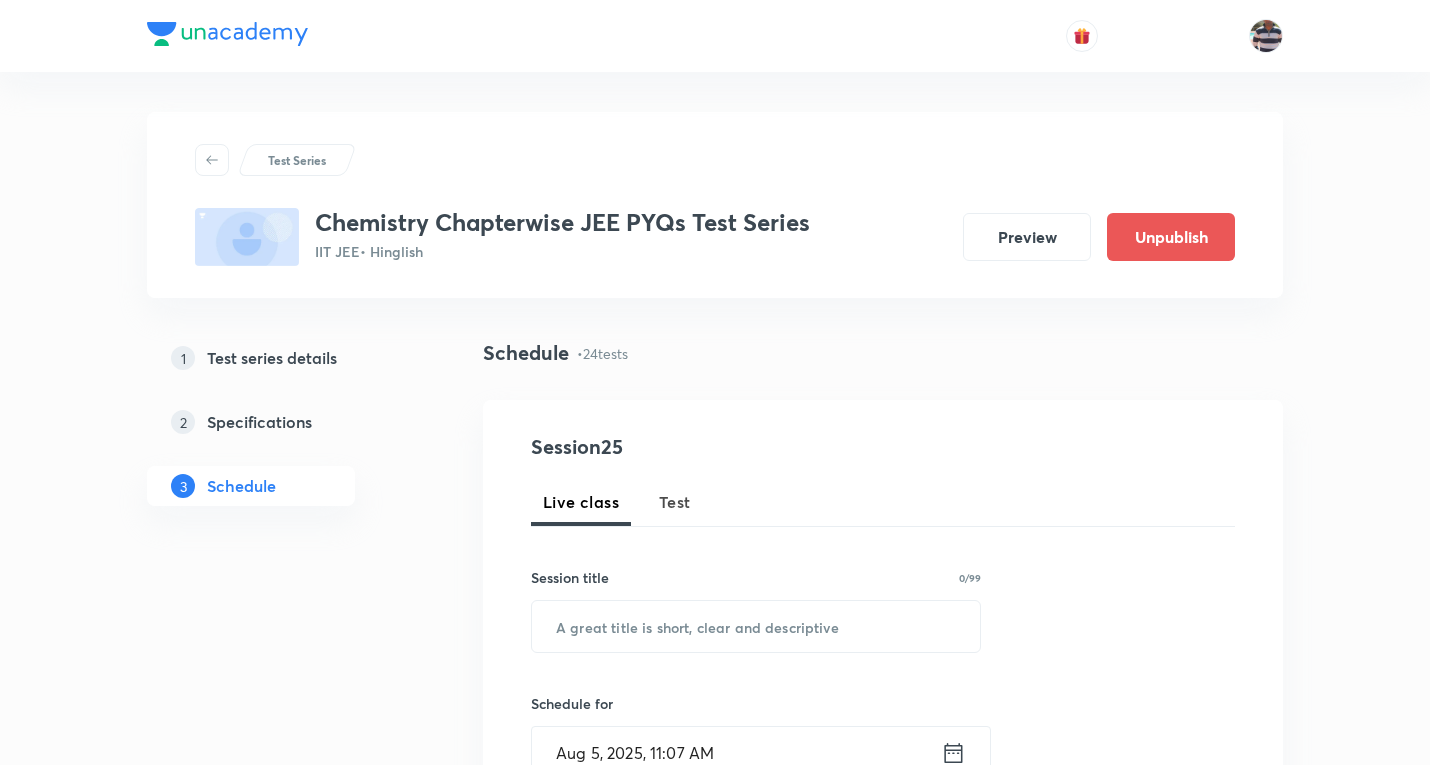 scroll, scrollTop: 184, scrollLeft: 0, axis: vertical 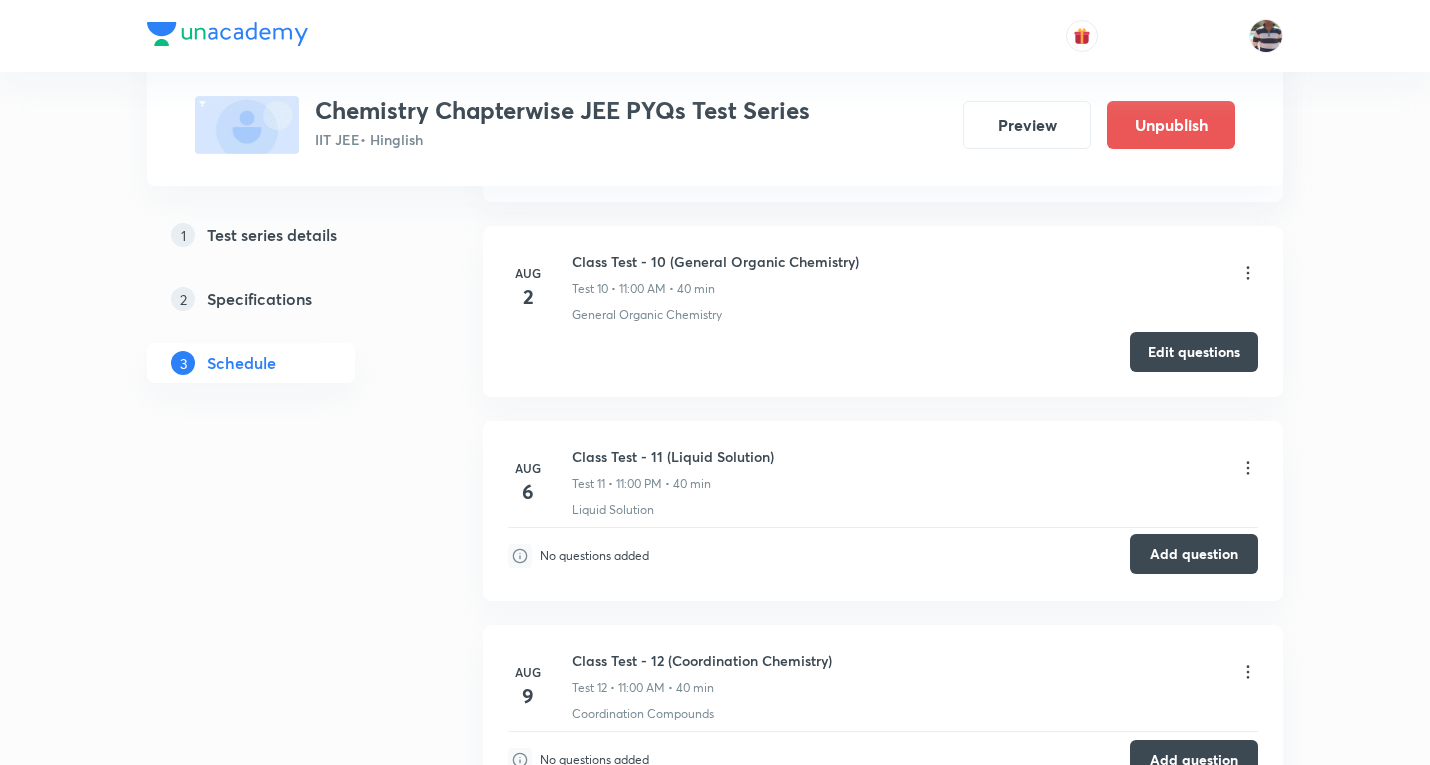 click on "Add question" at bounding box center (1194, 554) 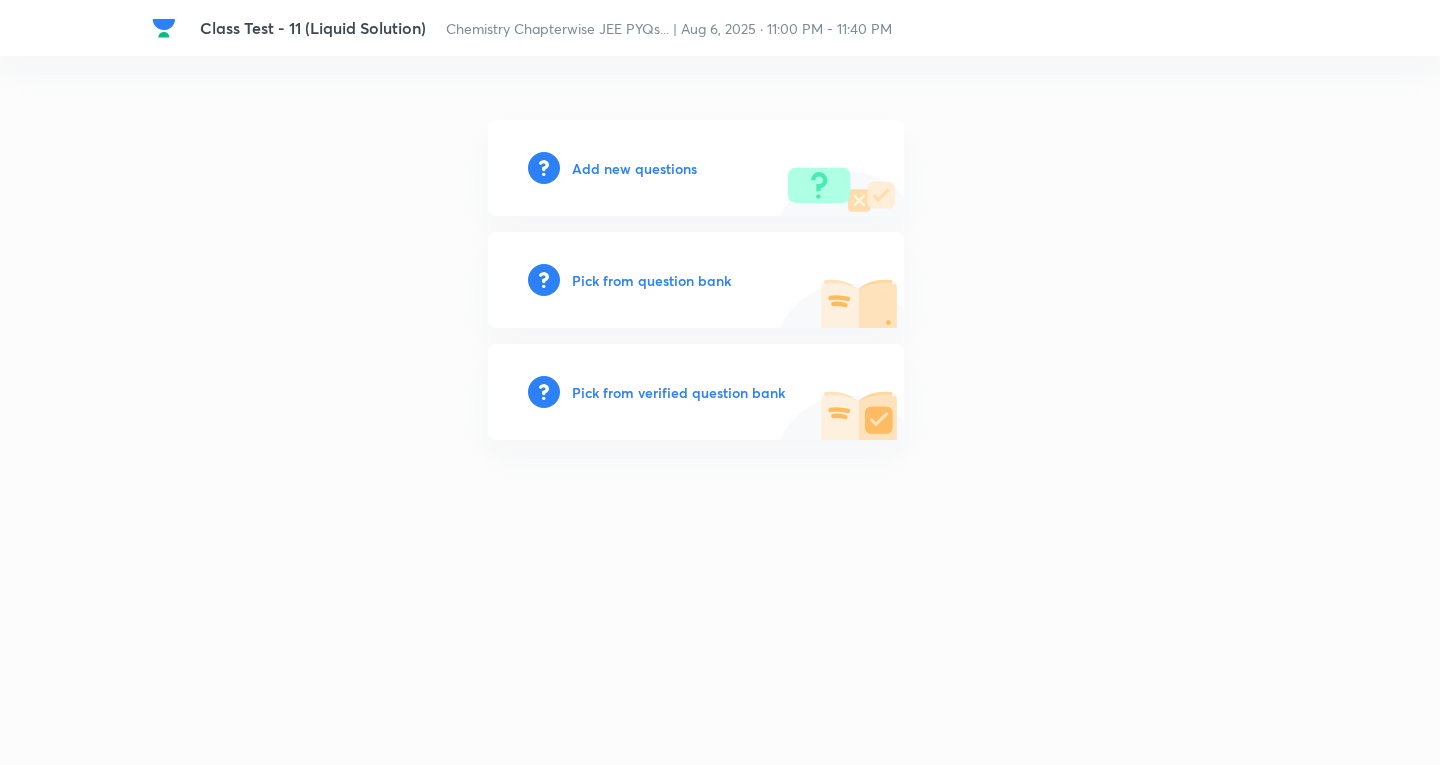 scroll, scrollTop: 0, scrollLeft: 0, axis: both 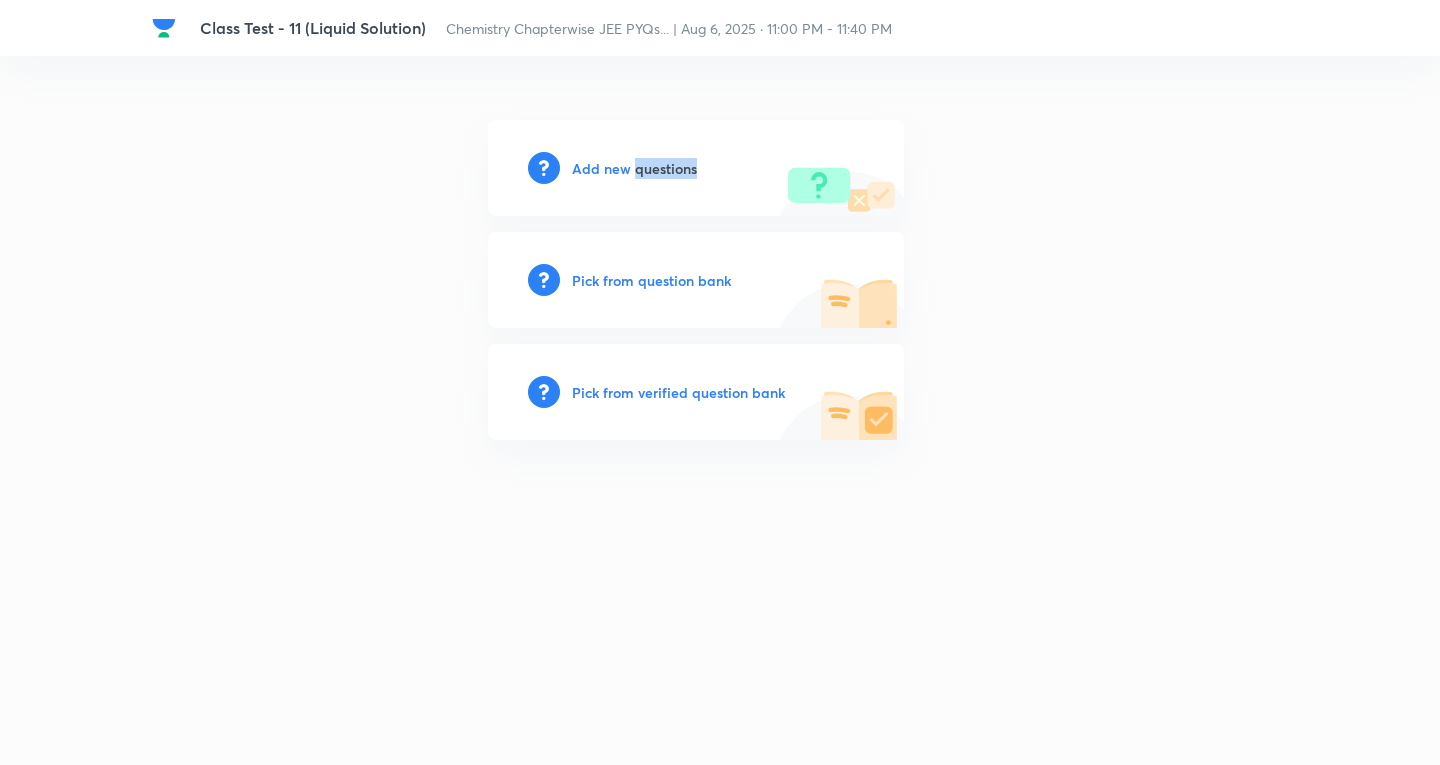 click on "Add new questions" at bounding box center [634, 168] 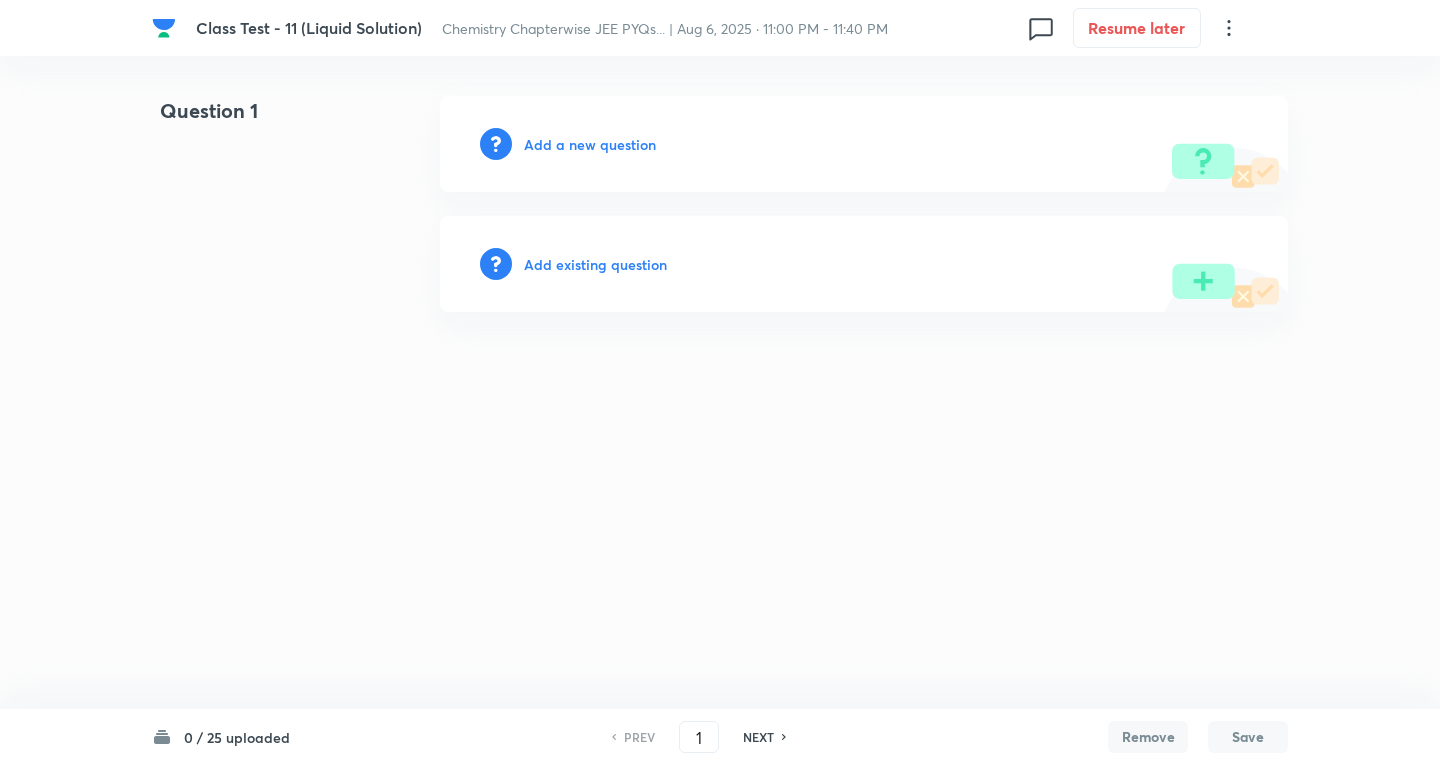 click on "Add a new question" at bounding box center [590, 144] 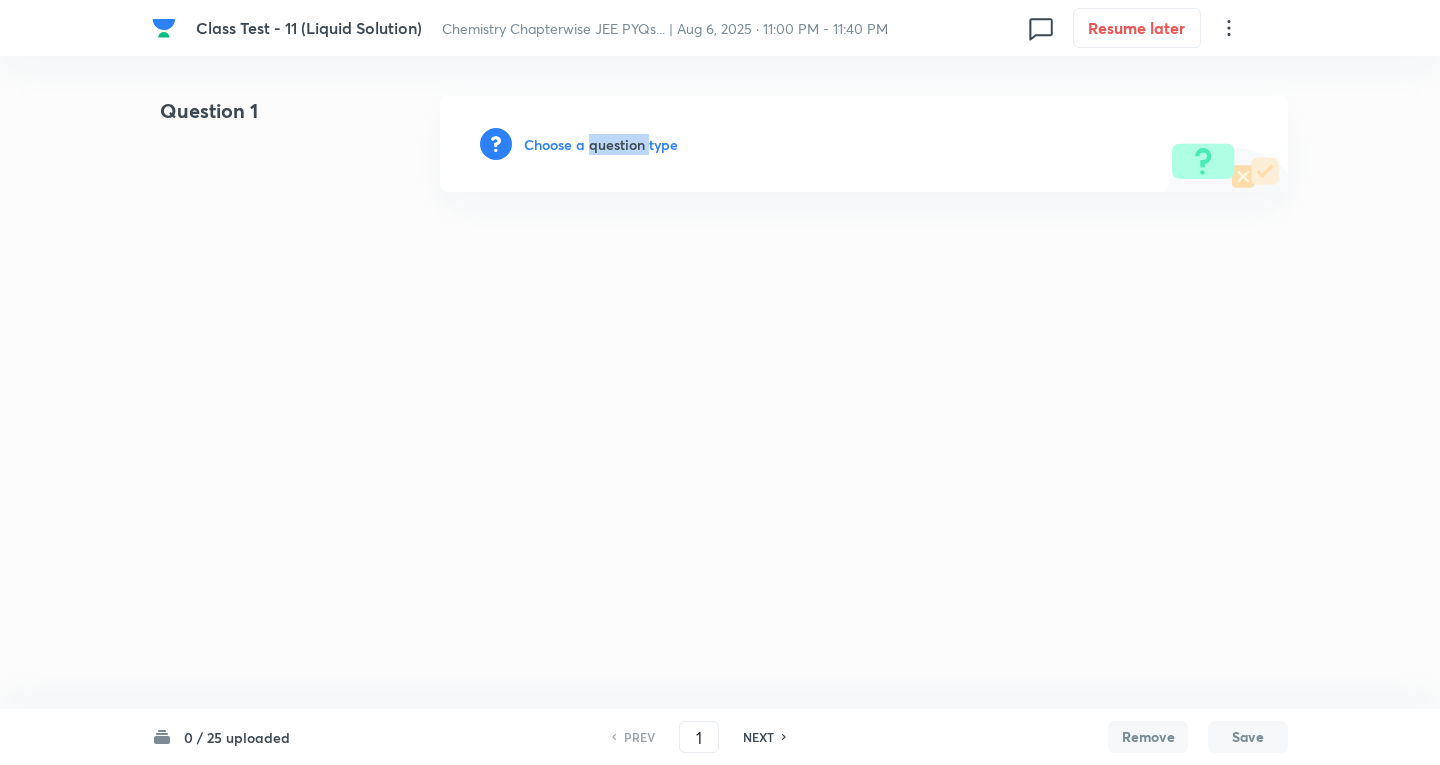click on "Choose a question type" at bounding box center [601, 144] 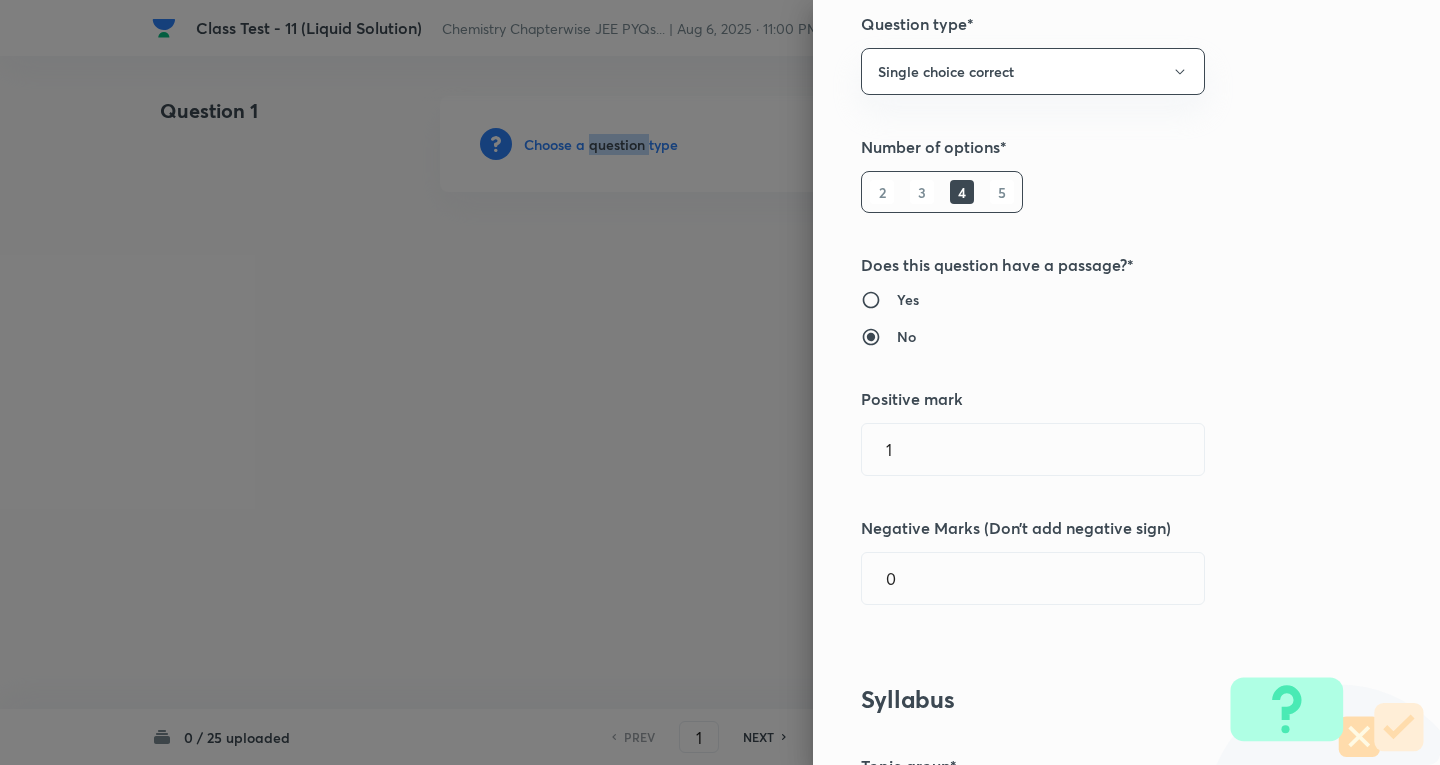 scroll, scrollTop: 400, scrollLeft: 0, axis: vertical 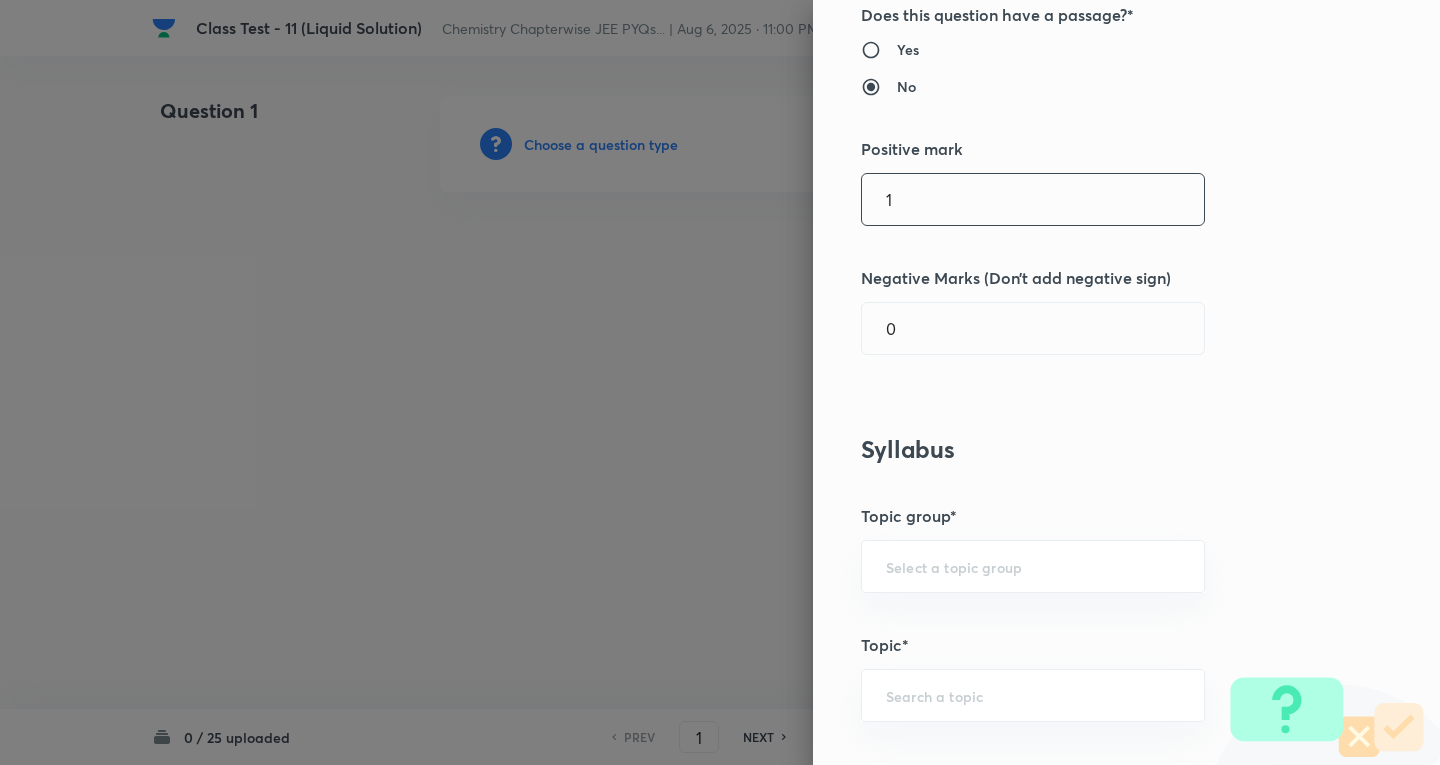drag, startPoint x: 950, startPoint y: 197, endPoint x: 606, endPoint y: 202, distance: 344.03635 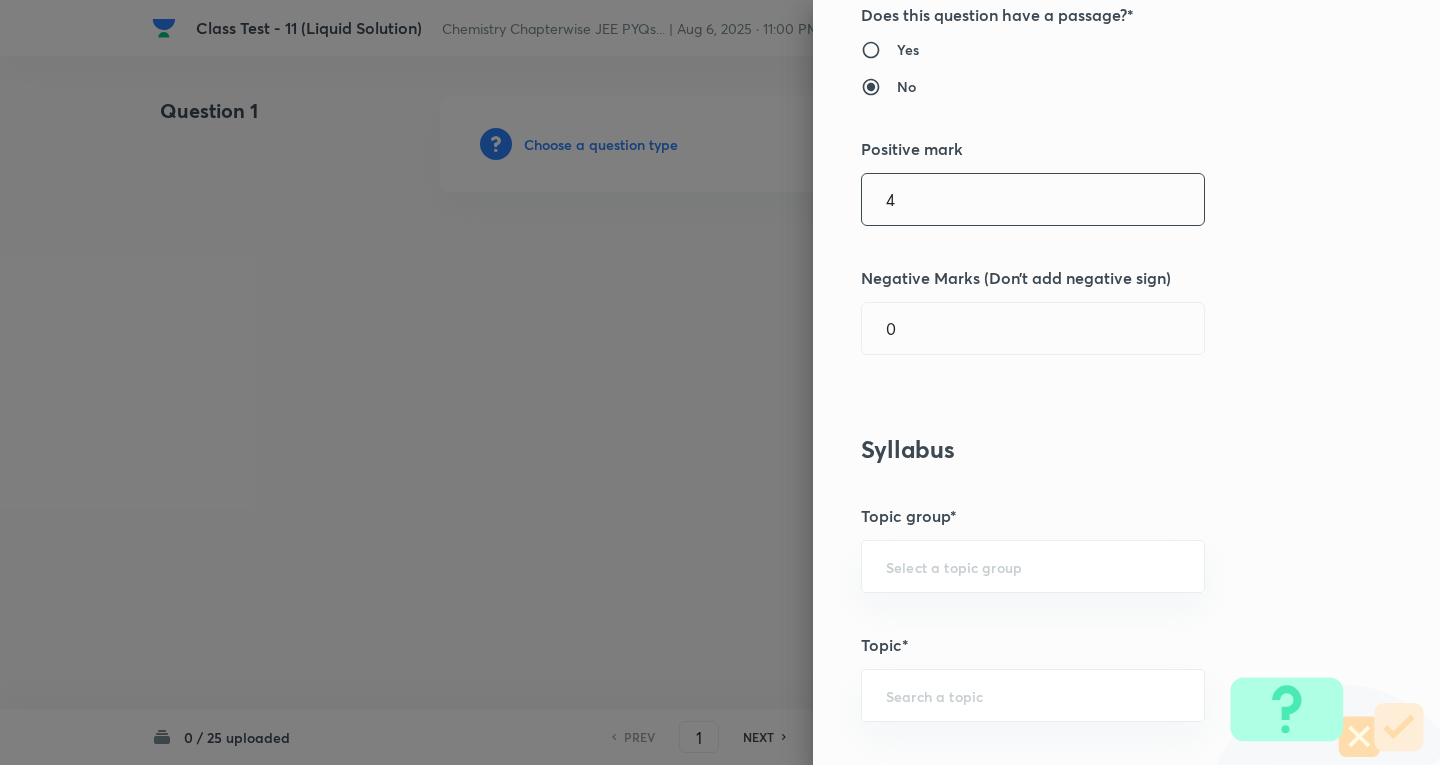 type on "4" 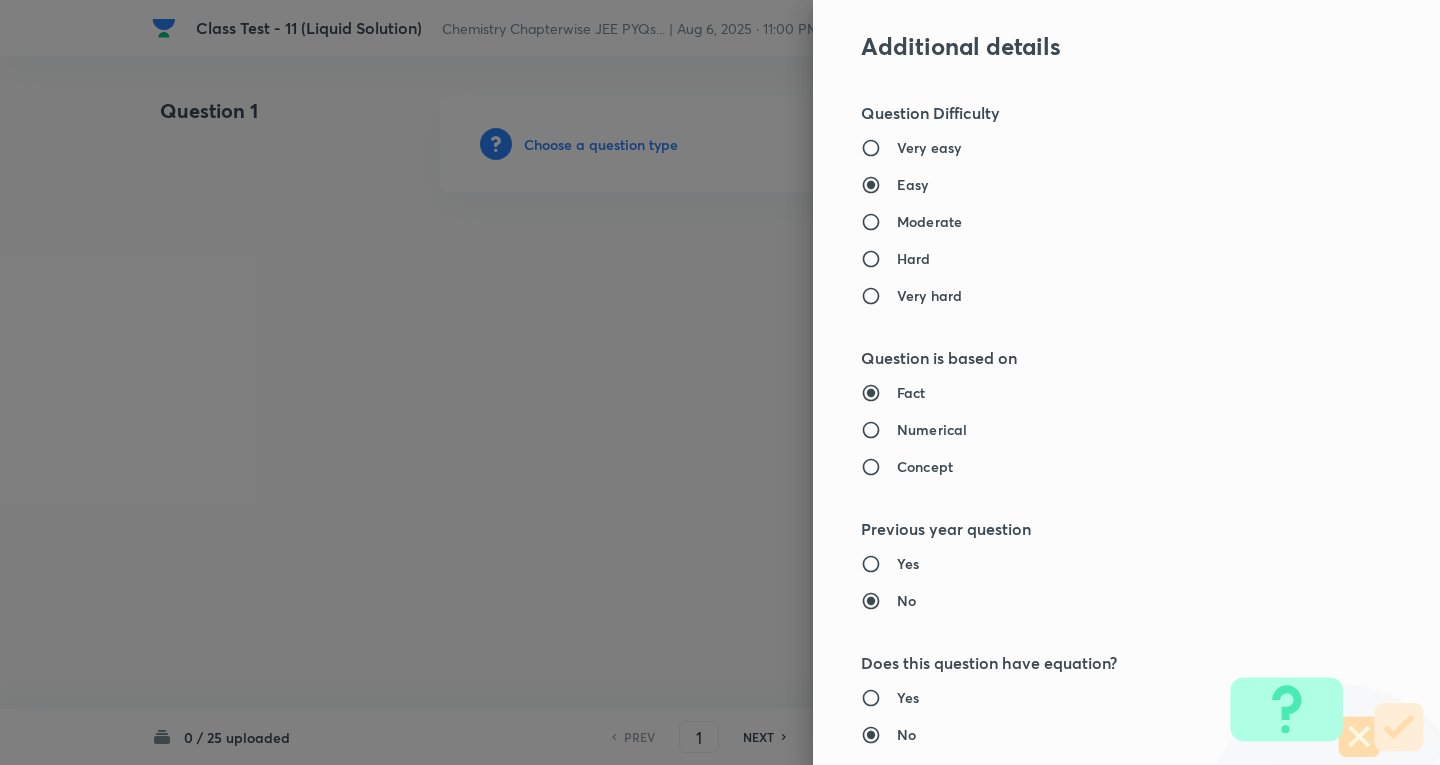 scroll, scrollTop: 1361, scrollLeft: 0, axis: vertical 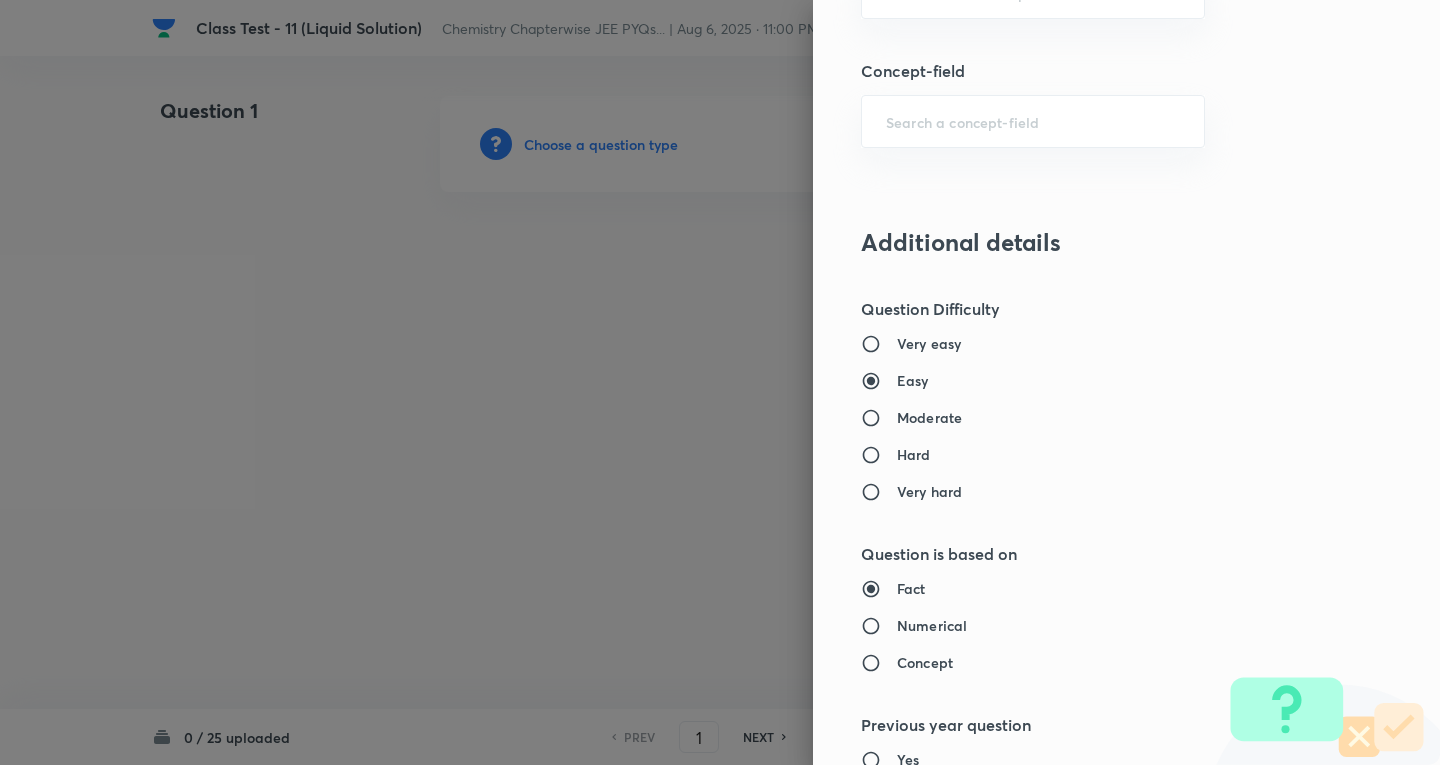 type on "1" 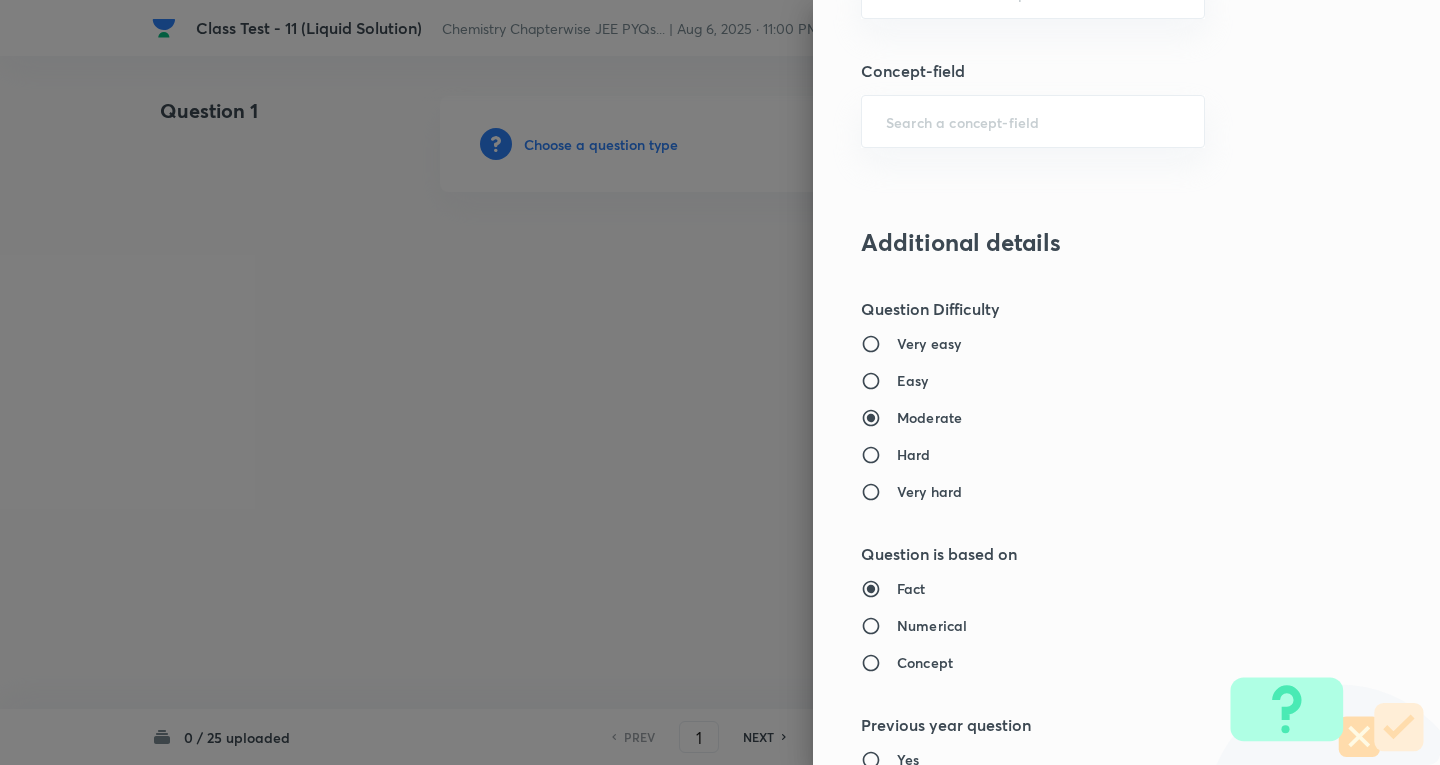 click on "Numerical" at bounding box center [932, 625] 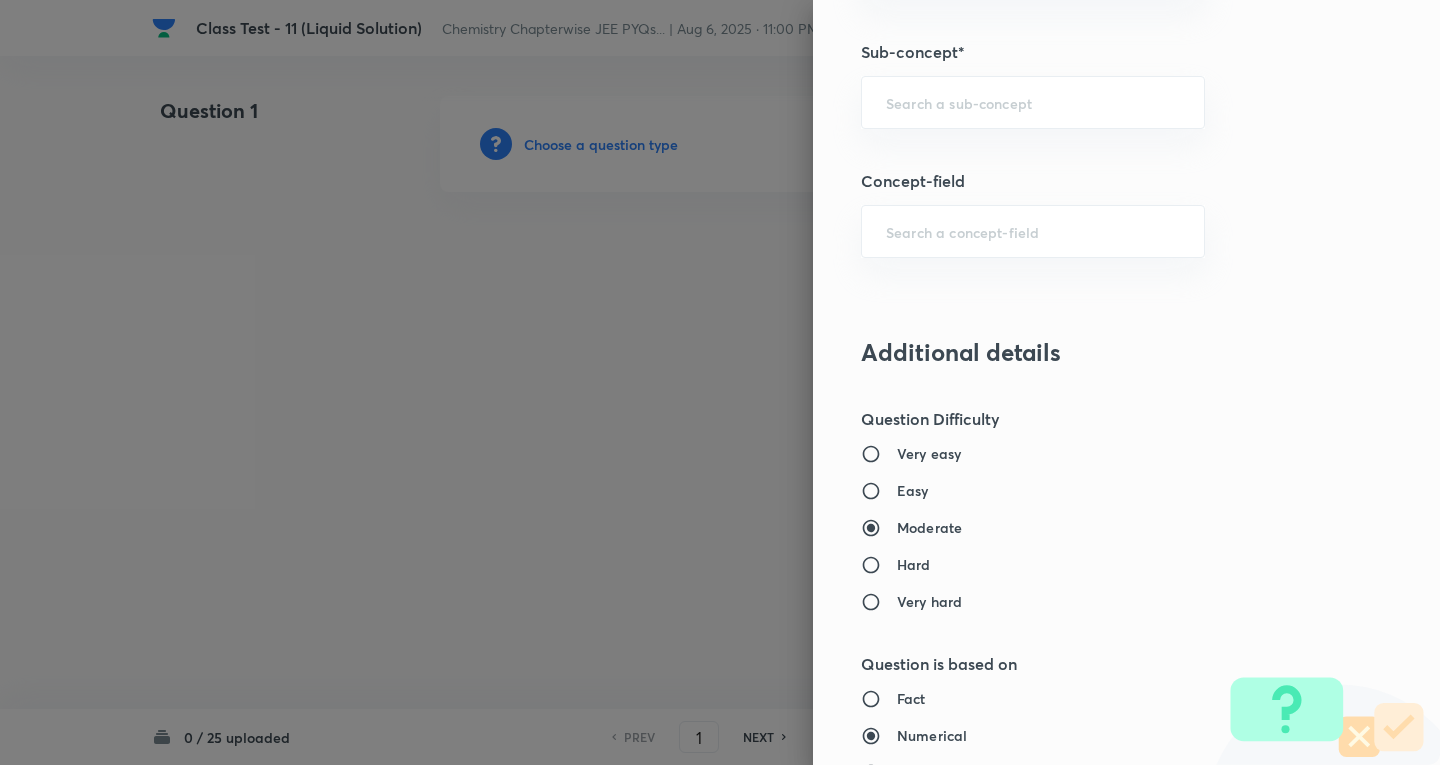 scroll, scrollTop: 1061, scrollLeft: 0, axis: vertical 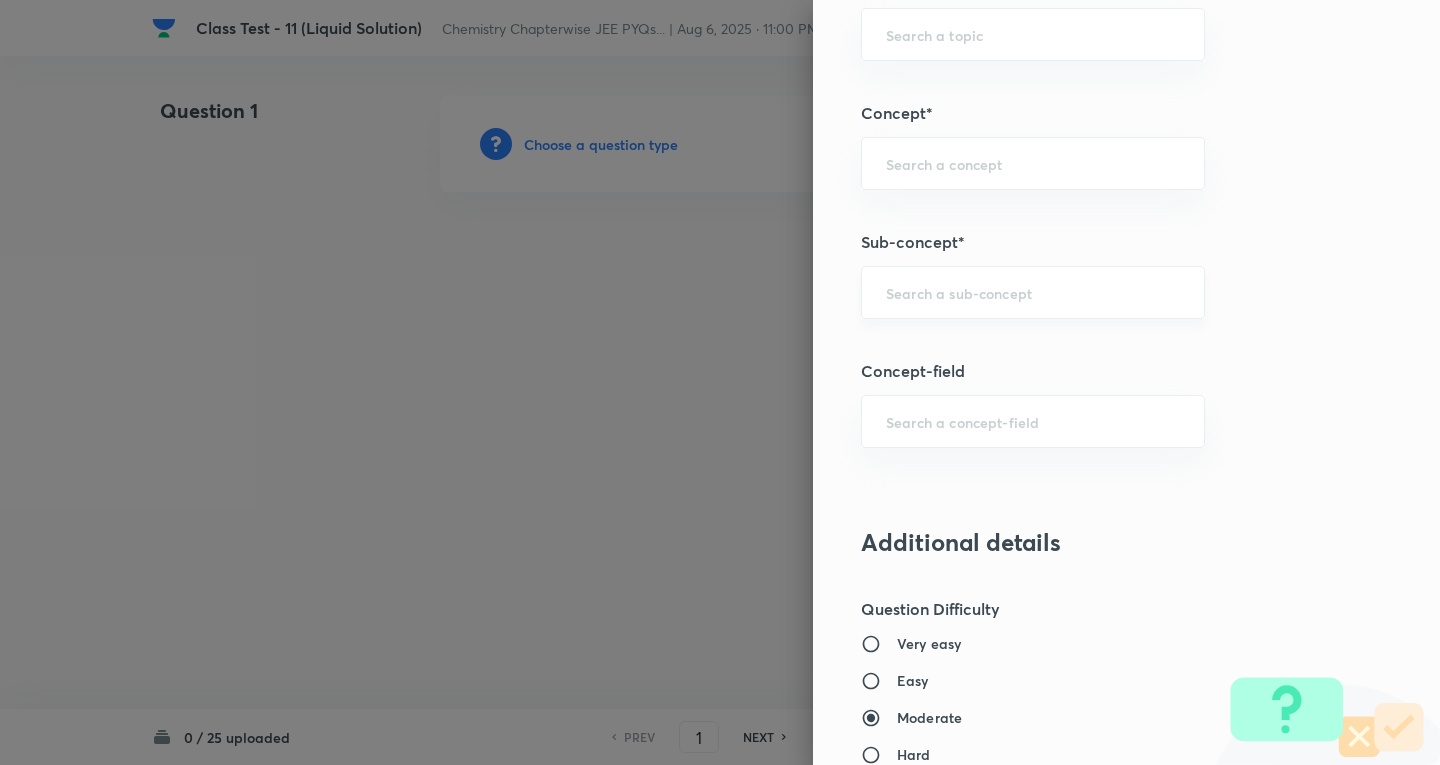 click on "​" at bounding box center (1033, 292) 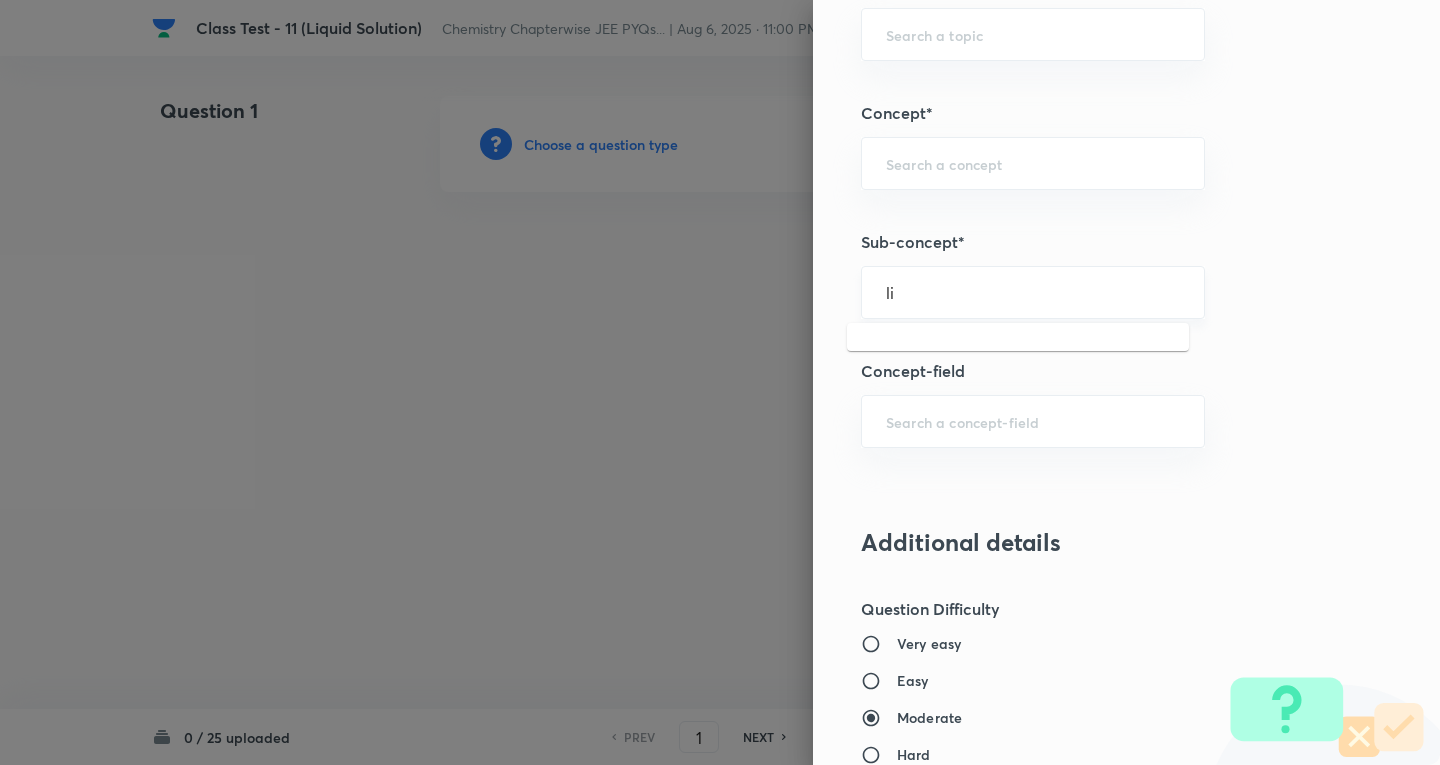 type on "l" 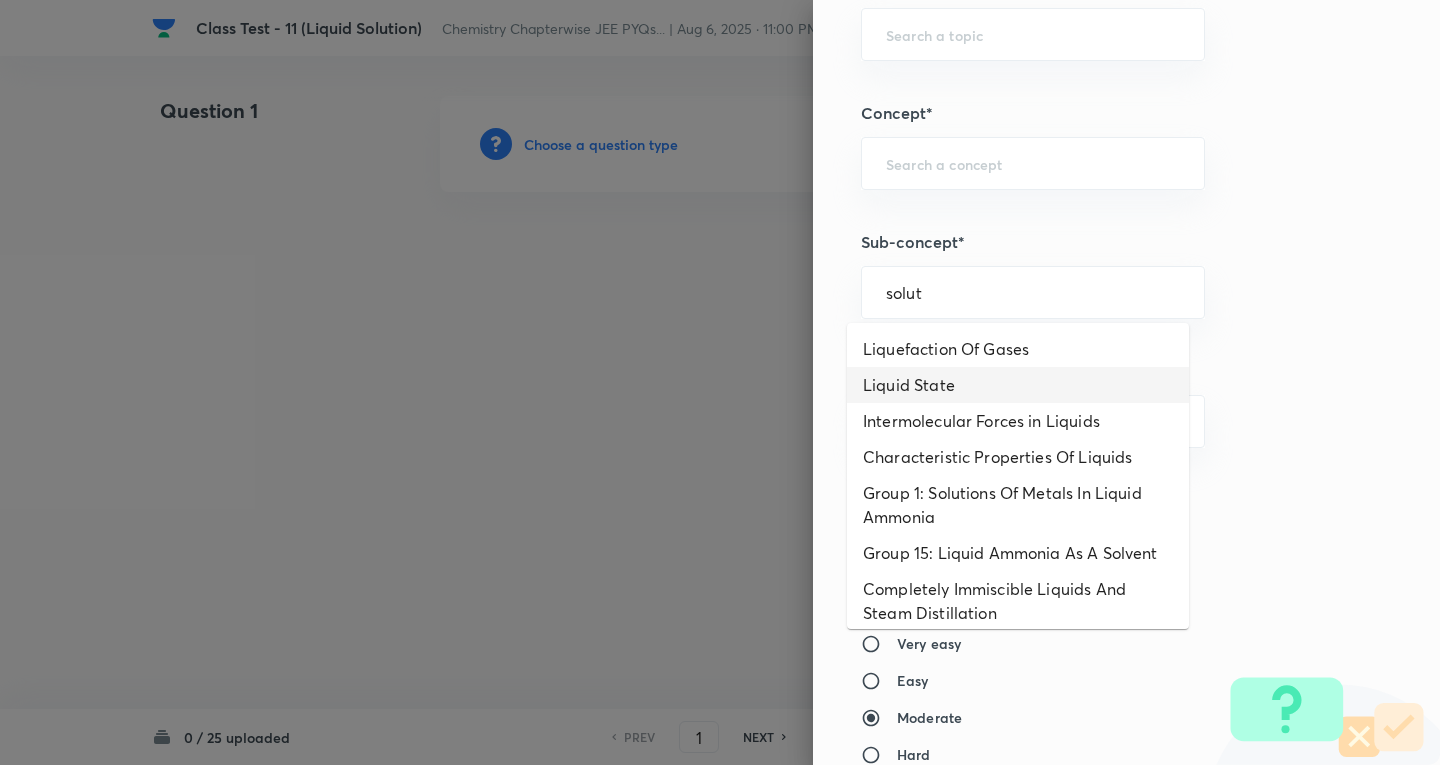 click on "Liquid State" at bounding box center (1018, 385) 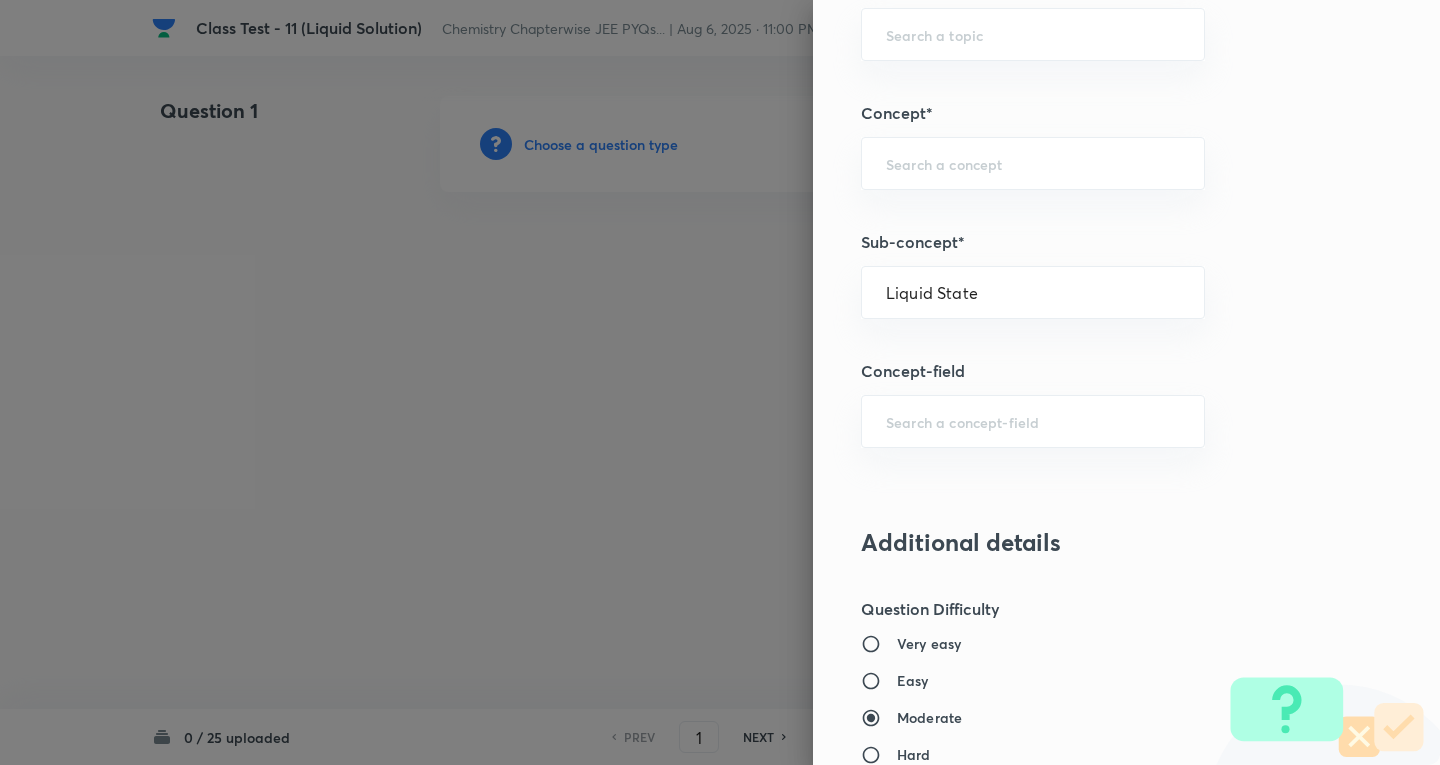 type on "Chemistry" 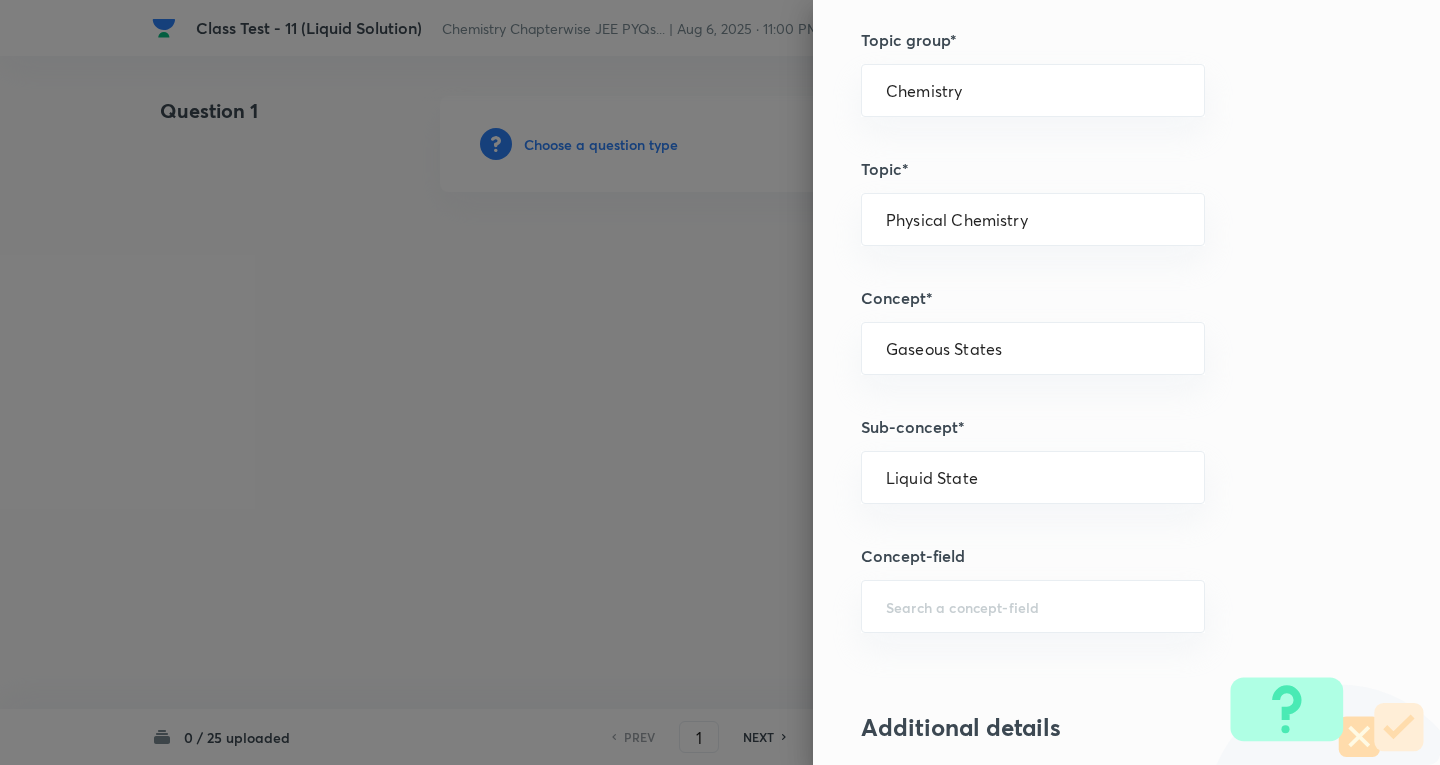 scroll, scrollTop: 761, scrollLeft: 0, axis: vertical 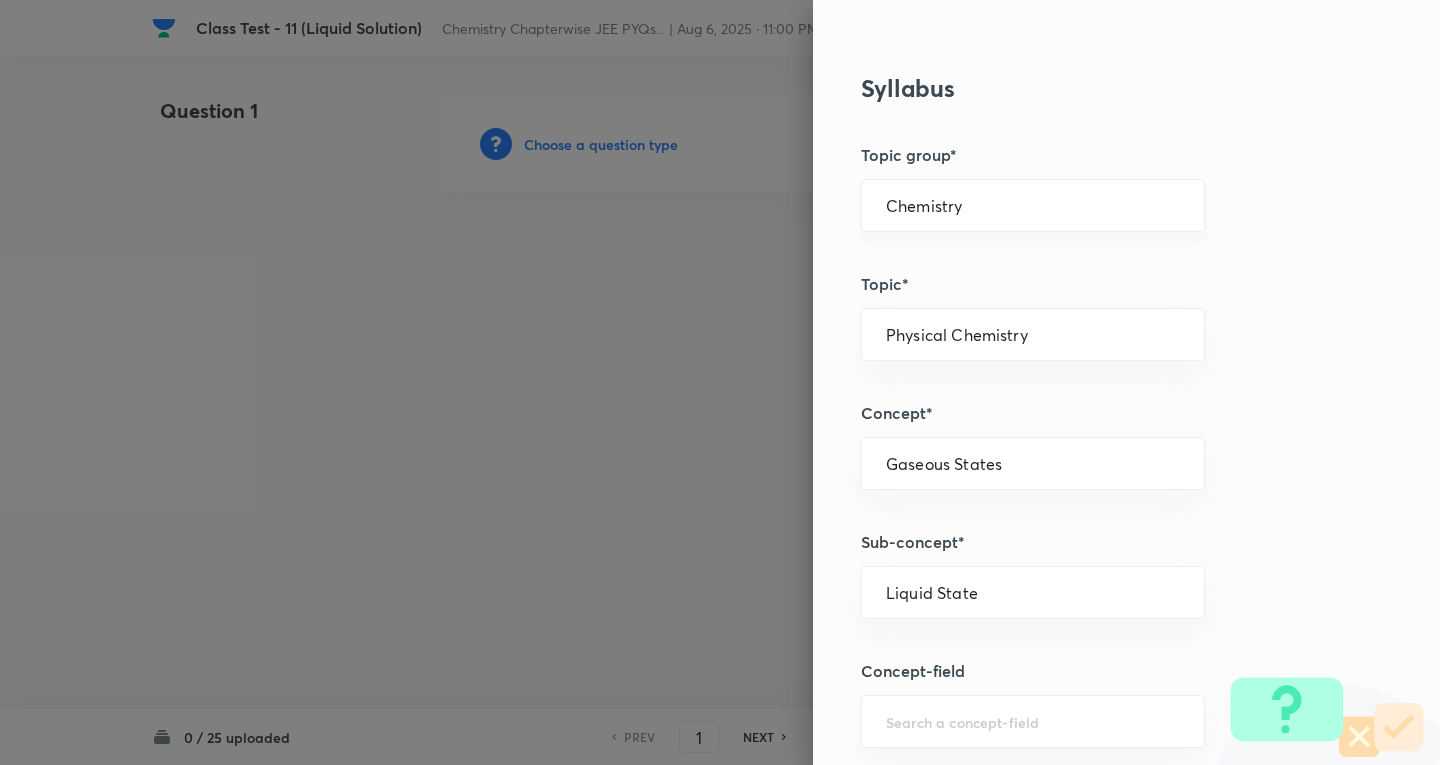 click on "Chemistry" at bounding box center (1033, 205) 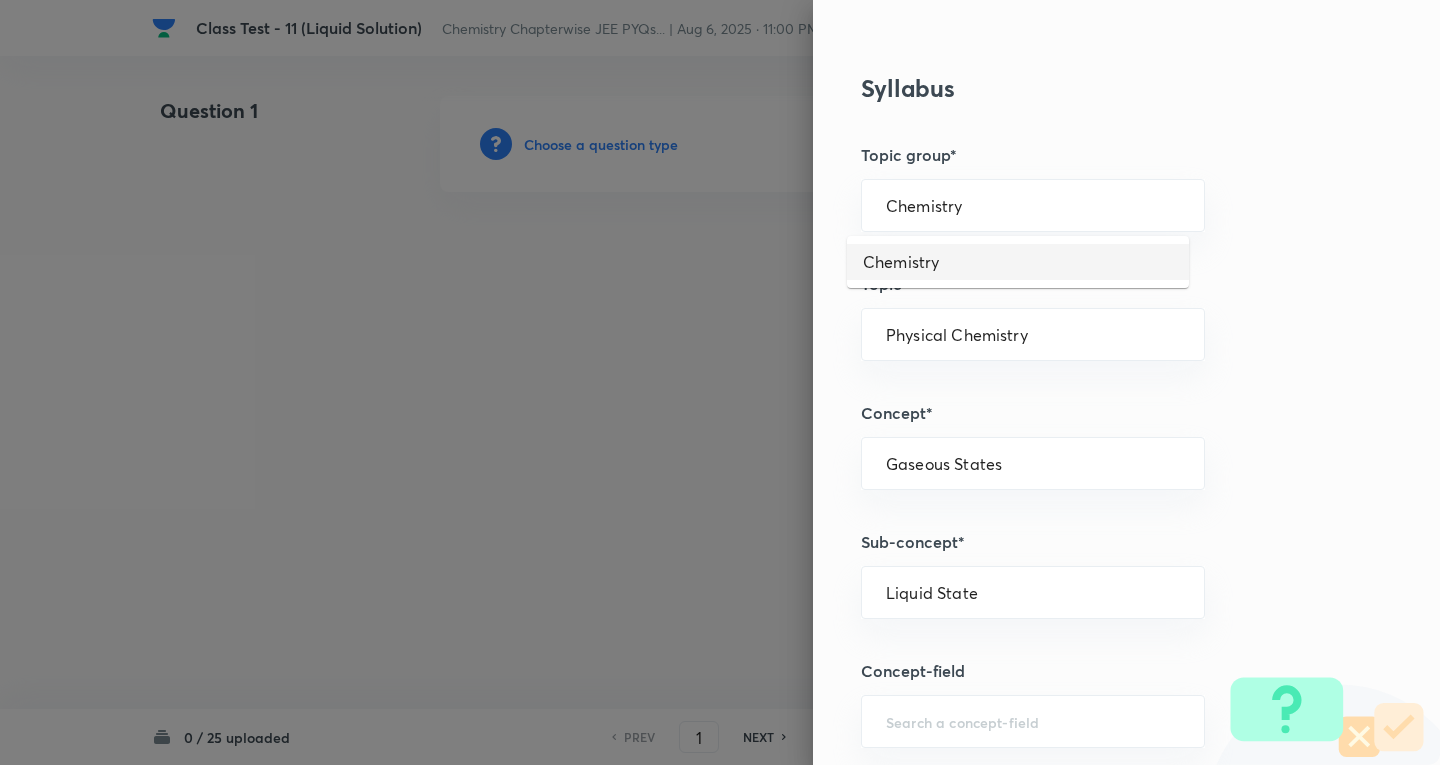 click on "Chemistry" at bounding box center [1018, 262] 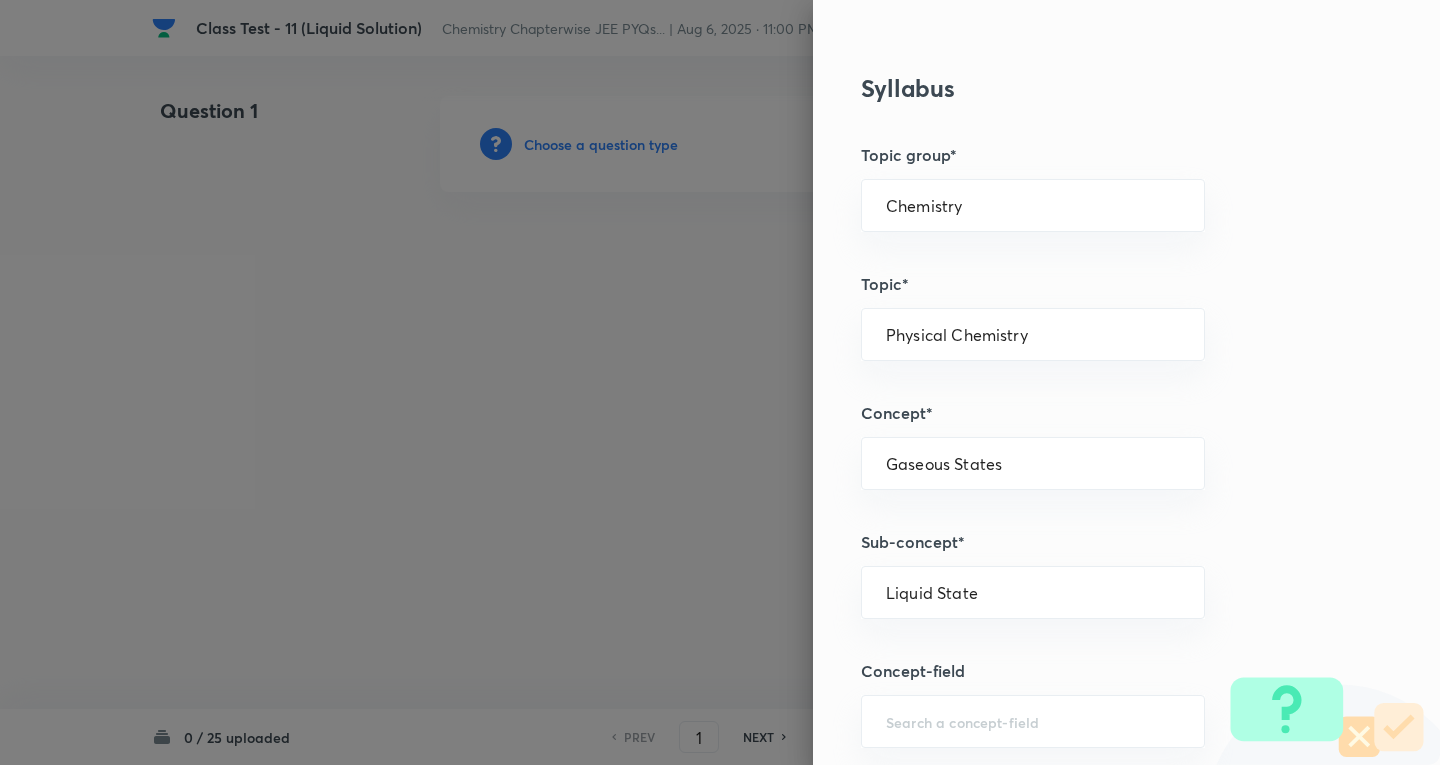 type 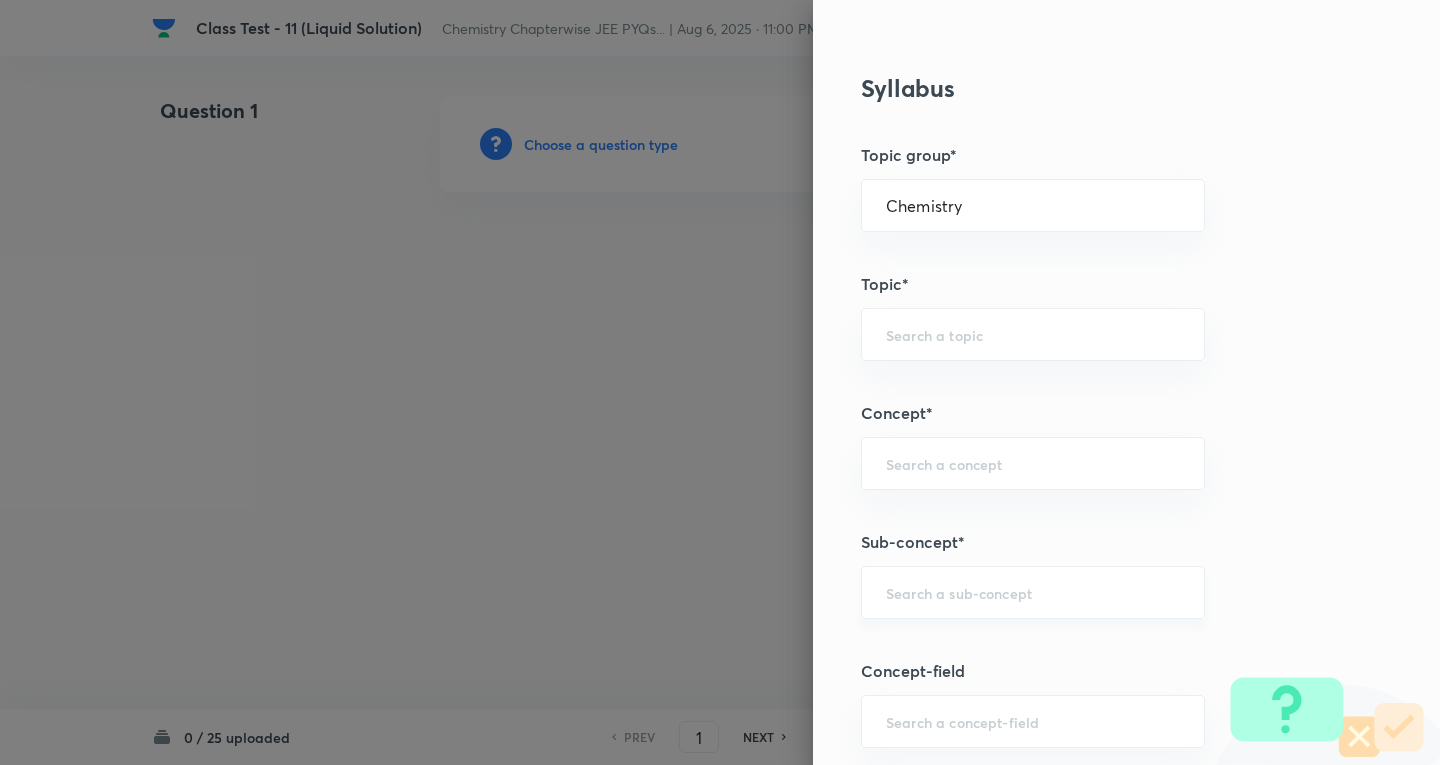 click at bounding box center [1033, 592] 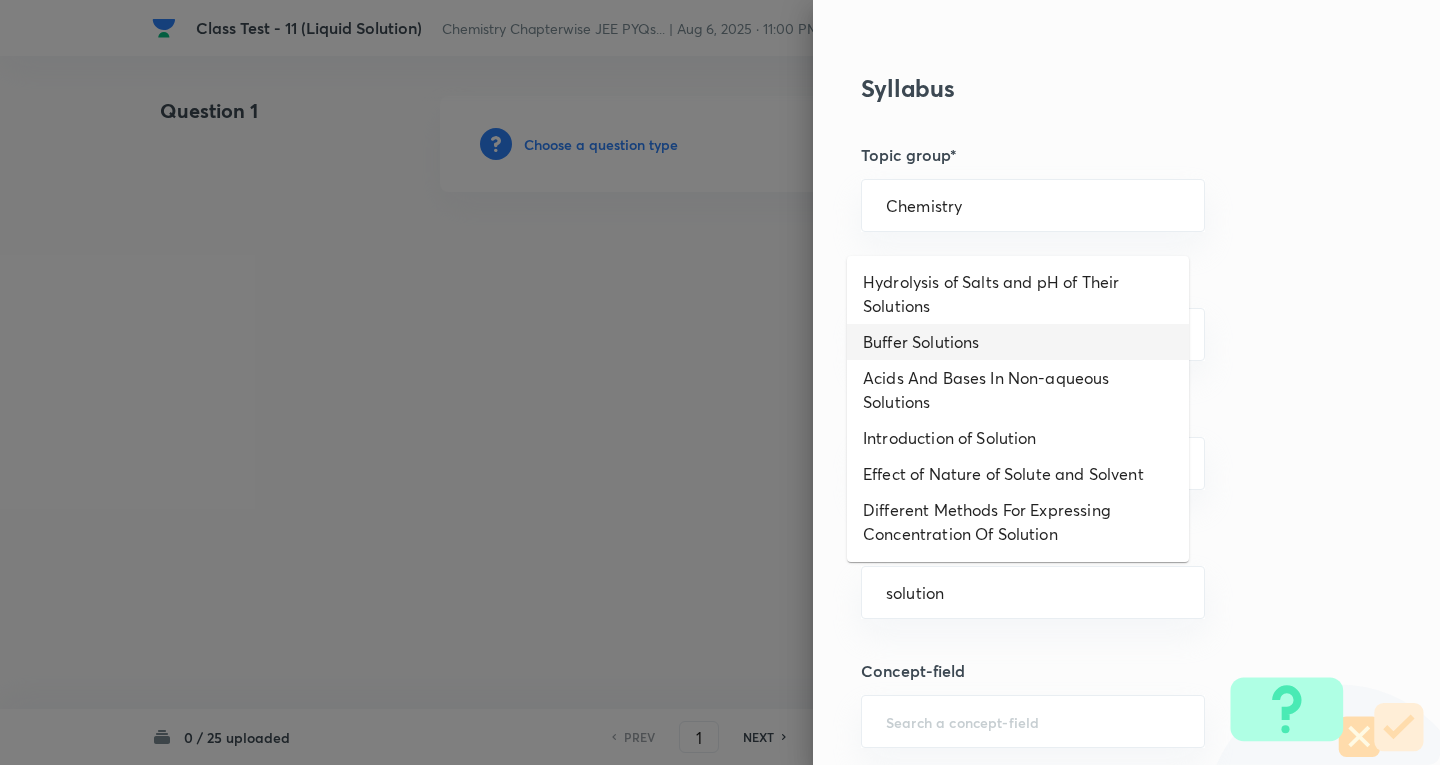 click on "Buffer Solutions" at bounding box center (1018, 342) 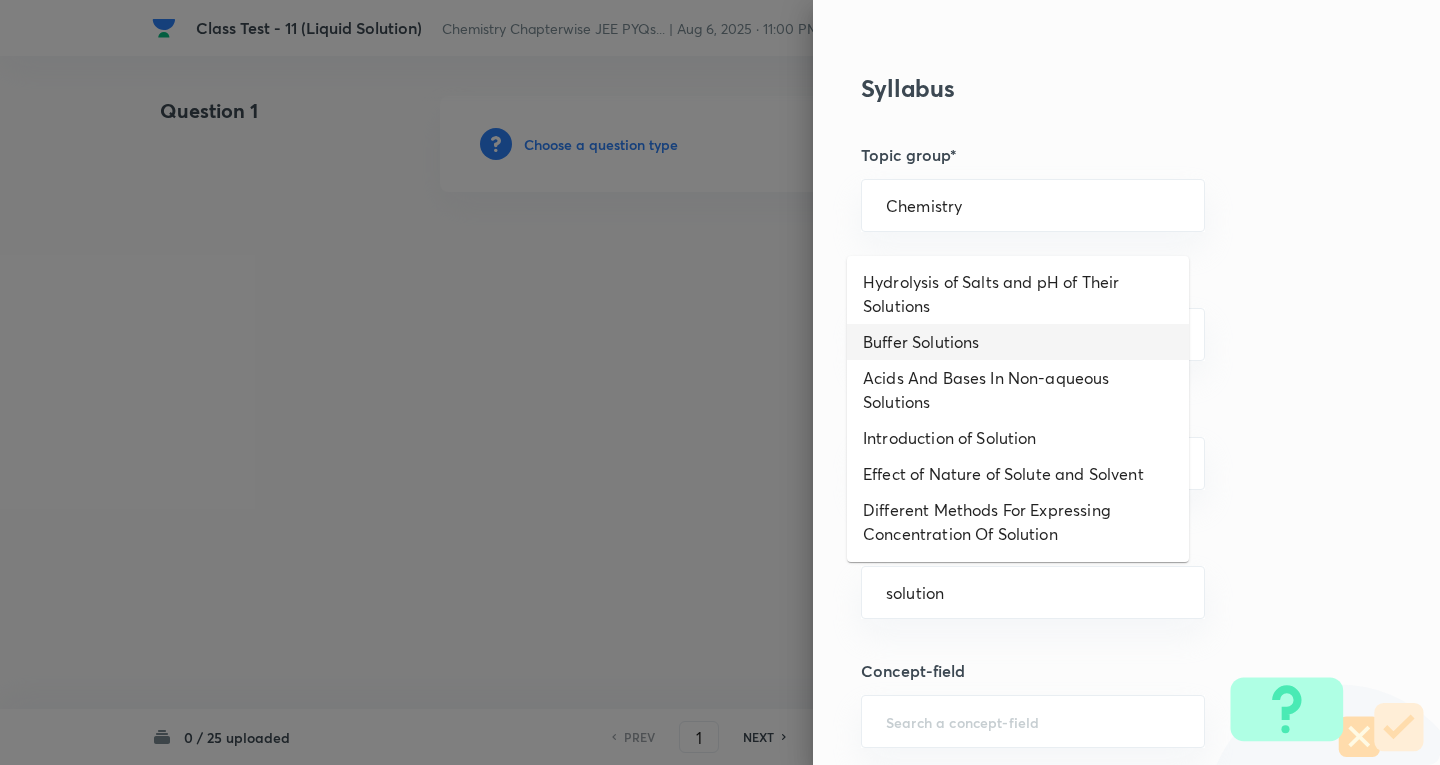 type on "Buffer Solutions" 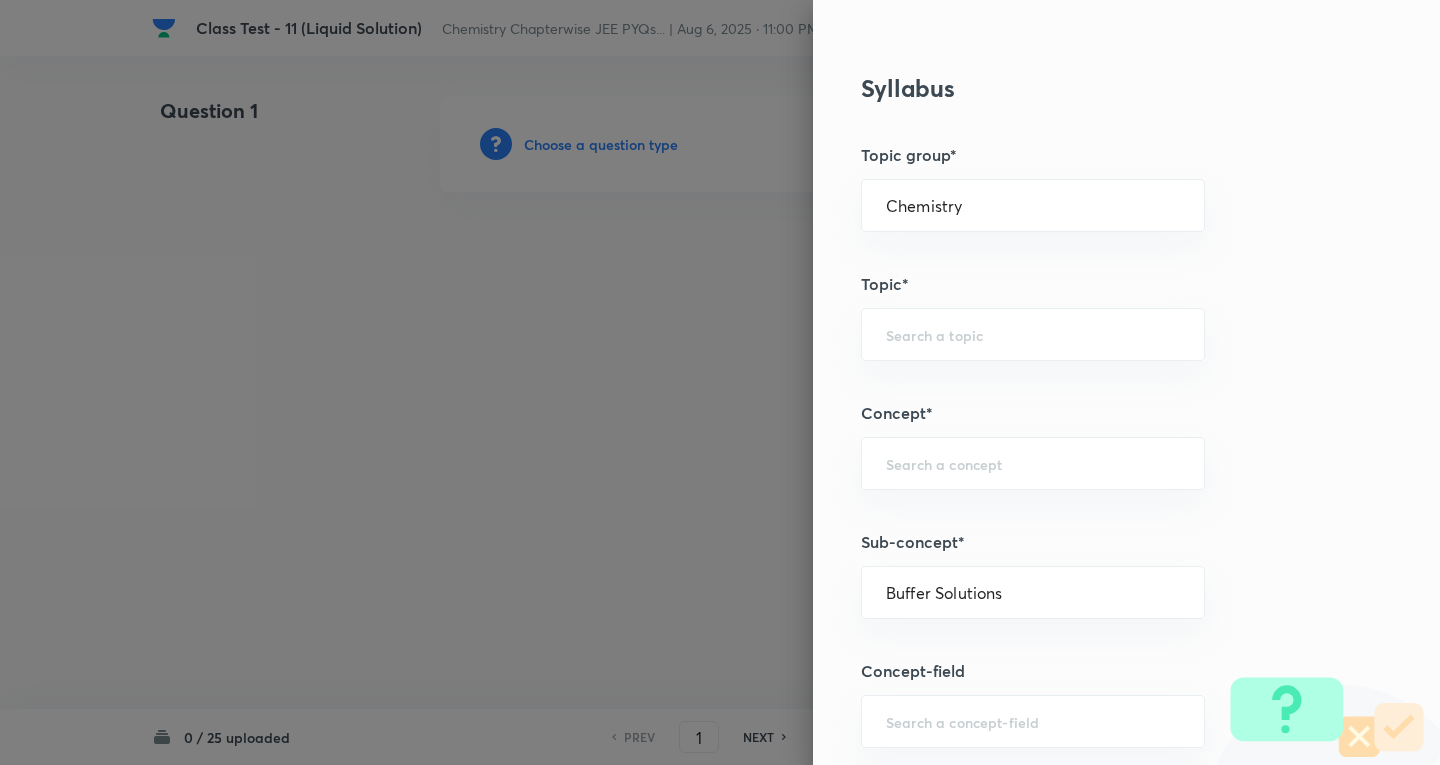 type on "Physical Chemistry" 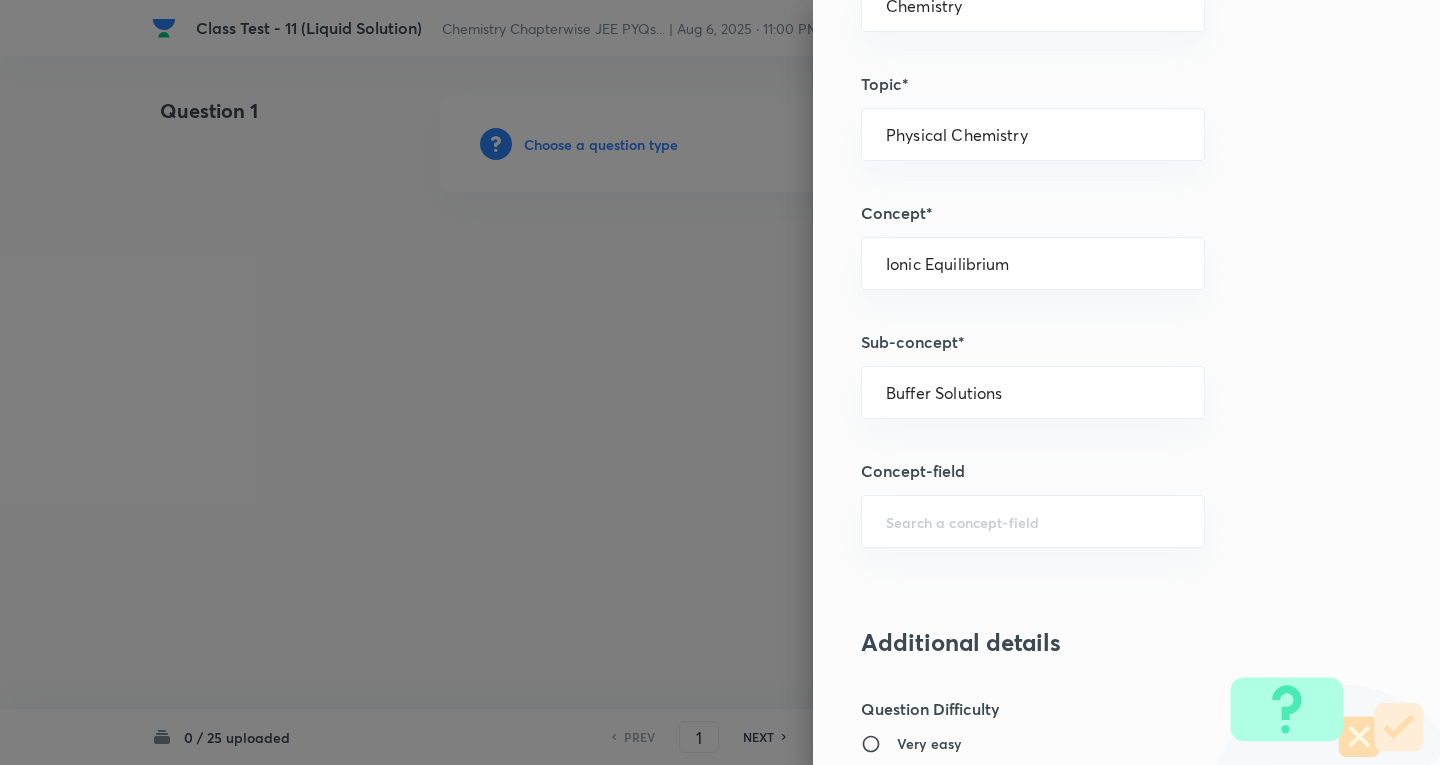 scroll, scrollTop: 861, scrollLeft: 0, axis: vertical 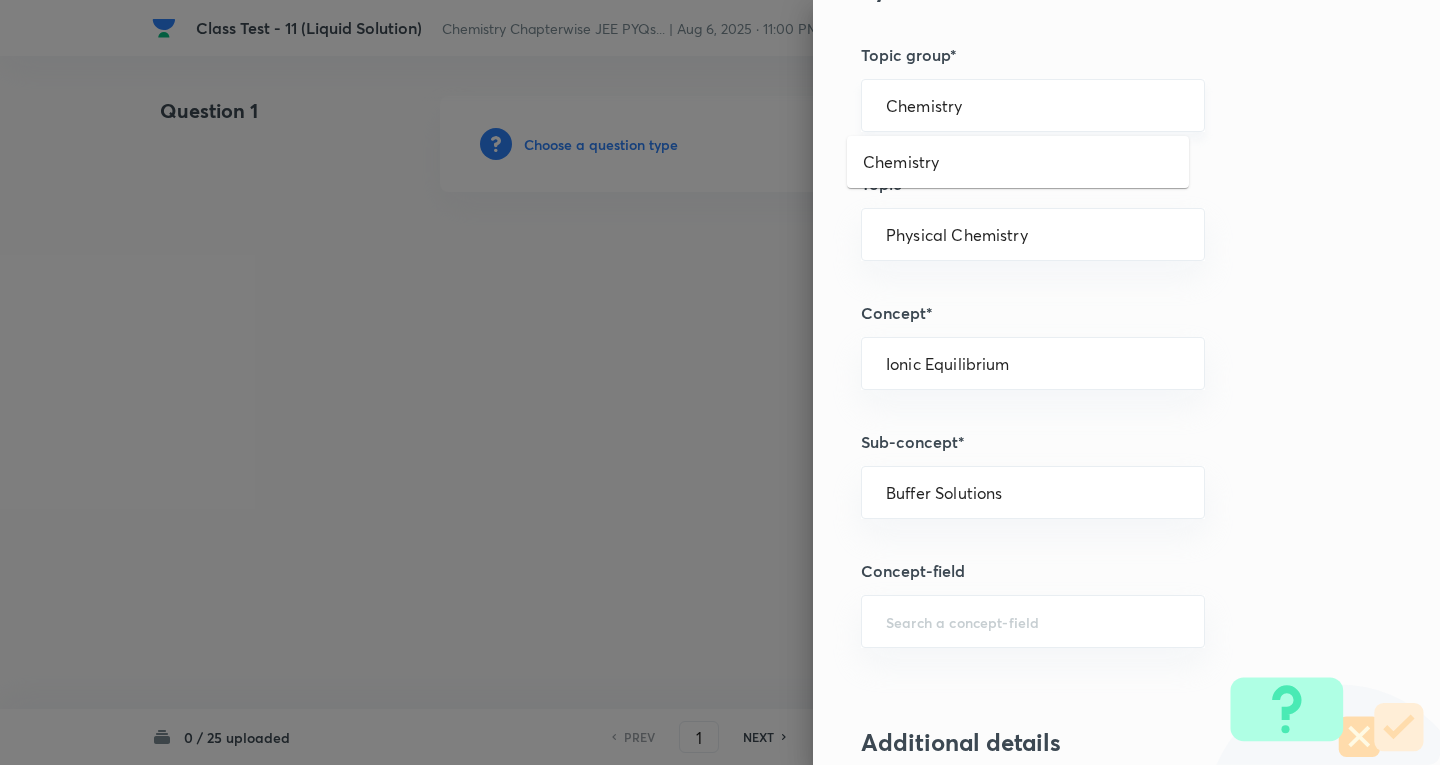 click on "Chemistry" at bounding box center (1033, 105) 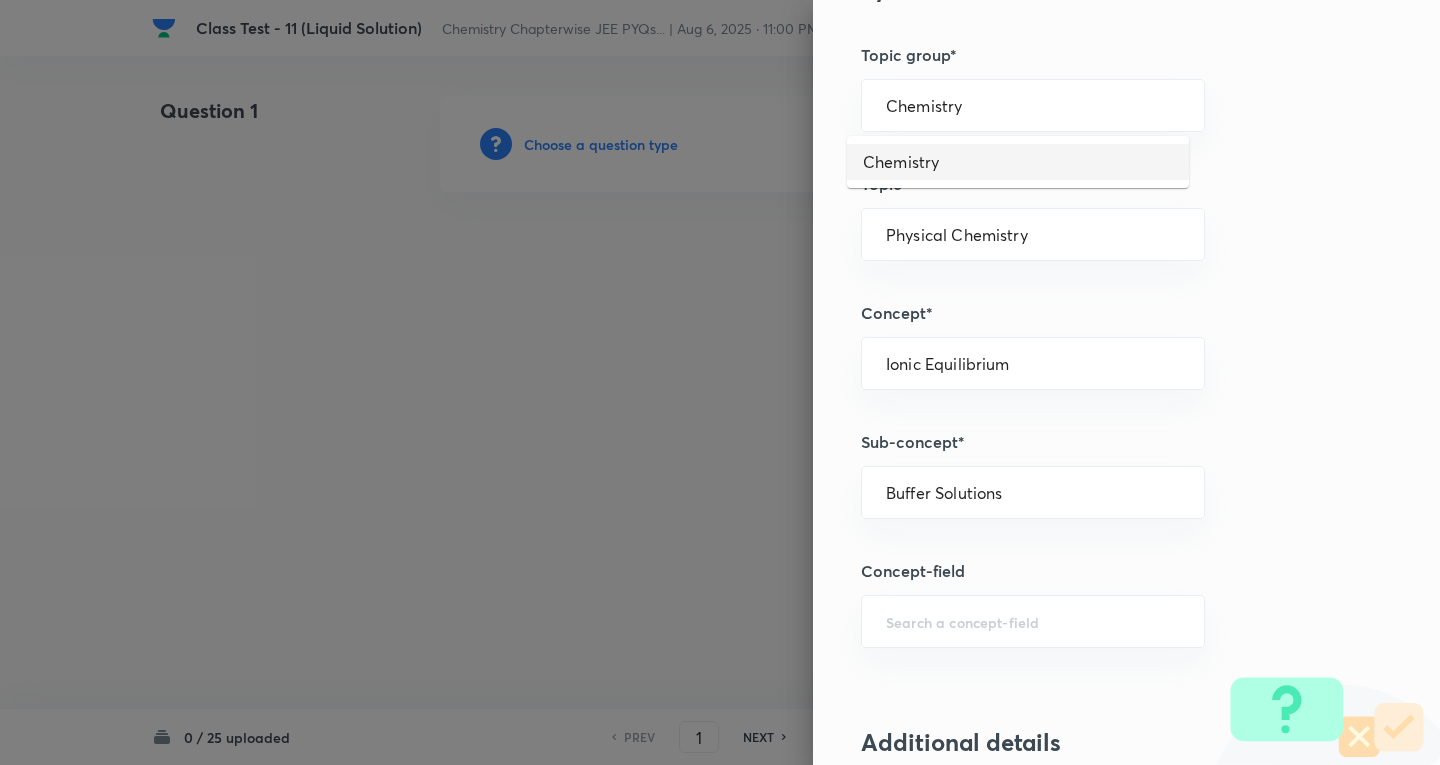 click on "Chemistry" at bounding box center [1018, 162] 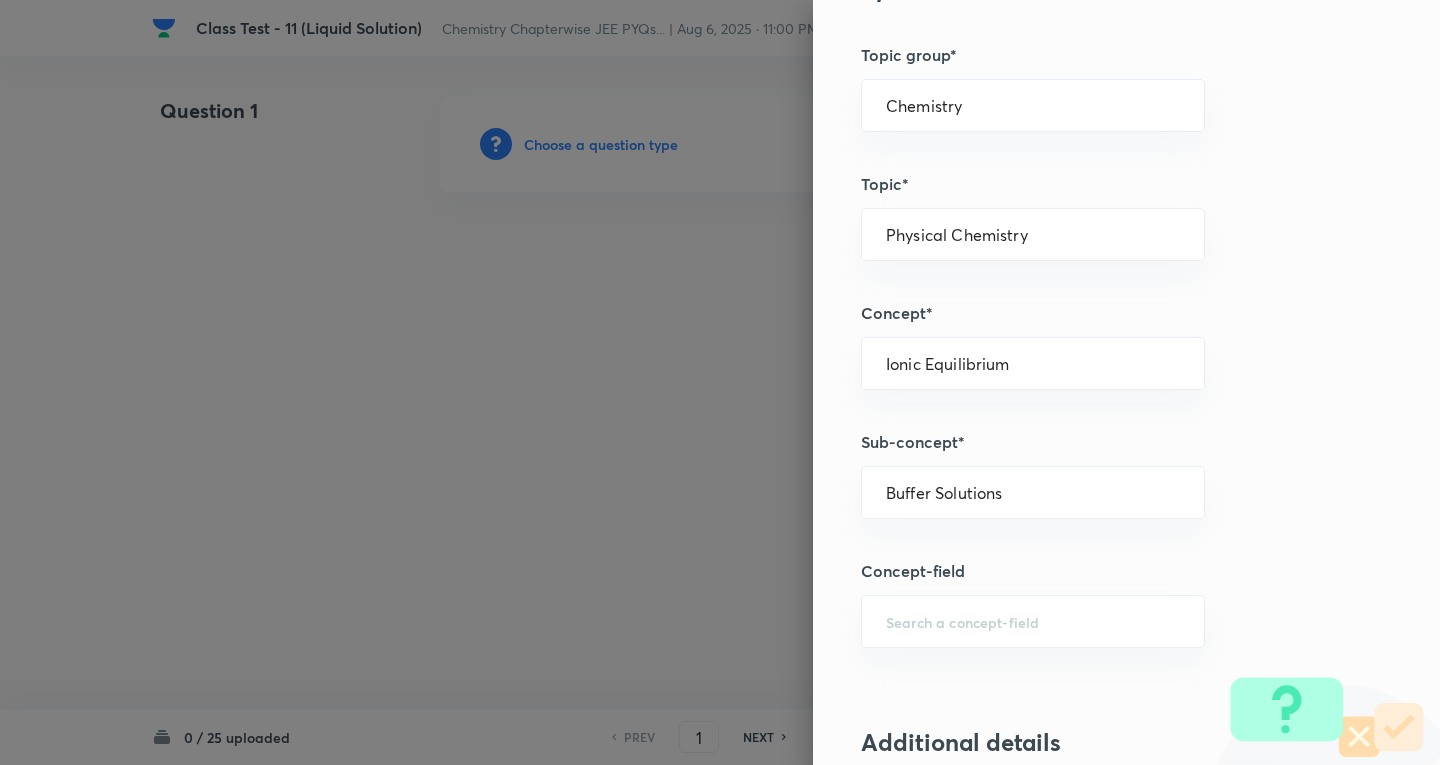 type 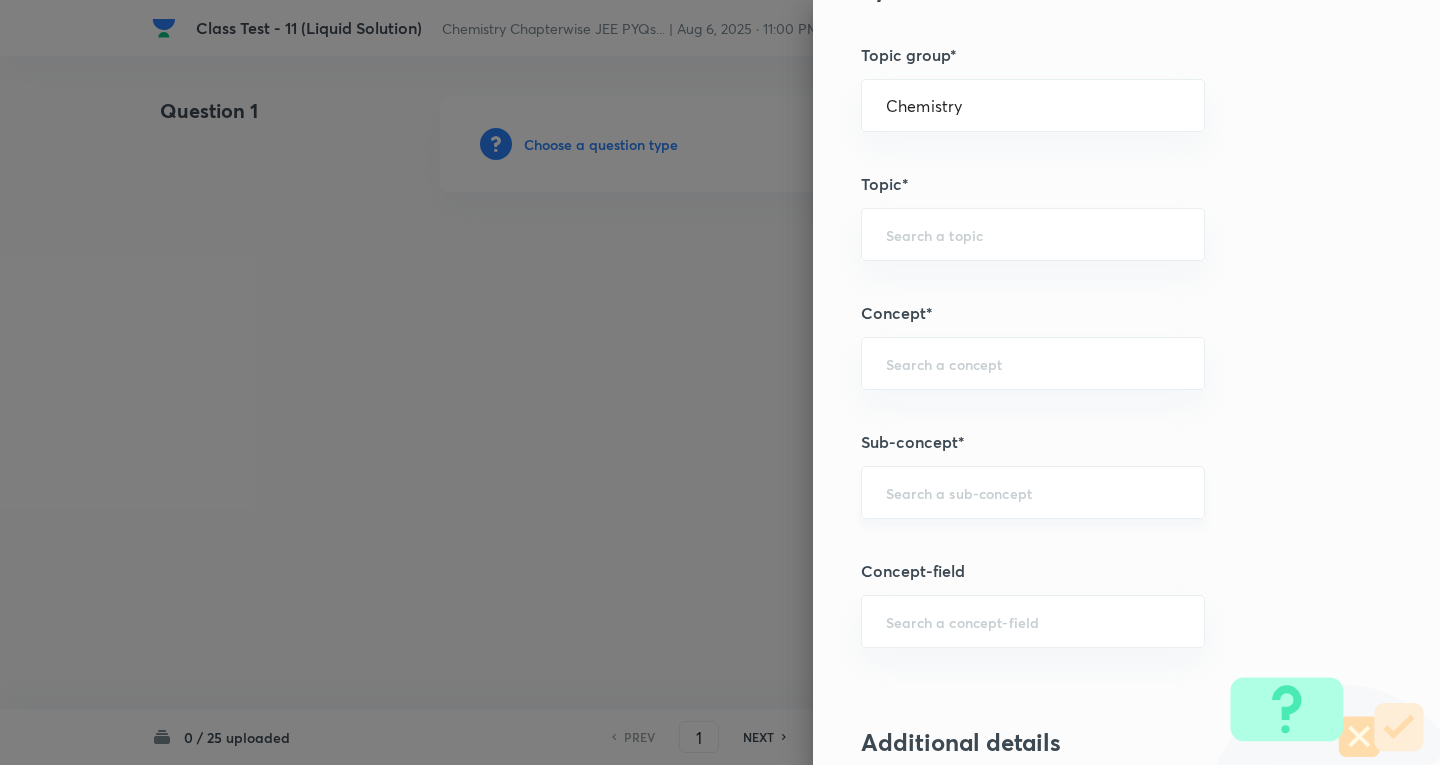 click at bounding box center (1033, 492) 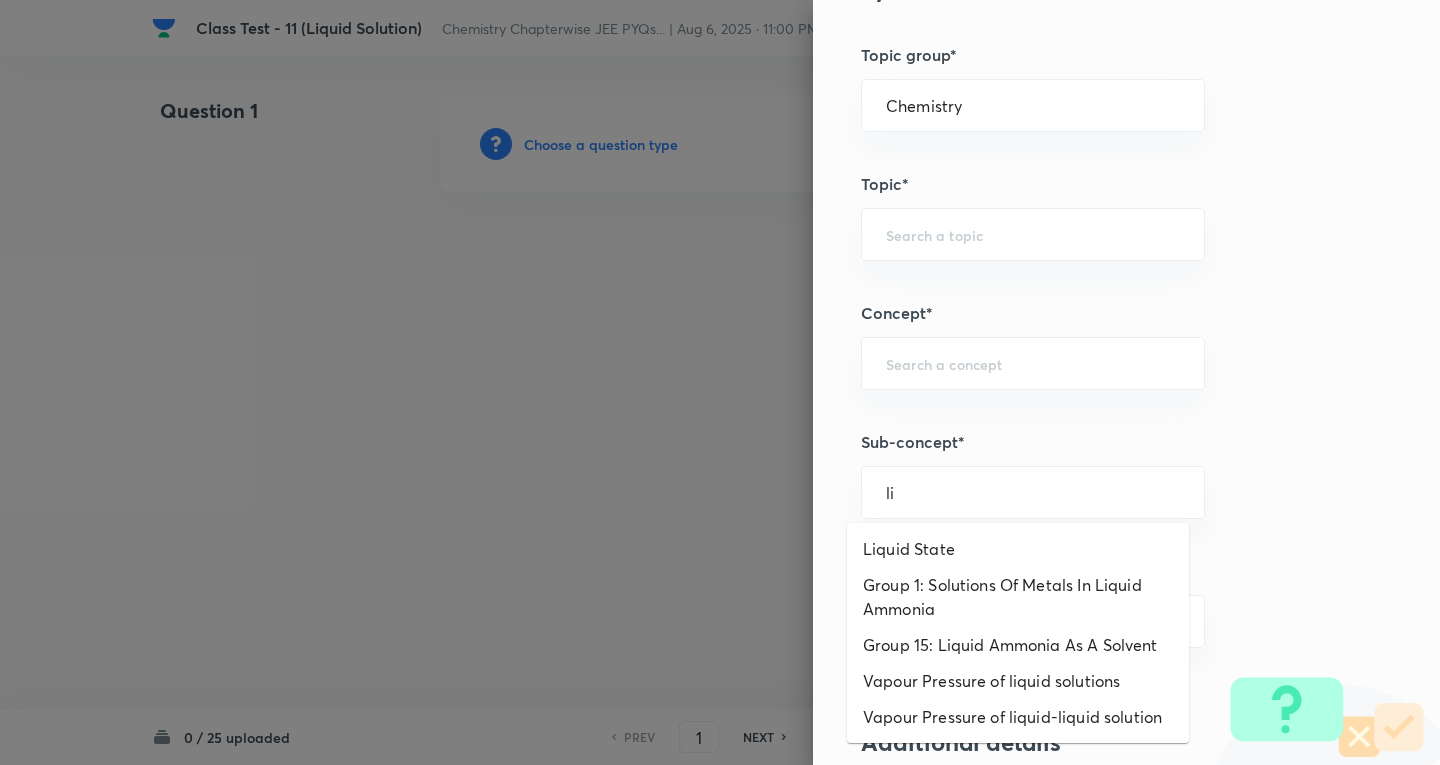 type on "l" 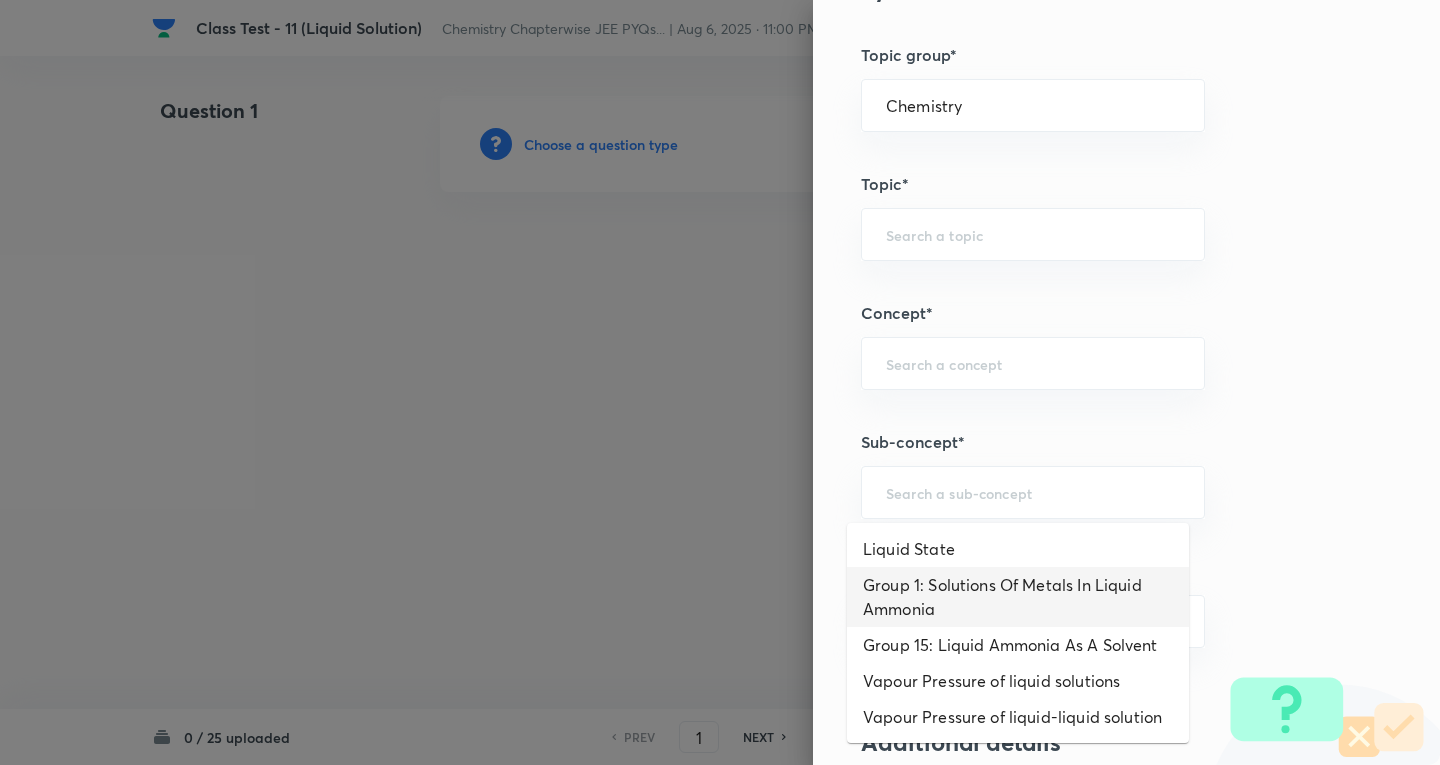 click on "Group 1: Solutions Of Metals In Liquid Ammonia" at bounding box center [1018, 597] 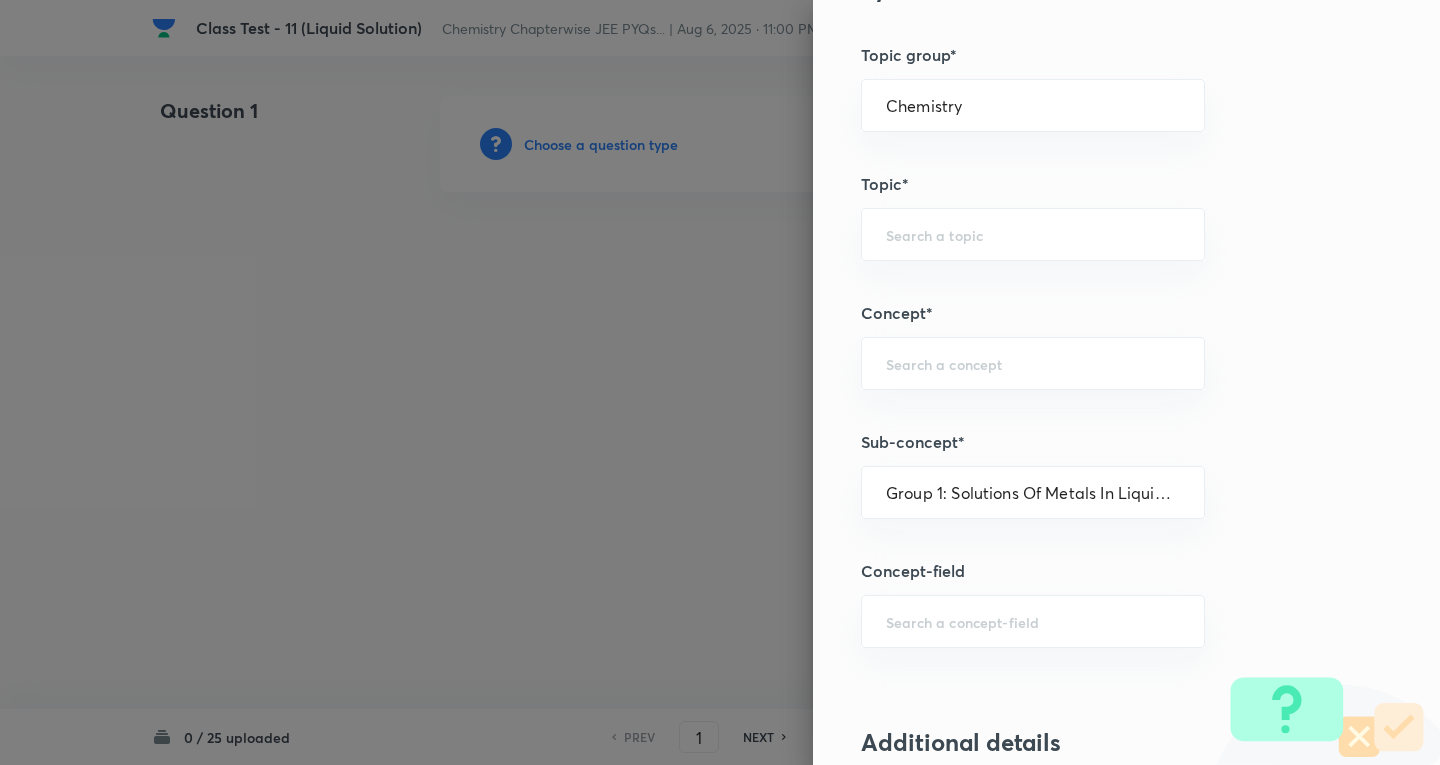 type on "Inorganic Chemistry" 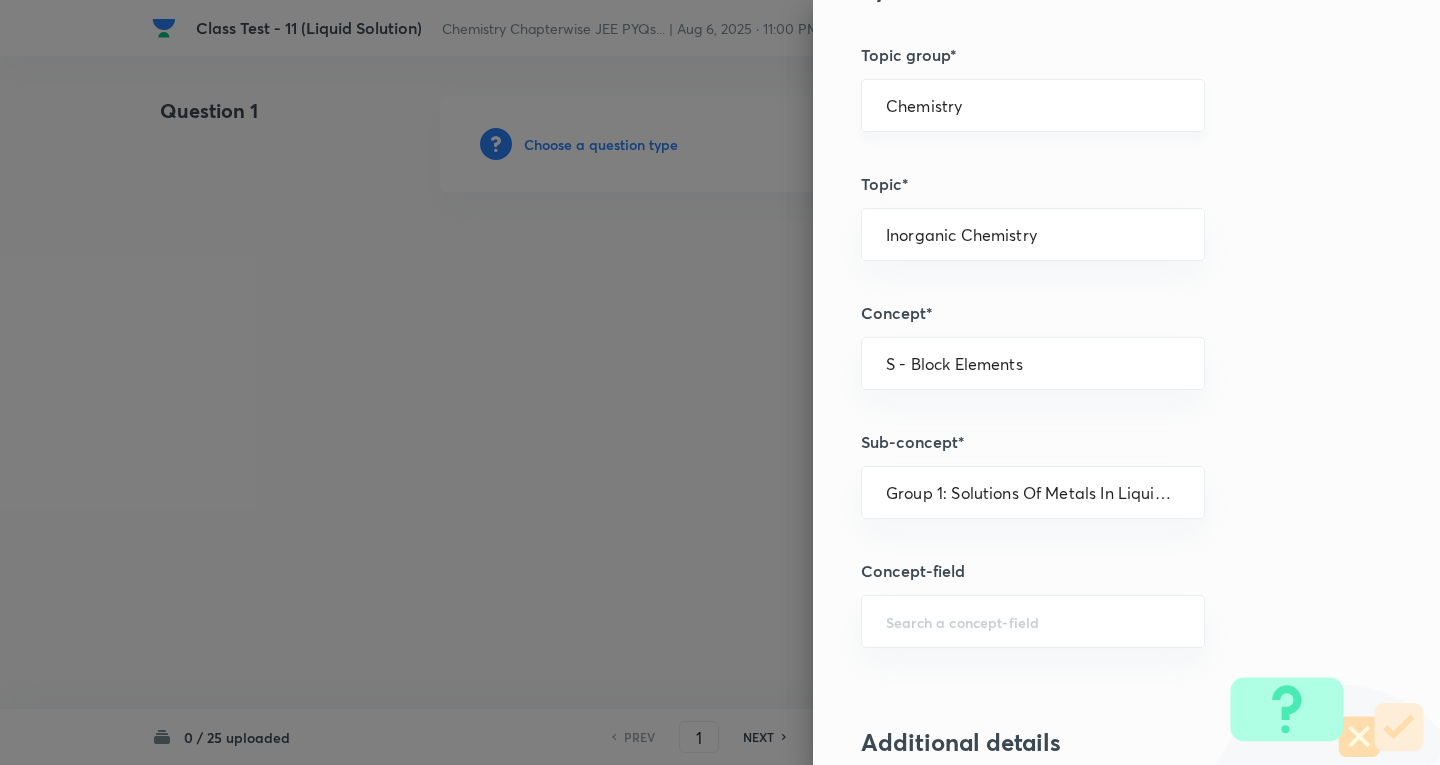 click on "Chemistry" at bounding box center [1033, 105] 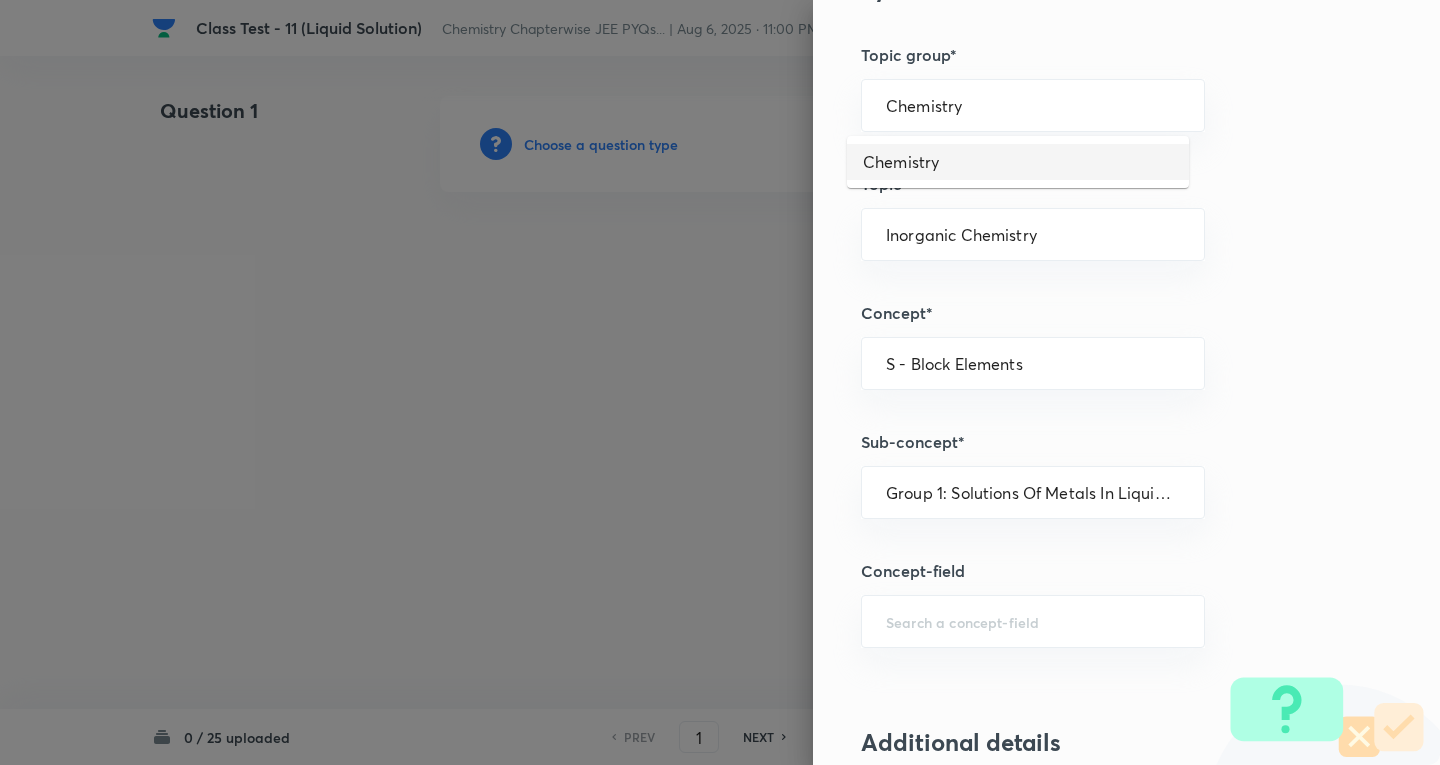 click on "Chemistry" at bounding box center (1018, 162) 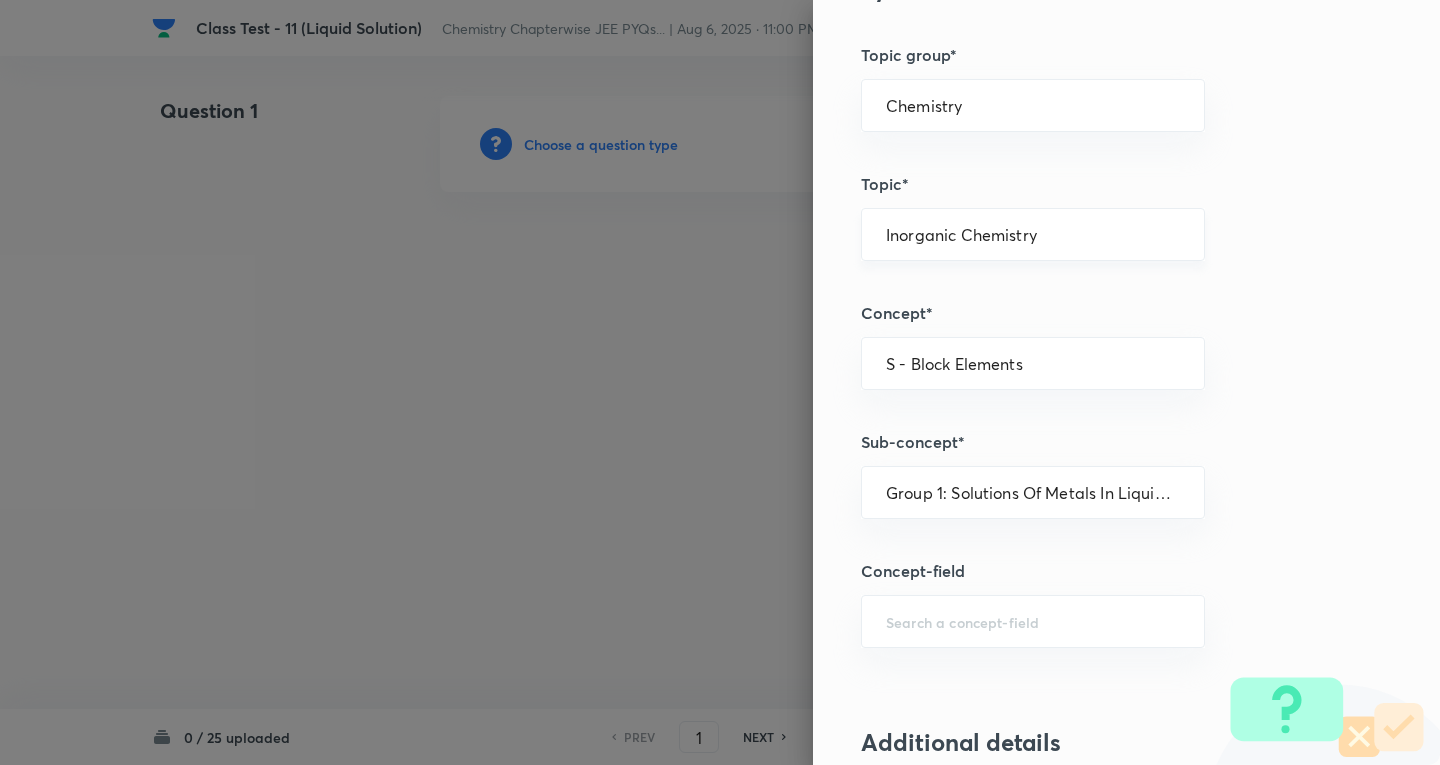 type 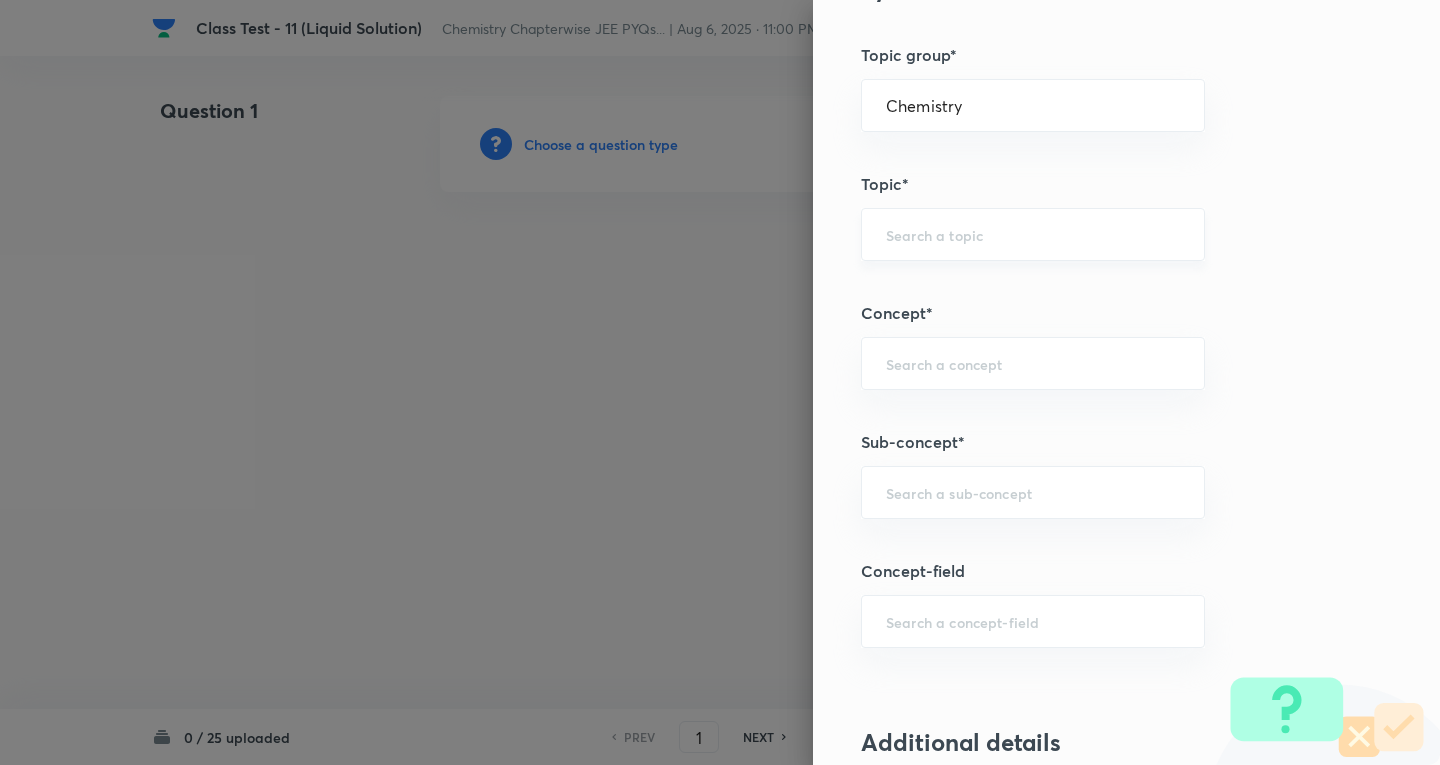 click at bounding box center [1033, 234] 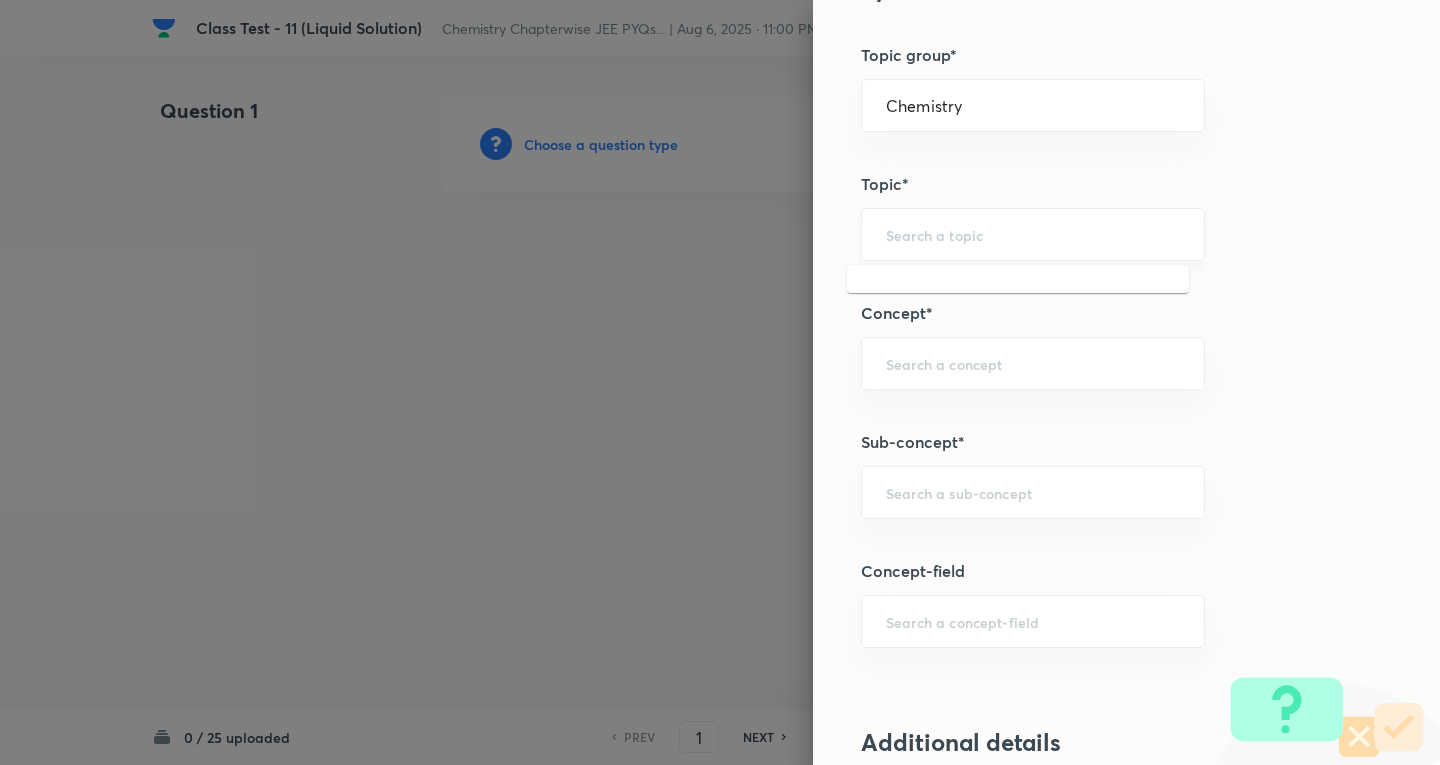 type on "a" 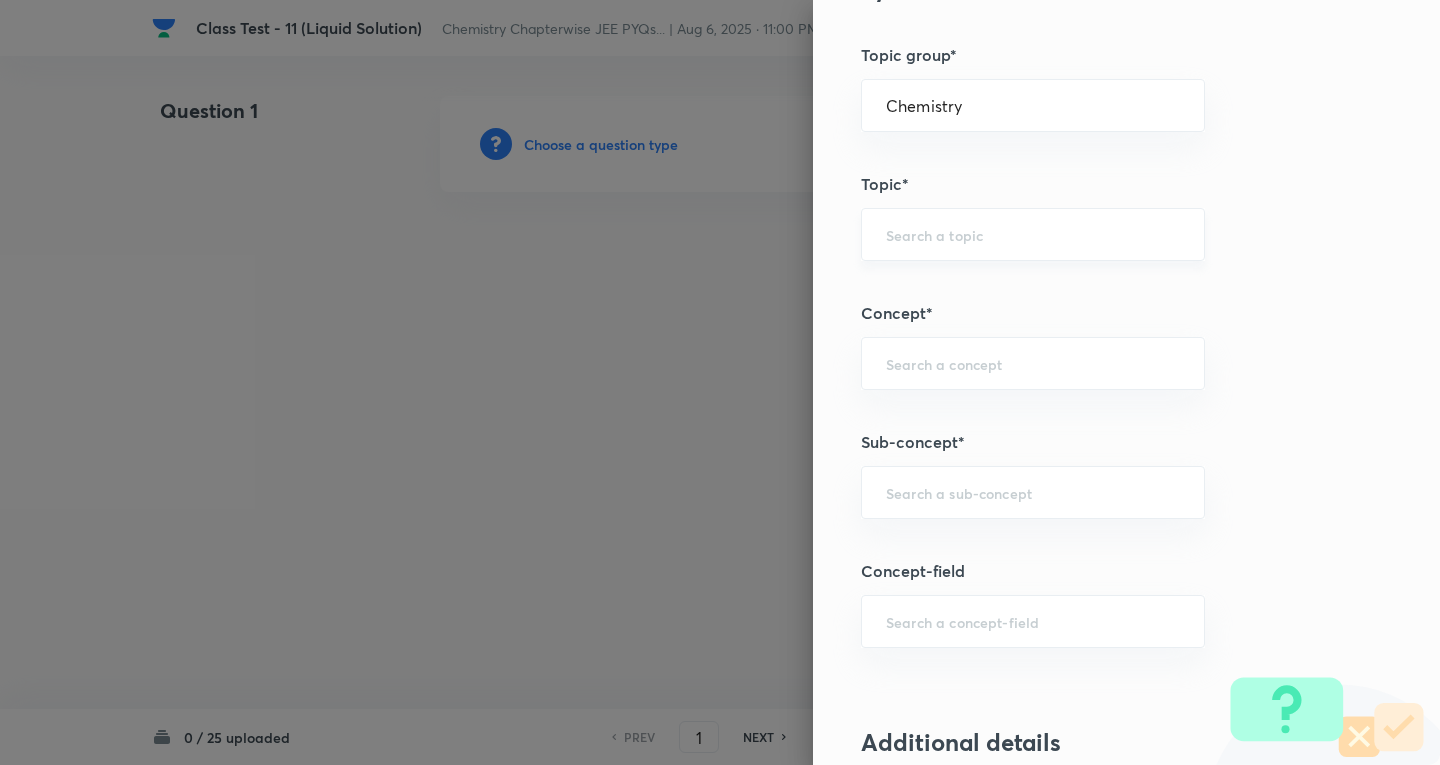 click at bounding box center [1033, 234] 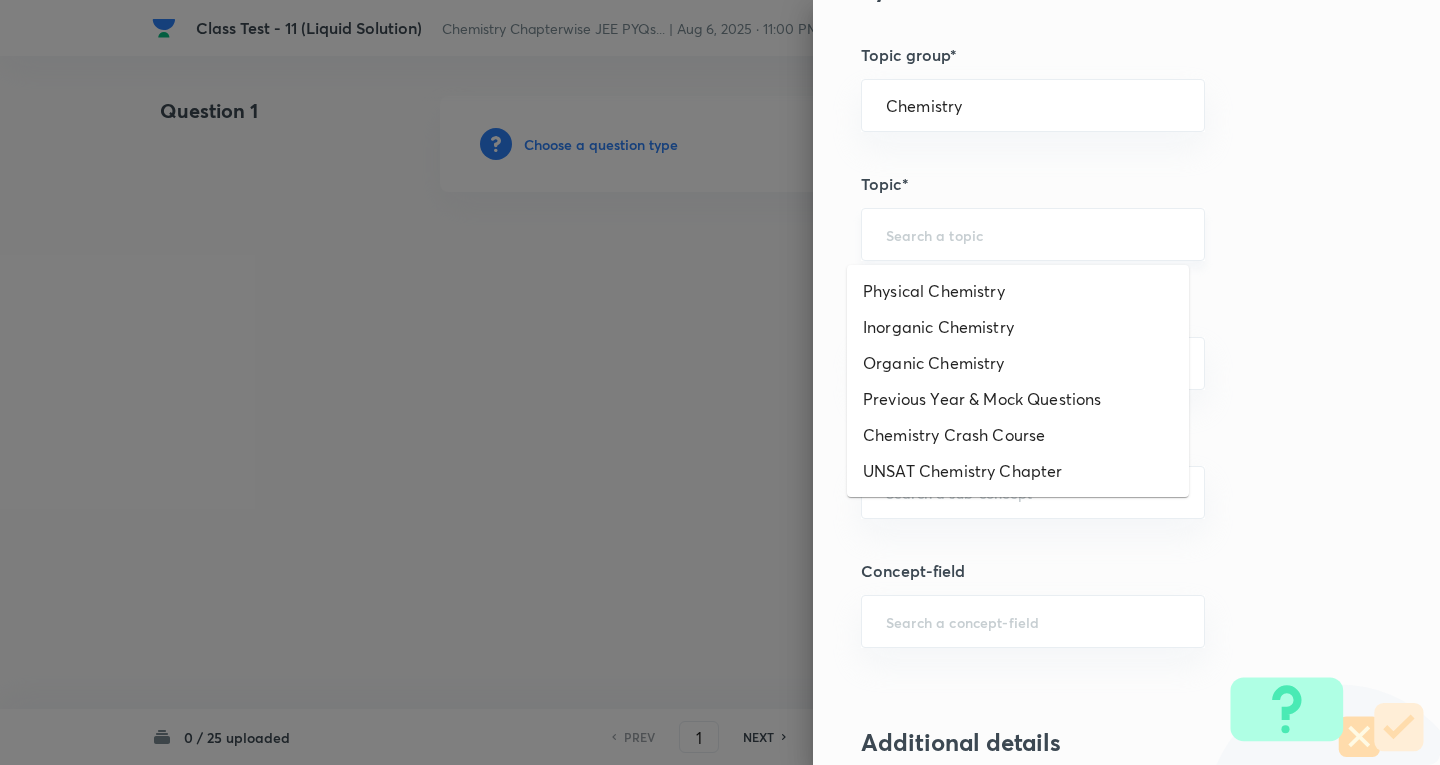 click at bounding box center [1033, 234] 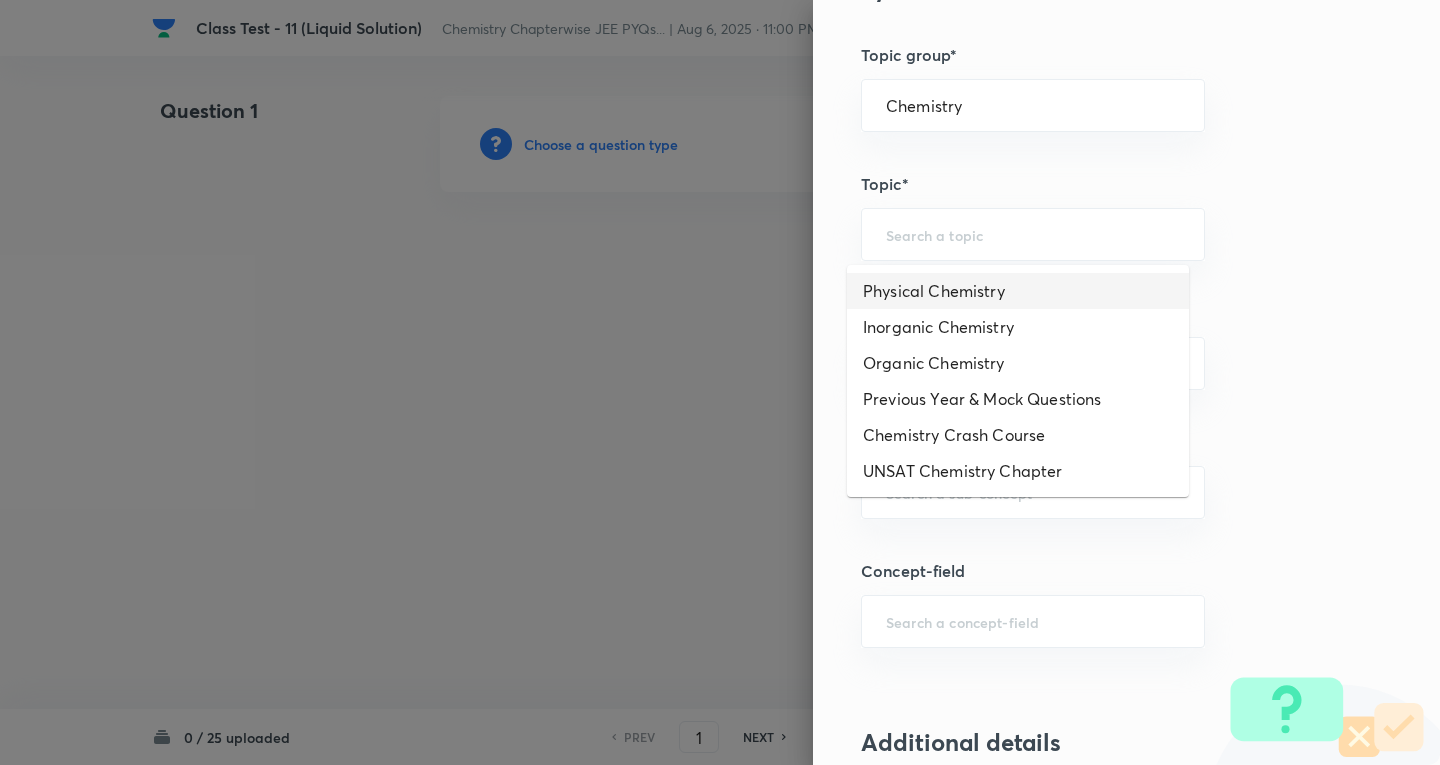 click on "Physical Chemistry" at bounding box center [1018, 291] 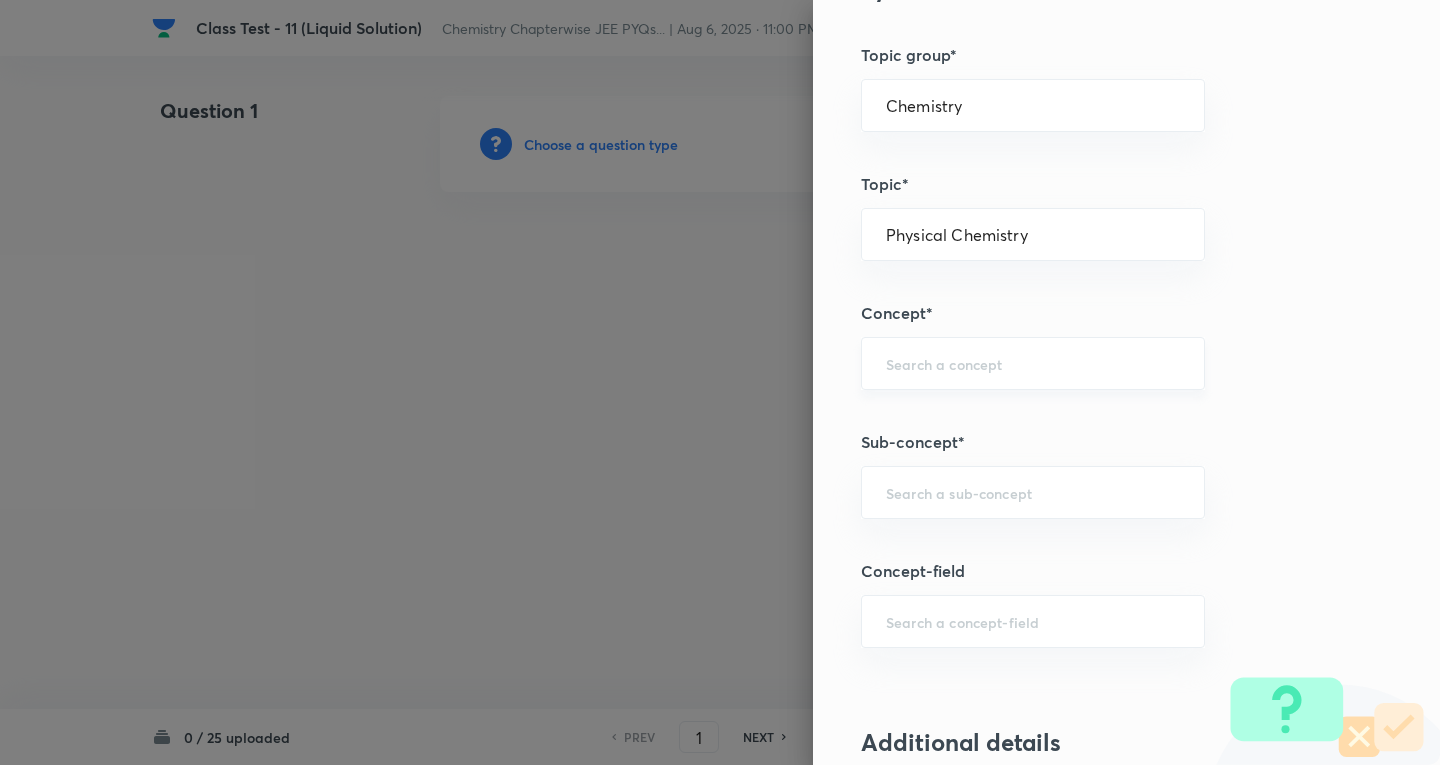 drag, startPoint x: 935, startPoint y: 383, endPoint x: 937, endPoint y: 367, distance: 16.124516 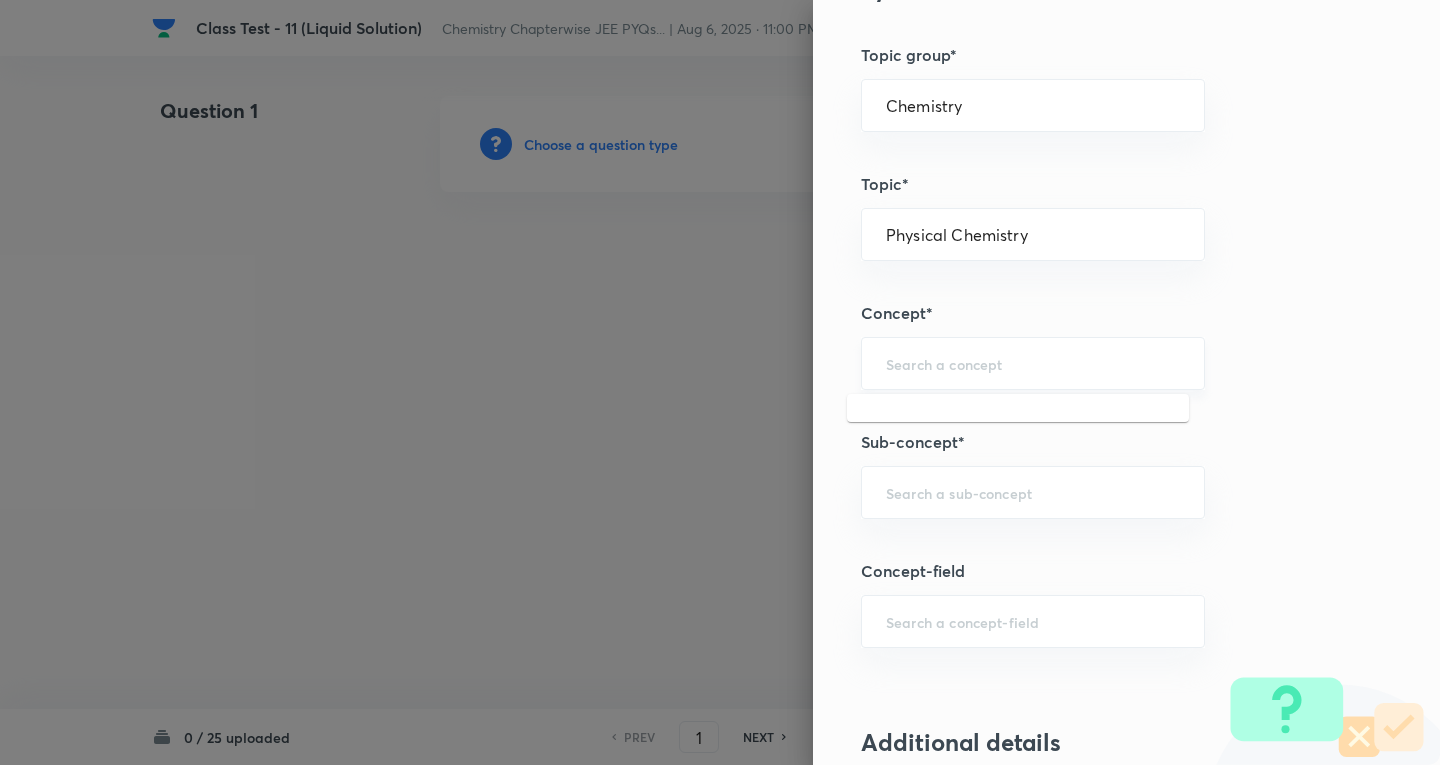 type on "s" 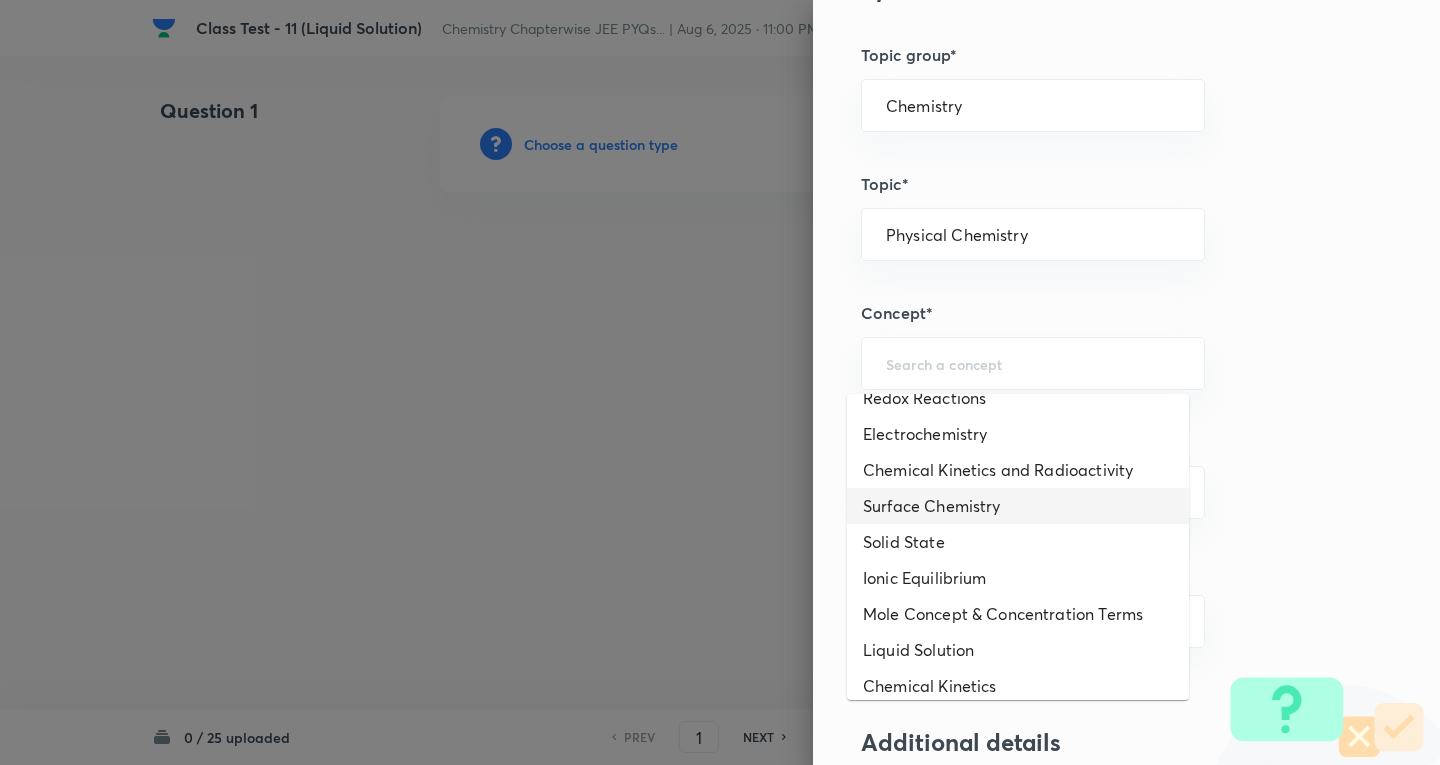 scroll, scrollTop: 300, scrollLeft: 0, axis: vertical 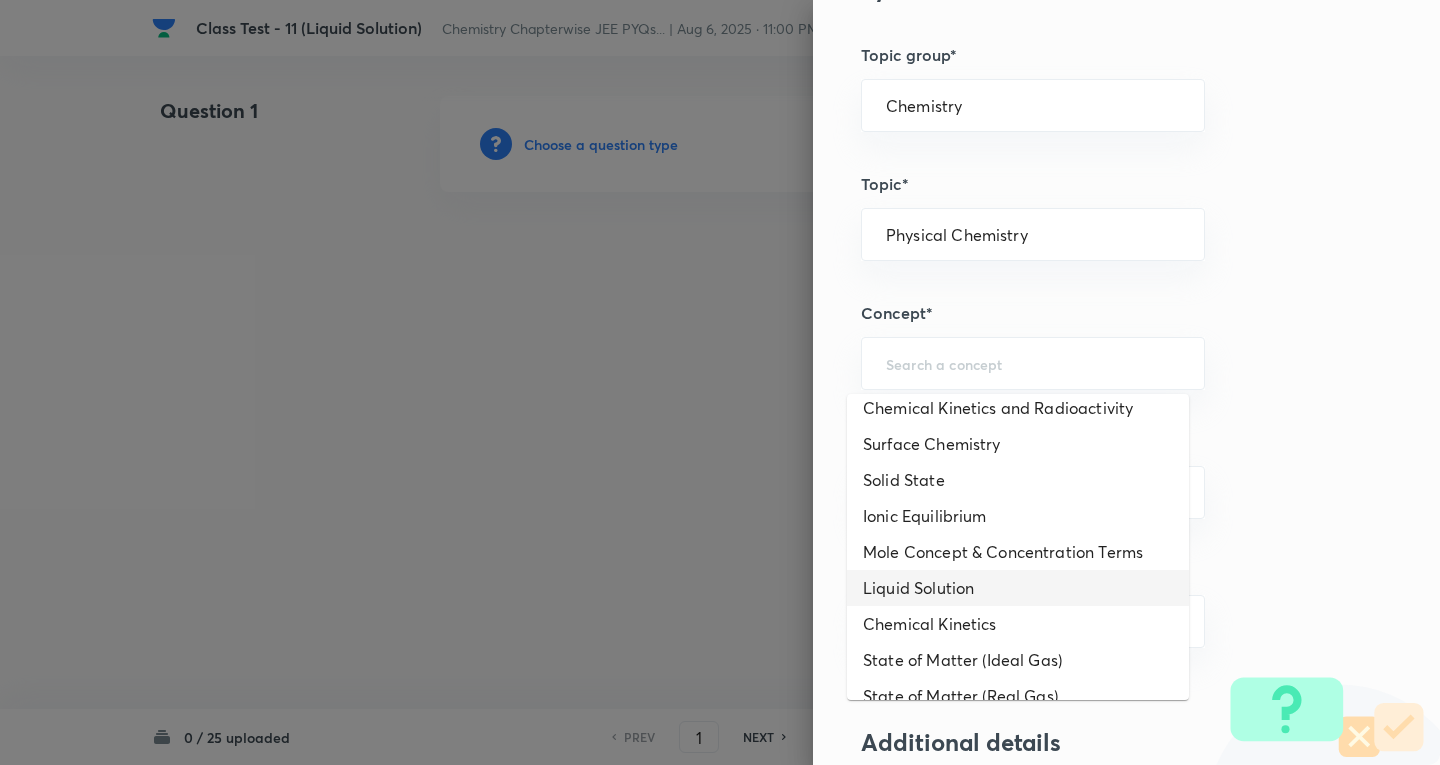 click on "Liquid Solution" at bounding box center (1018, 588) 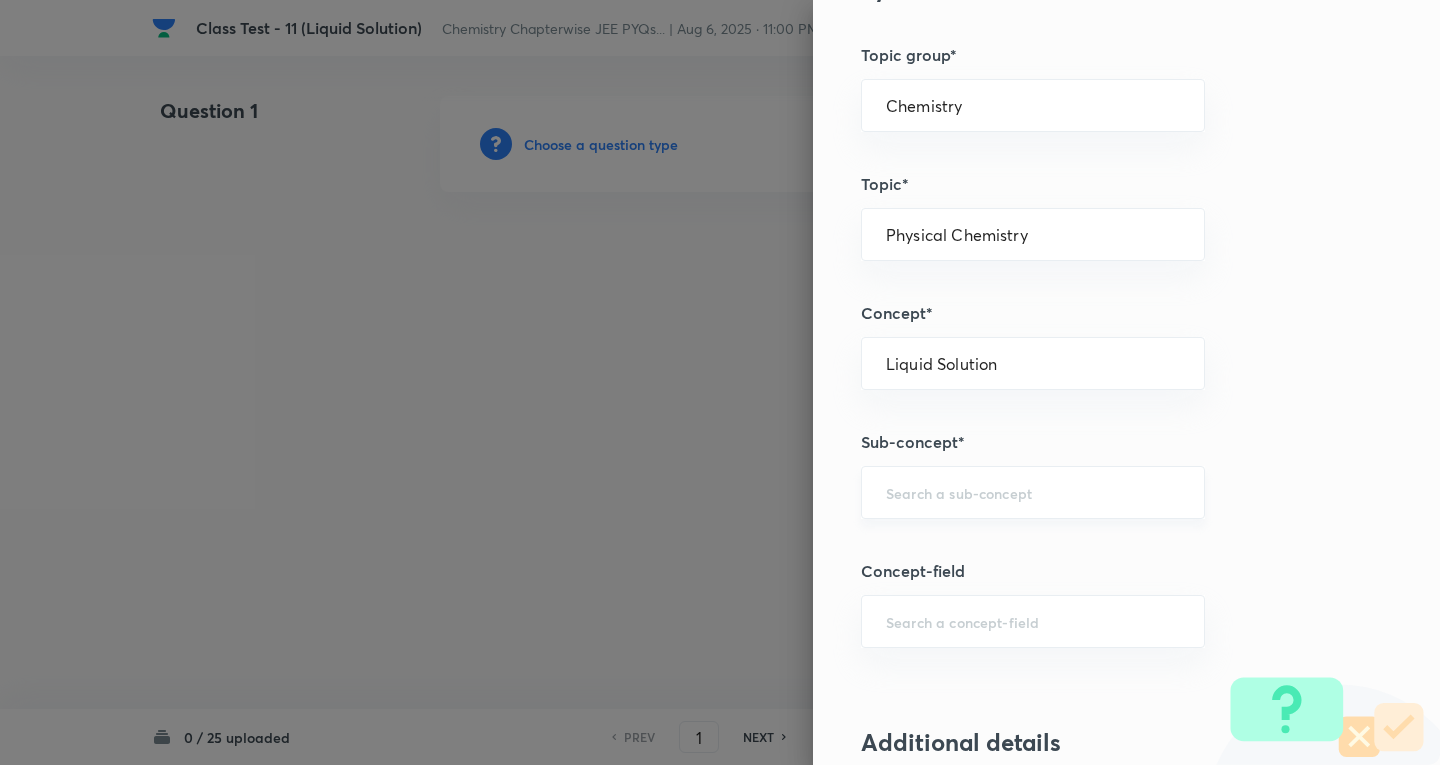 drag, startPoint x: 929, startPoint y: 471, endPoint x: 921, endPoint y: 484, distance: 15.264338 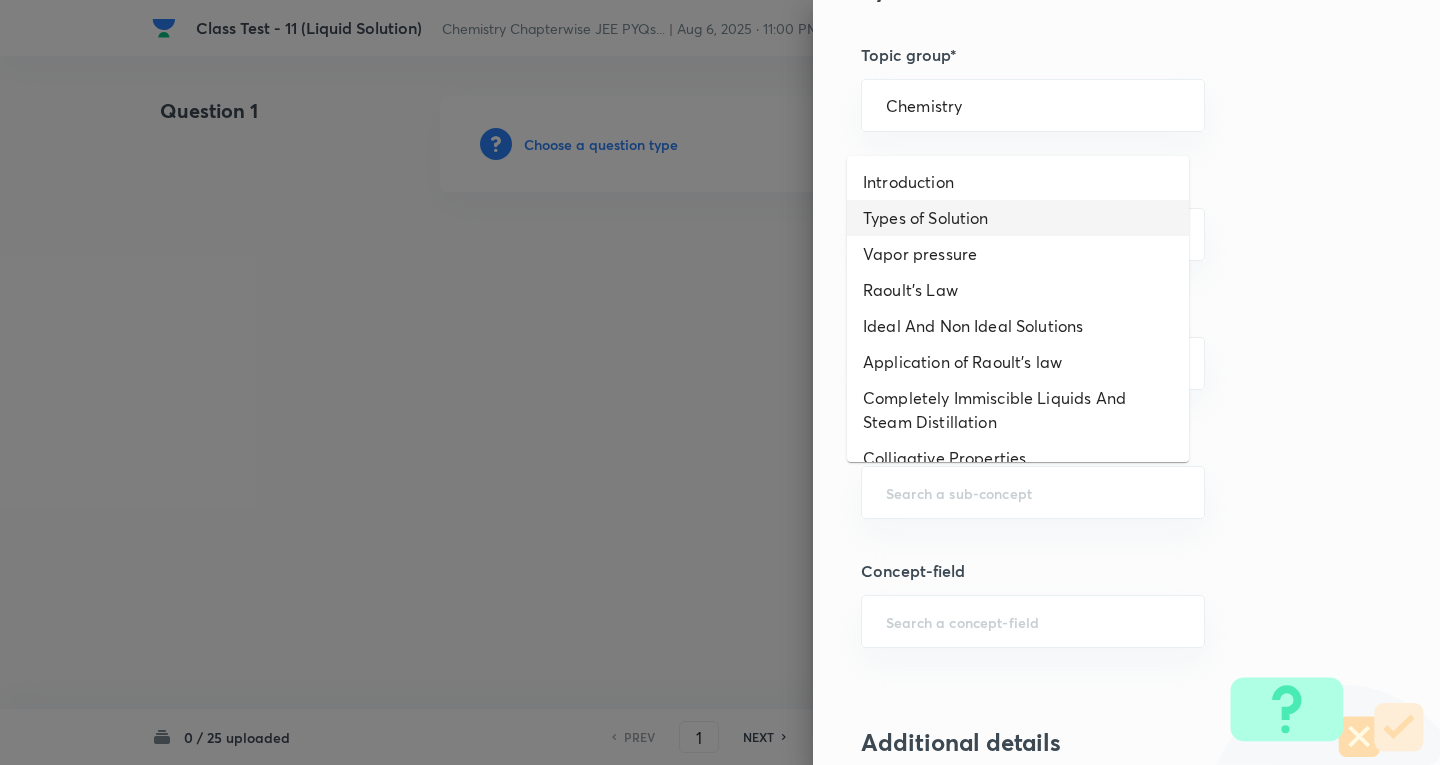 click on "Types of Solution" at bounding box center [1018, 218] 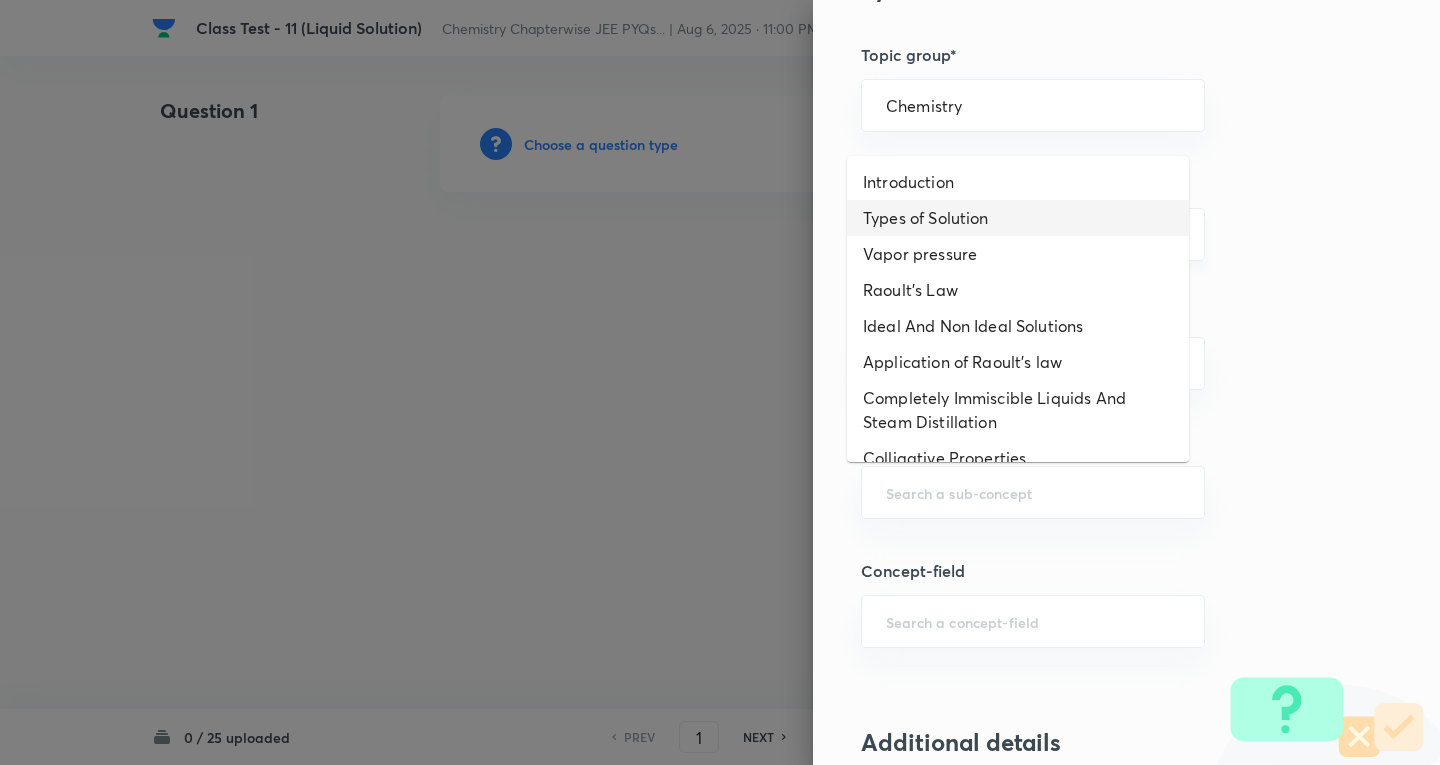 type on "Types of Solution" 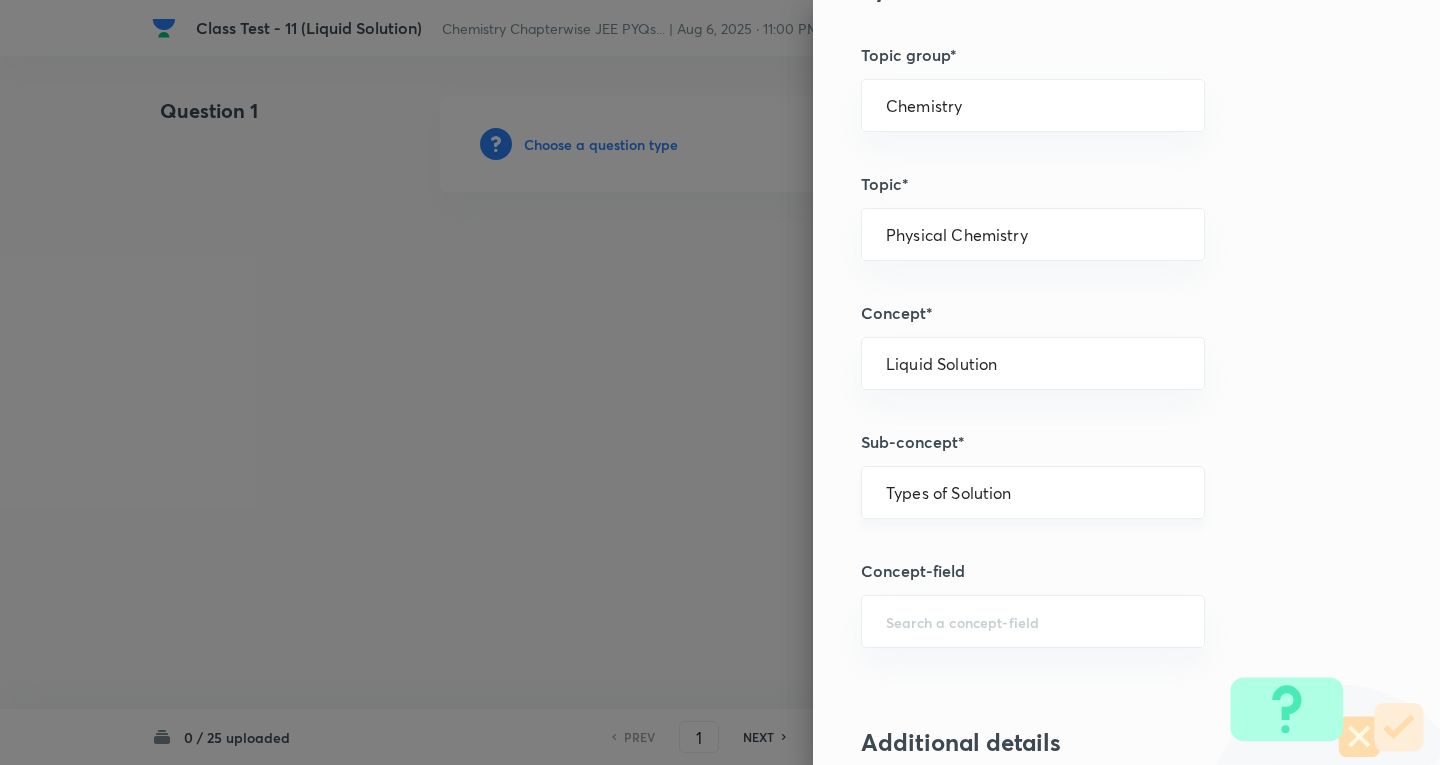 click on "Types of Solution" at bounding box center [1033, 492] 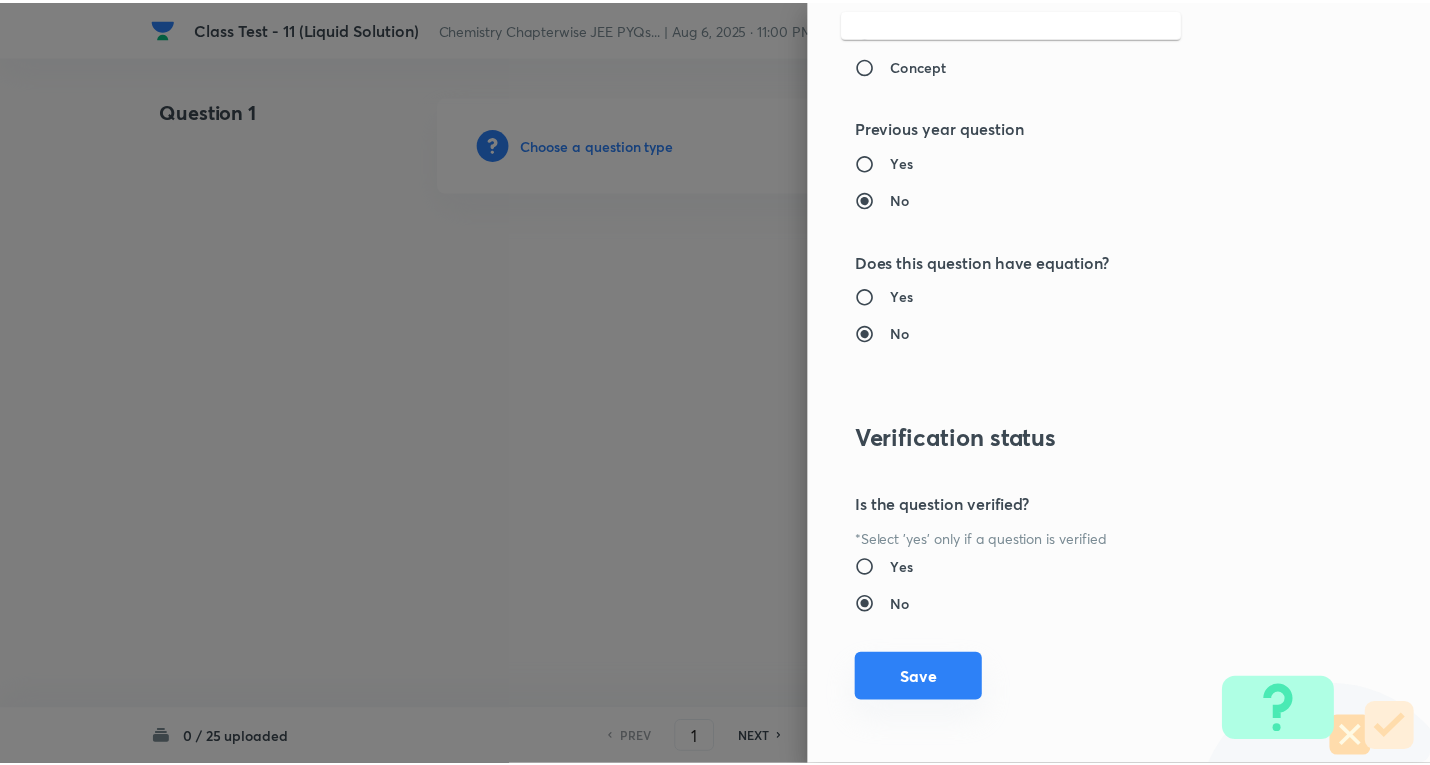 scroll, scrollTop: 1961, scrollLeft: 0, axis: vertical 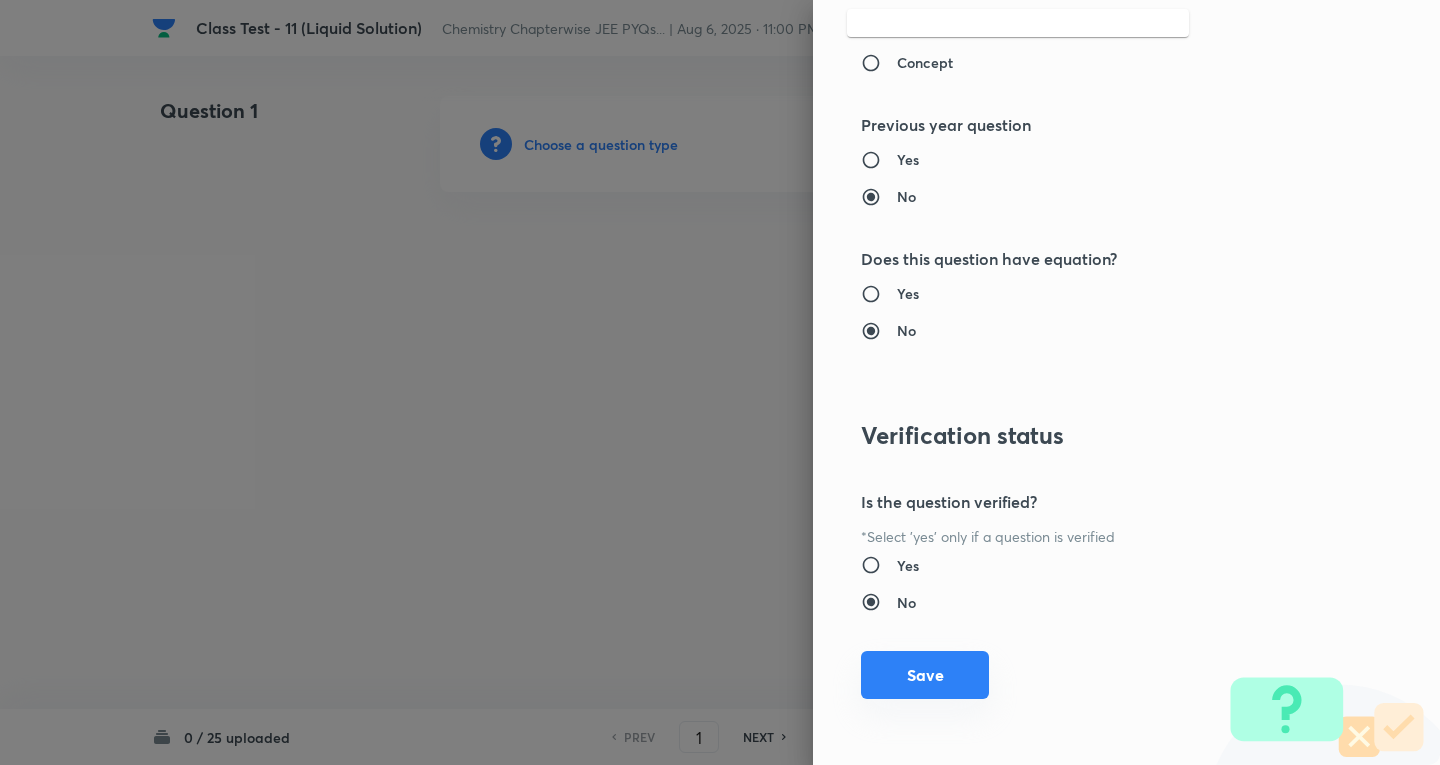 click on "Save" at bounding box center [925, 675] 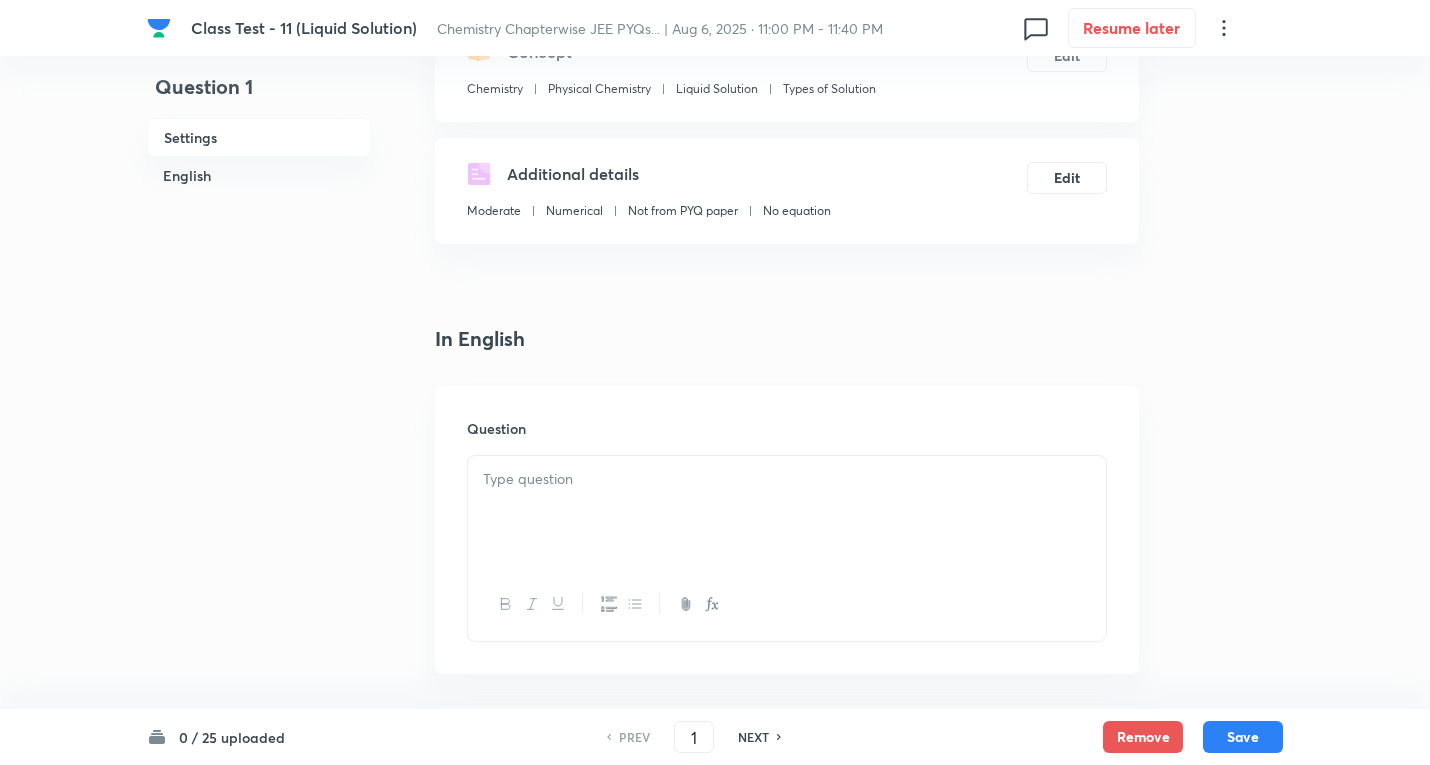 scroll, scrollTop: 300, scrollLeft: 0, axis: vertical 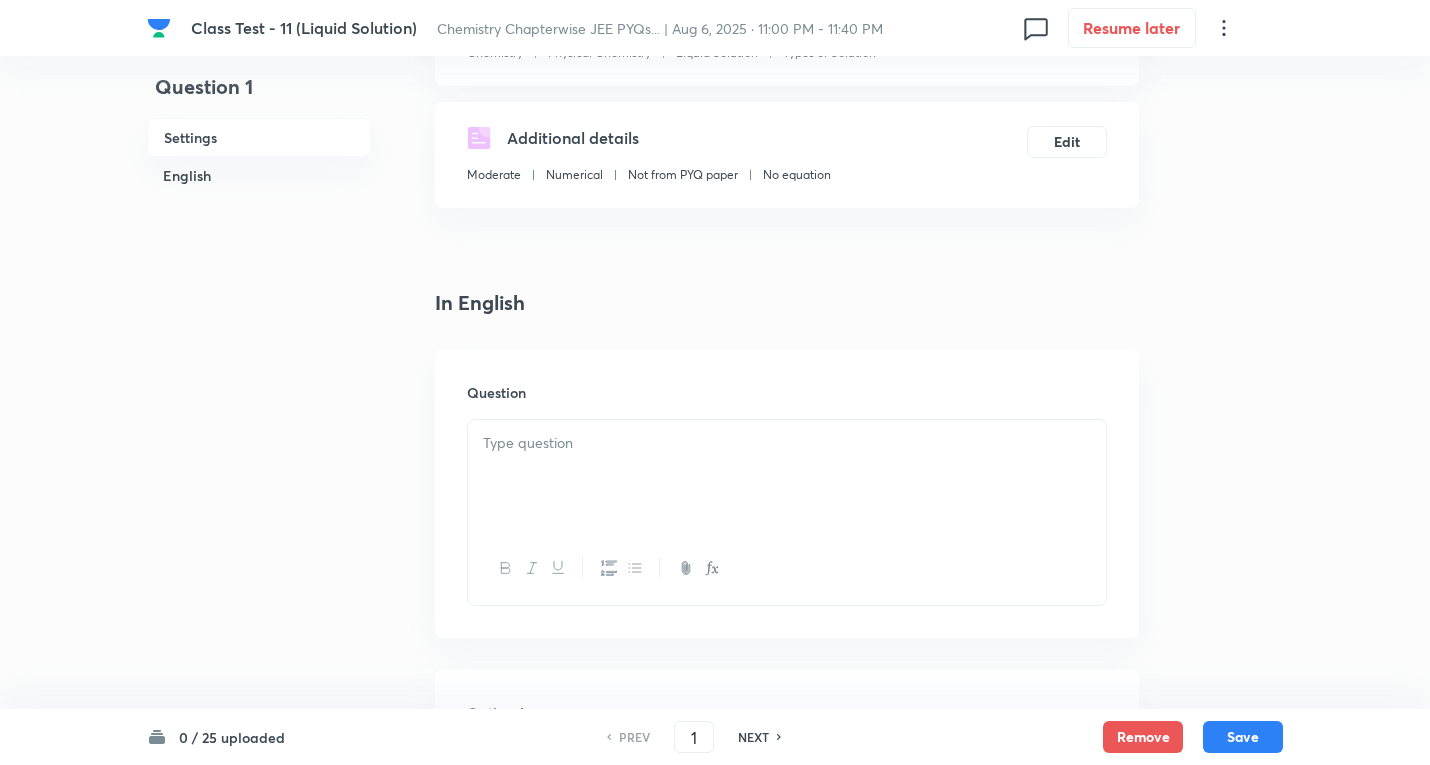 click at bounding box center (787, 476) 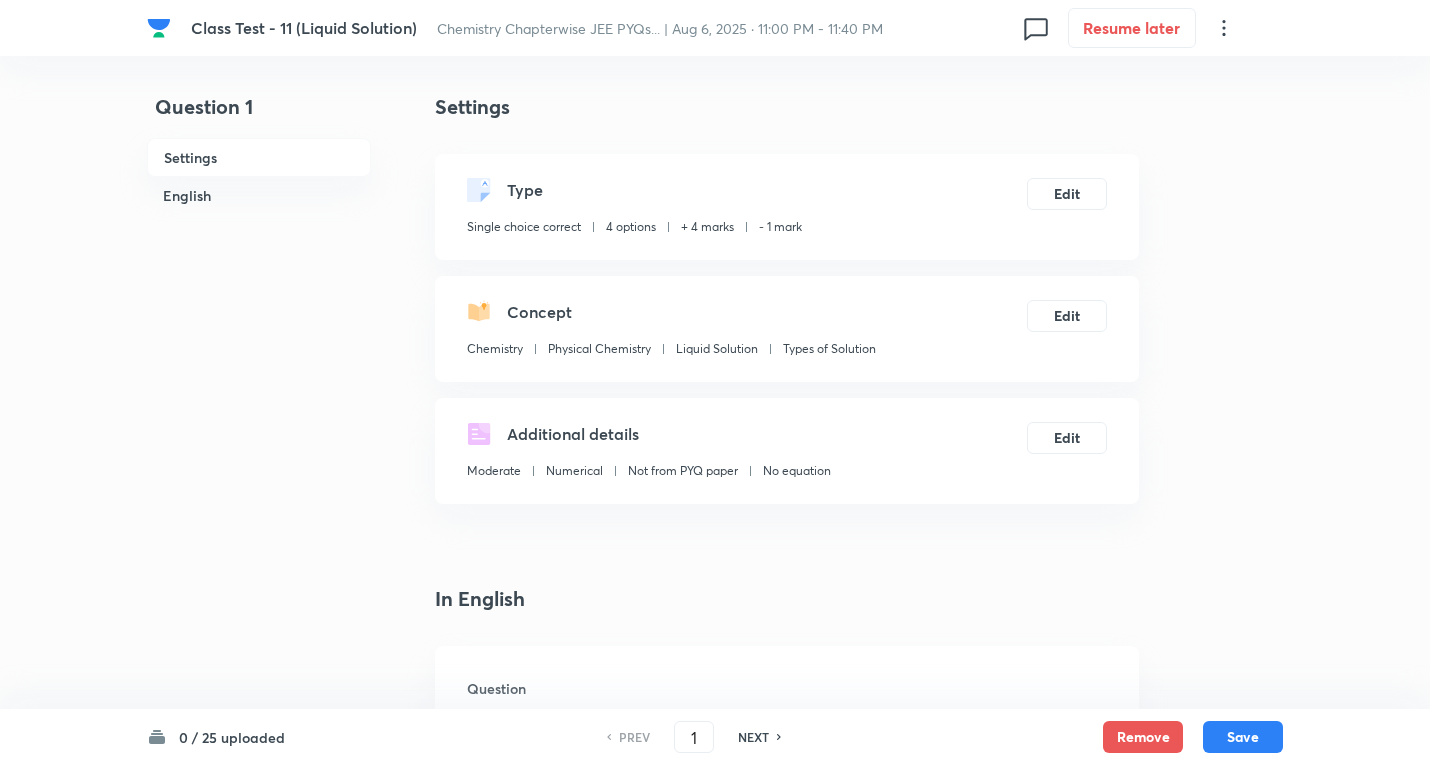 scroll, scrollTop: 0, scrollLeft: 0, axis: both 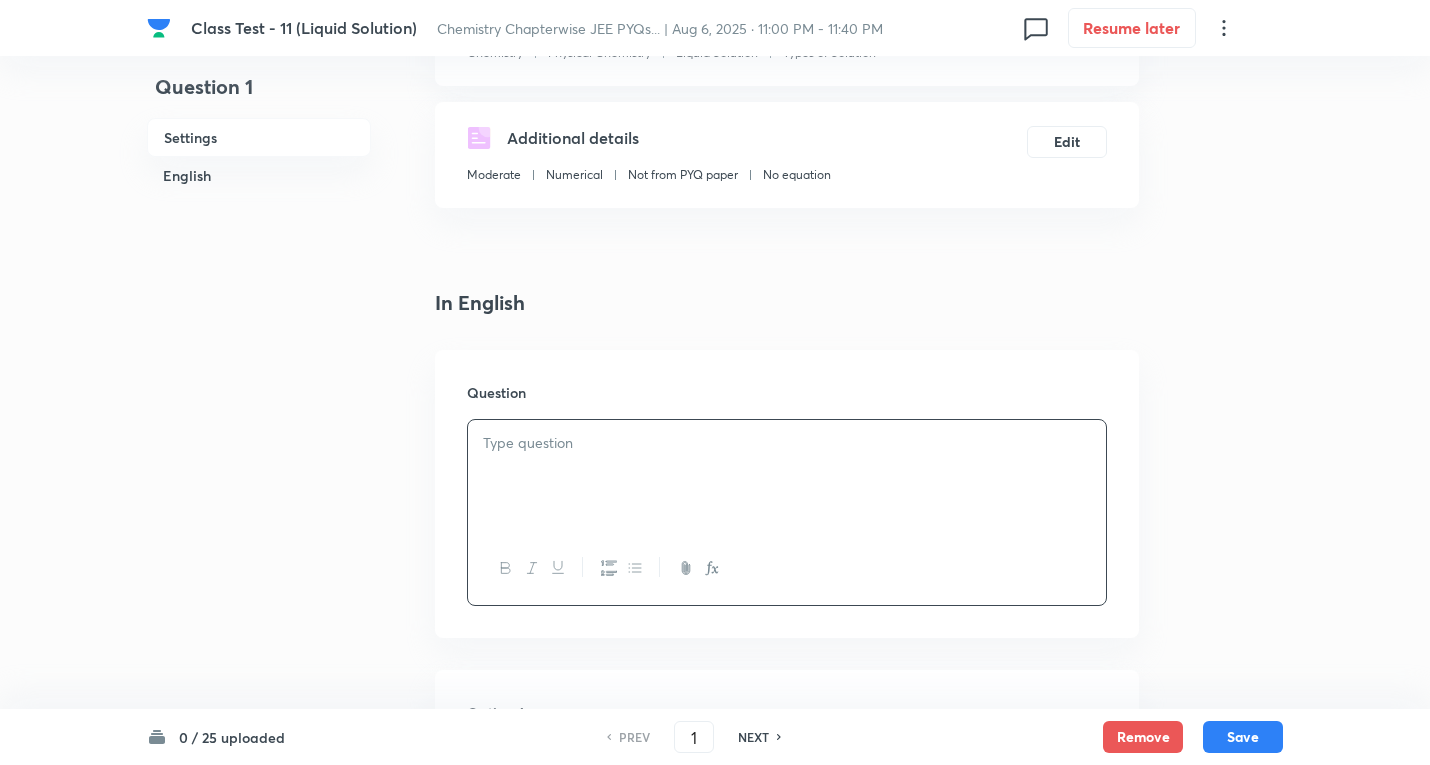 click at bounding box center [787, 476] 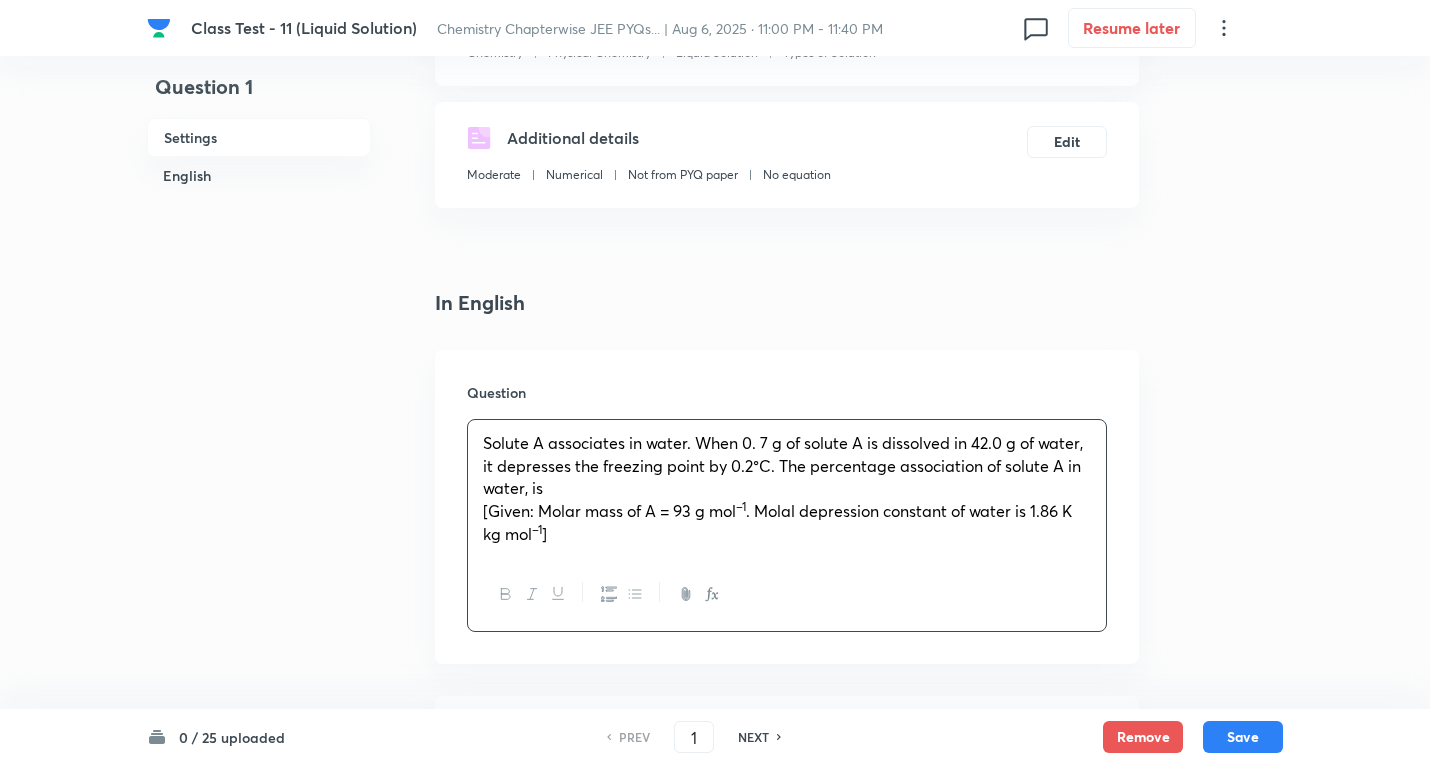 click on "[Given: Molar mass of A = 93 g mol" at bounding box center (609, 510) 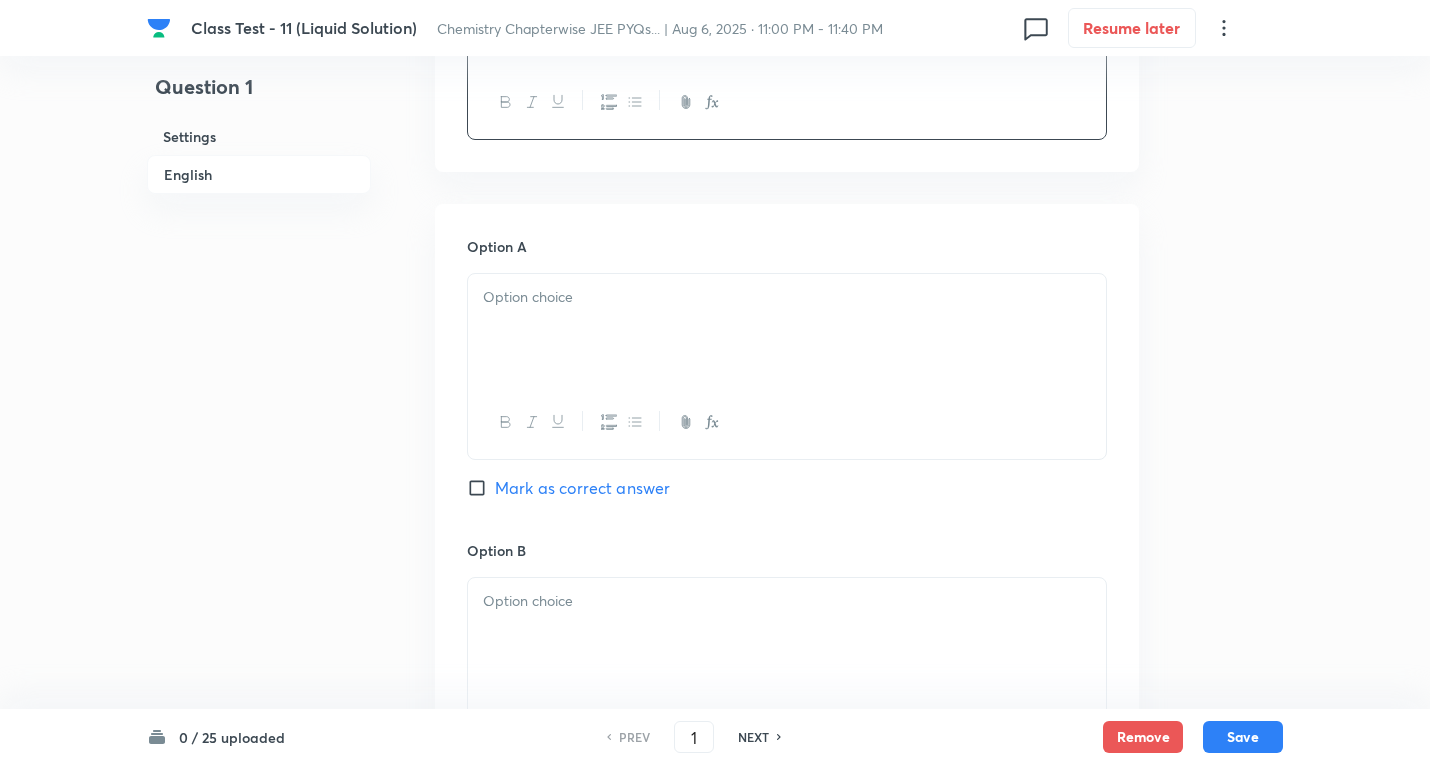 scroll, scrollTop: 900, scrollLeft: 0, axis: vertical 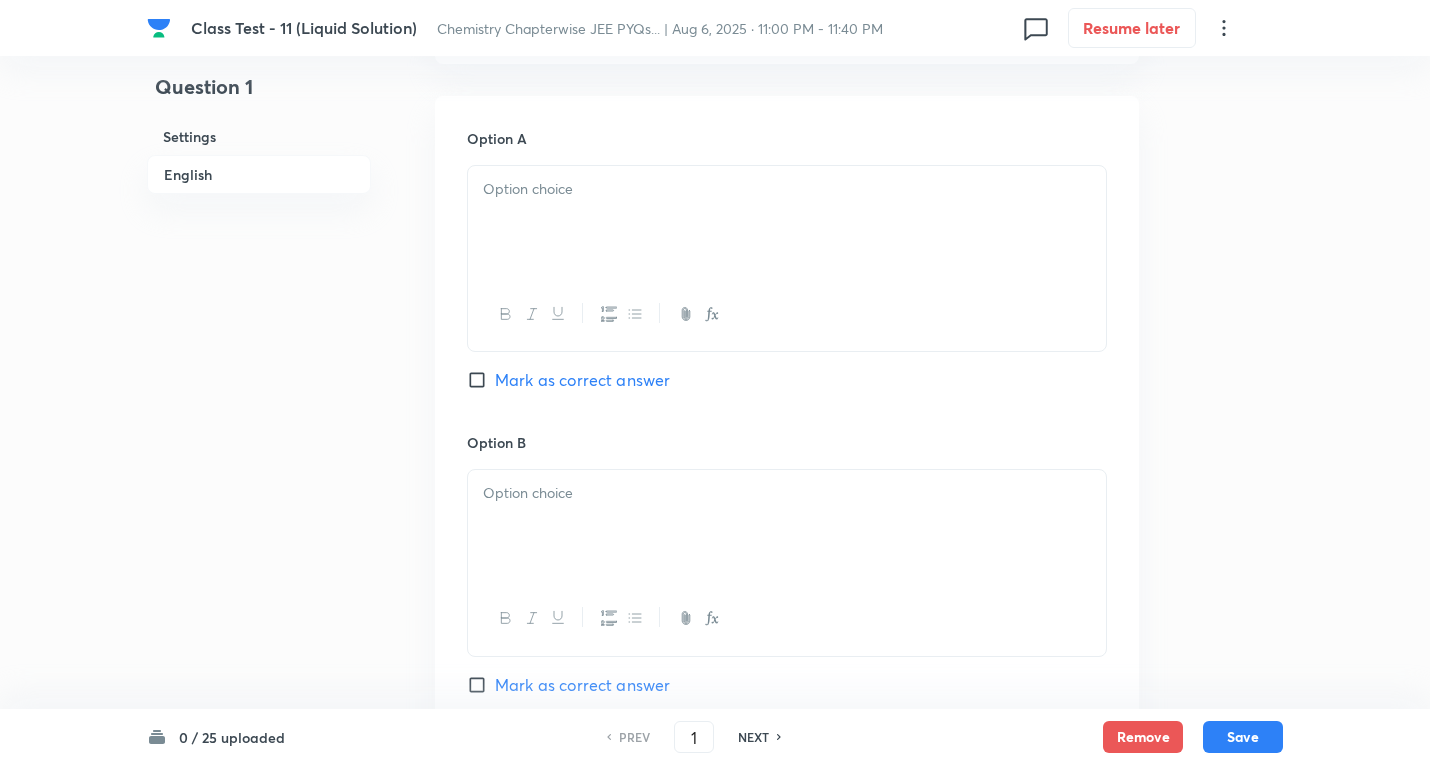 click at bounding box center (787, 189) 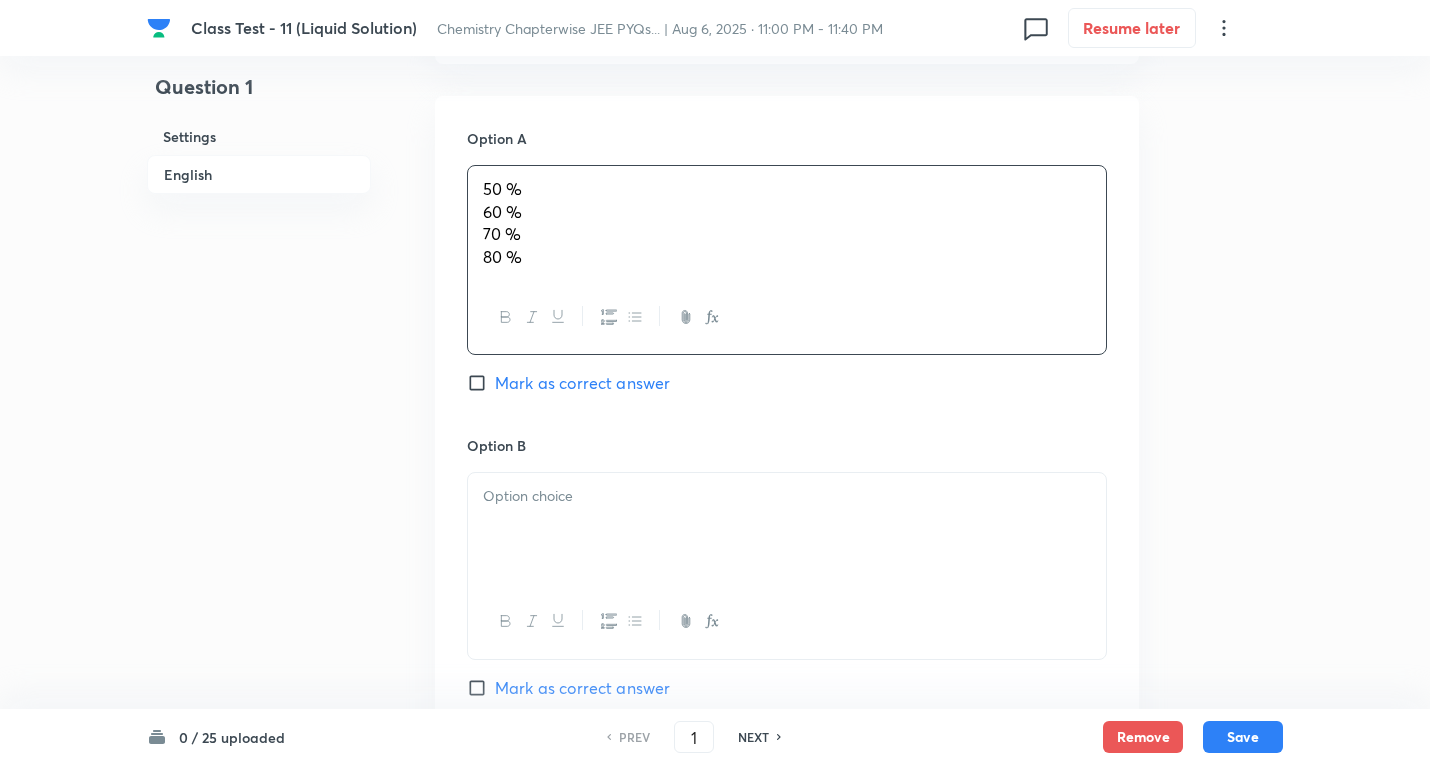 drag, startPoint x: 482, startPoint y: 221, endPoint x: 789, endPoint y: 348, distance: 332.23184 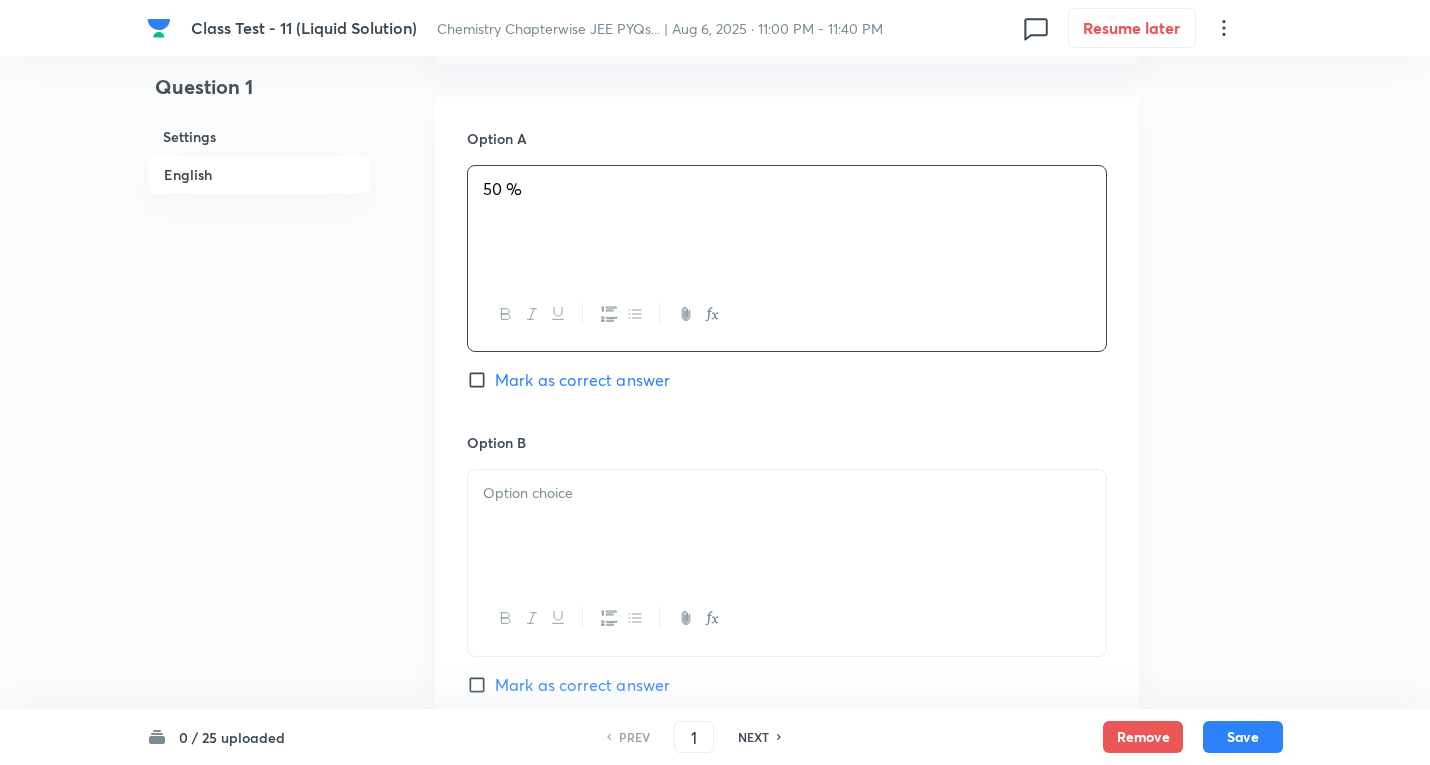click at bounding box center [787, 493] 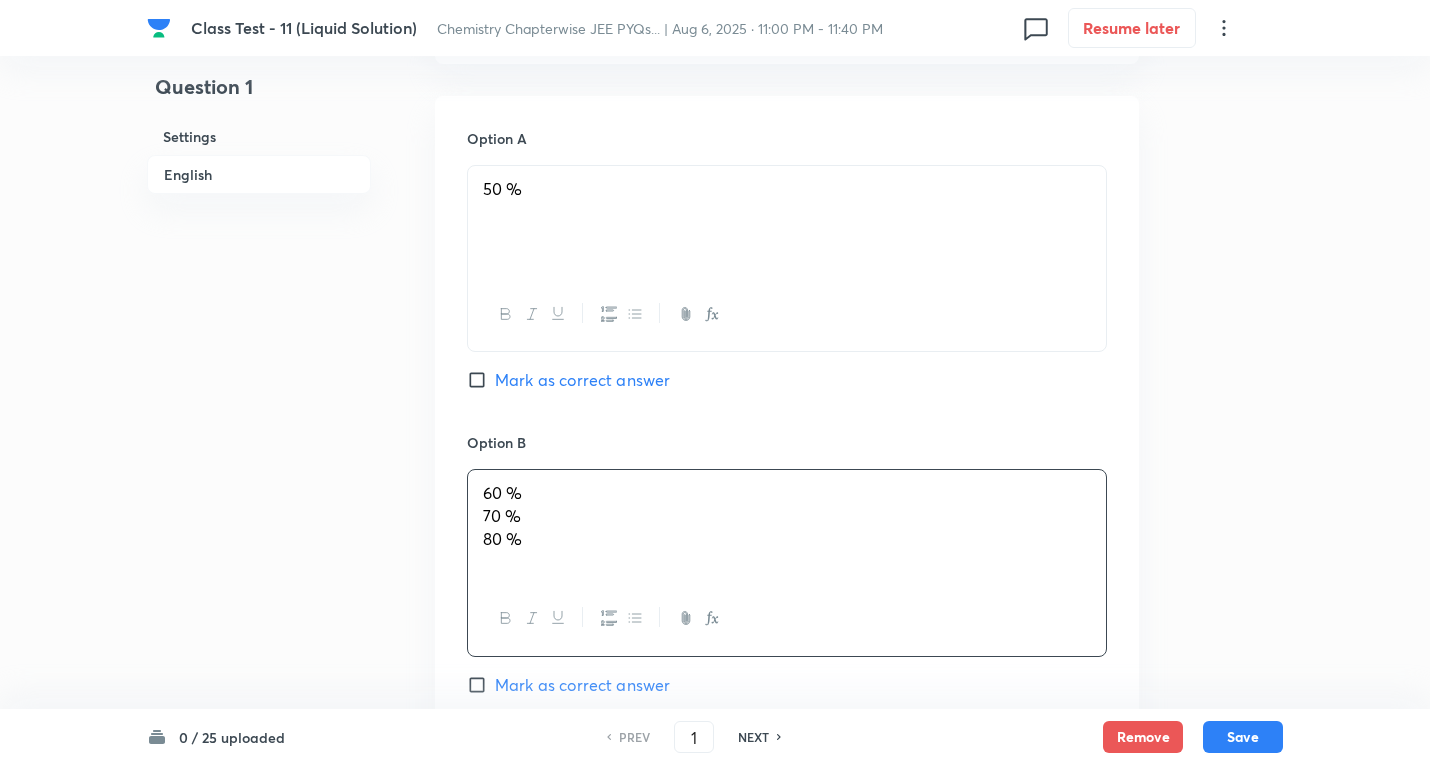 drag, startPoint x: 623, startPoint y: 568, endPoint x: 889, endPoint y: 645, distance: 276.92056 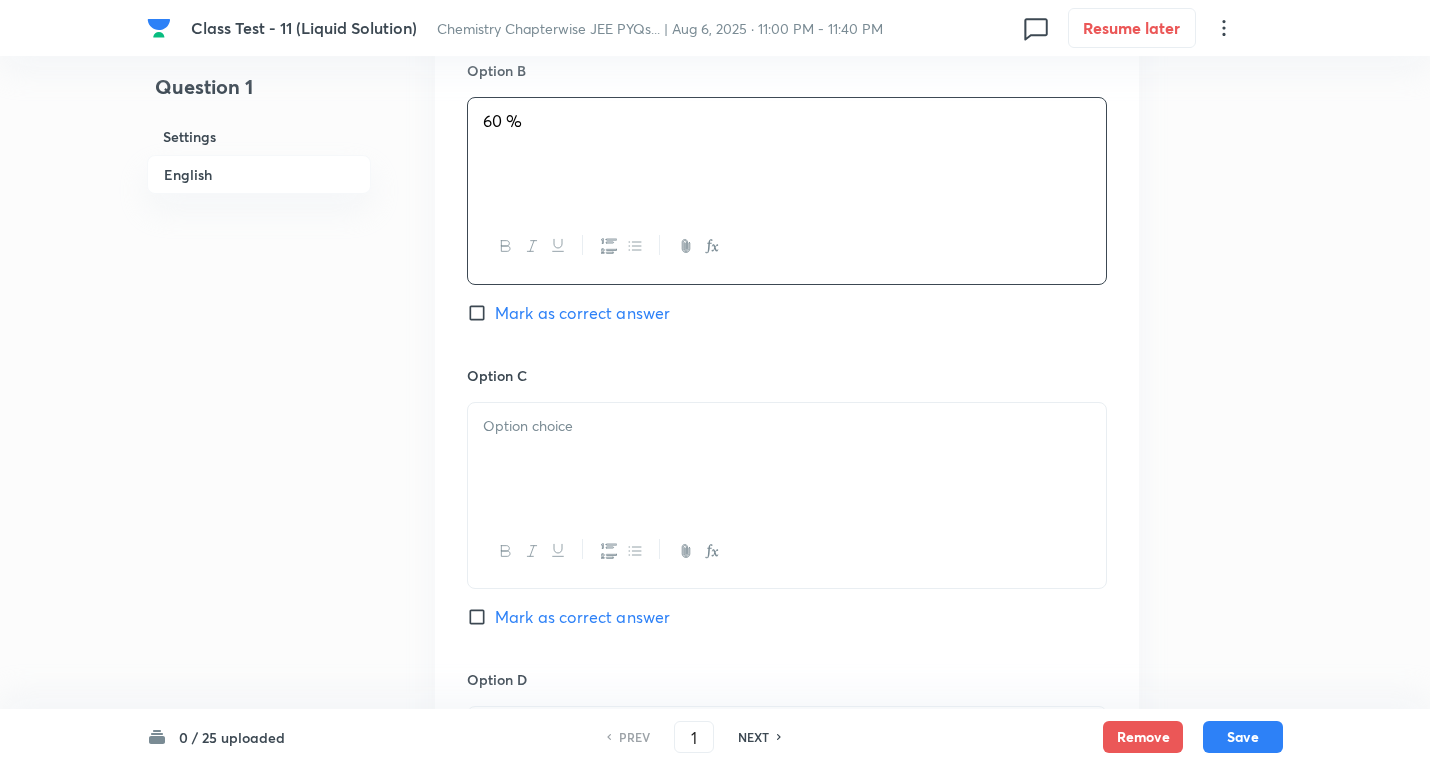 scroll, scrollTop: 1400, scrollLeft: 0, axis: vertical 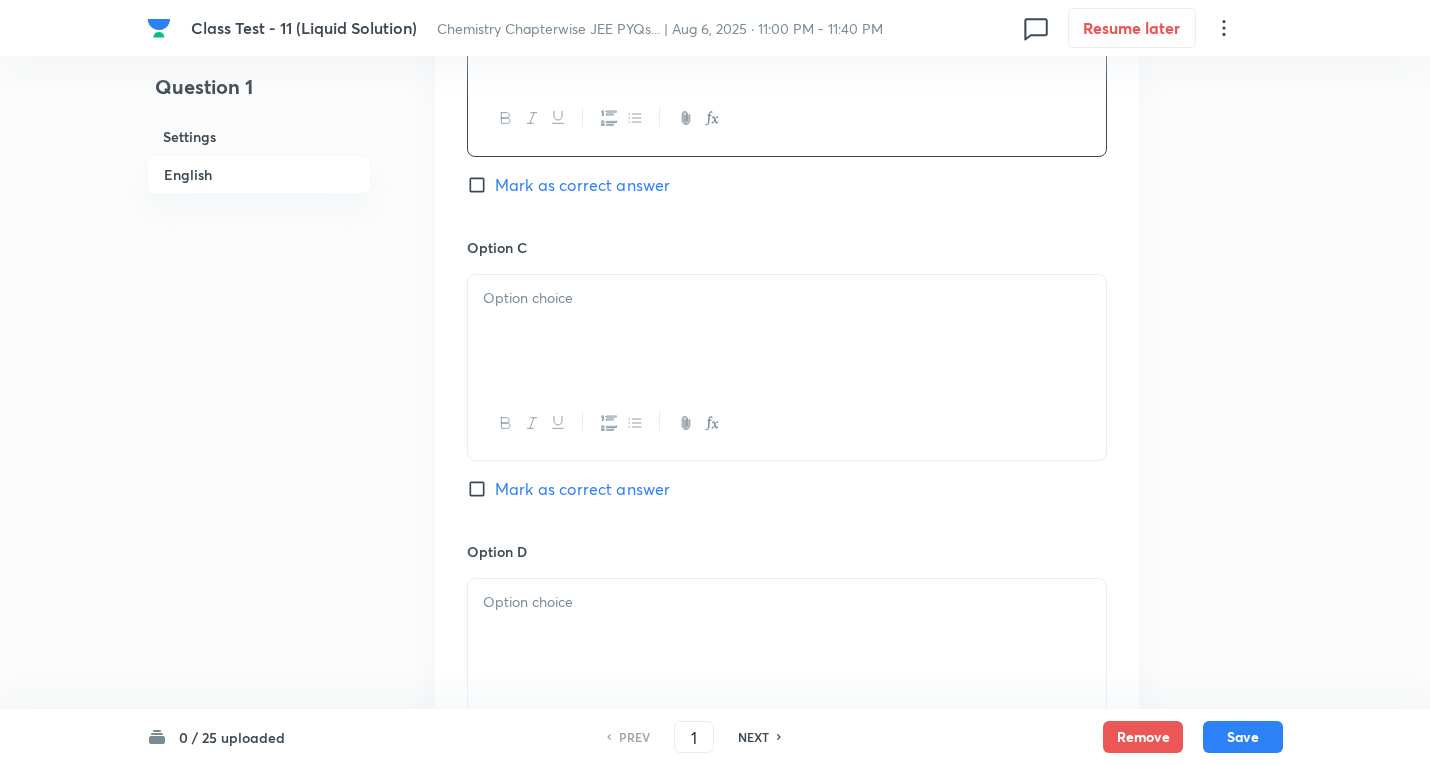click at bounding box center [787, 331] 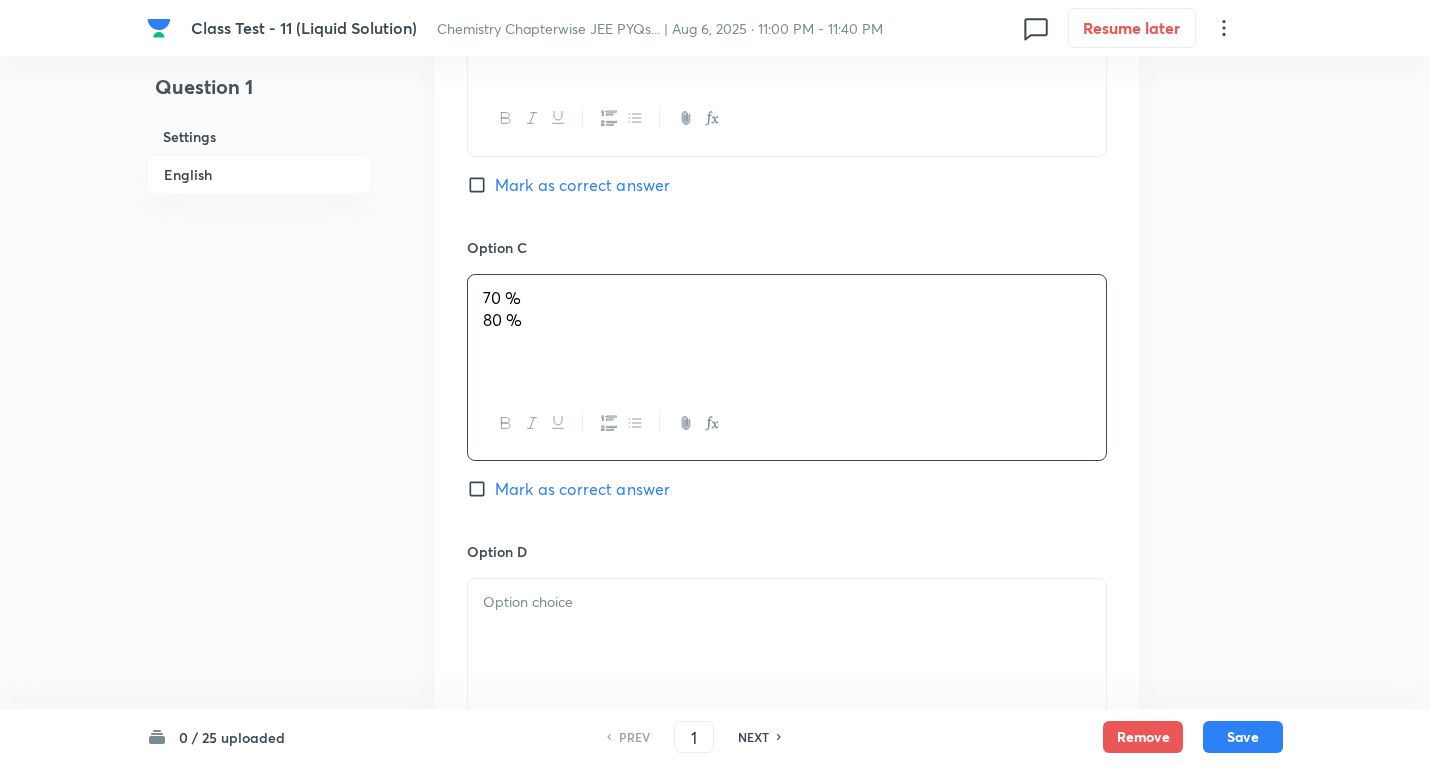 drag, startPoint x: 484, startPoint y: 322, endPoint x: 520, endPoint y: 339, distance: 39.812057 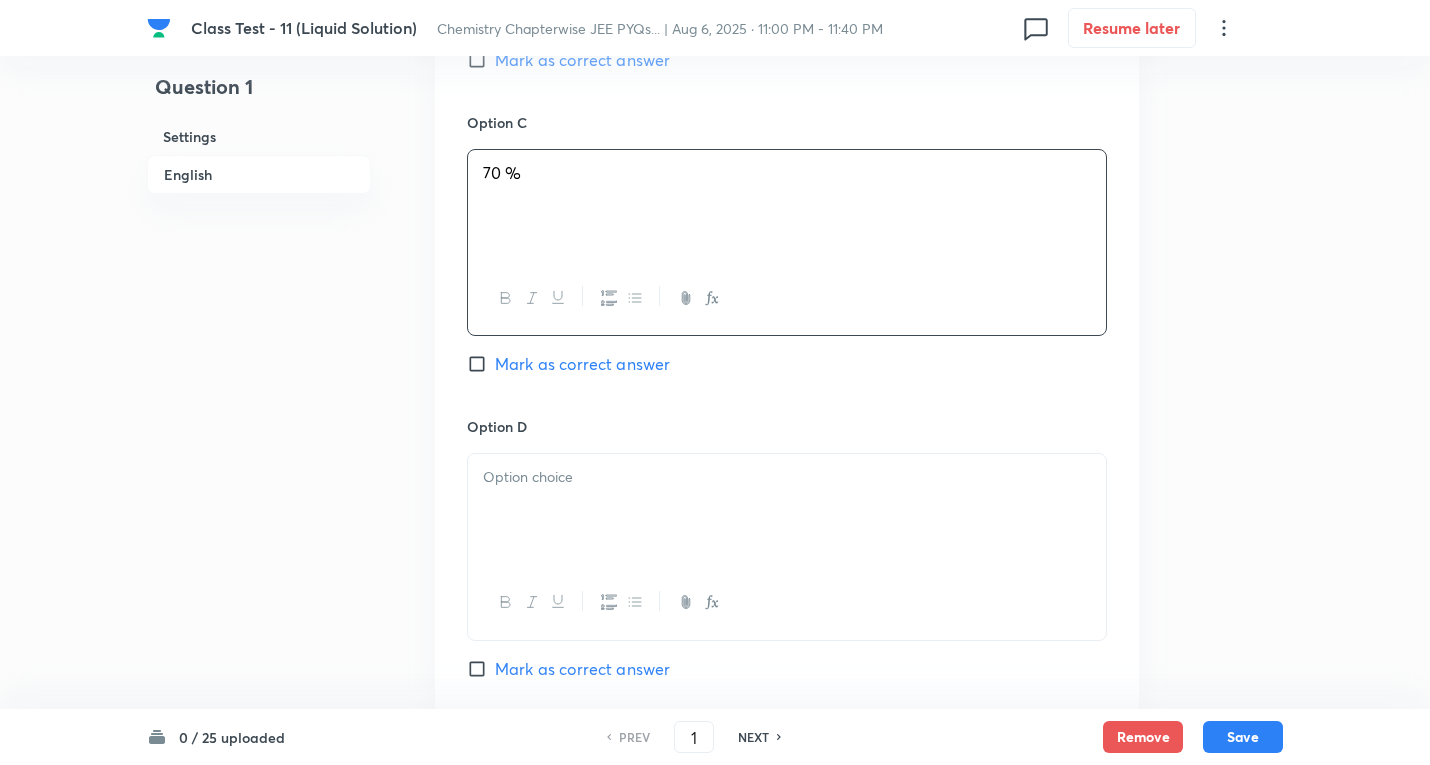 scroll, scrollTop: 1700, scrollLeft: 0, axis: vertical 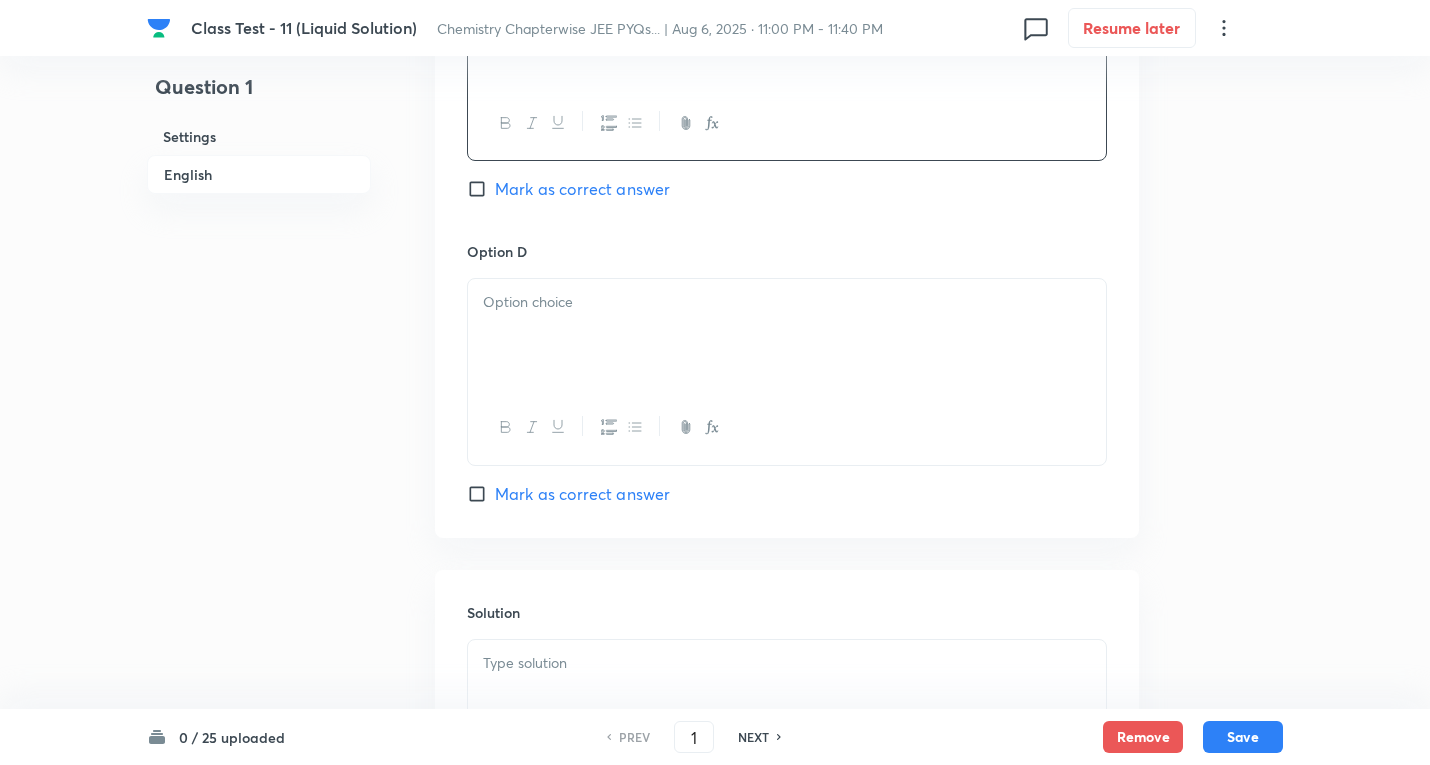 click at bounding box center [787, 335] 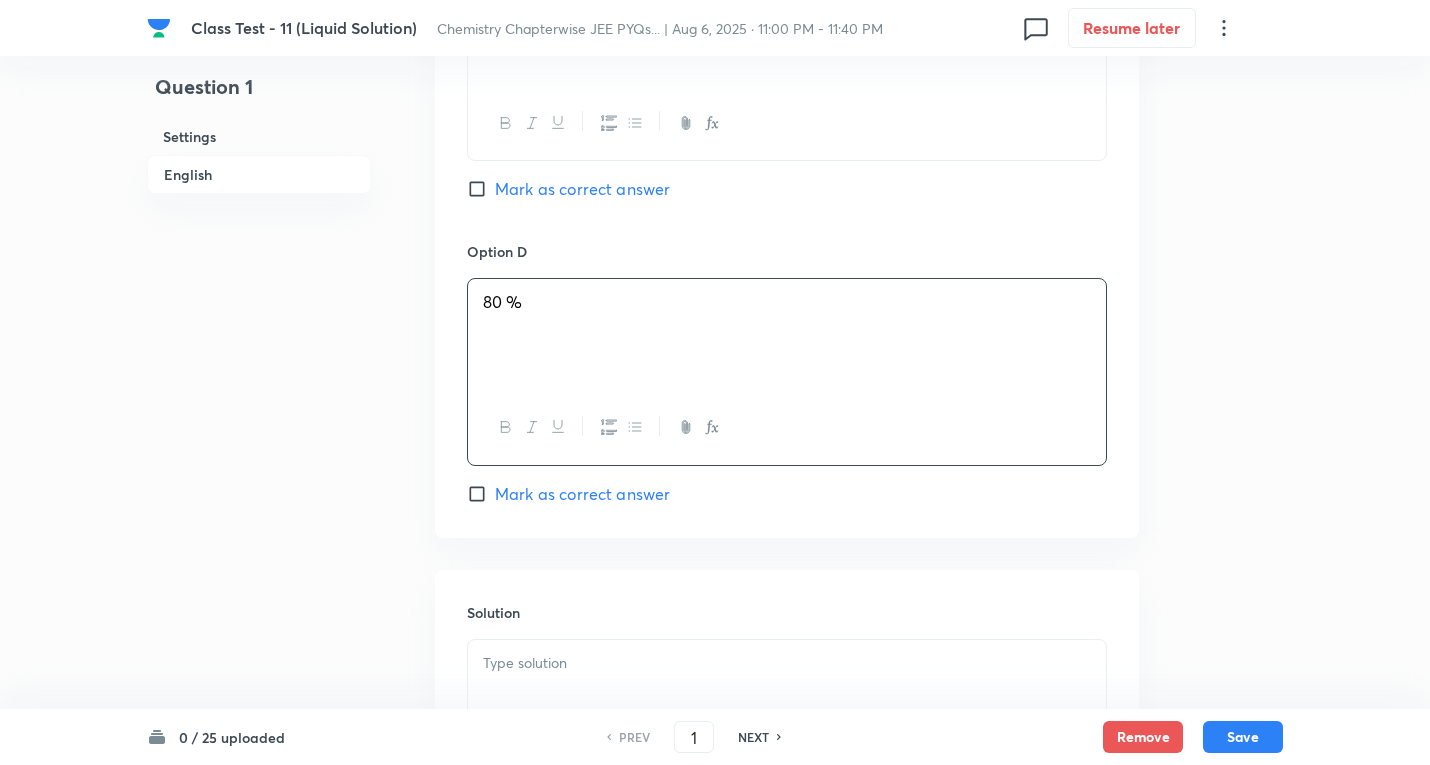 scroll, scrollTop: 1800, scrollLeft: 0, axis: vertical 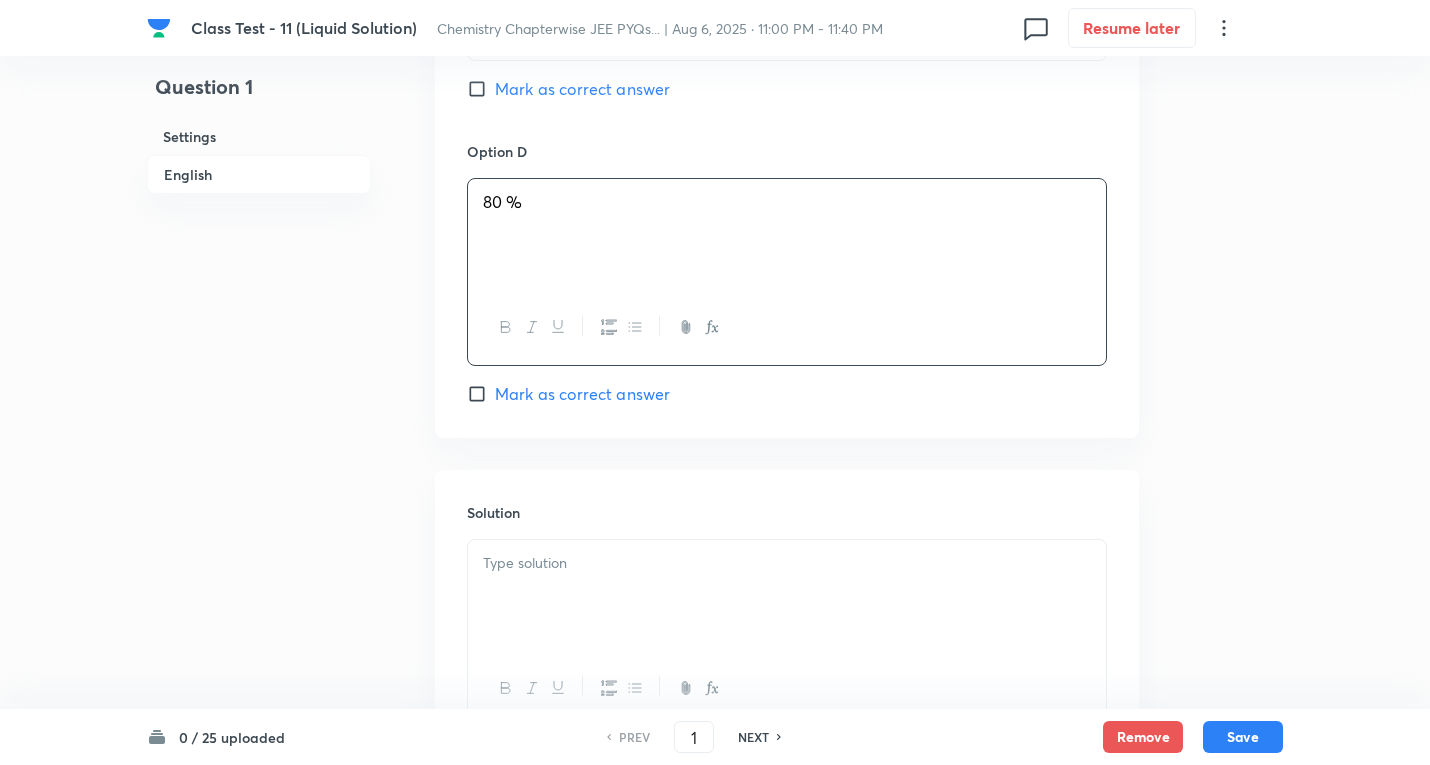click on "Mark as correct answer" at bounding box center [582, 394] 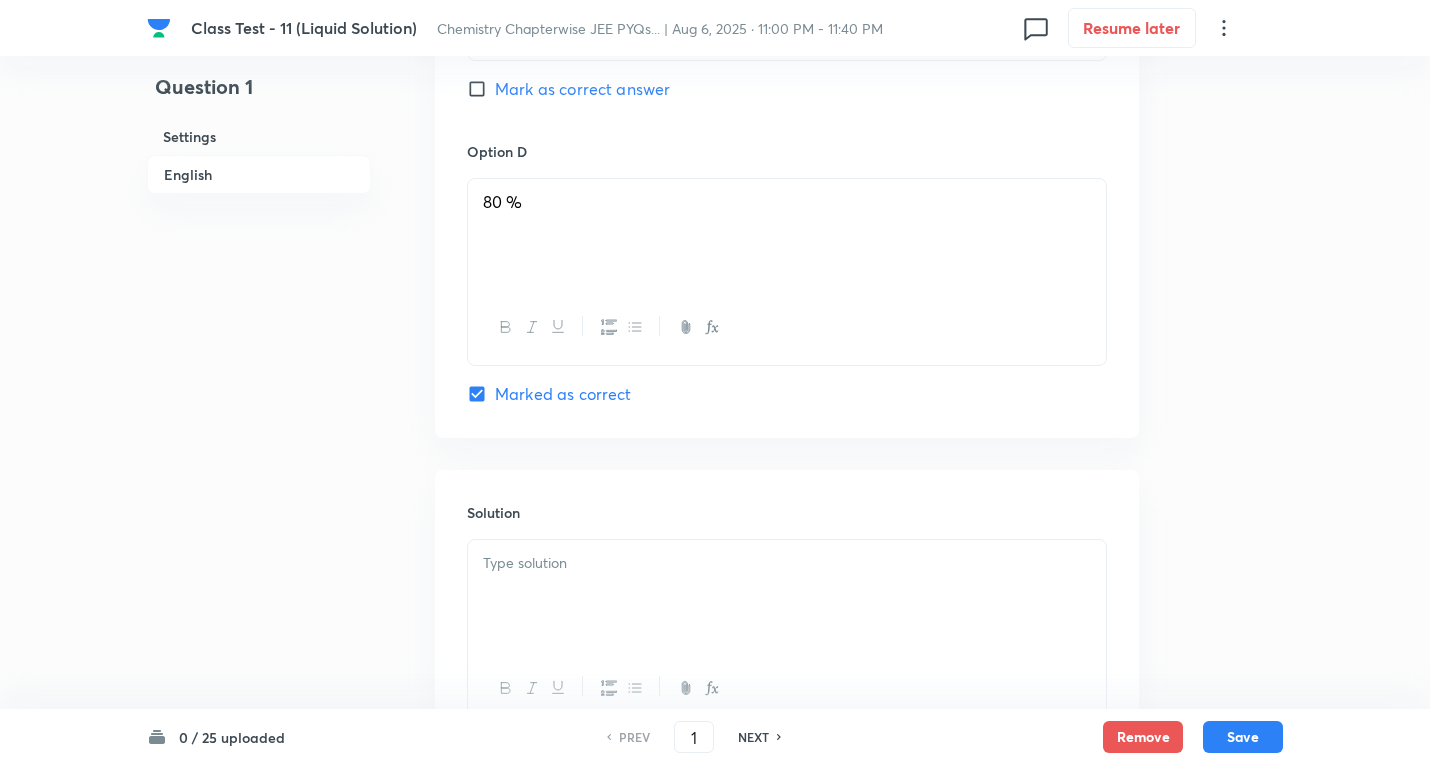 click on "Solution" at bounding box center (787, 512) 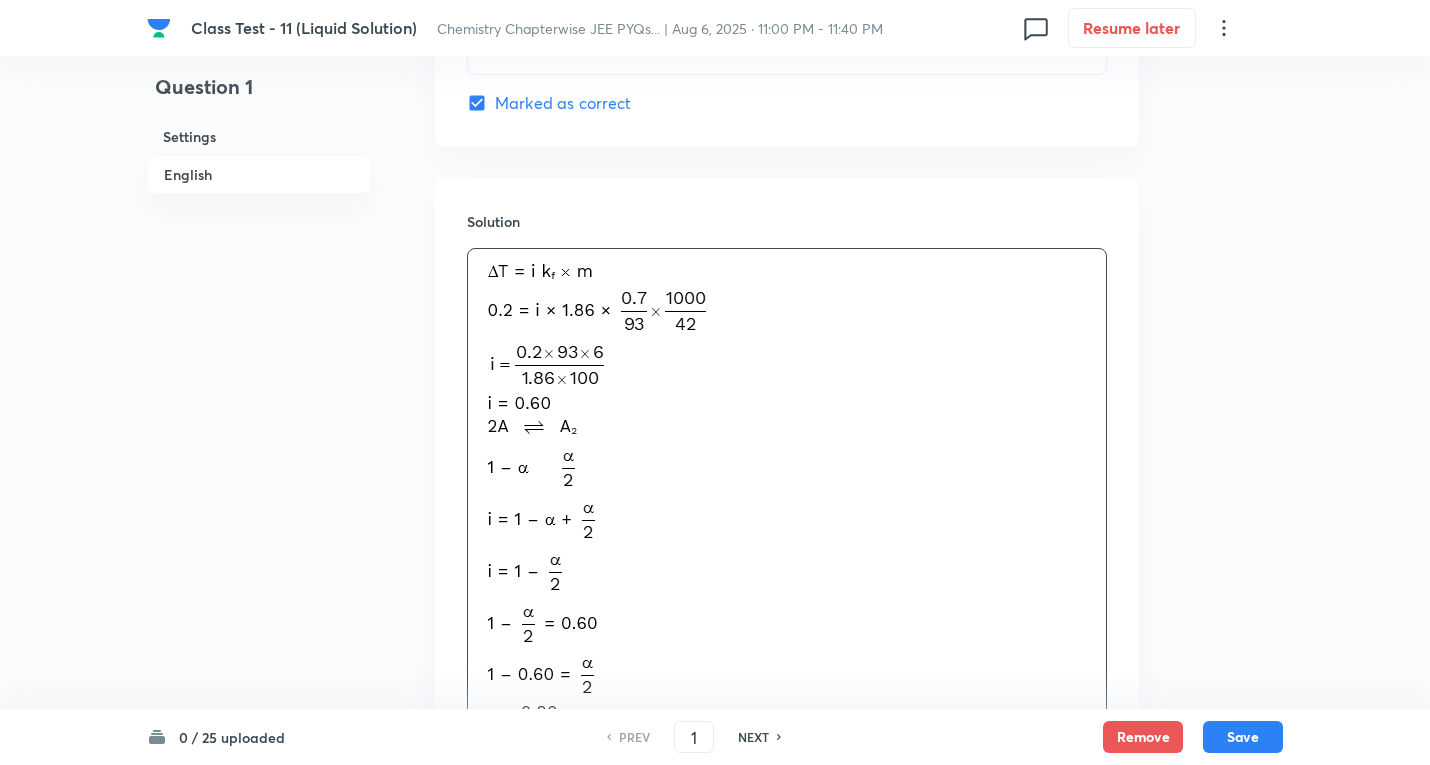 scroll, scrollTop: 2100, scrollLeft: 0, axis: vertical 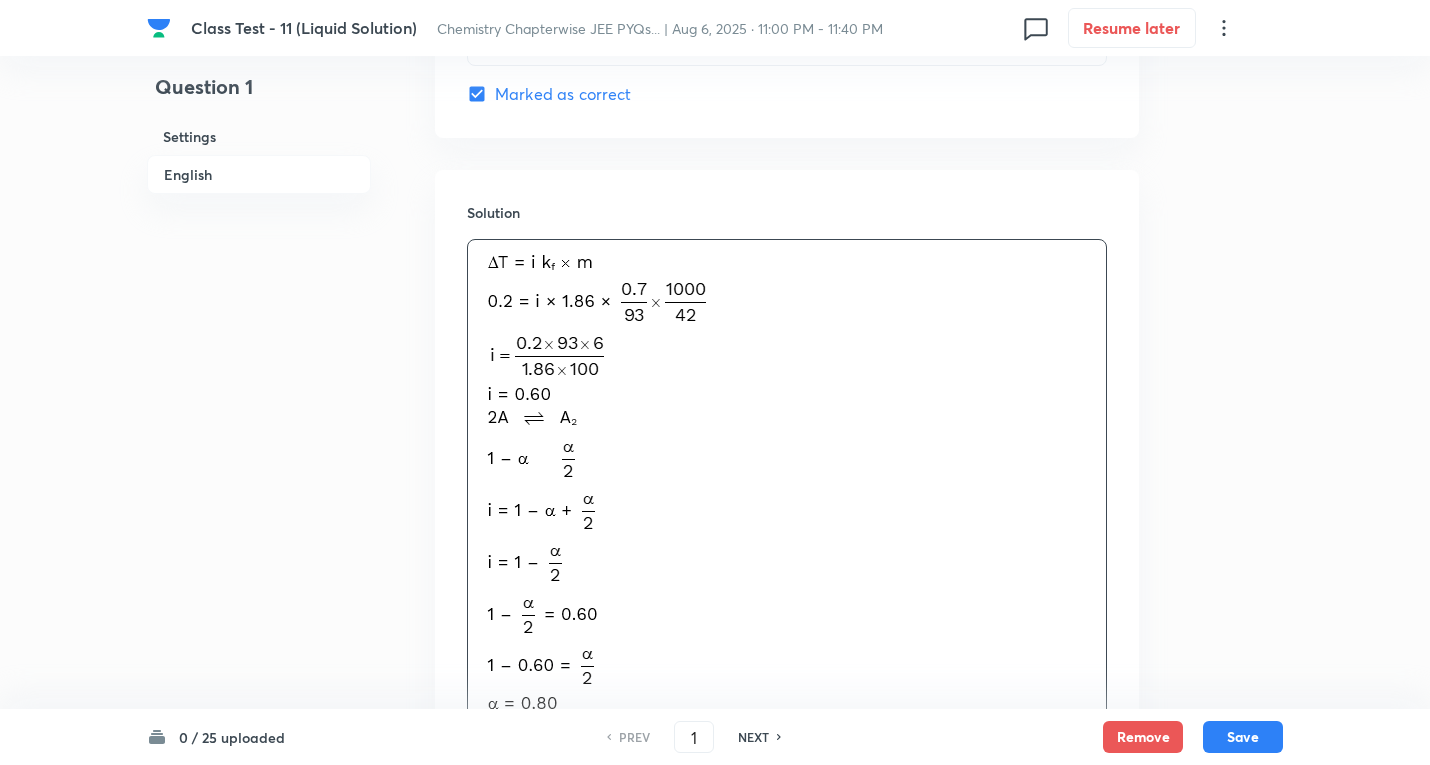 click on "0 / 25 uploaded
PREV 1 ​ NEXT Remove Save" at bounding box center [715, 737] 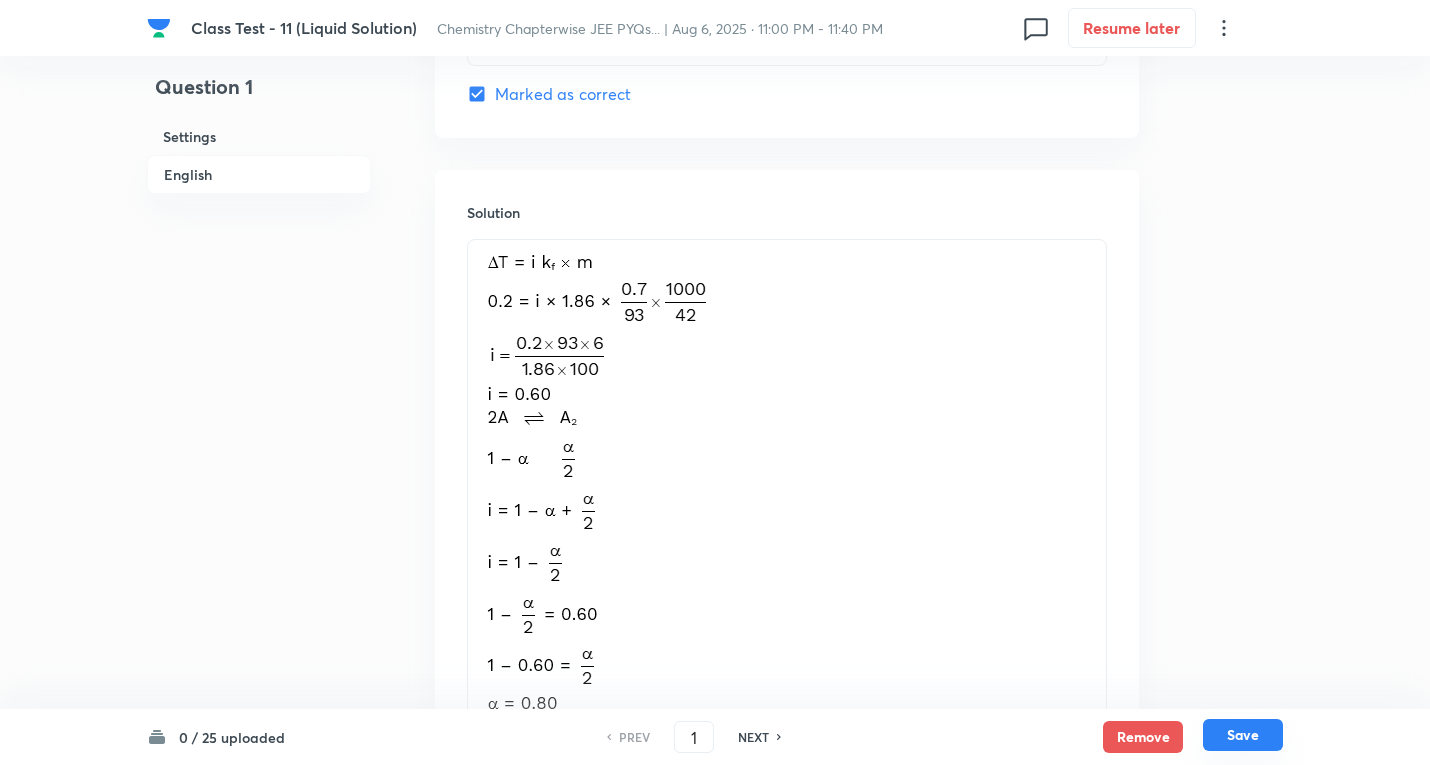 click on "Save" at bounding box center (1243, 735) 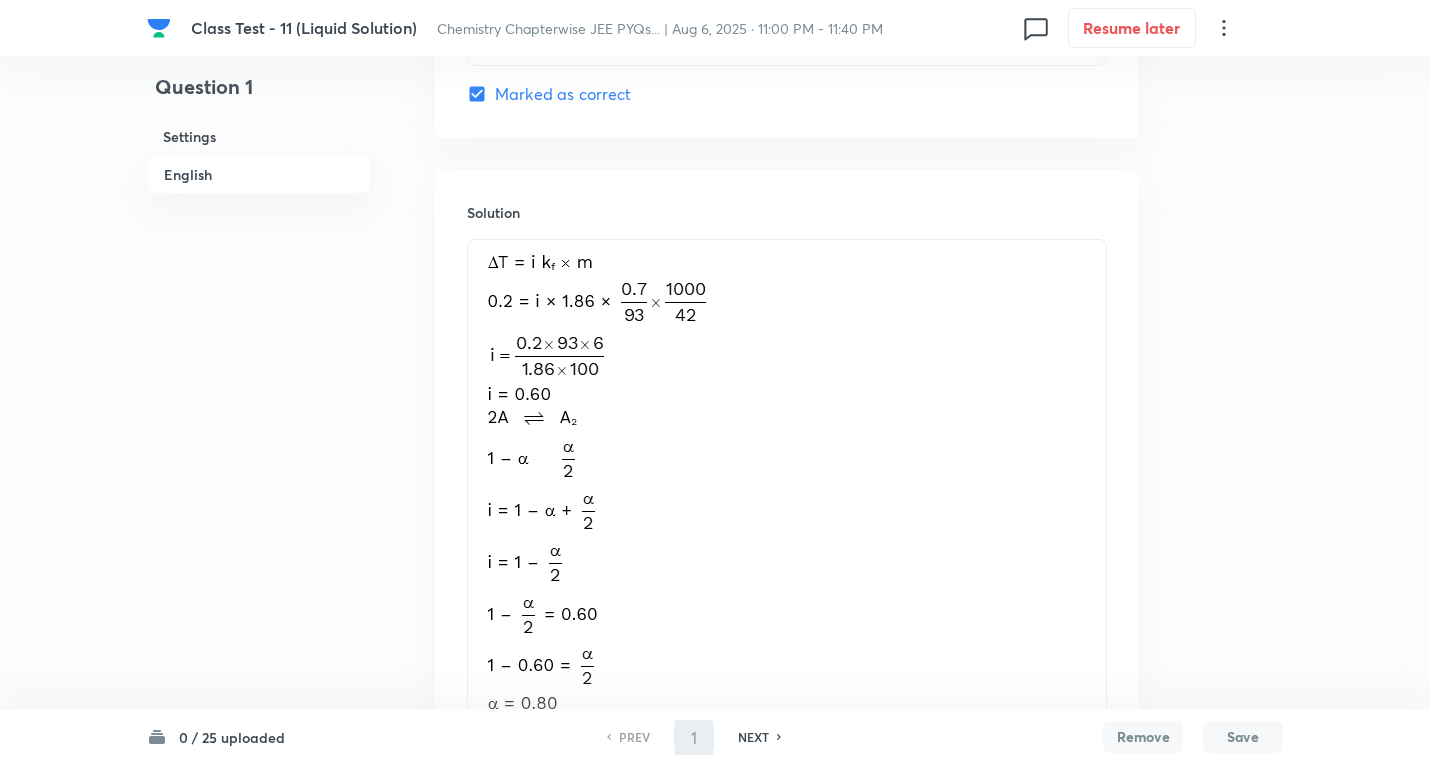 type on "2" 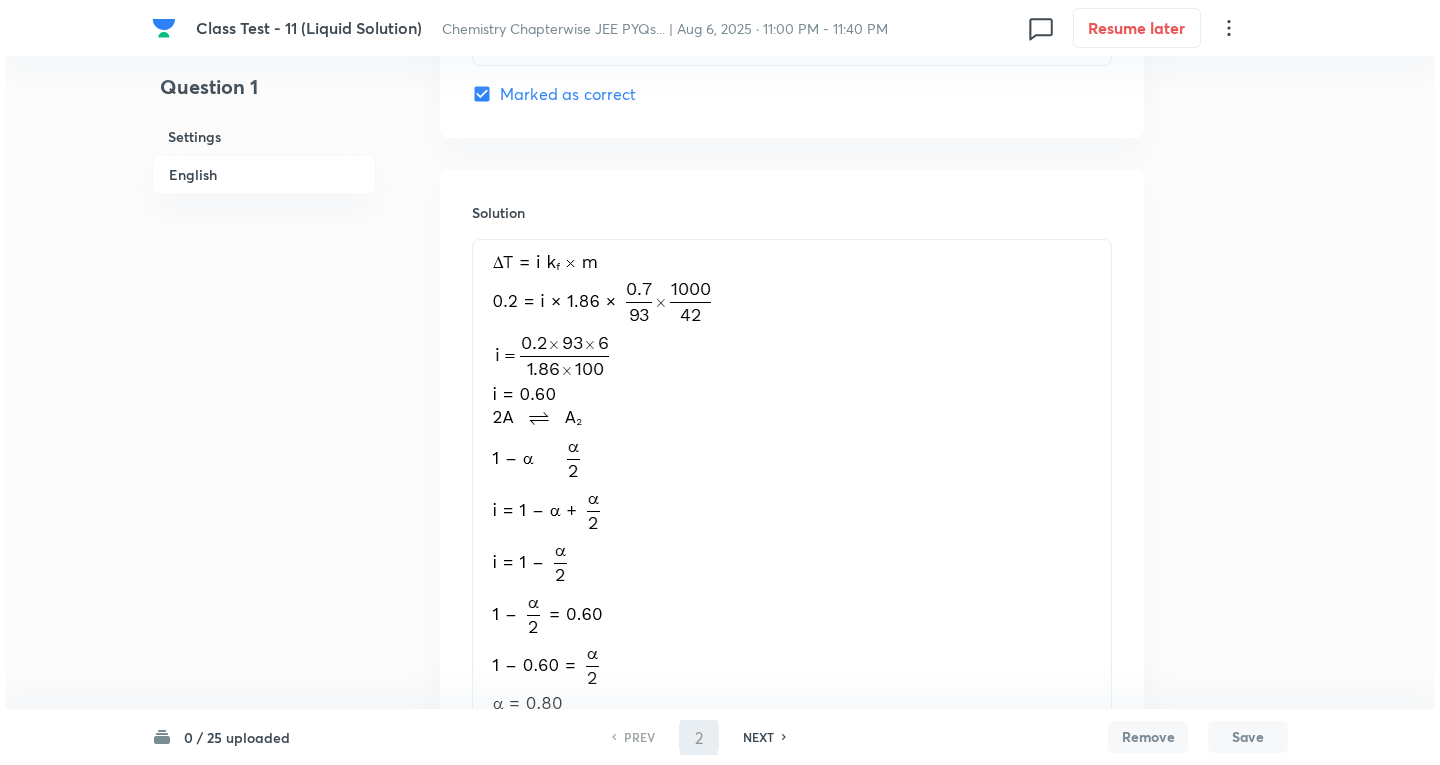scroll, scrollTop: 0, scrollLeft: 0, axis: both 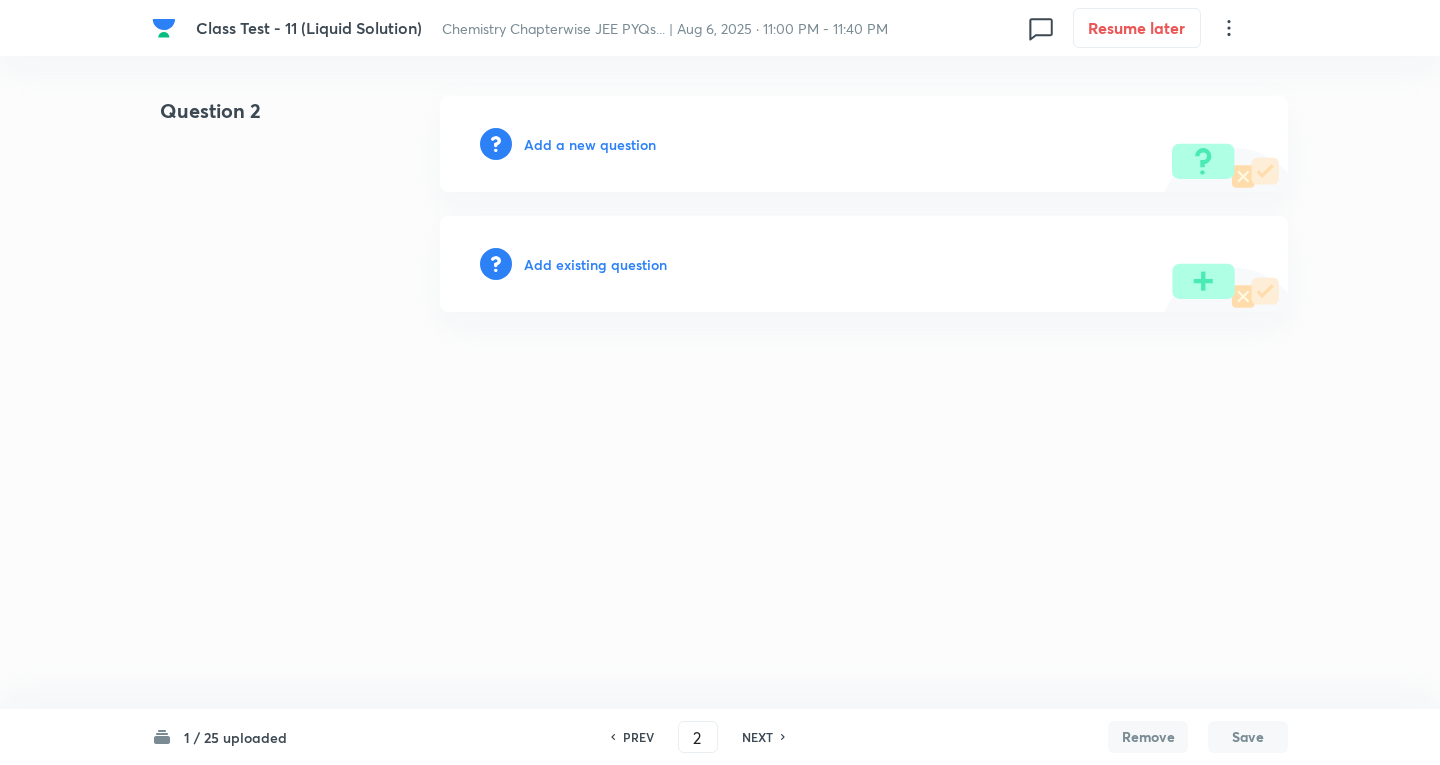 click on "Add a new question" at bounding box center (590, 144) 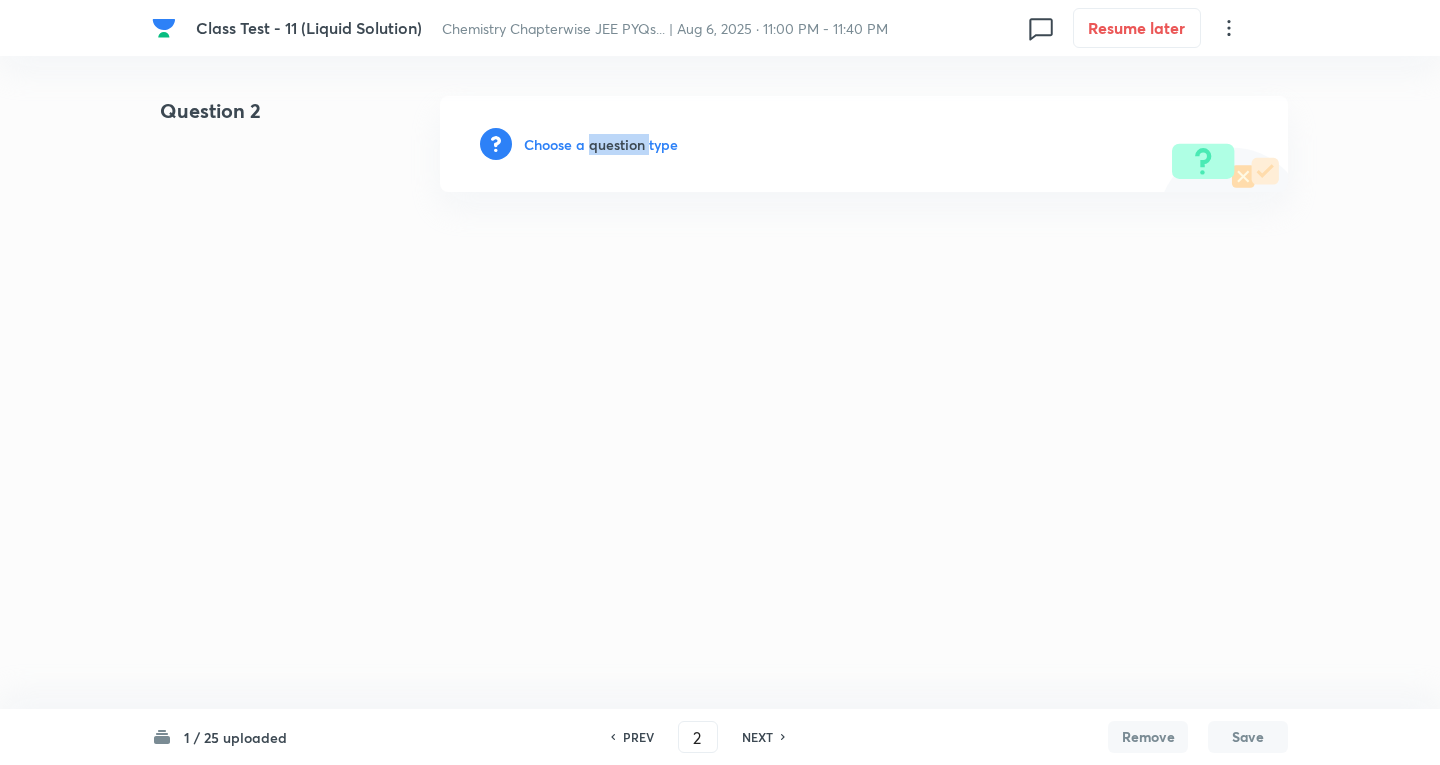 click on "Choose a question type" at bounding box center (601, 144) 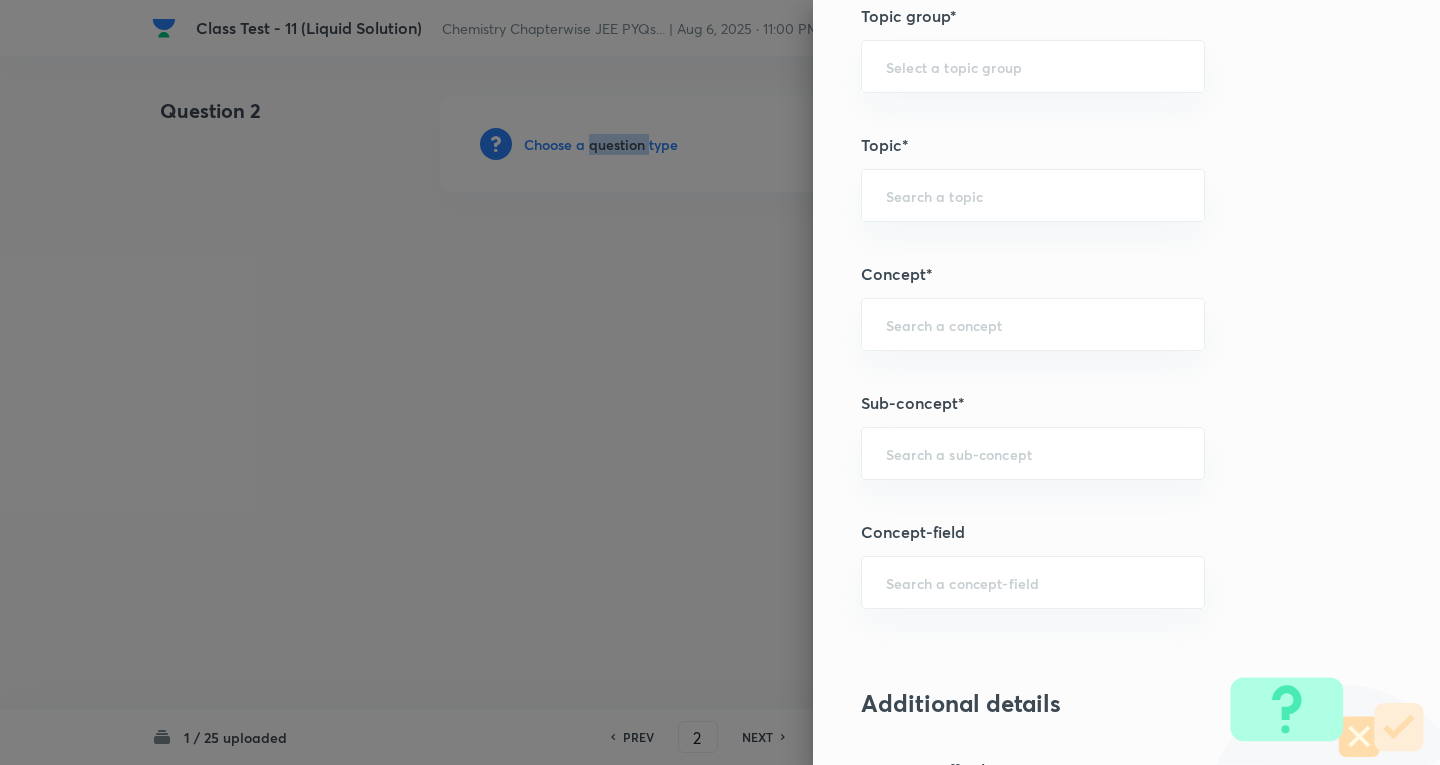 scroll, scrollTop: 1200, scrollLeft: 0, axis: vertical 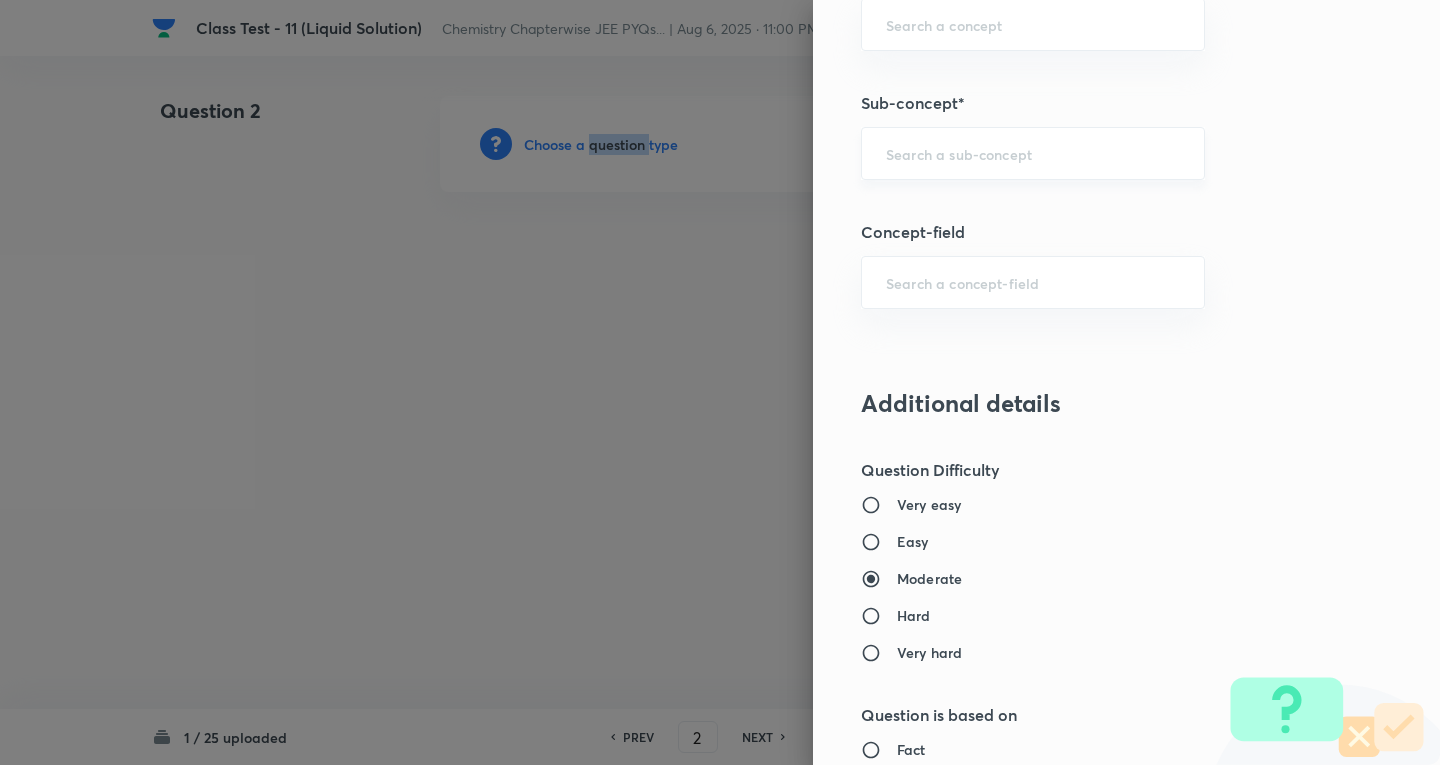 click on "​" at bounding box center (1033, 153) 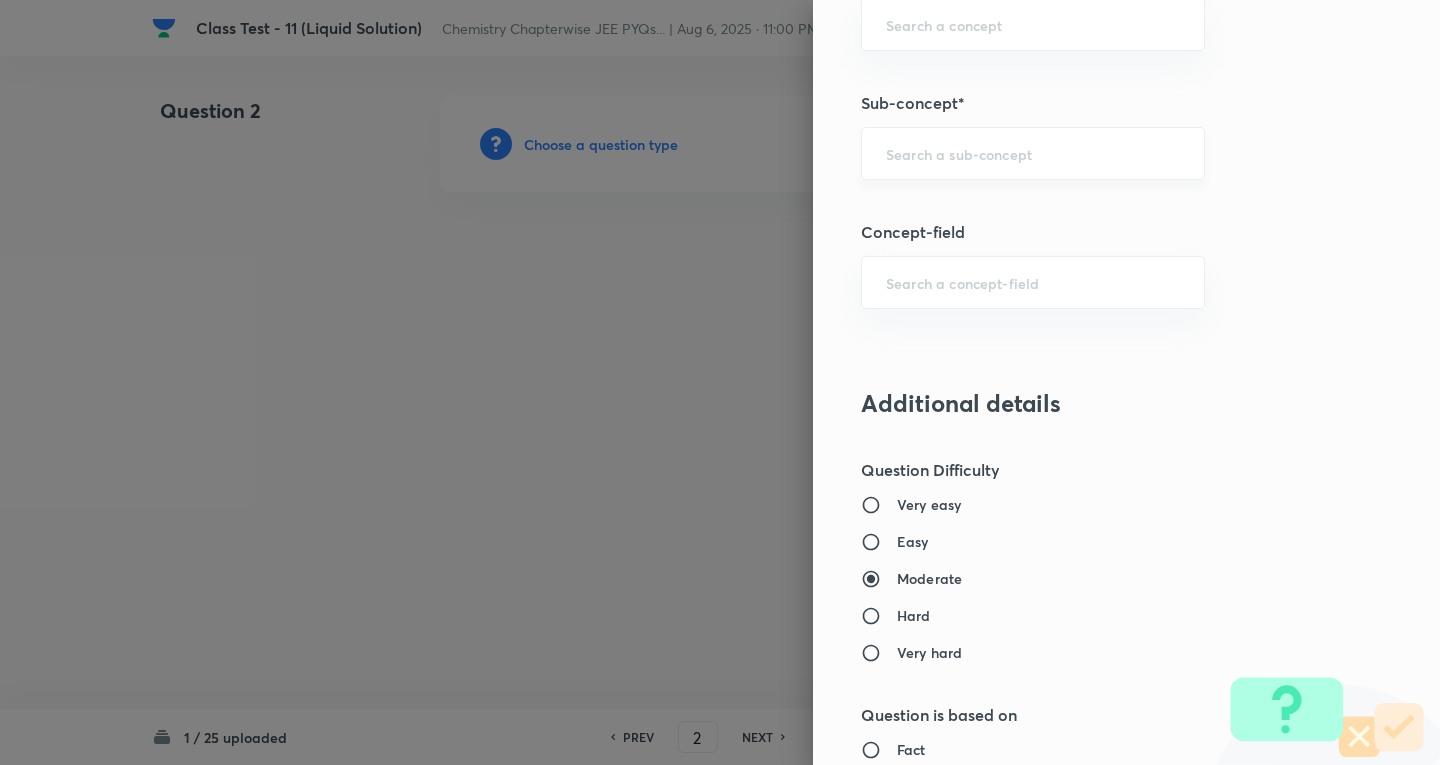 type on "a" 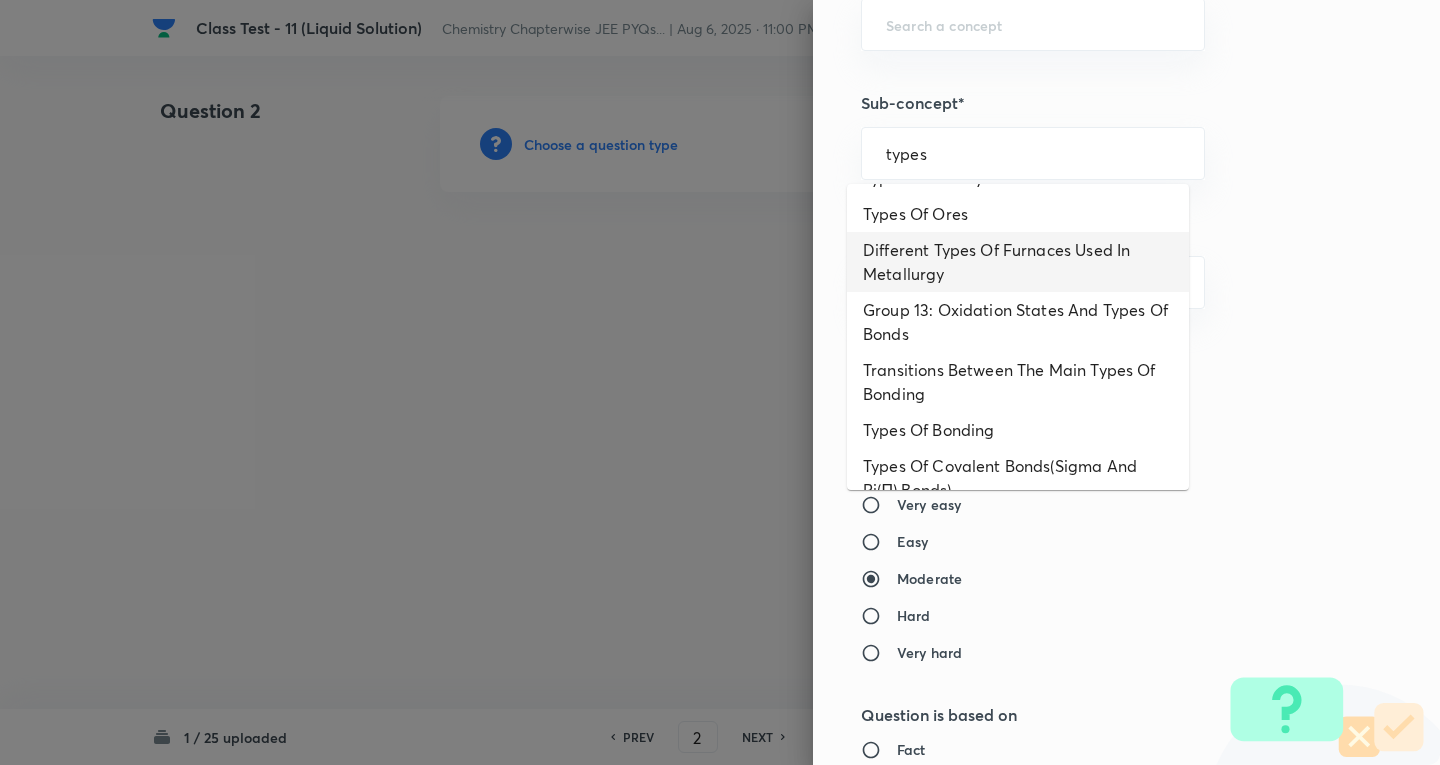 scroll, scrollTop: 300, scrollLeft: 0, axis: vertical 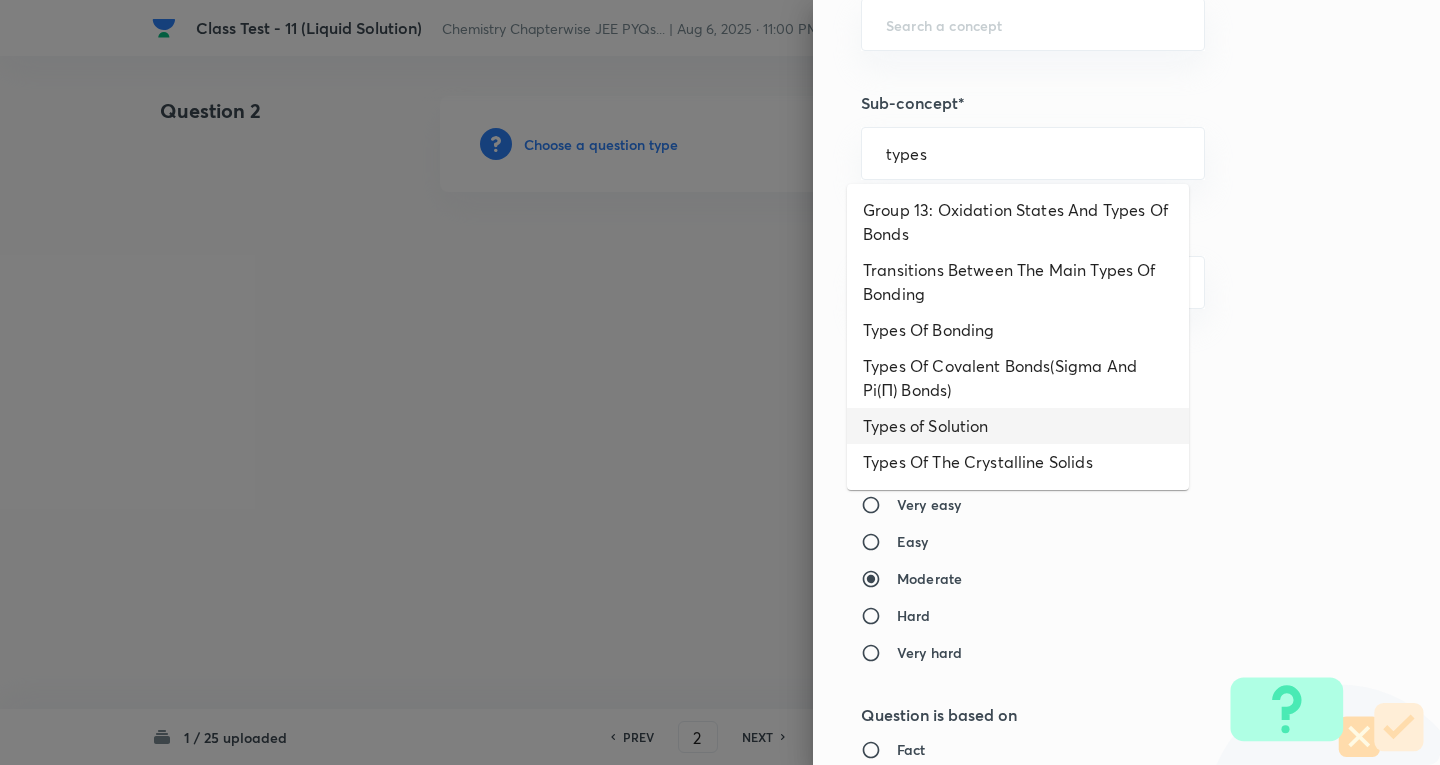 click on "Types of Solution" at bounding box center (1018, 426) 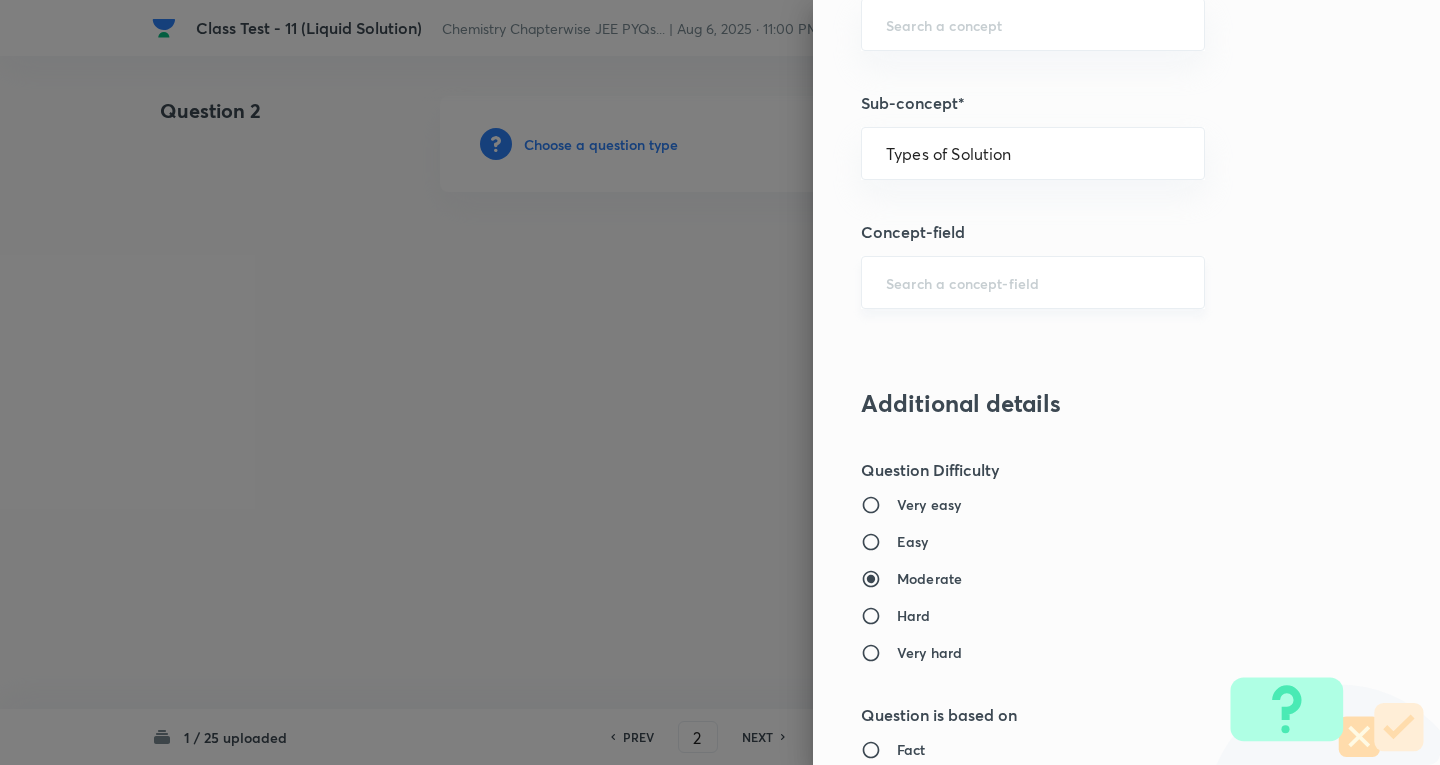 type on "Chemistry" 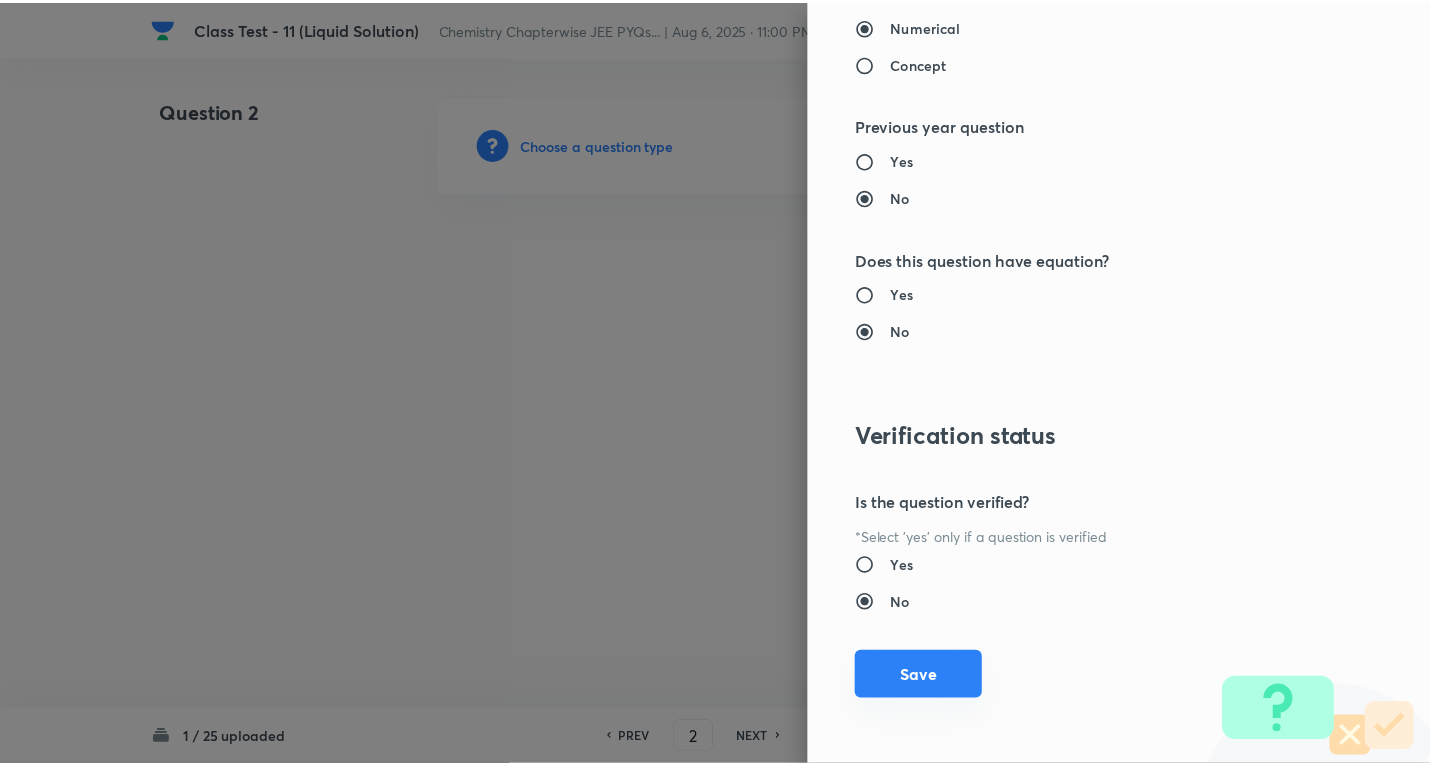 scroll, scrollTop: 1961, scrollLeft: 0, axis: vertical 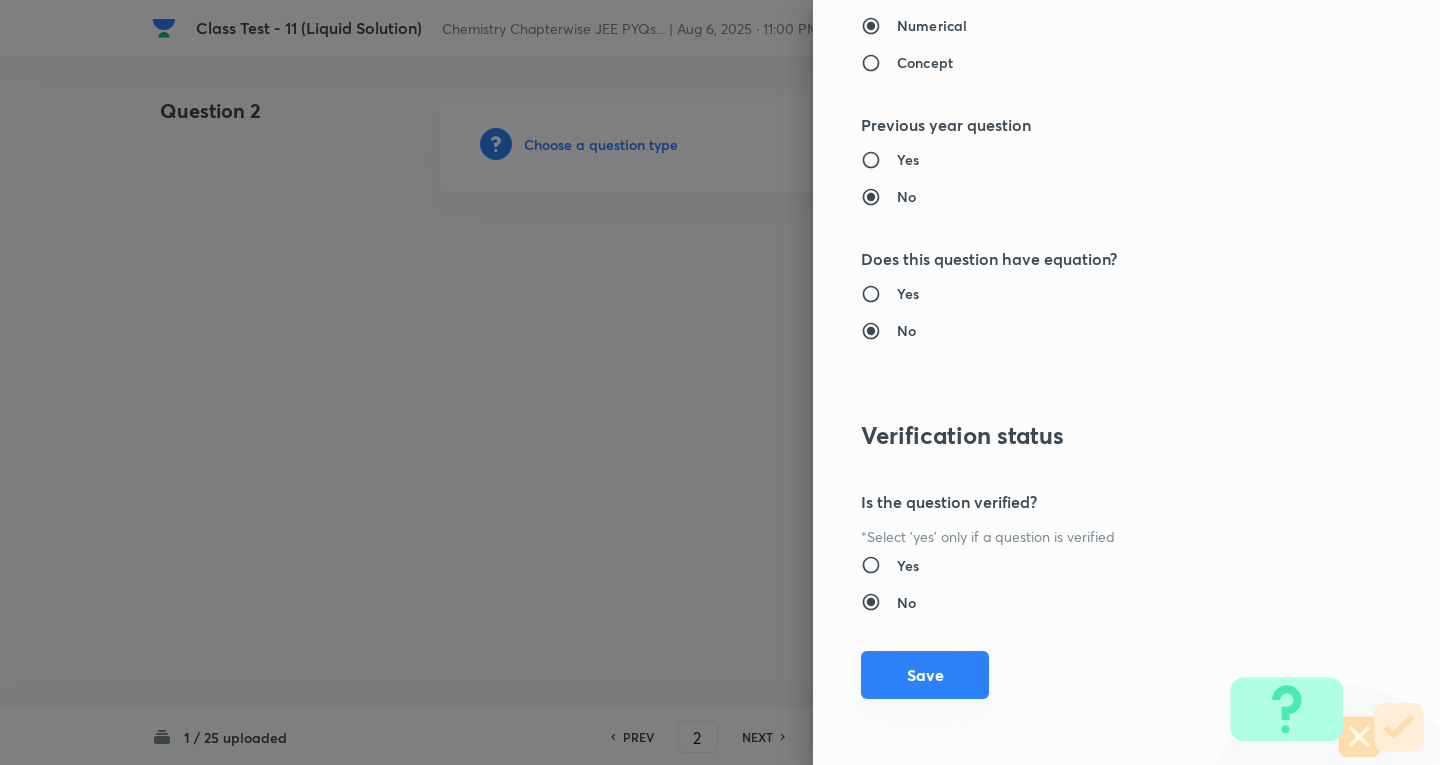 click on "Save" at bounding box center [925, 675] 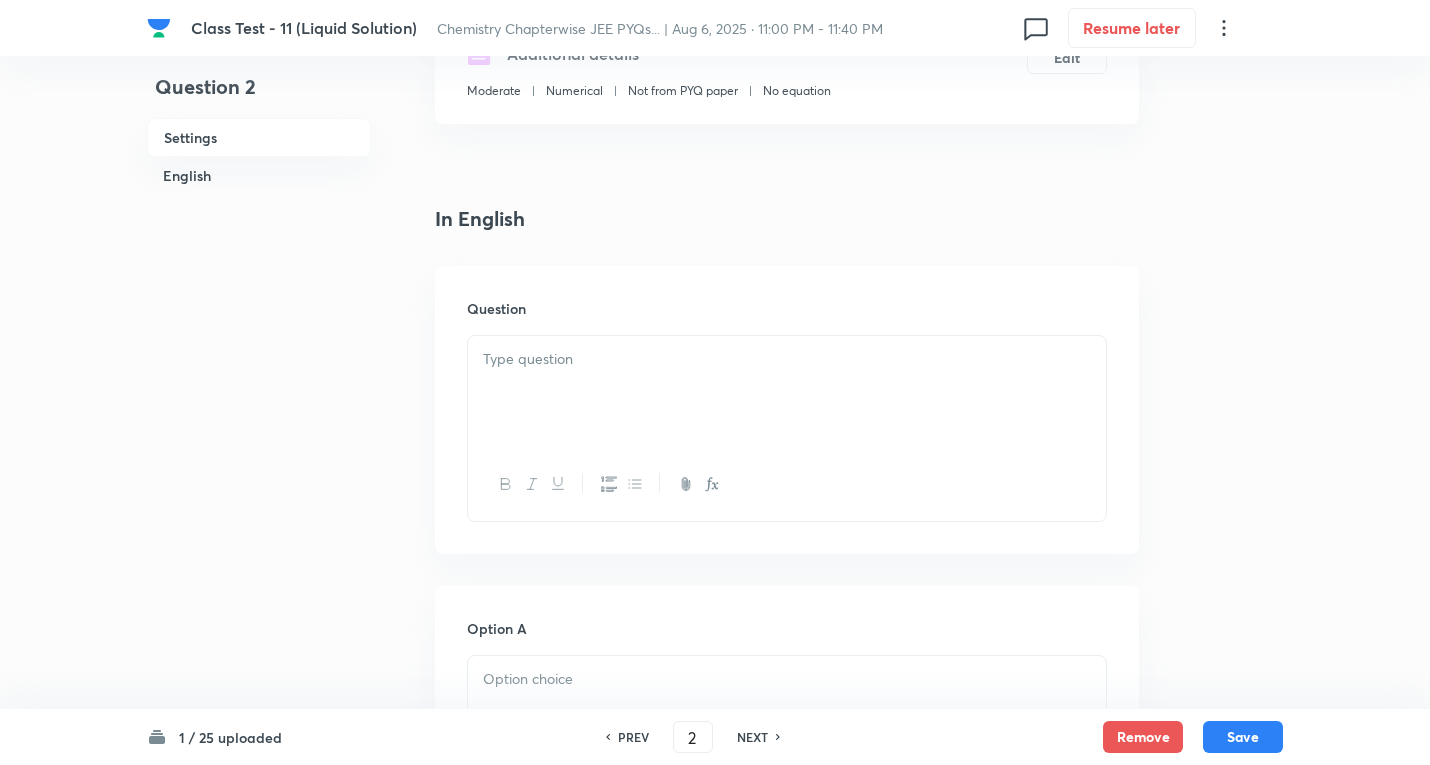 scroll, scrollTop: 400, scrollLeft: 0, axis: vertical 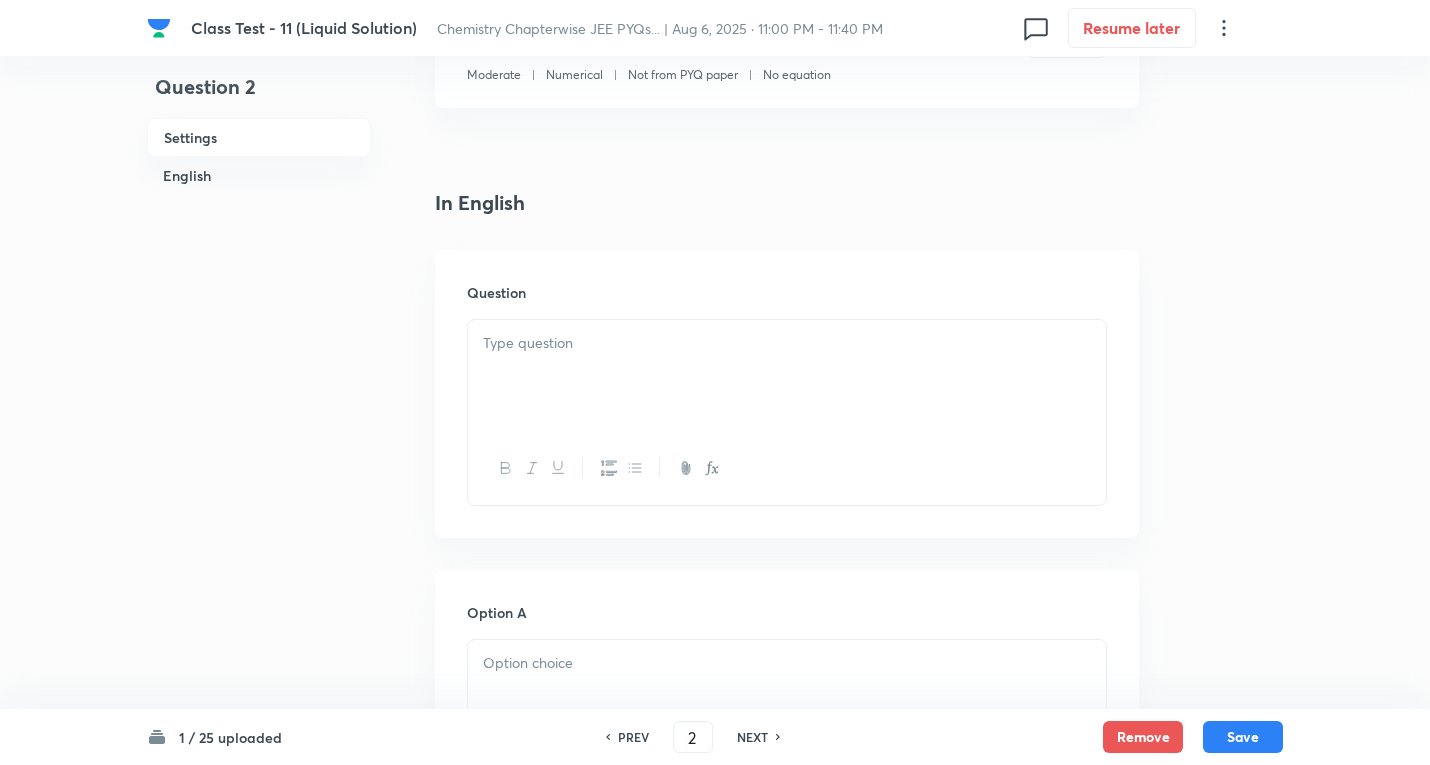 click at bounding box center (787, 343) 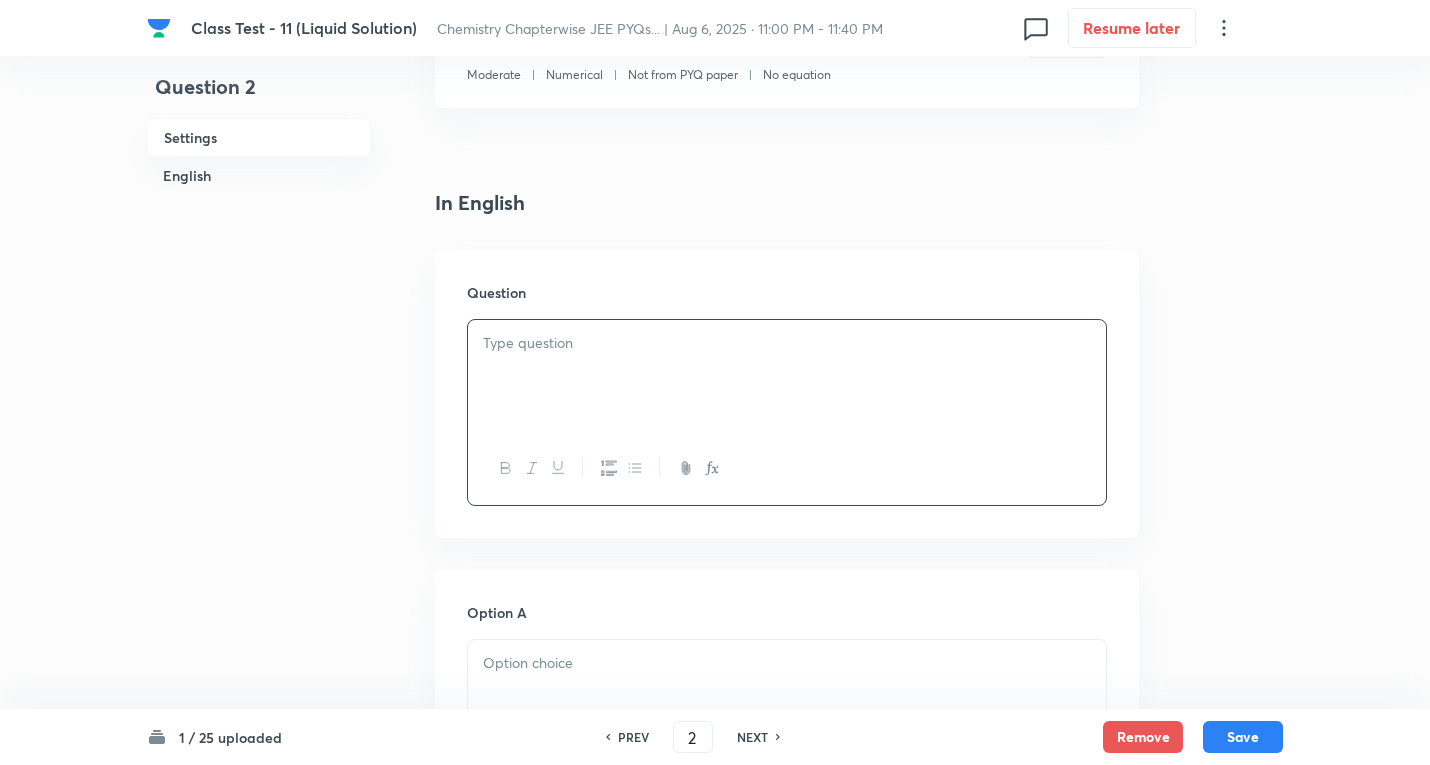 paste 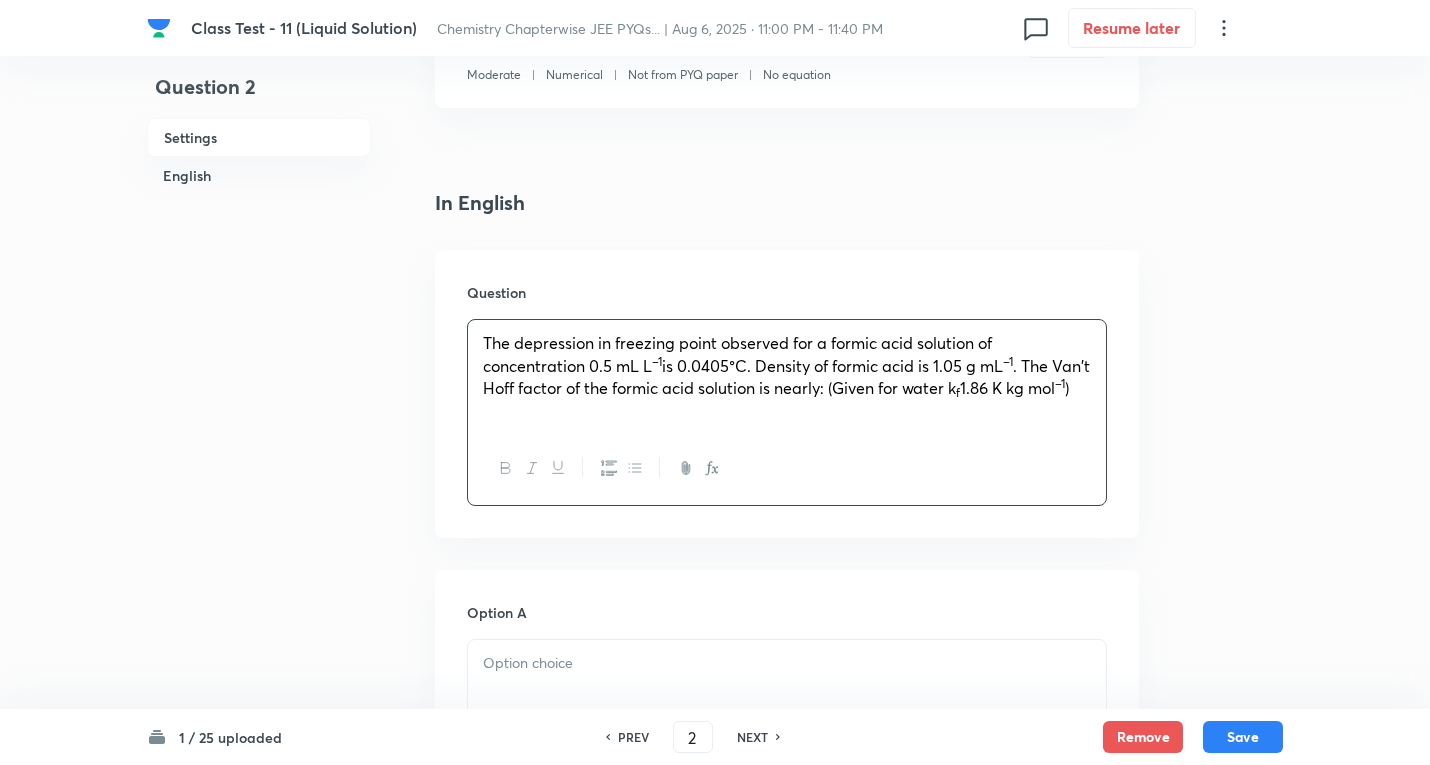 type 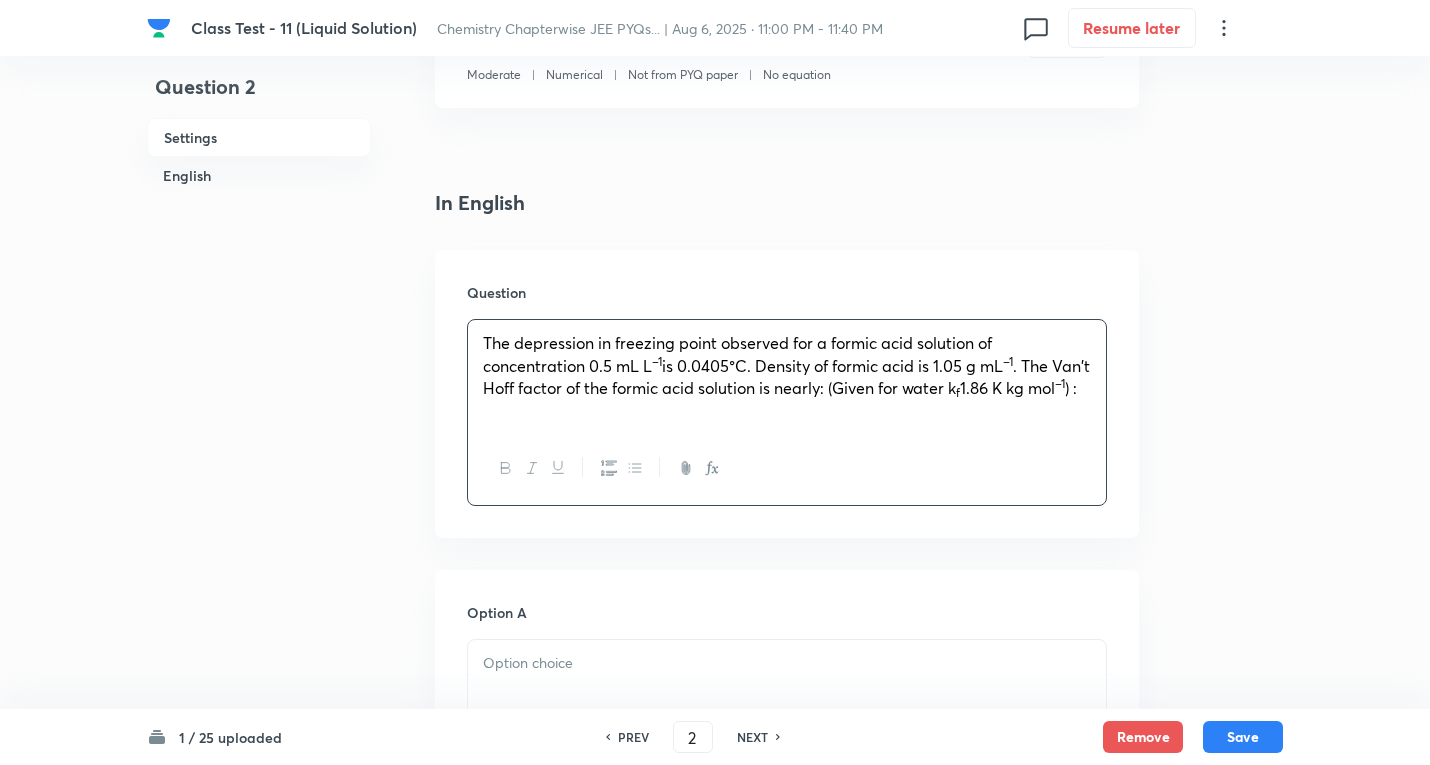 scroll, scrollTop: 600, scrollLeft: 0, axis: vertical 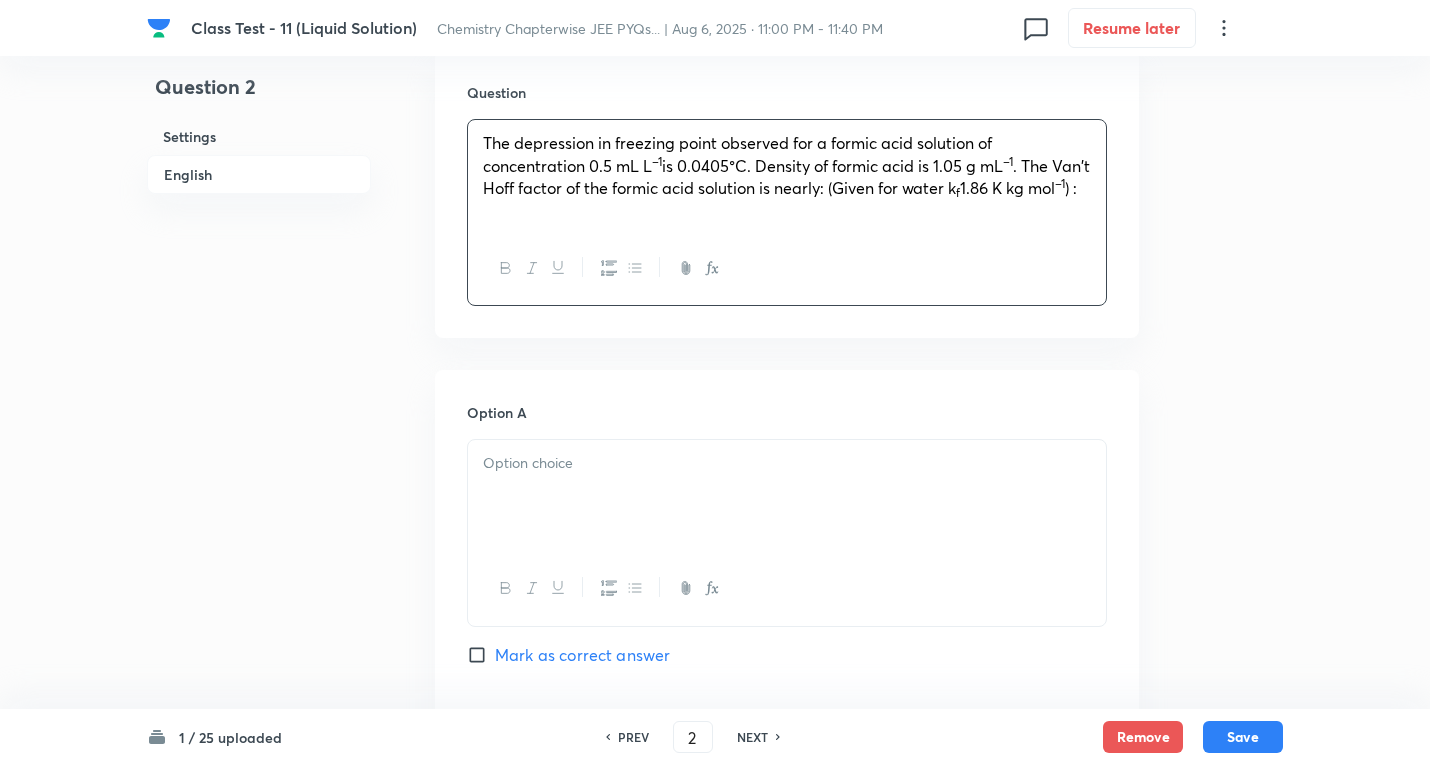 drag, startPoint x: 566, startPoint y: 492, endPoint x: 561, endPoint y: 480, distance: 13 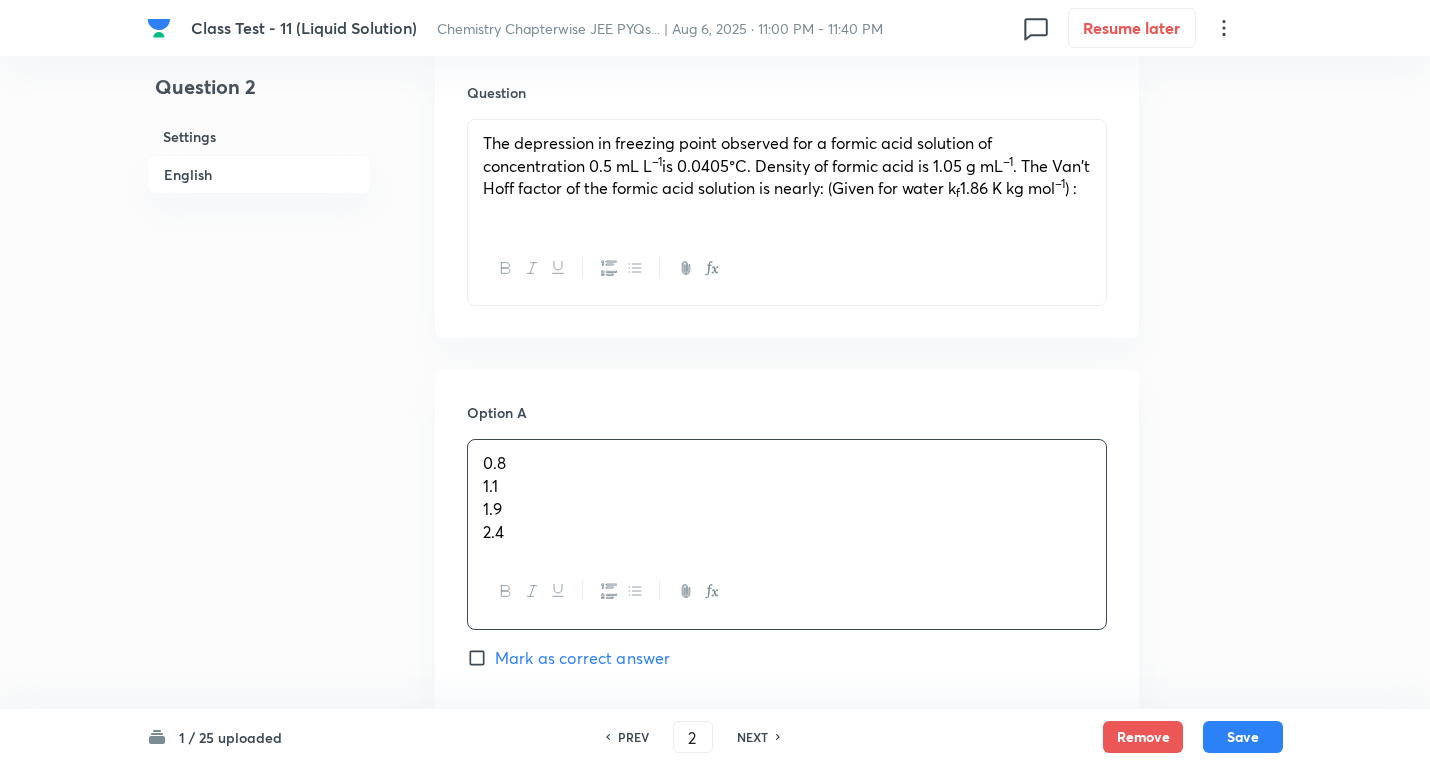drag, startPoint x: 480, startPoint y: 489, endPoint x: 778, endPoint y: 638, distance: 333.17413 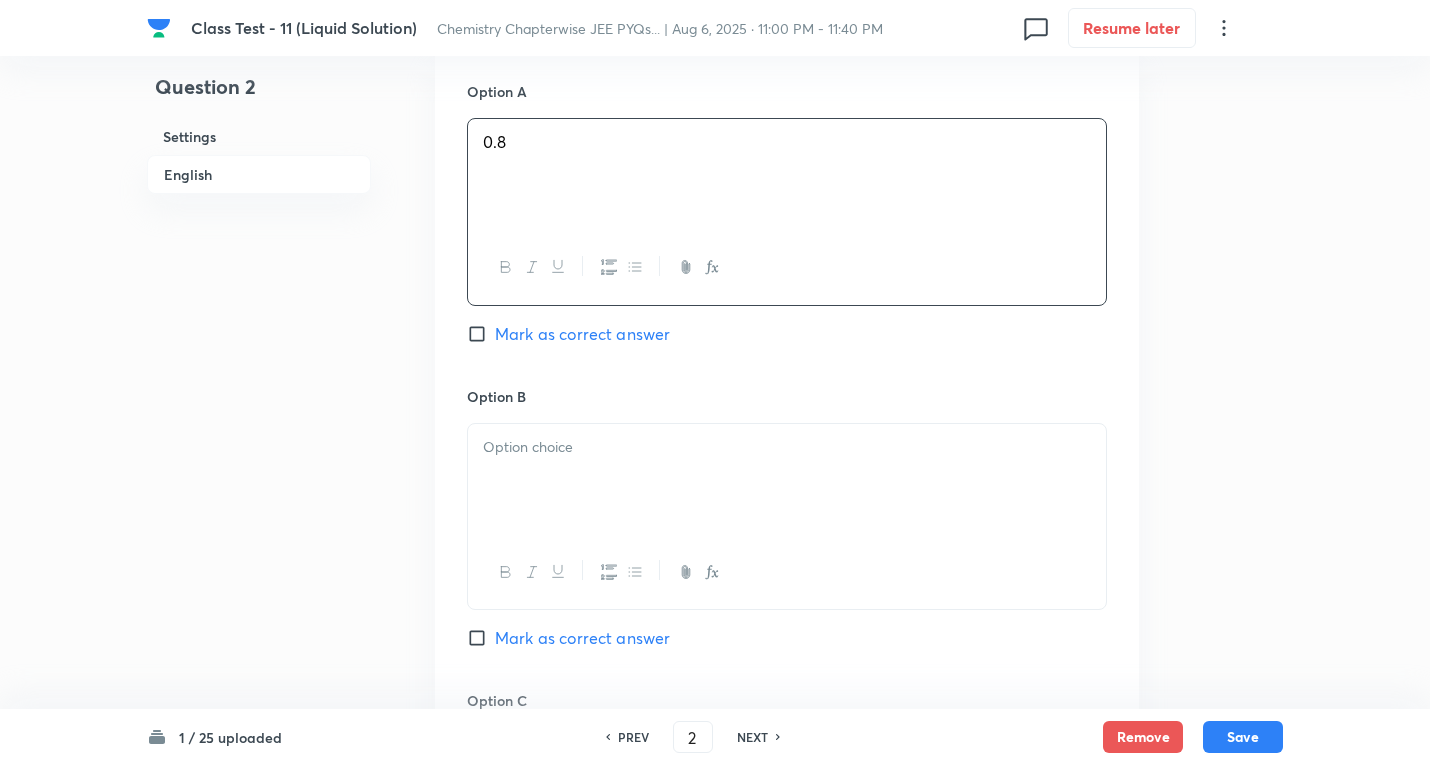 scroll, scrollTop: 1000, scrollLeft: 0, axis: vertical 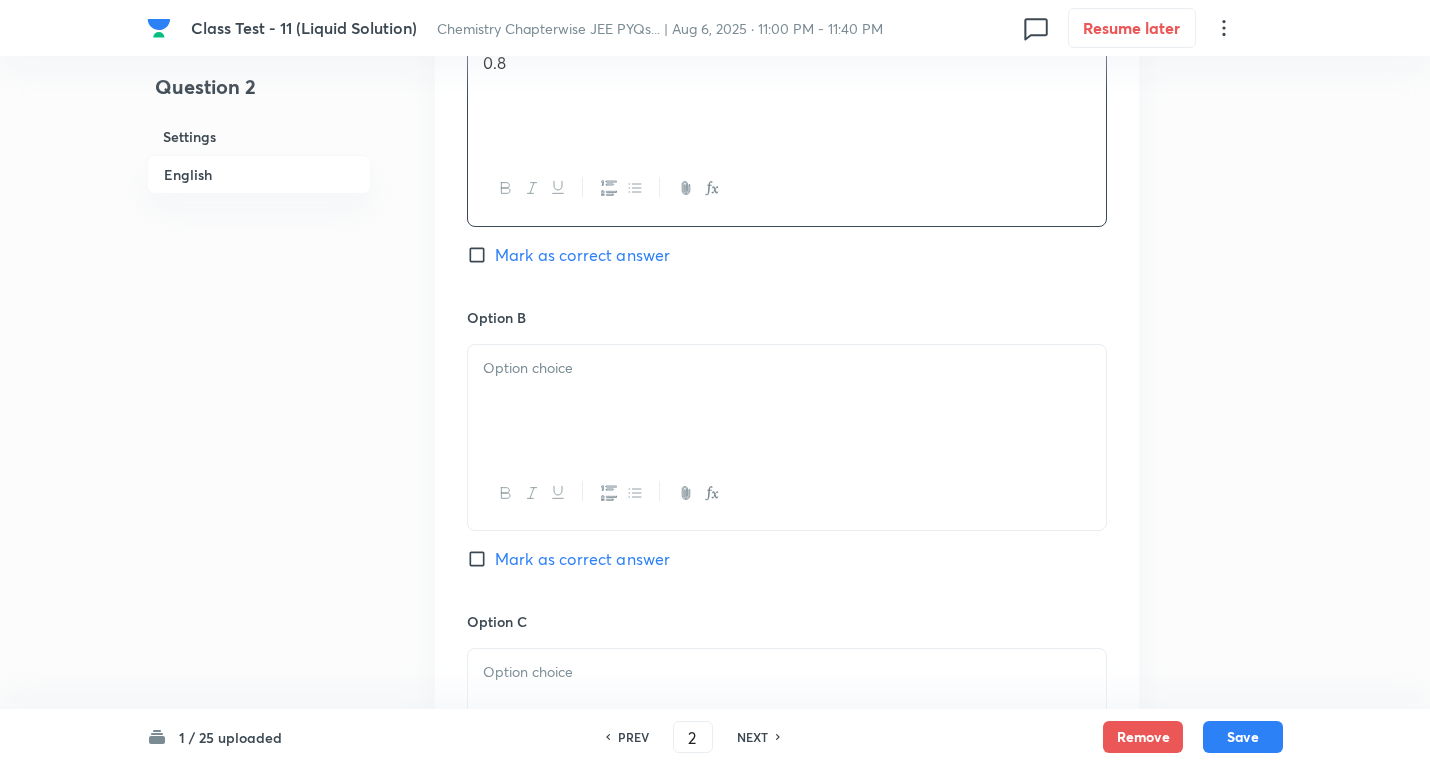 click at bounding box center (787, 401) 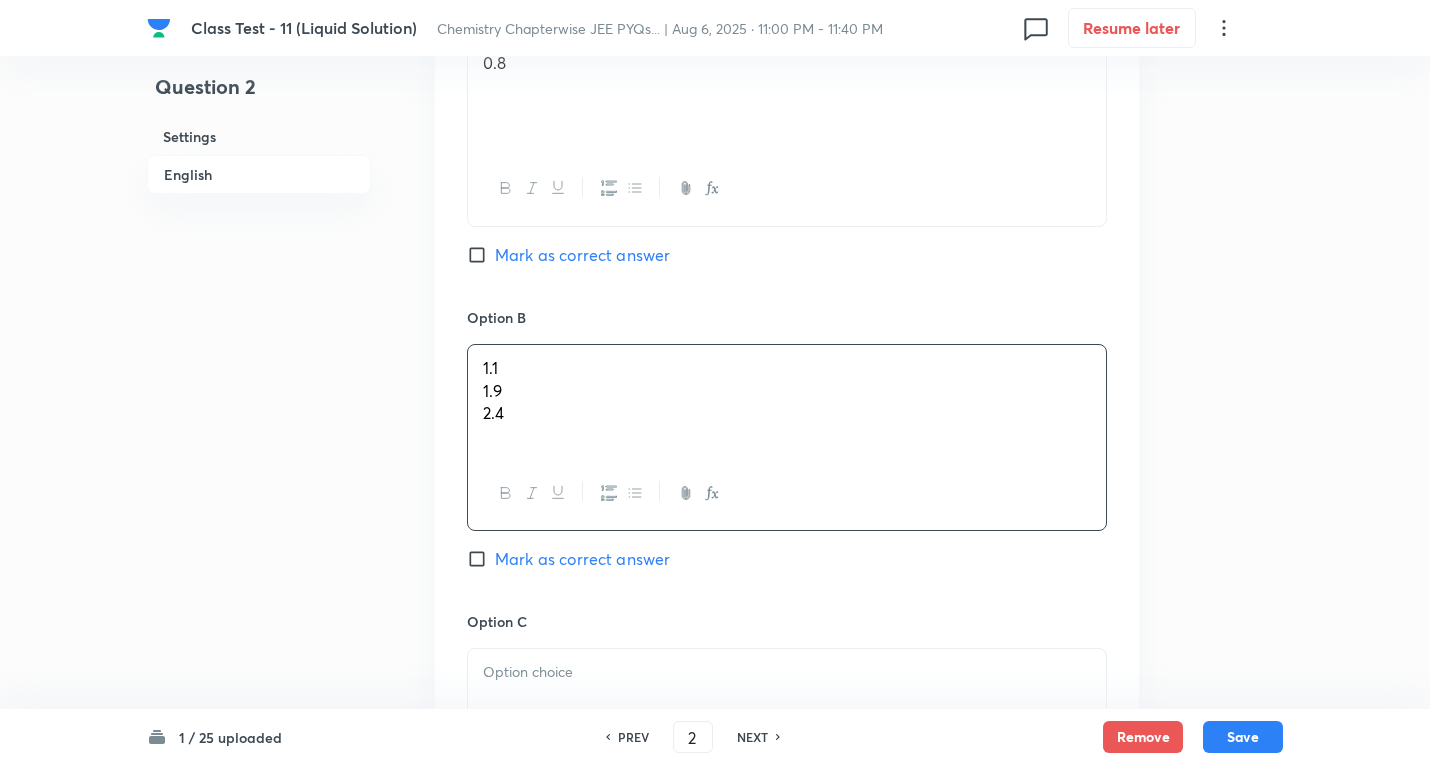 drag, startPoint x: 479, startPoint y: 391, endPoint x: 367, endPoint y: 340, distance: 123.065025 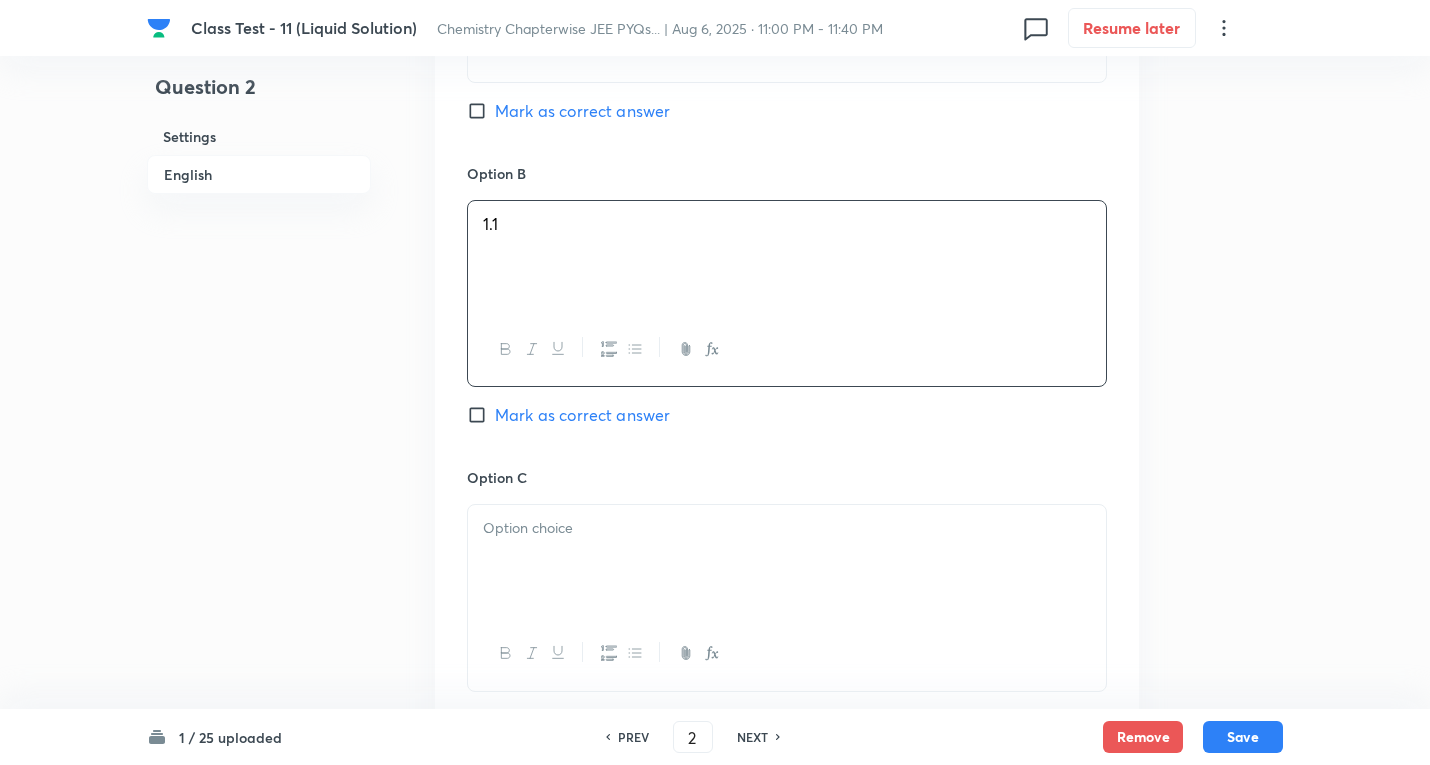 scroll, scrollTop: 1300, scrollLeft: 0, axis: vertical 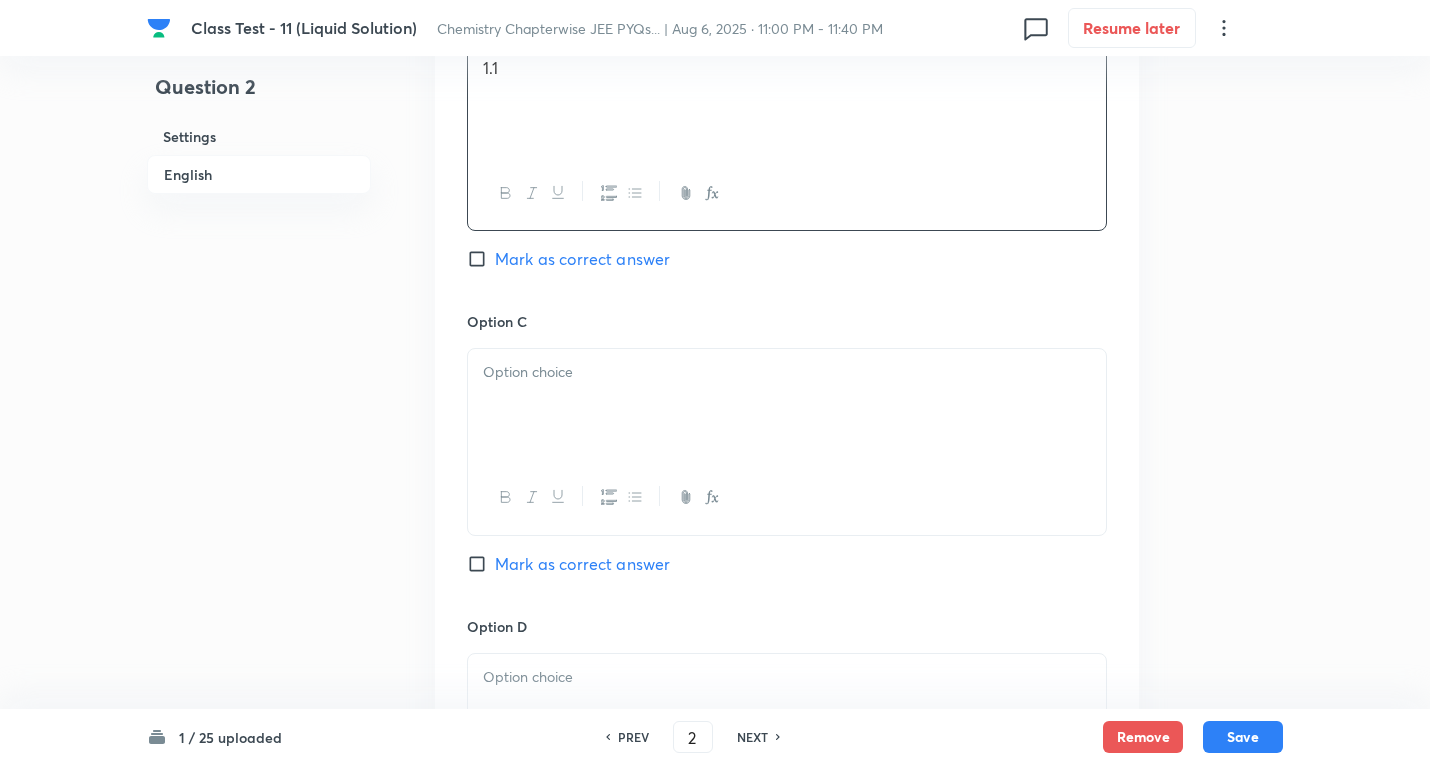 click at bounding box center [787, 372] 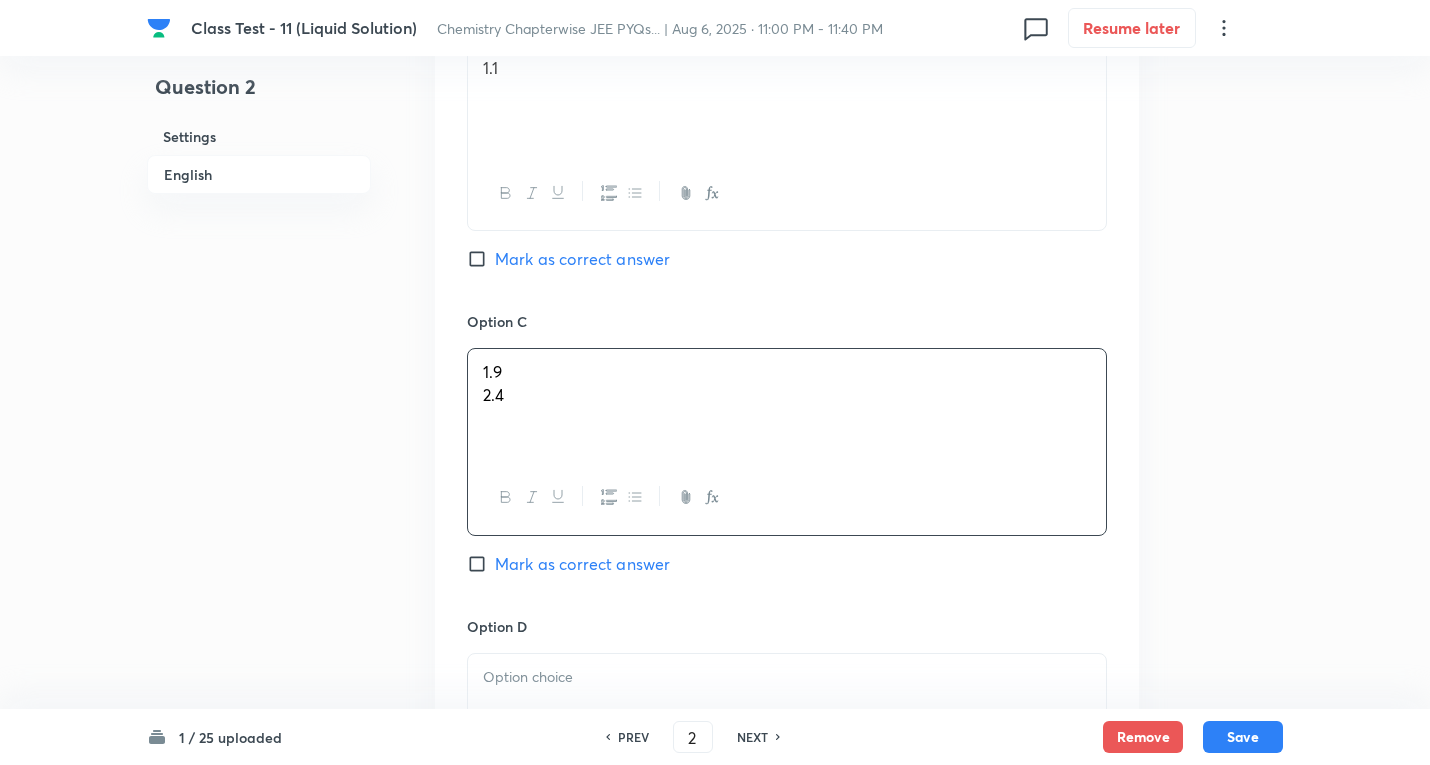 drag, startPoint x: 499, startPoint y: 389, endPoint x: 967, endPoint y: 456, distance: 472.7716 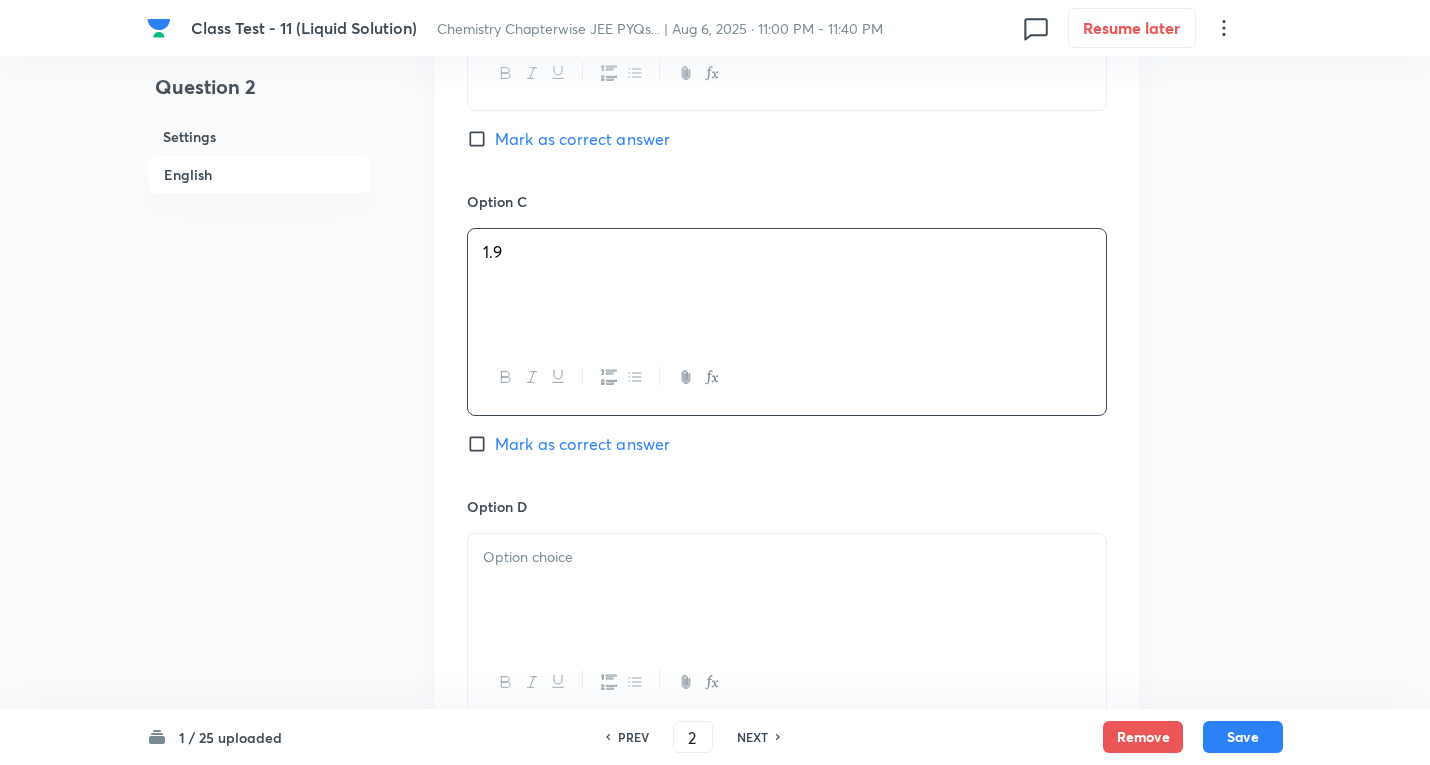 scroll, scrollTop: 1600, scrollLeft: 0, axis: vertical 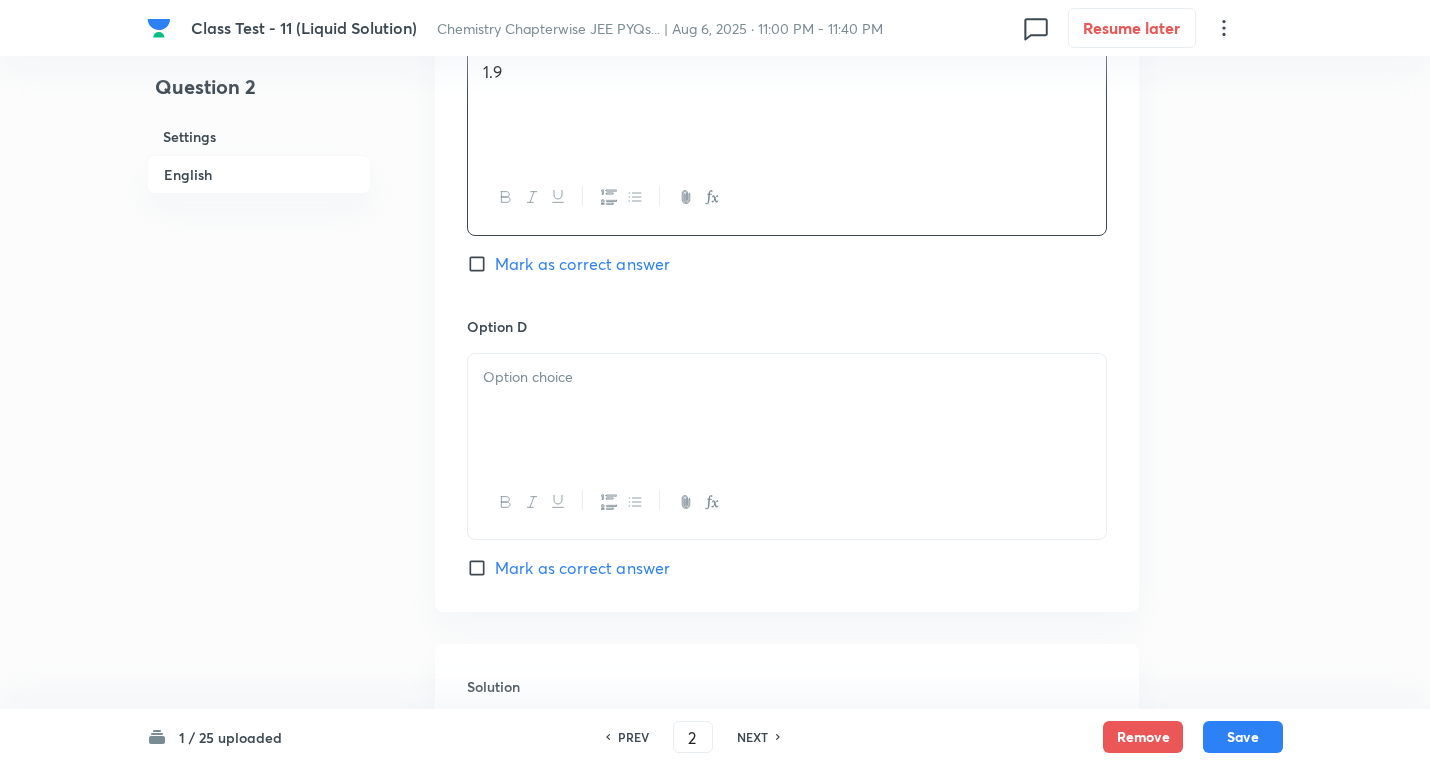 click at bounding box center [787, 410] 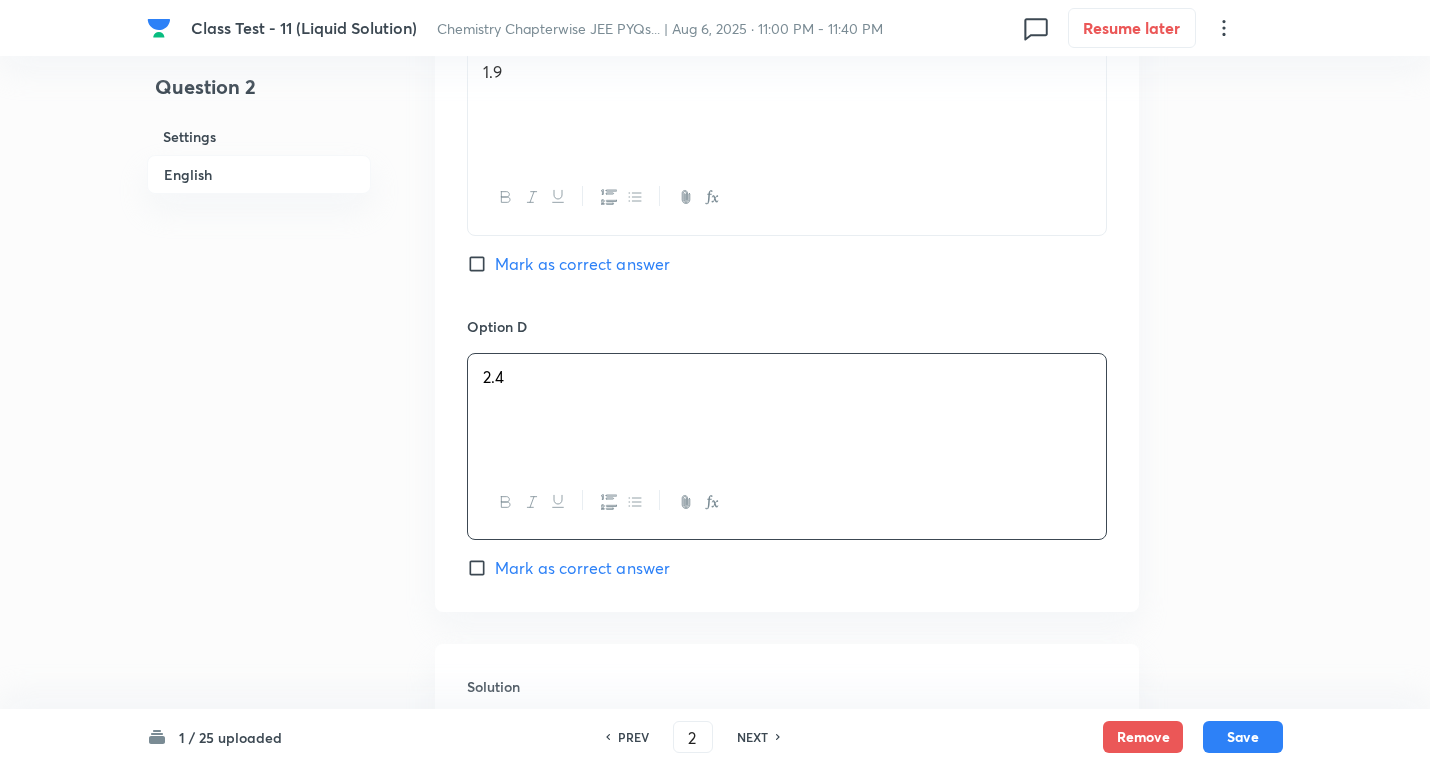 click on "Mark as correct answer" at bounding box center [582, 264] 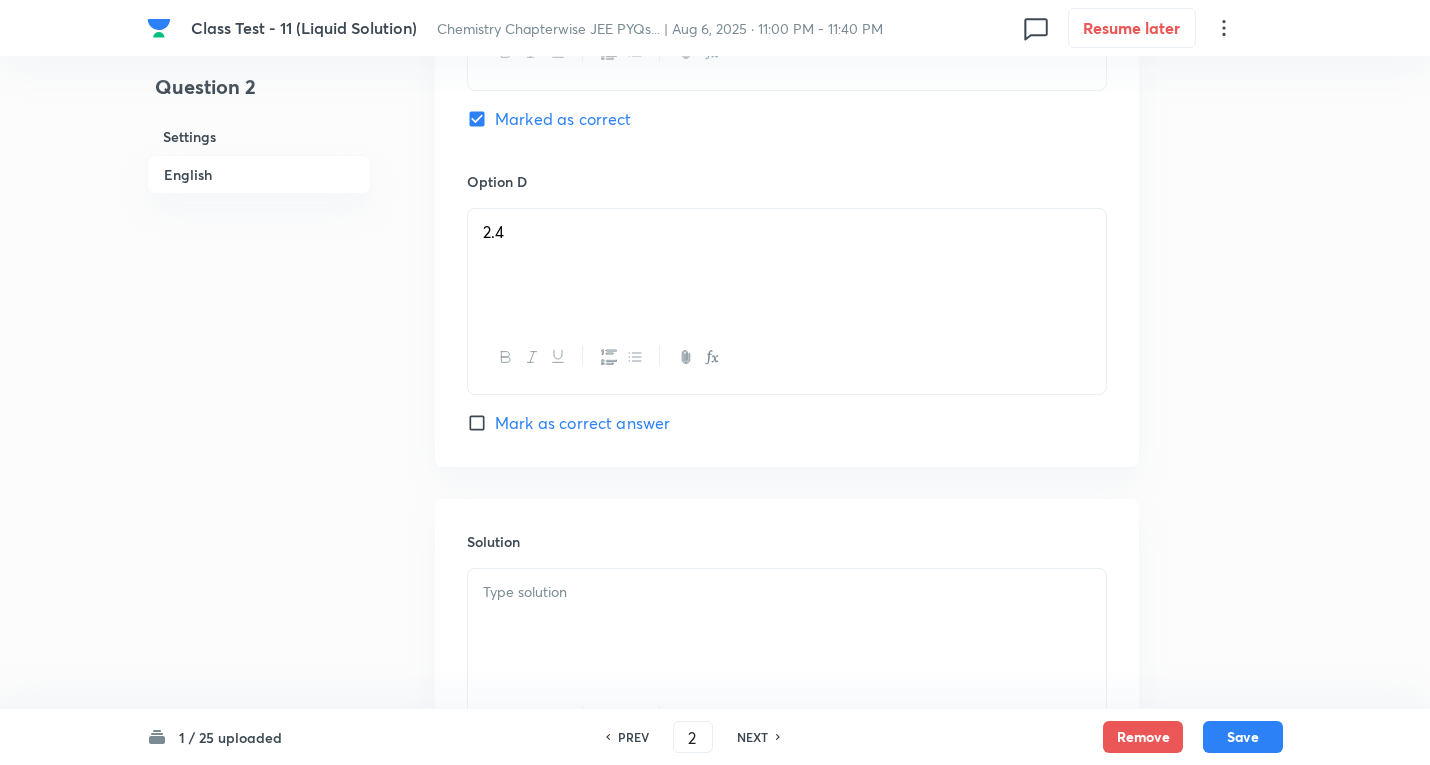 scroll, scrollTop: 1946, scrollLeft: 0, axis: vertical 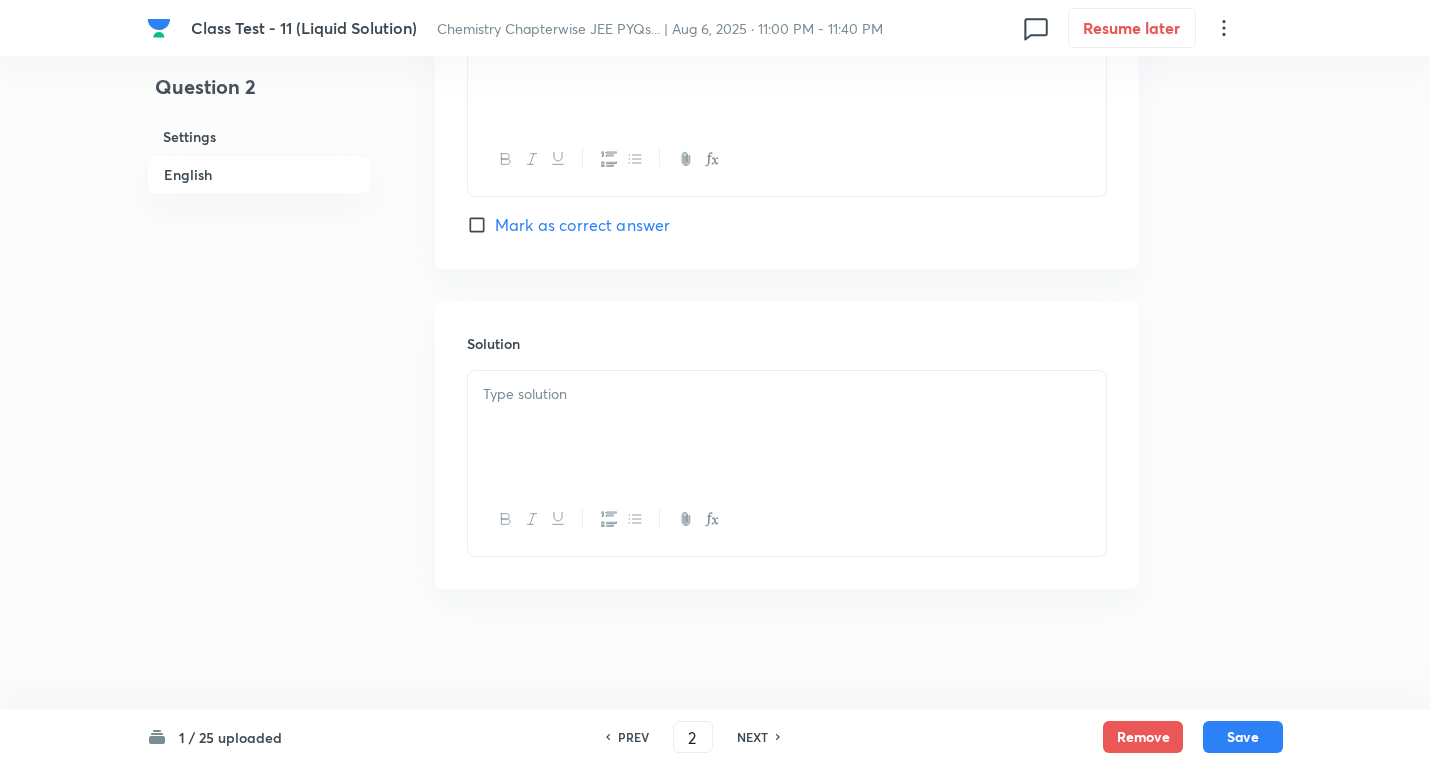 click at bounding box center [787, 427] 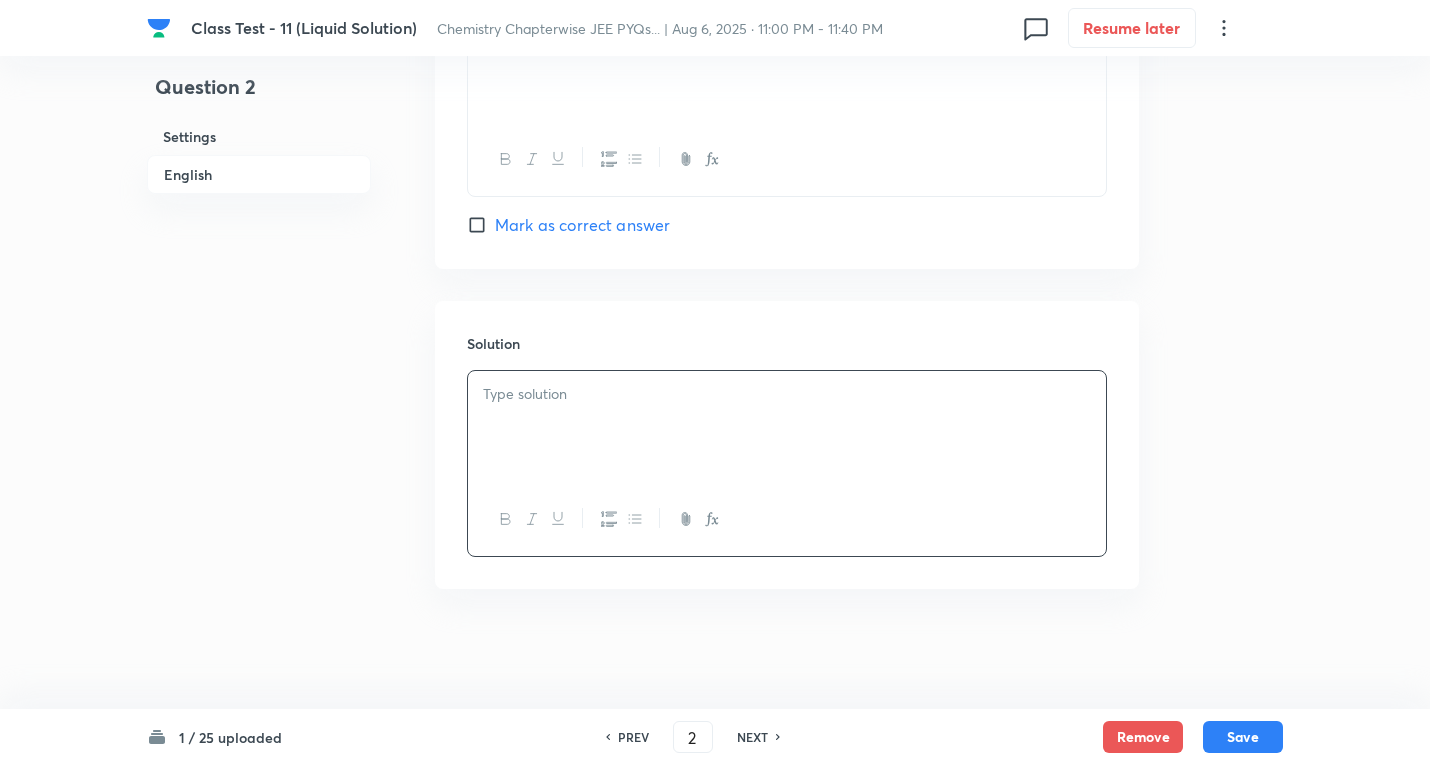 type 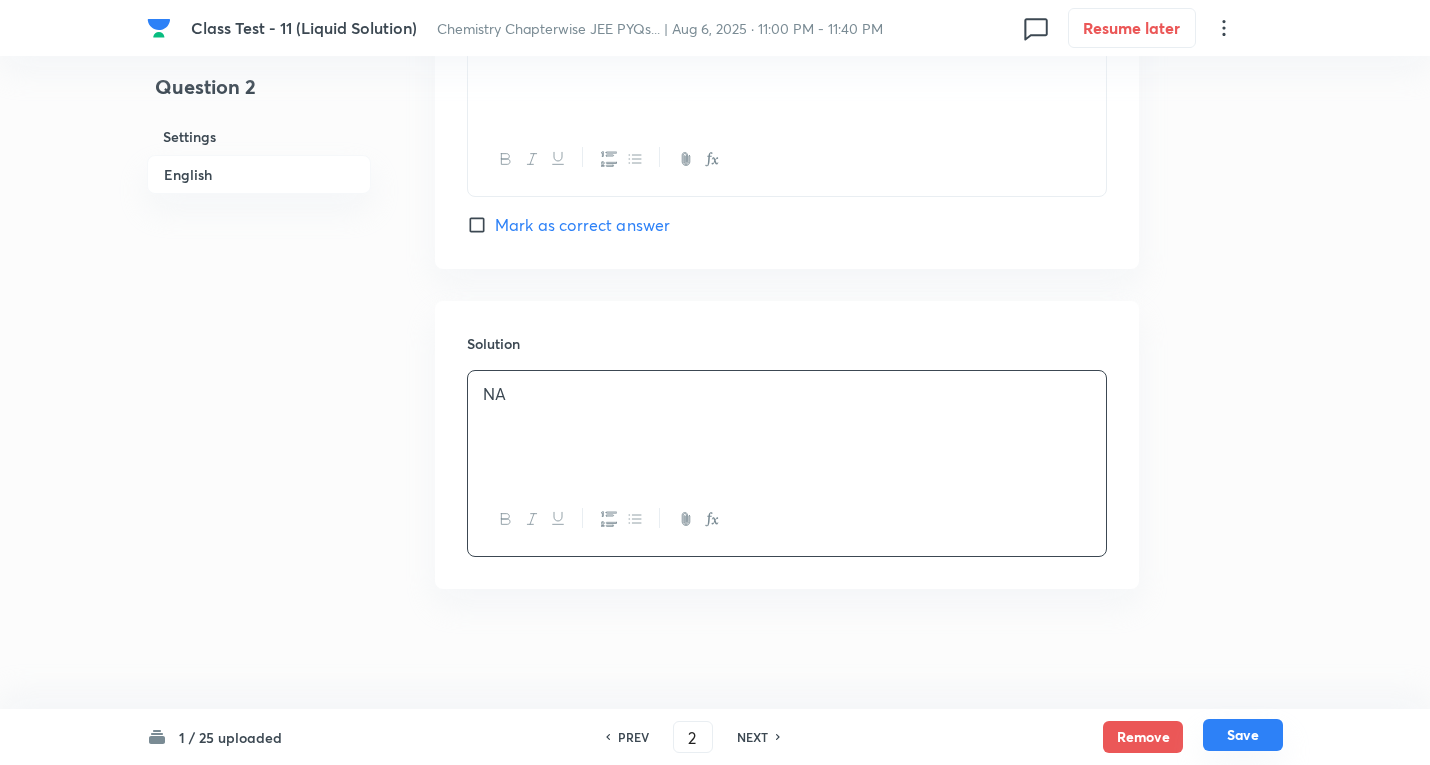 click on "Save" at bounding box center (1243, 735) 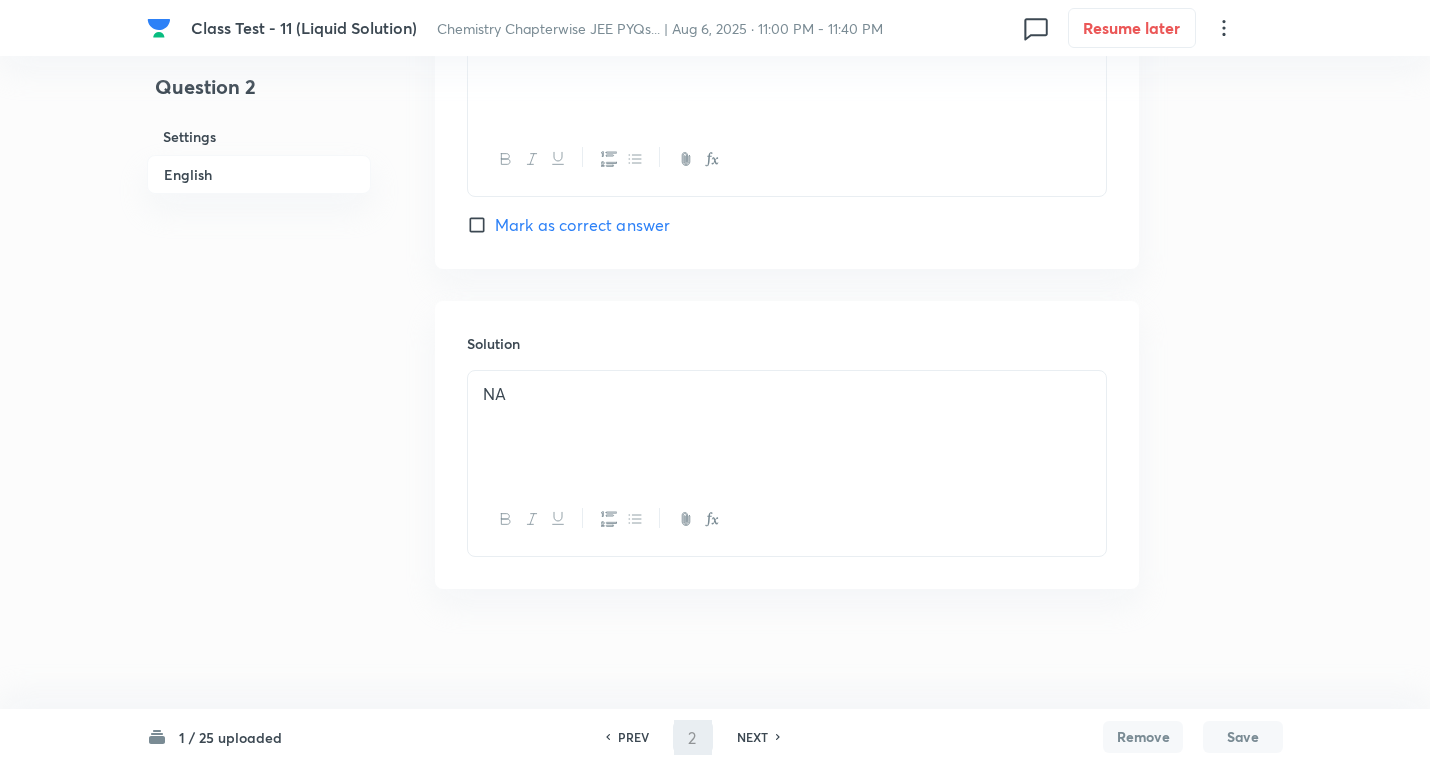 type on "3" 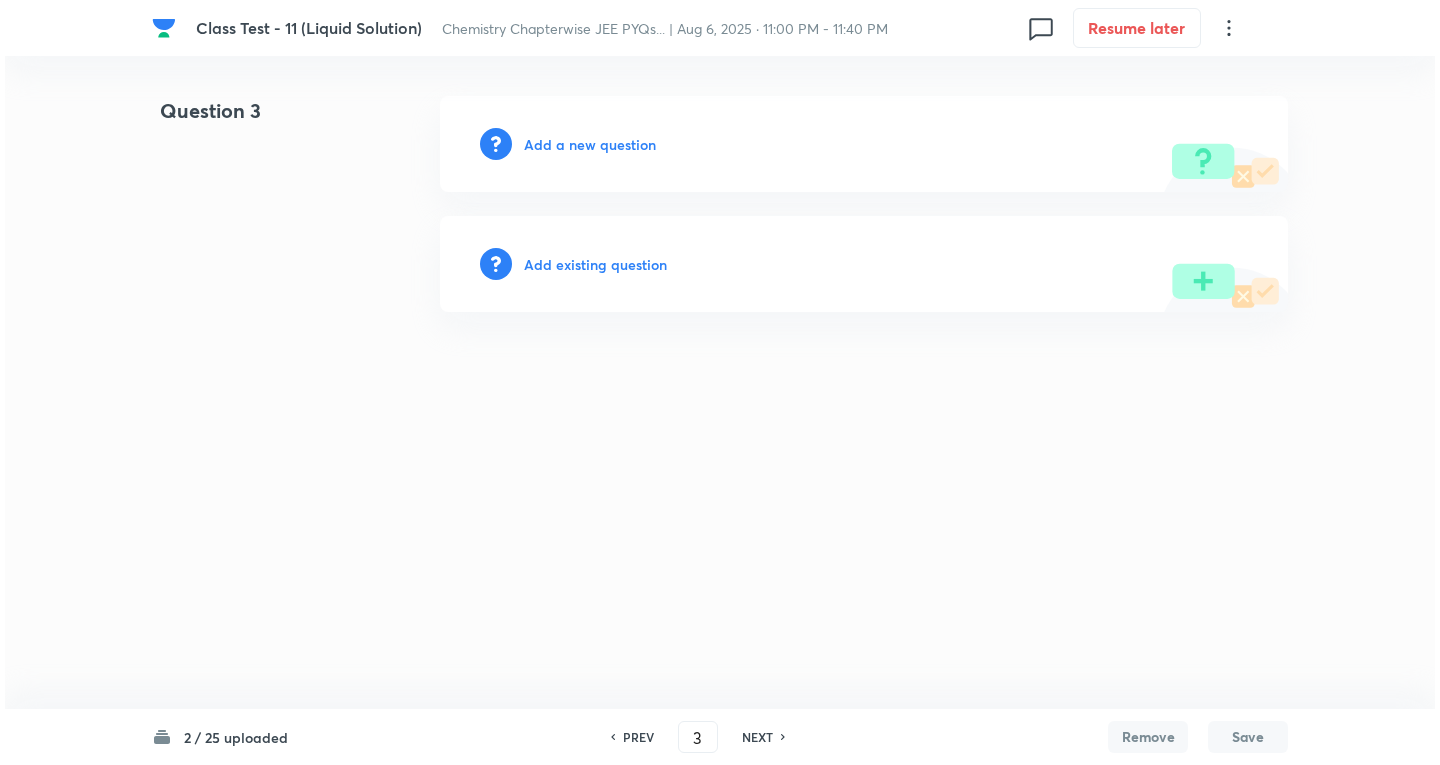 scroll, scrollTop: 0, scrollLeft: 0, axis: both 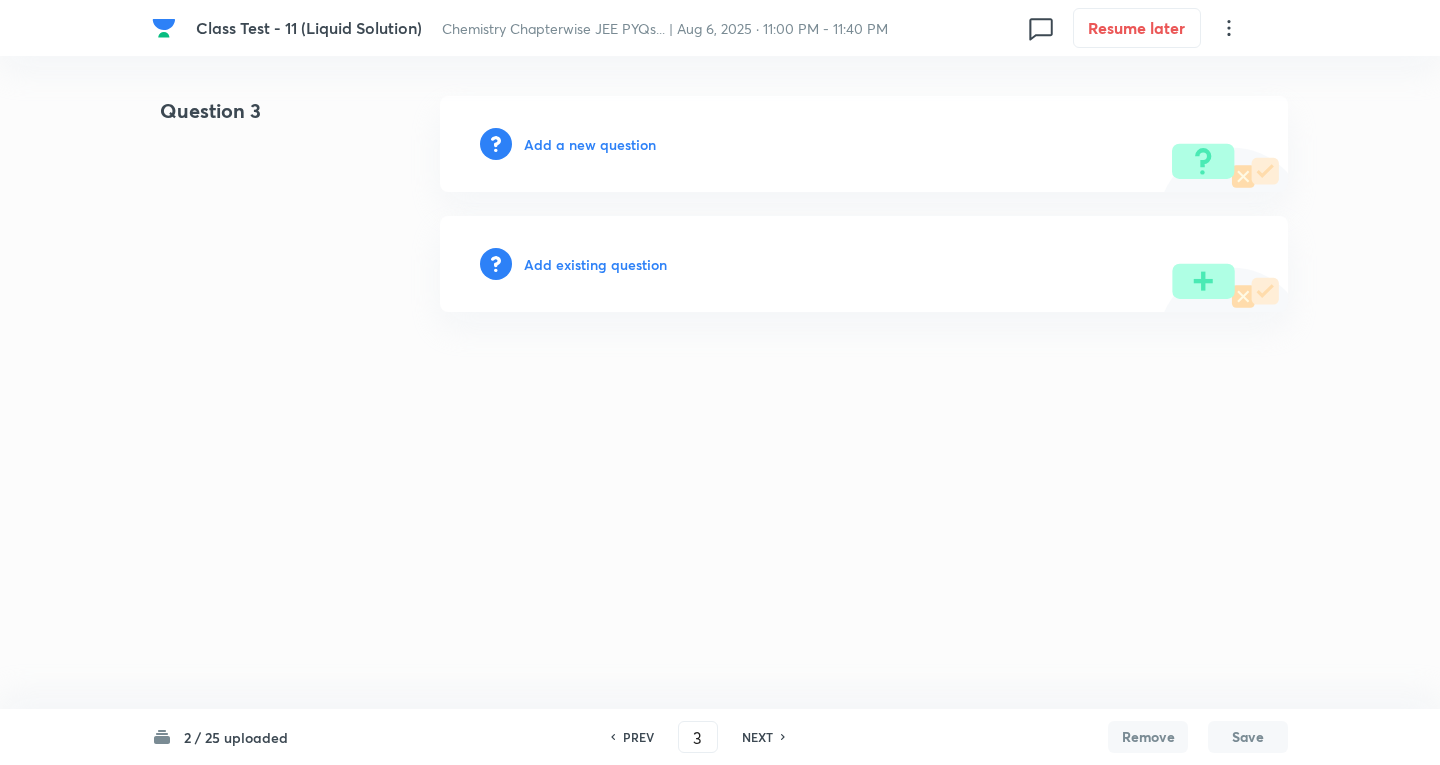 click on "Add a new question" at bounding box center [590, 144] 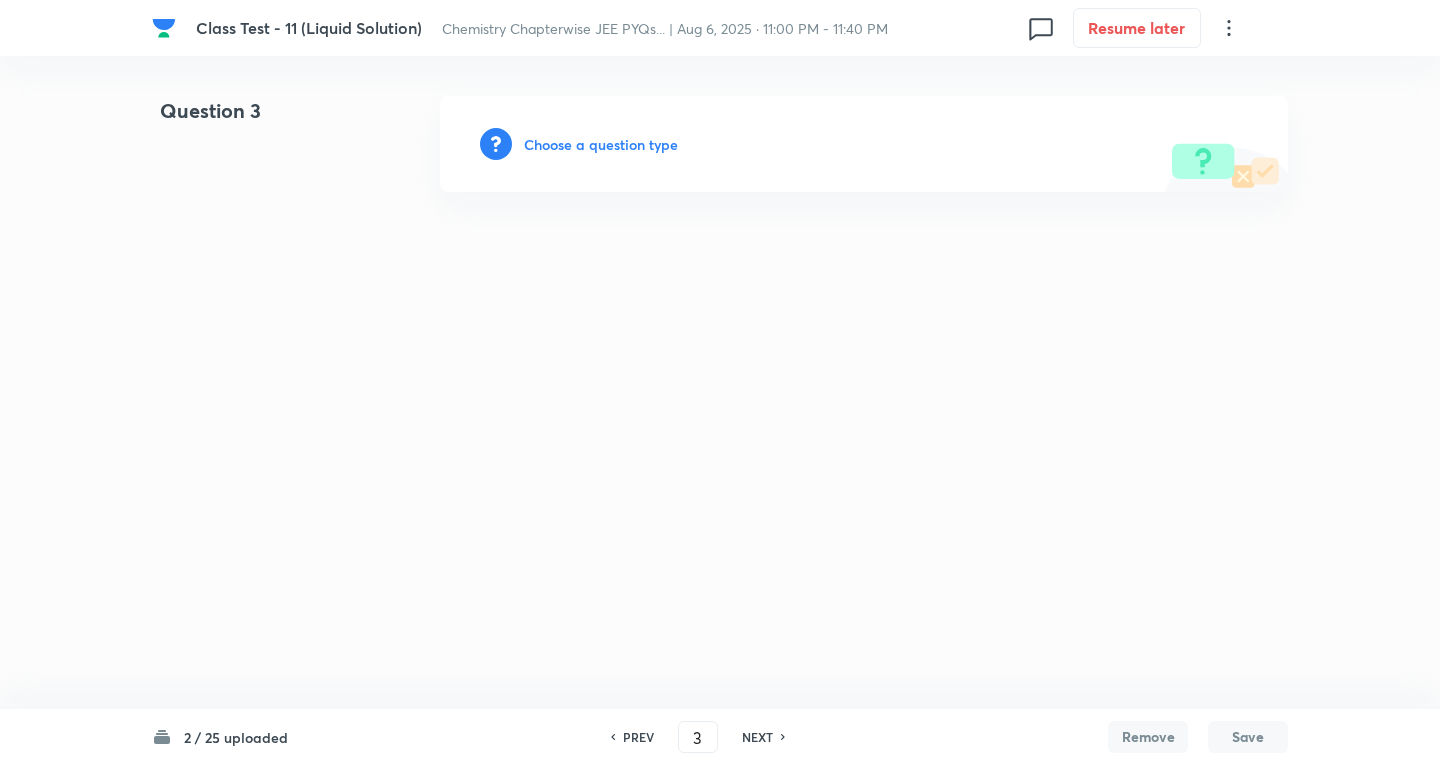 click on "Choose a question type" at bounding box center (601, 144) 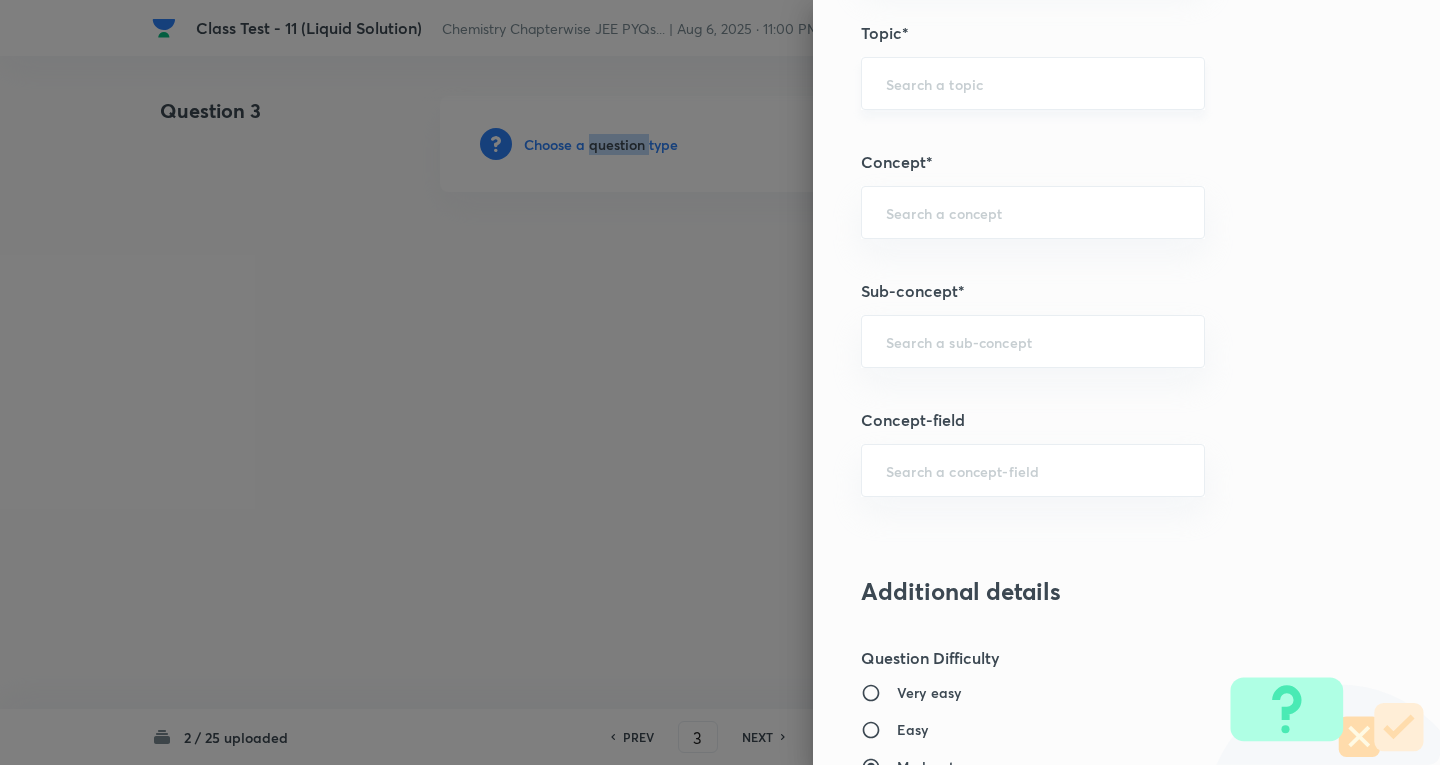 scroll, scrollTop: 1100, scrollLeft: 0, axis: vertical 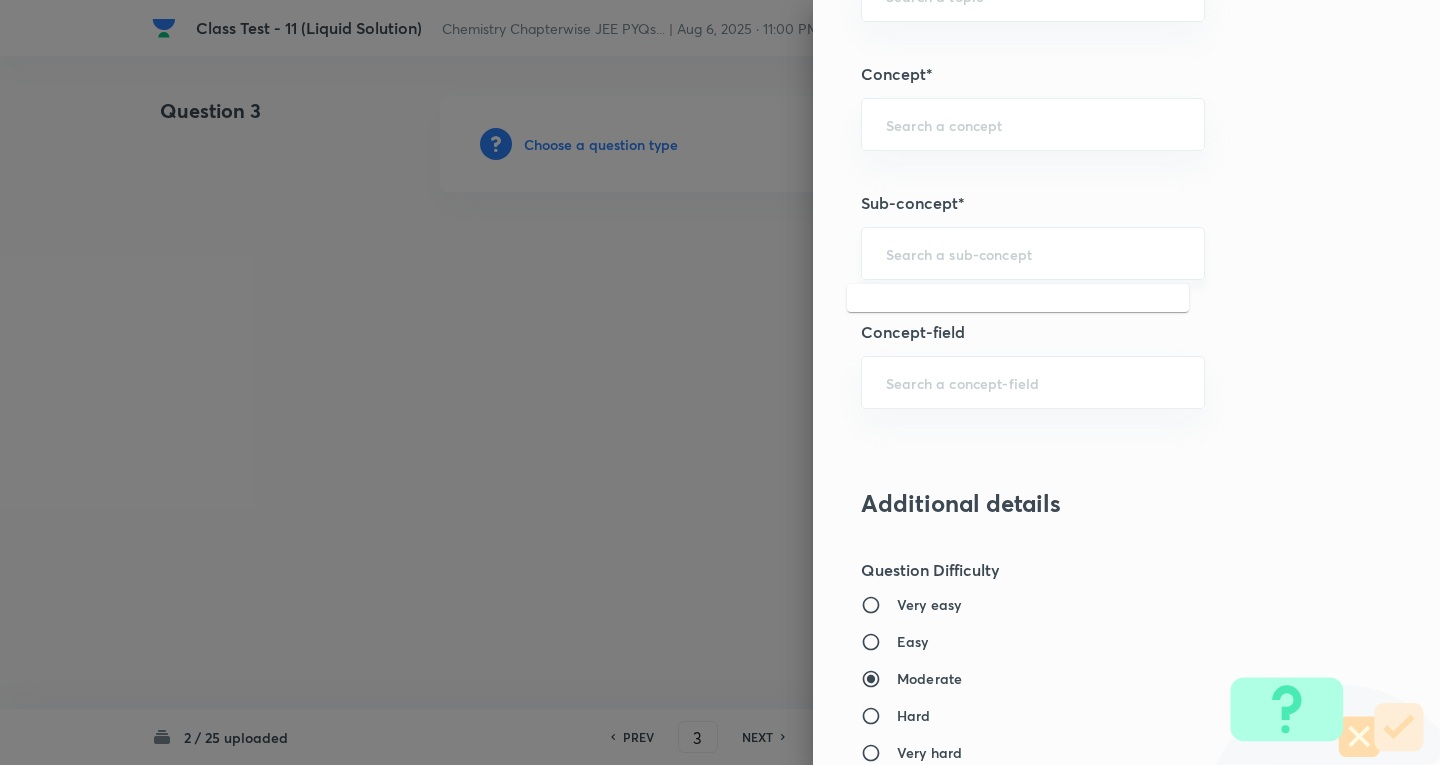 click at bounding box center (1033, 253) 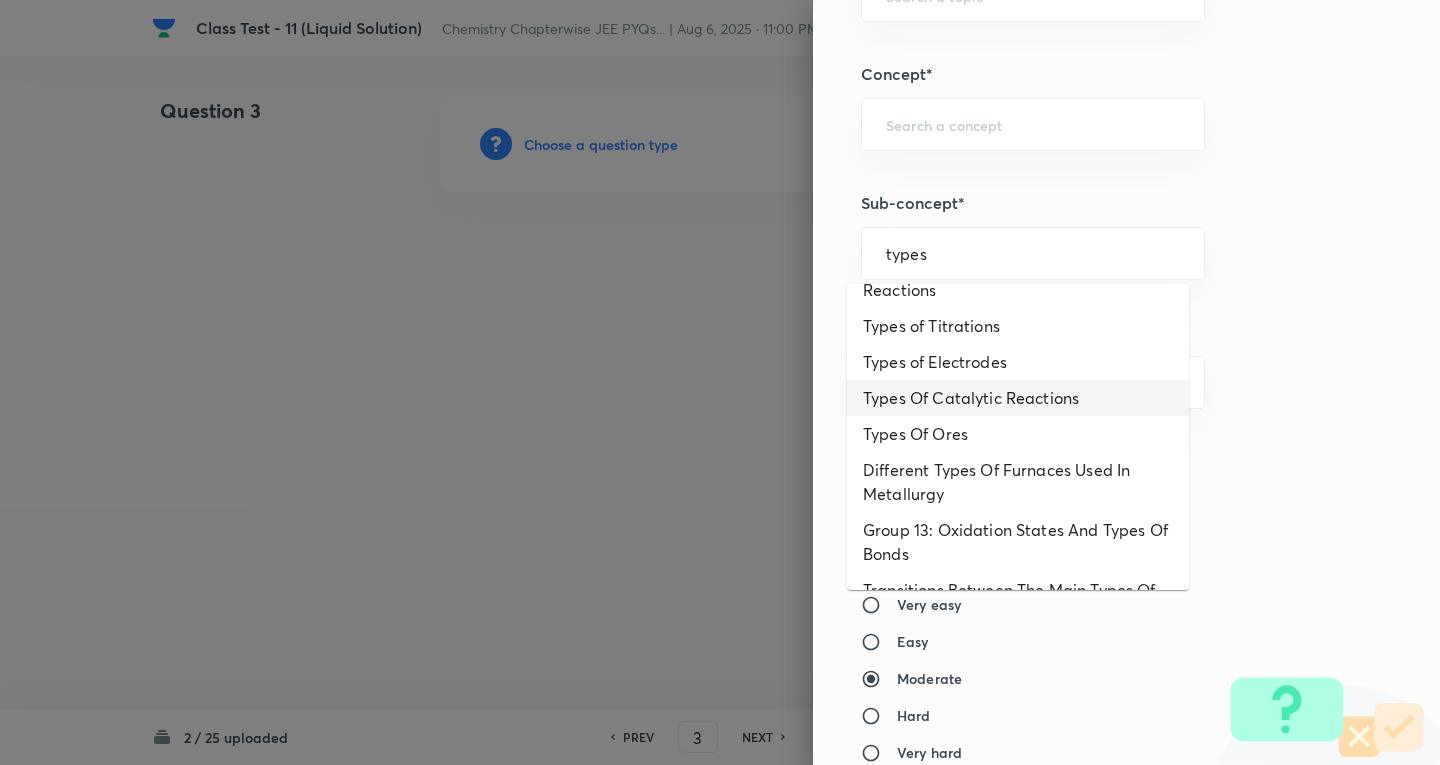 scroll, scrollTop: 200, scrollLeft: 0, axis: vertical 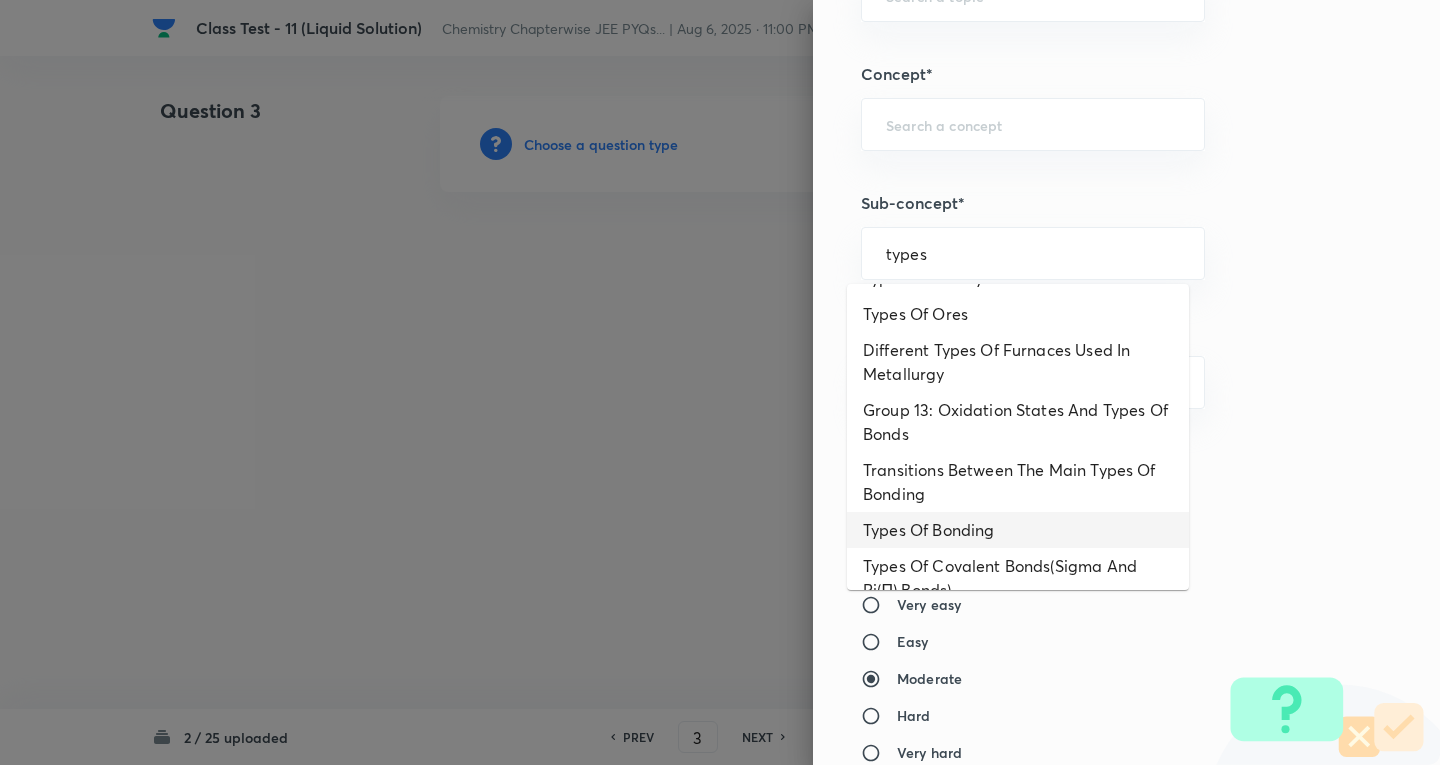 click on "Types Of Bonding" at bounding box center (1018, 530) 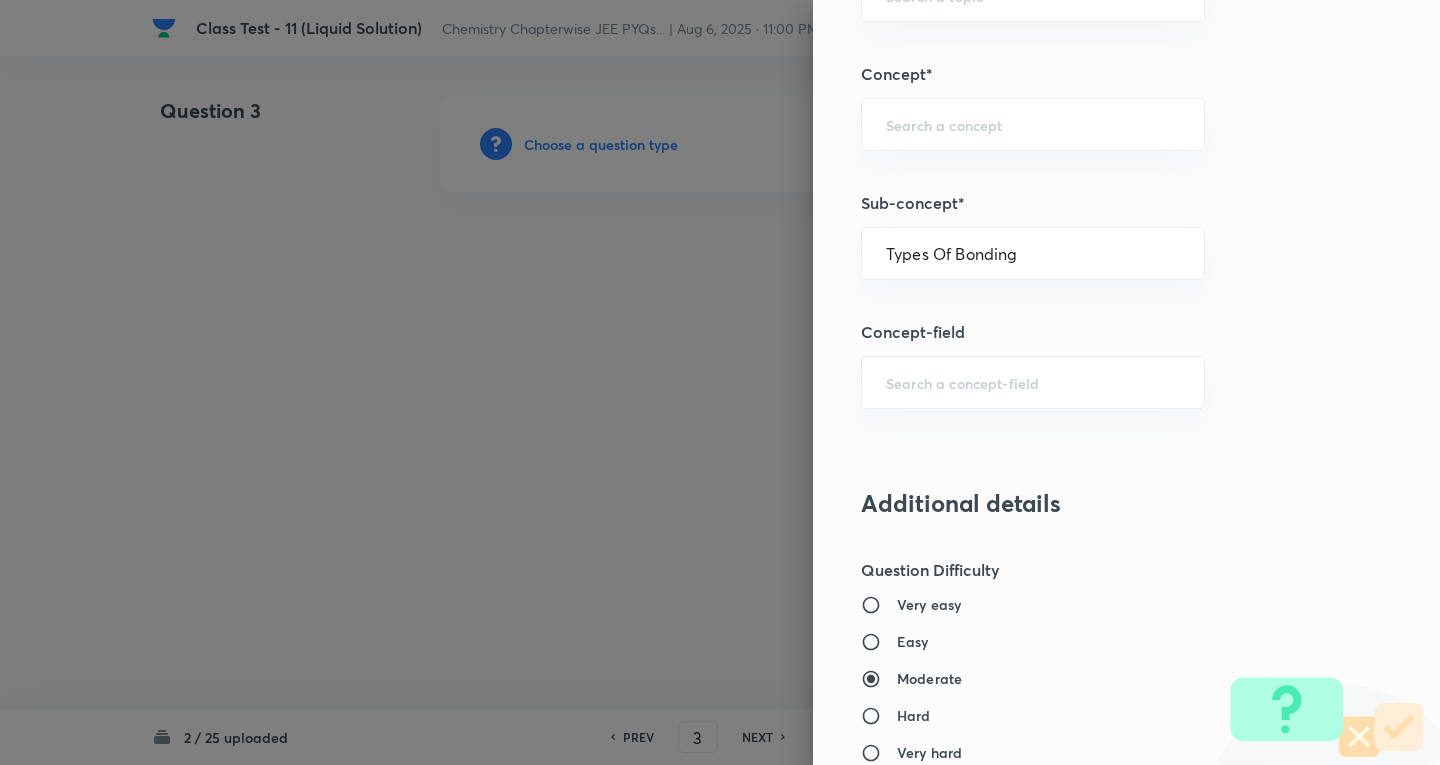 type on "Chemistry" 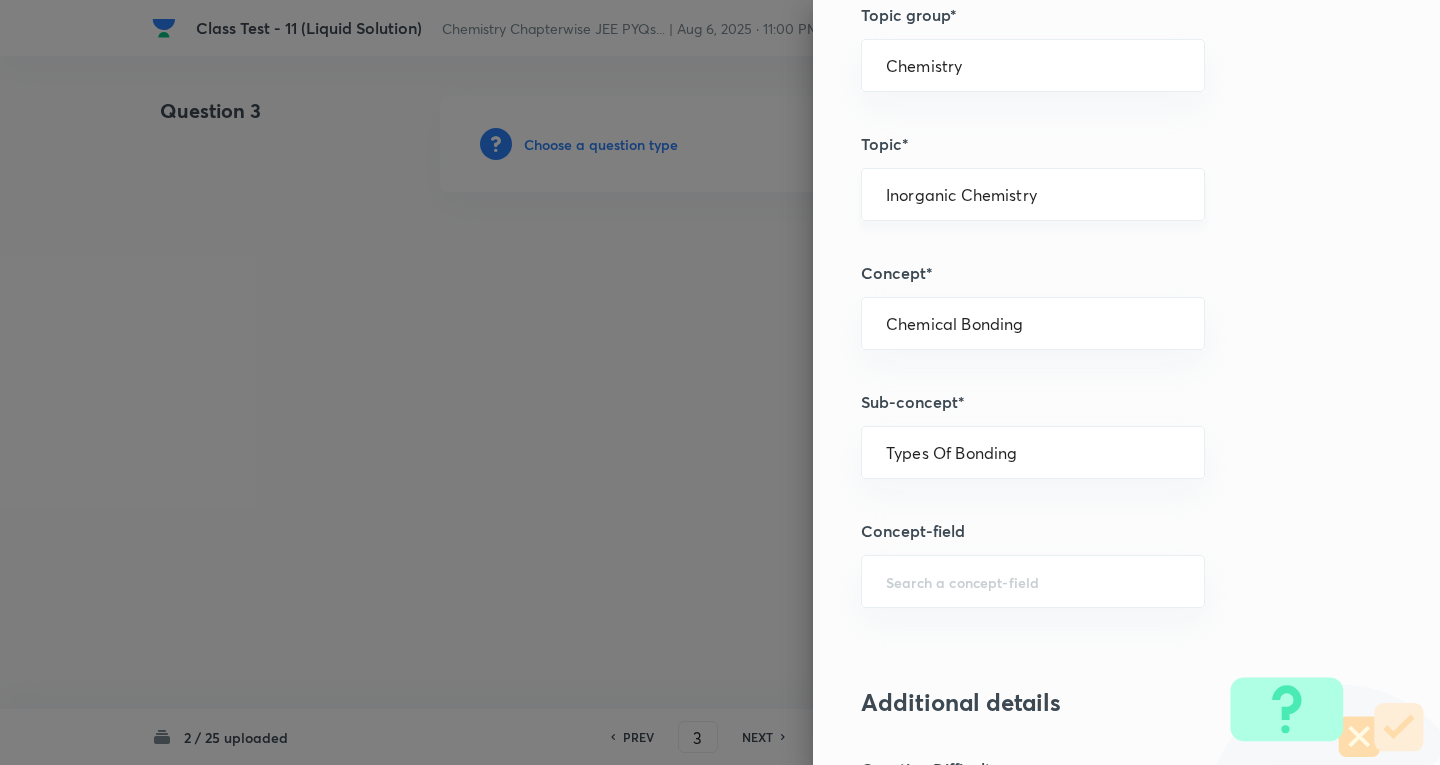 scroll, scrollTop: 900, scrollLeft: 0, axis: vertical 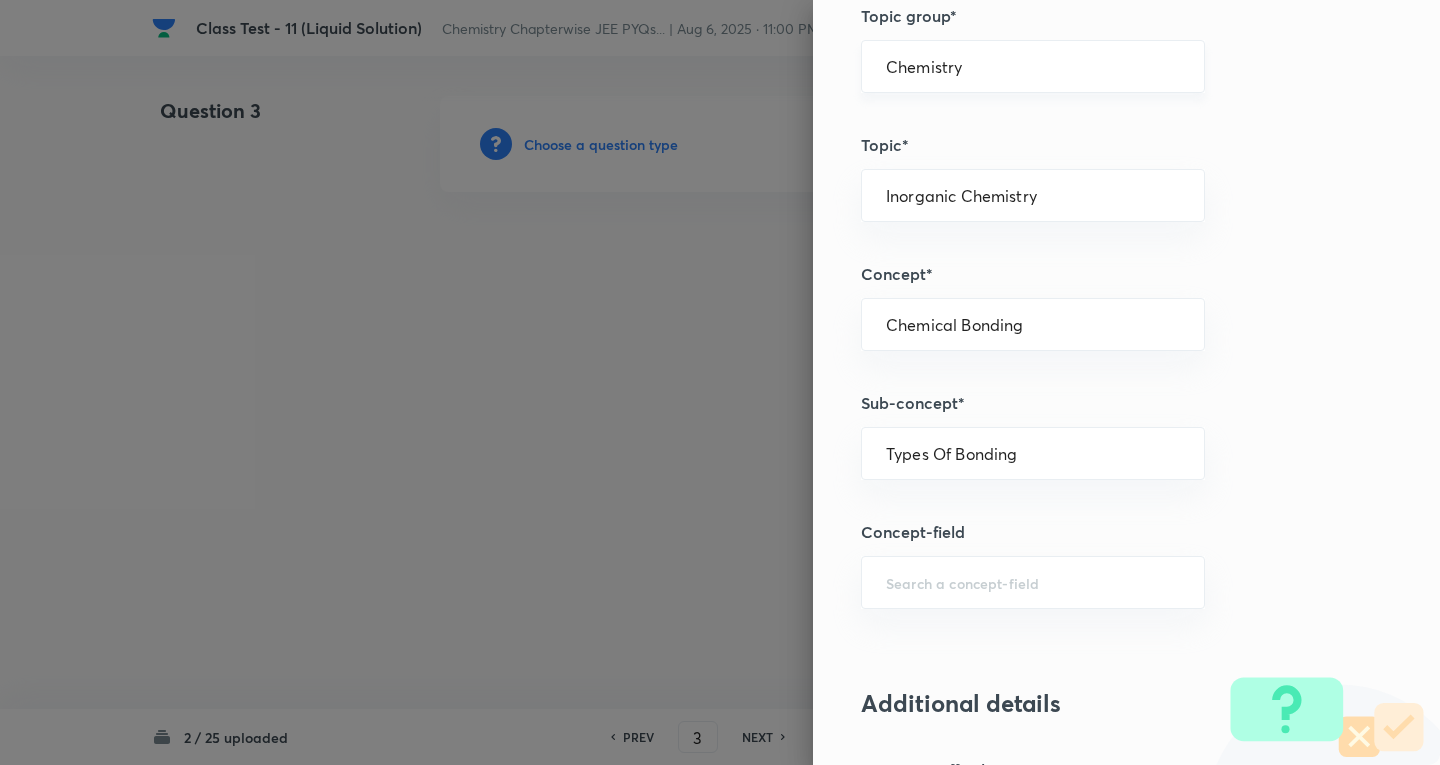 click on "Chemistry" at bounding box center [1033, 66] 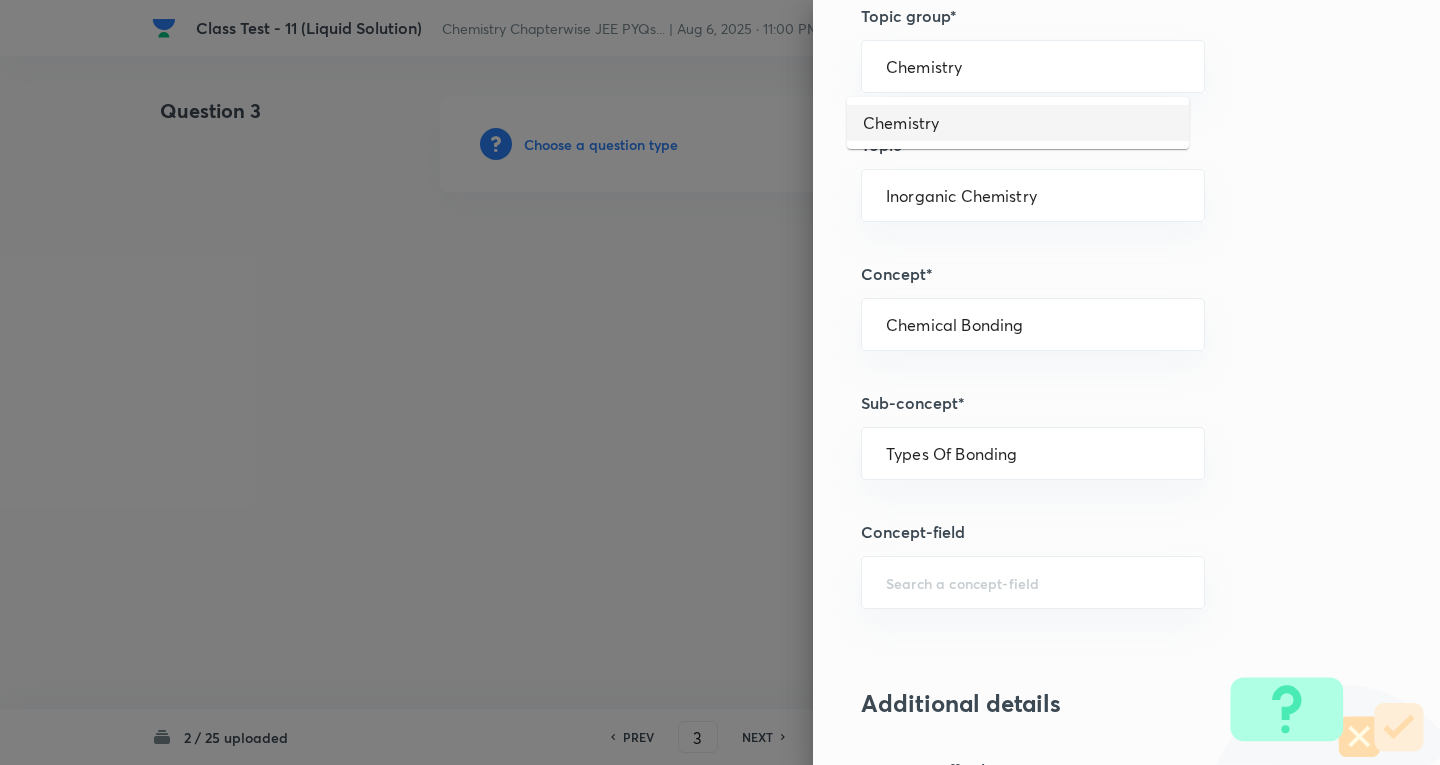click on "Chemistry" at bounding box center (1018, 123) 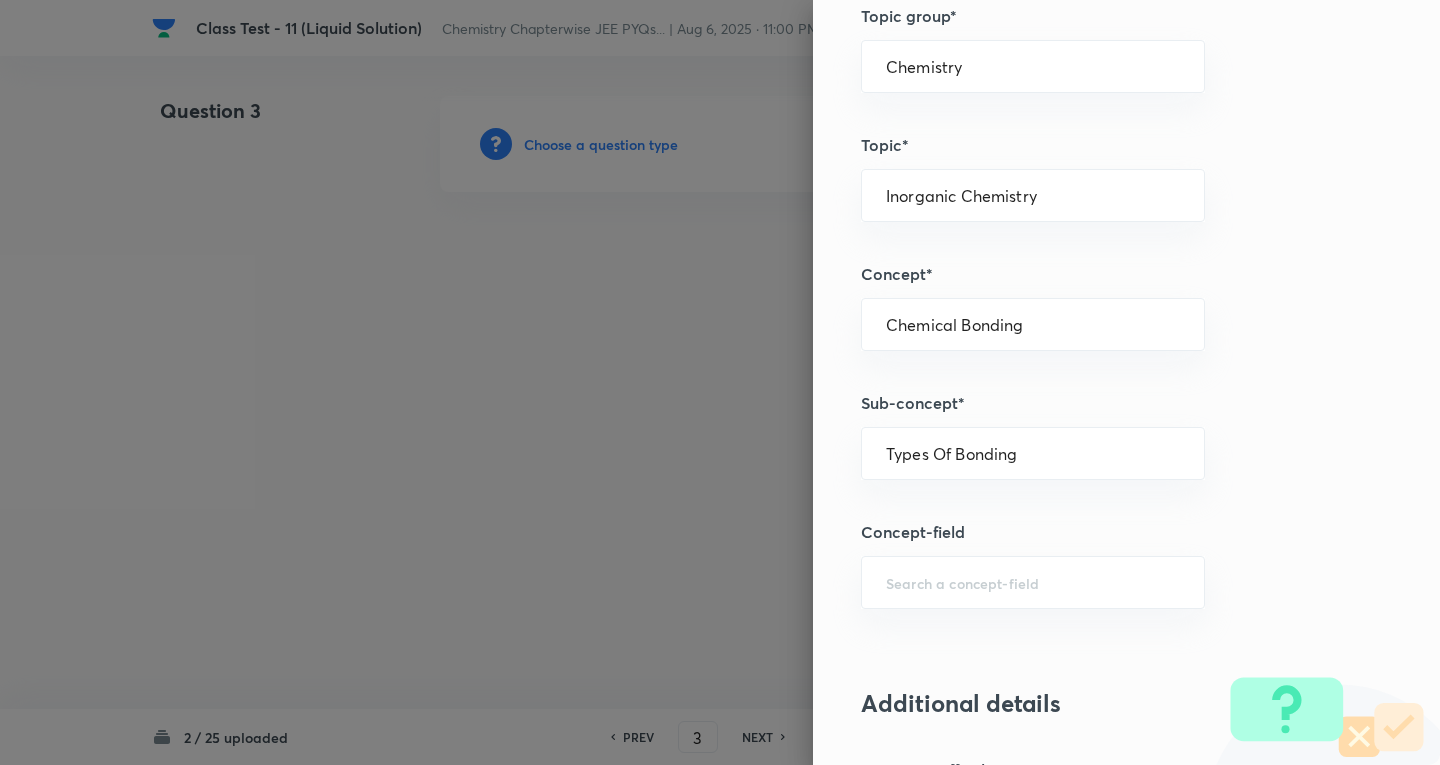 type 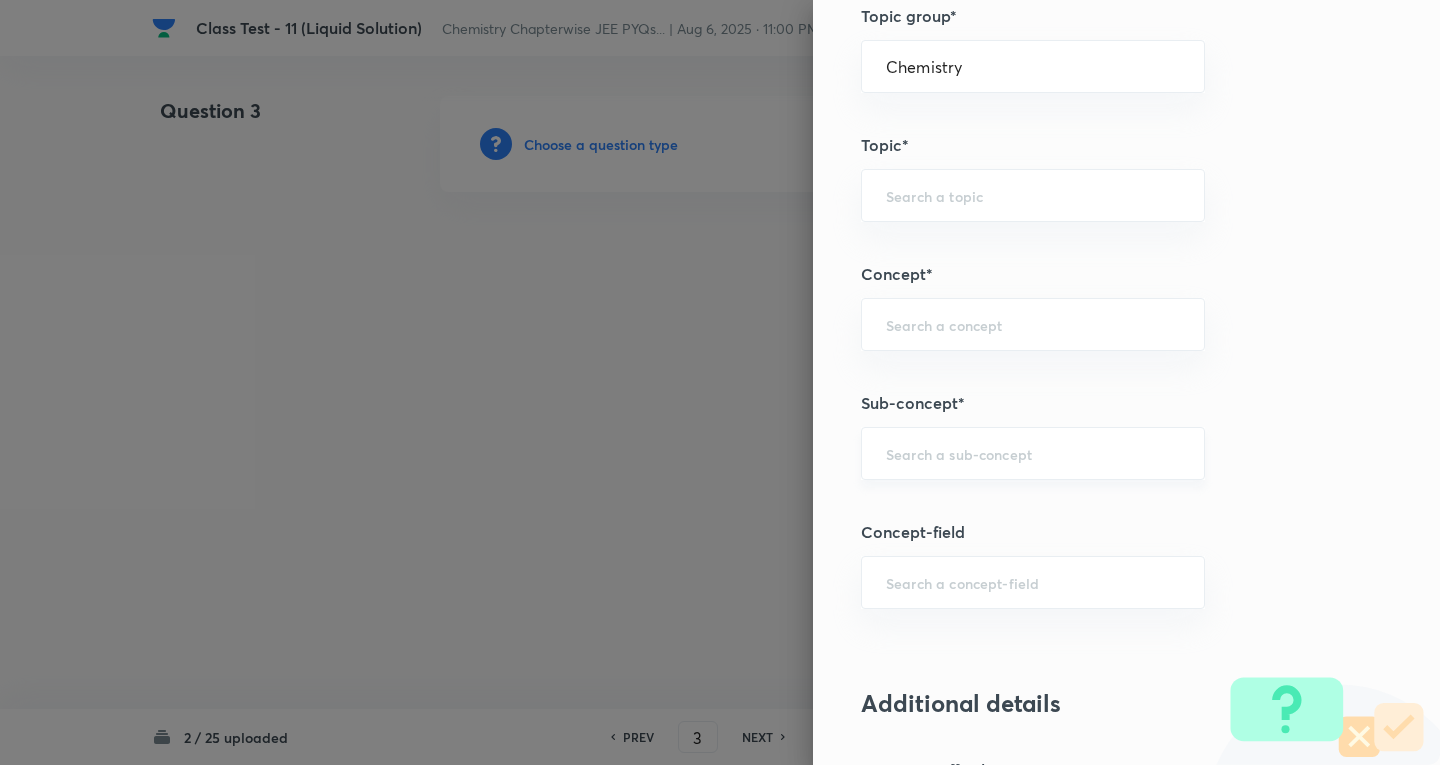 click on "​" at bounding box center (1033, 453) 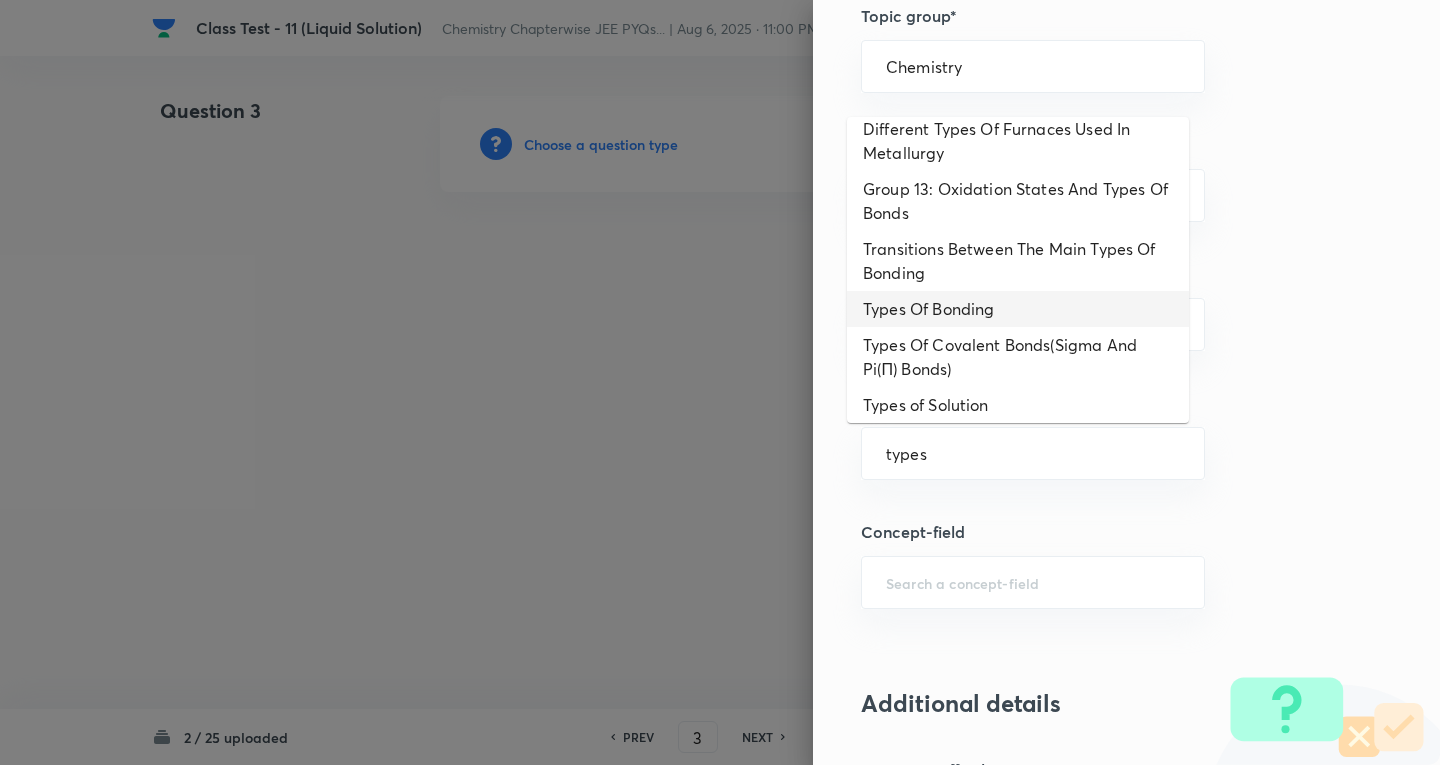 scroll, scrollTop: 300, scrollLeft: 0, axis: vertical 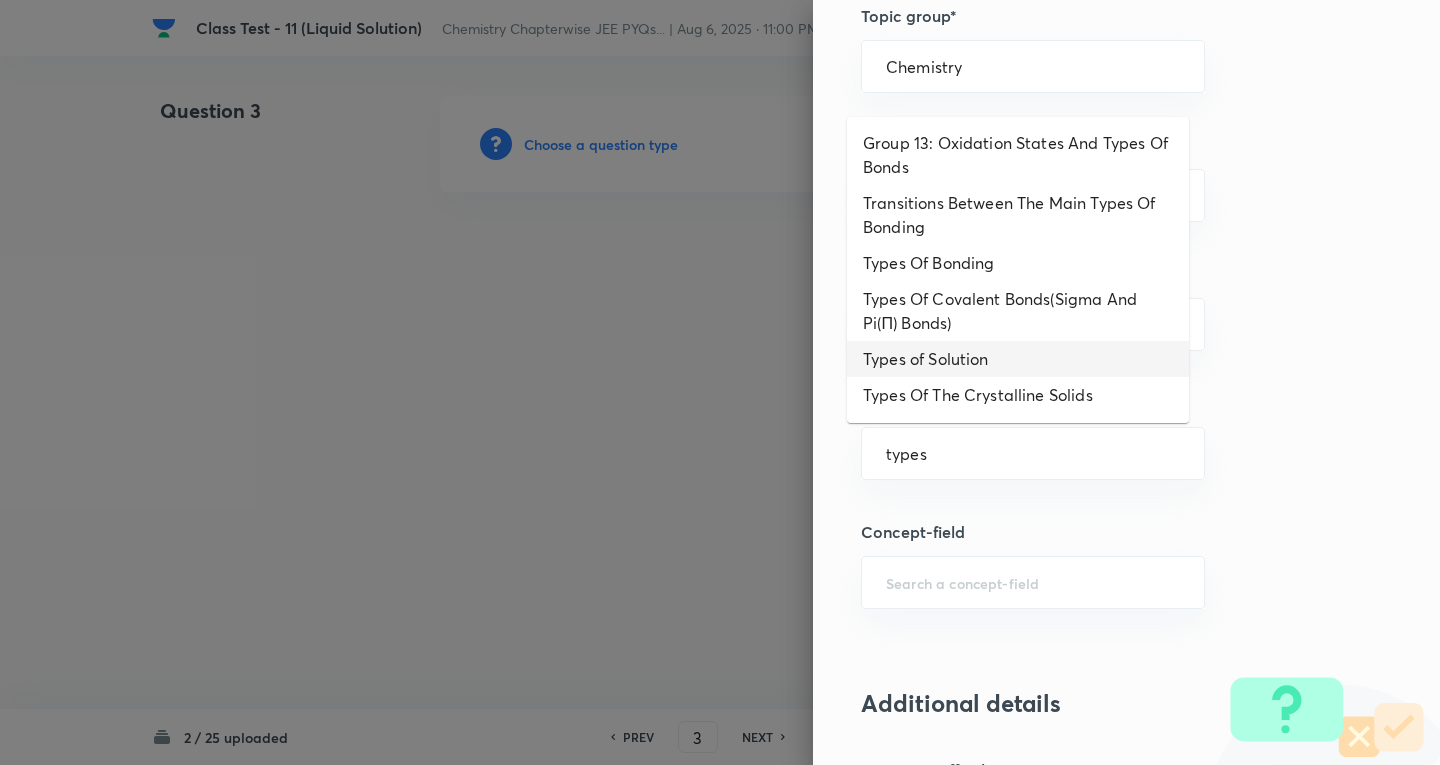 click on "Types of Solution" at bounding box center [1018, 359] 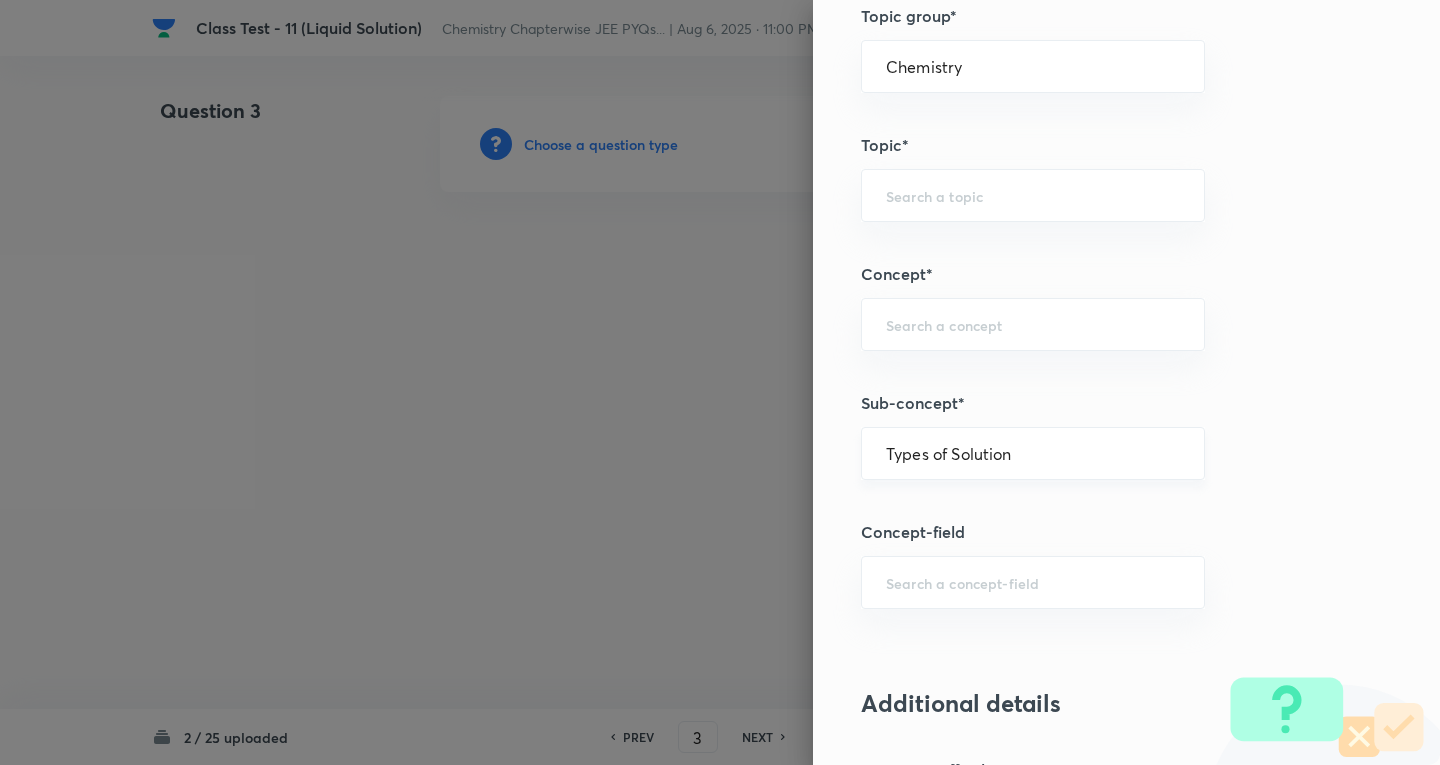 type on "Physical Chemistry" 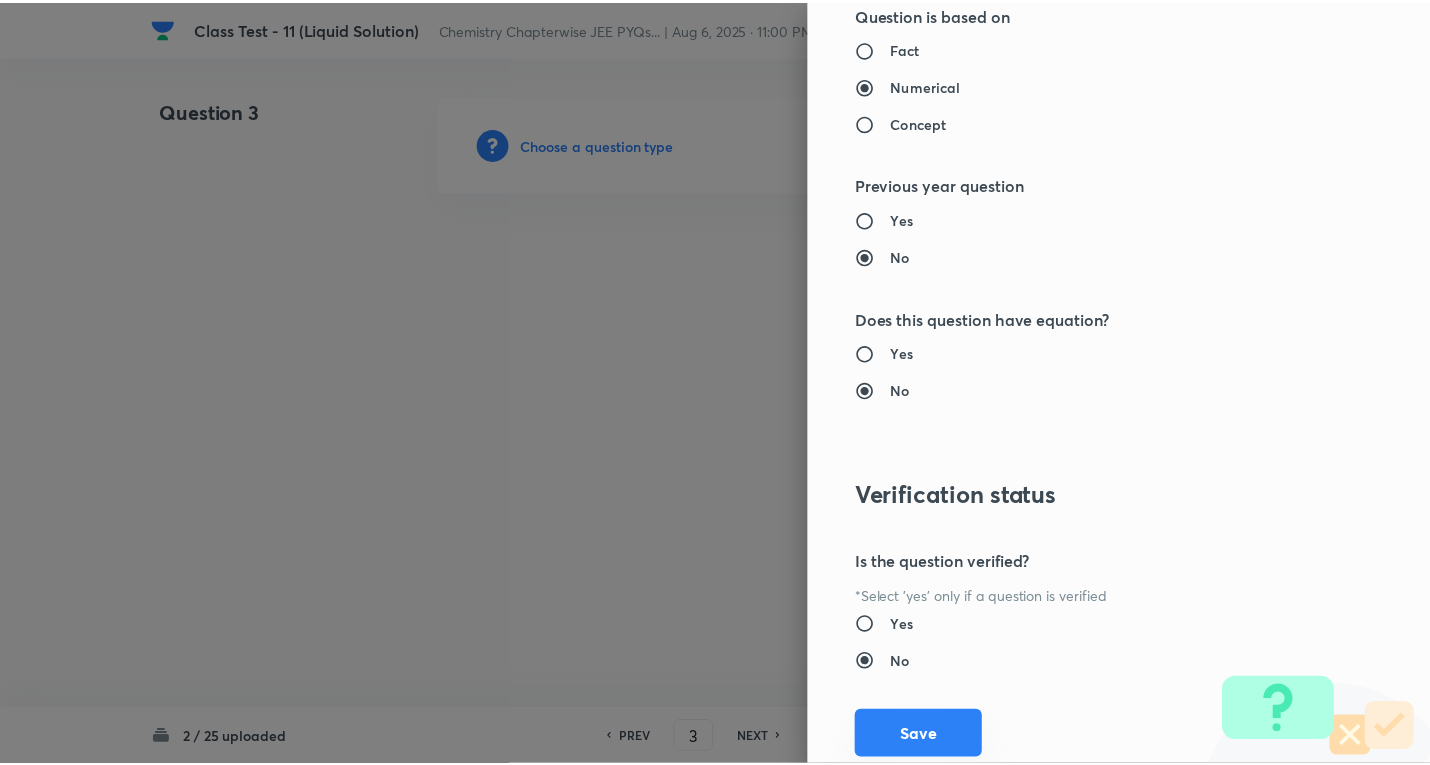 scroll, scrollTop: 1961, scrollLeft: 0, axis: vertical 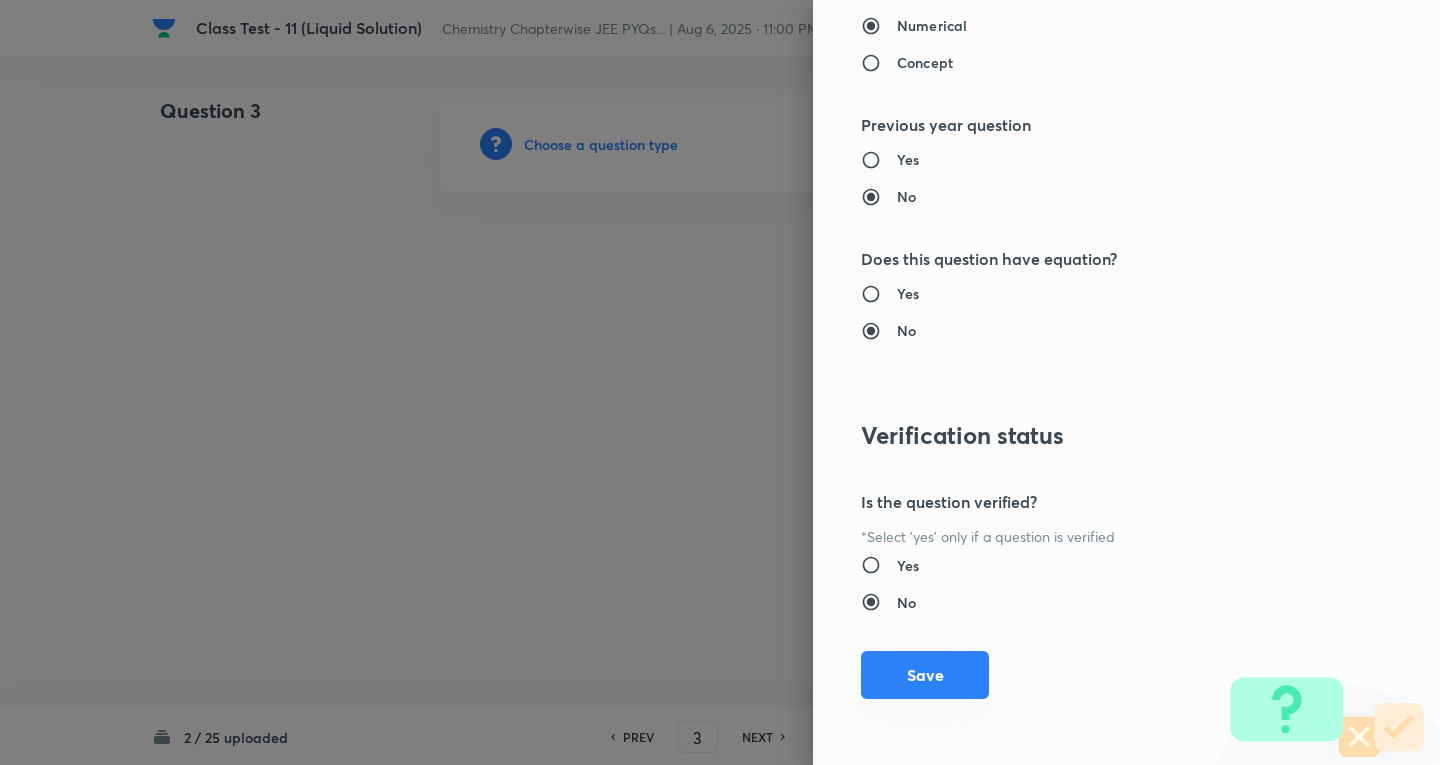 click on "Save" at bounding box center (925, 675) 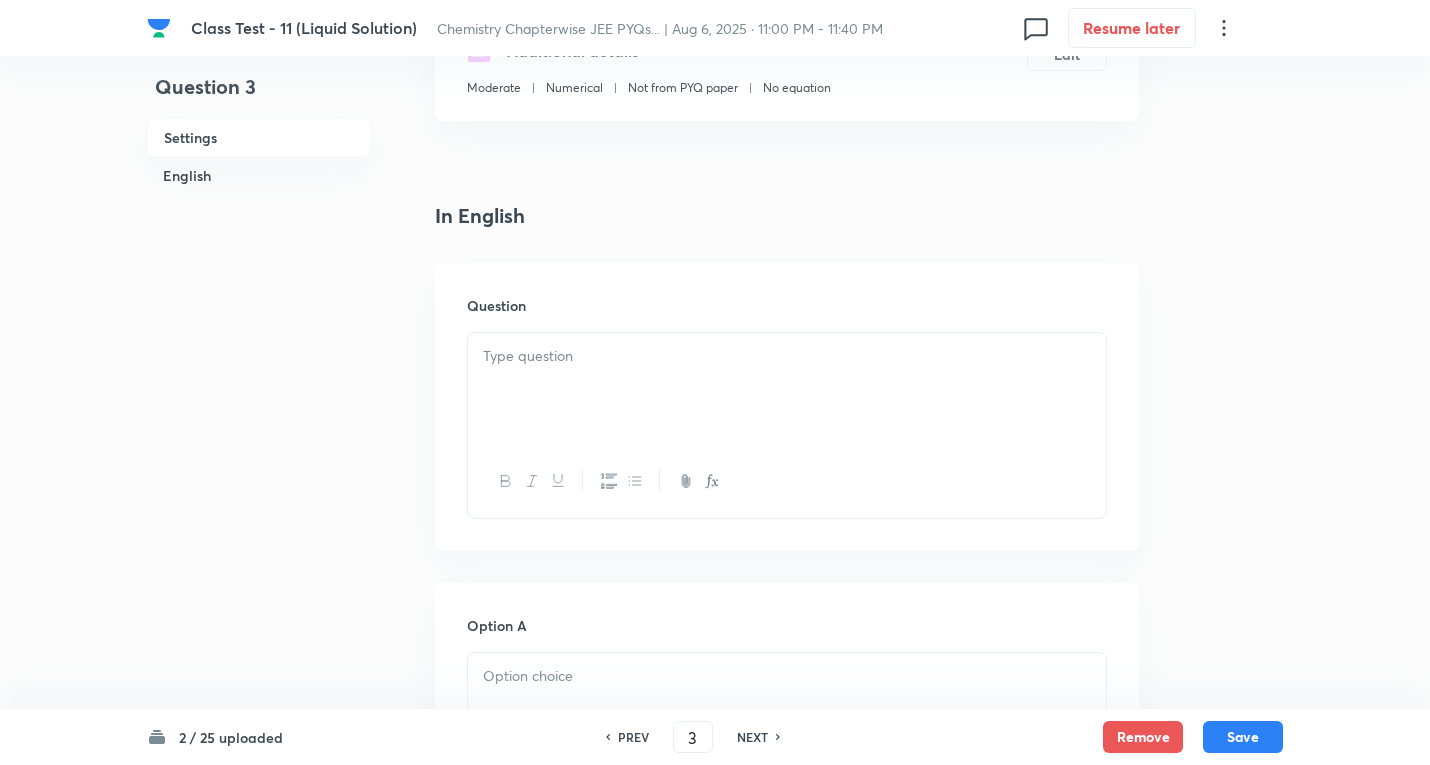 scroll, scrollTop: 400, scrollLeft: 0, axis: vertical 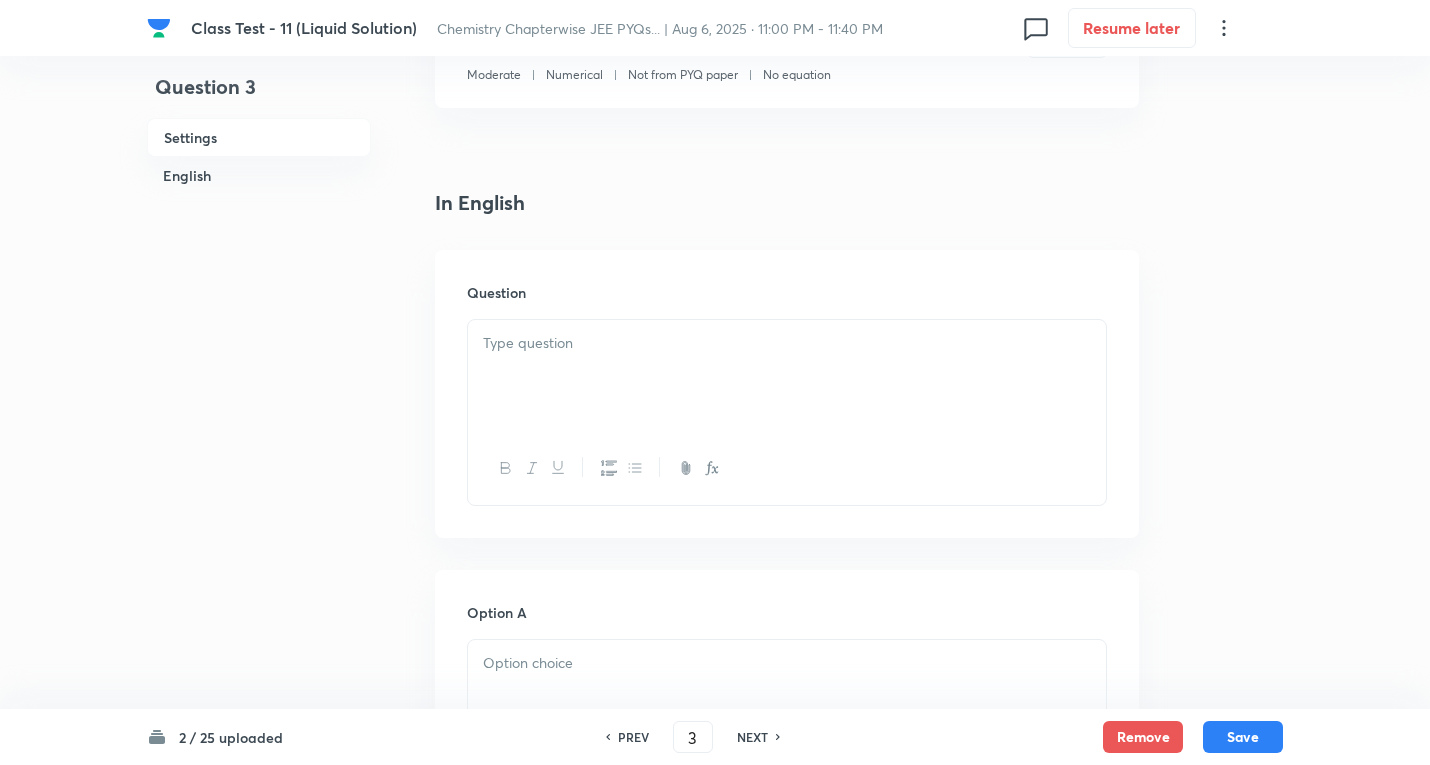 click at bounding box center [787, 376] 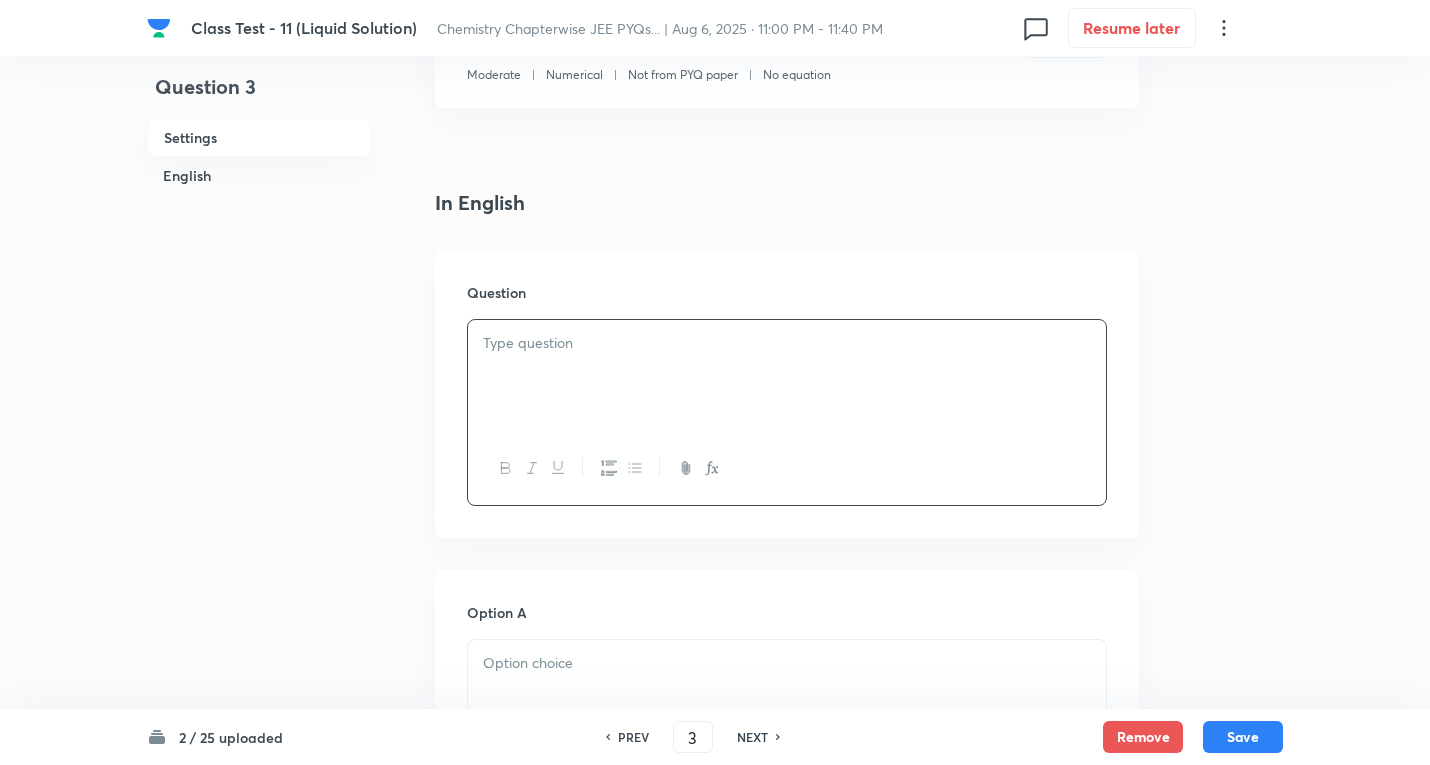 click at bounding box center (787, 343) 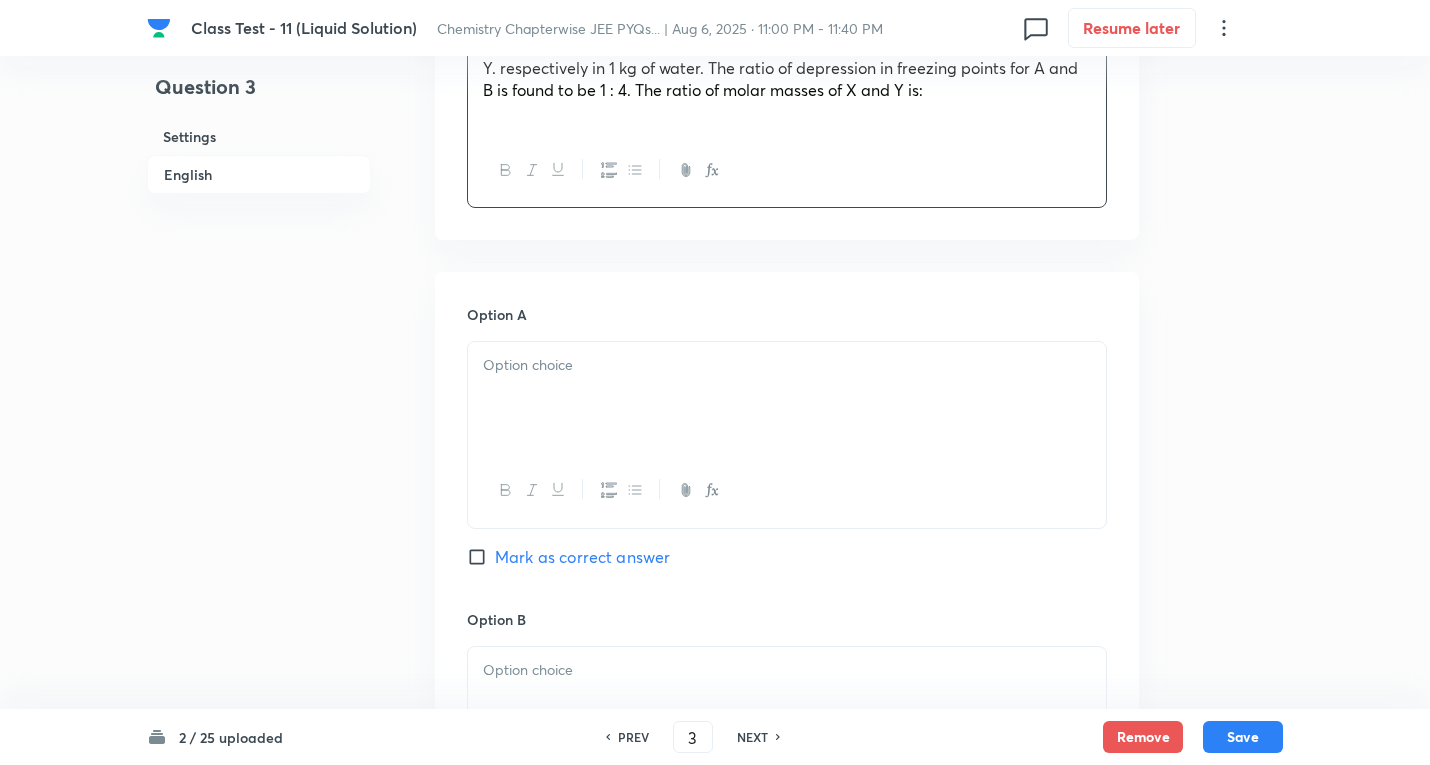 scroll, scrollTop: 700, scrollLeft: 0, axis: vertical 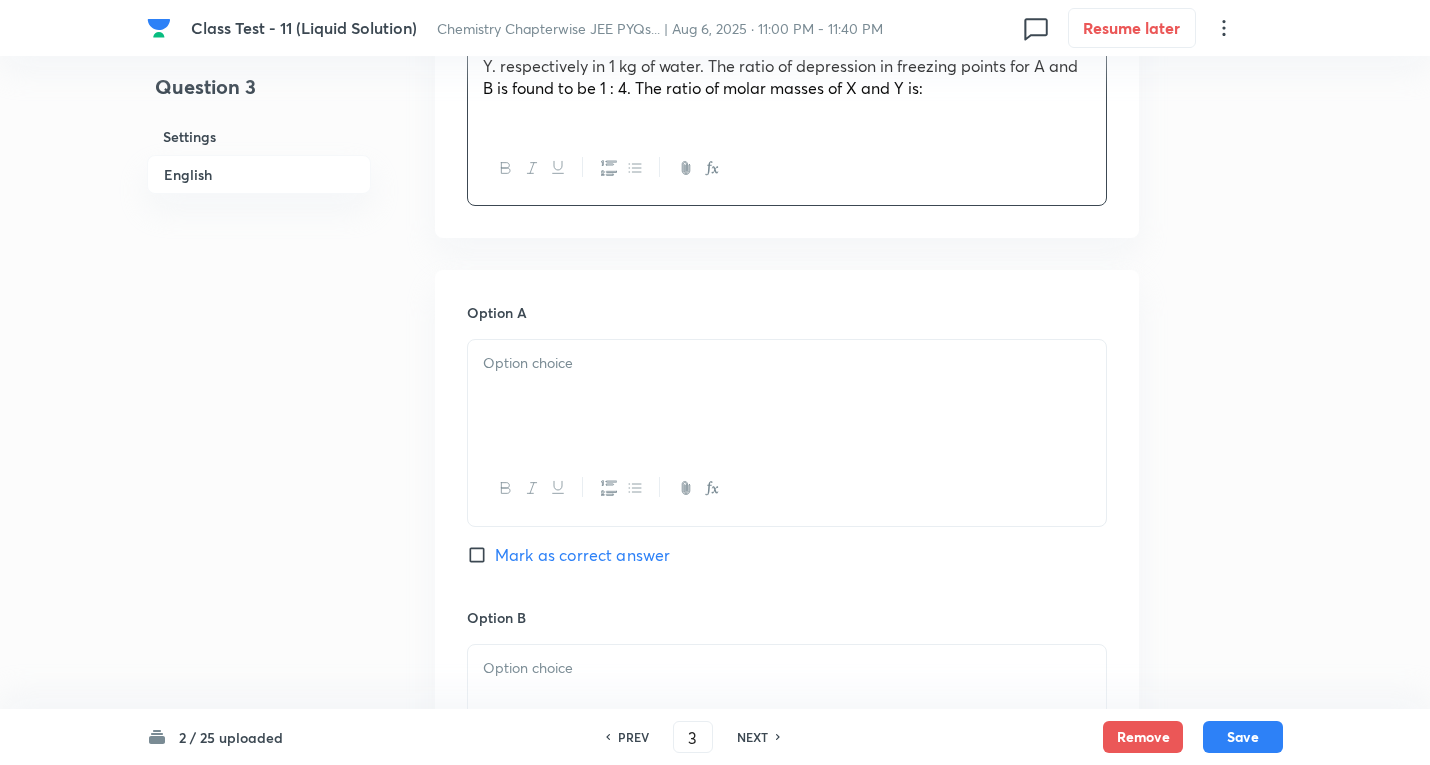 click at bounding box center [787, 363] 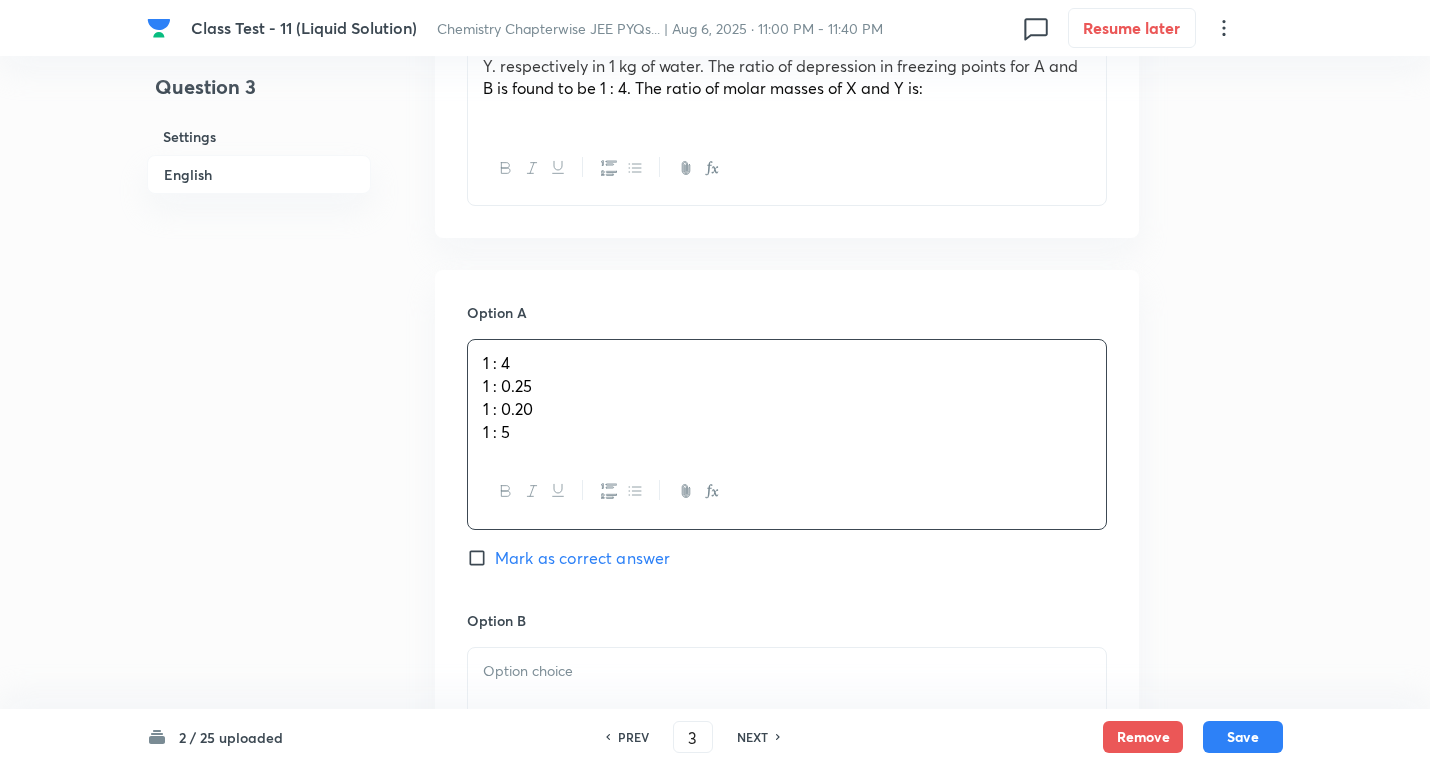 drag, startPoint x: 474, startPoint y: 385, endPoint x: 860, endPoint y: 513, distance: 406.6694 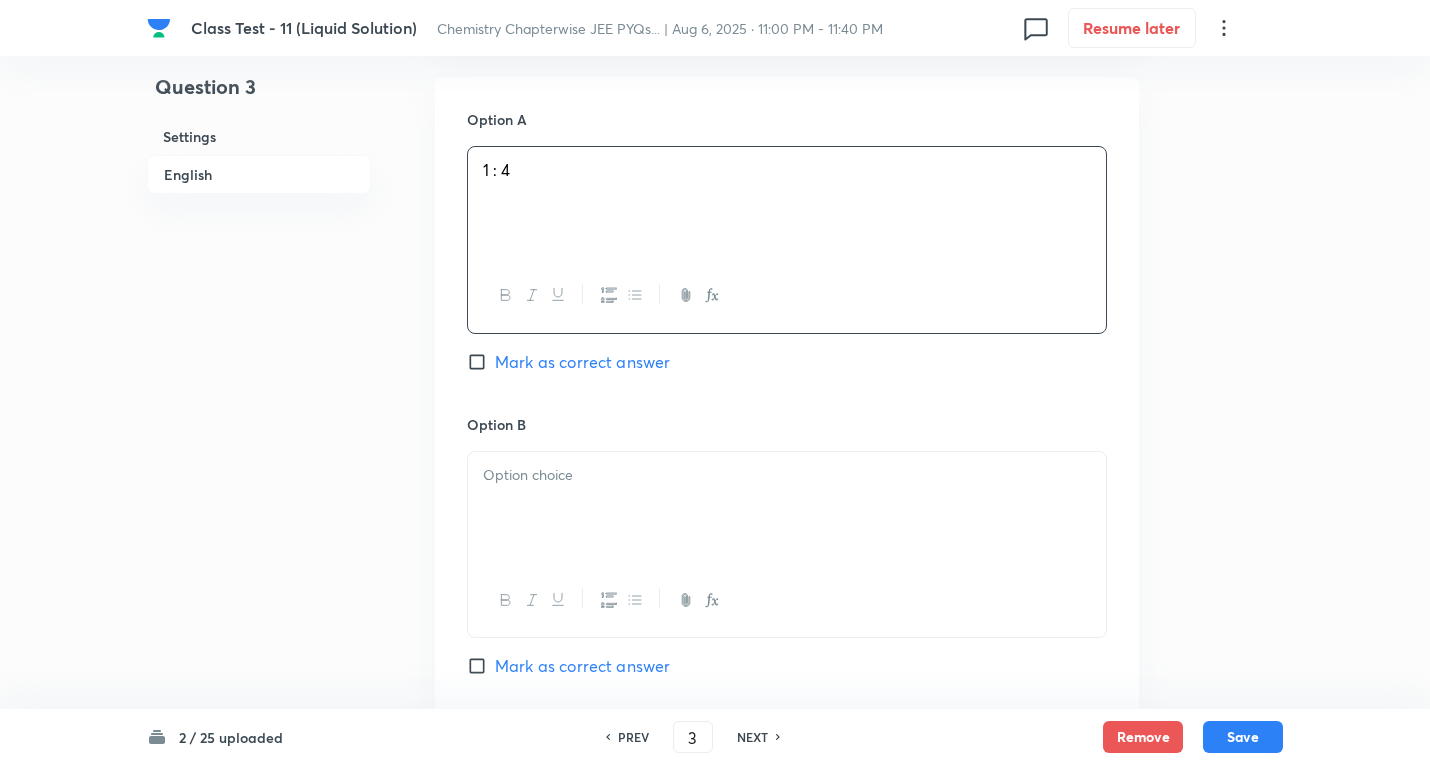 scroll, scrollTop: 900, scrollLeft: 0, axis: vertical 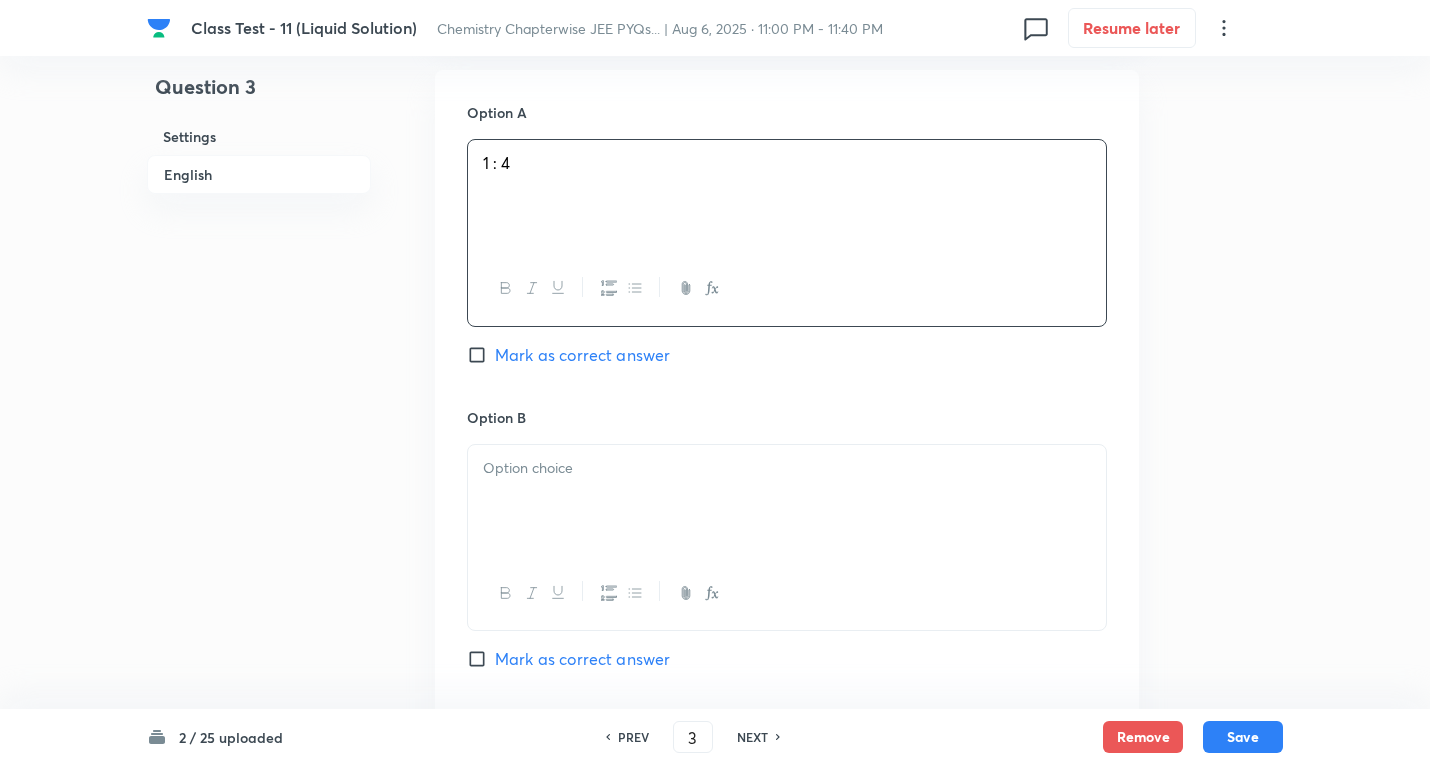 drag, startPoint x: 574, startPoint y: 483, endPoint x: 541, endPoint y: 470, distance: 35.468296 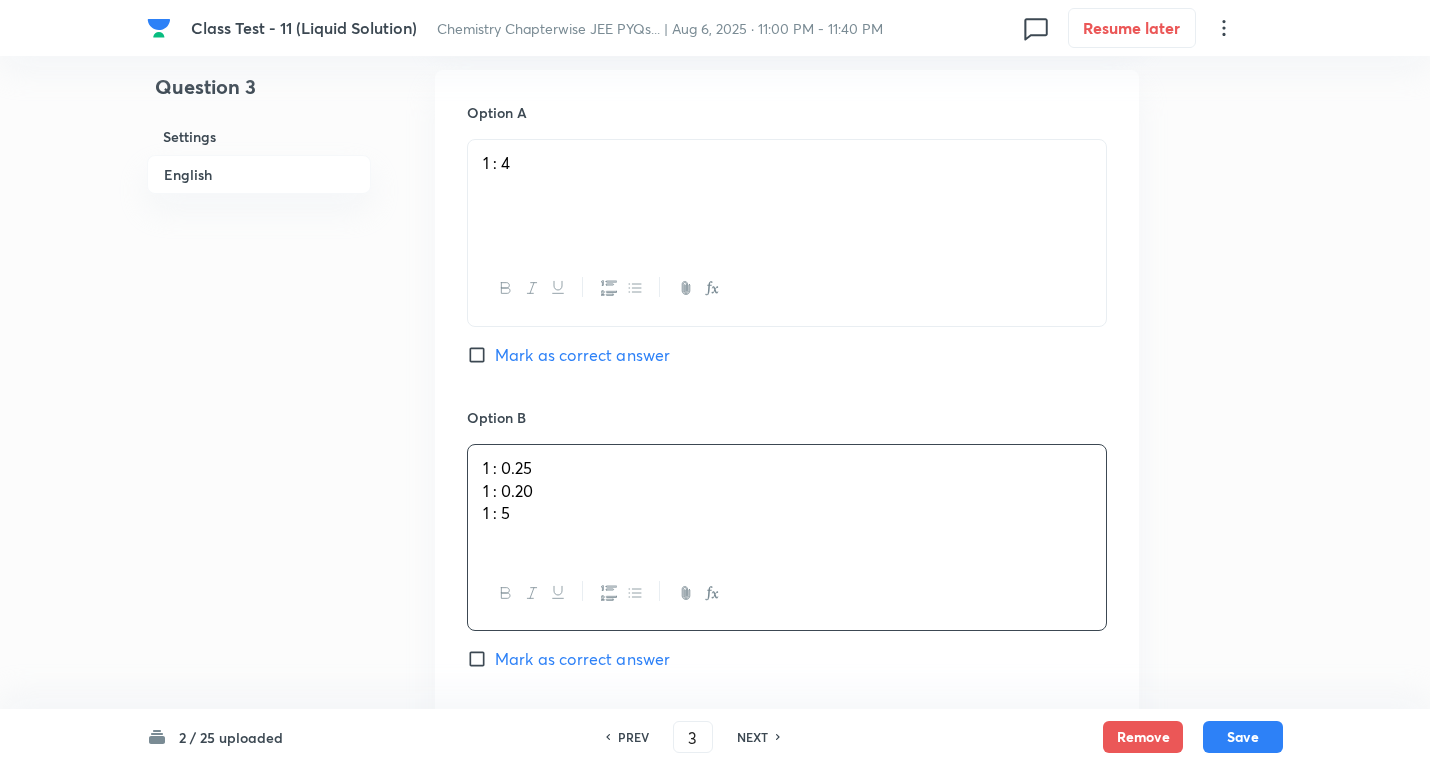 drag, startPoint x: 485, startPoint y: 493, endPoint x: 1007, endPoint y: 576, distance: 528.5575 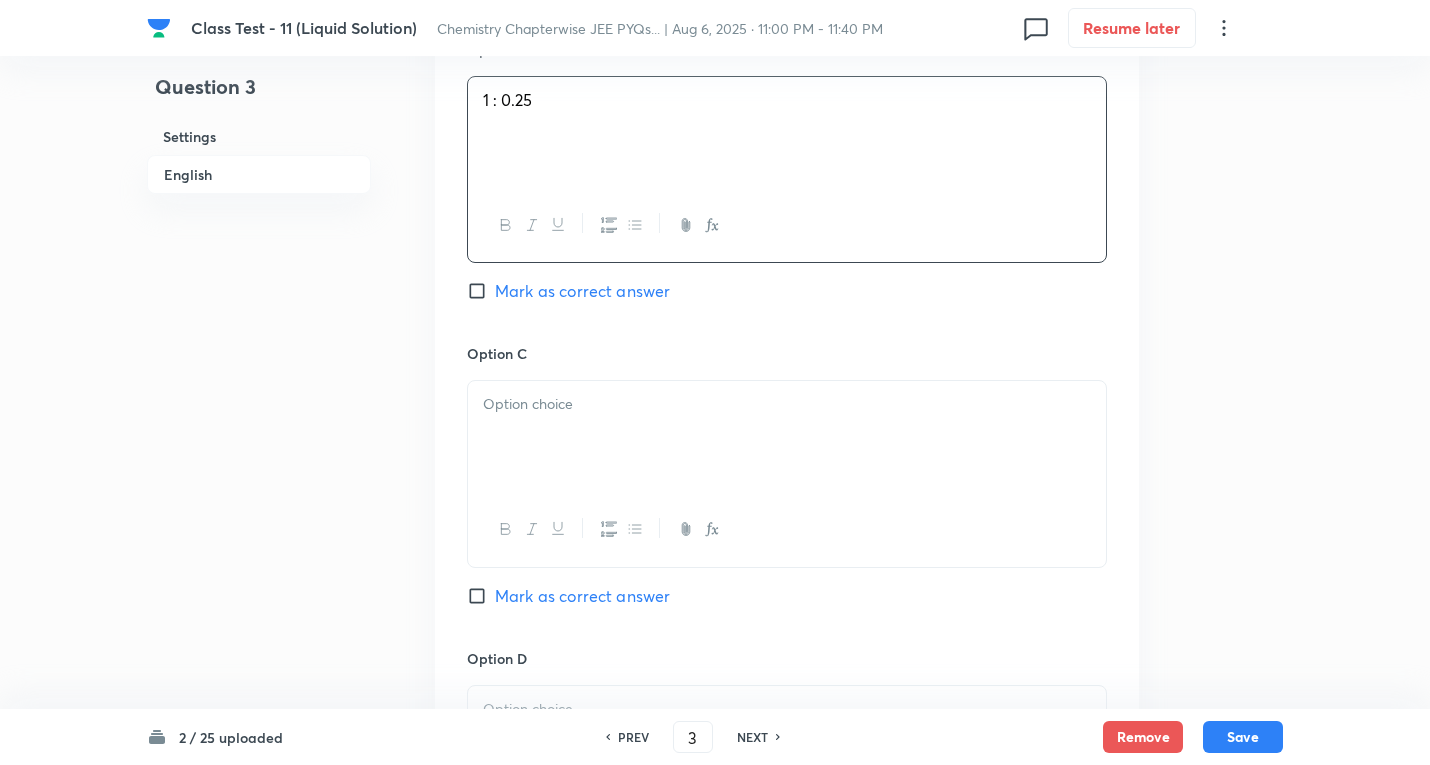 scroll, scrollTop: 1300, scrollLeft: 0, axis: vertical 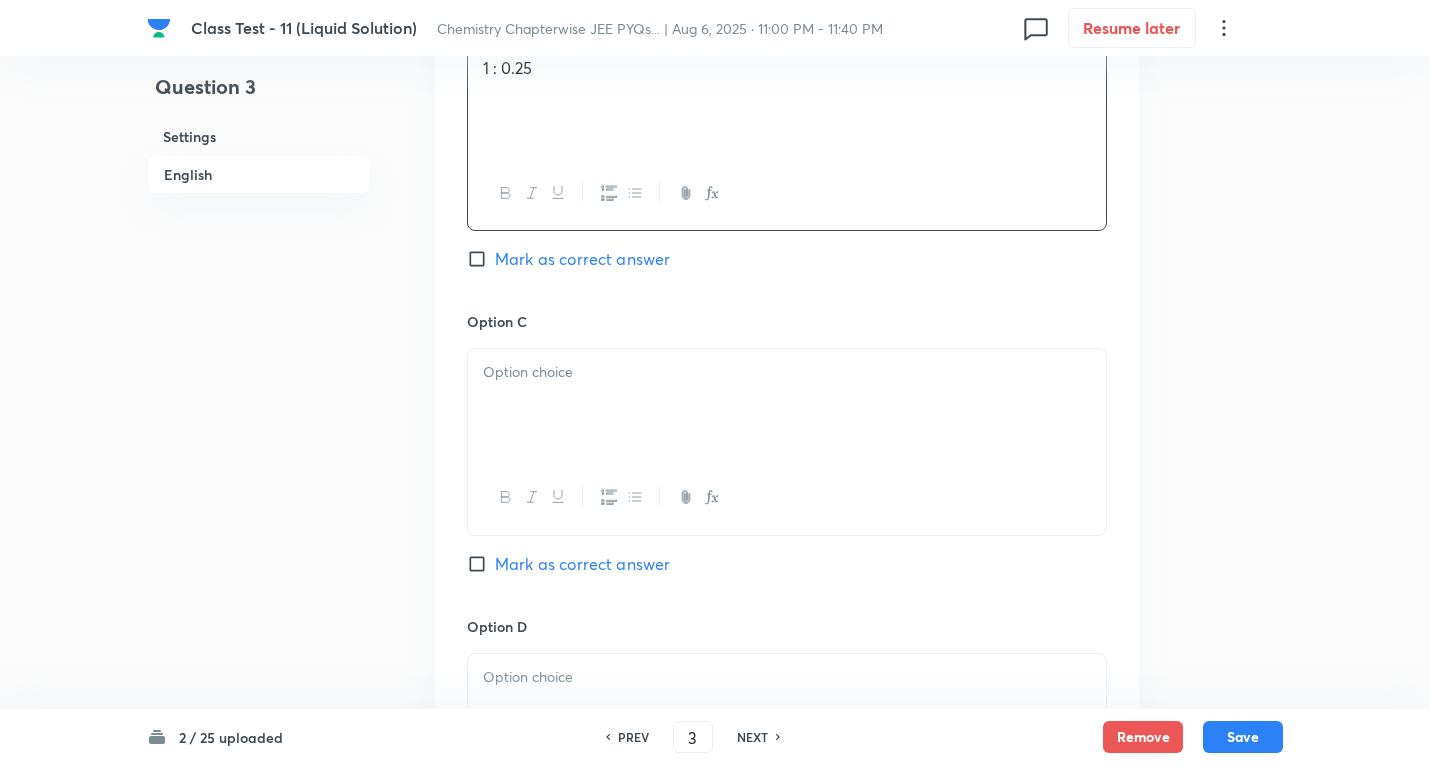 click at bounding box center (787, 405) 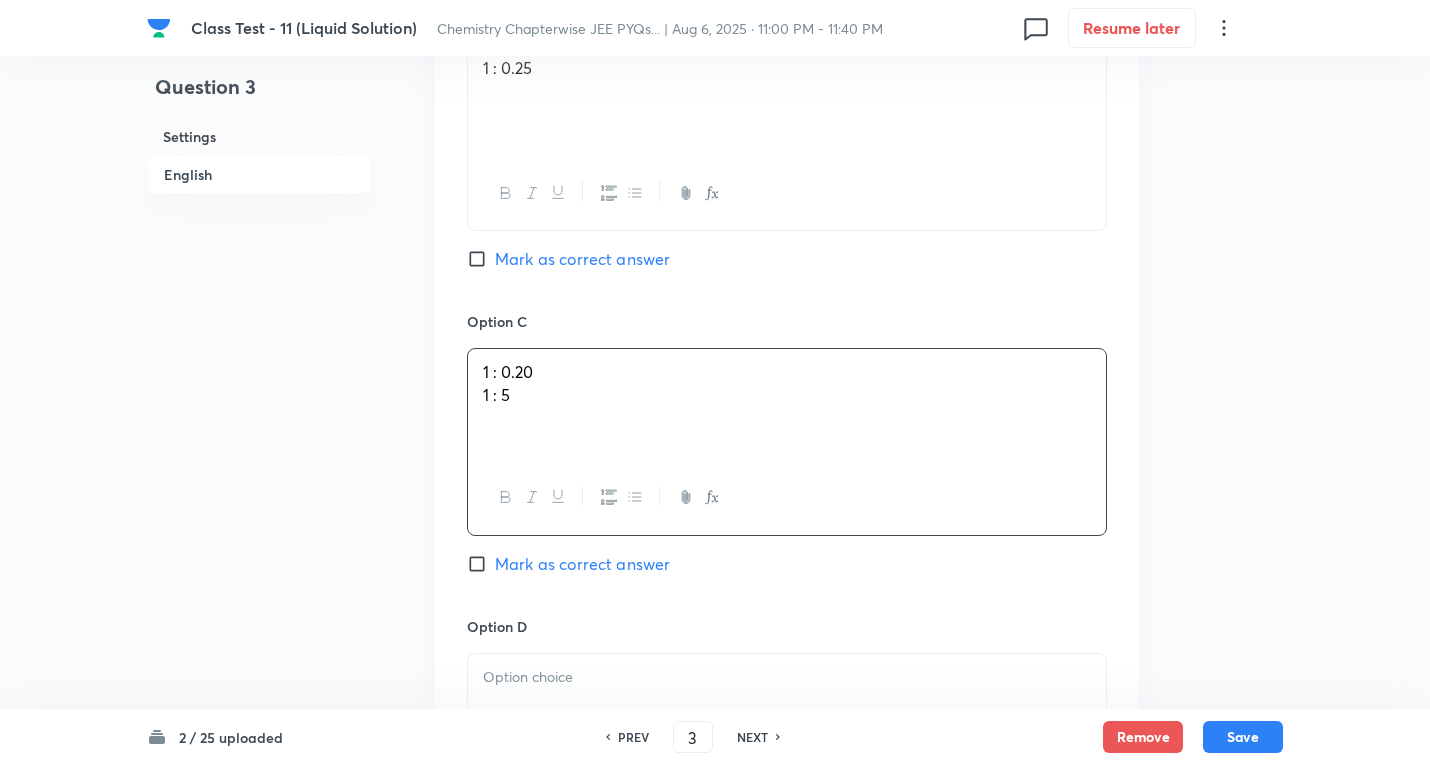 drag, startPoint x: 479, startPoint y: 392, endPoint x: 981, endPoint y: 396, distance: 502.01593 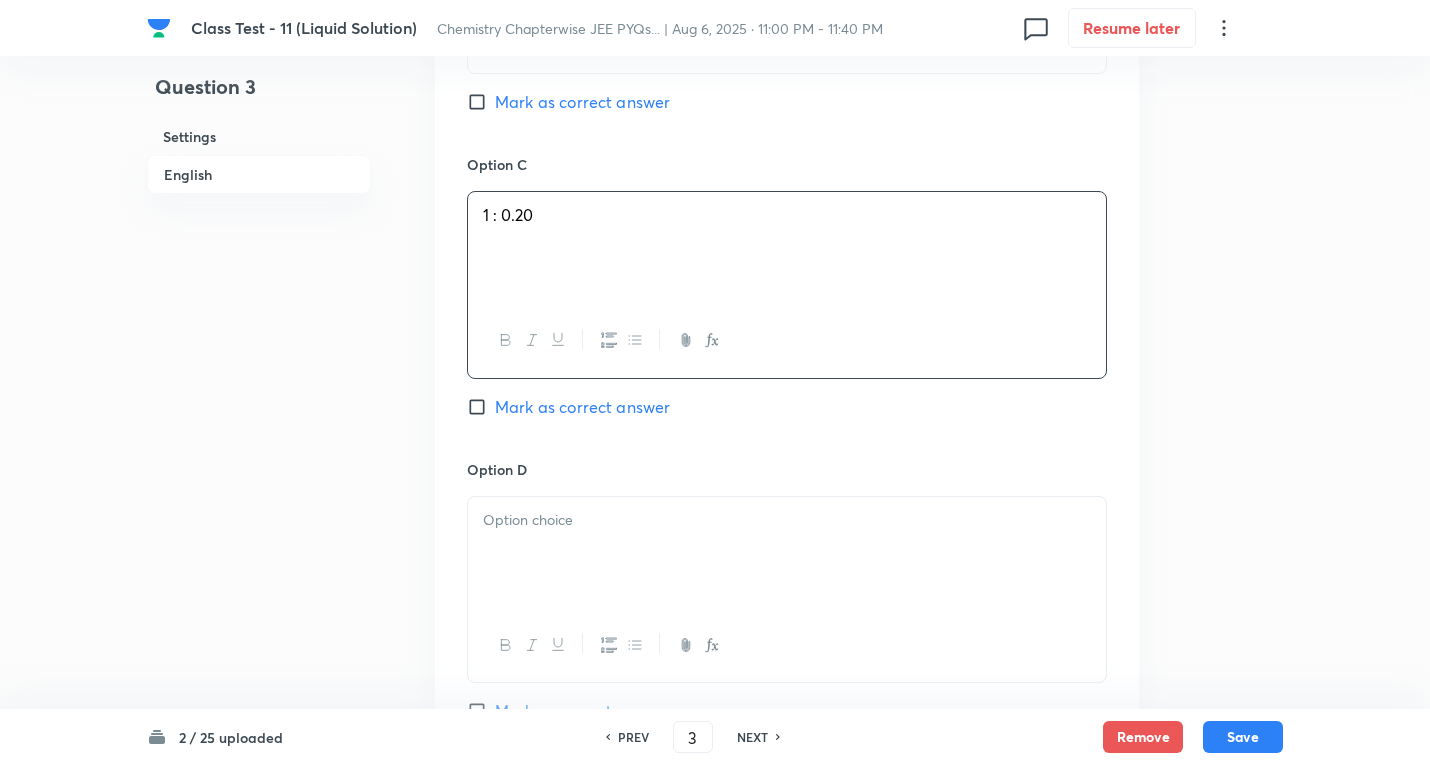 scroll, scrollTop: 1600, scrollLeft: 0, axis: vertical 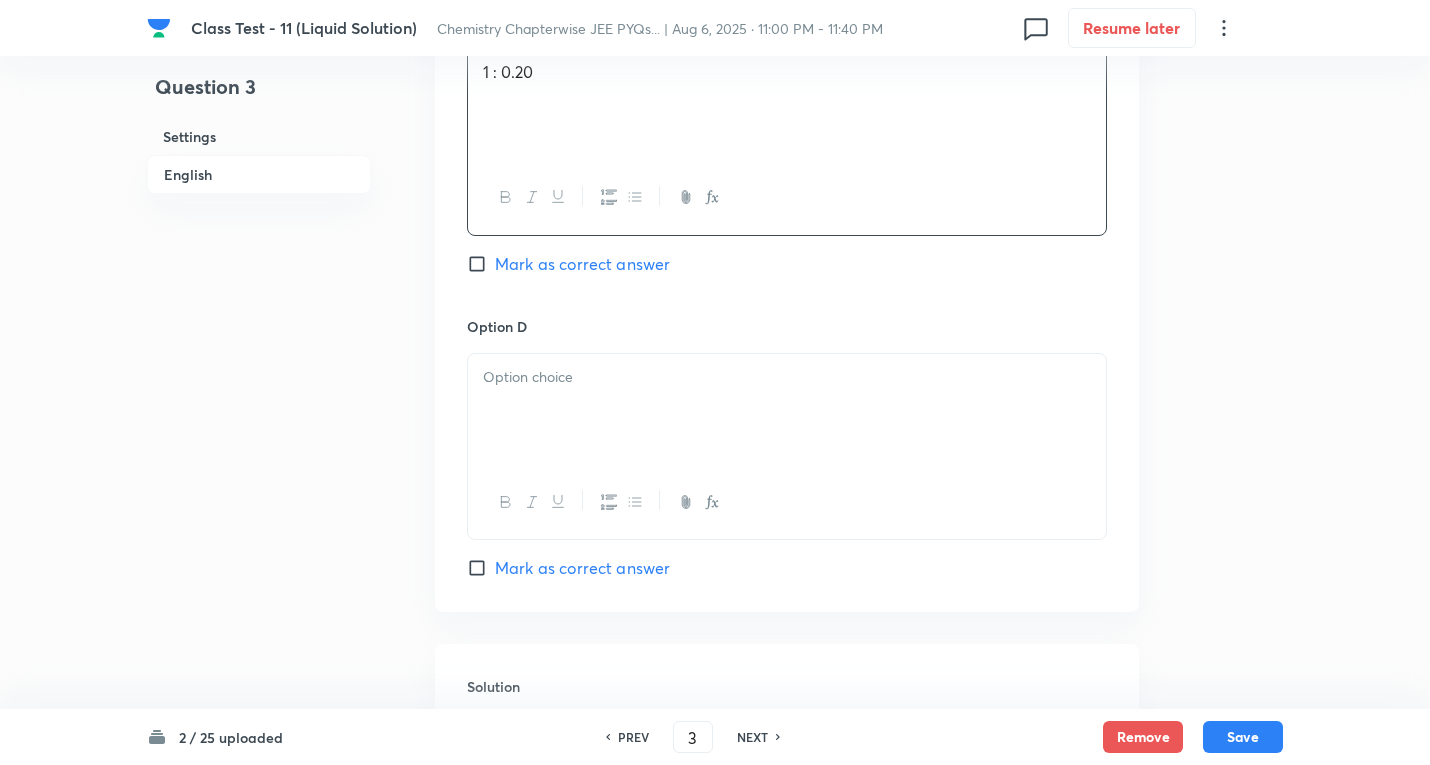 click at bounding box center [787, 410] 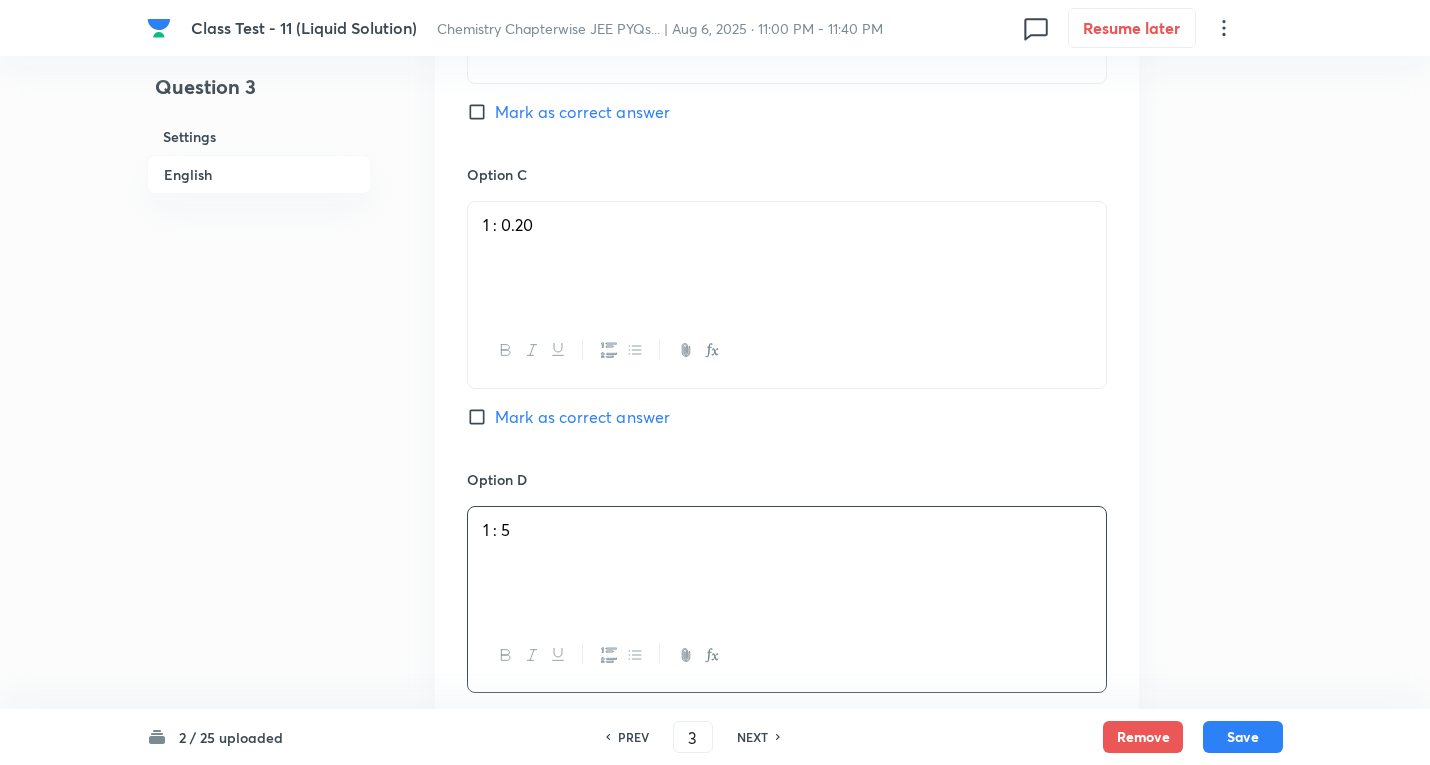 scroll, scrollTop: 1400, scrollLeft: 0, axis: vertical 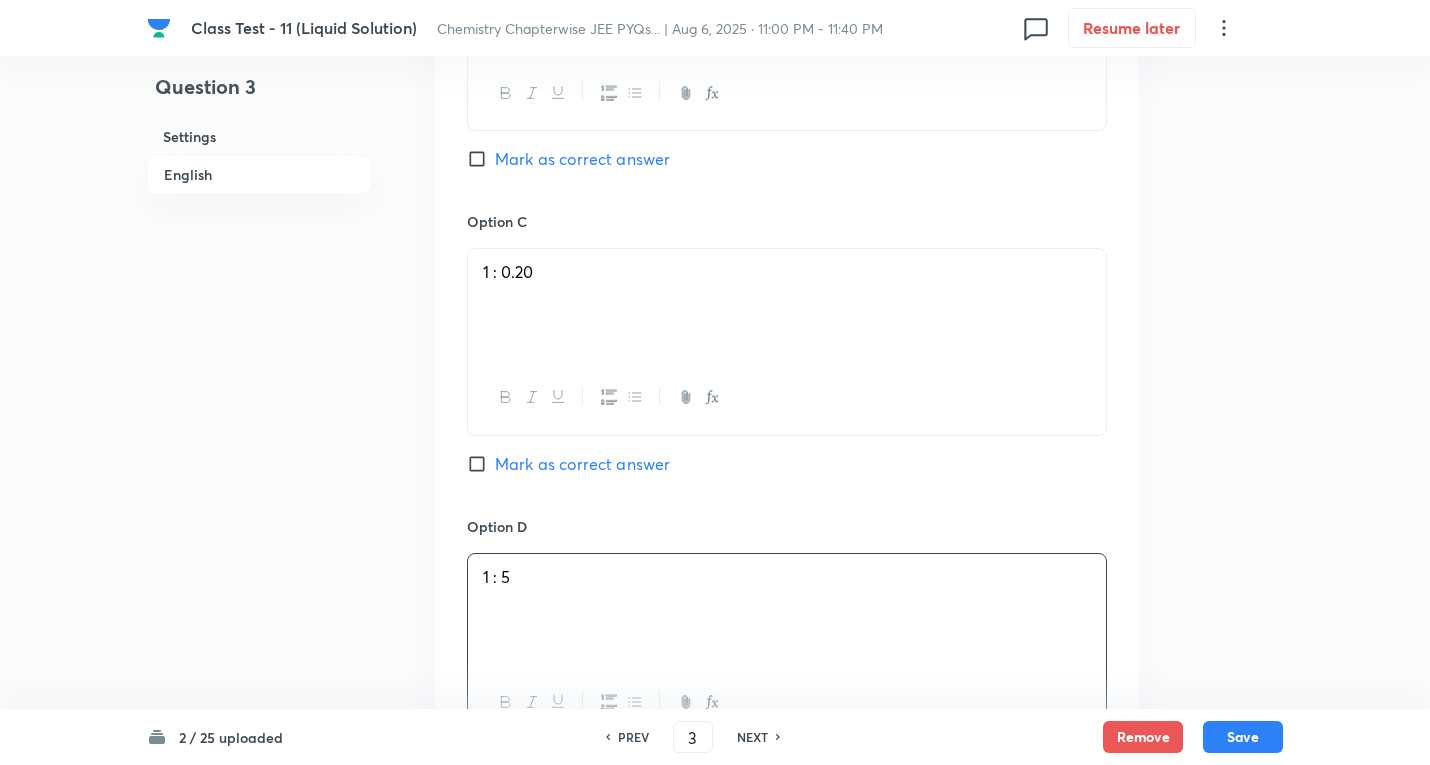 click on "Mark as correct answer" at bounding box center (582, 159) 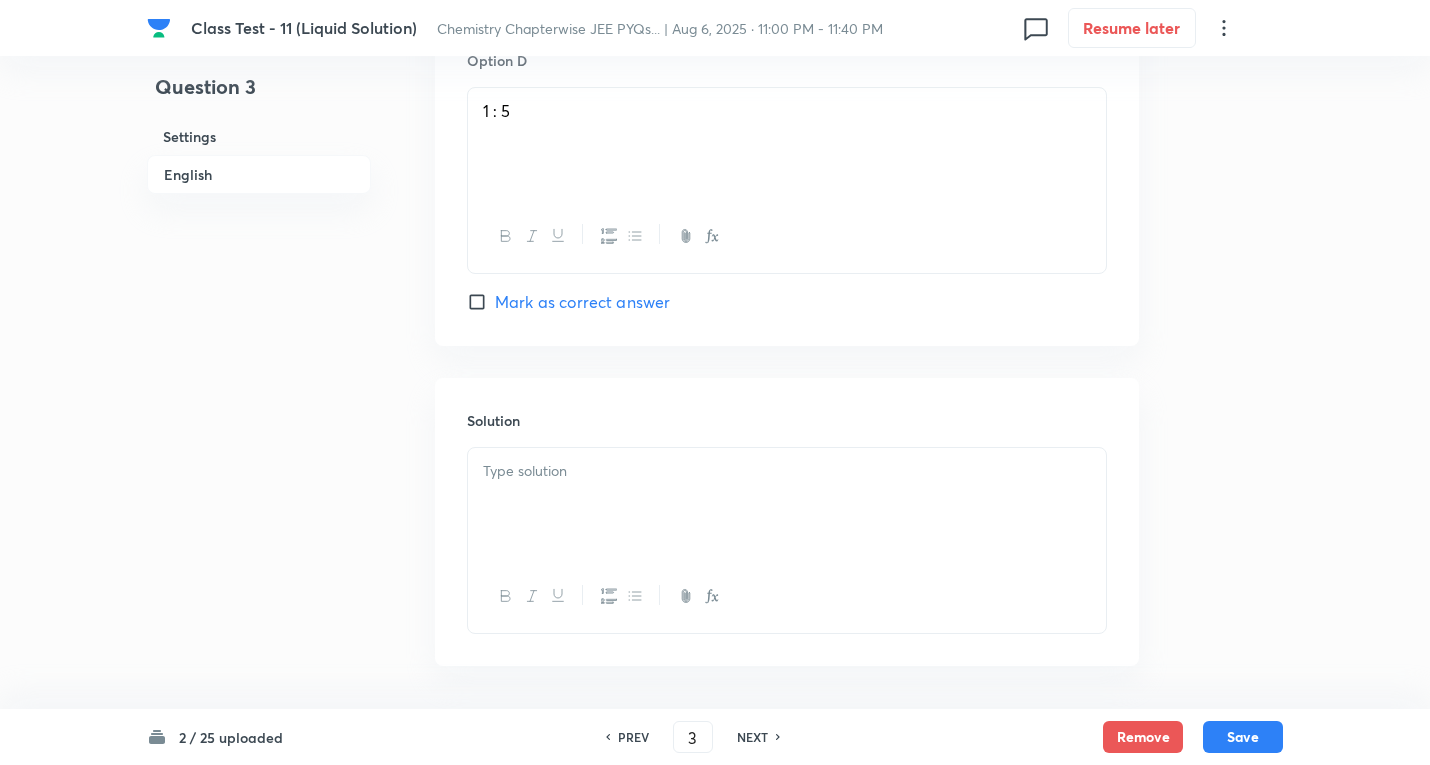 scroll, scrollTop: 1943, scrollLeft: 0, axis: vertical 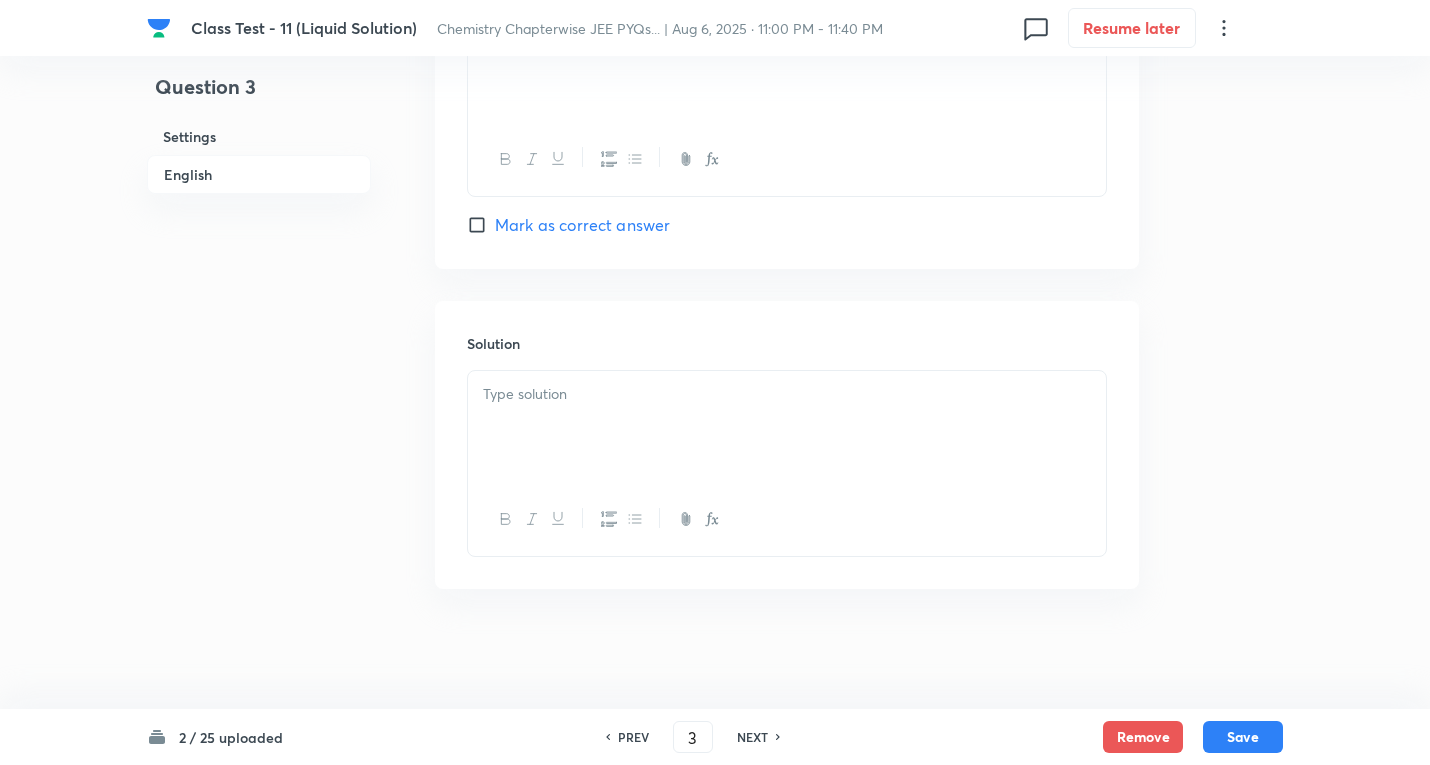 click at bounding box center [787, 394] 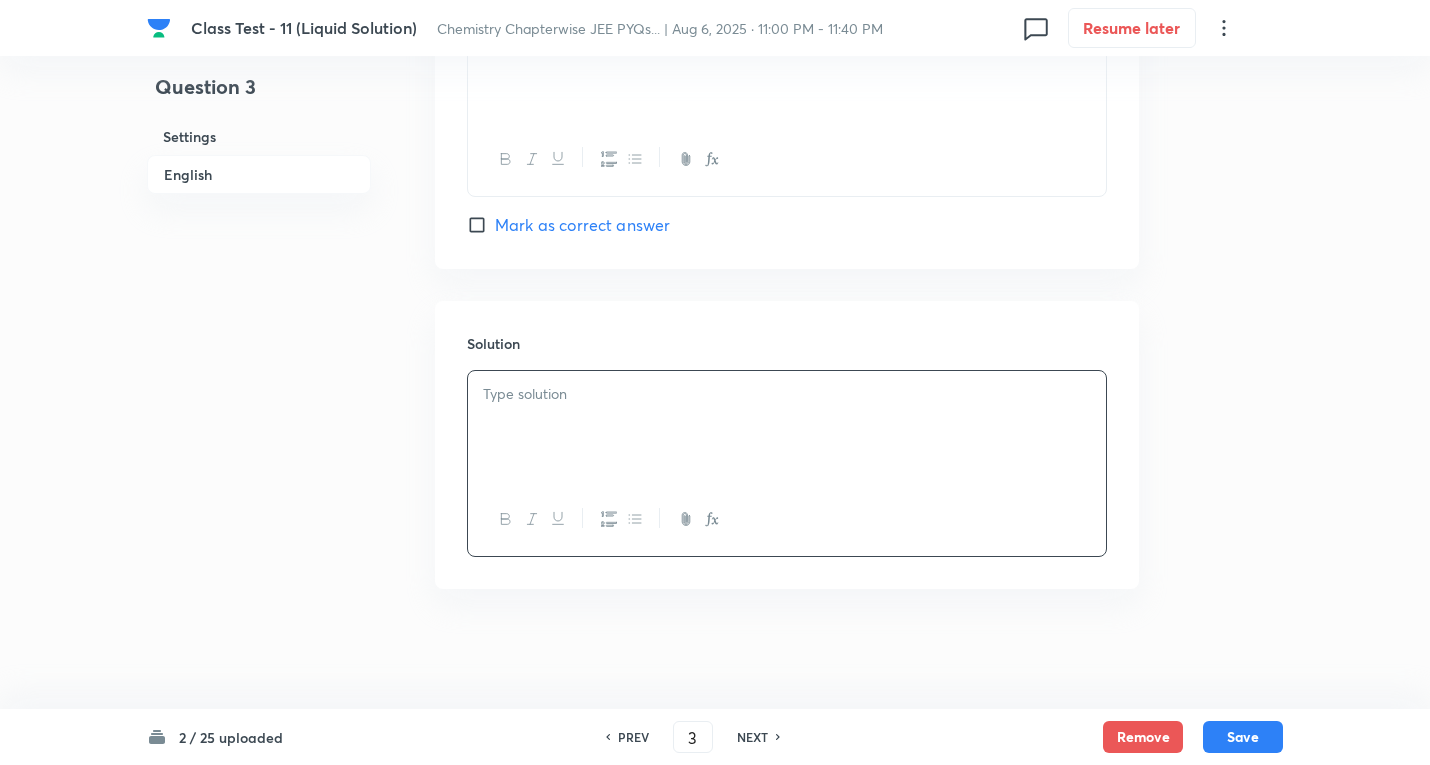 type 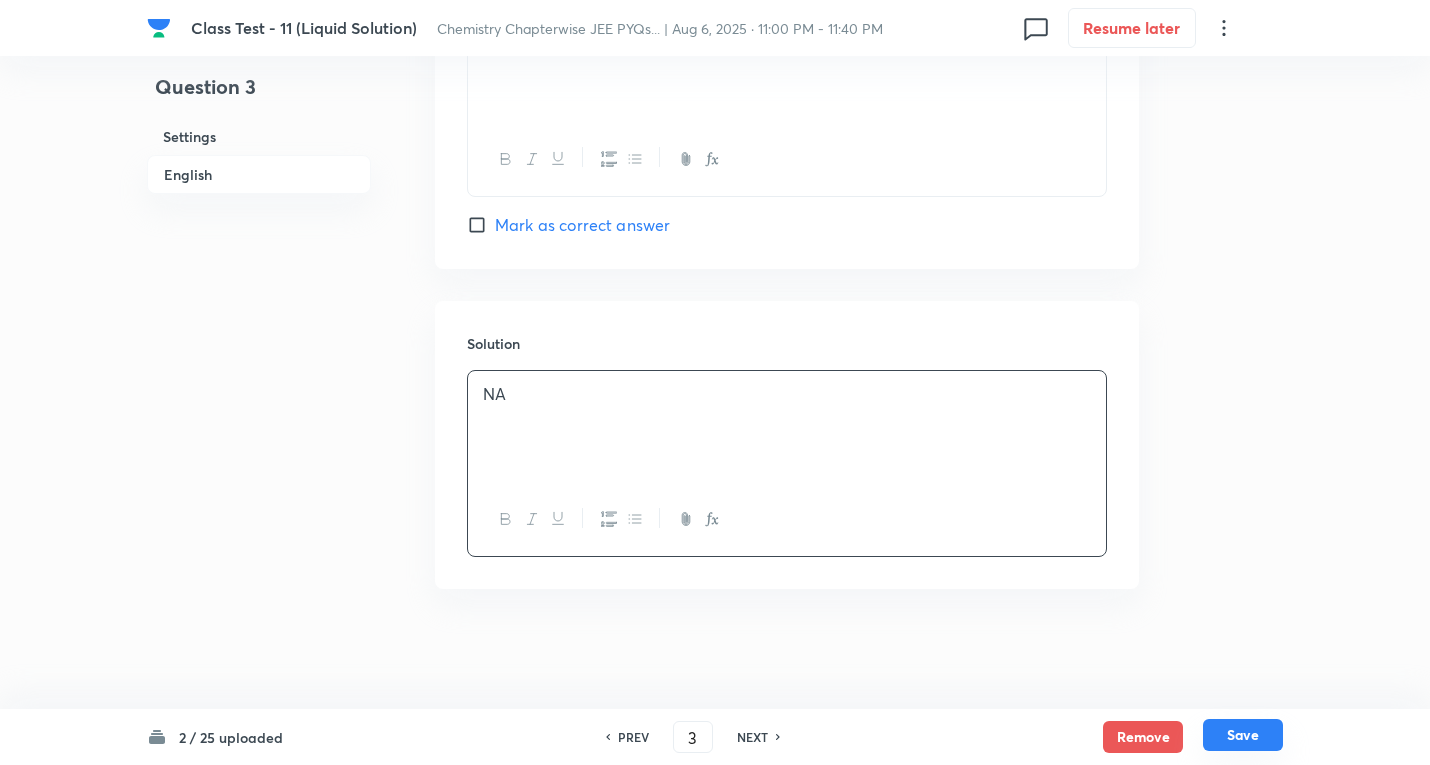 click on "Save" at bounding box center [1243, 735] 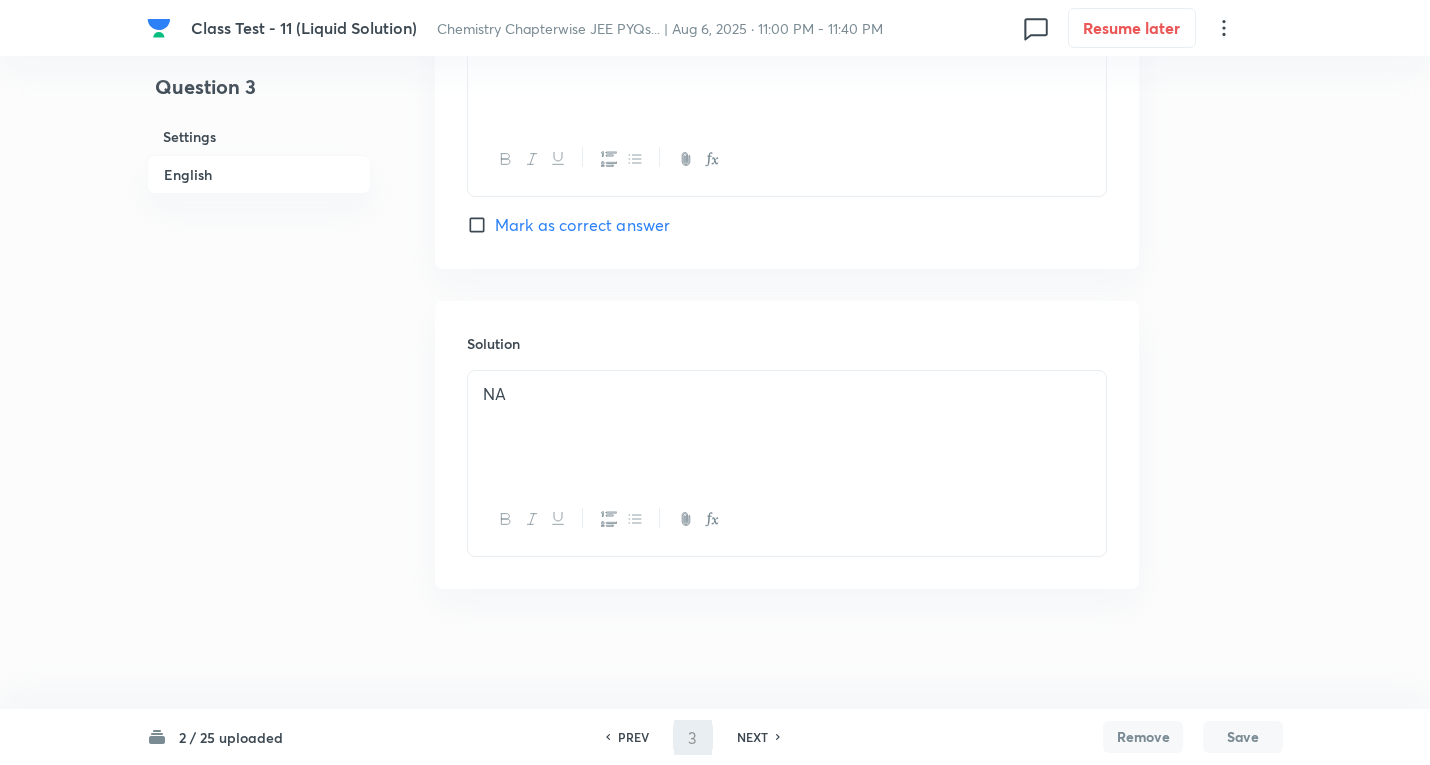 type on "4" 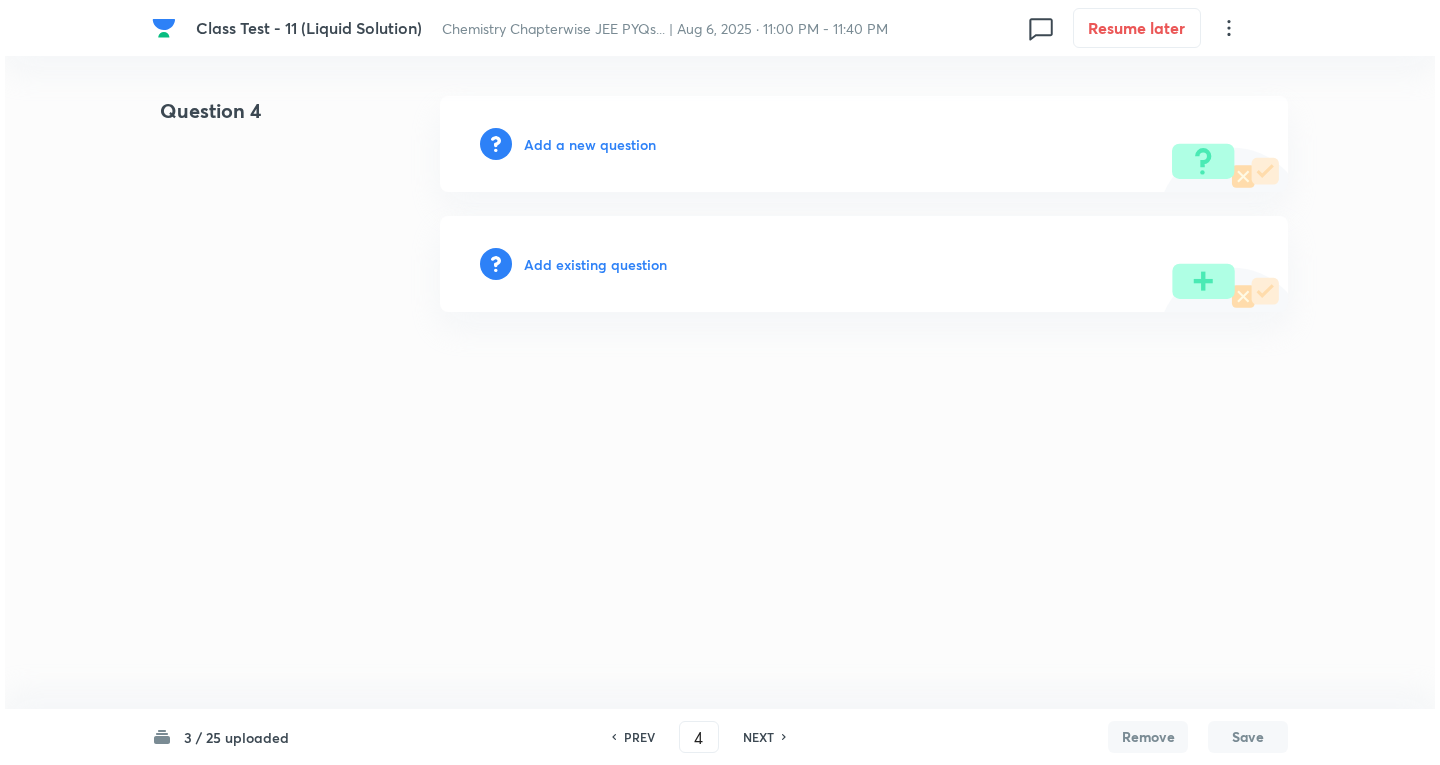scroll, scrollTop: 0, scrollLeft: 0, axis: both 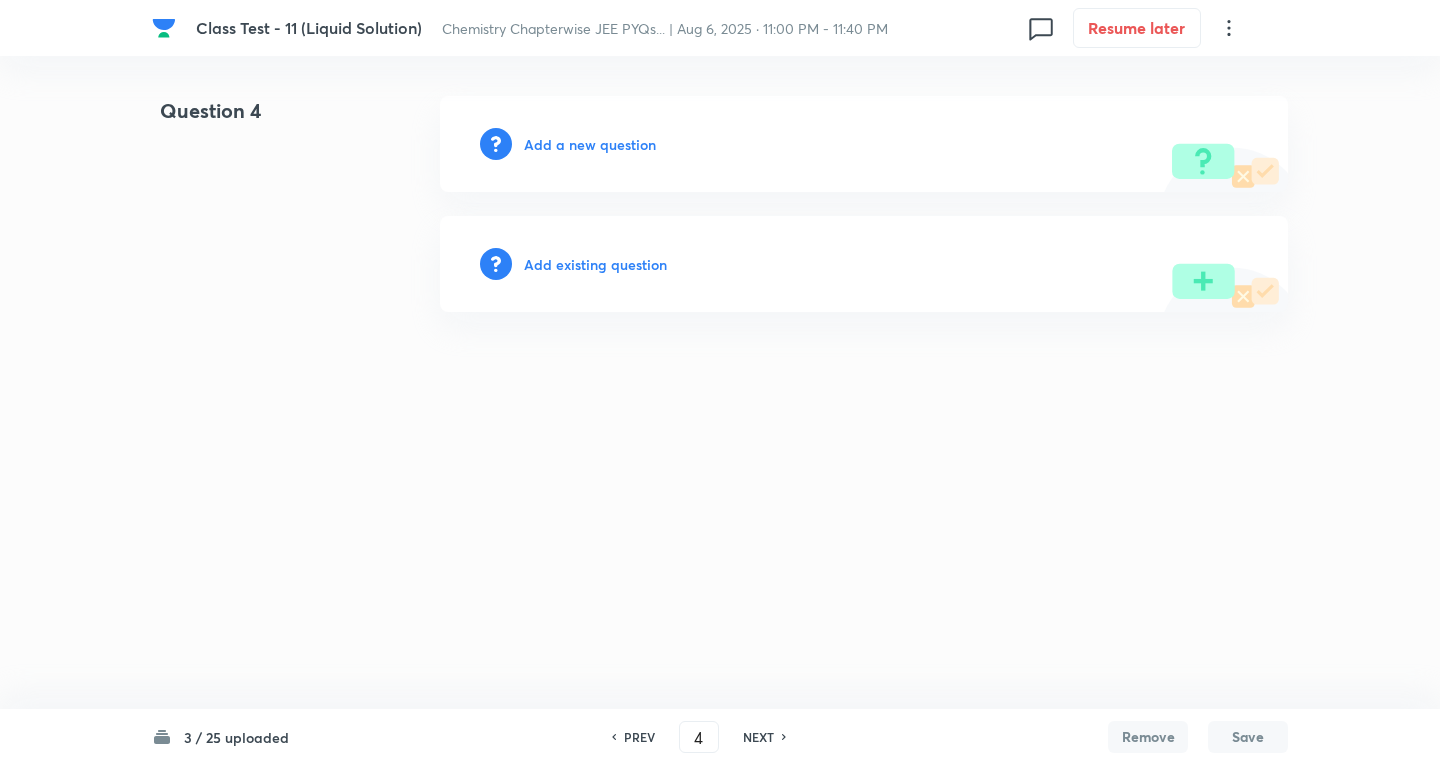 click on "Add a new question" at bounding box center (864, 144) 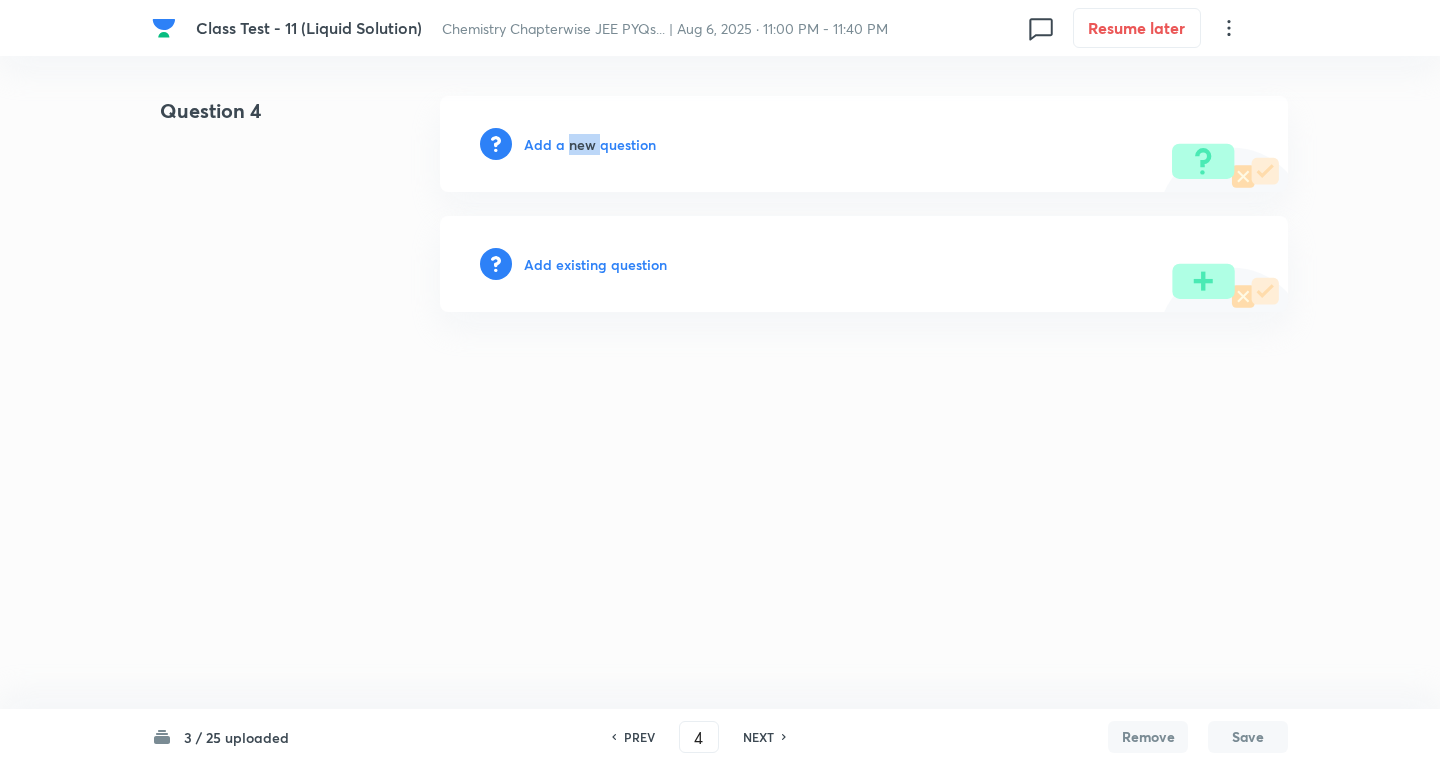 click on "Add a new question" at bounding box center (864, 144) 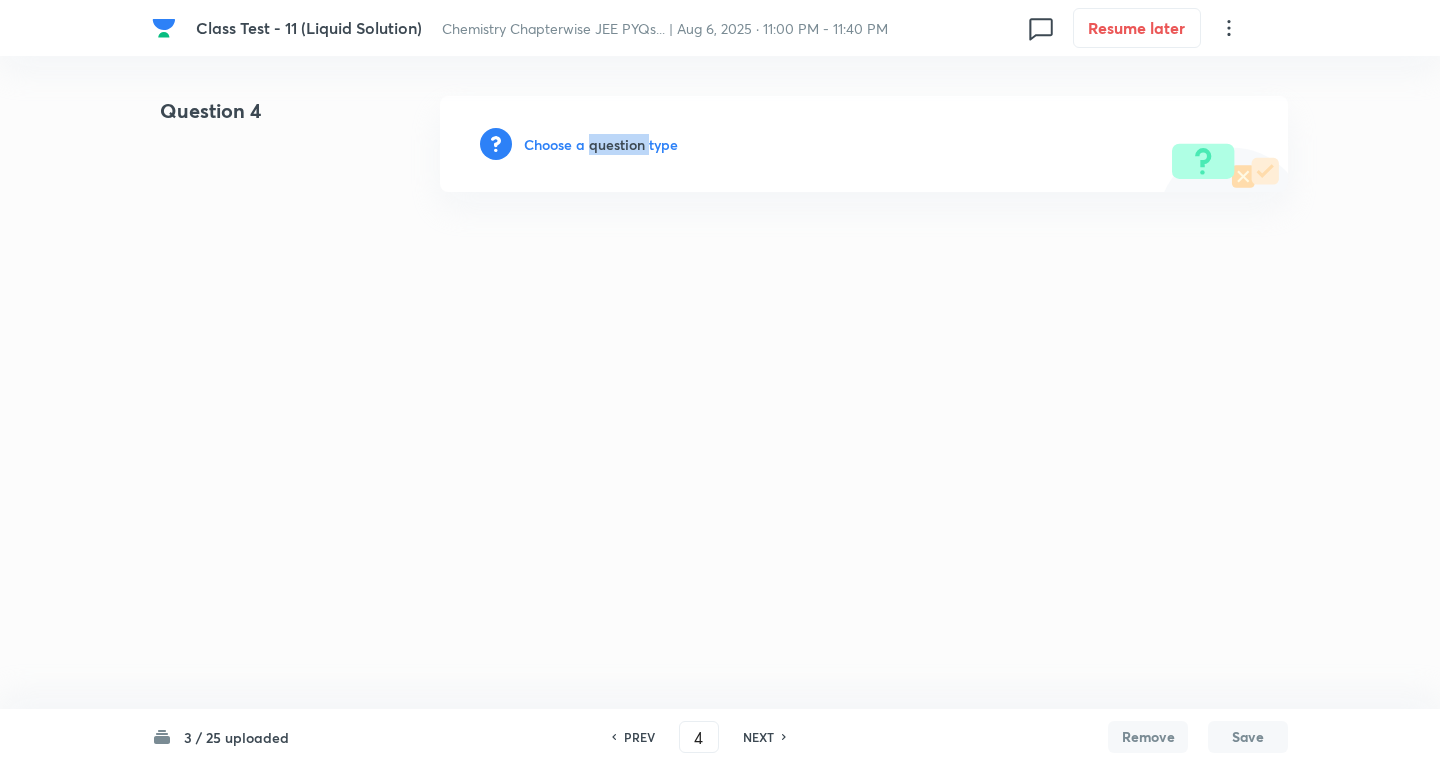click on "Choose a question type" at bounding box center (601, 144) 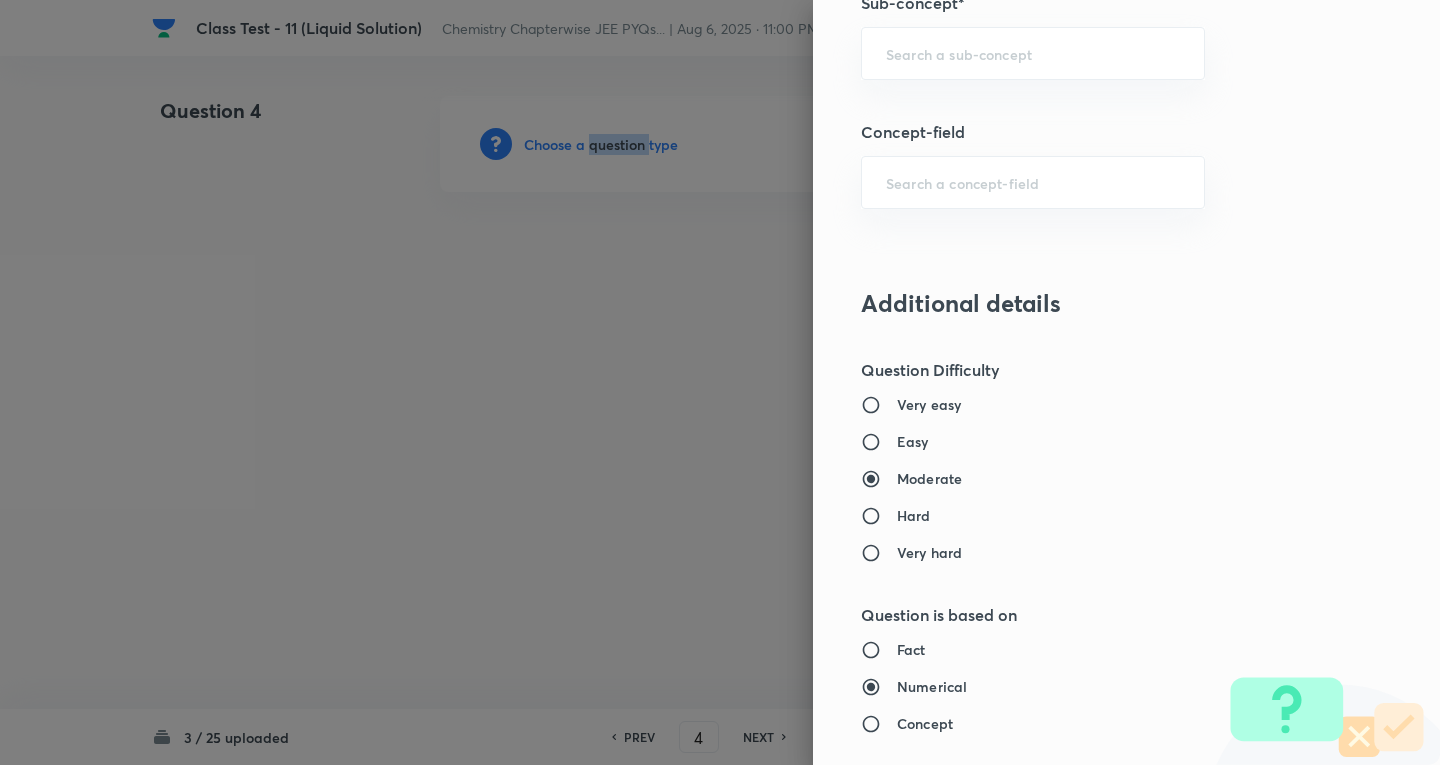 scroll, scrollTop: 1100, scrollLeft: 0, axis: vertical 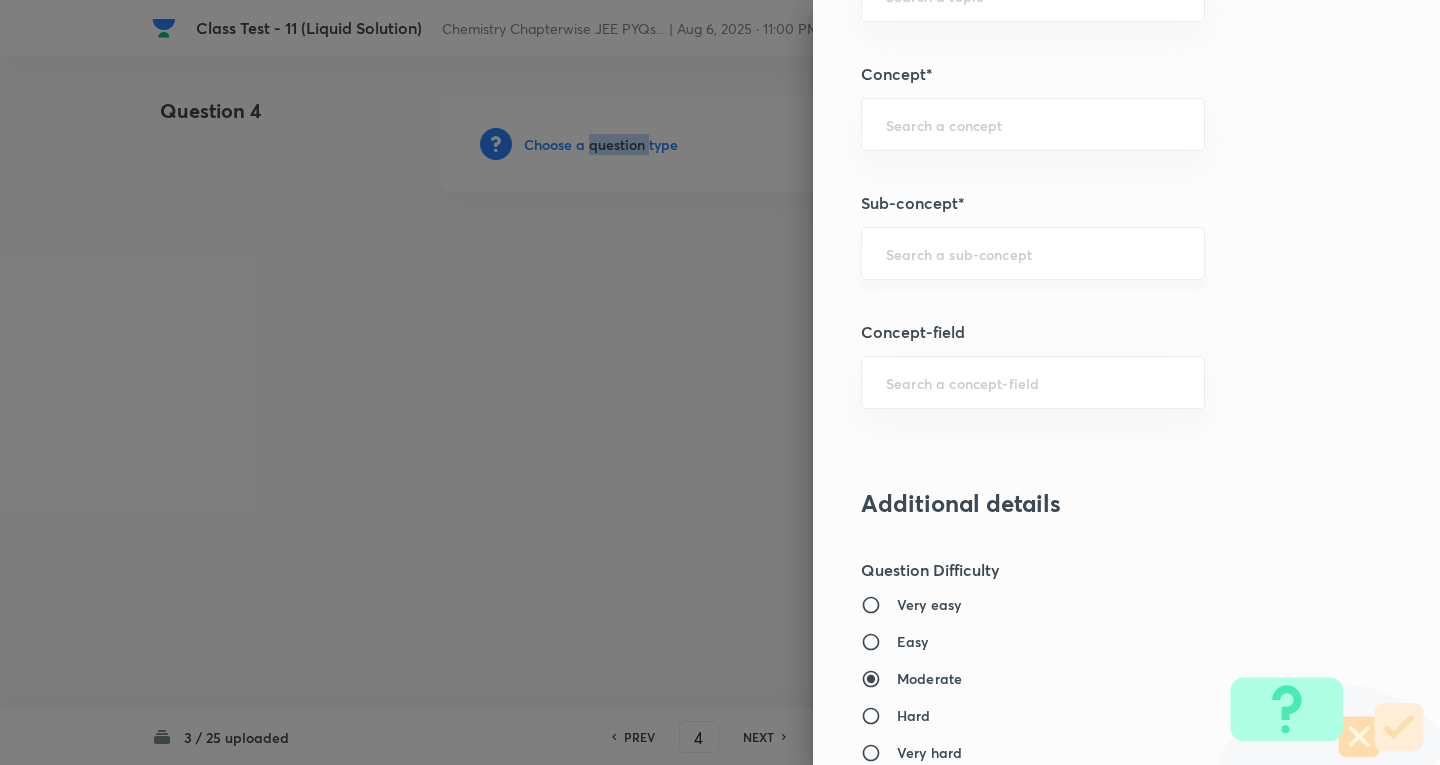 click on "​" at bounding box center [1033, 253] 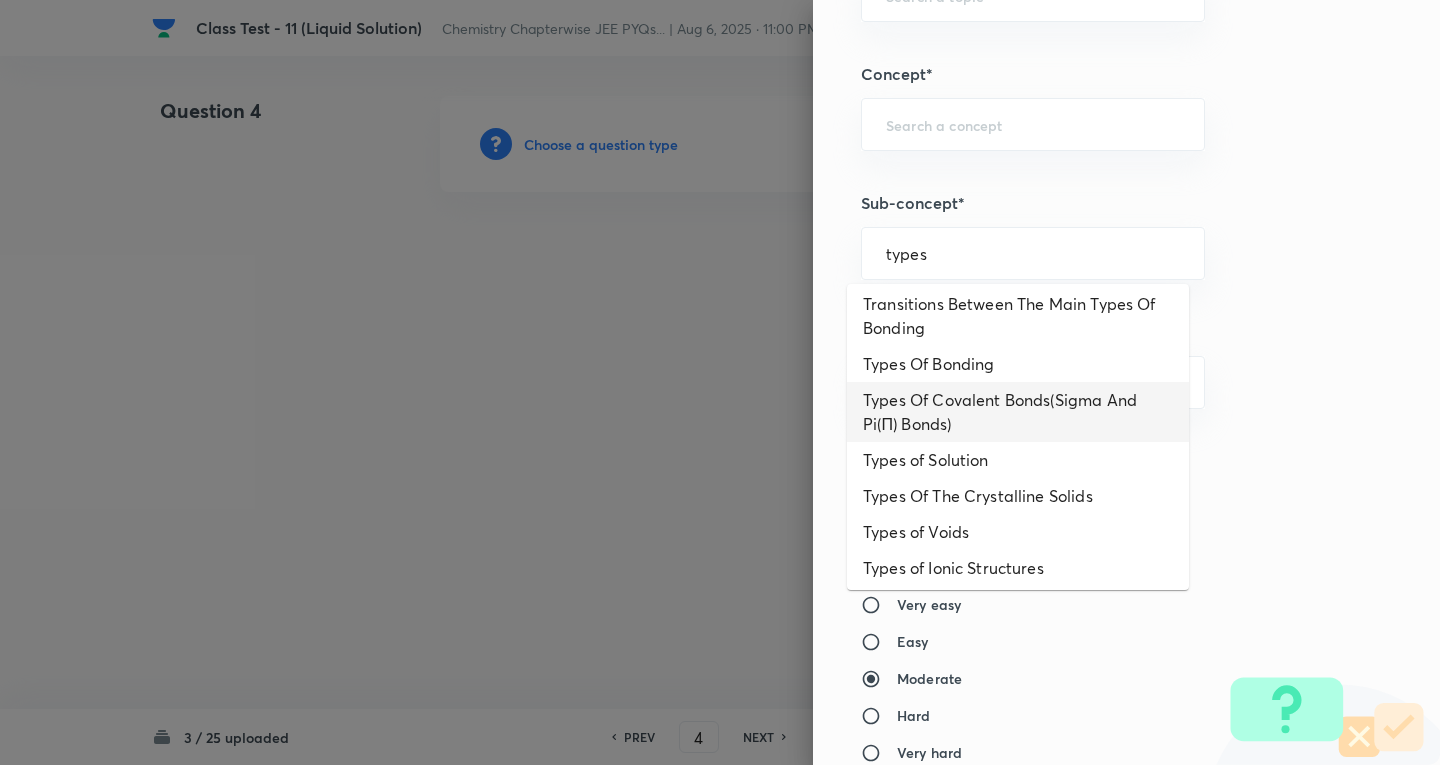 scroll, scrollTop: 400, scrollLeft: 0, axis: vertical 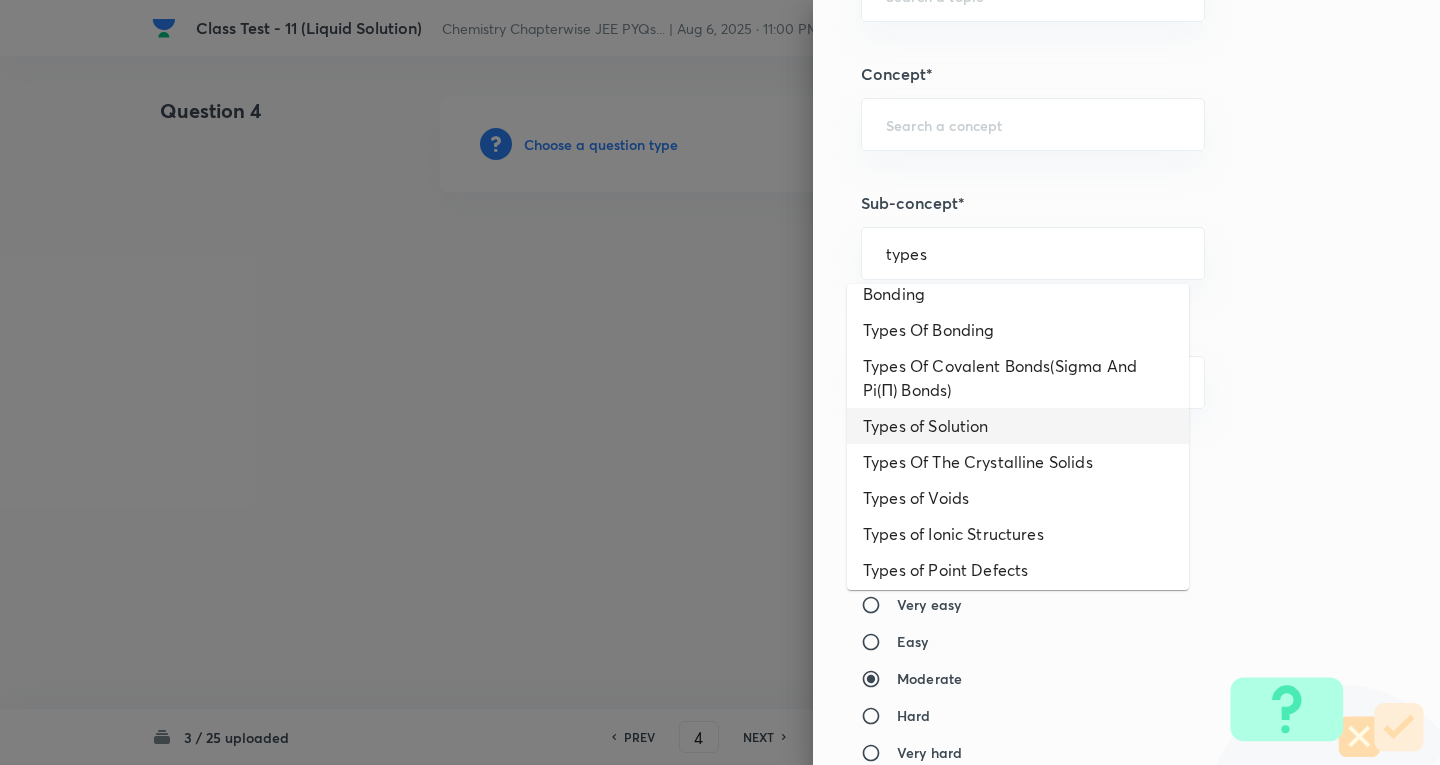 click on "Types of Solution" at bounding box center (1018, 426) 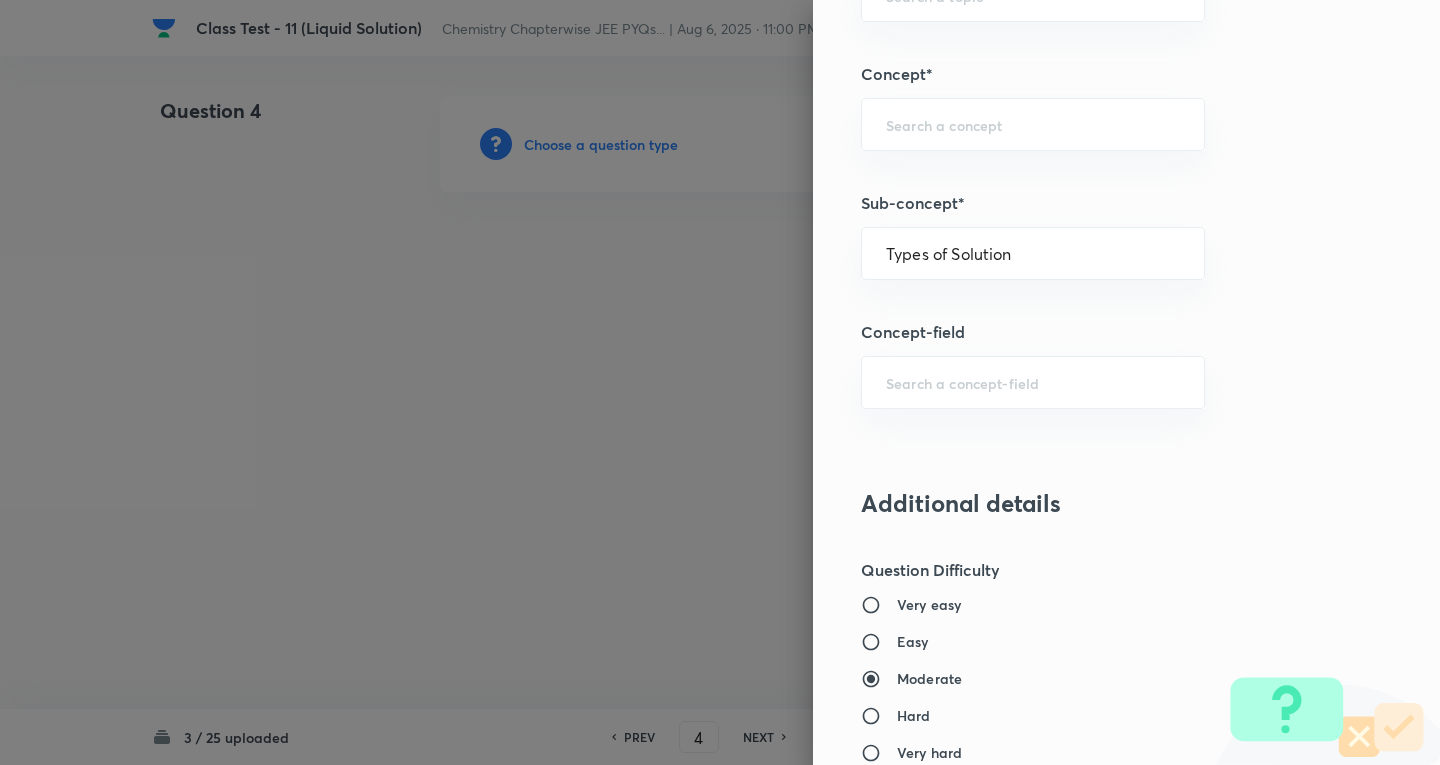 type on "Chemistry" 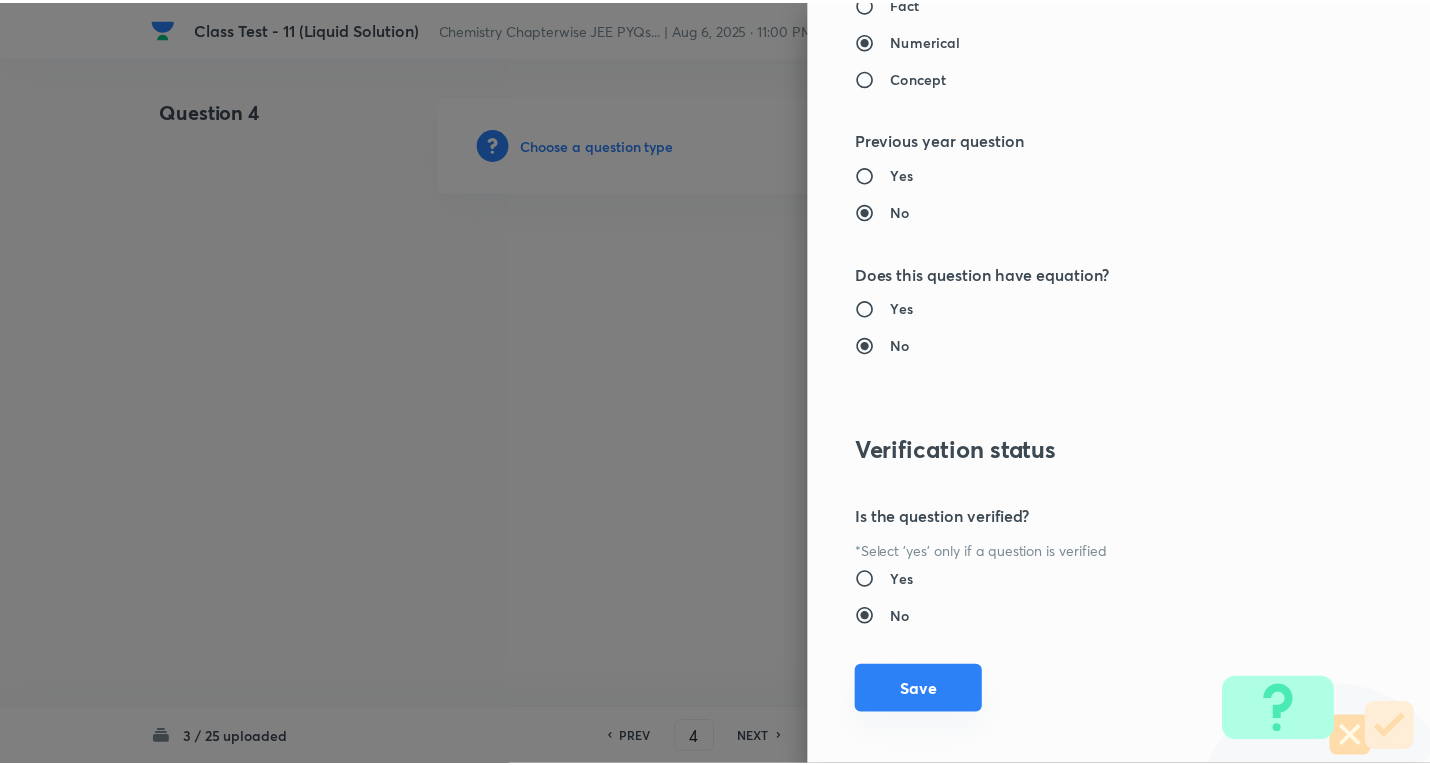 scroll, scrollTop: 1961, scrollLeft: 0, axis: vertical 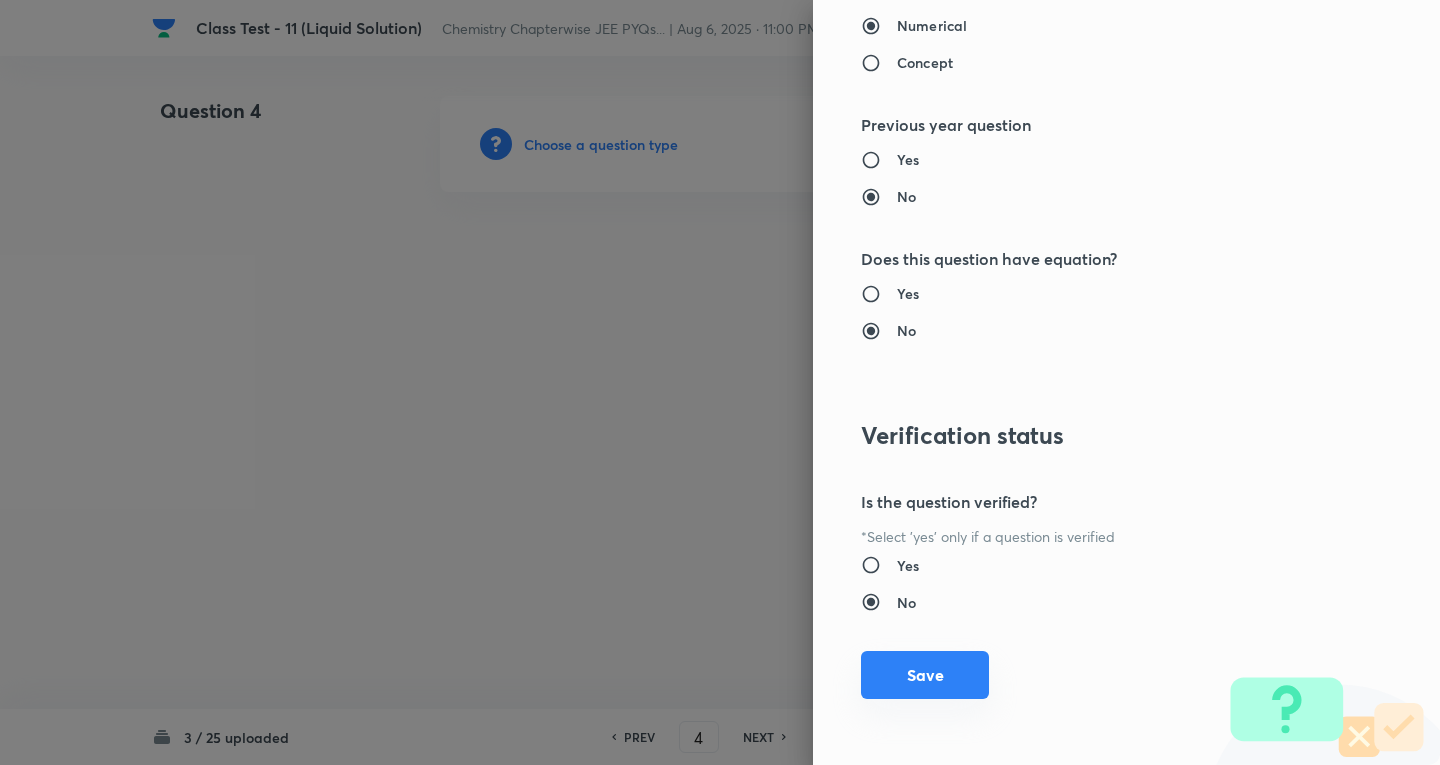 click on "Save" at bounding box center (925, 675) 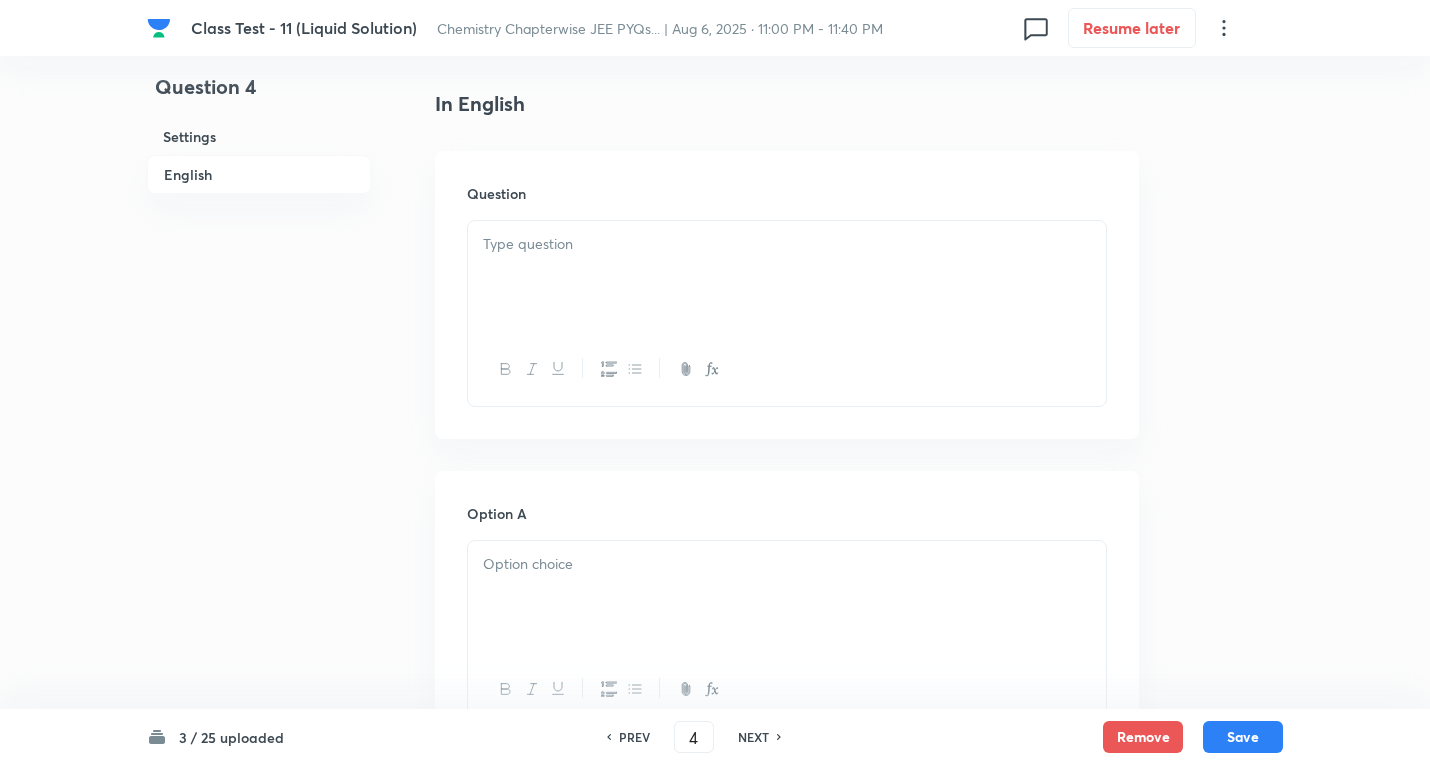 scroll, scrollTop: 500, scrollLeft: 0, axis: vertical 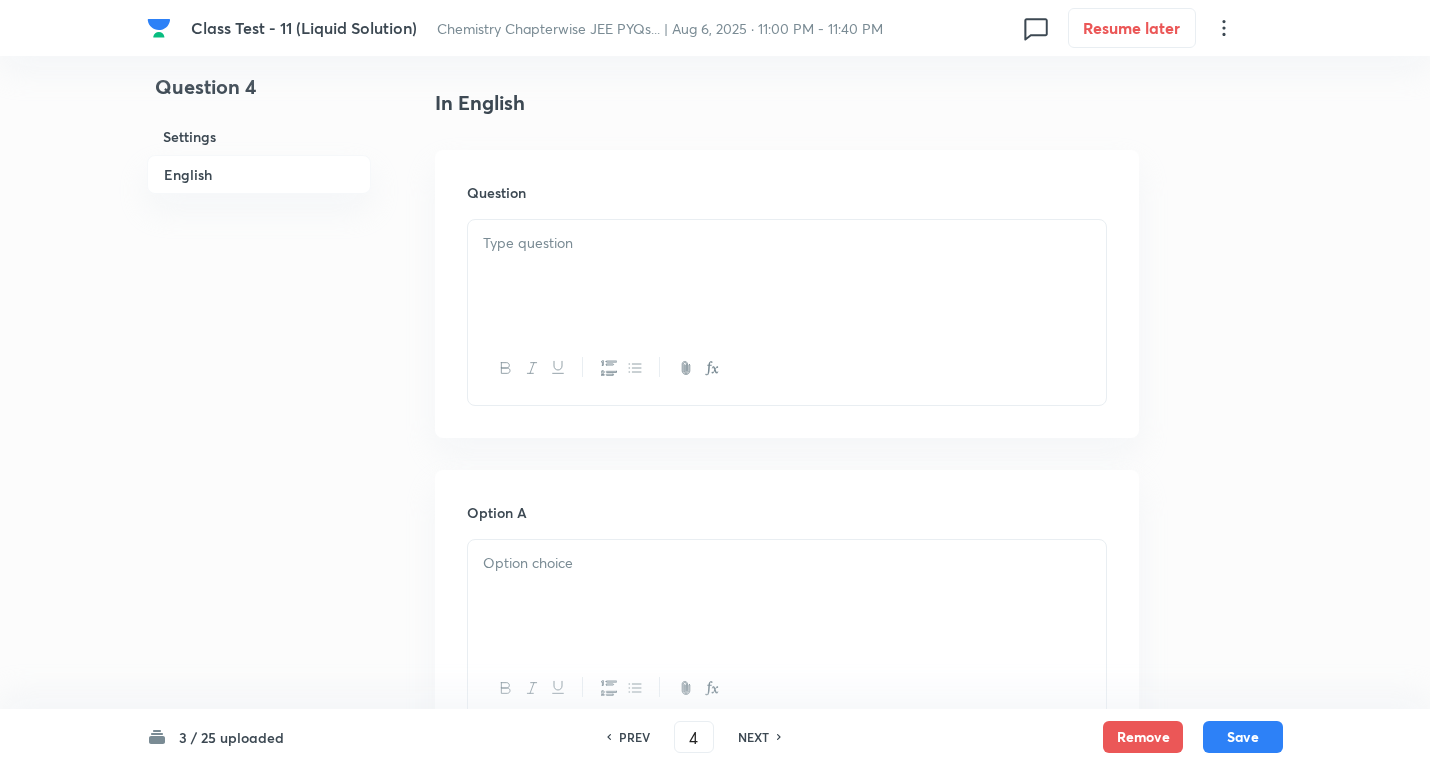 click at bounding box center (787, 276) 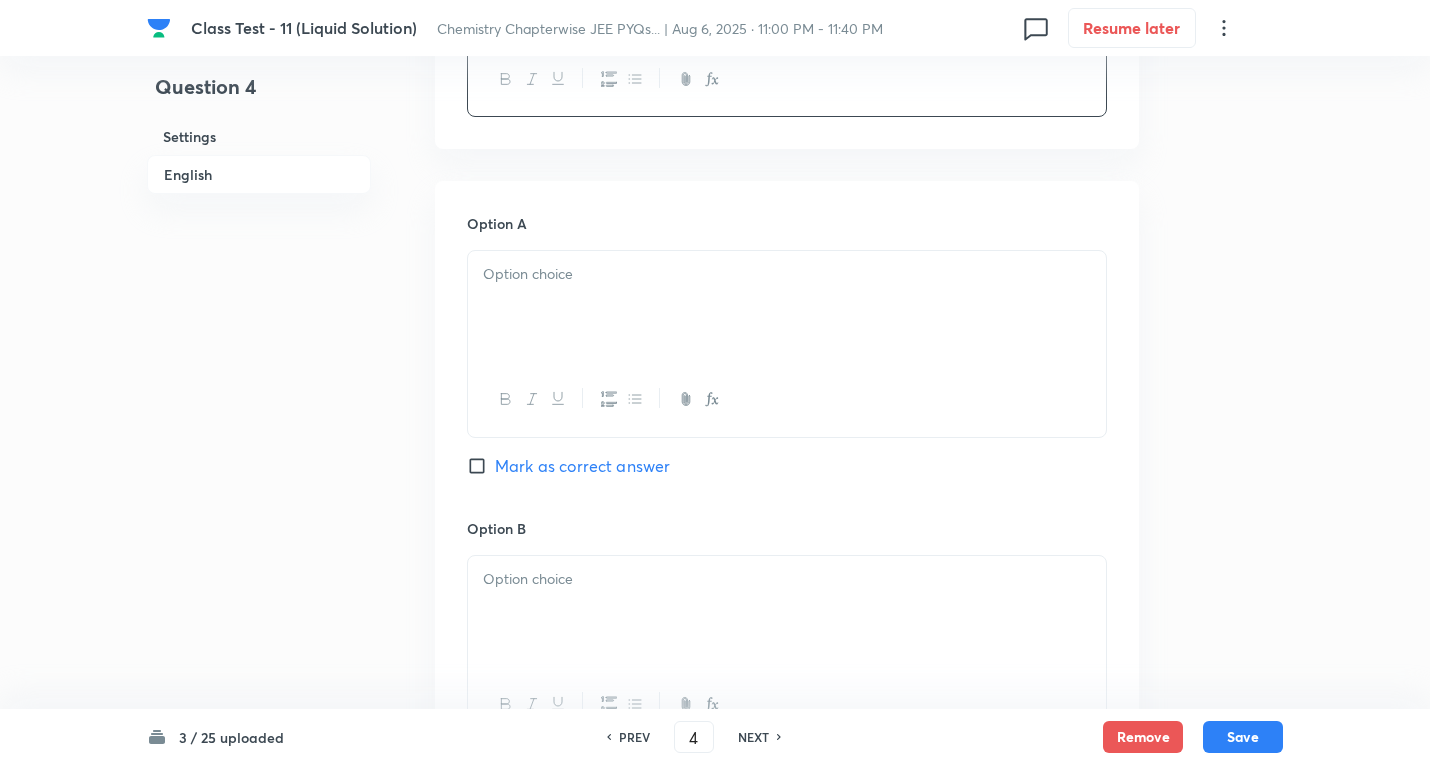 scroll, scrollTop: 800, scrollLeft: 0, axis: vertical 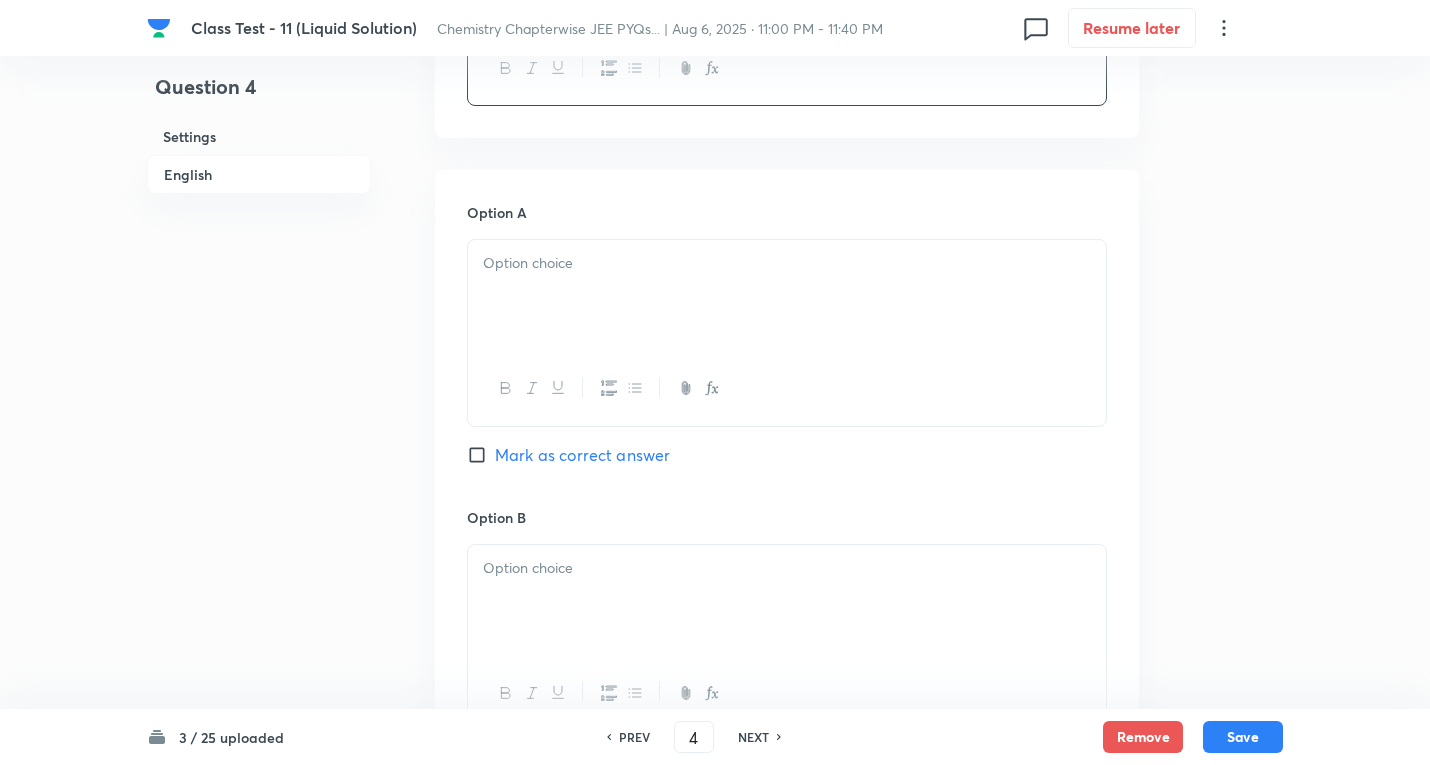 click at bounding box center [787, 263] 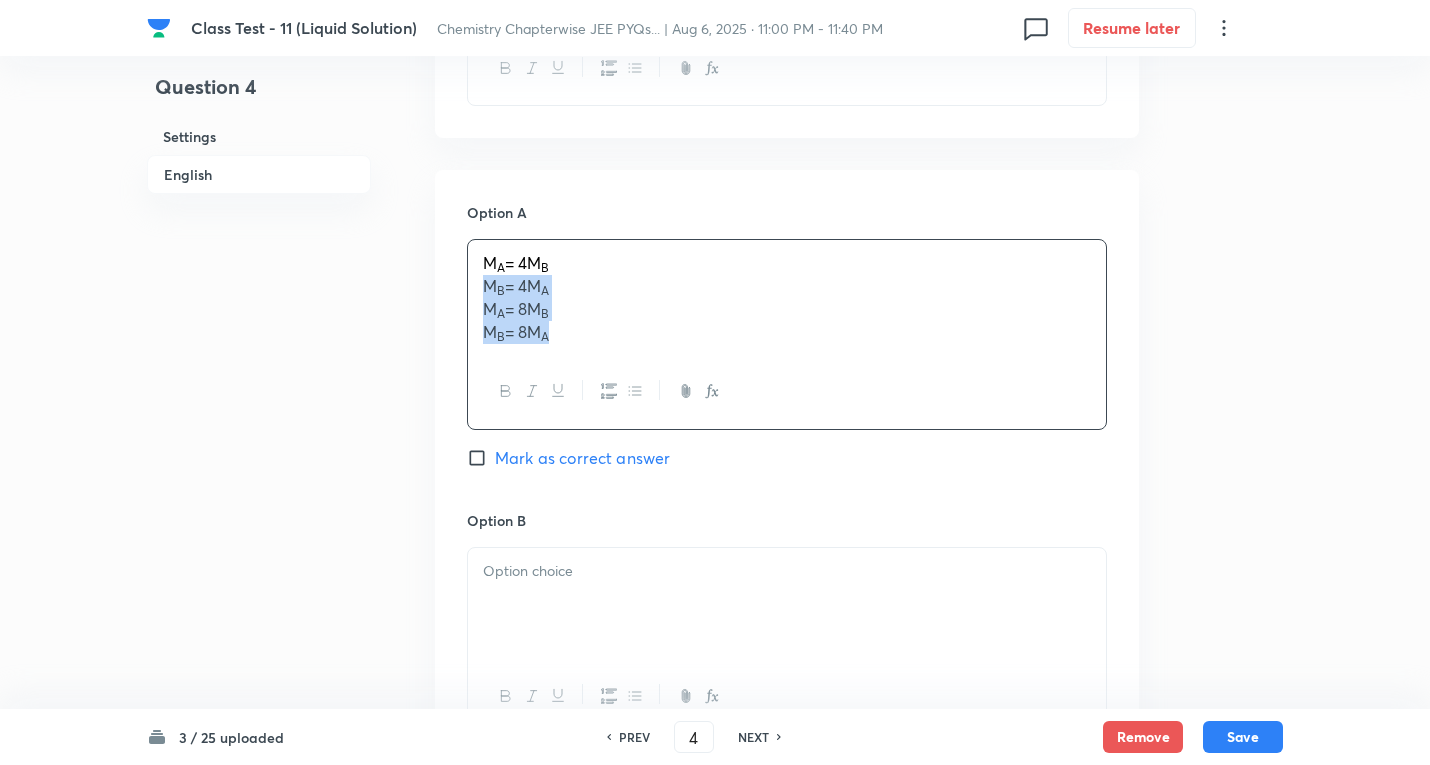 drag, startPoint x: 478, startPoint y: 284, endPoint x: 567, endPoint y: 350, distance: 110.80163 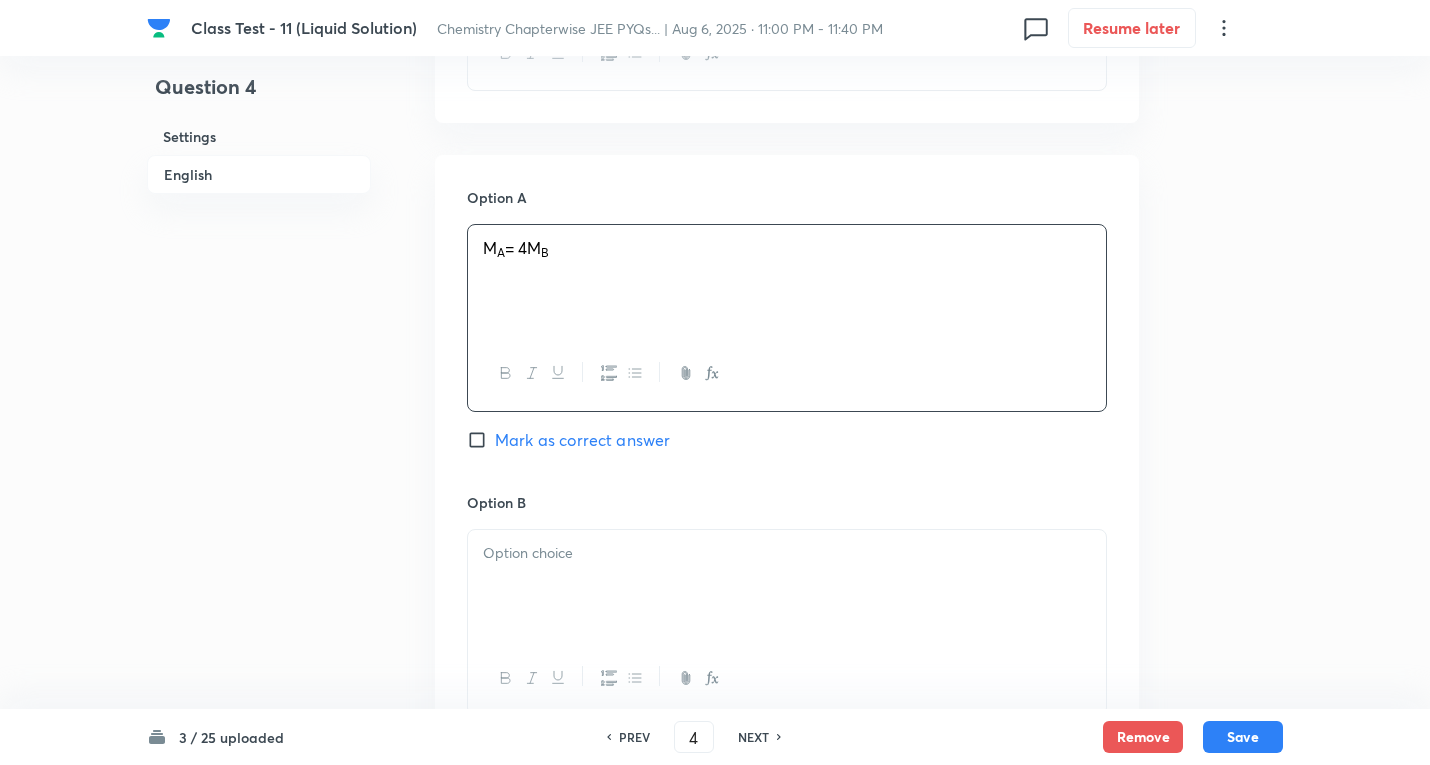 scroll, scrollTop: 1000, scrollLeft: 0, axis: vertical 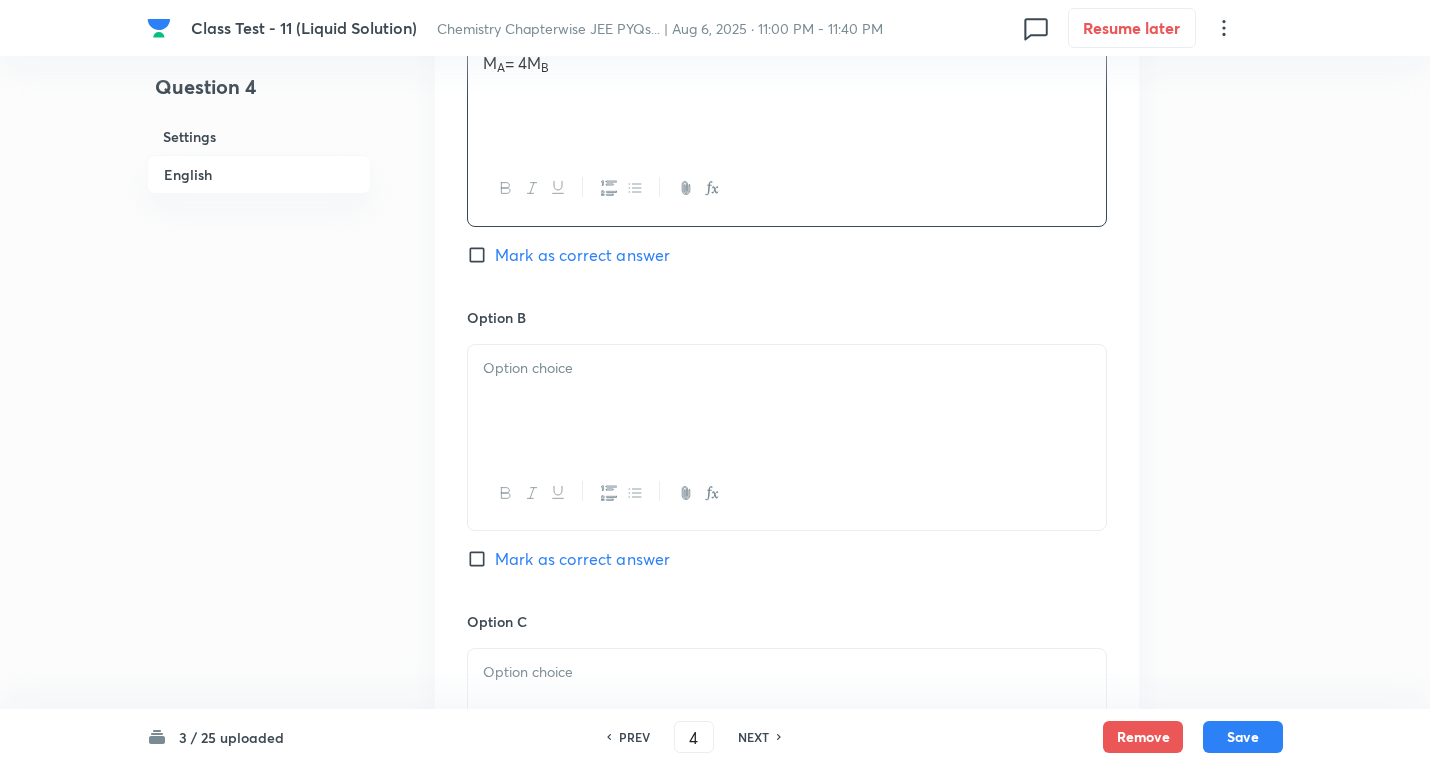 click at bounding box center (787, 368) 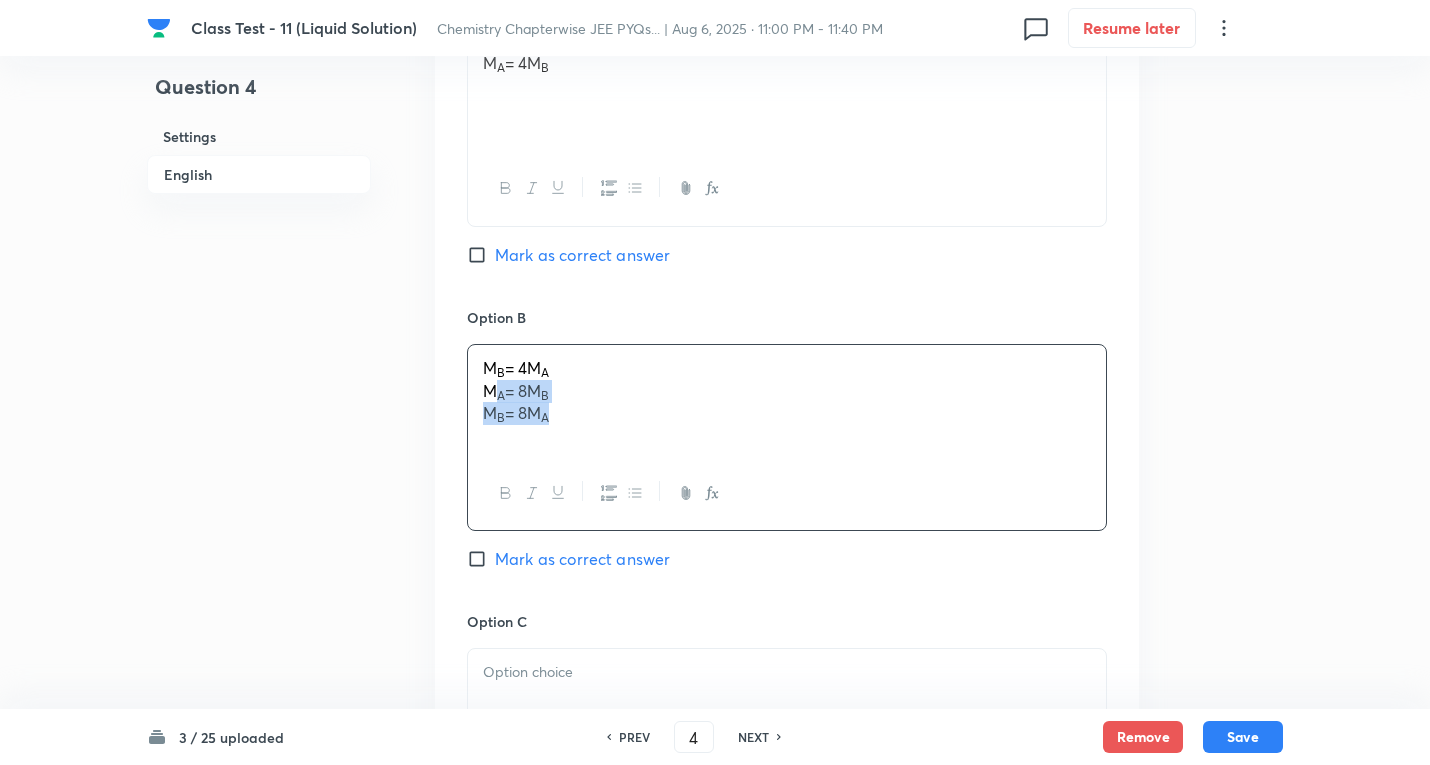 drag, startPoint x: 486, startPoint y: 388, endPoint x: 684, endPoint y: 489, distance: 222.27235 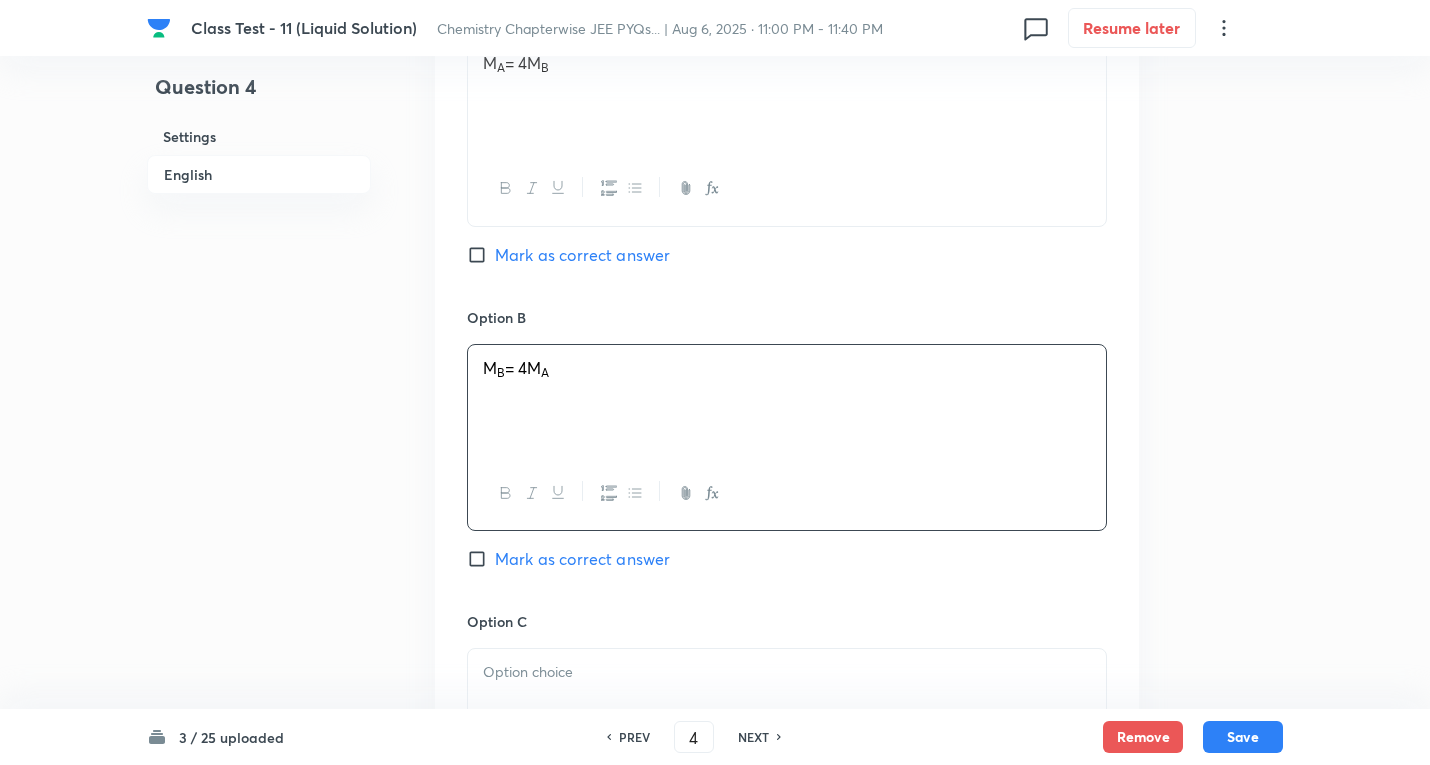 click on "Mark as correct answer" at bounding box center (582, 559) 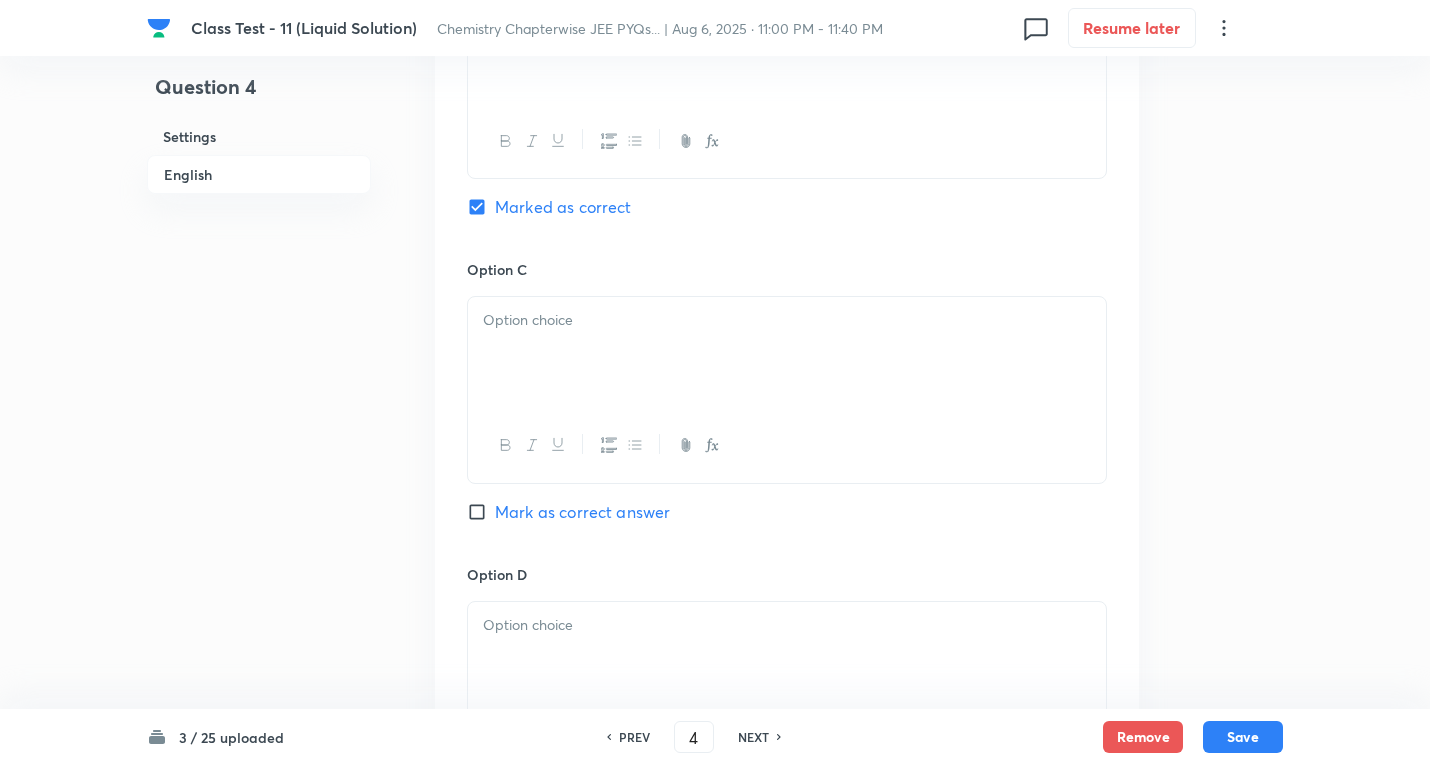 scroll, scrollTop: 1400, scrollLeft: 0, axis: vertical 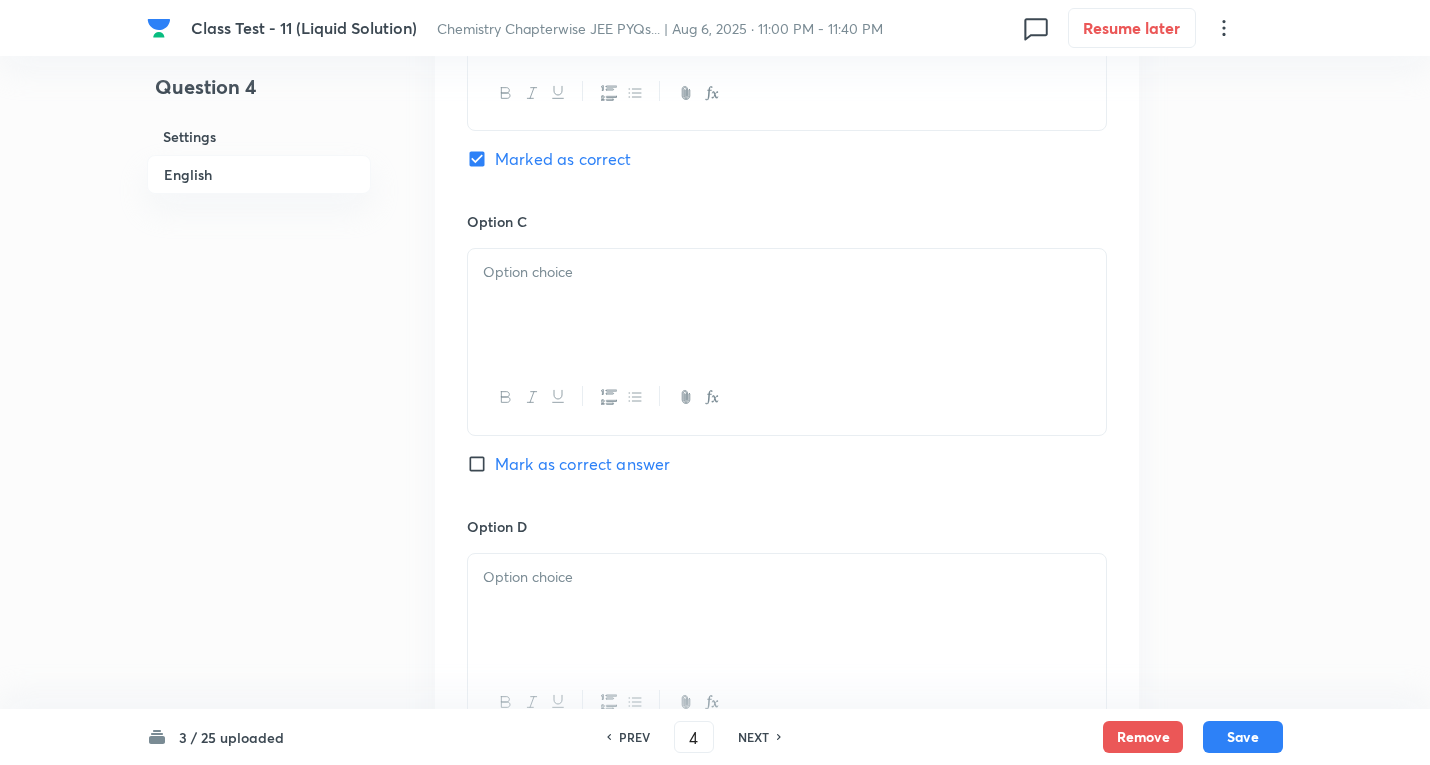 click at bounding box center [787, 305] 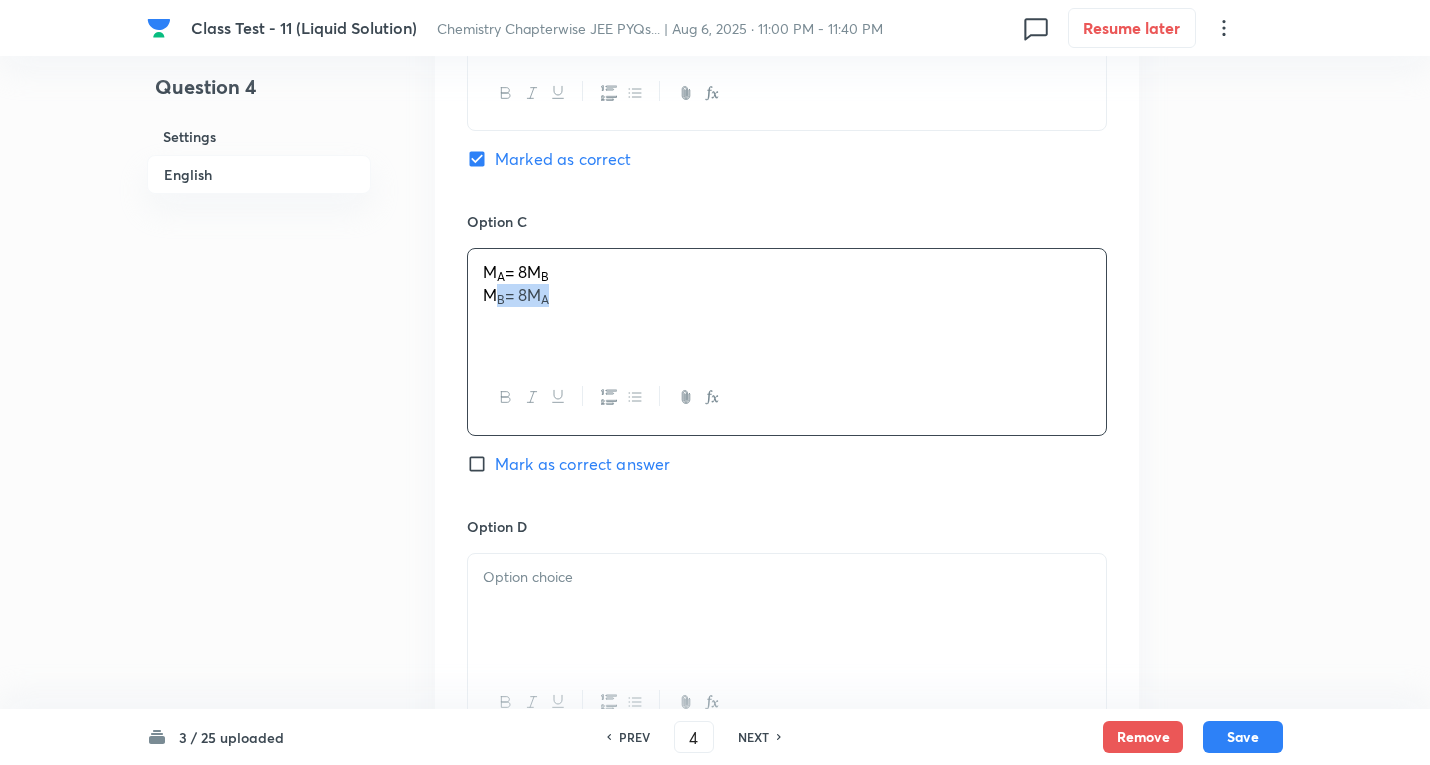 drag, startPoint x: 884, startPoint y: 326, endPoint x: 787, endPoint y: 335, distance: 97.41663 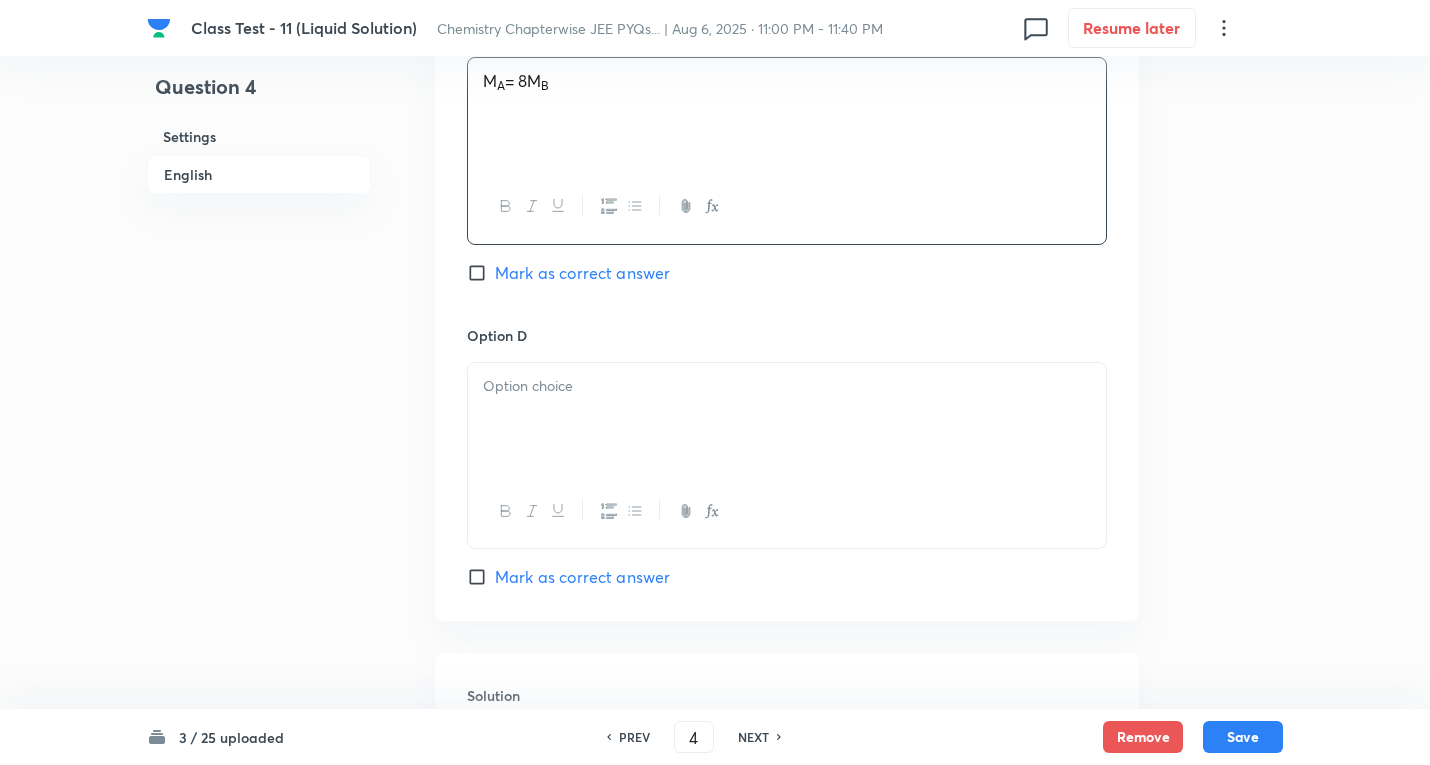 scroll, scrollTop: 1600, scrollLeft: 0, axis: vertical 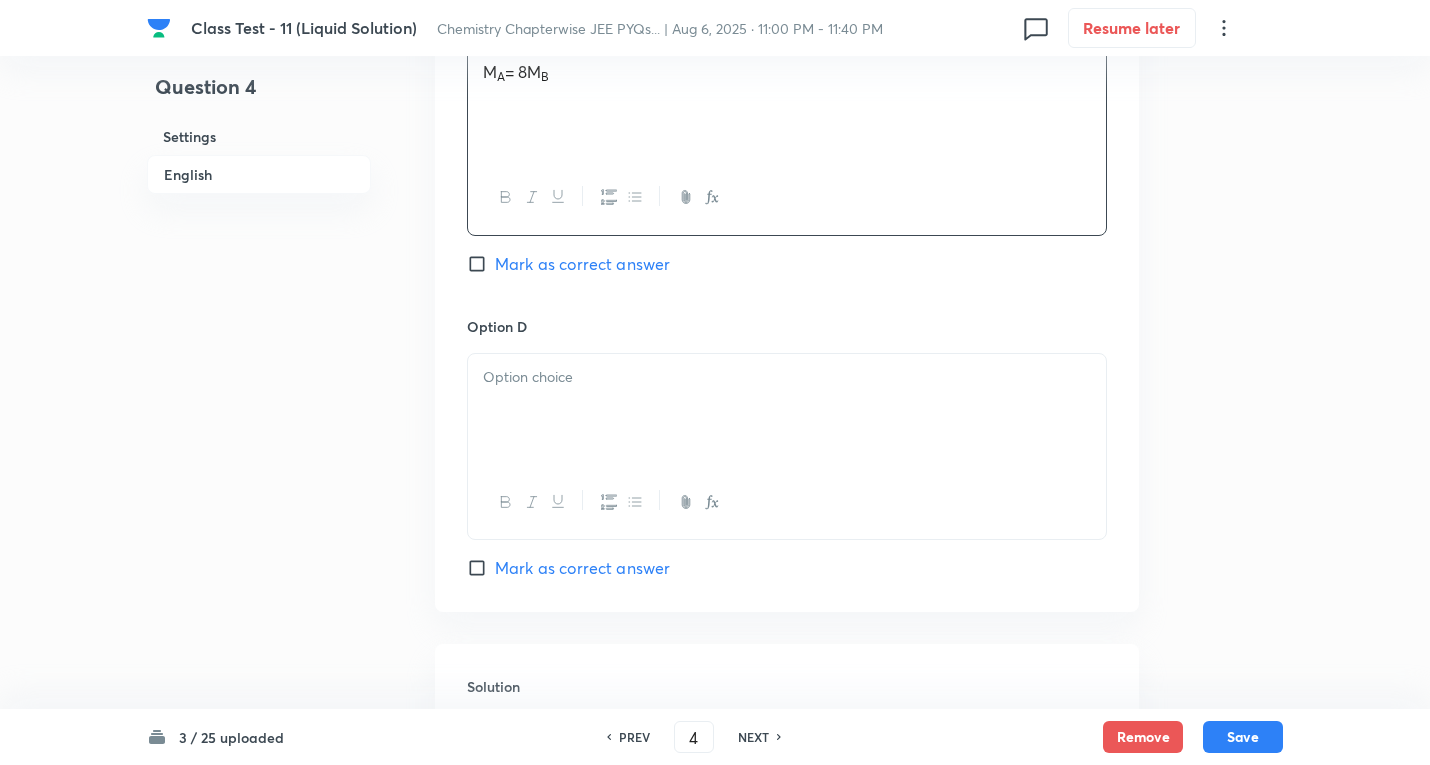 click at bounding box center [787, 410] 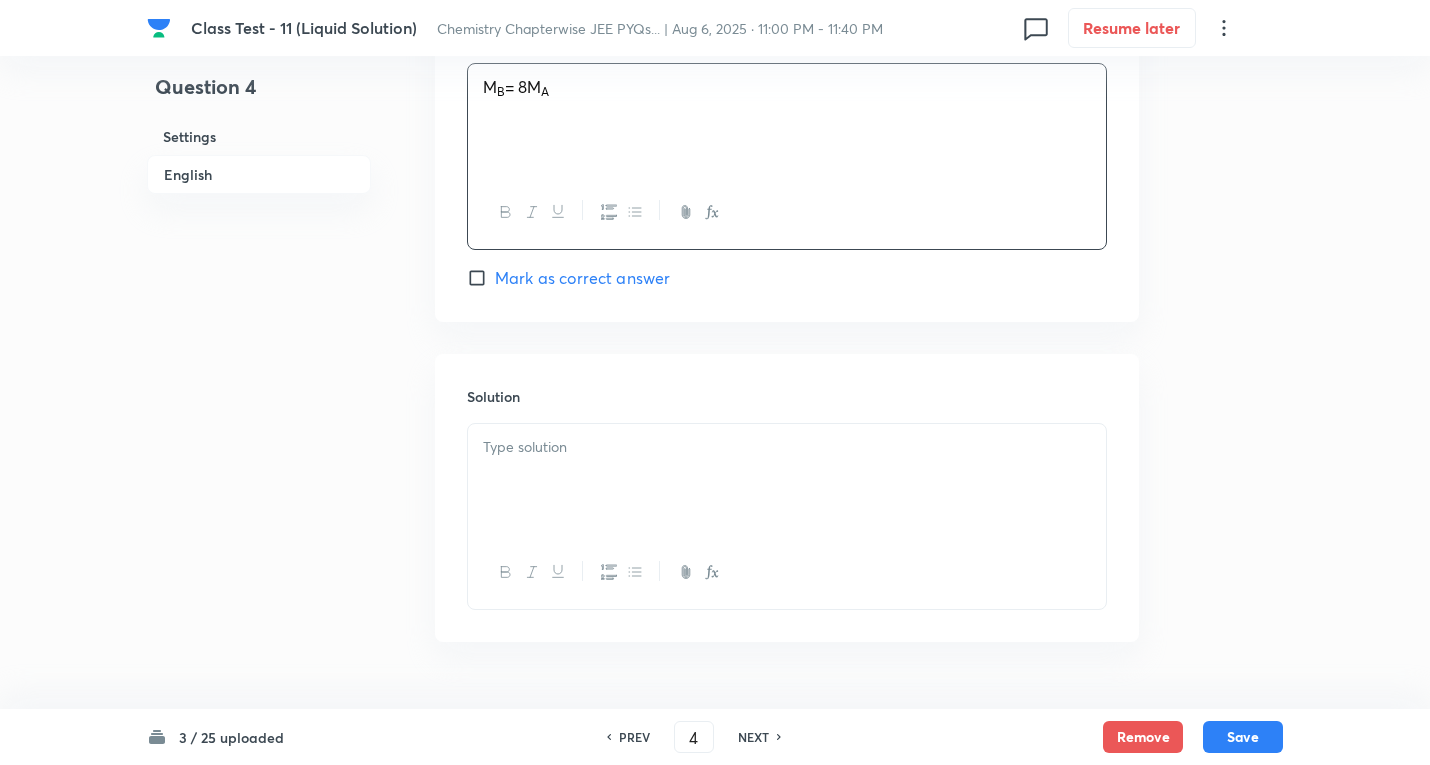 scroll, scrollTop: 1900, scrollLeft: 0, axis: vertical 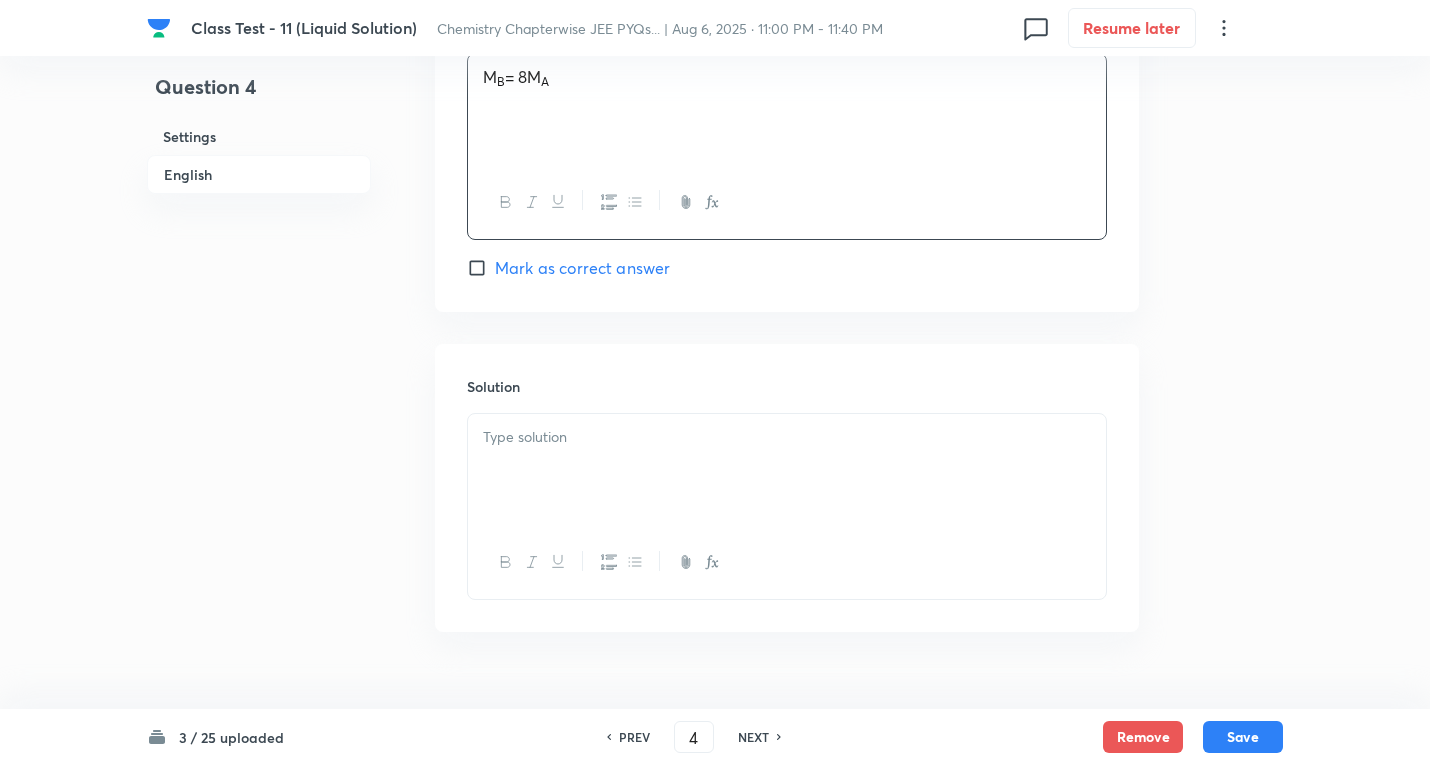 click at bounding box center (787, 470) 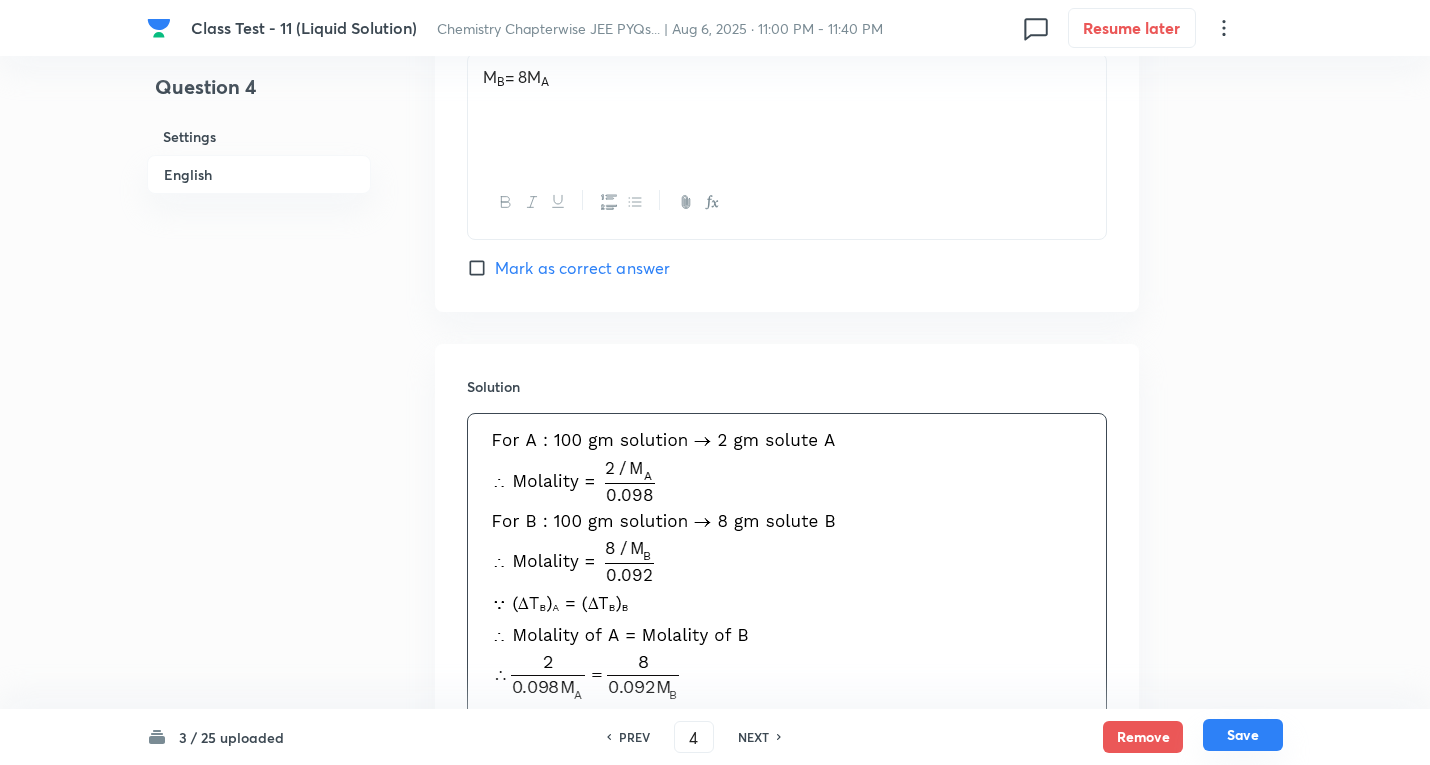 click on "Save" at bounding box center (1243, 735) 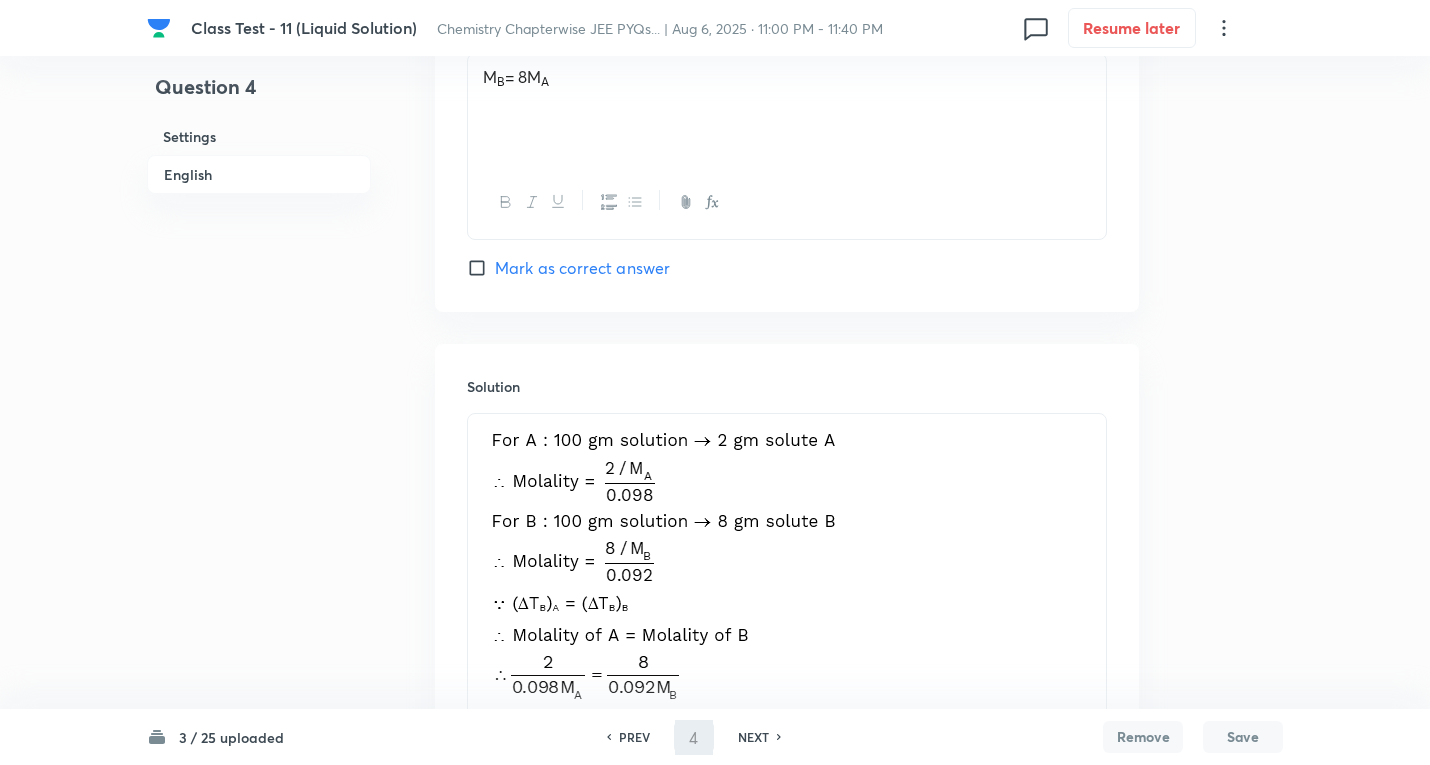 type on "5" 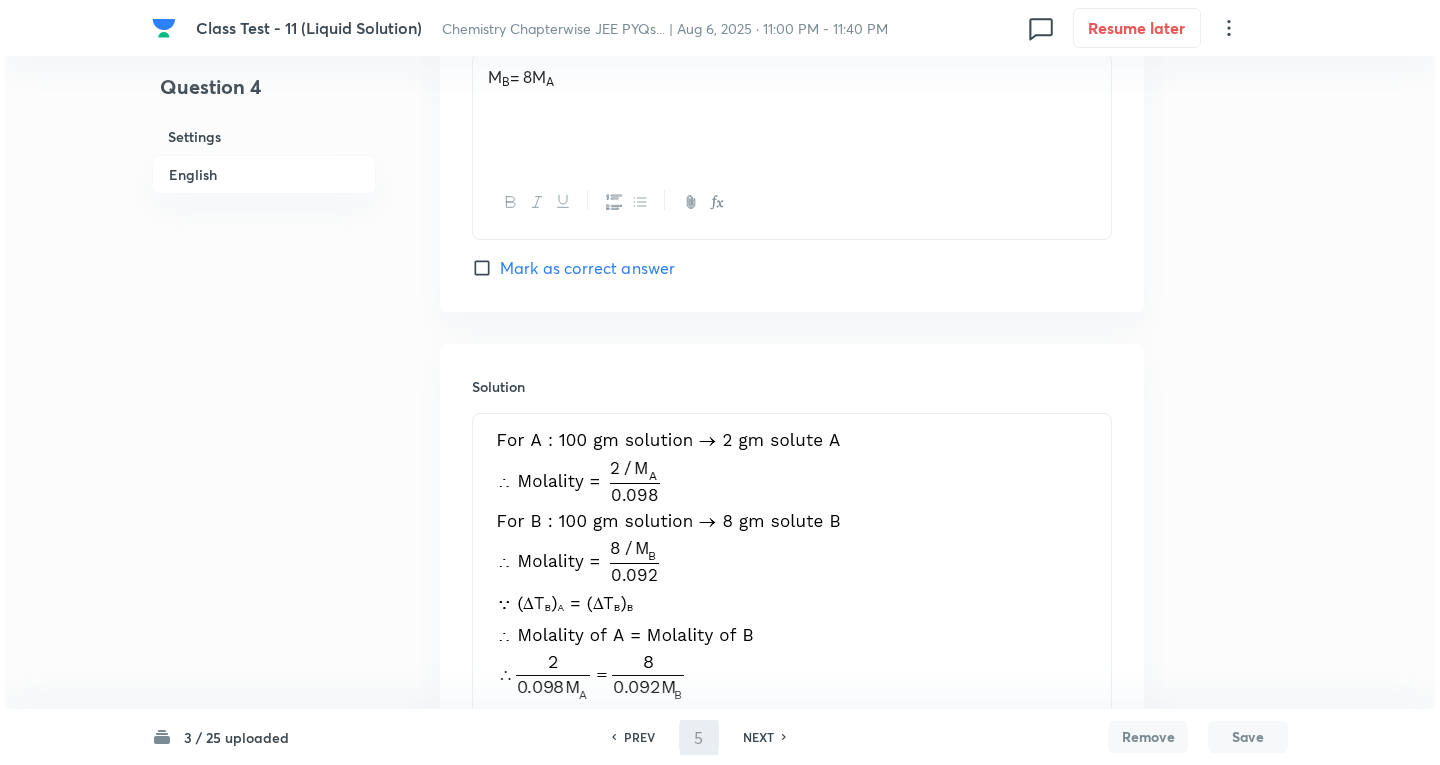 scroll, scrollTop: 0, scrollLeft: 0, axis: both 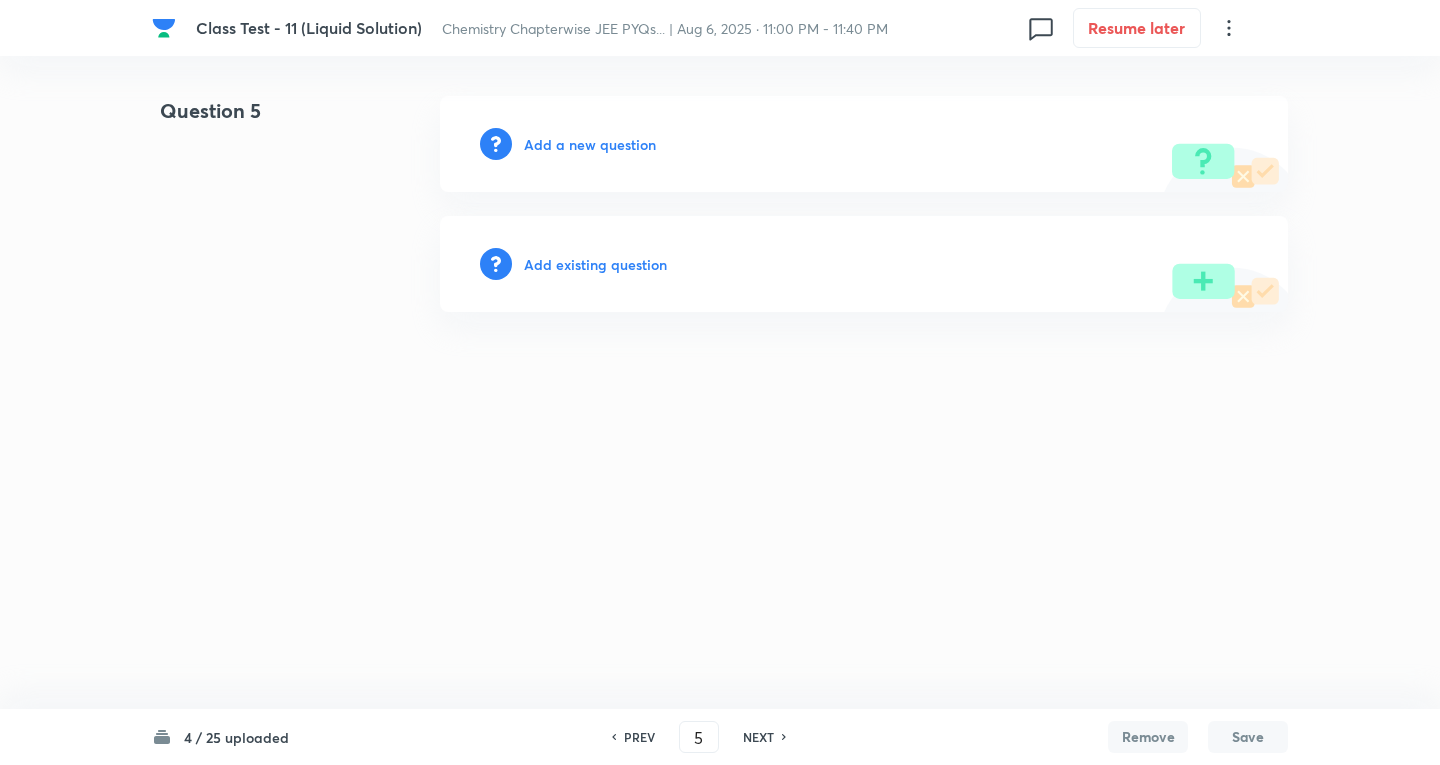 click on "Add a new question" at bounding box center (590, 144) 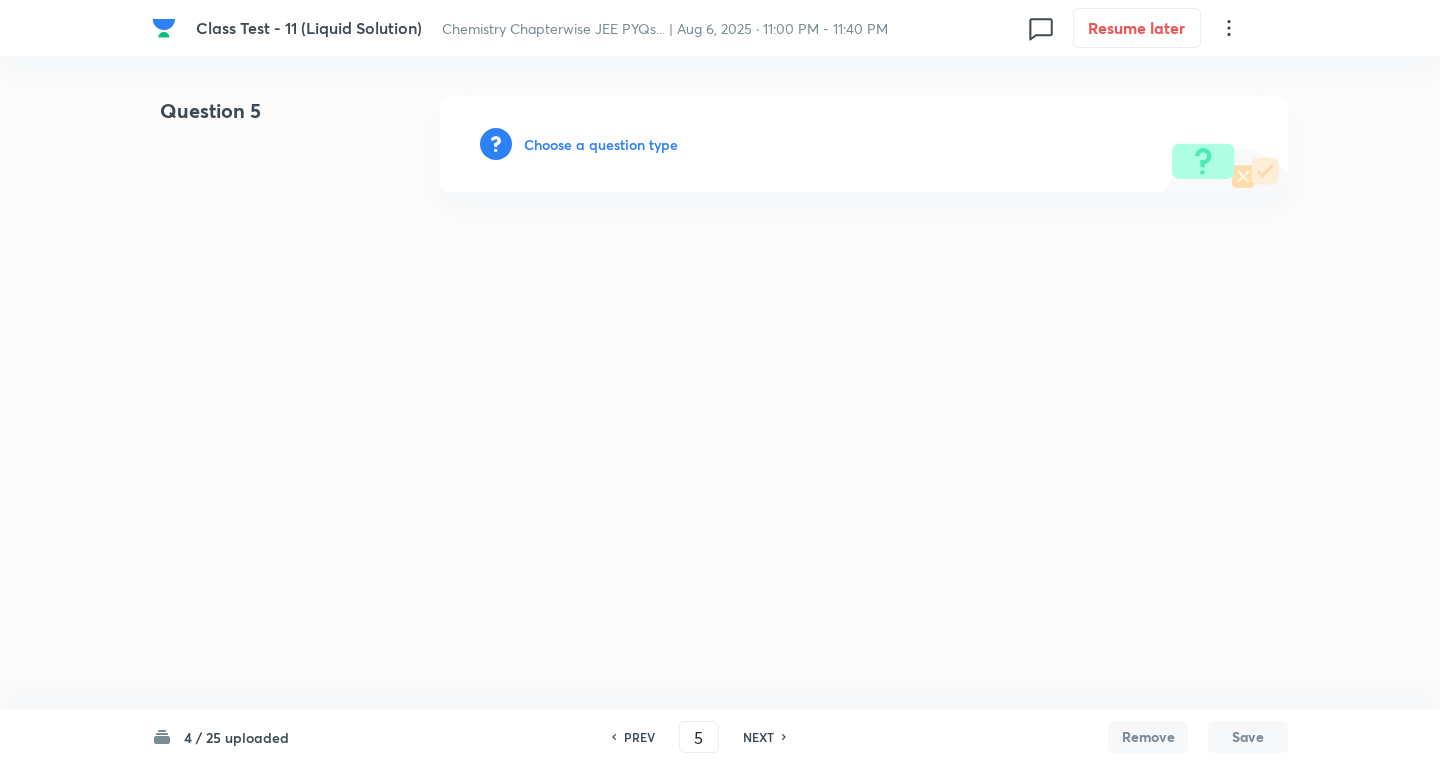 click on "Choose a question type" at bounding box center (601, 144) 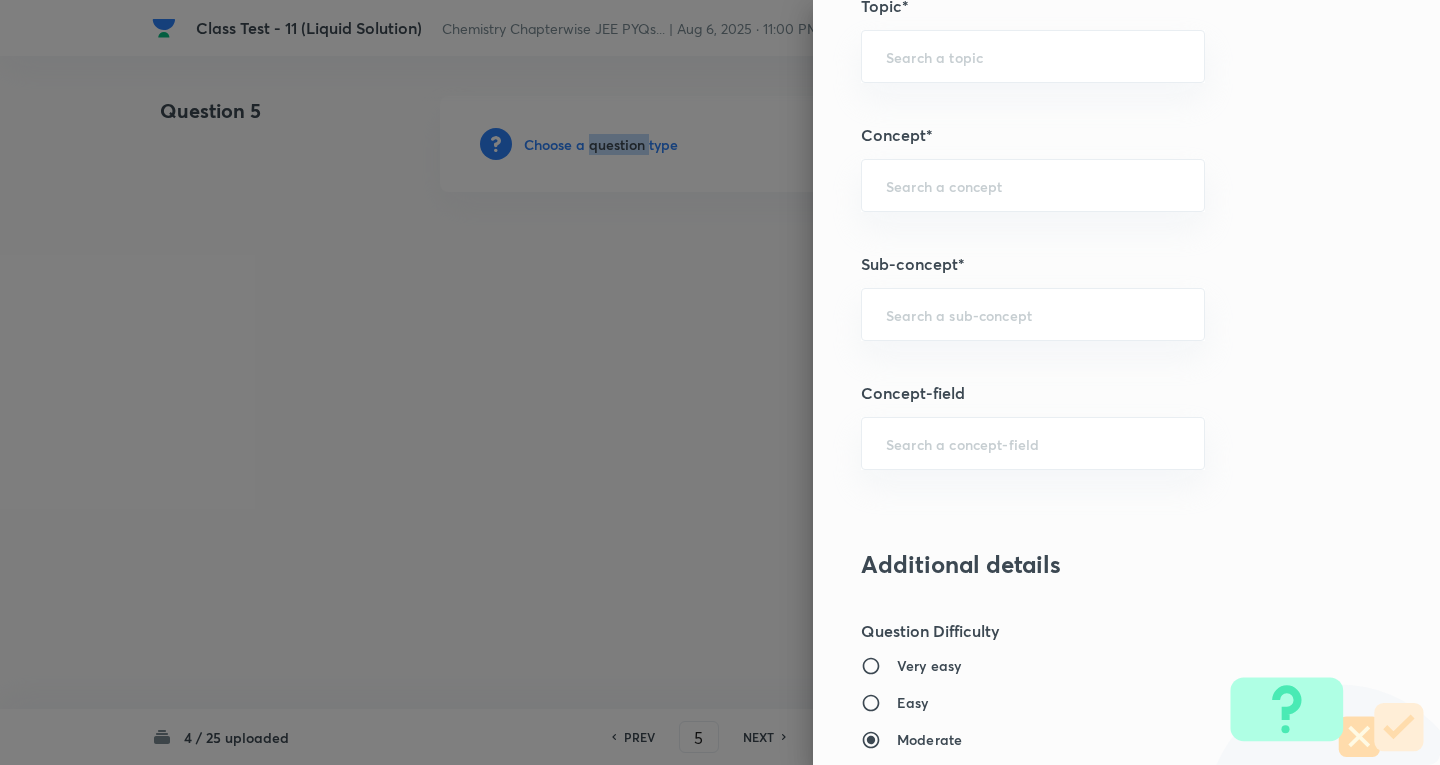 scroll, scrollTop: 1100, scrollLeft: 0, axis: vertical 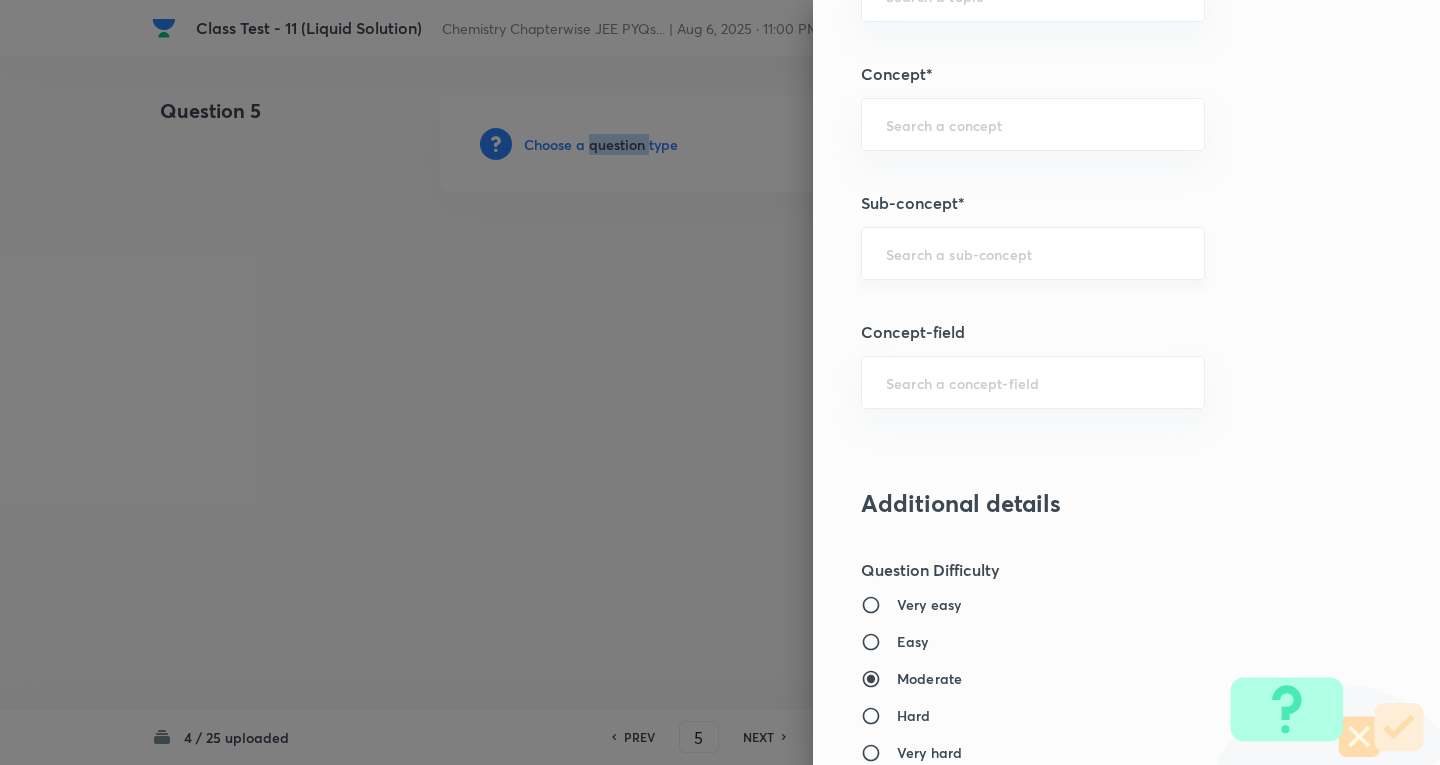 click on "​" at bounding box center (1033, 253) 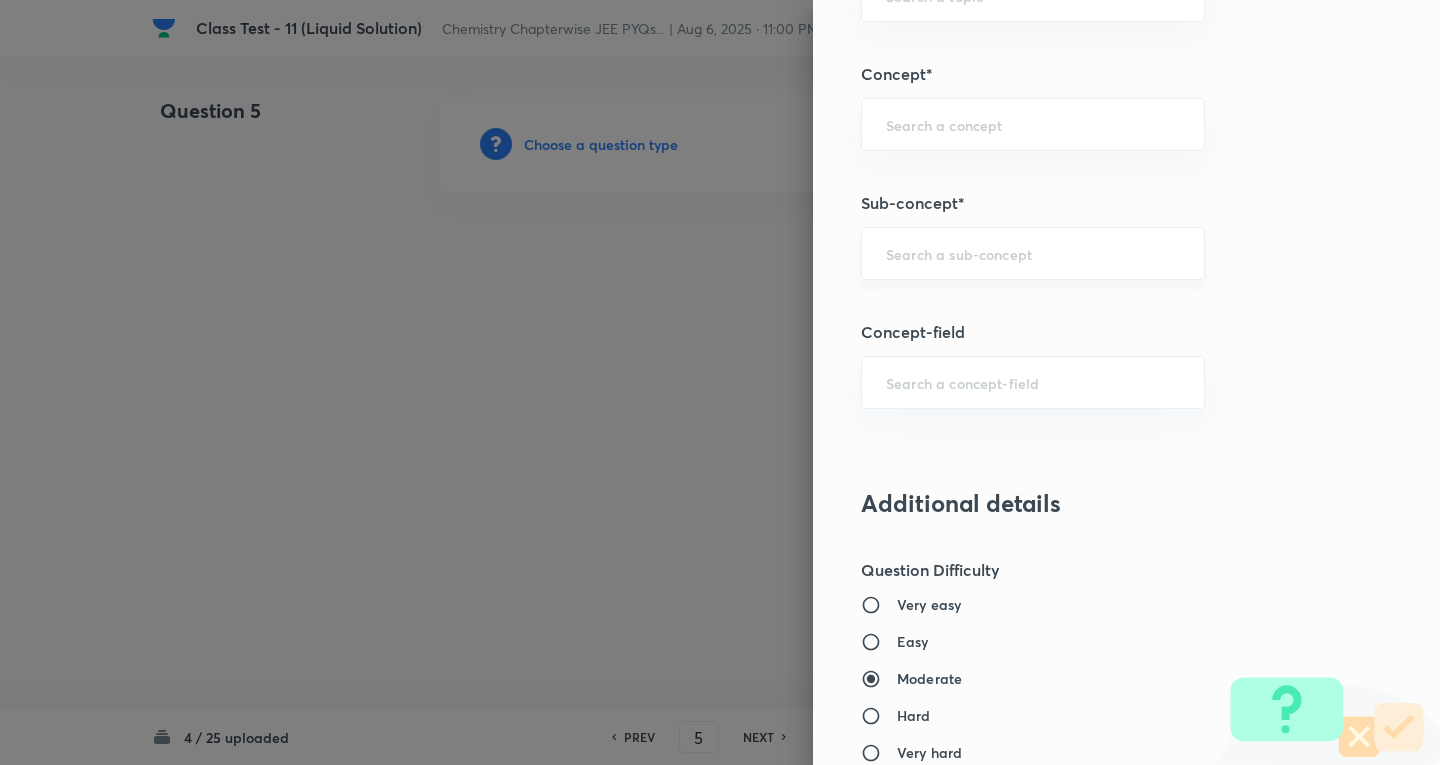 type on "a" 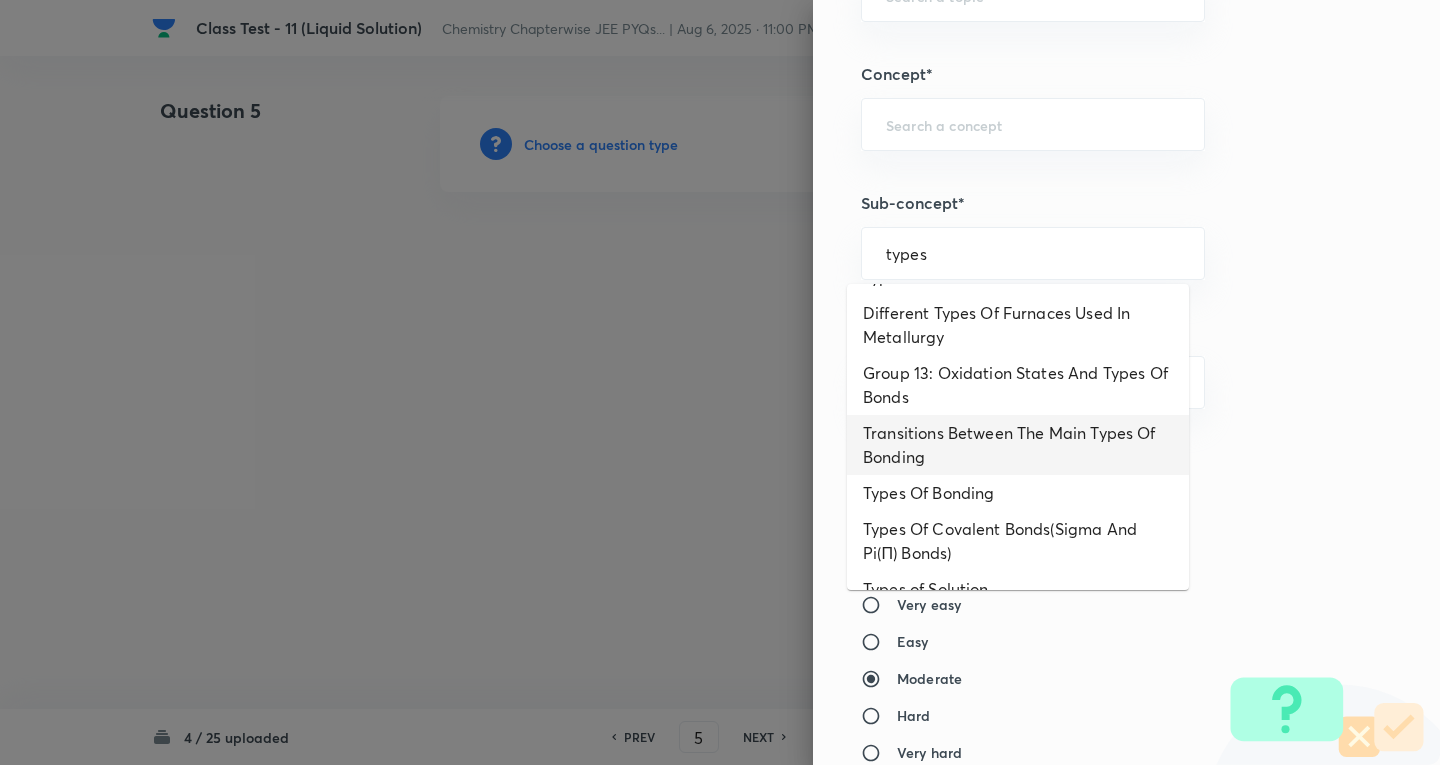 scroll, scrollTop: 300, scrollLeft: 0, axis: vertical 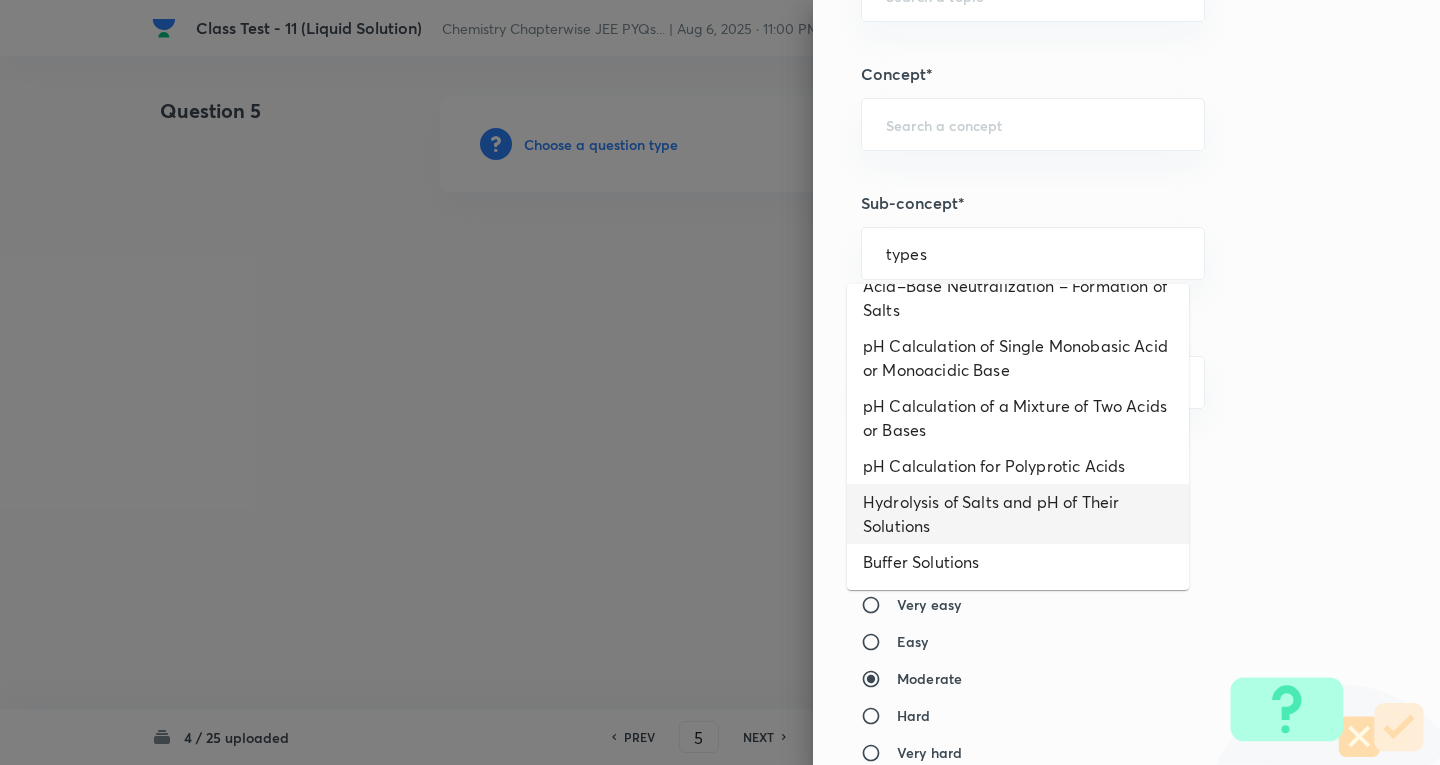 drag, startPoint x: 976, startPoint y: 522, endPoint x: 977, endPoint y: 511, distance: 11.045361 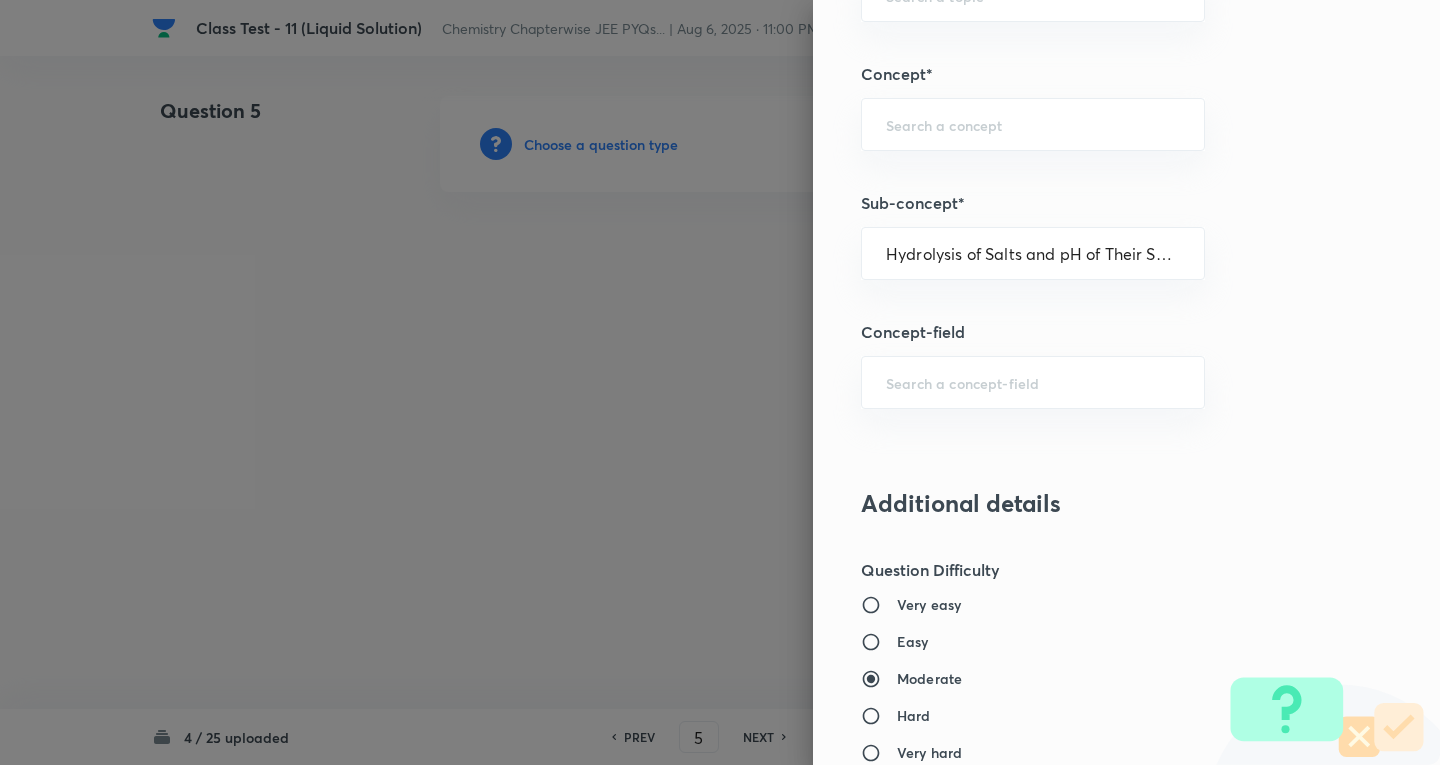 type on "Chemistry" 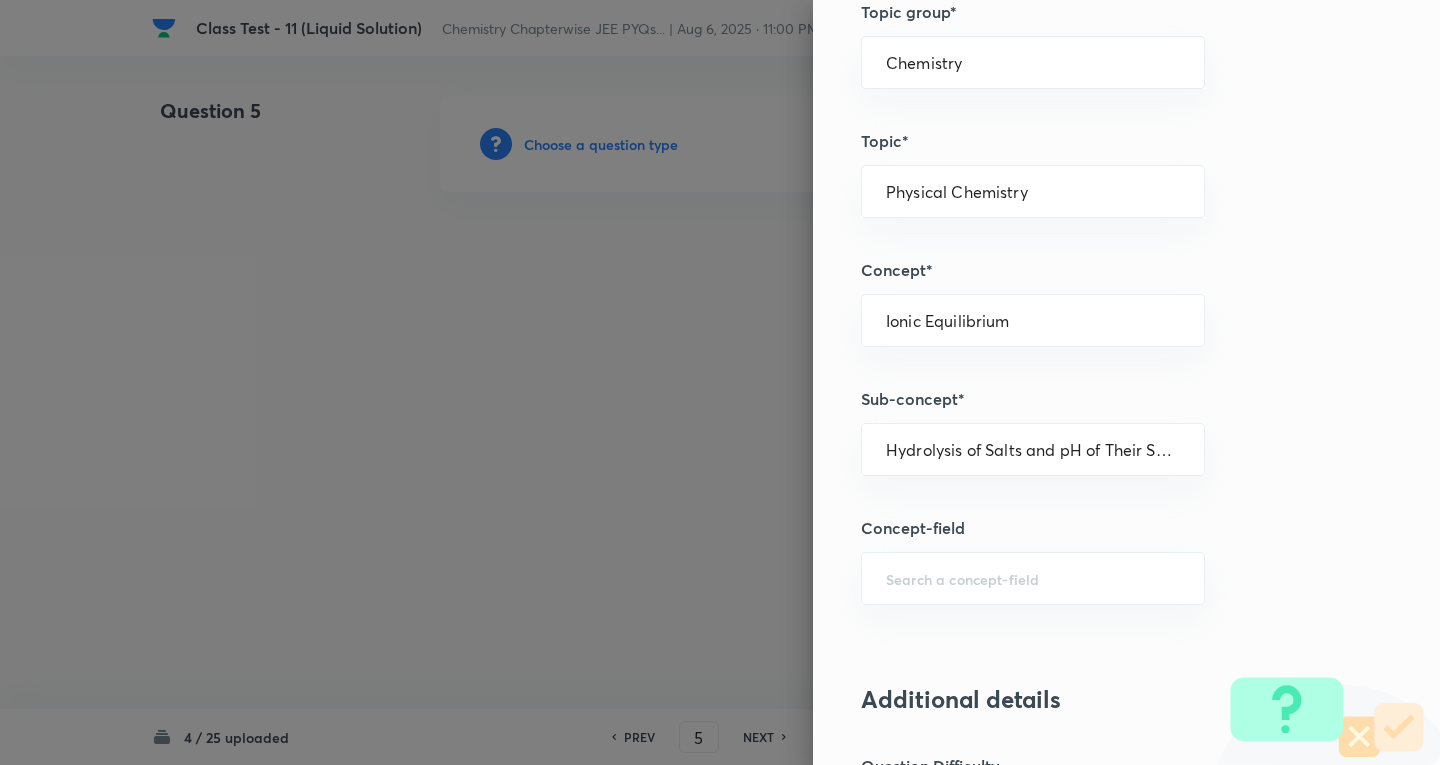 scroll, scrollTop: 900, scrollLeft: 0, axis: vertical 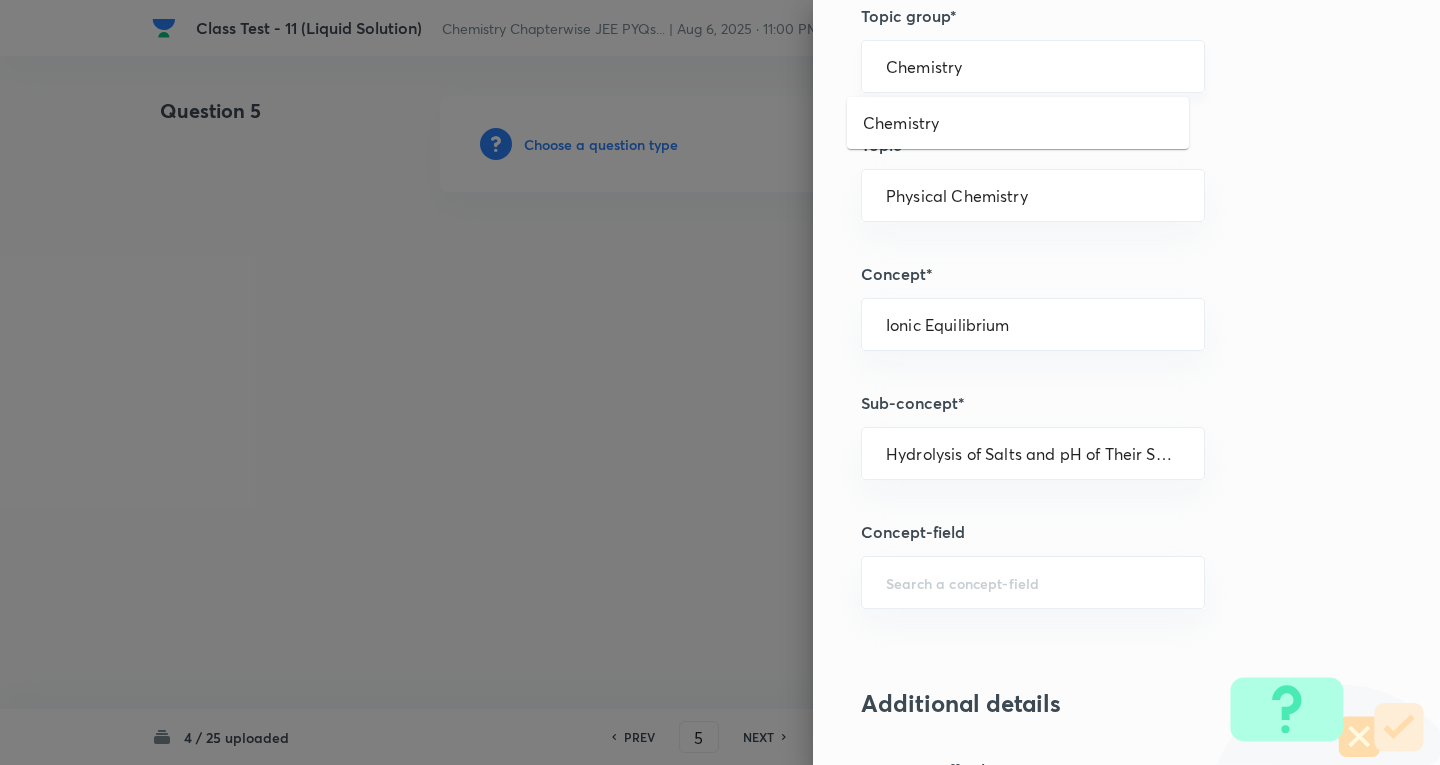 click on "Chemistry" at bounding box center (1033, 66) 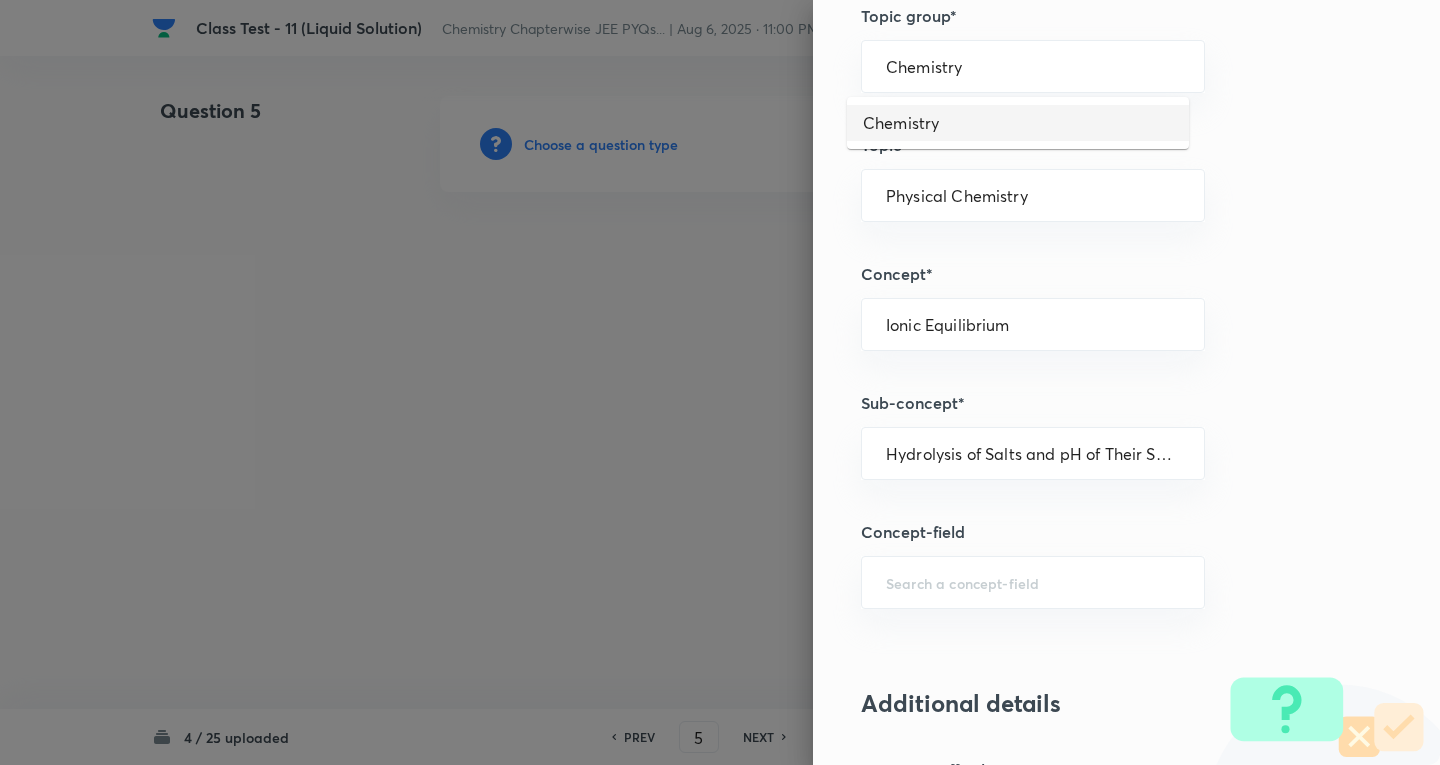 click on "Chemistry" at bounding box center (1018, 123) 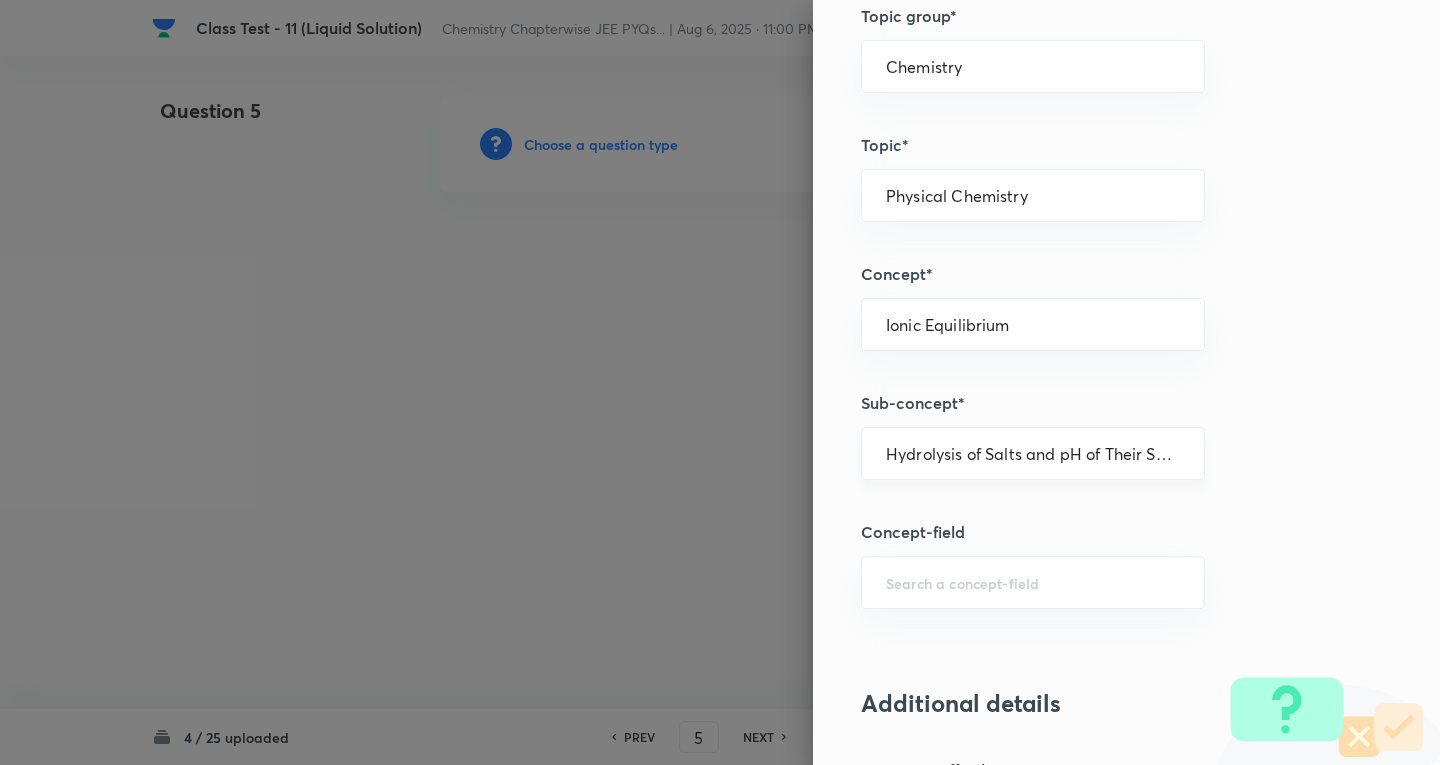 type 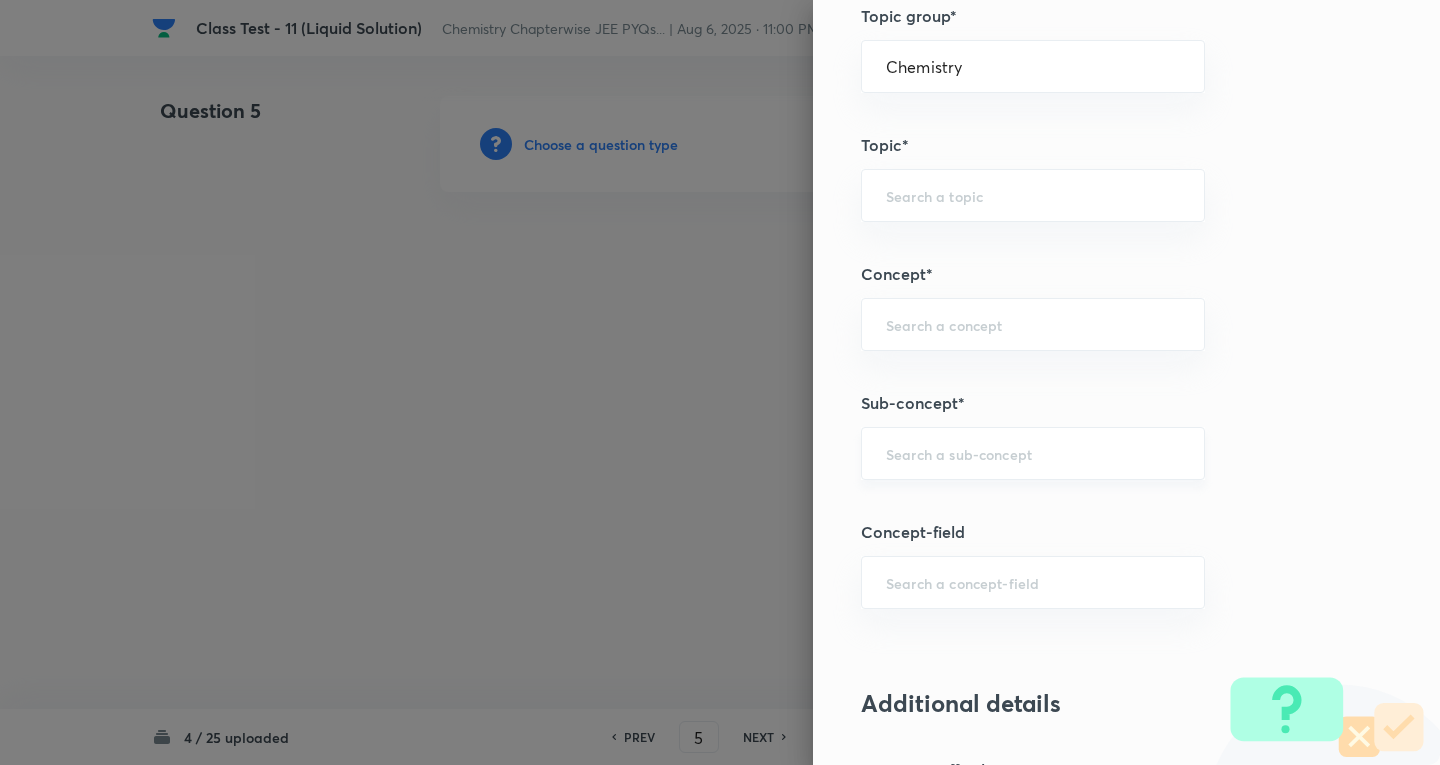 click on "​" at bounding box center [1033, 453] 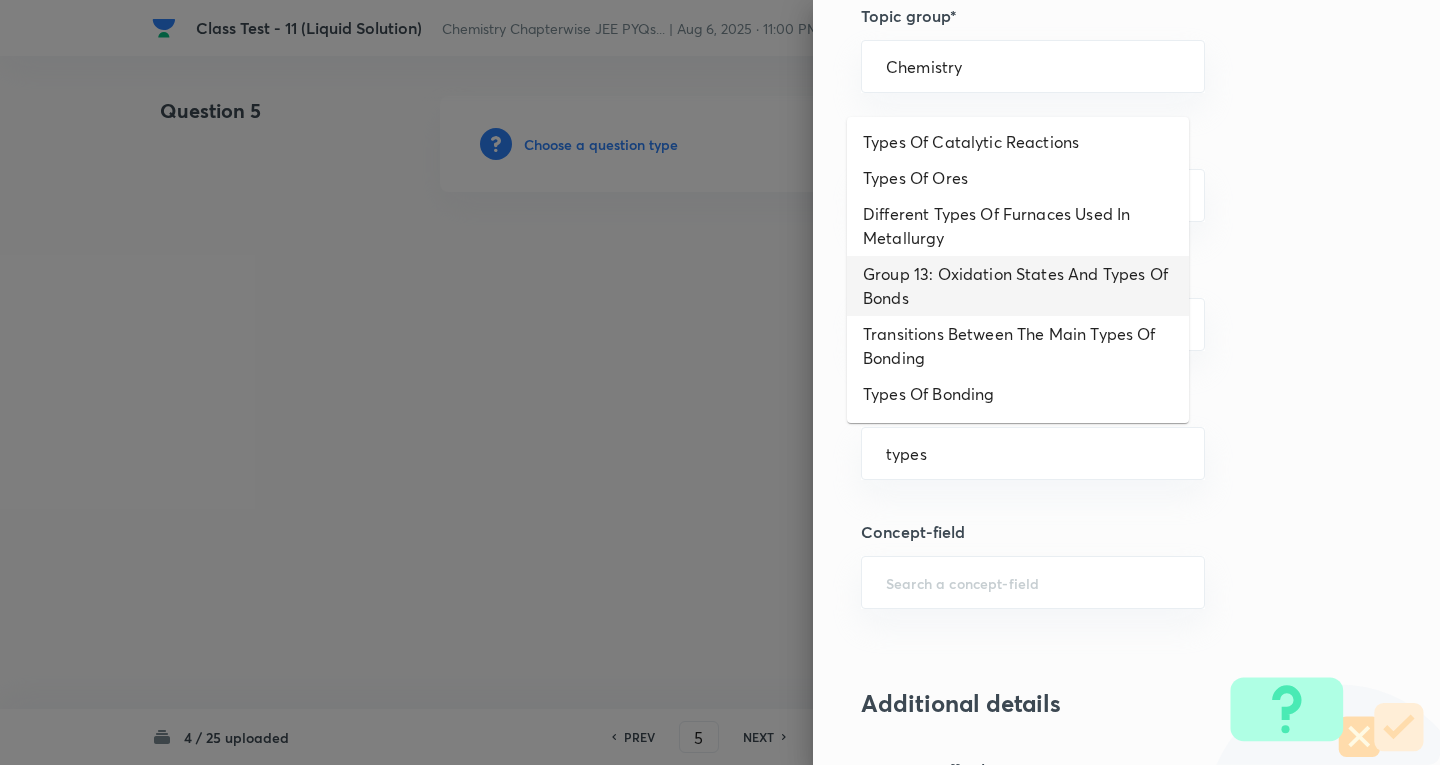 scroll, scrollTop: 300, scrollLeft: 0, axis: vertical 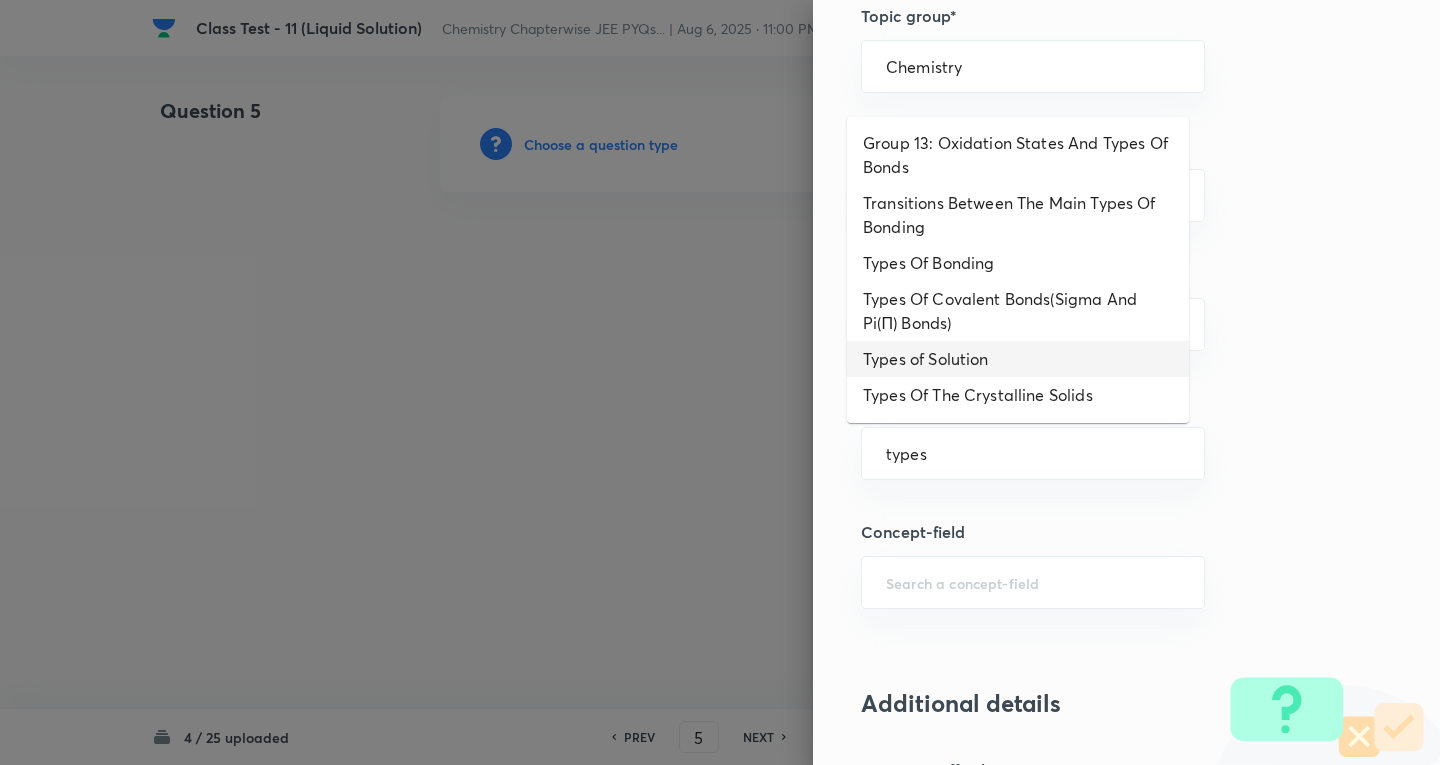 click on "Types of Solution" at bounding box center (1018, 359) 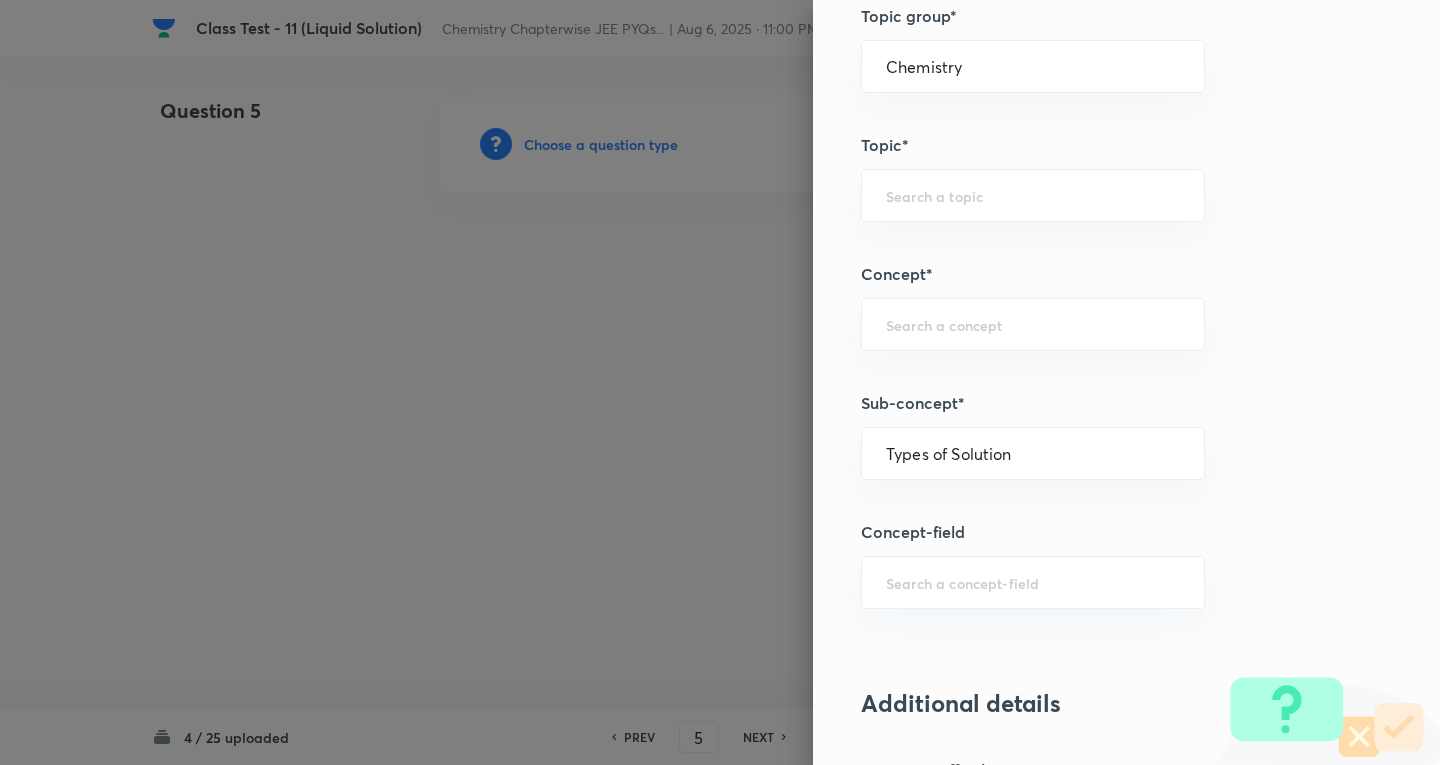 type on "Physical Chemistry" 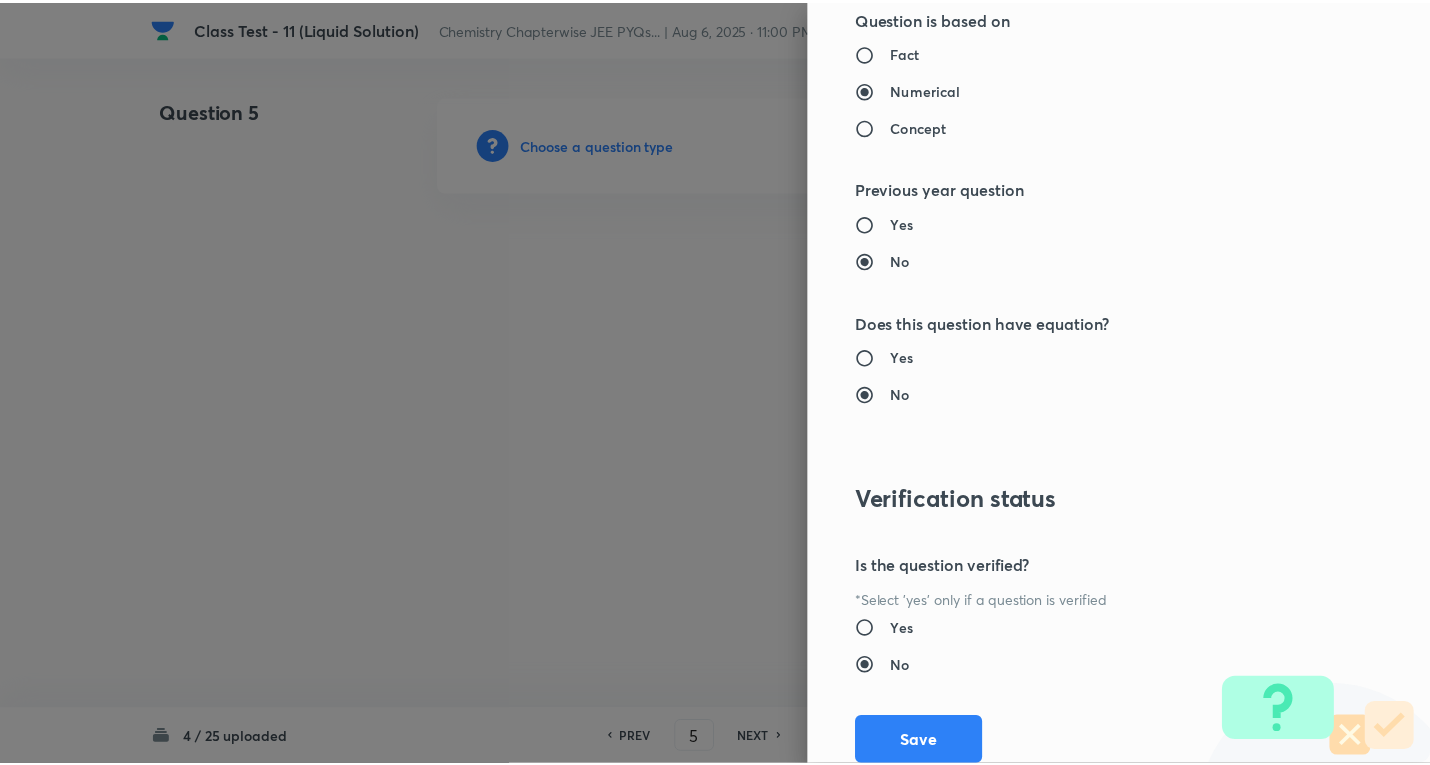 scroll, scrollTop: 1961, scrollLeft: 0, axis: vertical 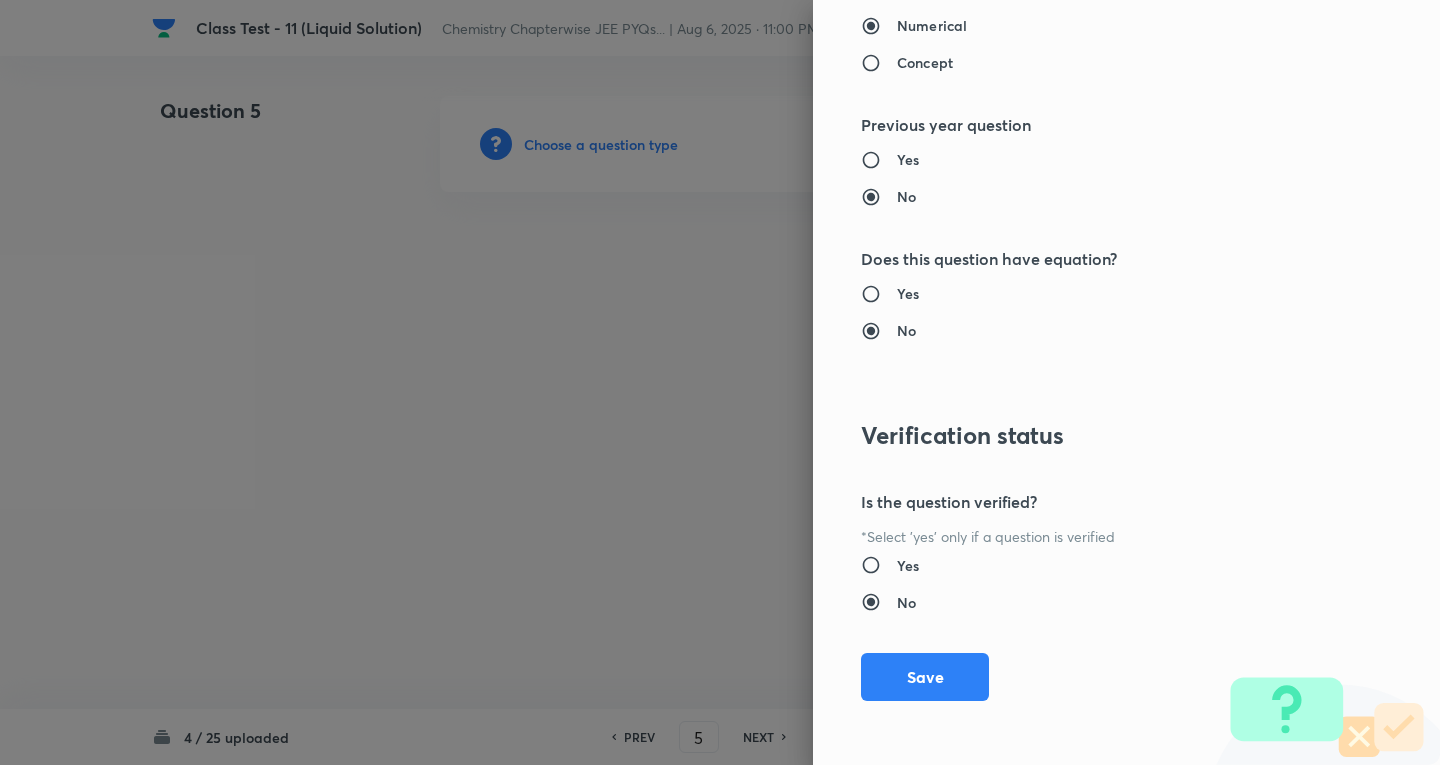 drag, startPoint x: 933, startPoint y: 680, endPoint x: 433, endPoint y: 415, distance: 565.8843 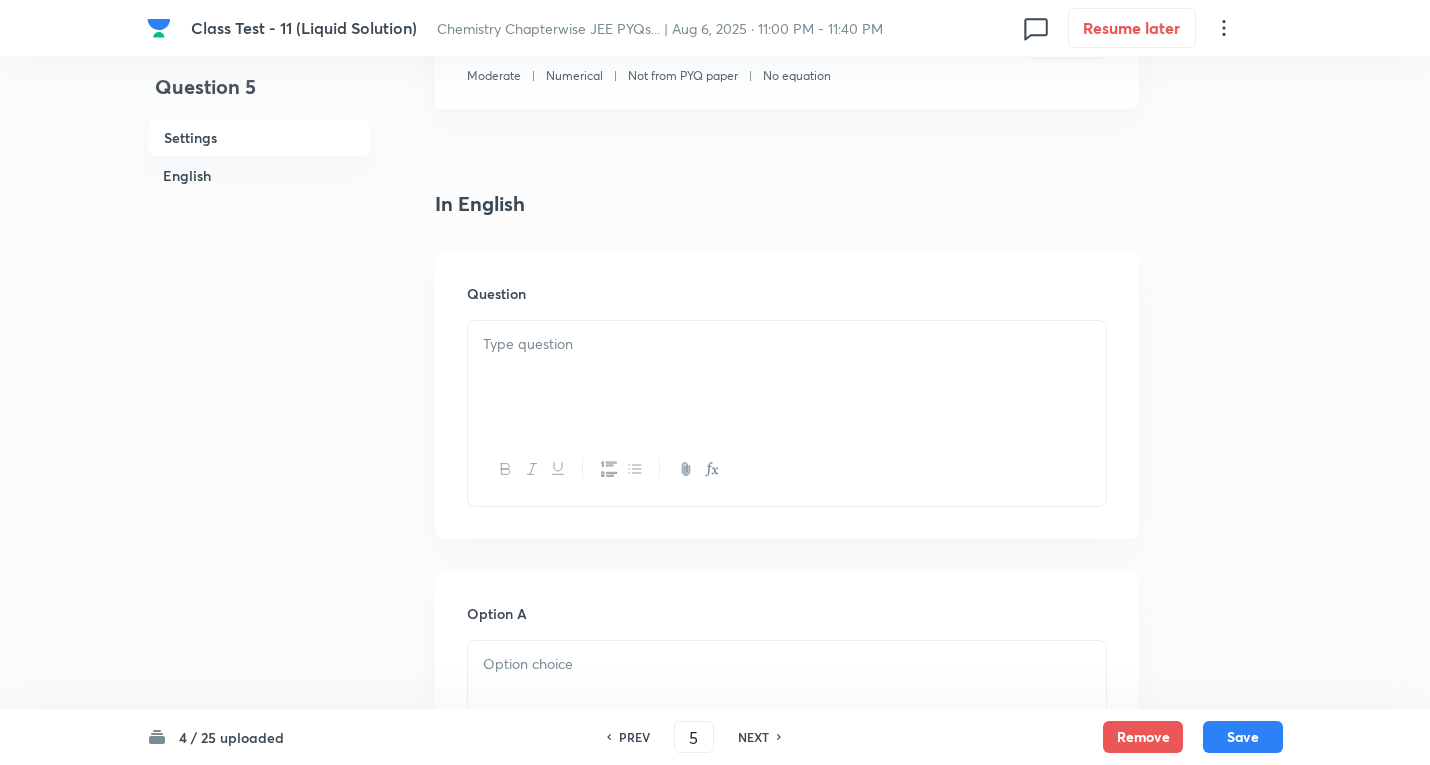 scroll, scrollTop: 400, scrollLeft: 0, axis: vertical 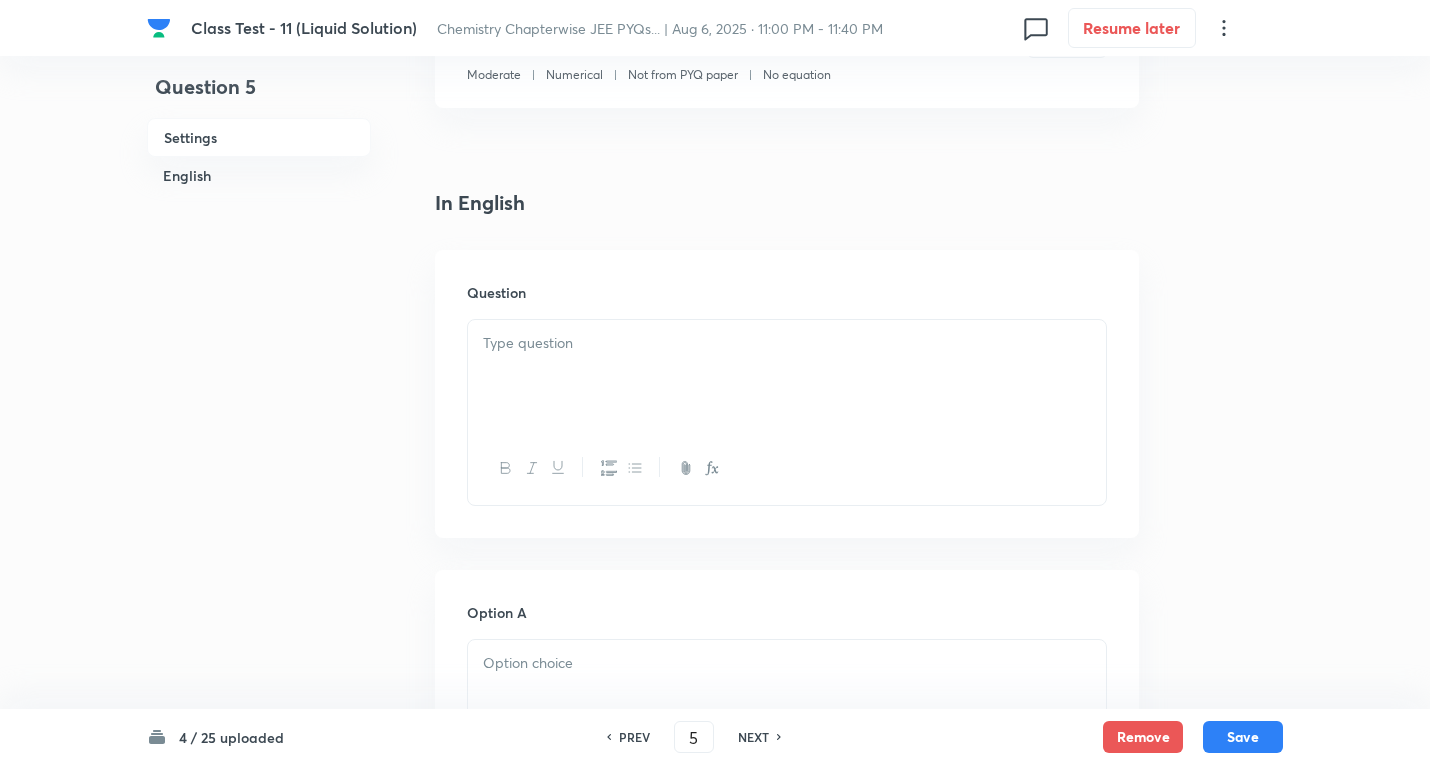 drag, startPoint x: 599, startPoint y: 330, endPoint x: 605, endPoint y: 321, distance: 10.816654 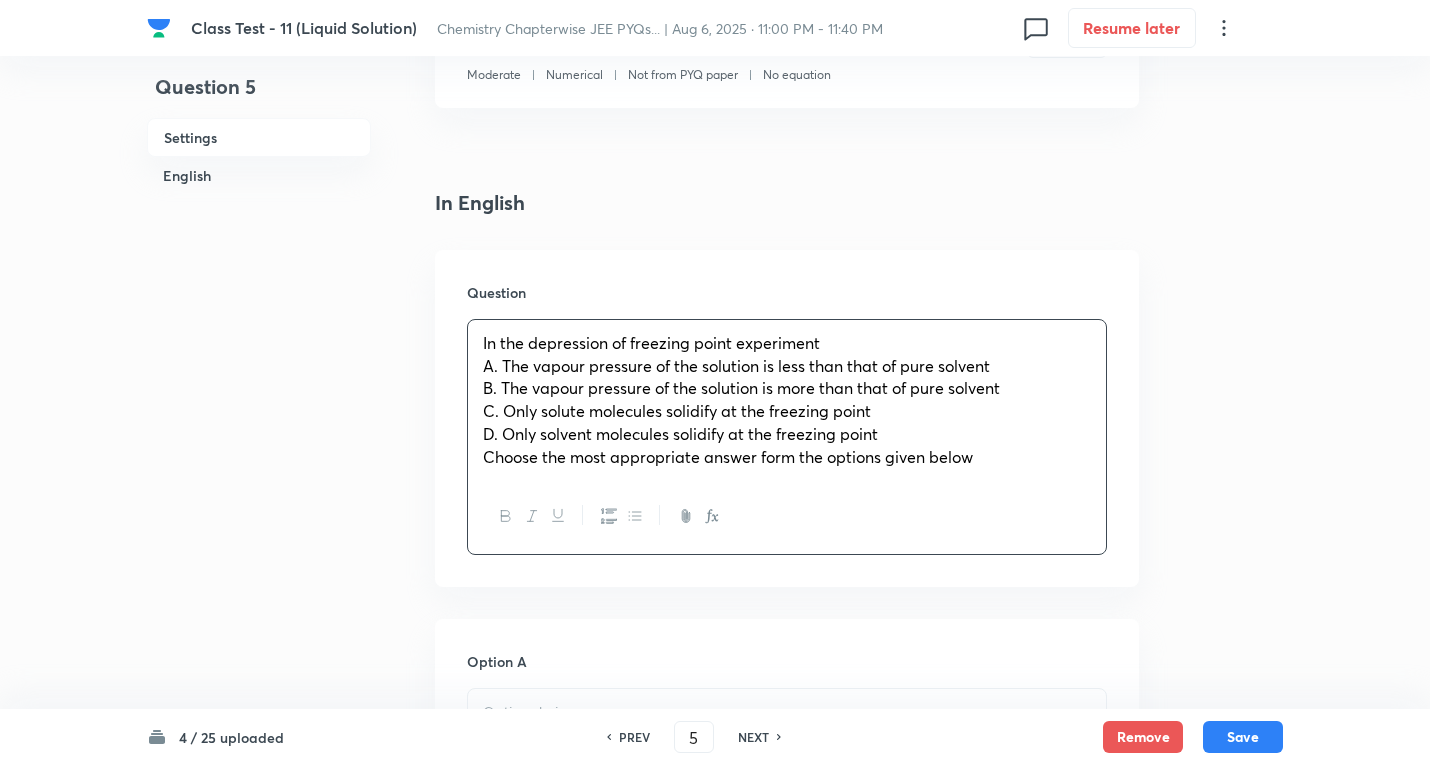 drag, startPoint x: 557, startPoint y: 367, endPoint x: 564, endPoint y: 356, distance: 13.038404 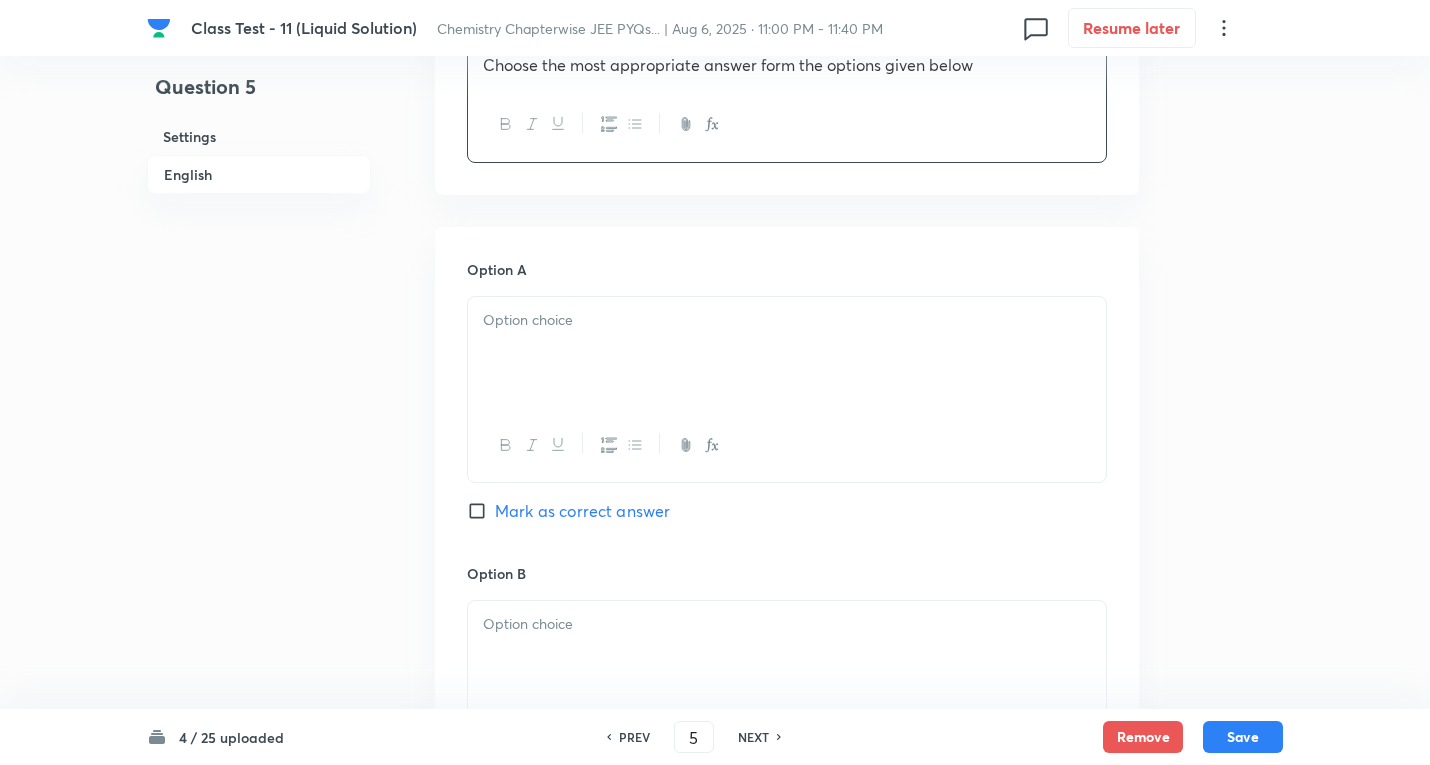 scroll, scrollTop: 900, scrollLeft: 0, axis: vertical 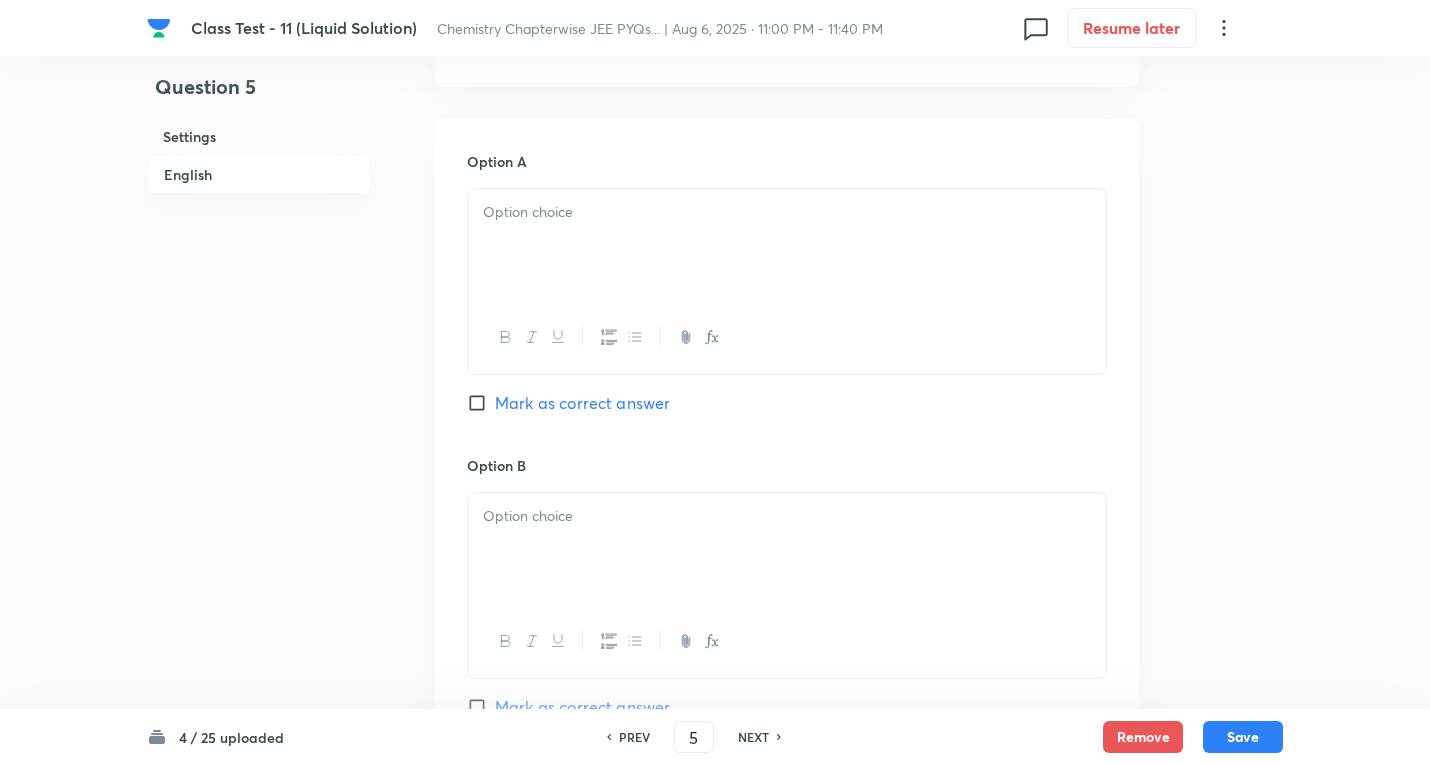 click at bounding box center [787, 212] 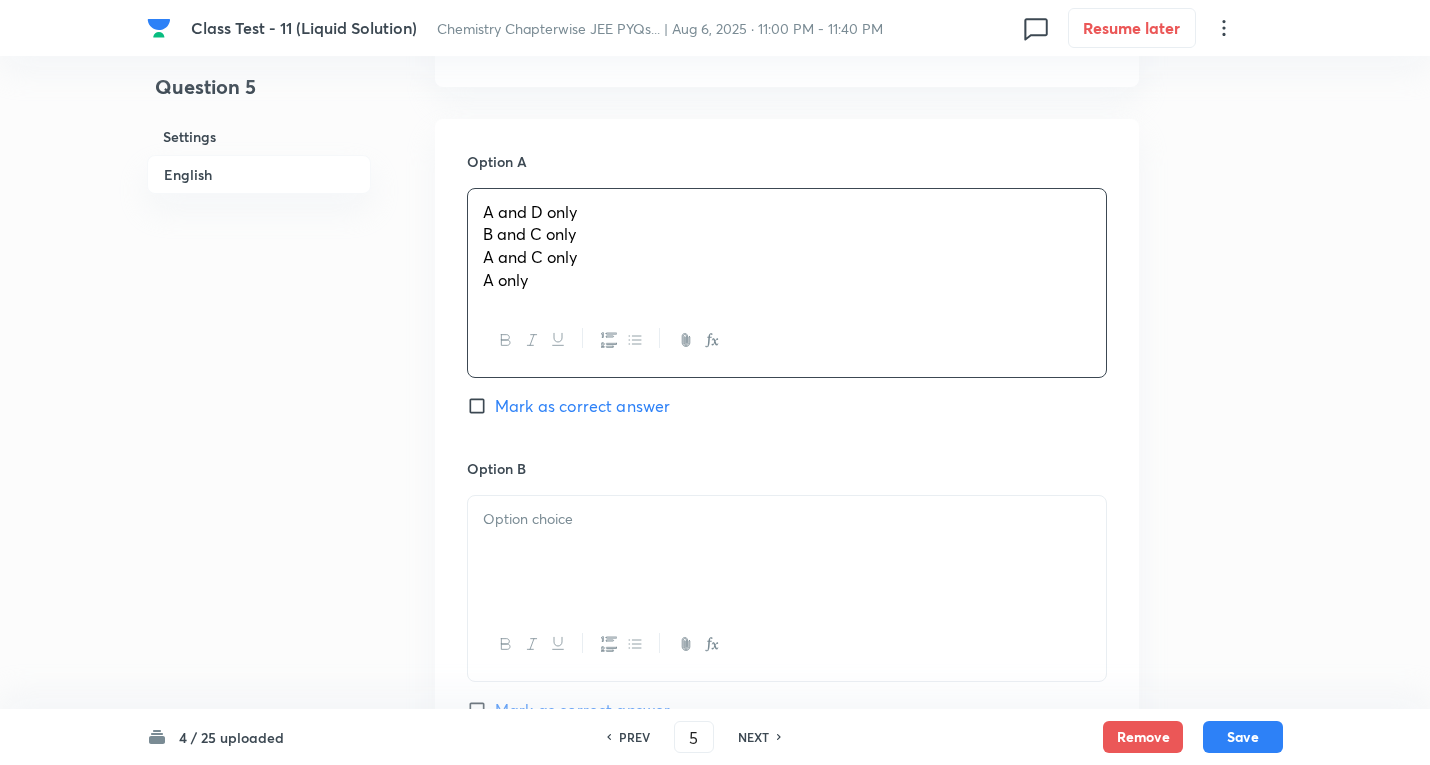 drag, startPoint x: 482, startPoint y: 235, endPoint x: 246, endPoint y: 247, distance: 236.30489 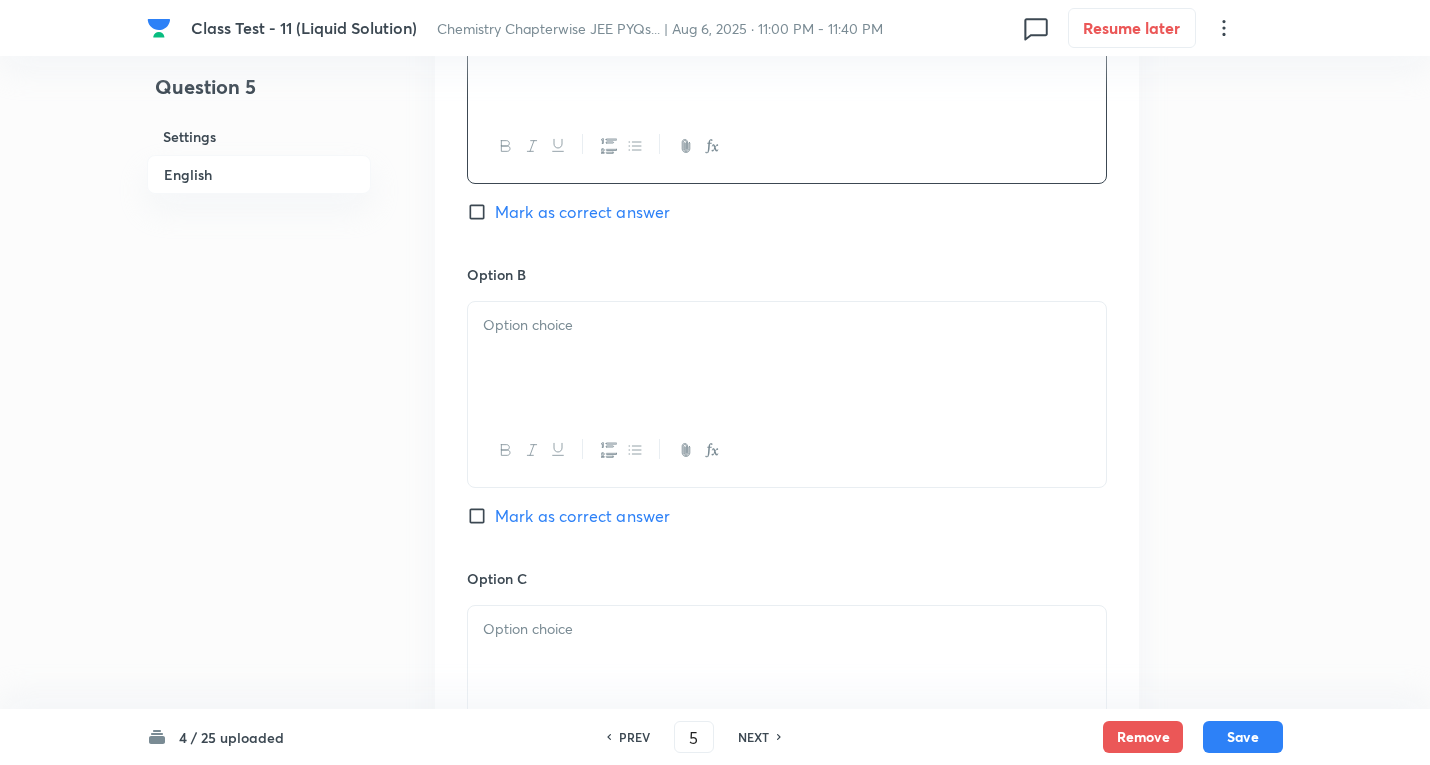 scroll, scrollTop: 1100, scrollLeft: 0, axis: vertical 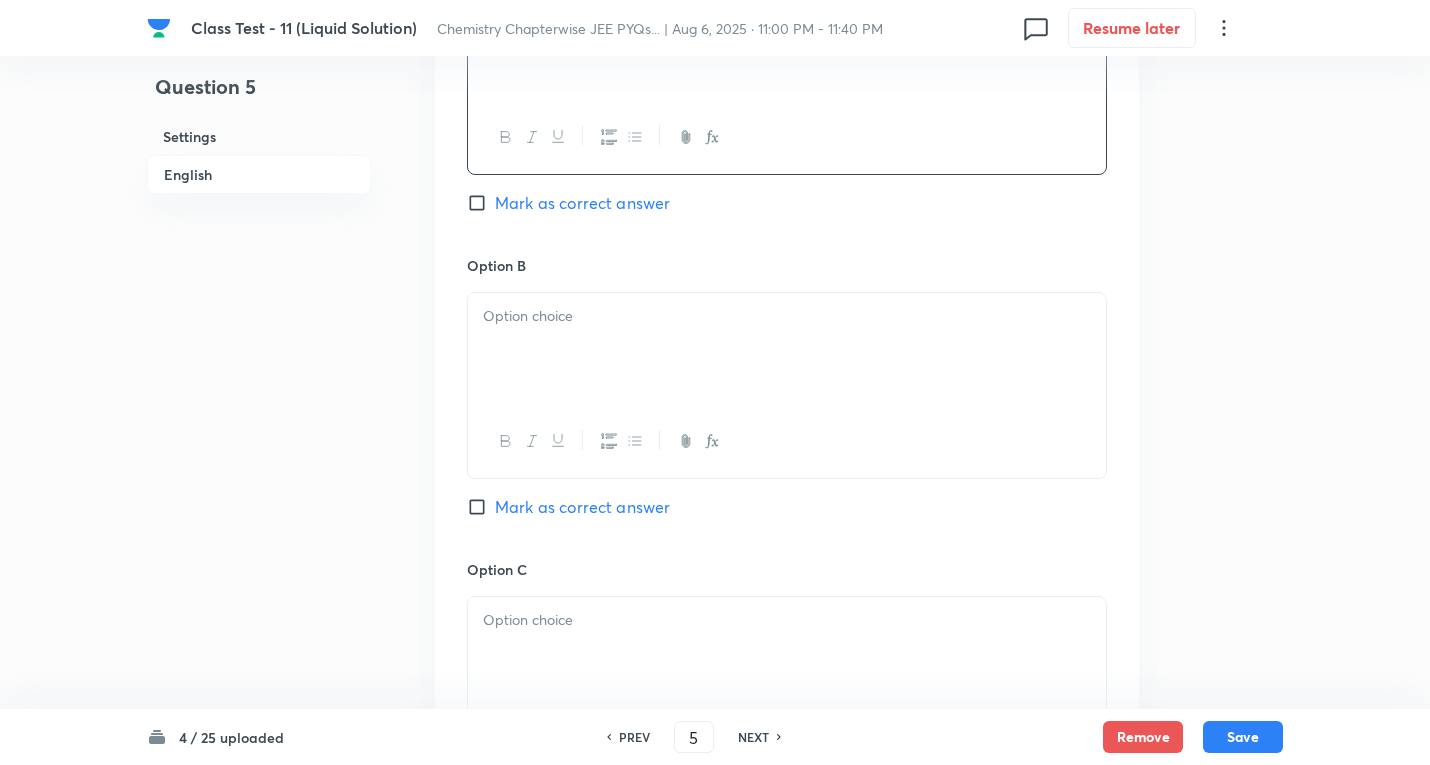 click at bounding box center [787, 349] 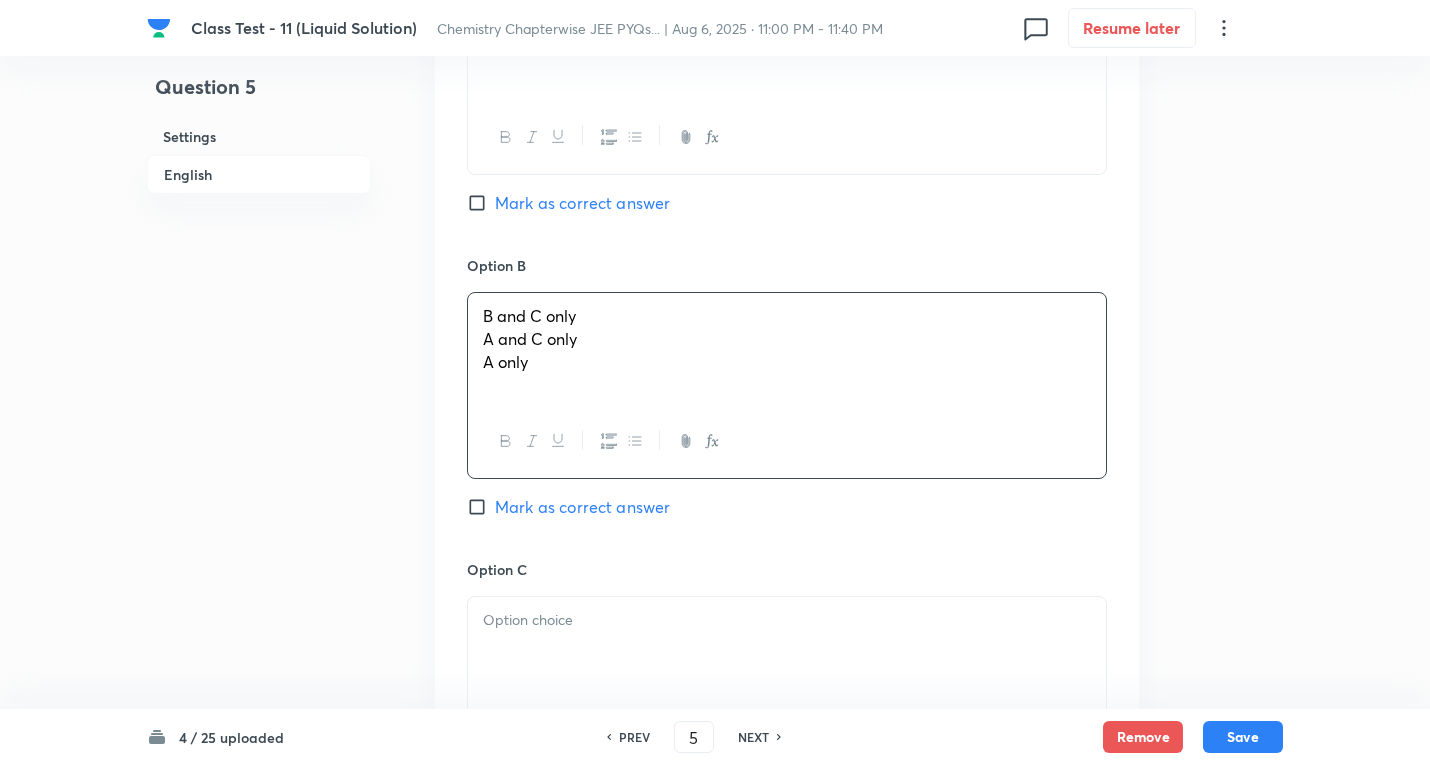 drag, startPoint x: 473, startPoint y: 341, endPoint x: 525, endPoint y: 365, distance: 57.271286 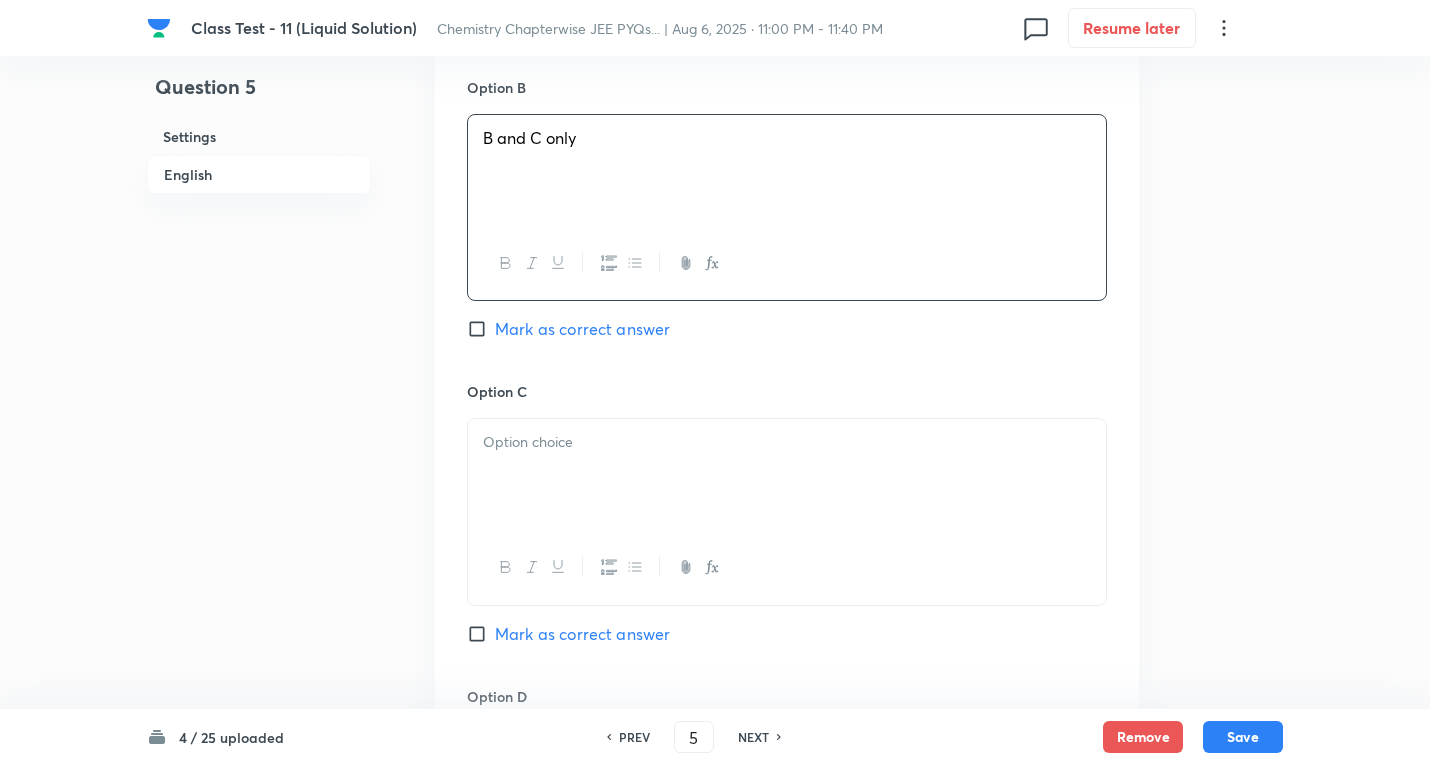 scroll, scrollTop: 1300, scrollLeft: 0, axis: vertical 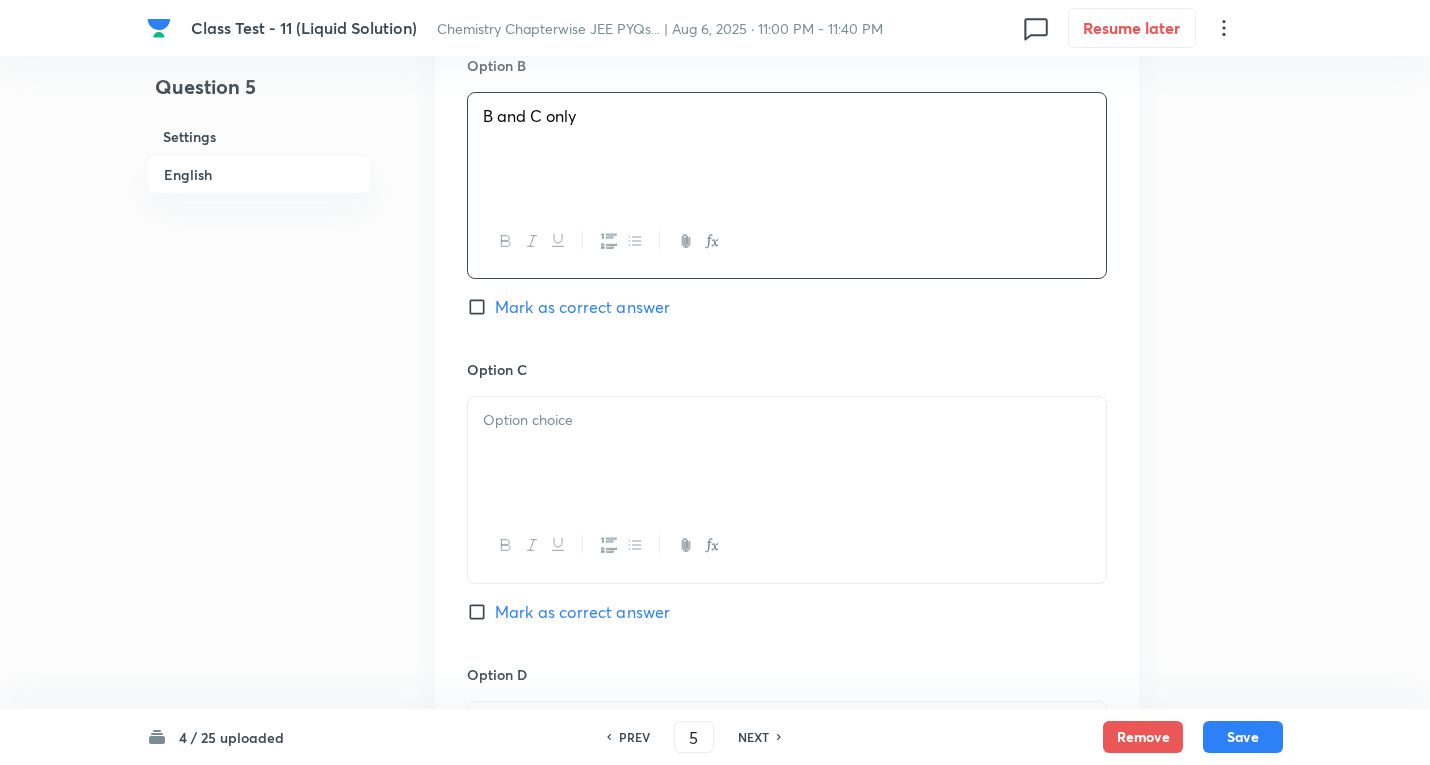 click at bounding box center [787, 453] 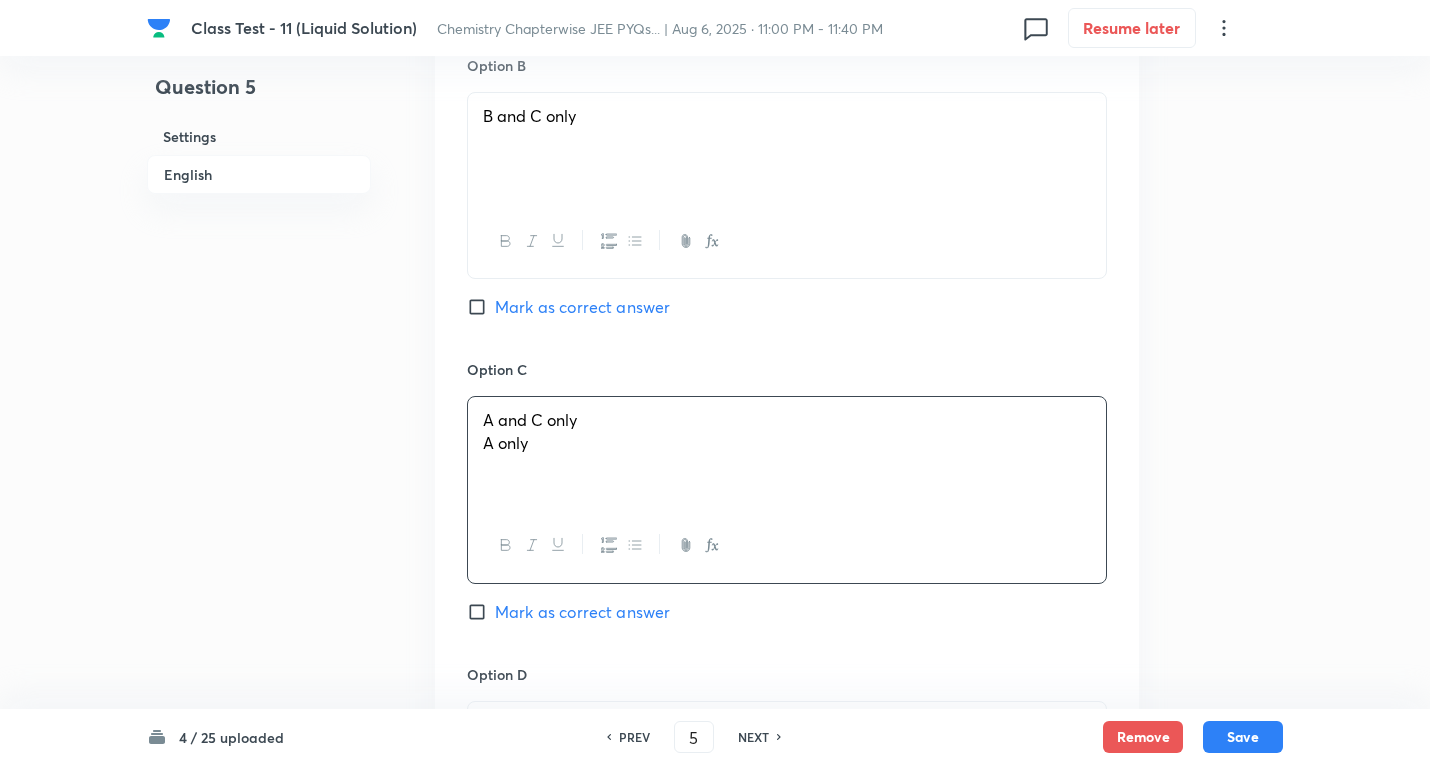 drag, startPoint x: 892, startPoint y: 488, endPoint x: 793, endPoint y: 469, distance: 100.80675 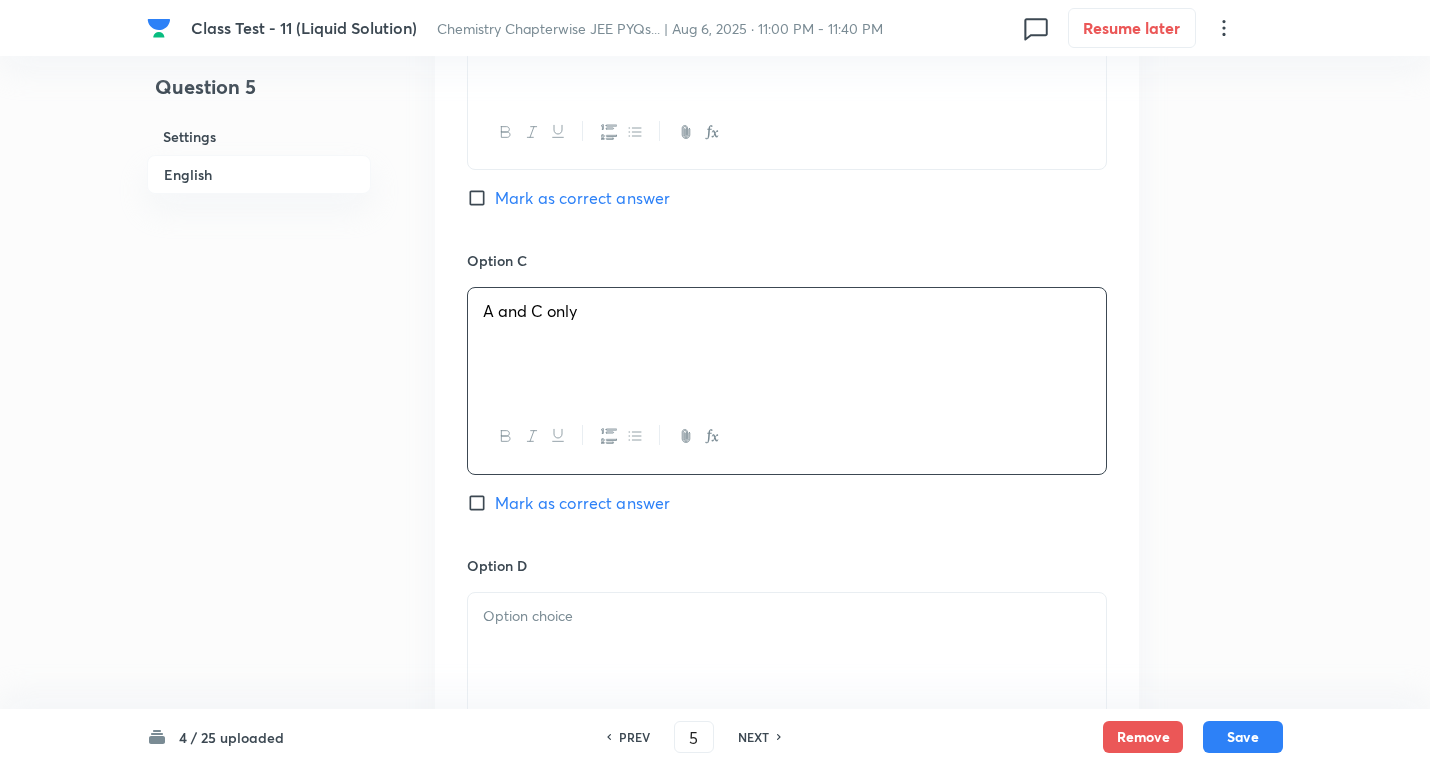 scroll, scrollTop: 1600, scrollLeft: 0, axis: vertical 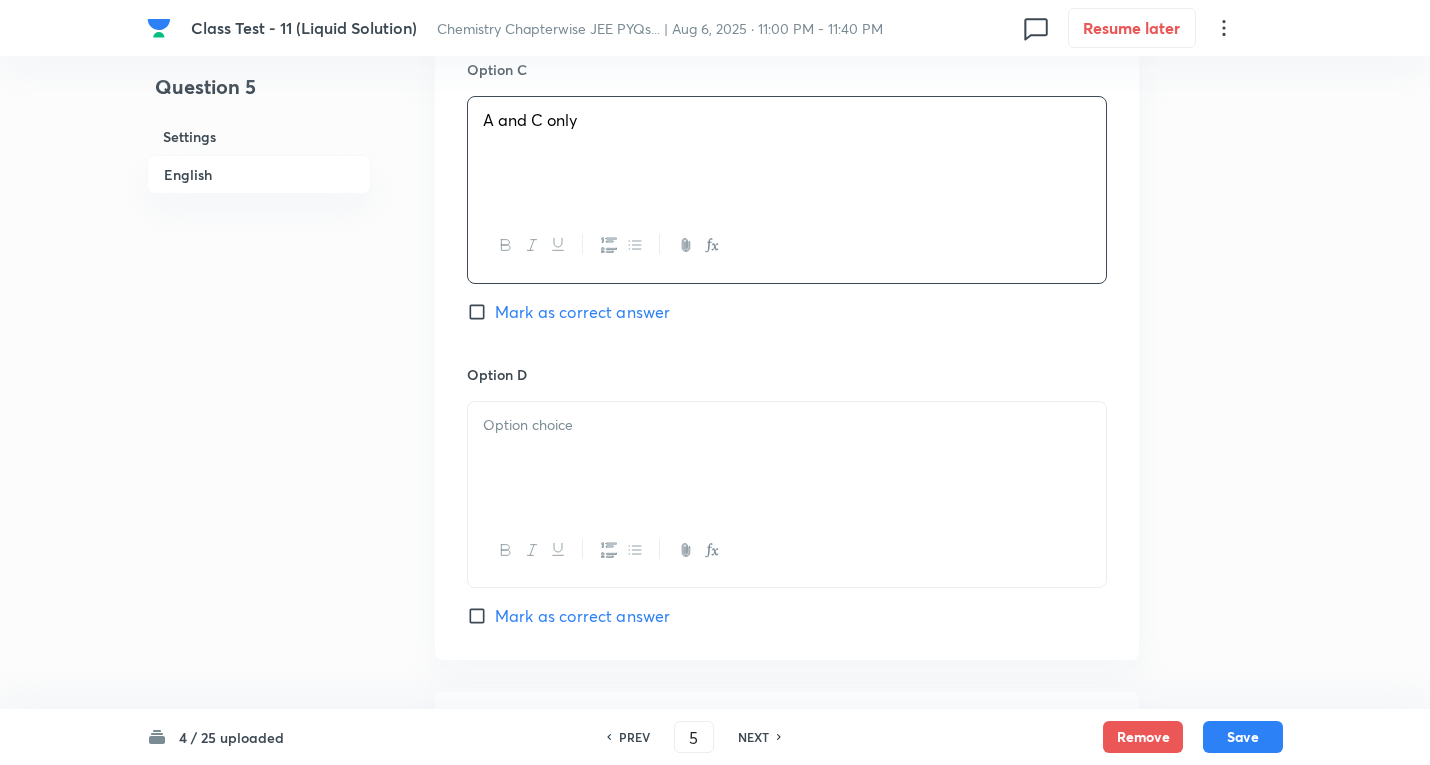 click at bounding box center (787, 458) 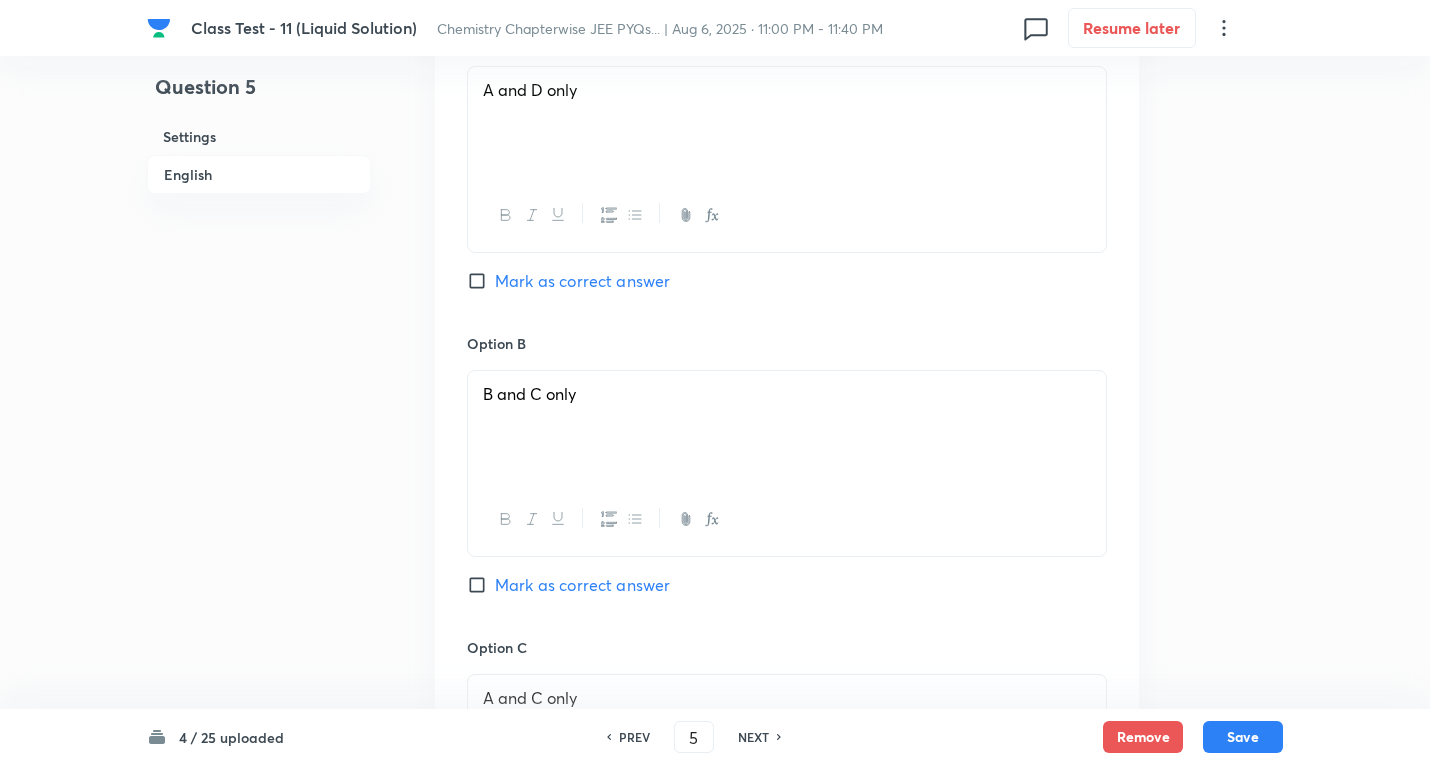scroll, scrollTop: 1000, scrollLeft: 0, axis: vertical 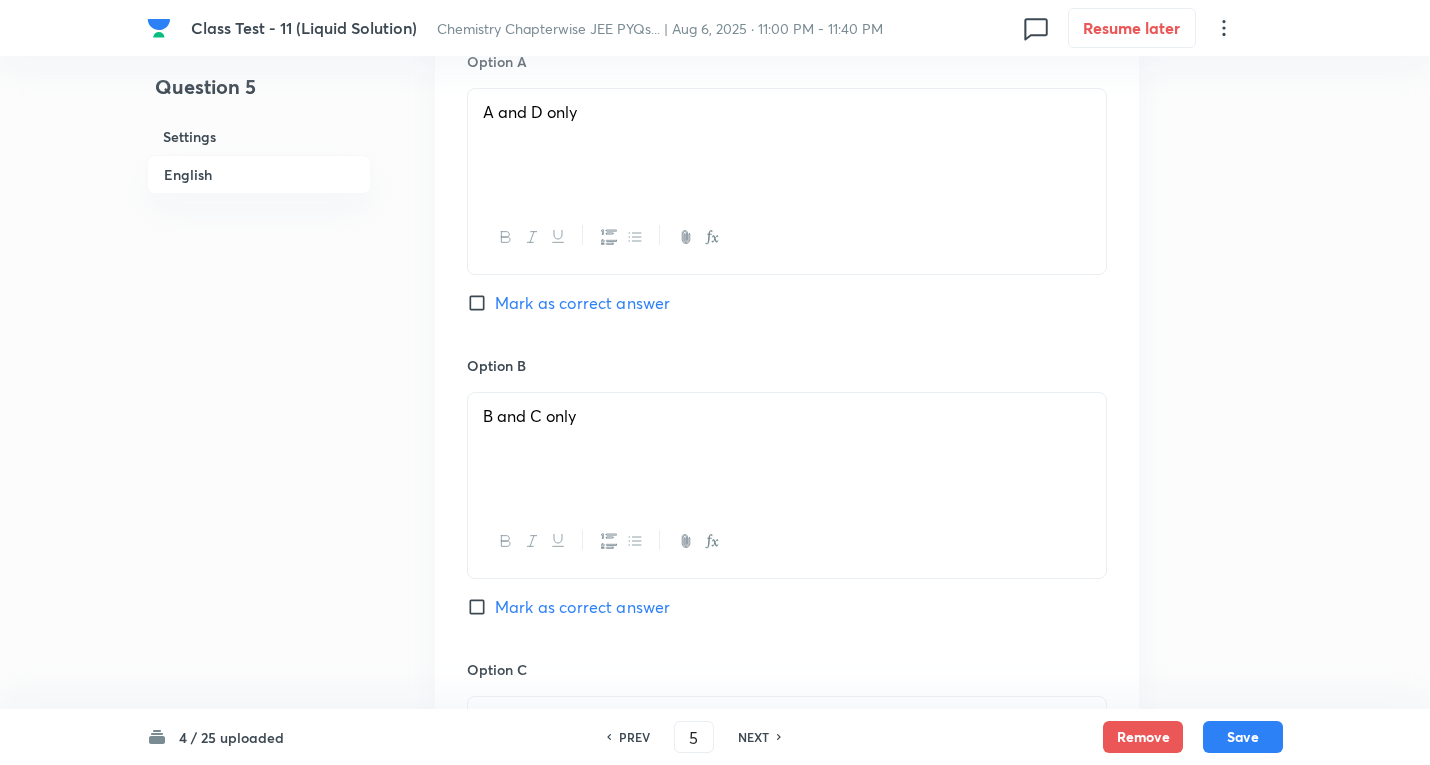 click on "Mark as correct answer" at bounding box center [582, 303] 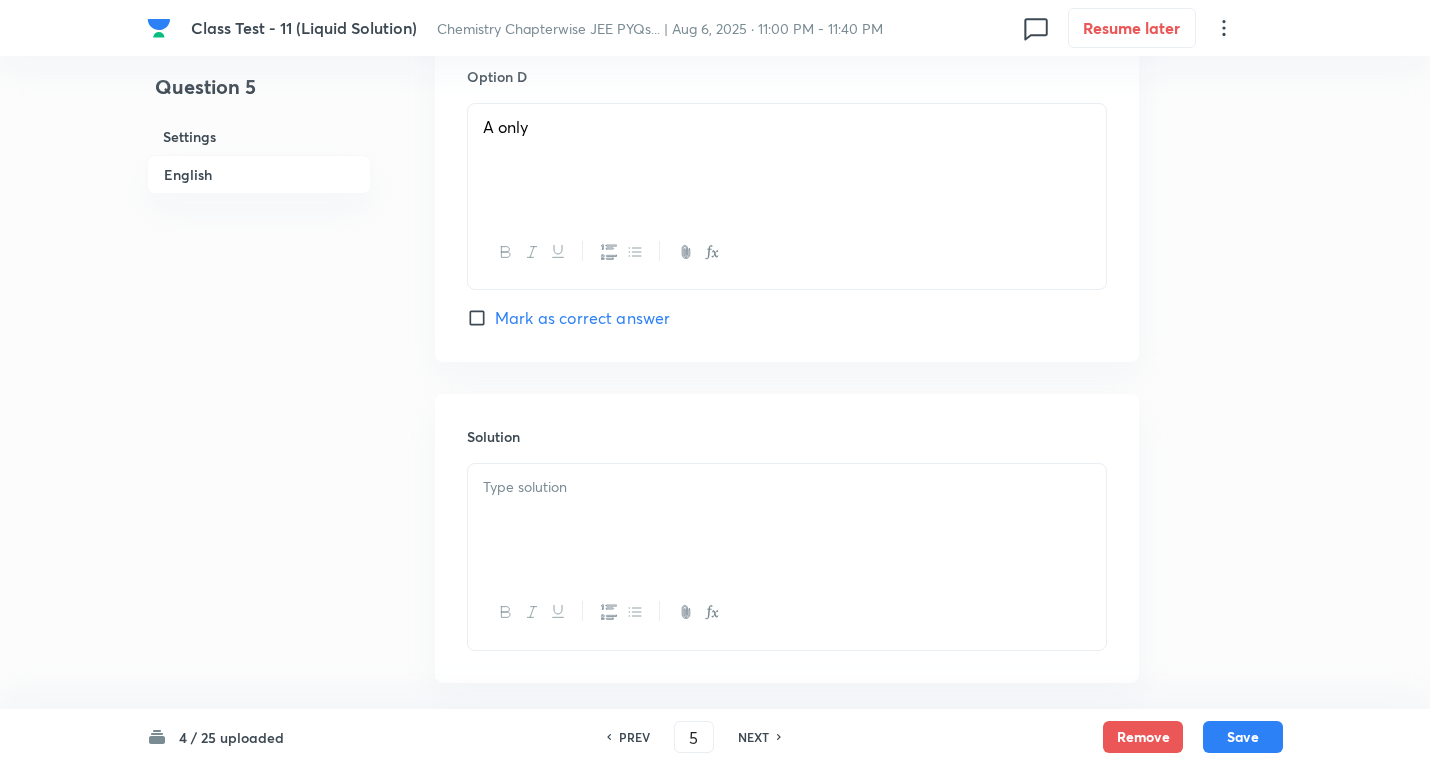 scroll, scrollTop: 1992, scrollLeft: 0, axis: vertical 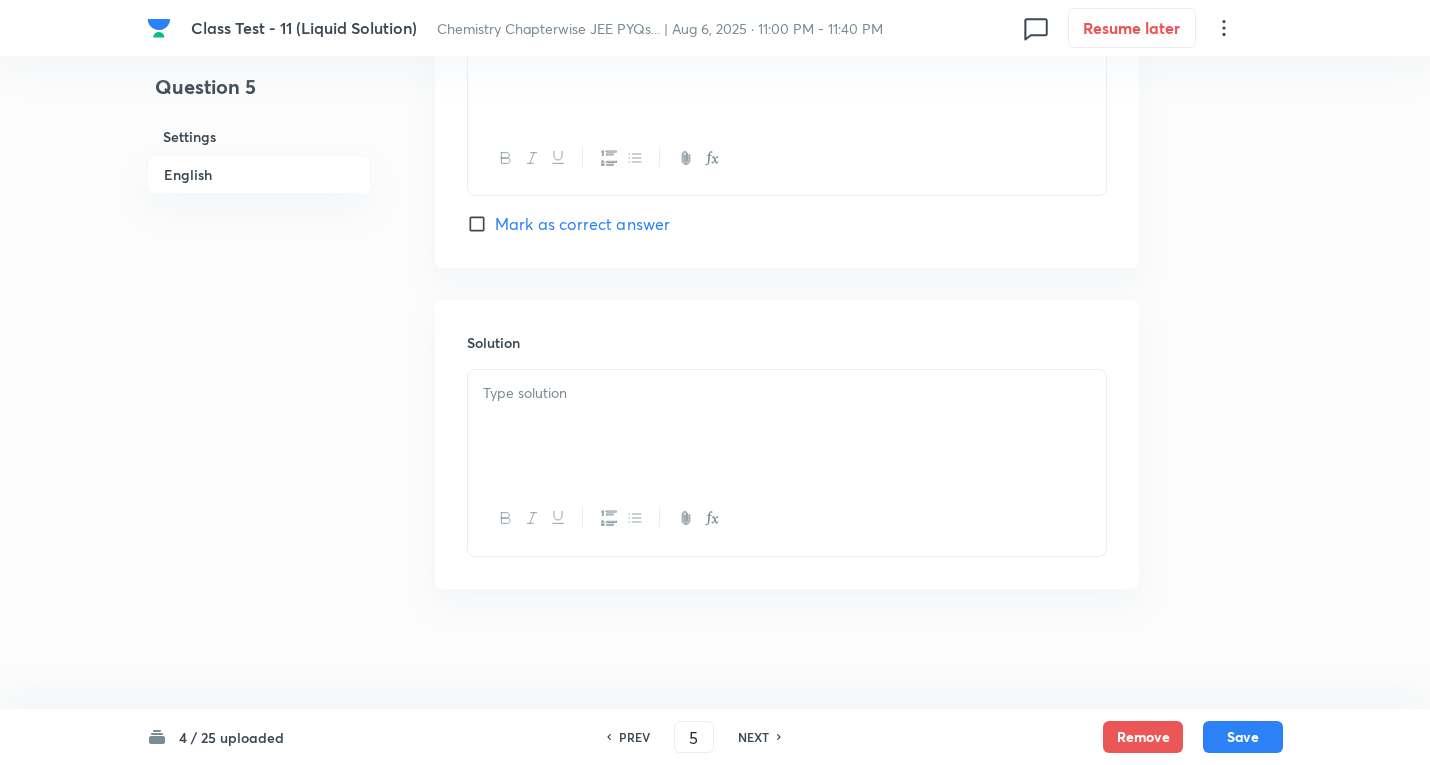 click at bounding box center (787, 426) 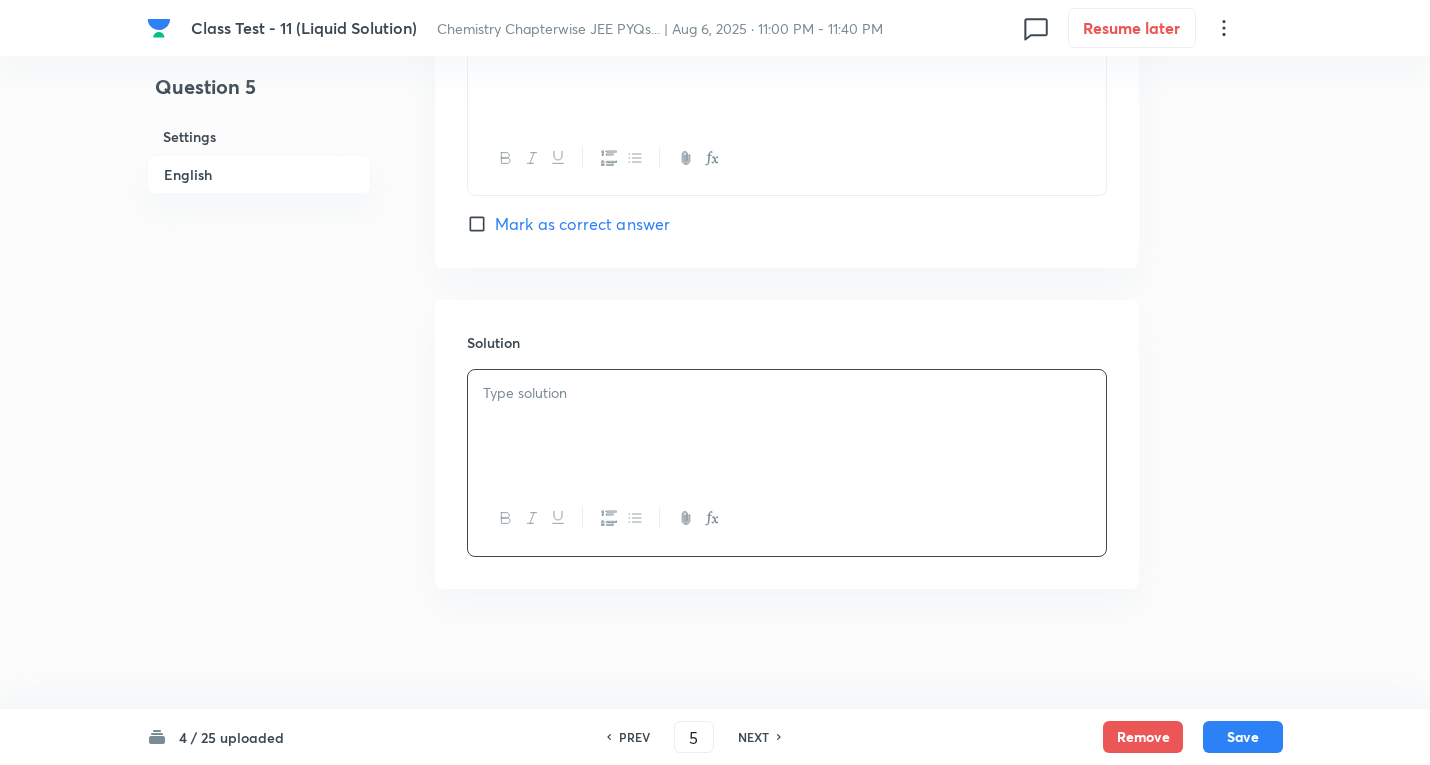 drag, startPoint x: 574, startPoint y: 426, endPoint x: 587, endPoint y: 426, distance: 13 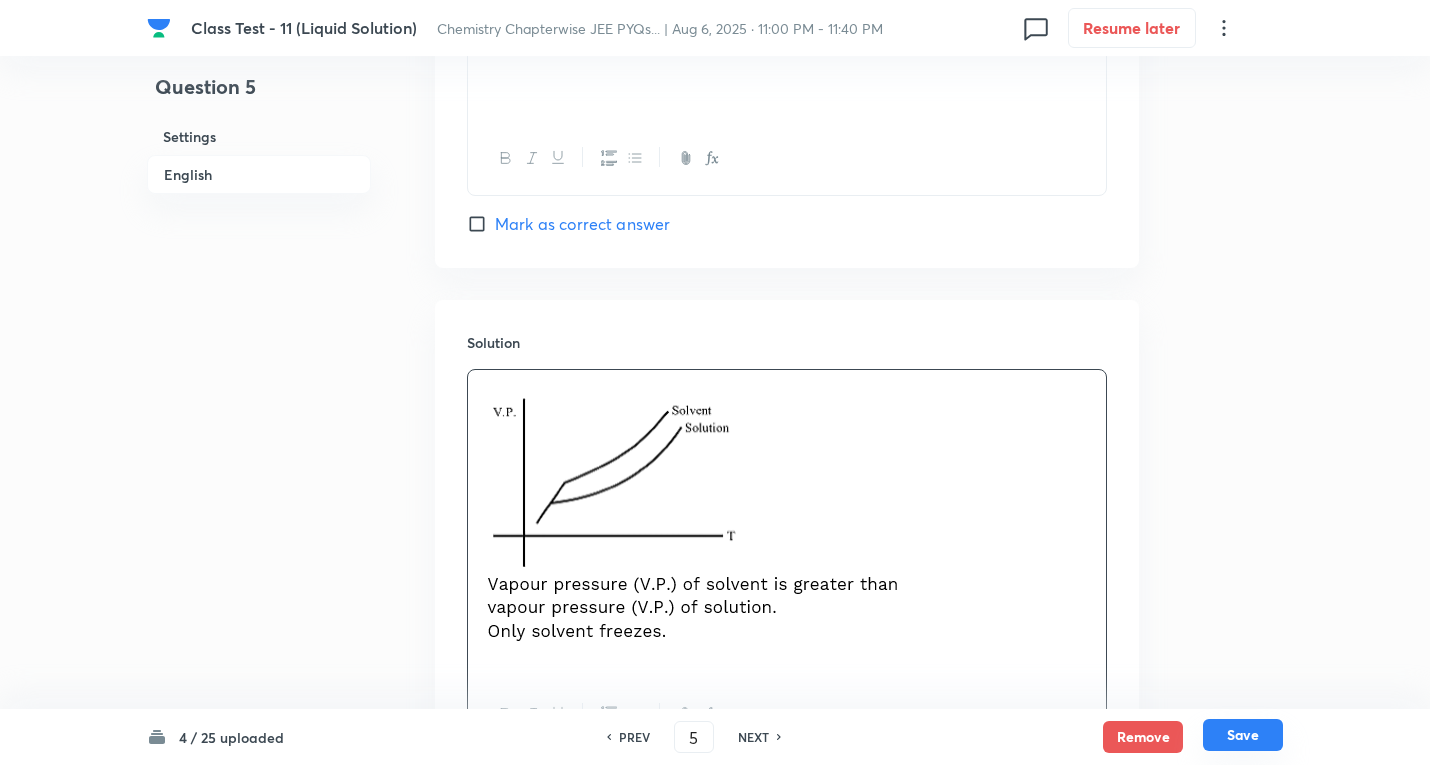 click on "Save" at bounding box center [1243, 735] 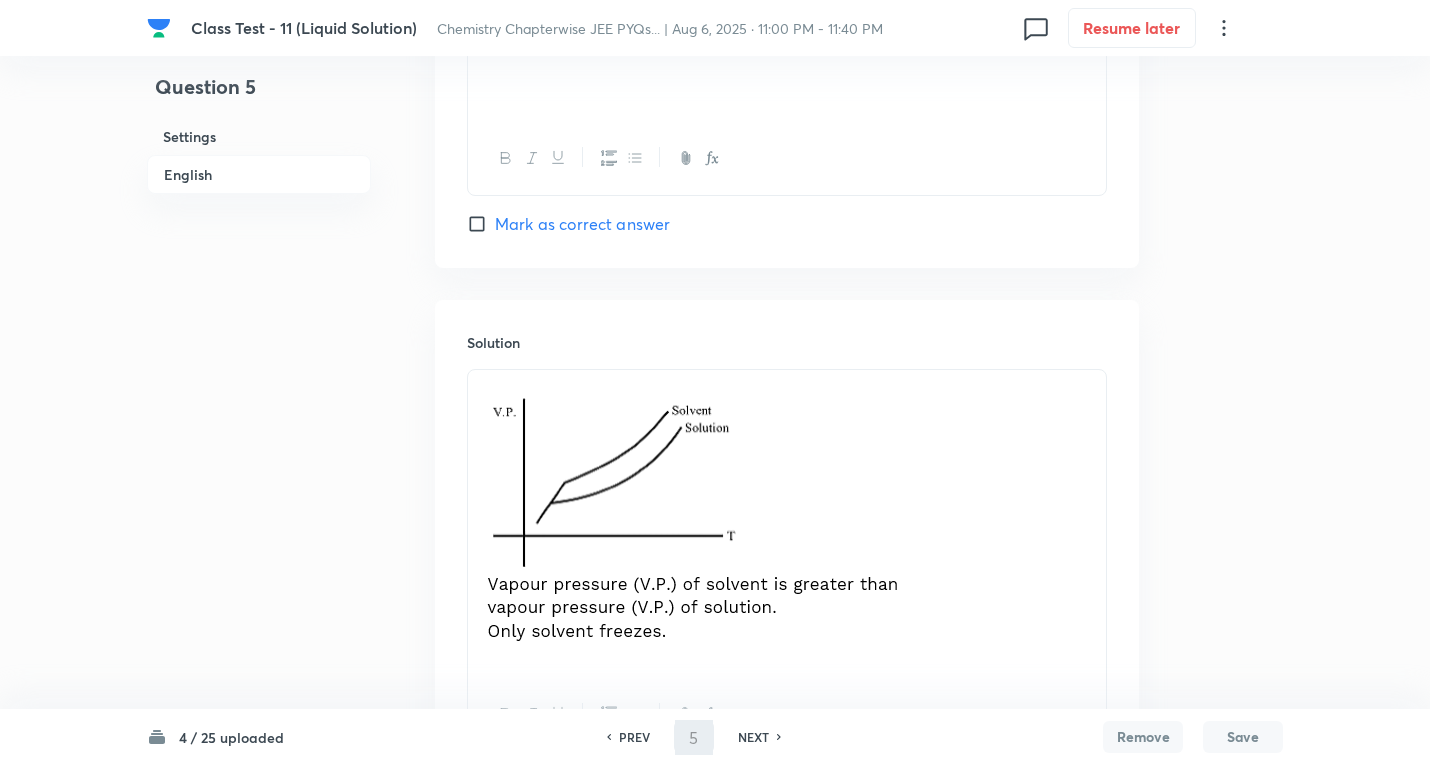 type on "6" 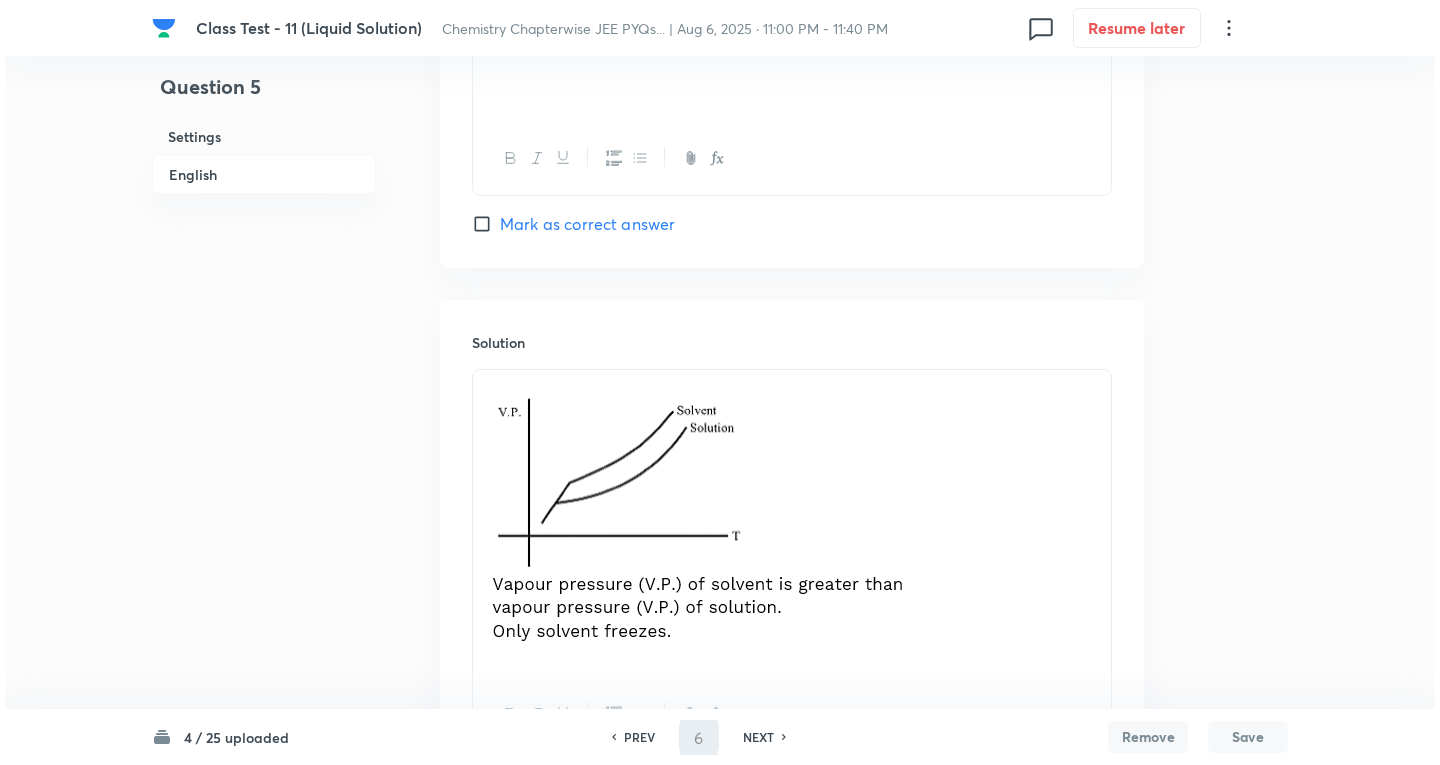 scroll, scrollTop: 0, scrollLeft: 0, axis: both 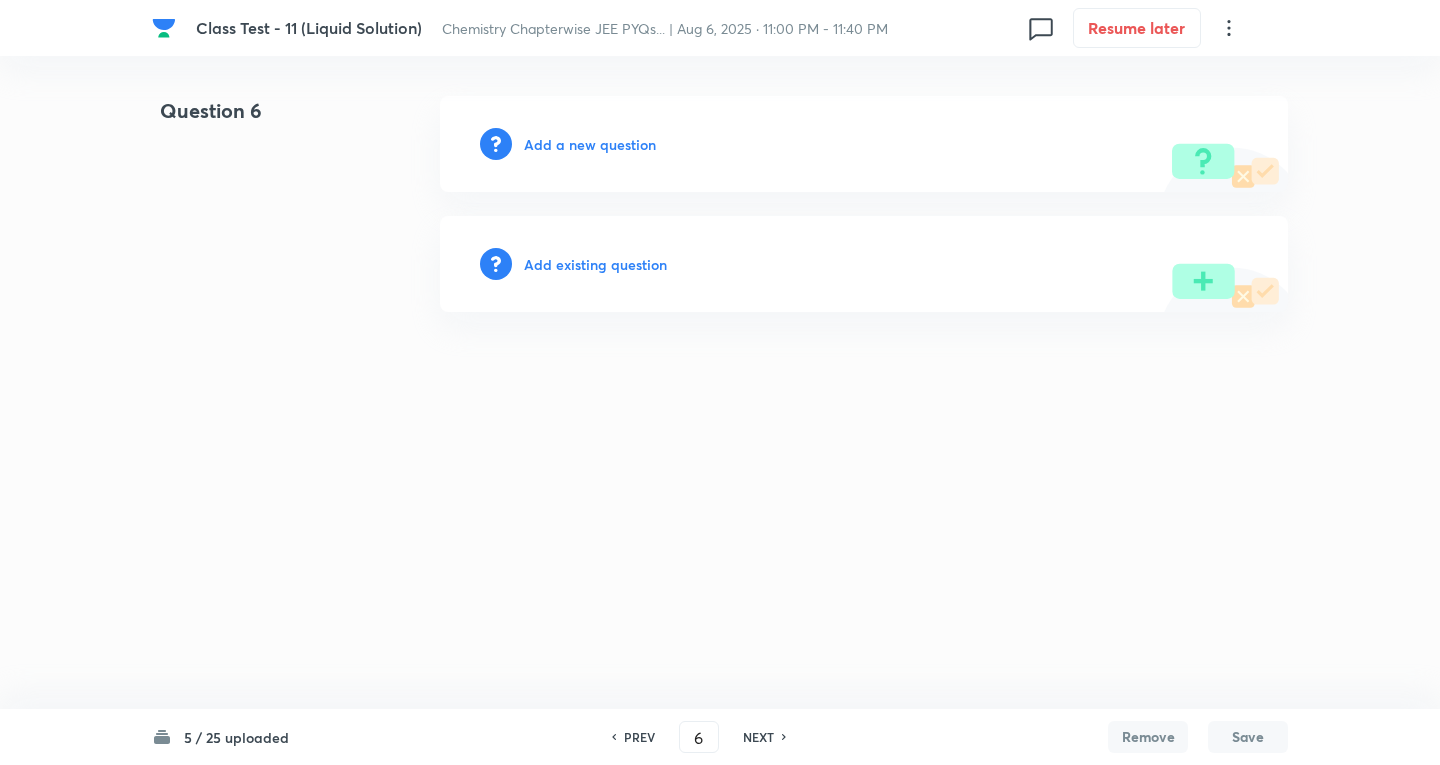 click on "Add a new question" at bounding box center (590, 144) 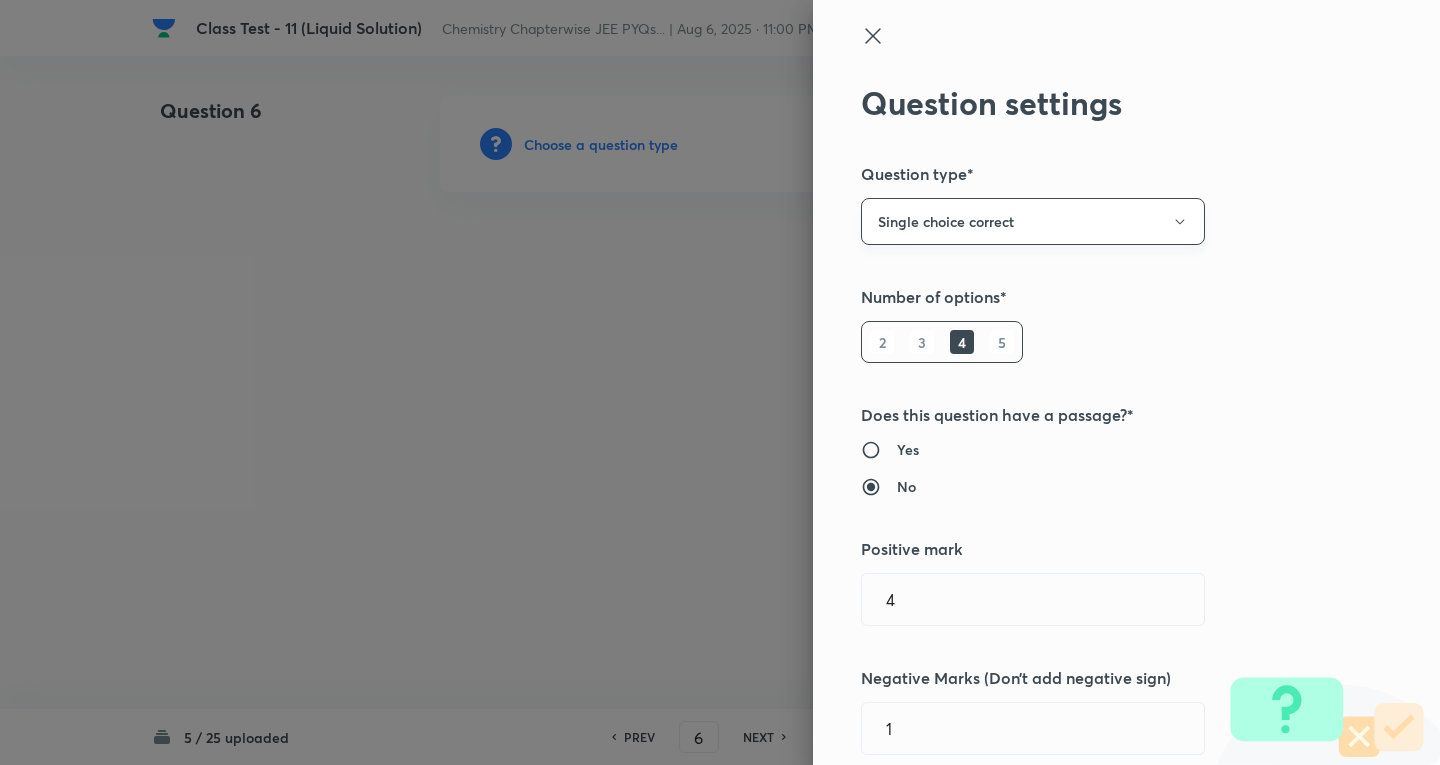 type 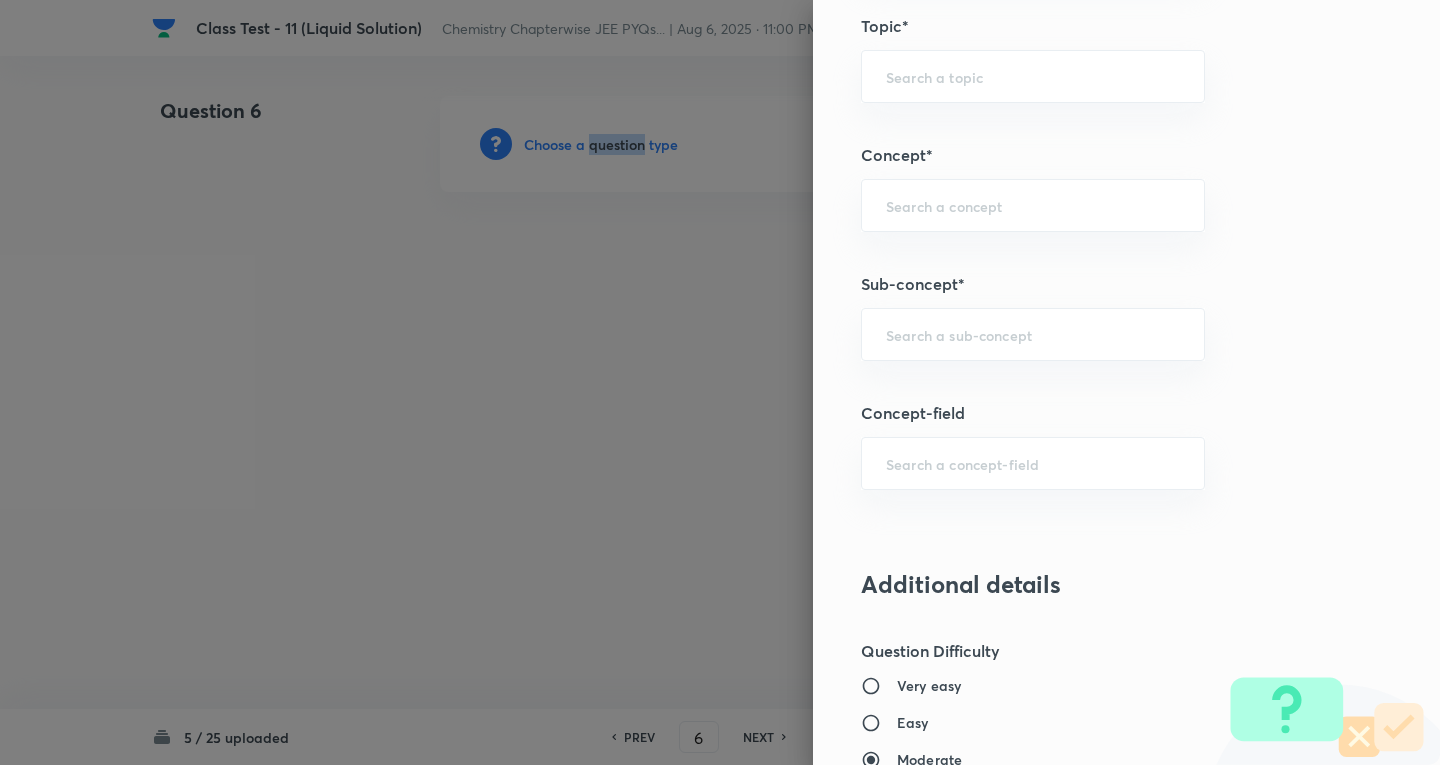 scroll, scrollTop: 1200, scrollLeft: 0, axis: vertical 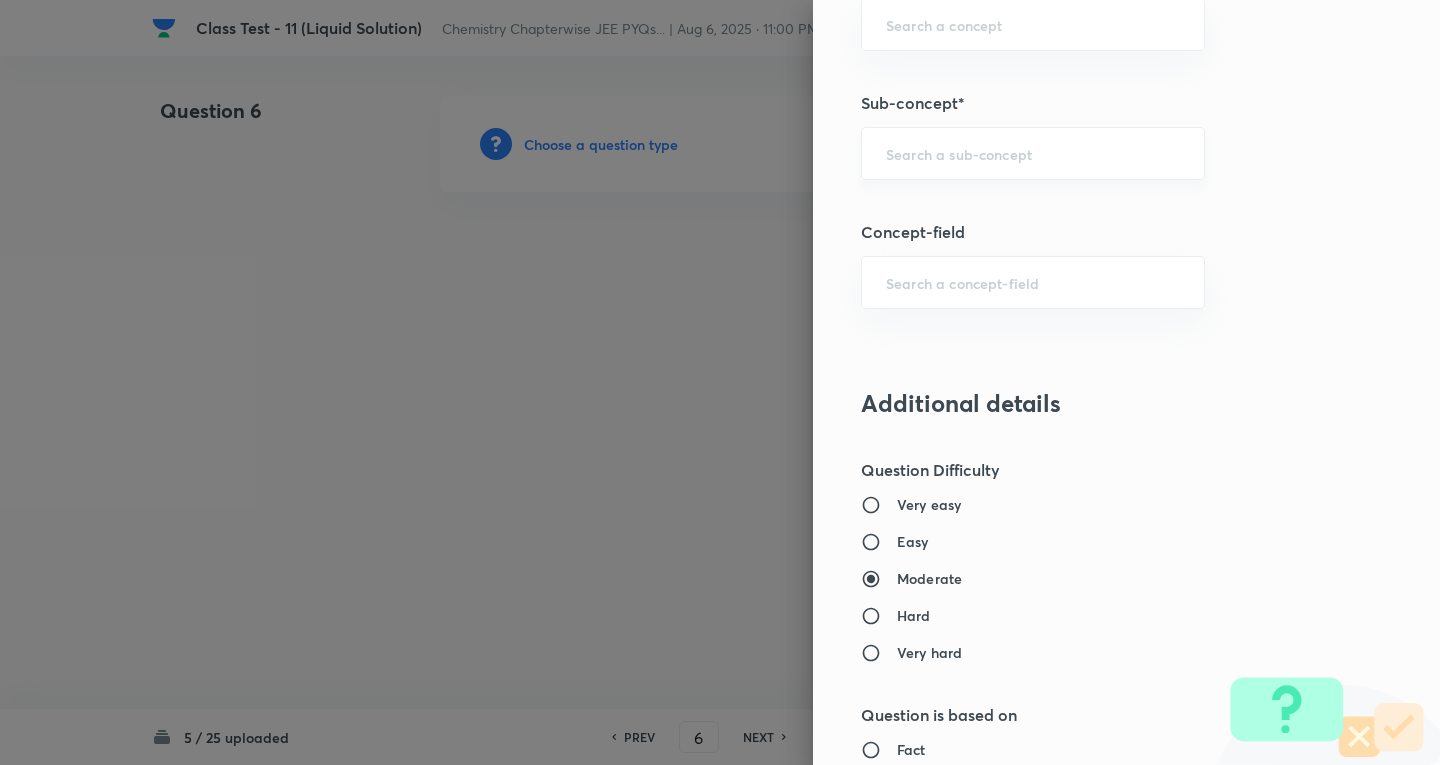 click at bounding box center (1033, 153) 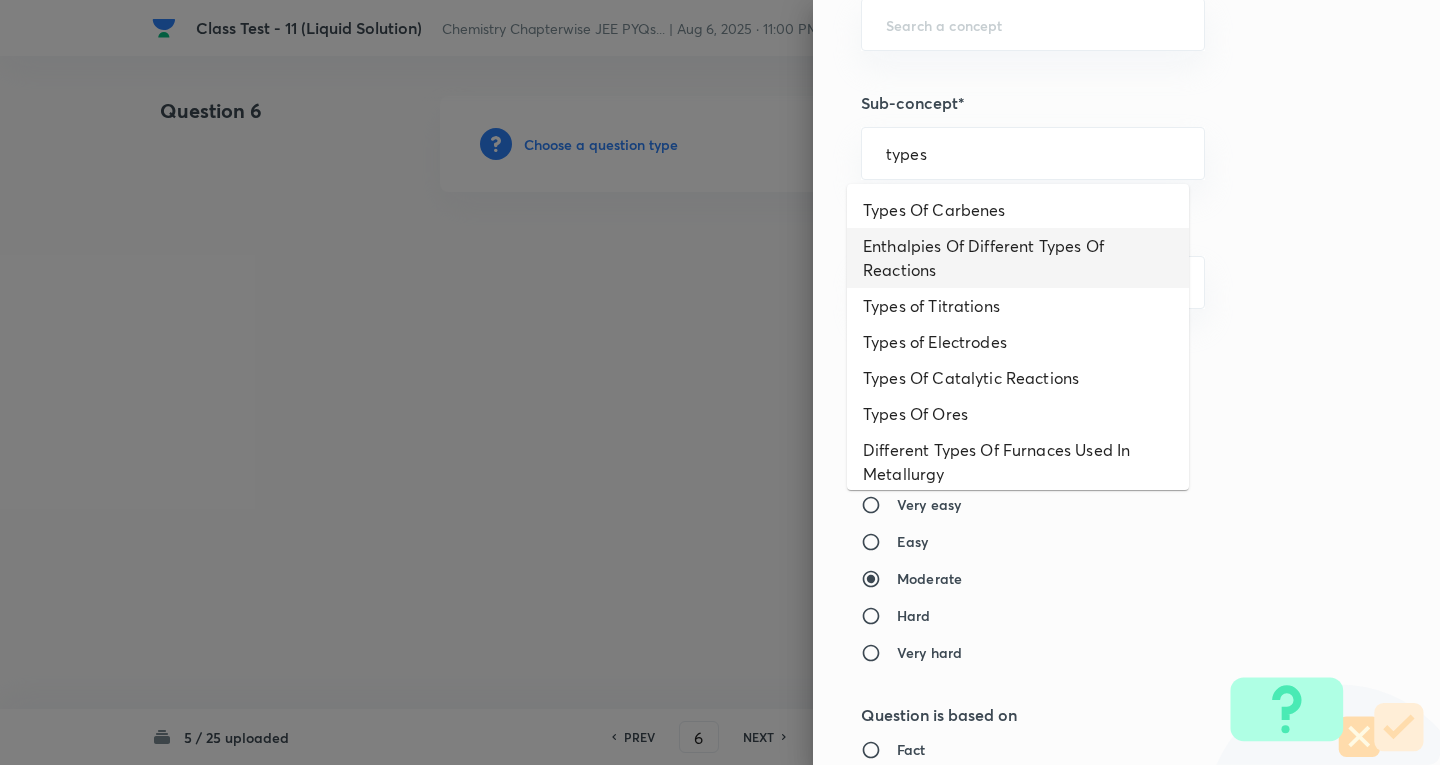 scroll, scrollTop: 0, scrollLeft: 0, axis: both 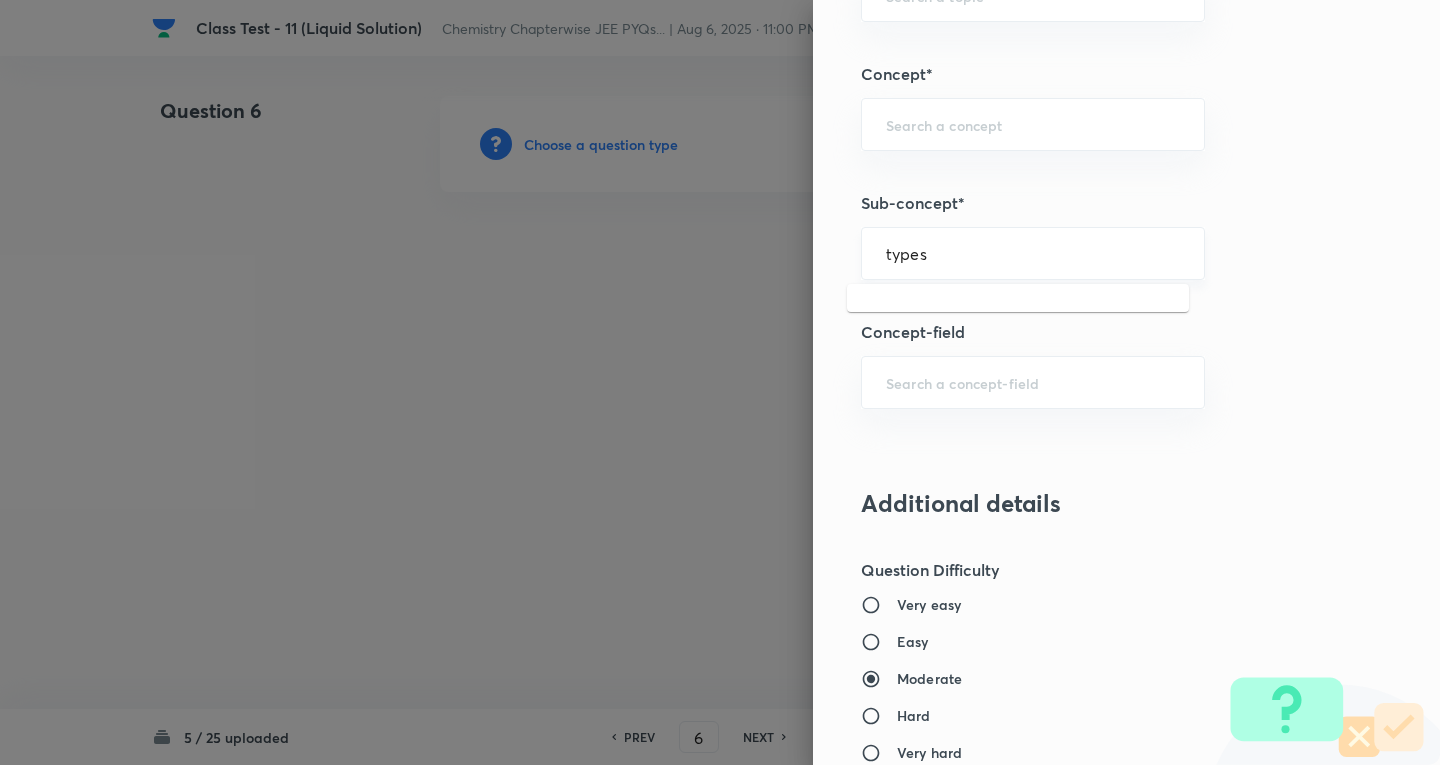 click on "types ​" at bounding box center [1033, 253] 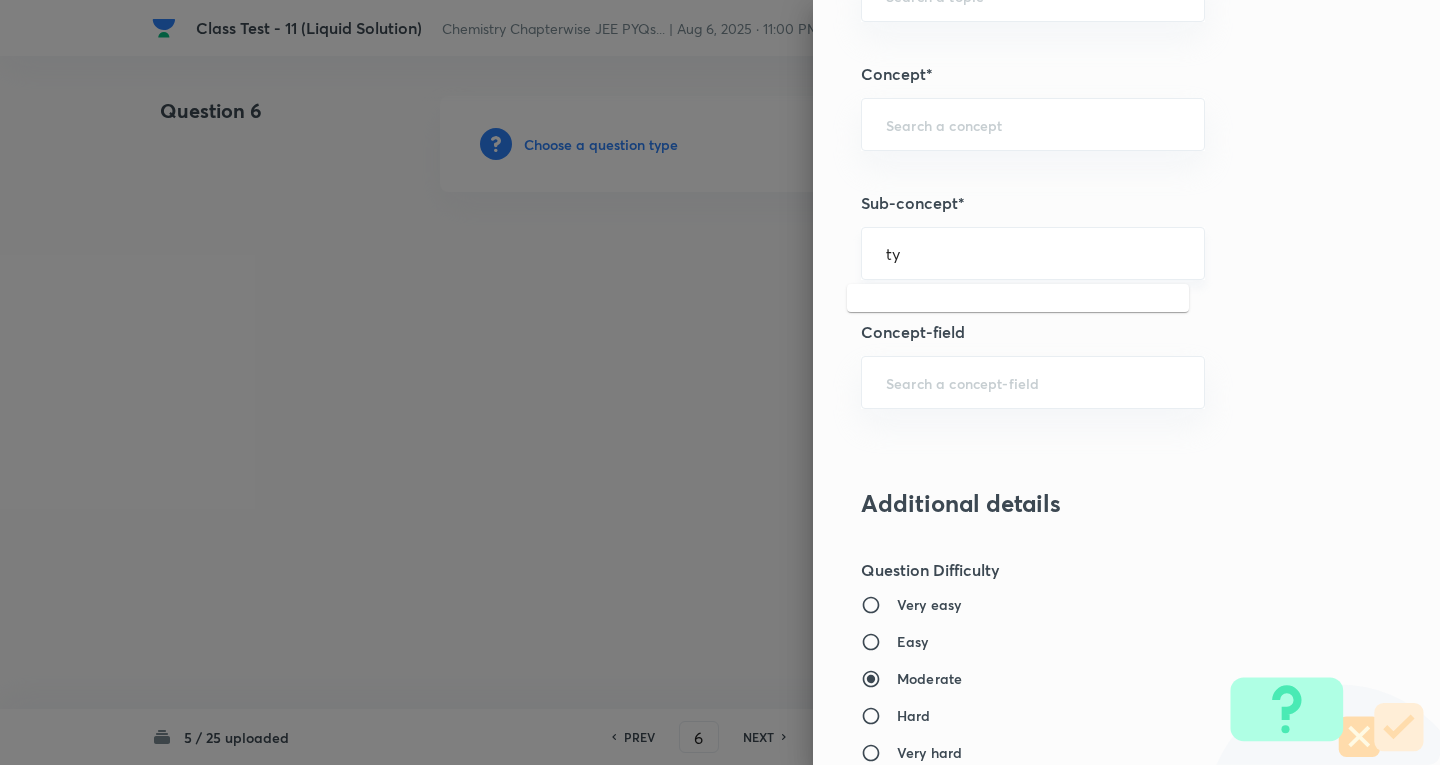 type on "t" 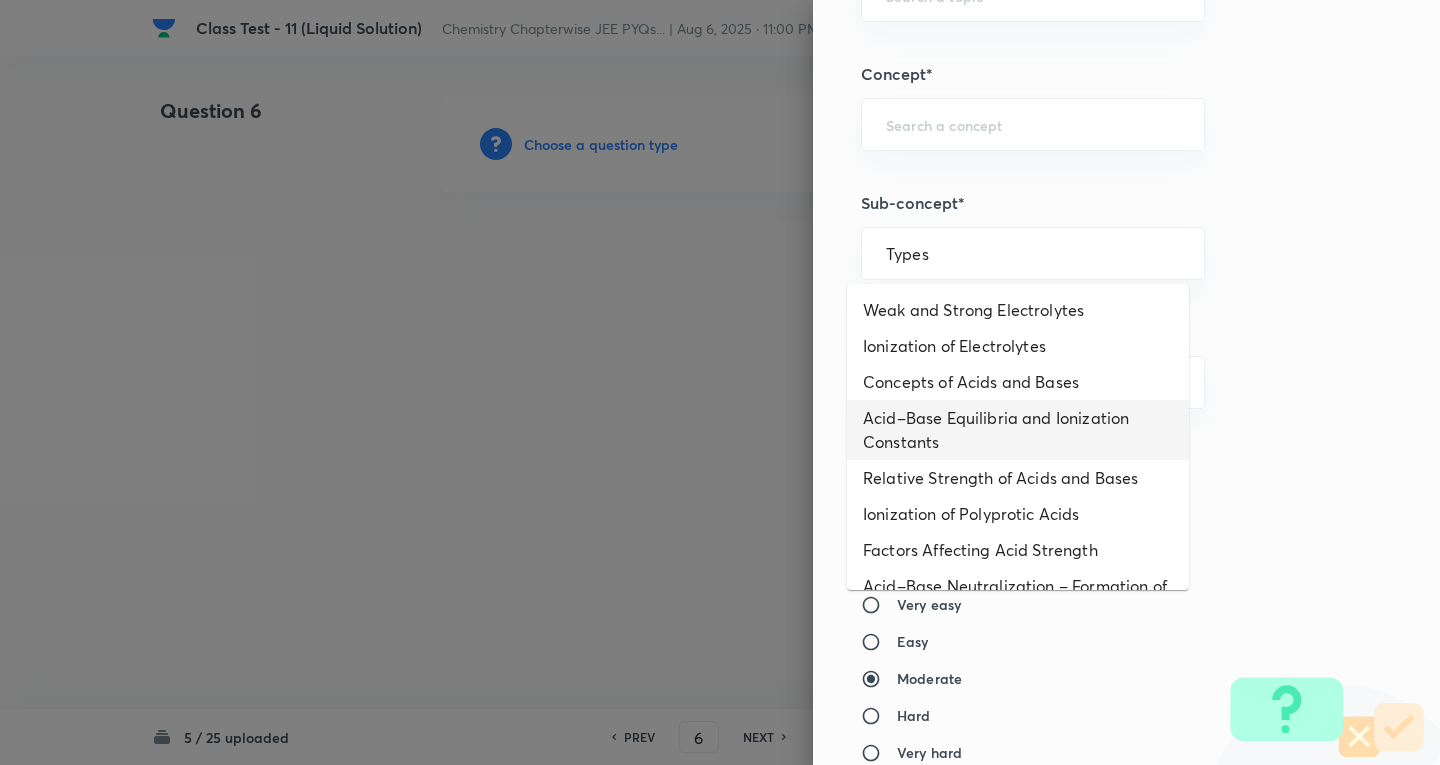 scroll, scrollTop: 124, scrollLeft: 0, axis: vertical 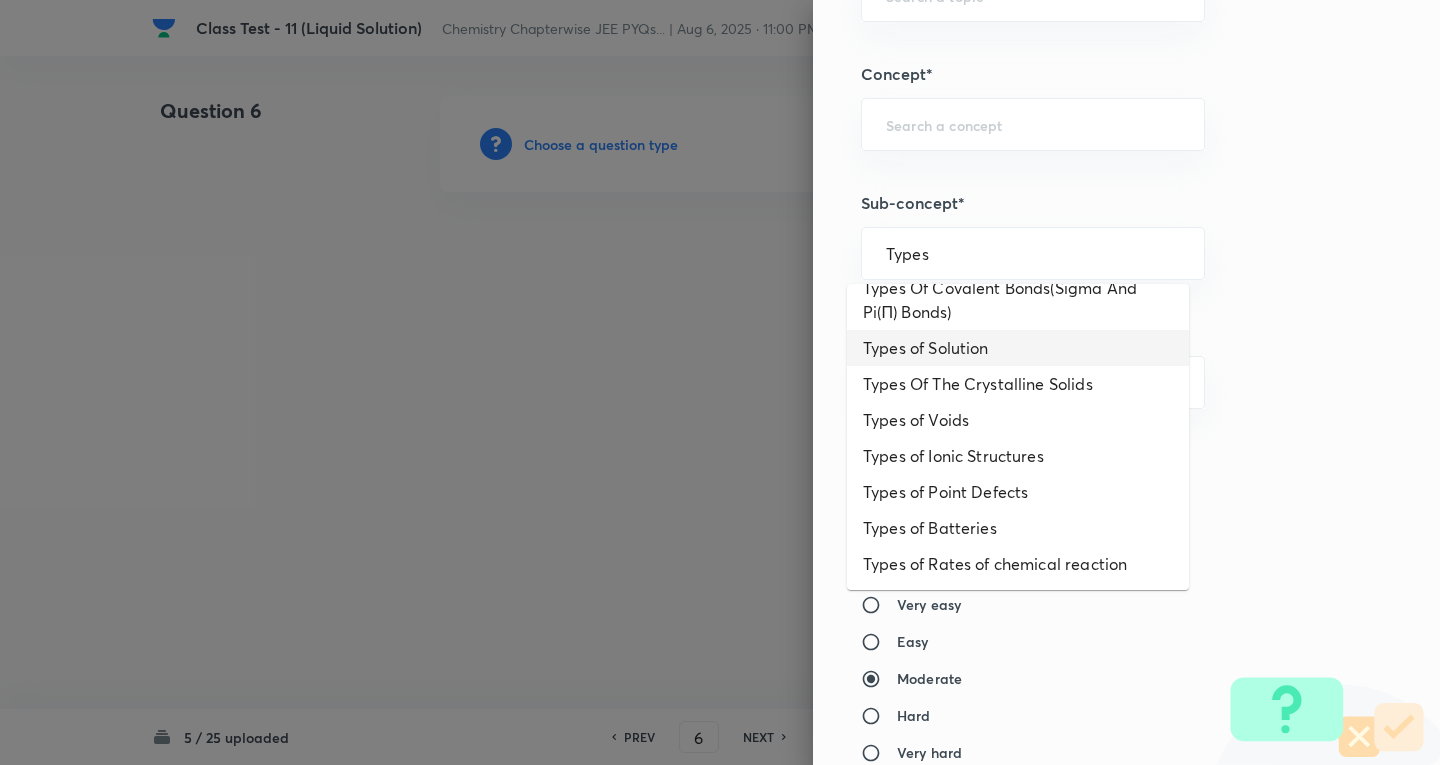 click on "Types of Solution" at bounding box center [1018, 348] 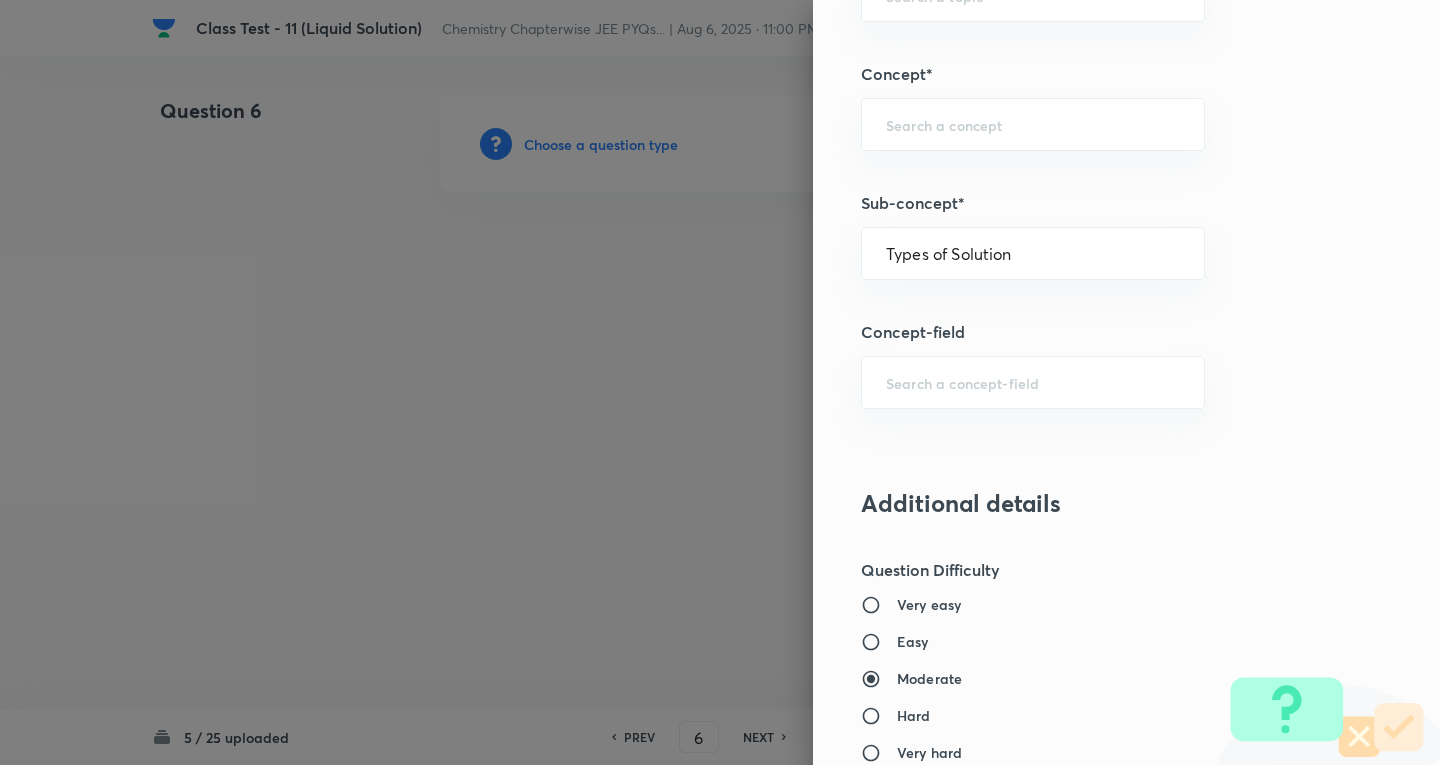 type on "Chemistry" 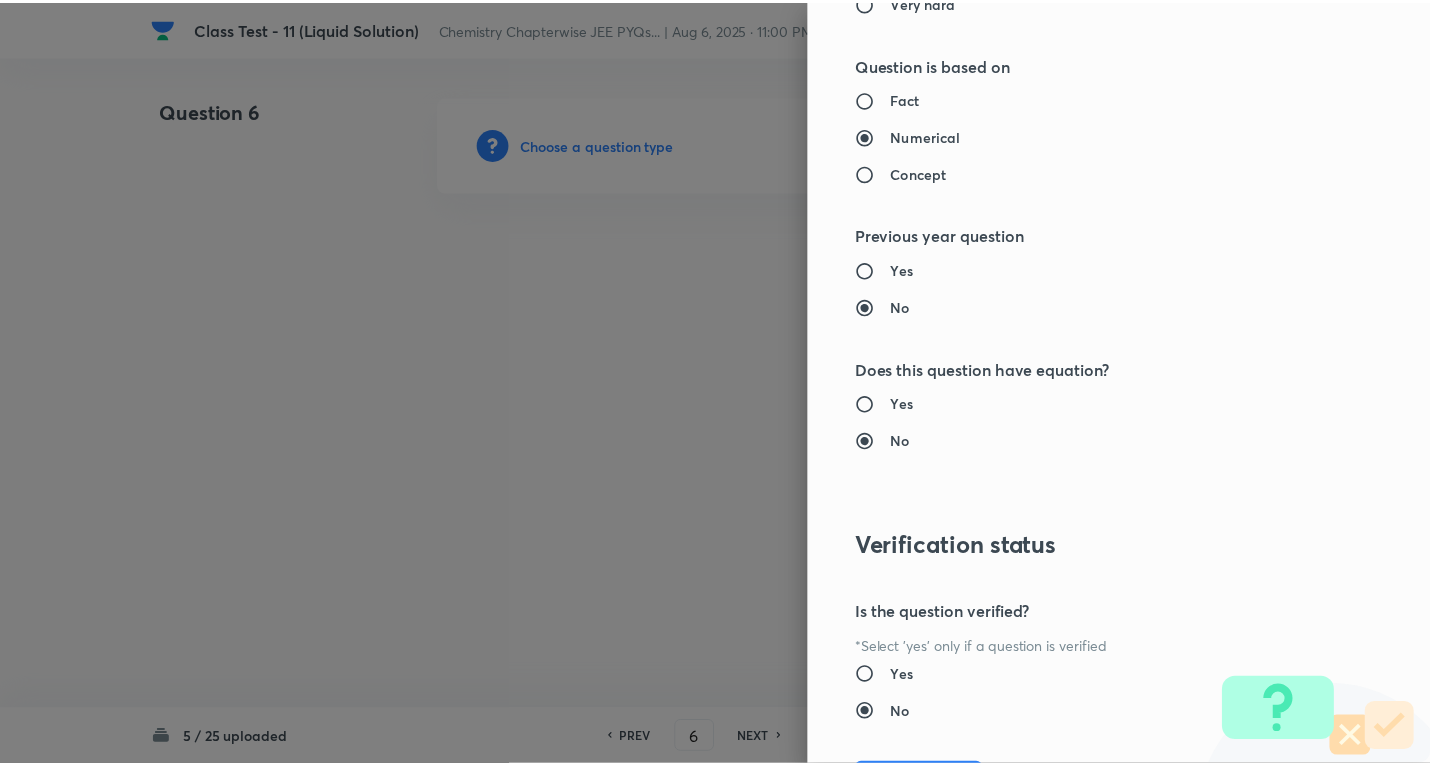 scroll, scrollTop: 1961, scrollLeft: 0, axis: vertical 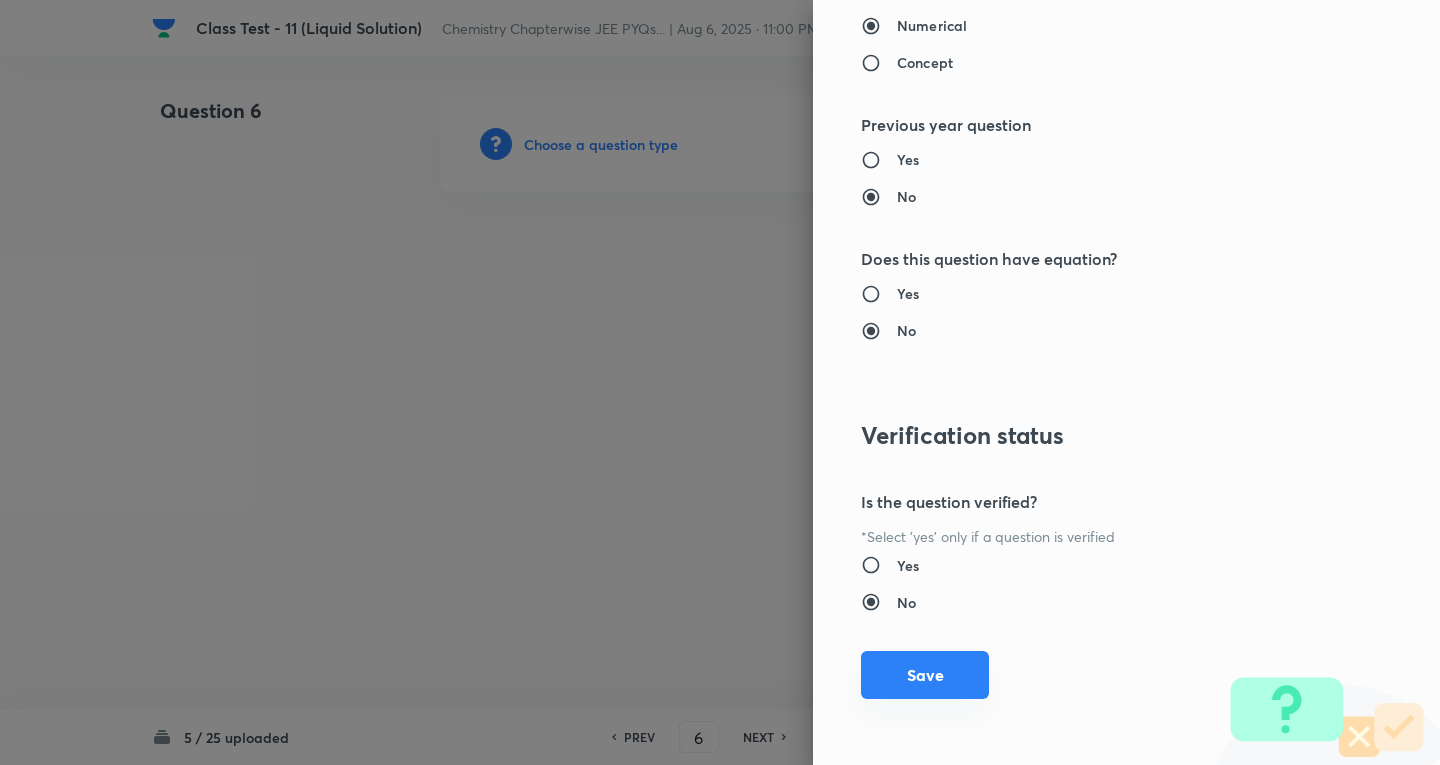 click on "Save" at bounding box center [925, 675] 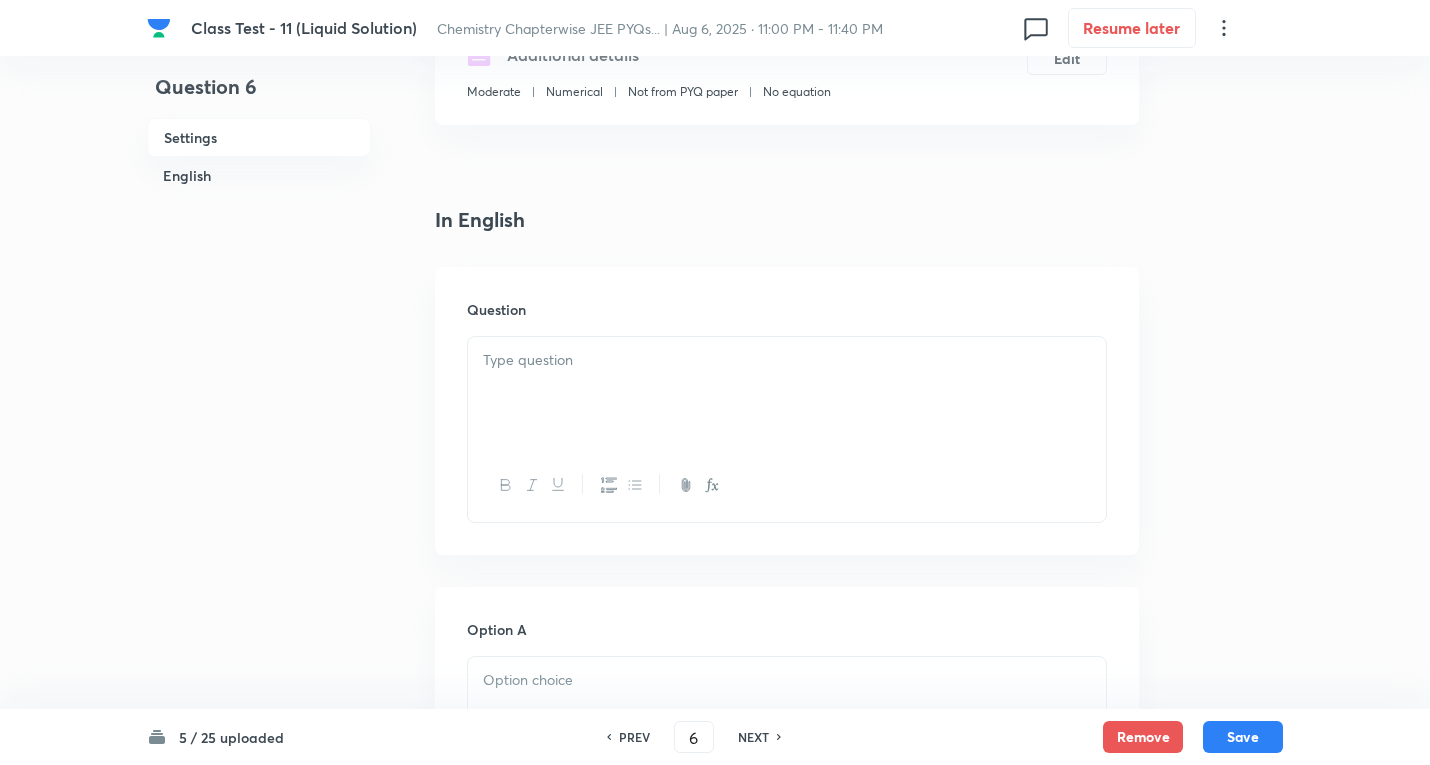 scroll, scrollTop: 400, scrollLeft: 0, axis: vertical 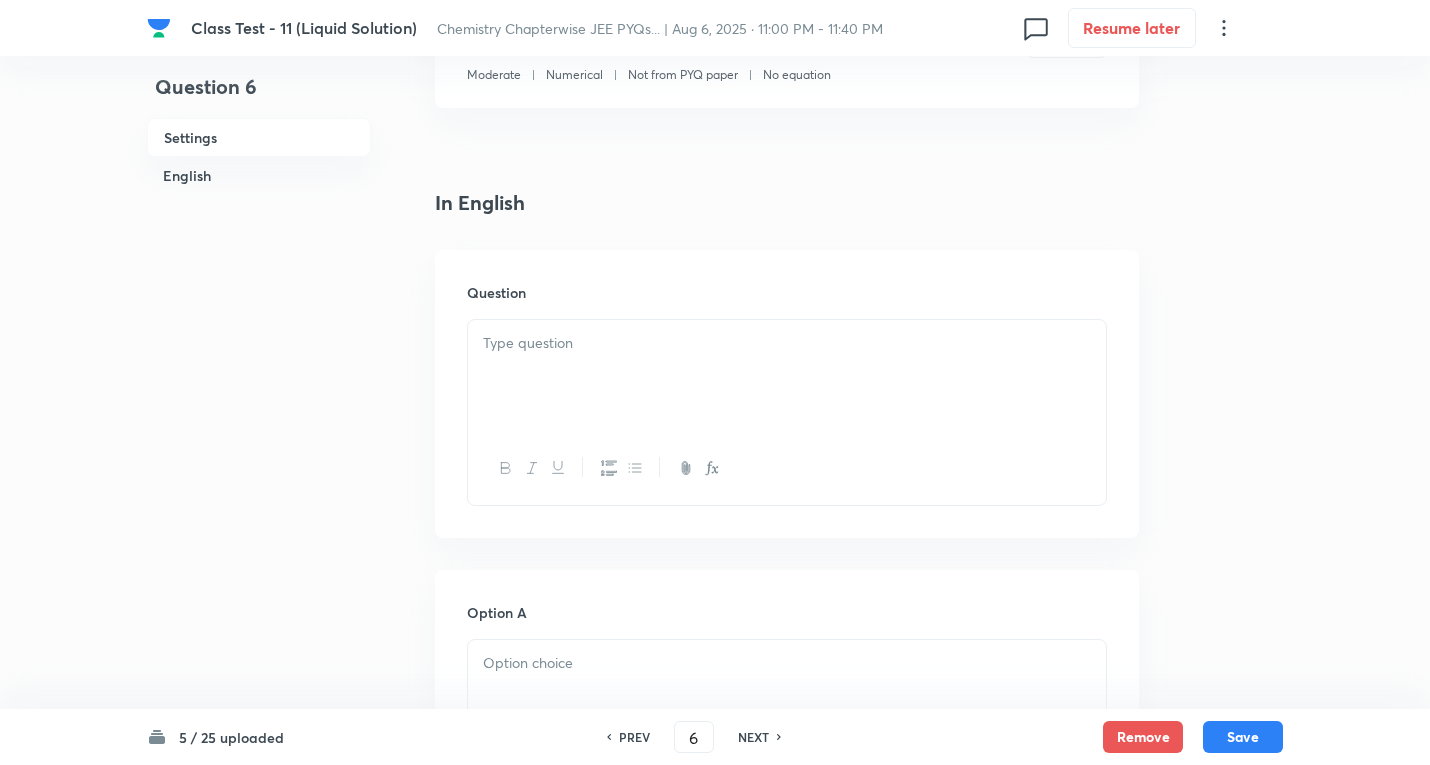 click at bounding box center [787, 376] 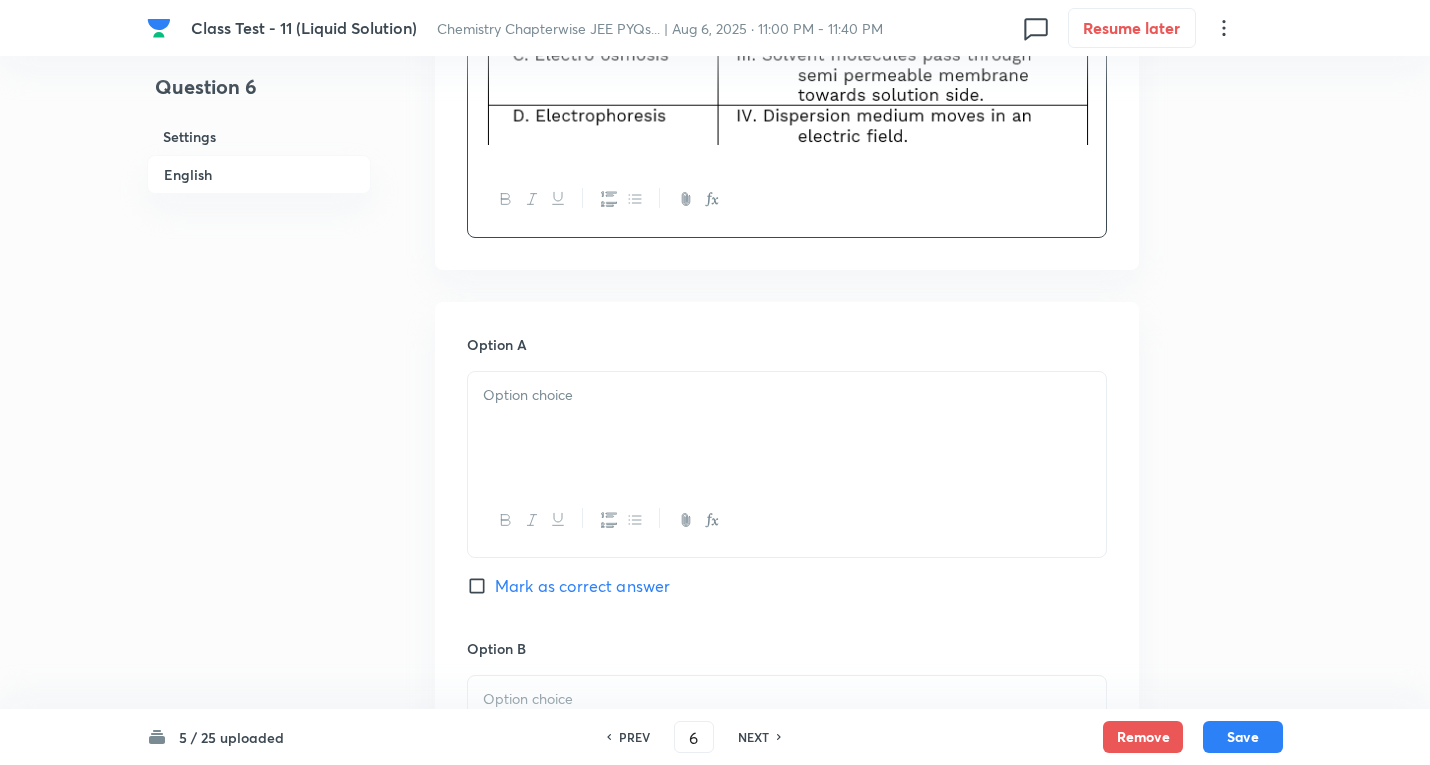 scroll, scrollTop: 900, scrollLeft: 0, axis: vertical 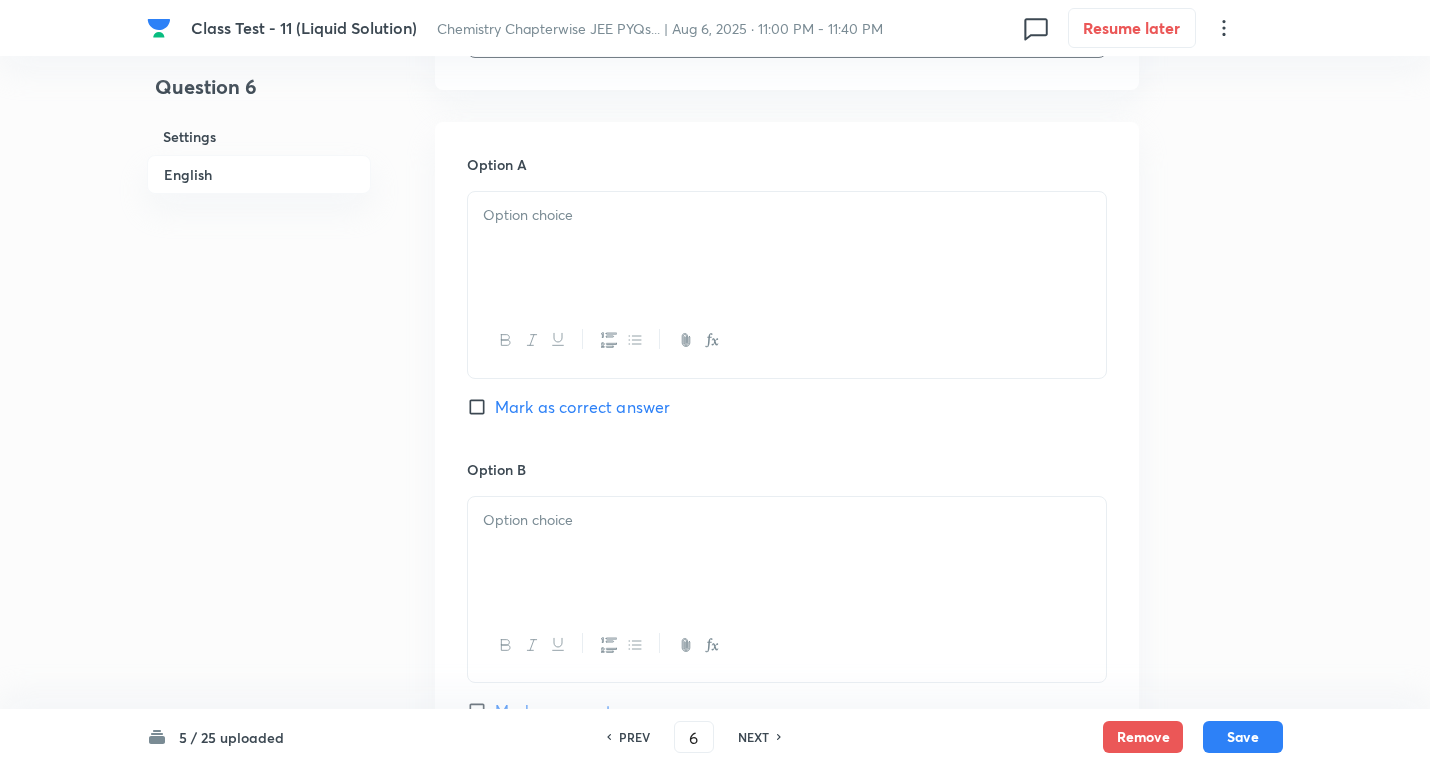 click at bounding box center [787, 248] 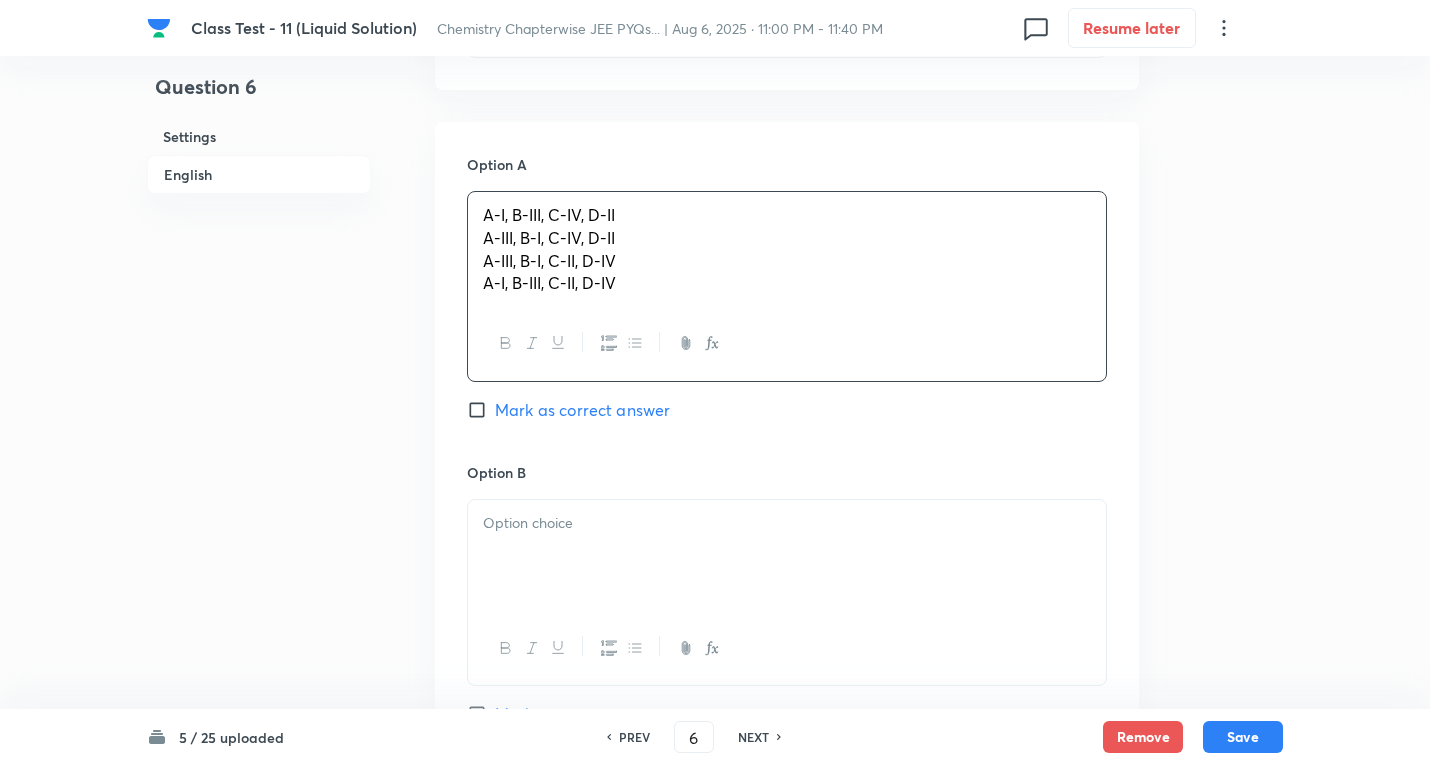 drag, startPoint x: 1022, startPoint y: 354, endPoint x: 387, endPoint y: 305, distance: 636.88776 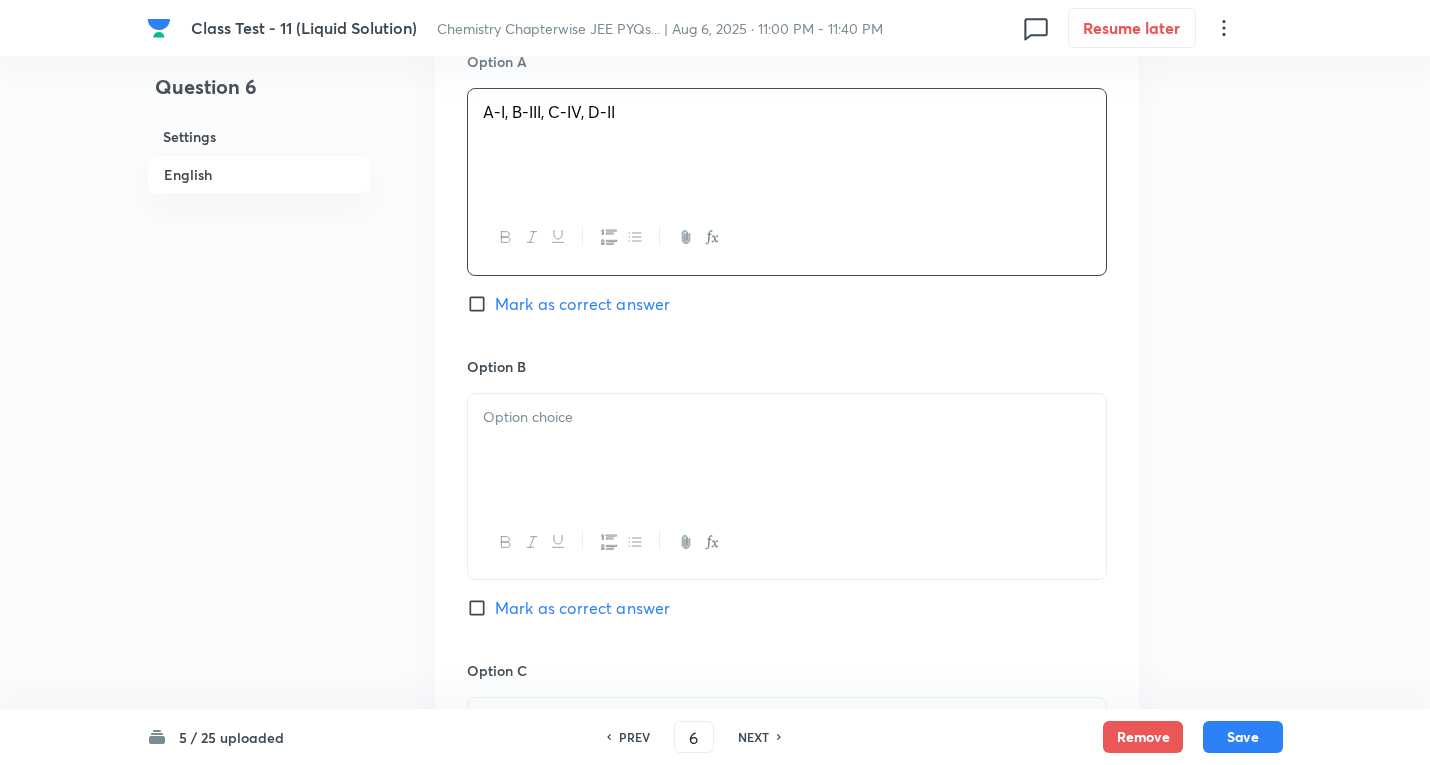 scroll, scrollTop: 1300, scrollLeft: 0, axis: vertical 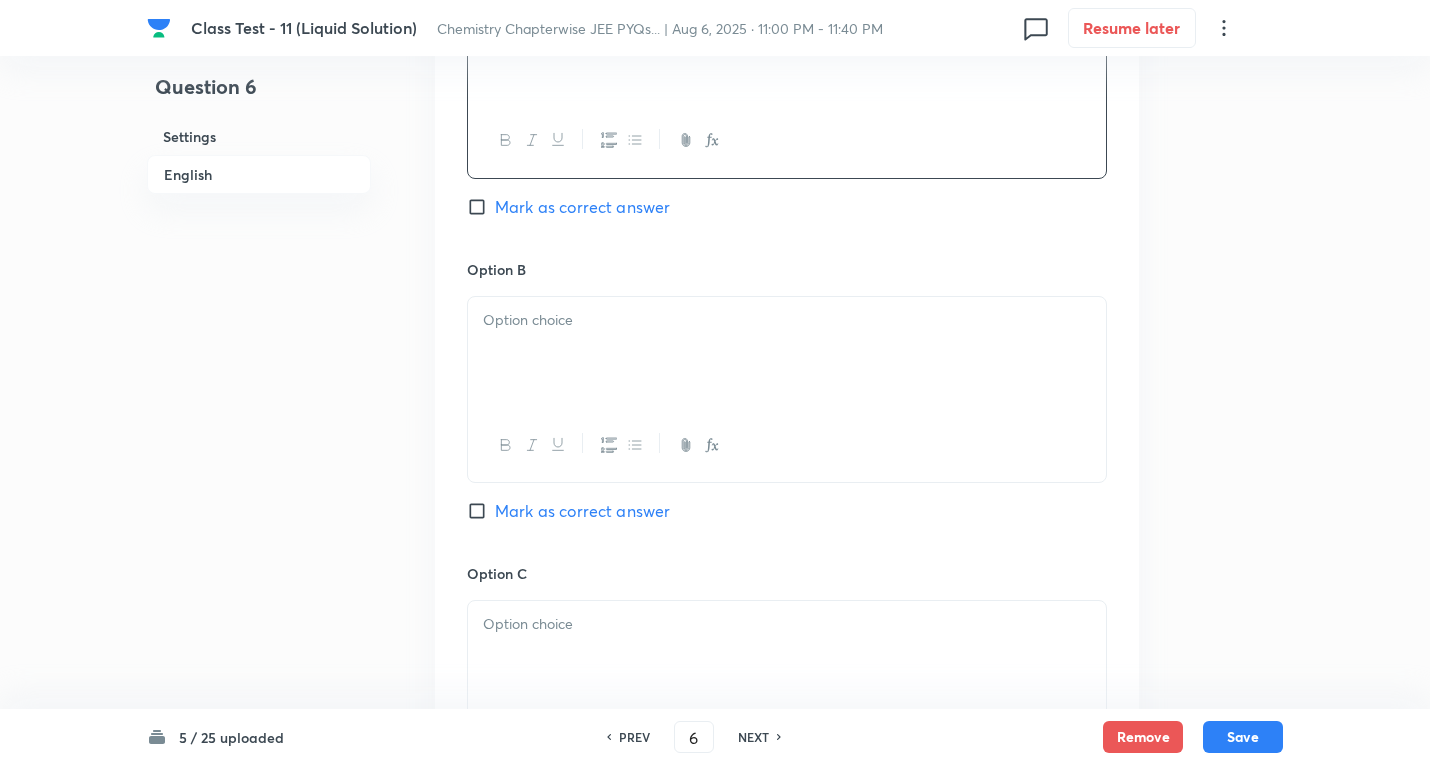 click at bounding box center [787, 353] 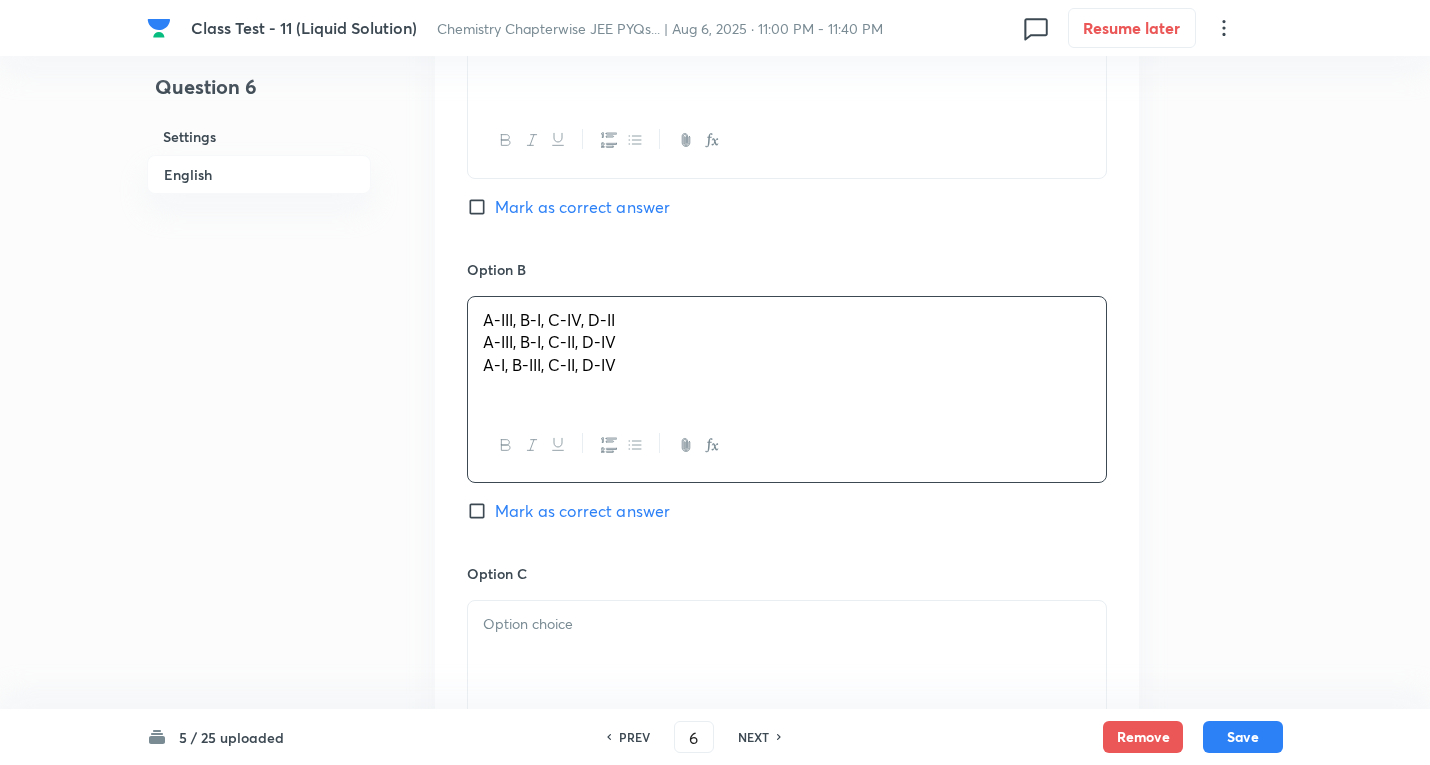 drag, startPoint x: 890, startPoint y: 398, endPoint x: 943, endPoint y: 397, distance: 53.009434 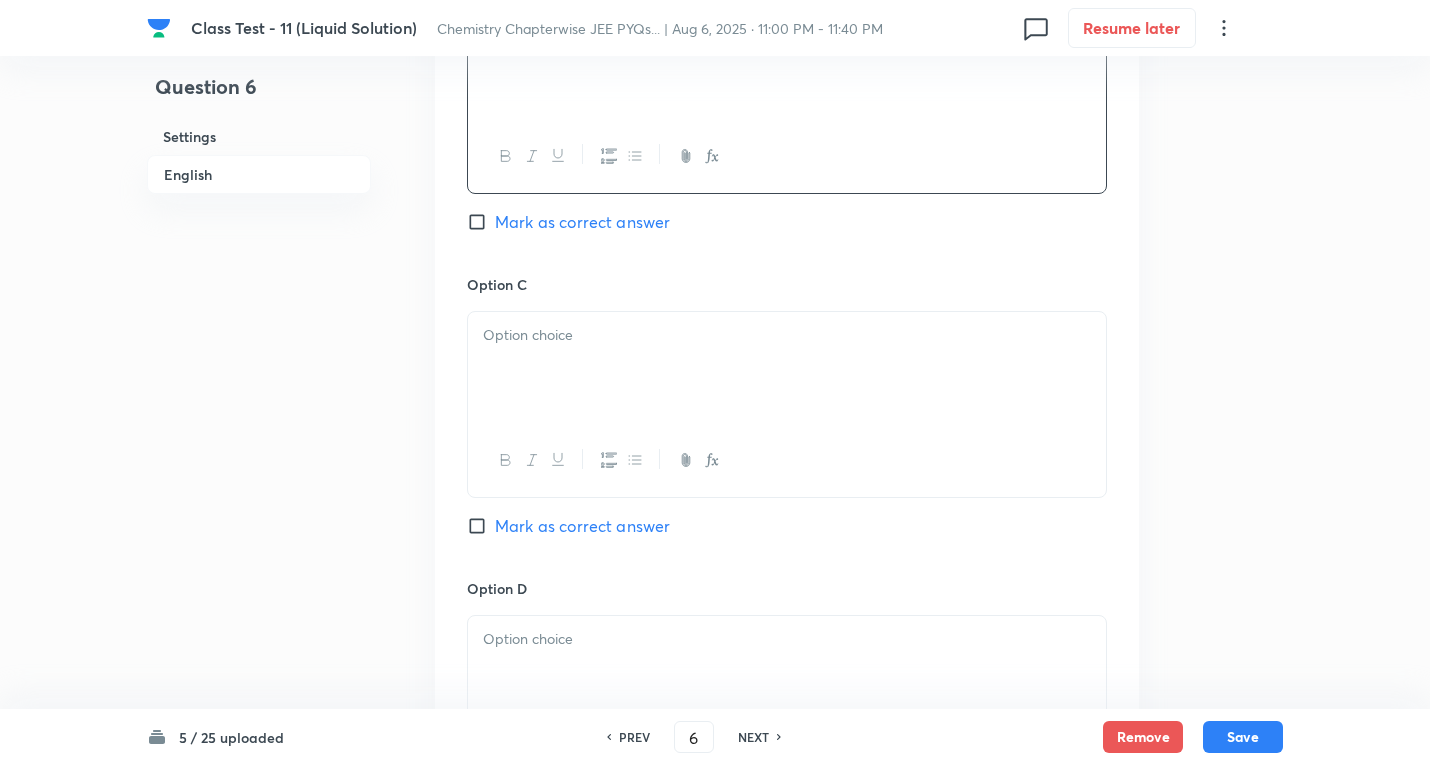 scroll, scrollTop: 1600, scrollLeft: 0, axis: vertical 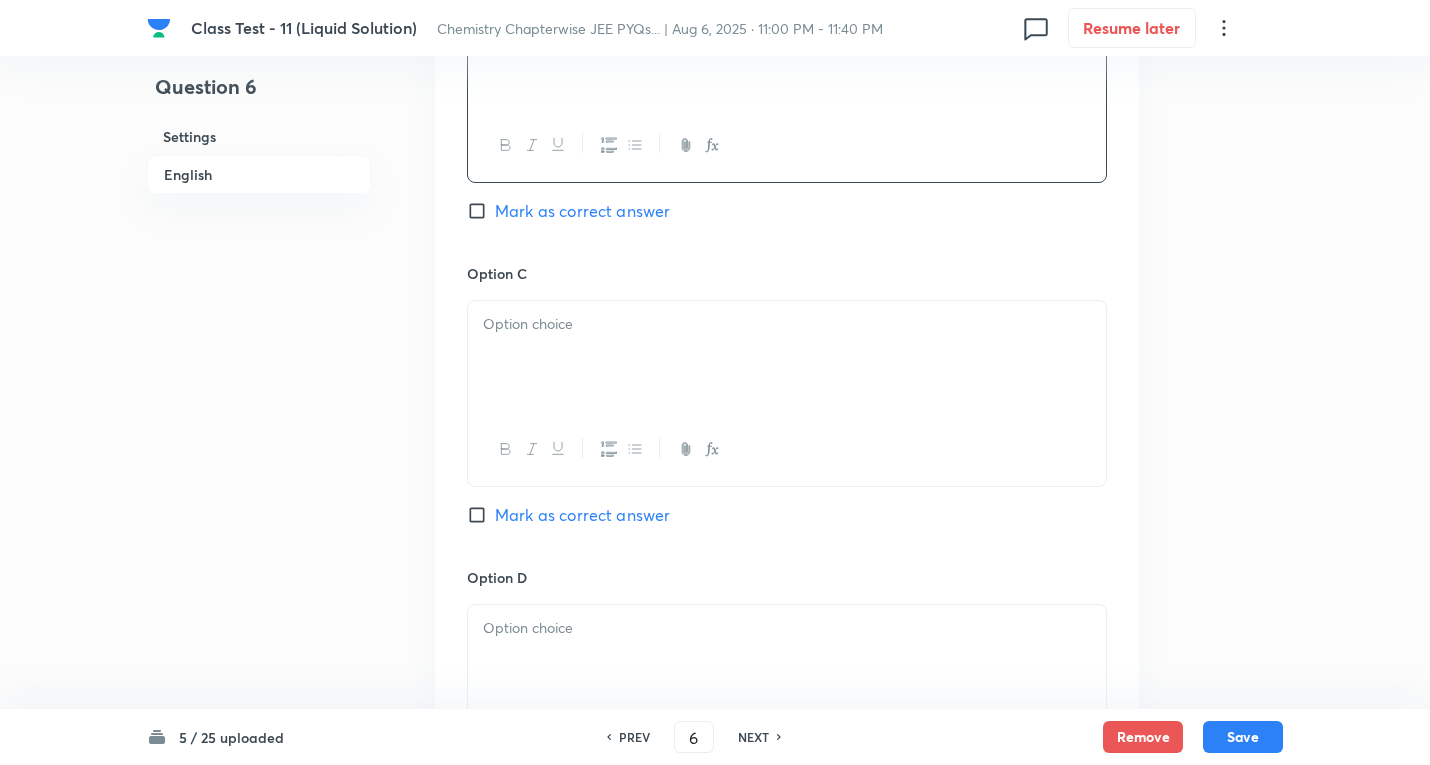 click at bounding box center (787, 324) 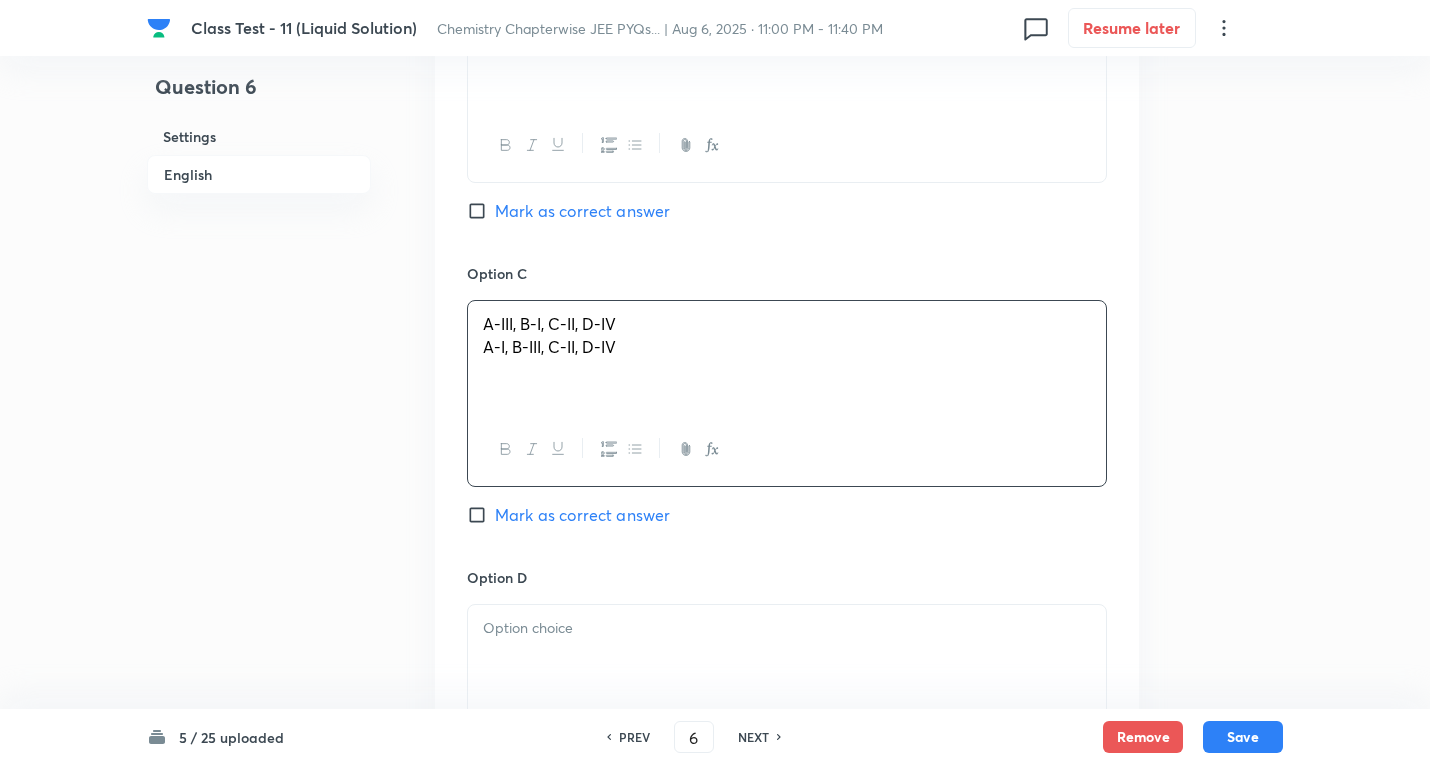 drag, startPoint x: 483, startPoint y: 351, endPoint x: 906, endPoint y: 372, distance: 423.52097 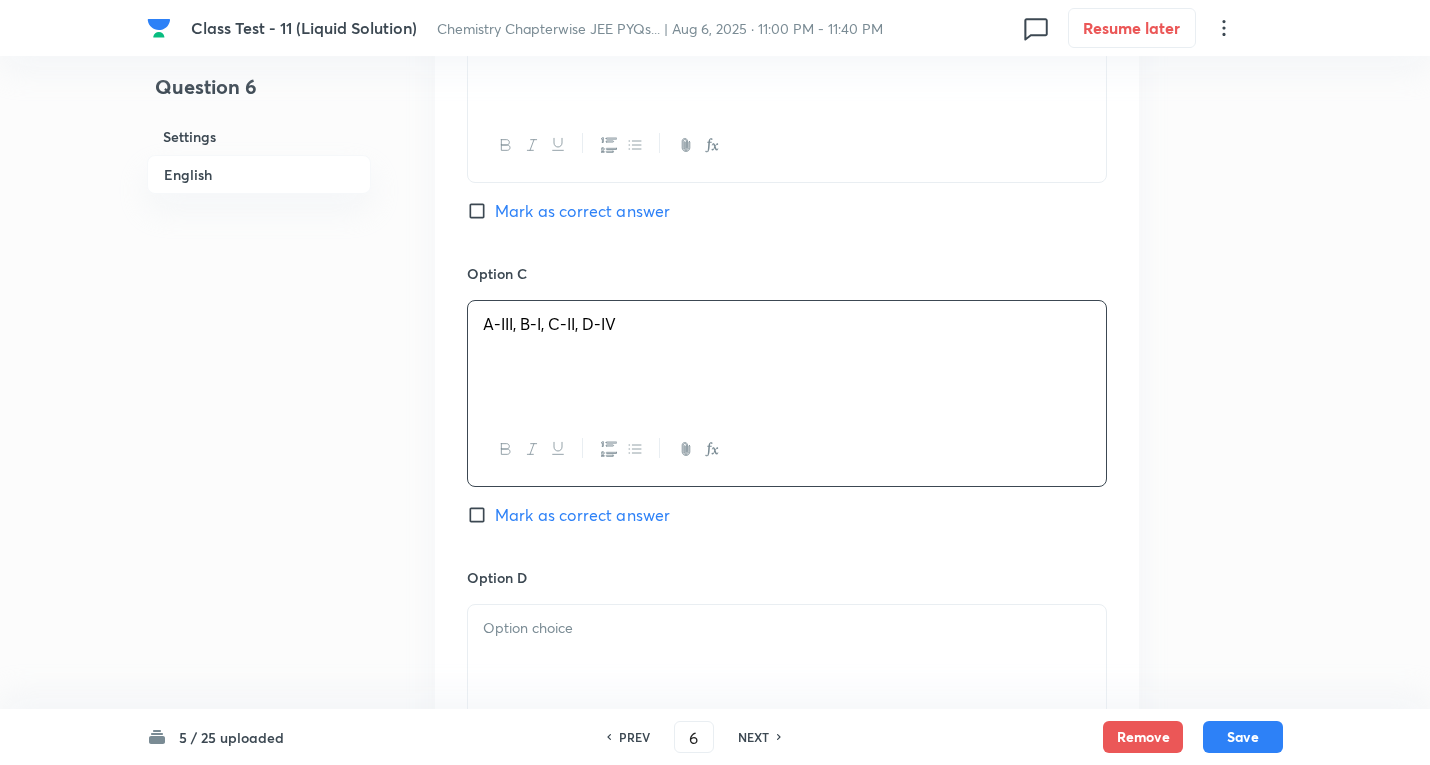click on "Mark as correct answer" at bounding box center [582, 211] 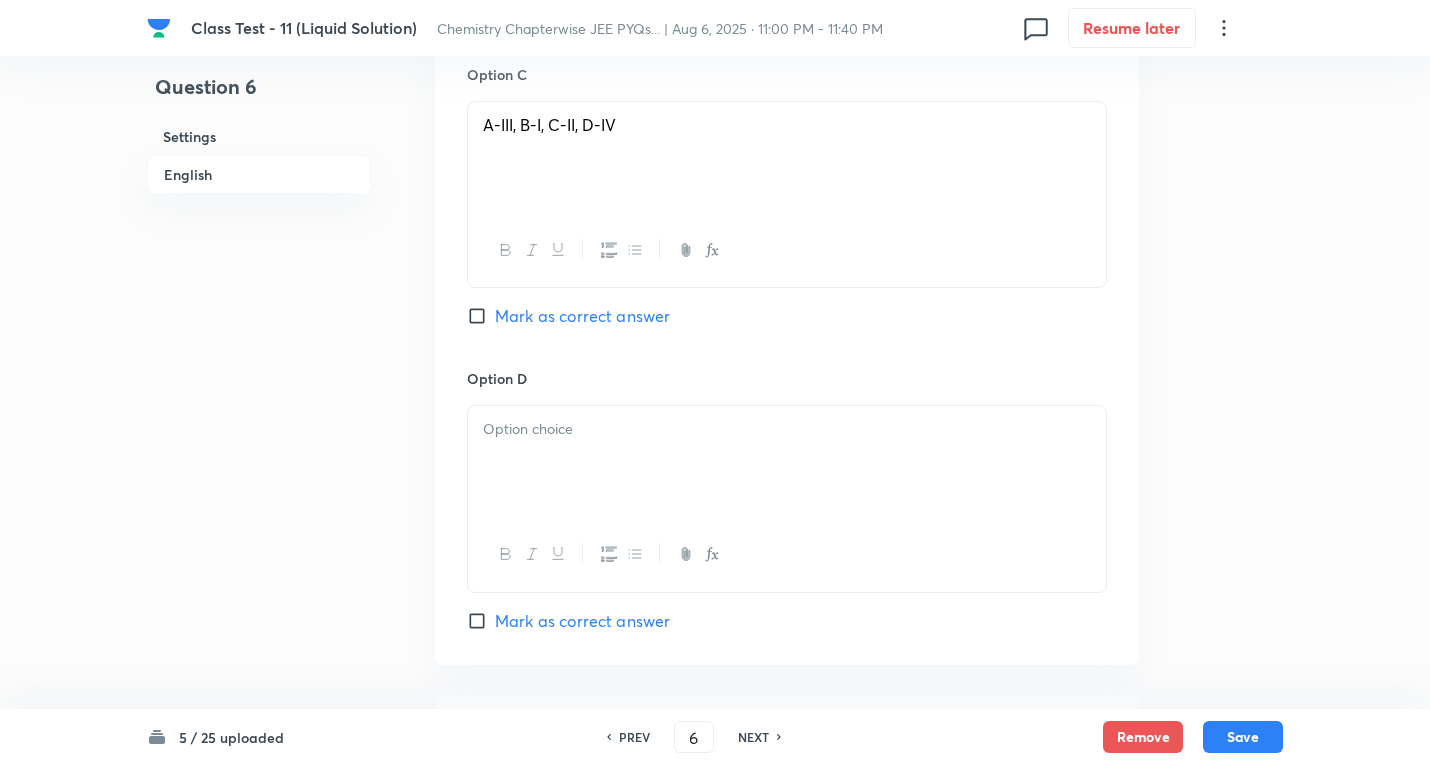 scroll, scrollTop: 1800, scrollLeft: 0, axis: vertical 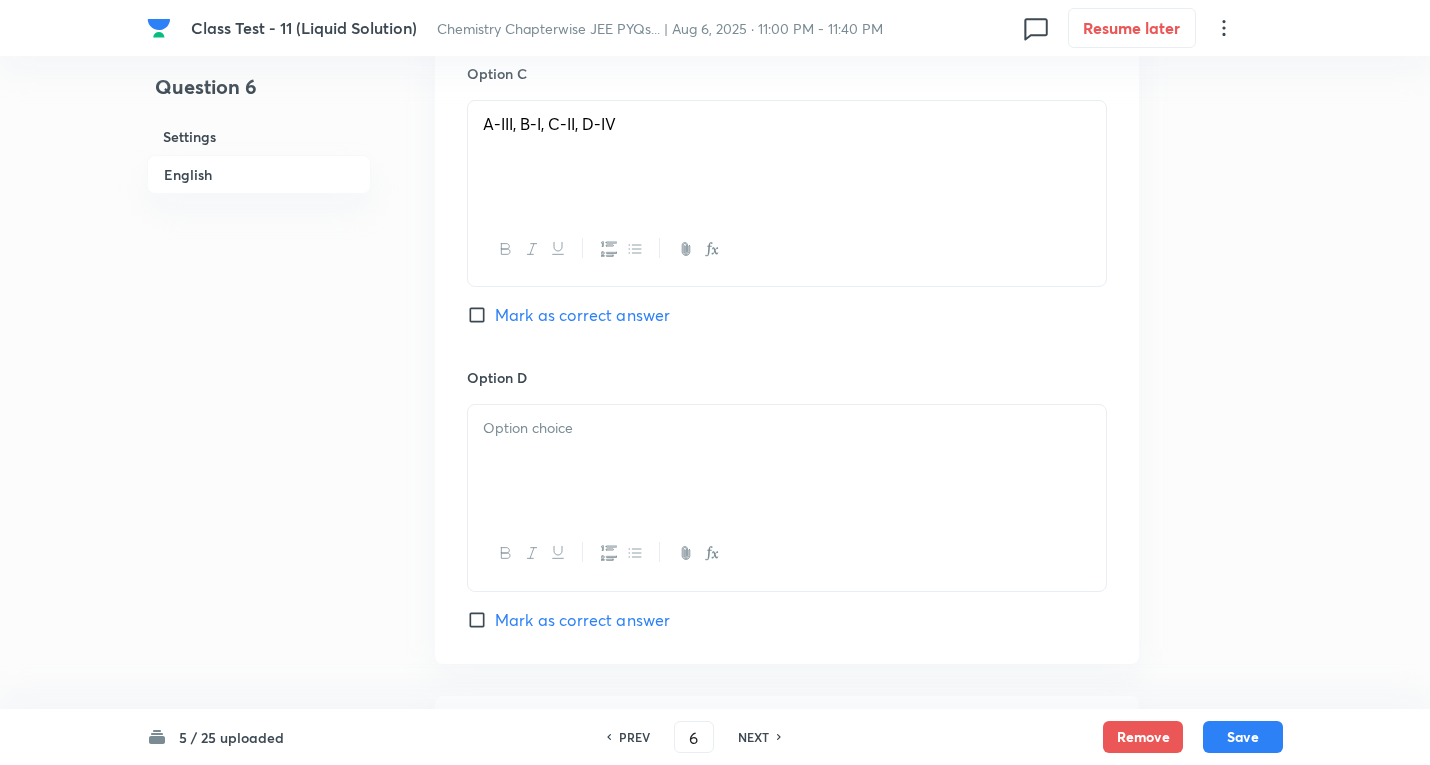 drag, startPoint x: 566, startPoint y: 456, endPoint x: 537, endPoint y: 411, distance: 53.535034 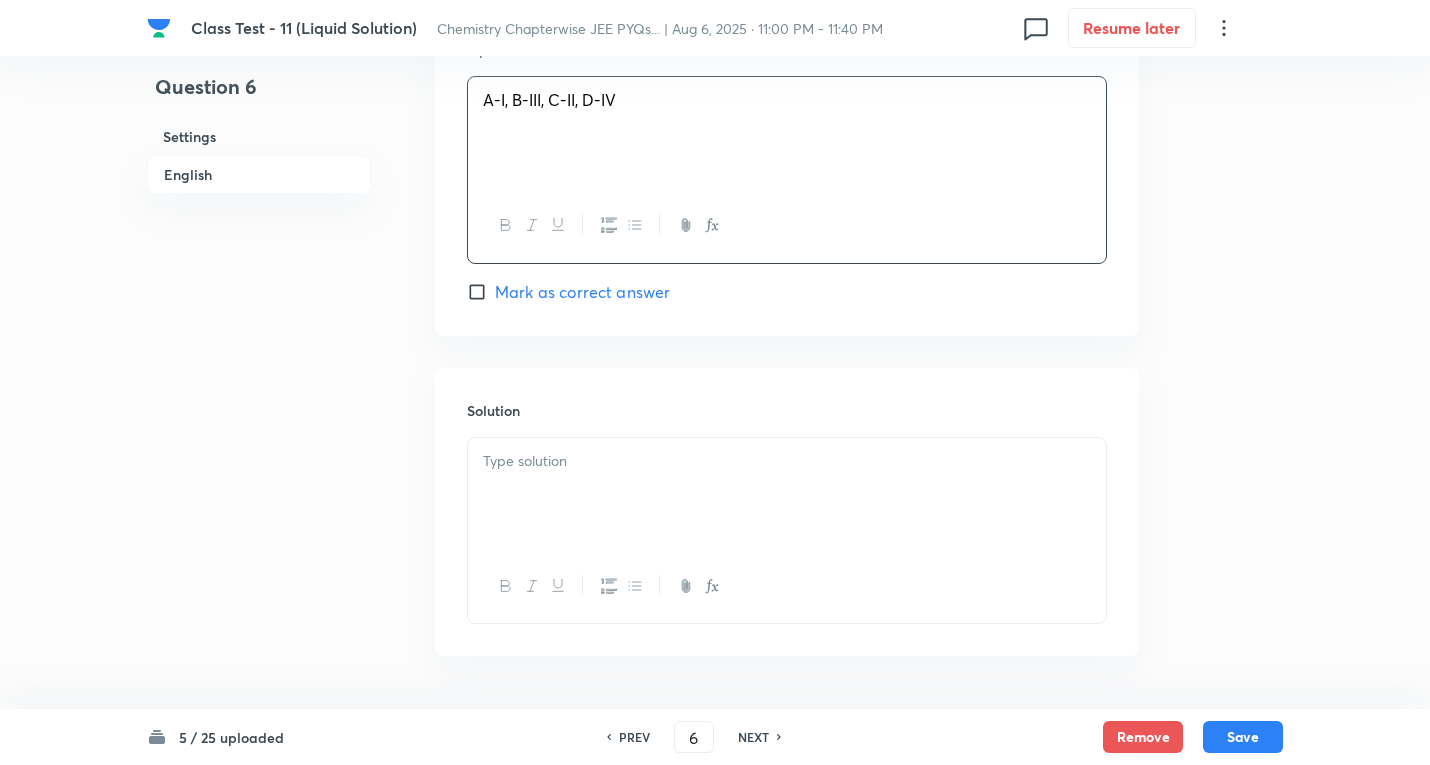 scroll, scrollTop: 2195, scrollLeft: 0, axis: vertical 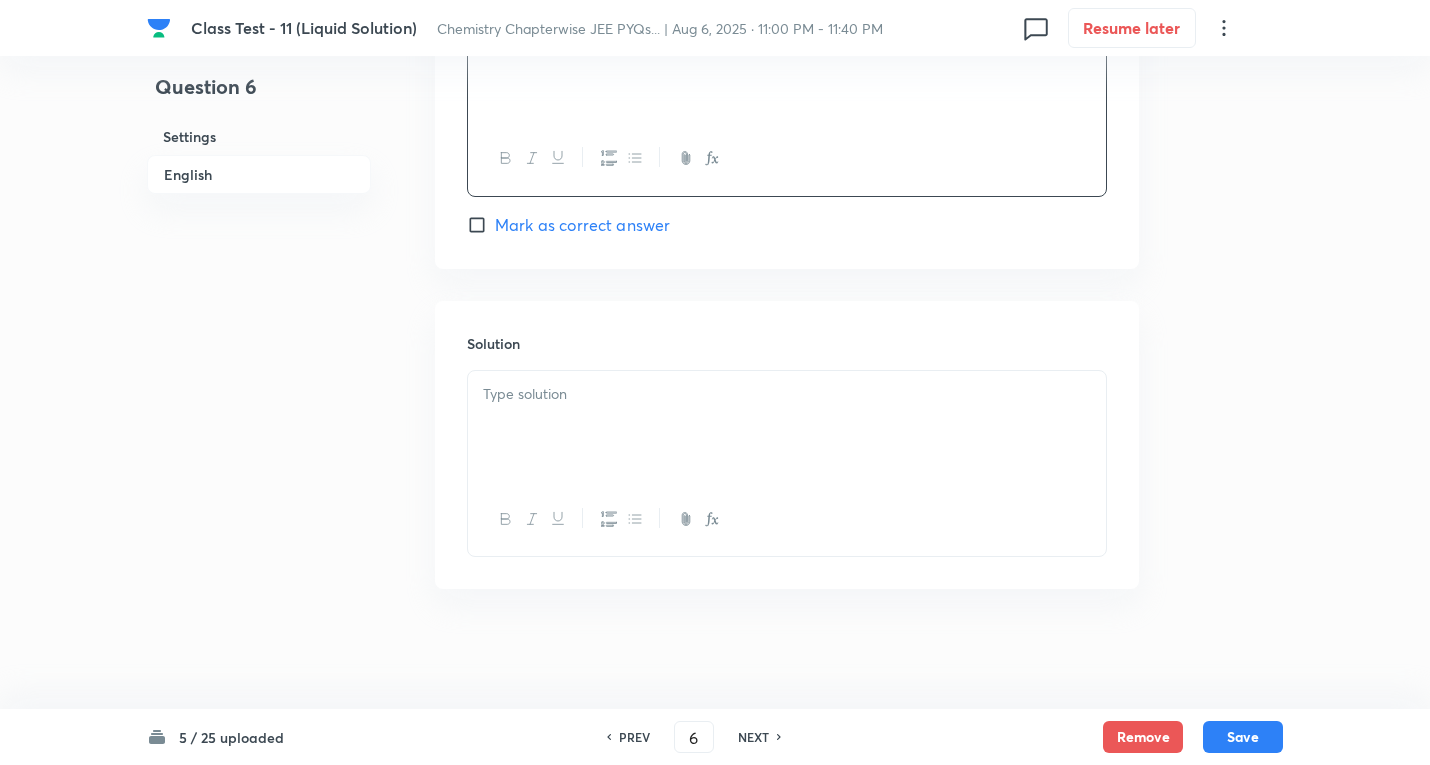 click on "Solution" at bounding box center [787, 445] 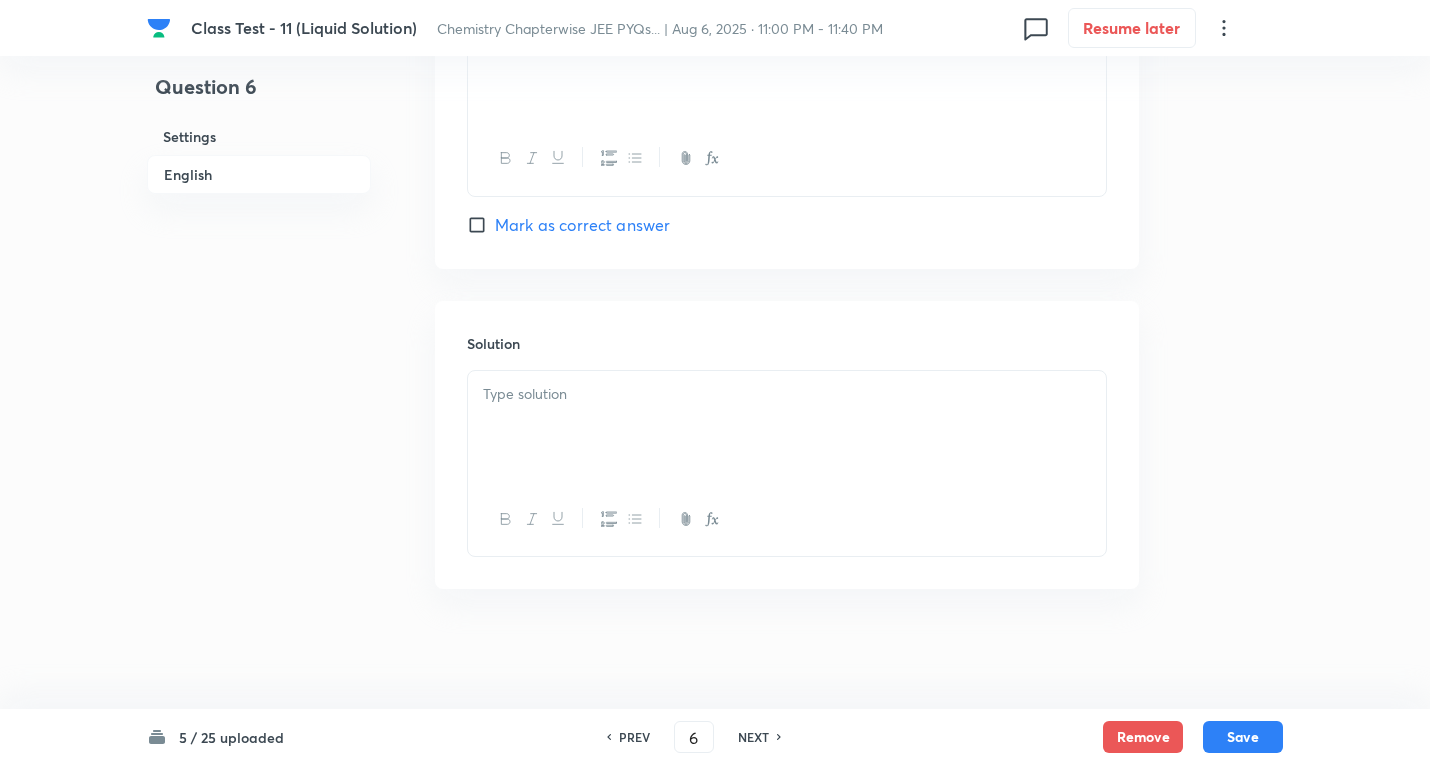 click at bounding box center [787, 394] 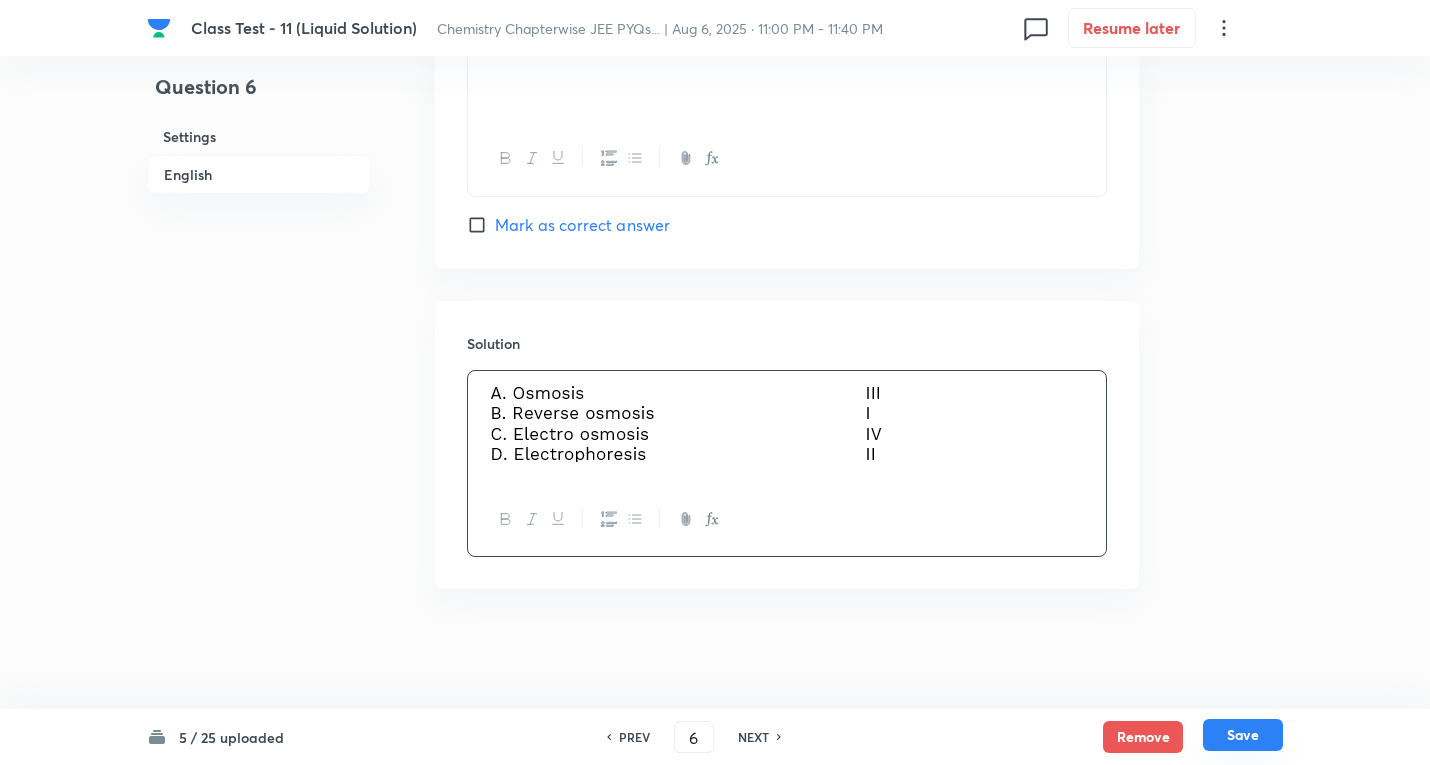 drag, startPoint x: 1258, startPoint y: 745, endPoint x: 966, endPoint y: 519, distance: 369.24246 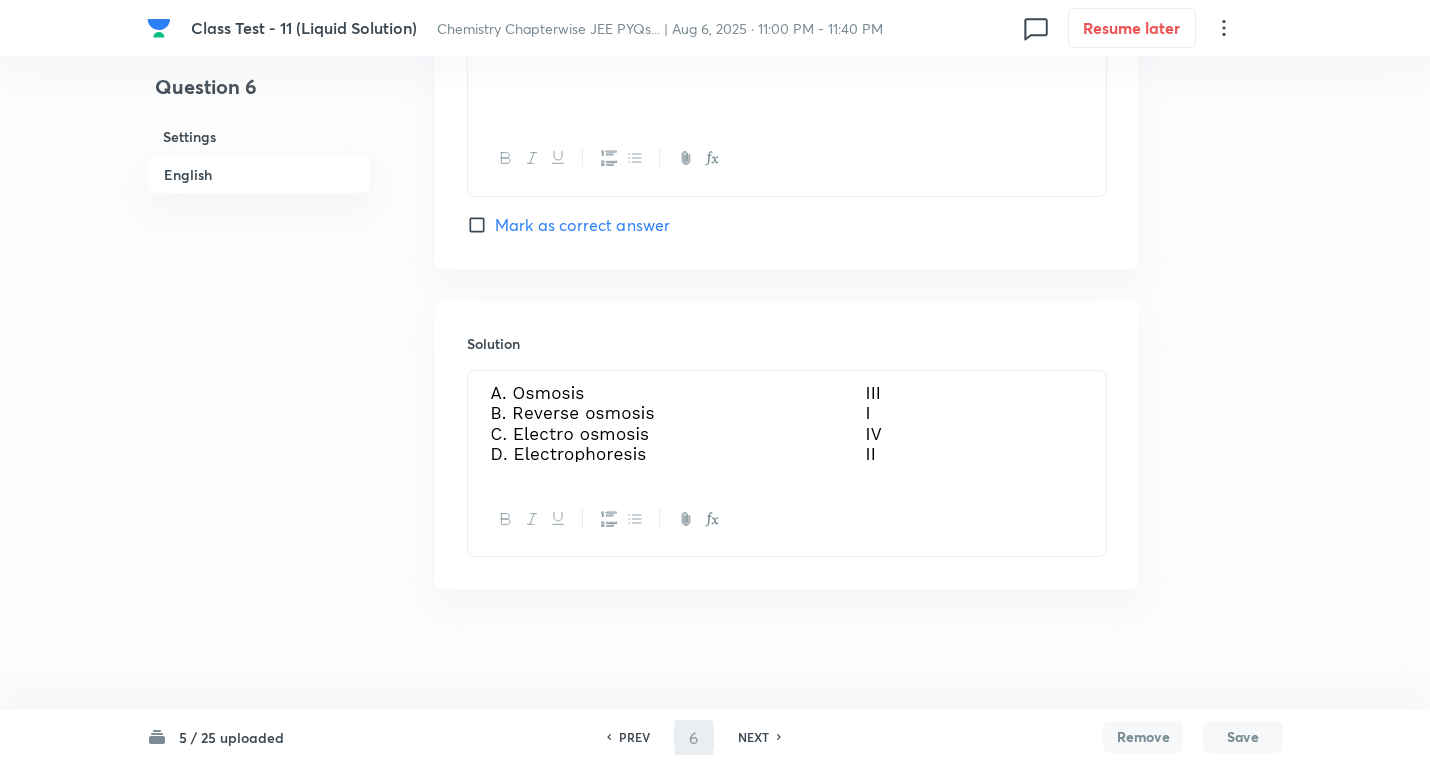 type on "7" 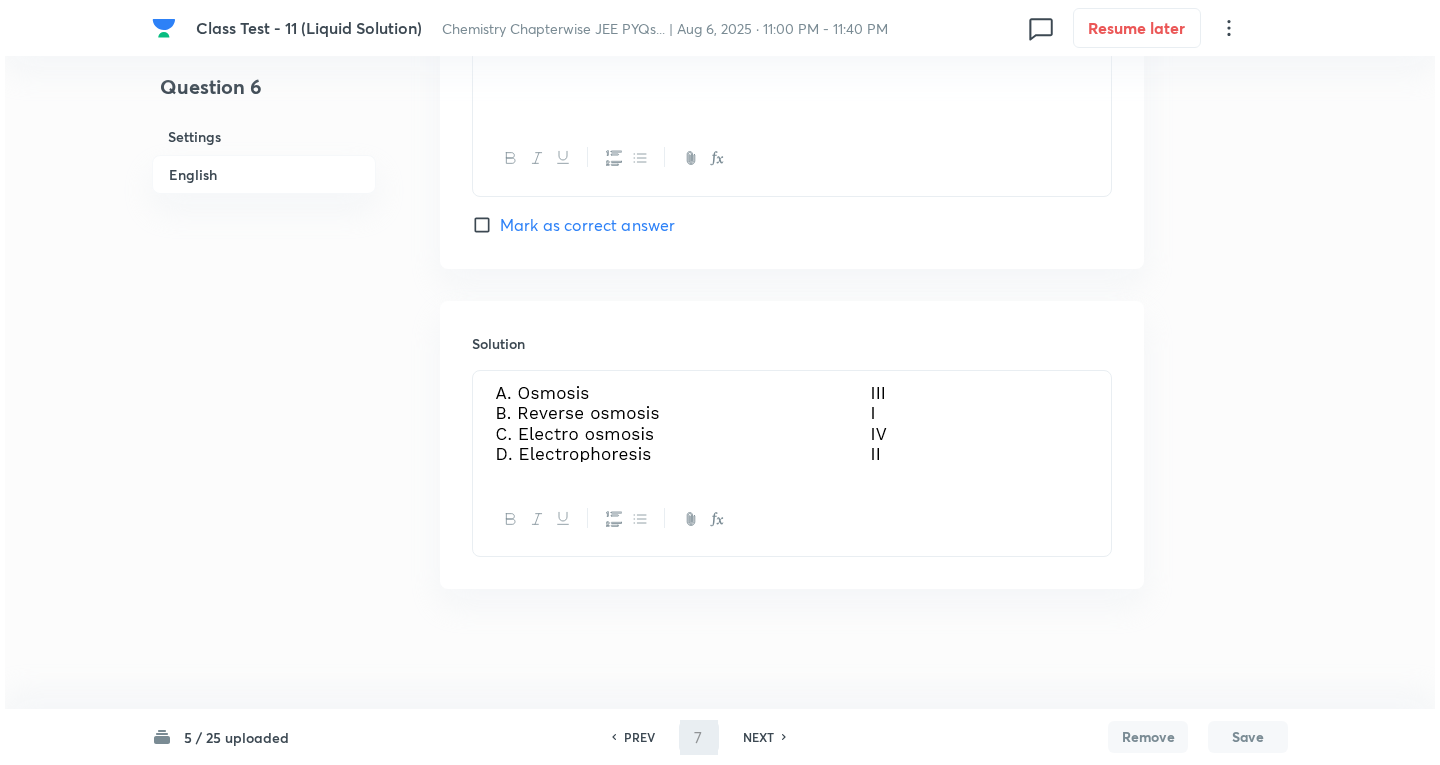 scroll, scrollTop: 0, scrollLeft: 0, axis: both 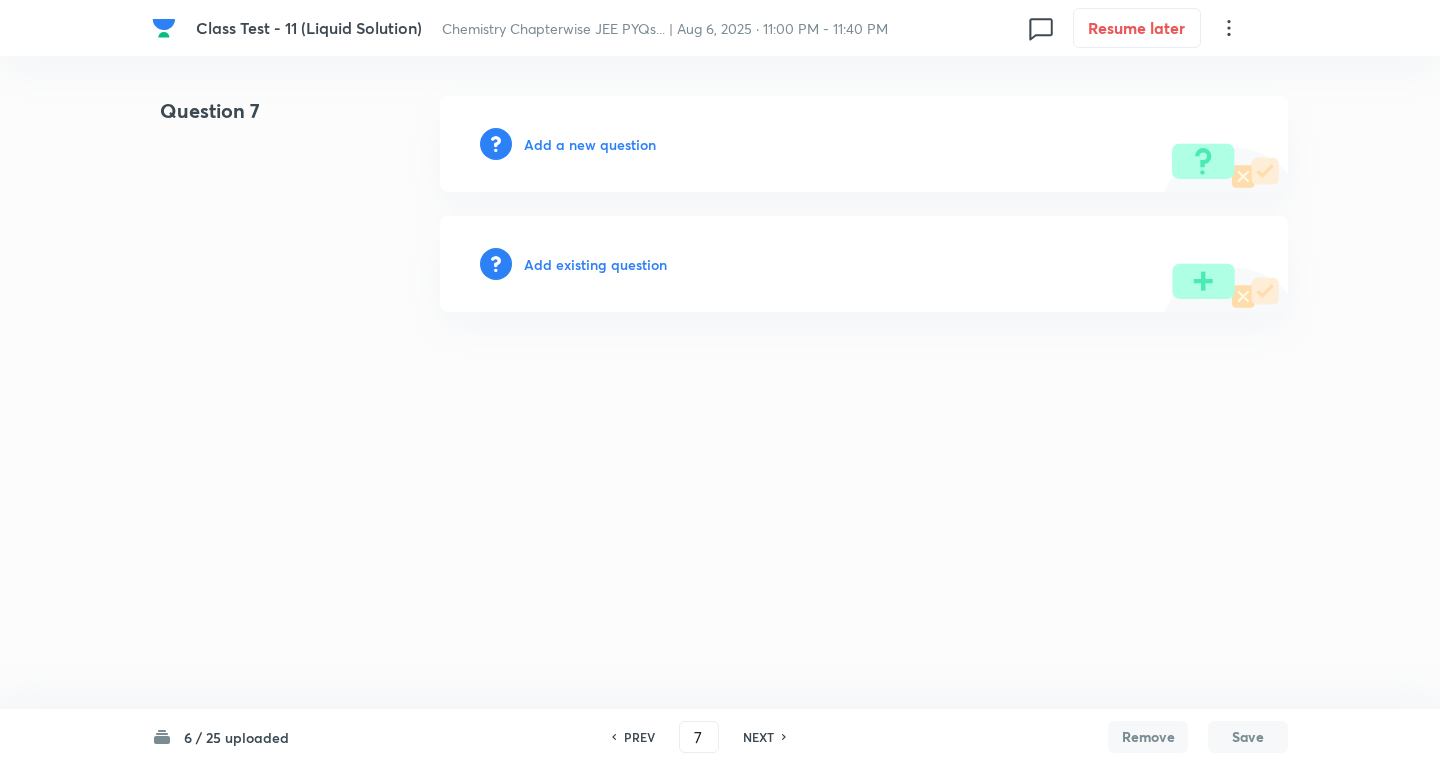 click on "Add a new question" at bounding box center [590, 144] 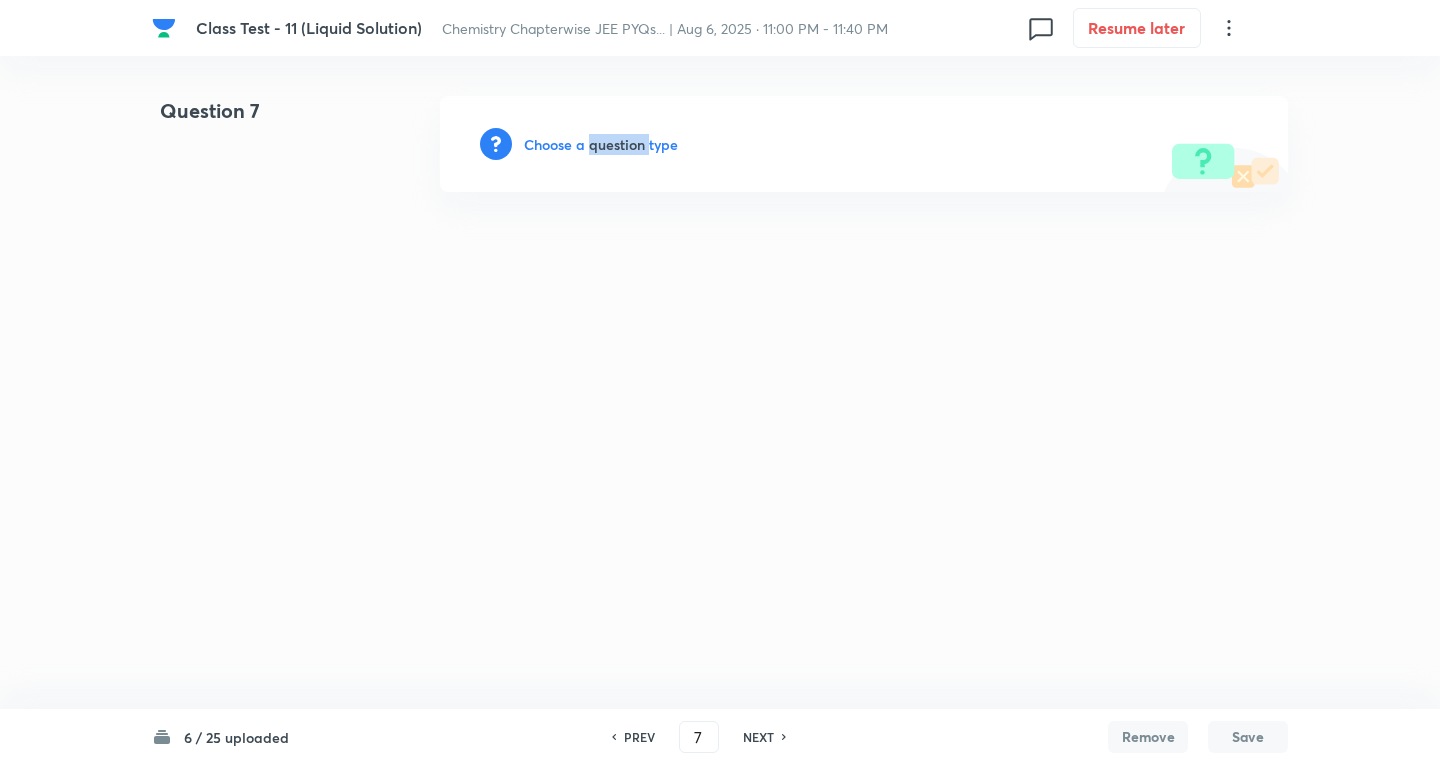 click on "Choose a question type" at bounding box center [601, 144] 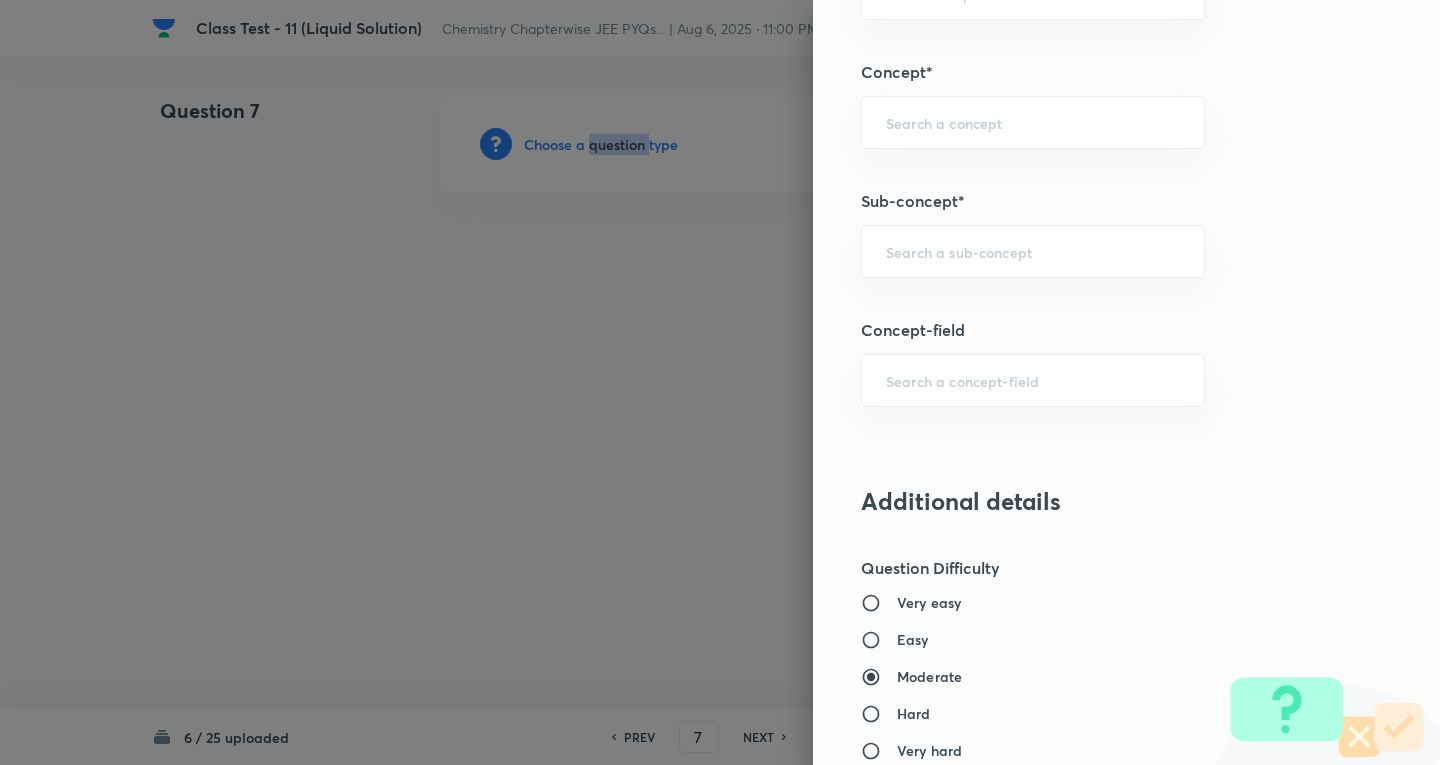 scroll, scrollTop: 1100, scrollLeft: 0, axis: vertical 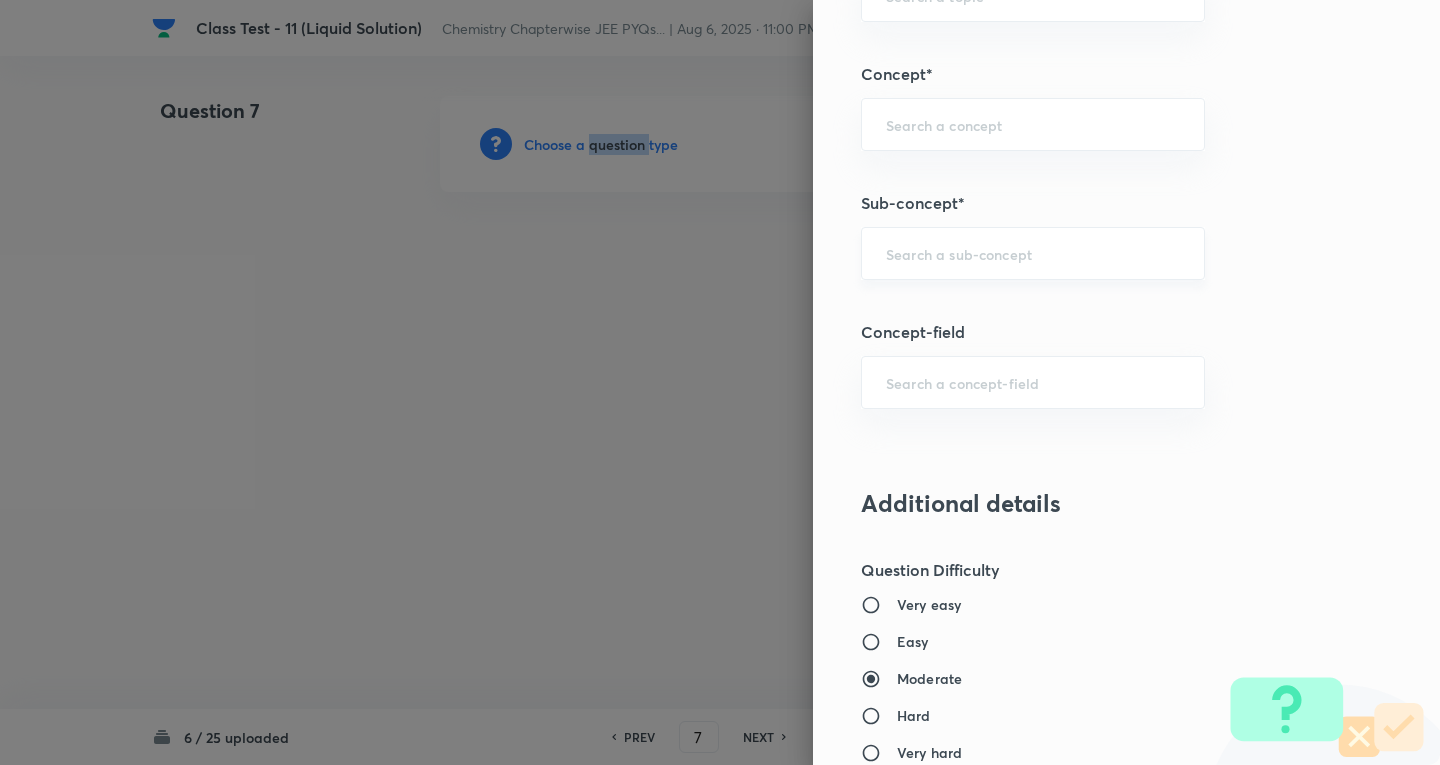 click on "​" at bounding box center (1033, 253) 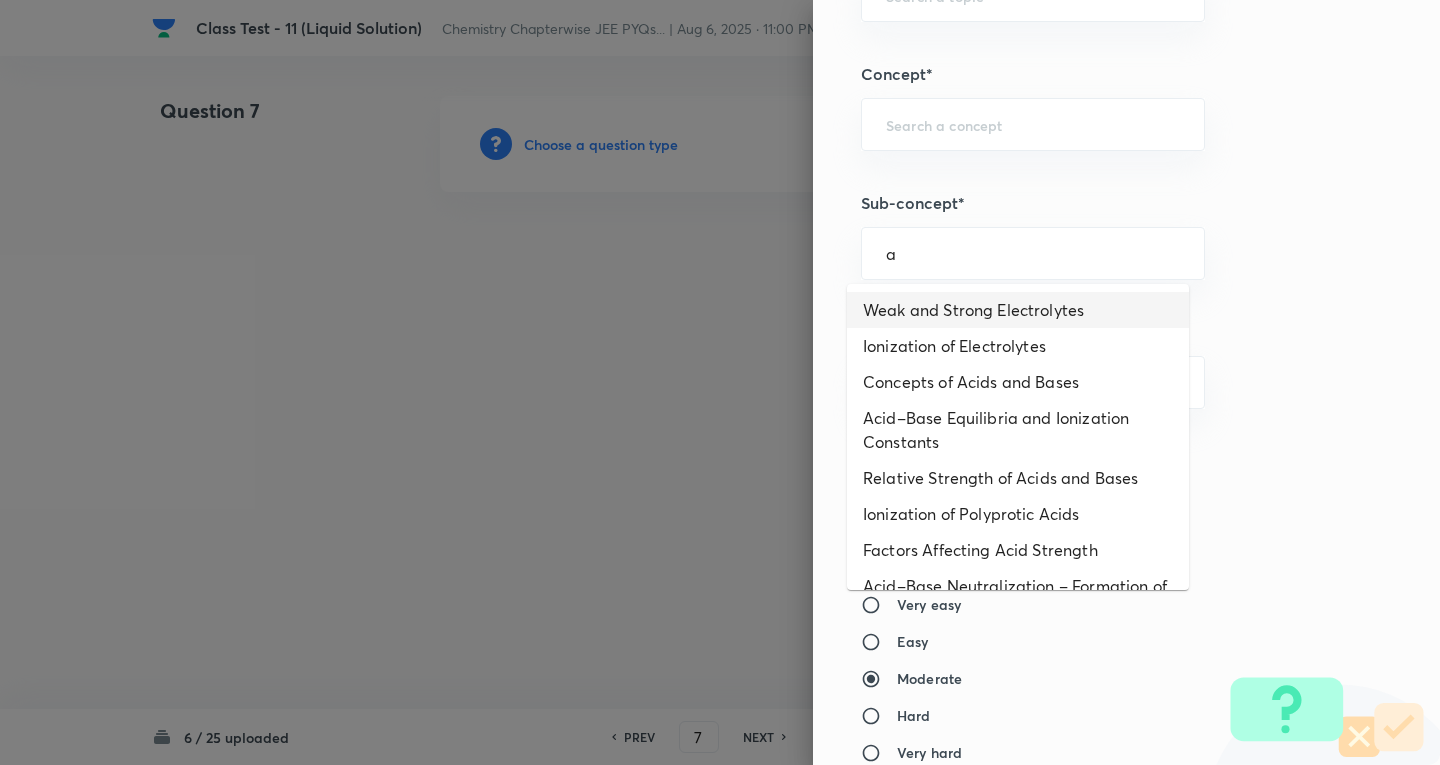 drag, startPoint x: 962, startPoint y: 311, endPoint x: 938, endPoint y: 295, distance: 28.84441 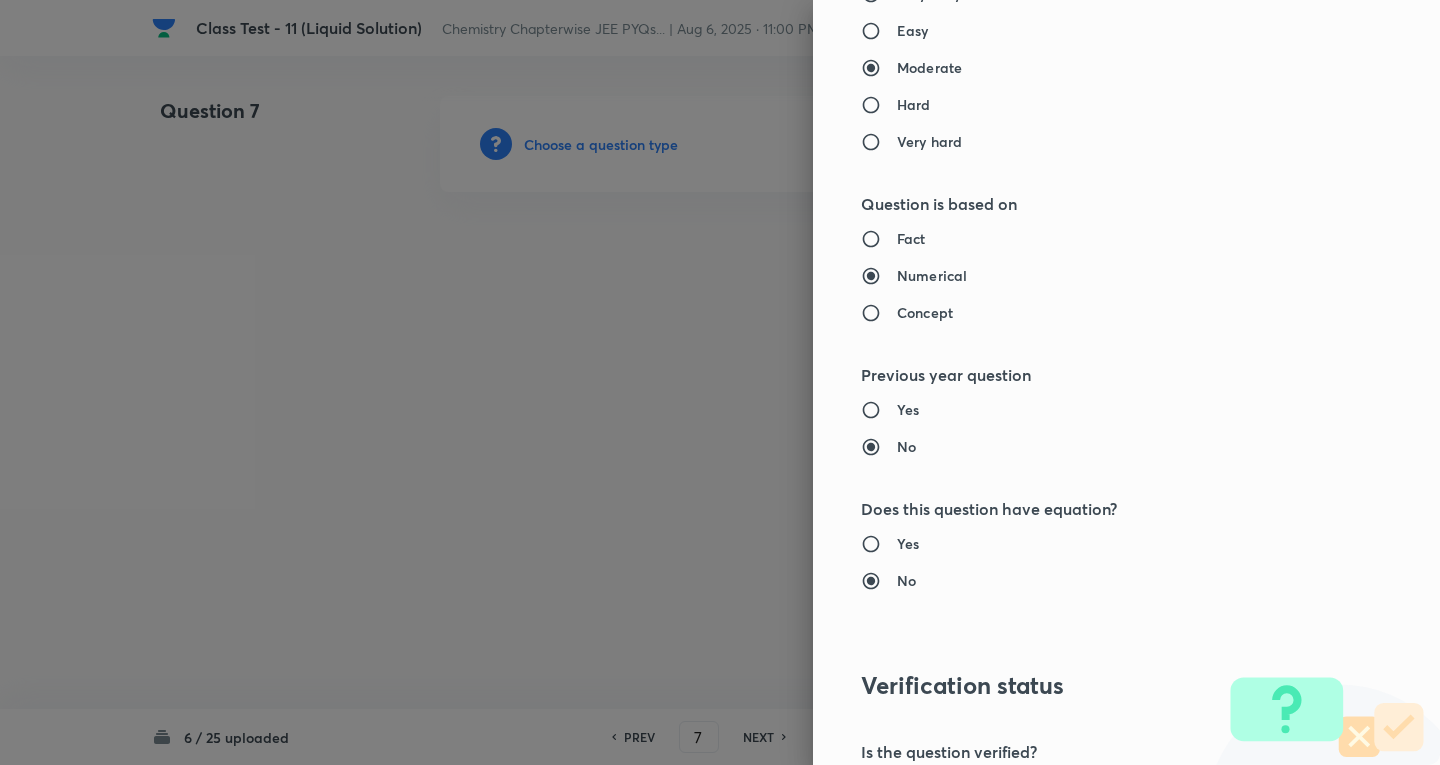 type on "Chemistry" 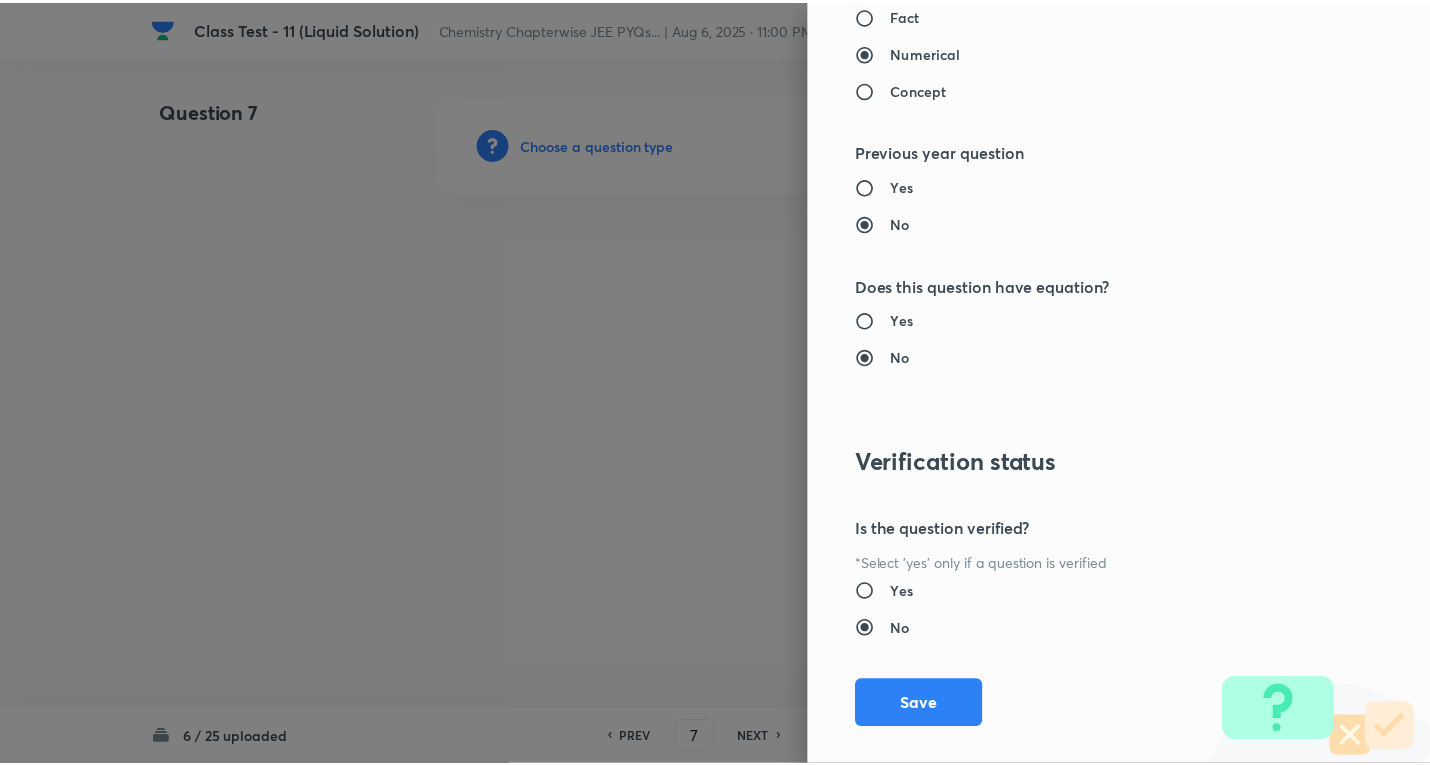 scroll, scrollTop: 1961, scrollLeft: 0, axis: vertical 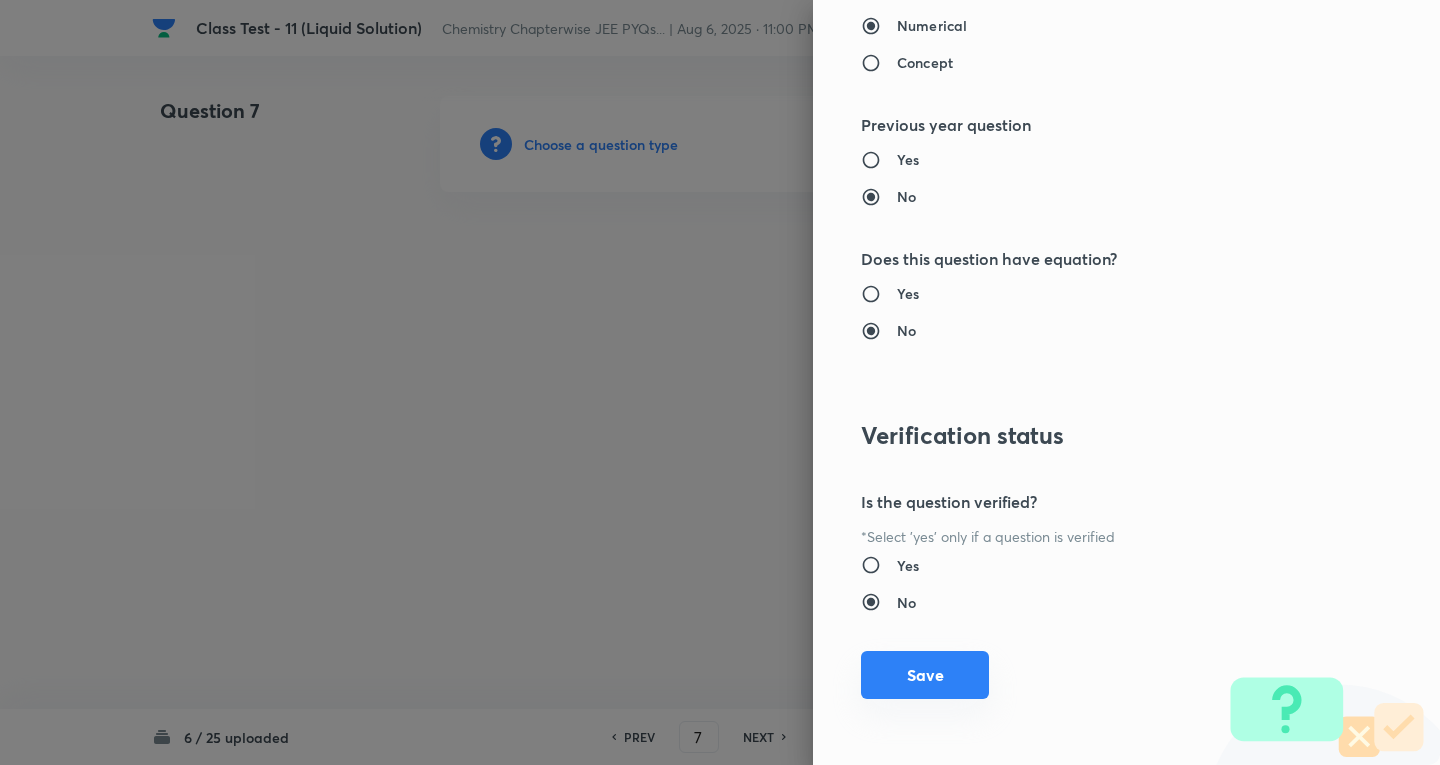 click on "Save" at bounding box center [925, 675] 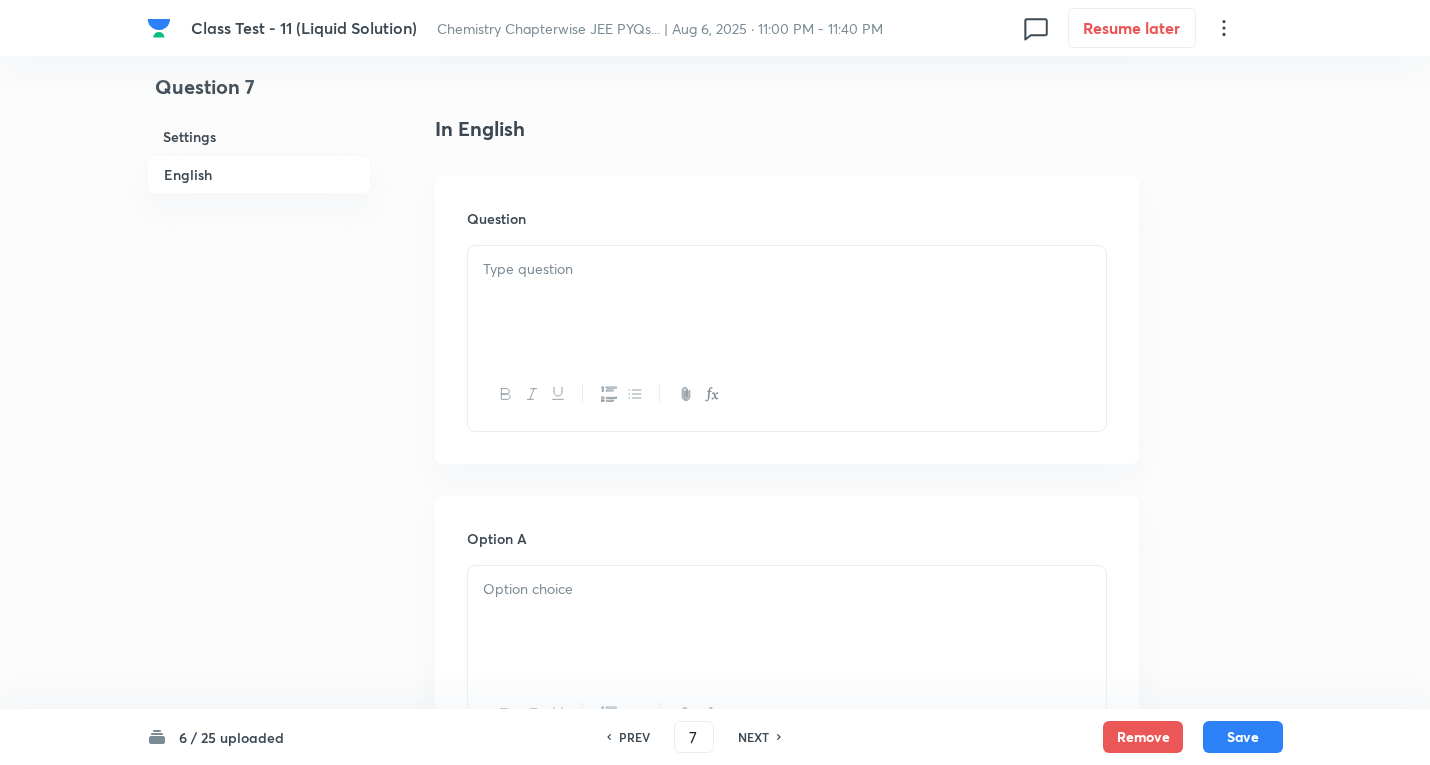 scroll, scrollTop: 600, scrollLeft: 0, axis: vertical 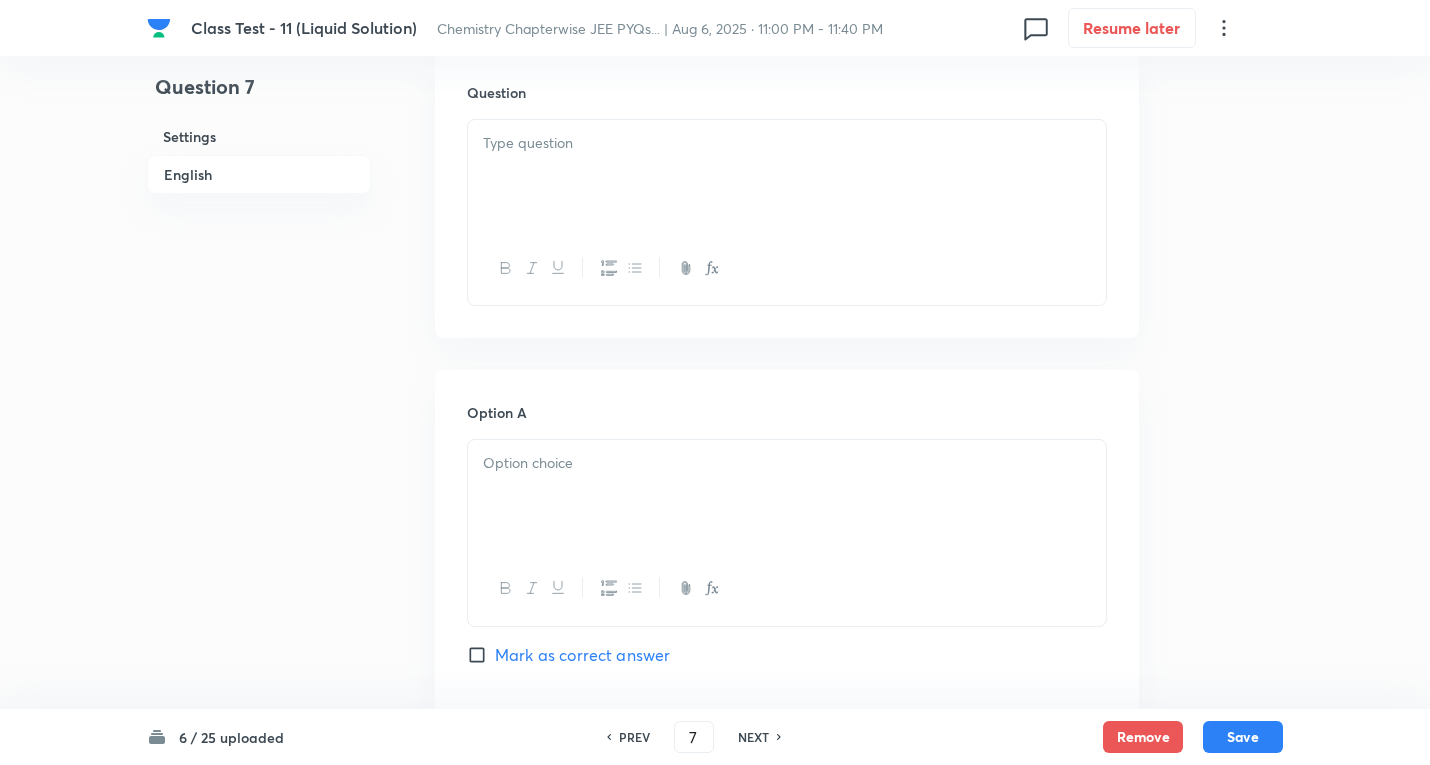 click at bounding box center (787, 176) 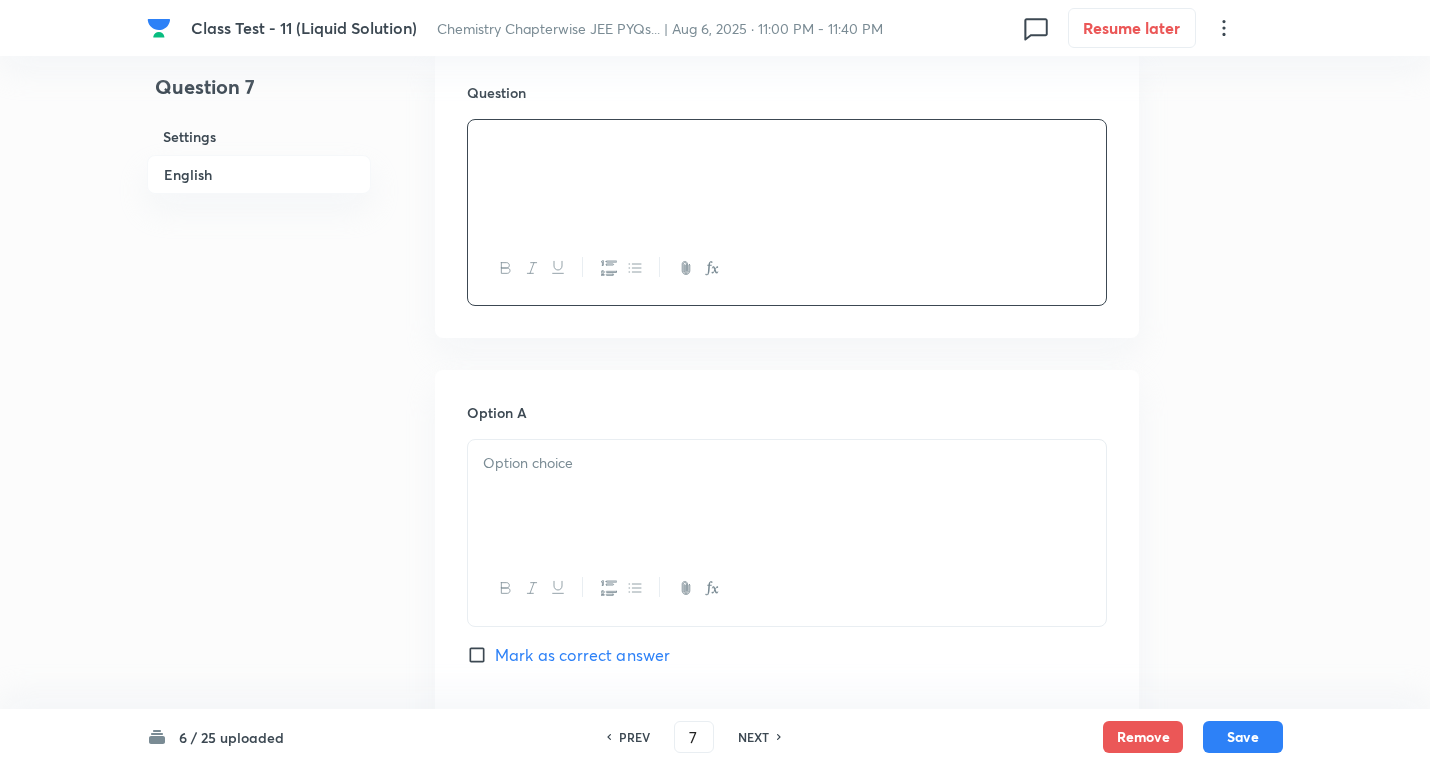 click at bounding box center (787, 176) 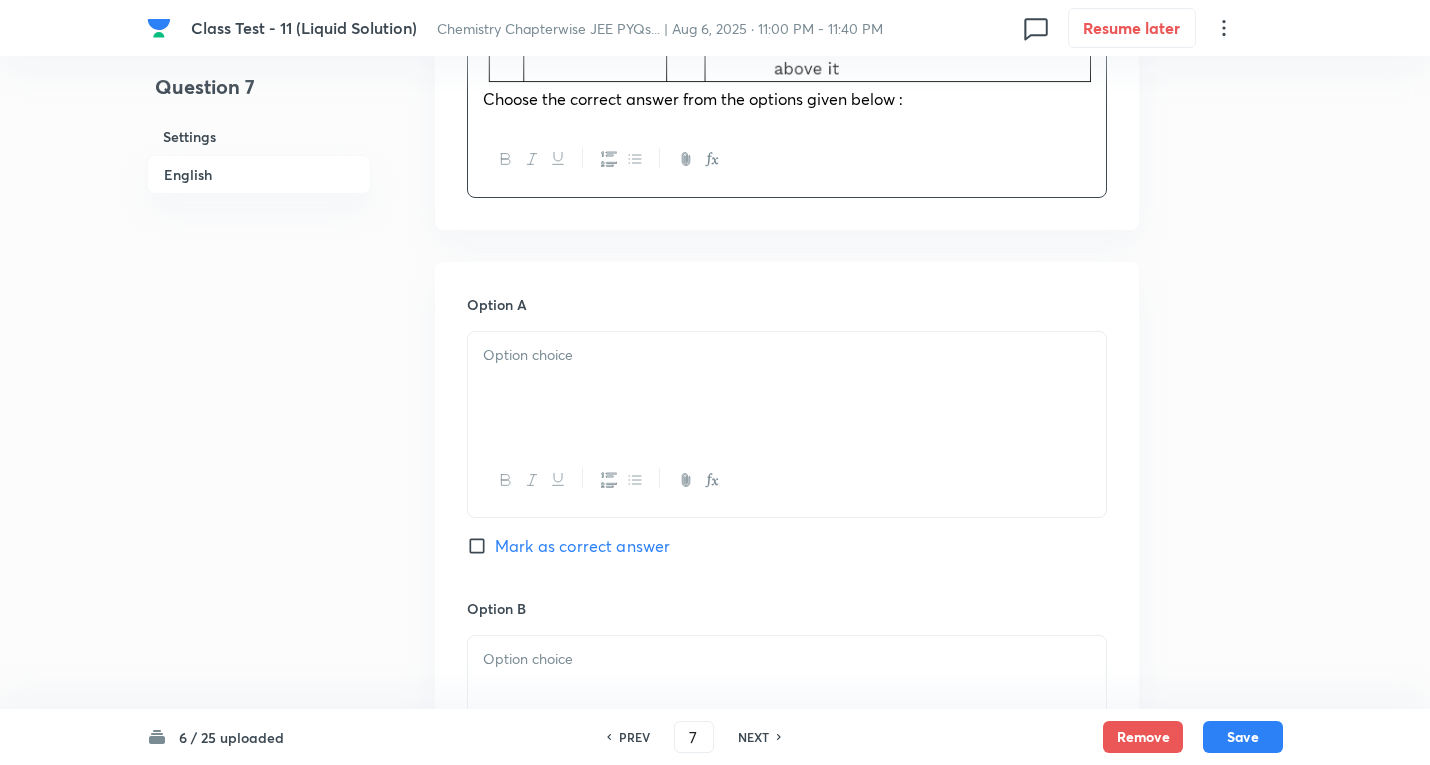 scroll, scrollTop: 900, scrollLeft: 0, axis: vertical 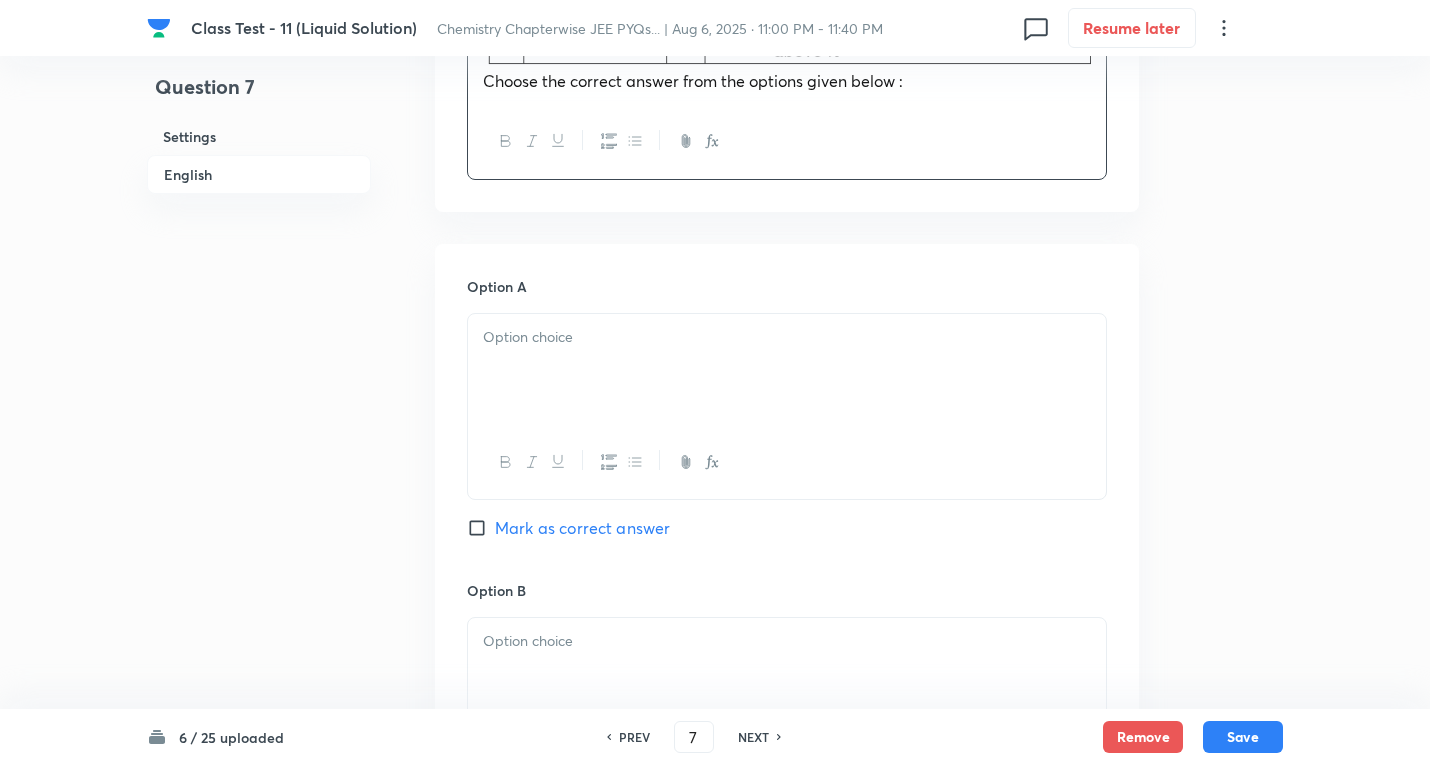 click at bounding box center (787, 337) 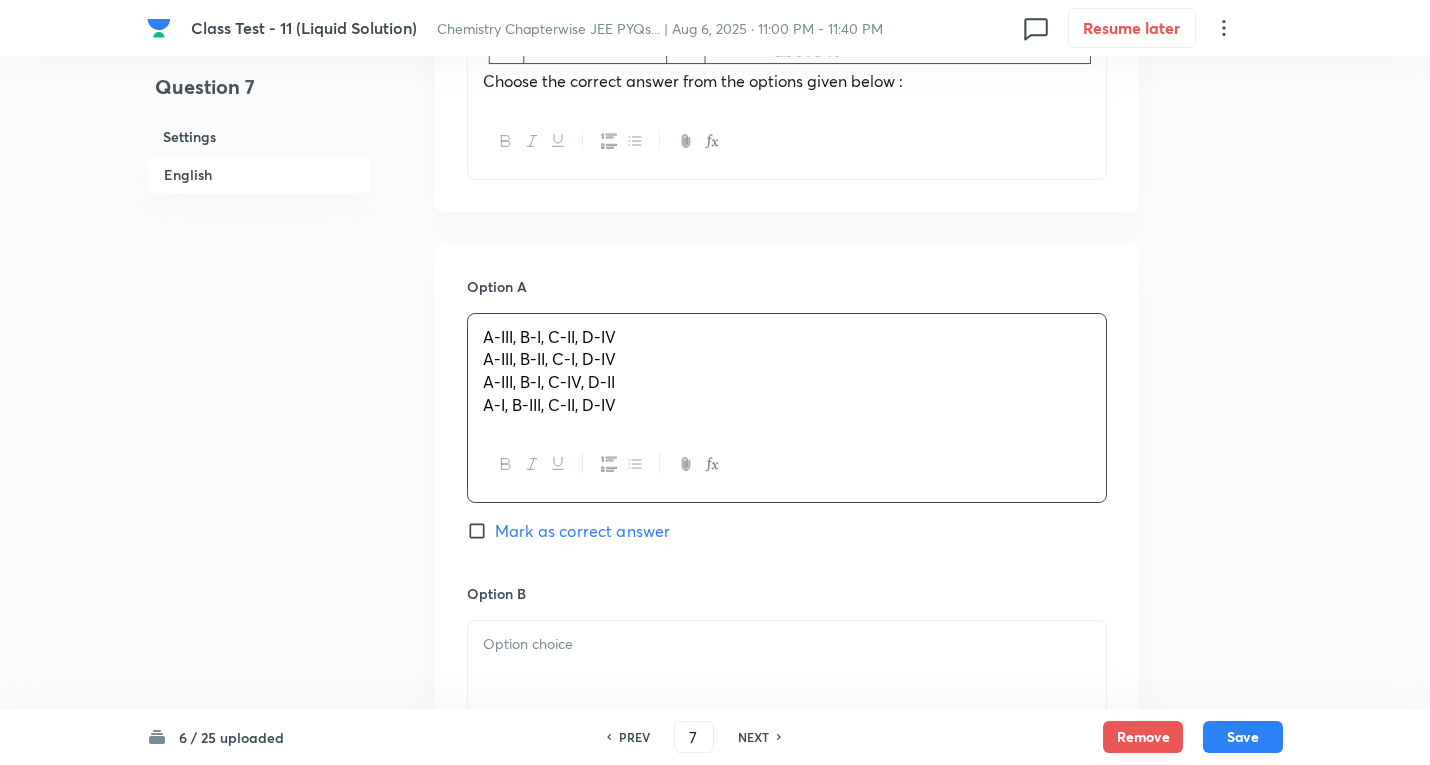 drag, startPoint x: 739, startPoint y: 415, endPoint x: 982, endPoint y: 423, distance: 243.13165 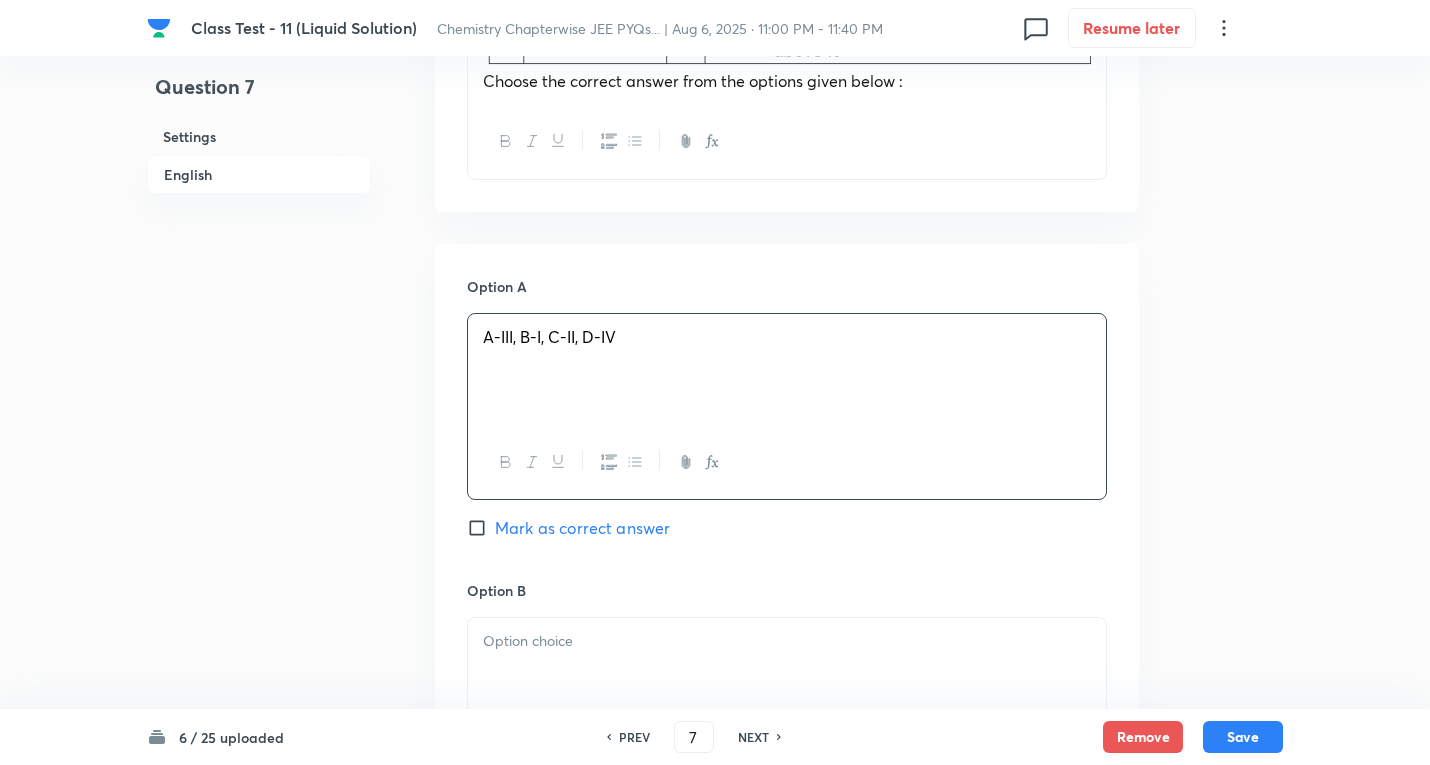 click on "Mark as correct answer" at bounding box center (582, 528) 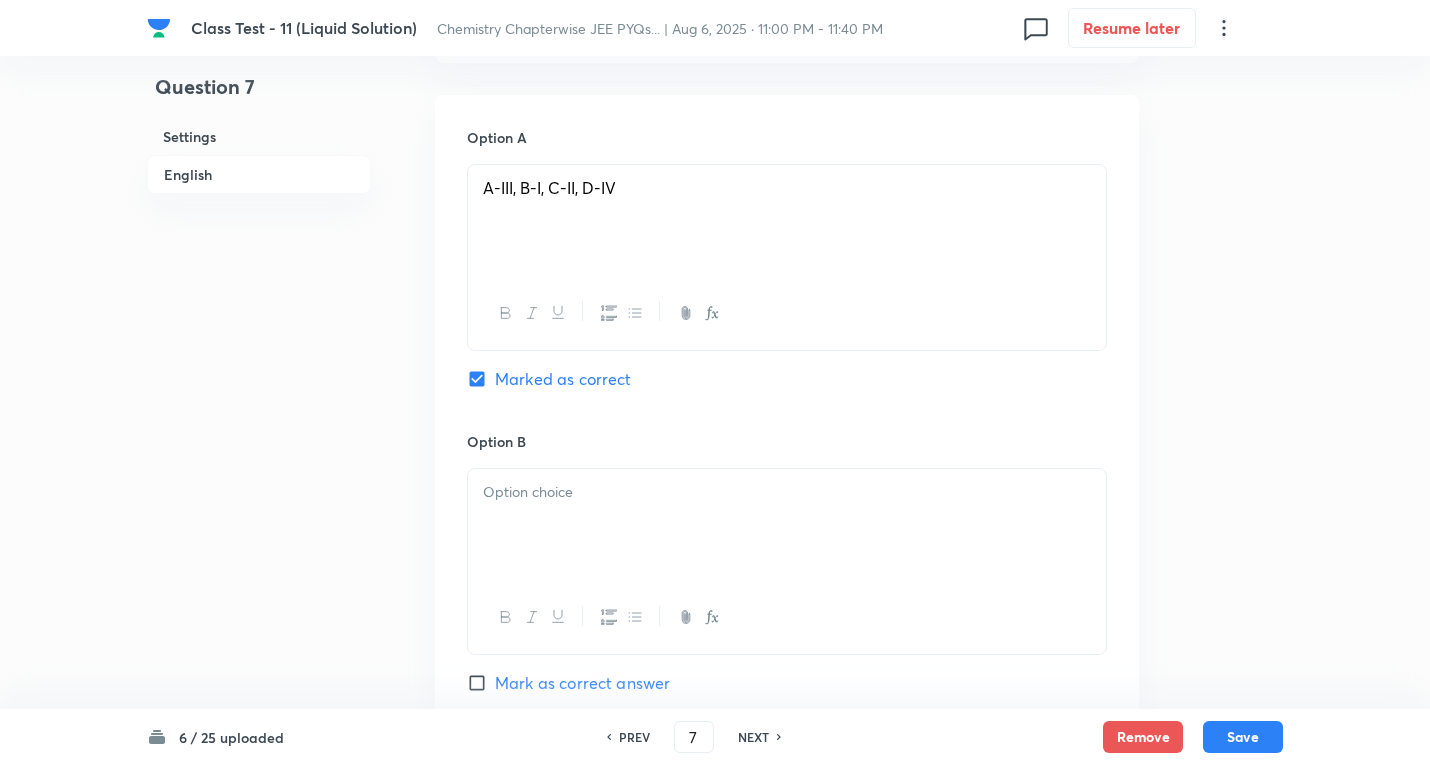 scroll, scrollTop: 1300, scrollLeft: 0, axis: vertical 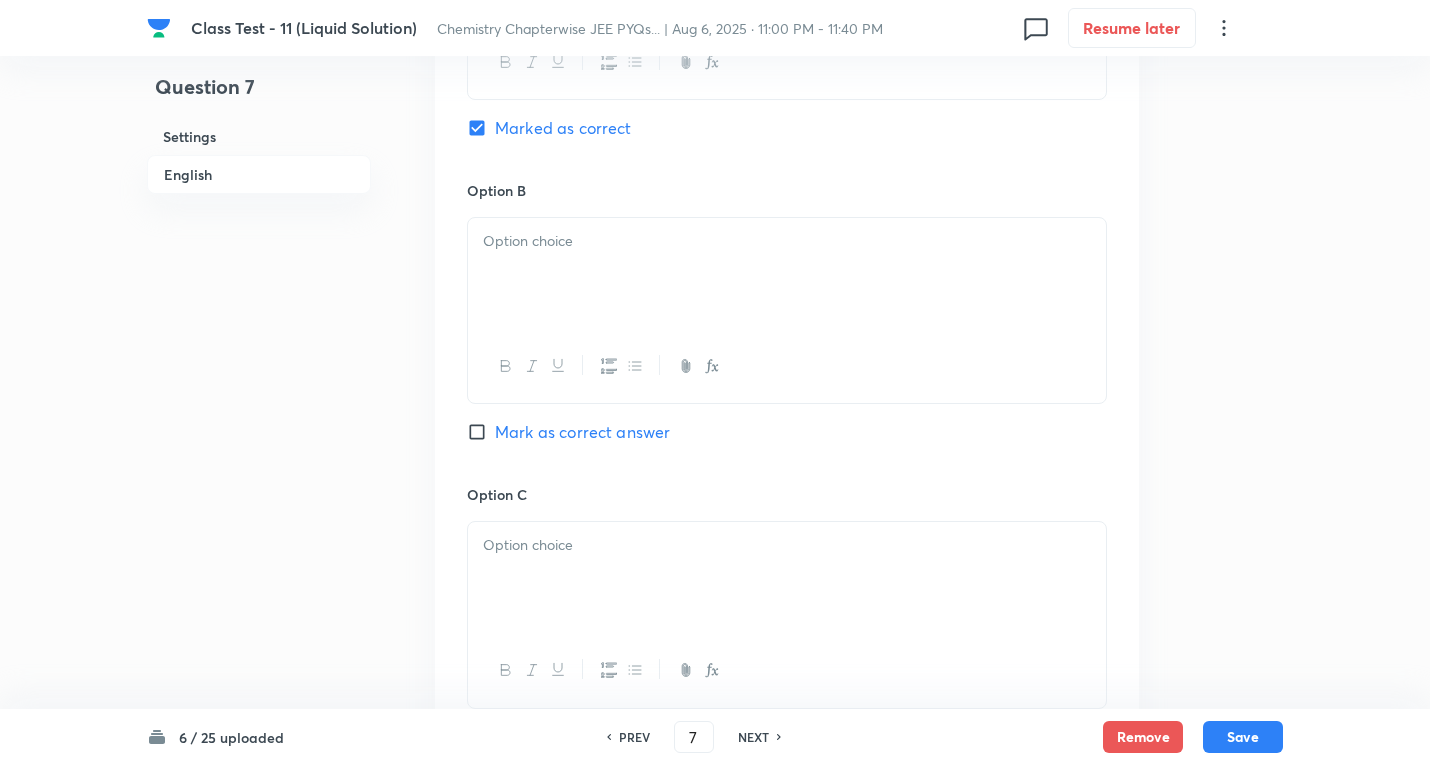 click at bounding box center (787, 241) 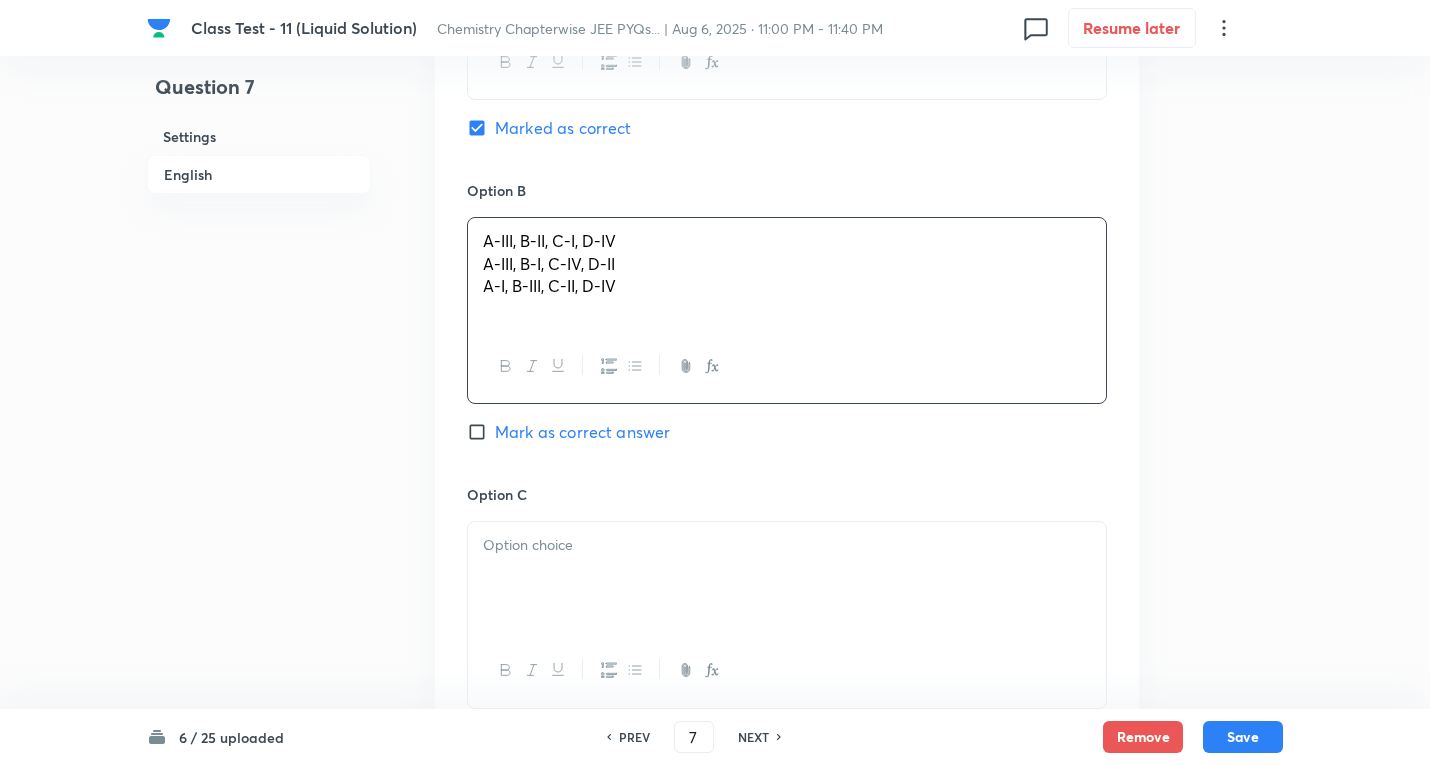 drag, startPoint x: 809, startPoint y: 317, endPoint x: 400, endPoint y: 241, distance: 416.0012 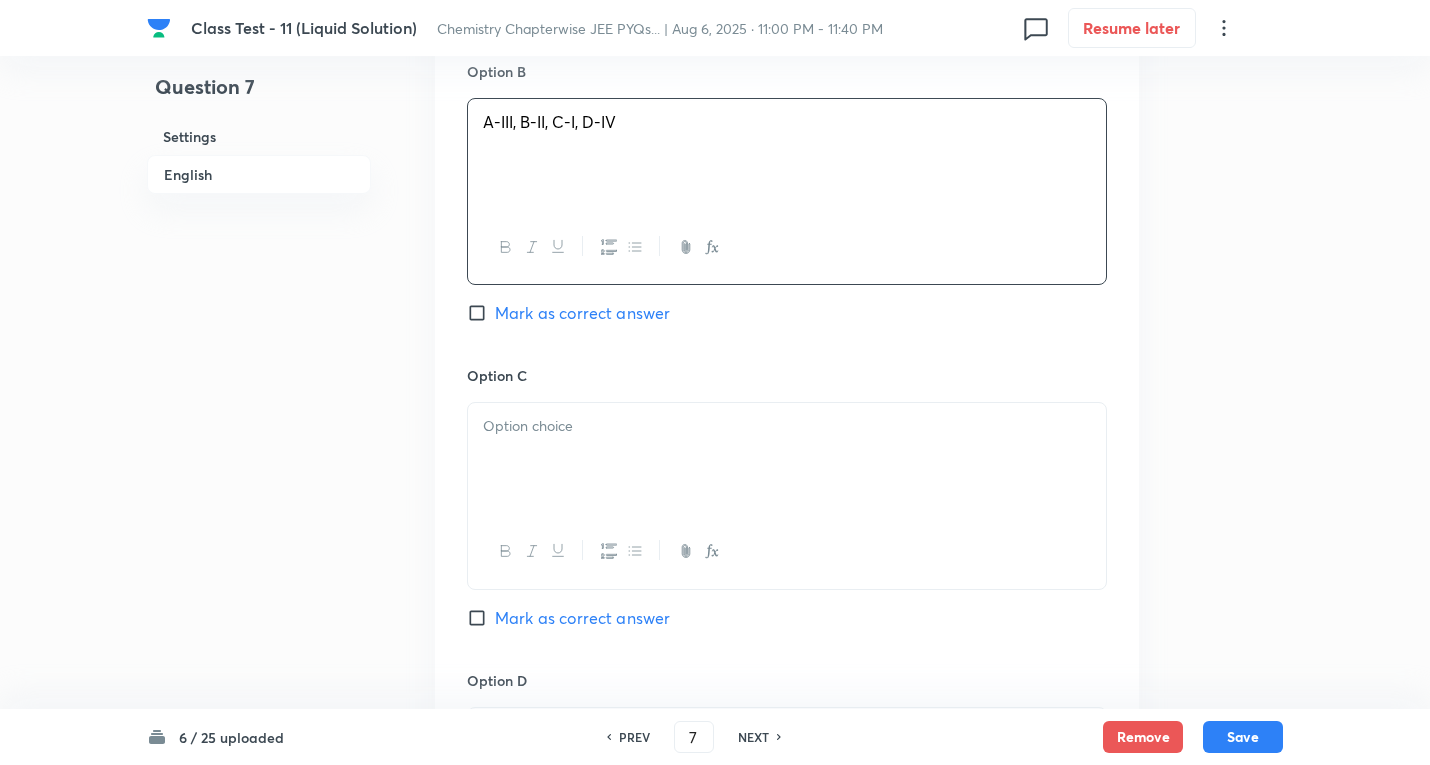 scroll, scrollTop: 1600, scrollLeft: 0, axis: vertical 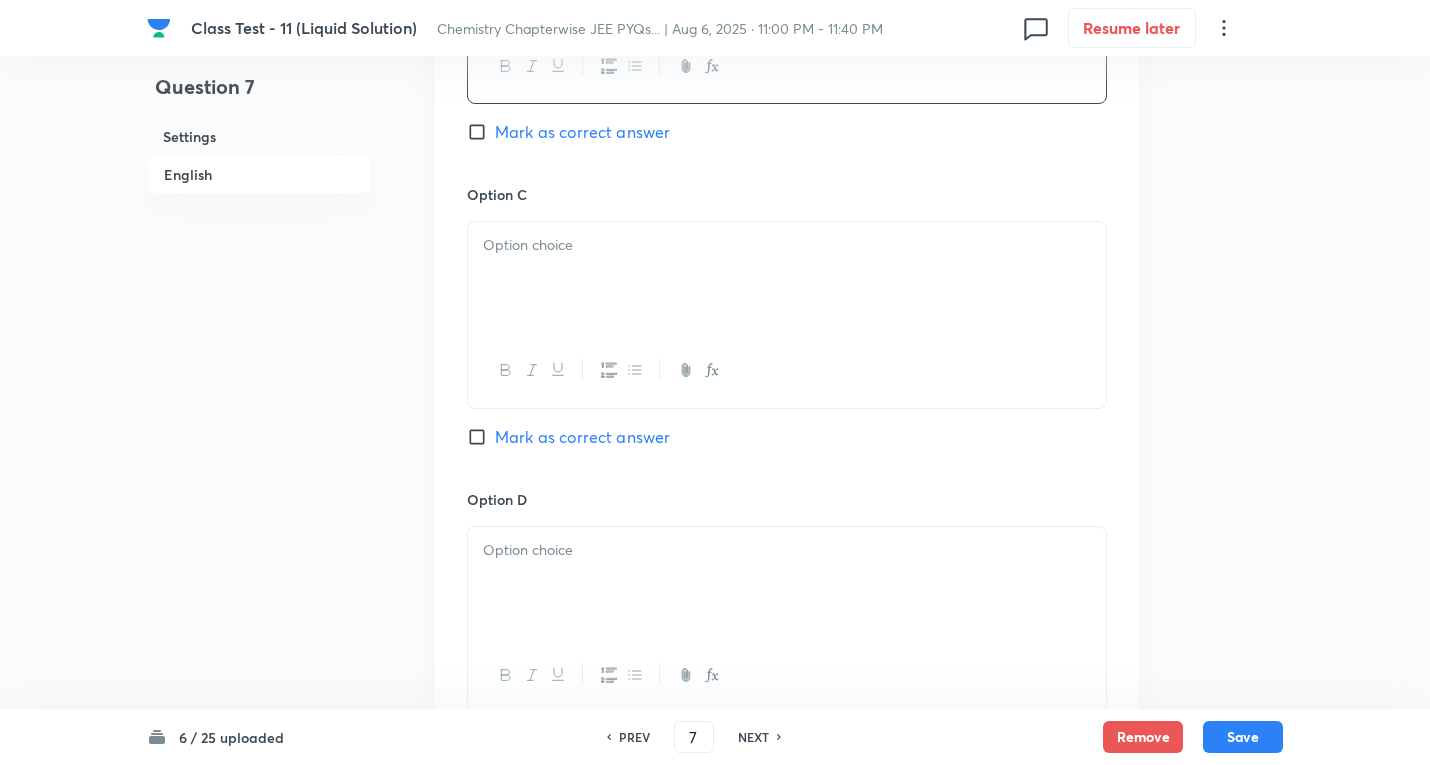 click at bounding box center (787, 278) 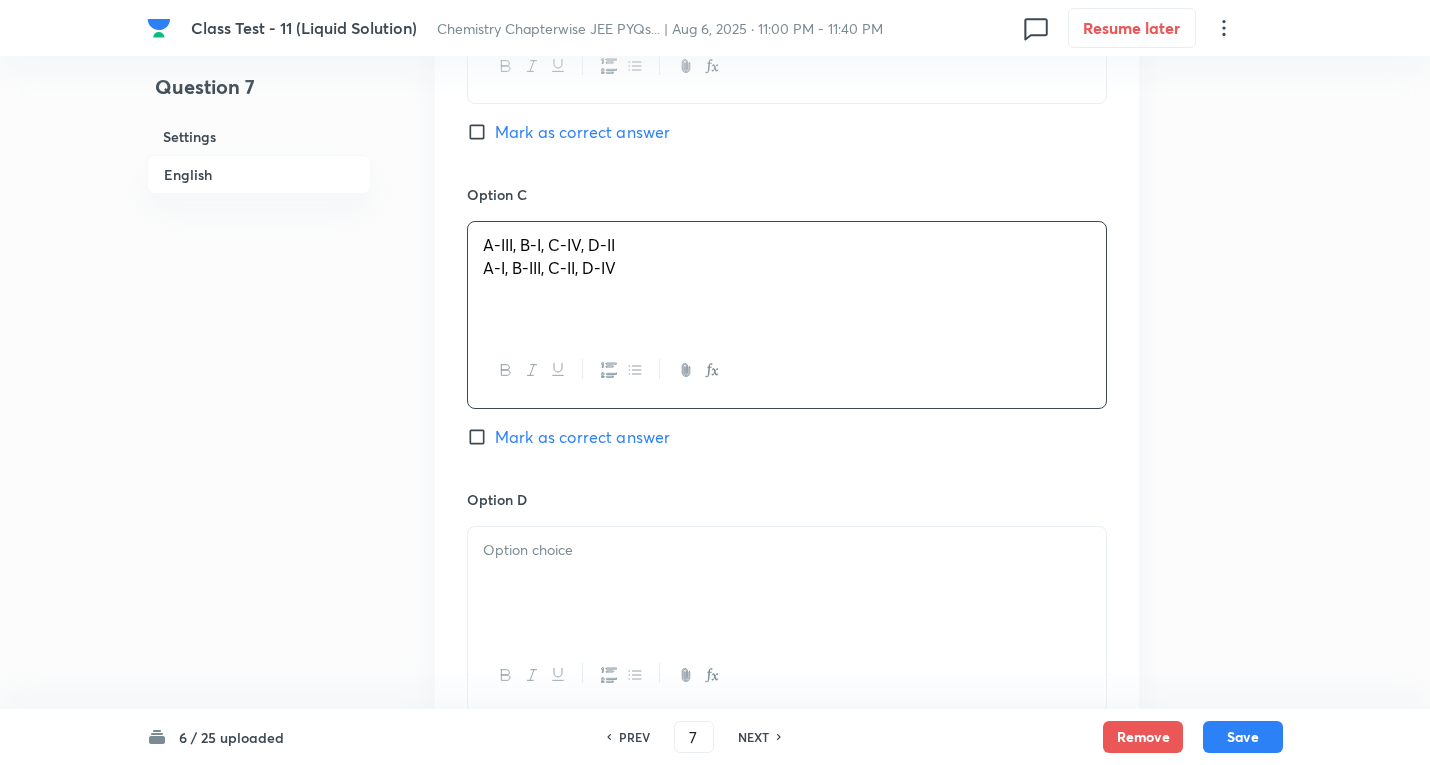 drag, startPoint x: 481, startPoint y: 266, endPoint x: 909, endPoint y: 273, distance: 428.05725 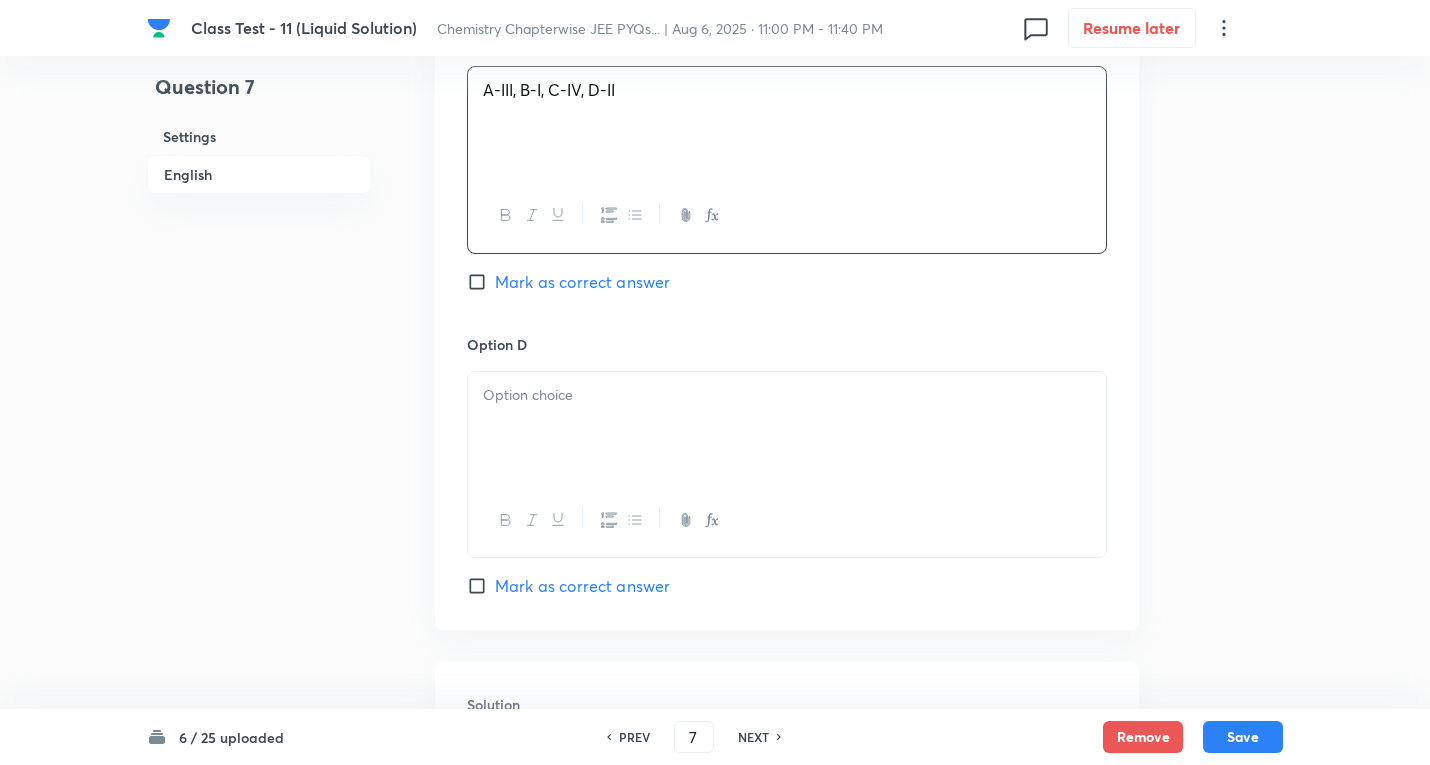 scroll, scrollTop: 1900, scrollLeft: 0, axis: vertical 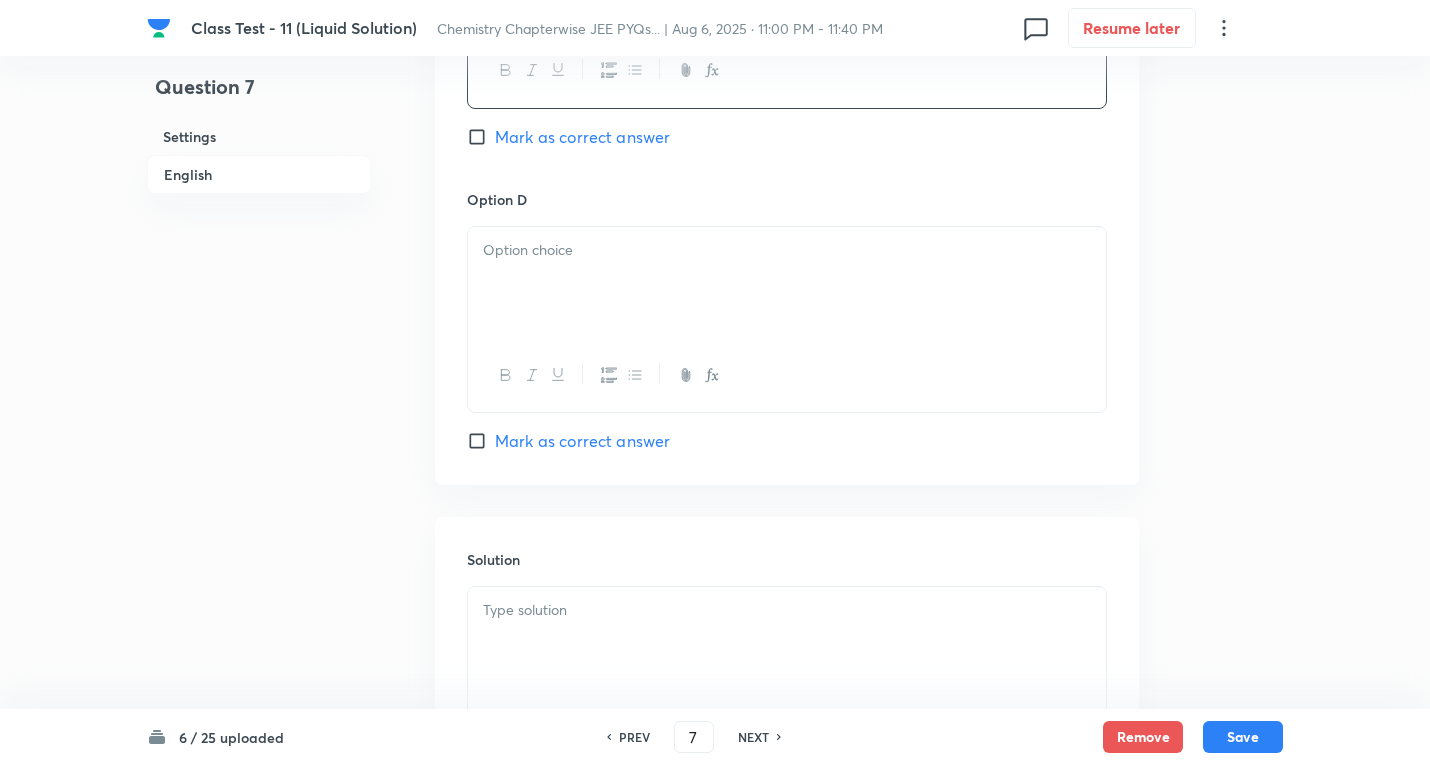 click at bounding box center [787, 250] 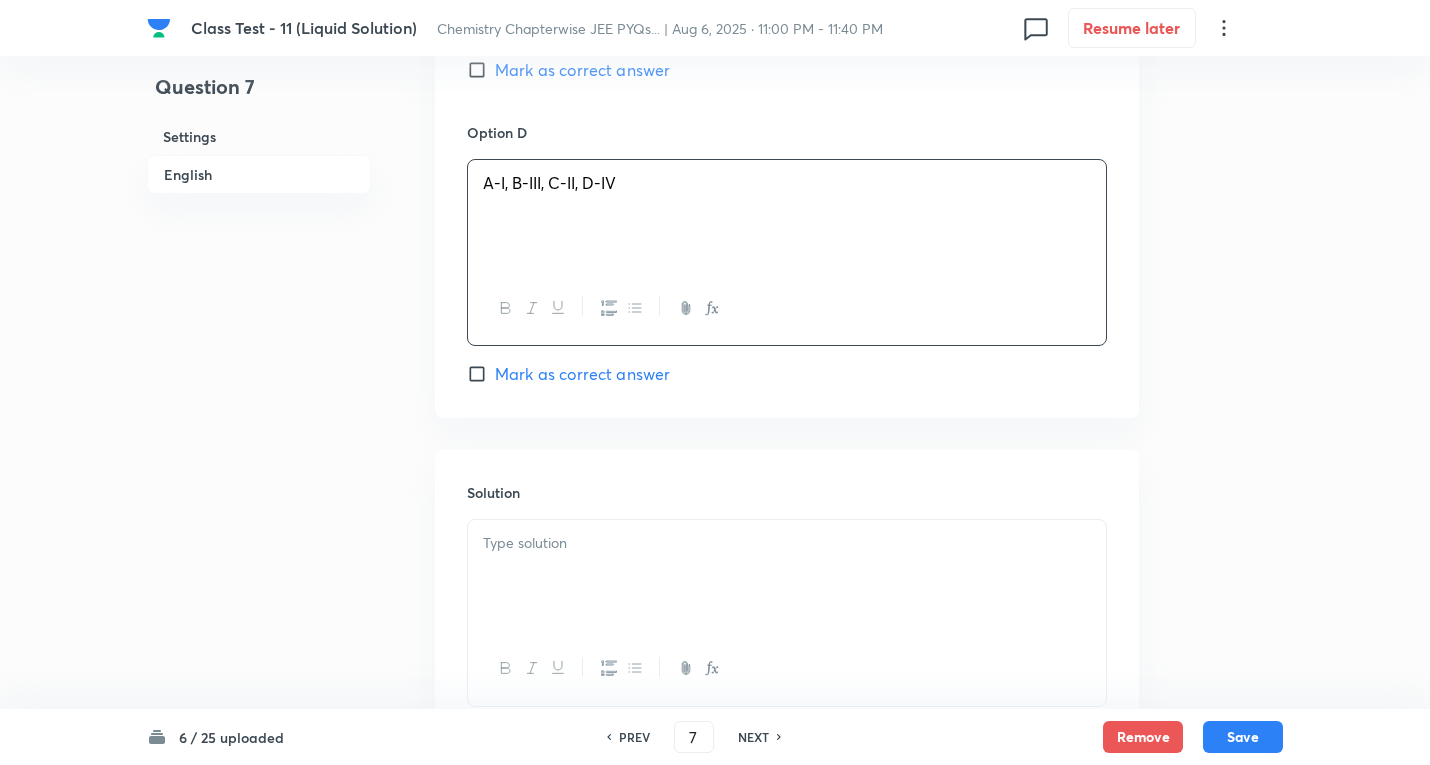 scroll, scrollTop: 2100, scrollLeft: 0, axis: vertical 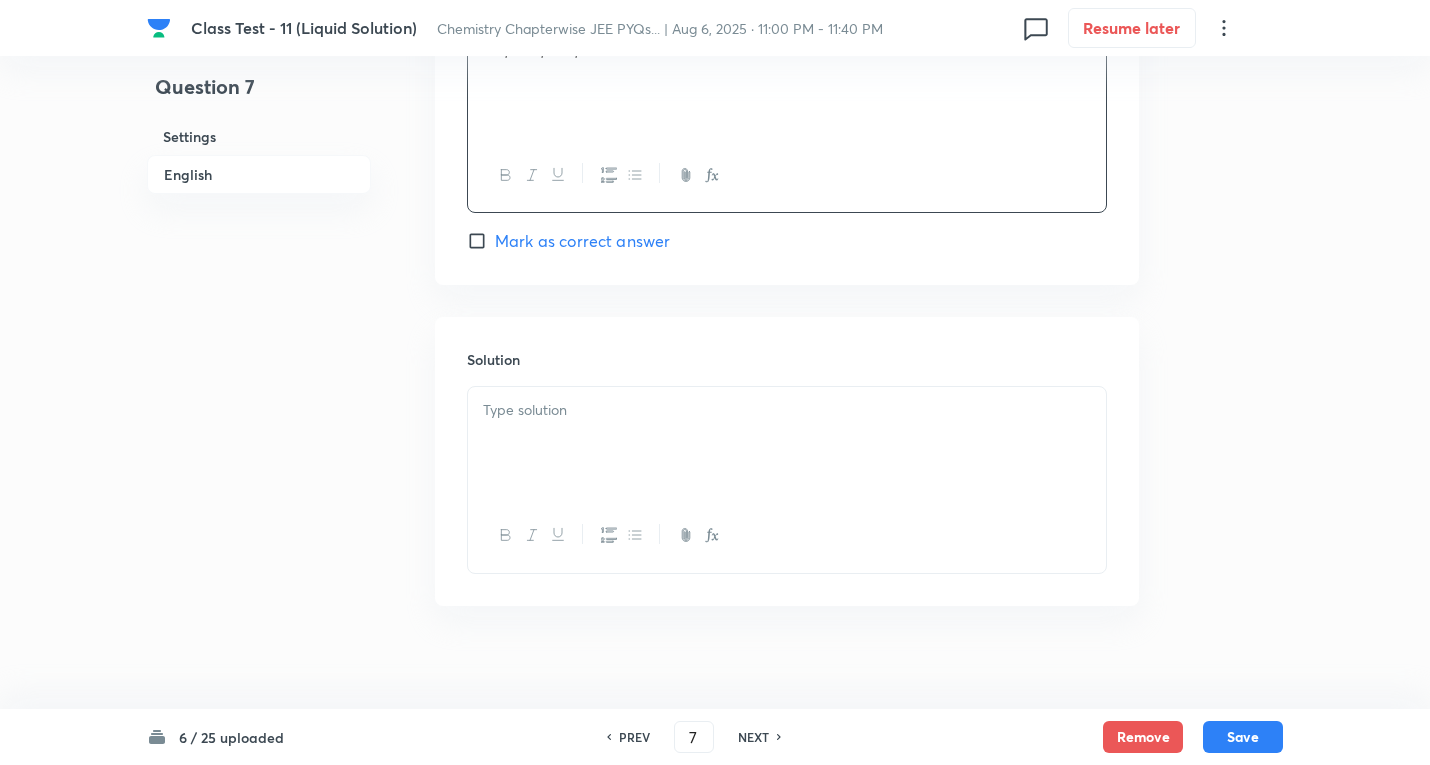 click at bounding box center (787, 443) 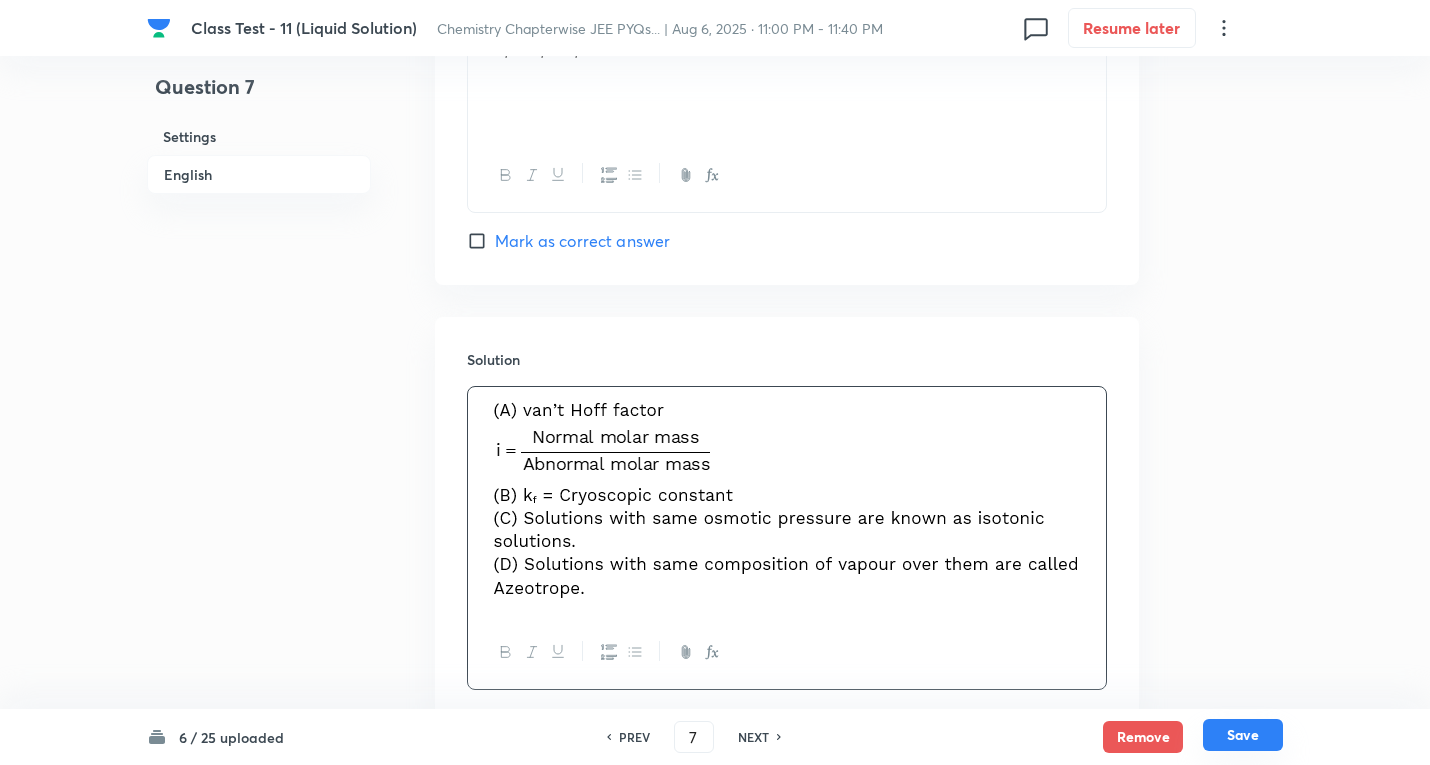 click on "Save" at bounding box center [1243, 735] 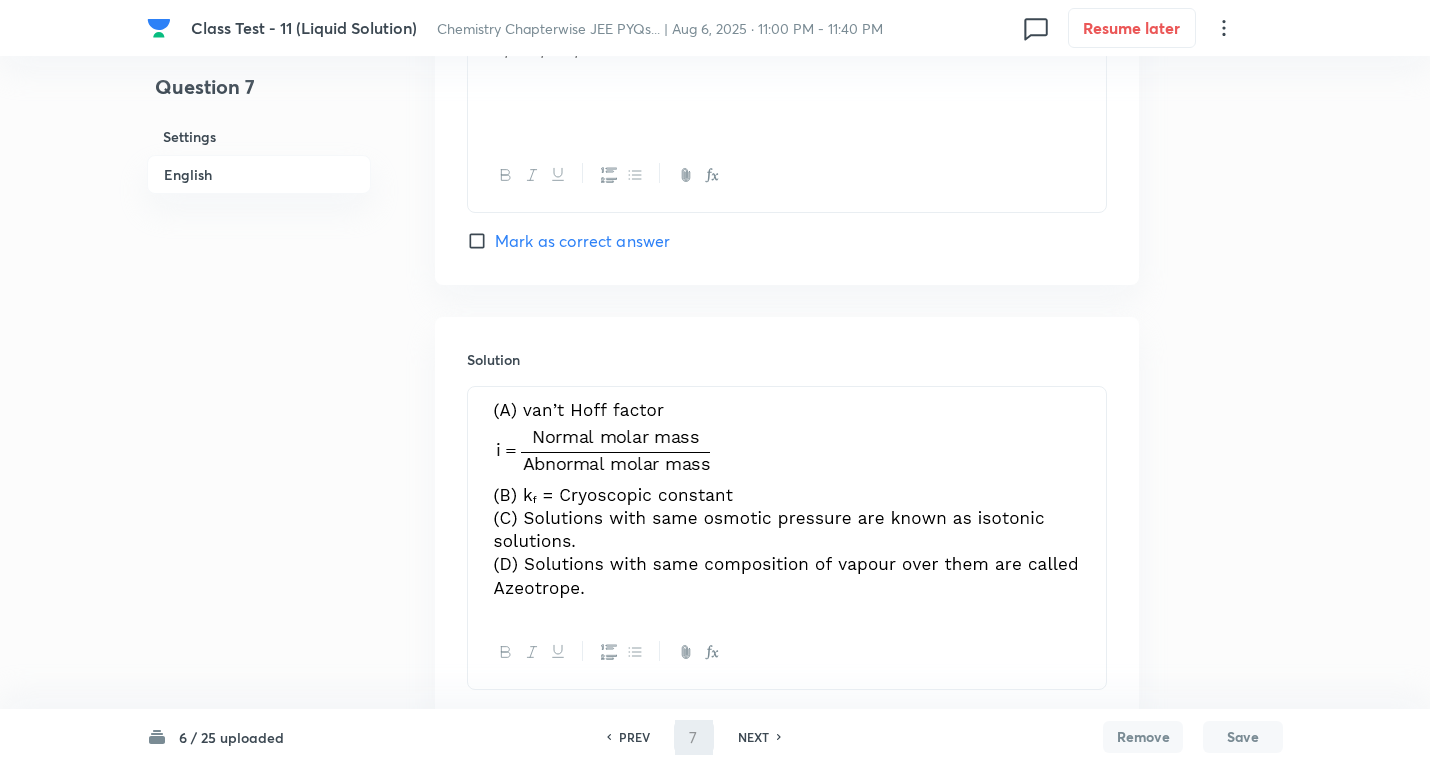 type on "8" 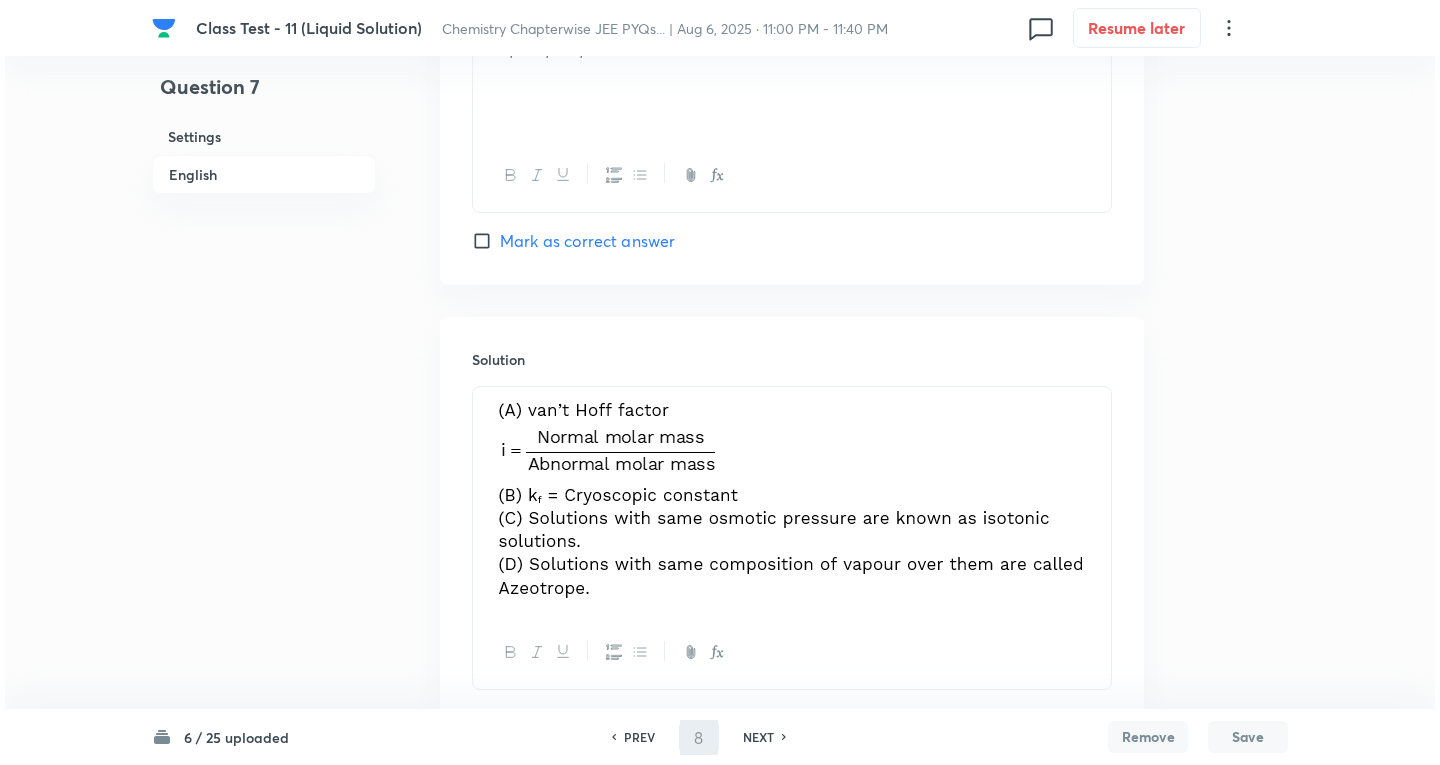 scroll, scrollTop: 0, scrollLeft: 0, axis: both 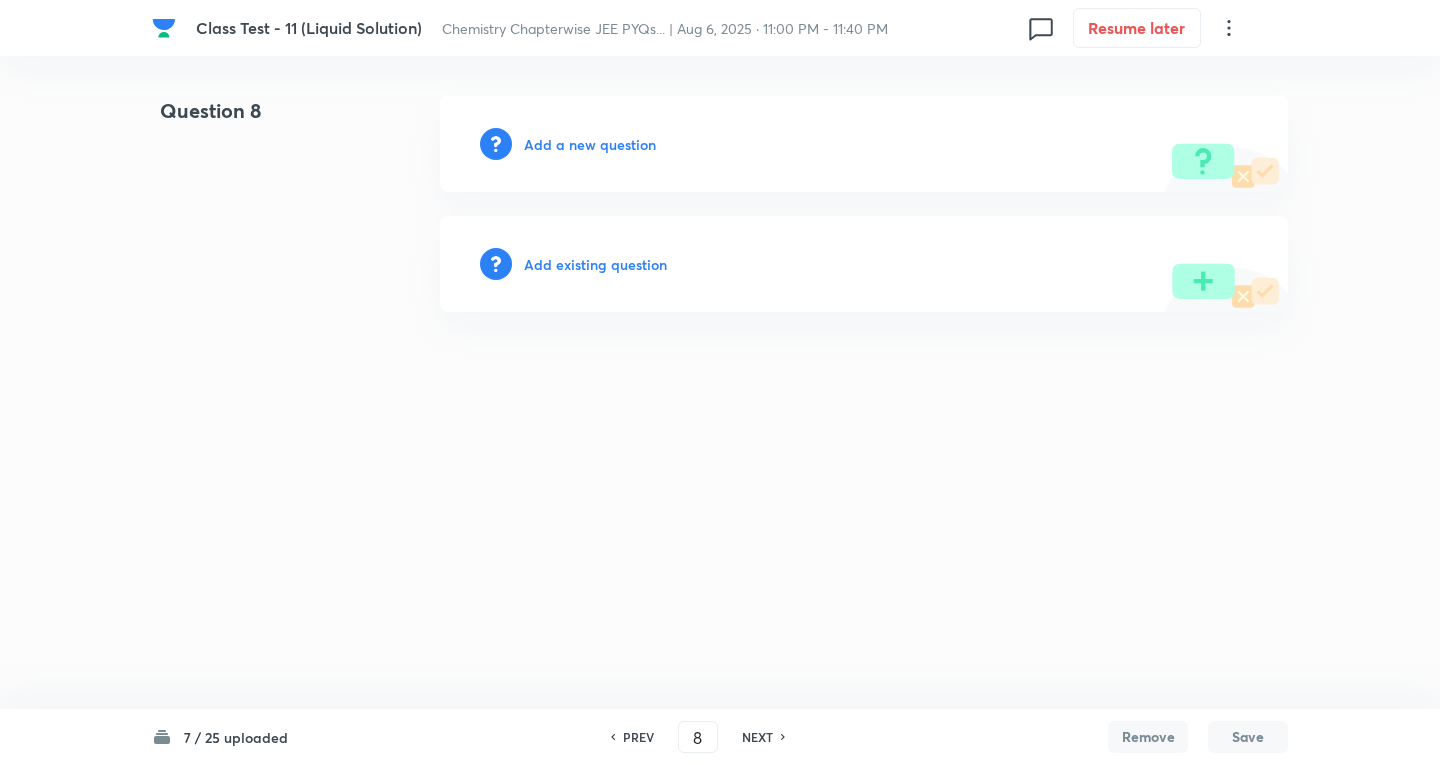 click on "Add a new question" at bounding box center (590, 144) 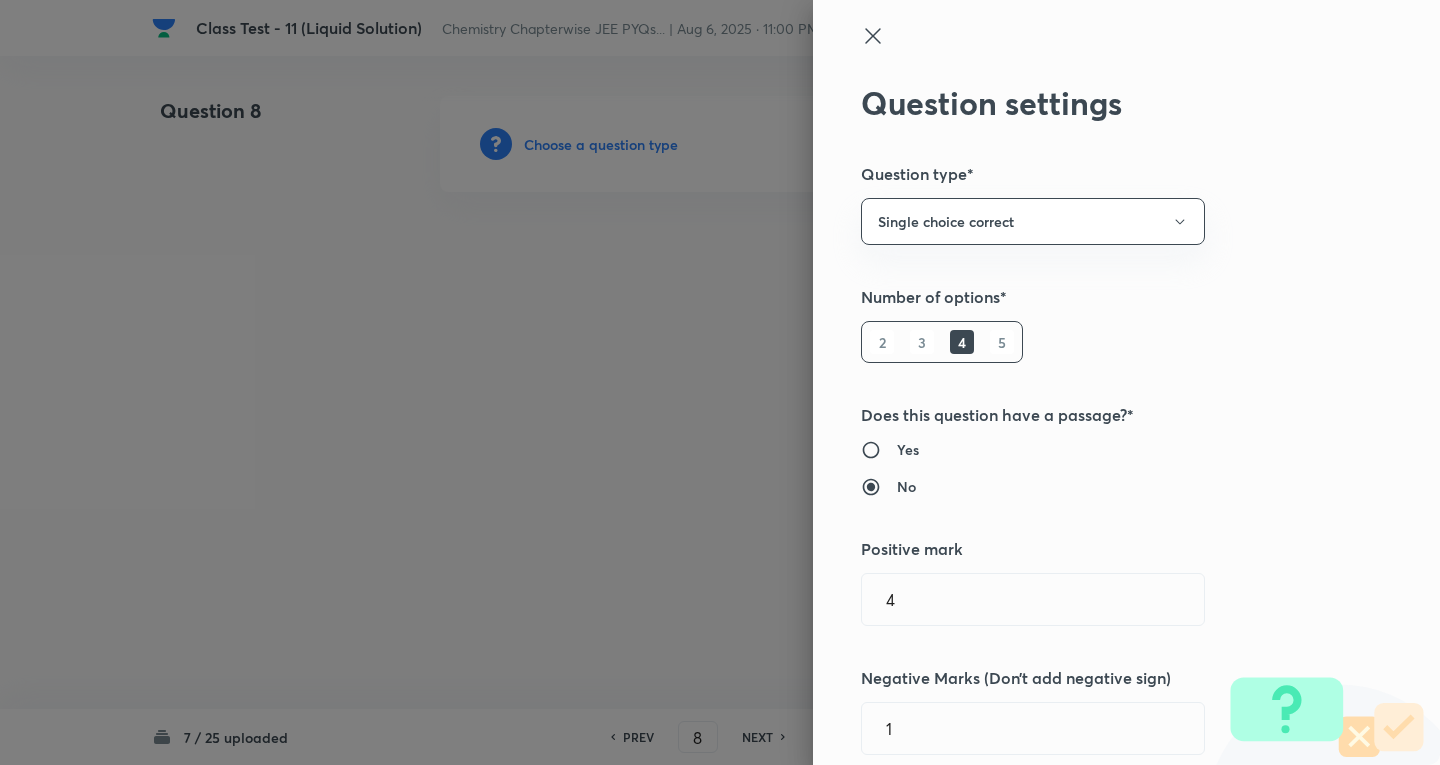type 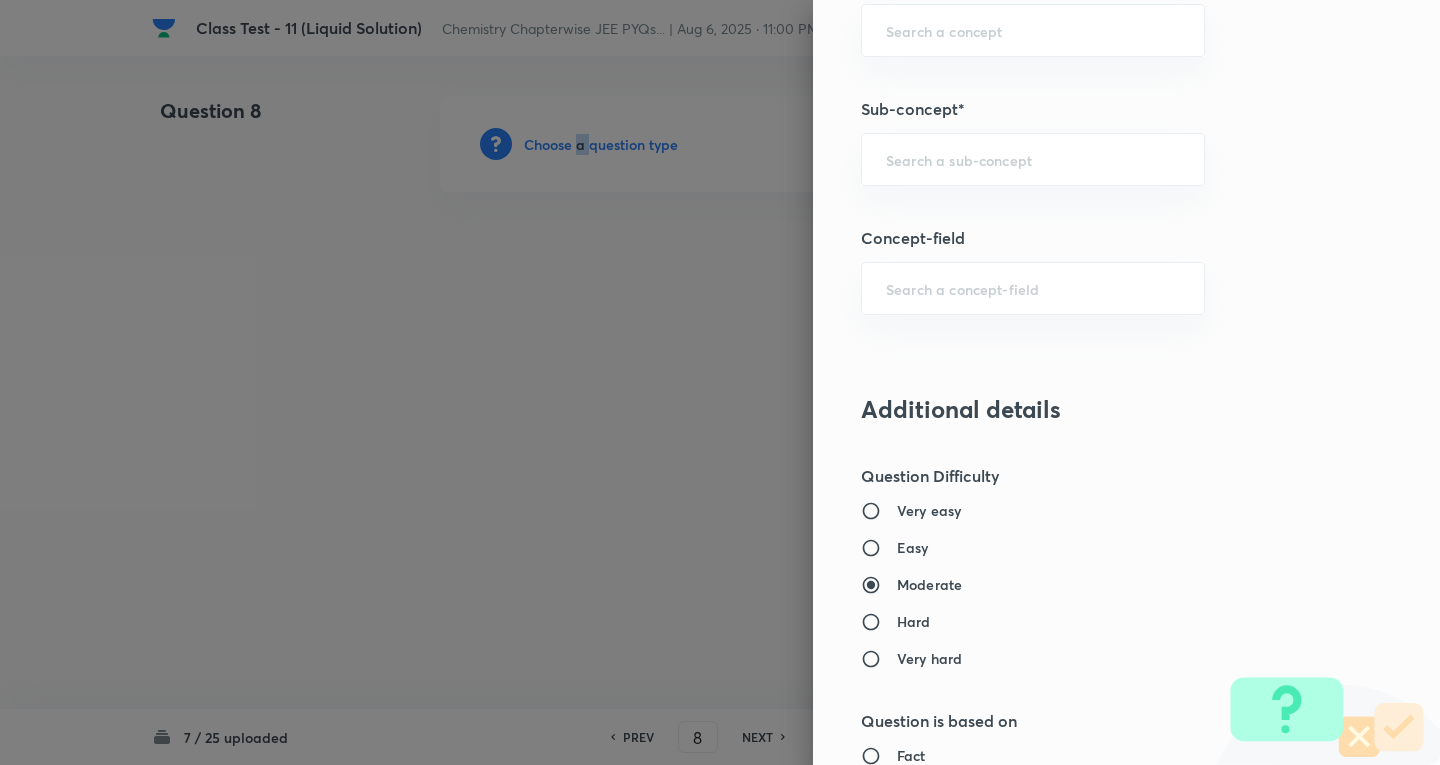 scroll, scrollTop: 1200, scrollLeft: 0, axis: vertical 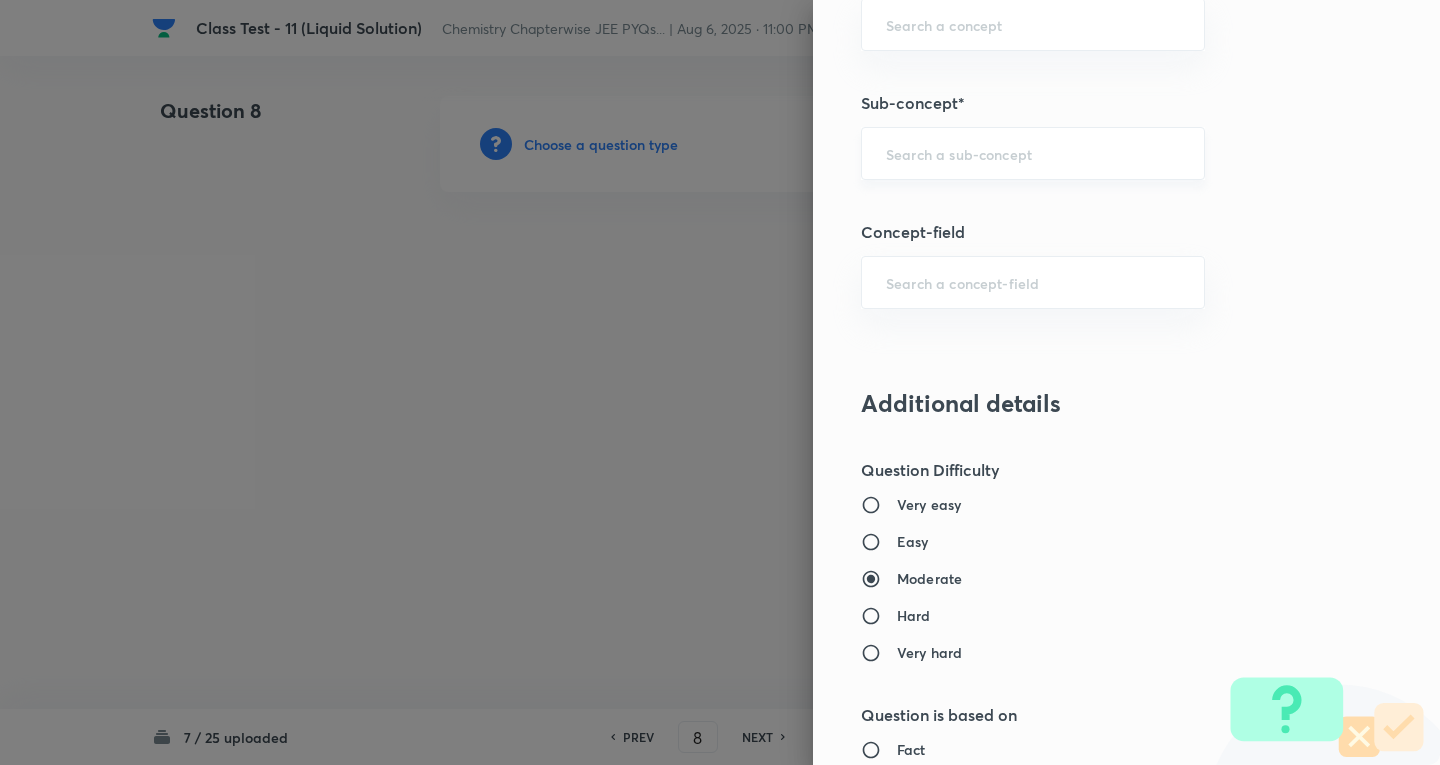 click at bounding box center (1033, 153) 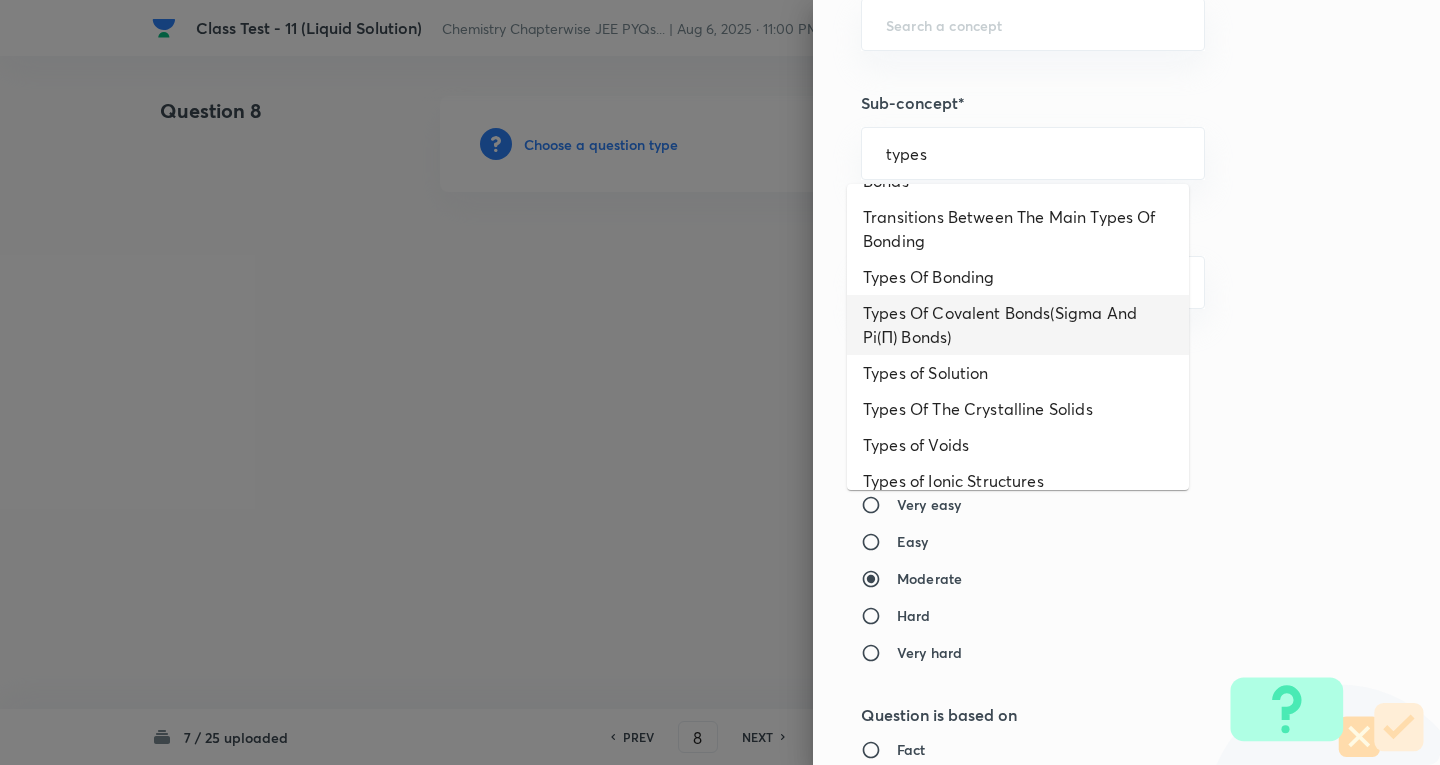 scroll, scrollTop: 400, scrollLeft: 0, axis: vertical 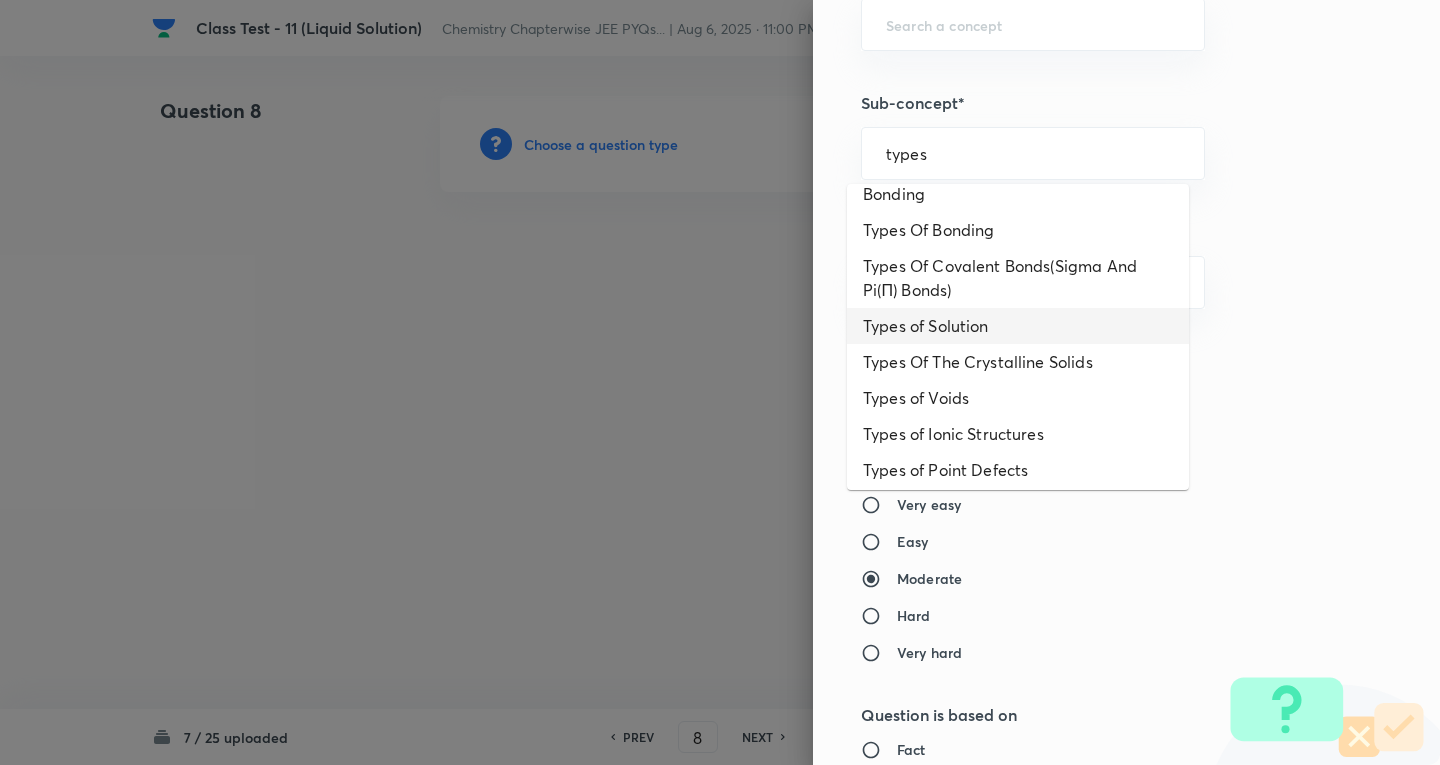 click on "Types of Solution" at bounding box center (1018, 326) 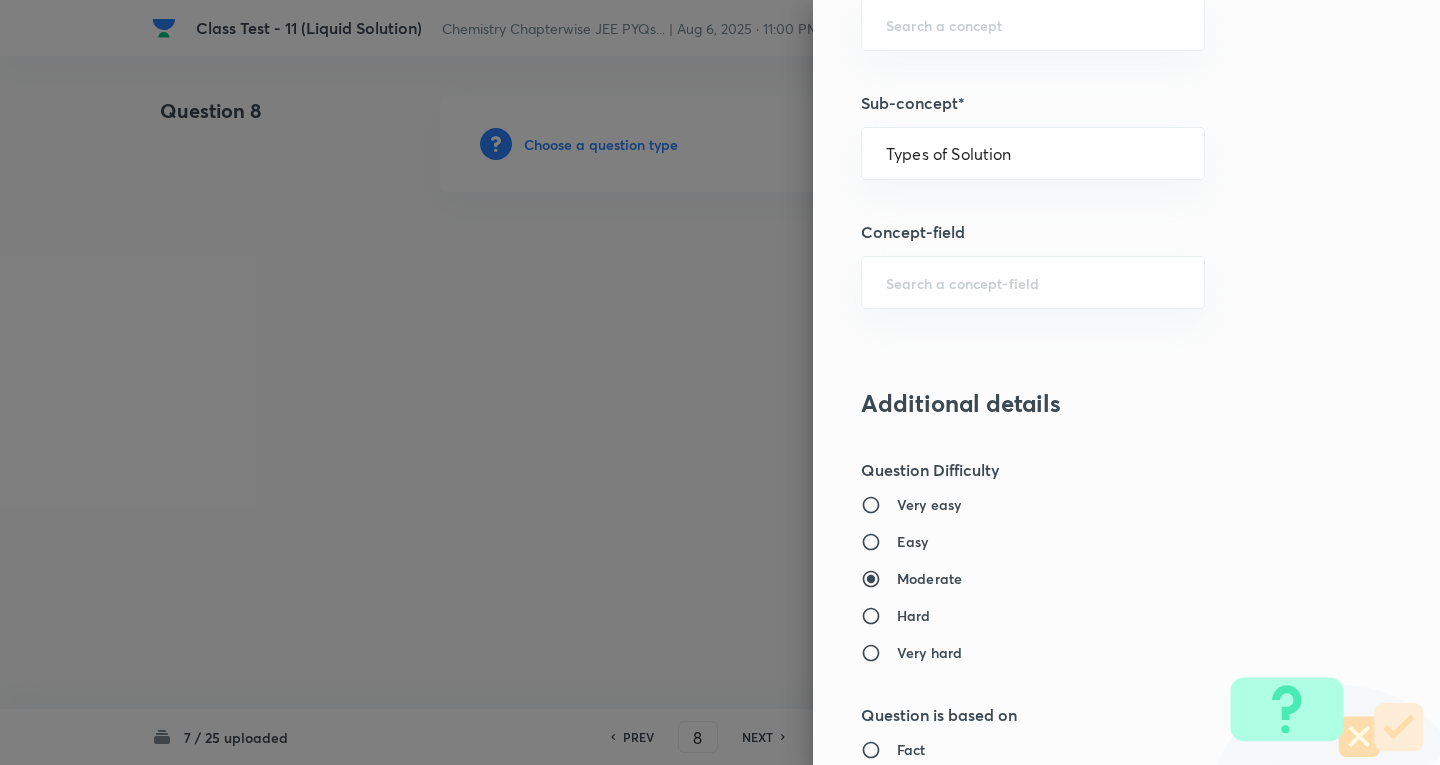type on "Chemistry" 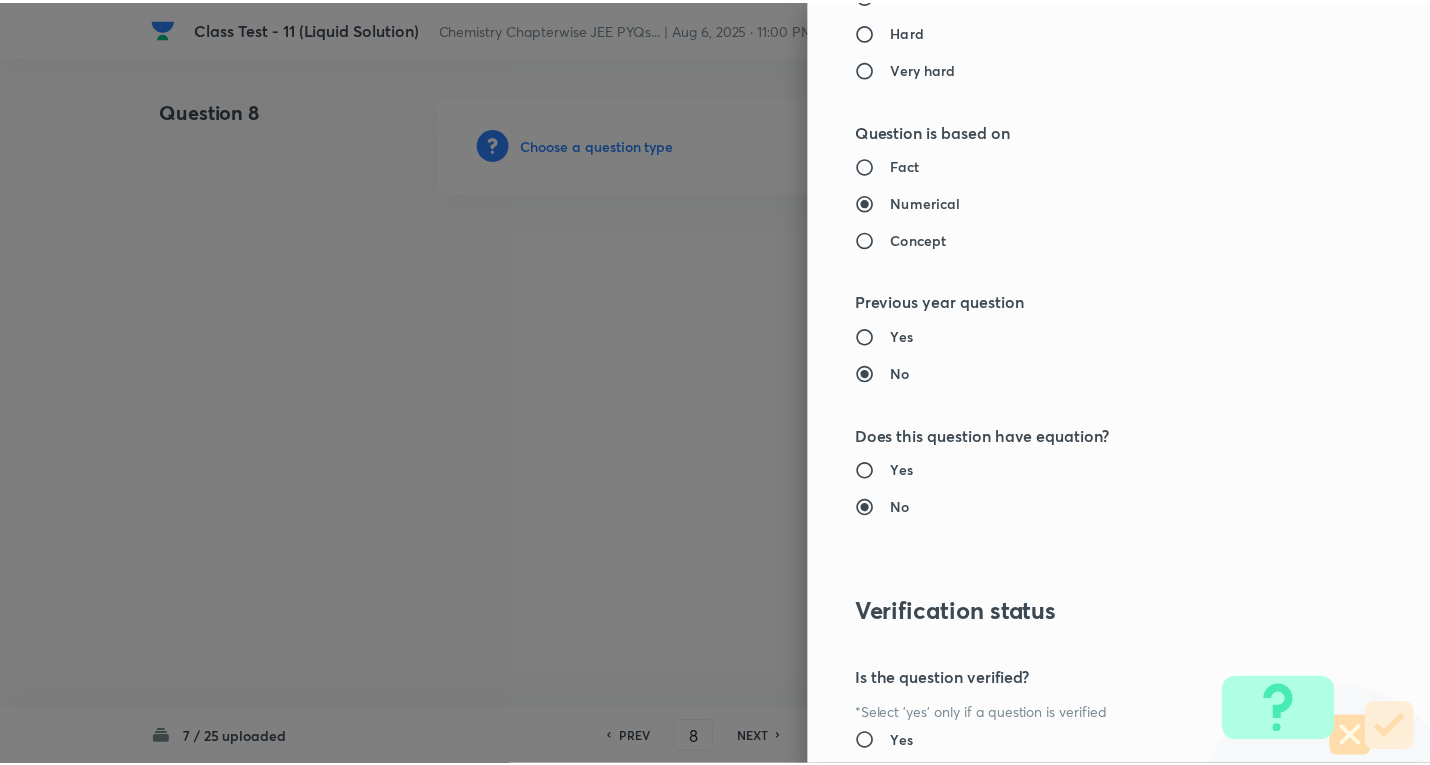 scroll, scrollTop: 1961, scrollLeft: 0, axis: vertical 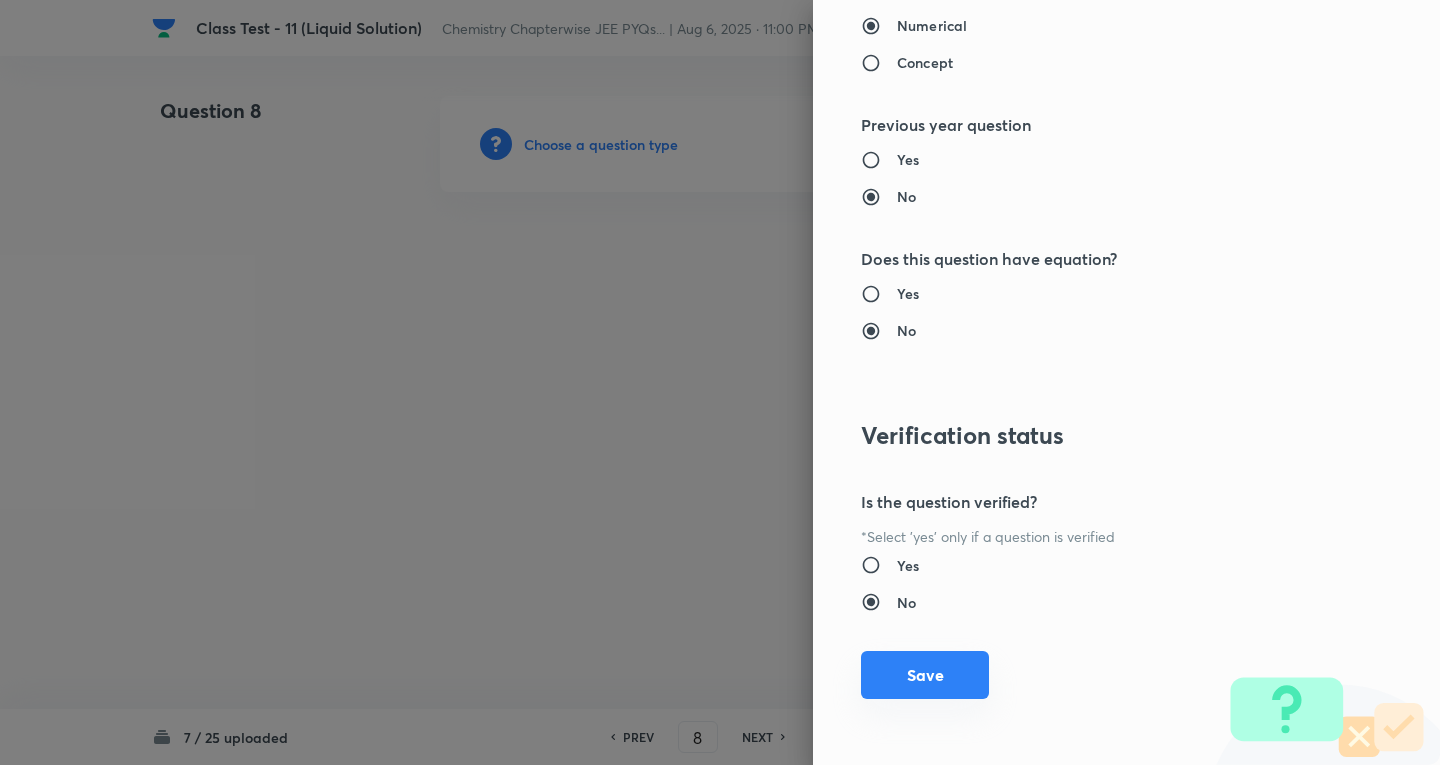 click on "Save" at bounding box center [925, 675] 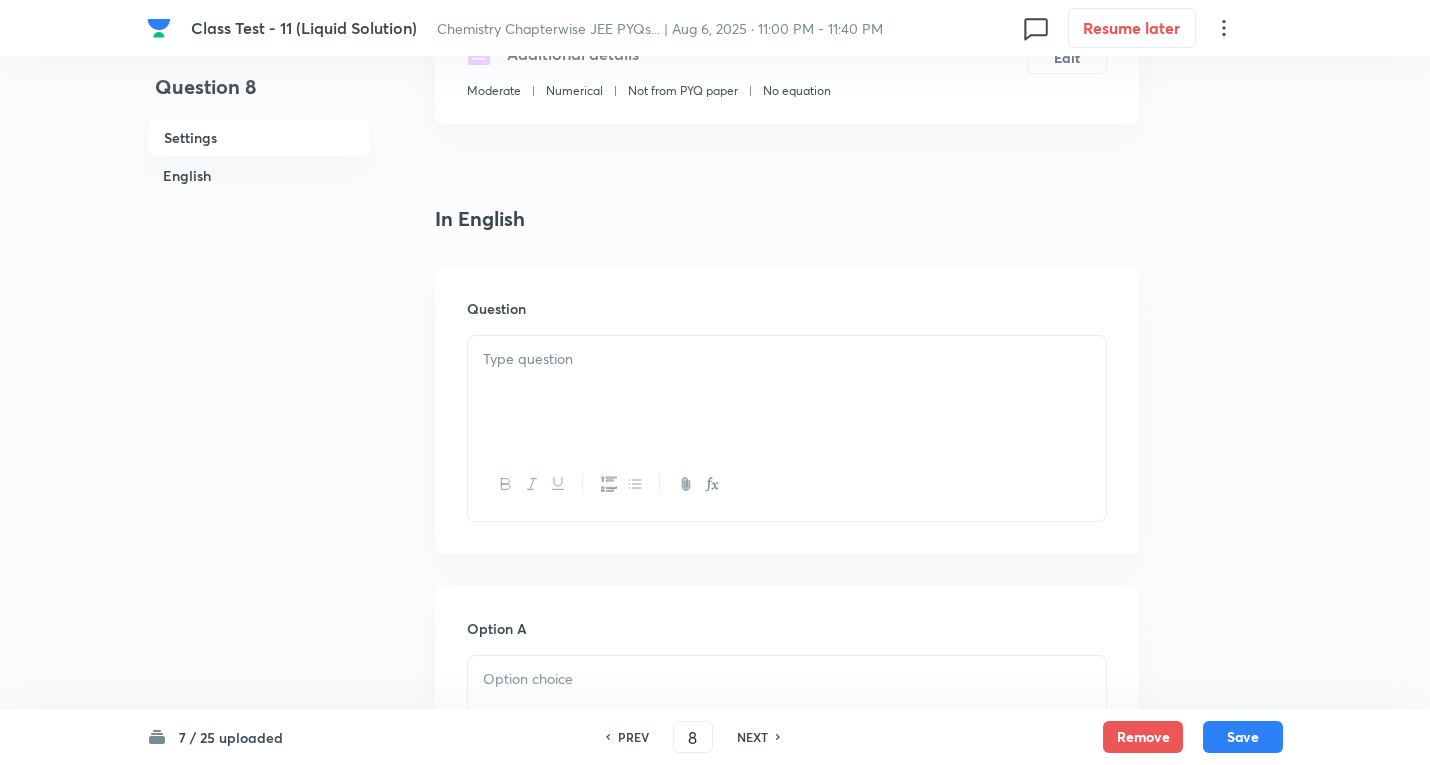 scroll, scrollTop: 400, scrollLeft: 0, axis: vertical 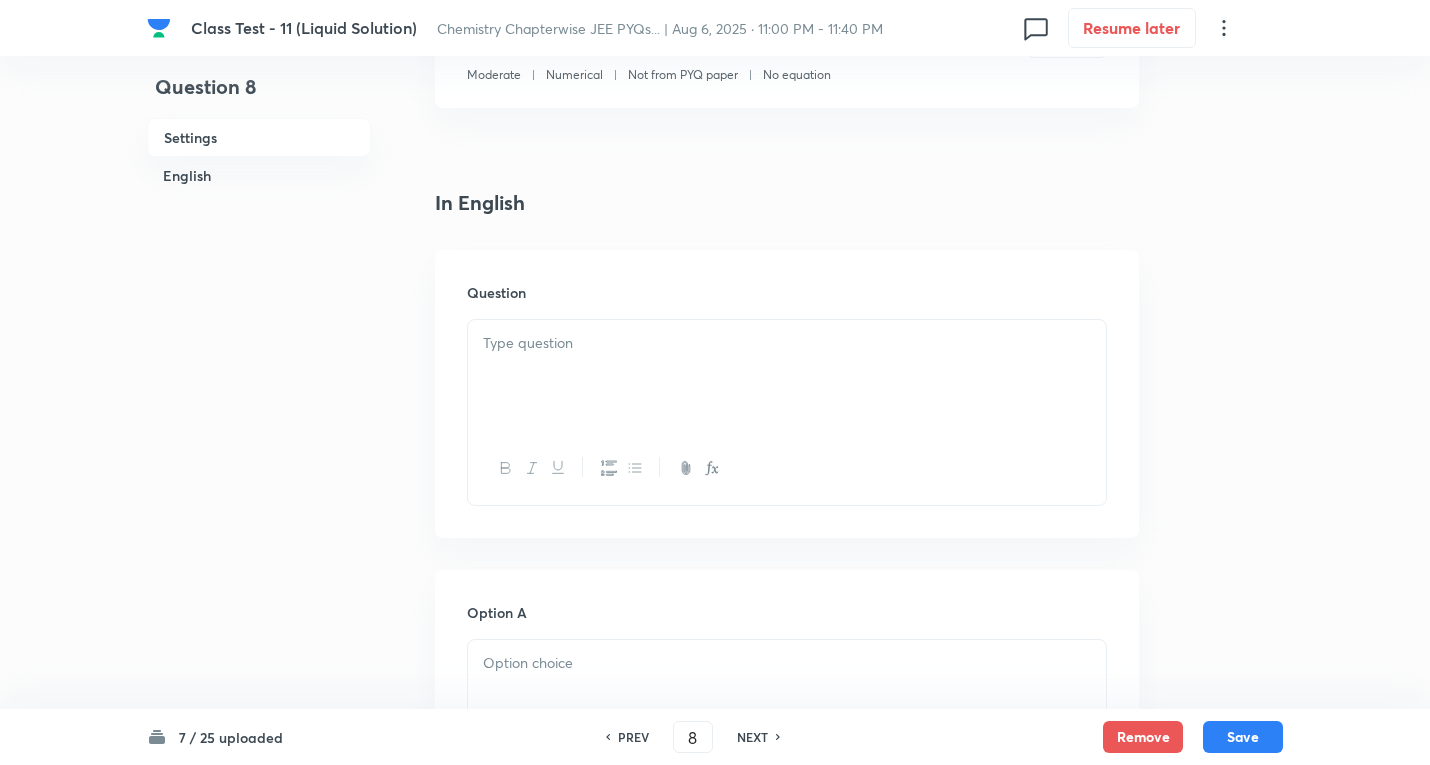 click at bounding box center (787, 376) 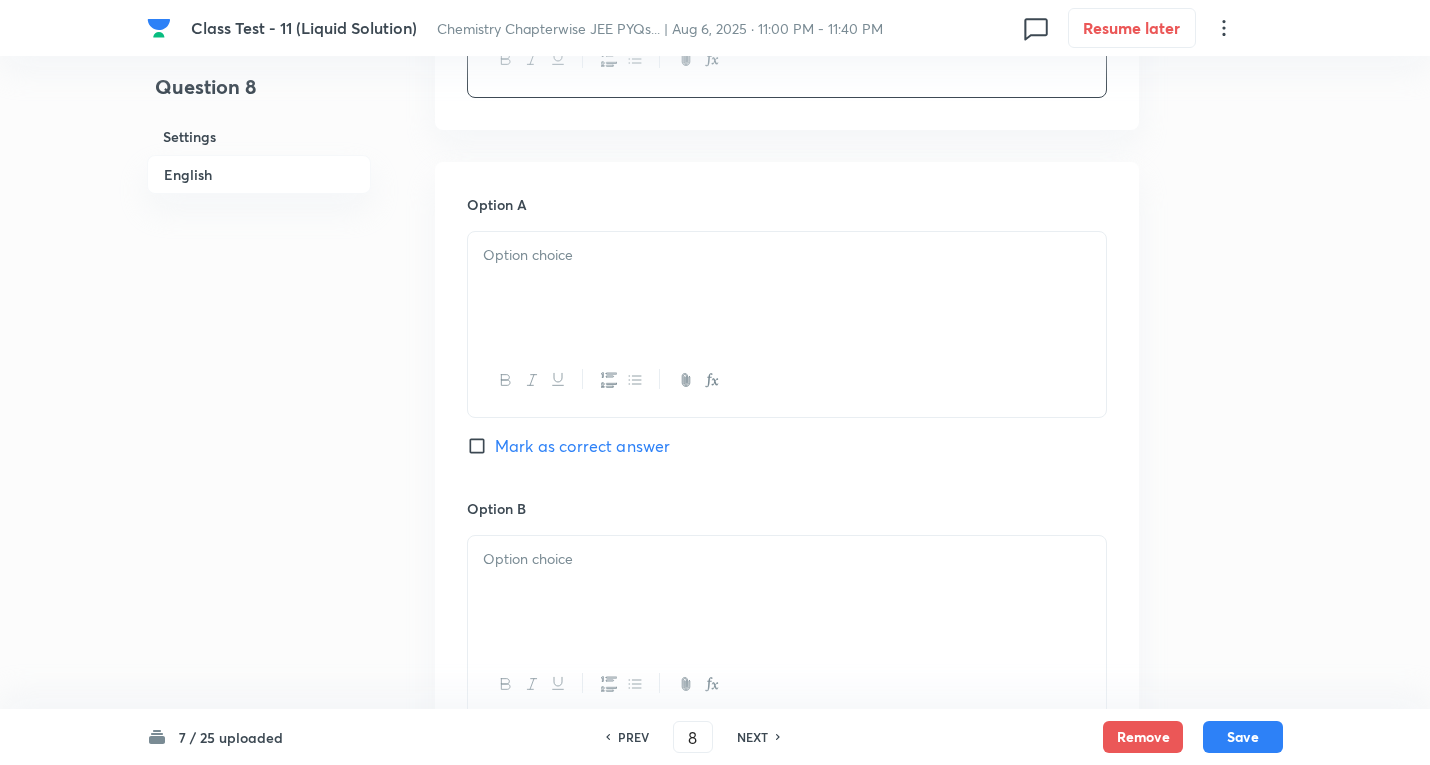 scroll, scrollTop: 900, scrollLeft: 0, axis: vertical 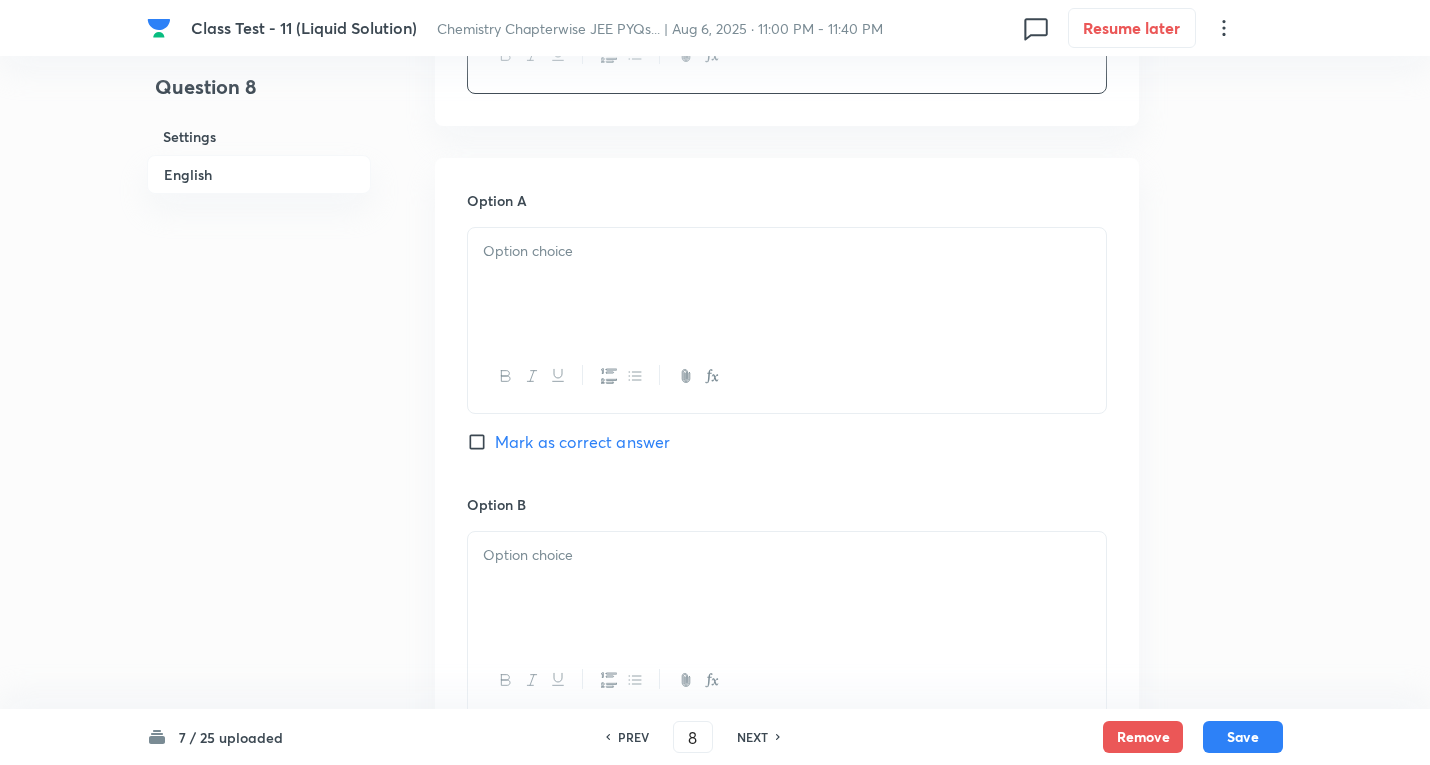 click at bounding box center (787, 284) 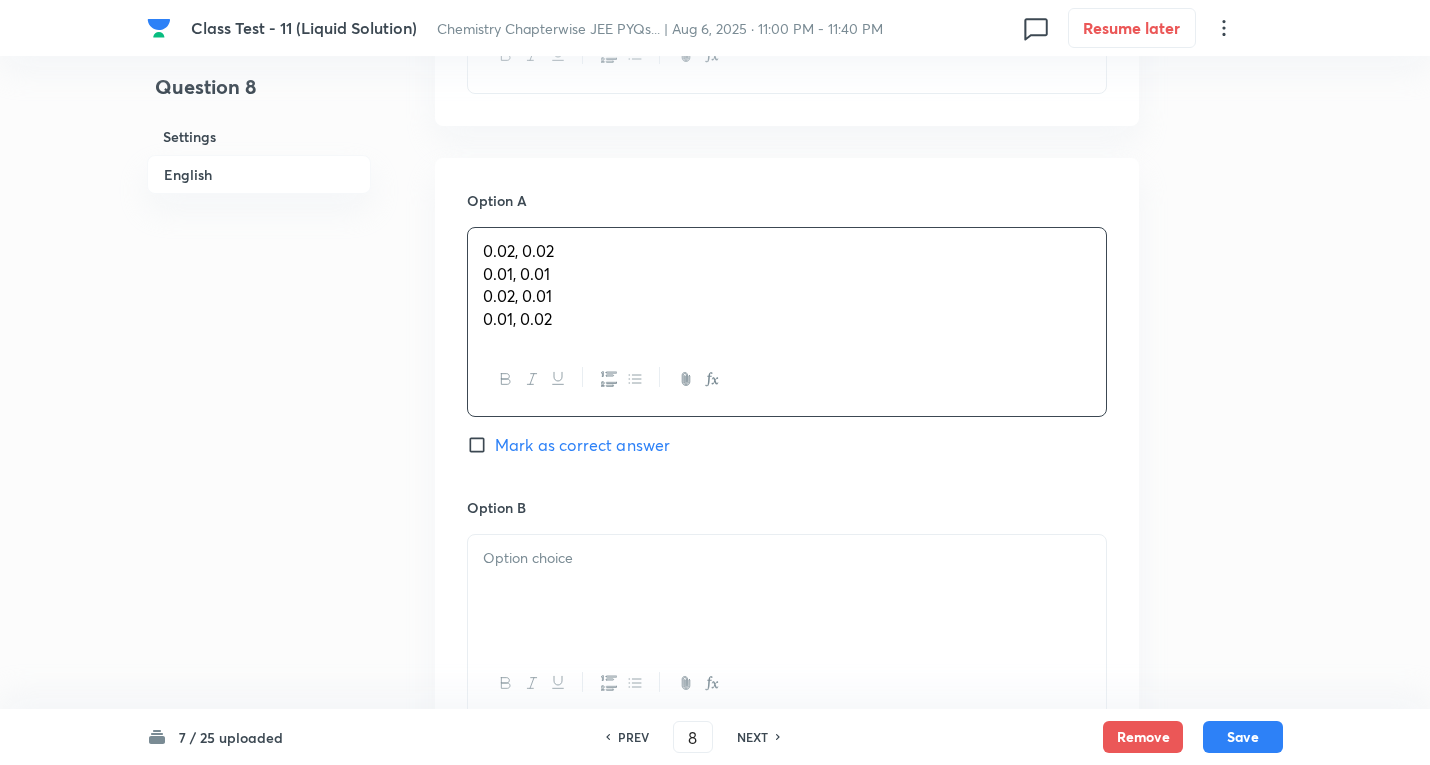 drag, startPoint x: 470, startPoint y: 270, endPoint x: 590, endPoint y: 331, distance: 134.61426 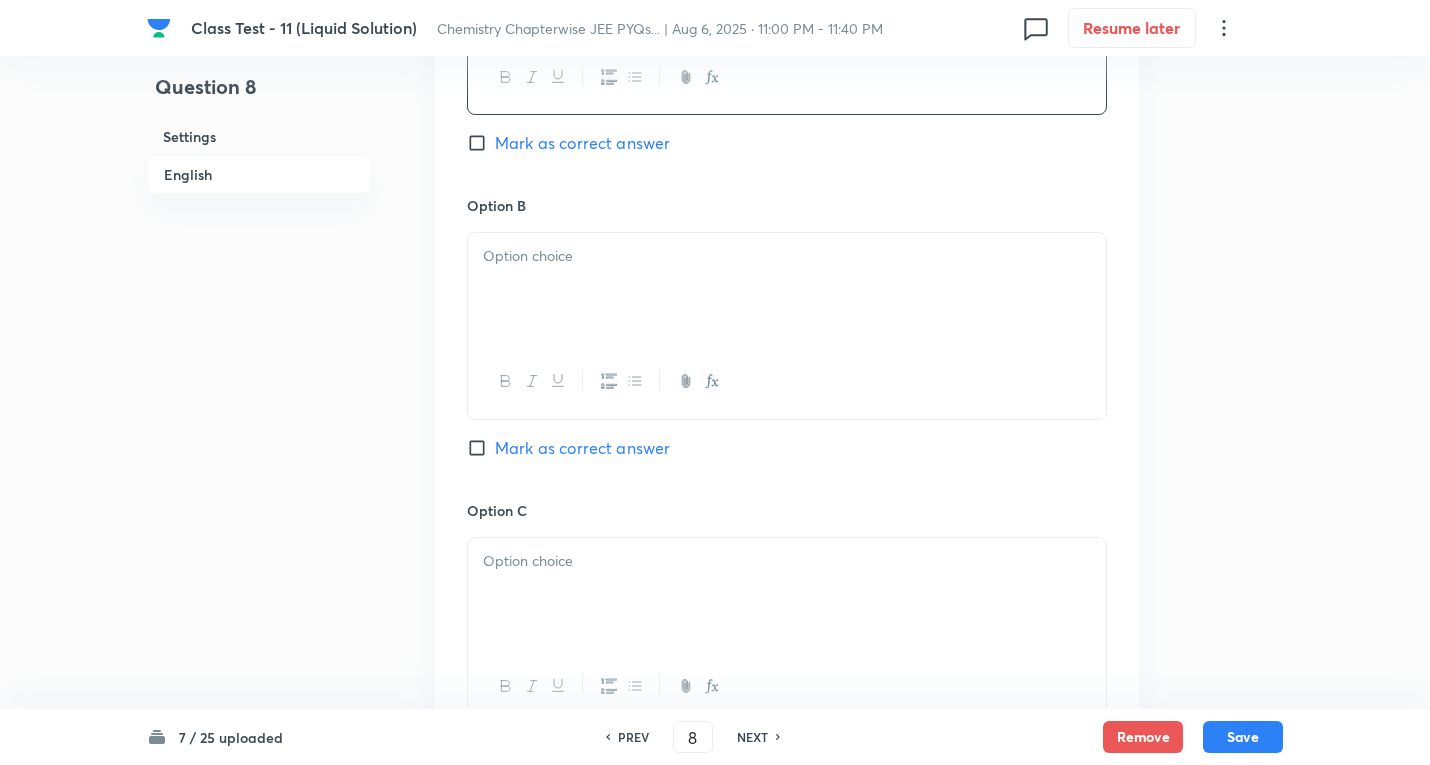 scroll, scrollTop: 1200, scrollLeft: 0, axis: vertical 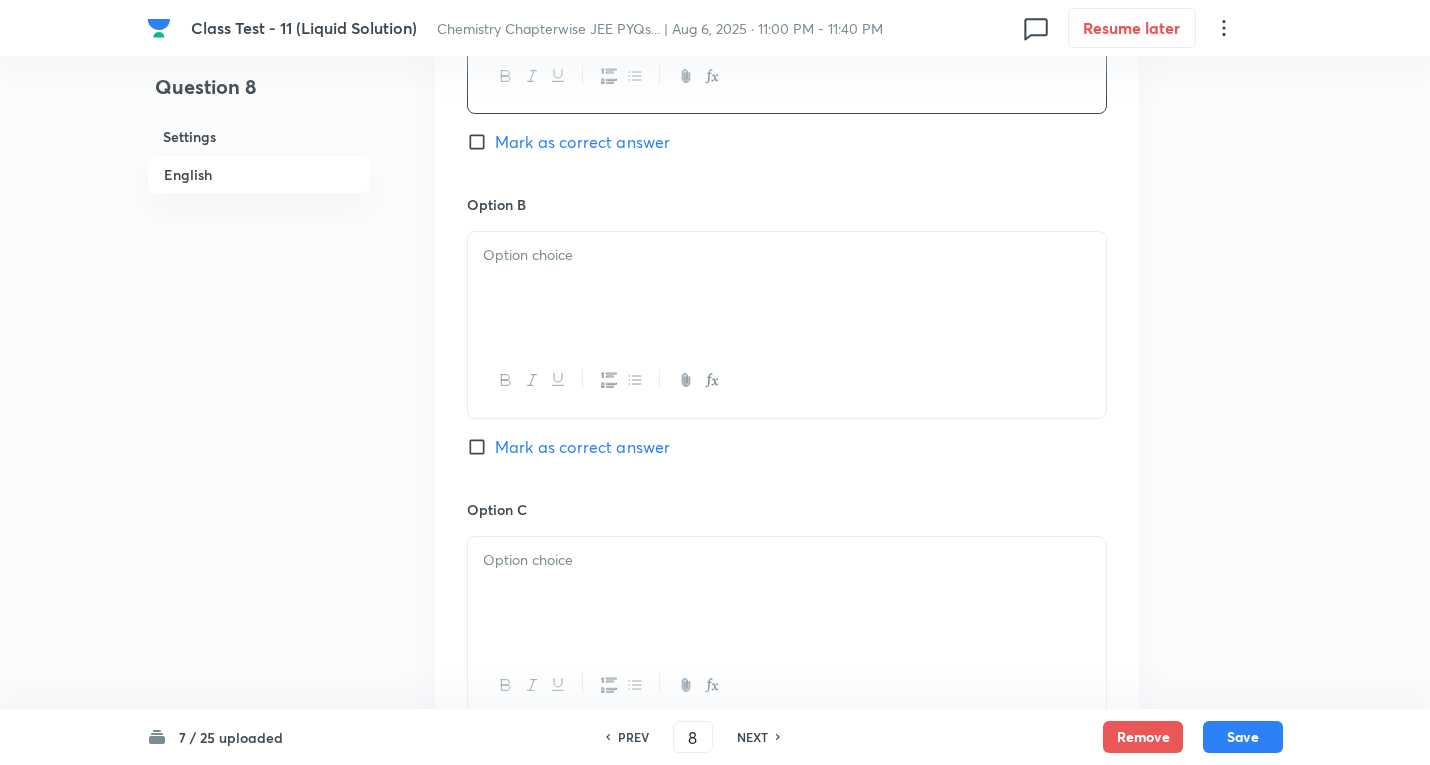 click at bounding box center [787, 288] 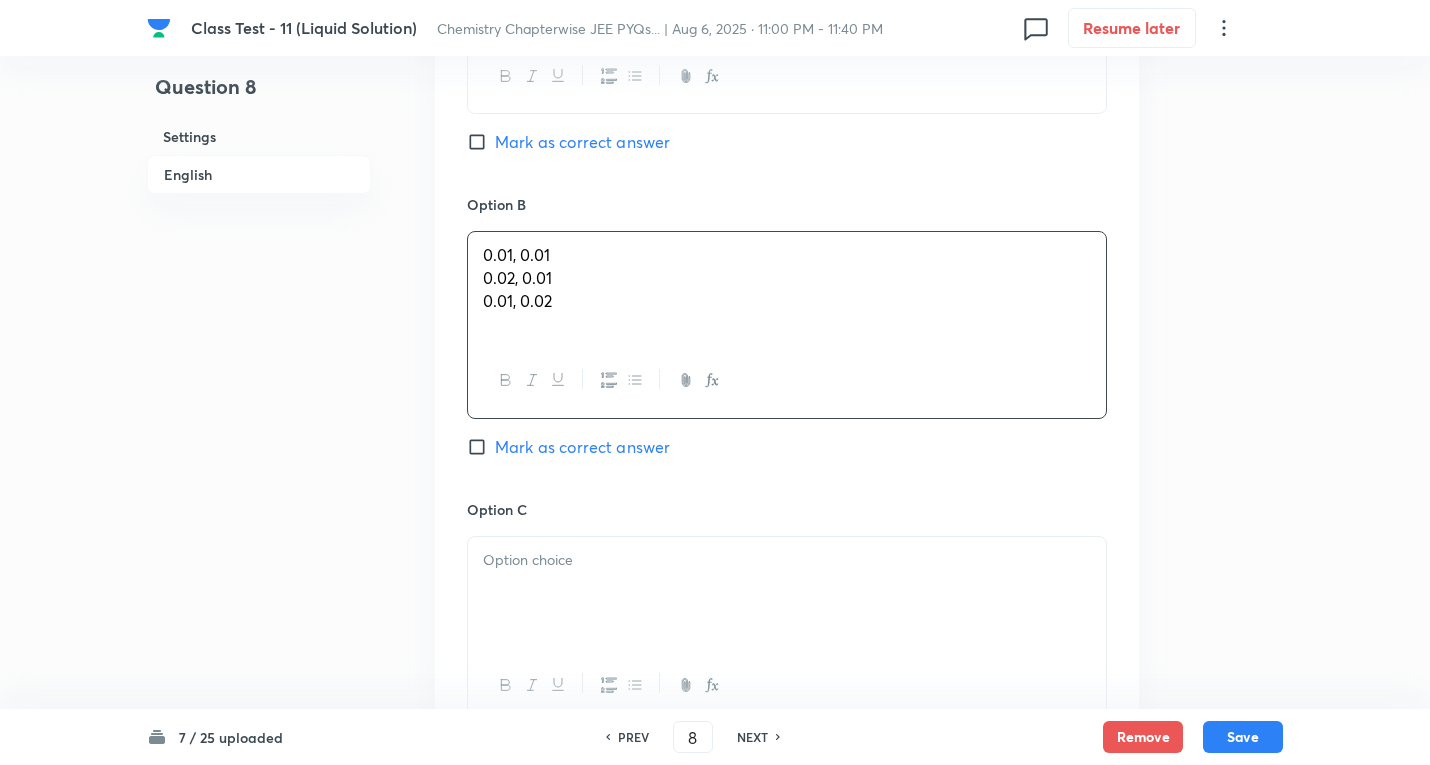 drag, startPoint x: 973, startPoint y: 356, endPoint x: 723, endPoint y: 343, distance: 250.33777 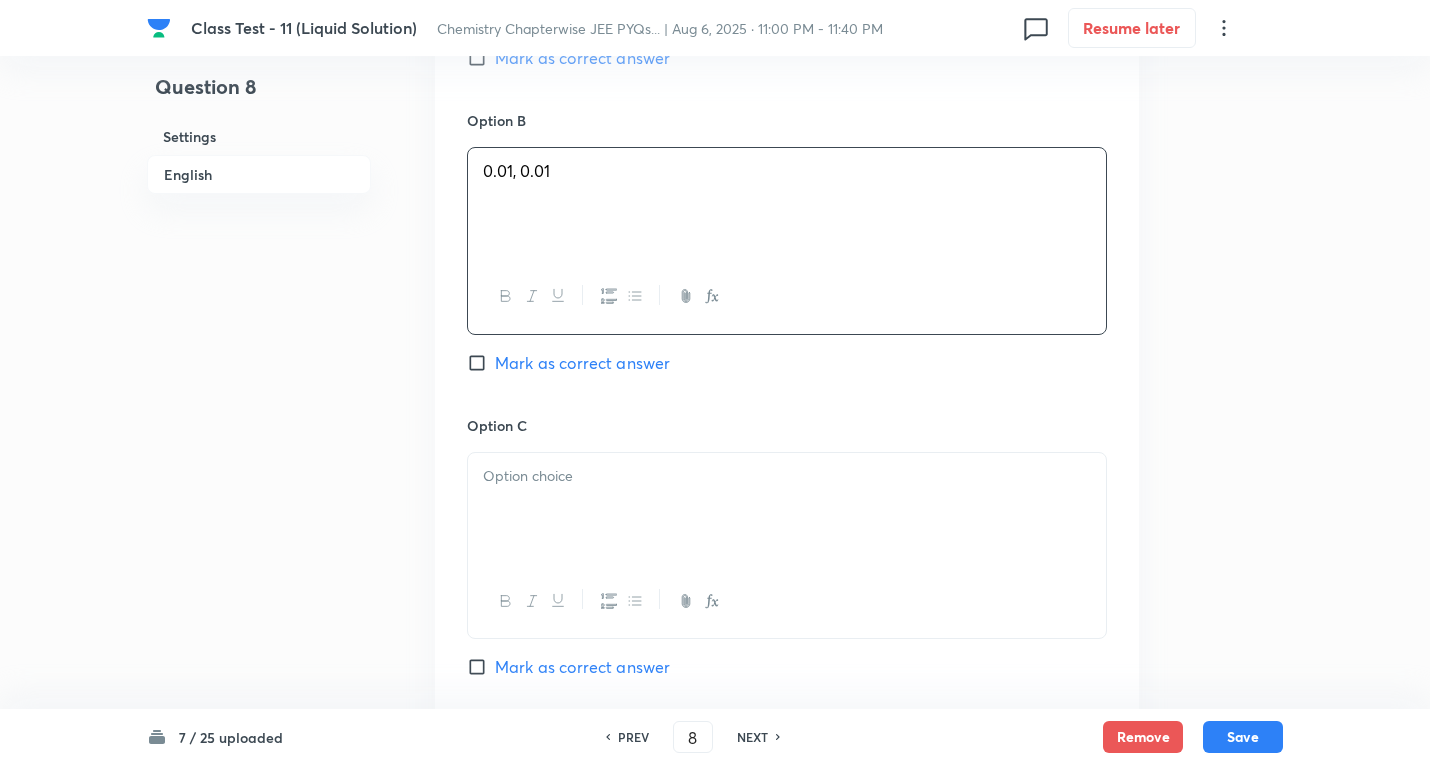 scroll, scrollTop: 1400, scrollLeft: 0, axis: vertical 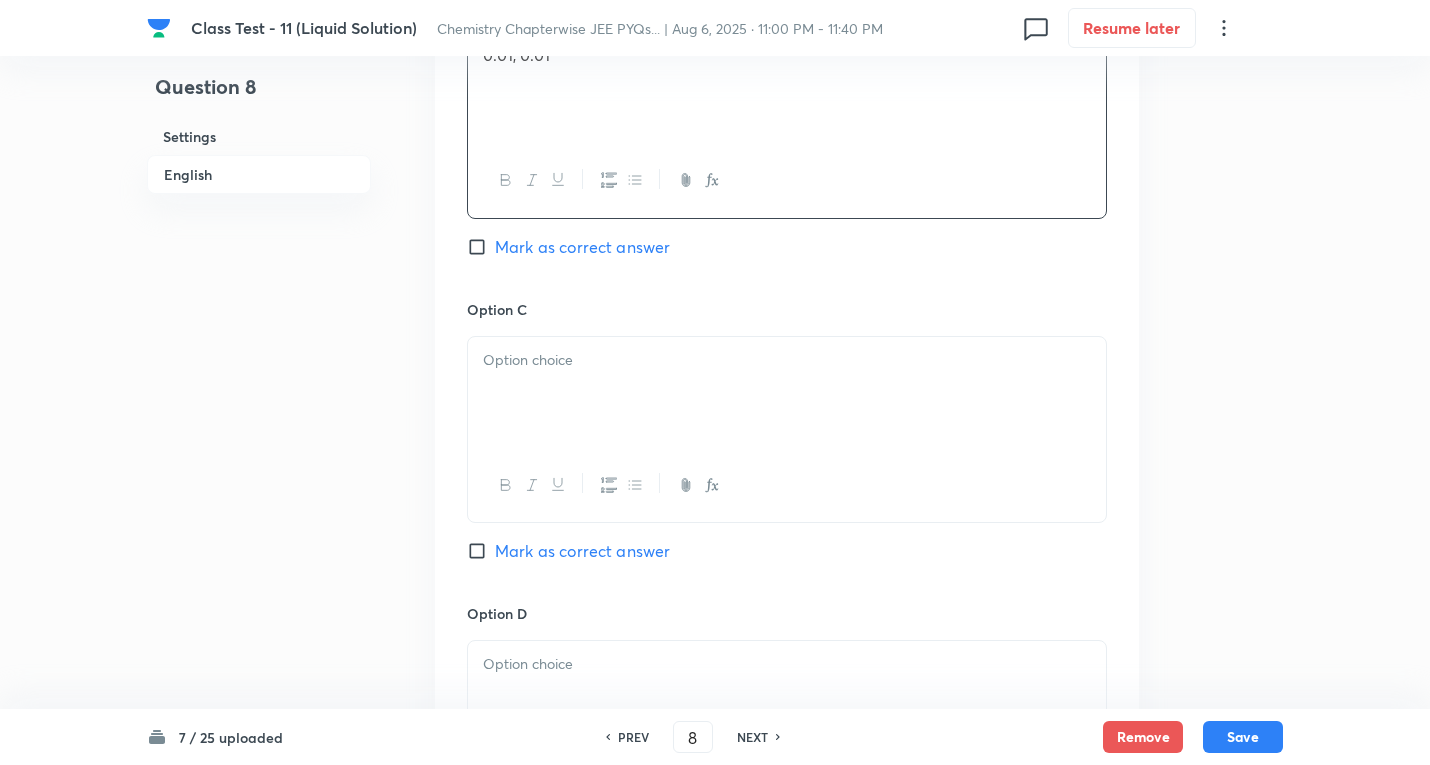 click on "Mark as correct answer" at bounding box center [582, 247] 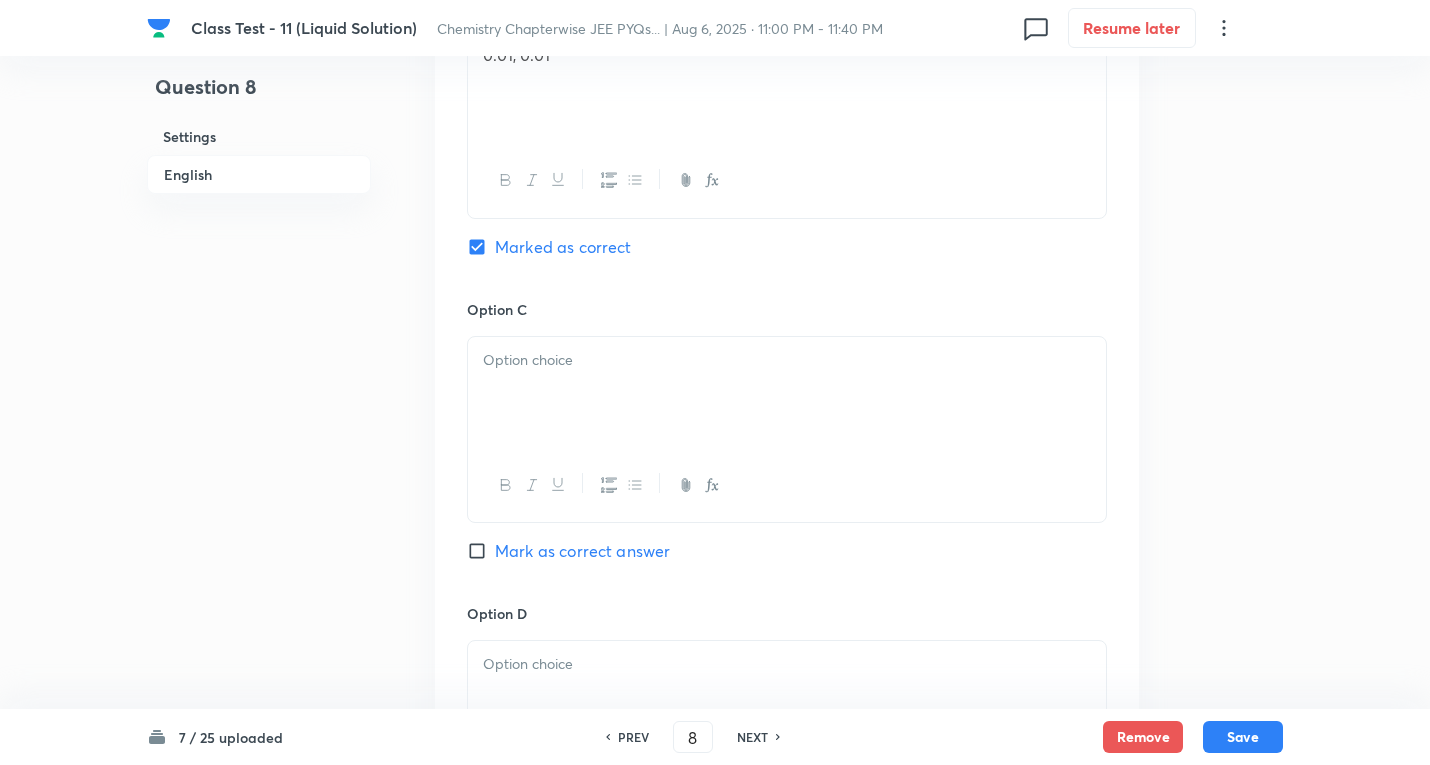 click at bounding box center (787, 393) 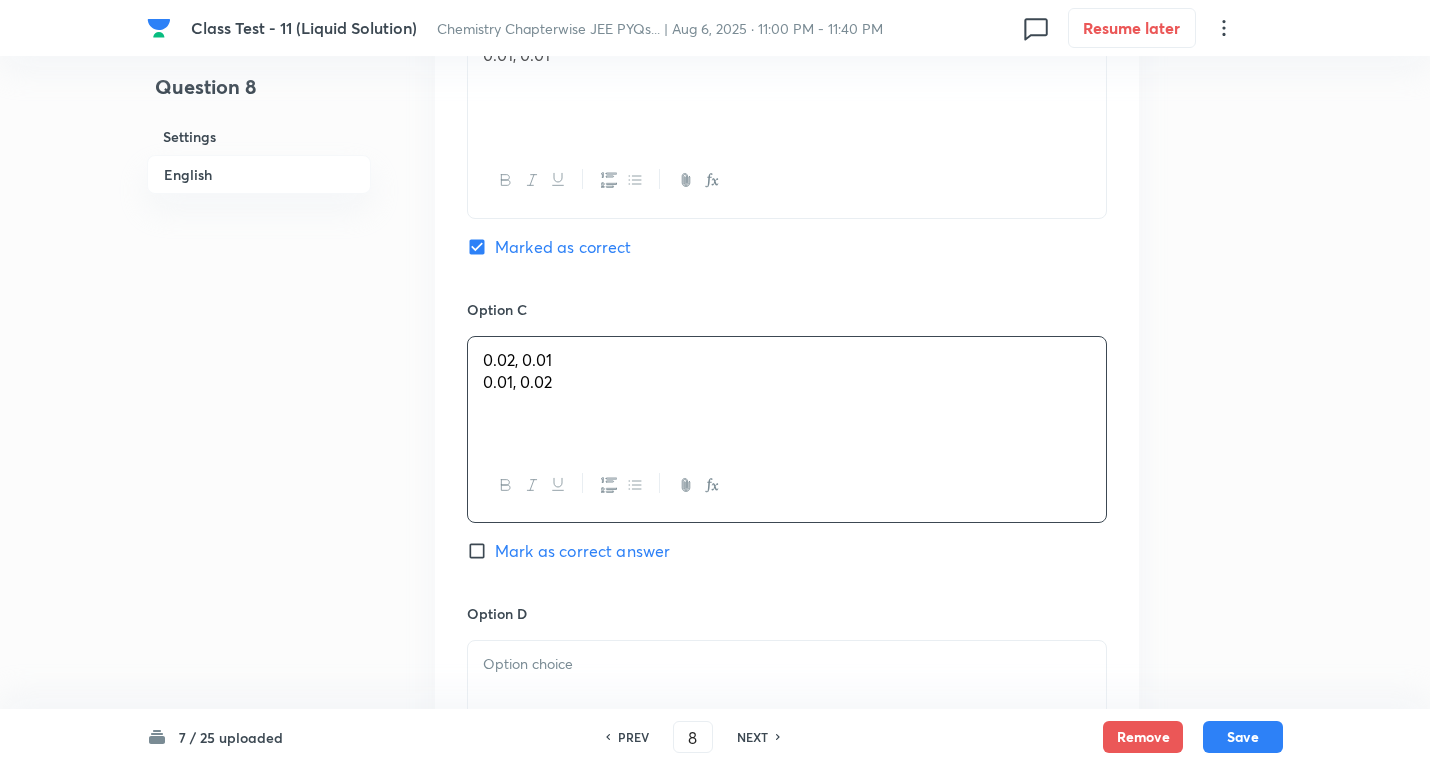 drag, startPoint x: 478, startPoint y: 384, endPoint x: 903, endPoint y: 408, distance: 425.6771 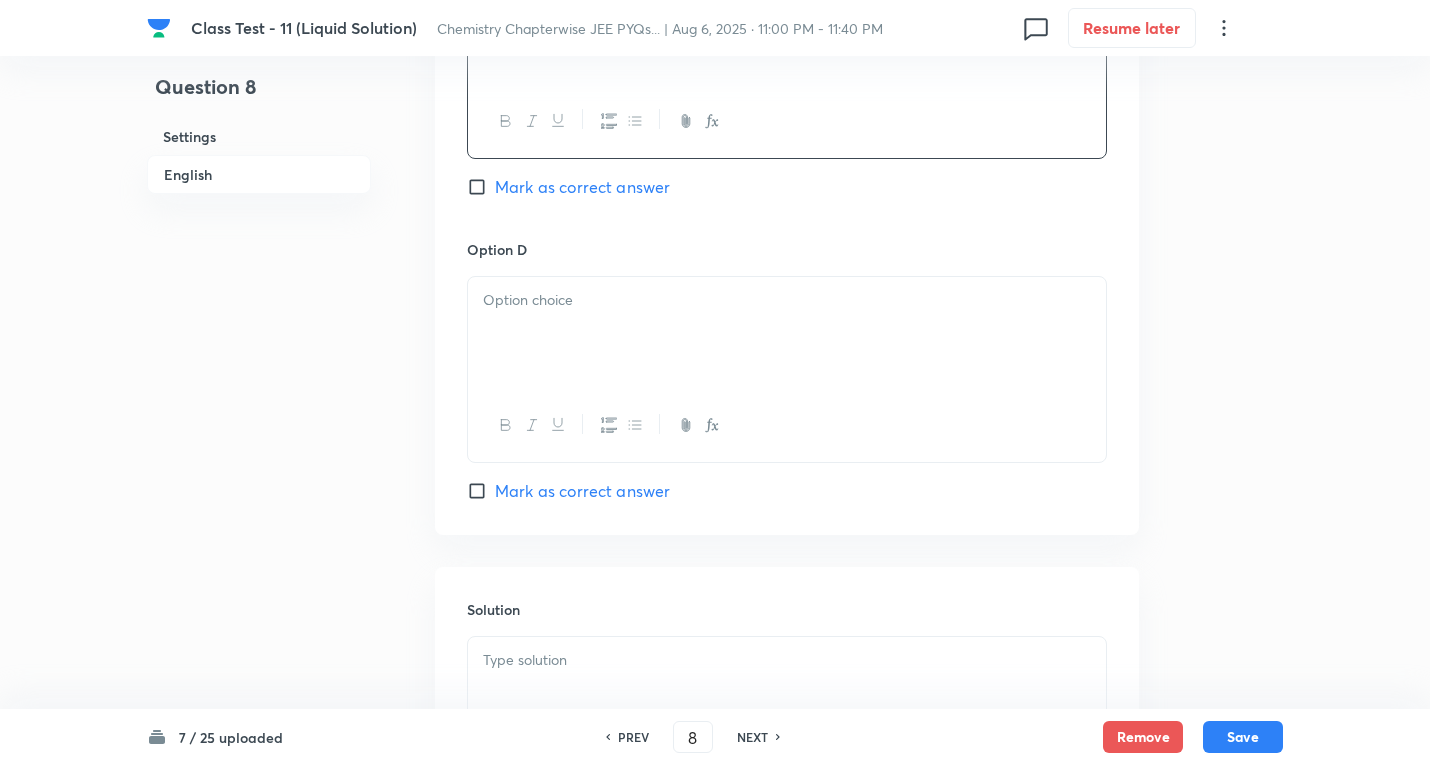 scroll, scrollTop: 1800, scrollLeft: 0, axis: vertical 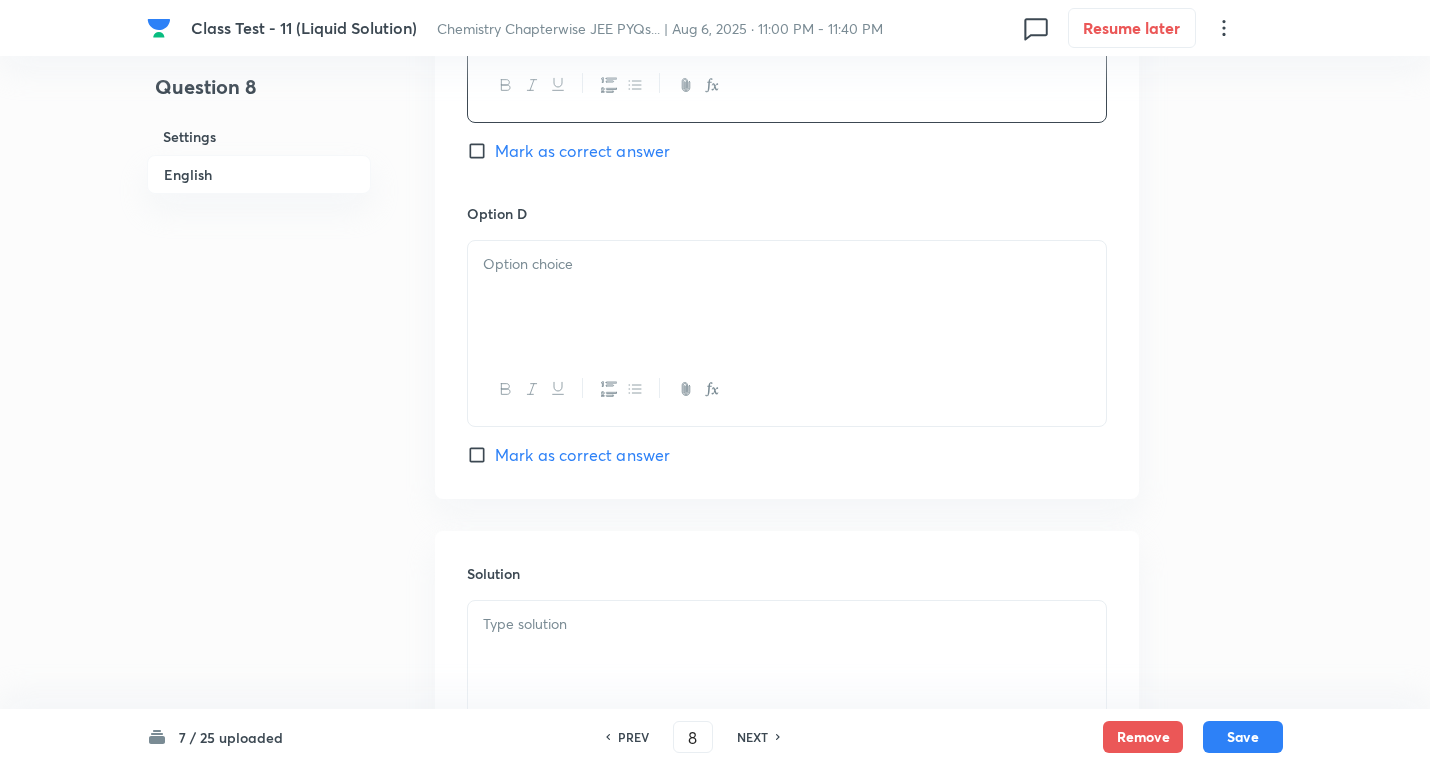 click at bounding box center [787, 297] 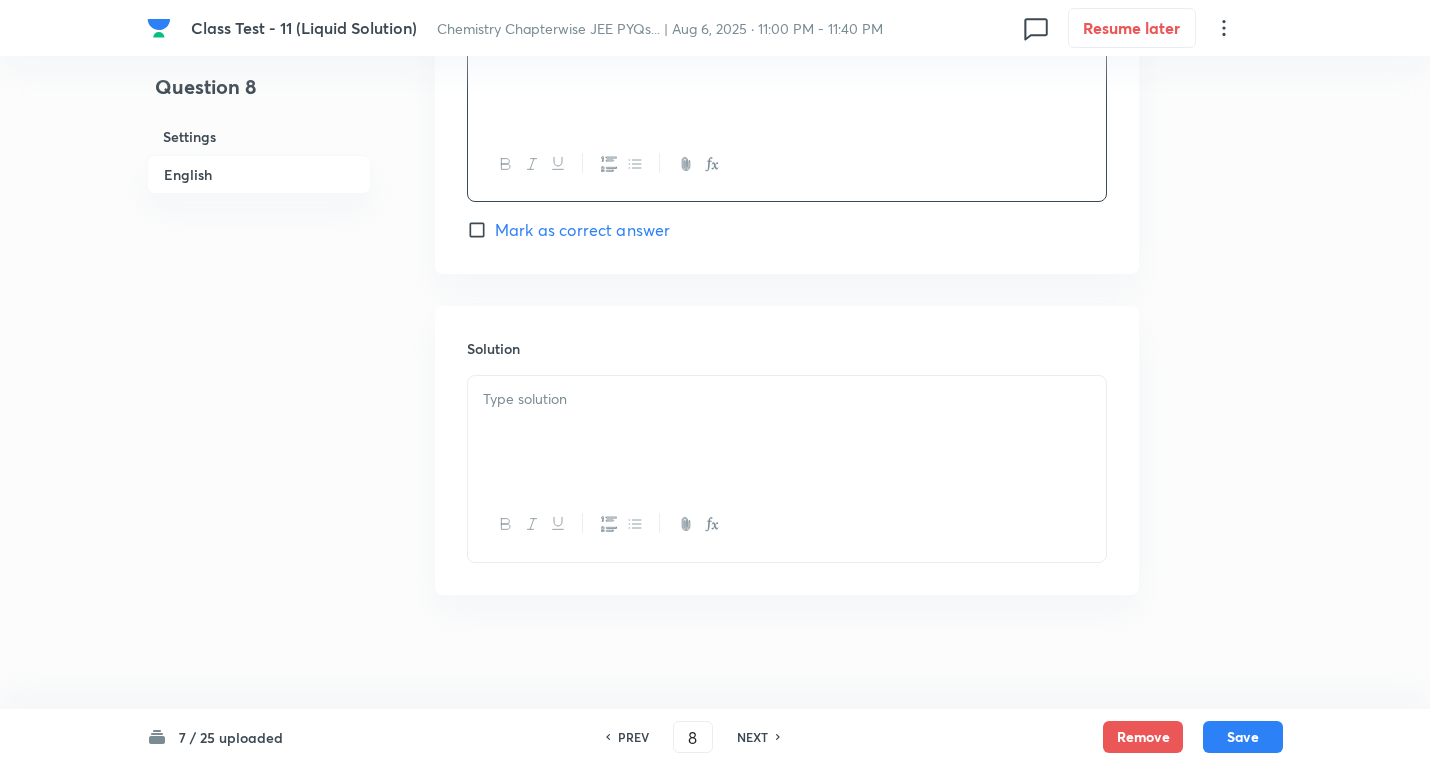 scroll, scrollTop: 2031, scrollLeft: 0, axis: vertical 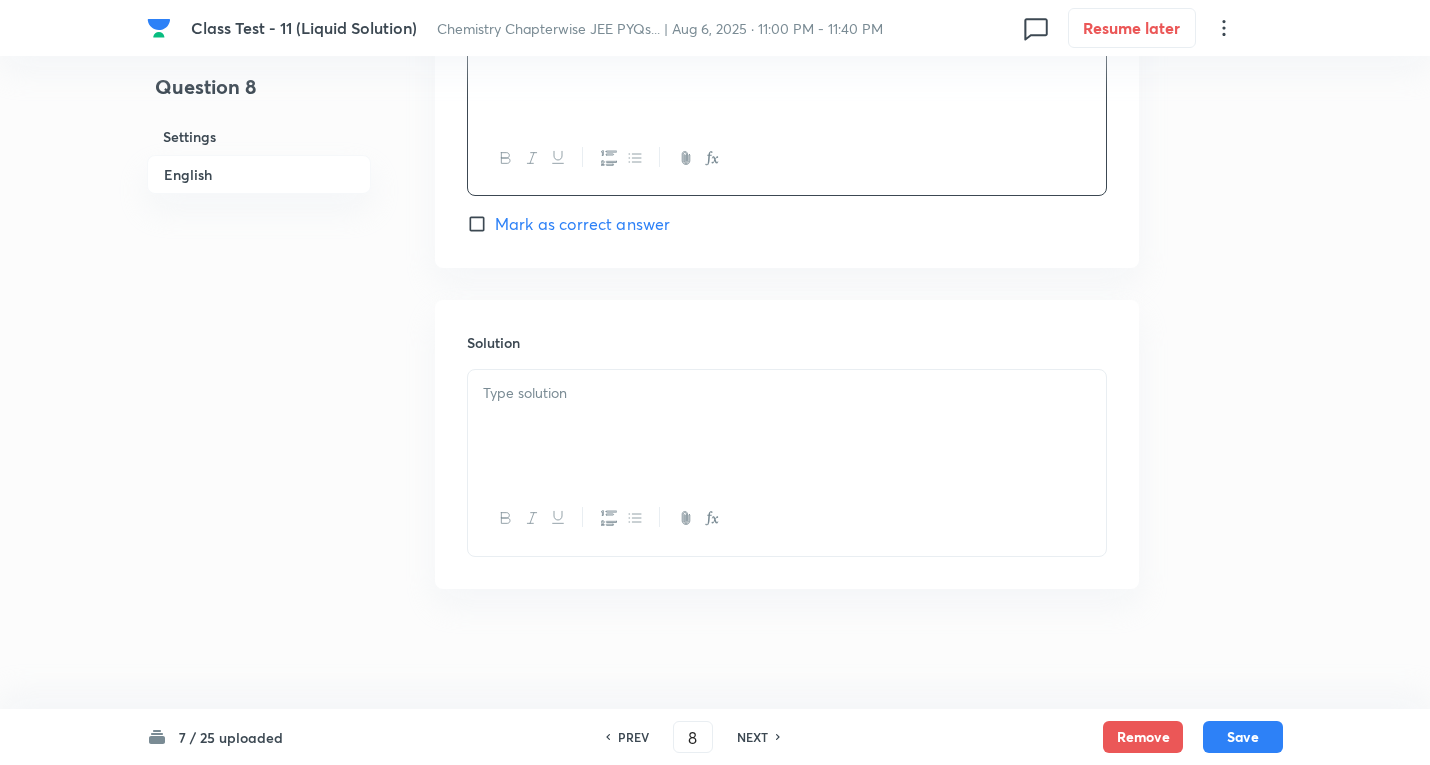 click at bounding box center [787, 426] 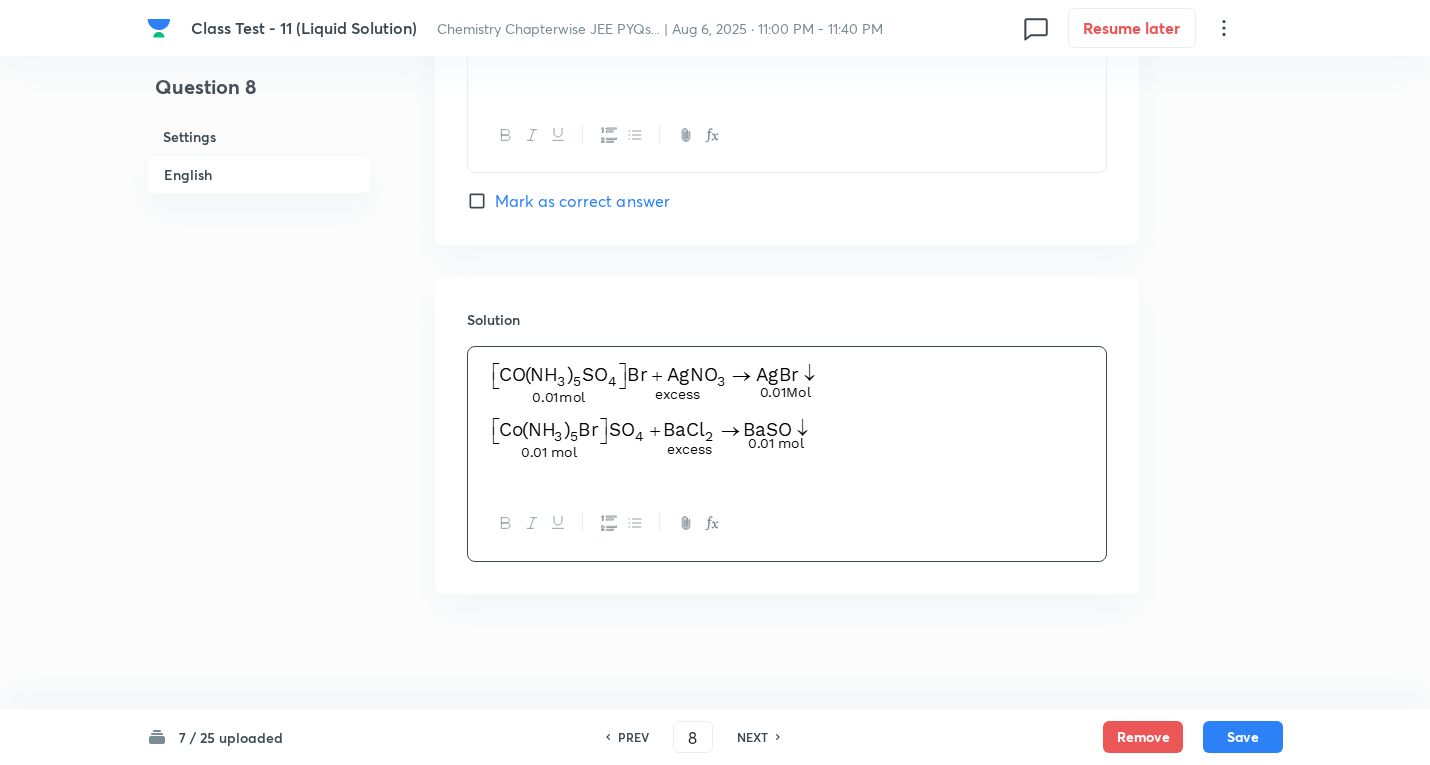 scroll, scrollTop: 2059, scrollLeft: 0, axis: vertical 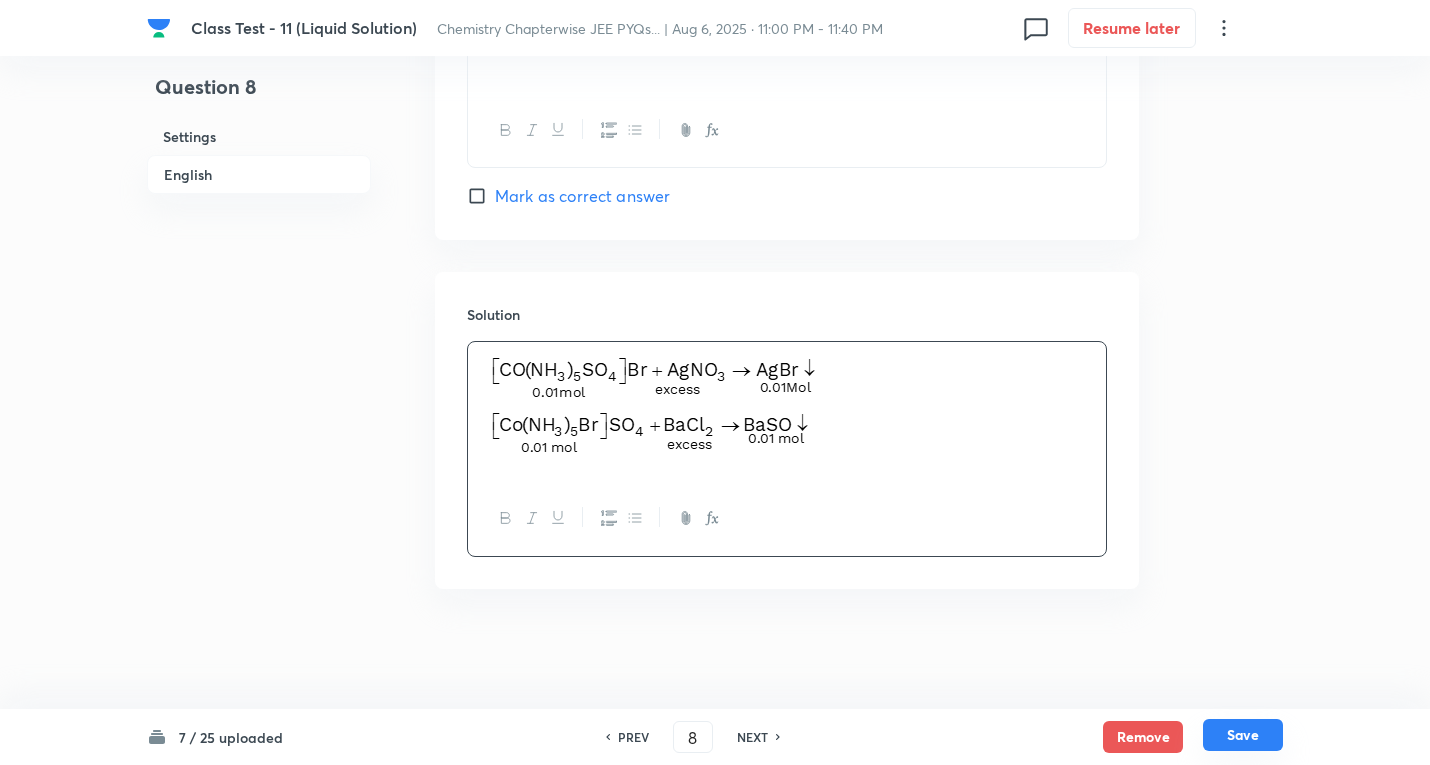 drag, startPoint x: 1257, startPoint y: 733, endPoint x: 753, endPoint y: 461, distance: 572.7128 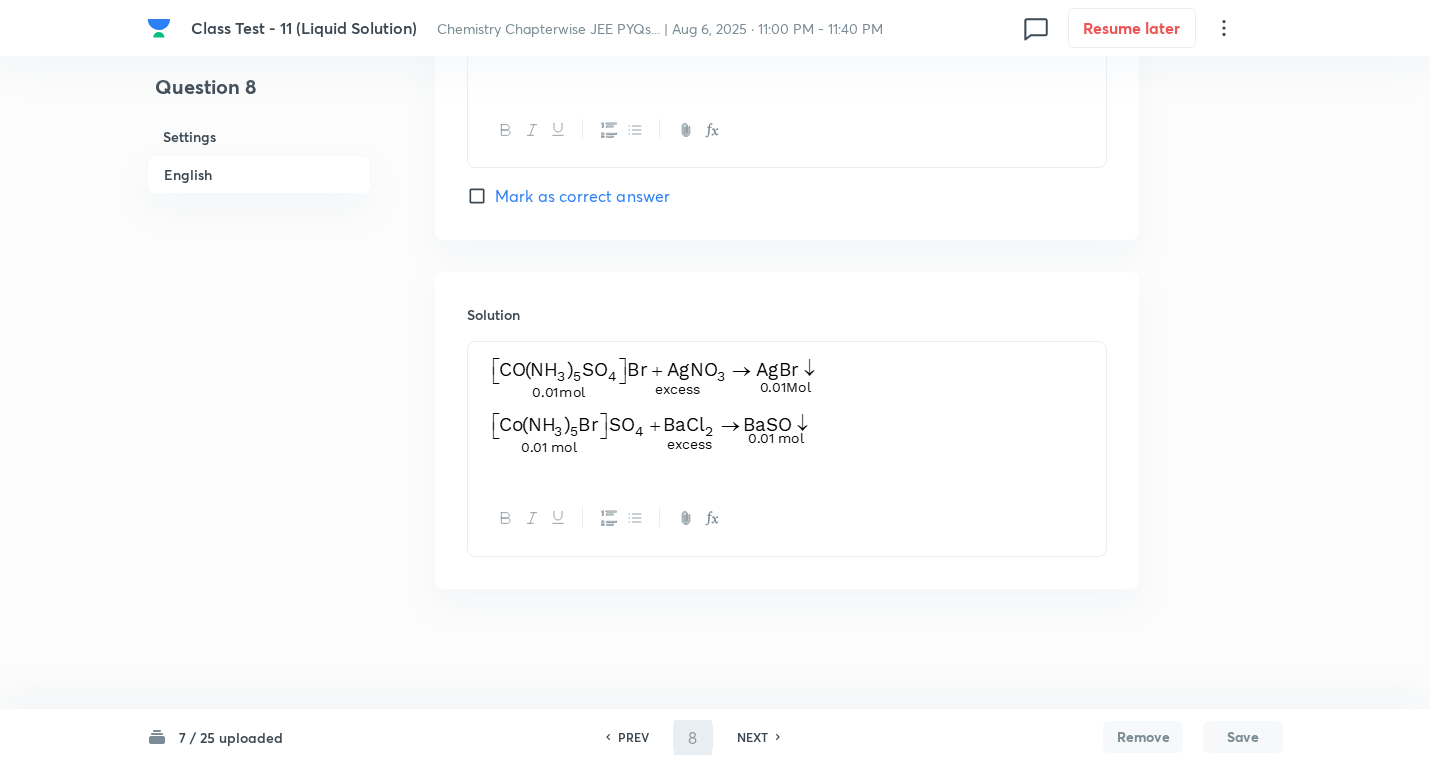 type on "9" 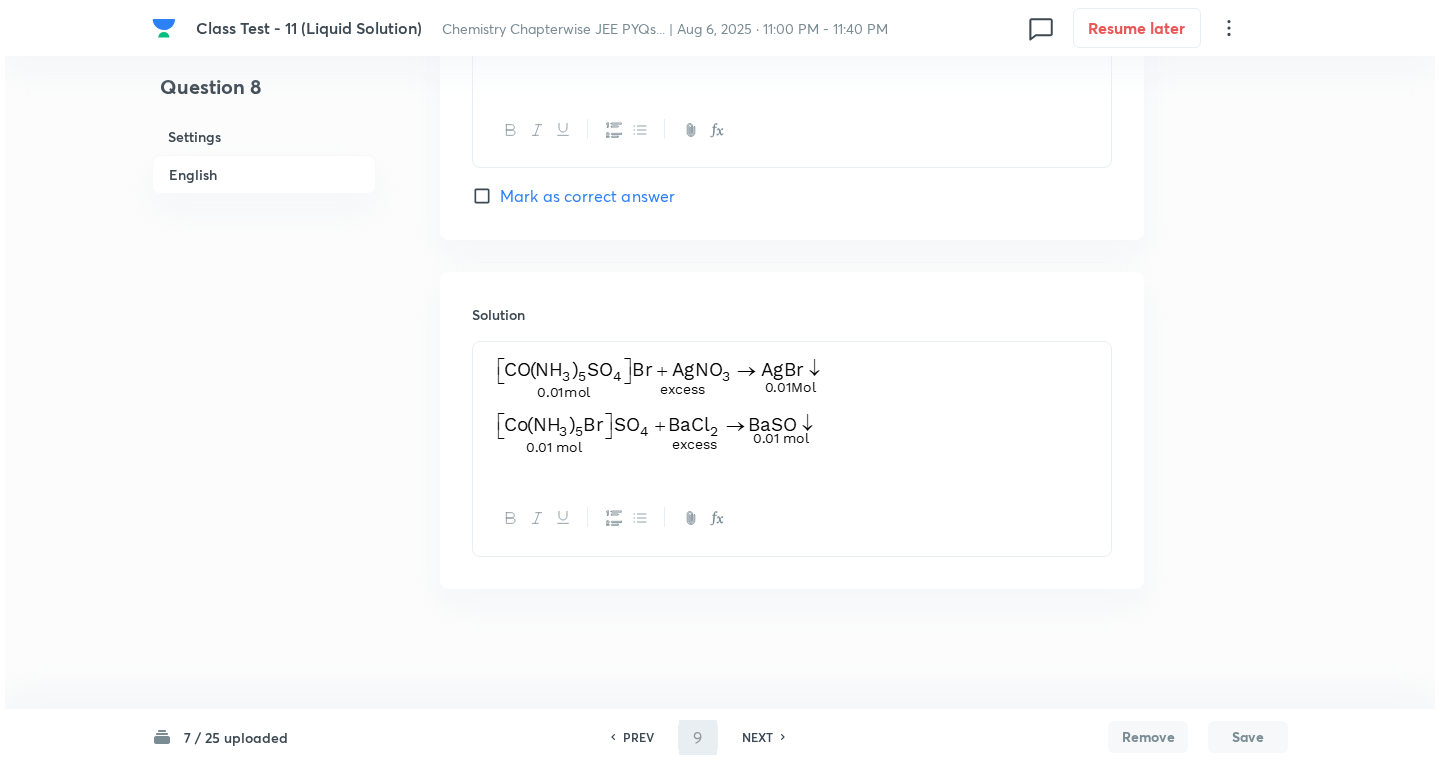 scroll, scrollTop: 0, scrollLeft: 0, axis: both 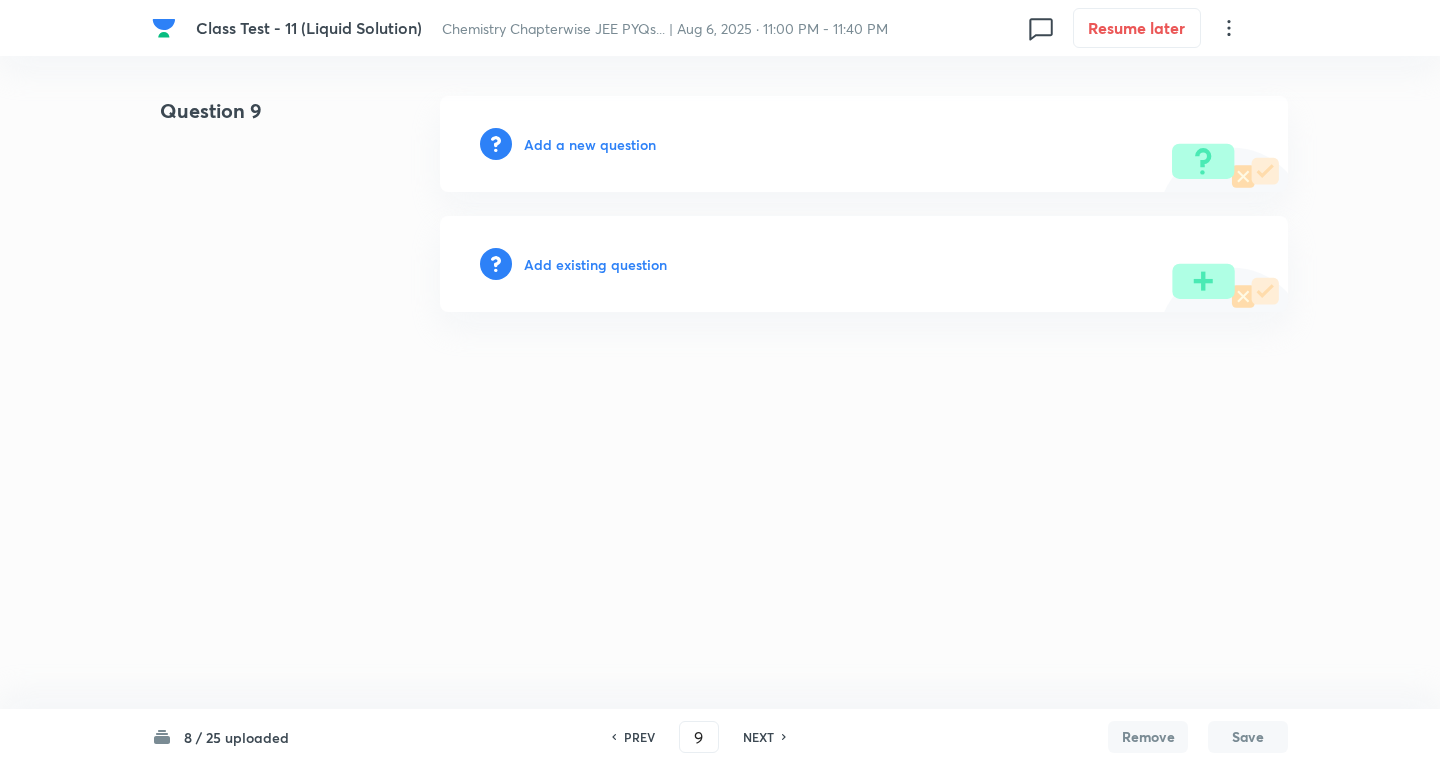 click on "Add a new question" at bounding box center (590, 144) 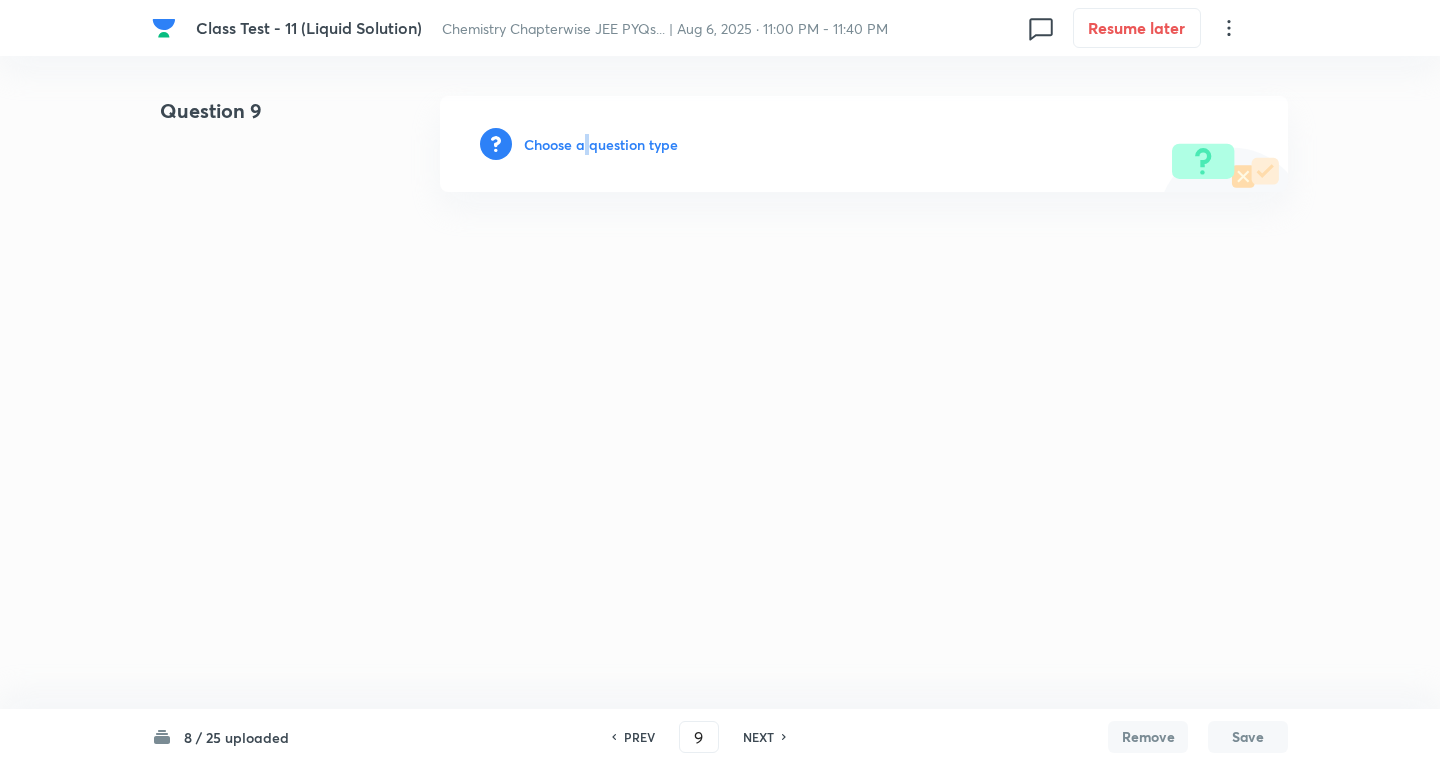 click on "Choose a question type" at bounding box center [601, 144] 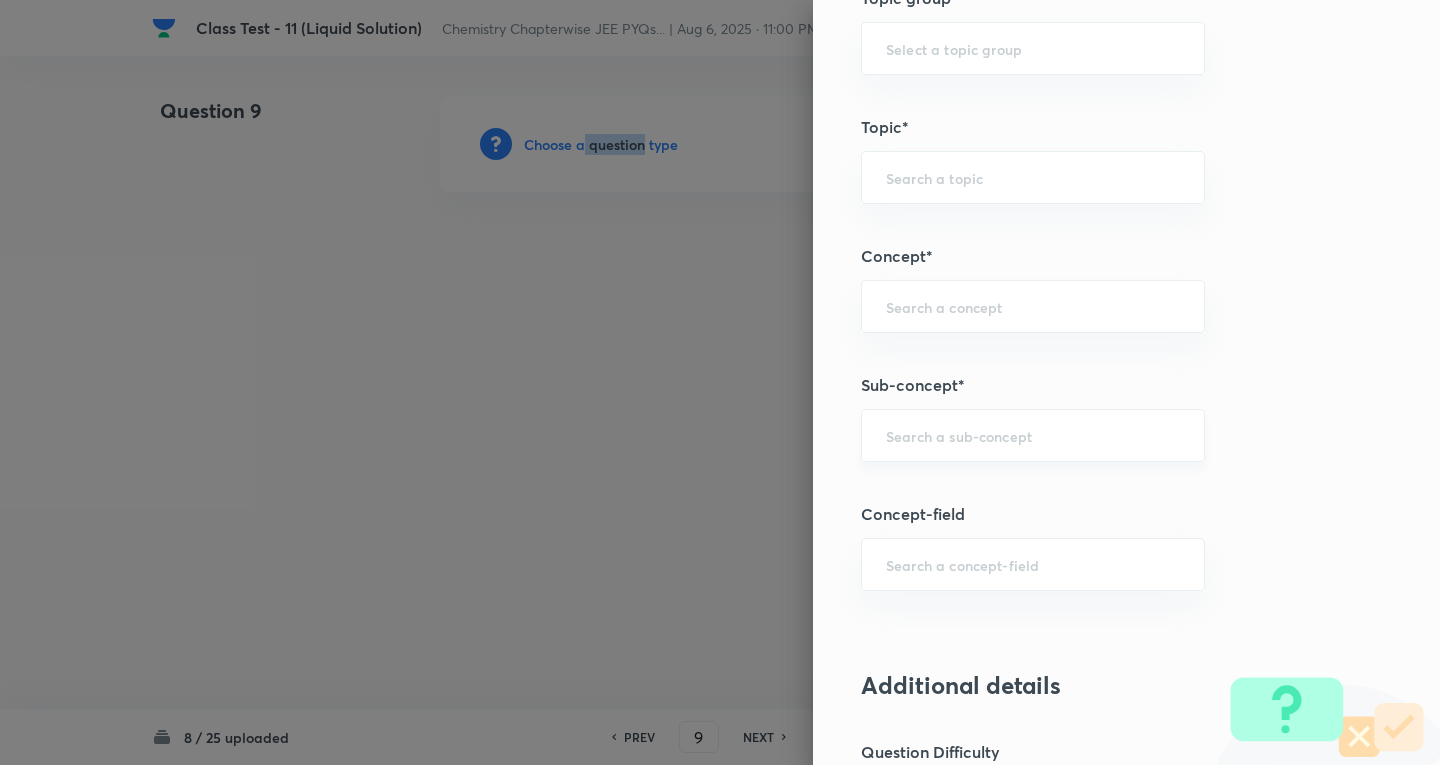 scroll, scrollTop: 1100, scrollLeft: 0, axis: vertical 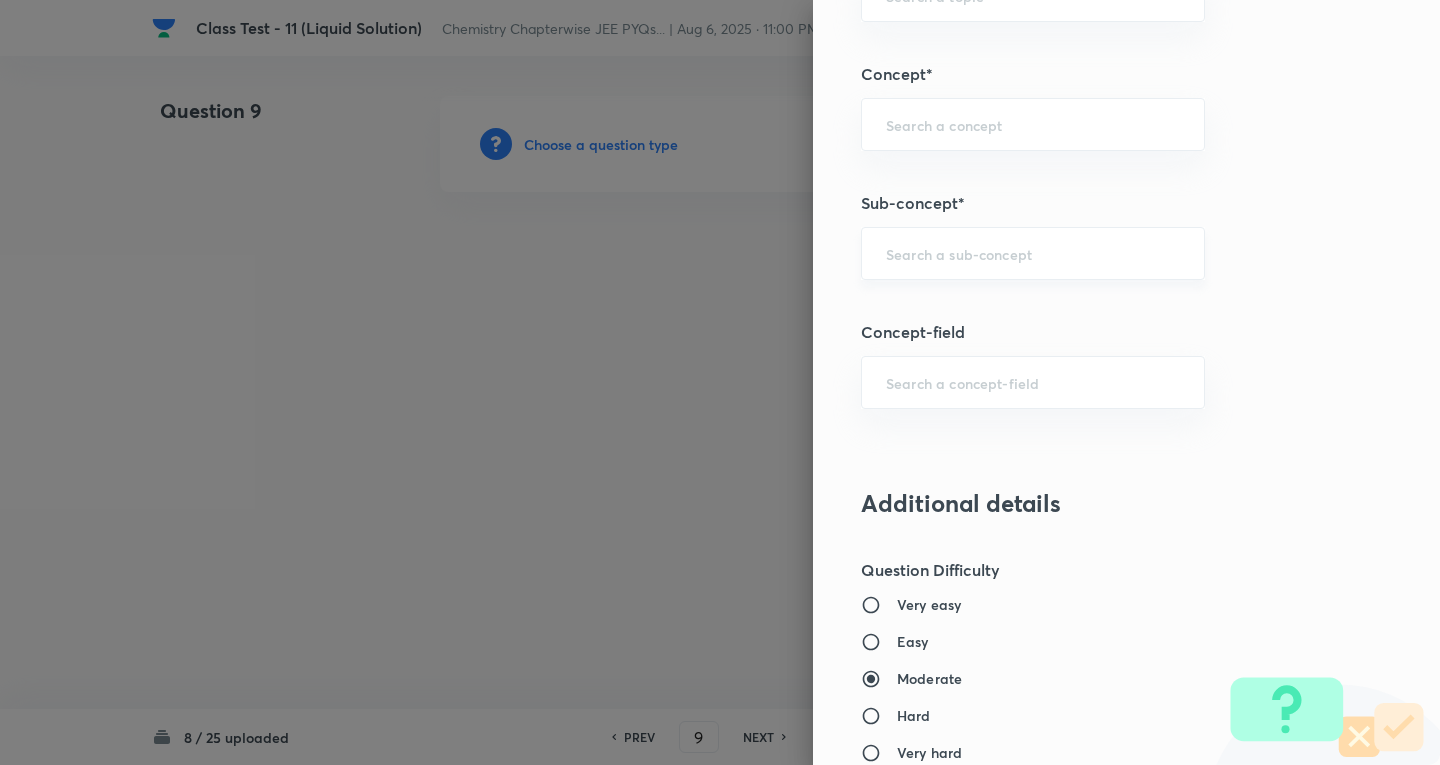 click at bounding box center (1033, 253) 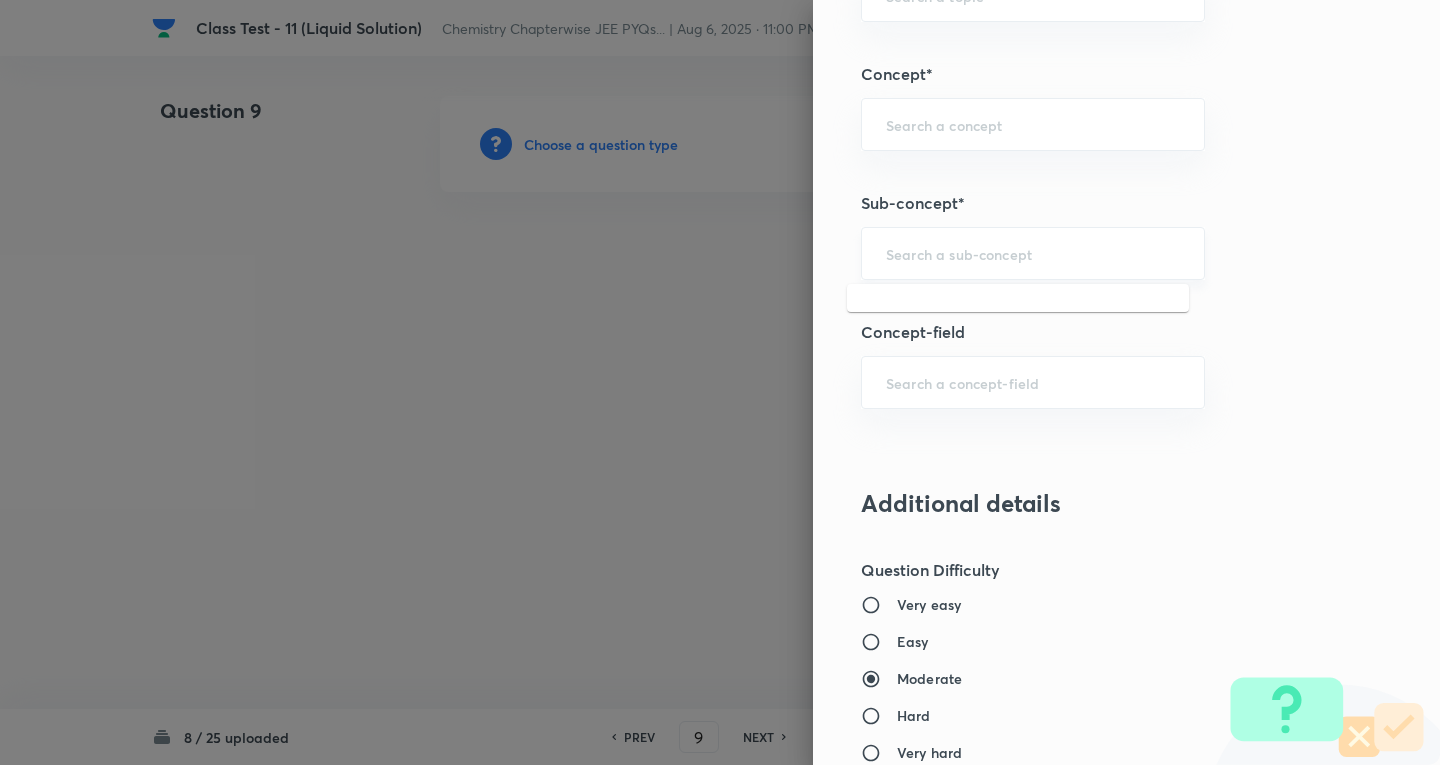 type on "a" 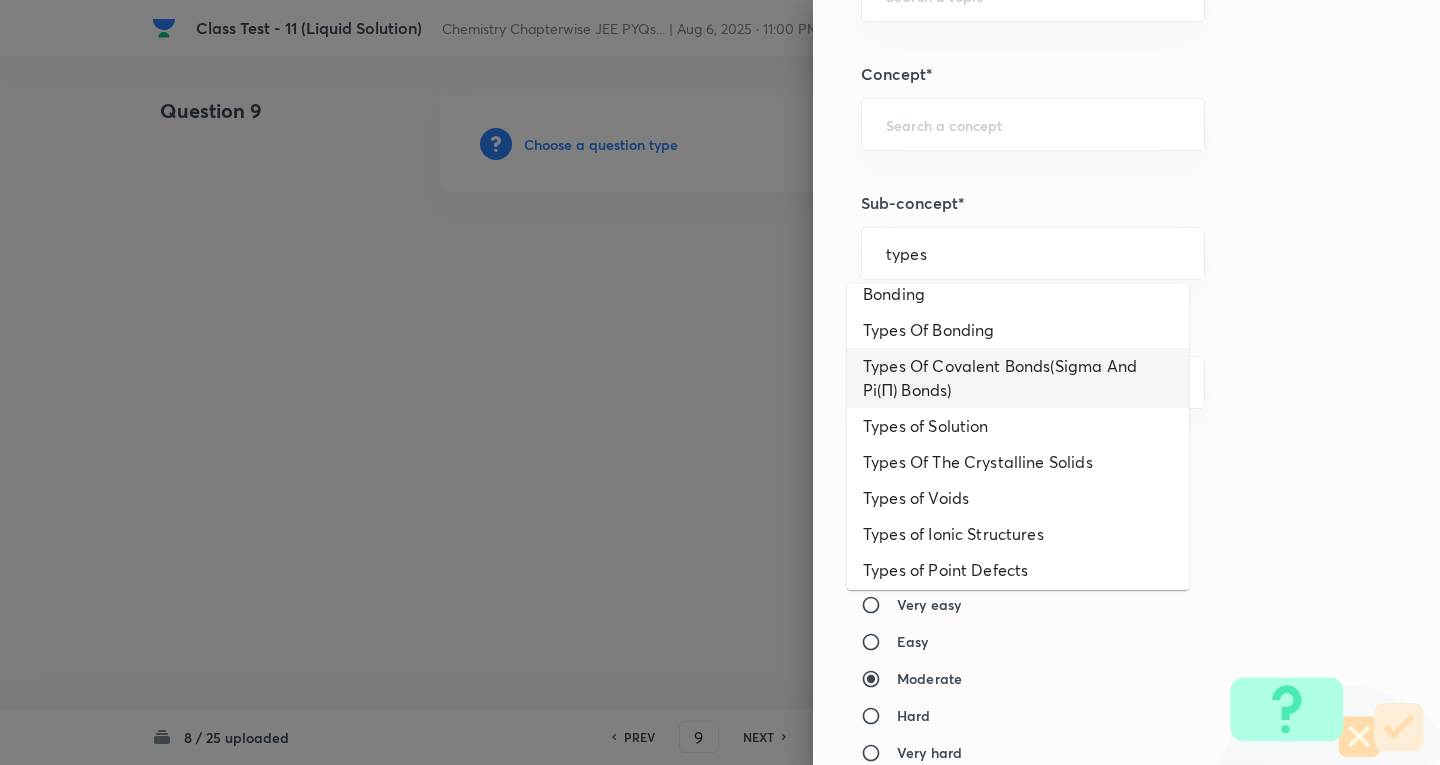 scroll, scrollTop: 478, scrollLeft: 0, axis: vertical 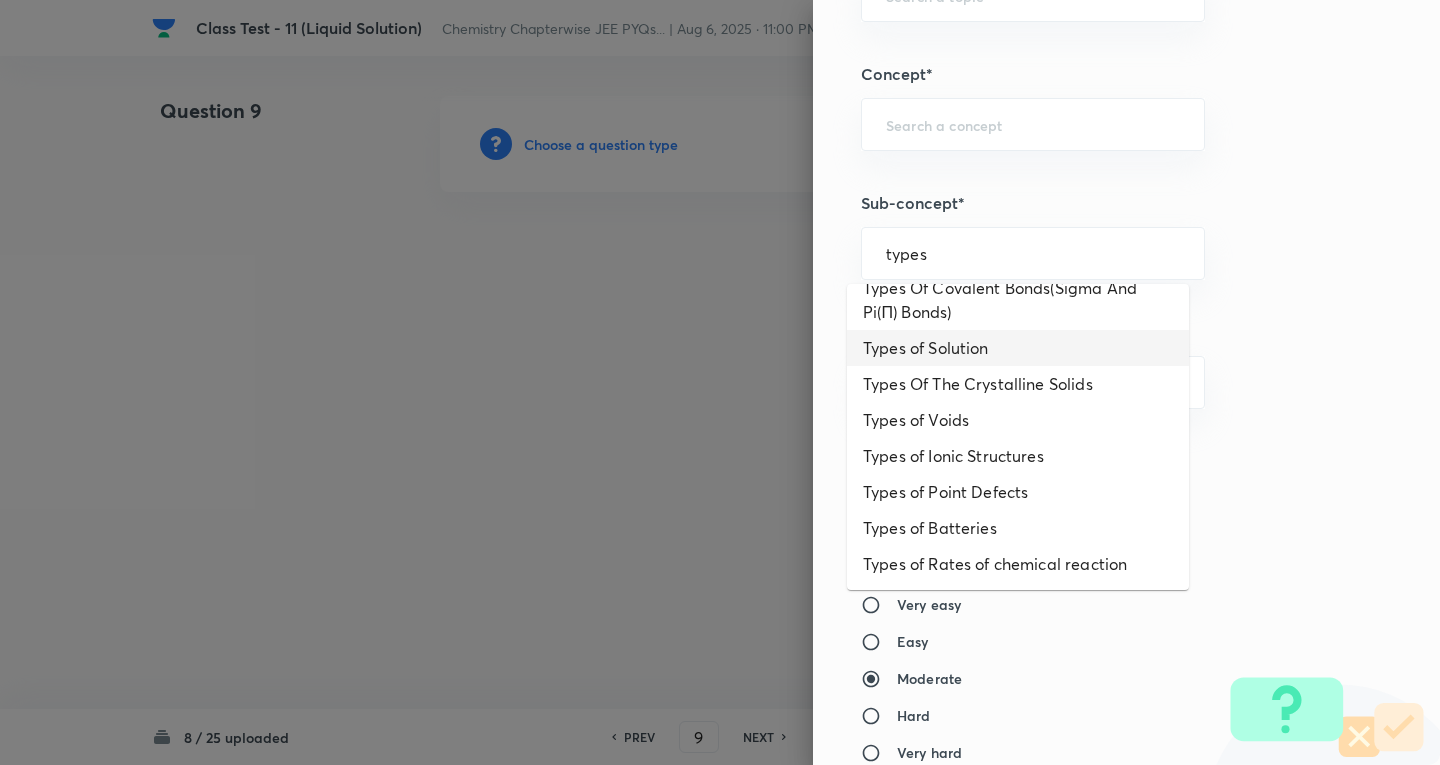 click on "Types of Solution" at bounding box center [1018, 348] 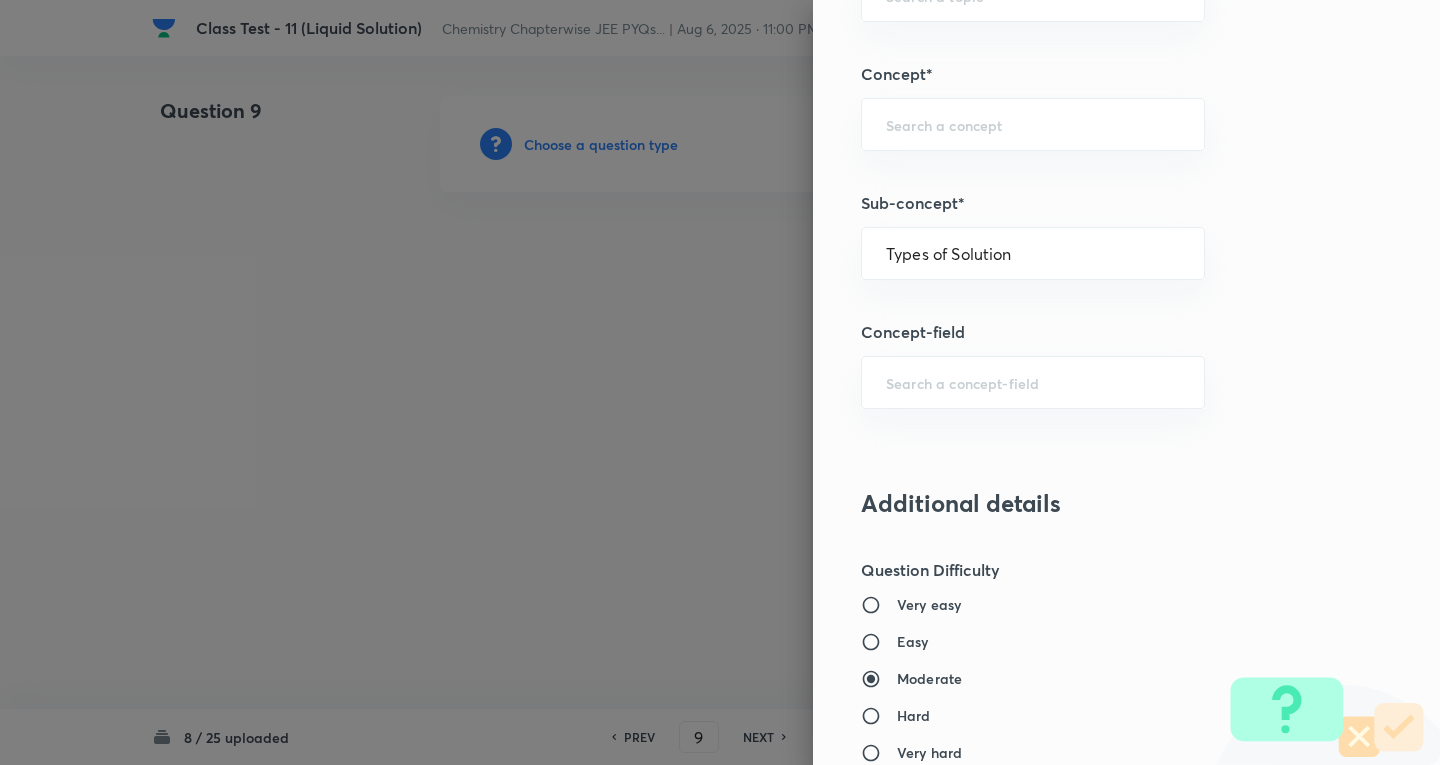 type on "Chemistry" 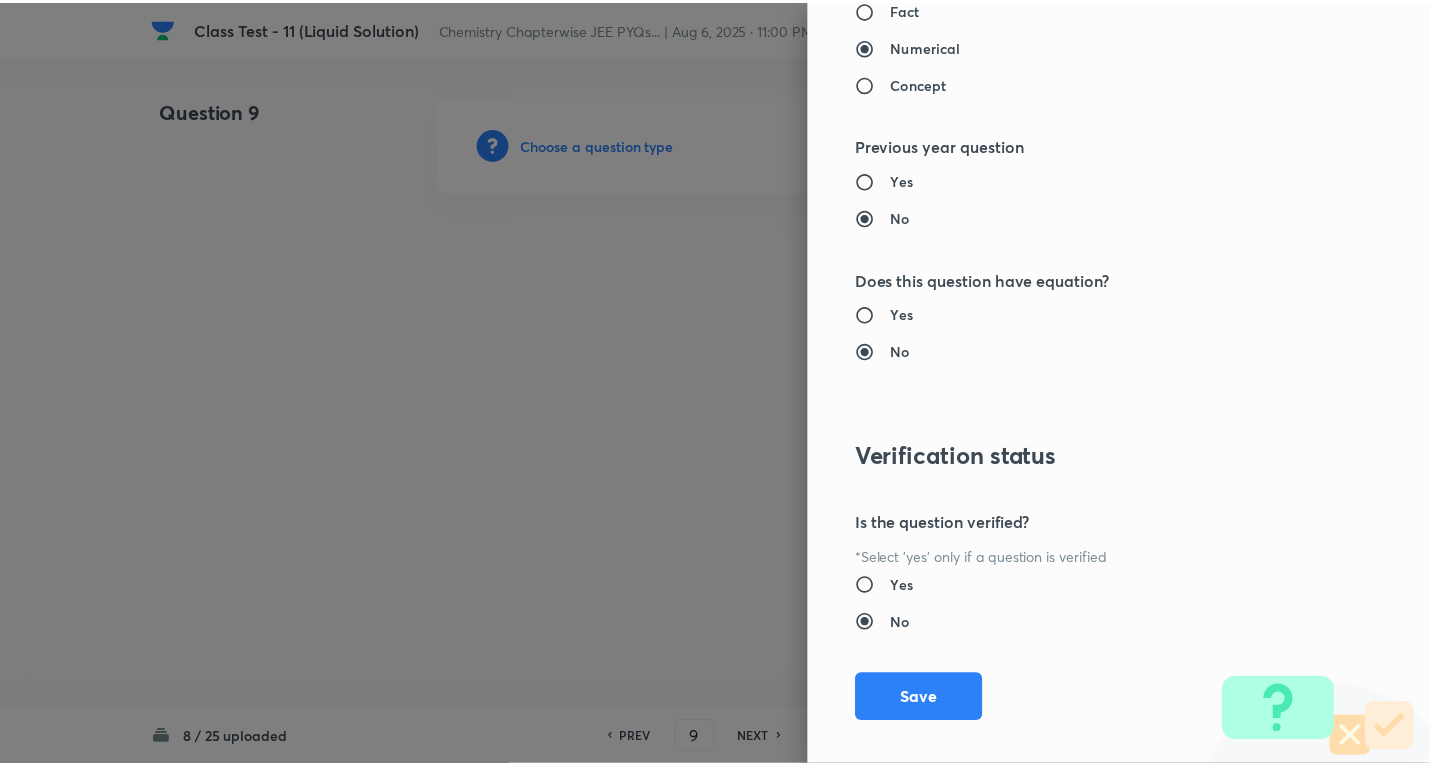 scroll, scrollTop: 1961, scrollLeft: 0, axis: vertical 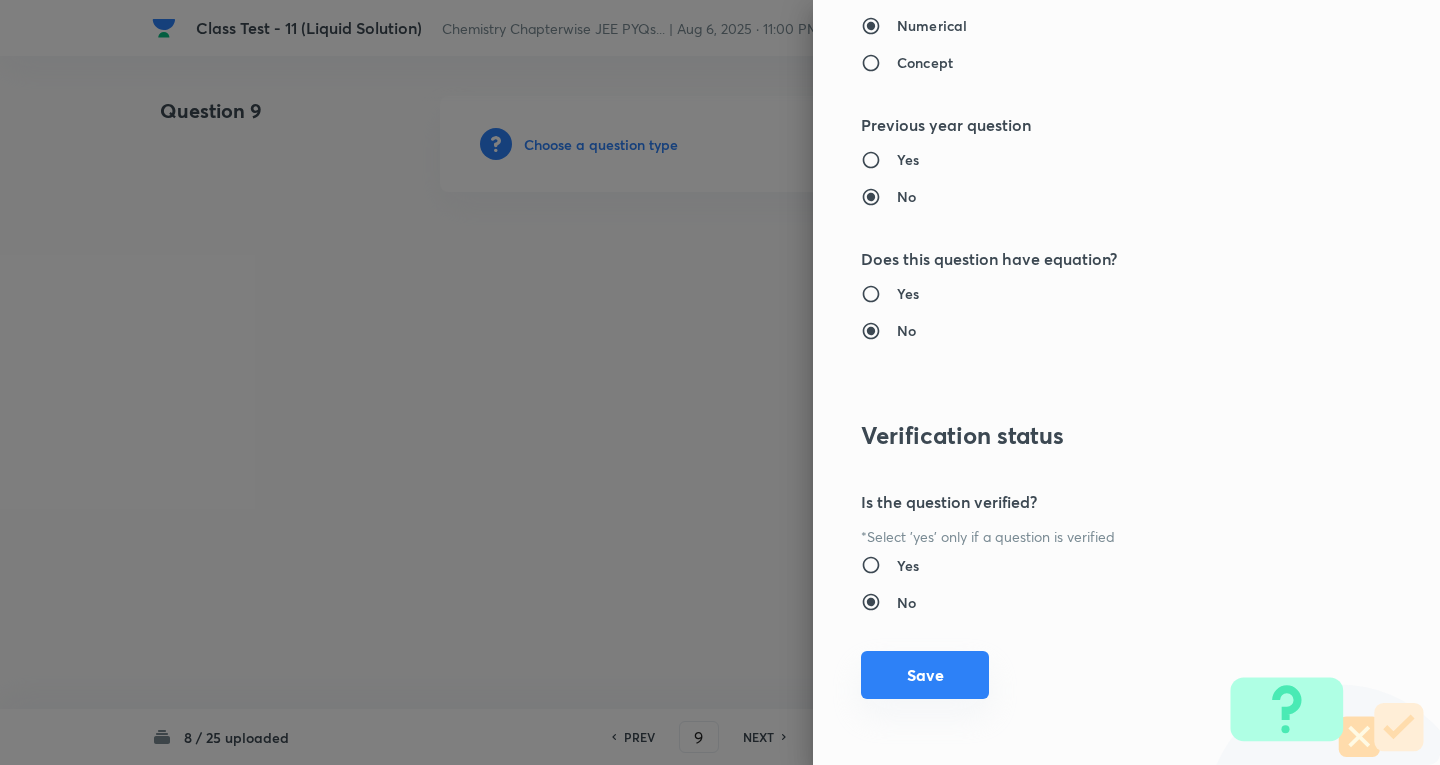 click on "Save" at bounding box center [925, 675] 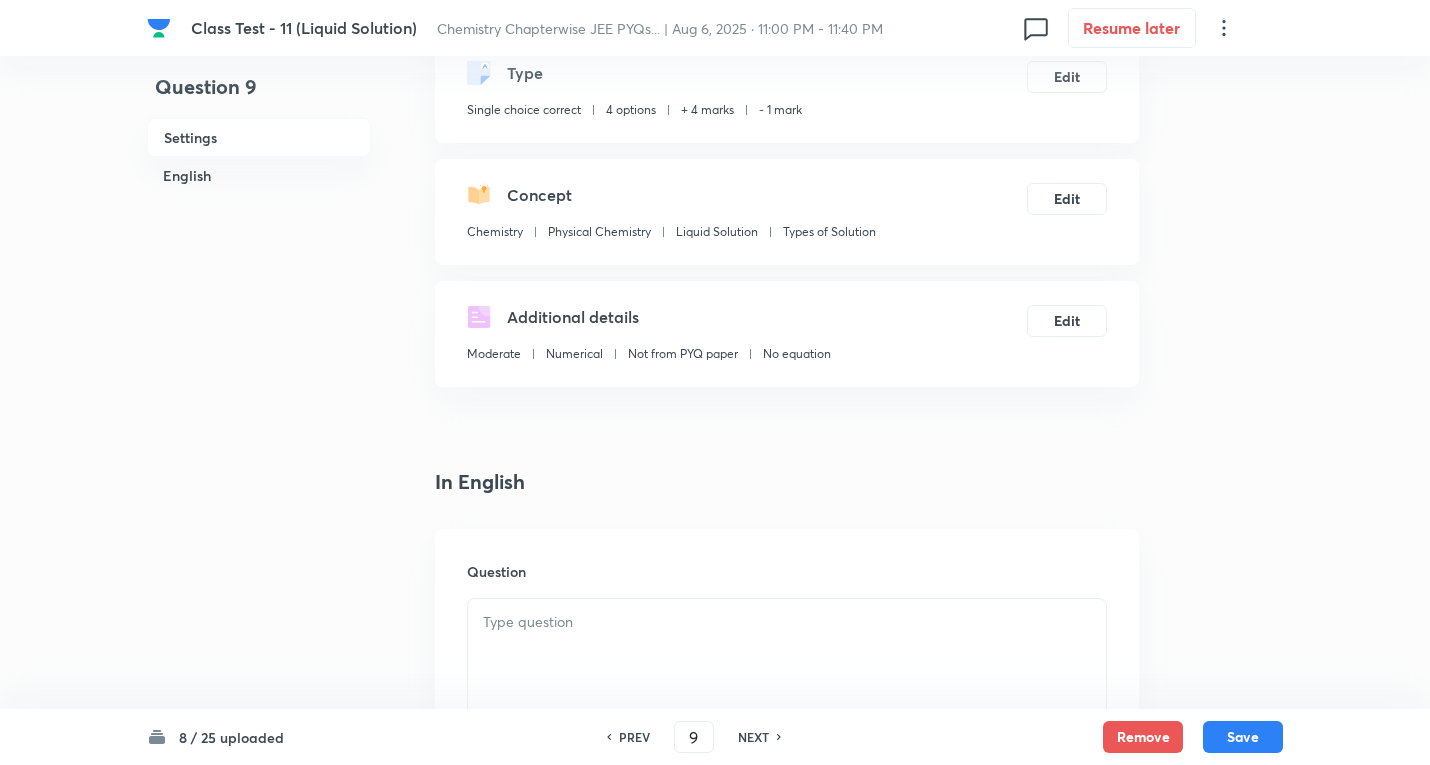scroll, scrollTop: 400, scrollLeft: 0, axis: vertical 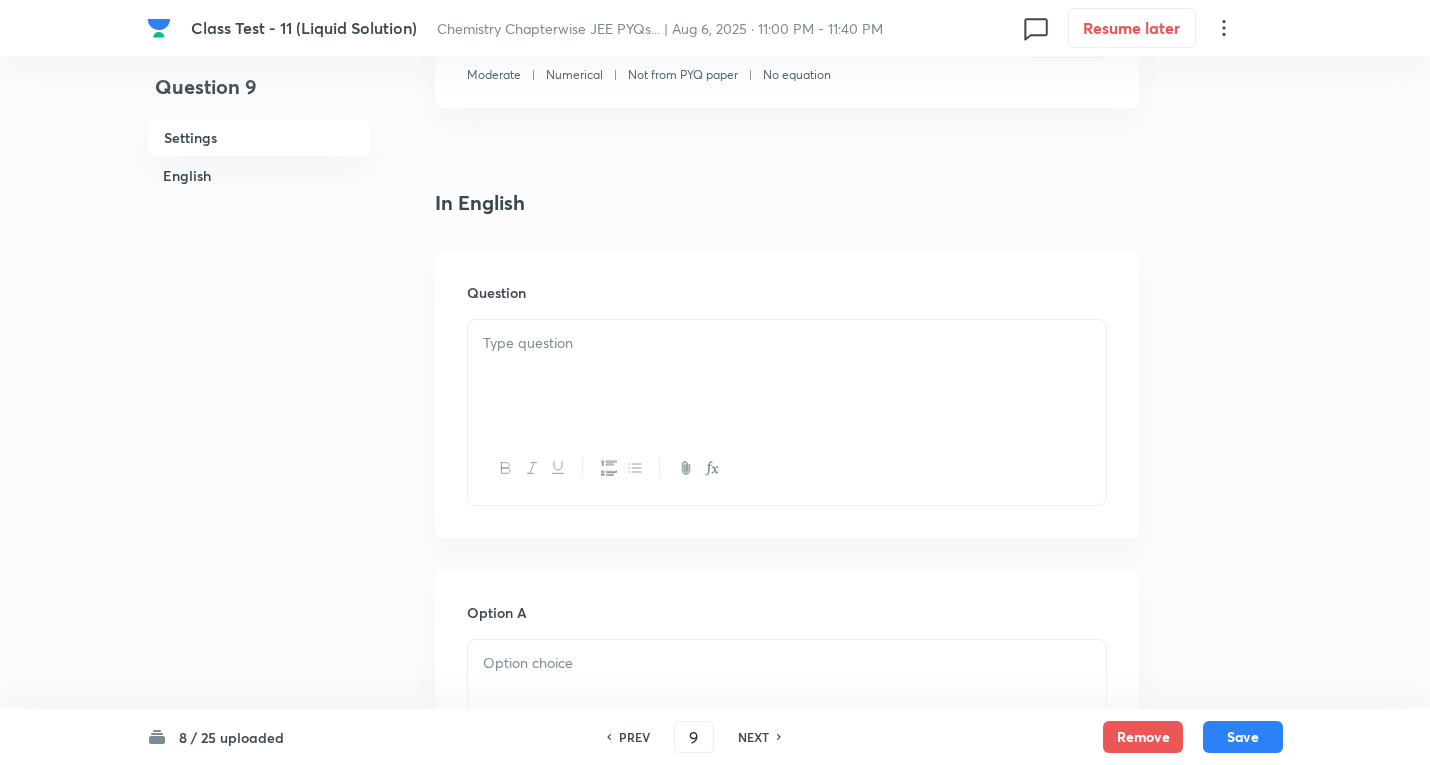 click at bounding box center (787, 376) 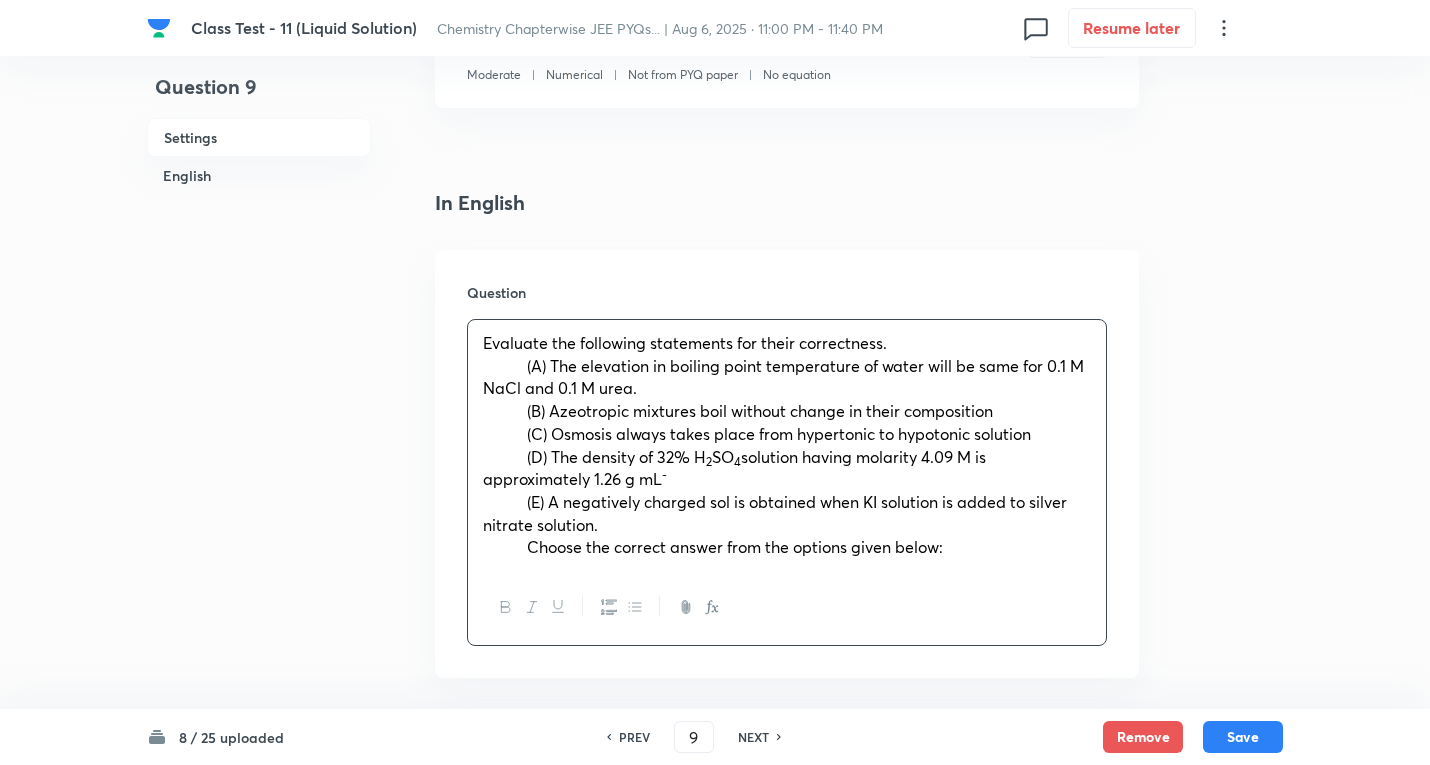 click on "(A) The elevation in boiling point temperature of water will be same for 0.1 M NaCl and 0.1 M urea." at bounding box center (783, 377) 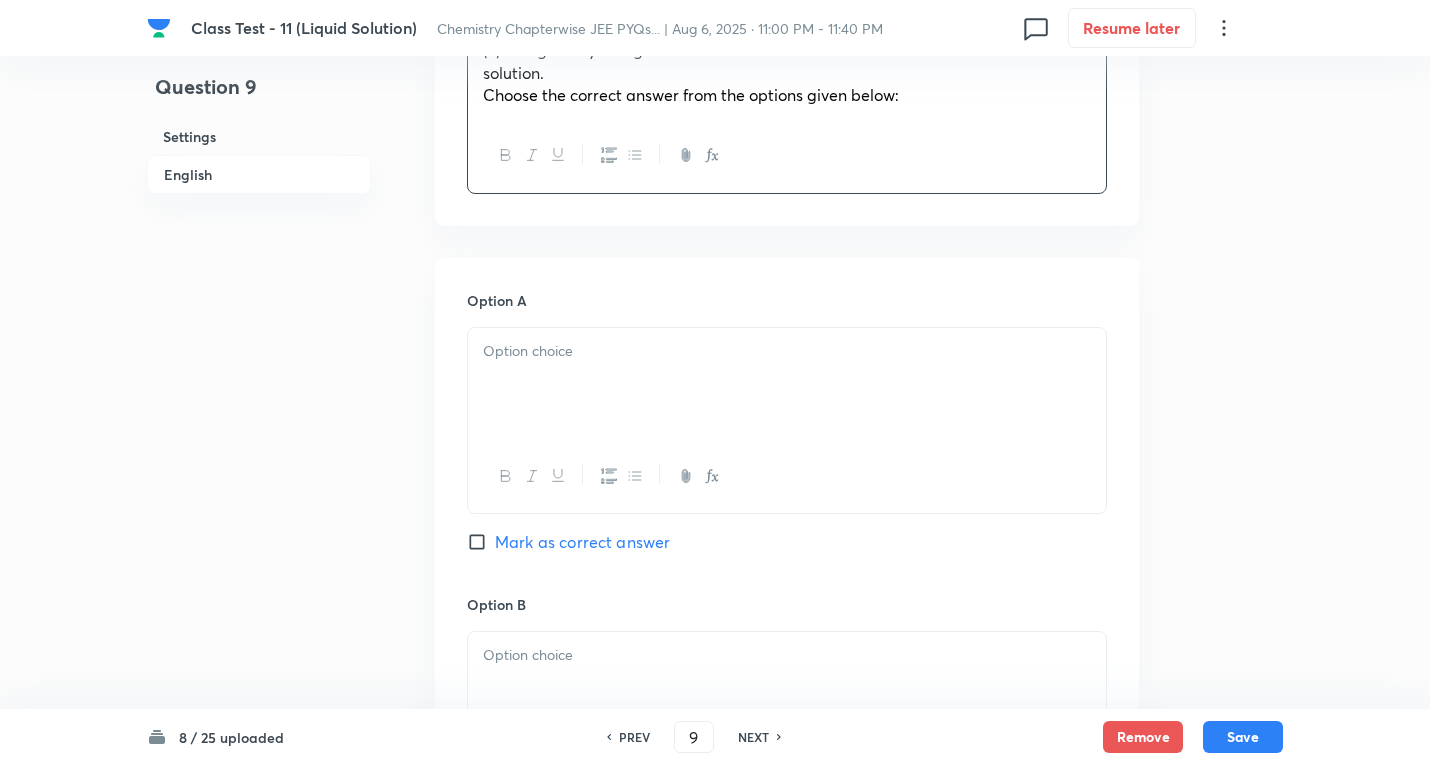 scroll, scrollTop: 1000, scrollLeft: 0, axis: vertical 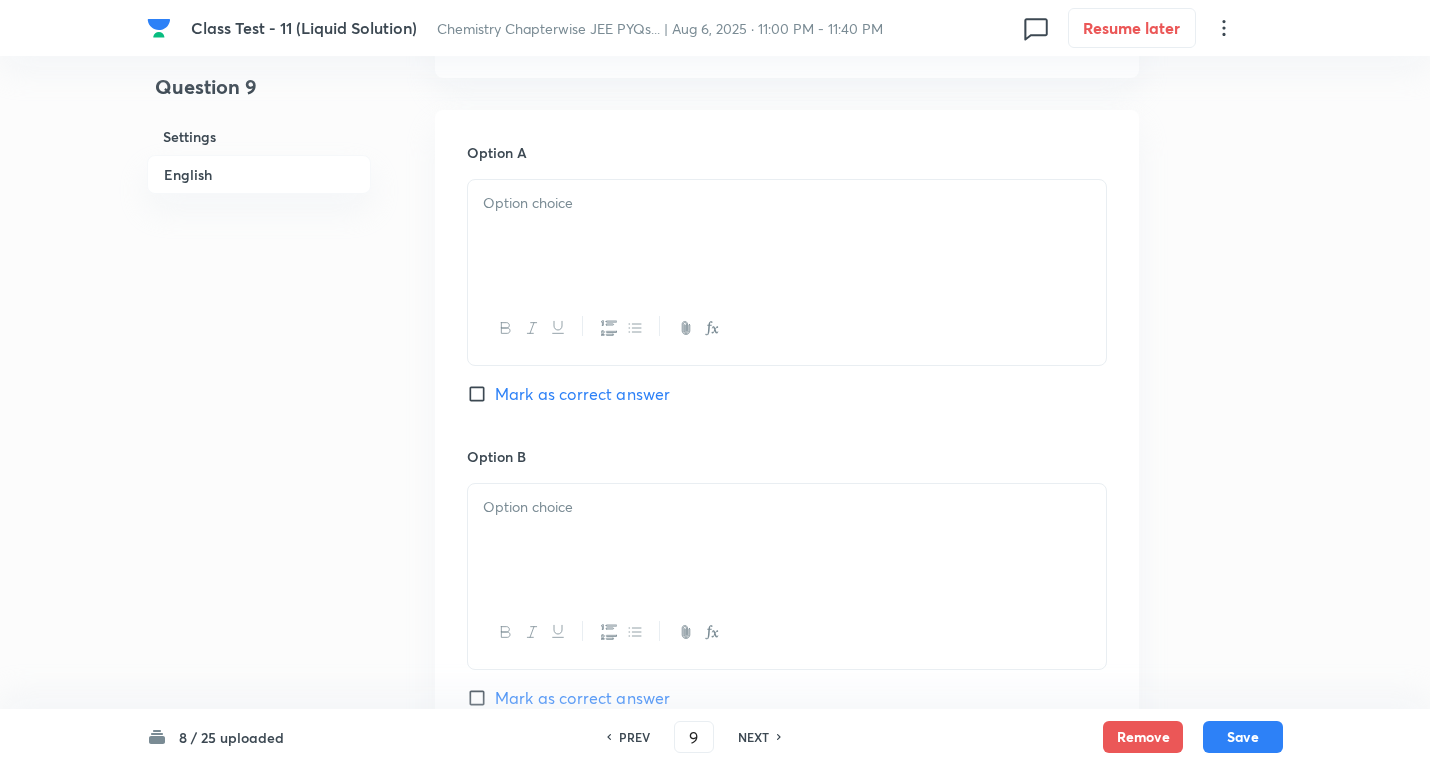 click at bounding box center [787, 236] 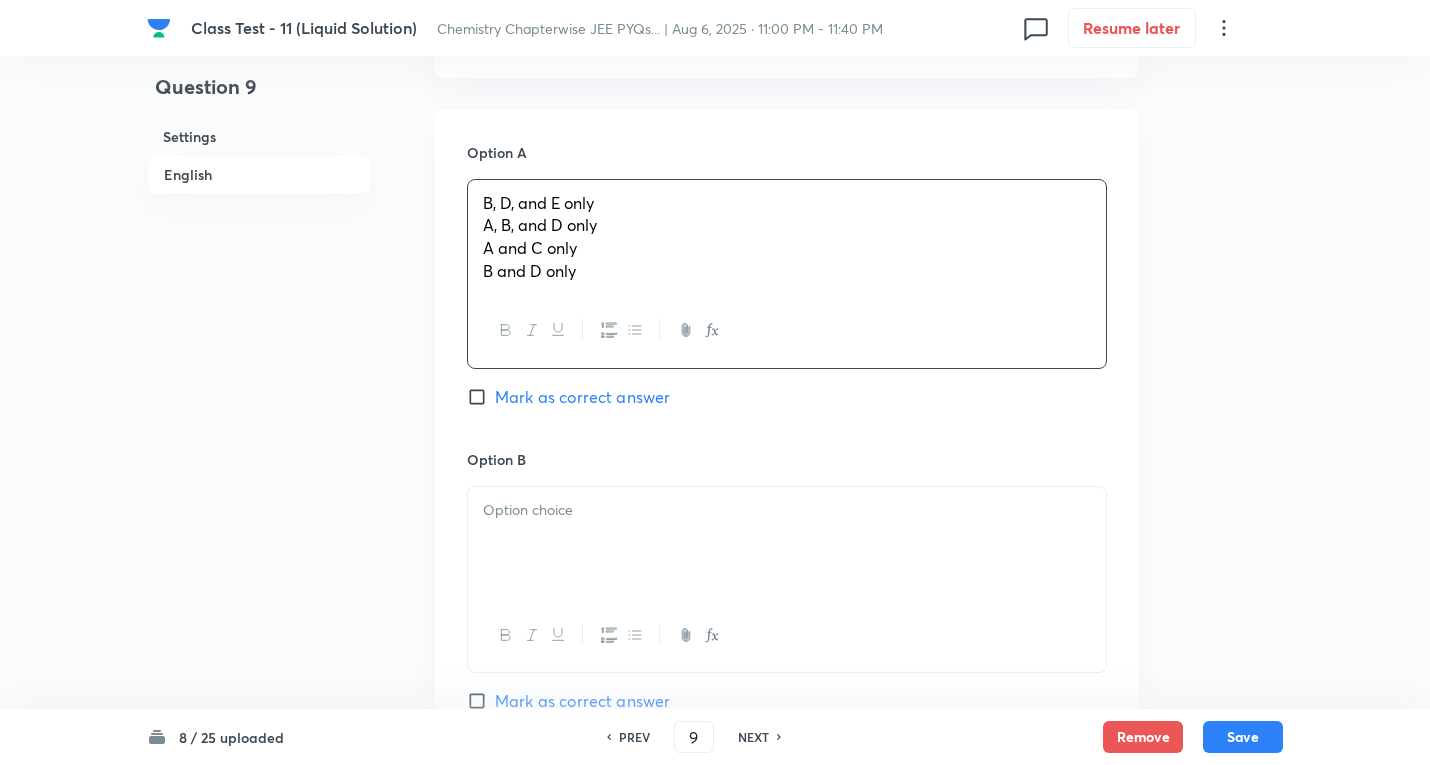 drag, startPoint x: 483, startPoint y: 225, endPoint x: 925, endPoint y: 332, distance: 454.76697 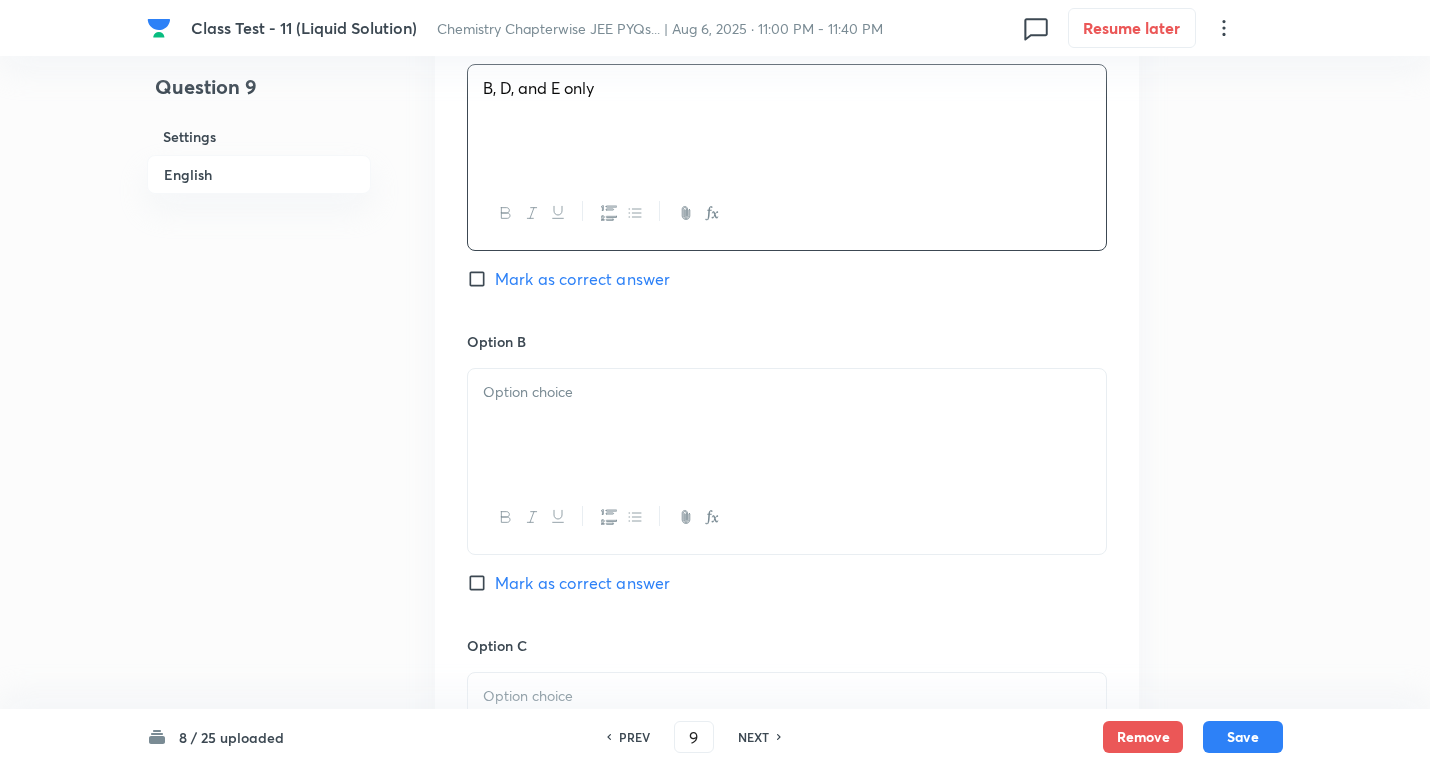 scroll, scrollTop: 1300, scrollLeft: 0, axis: vertical 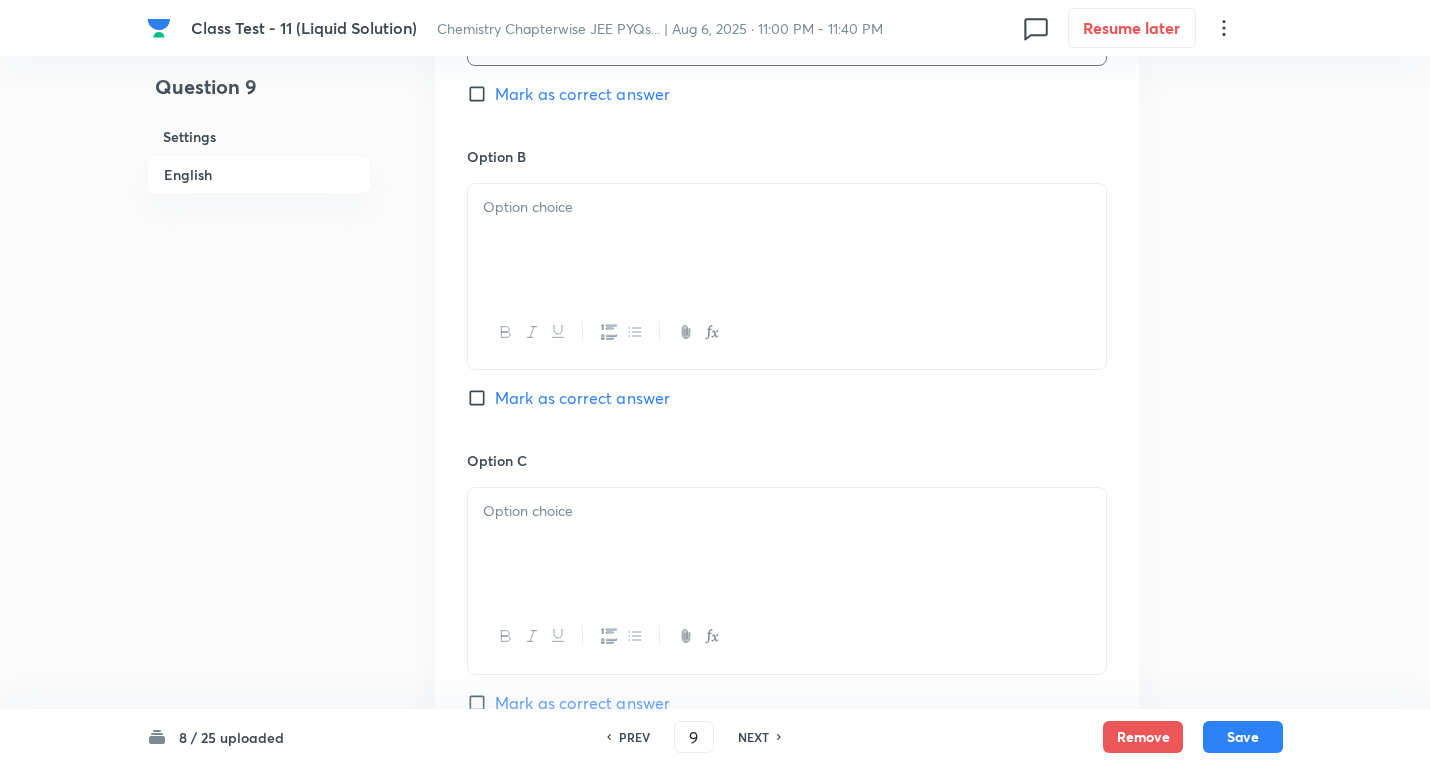 click at bounding box center [787, 240] 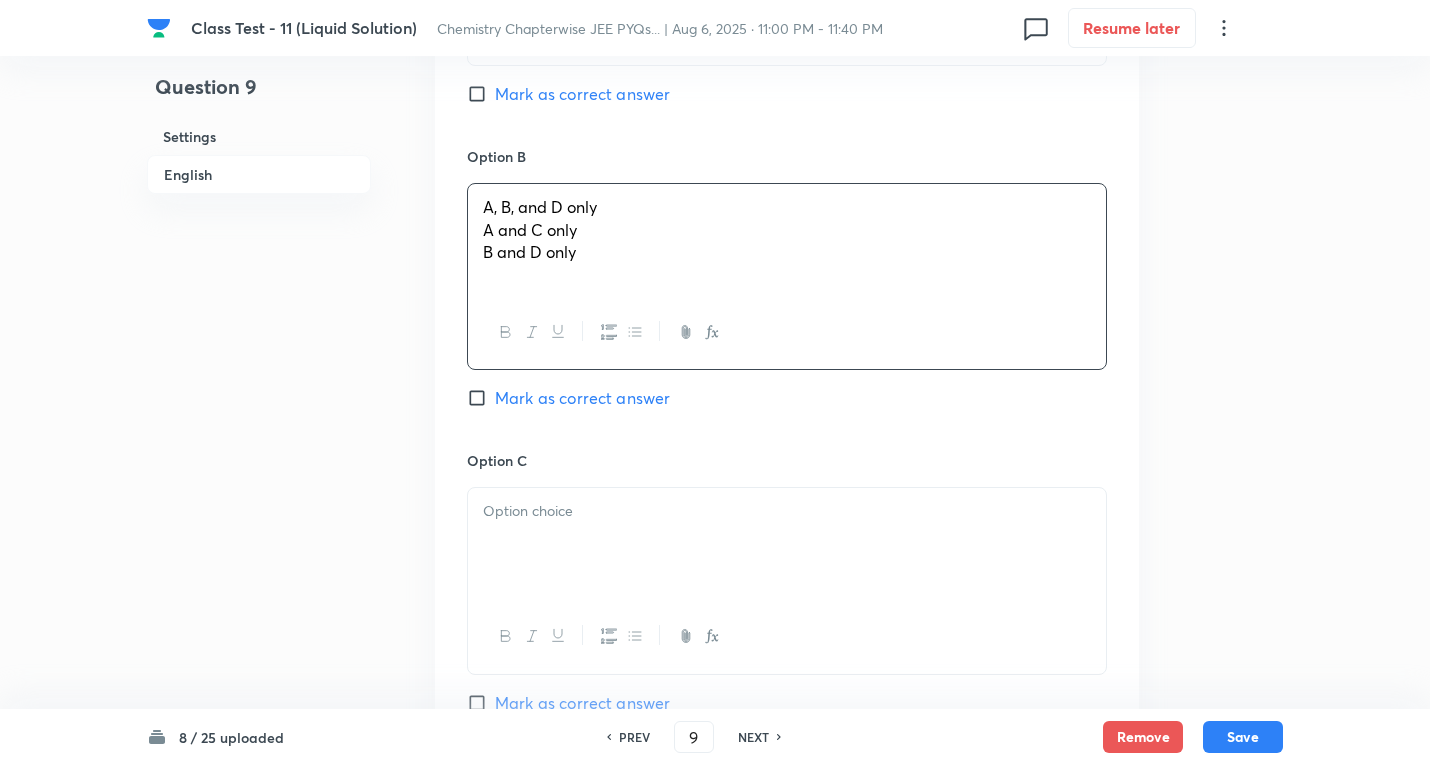 click on "A, B, and D only          A and C only   B and D only" at bounding box center [787, 276] 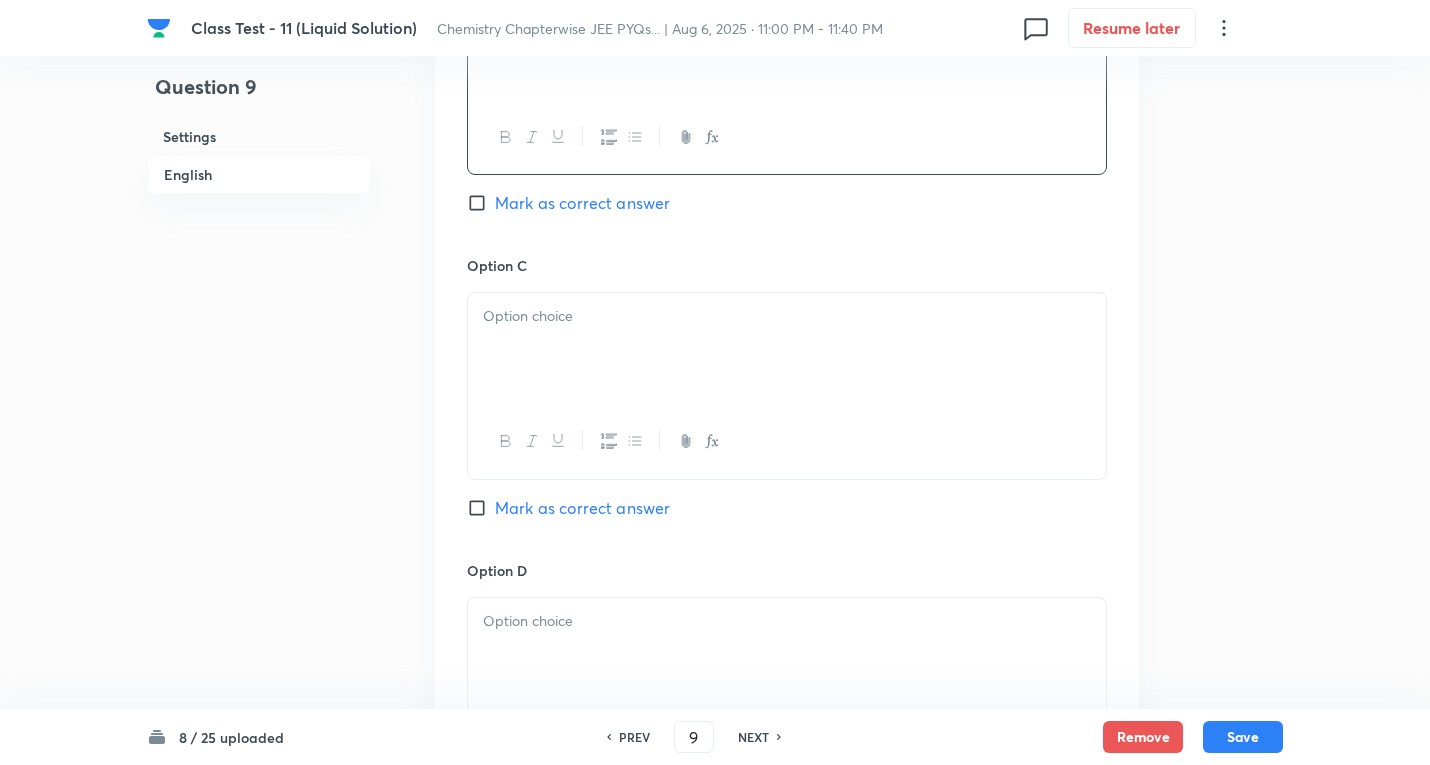 scroll, scrollTop: 1500, scrollLeft: 0, axis: vertical 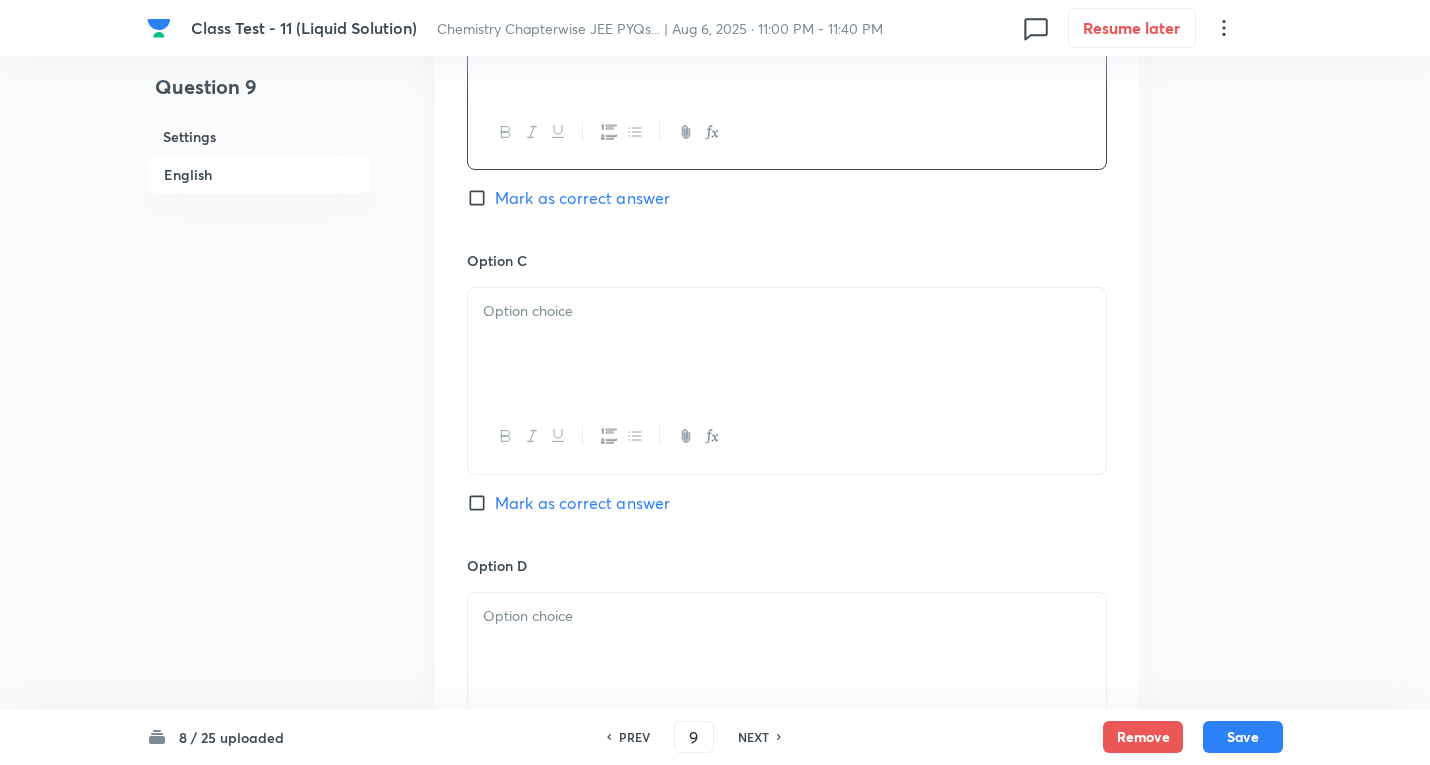 click at bounding box center (787, 344) 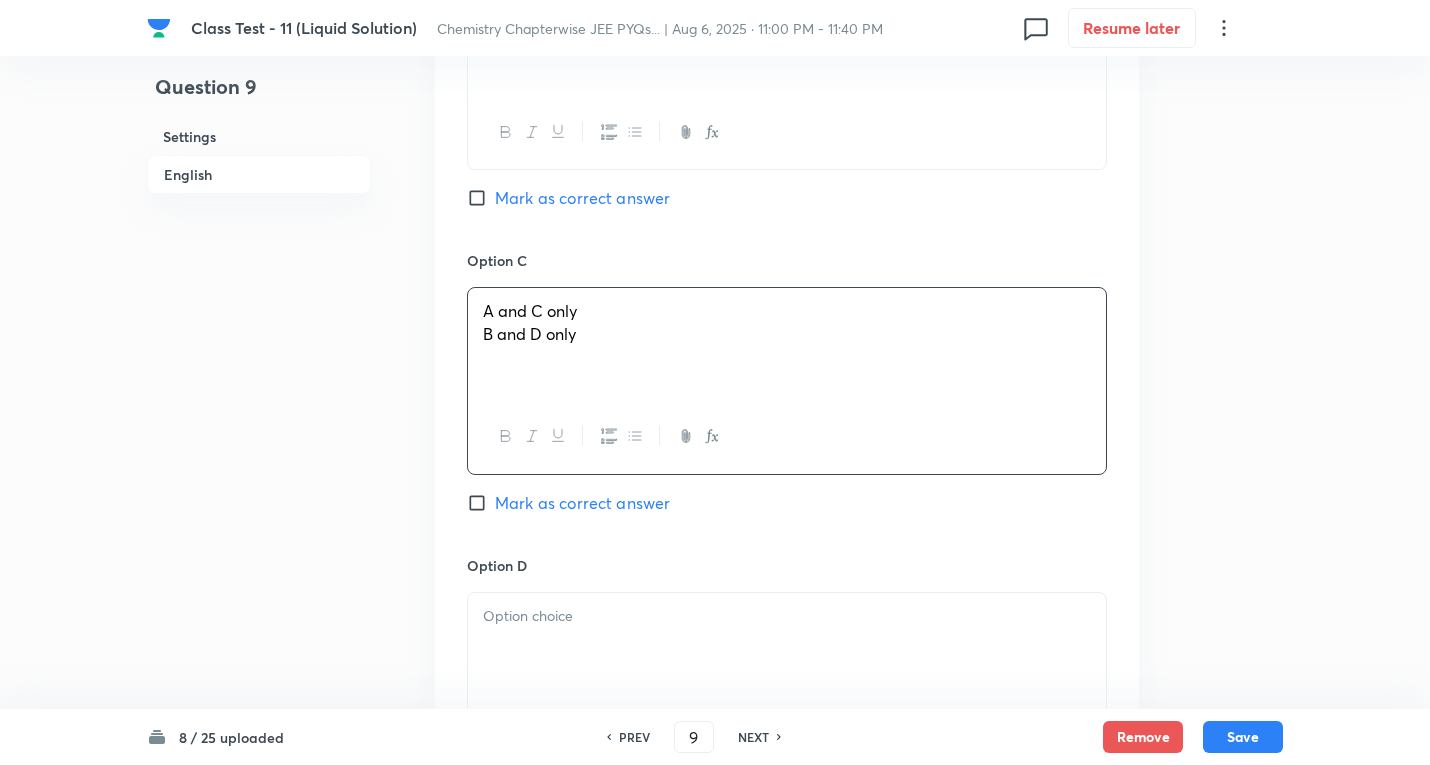 drag, startPoint x: 480, startPoint y: 342, endPoint x: 935, endPoint y: 359, distance: 455.31747 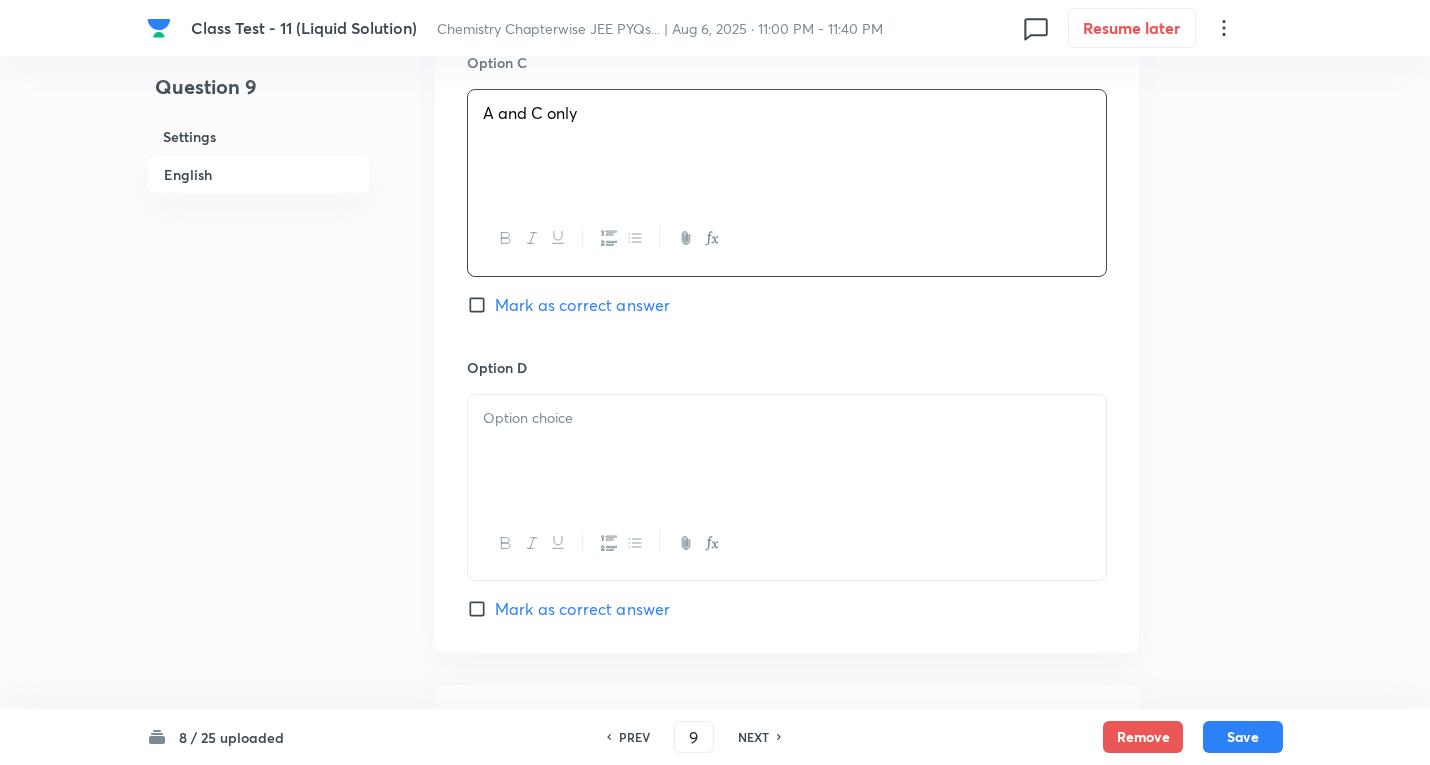 scroll, scrollTop: 1700, scrollLeft: 0, axis: vertical 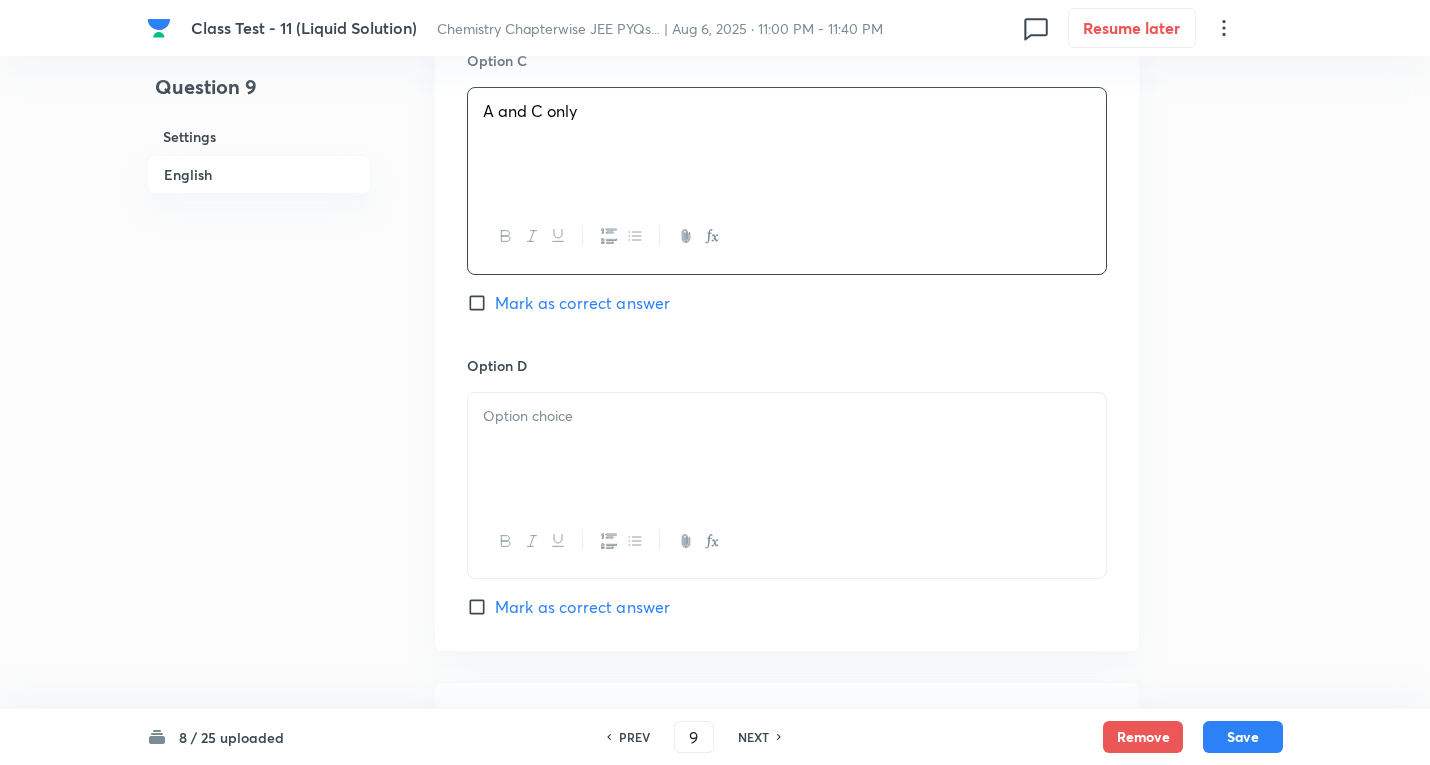 click at bounding box center [787, 416] 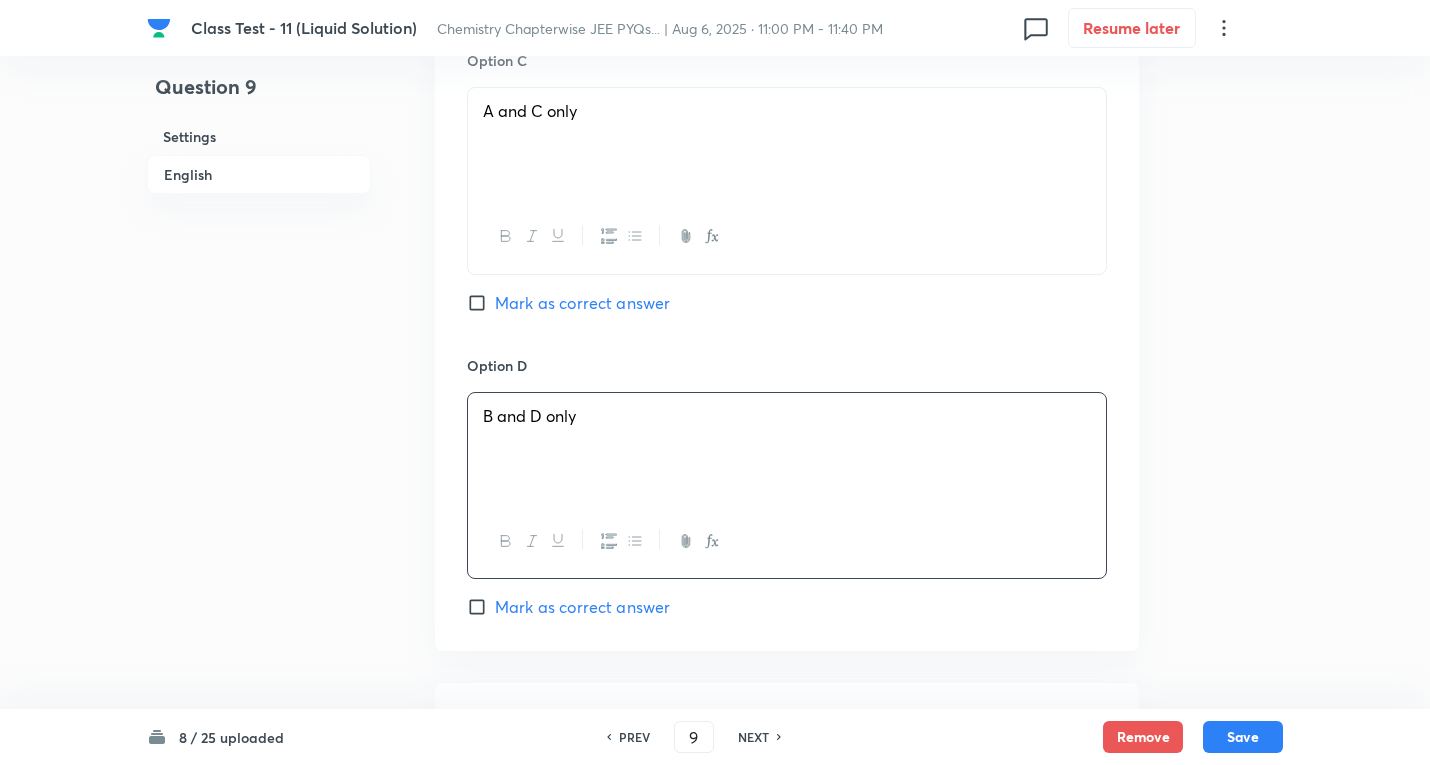 click on "Mark as correct answer" at bounding box center (582, 607) 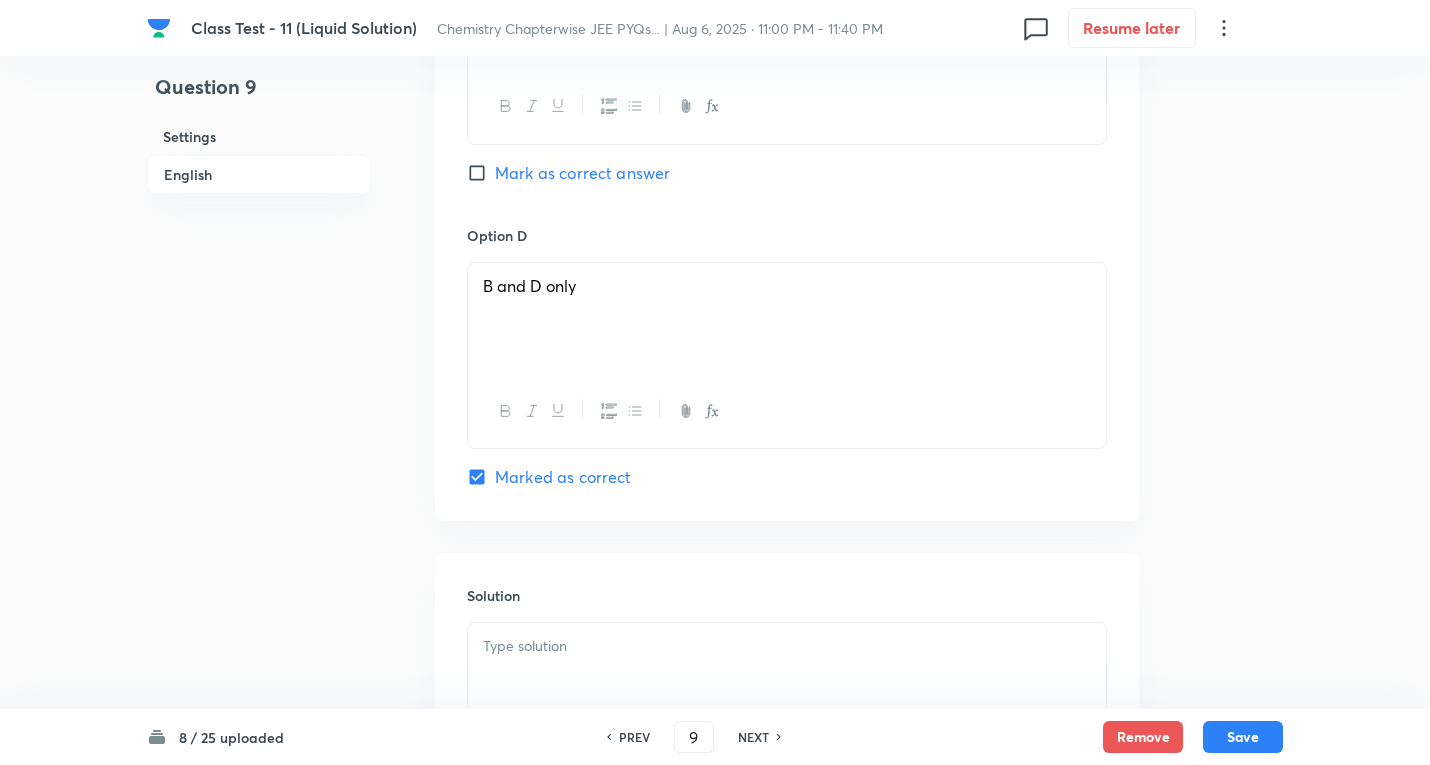 scroll, scrollTop: 2083, scrollLeft: 0, axis: vertical 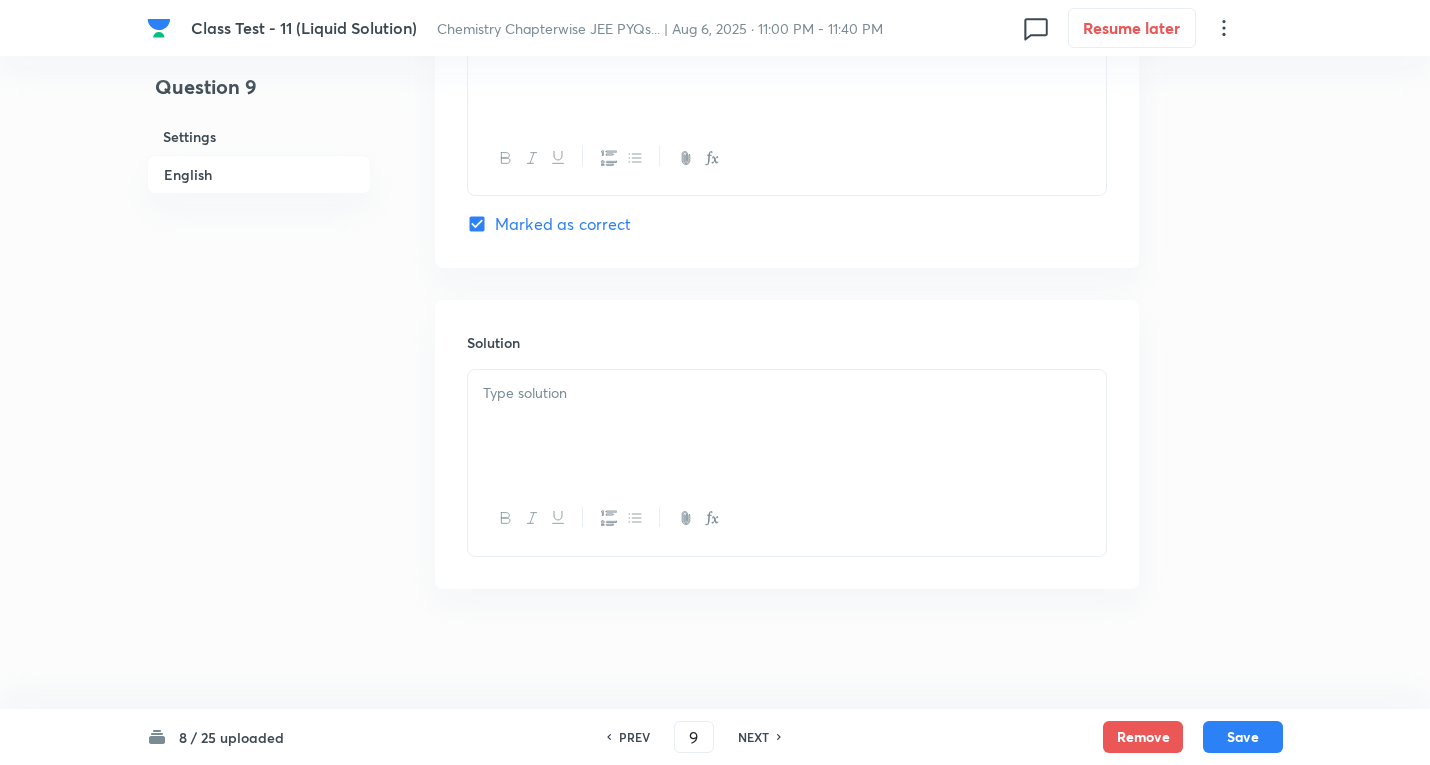 click at bounding box center (787, 393) 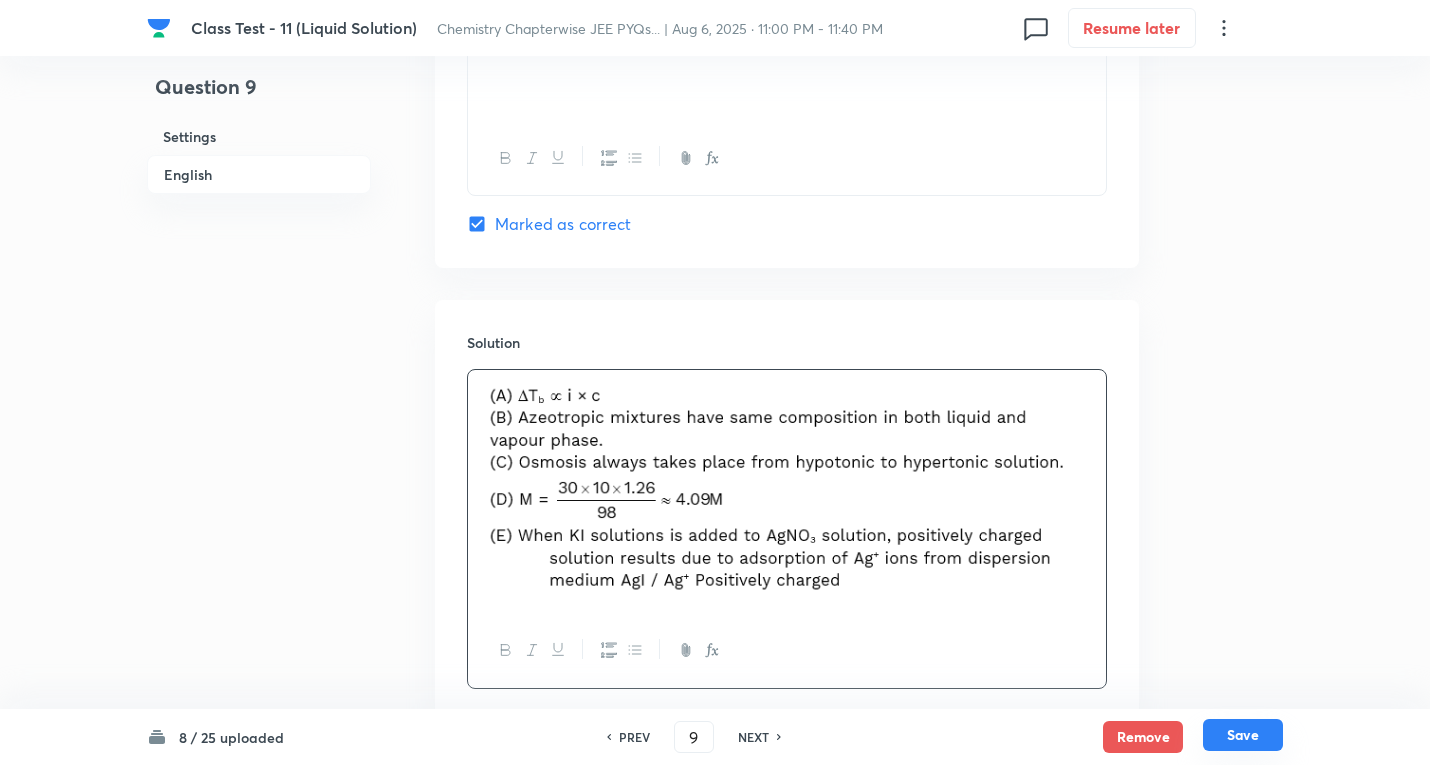 click on "Save" at bounding box center (1243, 735) 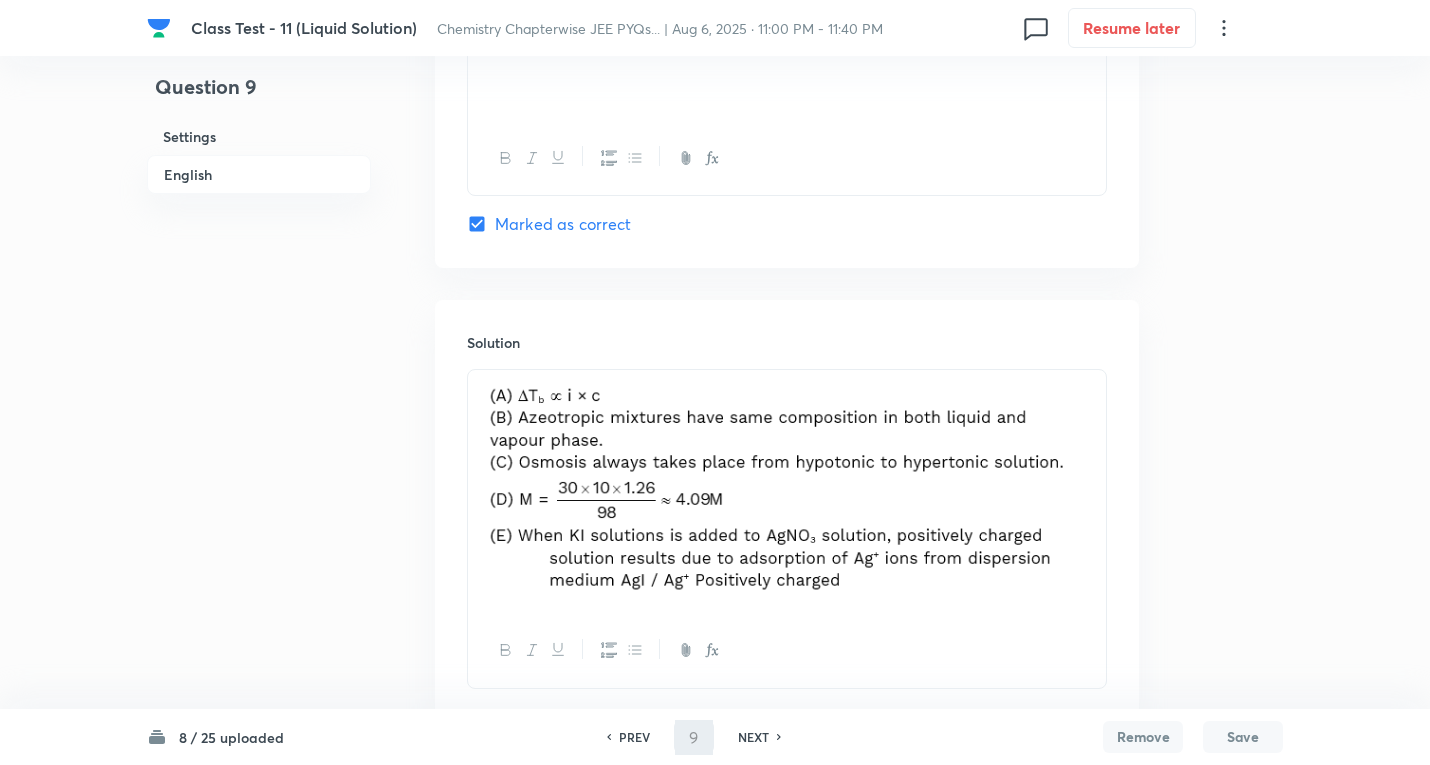 type on "10" 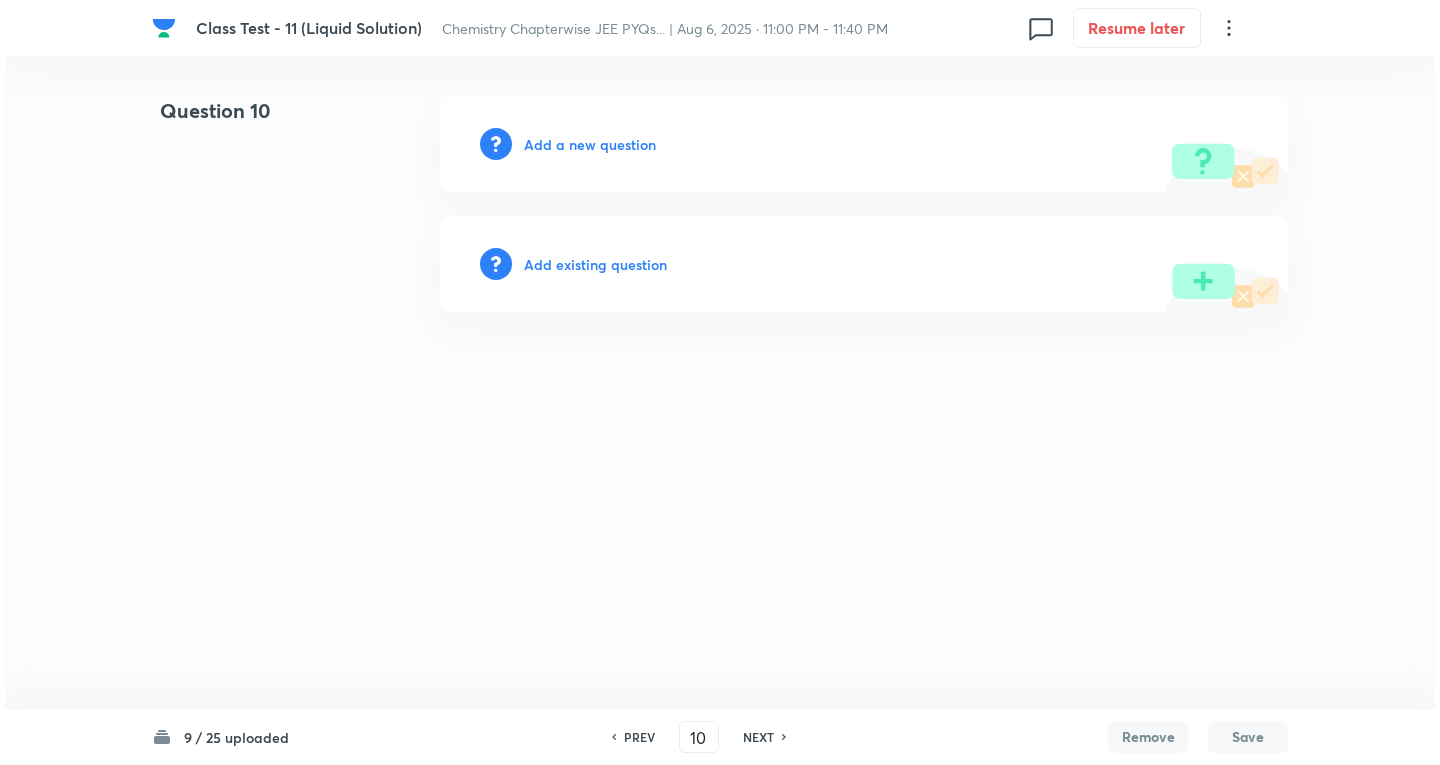 scroll, scrollTop: 0, scrollLeft: 0, axis: both 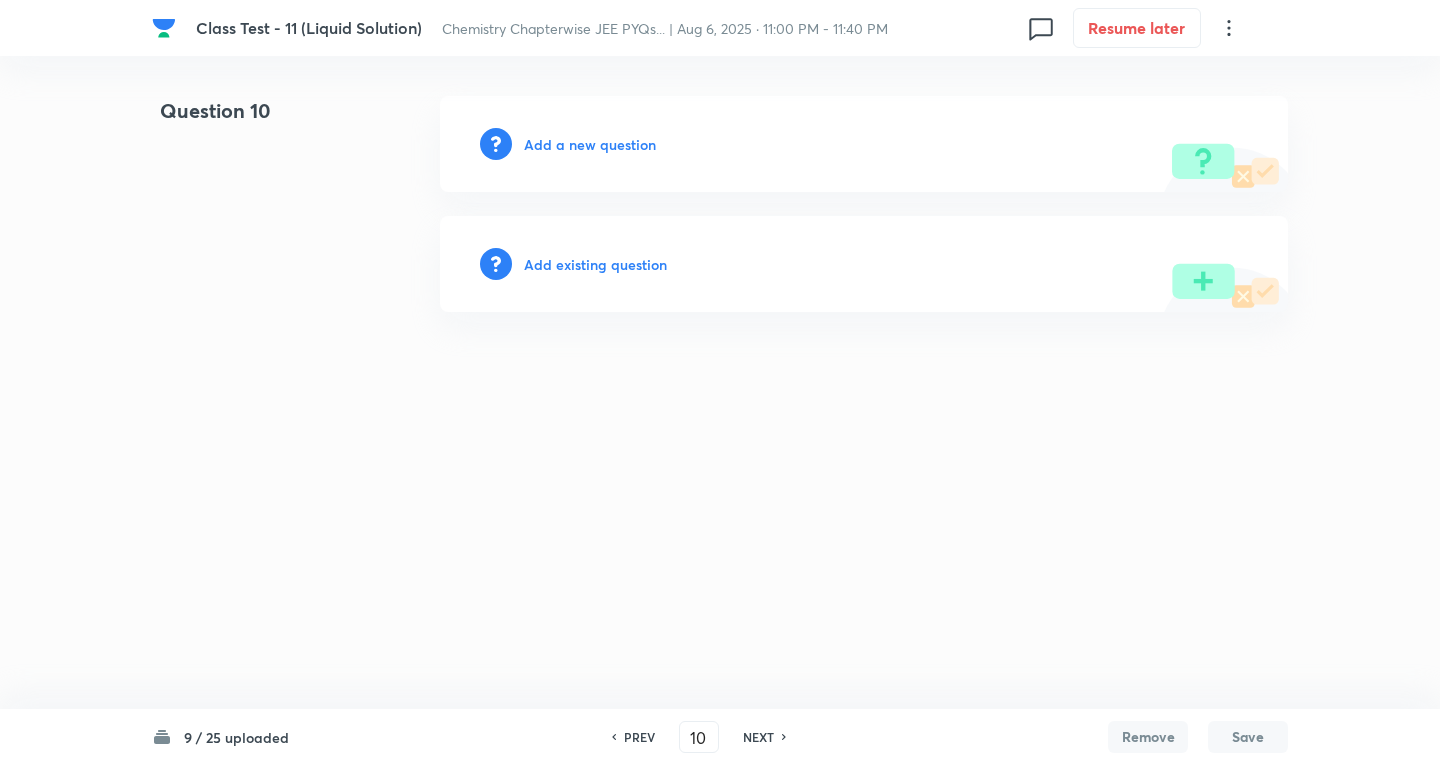 click on "Add a new question" at bounding box center [590, 144] 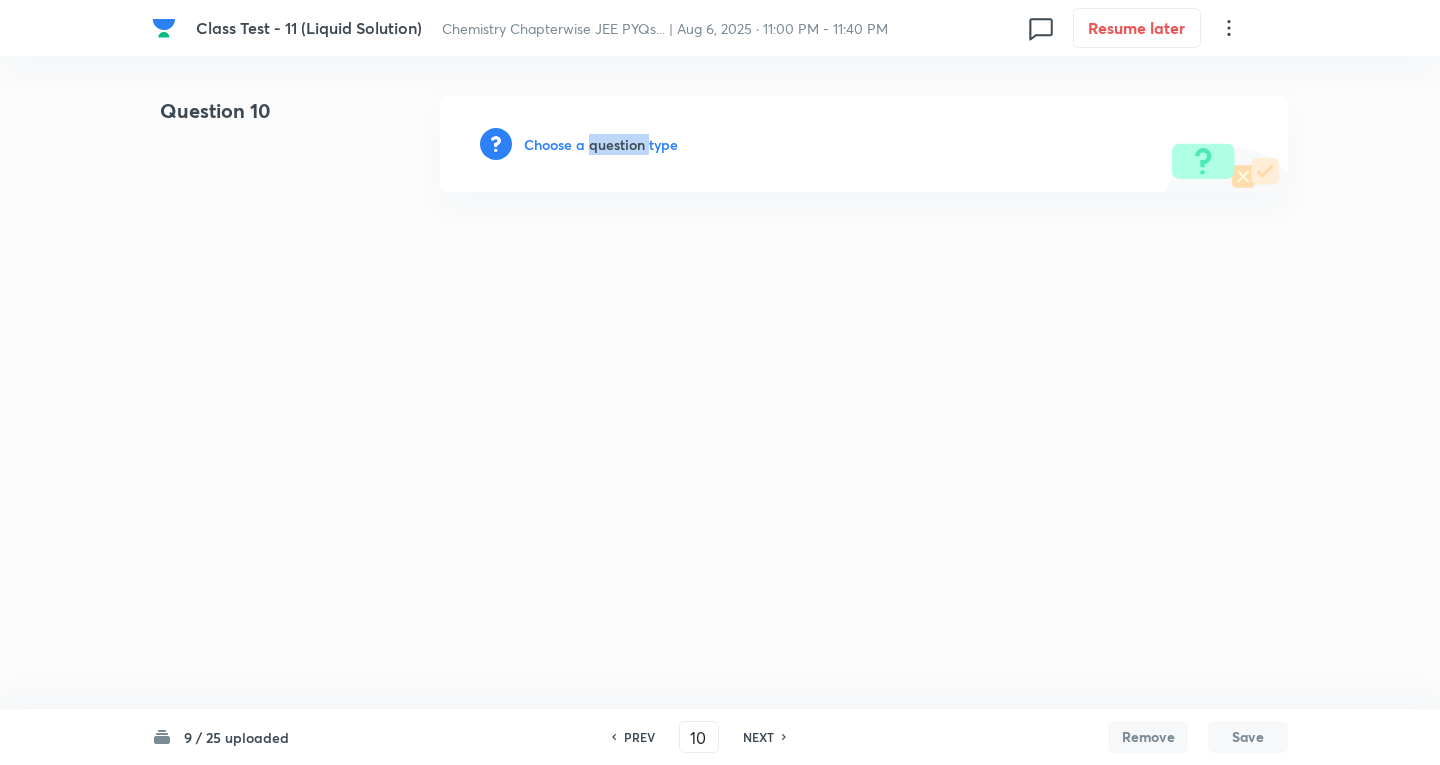 click on "Choose a question type" at bounding box center (601, 144) 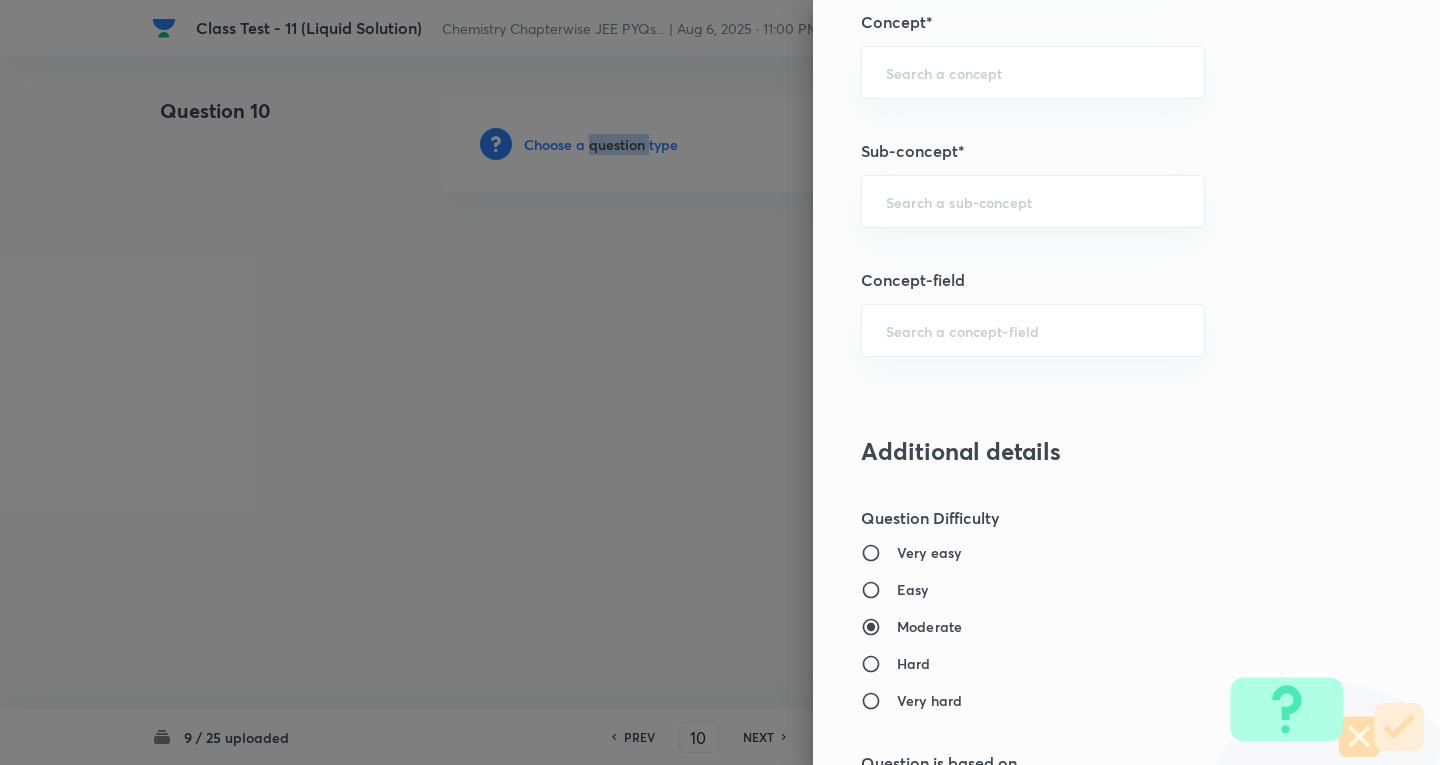scroll, scrollTop: 1100, scrollLeft: 0, axis: vertical 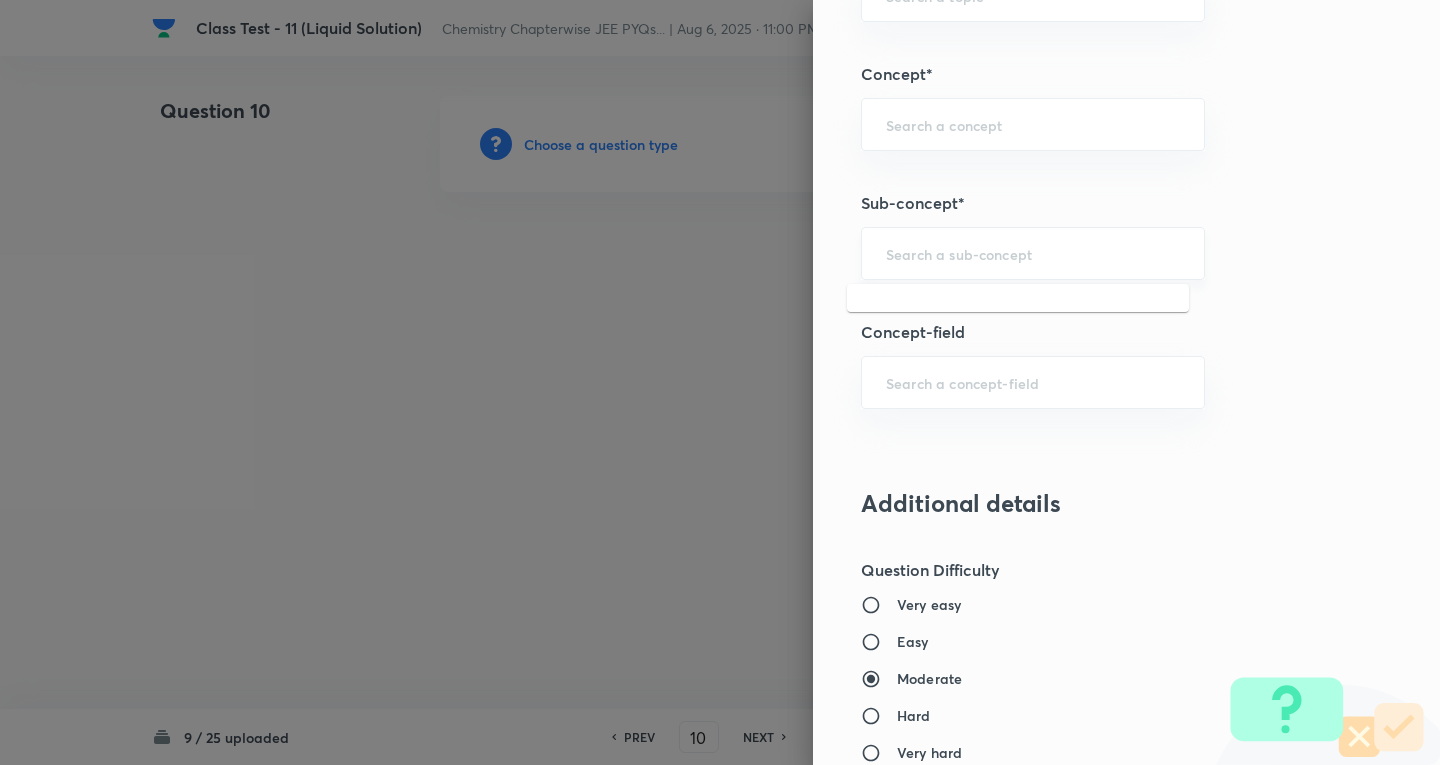 click at bounding box center [1033, 253] 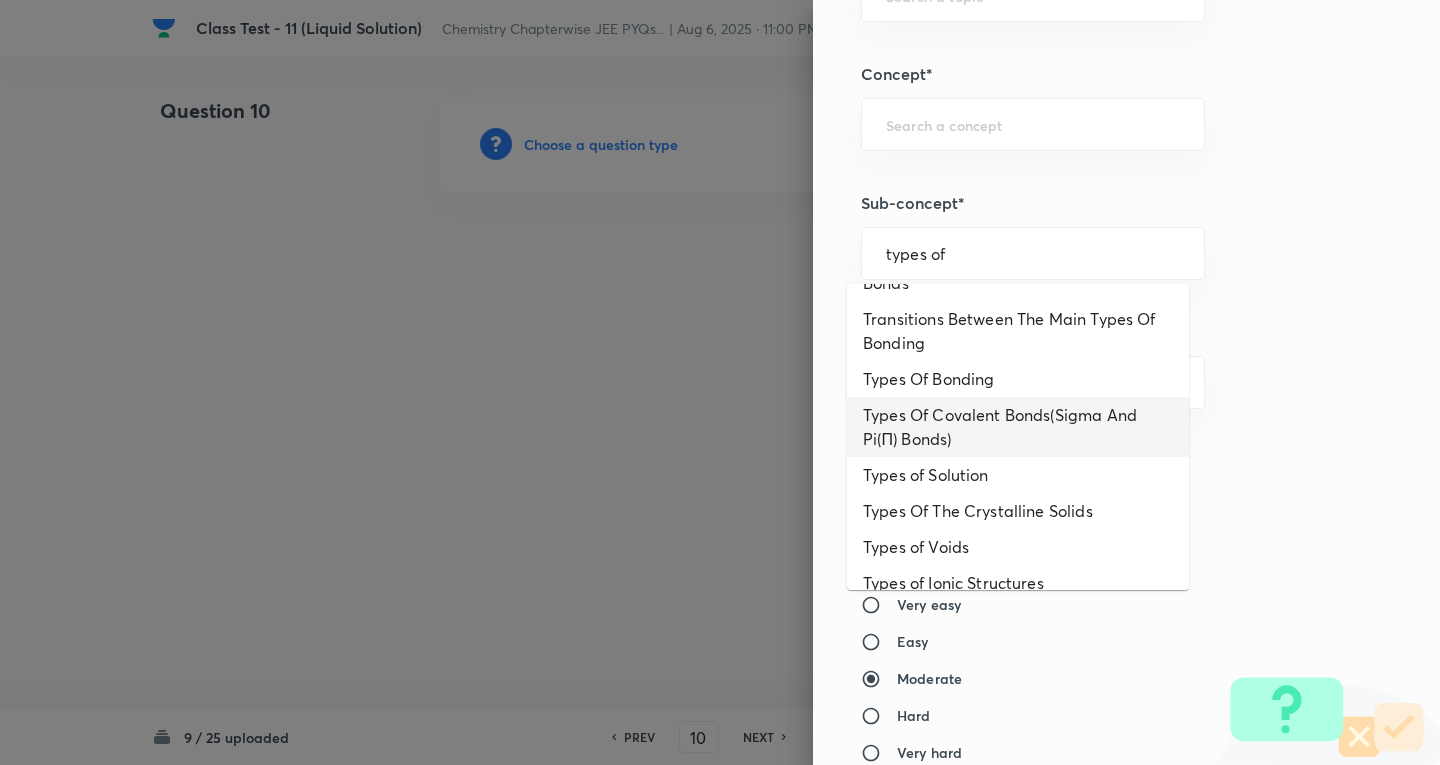 scroll, scrollTop: 400, scrollLeft: 0, axis: vertical 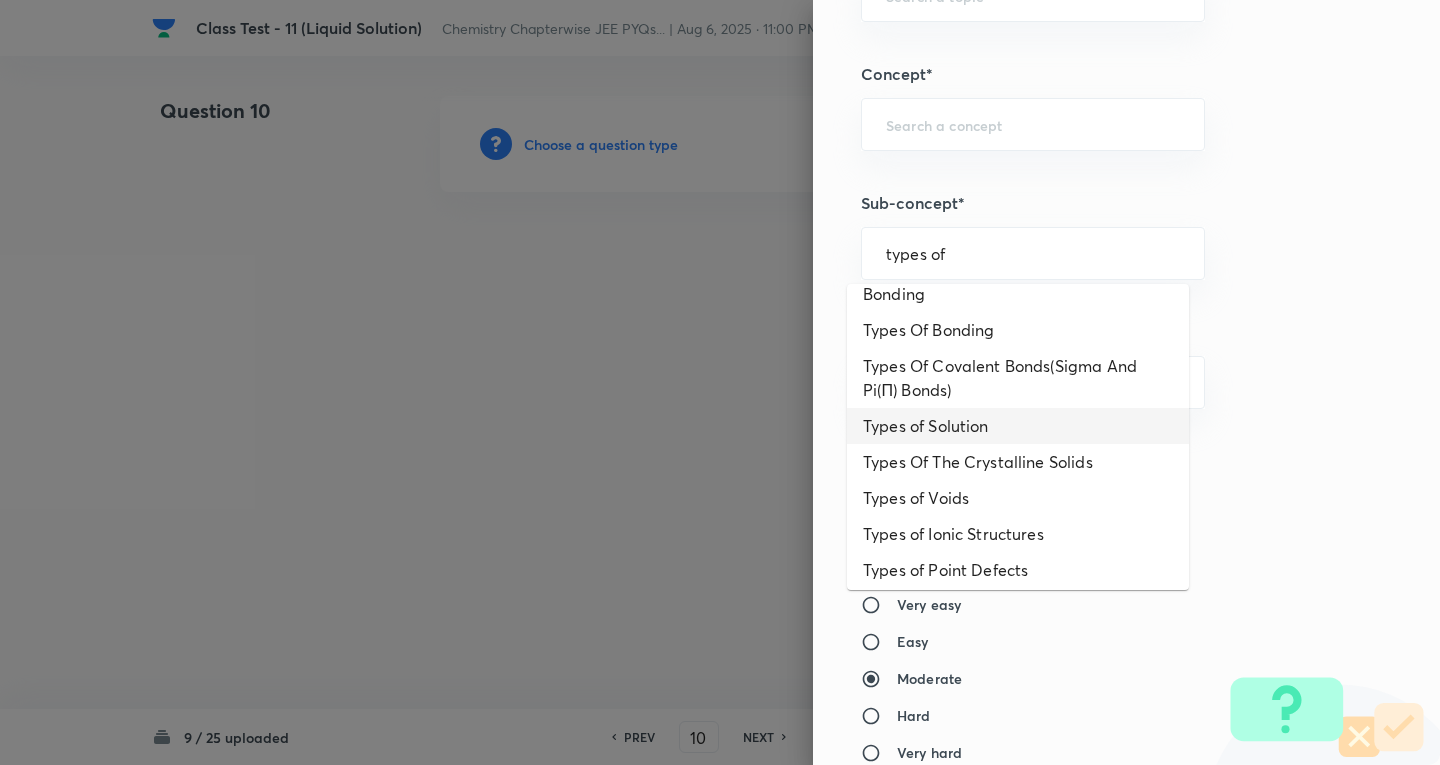 click on "Types of Solution" at bounding box center (1018, 426) 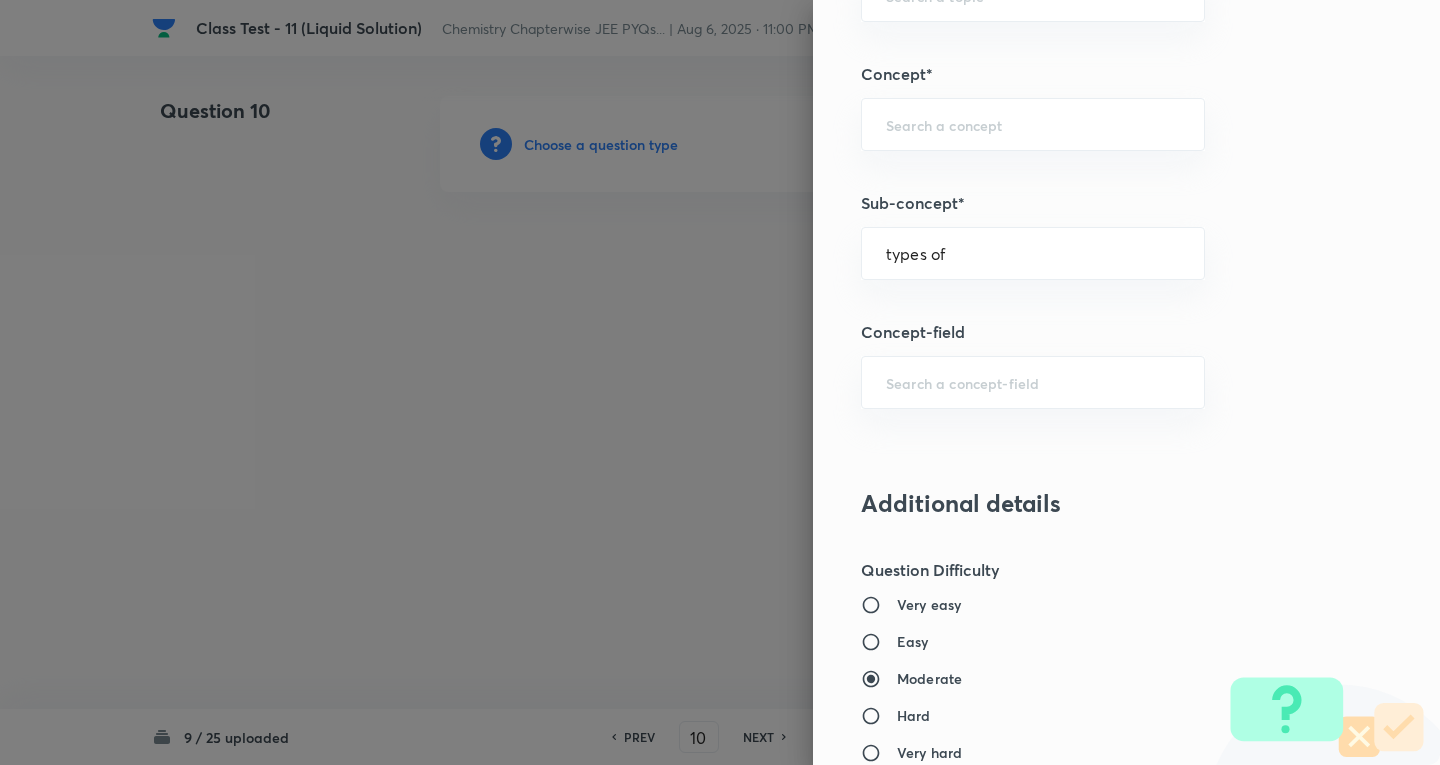 type on "Types of Solution" 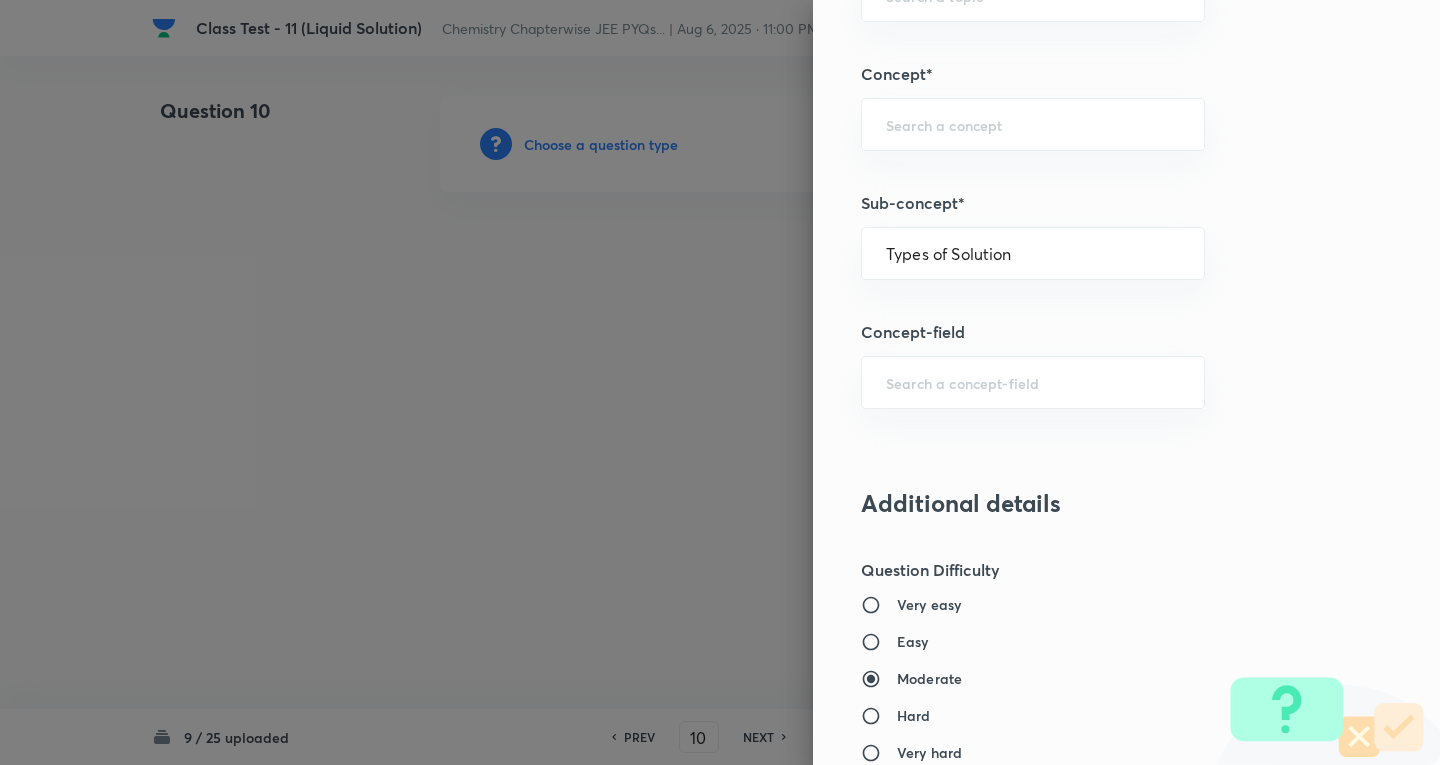 type on "Chemistry" 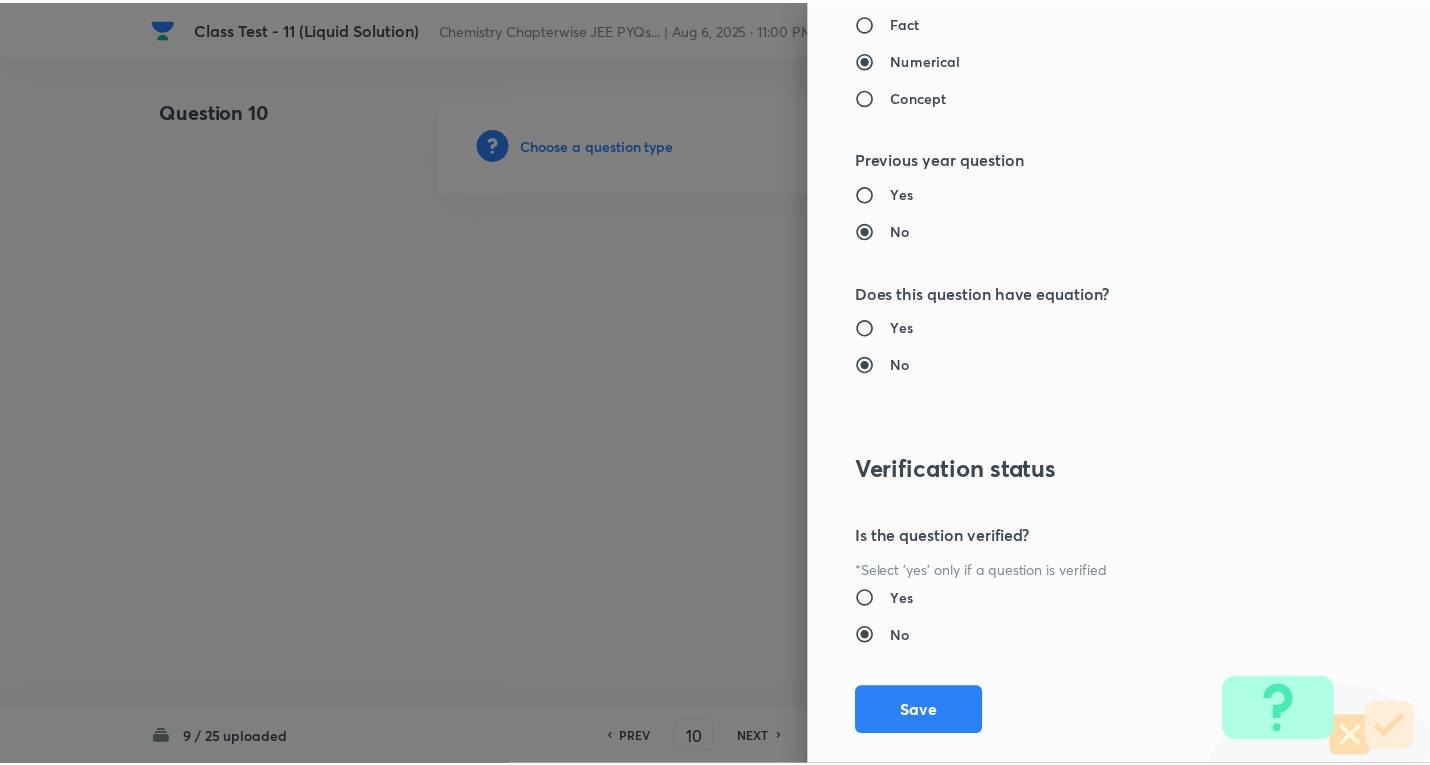 scroll, scrollTop: 1961, scrollLeft: 0, axis: vertical 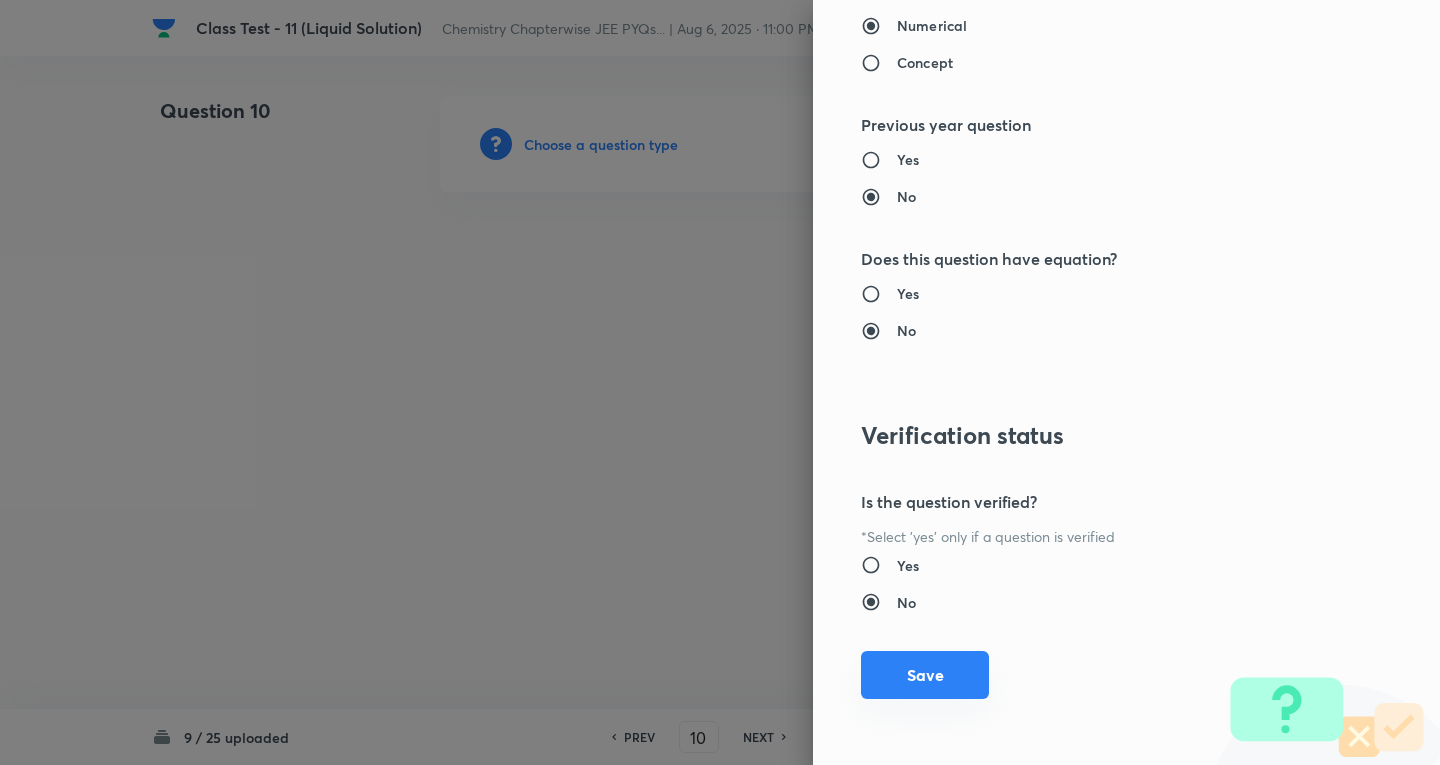click on "Save" at bounding box center [925, 675] 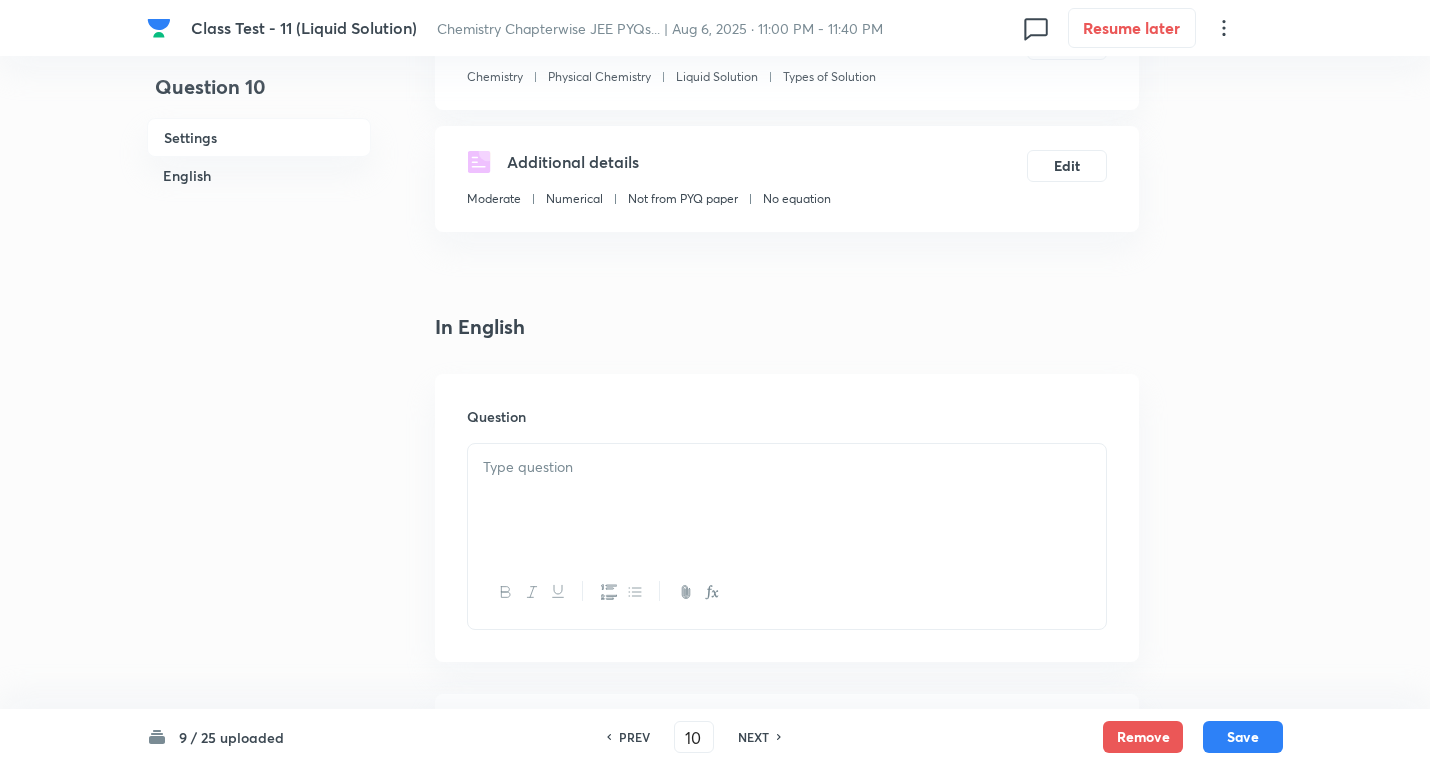 scroll, scrollTop: 300, scrollLeft: 0, axis: vertical 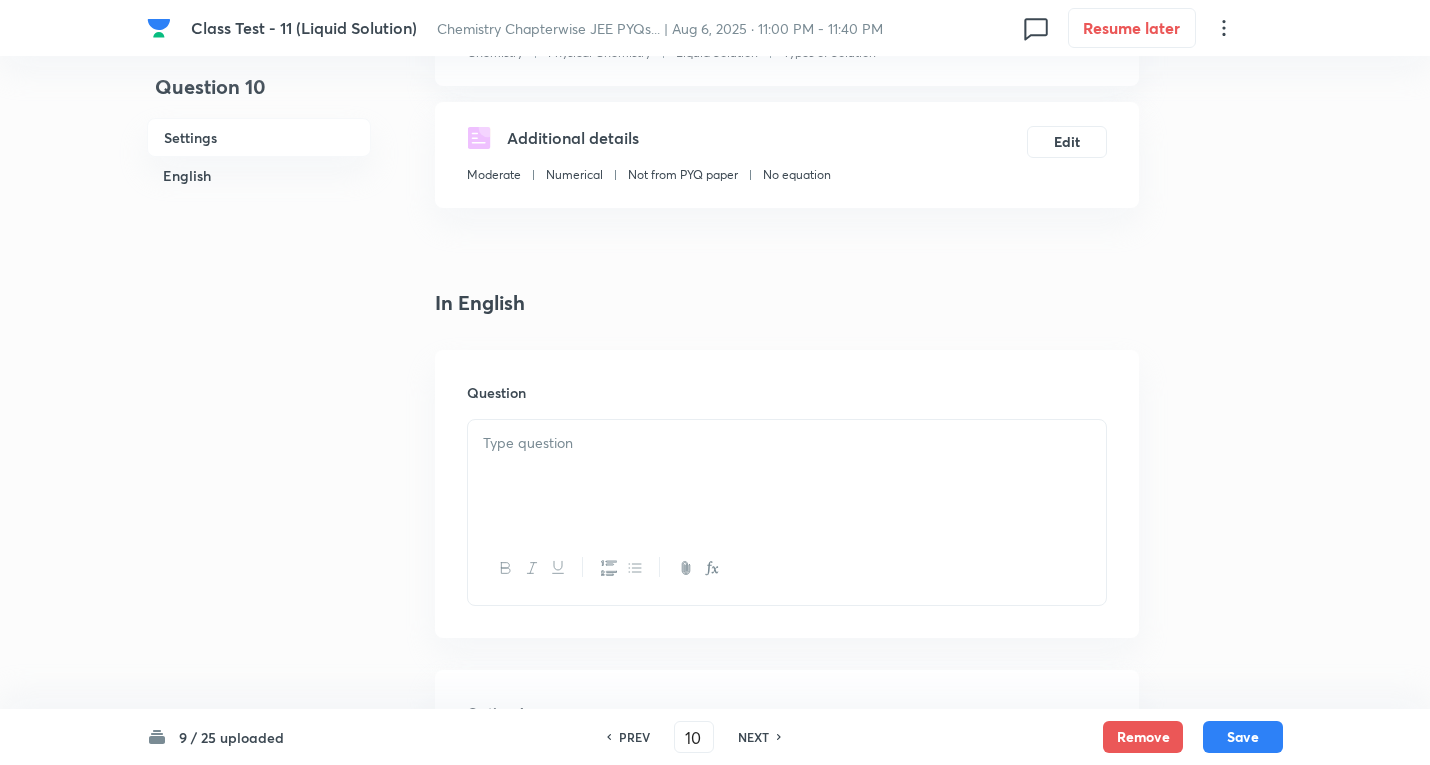click at bounding box center (787, 443) 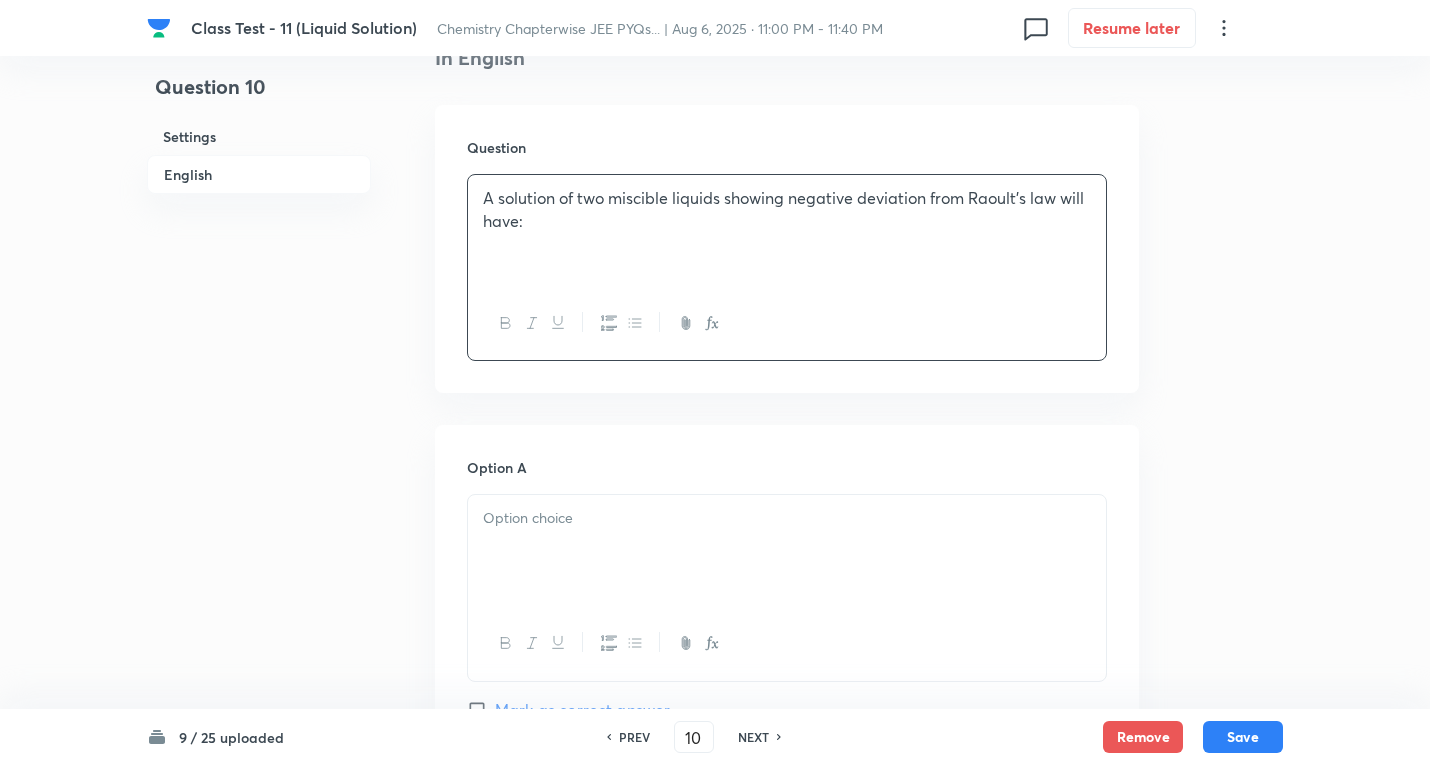 scroll, scrollTop: 600, scrollLeft: 0, axis: vertical 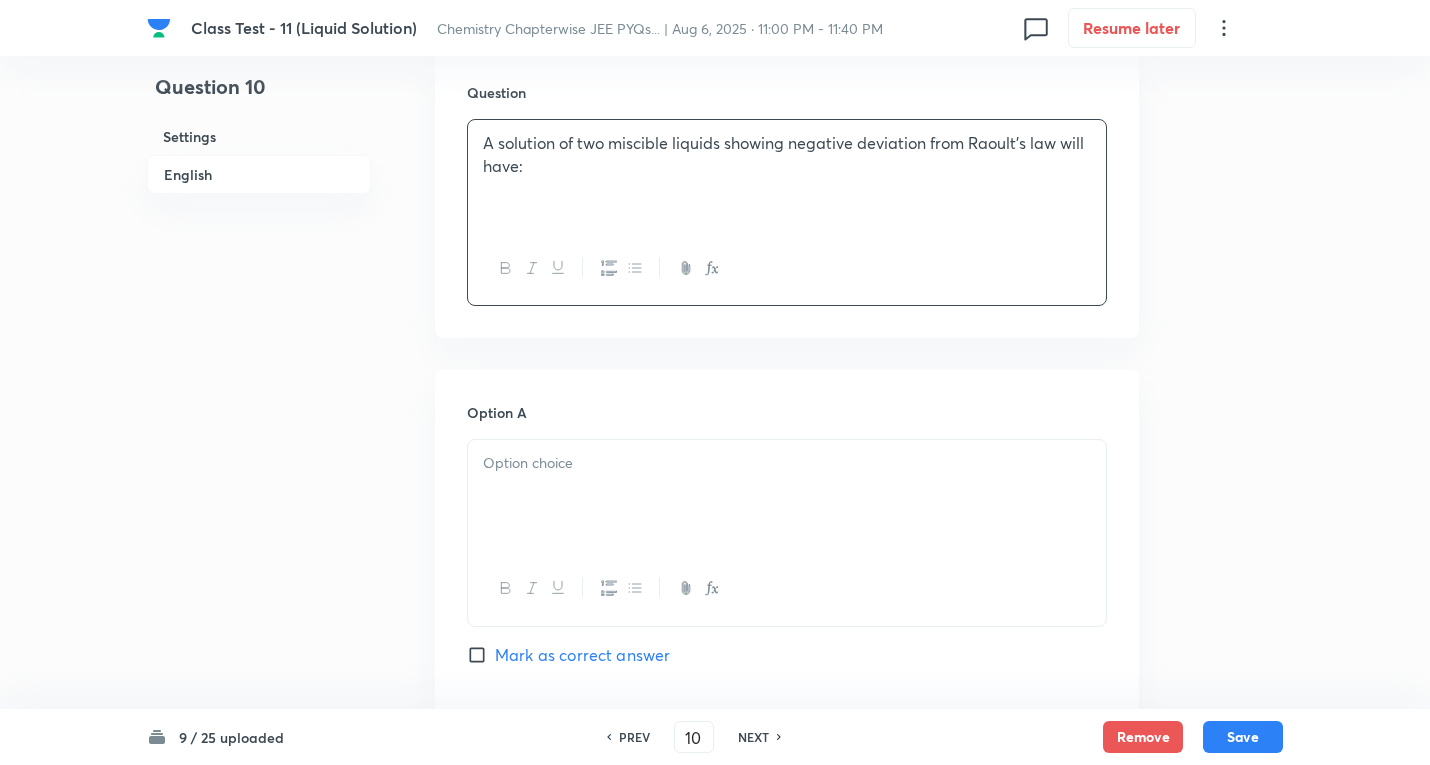 click at bounding box center [787, 496] 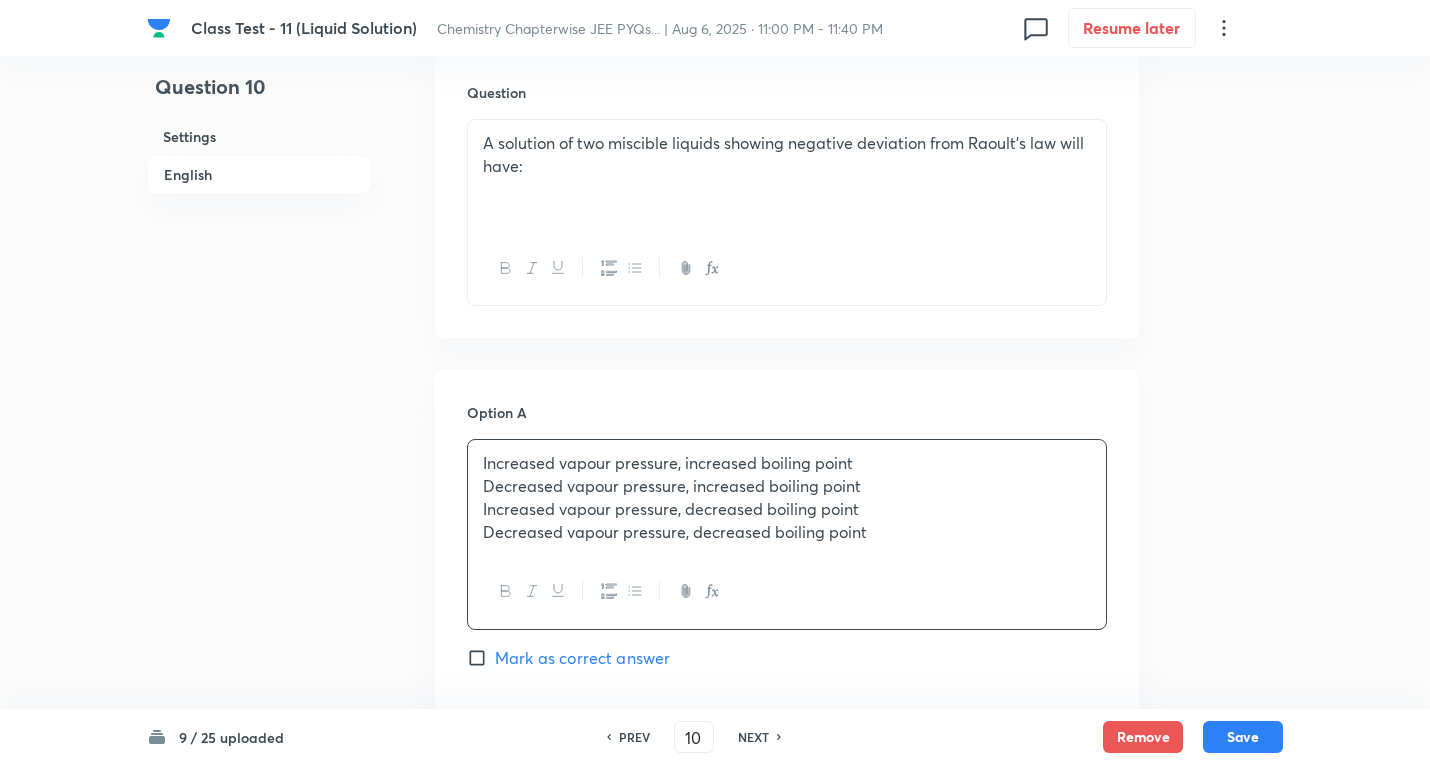 drag, startPoint x: 600, startPoint y: 526, endPoint x: 1029, endPoint y: 577, distance: 432.02084 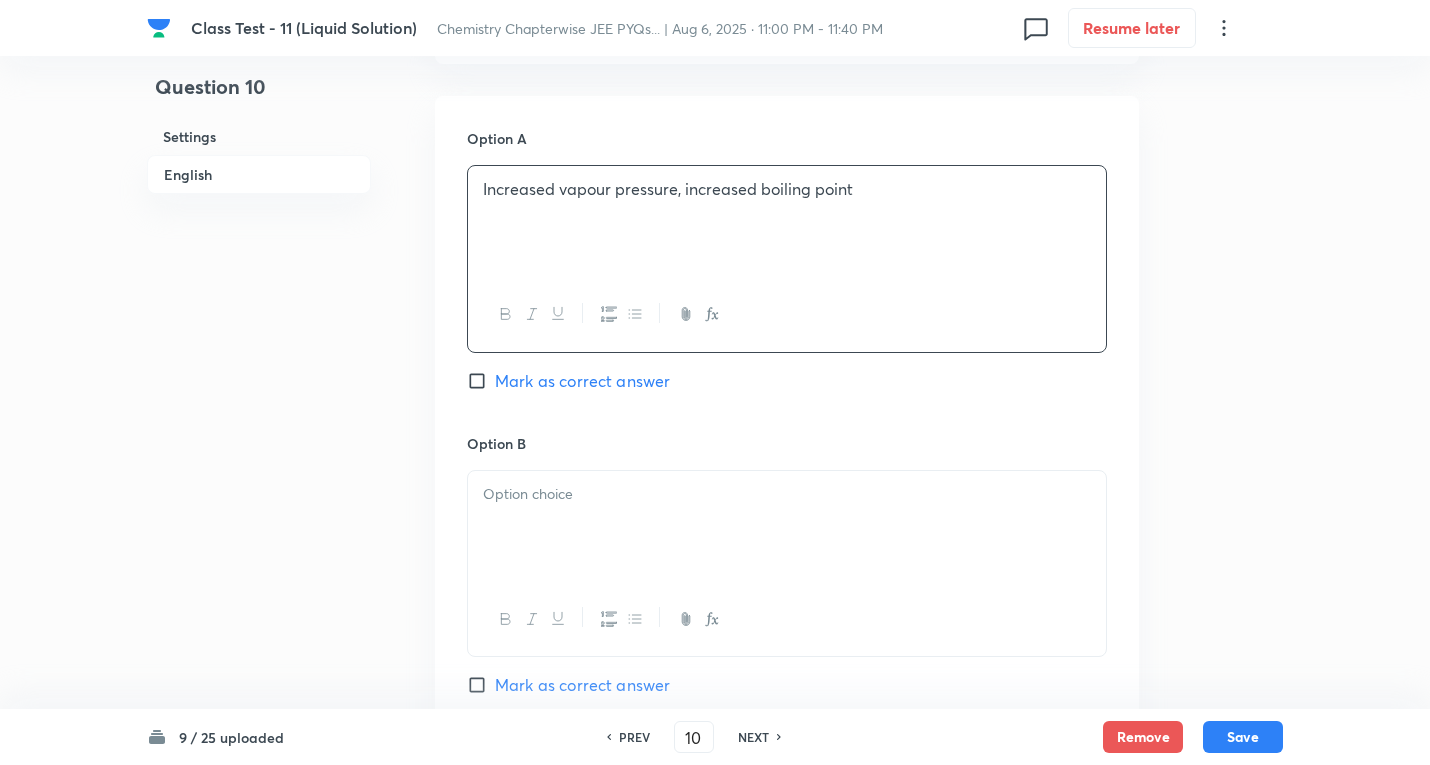 scroll, scrollTop: 900, scrollLeft: 0, axis: vertical 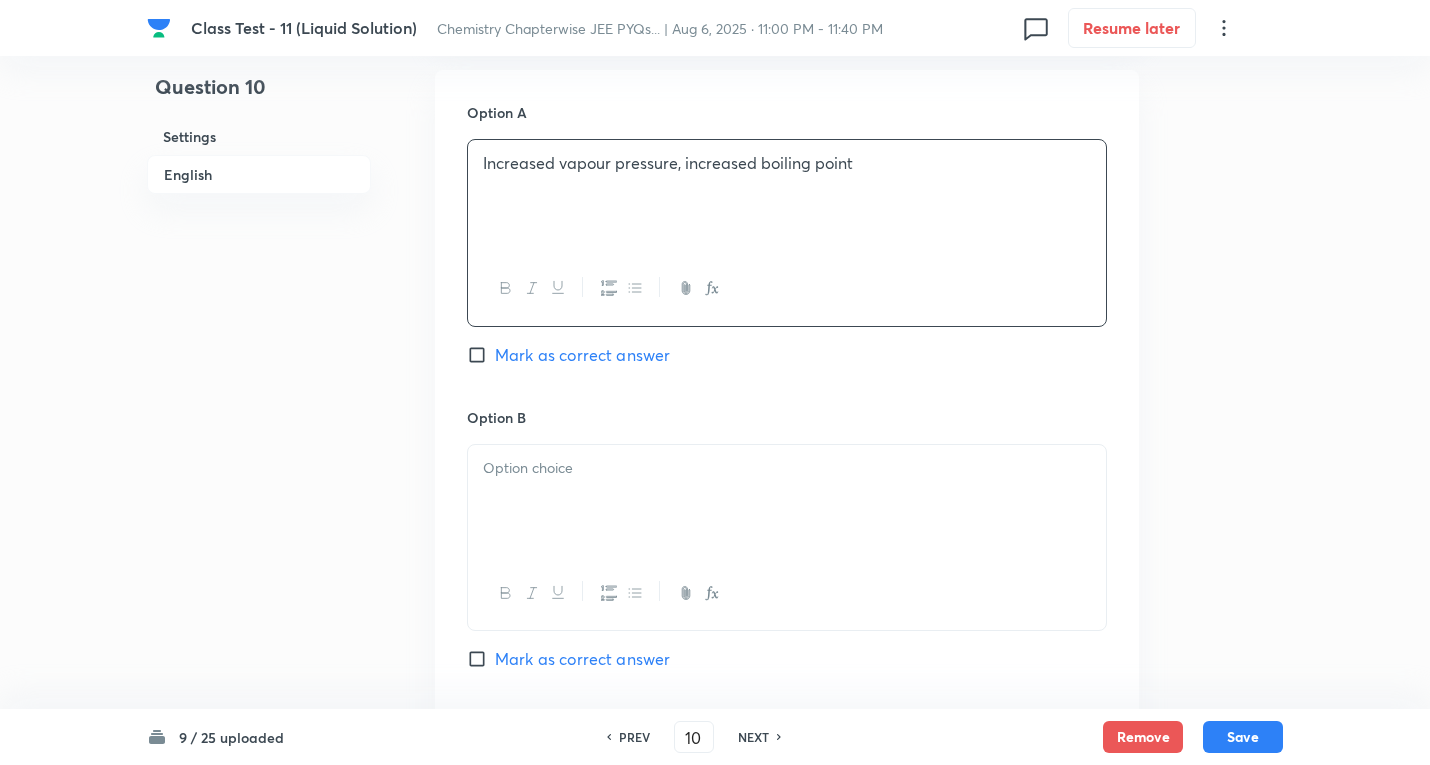 drag, startPoint x: 561, startPoint y: 492, endPoint x: 467, endPoint y: 491, distance: 94.00532 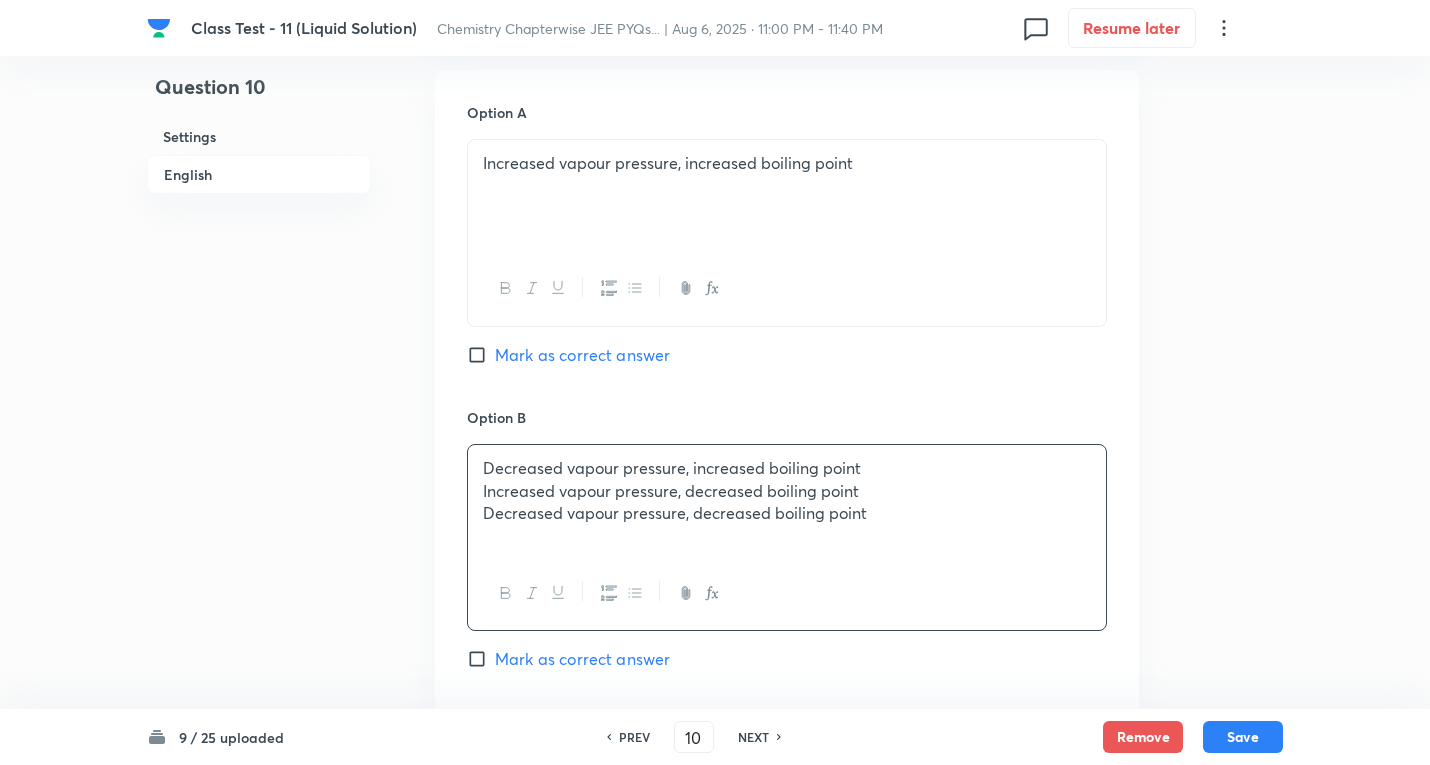 drag, startPoint x: 481, startPoint y: 491, endPoint x: 505, endPoint y: 463, distance: 36.878178 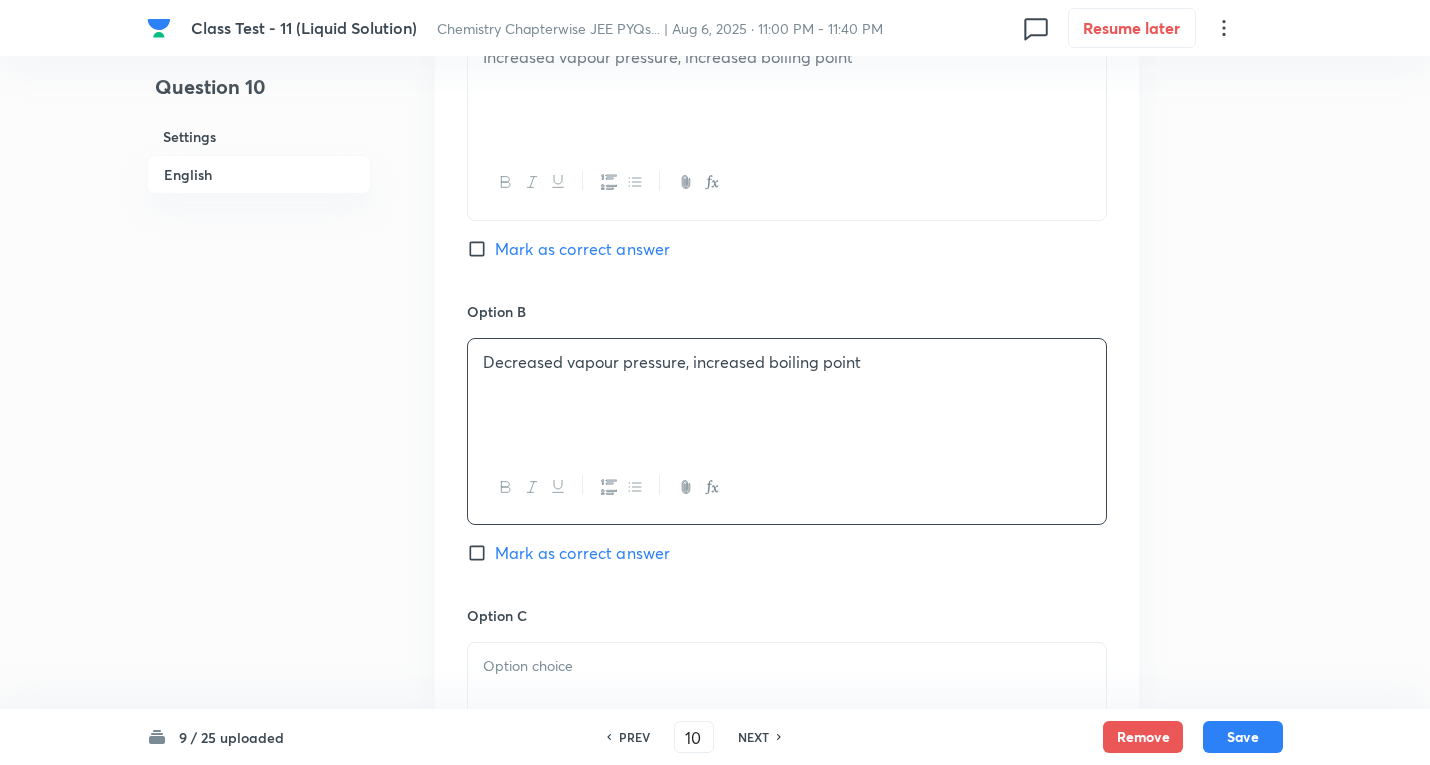scroll, scrollTop: 1300, scrollLeft: 0, axis: vertical 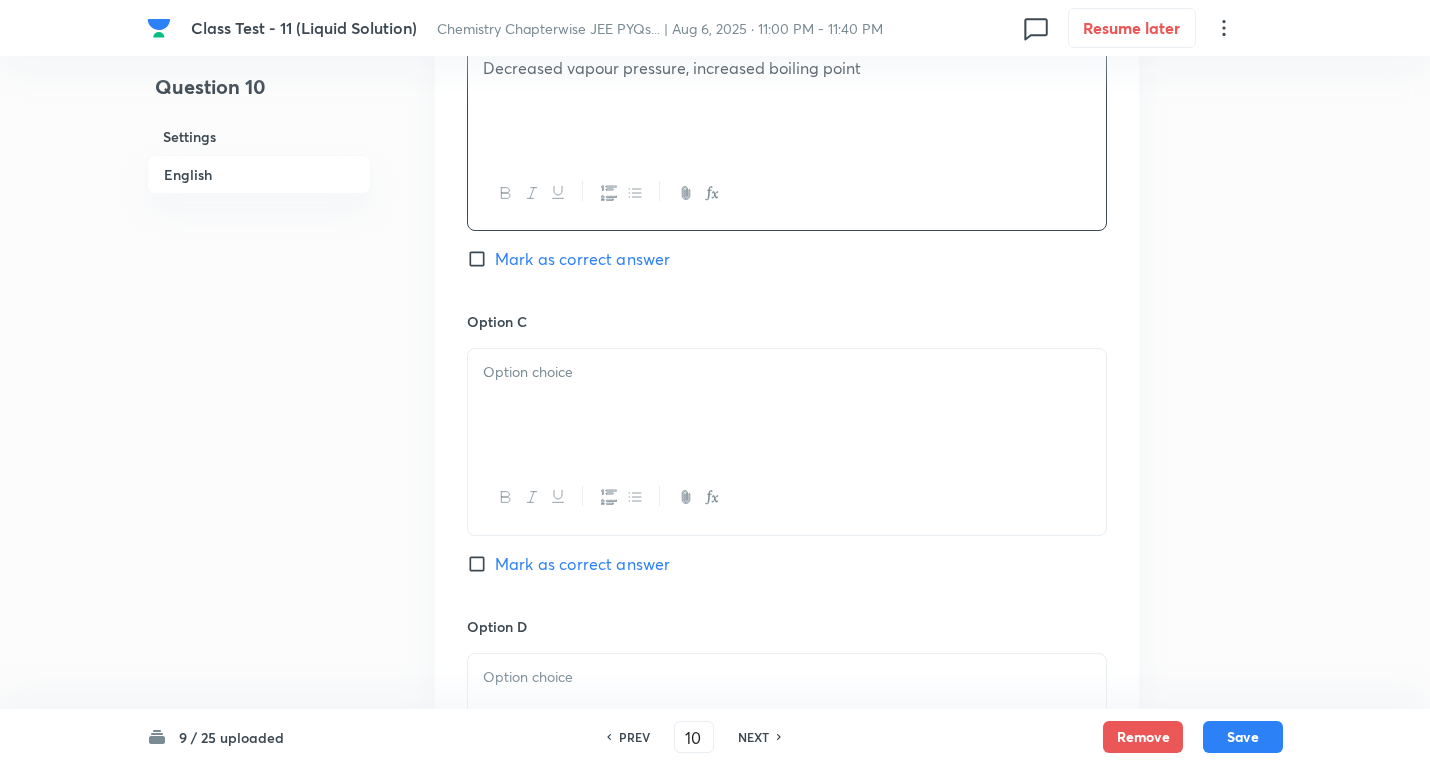 click at bounding box center [787, 372] 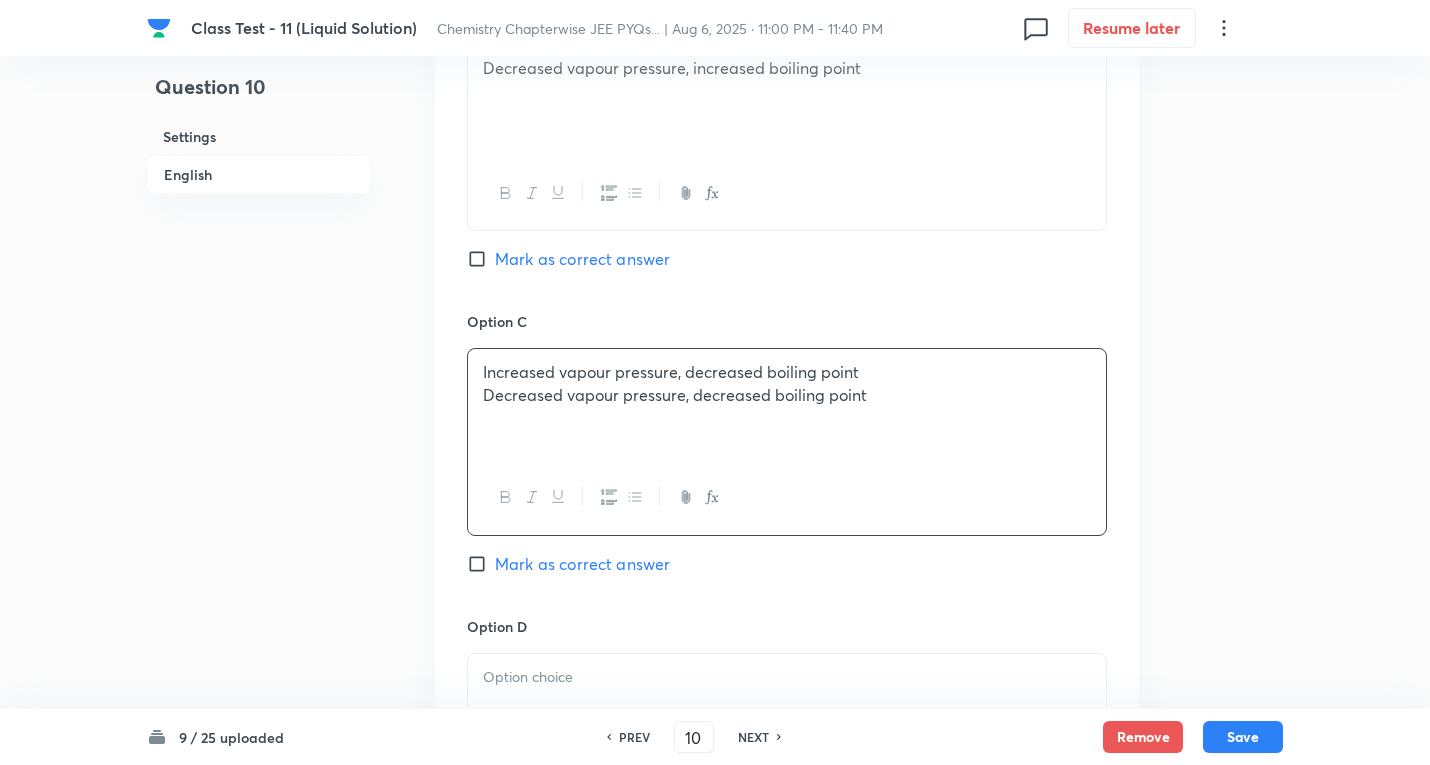 drag, startPoint x: 479, startPoint y: 390, endPoint x: 1137, endPoint y: 477, distance: 663.7266 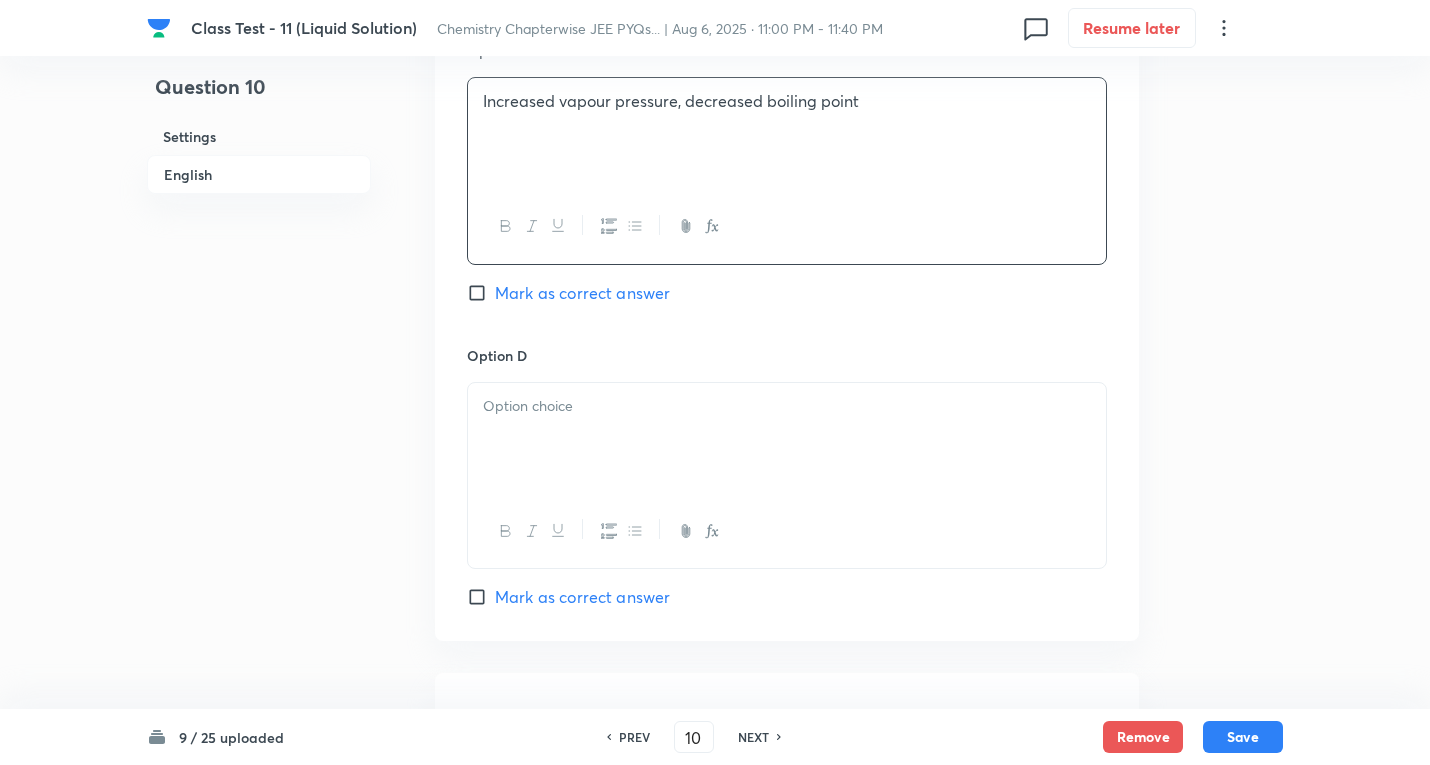 scroll, scrollTop: 1600, scrollLeft: 0, axis: vertical 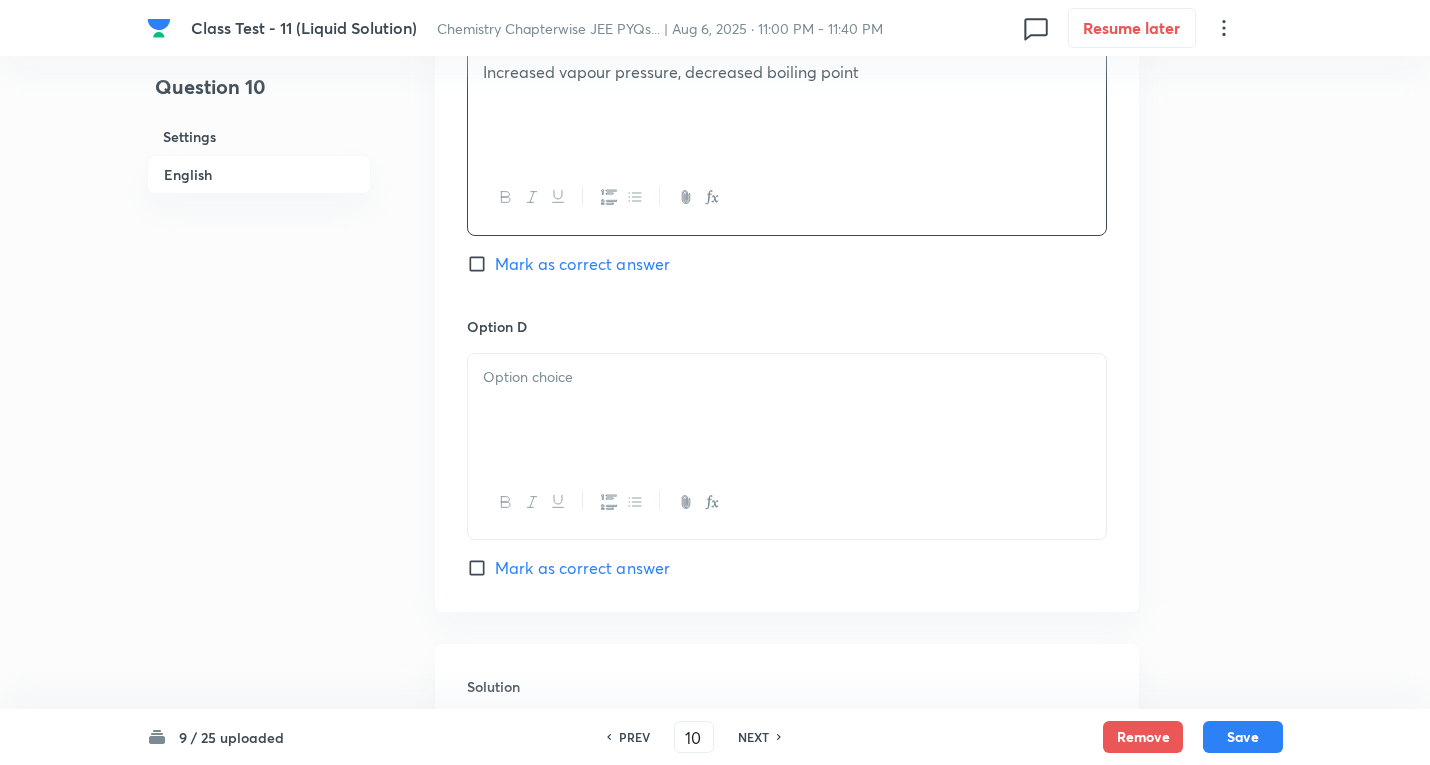 click at bounding box center (787, 410) 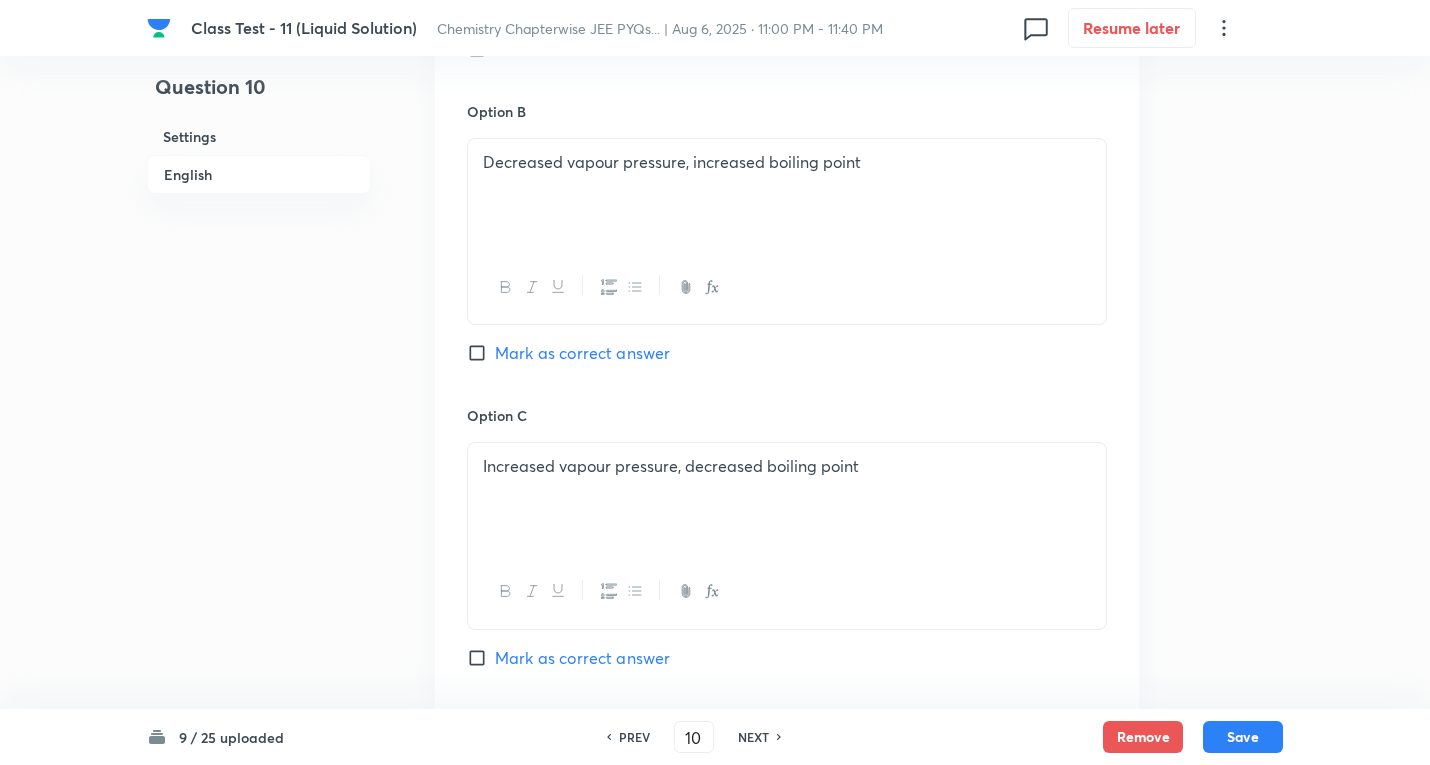 scroll, scrollTop: 1200, scrollLeft: 0, axis: vertical 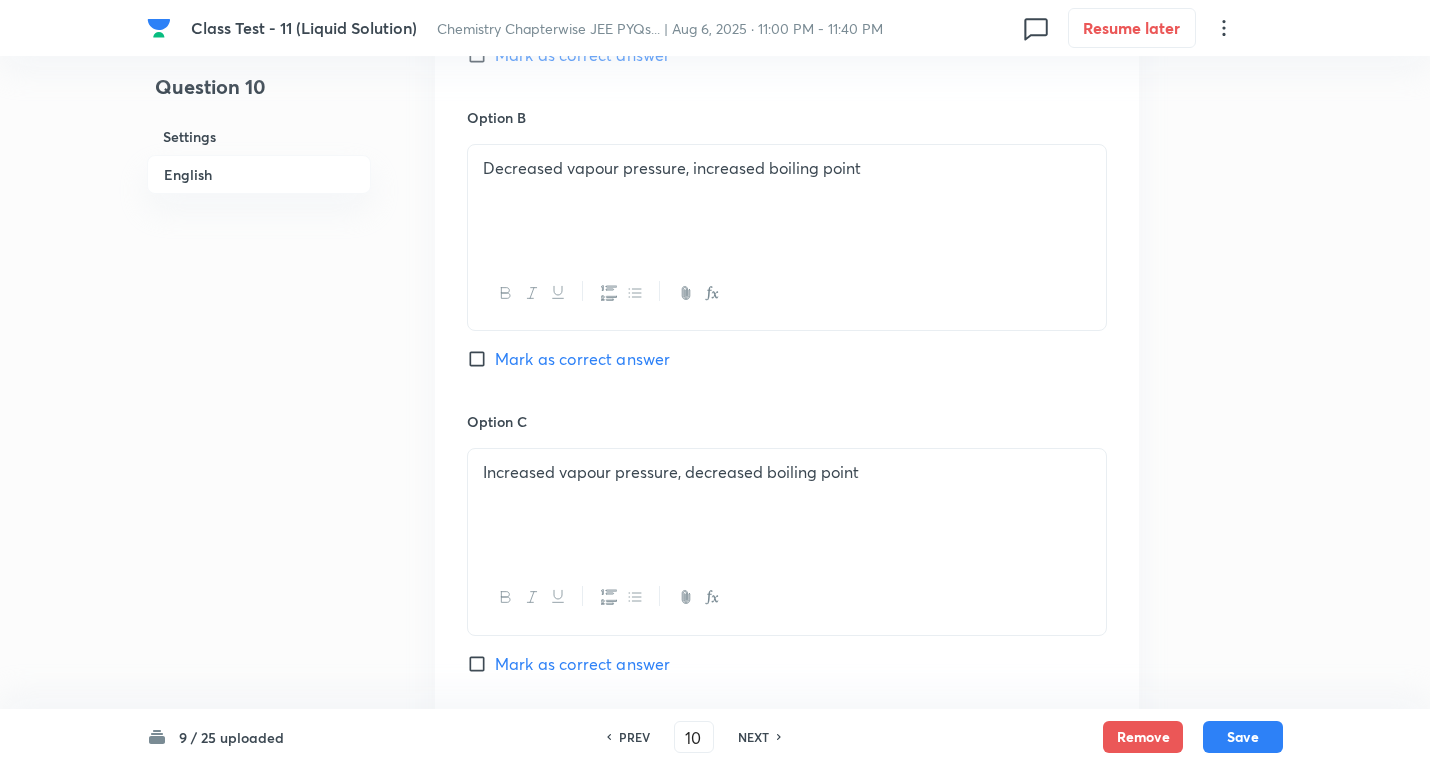 click on "Mark as correct answer" at bounding box center (582, 359) 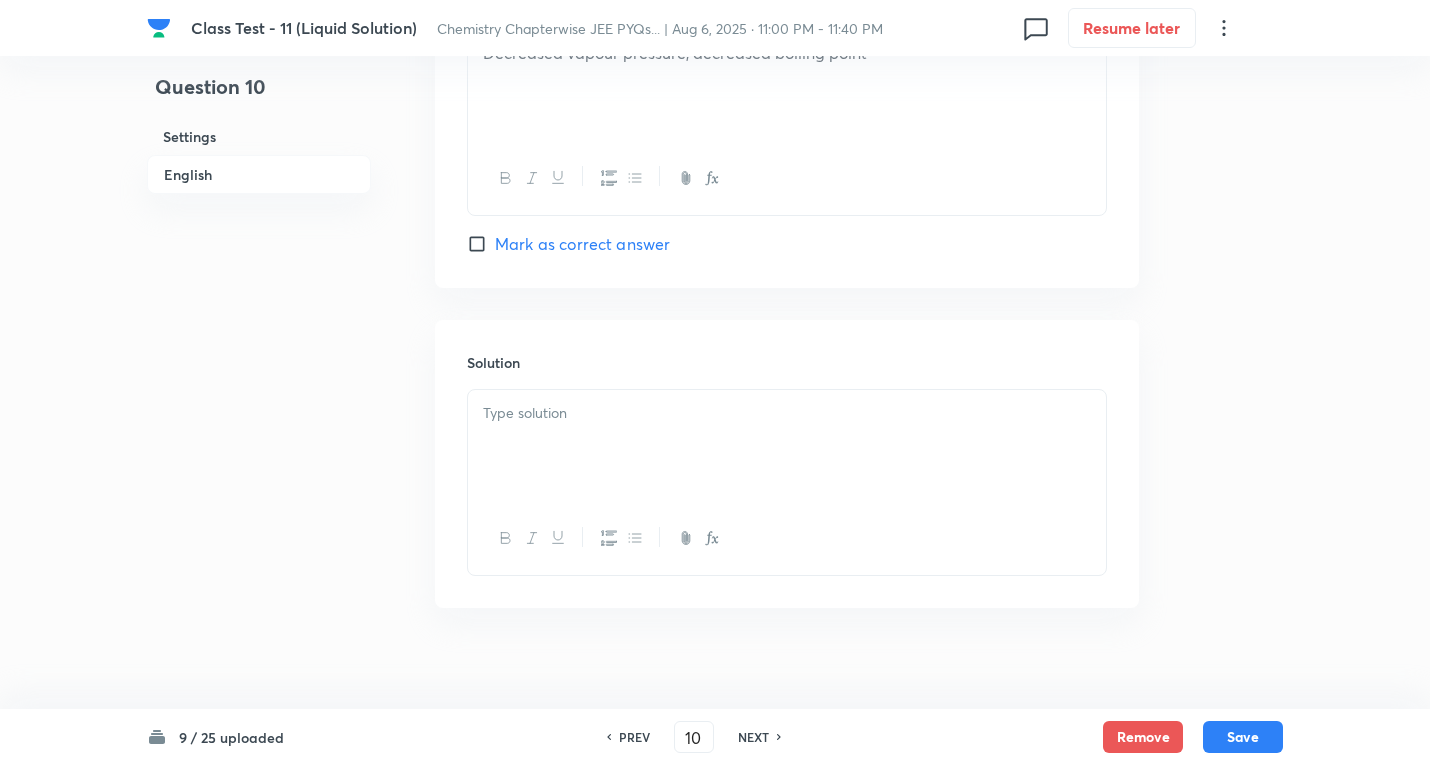 scroll, scrollTop: 1943, scrollLeft: 0, axis: vertical 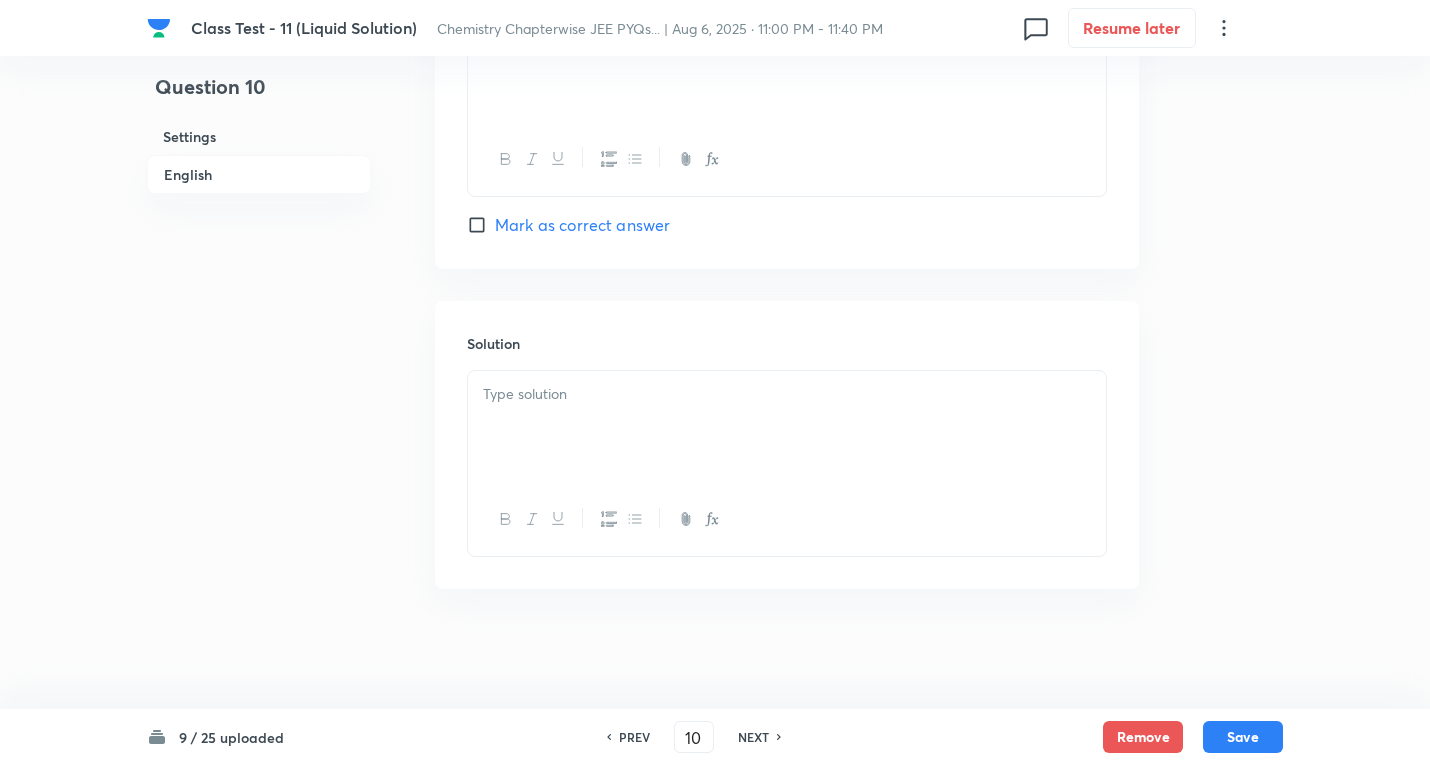drag, startPoint x: 591, startPoint y: 404, endPoint x: 647, endPoint y: 414, distance: 56.88585 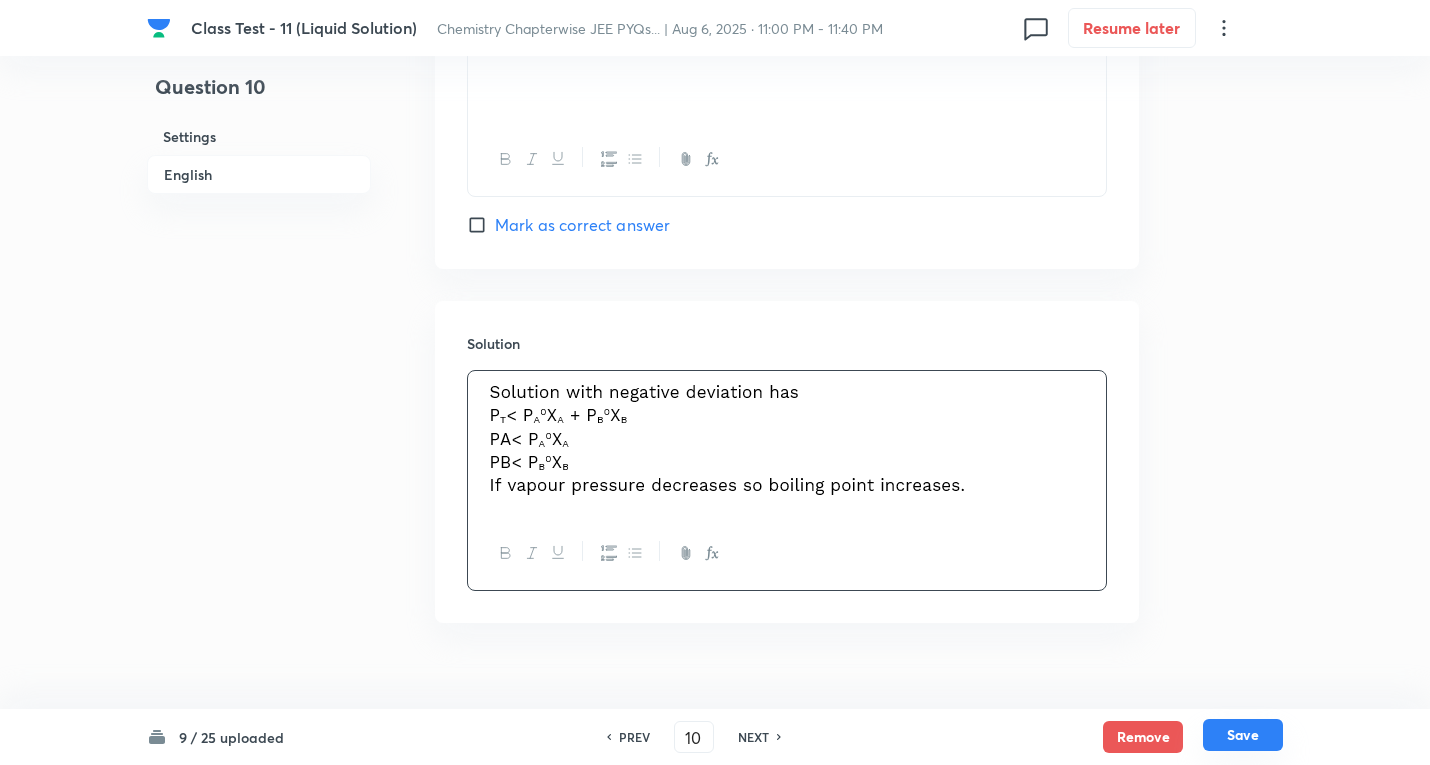 drag, startPoint x: 1260, startPoint y: 739, endPoint x: 1243, endPoint y: 702, distance: 40.718548 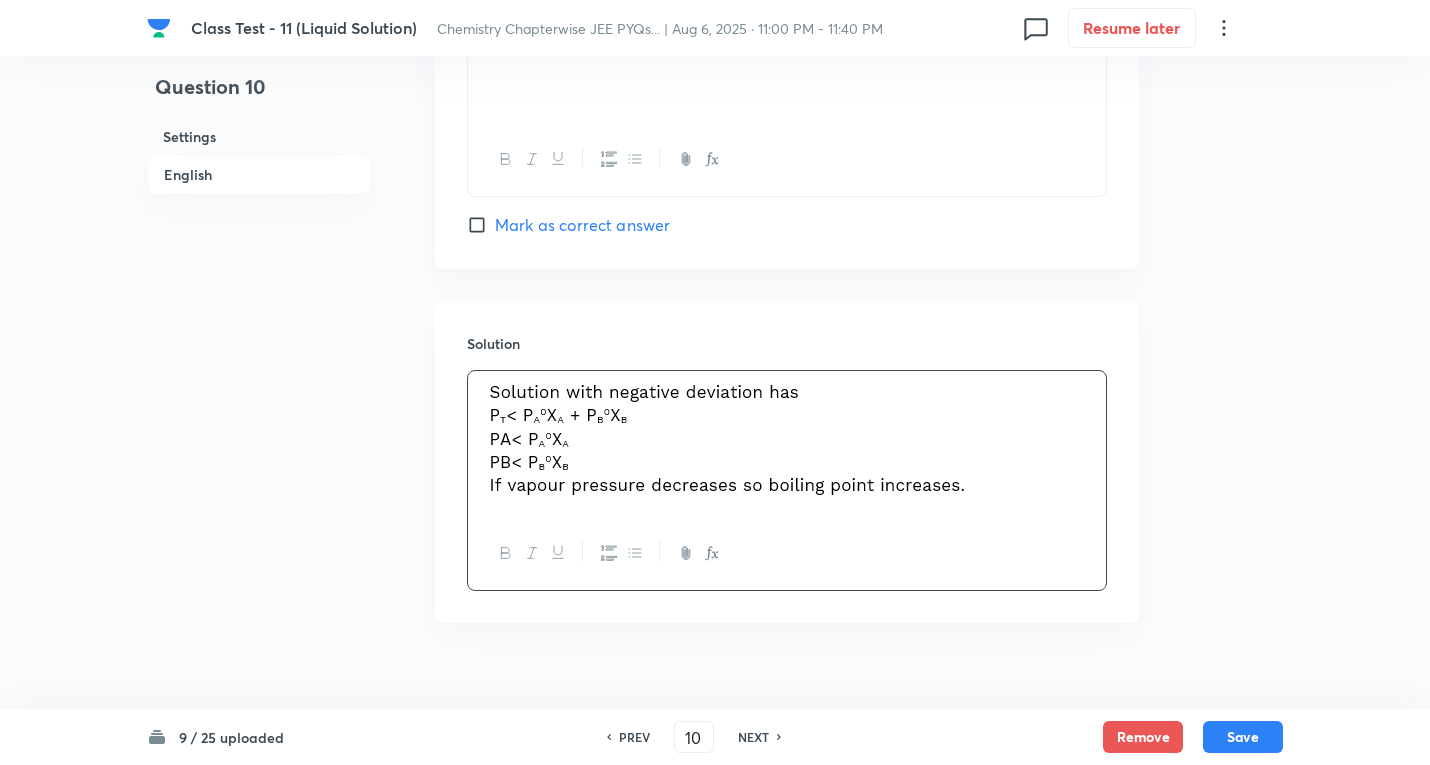 click on "Save" at bounding box center [1243, 737] 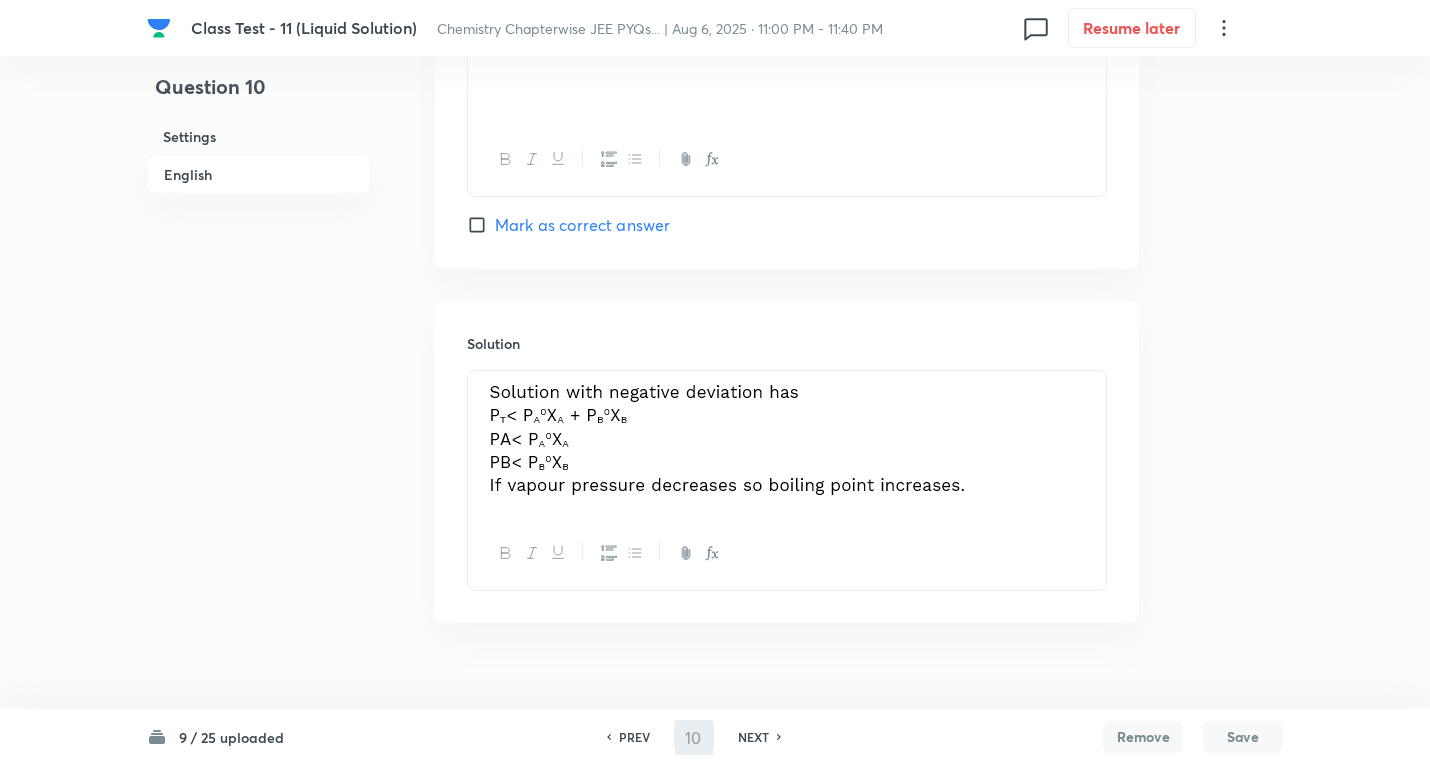 type on "11" 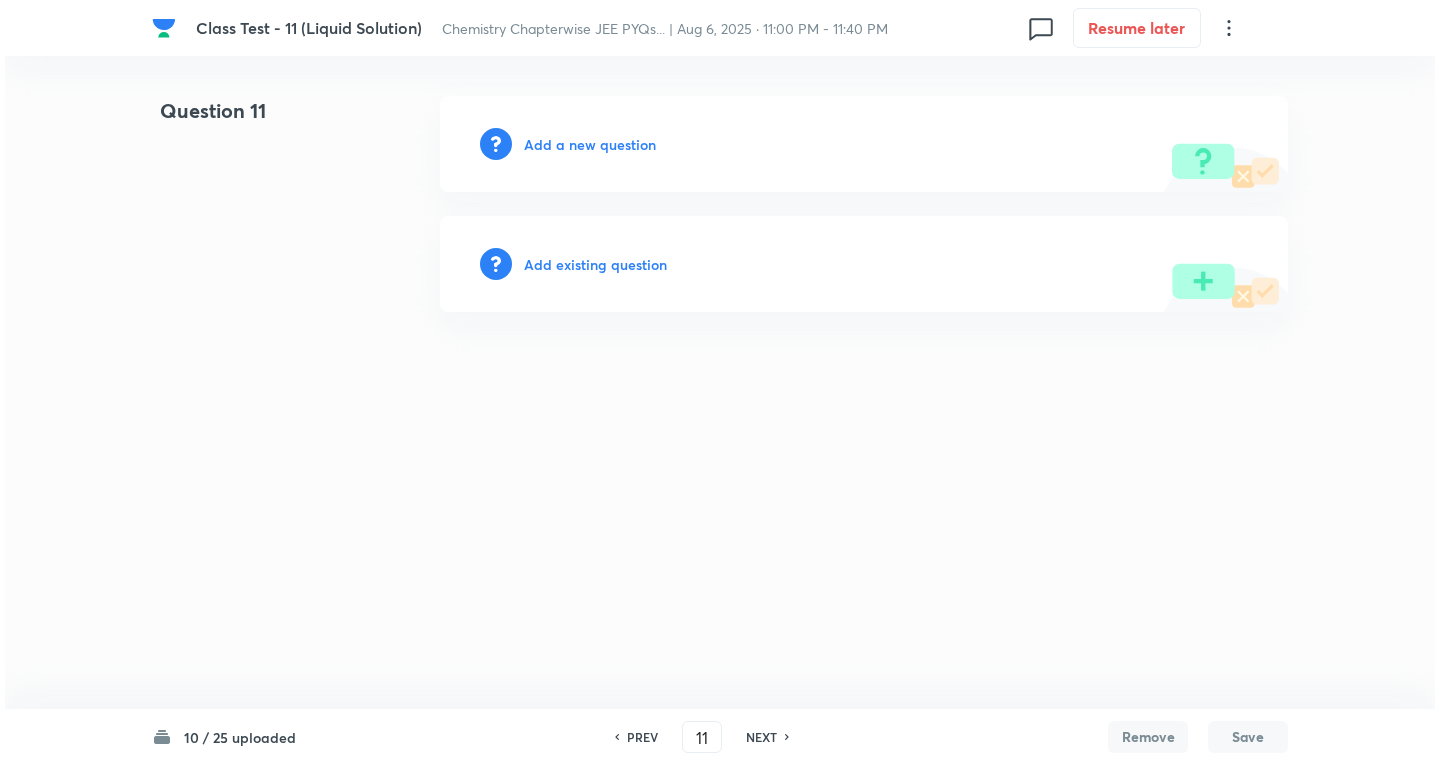 scroll, scrollTop: 0, scrollLeft: 0, axis: both 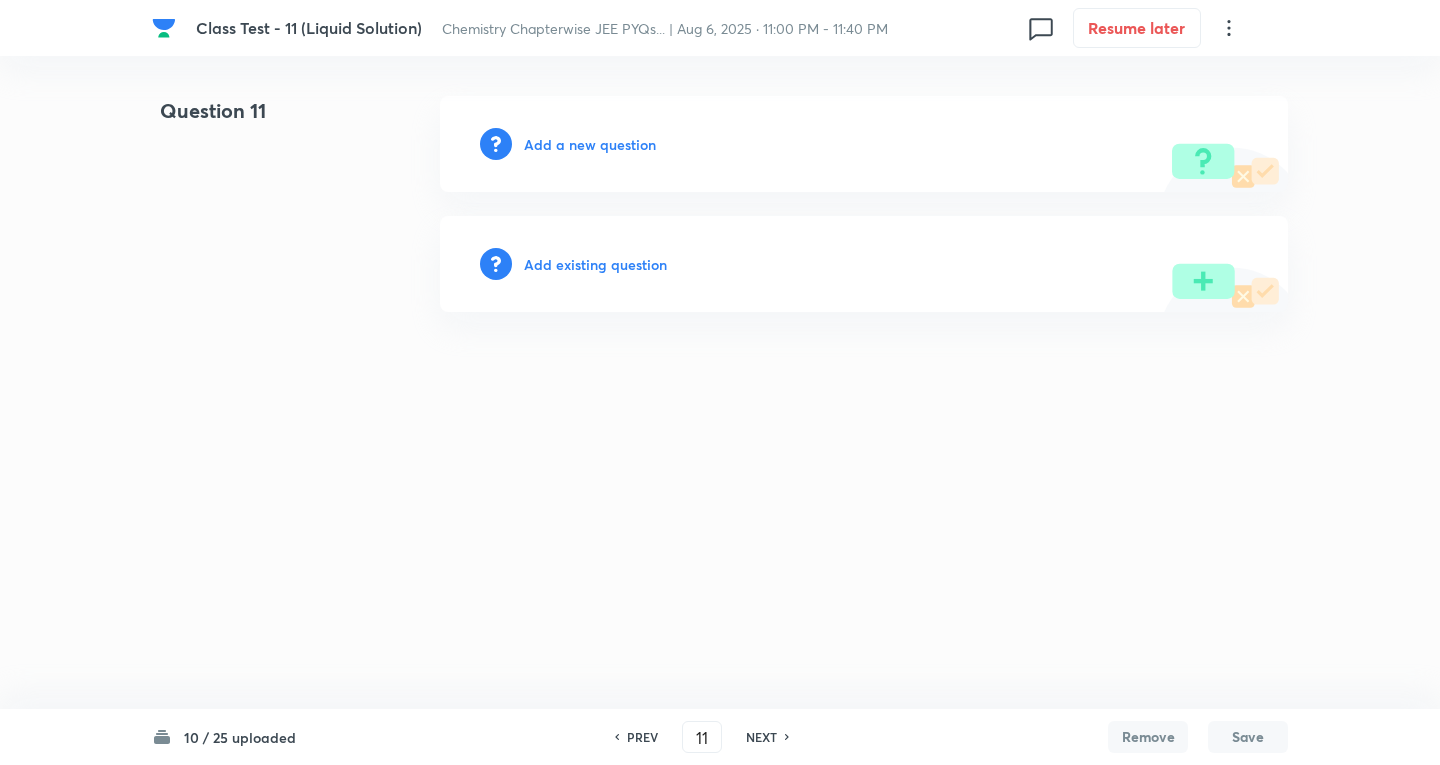 click on "Add a new question" at bounding box center [590, 144] 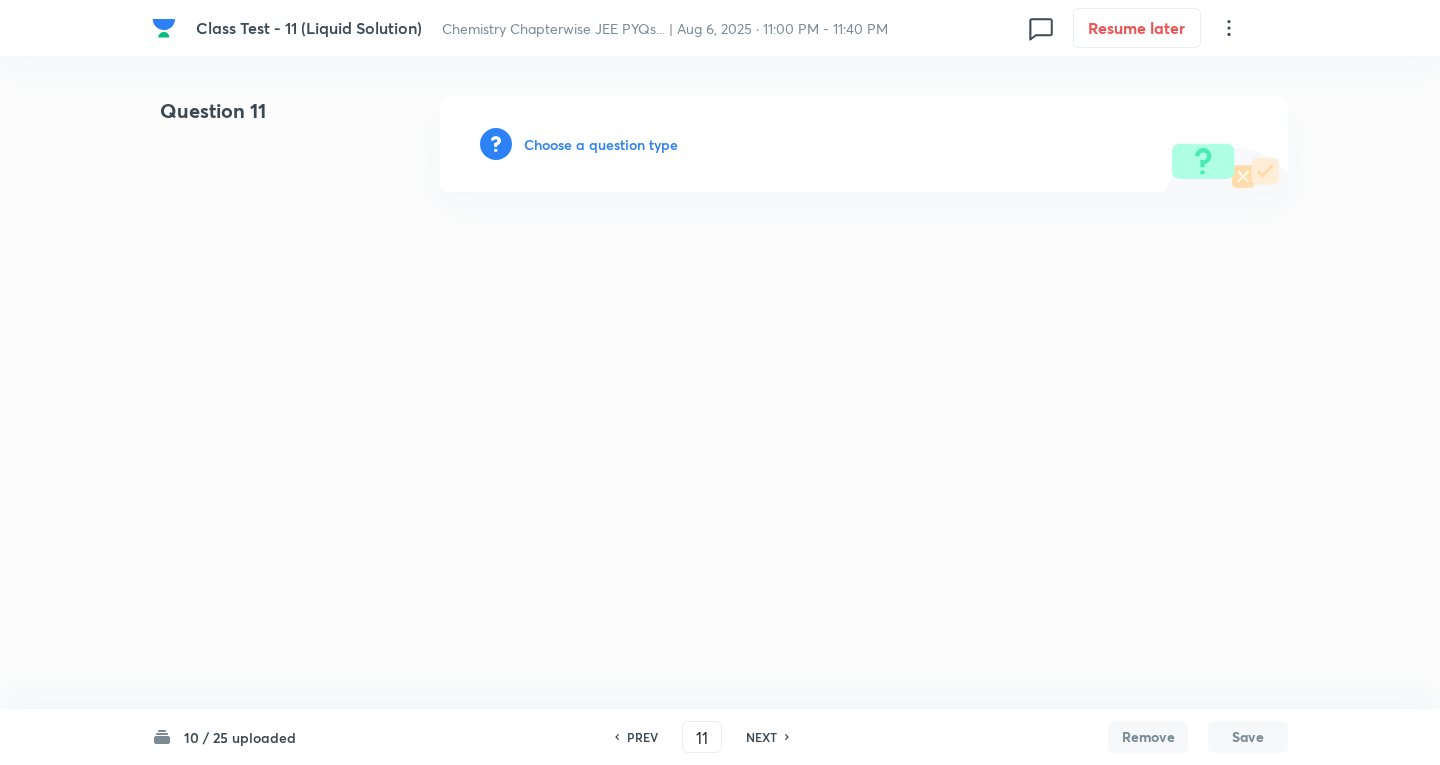 click on "Choose a question type" at bounding box center (601, 144) 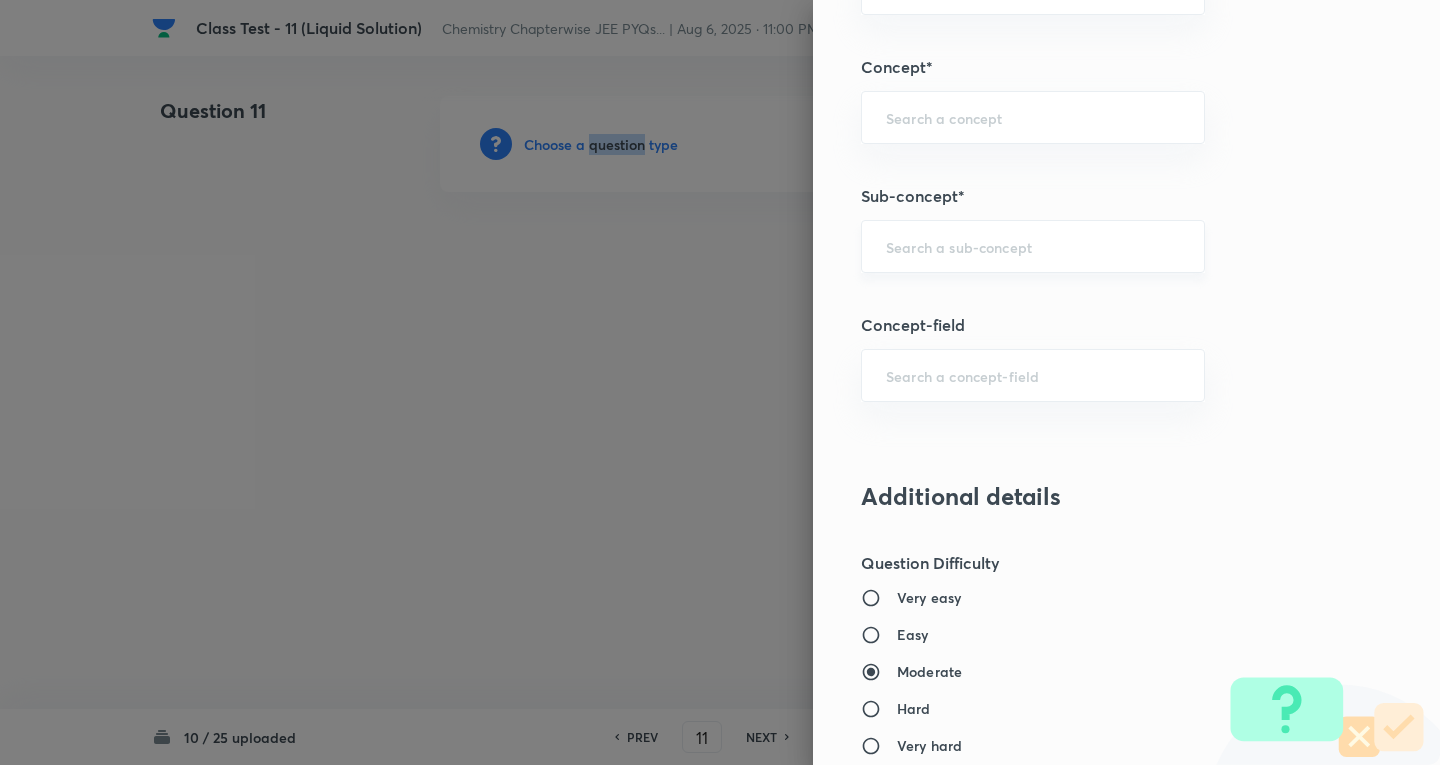 scroll, scrollTop: 1100, scrollLeft: 0, axis: vertical 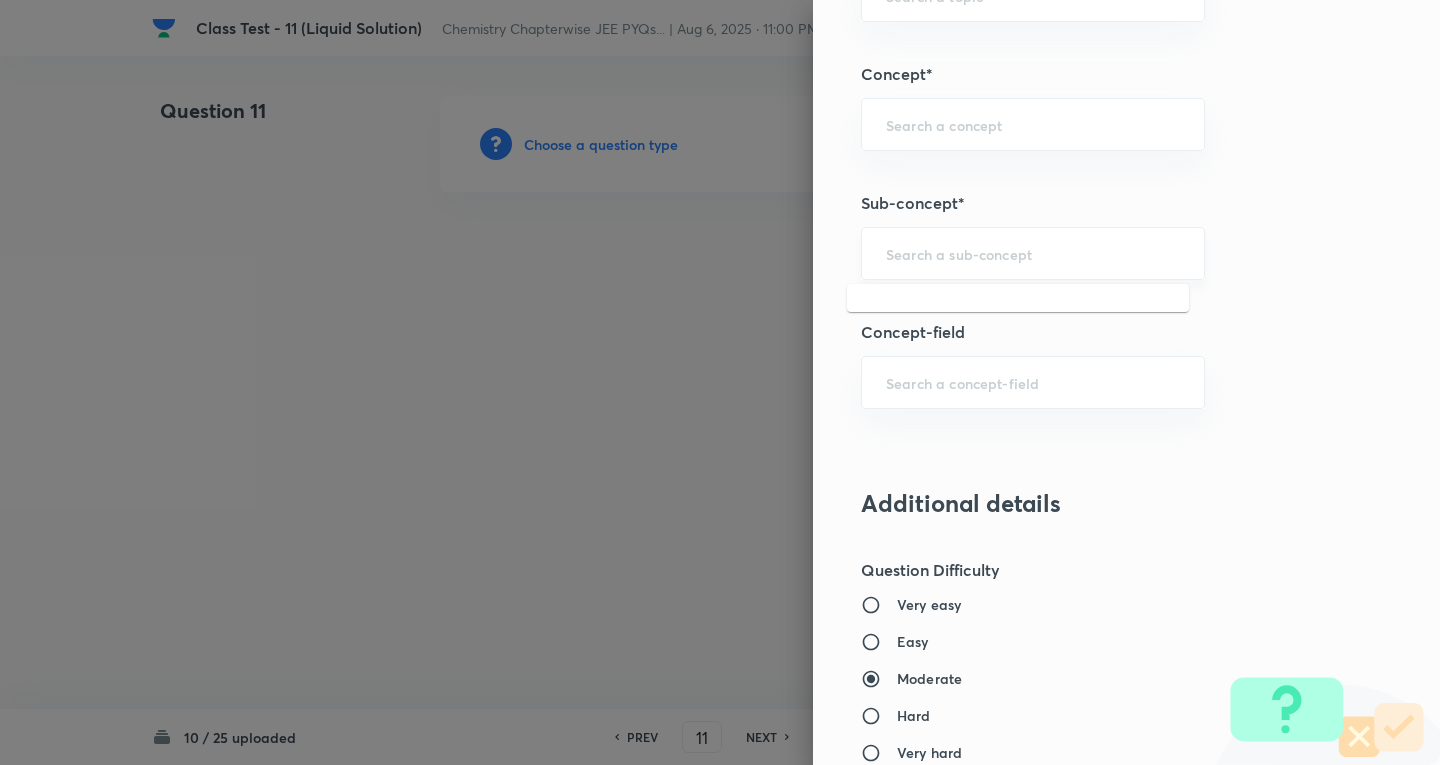 click at bounding box center (1033, 253) 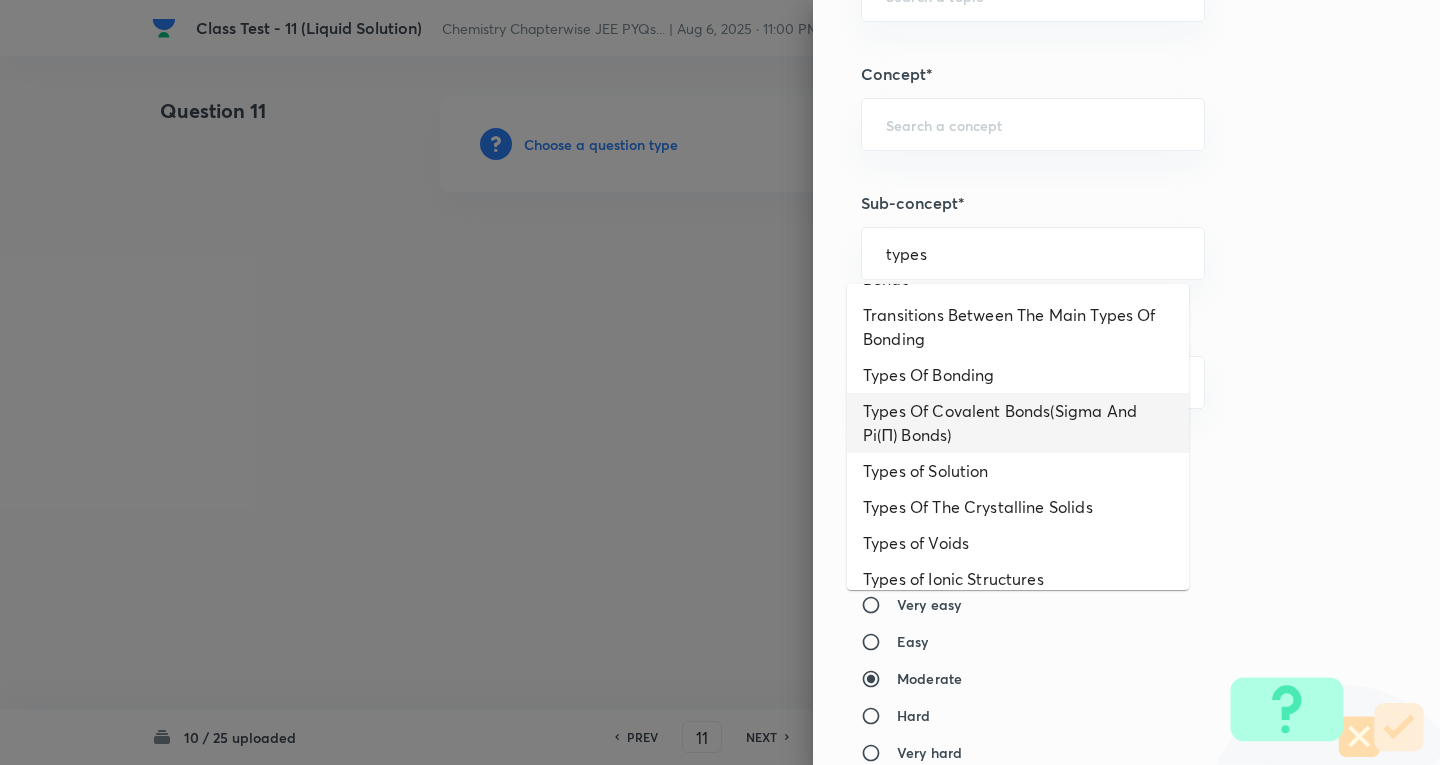 scroll, scrollTop: 400, scrollLeft: 0, axis: vertical 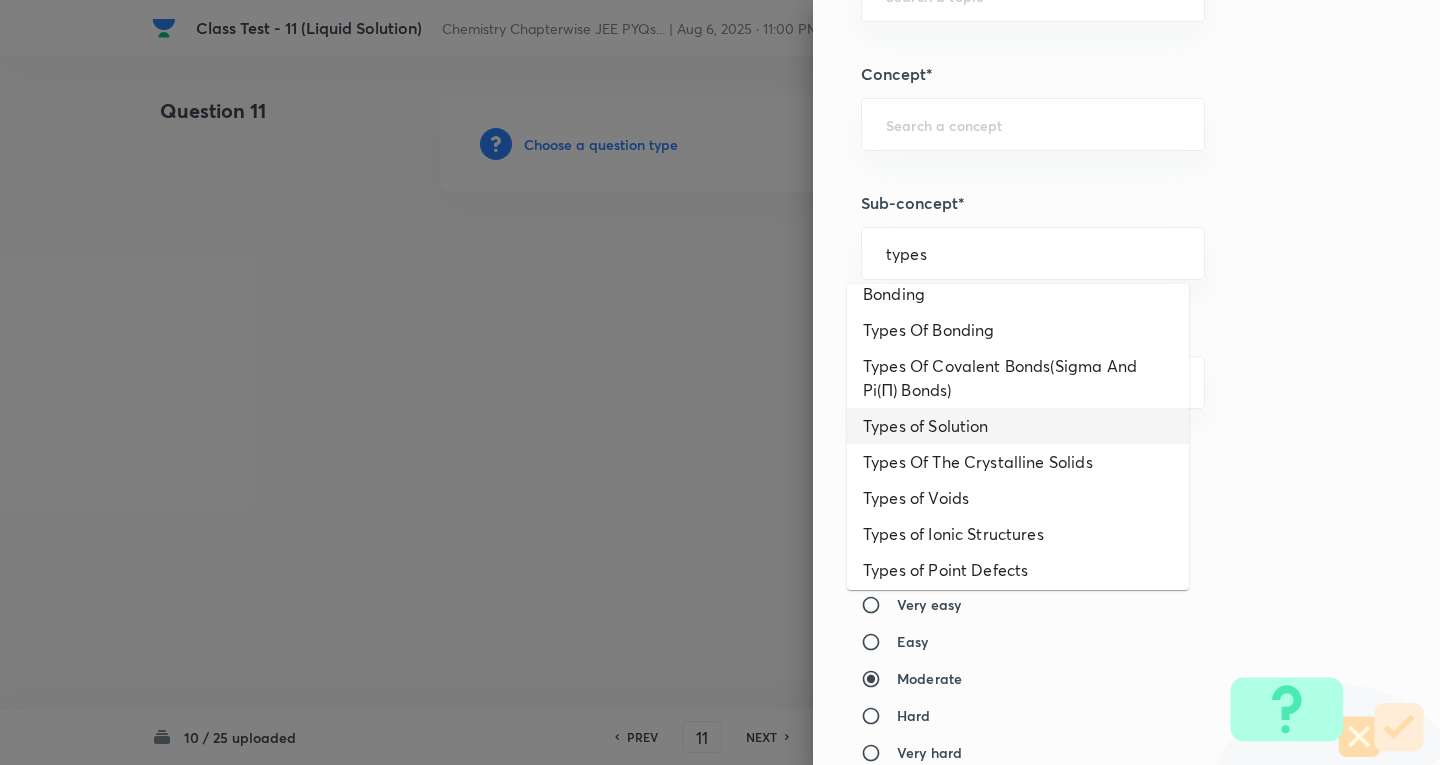 click on "Types of Solution" at bounding box center [1018, 426] 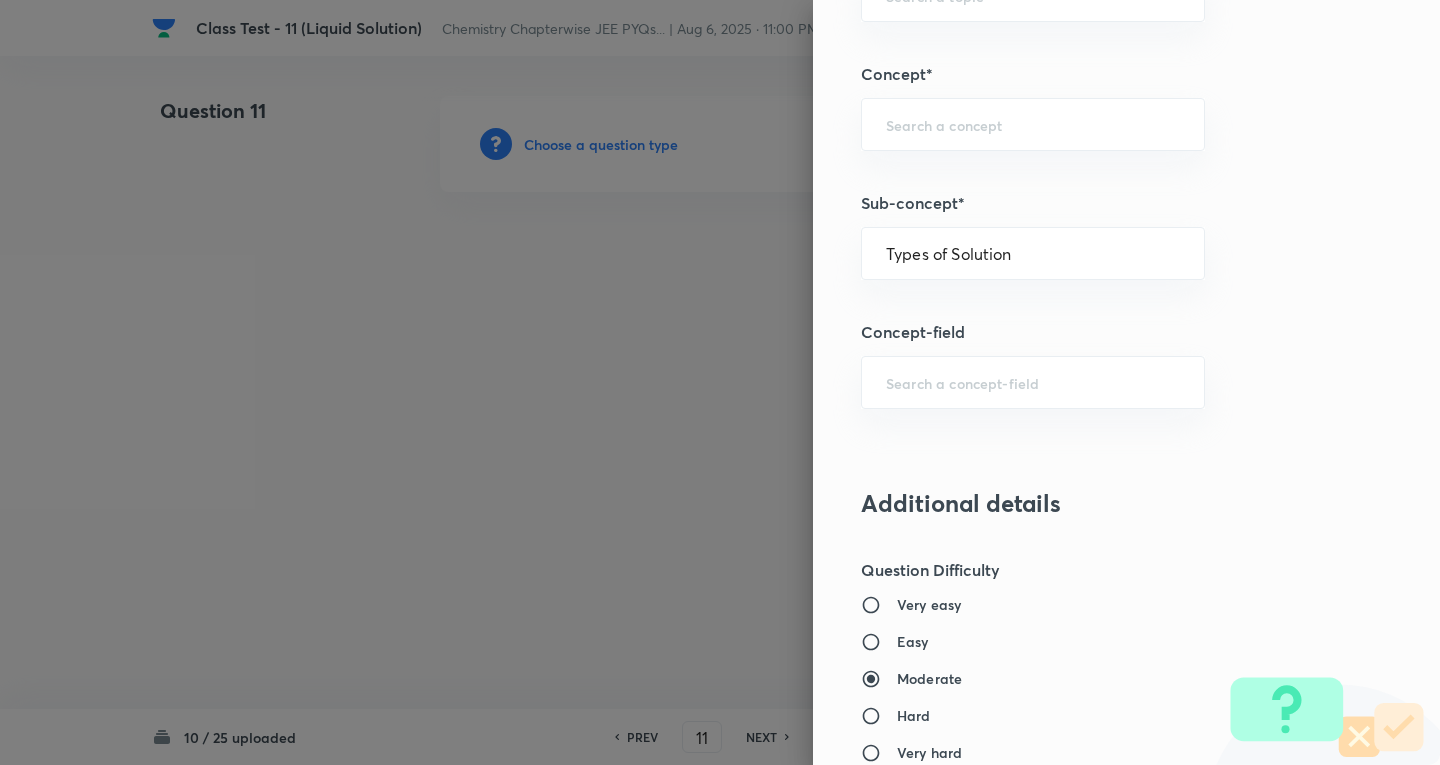 type on "Chemistry" 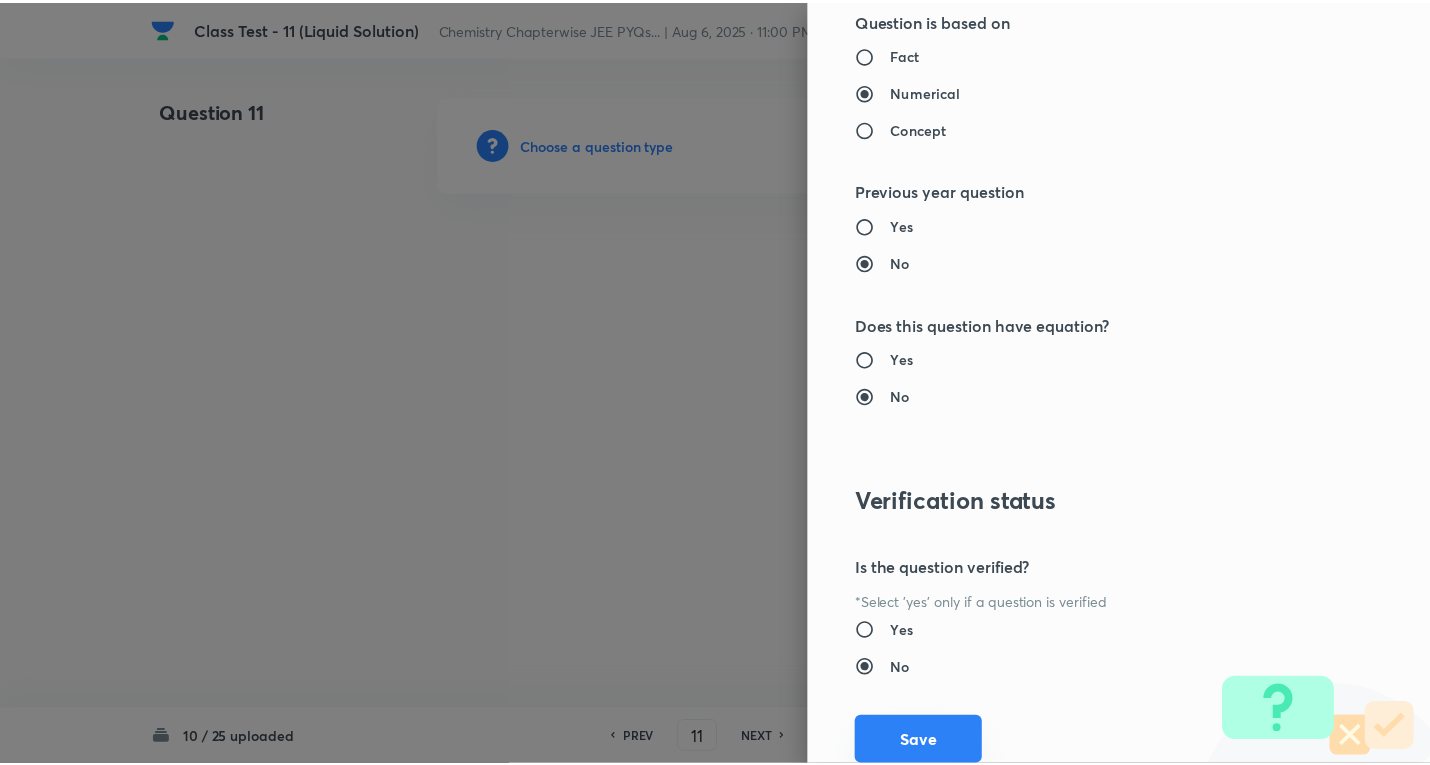 scroll, scrollTop: 1961, scrollLeft: 0, axis: vertical 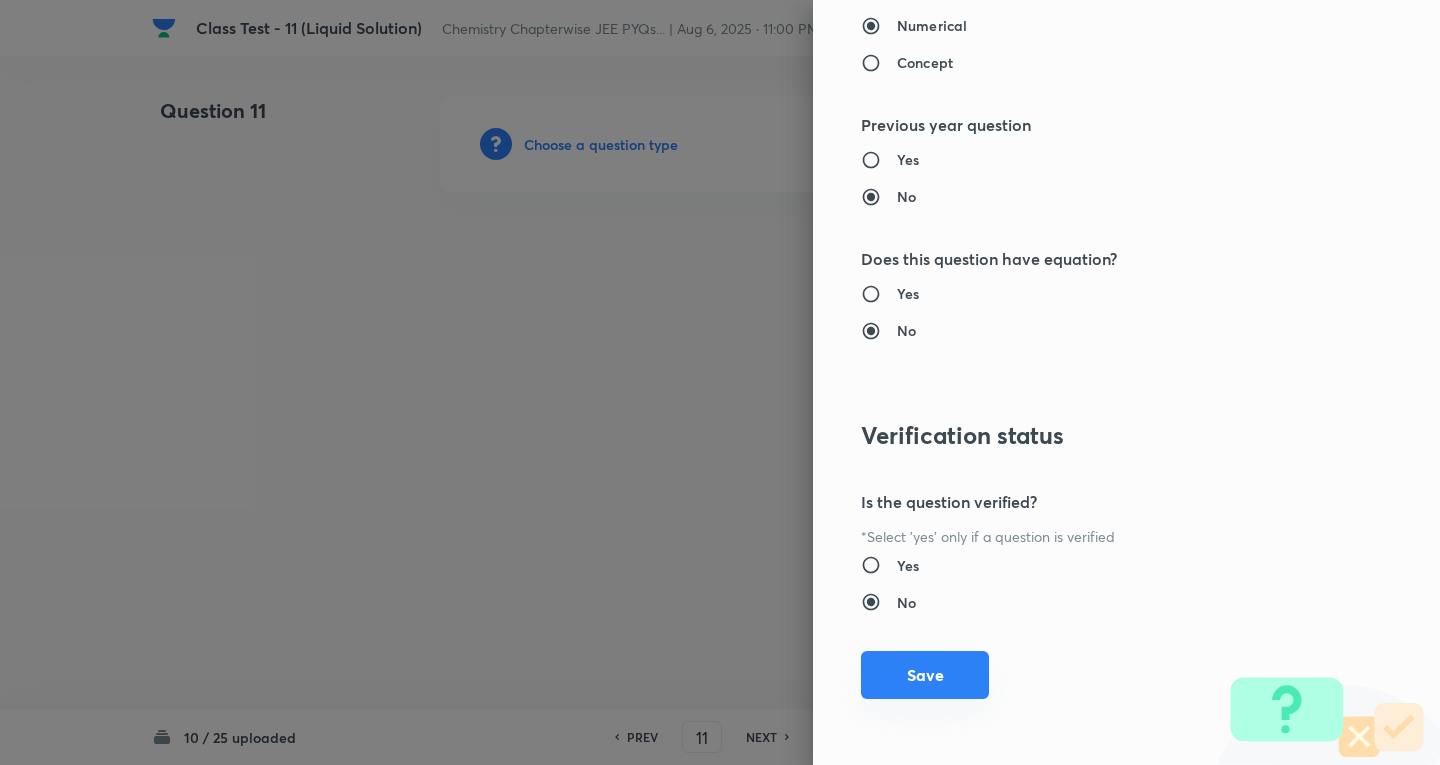 click on "Save" at bounding box center (925, 675) 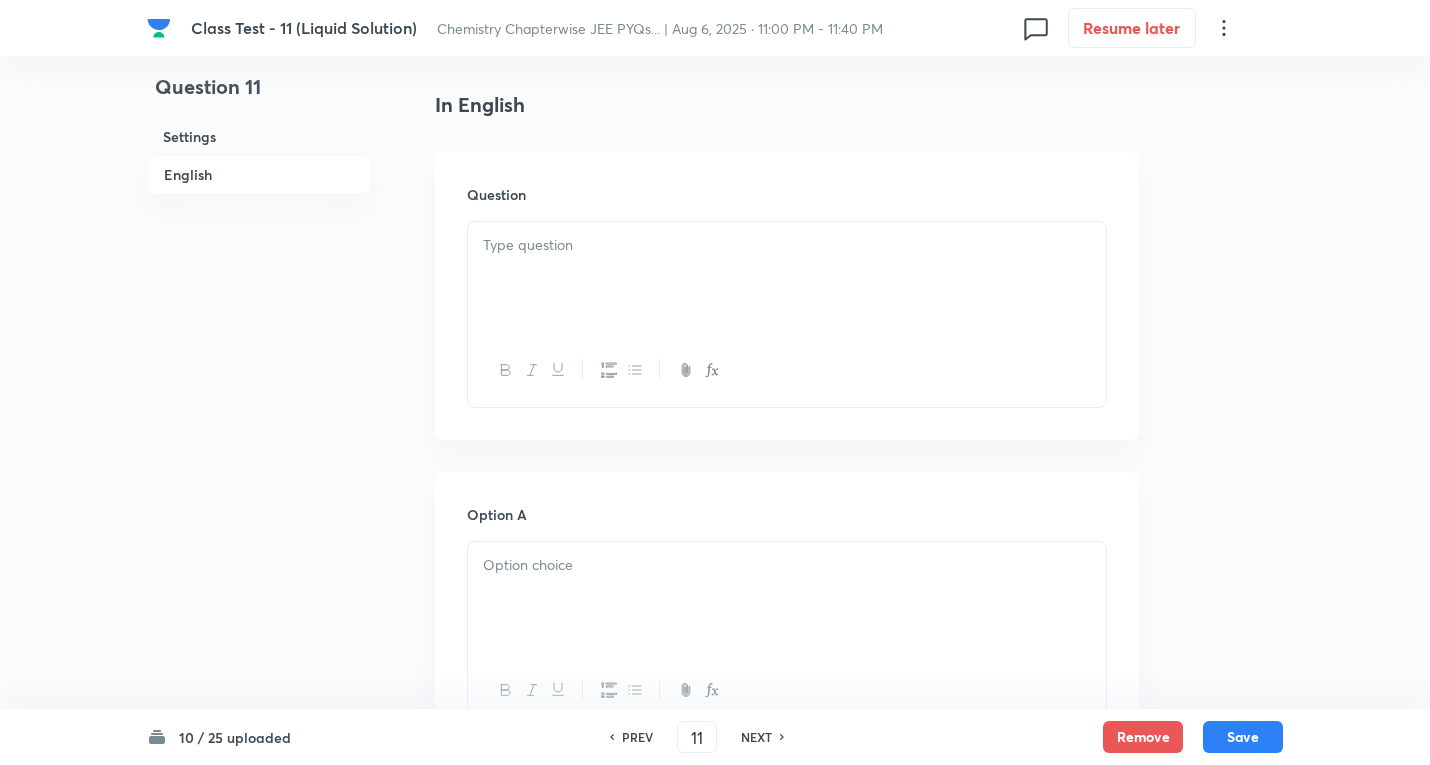 scroll, scrollTop: 500, scrollLeft: 0, axis: vertical 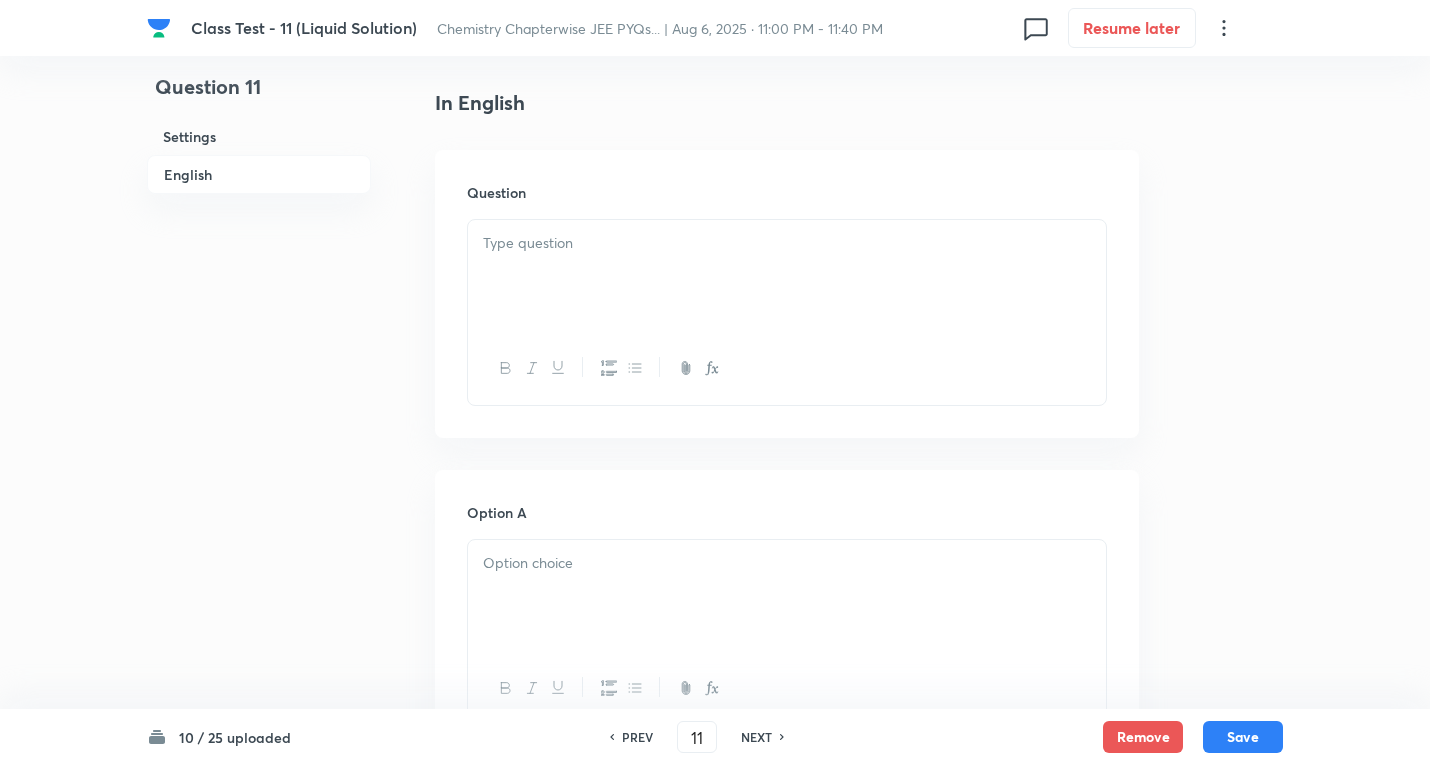 click at bounding box center [787, 243] 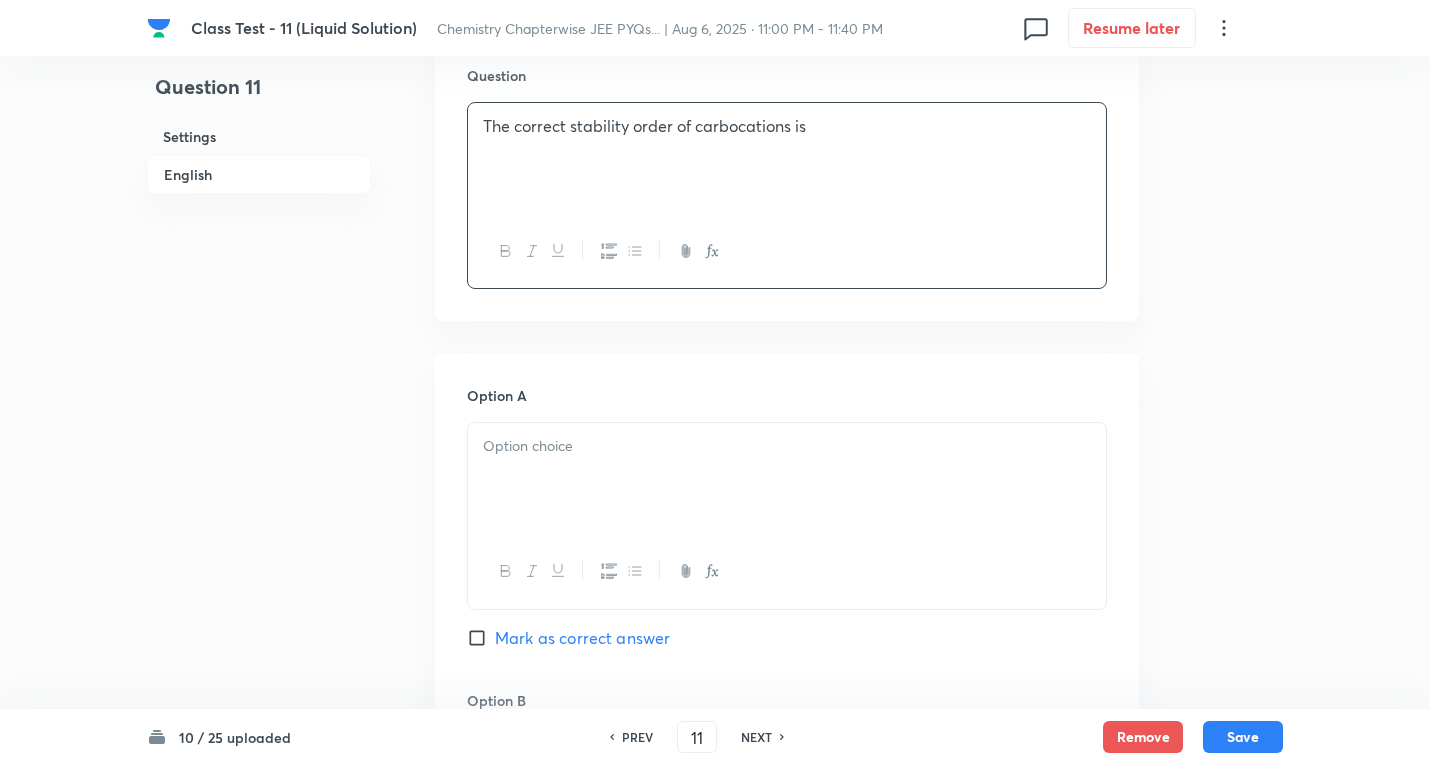scroll, scrollTop: 800, scrollLeft: 0, axis: vertical 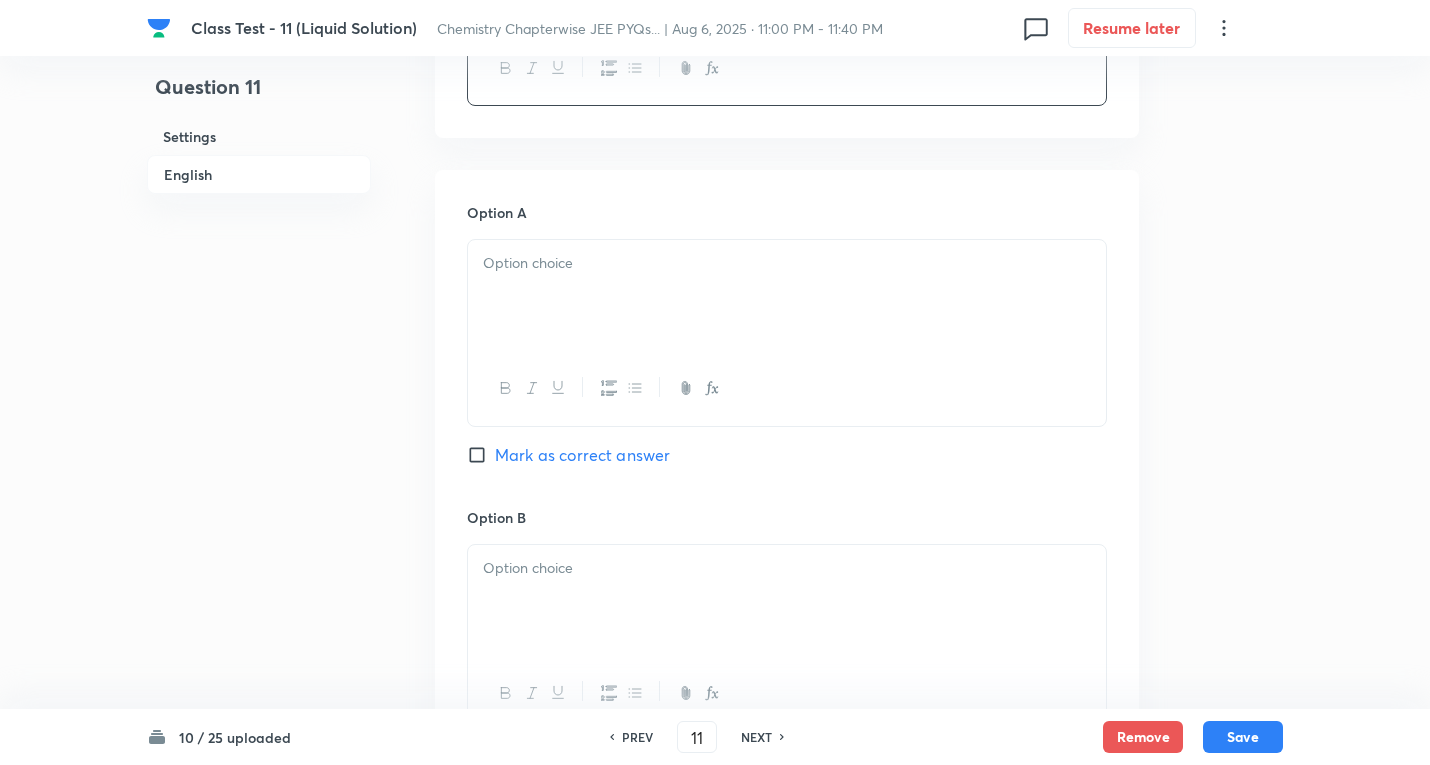 click at bounding box center (787, 296) 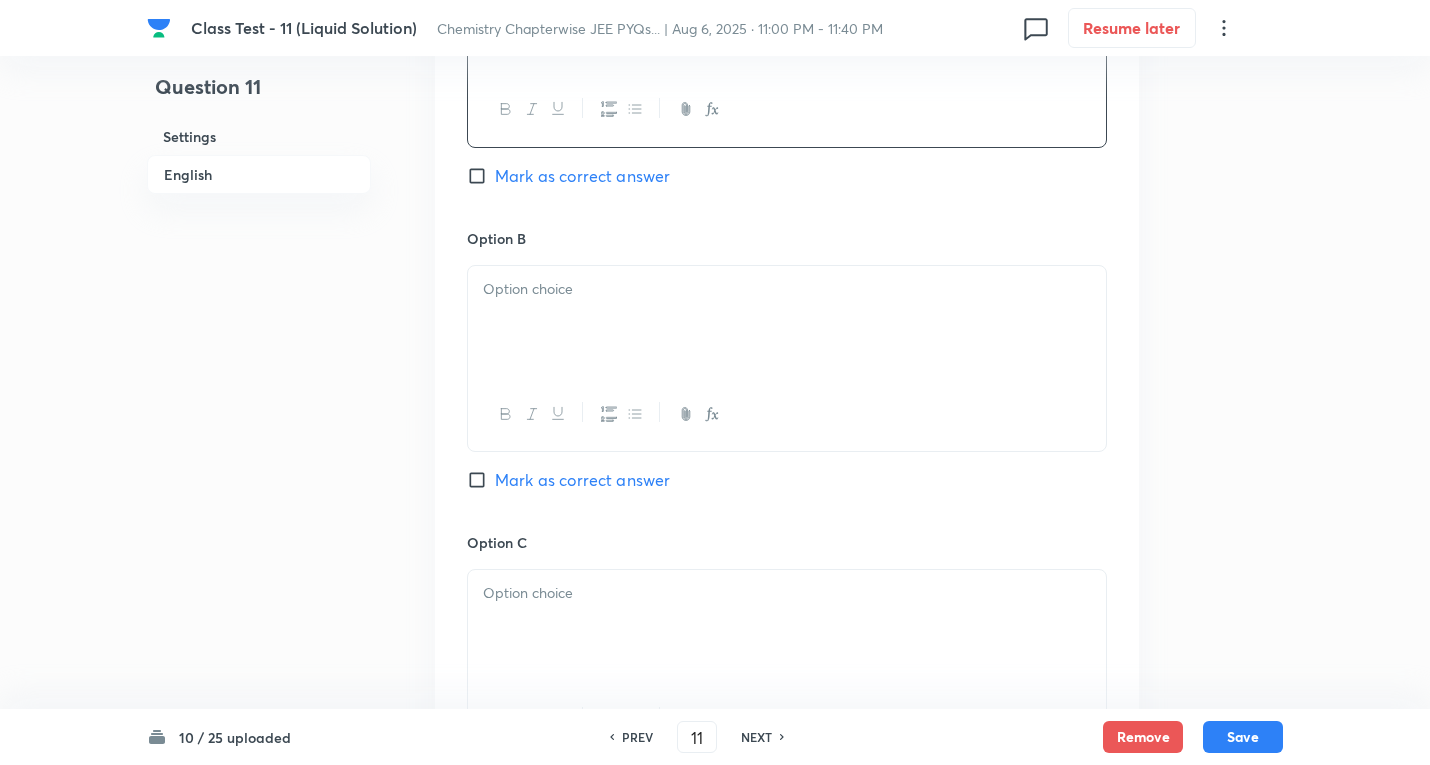 scroll, scrollTop: 1100, scrollLeft: 0, axis: vertical 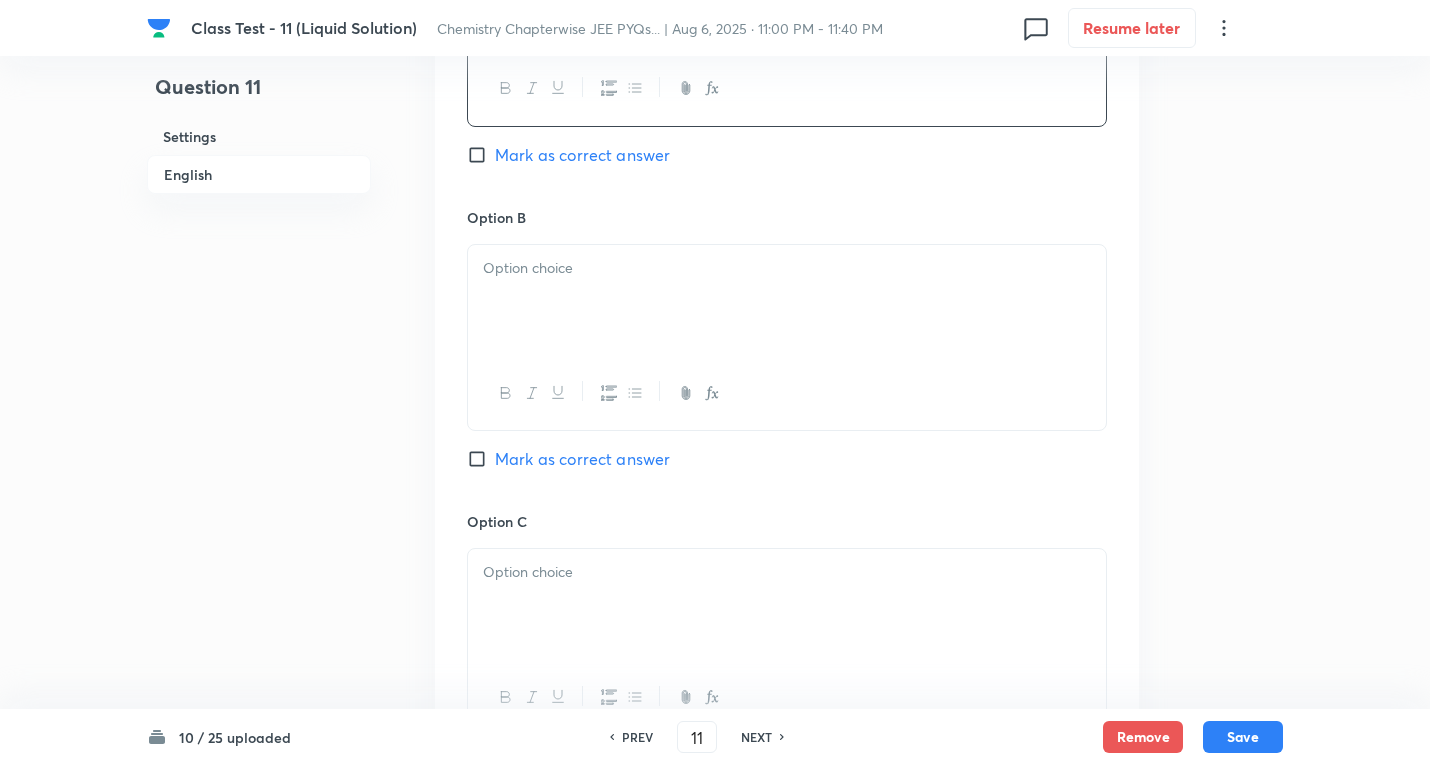 click at bounding box center (787, 301) 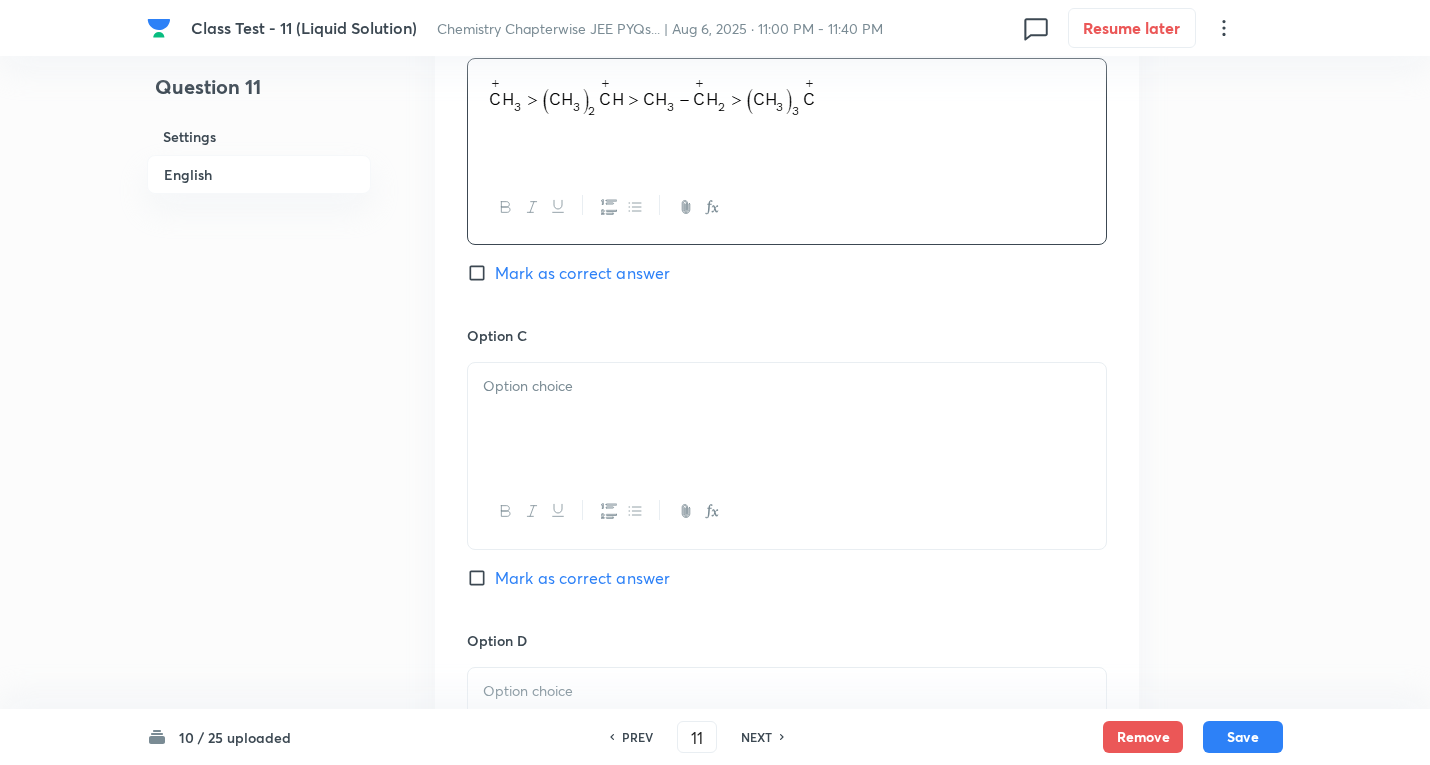 scroll, scrollTop: 1300, scrollLeft: 0, axis: vertical 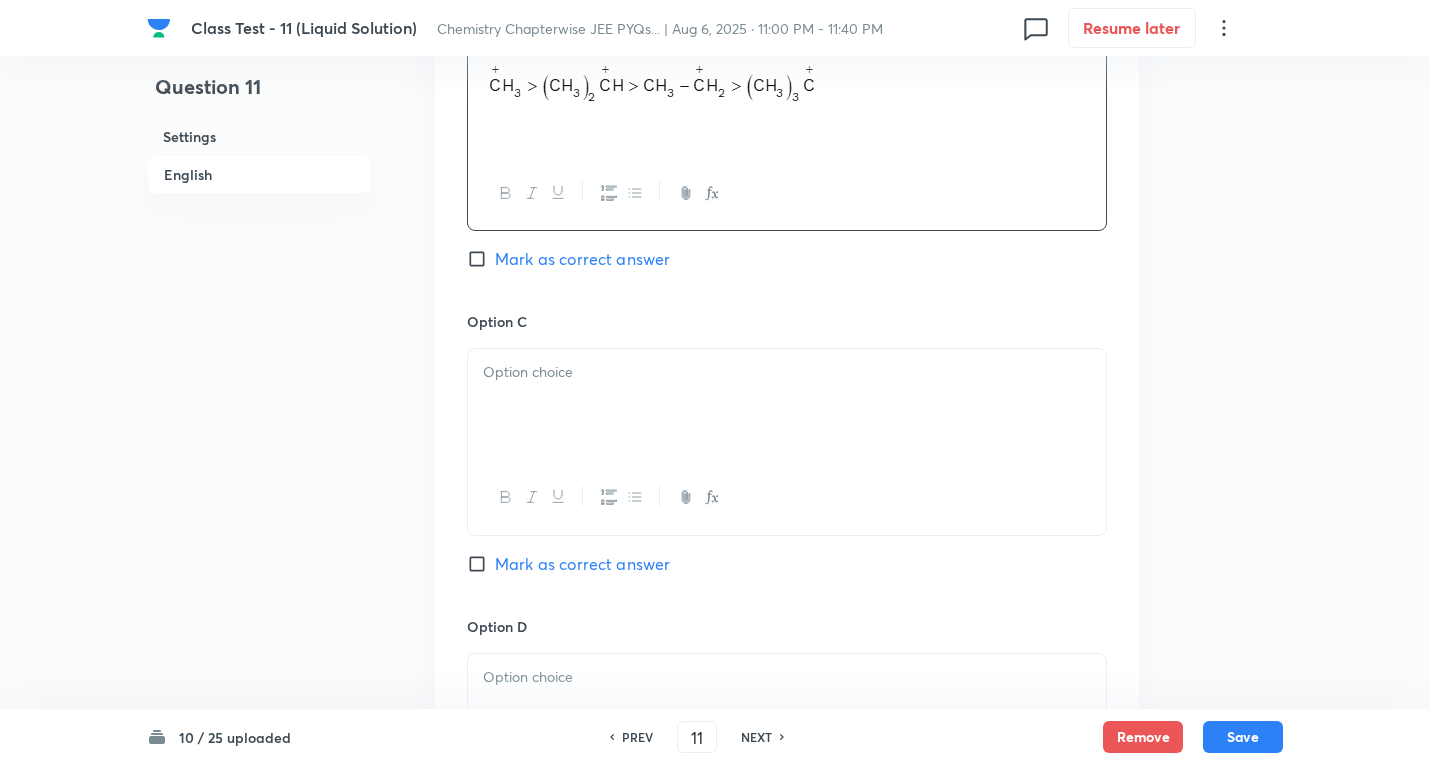 click at bounding box center (787, 405) 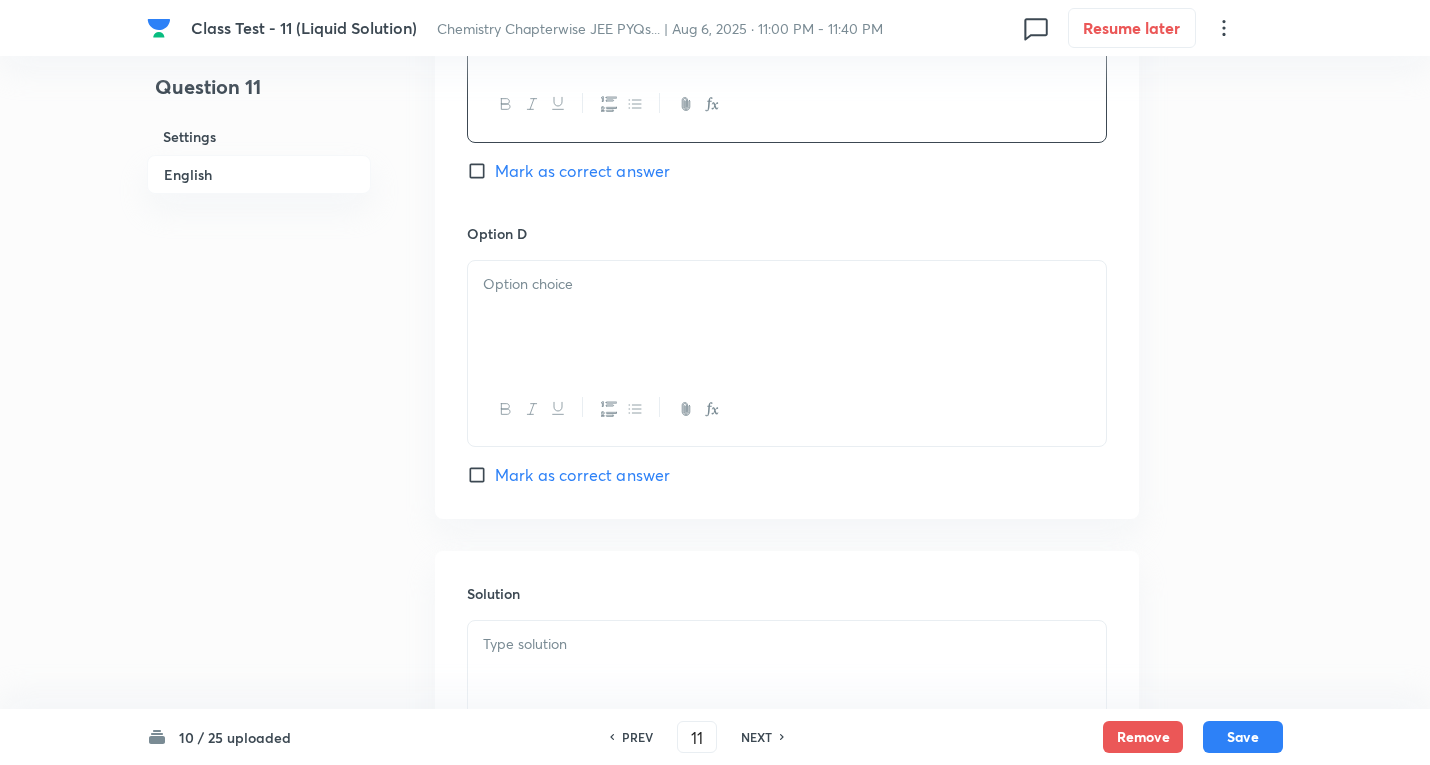 scroll, scrollTop: 1700, scrollLeft: 0, axis: vertical 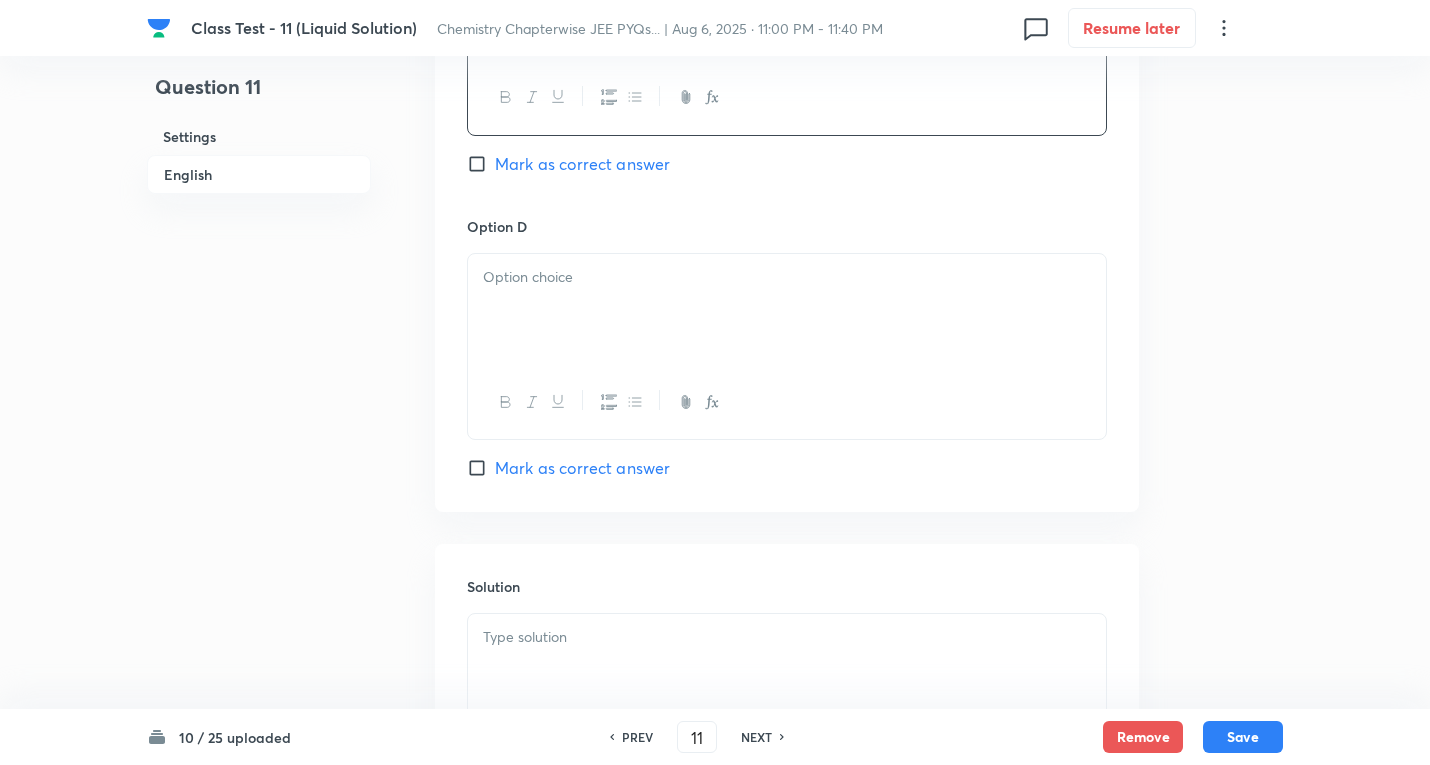 click at bounding box center [787, 310] 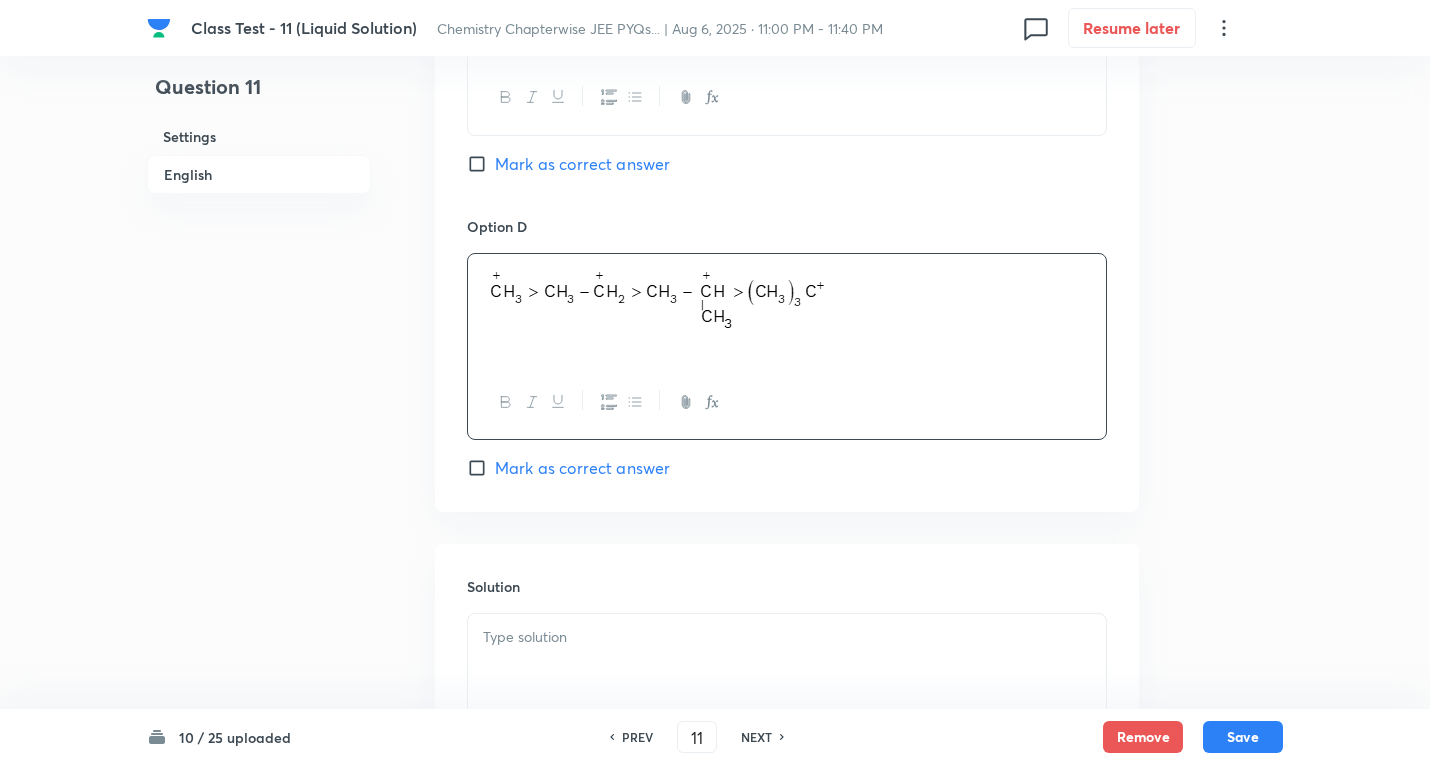 click on "Mark as correct answer" at bounding box center (582, 164) 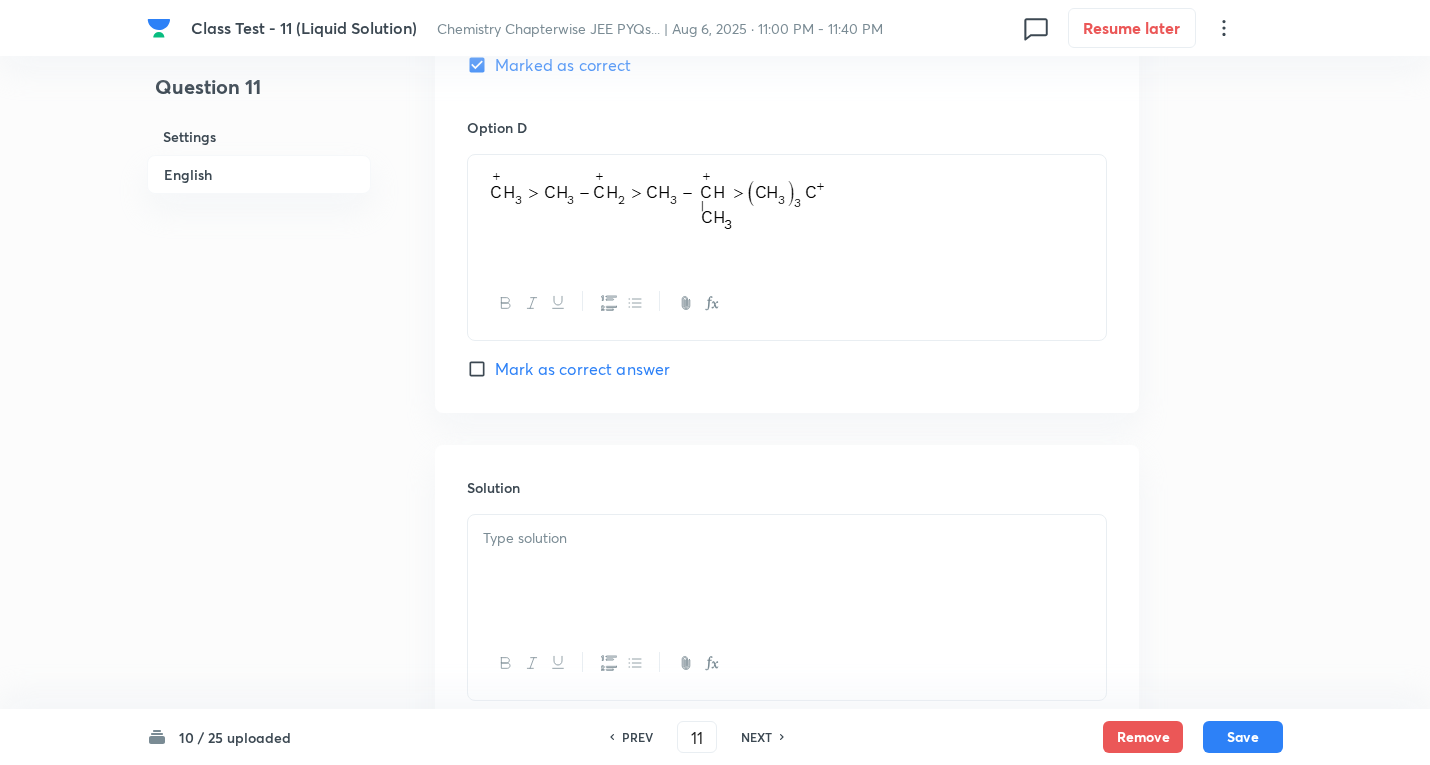 scroll, scrollTop: 1943, scrollLeft: 0, axis: vertical 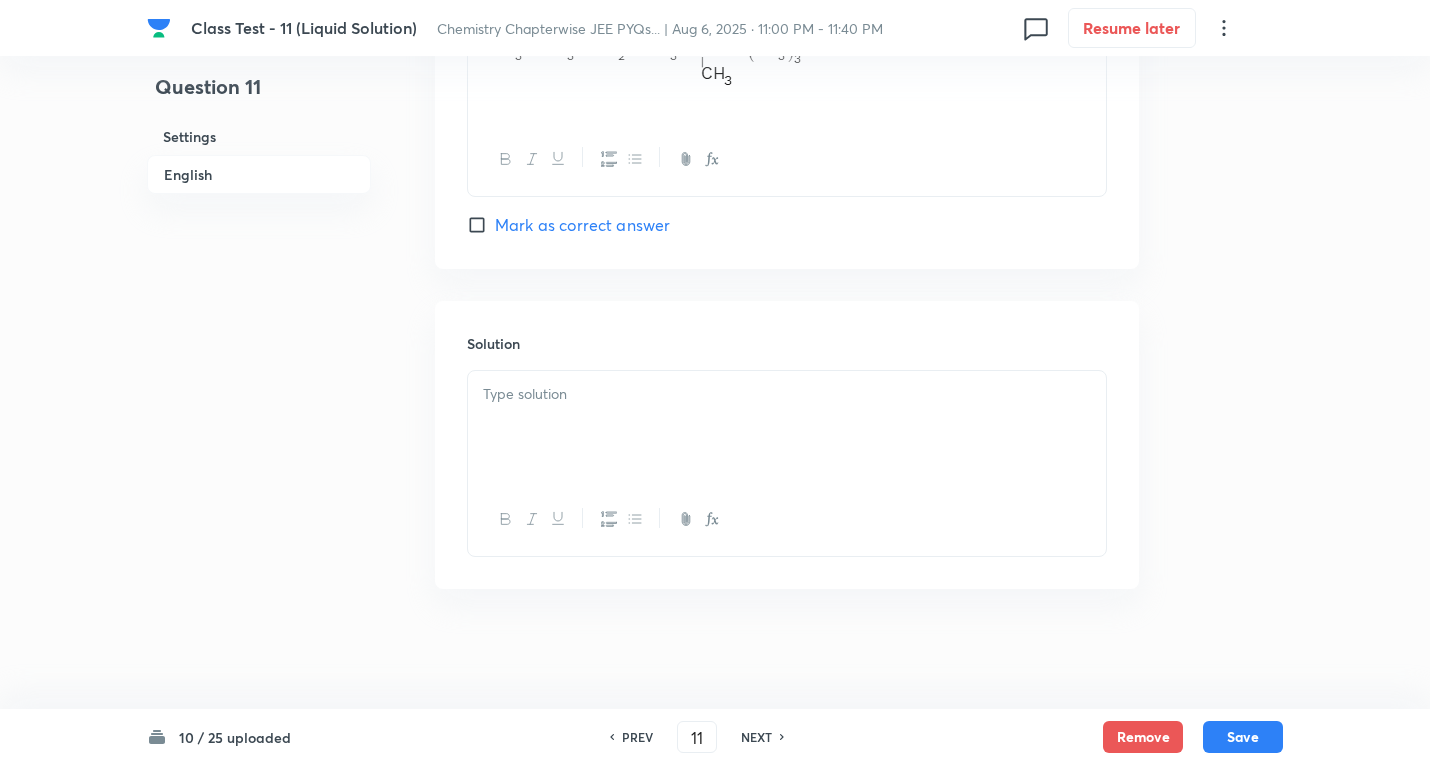 click at bounding box center (787, 394) 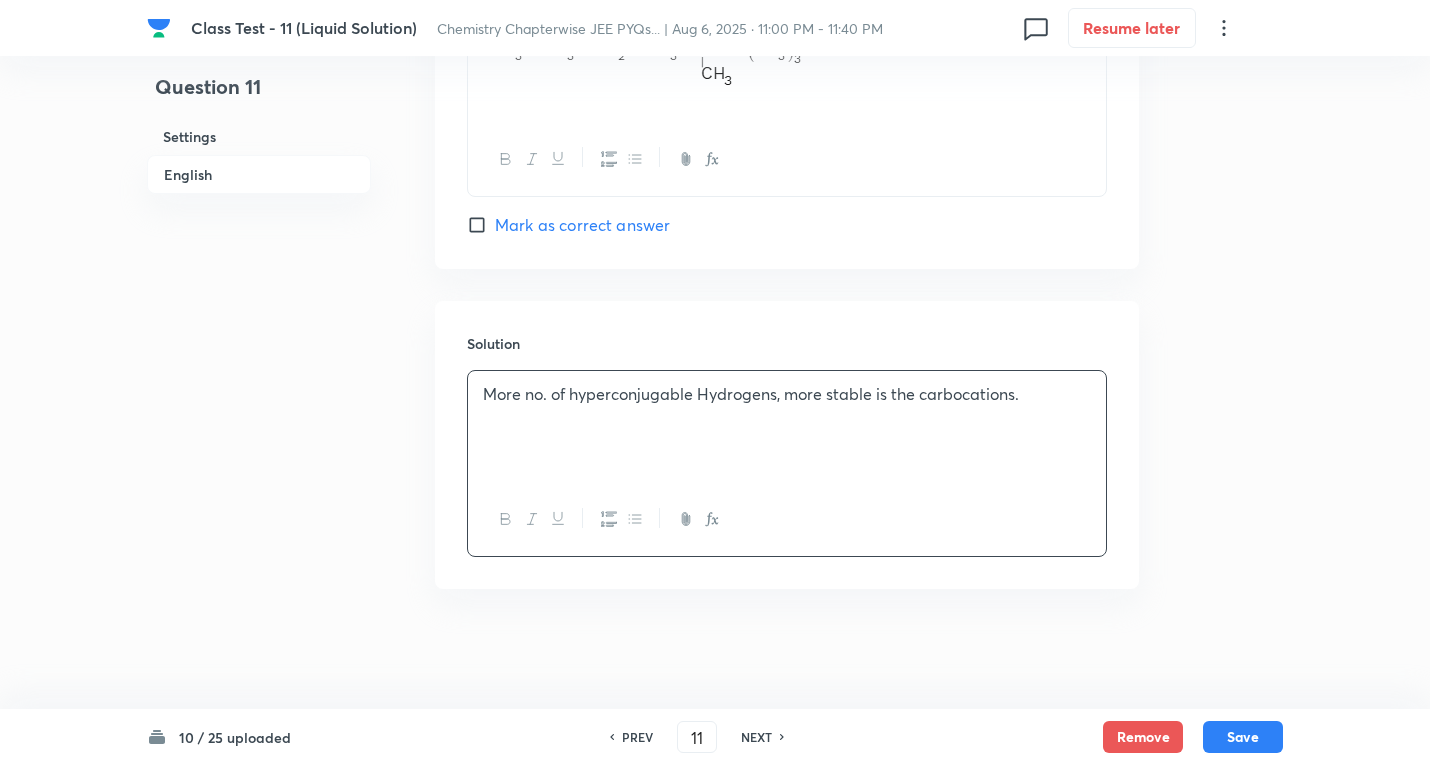 click on "10 / 25 uploaded
PREV 11 ​ NEXT Remove Save" at bounding box center [715, 737] 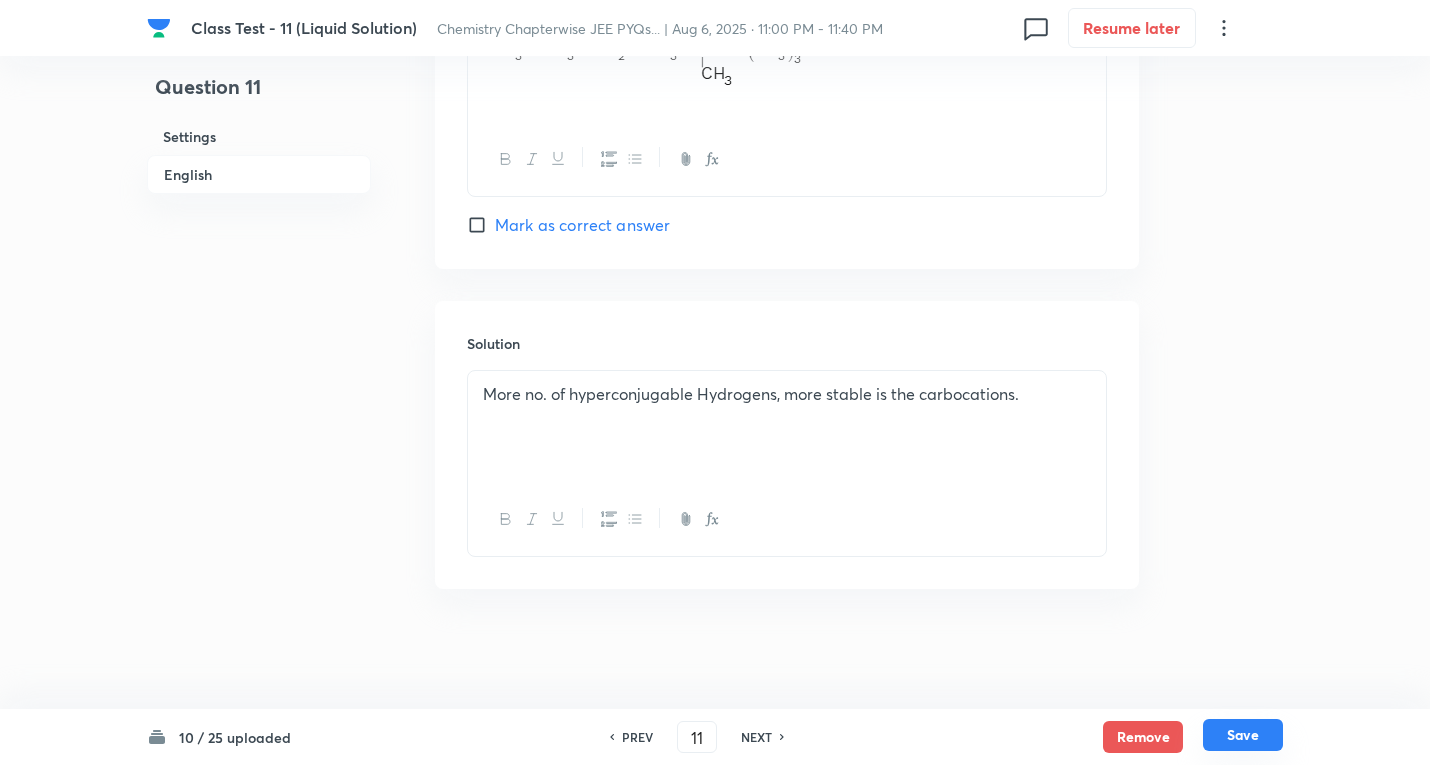 click on "Save" at bounding box center (1243, 735) 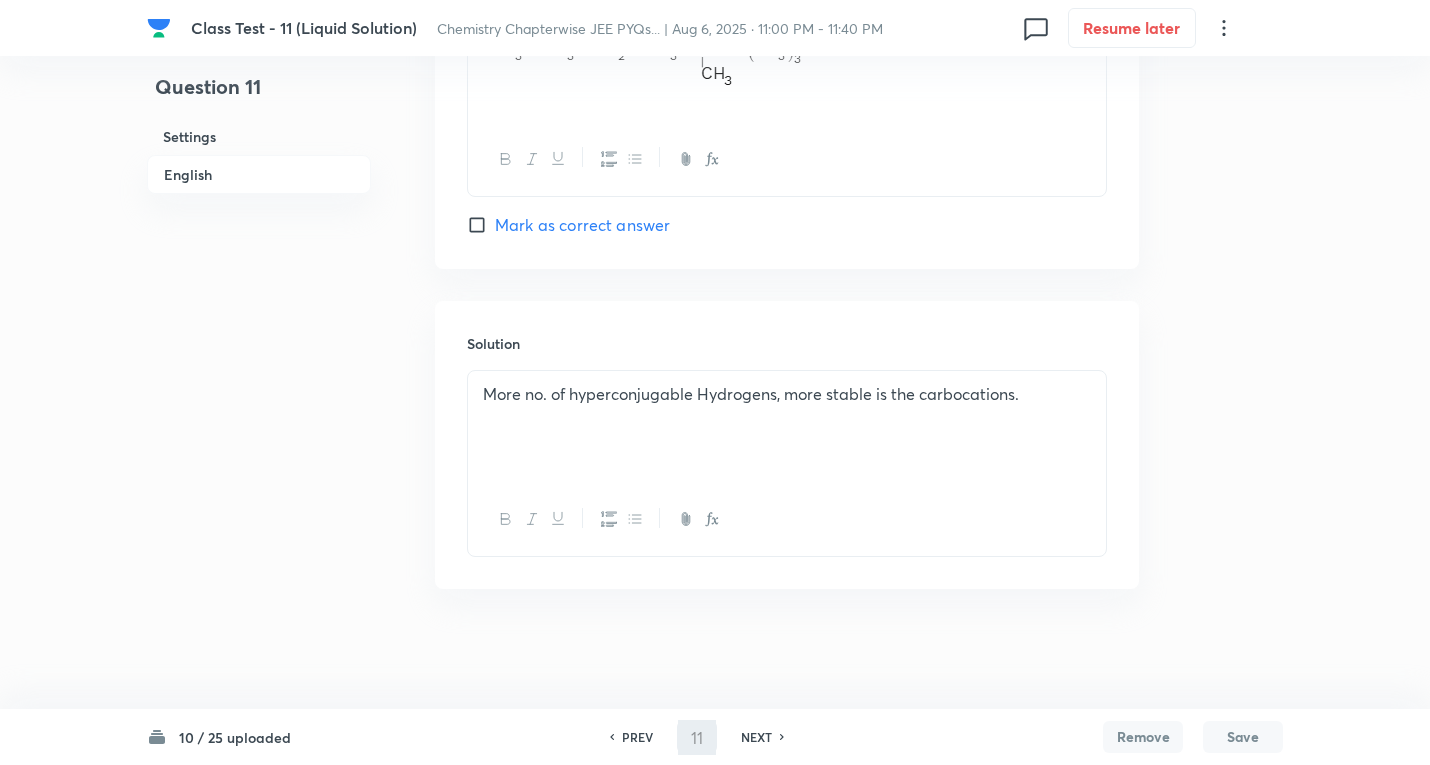 type on "12" 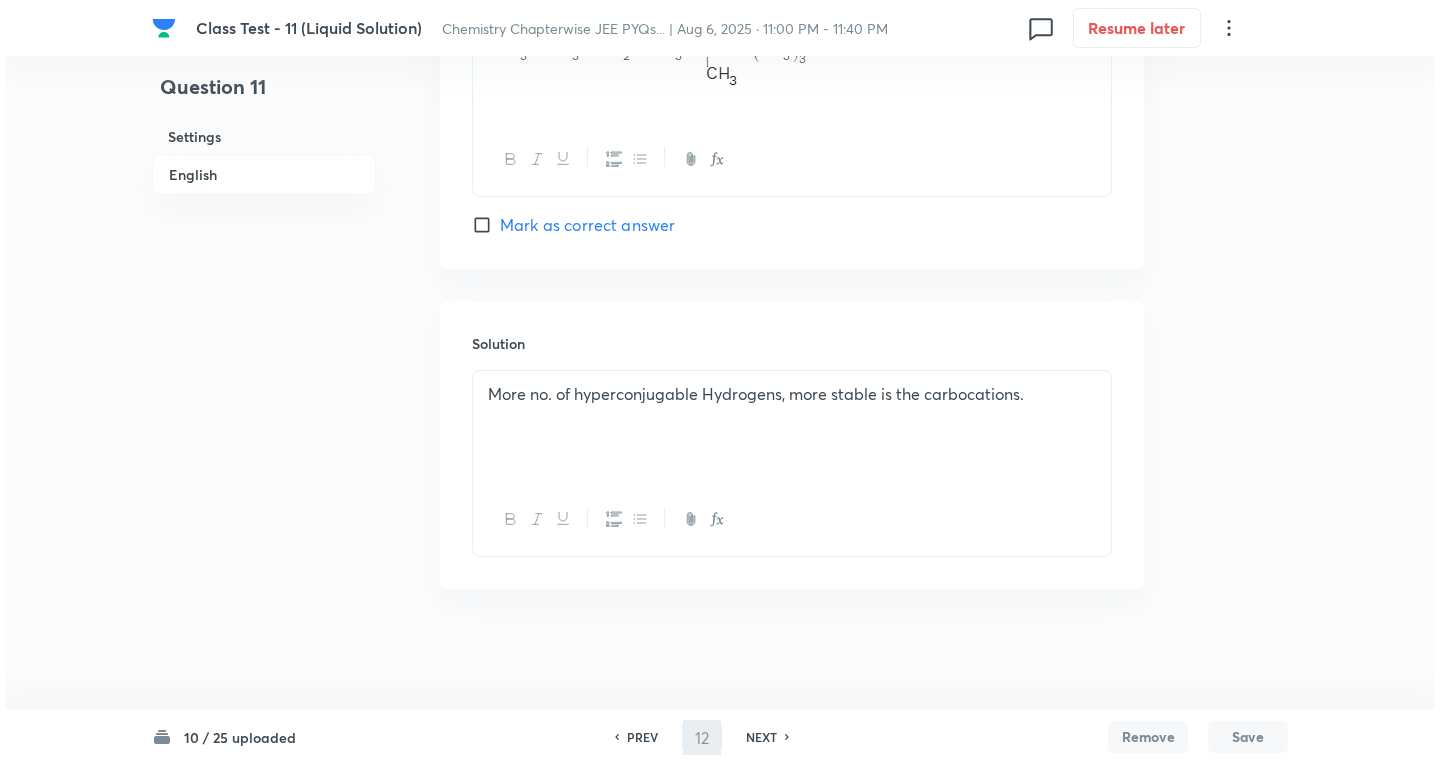 scroll, scrollTop: 0, scrollLeft: 0, axis: both 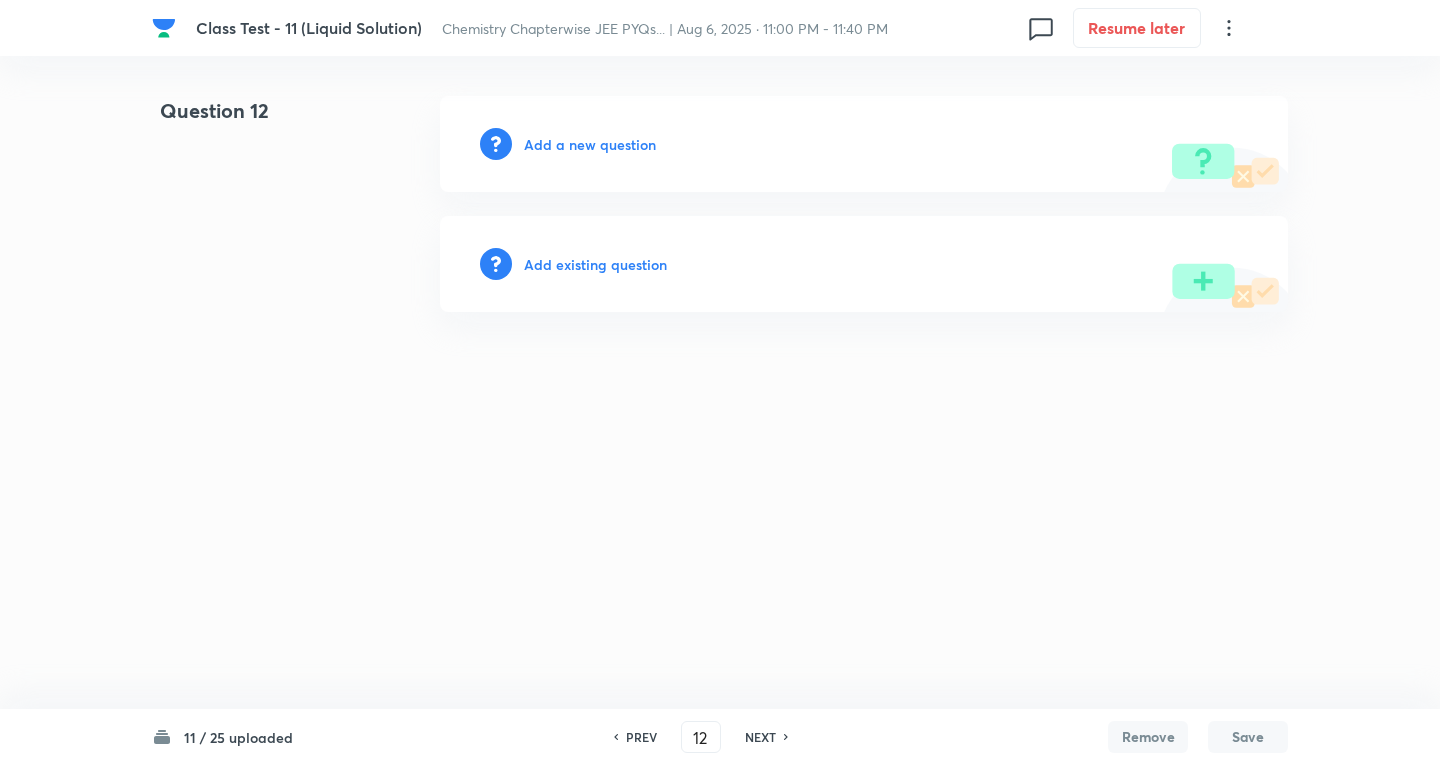 click on "Add a new question" at bounding box center (590, 144) 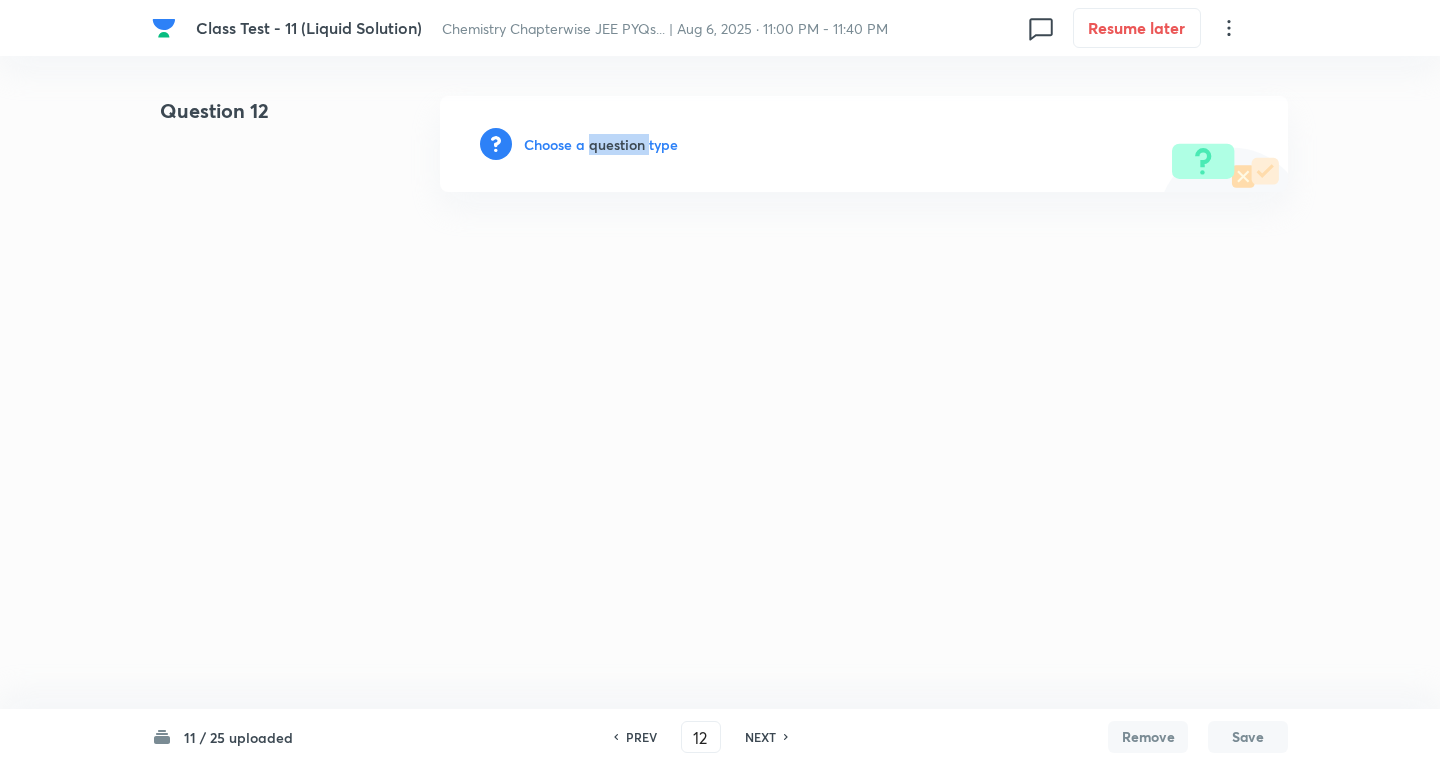 click on "Choose a question type" at bounding box center [601, 144] 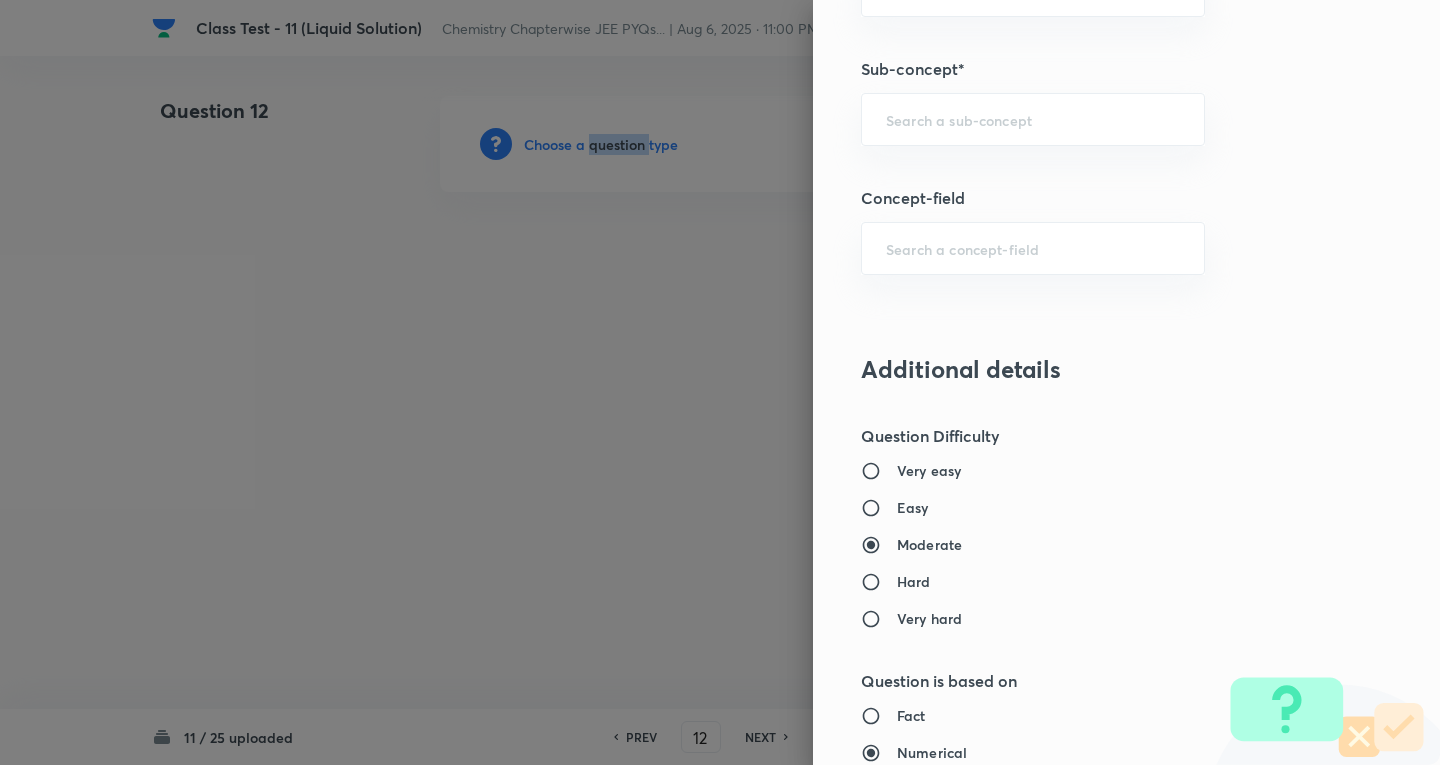 scroll, scrollTop: 1200, scrollLeft: 0, axis: vertical 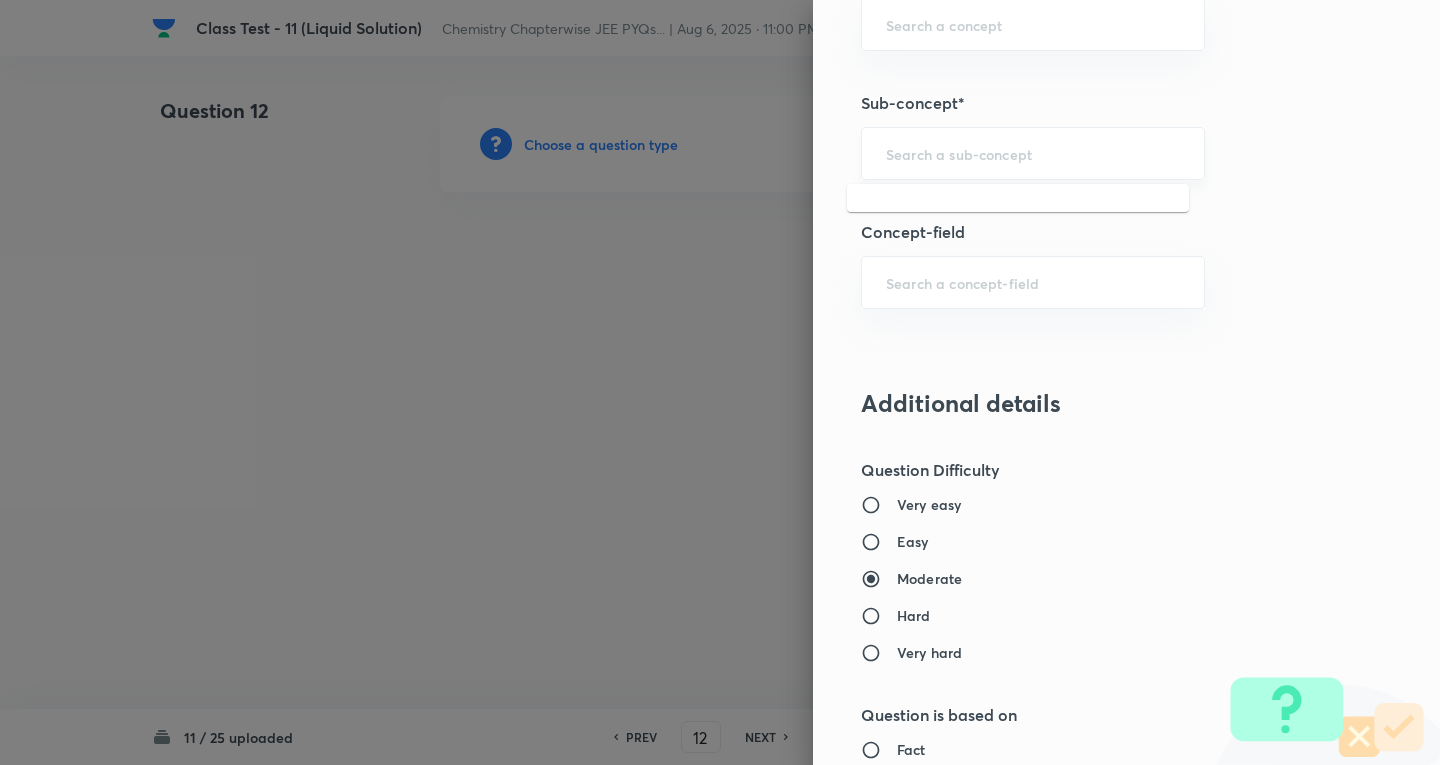 click at bounding box center (1033, 153) 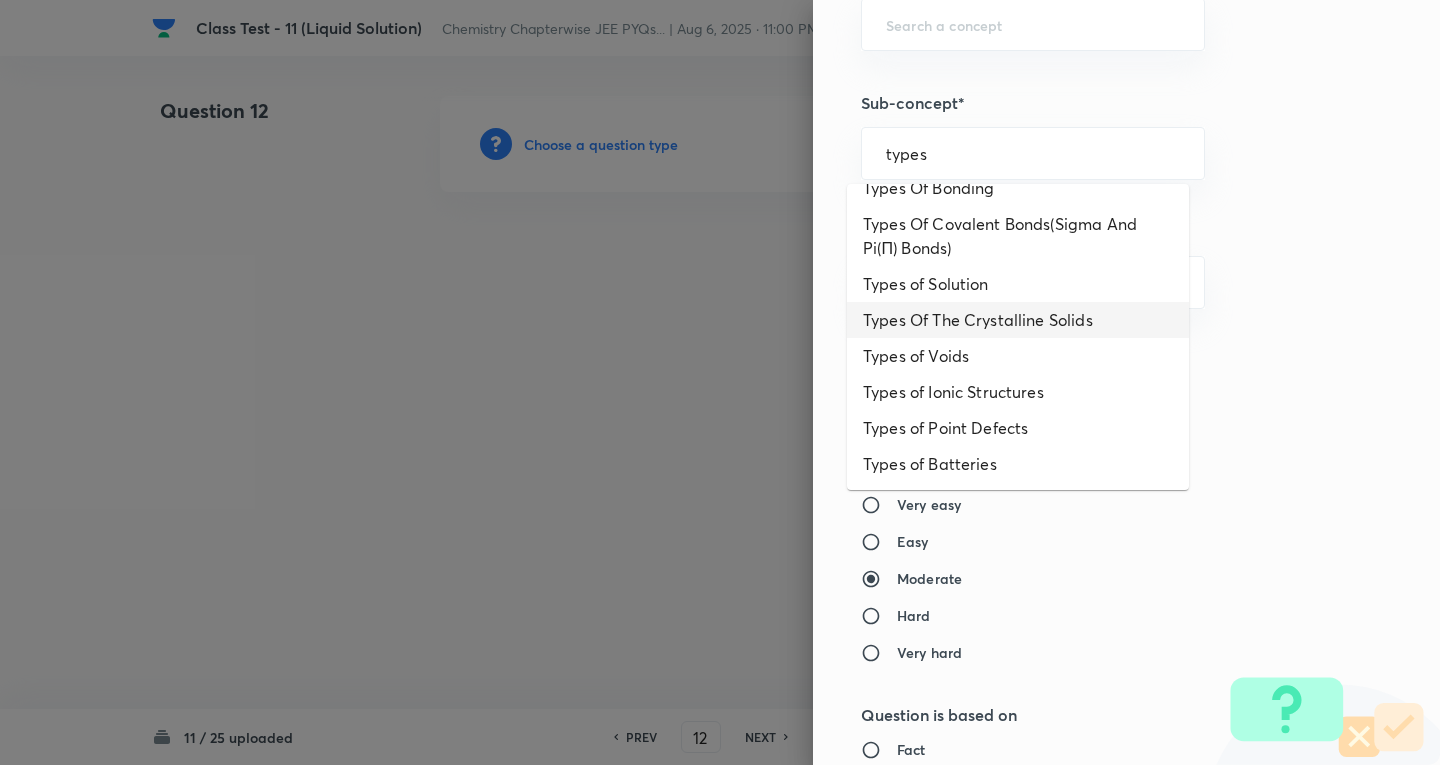scroll, scrollTop: 478, scrollLeft: 0, axis: vertical 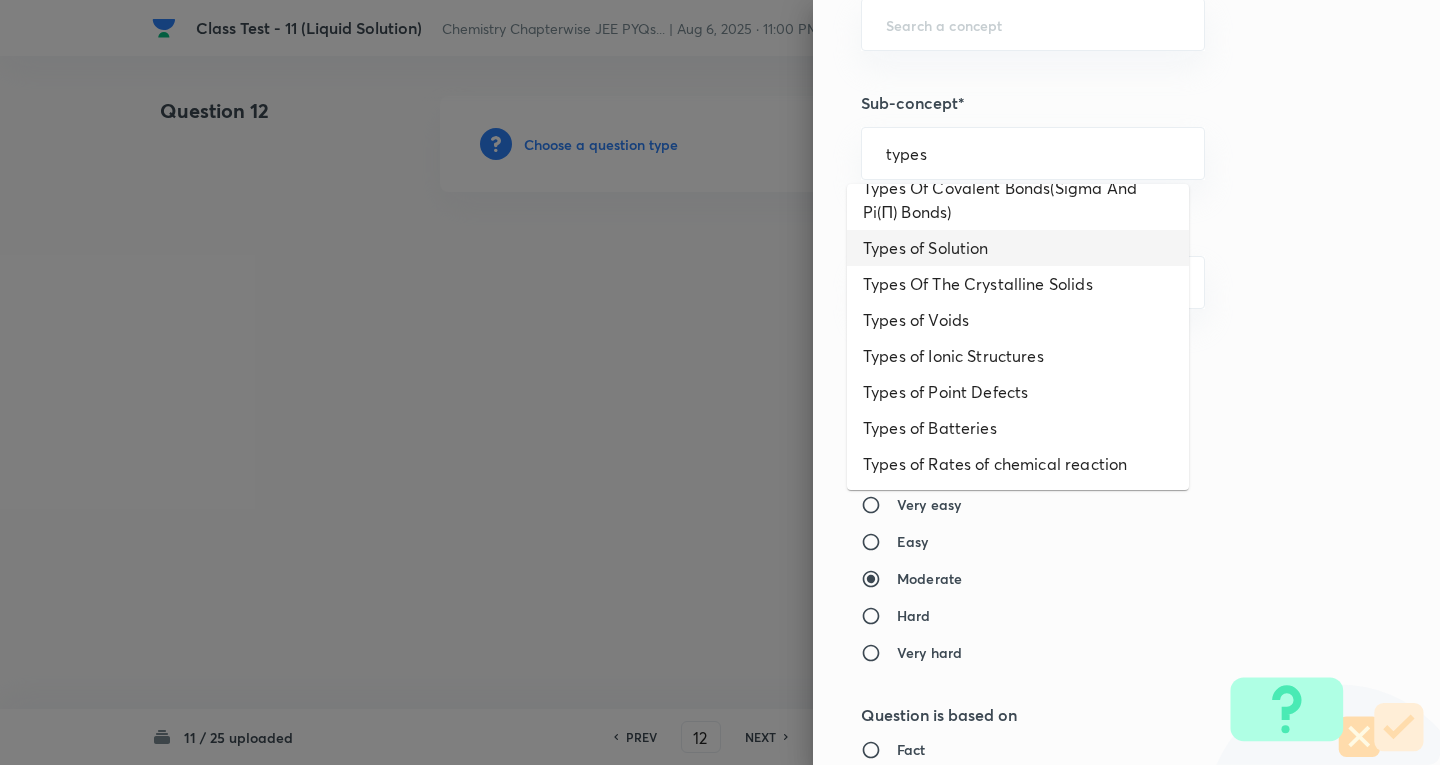 click on "Types of Solution" at bounding box center [1018, 248] 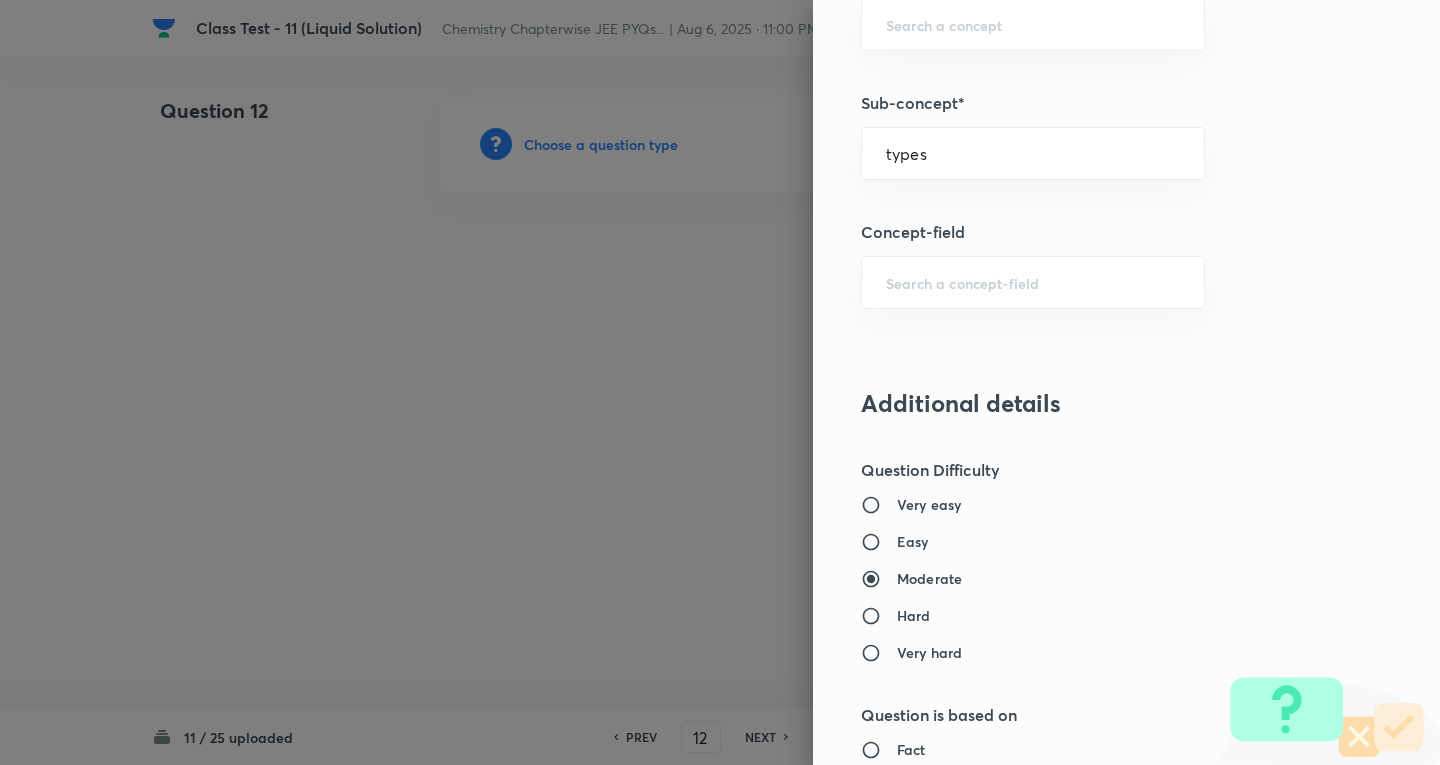type on "Types of Solution" 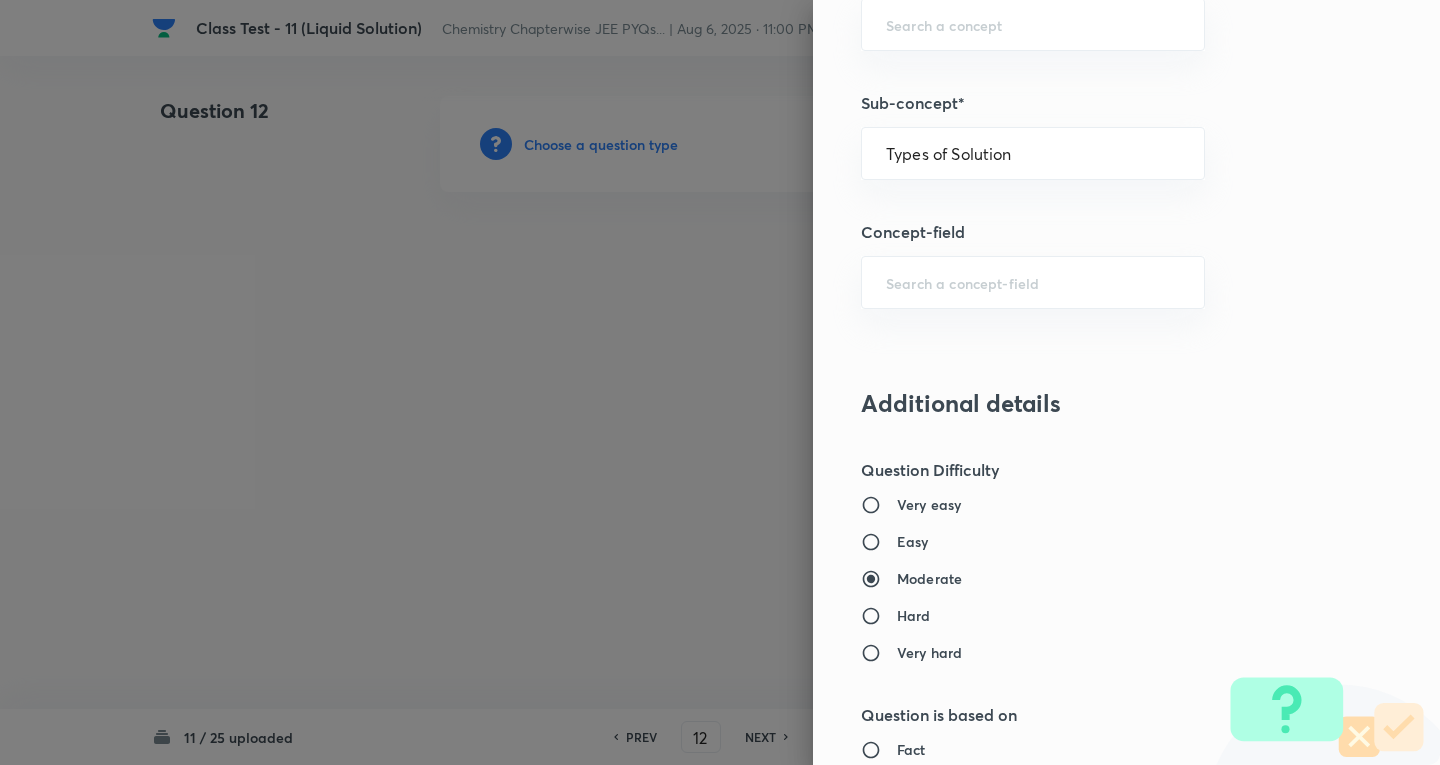 type on "Chemistry" 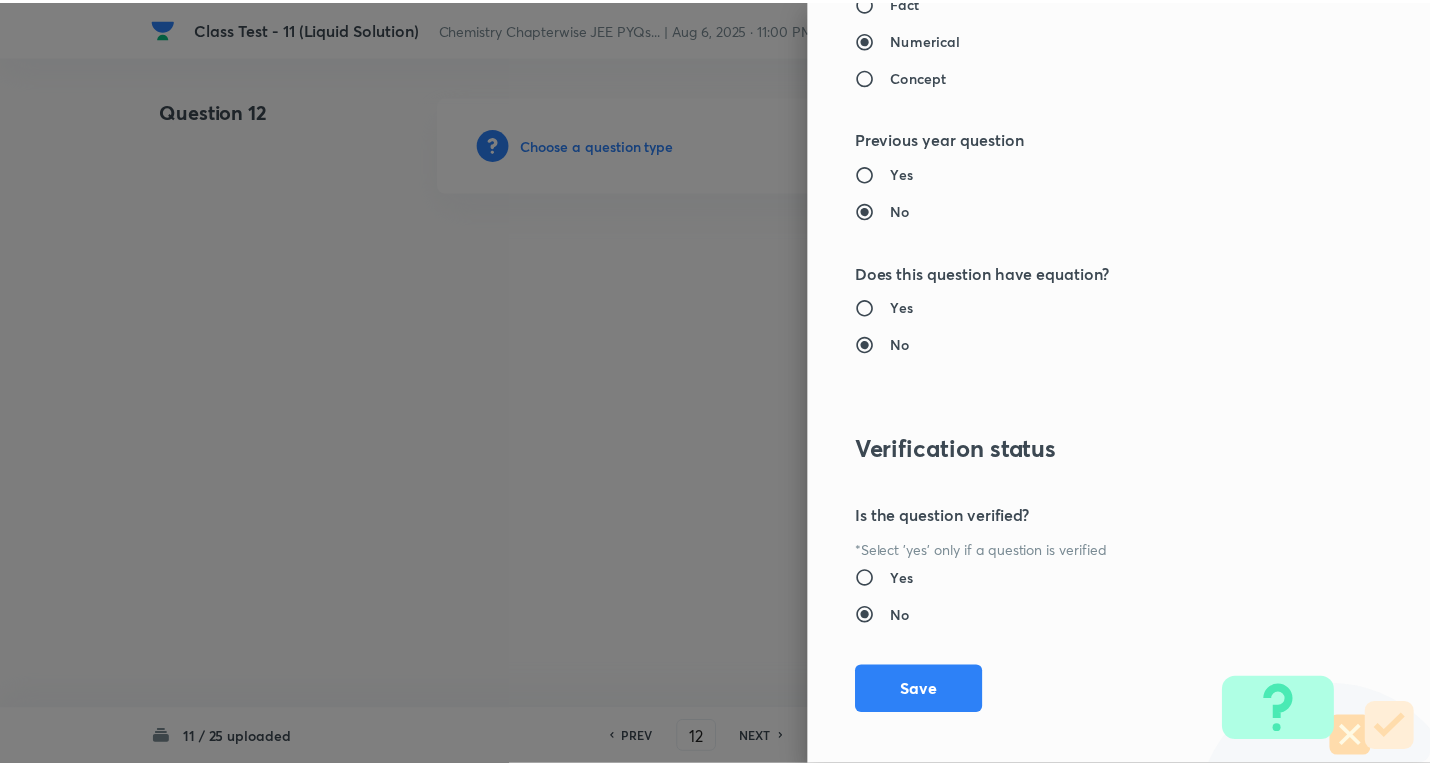 scroll, scrollTop: 1961, scrollLeft: 0, axis: vertical 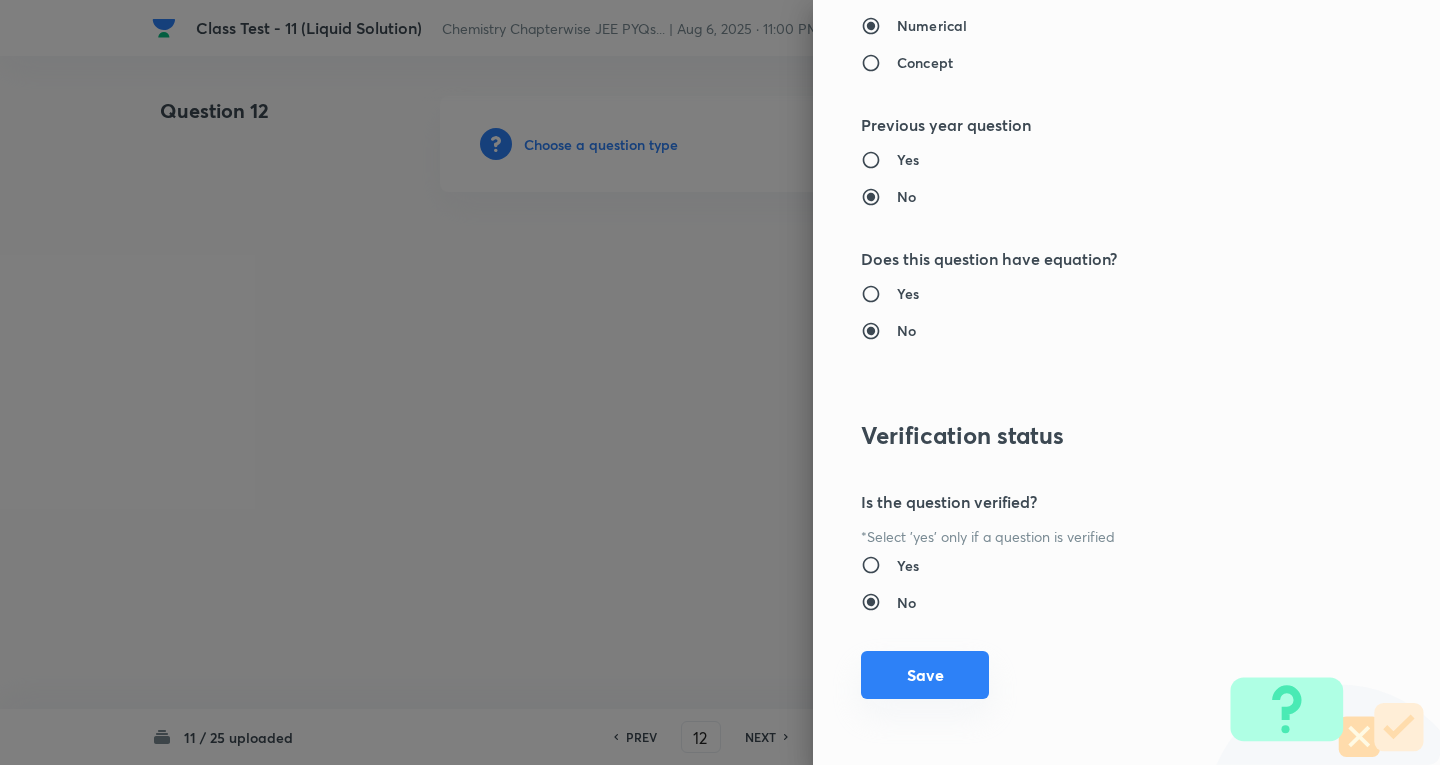 click on "Save" at bounding box center [925, 675] 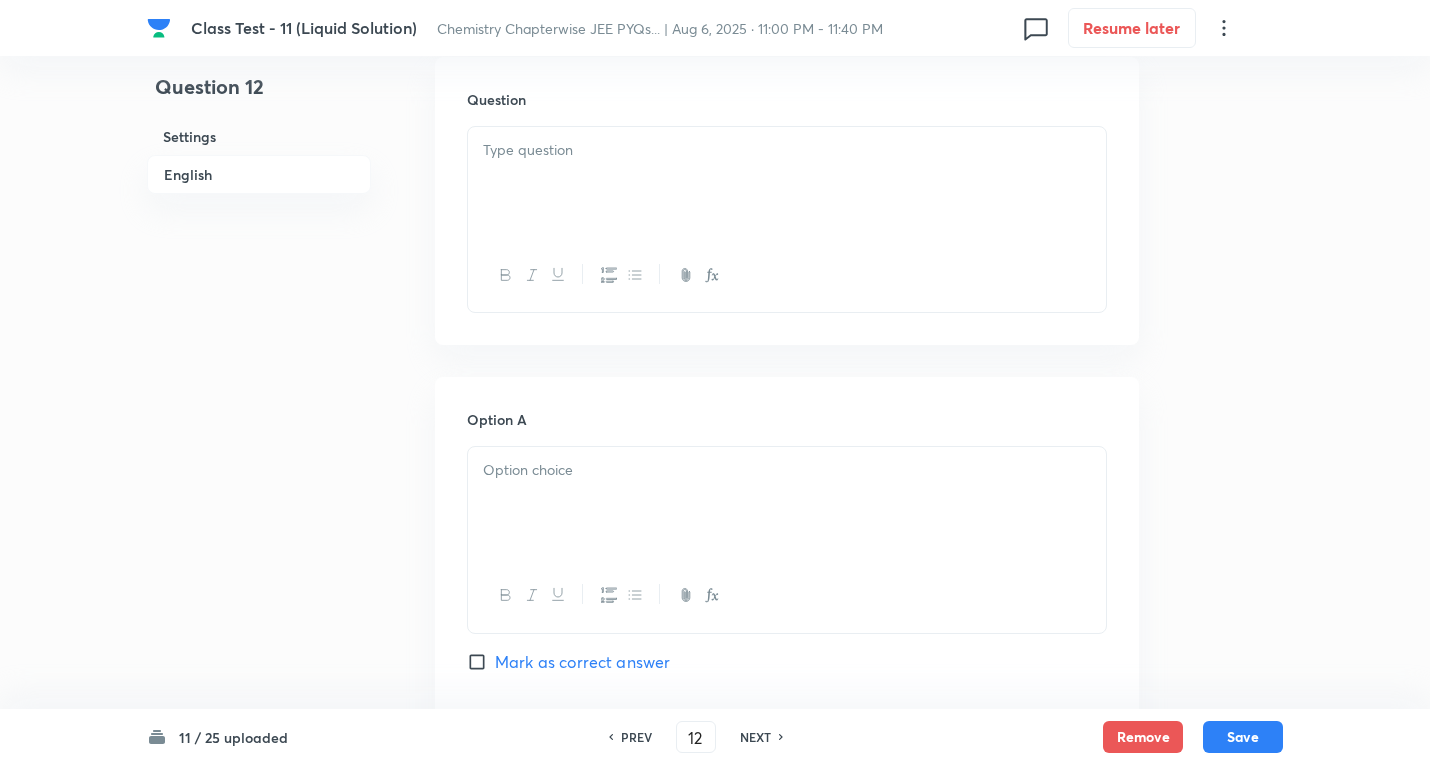 scroll, scrollTop: 600, scrollLeft: 0, axis: vertical 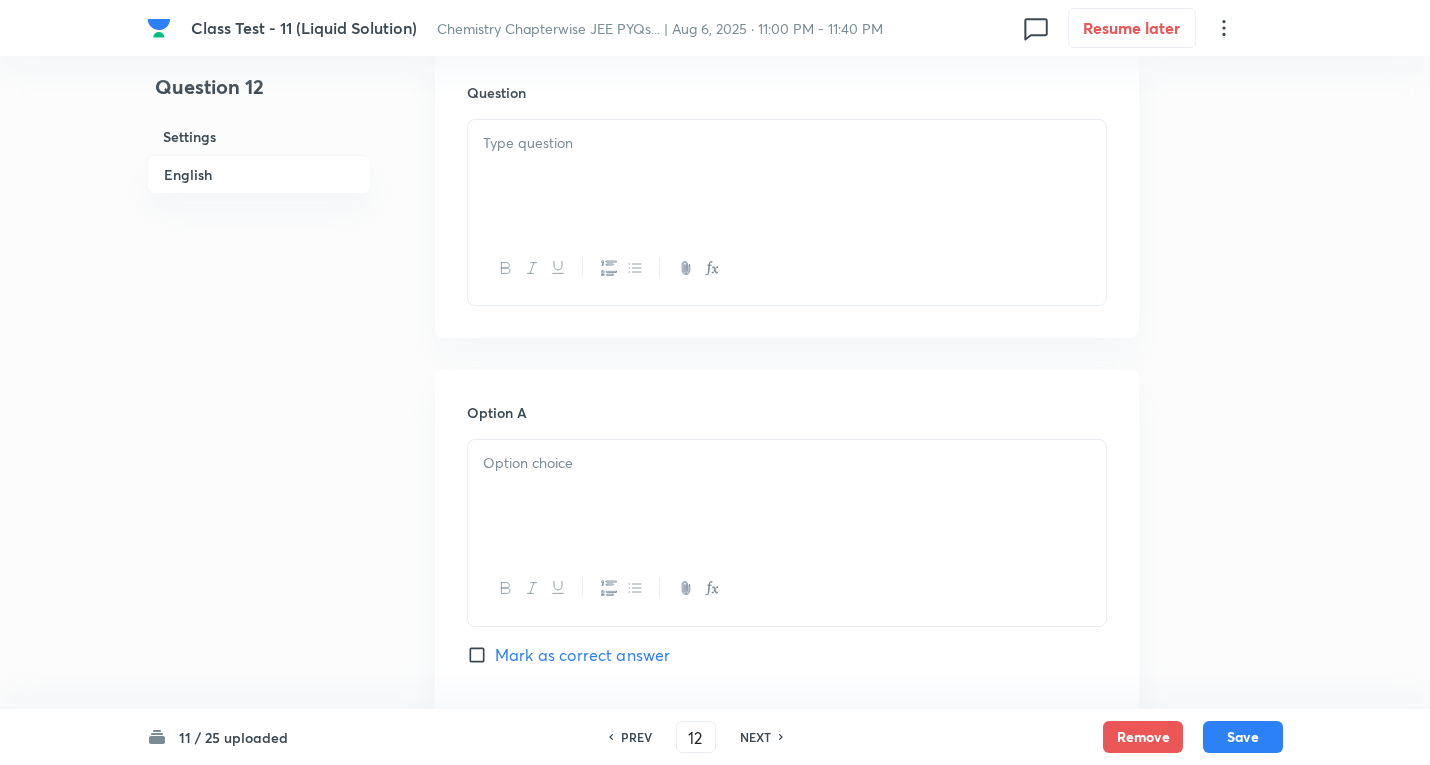drag, startPoint x: 556, startPoint y: 183, endPoint x: 555, endPoint y: 199, distance: 16.03122 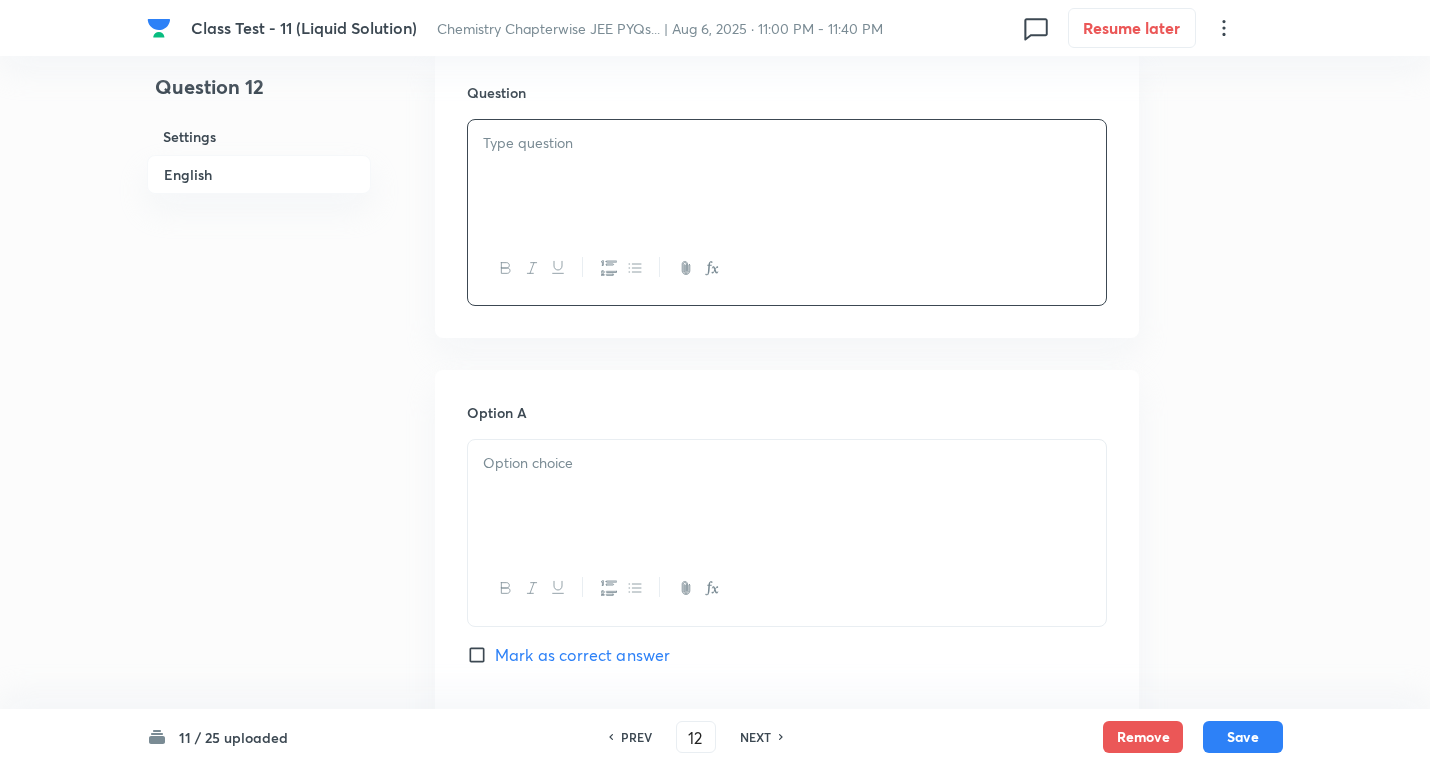 paste 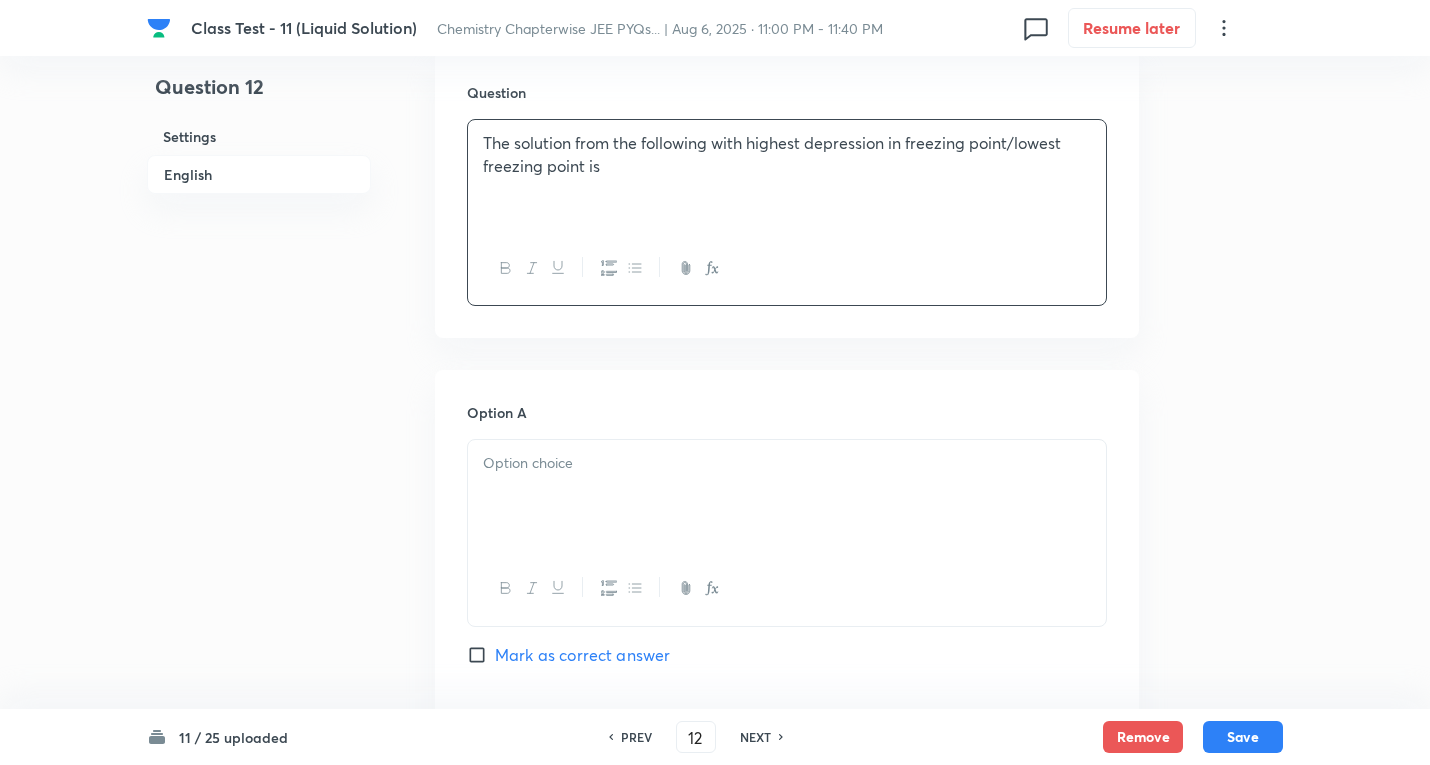 type 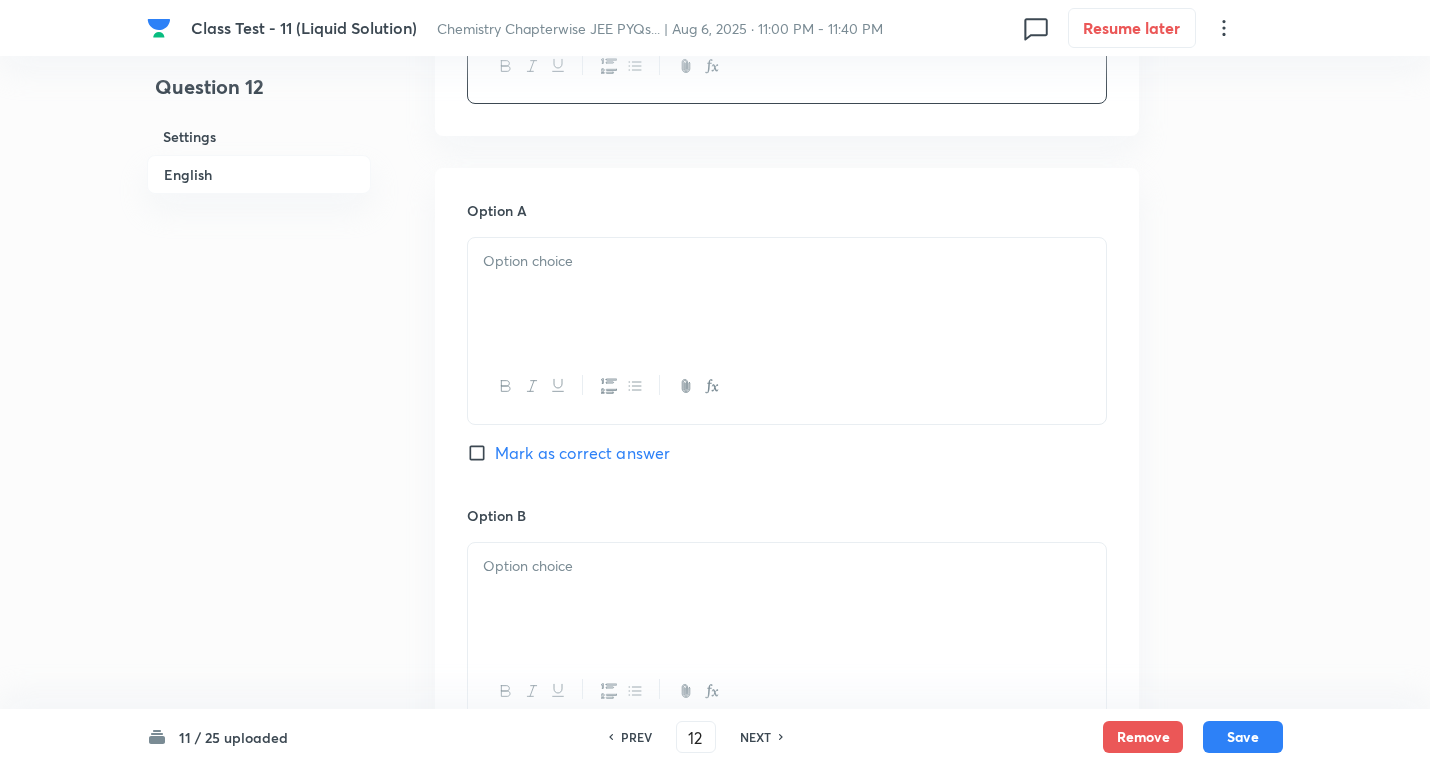 scroll, scrollTop: 800, scrollLeft: 0, axis: vertical 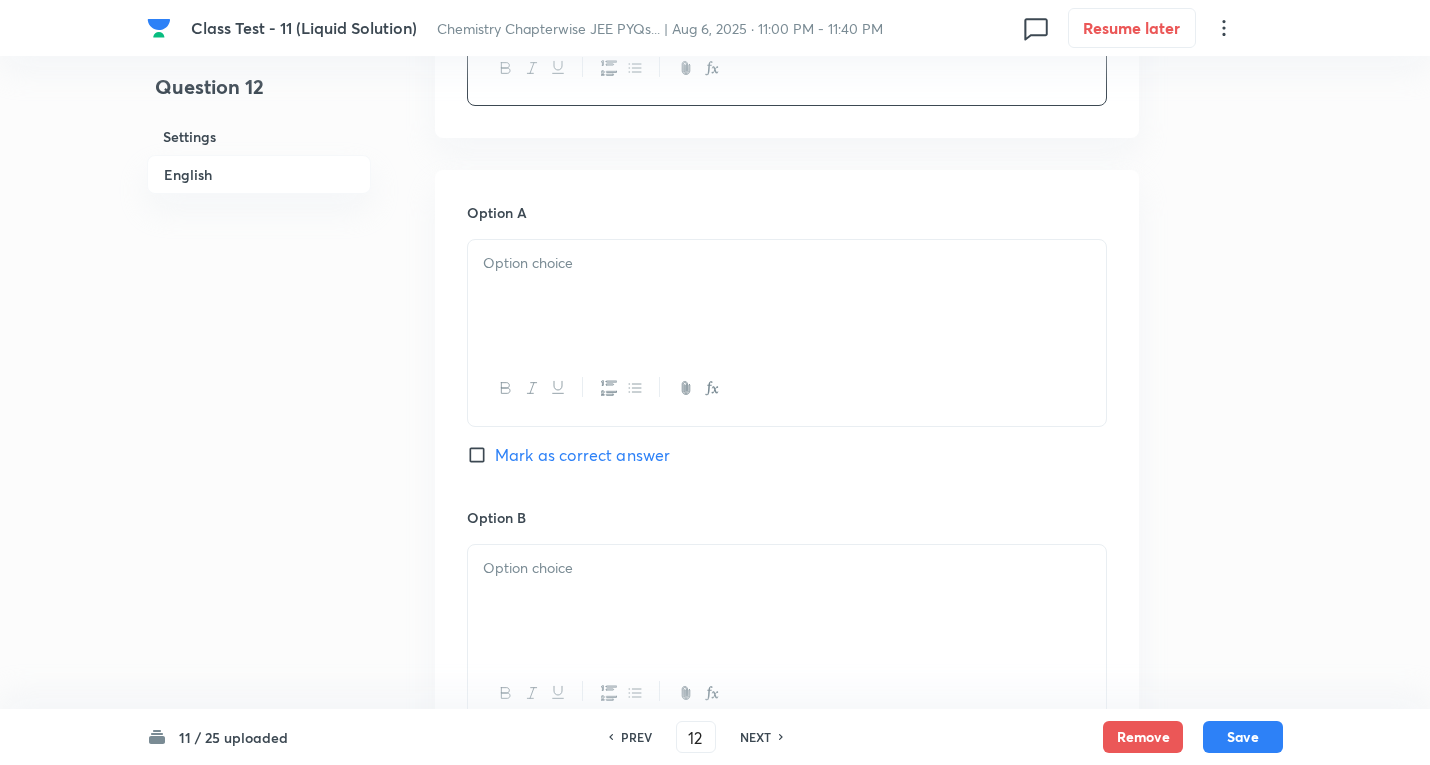 drag, startPoint x: 594, startPoint y: 283, endPoint x: 542, endPoint y: 264, distance: 55.362442 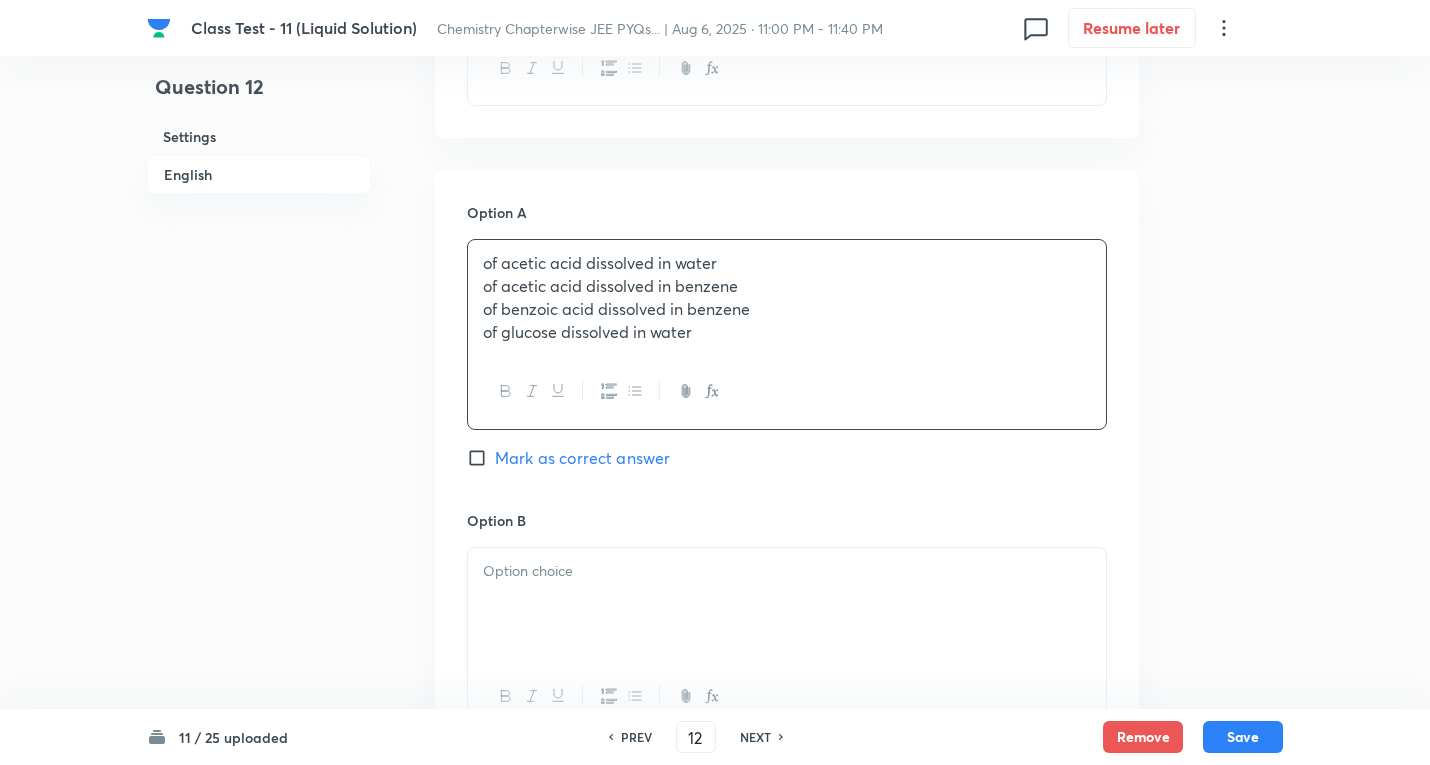 drag, startPoint x: 484, startPoint y: 288, endPoint x: 1075, endPoint y: 369, distance: 596.52496 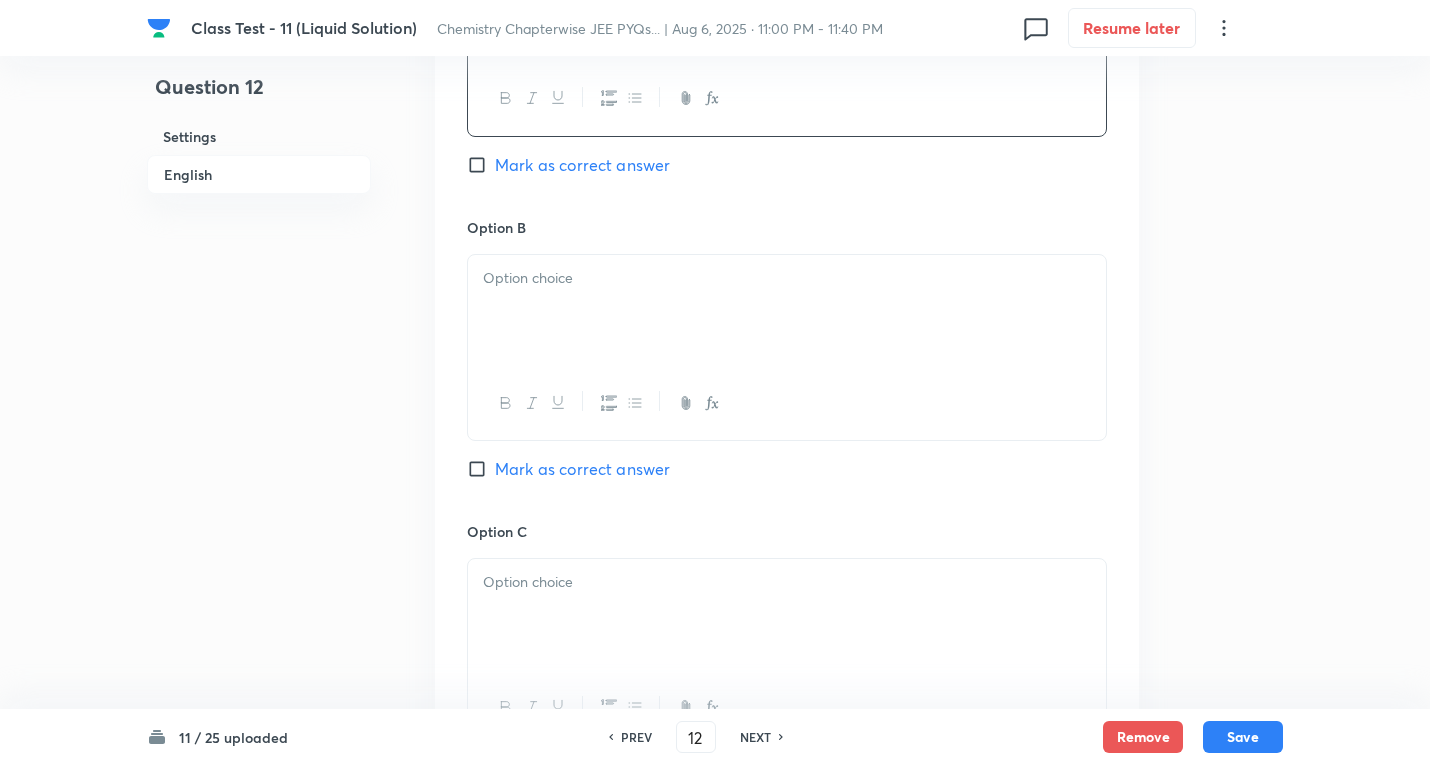 scroll, scrollTop: 1100, scrollLeft: 0, axis: vertical 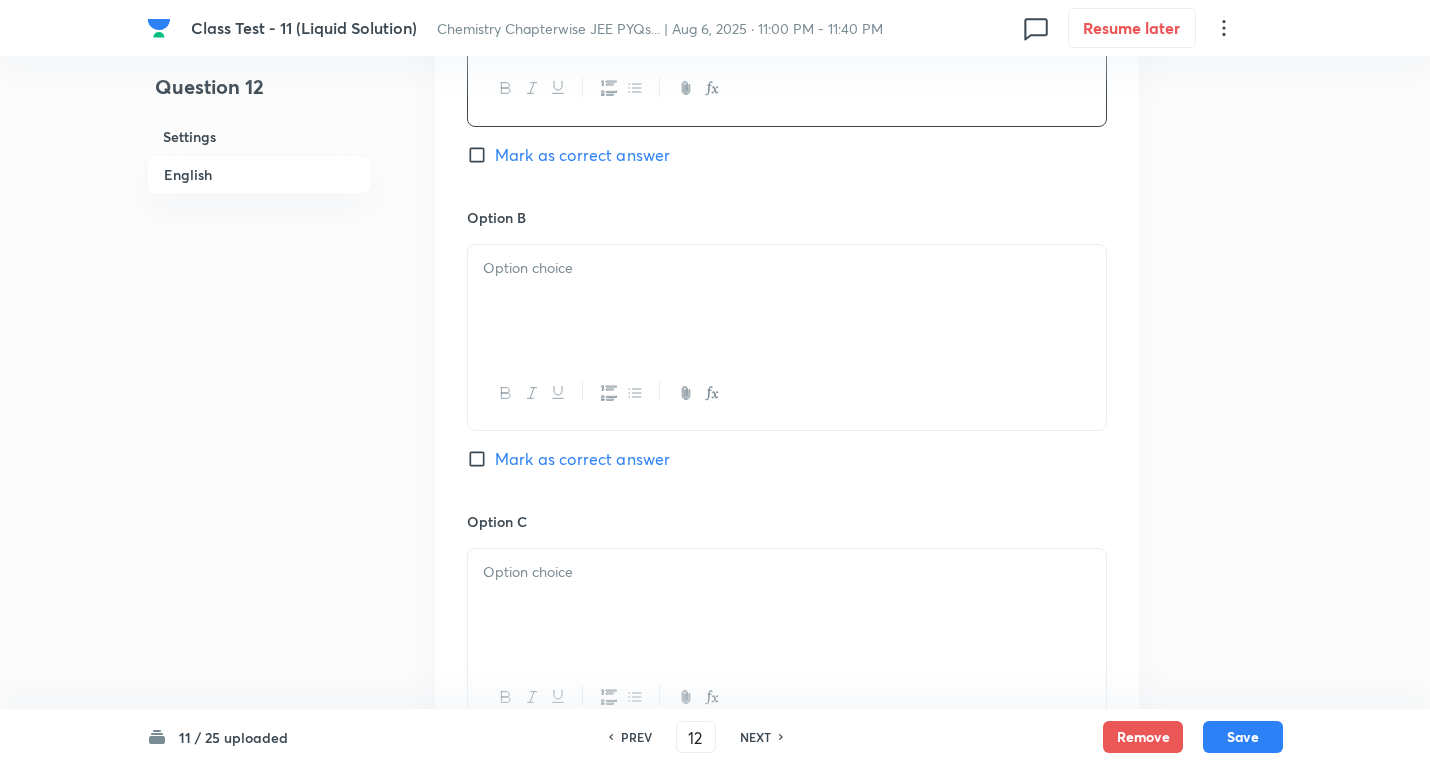 click at bounding box center (787, 301) 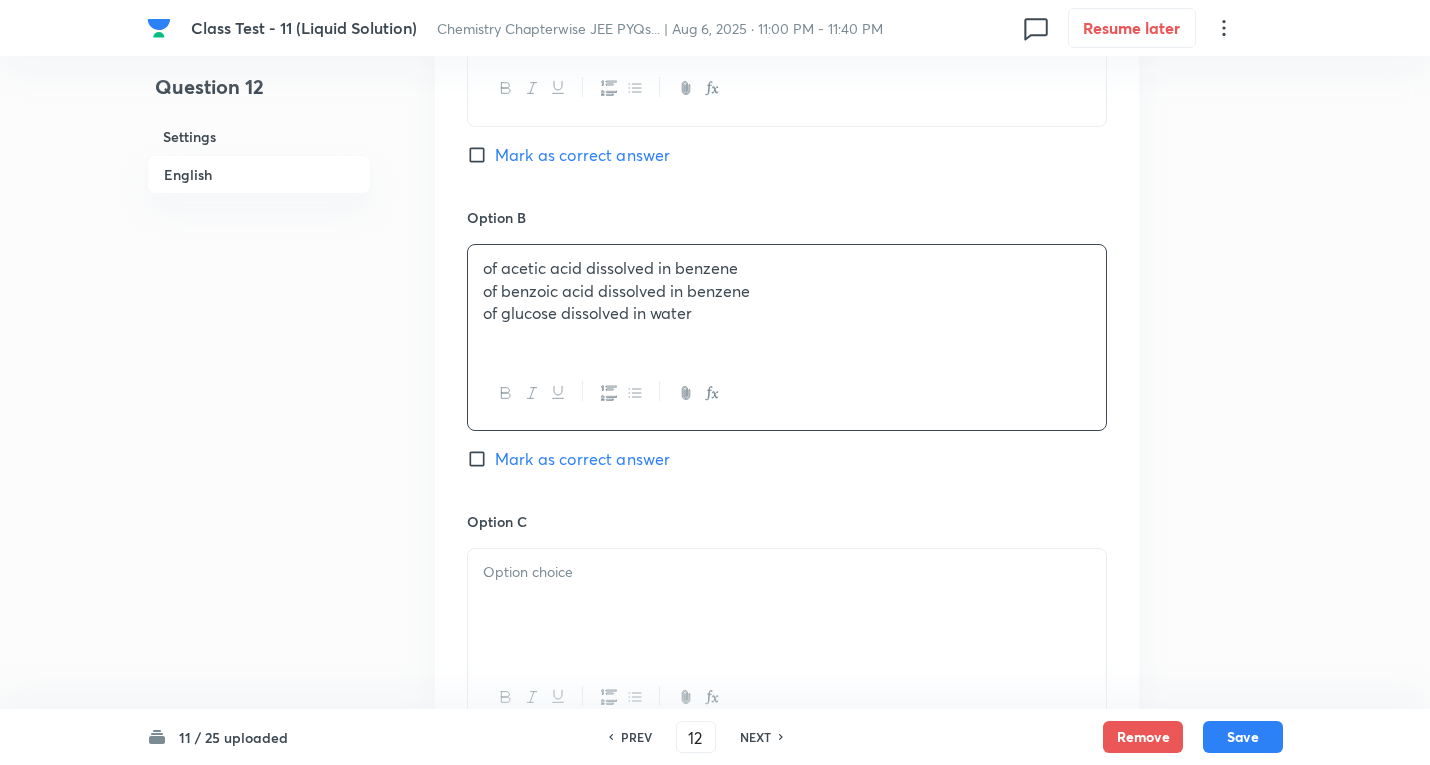 drag, startPoint x: 486, startPoint y: 294, endPoint x: 349, endPoint y: 306, distance: 137.52454 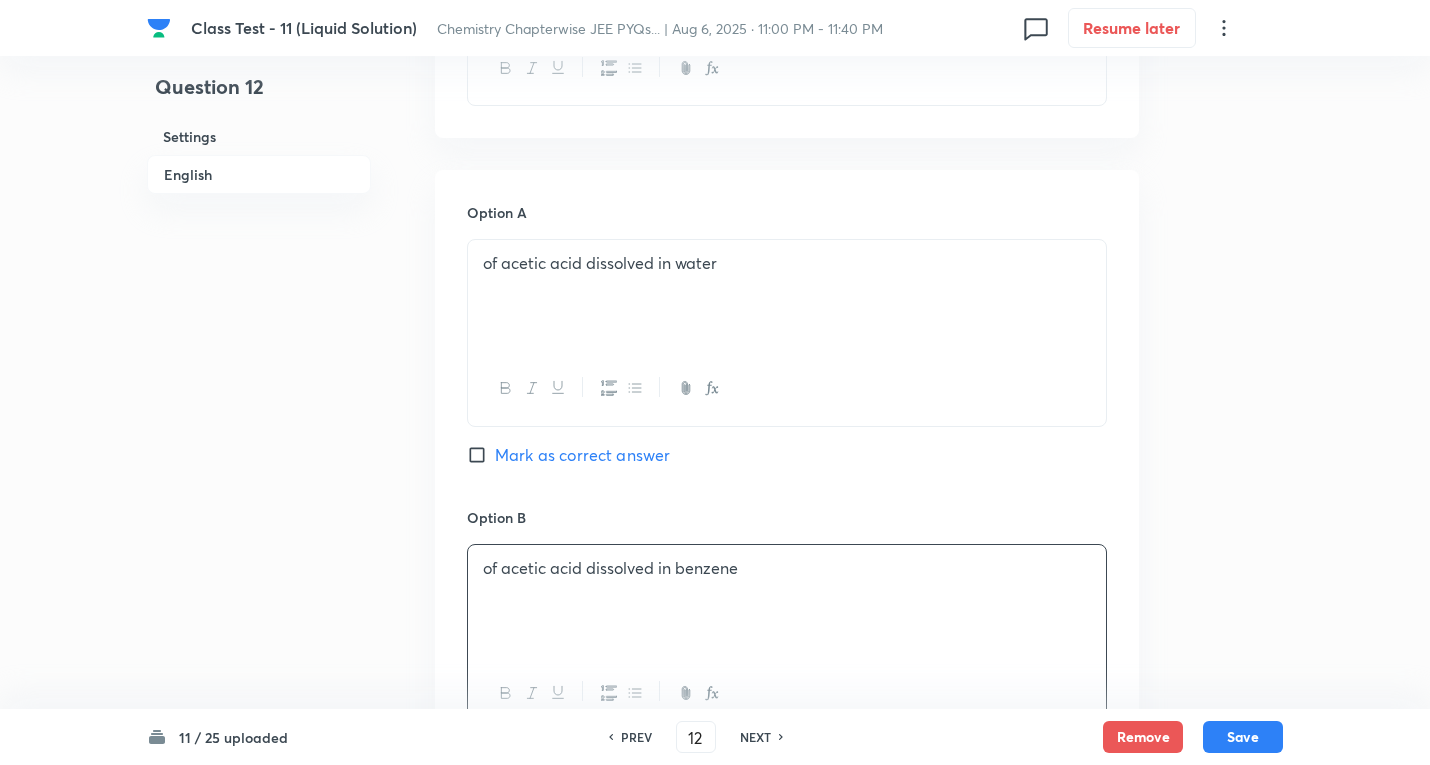 click on "Mark as correct answer" at bounding box center (582, 455) 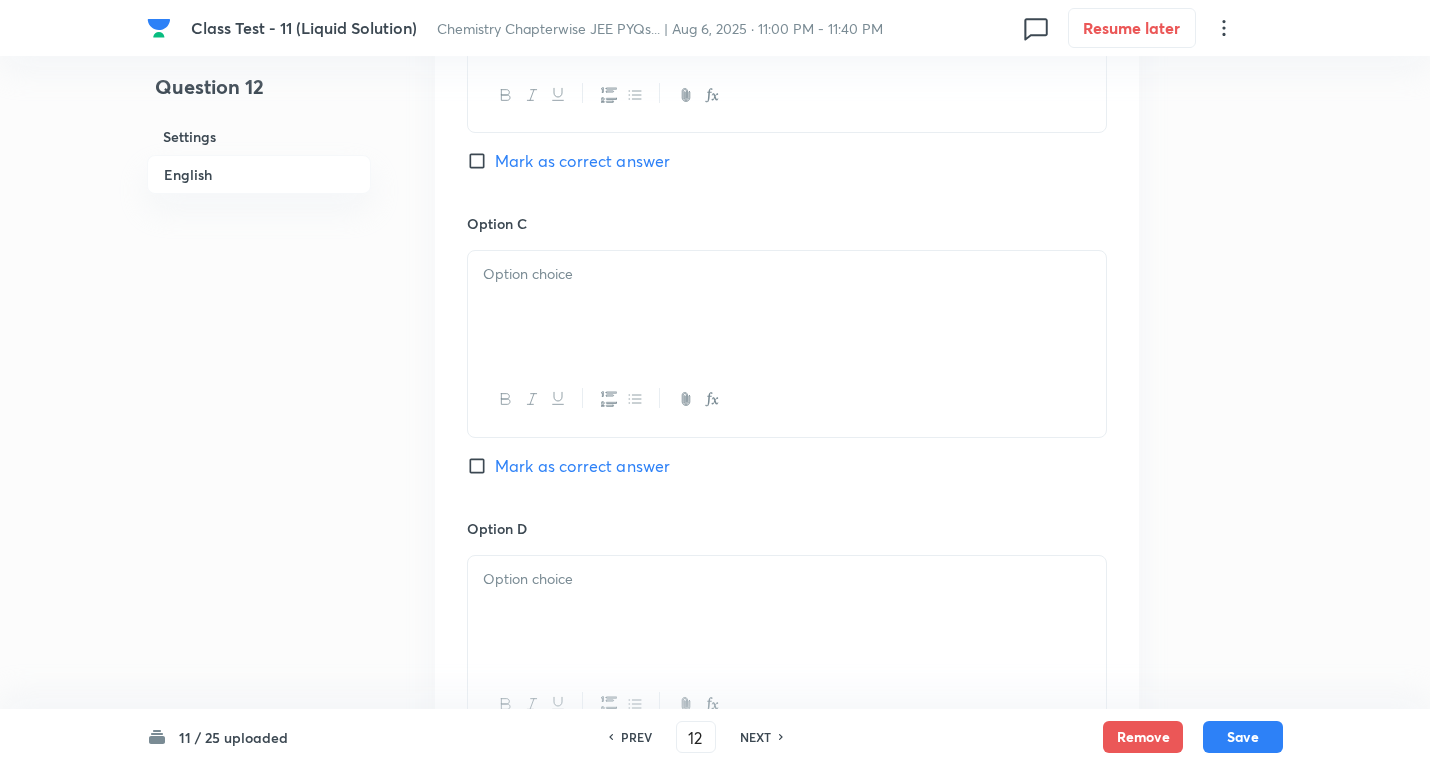 scroll, scrollTop: 1400, scrollLeft: 0, axis: vertical 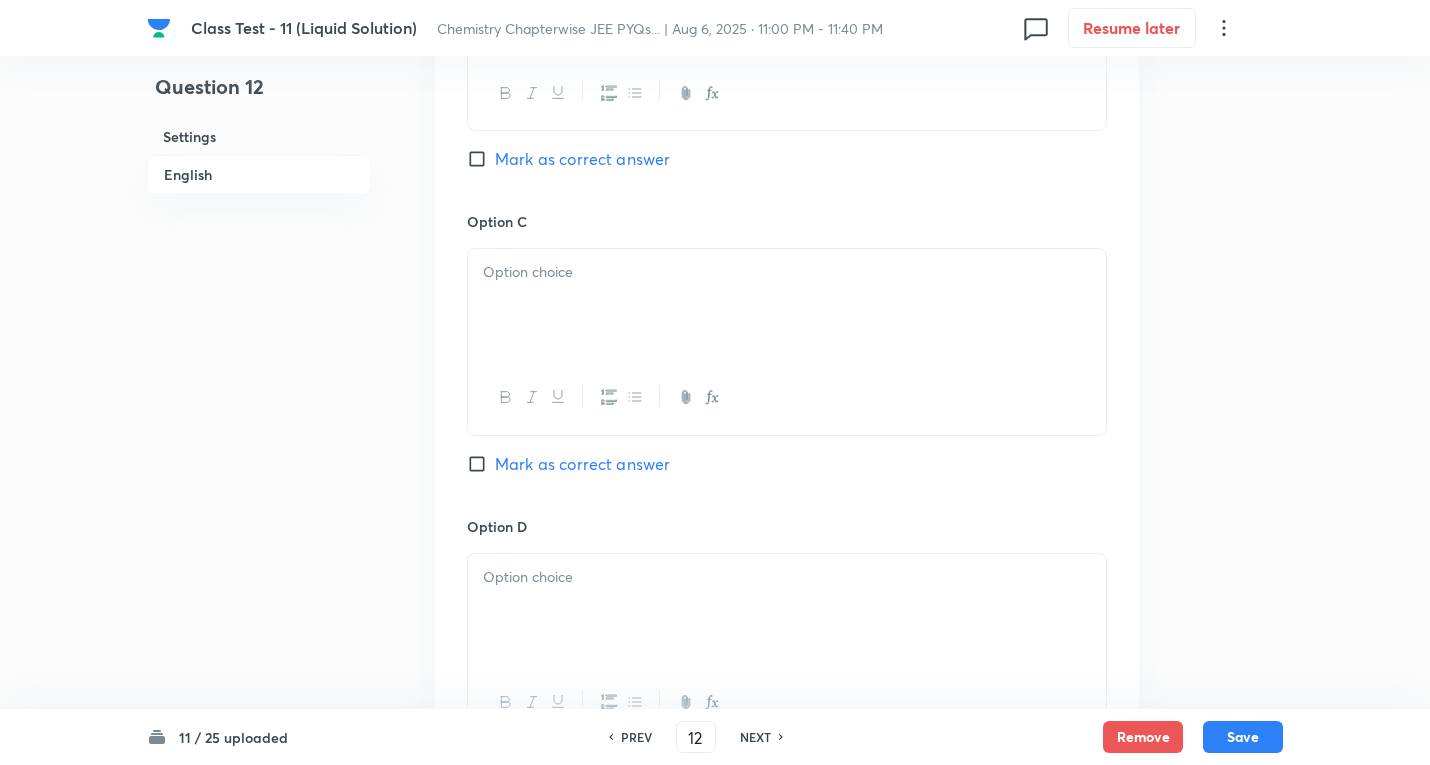 drag, startPoint x: 577, startPoint y: 311, endPoint x: 499, endPoint y: 272, distance: 87.20665 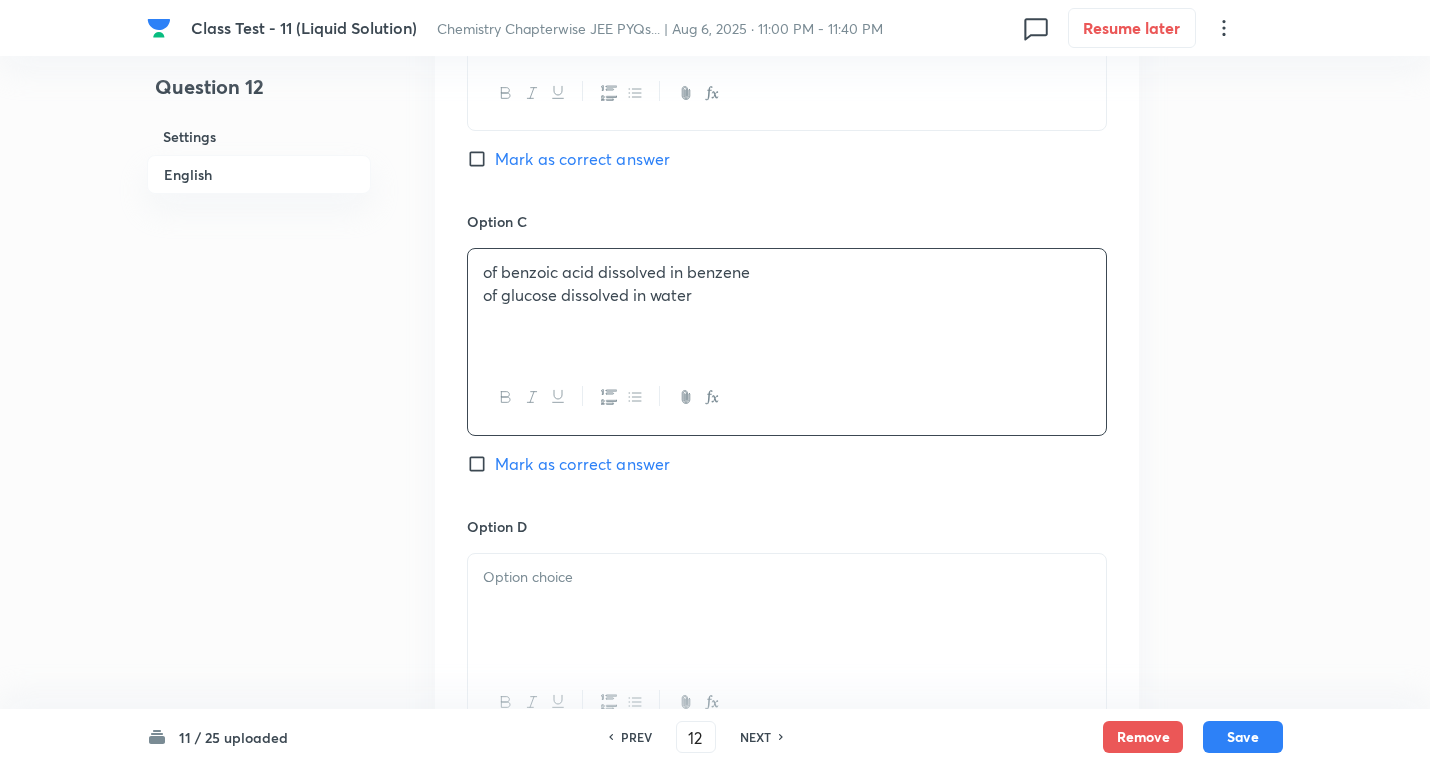 drag, startPoint x: 486, startPoint y: 292, endPoint x: 477, endPoint y: 297, distance: 10.29563 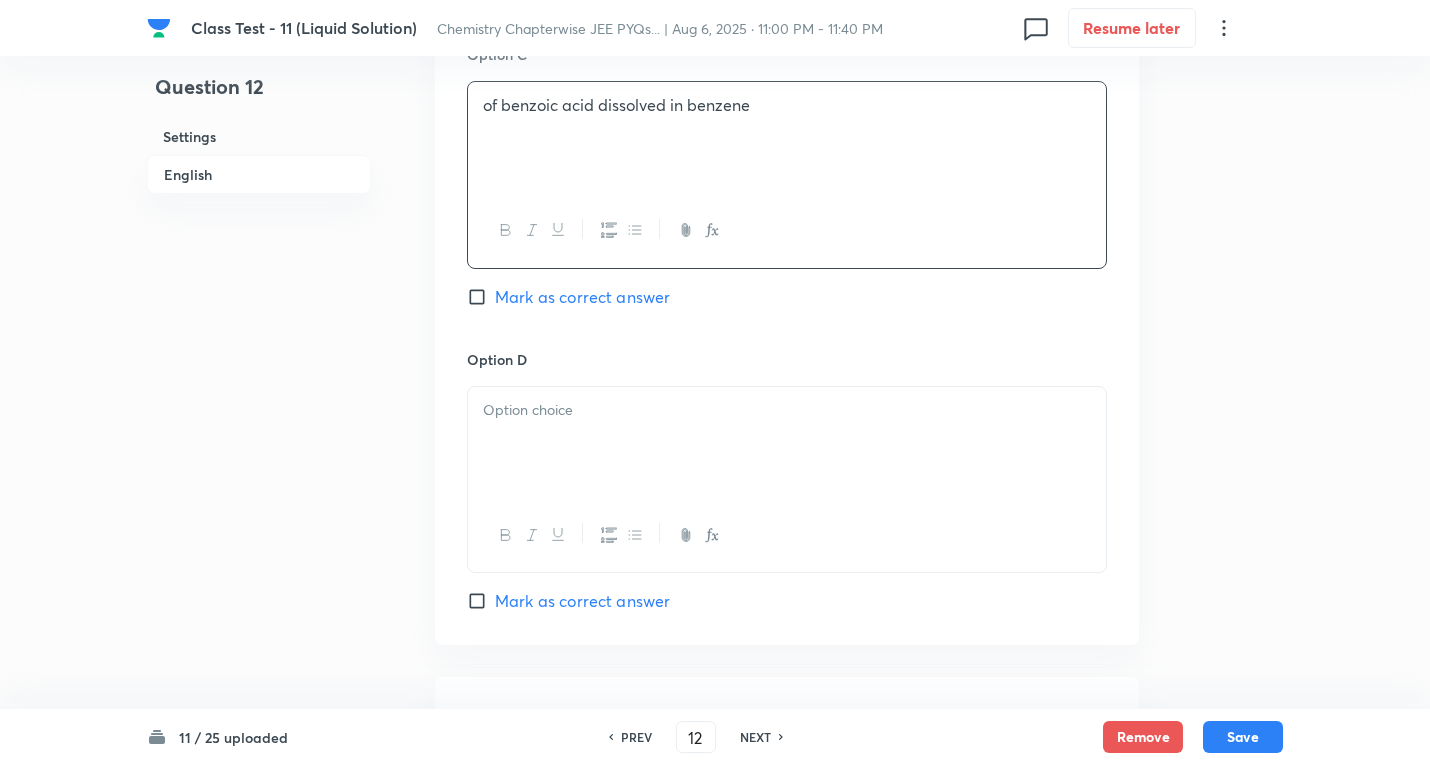 scroll, scrollTop: 1700, scrollLeft: 0, axis: vertical 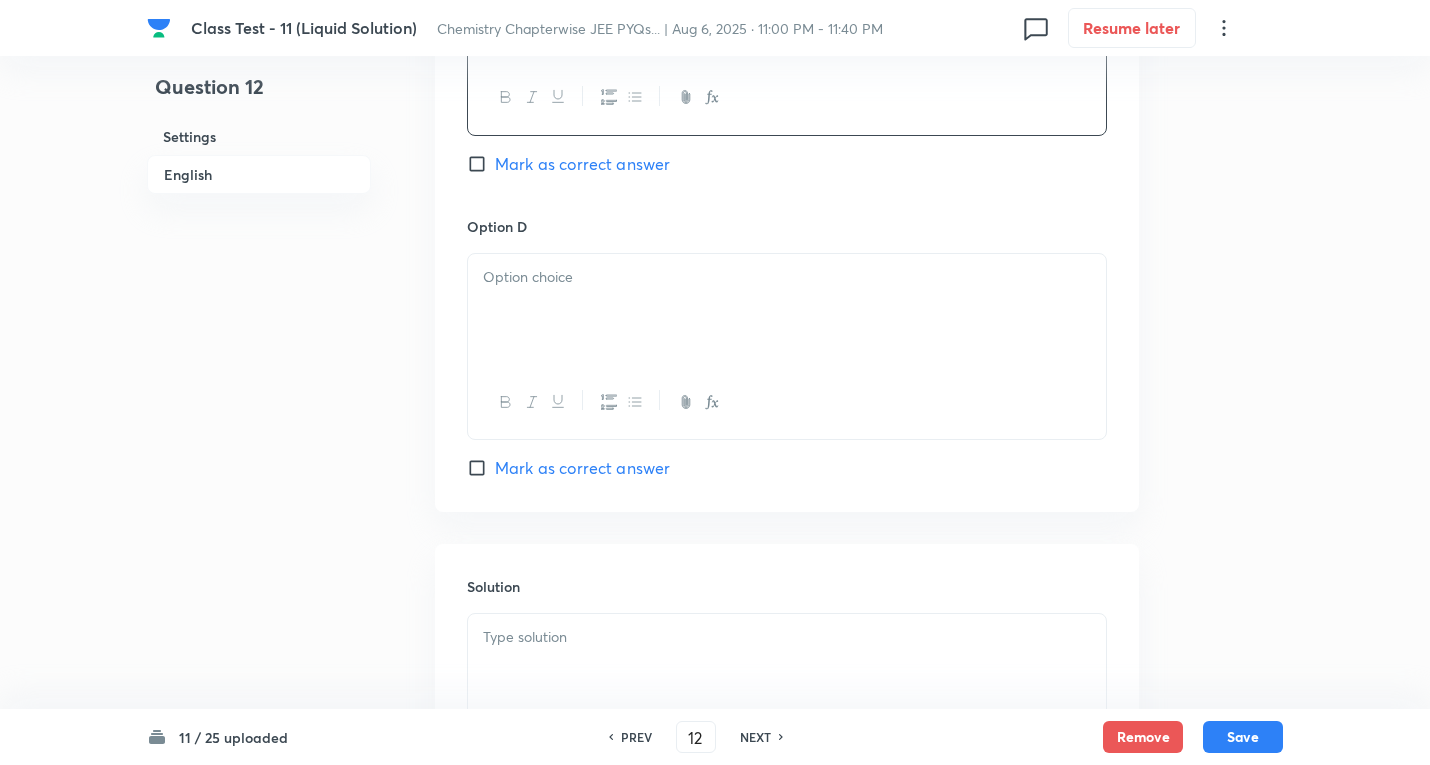 click at bounding box center [787, 310] 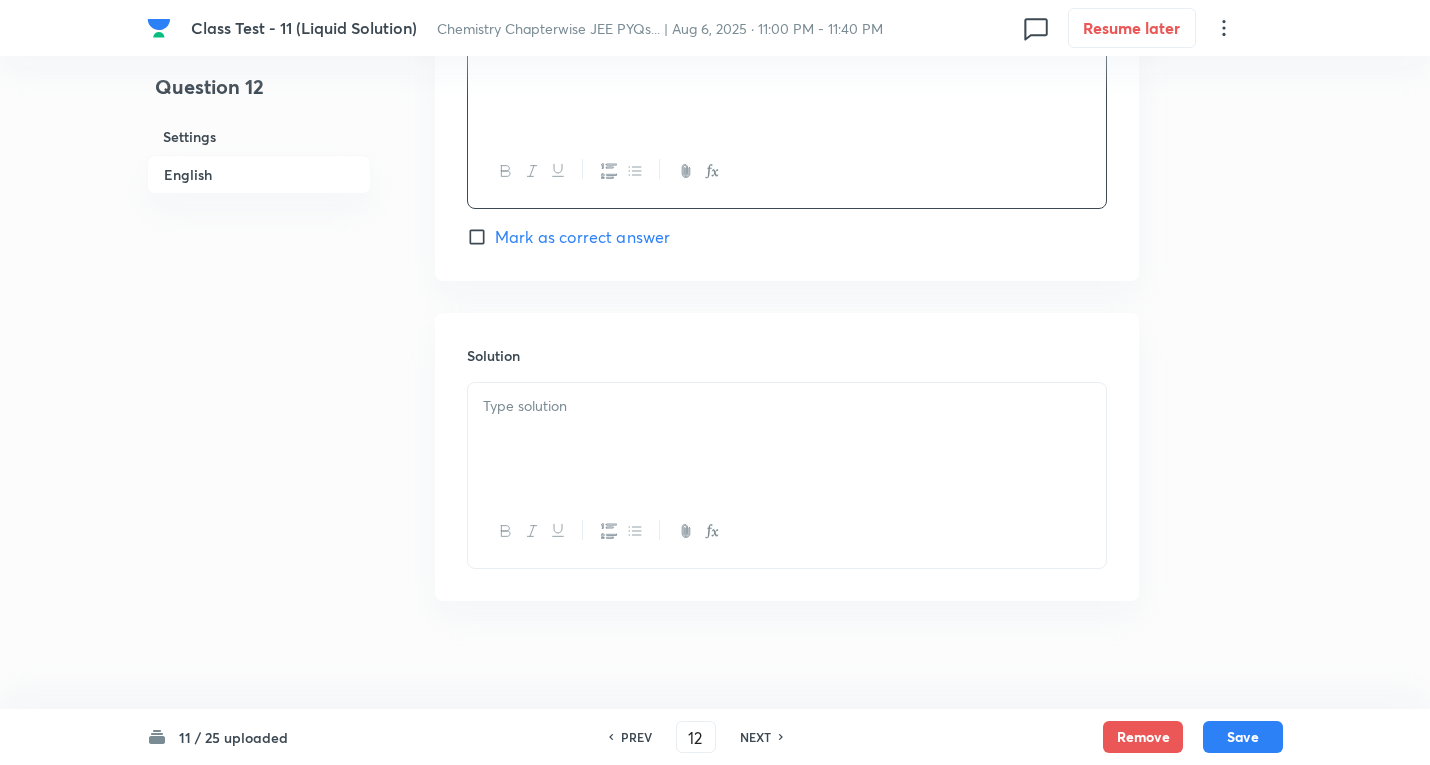 scroll, scrollTop: 1943, scrollLeft: 0, axis: vertical 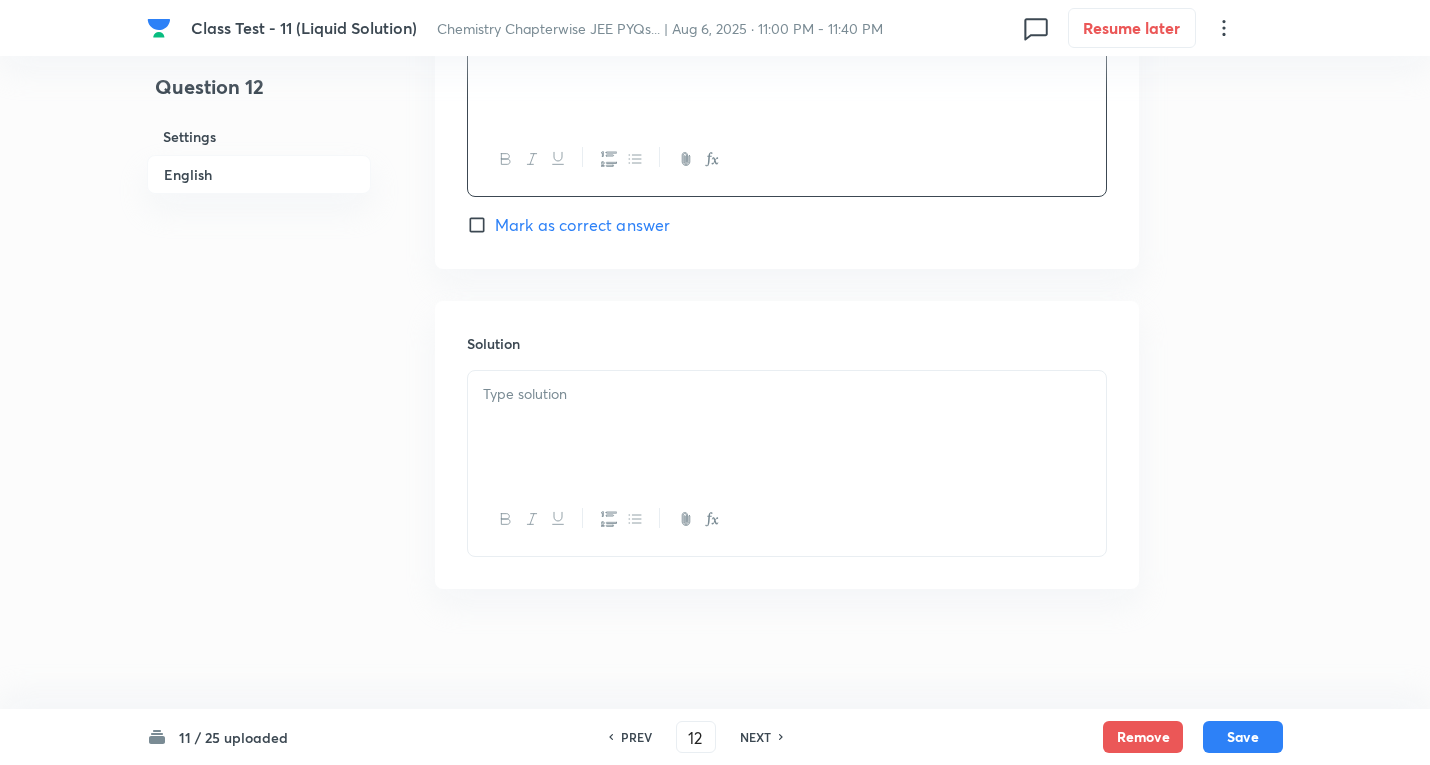 drag, startPoint x: 562, startPoint y: 412, endPoint x: 1008, endPoint y: 493, distance: 453.29572 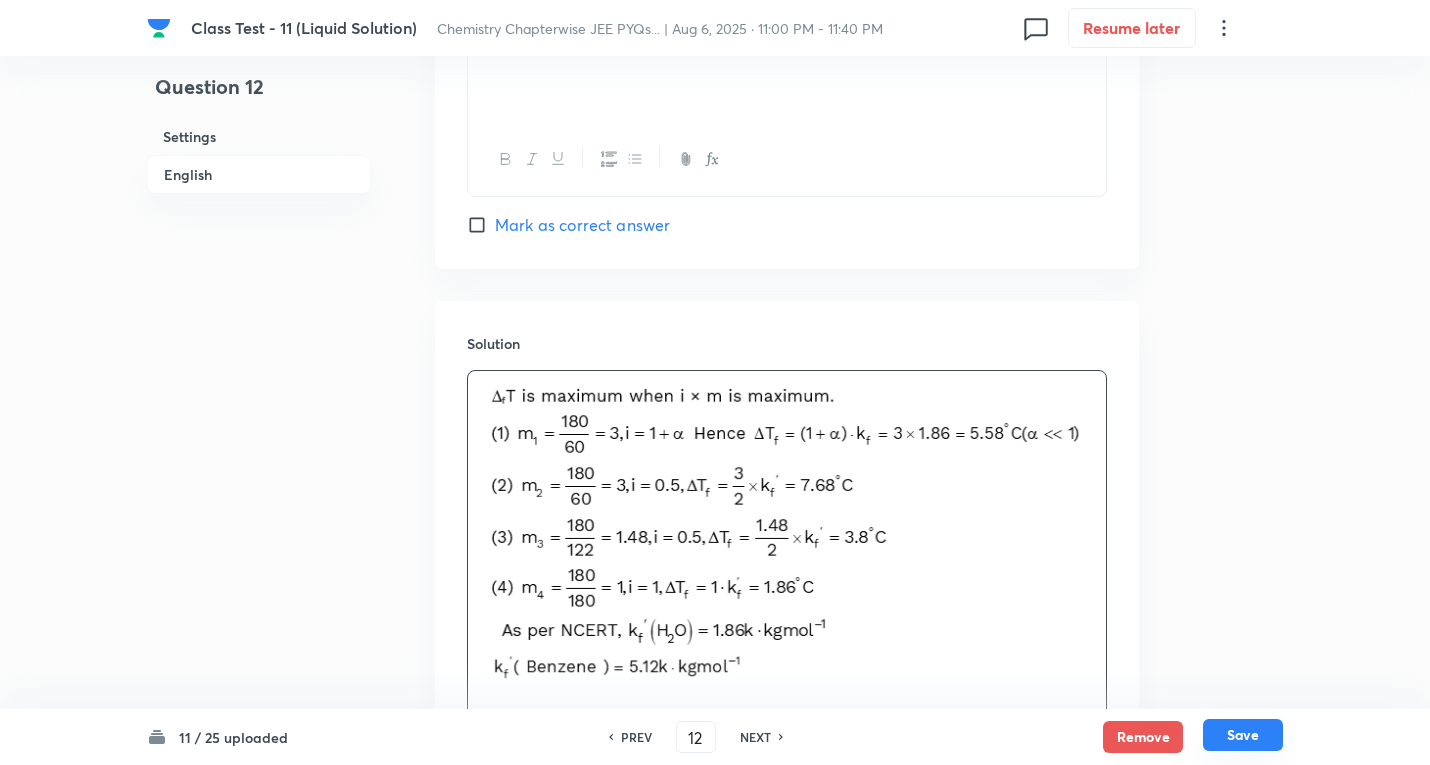 click on "Save" at bounding box center (1243, 735) 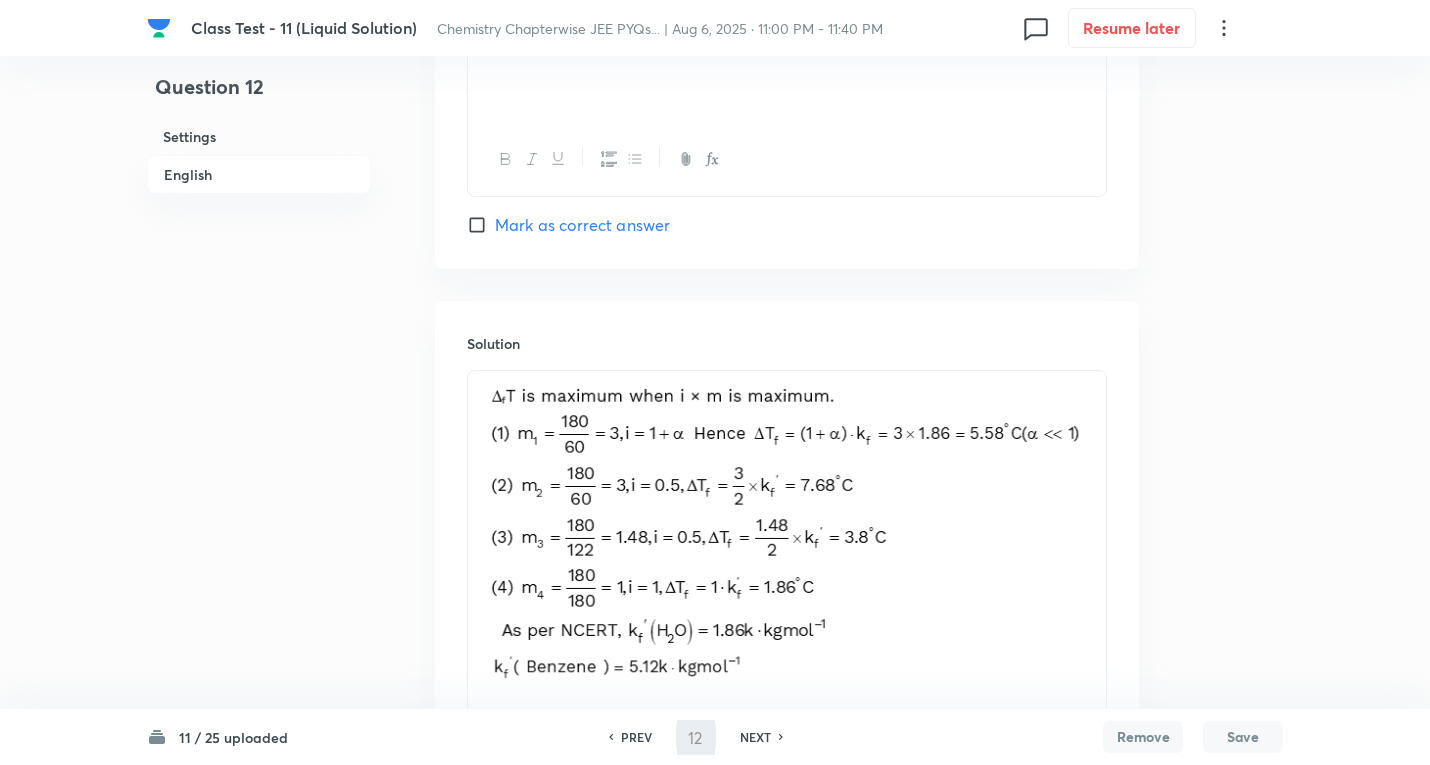 type on "13" 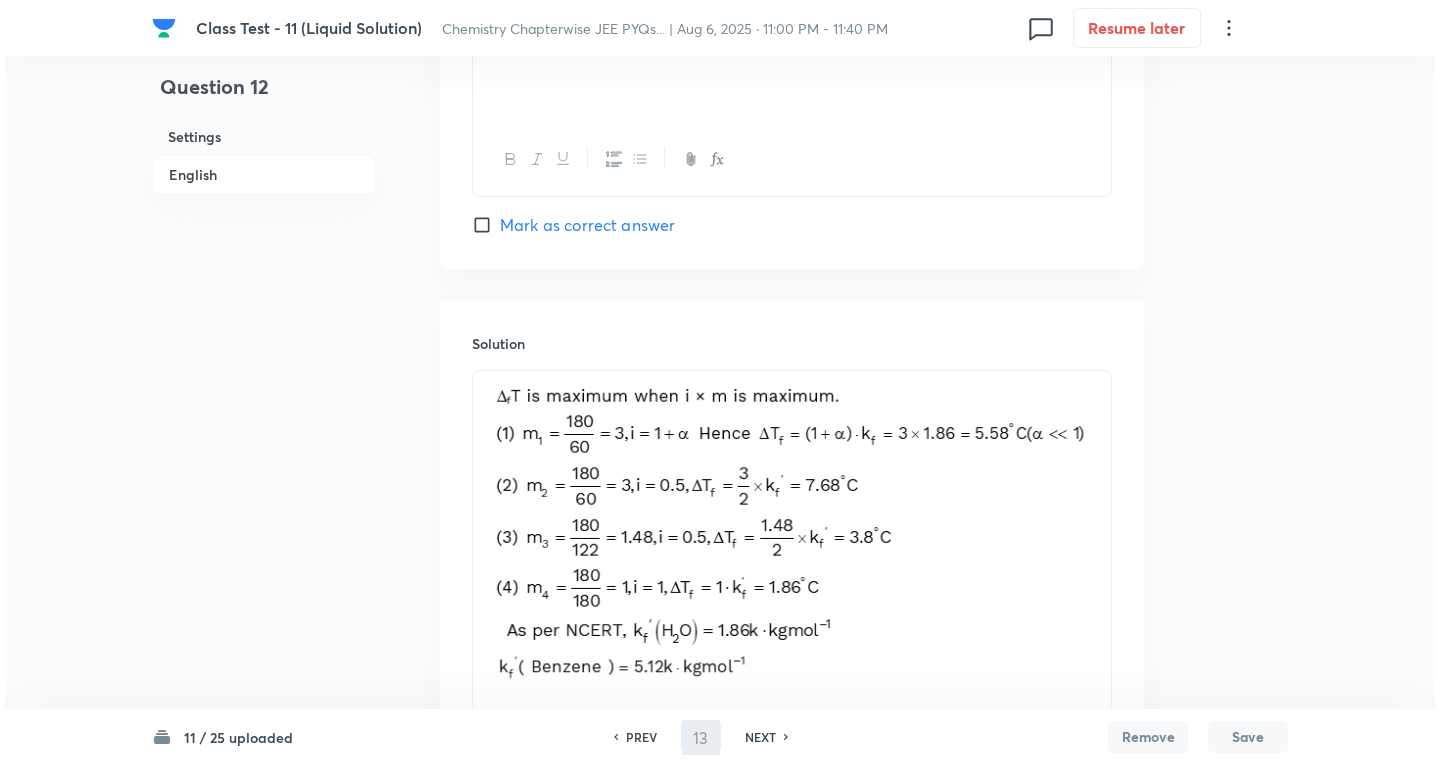 scroll, scrollTop: 0, scrollLeft: 0, axis: both 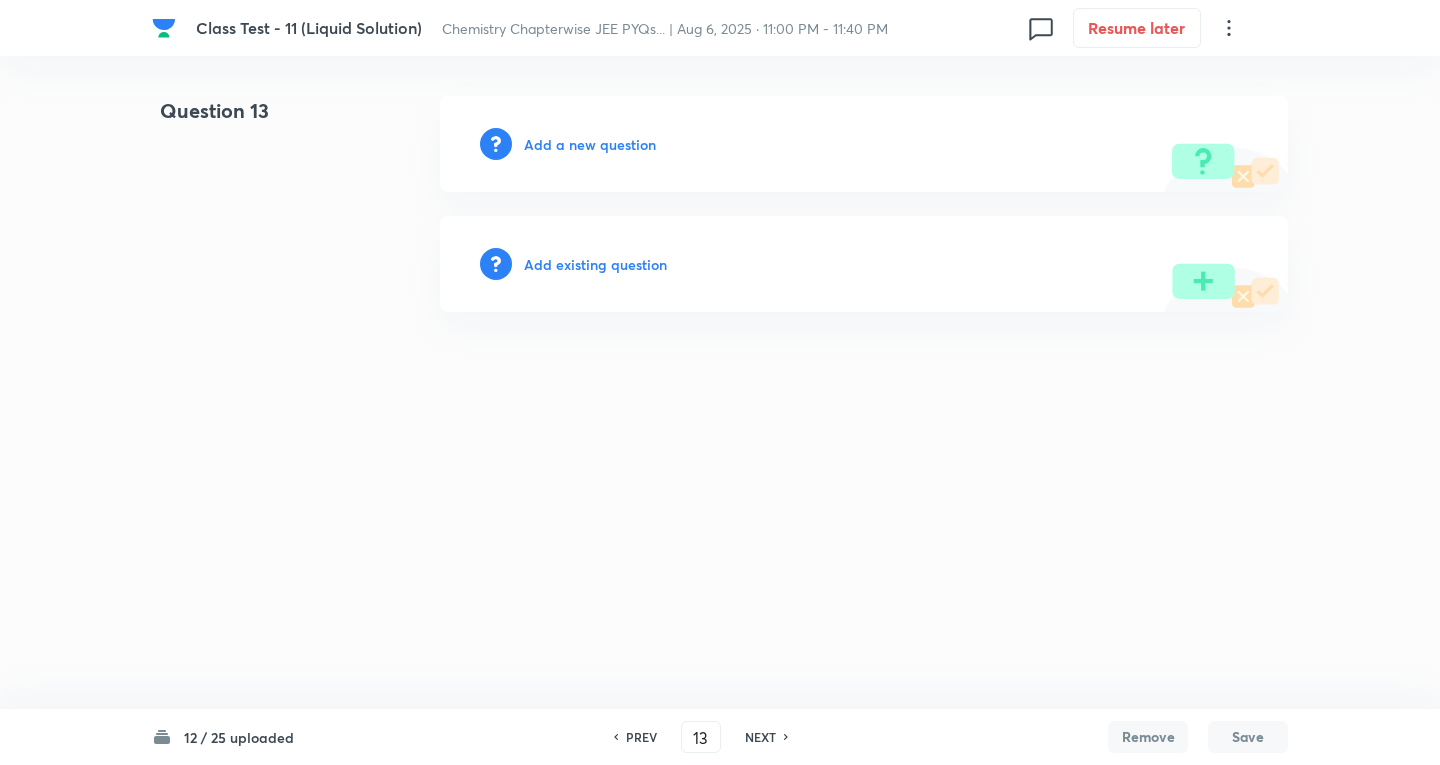 click on "Add a new question" at bounding box center (590, 144) 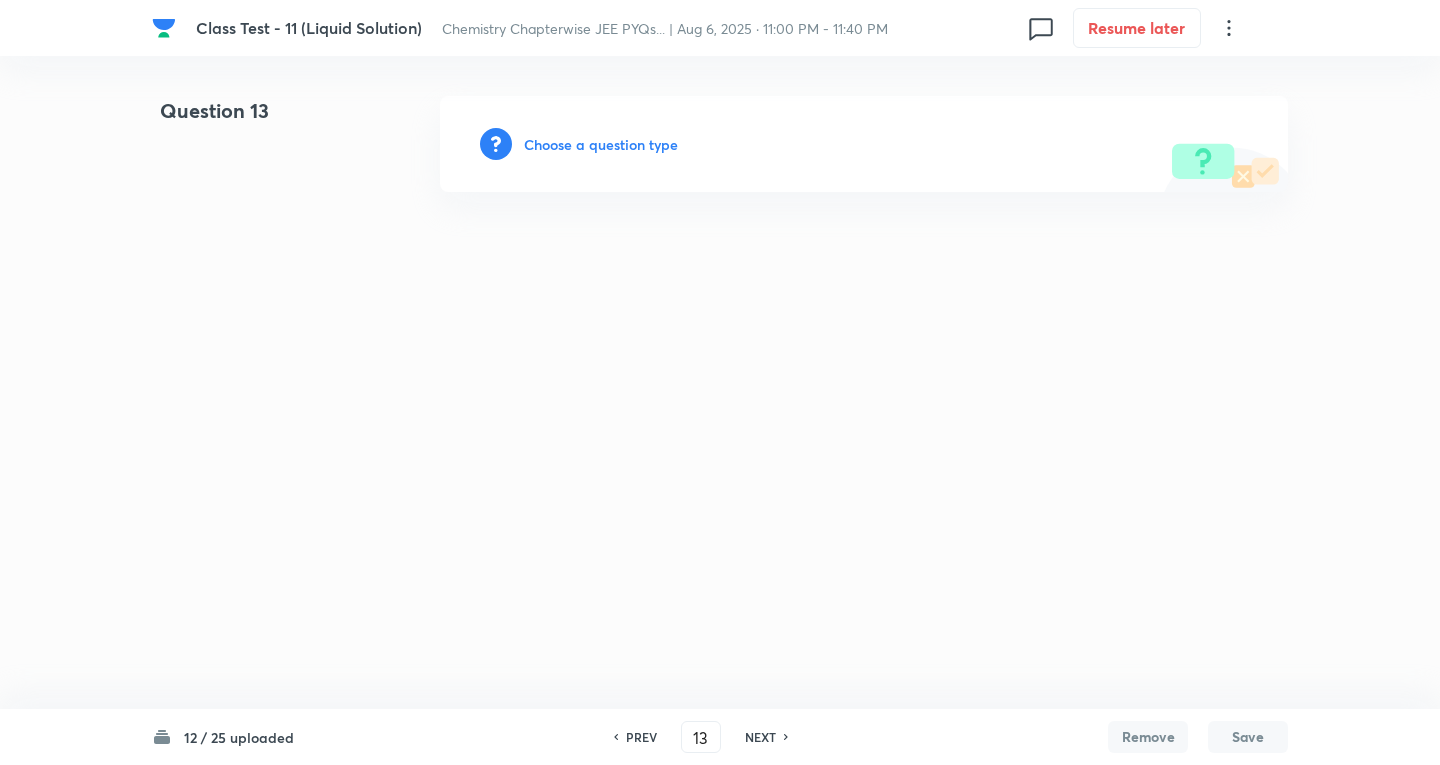 click on "Choose a question type" at bounding box center [601, 144] 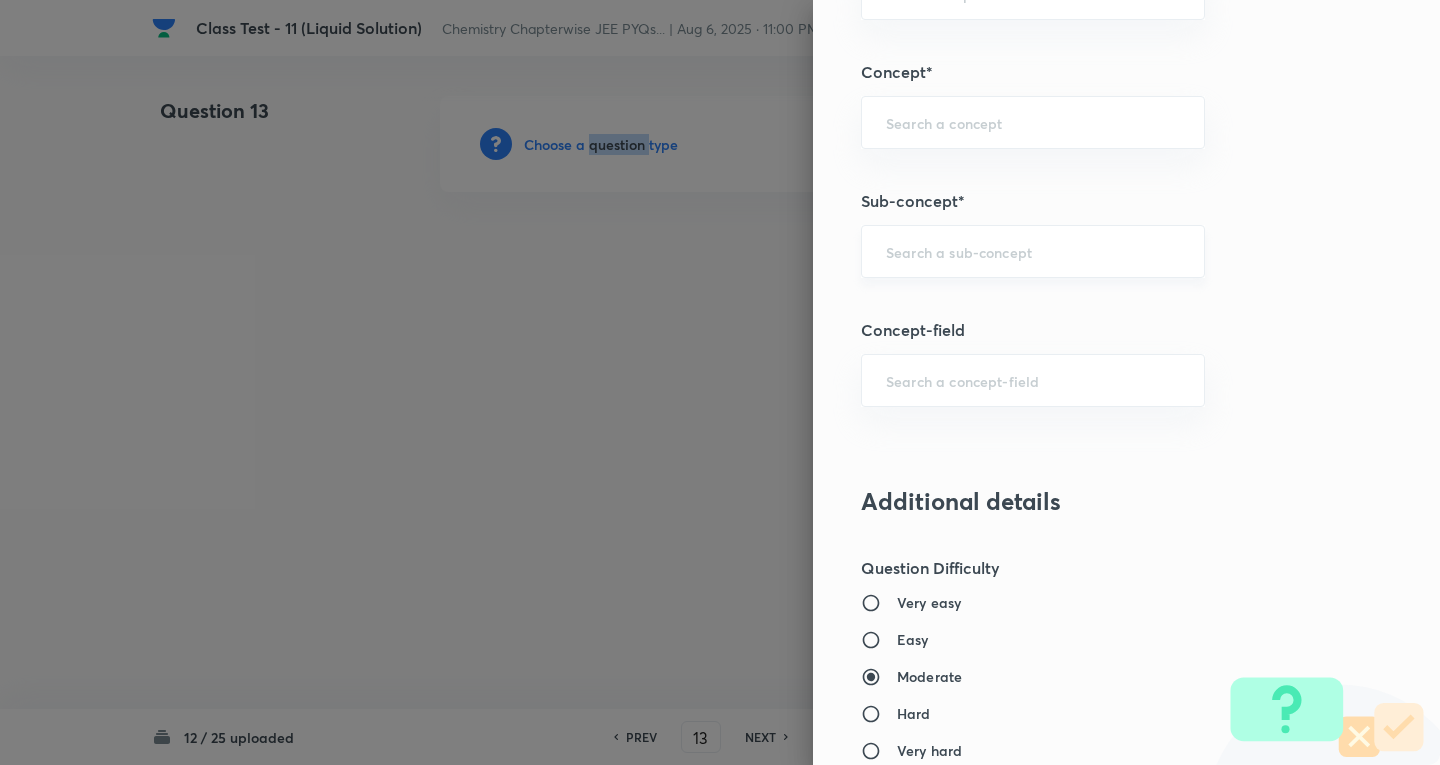 scroll, scrollTop: 1100, scrollLeft: 0, axis: vertical 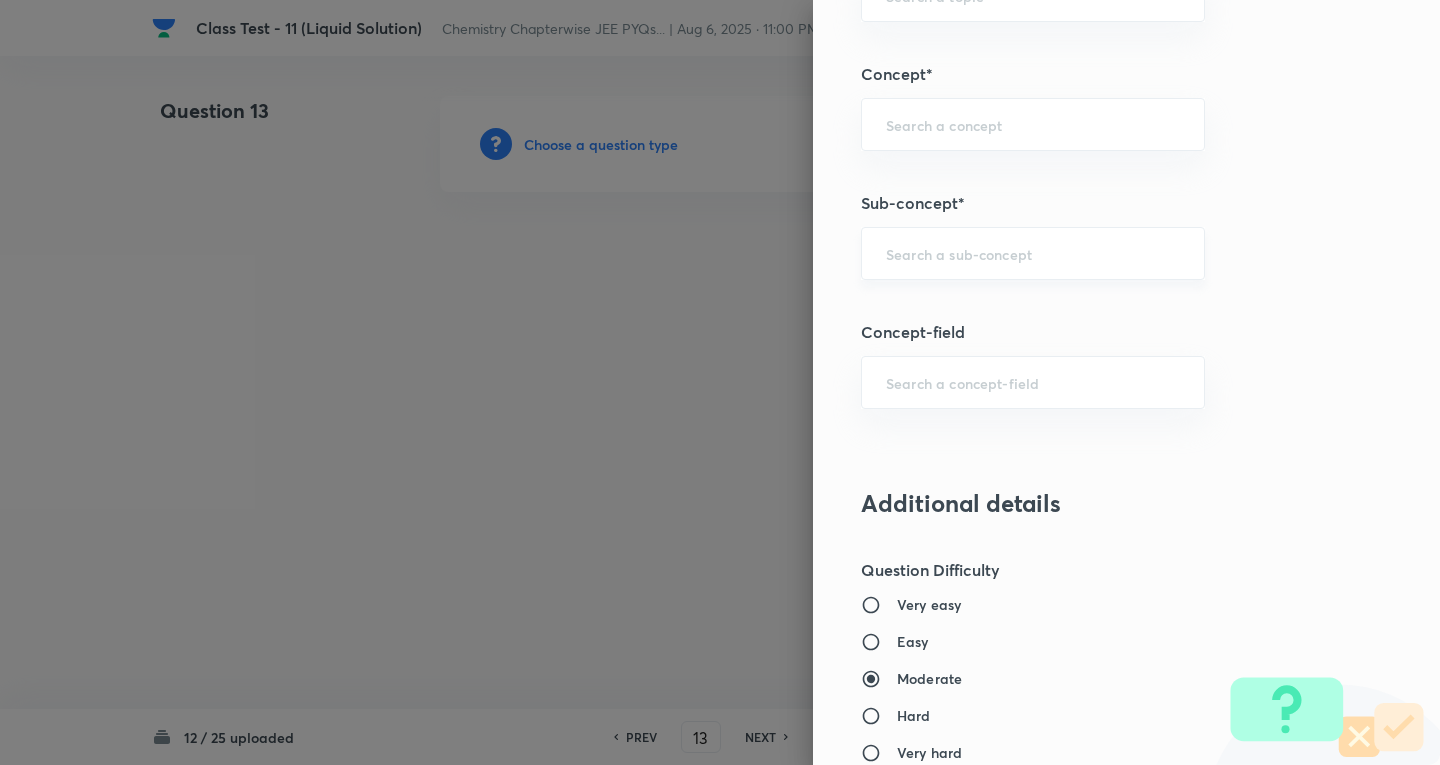 click at bounding box center (1033, 253) 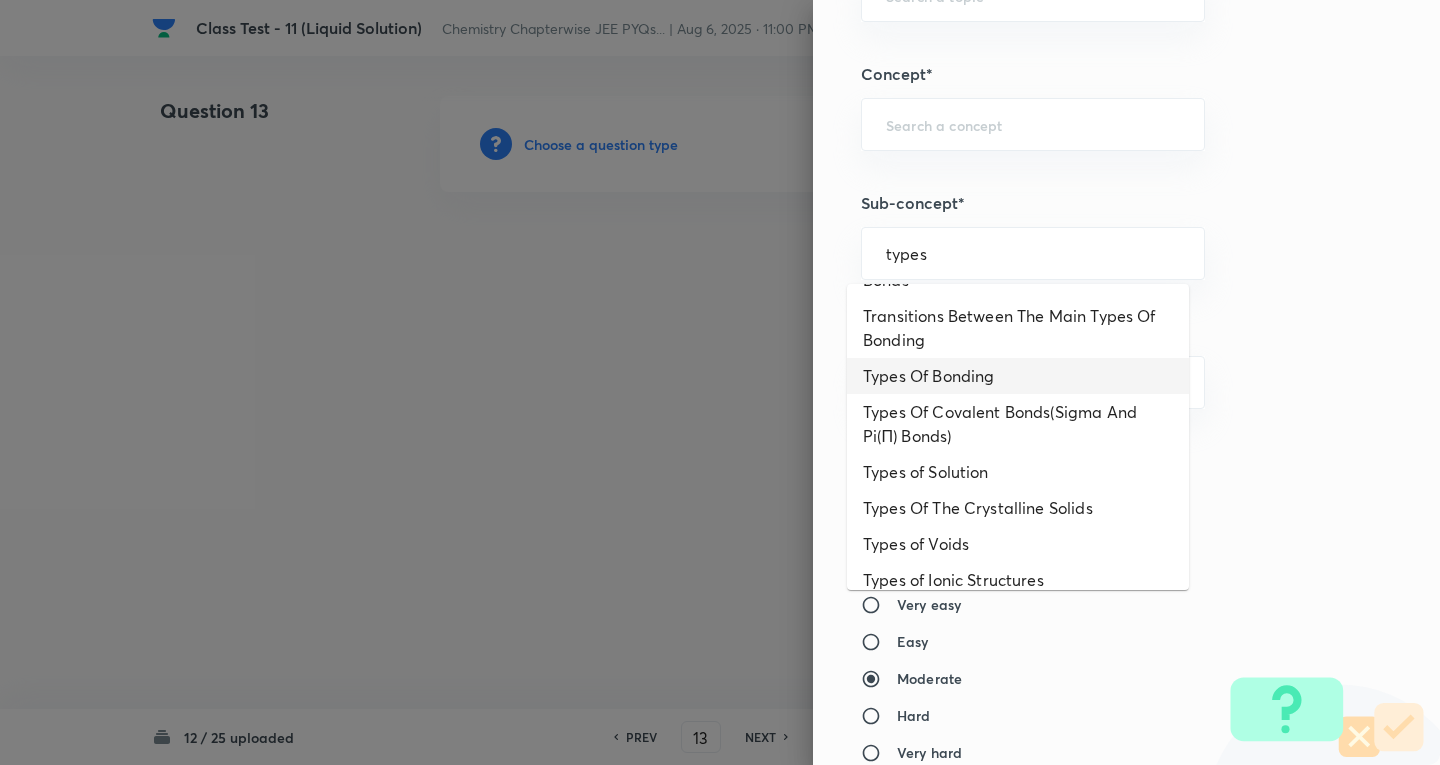 scroll, scrollTop: 400, scrollLeft: 0, axis: vertical 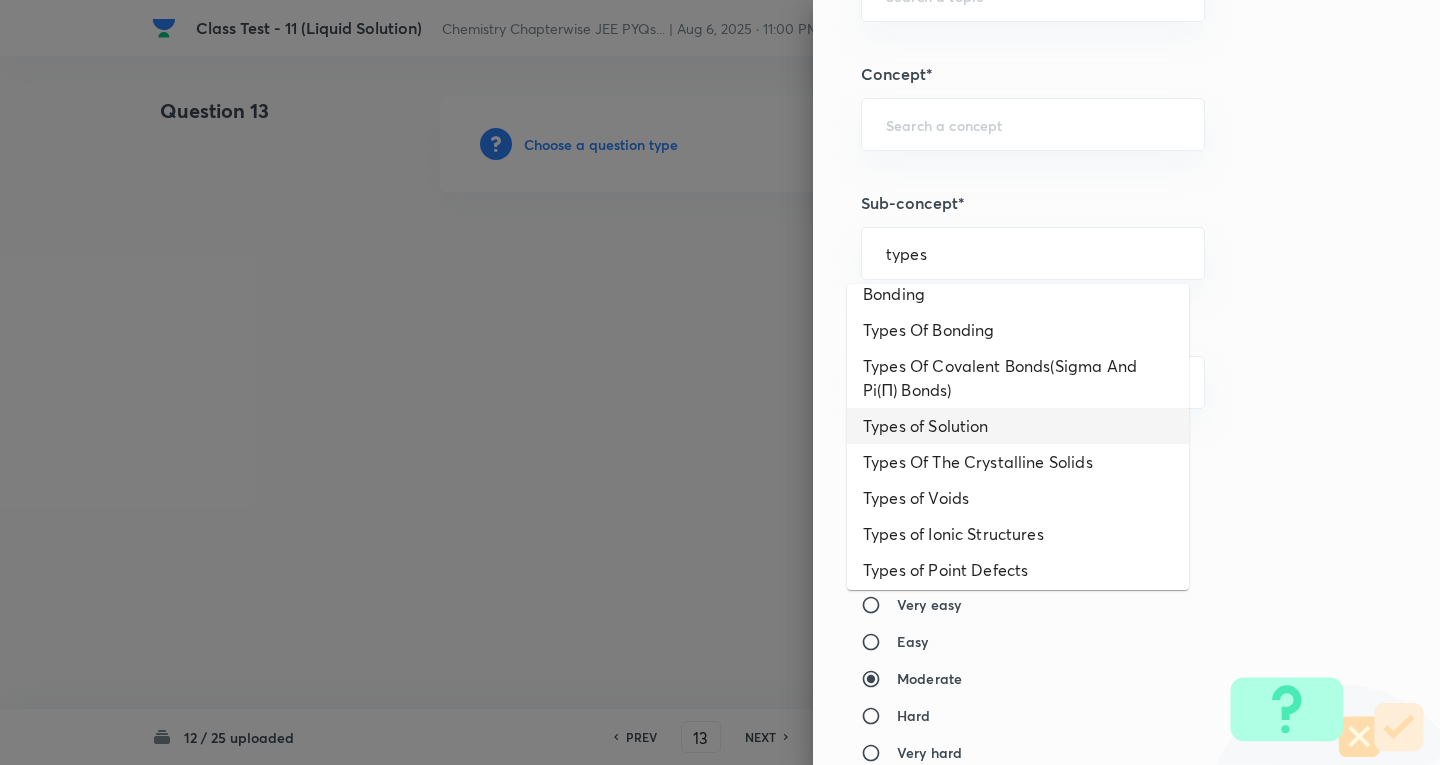 click on "Types of Solution" at bounding box center (1018, 426) 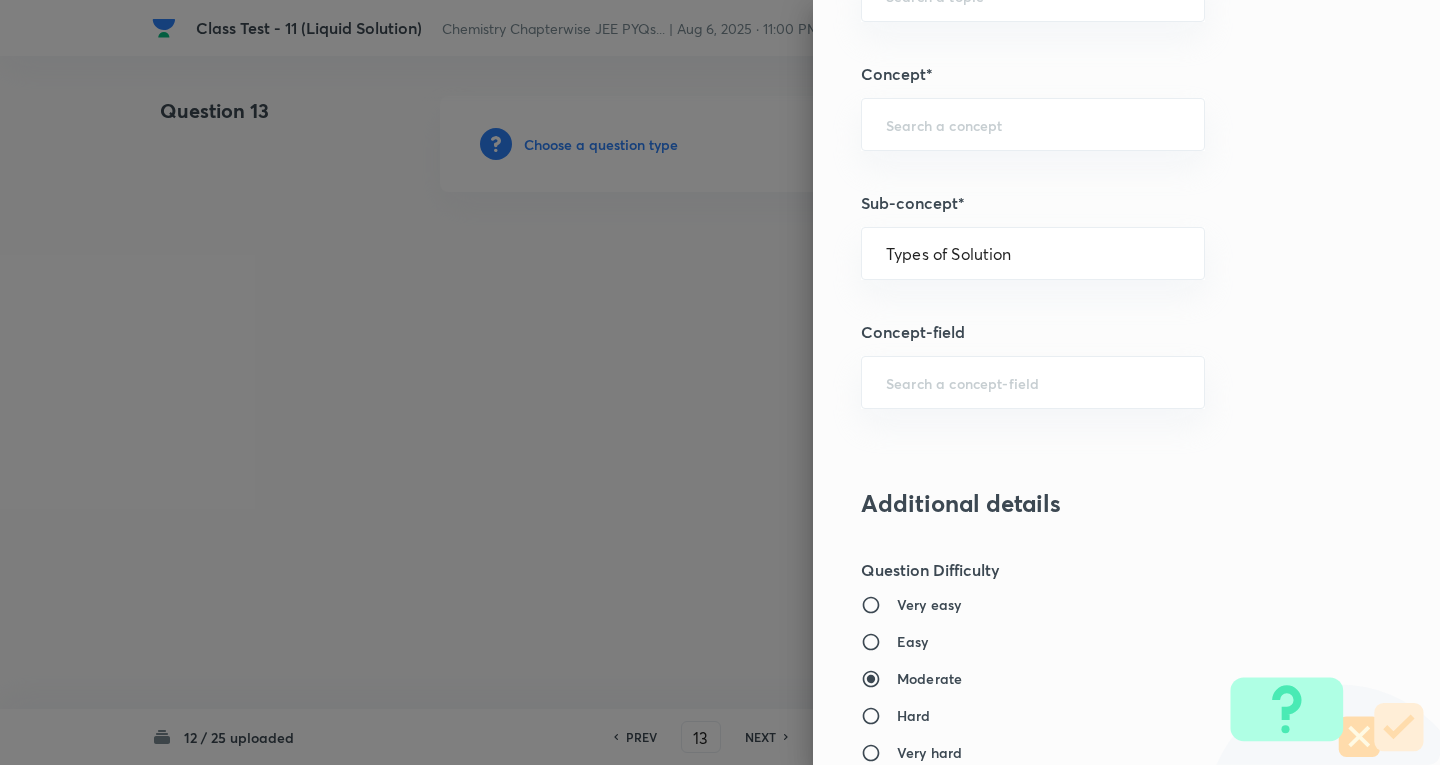 type on "Chemistry" 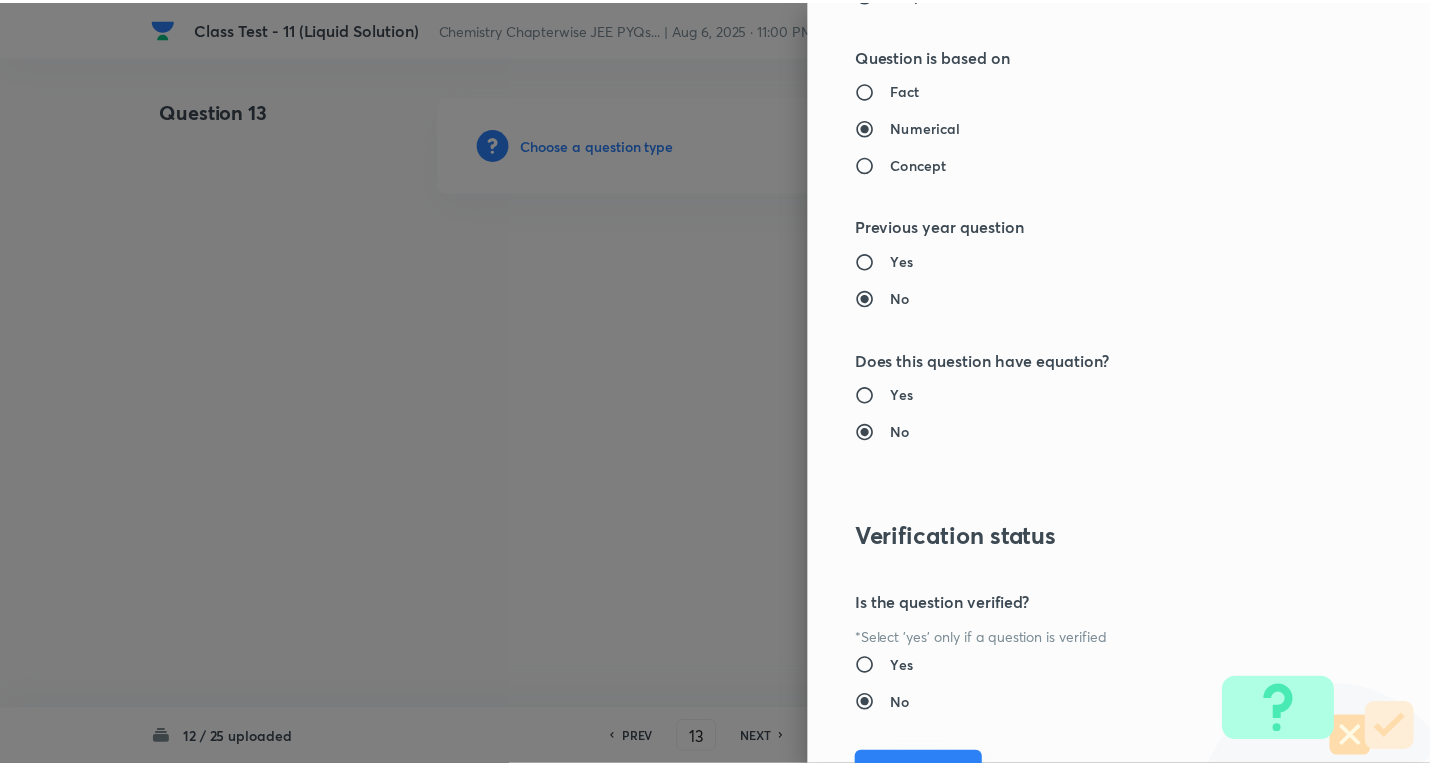 scroll, scrollTop: 1961, scrollLeft: 0, axis: vertical 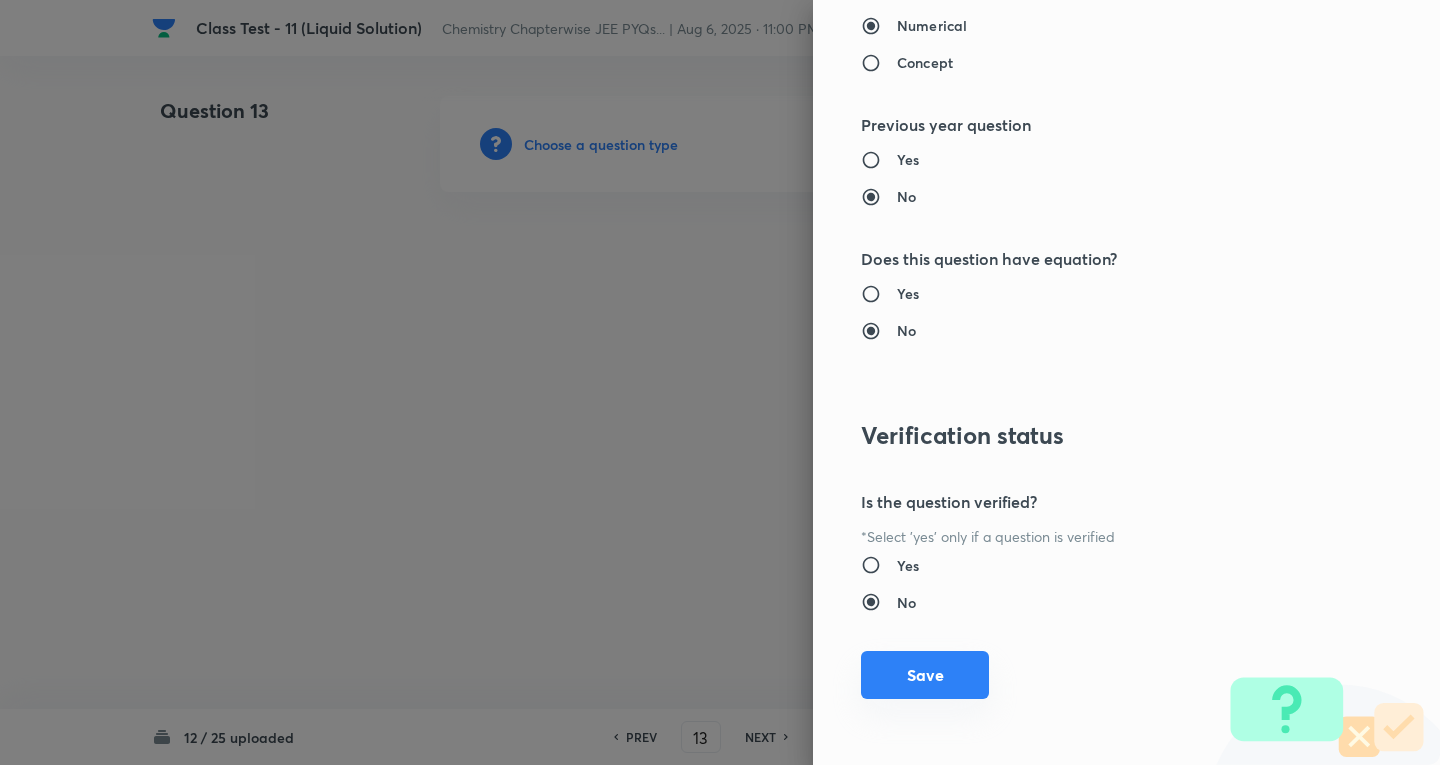 click on "Save" at bounding box center [925, 675] 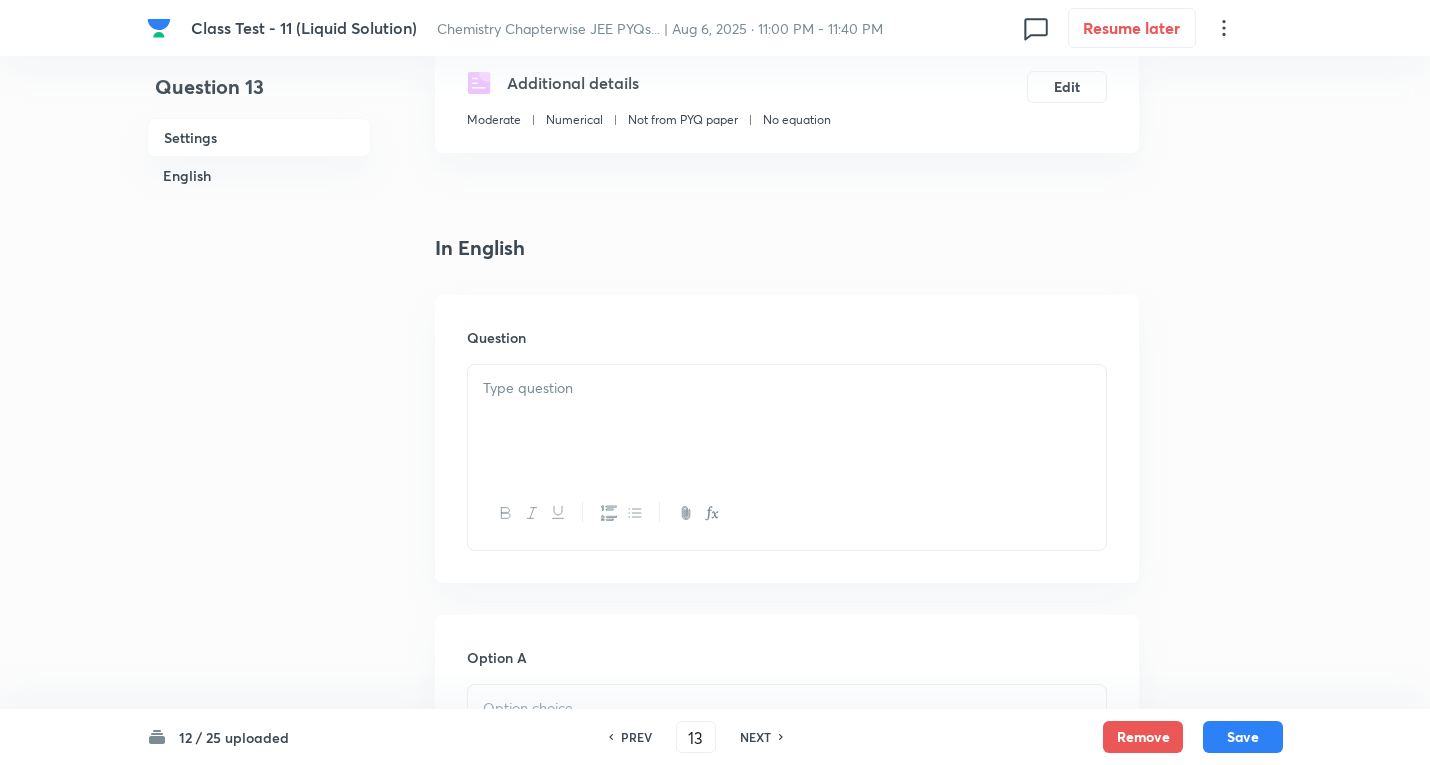 scroll, scrollTop: 400, scrollLeft: 0, axis: vertical 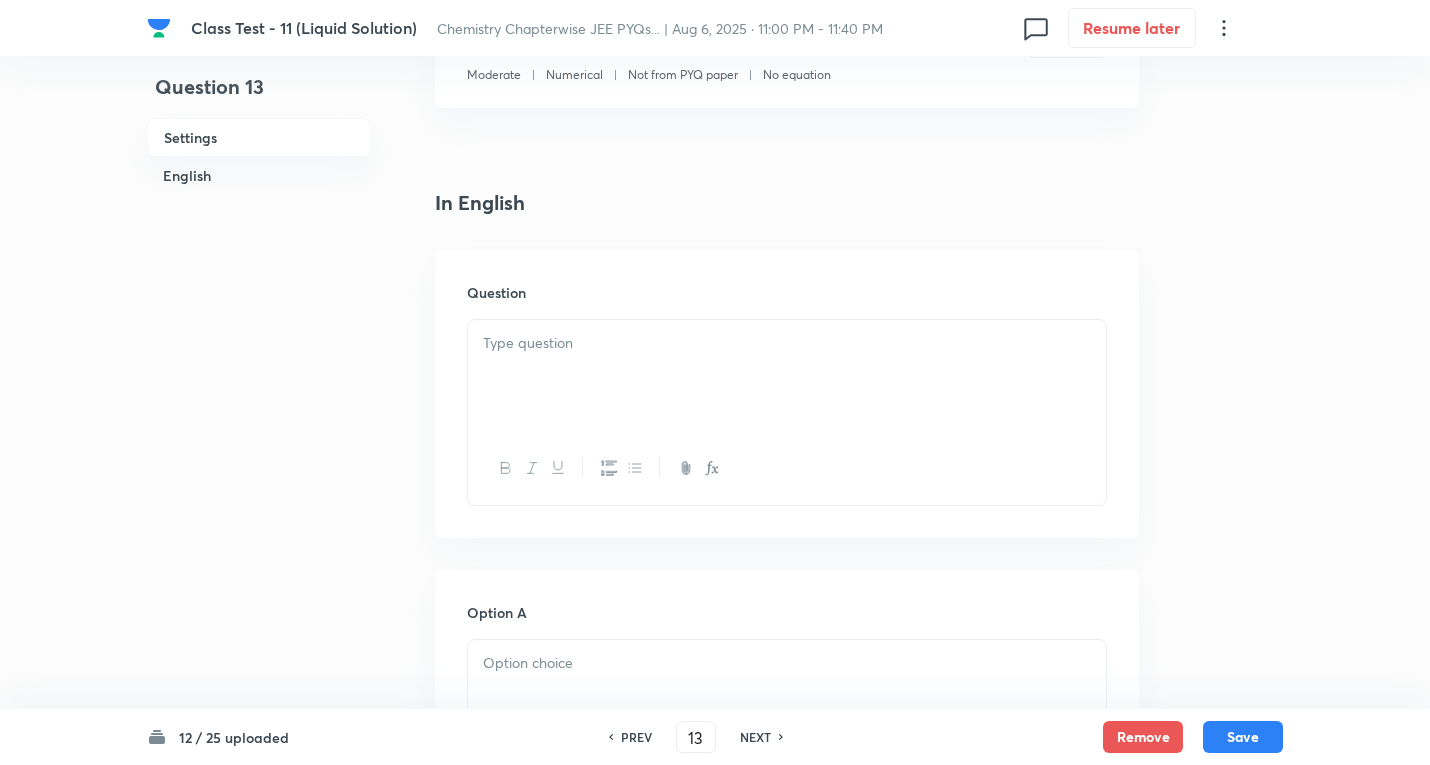 click at bounding box center (787, 343) 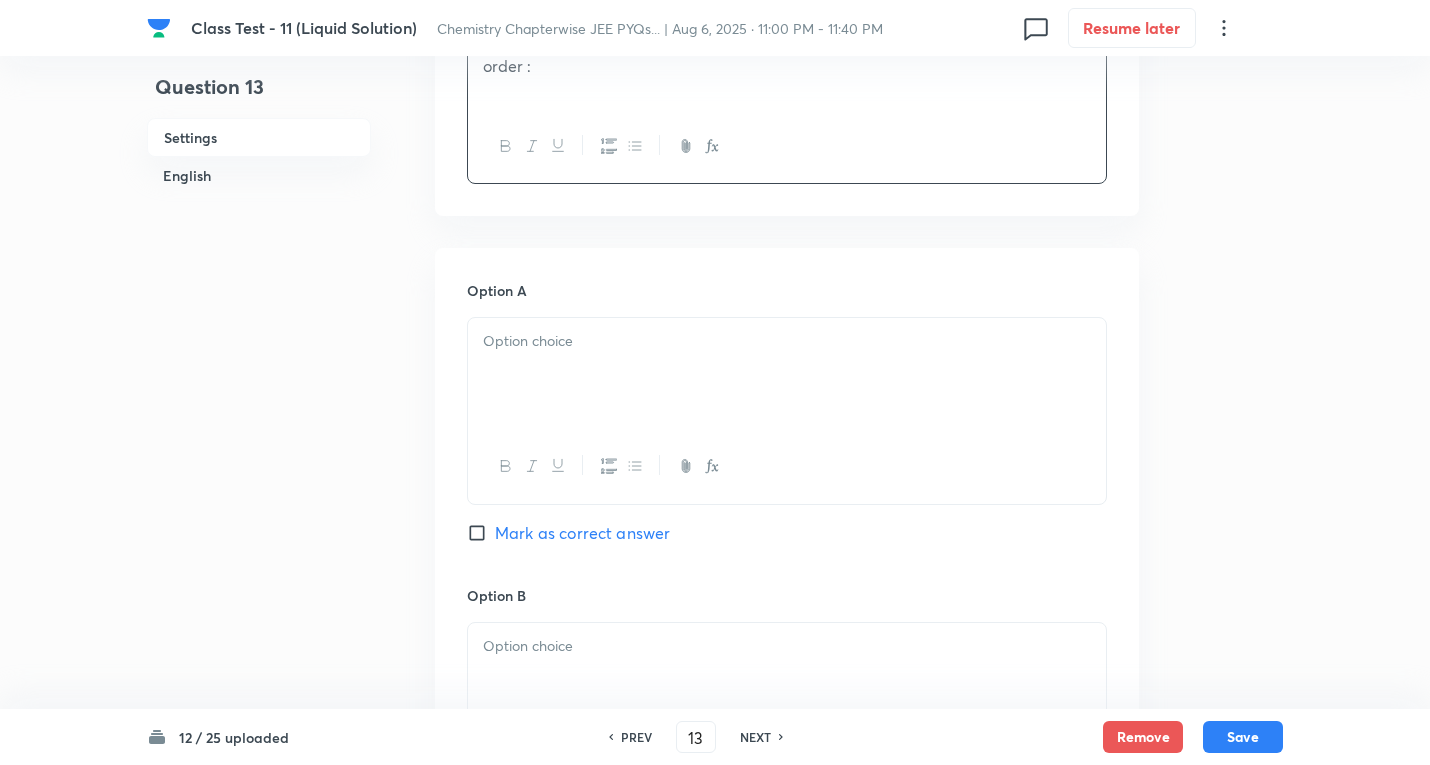 scroll, scrollTop: 800, scrollLeft: 0, axis: vertical 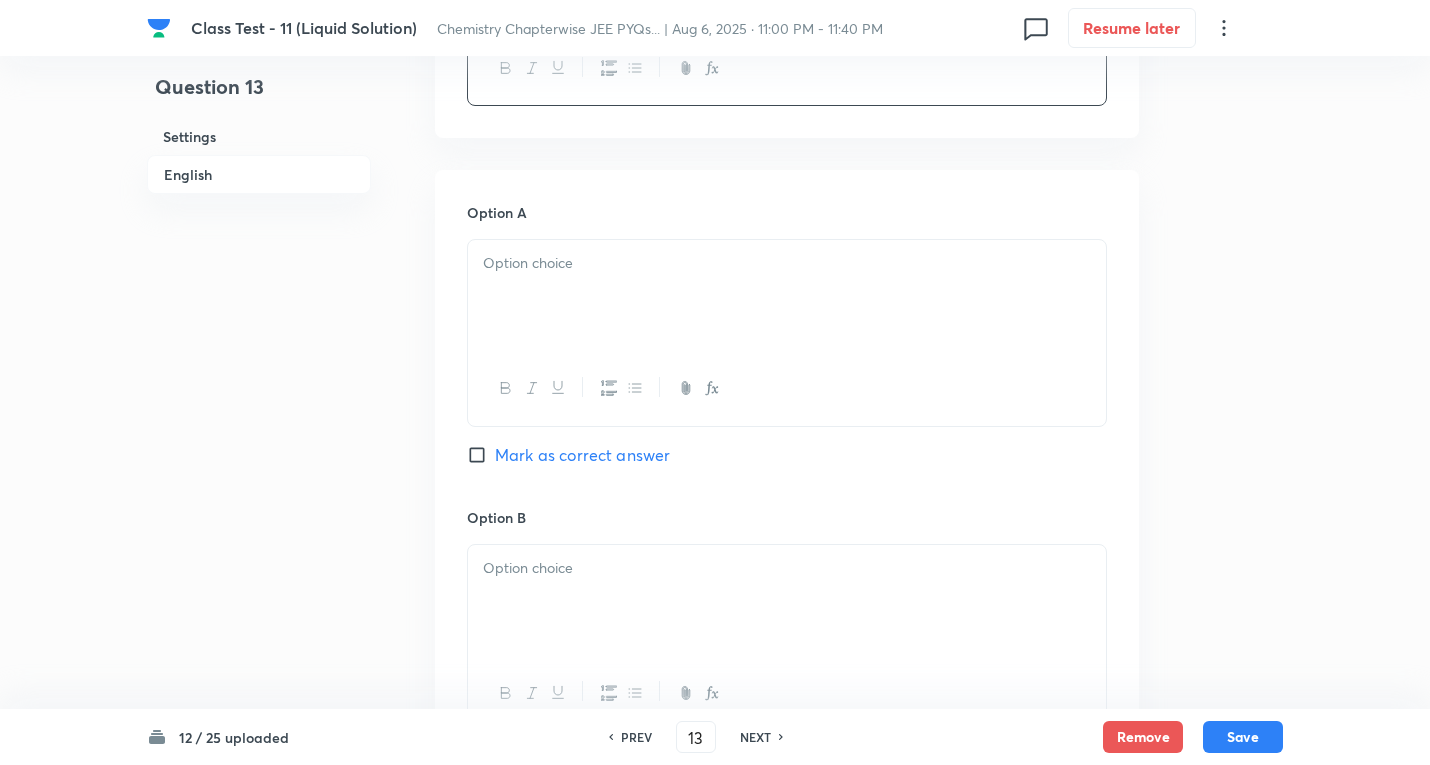 click at bounding box center (787, 296) 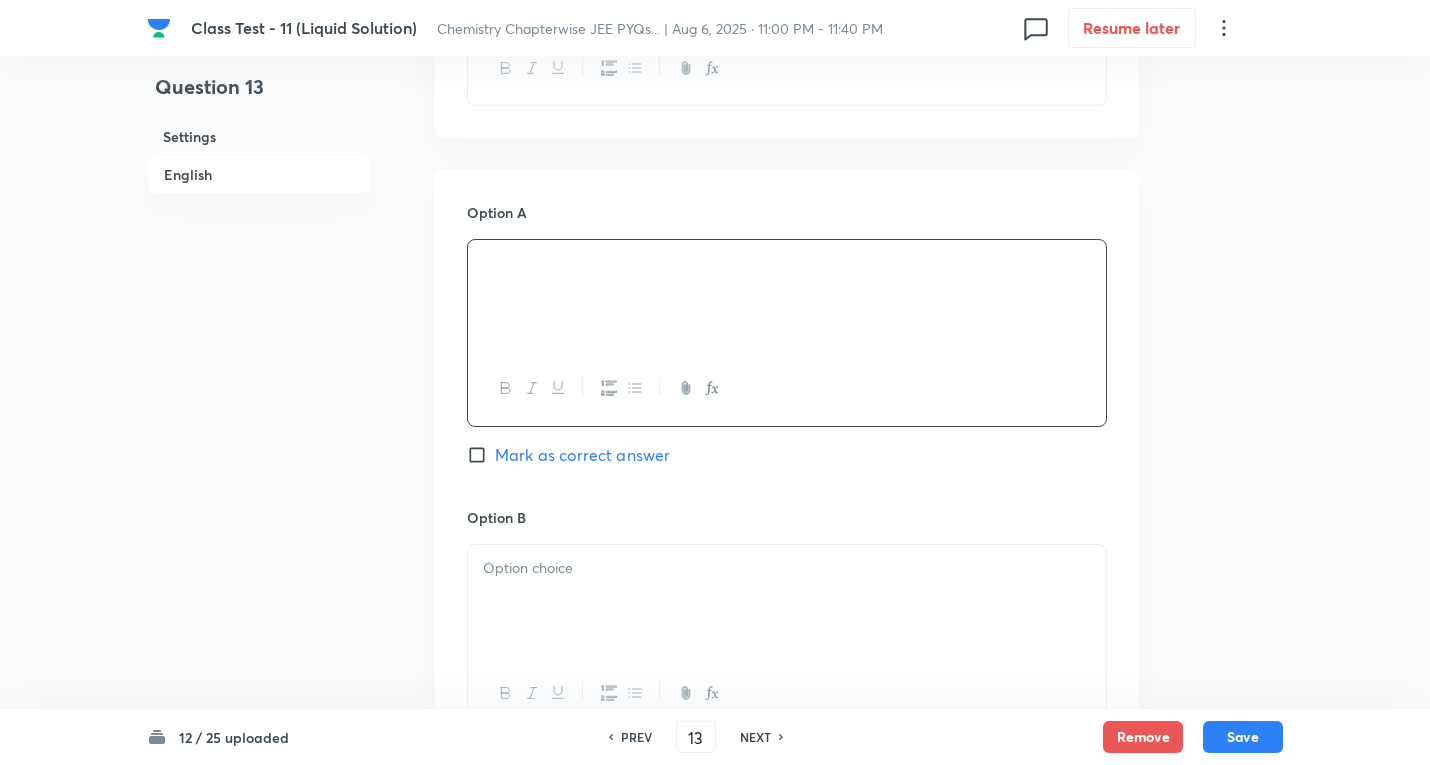 click on "Mark as correct answer" at bounding box center [582, 455] 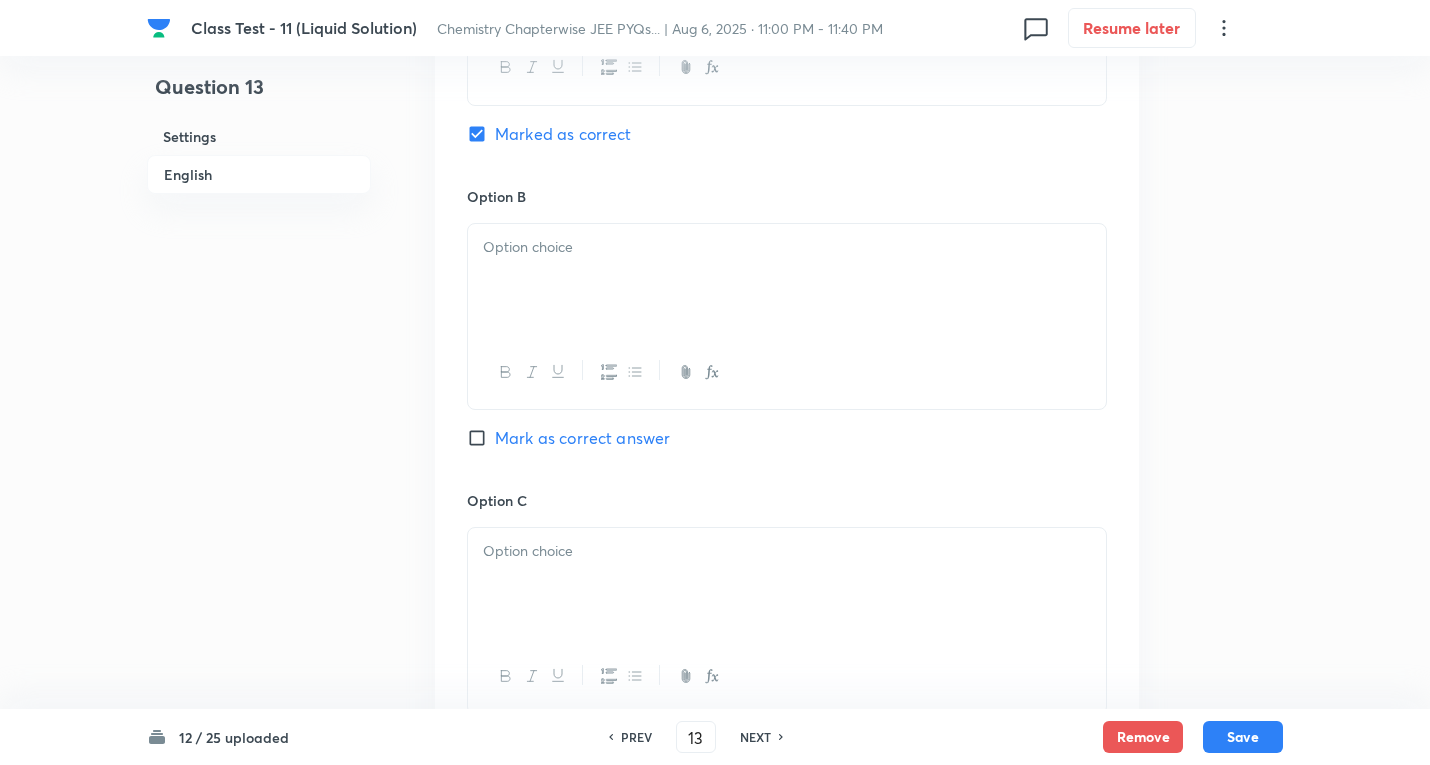 scroll, scrollTop: 1200, scrollLeft: 0, axis: vertical 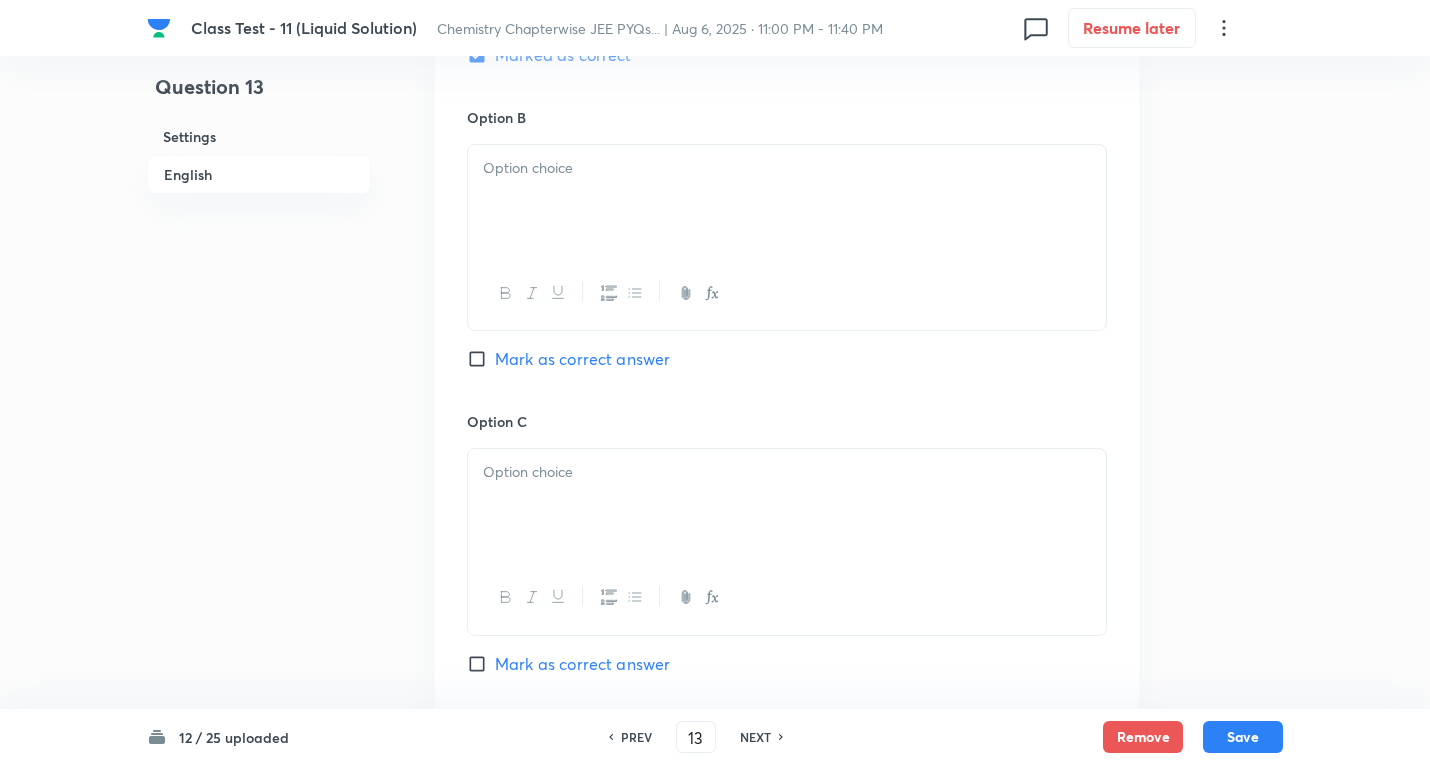 click at bounding box center [787, 201] 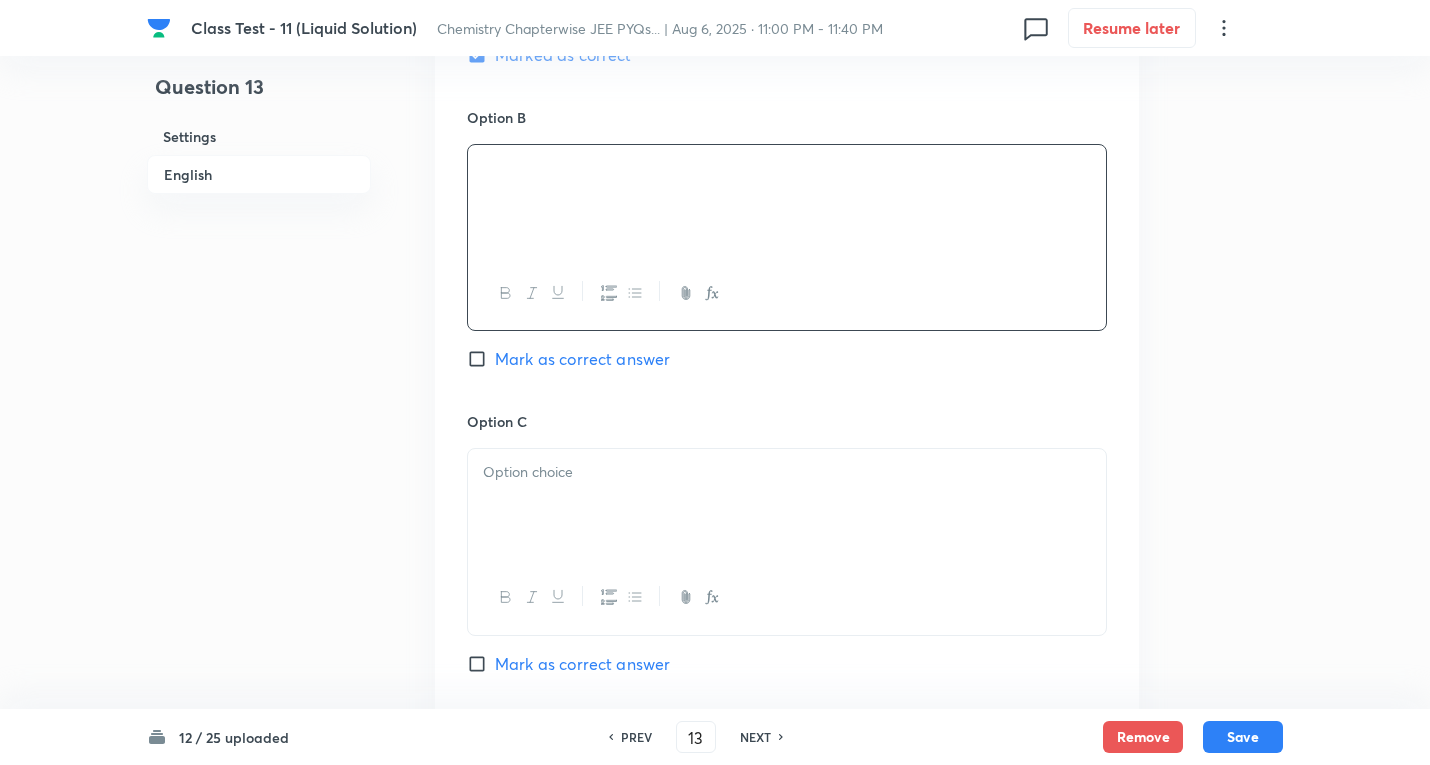 click at bounding box center [787, 505] 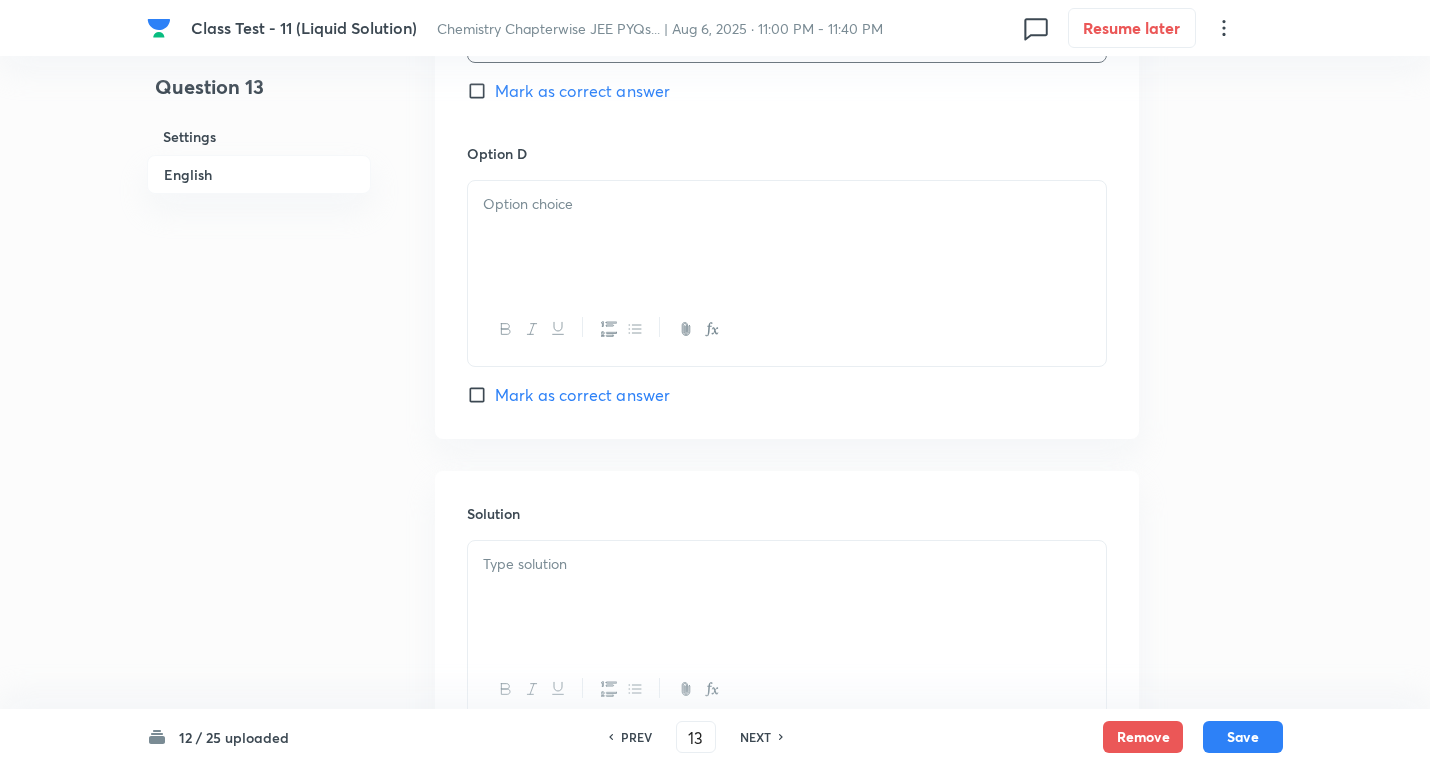 scroll, scrollTop: 1743, scrollLeft: 0, axis: vertical 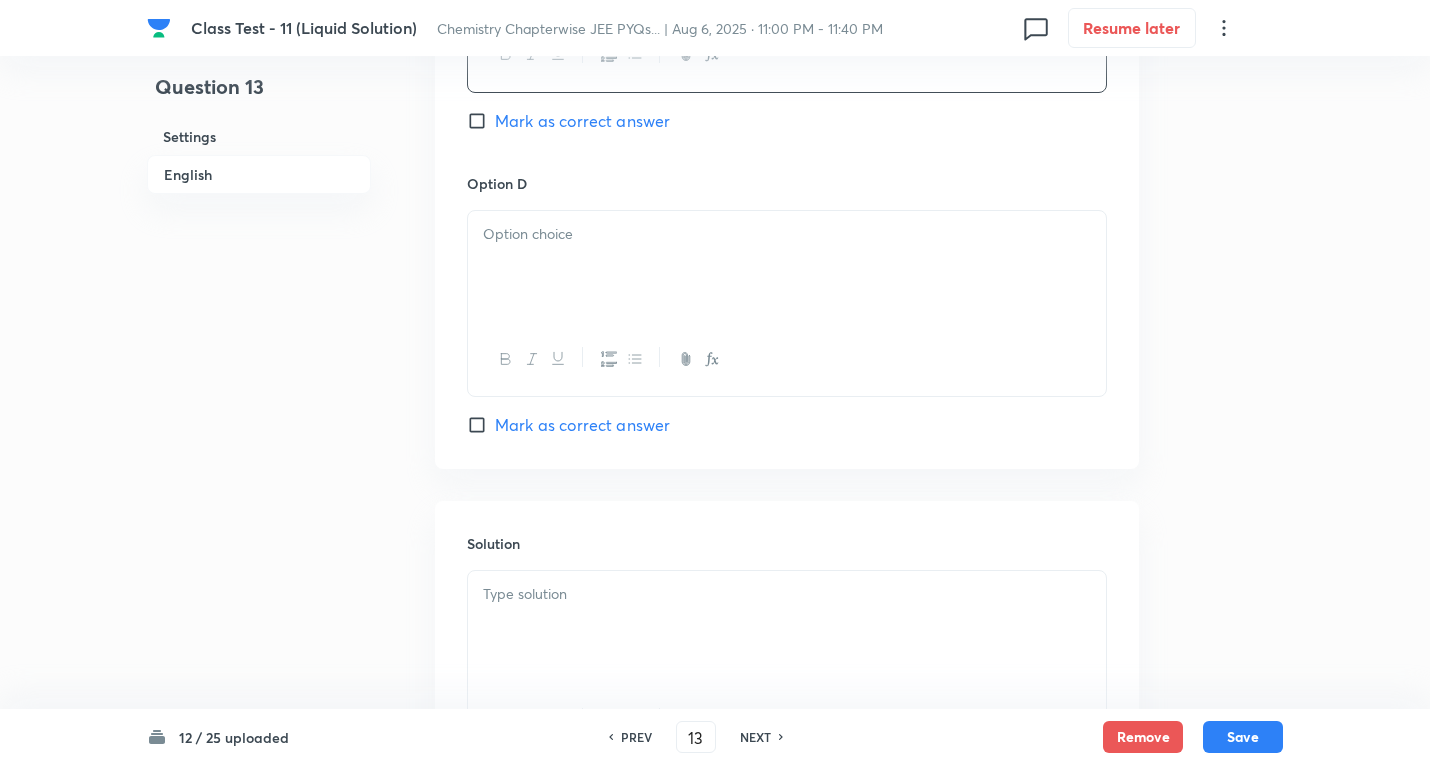 click at bounding box center (787, 267) 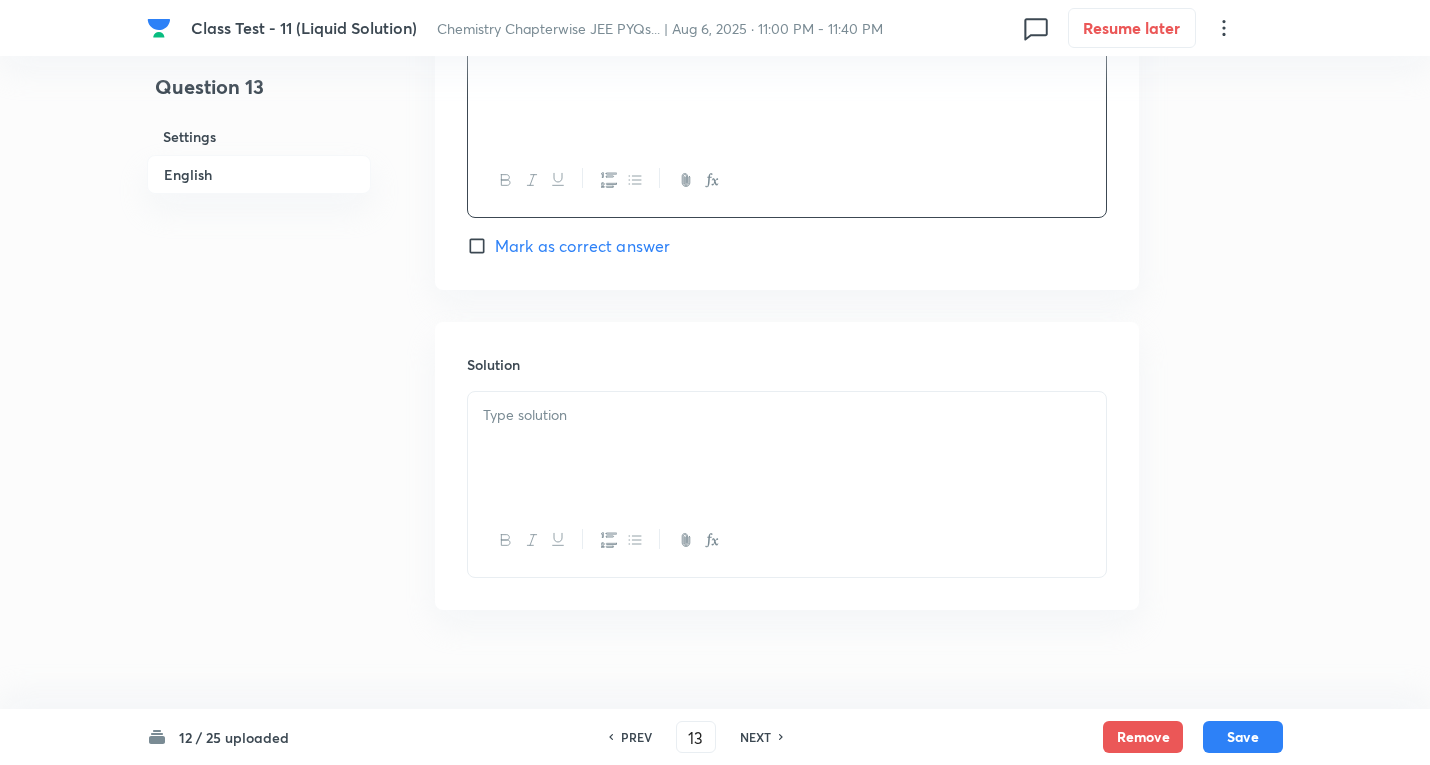 scroll, scrollTop: 1943, scrollLeft: 0, axis: vertical 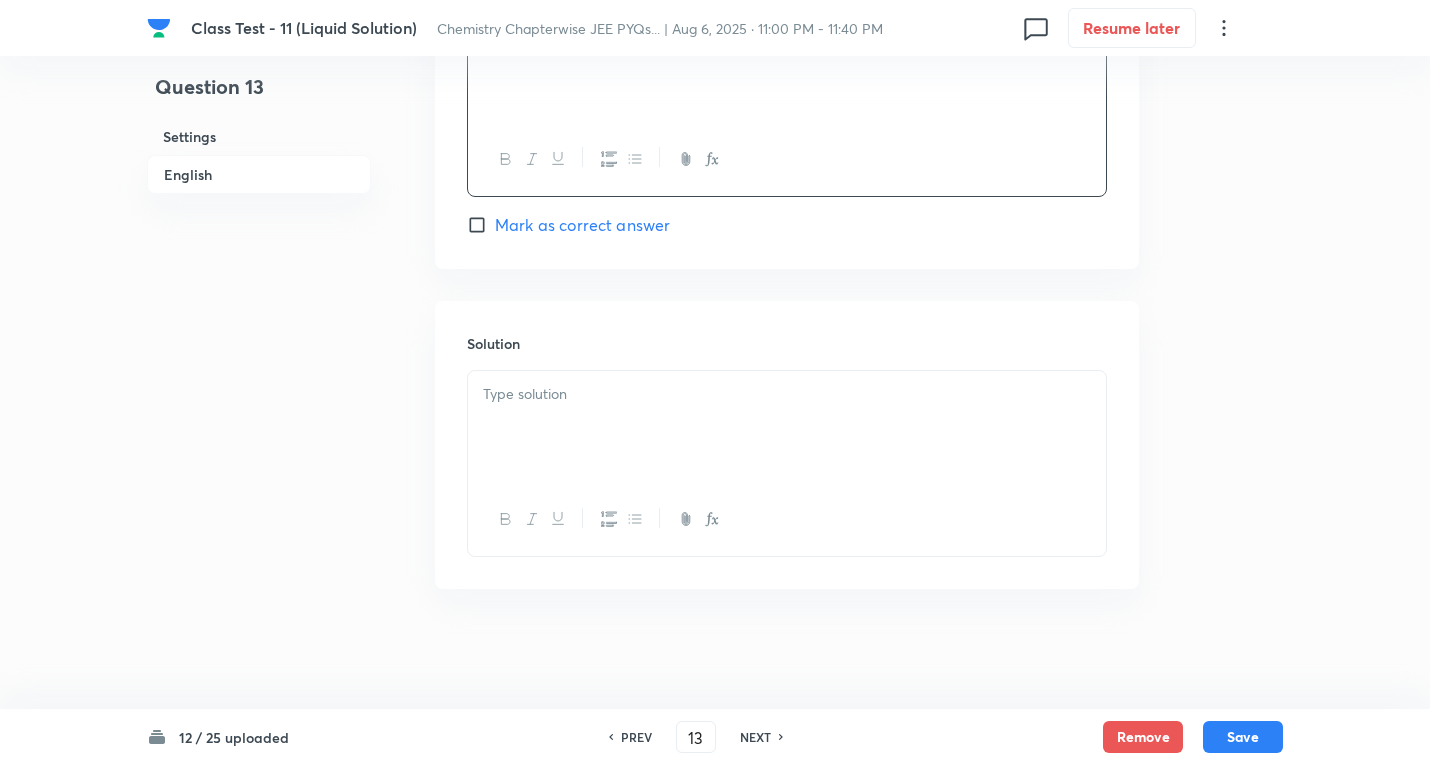 click at bounding box center [787, 394] 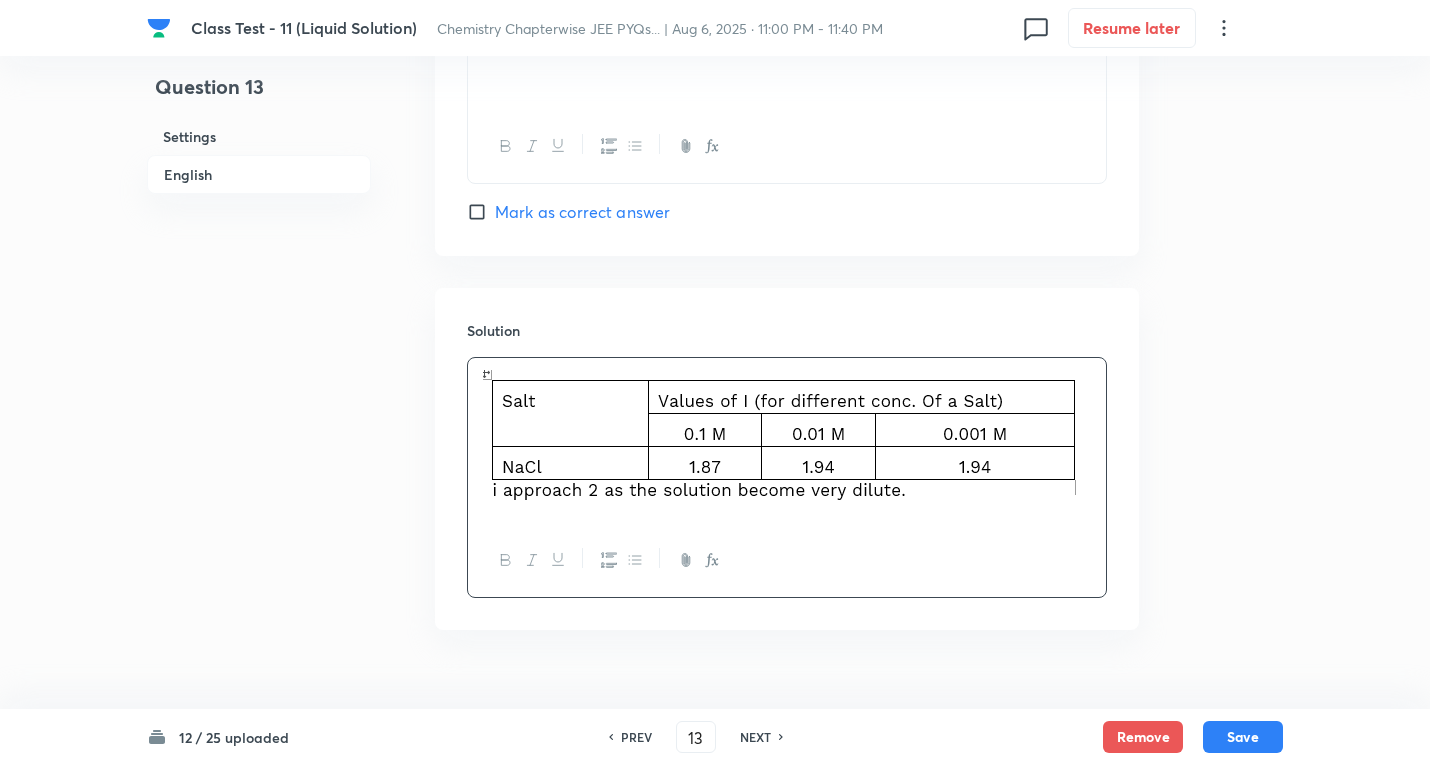 scroll, scrollTop: 1997, scrollLeft: 0, axis: vertical 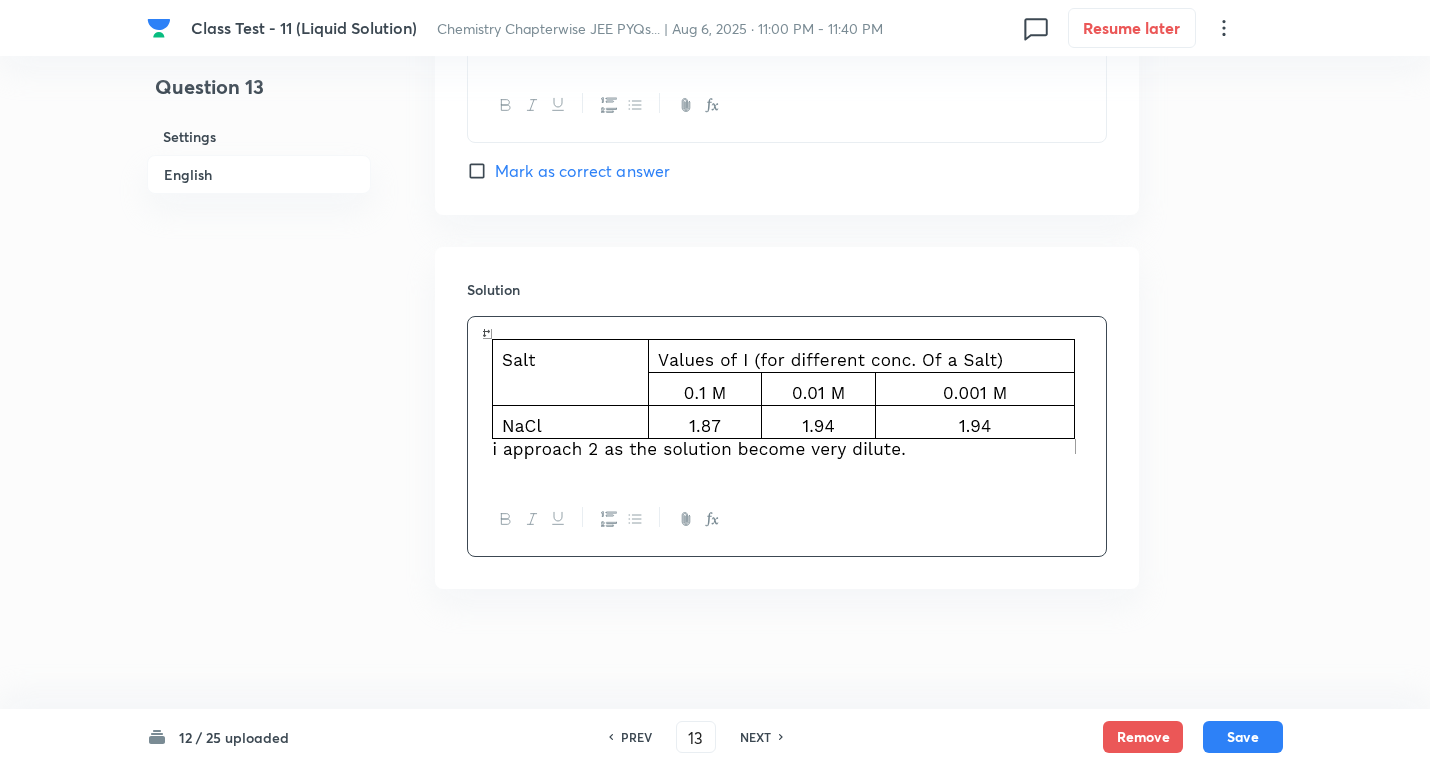 drag, startPoint x: 1244, startPoint y: 732, endPoint x: 729, endPoint y: 316, distance: 662.02795 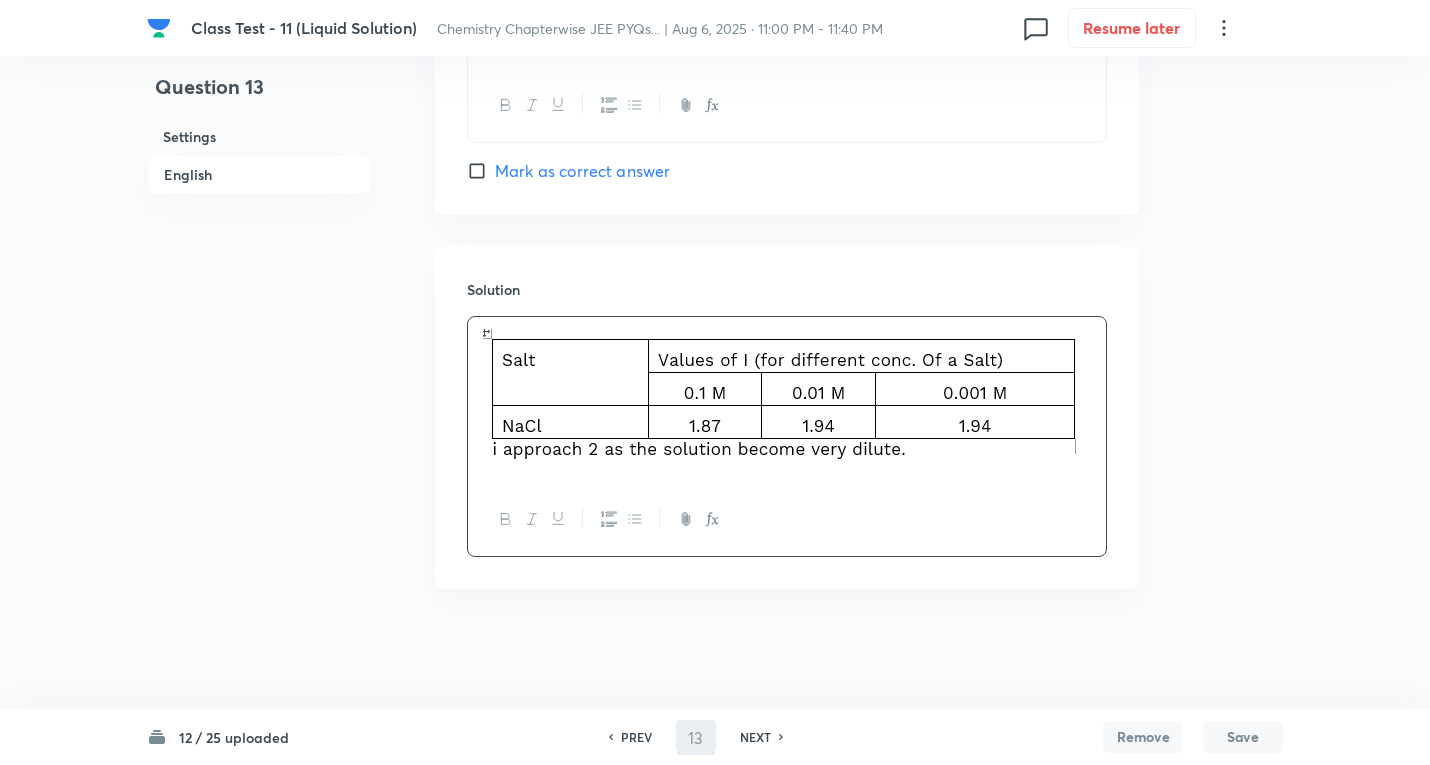 type on "14" 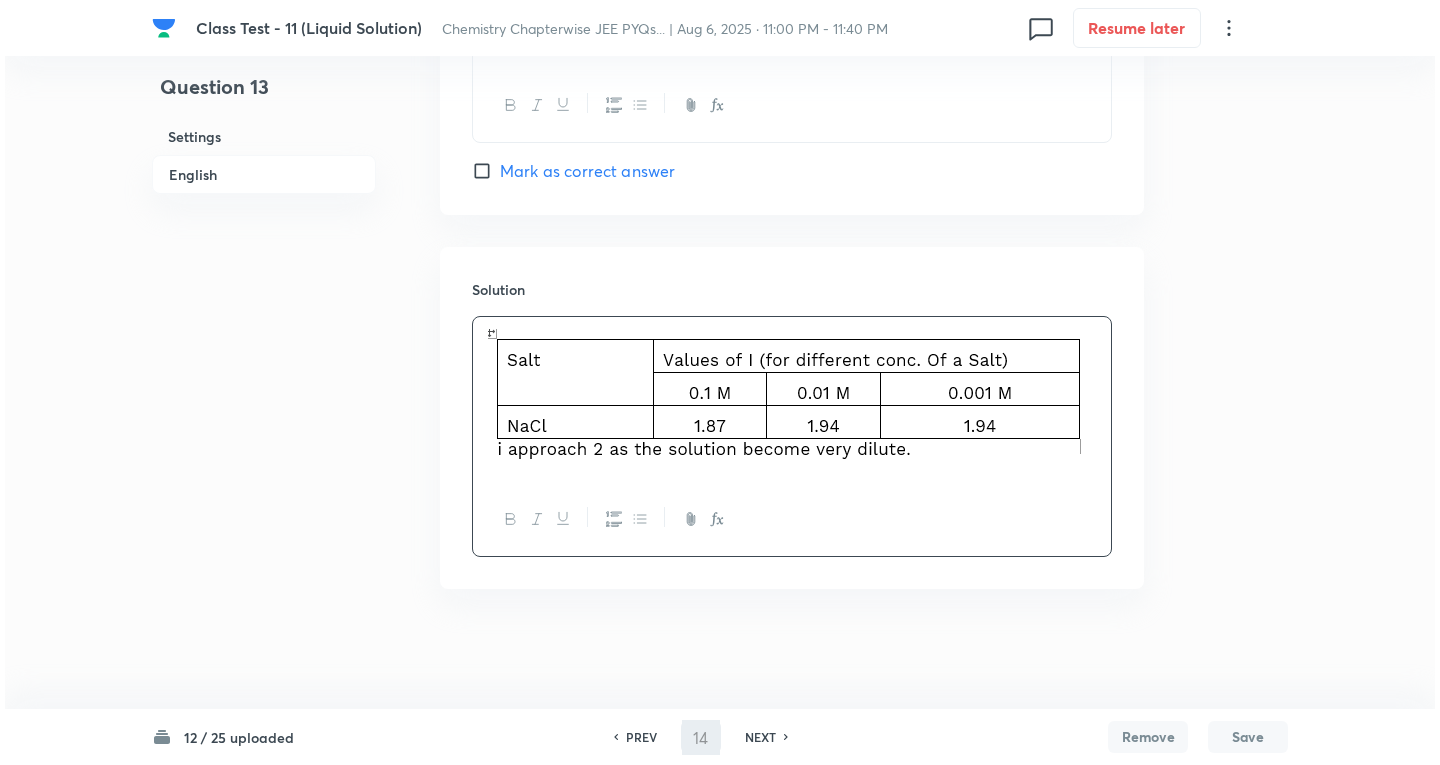 scroll, scrollTop: 0, scrollLeft: 0, axis: both 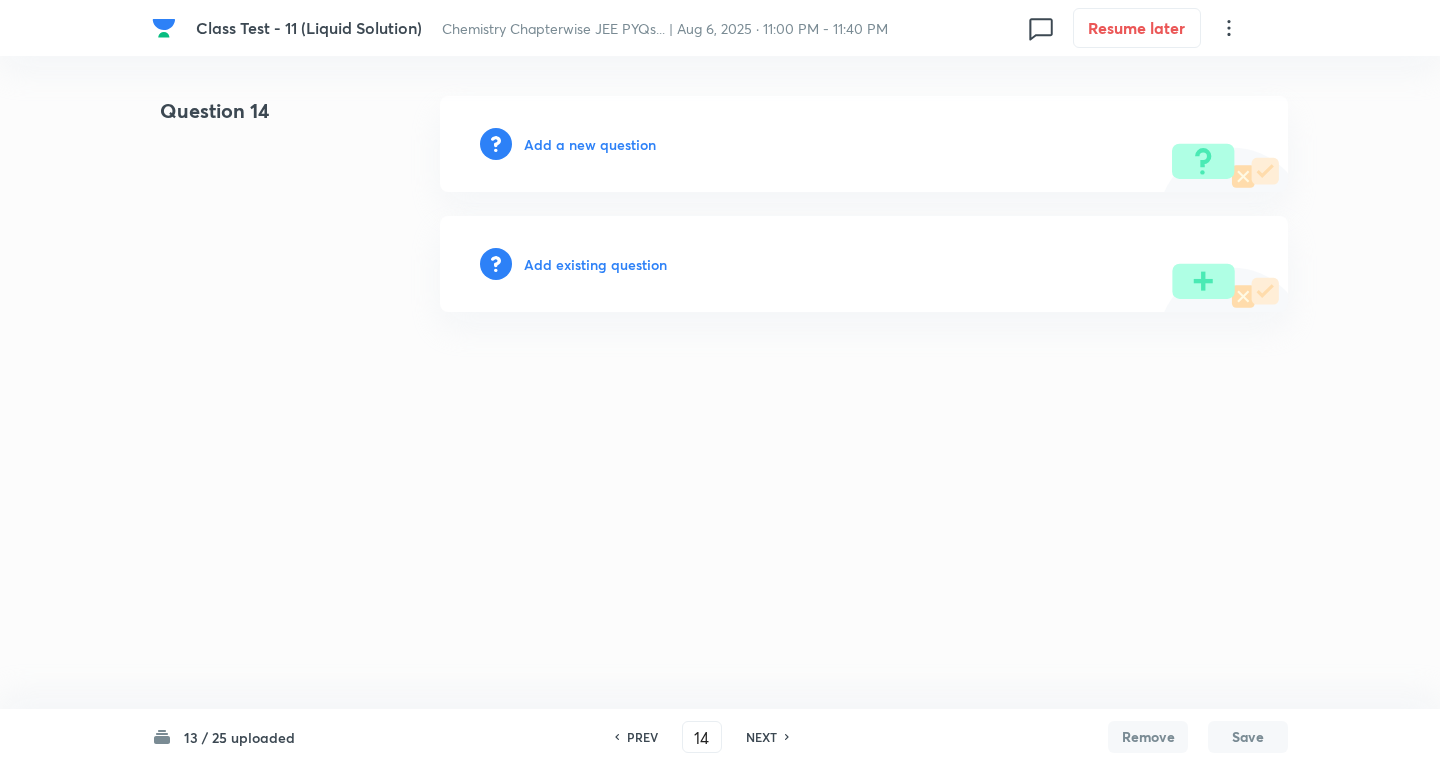 click on "Add a new question" at bounding box center [590, 144] 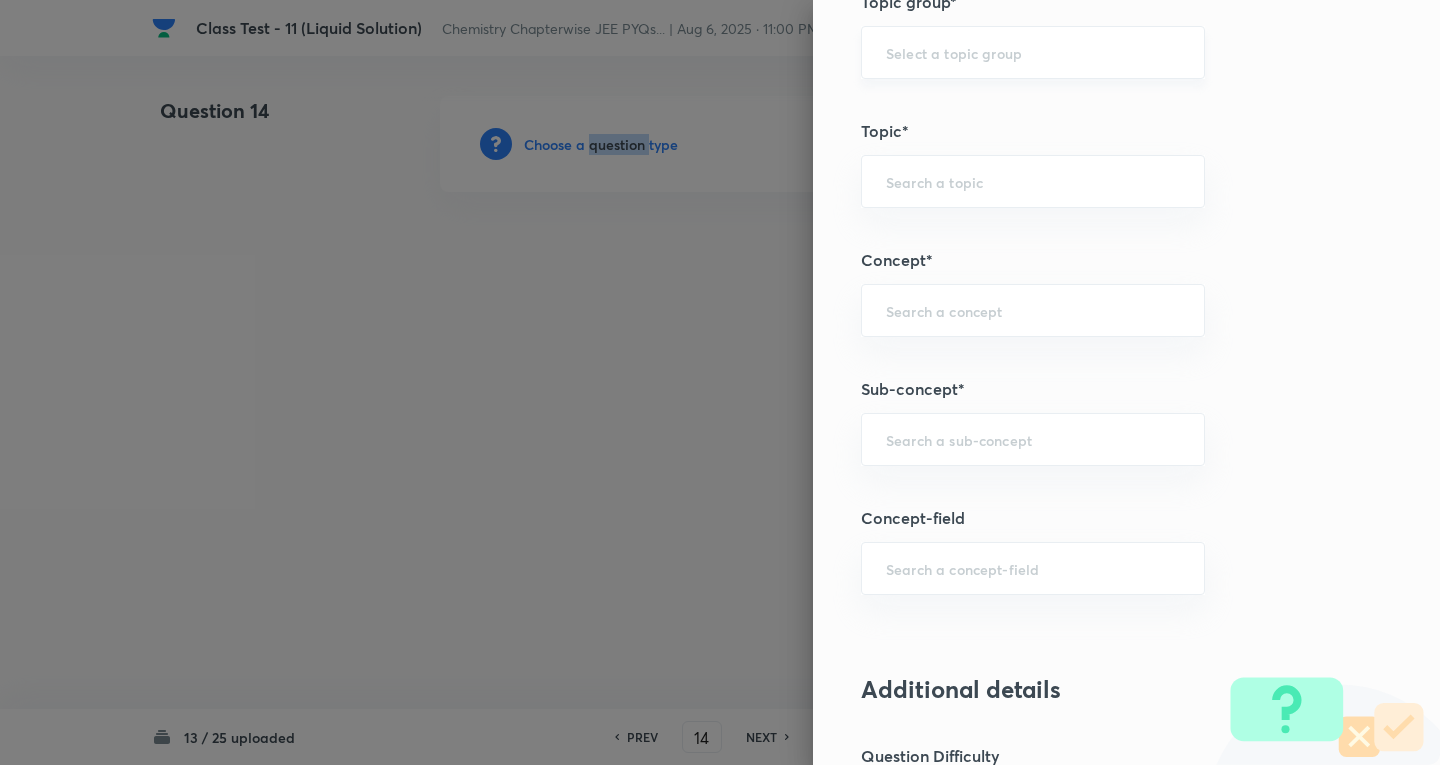 scroll, scrollTop: 1200, scrollLeft: 0, axis: vertical 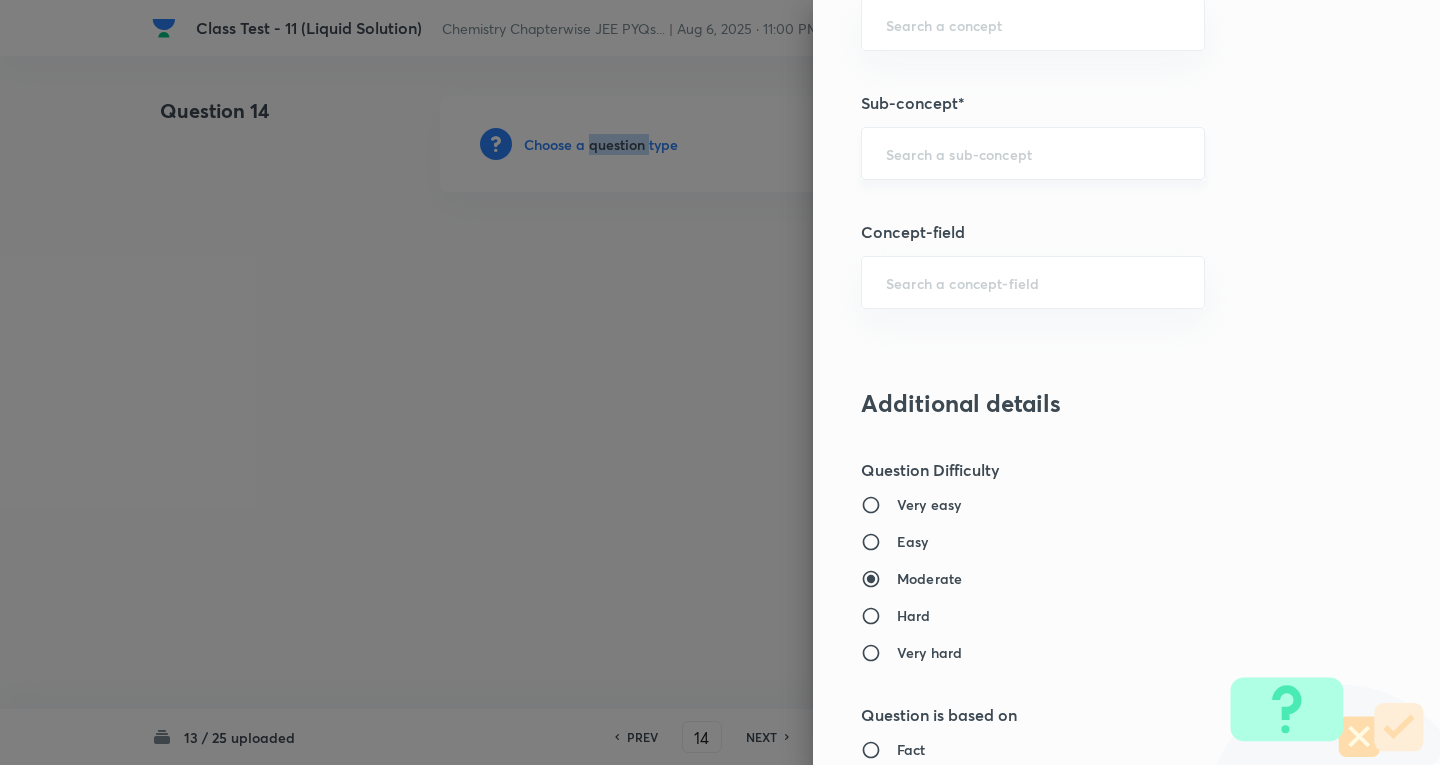 click on "​" at bounding box center (1033, 153) 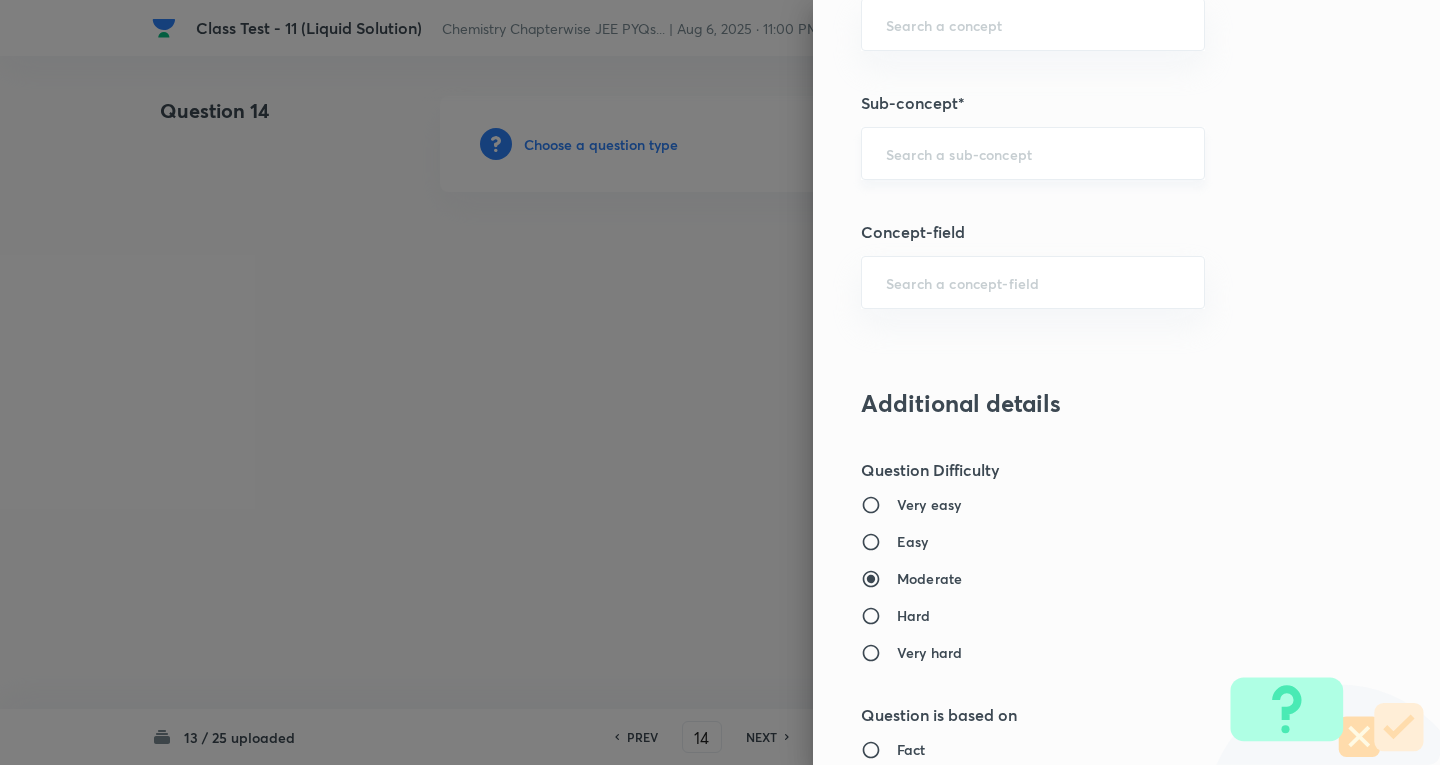click at bounding box center [1033, 153] 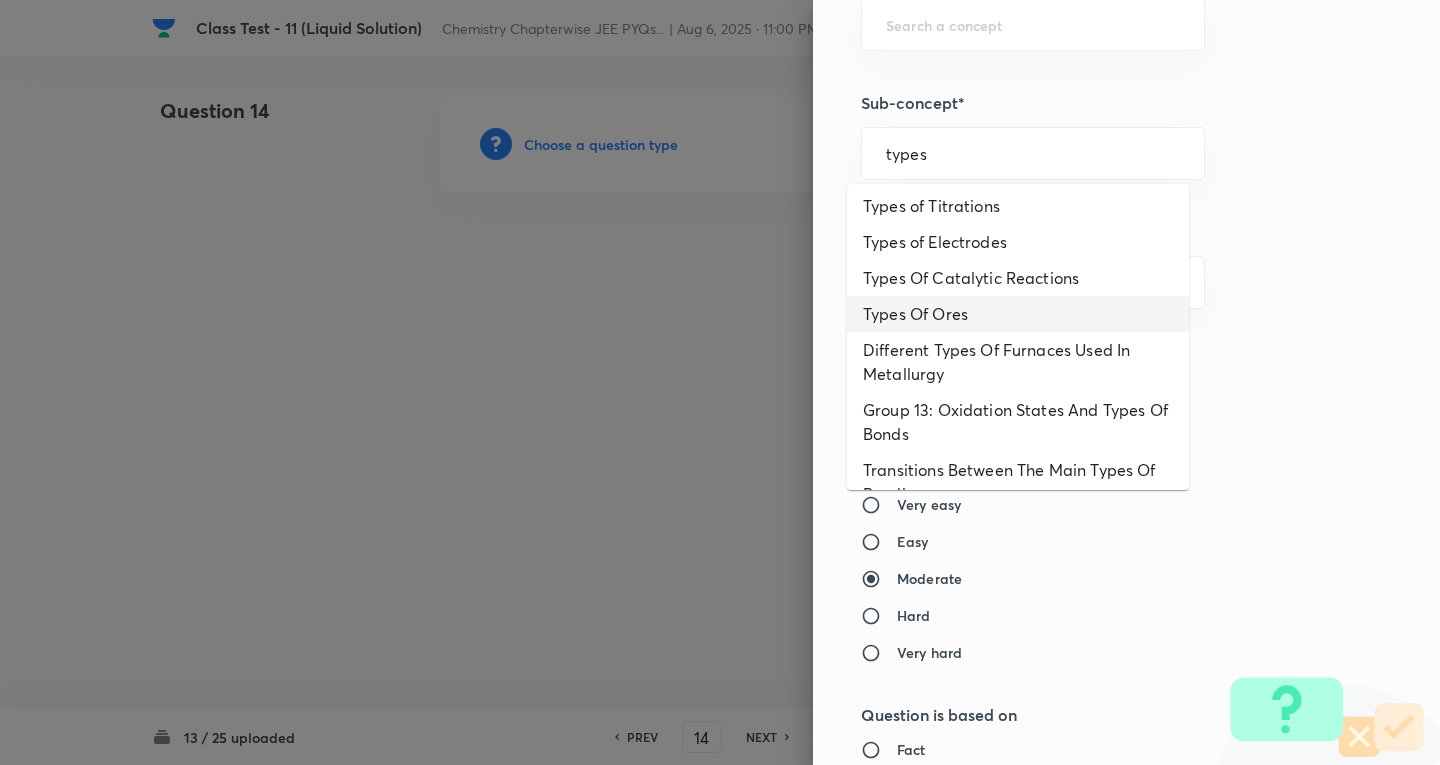 scroll, scrollTop: 200, scrollLeft: 0, axis: vertical 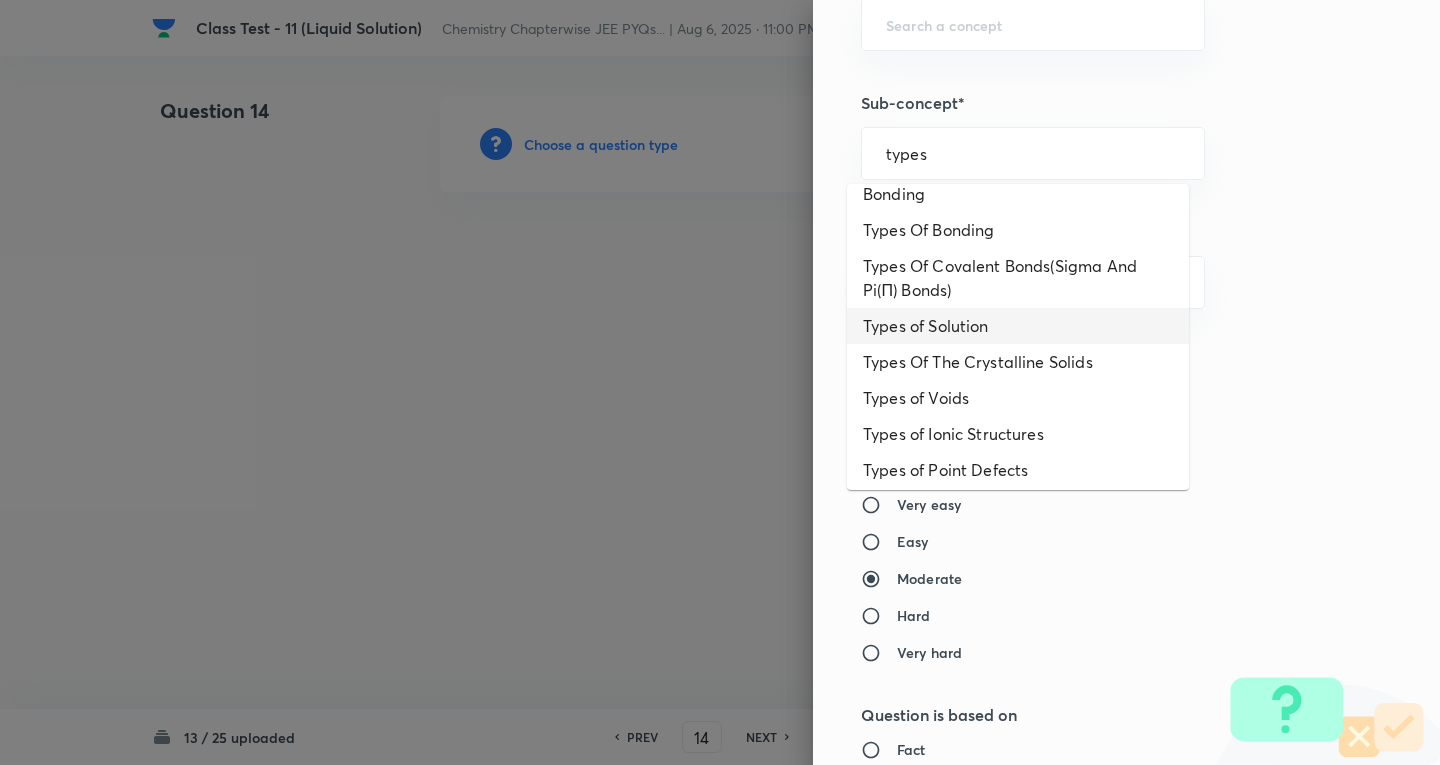 click on "Types of Solution" at bounding box center [1018, 326] 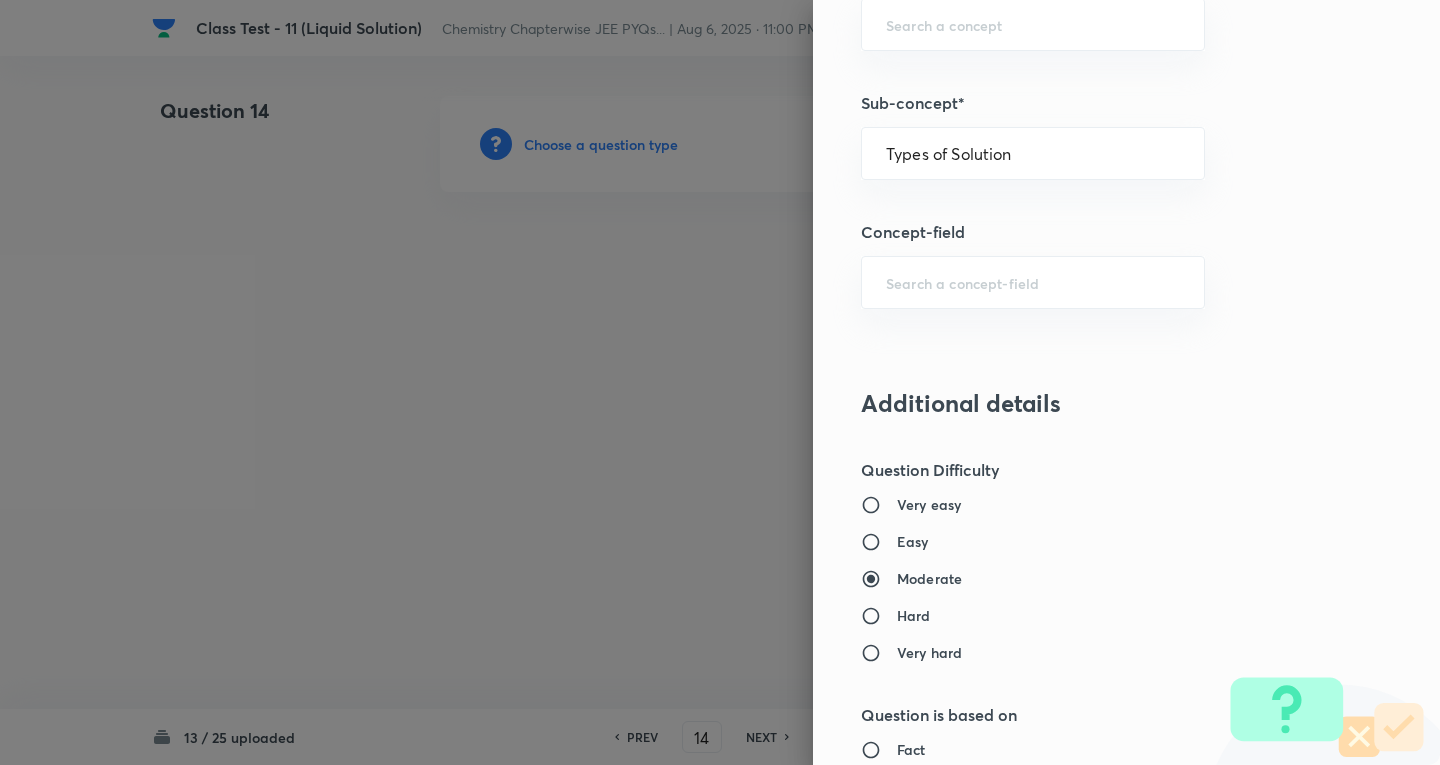 type on "Chemistry" 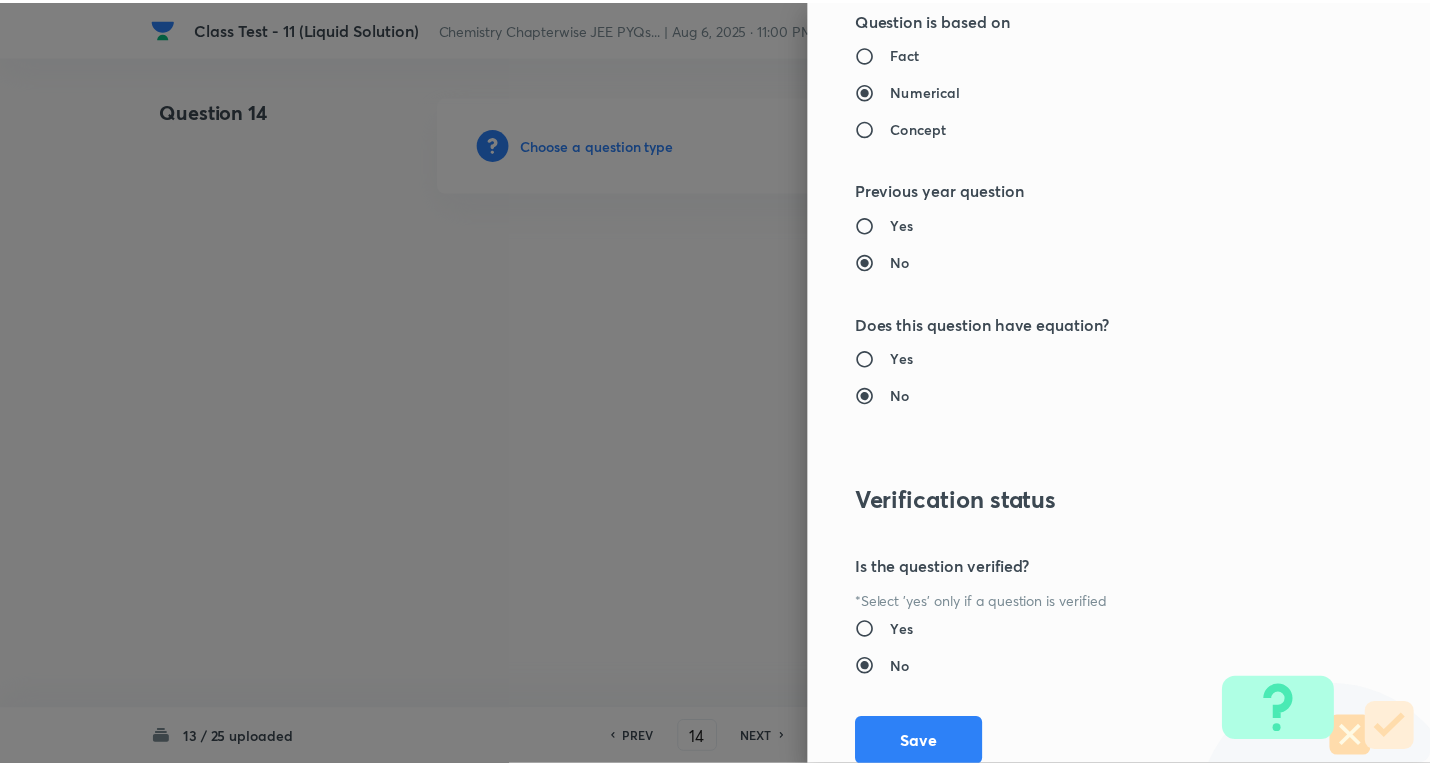 scroll, scrollTop: 1961, scrollLeft: 0, axis: vertical 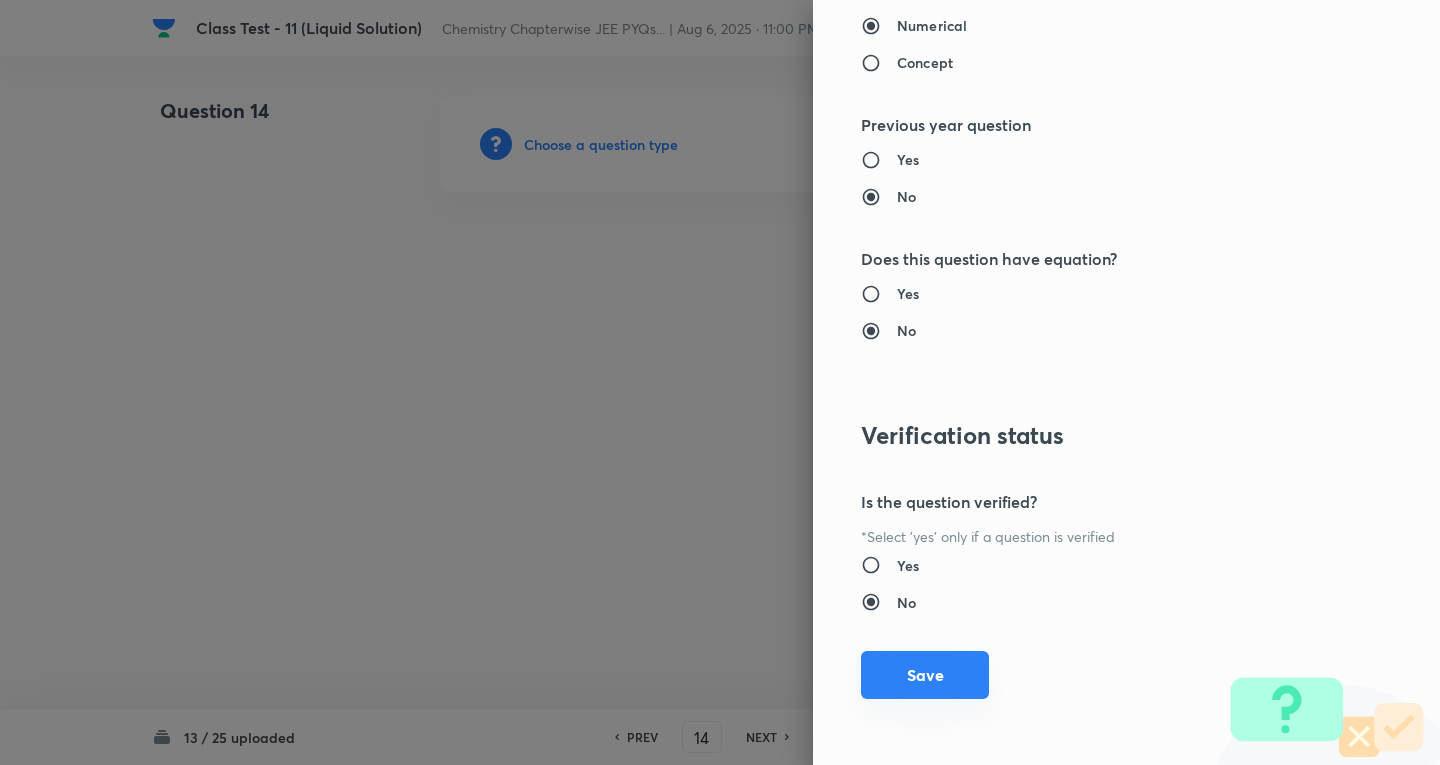 click on "Save" at bounding box center [925, 675] 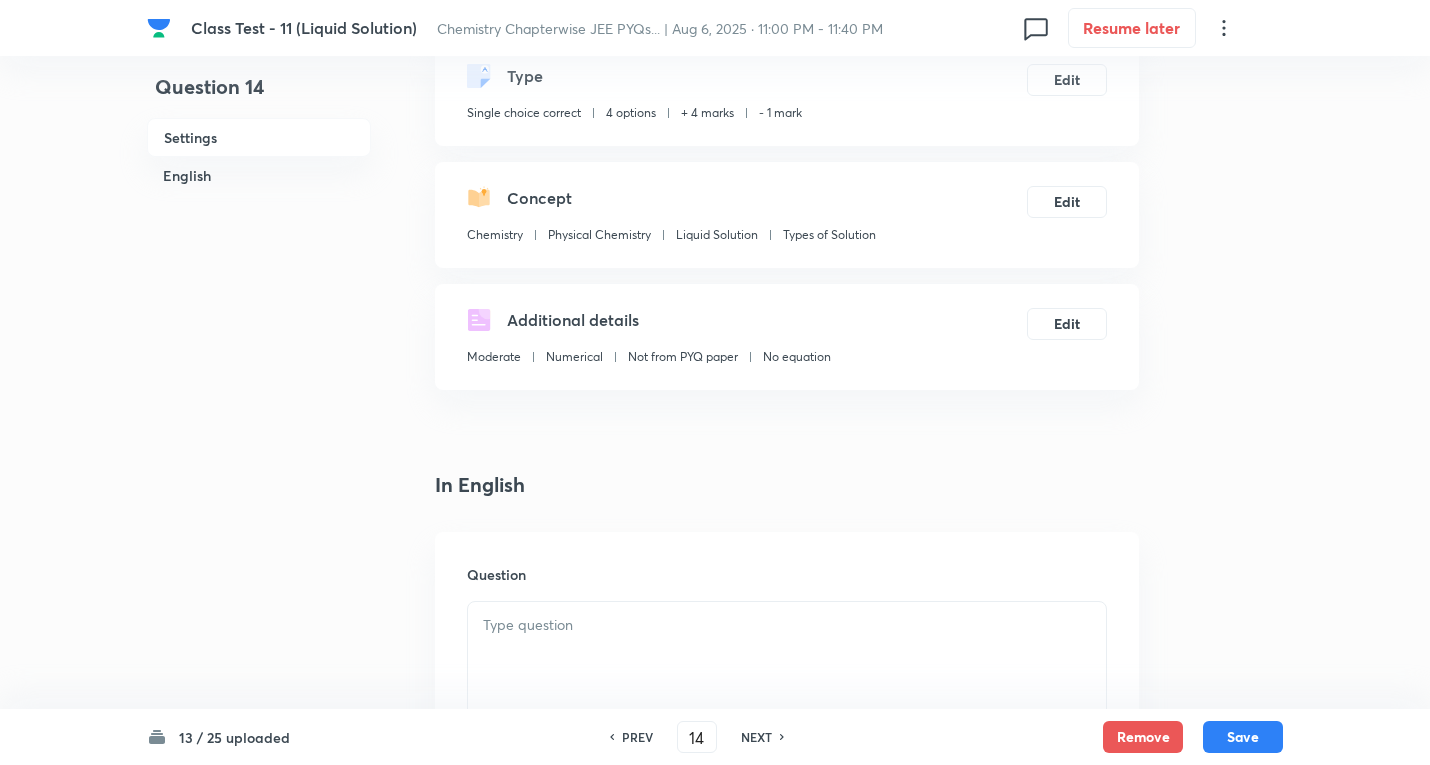 scroll, scrollTop: 400, scrollLeft: 0, axis: vertical 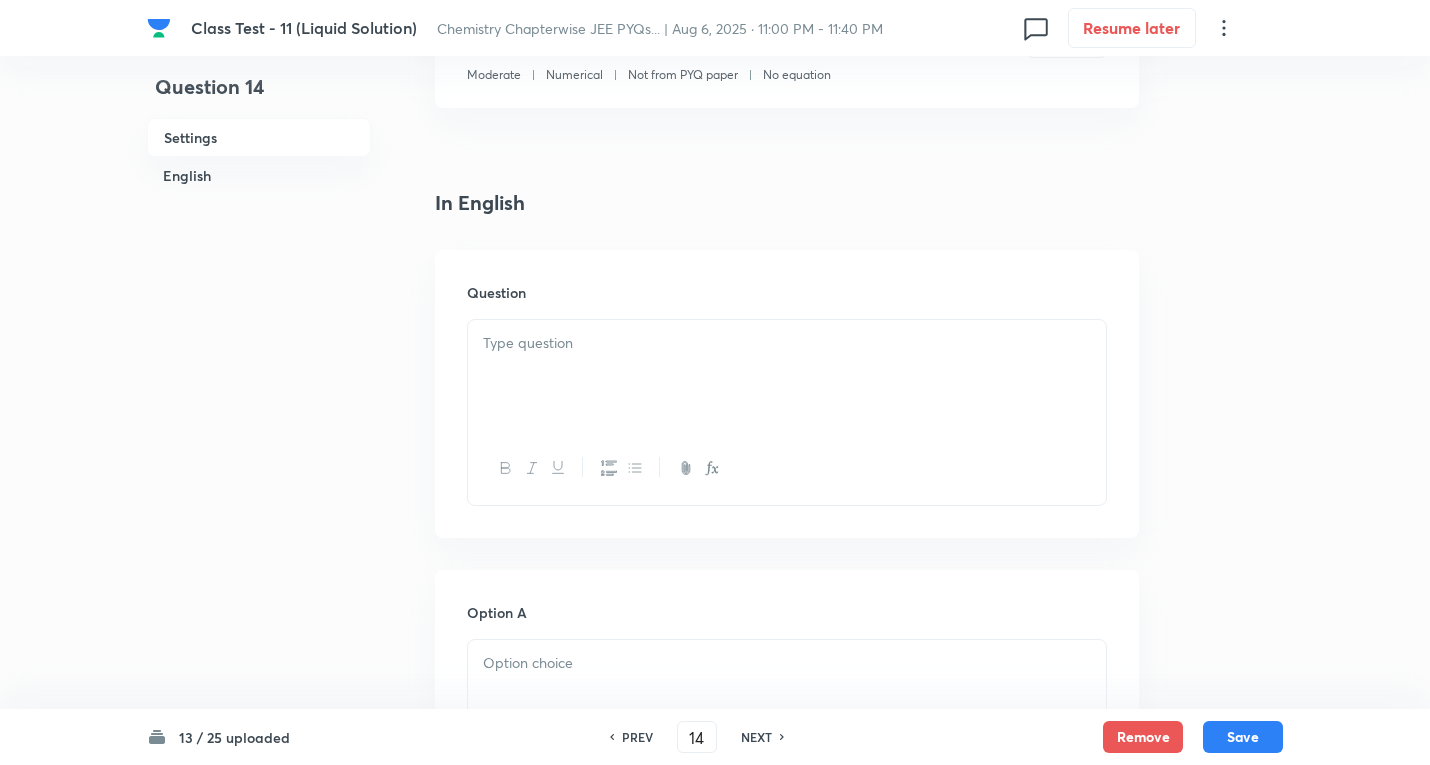 click at bounding box center (787, 376) 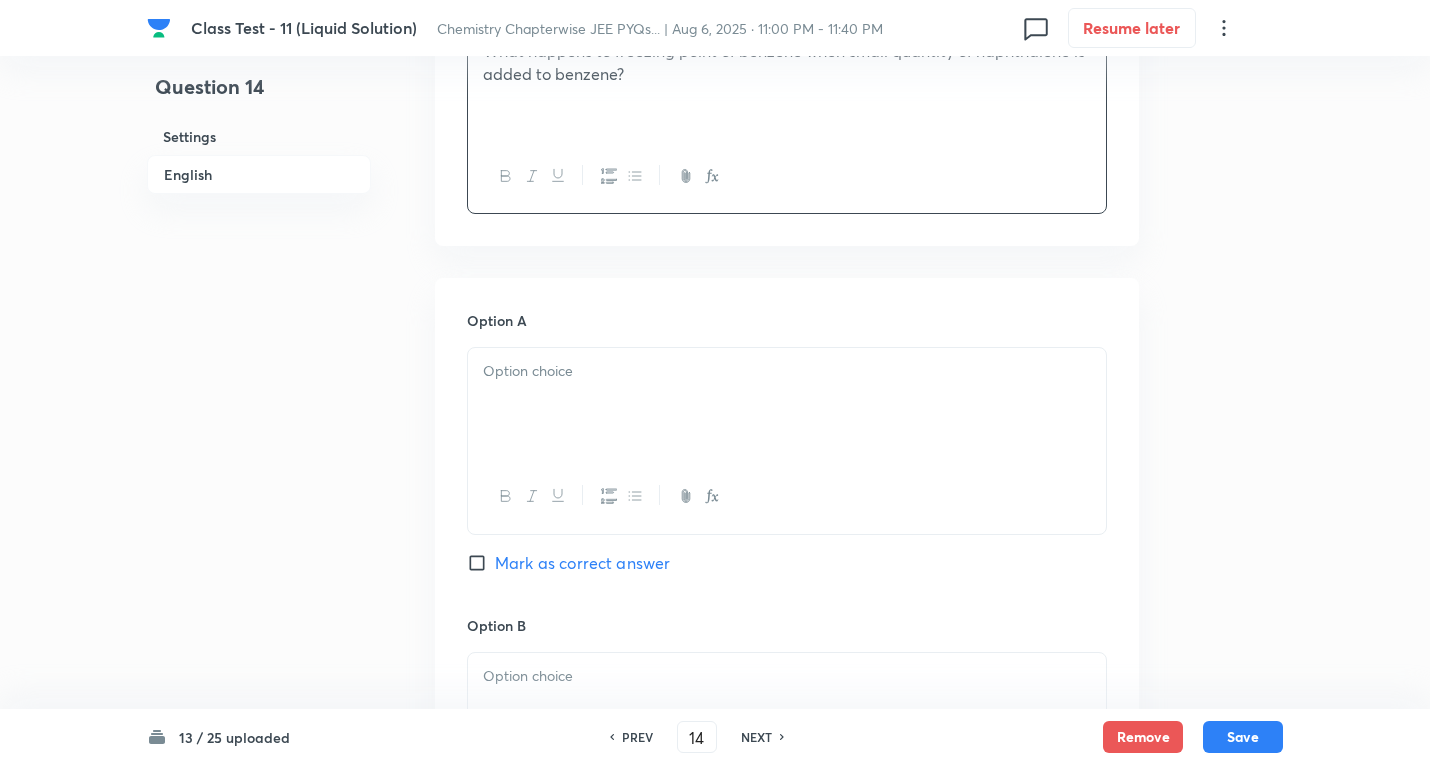 scroll, scrollTop: 800, scrollLeft: 0, axis: vertical 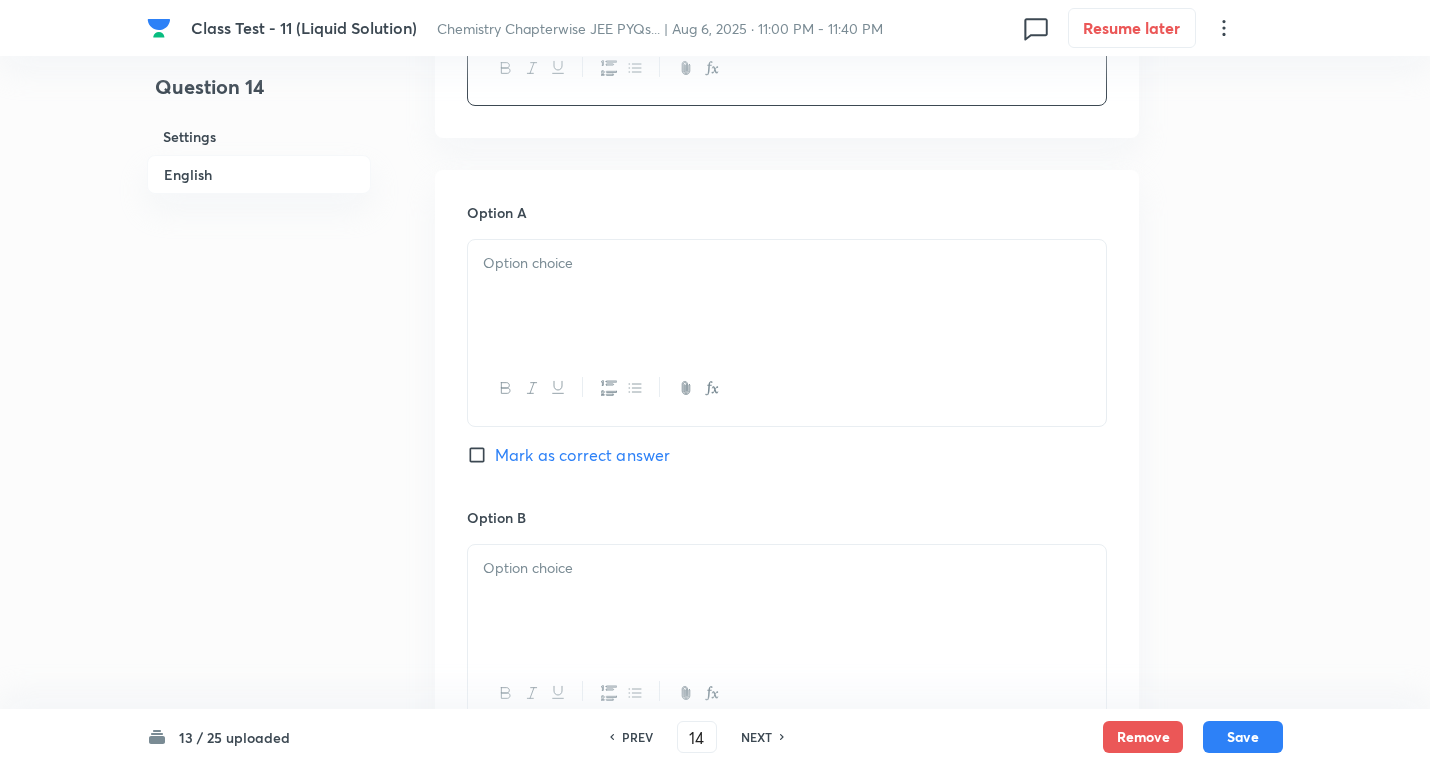 drag, startPoint x: 559, startPoint y: 270, endPoint x: 484, endPoint y: 264, distance: 75.23962 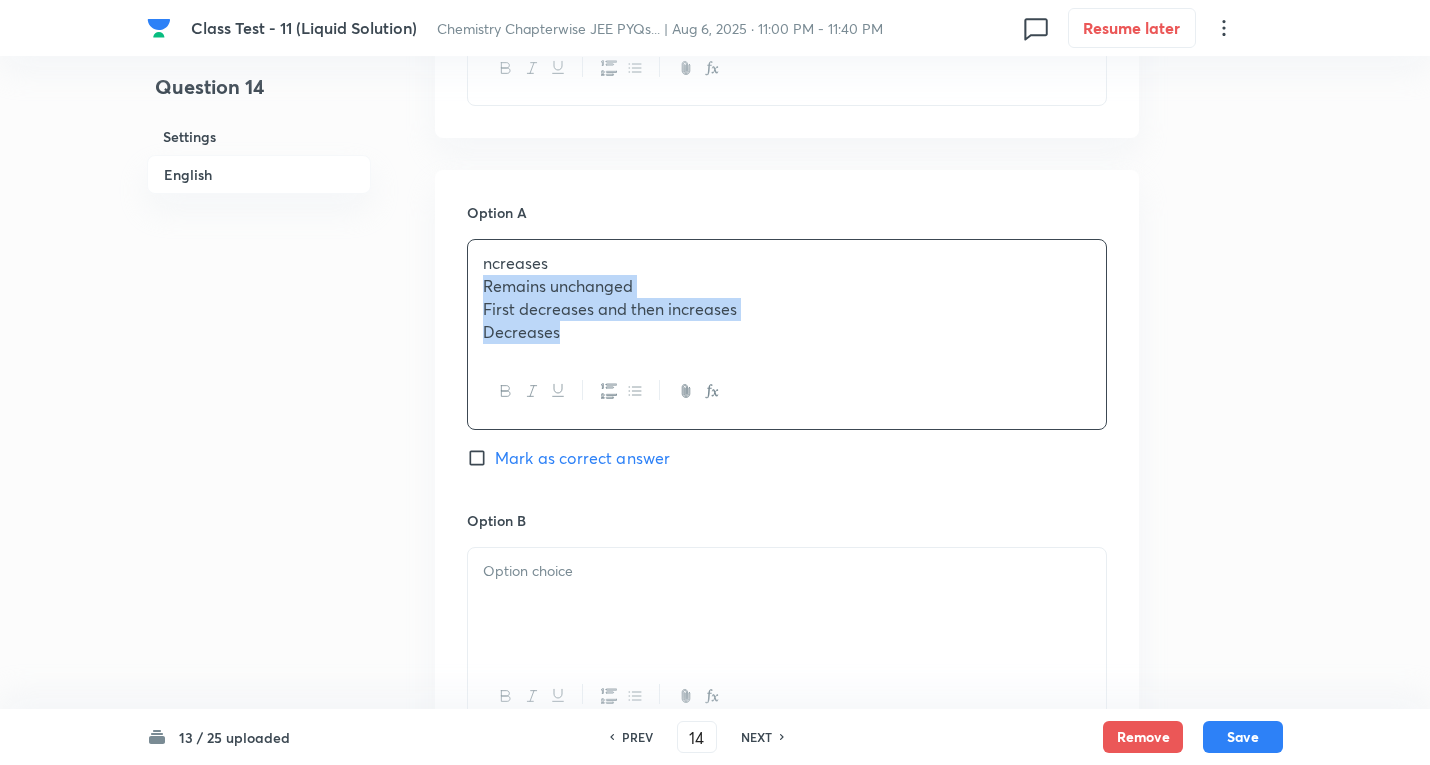 drag, startPoint x: 482, startPoint y: 287, endPoint x: 280, endPoint y: 284, distance: 202.02228 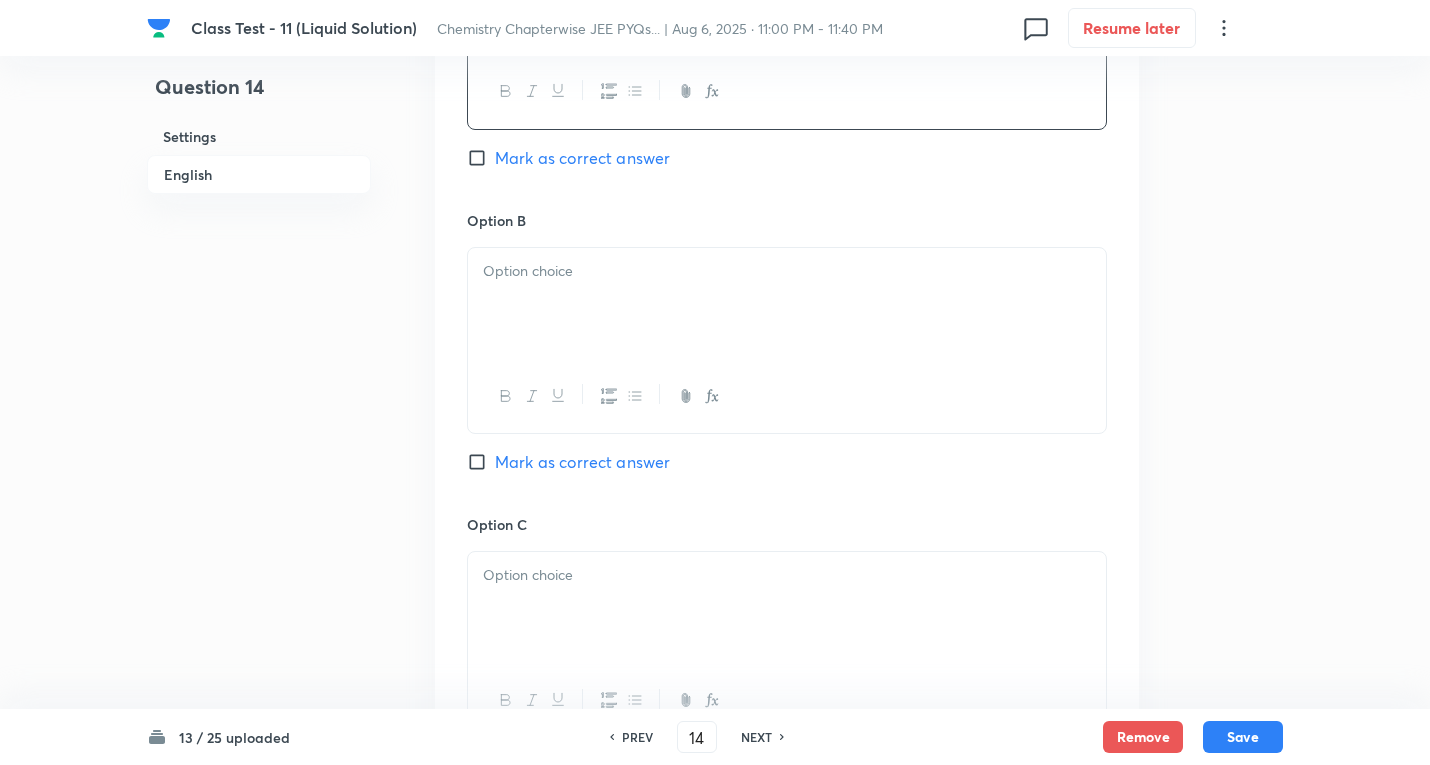 scroll, scrollTop: 1200, scrollLeft: 0, axis: vertical 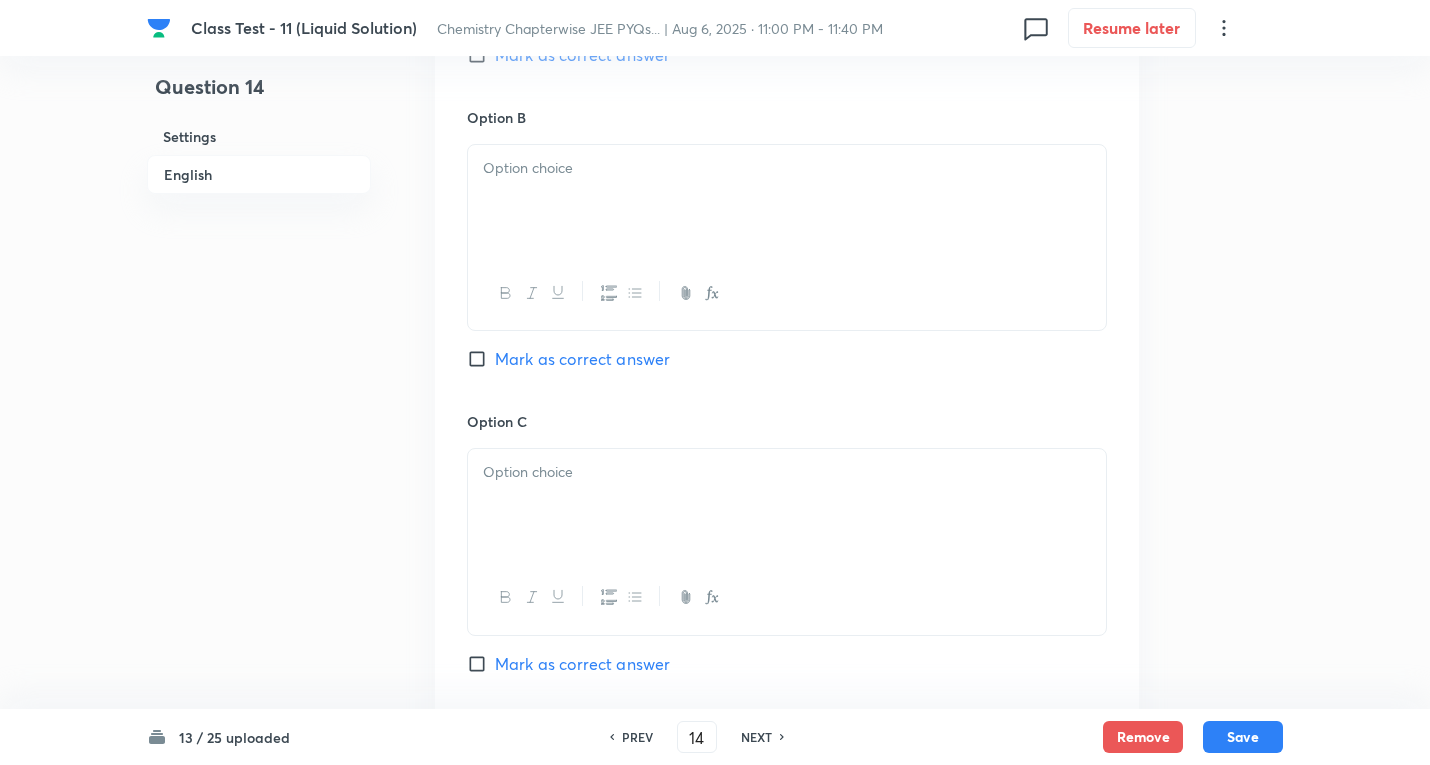 click at bounding box center (787, 201) 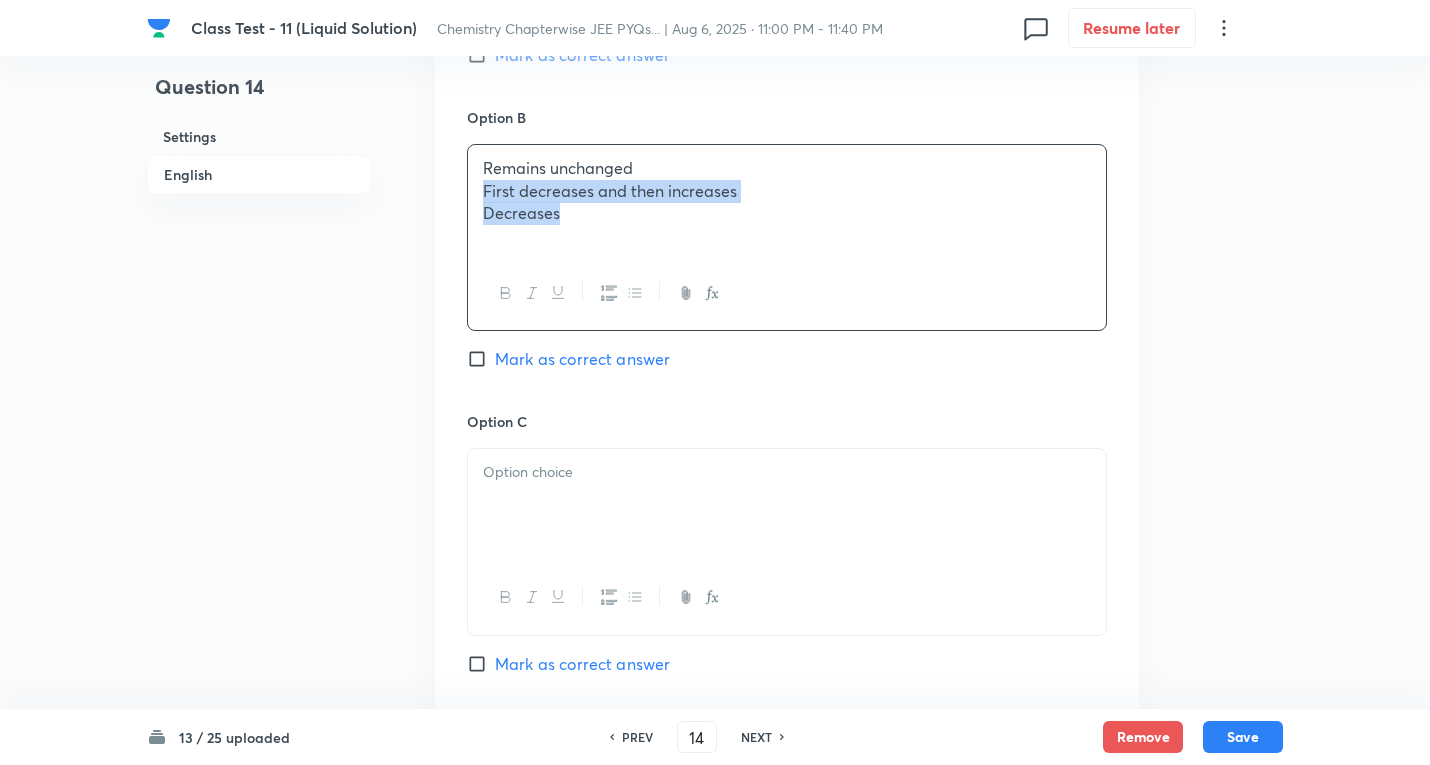 drag, startPoint x: 1118, startPoint y: 248, endPoint x: 1138, endPoint y: 250, distance: 20.09975 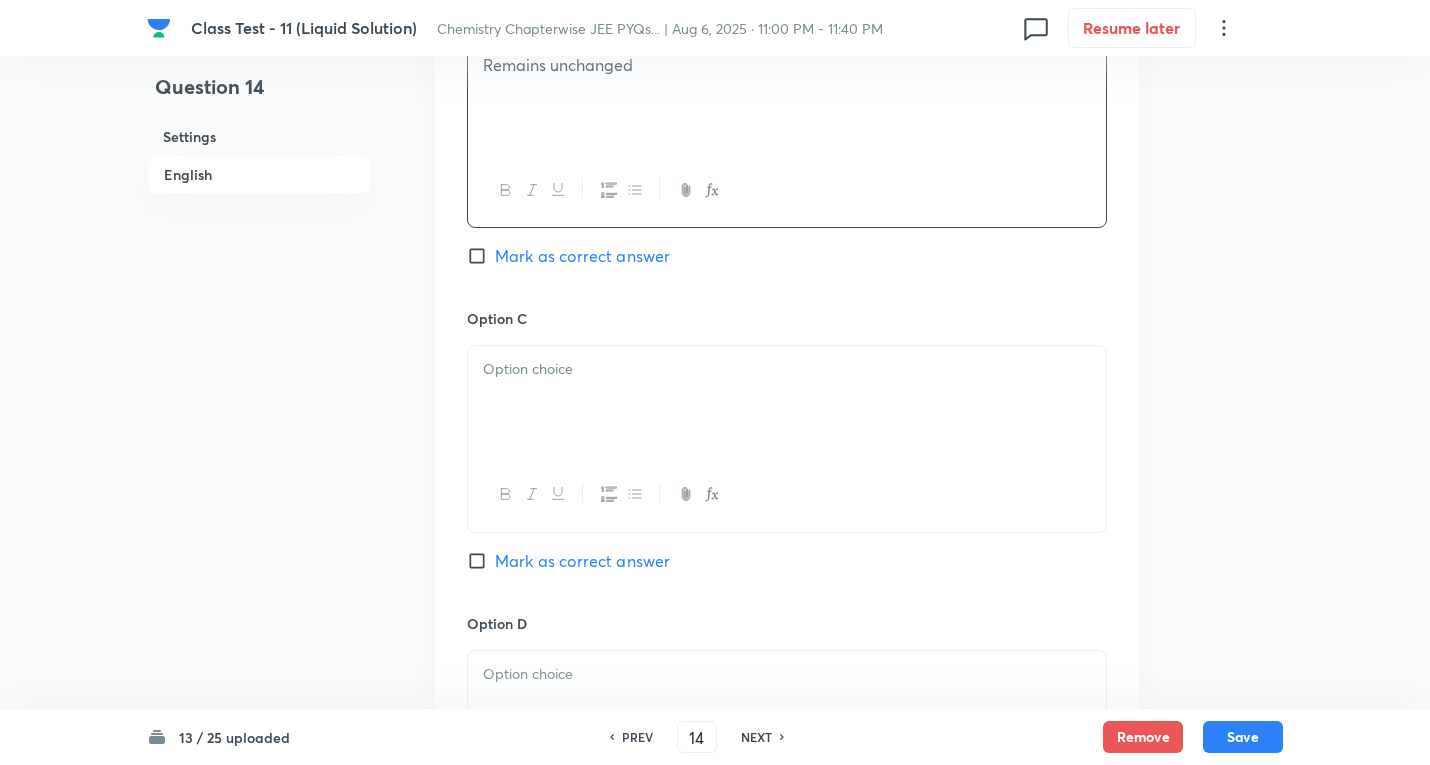 scroll, scrollTop: 1400, scrollLeft: 0, axis: vertical 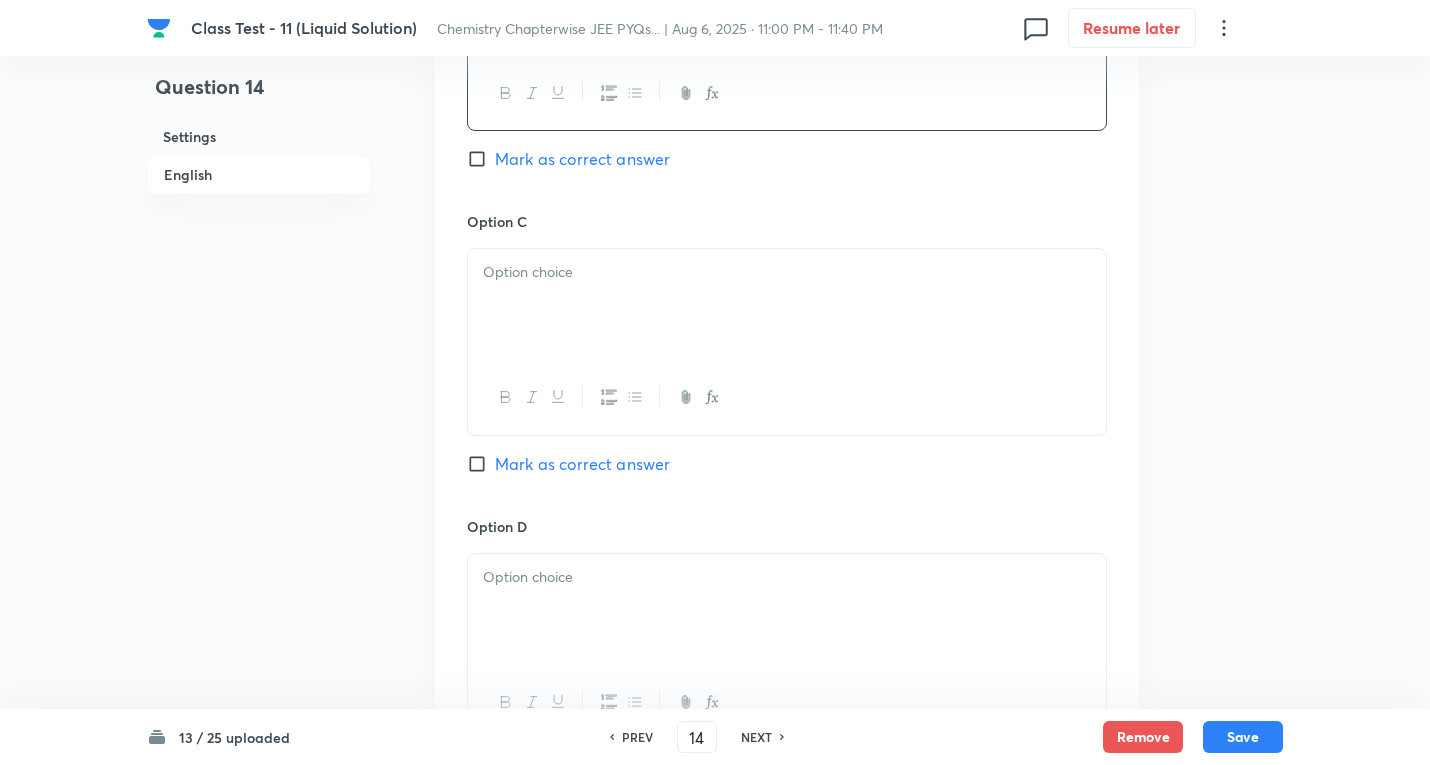 click at bounding box center (787, 305) 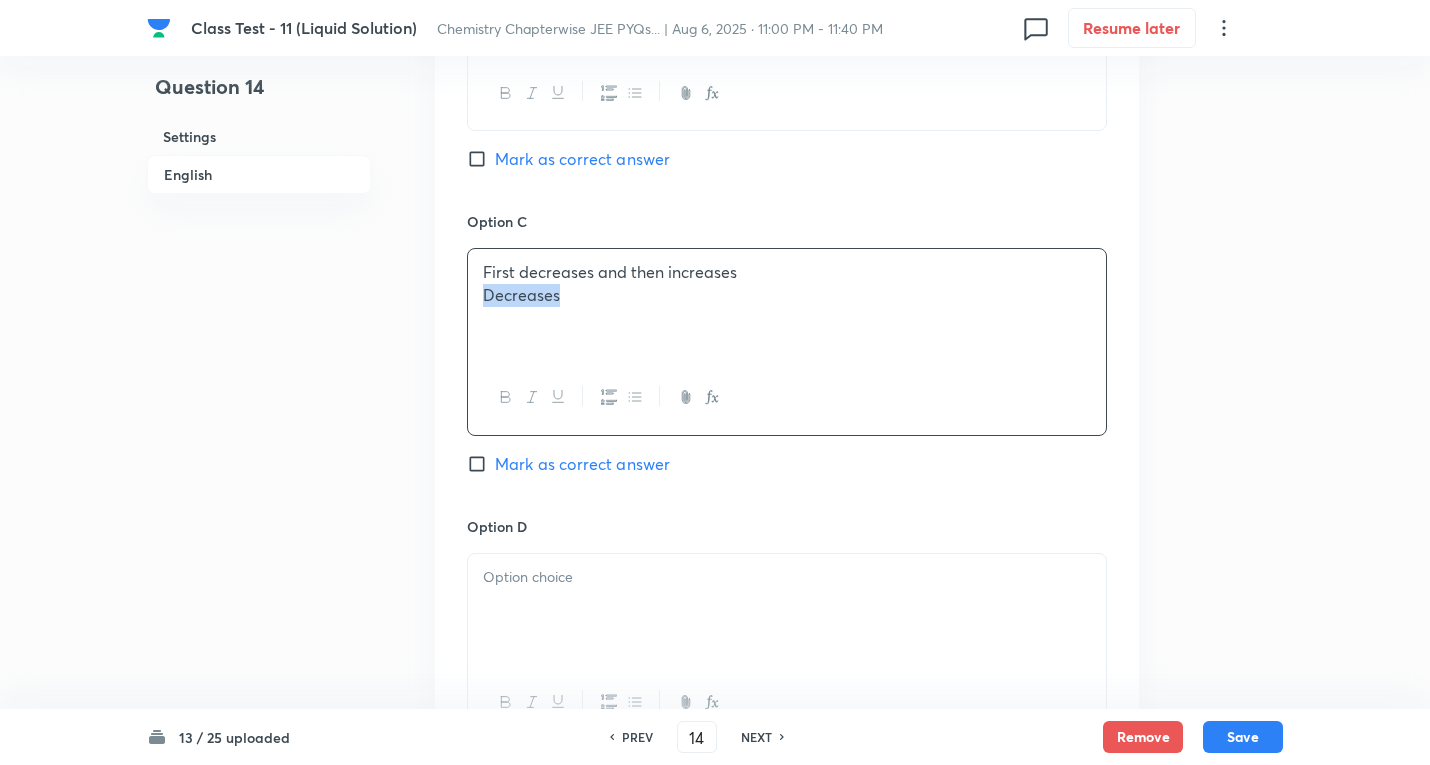 drag, startPoint x: 913, startPoint y: 327, endPoint x: 929, endPoint y: 327, distance: 16 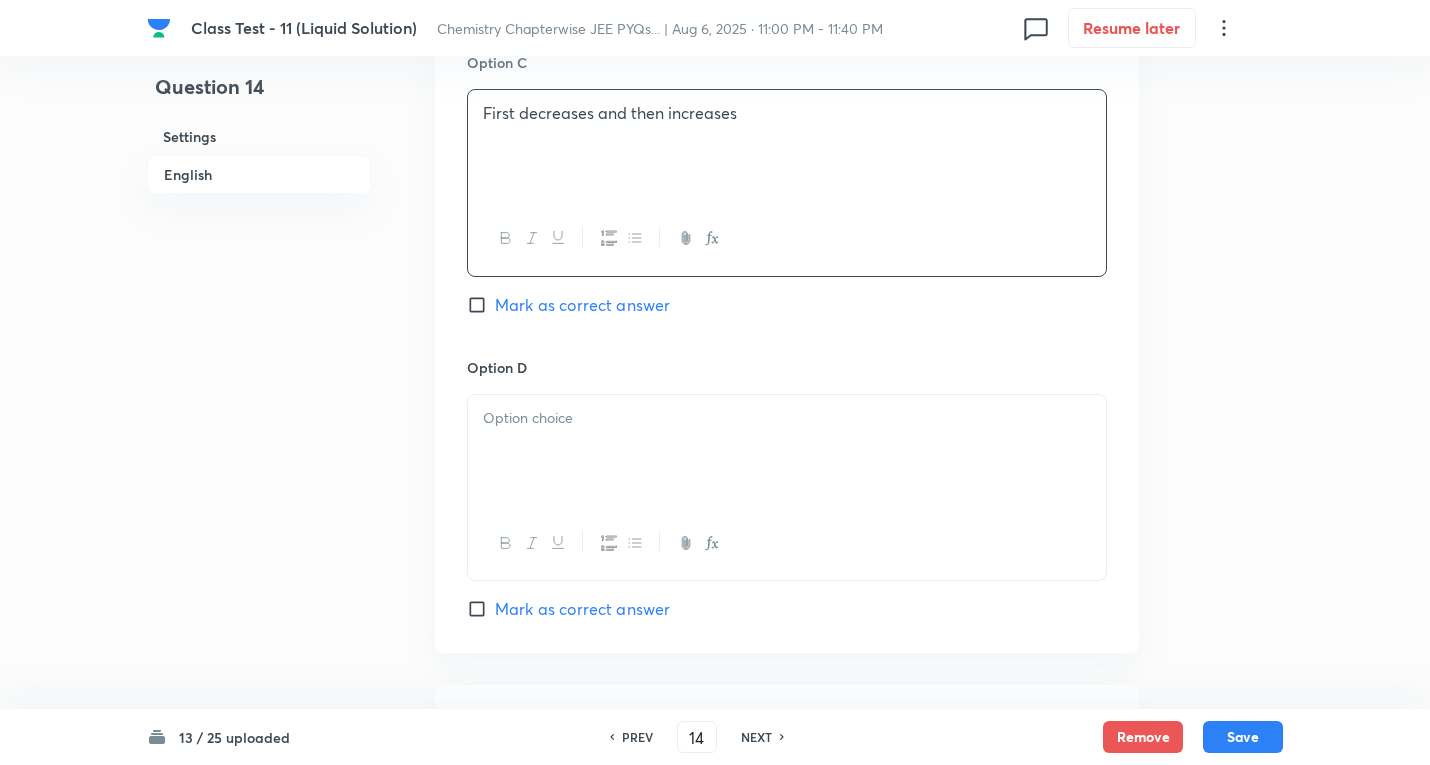 scroll, scrollTop: 1700, scrollLeft: 0, axis: vertical 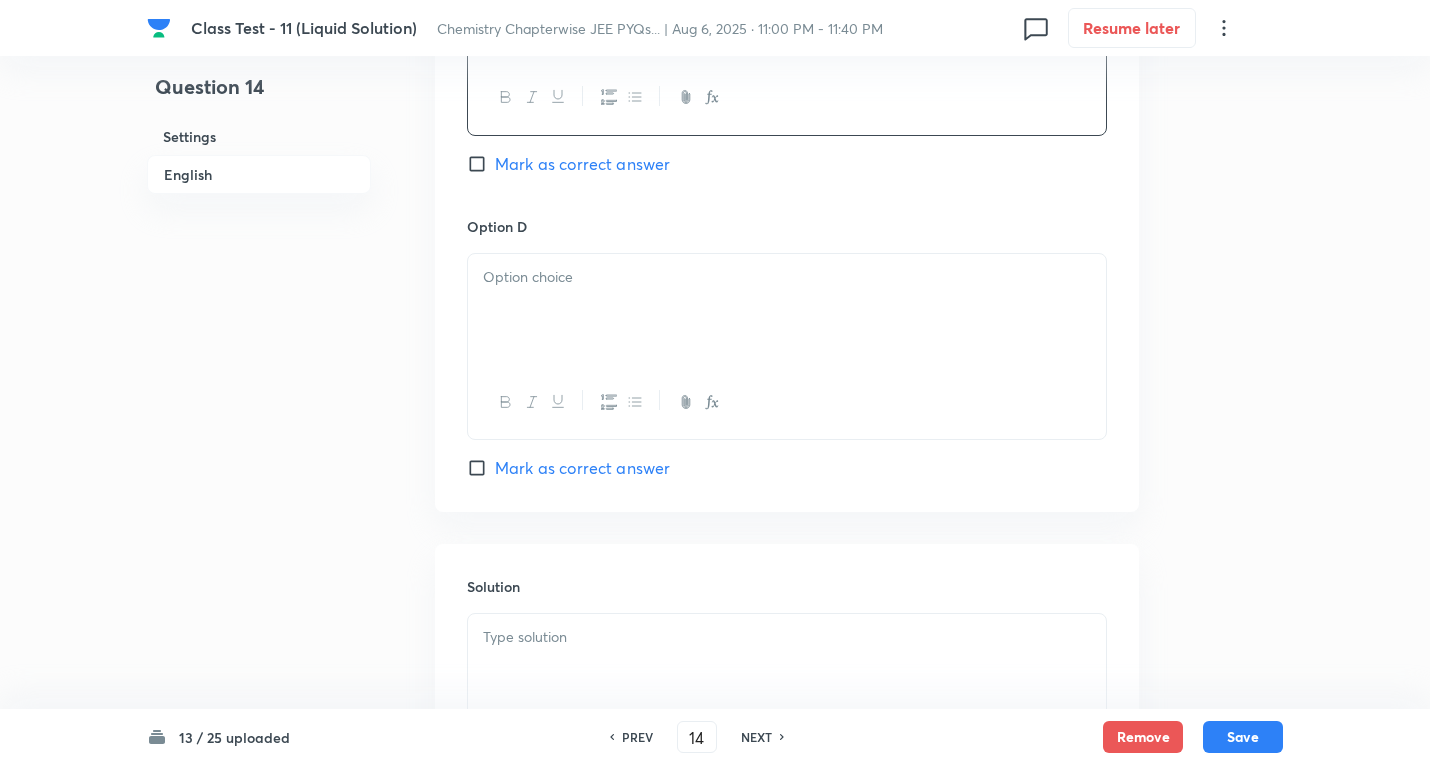 drag, startPoint x: 545, startPoint y: 278, endPoint x: 501, endPoint y: 309, distance: 53.823788 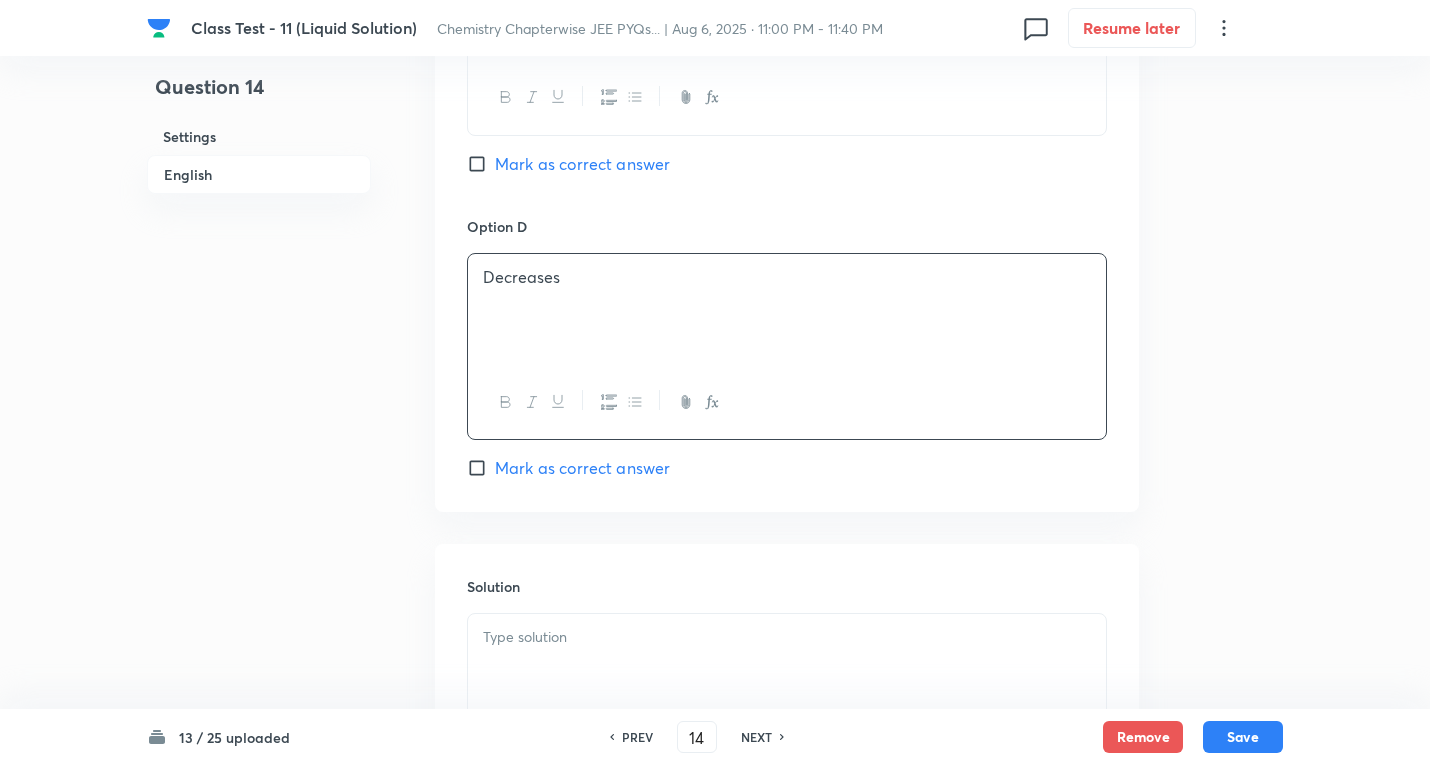 click on "Mark as correct answer" at bounding box center (582, 468) 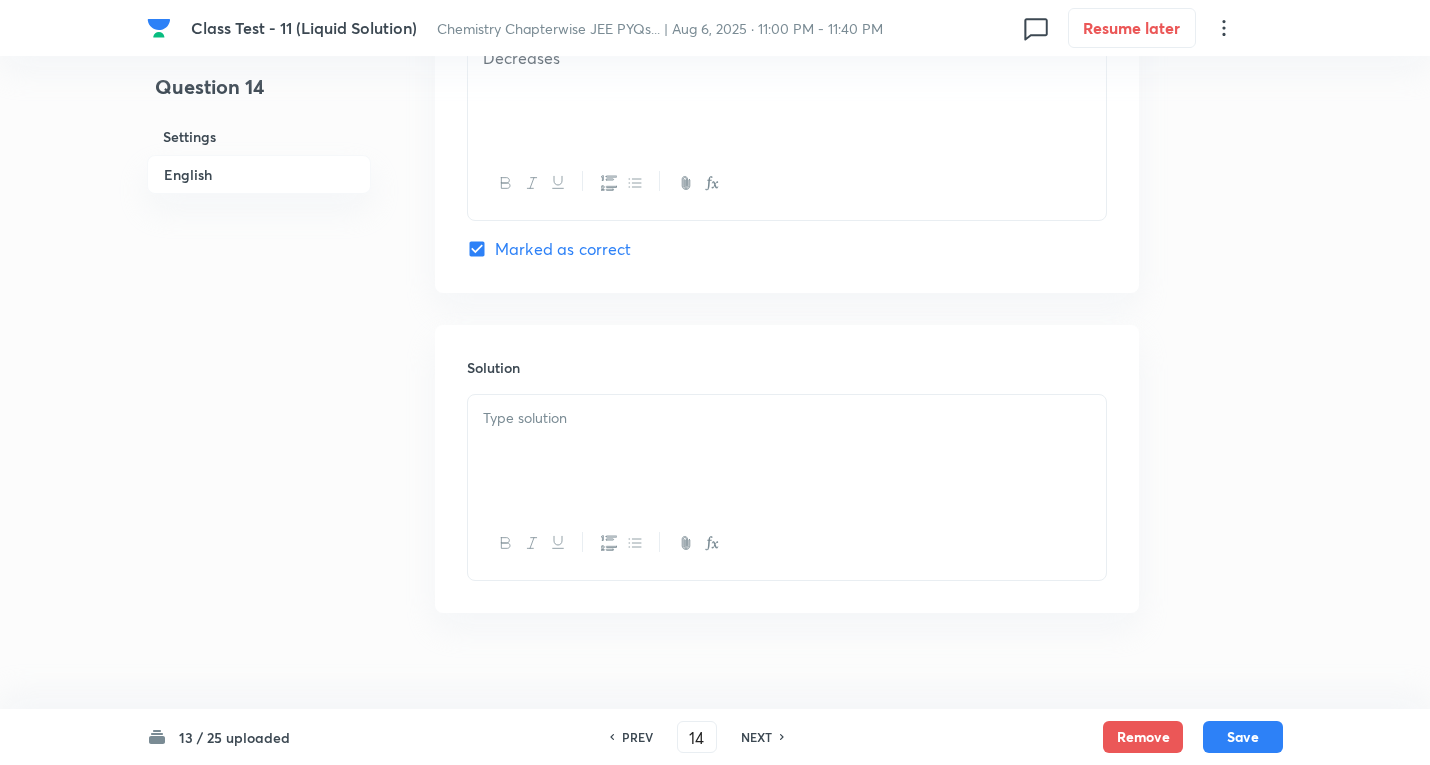scroll, scrollTop: 1943, scrollLeft: 0, axis: vertical 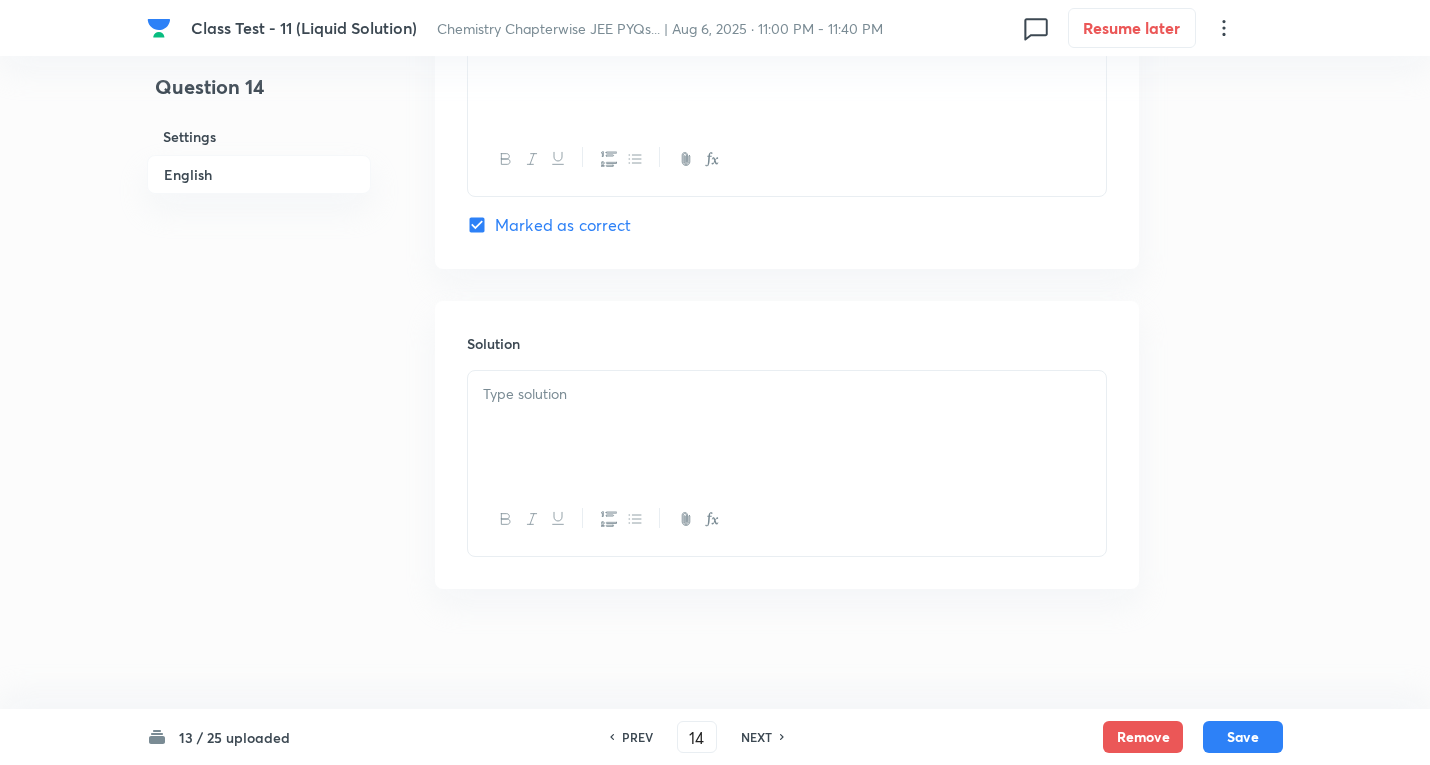 click at bounding box center [787, 427] 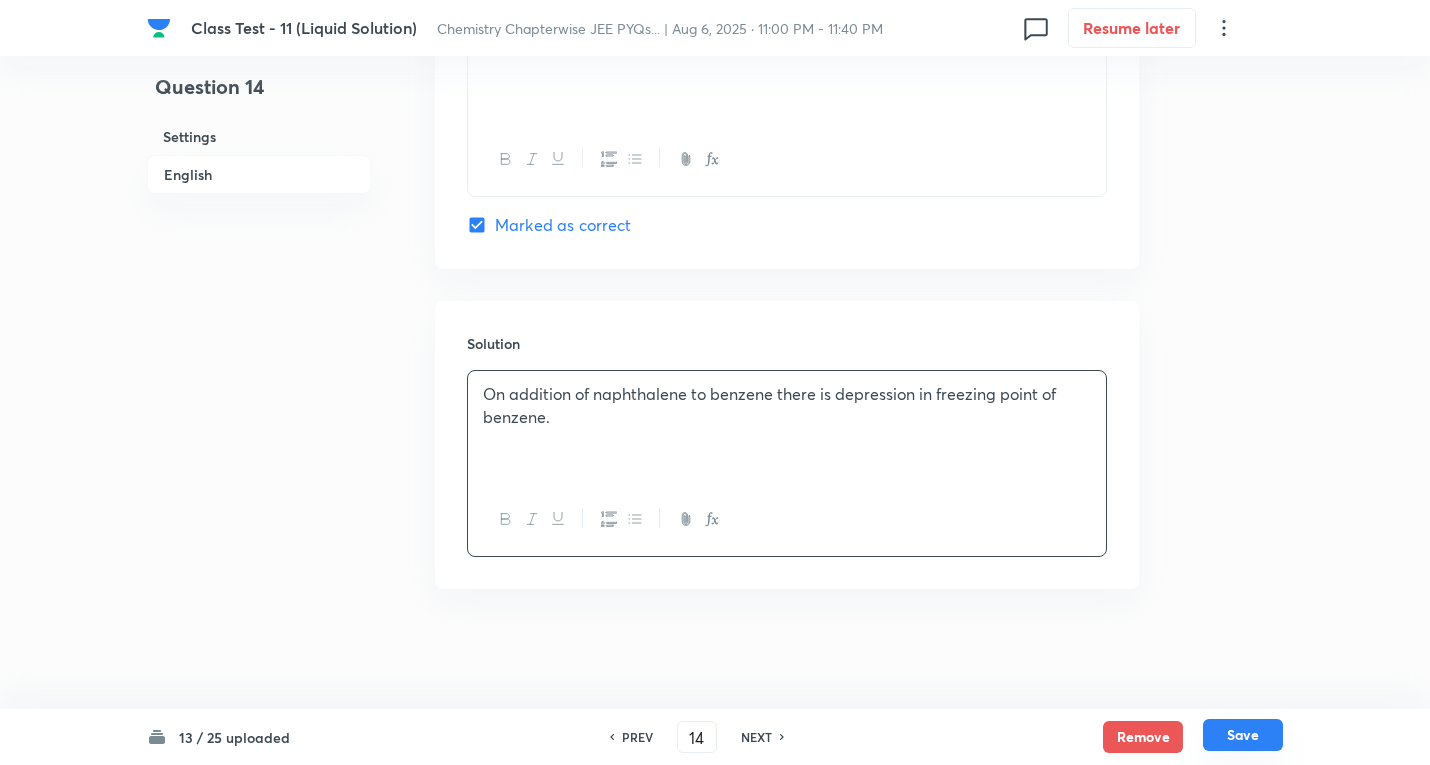 click on "Save" at bounding box center (1243, 735) 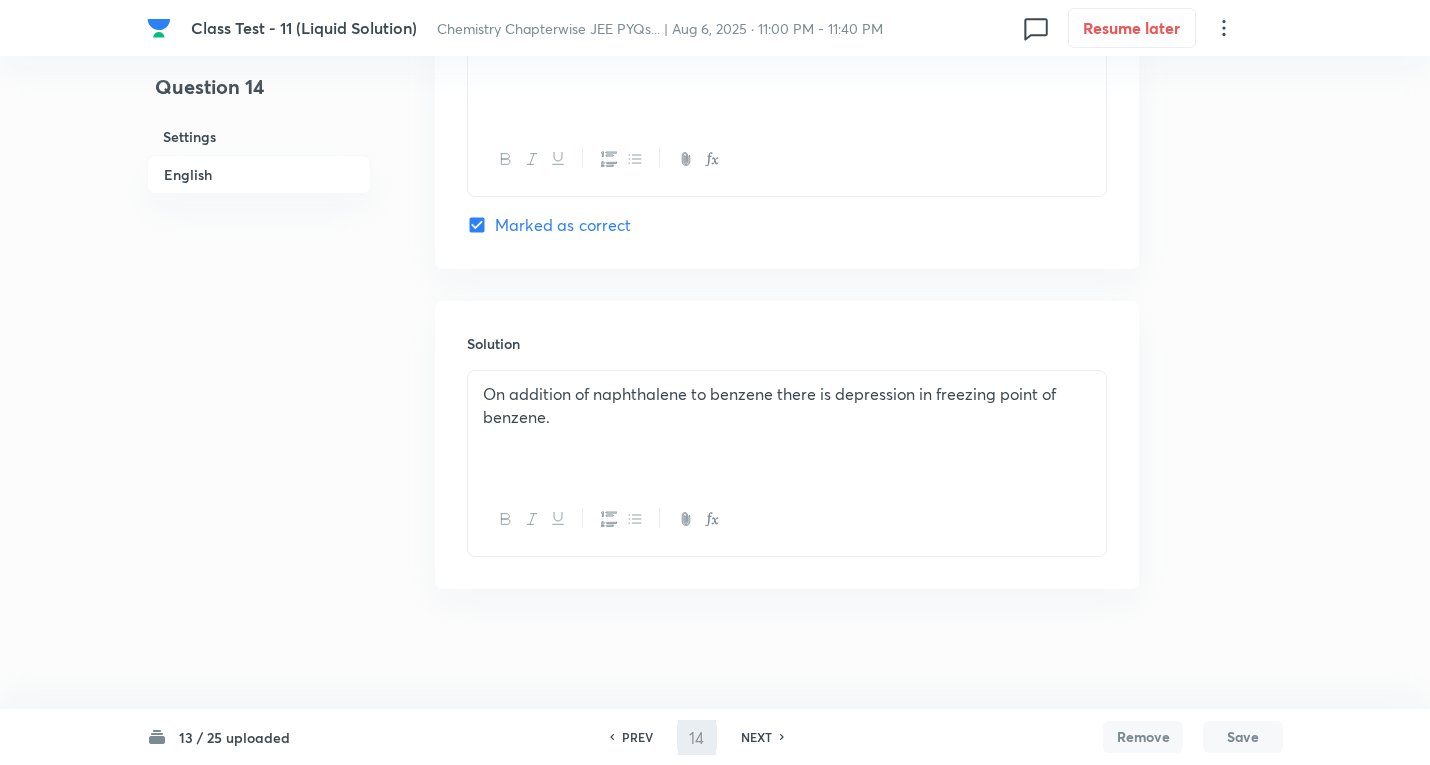 type on "15" 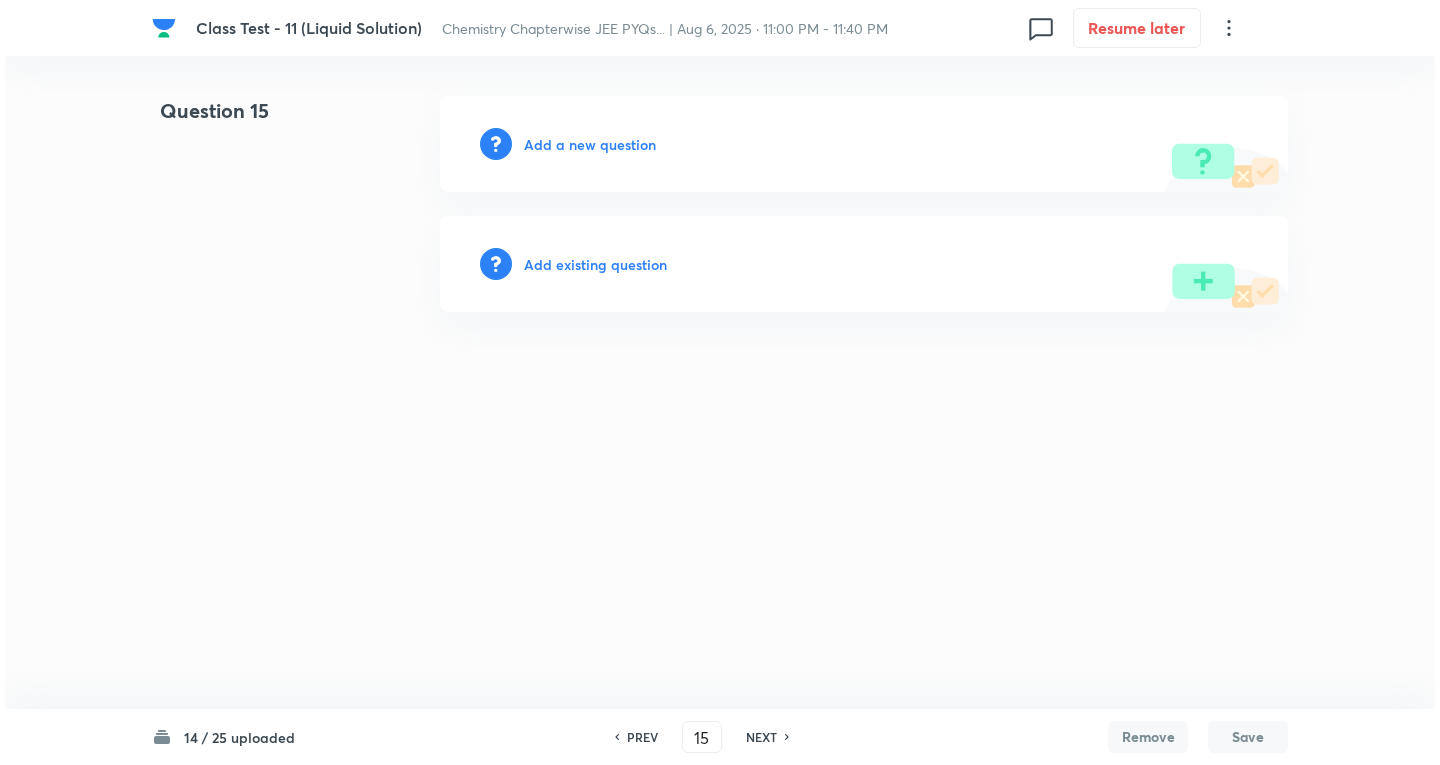 scroll, scrollTop: 0, scrollLeft: 0, axis: both 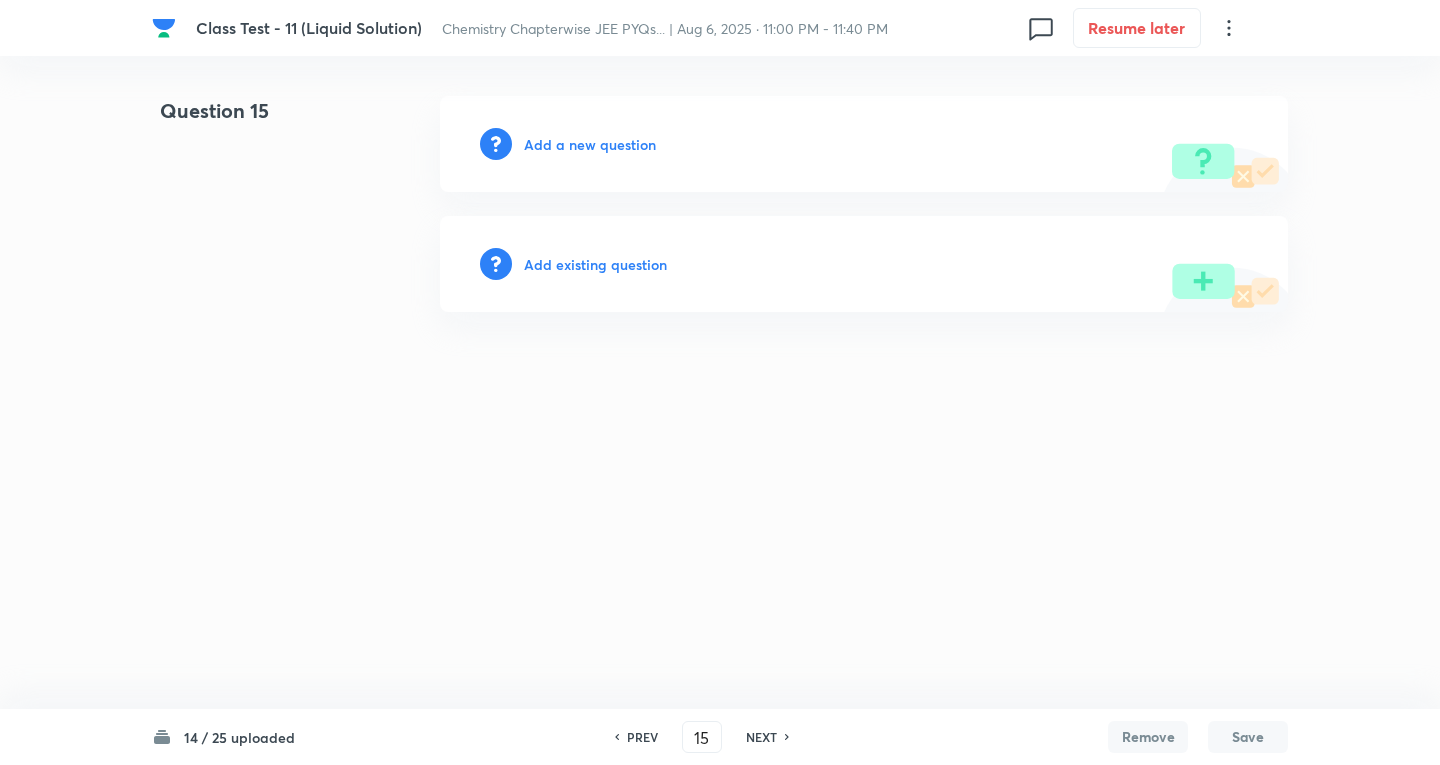 click on "Add a new question" at bounding box center (590, 144) 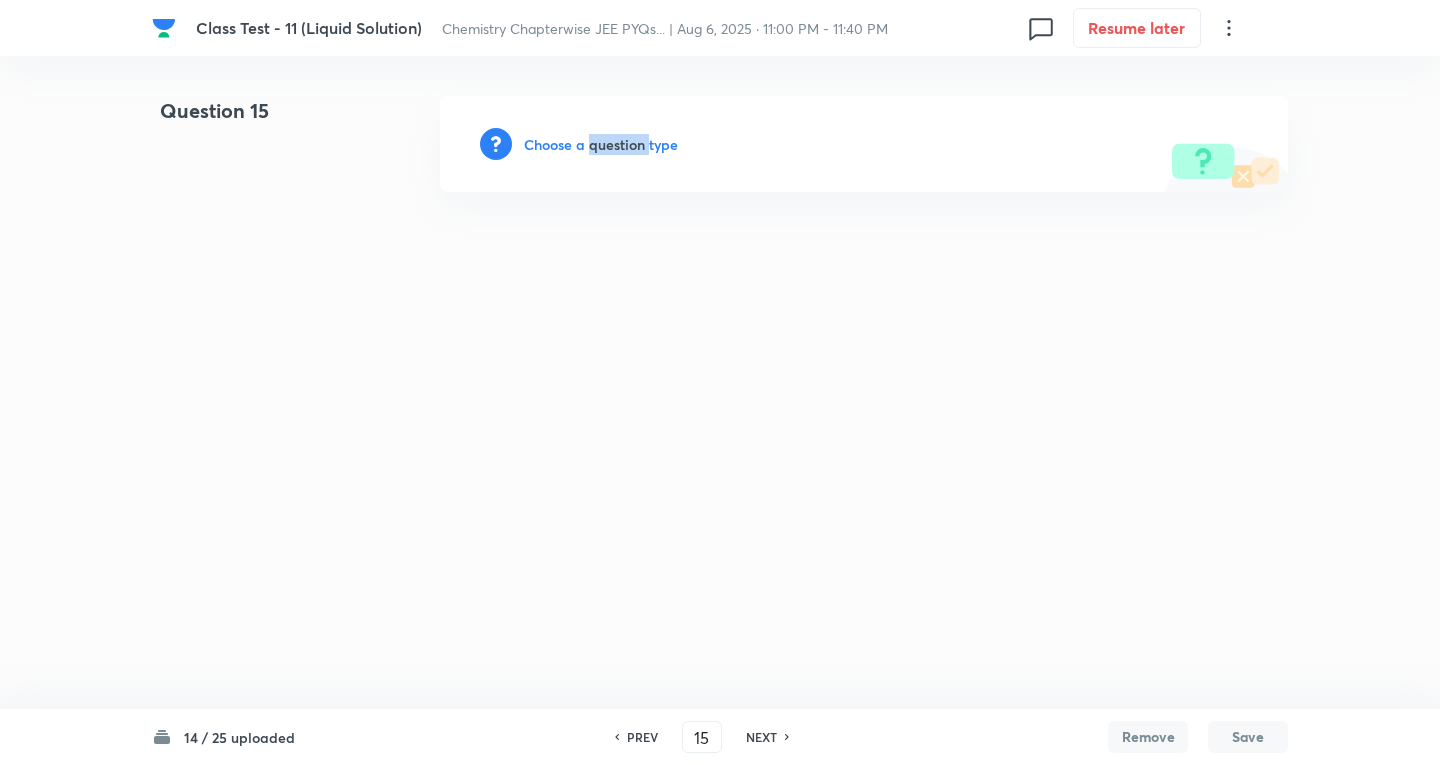 click on "Choose a question type" at bounding box center (601, 144) 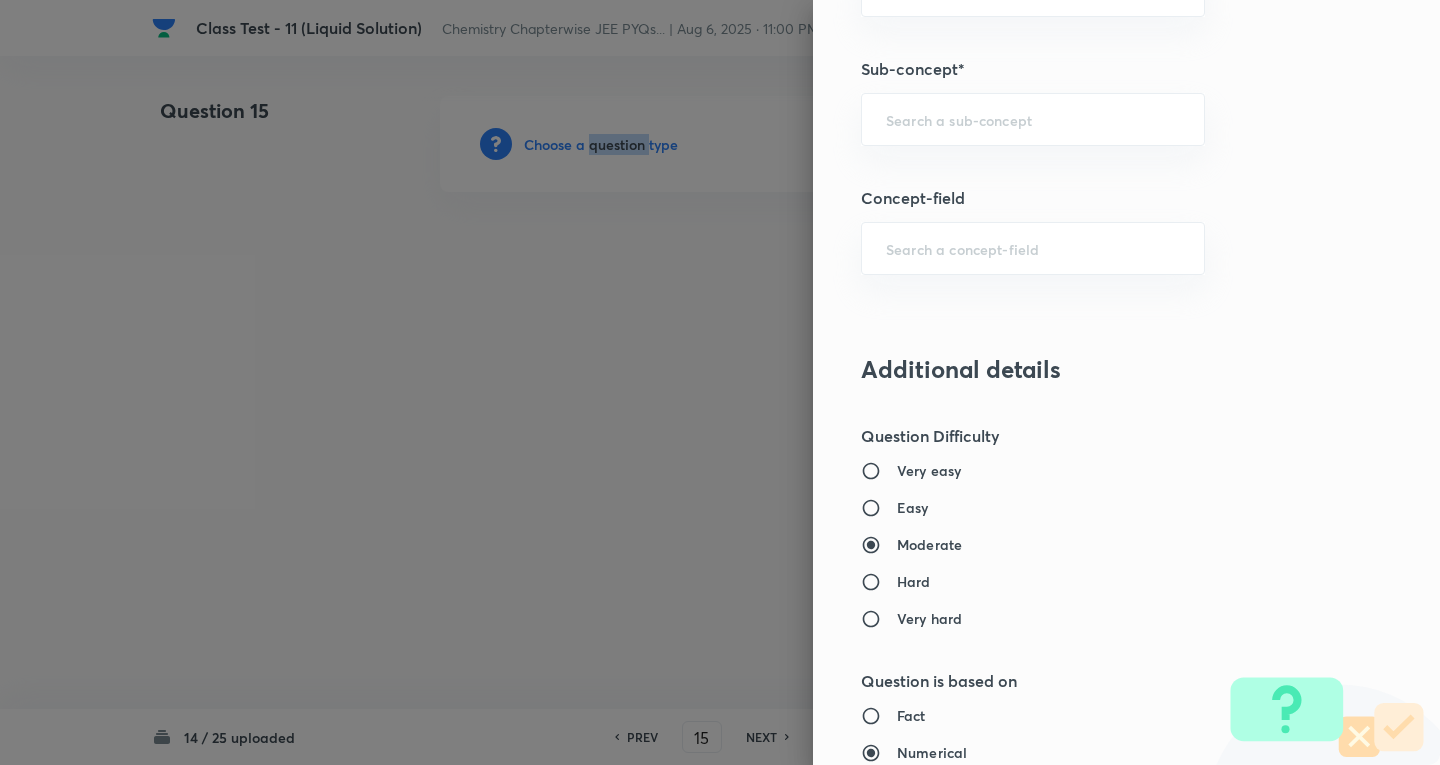 scroll, scrollTop: 1200, scrollLeft: 0, axis: vertical 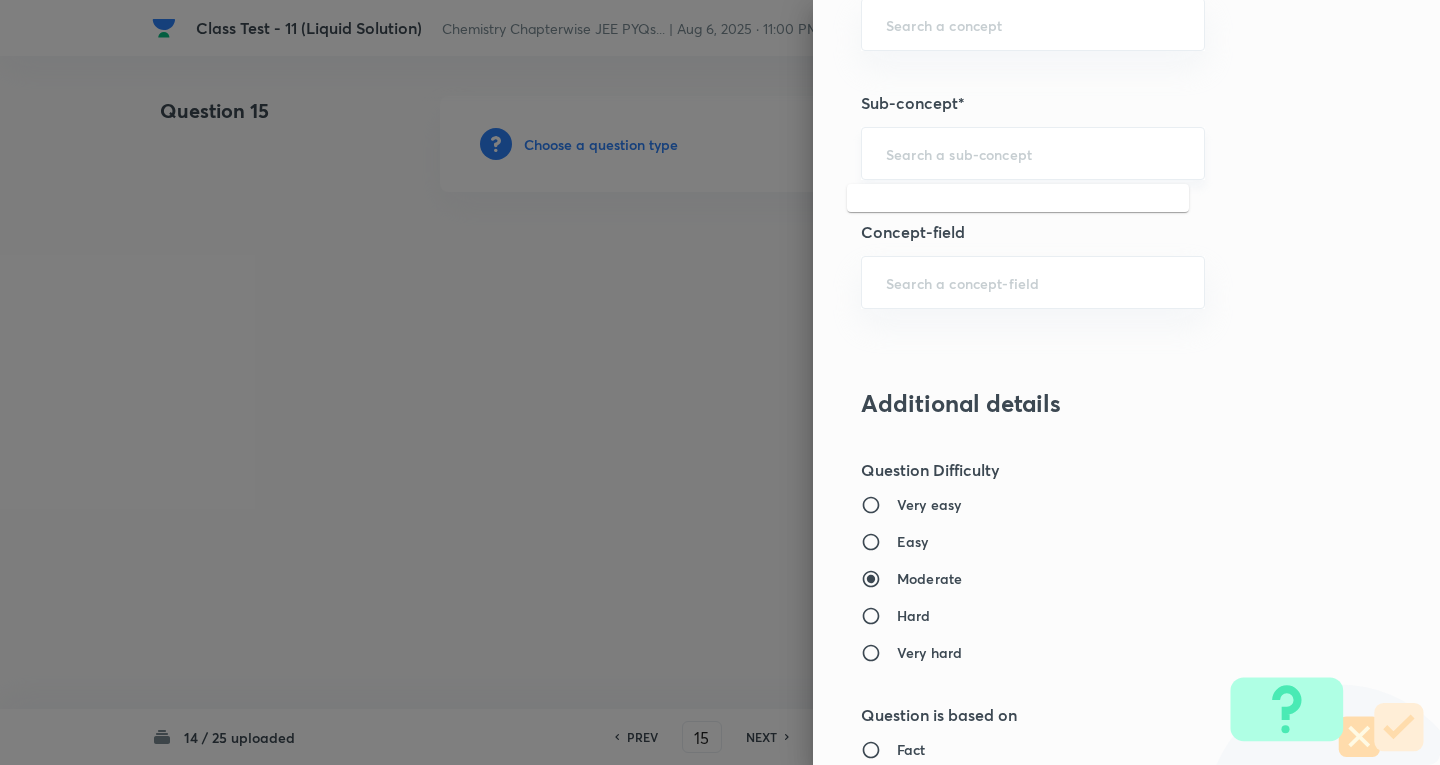 click at bounding box center (1033, 153) 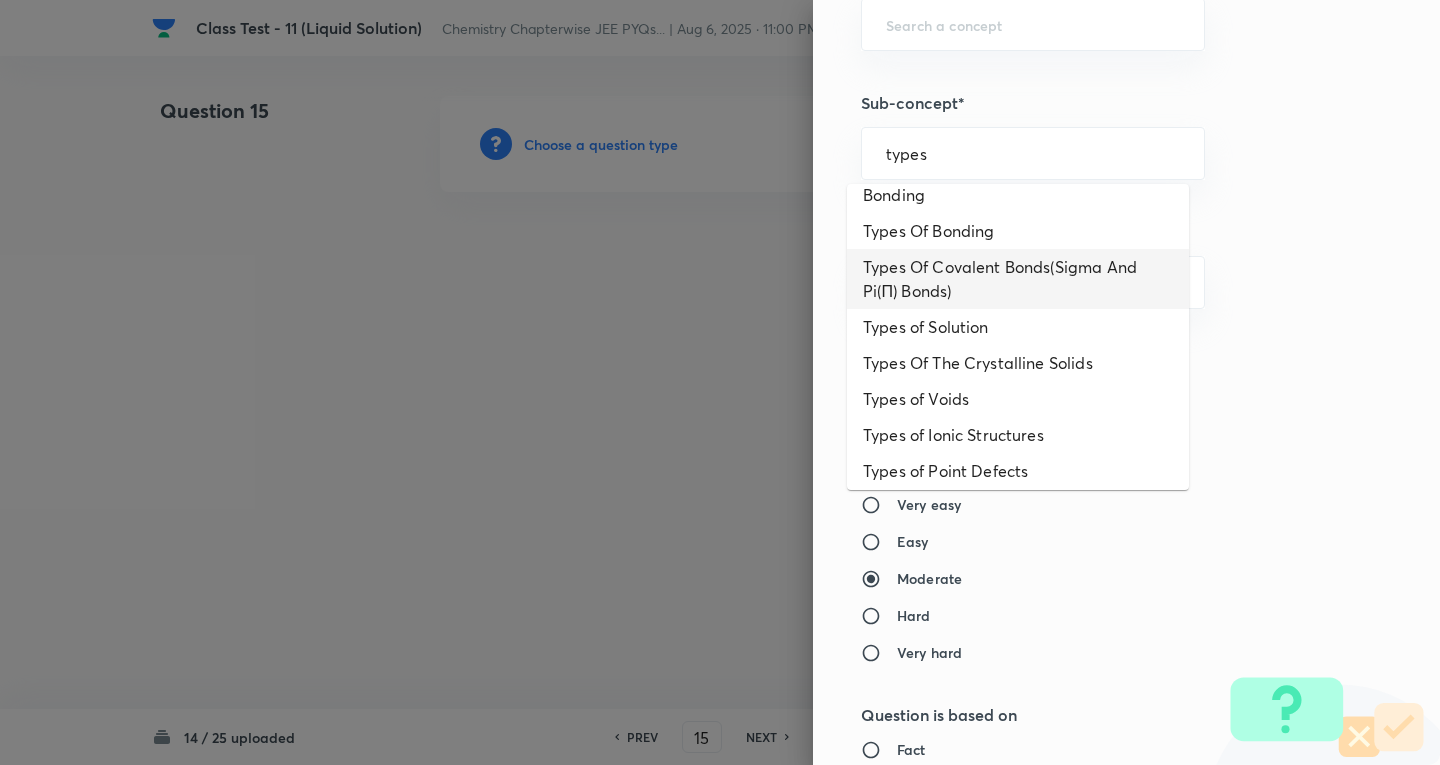 scroll, scrollTop: 400, scrollLeft: 0, axis: vertical 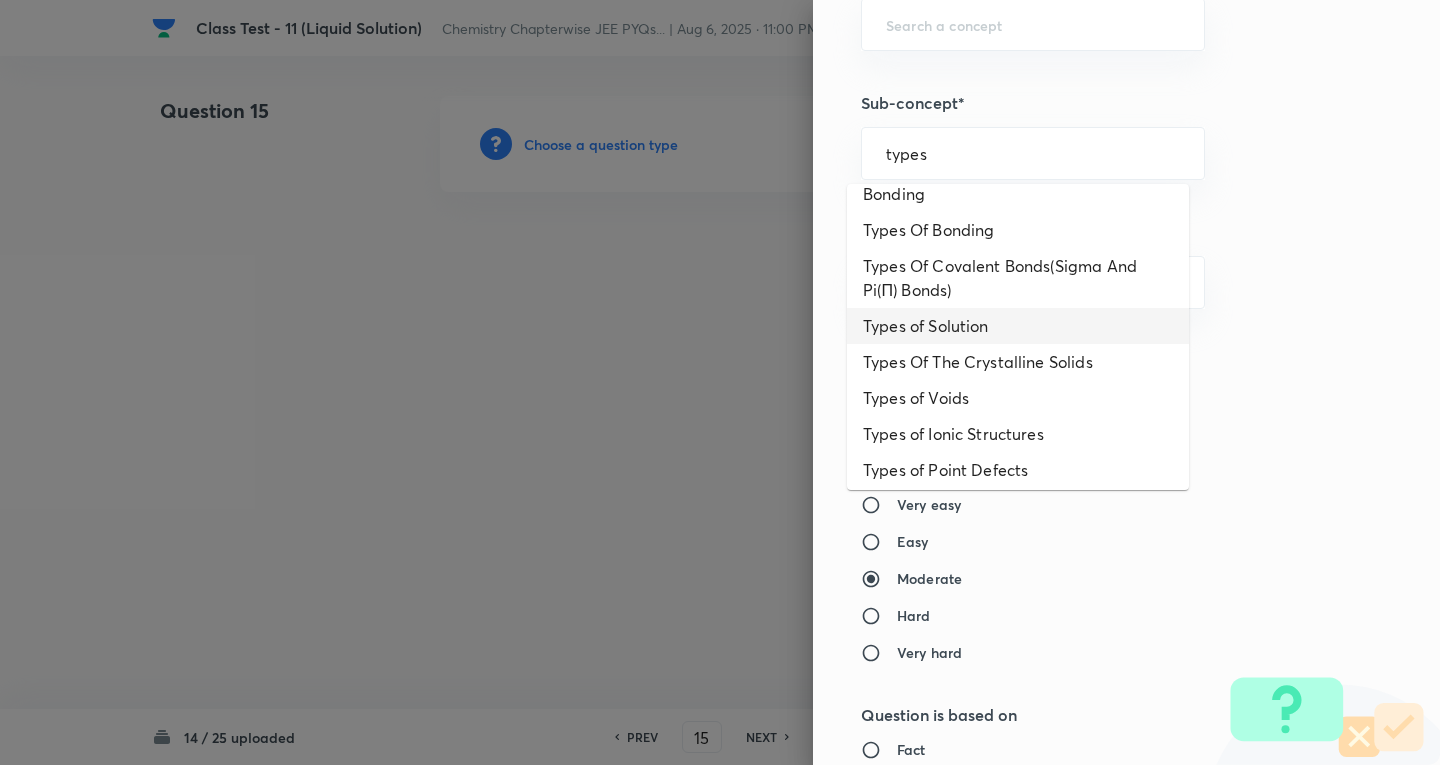 click on "Types of Solution" at bounding box center [1018, 326] 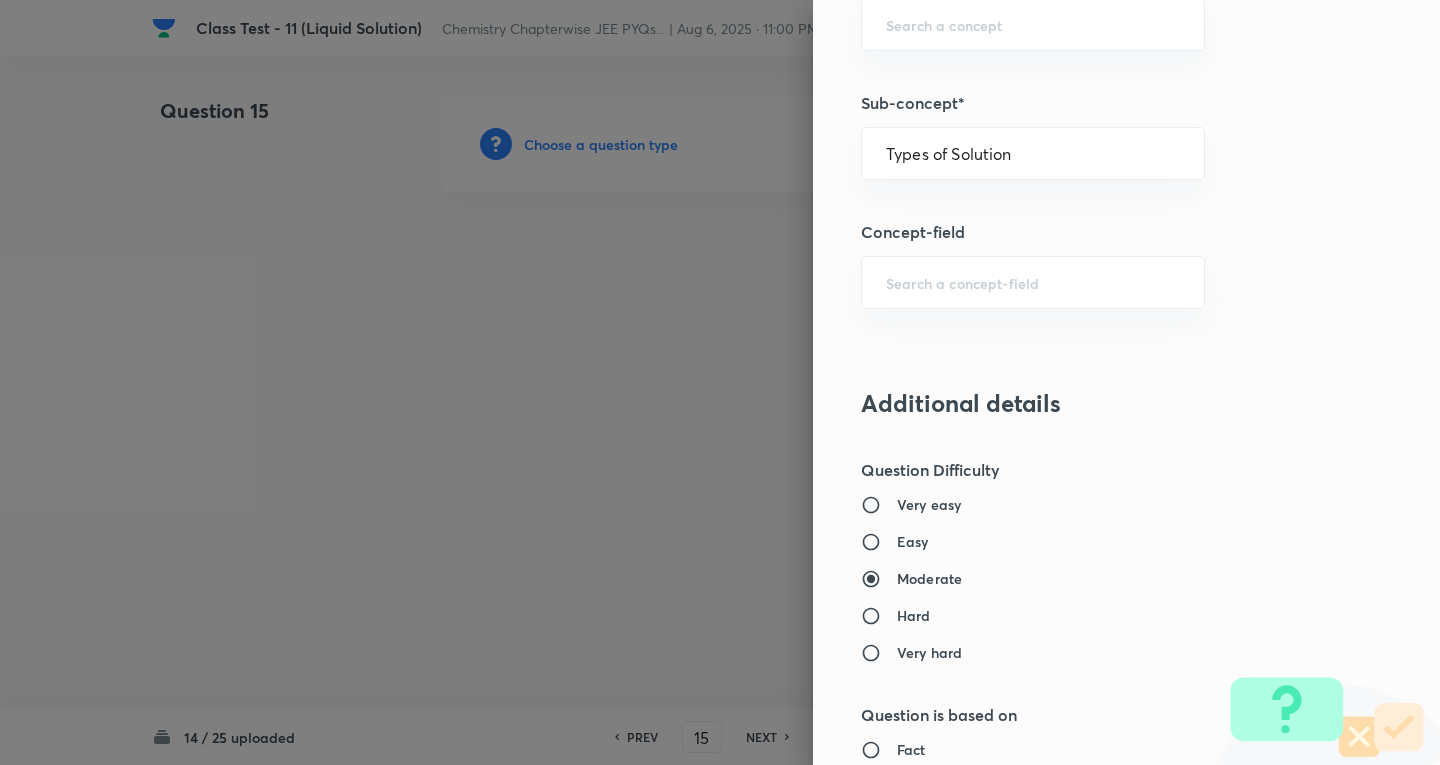type on "Chemistry" 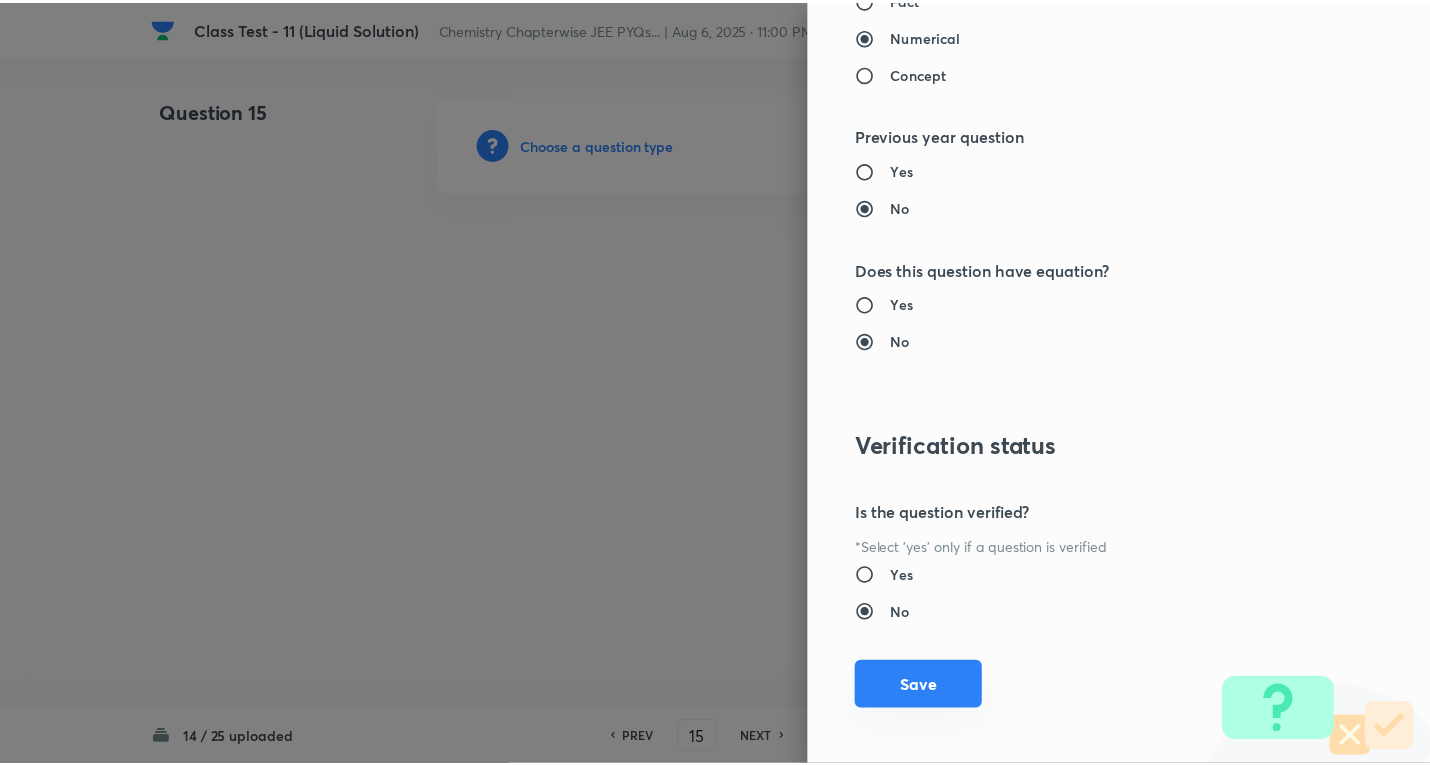 scroll, scrollTop: 1961, scrollLeft: 0, axis: vertical 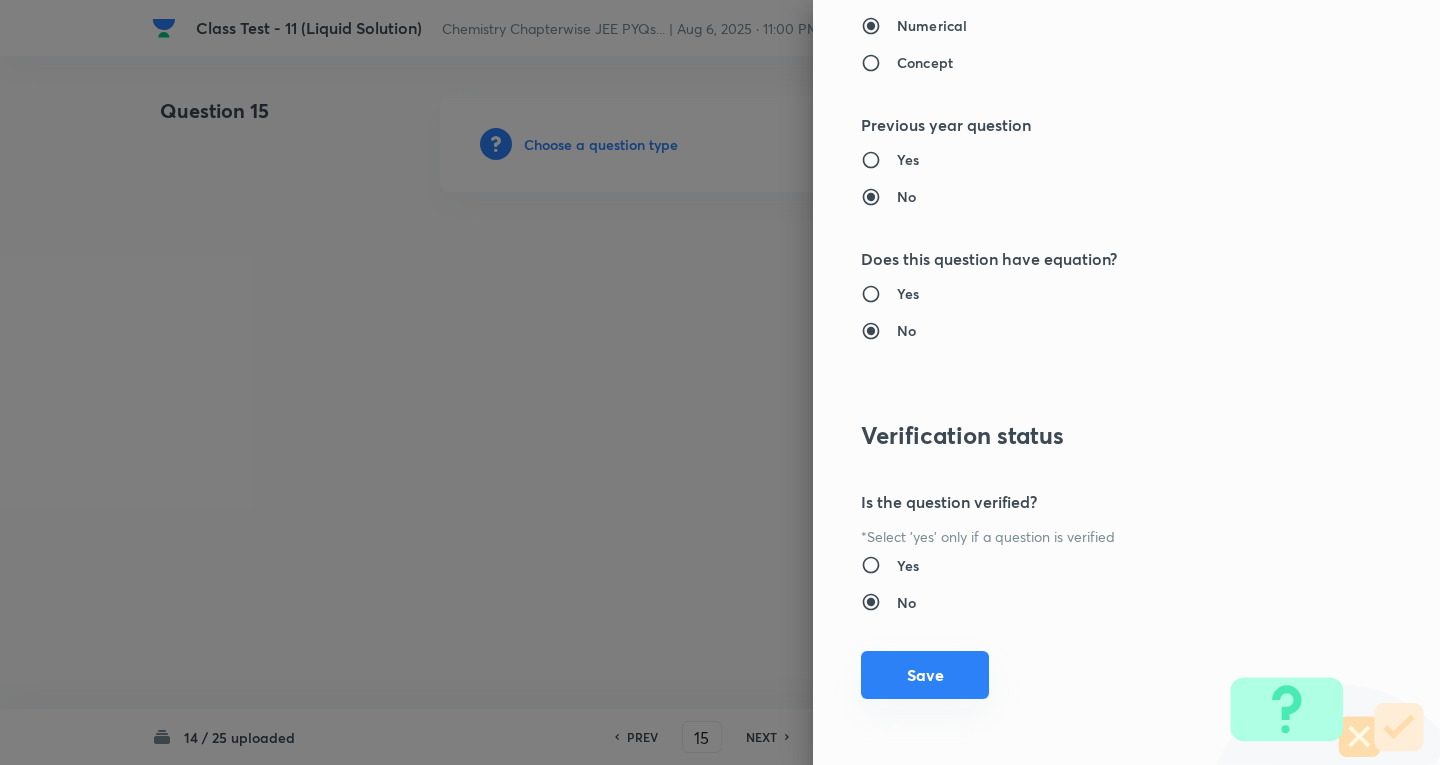 click on "Save" at bounding box center (925, 675) 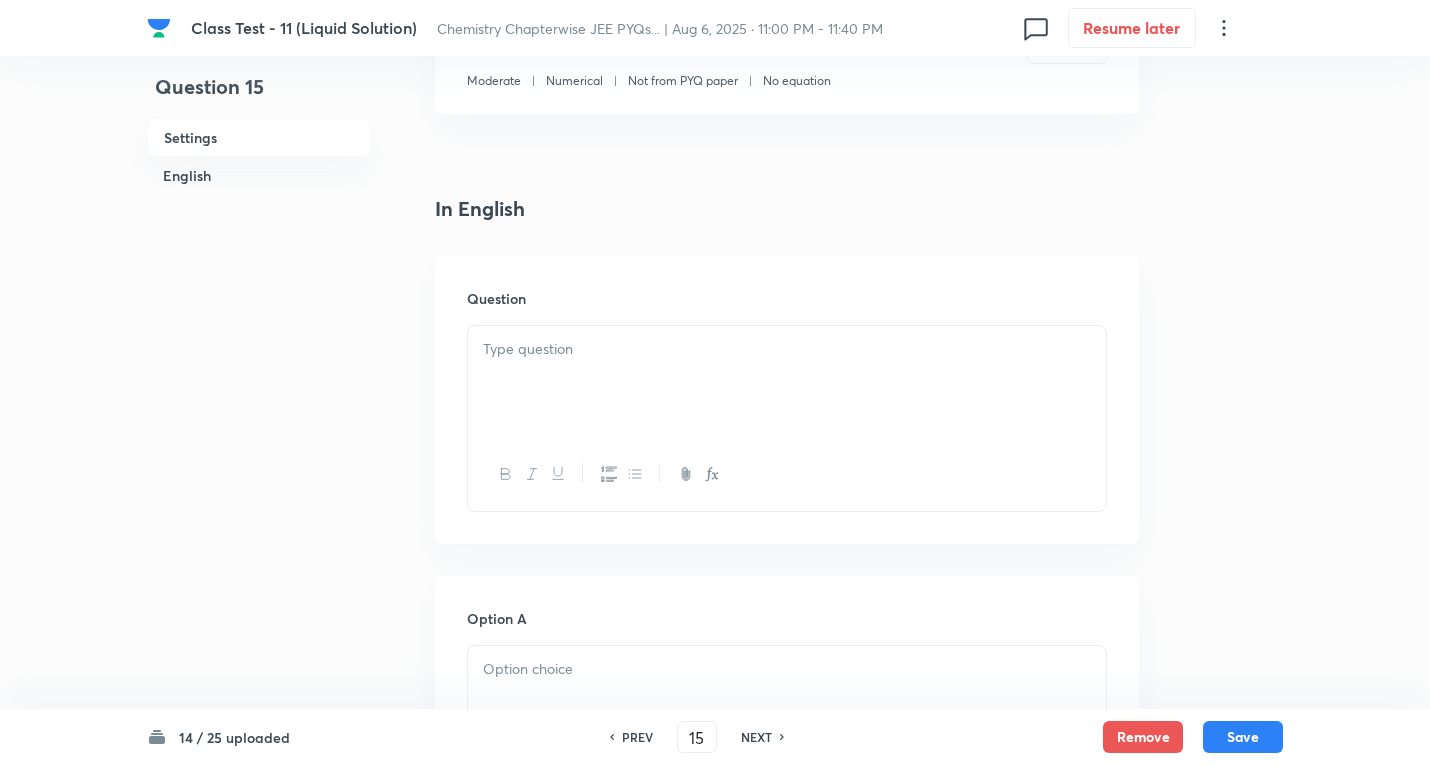 scroll, scrollTop: 400, scrollLeft: 0, axis: vertical 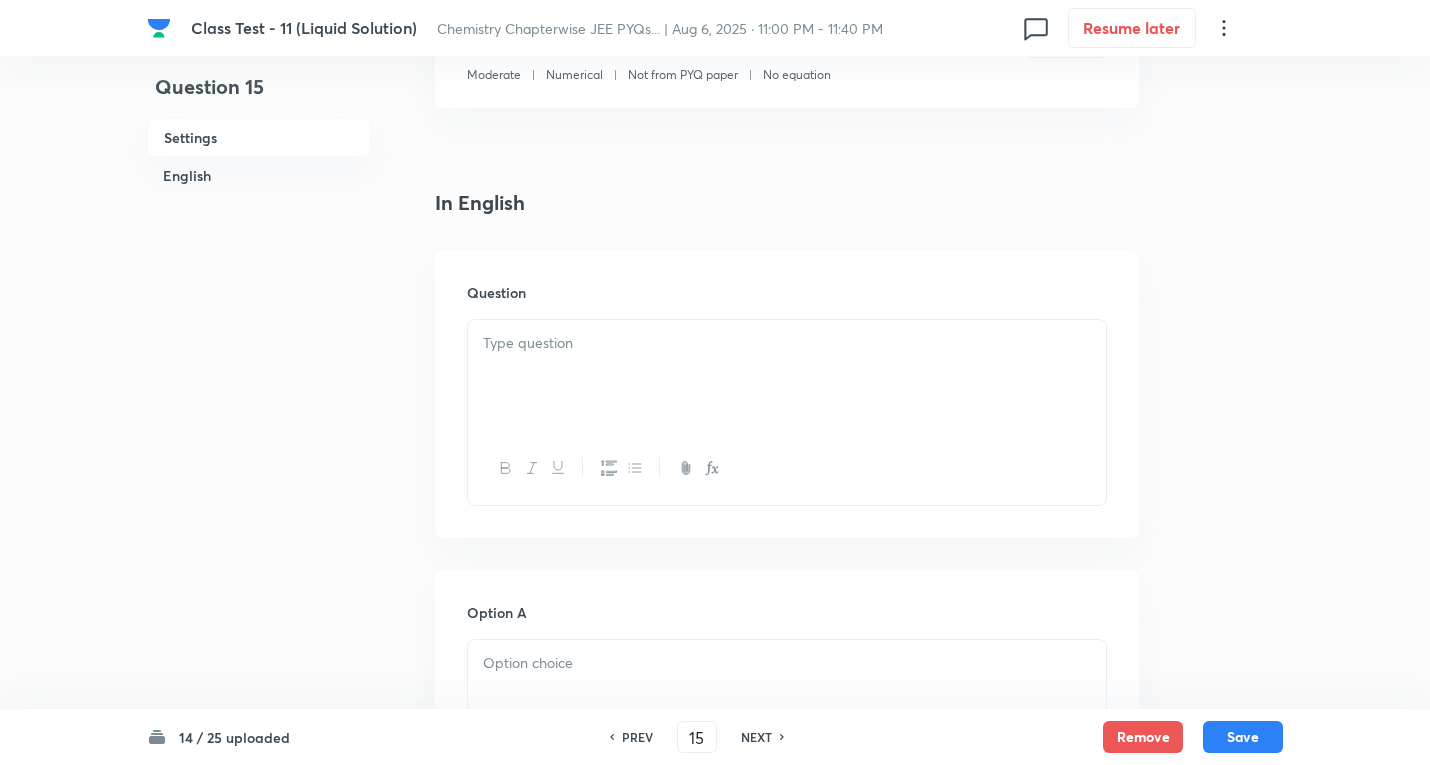 click at bounding box center [787, 376] 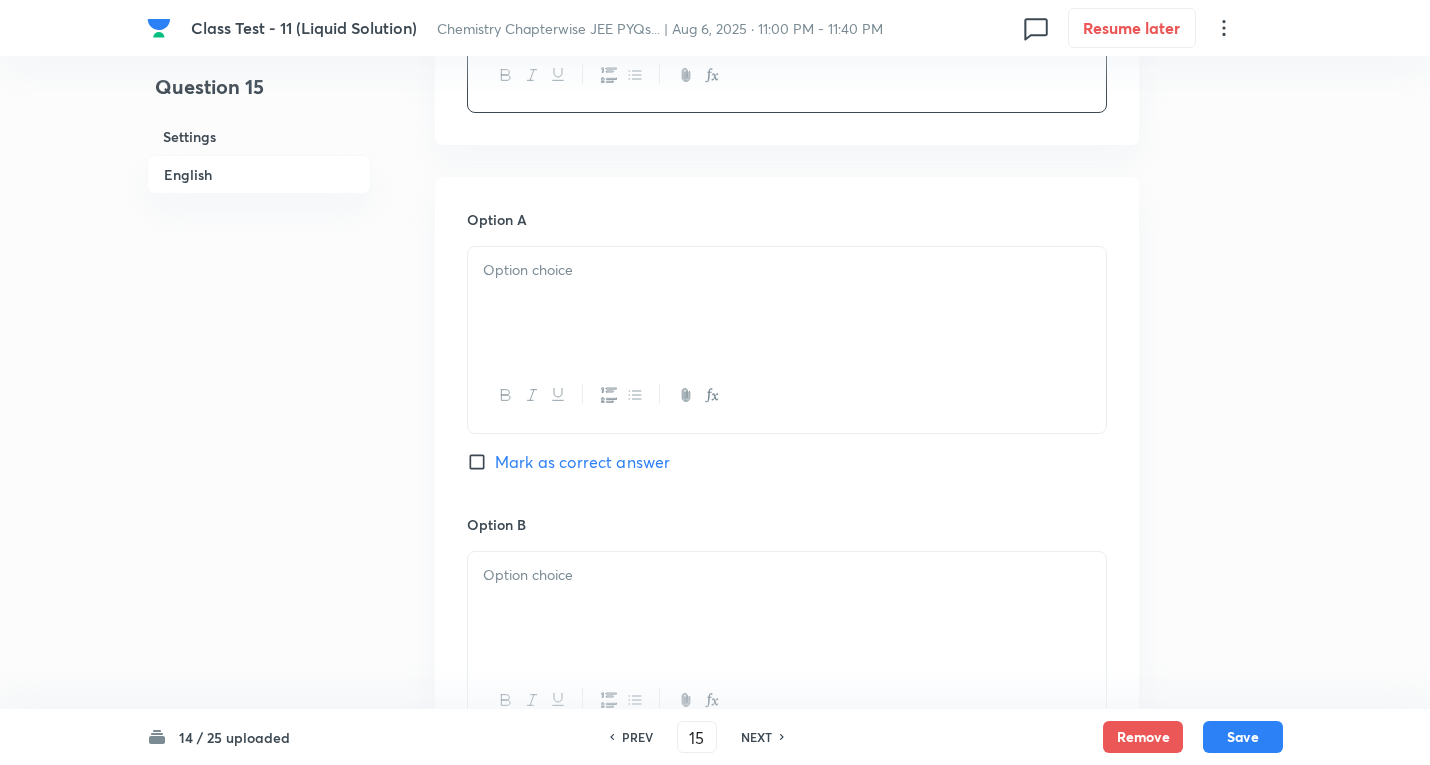 scroll, scrollTop: 800, scrollLeft: 0, axis: vertical 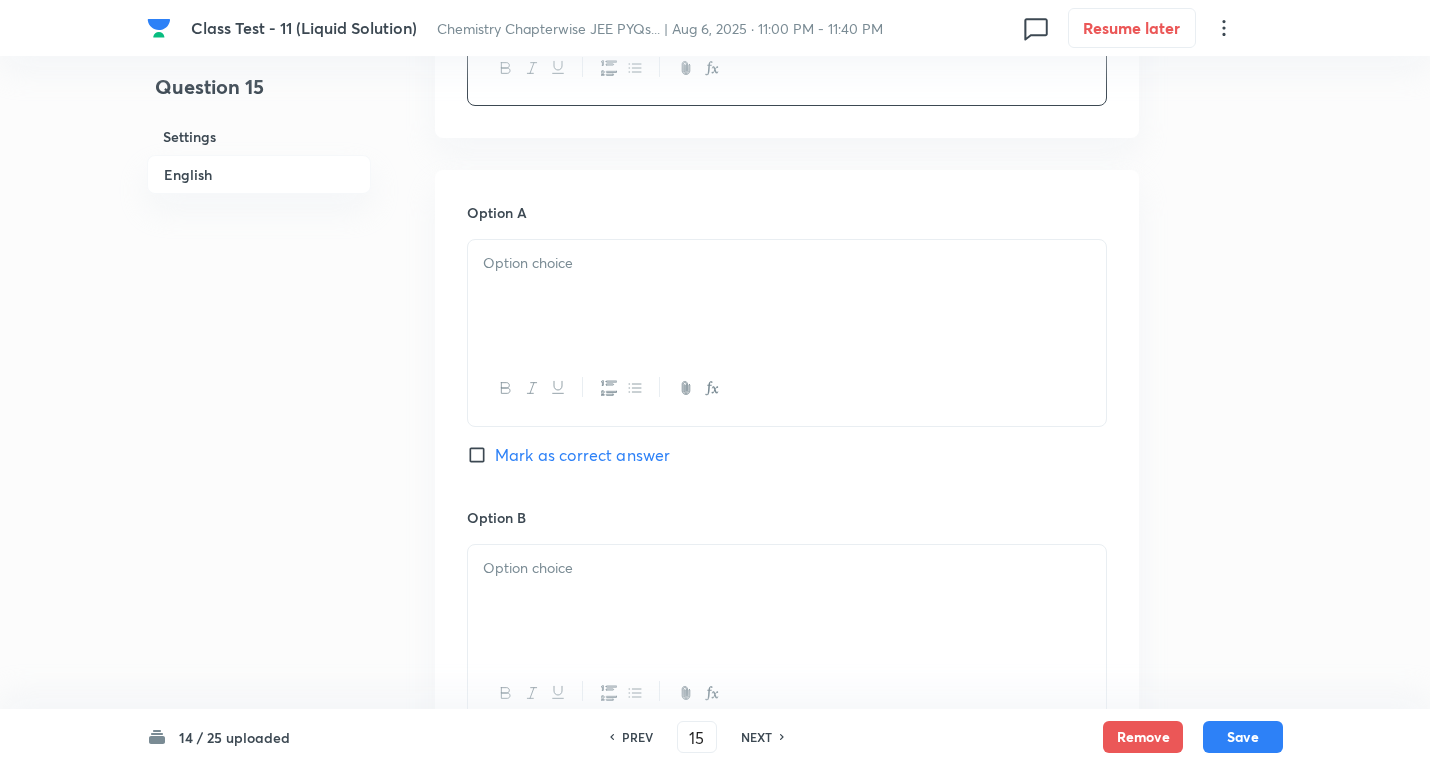 click at bounding box center (787, 296) 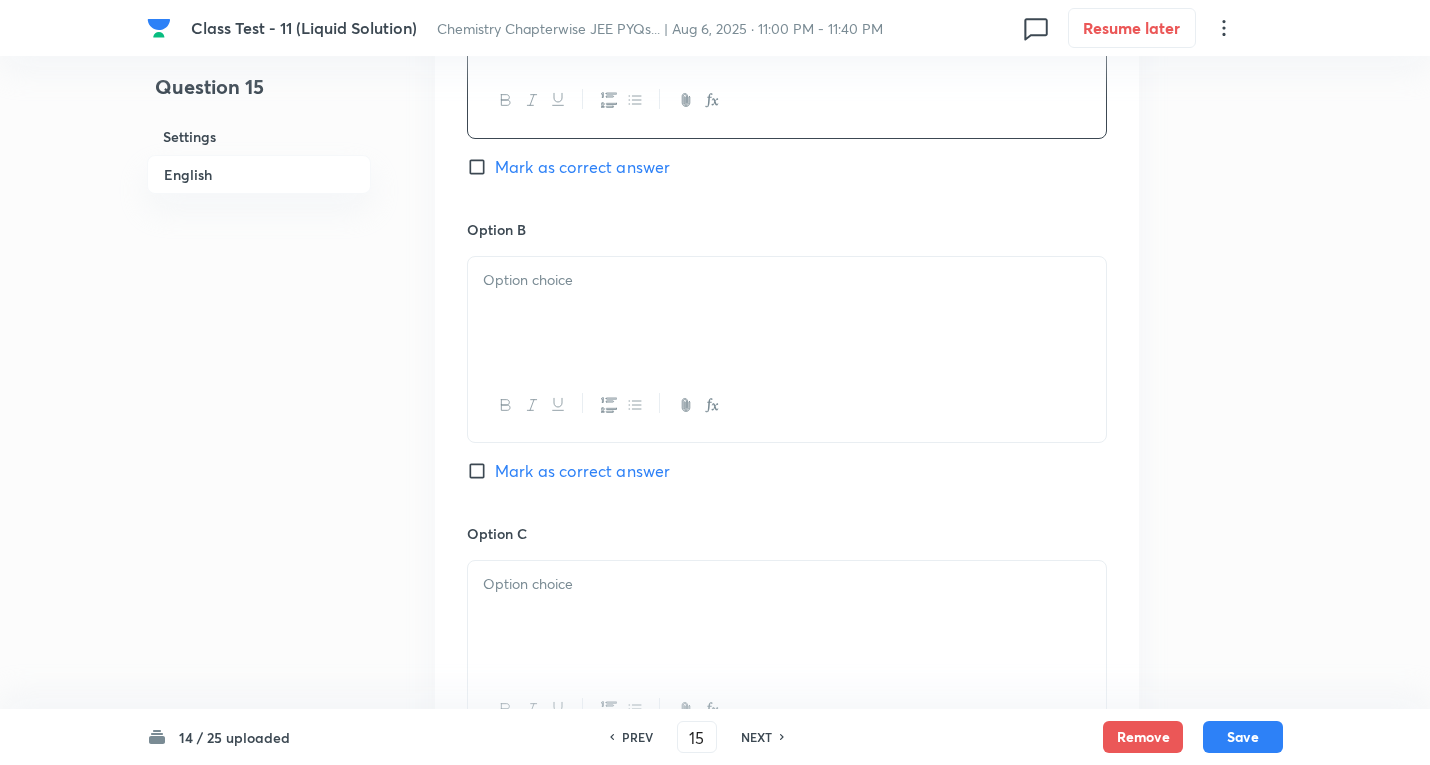 scroll, scrollTop: 1100, scrollLeft: 0, axis: vertical 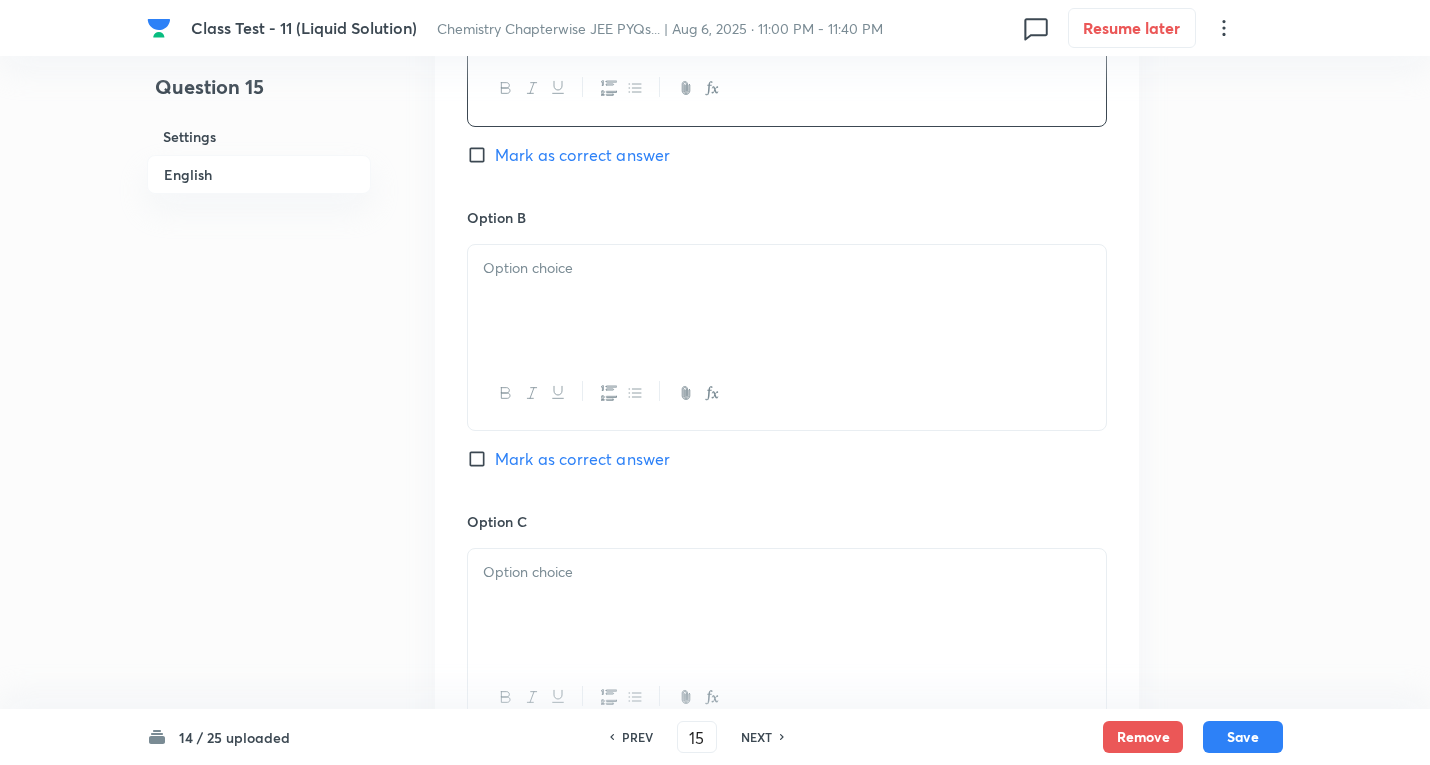 click at bounding box center (787, 301) 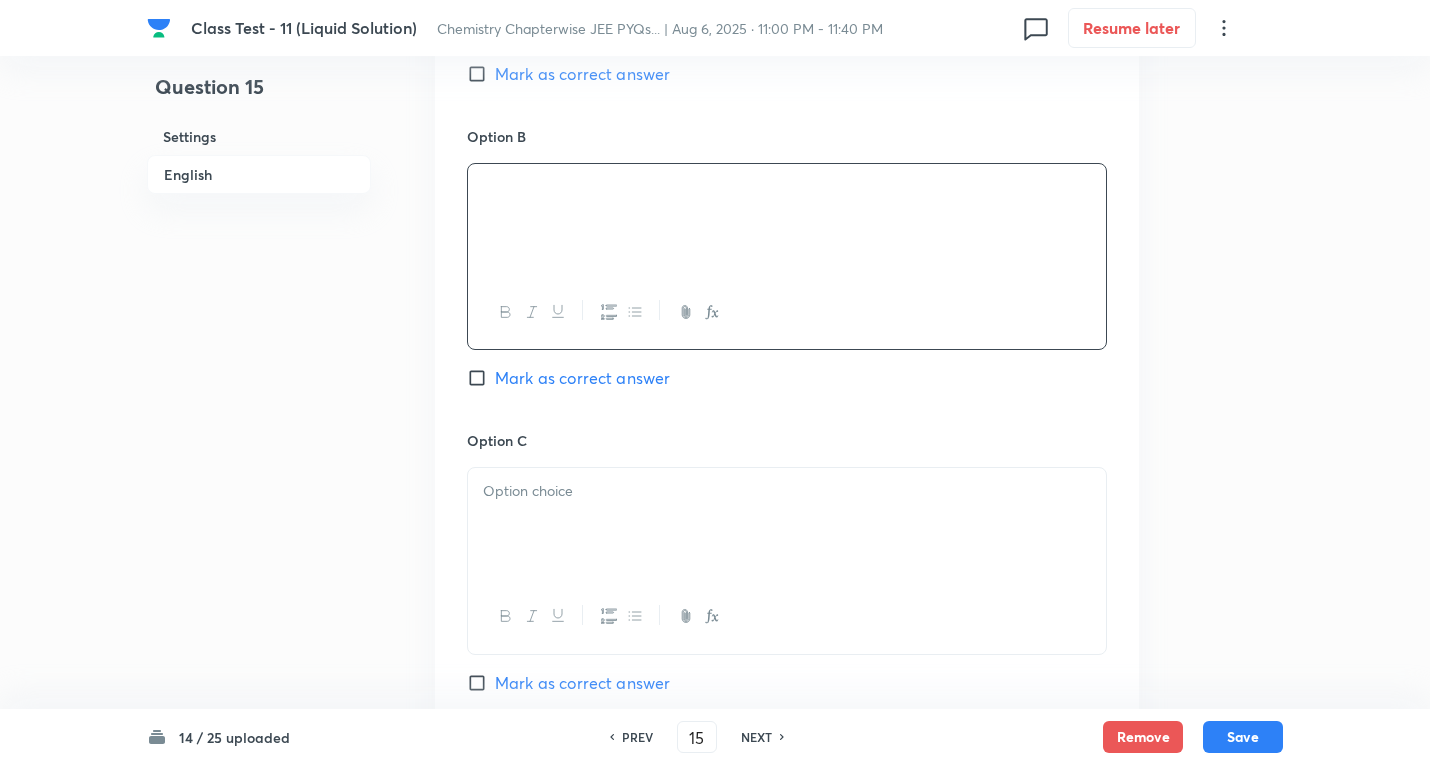scroll, scrollTop: 1500, scrollLeft: 0, axis: vertical 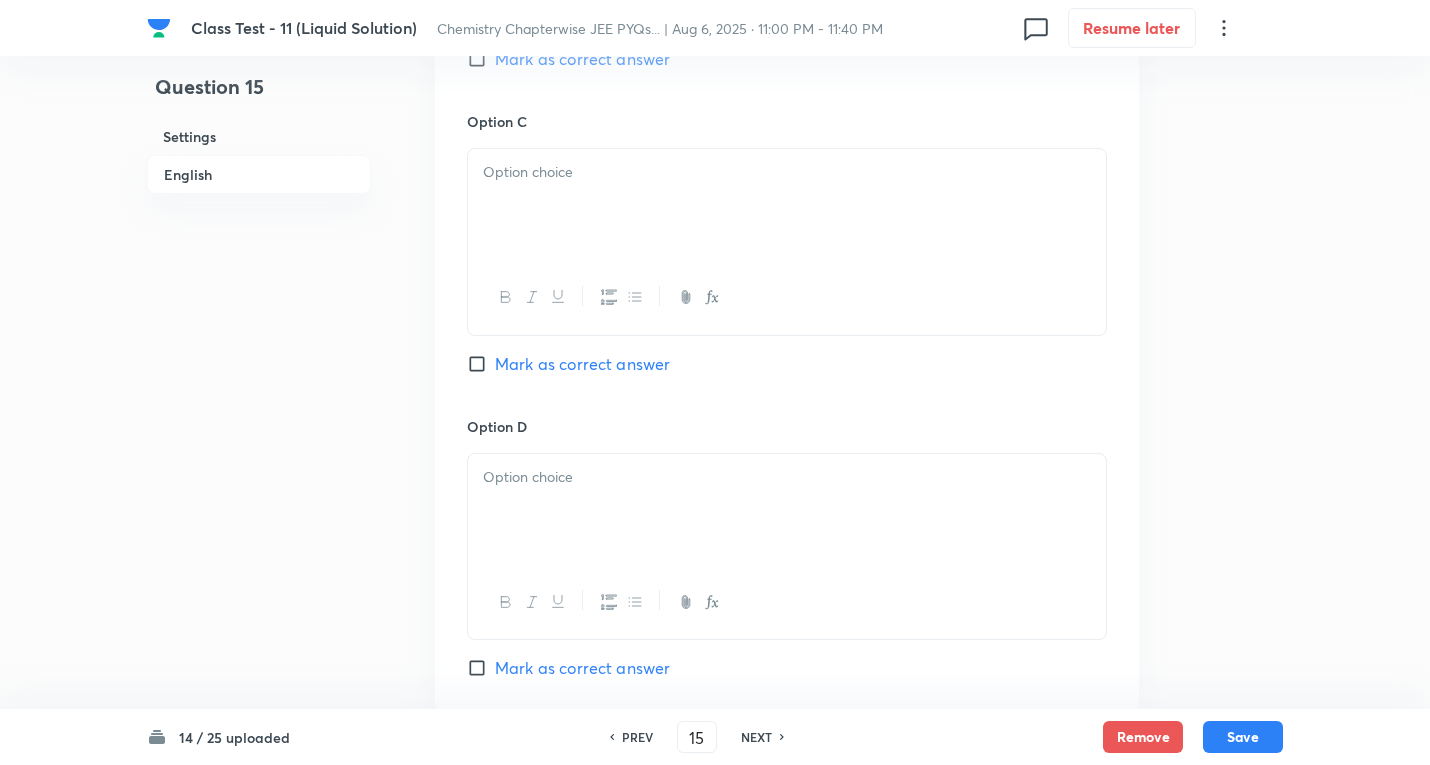 click at bounding box center (787, 172) 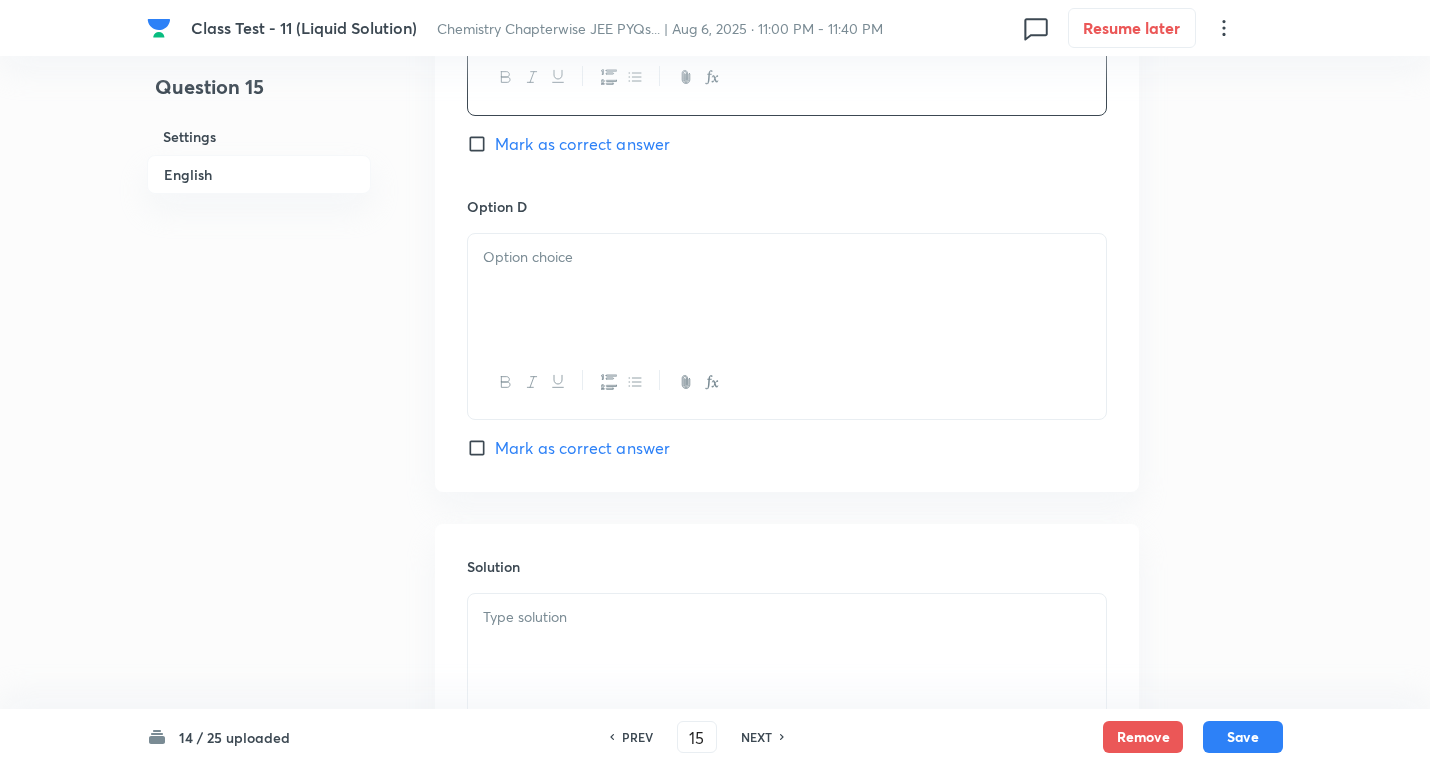 scroll, scrollTop: 1800, scrollLeft: 0, axis: vertical 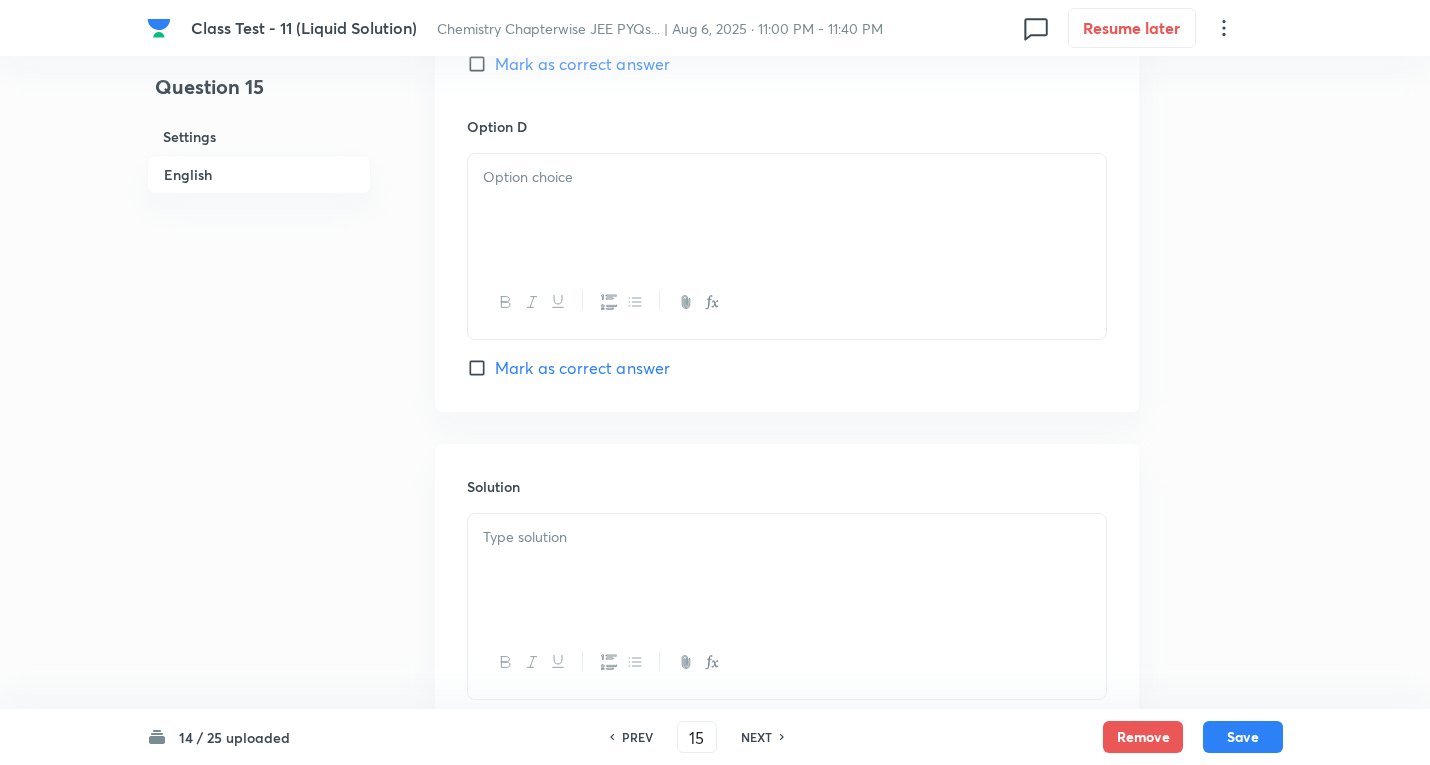 click at bounding box center [787, 210] 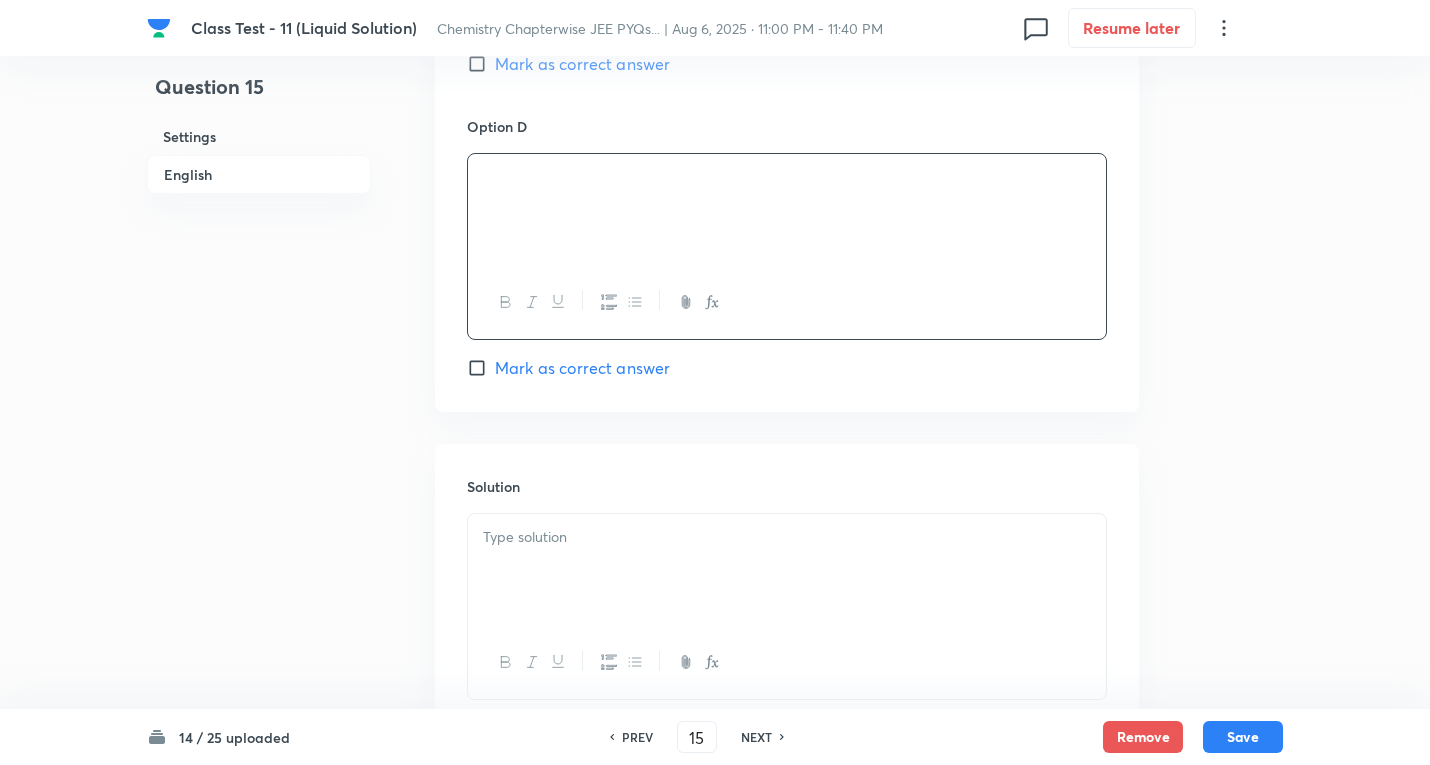 click on "Mark as correct answer" at bounding box center [582, 368] 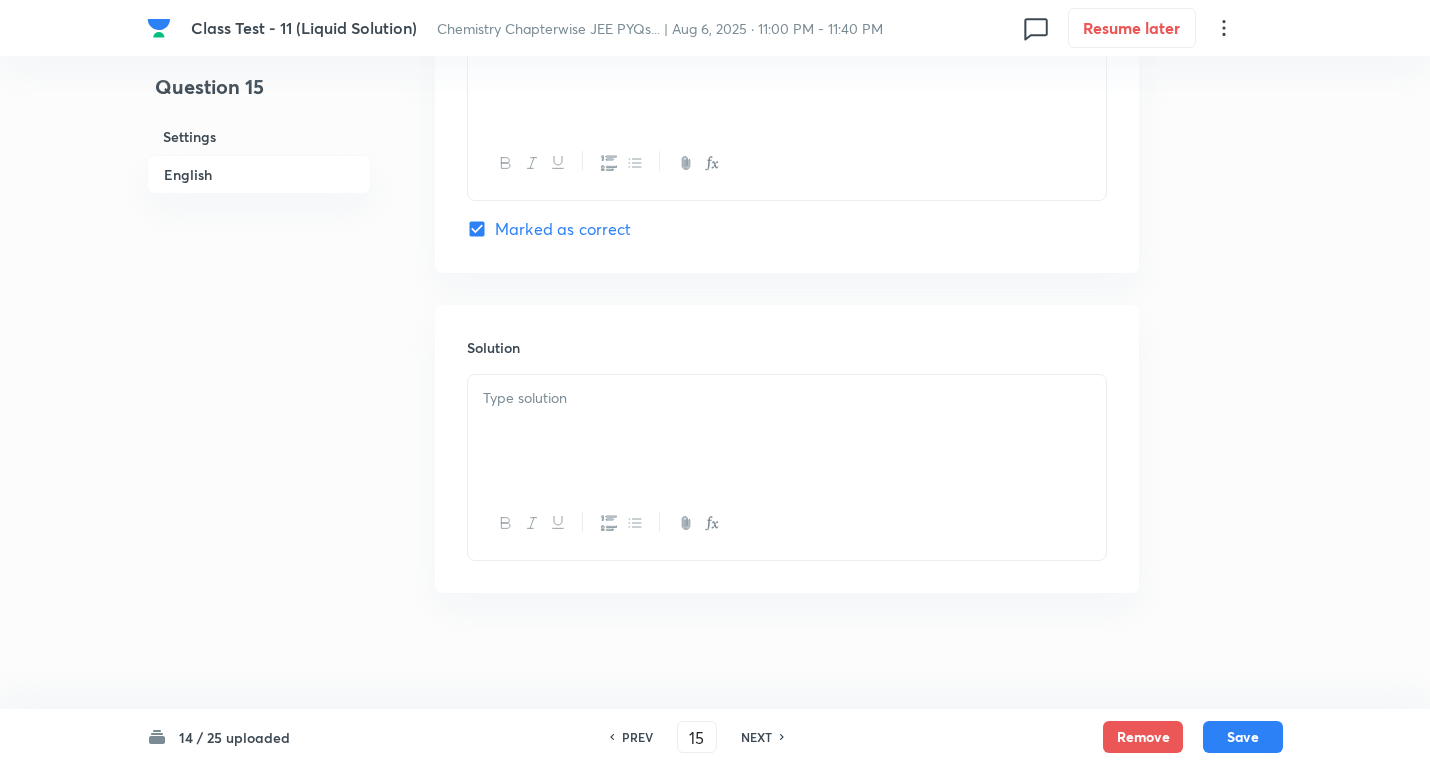 scroll, scrollTop: 1943, scrollLeft: 0, axis: vertical 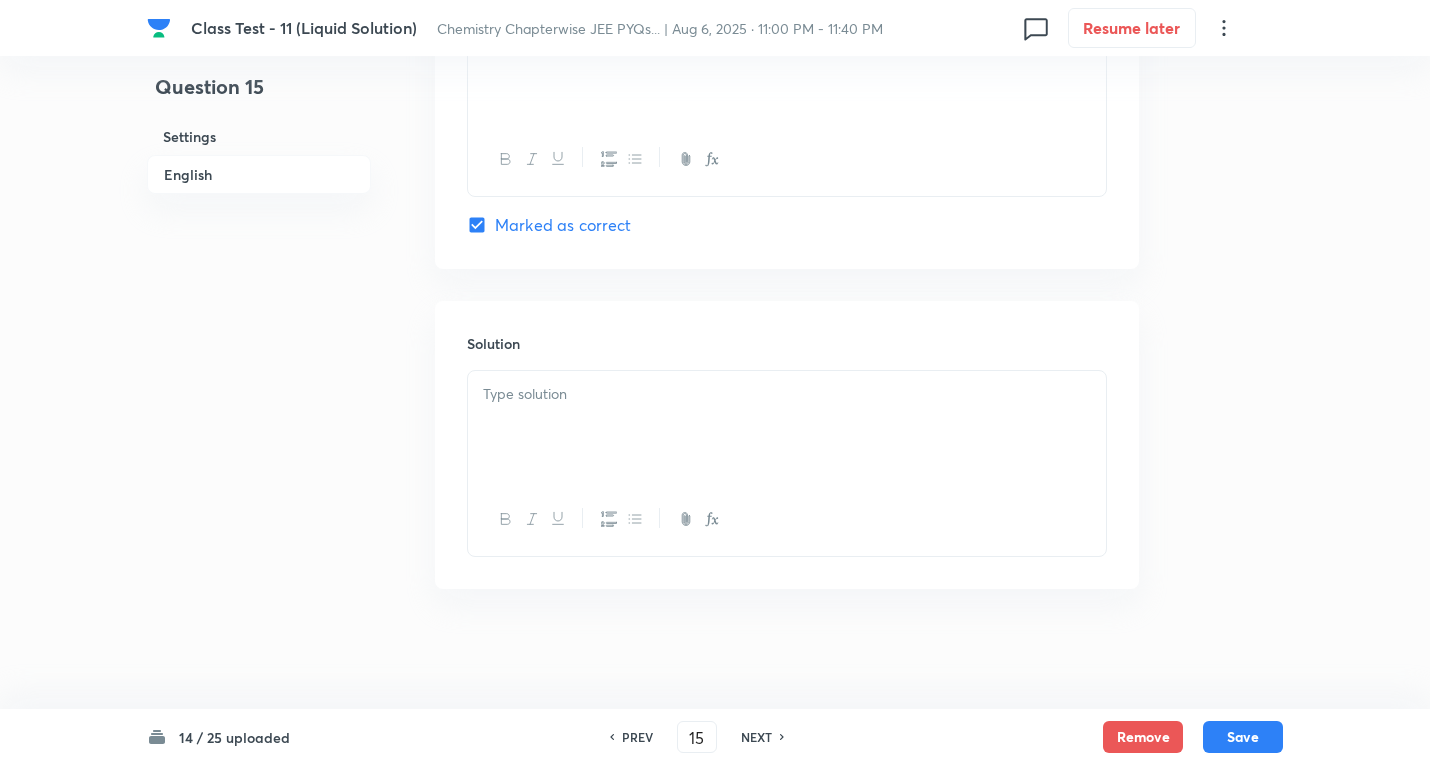click at bounding box center (787, 427) 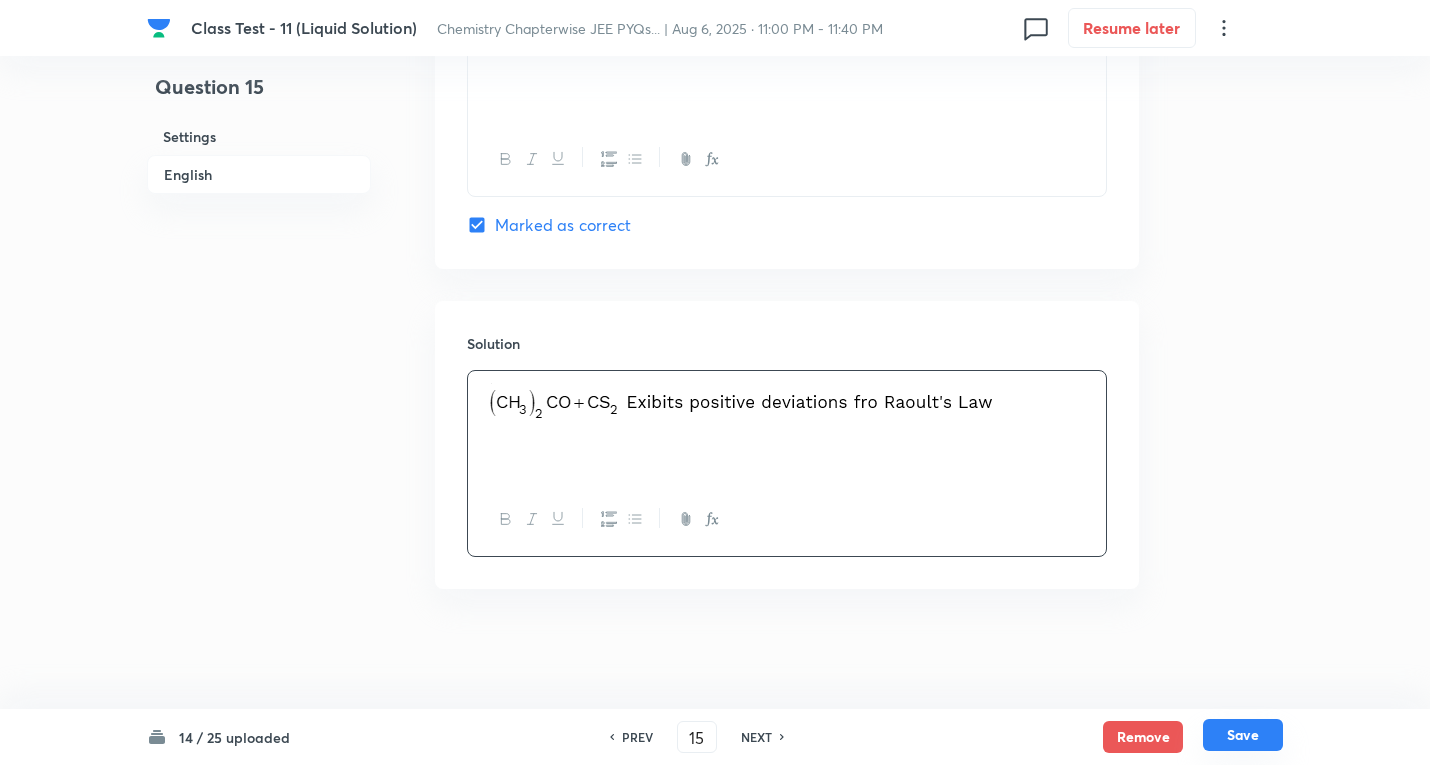 click on "Save" at bounding box center (1243, 735) 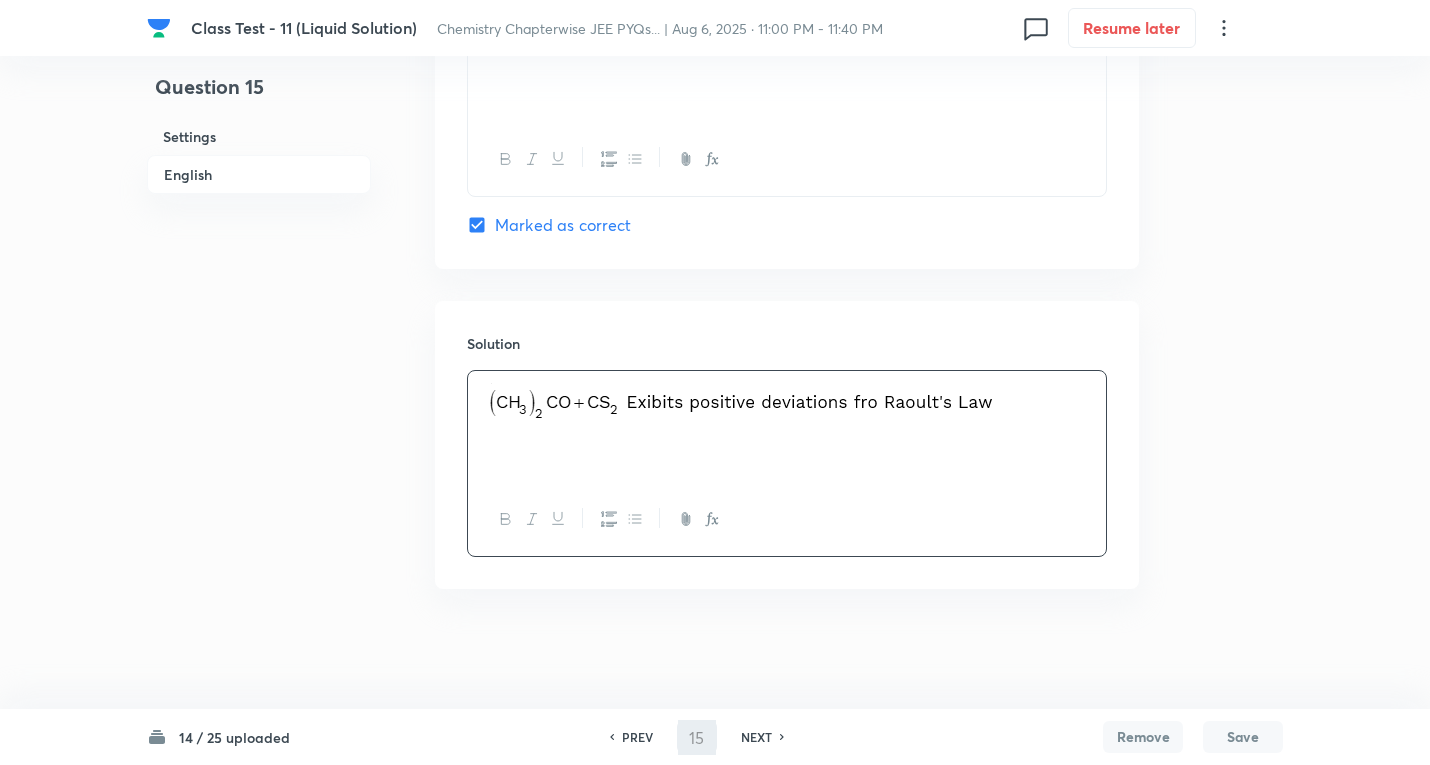type on "16" 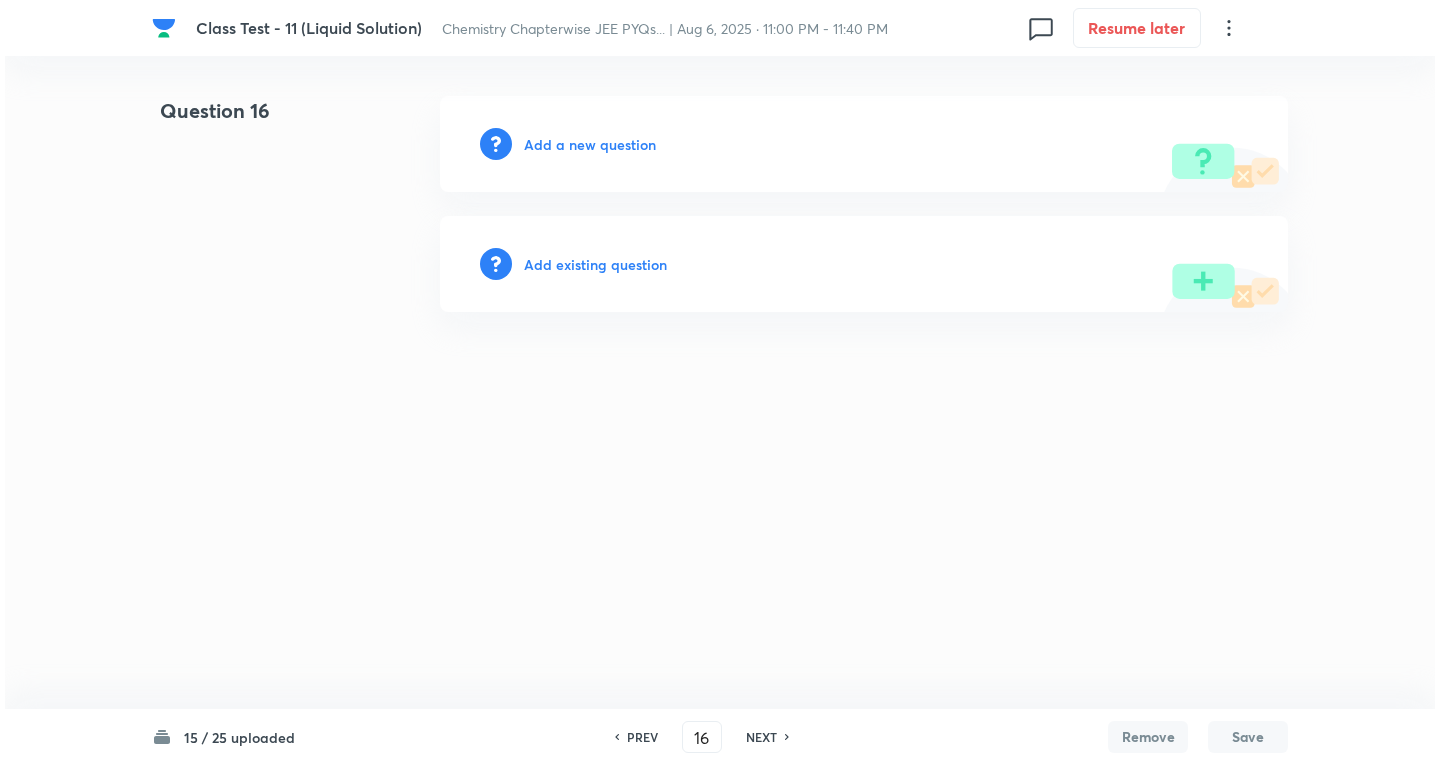 scroll, scrollTop: 0, scrollLeft: 0, axis: both 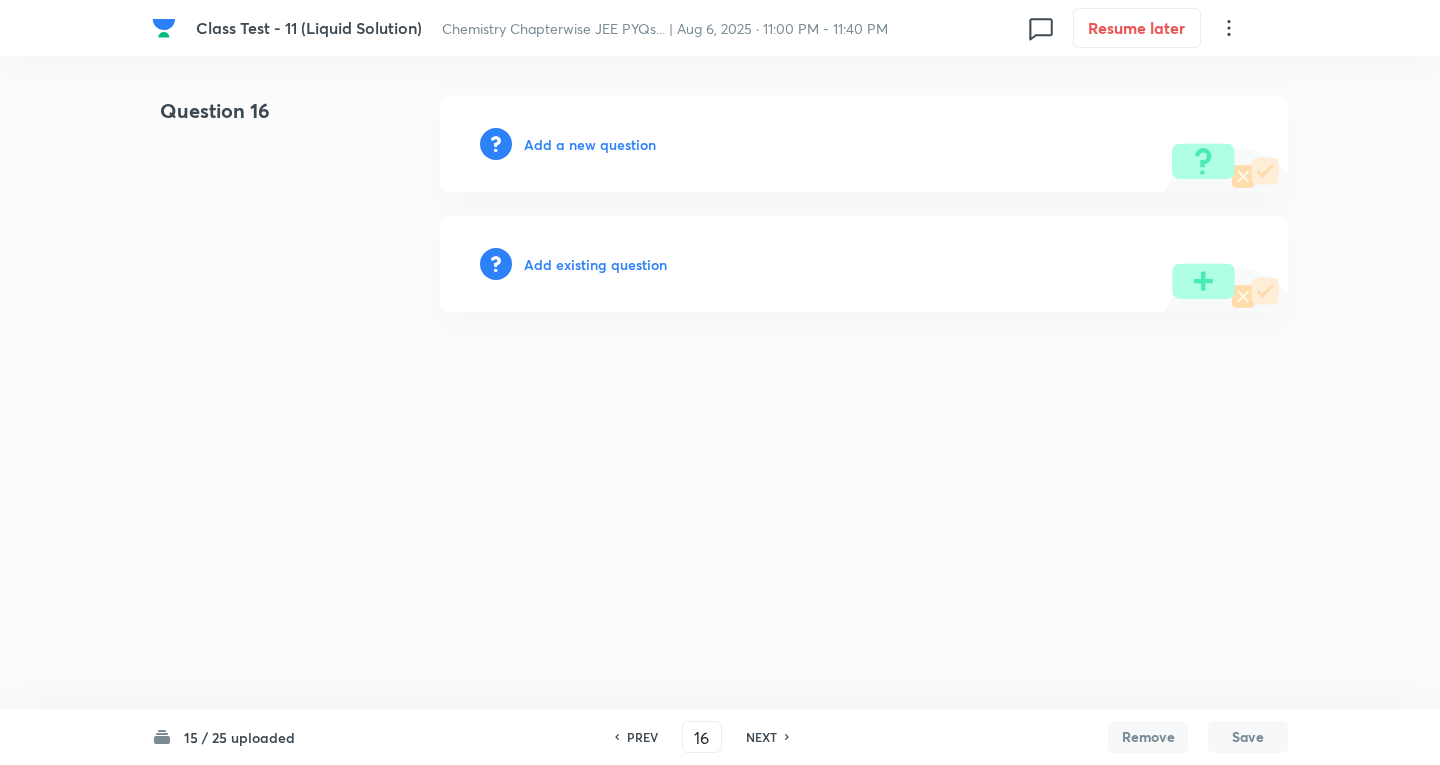 click on "Add a new question" at bounding box center (590, 144) 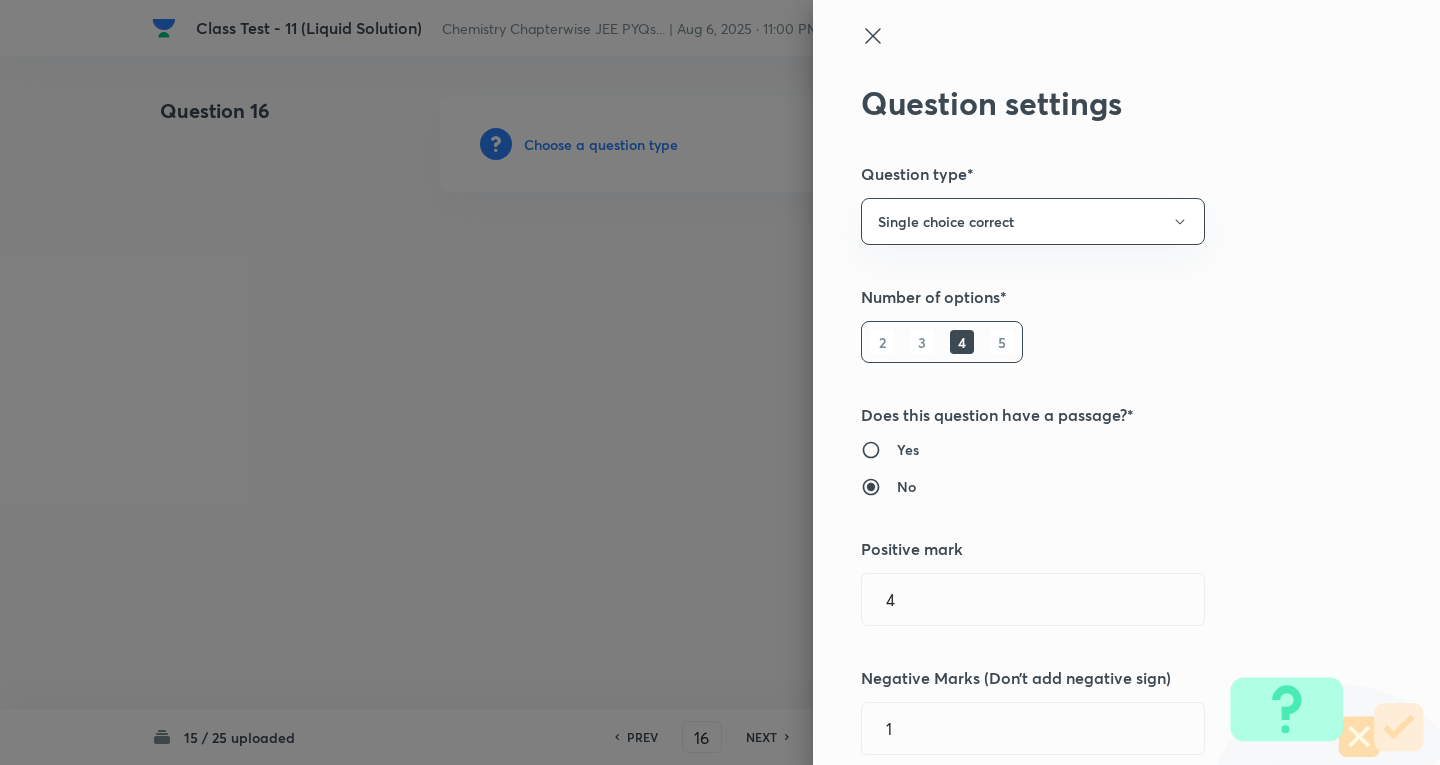 type 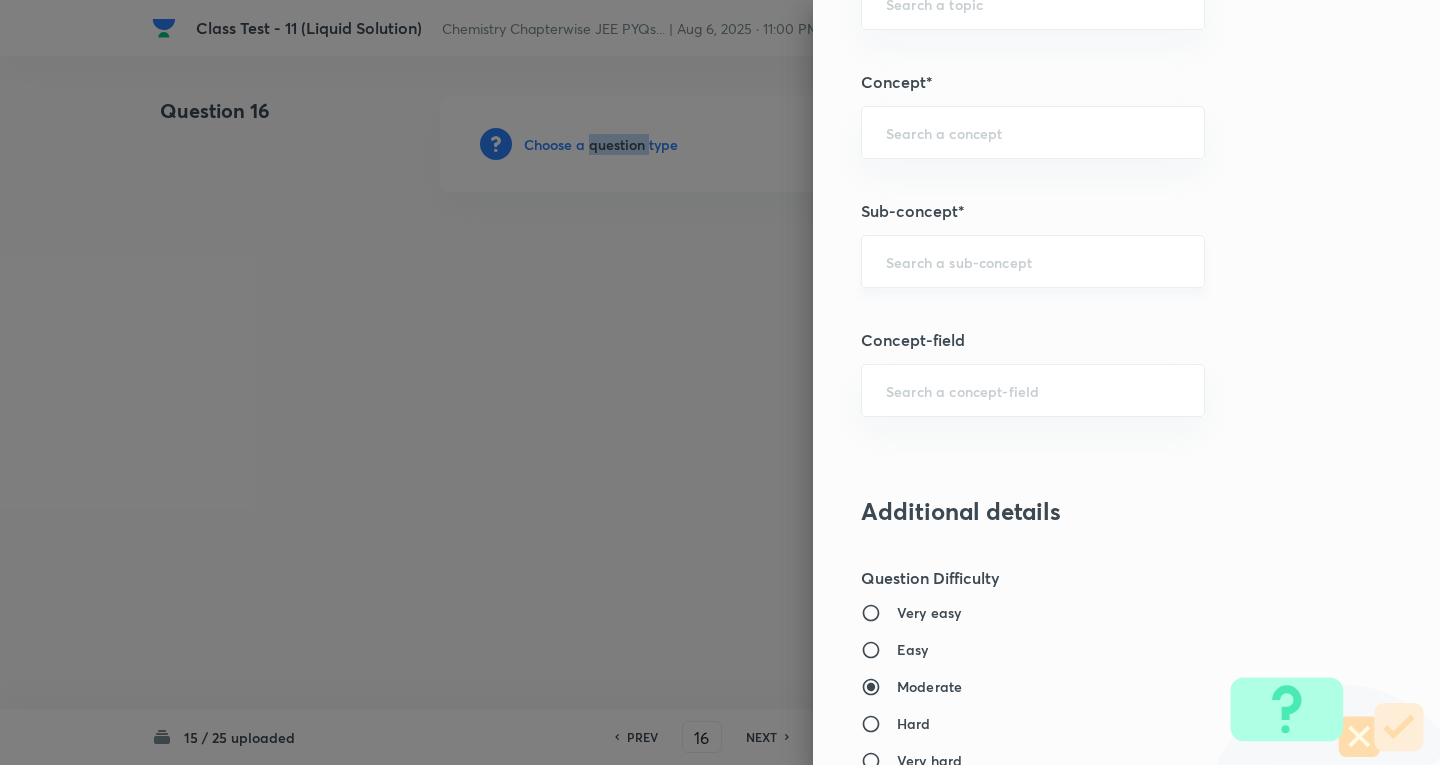 scroll, scrollTop: 1100, scrollLeft: 0, axis: vertical 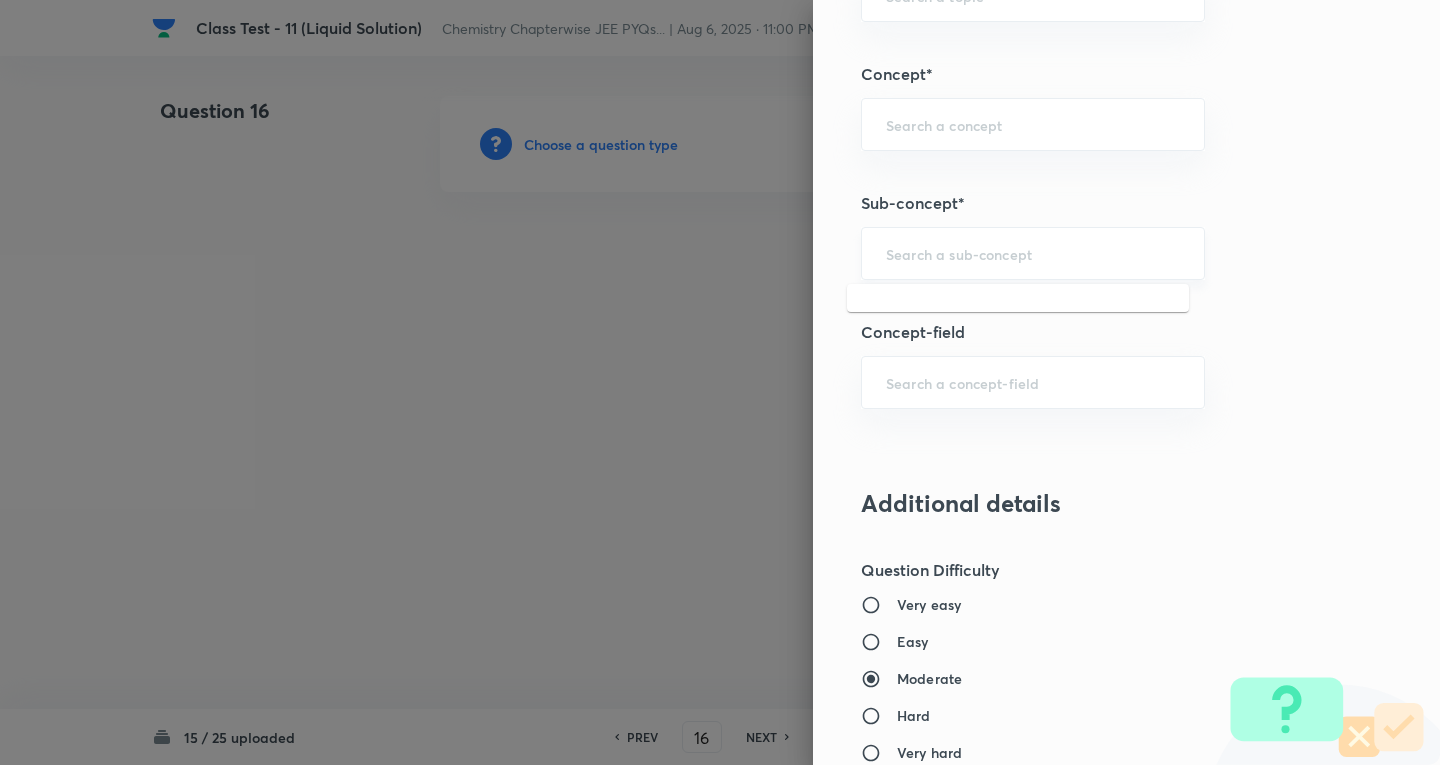 click at bounding box center (1033, 253) 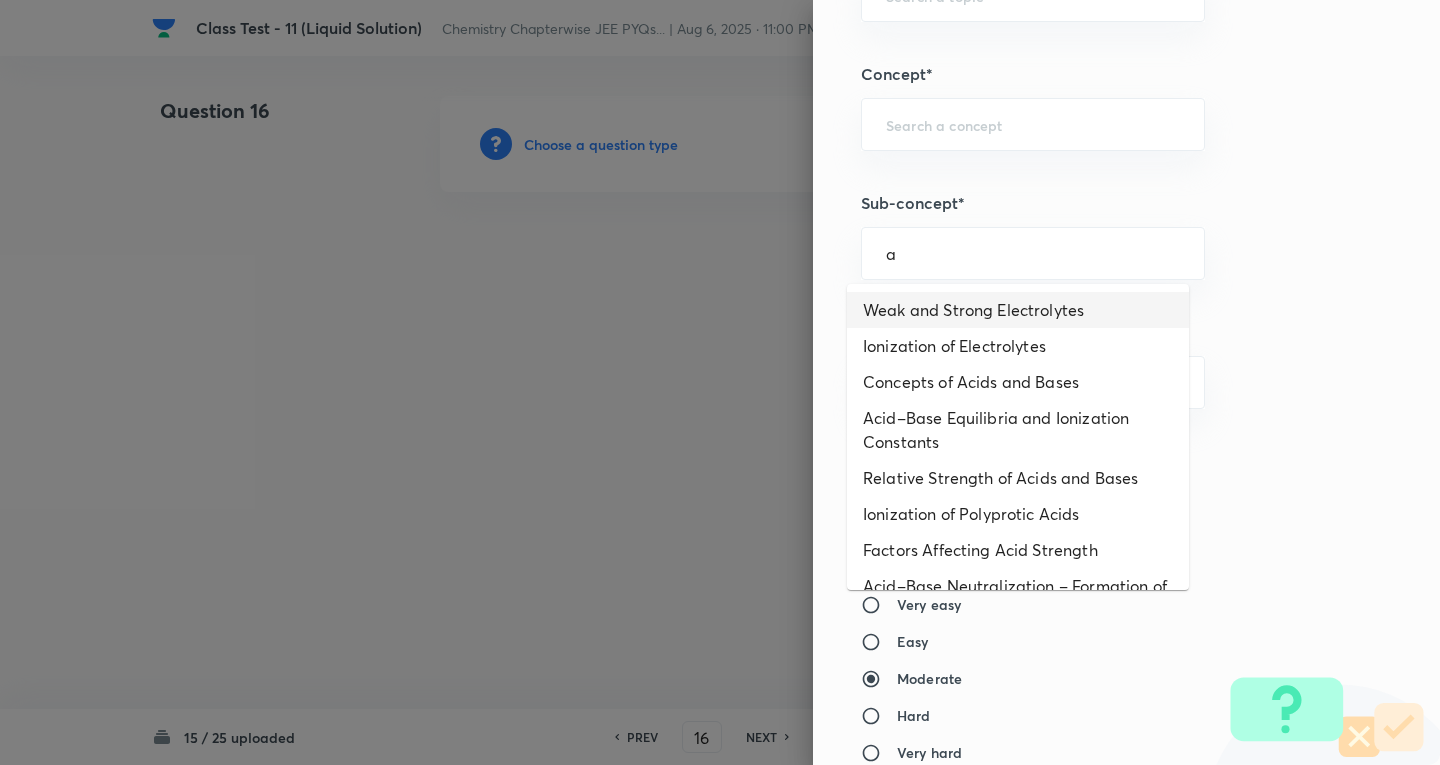click on "Weak and Strong Electrolytes" at bounding box center (1018, 310) 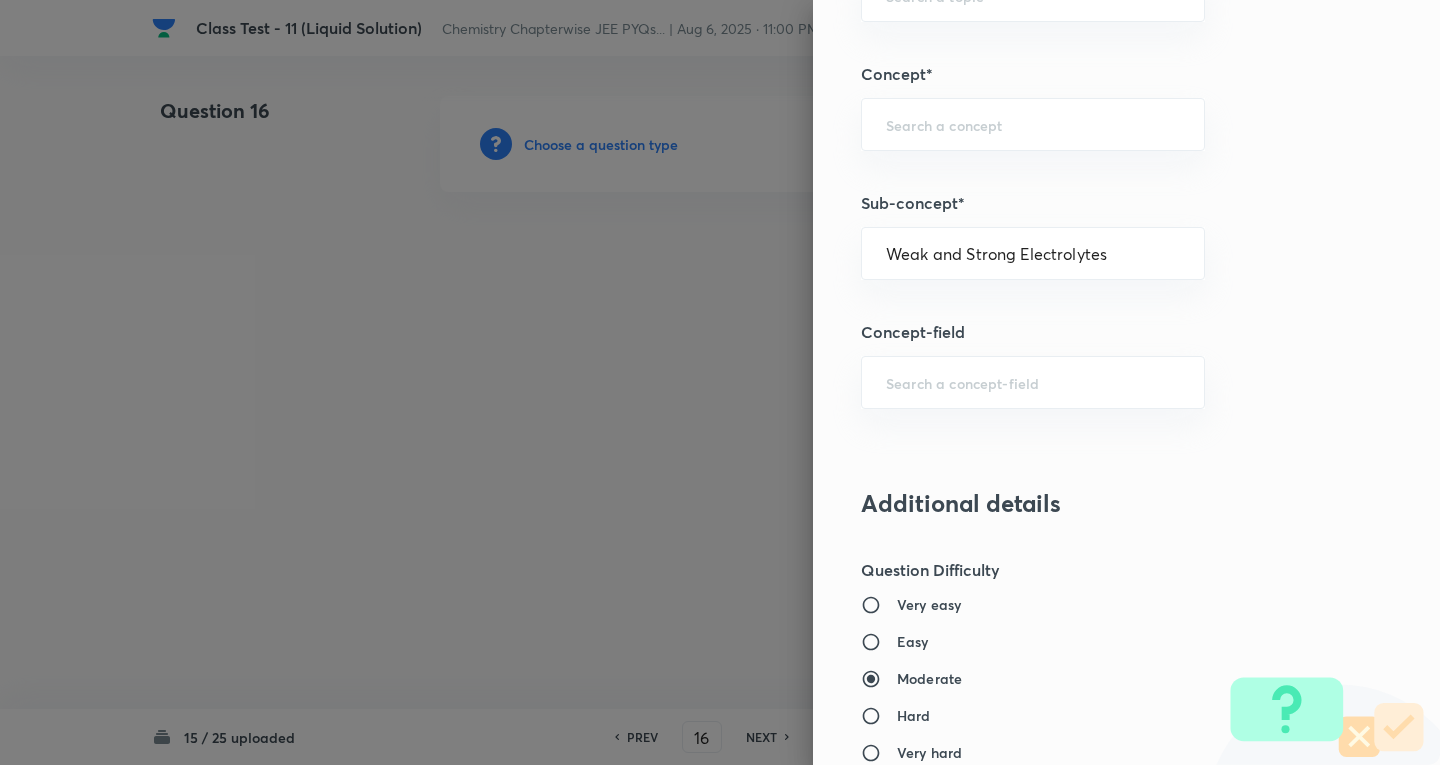type on "Chemistry" 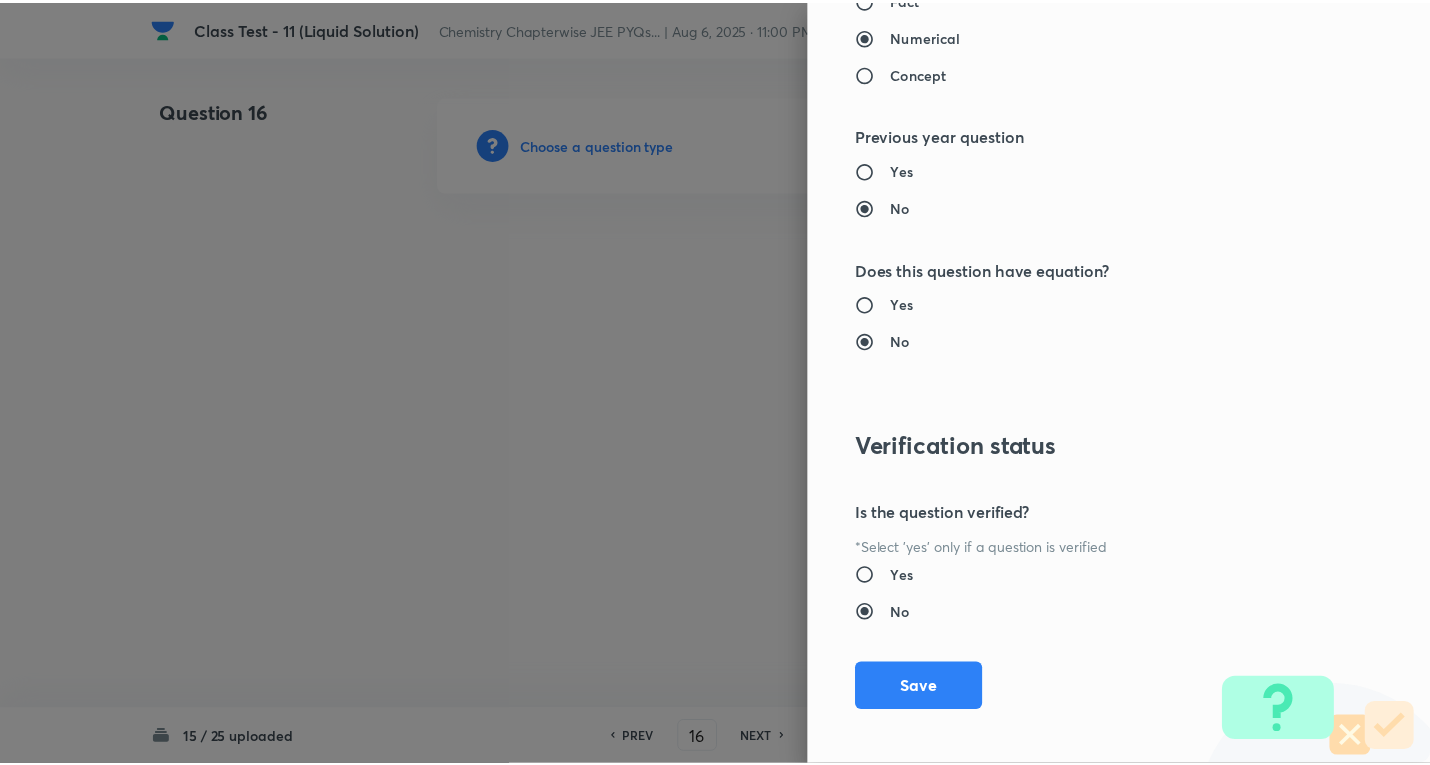 scroll, scrollTop: 1961, scrollLeft: 0, axis: vertical 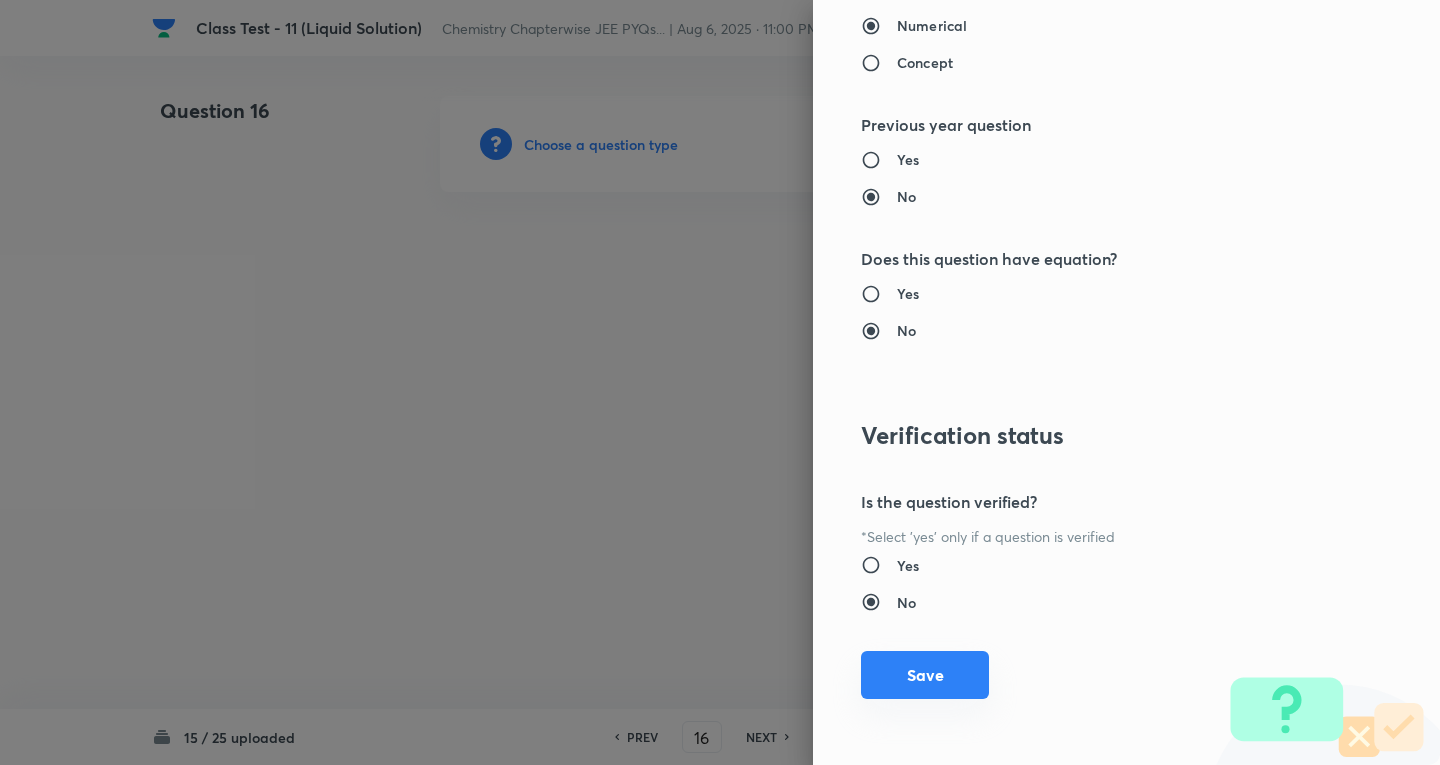 click on "Save" at bounding box center (925, 675) 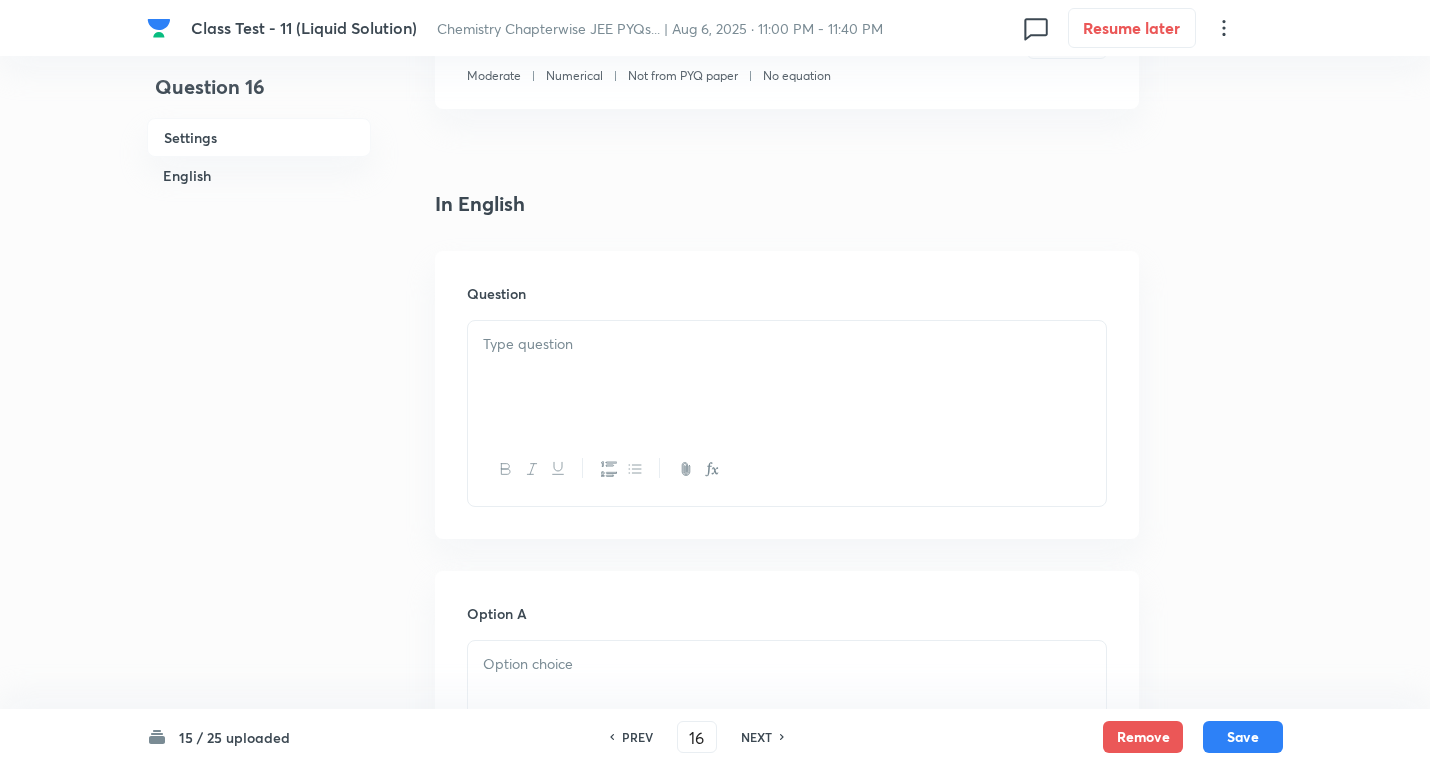 scroll, scrollTop: 400, scrollLeft: 0, axis: vertical 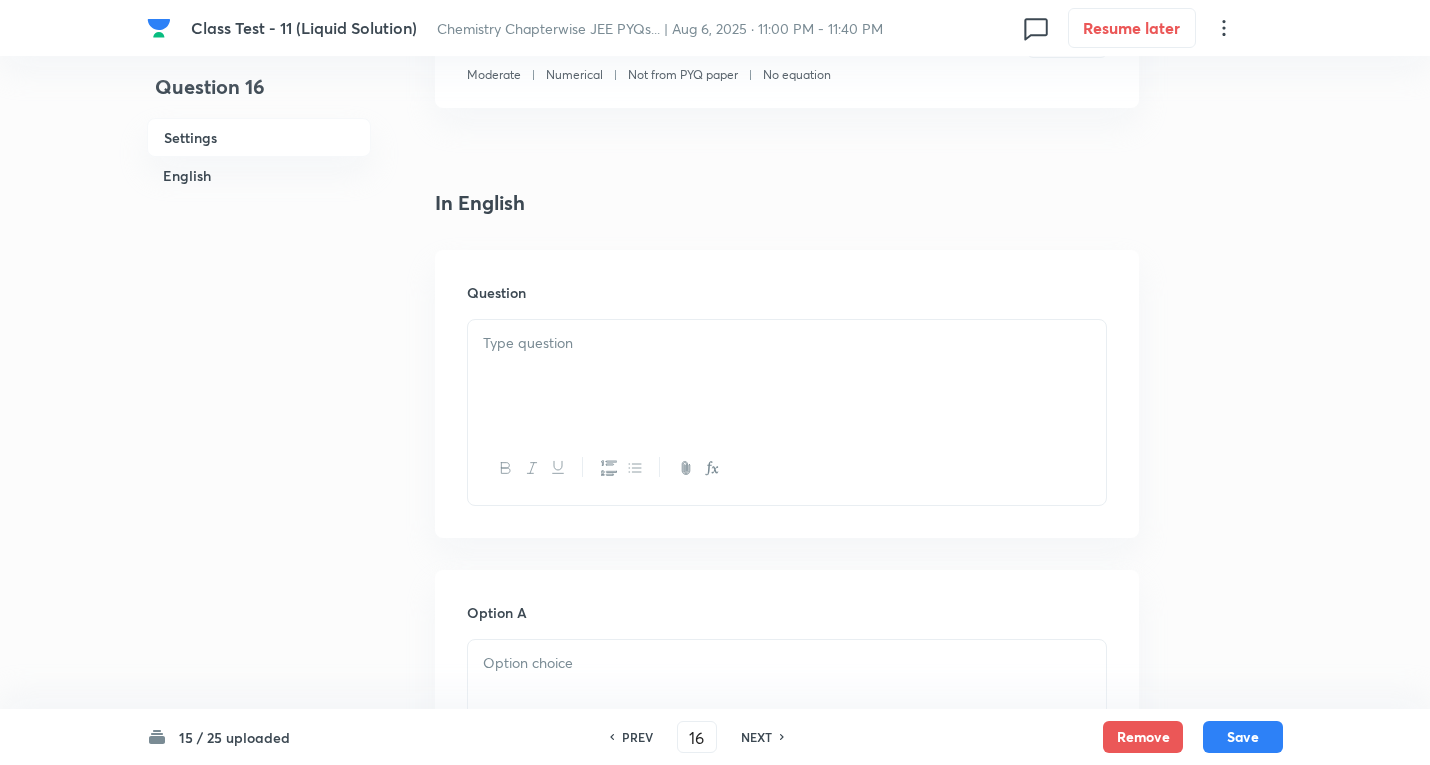 drag, startPoint x: 578, startPoint y: 338, endPoint x: 583, endPoint y: 219, distance: 119.104996 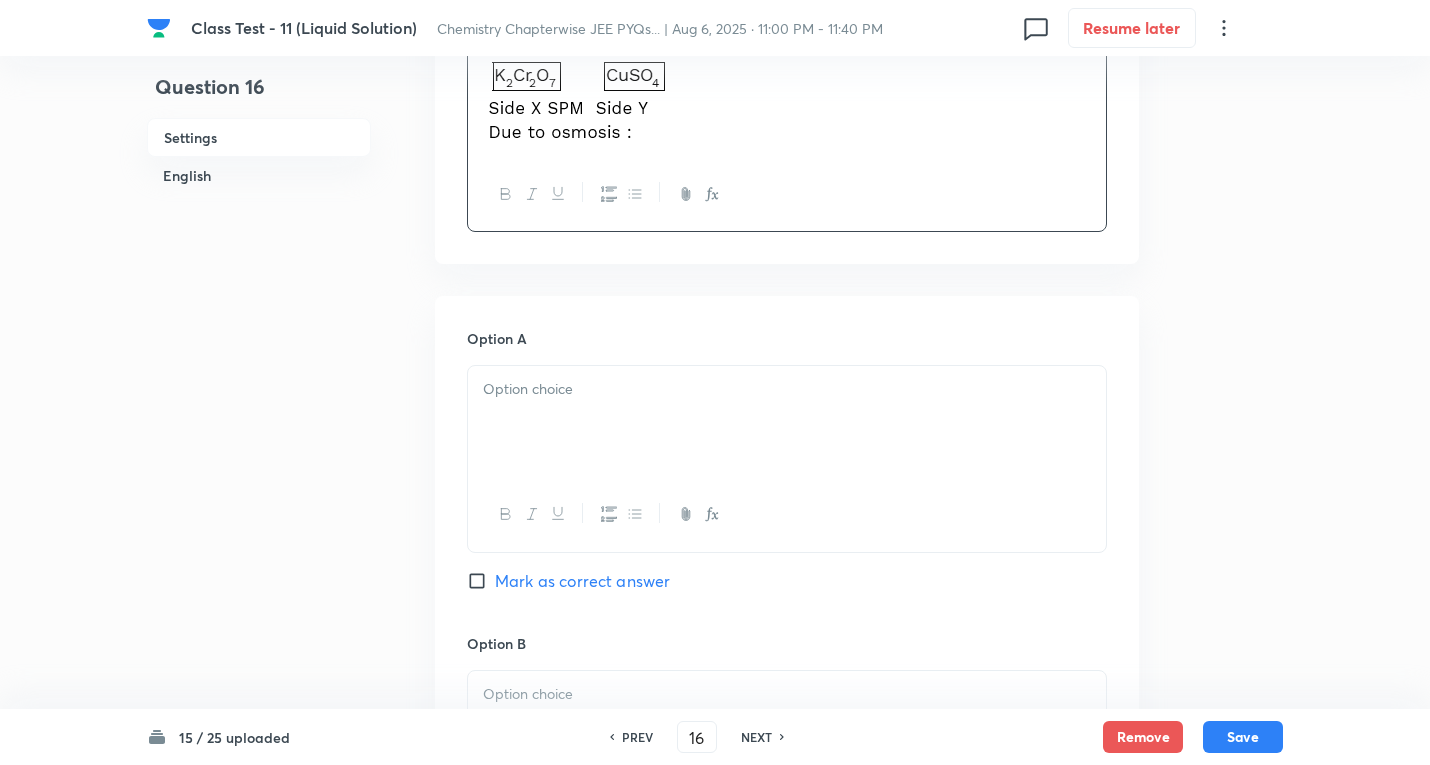 scroll, scrollTop: 800, scrollLeft: 0, axis: vertical 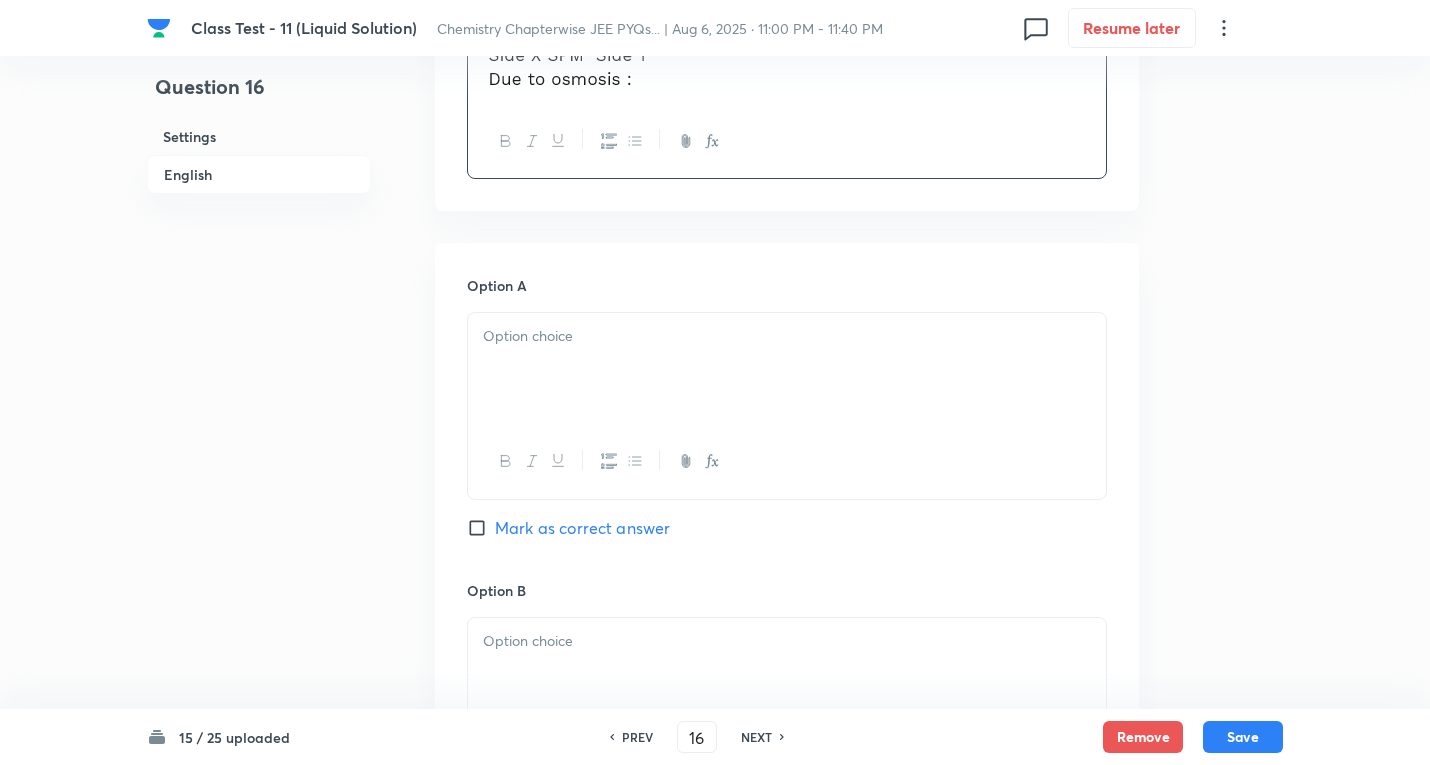 click at bounding box center (787, 336) 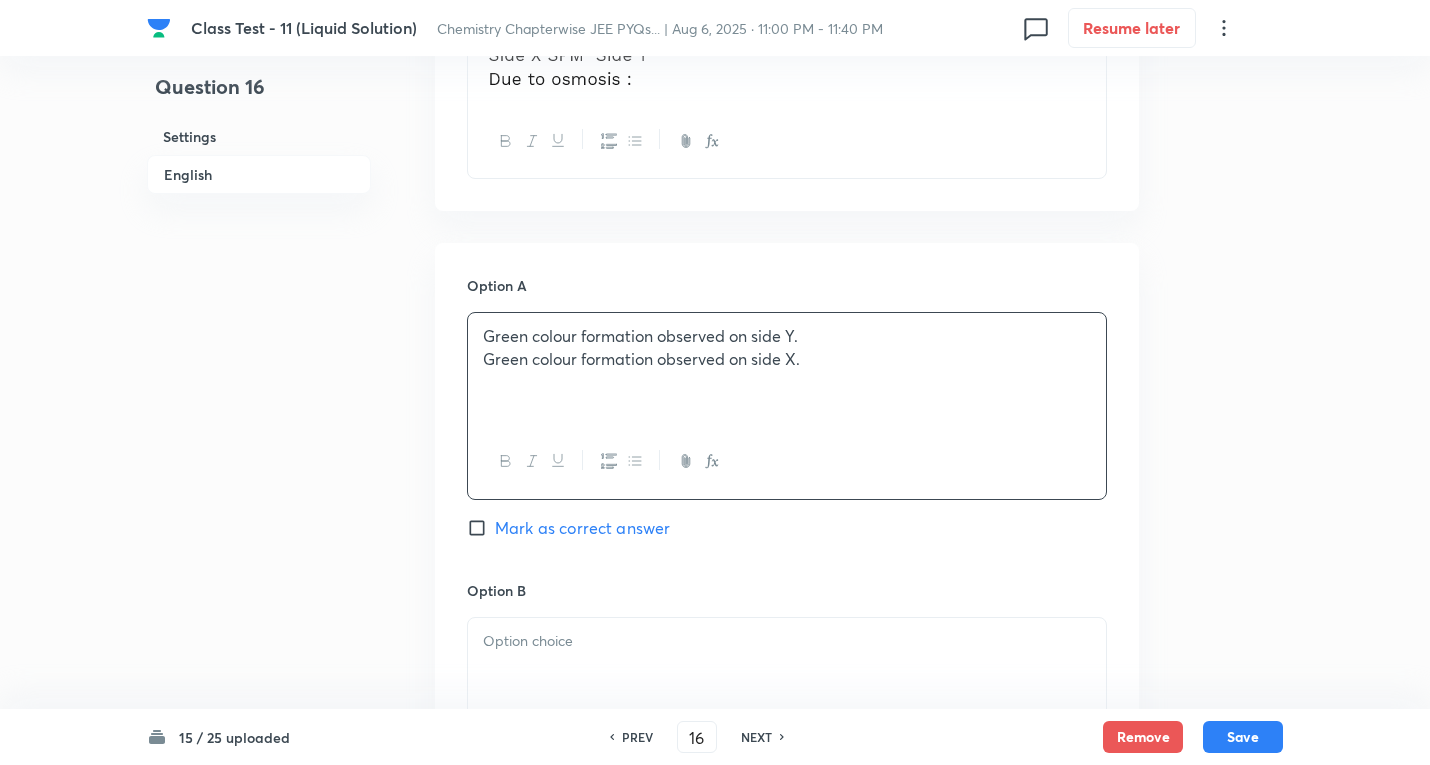 drag, startPoint x: 479, startPoint y: 358, endPoint x: 1230, endPoint y: 366, distance: 751.0426 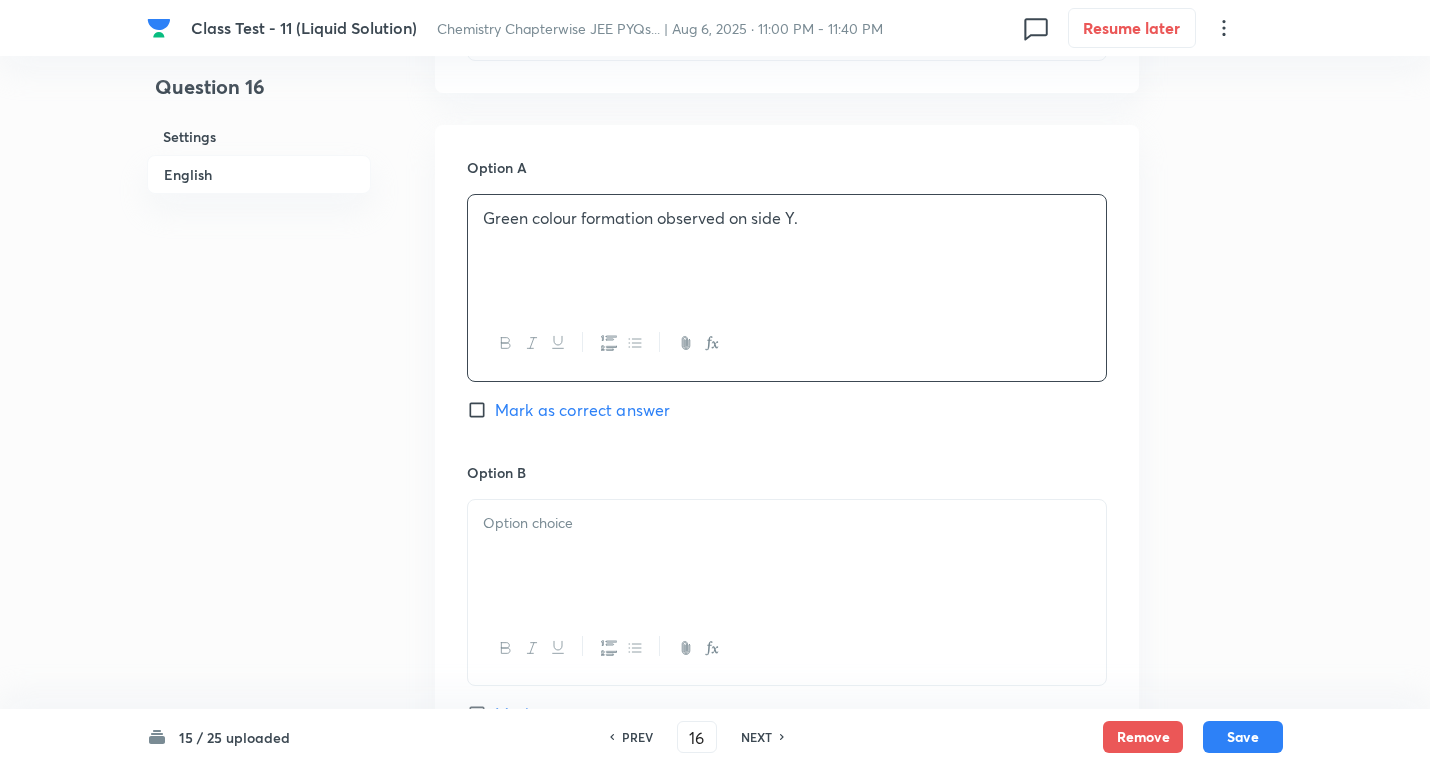 scroll, scrollTop: 1200, scrollLeft: 0, axis: vertical 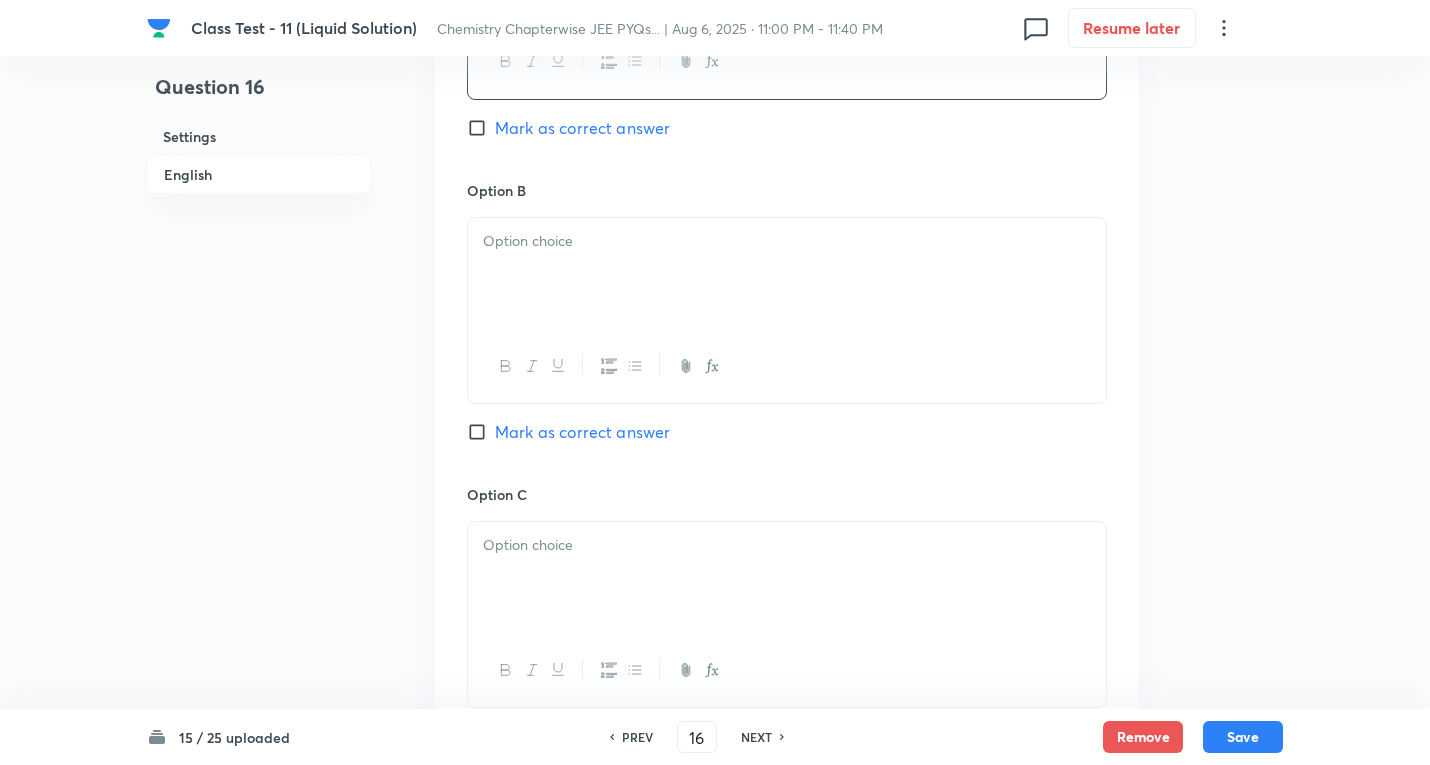 click at bounding box center [787, 241] 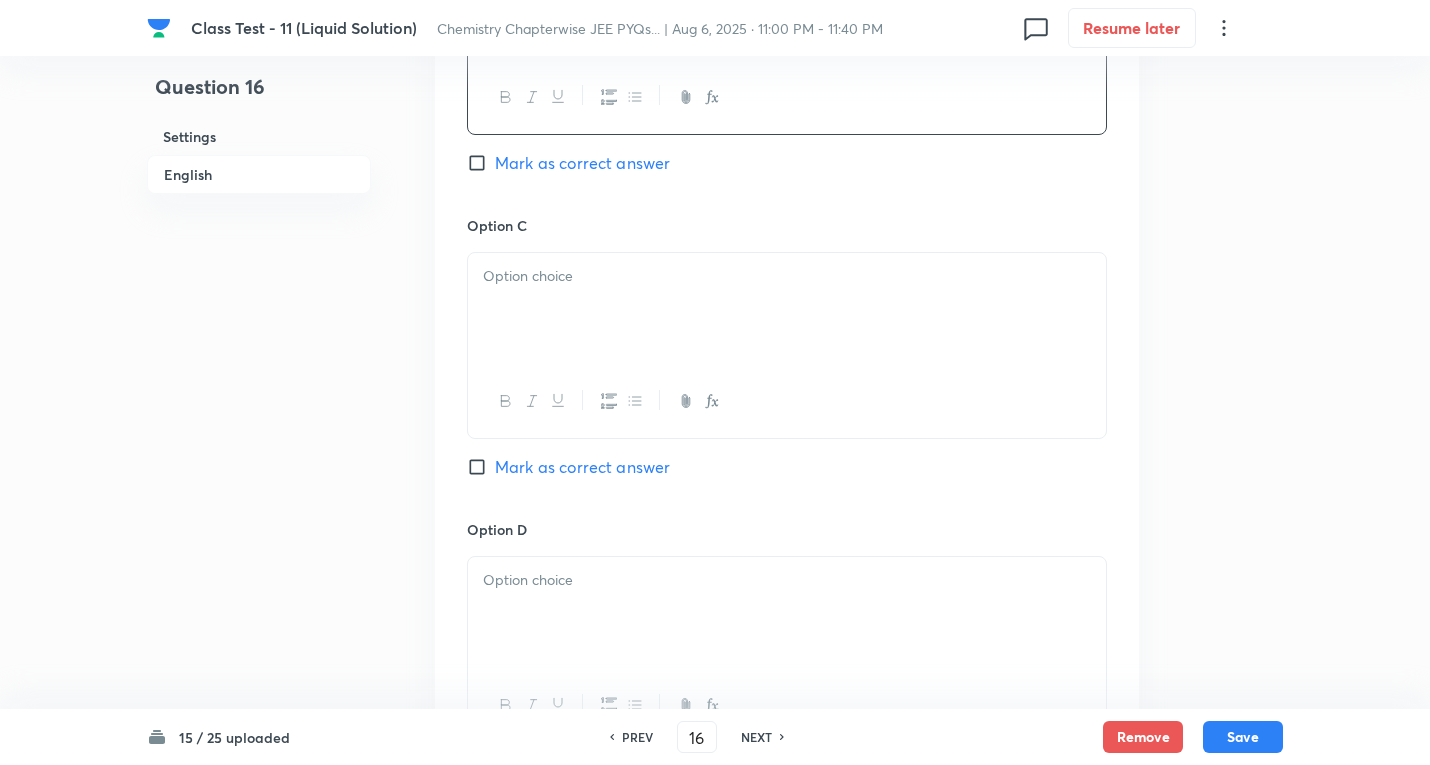 scroll, scrollTop: 1500, scrollLeft: 0, axis: vertical 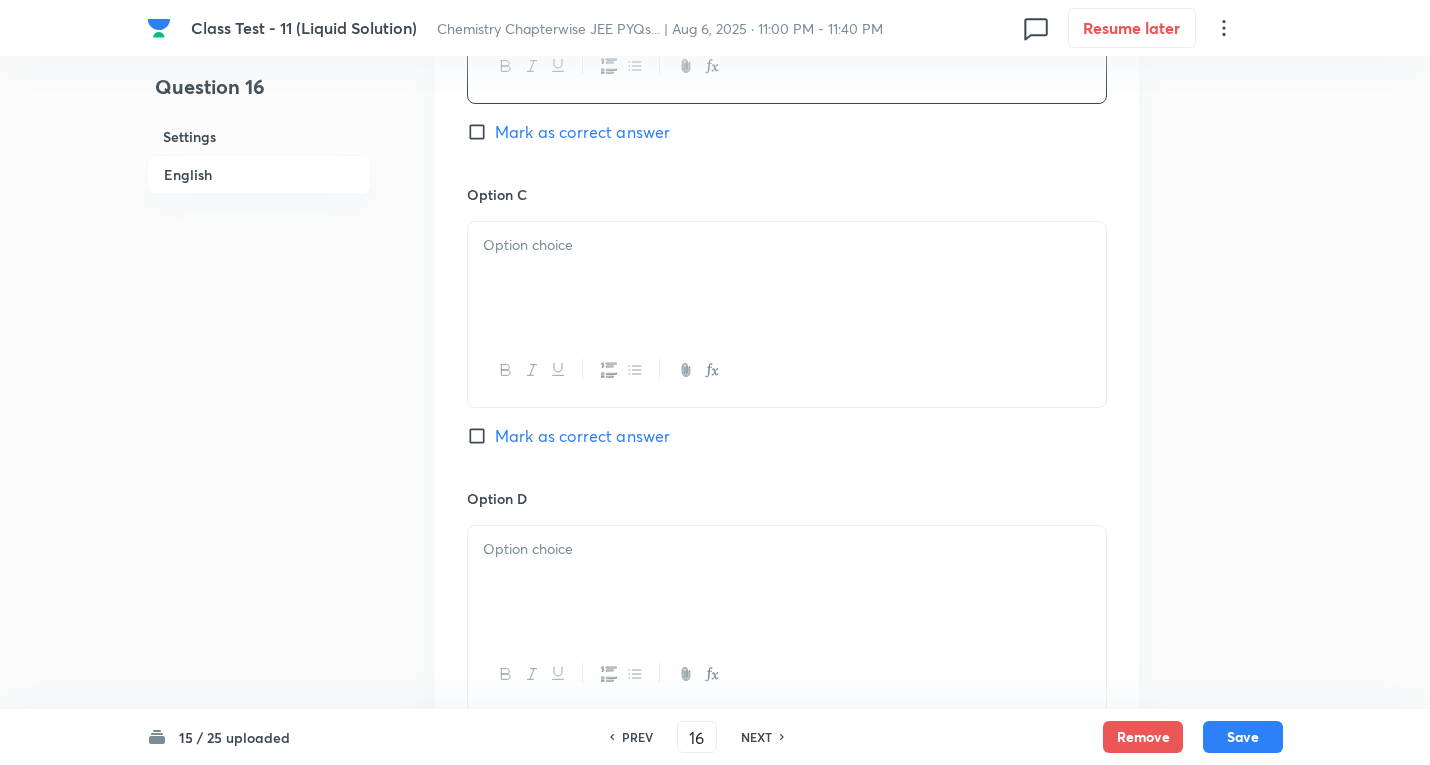 click at bounding box center (787, 278) 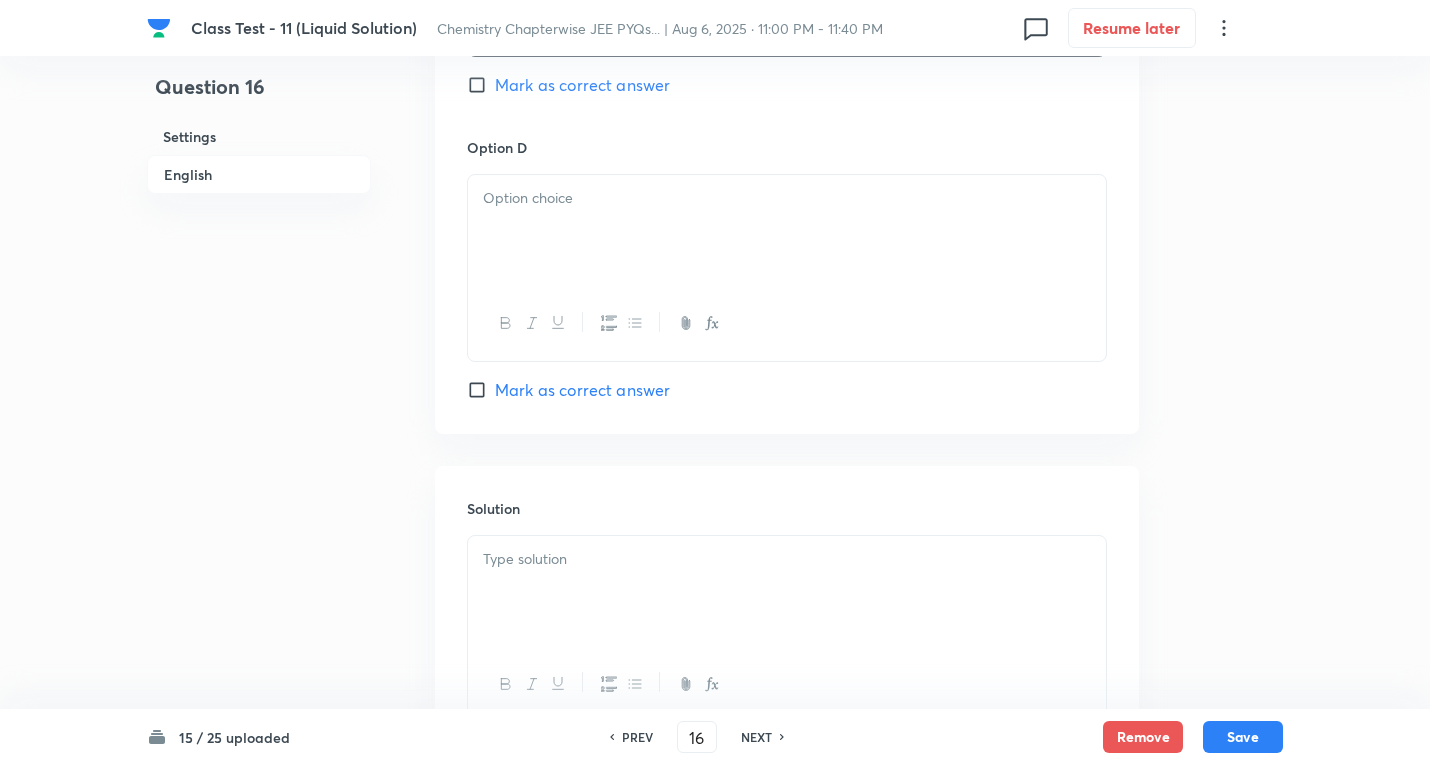 scroll, scrollTop: 1900, scrollLeft: 0, axis: vertical 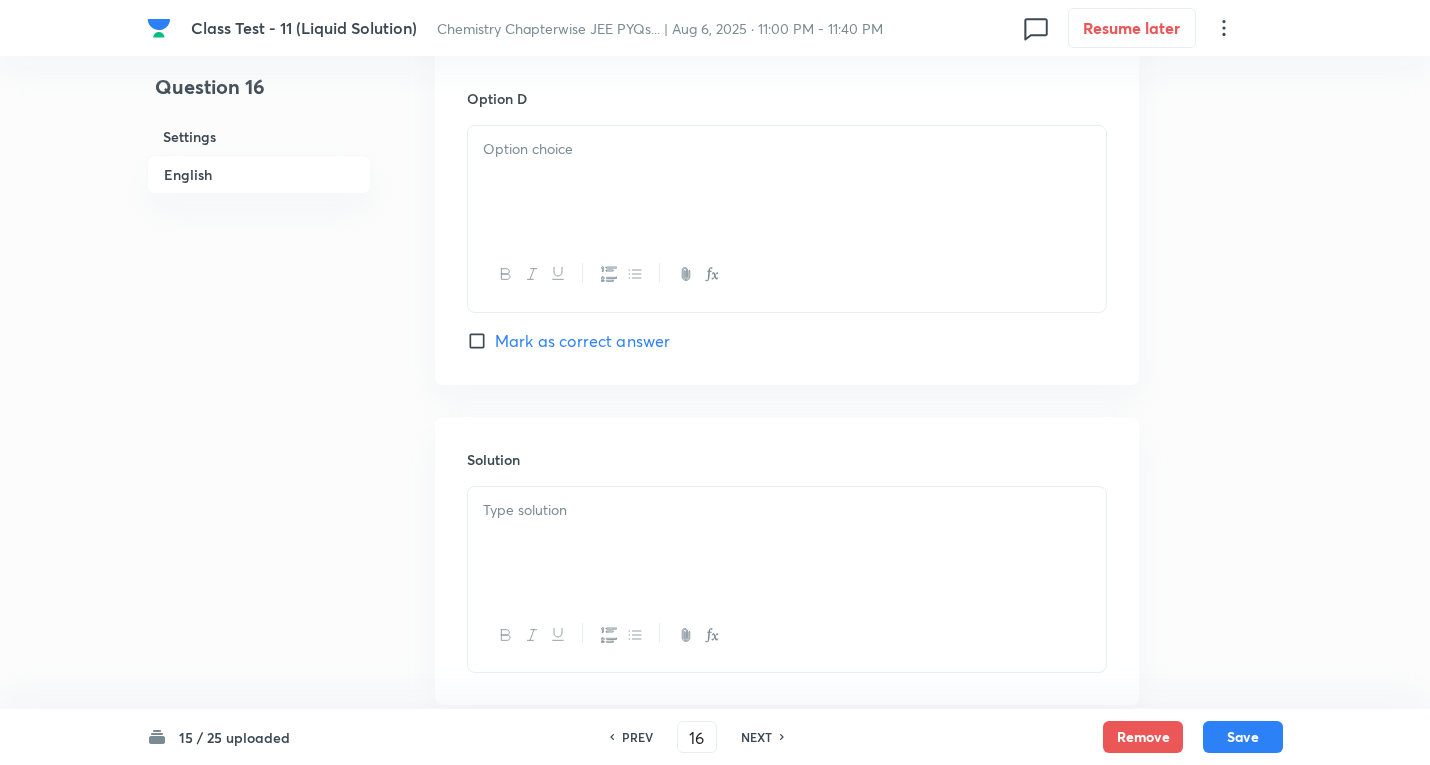 click at bounding box center [787, 149] 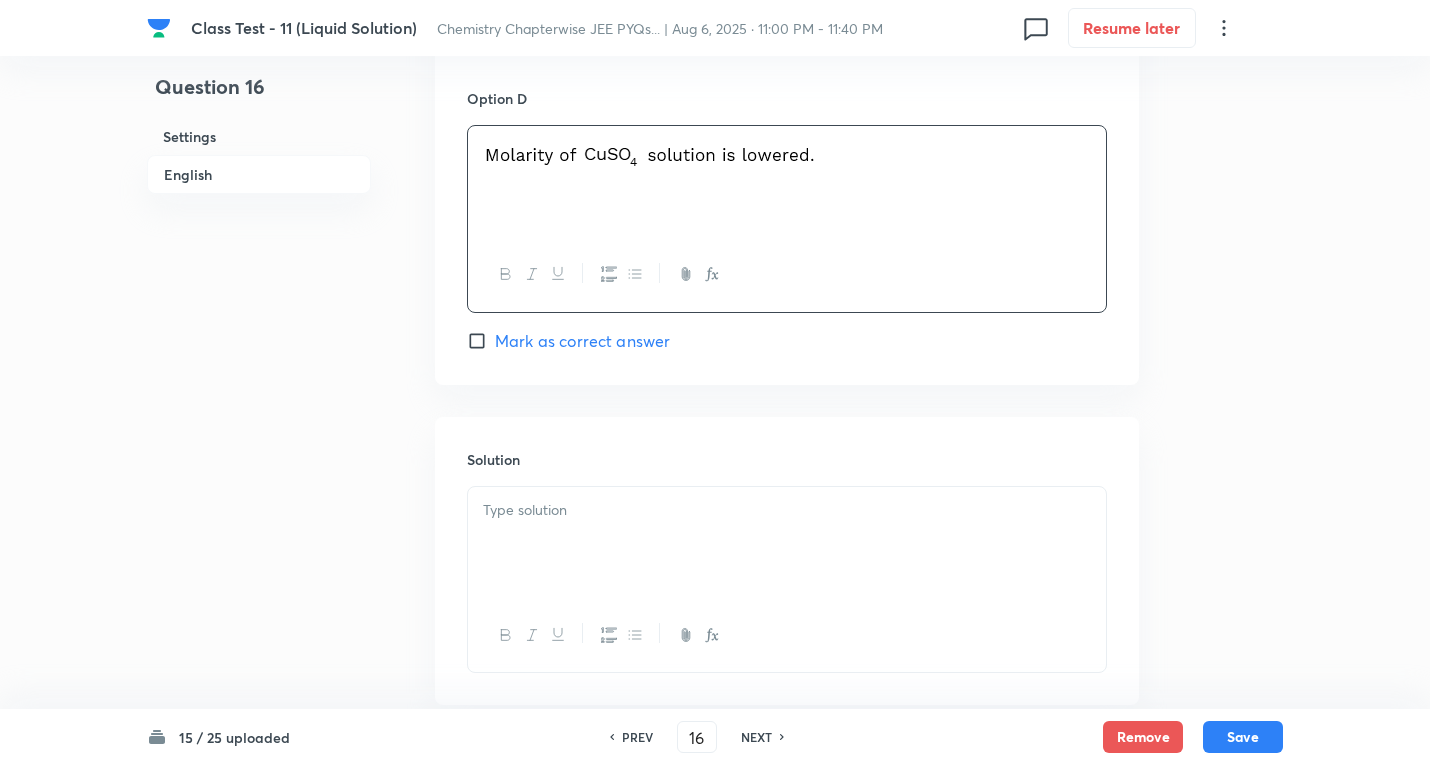 click on "Mark as correct answer" at bounding box center [582, 341] 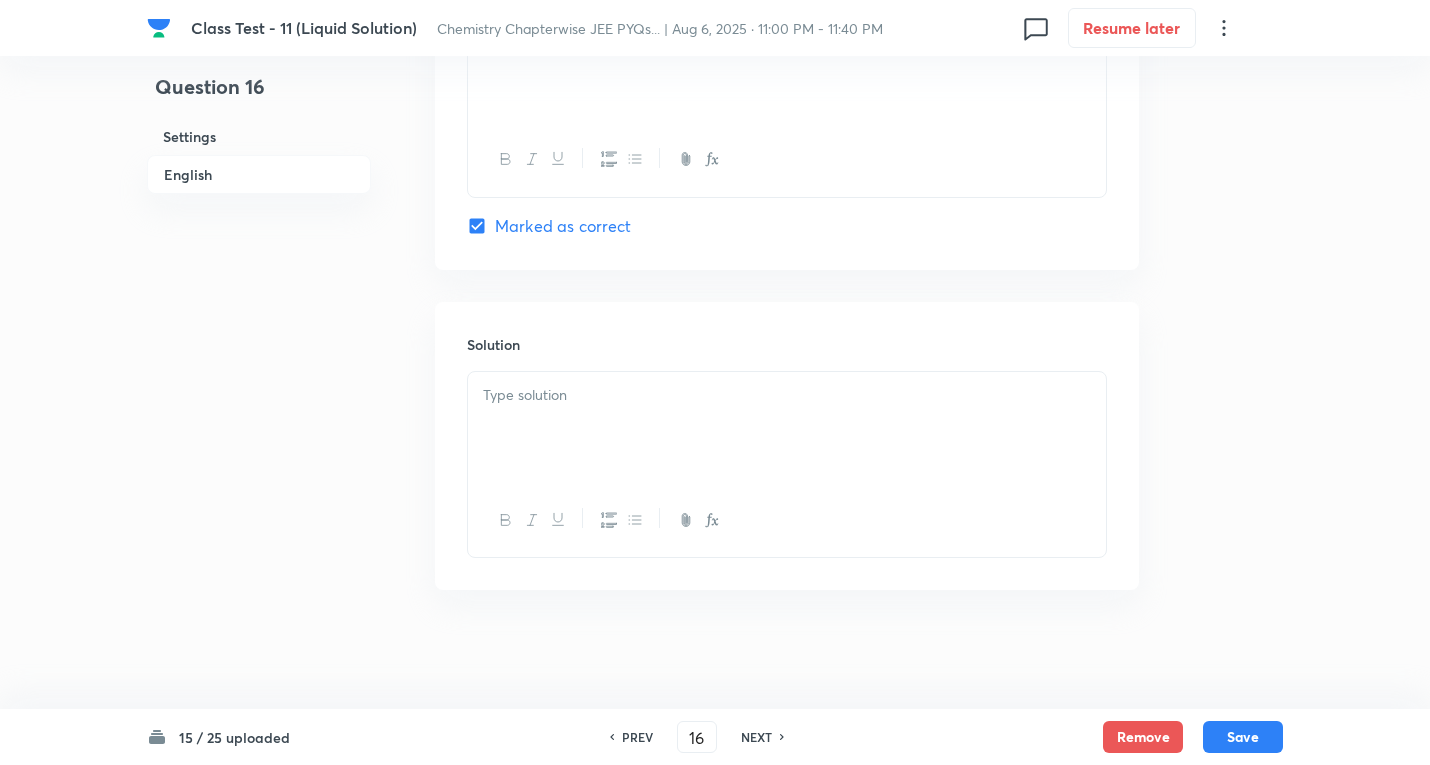 scroll, scrollTop: 2016, scrollLeft: 0, axis: vertical 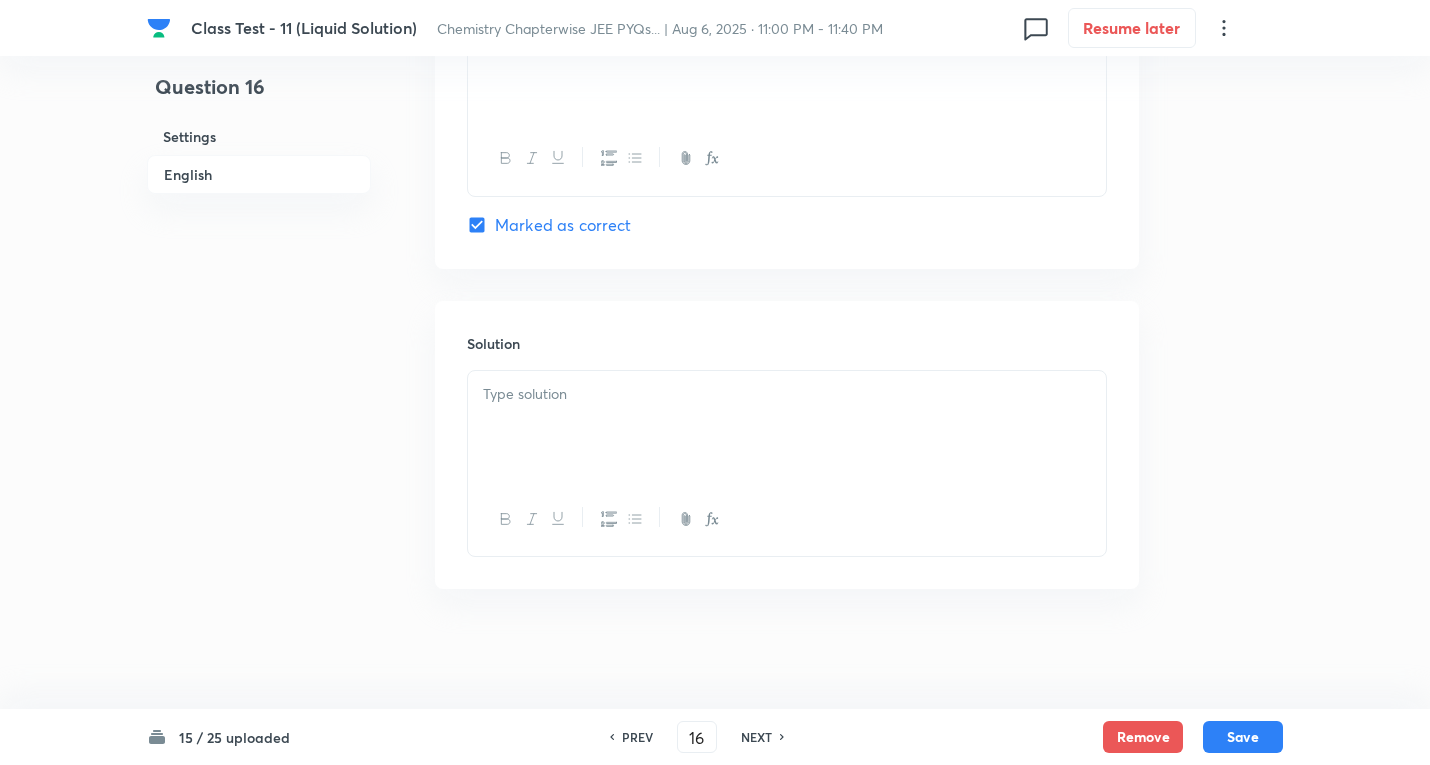 drag, startPoint x: 573, startPoint y: 425, endPoint x: 605, endPoint y: 423, distance: 32.06244 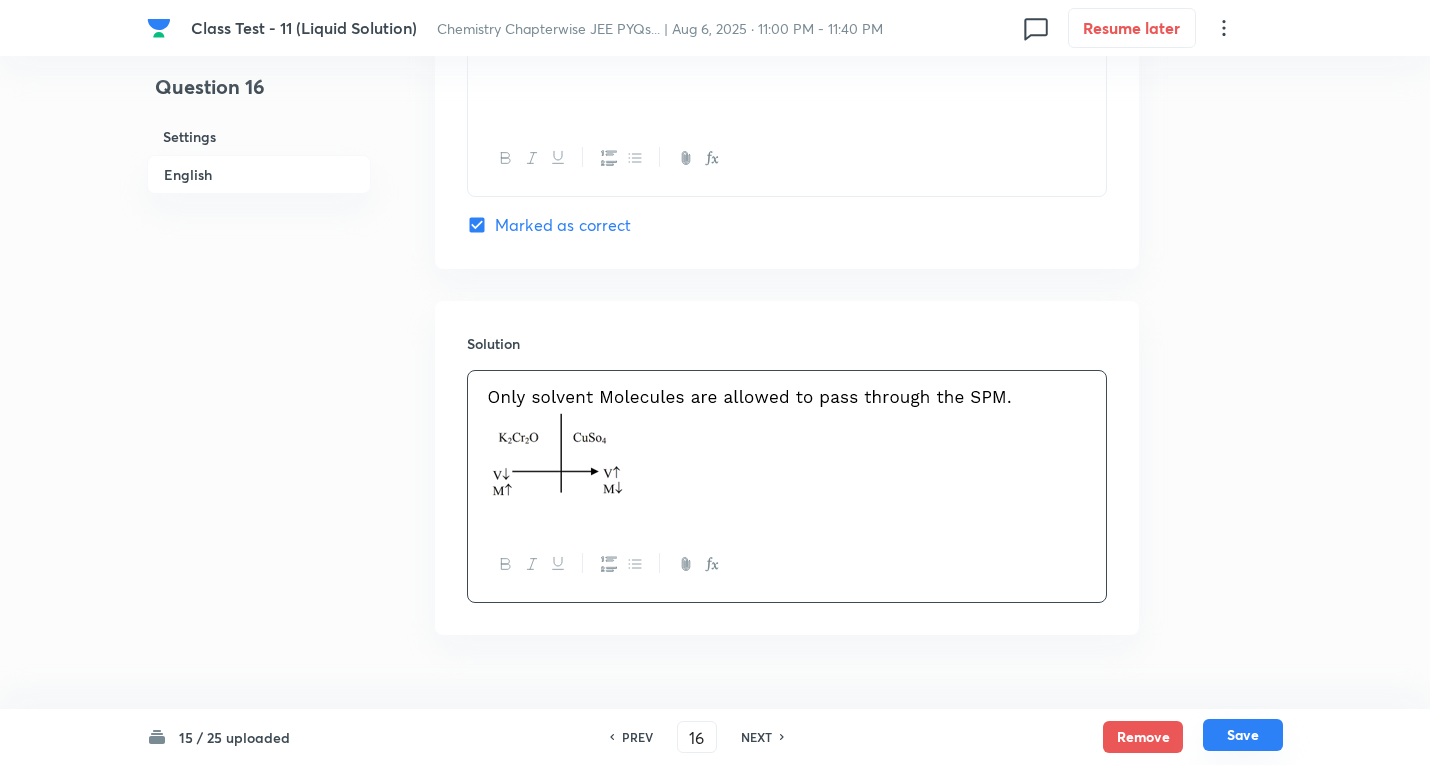 click on "Save" at bounding box center (1243, 735) 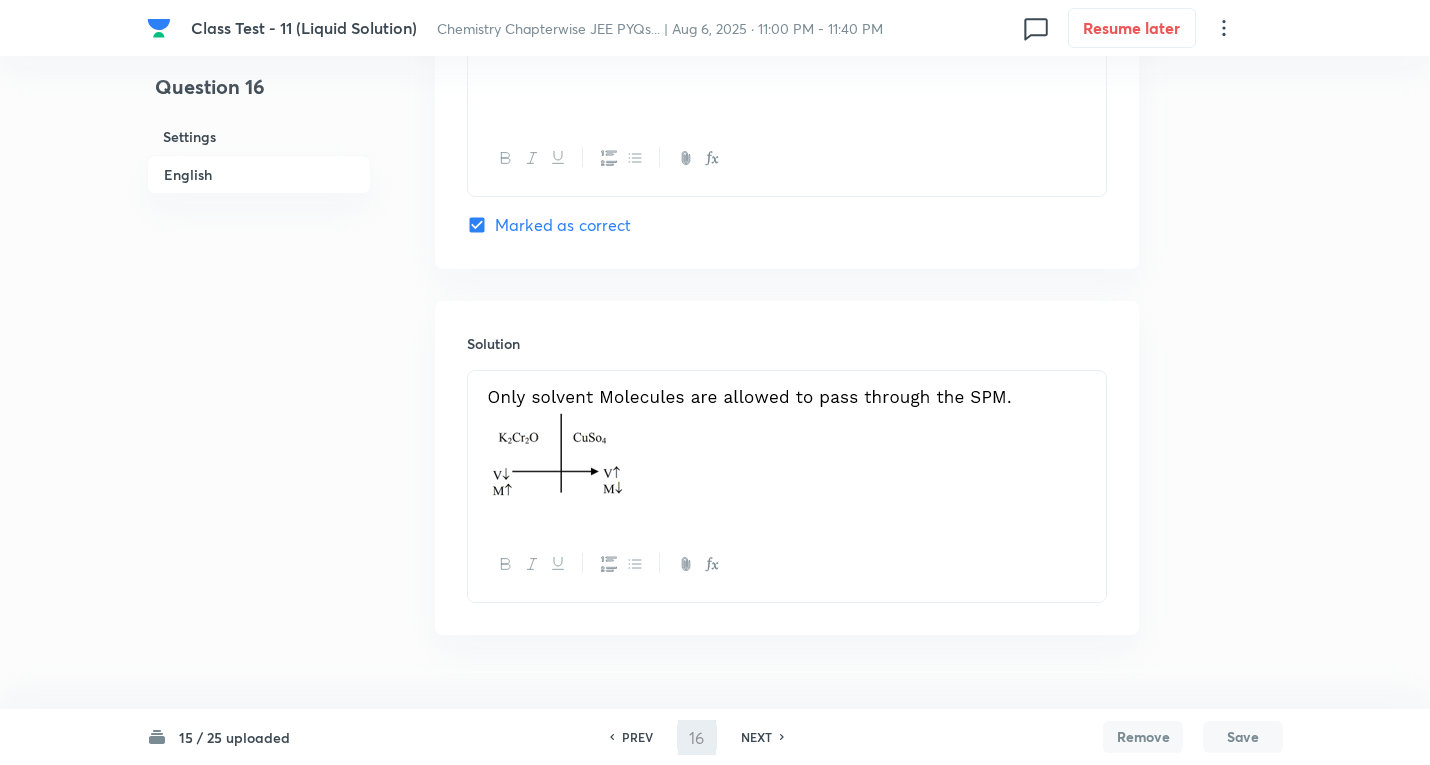 type on "17" 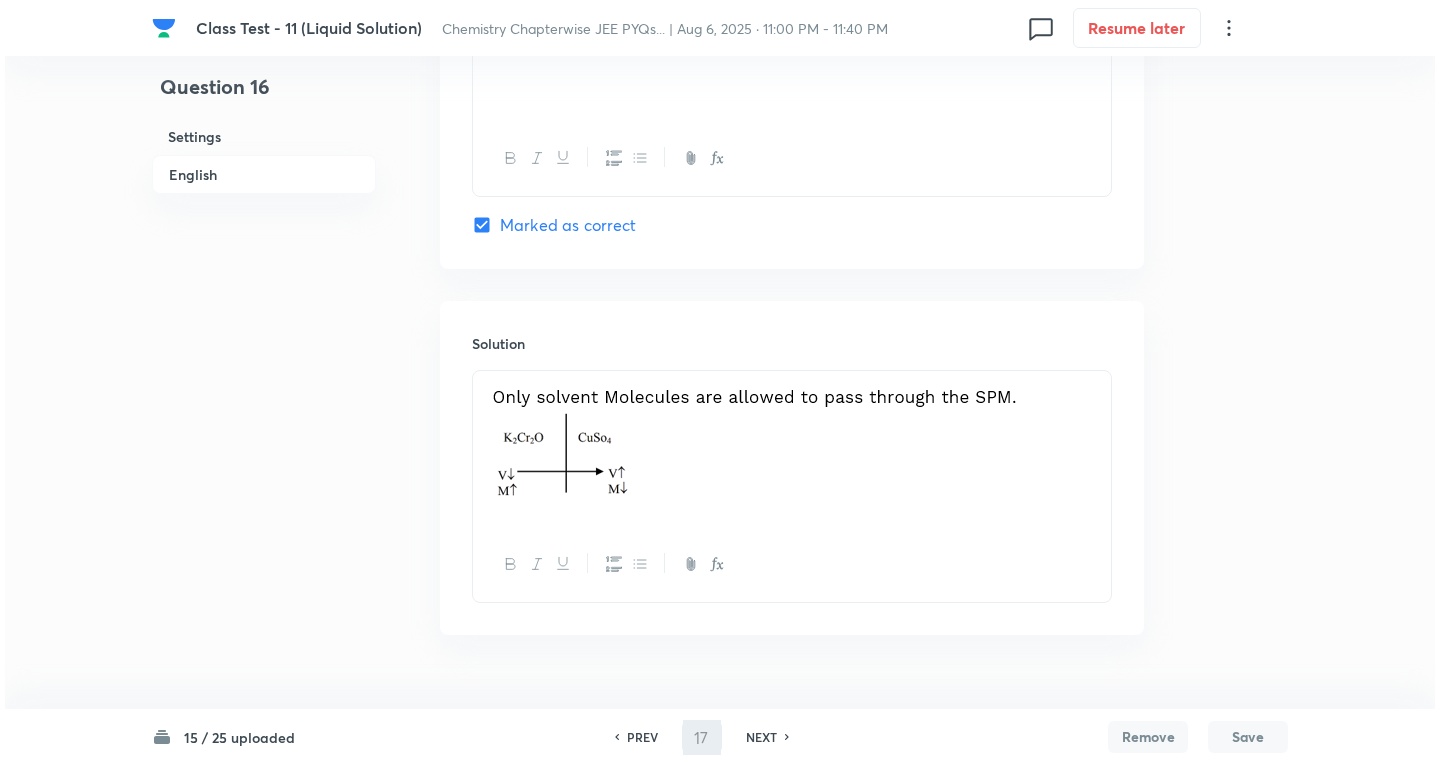 scroll, scrollTop: 0, scrollLeft: 0, axis: both 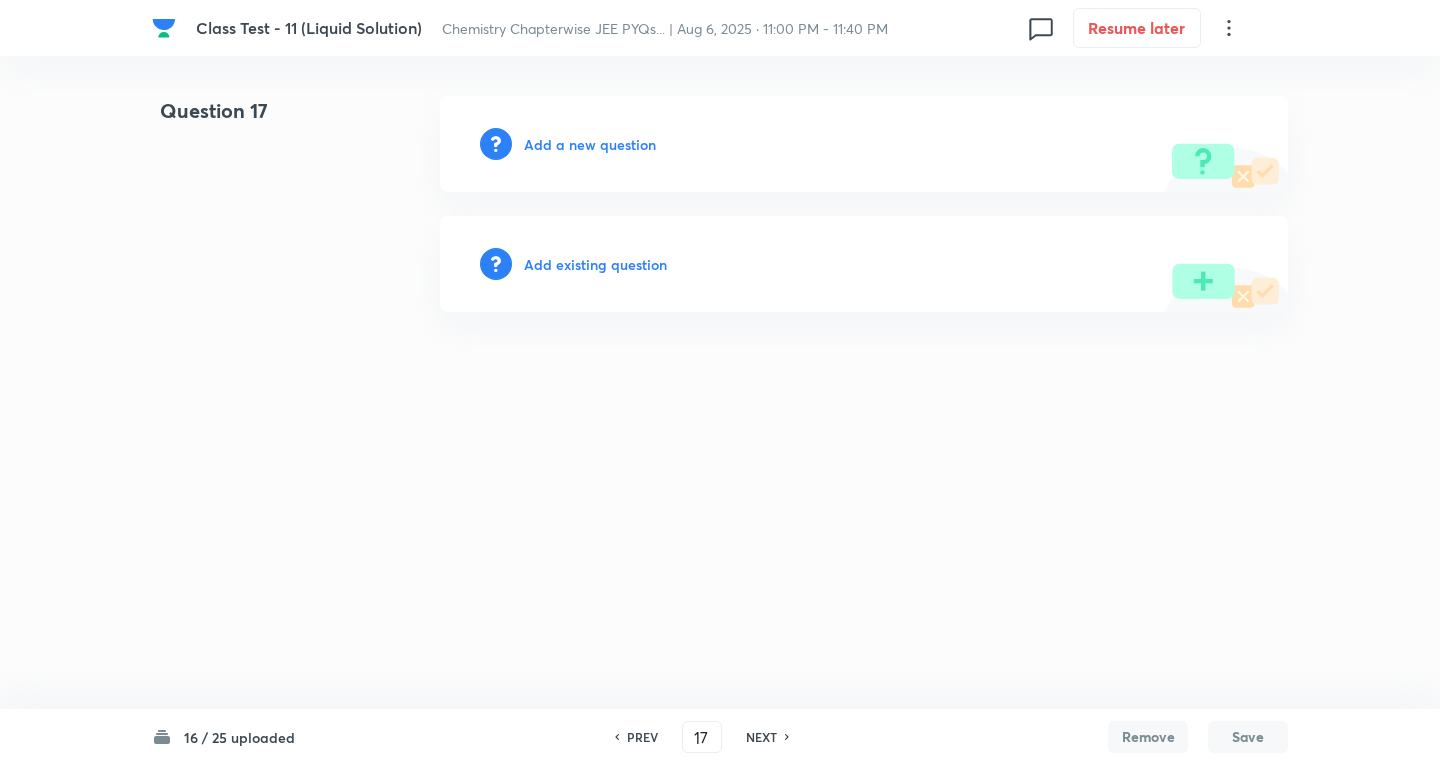 click on "Add a new question" at bounding box center (590, 144) 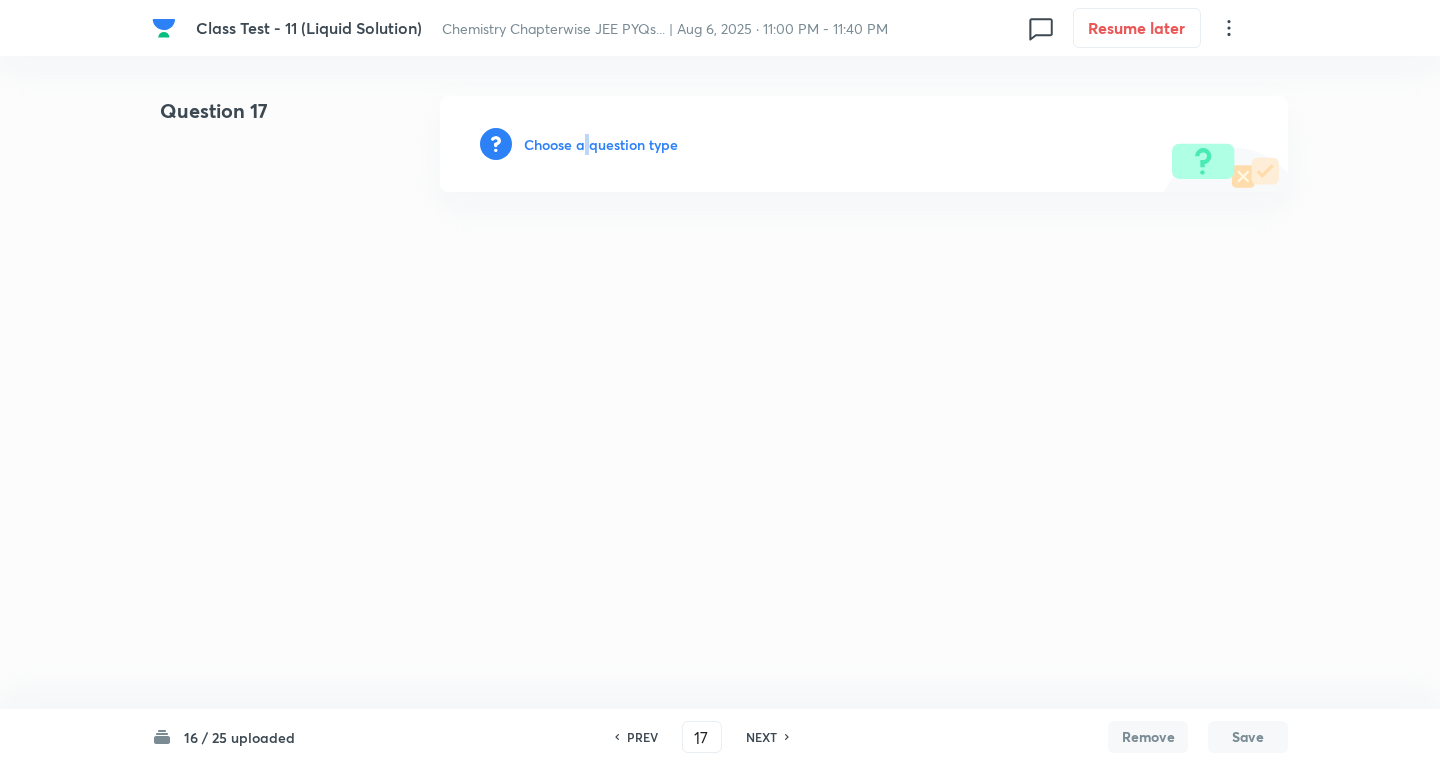 drag, startPoint x: 582, startPoint y: 140, endPoint x: 596, endPoint y: 139, distance: 14.035668 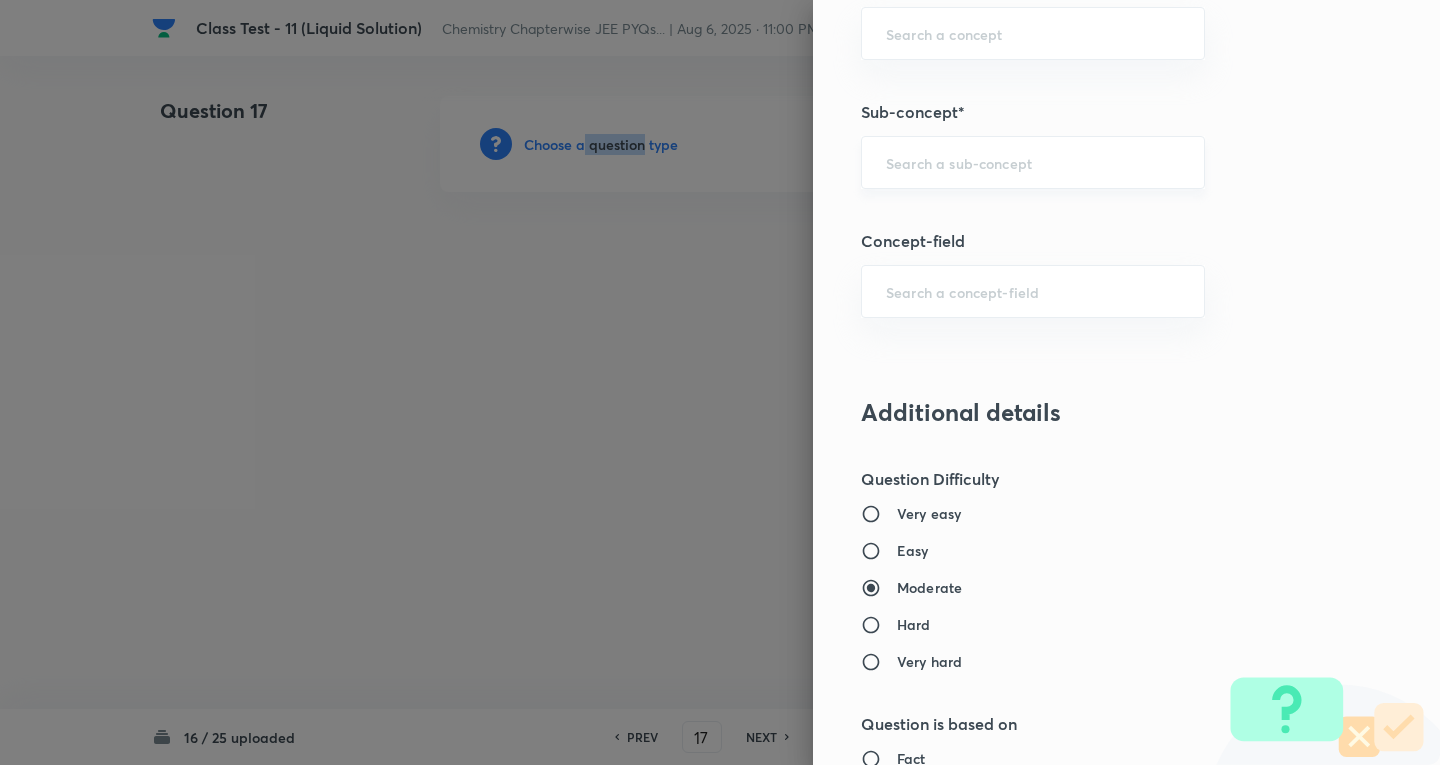 scroll, scrollTop: 1200, scrollLeft: 0, axis: vertical 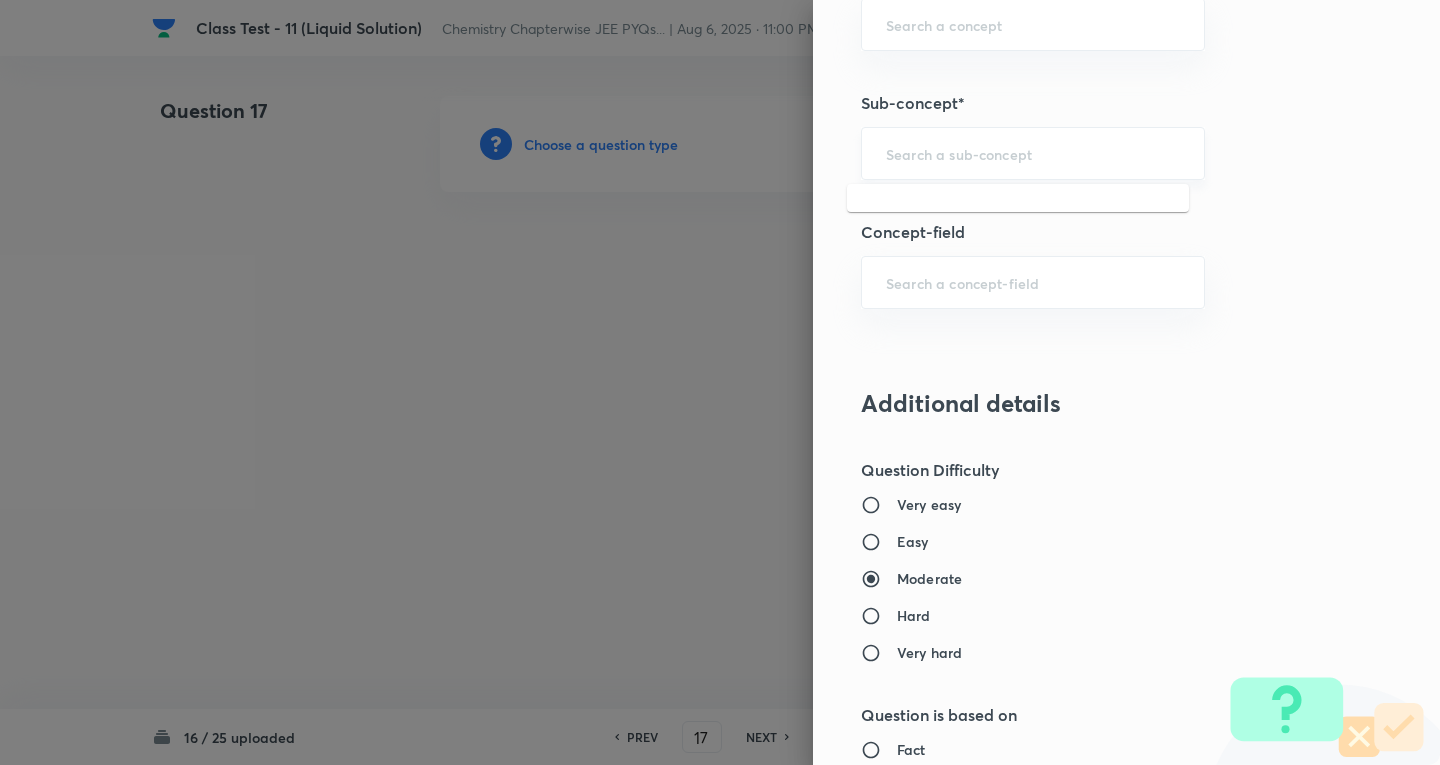 click at bounding box center (1033, 153) 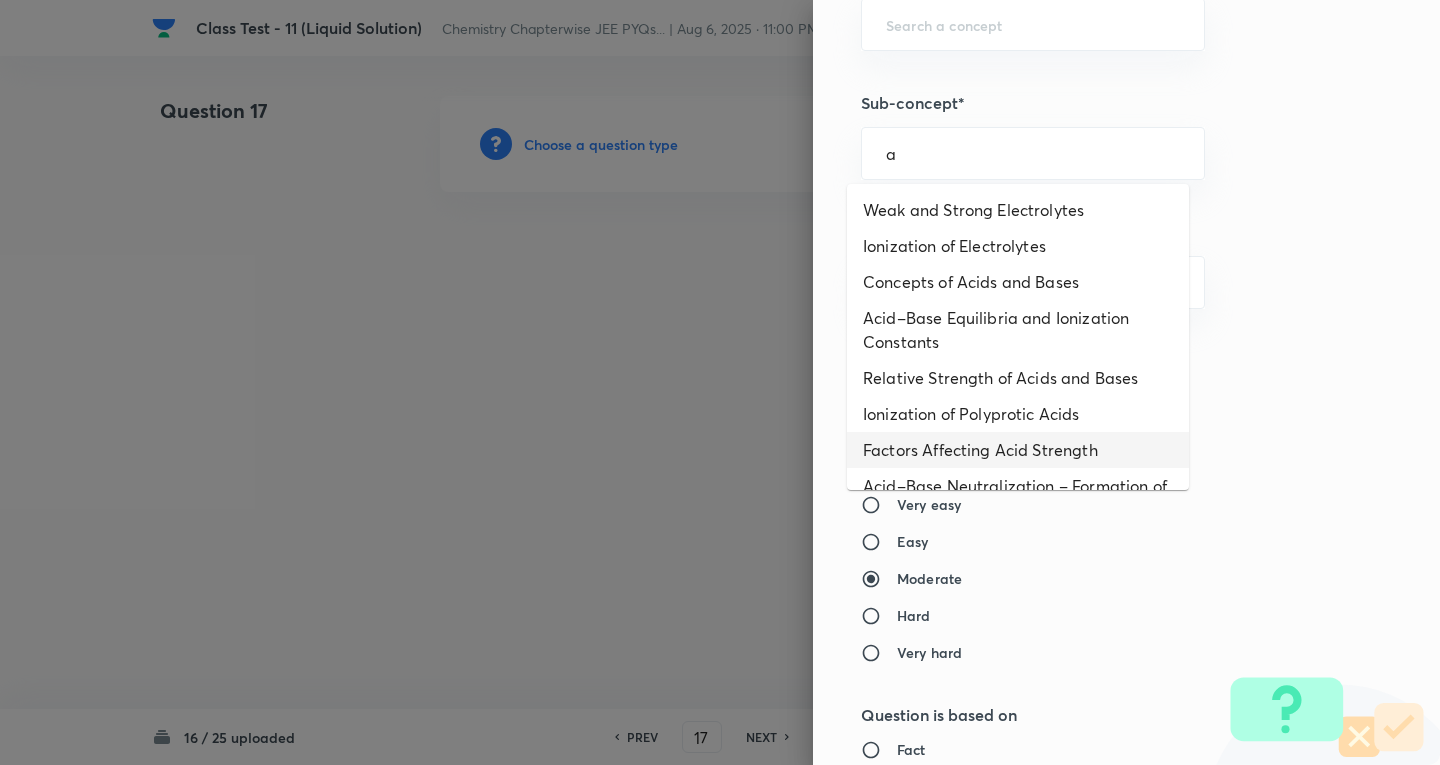 type on "a" 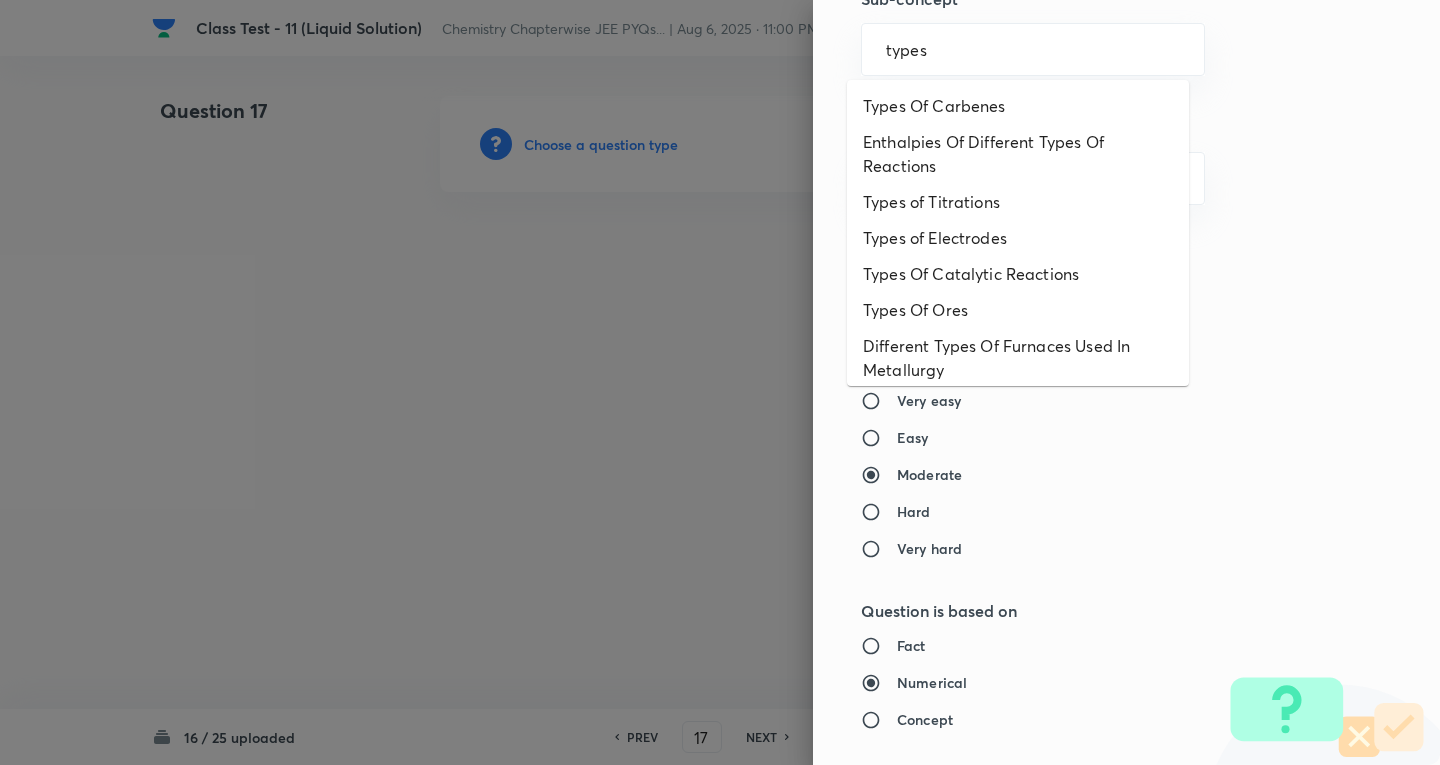 scroll, scrollTop: 1400, scrollLeft: 0, axis: vertical 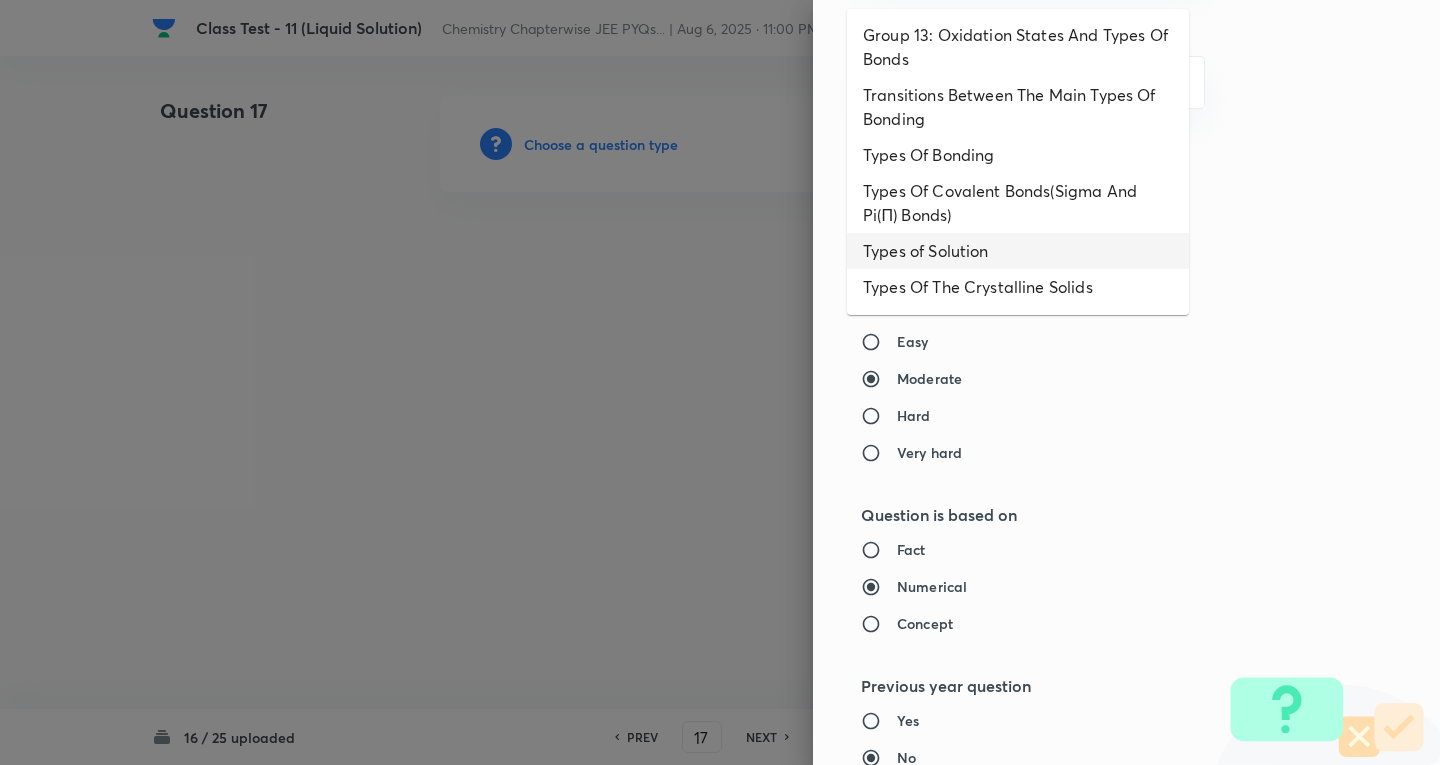 click on "Types of Solution" at bounding box center (1018, 251) 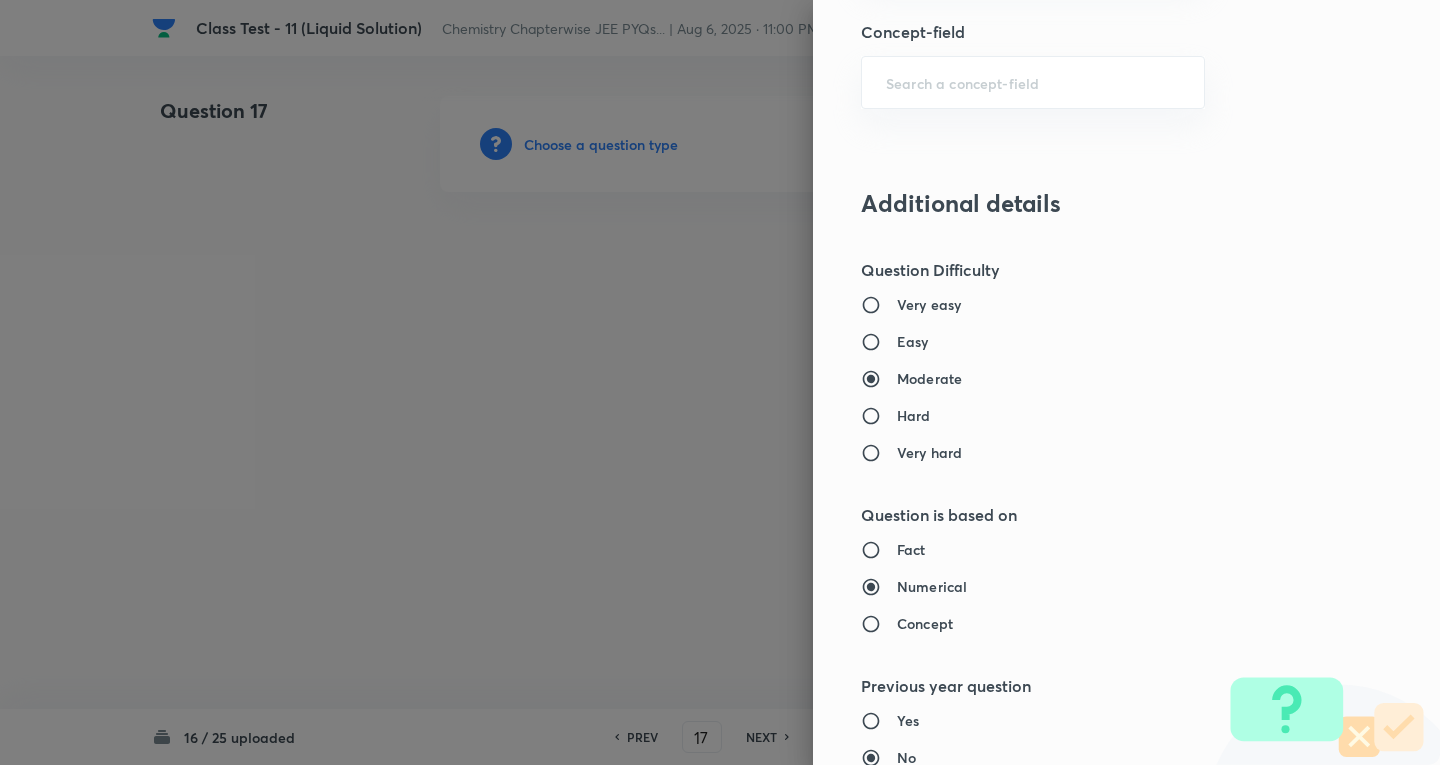 type on "Chemistry" 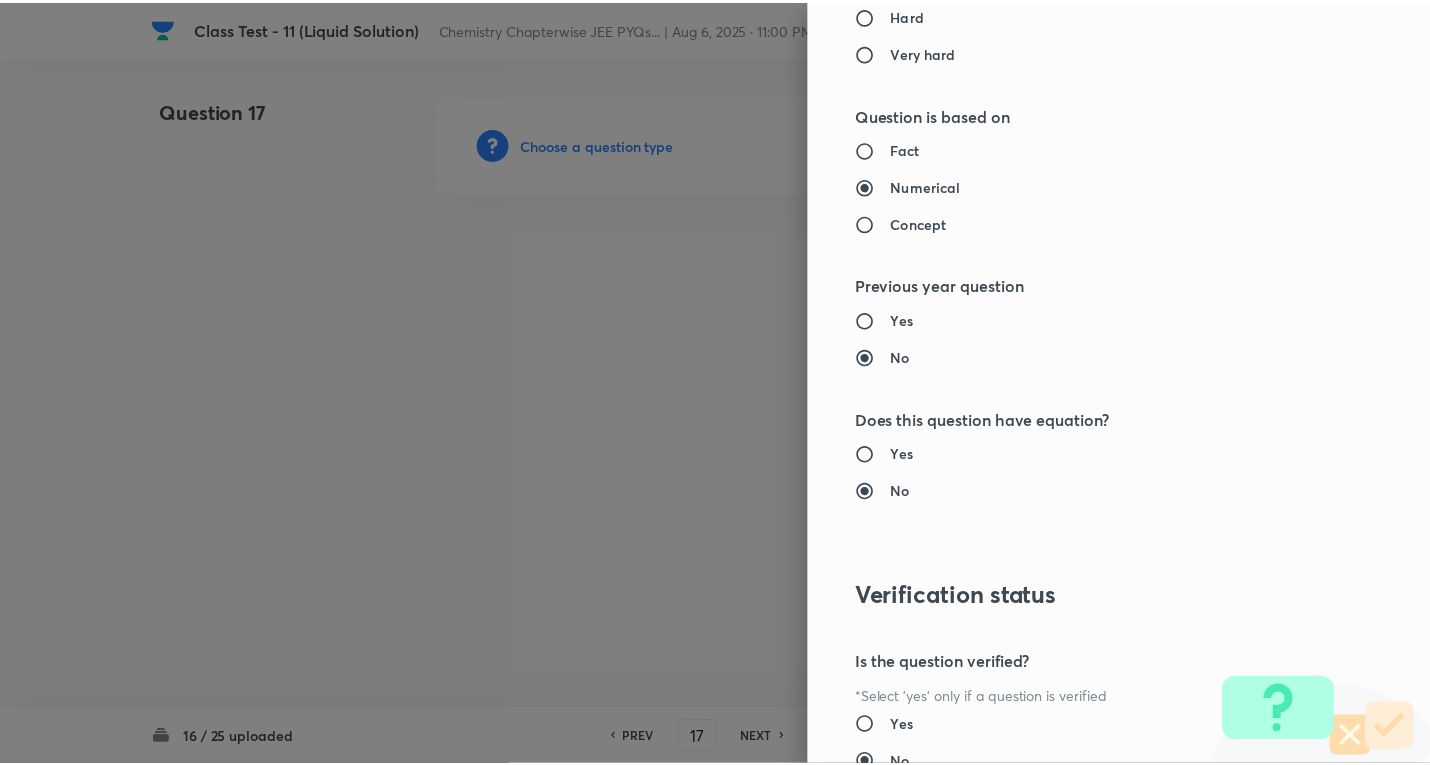 scroll, scrollTop: 1961, scrollLeft: 0, axis: vertical 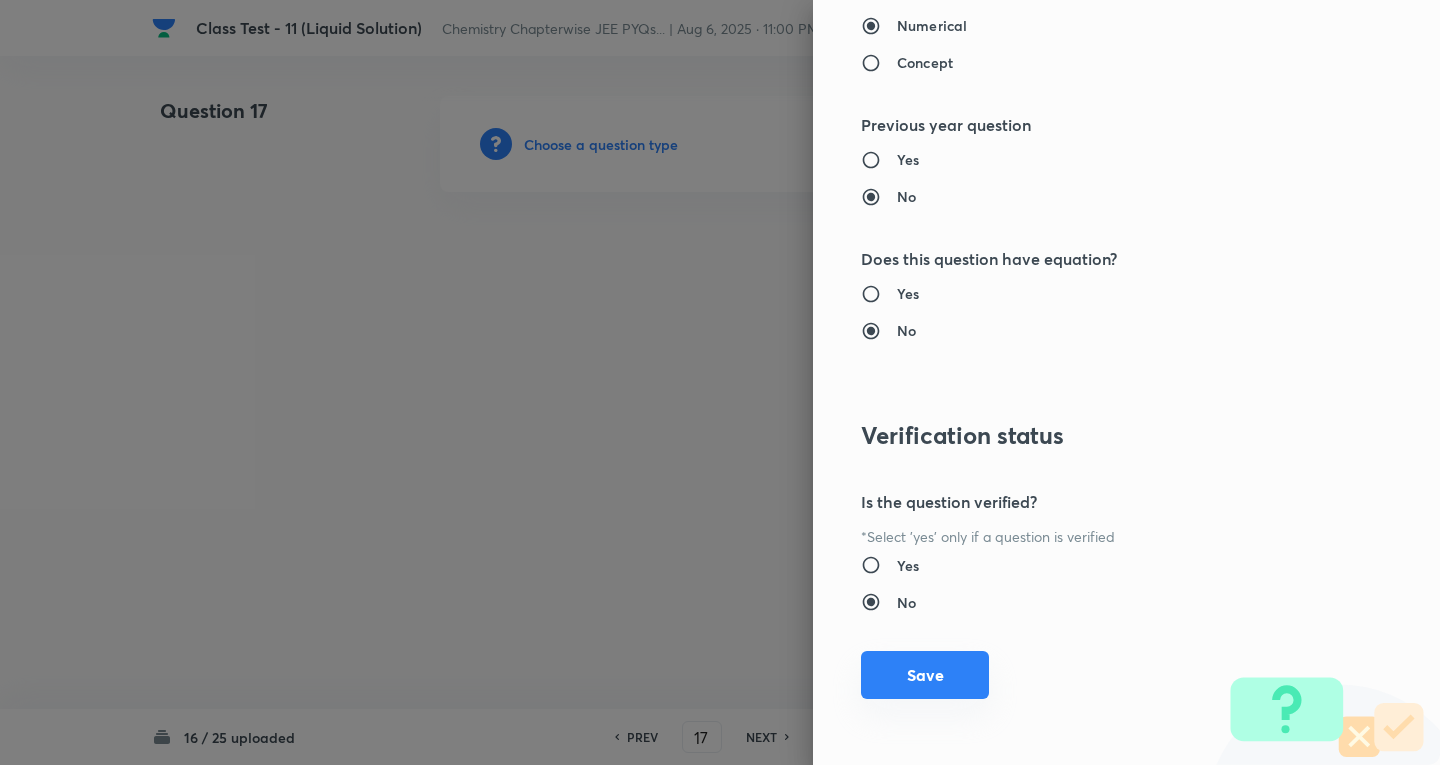 click on "Save" at bounding box center [925, 675] 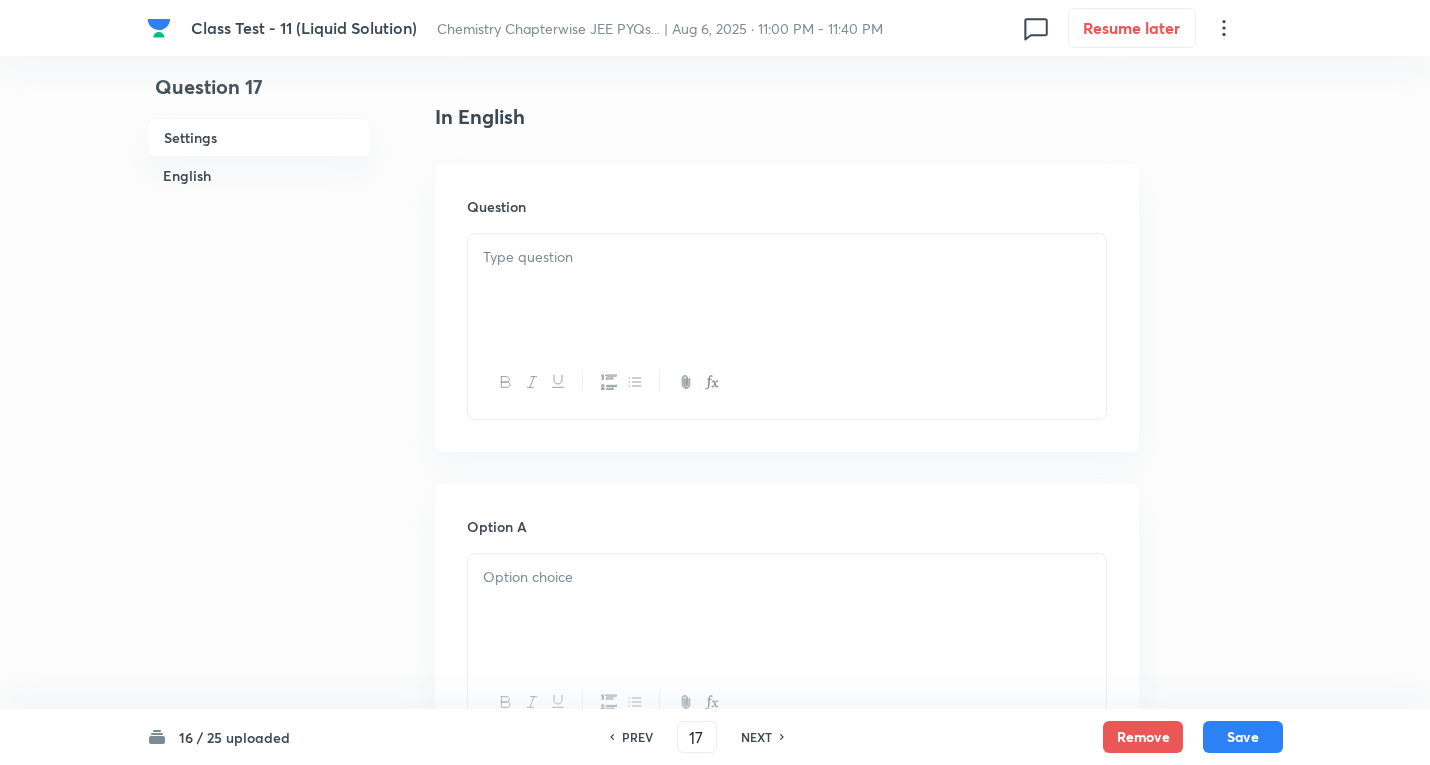scroll, scrollTop: 500, scrollLeft: 0, axis: vertical 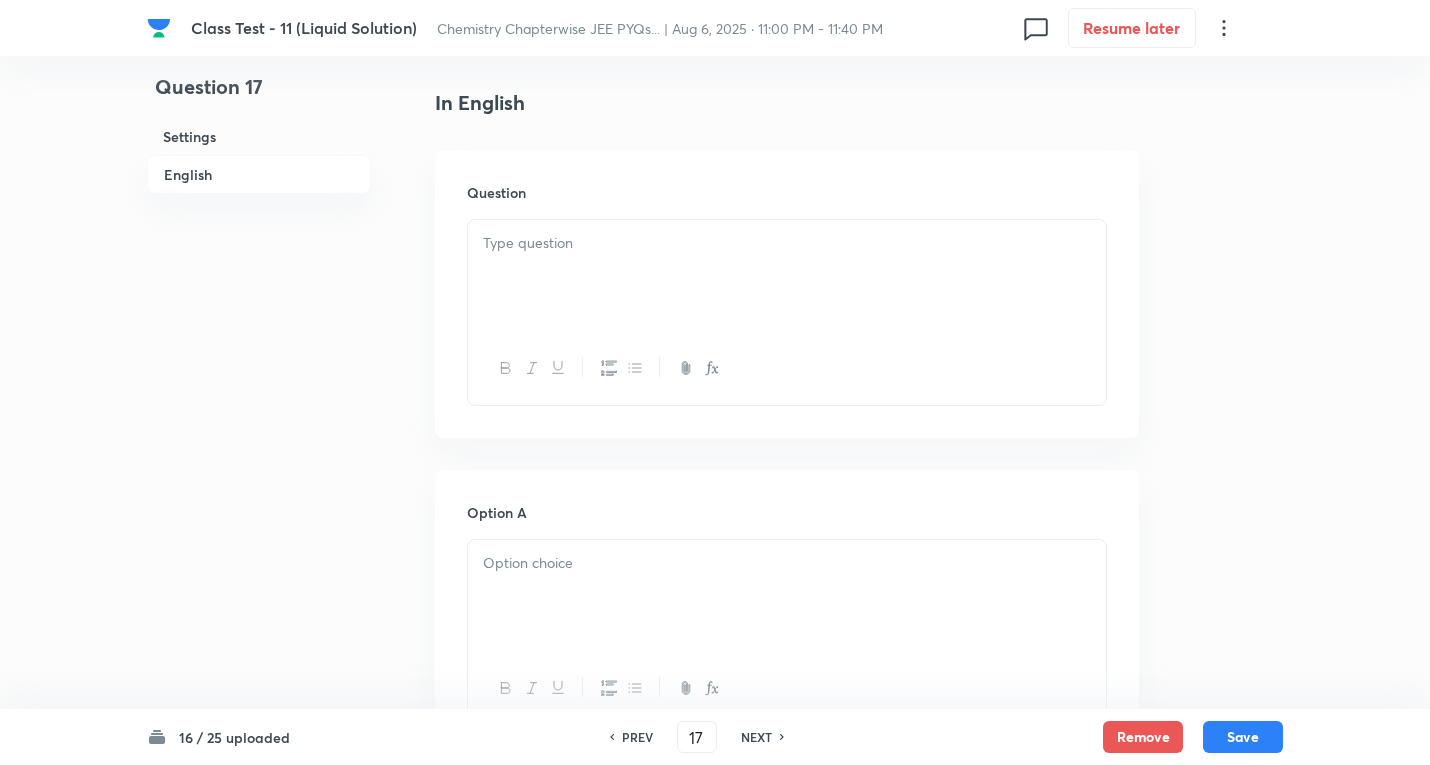 click at bounding box center (787, 276) 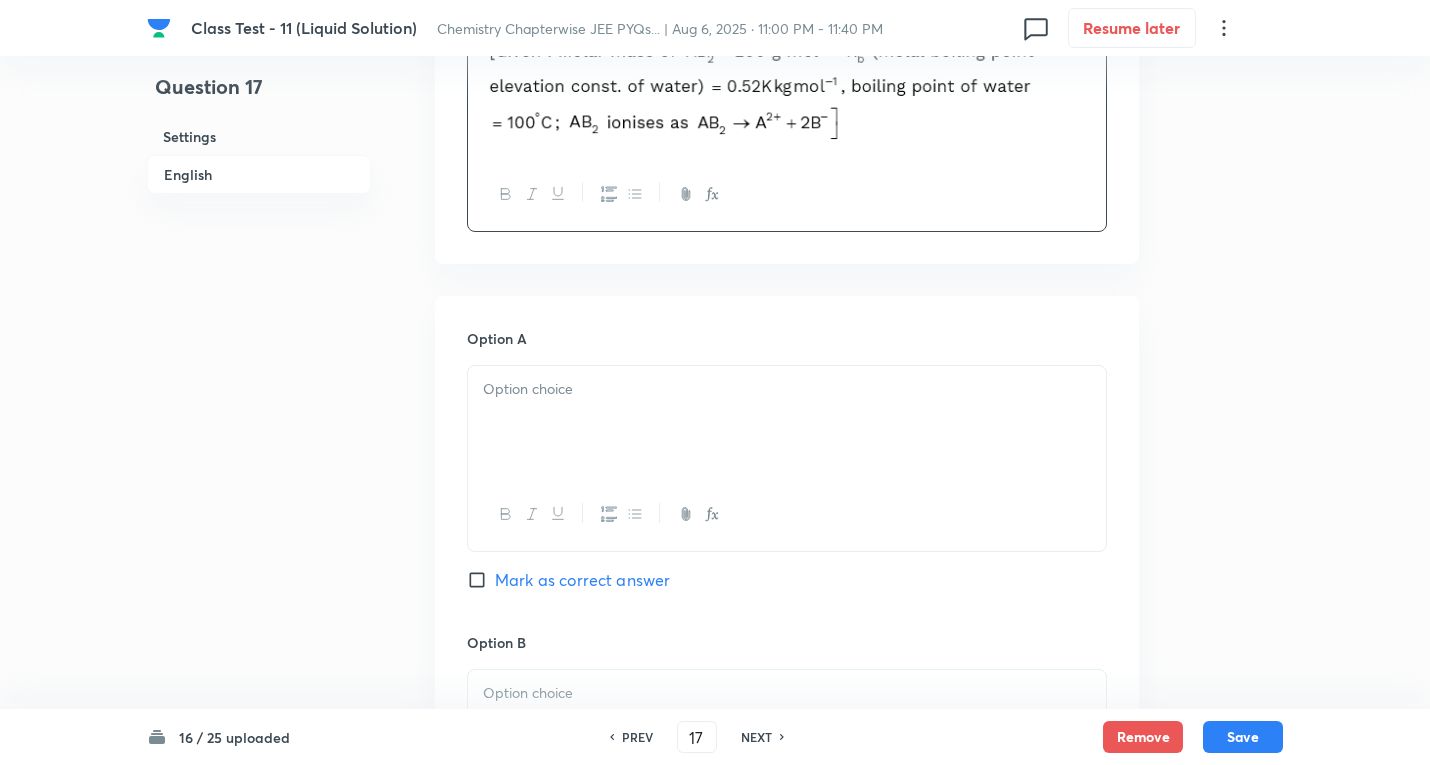scroll, scrollTop: 800, scrollLeft: 0, axis: vertical 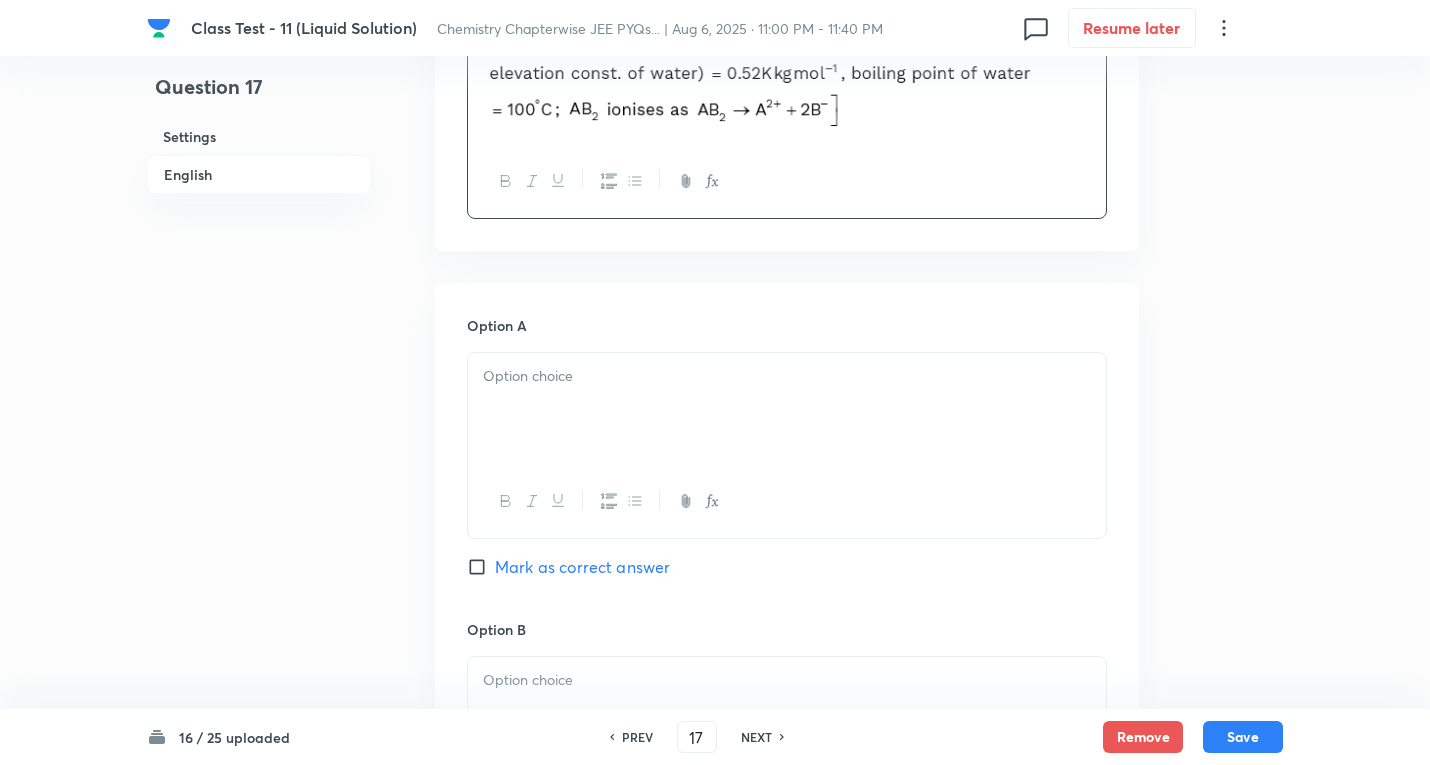click at bounding box center (787, 376) 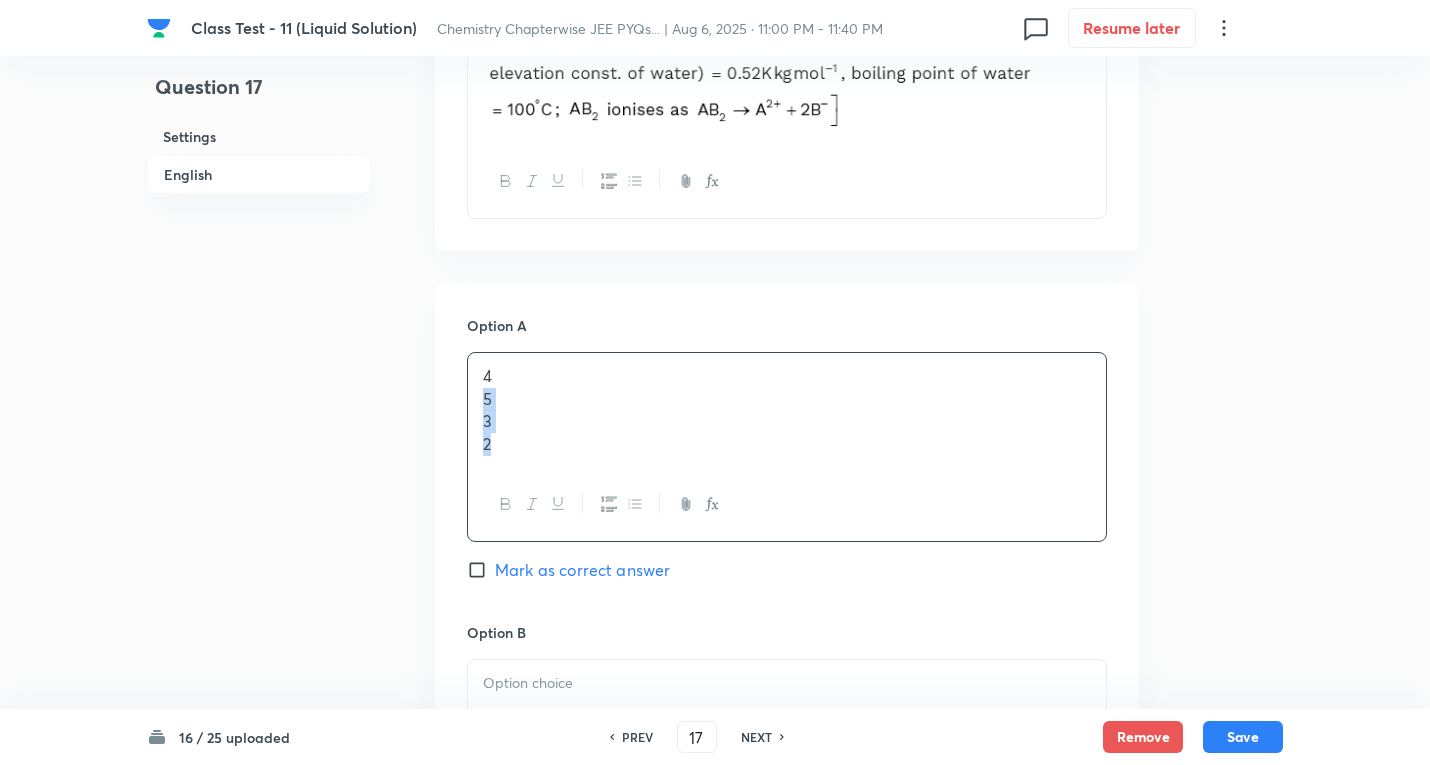 drag, startPoint x: 481, startPoint y: 402, endPoint x: 589, endPoint y: 517, distance: 157.76248 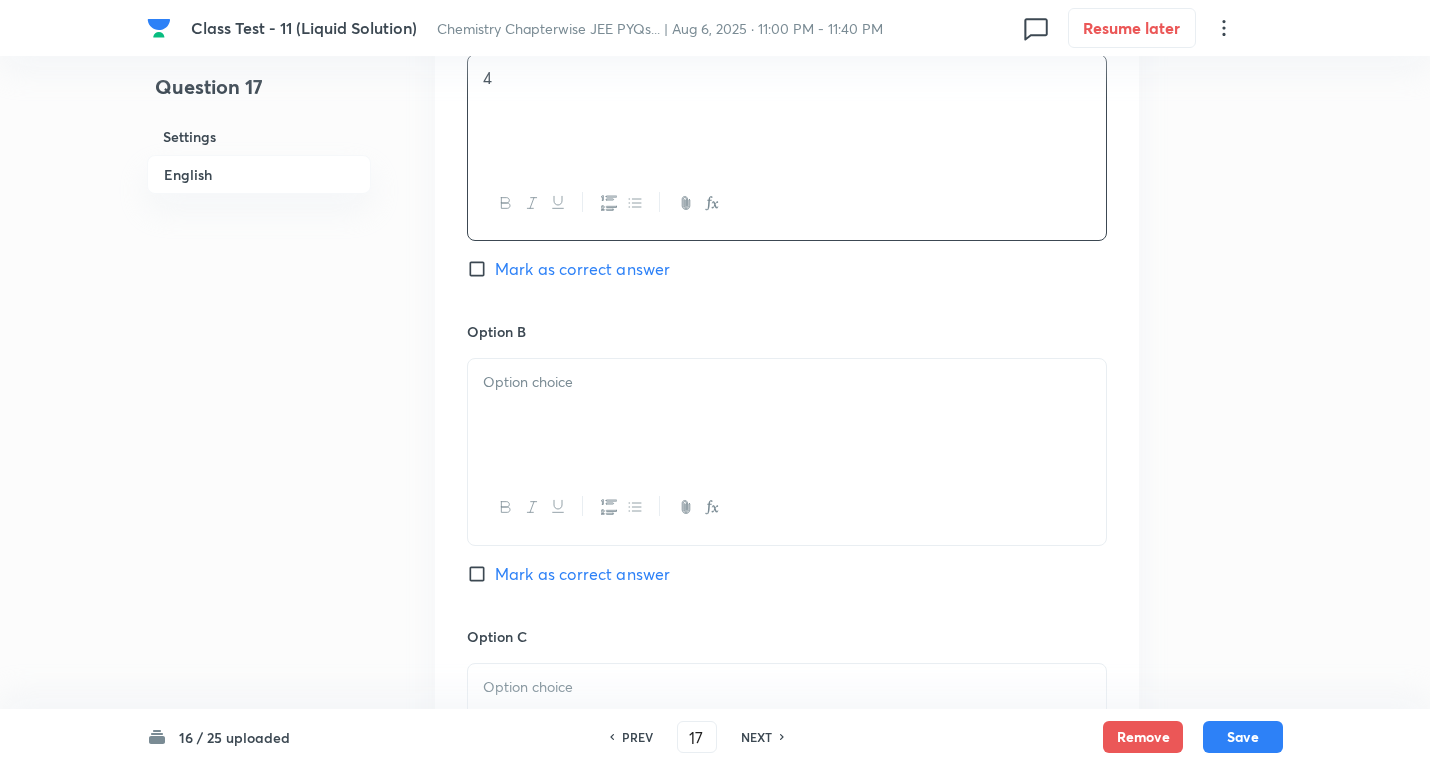 scroll, scrollTop: 1100, scrollLeft: 0, axis: vertical 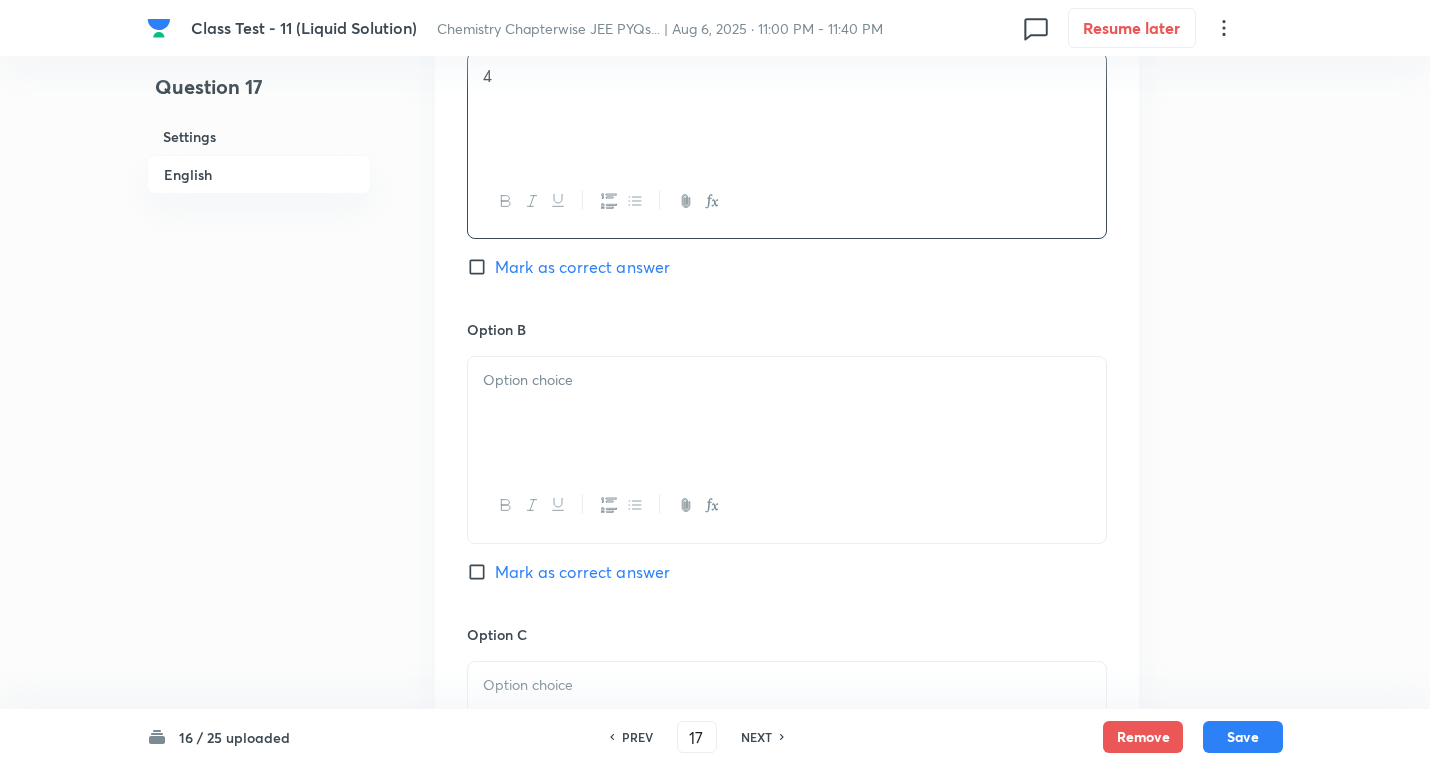 click at bounding box center [787, 413] 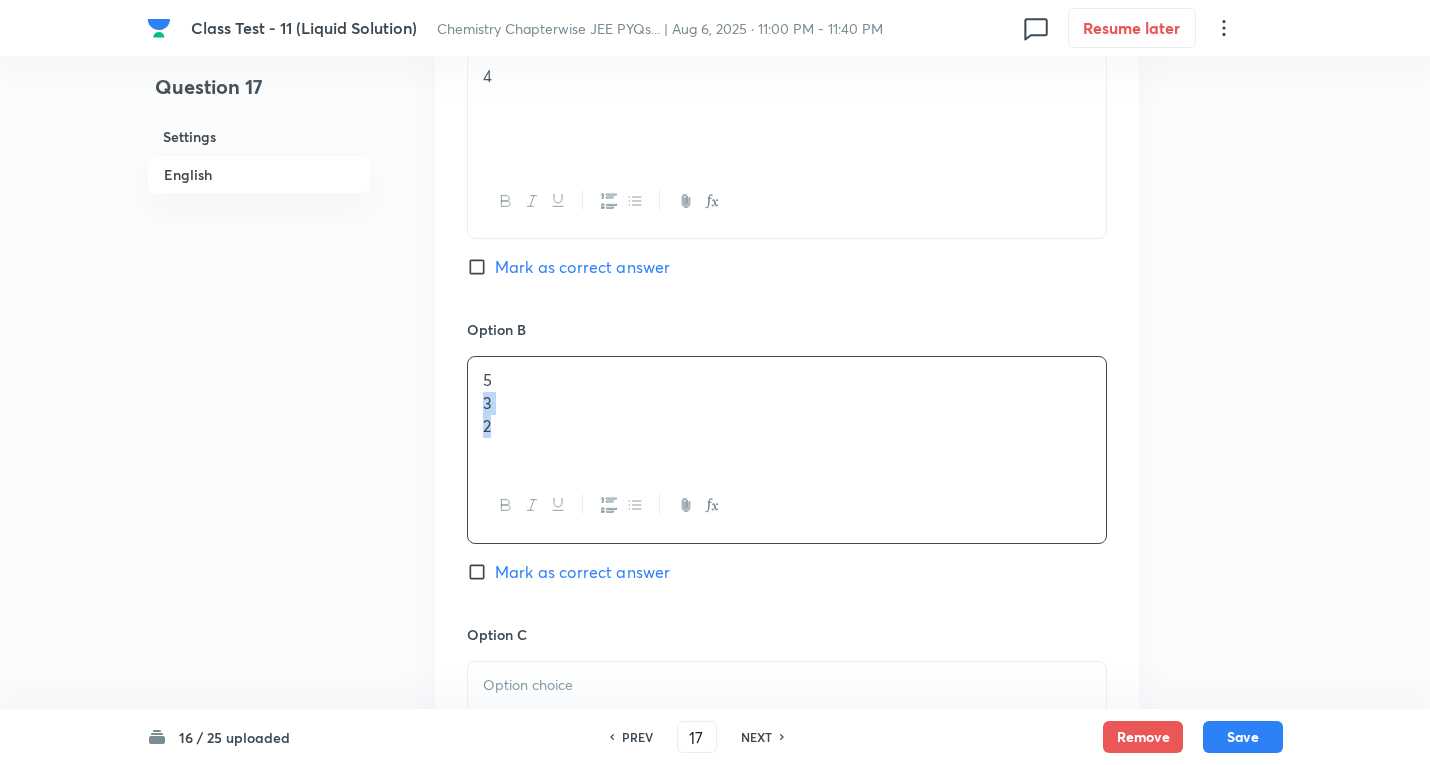 drag, startPoint x: 480, startPoint y: 402, endPoint x: 754, endPoint y: 504, distance: 292.36963 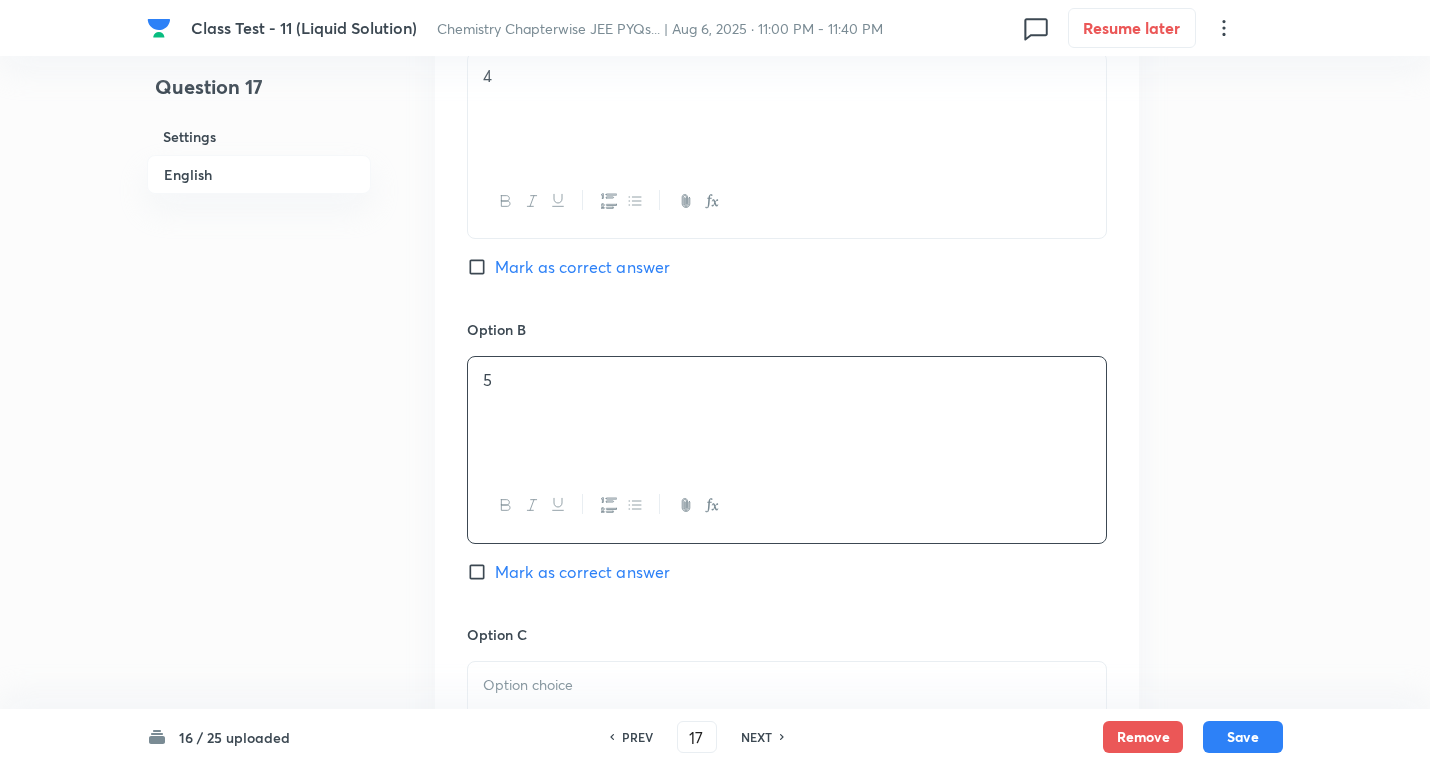 scroll, scrollTop: 1400, scrollLeft: 0, axis: vertical 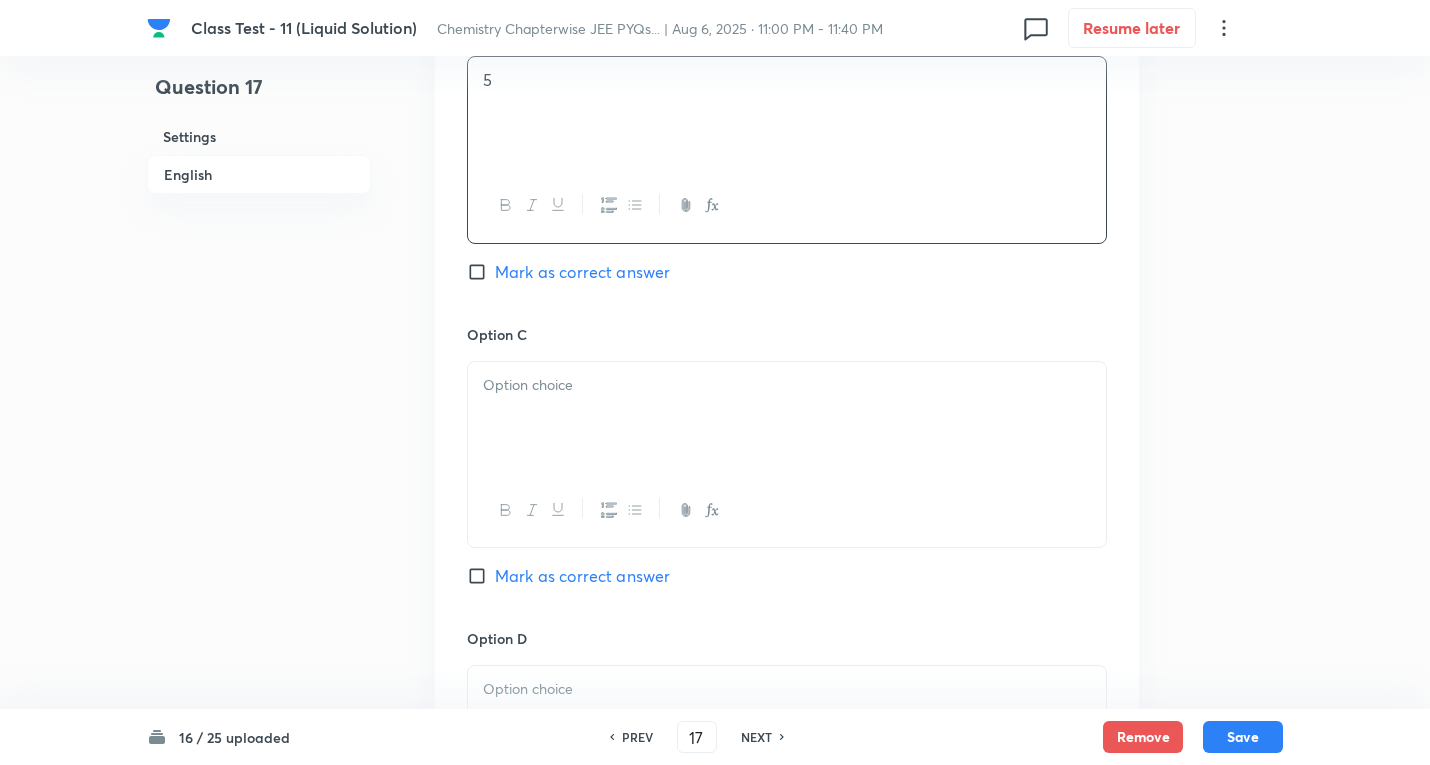 click at bounding box center [787, 418] 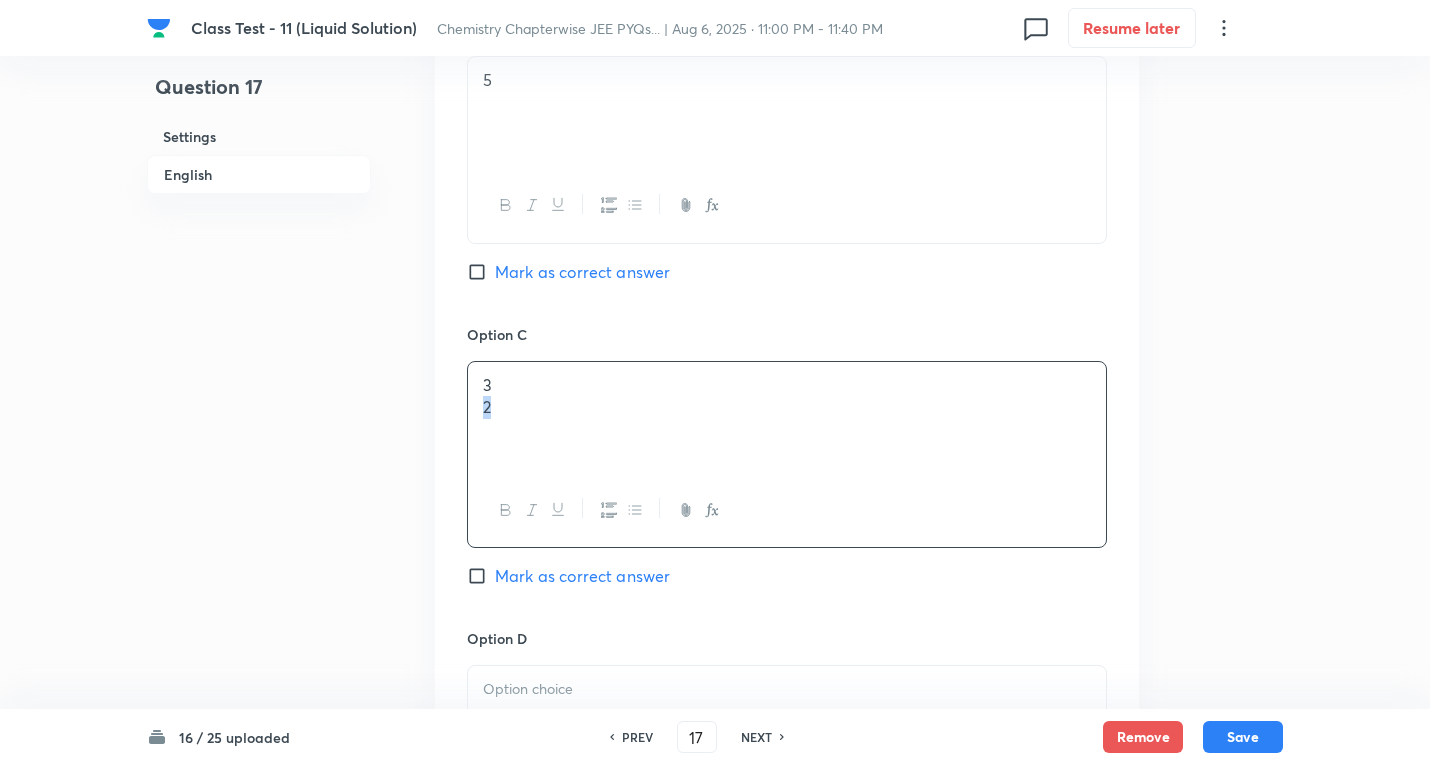 drag, startPoint x: 481, startPoint y: 410, endPoint x: 626, endPoint y: 425, distance: 145.7738 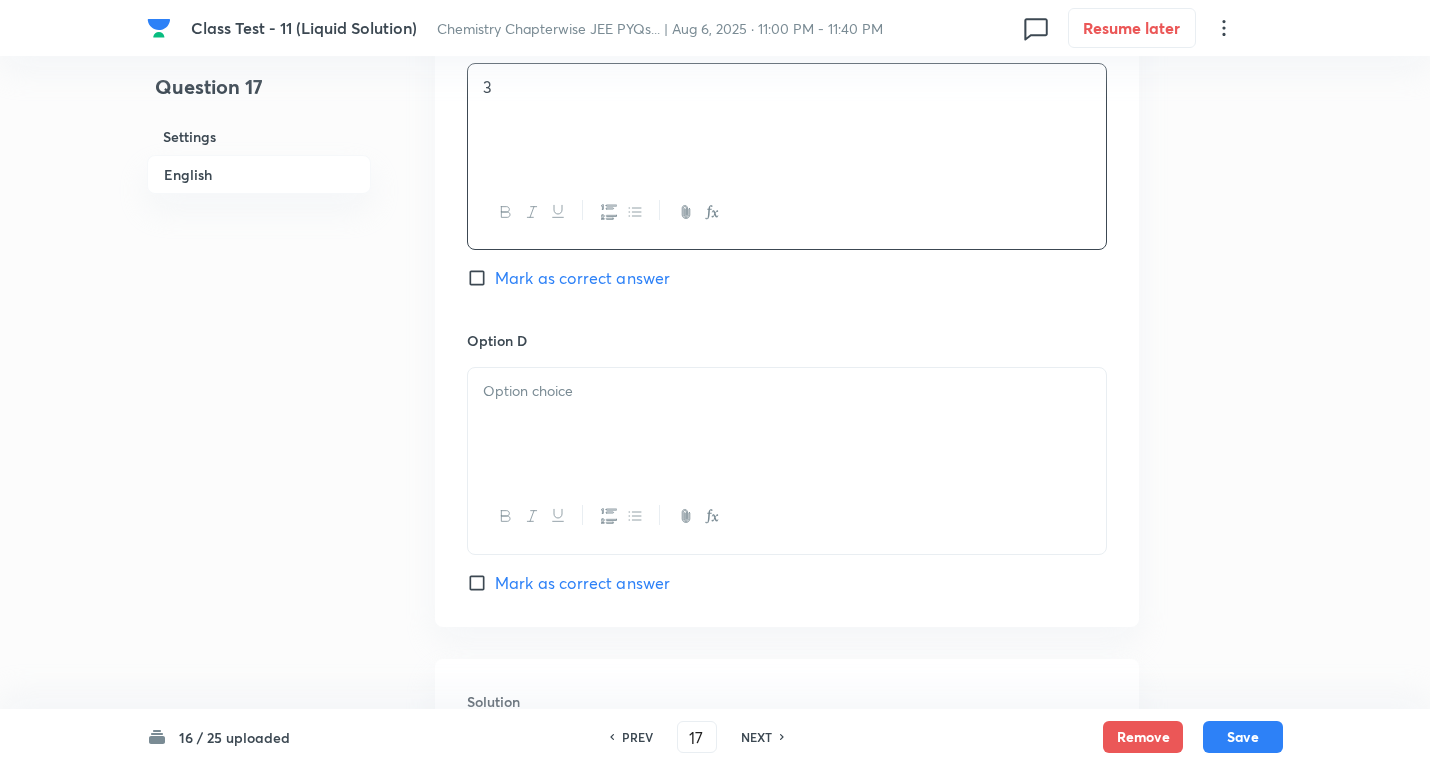 scroll, scrollTop: 1700, scrollLeft: 0, axis: vertical 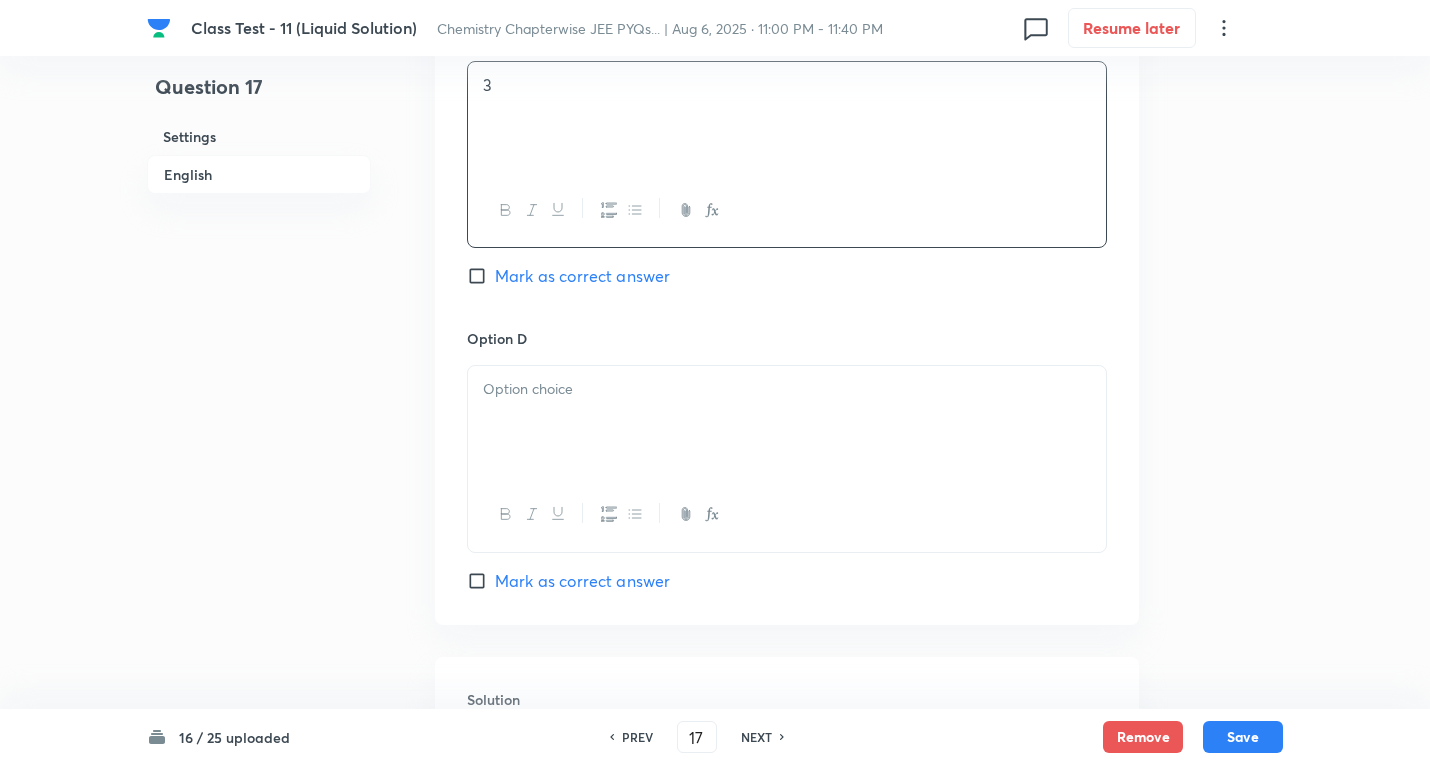 click at bounding box center [787, 422] 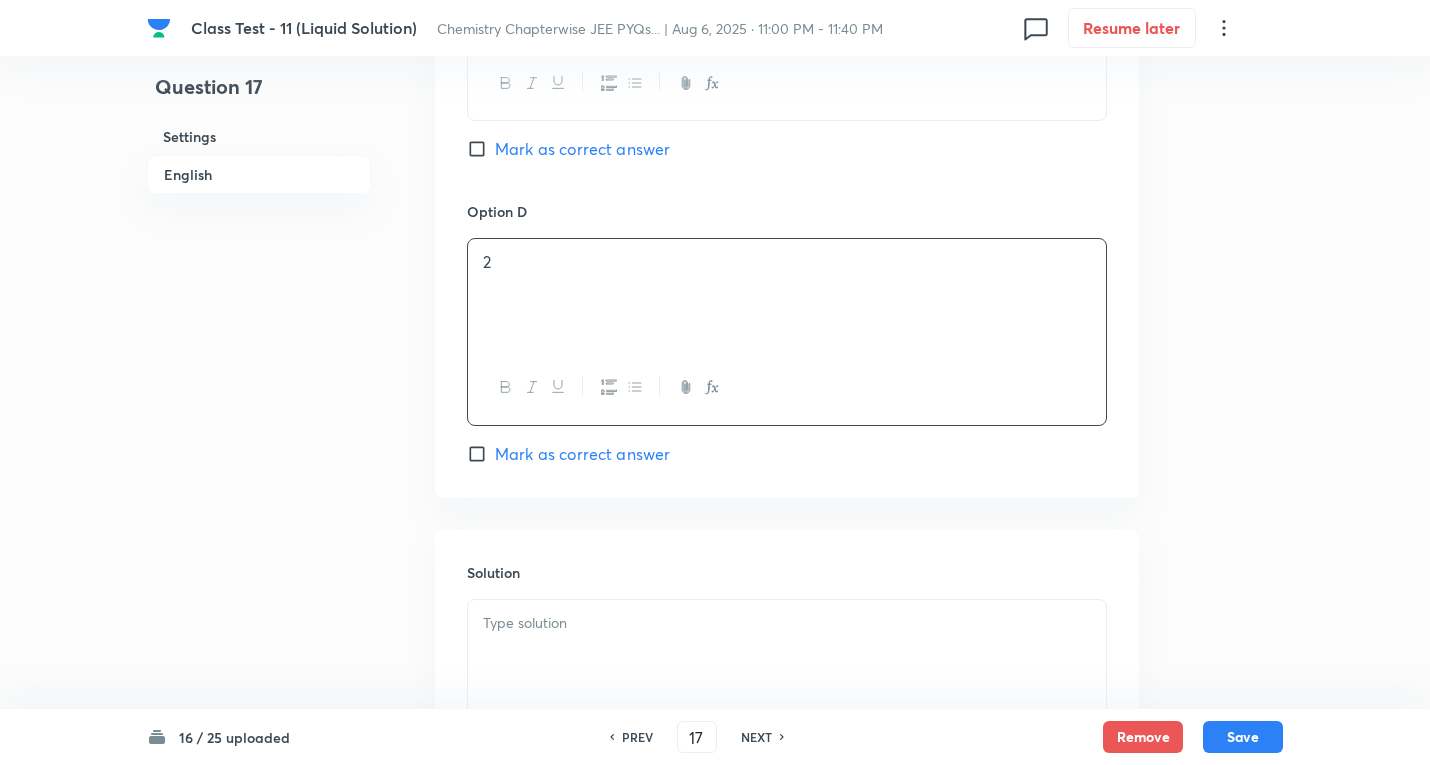 scroll, scrollTop: 2000, scrollLeft: 0, axis: vertical 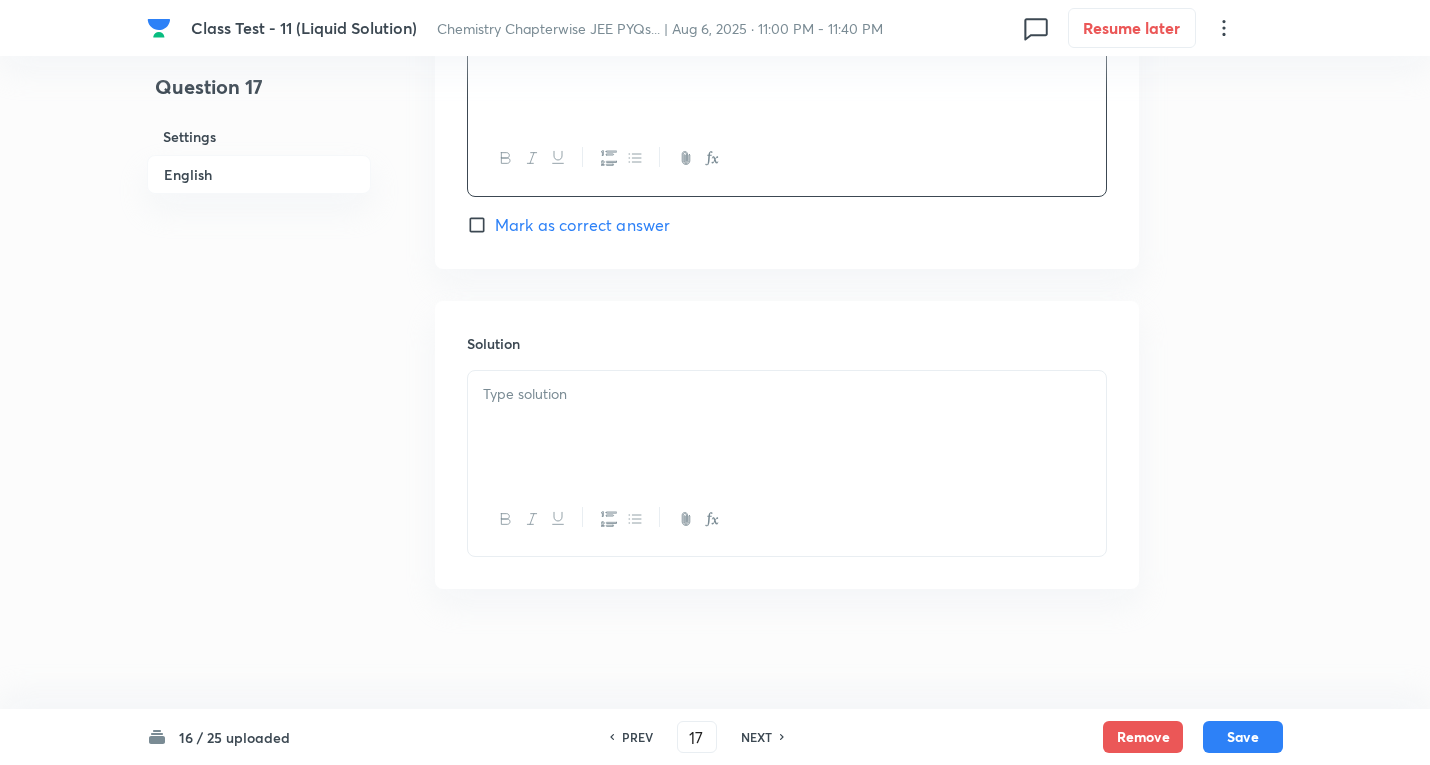 click at bounding box center [787, 394] 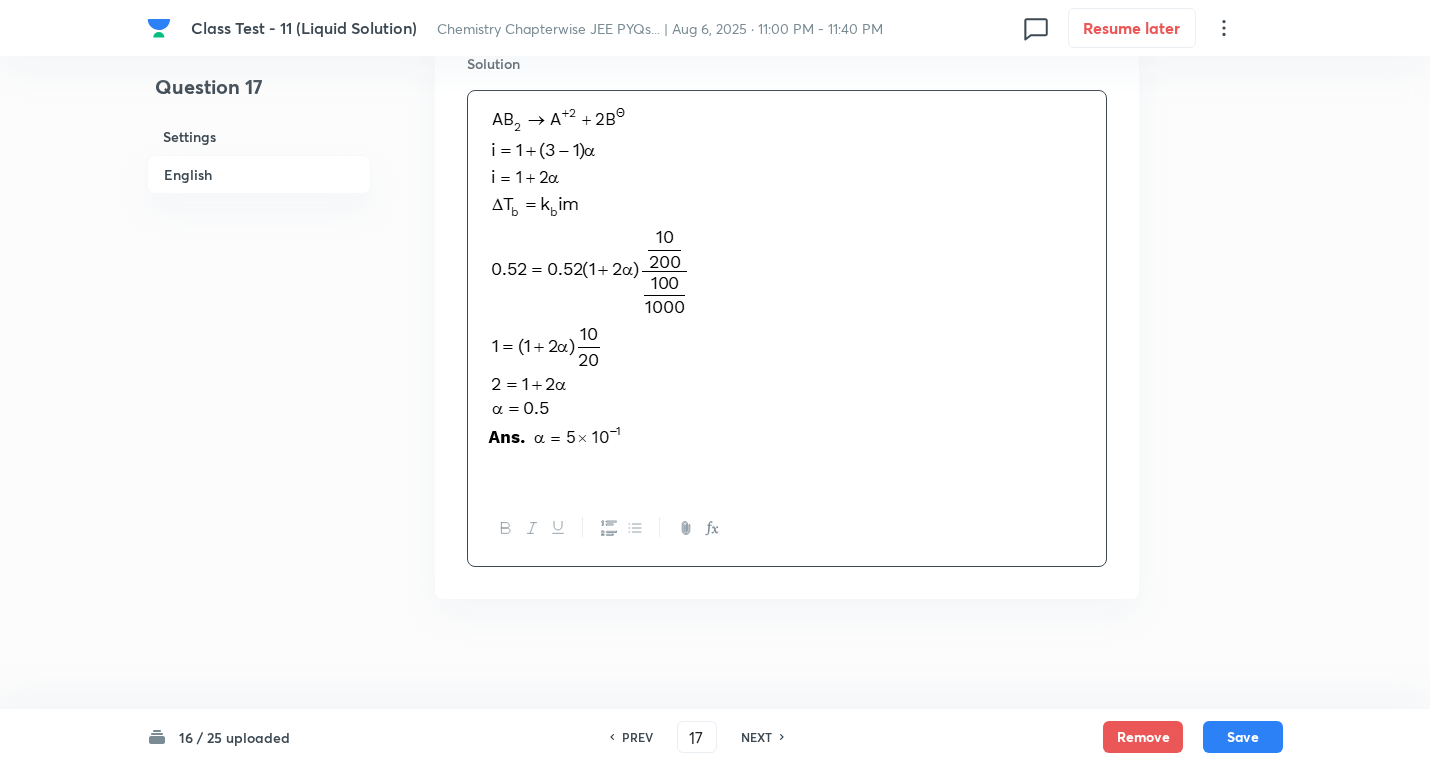 scroll, scrollTop: 2346, scrollLeft: 0, axis: vertical 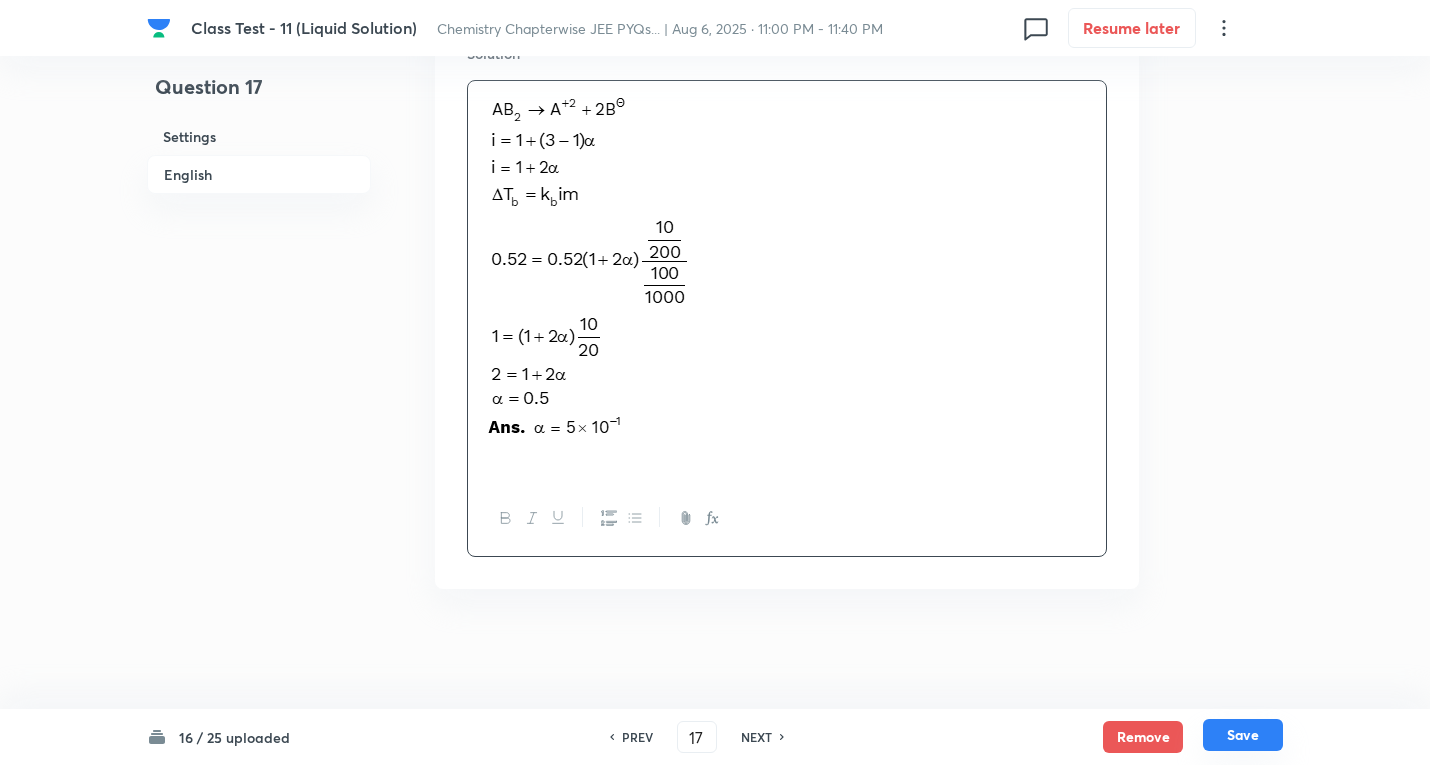 click on "Save" at bounding box center [1243, 735] 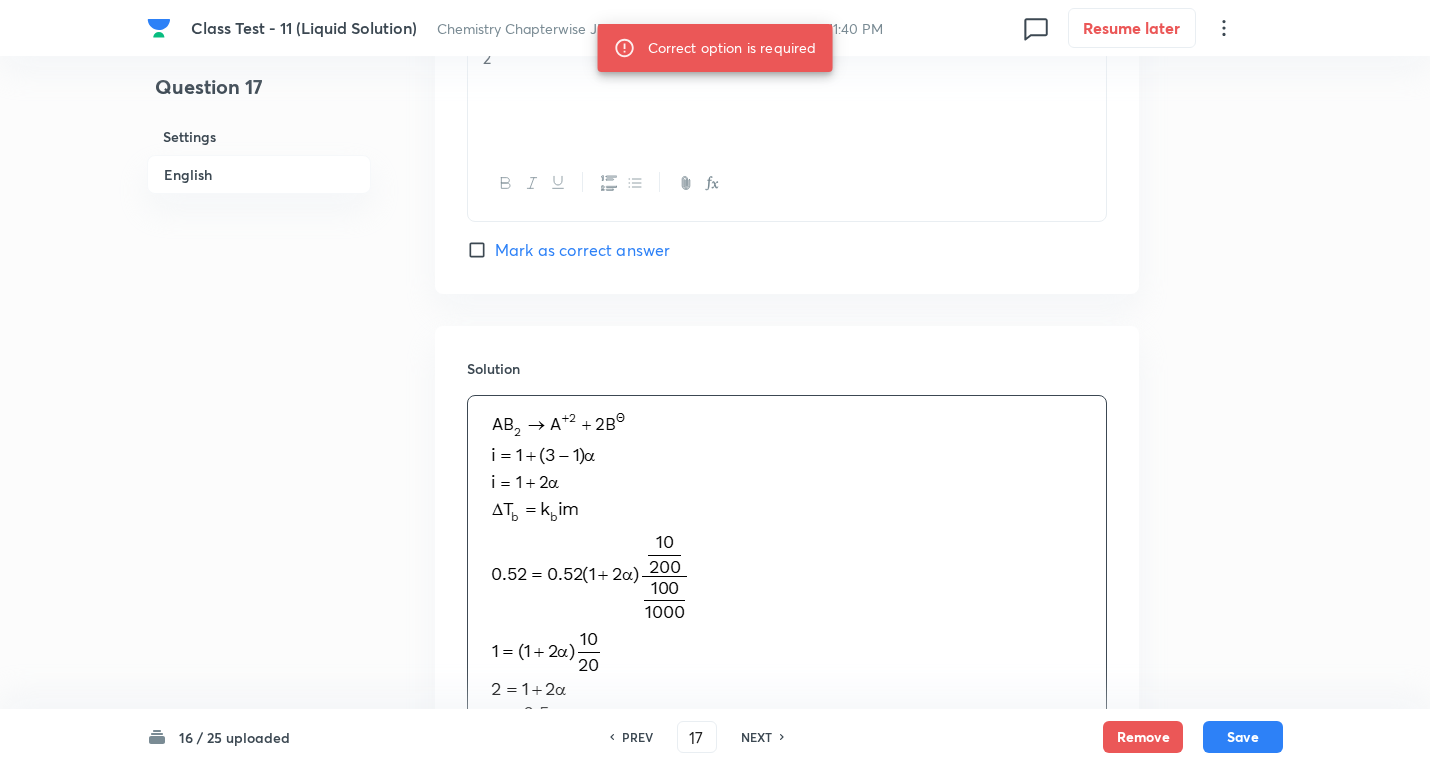 scroll, scrollTop: 2046, scrollLeft: 0, axis: vertical 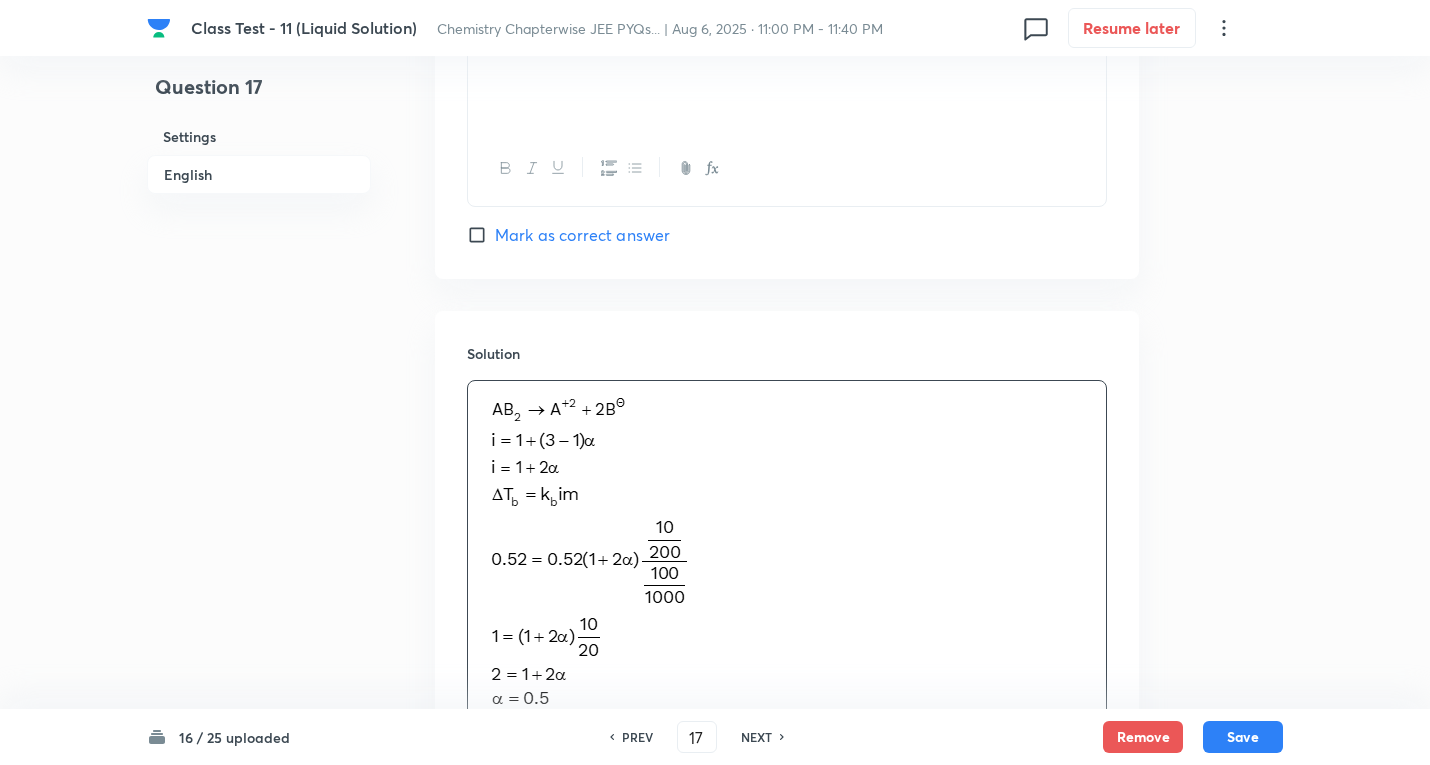 type 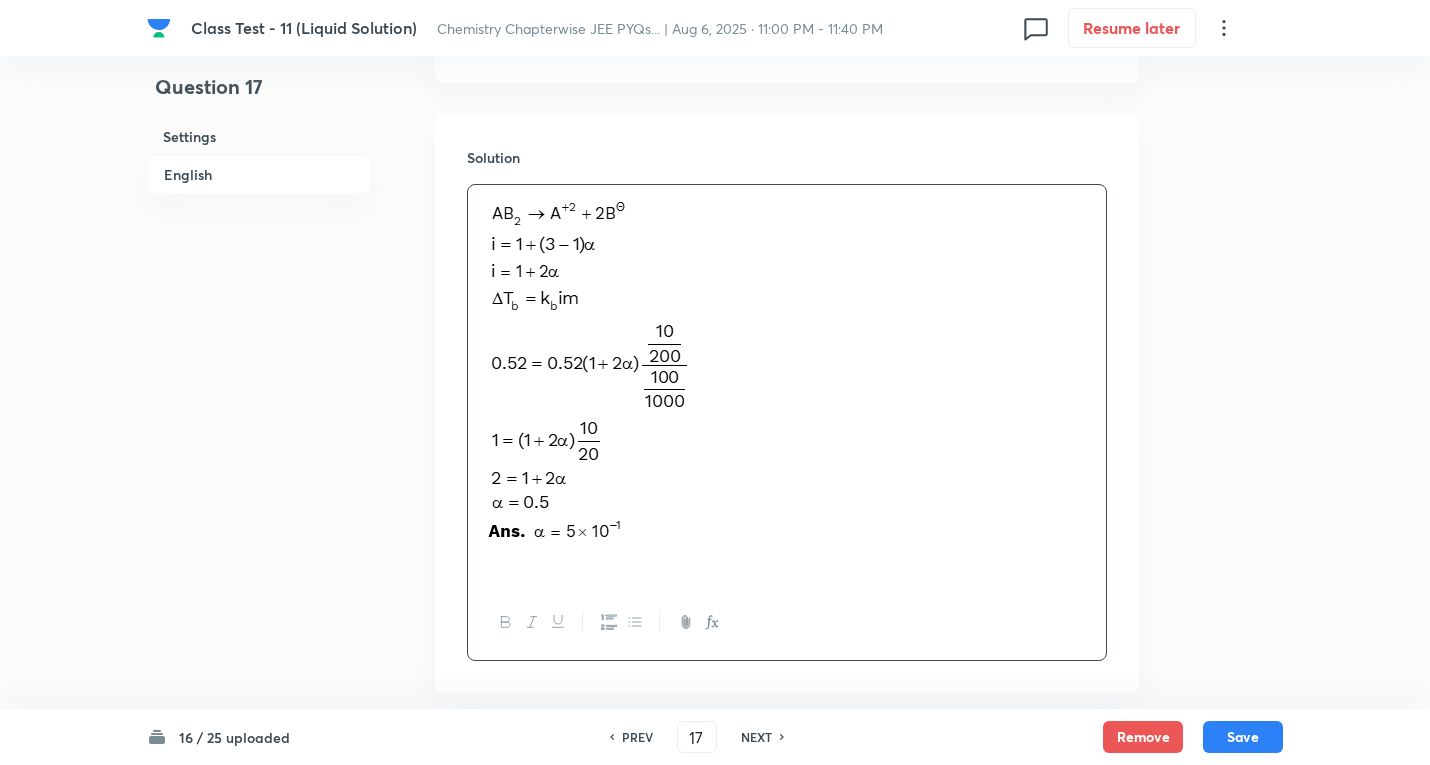 scroll, scrollTop: 2346, scrollLeft: 0, axis: vertical 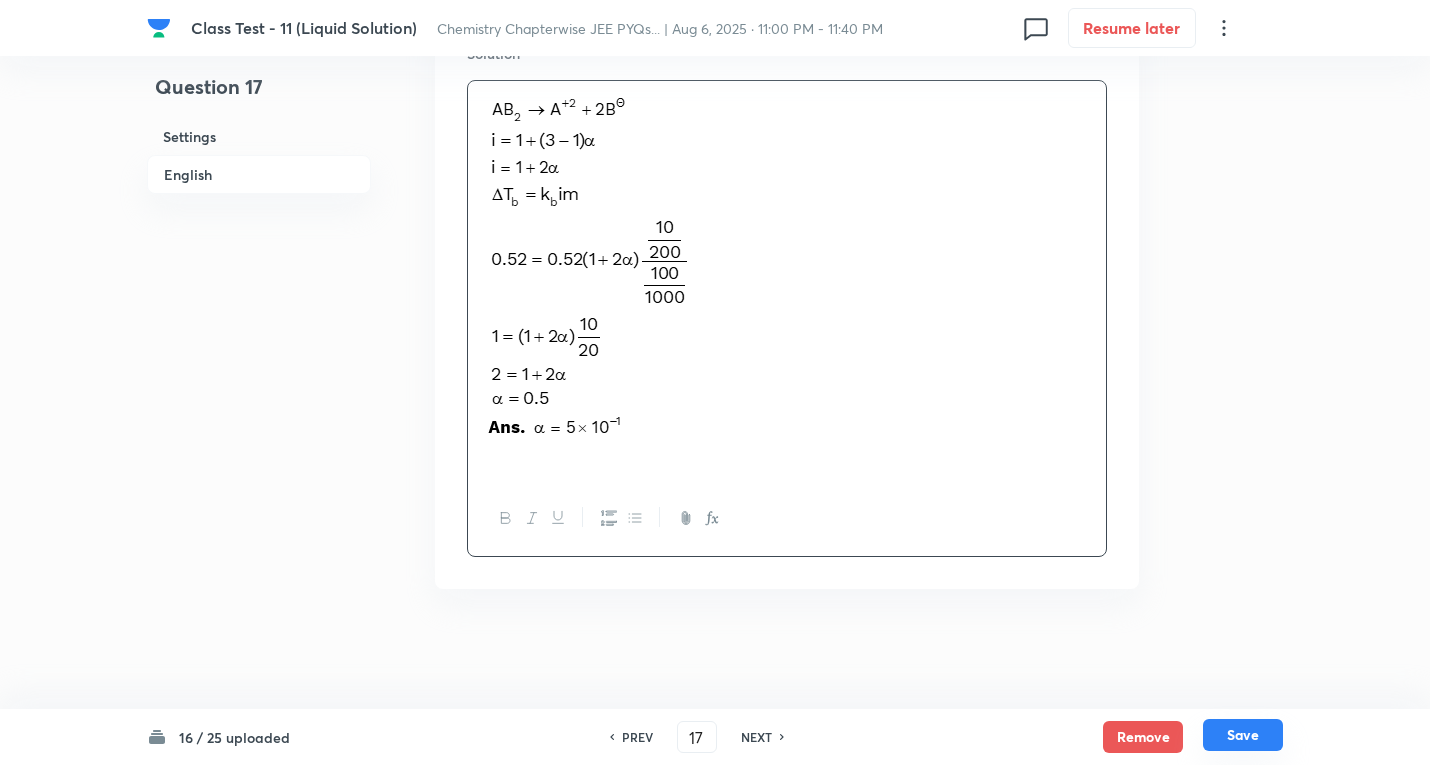 click on "Save" at bounding box center (1243, 735) 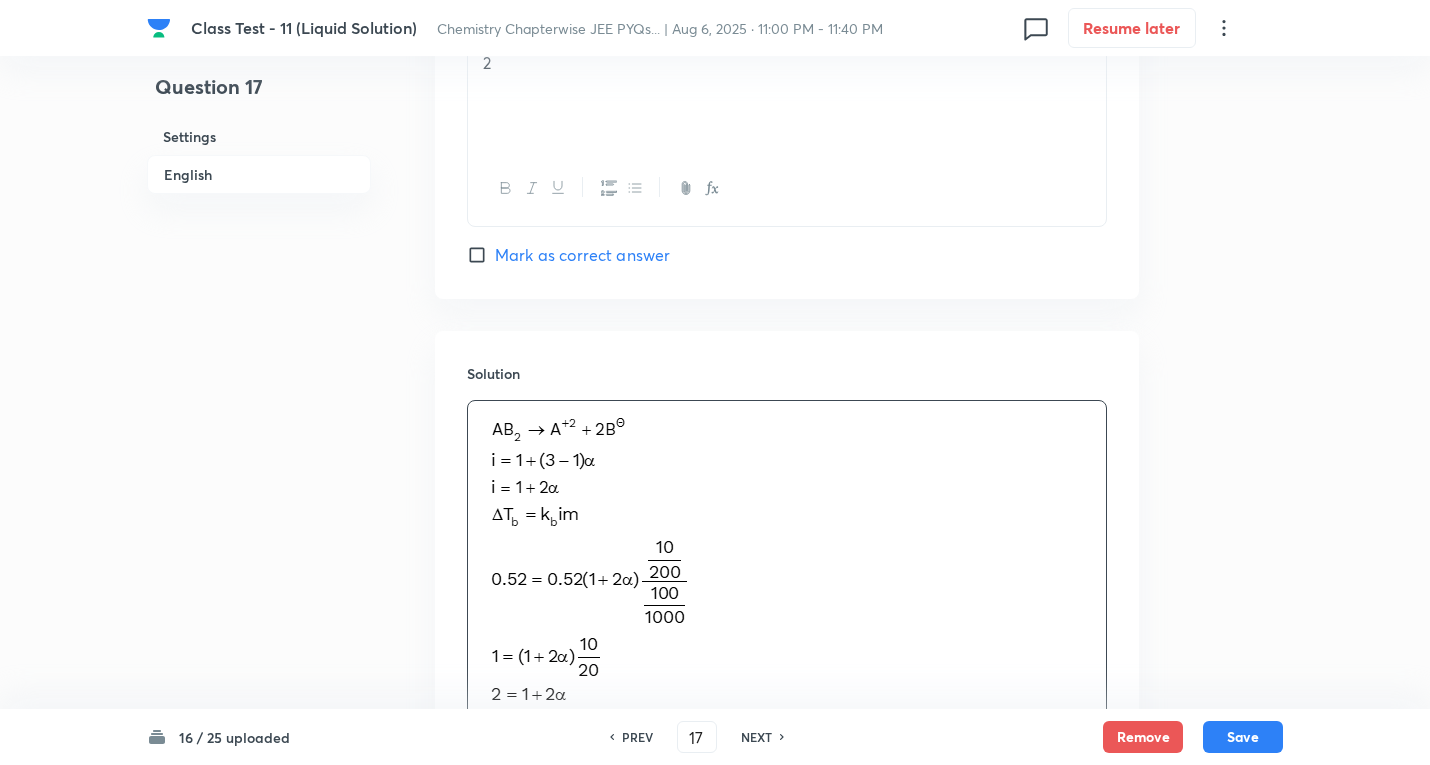 scroll, scrollTop: 2146, scrollLeft: 0, axis: vertical 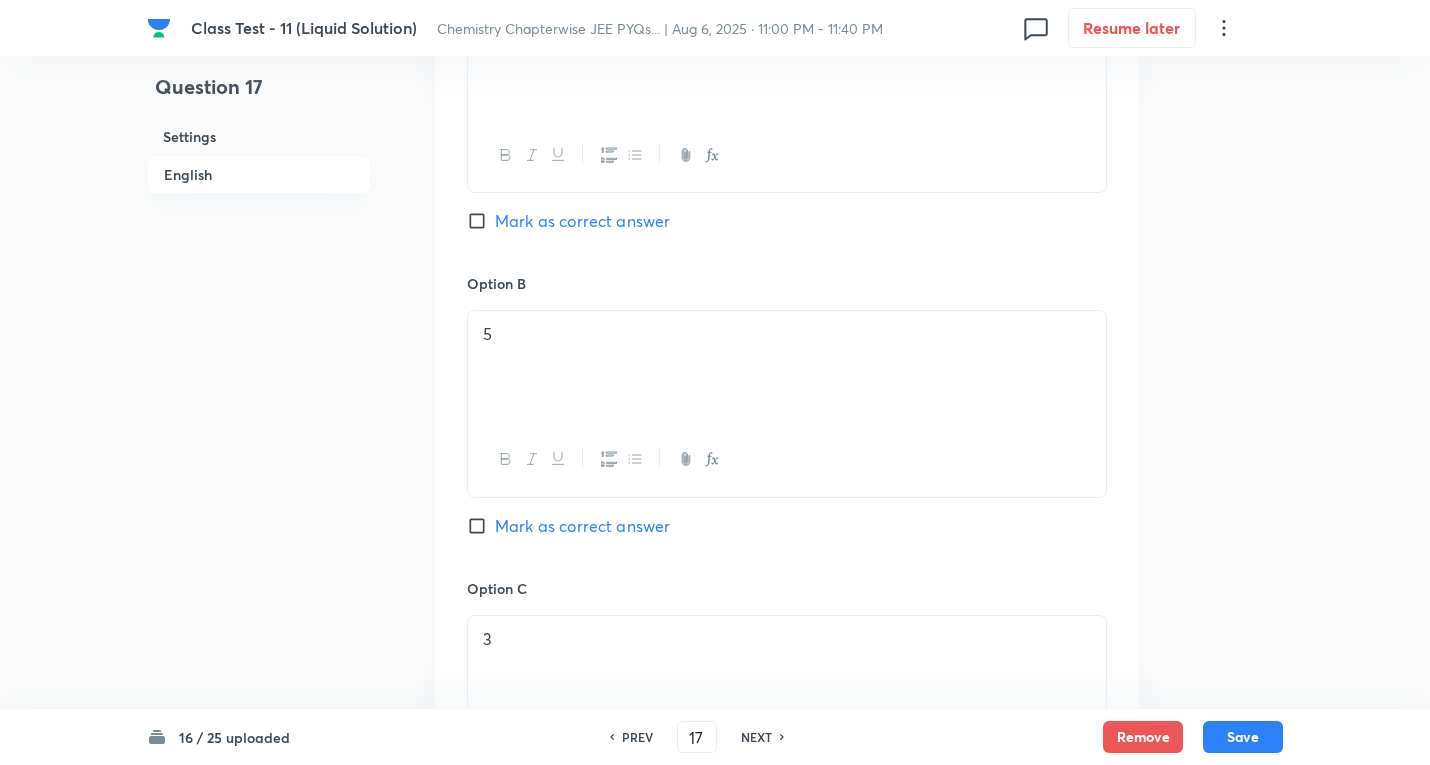 click on "Mark as correct answer" at bounding box center [582, 526] 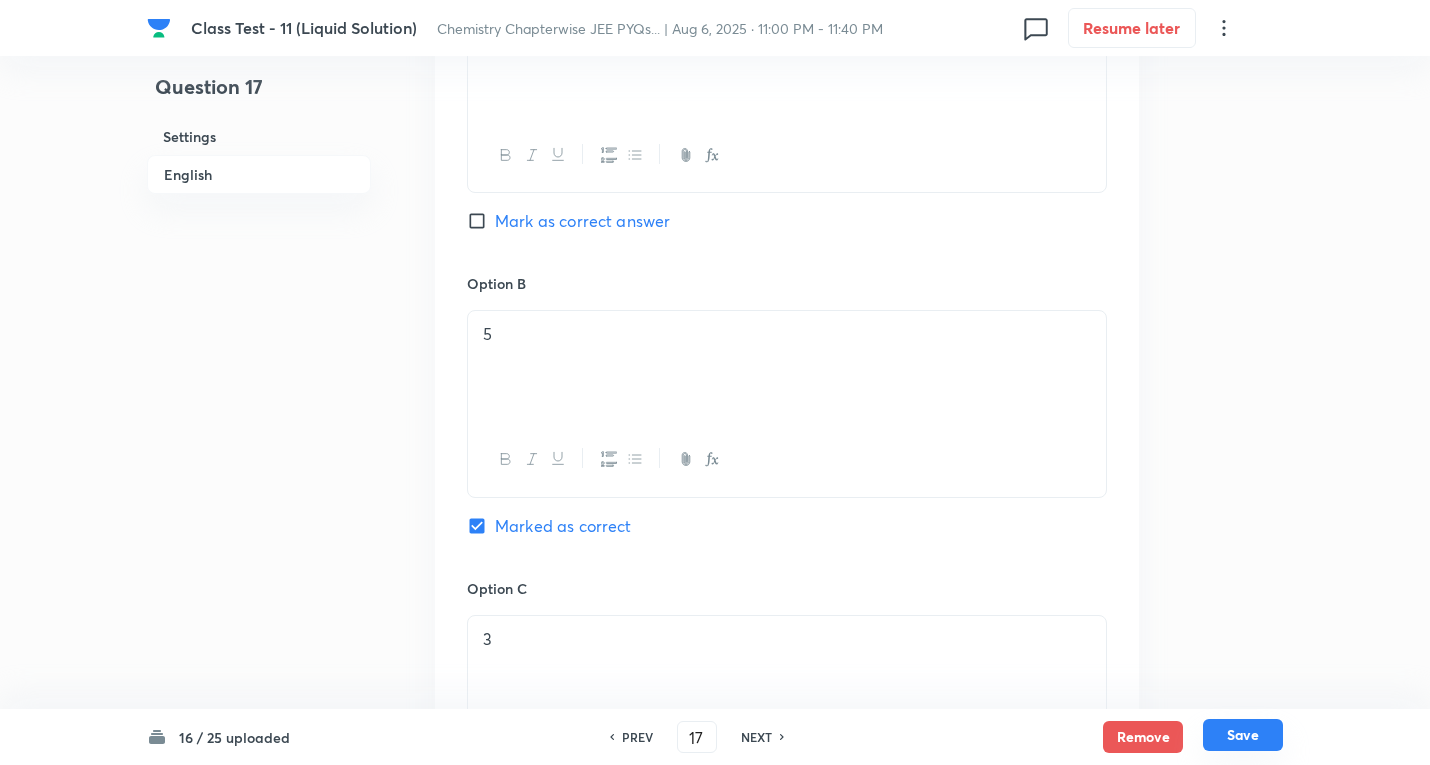 click on "Save" at bounding box center (1243, 735) 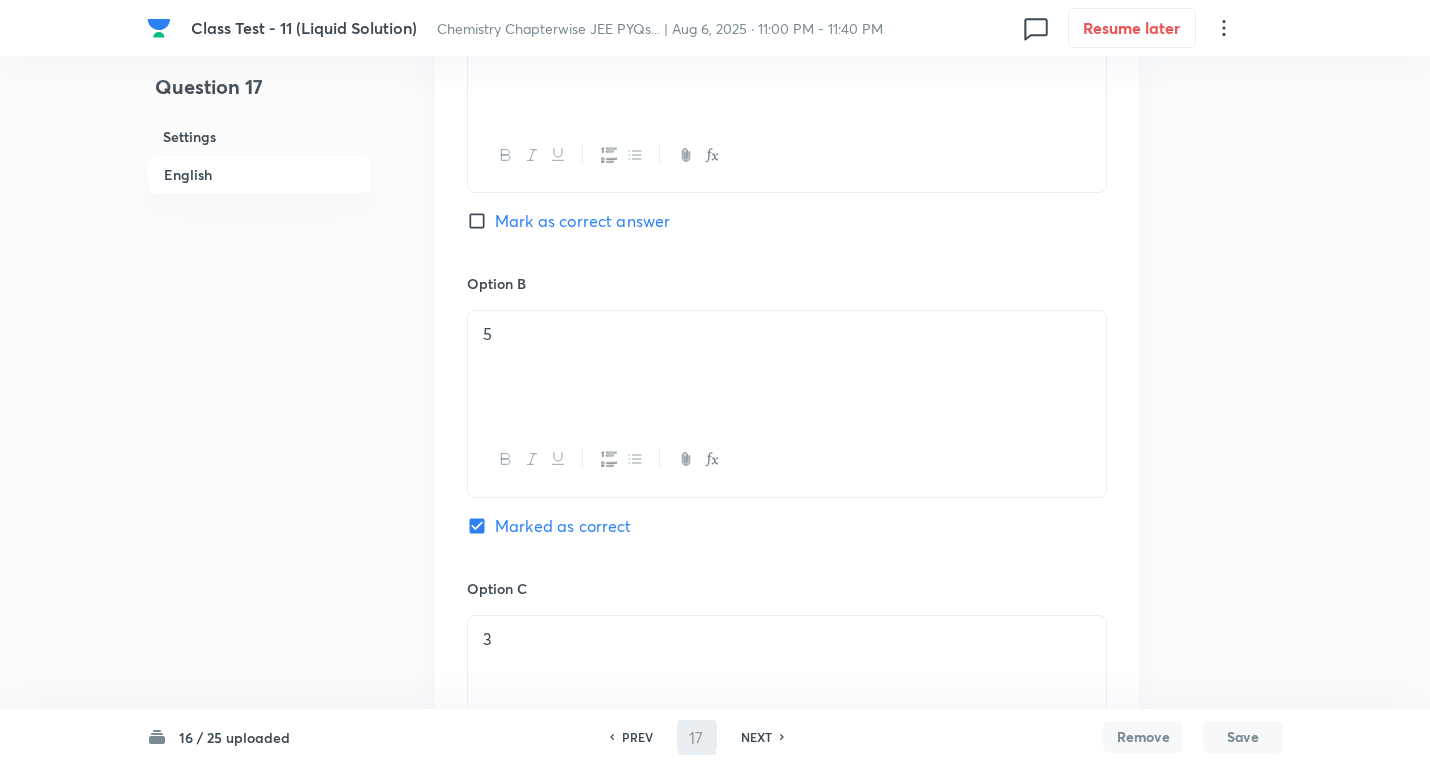 type on "18" 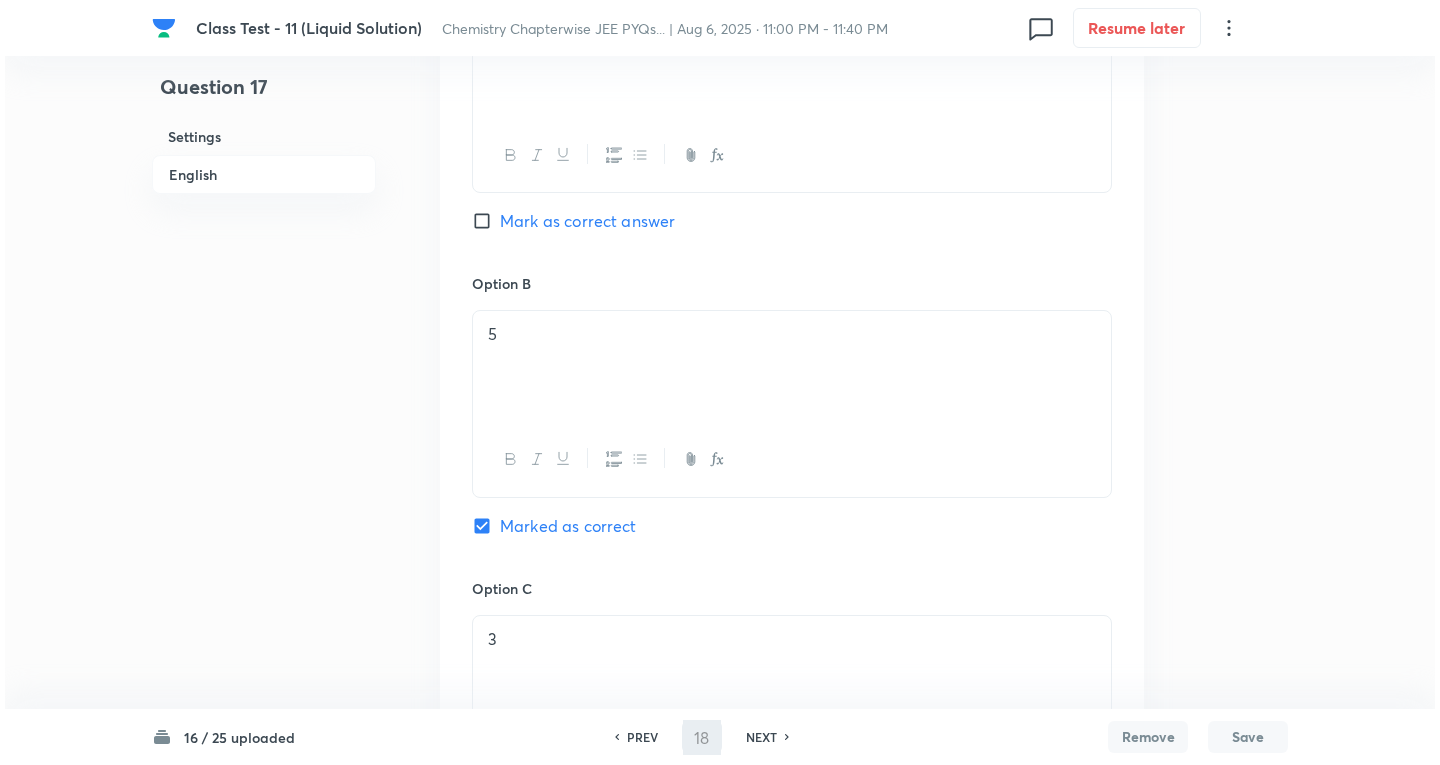 scroll, scrollTop: 0, scrollLeft: 0, axis: both 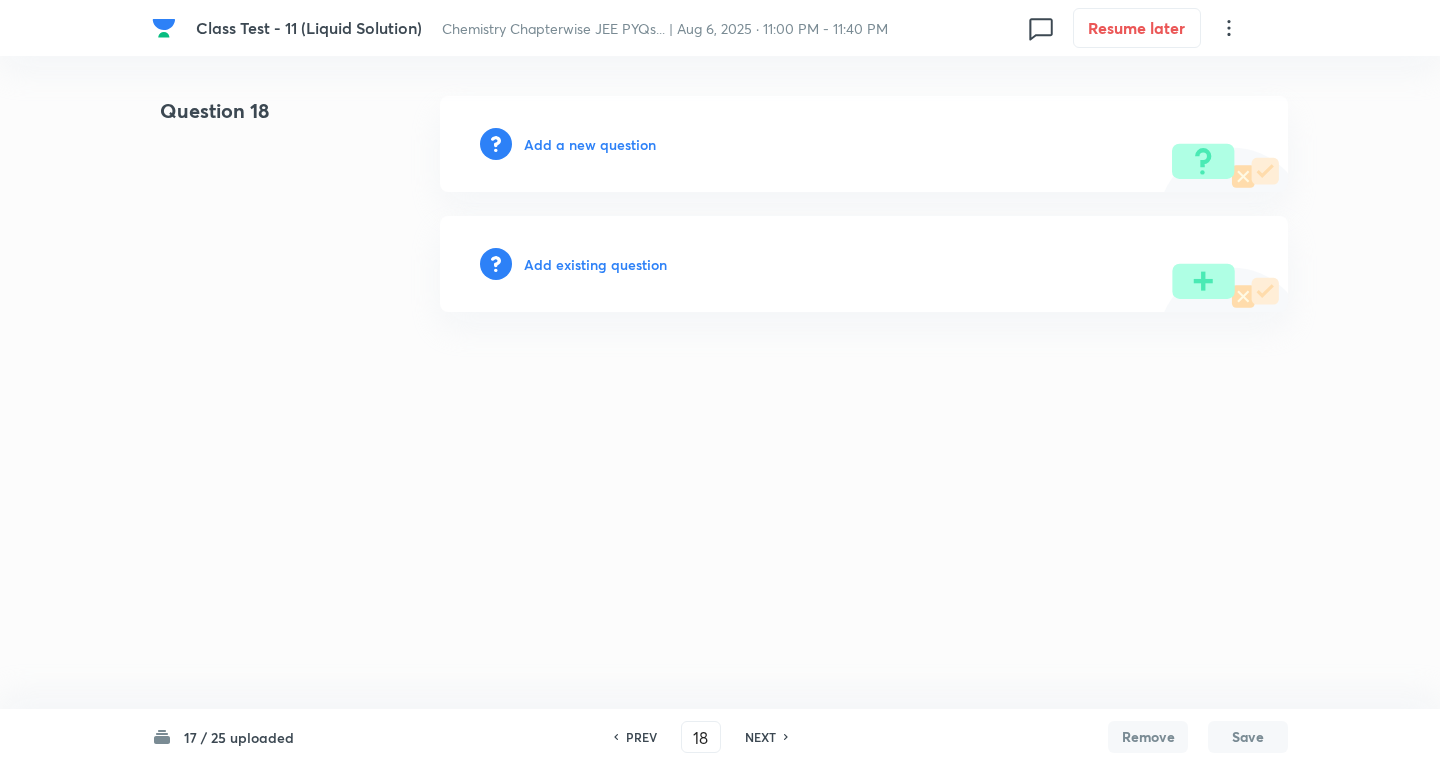 click on "Add a new question" at bounding box center (590, 144) 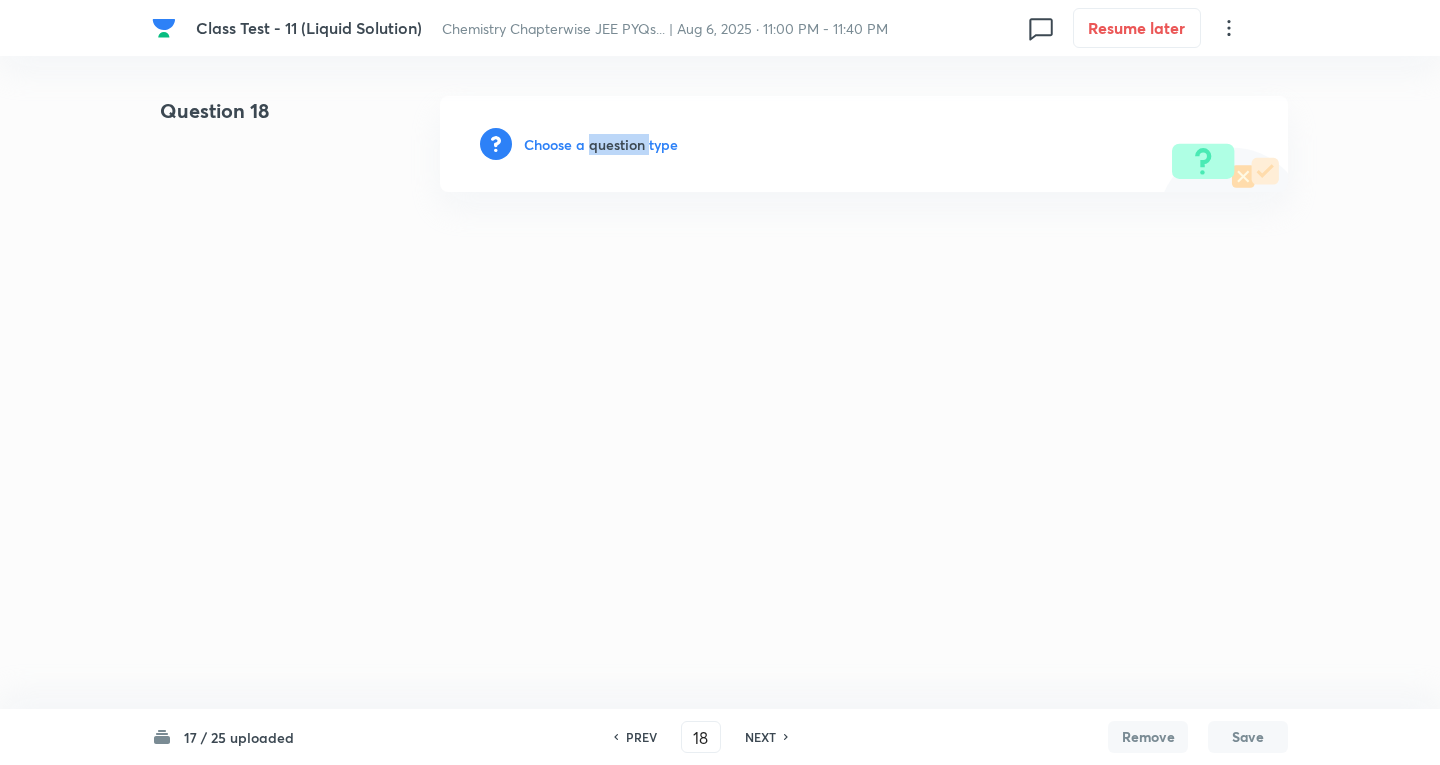 click on "Choose a question type" at bounding box center [601, 144] 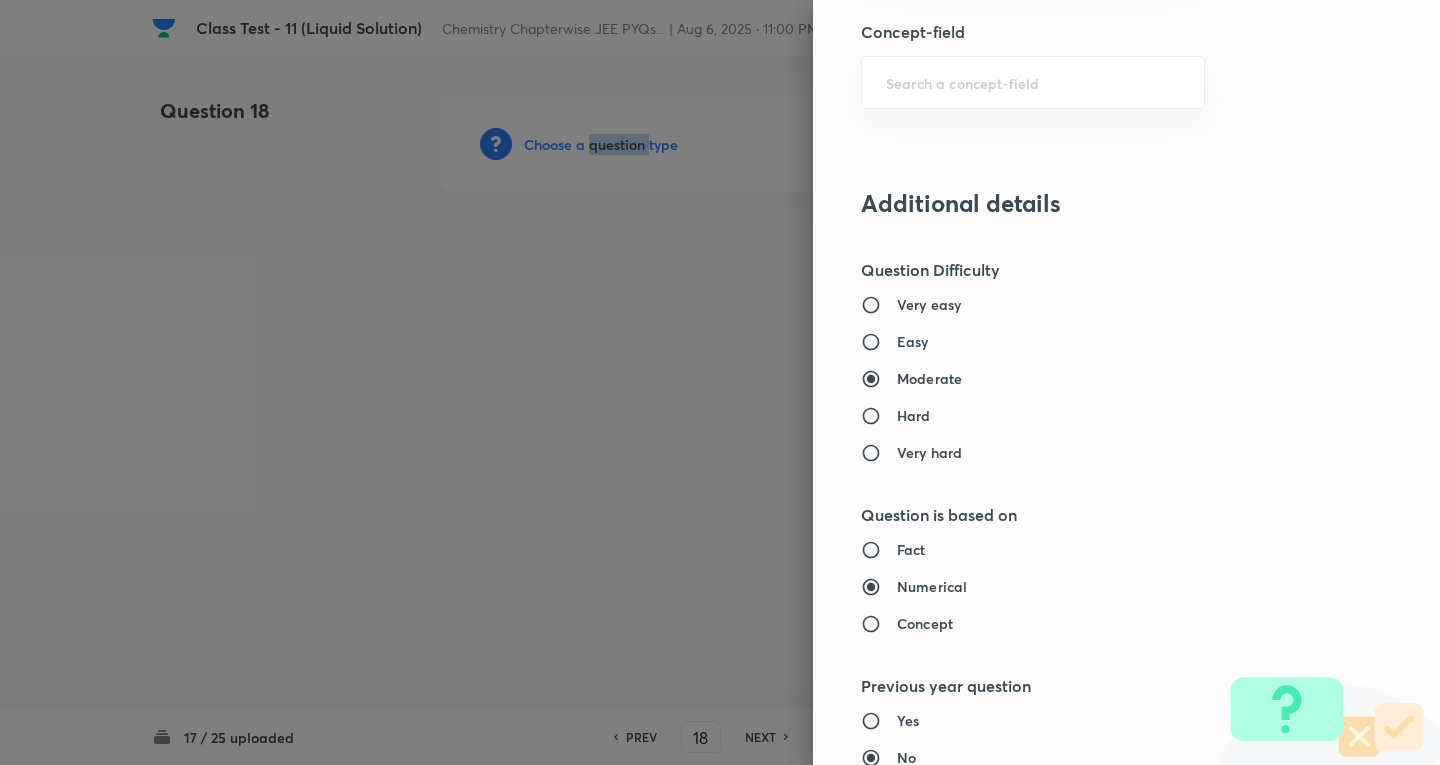 scroll, scrollTop: 1200, scrollLeft: 0, axis: vertical 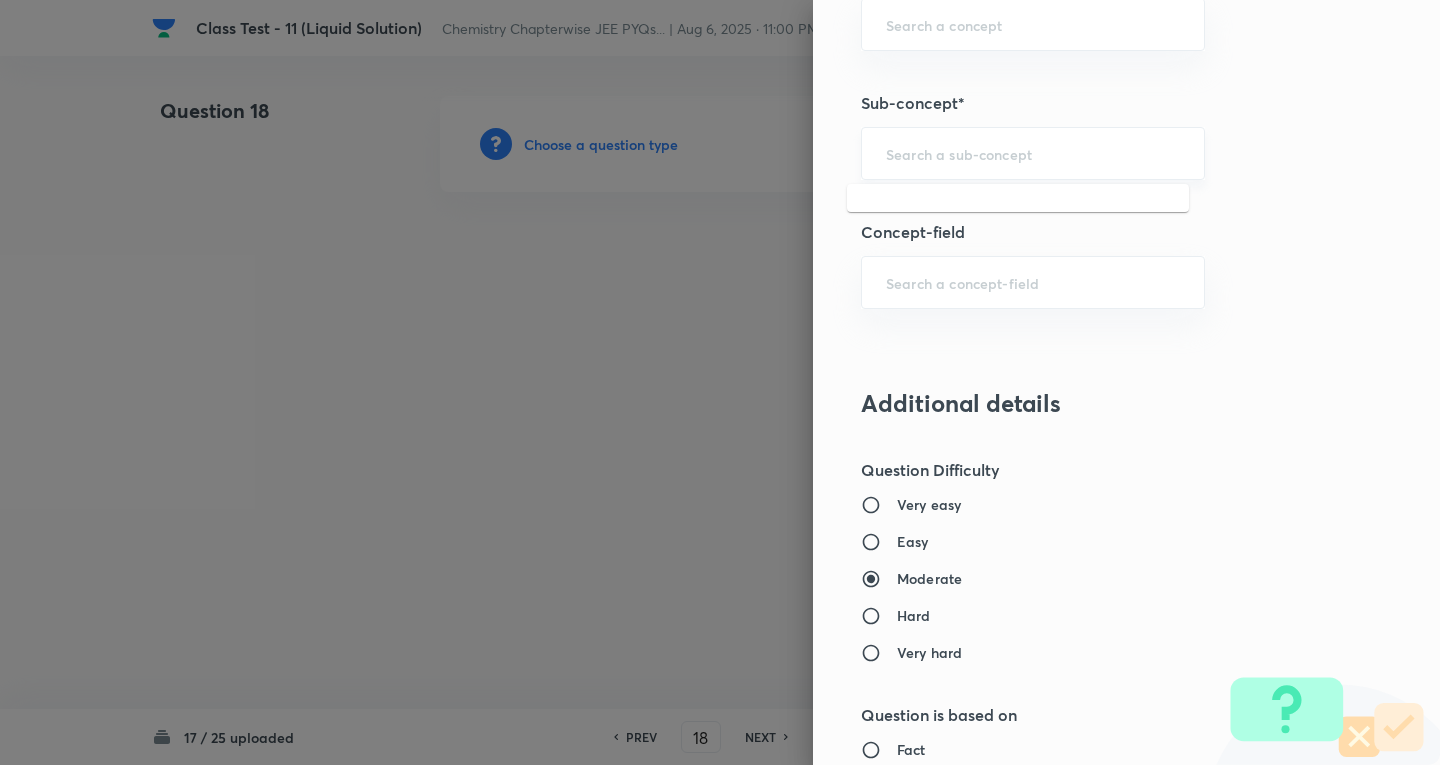 click at bounding box center (1033, 153) 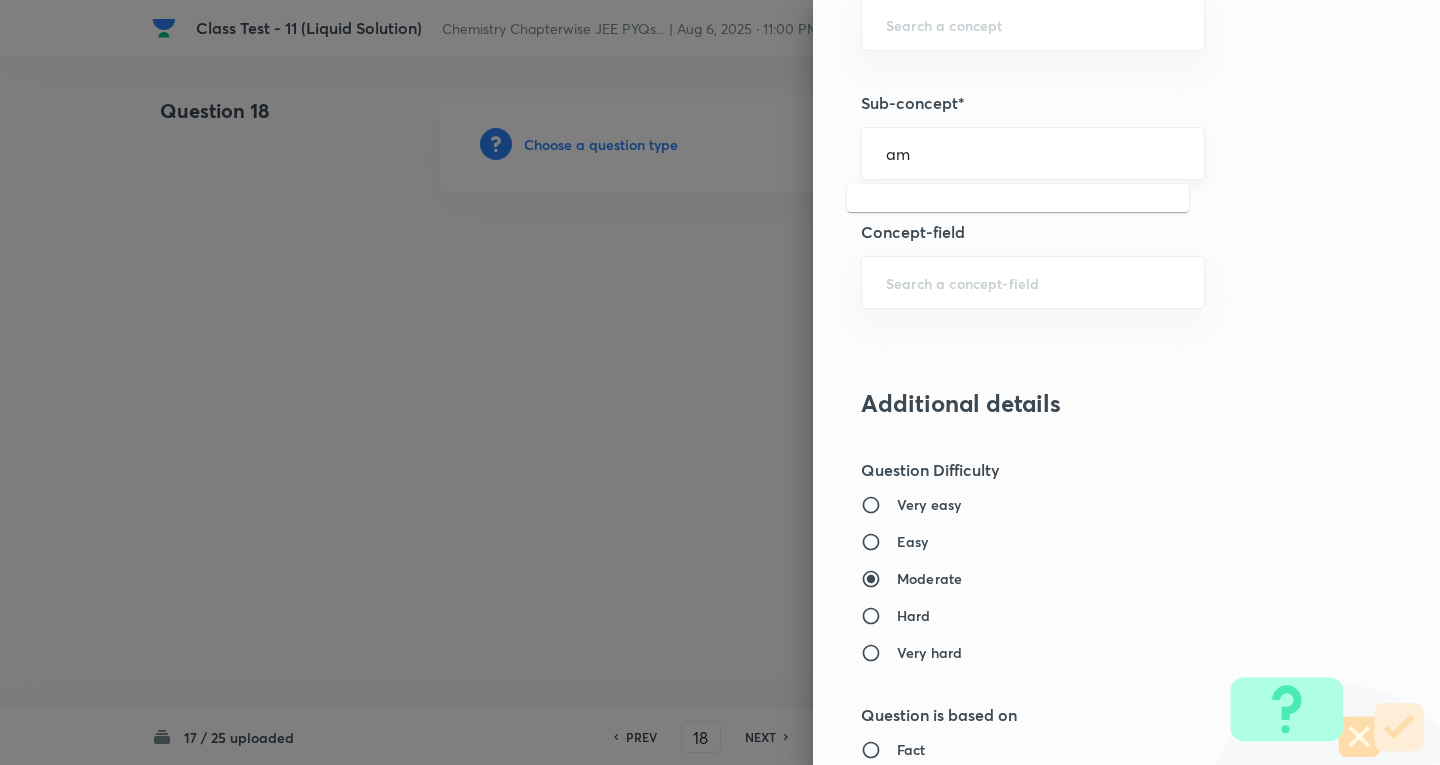 type on "a" 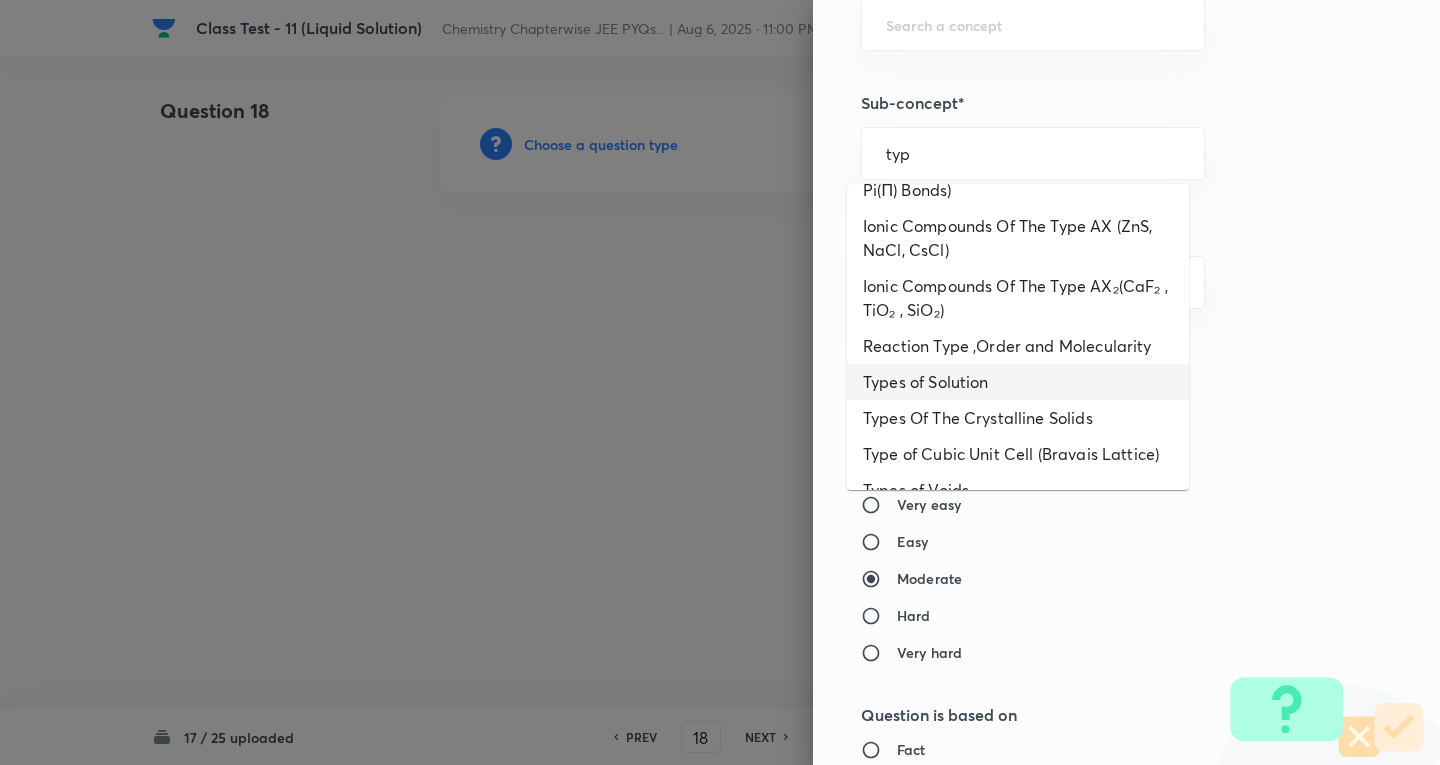 scroll, scrollTop: 600, scrollLeft: 0, axis: vertical 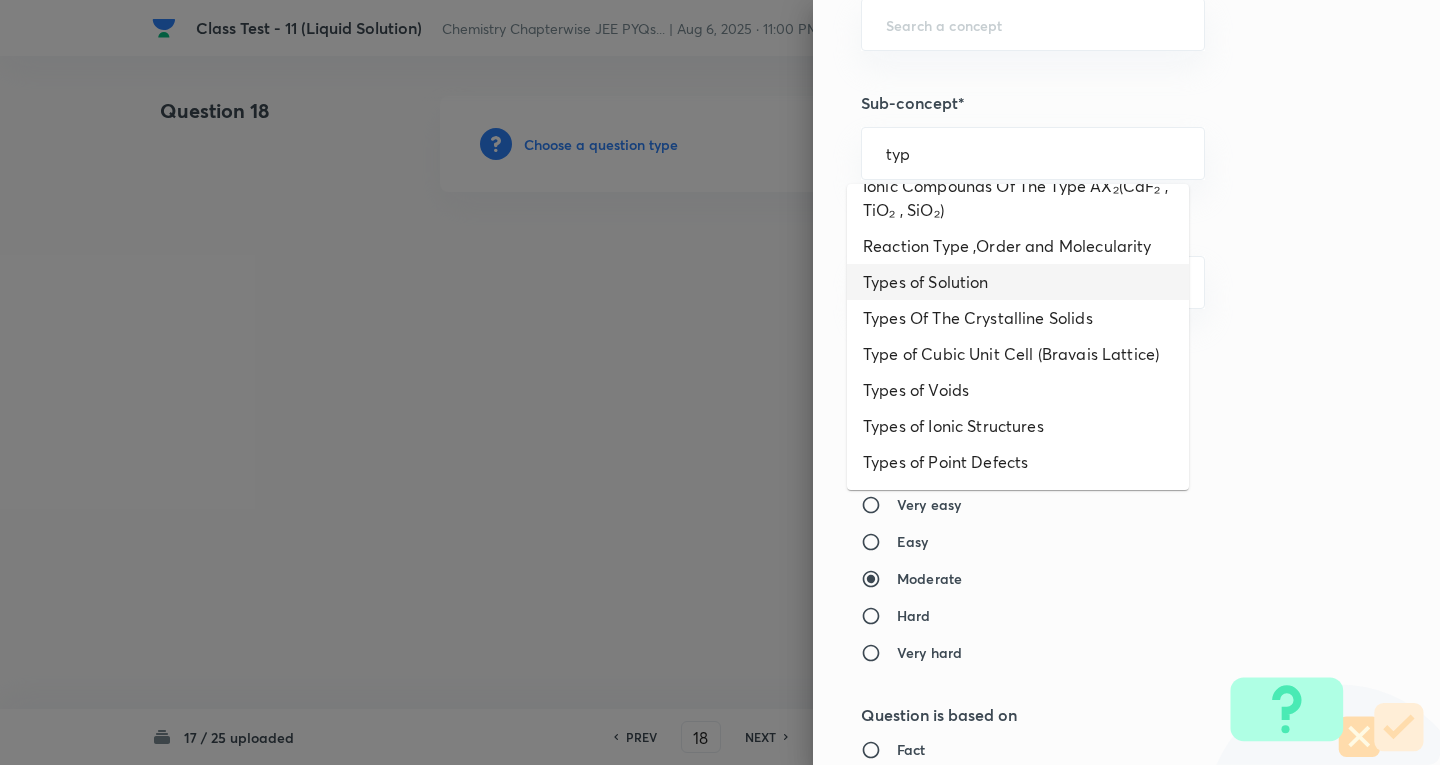 click on "Types of Solution" at bounding box center [1018, 282] 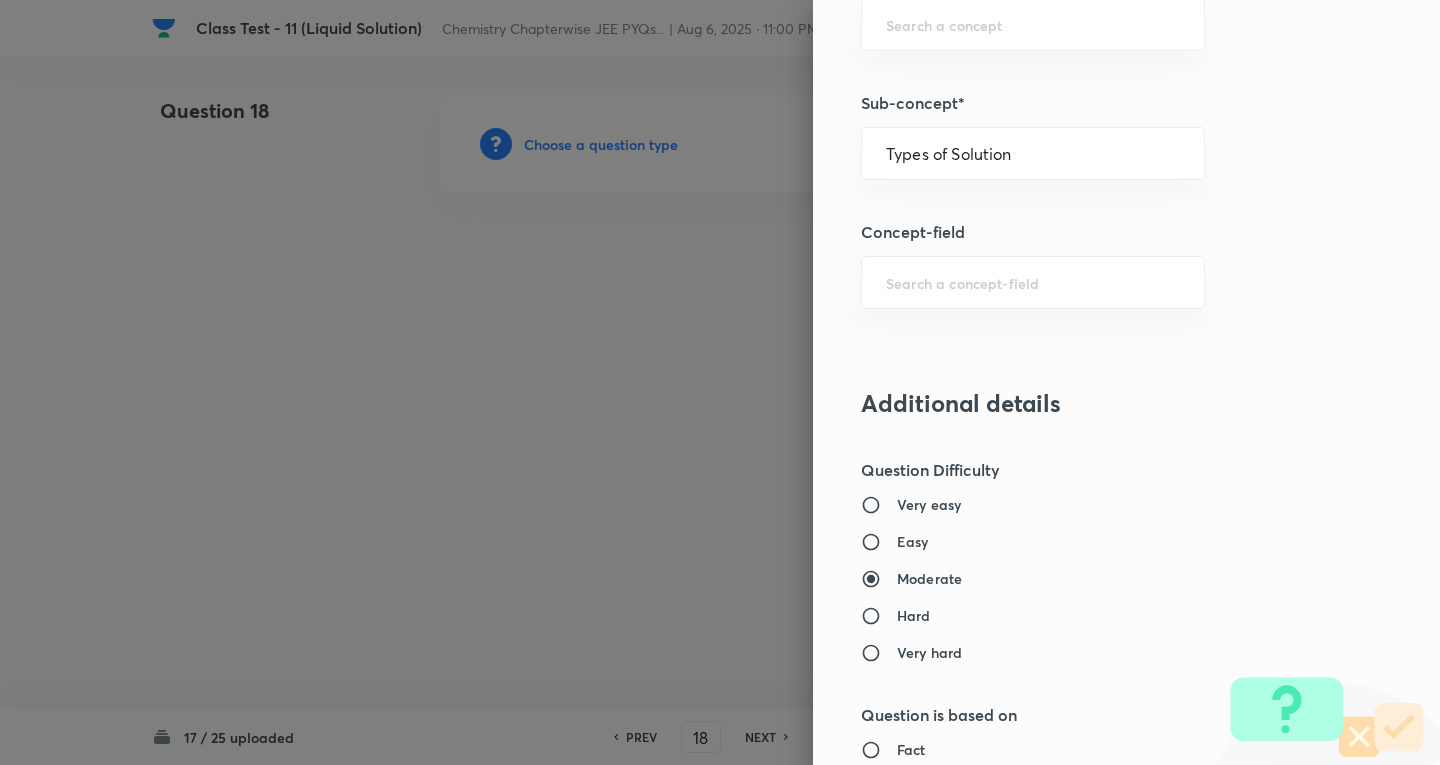 type on "Chemistry" 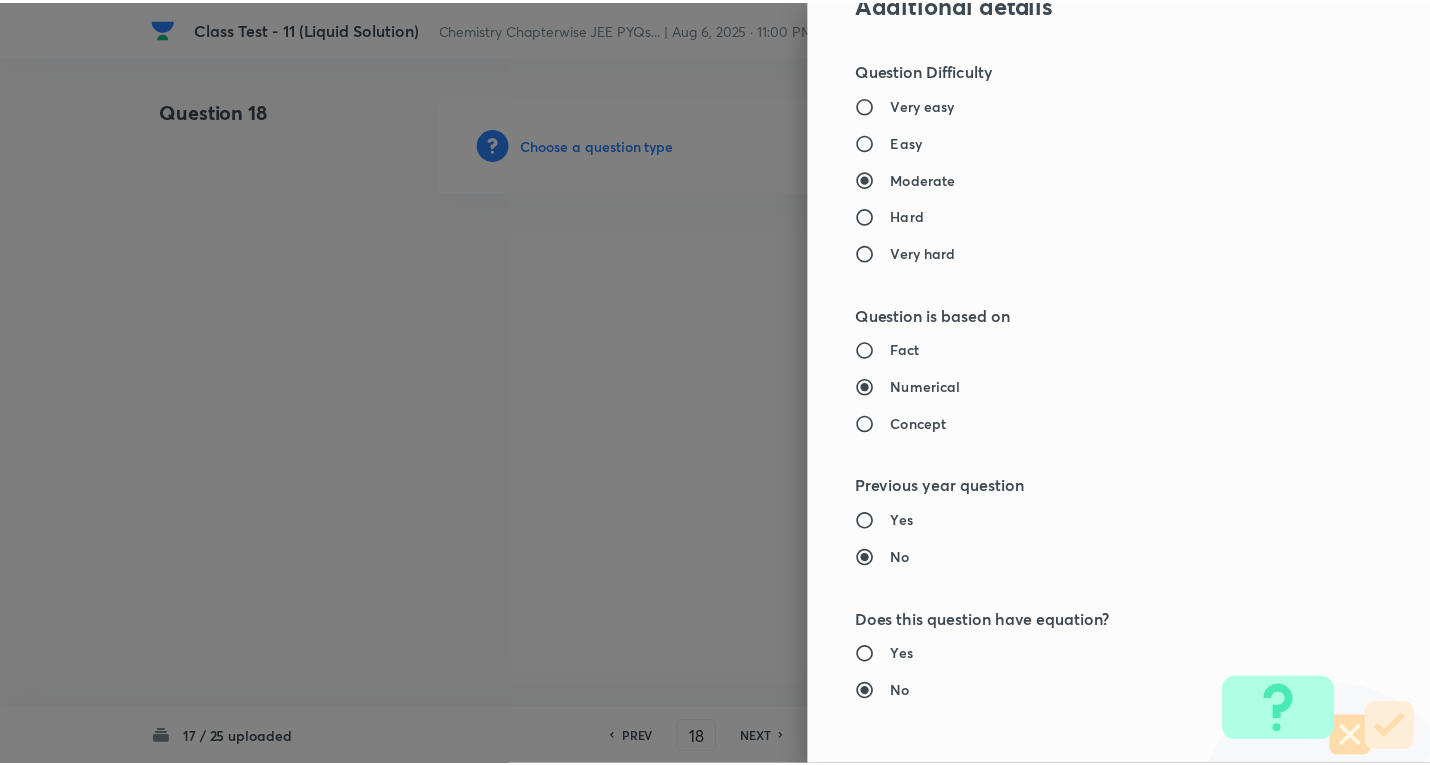 scroll, scrollTop: 1961, scrollLeft: 0, axis: vertical 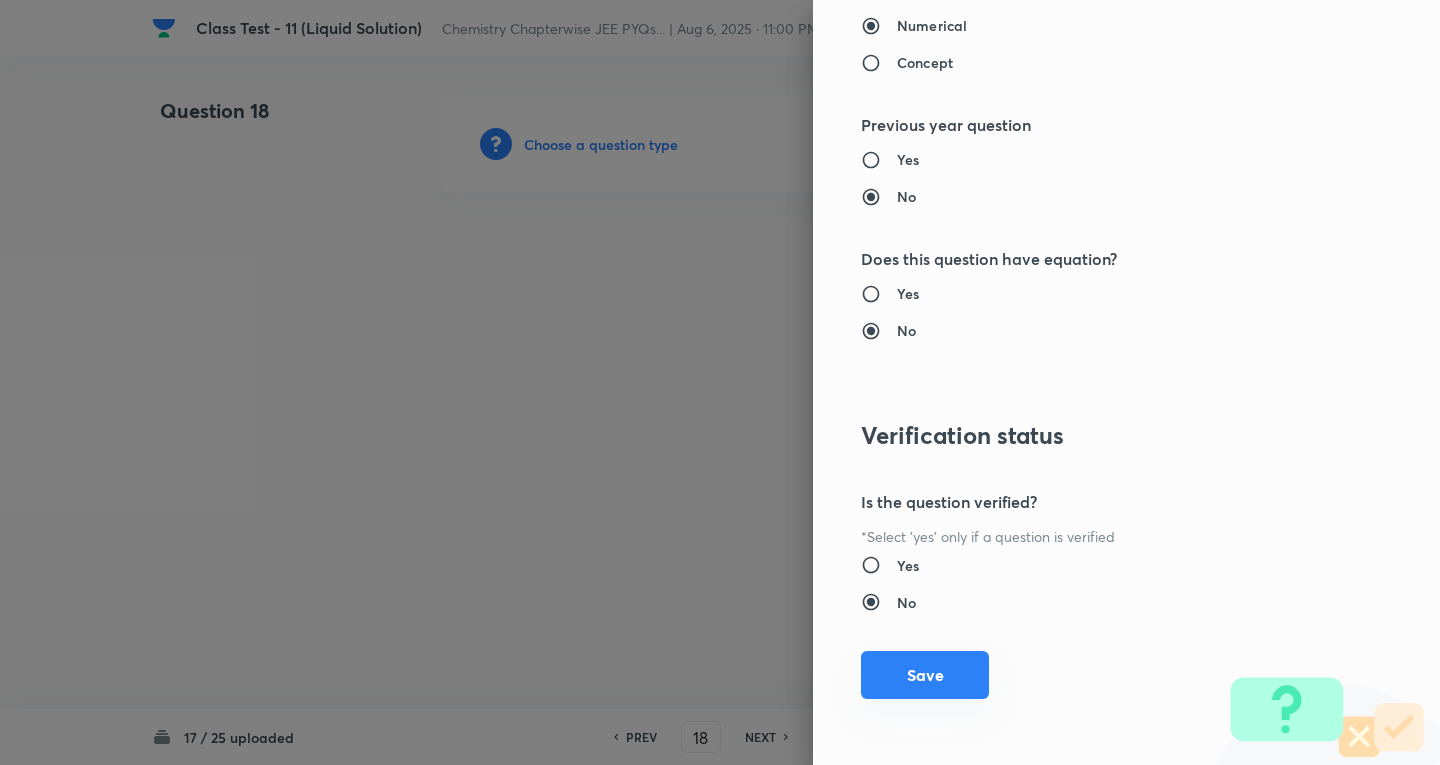 click on "Save" at bounding box center (925, 675) 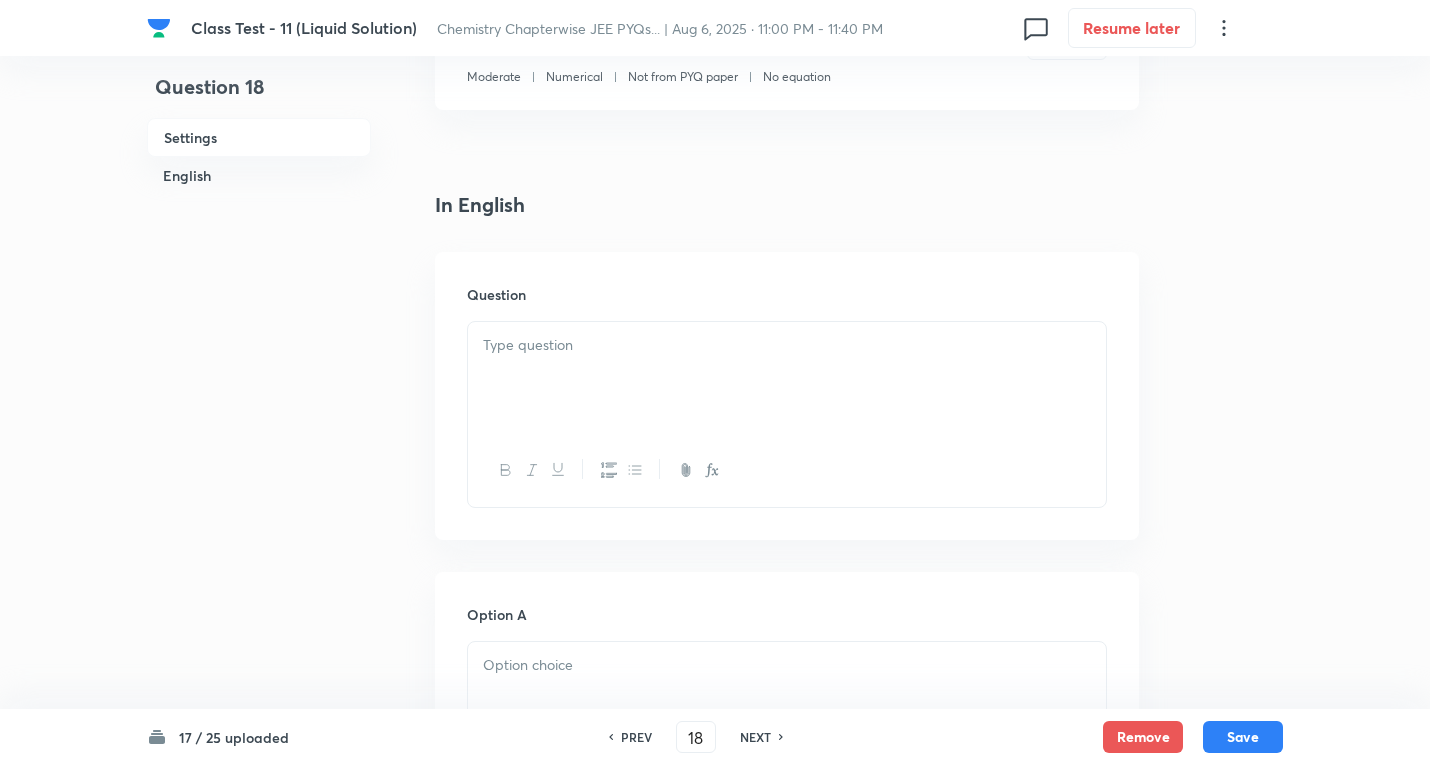 scroll, scrollTop: 400, scrollLeft: 0, axis: vertical 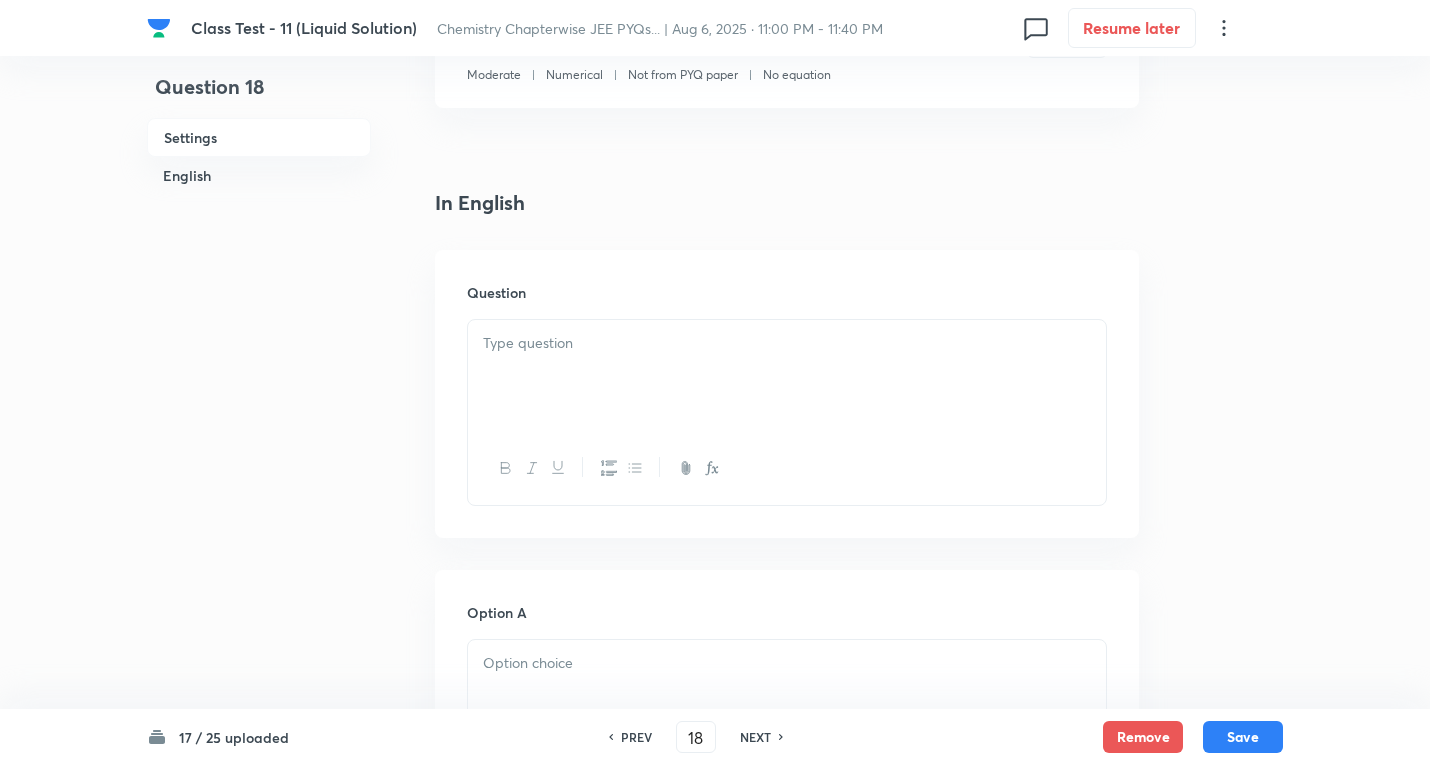 click on "Question" at bounding box center (787, 394) 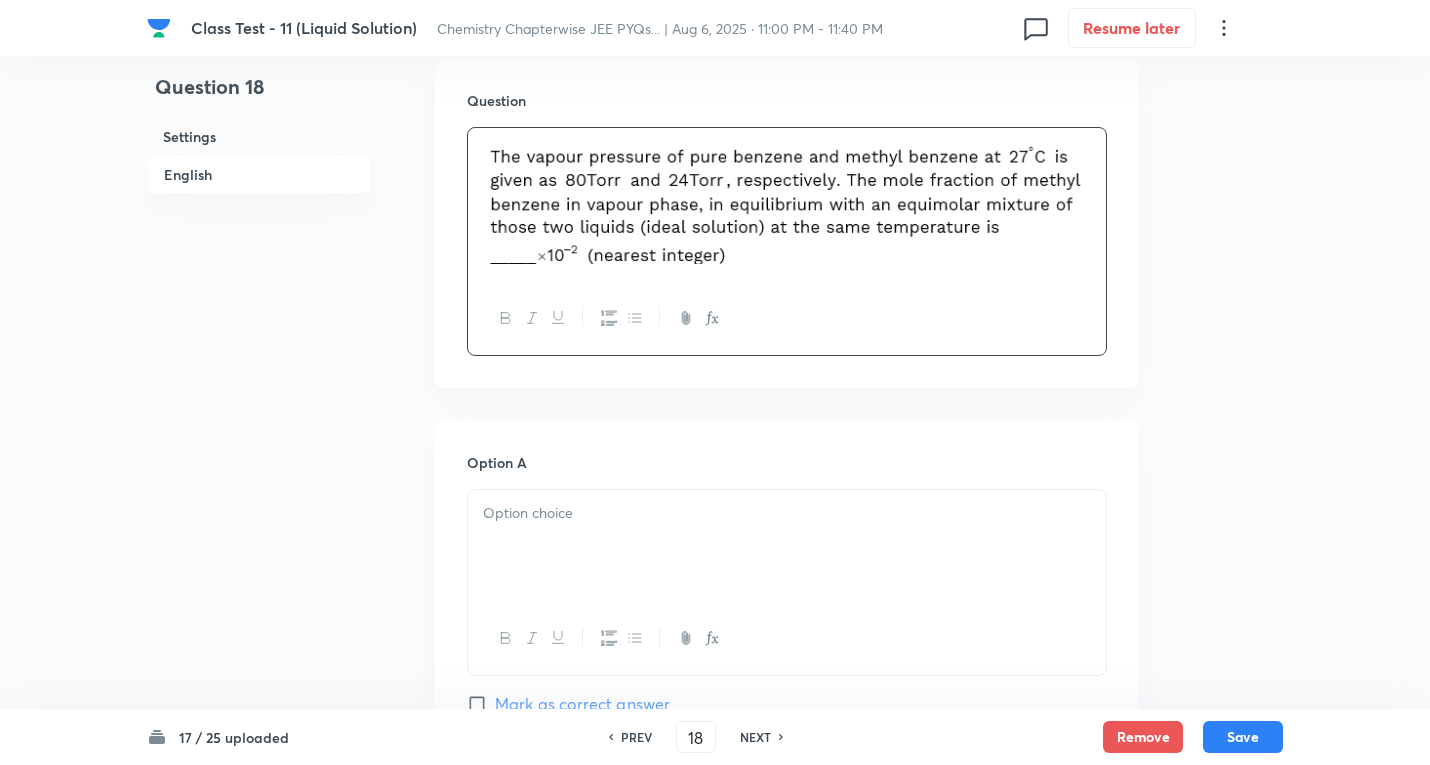 scroll, scrollTop: 700, scrollLeft: 0, axis: vertical 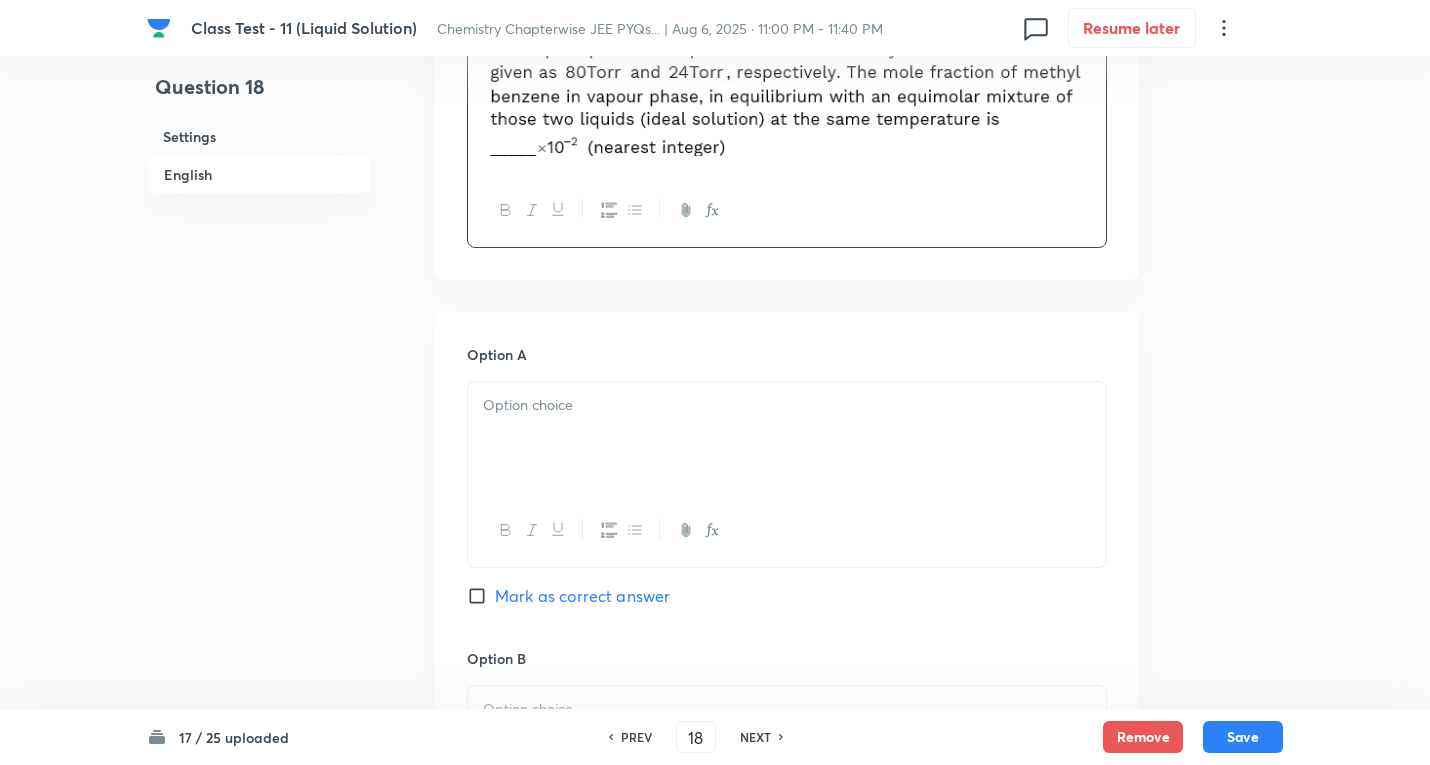 click at bounding box center [787, 438] 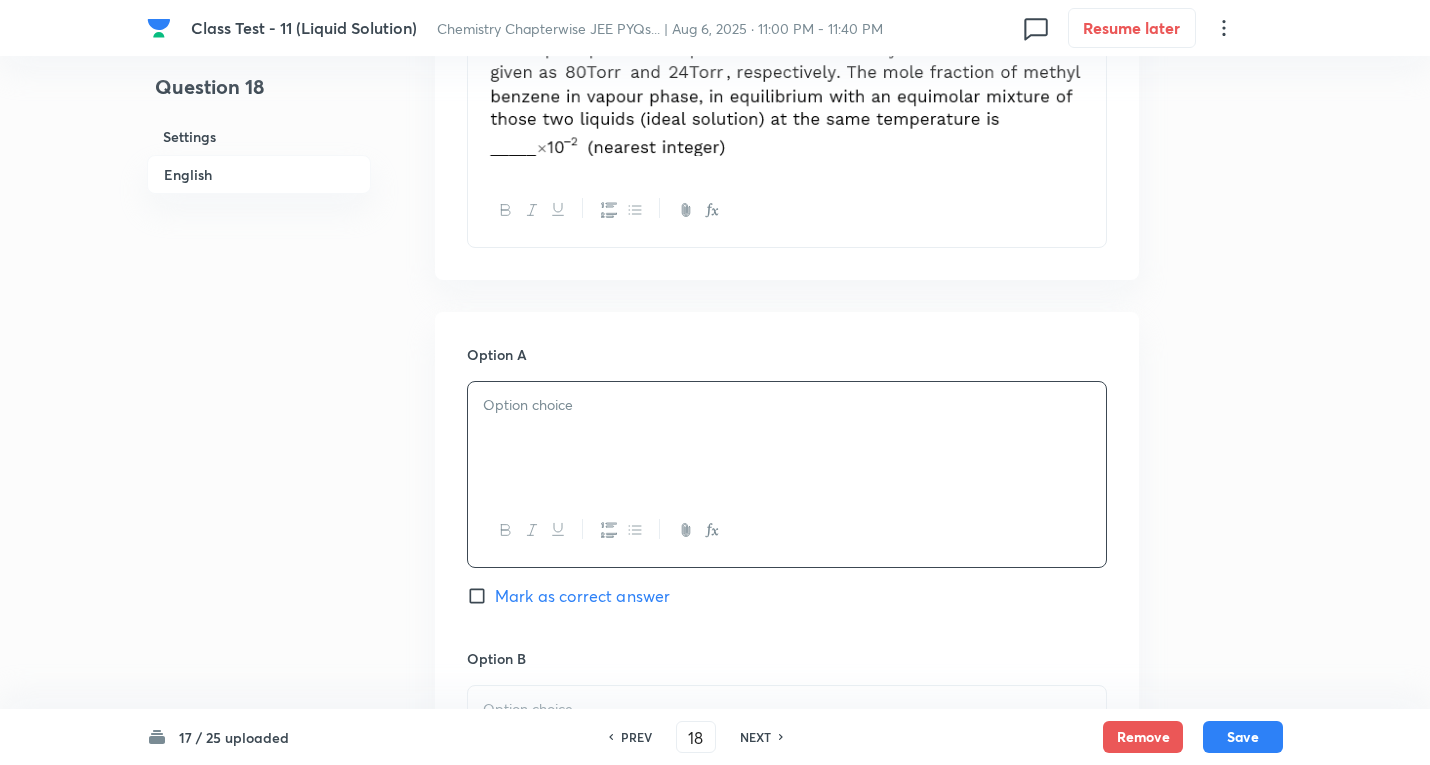 paste 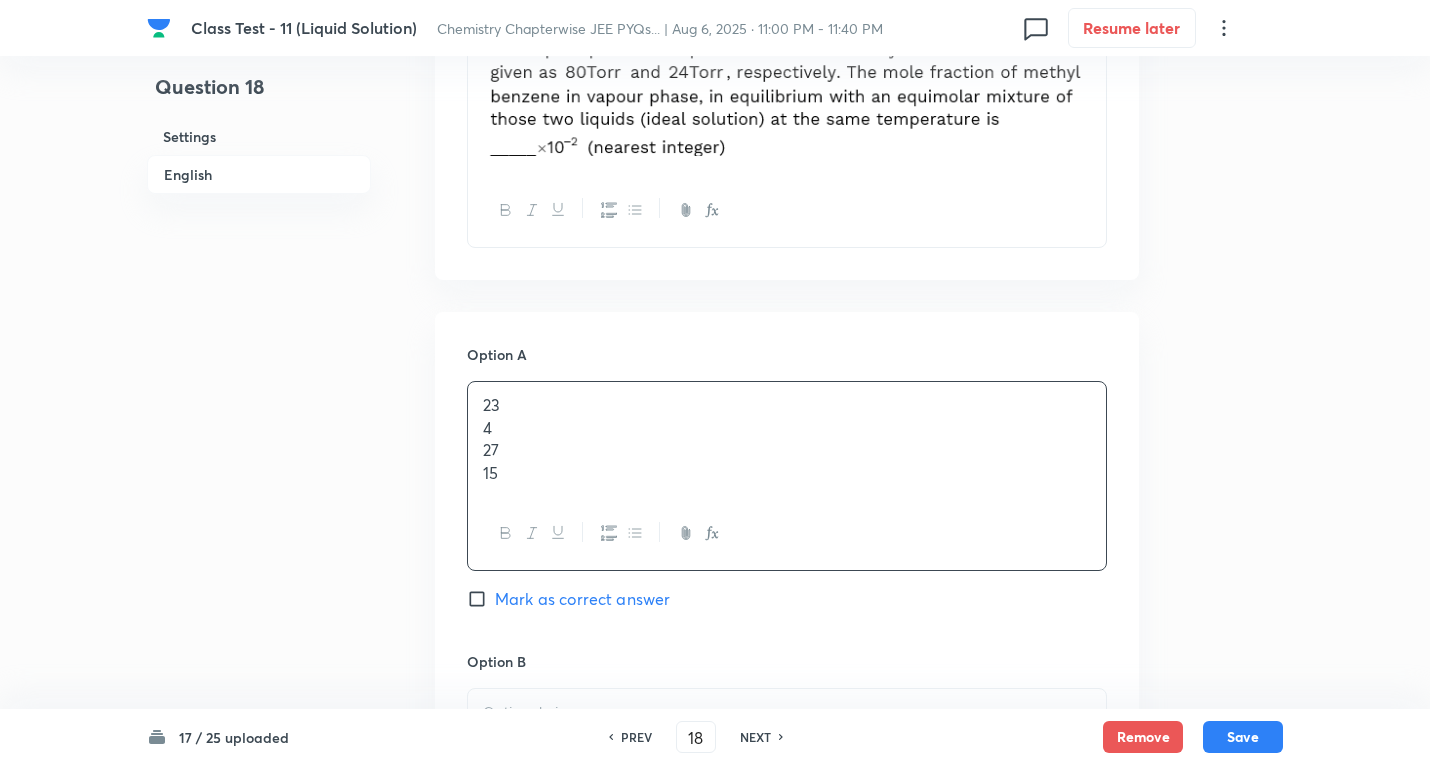 drag, startPoint x: 478, startPoint y: 430, endPoint x: 1439, endPoint y: 440, distance: 961.052 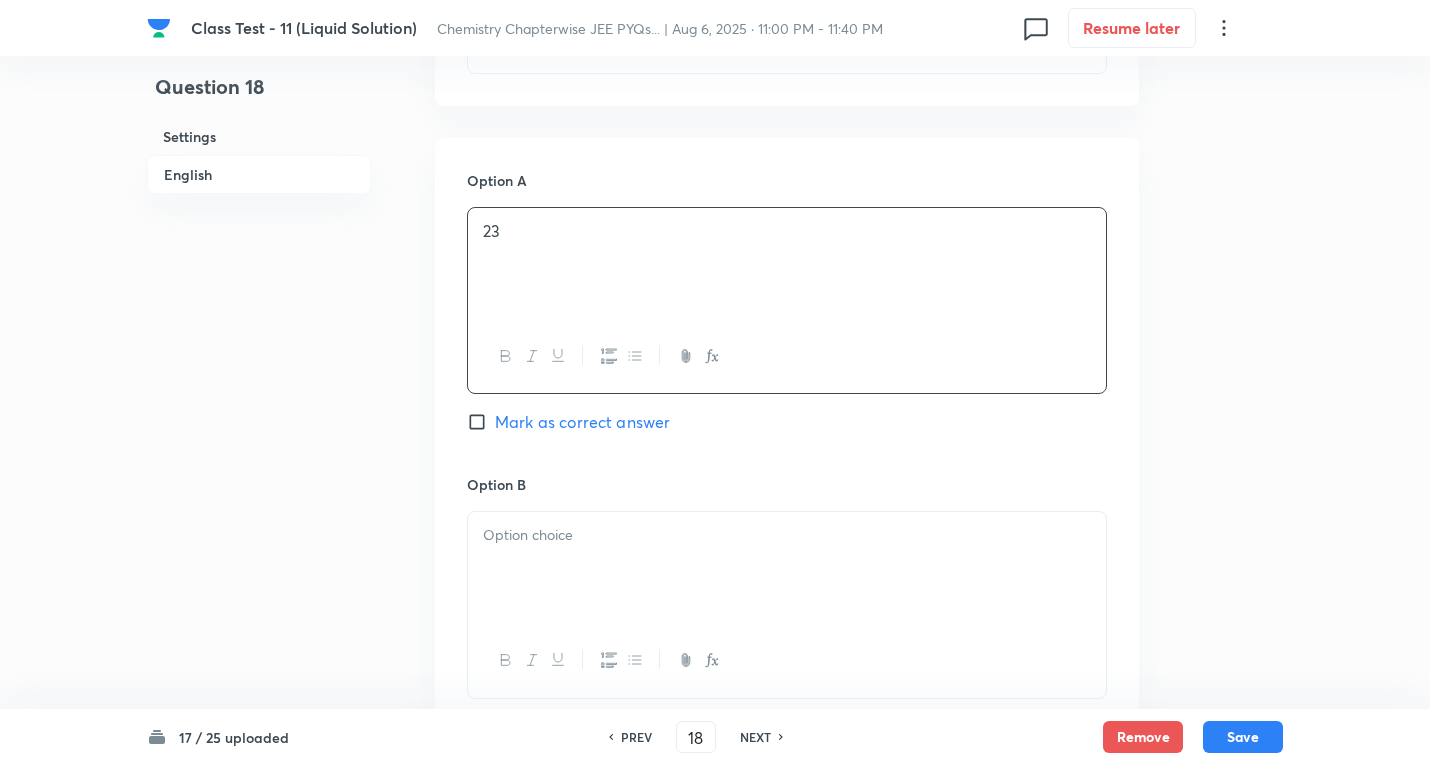 scroll, scrollTop: 1200, scrollLeft: 0, axis: vertical 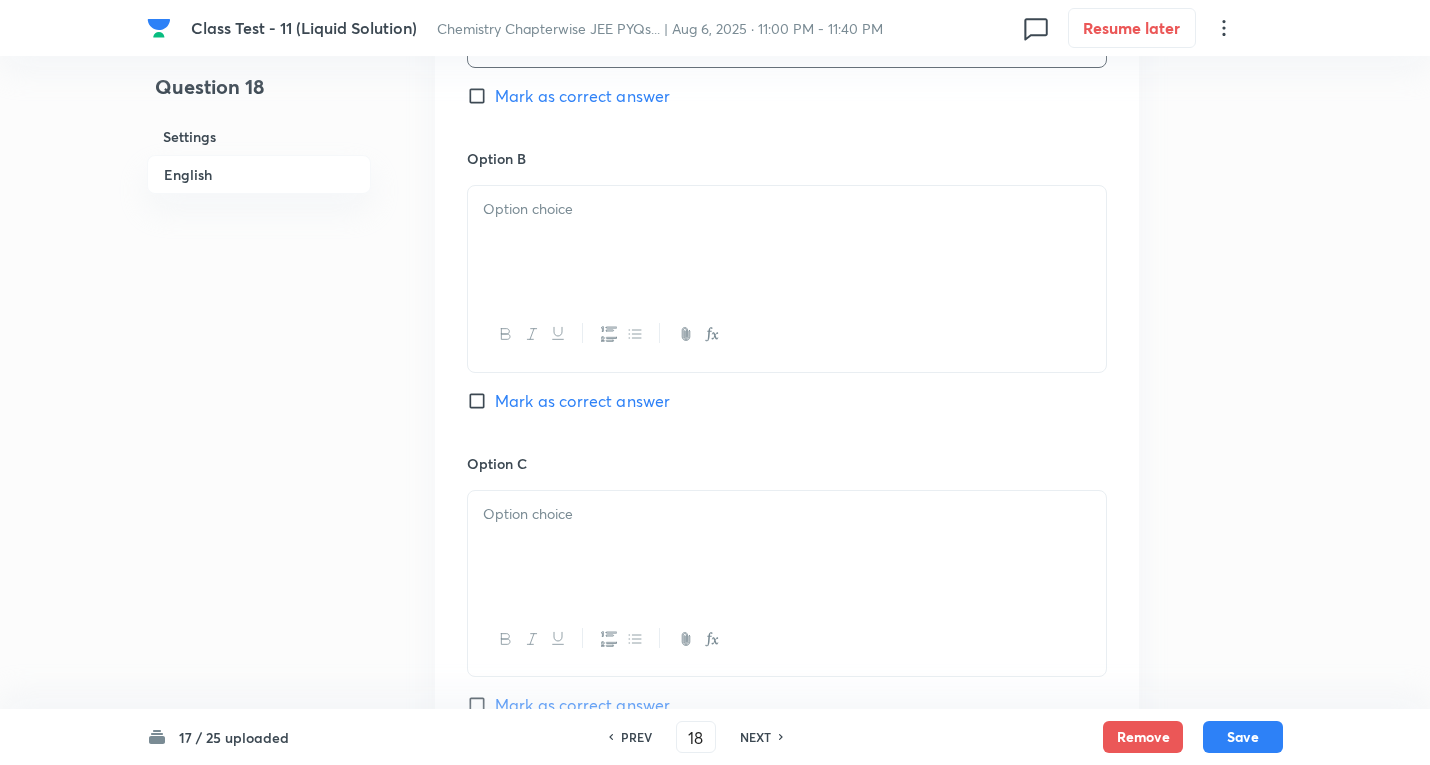 click at bounding box center (787, 242) 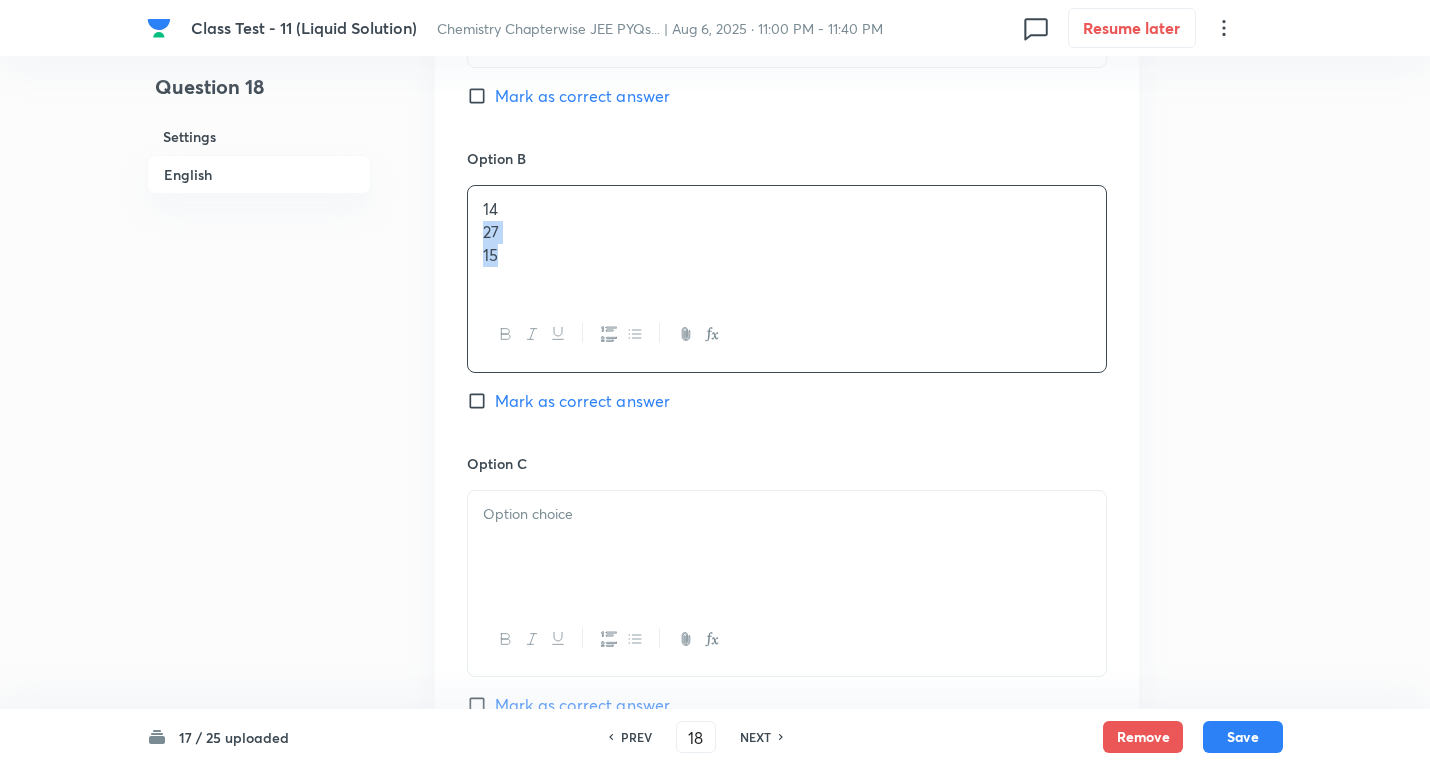 drag, startPoint x: 476, startPoint y: 233, endPoint x: 783, endPoint y: 423, distance: 361.0388 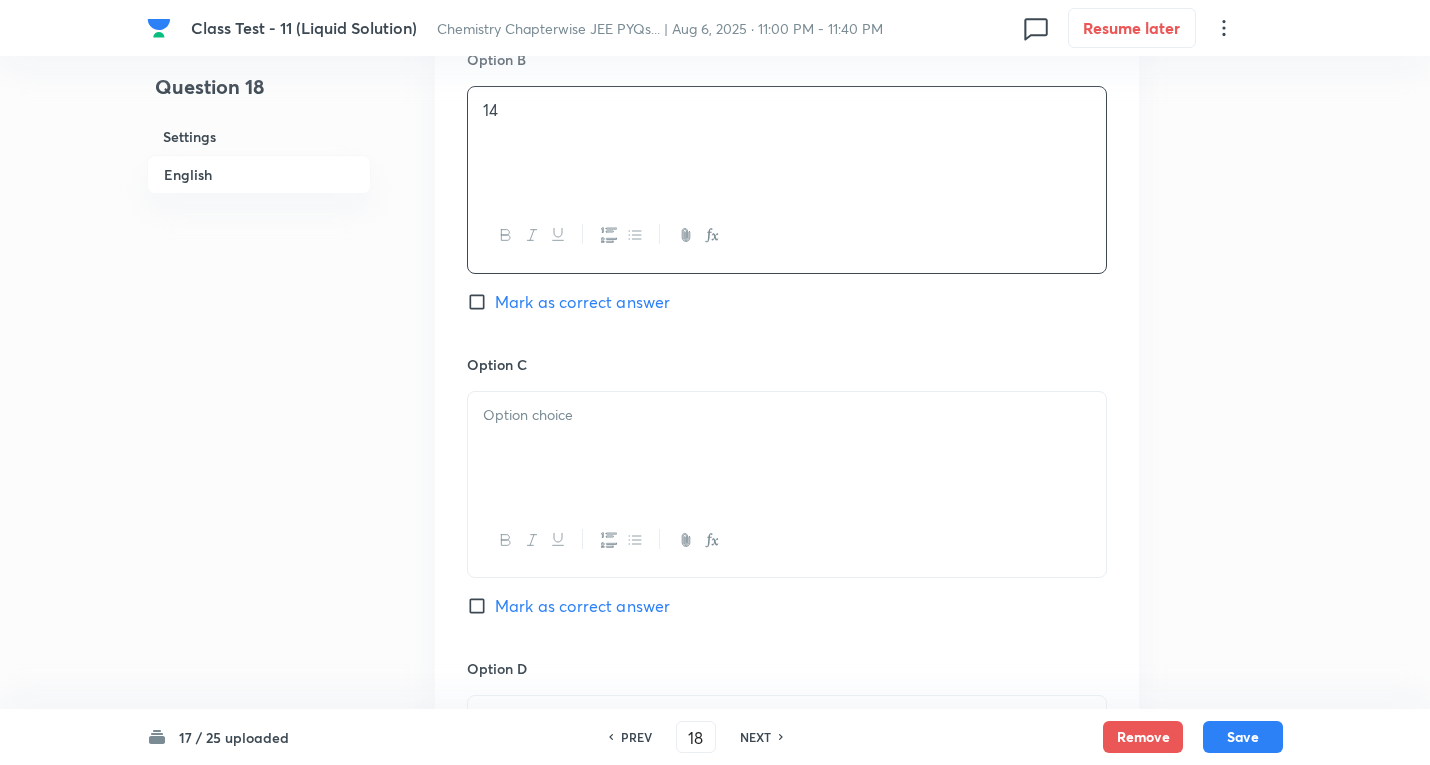 scroll, scrollTop: 1500, scrollLeft: 0, axis: vertical 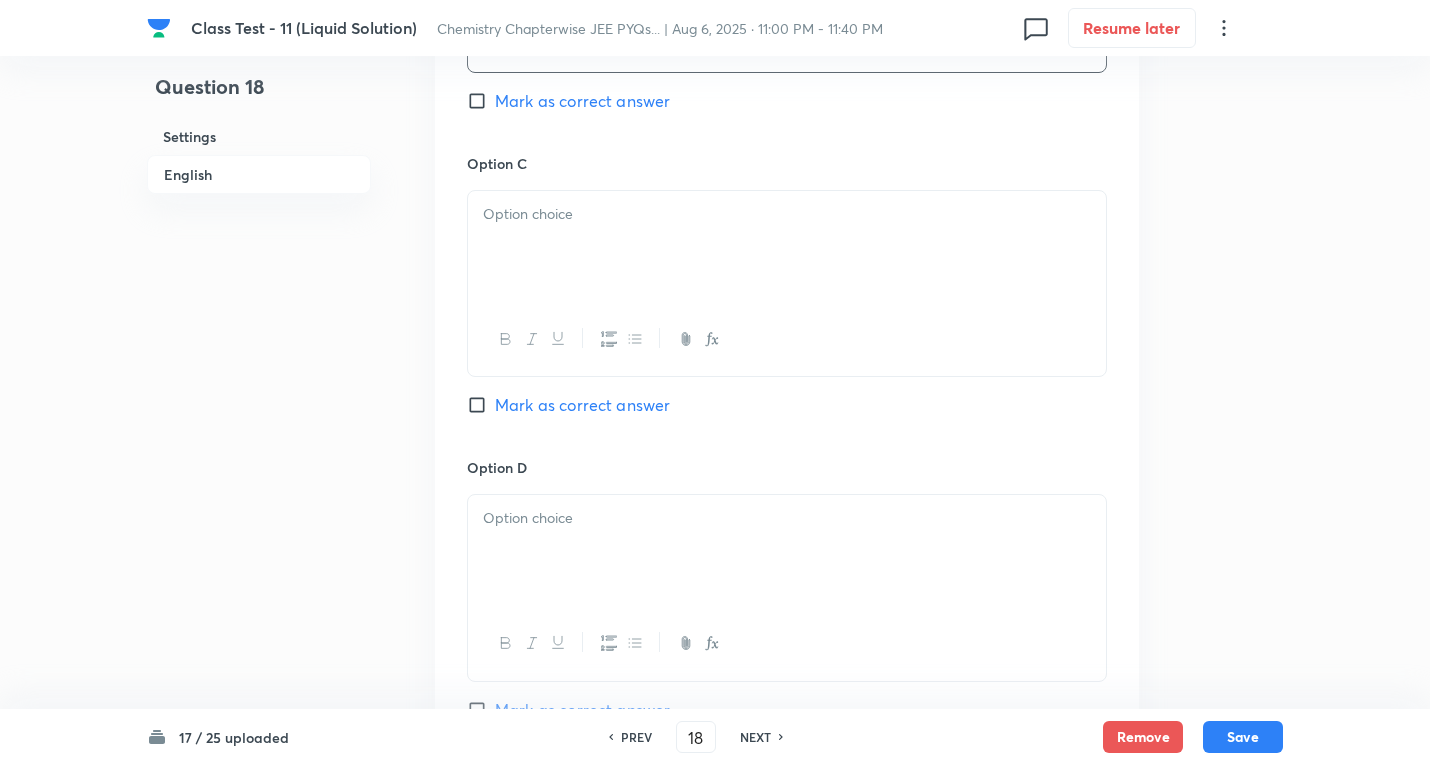 click at bounding box center (787, 247) 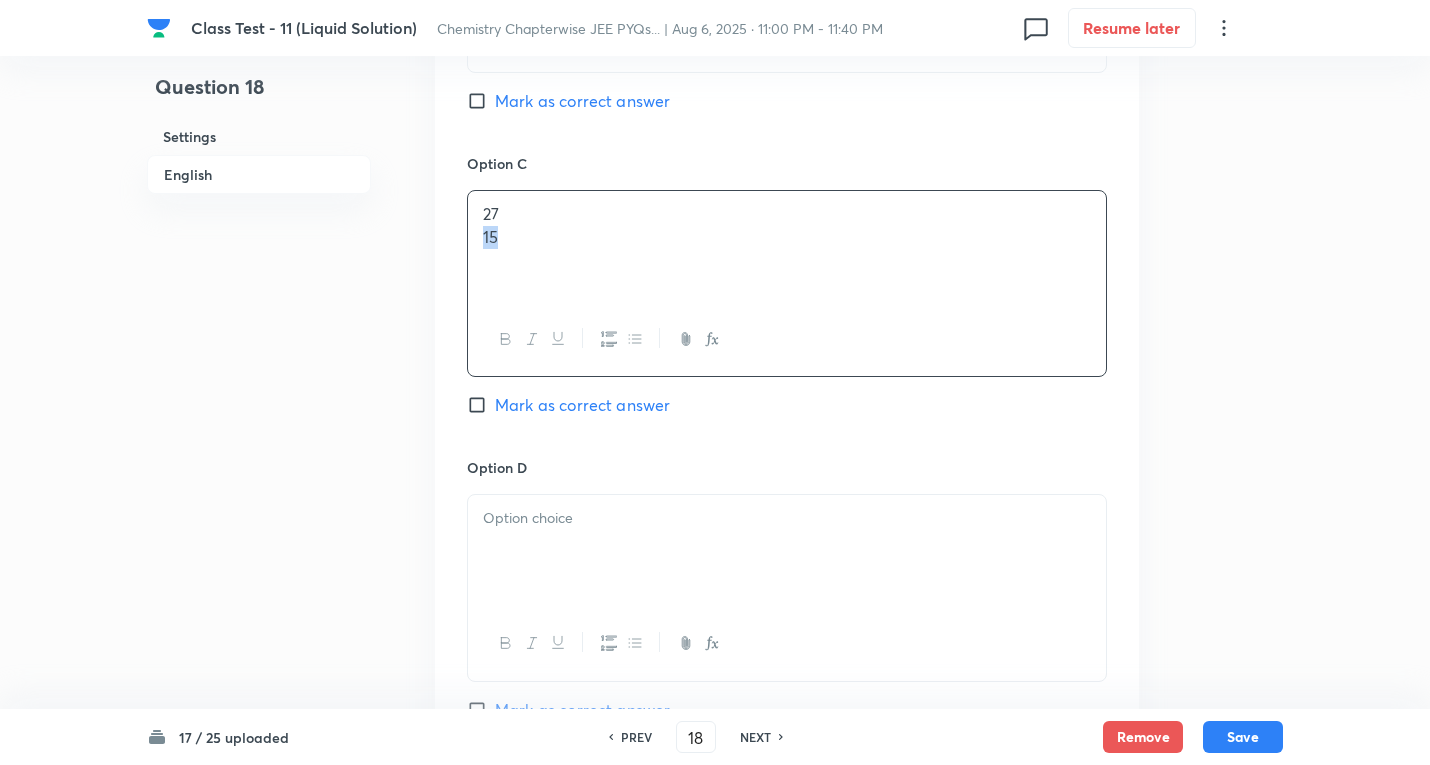 drag, startPoint x: 476, startPoint y: 236, endPoint x: 458, endPoint y: 458, distance: 222.72853 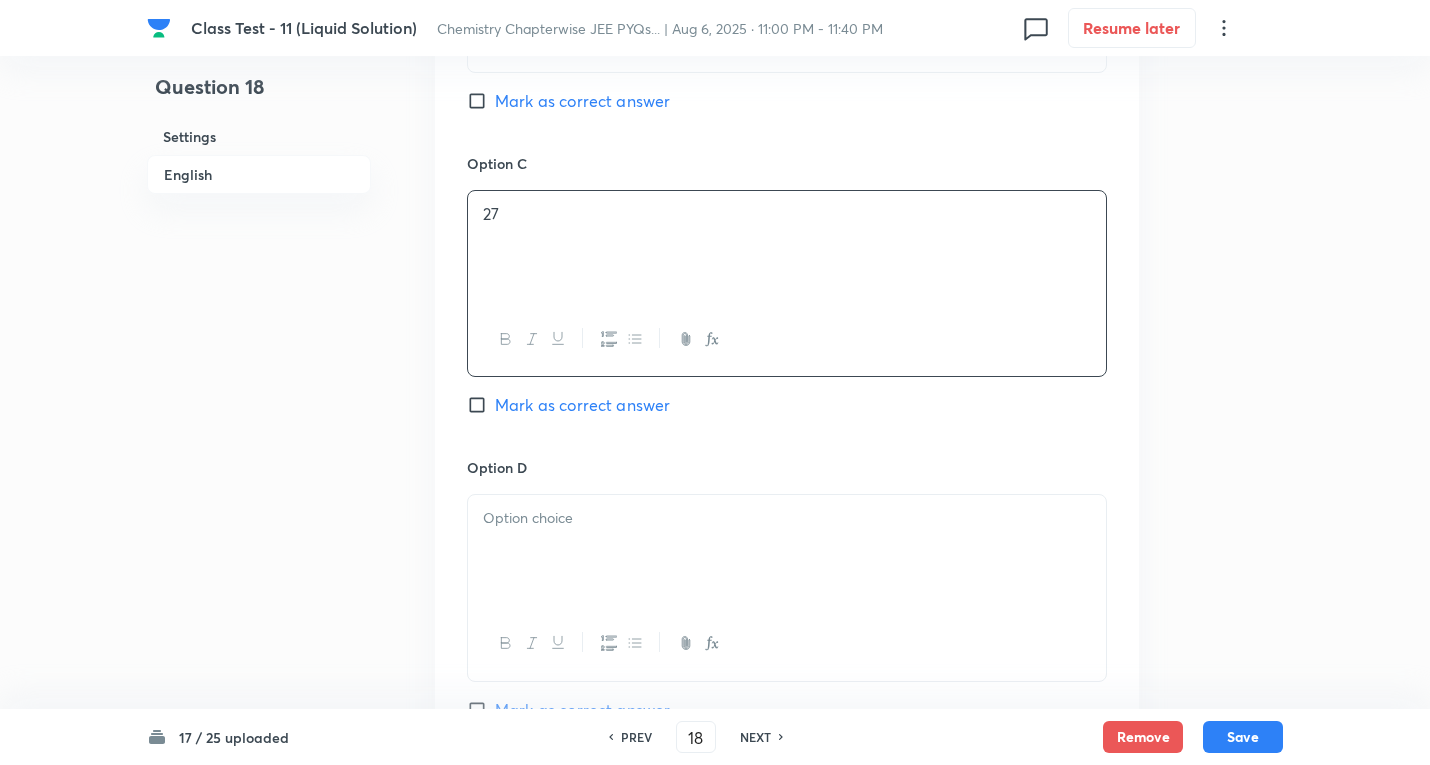 click at bounding box center [787, 518] 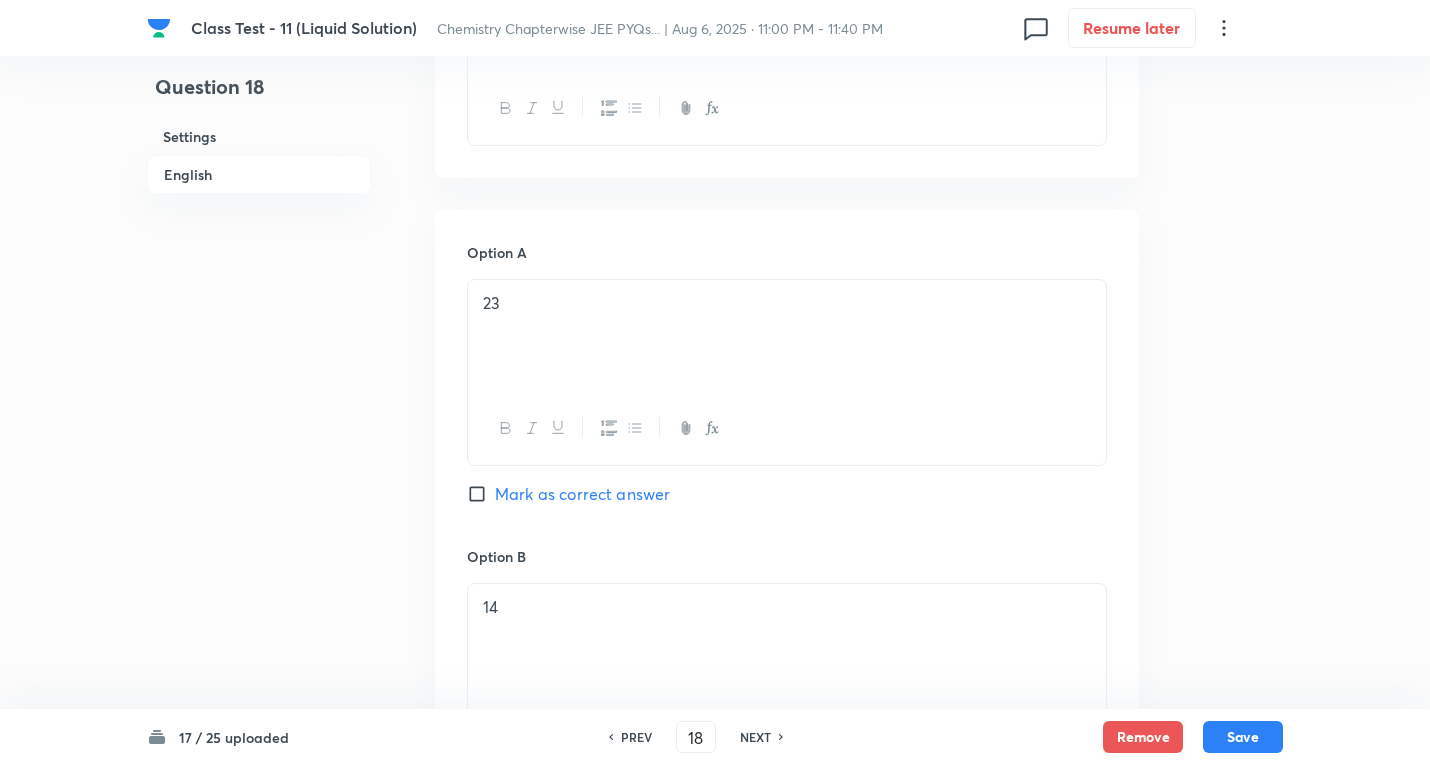 scroll, scrollTop: 800, scrollLeft: 0, axis: vertical 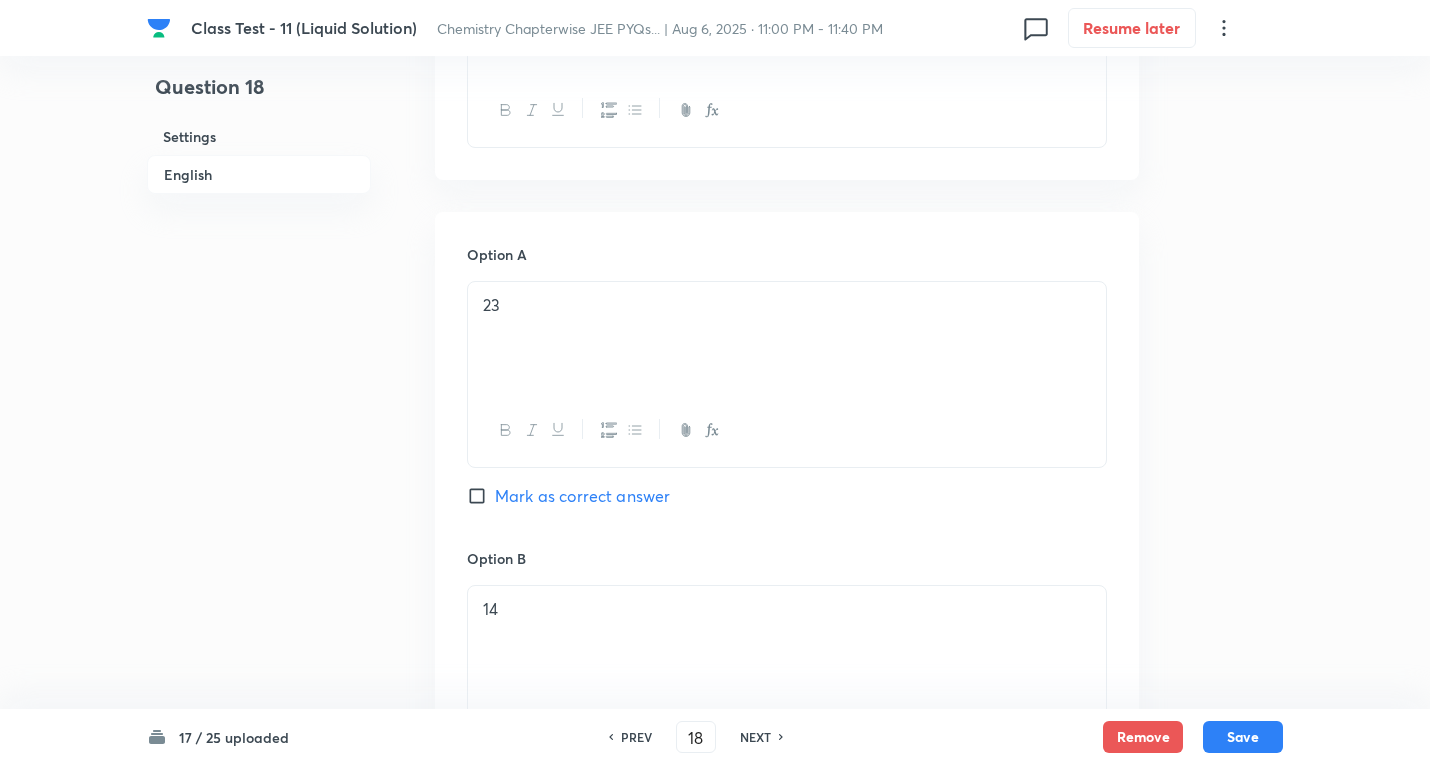 click on "Mark as correct answer" at bounding box center (582, 496) 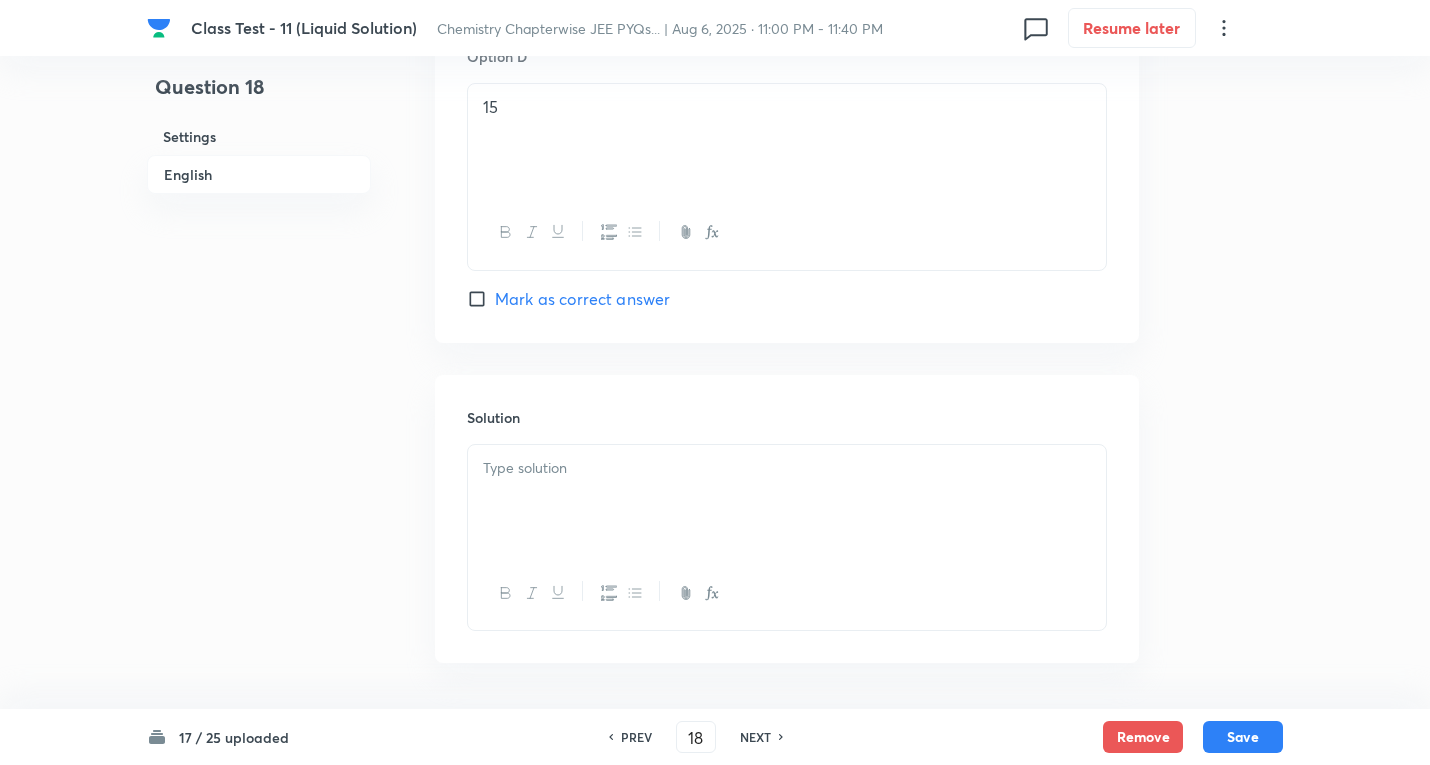 scroll, scrollTop: 1985, scrollLeft: 0, axis: vertical 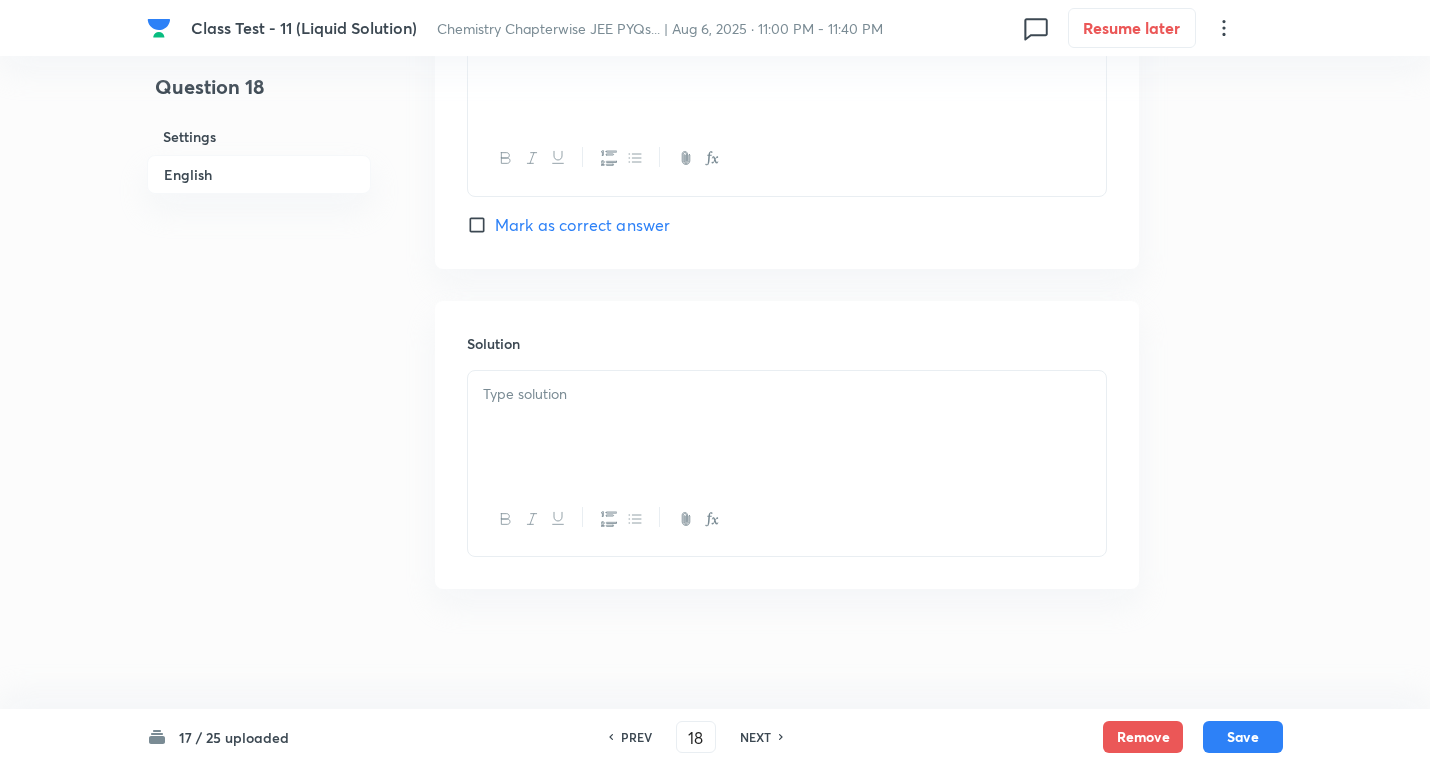 click at bounding box center (787, 427) 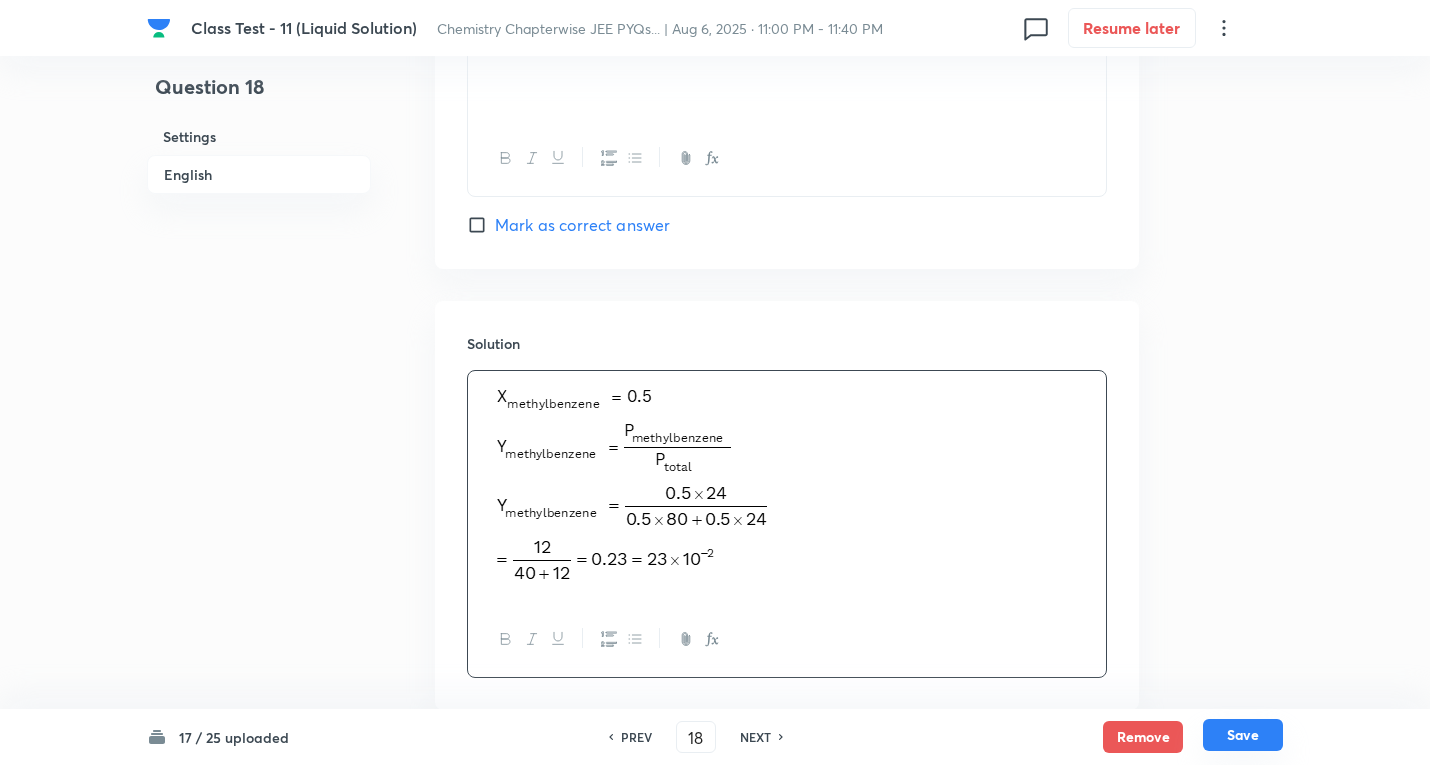 drag, startPoint x: 1253, startPoint y: 741, endPoint x: 941, endPoint y: 468, distance: 414.57568 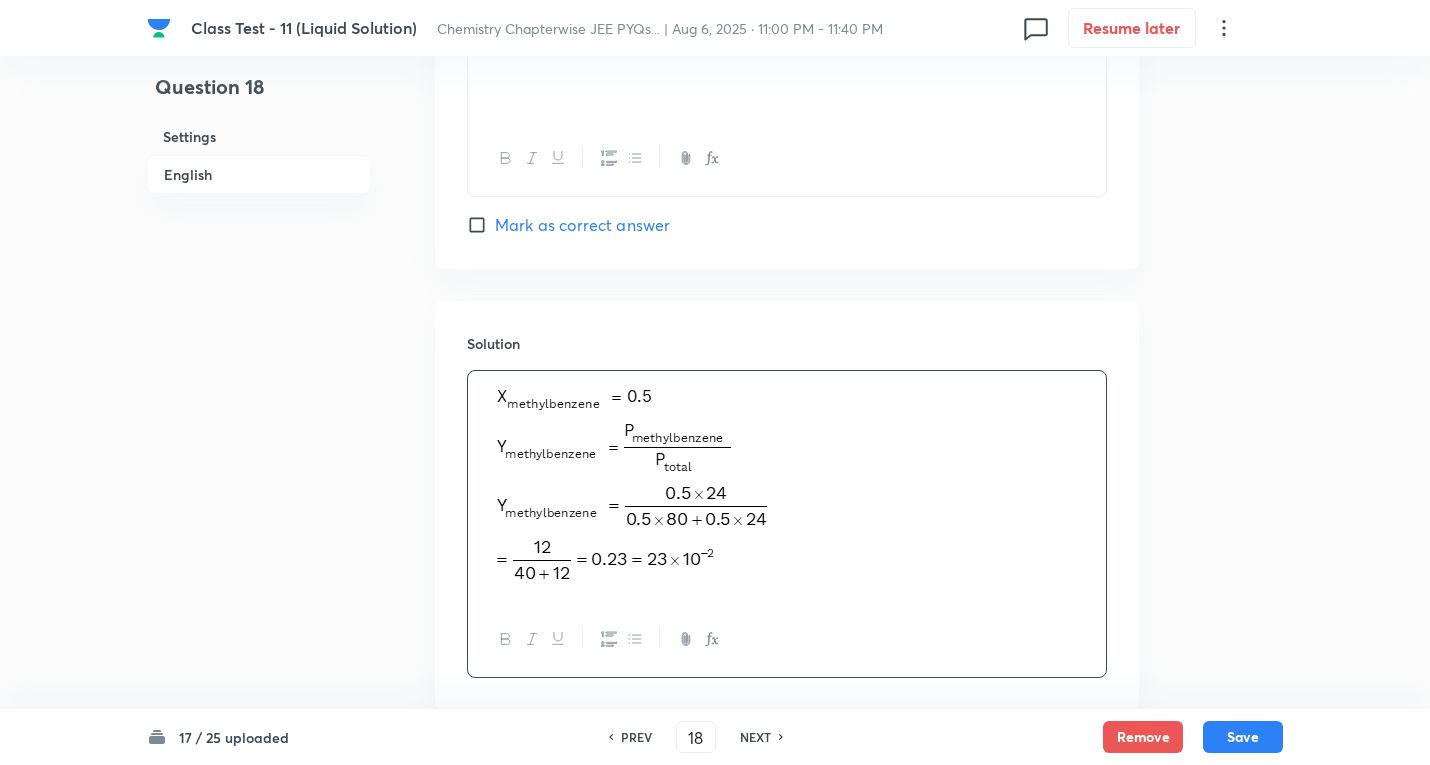 click on "Save" at bounding box center (1243, 737) 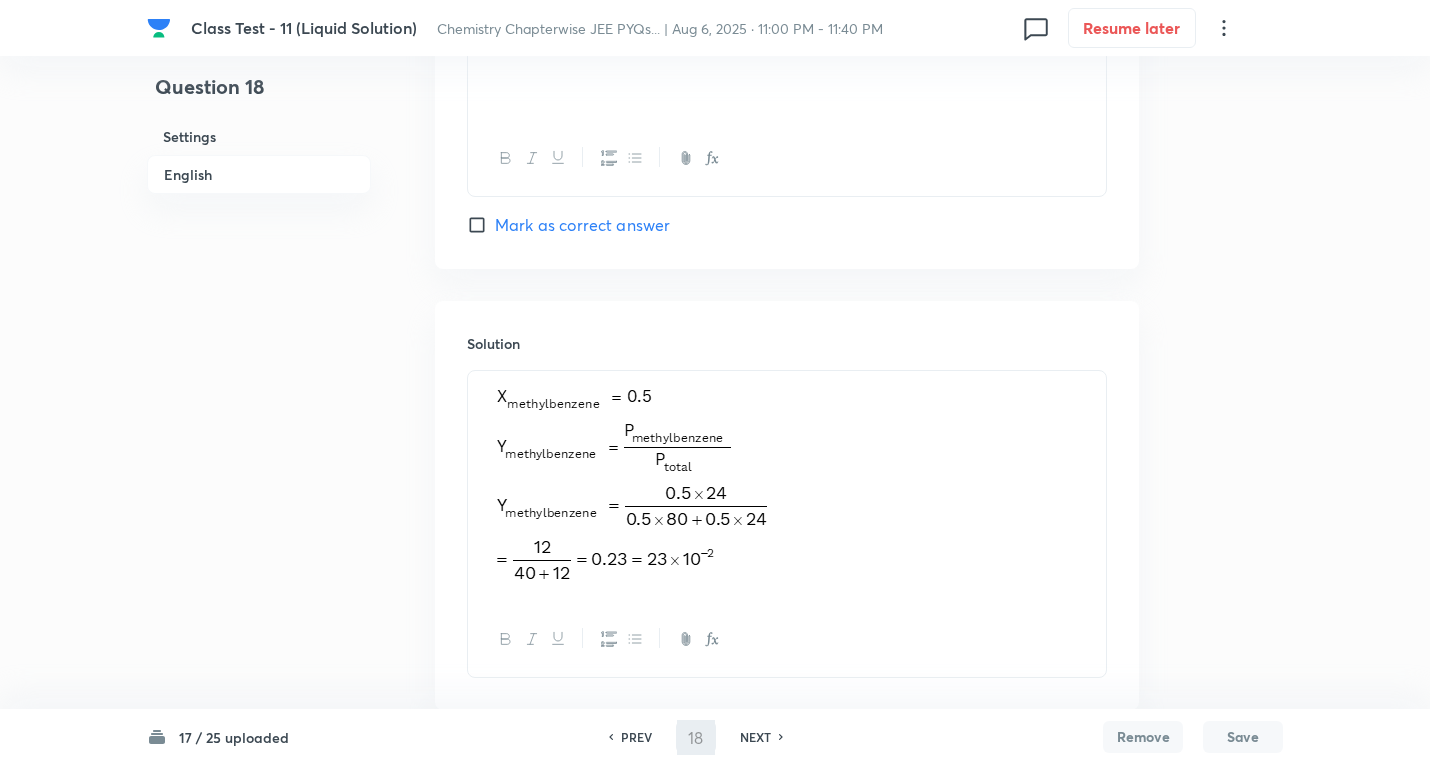 type on "19" 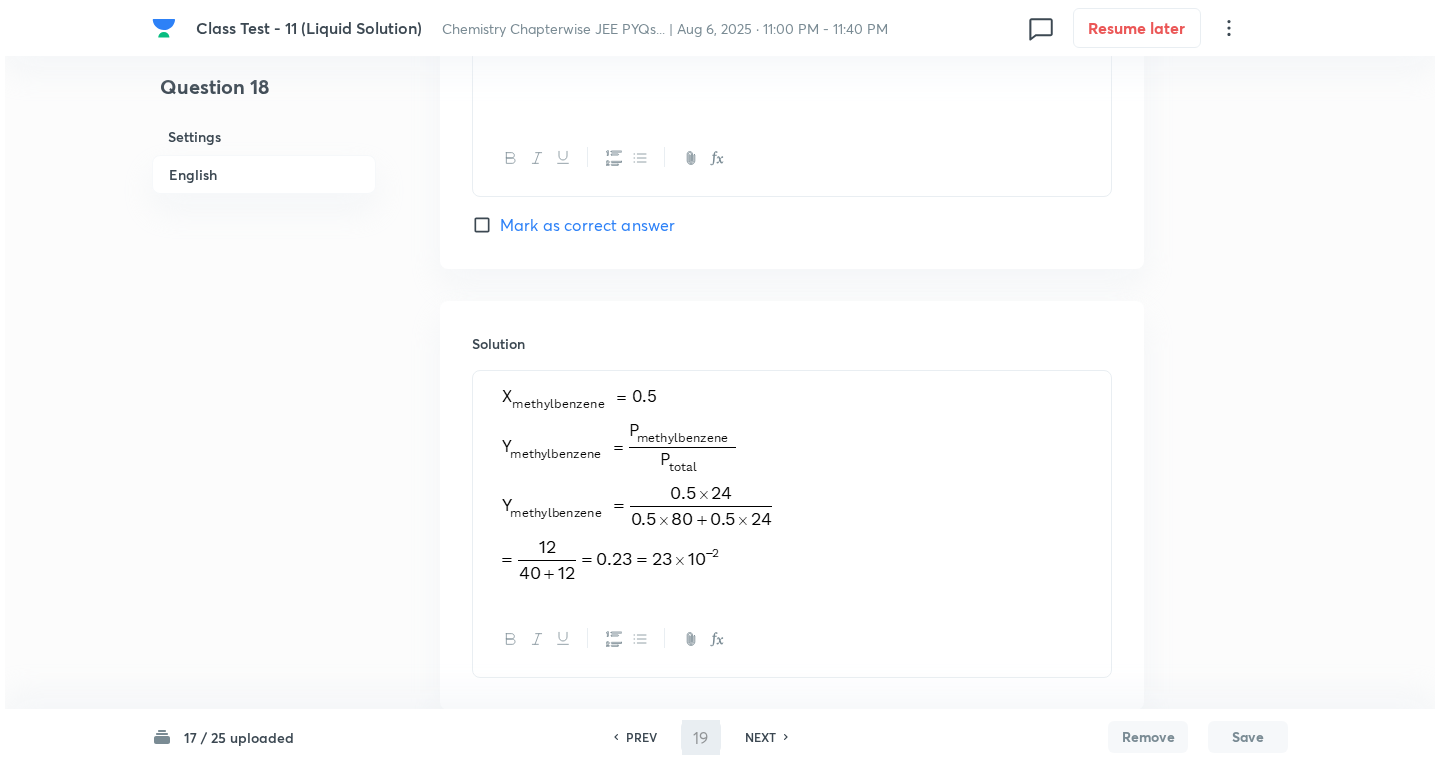 scroll, scrollTop: 0, scrollLeft: 0, axis: both 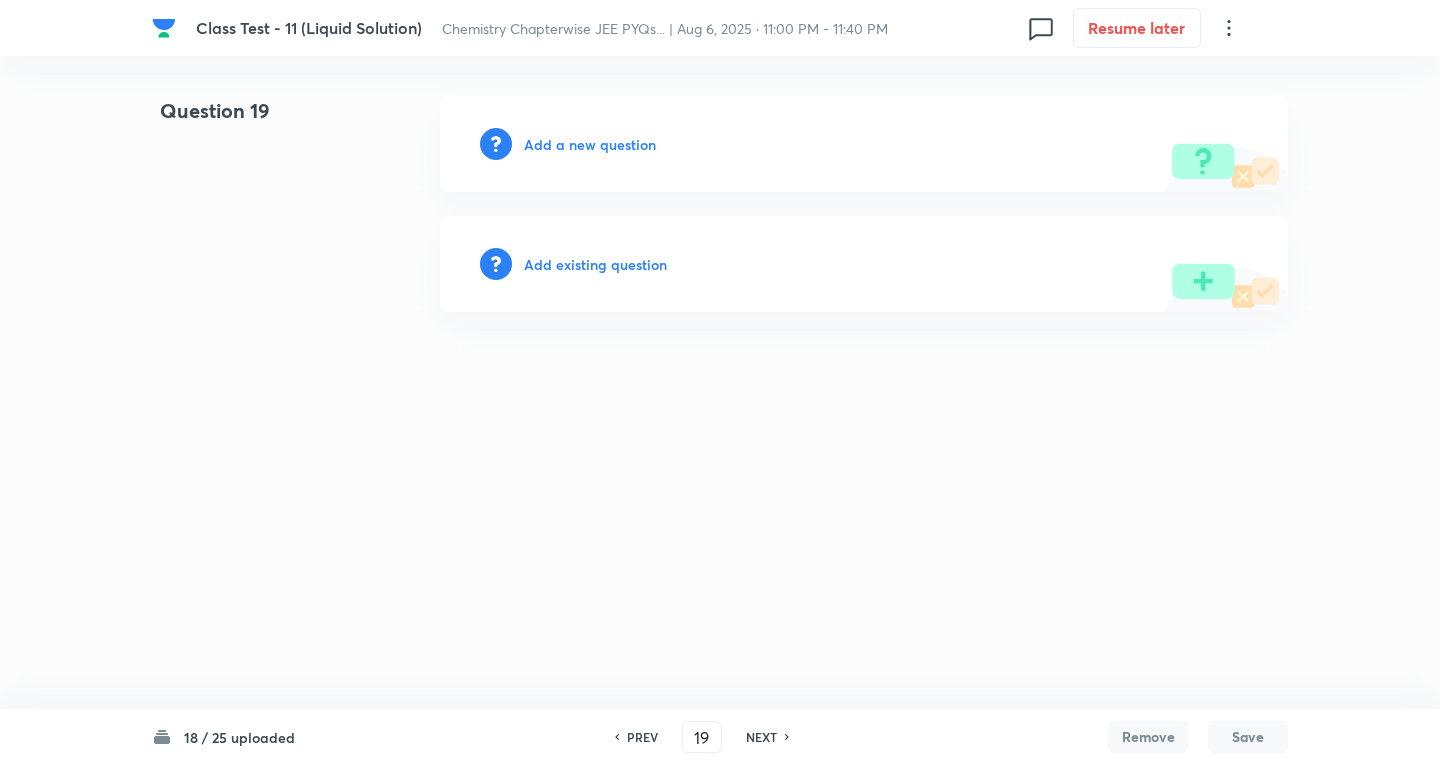 click on "Add a new question" at bounding box center [590, 144] 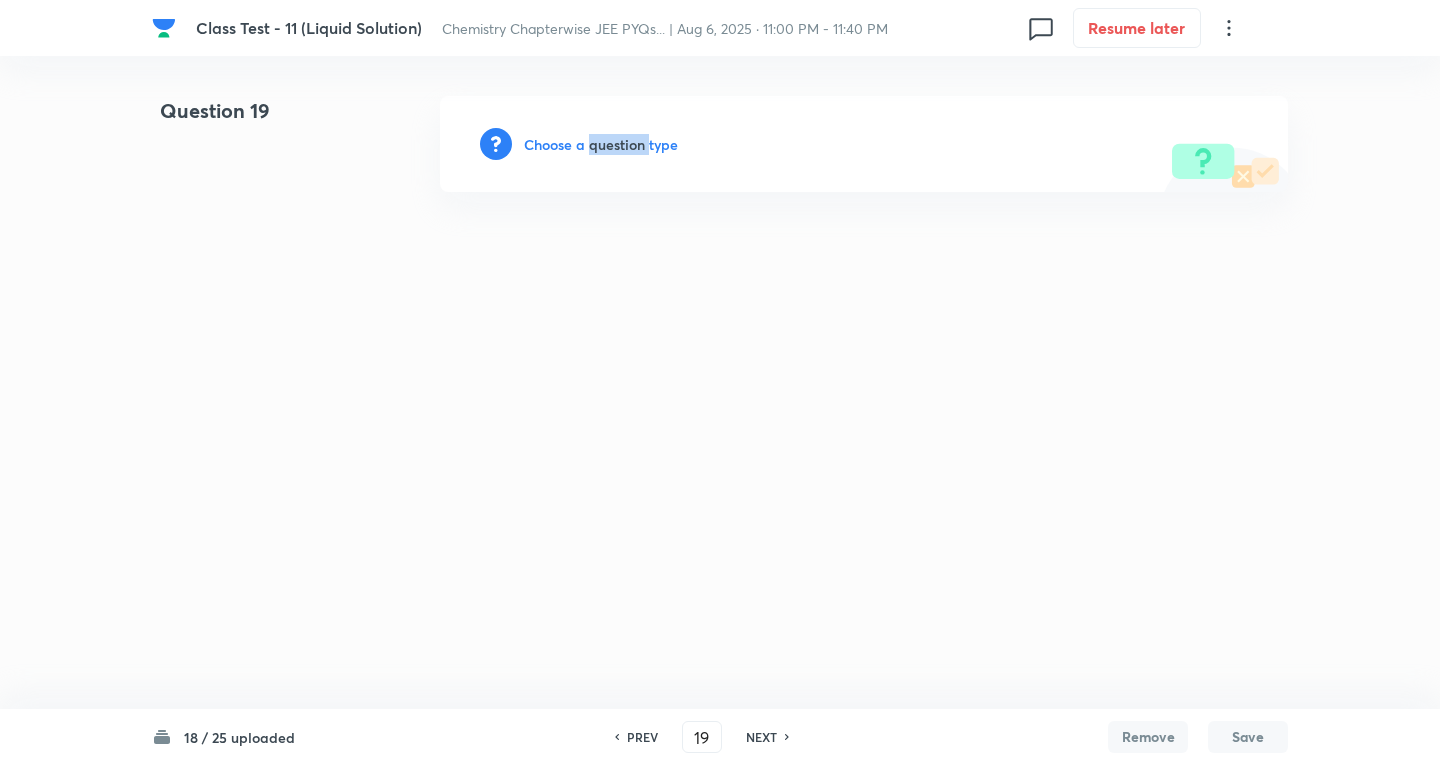 click on "Choose a question type" at bounding box center [601, 144] 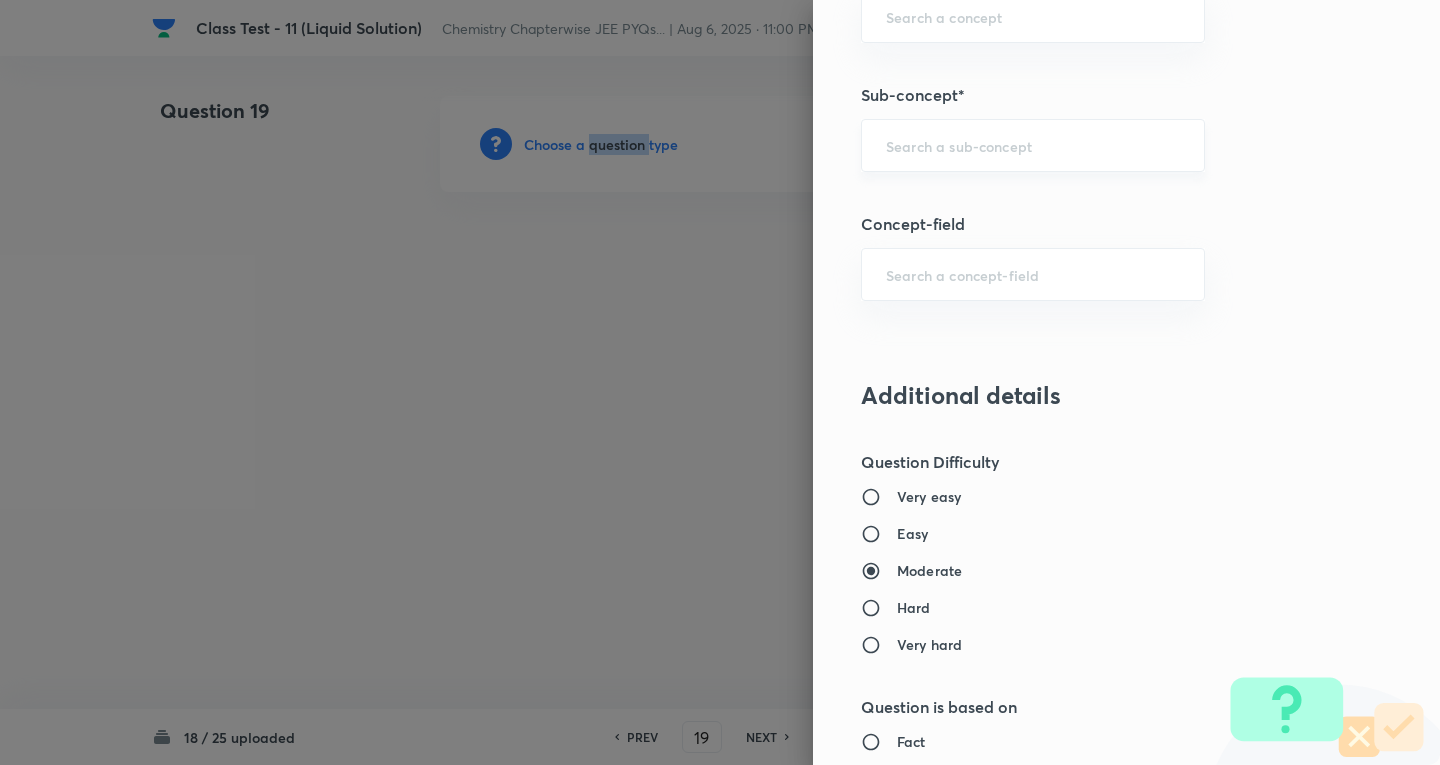 scroll, scrollTop: 1200, scrollLeft: 0, axis: vertical 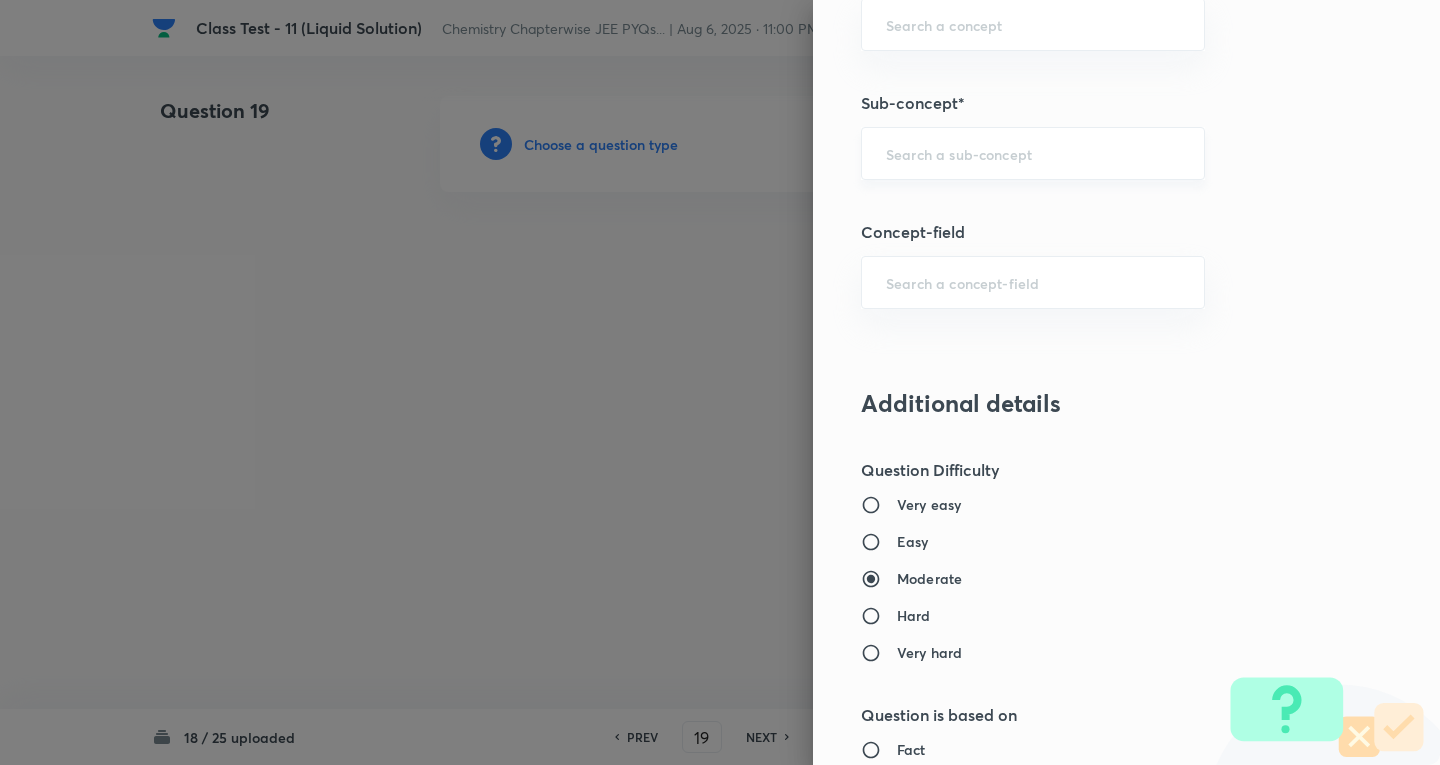 click at bounding box center [1033, 153] 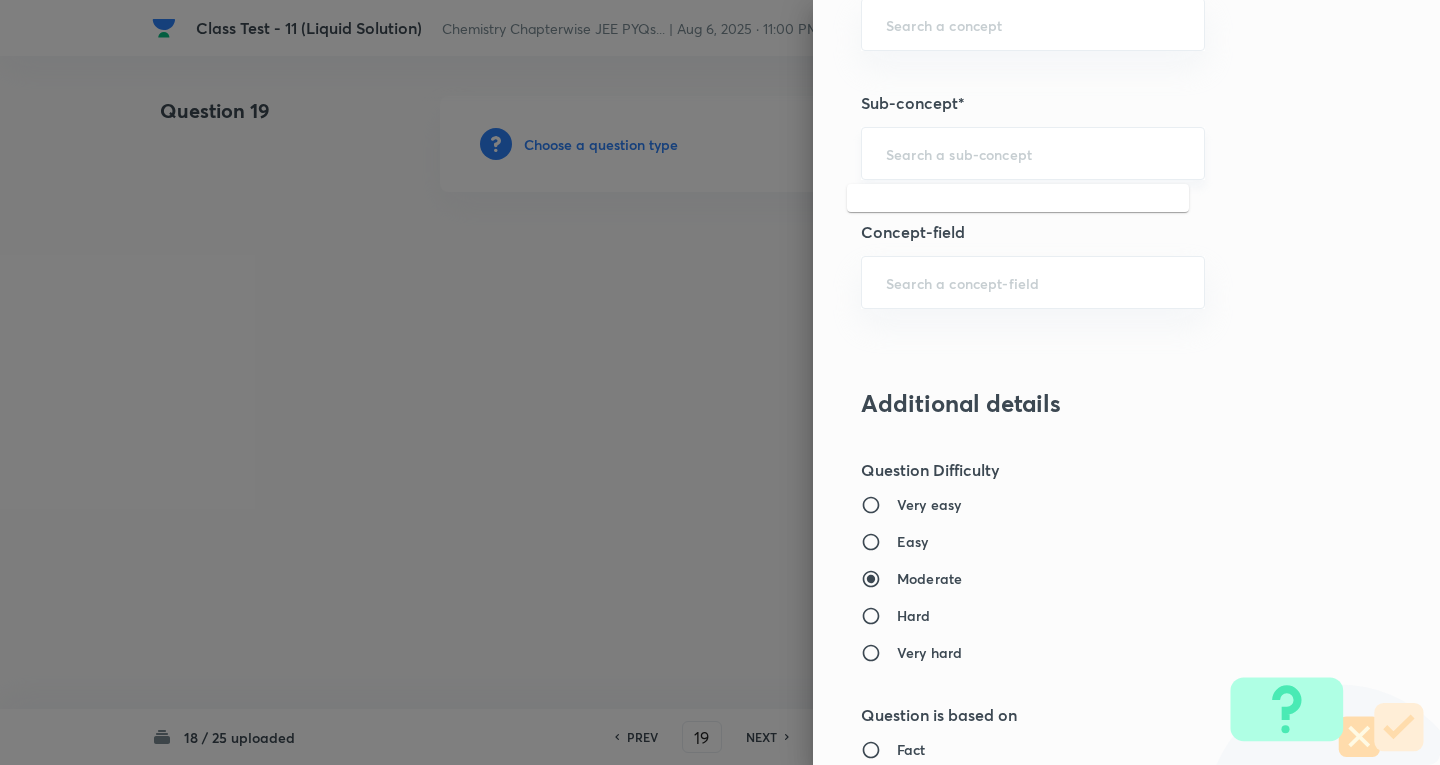 type on "a" 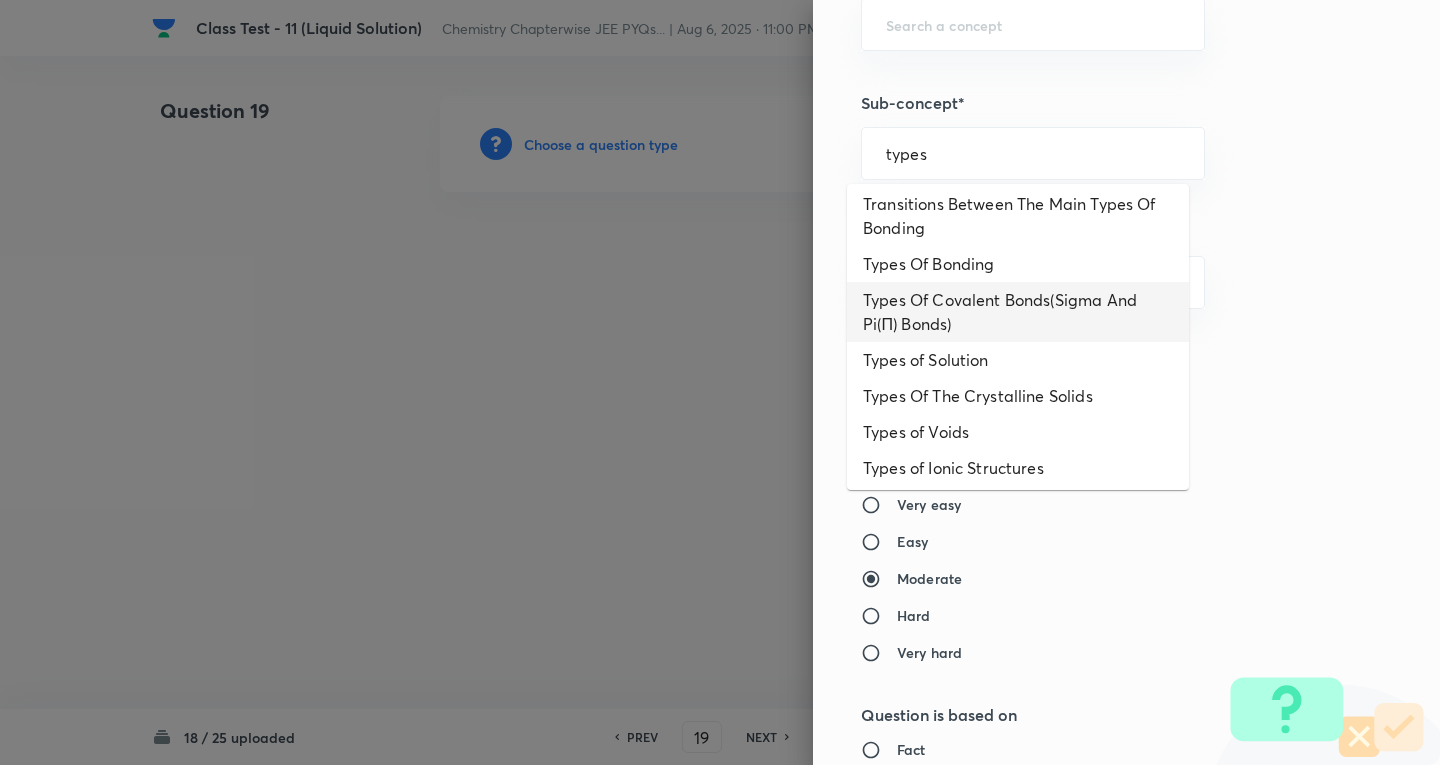 scroll, scrollTop: 400, scrollLeft: 0, axis: vertical 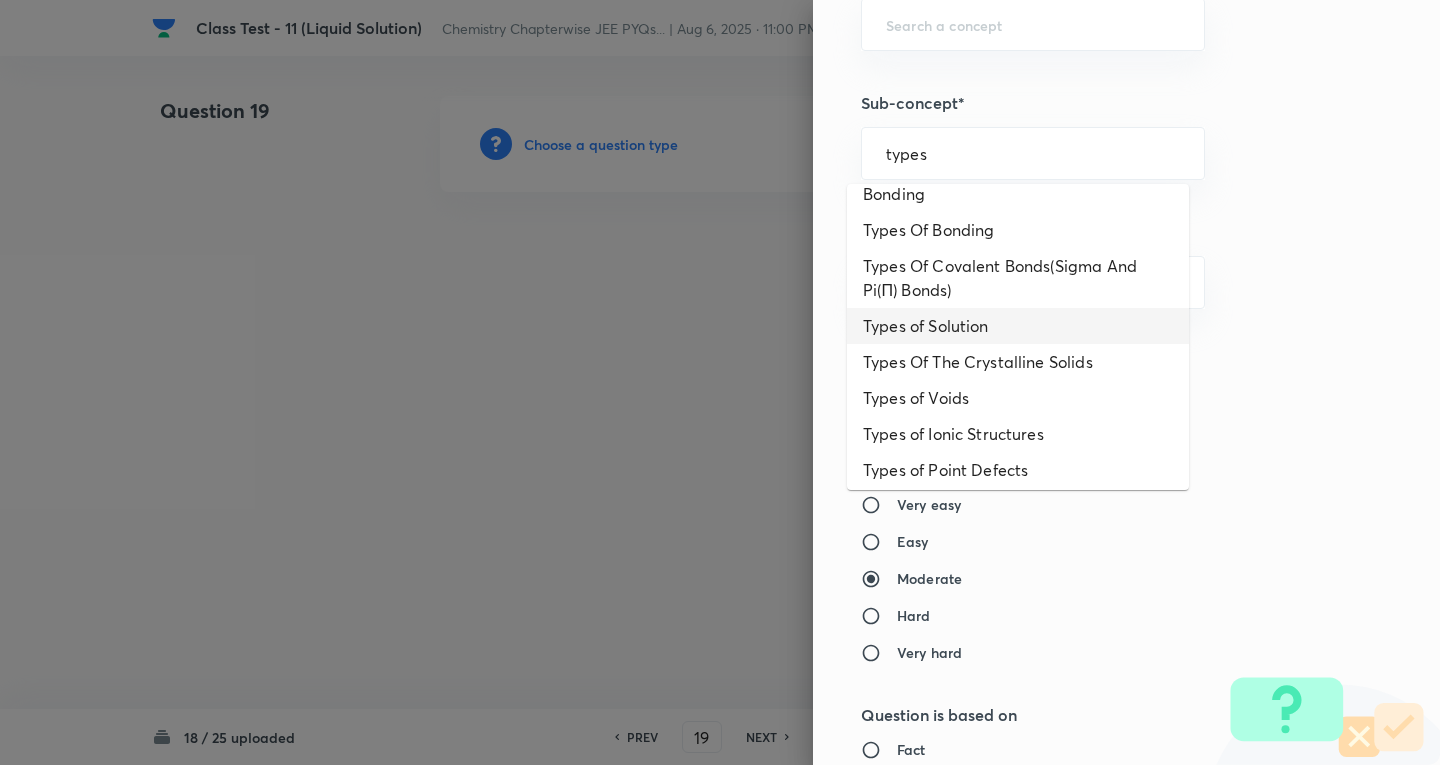 click on "Types of Solution" at bounding box center (1018, 326) 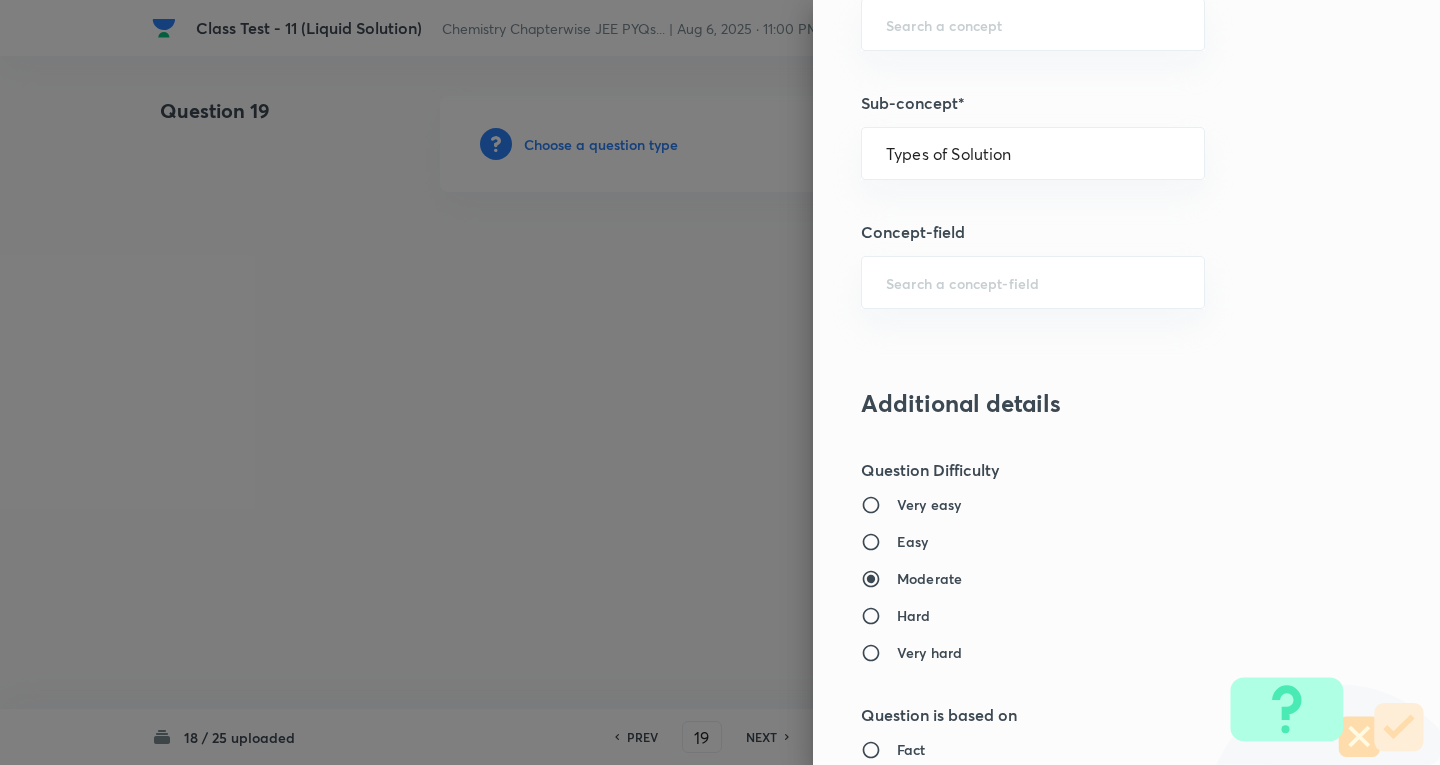 type on "Chemistry" 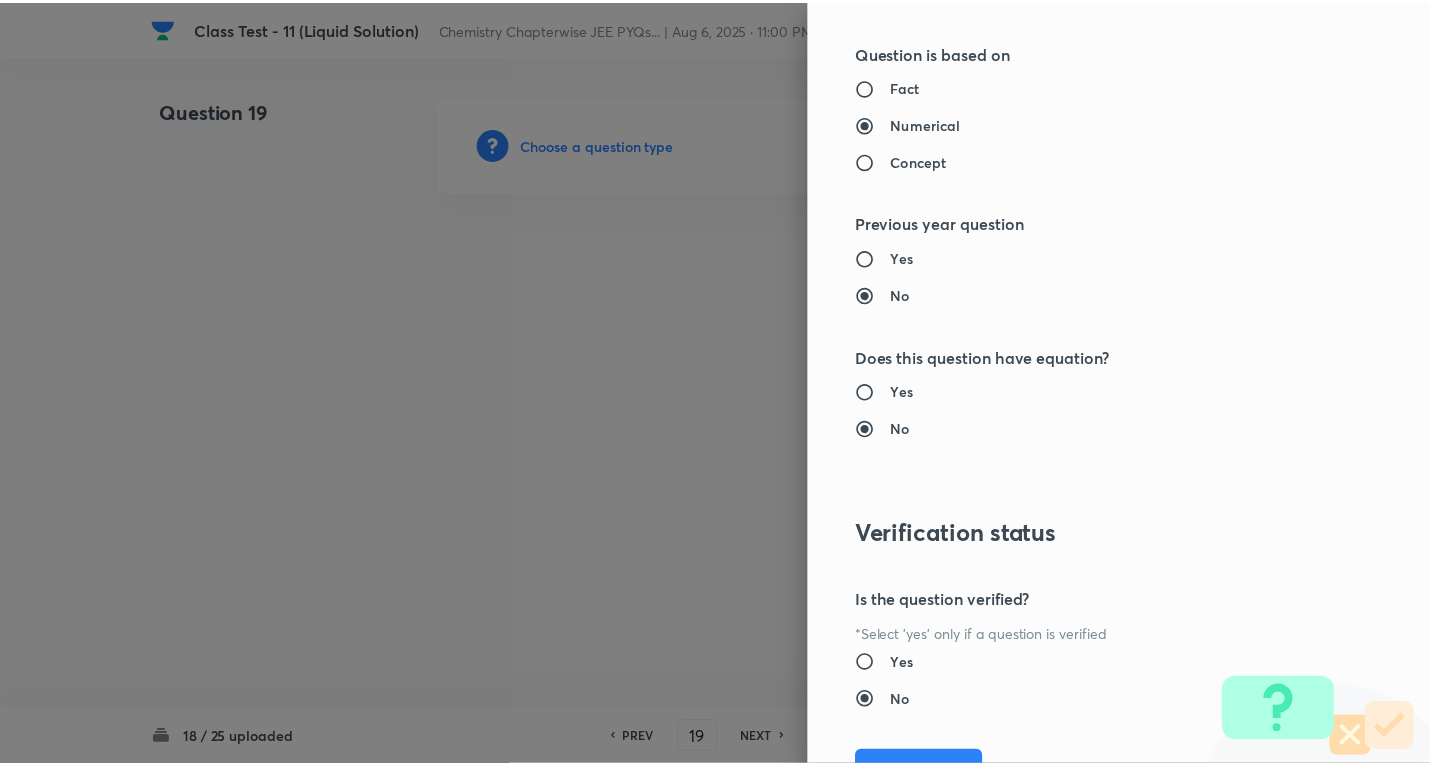 scroll, scrollTop: 1961, scrollLeft: 0, axis: vertical 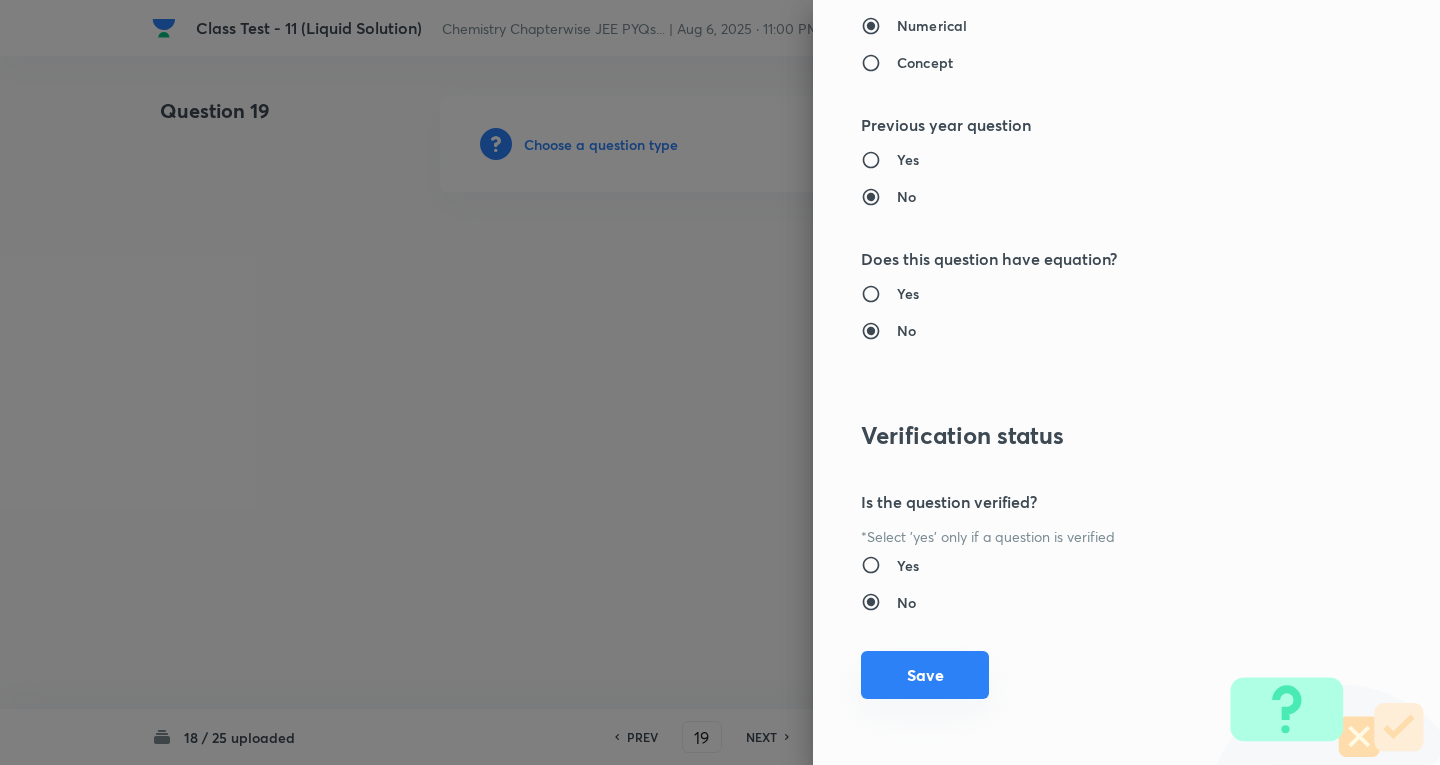 click on "Save" at bounding box center (925, 675) 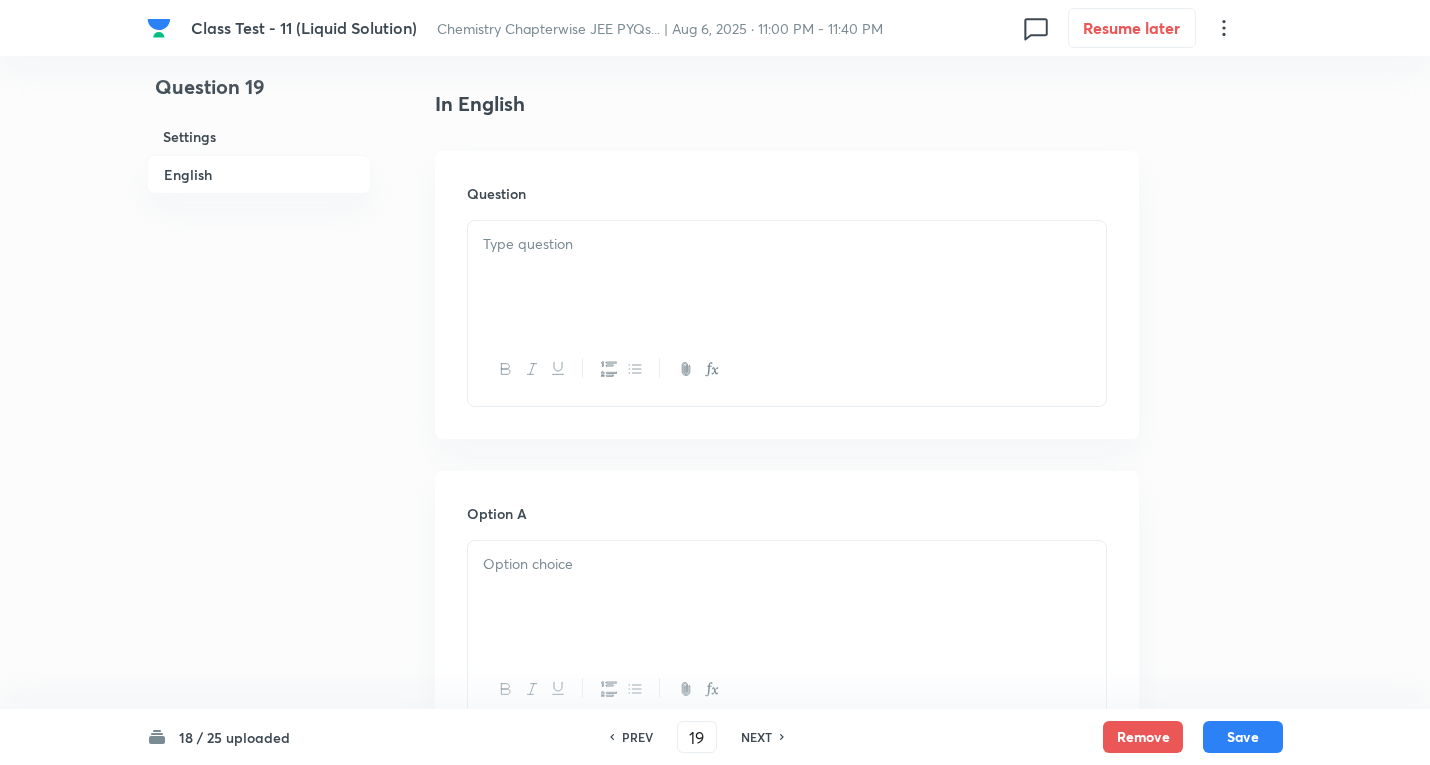 scroll, scrollTop: 500, scrollLeft: 0, axis: vertical 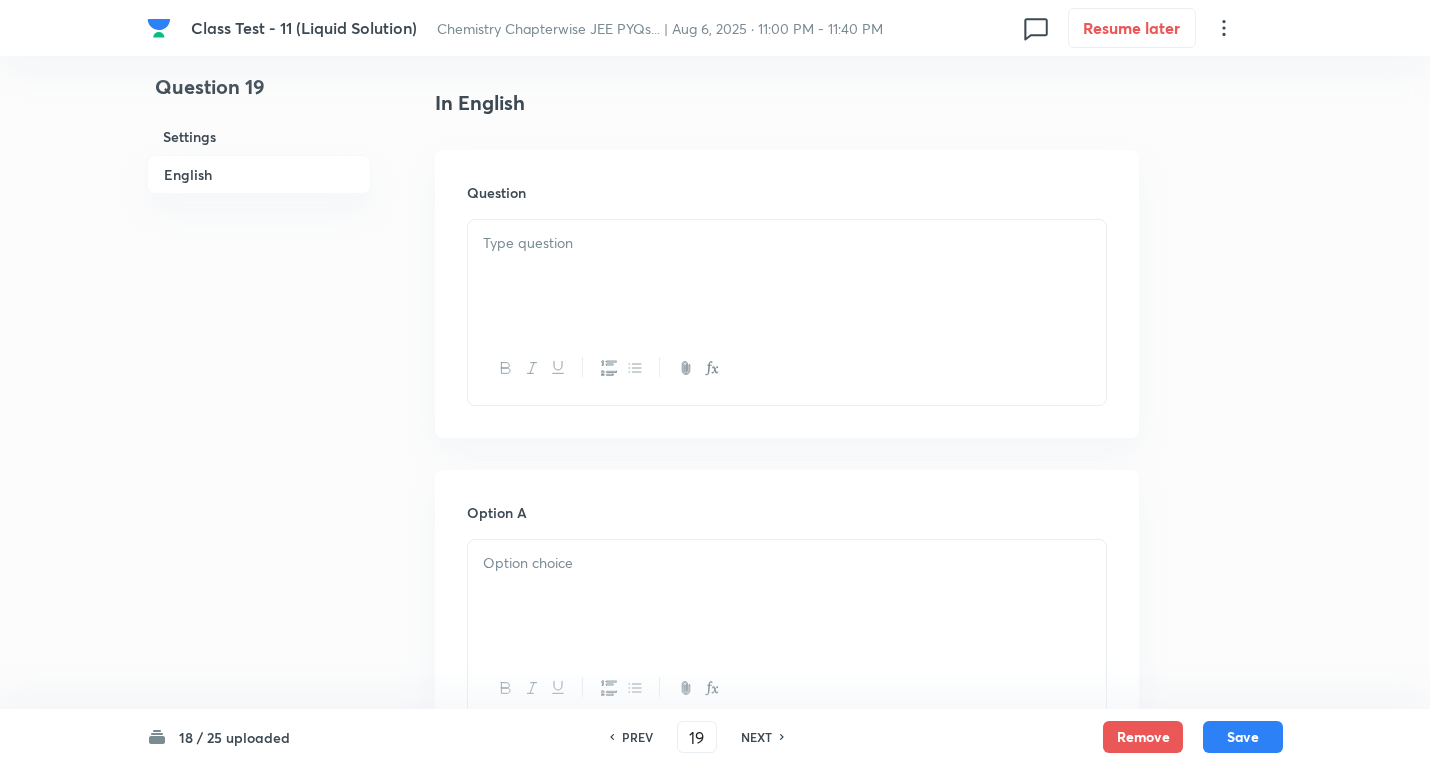 click at bounding box center [787, 243] 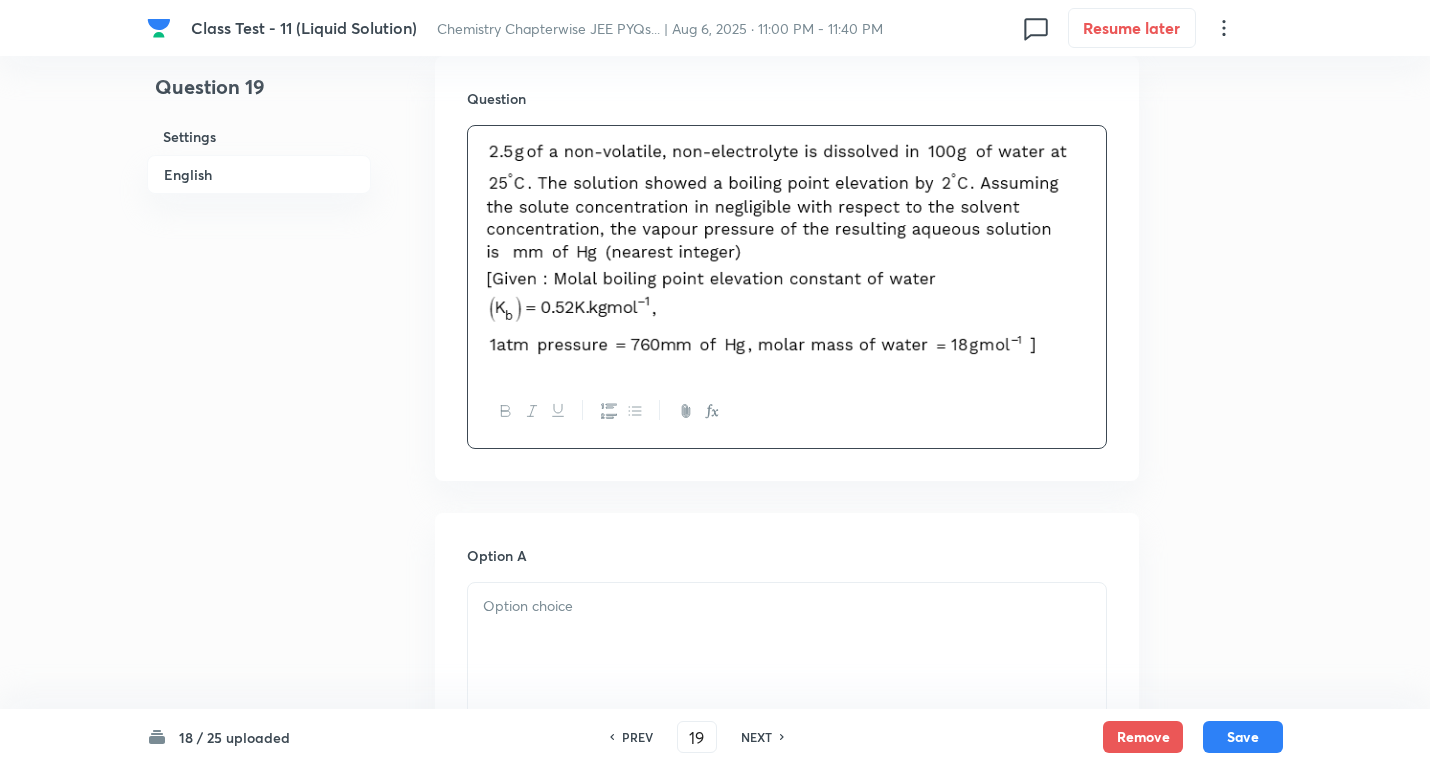 scroll, scrollTop: 900, scrollLeft: 0, axis: vertical 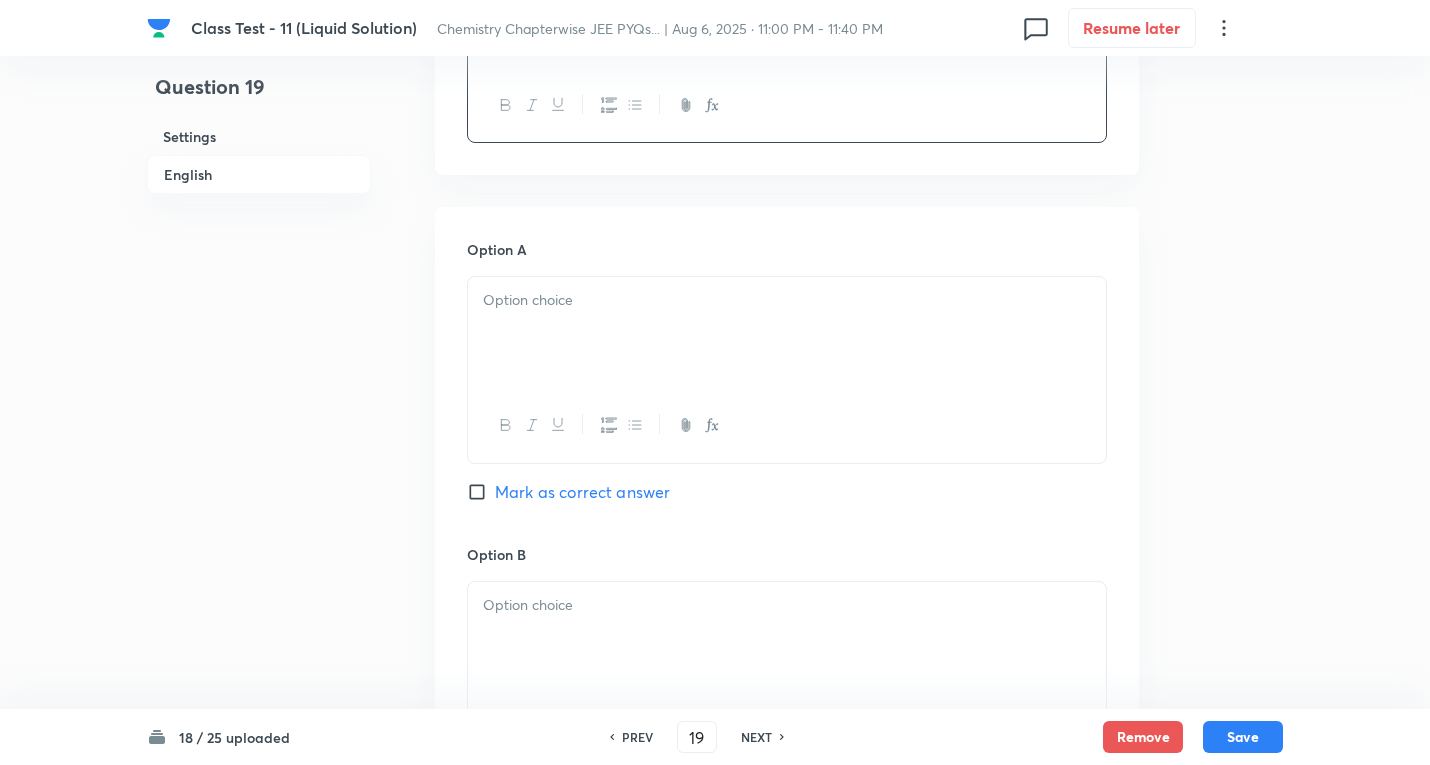 click at bounding box center [787, 333] 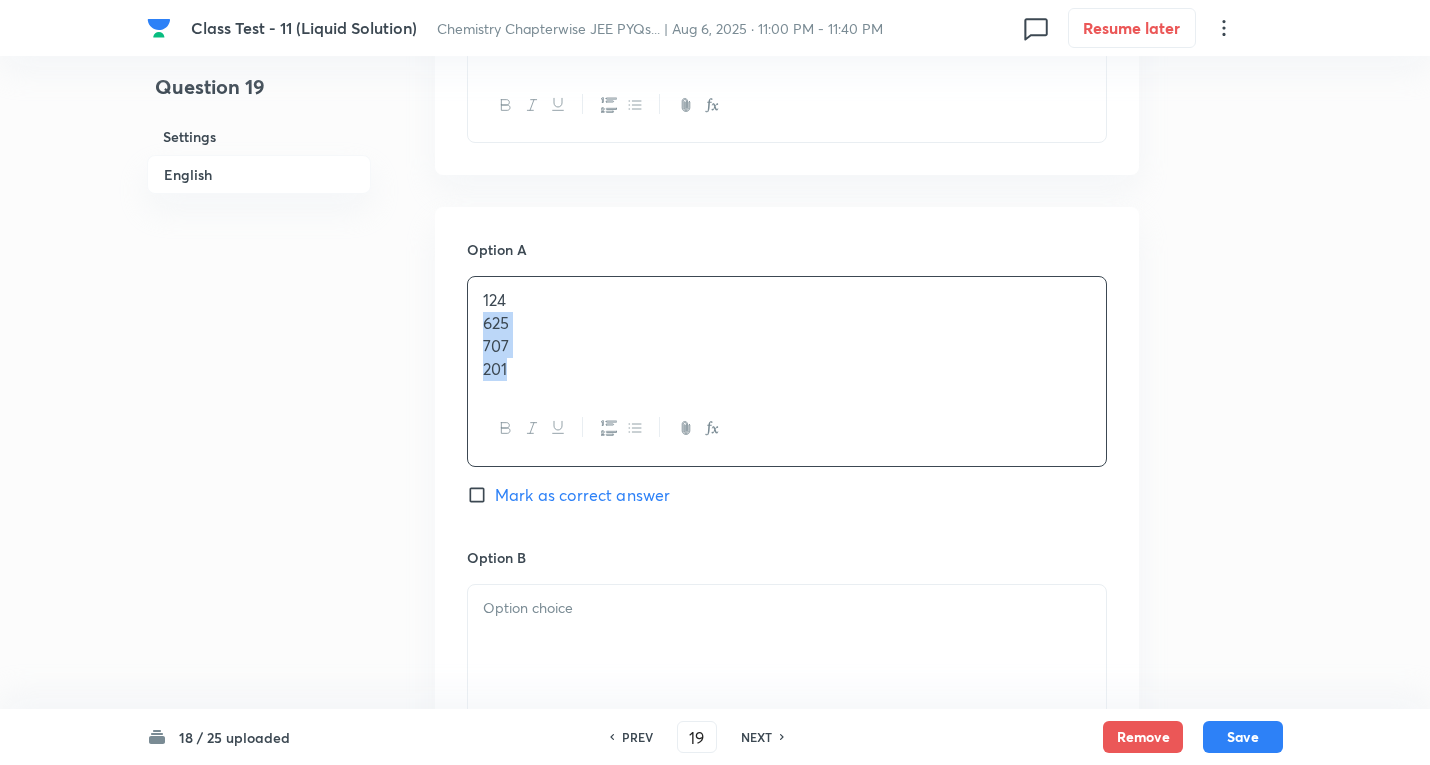 drag, startPoint x: 474, startPoint y: 325, endPoint x: 485, endPoint y: 395, distance: 70.85902 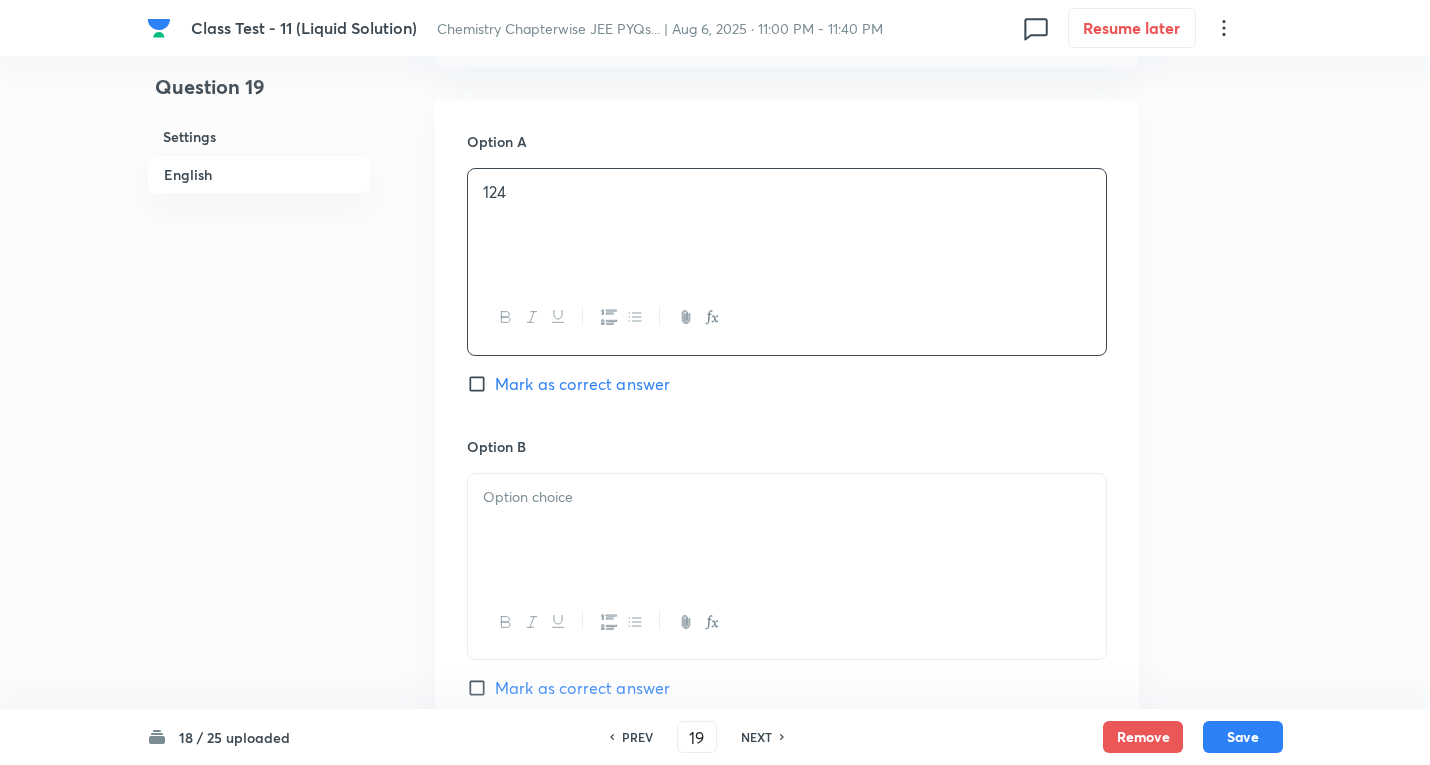 scroll, scrollTop: 1200, scrollLeft: 0, axis: vertical 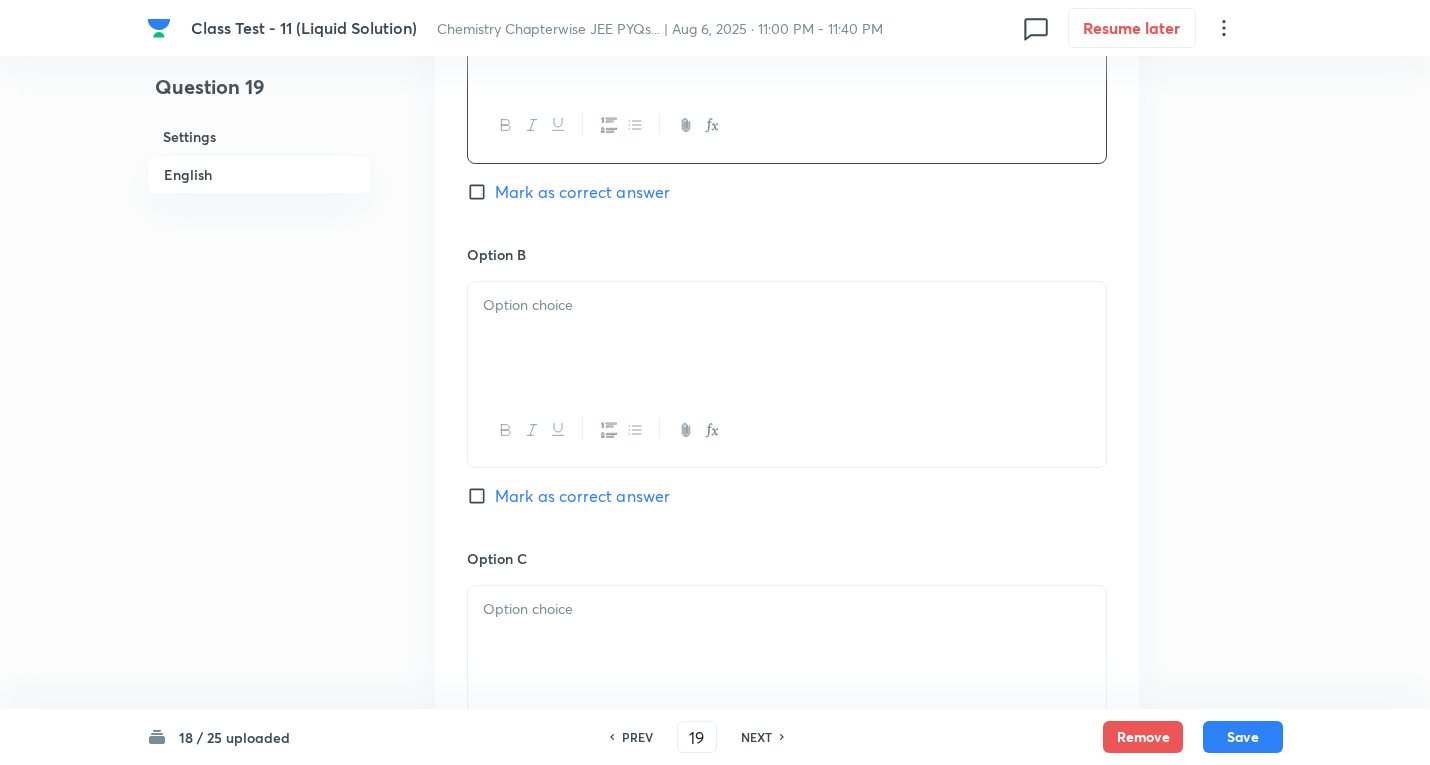 click at bounding box center (787, 305) 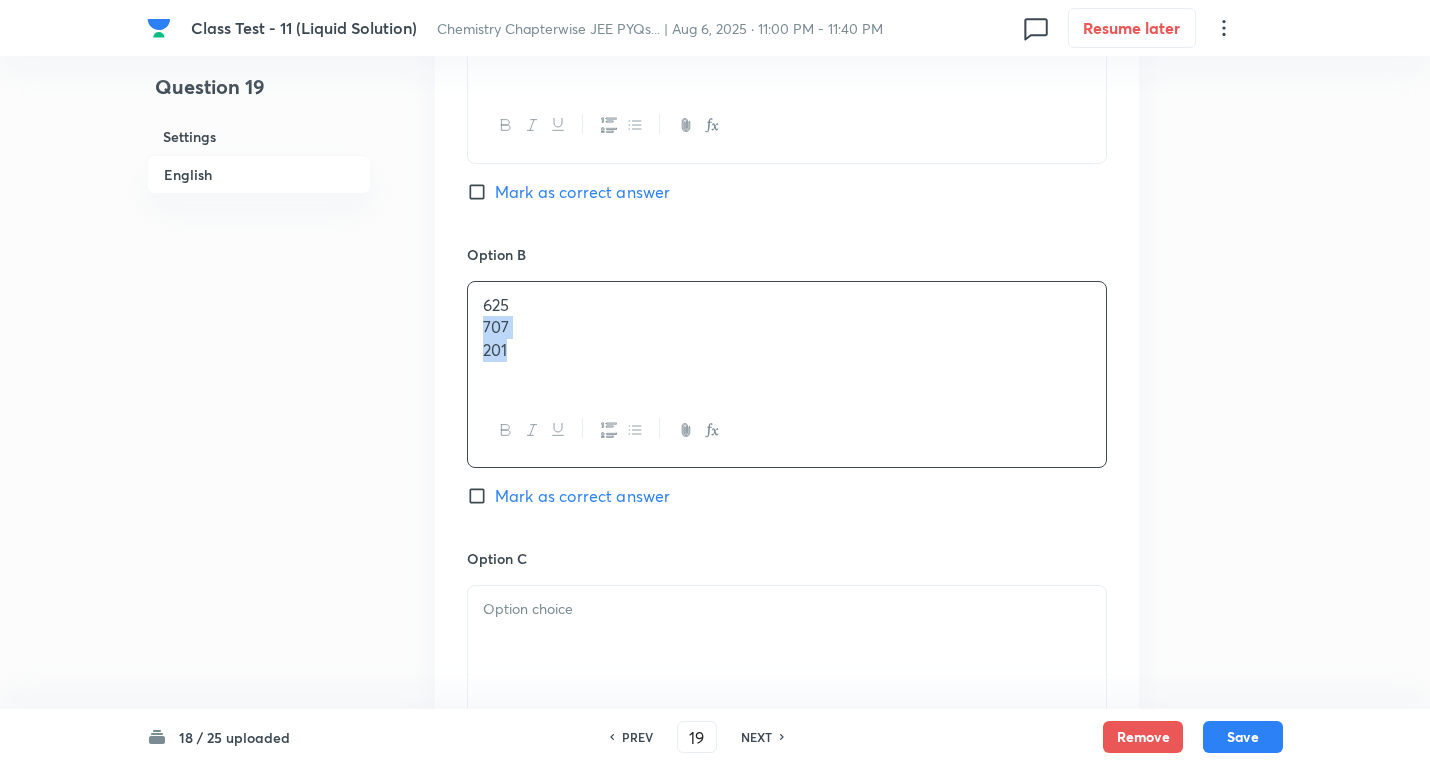 drag, startPoint x: 469, startPoint y: 332, endPoint x: 765, endPoint y: 464, distance: 324.09875 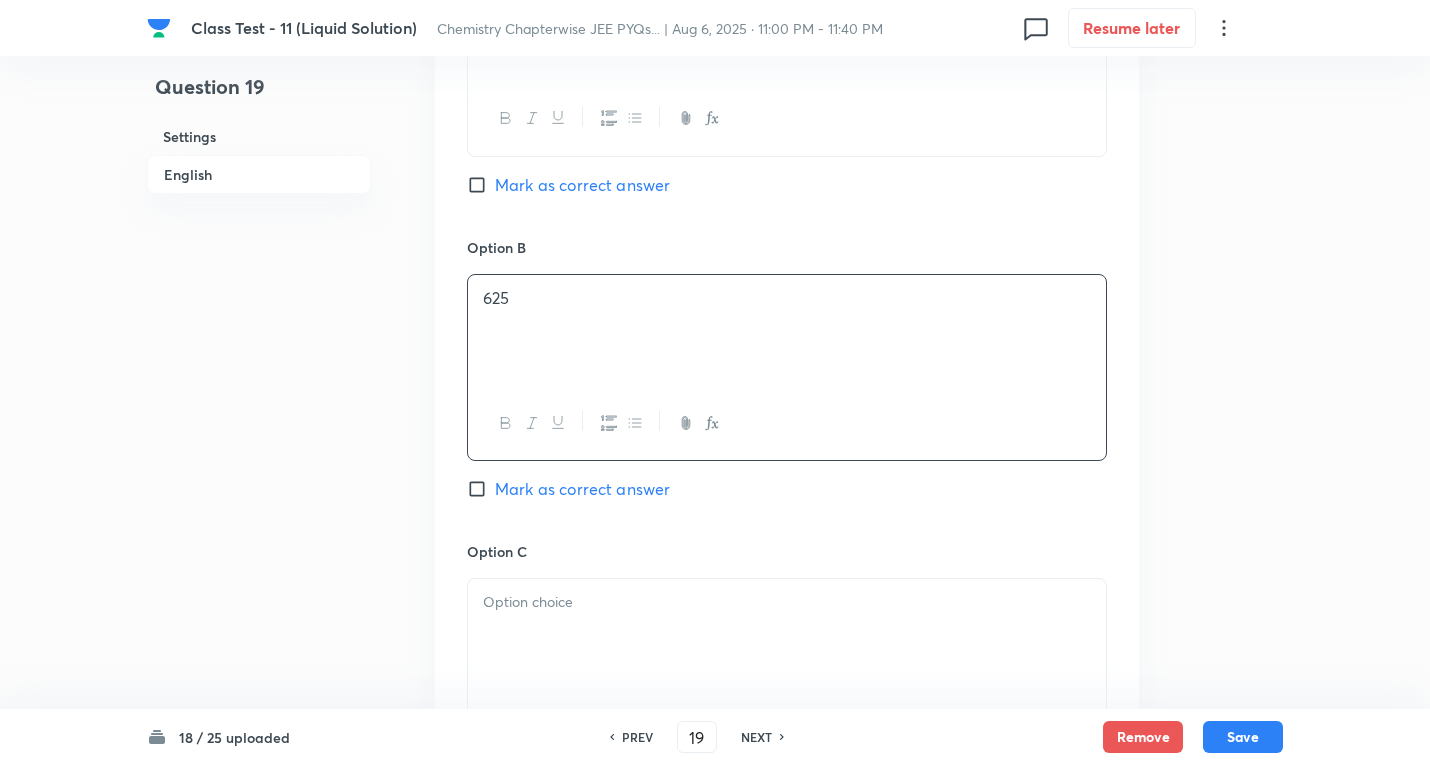 scroll, scrollTop: 1500, scrollLeft: 0, axis: vertical 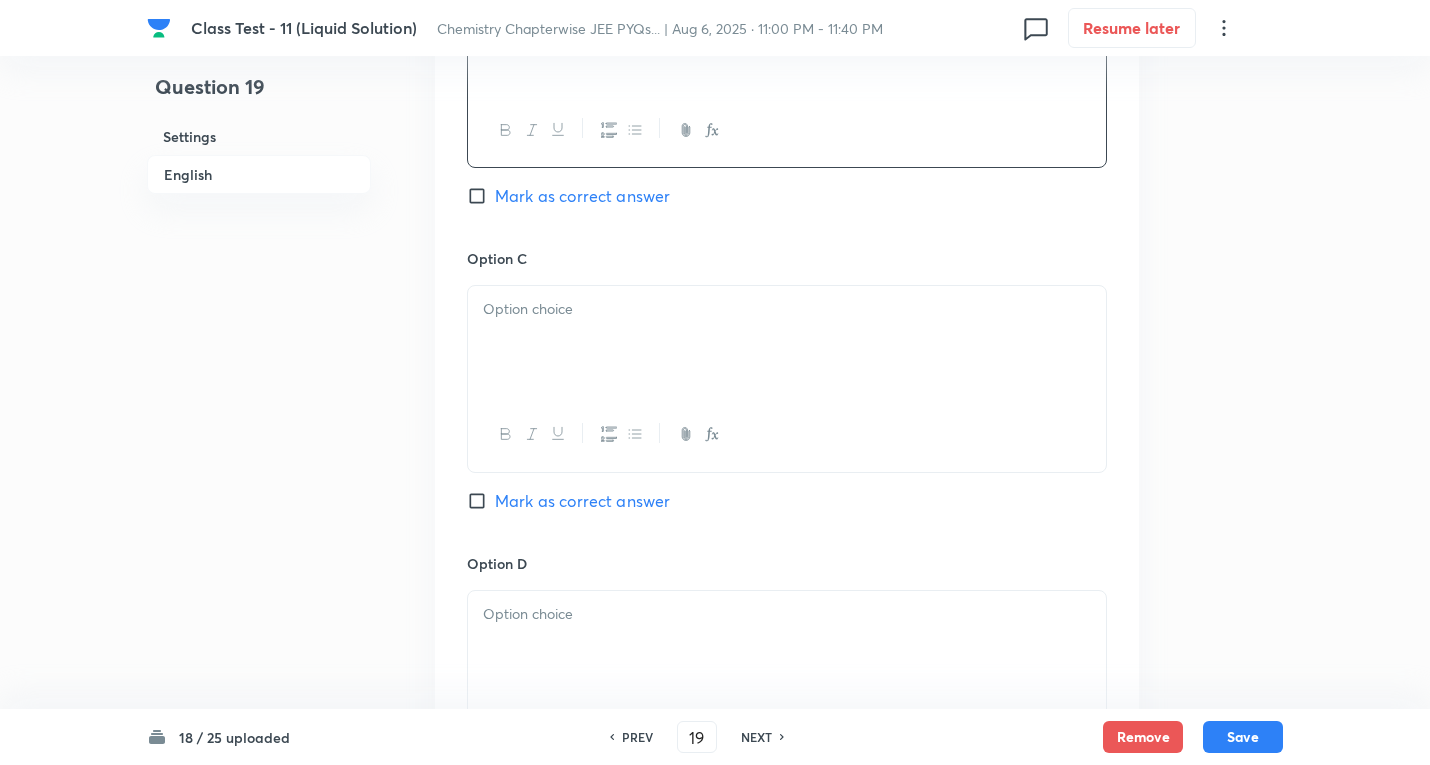 click at bounding box center [787, 342] 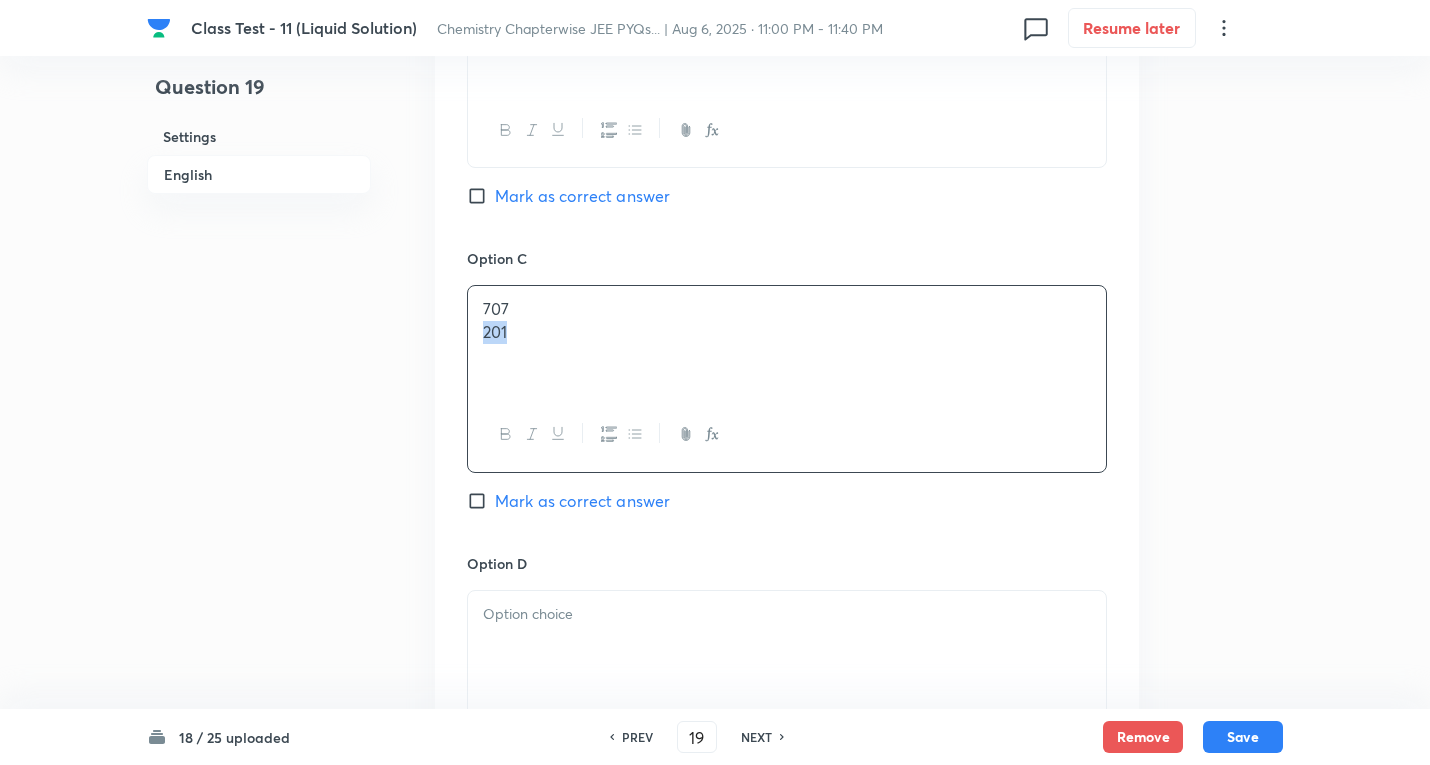 drag, startPoint x: 472, startPoint y: 328, endPoint x: 821, endPoint y: 381, distance: 353.0014 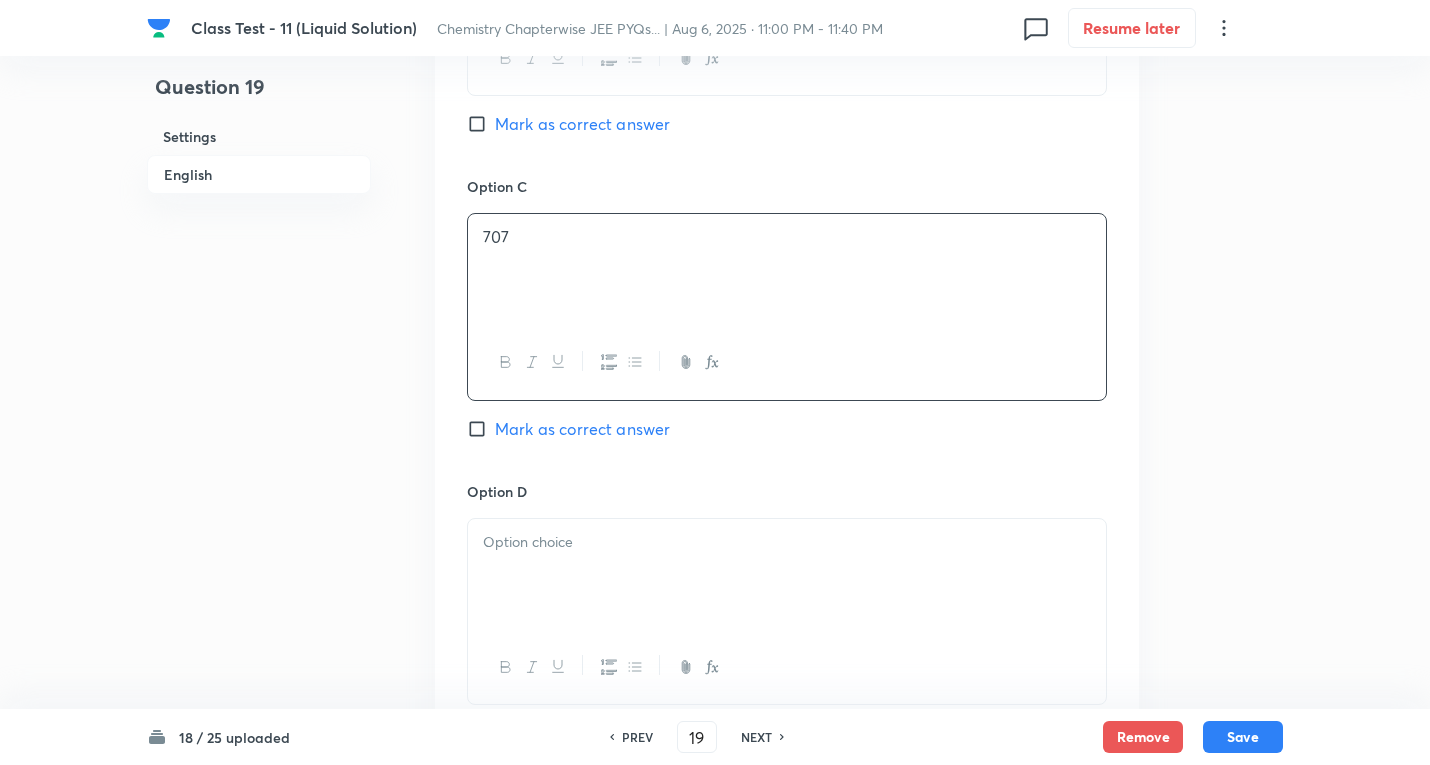 scroll, scrollTop: 1800, scrollLeft: 0, axis: vertical 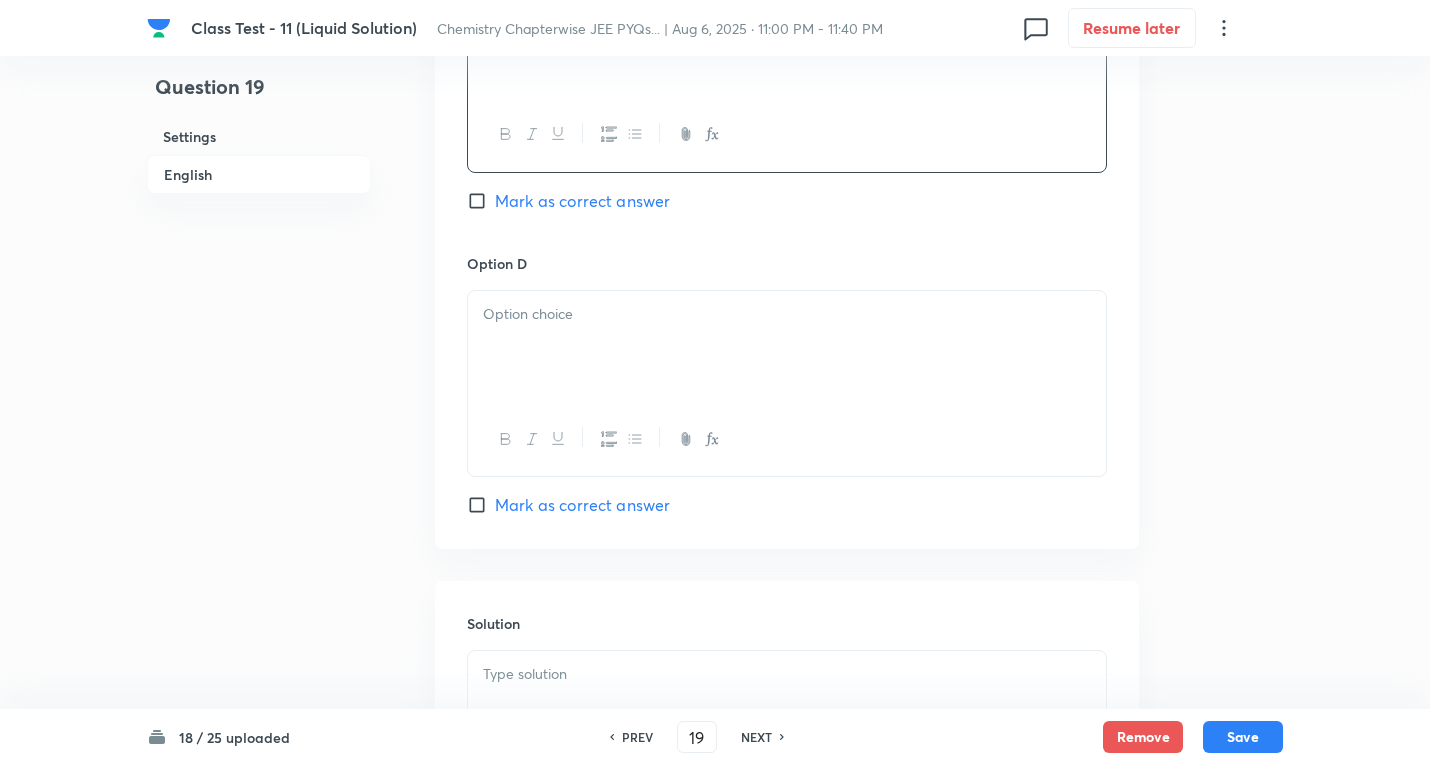 click at bounding box center [787, 347] 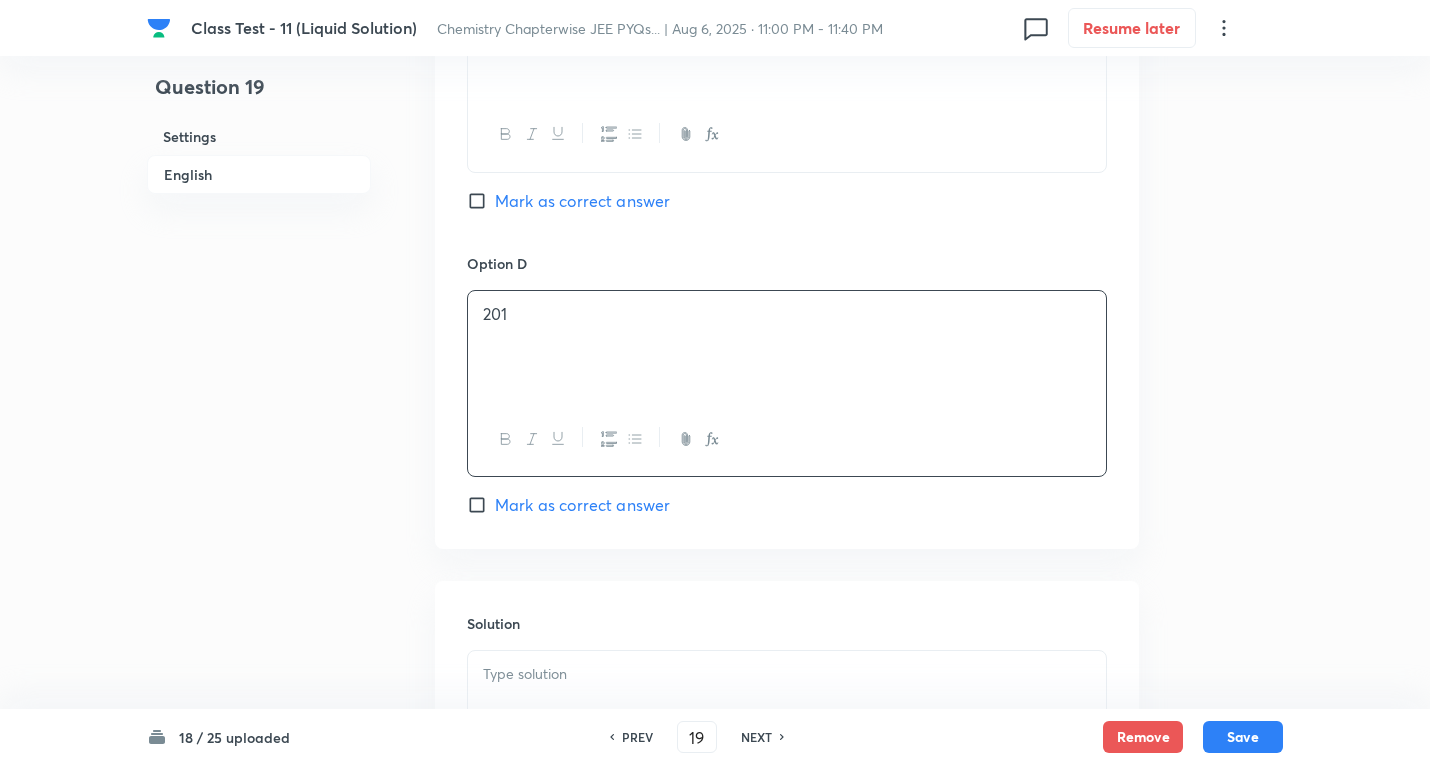 drag, startPoint x: 572, startPoint y: 197, endPoint x: 651, endPoint y: 276, distance: 111.72287 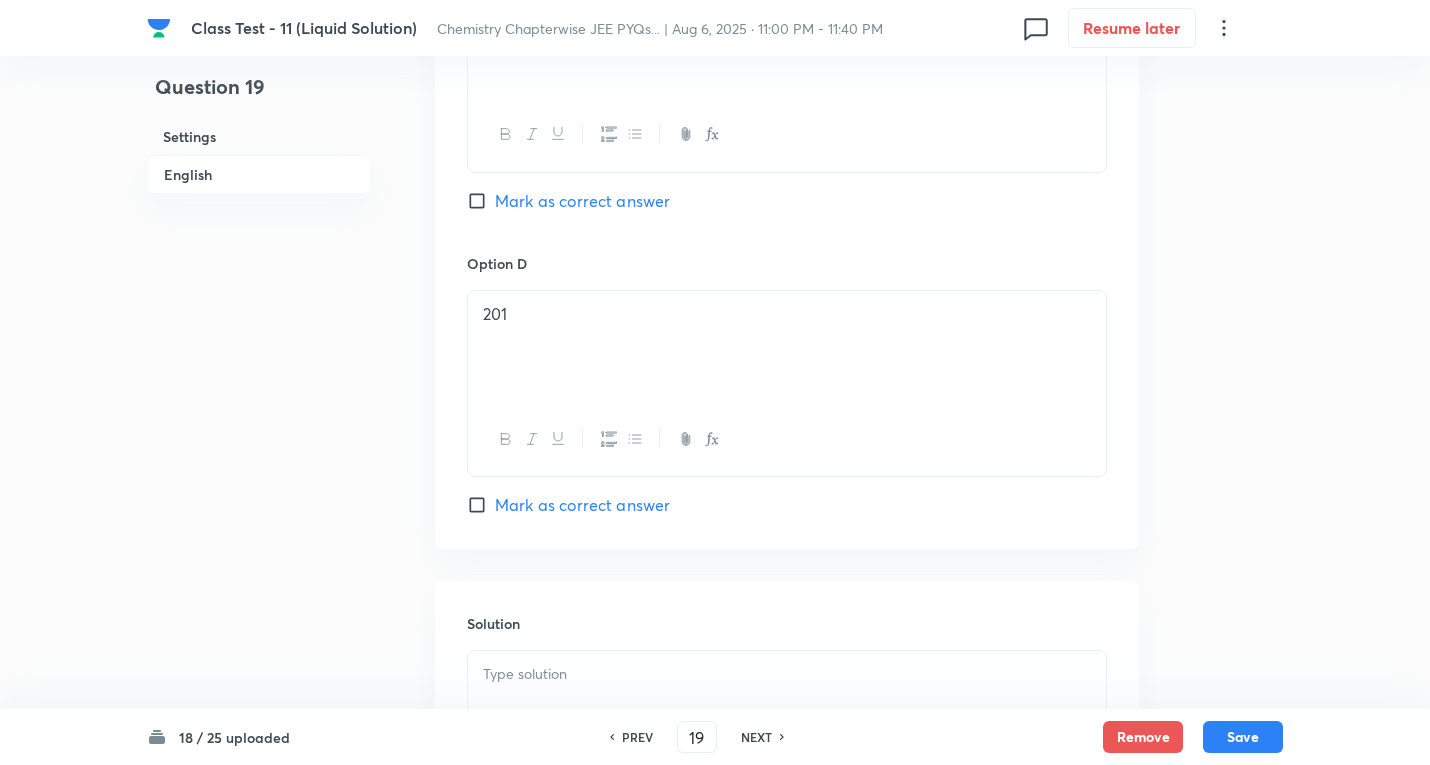 click on "Mark as correct answer" at bounding box center [582, 201] 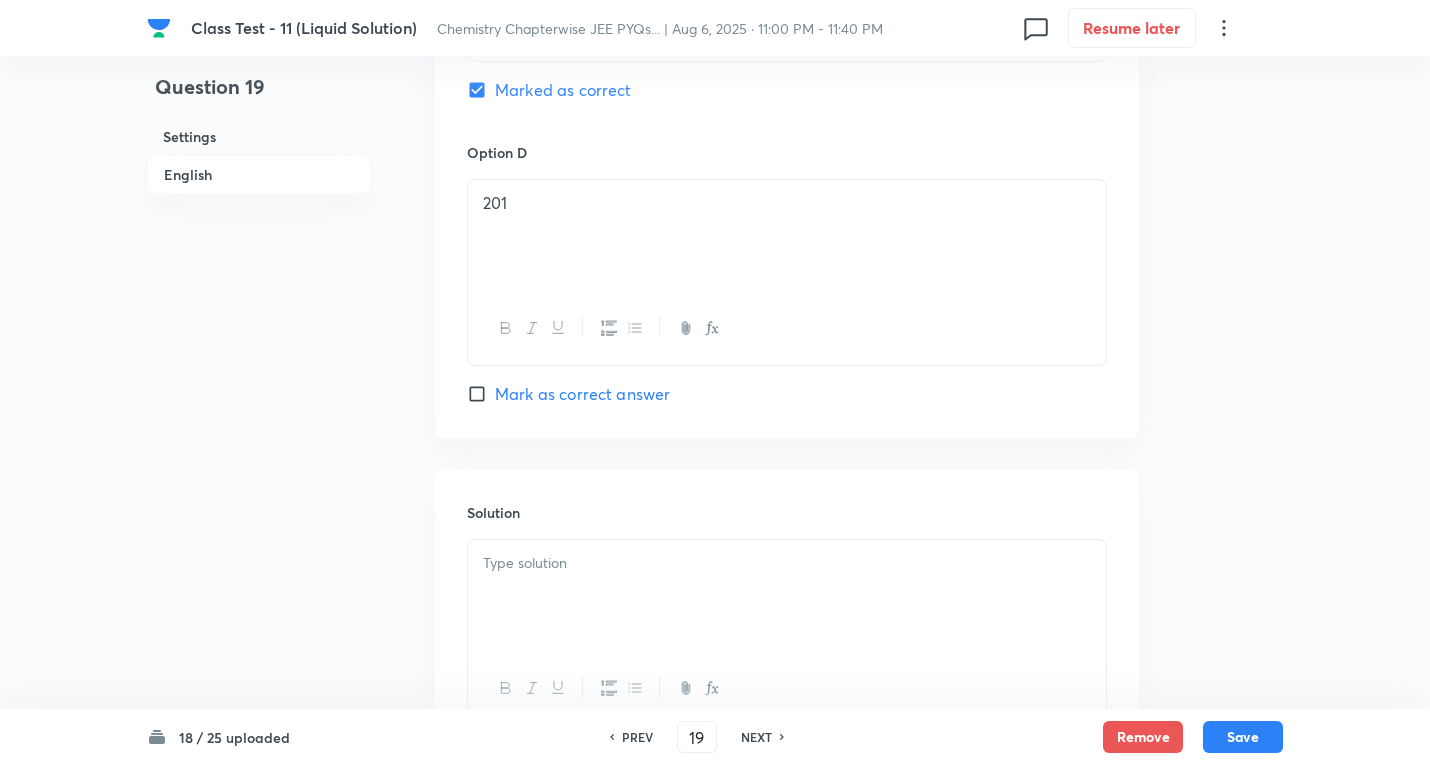 scroll, scrollTop: 2080, scrollLeft: 0, axis: vertical 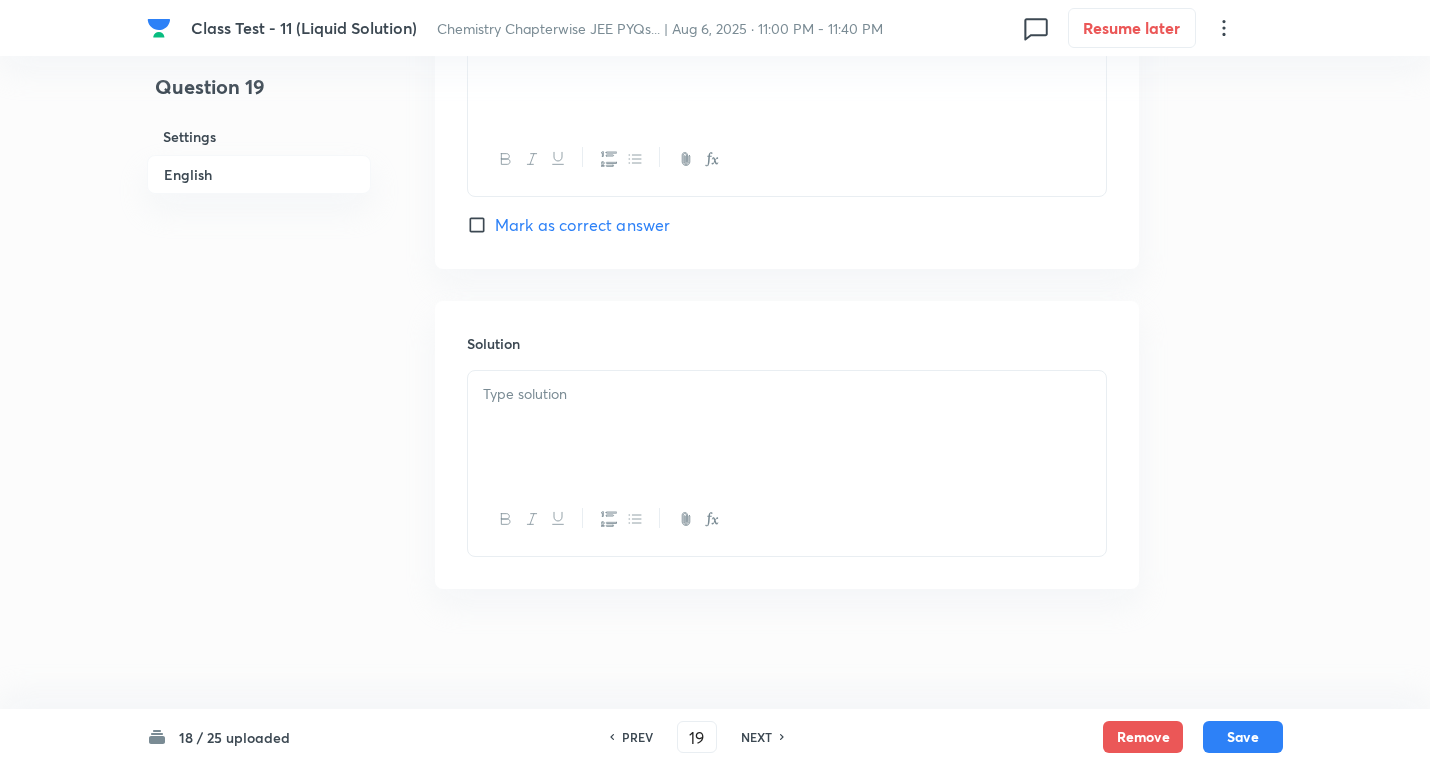 drag, startPoint x: 592, startPoint y: 397, endPoint x: 996, endPoint y: 442, distance: 406.49847 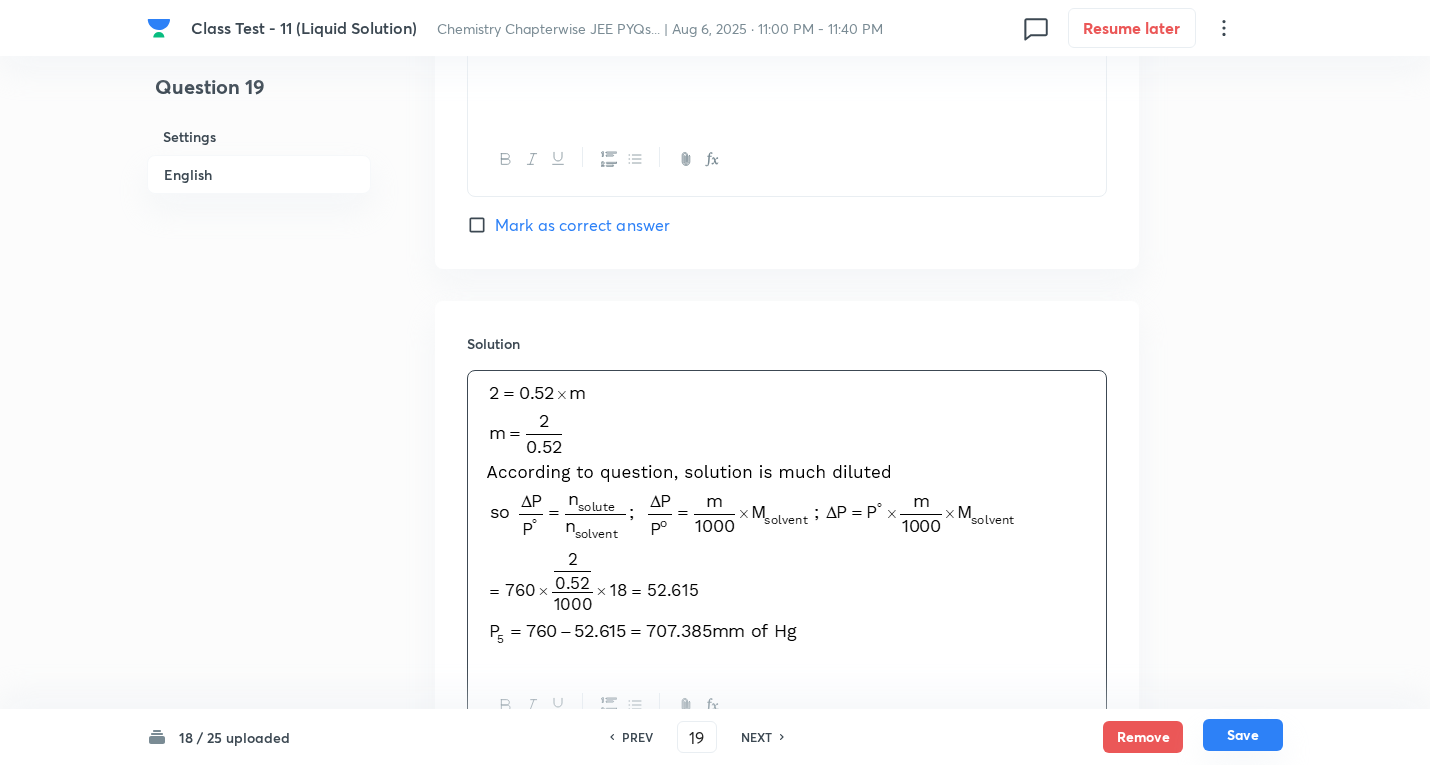 click on "Save" at bounding box center [1243, 735] 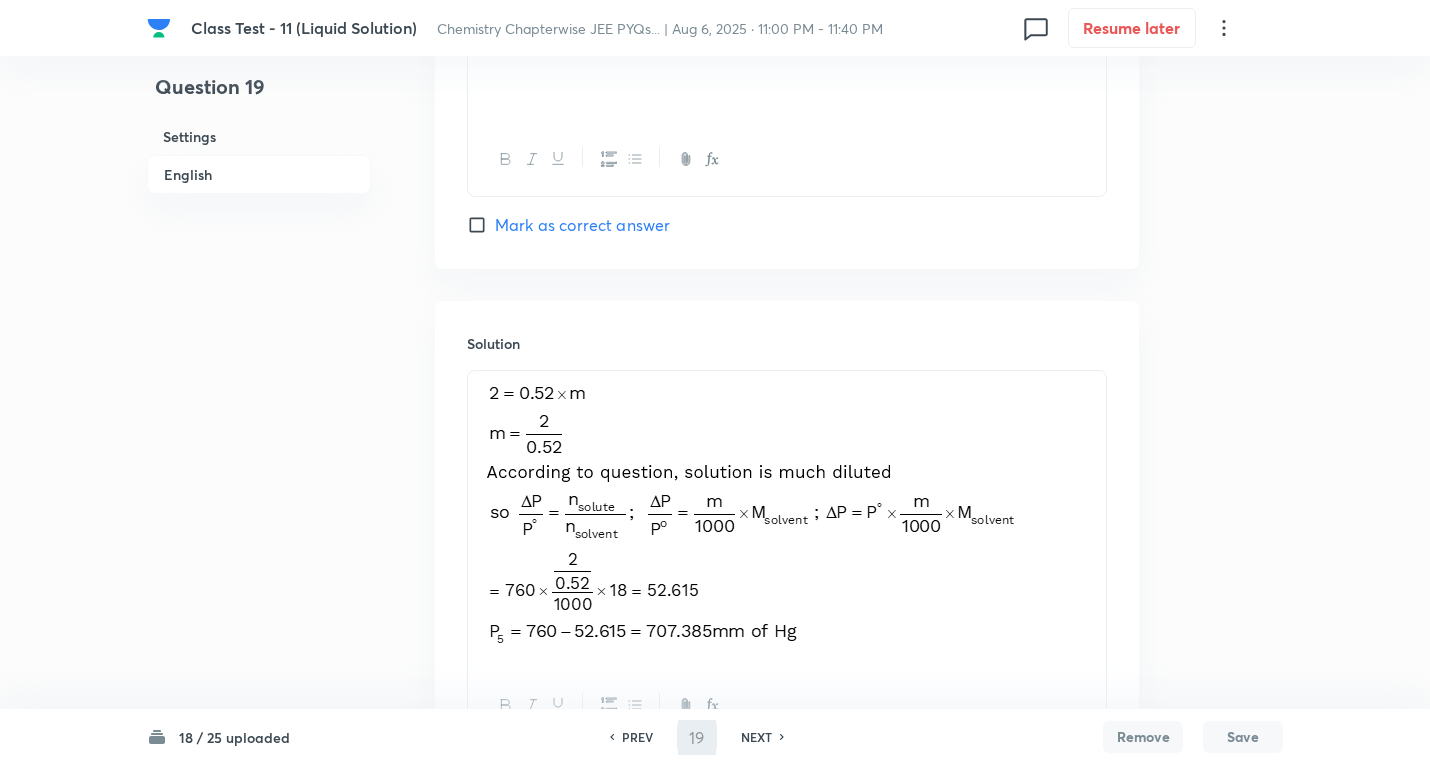 type on "20" 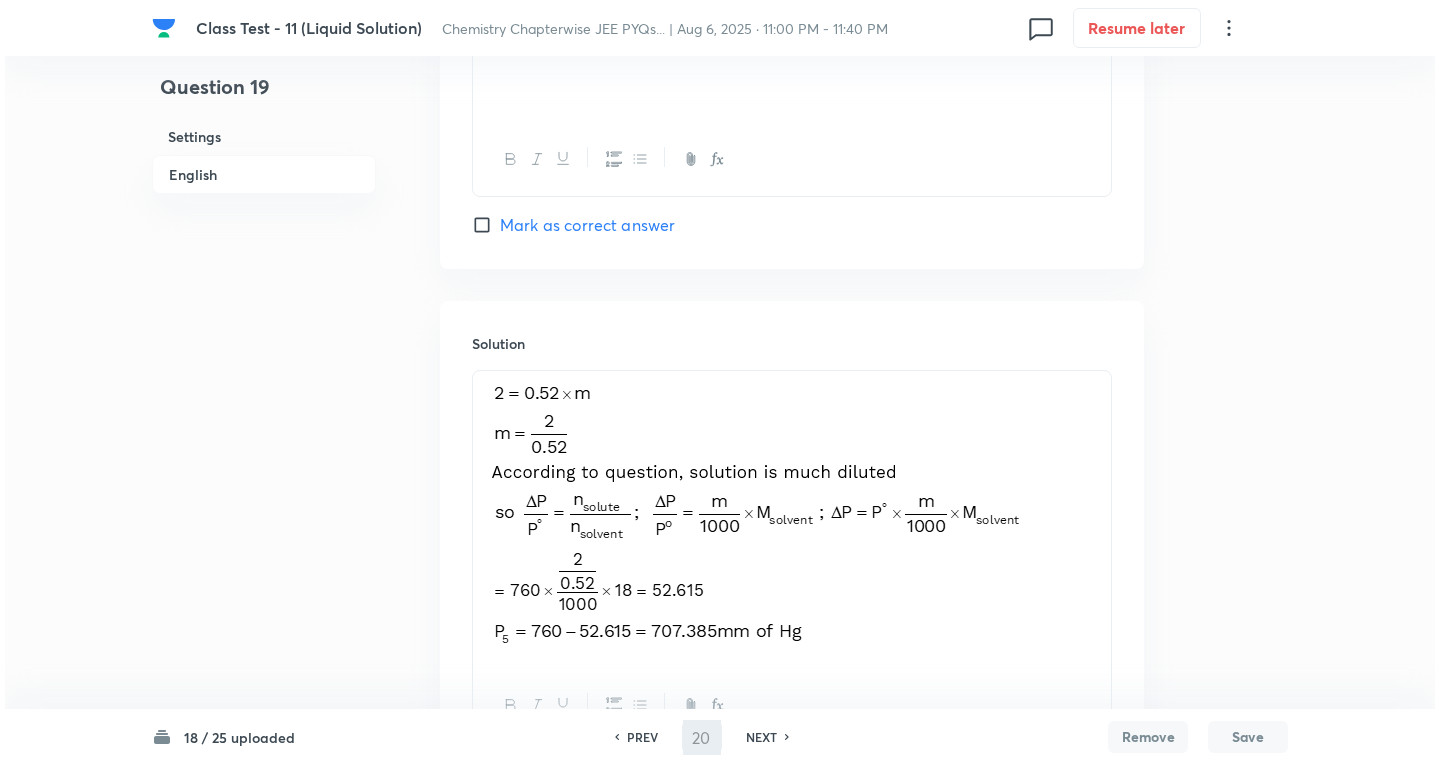 scroll, scrollTop: 0, scrollLeft: 0, axis: both 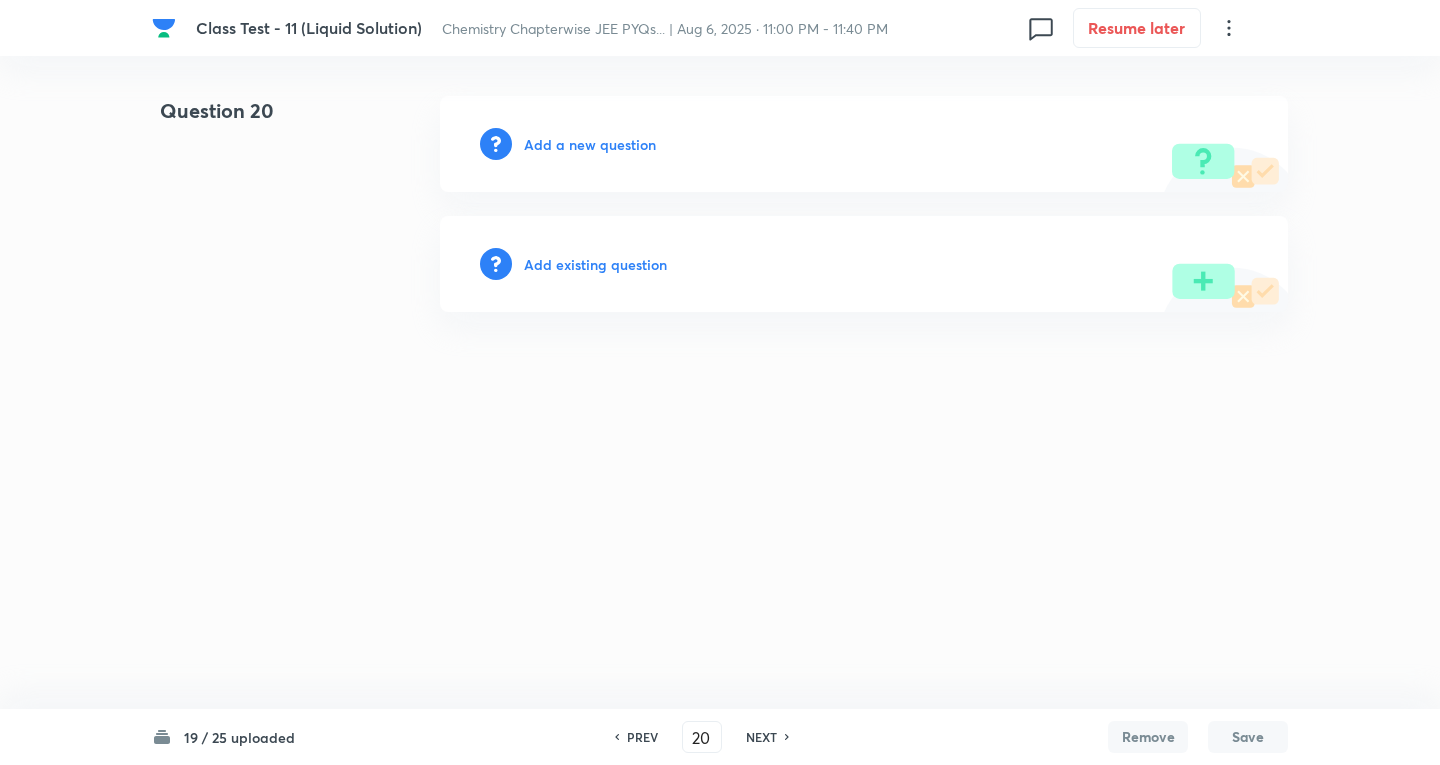 click on "Add a new question" at bounding box center (590, 144) 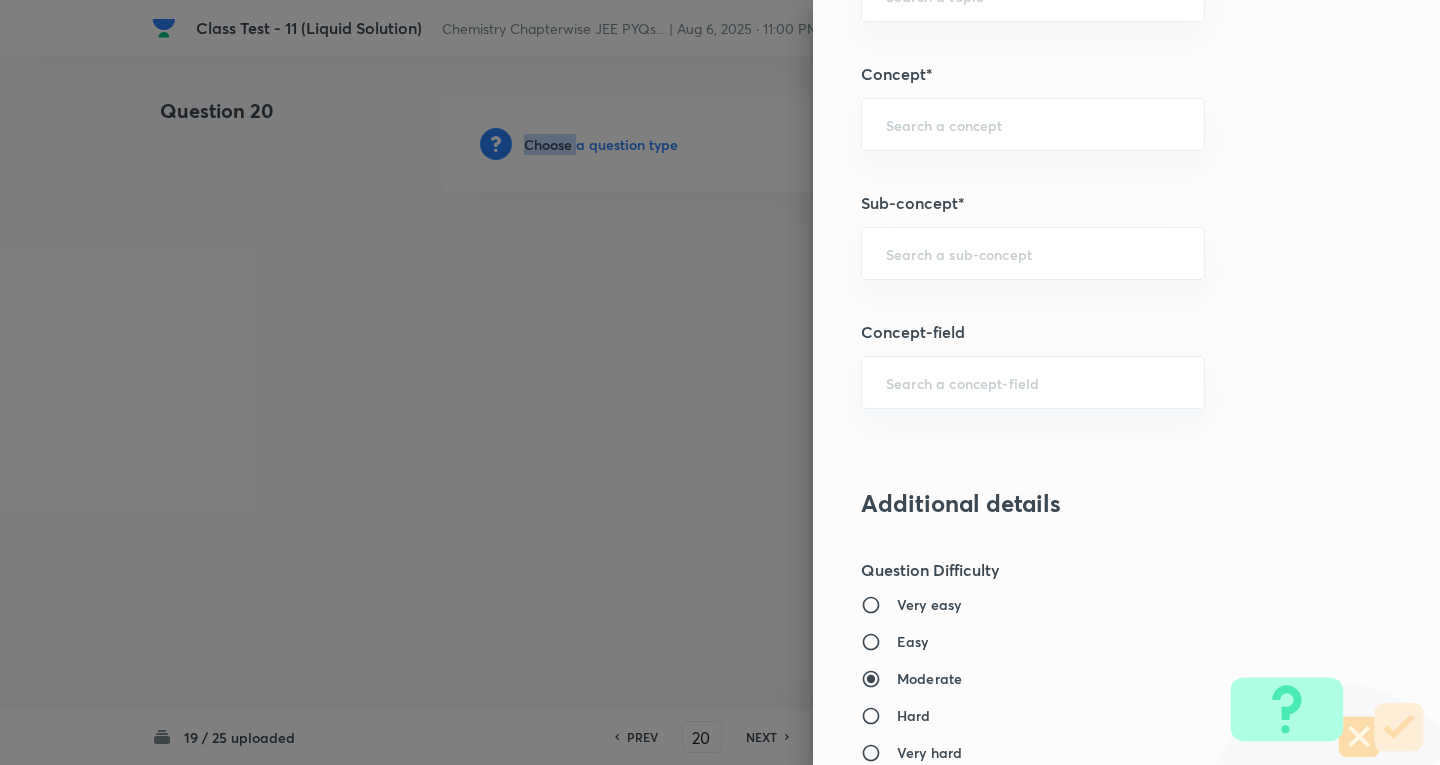 scroll, scrollTop: 1200, scrollLeft: 0, axis: vertical 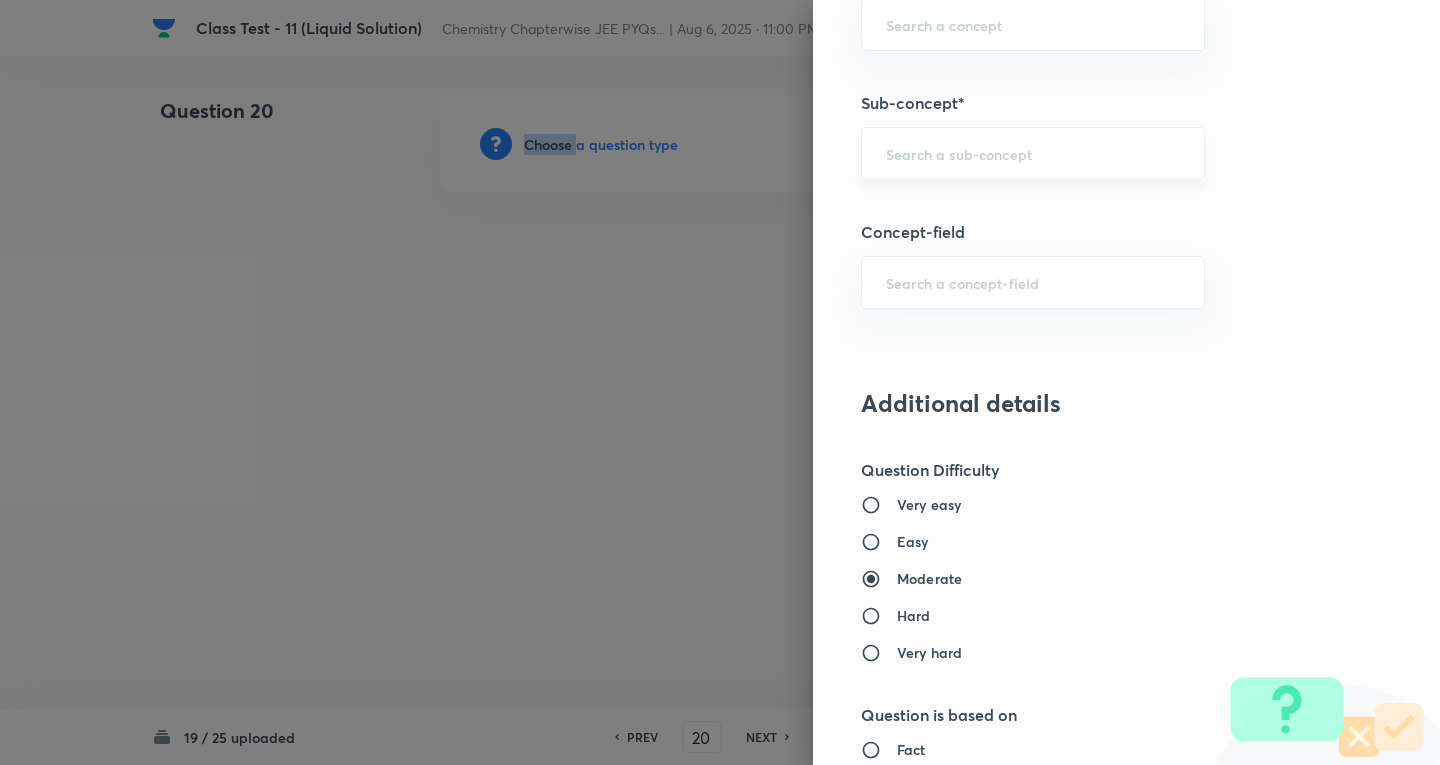 click on "​" at bounding box center (1033, 153) 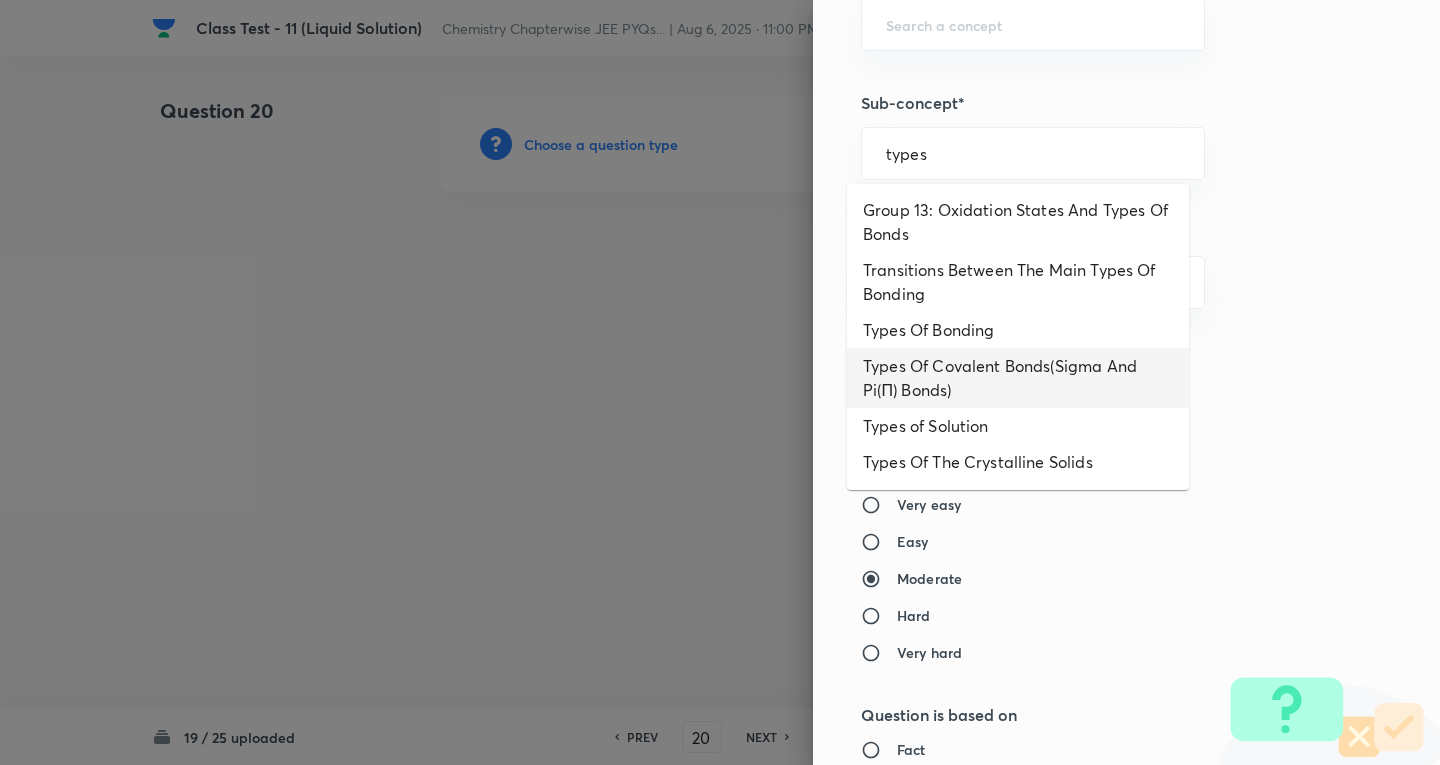 scroll, scrollTop: 400, scrollLeft: 0, axis: vertical 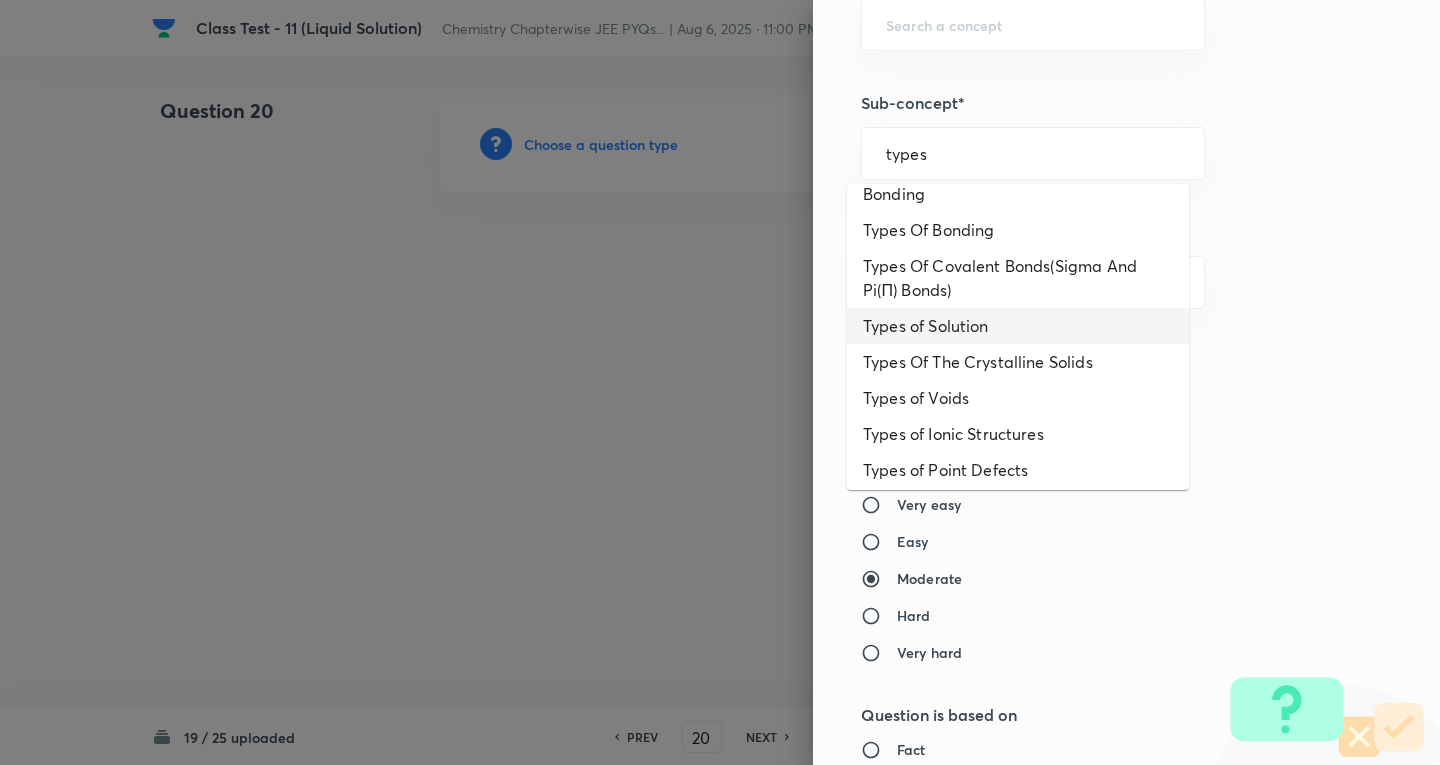 click on "Types of Solution" at bounding box center (1018, 326) 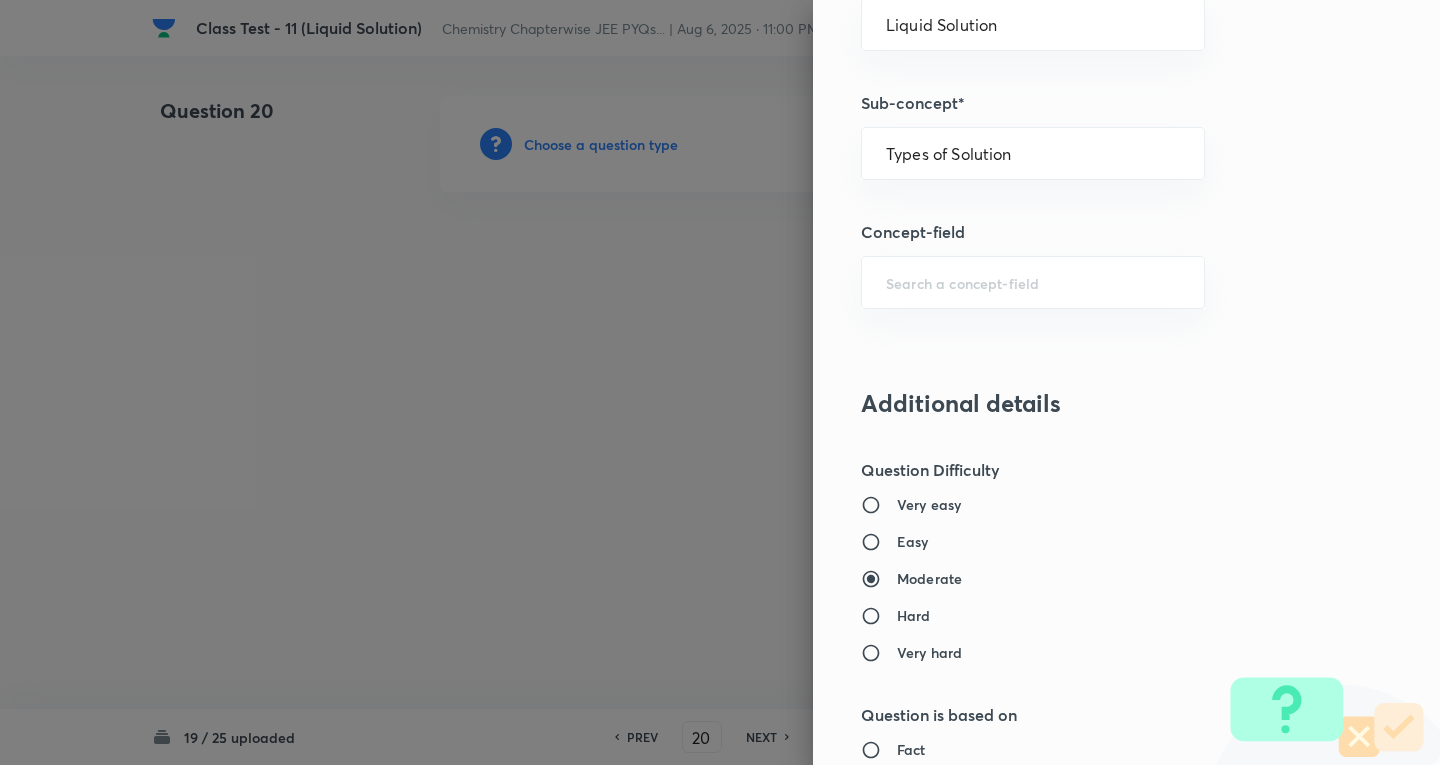 type on "Chemistry" 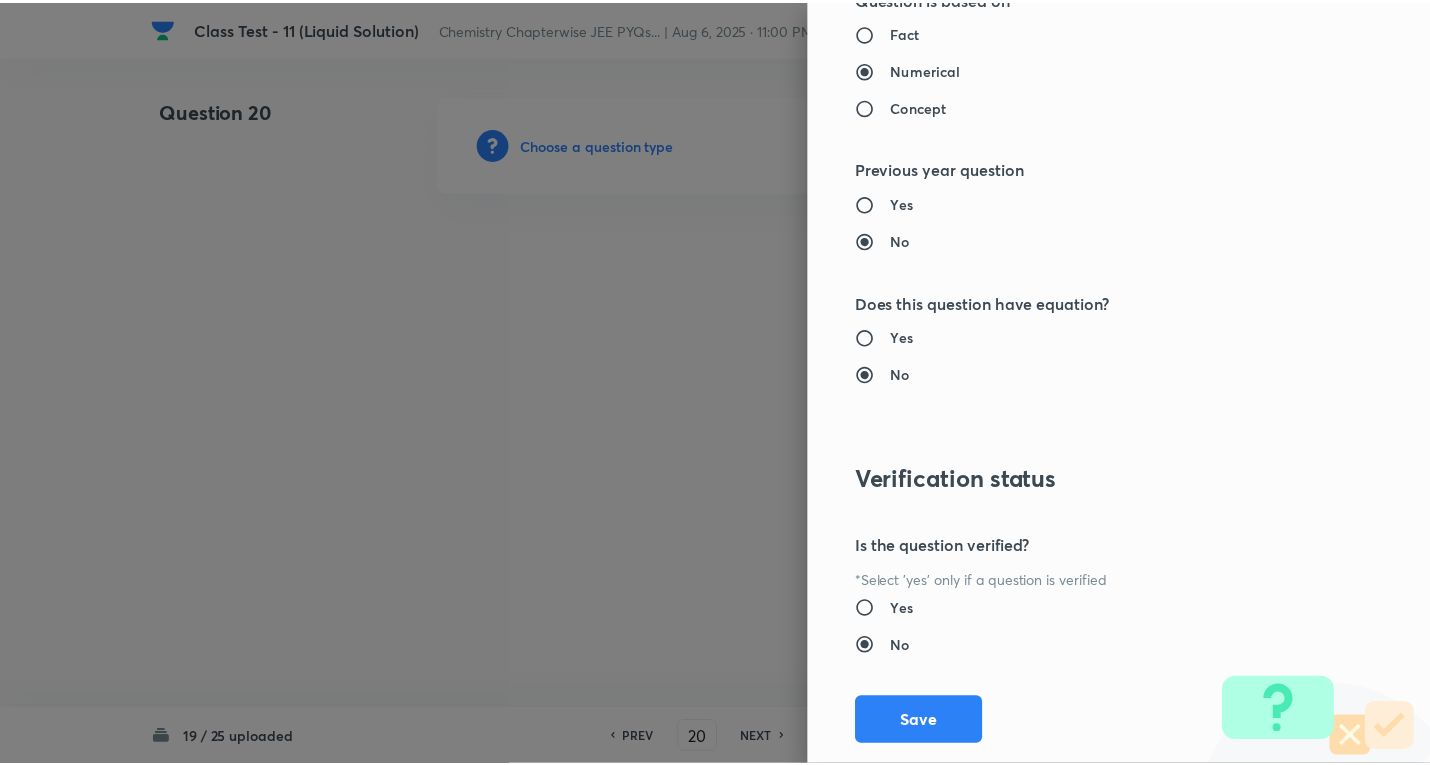 scroll, scrollTop: 1961, scrollLeft: 0, axis: vertical 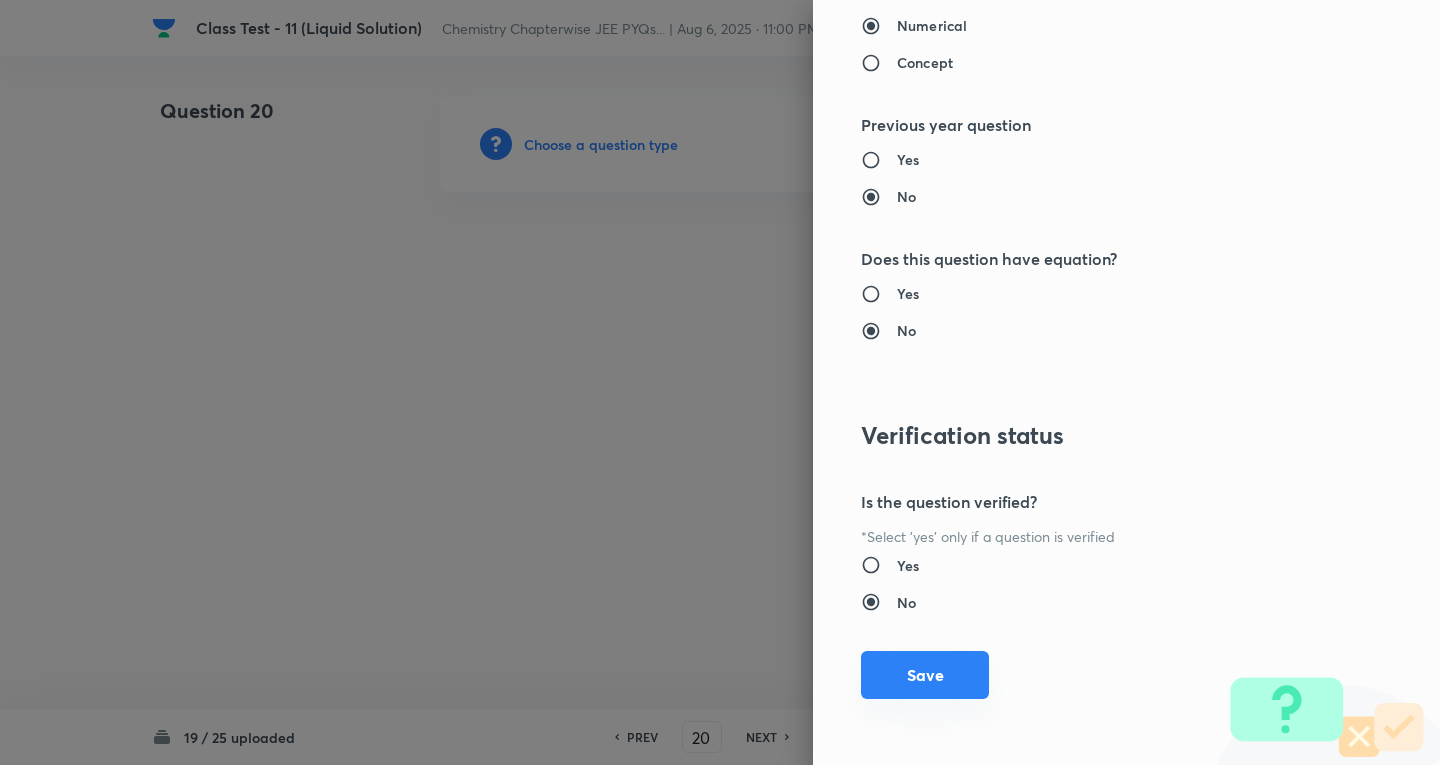 click on "Save" at bounding box center [925, 675] 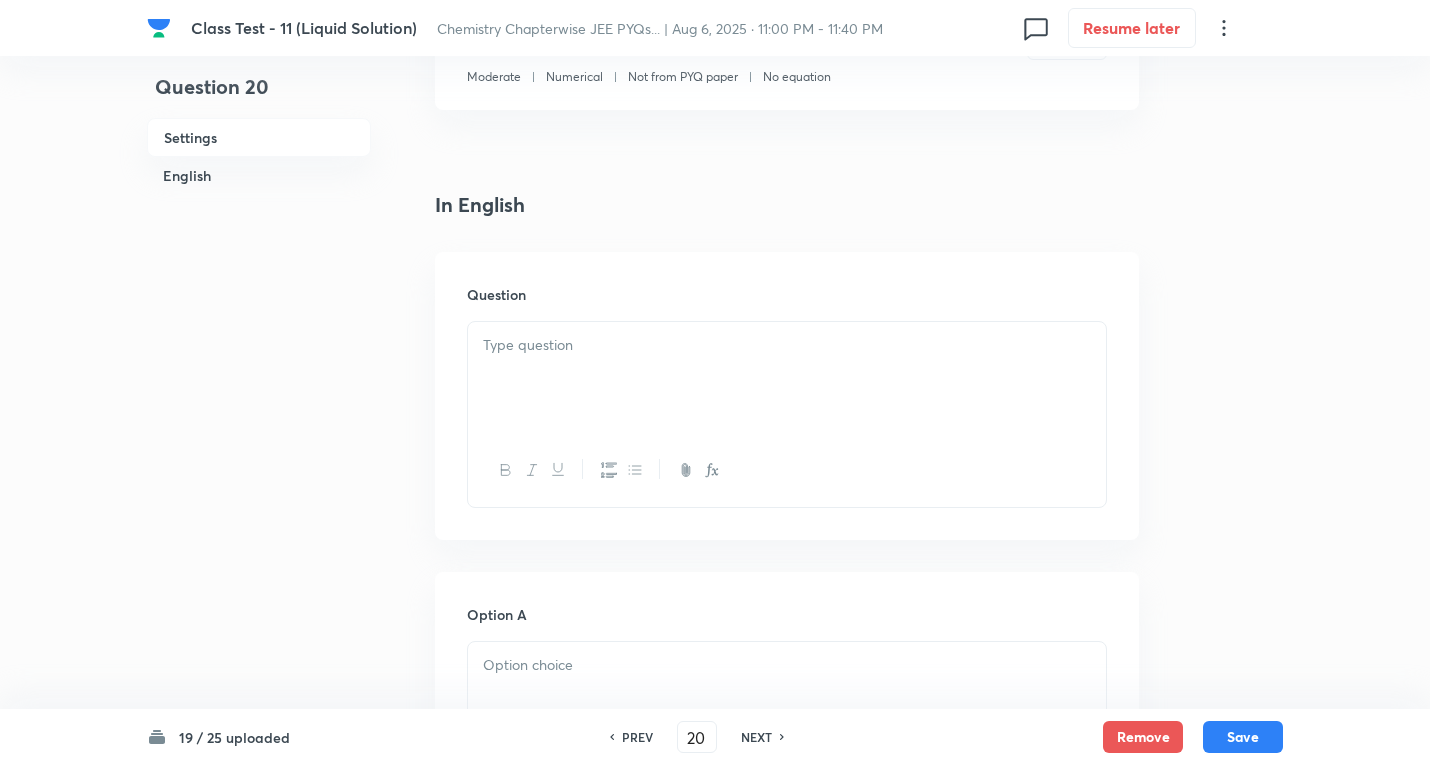 scroll, scrollTop: 400, scrollLeft: 0, axis: vertical 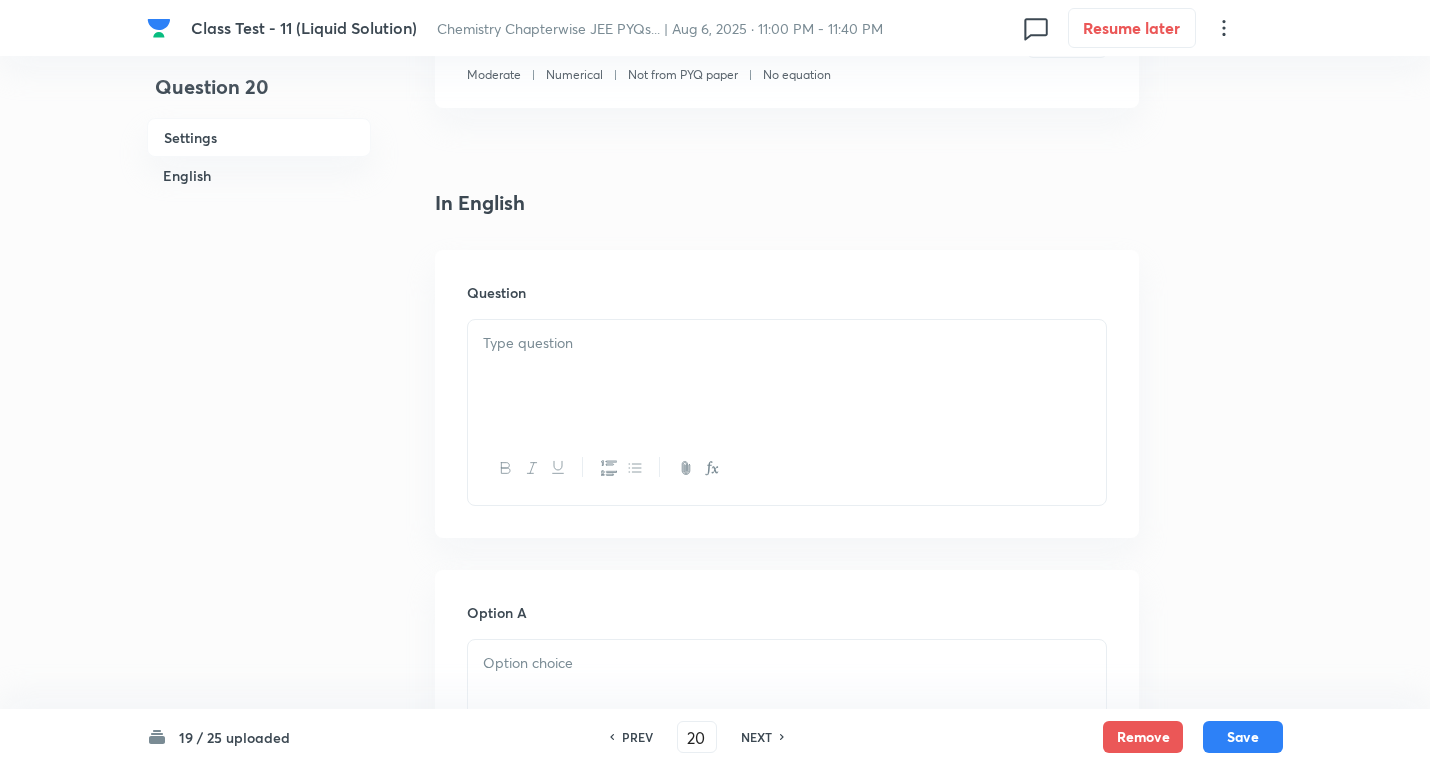 click at bounding box center (787, 343) 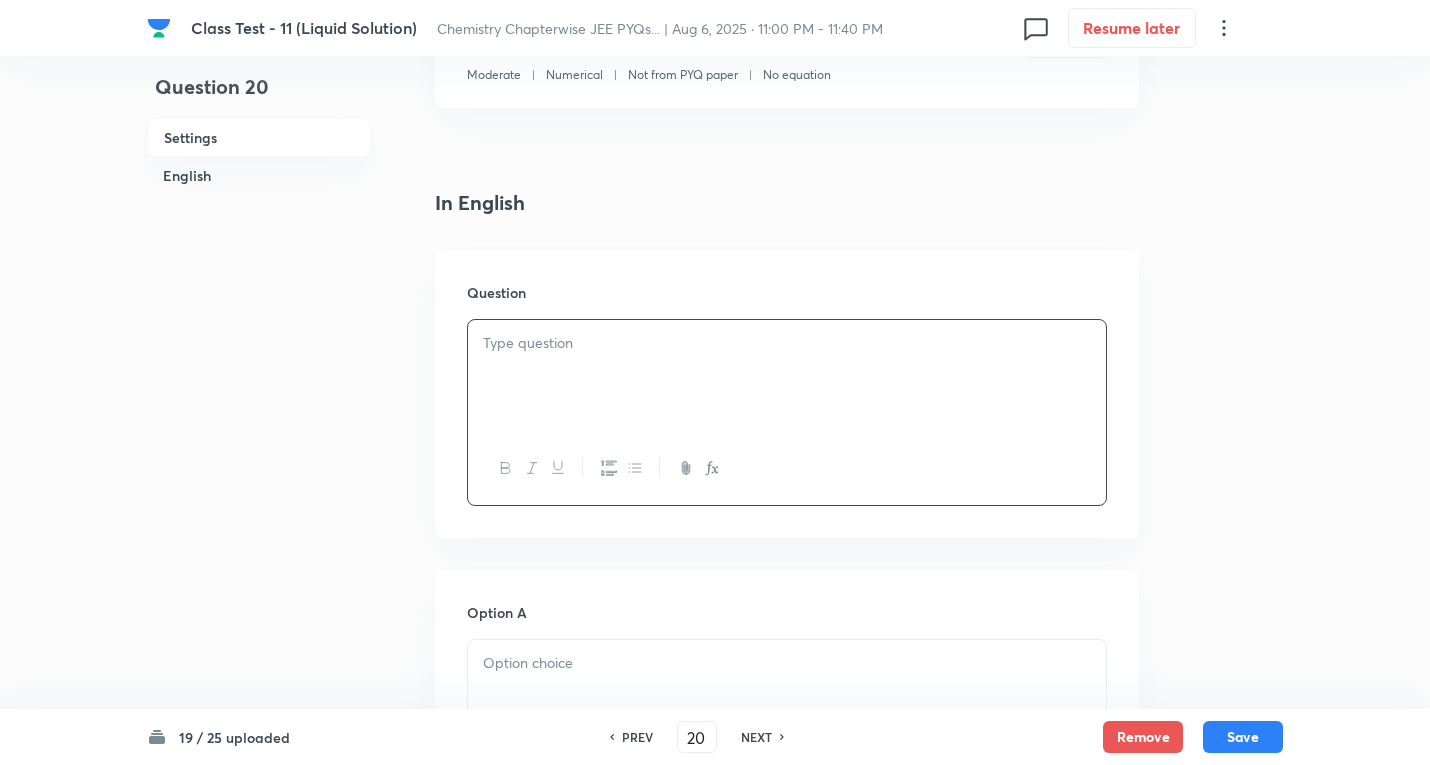 click at bounding box center (787, 376) 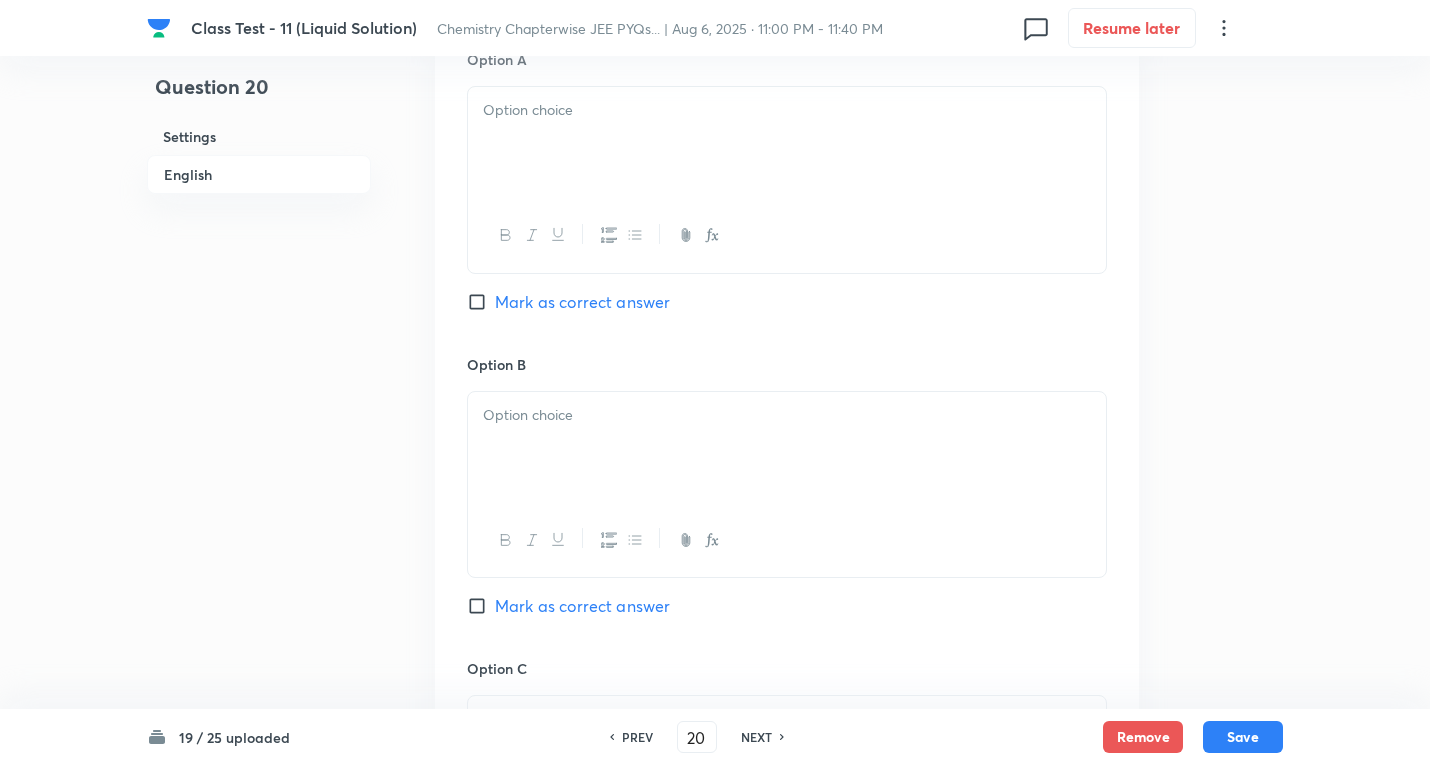 scroll, scrollTop: 1100, scrollLeft: 0, axis: vertical 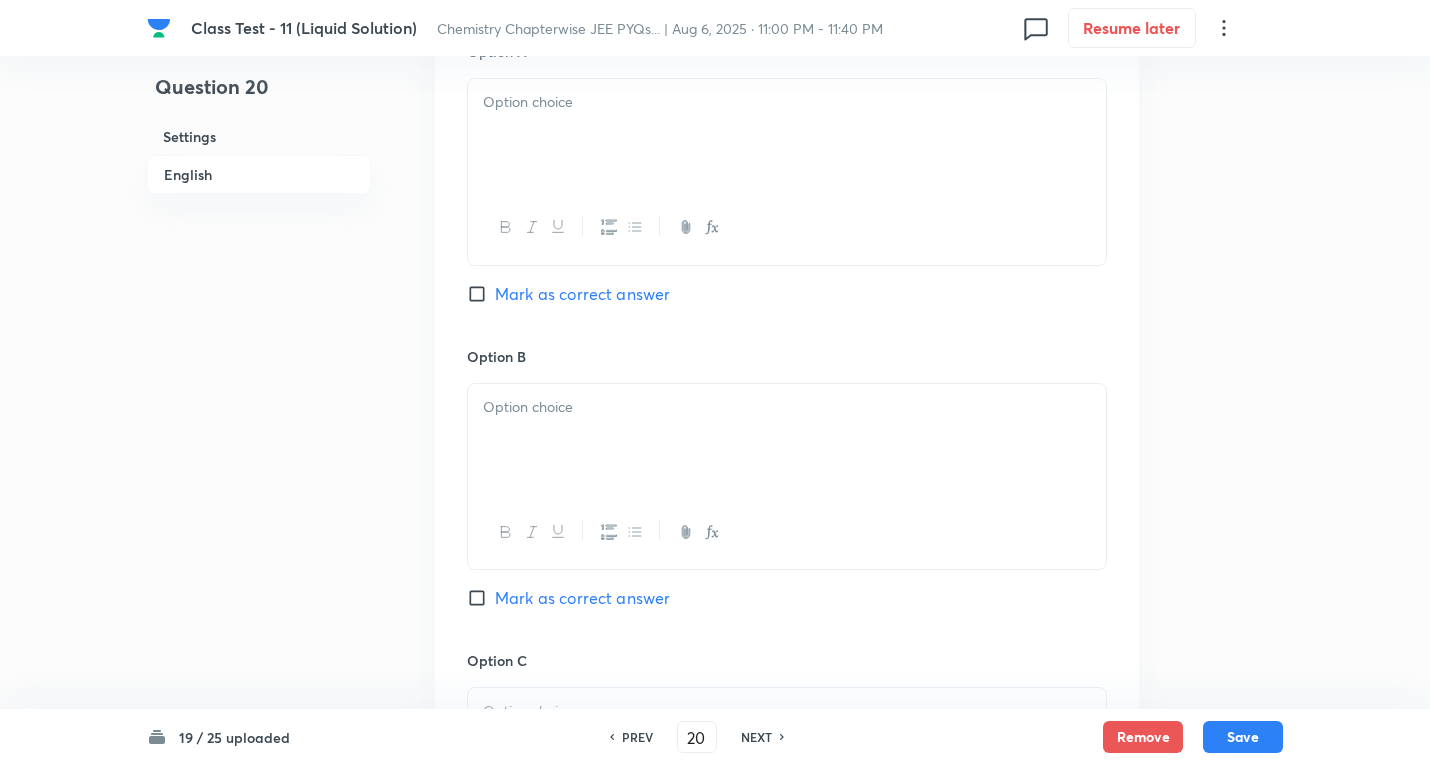 click at bounding box center [787, 135] 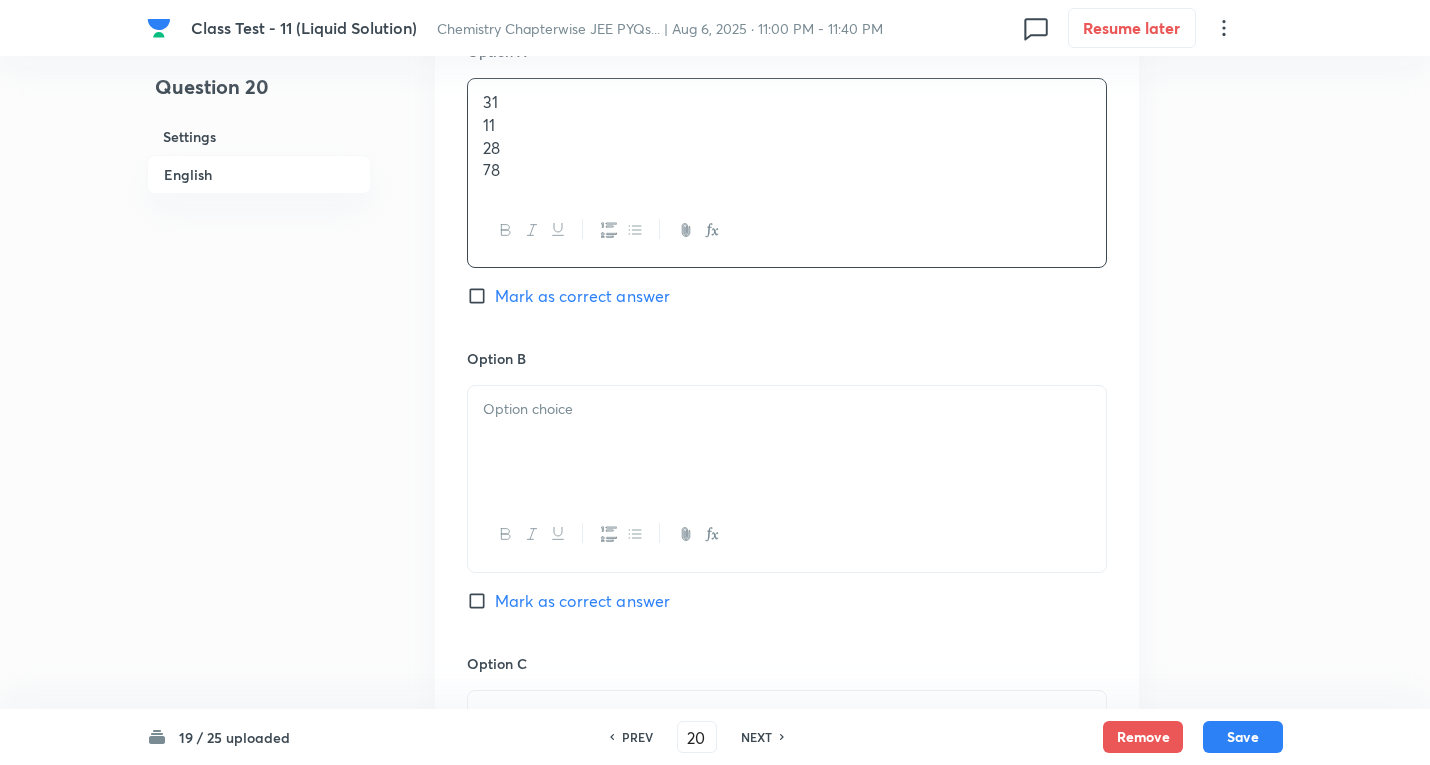 drag, startPoint x: 480, startPoint y: 127, endPoint x: 683, endPoint y: 276, distance: 251.81342 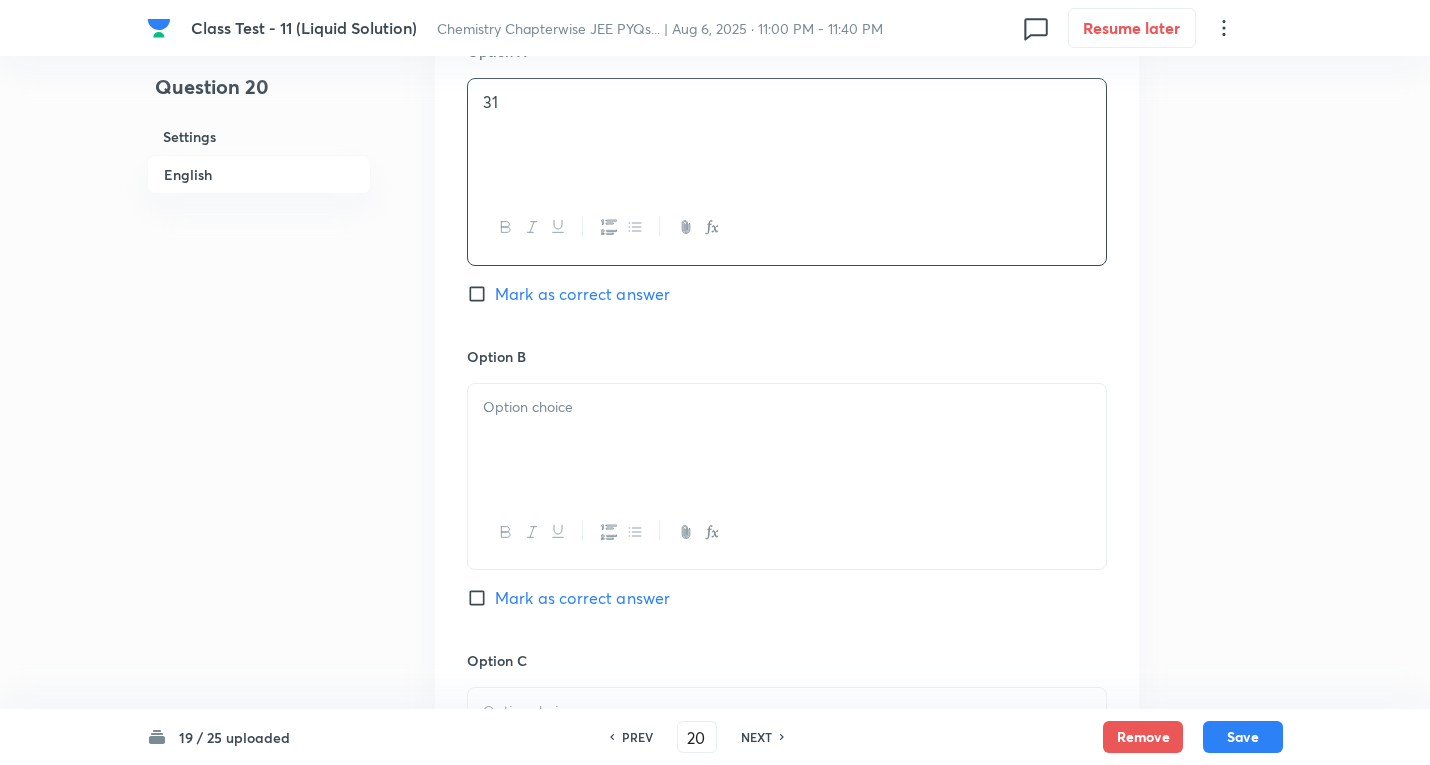 click on "Mark as correct answer" at bounding box center [582, 294] 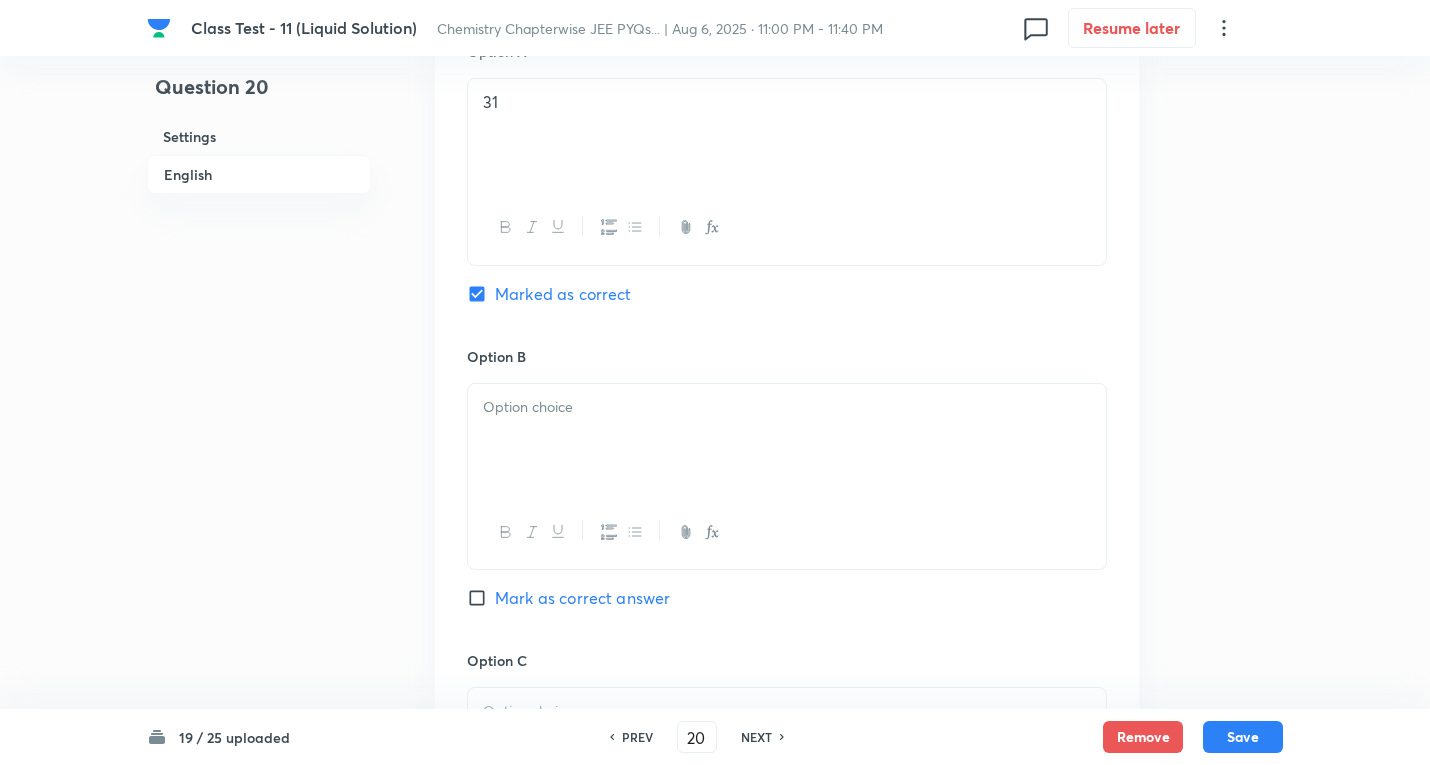 click at bounding box center (787, 440) 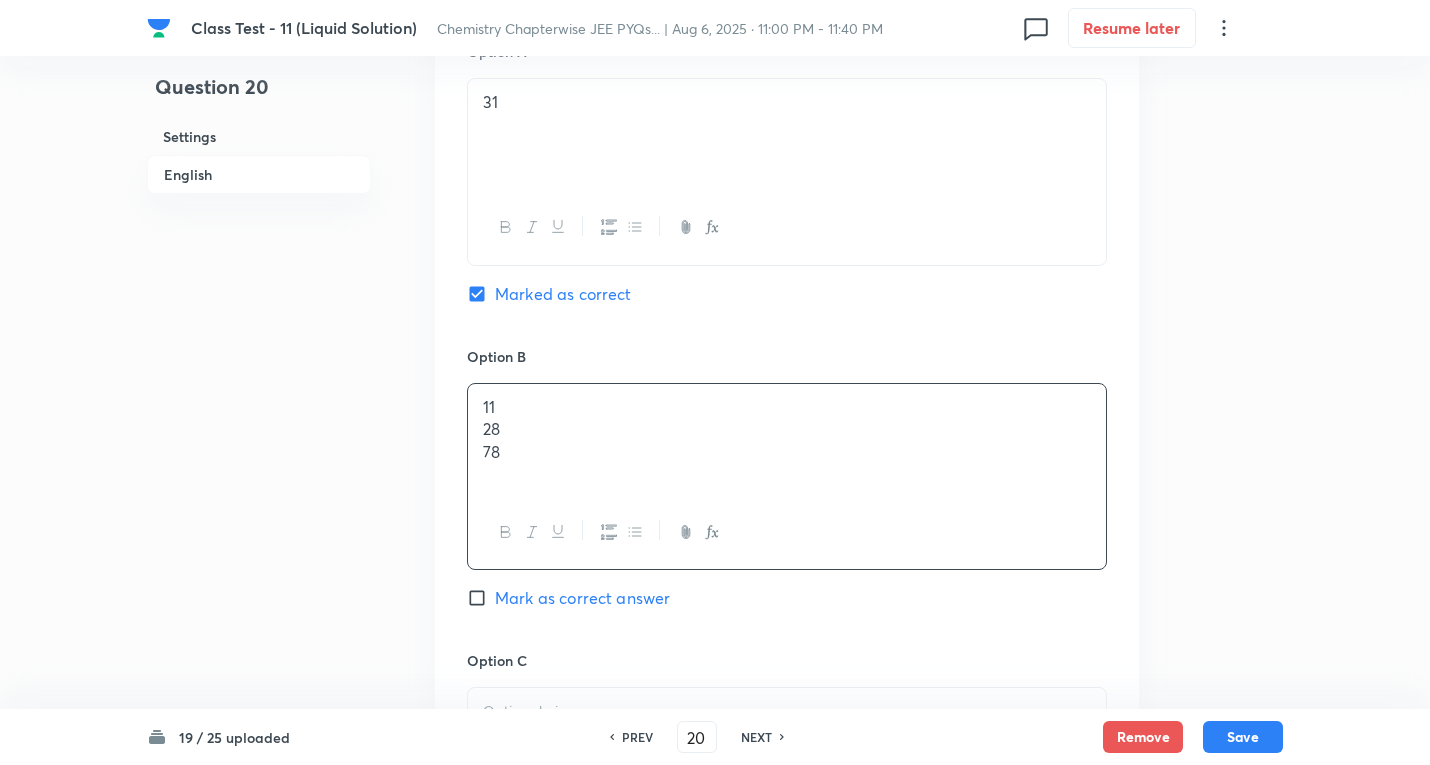 drag, startPoint x: 483, startPoint y: 428, endPoint x: 727, endPoint y: 541, distance: 268.8959 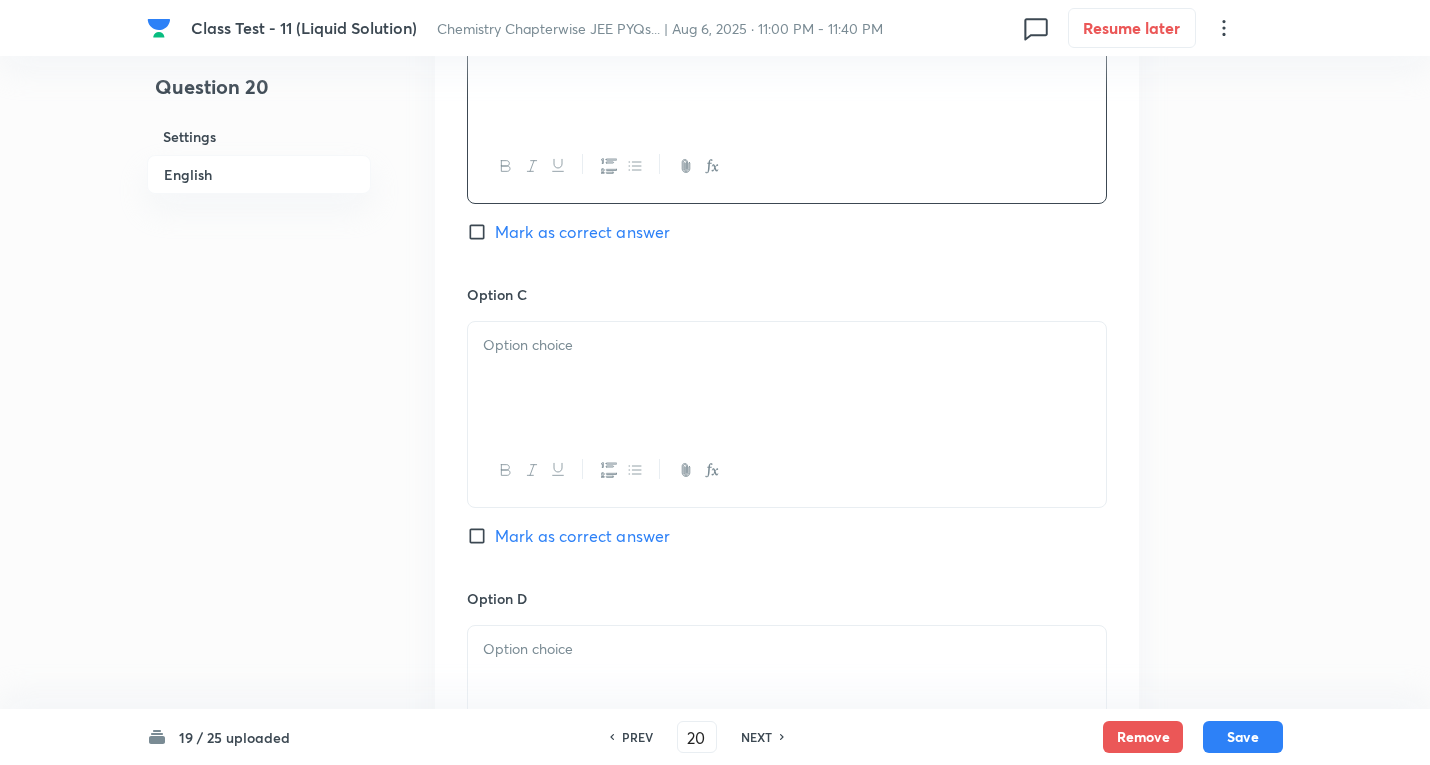 scroll, scrollTop: 1500, scrollLeft: 0, axis: vertical 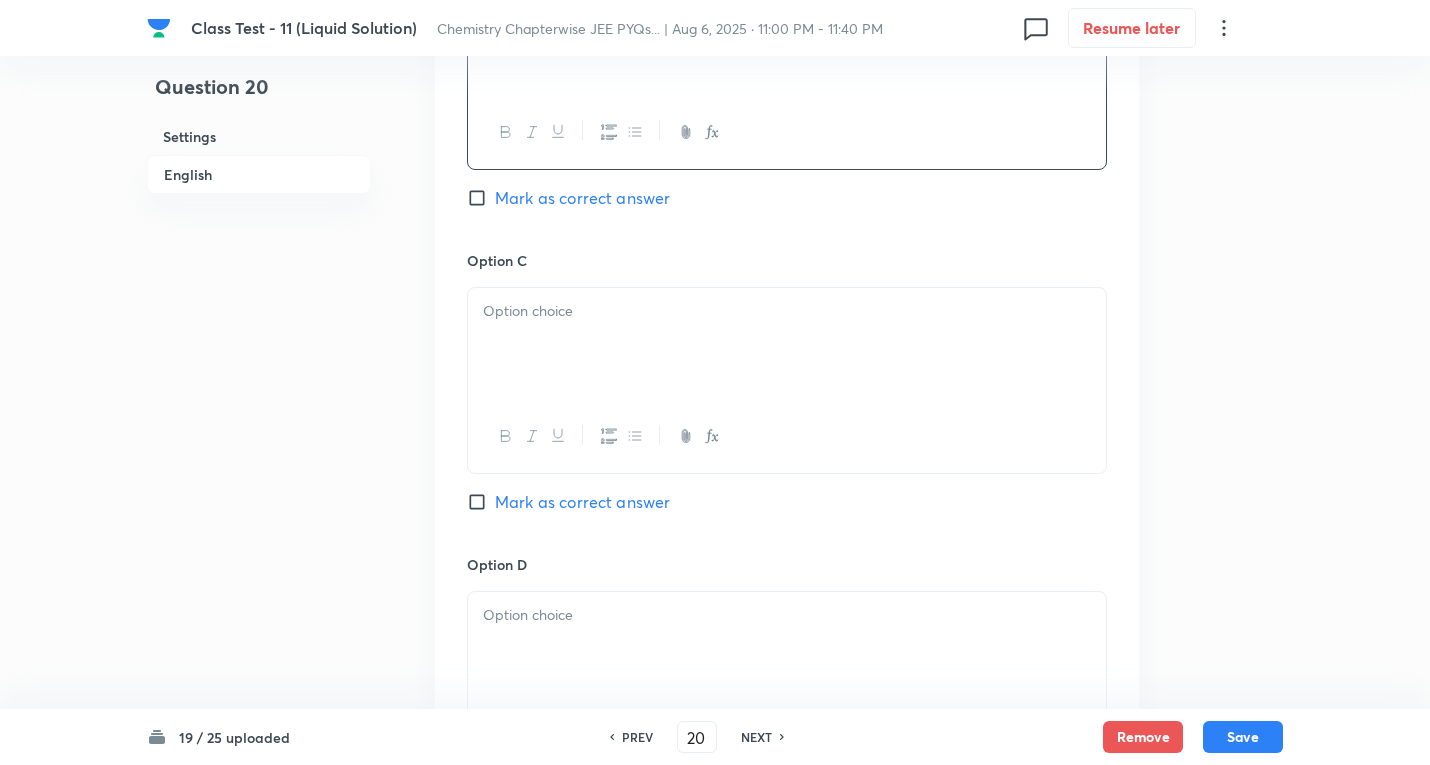 click at bounding box center [787, 311] 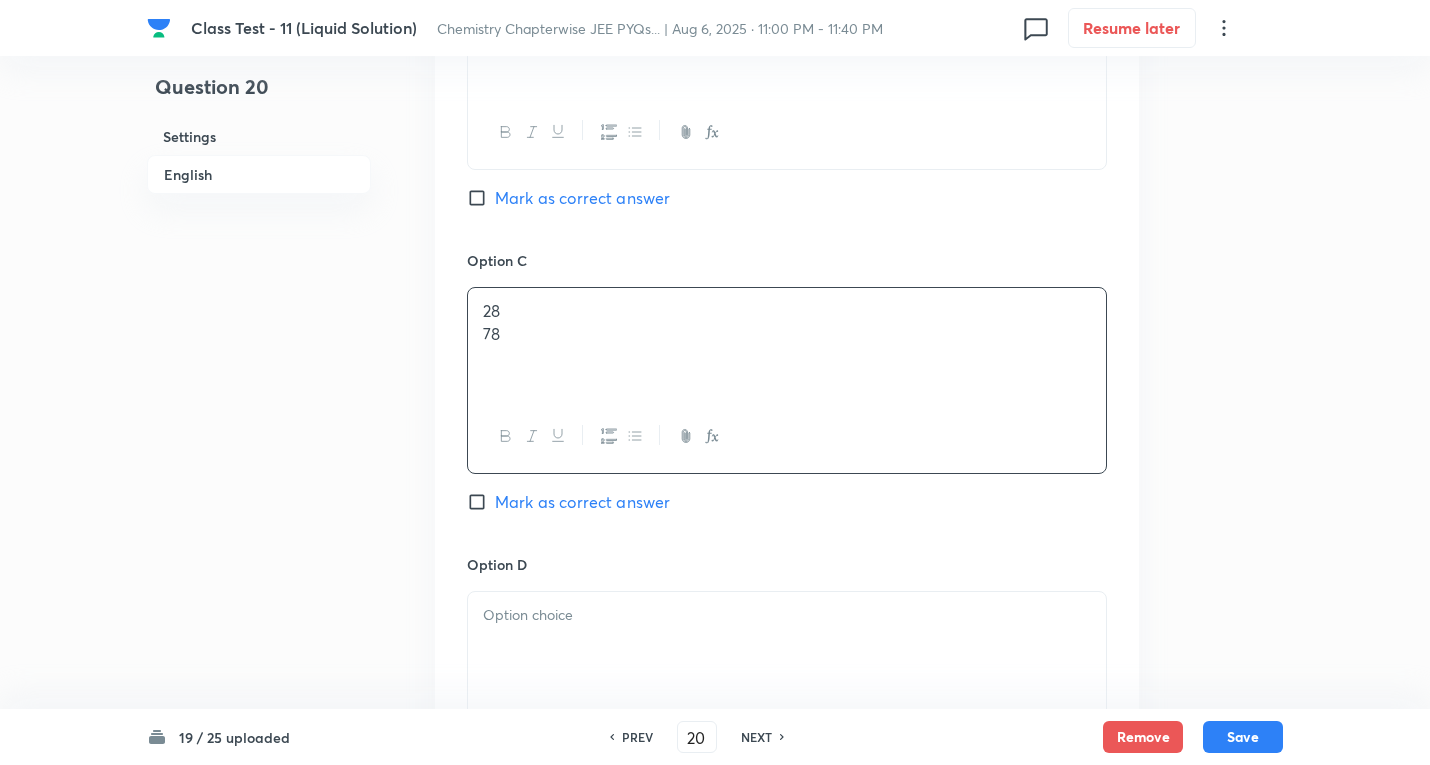 drag, startPoint x: 569, startPoint y: 354, endPoint x: 805, endPoint y: 365, distance: 236.25621 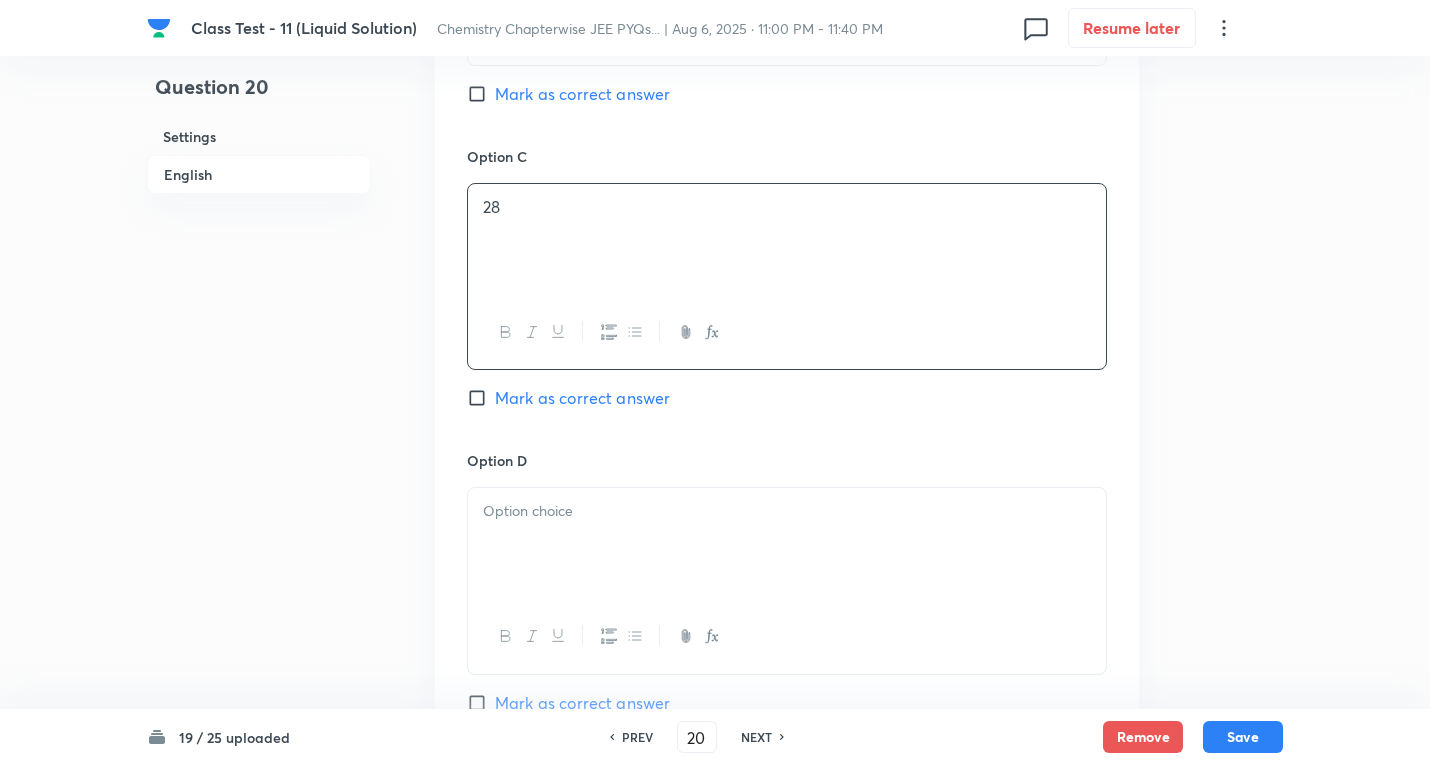 scroll, scrollTop: 1700, scrollLeft: 0, axis: vertical 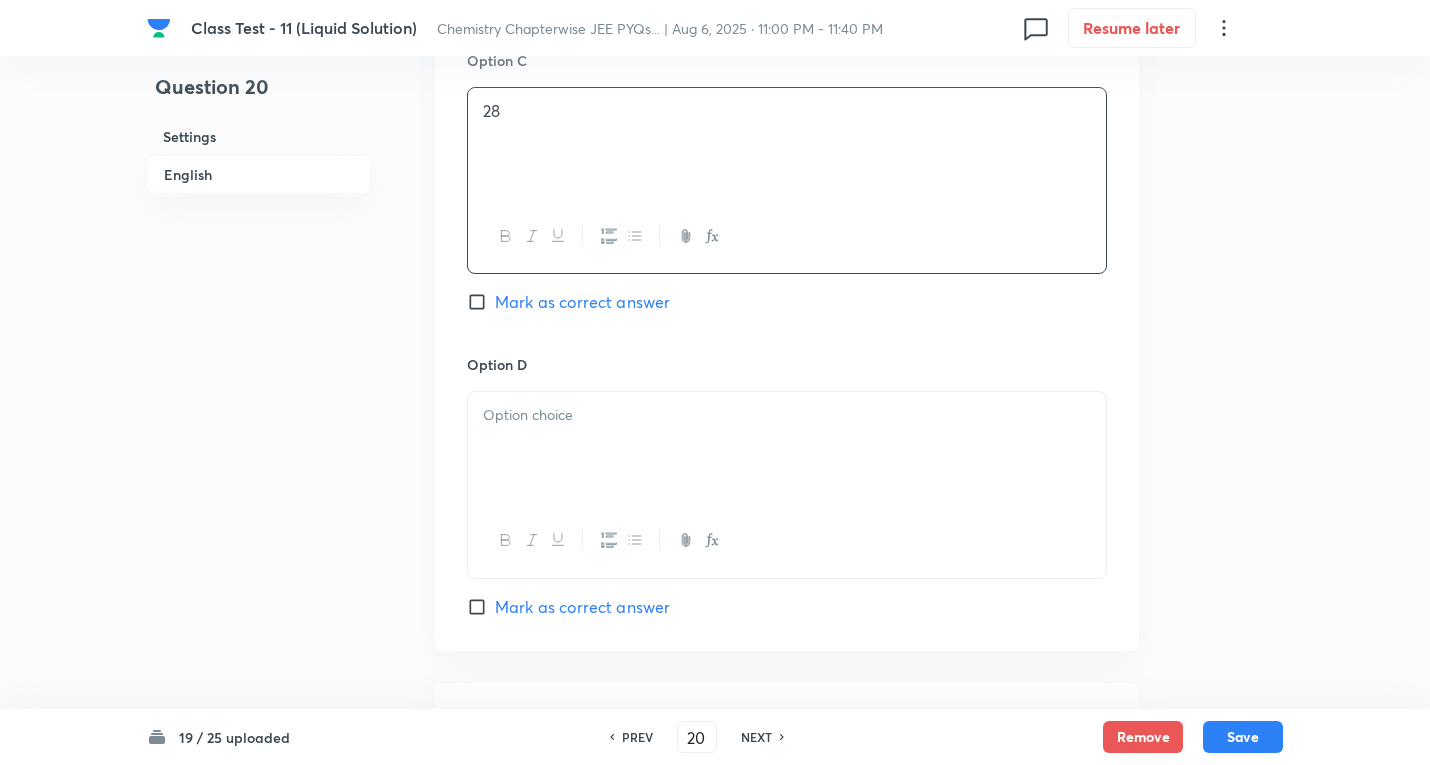 click at bounding box center [787, 415] 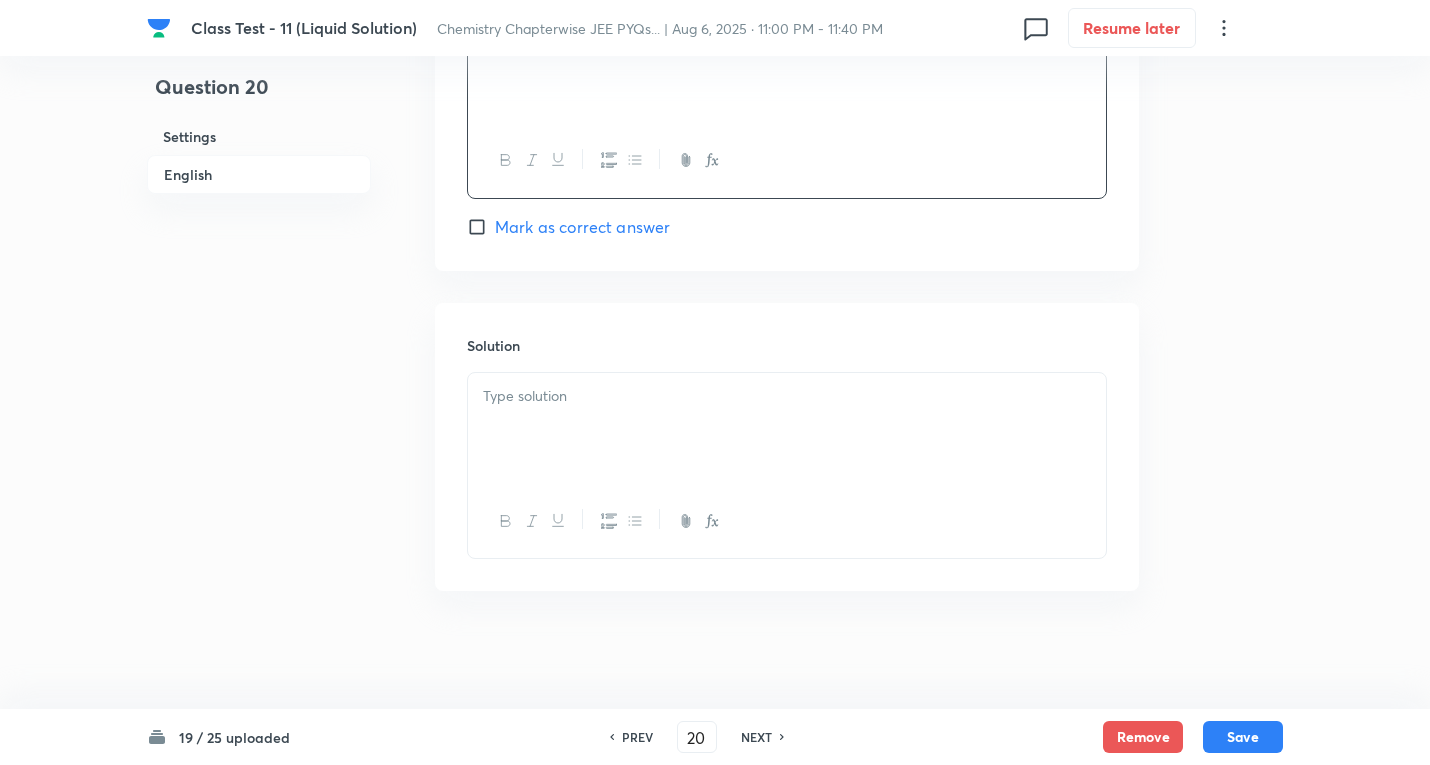 scroll, scrollTop: 2082, scrollLeft: 0, axis: vertical 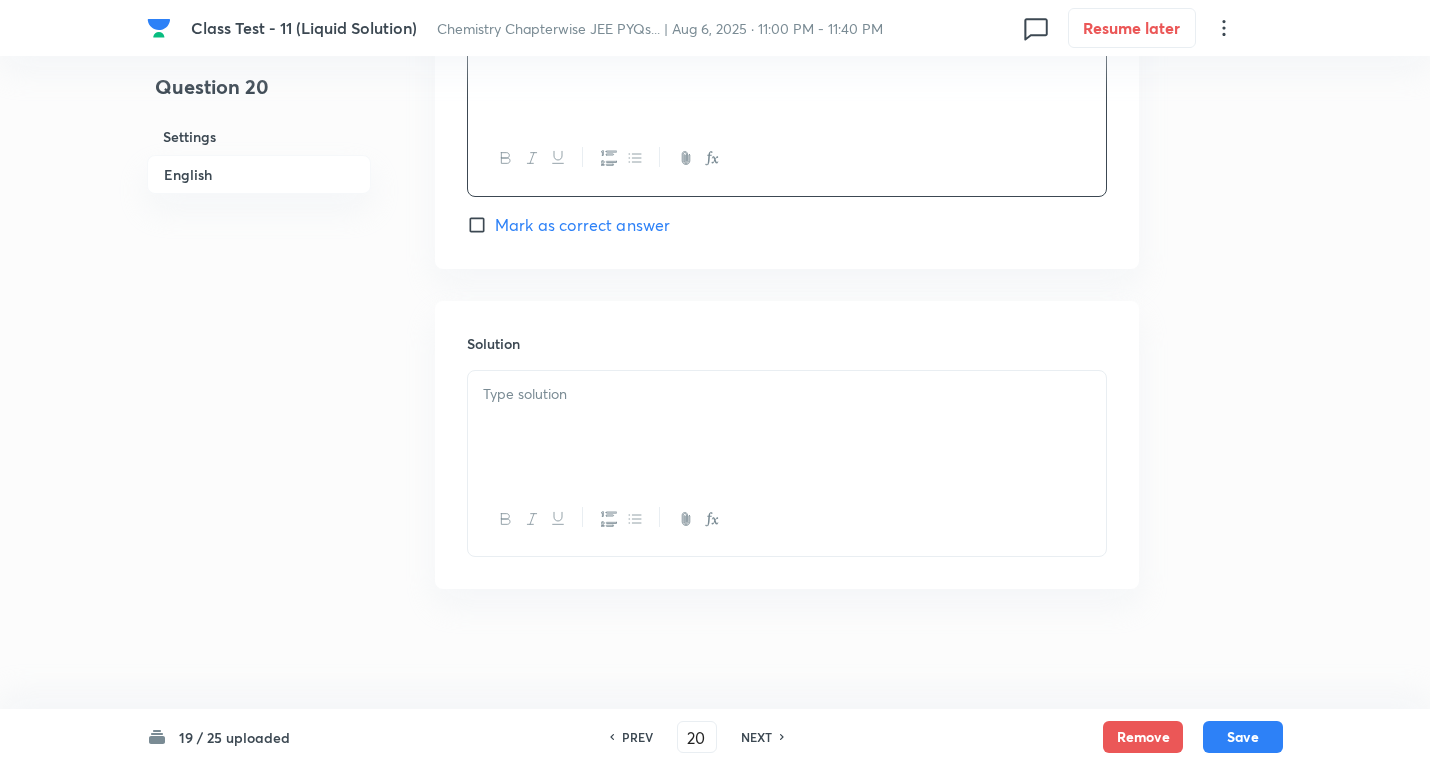 click at bounding box center (787, 394) 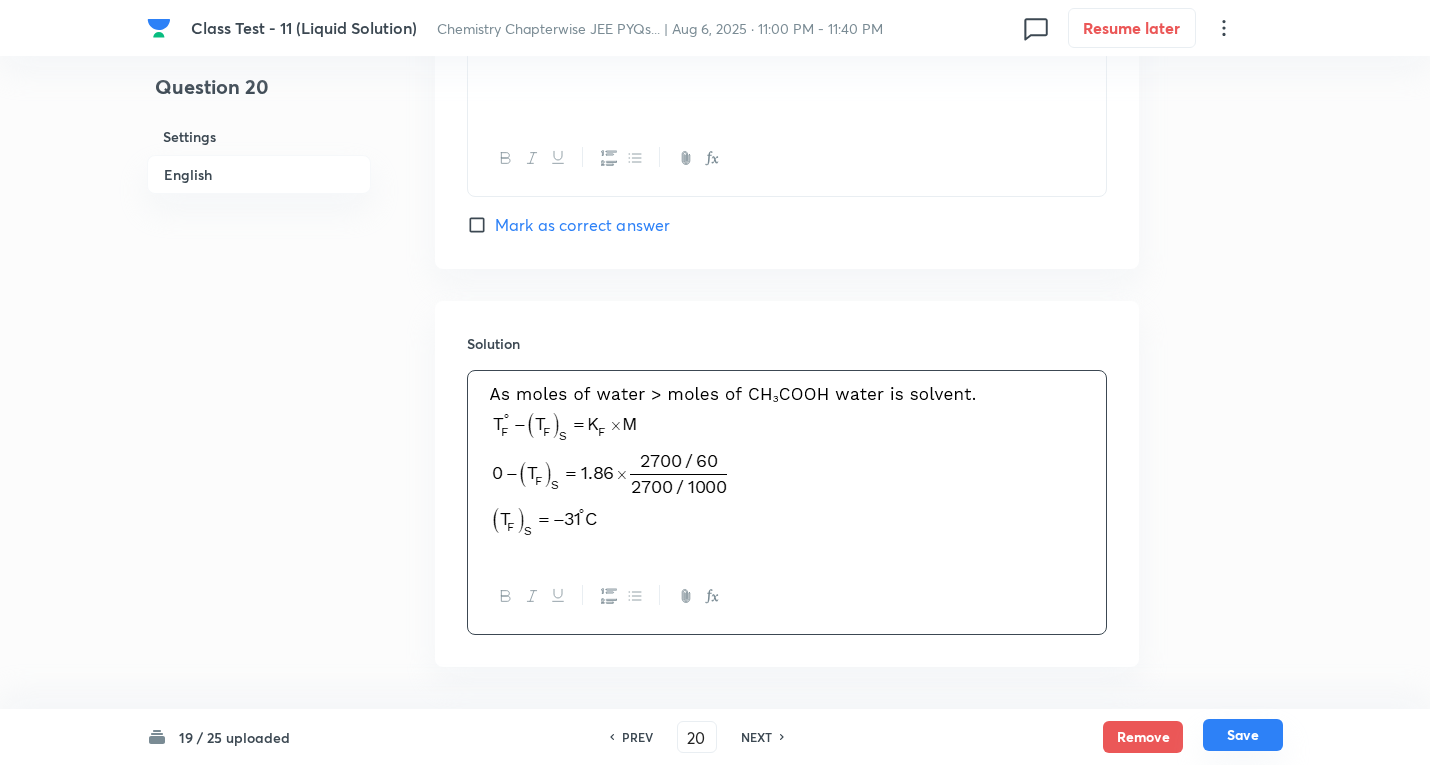click on "Save" at bounding box center [1243, 735] 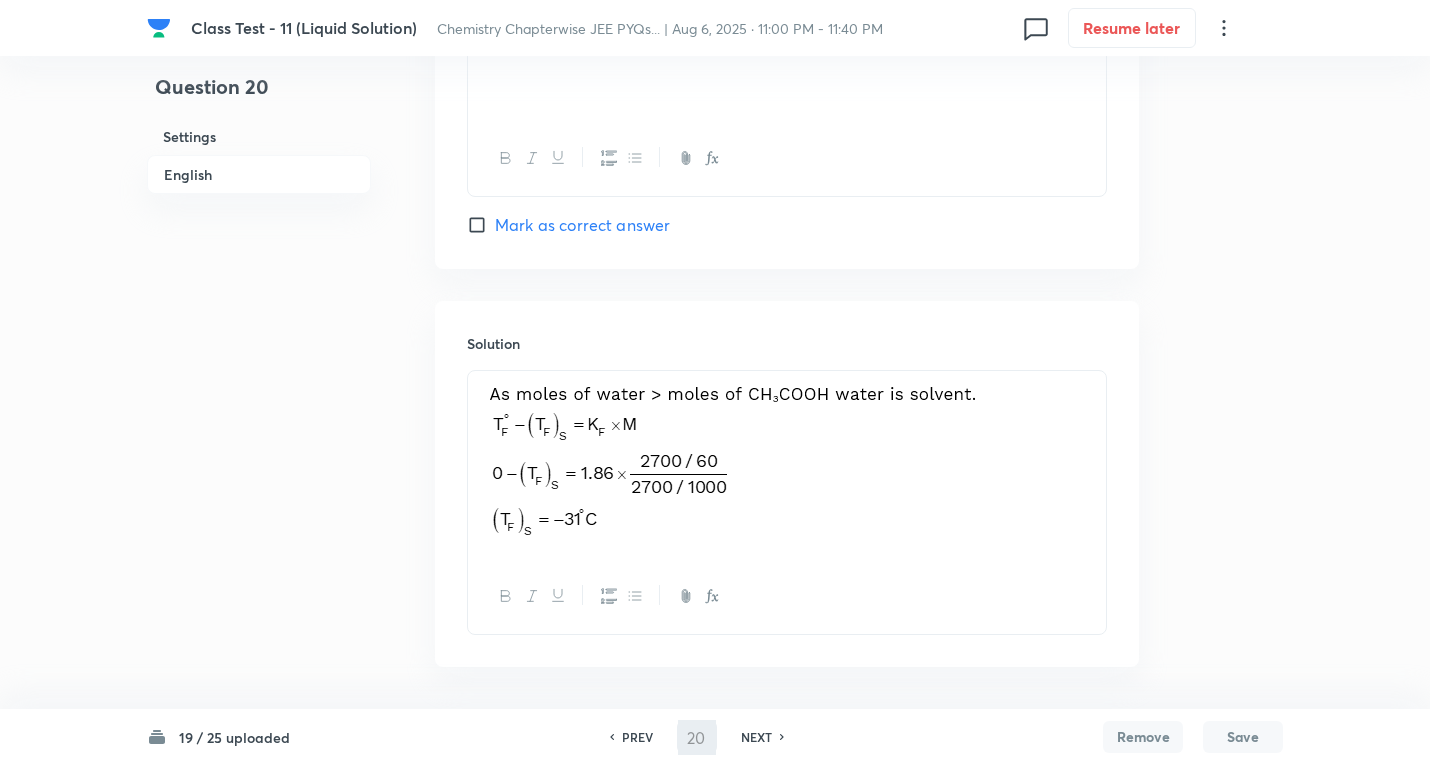 type on "21" 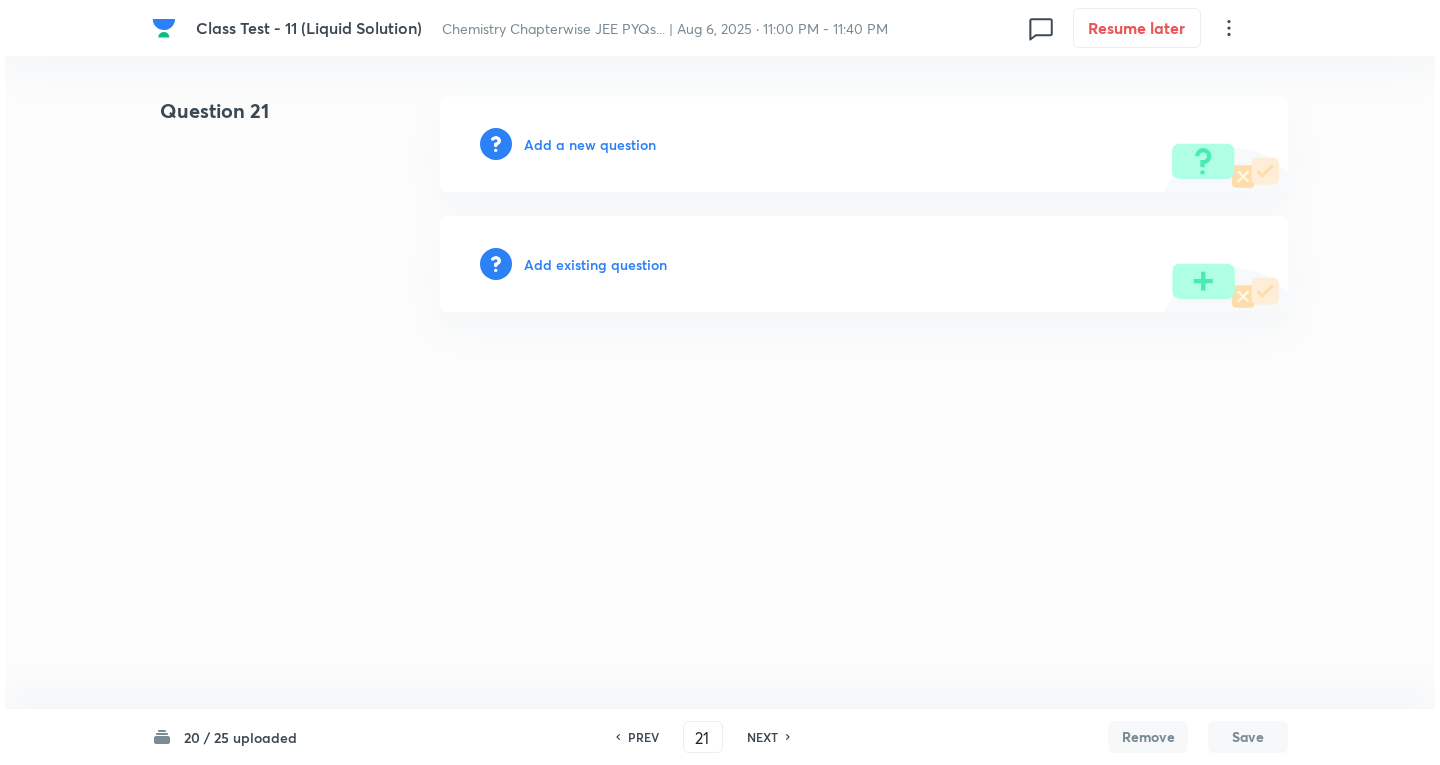 scroll, scrollTop: 0, scrollLeft: 0, axis: both 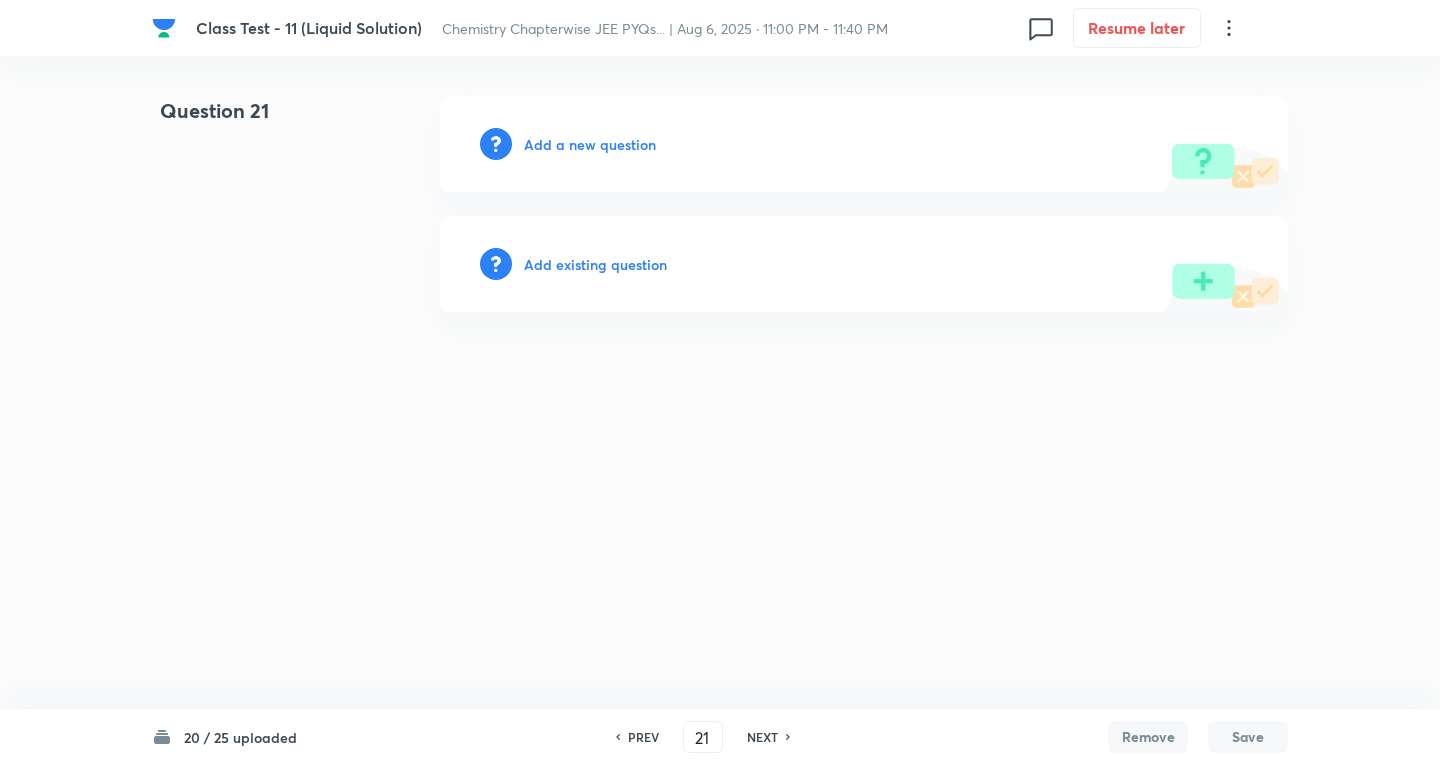 click on "Add a new question" at bounding box center [590, 144] 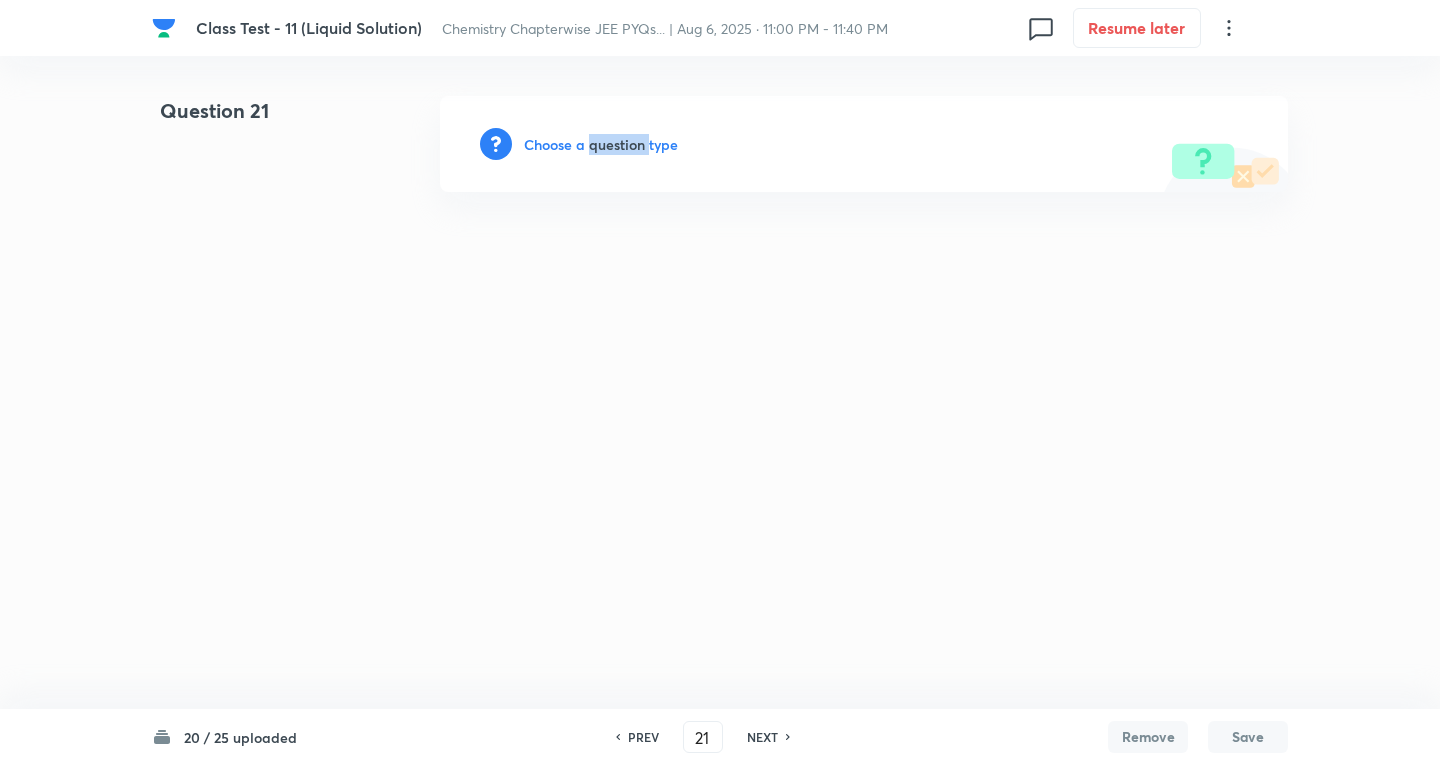 click on "Choose a question type" at bounding box center (601, 144) 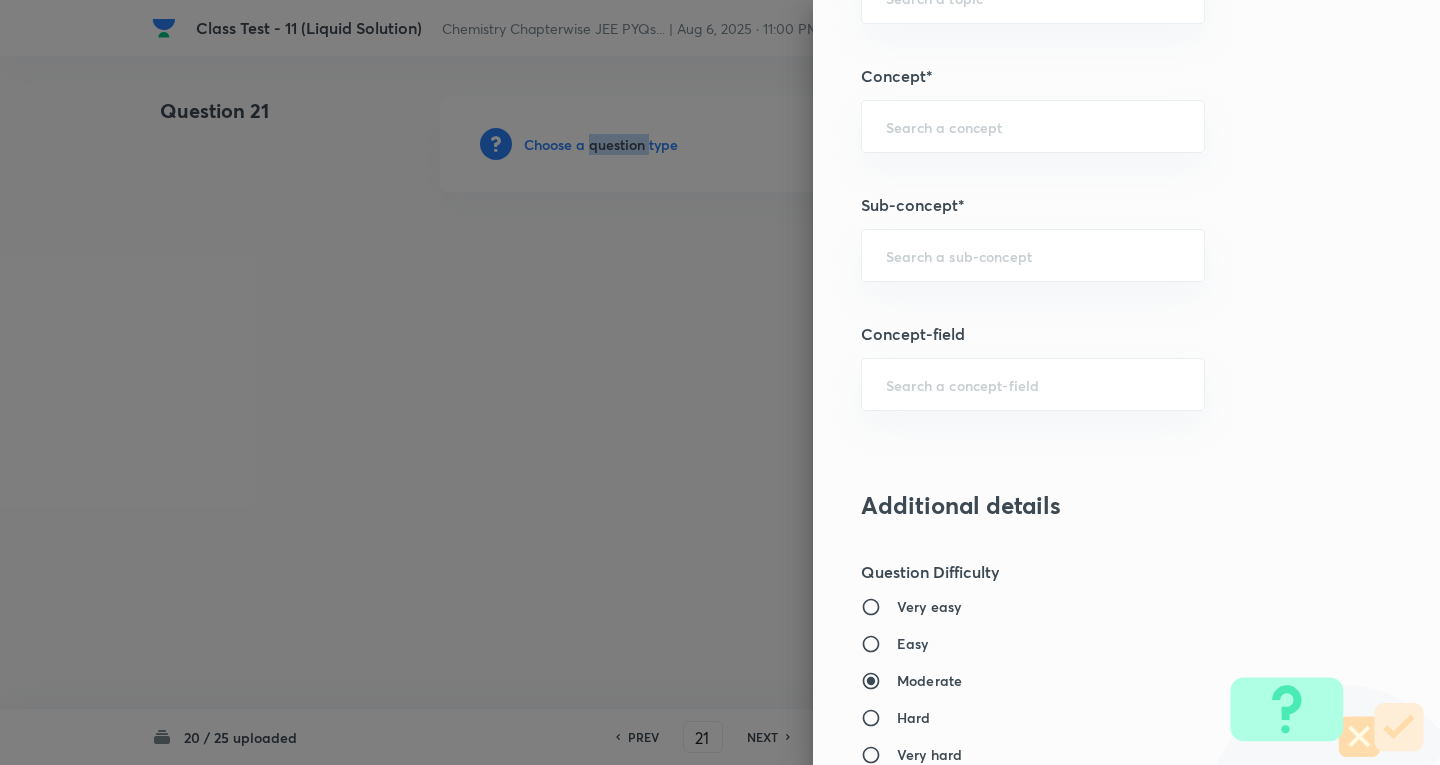 scroll, scrollTop: 1100, scrollLeft: 0, axis: vertical 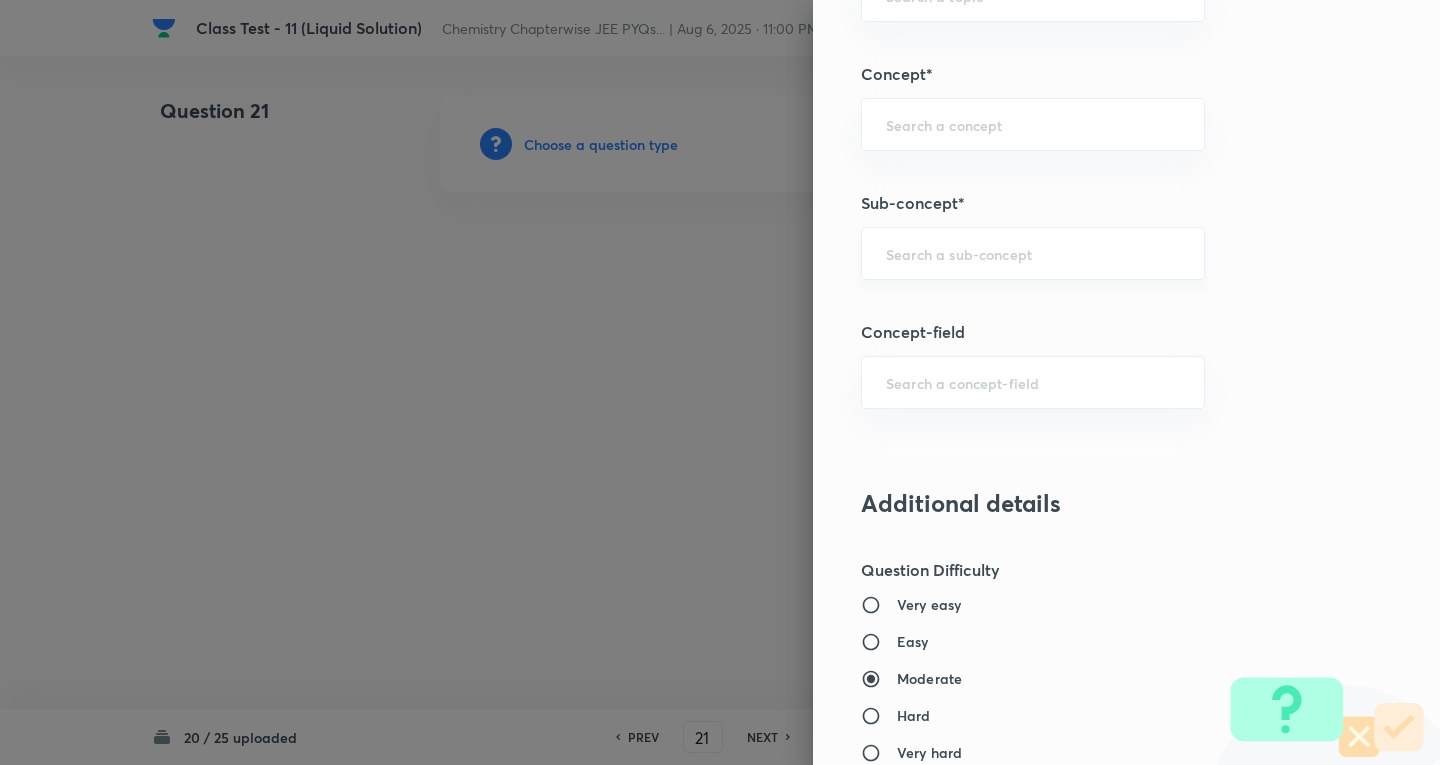 click at bounding box center (1033, 253) 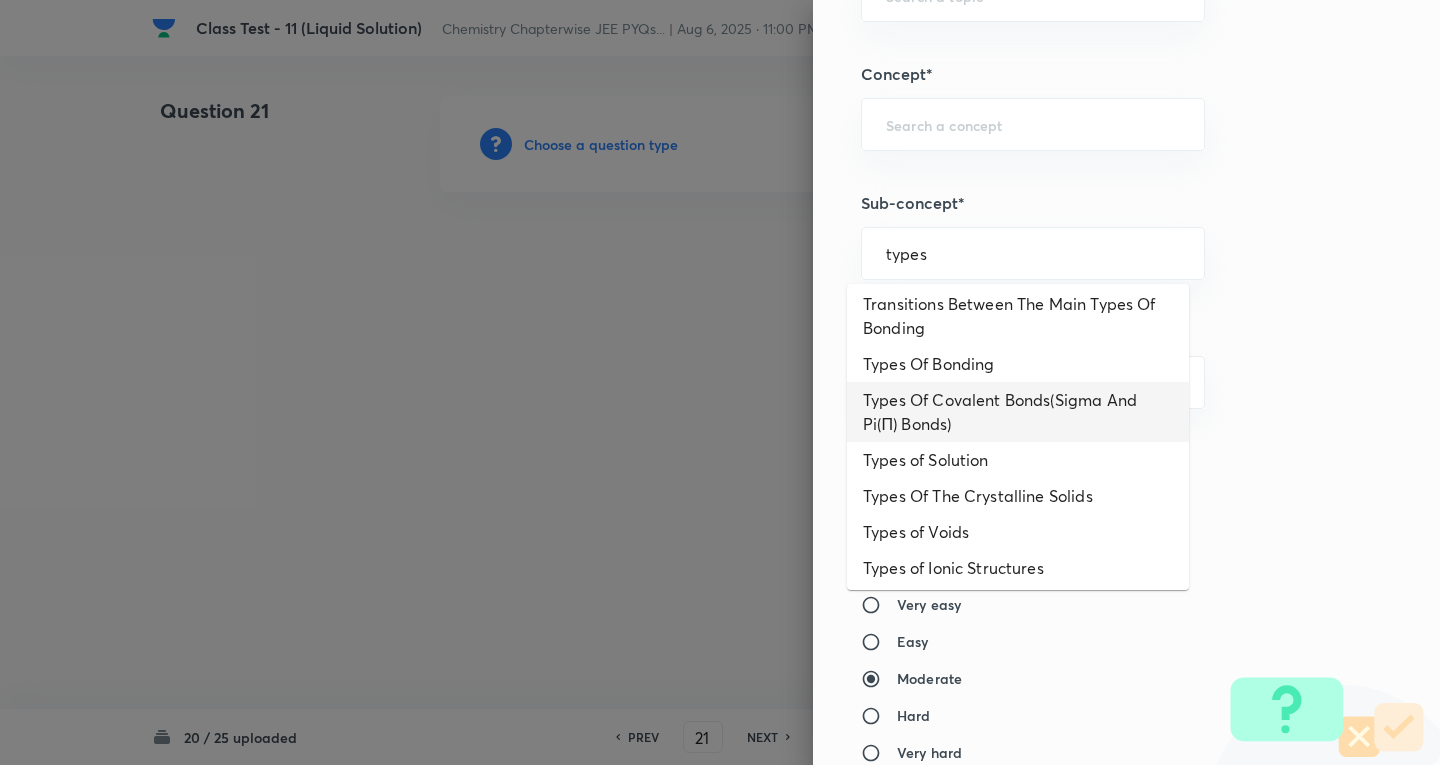 scroll, scrollTop: 400, scrollLeft: 0, axis: vertical 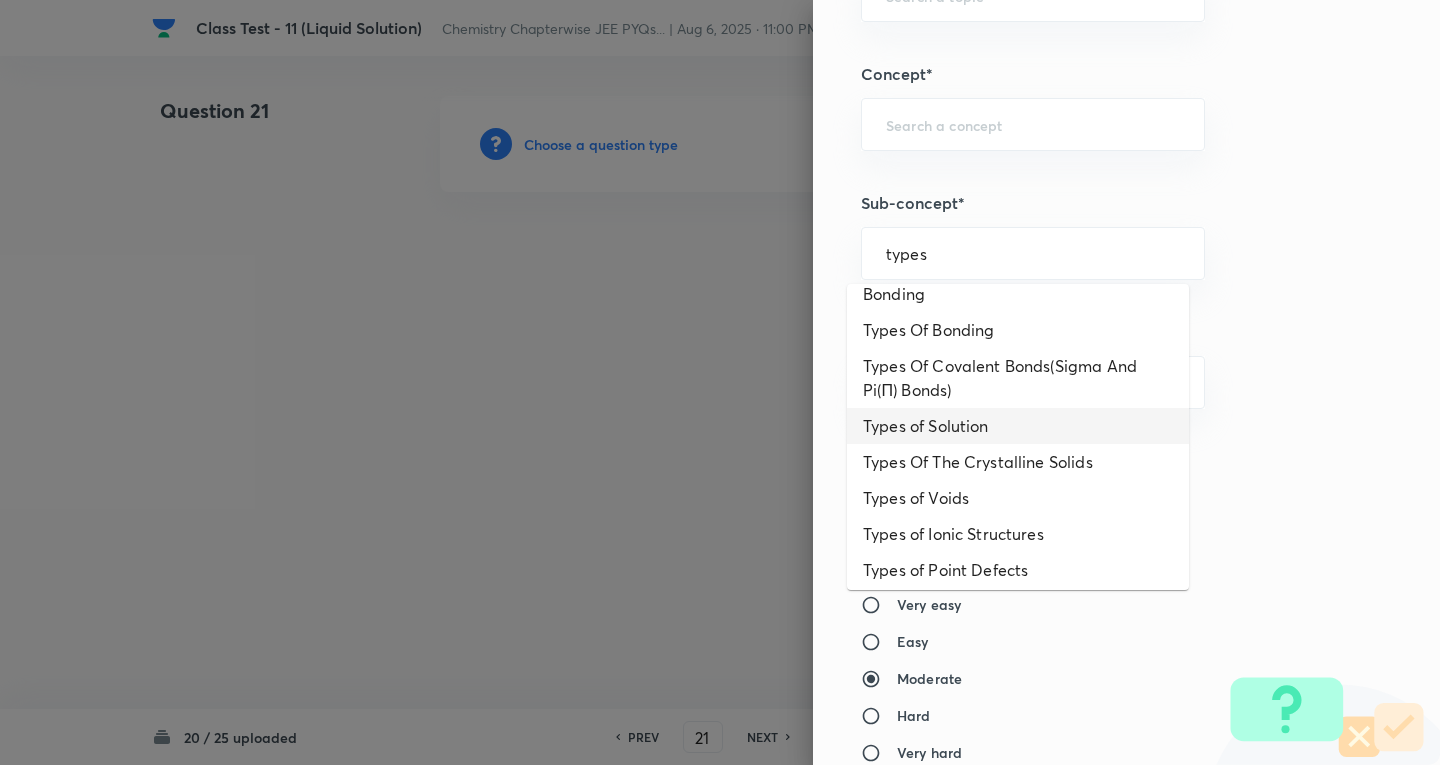 click on "Types of Solution" at bounding box center (1018, 426) 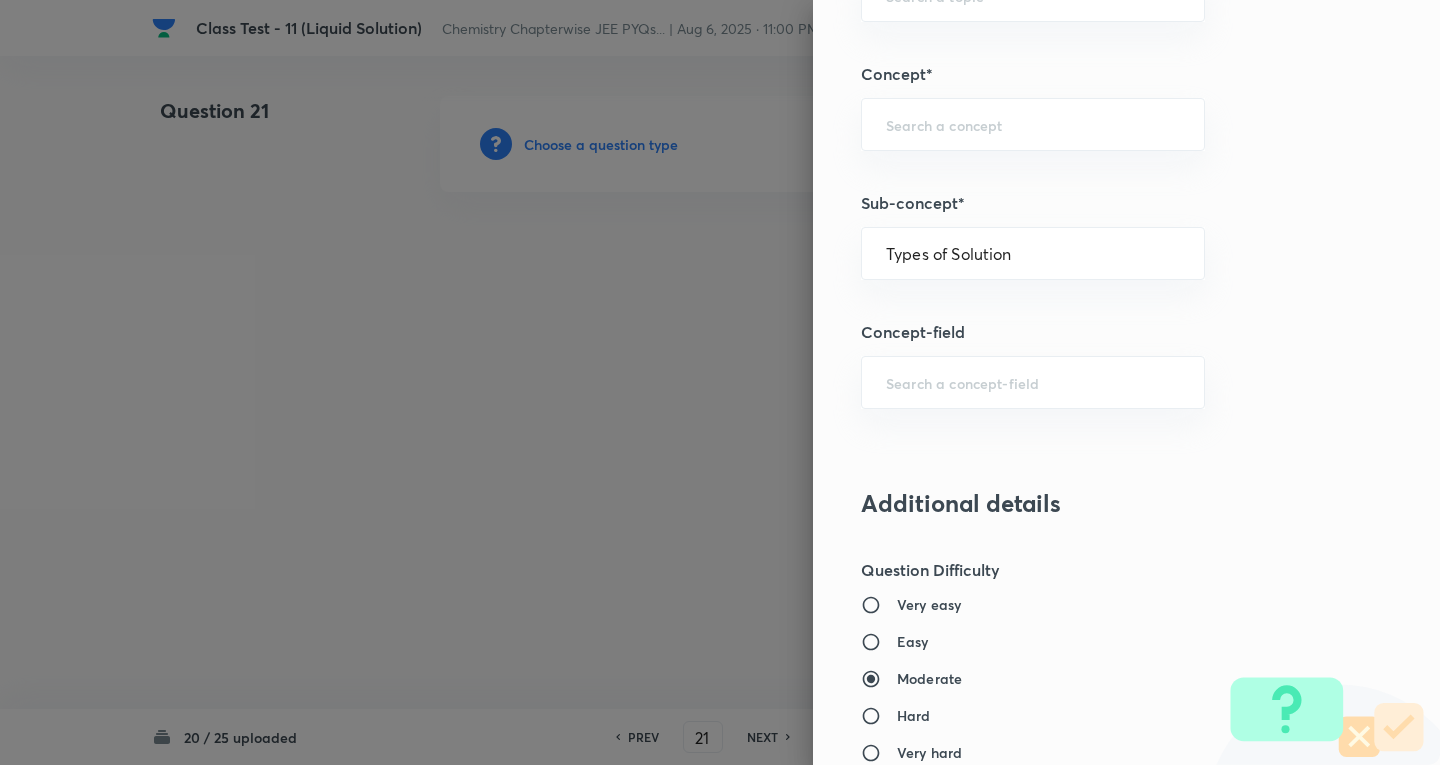 type on "Chemistry" 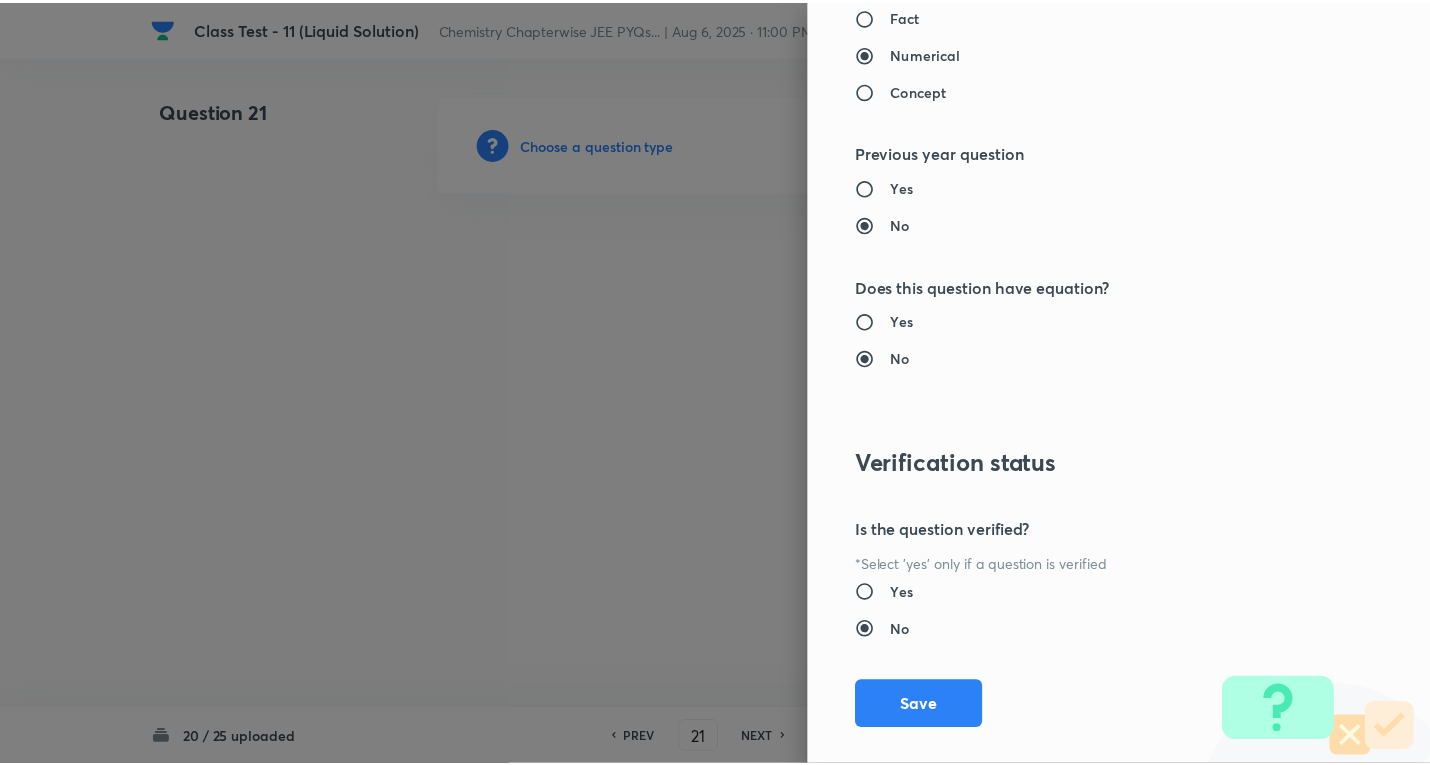 scroll, scrollTop: 1961, scrollLeft: 0, axis: vertical 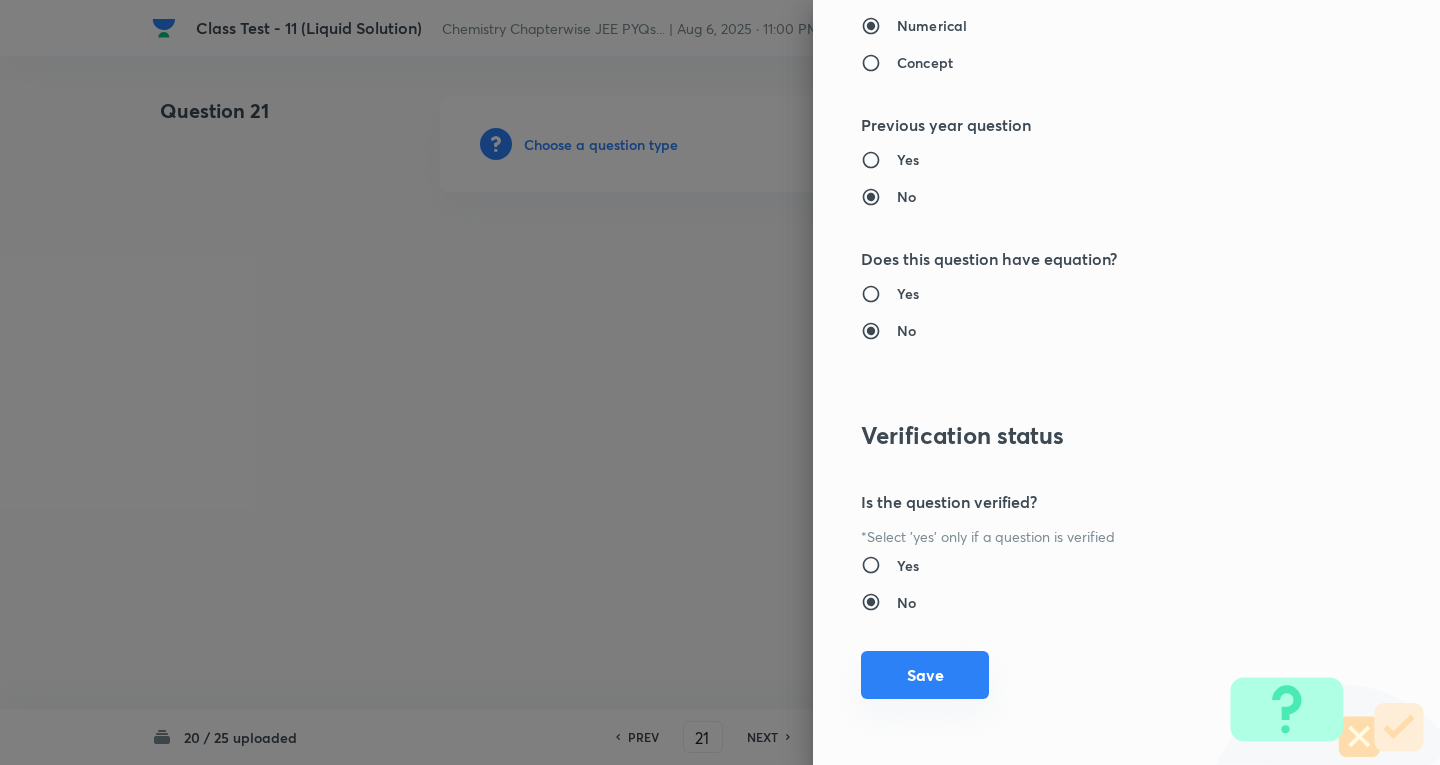 click on "Save" at bounding box center (925, 675) 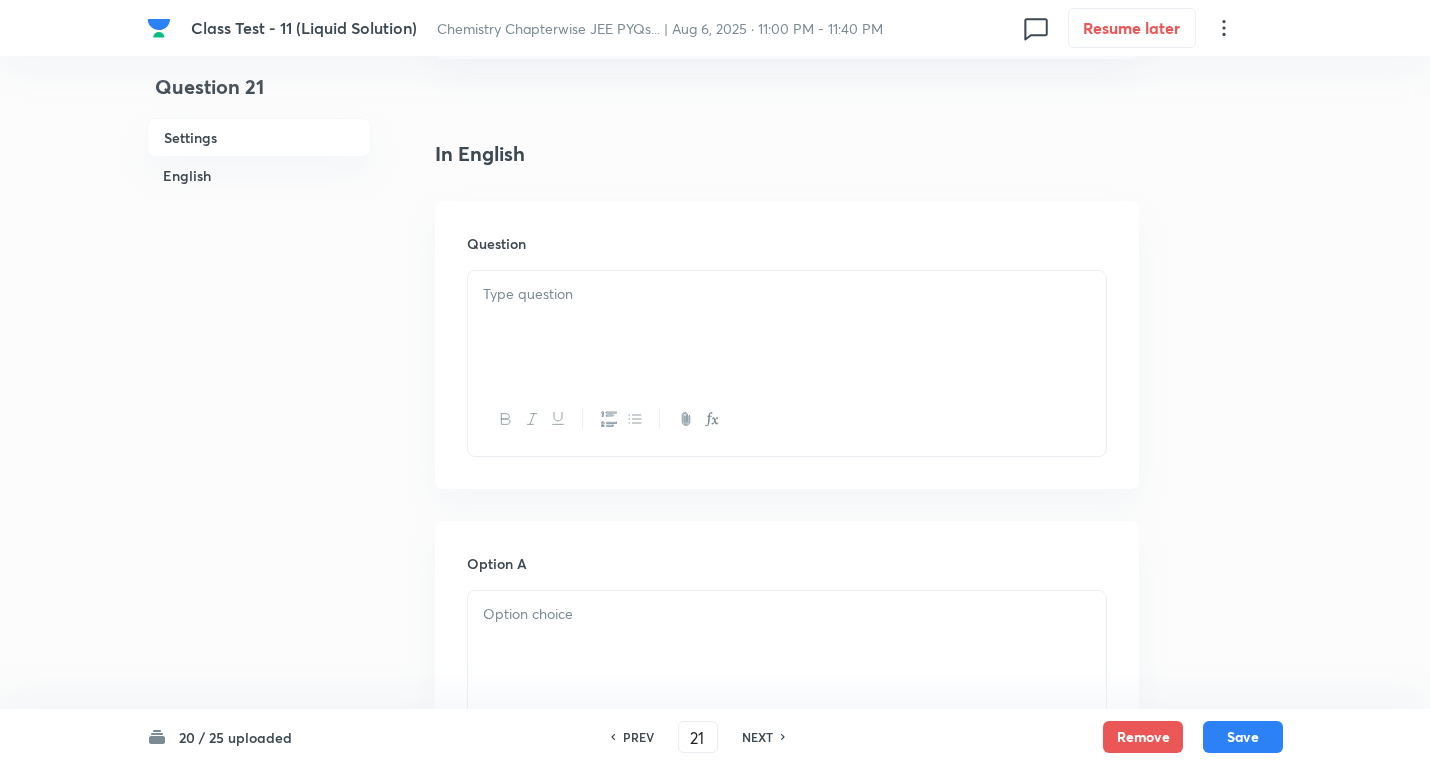 scroll, scrollTop: 500, scrollLeft: 0, axis: vertical 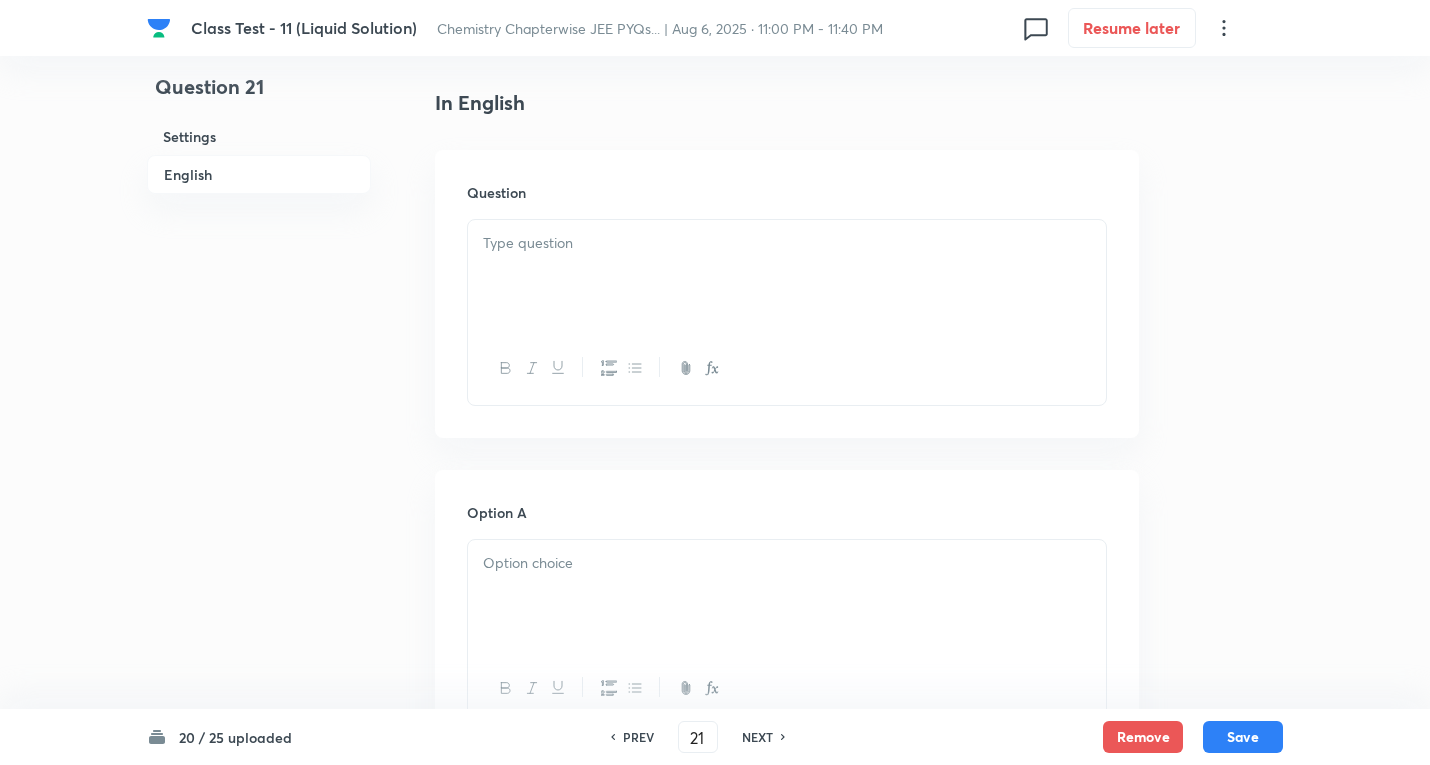click at bounding box center (787, 276) 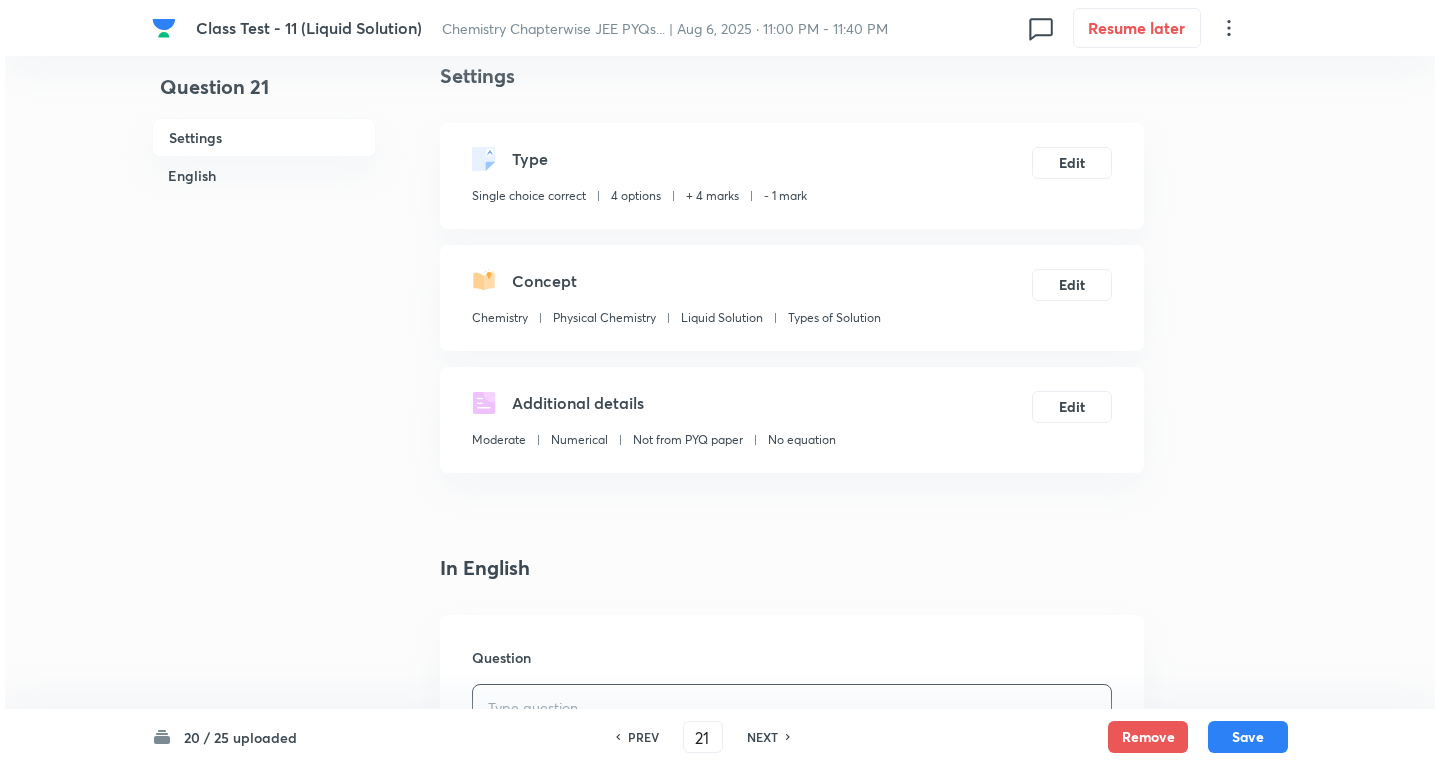 scroll, scrollTop: 0, scrollLeft: 0, axis: both 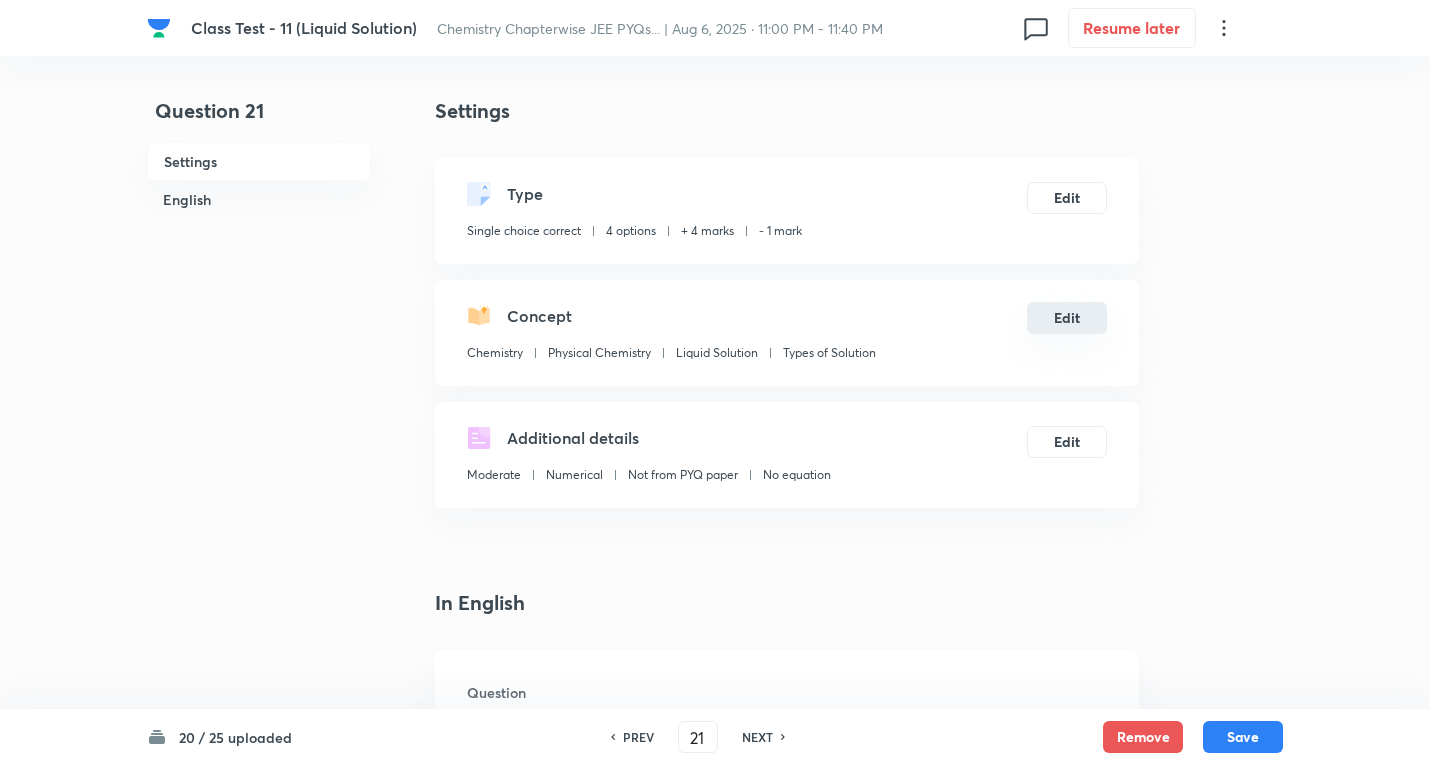 click on "Edit" at bounding box center [1067, 318] 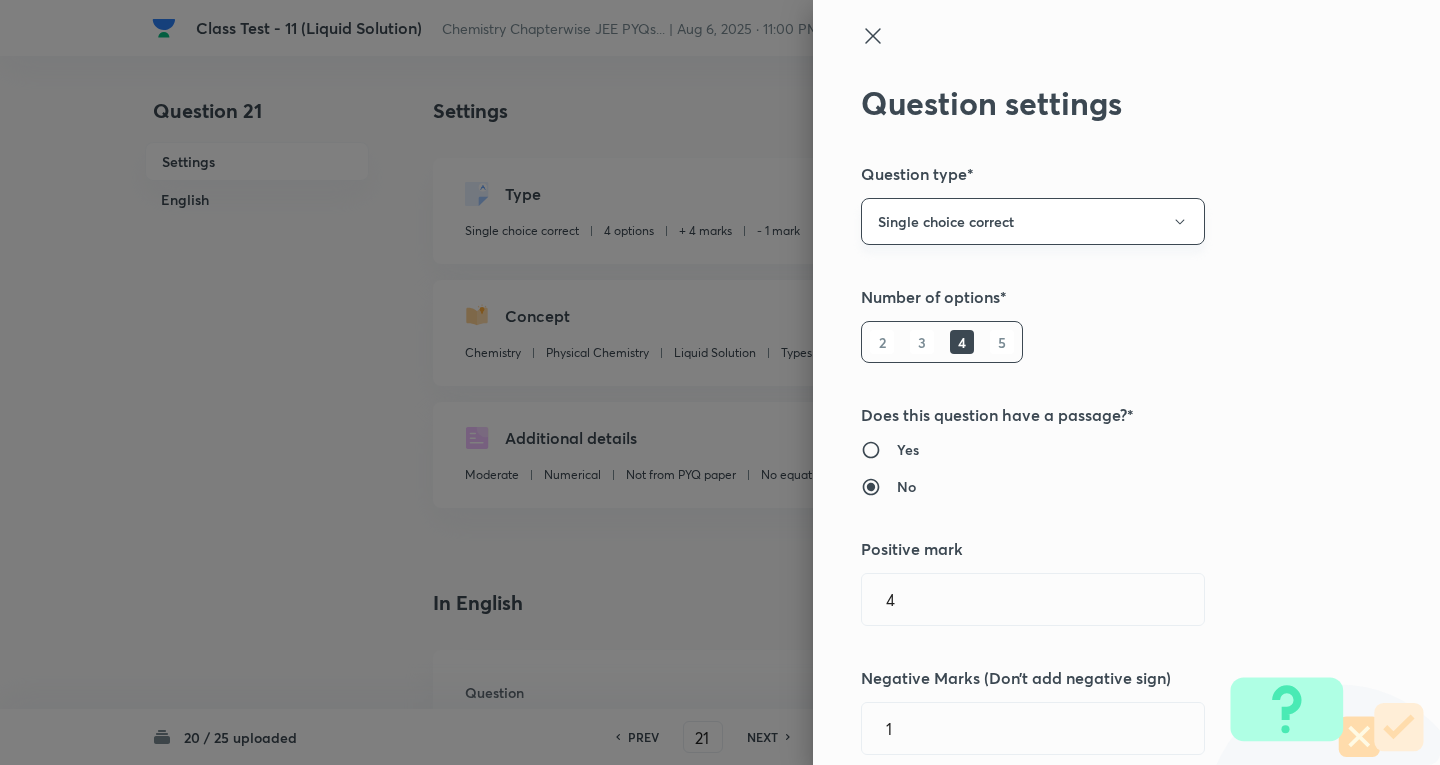 click on "Single choice correct" at bounding box center [1033, 221] 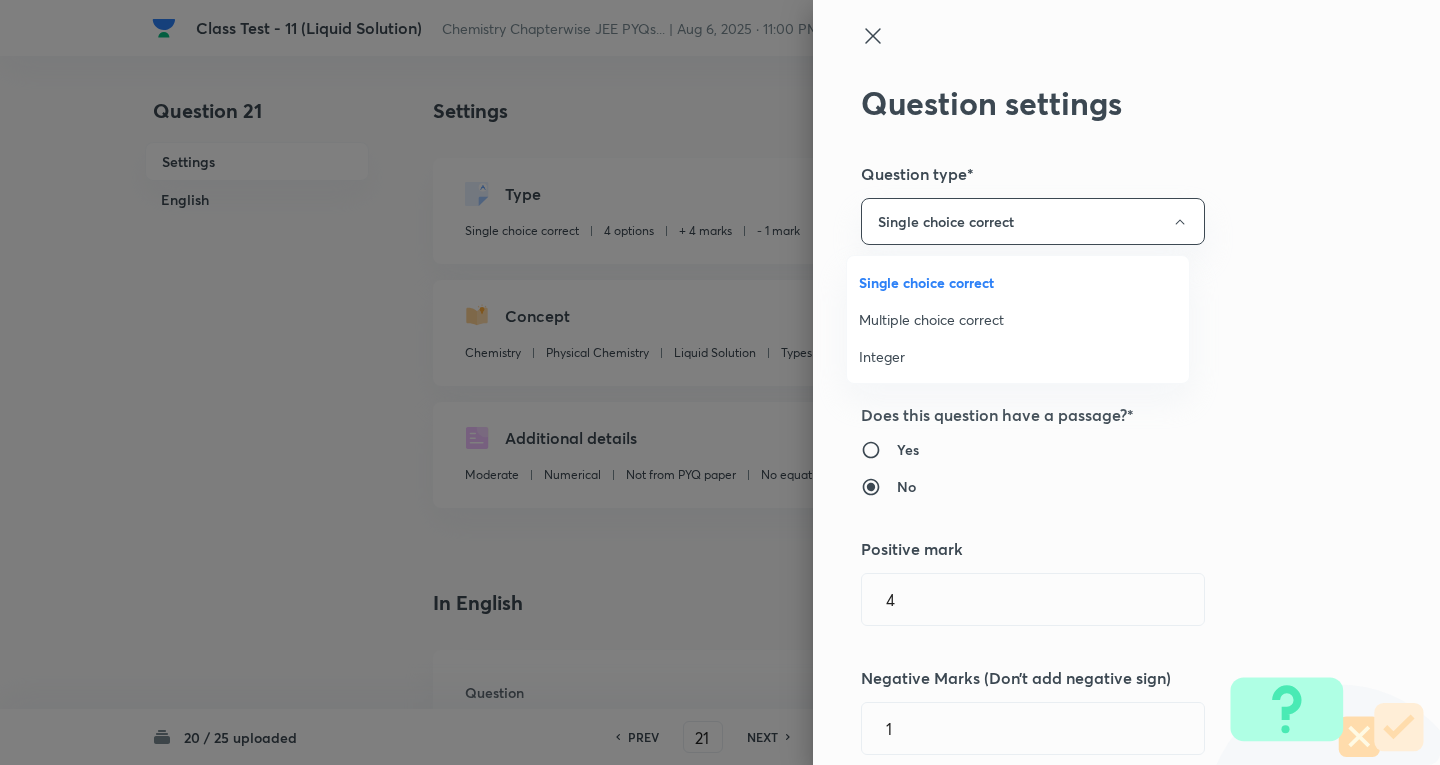 click on "Integer" at bounding box center [1018, 356] 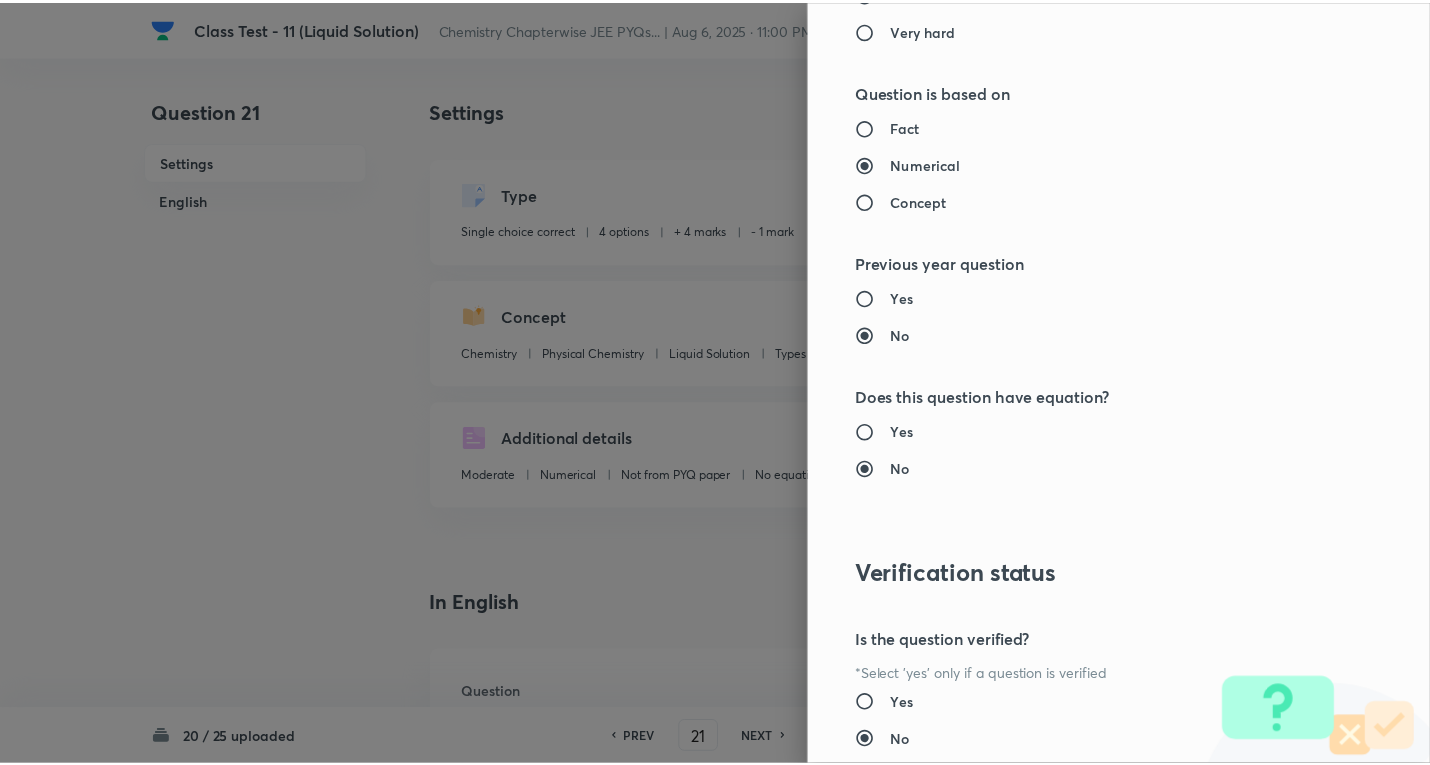 scroll, scrollTop: 1843, scrollLeft: 0, axis: vertical 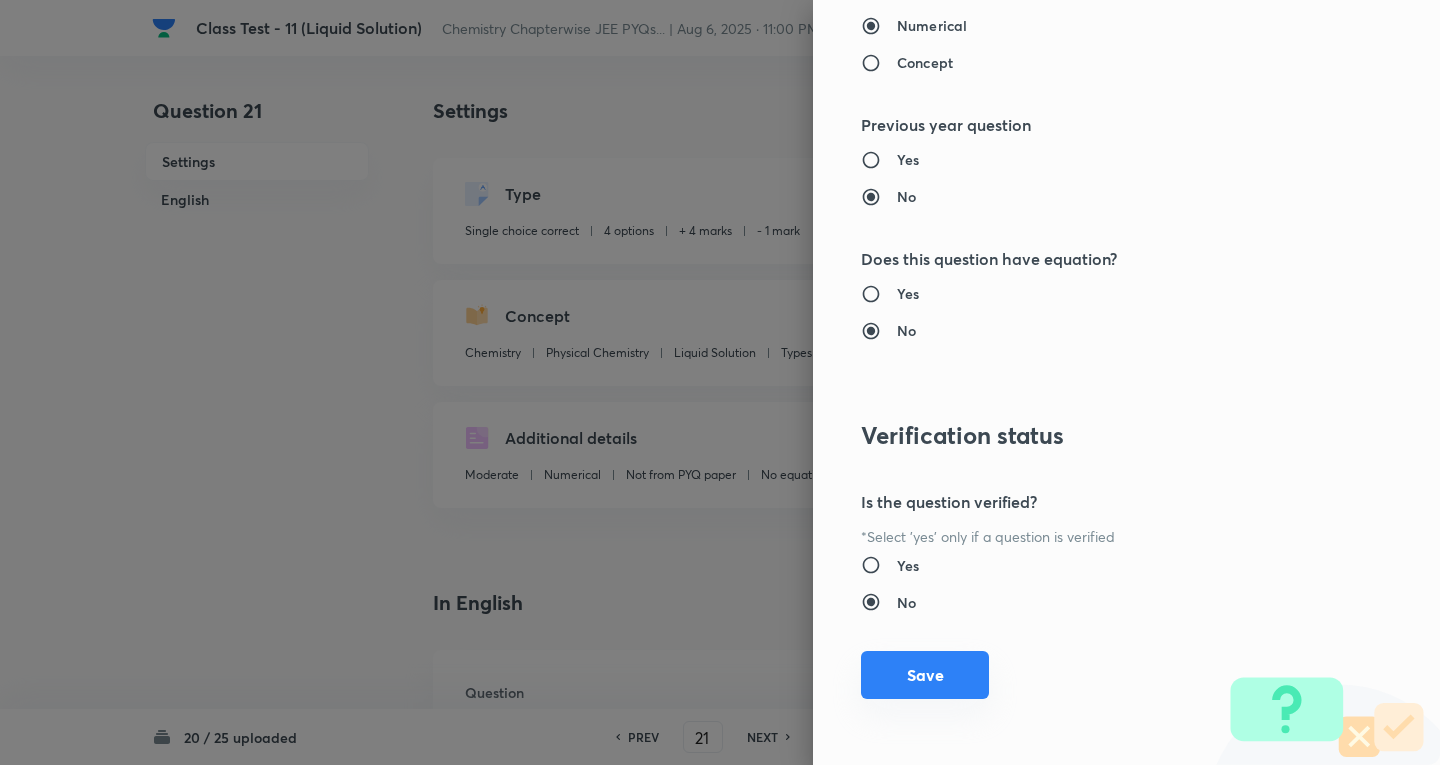 click on "Save" at bounding box center [925, 675] 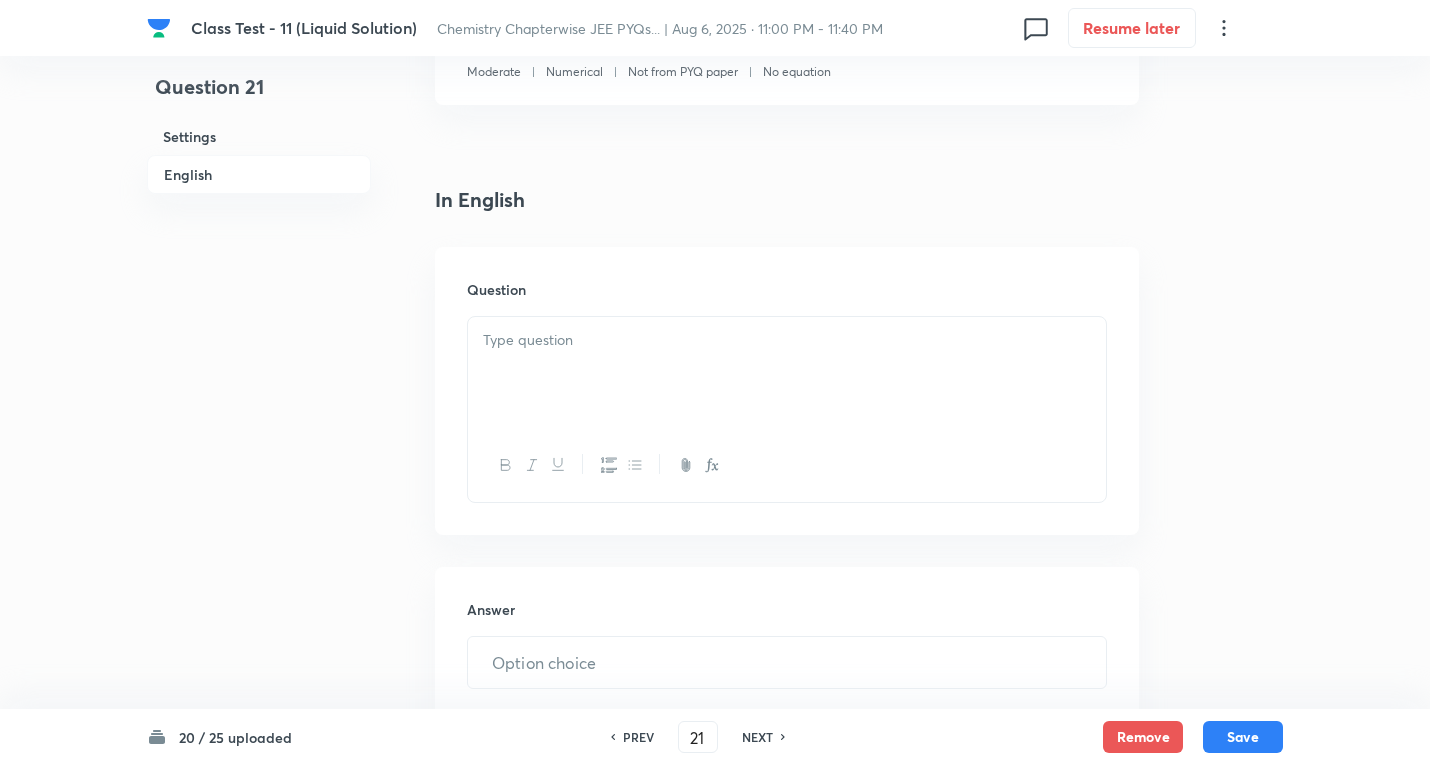 scroll, scrollTop: 500, scrollLeft: 0, axis: vertical 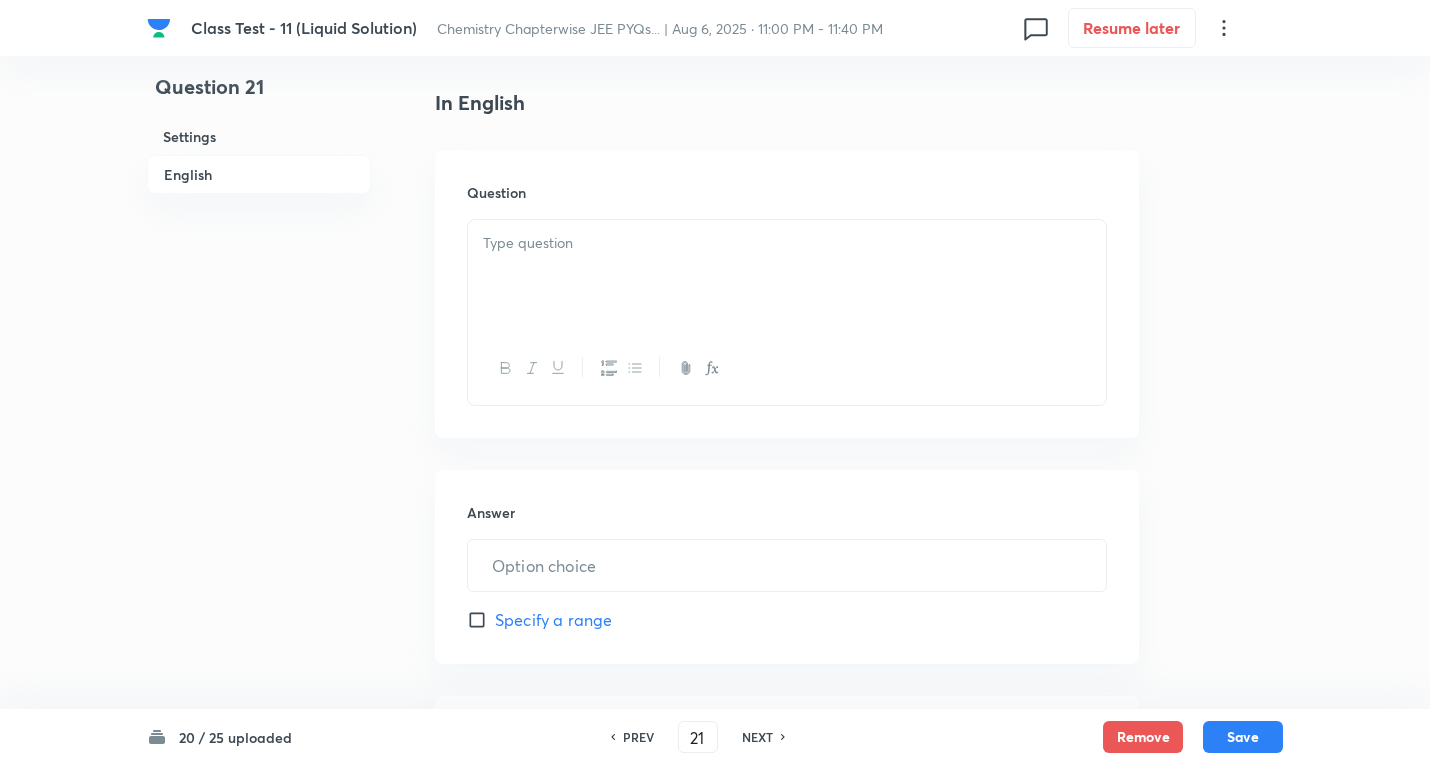 click at bounding box center (787, 243) 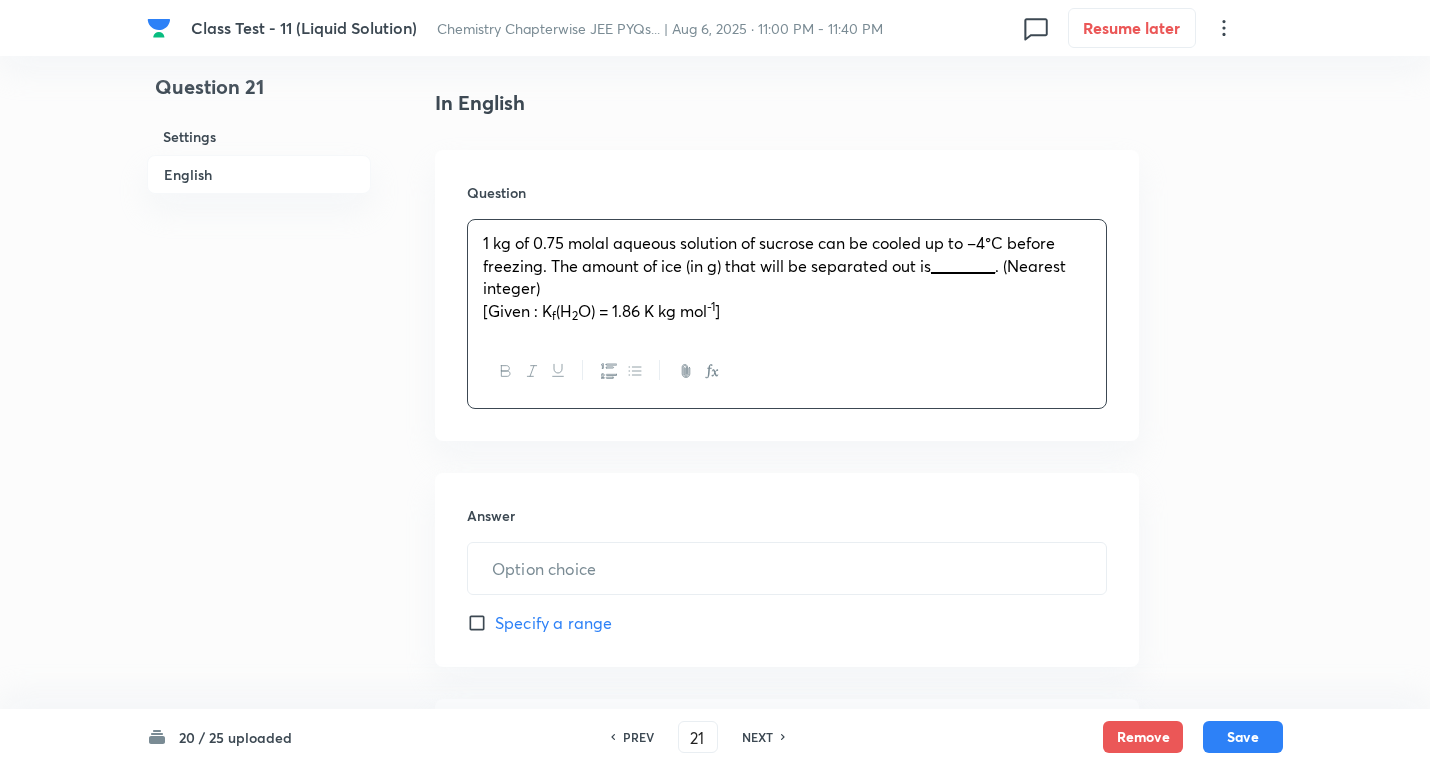 click on "(H" at bounding box center (564, 310) 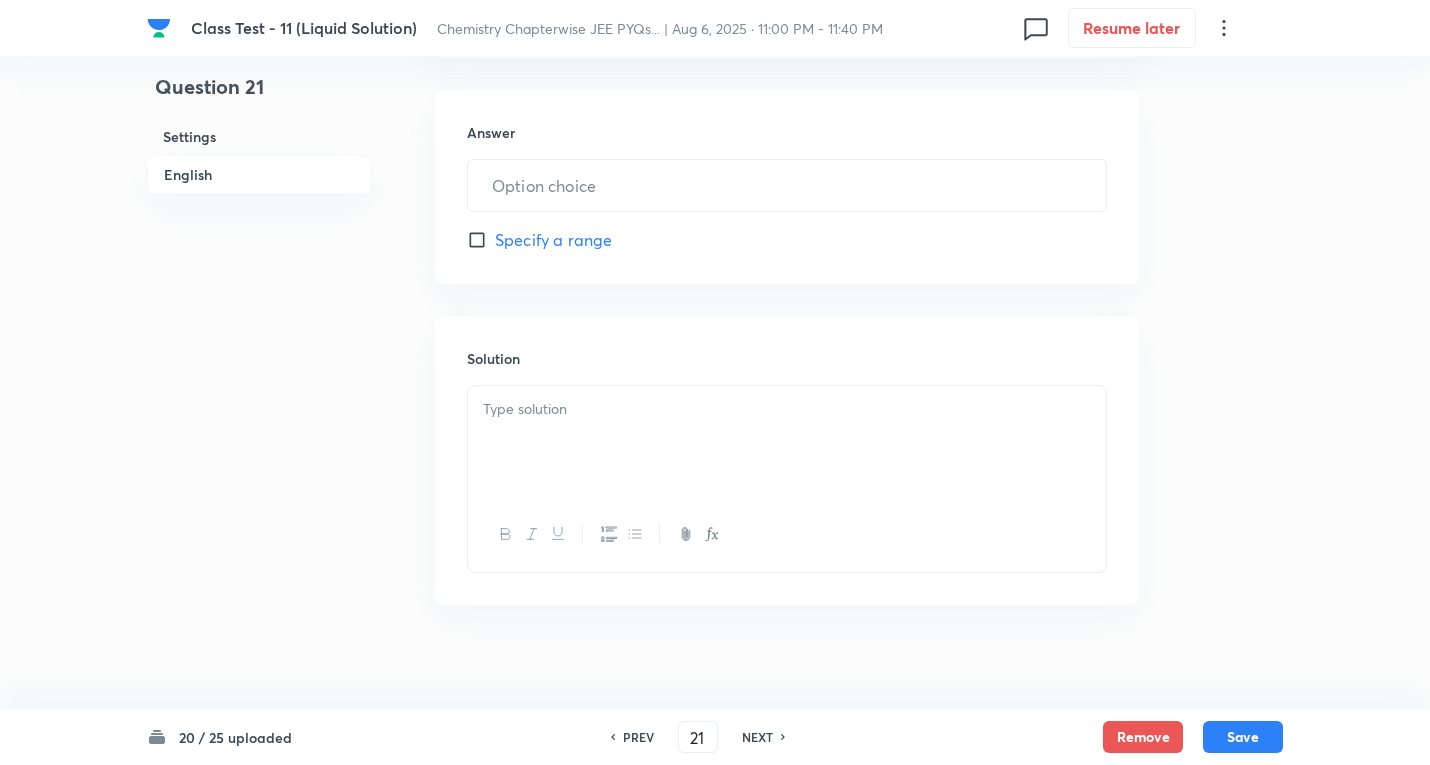 scroll, scrollTop: 899, scrollLeft: 0, axis: vertical 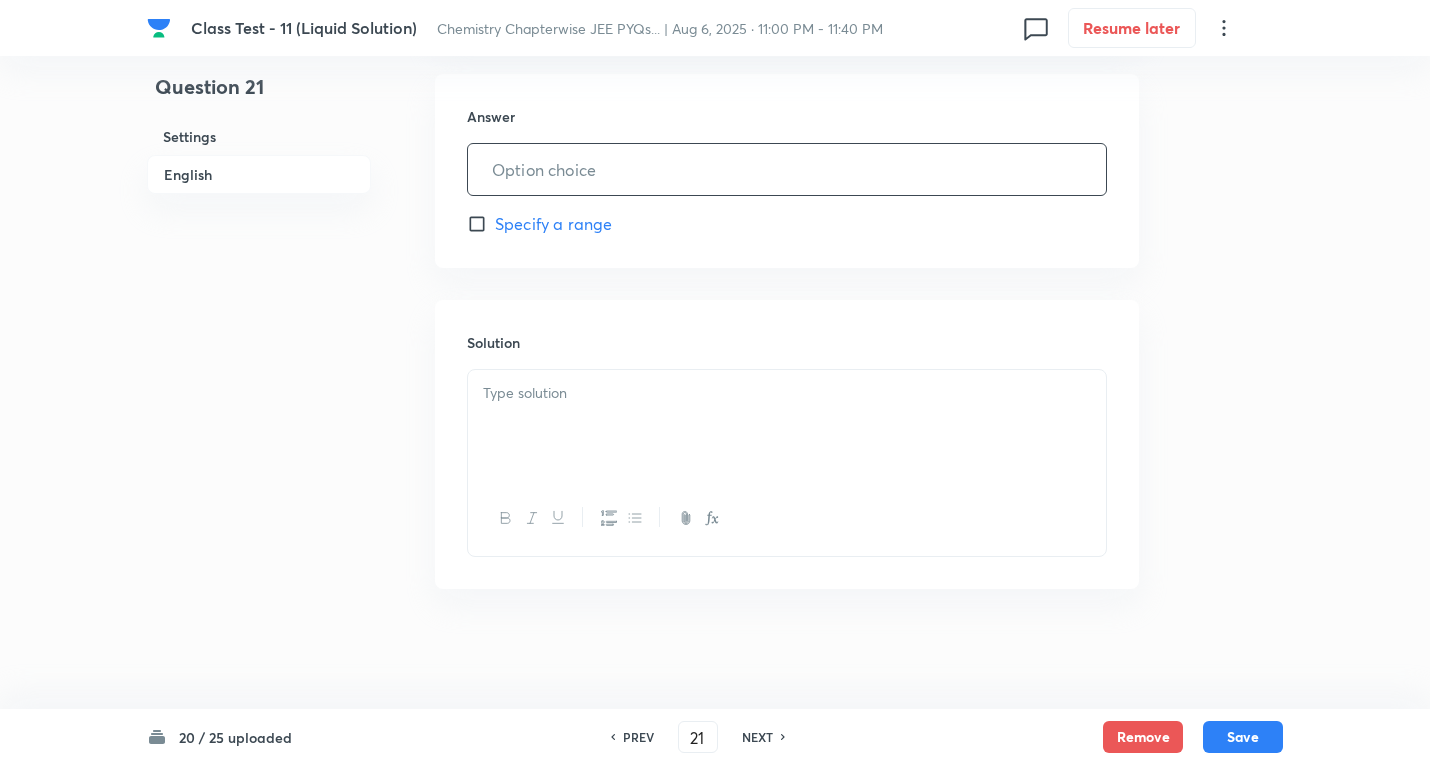 click at bounding box center (787, 169) 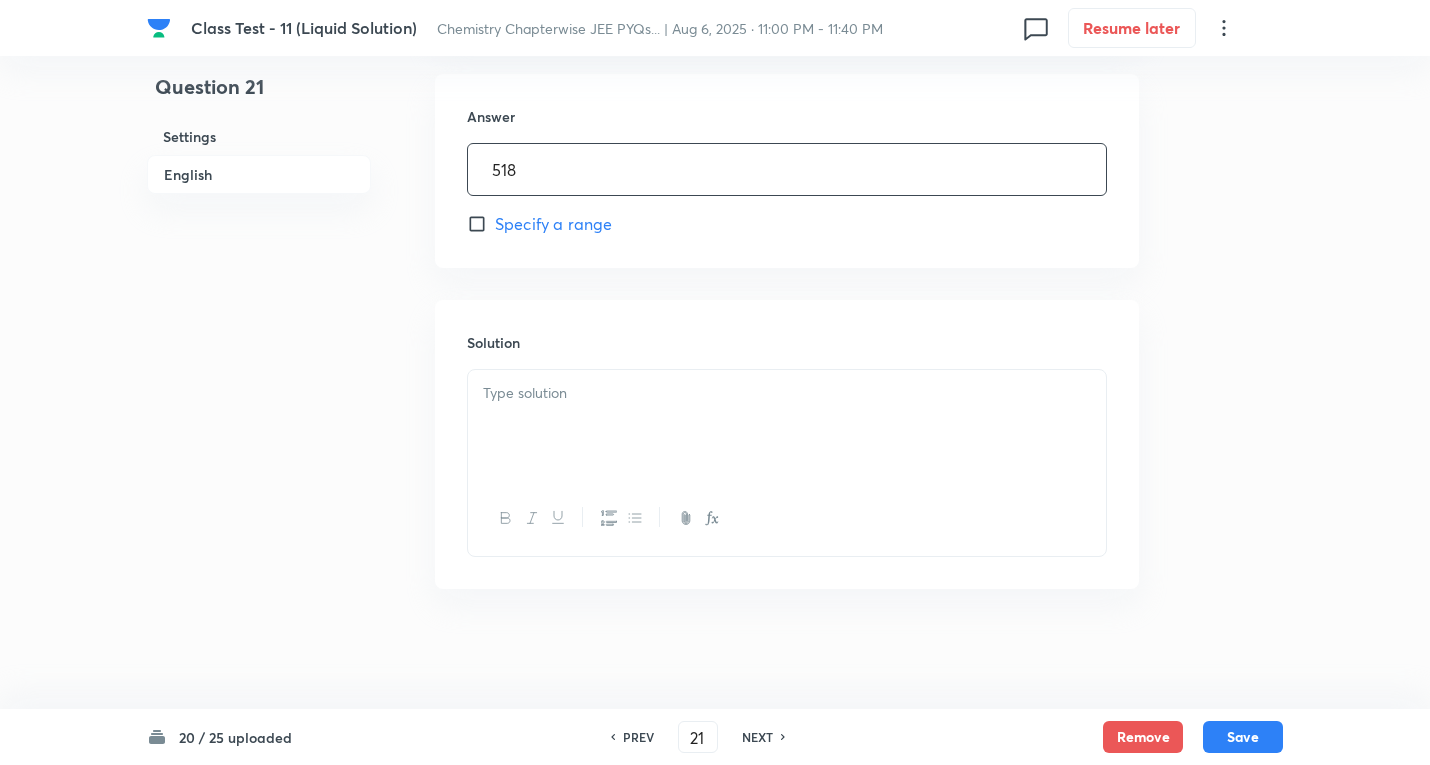 type on "518" 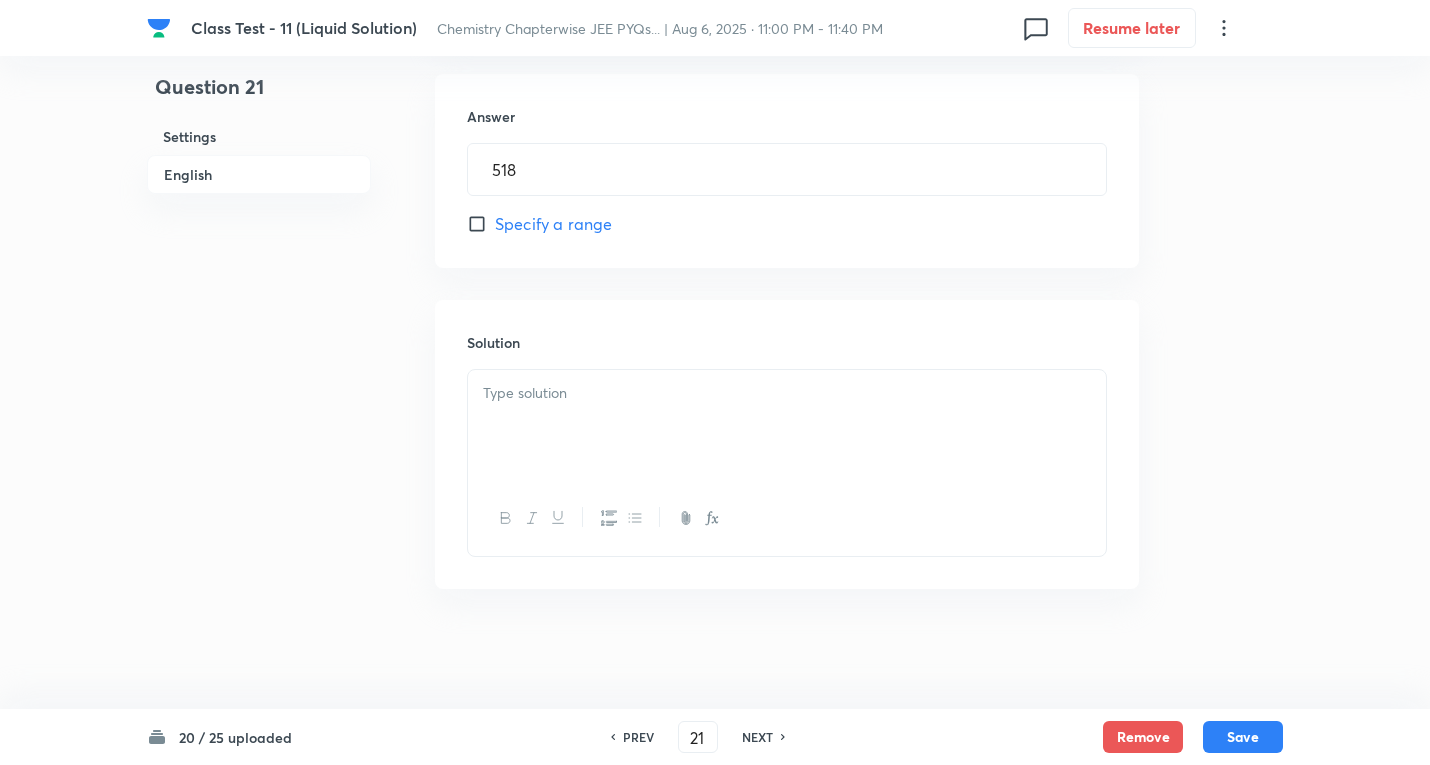 click at bounding box center [787, 426] 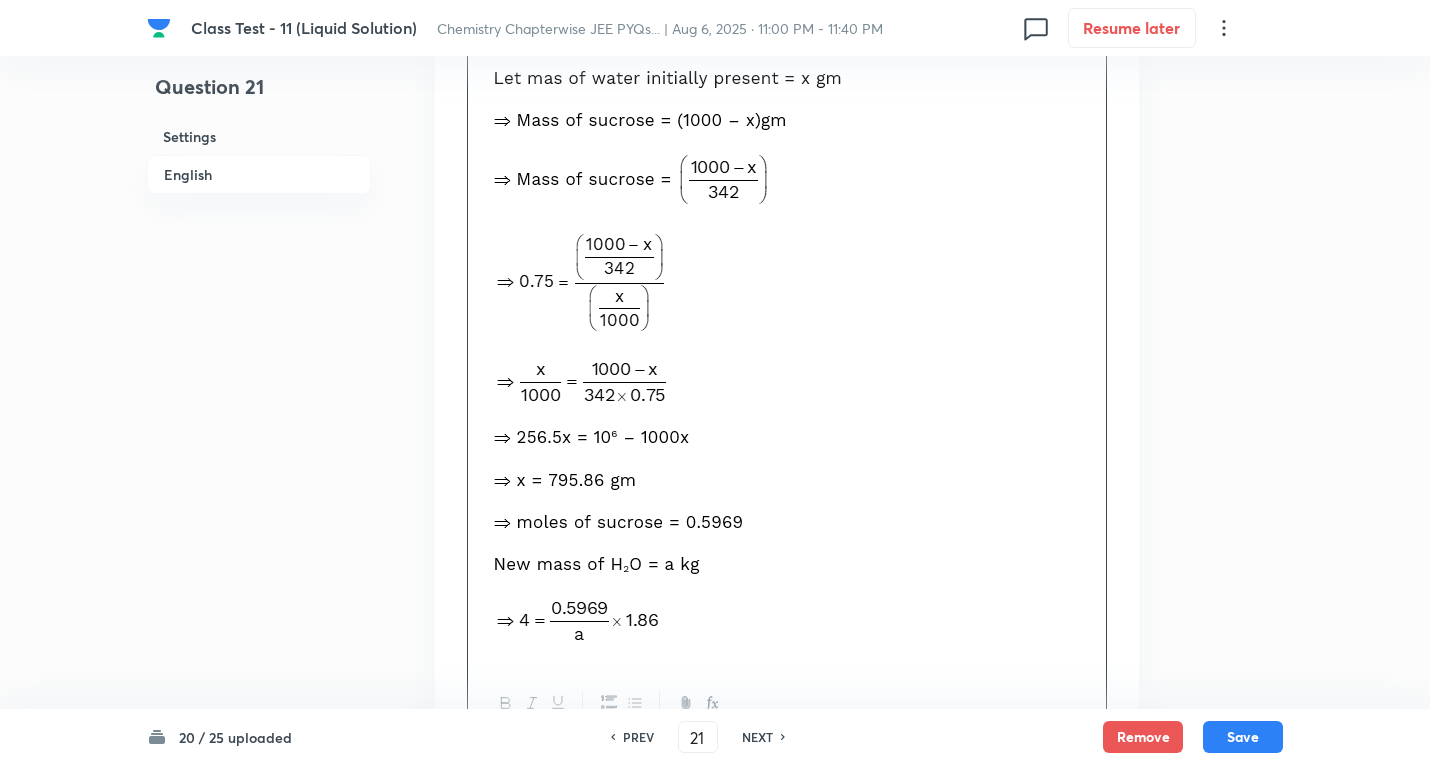 scroll, scrollTop: 1399, scrollLeft: 0, axis: vertical 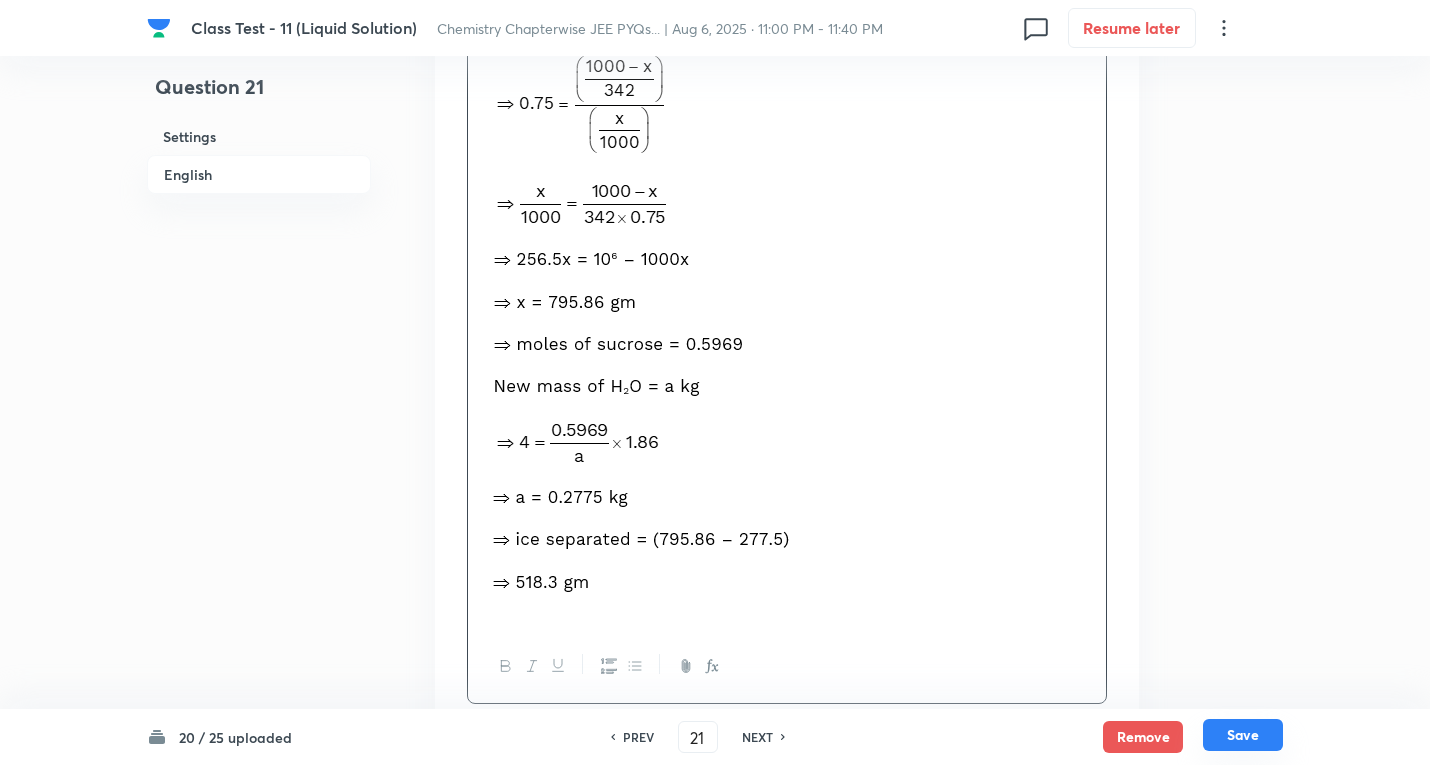 click on "Save" at bounding box center (1243, 735) 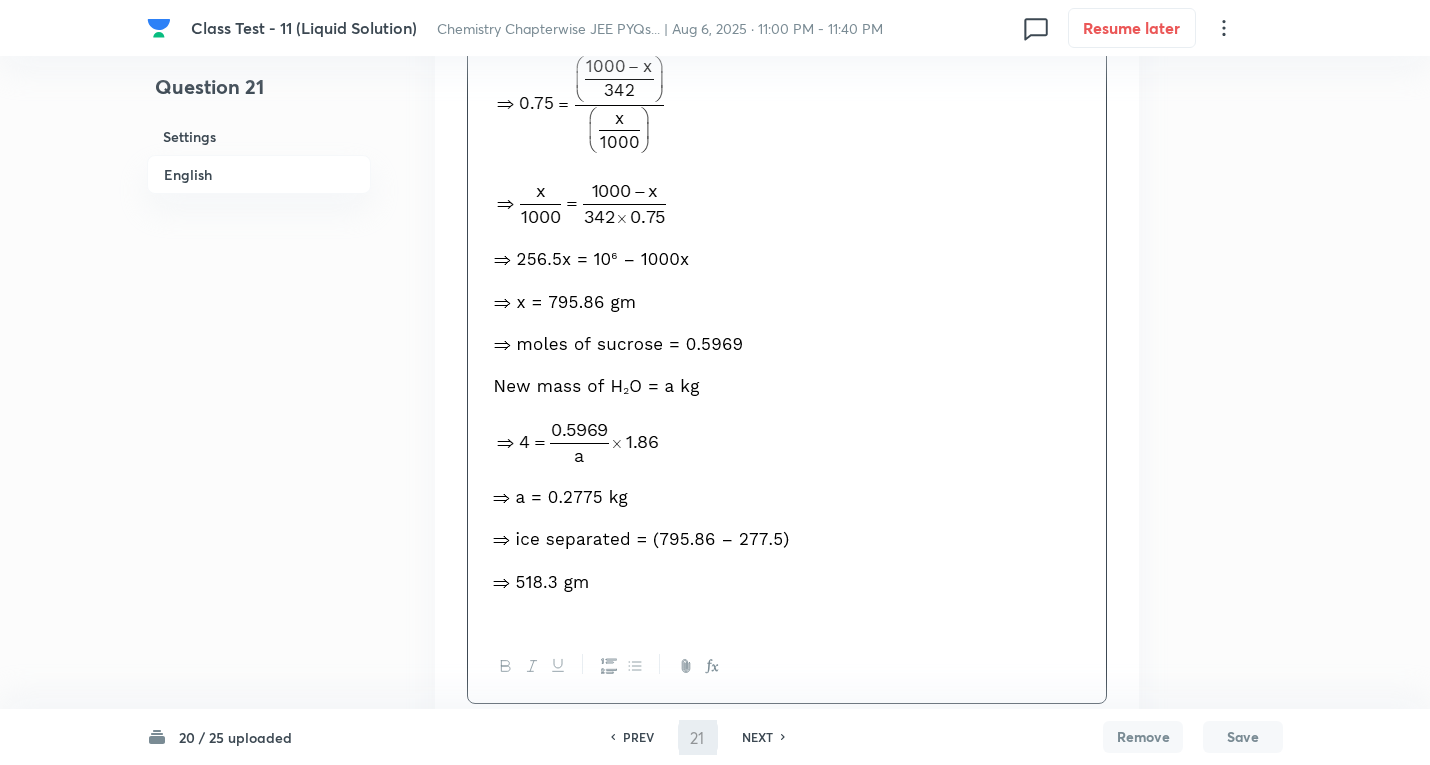 type on "22" 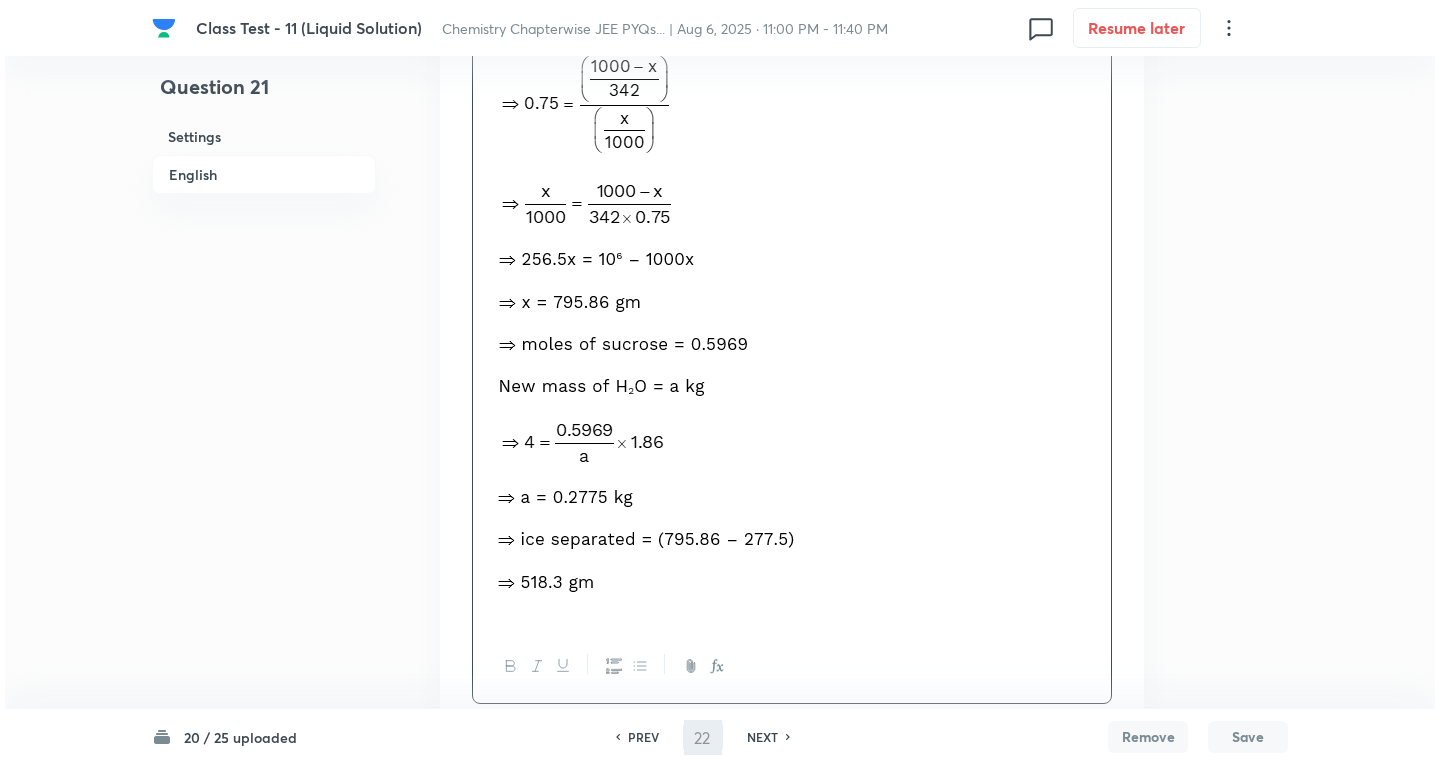 scroll, scrollTop: 0, scrollLeft: 0, axis: both 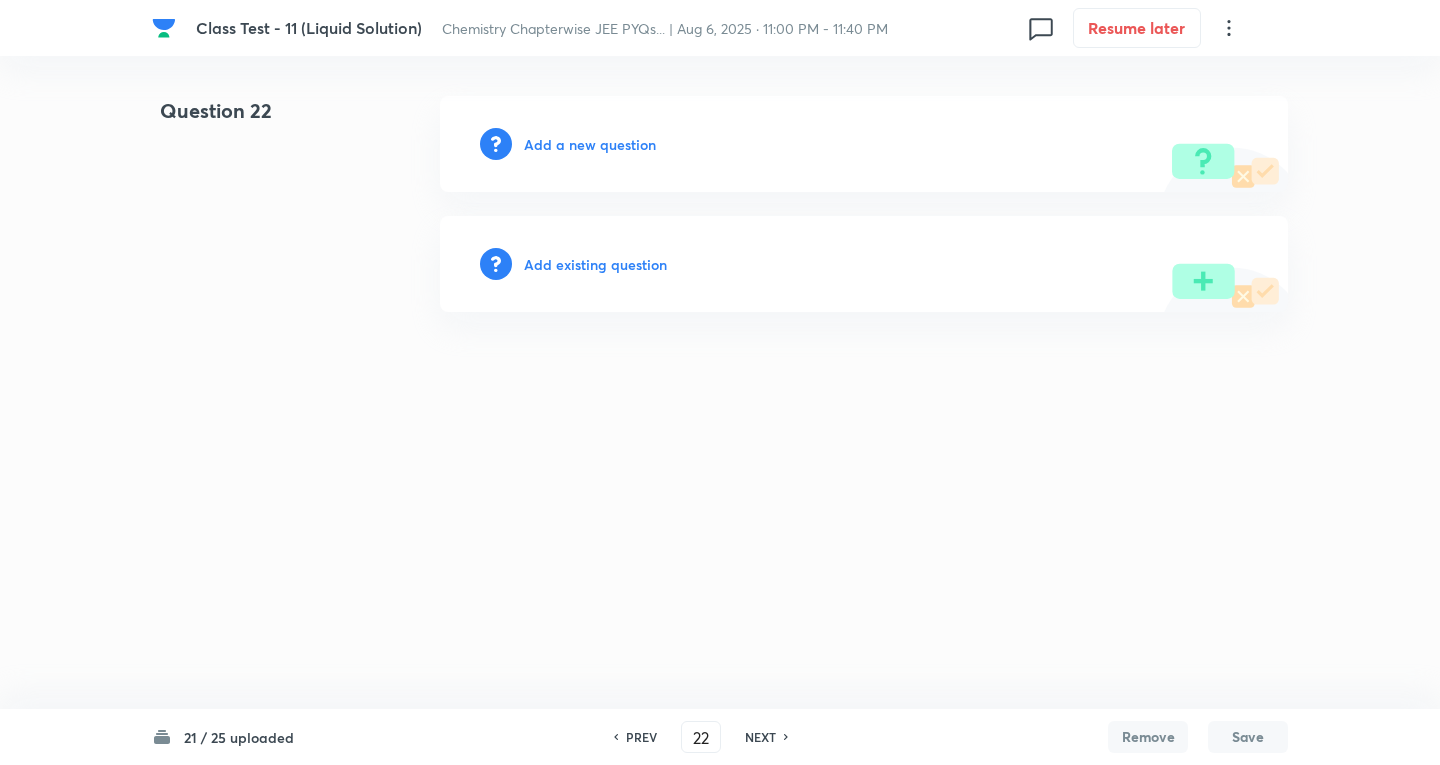 click on "Add a new question" at bounding box center [590, 144] 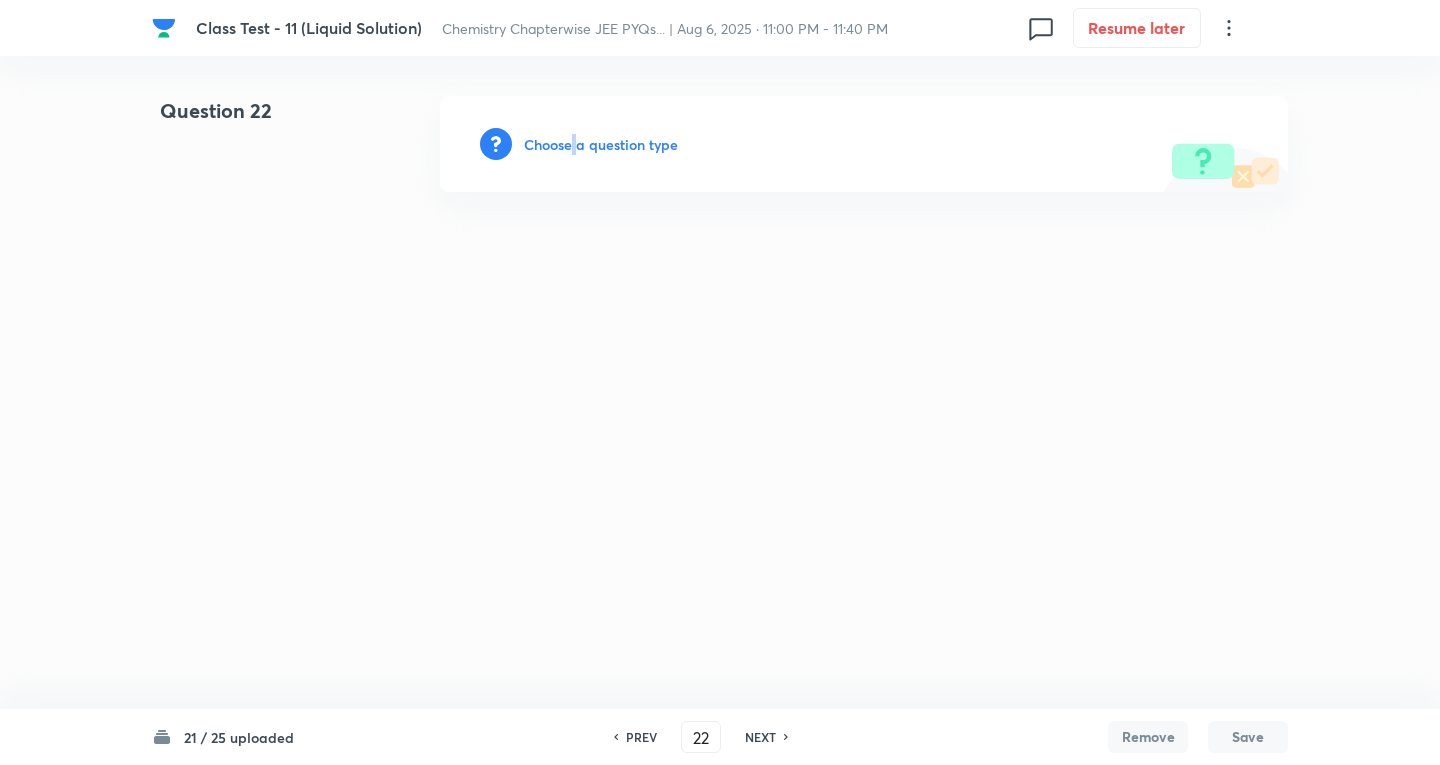click on "Choose a question type" at bounding box center (601, 144) 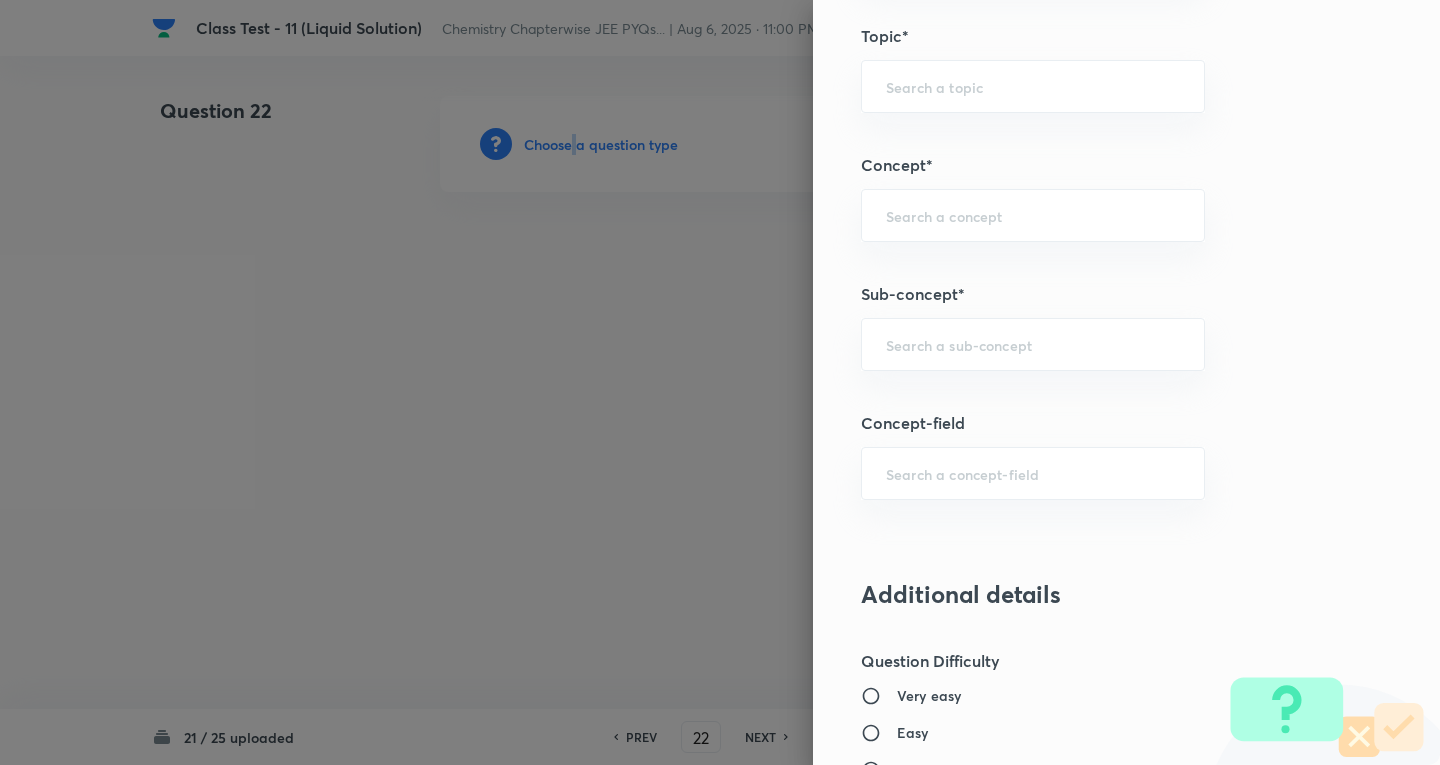 scroll, scrollTop: 900, scrollLeft: 0, axis: vertical 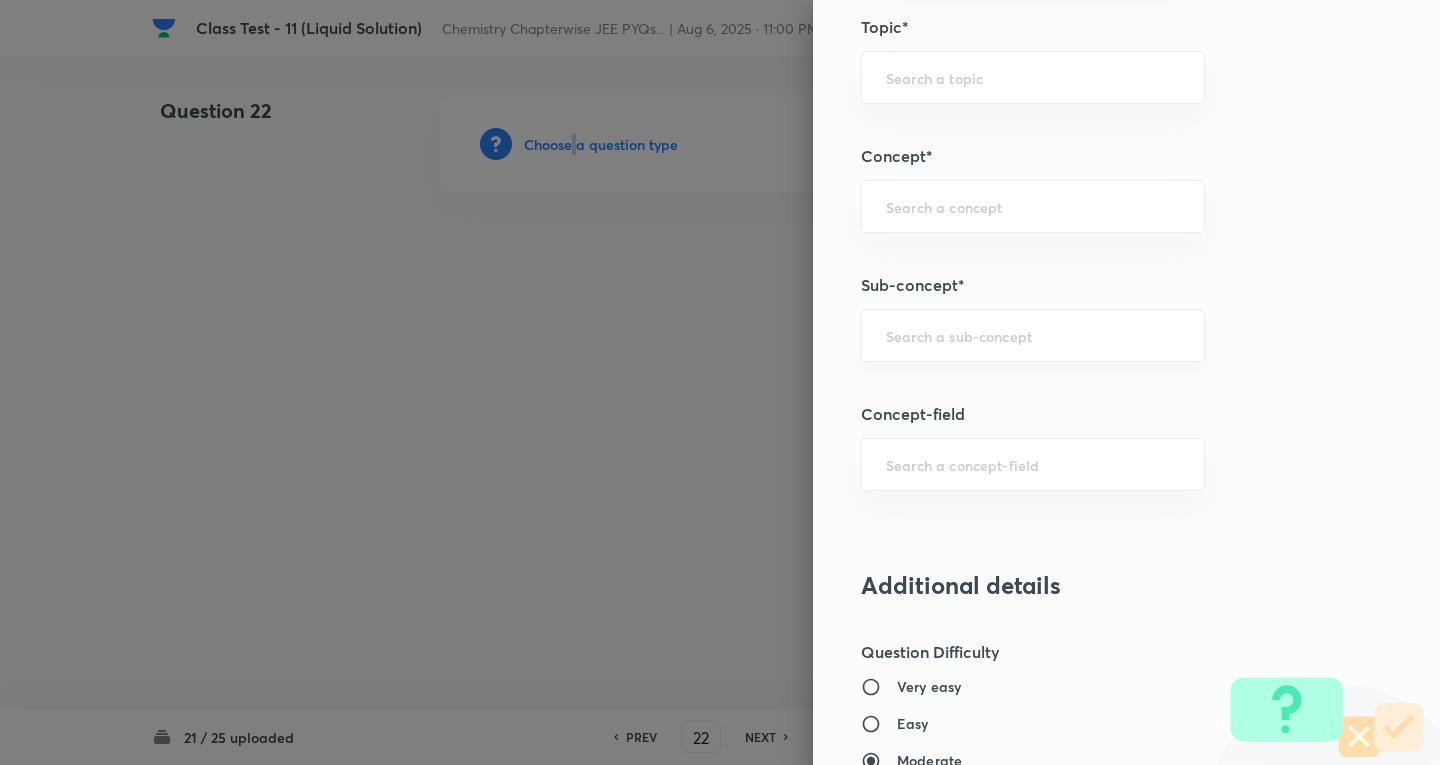 click on "​" at bounding box center (1033, 335) 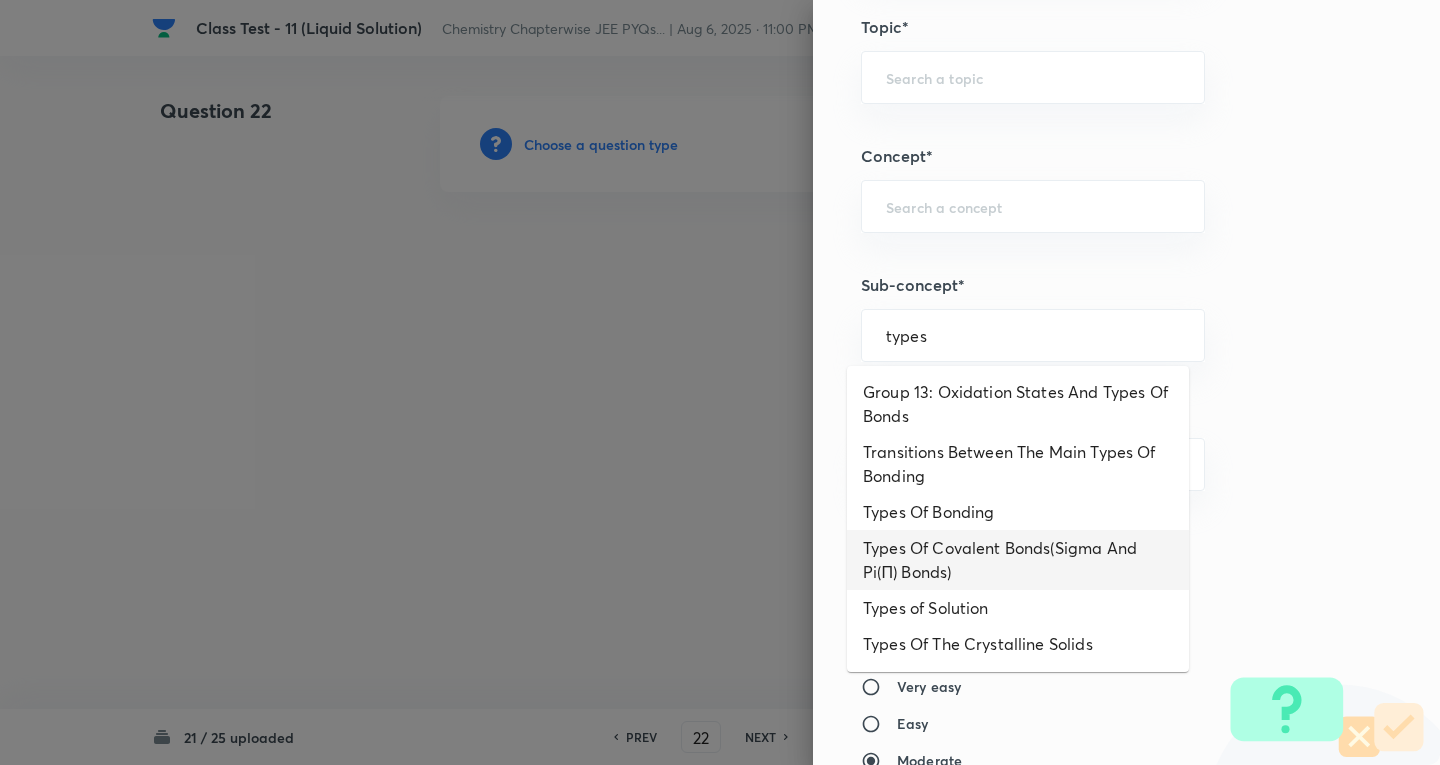 scroll, scrollTop: 400, scrollLeft: 0, axis: vertical 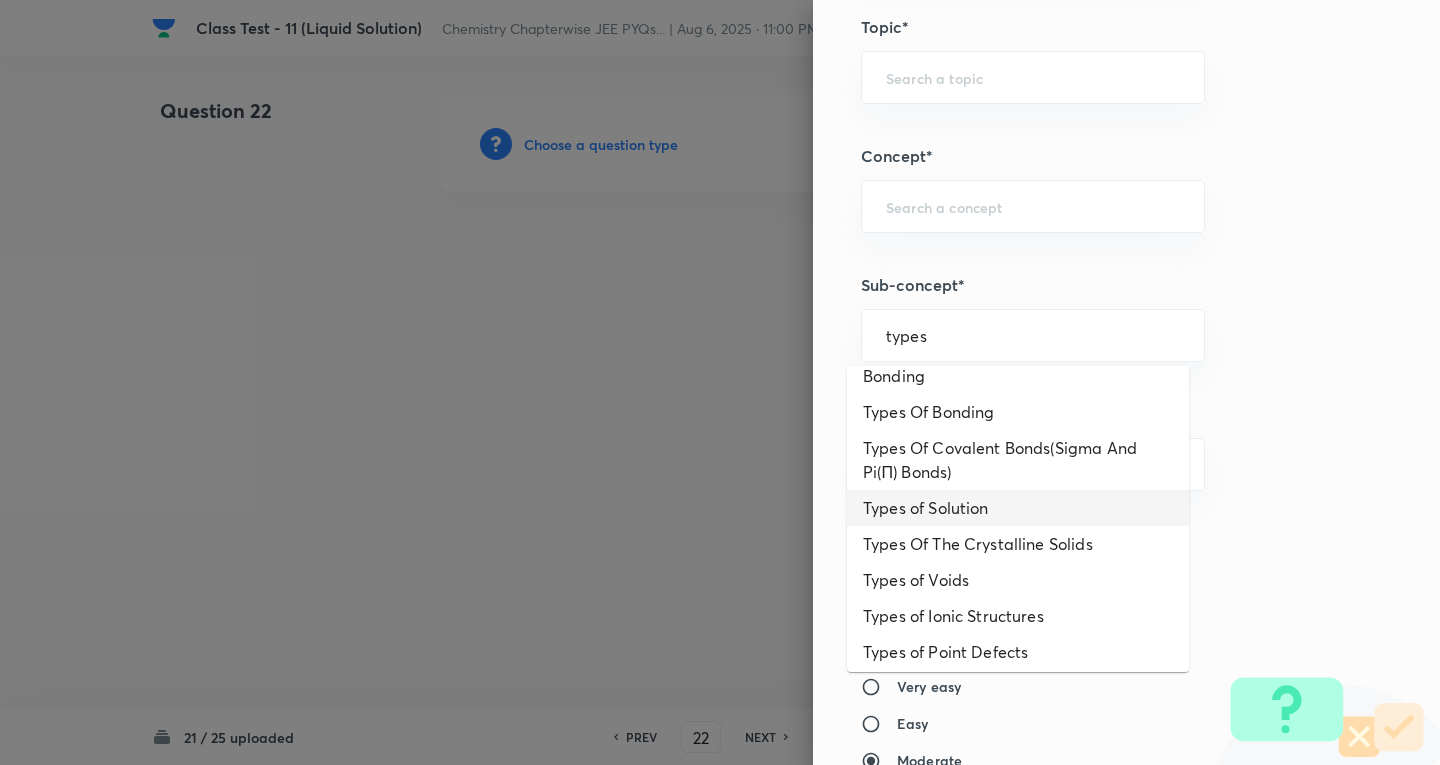 click on "Types of Solution" at bounding box center (1018, 508) 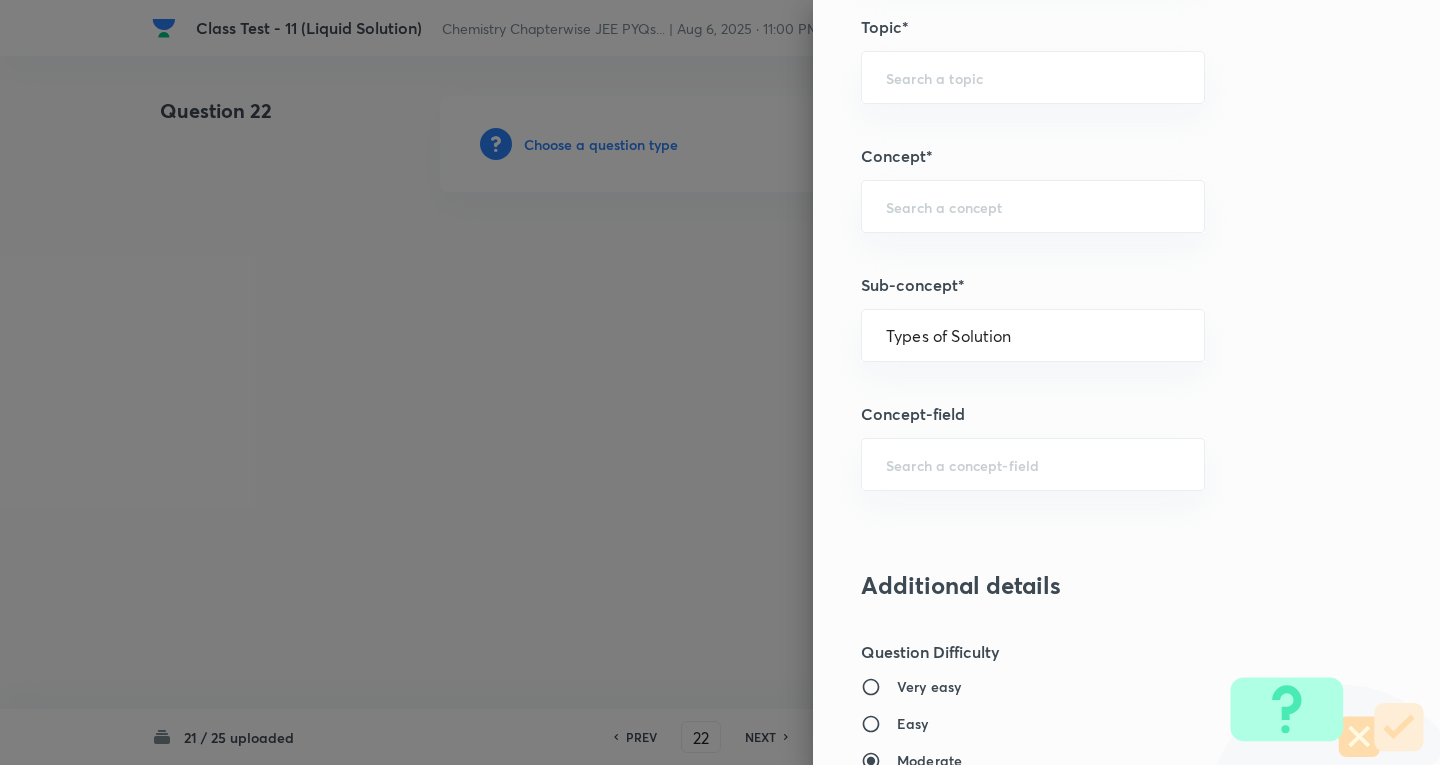 type on "Chemistry" 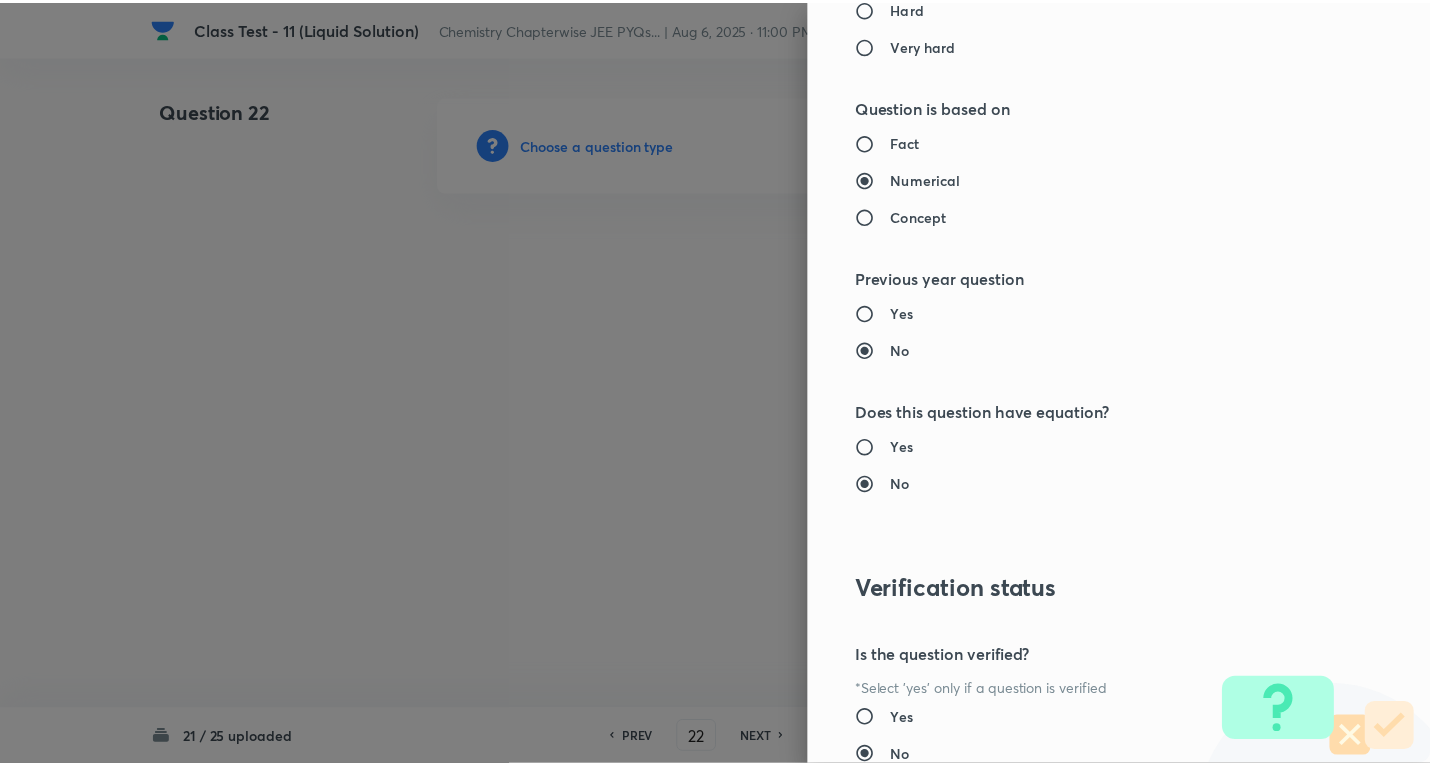 scroll, scrollTop: 1843, scrollLeft: 0, axis: vertical 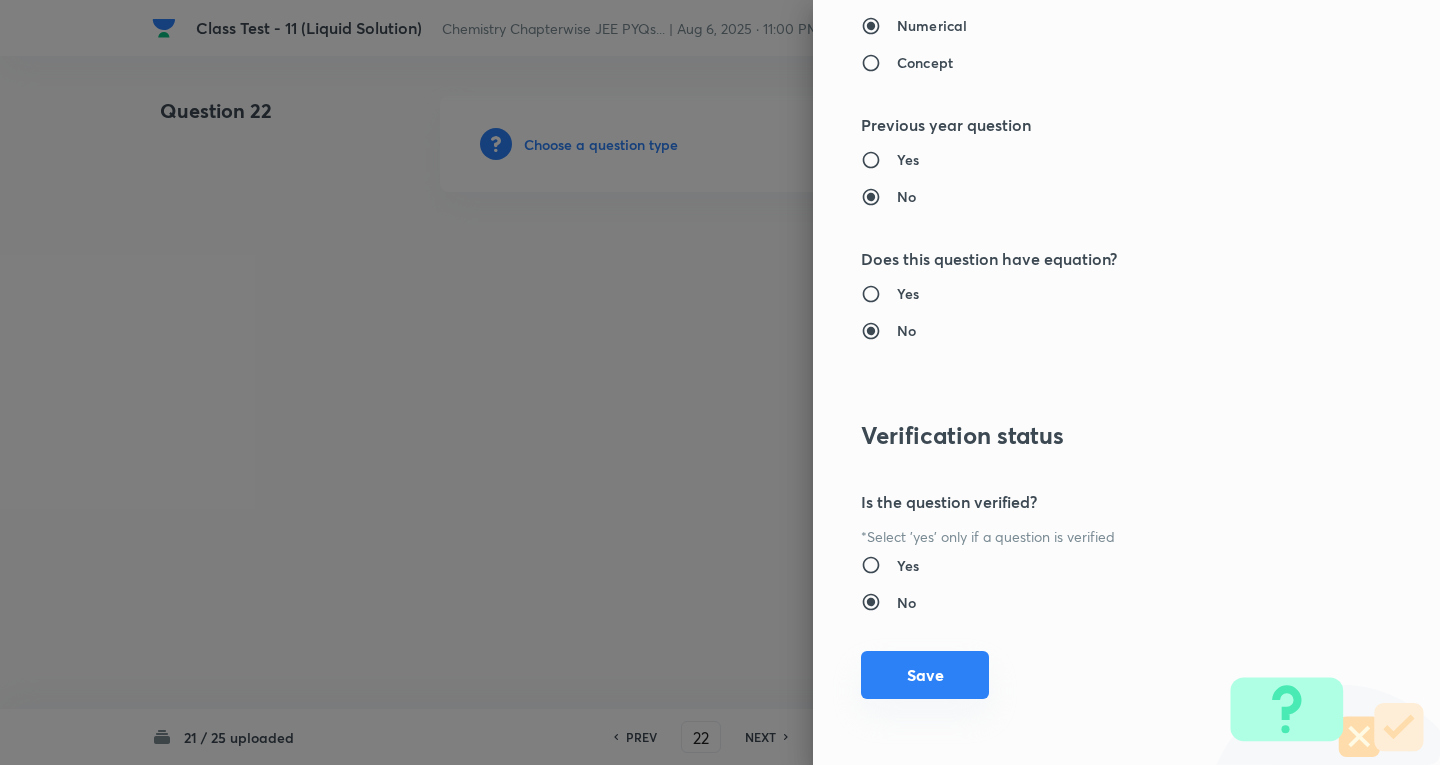 click on "Save" at bounding box center (925, 675) 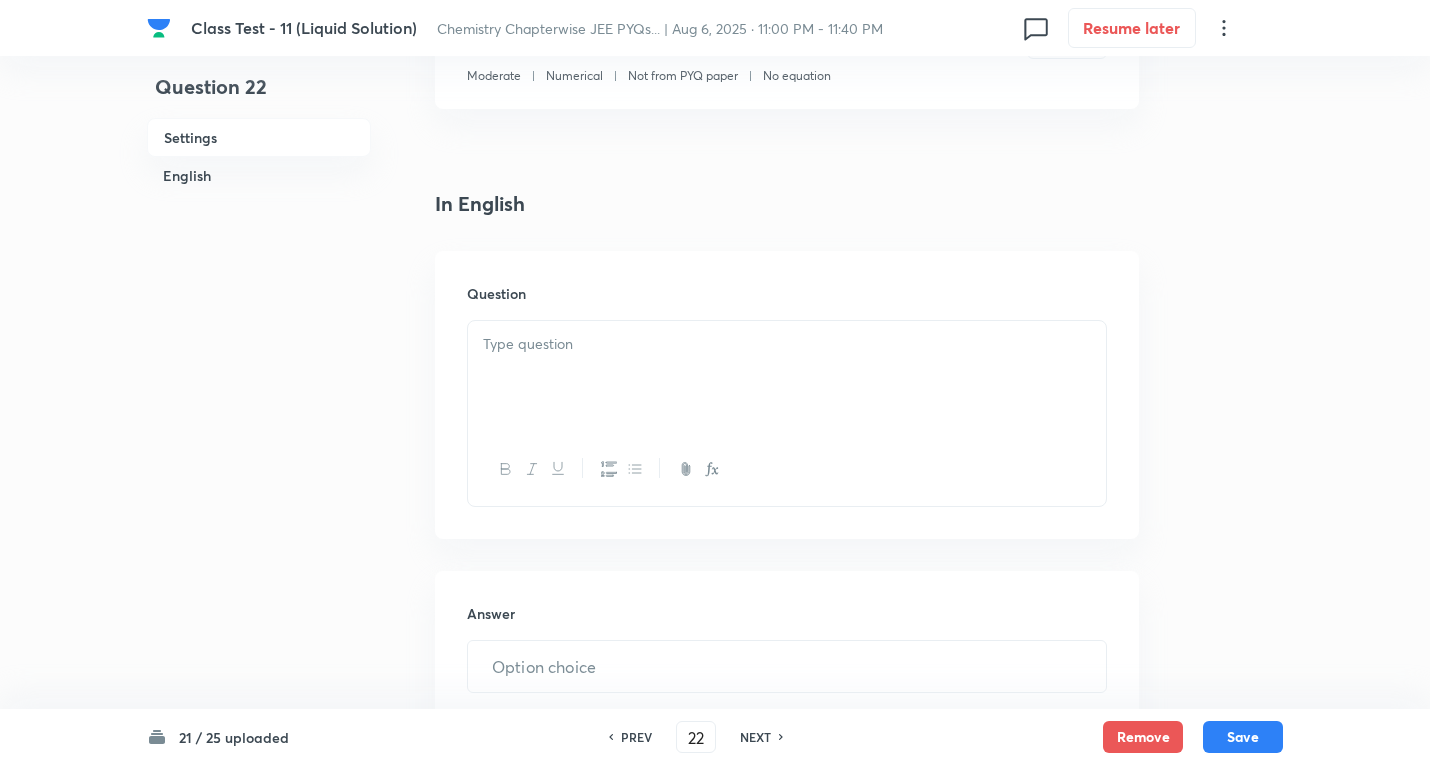 scroll, scrollTop: 400, scrollLeft: 0, axis: vertical 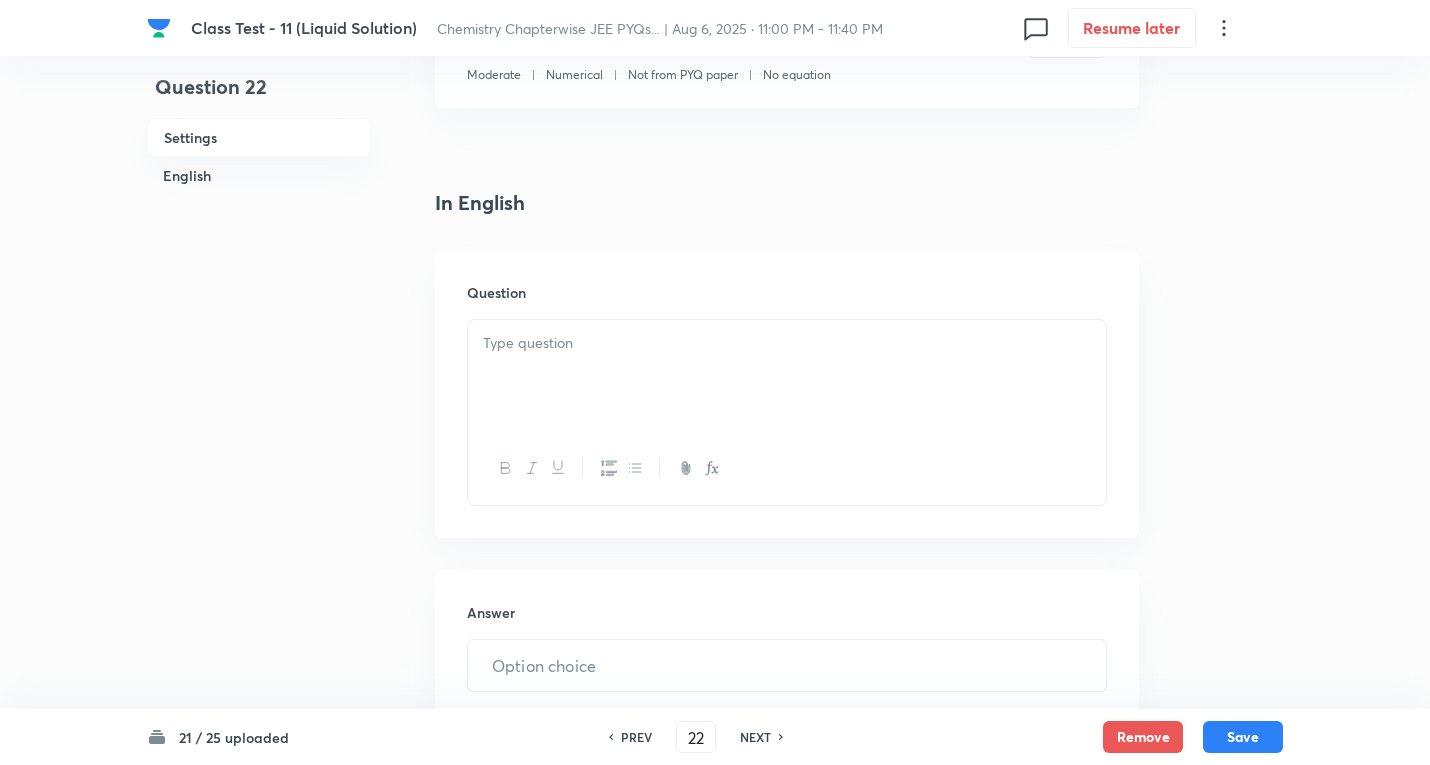 click at bounding box center [787, 376] 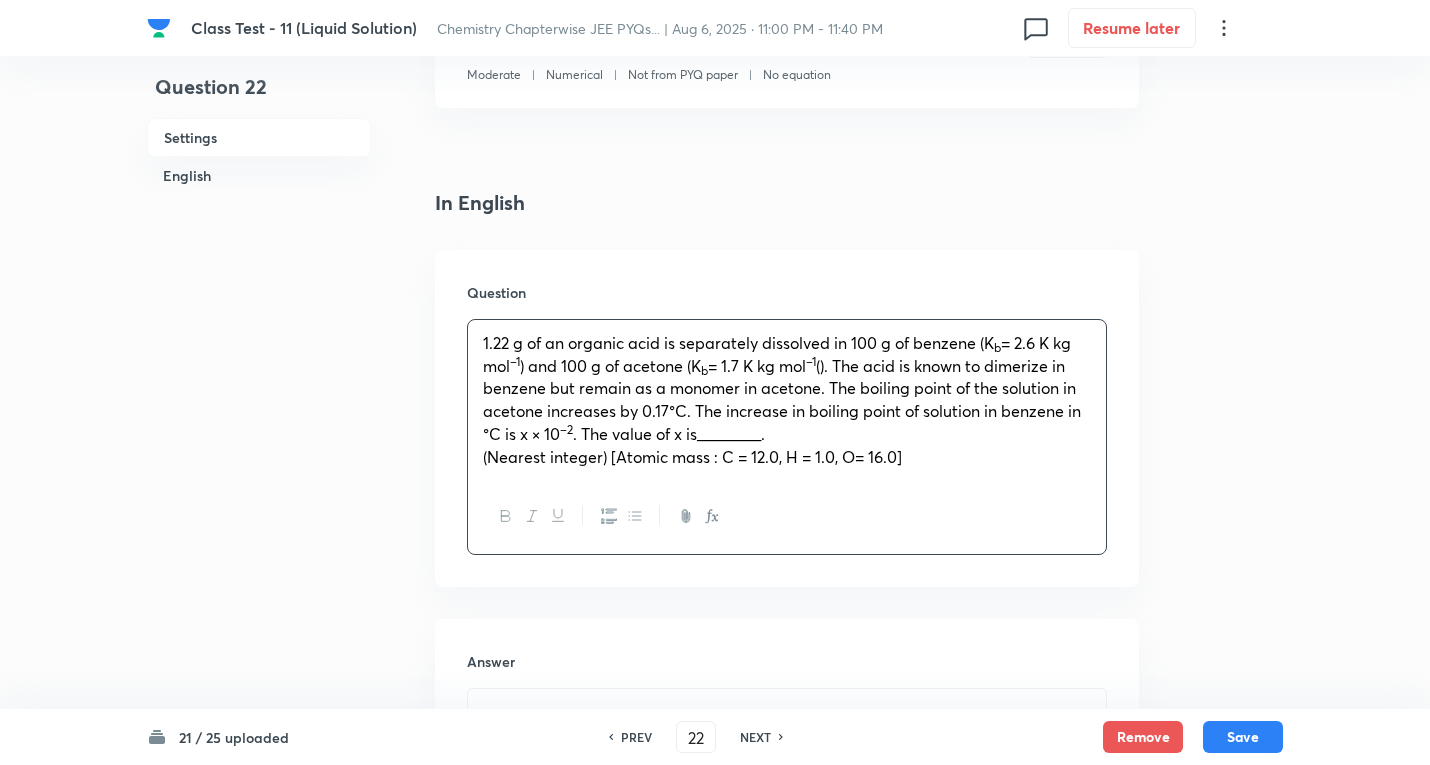 click on "(Nearest integer) [Atomic mass : C = 12.0, H = 1.0, O= 16.0]" at bounding box center (692, 456) 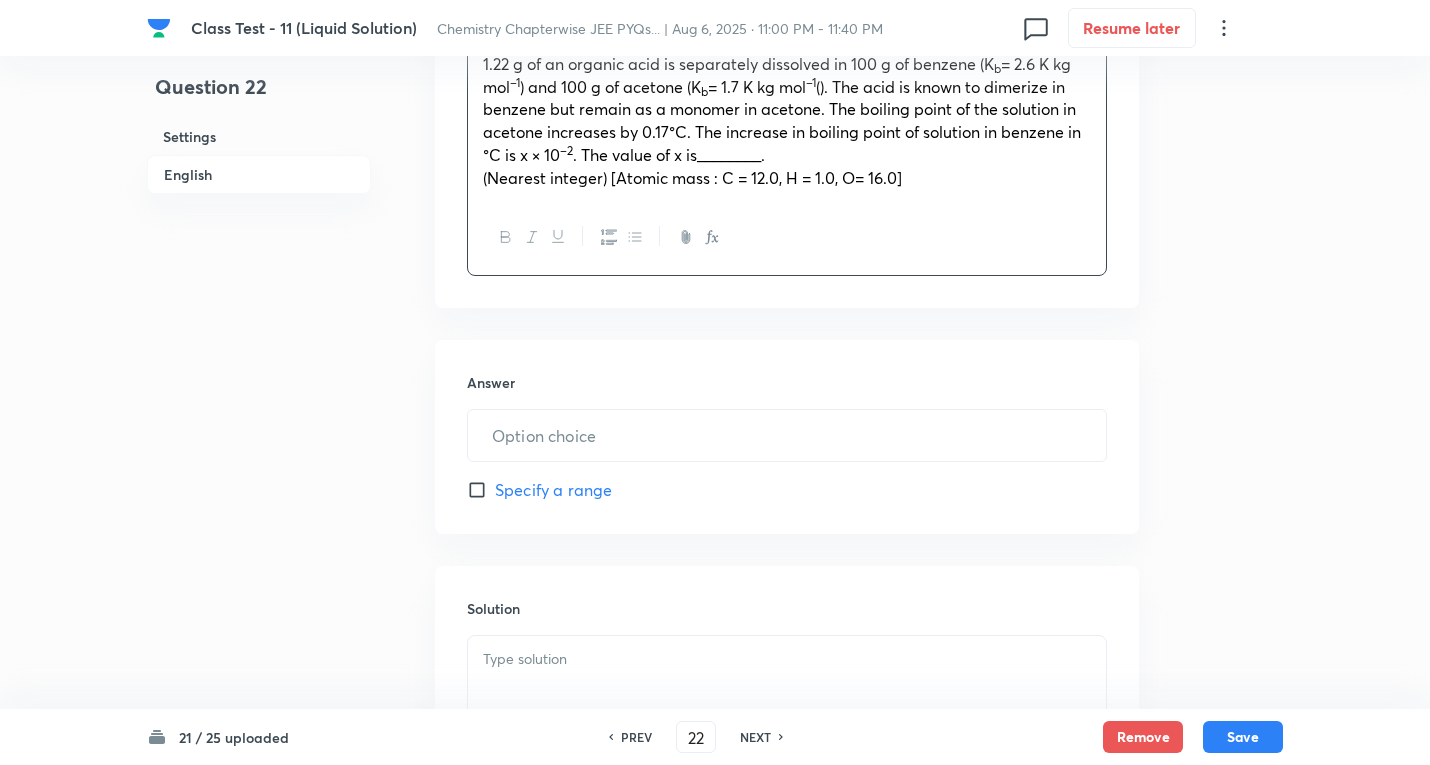 scroll, scrollTop: 700, scrollLeft: 0, axis: vertical 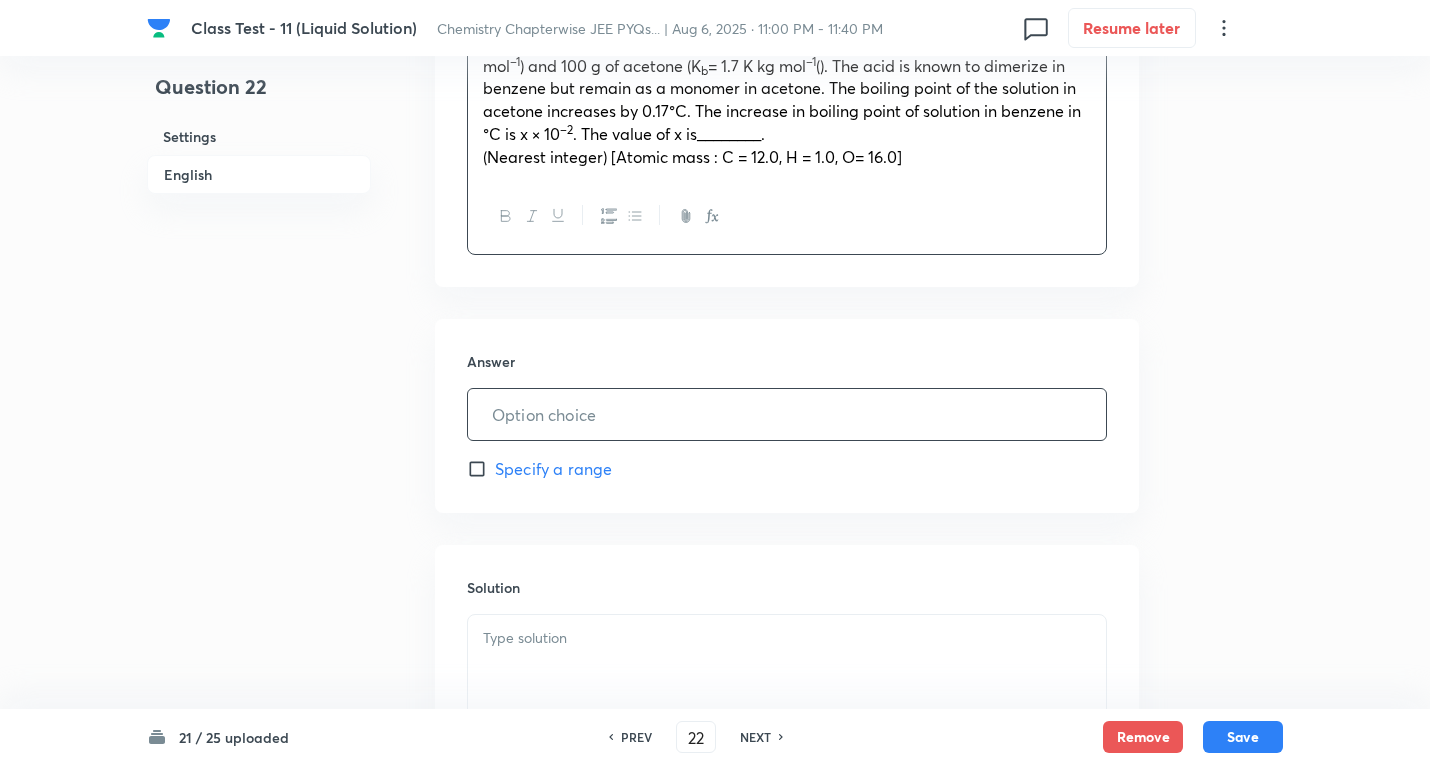 click at bounding box center (787, 414) 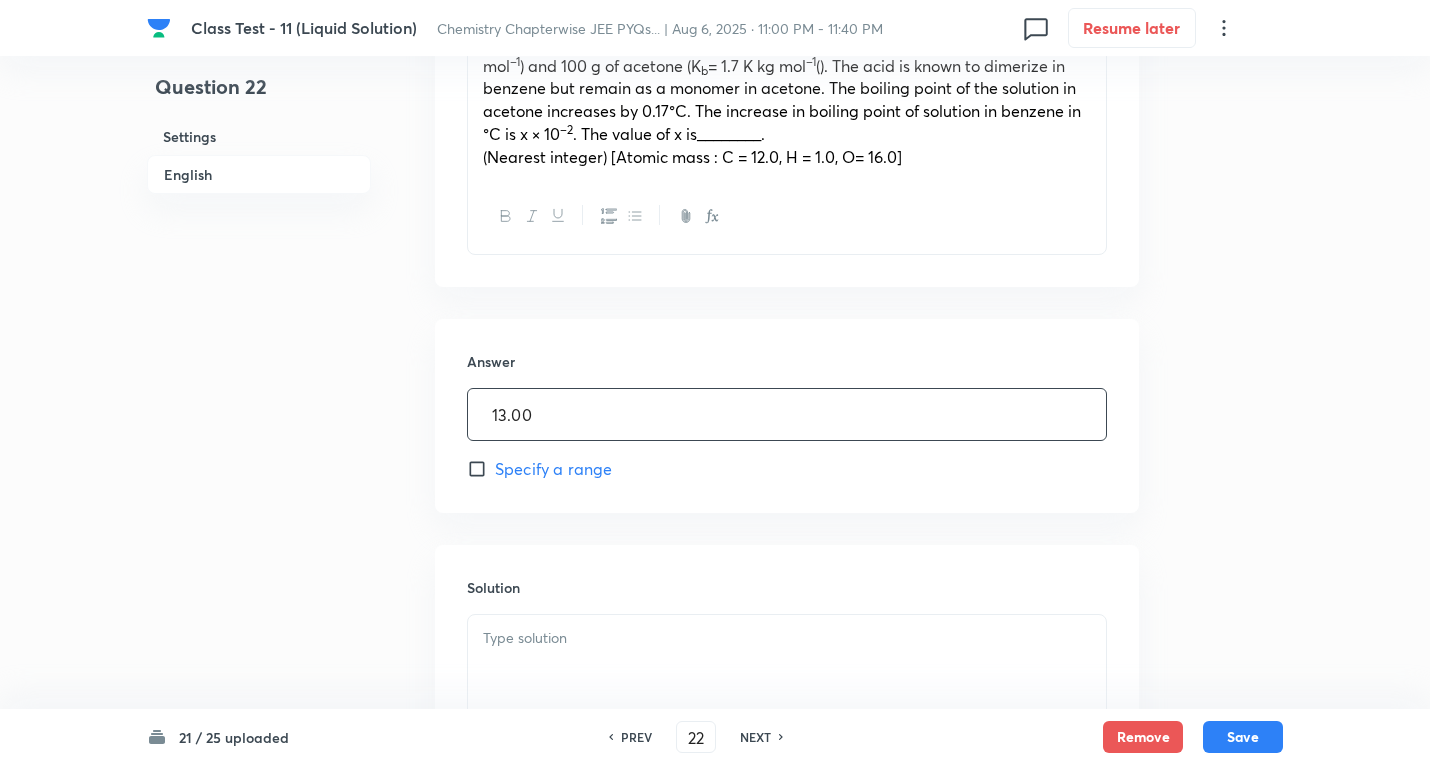 type on "13.00" 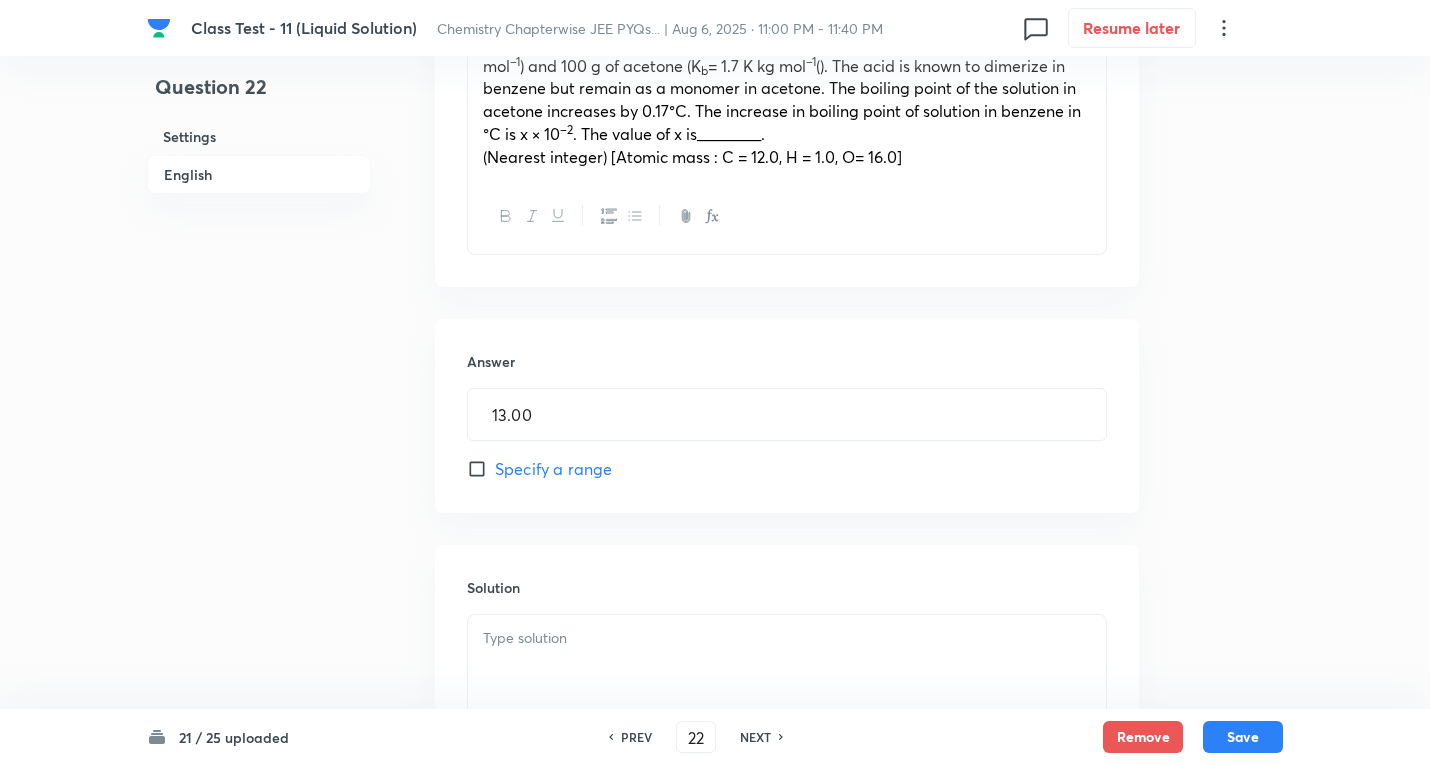 click at bounding box center (787, 638) 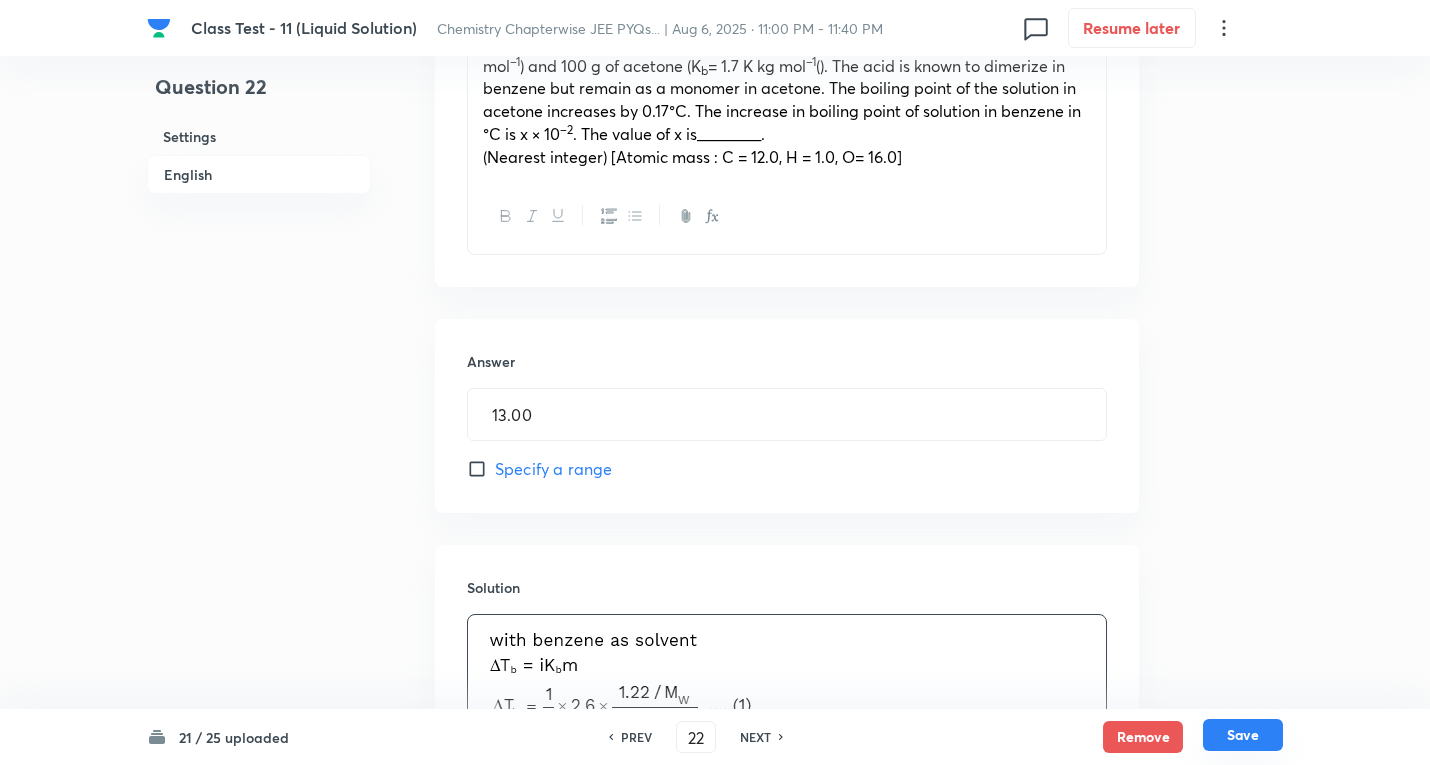 click on "Save" at bounding box center (1243, 735) 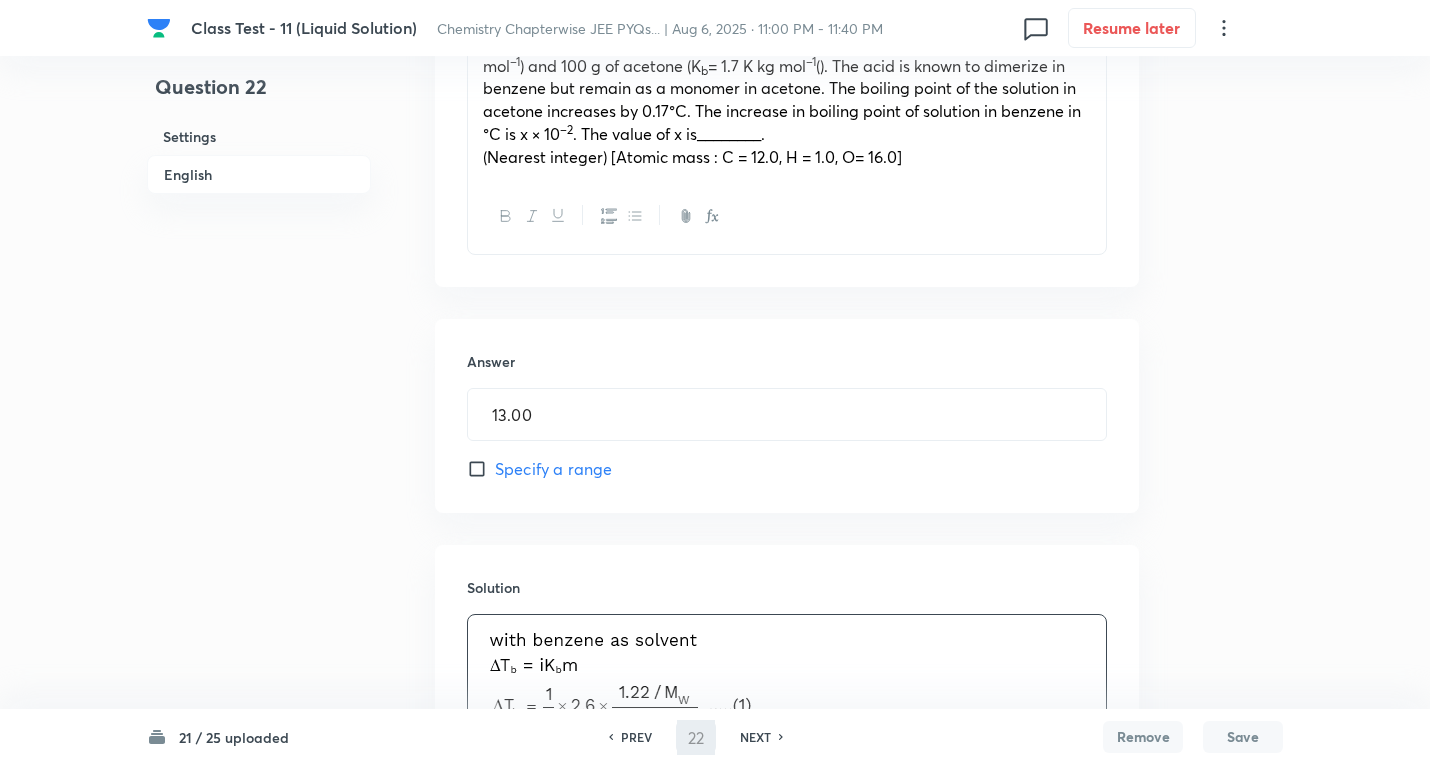 type on "23" 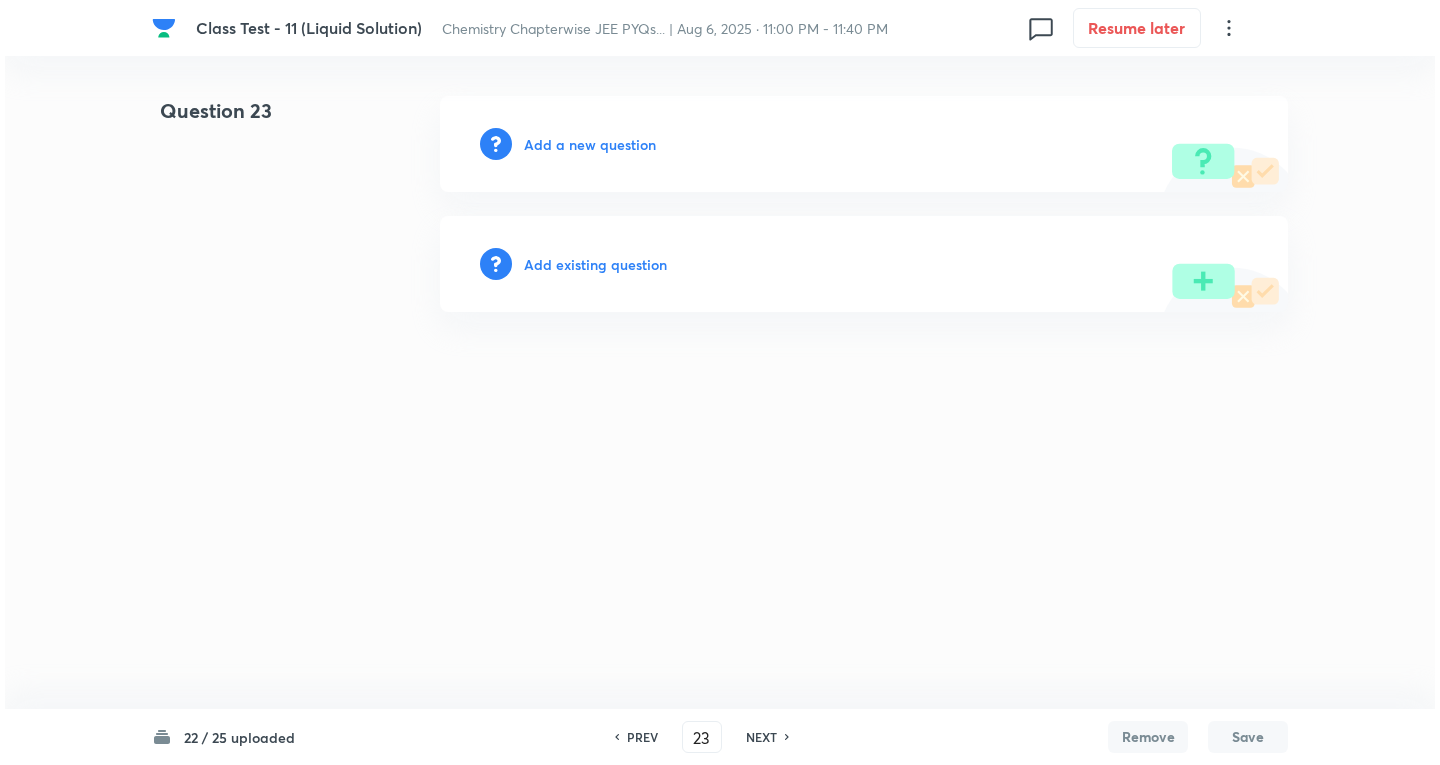 scroll, scrollTop: 0, scrollLeft: 0, axis: both 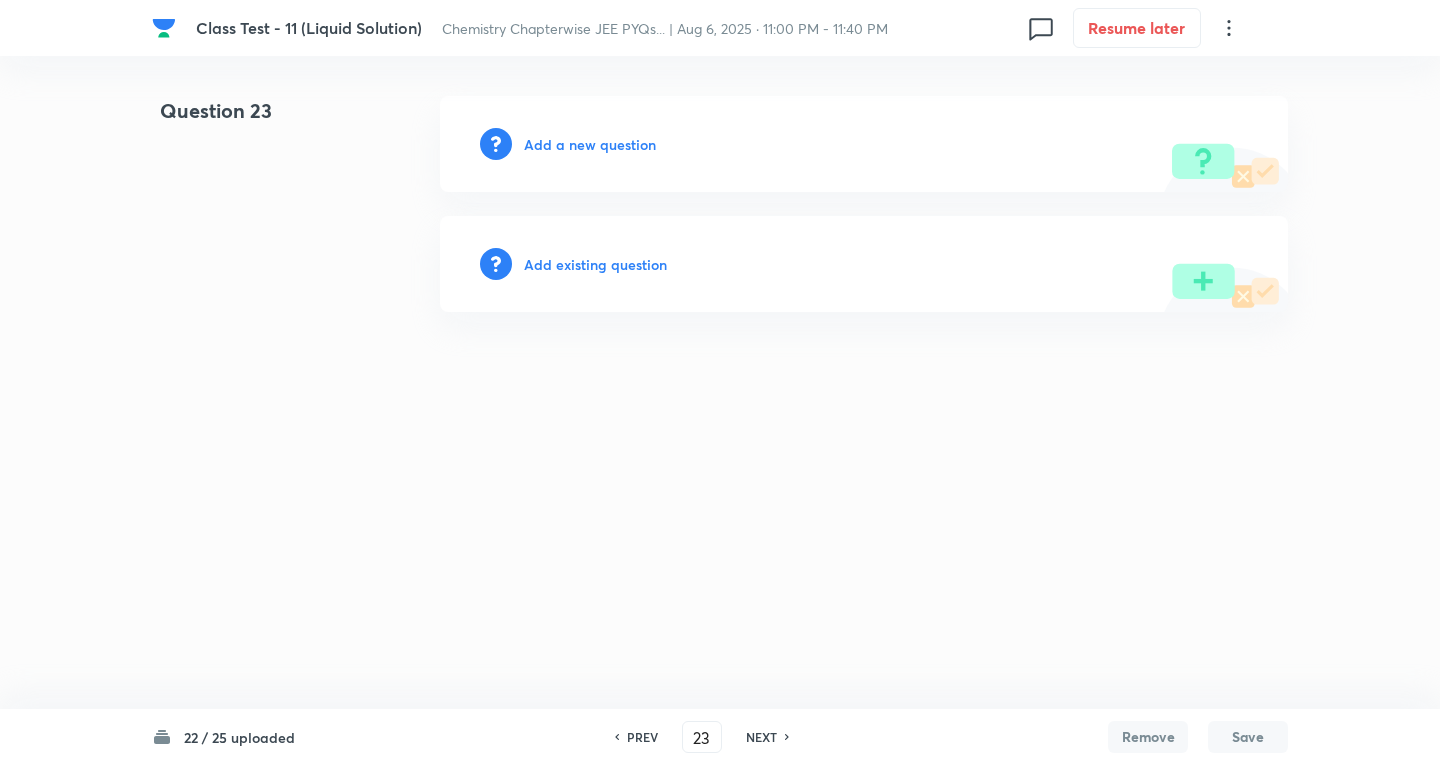 click on "Add a new question" at bounding box center [590, 144] 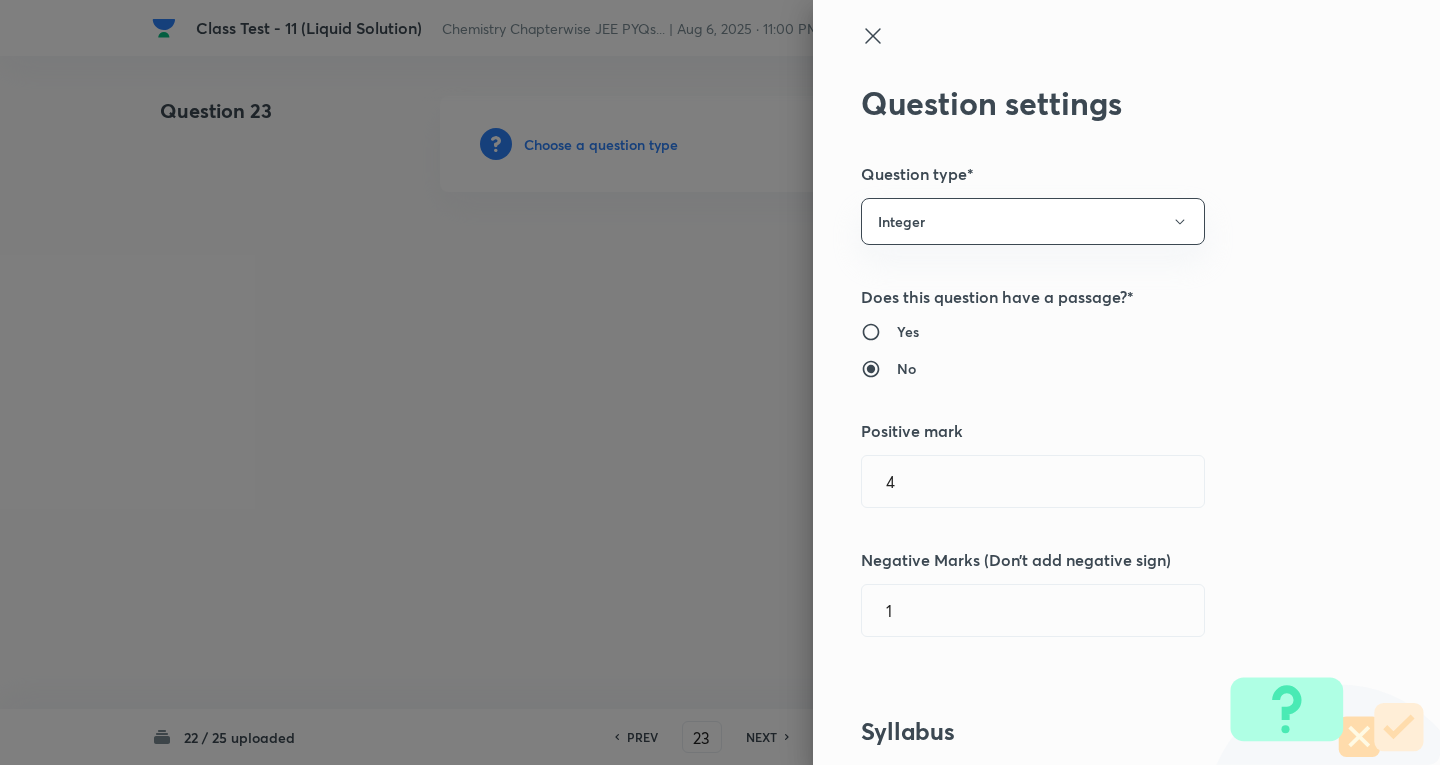 type 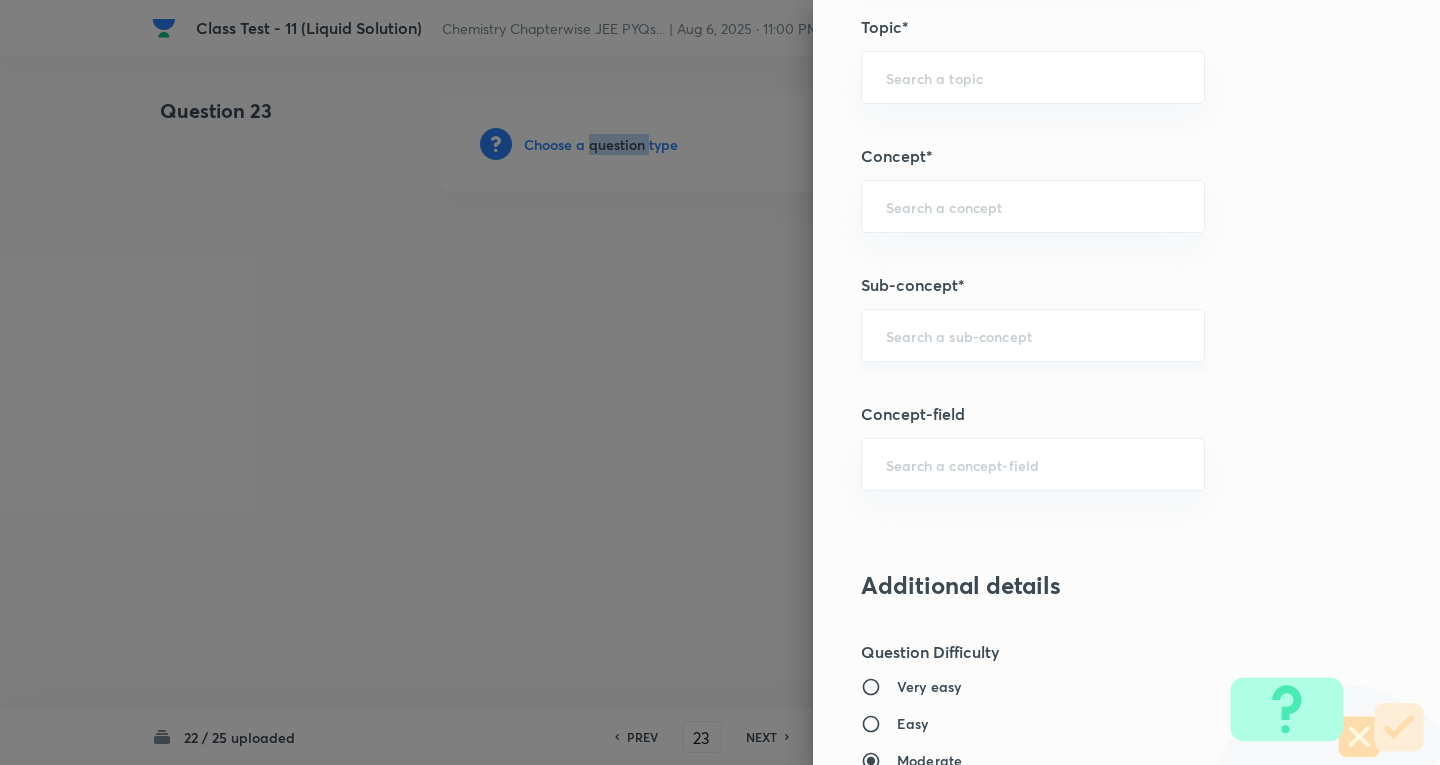 scroll, scrollTop: 1100, scrollLeft: 0, axis: vertical 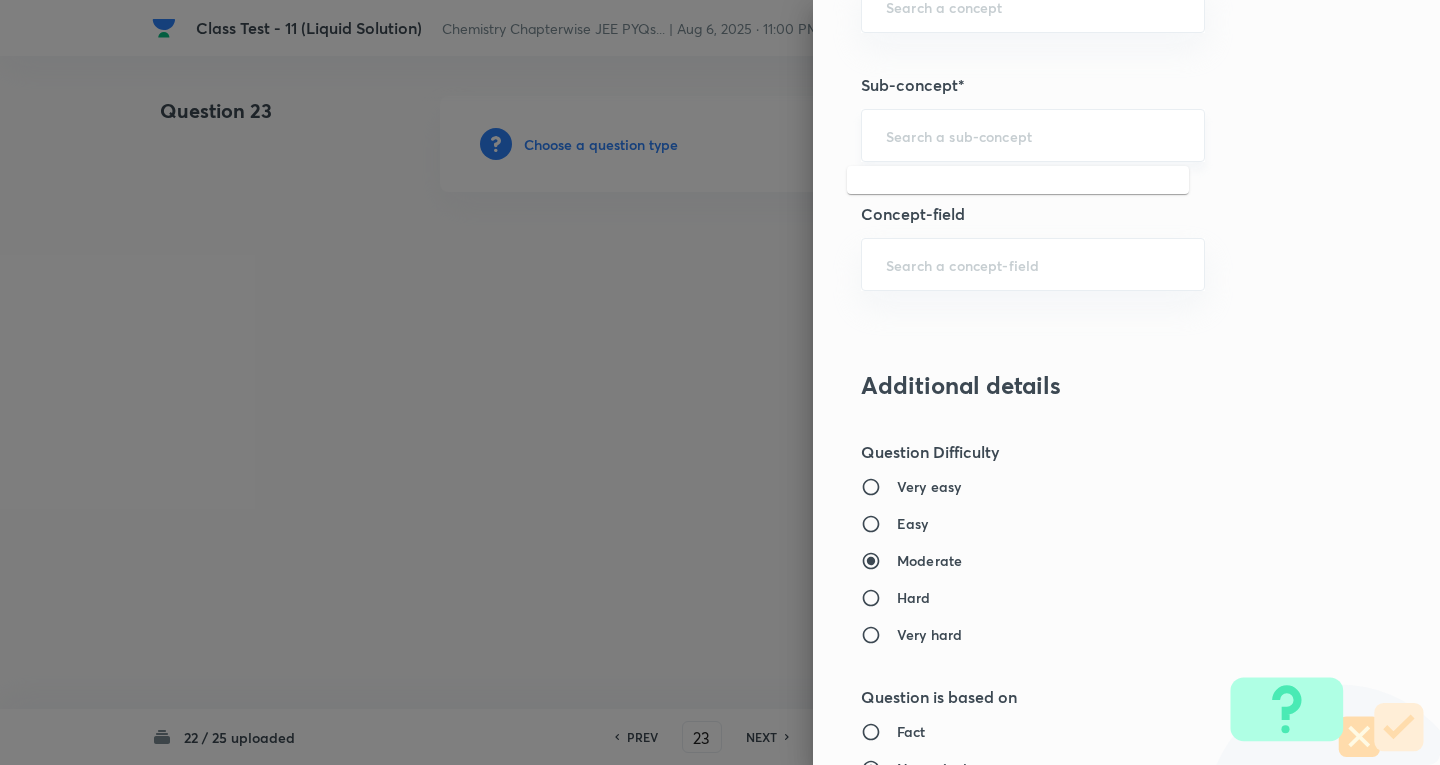 click at bounding box center (1033, 135) 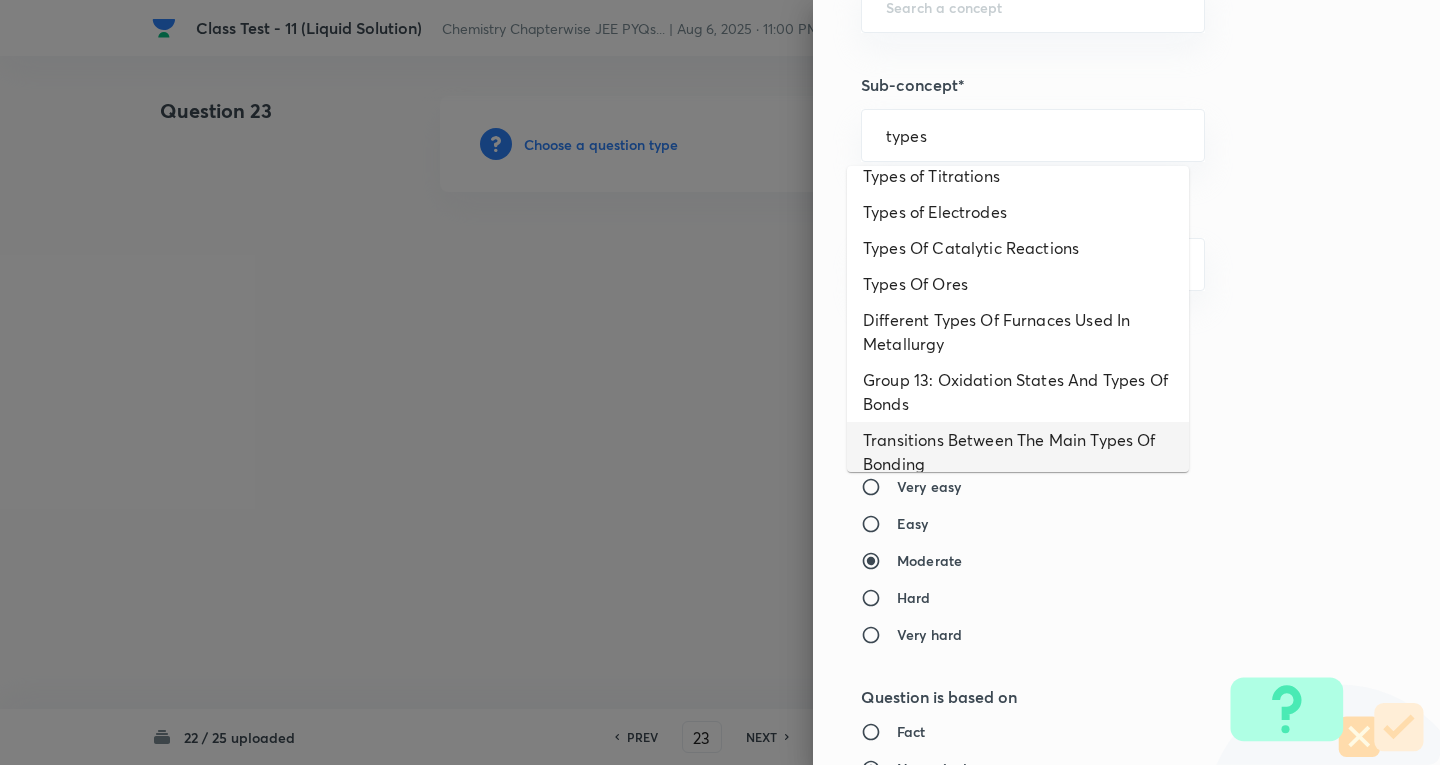 scroll, scrollTop: 200, scrollLeft: 0, axis: vertical 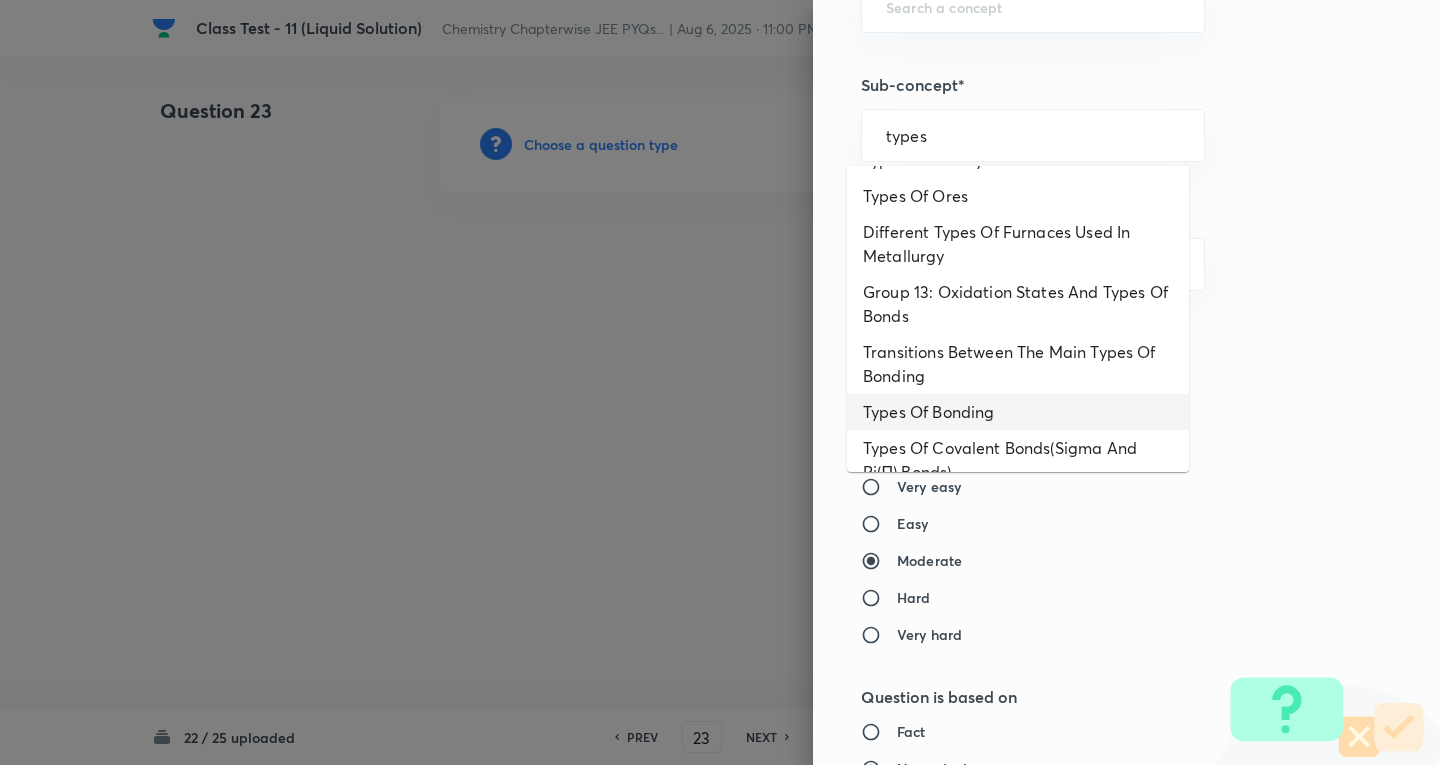 click on "Types Of Bonding" at bounding box center [1018, 412] 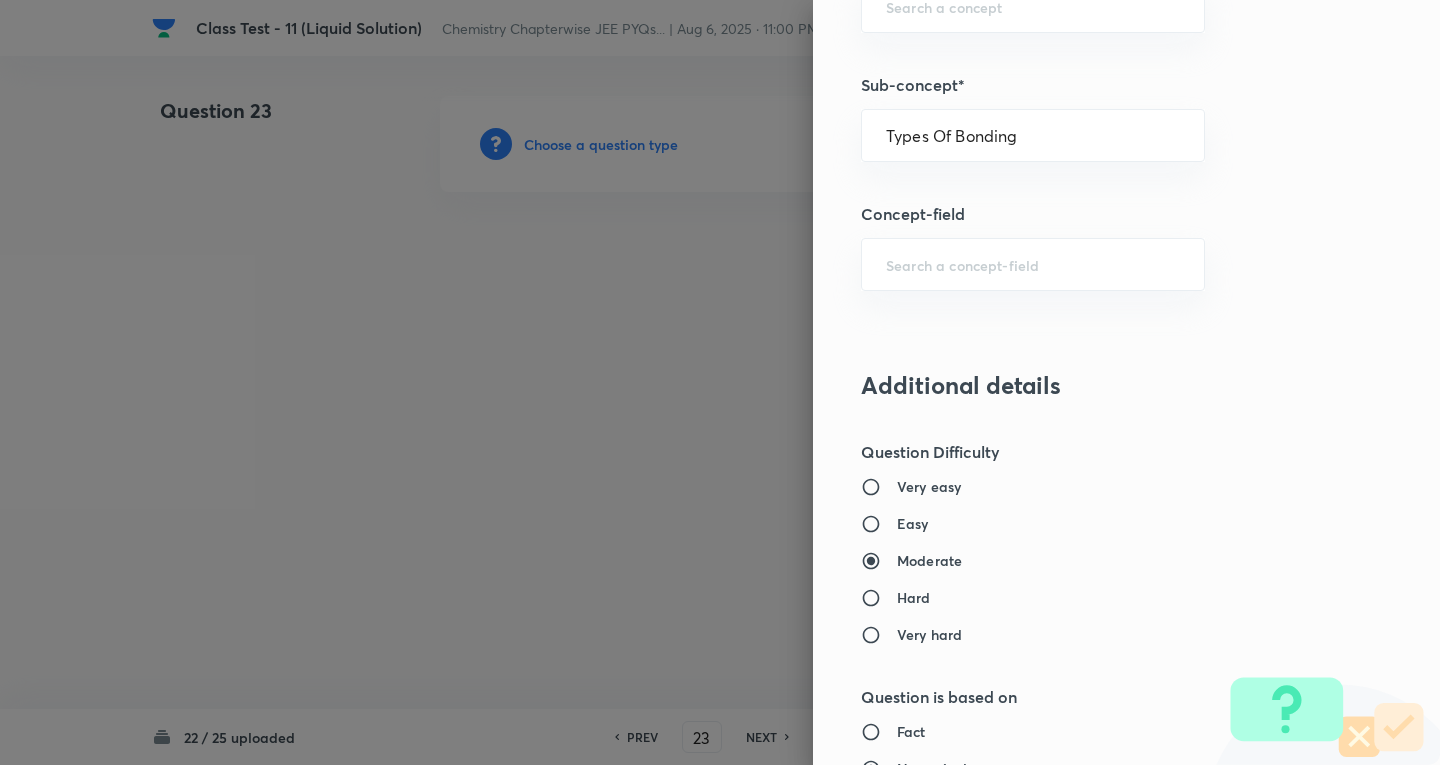 type on "Chemistry" 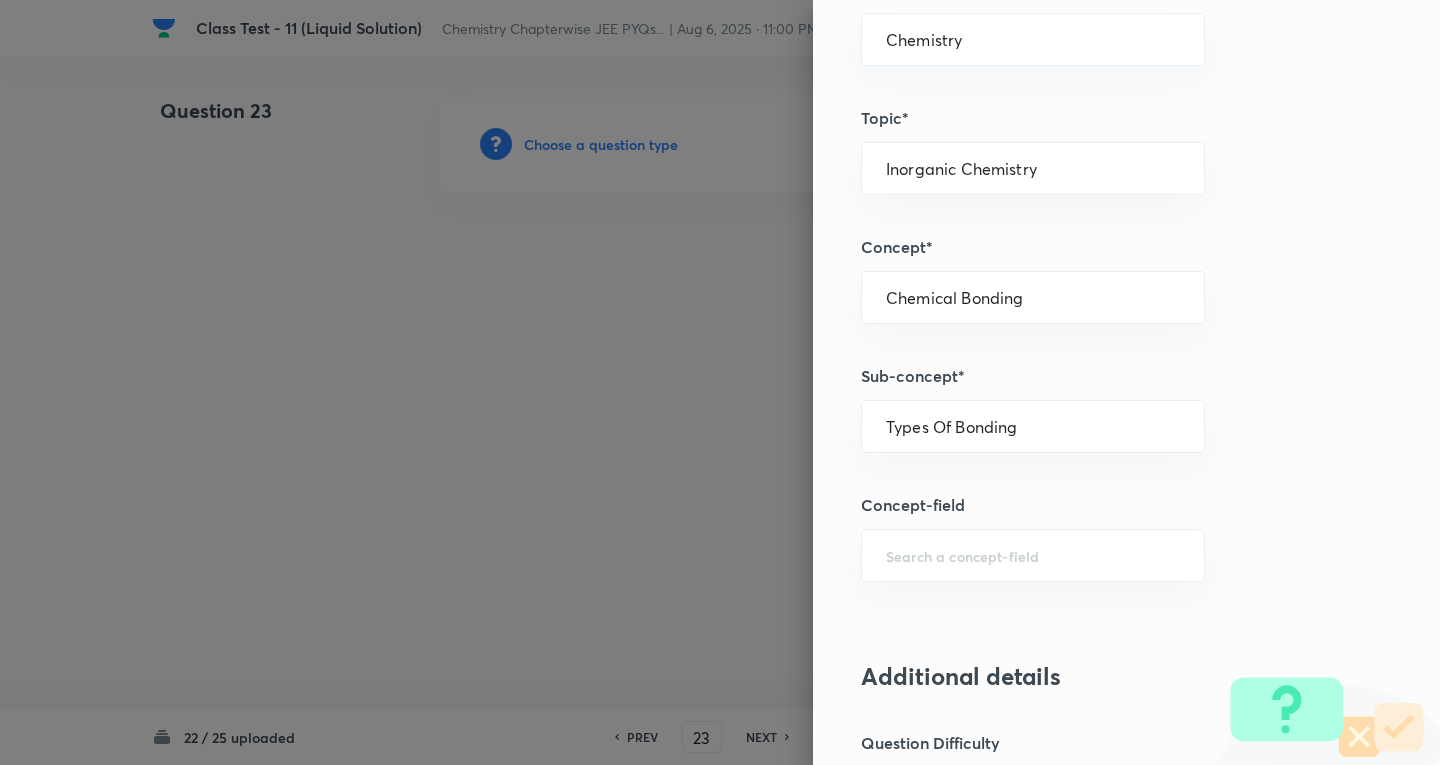 scroll, scrollTop: 700, scrollLeft: 0, axis: vertical 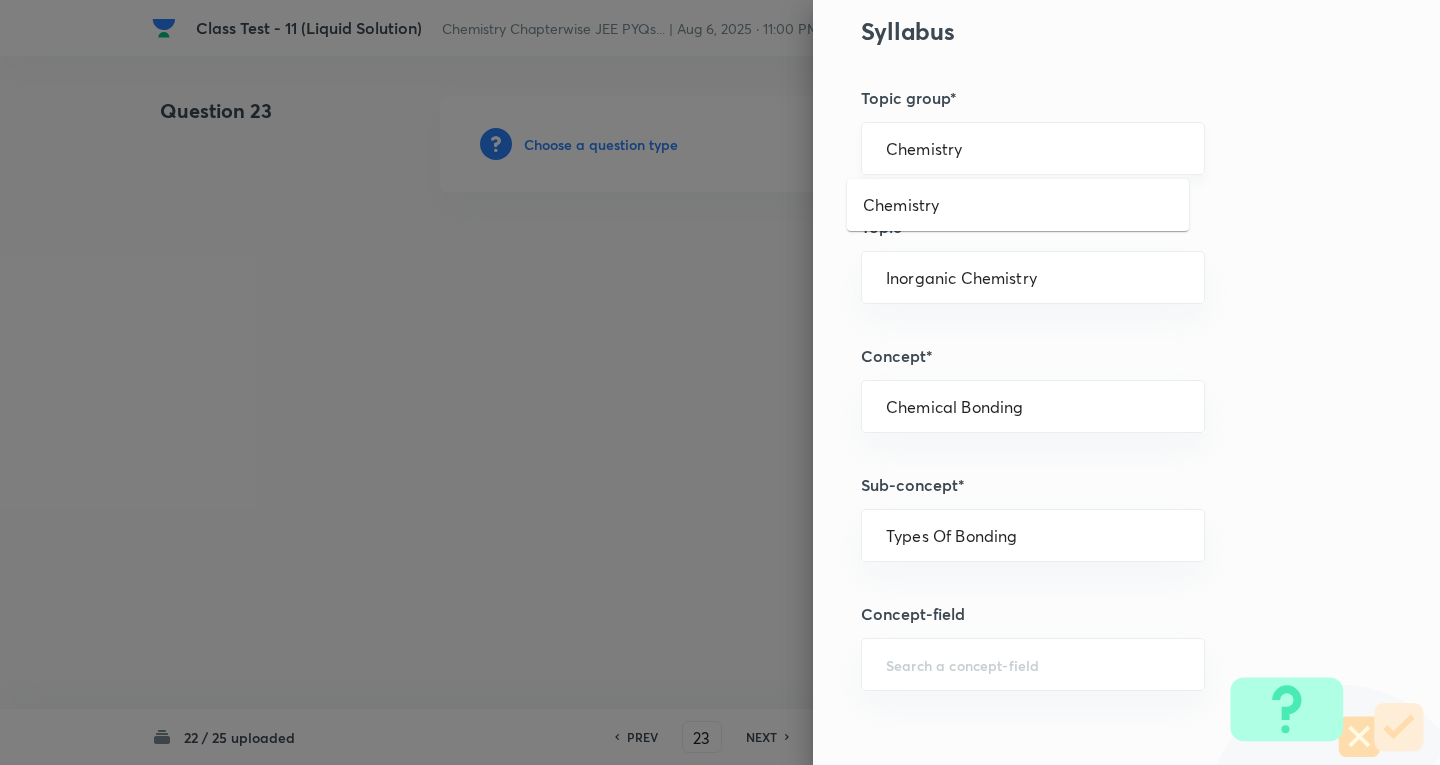 drag, startPoint x: 958, startPoint y: 143, endPoint x: 917, endPoint y: 211, distance: 79.40403 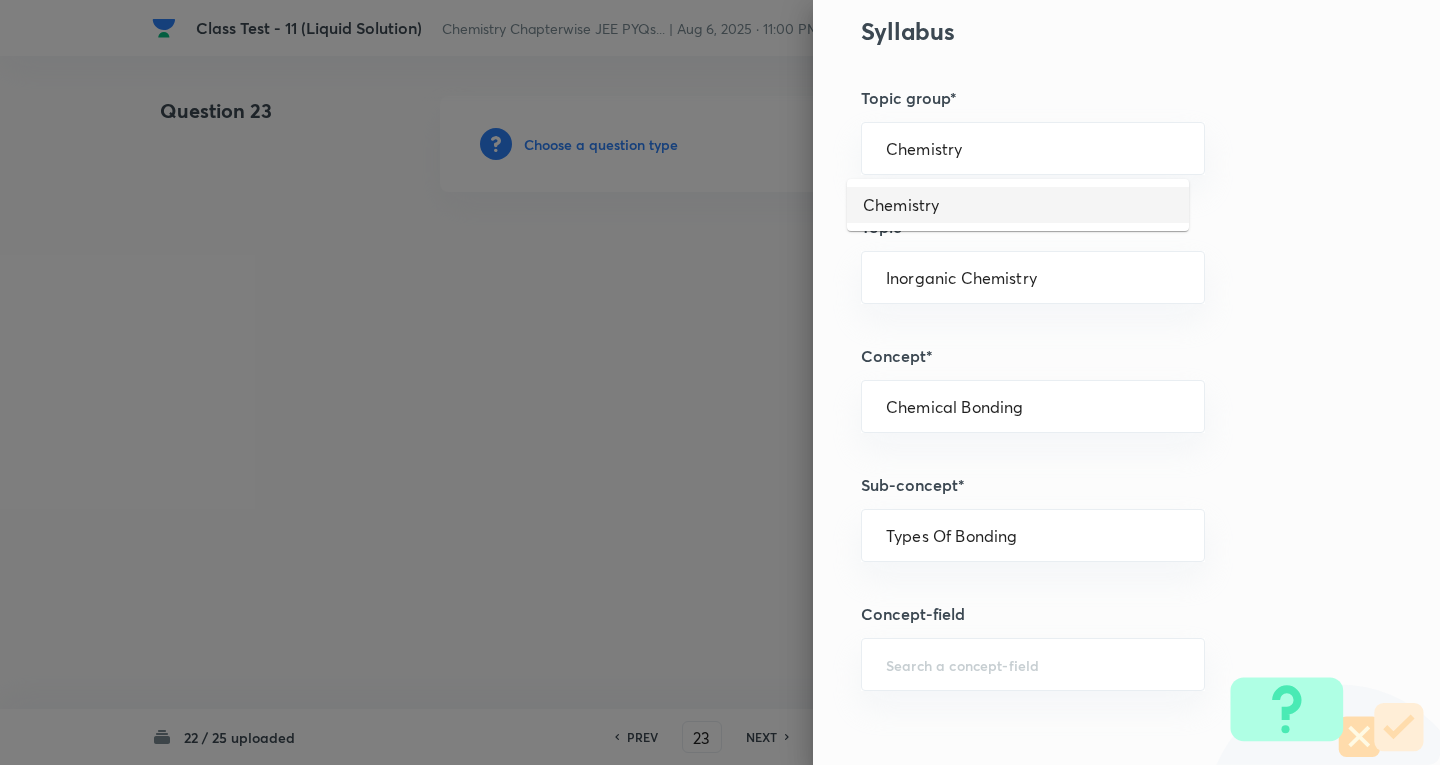 click on "Chemistry" at bounding box center [1018, 205] 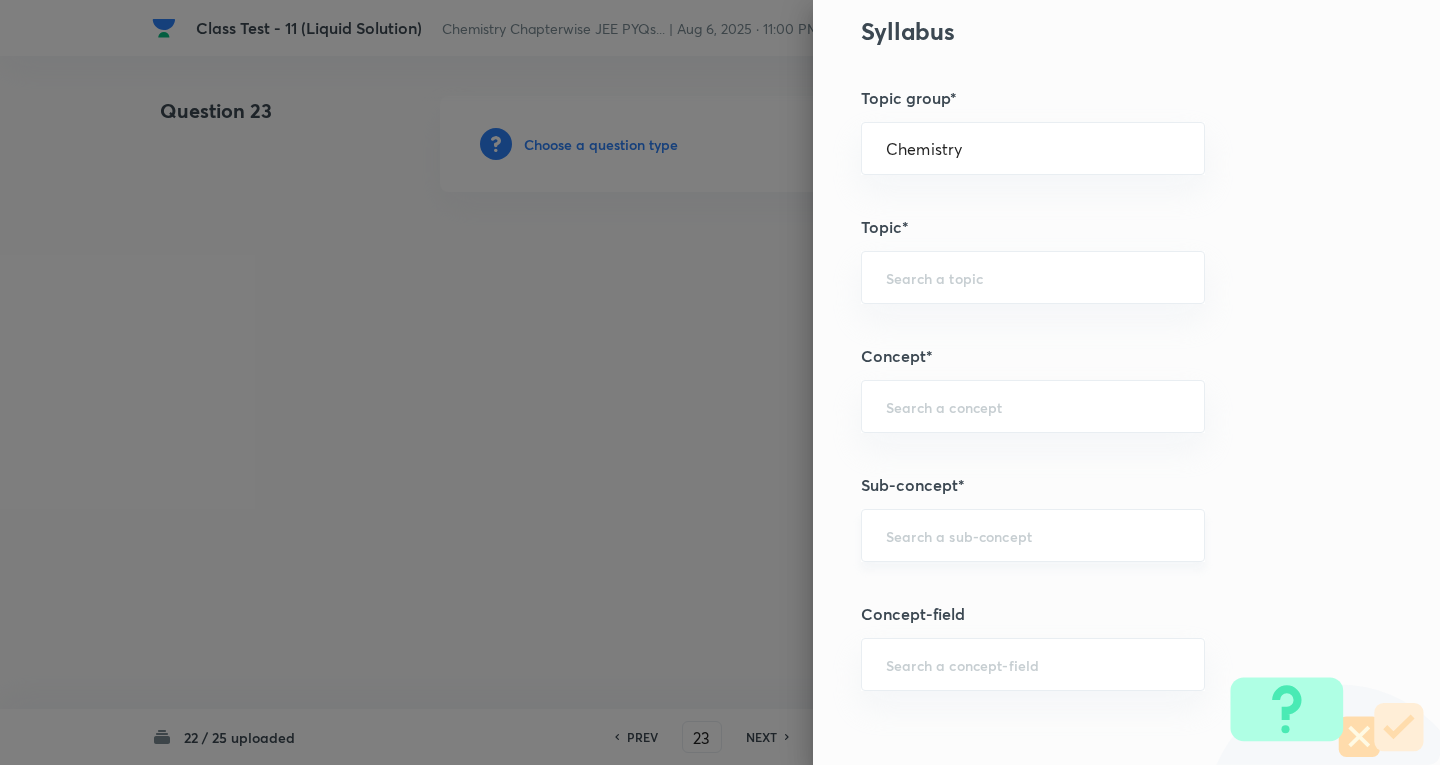 click at bounding box center [1033, 535] 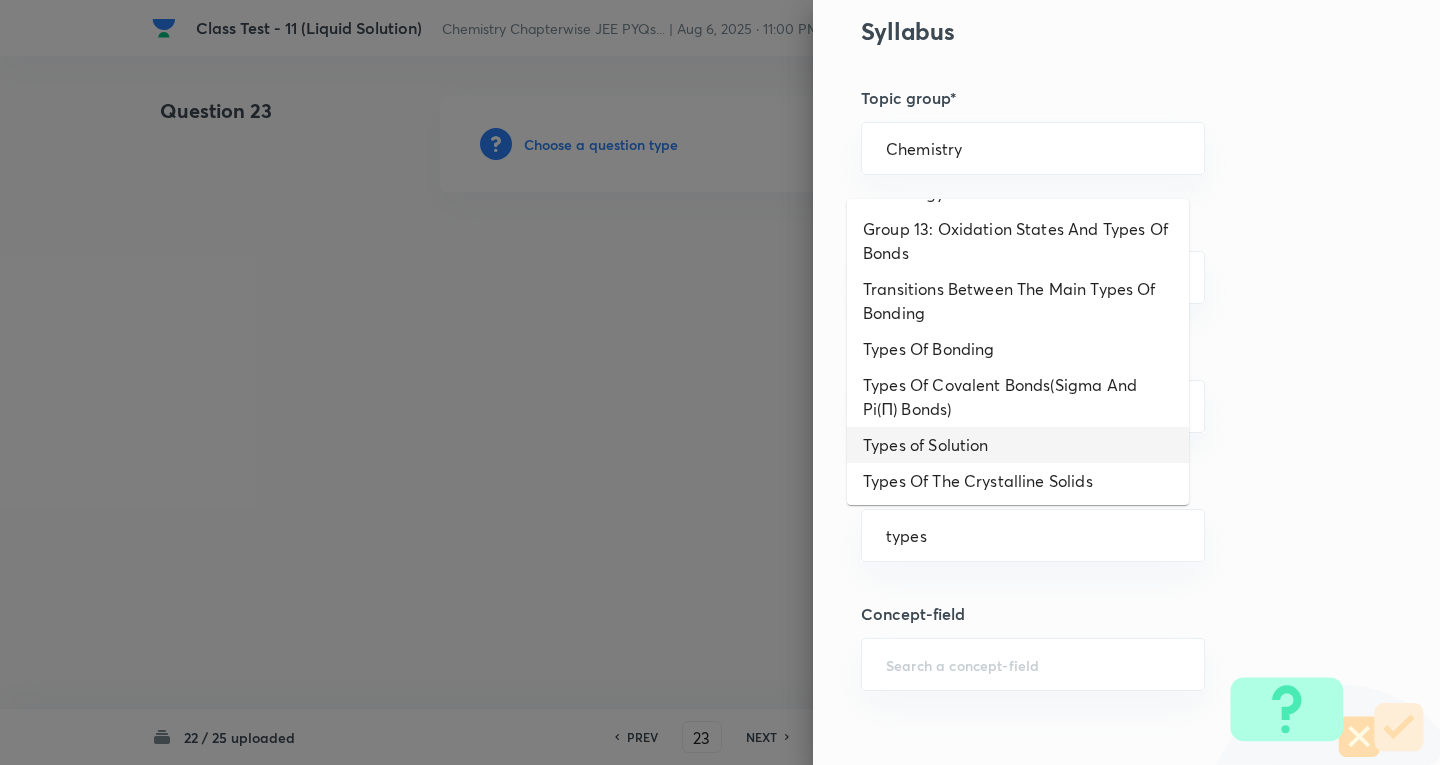 scroll, scrollTop: 300, scrollLeft: 0, axis: vertical 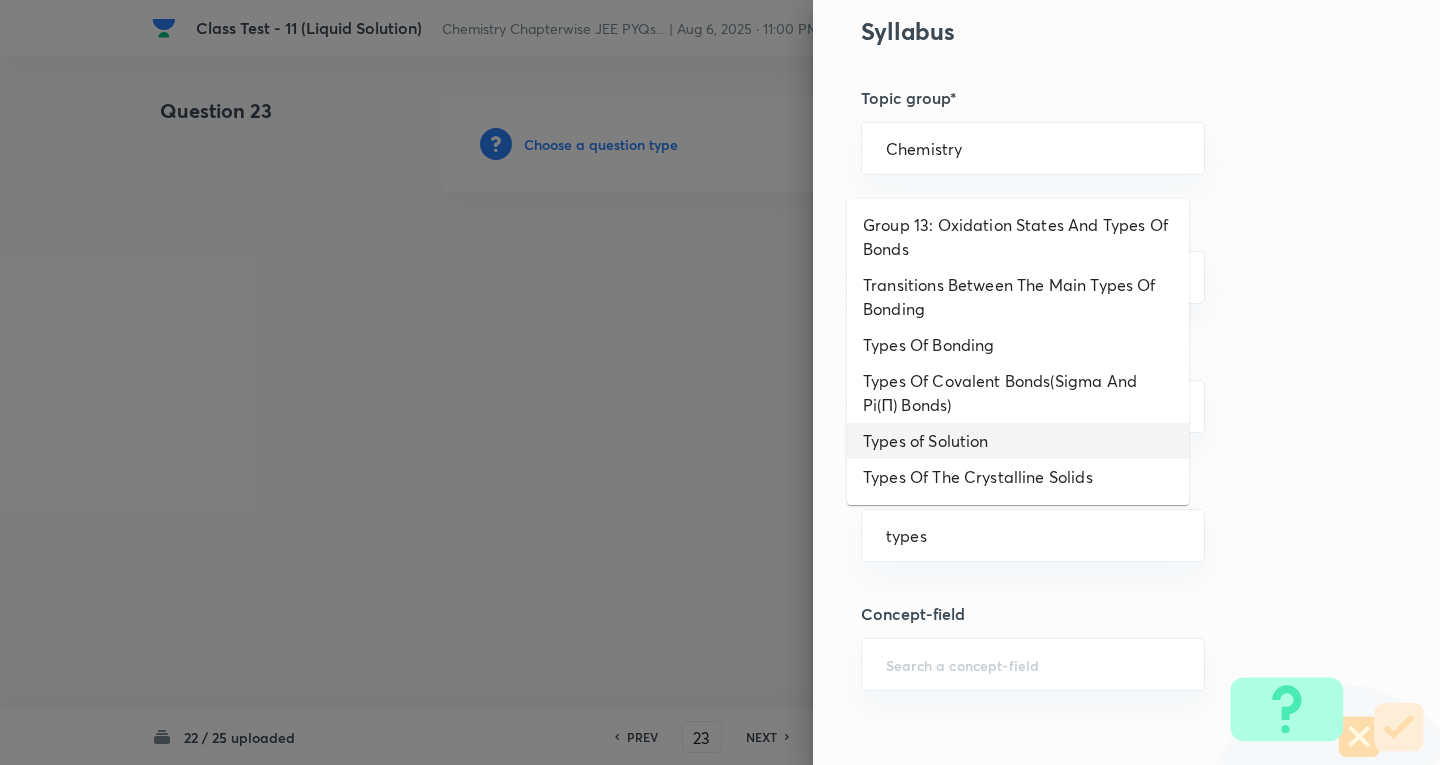 click on "Types of Solution" at bounding box center (1018, 441) 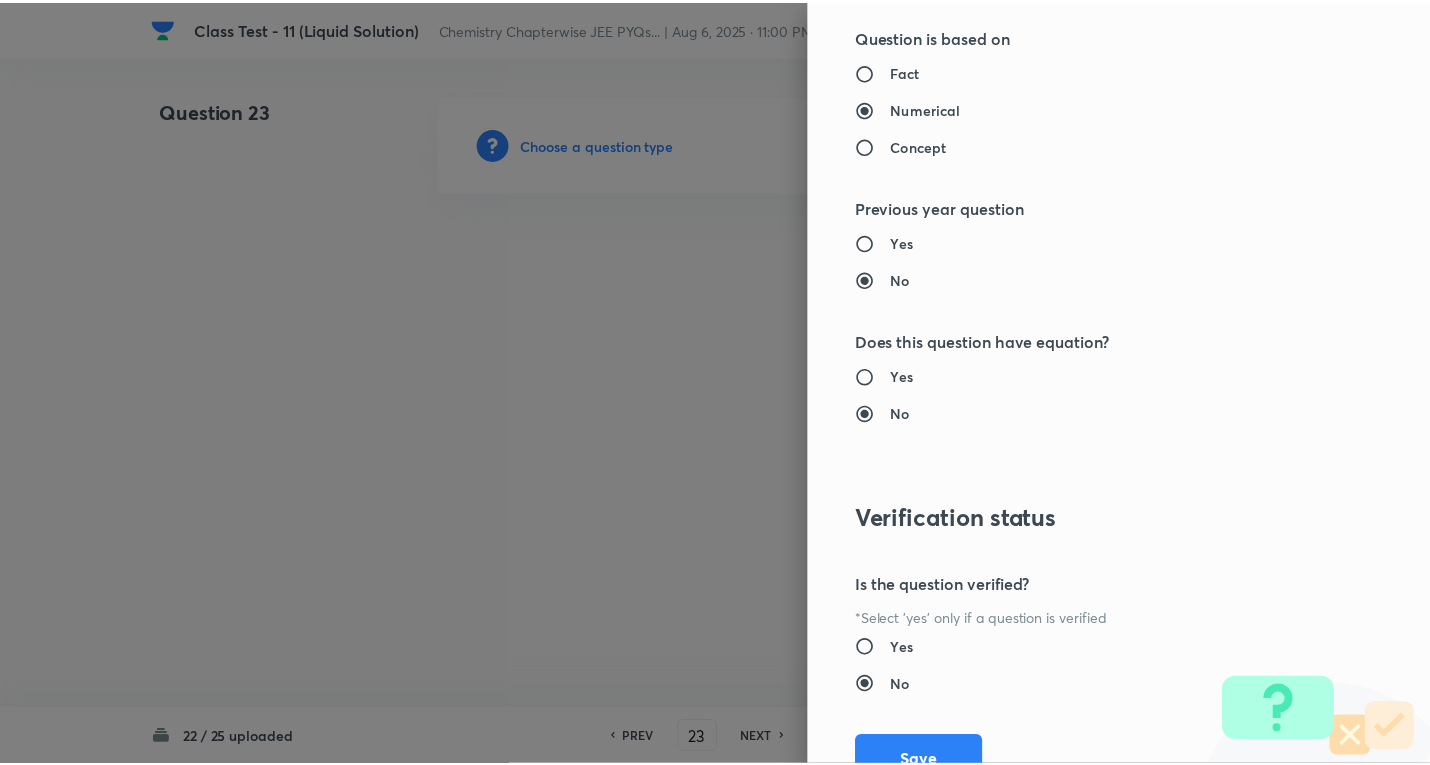 scroll, scrollTop: 1843, scrollLeft: 0, axis: vertical 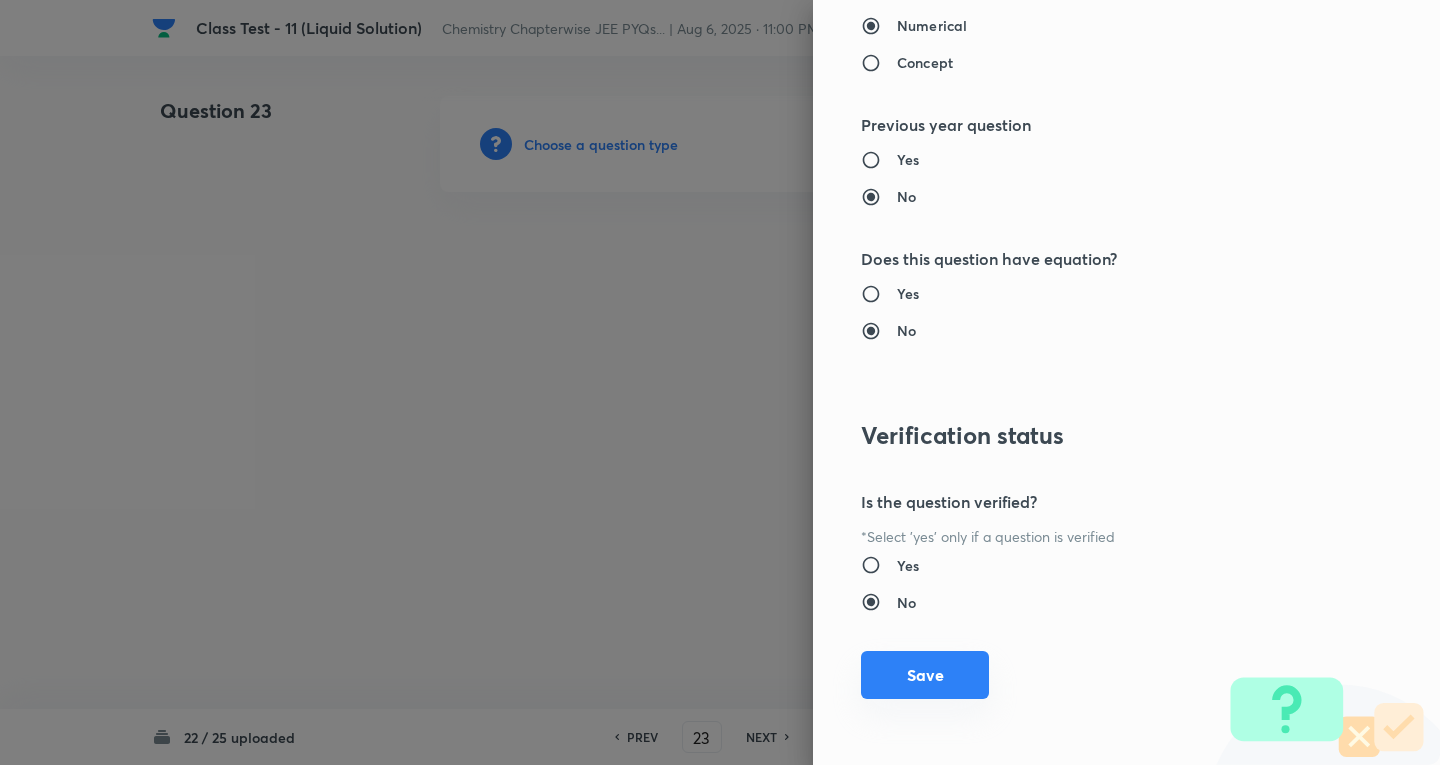 drag, startPoint x: 920, startPoint y: 681, endPoint x: 804, endPoint y: 553, distance: 172.74258 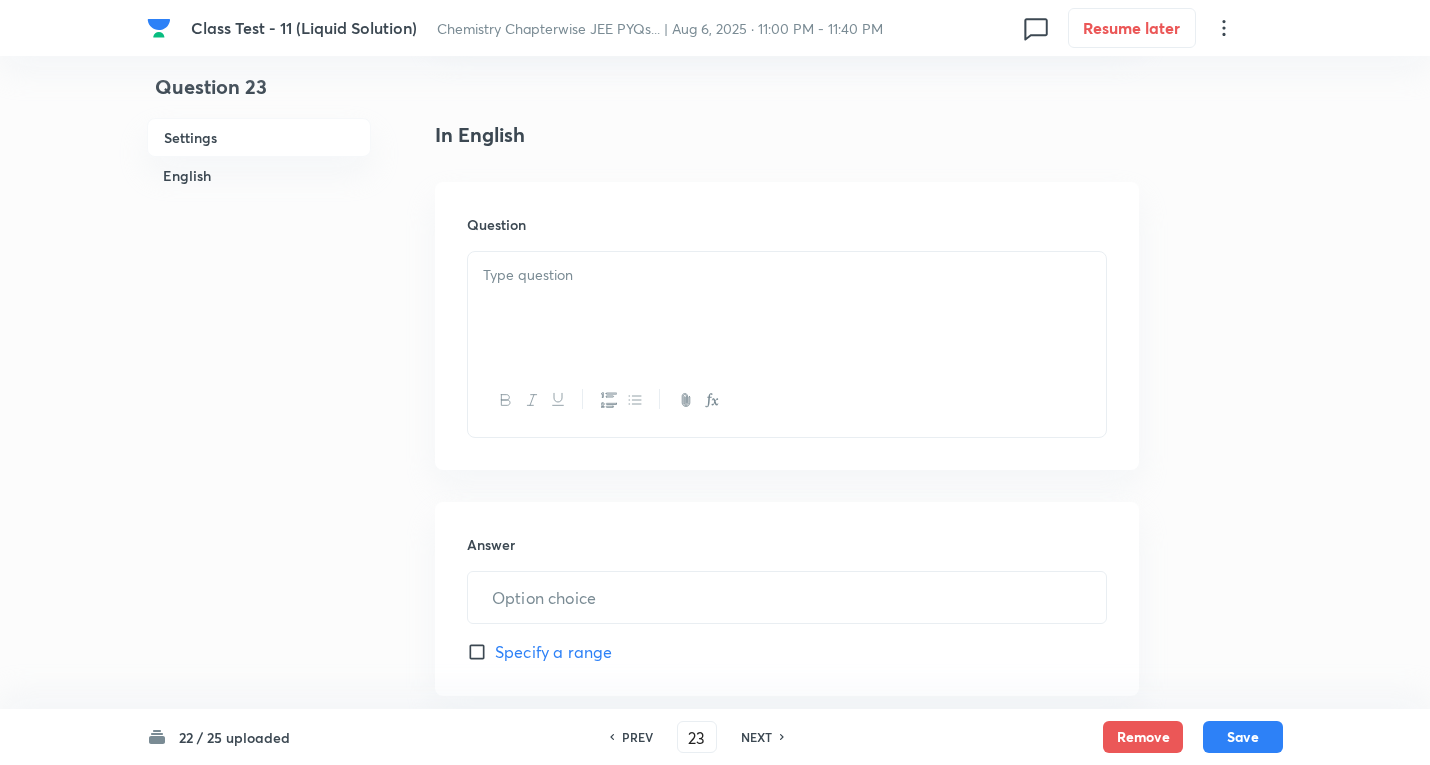 scroll, scrollTop: 500, scrollLeft: 0, axis: vertical 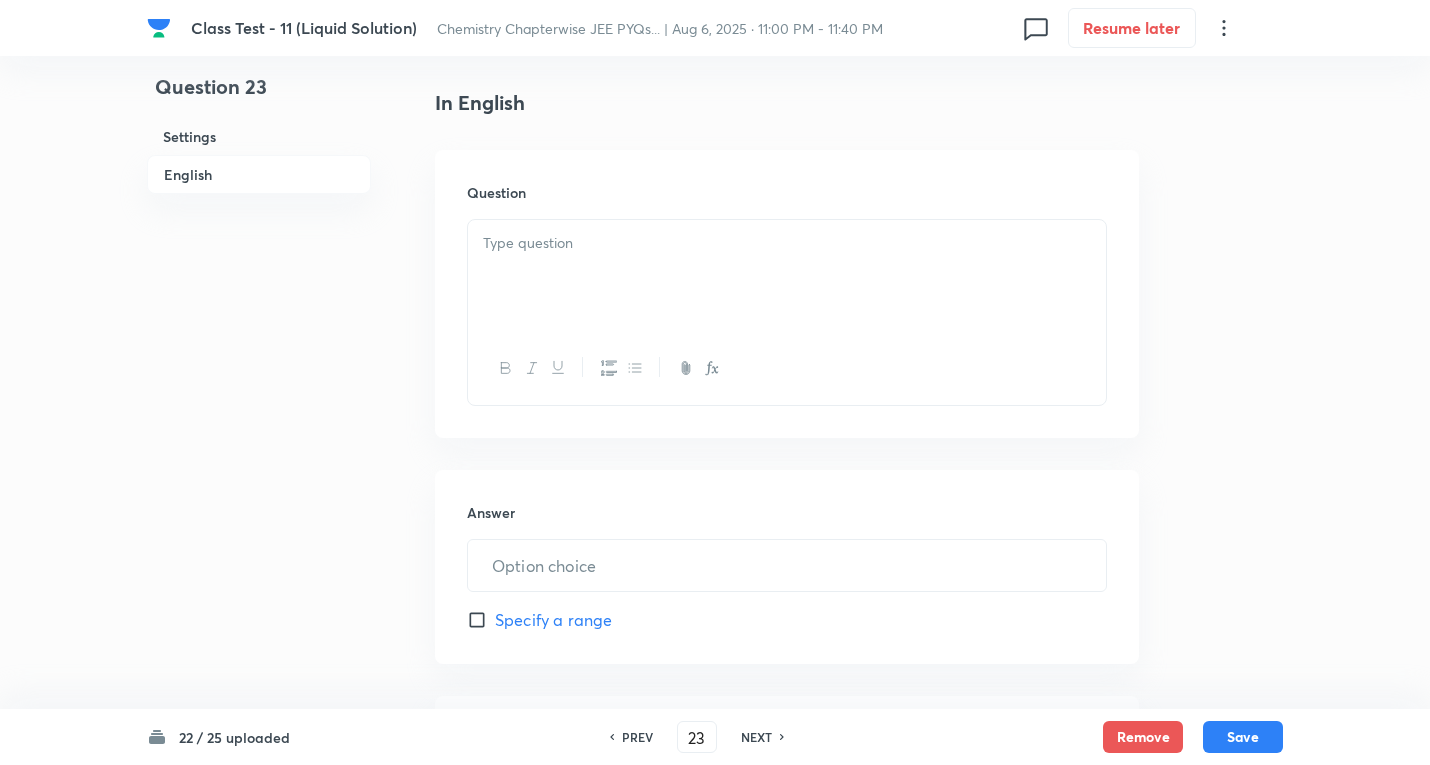 click at bounding box center (787, 243) 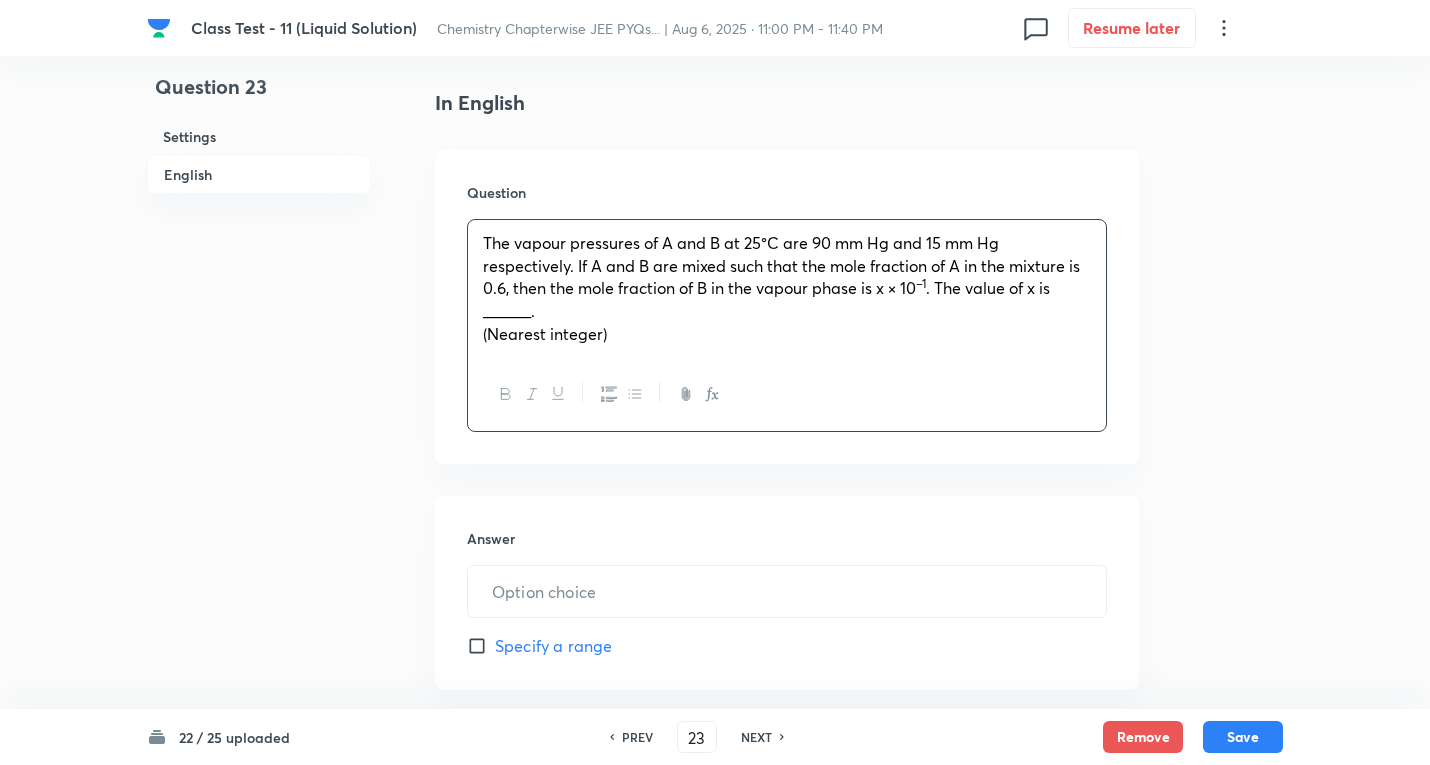 click on "(Nearest integer)" at bounding box center (545, 333) 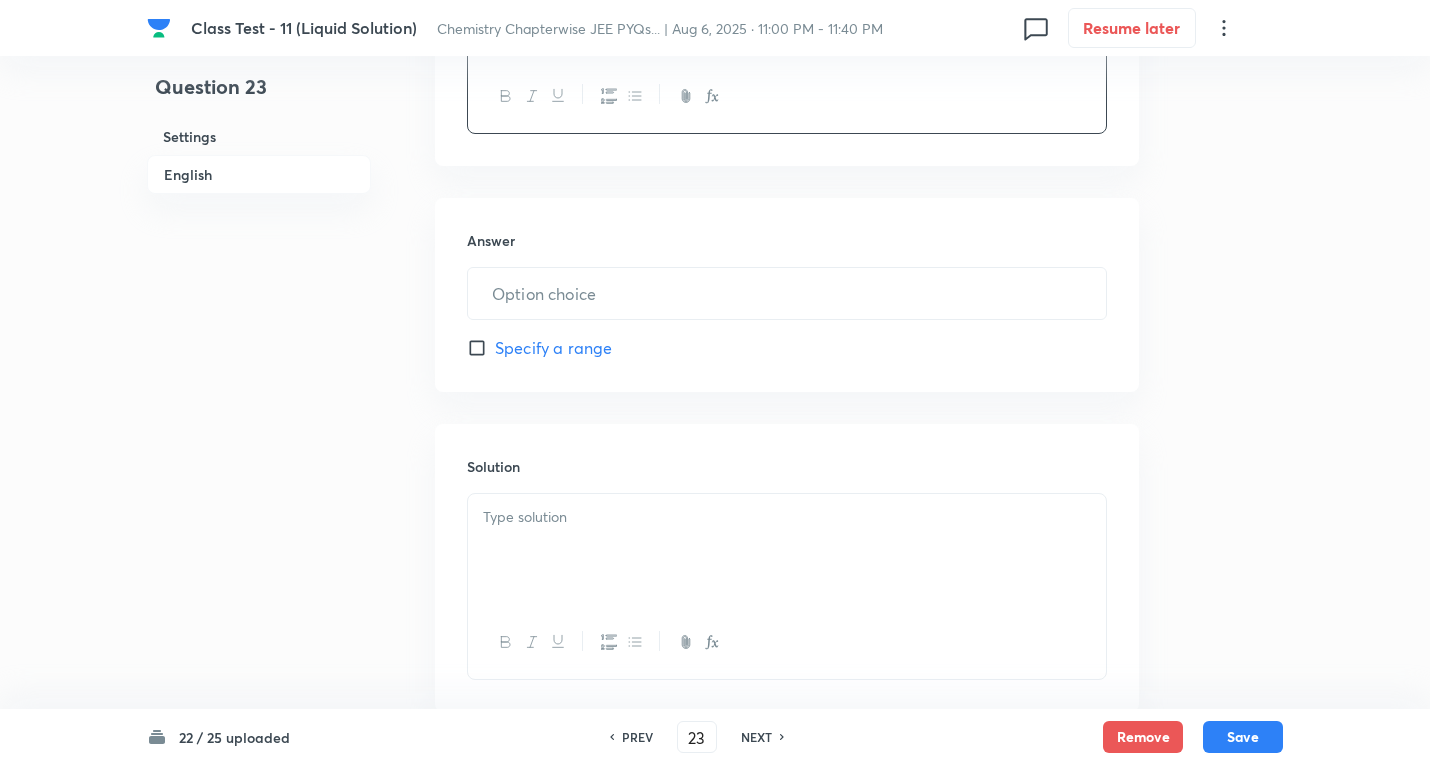 scroll, scrollTop: 800, scrollLeft: 0, axis: vertical 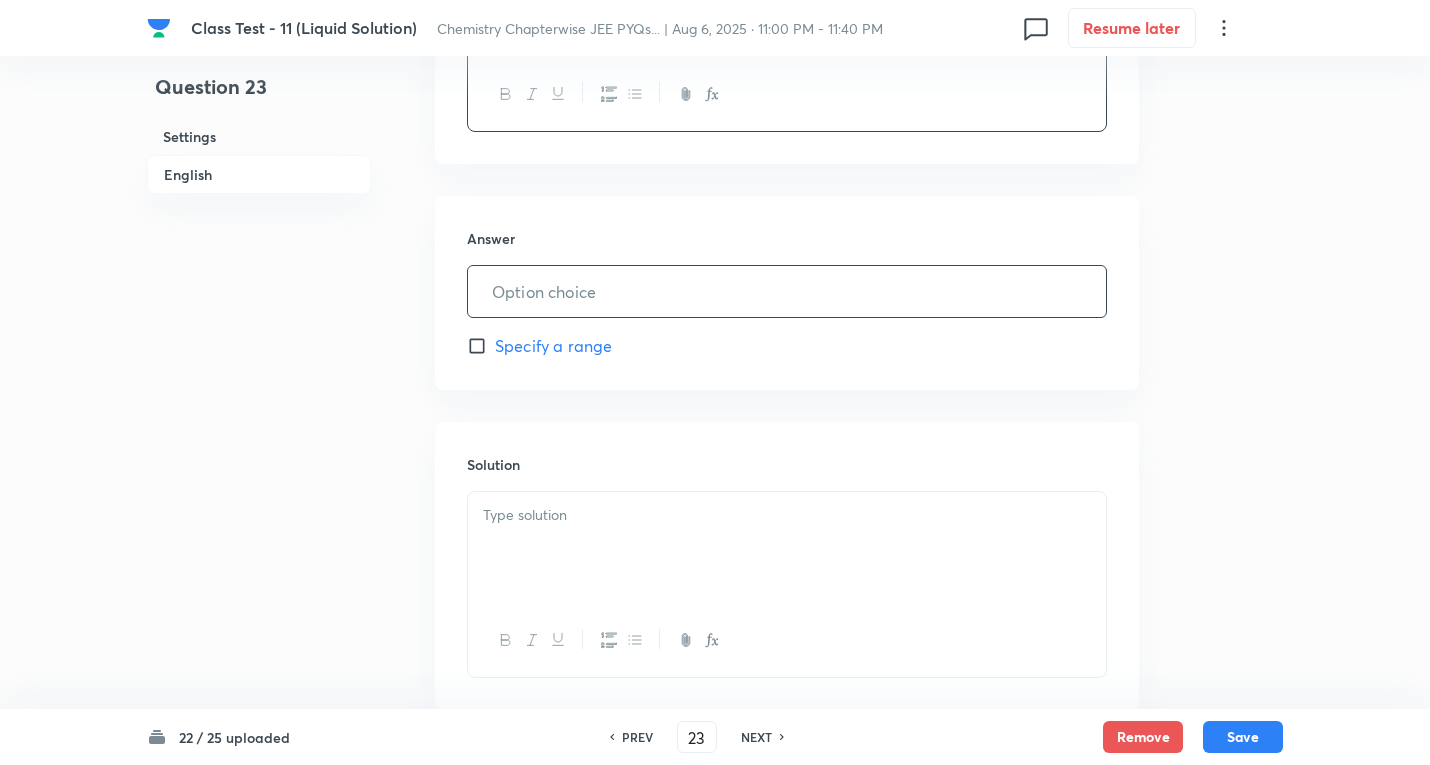 click at bounding box center (787, 291) 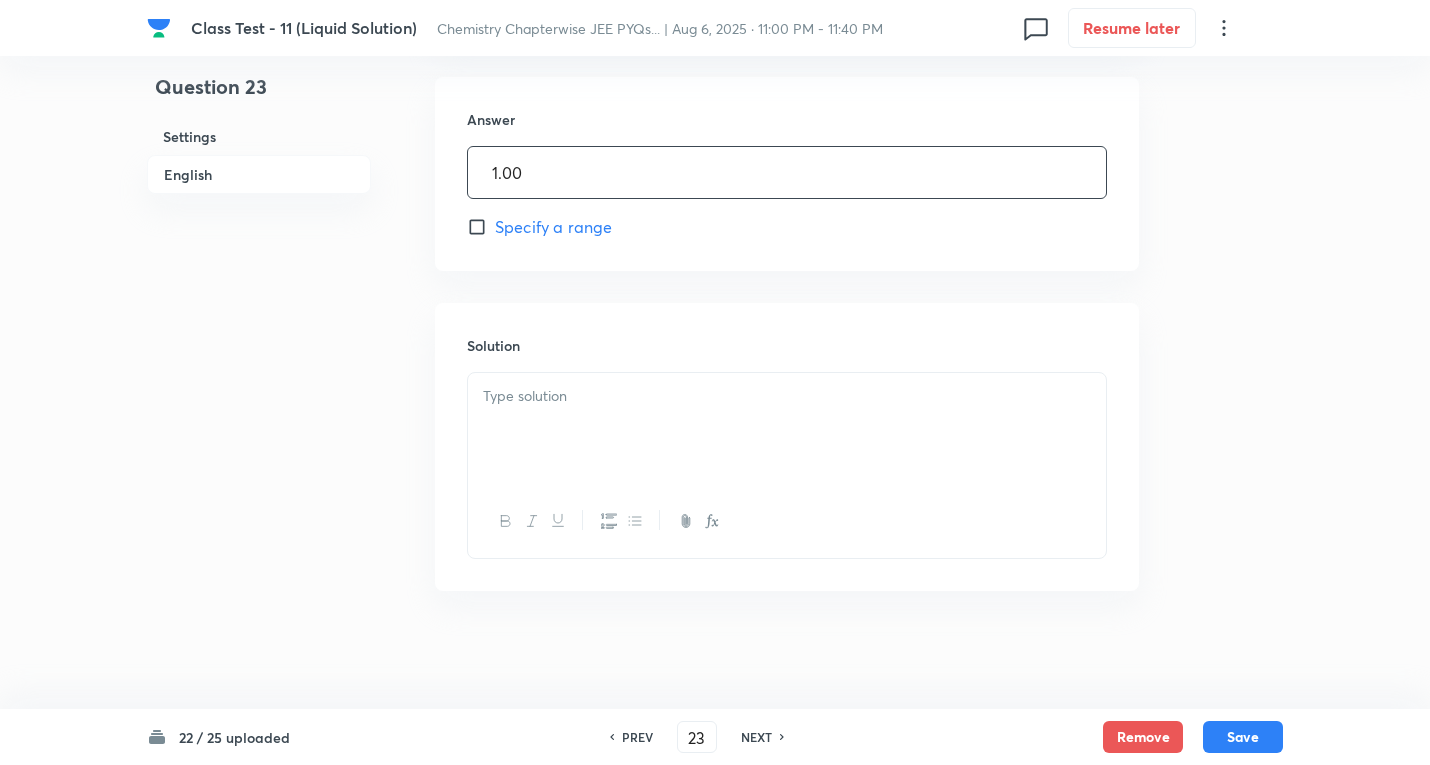 scroll, scrollTop: 921, scrollLeft: 0, axis: vertical 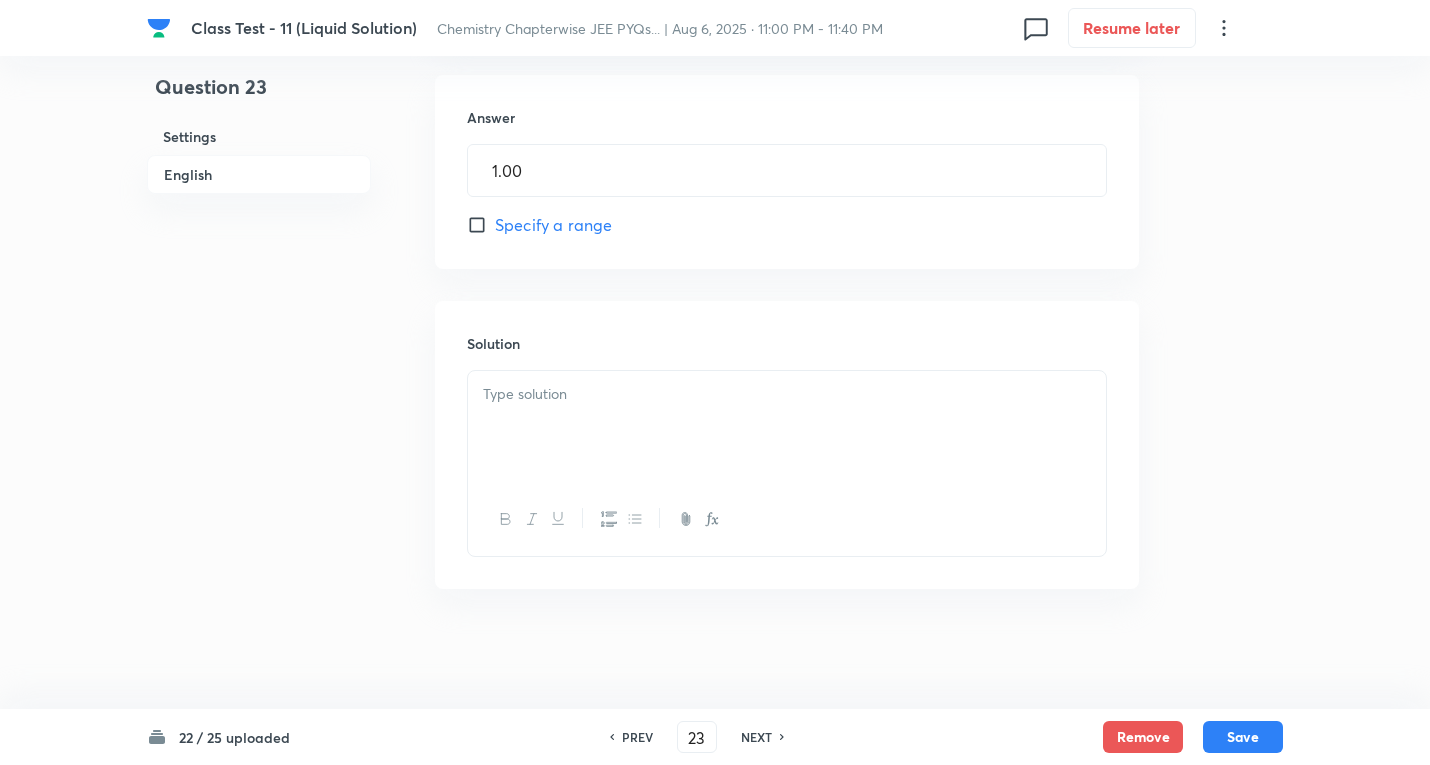 drag, startPoint x: 571, startPoint y: 390, endPoint x: 1037, endPoint y: 558, distance: 495.35846 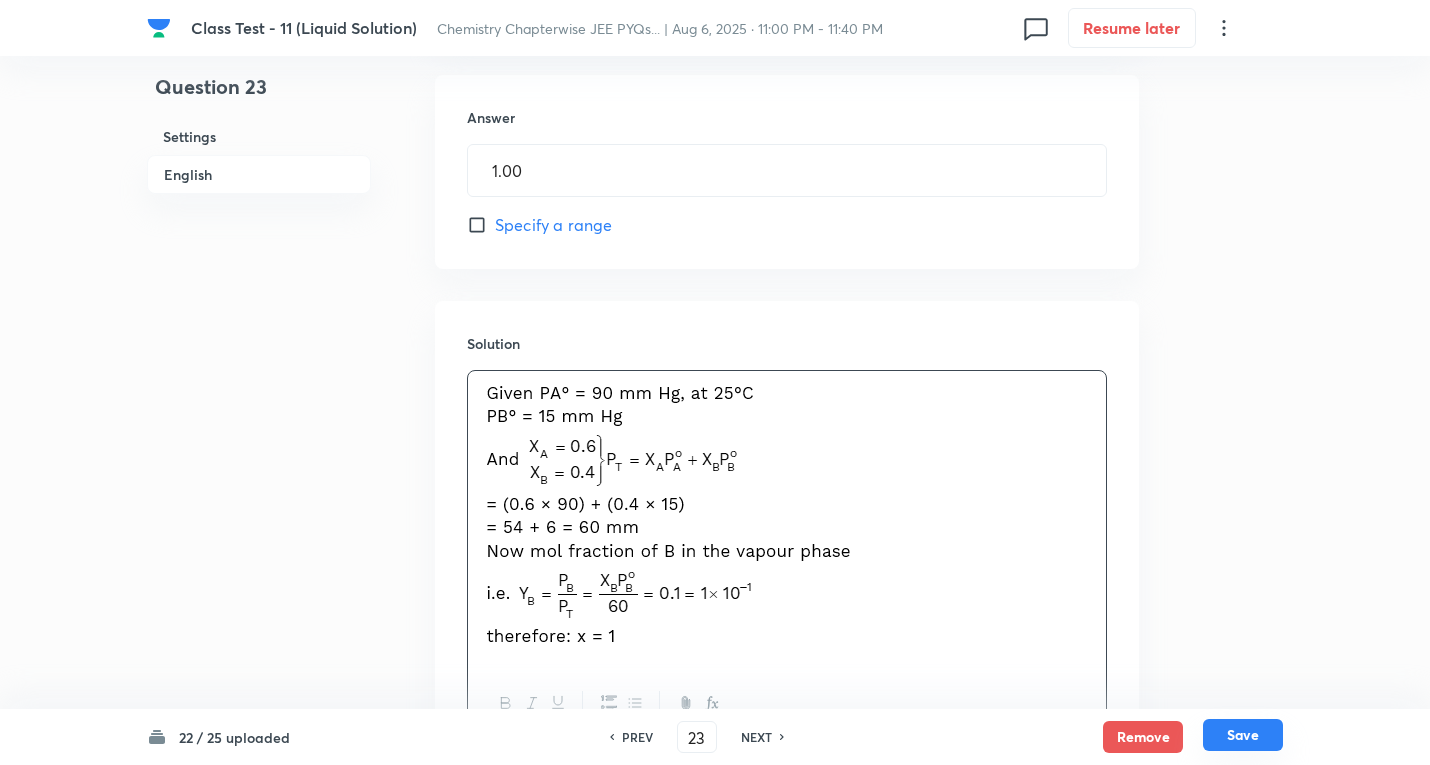 click on "Save" at bounding box center [1243, 735] 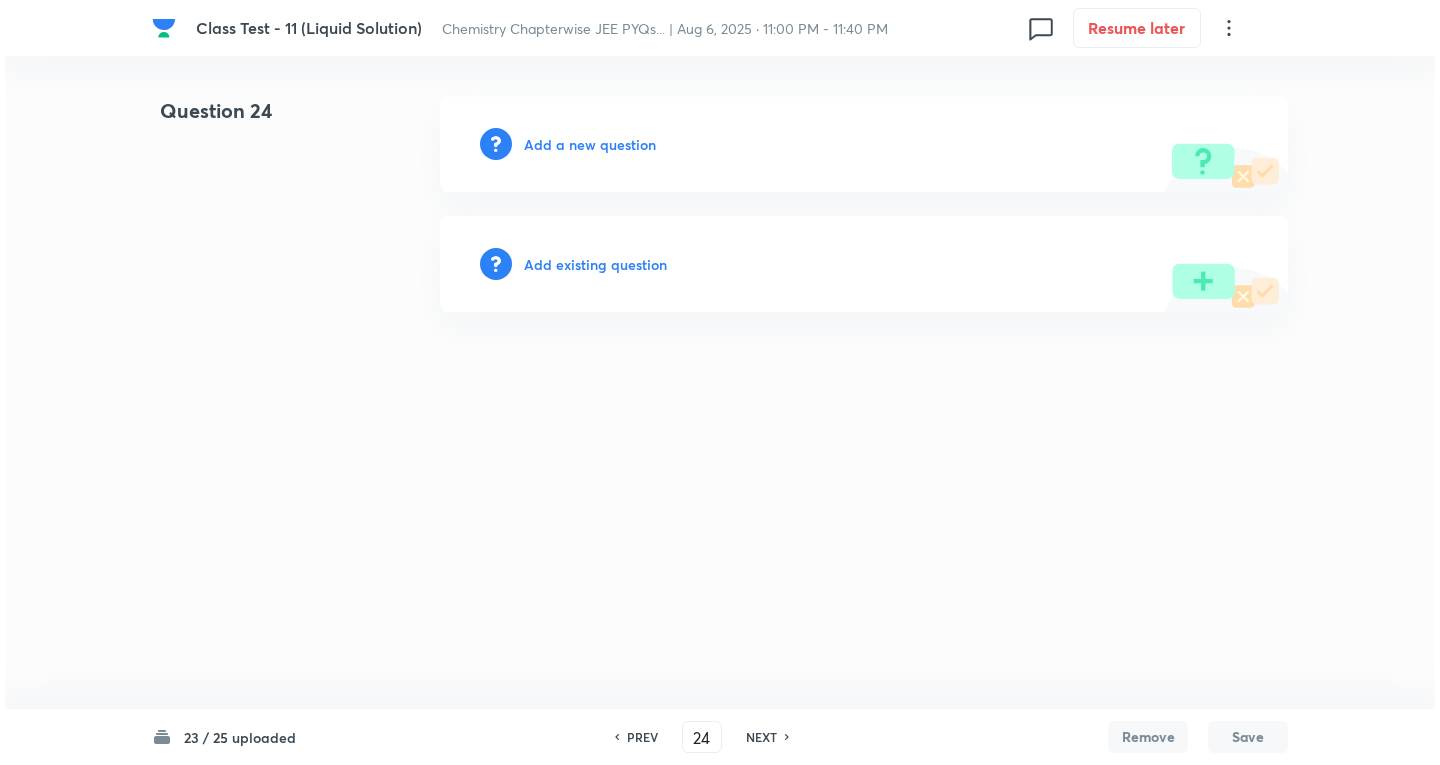 scroll, scrollTop: 0, scrollLeft: 0, axis: both 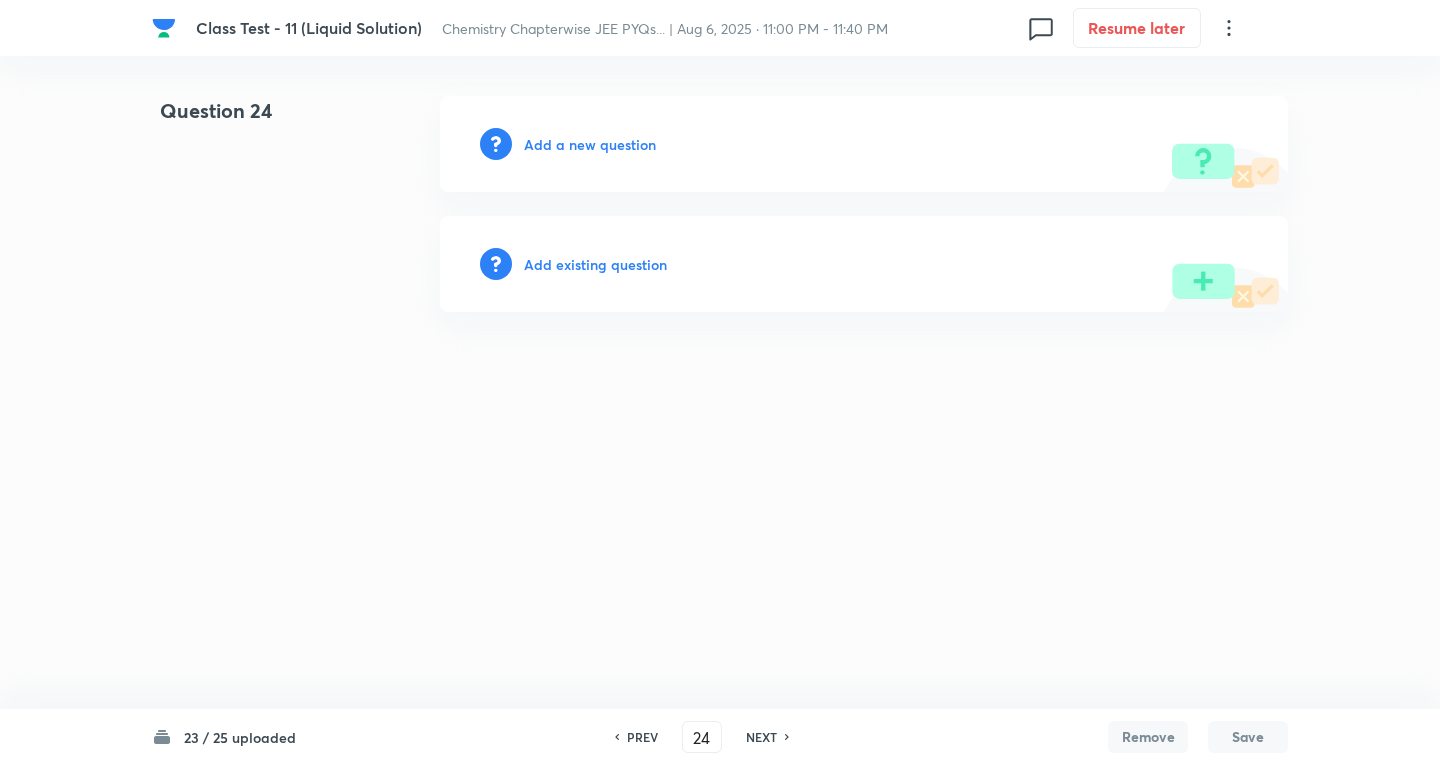 click on "Add a new question" at bounding box center (590, 144) 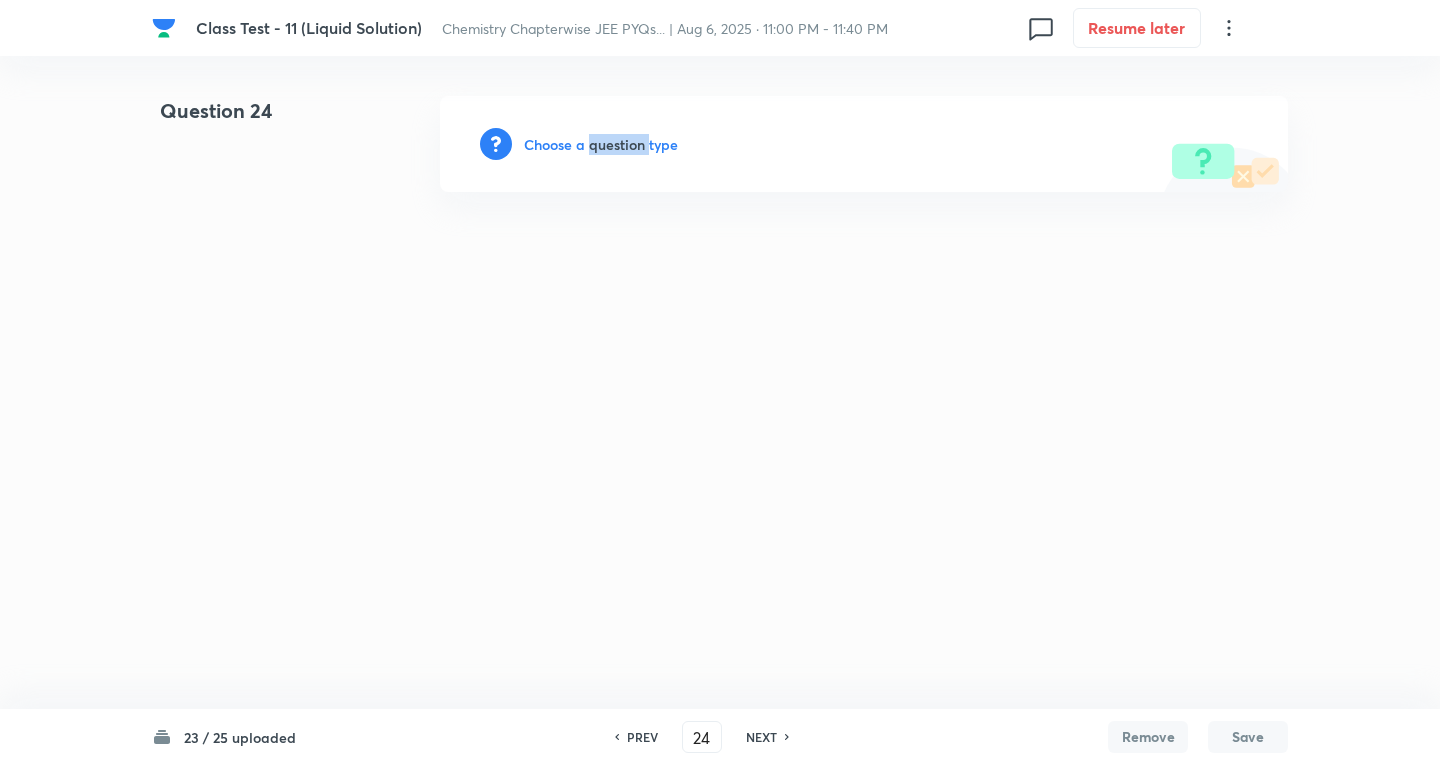 click on "Choose a question type" at bounding box center (601, 144) 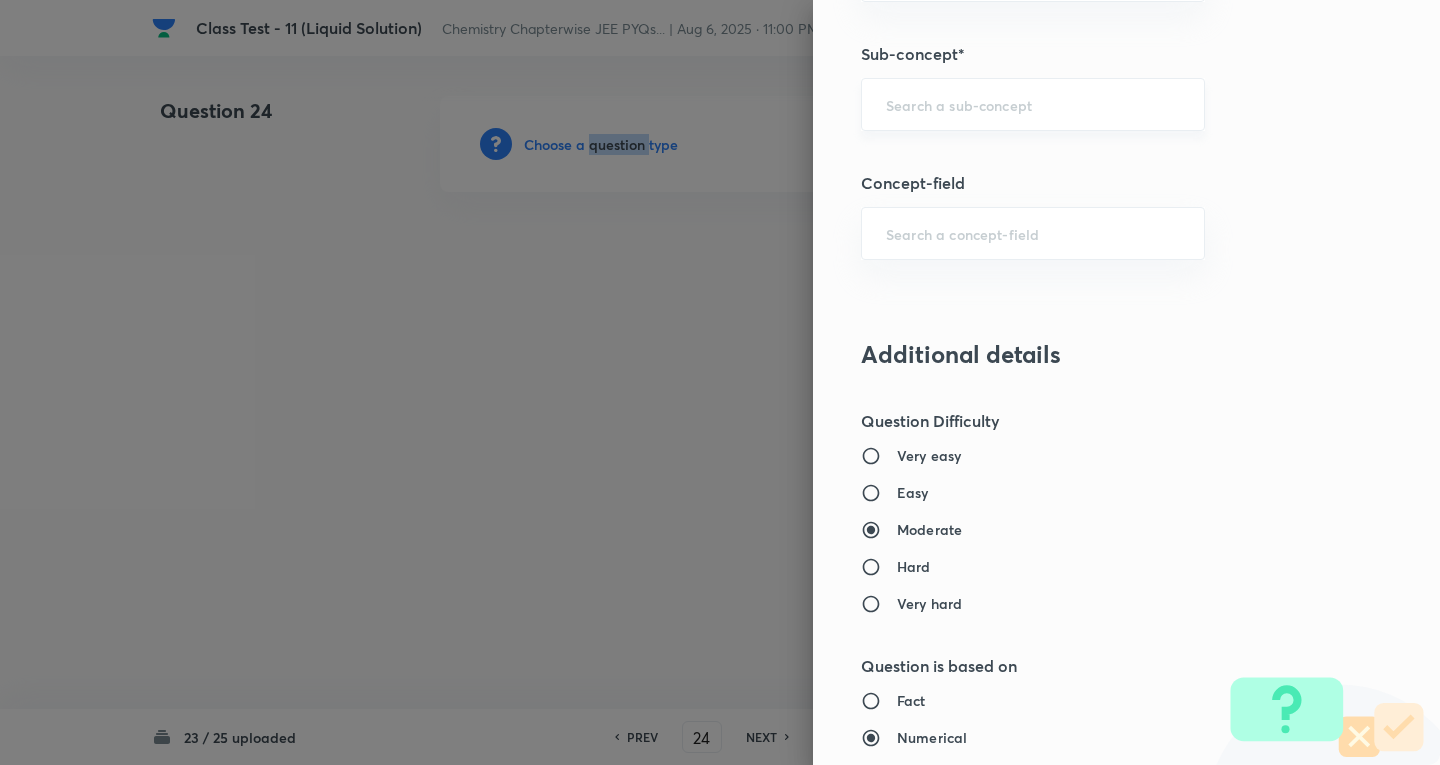scroll, scrollTop: 1100, scrollLeft: 0, axis: vertical 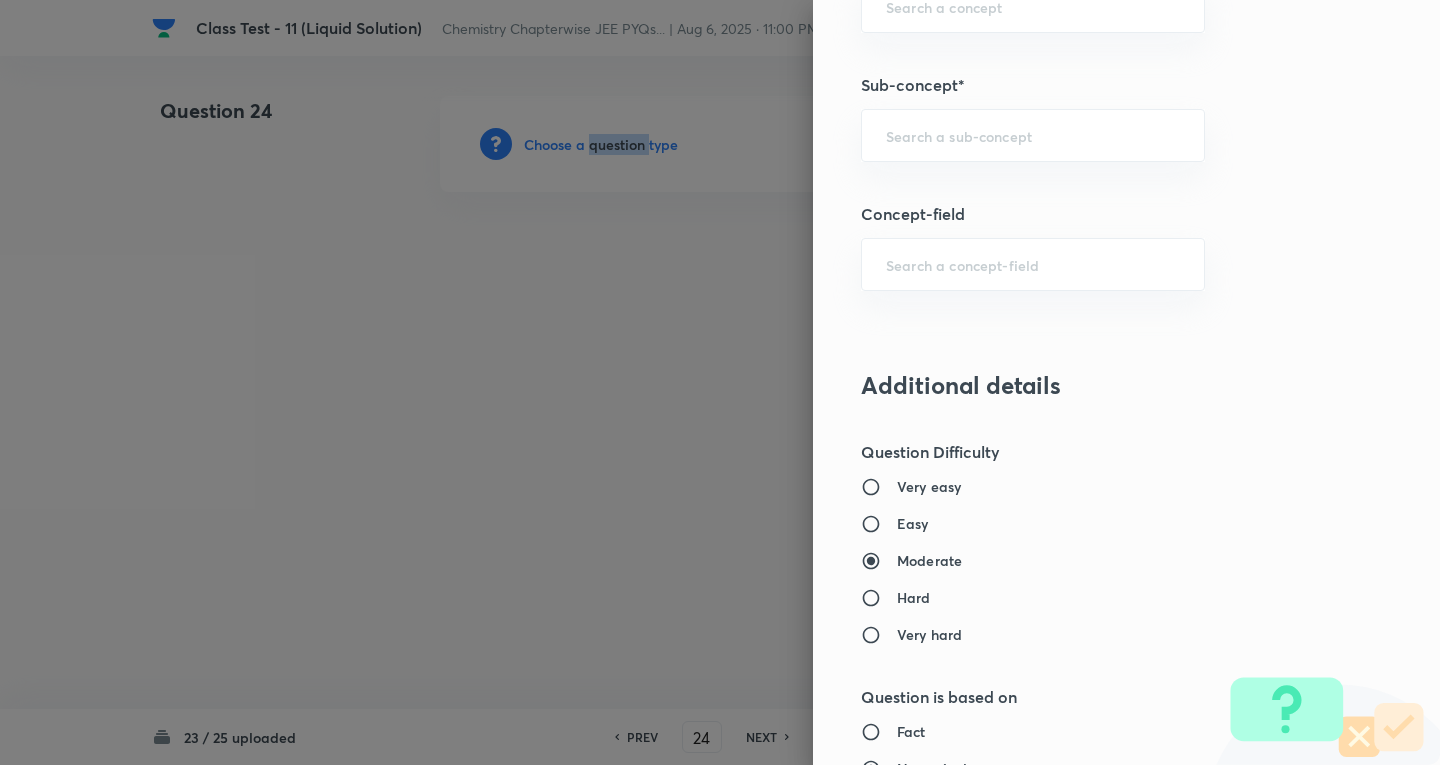 drag, startPoint x: 968, startPoint y: 149, endPoint x: 940, endPoint y: 166, distance: 32.75668 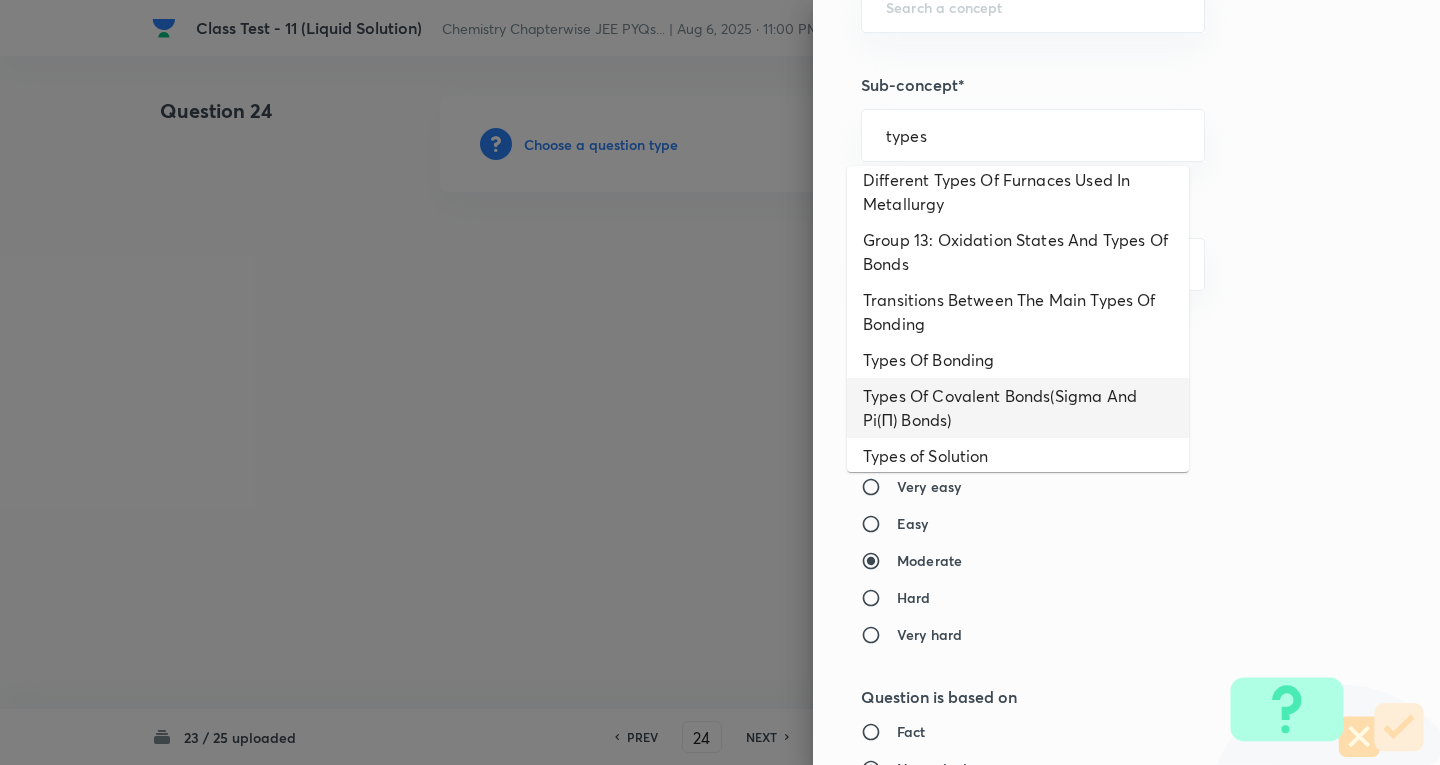 scroll, scrollTop: 300, scrollLeft: 0, axis: vertical 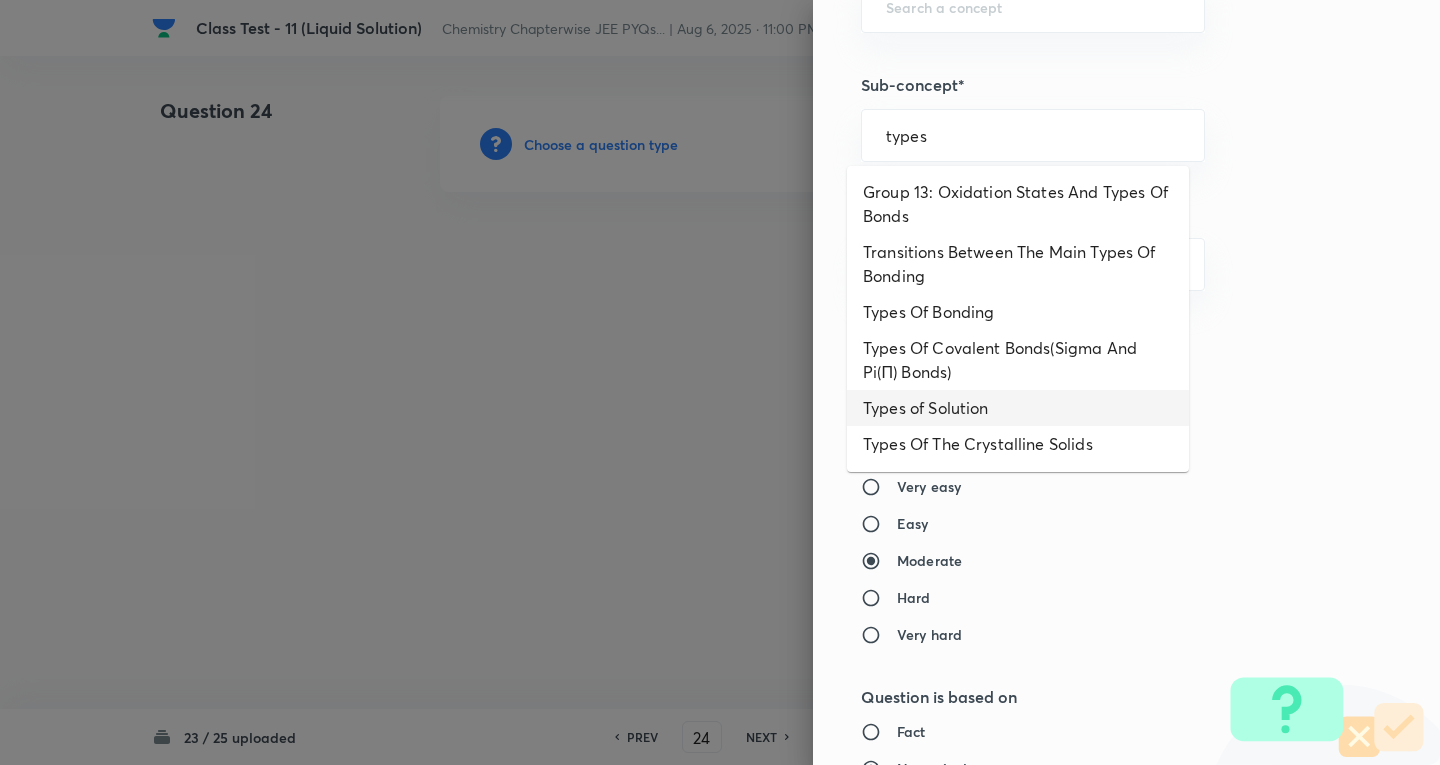 click on "Types of Solution" at bounding box center (1018, 408) 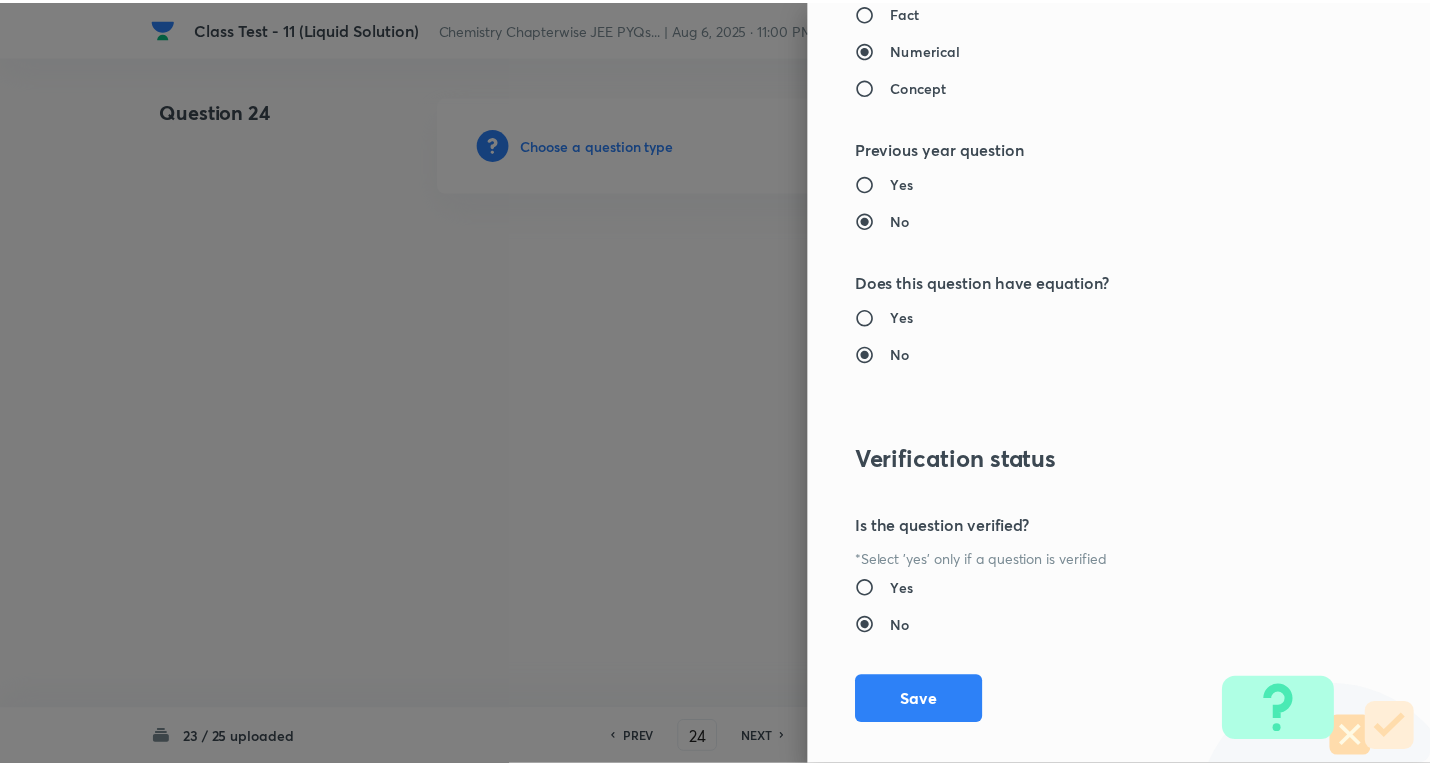 scroll, scrollTop: 1843, scrollLeft: 0, axis: vertical 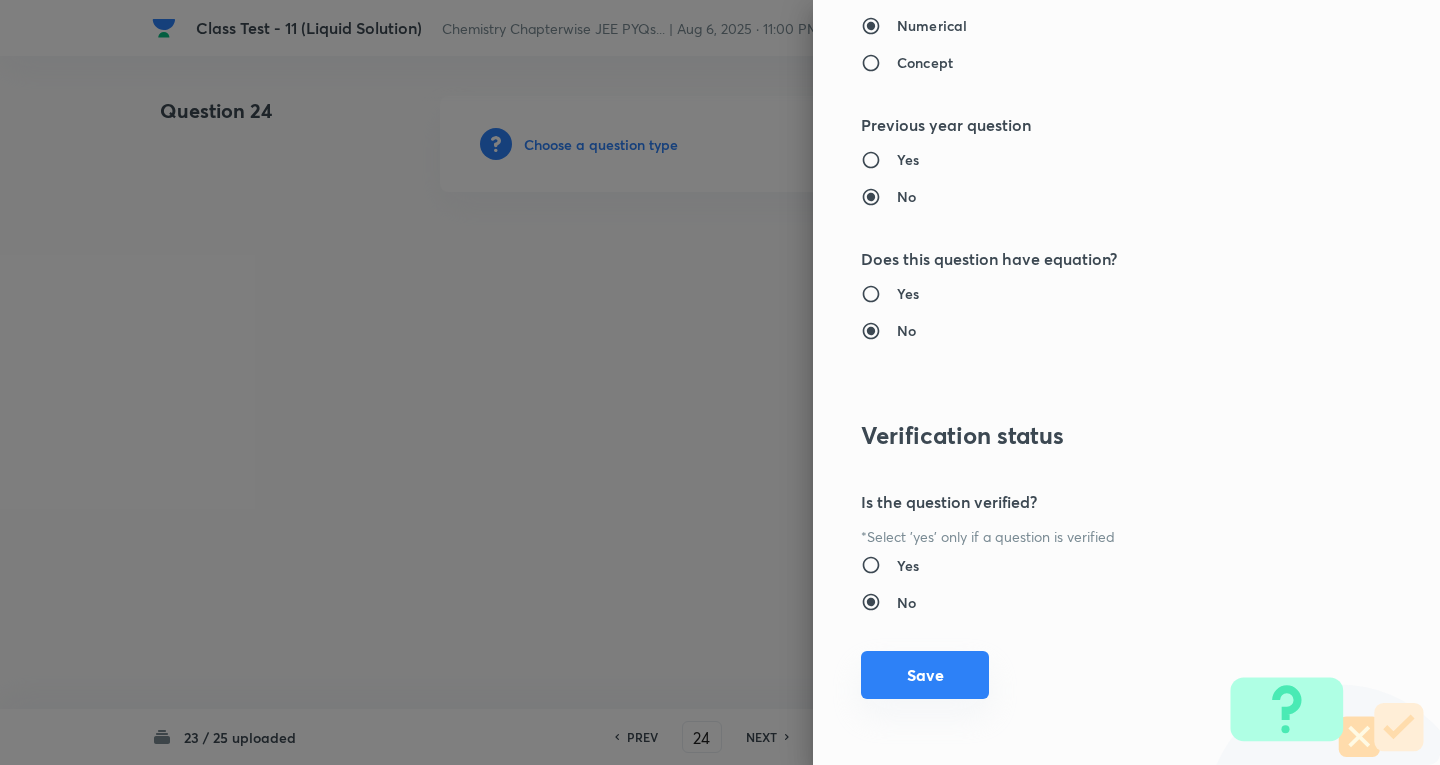 click on "Save" at bounding box center [925, 675] 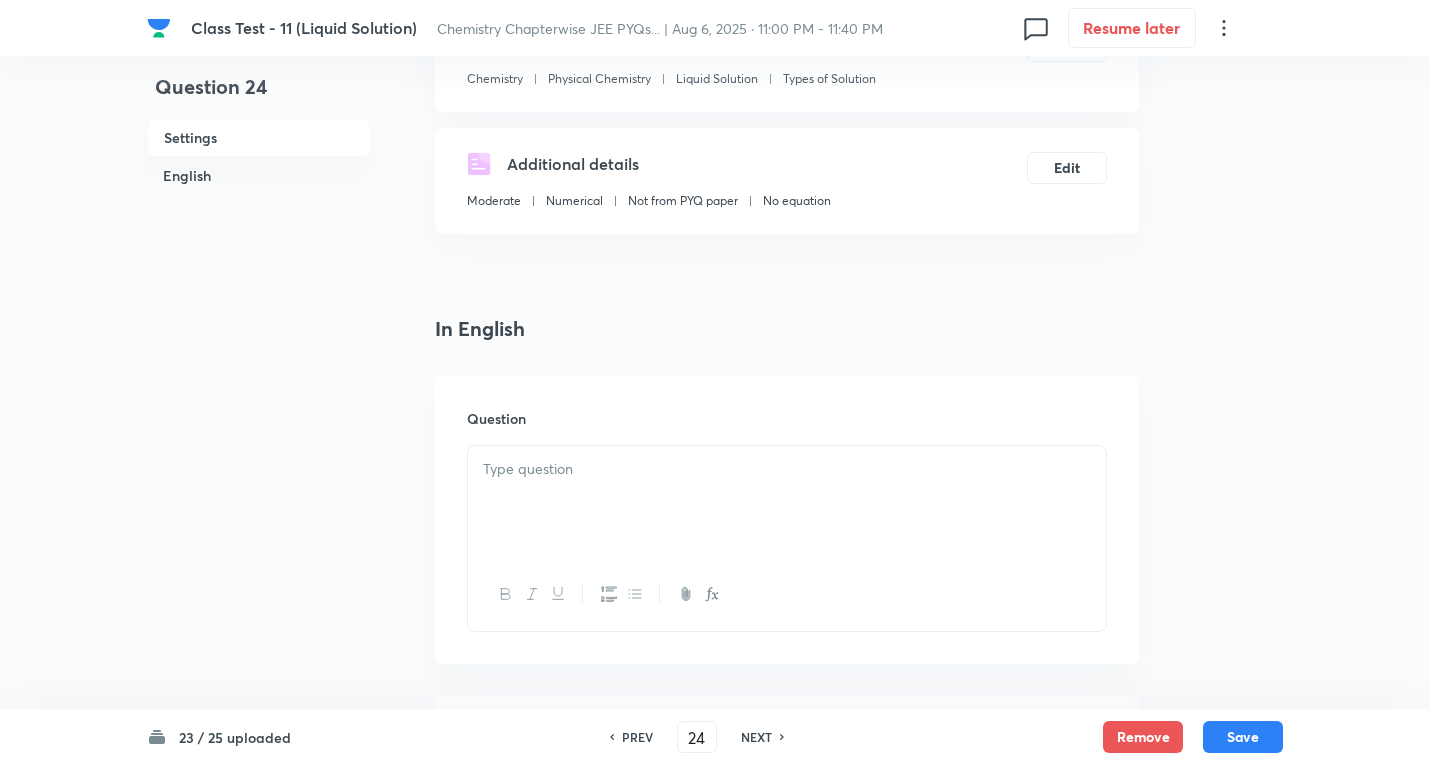 scroll, scrollTop: 300, scrollLeft: 0, axis: vertical 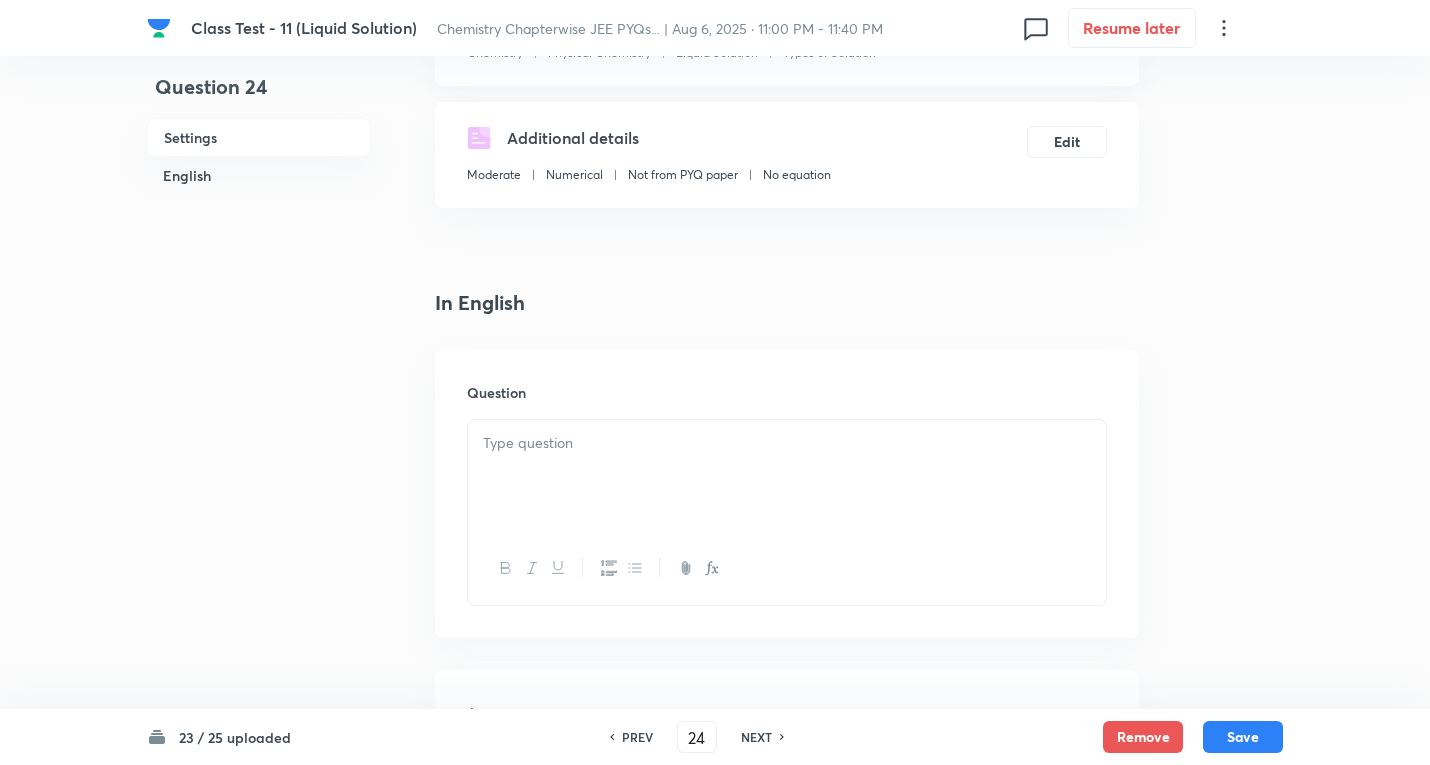 click at bounding box center [787, 476] 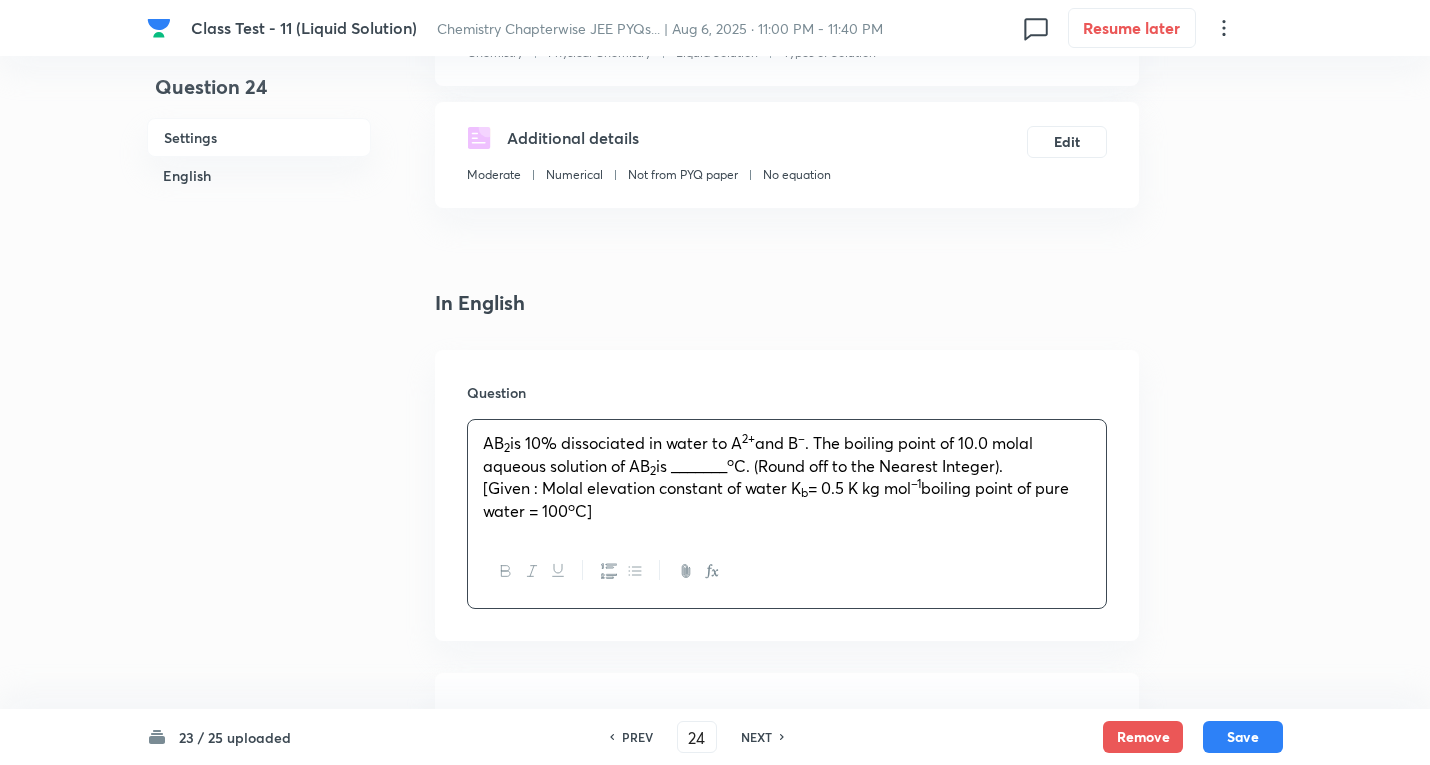 click on "[Given : Molal elevation constant of water K" at bounding box center [642, 487] 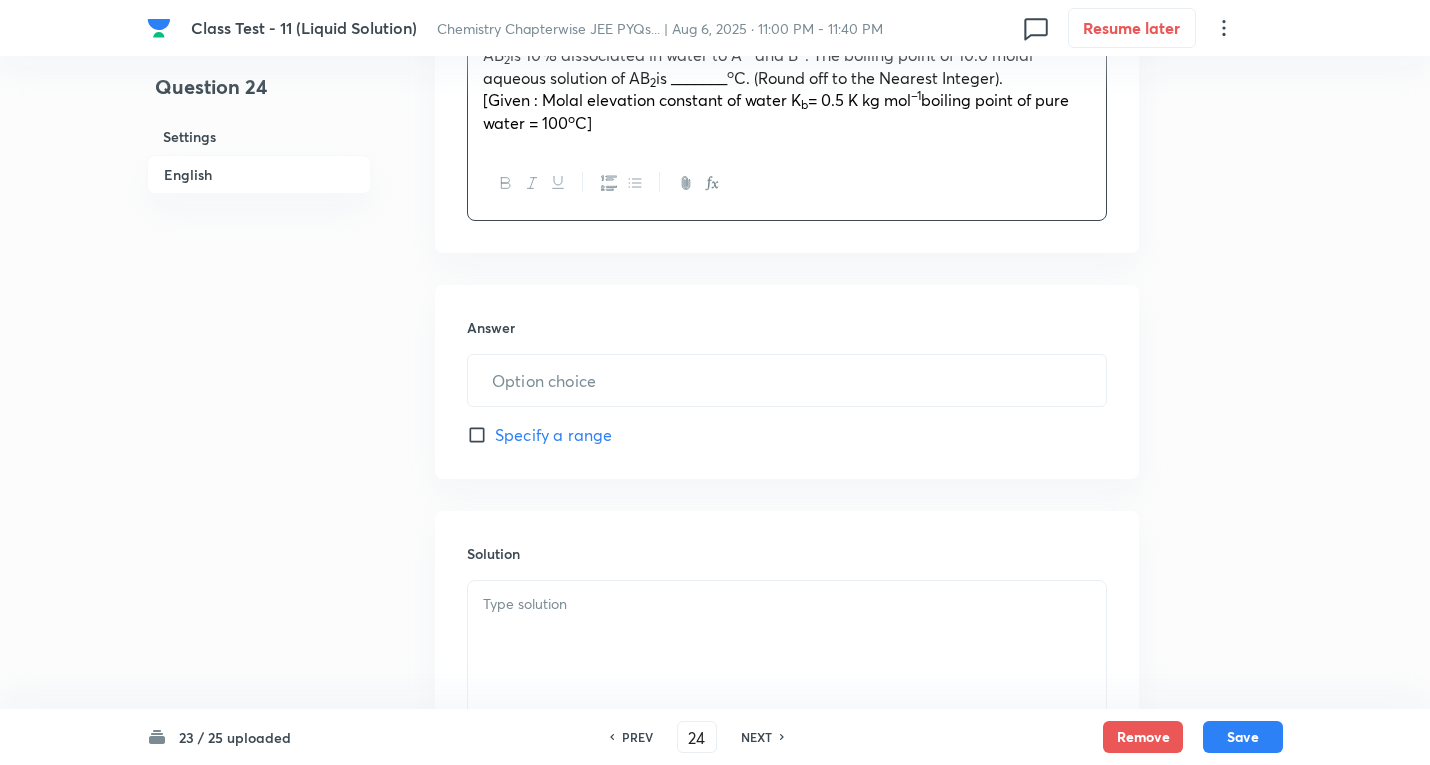 scroll, scrollTop: 700, scrollLeft: 0, axis: vertical 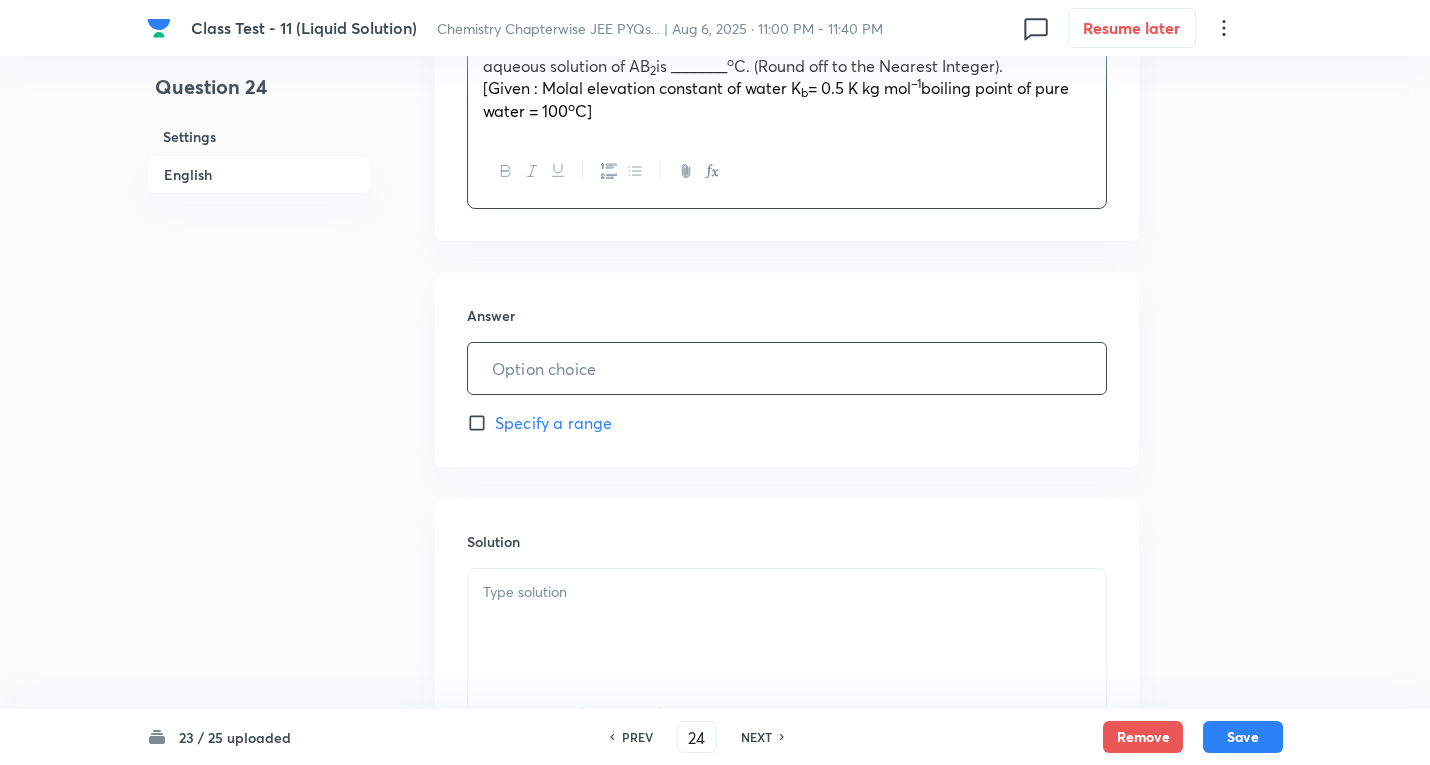 click at bounding box center [787, 368] 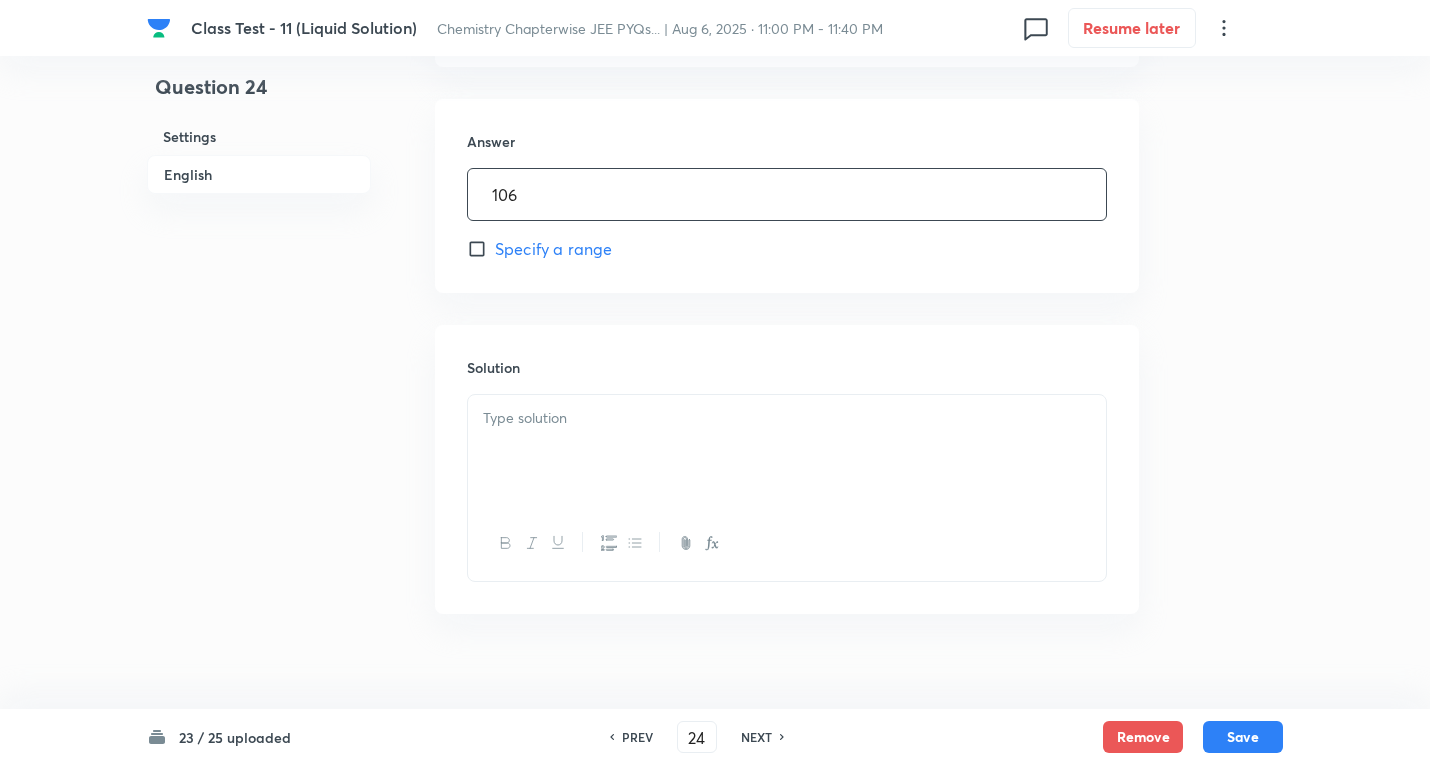 scroll, scrollTop: 899, scrollLeft: 0, axis: vertical 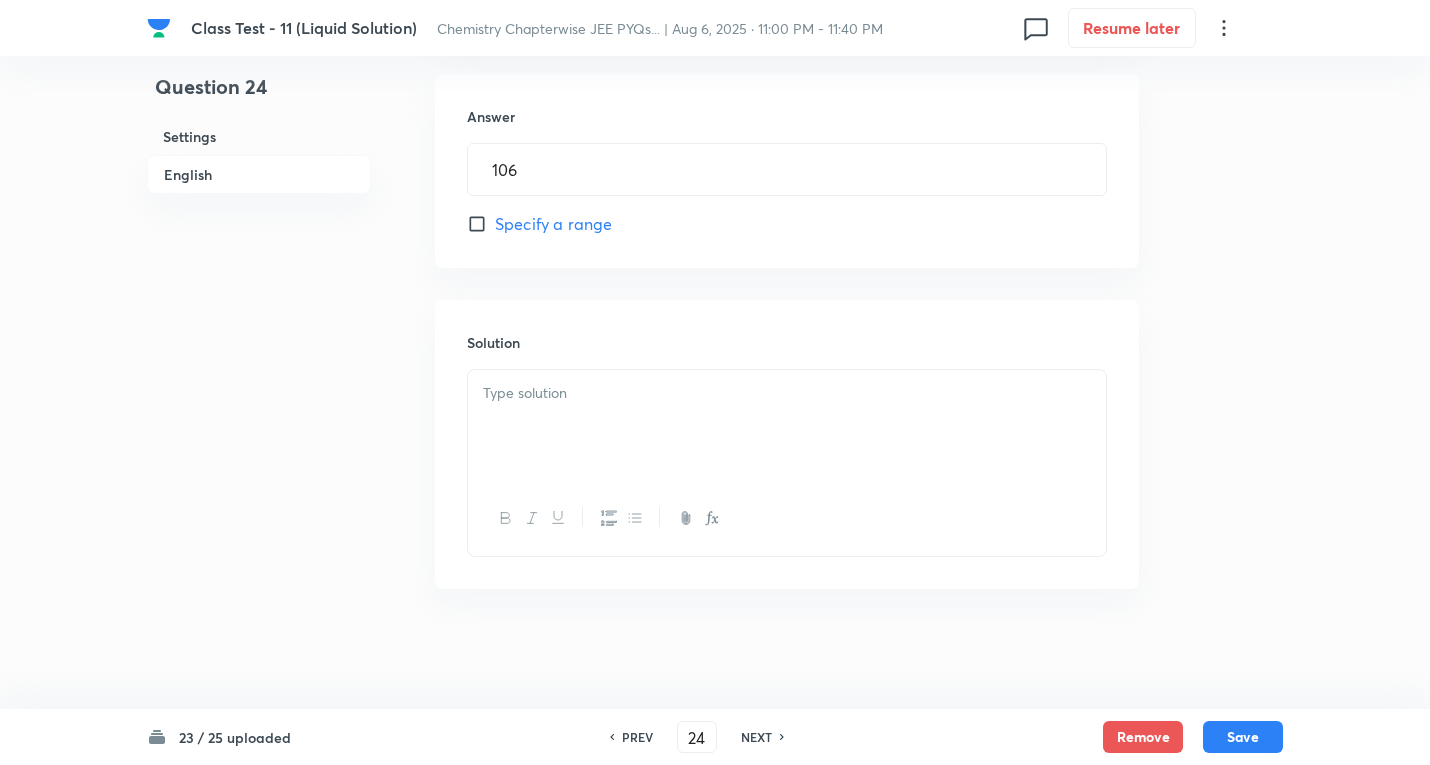 click at bounding box center (787, 426) 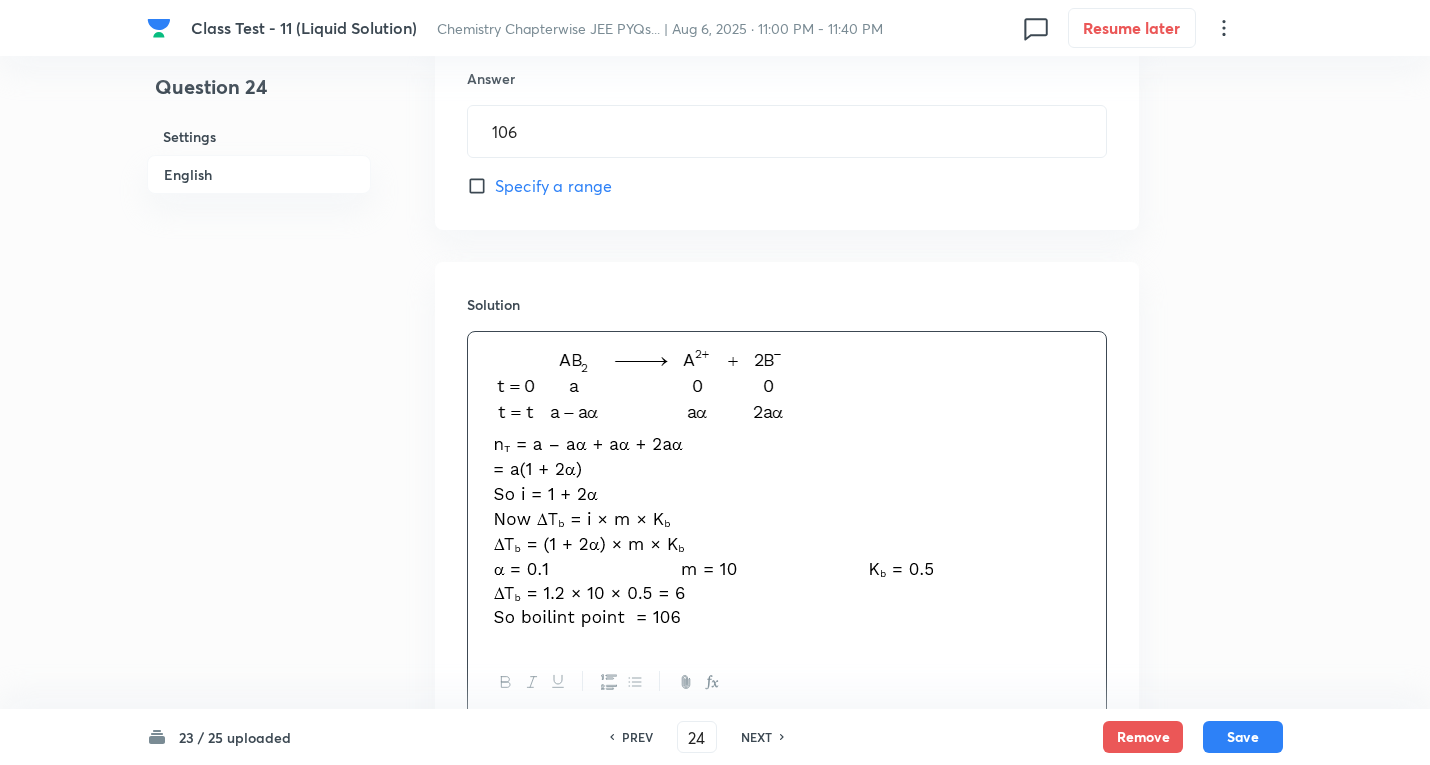 scroll, scrollTop: 999, scrollLeft: 0, axis: vertical 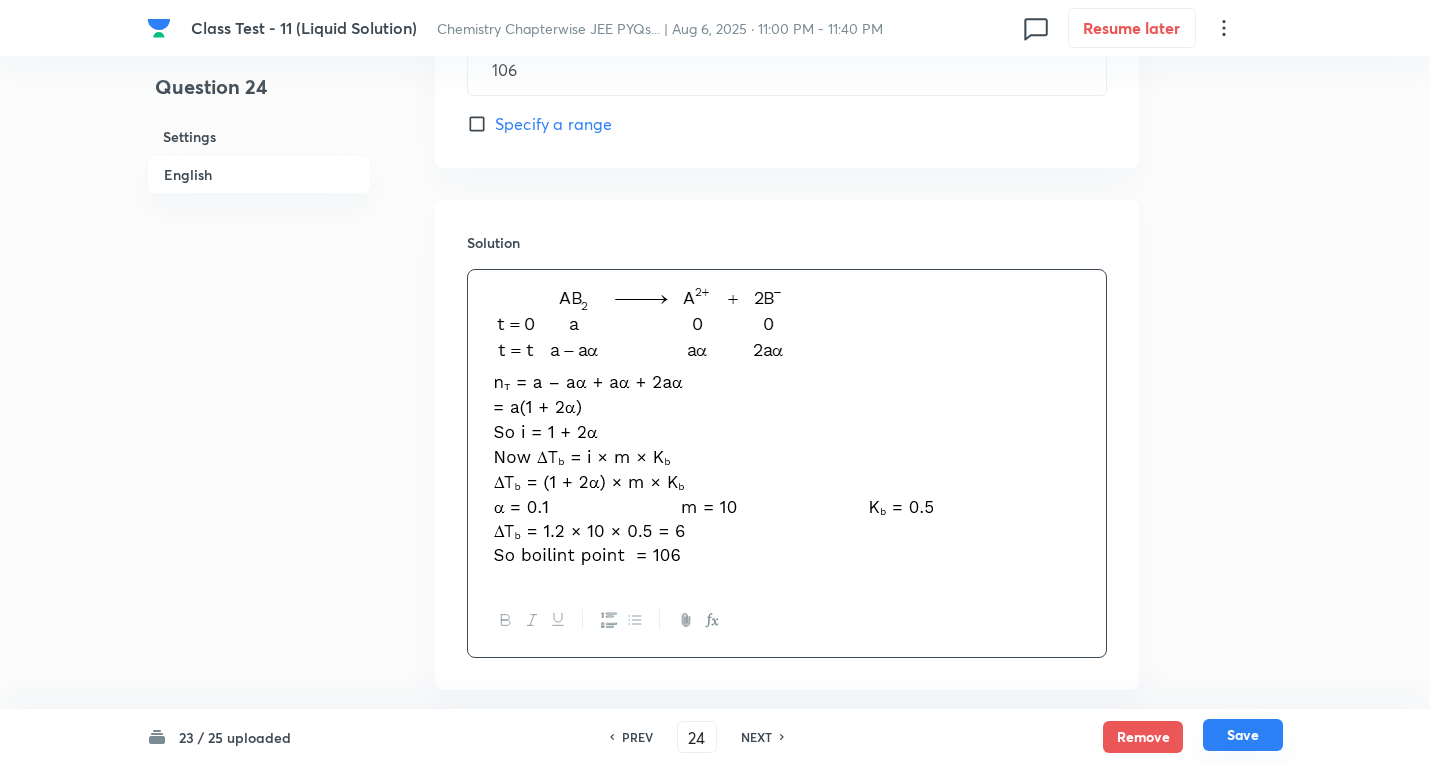 click on "Save" at bounding box center (1243, 735) 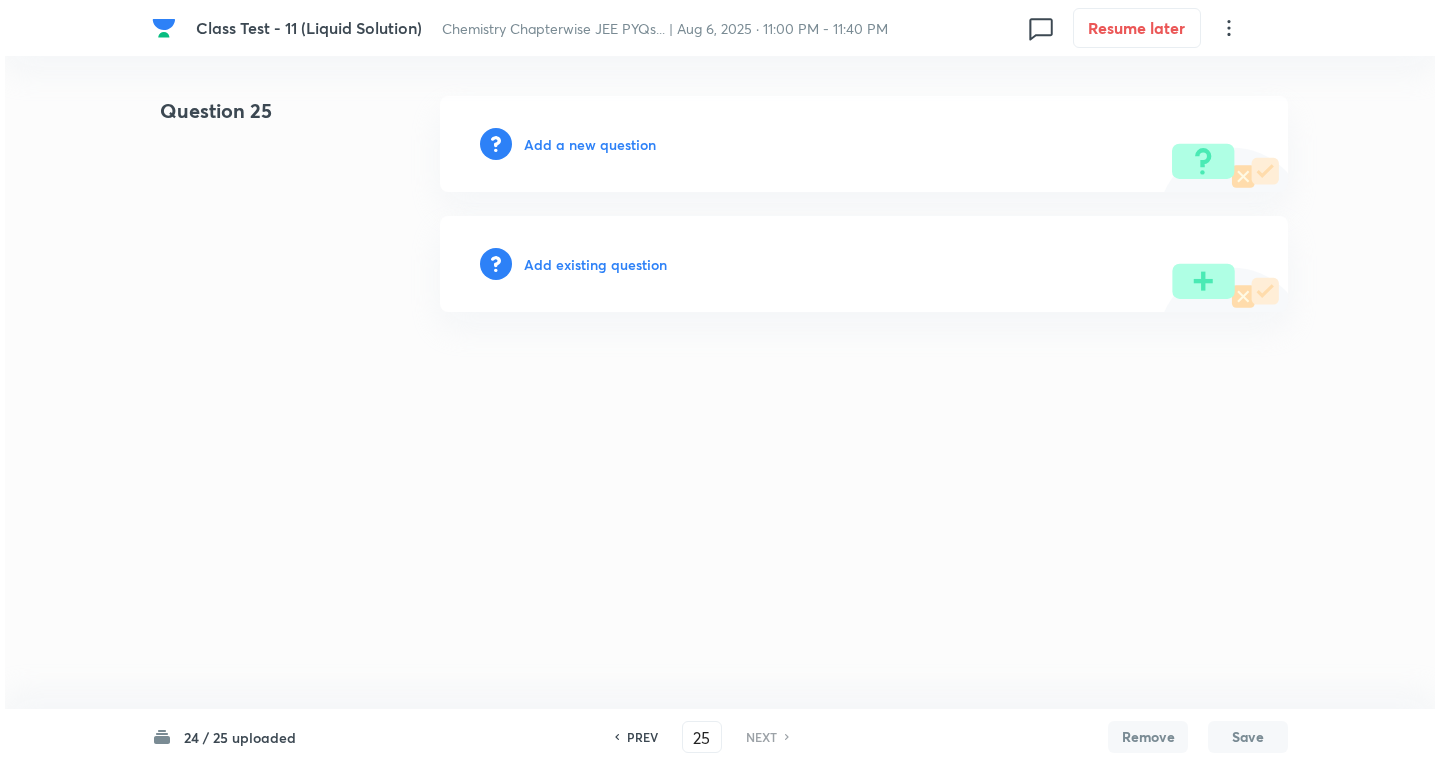 scroll, scrollTop: 0, scrollLeft: 0, axis: both 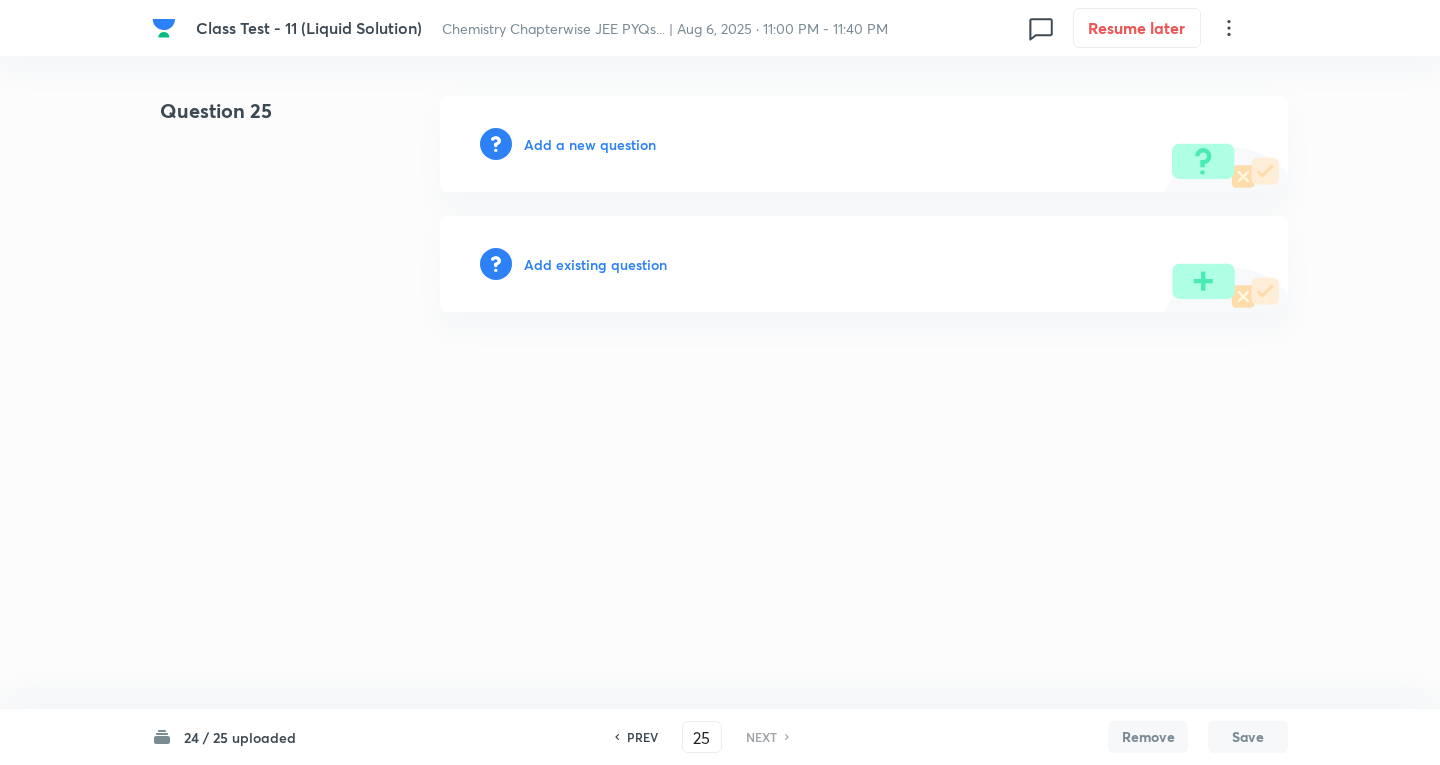 click on "Add a new question" at bounding box center [590, 144] 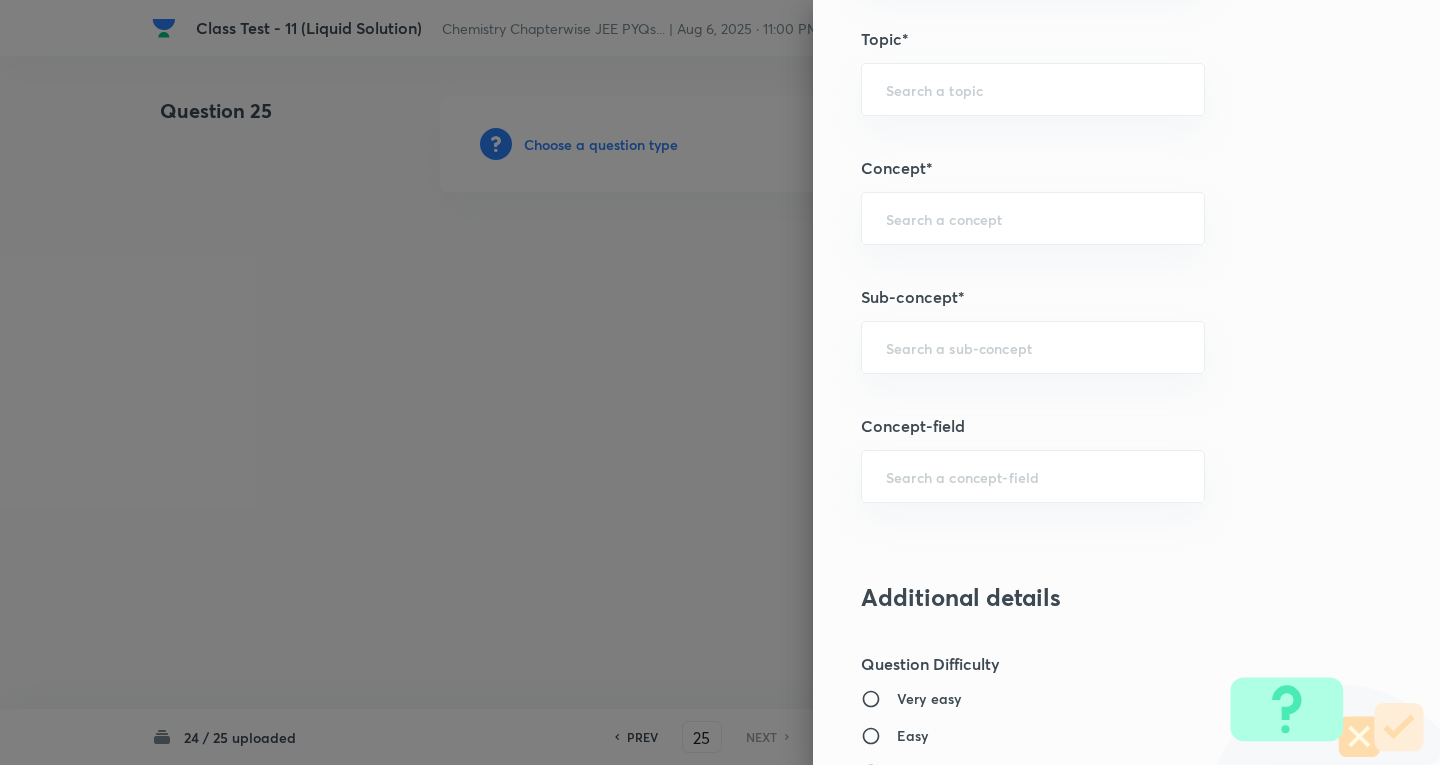 scroll, scrollTop: 1000, scrollLeft: 0, axis: vertical 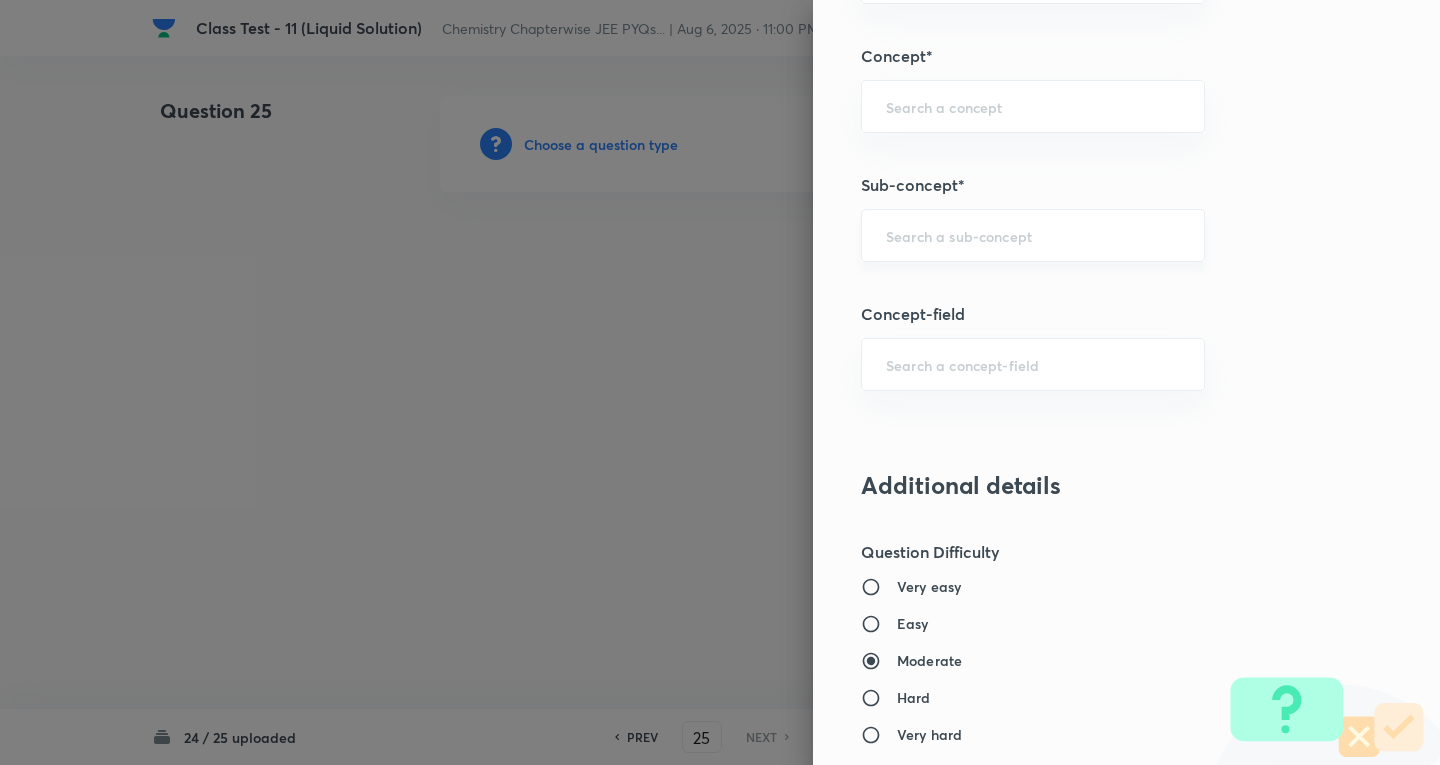 drag, startPoint x: 957, startPoint y: 238, endPoint x: 948, endPoint y: 243, distance: 10.29563 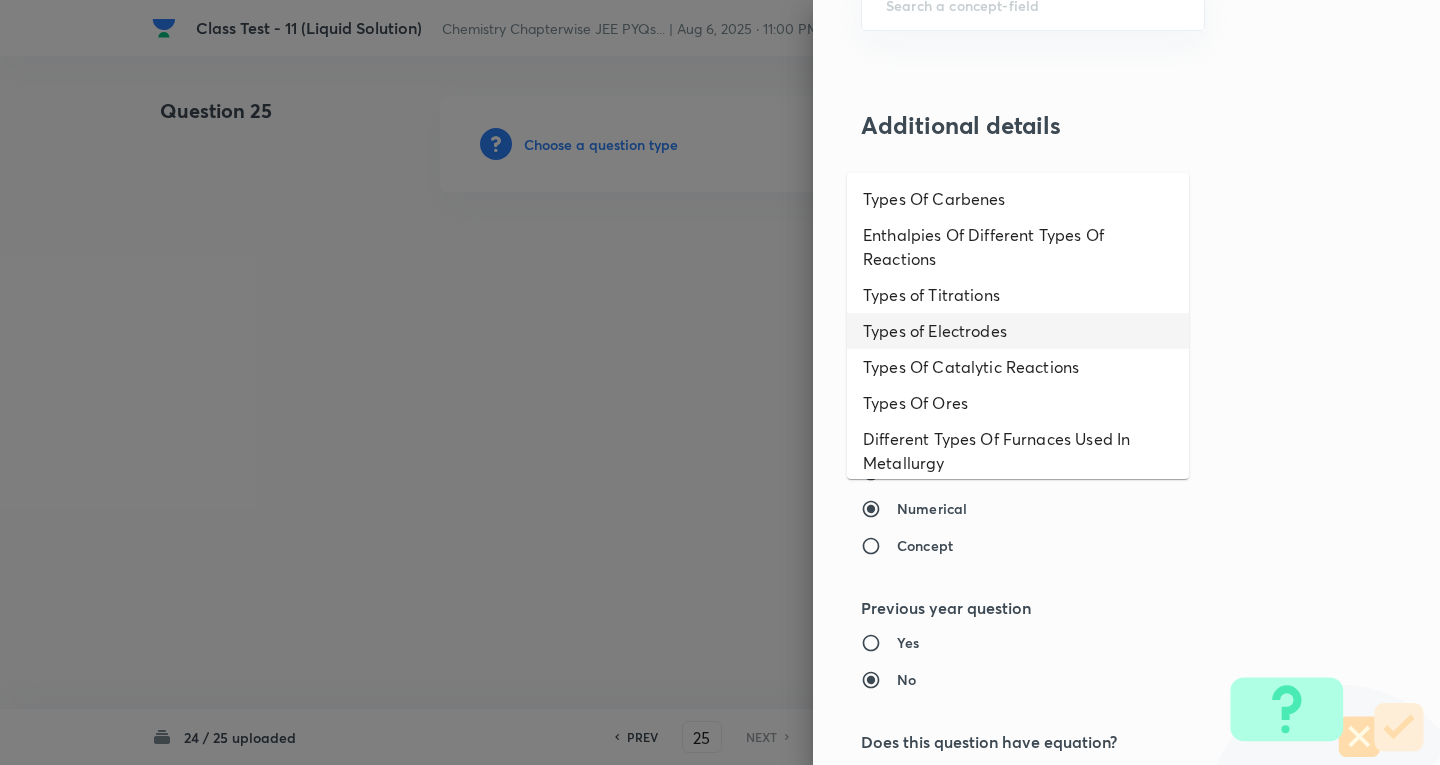 scroll, scrollTop: 1400, scrollLeft: 0, axis: vertical 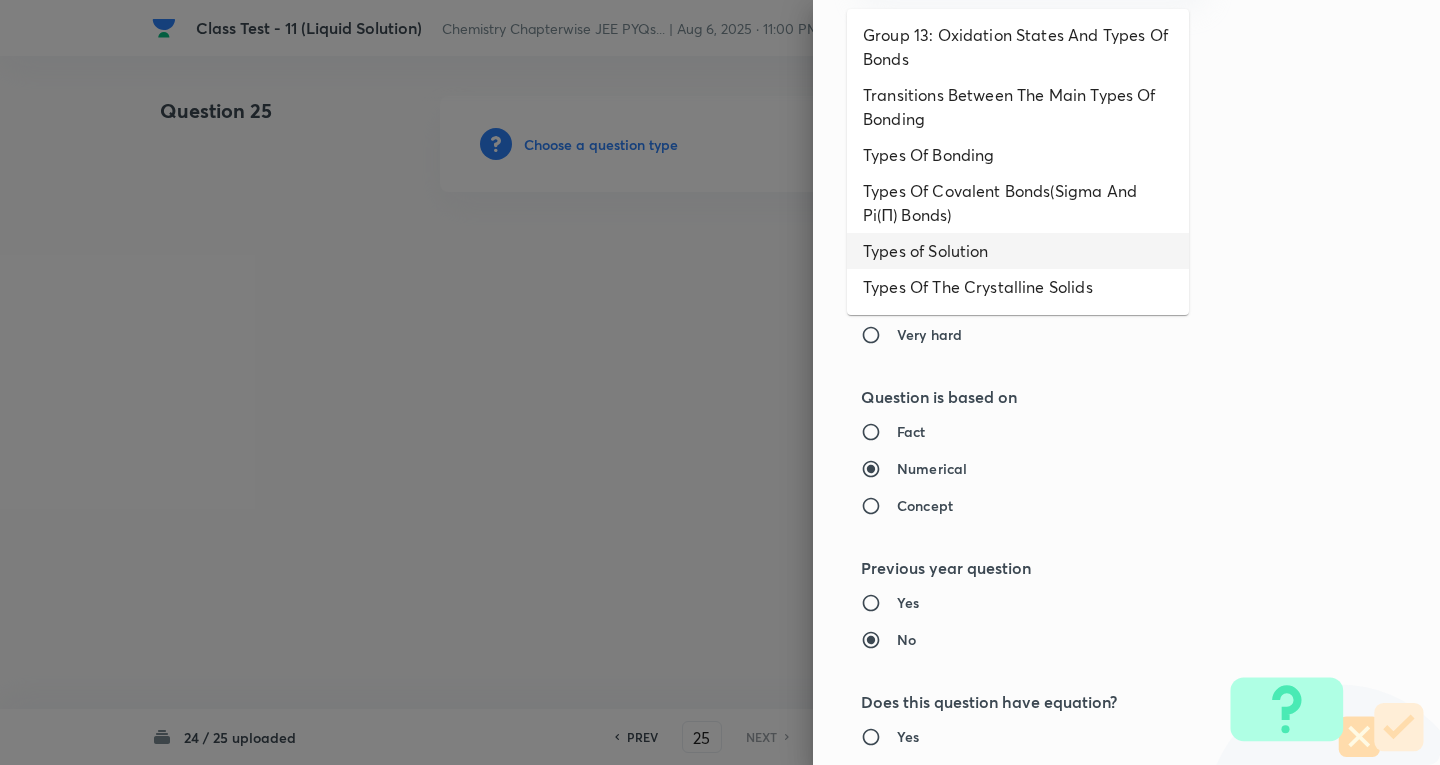 click on "Types of Solution" at bounding box center (1018, 251) 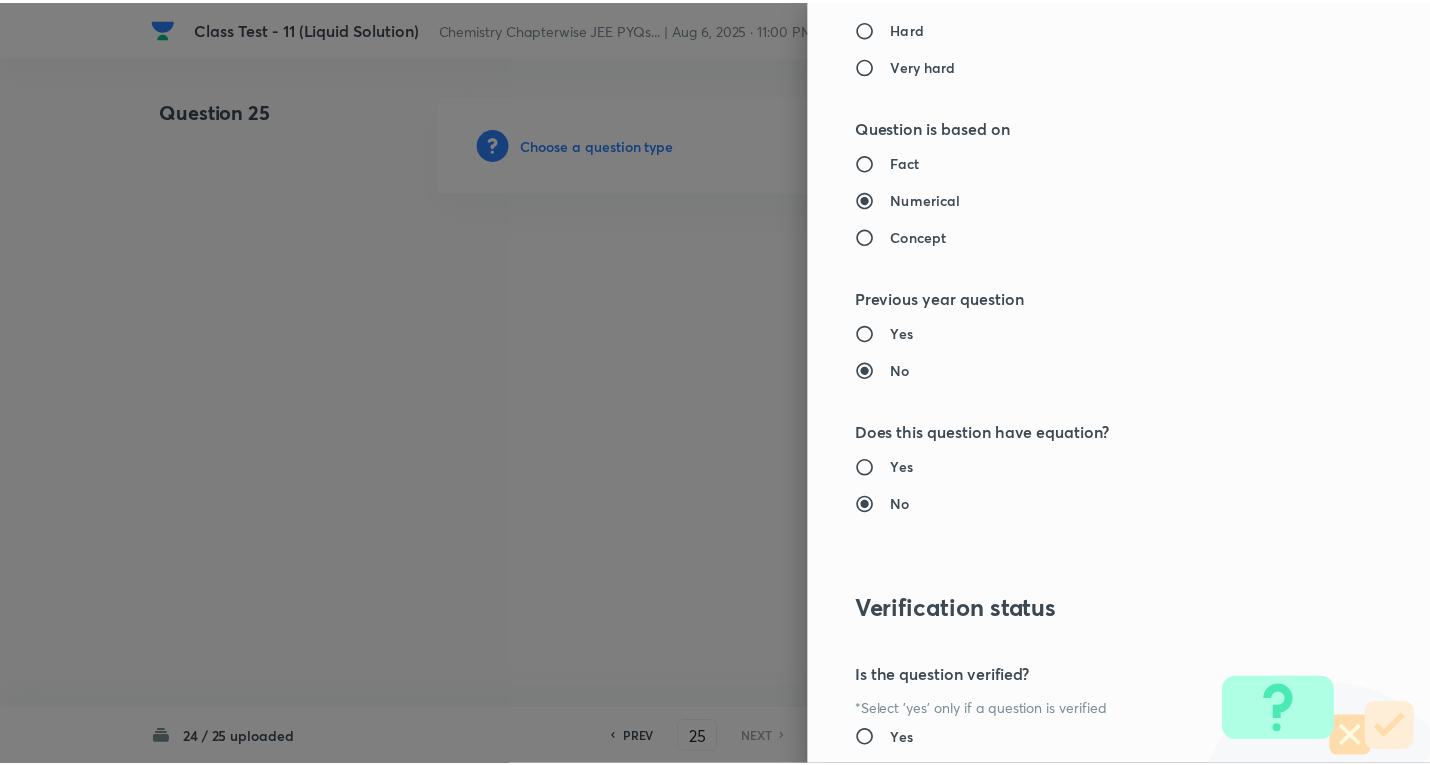 scroll, scrollTop: 1843, scrollLeft: 0, axis: vertical 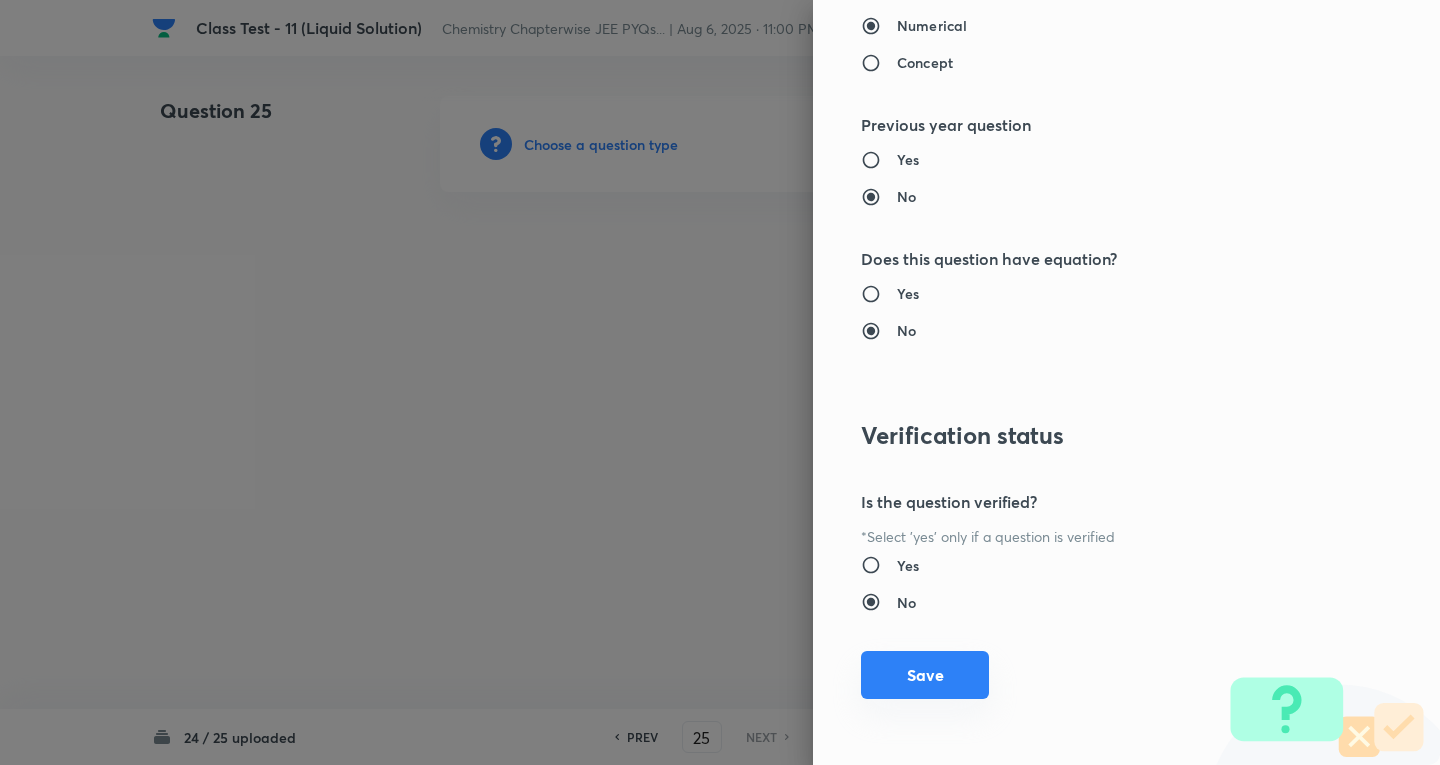 click on "Save" at bounding box center [925, 675] 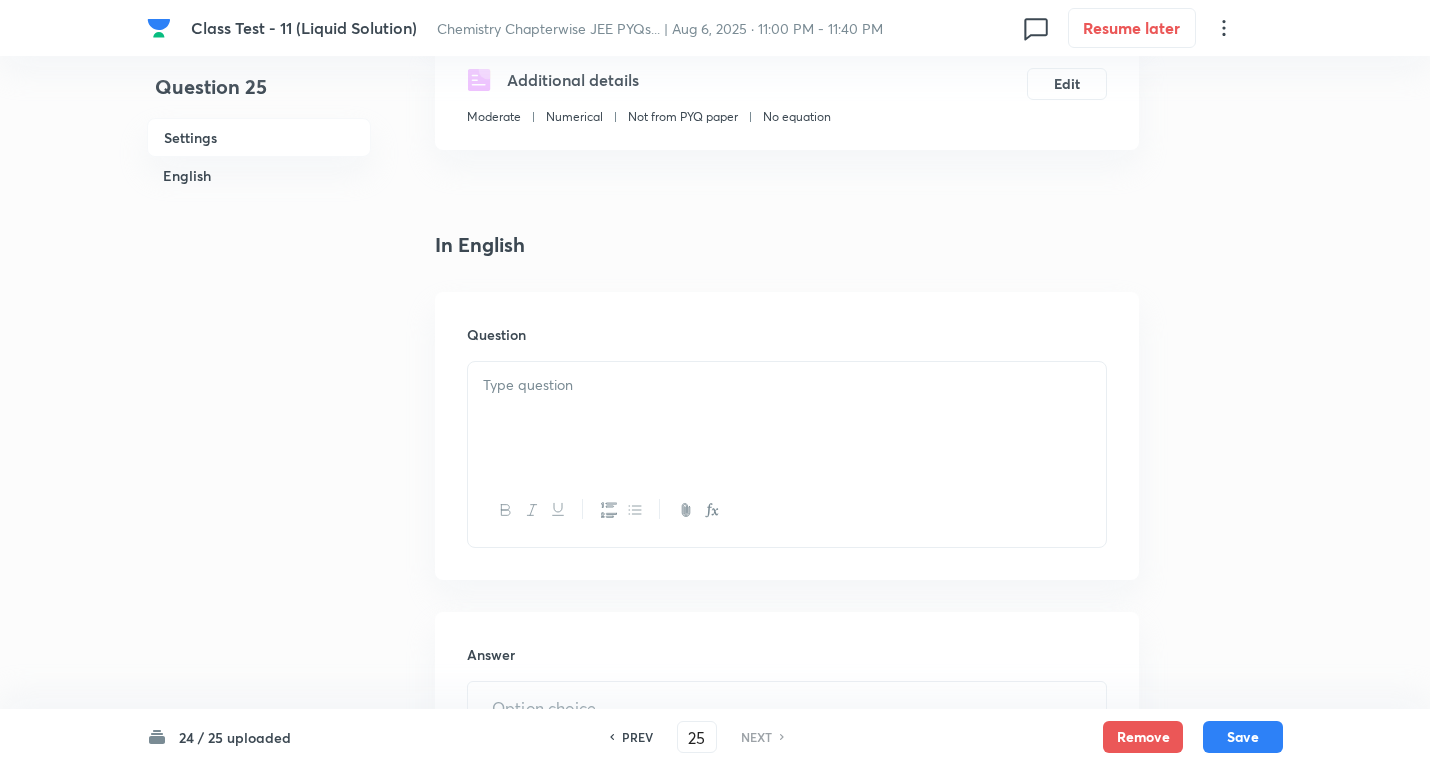 scroll, scrollTop: 400, scrollLeft: 0, axis: vertical 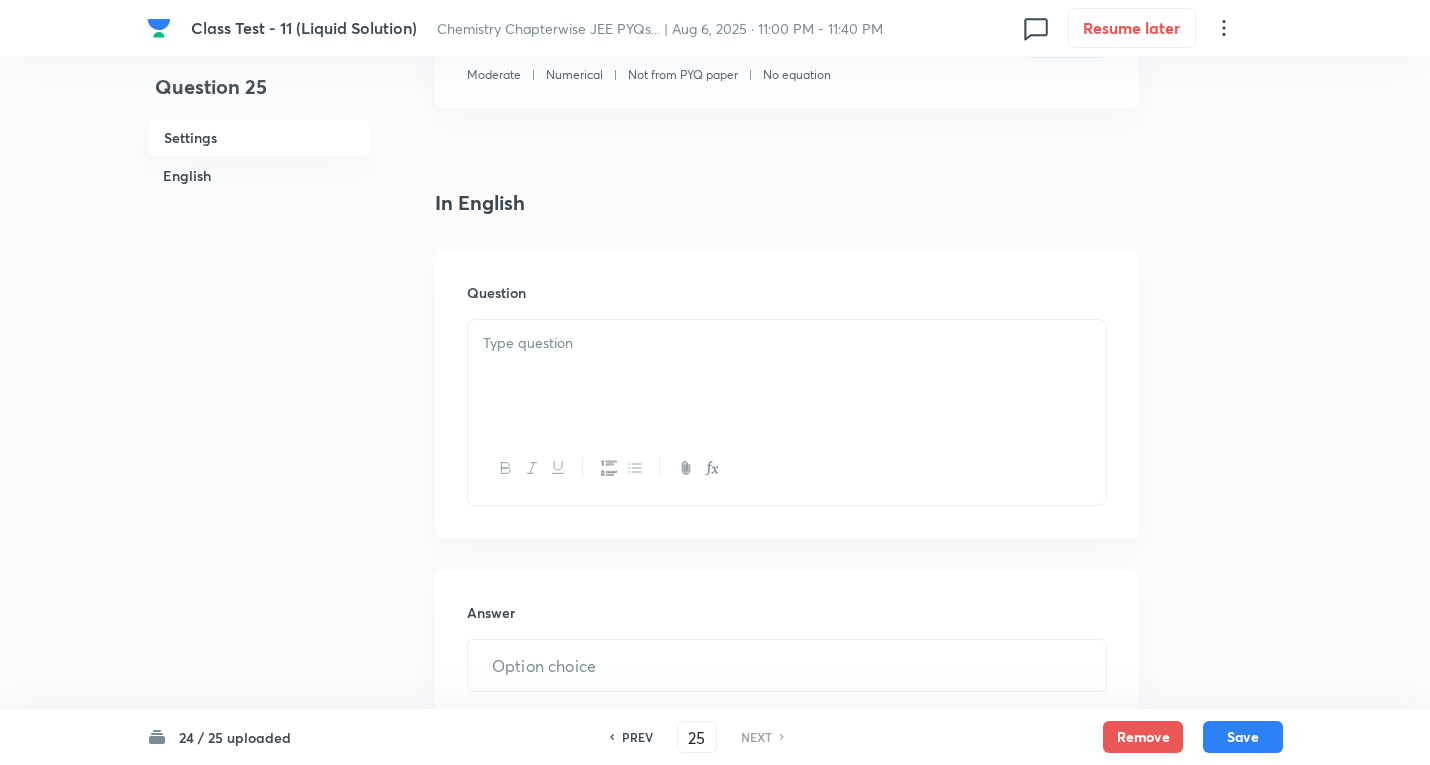 click on "Question" at bounding box center (787, 394) 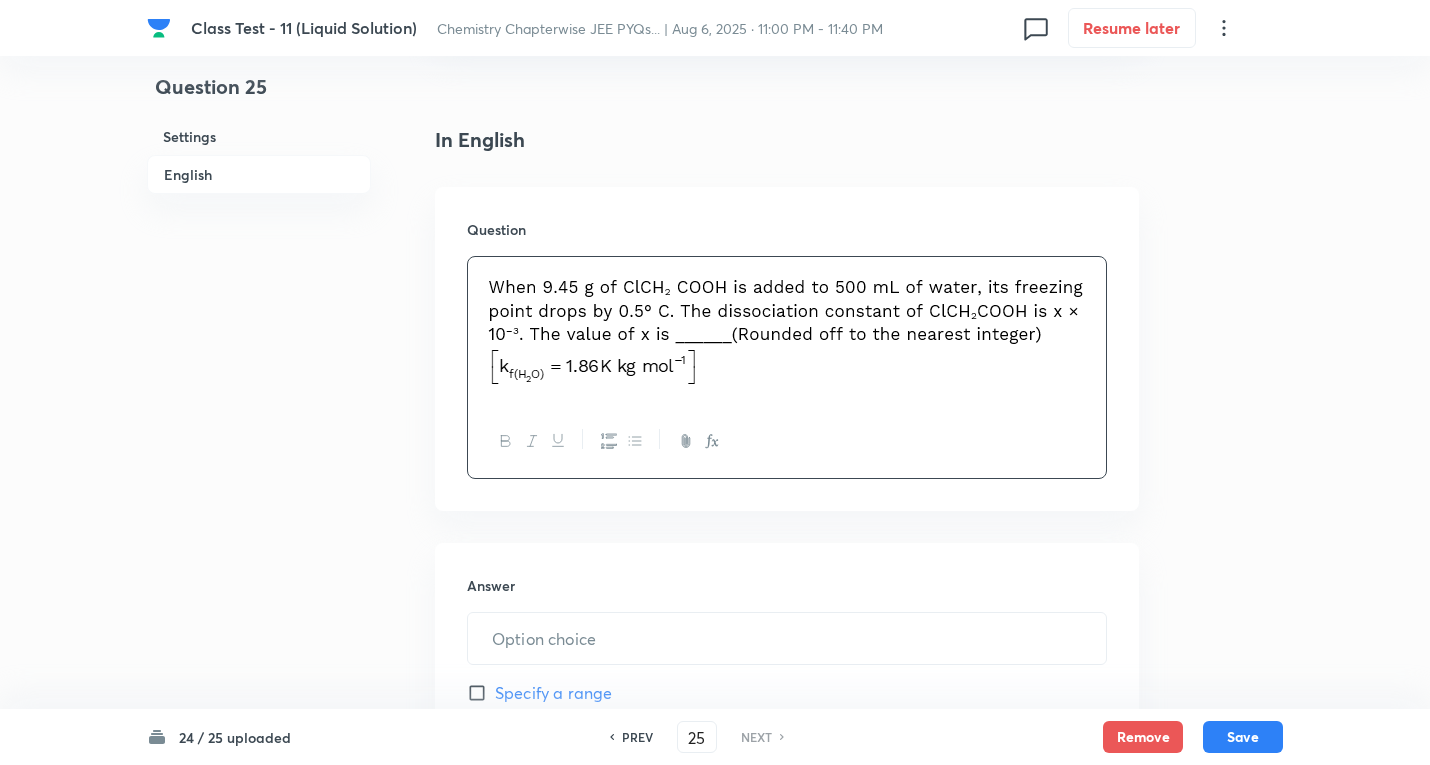 scroll, scrollTop: 700, scrollLeft: 0, axis: vertical 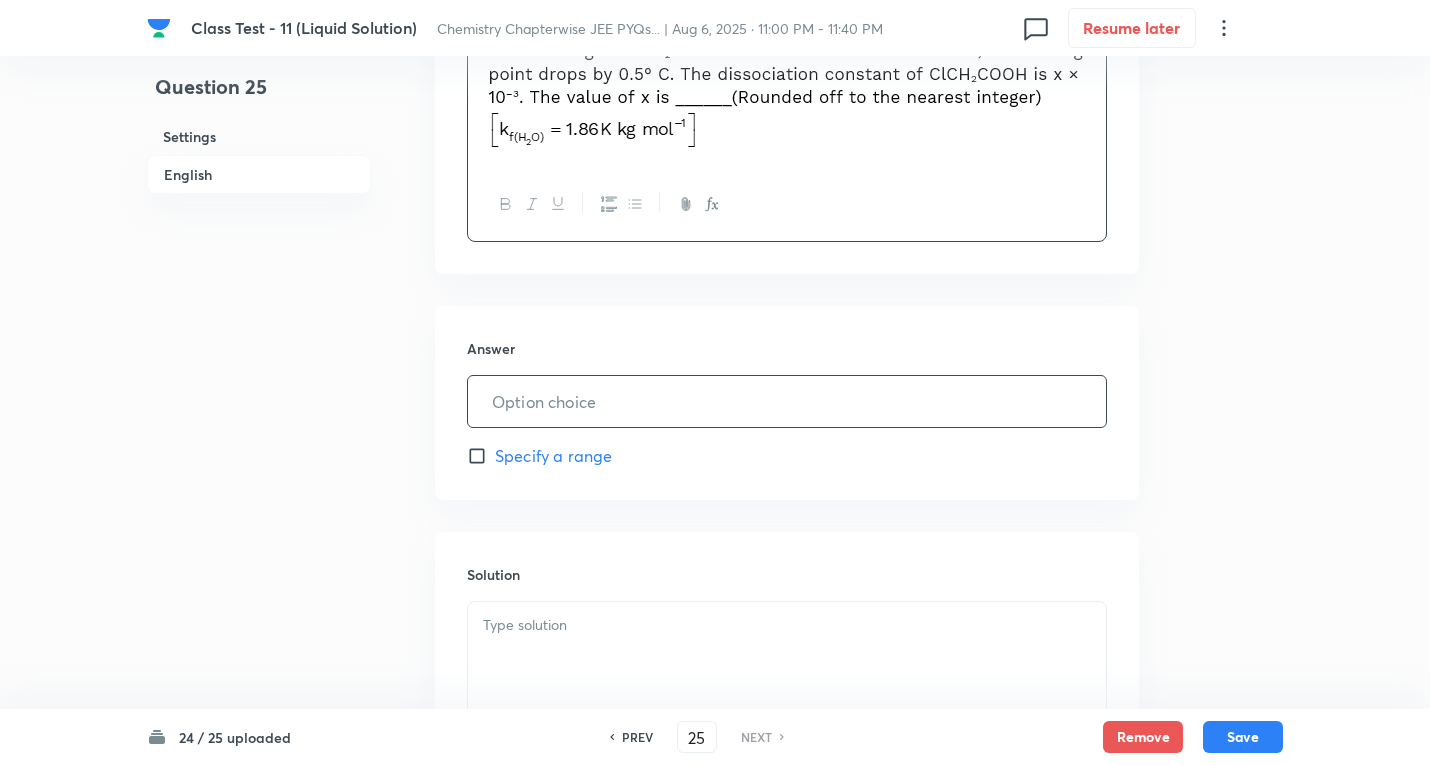 click at bounding box center (787, 401) 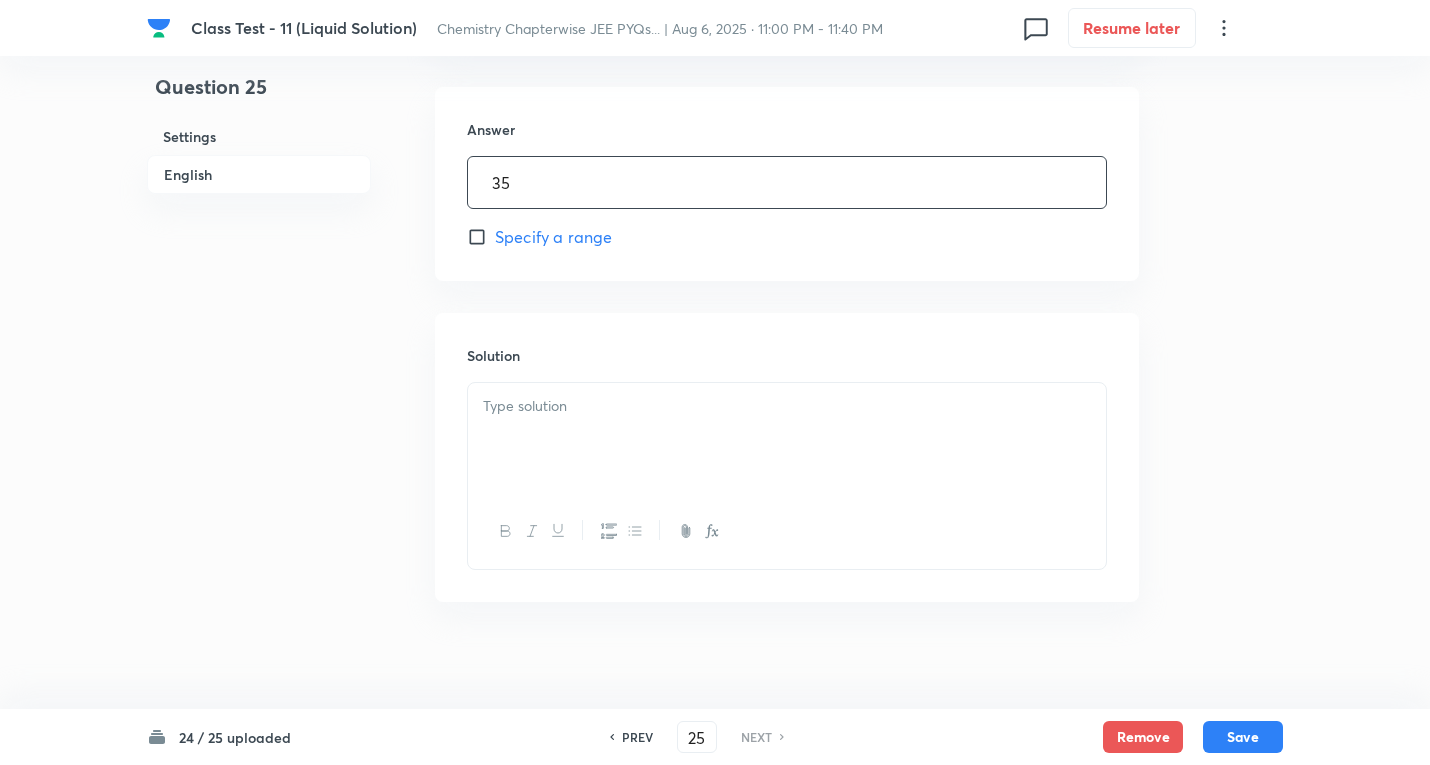 scroll, scrollTop: 932, scrollLeft: 0, axis: vertical 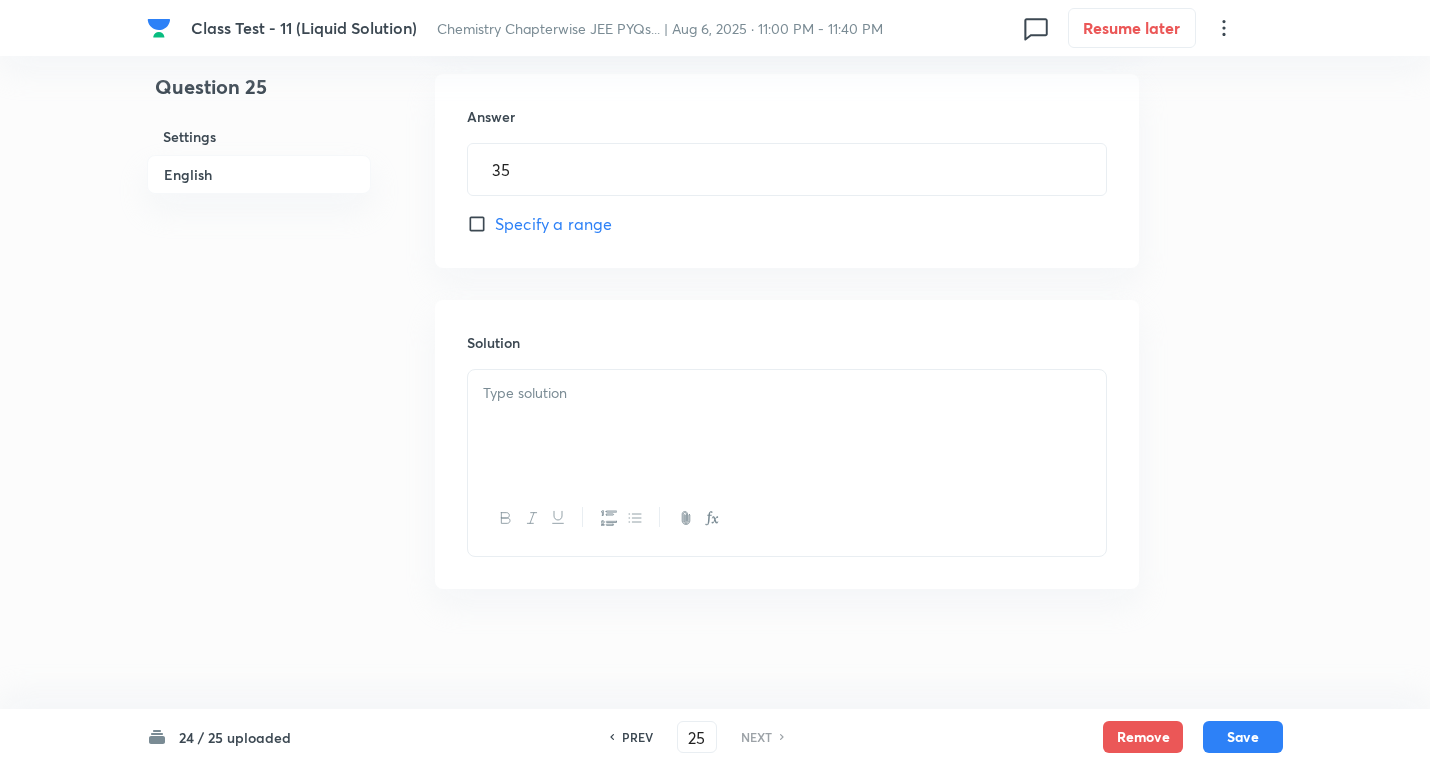 drag, startPoint x: 567, startPoint y: 402, endPoint x: 966, endPoint y: 439, distance: 400.71185 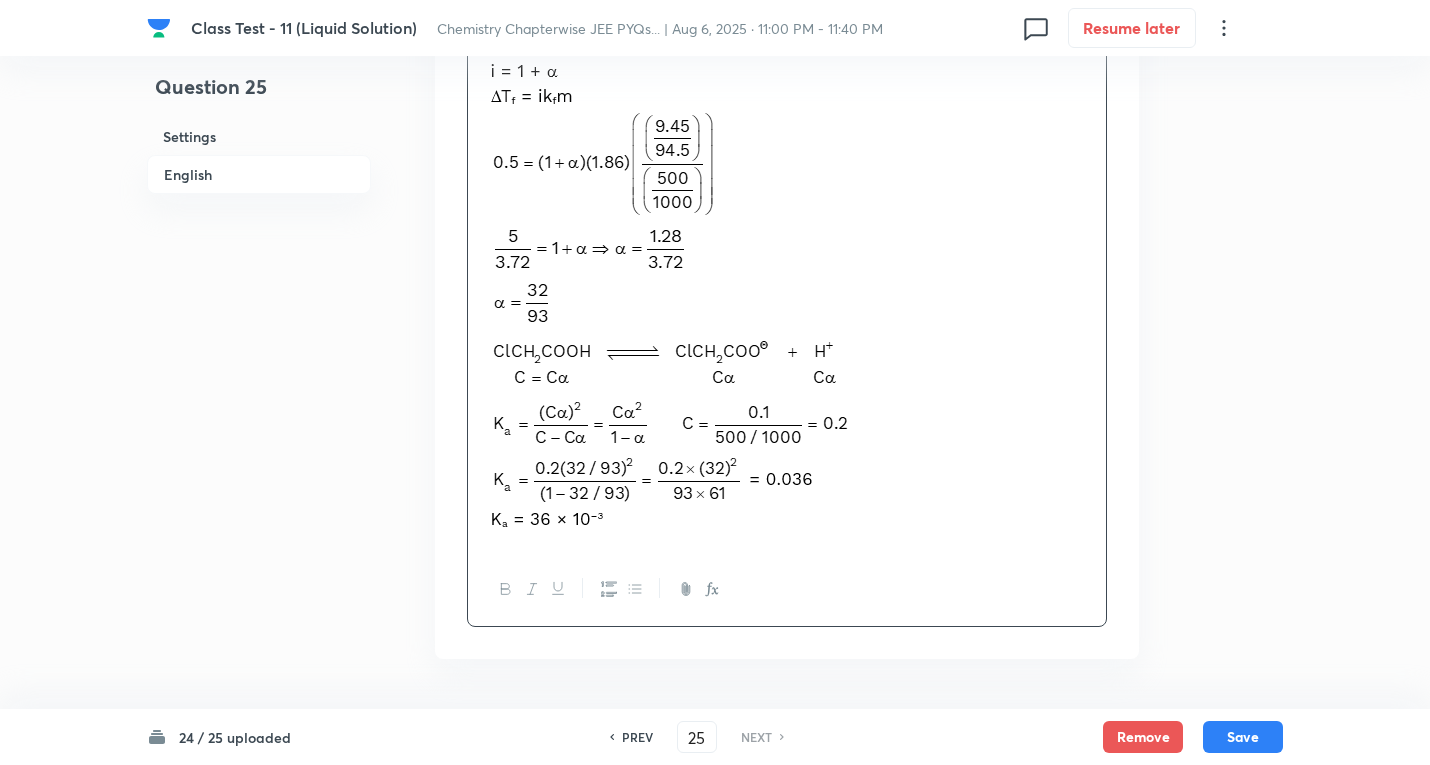 scroll, scrollTop: 1384, scrollLeft: 0, axis: vertical 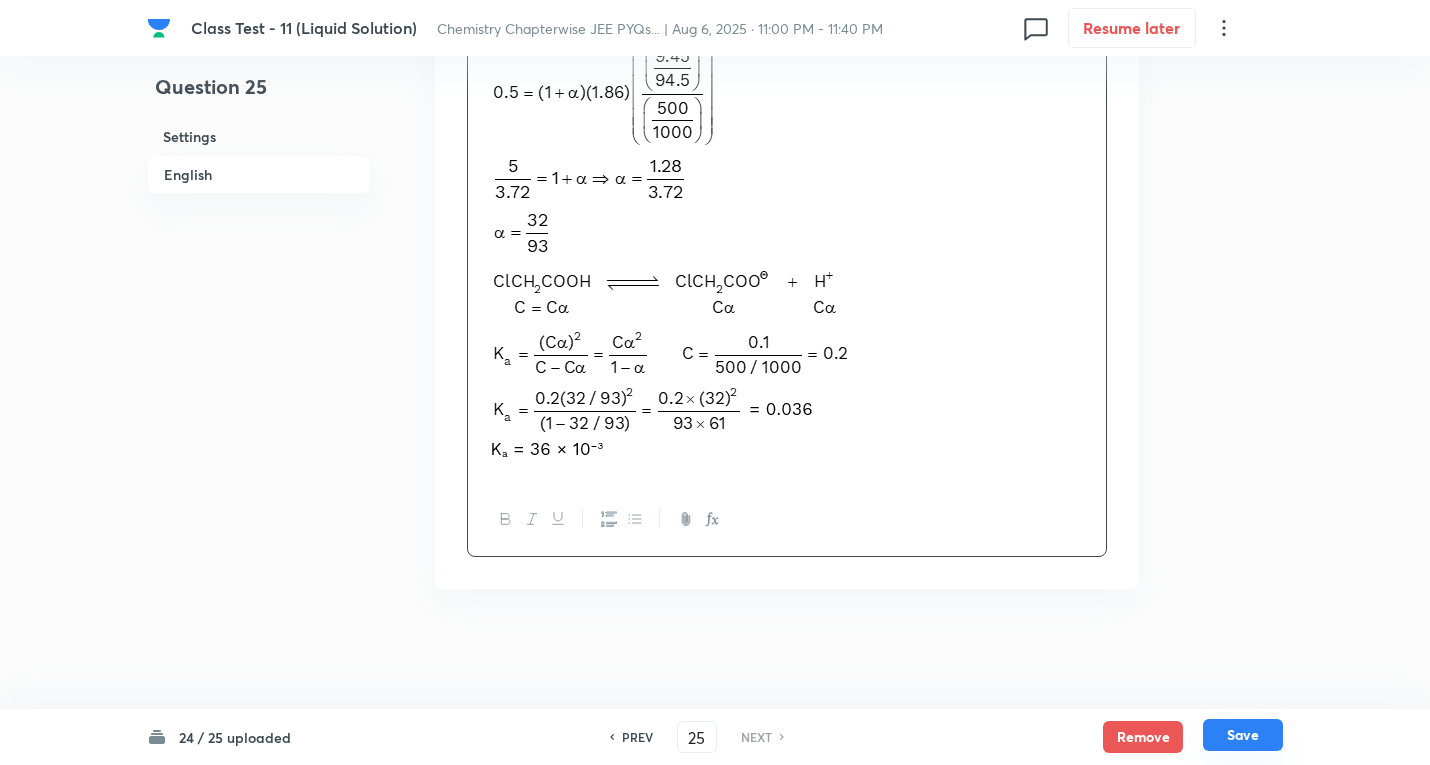 click on "Save" at bounding box center [1243, 735] 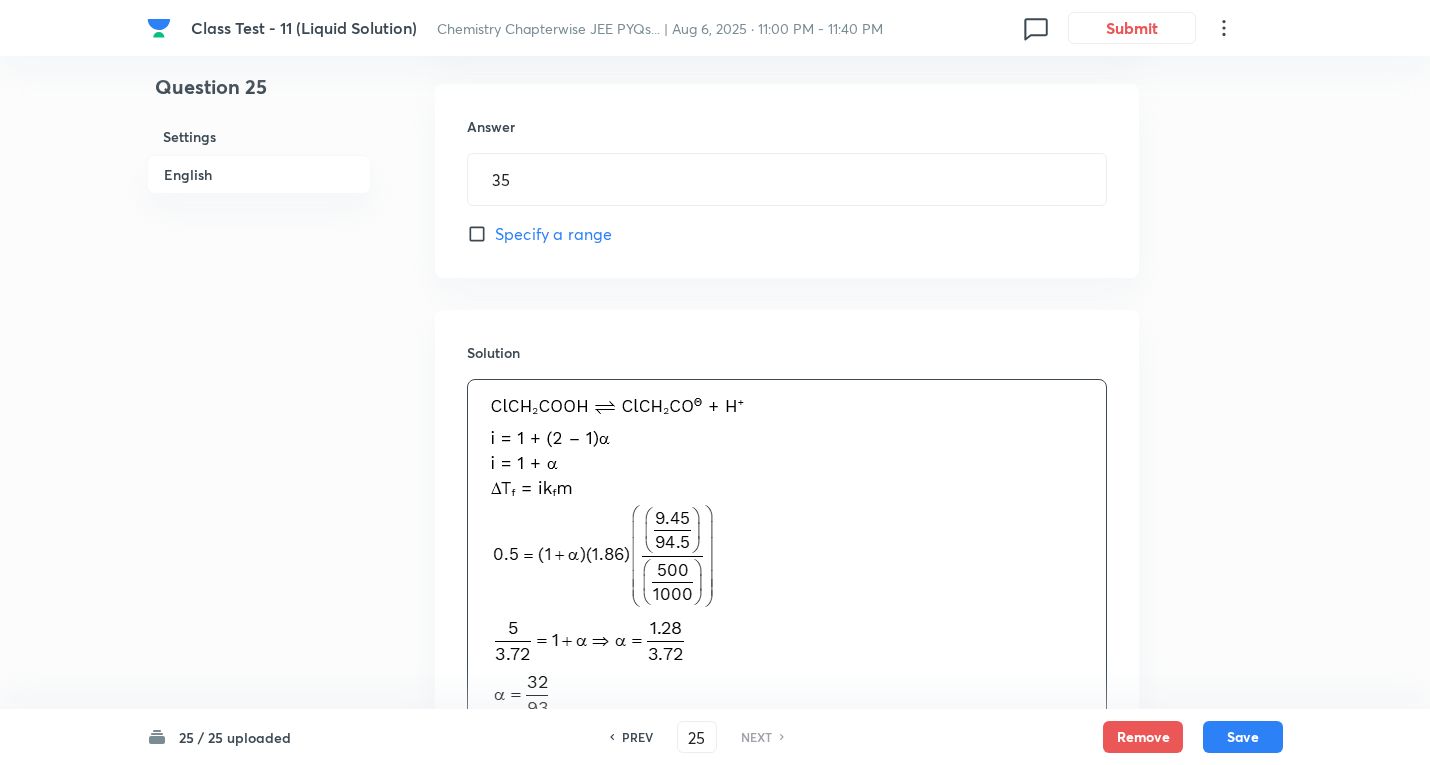 scroll, scrollTop: 884, scrollLeft: 0, axis: vertical 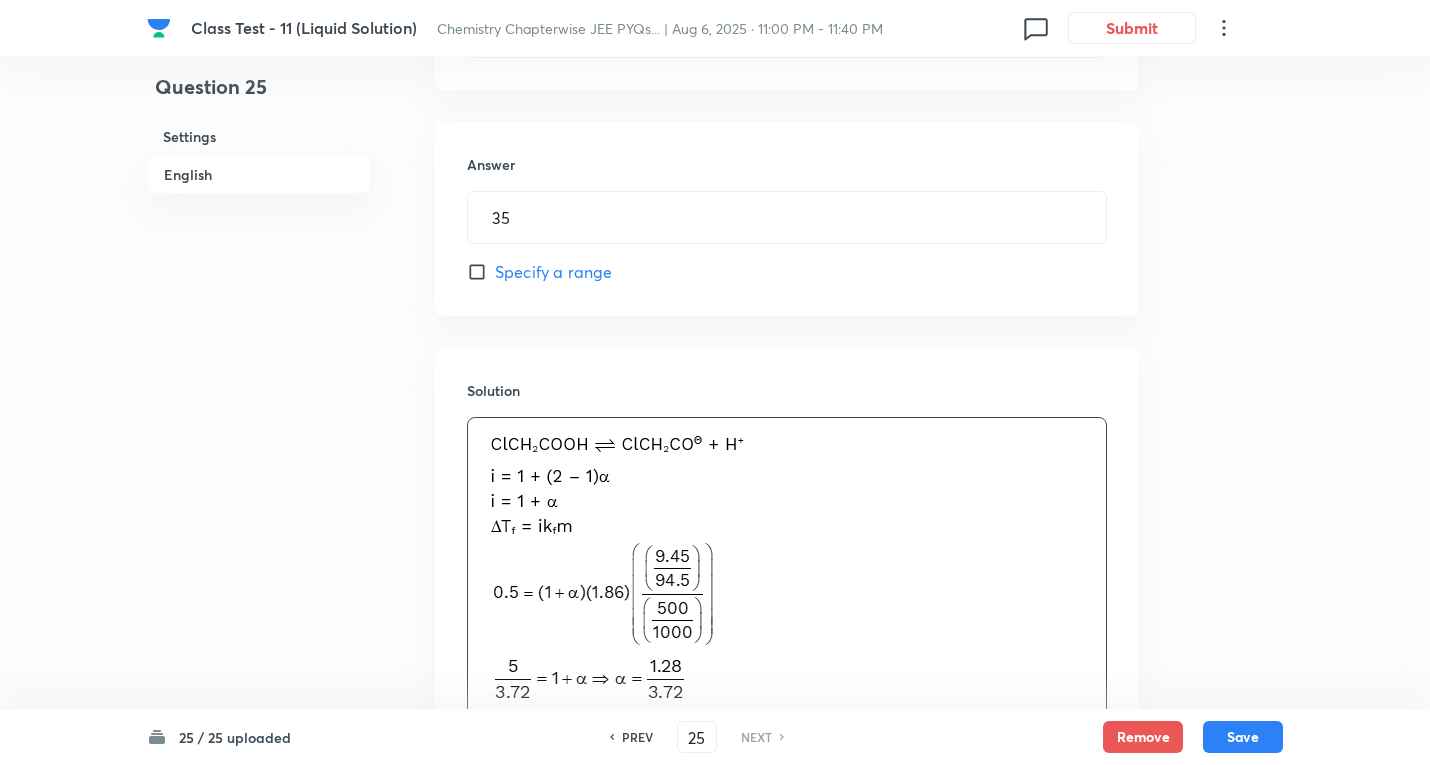click on "25 / 25 uploaded" at bounding box center [235, 737] 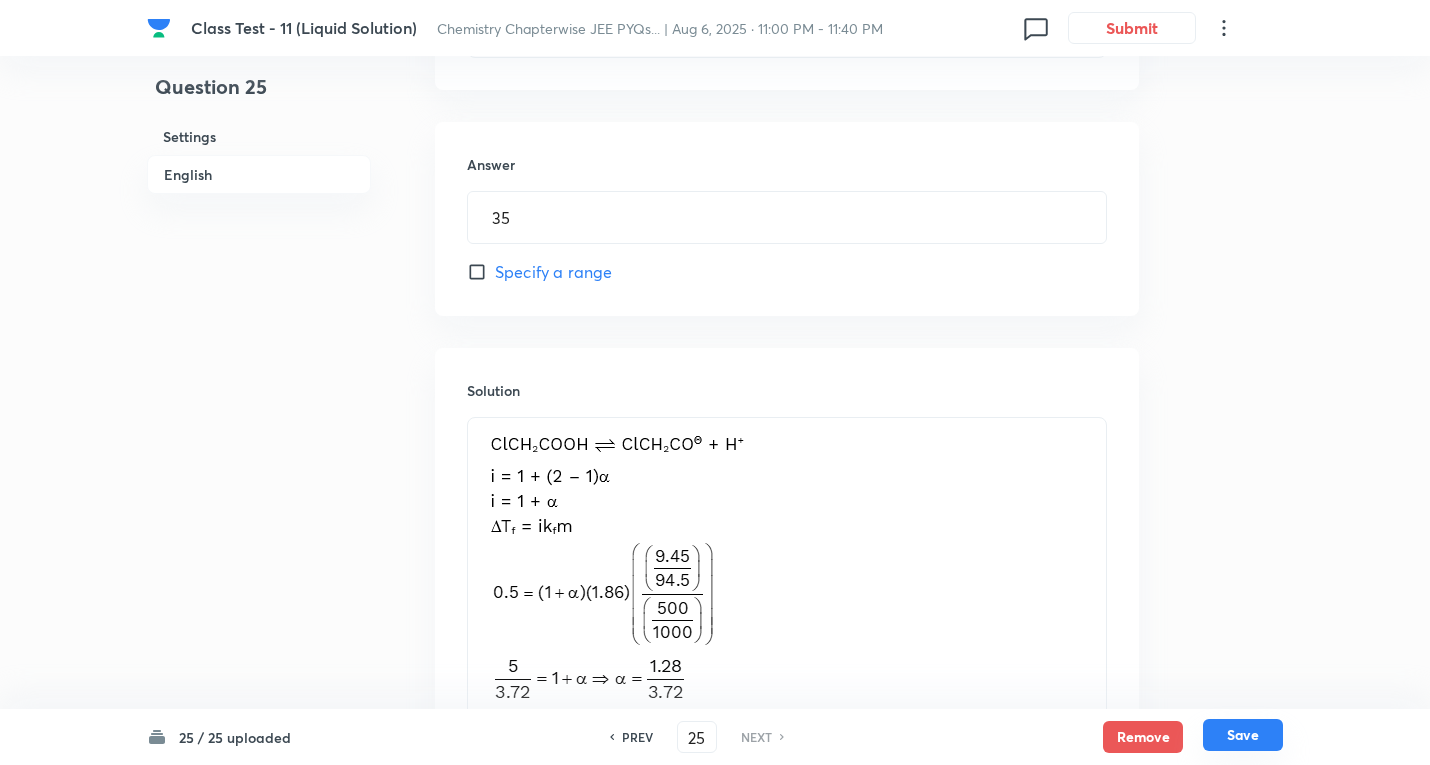 click on "Save" at bounding box center (1243, 735) 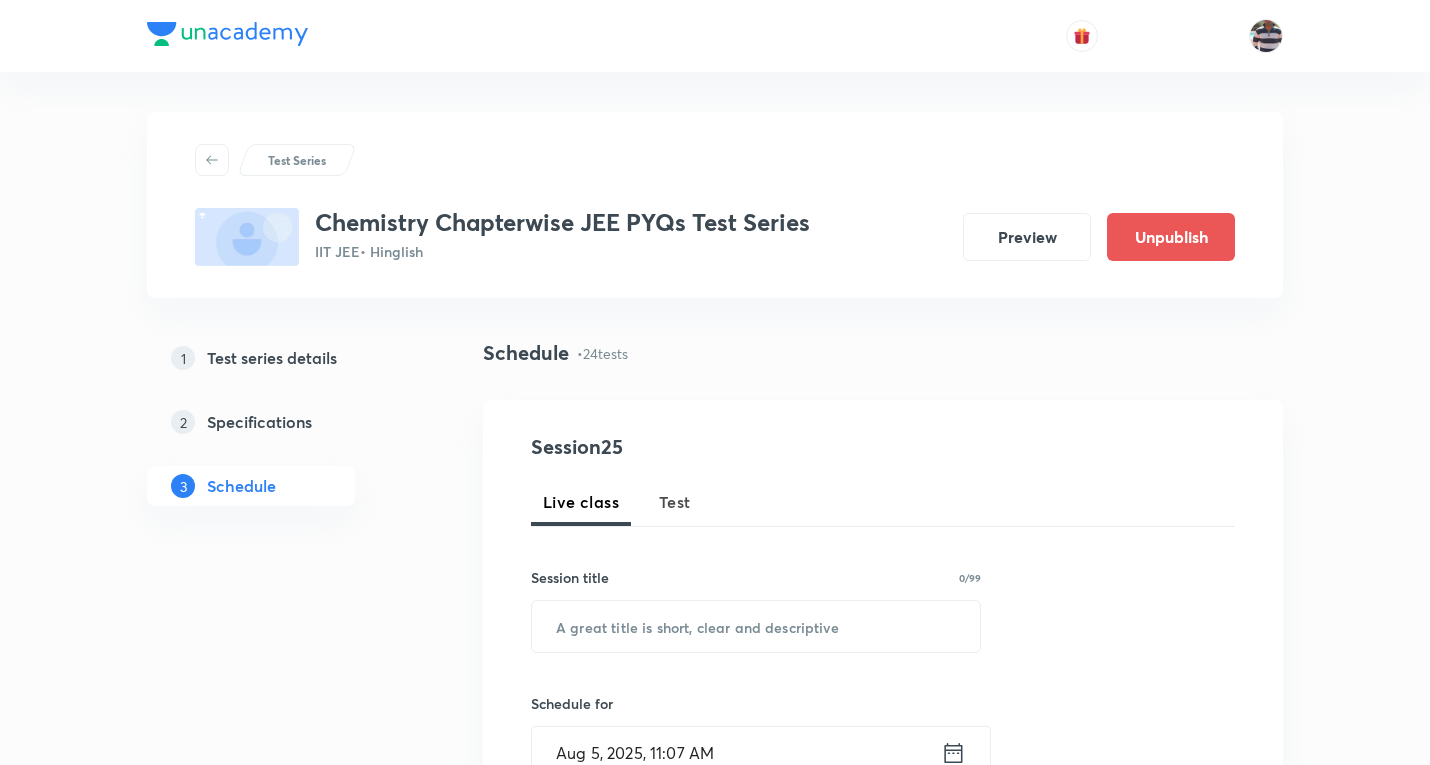 scroll, scrollTop: 2772, scrollLeft: 0, axis: vertical 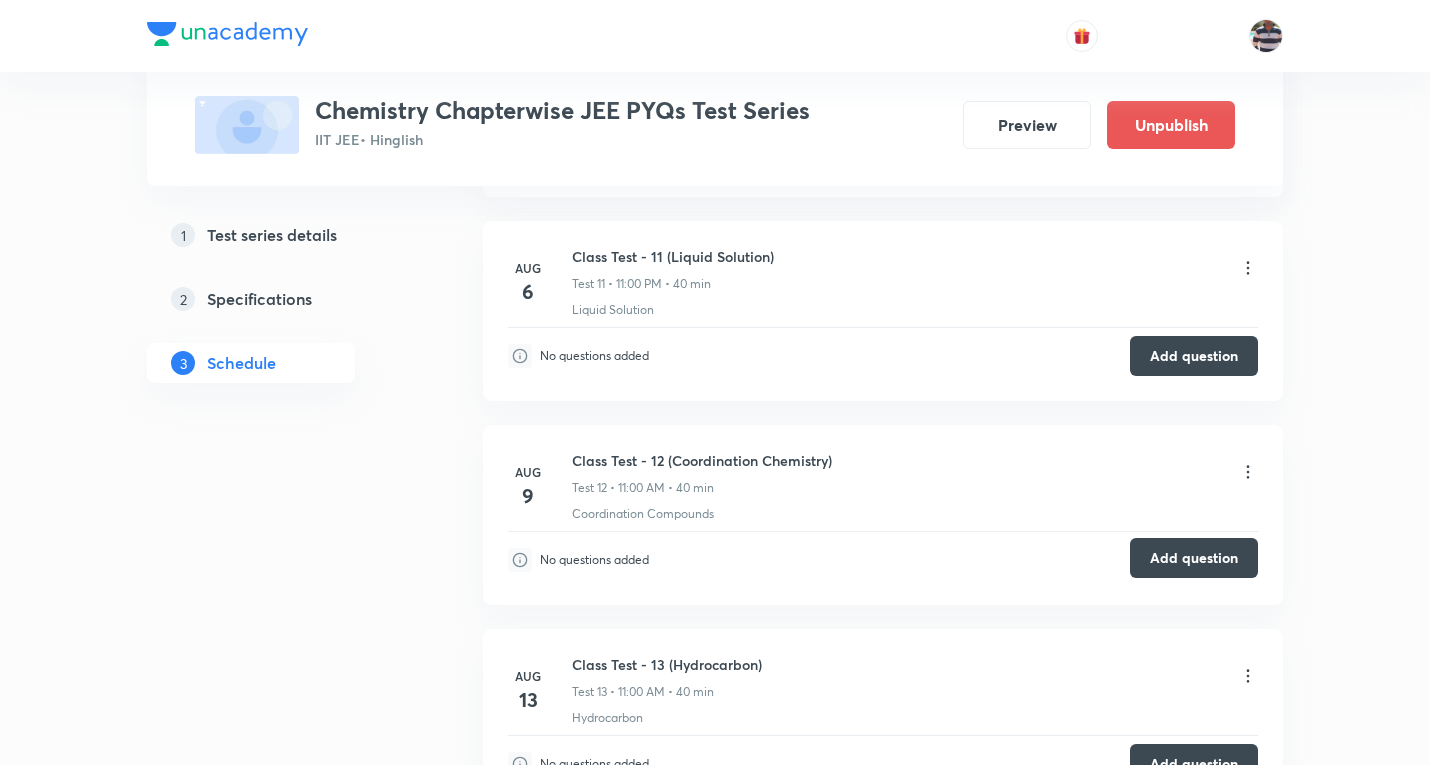 click on "Add question" at bounding box center (1194, 558) 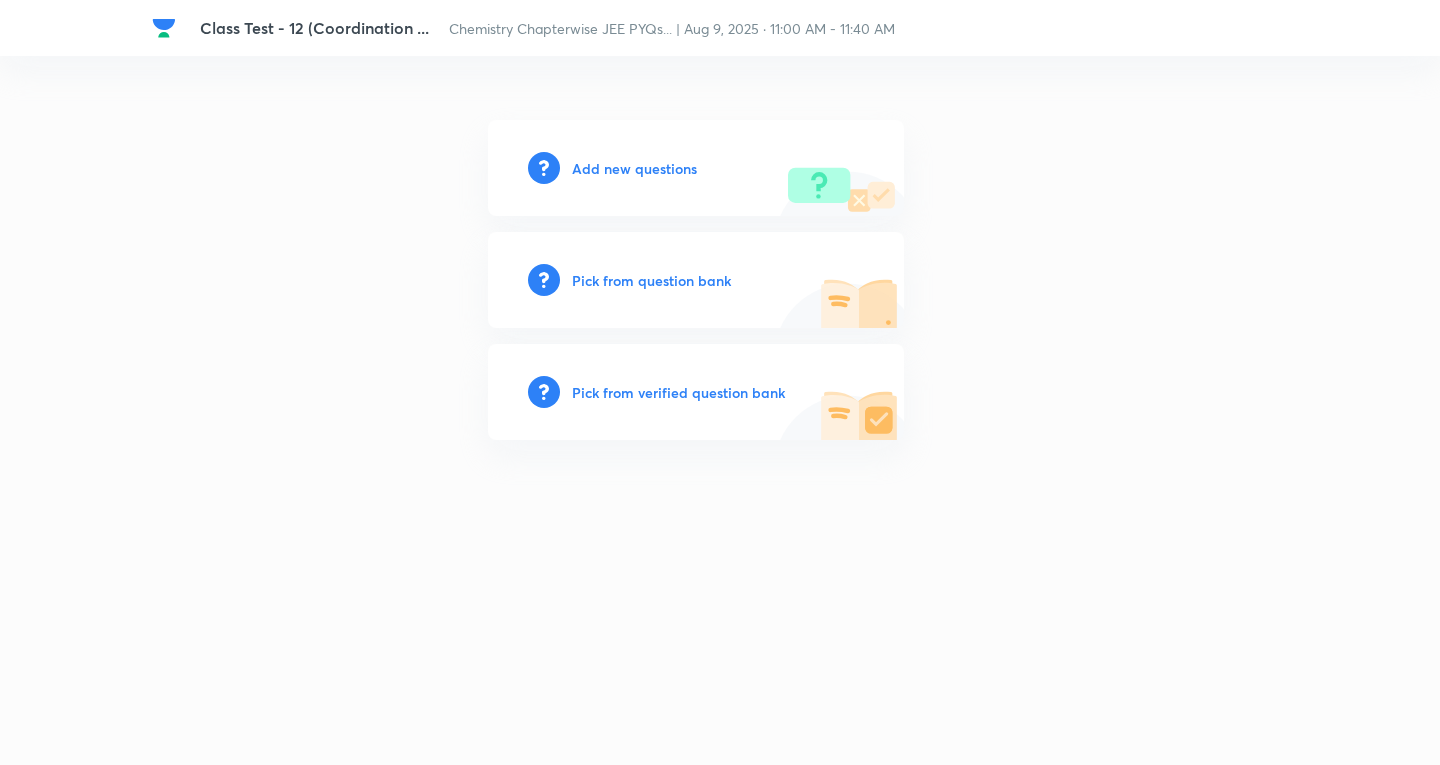 scroll, scrollTop: 0, scrollLeft: 0, axis: both 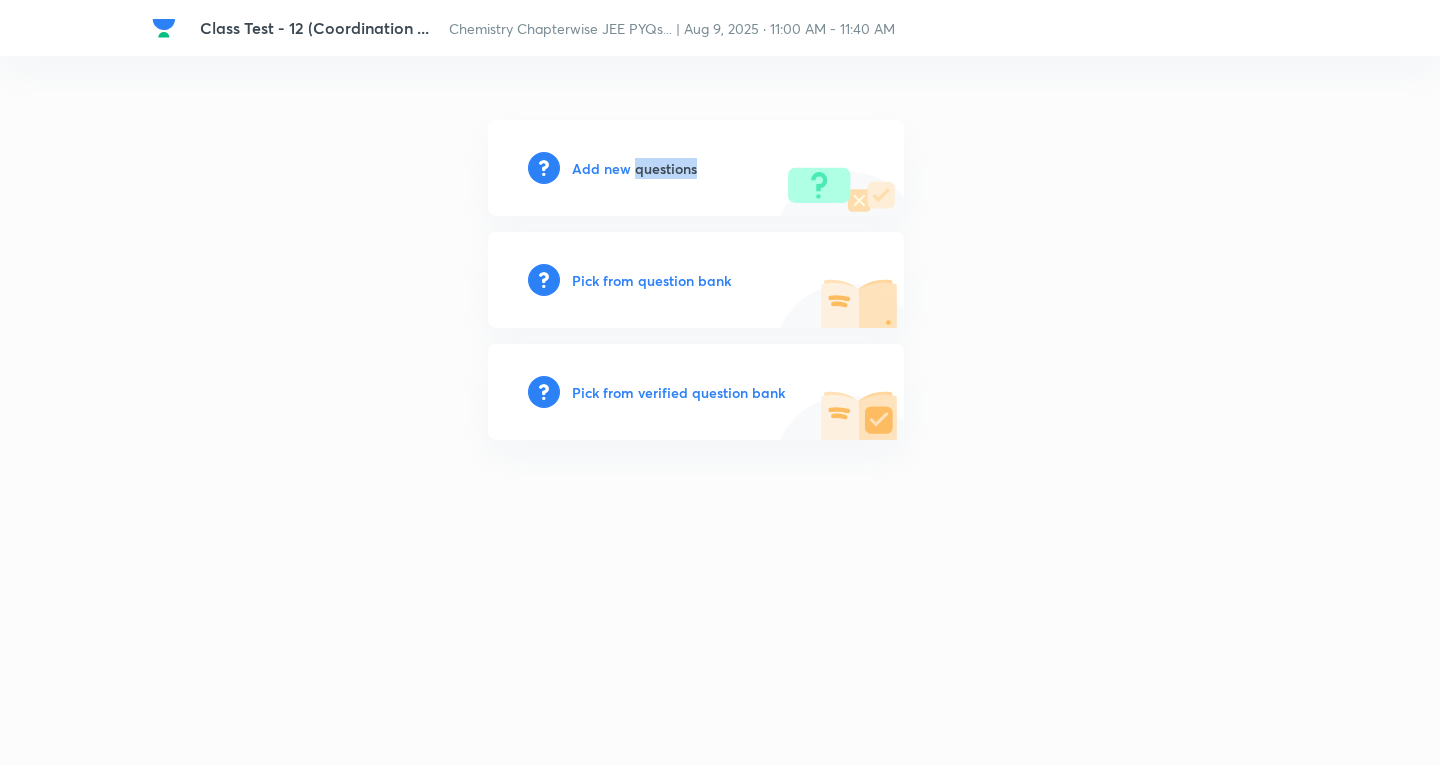click on "Add new questions" at bounding box center [634, 168] 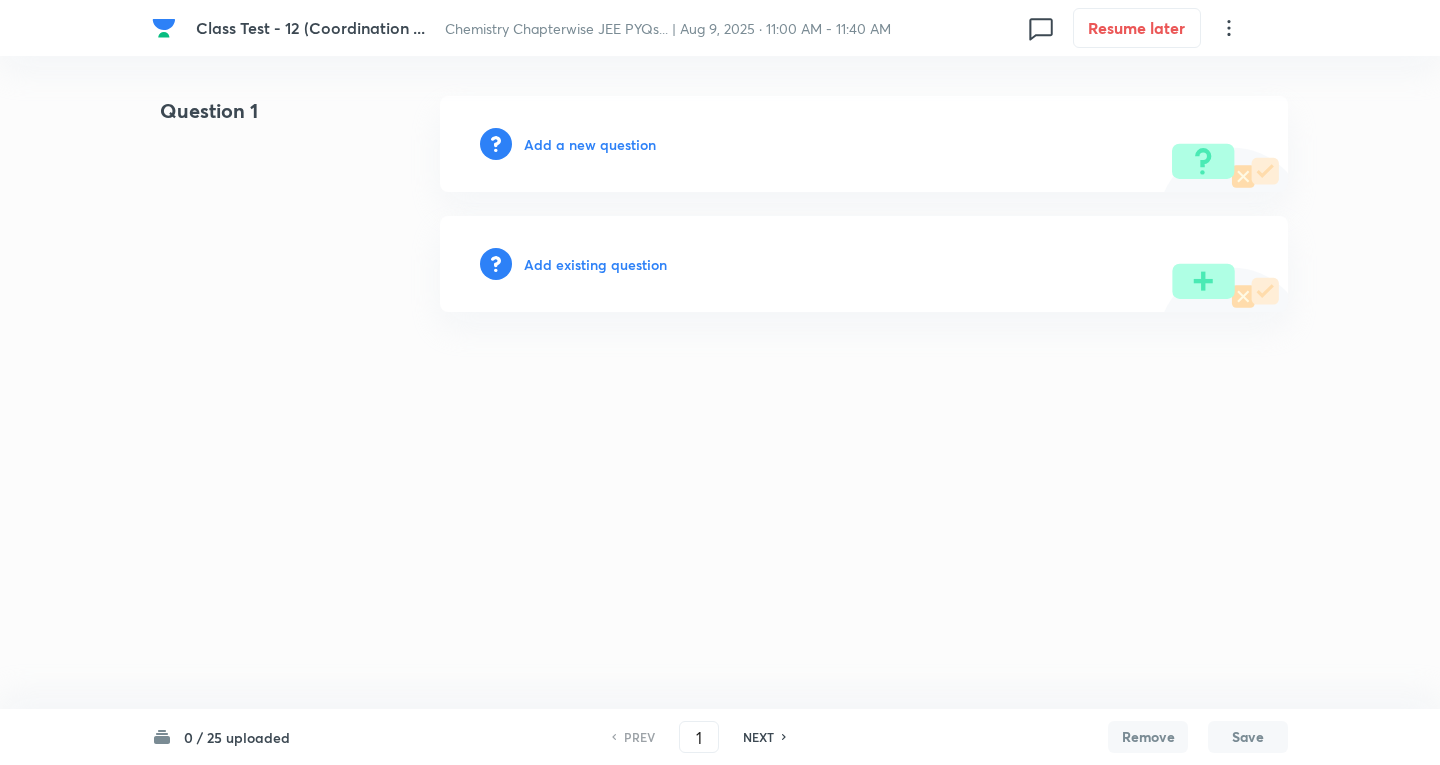click on "Add a new question" at bounding box center (590, 144) 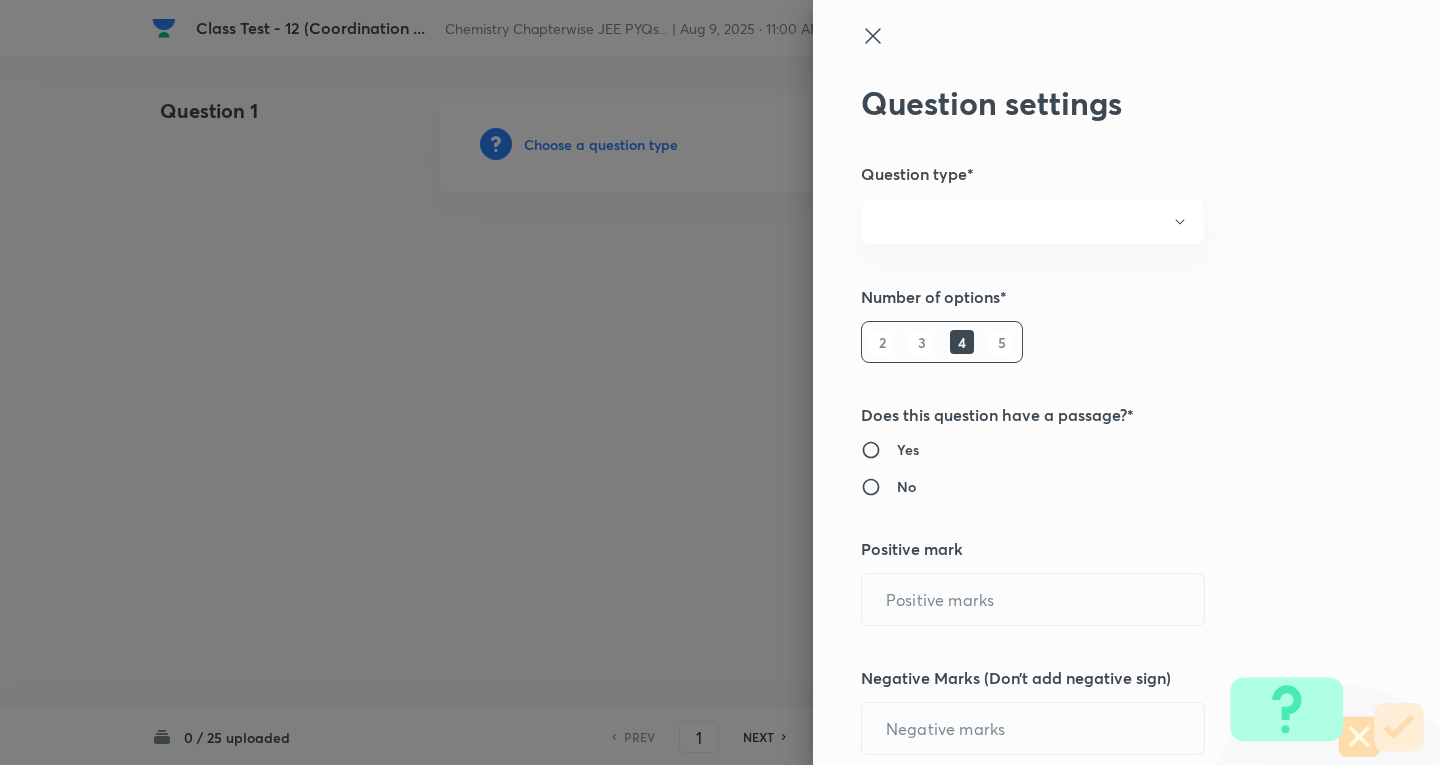 radio on "true" 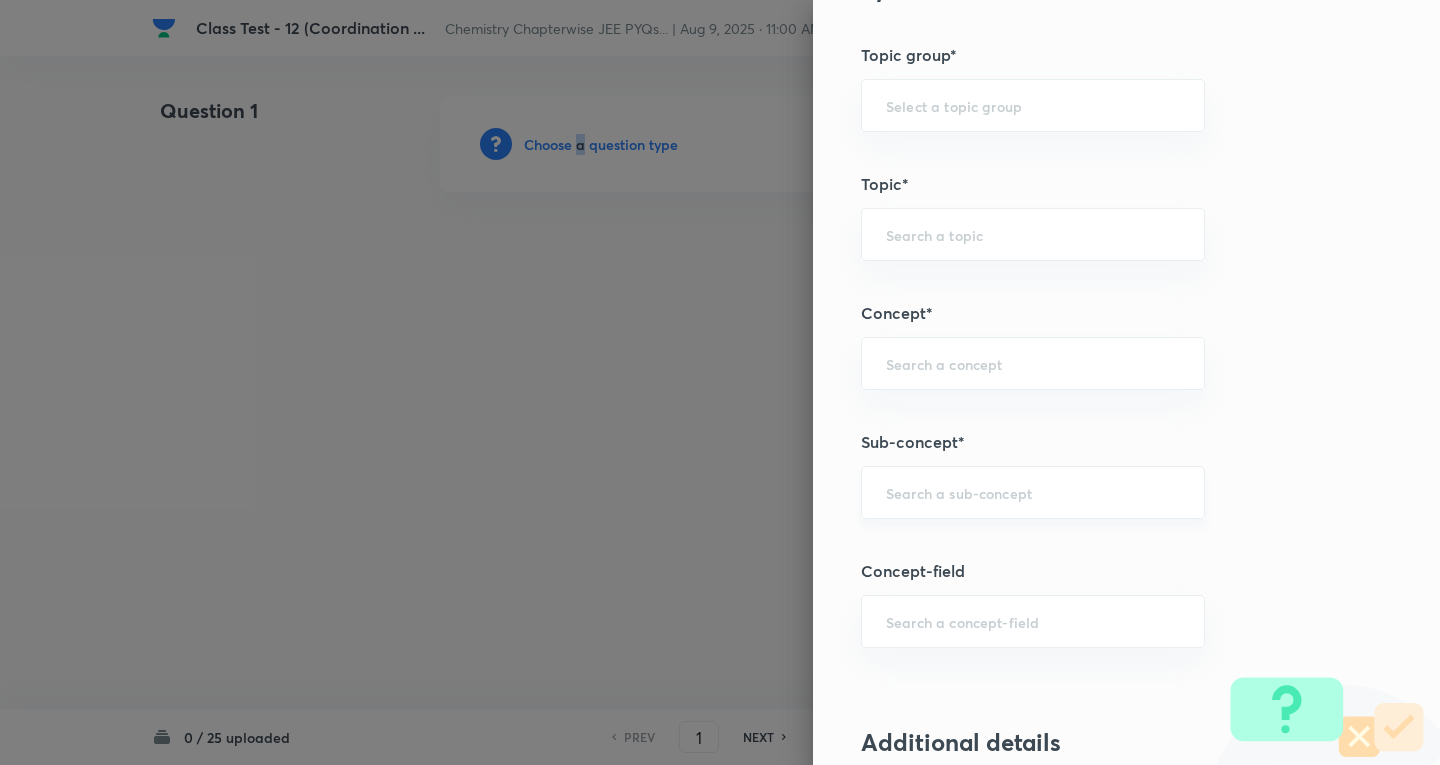 scroll, scrollTop: 1100, scrollLeft: 0, axis: vertical 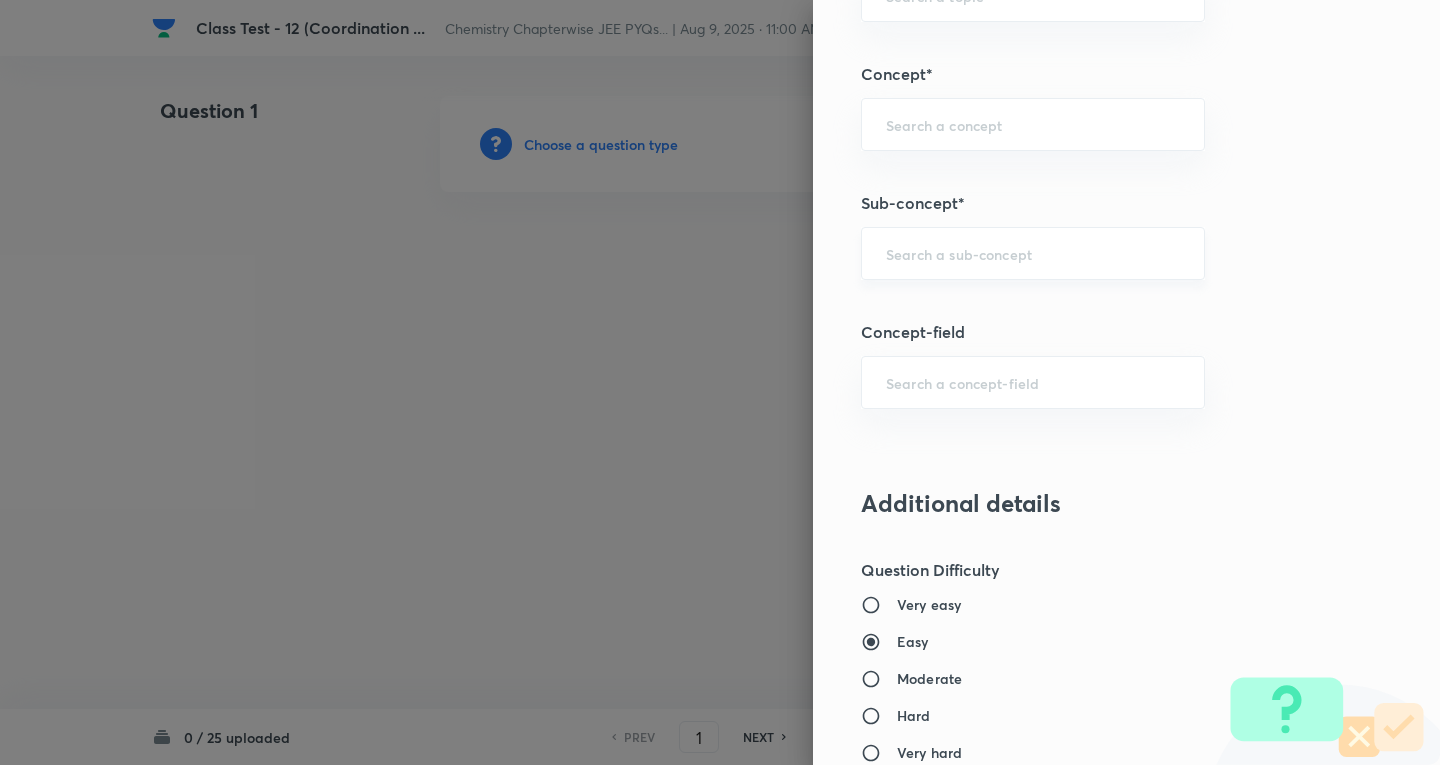 click at bounding box center [1033, 253] 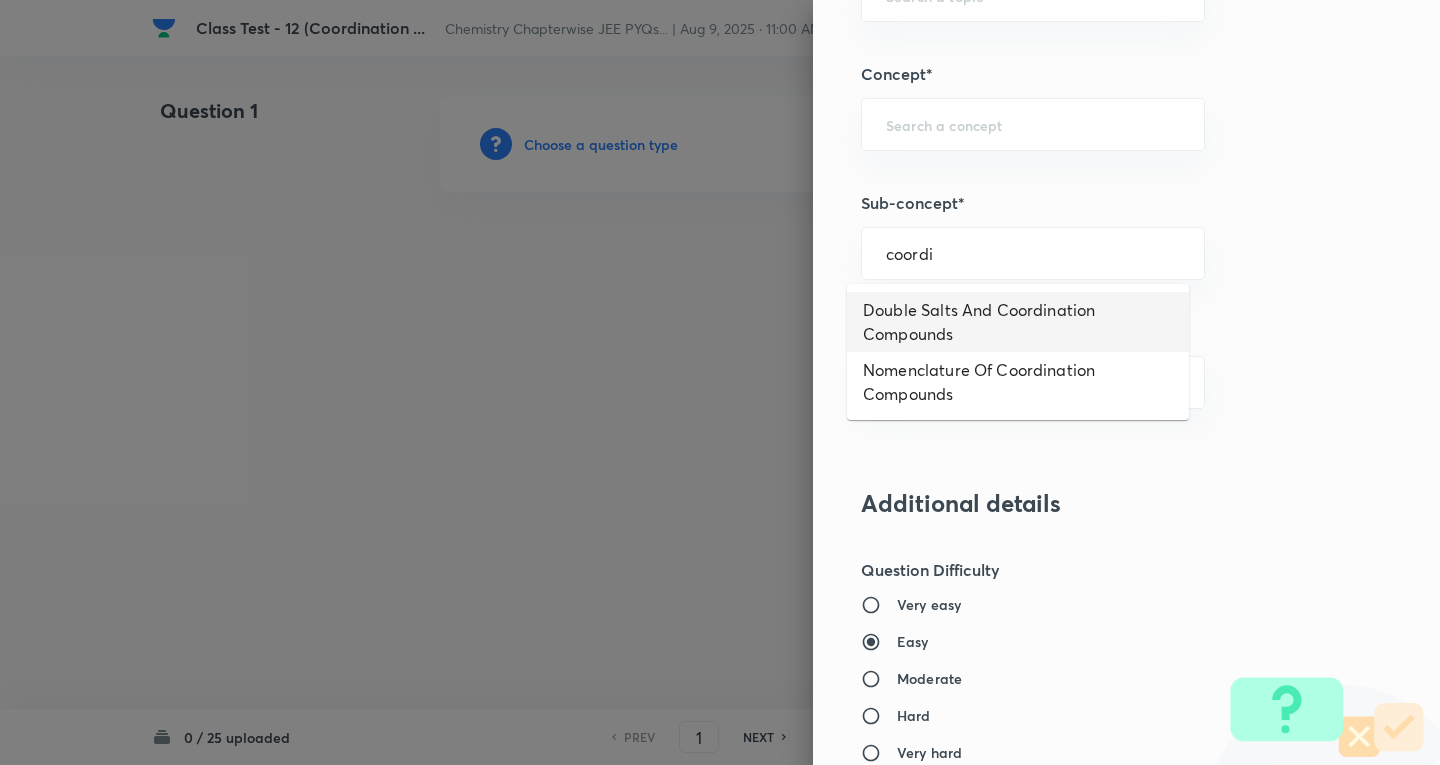 click on "Double Salts And Coordination Compounds" at bounding box center (1018, 322) 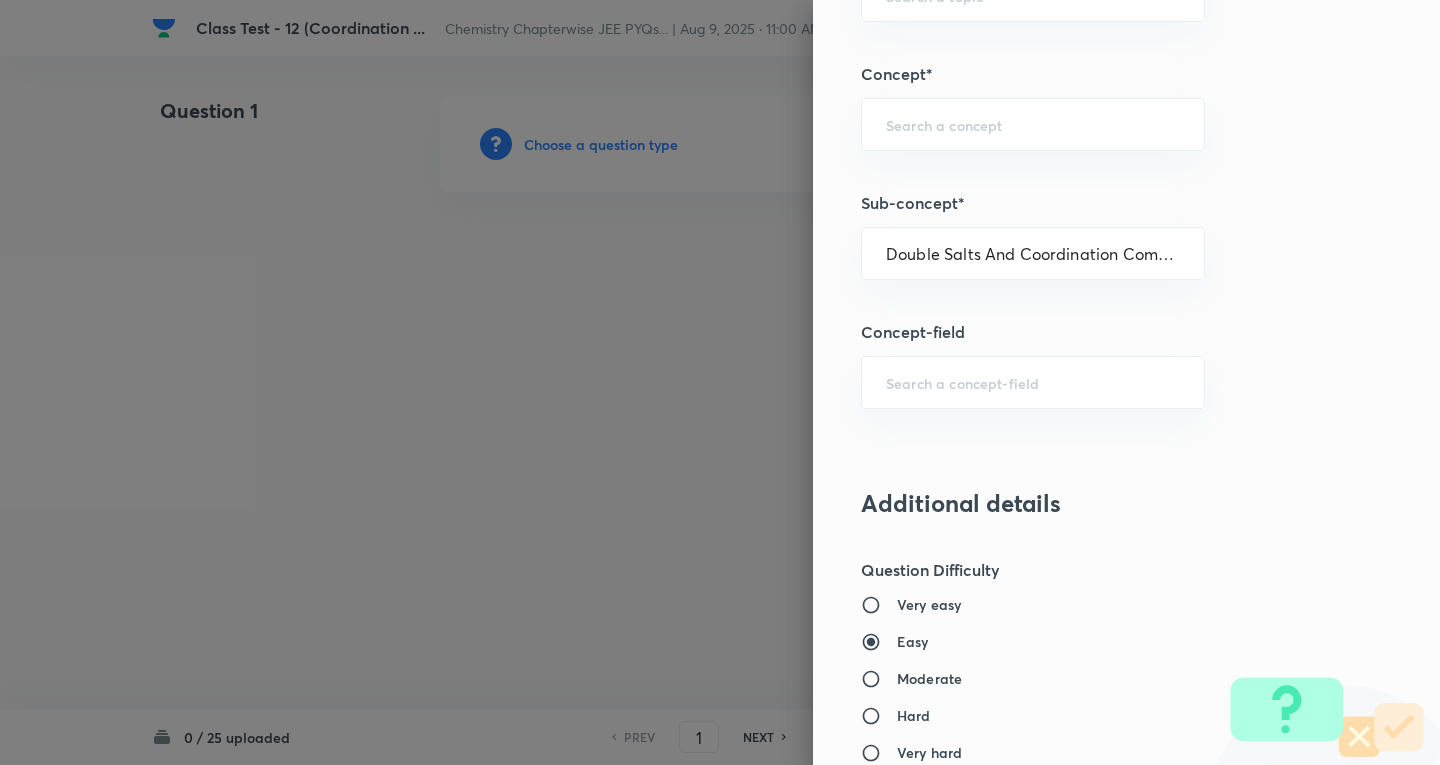 type on "Chemistry" 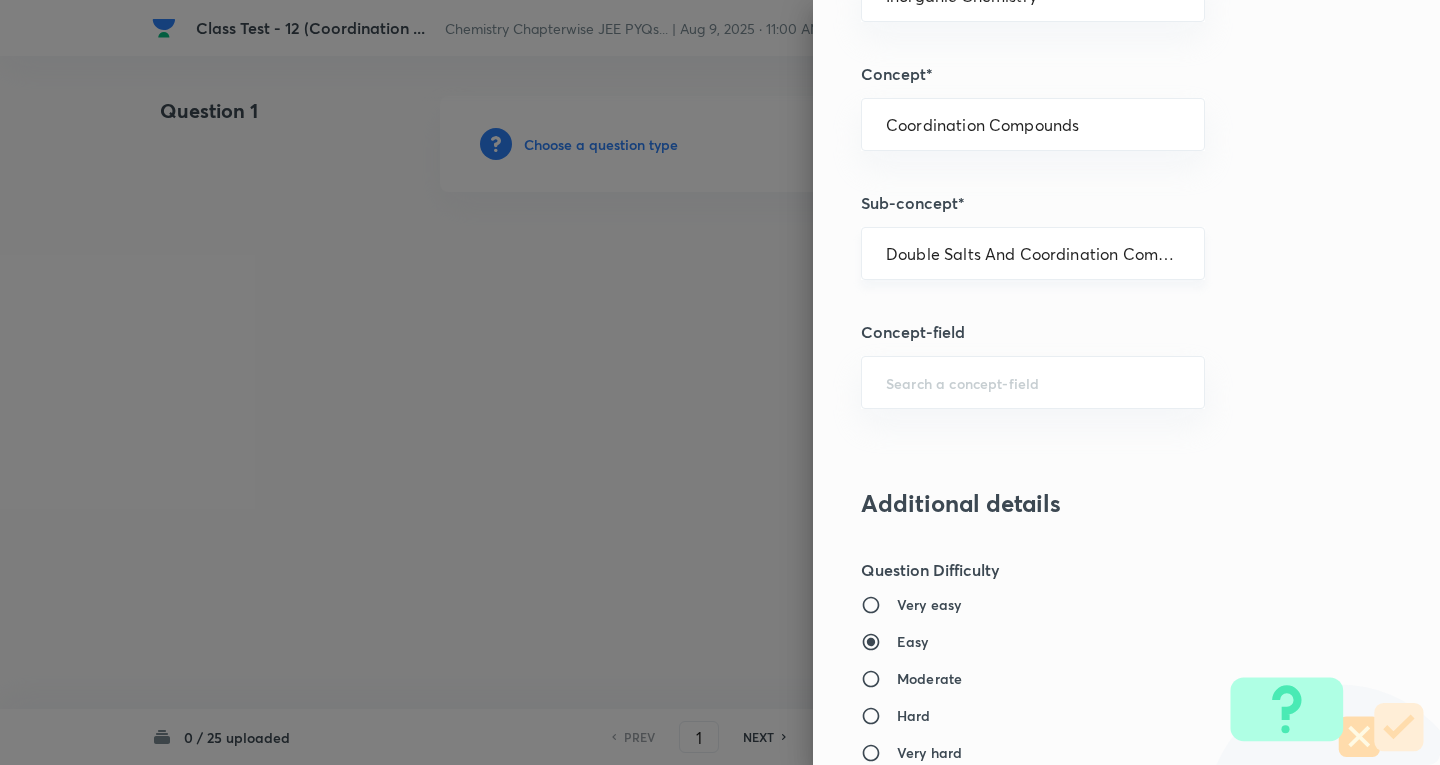click on "Double Salts And Coordination Compounds" at bounding box center [1033, 253] 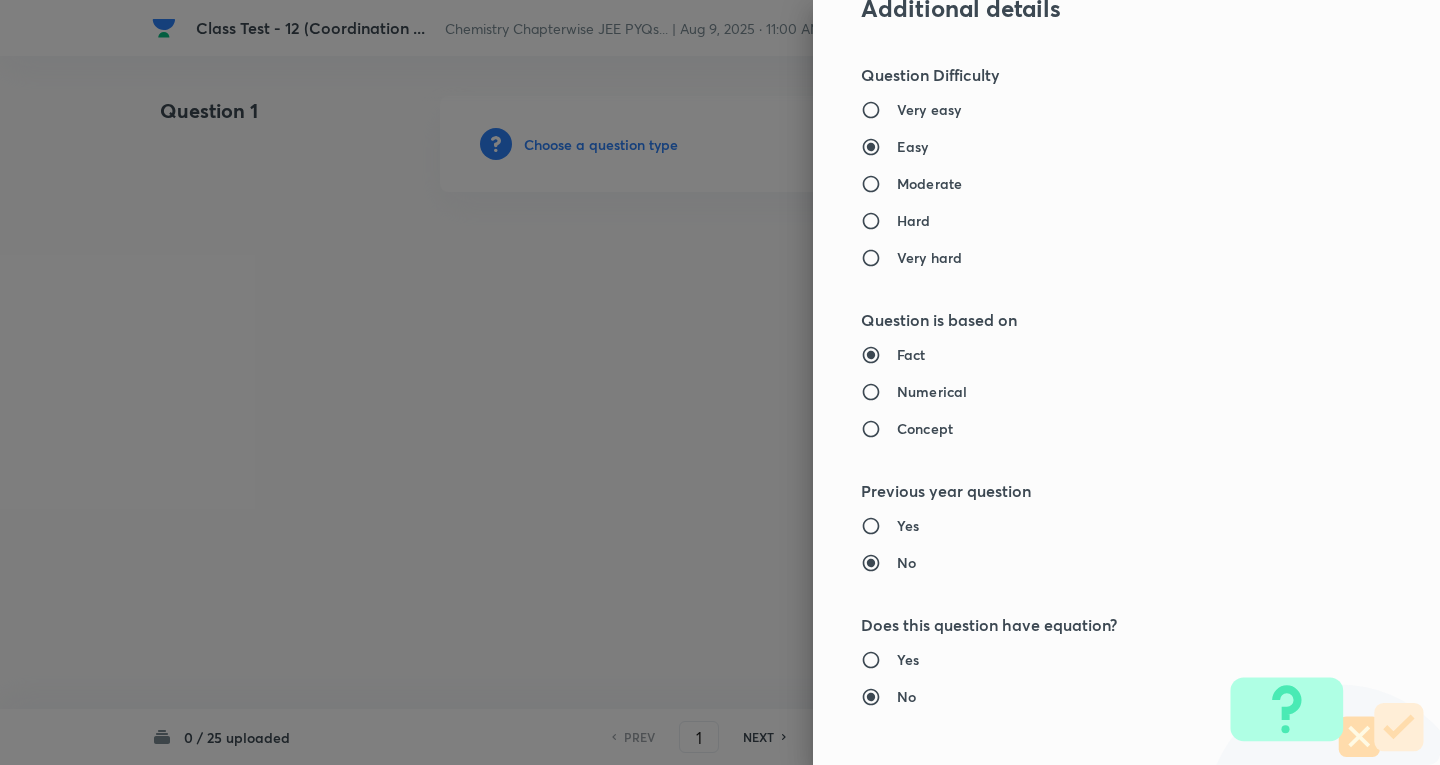 scroll, scrollTop: 1600, scrollLeft: 0, axis: vertical 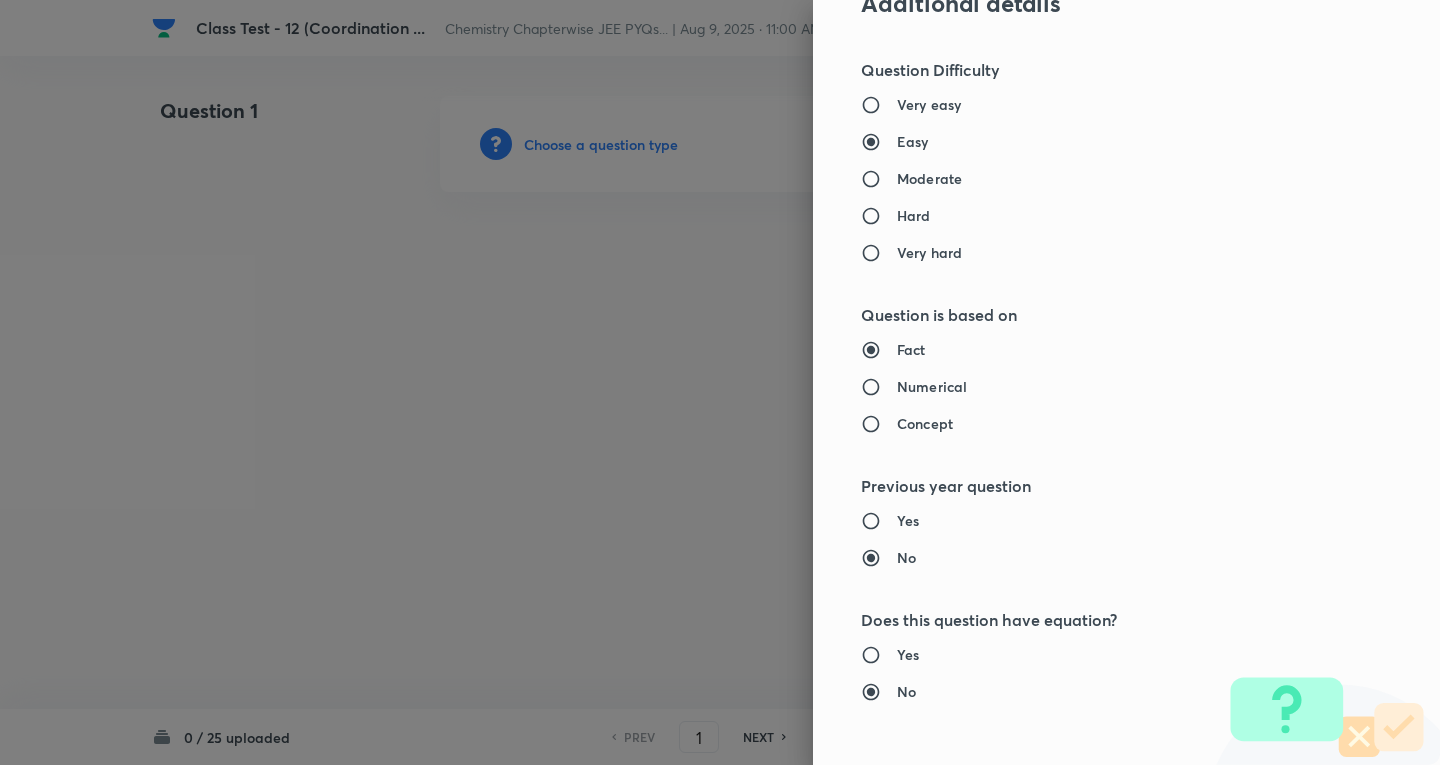 click on "Moderate" at bounding box center [929, 178] 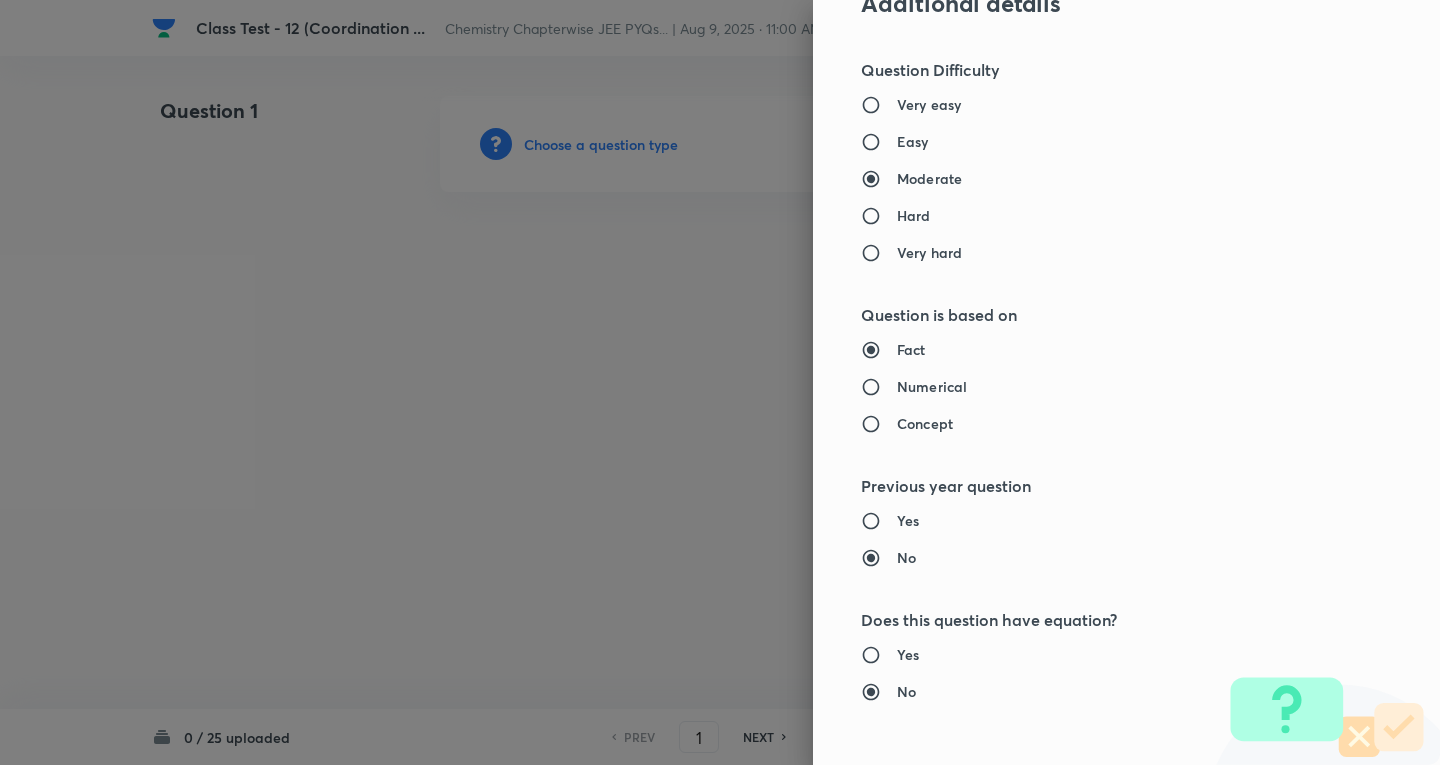 click on "Numerical" at bounding box center (932, 386) 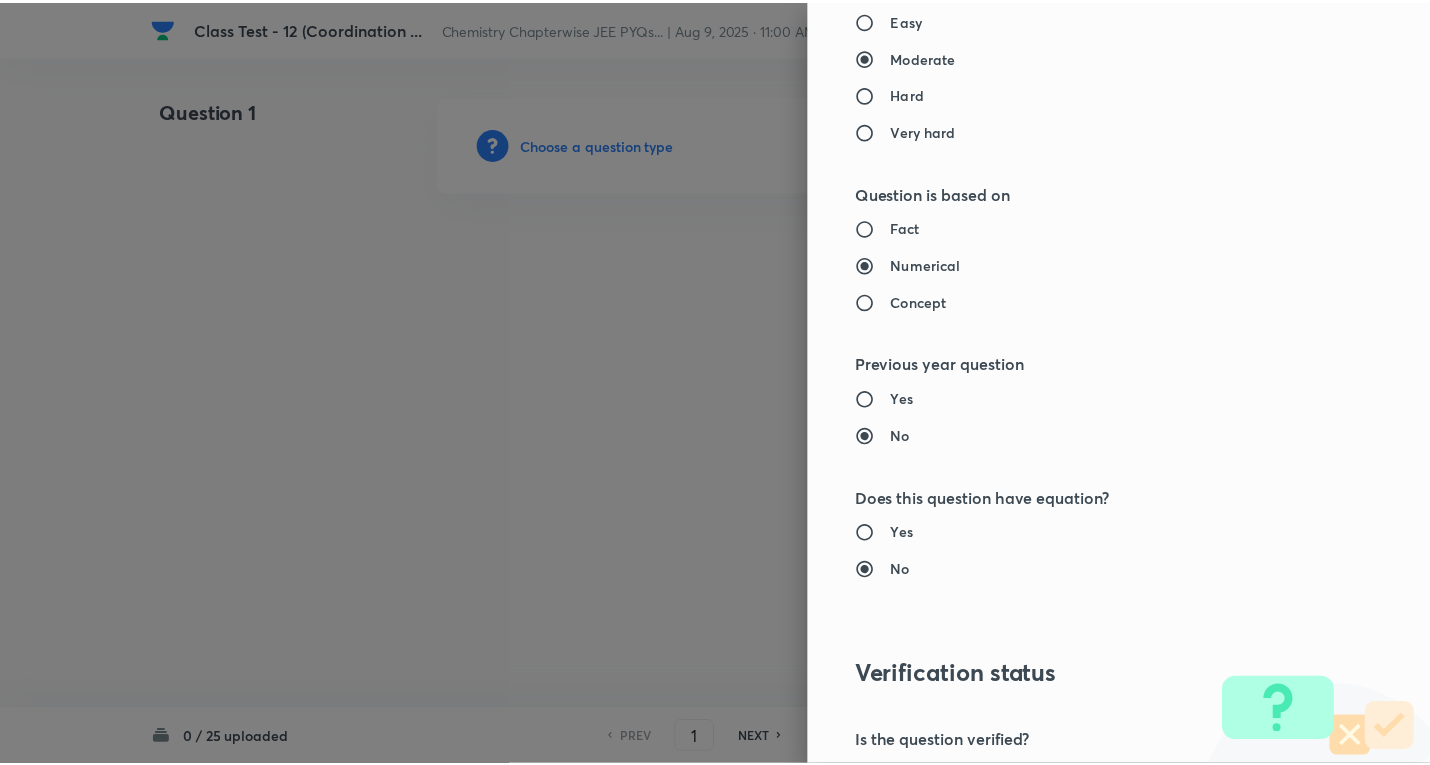 scroll, scrollTop: 1961, scrollLeft: 0, axis: vertical 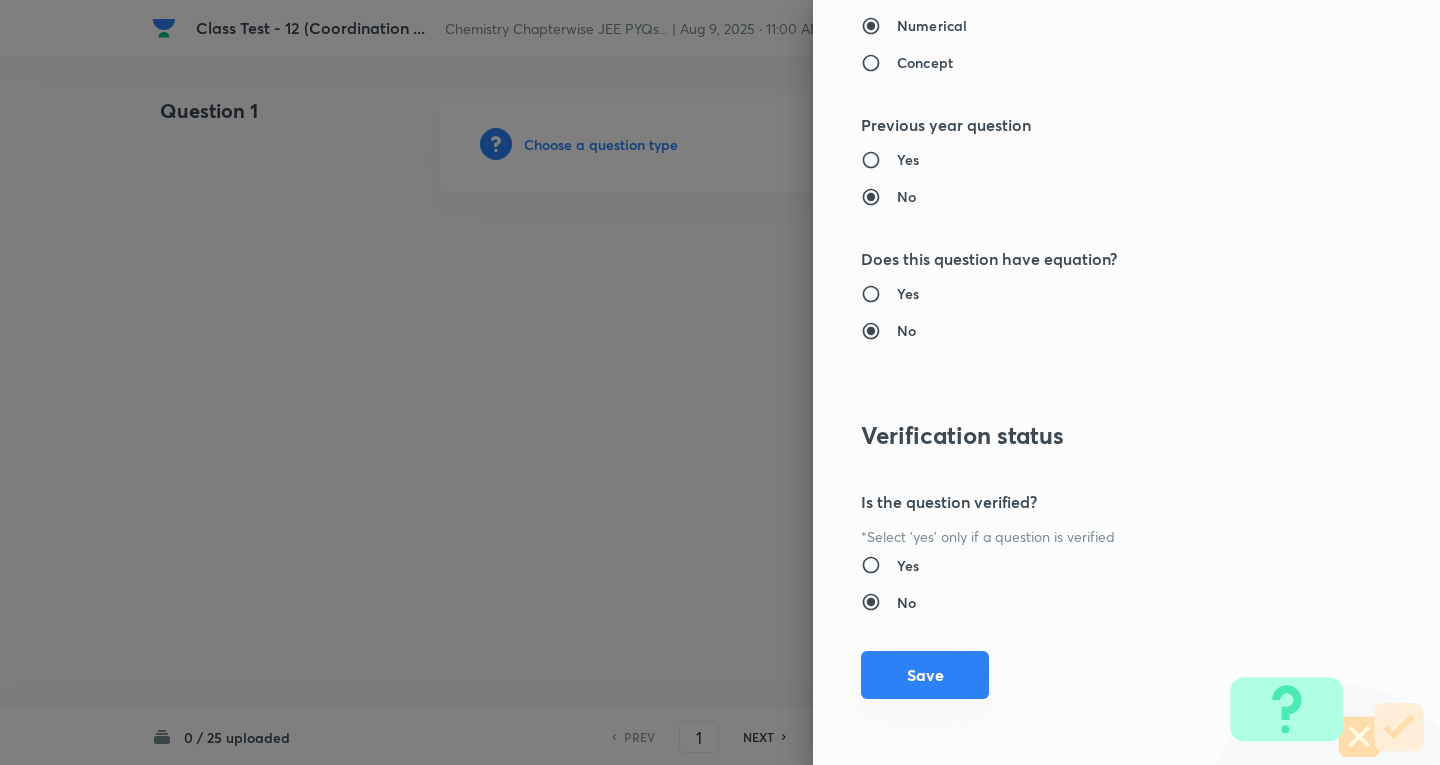 click on "Save" at bounding box center (925, 675) 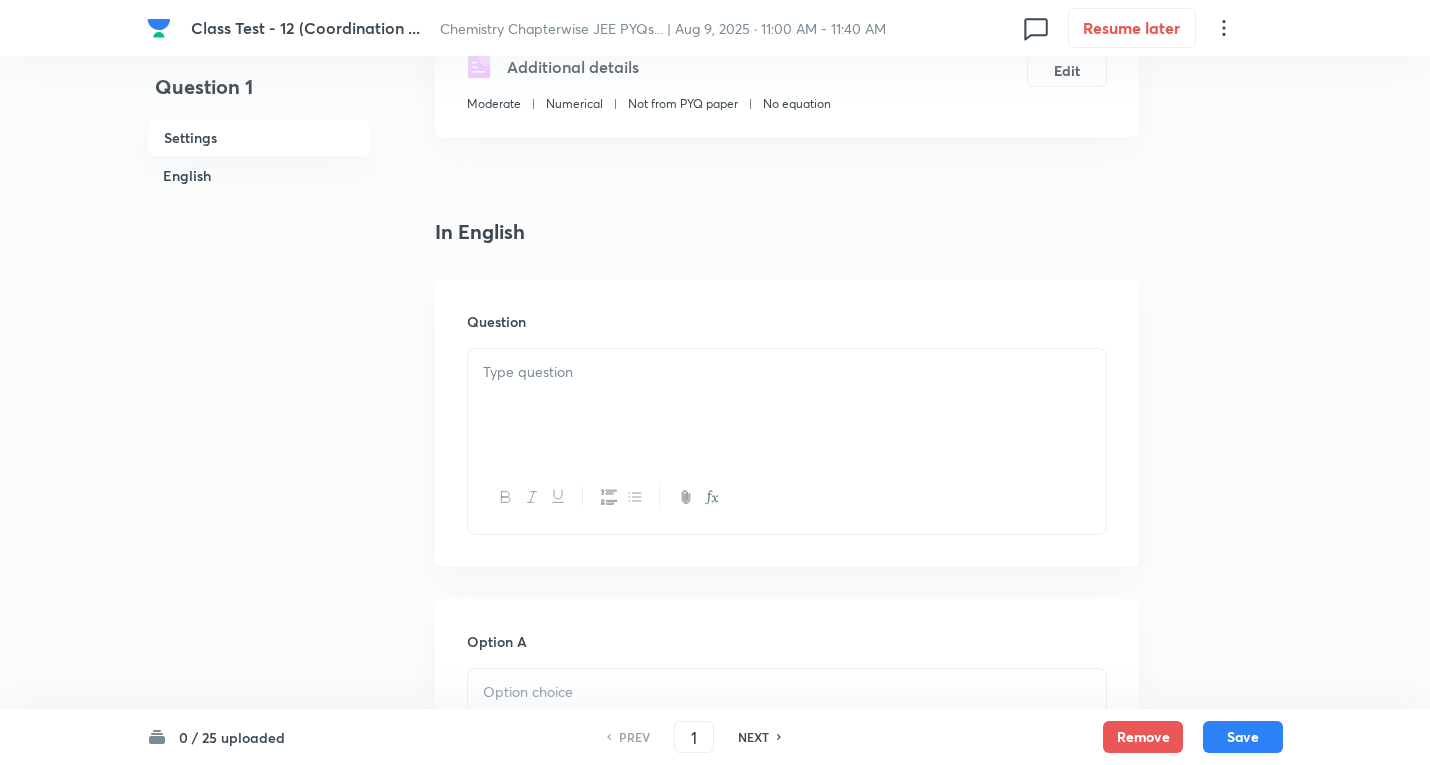 scroll, scrollTop: 400, scrollLeft: 0, axis: vertical 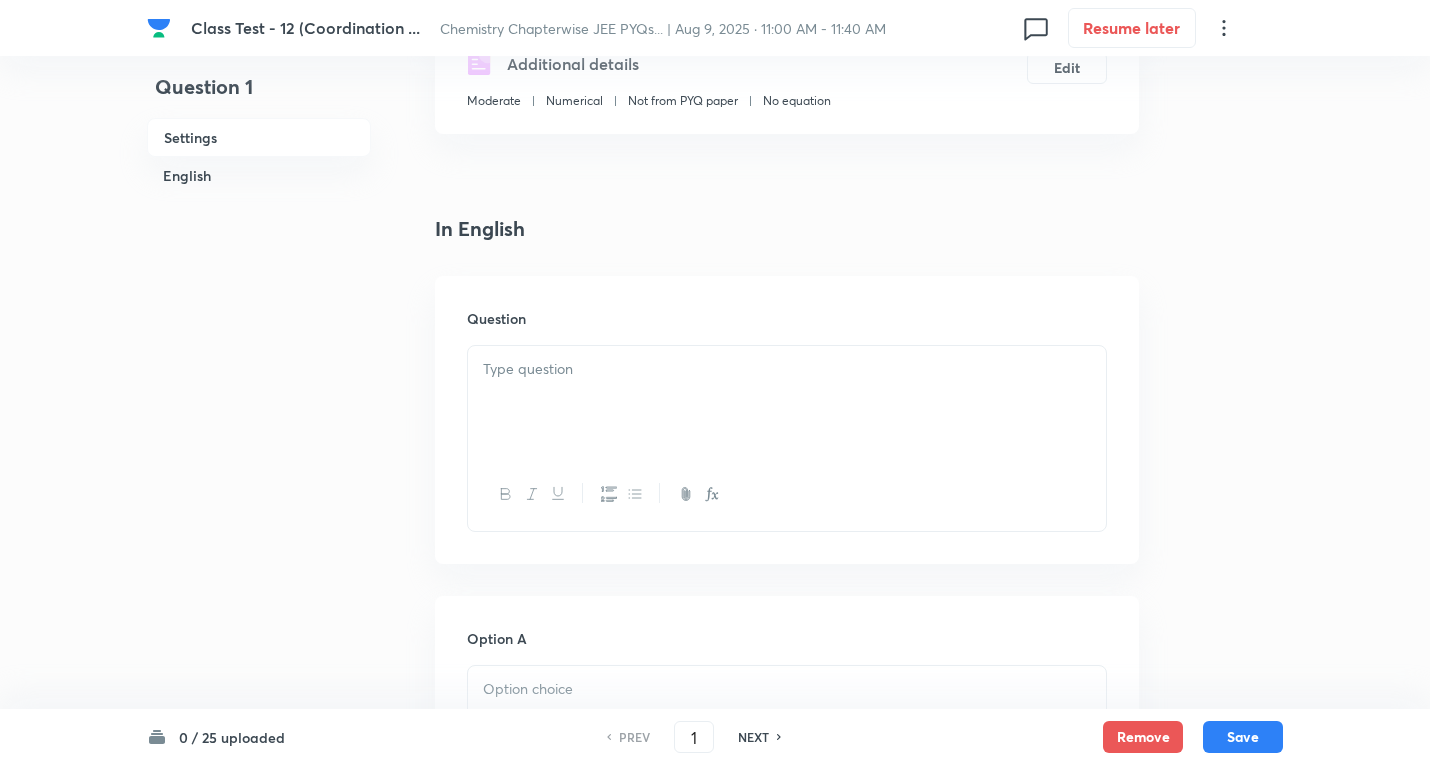 drag, startPoint x: 581, startPoint y: 396, endPoint x: 584, endPoint y: 384, distance: 12.369317 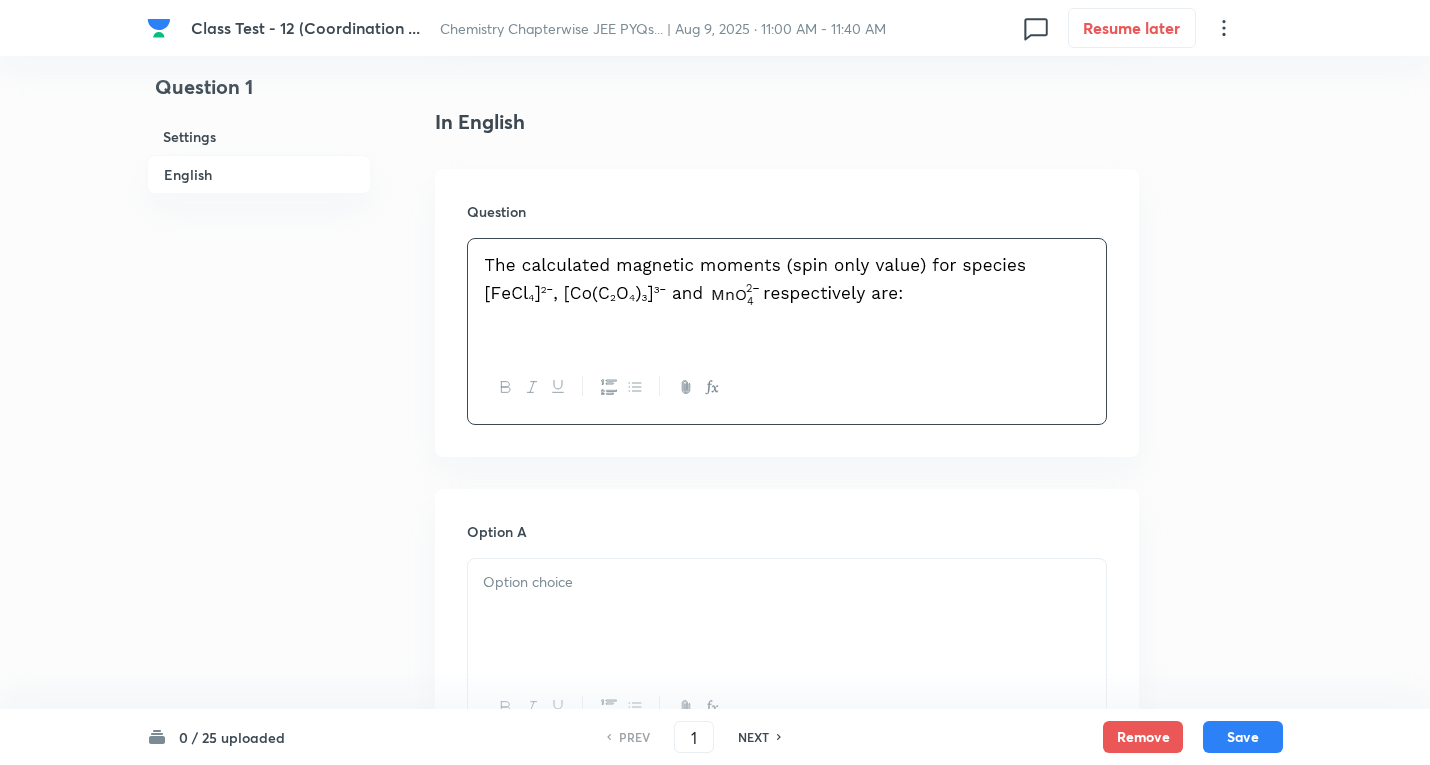 scroll, scrollTop: 500, scrollLeft: 0, axis: vertical 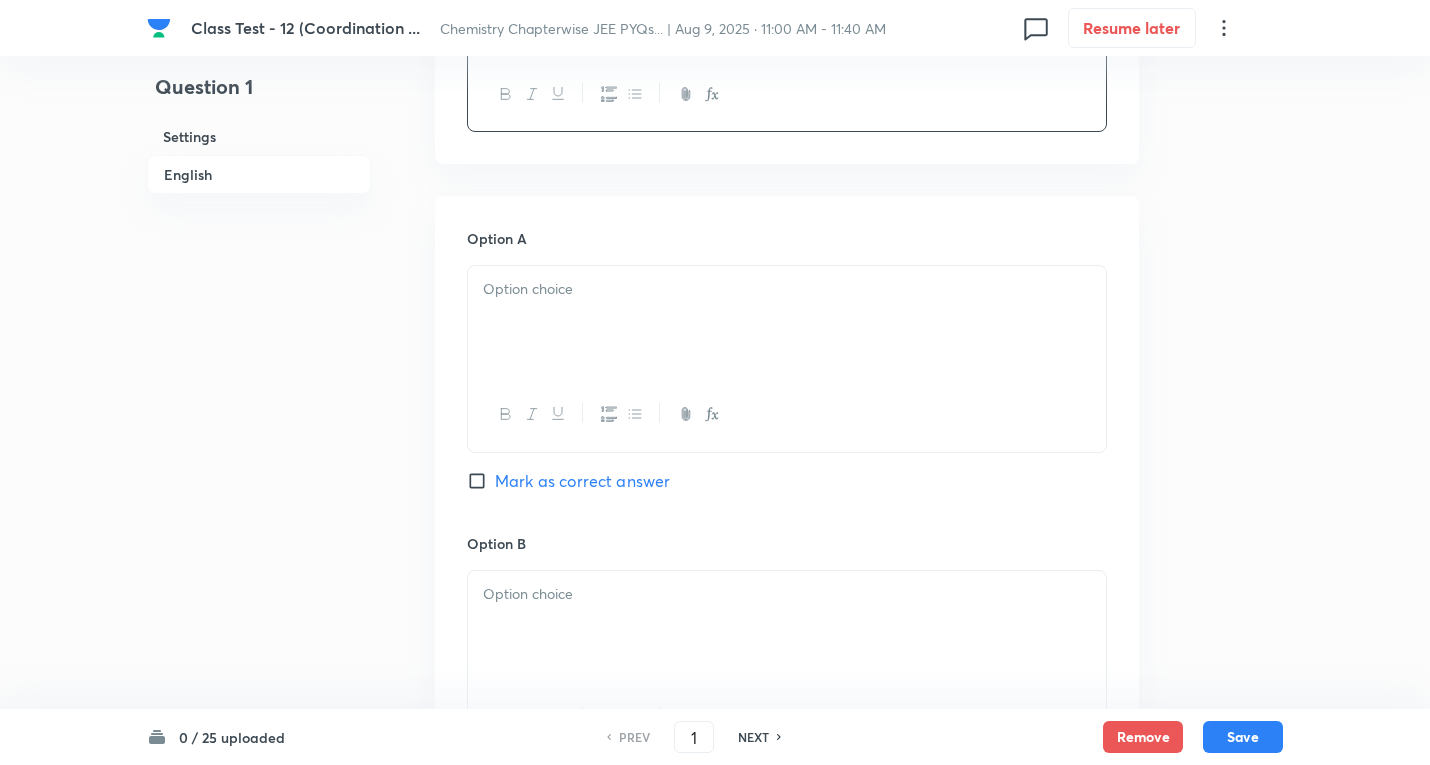 click at bounding box center [787, 289] 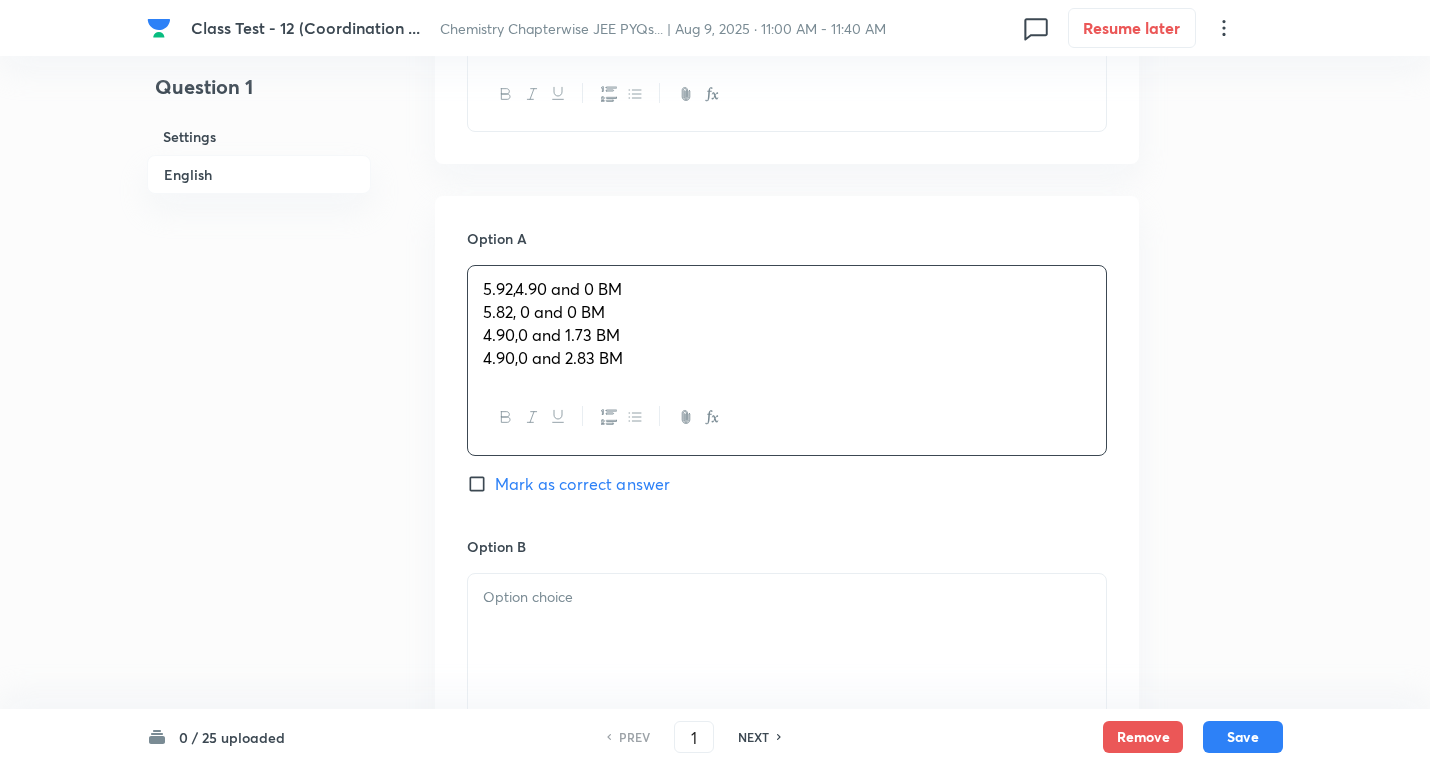 drag, startPoint x: 486, startPoint y: 309, endPoint x: 1009, endPoint y: 475, distance: 548.71216 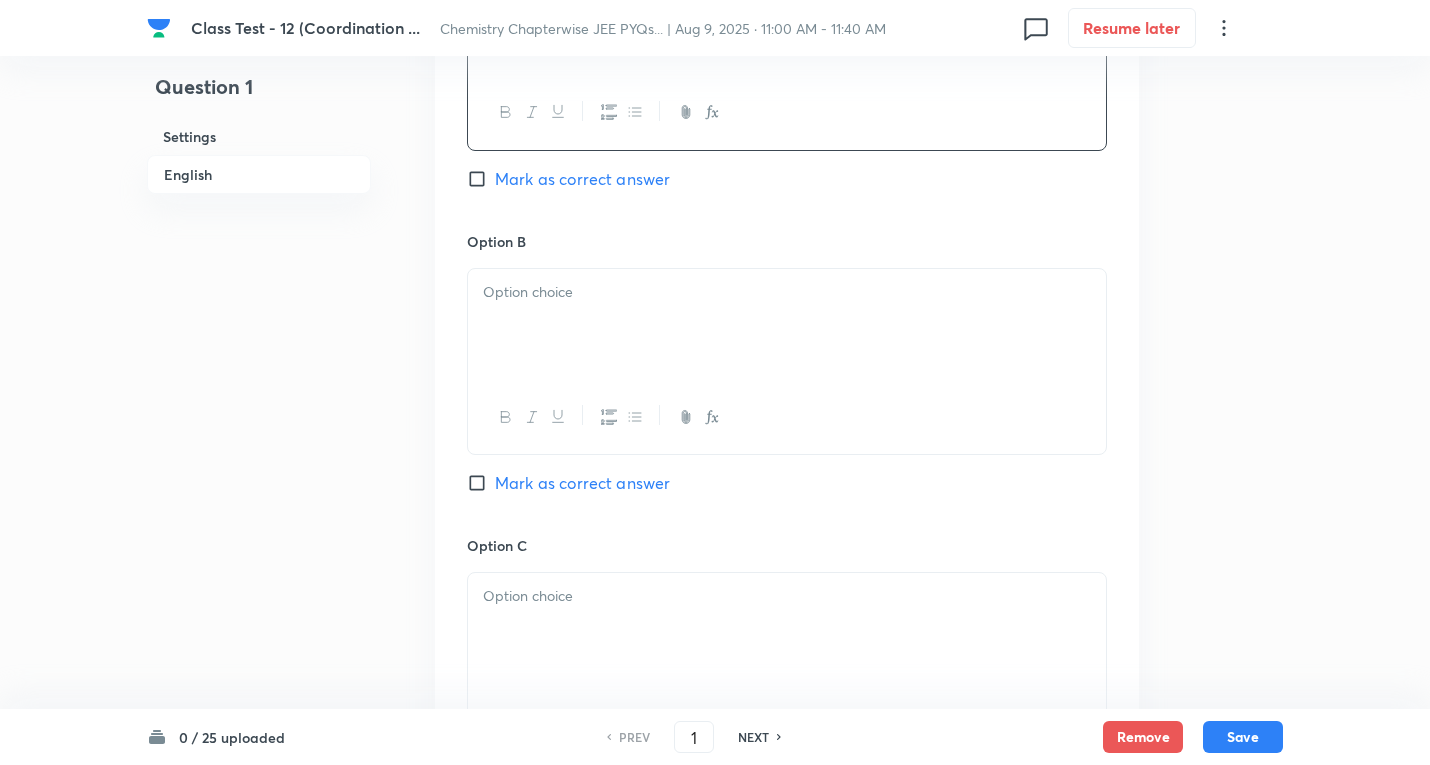 scroll, scrollTop: 1200, scrollLeft: 0, axis: vertical 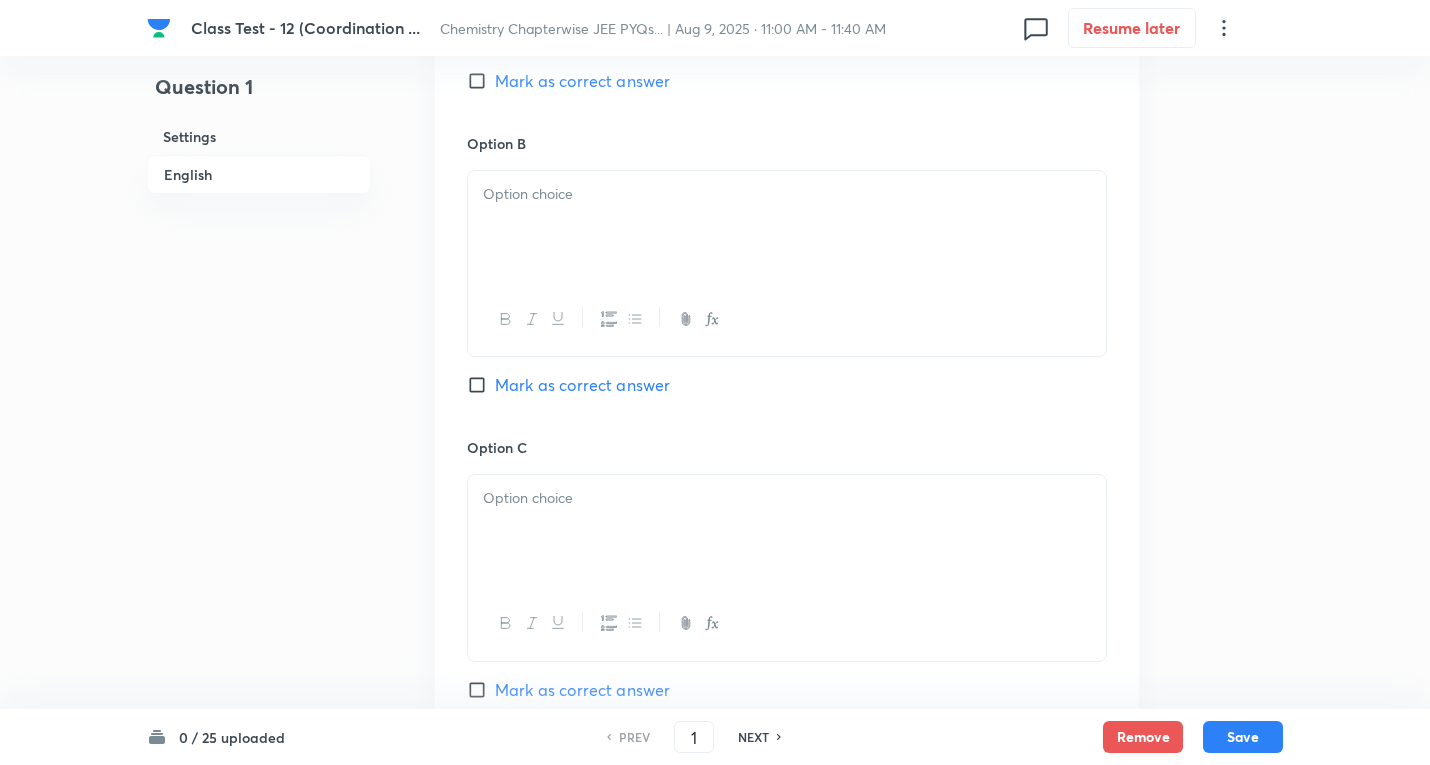 click at bounding box center (787, 227) 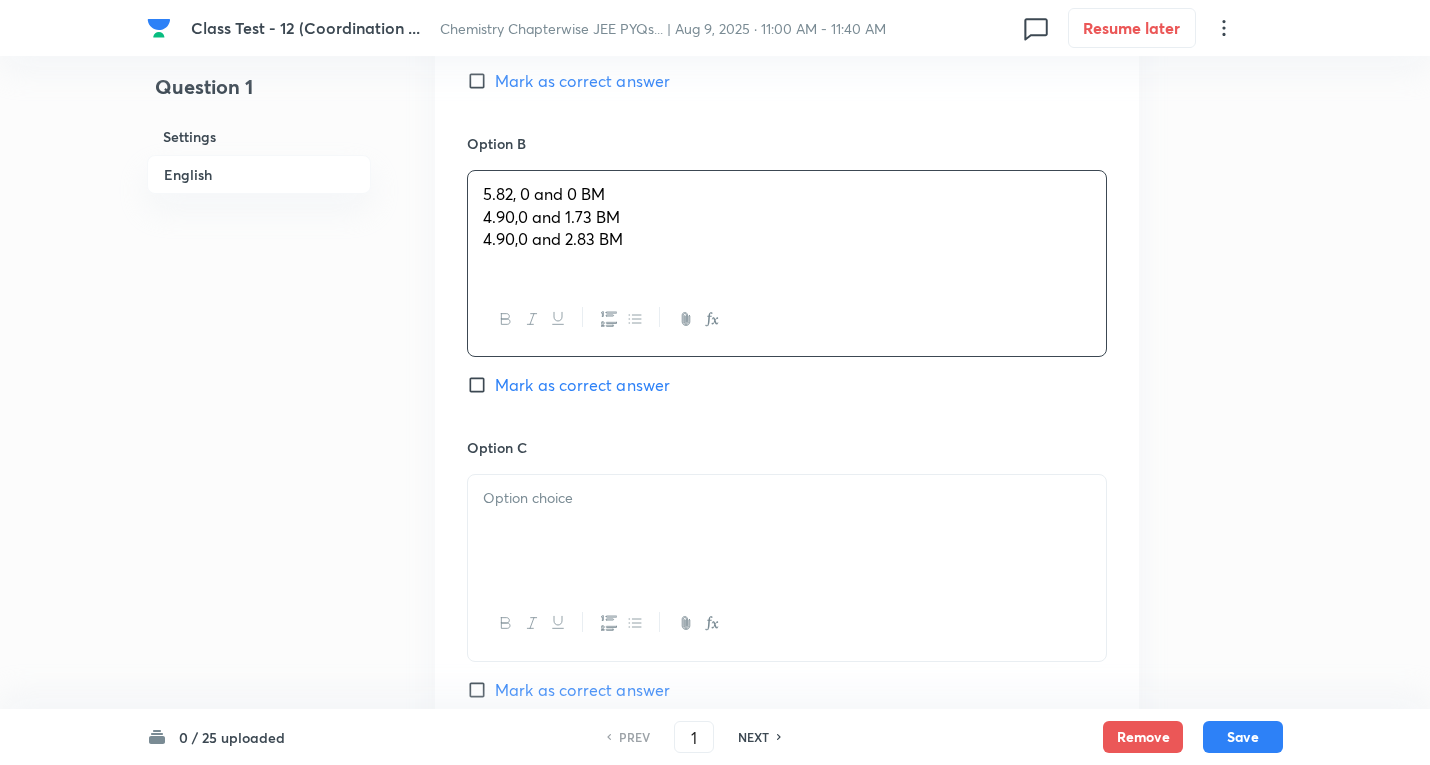 drag, startPoint x: 532, startPoint y: 234, endPoint x: 1020, endPoint y: 268, distance: 489.18298 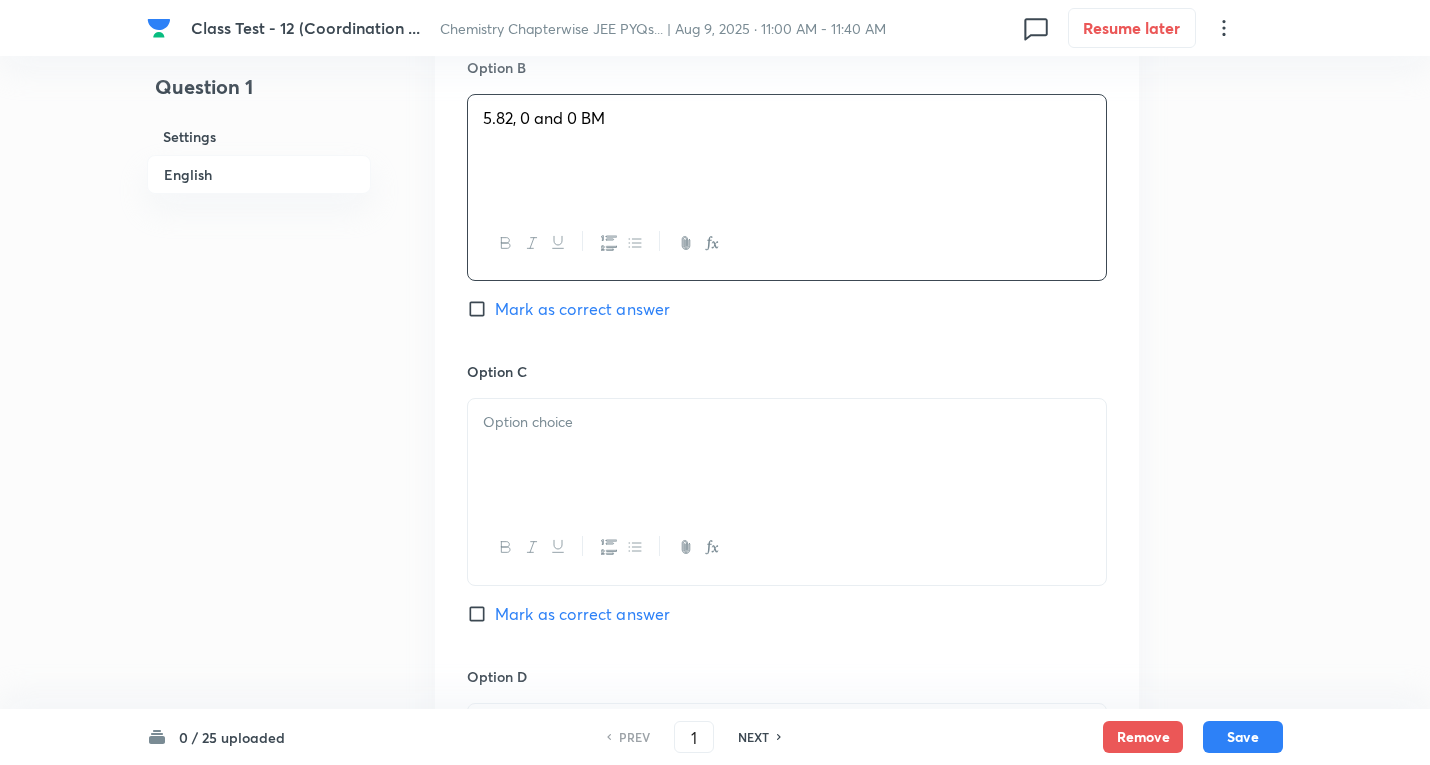 scroll, scrollTop: 1400, scrollLeft: 0, axis: vertical 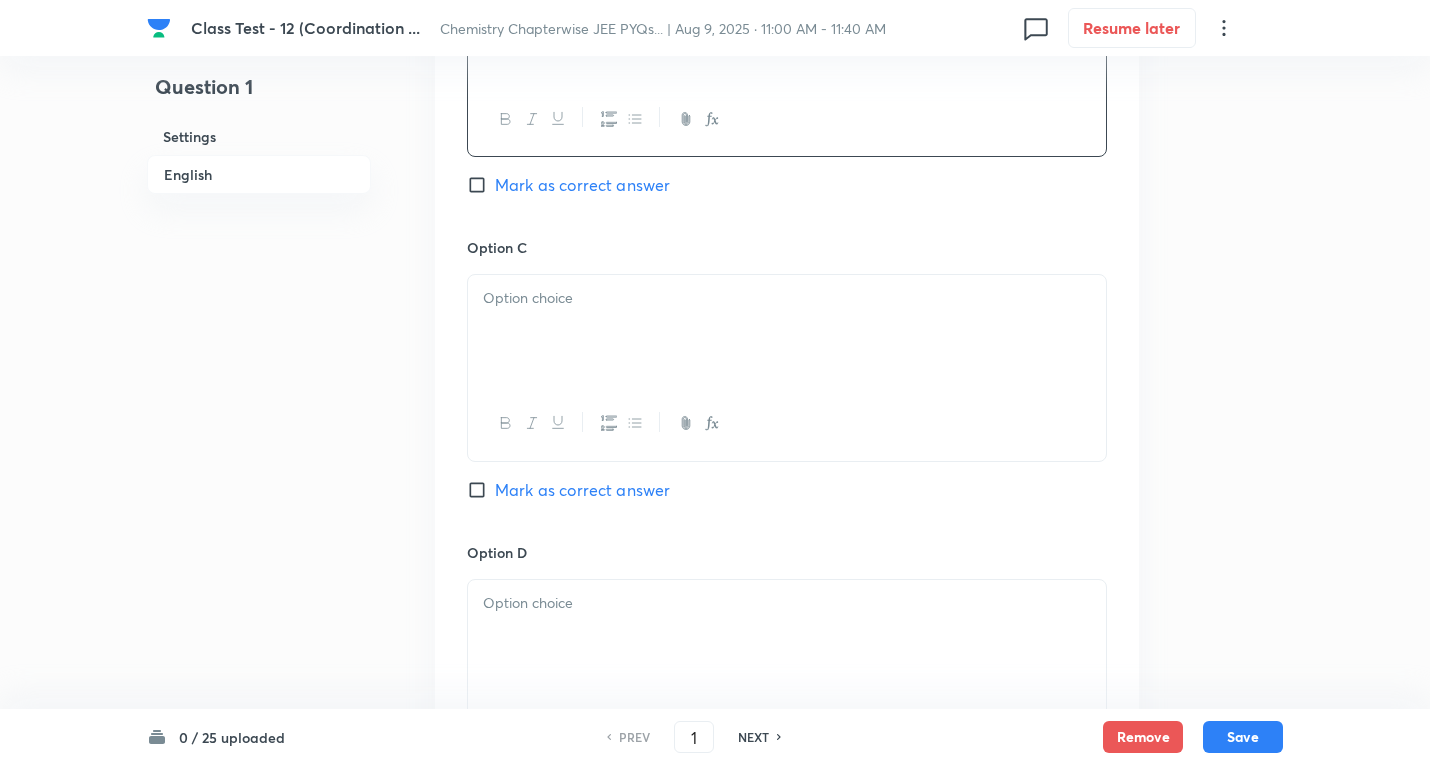 click at bounding box center (787, 298) 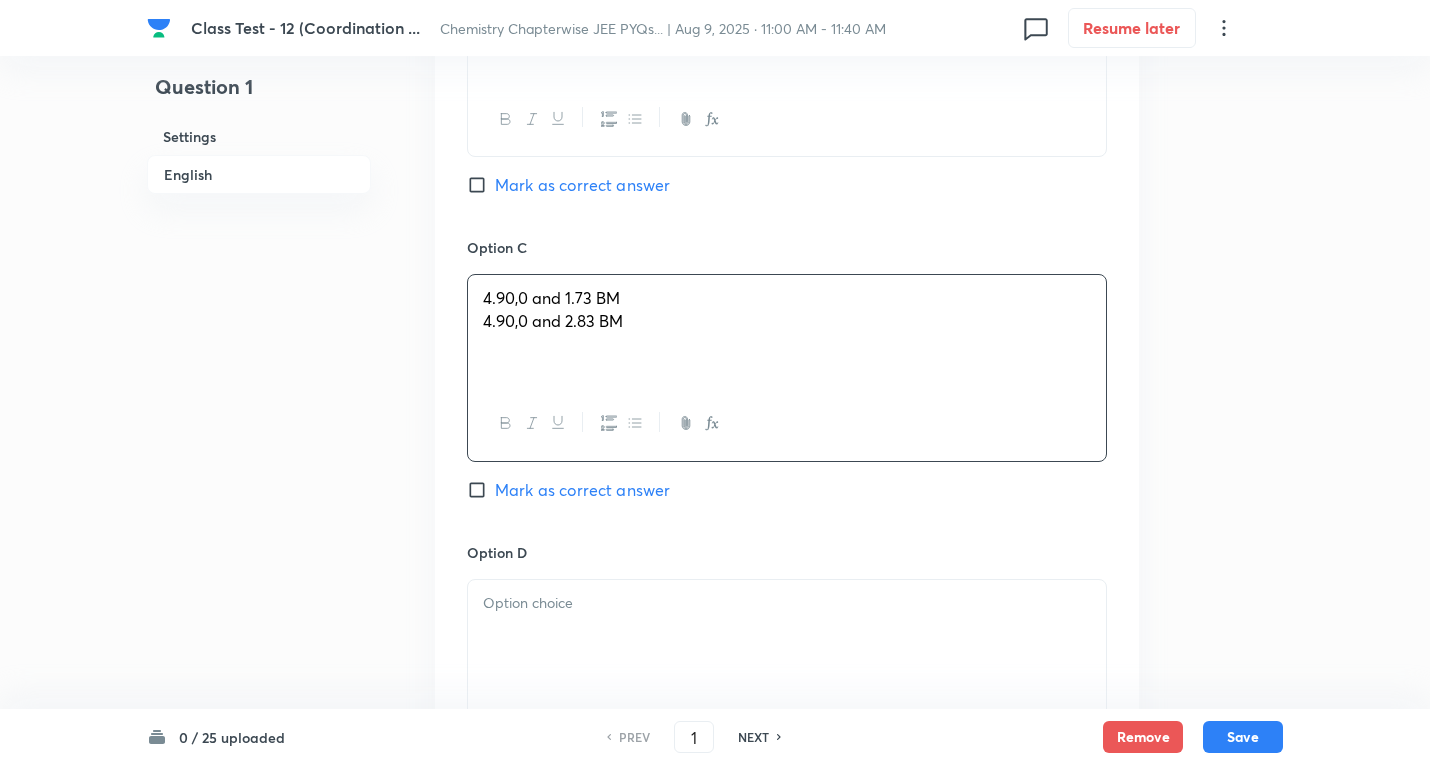 drag, startPoint x: 482, startPoint y: 318, endPoint x: 797, endPoint y: 328, distance: 315.1587 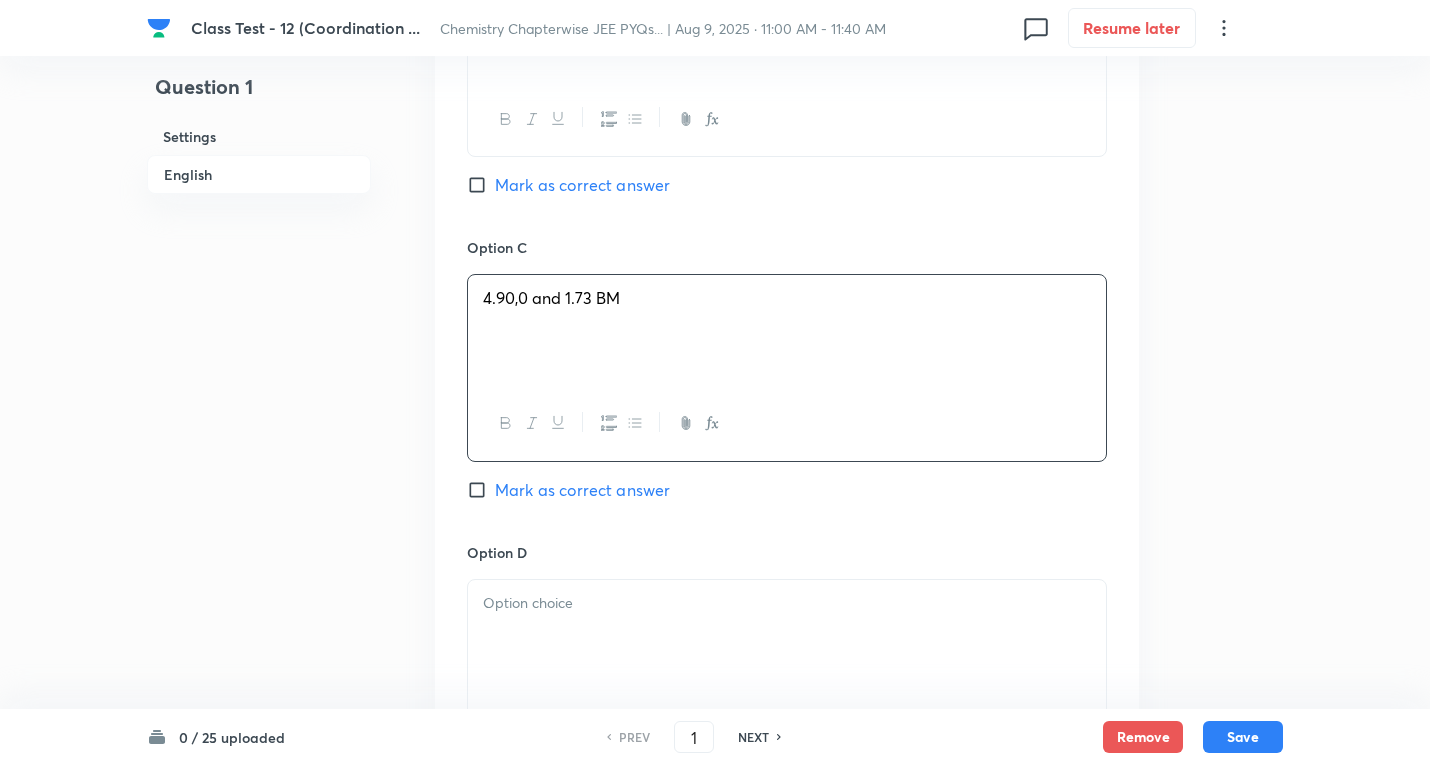 drag, startPoint x: 587, startPoint y: 487, endPoint x: 583, endPoint y: 505, distance: 18.439089 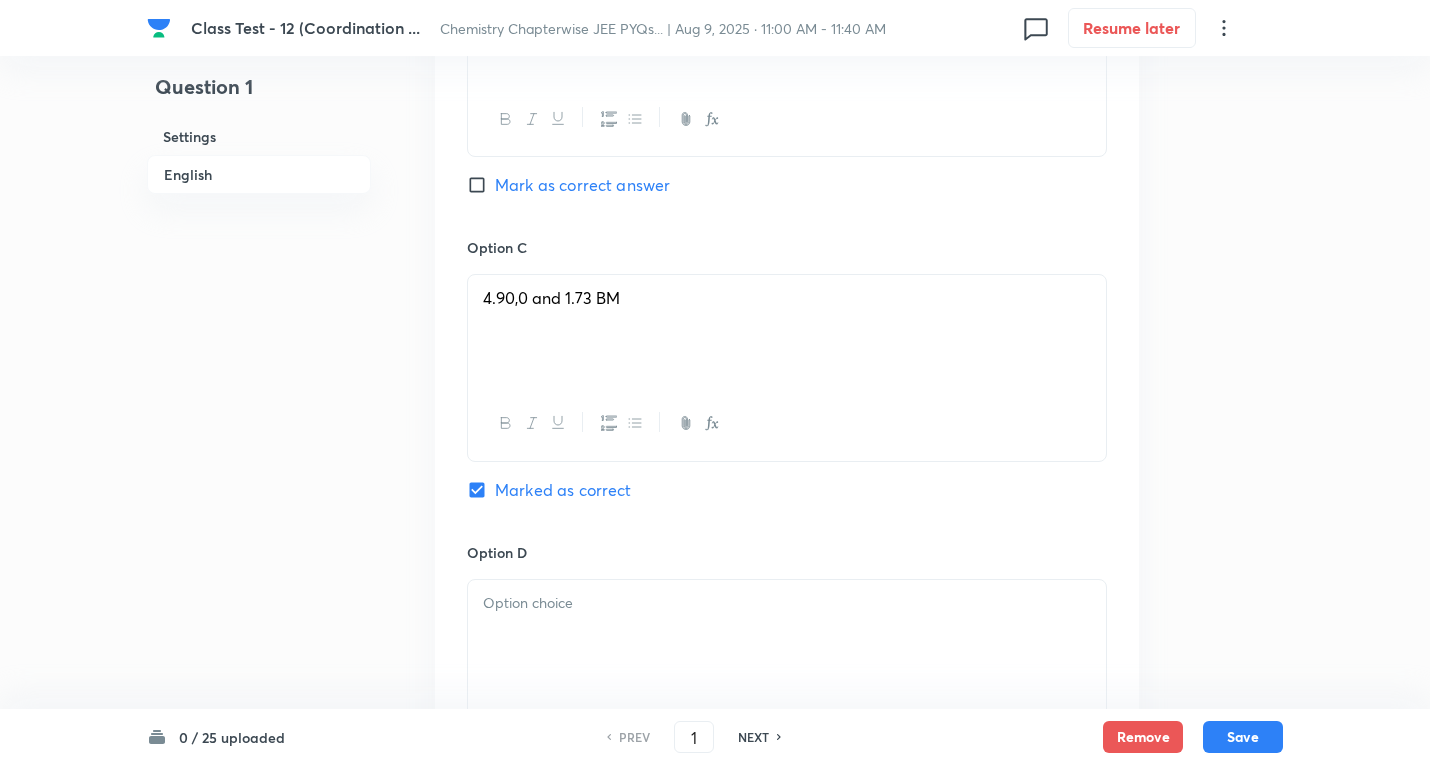 scroll, scrollTop: 1600, scrollLeft: 0, axis: vertical 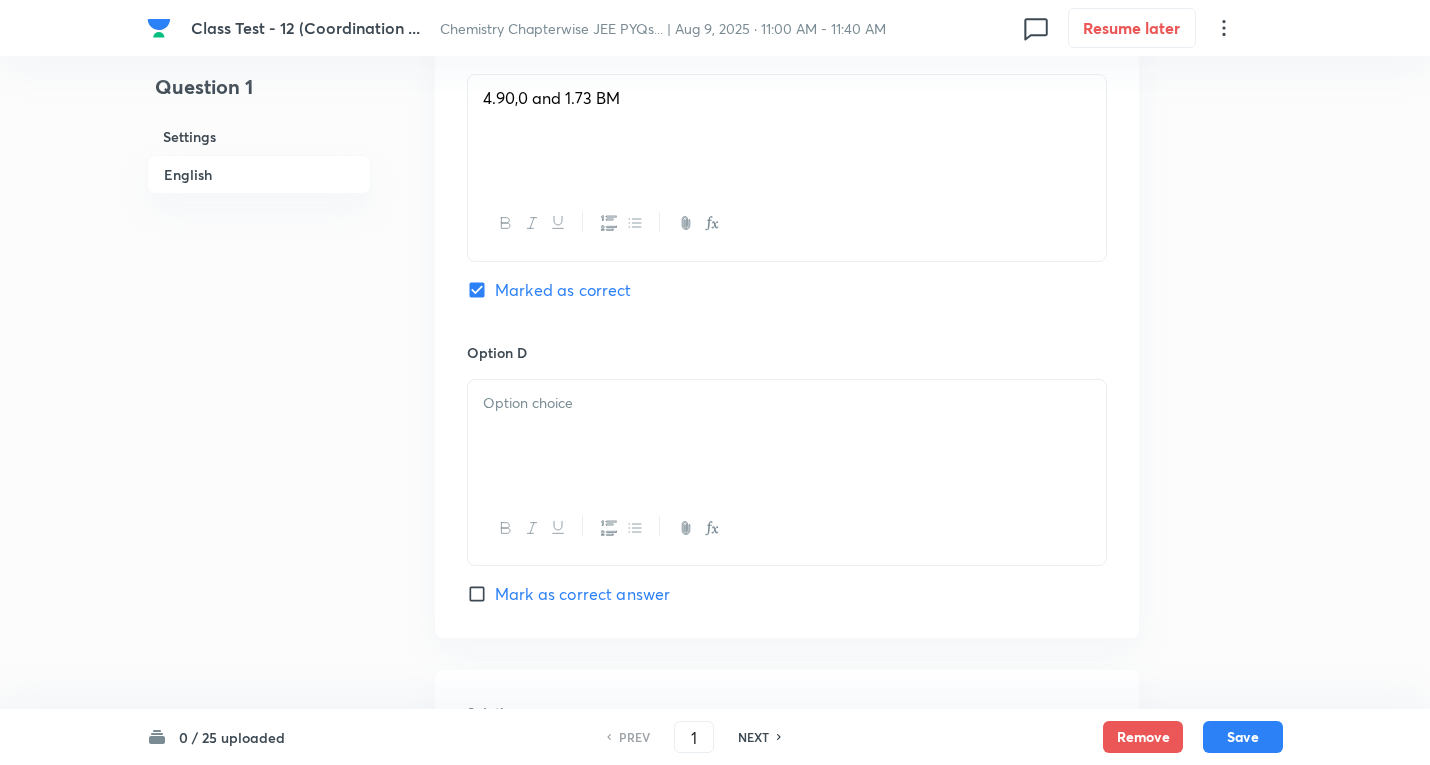 click at bounding box center [787, 403] 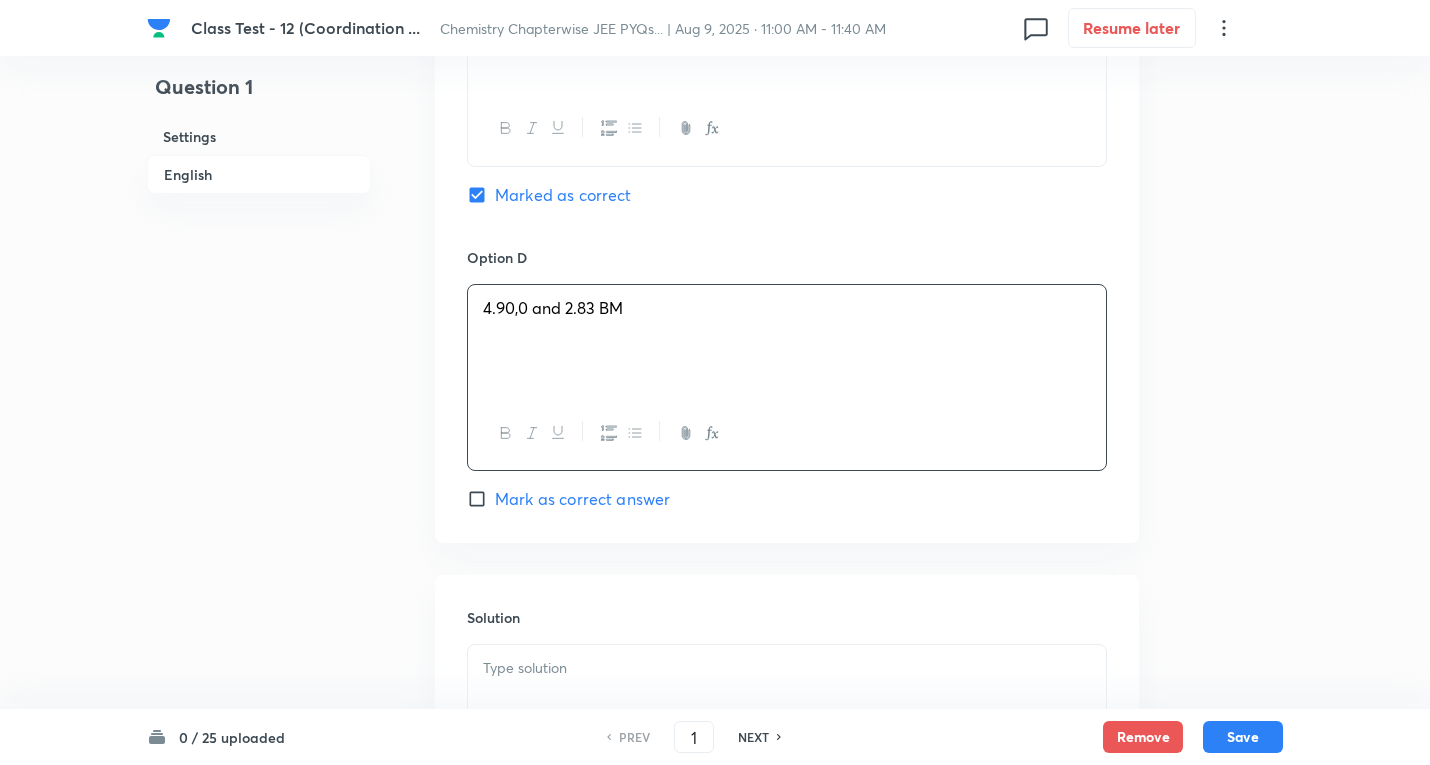 scroll, scrollTop: 1900, scrollLeft: 0, axis: vertical 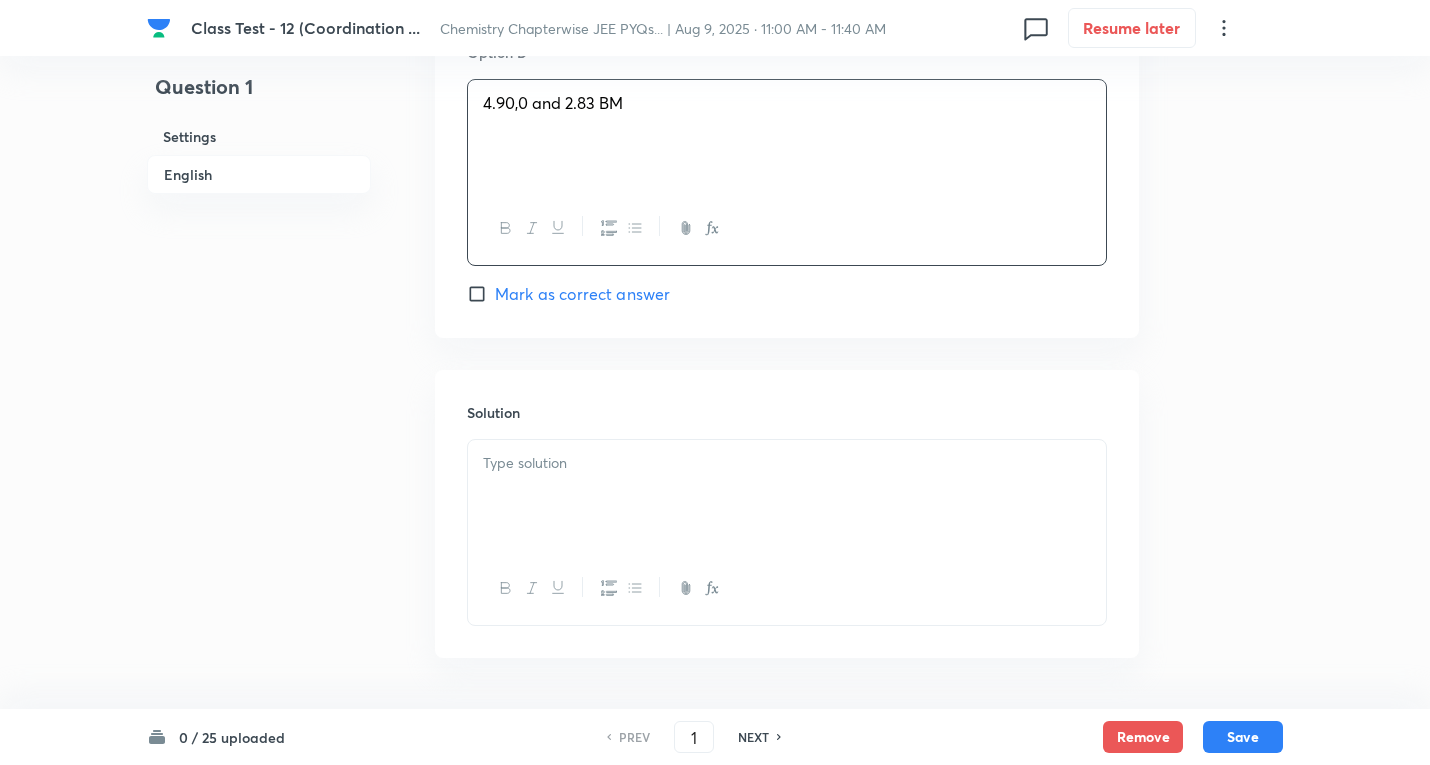click at bounding box center (787, 463) 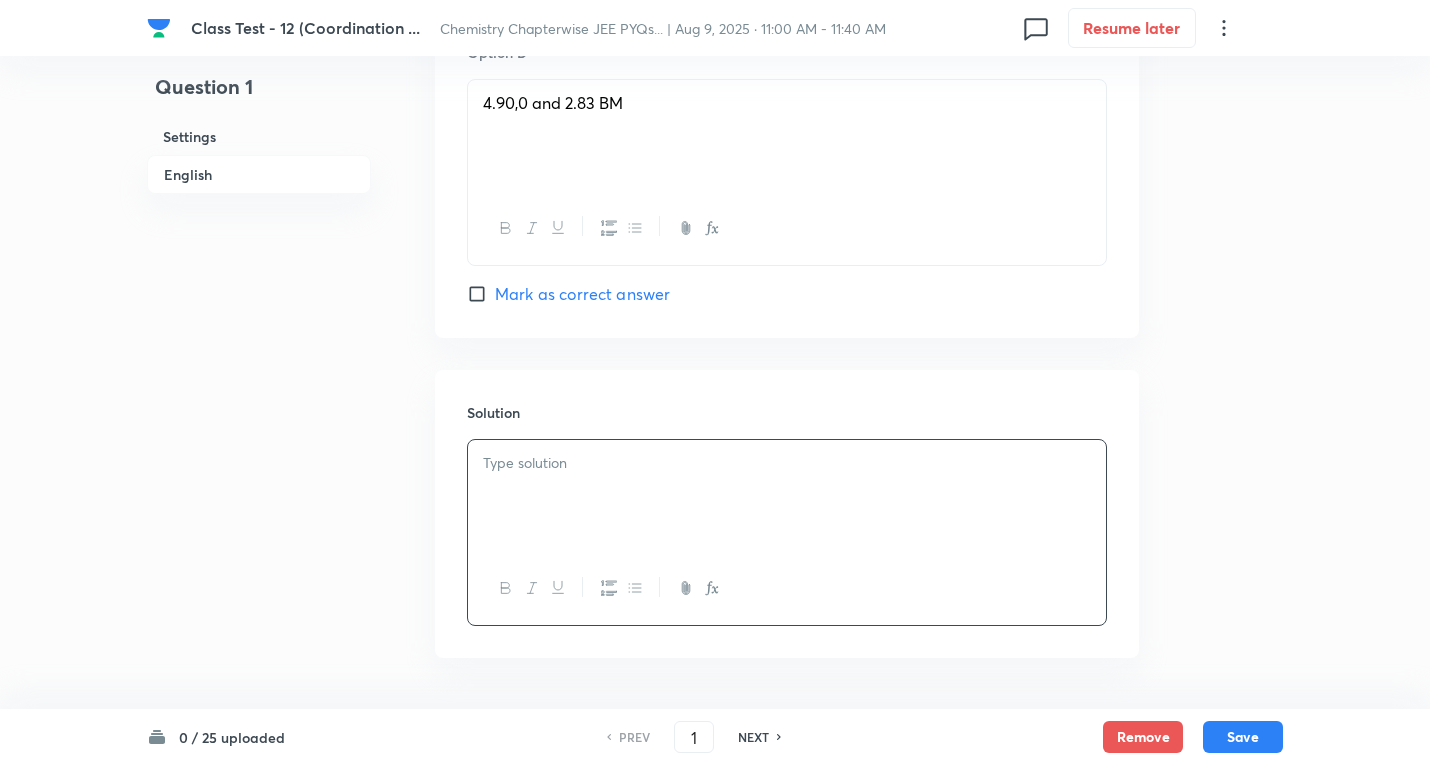 type 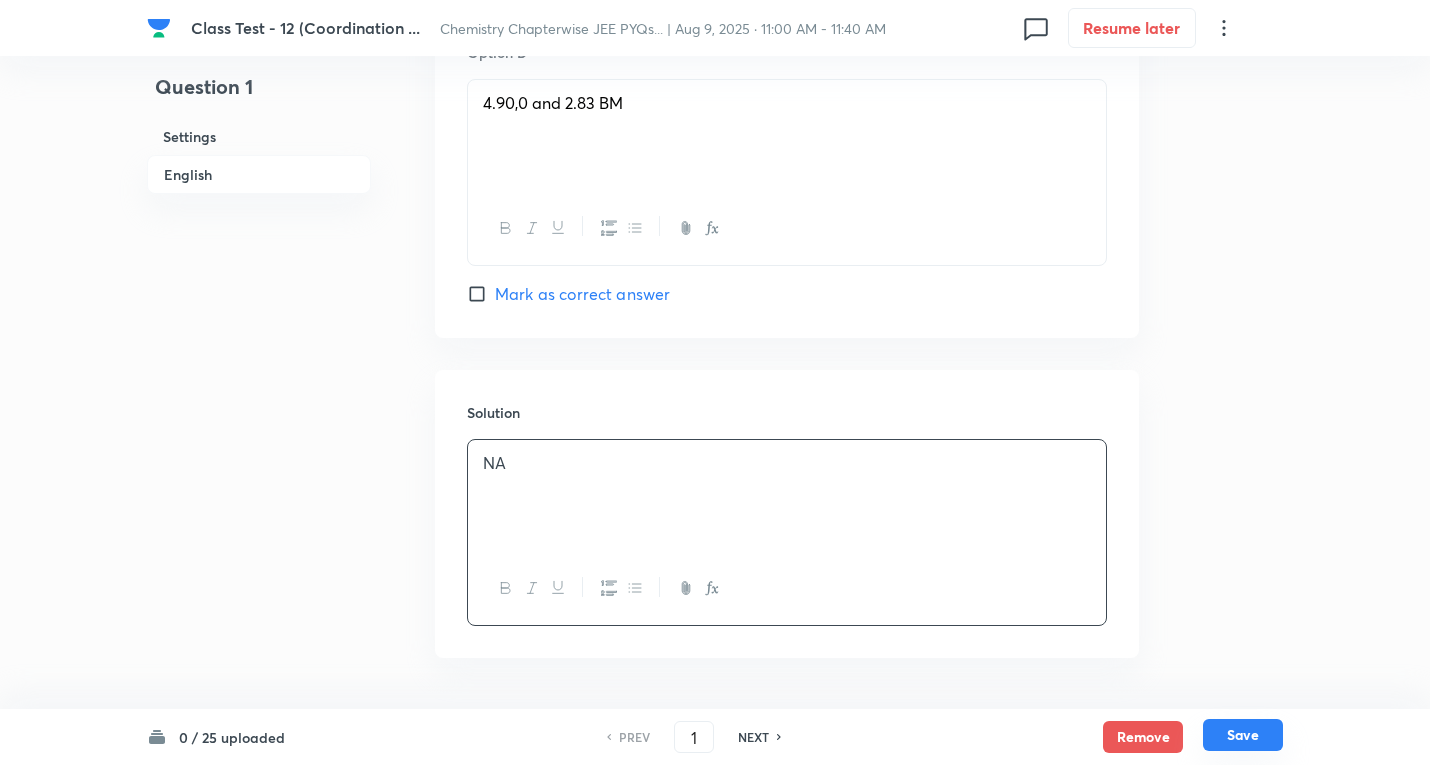 click on "Save" at bounding box center [1243, 735] 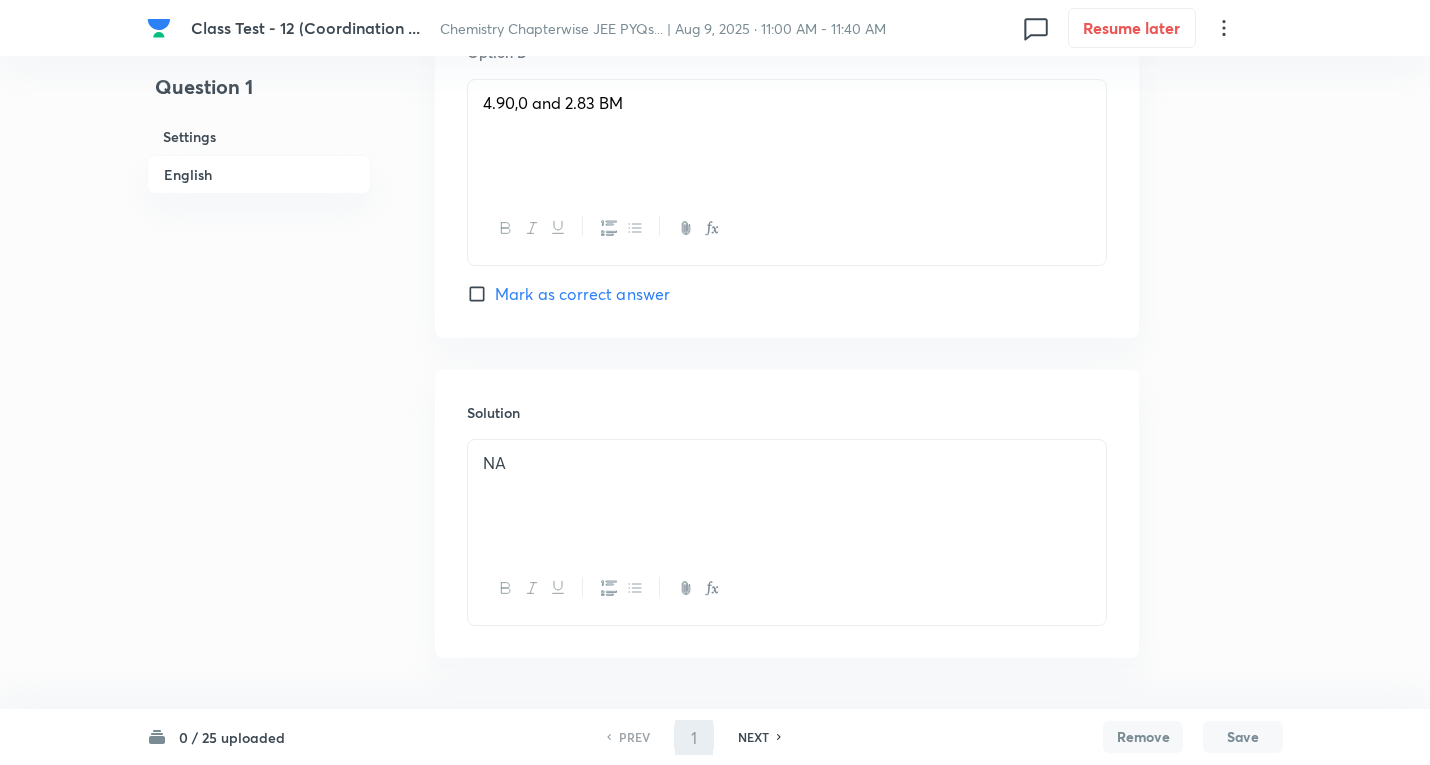 type on "2" 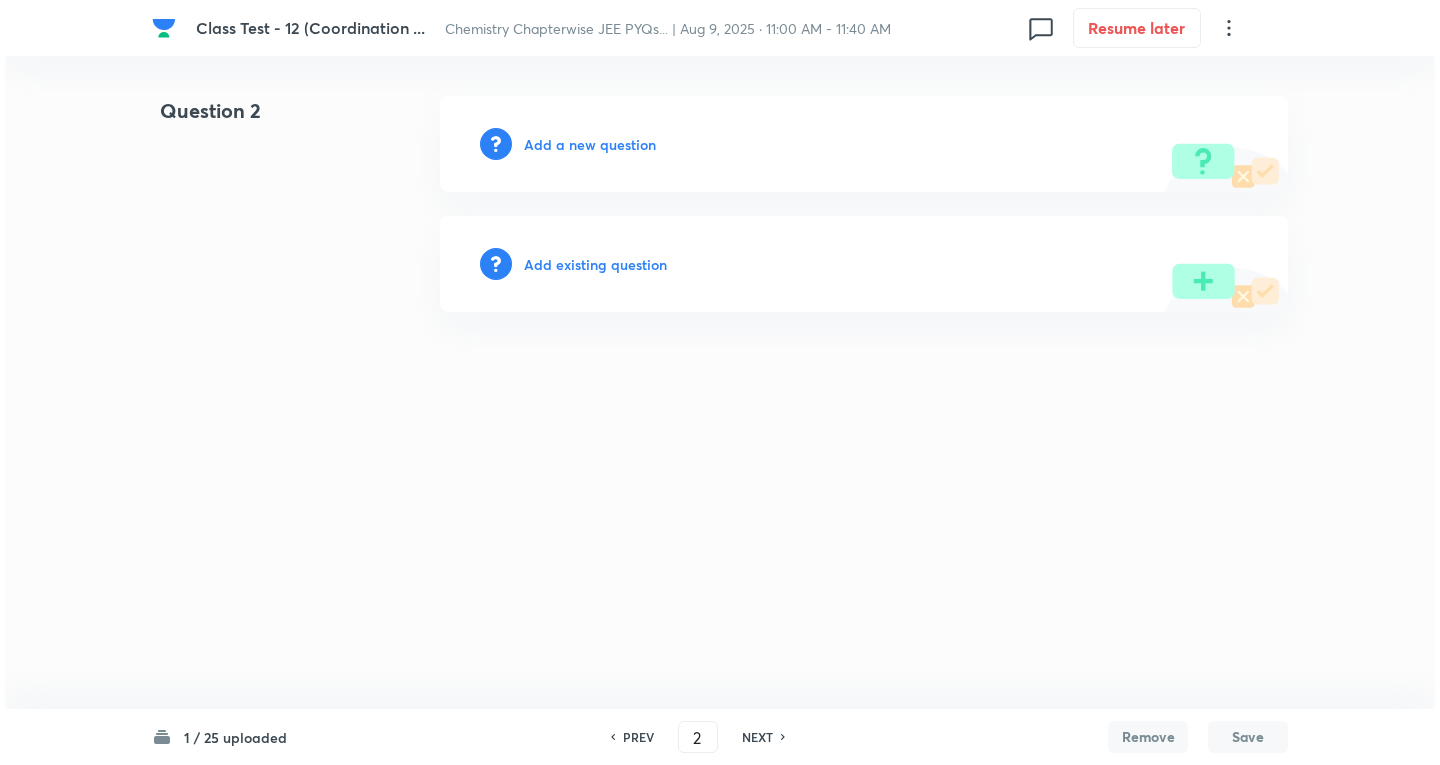 scroll, scrollTop: 0, scrollLeft: 0, axis: both 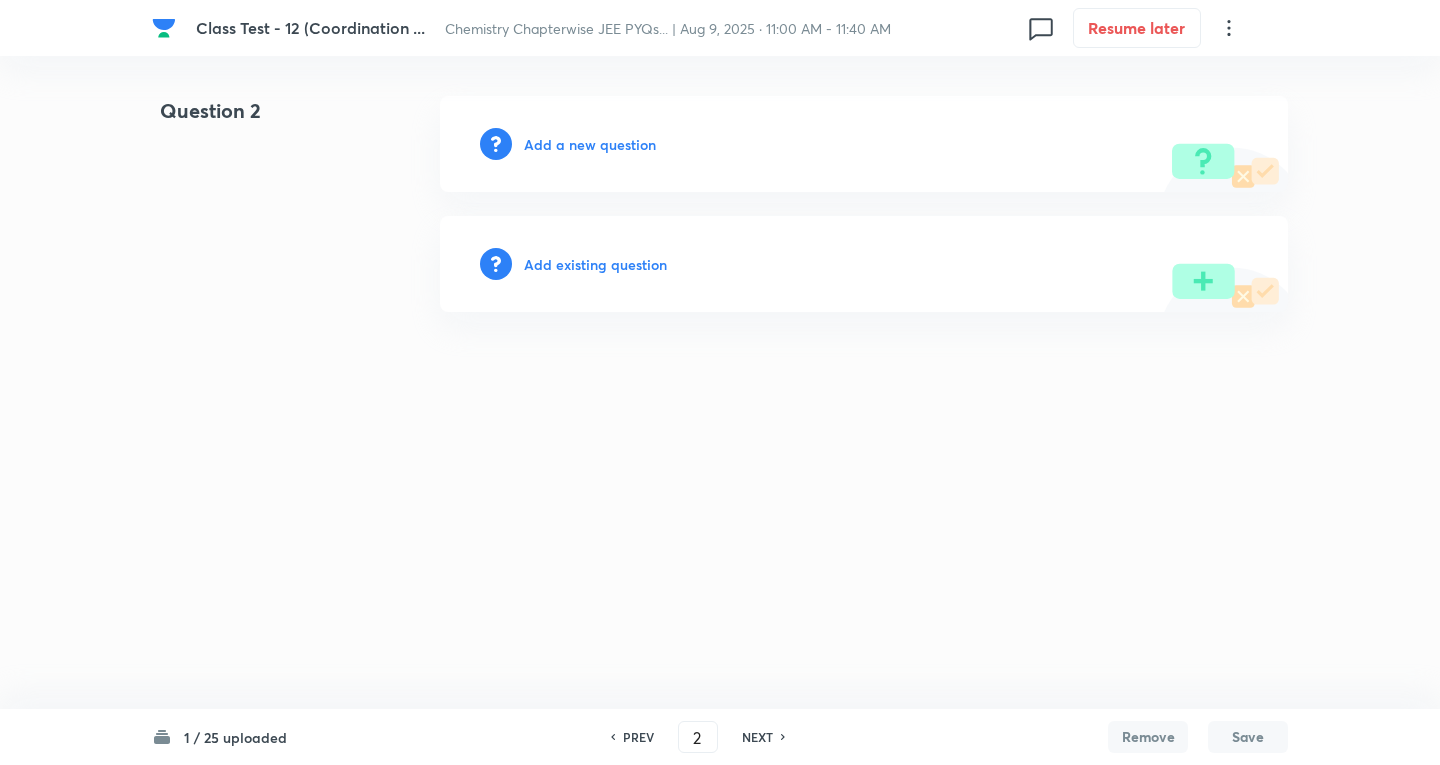 click on "Add a new question" at bounding box center (590, 144) 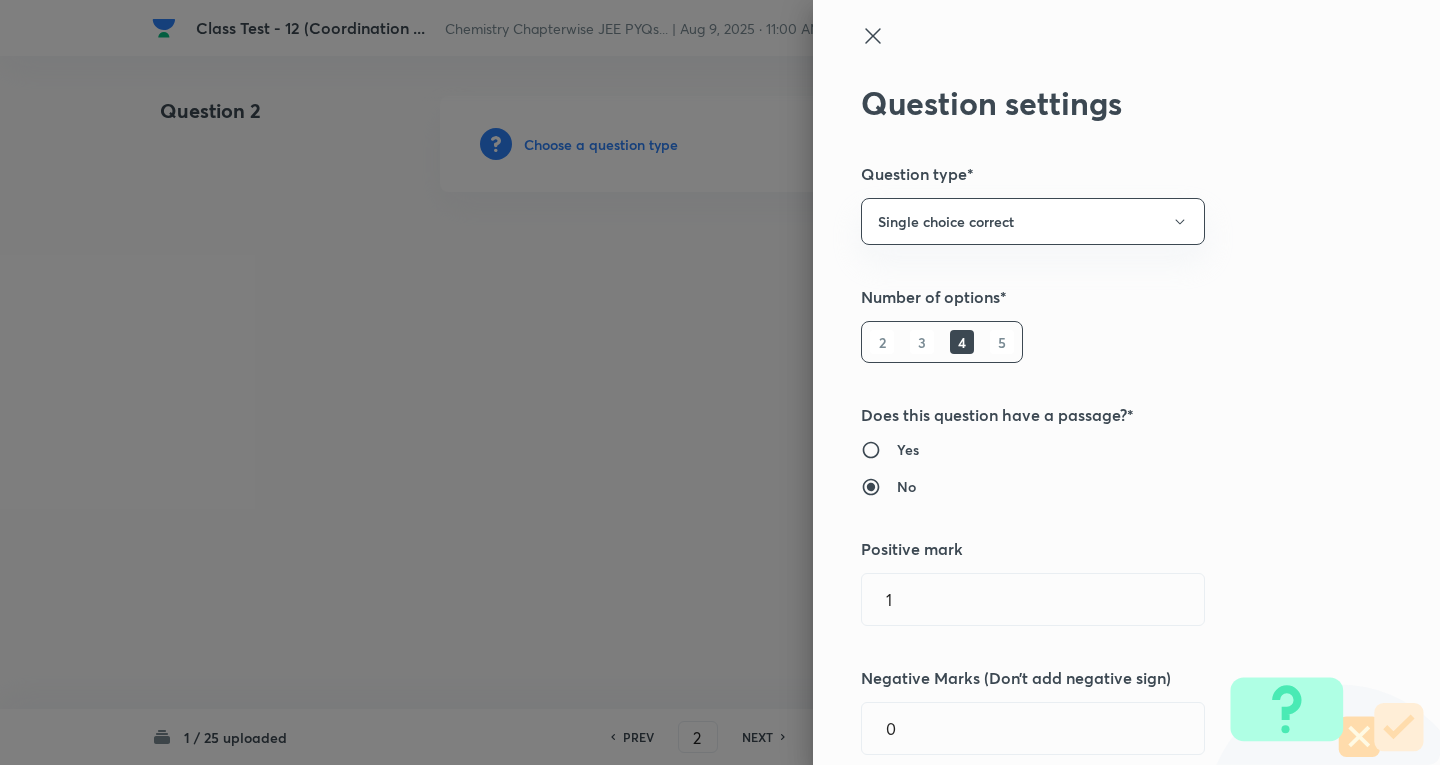 type 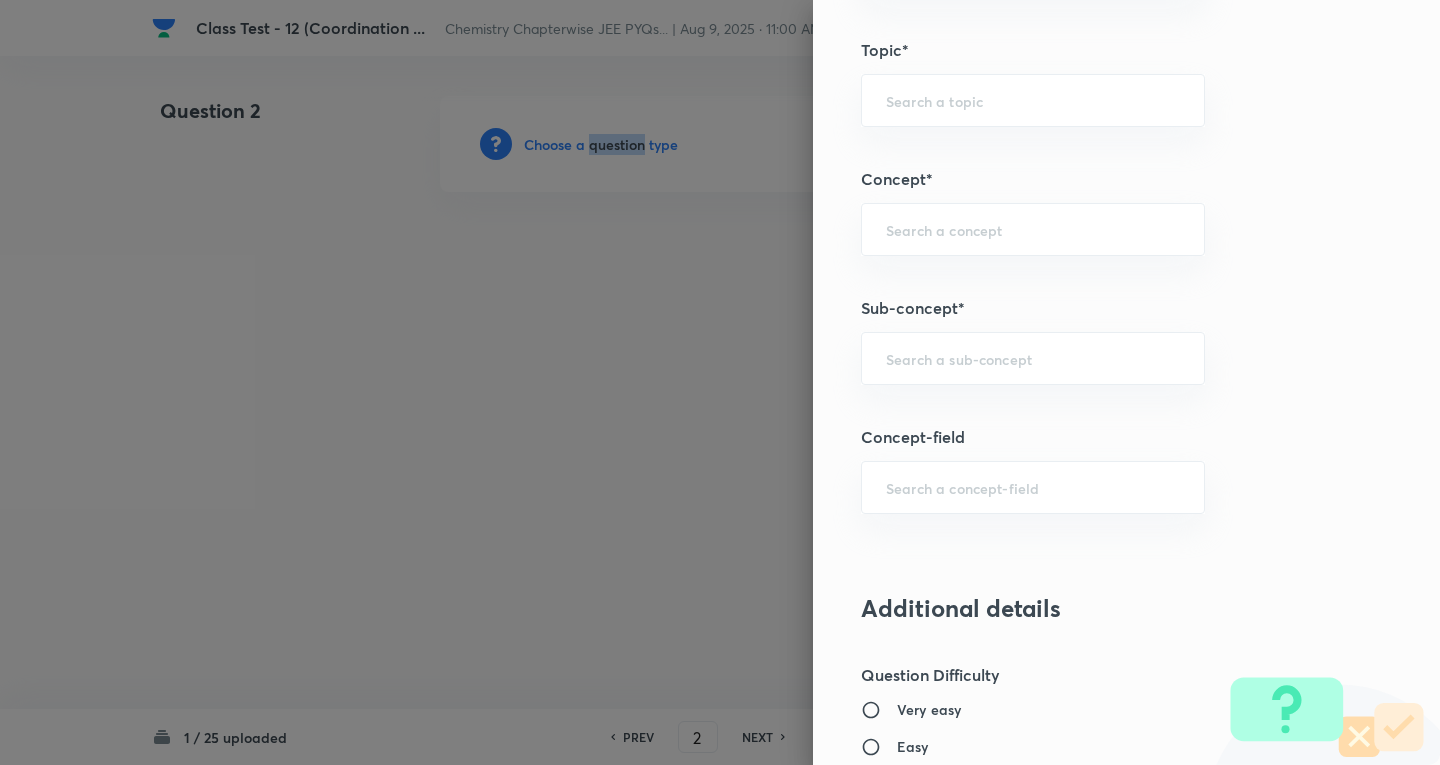 scroll, scrollTop: 1000, scrollLeft: 0, axis: vertical 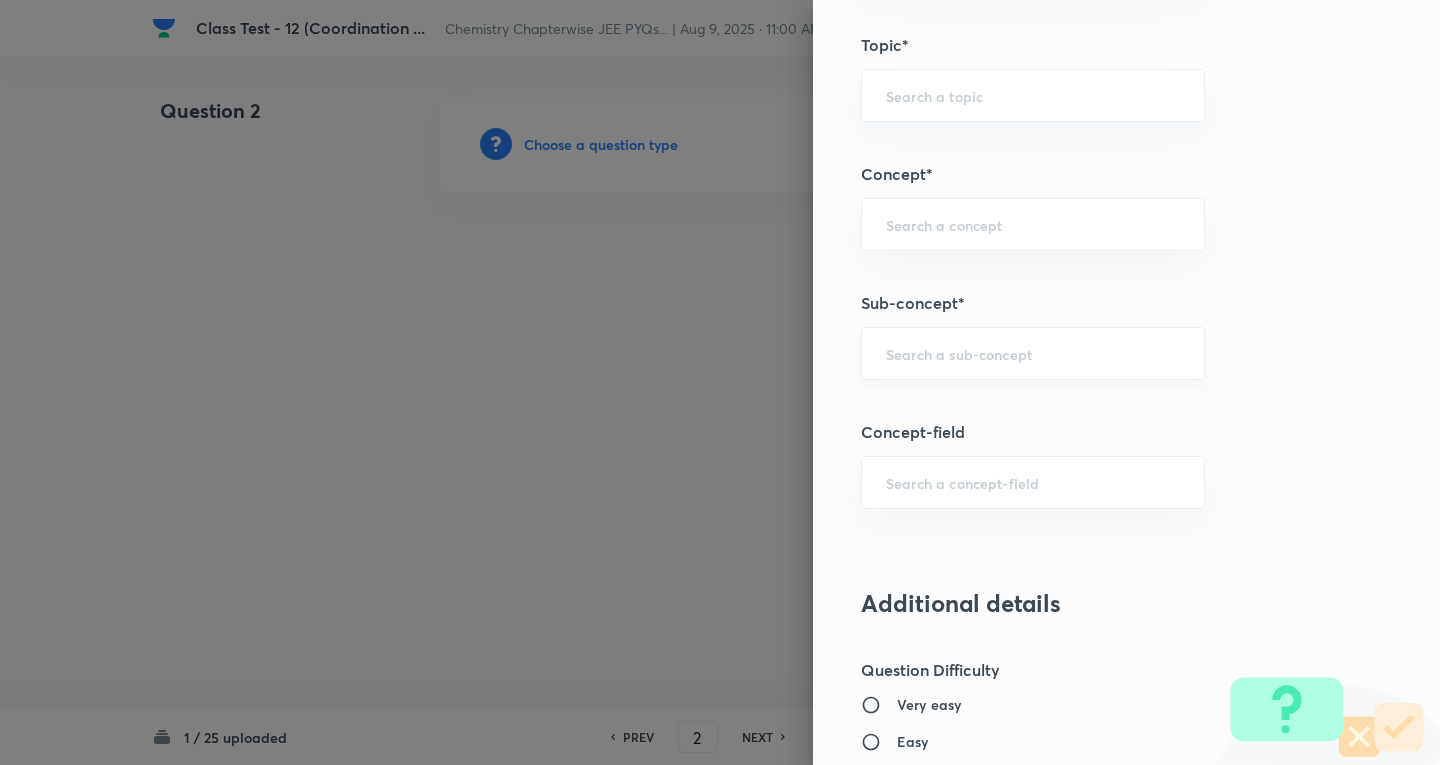 click at bounding box center (1033, 353) 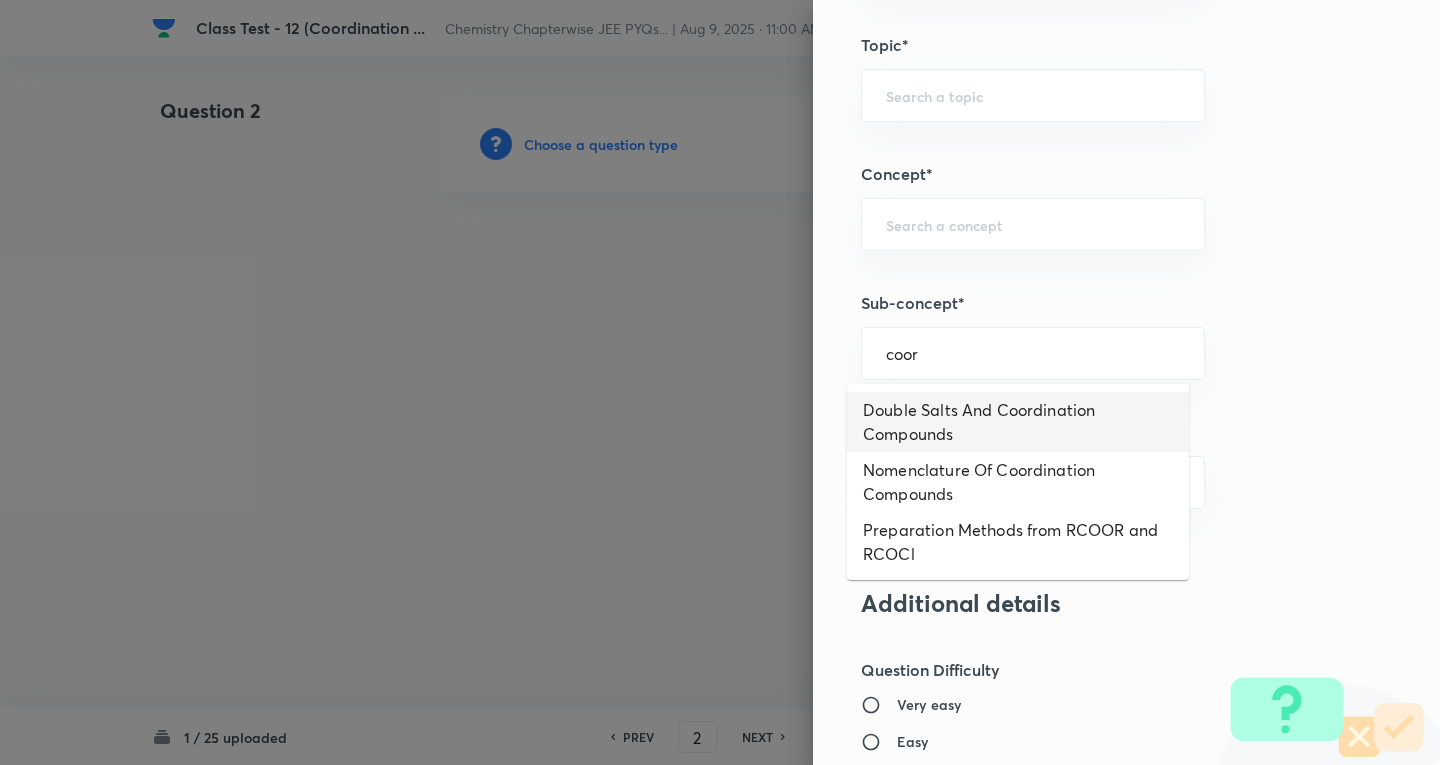 click on "Double Salts And Coordination Compounds" at bounding box center [1018, 422] 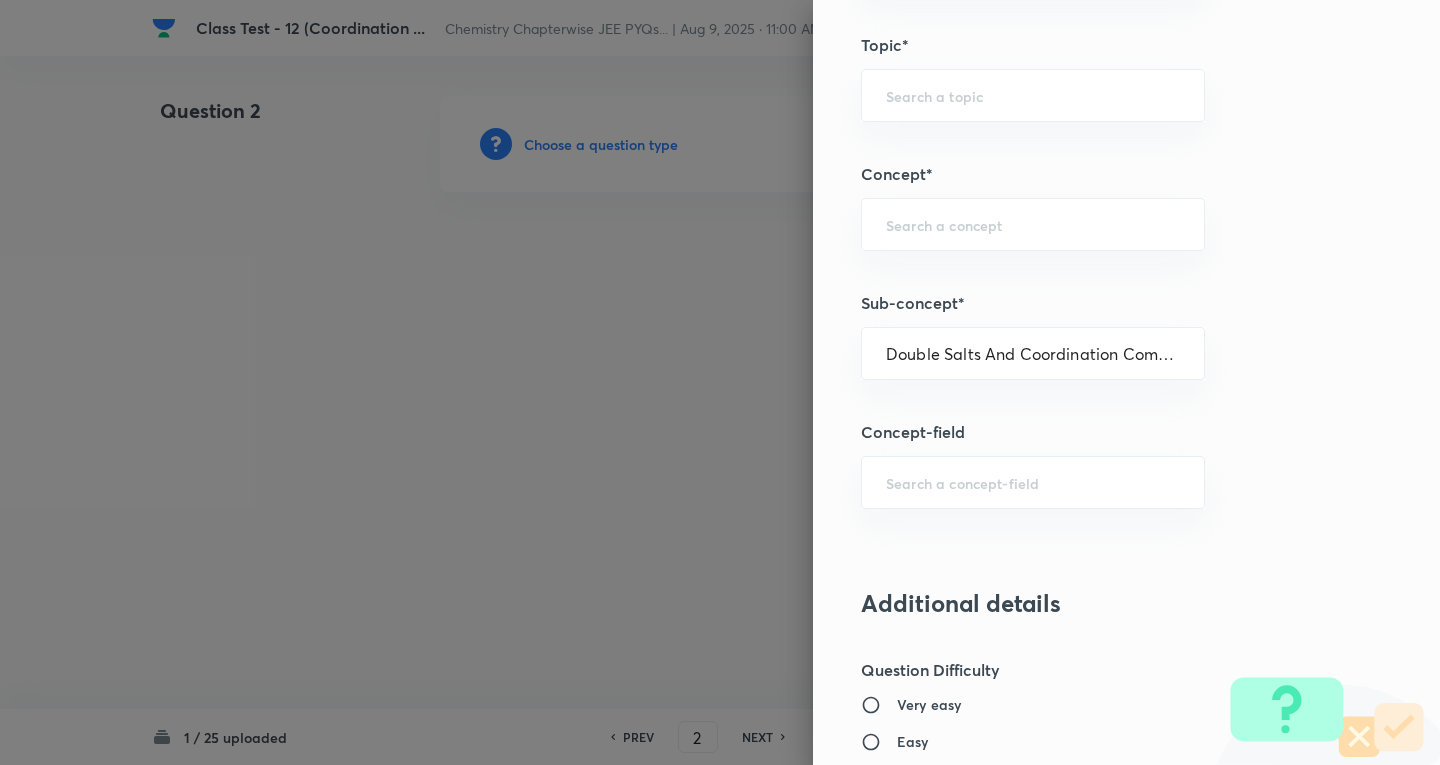 type on "Chemistry" 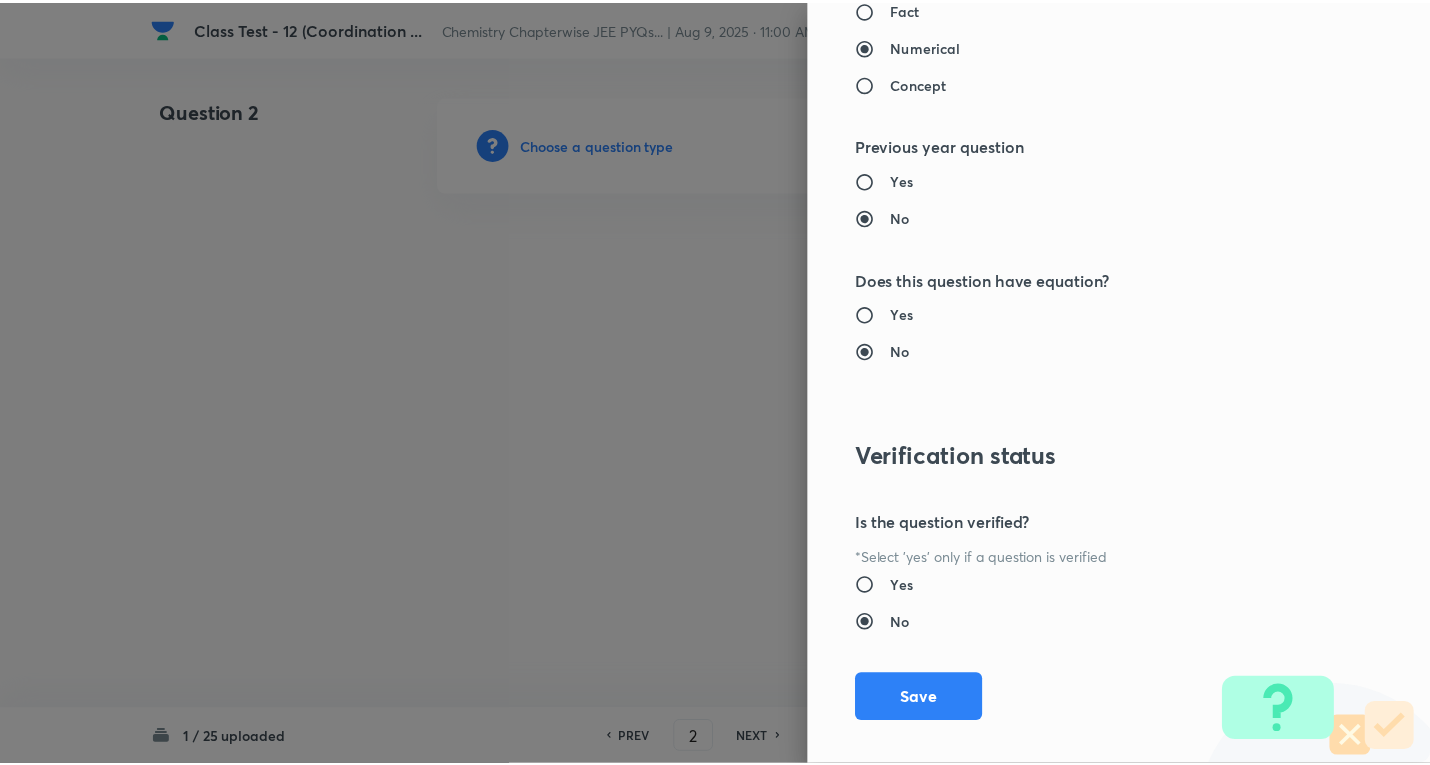 scroll, scrollTop: 1961, scrollLeft: 0, axis: vertical 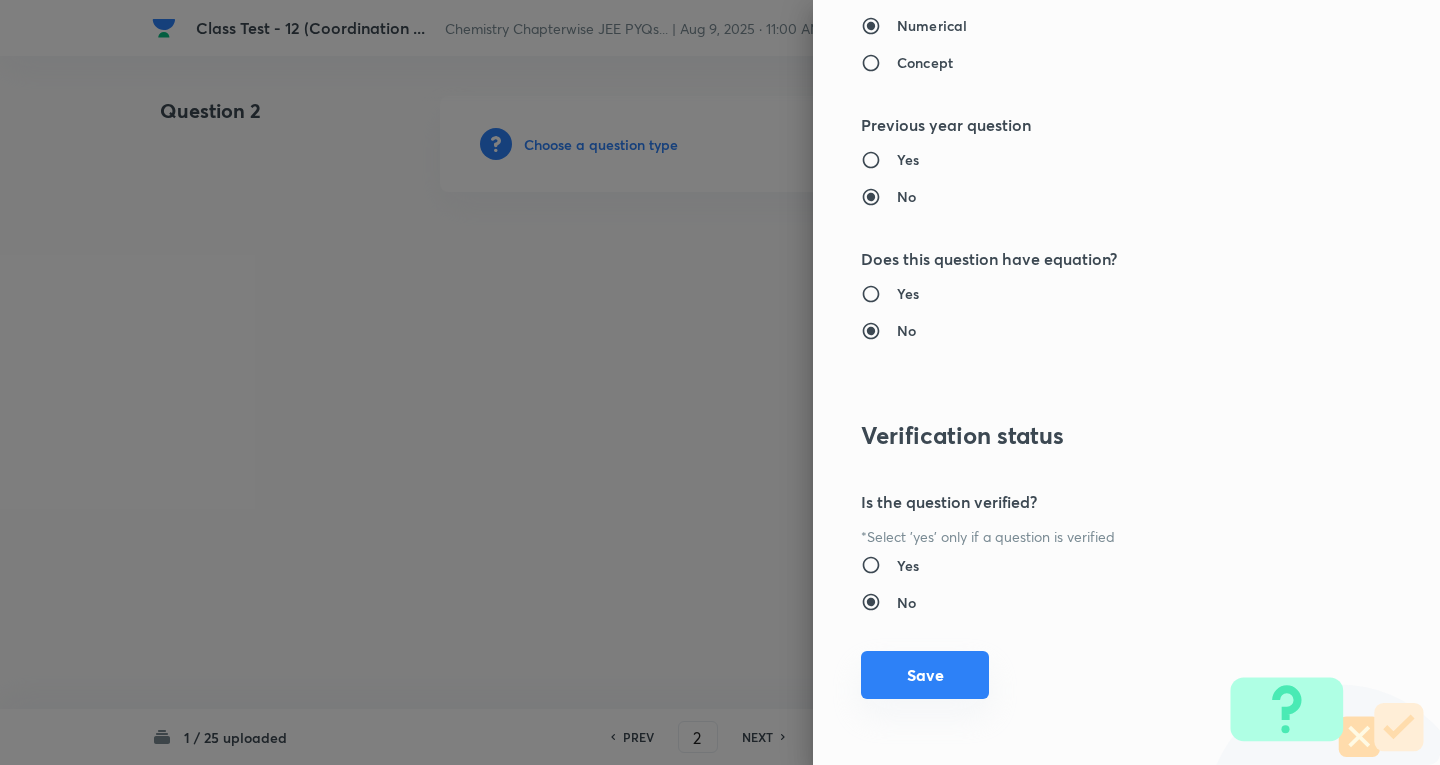 click on "Save" at bounding box center [925, 675] 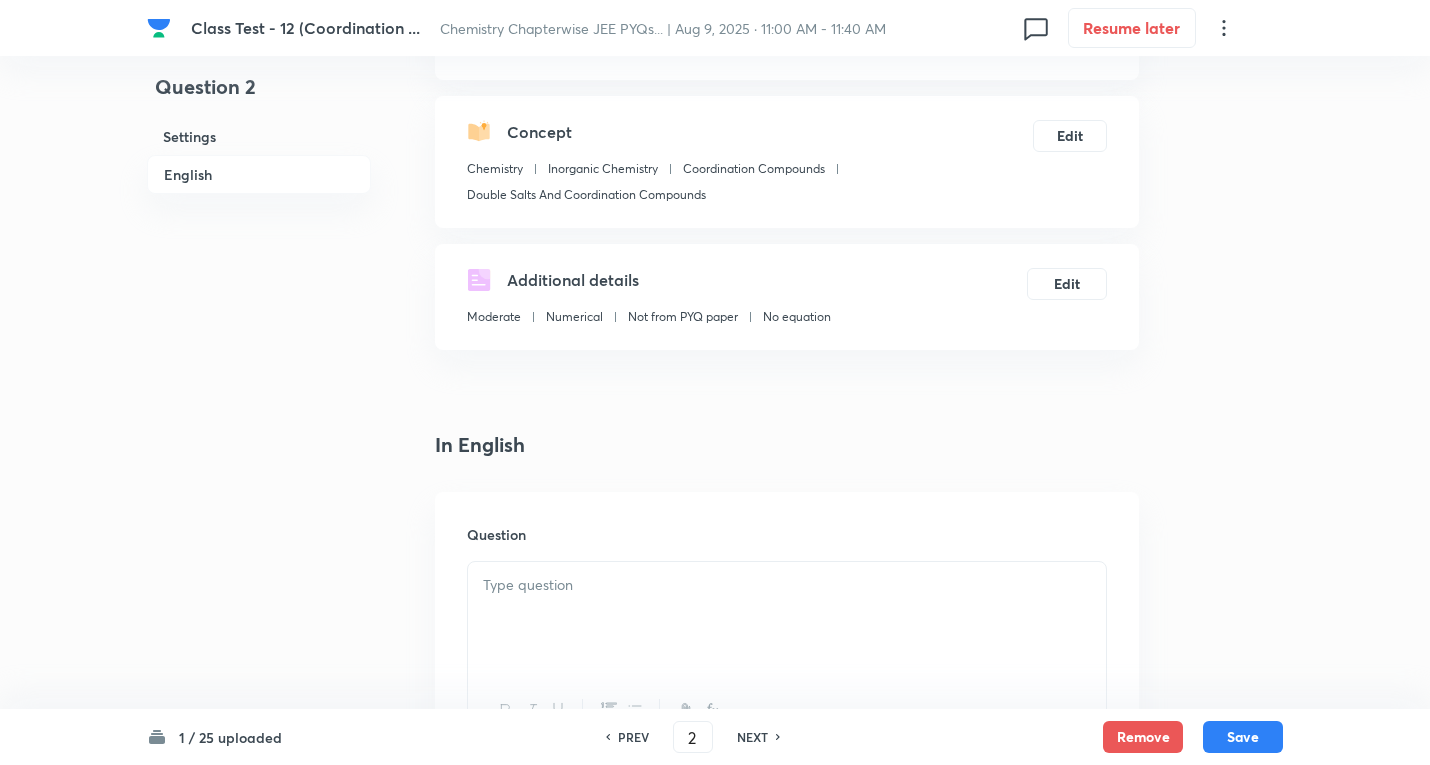 scroll, scrollTop: 500, scrollLeft: 0, axis: vertical 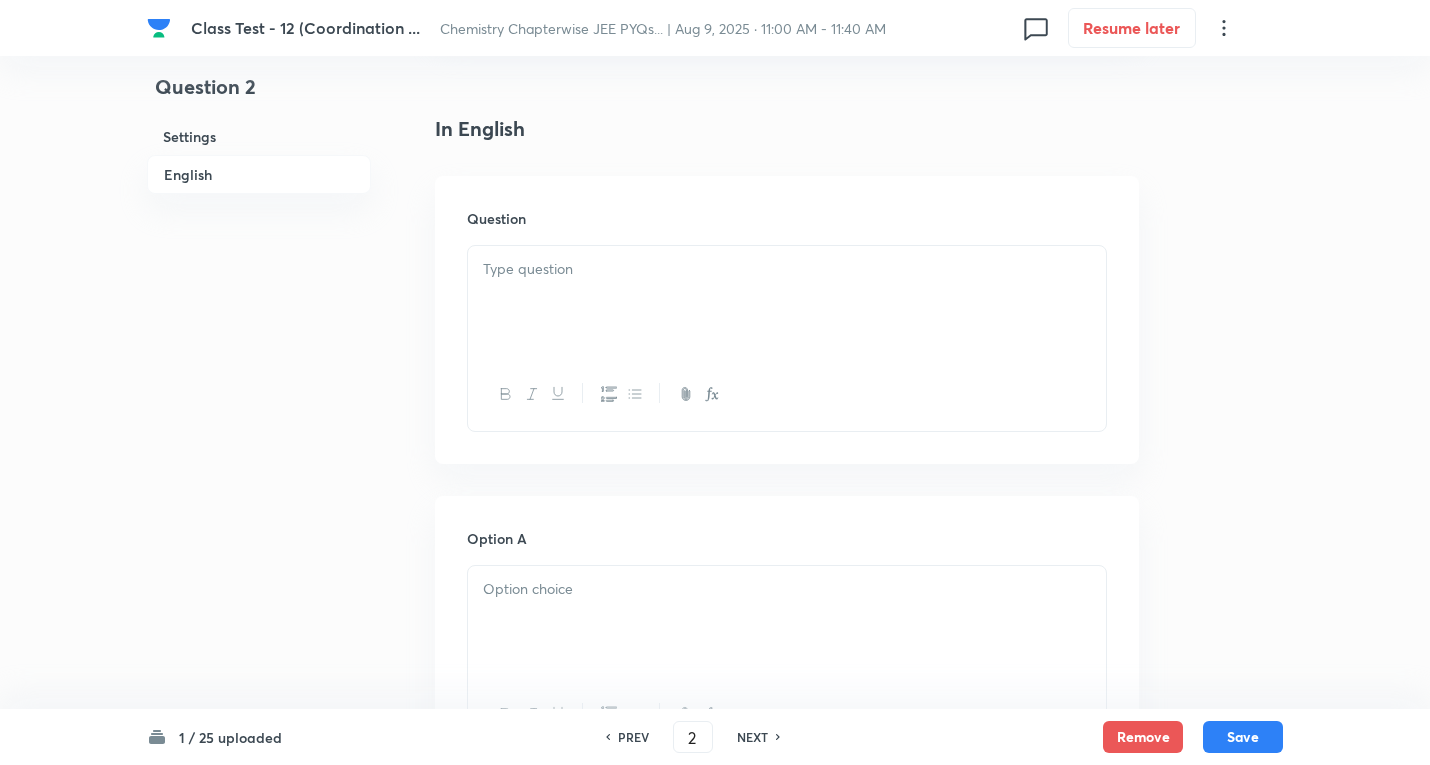 drag, startPoint x: 566, startPoint y: 288, endPoint x: 561, endPoint y: 276, distance: 13 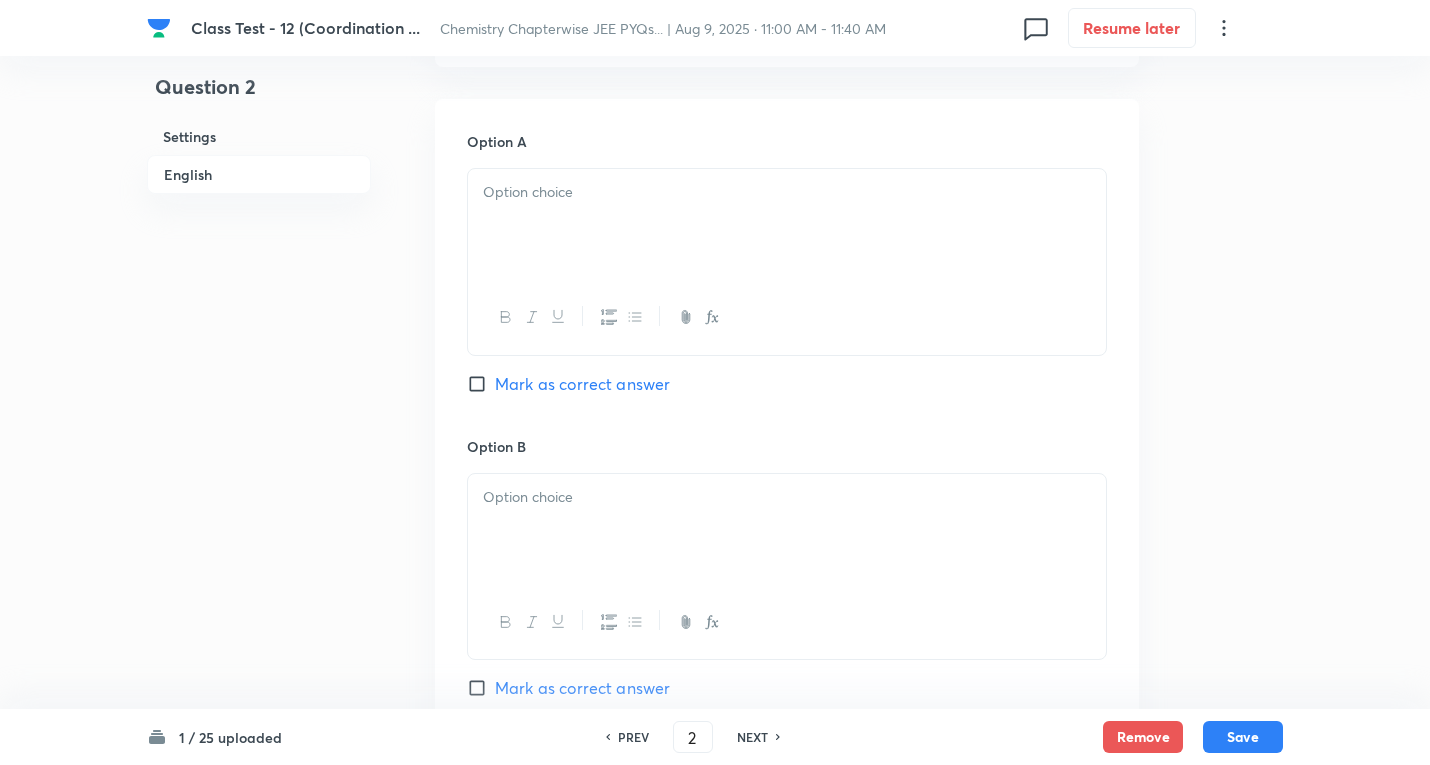 scroll, scrollTop: 900, scrollLeft: 0, axis: vertical 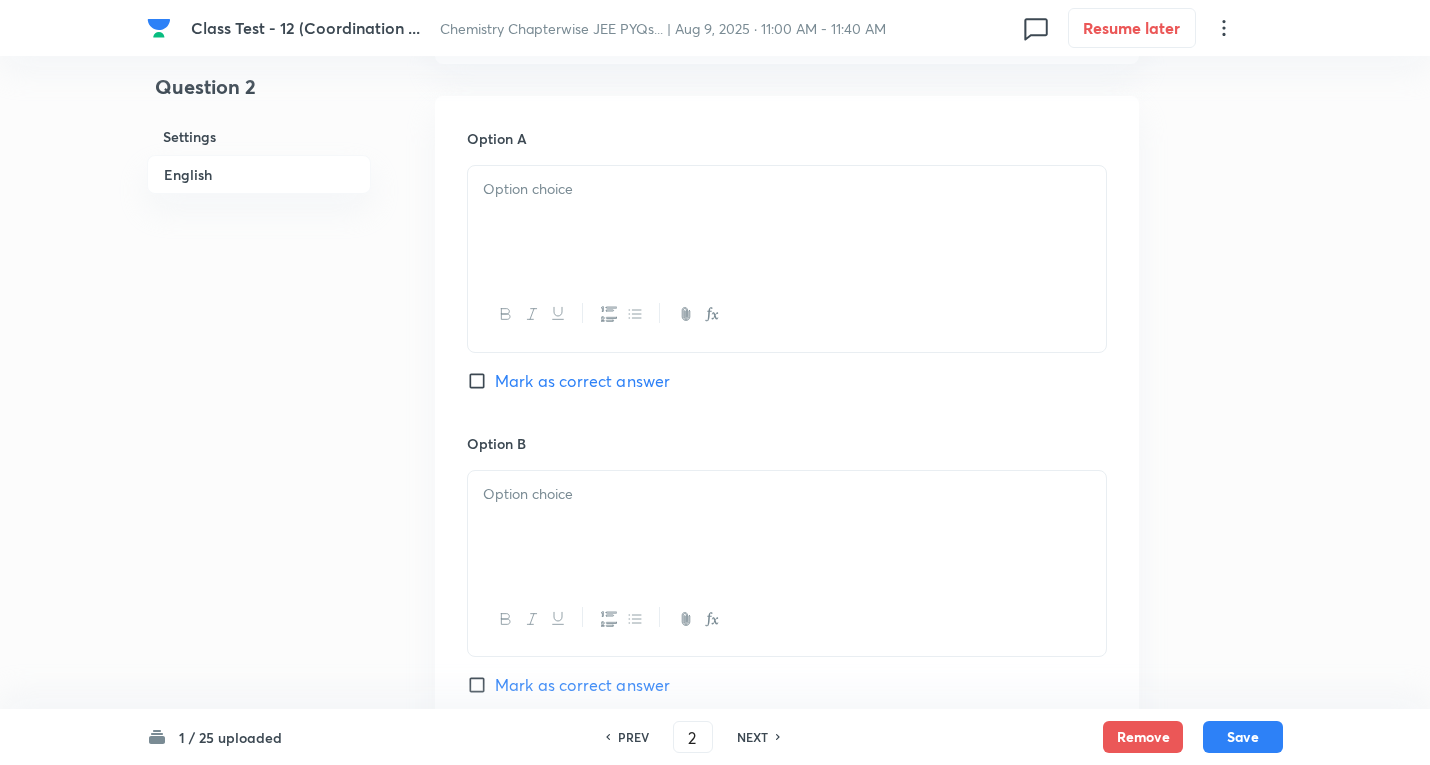 click at bounding box center (787, 222) 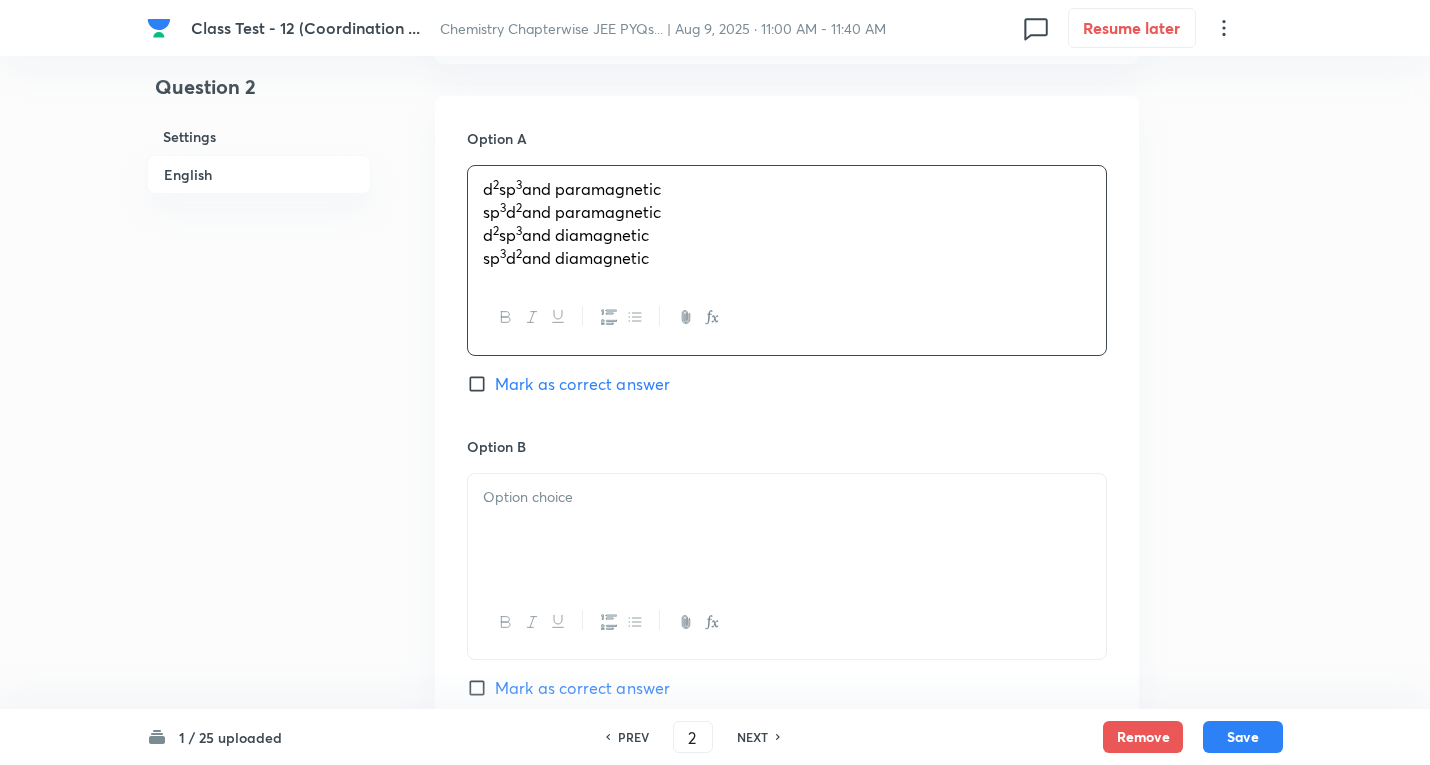 drag, startPoint x: 700, startPoint y: 282, endPoint x: 974, endPoint y: 337, distance: 279.46558 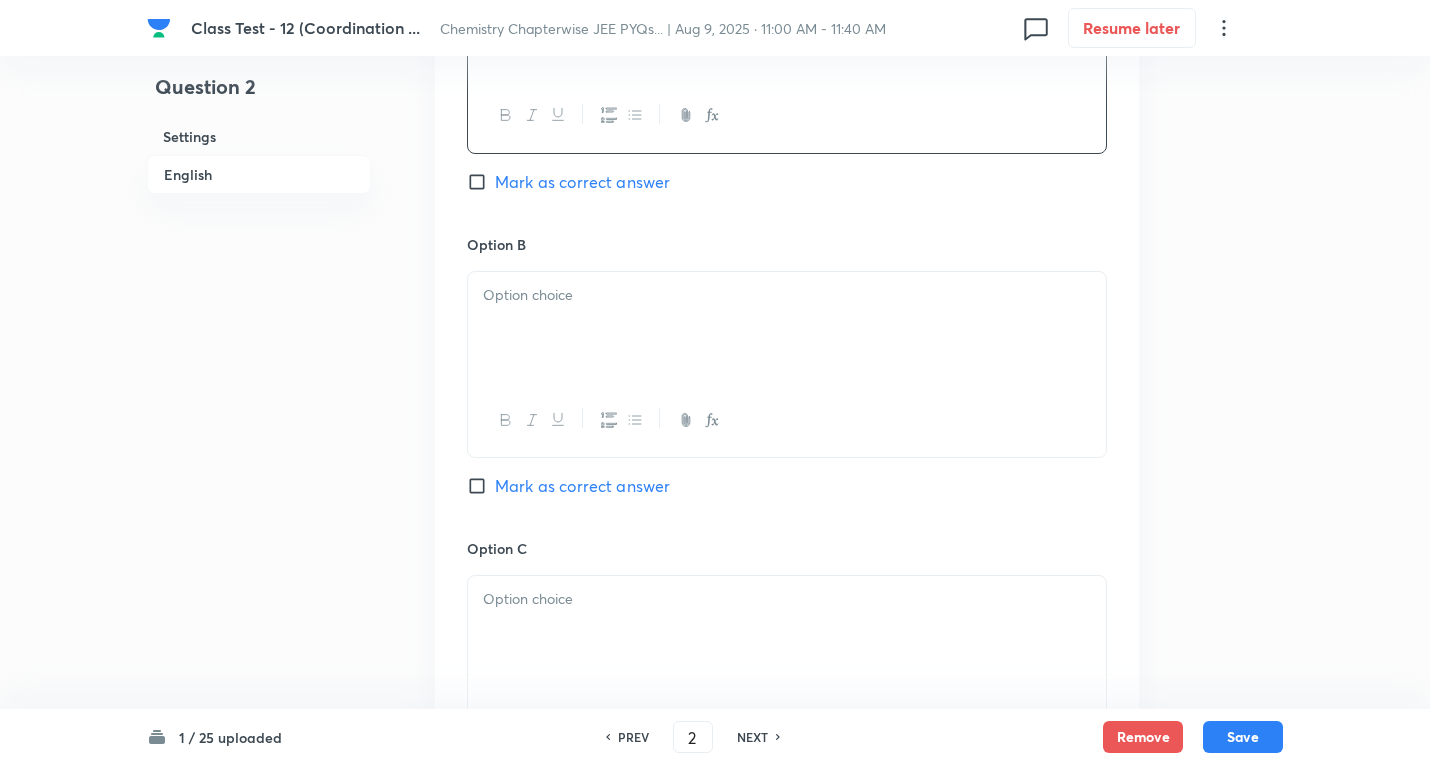 scroll, scrollTop: 1100, scrollLeft: 0, axis: vertical 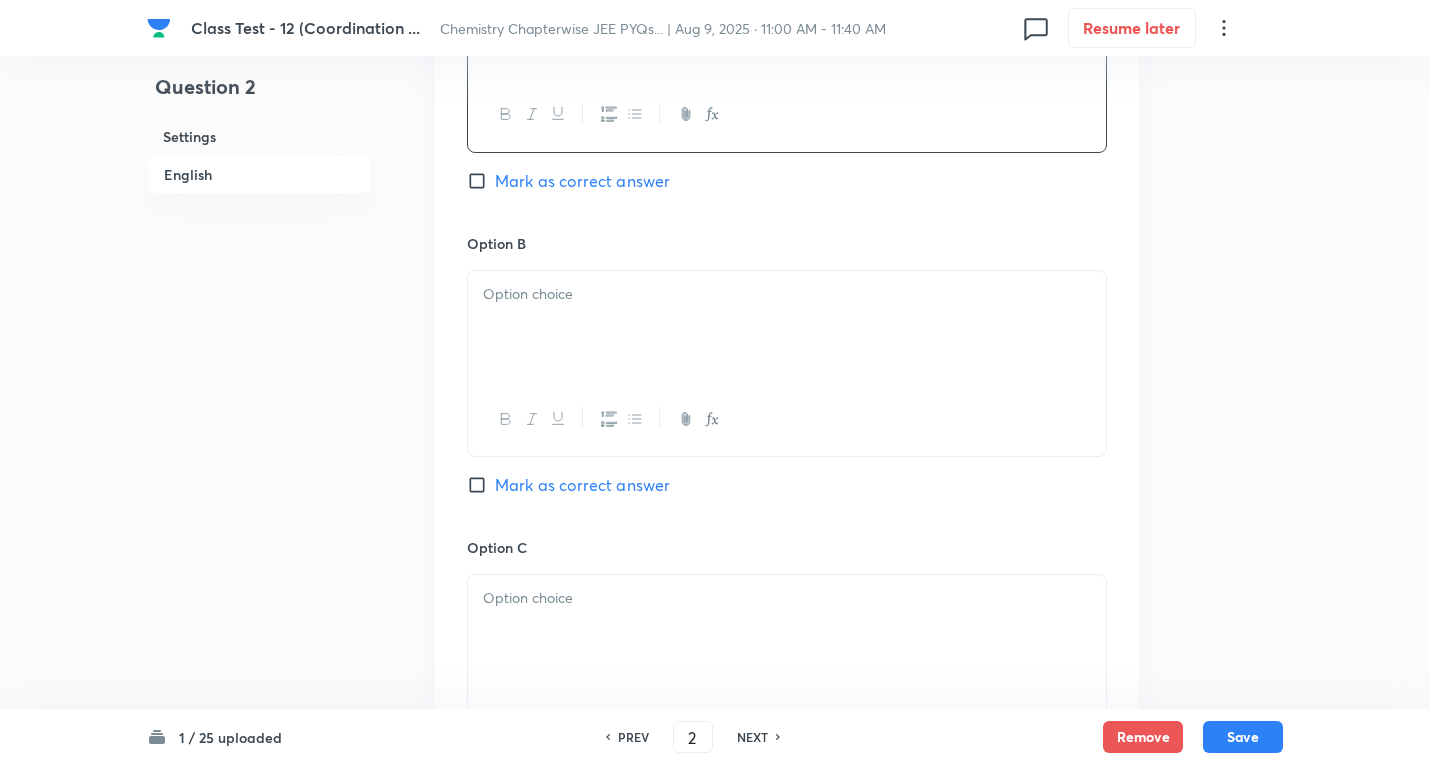 click at bounding box center [787, 327] 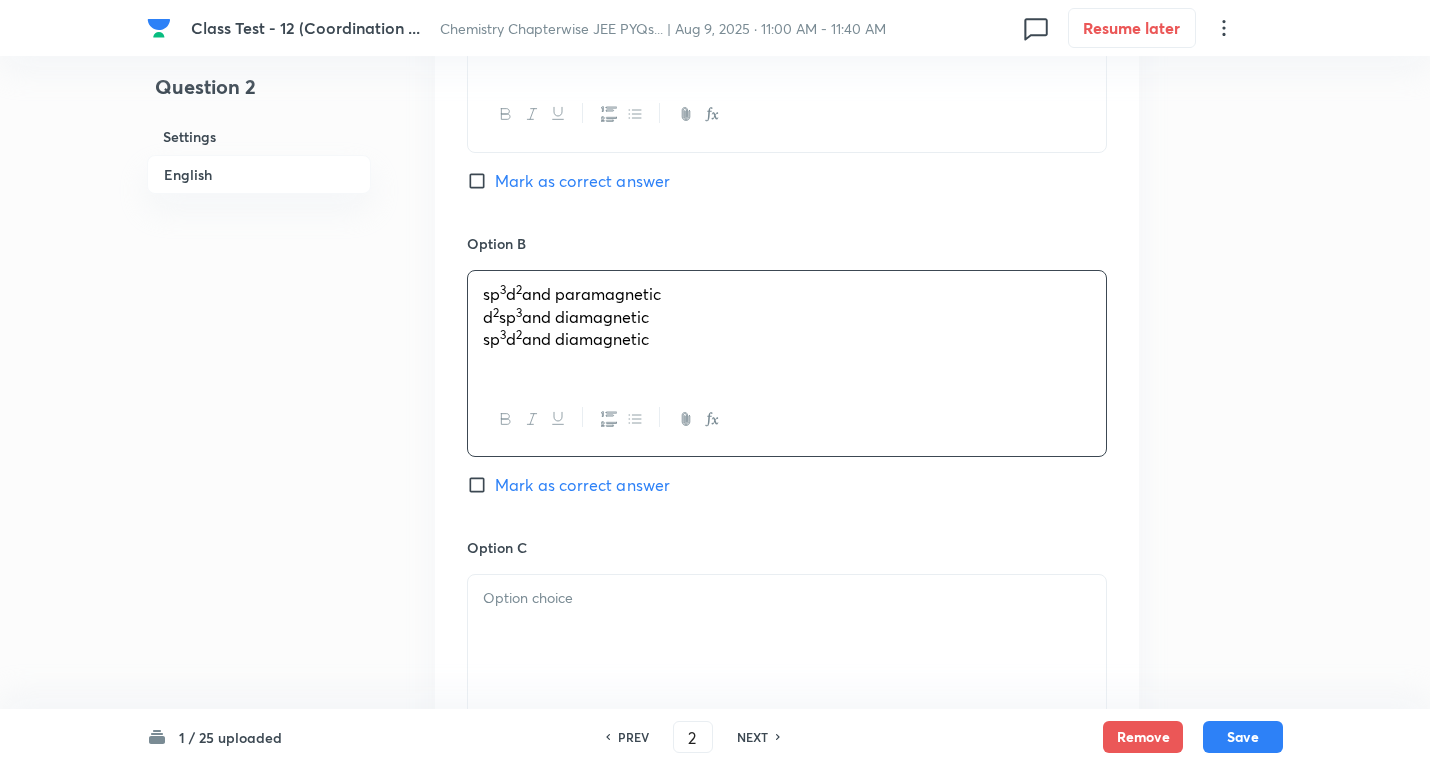 drag, startPoint x: 488, startPoint y: 314, endPoint x: 579, endPoint y: 360, distance: 101.96568 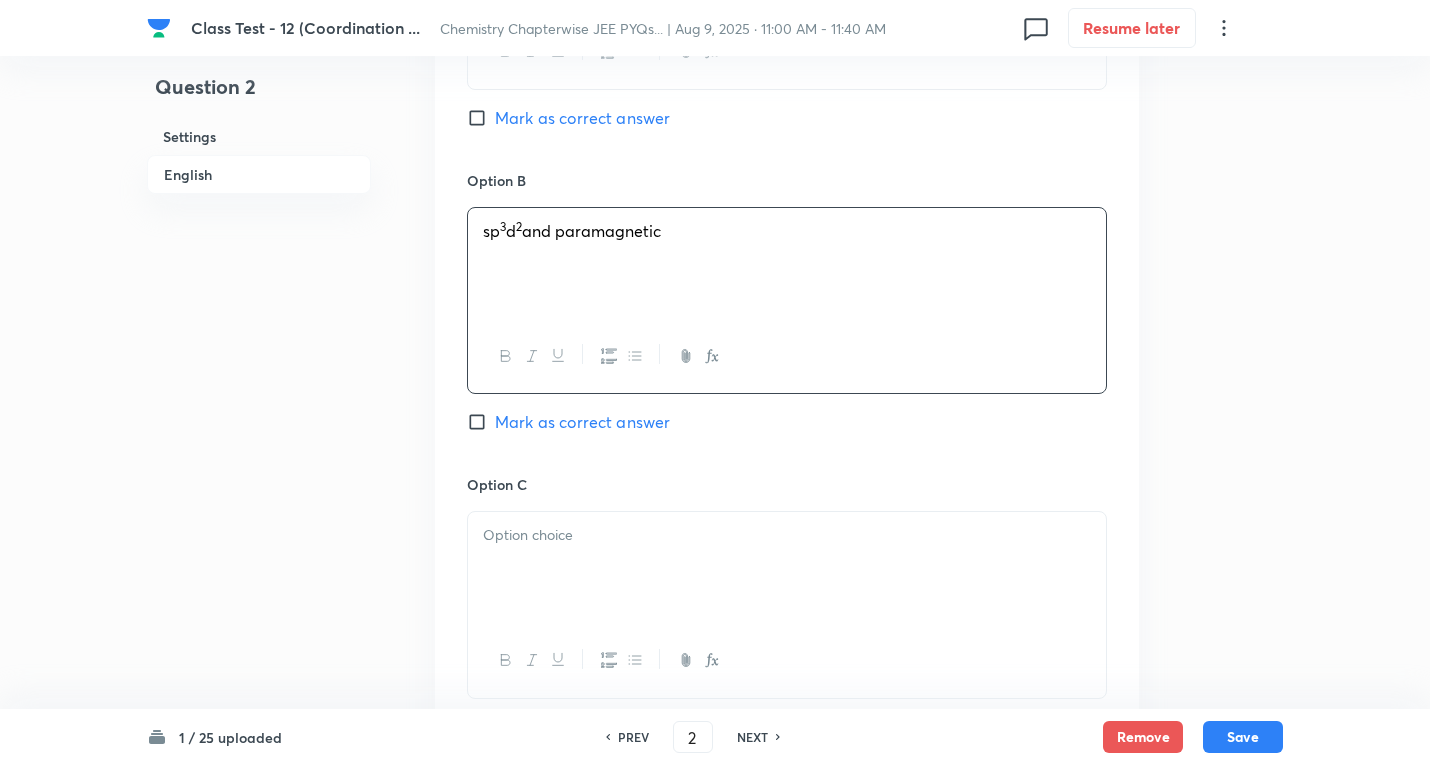 scroll, scrollTop: 1400, scrollLeft: 0, axis: vertical 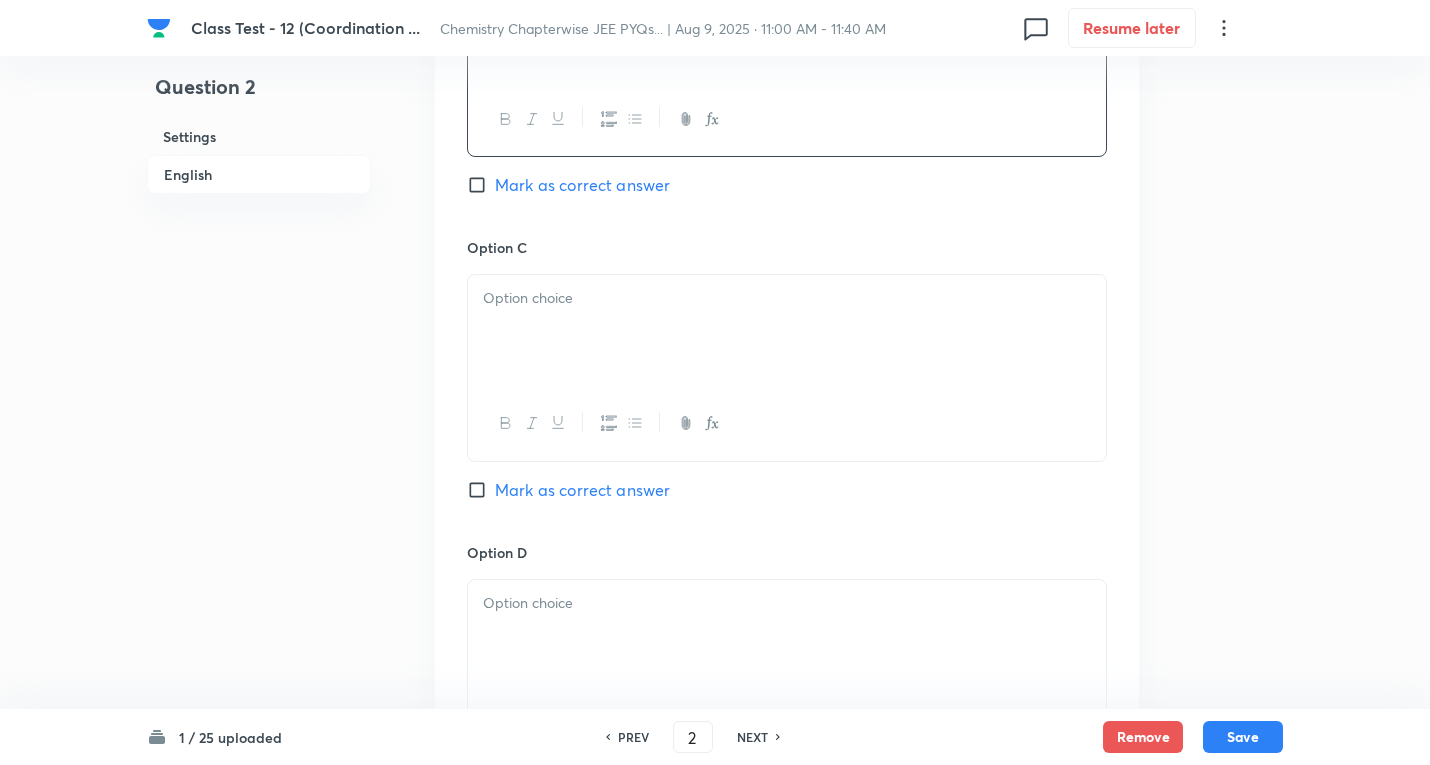 click at bounding box center [787, 331] 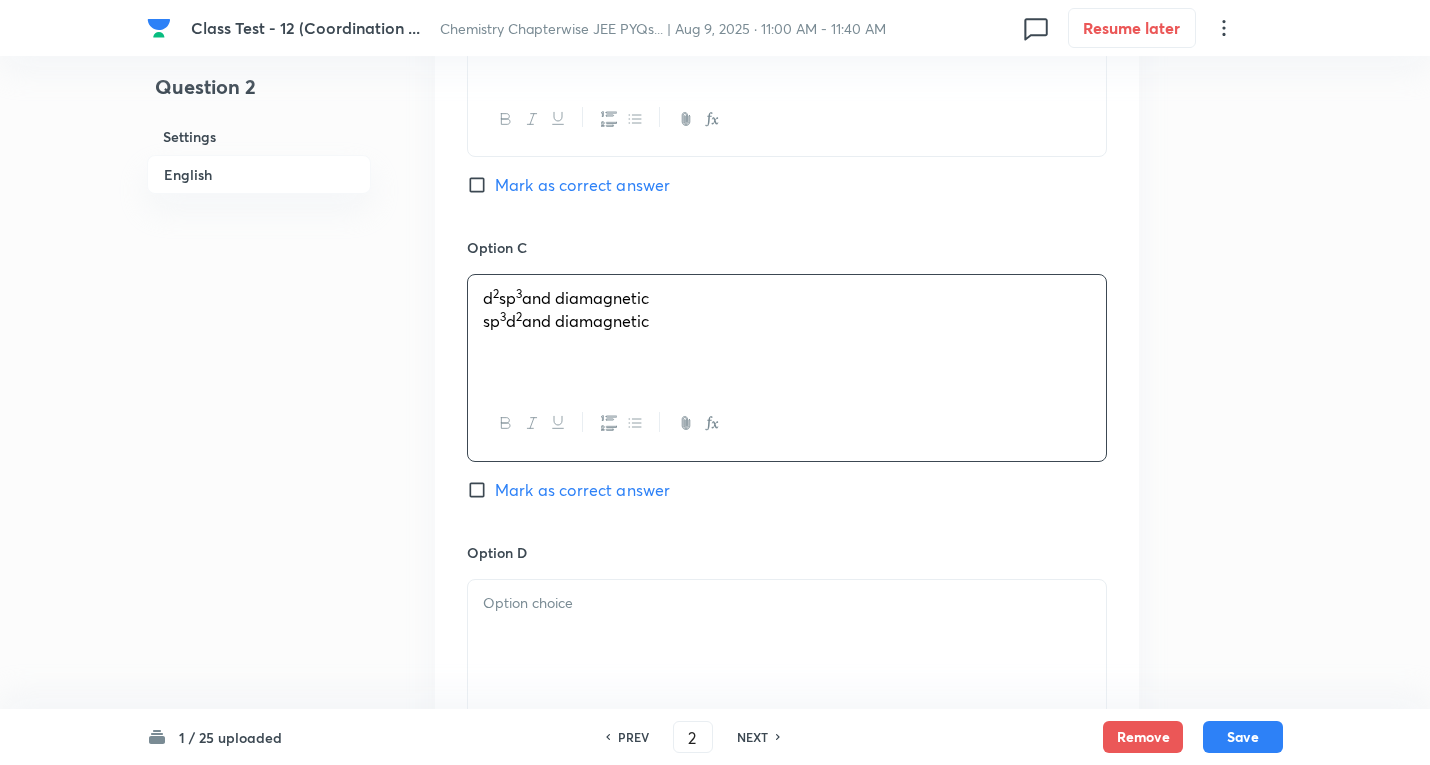 drag, startPoint x: 481, startPoint y: 323, endPoint x: 967, endPoint y: 335, distance: 486.14813 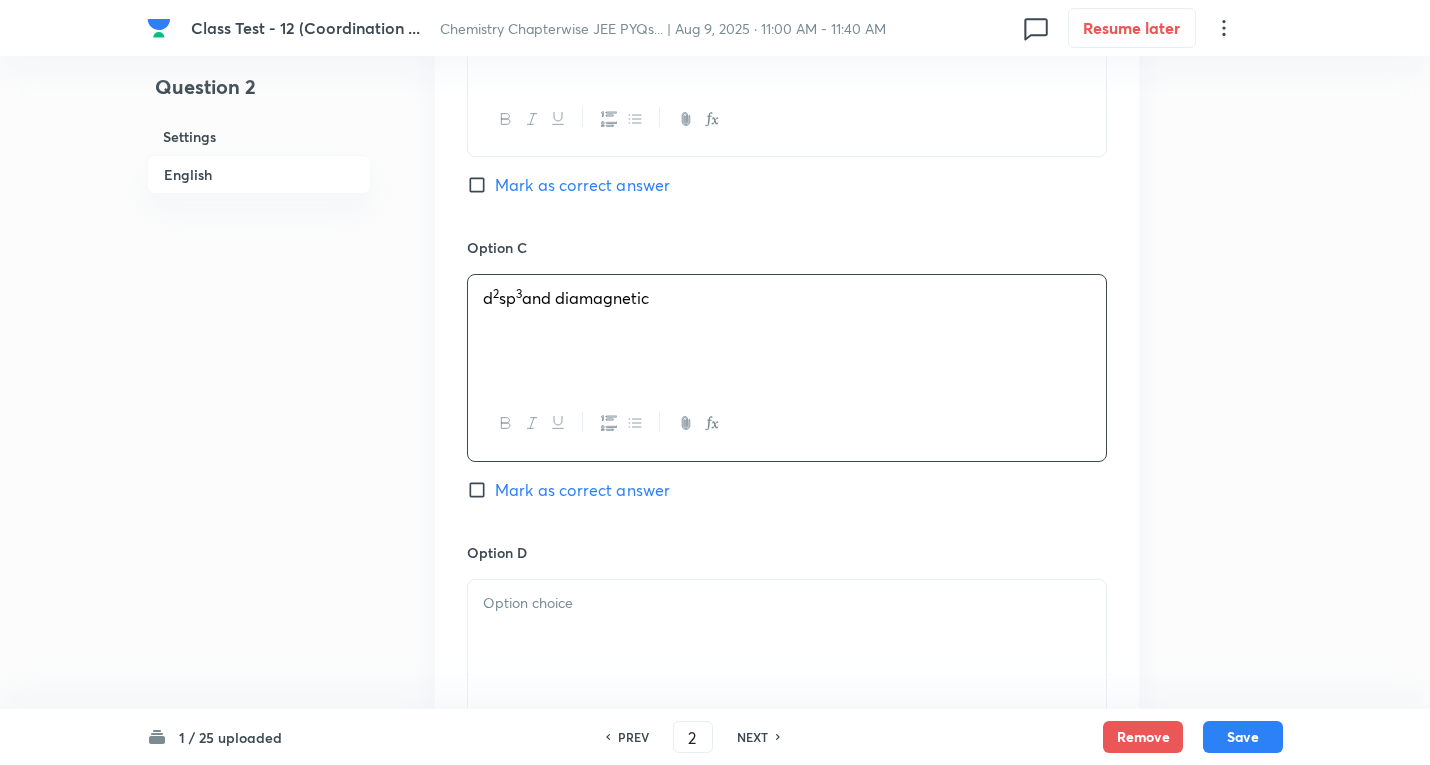 scroll, scrollTop: 1600, scrollLeft: 0, axis: vertical 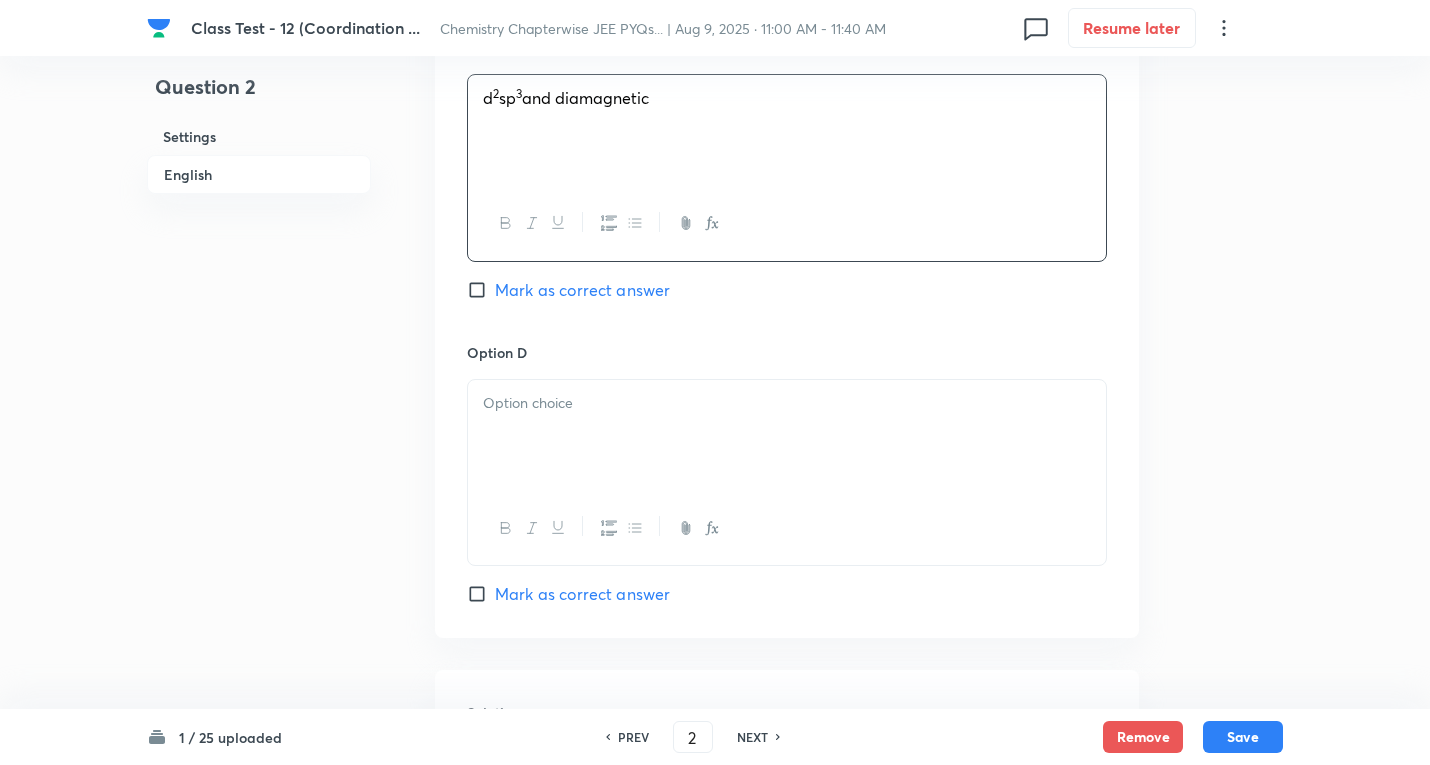 click at bounding box center (787, 403) 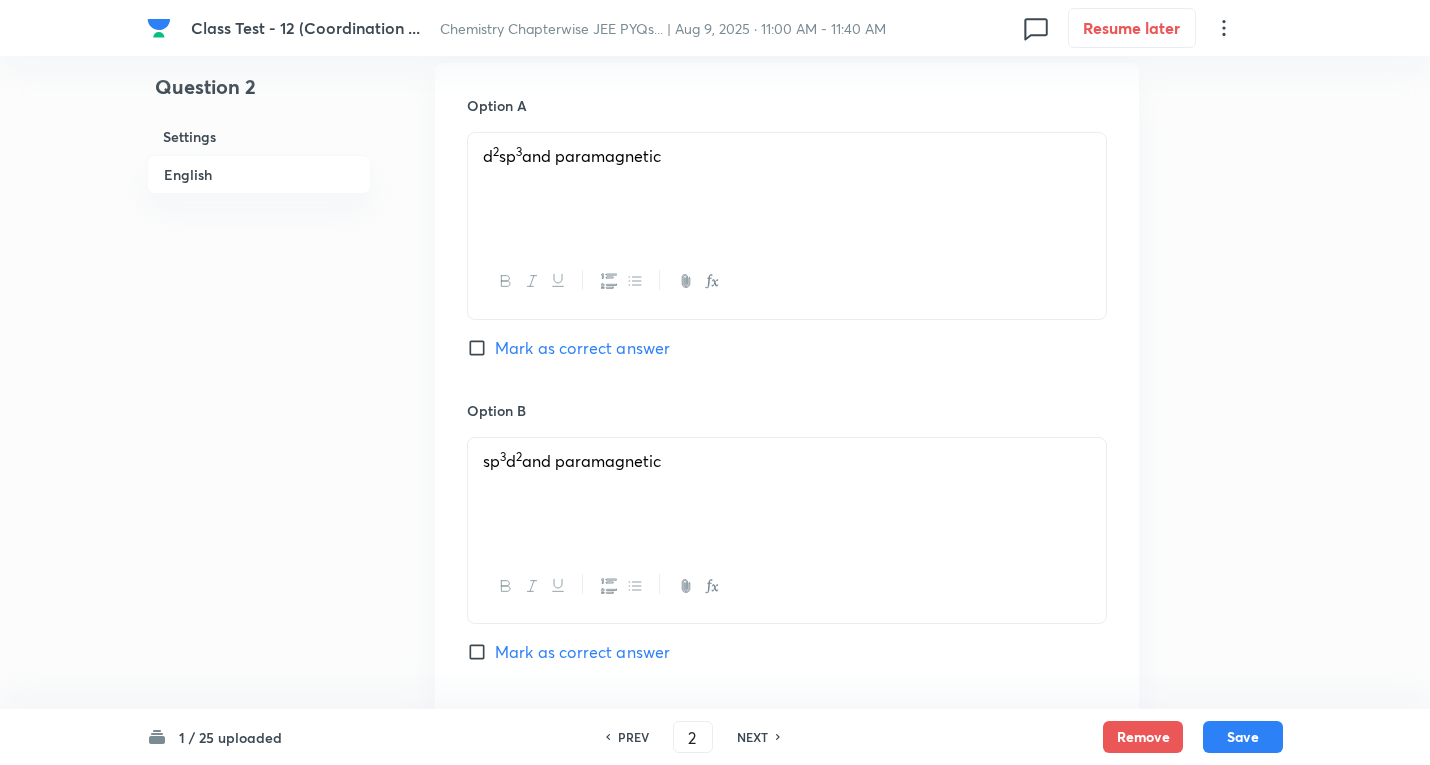 scroll, scrollTop: 900, scrollLeft: 0, axis: vertical 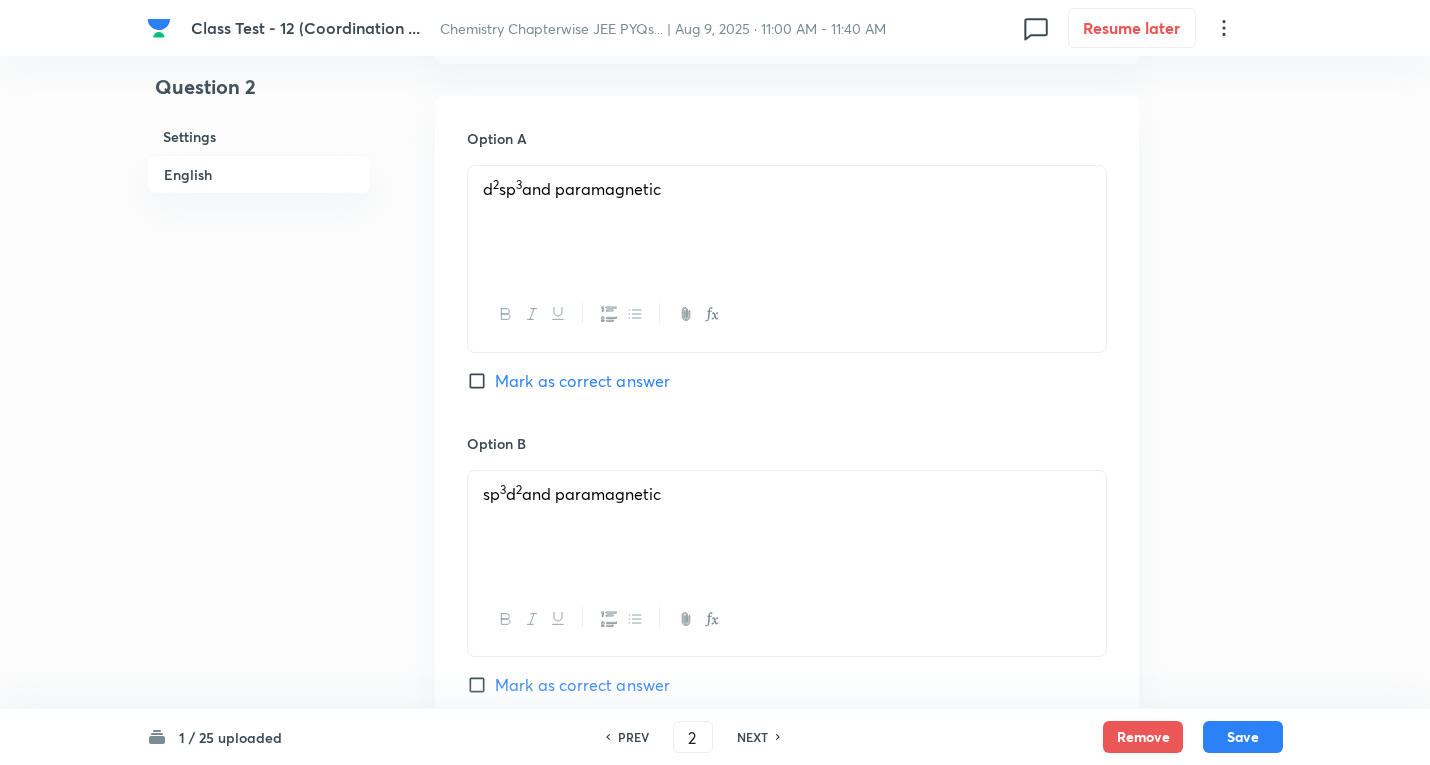 click on "Mark as correct answer" at bounding box center [582, 381] 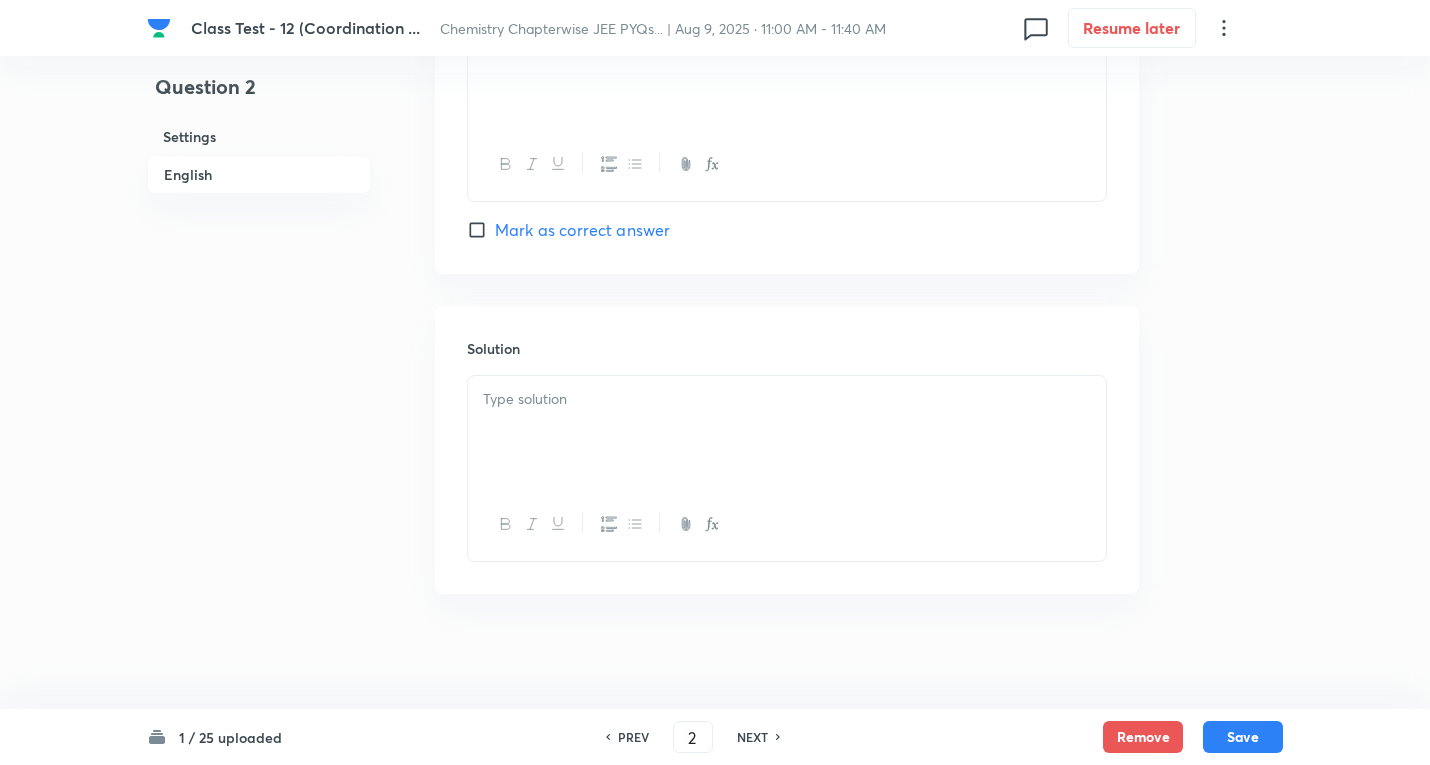 scroll, scrollTop: 1969, scrollLeft: 0, axis: vertical 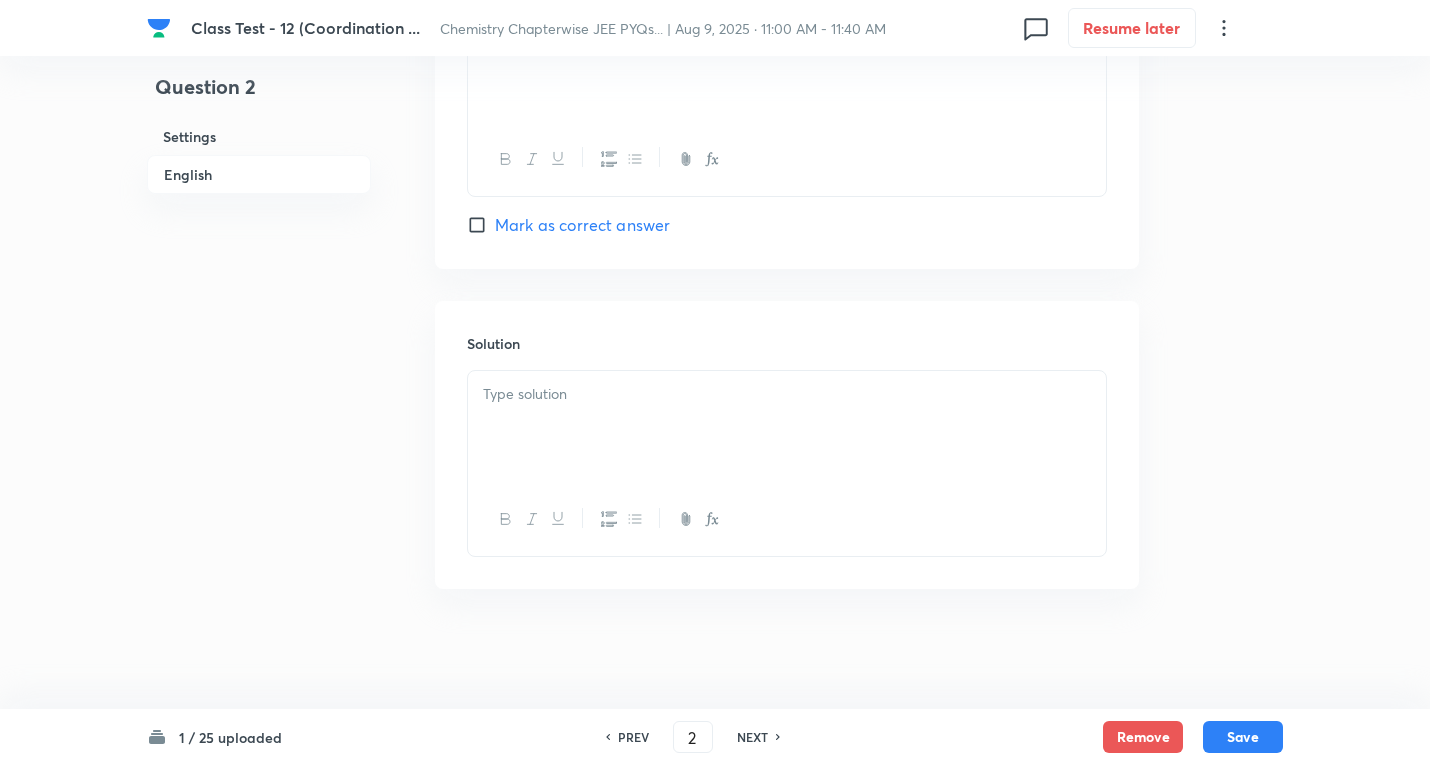 click at bounding box center [787, 427] 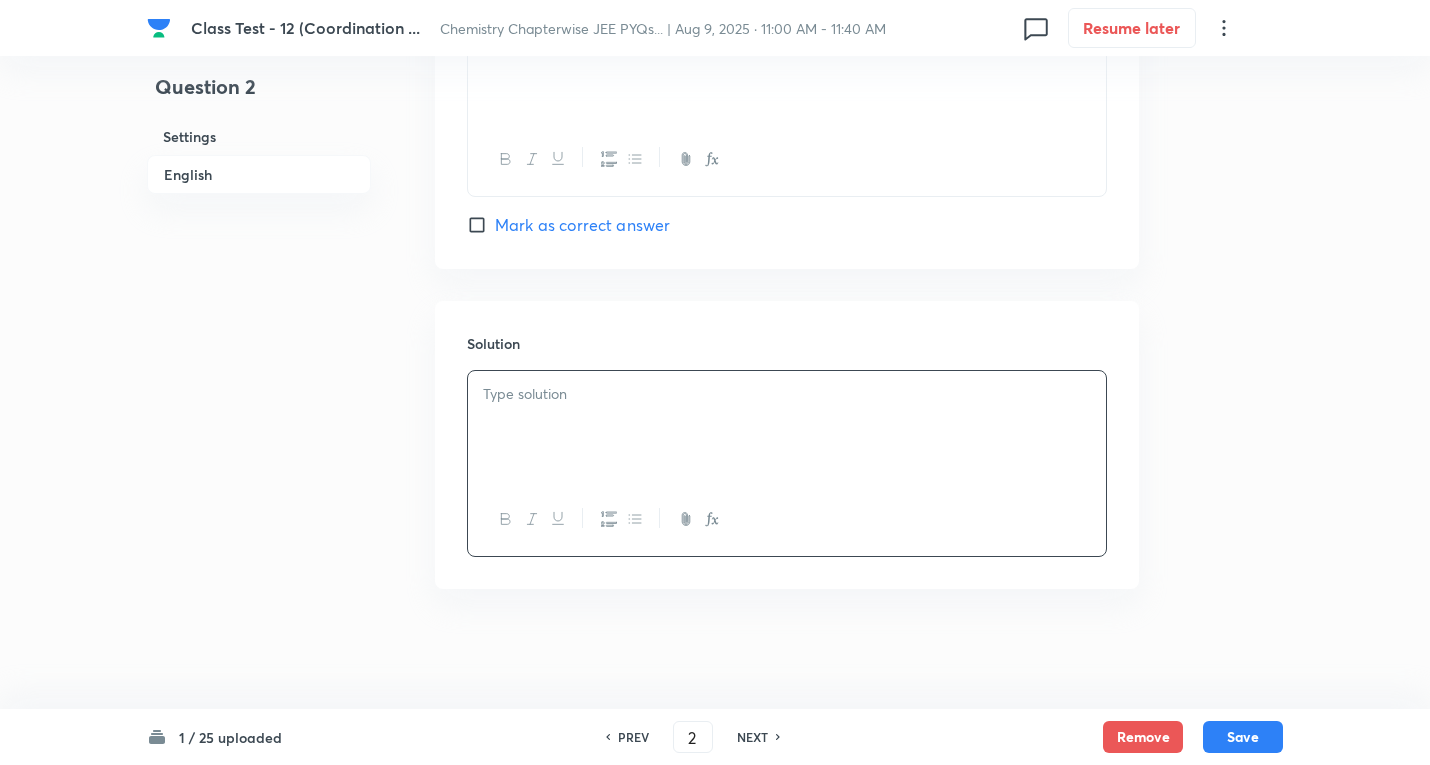 type 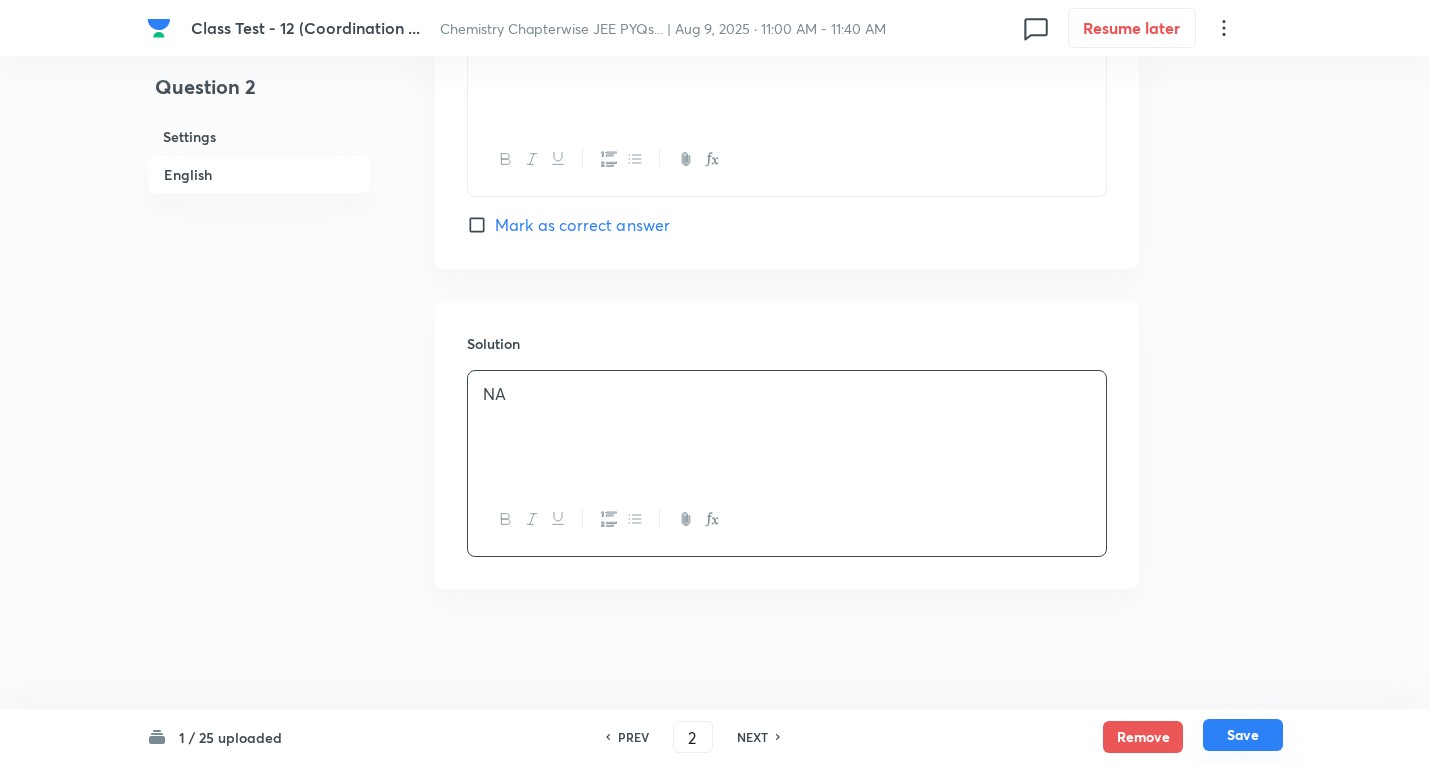 click on "Save" at bounding box center [1243, 735] 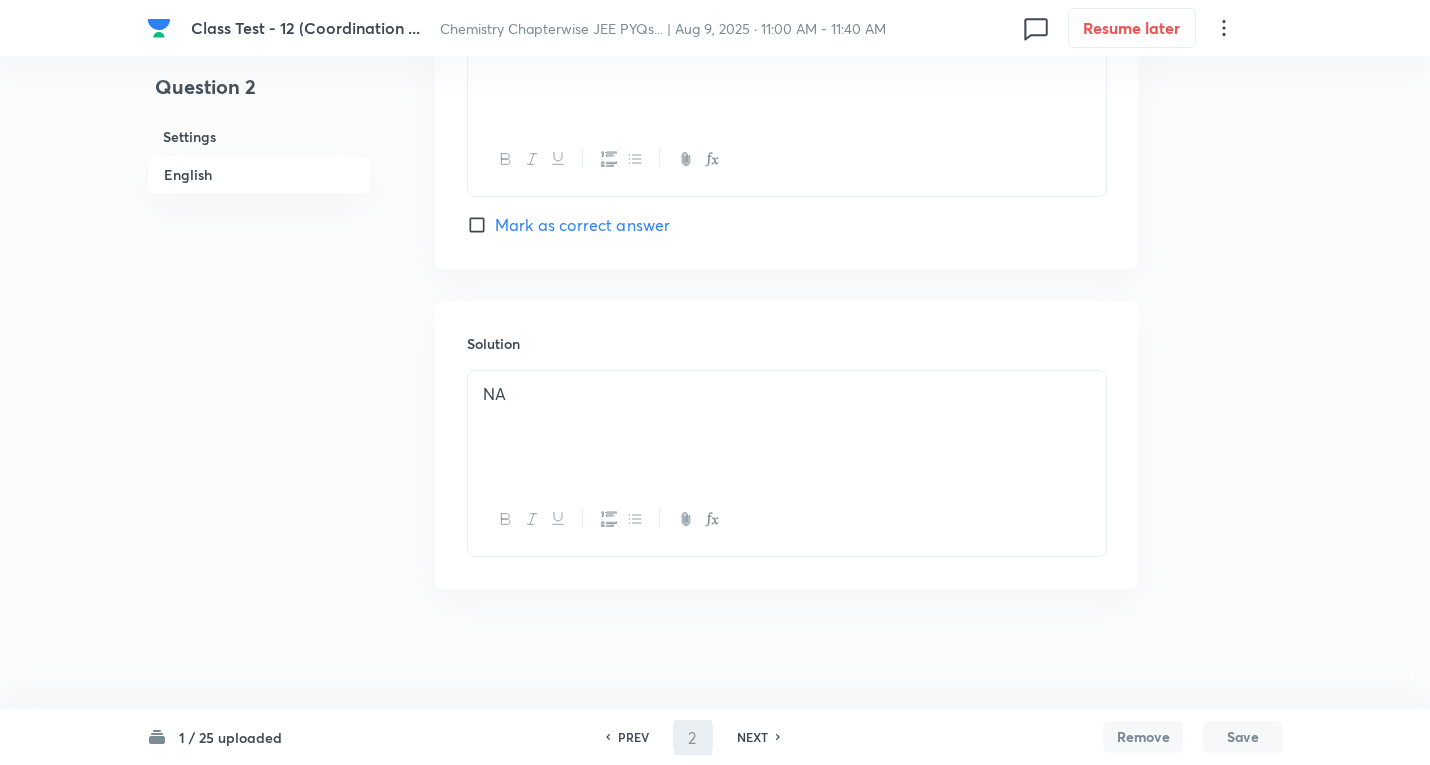 type on "3" 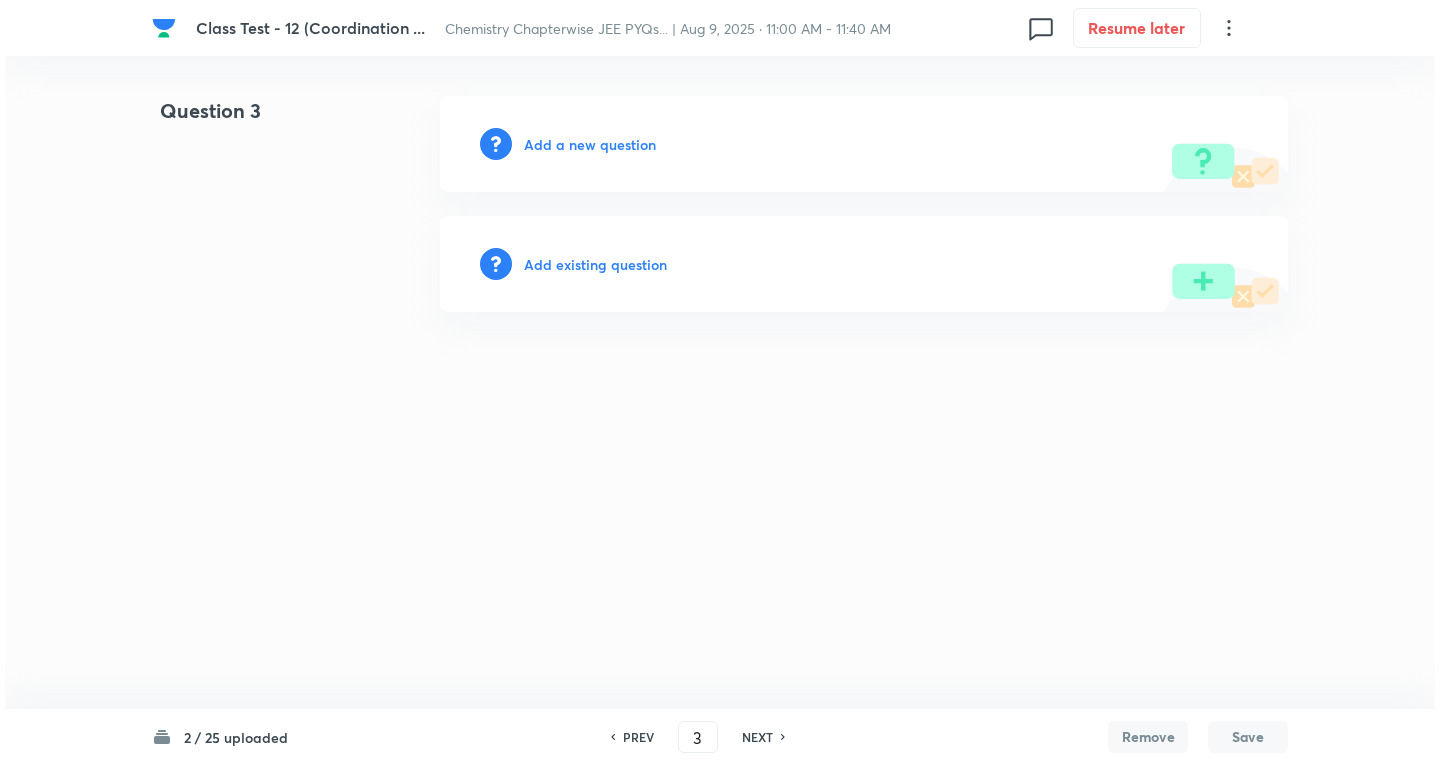 scroll, scrollTop: 0, scrollLeft: 0, axis: both 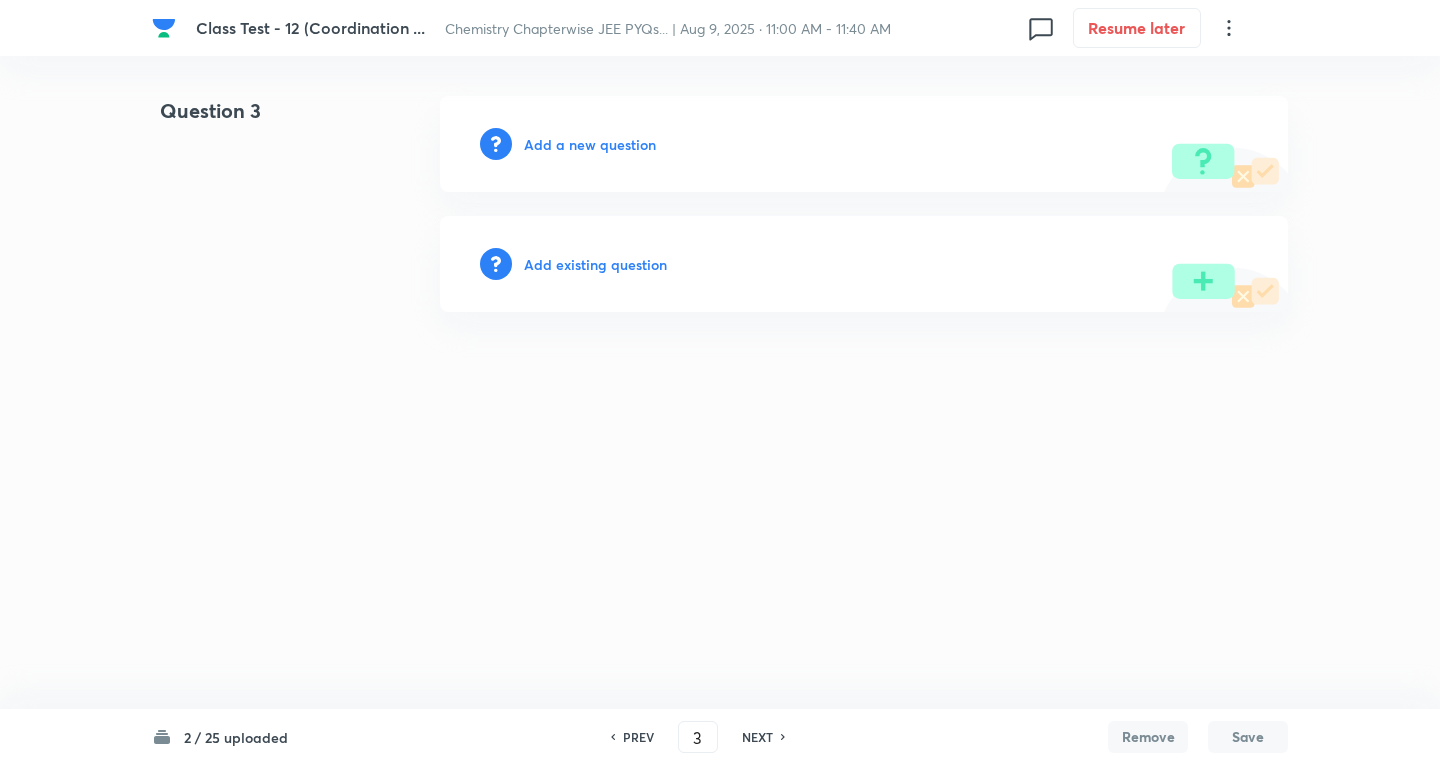 click on "Add a new question" at bounding box center [590, 144] 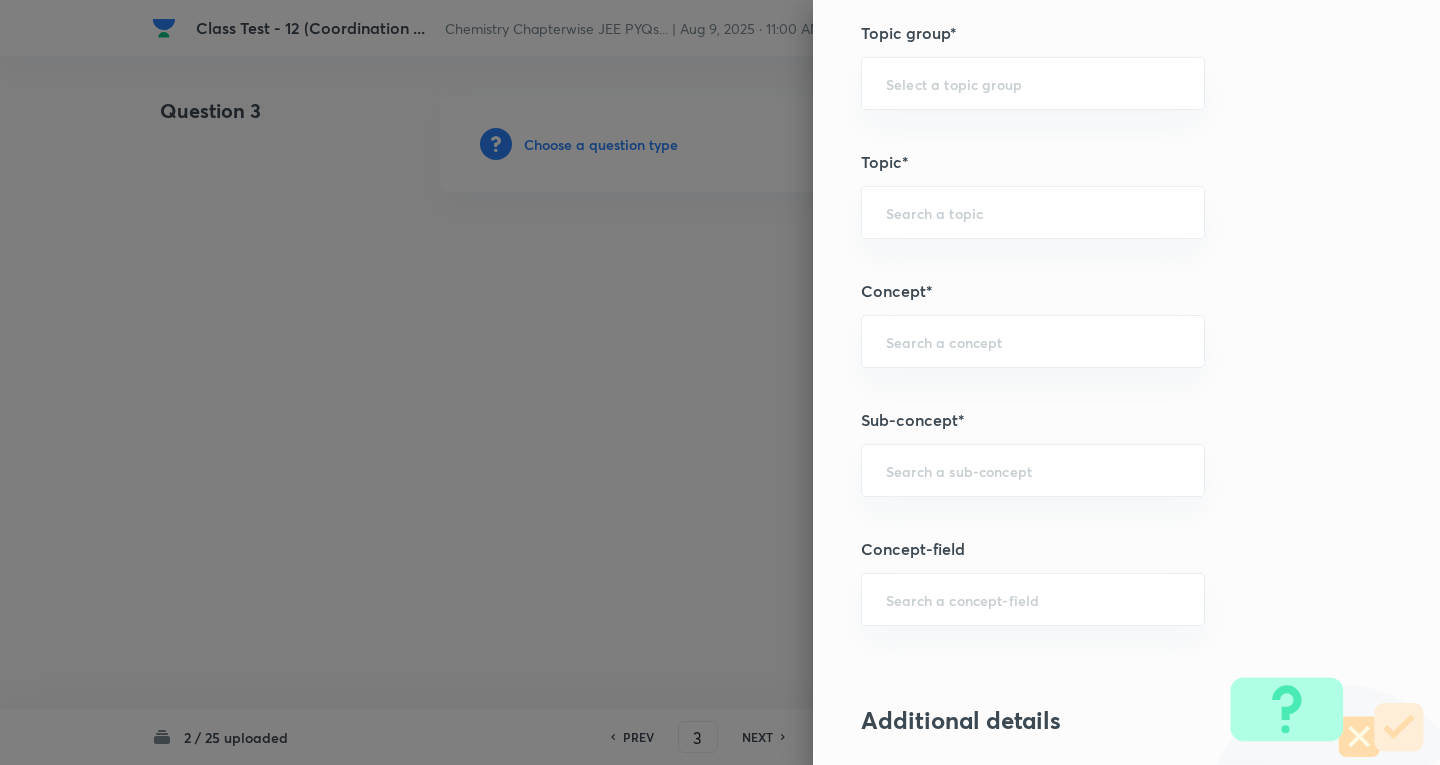 scroll, scrollTop: 900, scrollLeft: 0, axis: vertical 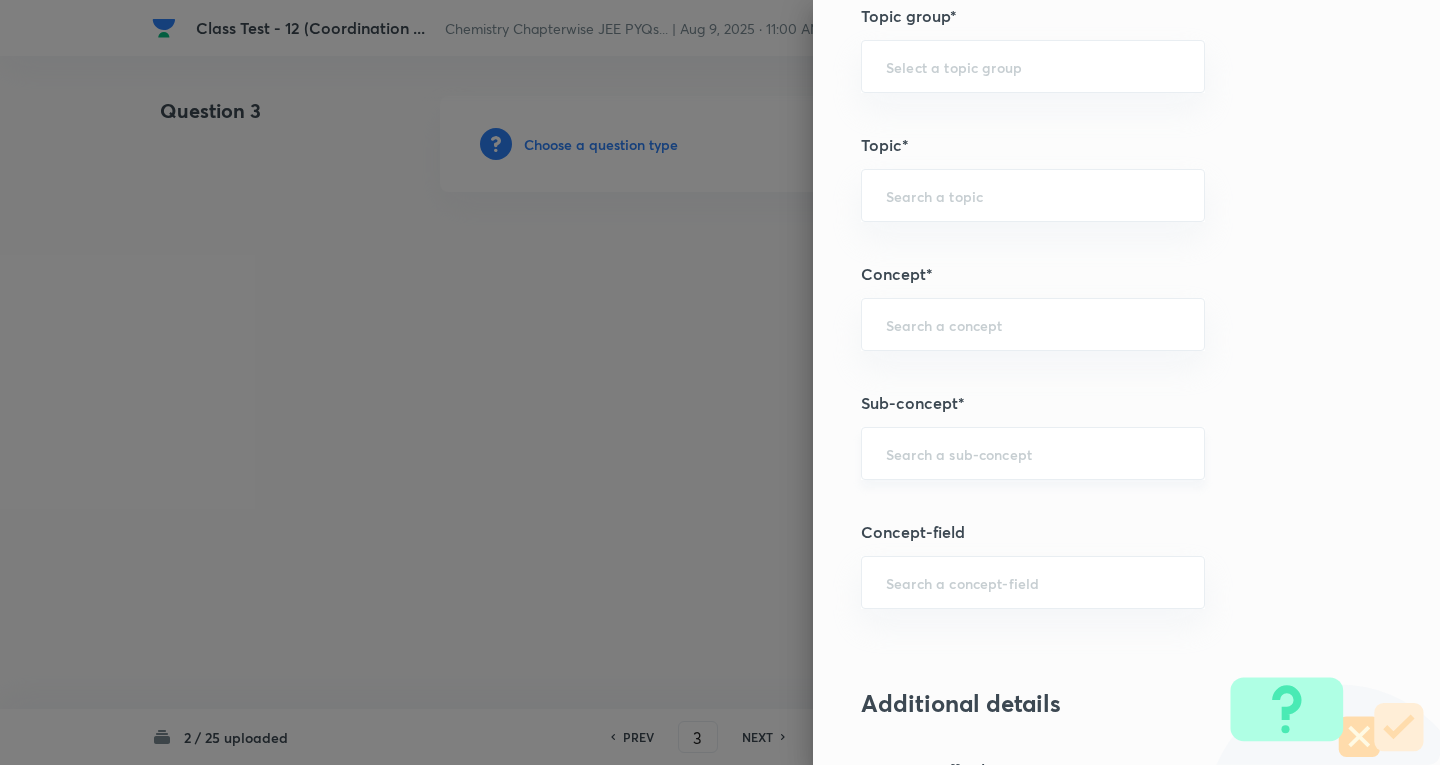 drag, startPoint x: 953, startPoint y: 445, endPoint x: 1131, endPoint y: 520, distance: 193.15538 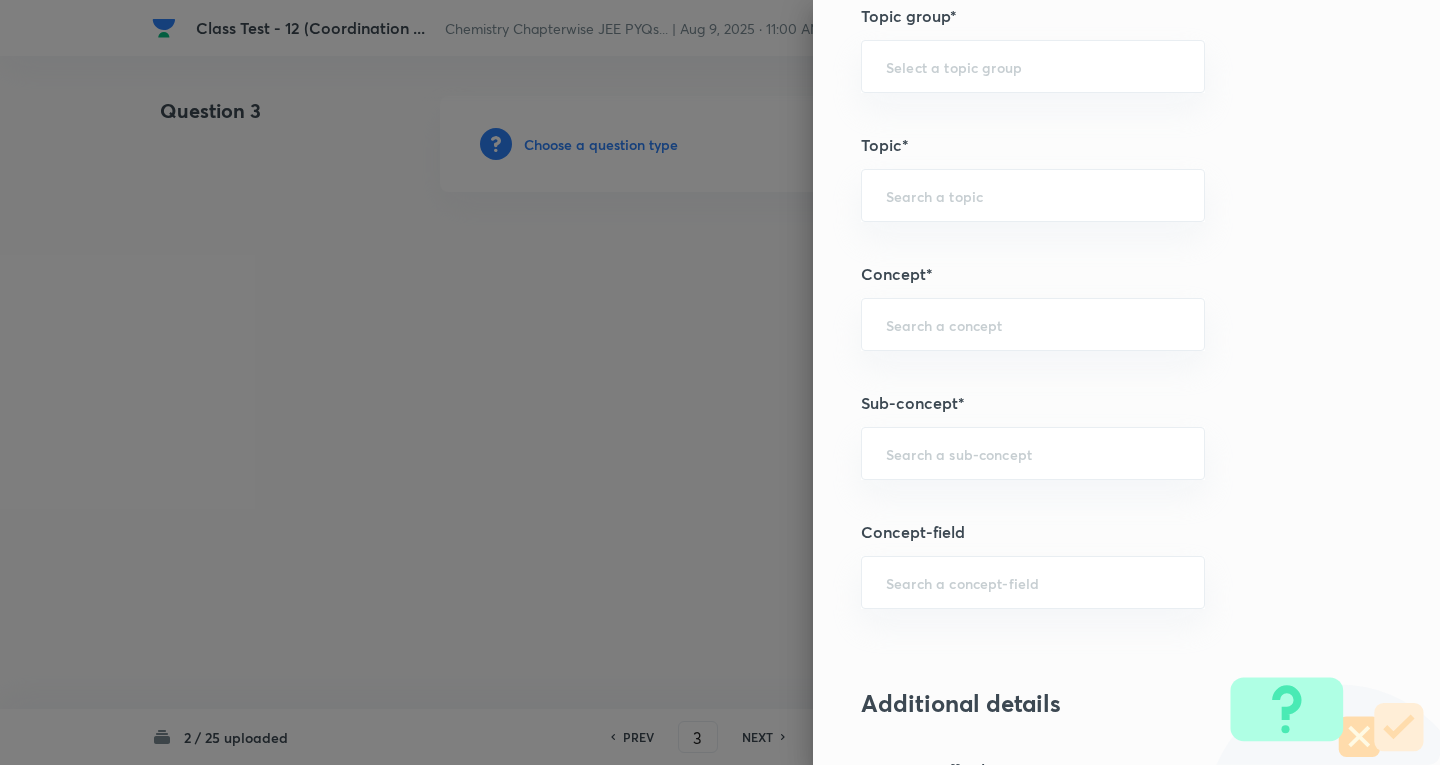 click at bounding box center [1033, 453] 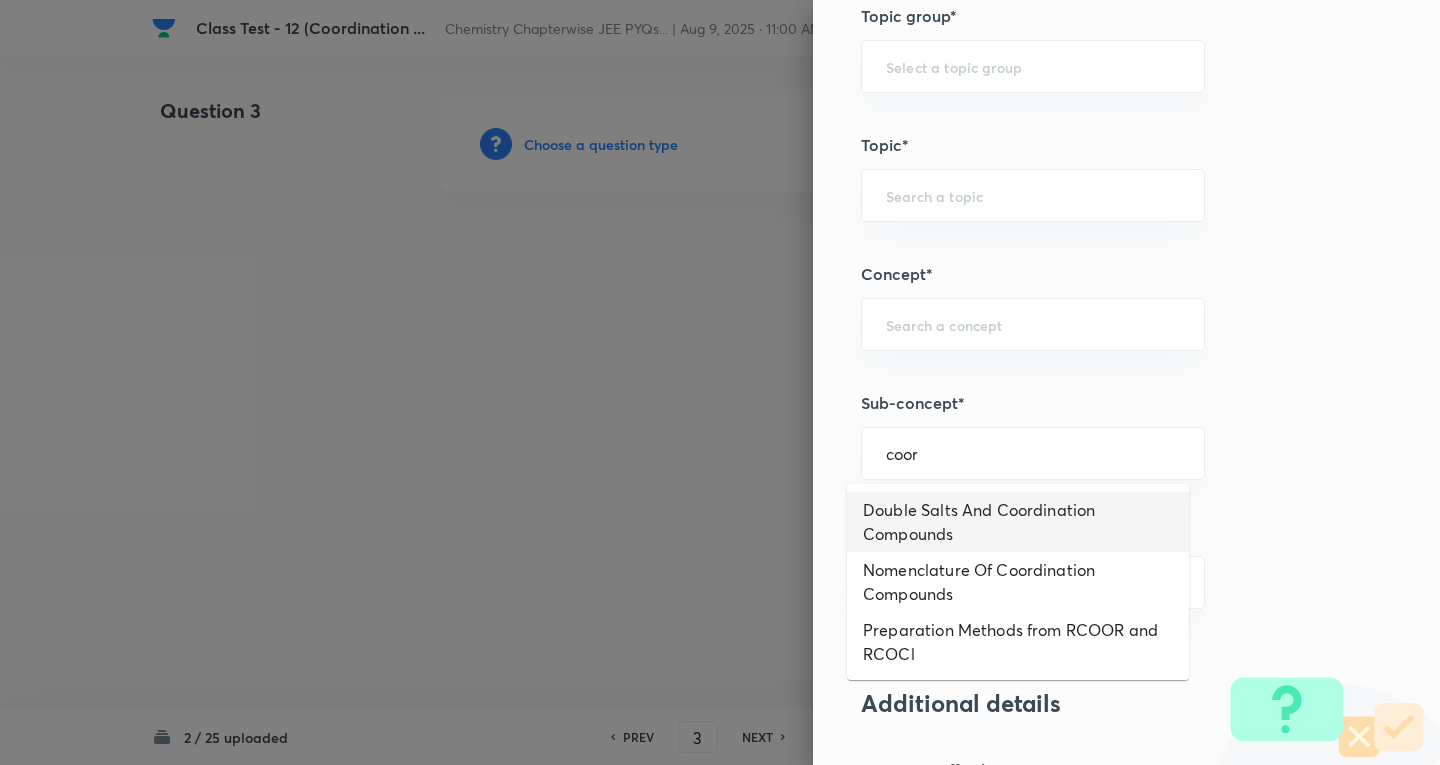 click on "Double Salts And Coordination Compounds" at bounding box center (1018, 522) 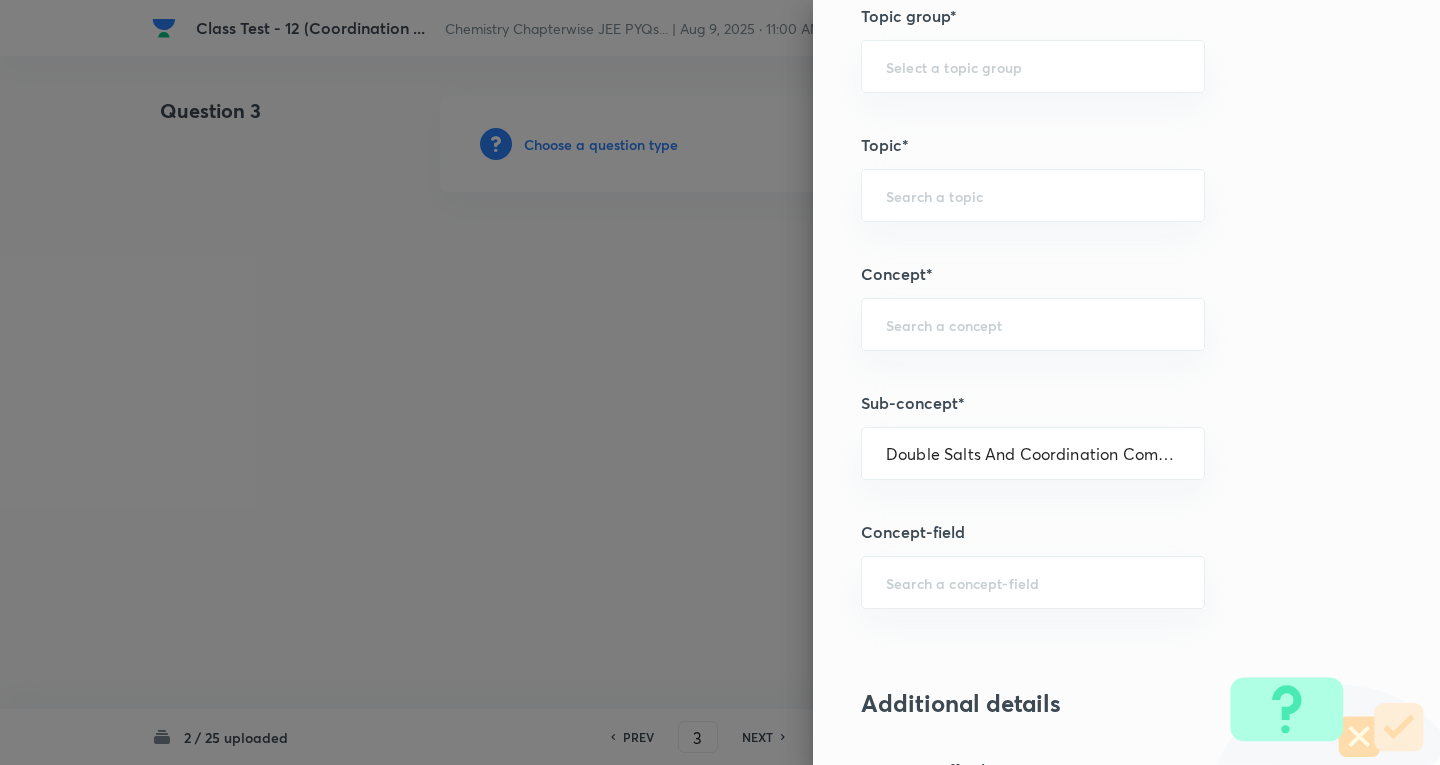 type on "Chemistry" 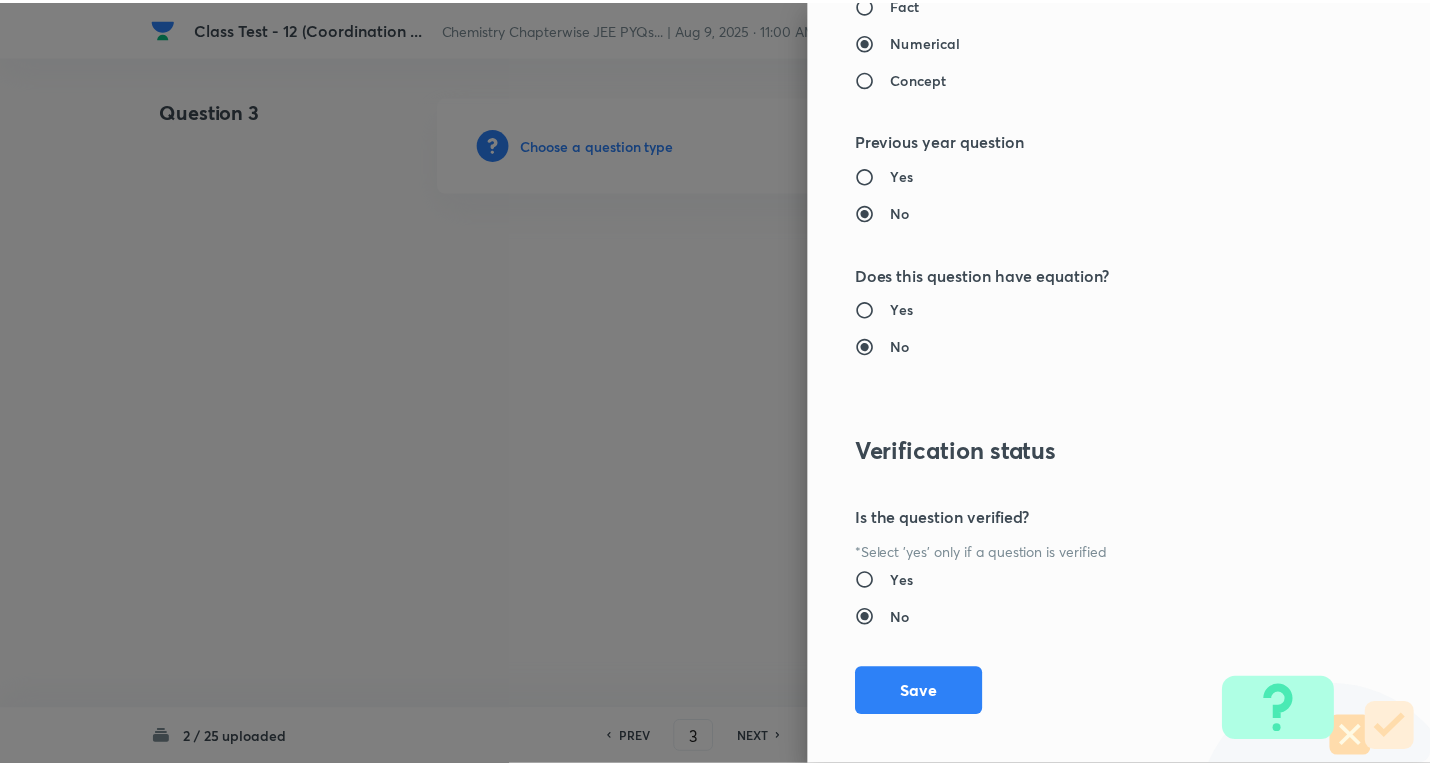 scroll, scrollTop: 1961, scrollLeft: 0, axis: vertical 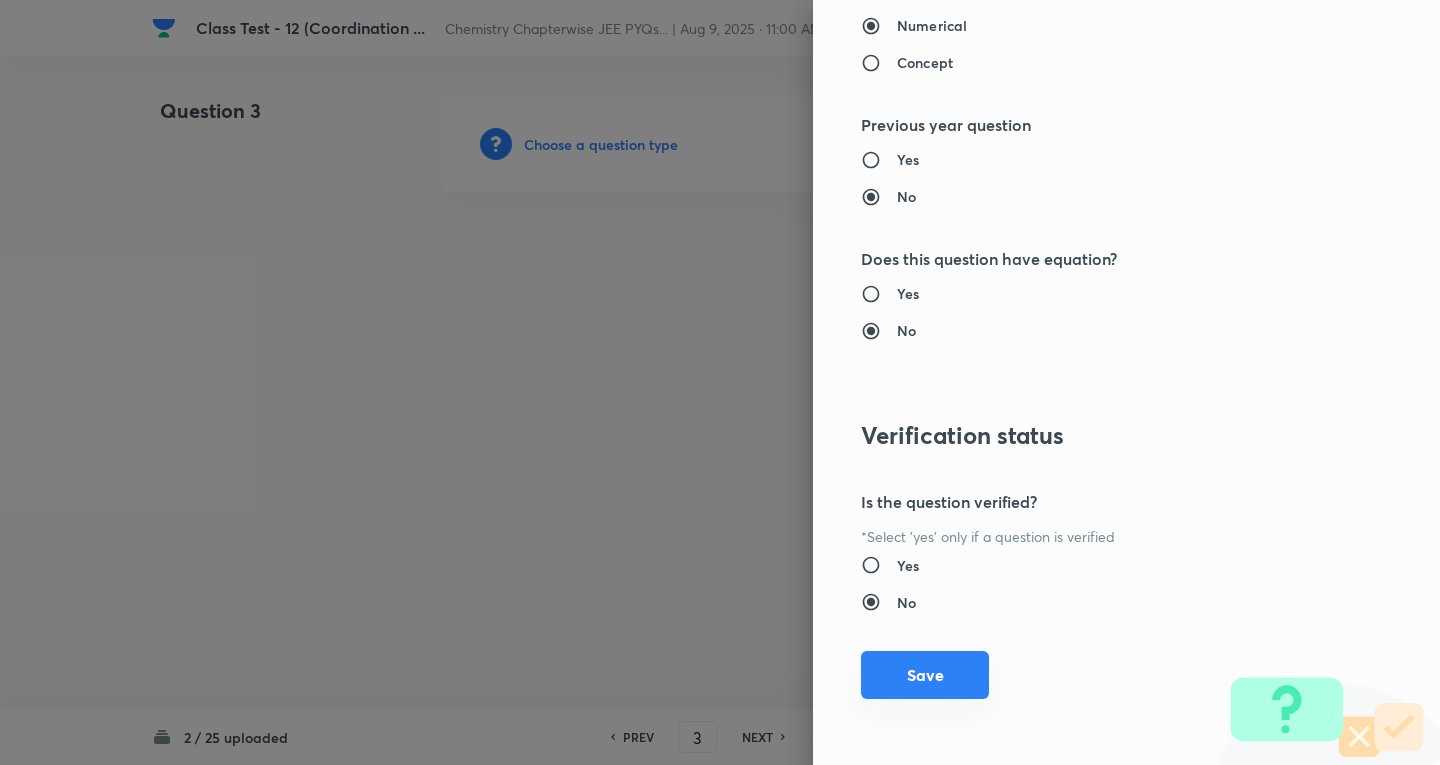 click on "Save" at bounding box center (925, 675) 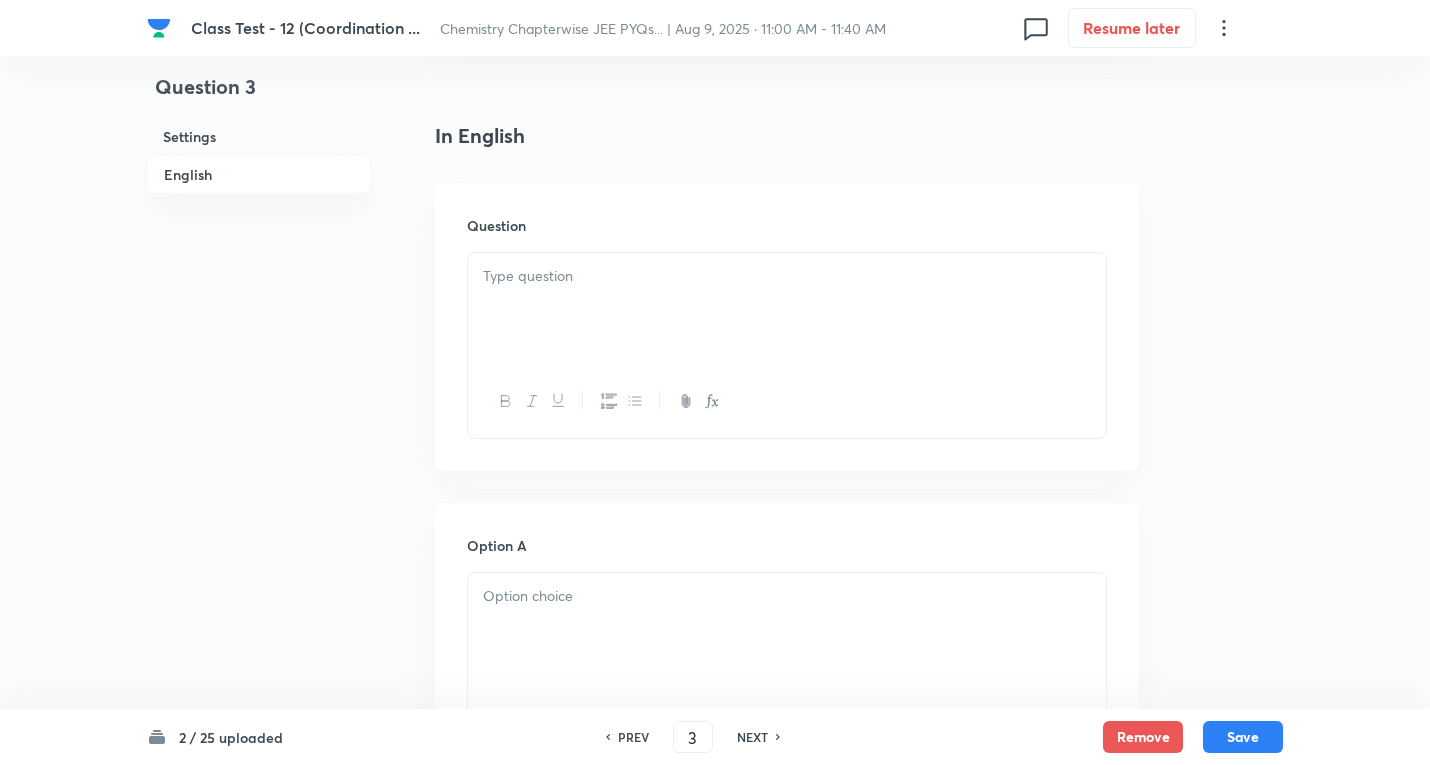 scroll, scrollTop: 500, scrollLeft: 0, axis: vertical 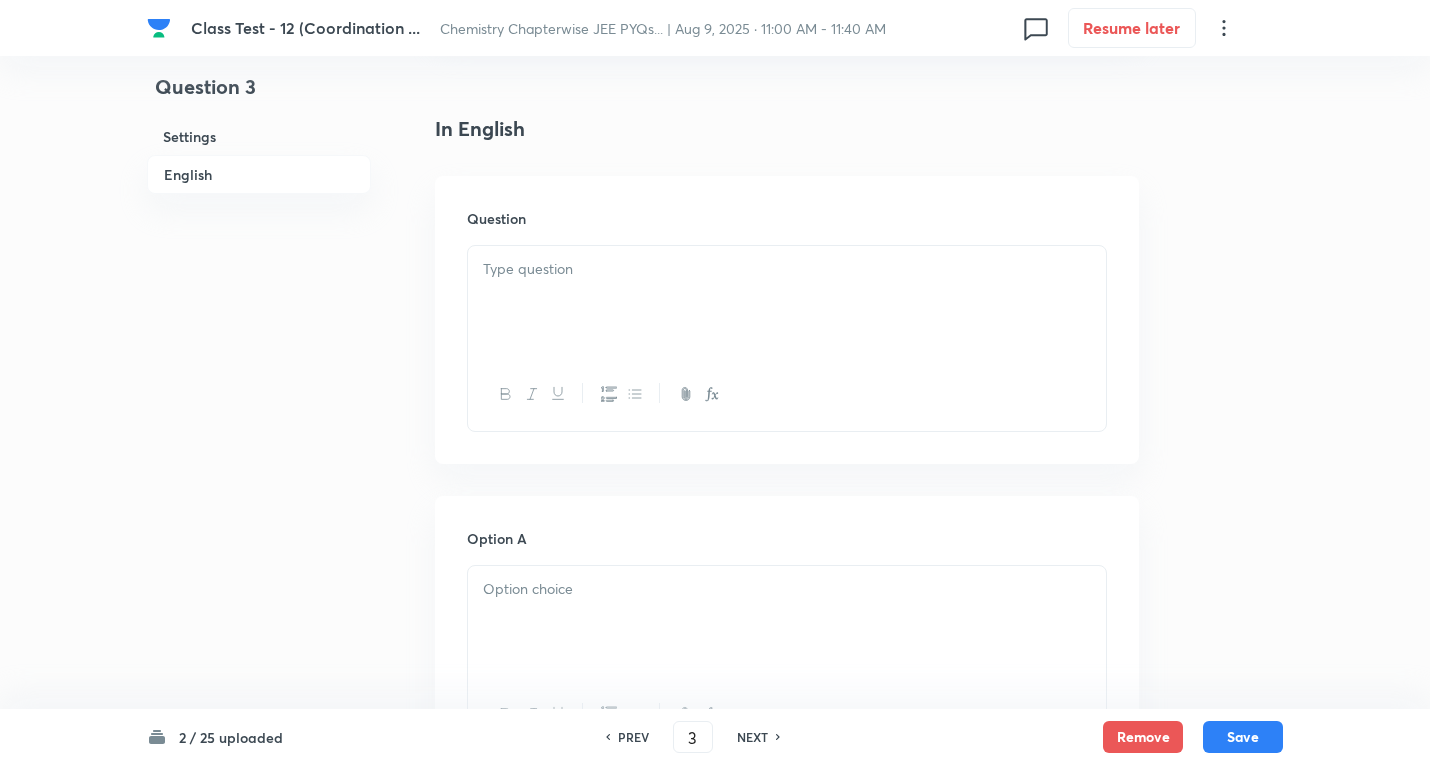 click at bounding box center (787, 302) 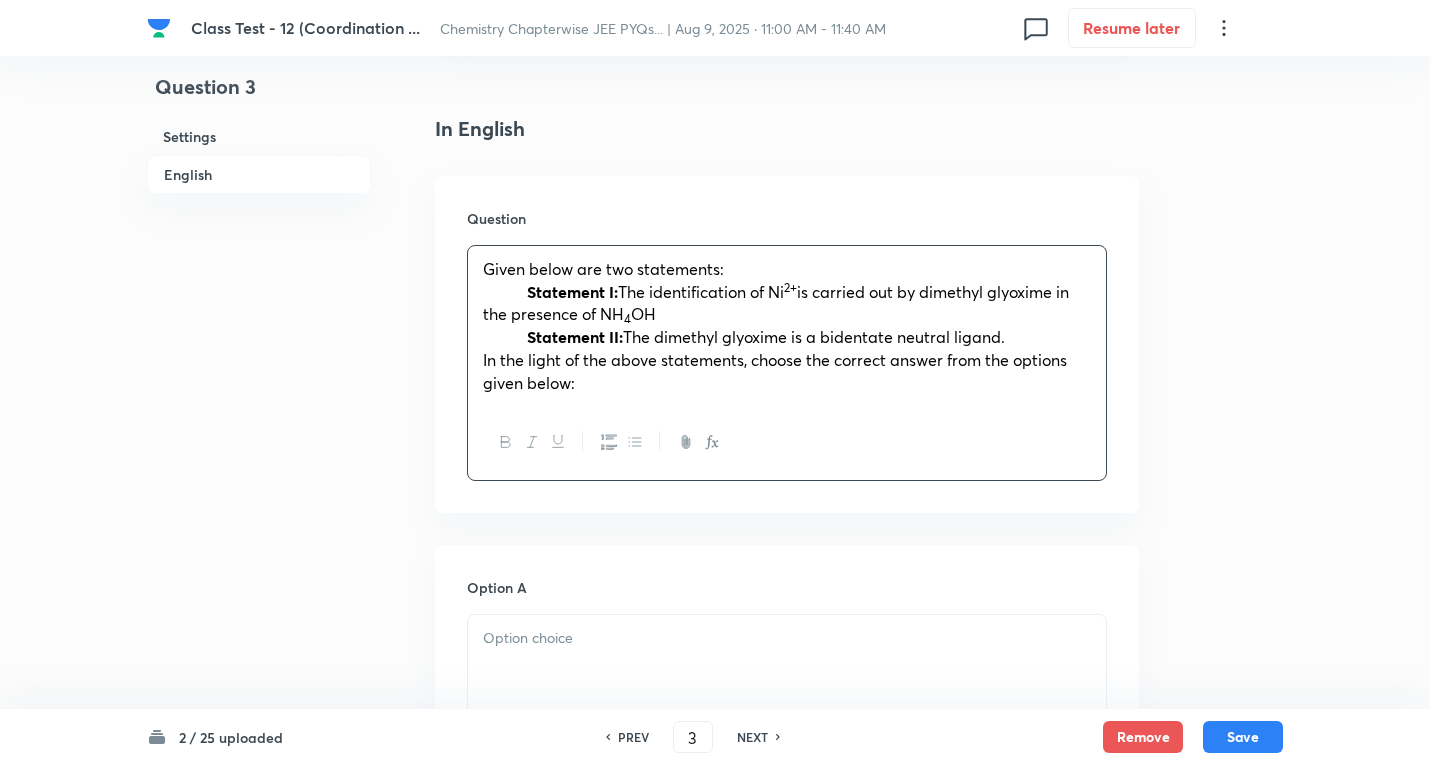 click on "Statement I:" at bounding box center [572, 291] 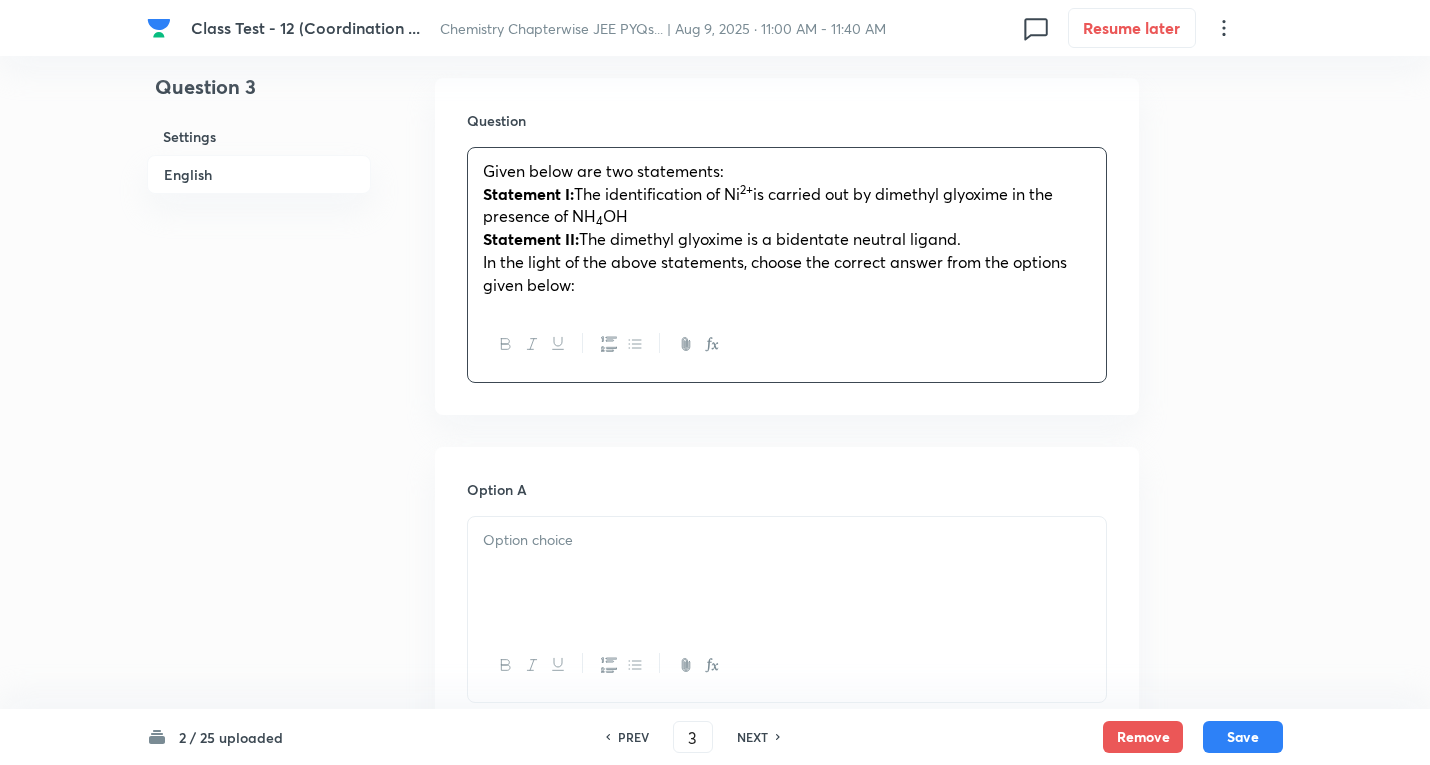 scroll, scrollTop: 900, scrollLeft: 0, axis: vertical 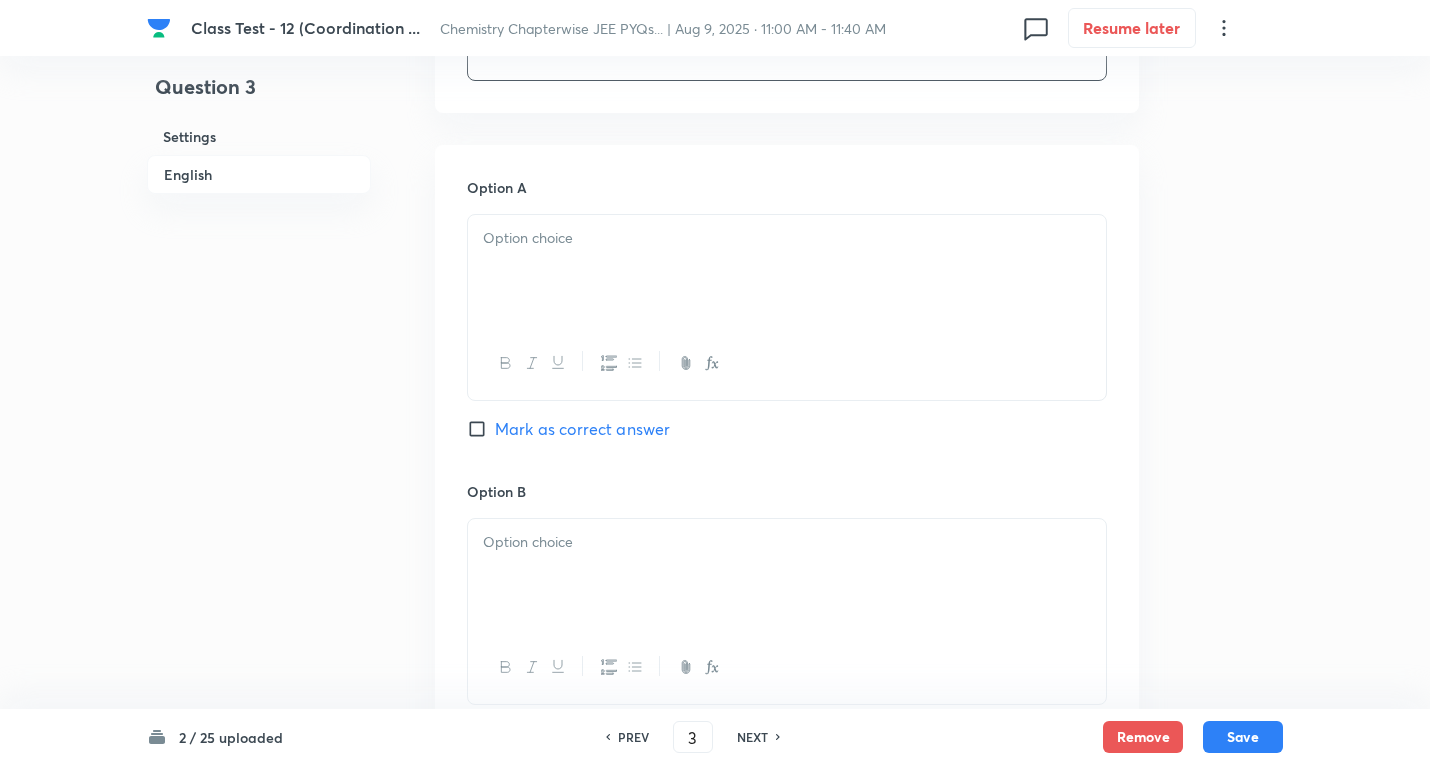 click at bounding box center [787, 271] 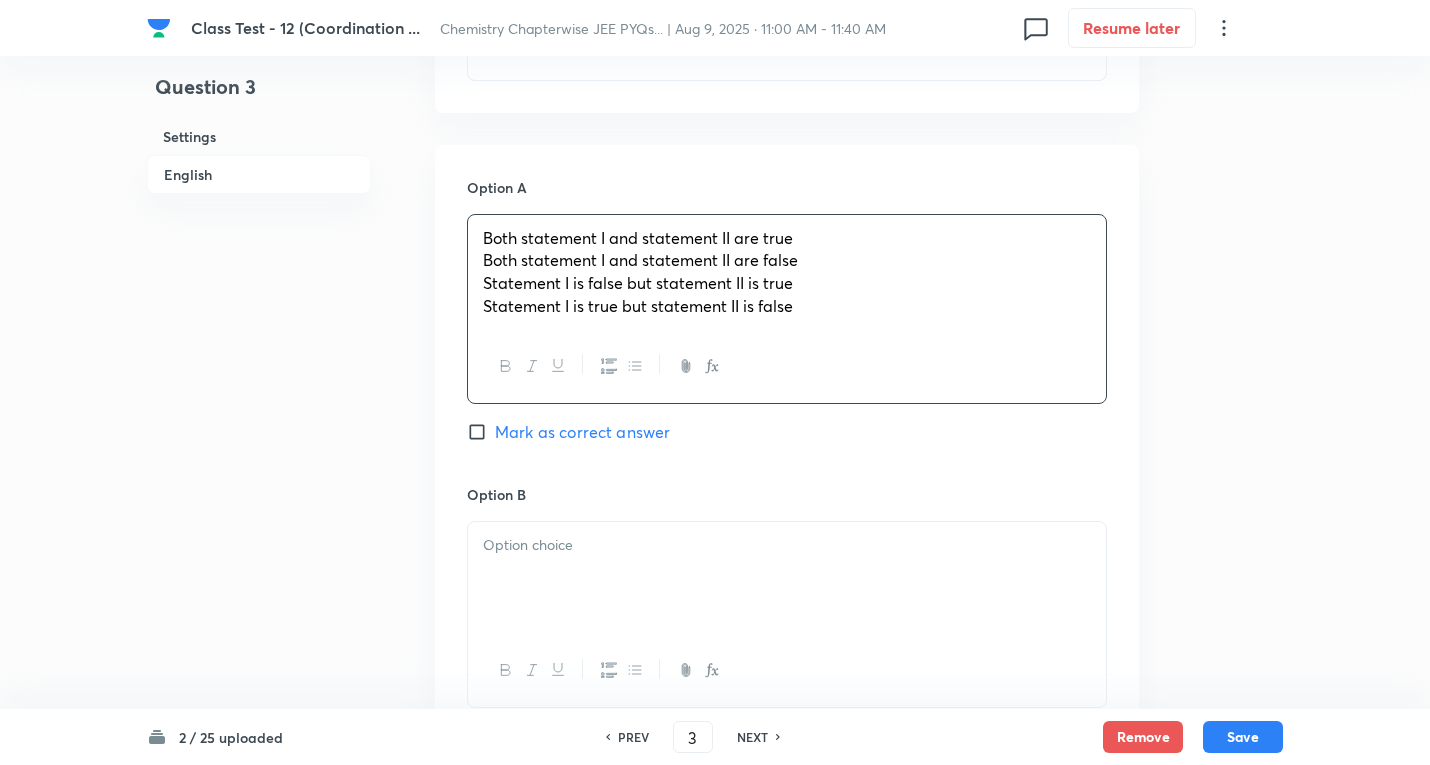 drag, startPoint x: 486, startPoint y: 265, endPoint x: 541, endPoint y: 231, distance: 64.66065 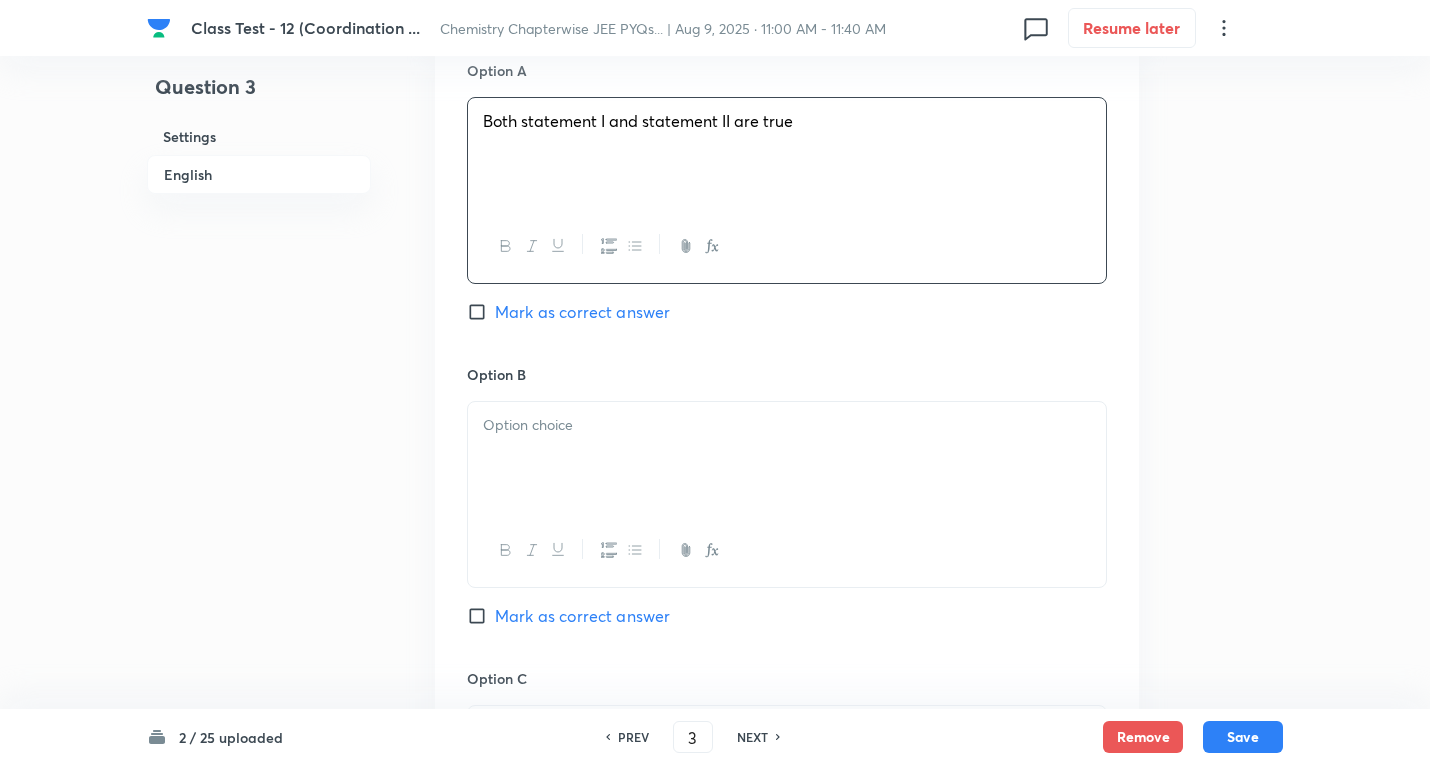 scroll, scrollTop: 1200, scrollLeft: 0, axis: vertical 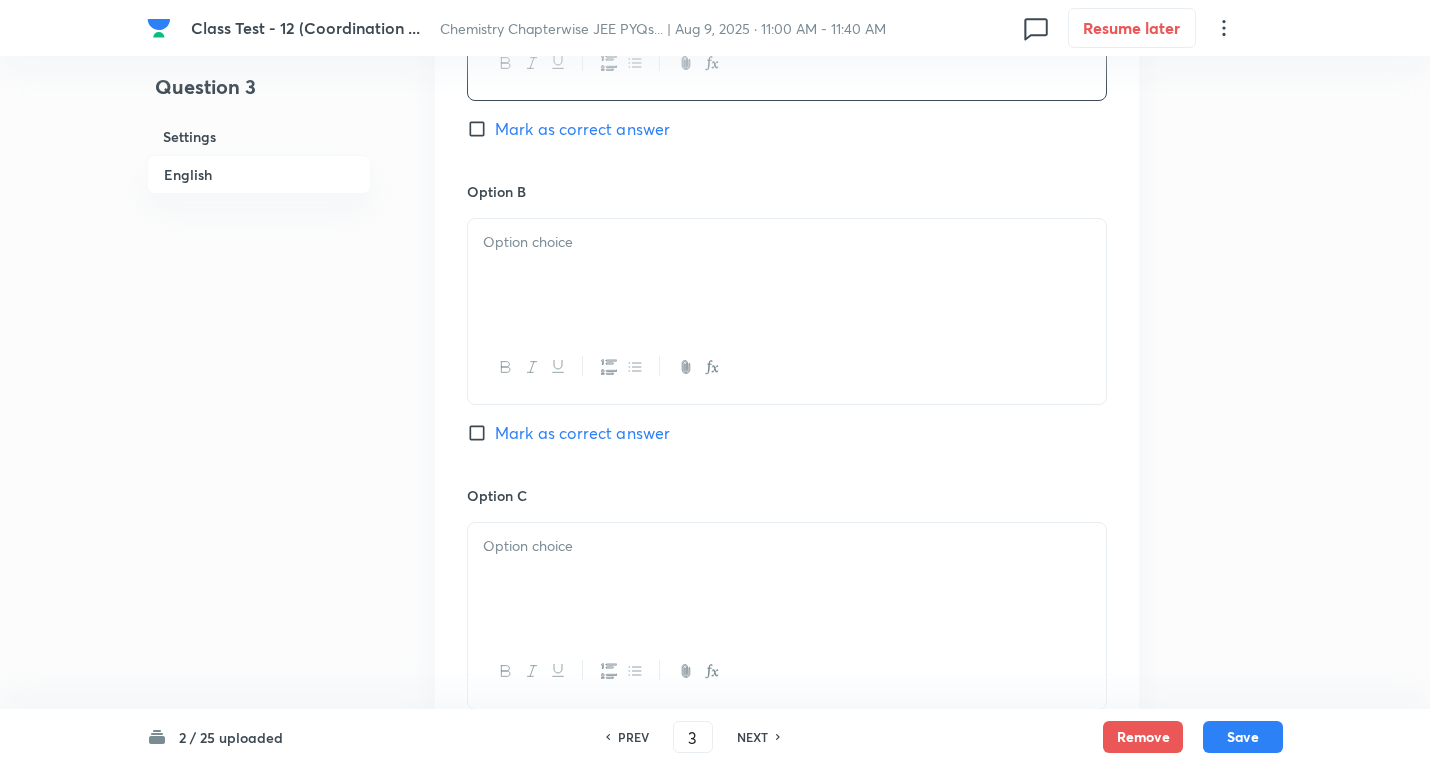 click at bounding box center (787, 275) 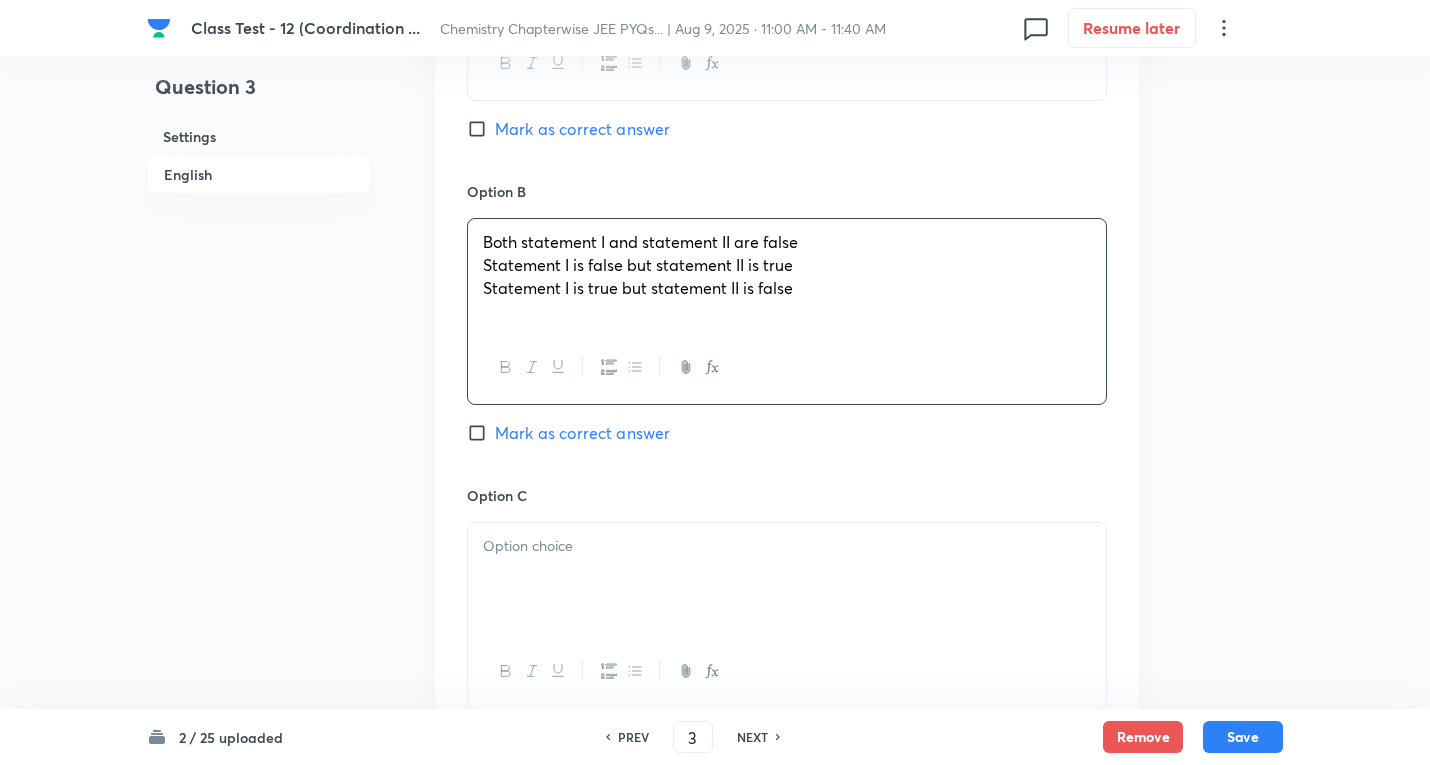 drag, startPoint x: 860, startPoint y: 317, endPoint x: 933, endPoint y: 324, distance: 73.33485 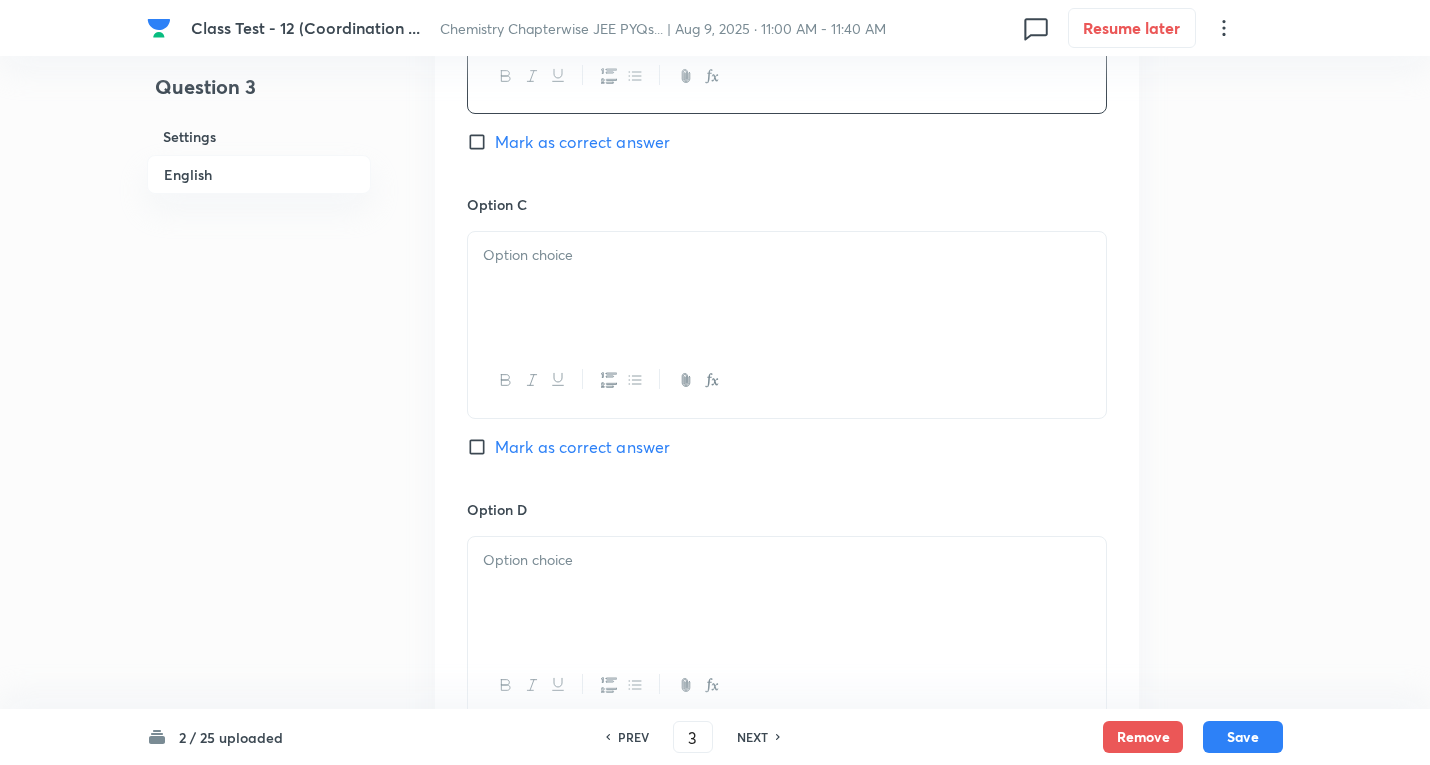 scroll, scrollTop: 1500, scrollLeft: 0, axis: vertical 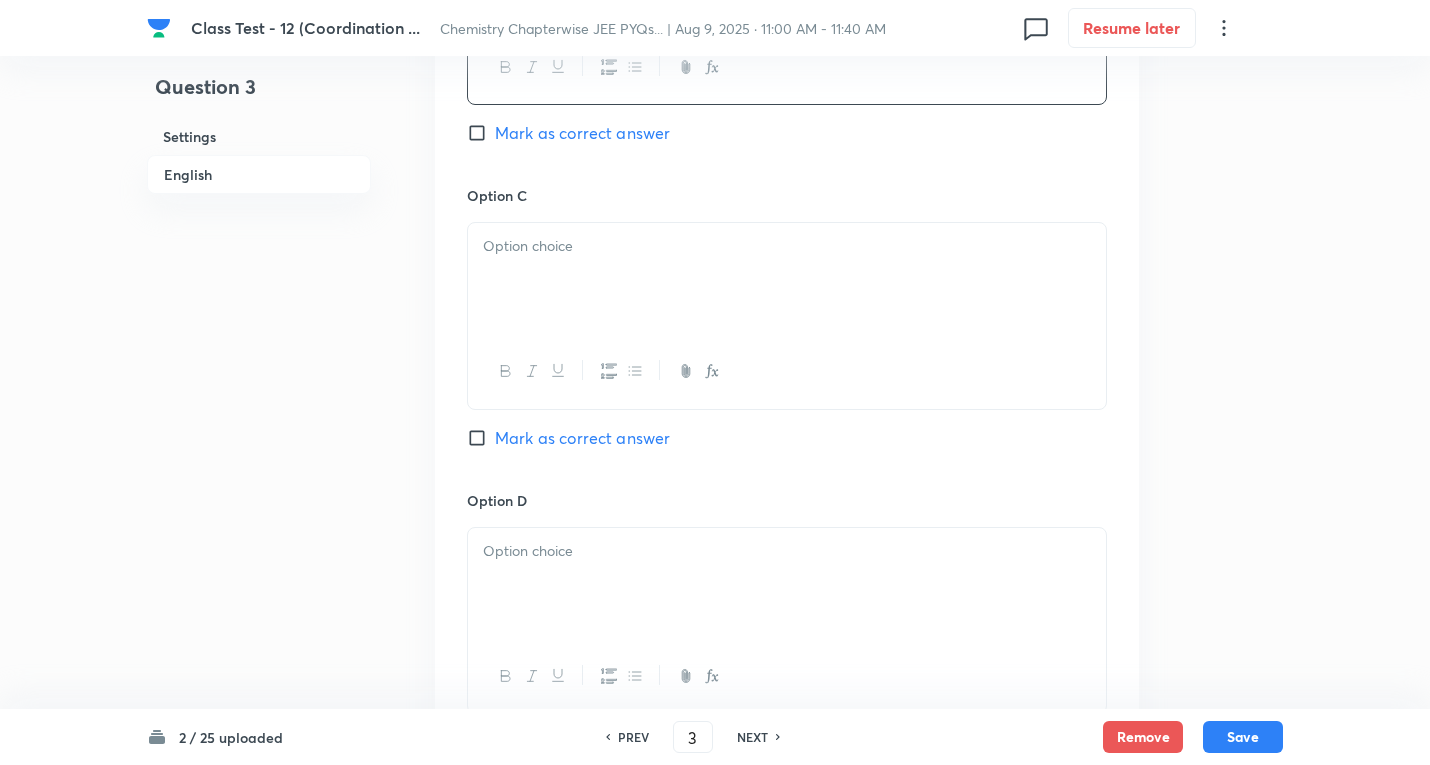 click at bounding box center (787, 246) 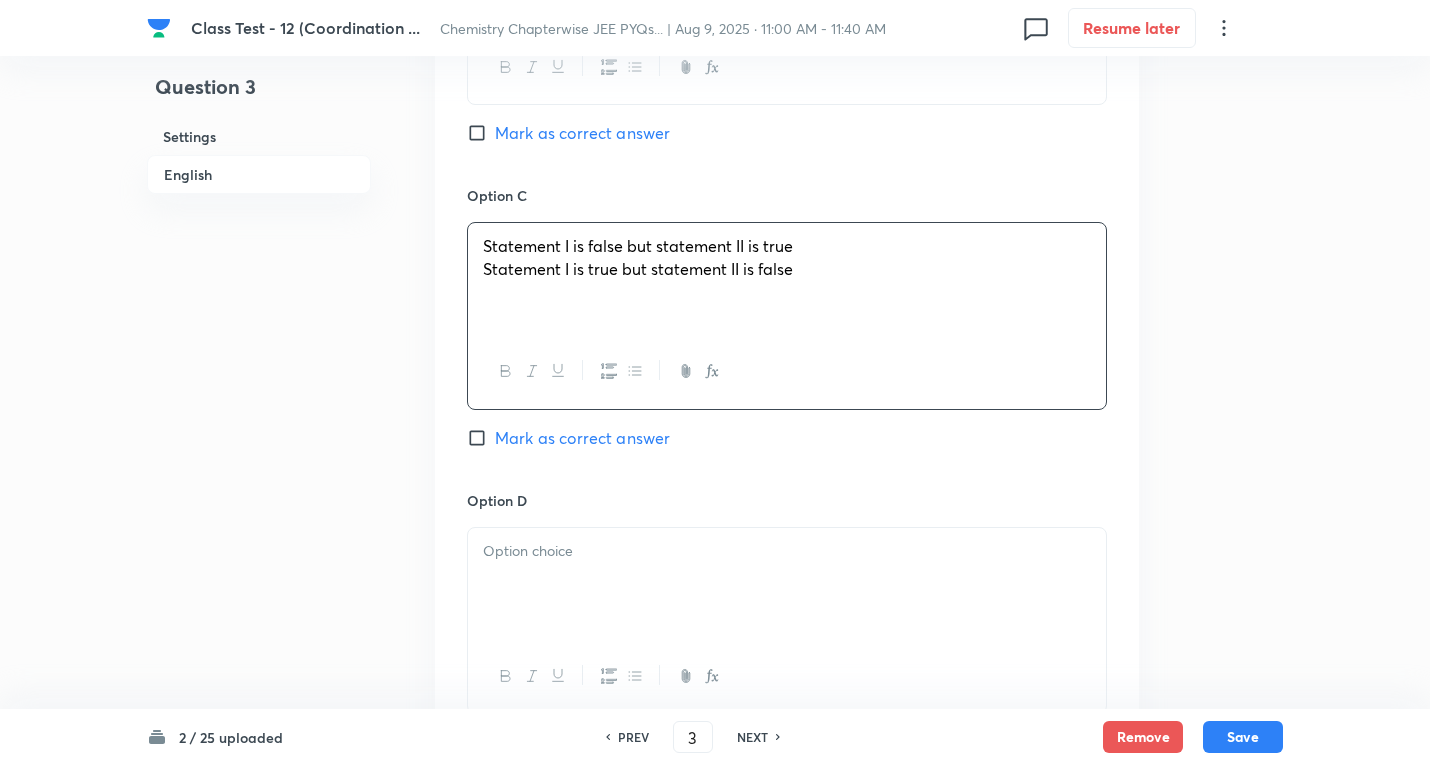 drag, startPoint x: 481, startPoint y: 268, endPoint x: 1318, endPoint y: 268, distance: 837 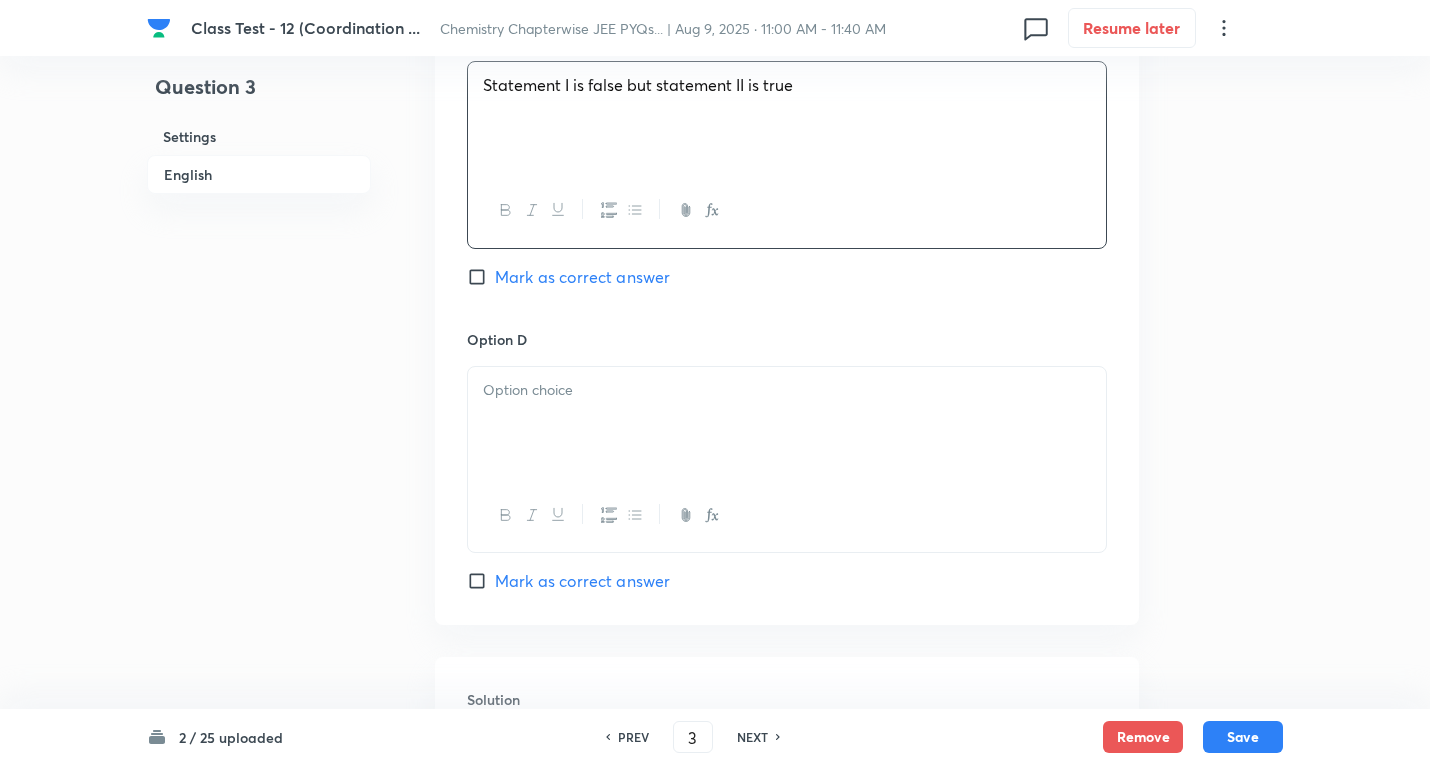 scroll, scrollTop: 1700, scrollLeft: 0, axis: vertical 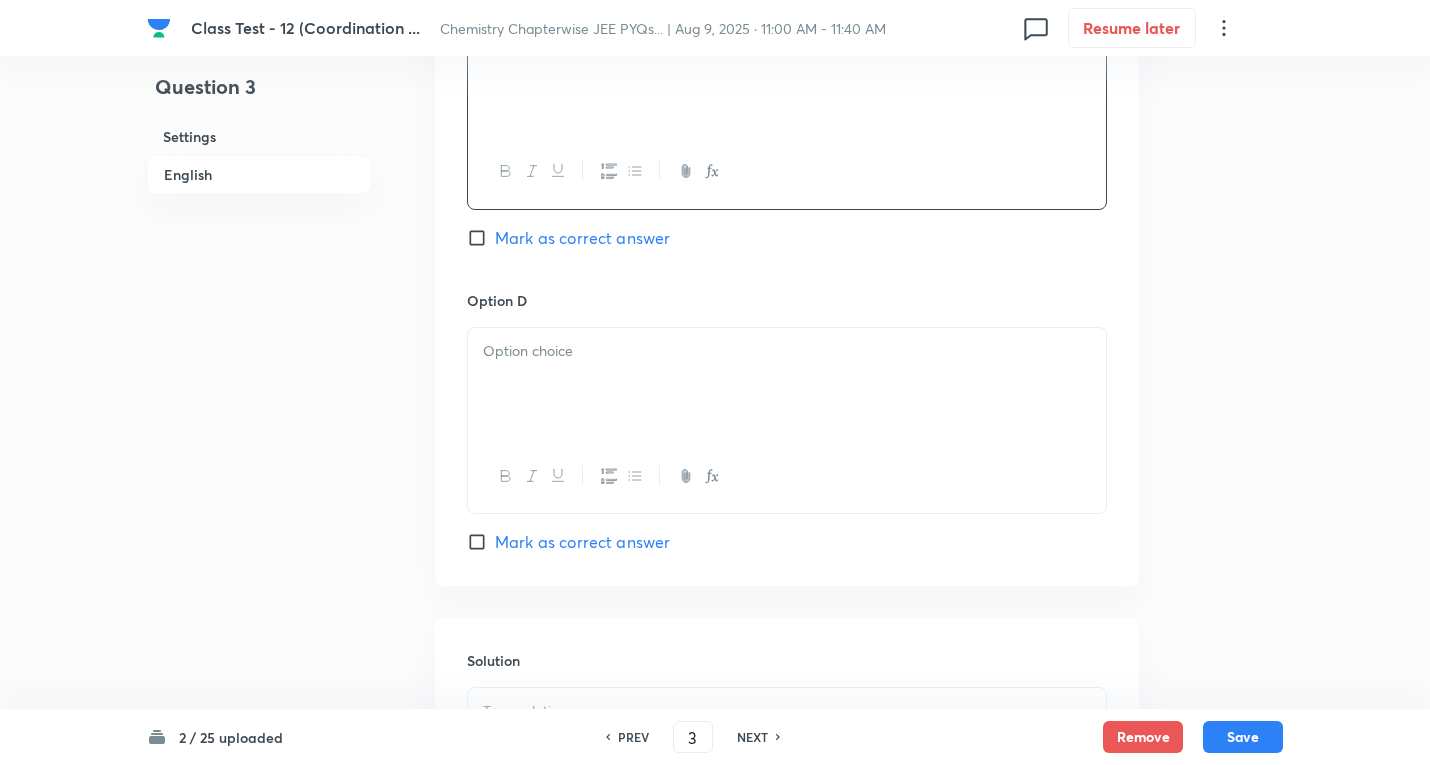 click at bounding box center [787, 384] 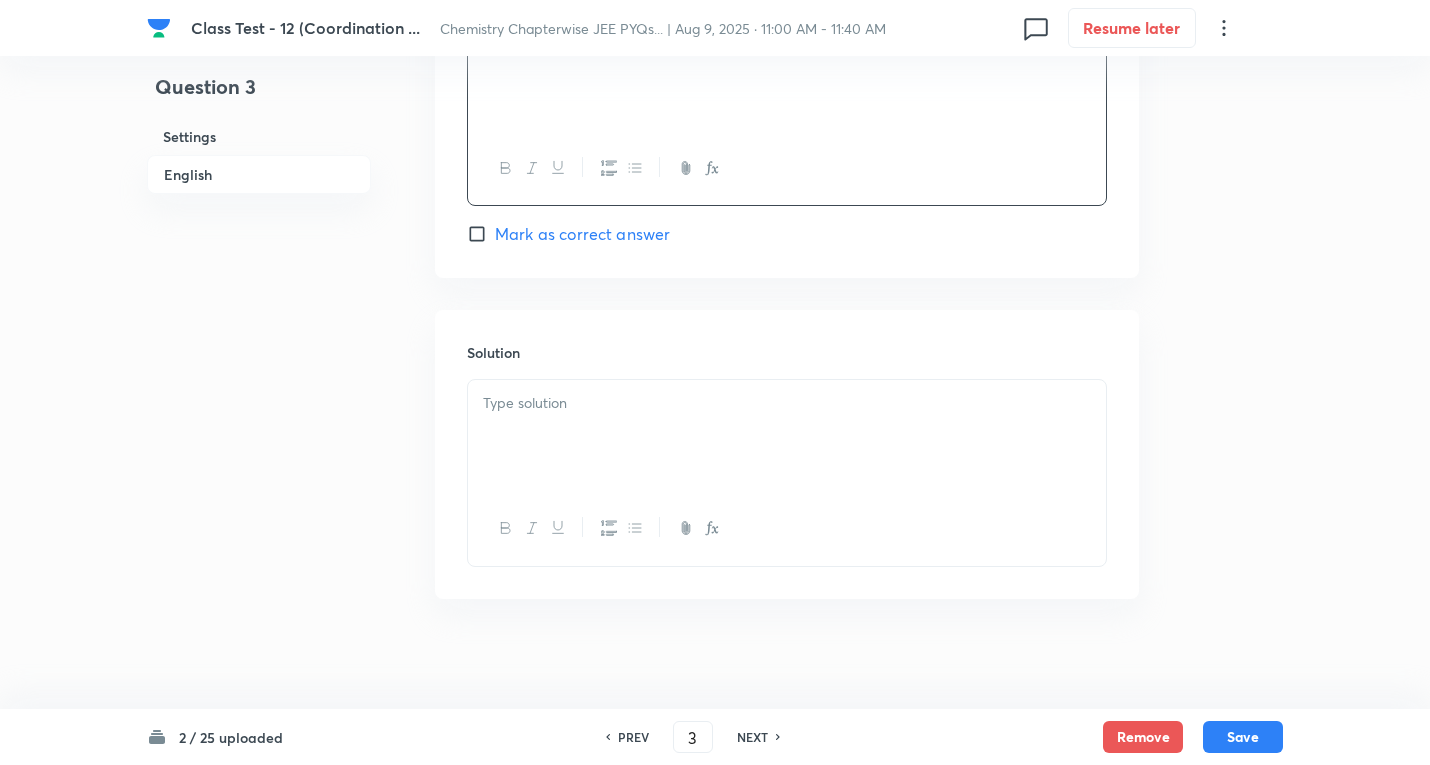 scroll, scrollTop: 2018, scrollLeft: 0, axis: vertical 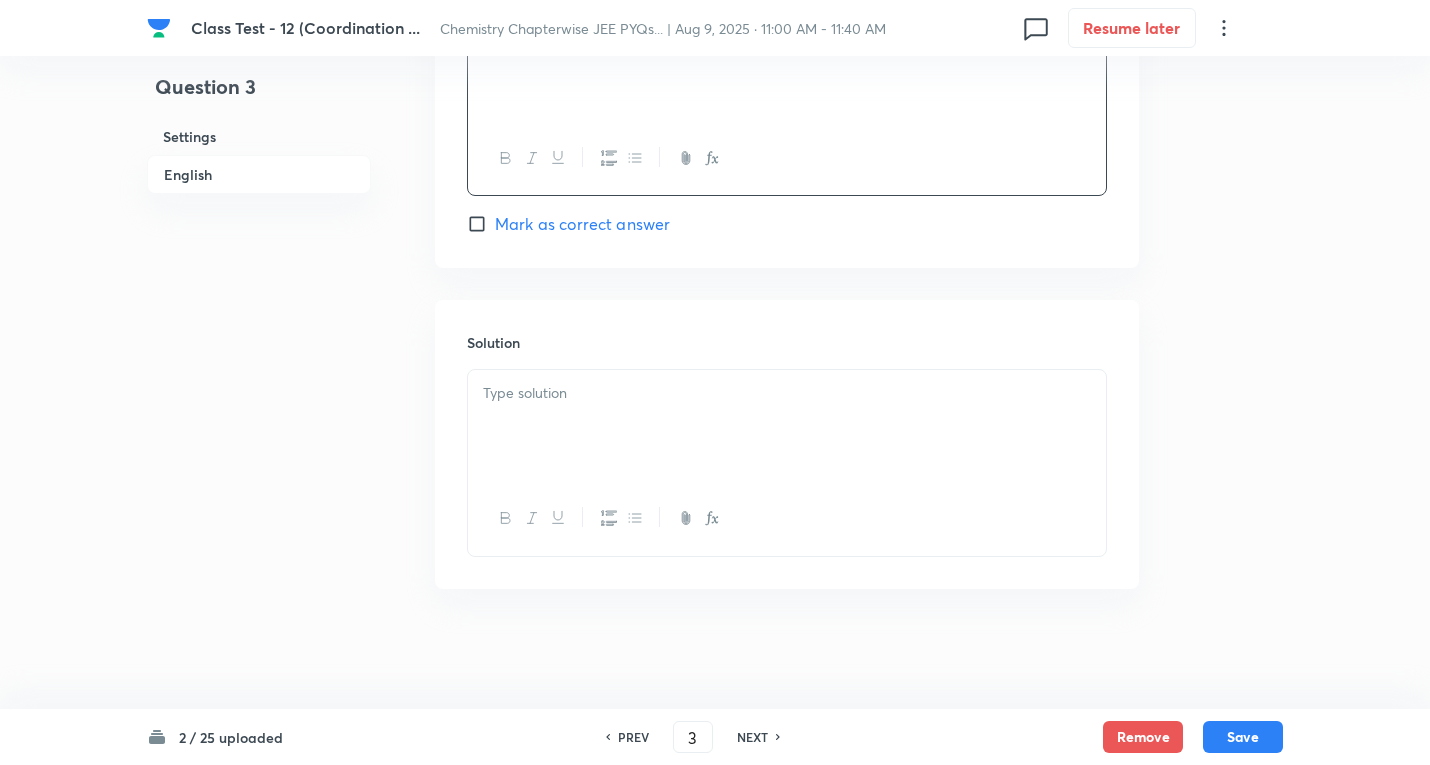 click at bounding box center (787, 426) 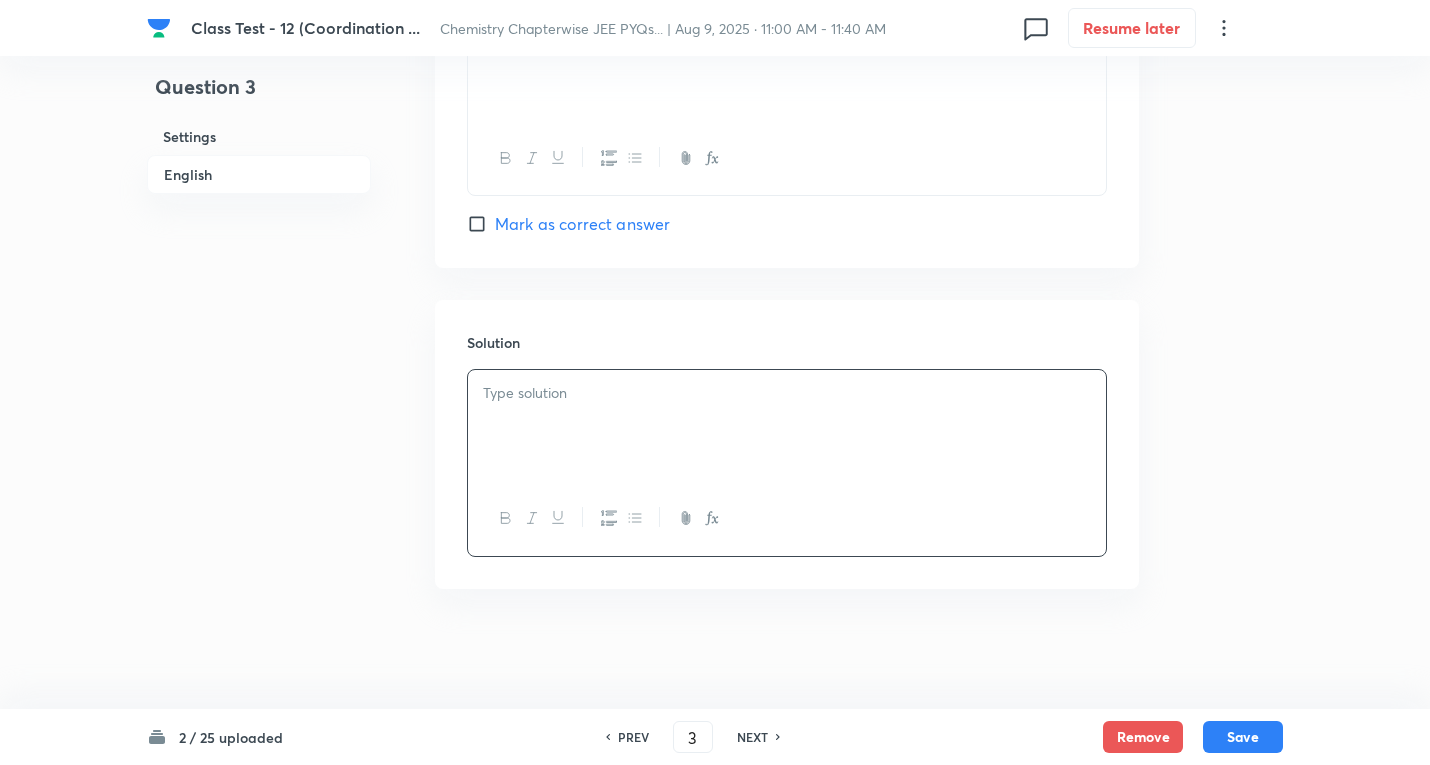 type 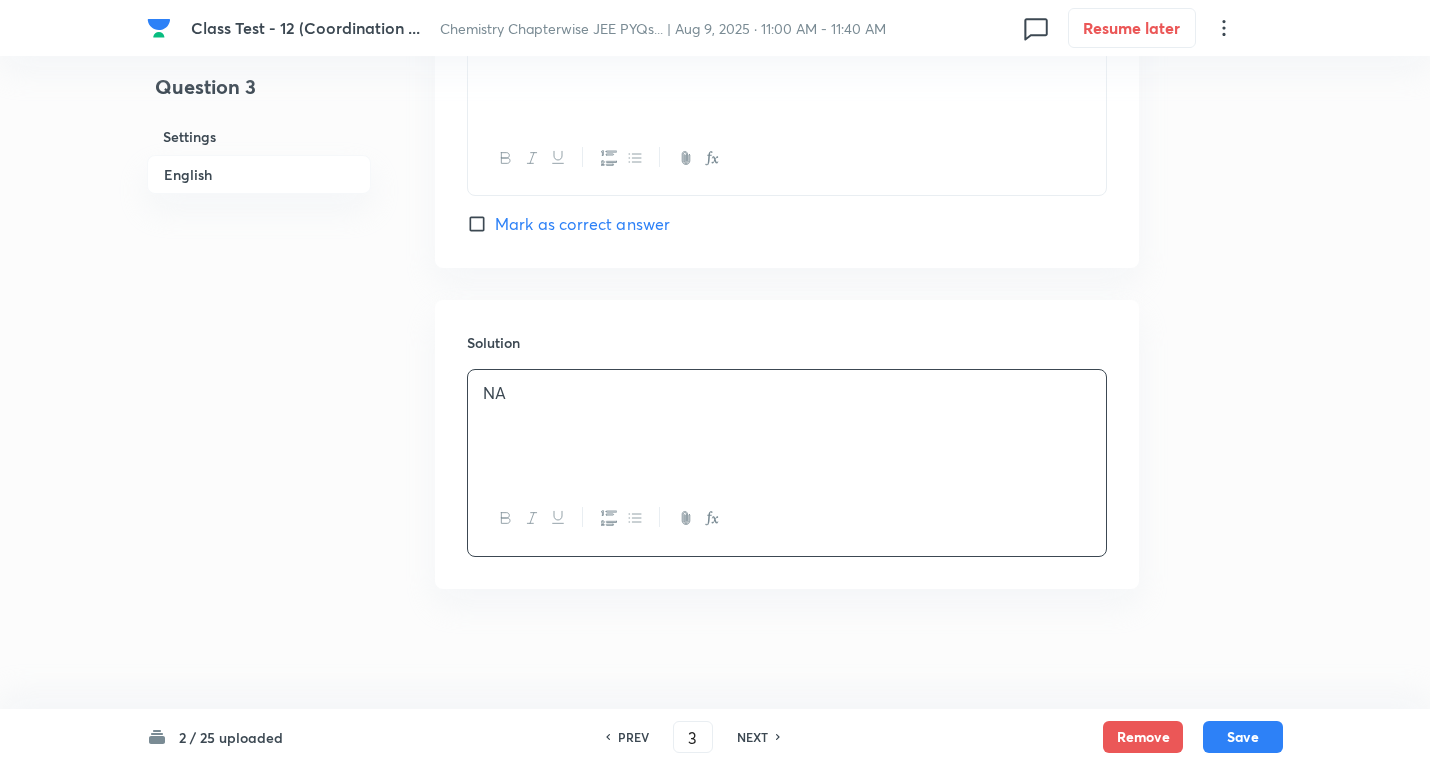 drag, startPoint x: 572, startPoint y: 225, endPoint x: 662, endPoint y: 289, distance: 110.4355 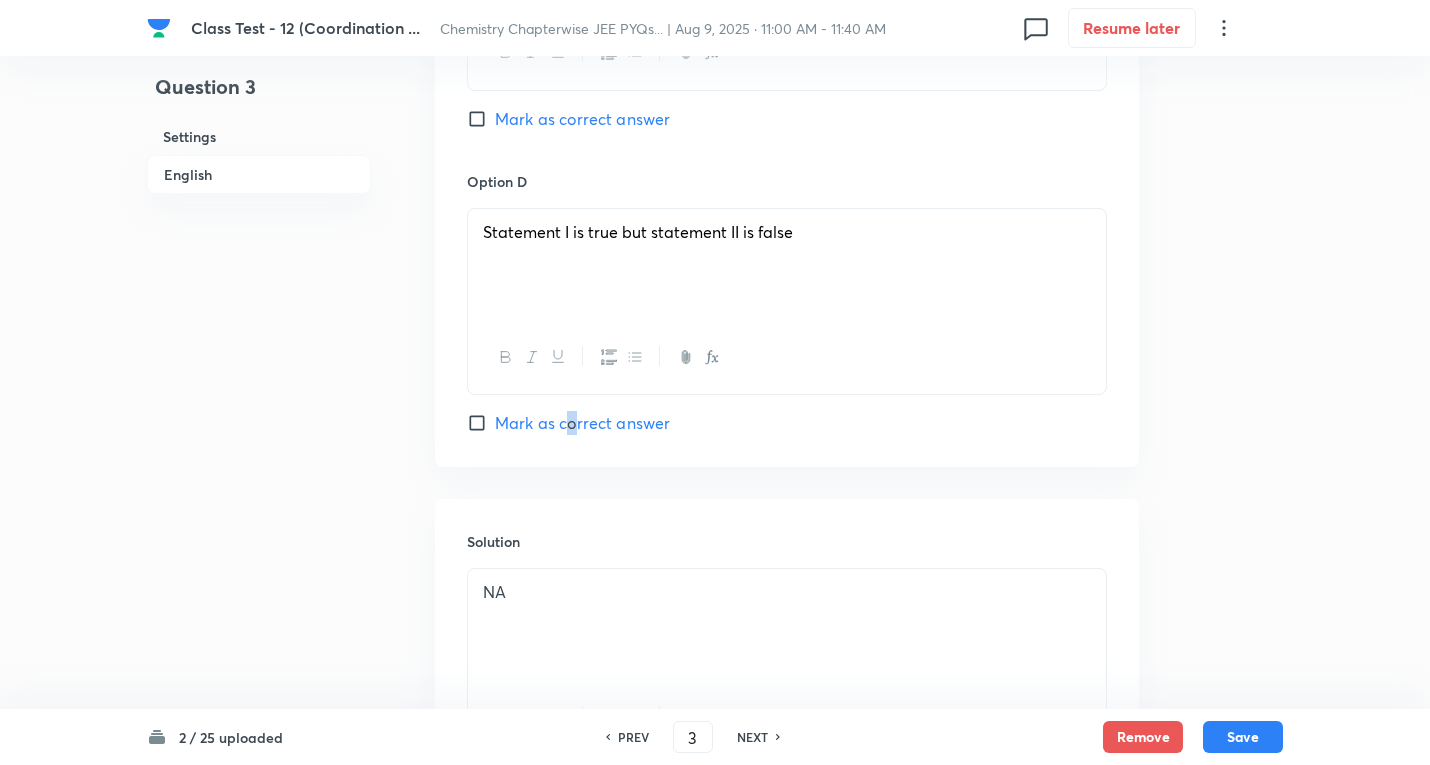 scroll, scrollTop: 1818, scrollLeft: 0, axis: vertical 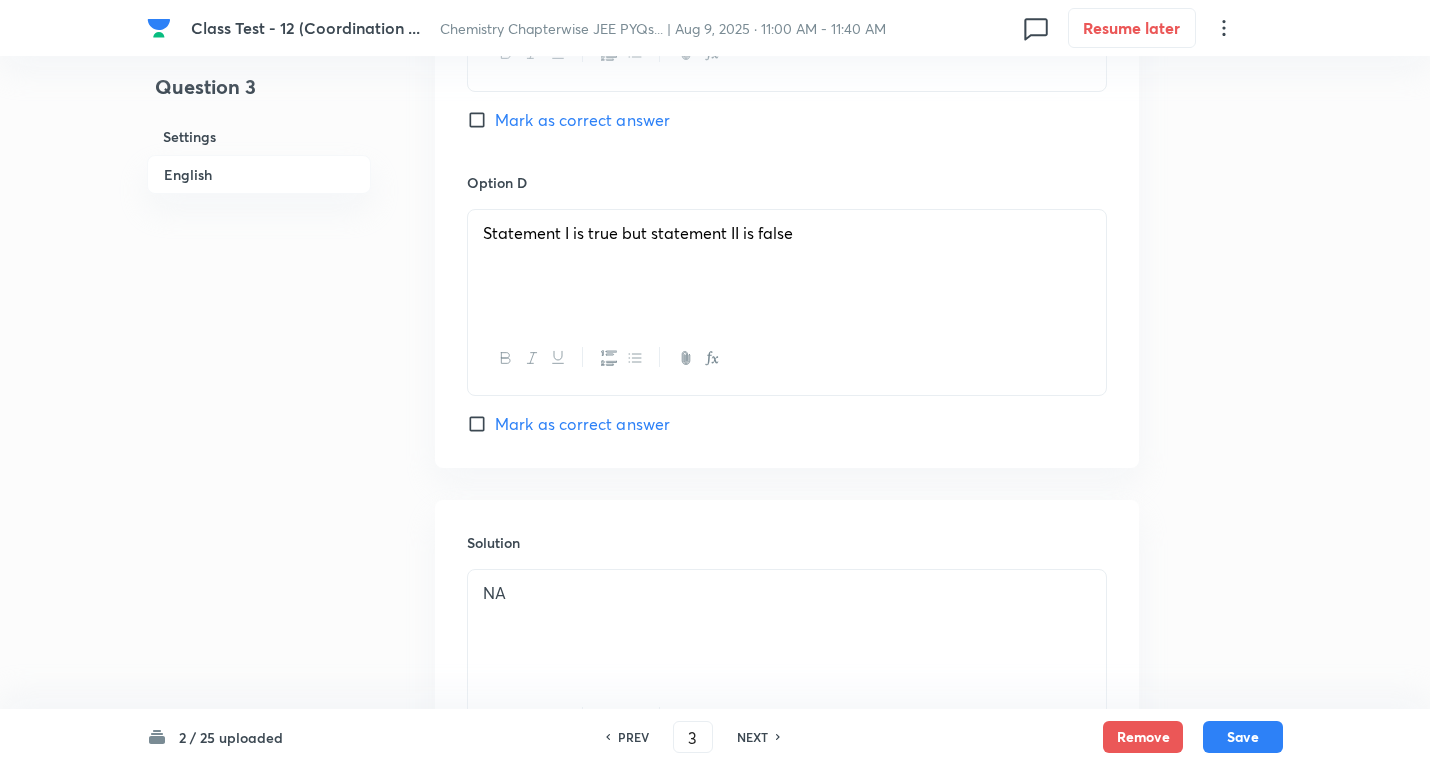 click on "Mark as correct answer" at bounding box center [582, 424] 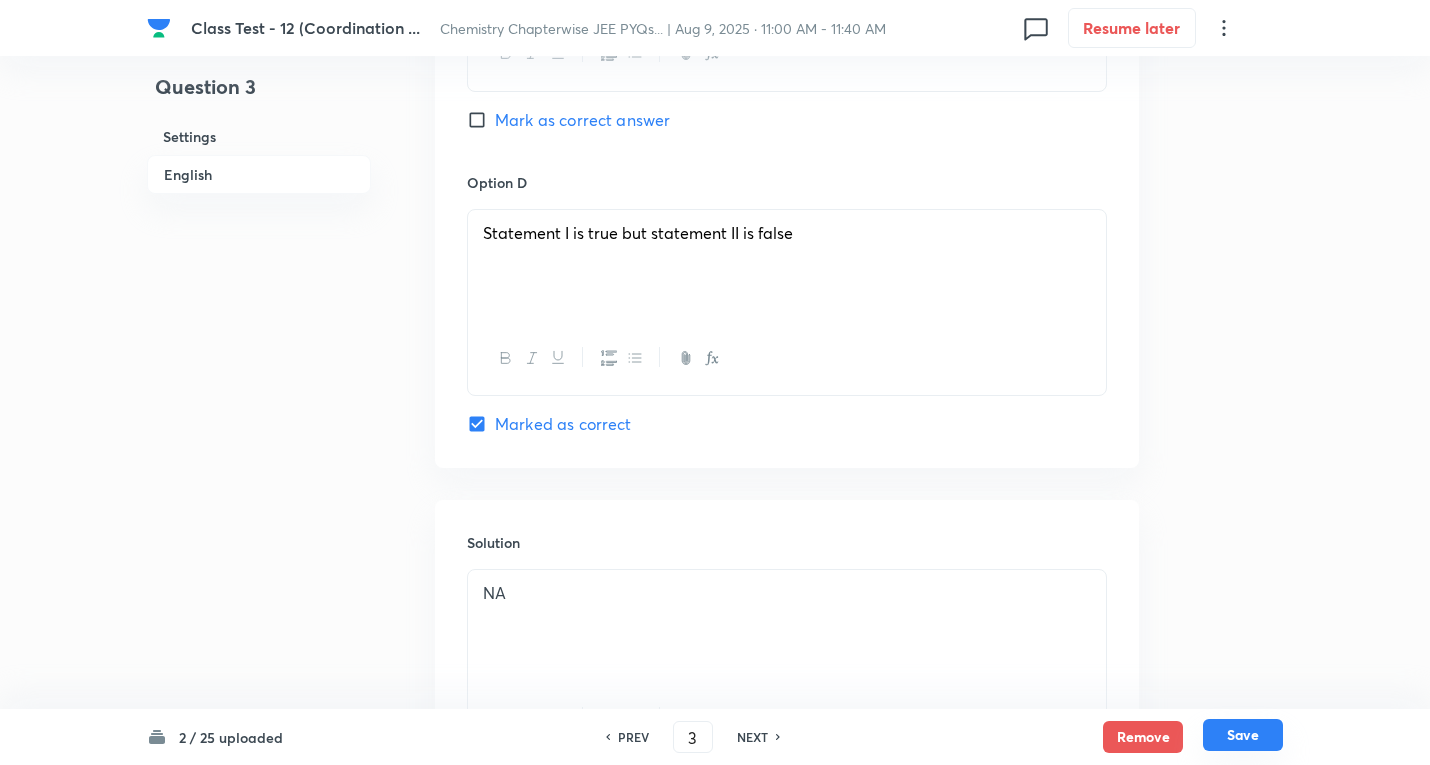 click on "Save" at bounding box center (1243, 735) 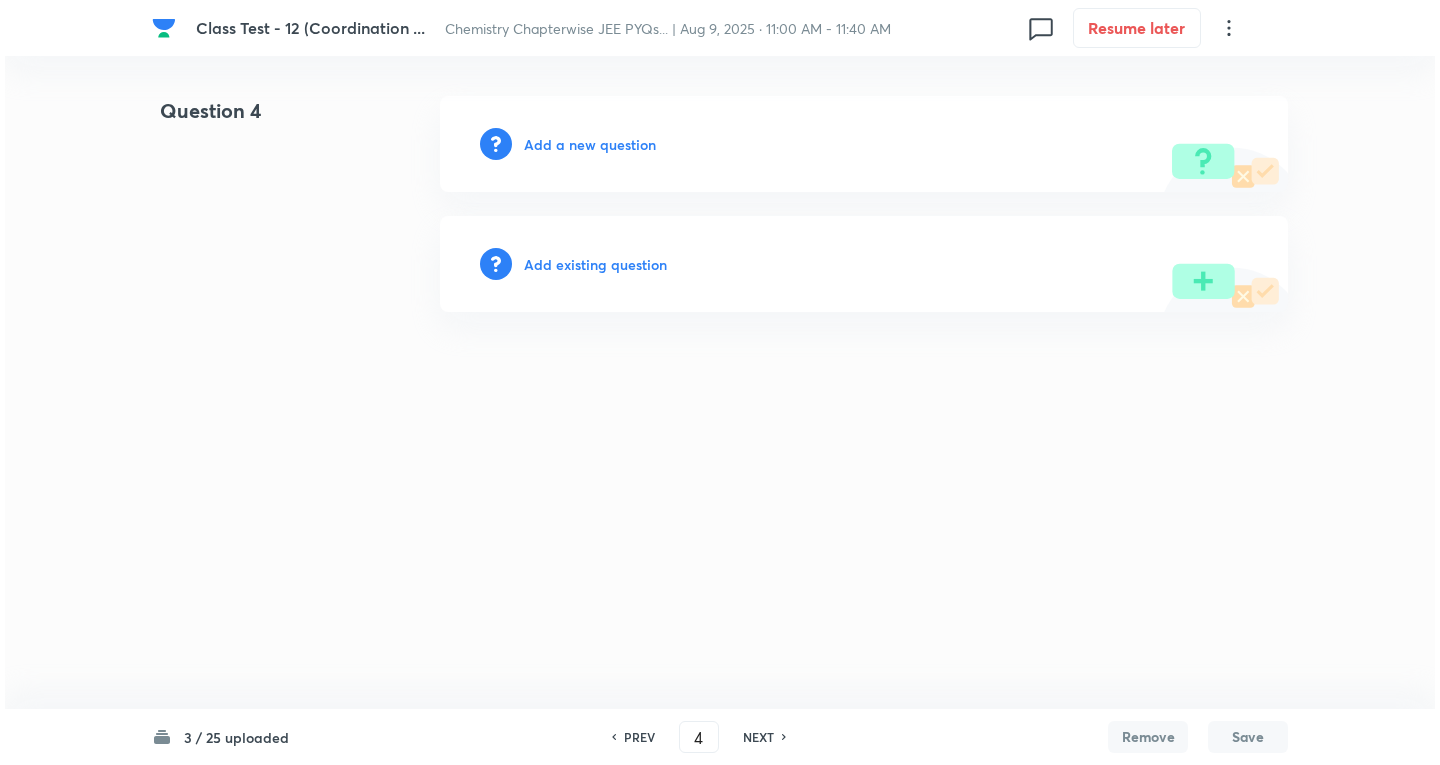 scroll, scrollTop: 0, scrollLeft: 0, axis: both 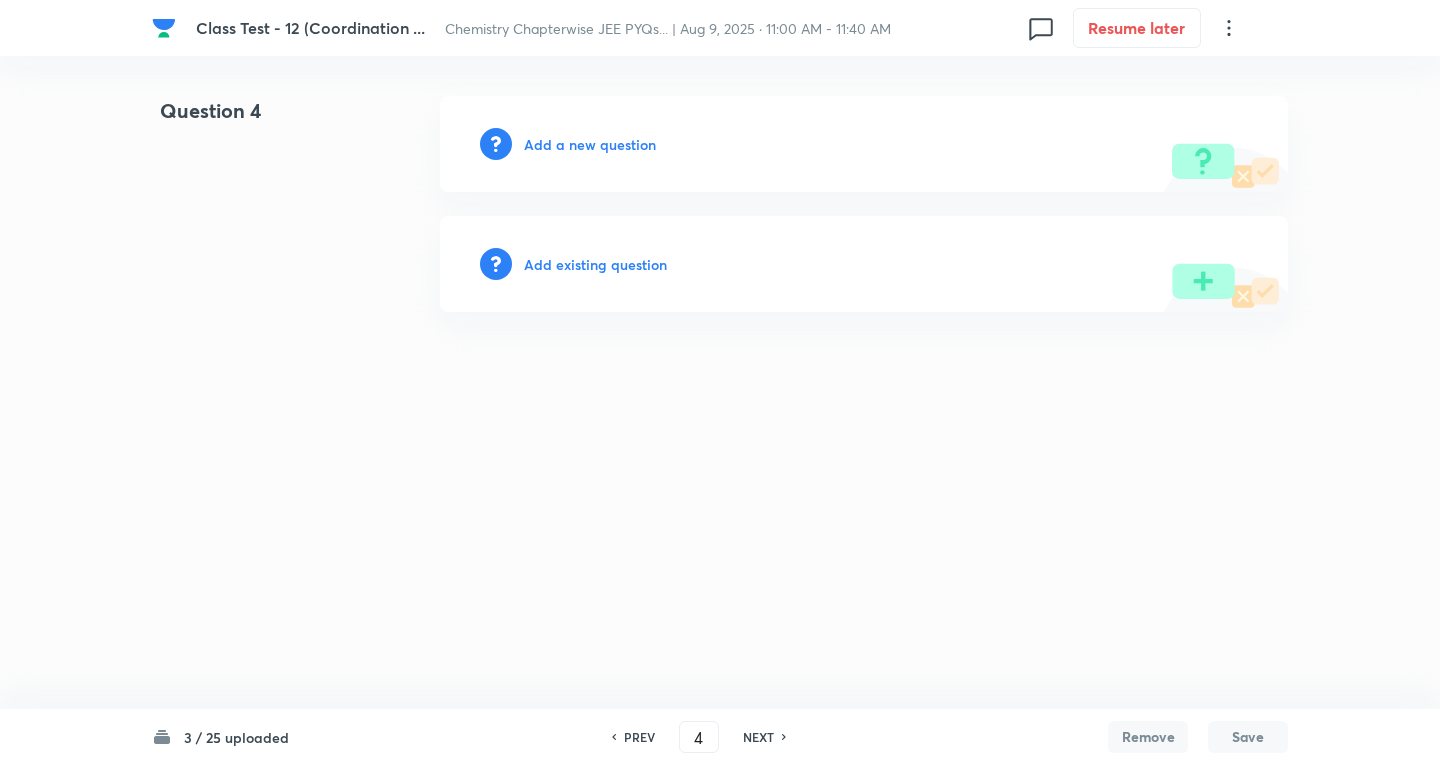 click on "Add a new question" at bounding box center [590, 144] 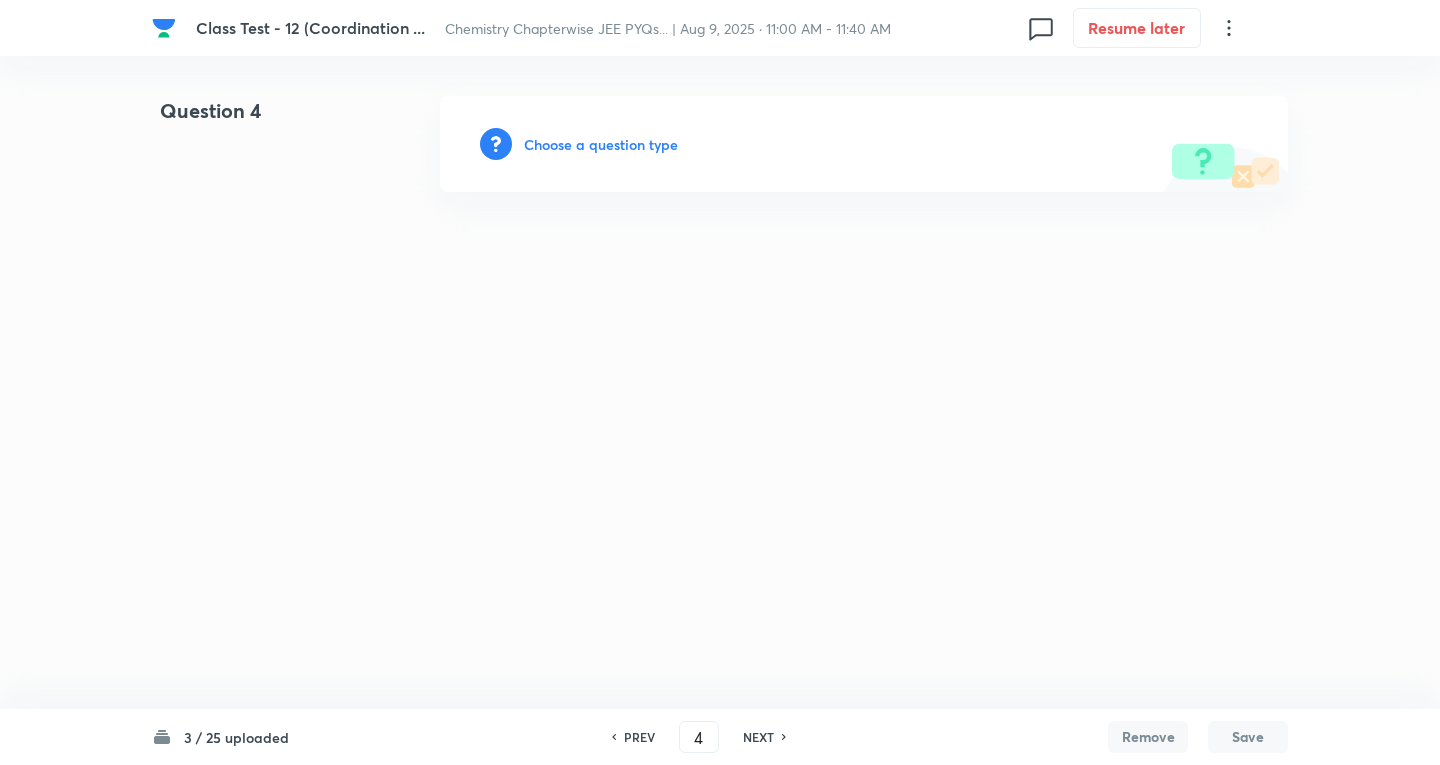 click on "Choose a question type" at bounding box center [601, 144] 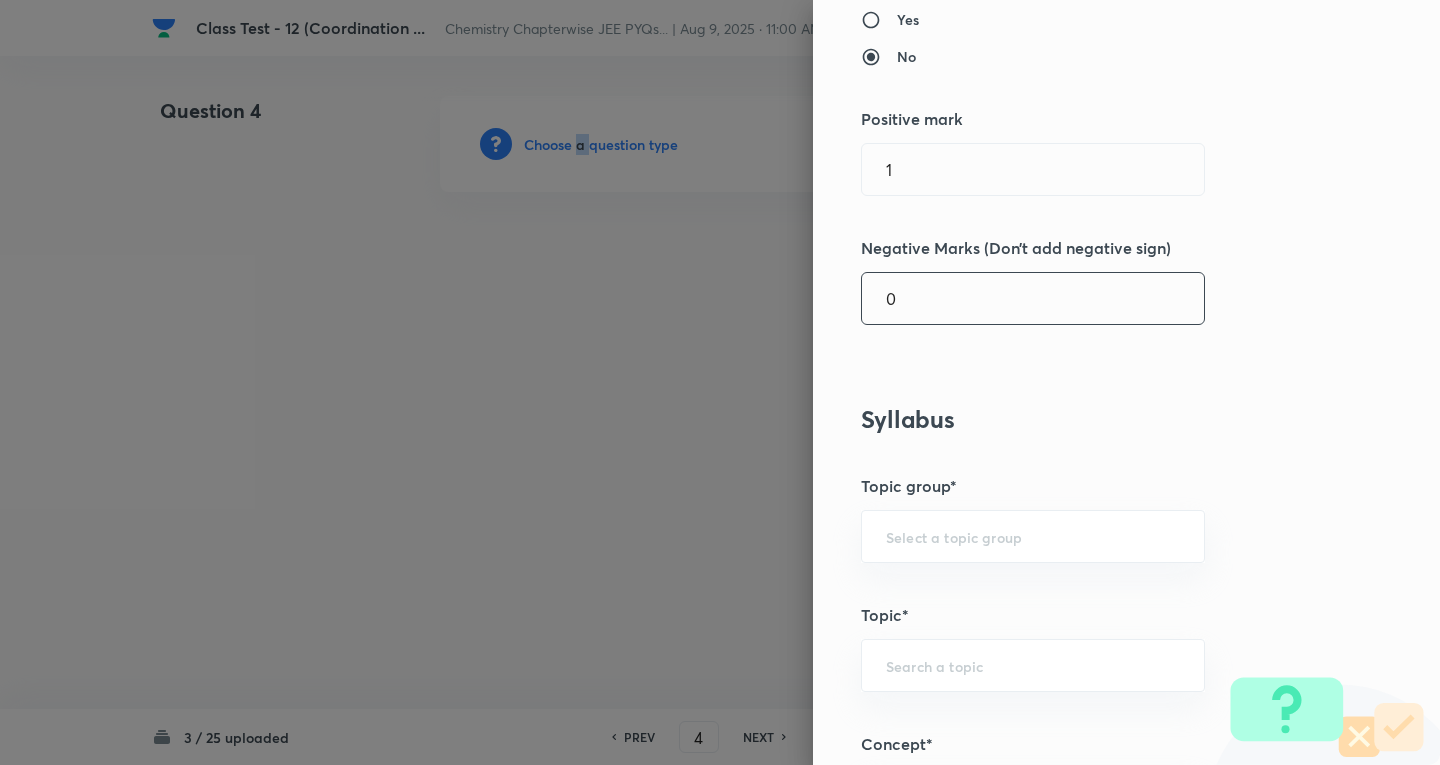 scroll, scrollTop: 500, scrollLeft: 0, axis: vertical 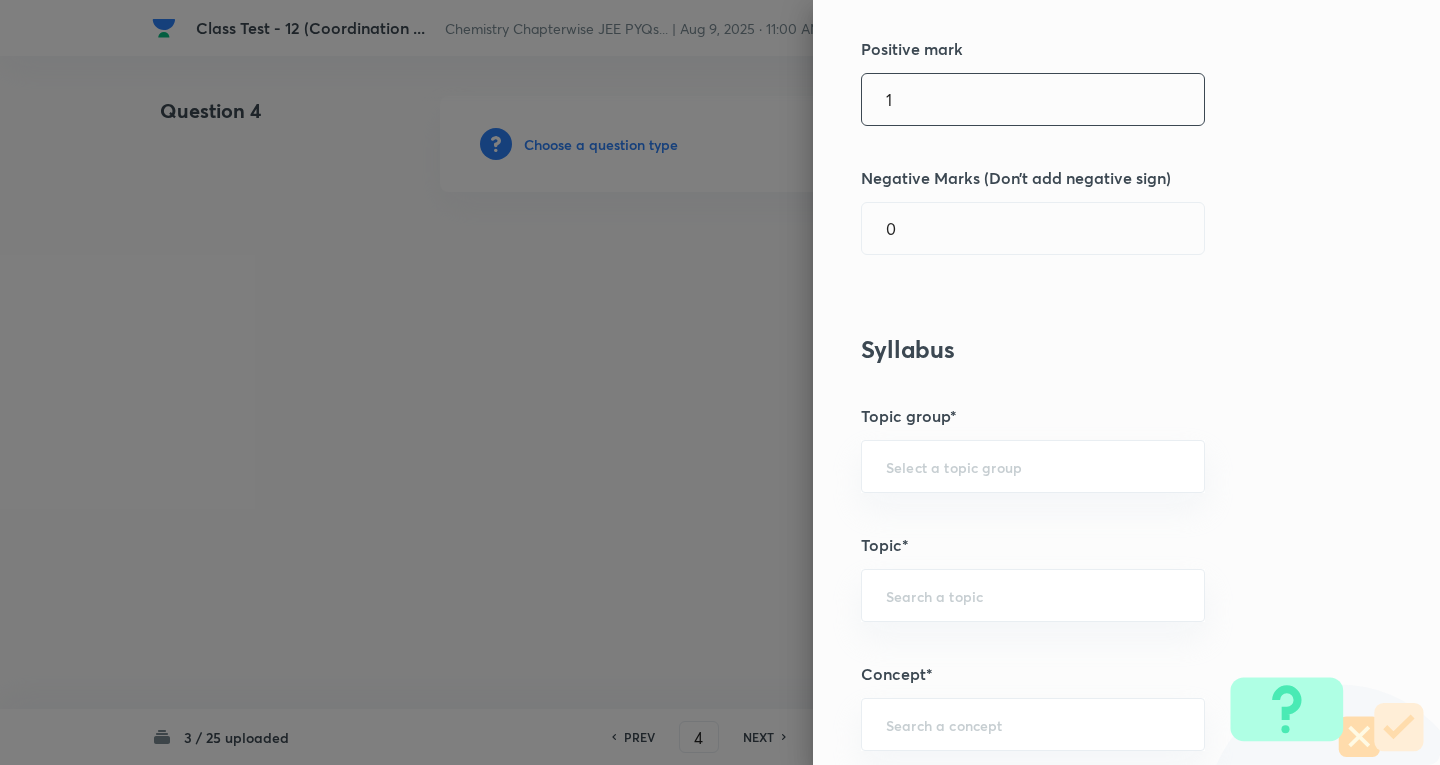 click on "Question settings Question type* Single choice correct Number of options* 2 3 4 5 Does this question have a passage?* Yes No Positive mark 1 ​ Negative Marks (Don’t add negative sign) 0 ​ Syllabus Topic group* ​ Topic* ​ Concept* ​ Sub-concept* ​ Concept-field ​ Additional details Question Difficulty Very easy Easy Moderate Hard Very hard Question is based on Fact Numerical Concept Previous year question Yes No Does this question have equation? Yes No Verification status Is the question verified? *Select 'yes' only if a question is verified Yes No Save" at bounding box center [720, 382] 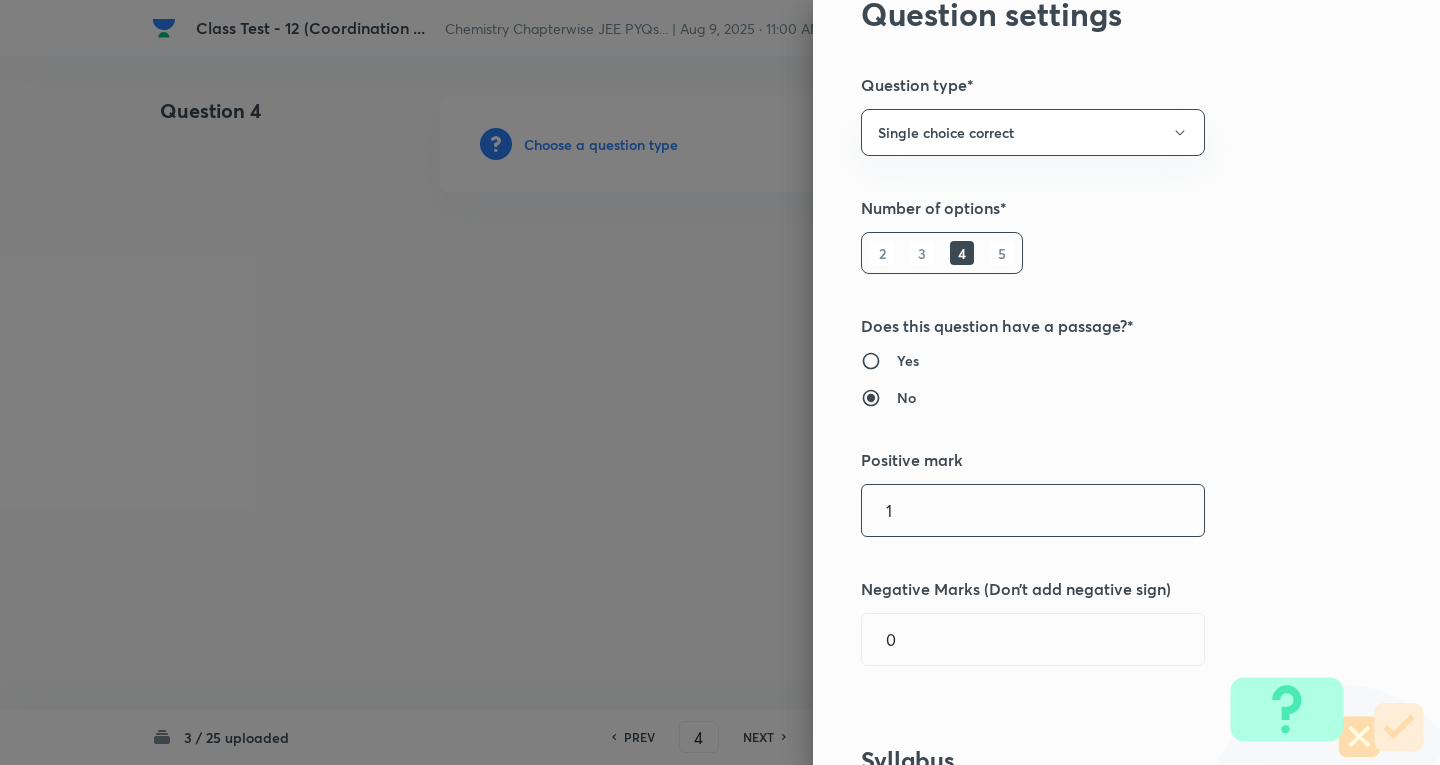 scroll, scrollTop: 0, scrollLeft: 0, axis: both 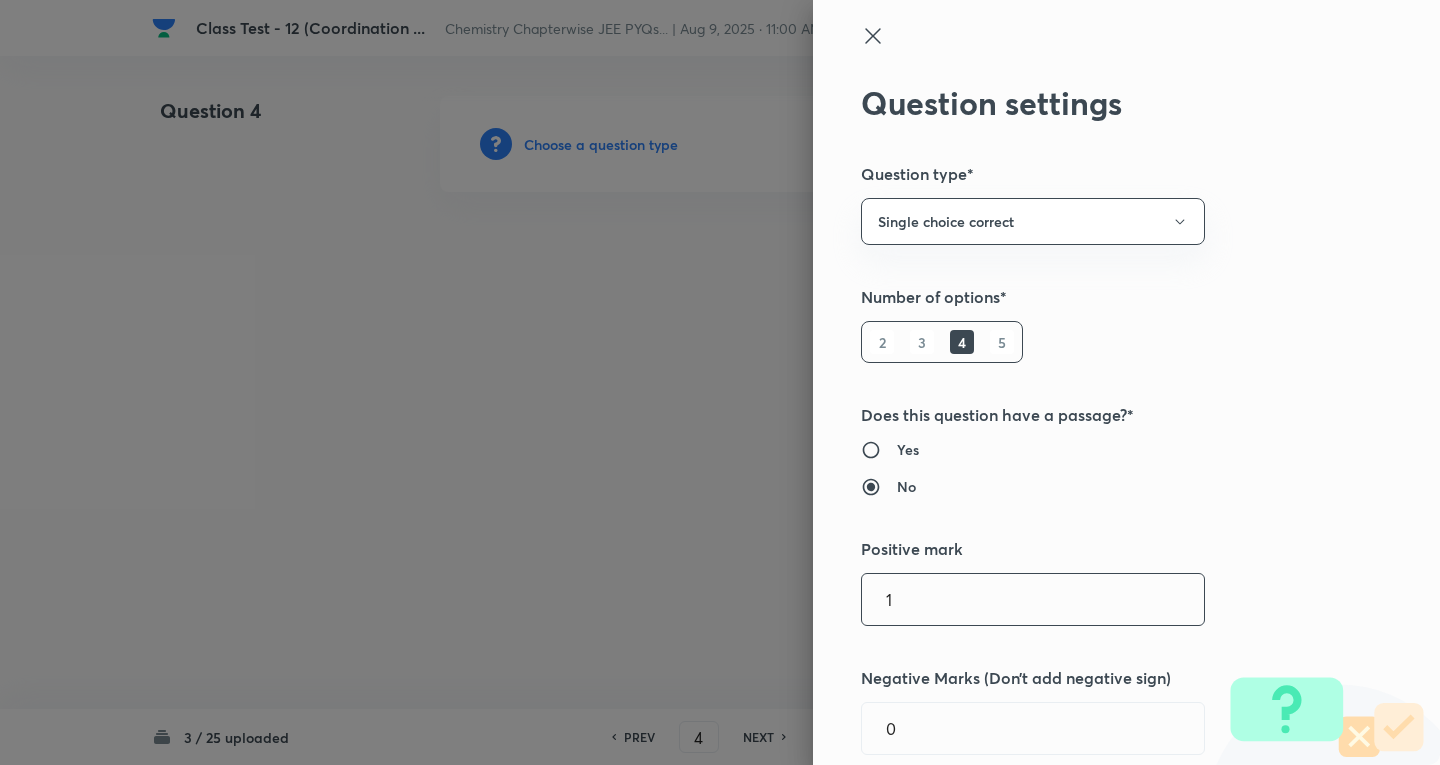 click 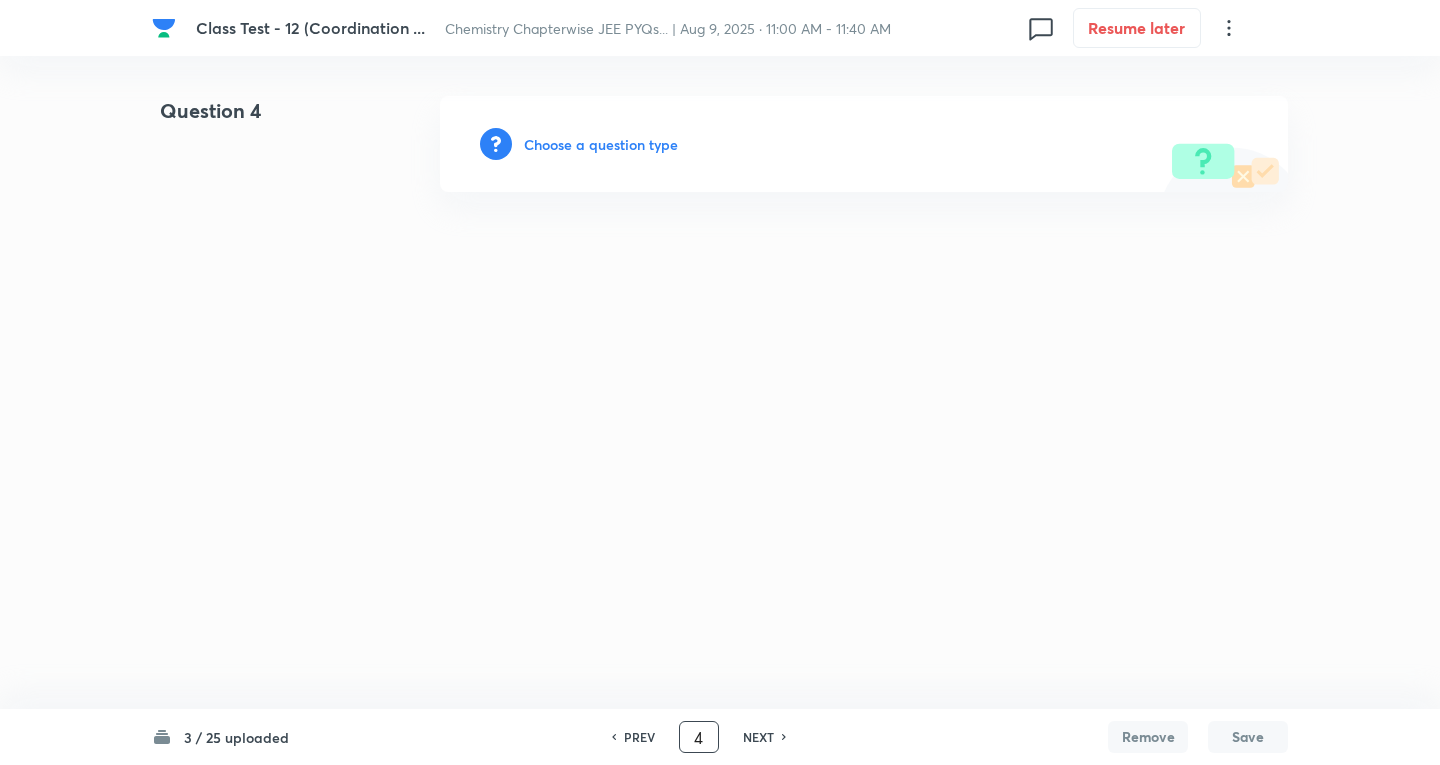 drag, startPoint x: 706, startPoint y: 731, endPoint x: 716, endPoint y: 722, distance: 13.453624 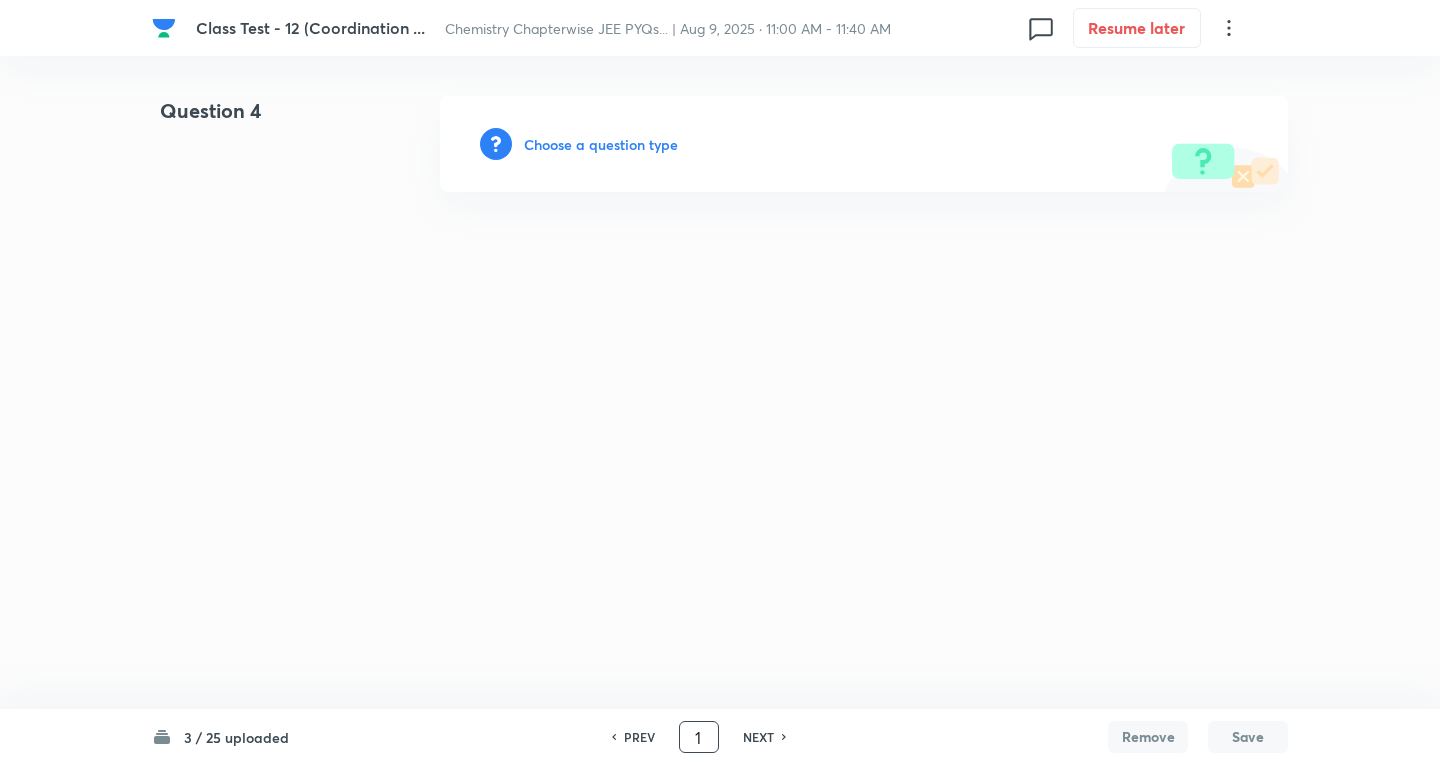 type on "1" 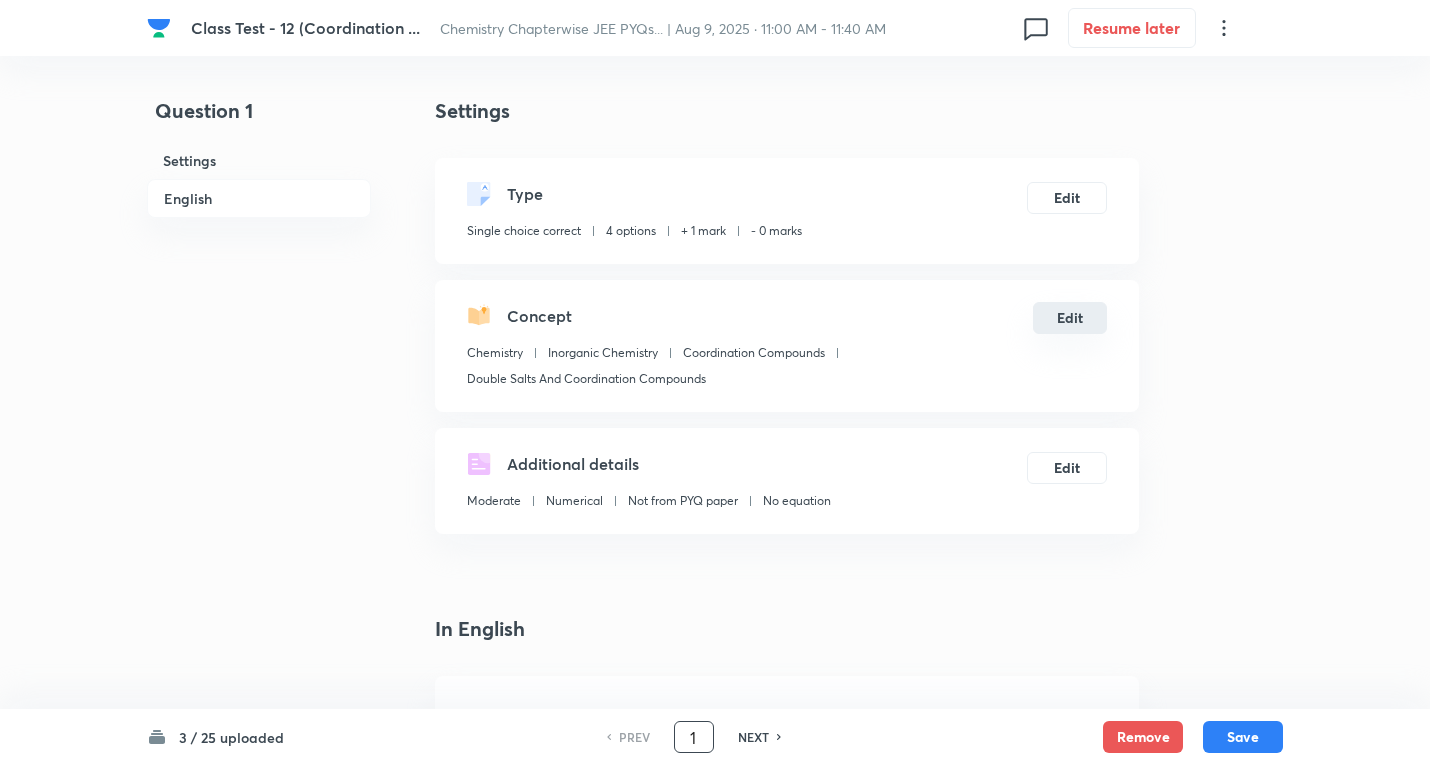 click on "Edit" at bounding box center [1070, 318] 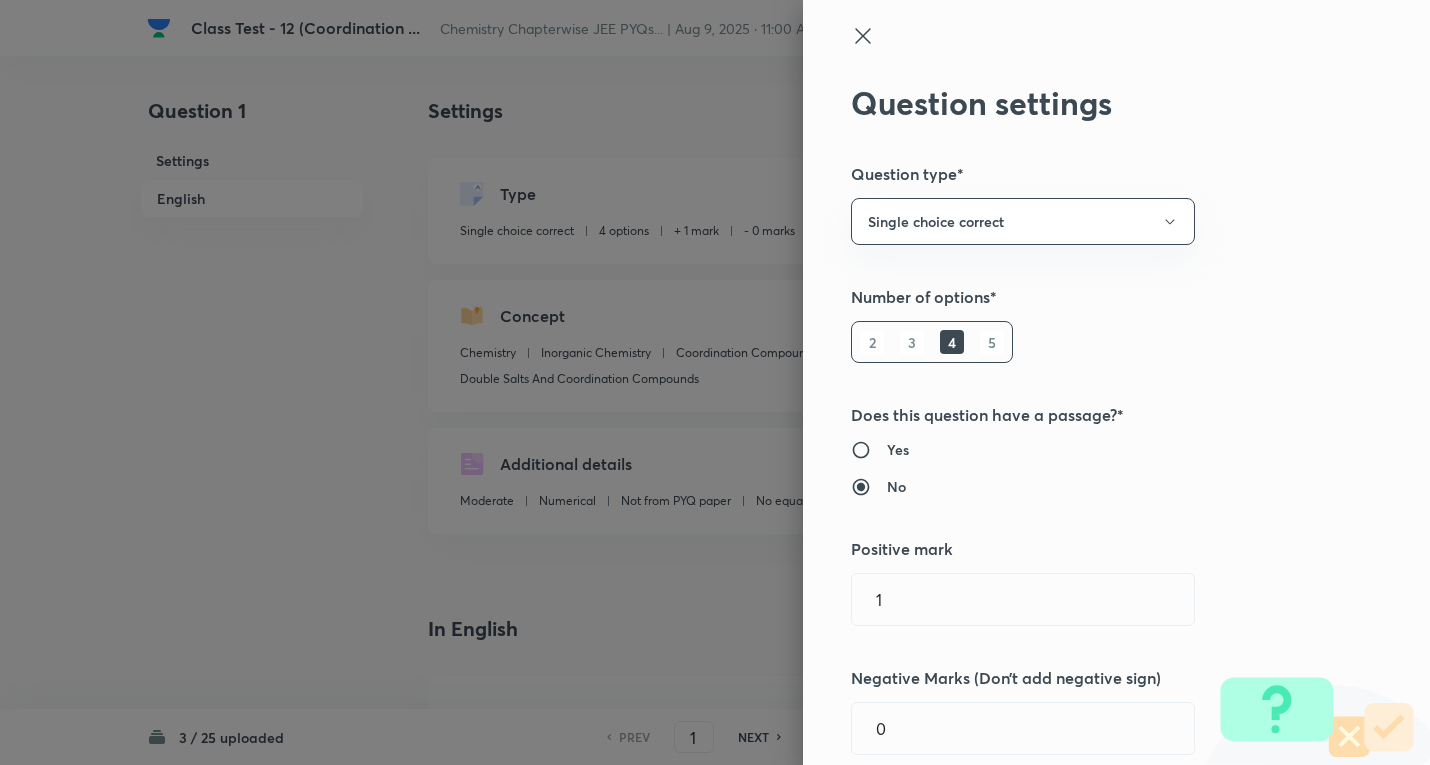 type on "Chemistry" 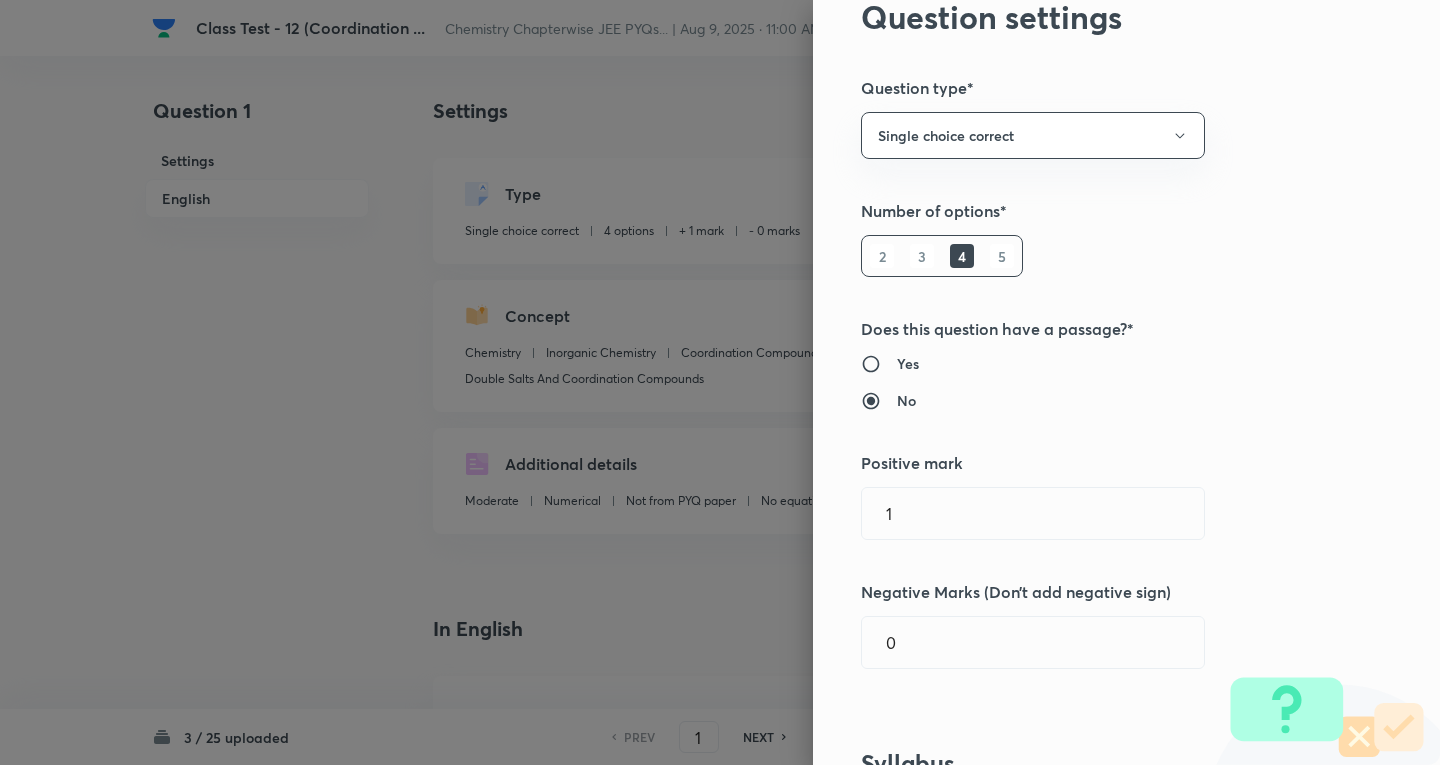 scroll, scrollTop: 300, scrollLeft: 0, axis: vertical 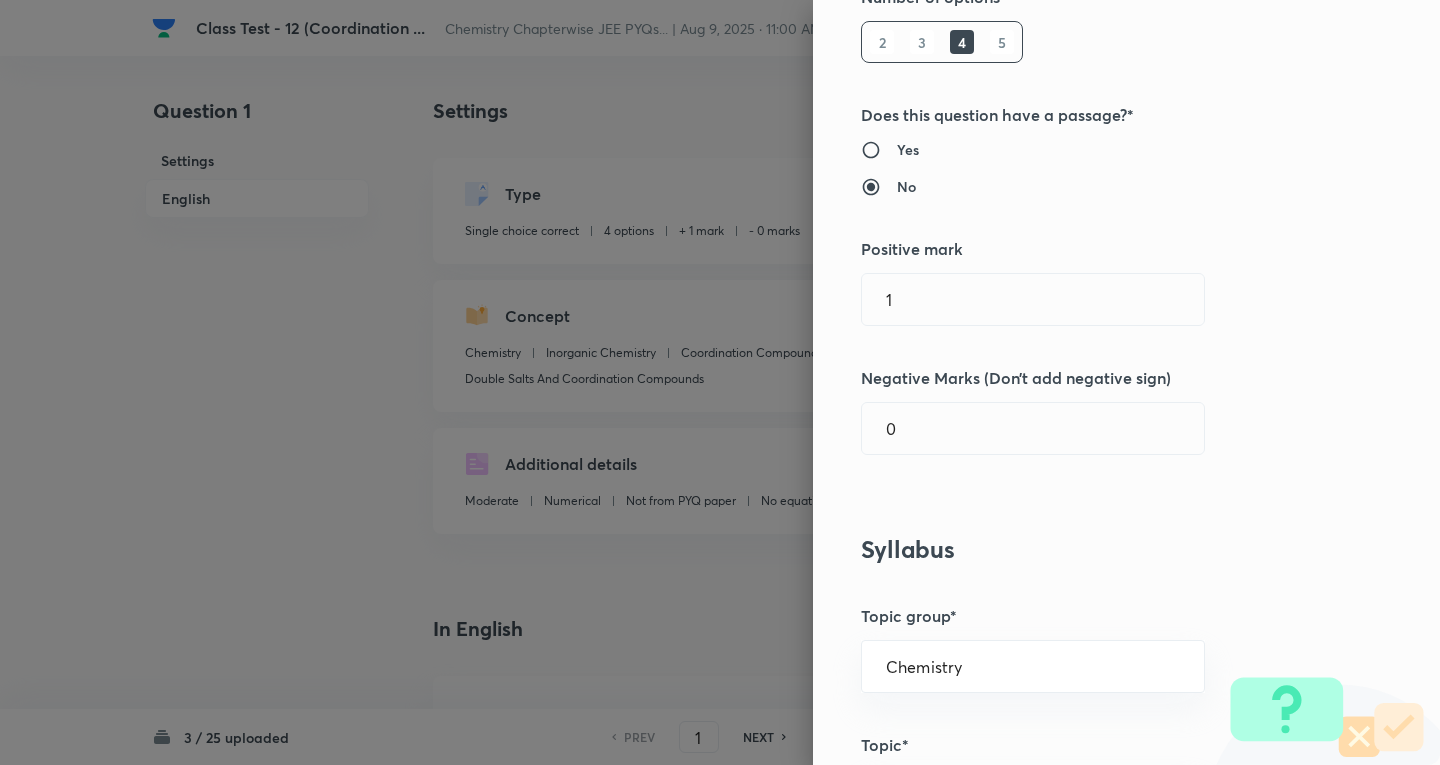 drag, startPoint x: 925, startPoint y: 295, endPoint x: 410, endPoint y: 242, distance: 517.72003 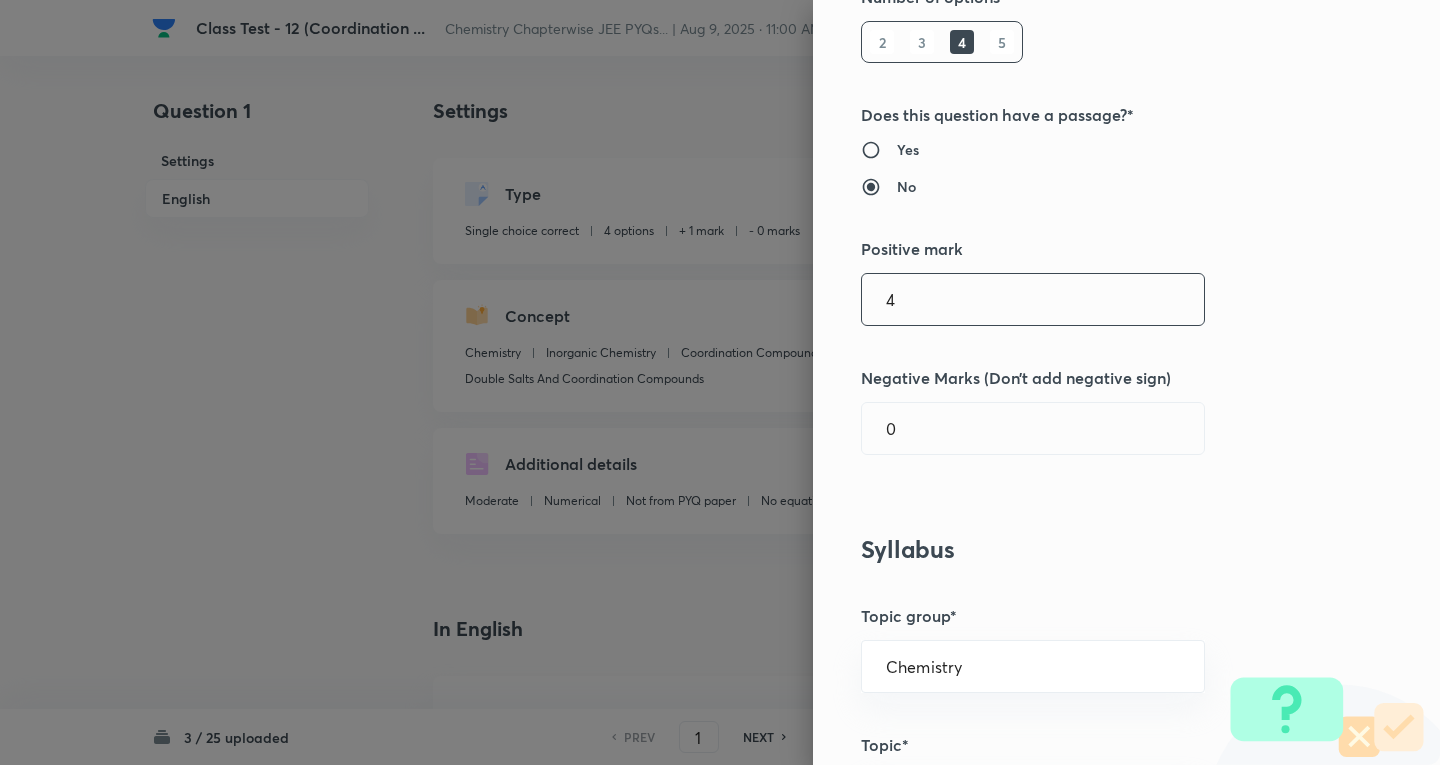 type on "4" 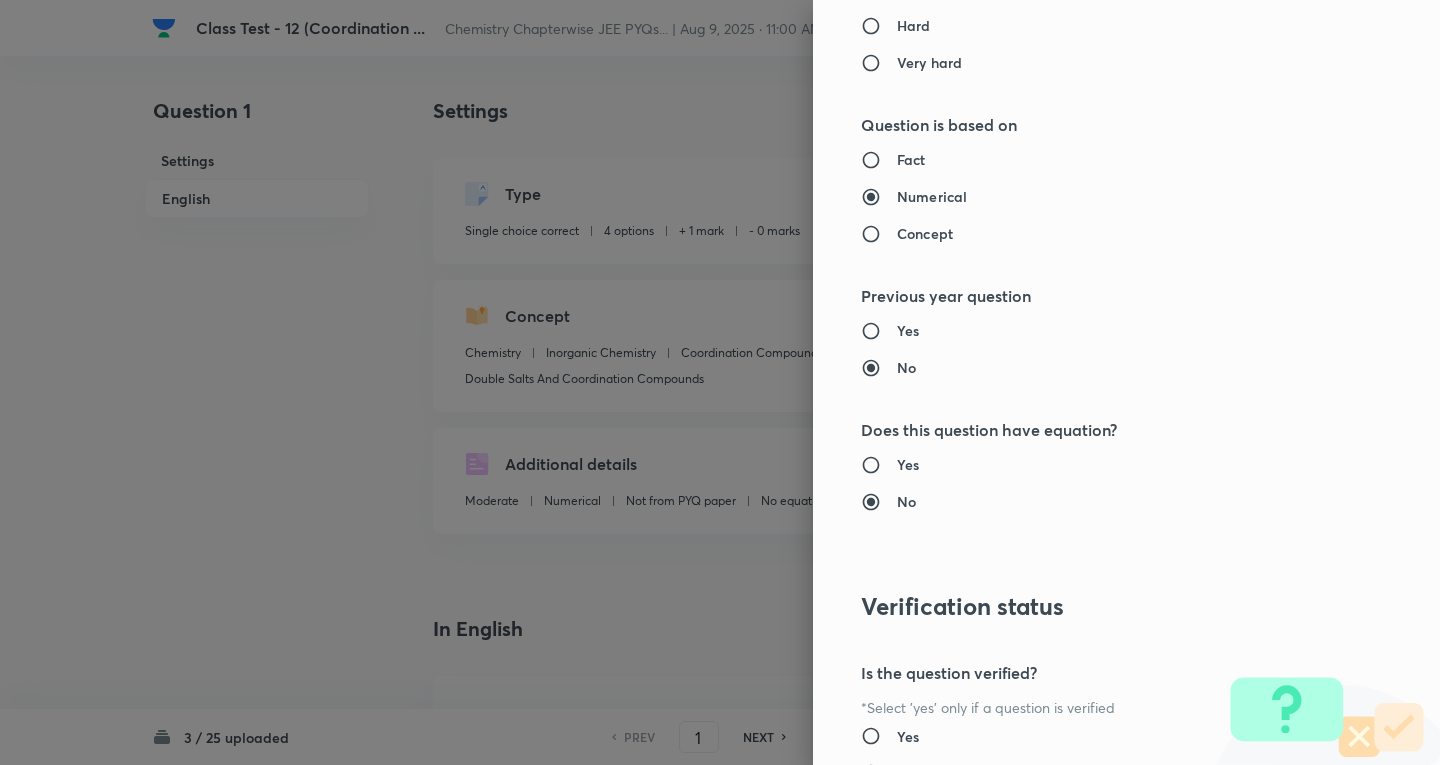 scroll, scrollTop: 1961, scrollLeft: 0, axis: vertical 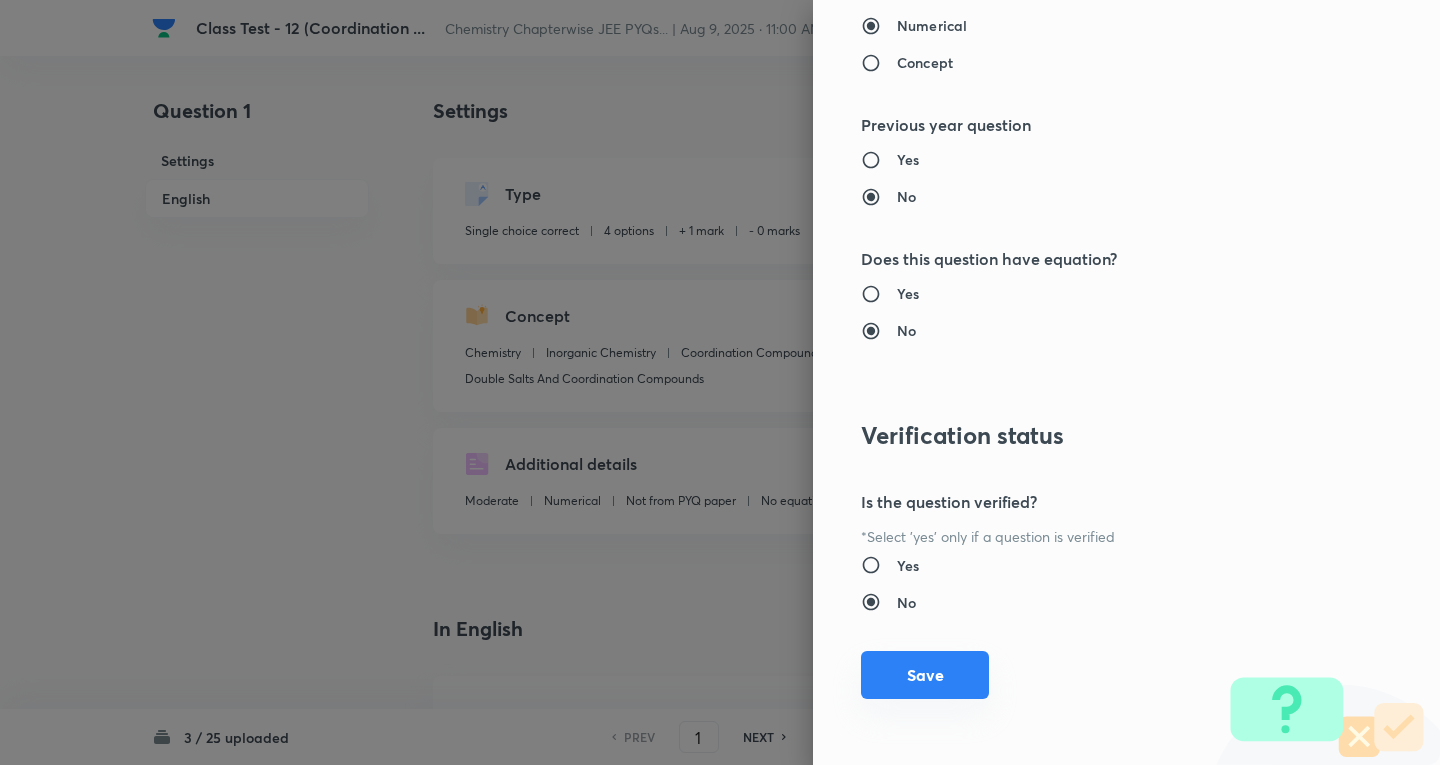 type on "1" 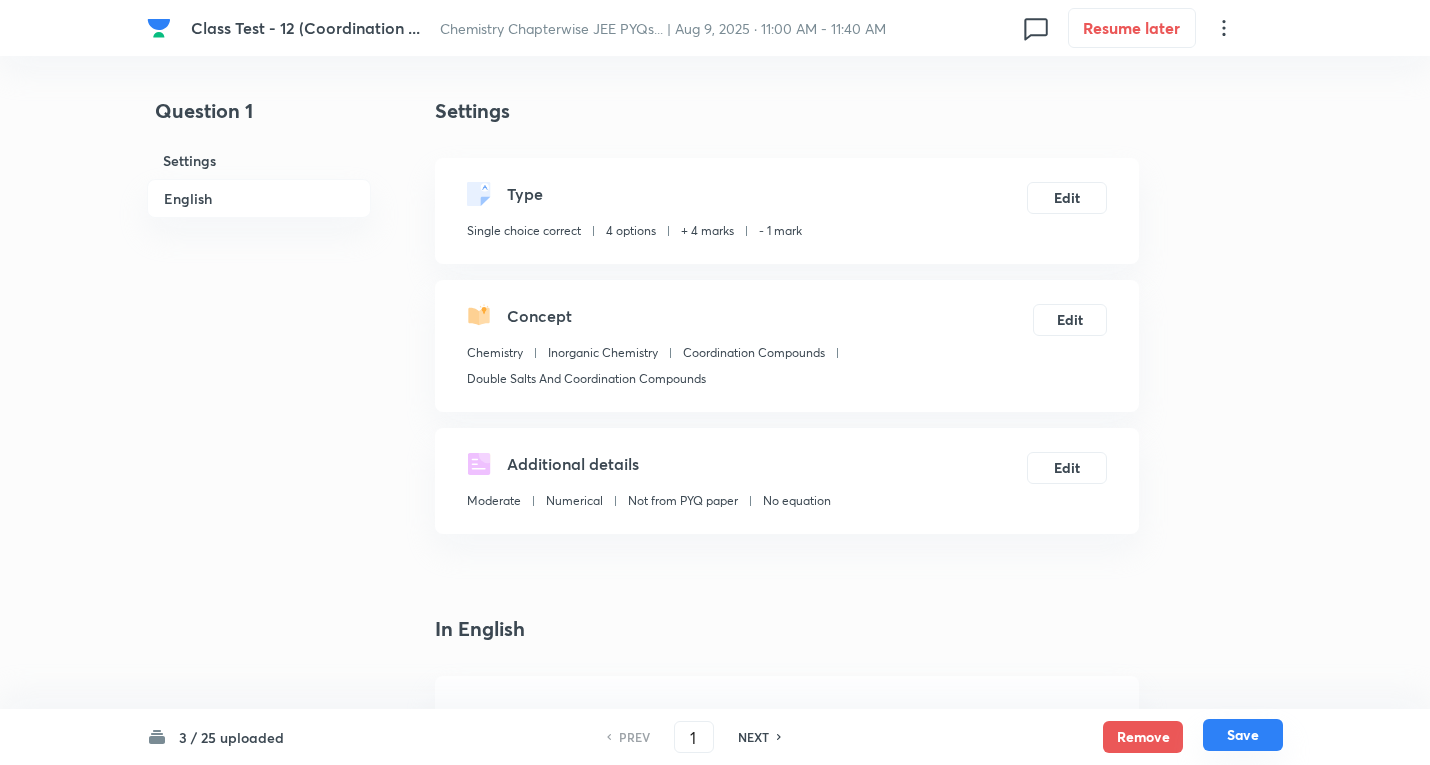 click on "Save" at bounding box center (1243, 735) 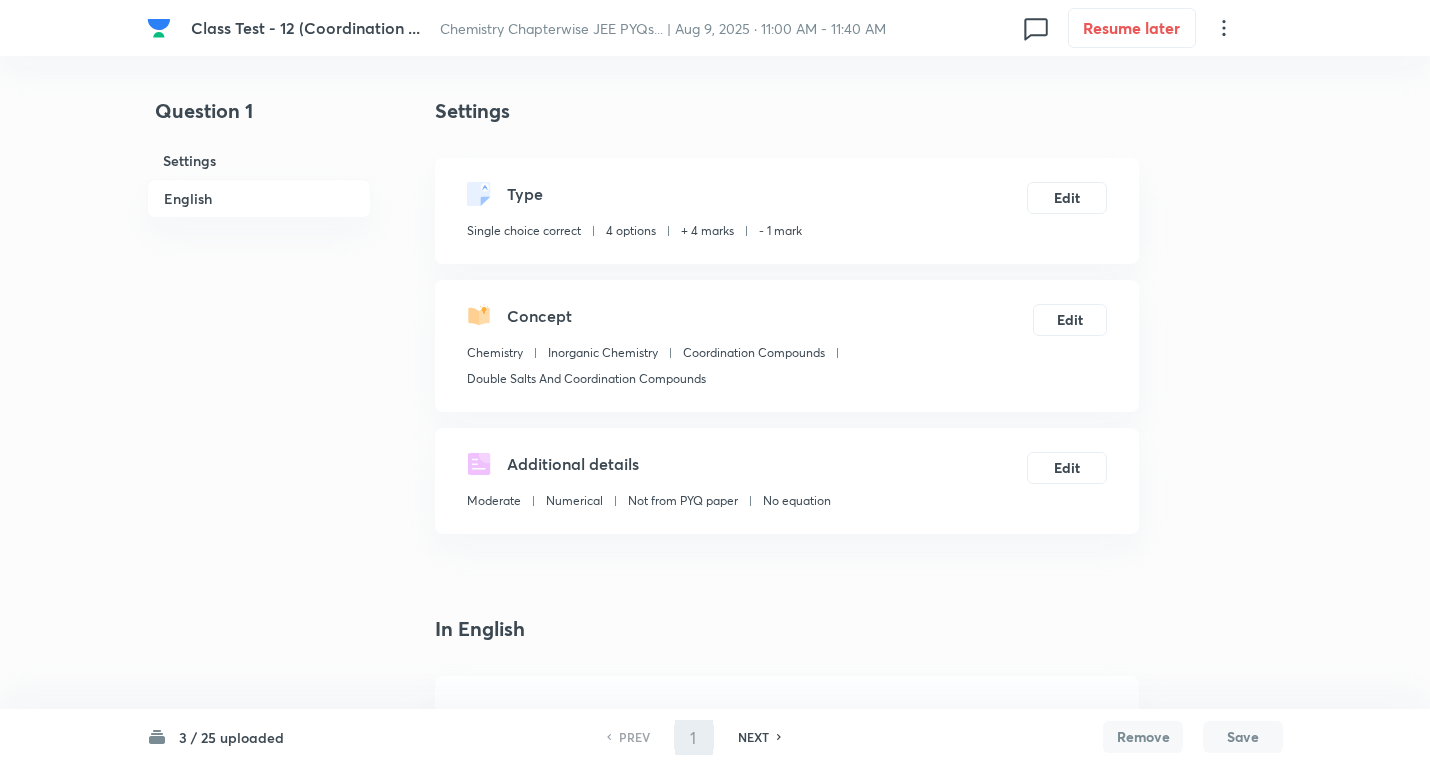 type on "2" 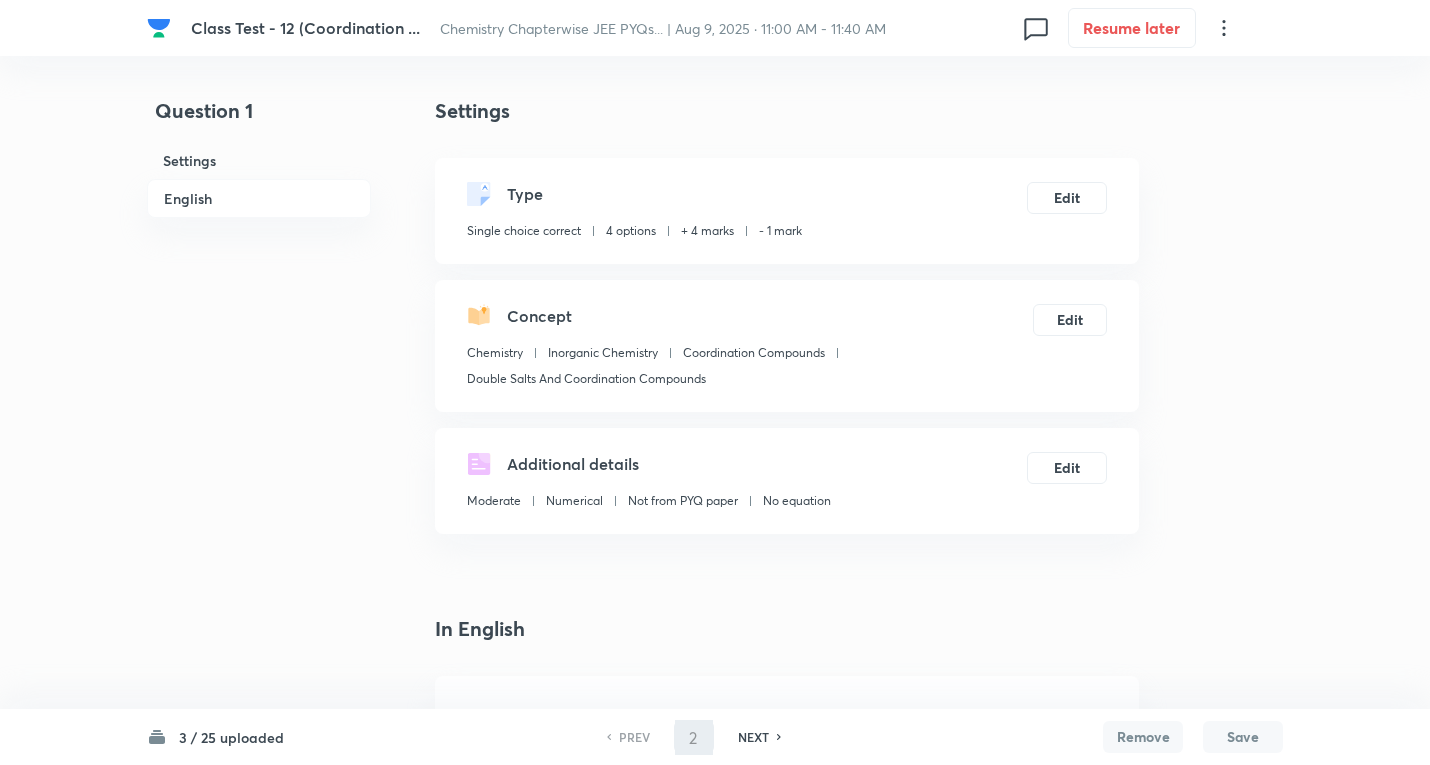 checkbox on "false" 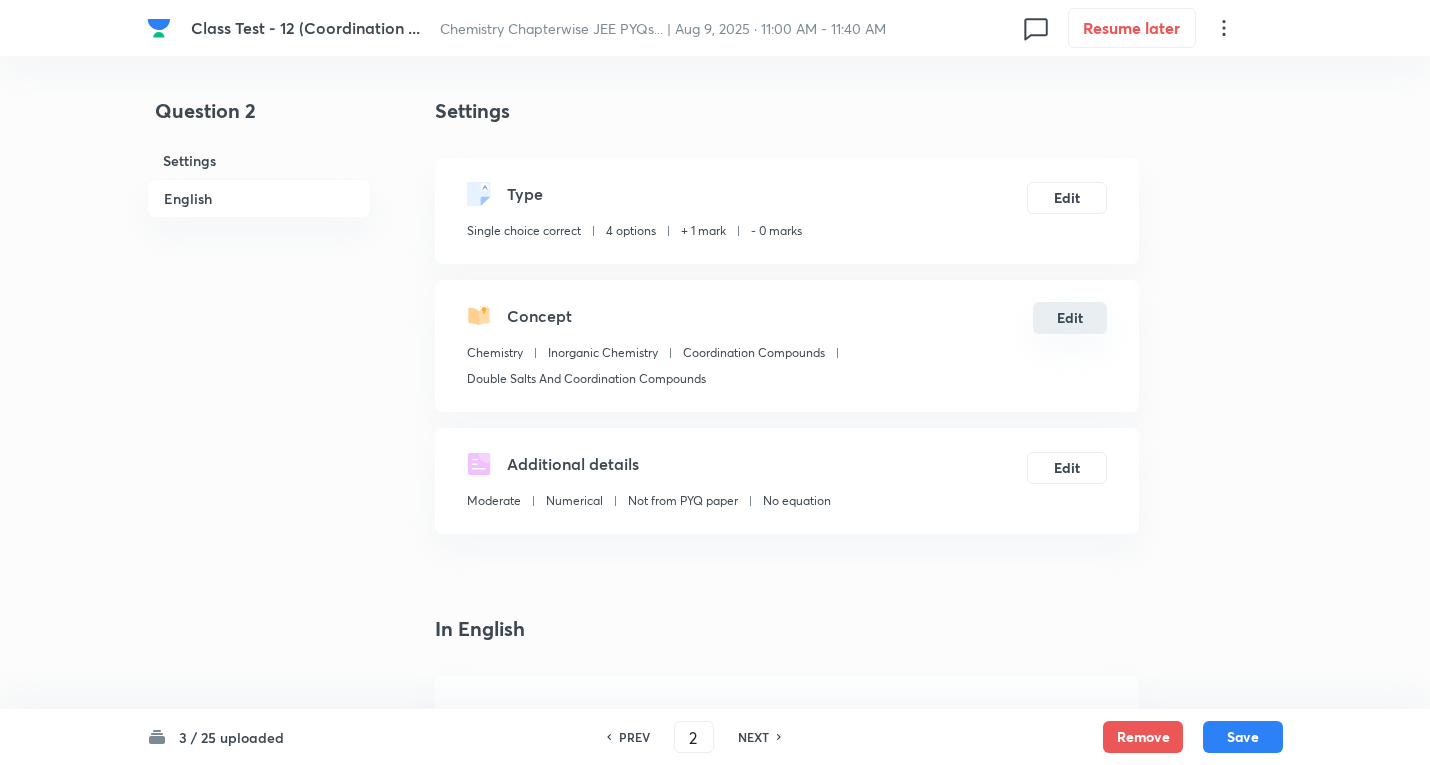 click on "Edit" at bounding box center [1070, 318] 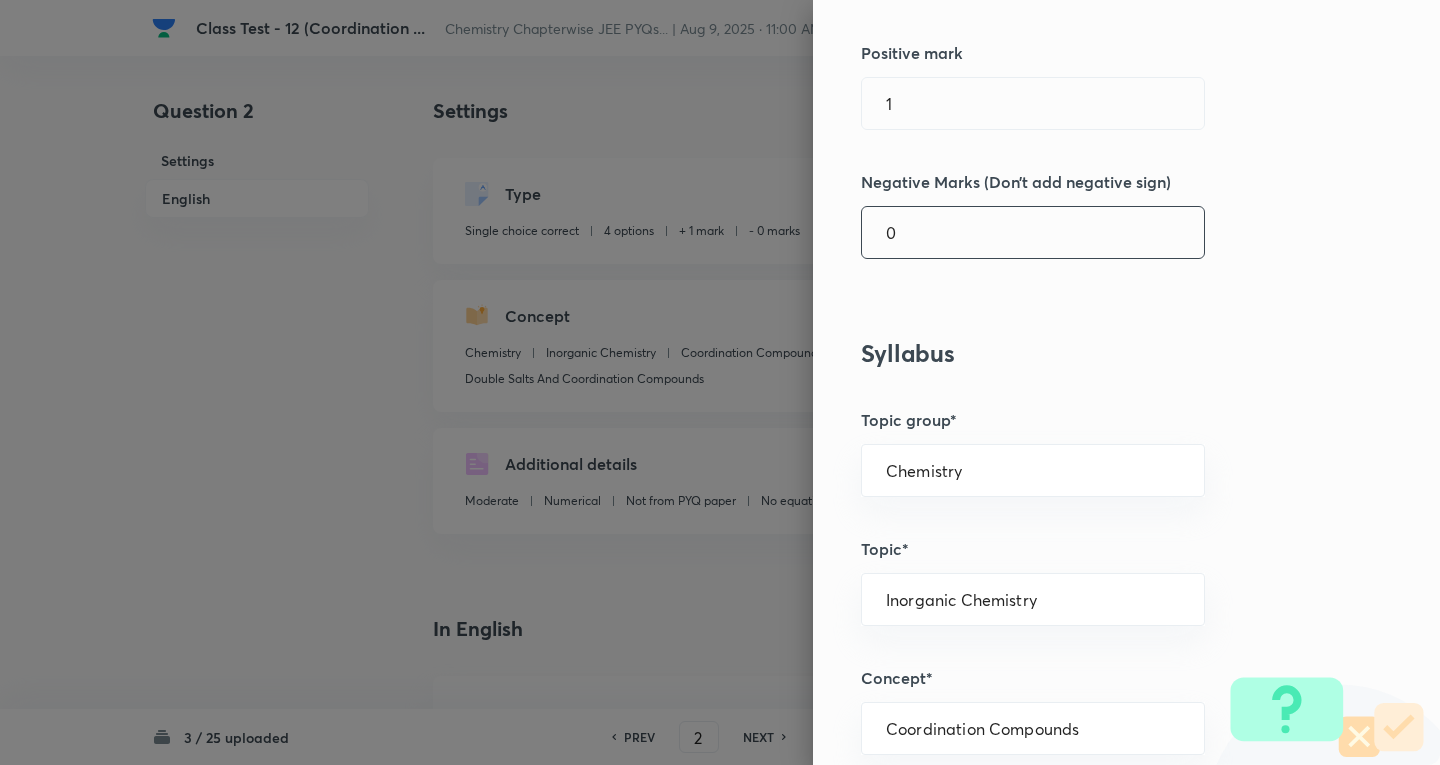 scroll, scrollTop: 500, scrollLeft: 0, axis: vertical 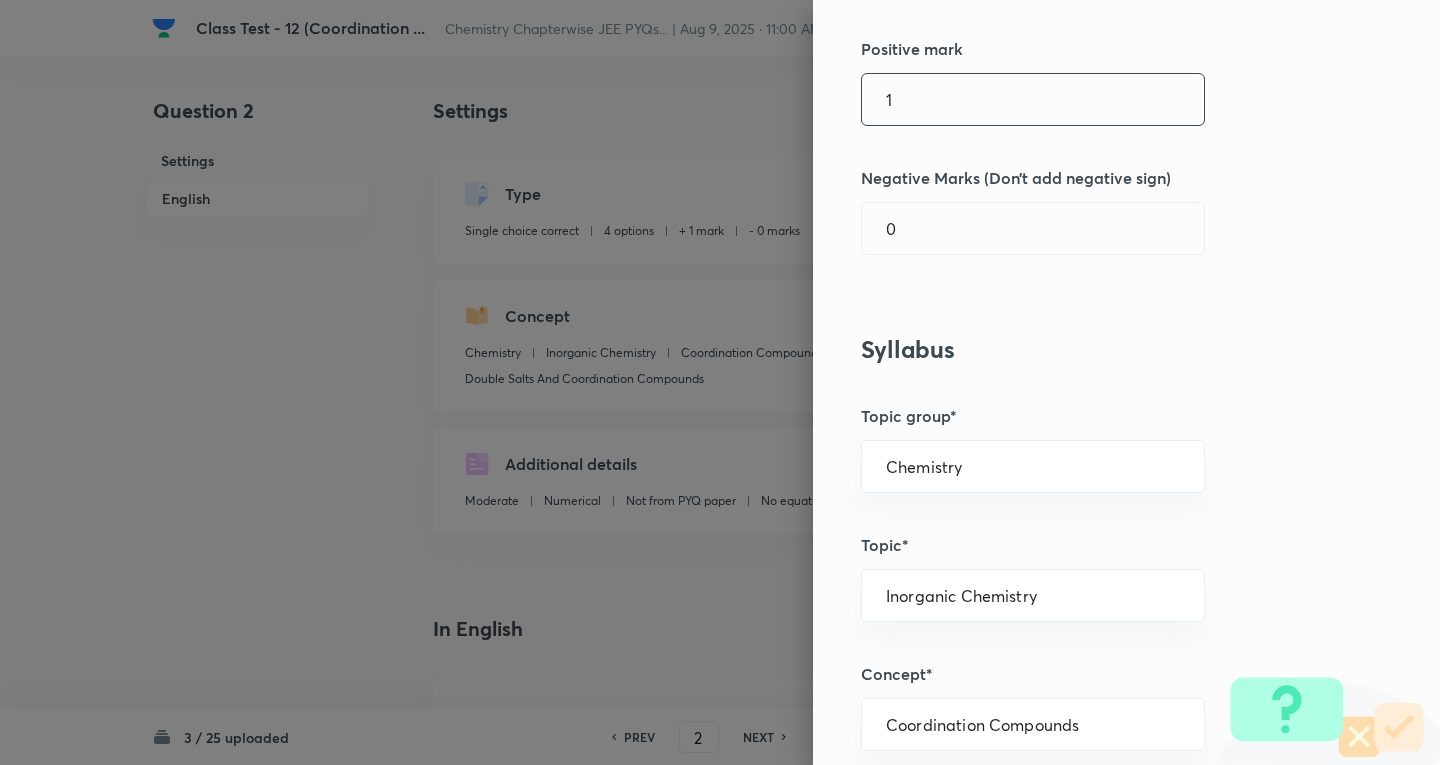 drag, startPoint x: 988, startPoint y: 101, endPoint x: 537, endPoint y: 68, distance: 452.20572 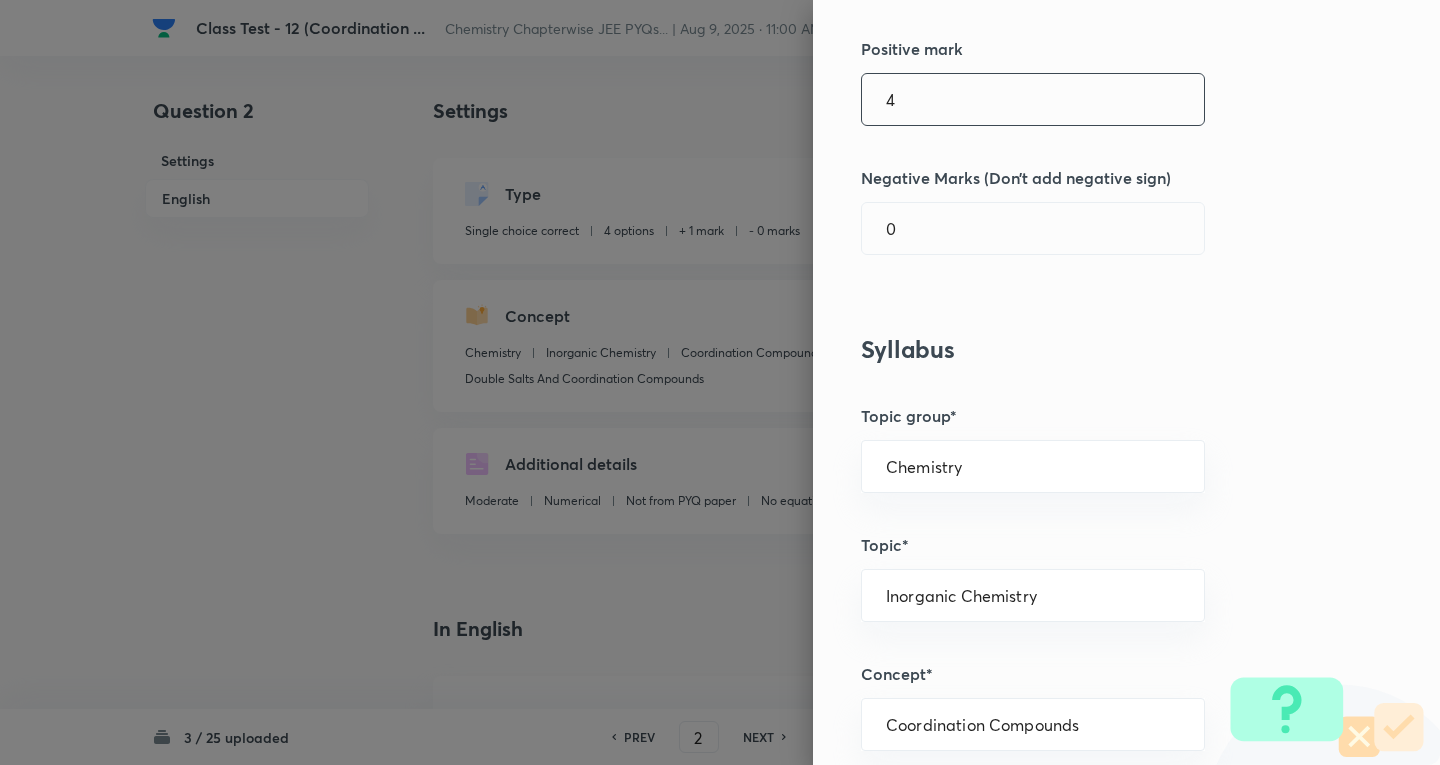 type on "4" 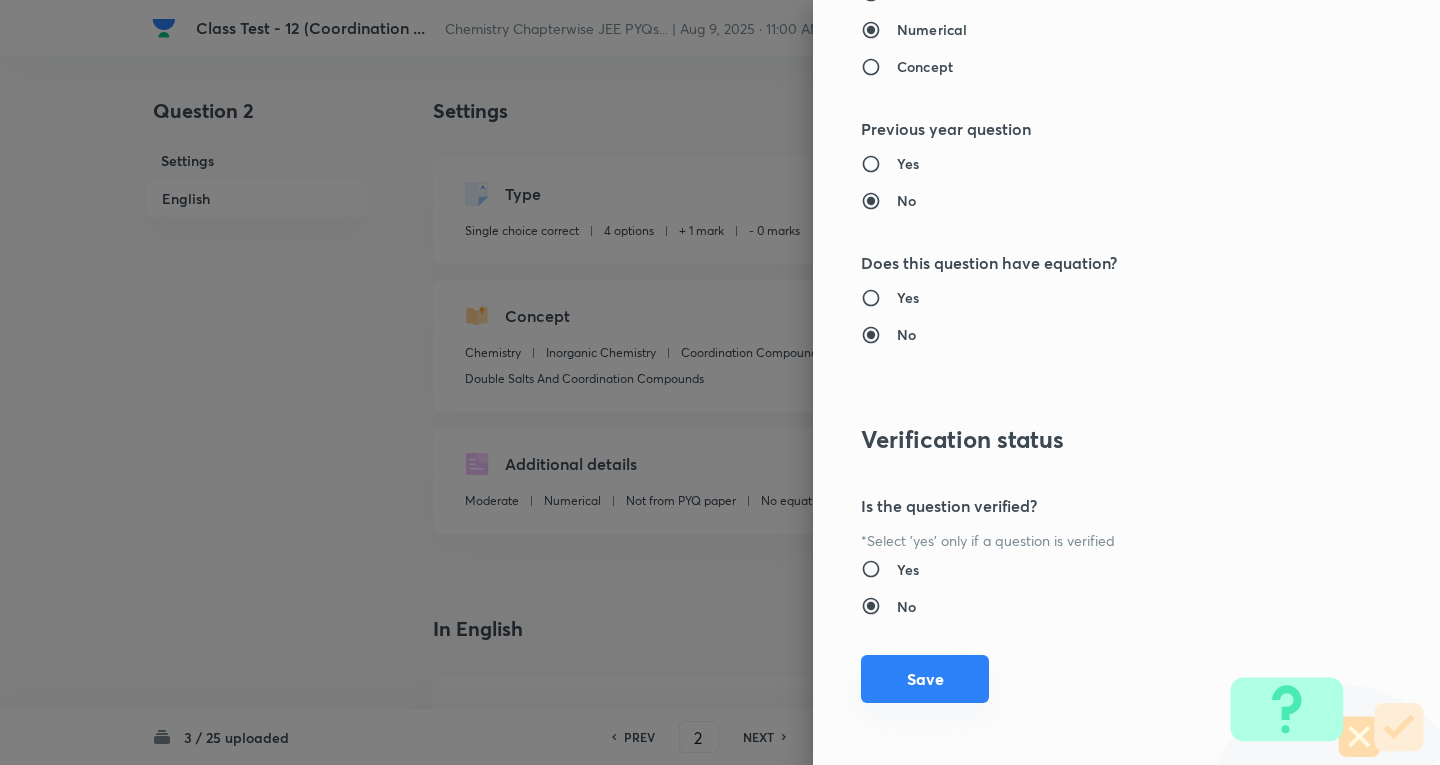 scroll, scrollTop: 1961, scrollLeft: 0, axis: vertical 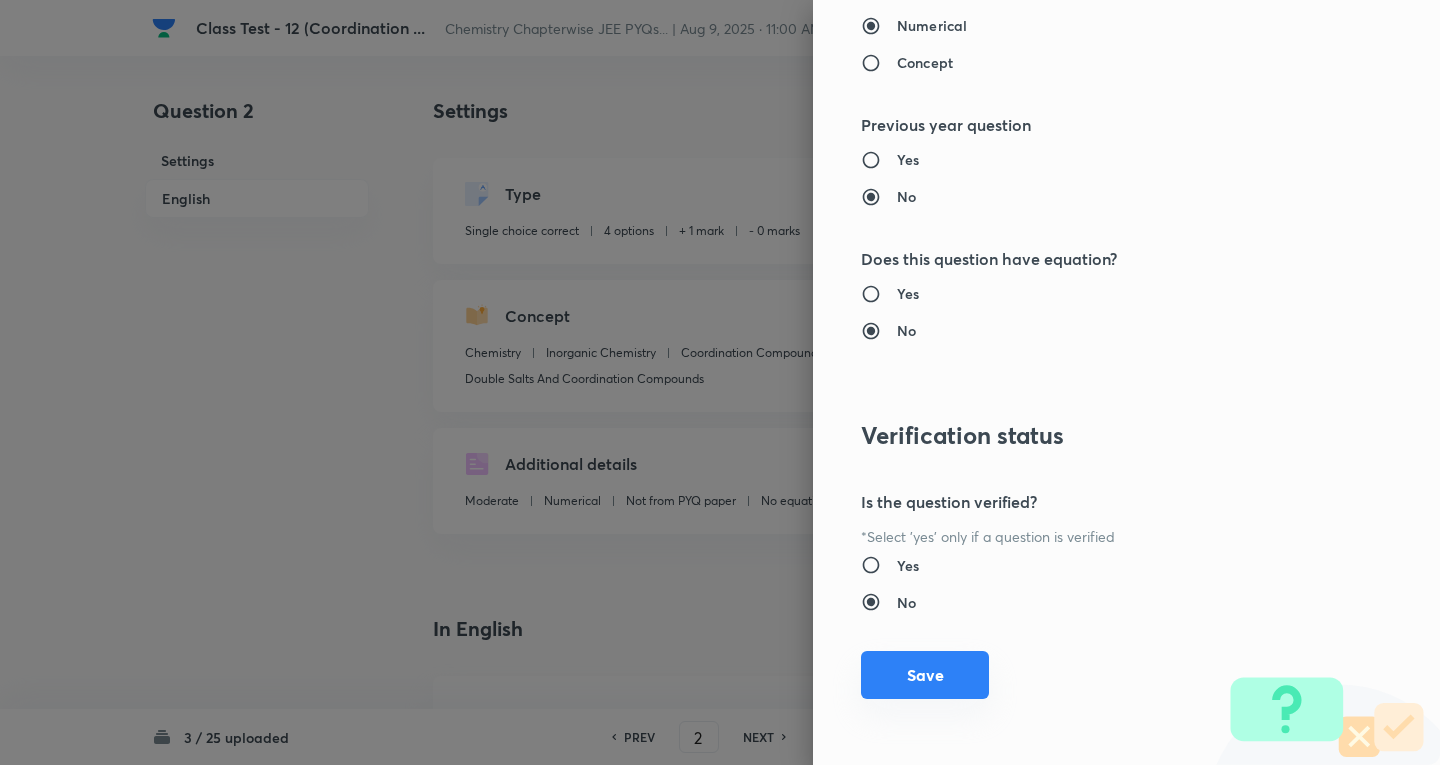 type on "1" 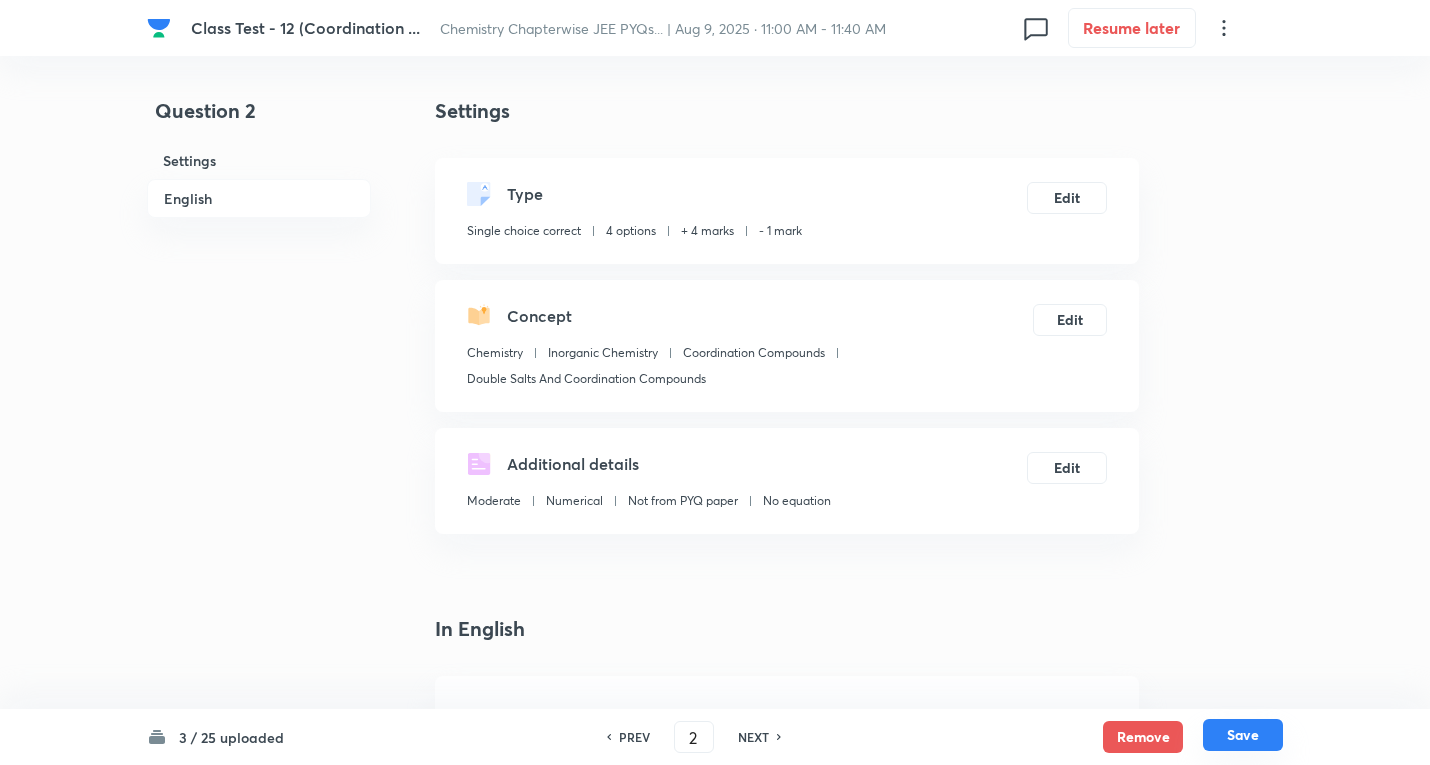 click on "Save" at bounding box center [1243, 735] 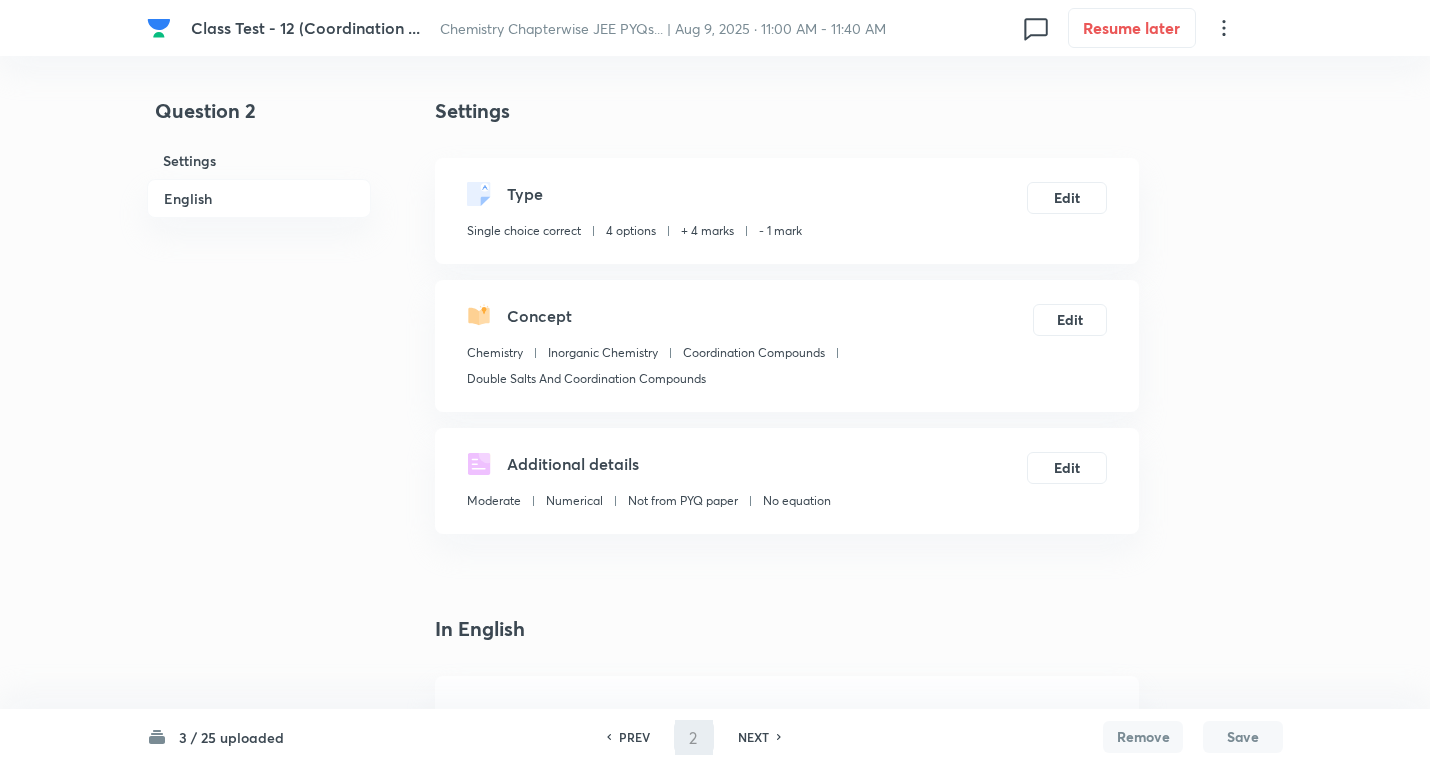 type on "3" 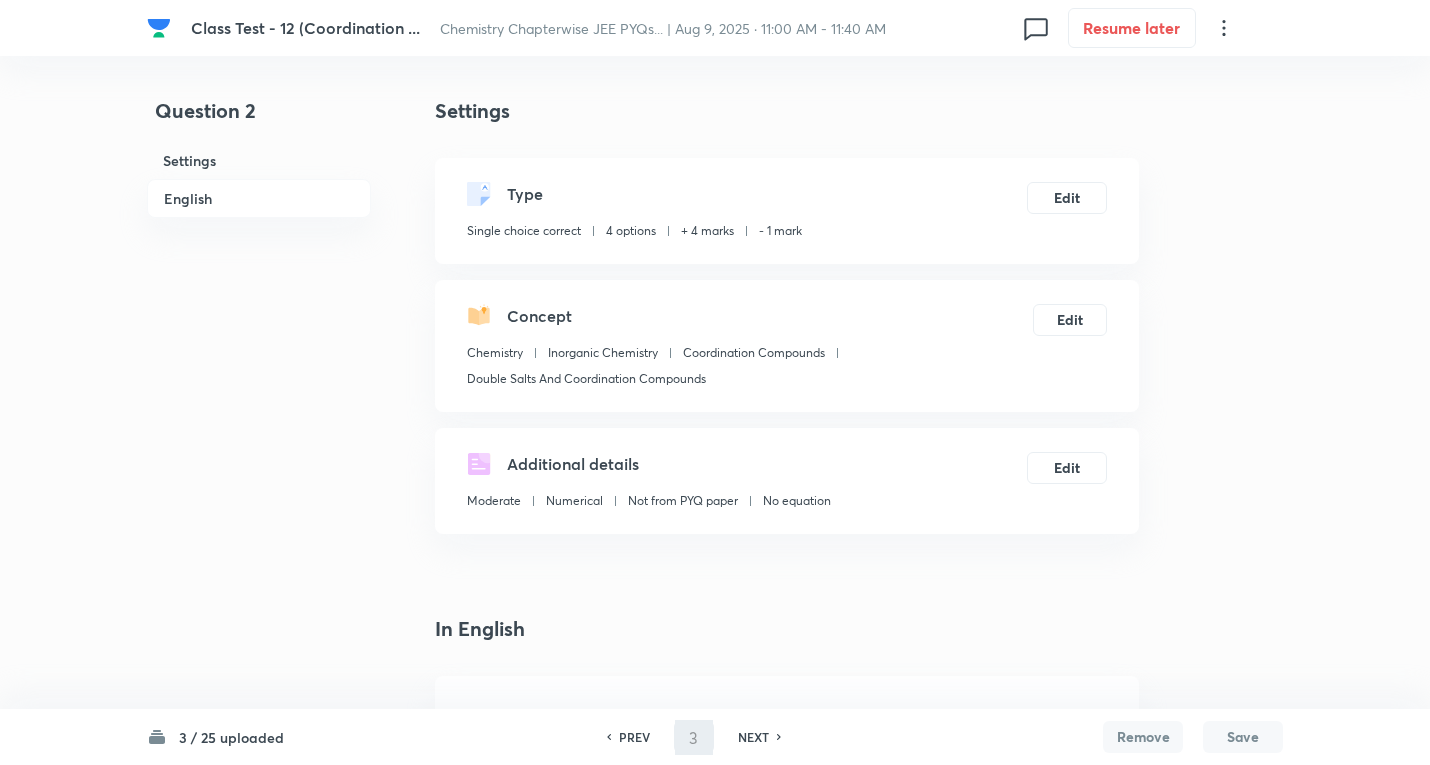 checkbox on "false" 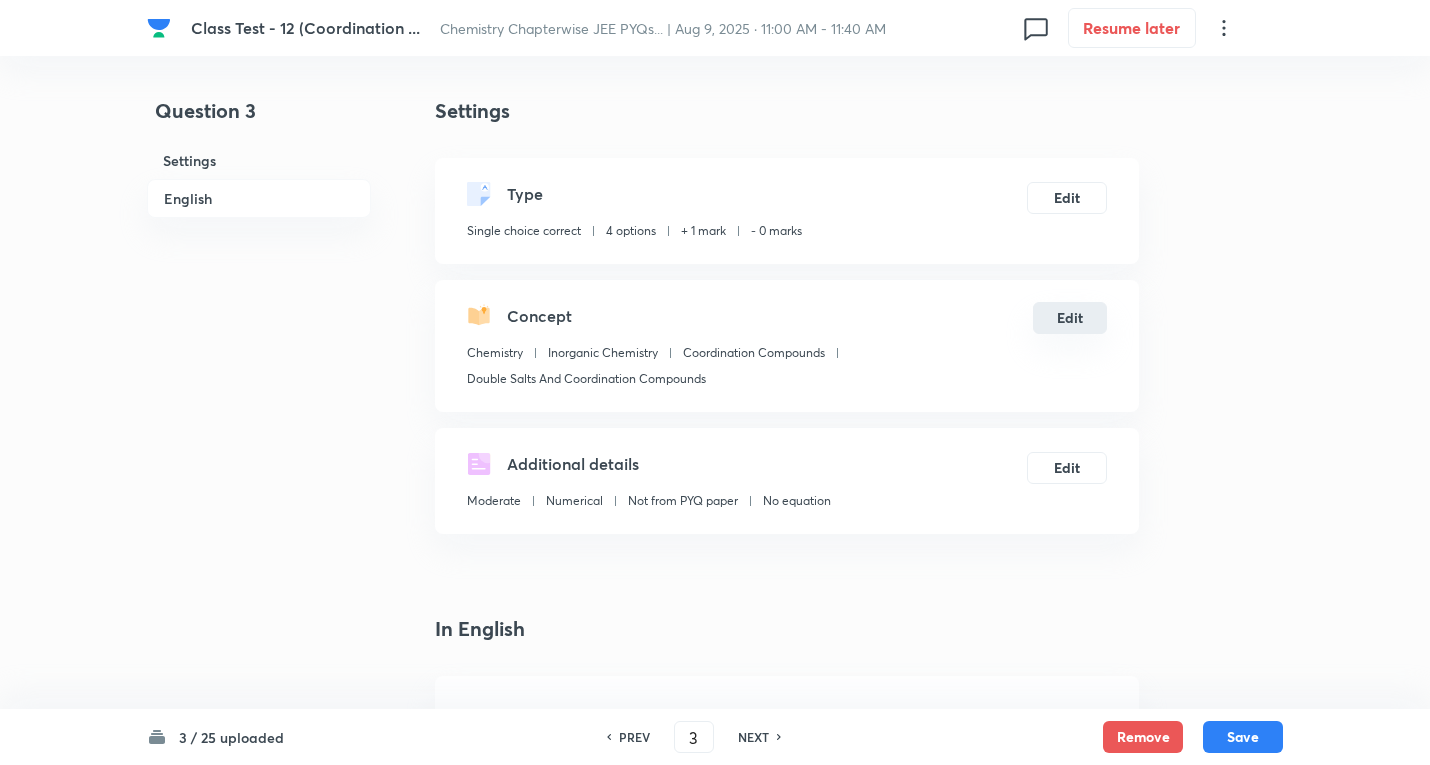 click on "Edit" at bounding box center (1070, 318) 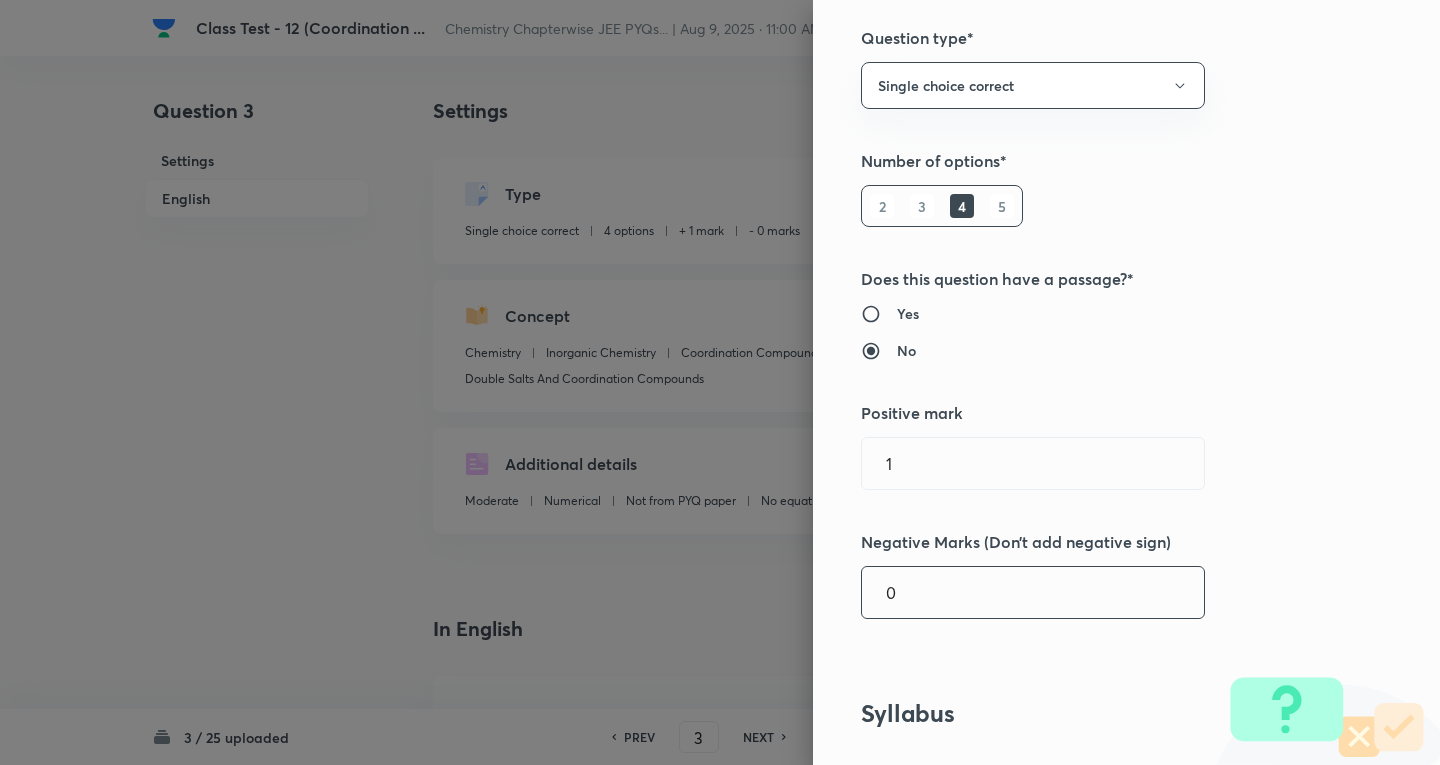 scroll, scrollTop: 400, scrollLeft: 0, axis: vertical 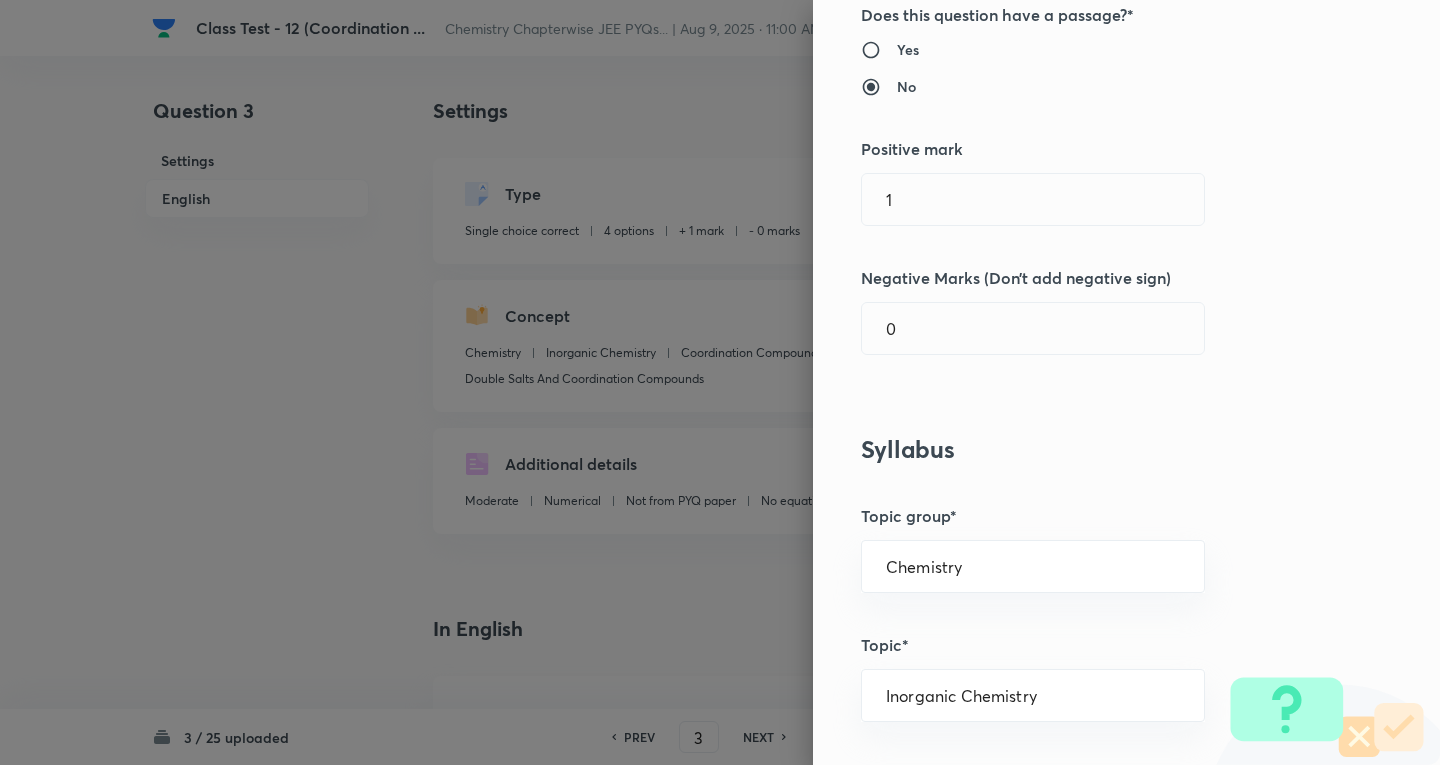 click on "Question settings Question type* Single choice correct Number of options* 2 3 4 5 Does this question have a passage?* Yes No Positive mark 1 ​ Negative Marks (Don’t add negative sign) 0 ​ Syllabus Topic group* Chemistry ​ Topic* Inorganic Chemistry ​ Concept* Coordination Compounds ​ Sub-concept* Double Salts And Coordination Compounds ​ Concept-field ​ Additional details Question Difficulty Very easy Easy Moderate Hard Very hard Question is based on Fact Numerical Concept Previous year question Yes No Does this question have equation? Yes No Verification status Is the question verified? *Select 'yes' only if a question is verified Yes No Save" at bounding box center [720, 382] 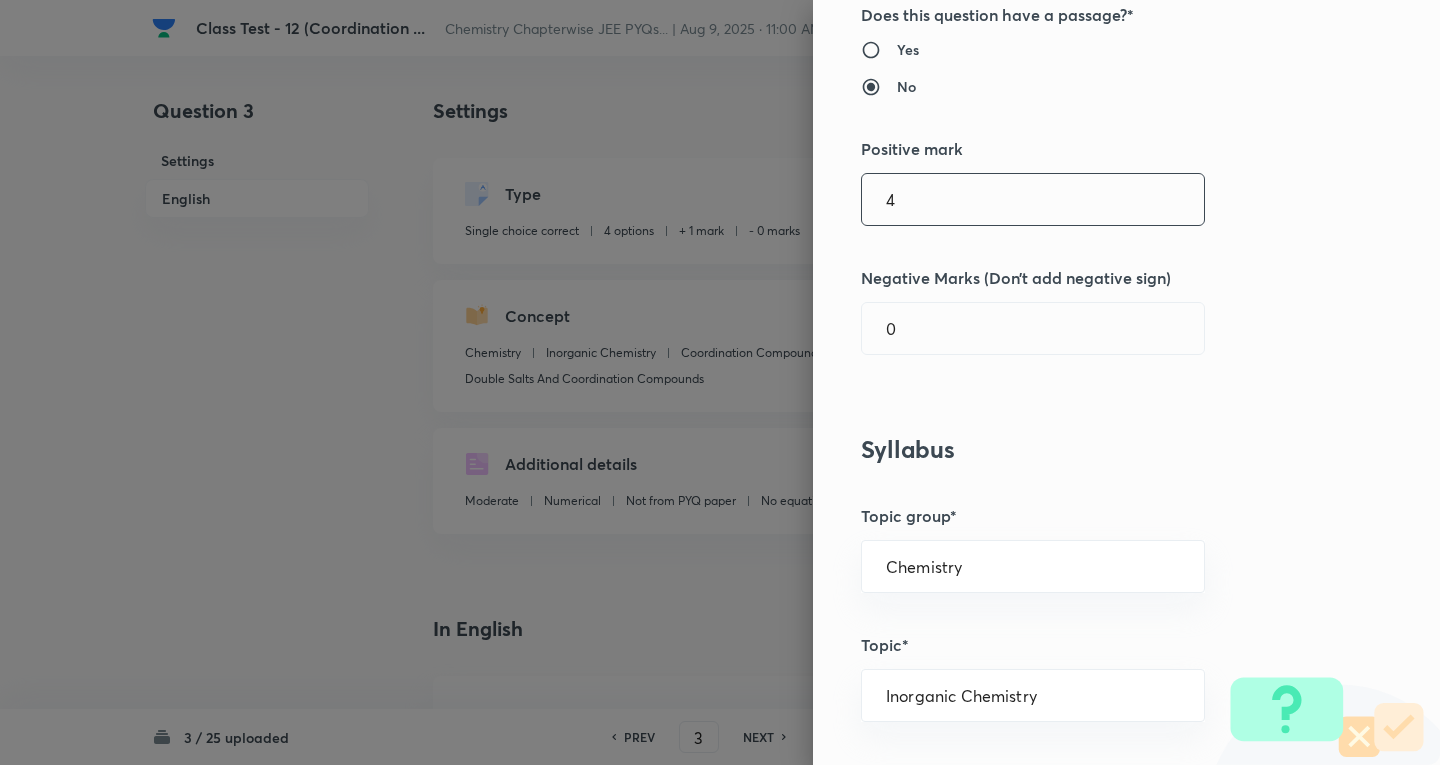 type on "4" 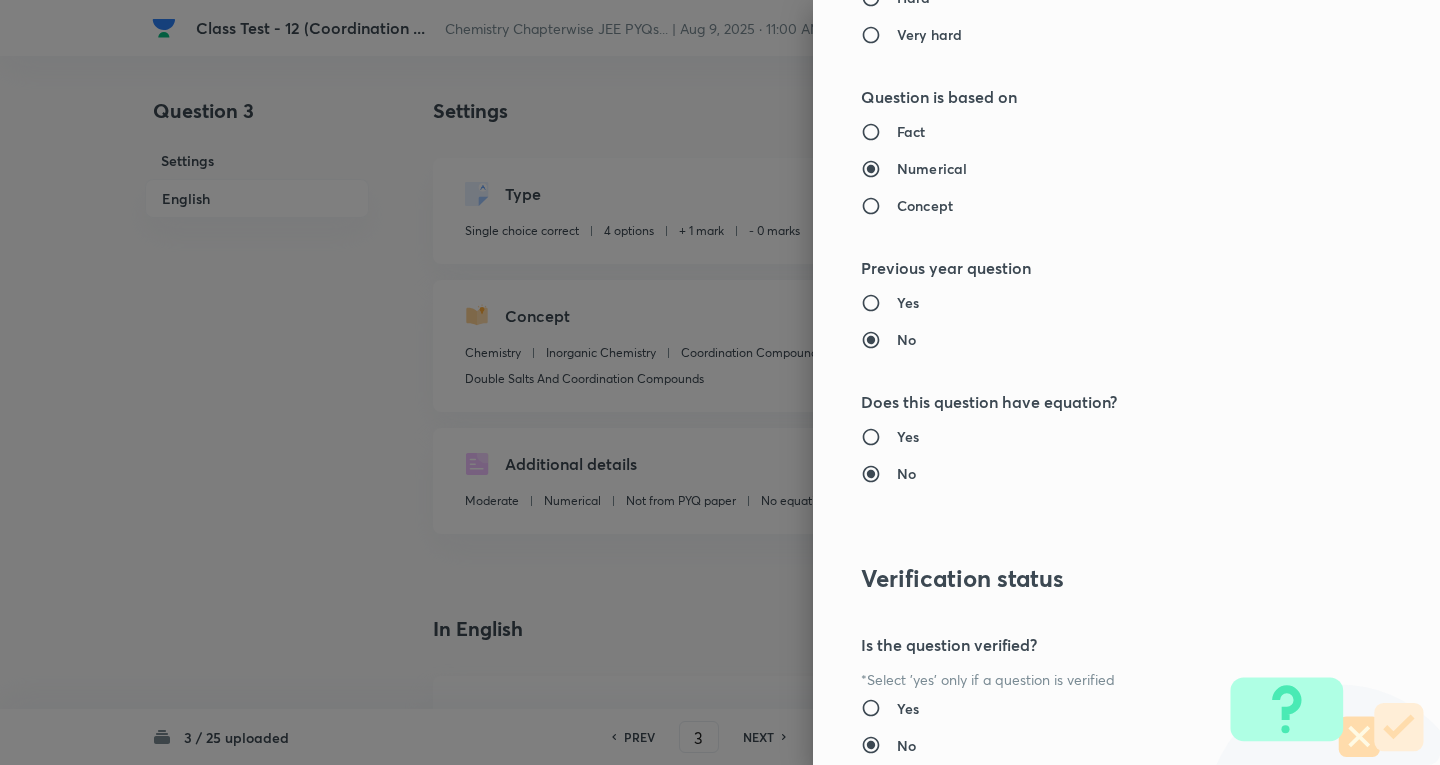 scroll, scrollTop: 1961, scrollLeft: 0, axis: vertical 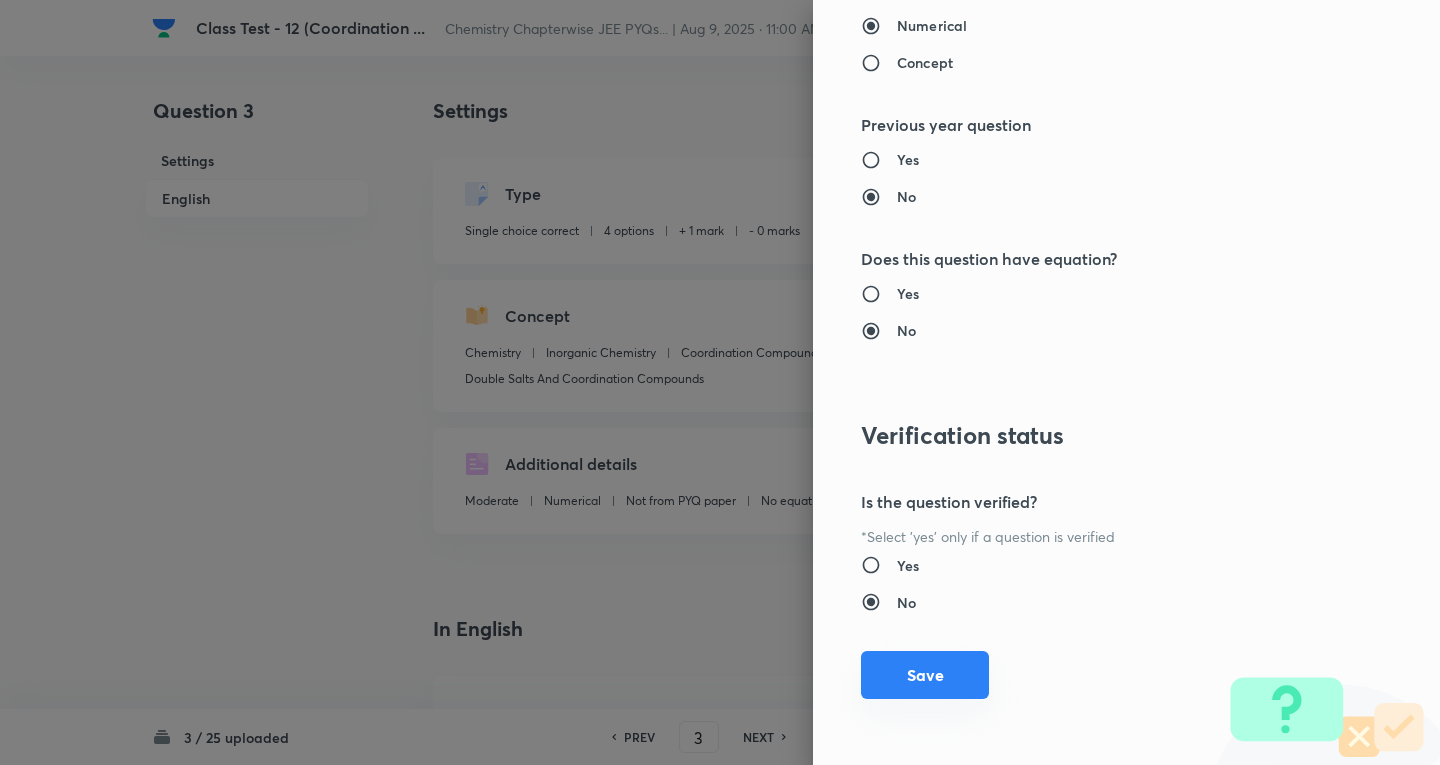 type on "1" 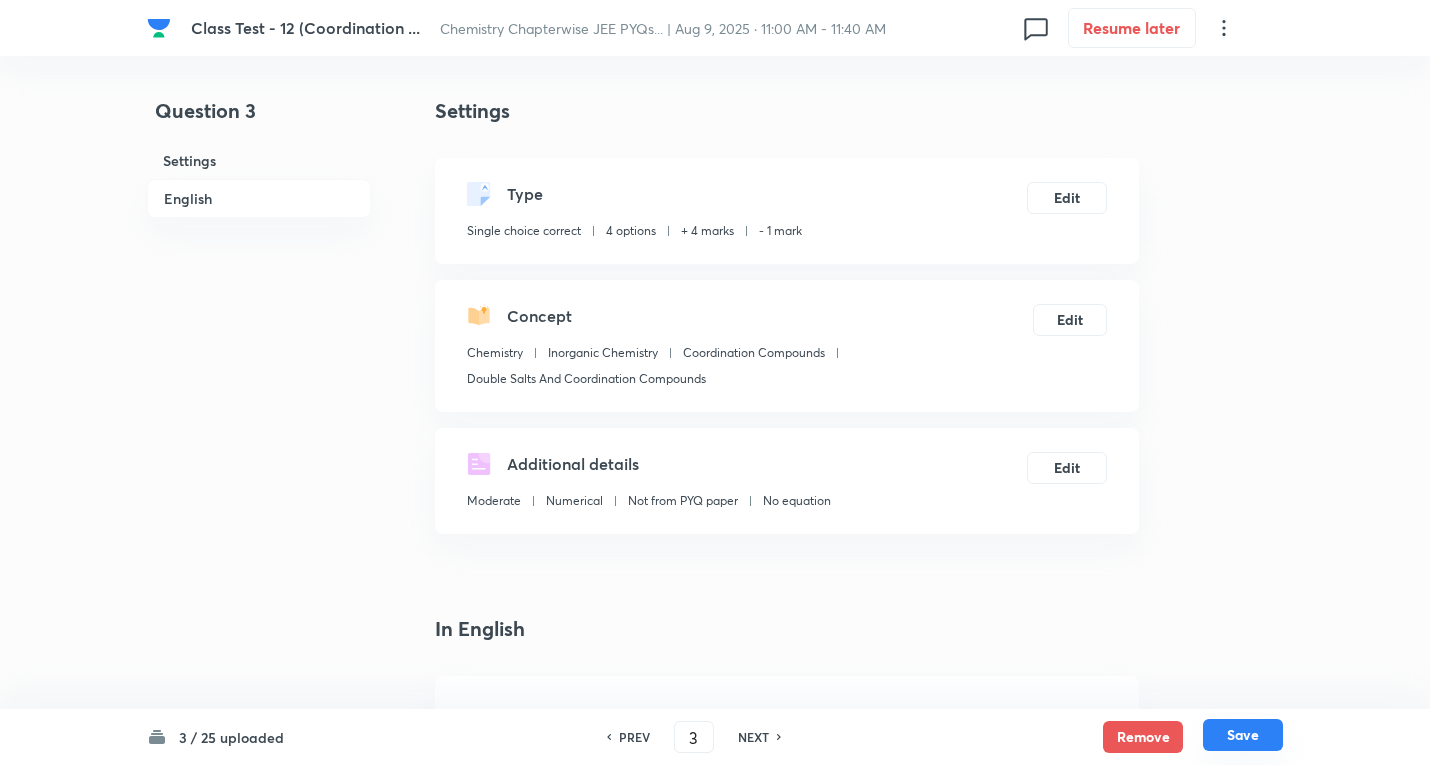 click on "Save" at bounding box center (1243, 735) 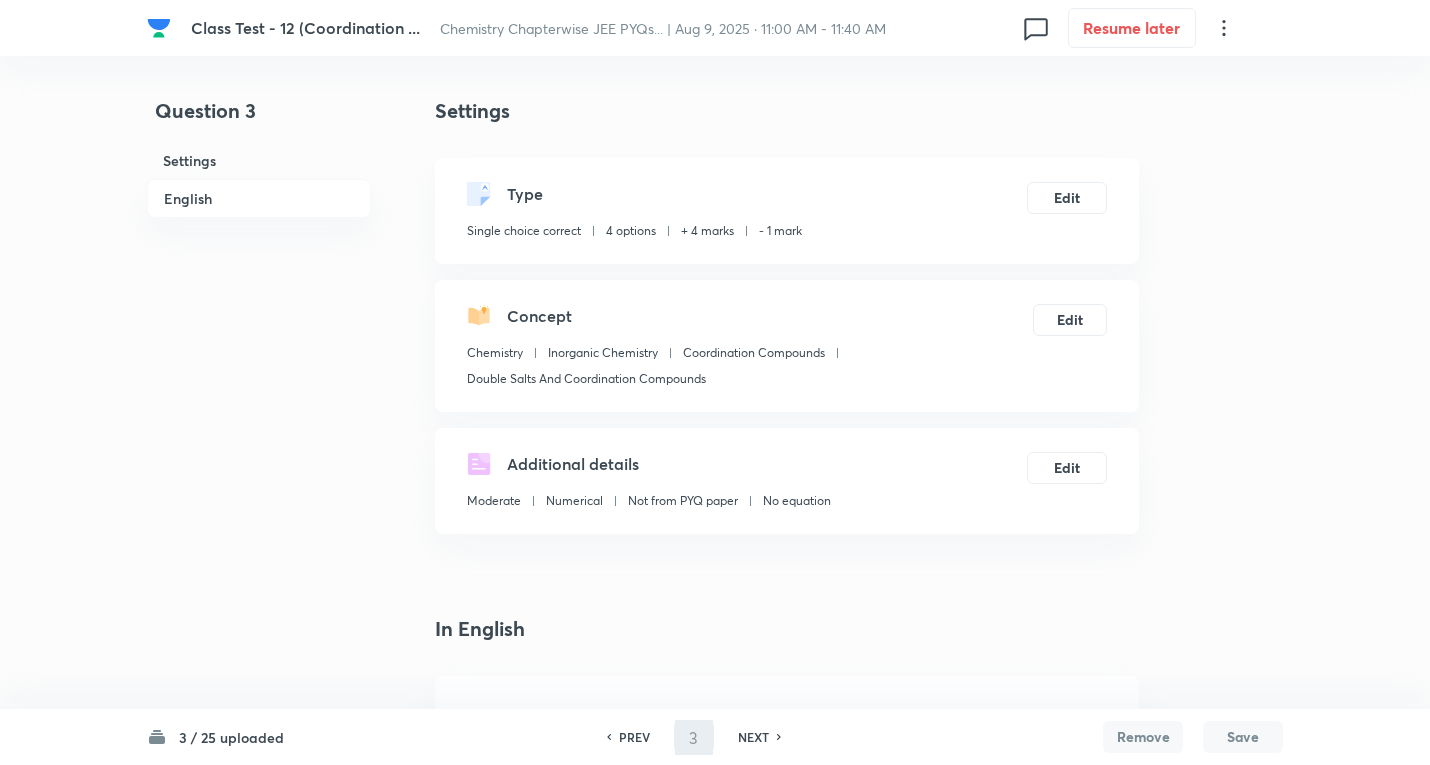 type on "4" 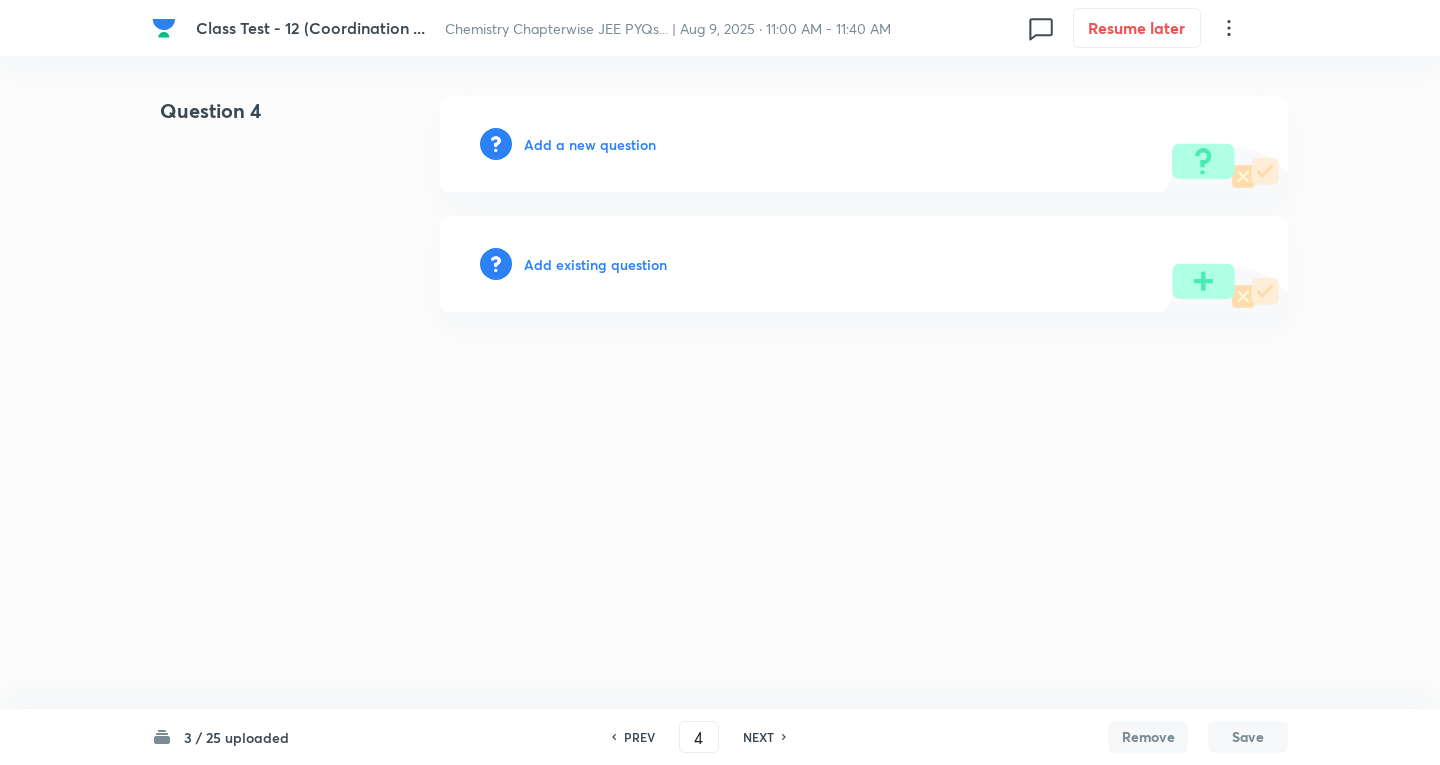 click on "Add a new question" at bounding box center [590, 144] 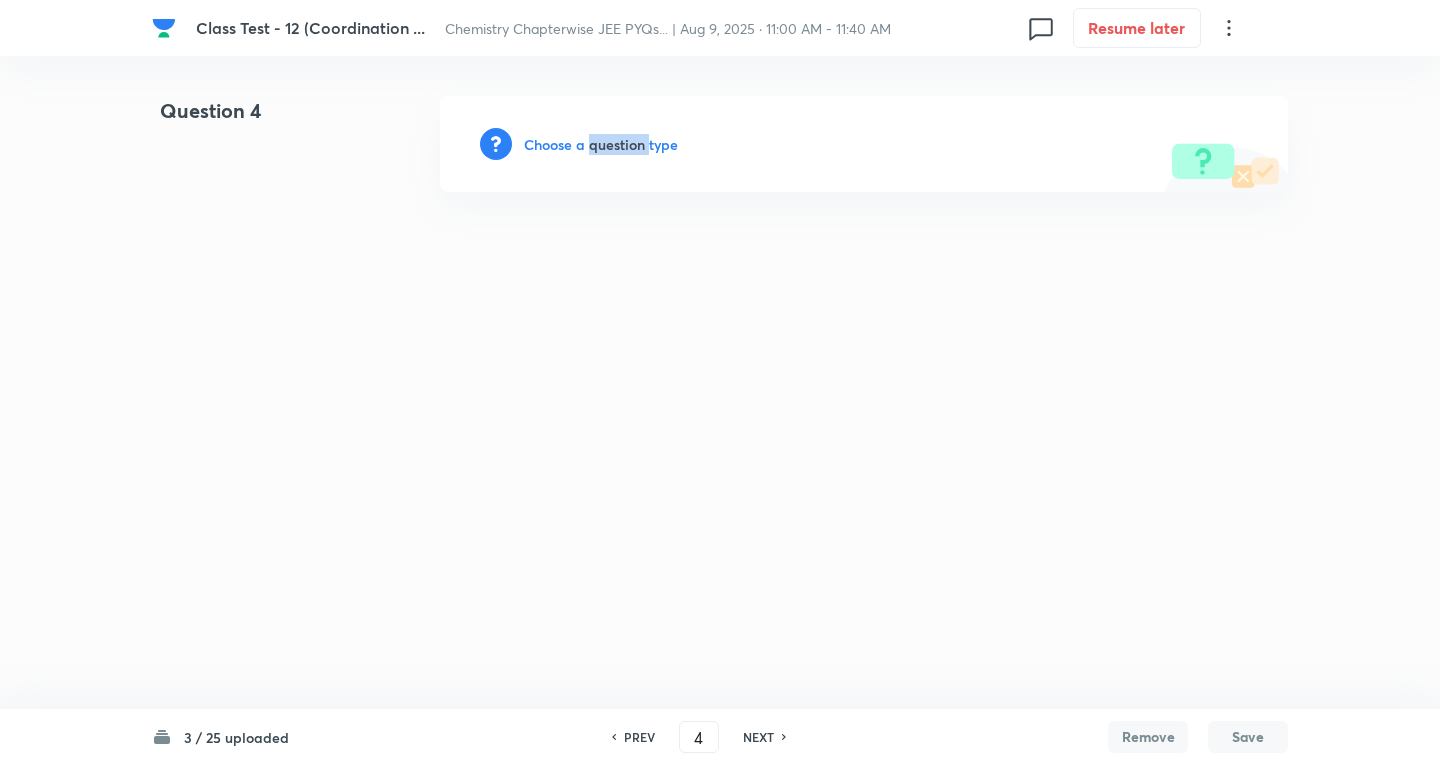 click on "Choose a question type" at bounding box center (601, 144) 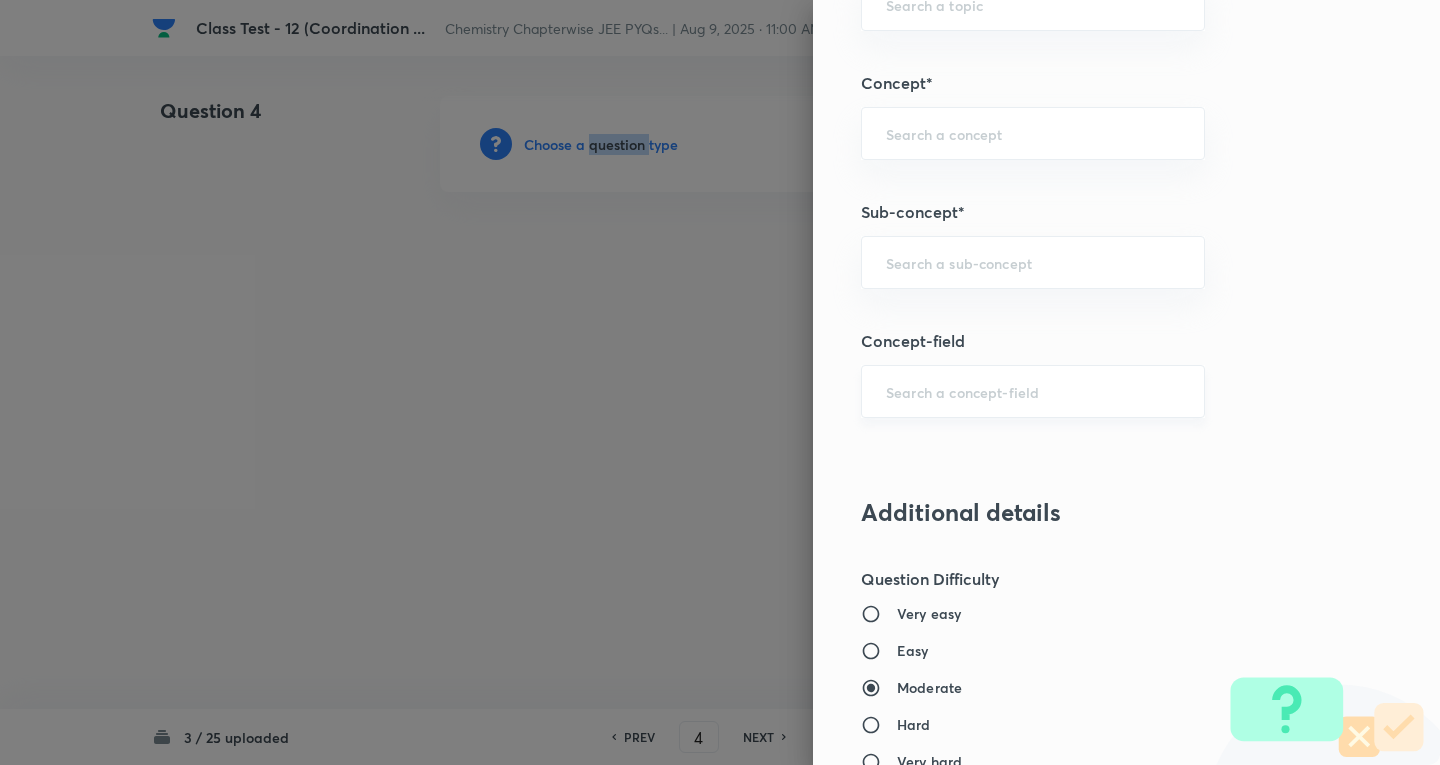 scroll, scrollTop: 1200, scrollLeft: 0, axis: vertical 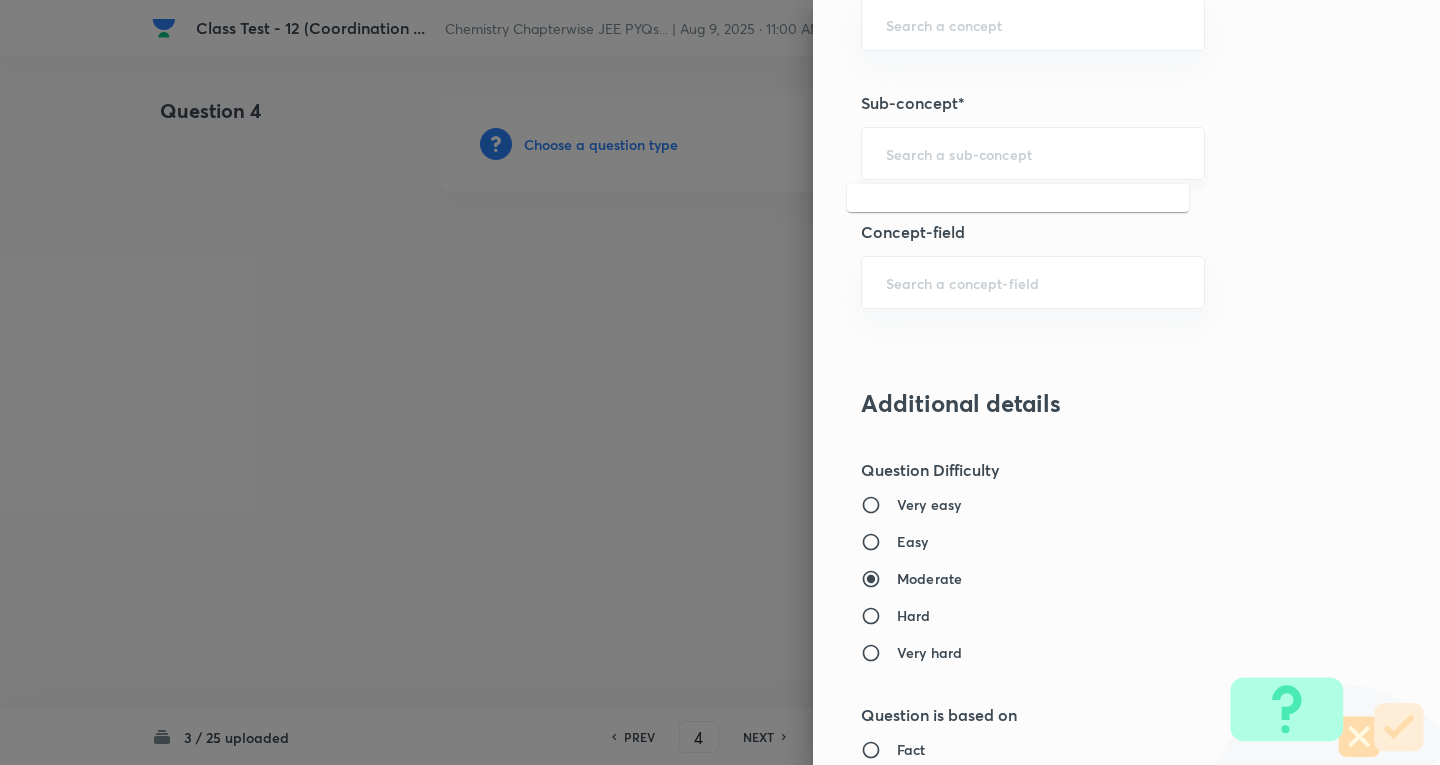 click at bounding box center [1033, 153] 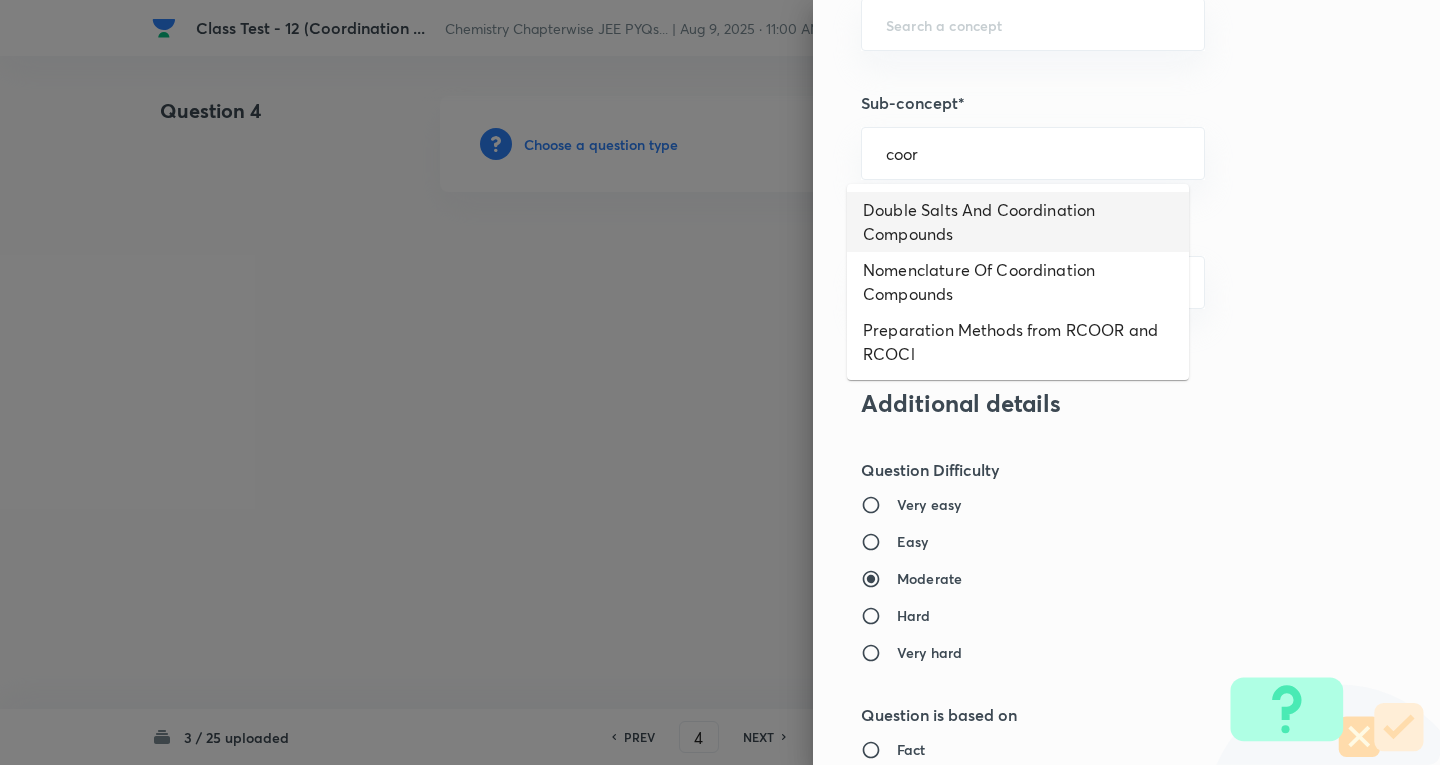click on "Double Salts And Coordination Compounds" at bounding box center (1018, 222) 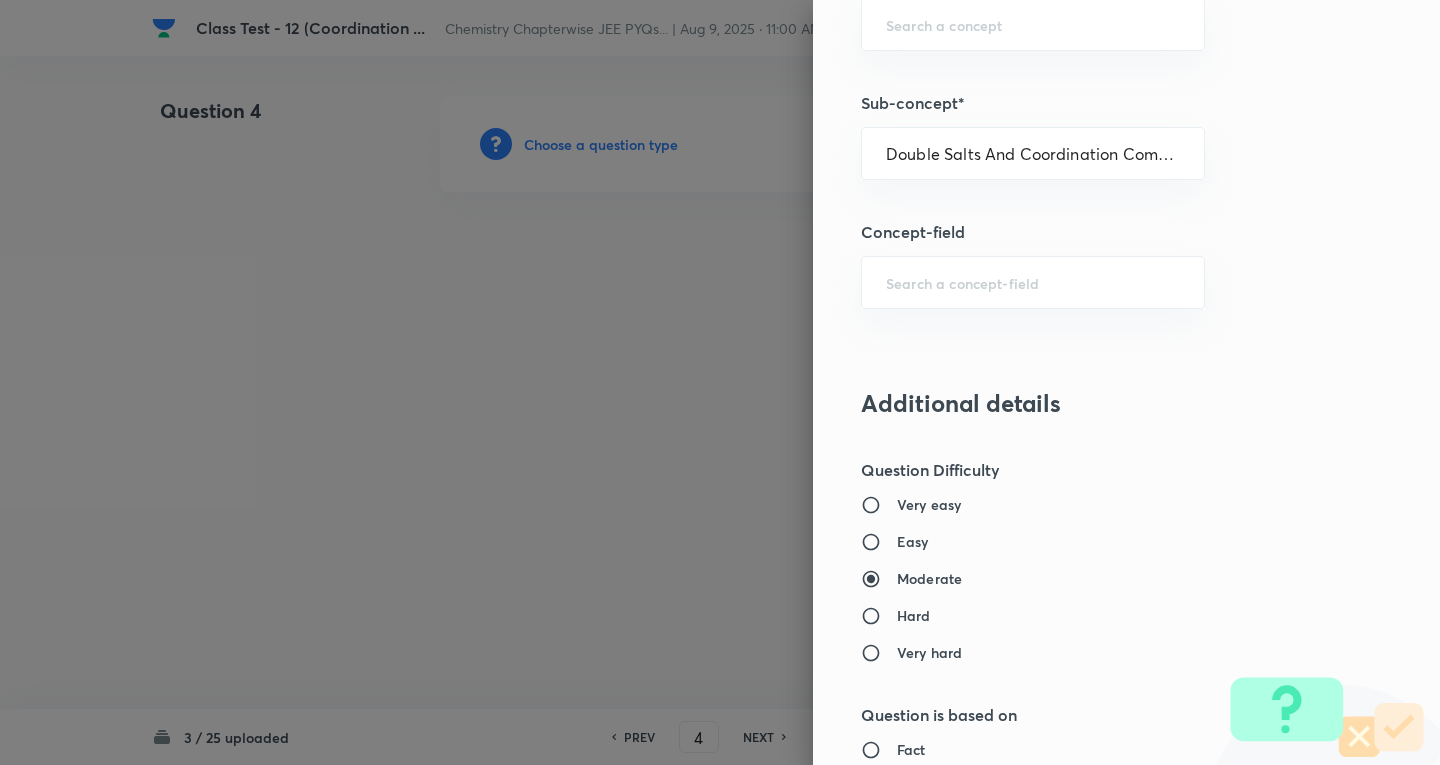 type on "Chemistry" 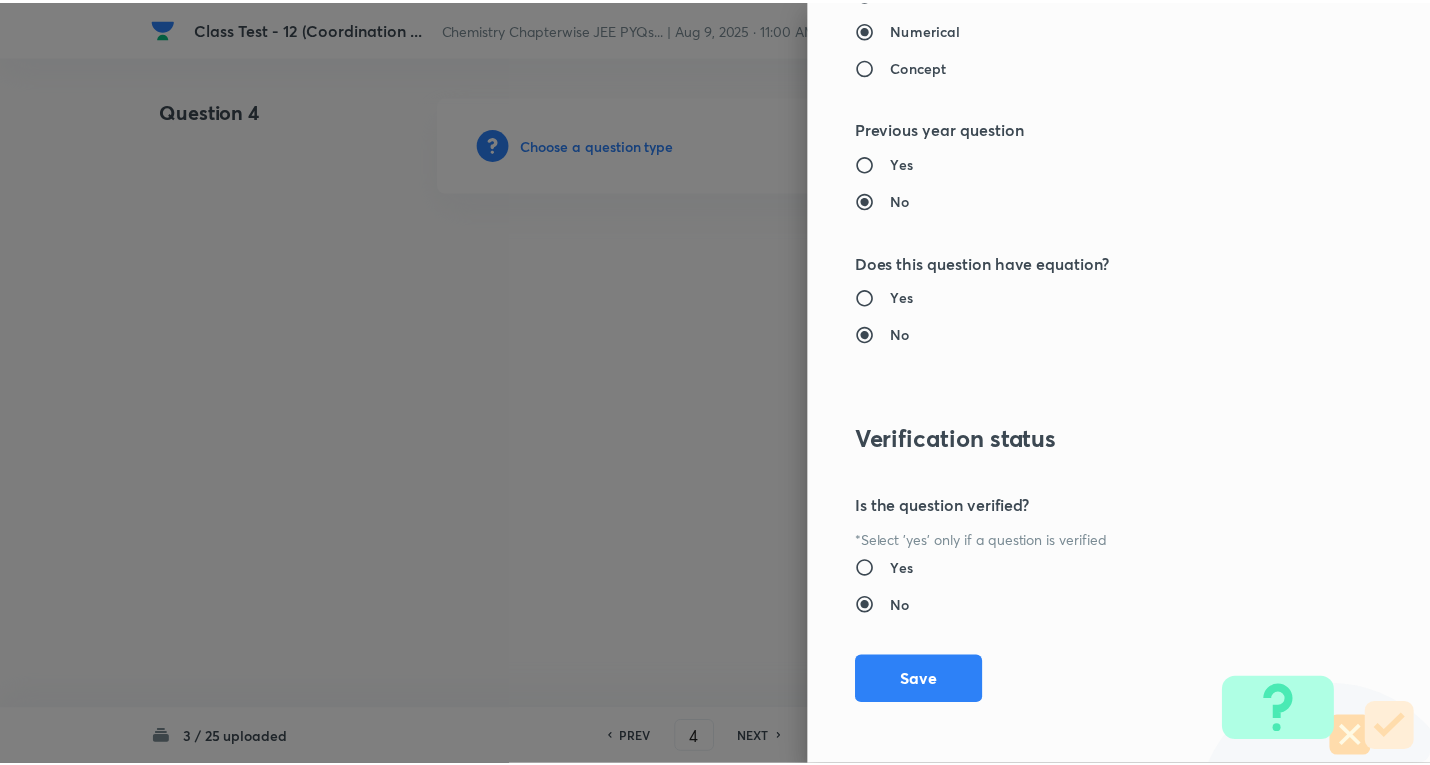 scroll, scrollTop: 1961, scrollLeft: 0, axis: vertical 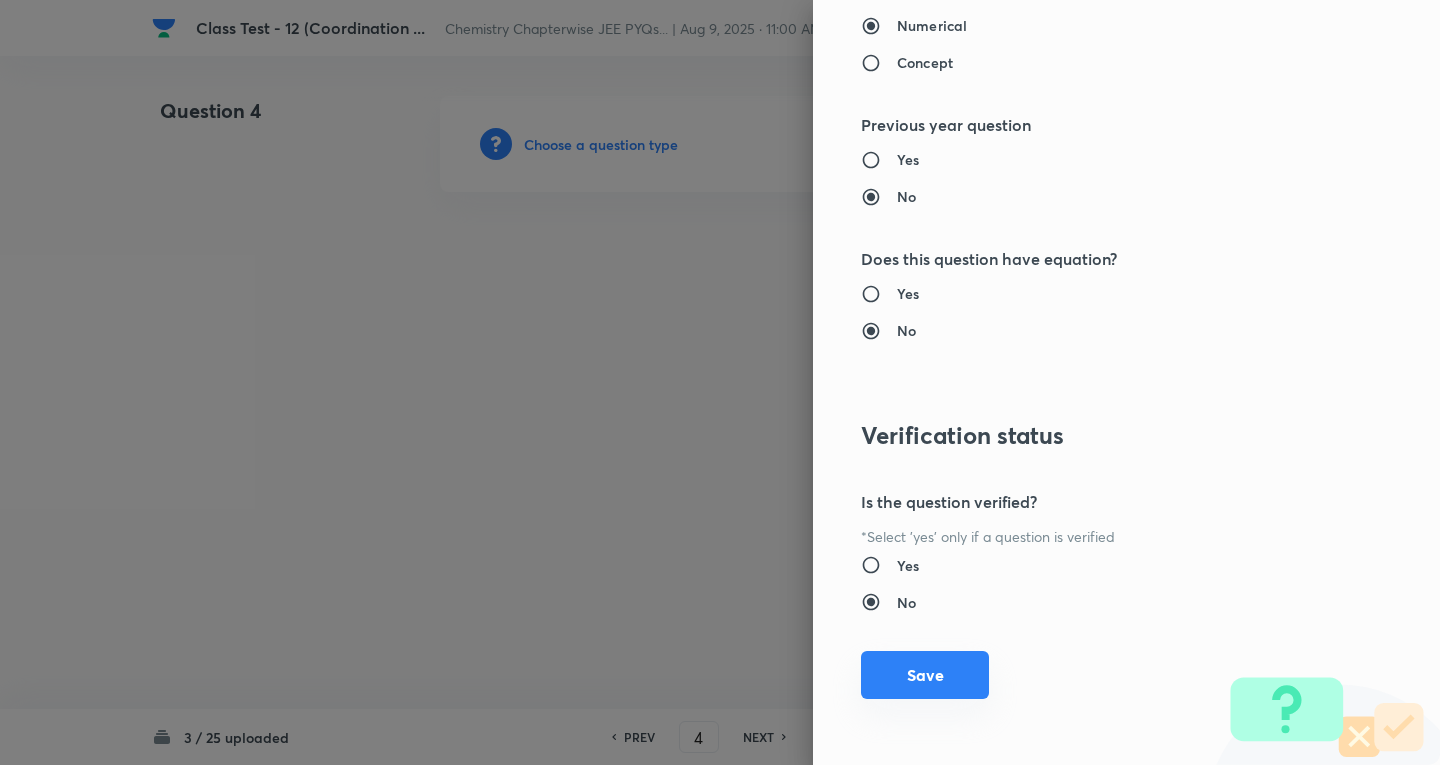 click on "Save" at bounding box center (925, 675) 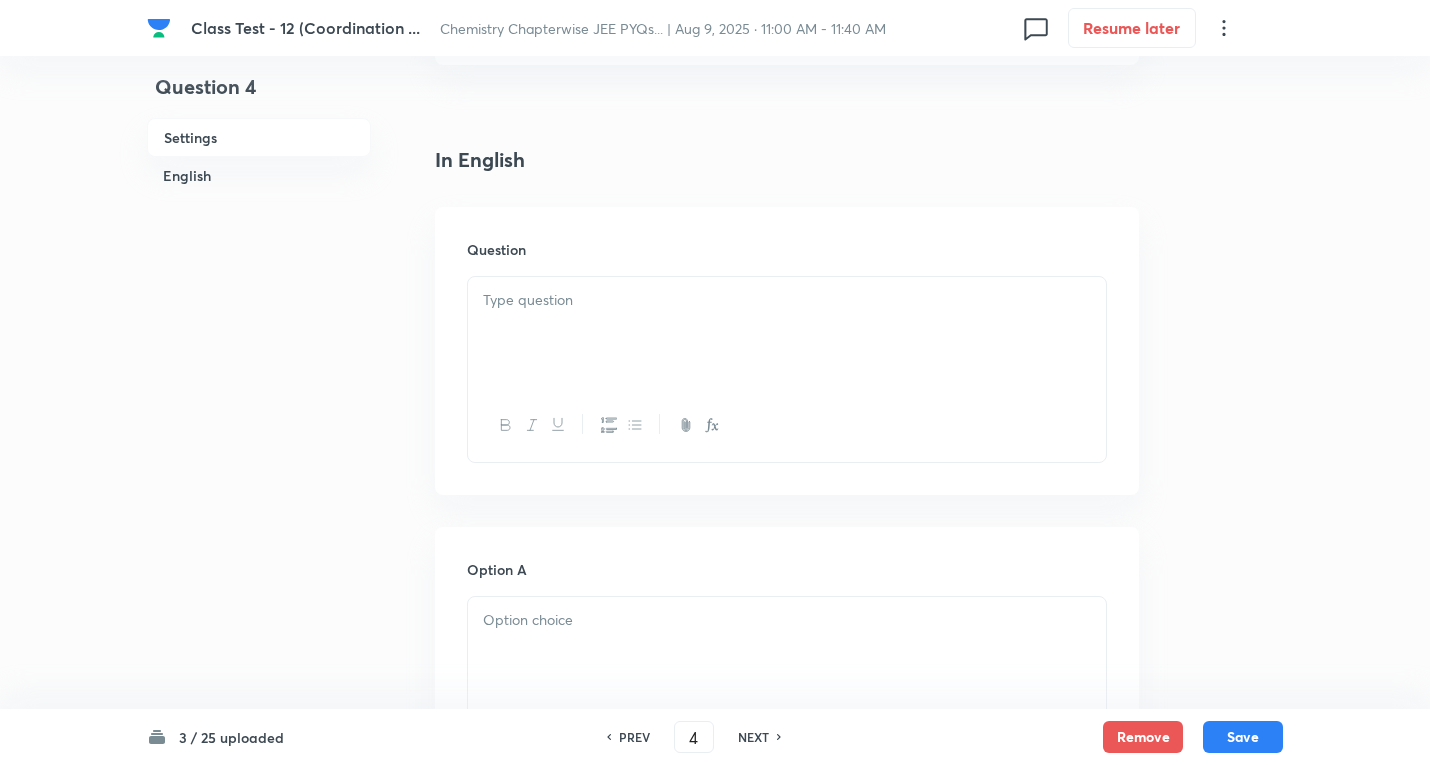 scroll, scrollTop: 500, scrollLeft: 0, axis: vertical 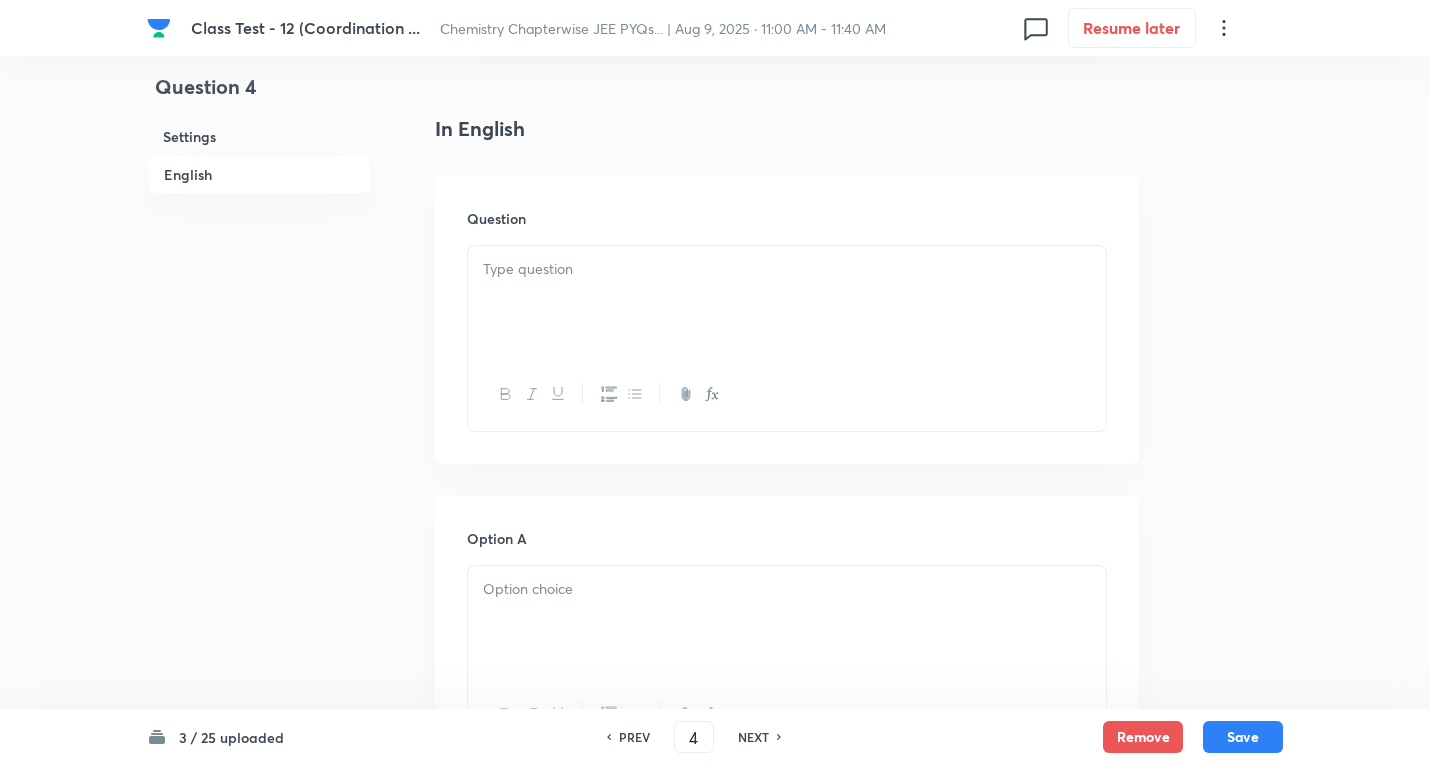 click at bounding box center (787, 269) 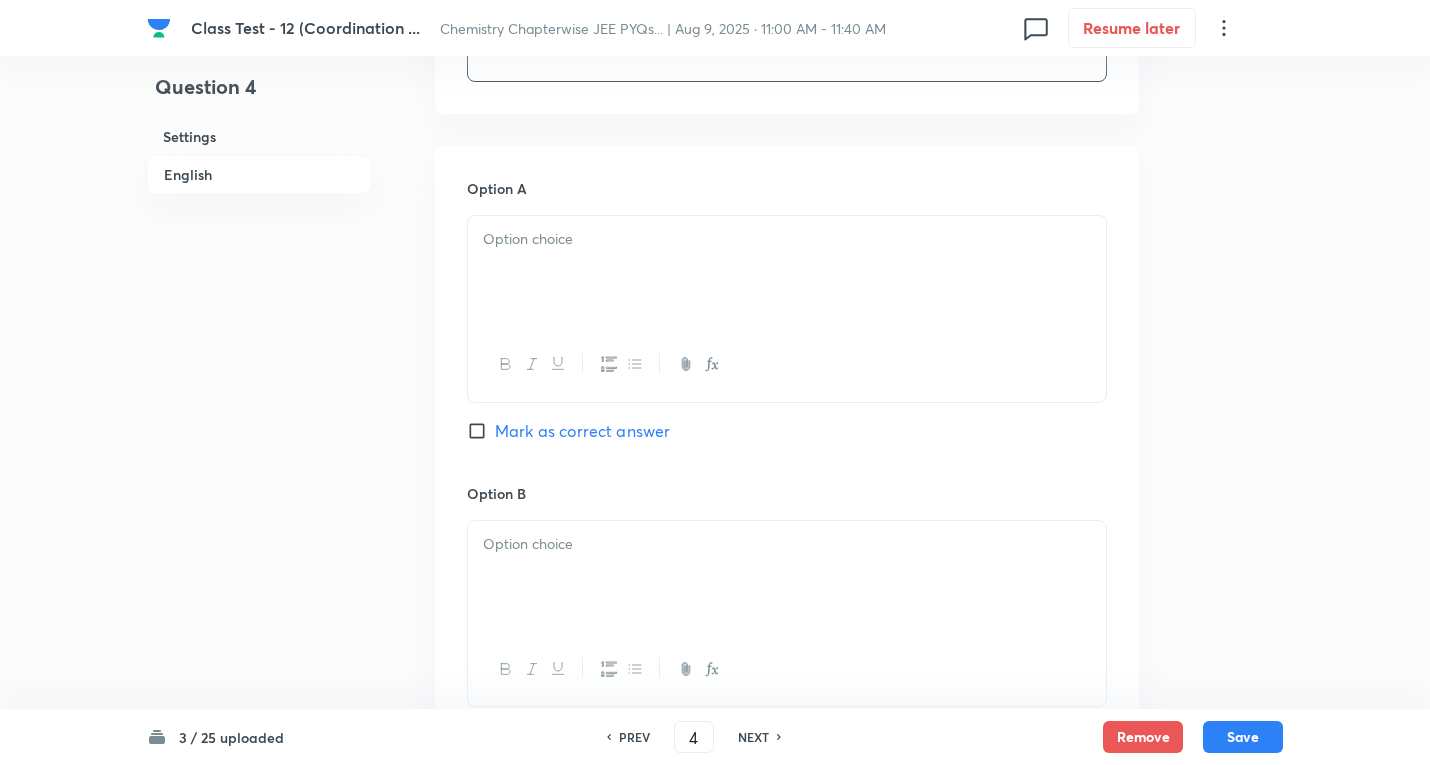 scroll, scrollTop: 900, scrollLeft: 0, axis: vertical 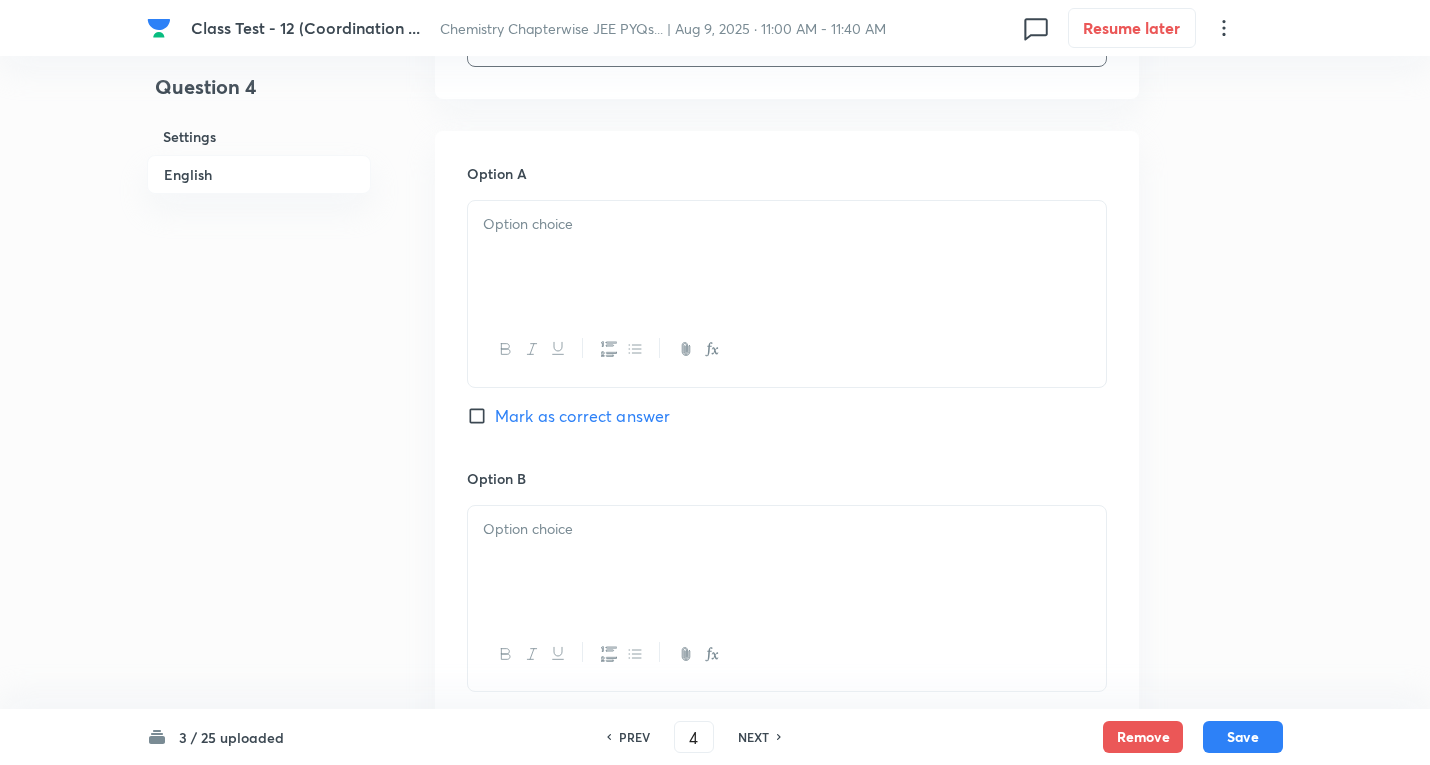 click at bounding box center [787, 224] 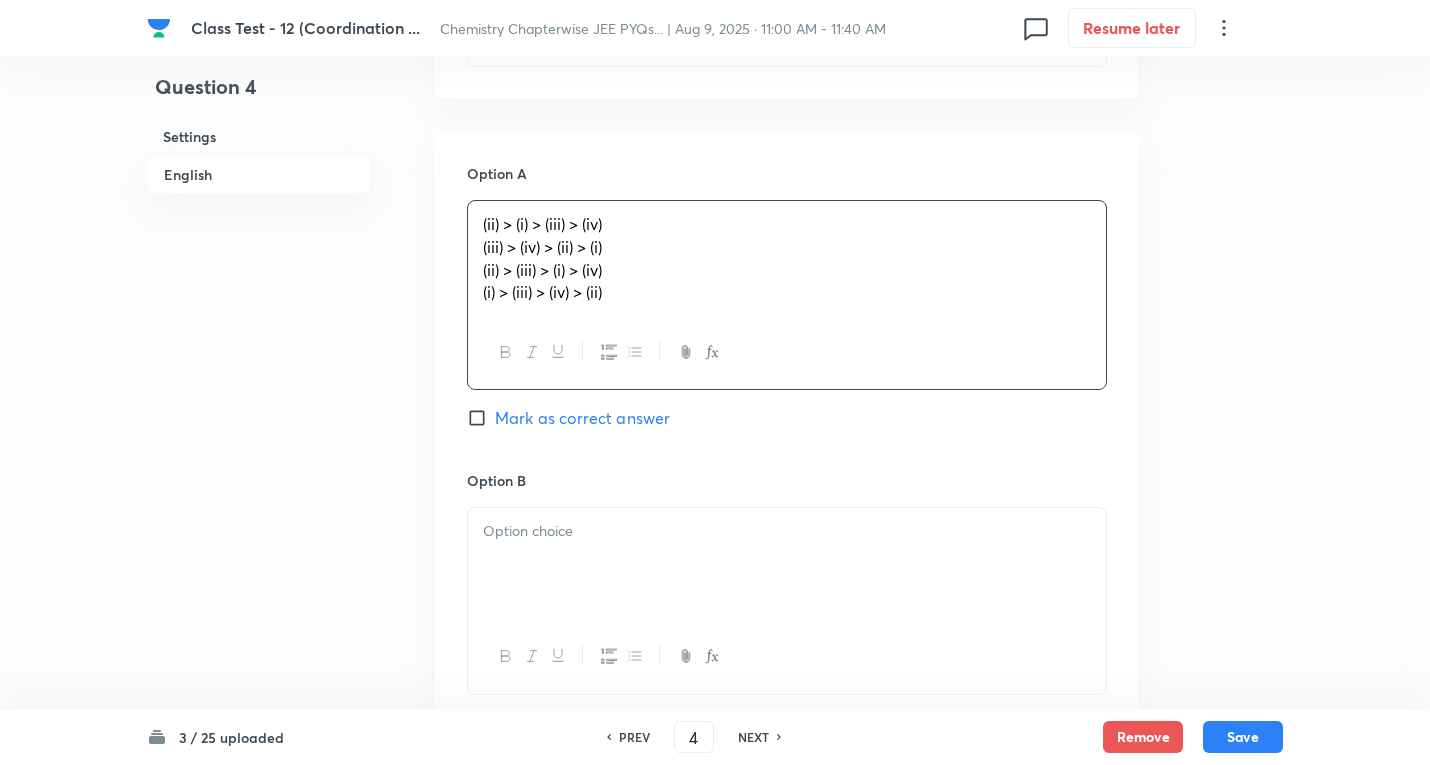 drag, startPoint x: 477, startPoint y: 241, endPoint x: 756, endPoint y: 358, distance: 302.53925 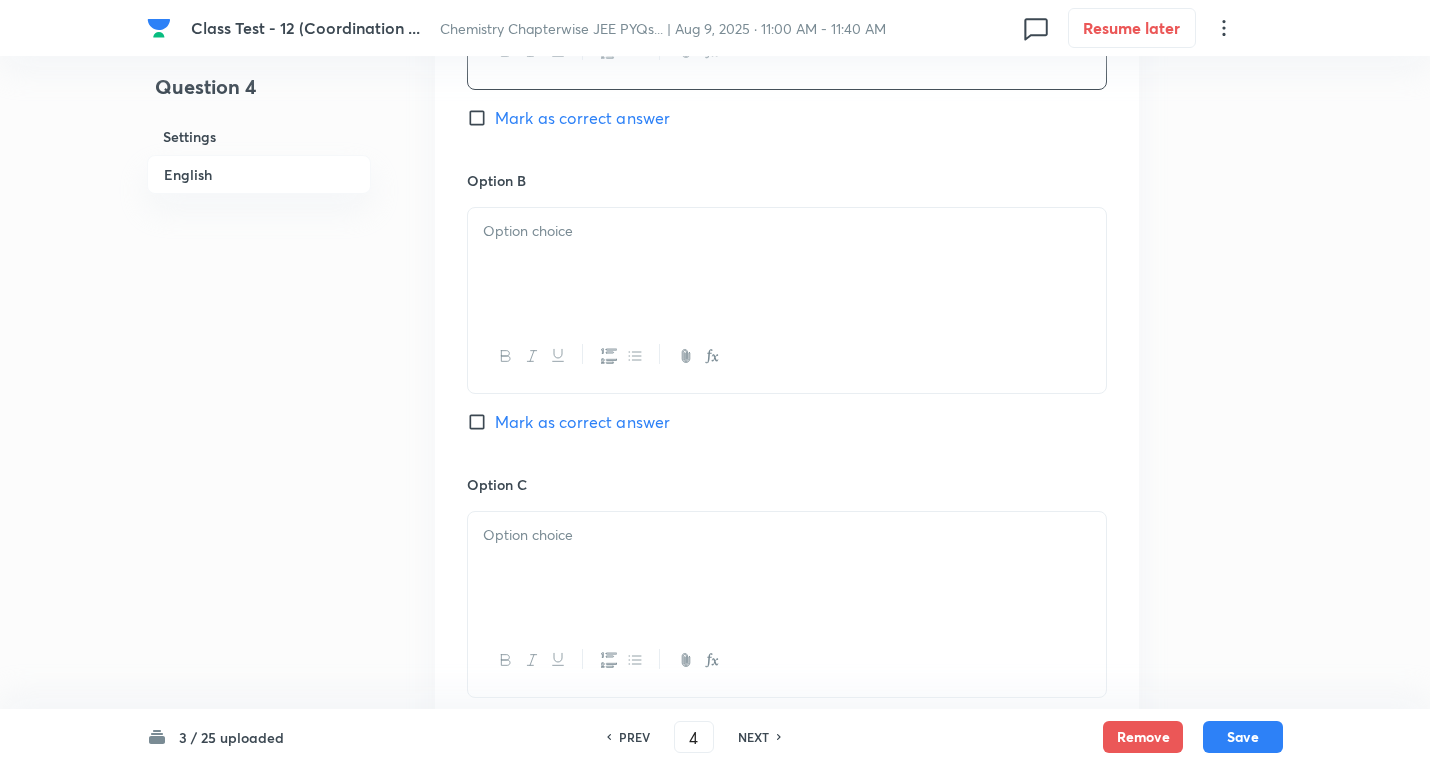 scroll, scrollTop: 1200, scrollLeft: 0, axis: vertical 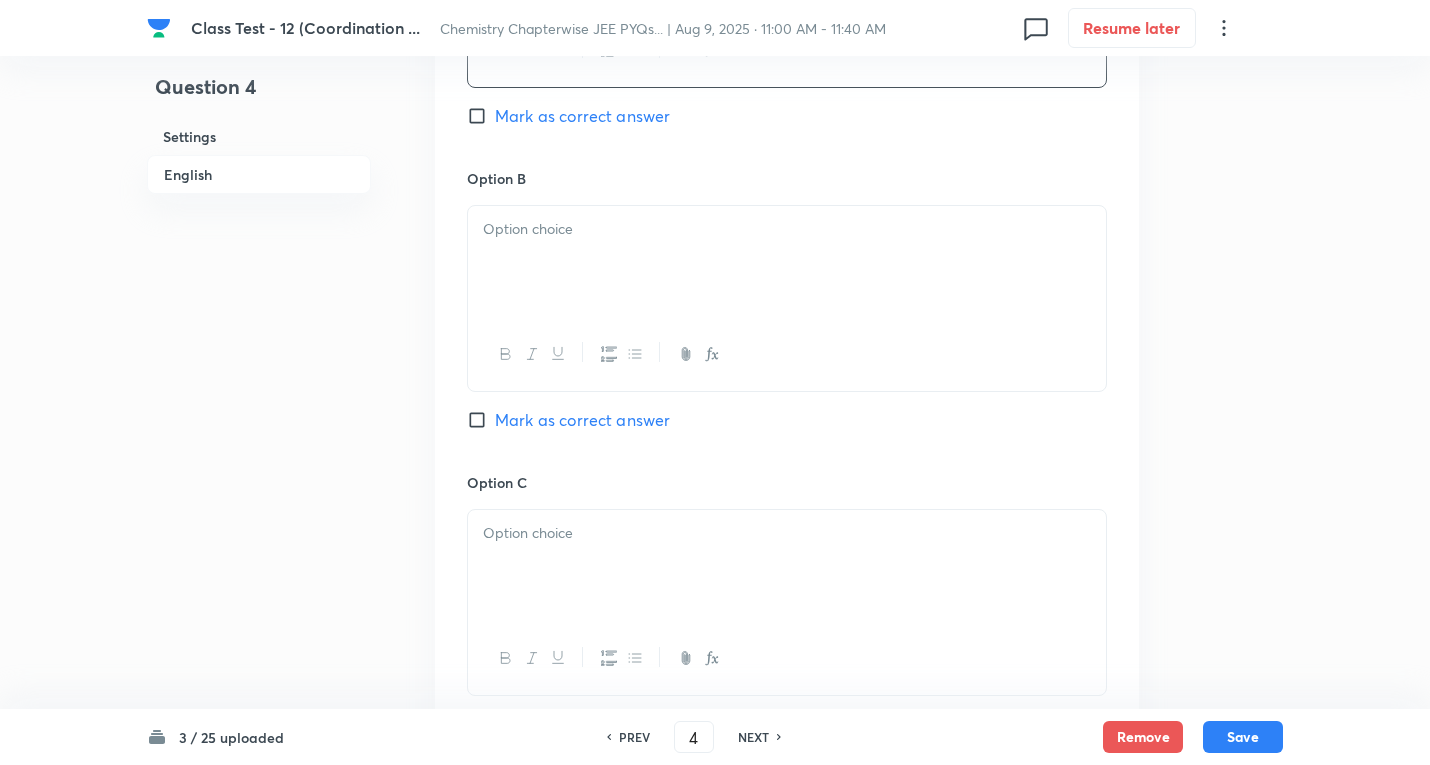 click at bounding box center [787, 262] 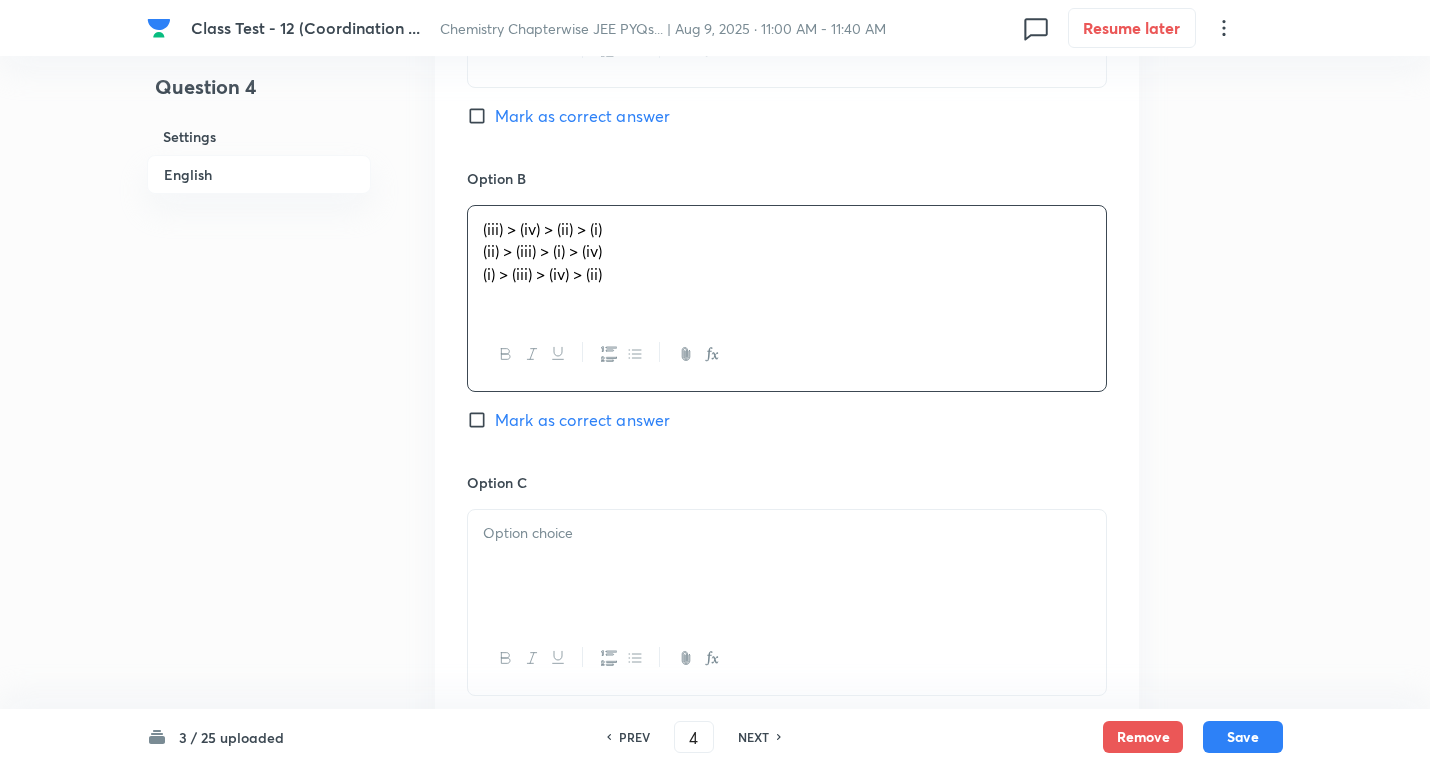 drag, startPoint x: 481, startPoint y: 250, endPoint x: 470, endPoint y: 273, distance: 25.495098 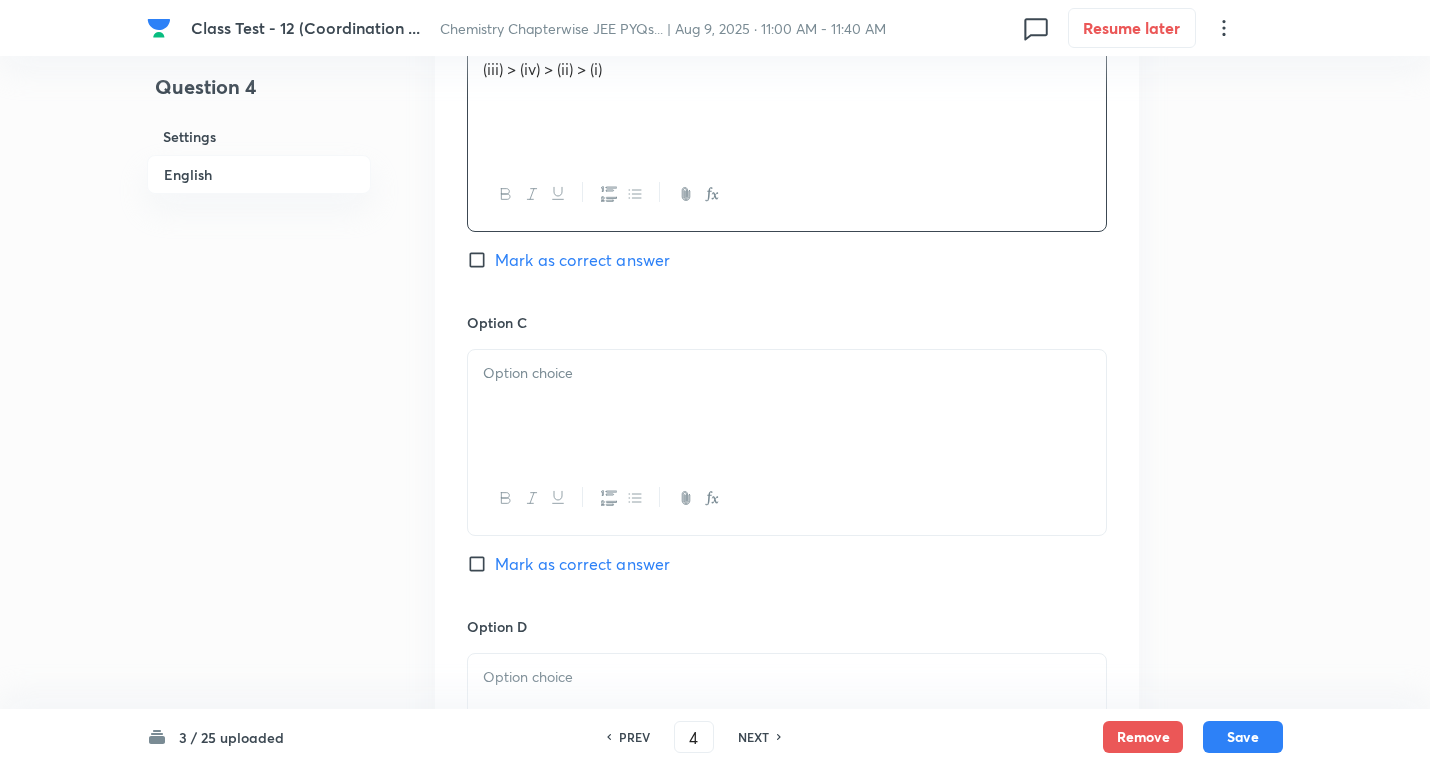 scroll, scrollTop: 1400, scrollLeft: 0, axis: vertical 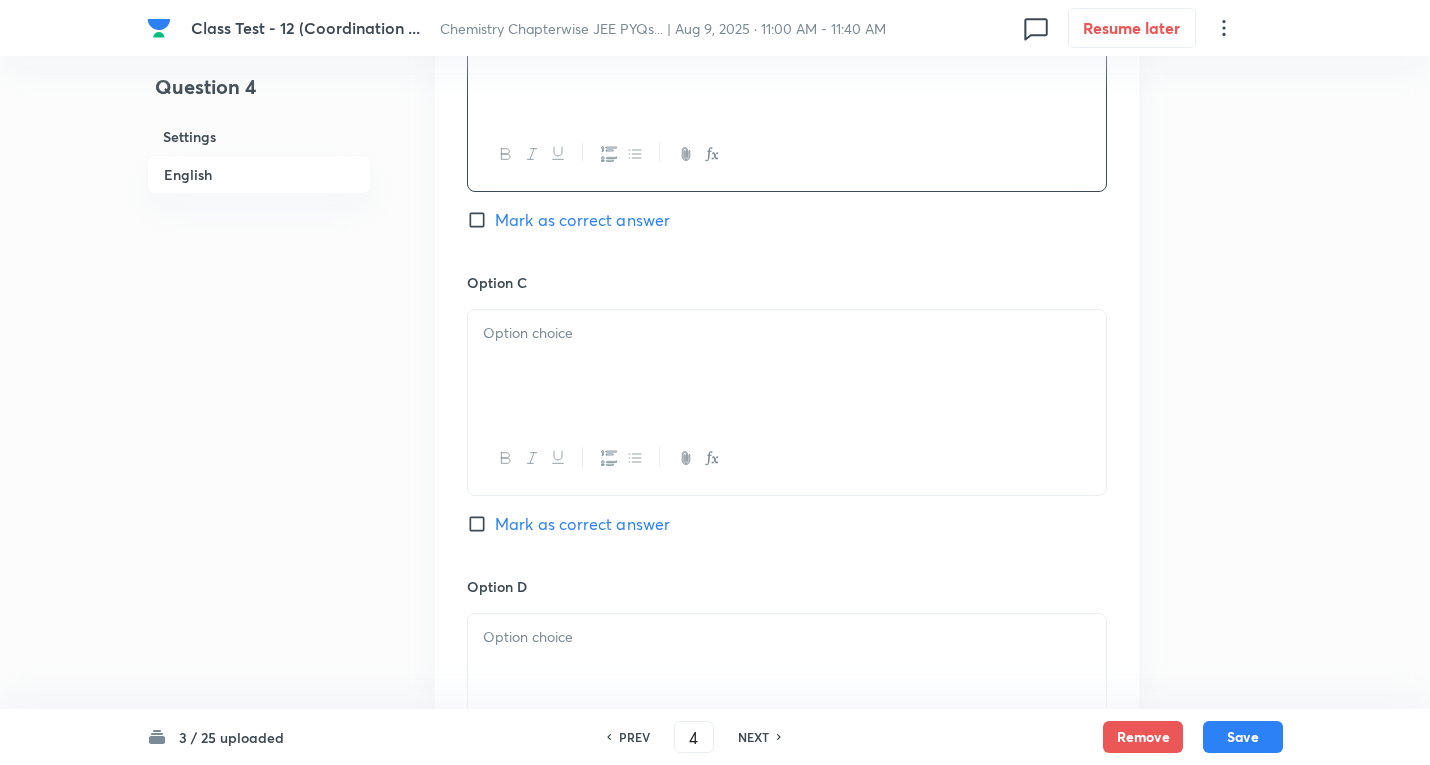 click at bounding box center (787, 333) 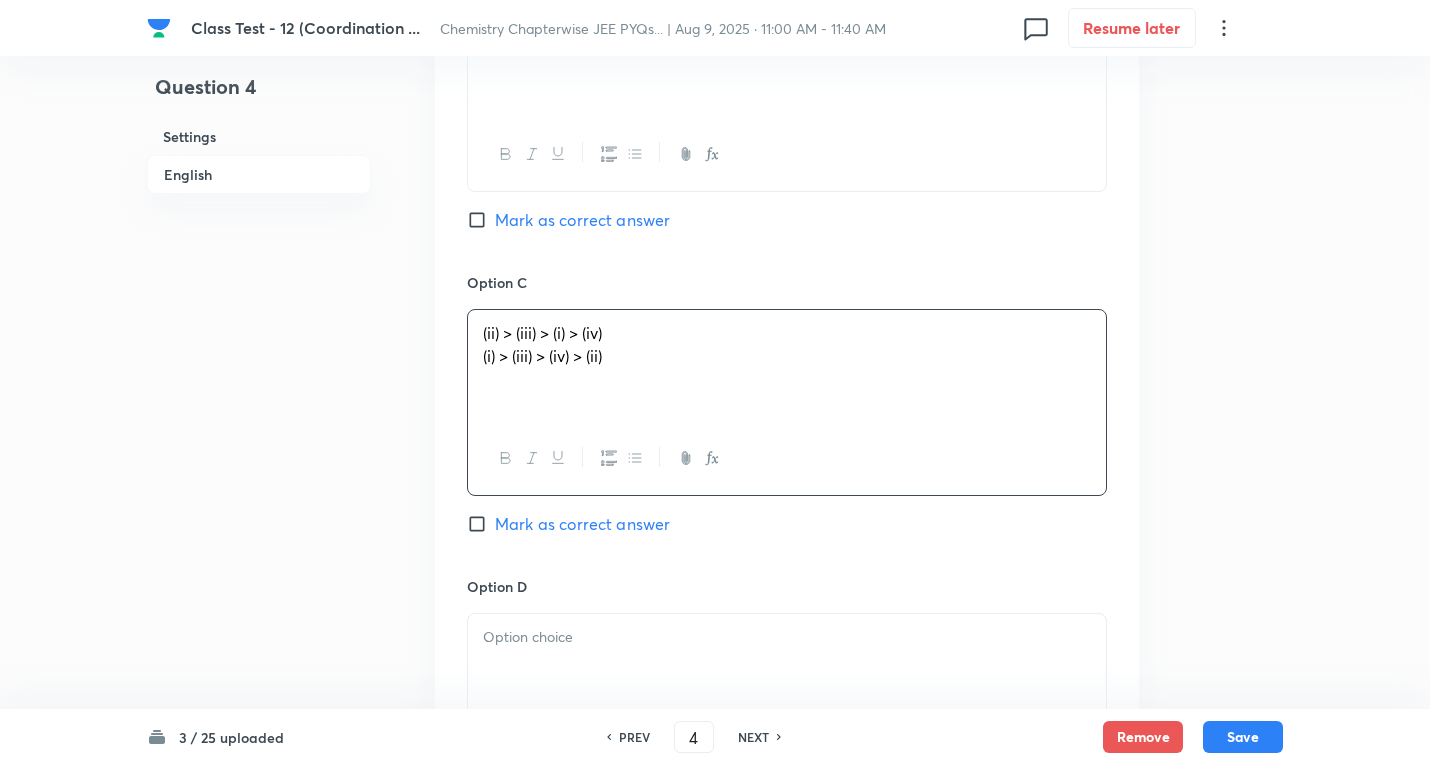 drag, startPoint x: 1010, startPoint y: 384, endPoint x: 986, endPoint y: 378, distance: 24.738634 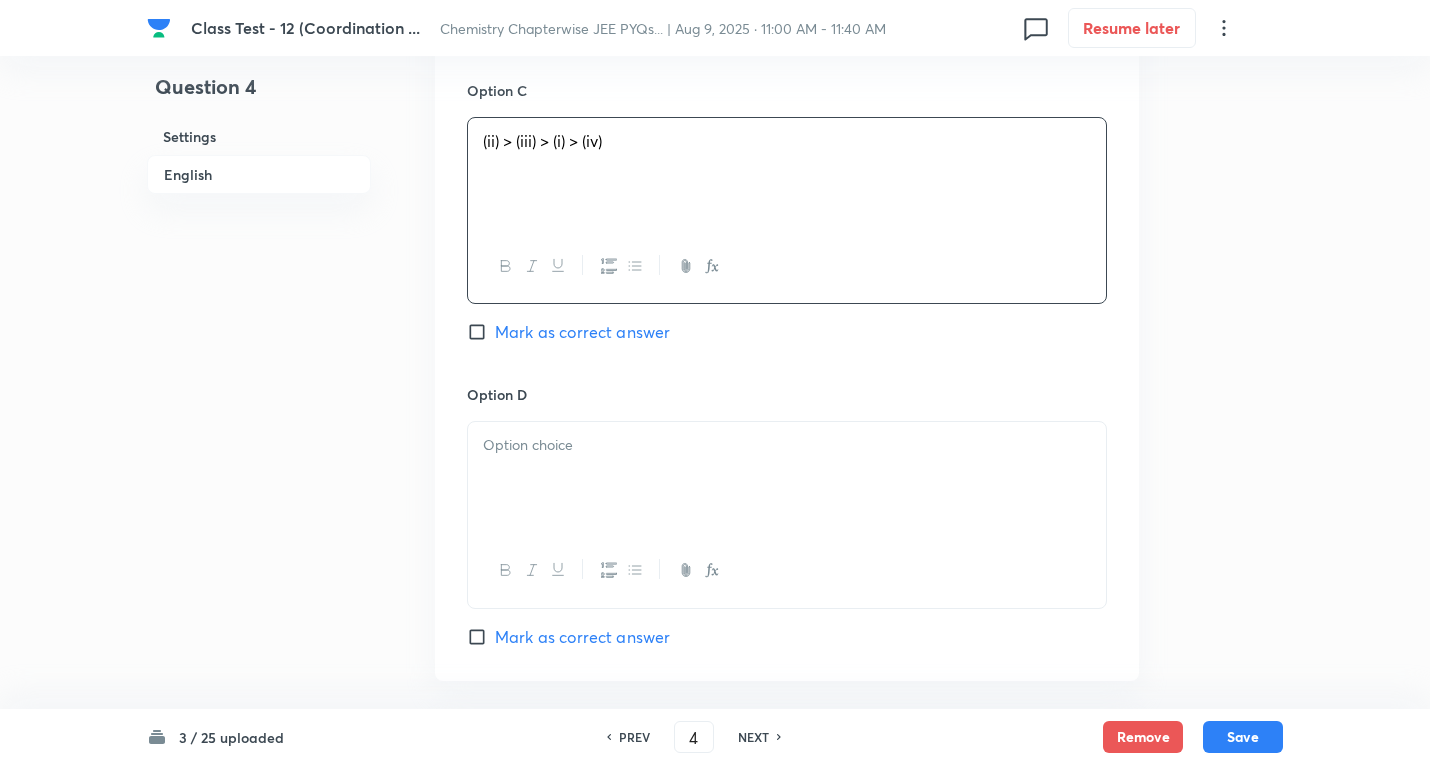 scroll, scrollTop: 1600, scrollLeft: 0, axis: vertical 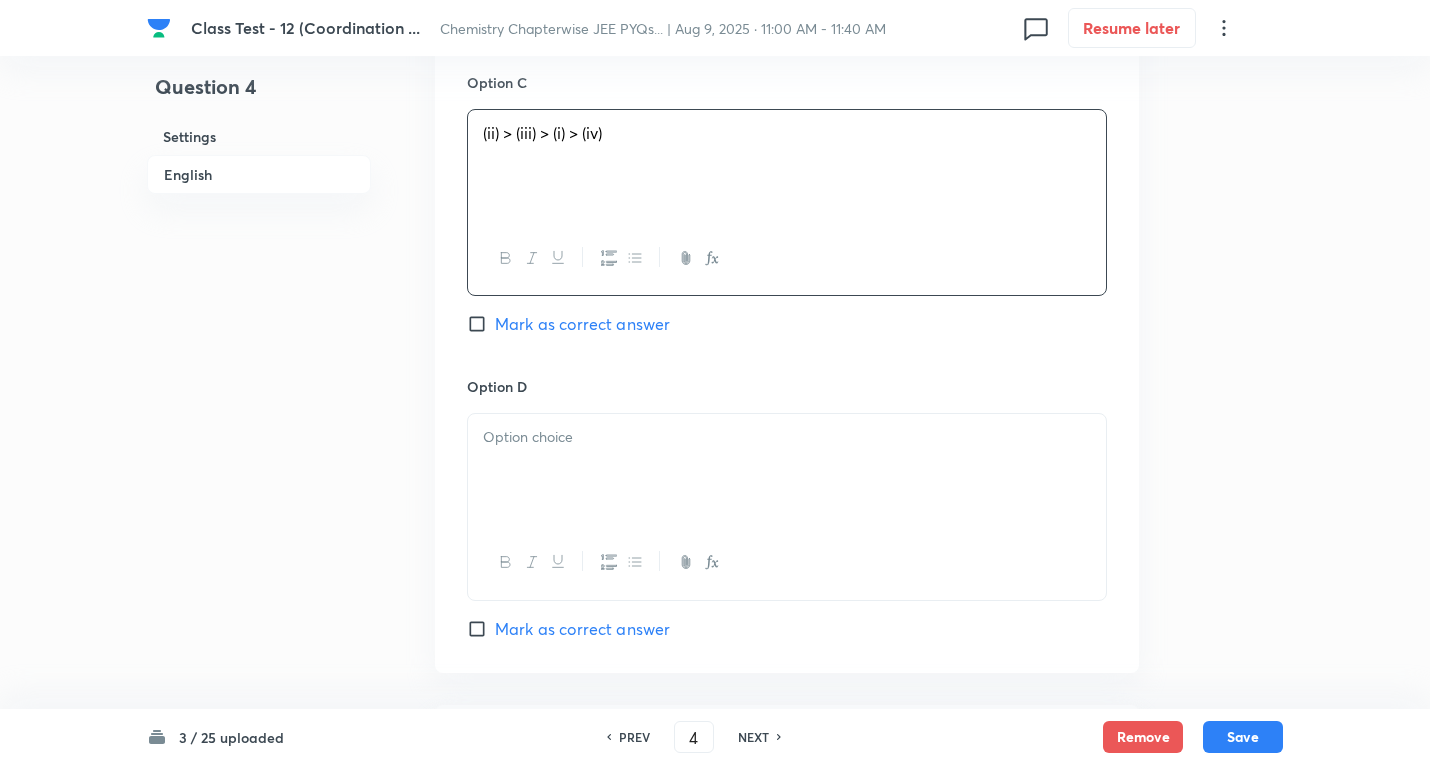 click at bounding box center (787, 437) 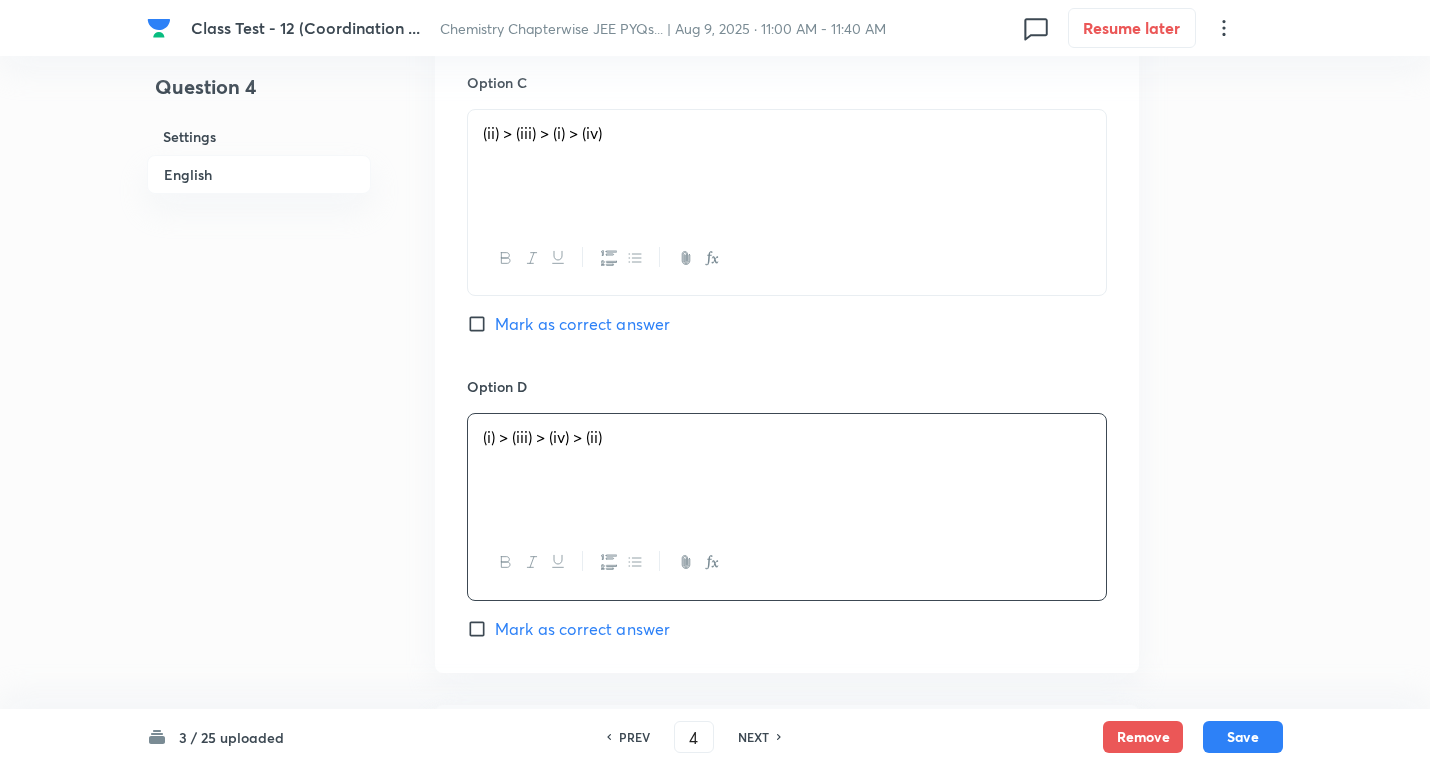 click on "Mark as correct answer" at bounding box center [582, 629] 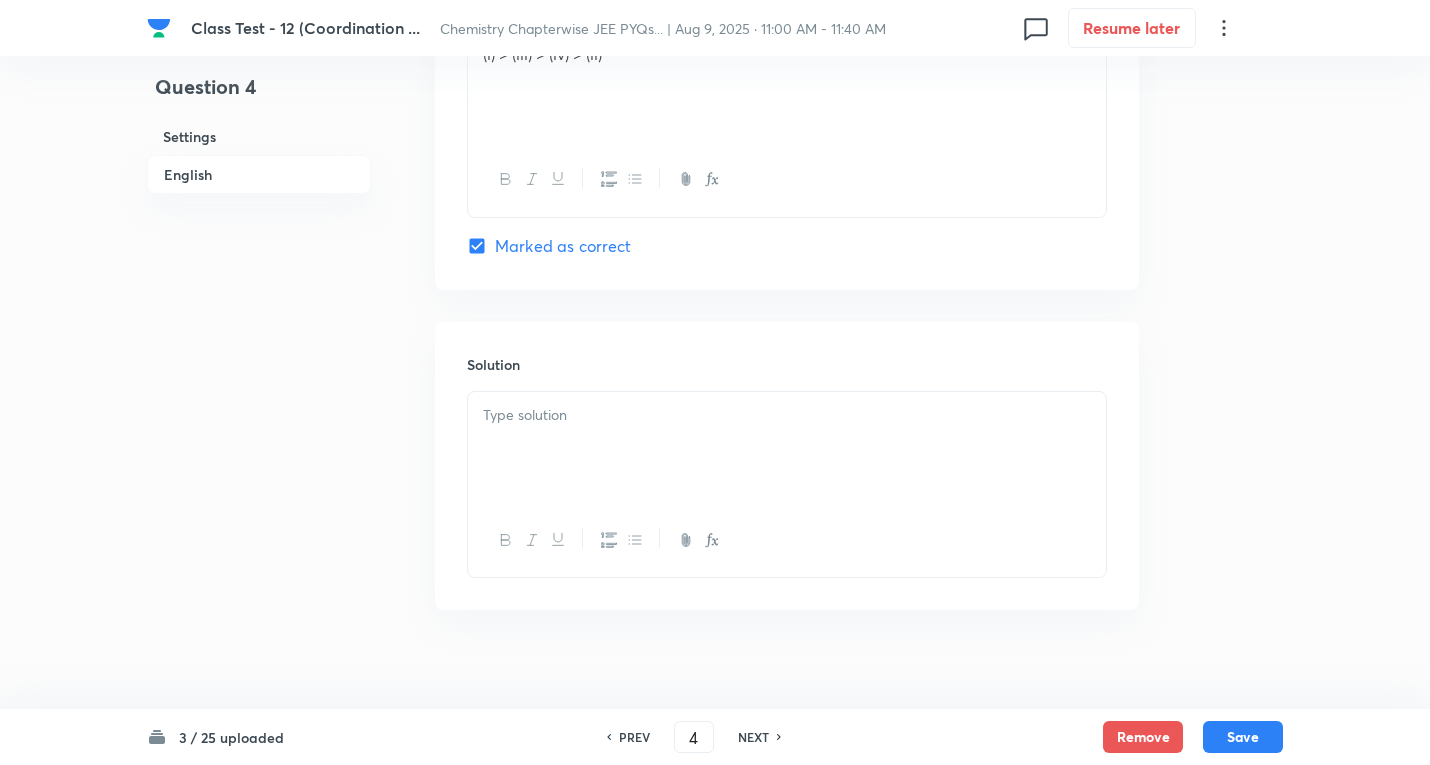 scroll, scrollTop: 2004, scrollLeft: 0, axis: vertical 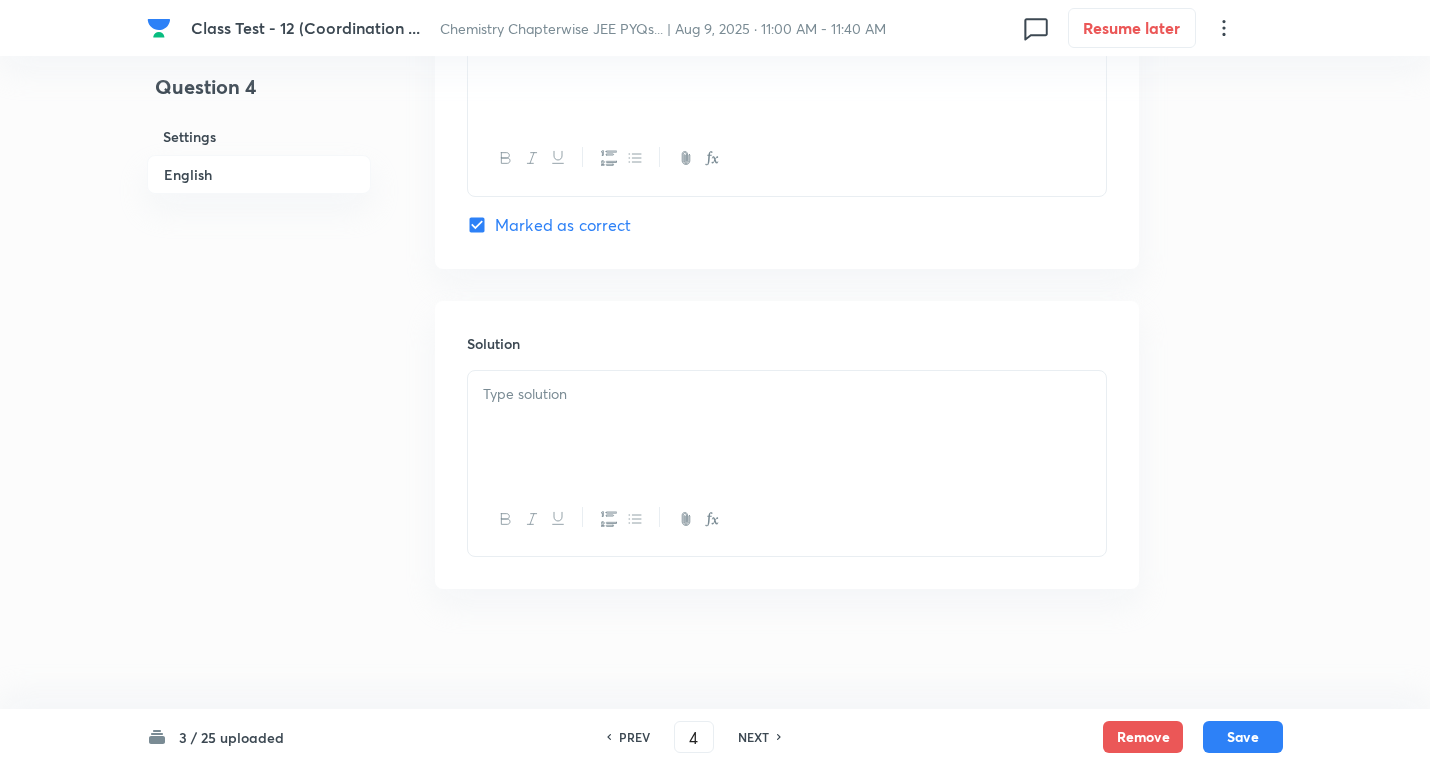 click at bounding box center (787, 427) 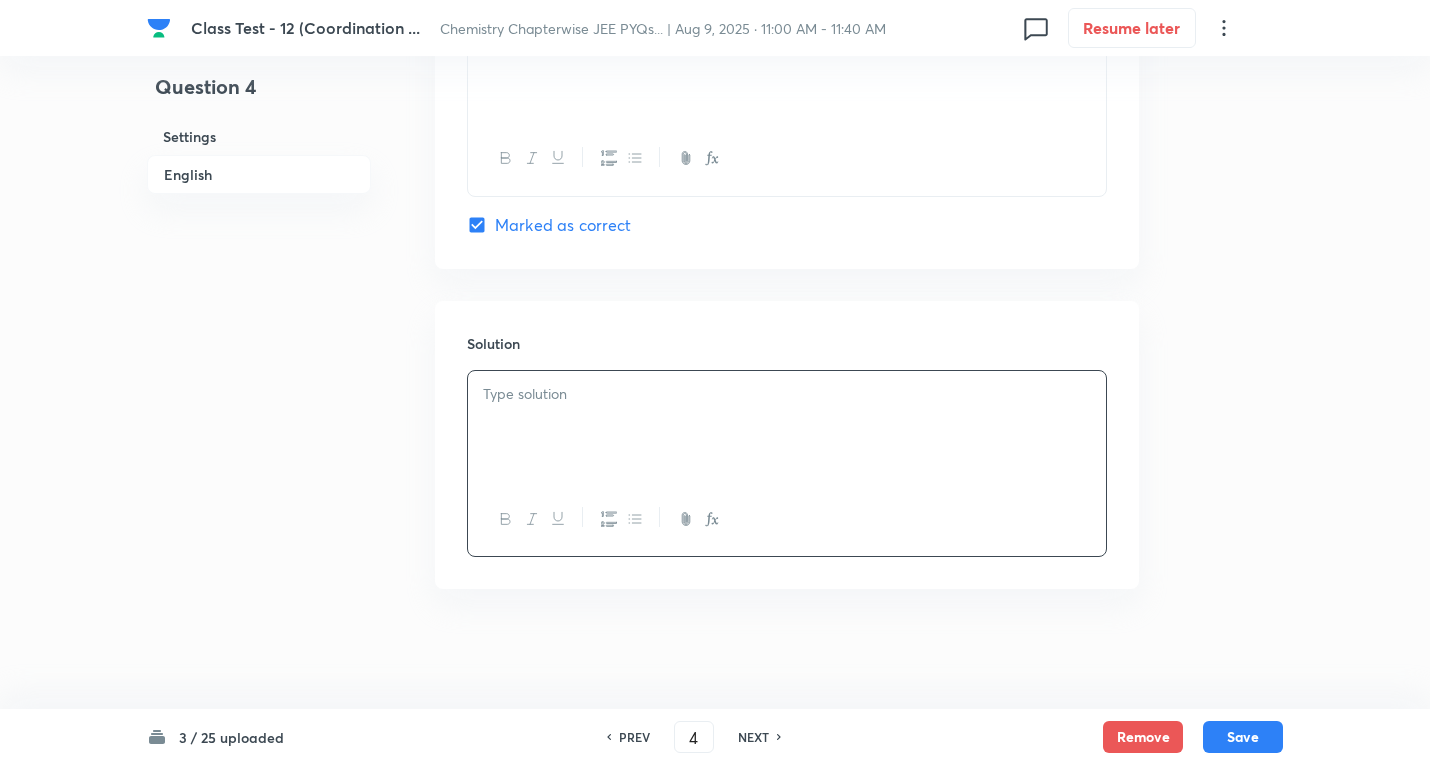 type 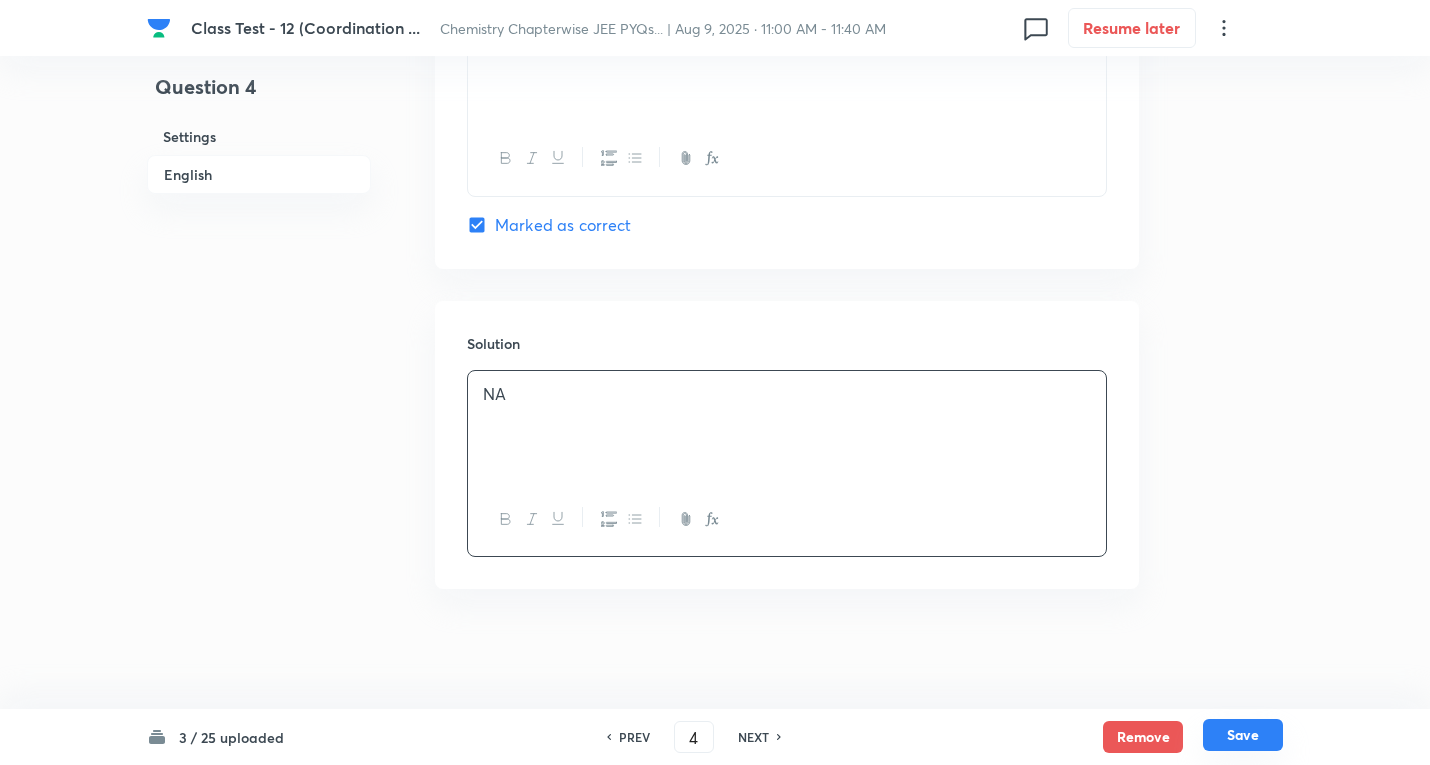 click on "Save" at bounding box center [1243, 735] 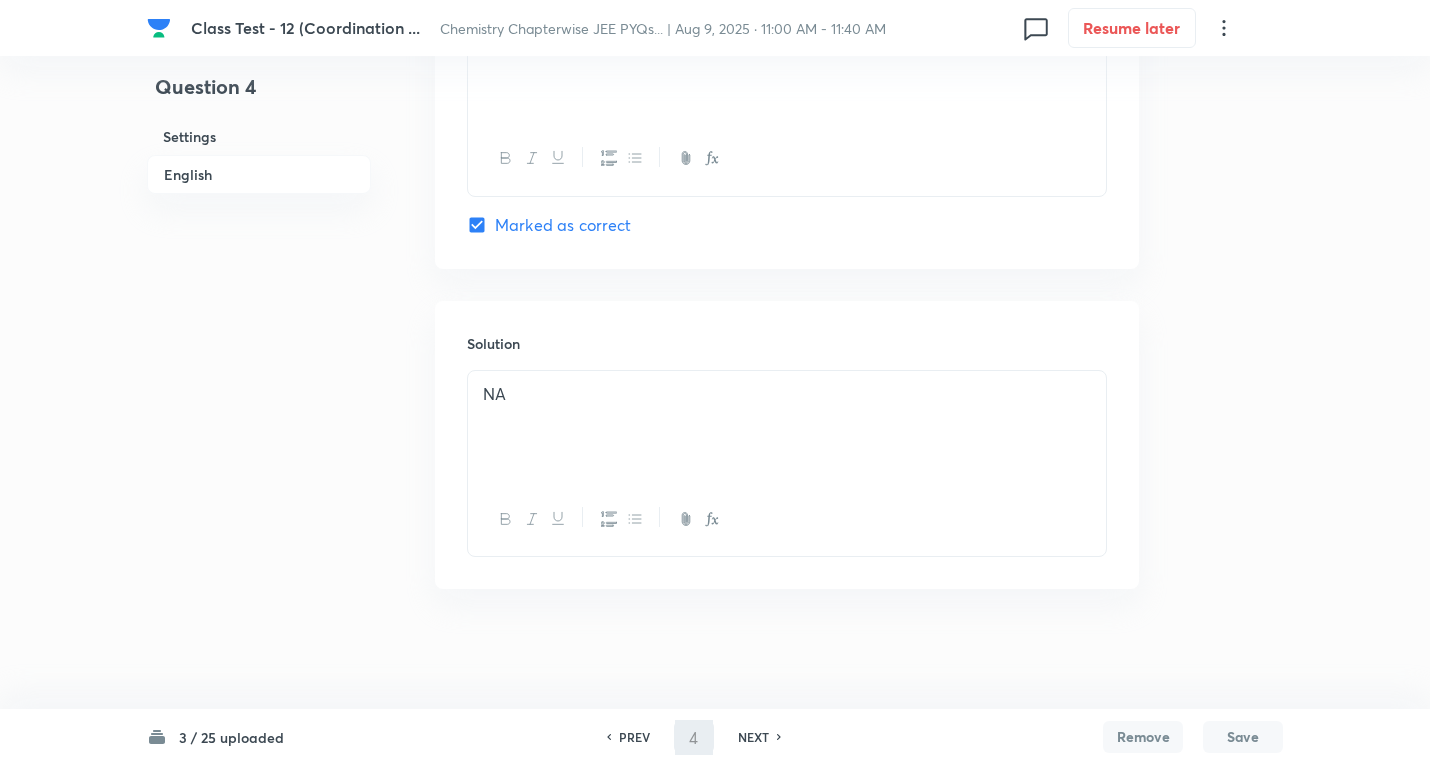 type on "5" 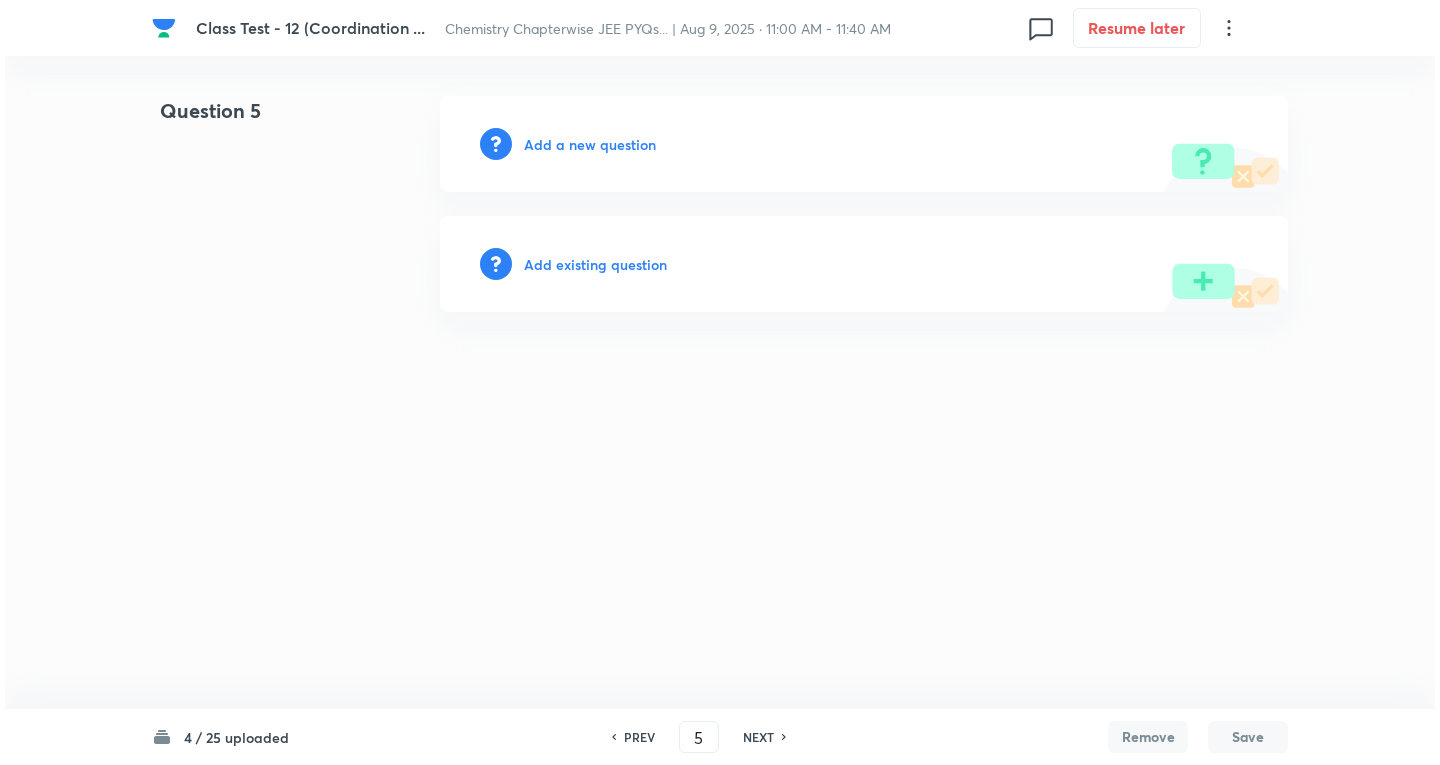 scroll, scrollTop: 0, scrollLeft: 0, axis: both 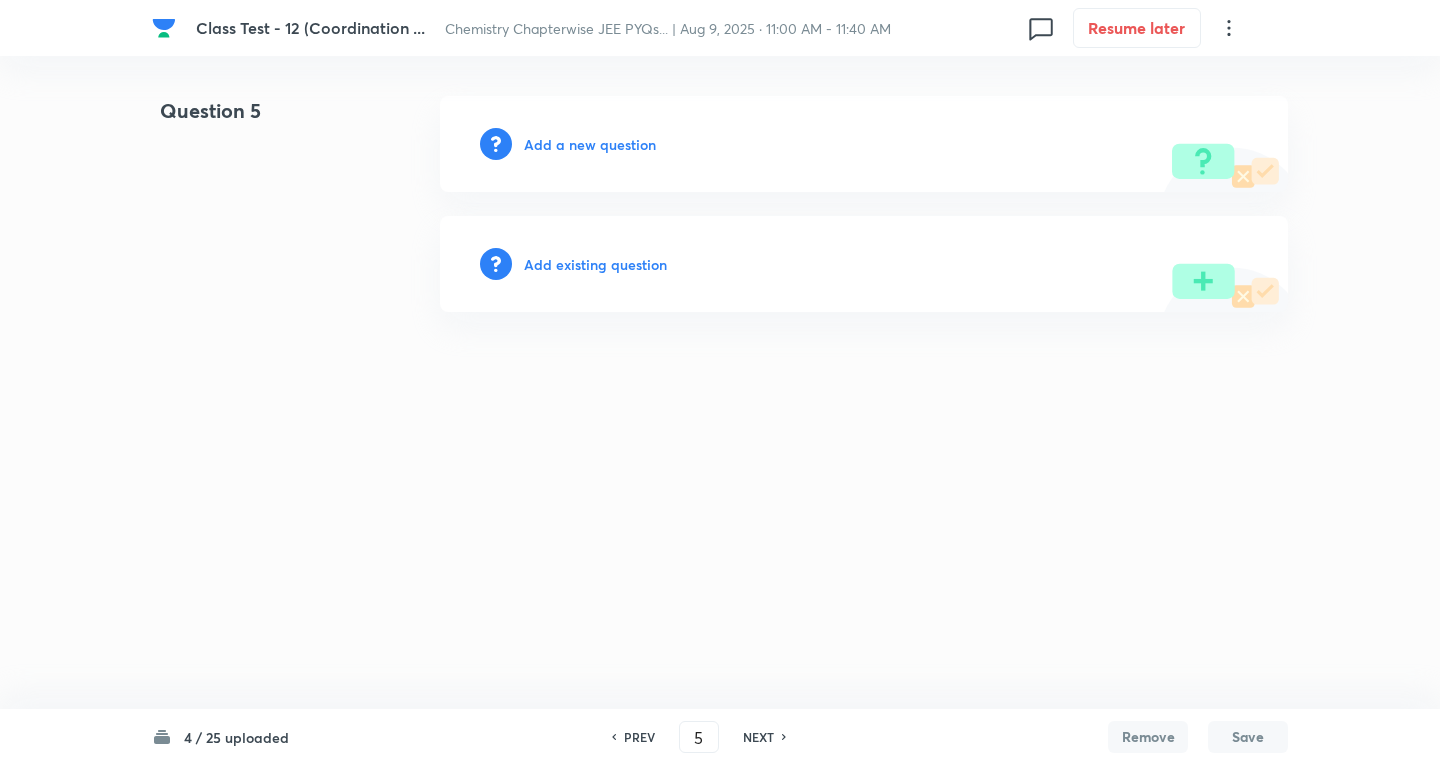 click on "Add a new question" at bounding box center [590, 144] 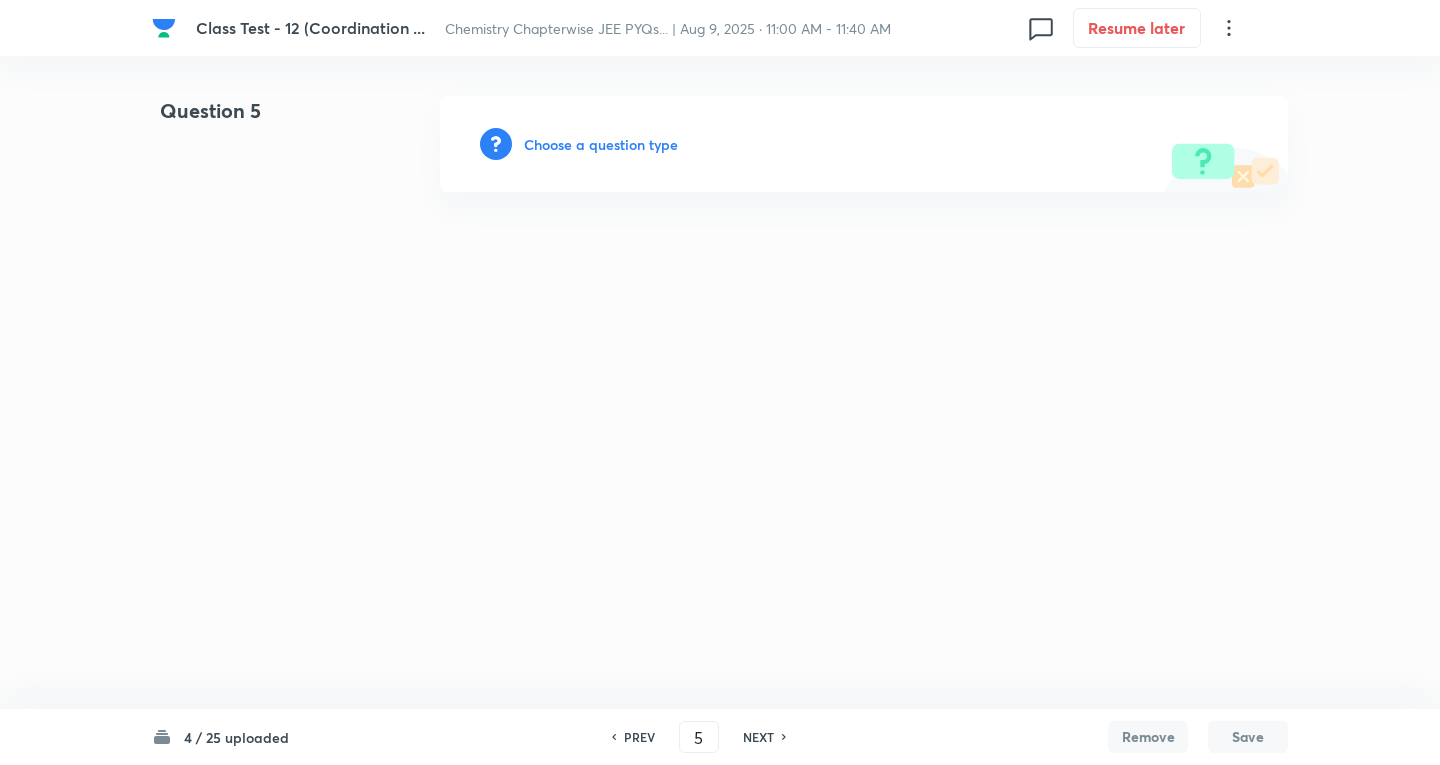 click on "Choose a question type" at bounding box center [601, 144] 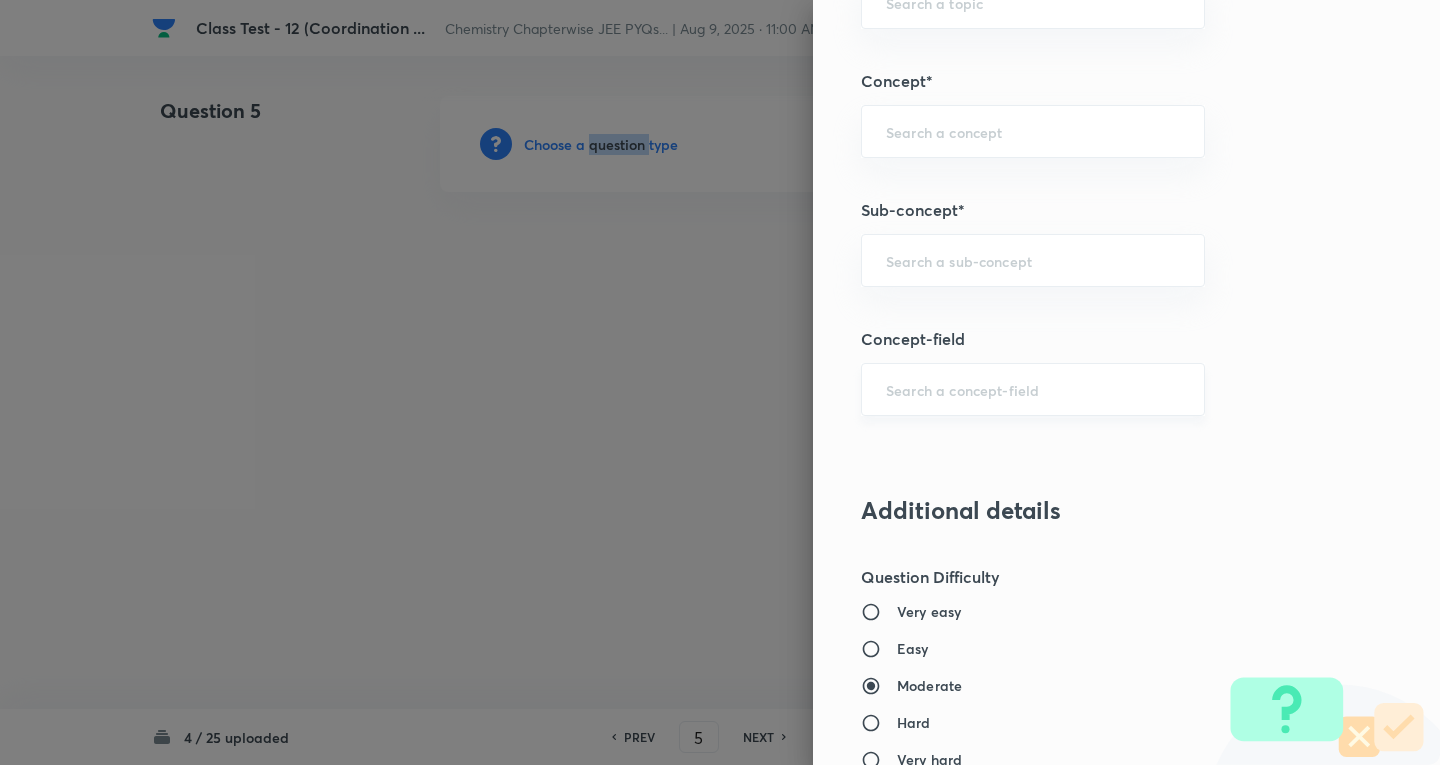 scroll, scrollTop: 1100, scrollLeft: 0, axis: vertical 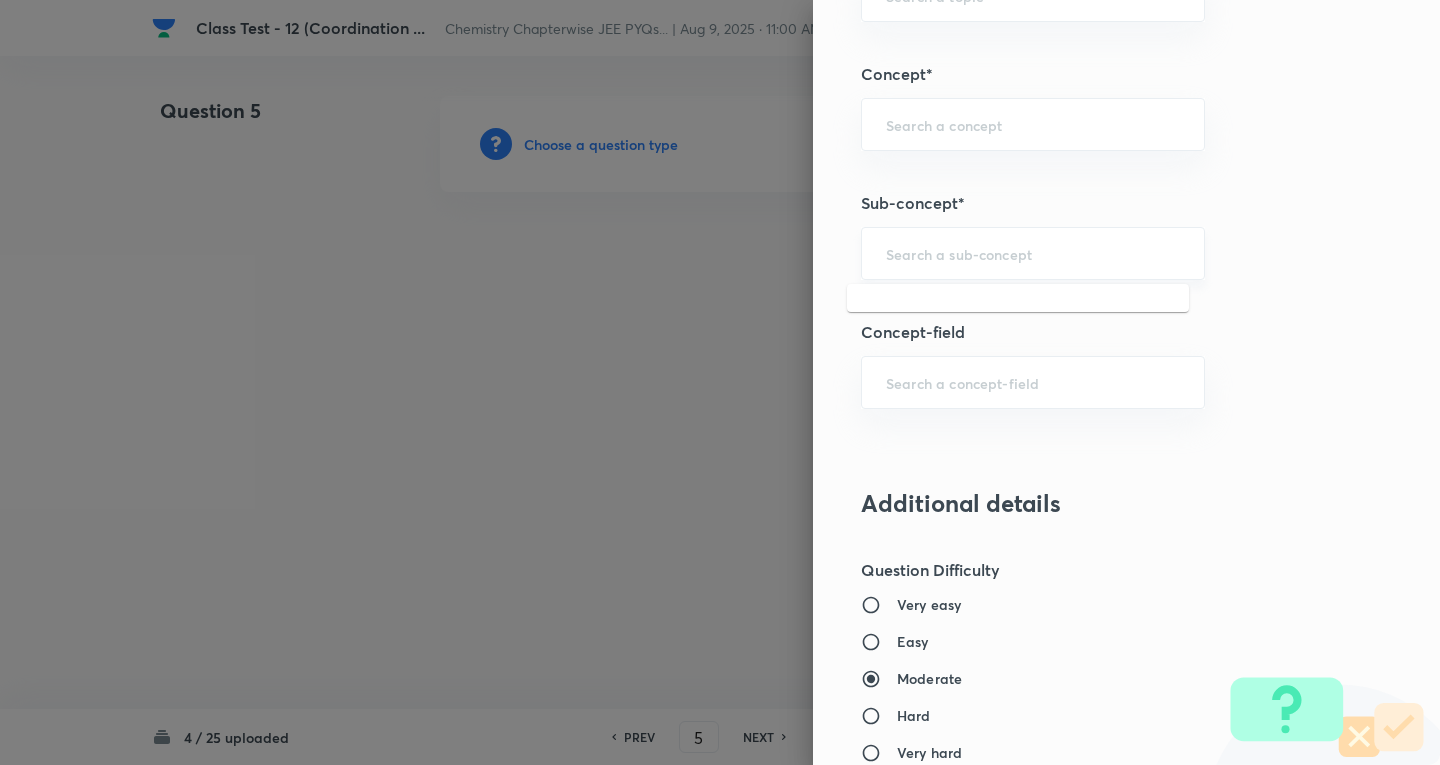 click at bounding box center [1033, 253] 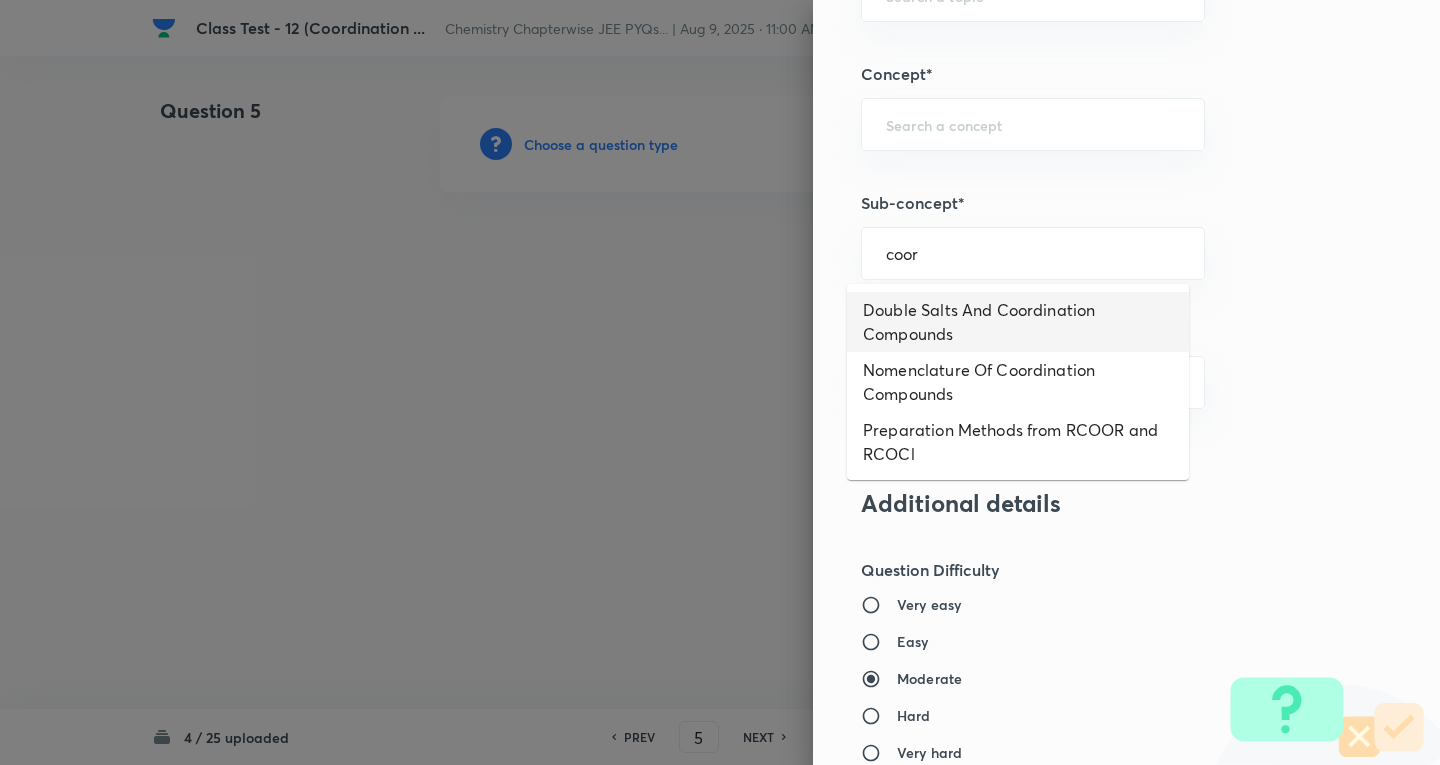 click on "Double Salts And Coordination Compounds" at bounding box center [1018, 322] 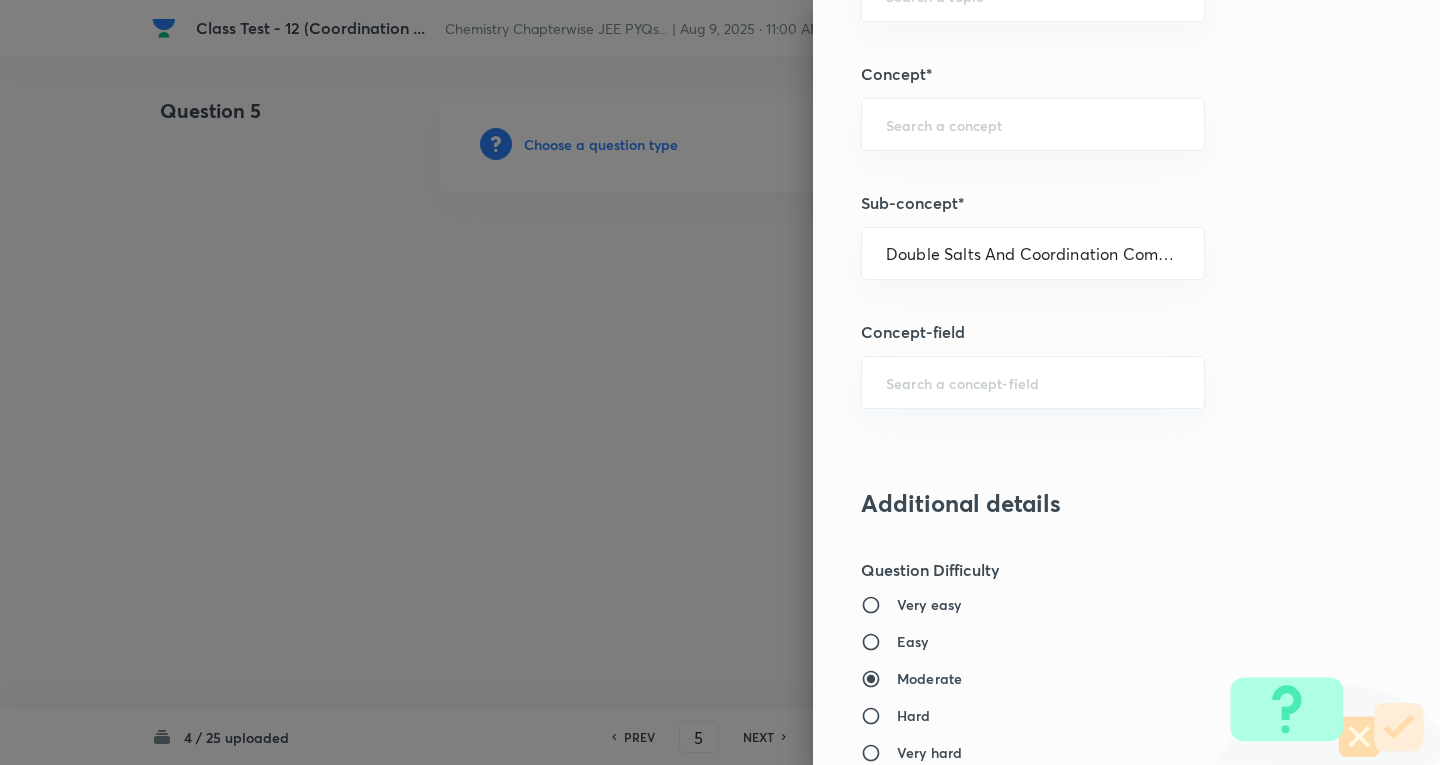 type on "Chemistry" 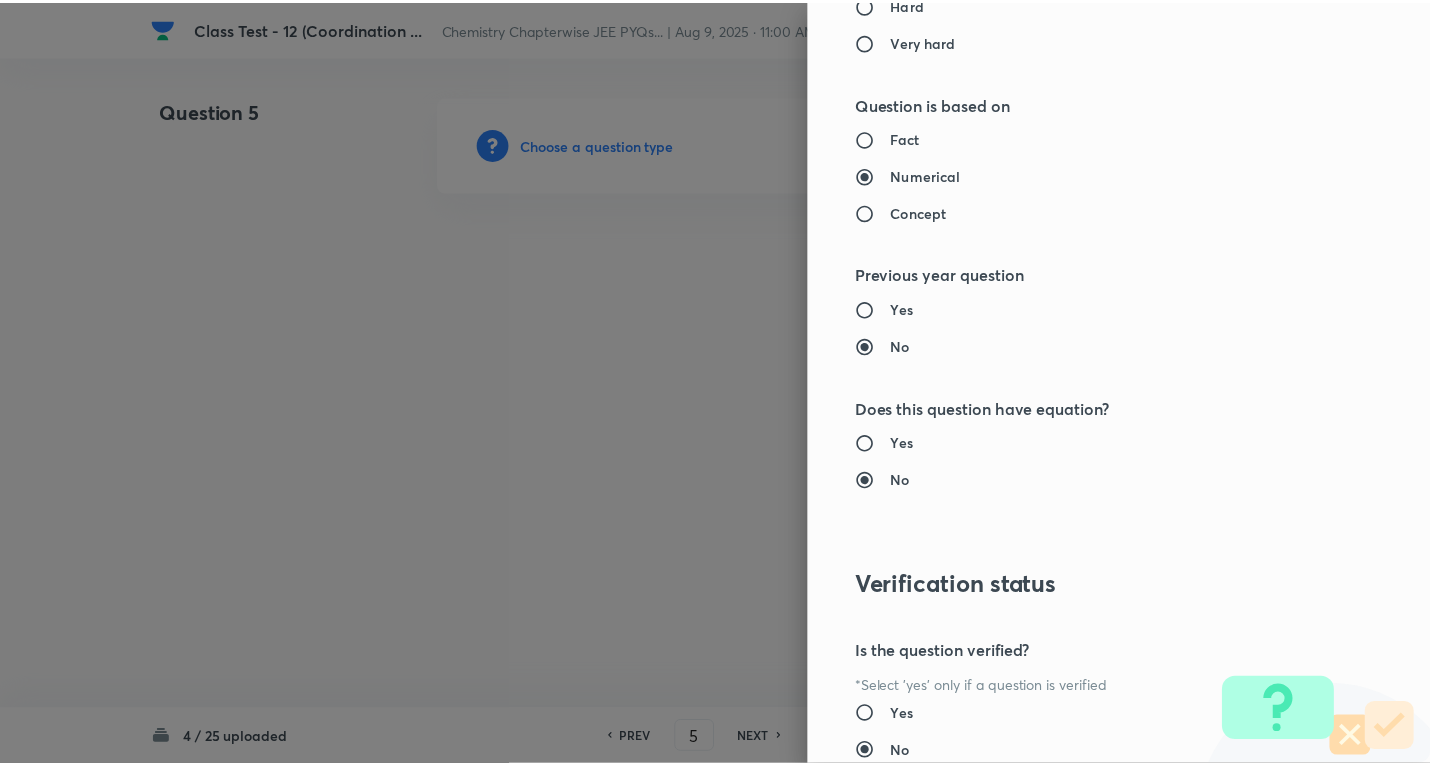 scroll, scrollTop: 1961, scrollLeft: 0, axis: vertical 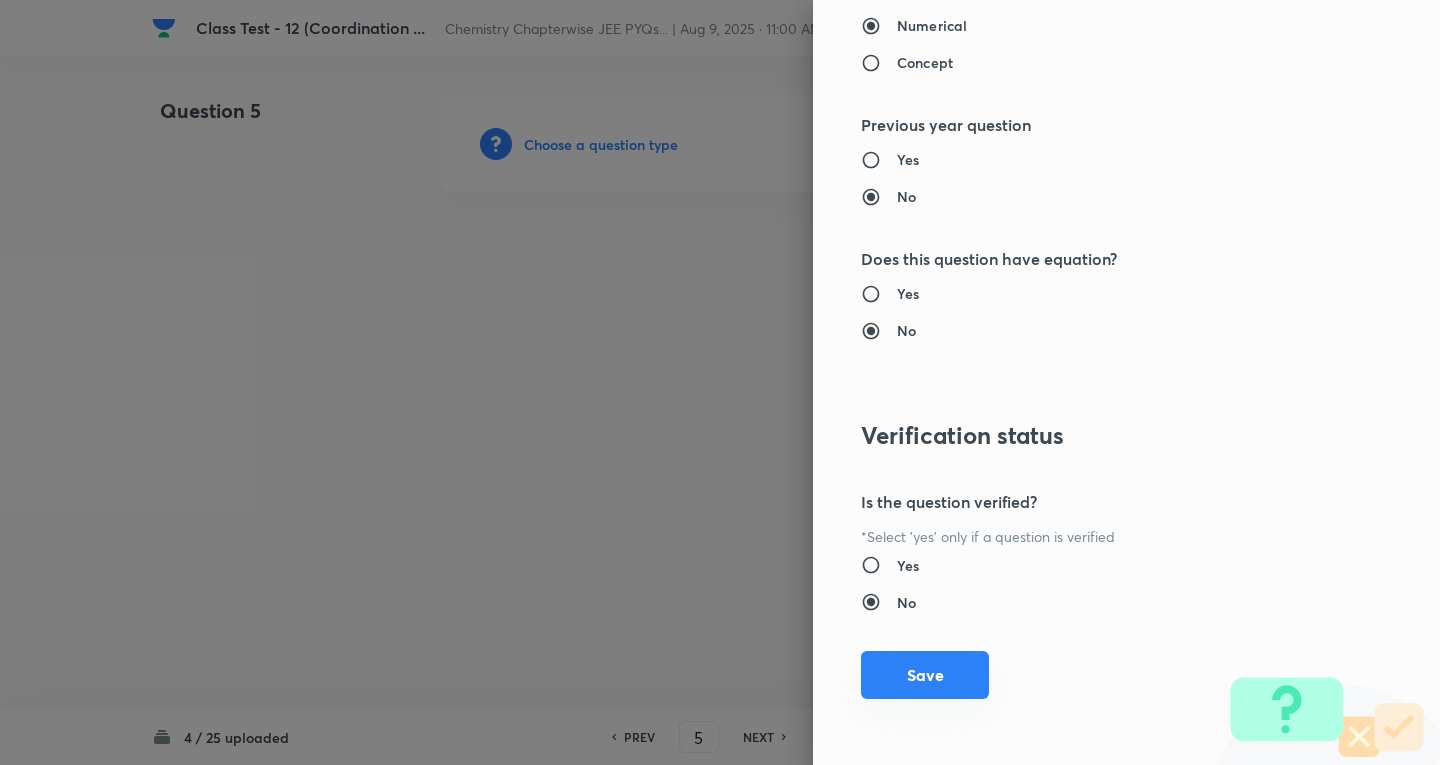 click on "Save" at bounding box center (925, 675) 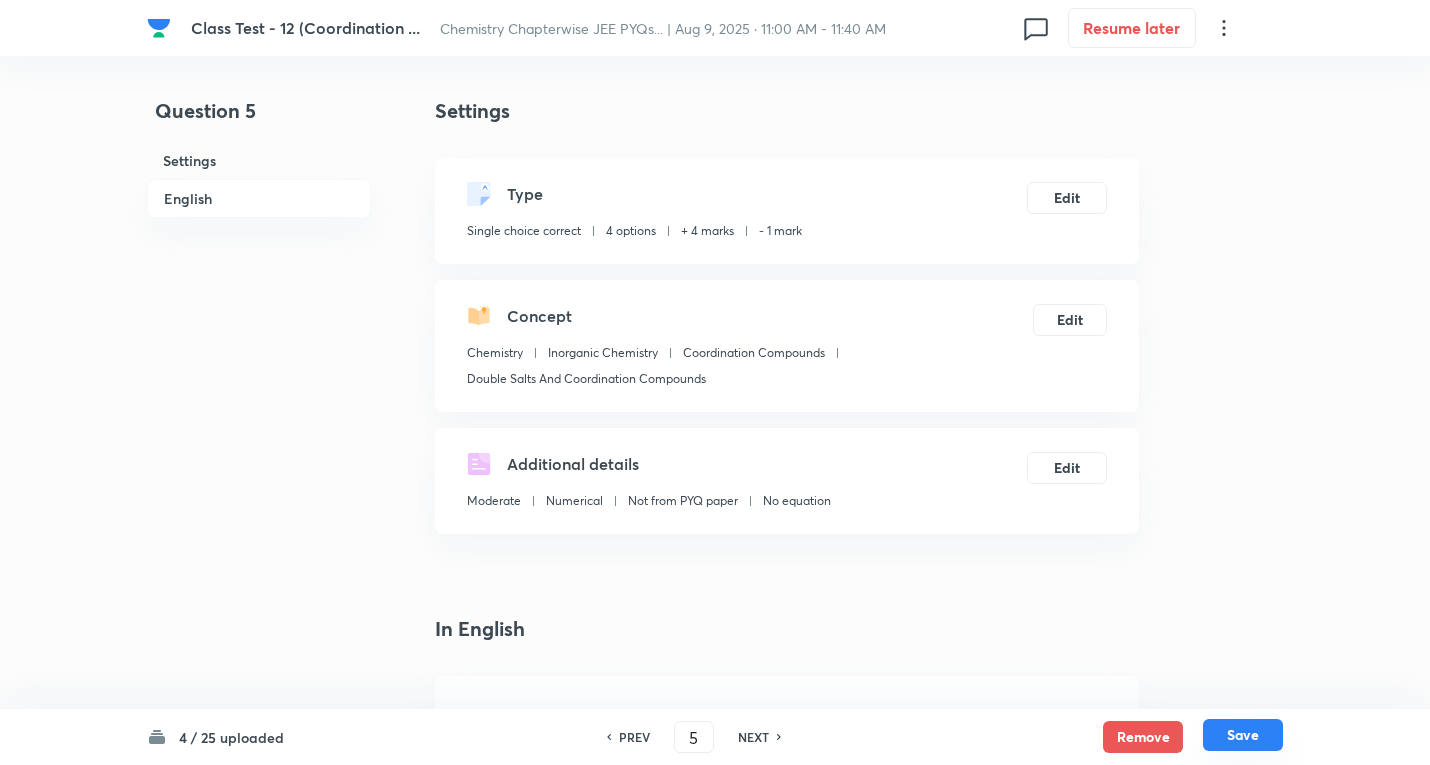 click on "Save" at bounding box center (1243, 735) 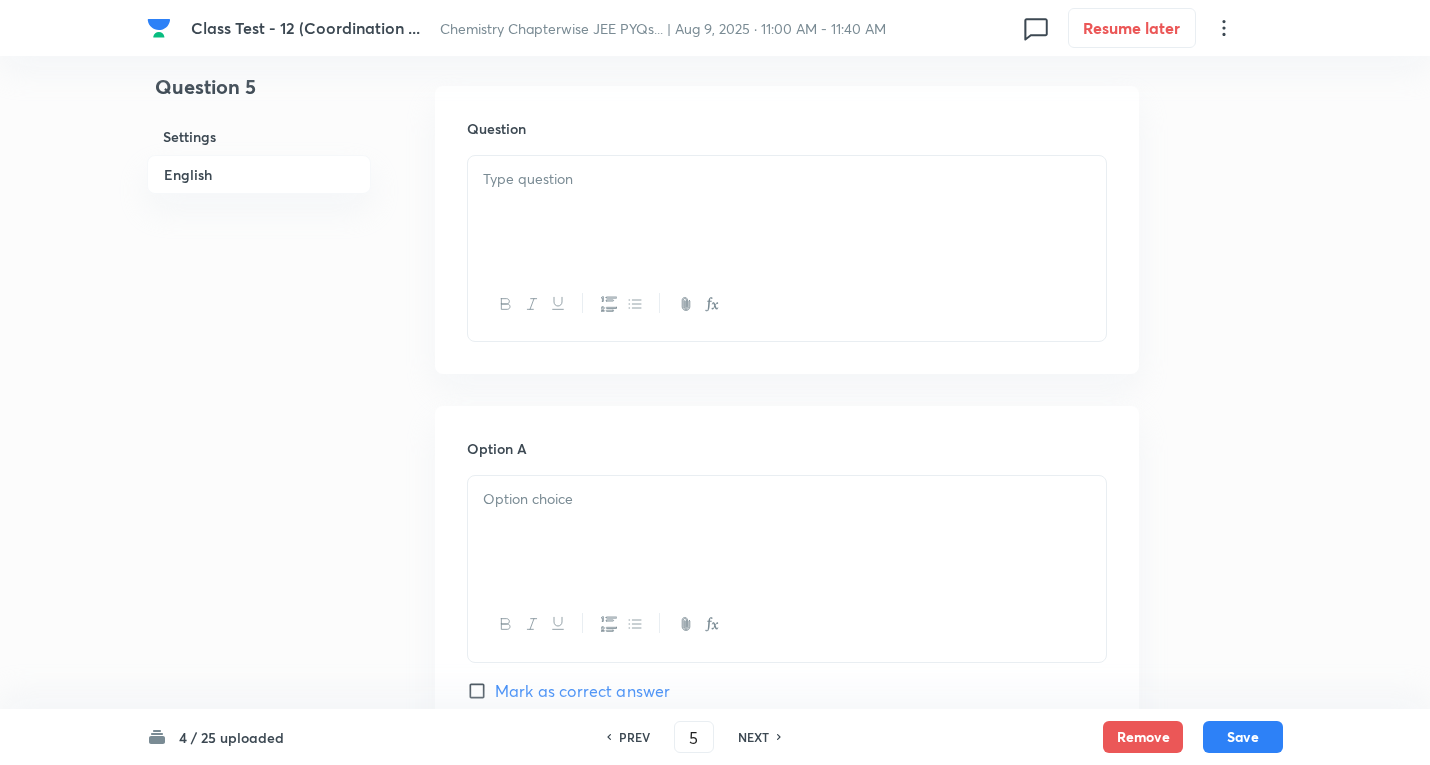 type 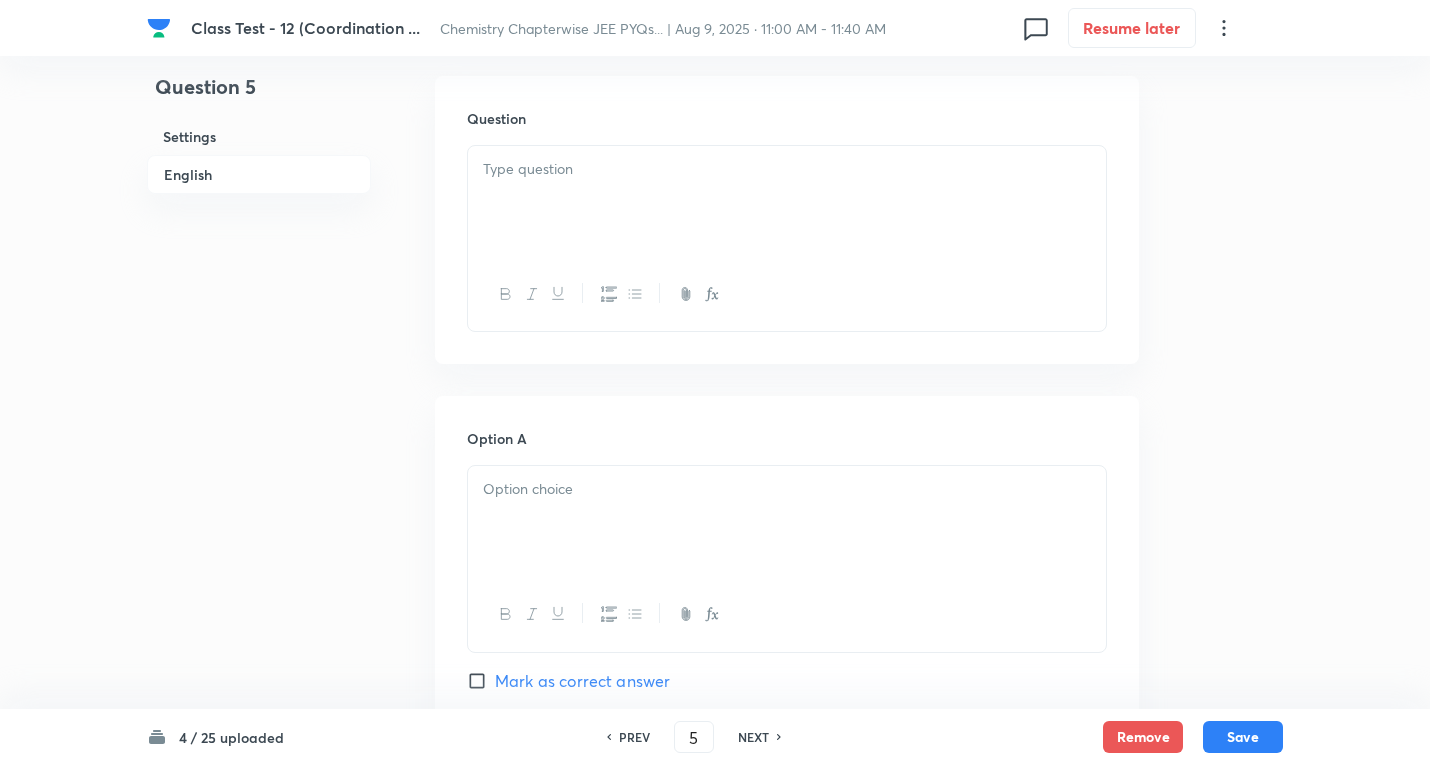 click at bounding box center [787, 169] 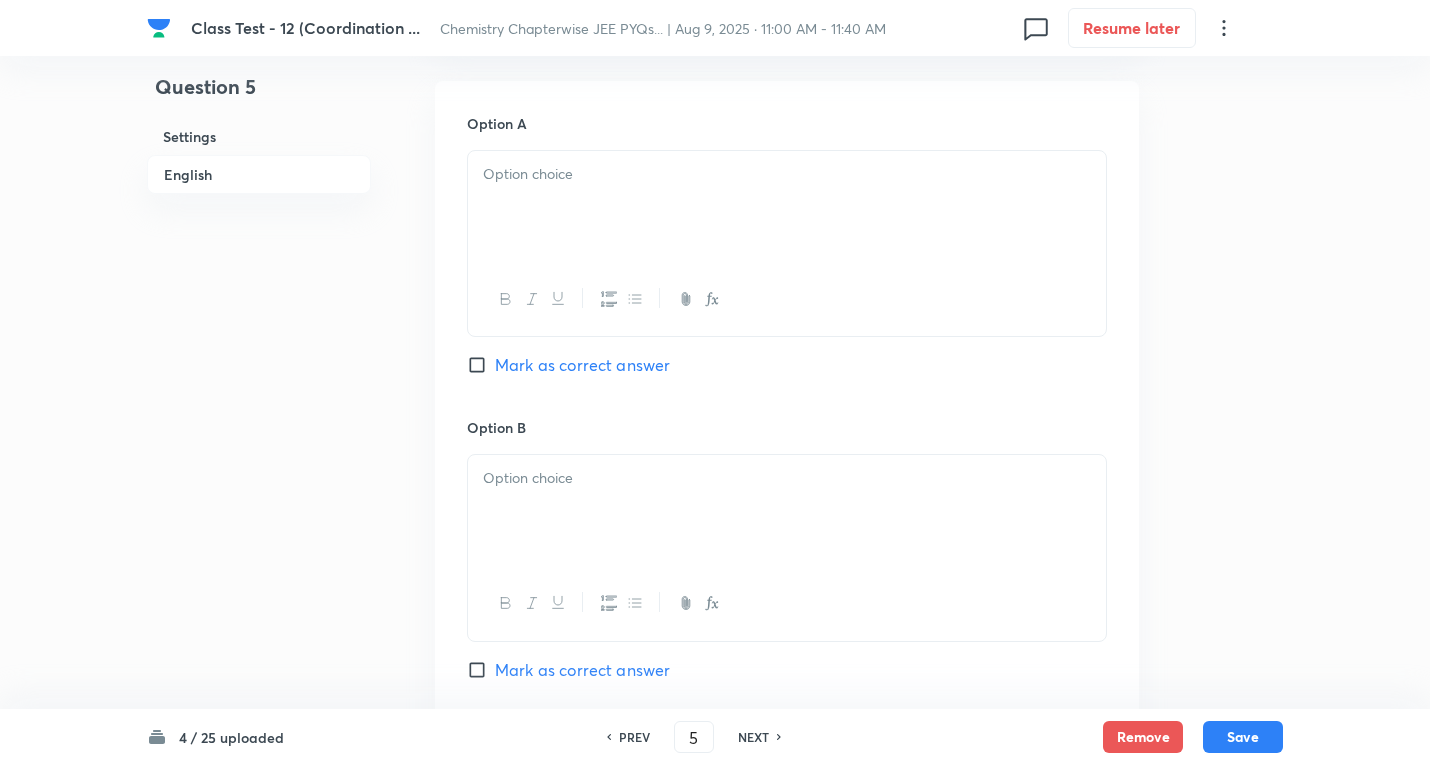 scroll, scrollTop: 1000, scrollLeft: 0, axis: vertical 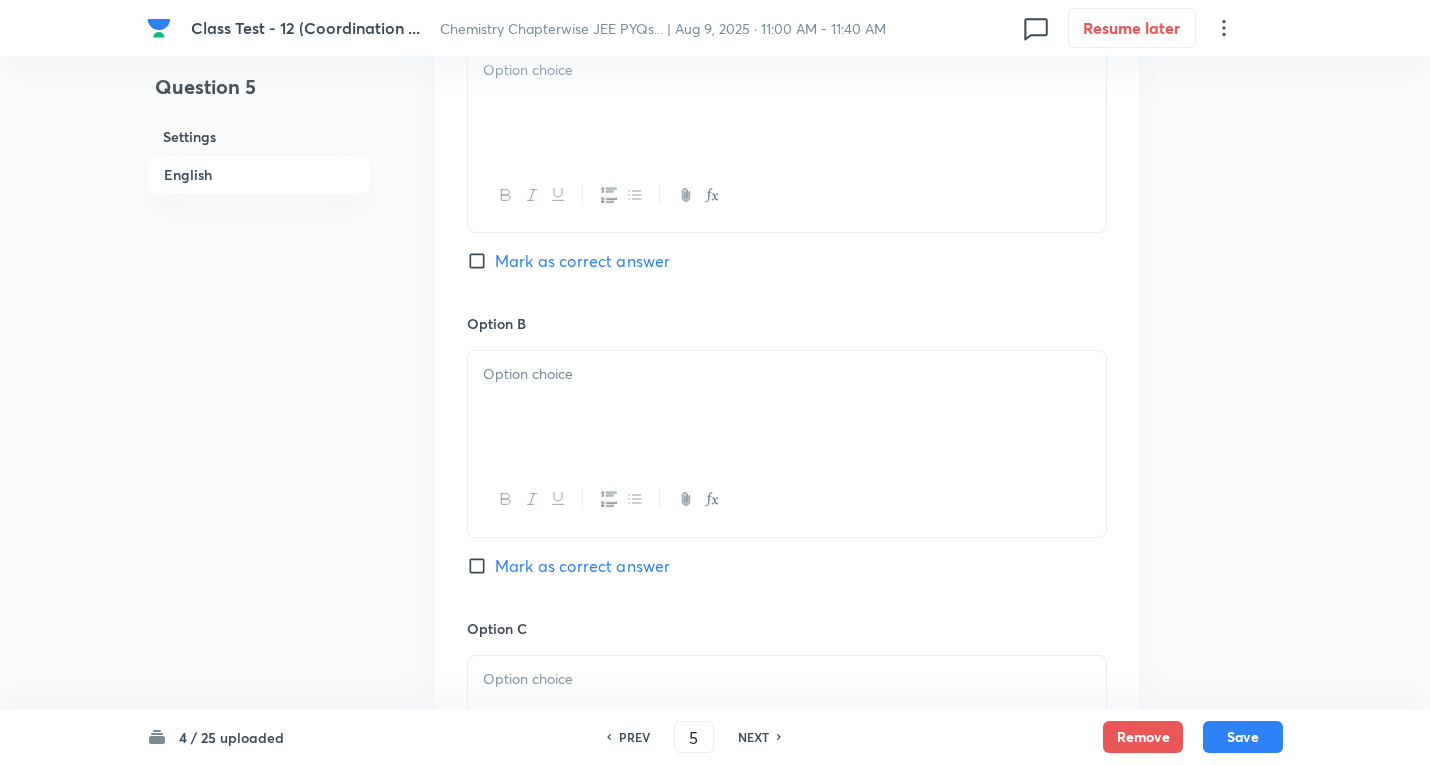 click at bounding box center (787, 103) 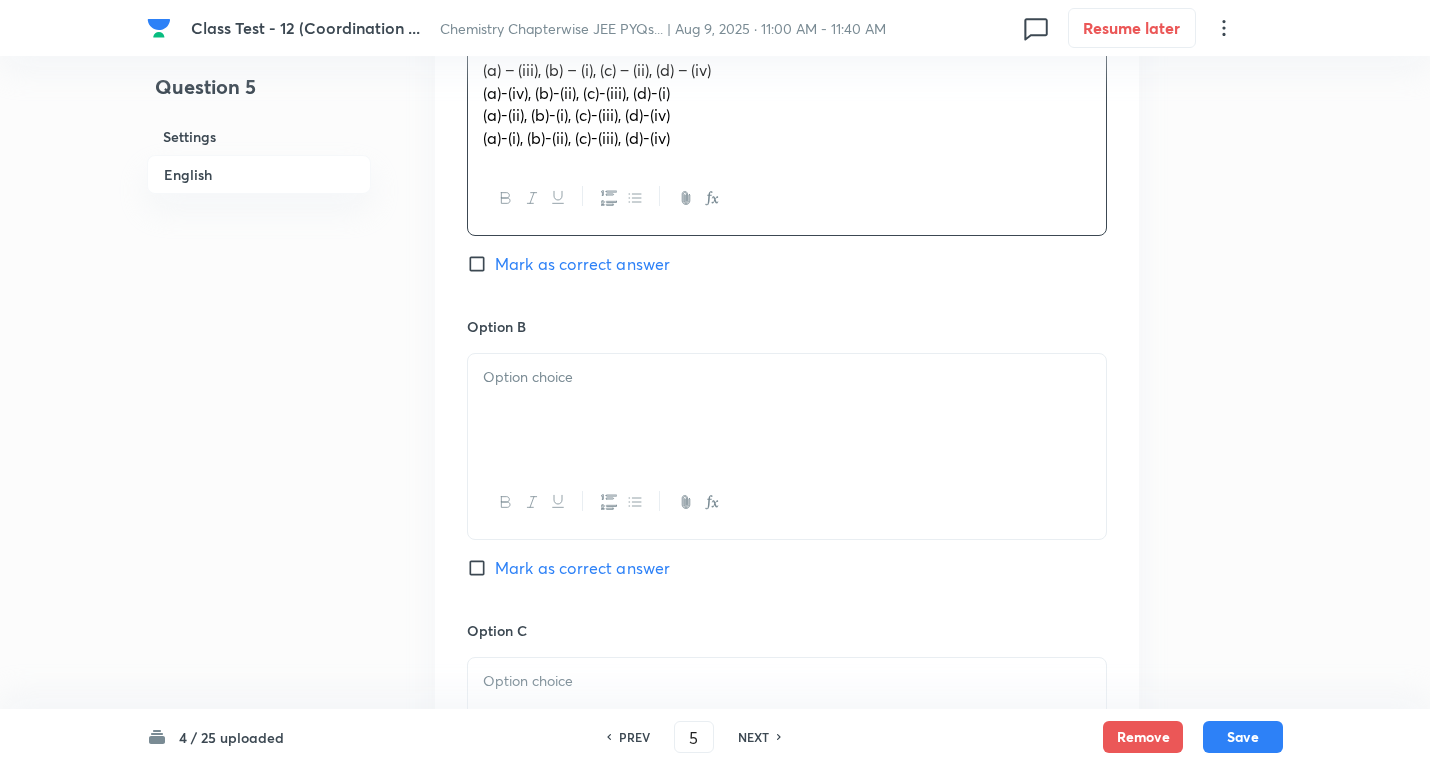 drag, startPoint x: 961, startPoint y: 205, endPoint x: 1026, endPoint y: 235, distance: 71.5891 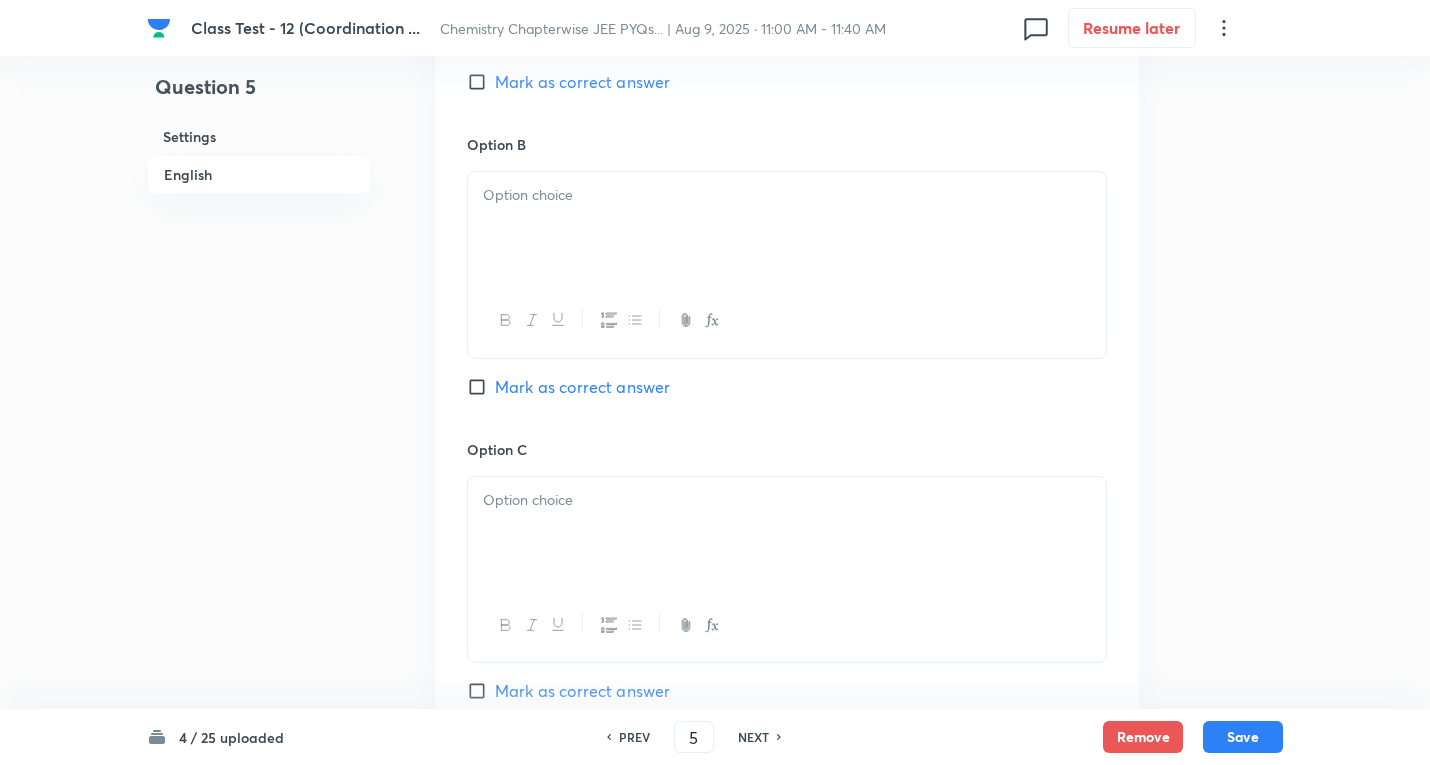 scroll, scrollTop: 1300, scrollLeft: 0, axis: vertical 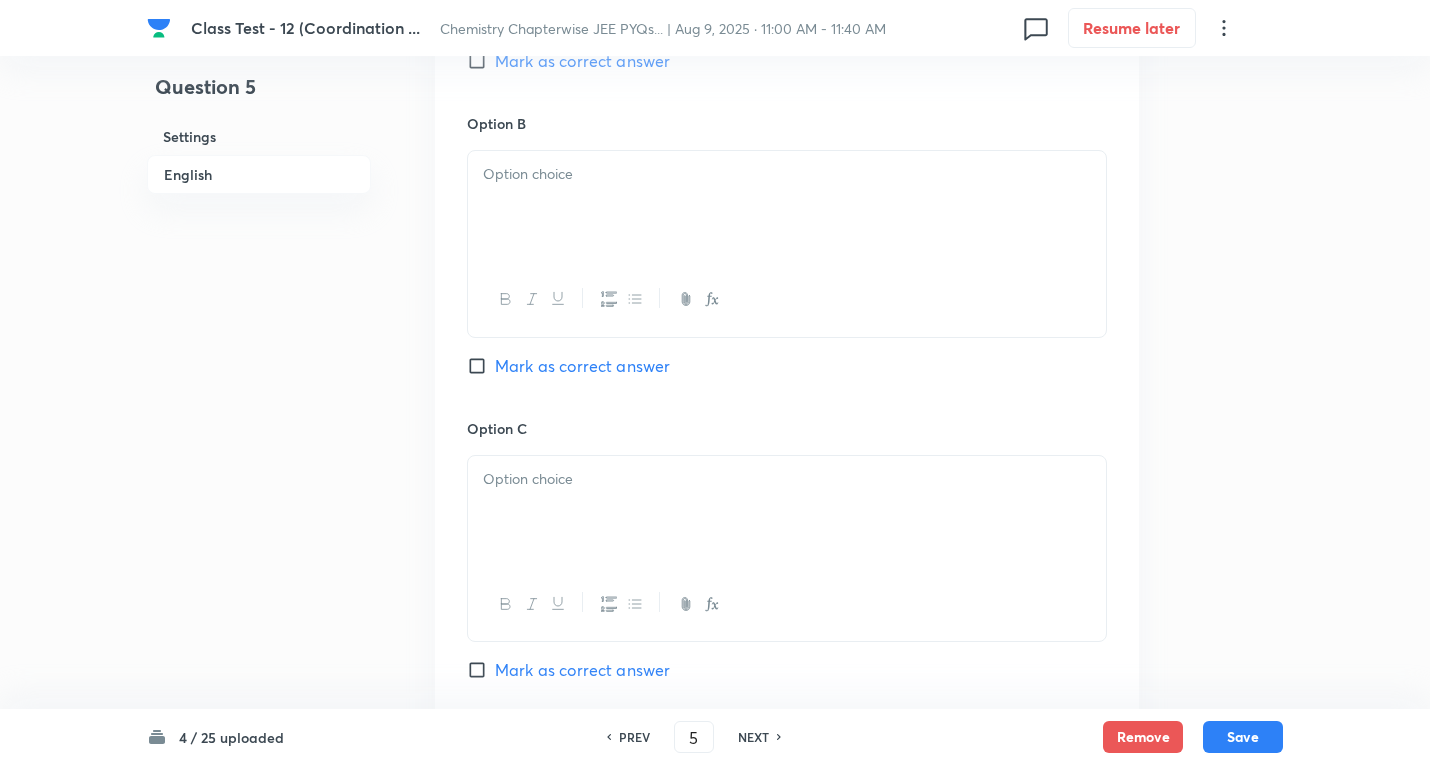 click at bounding box center [787, 174] 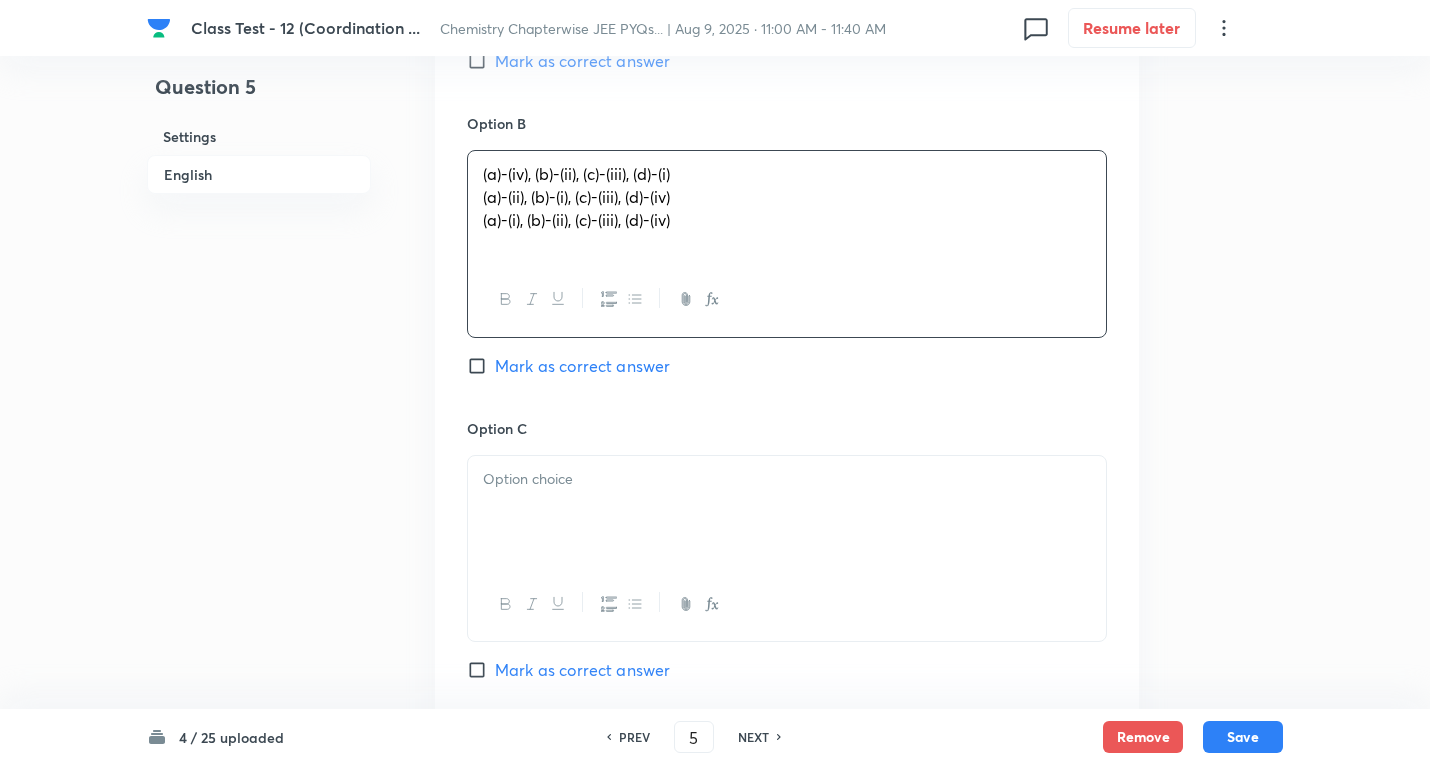 drag, startPoint x: 482, startPoint y: 197, endPoint x: 1086, endPoint y: 261, distance: 607.3813 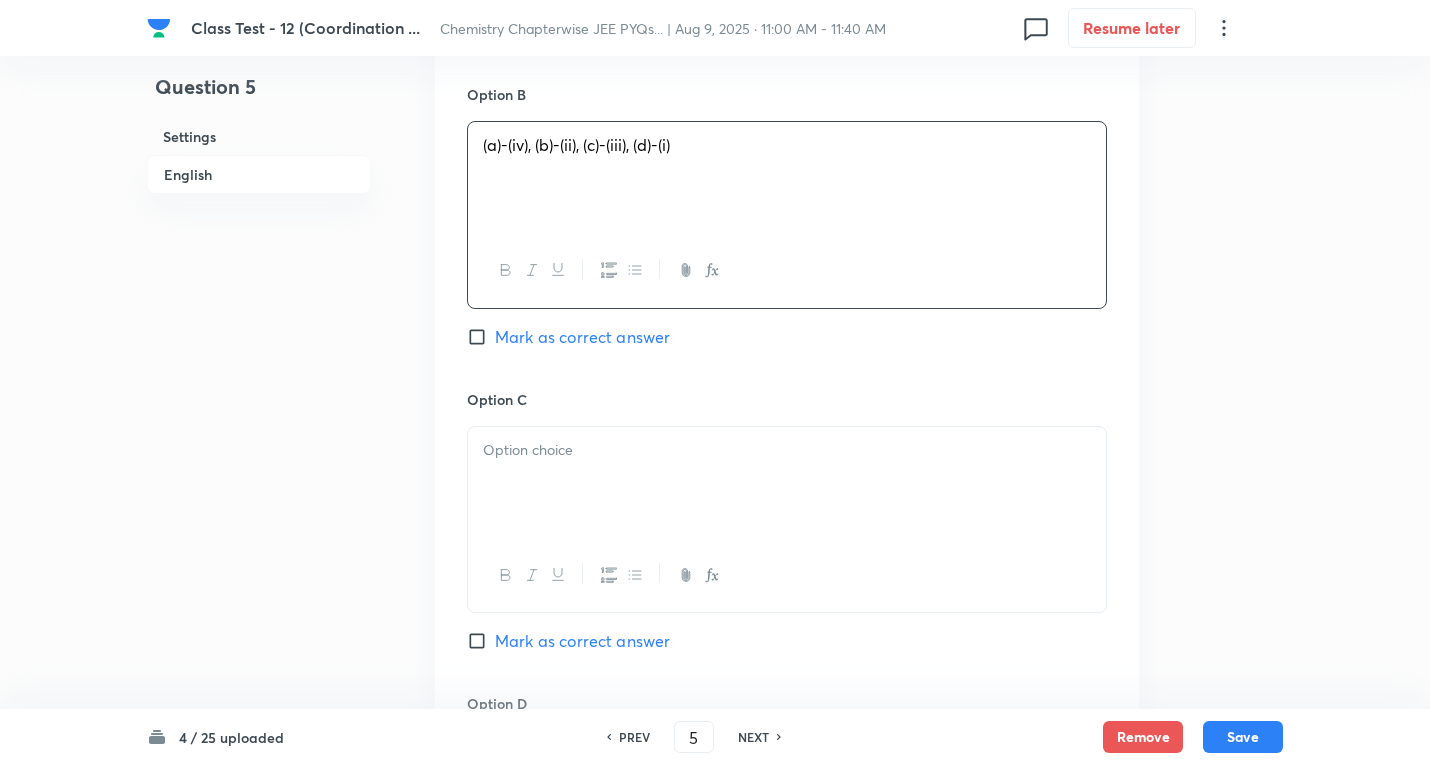scroll, scrollTop: 1500, scrollLeft: 0, axis: vertical 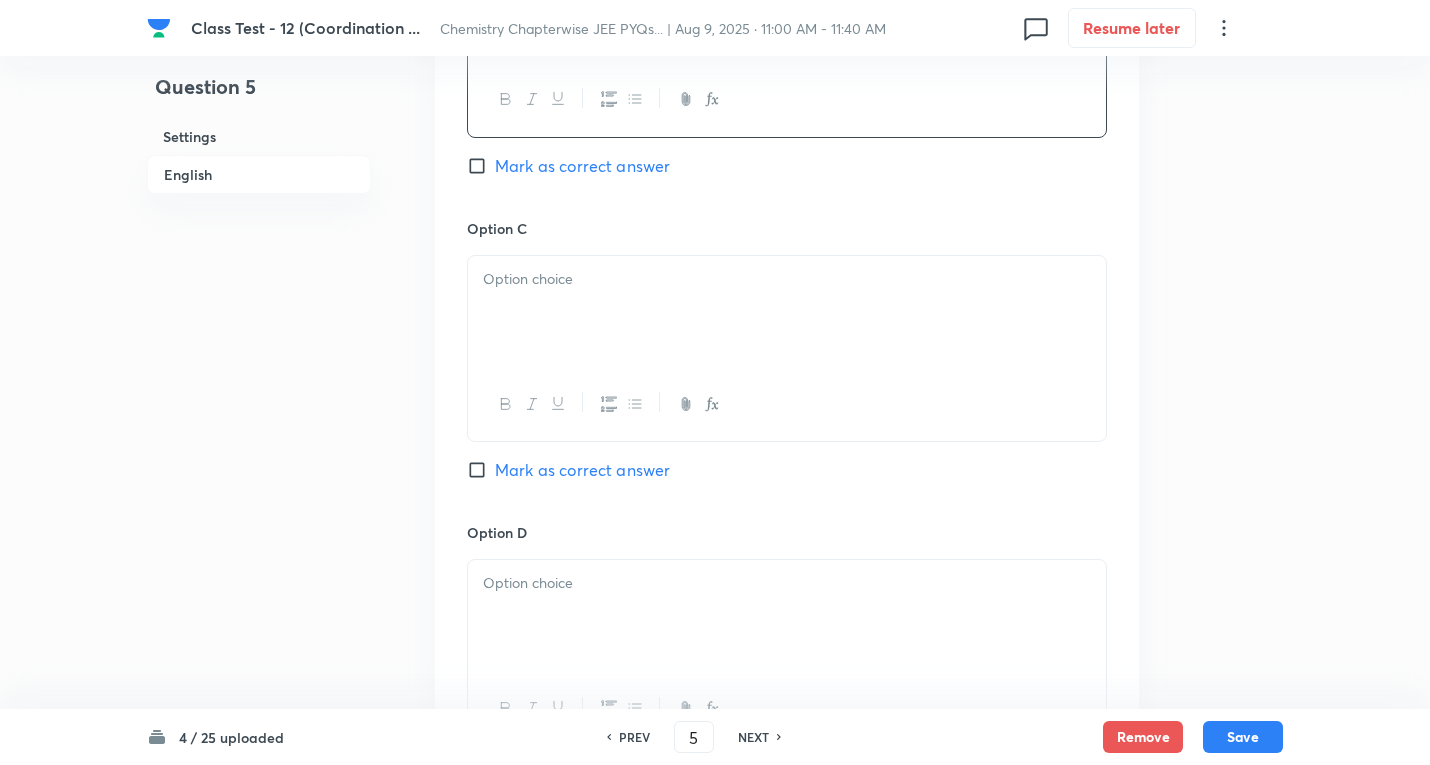 click at bounding box center [787, 312] 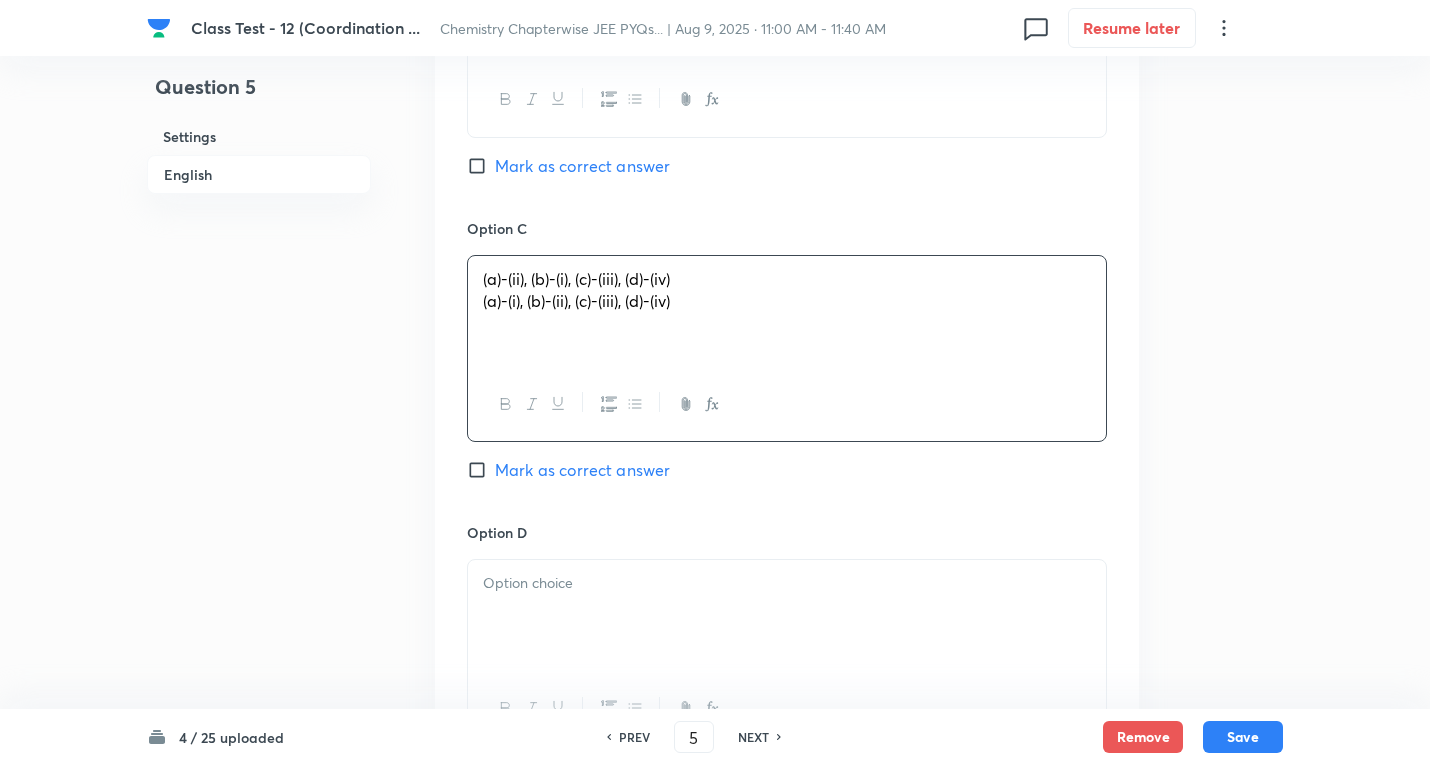 drag, startPoint x: 482, startPoint y: 302, endPoint x: 1091, endPoint y: 331, distance: 609.69006 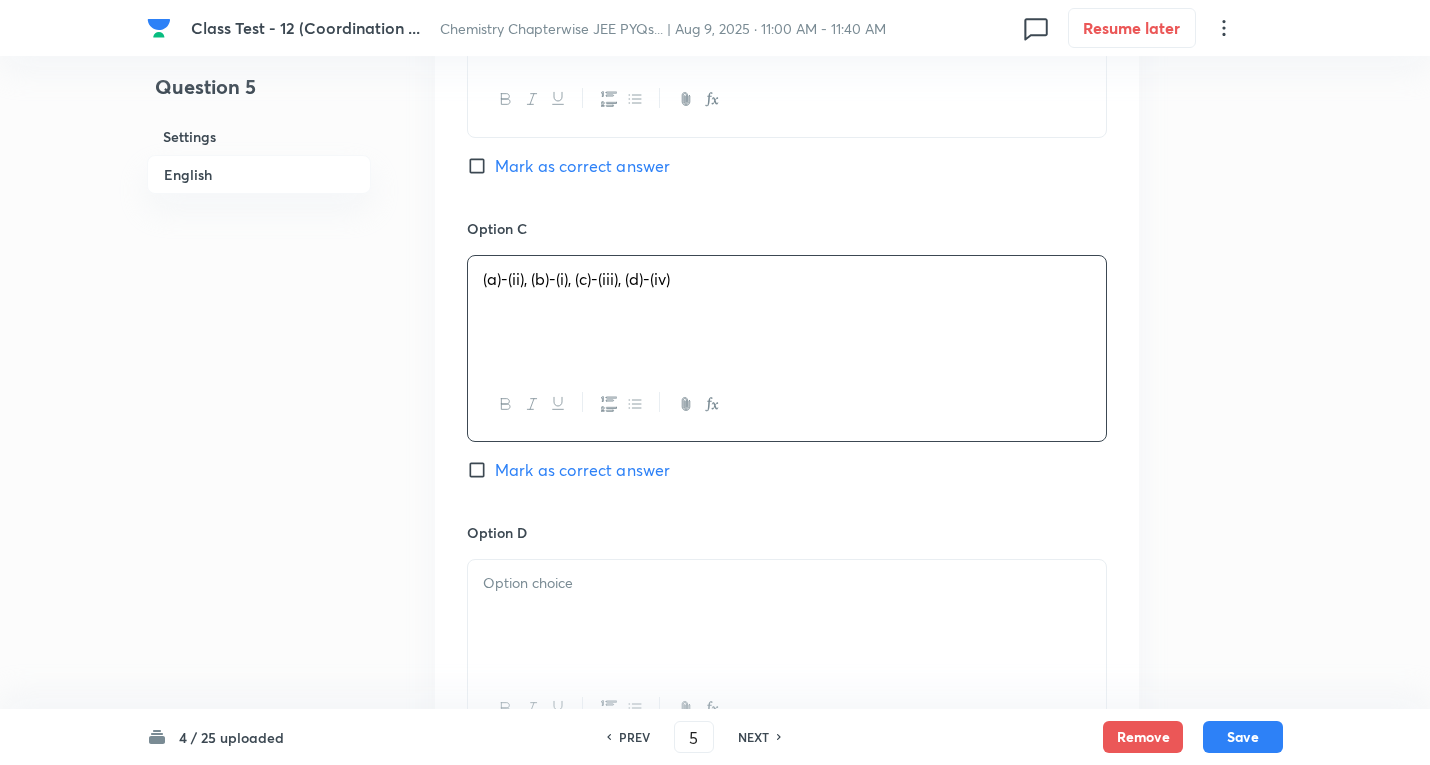 click at bounding box center [787, 616] 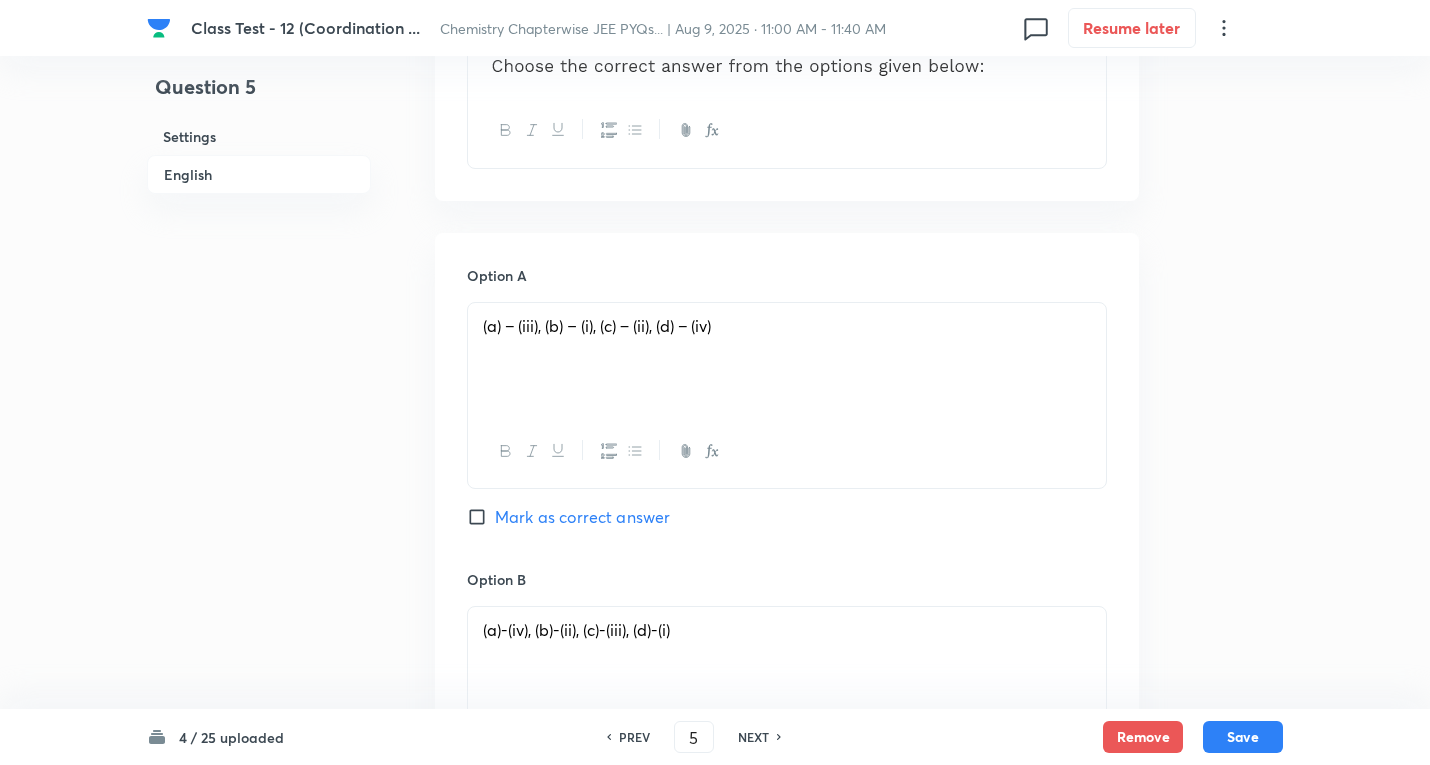 scroll, scrollTop: 900, scrollLeft: 0, axis: vertical 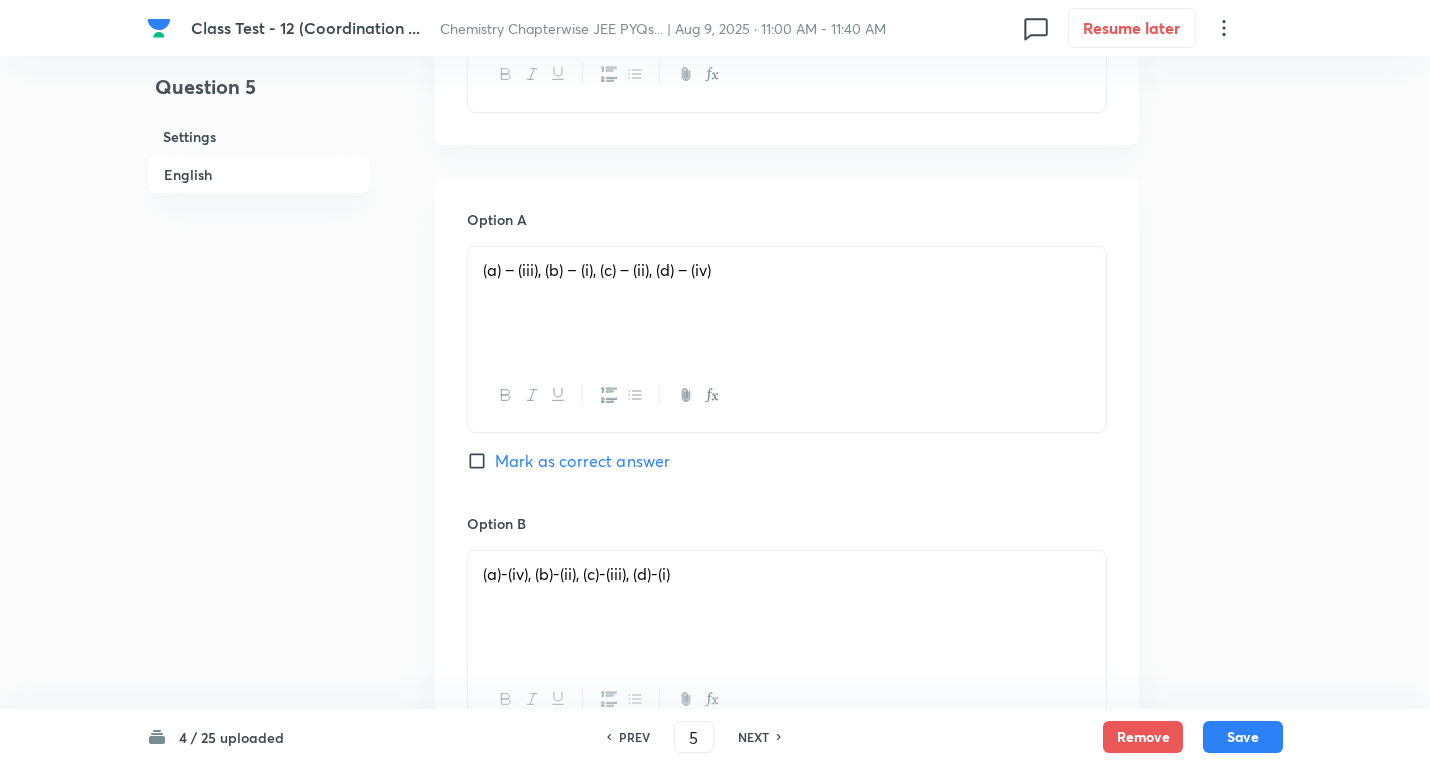 click on "Mark as correct answer" at bounding box center [582, 461] 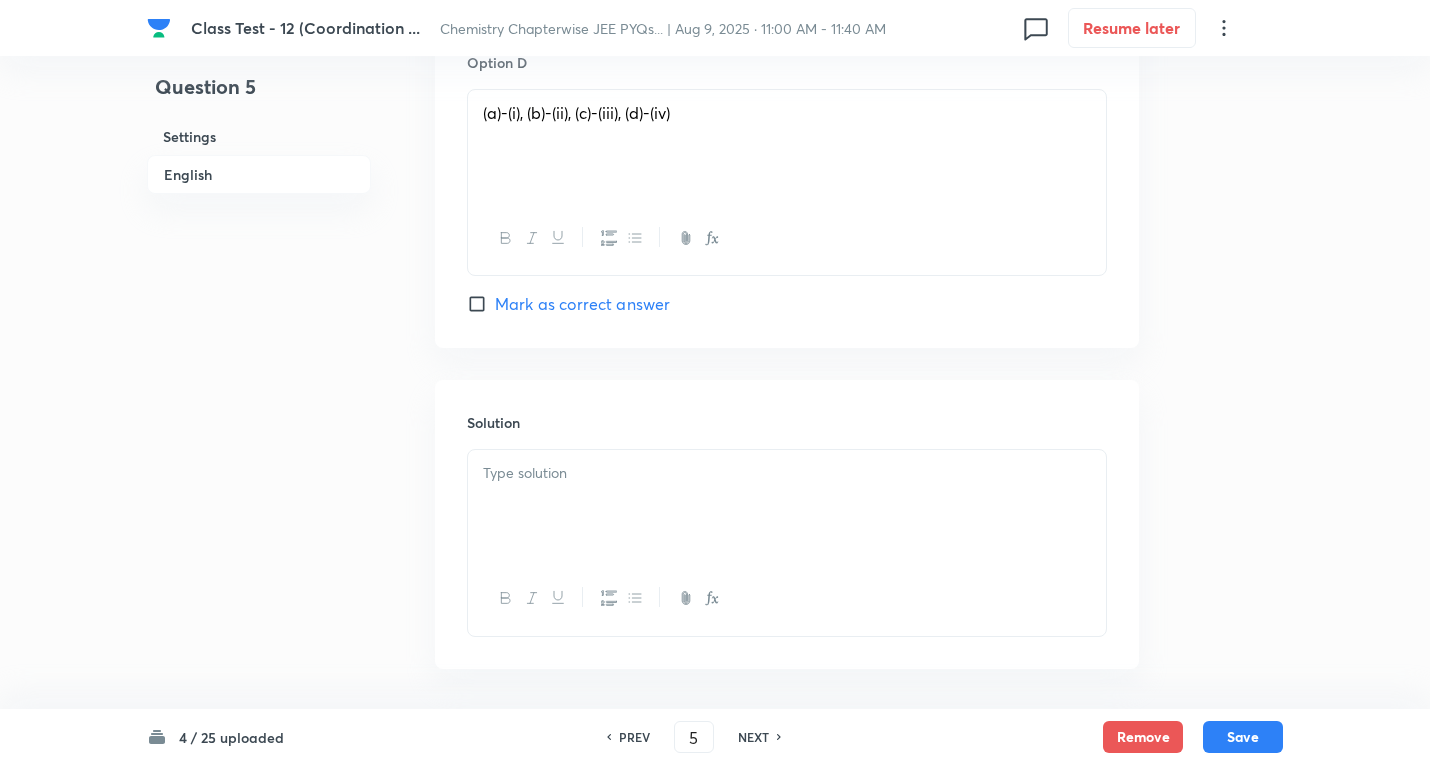 scroll, scrollTop: 2050, scrollLeft: 0, axis: vertical 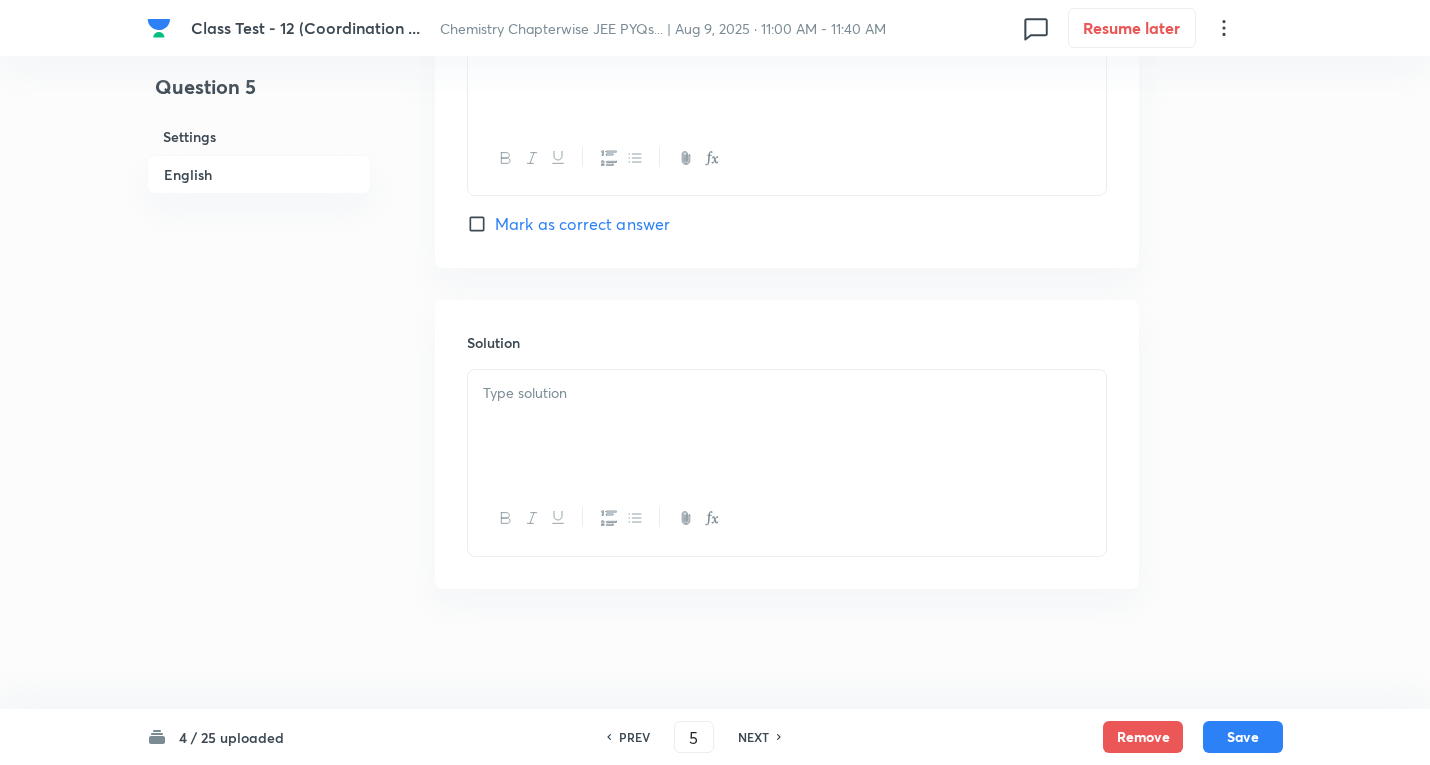 click at bounding box center [787, 393] 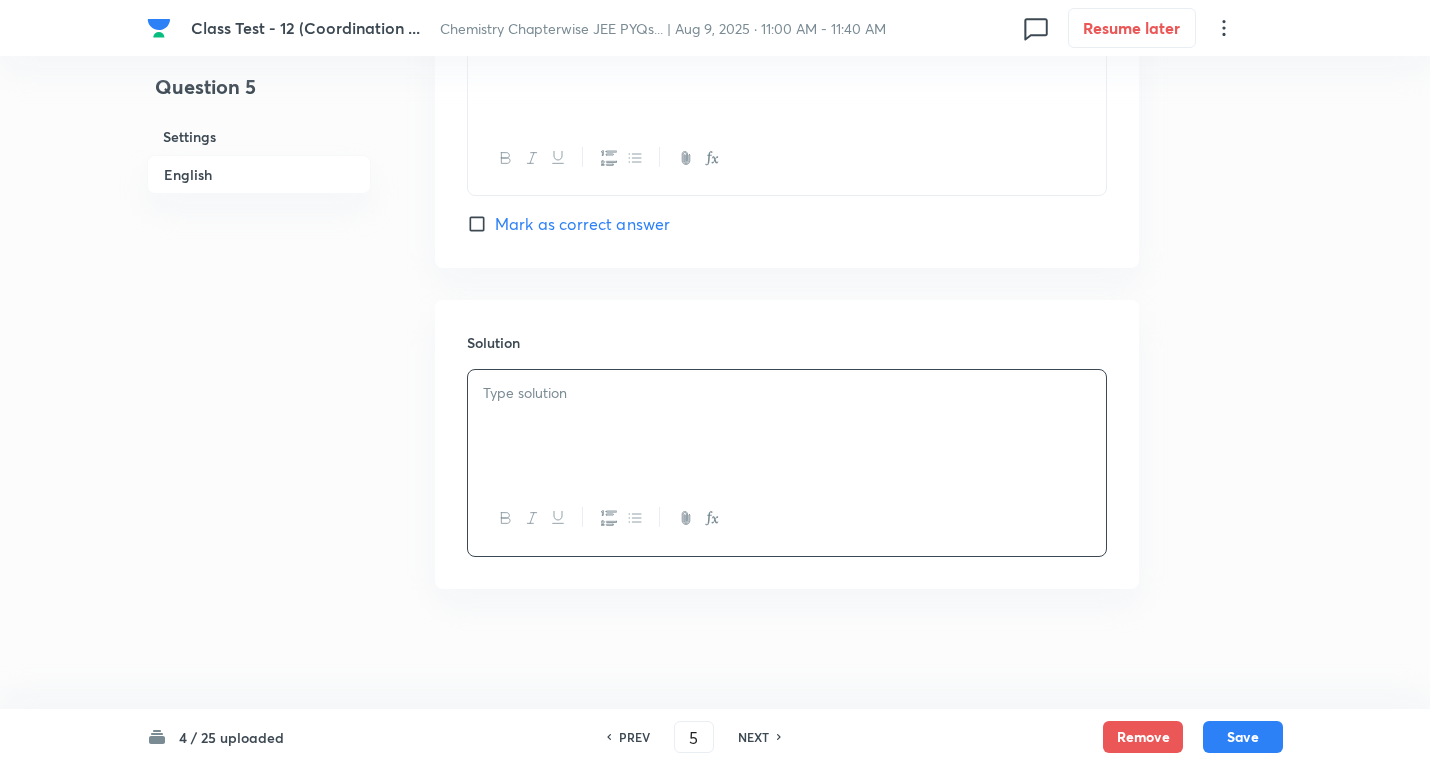 type 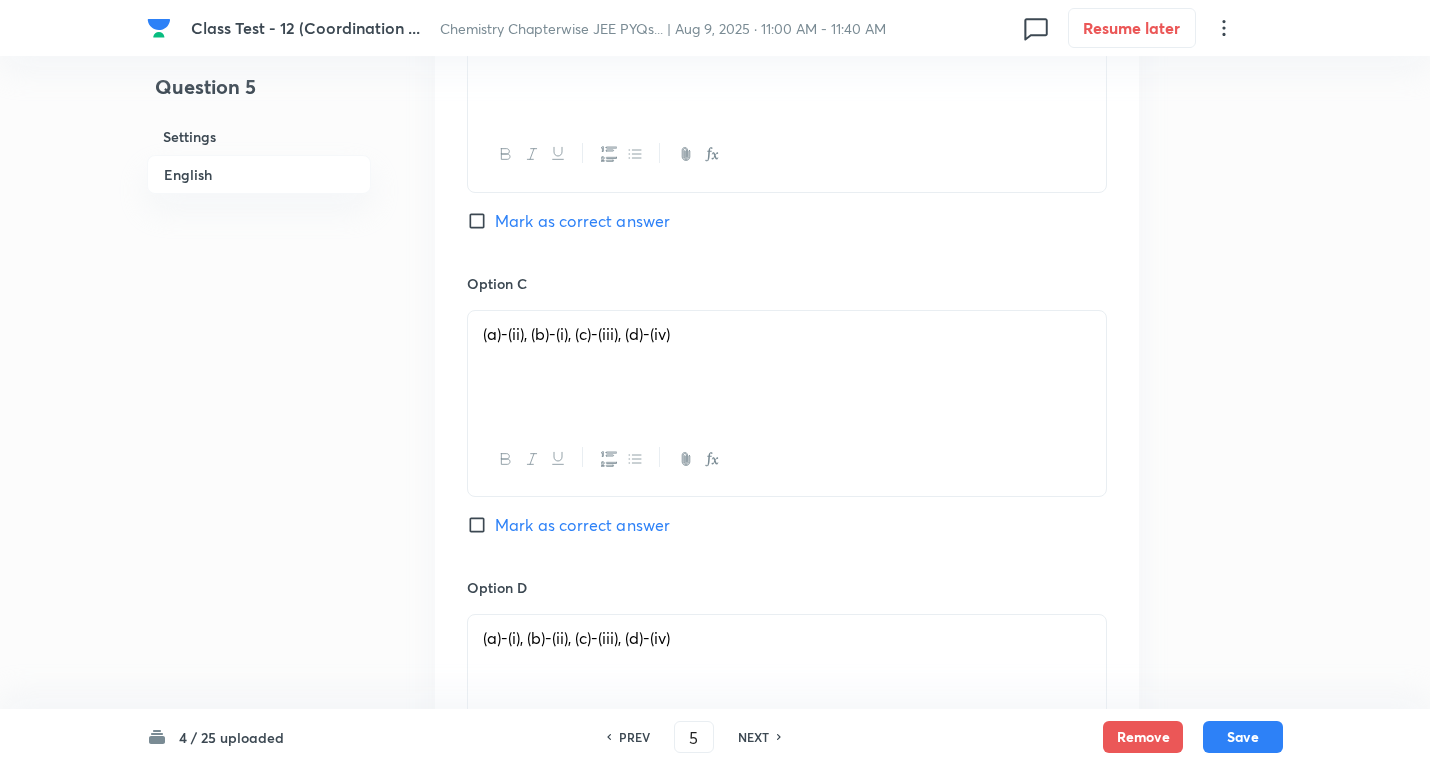 scroll, scrollTop: 1050, scrollLeft: 0, axis: vertical 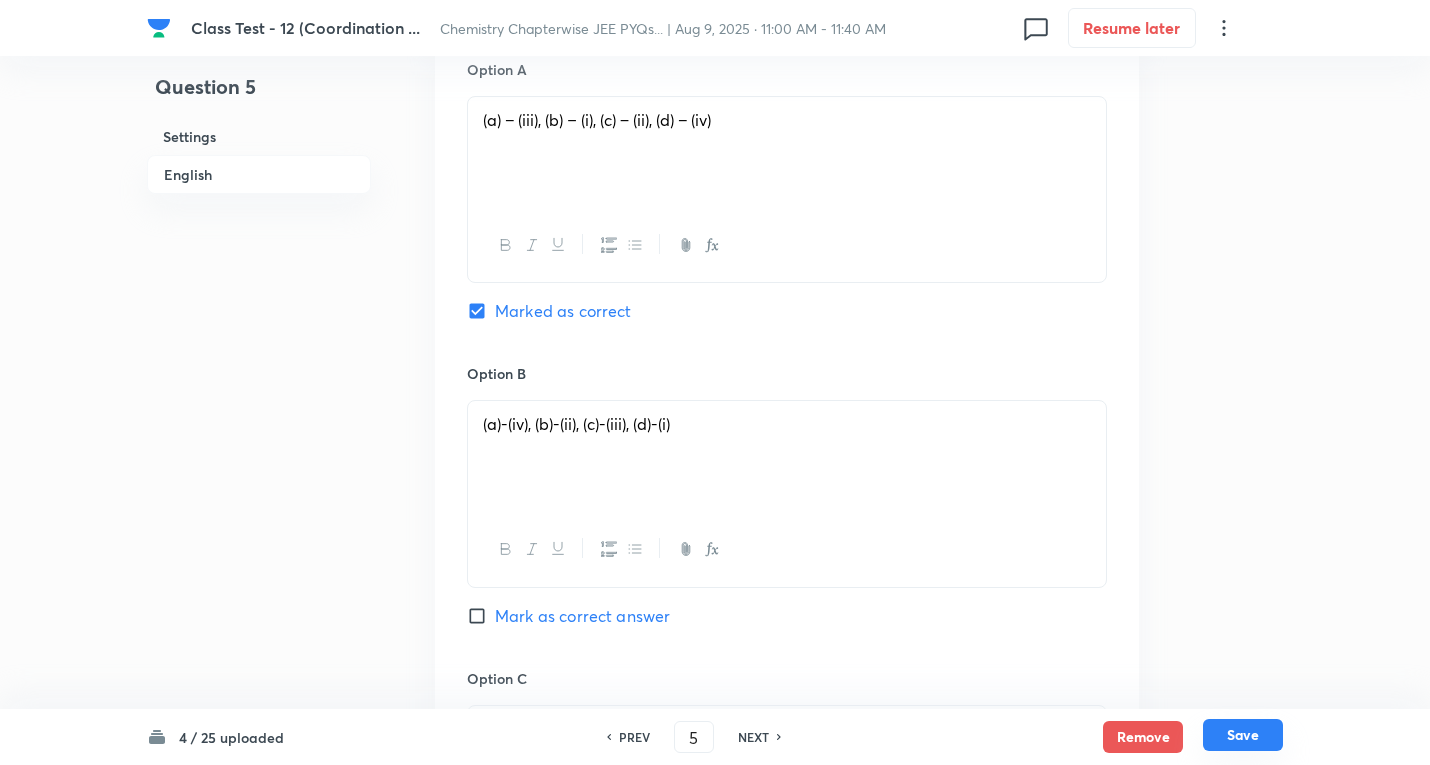 click on "Save" at bounding box center (1243, 735) 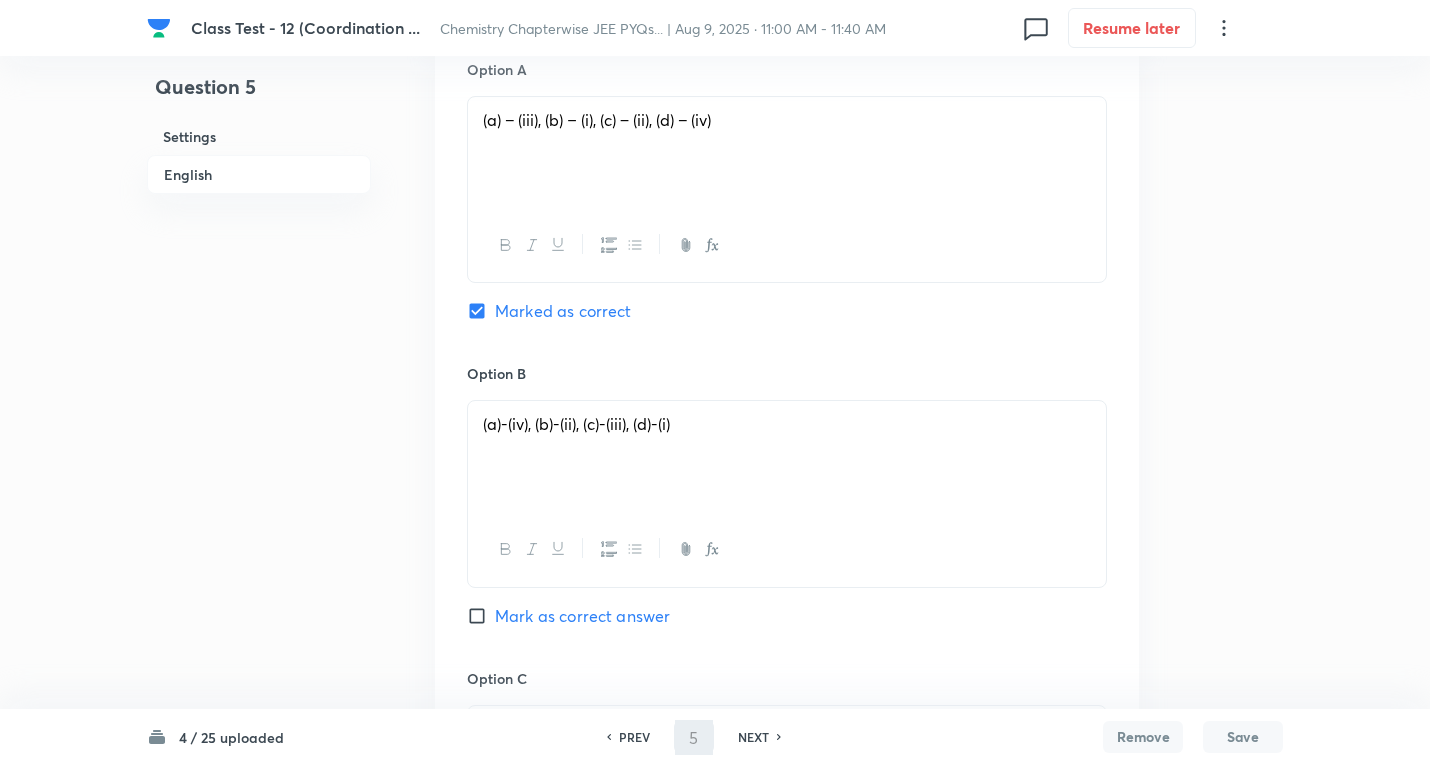 type on "6" 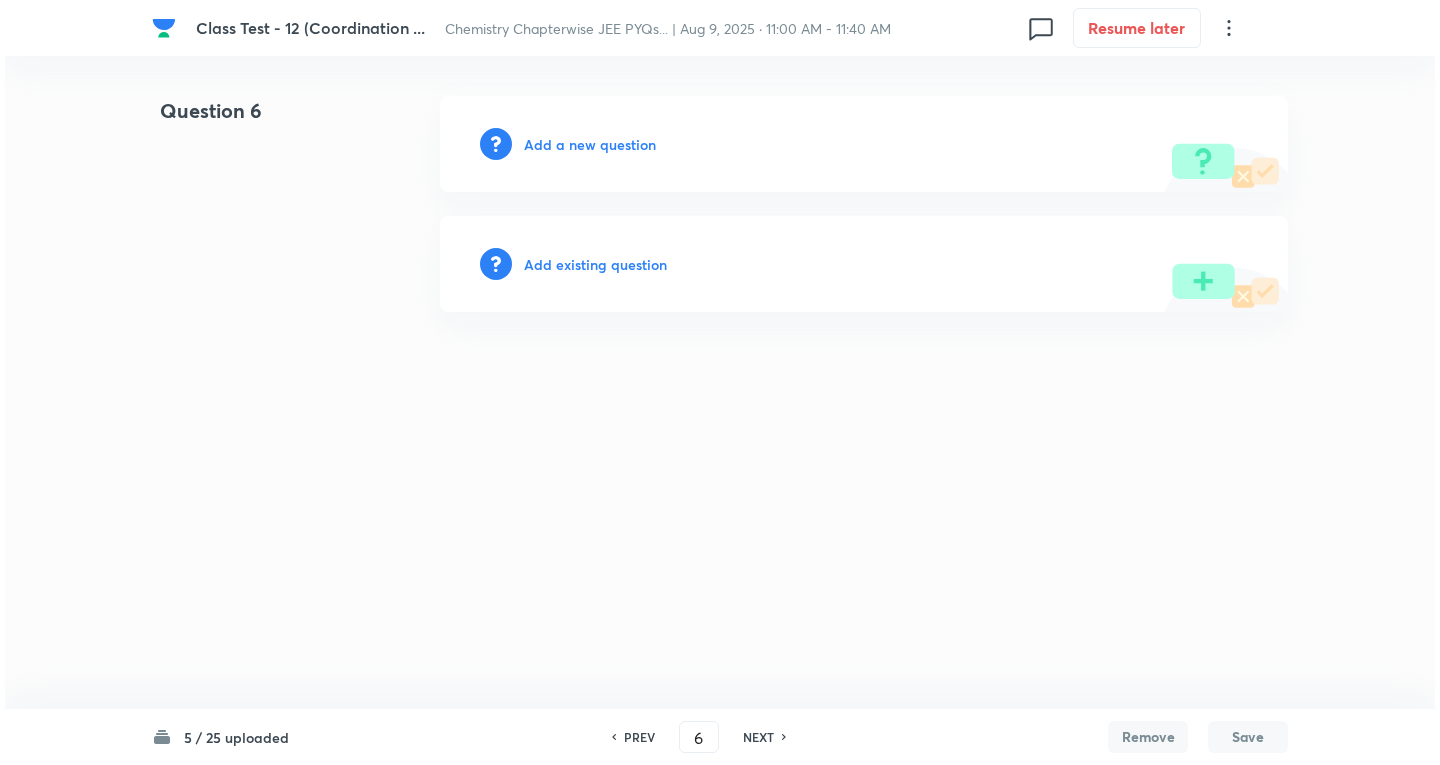 scroll, scrollTop: 0, scrollLeft: 0, axis: both 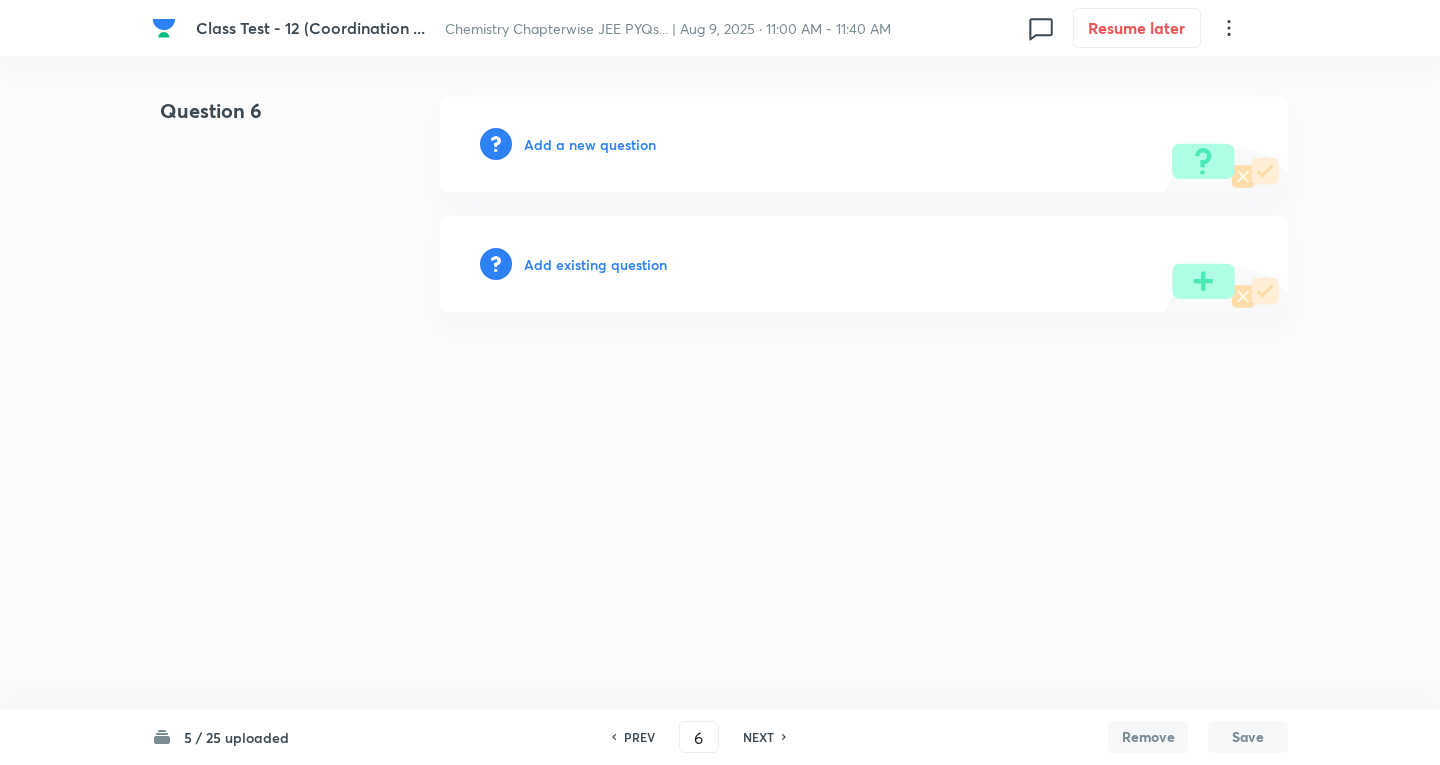 click on "Add a new question" at bounding box center (590, 144) 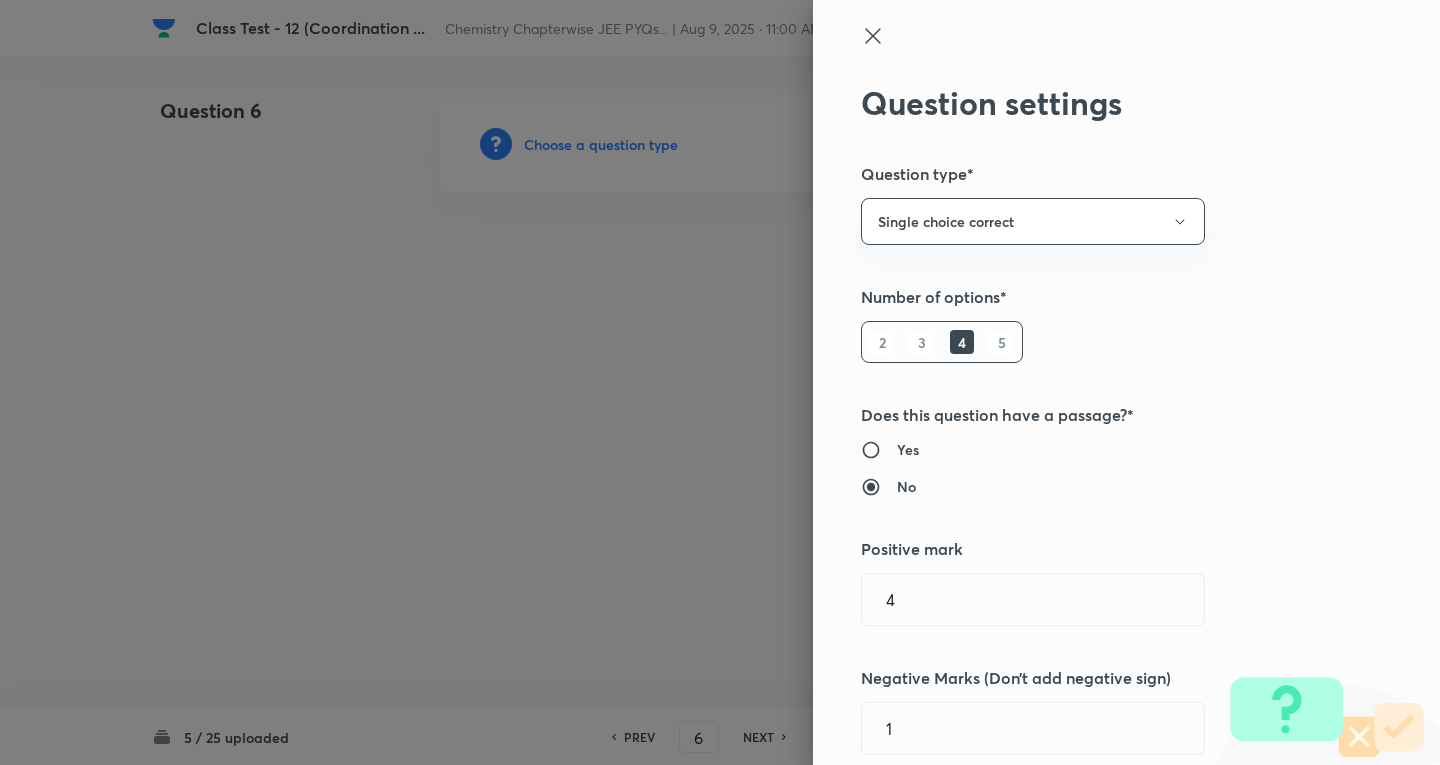type on "Chemistry" 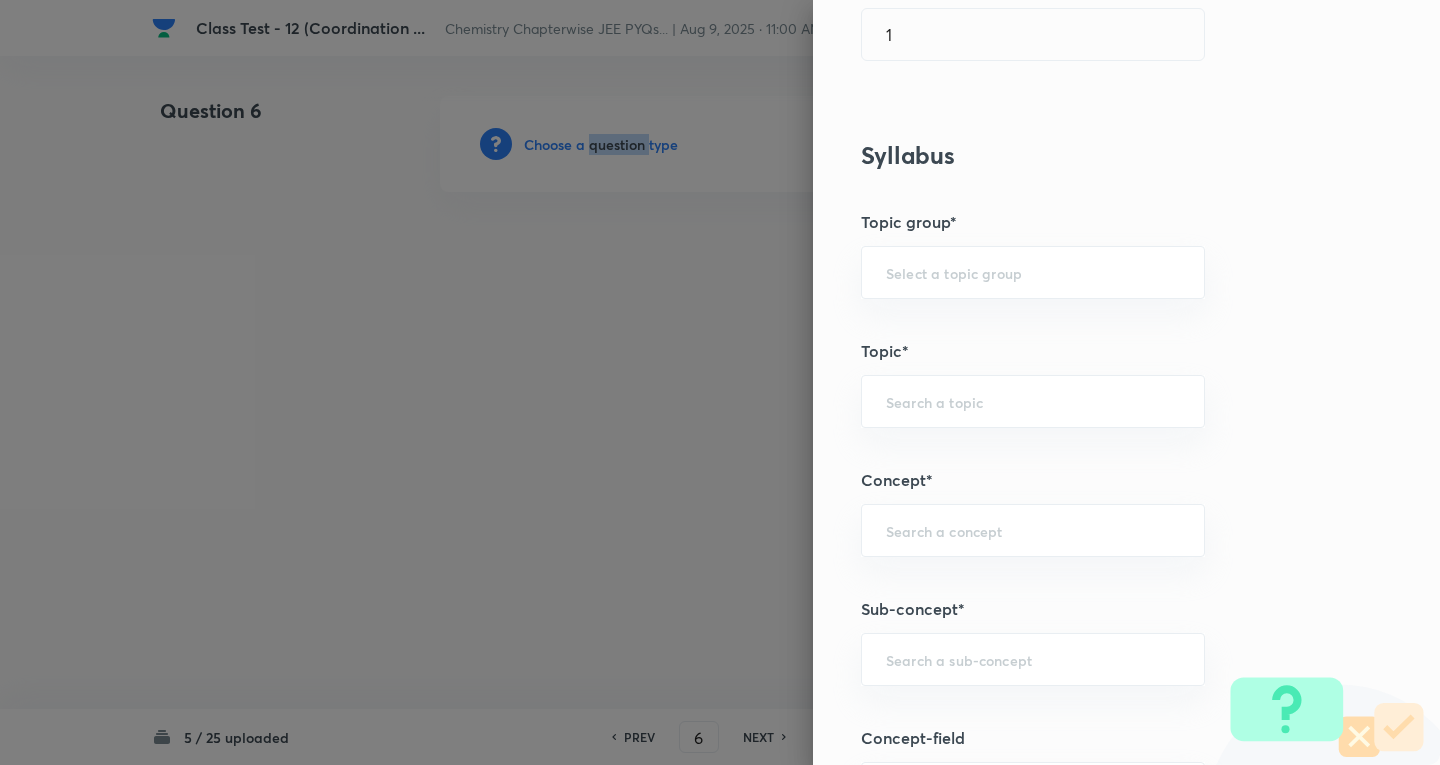 scroll, scrollTop: 700, scrollLeft: 0, axis: vertical 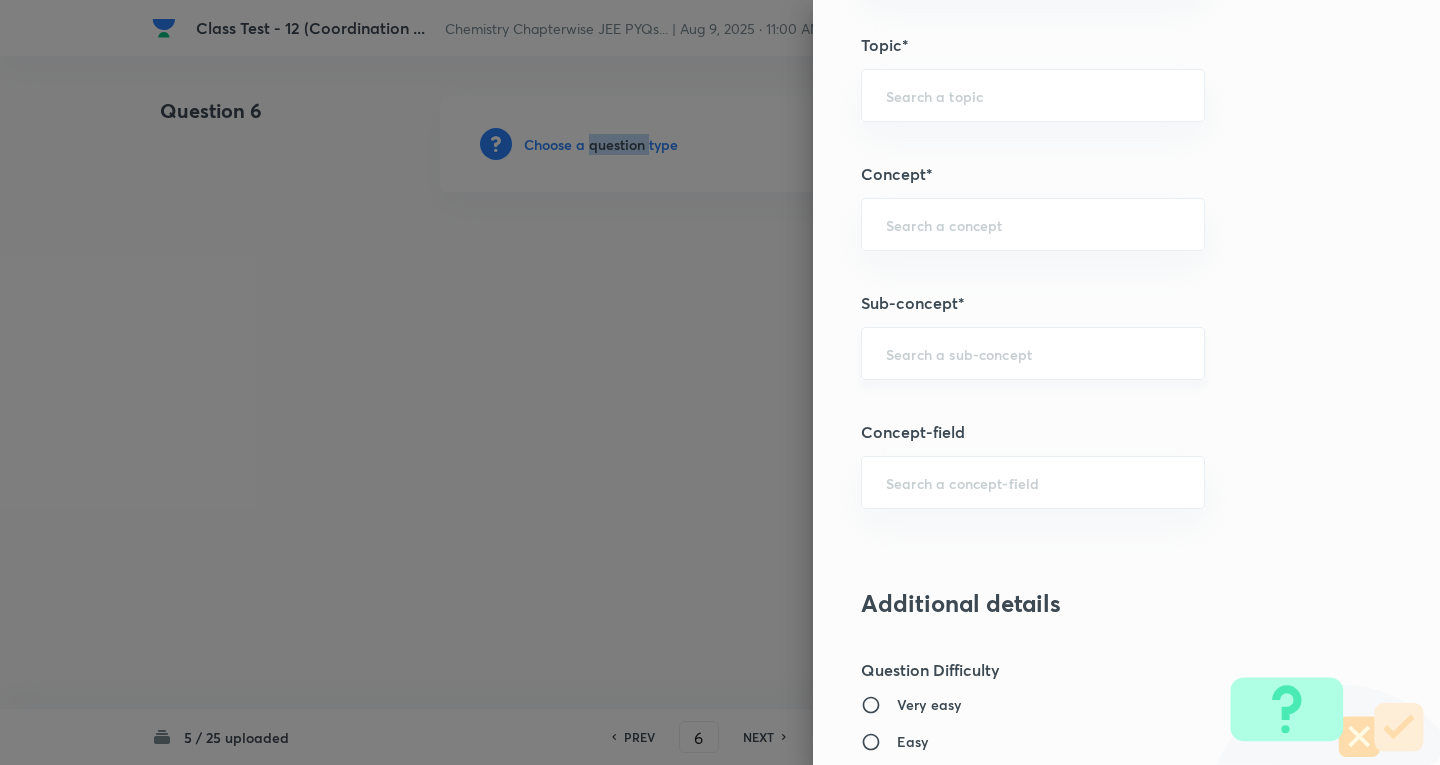 drag, startPoint x: 1004, startPoint y: 342, endPoint x: 1012, endPoint y: 359, distance: 18.788294 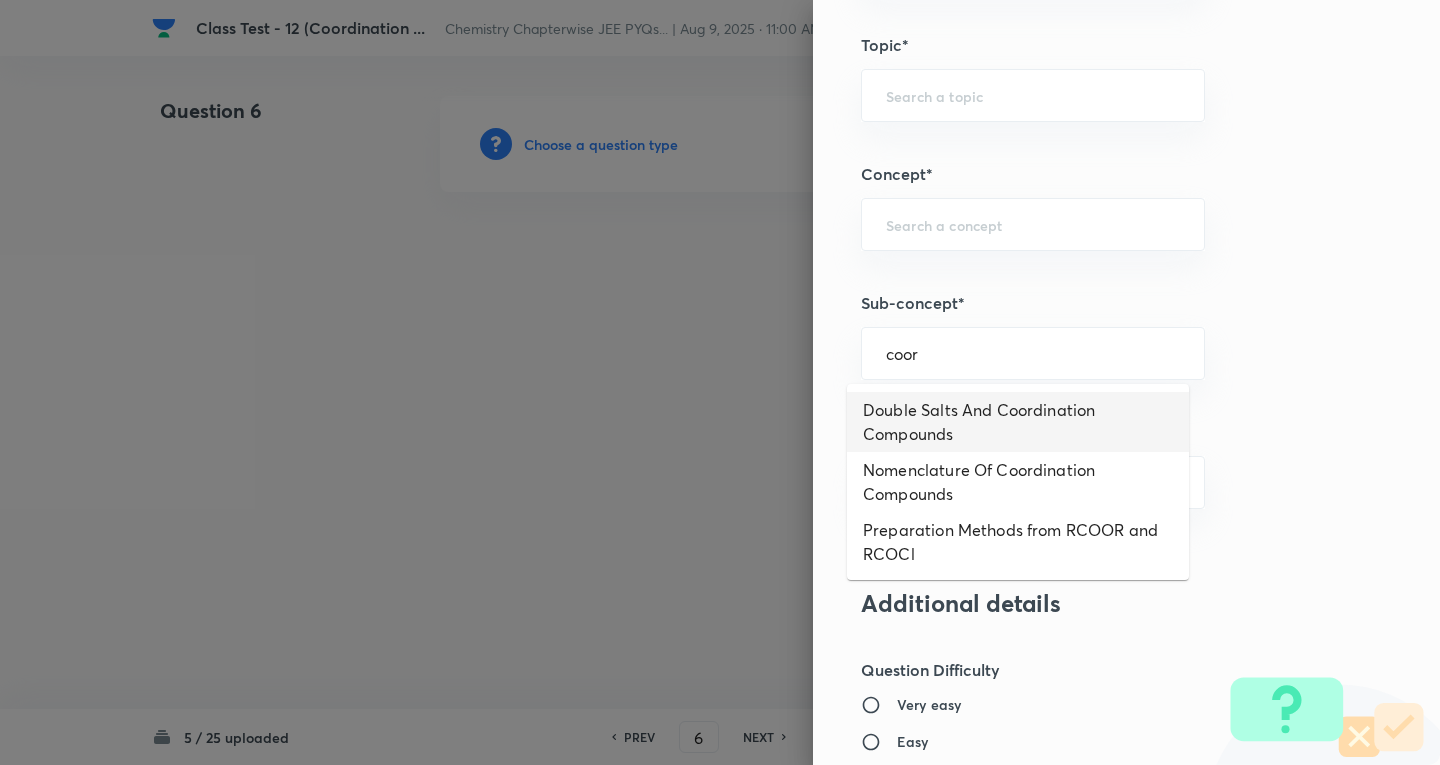 click on "Double Salts And Coordination Compounds" at bounding box center (1018, 422) 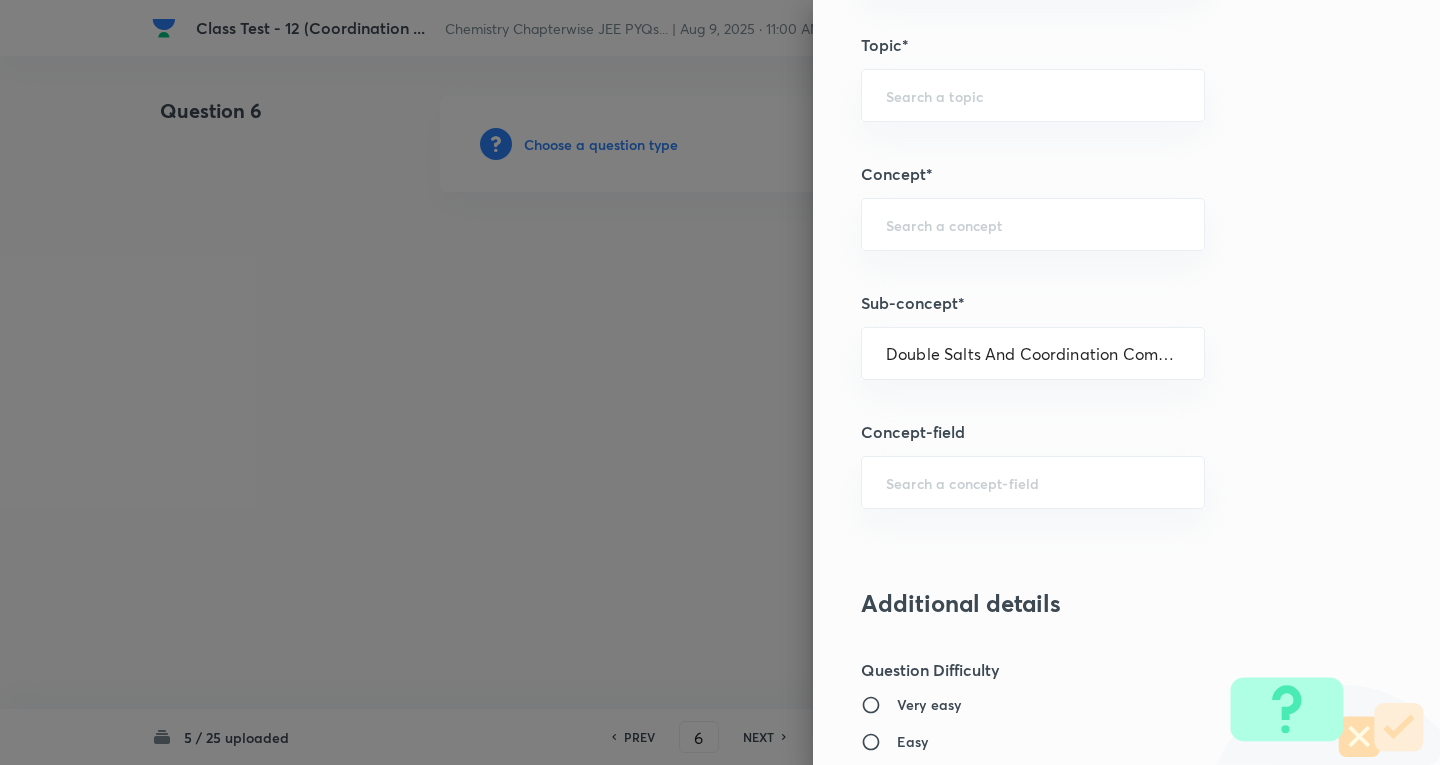 type on "Chemistry" 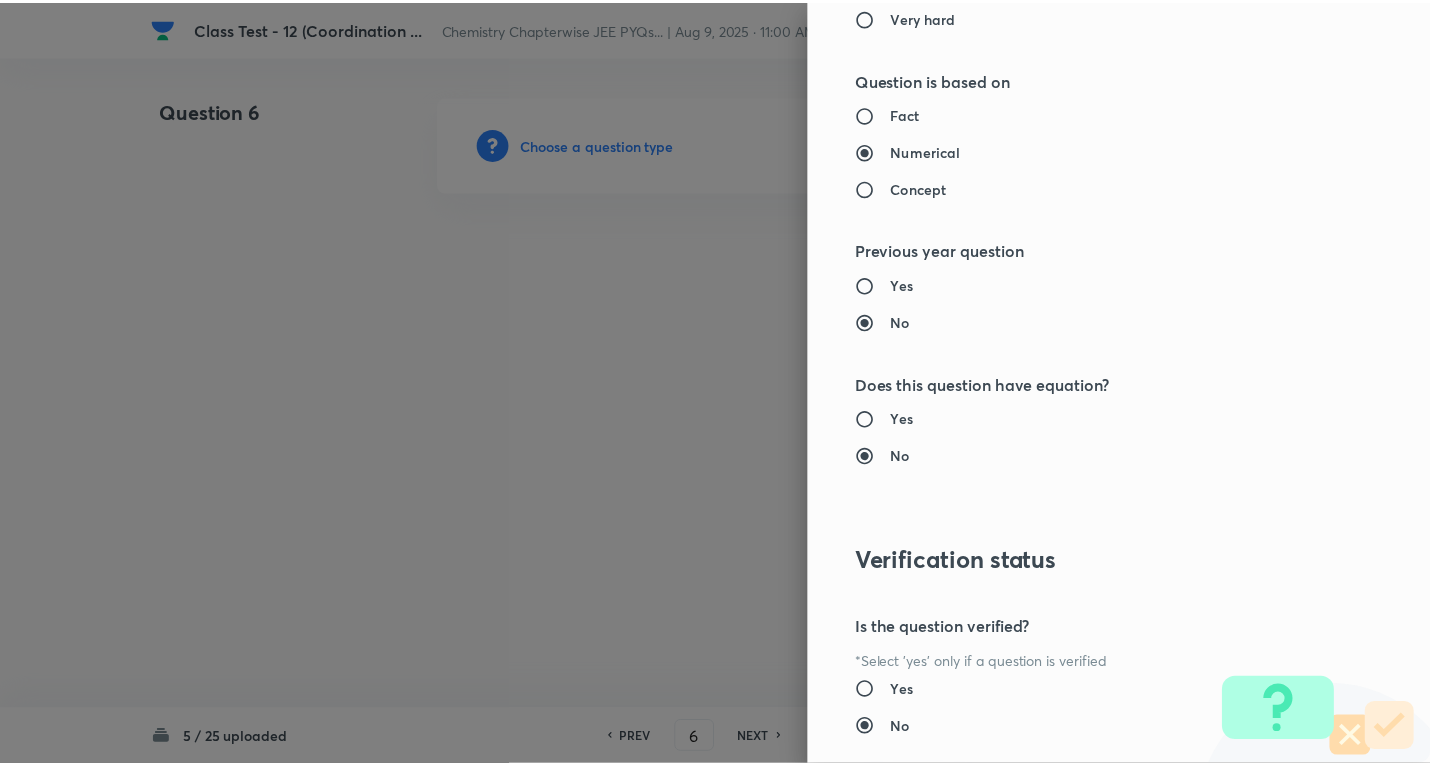 scroll, scrollTop: 1961, scrollLeft: 0, axis: vertical 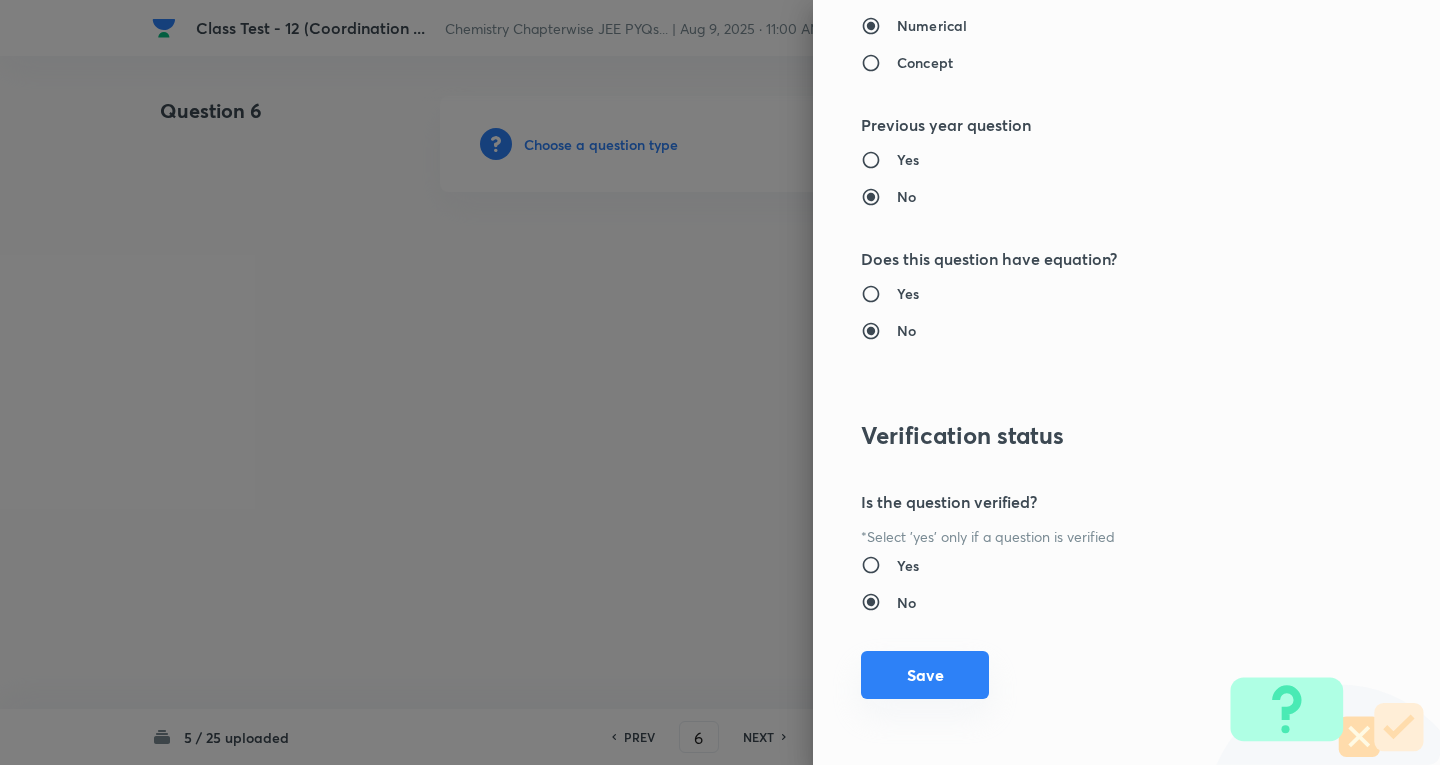 click on "Save" at bounding box center [925, 675] 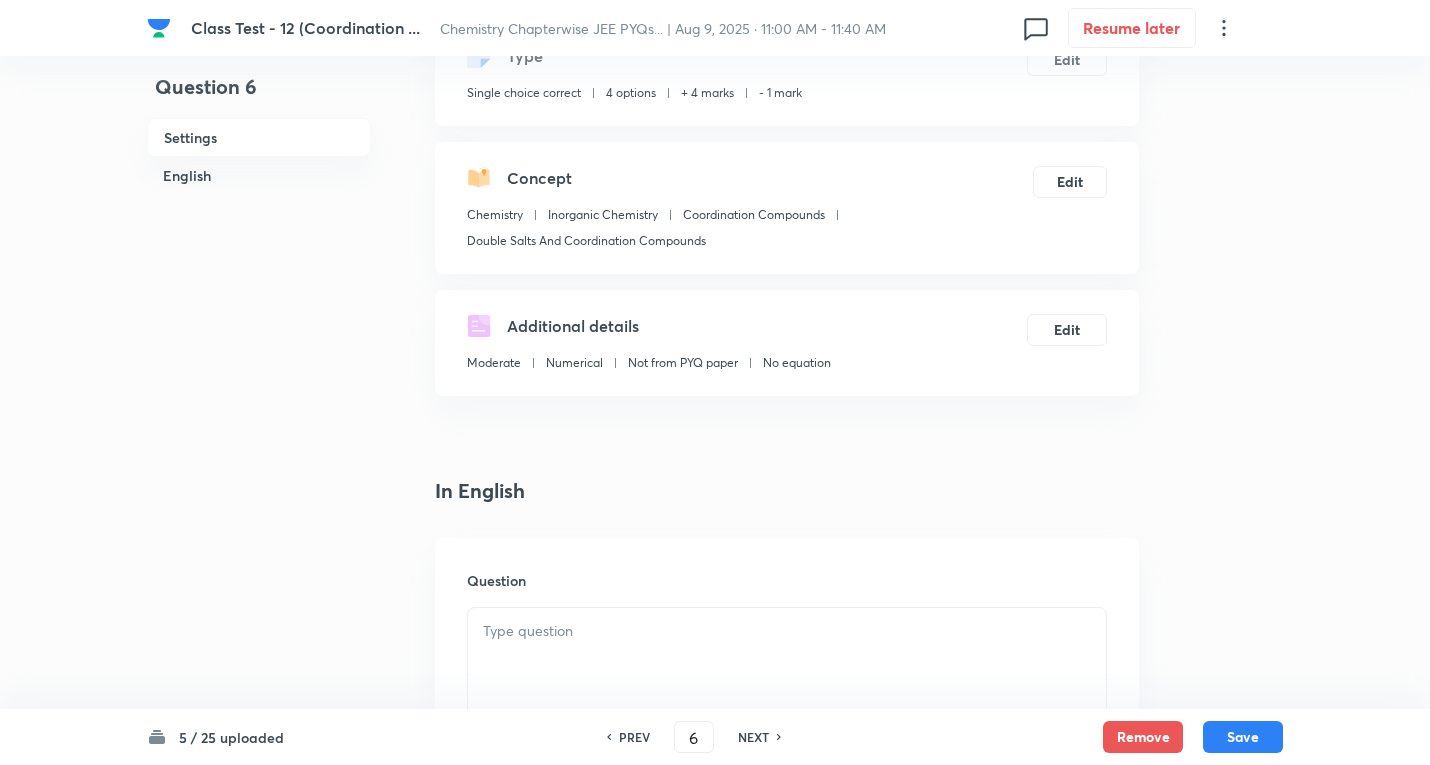 scroll, scrollTop: 400, scrollLeft: 0, axis: vertical 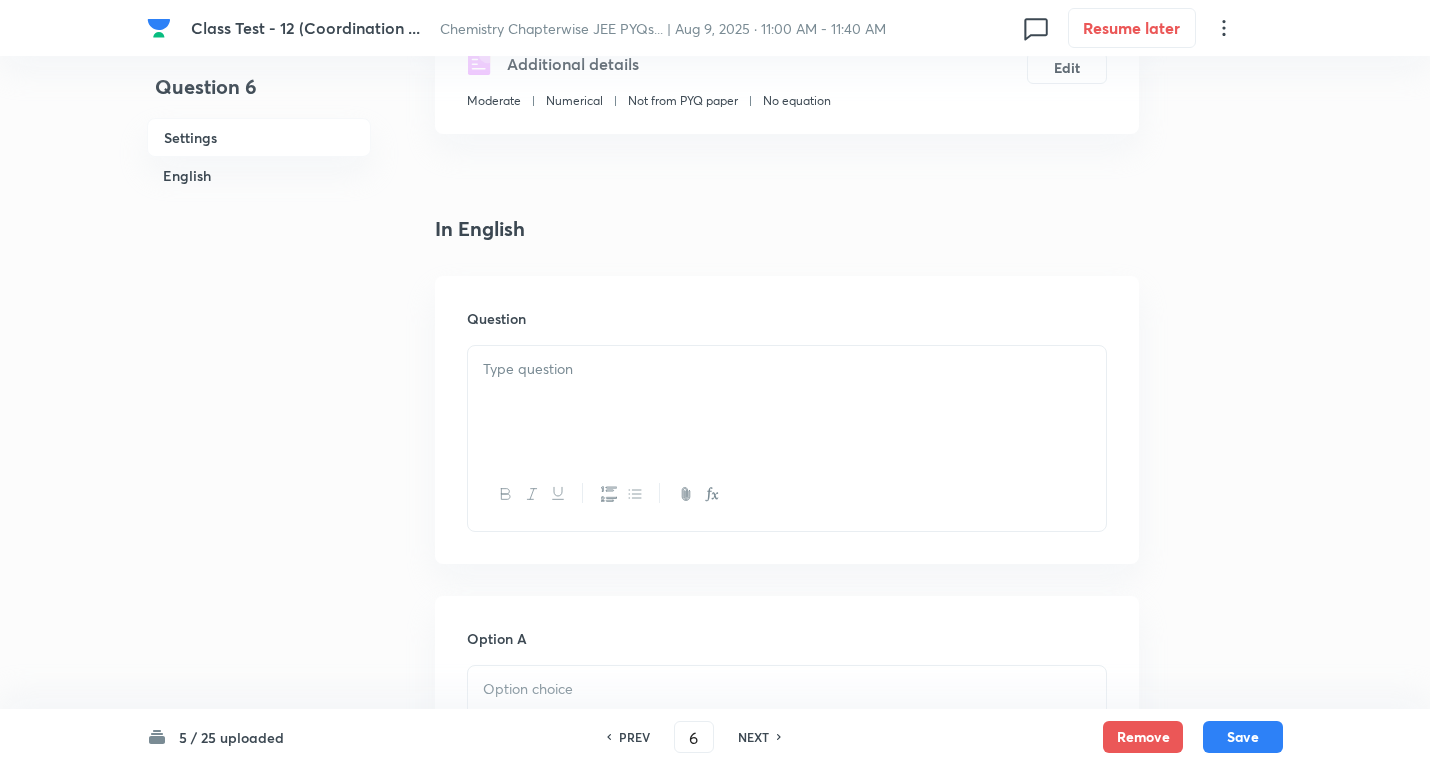 click at bounding box center (787, 402) 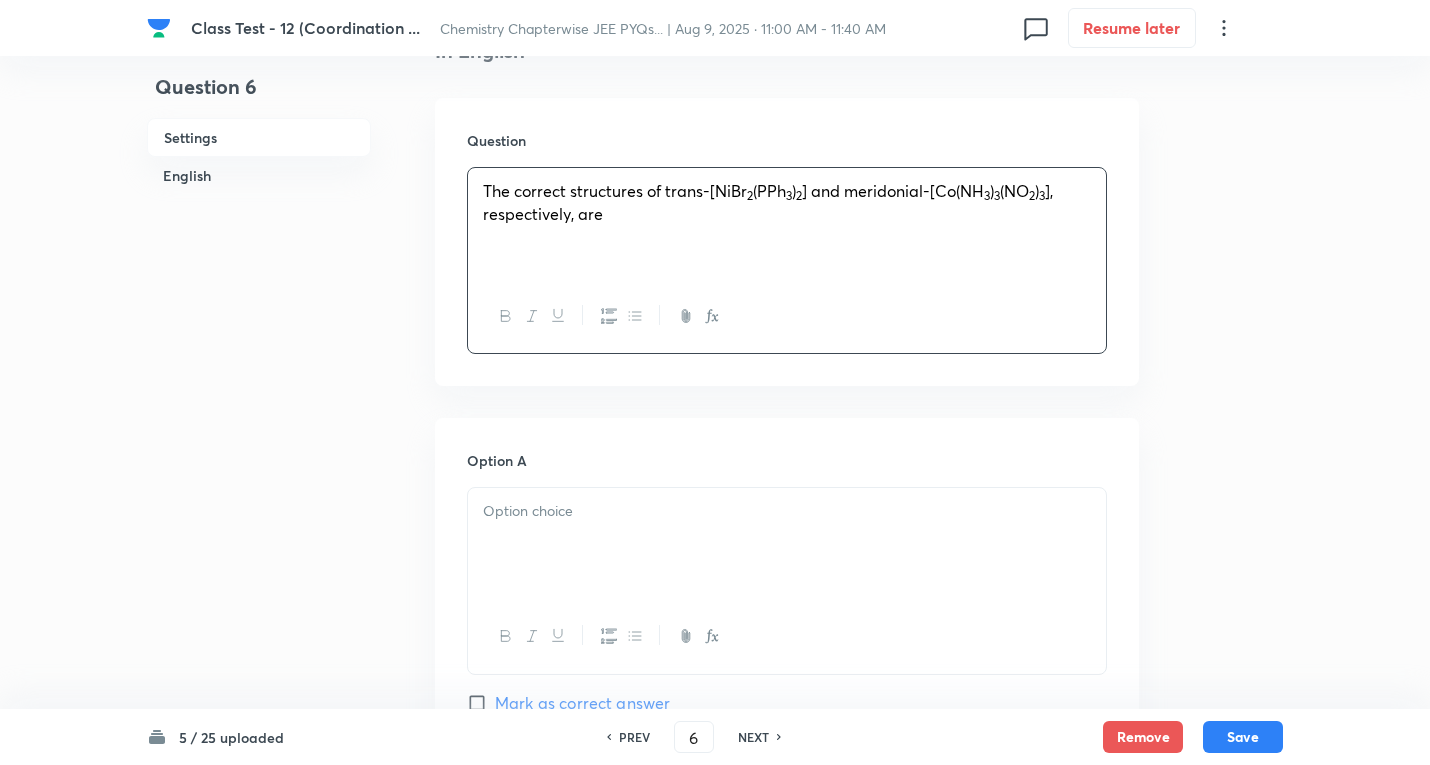 scroll, scrollTop: 600, scrollLeft: 0, axis: vertical 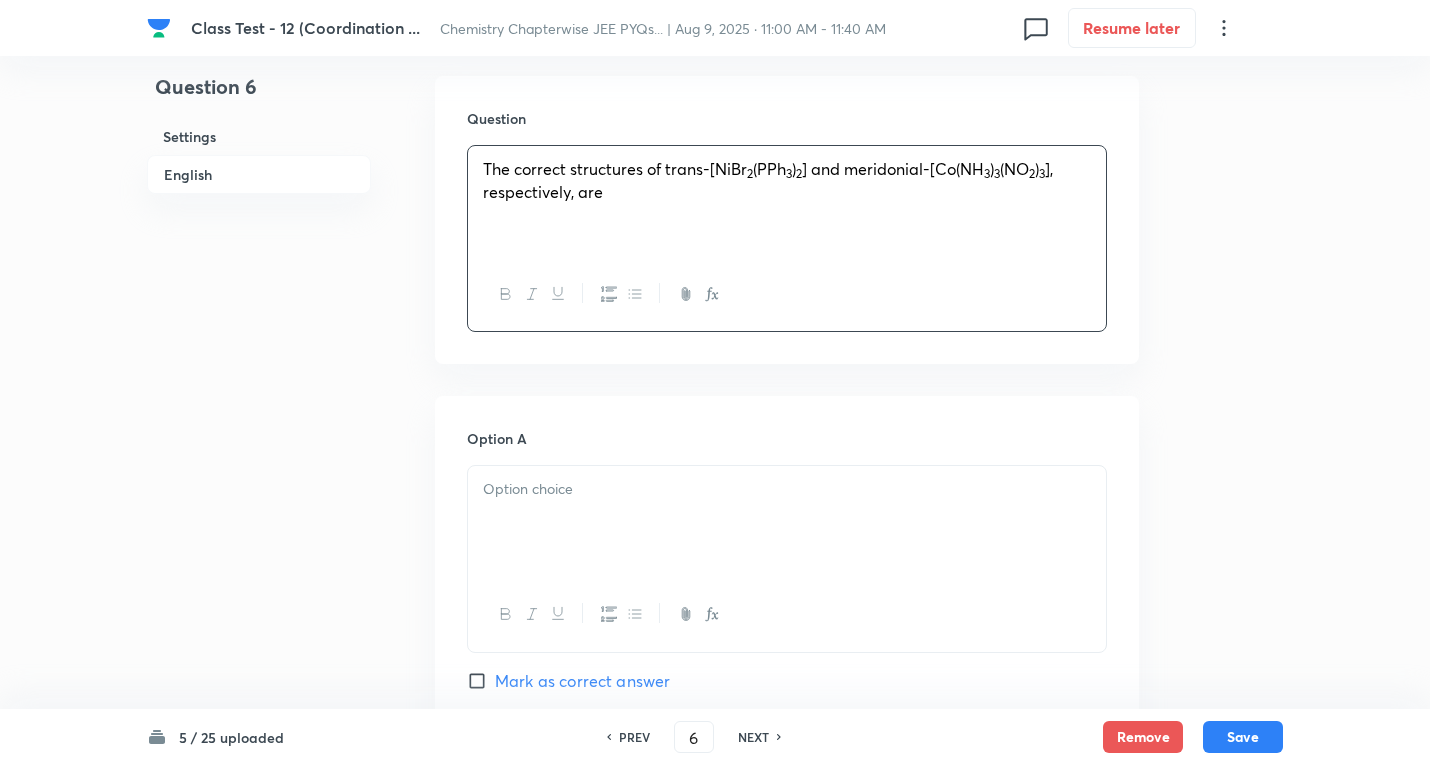 click at bounding box center (787, 489) 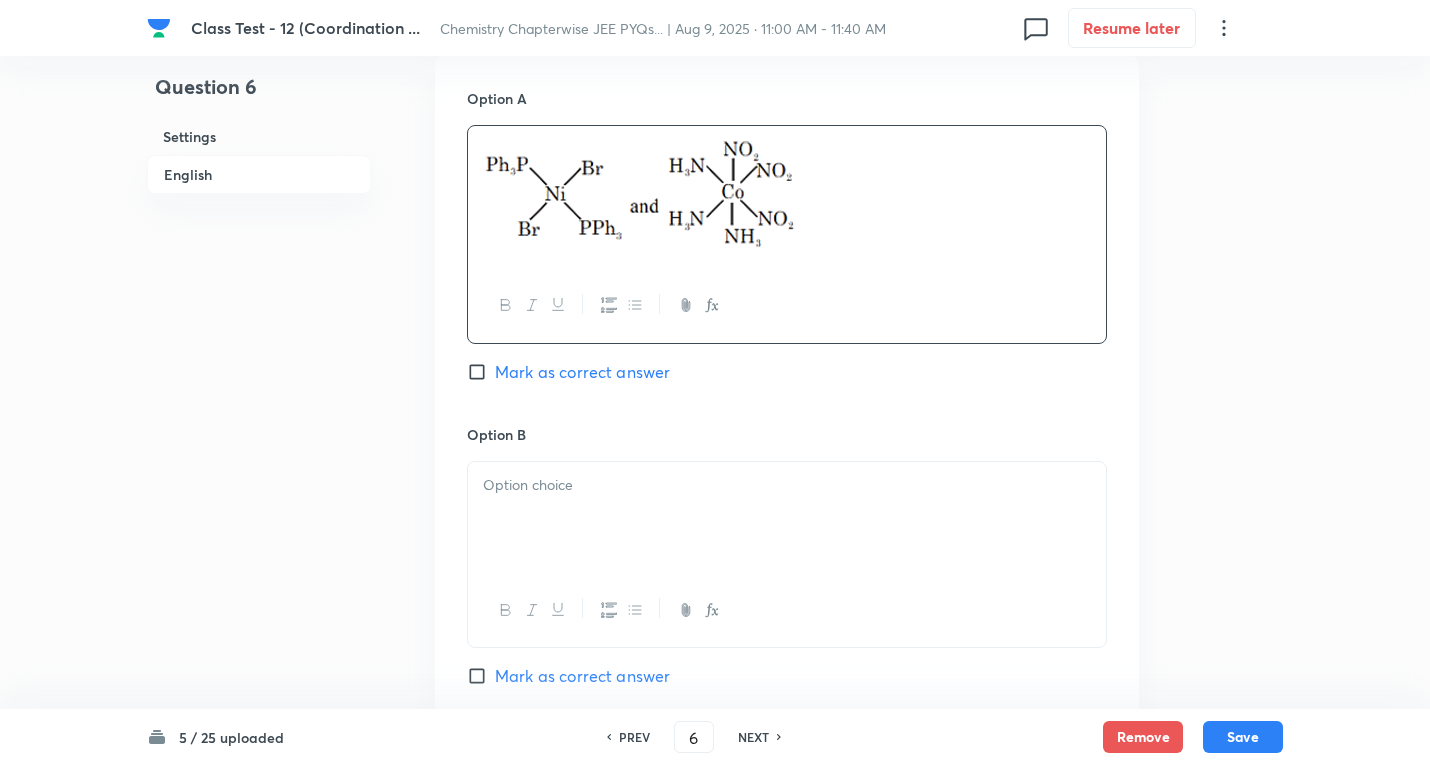 scroll, scrollTop: 1000, scrollLeft: 0, axis: vertical 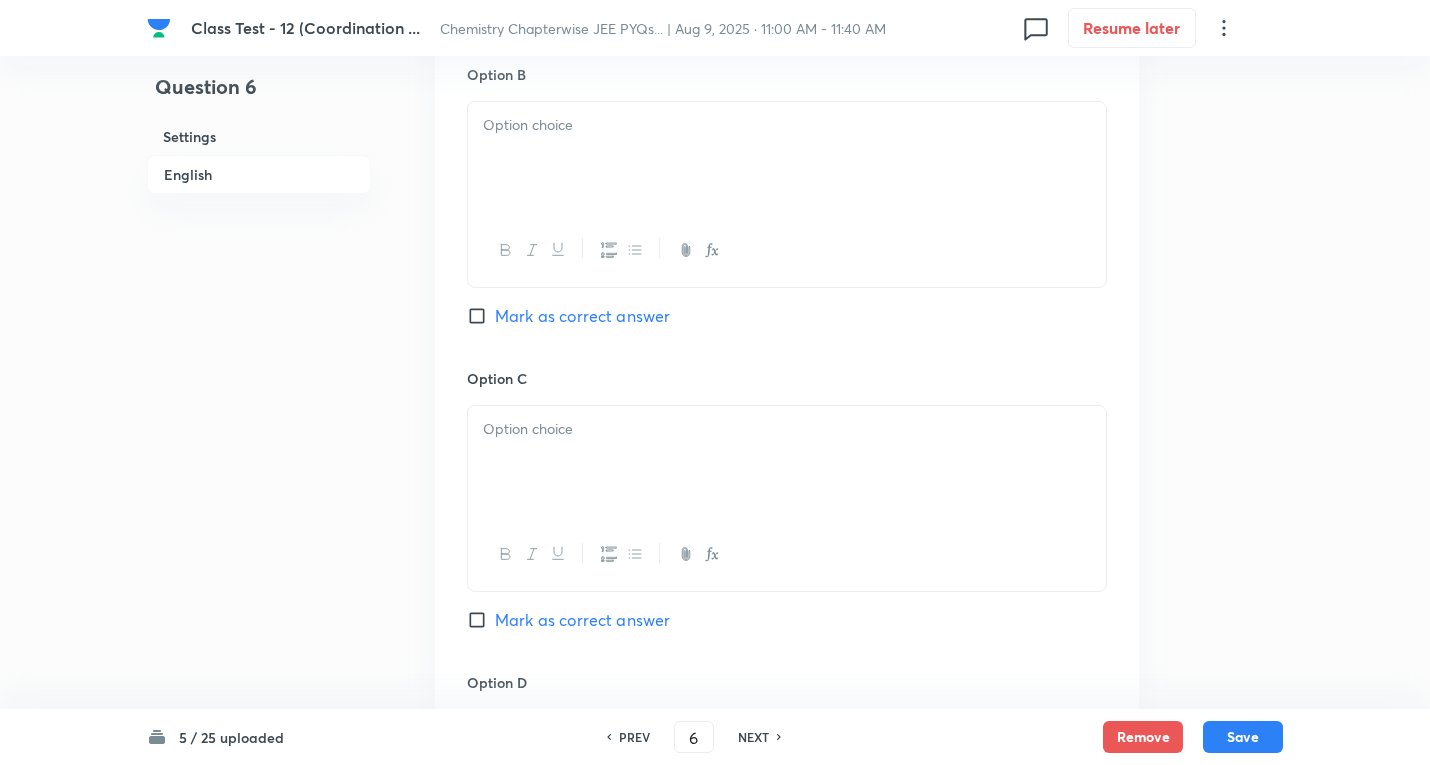 click at bounding box center (787, 158) 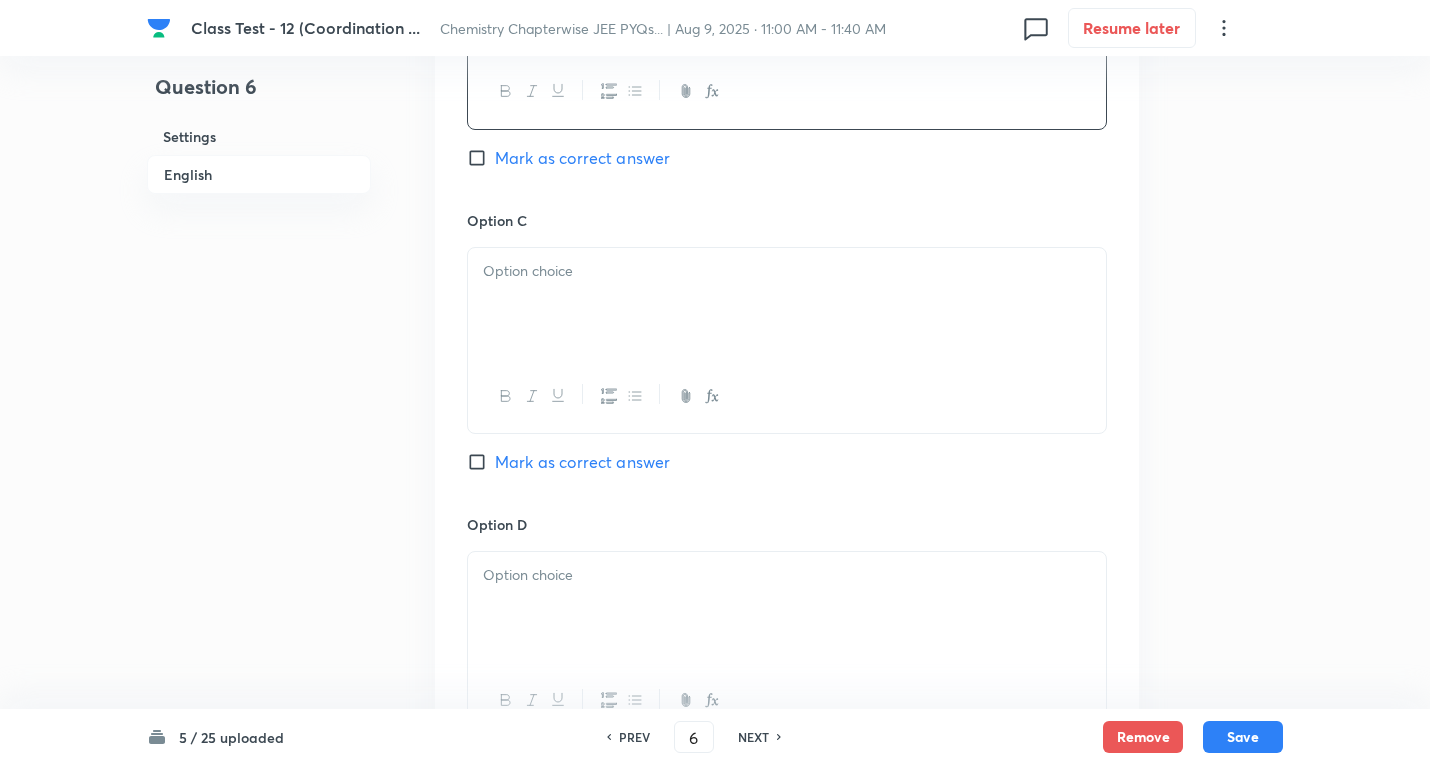 scroll, scrollTop: 1500, scrollLeft: 0, axis: vertical 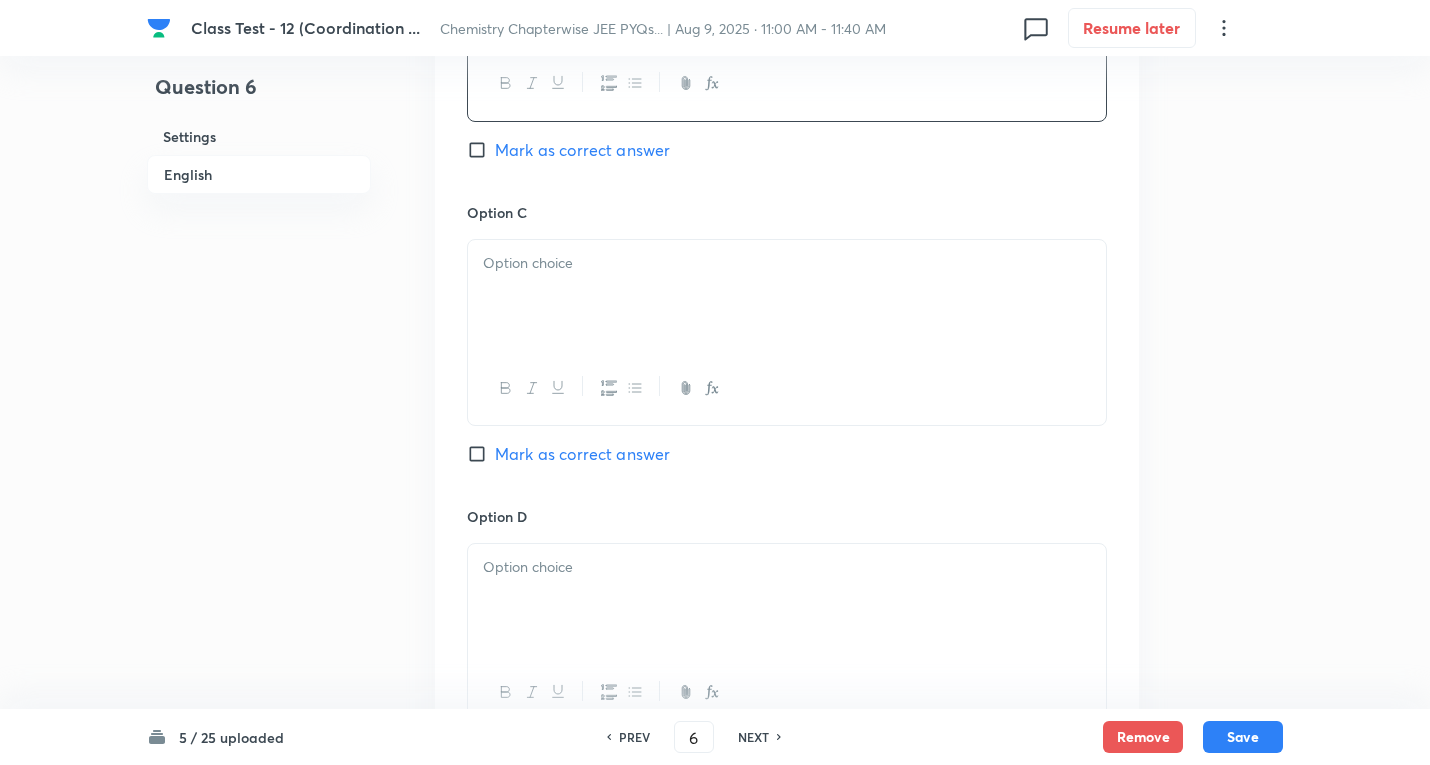 click at bounding box center (787, 296) 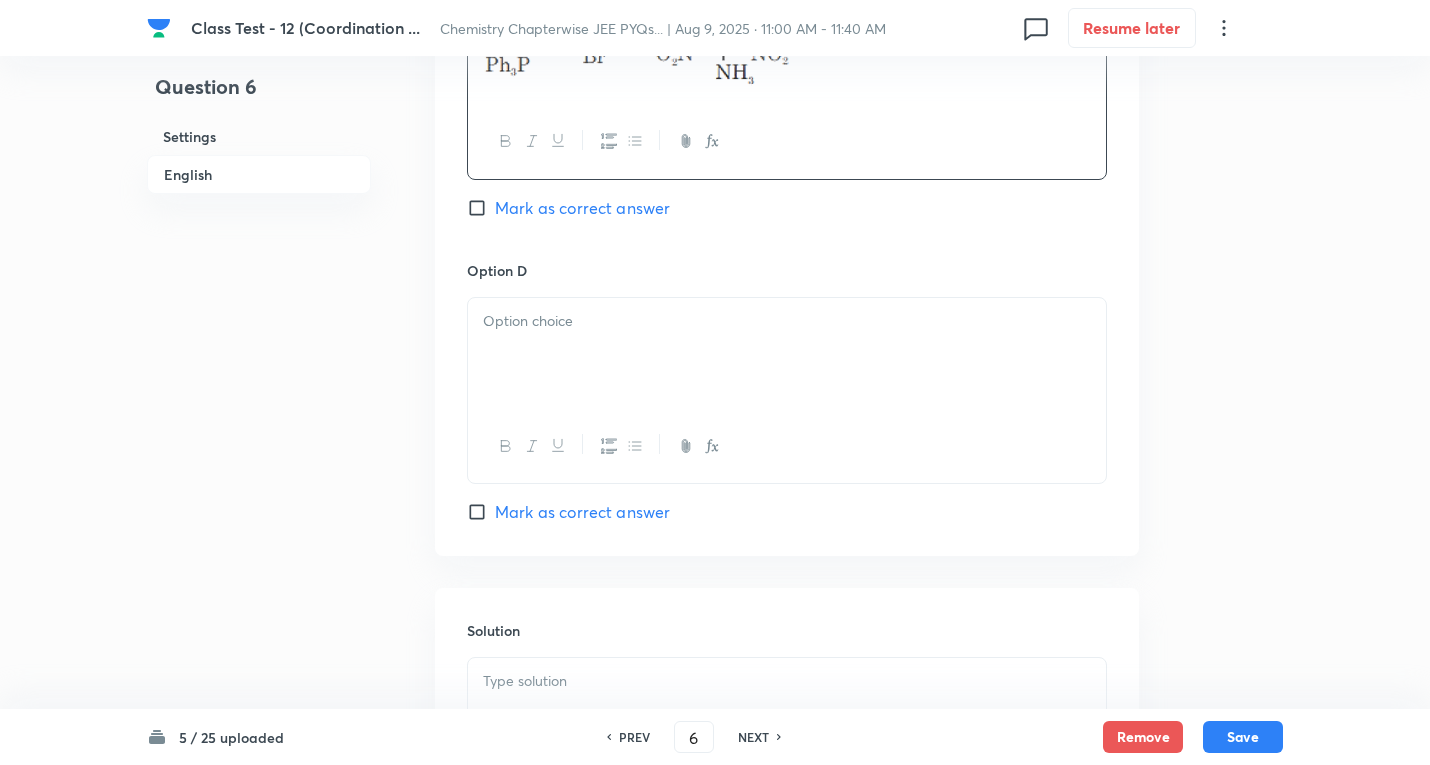 scroll, scrollTop: 1800, scrollLeft: 0, axis: vertical 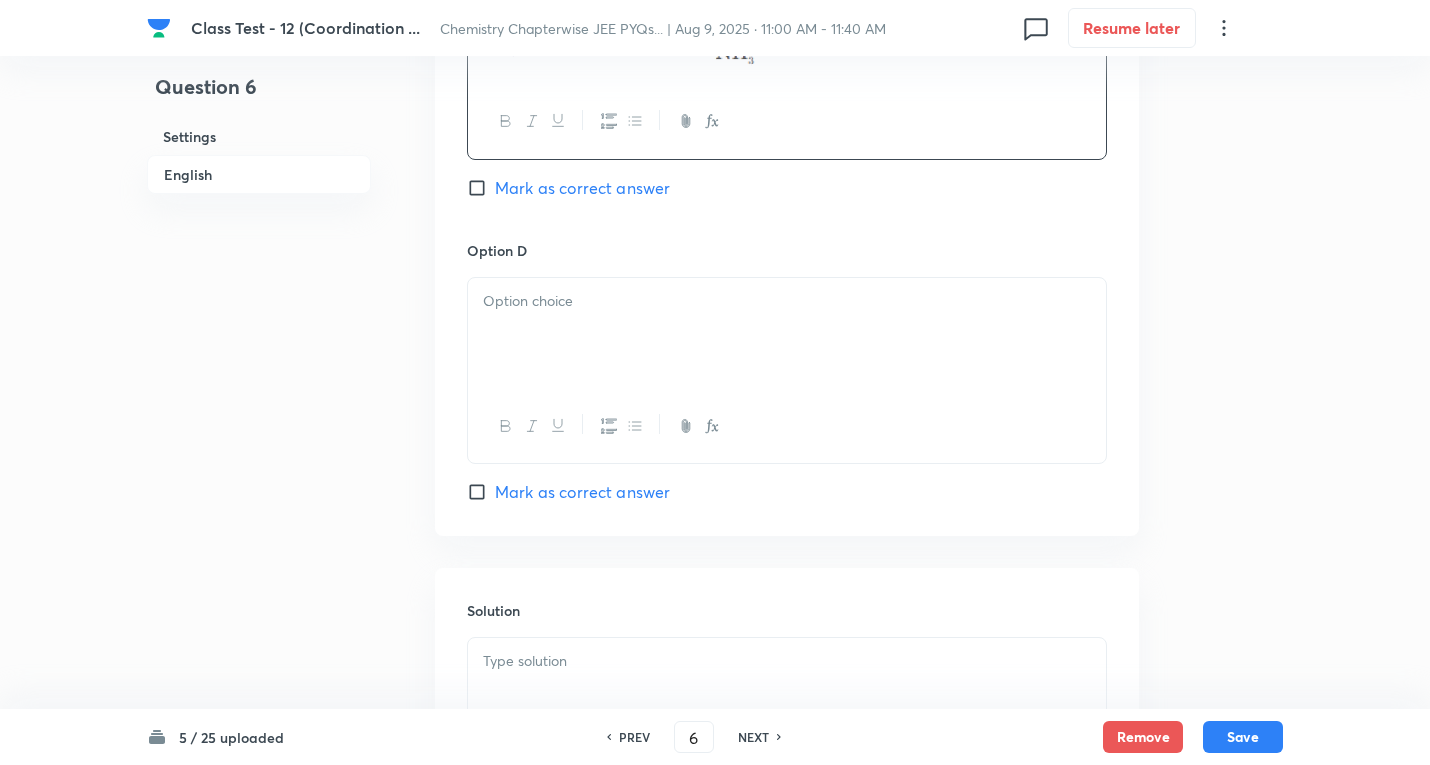click at bounding box center [787, 301] 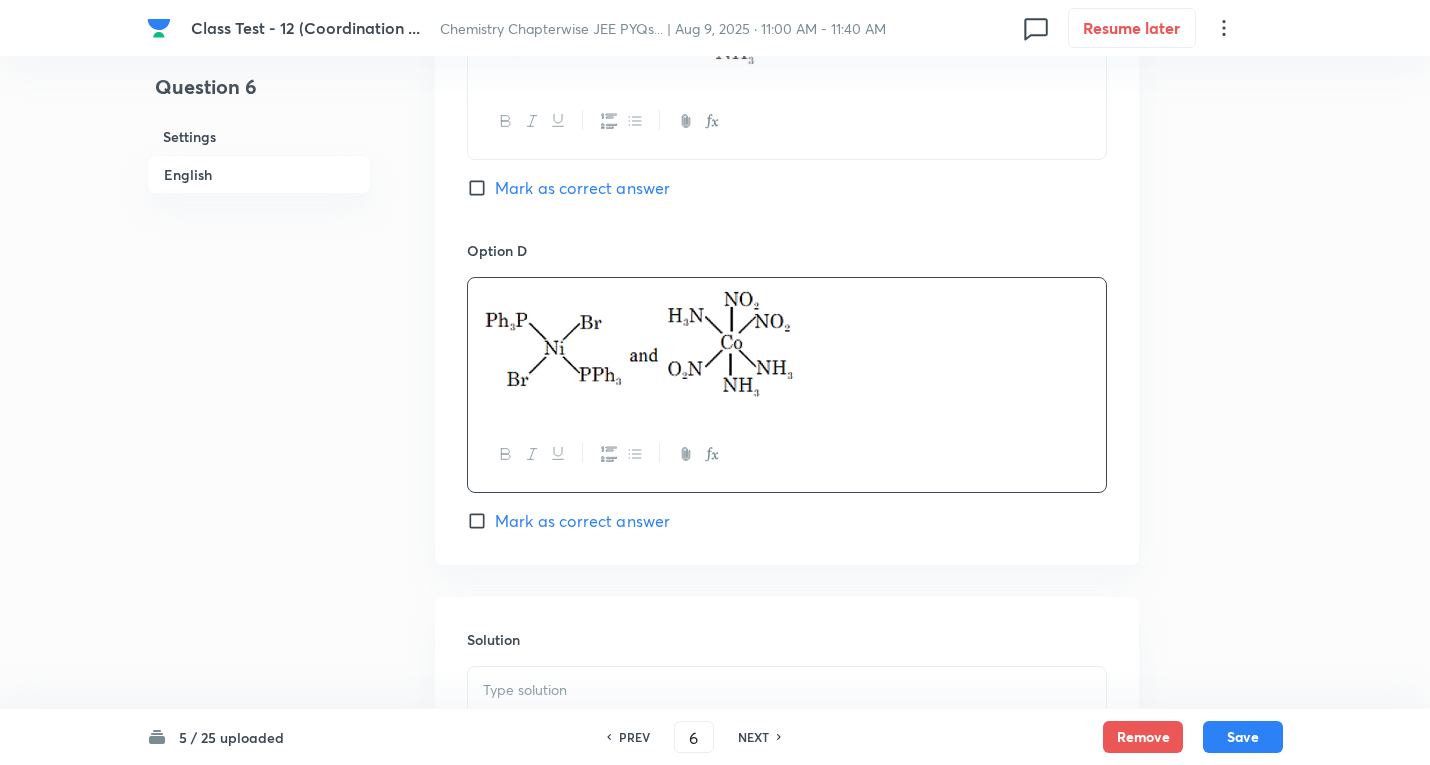 click on "Mark as correct answer" at bounding box center [582, 521] 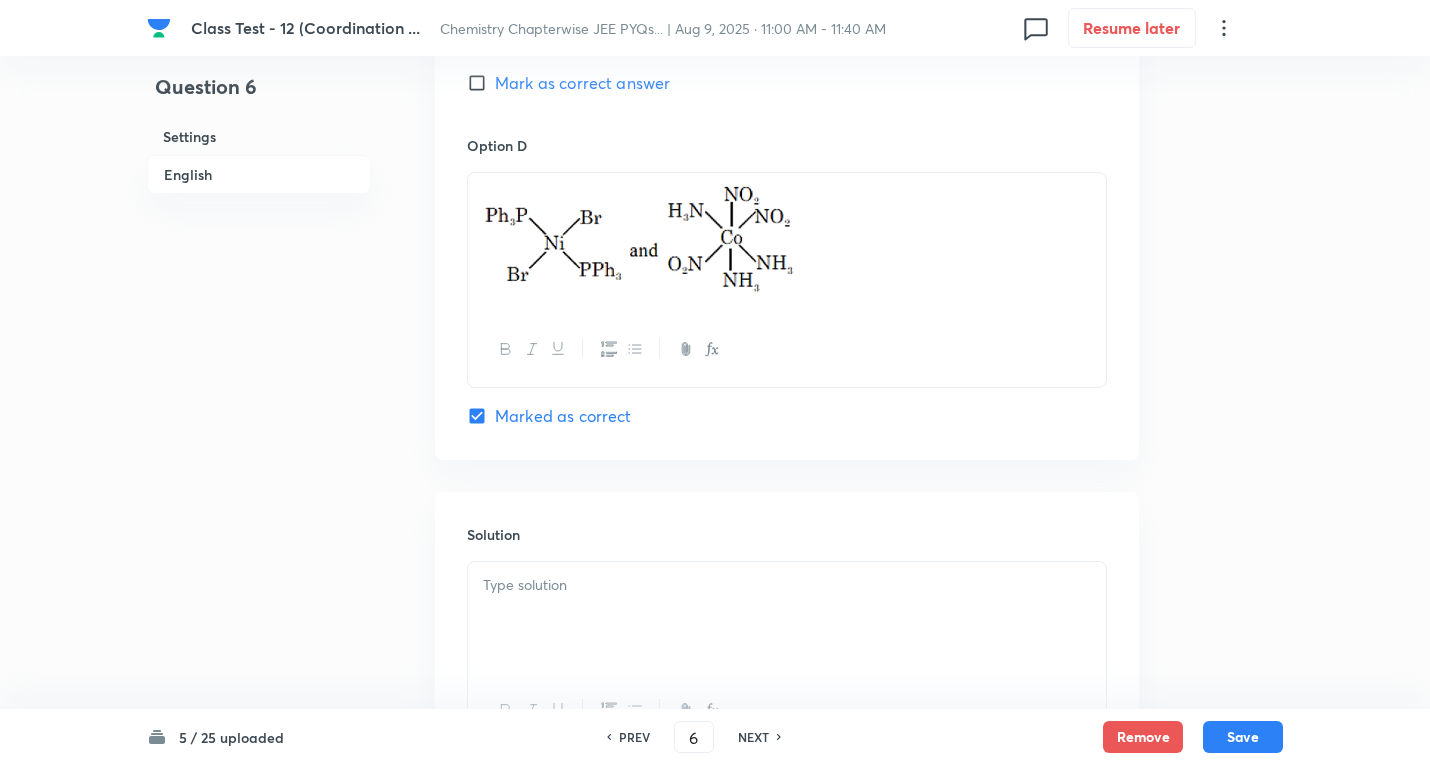 scroll, scrollTop: 2096, scrollLeft: 0, axis: vertical 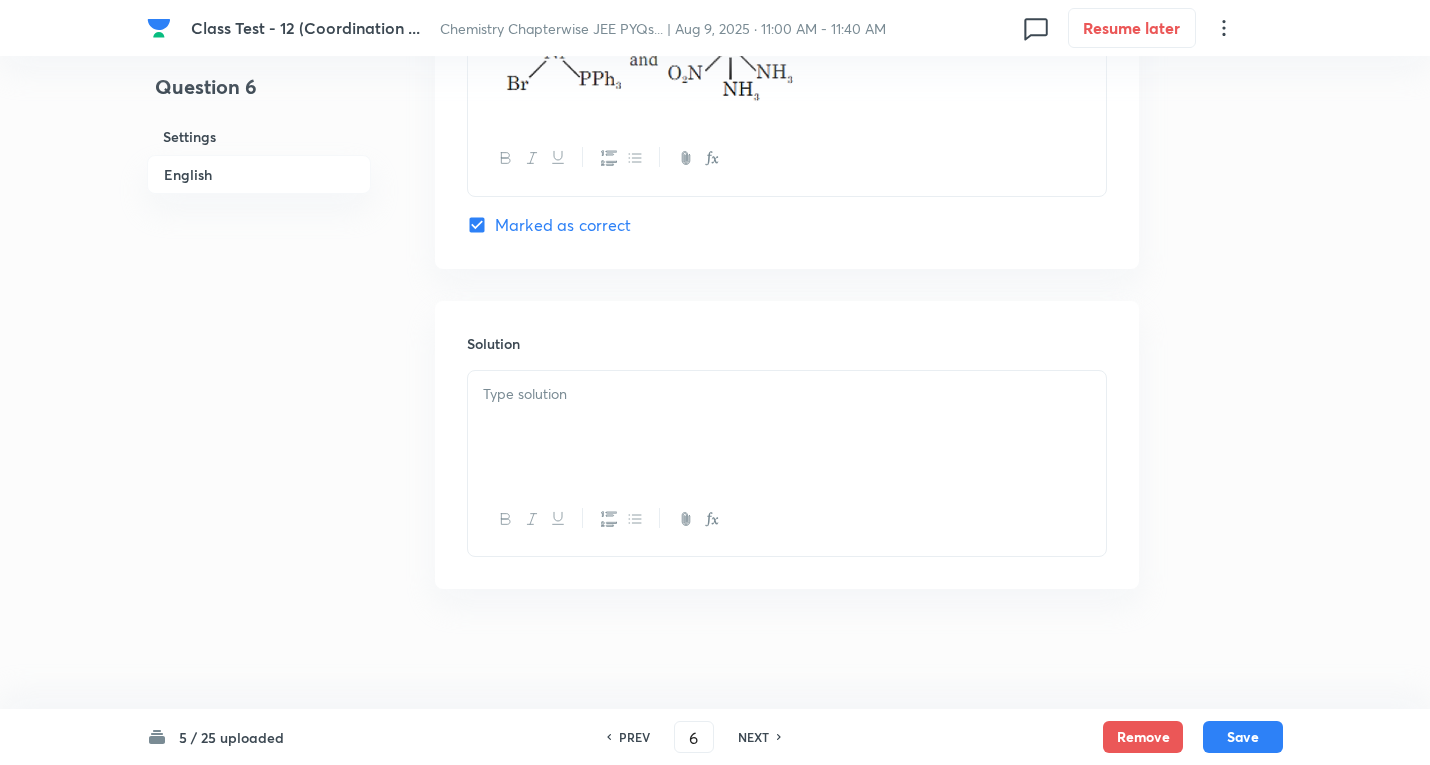click at bounding box center [787, 394] 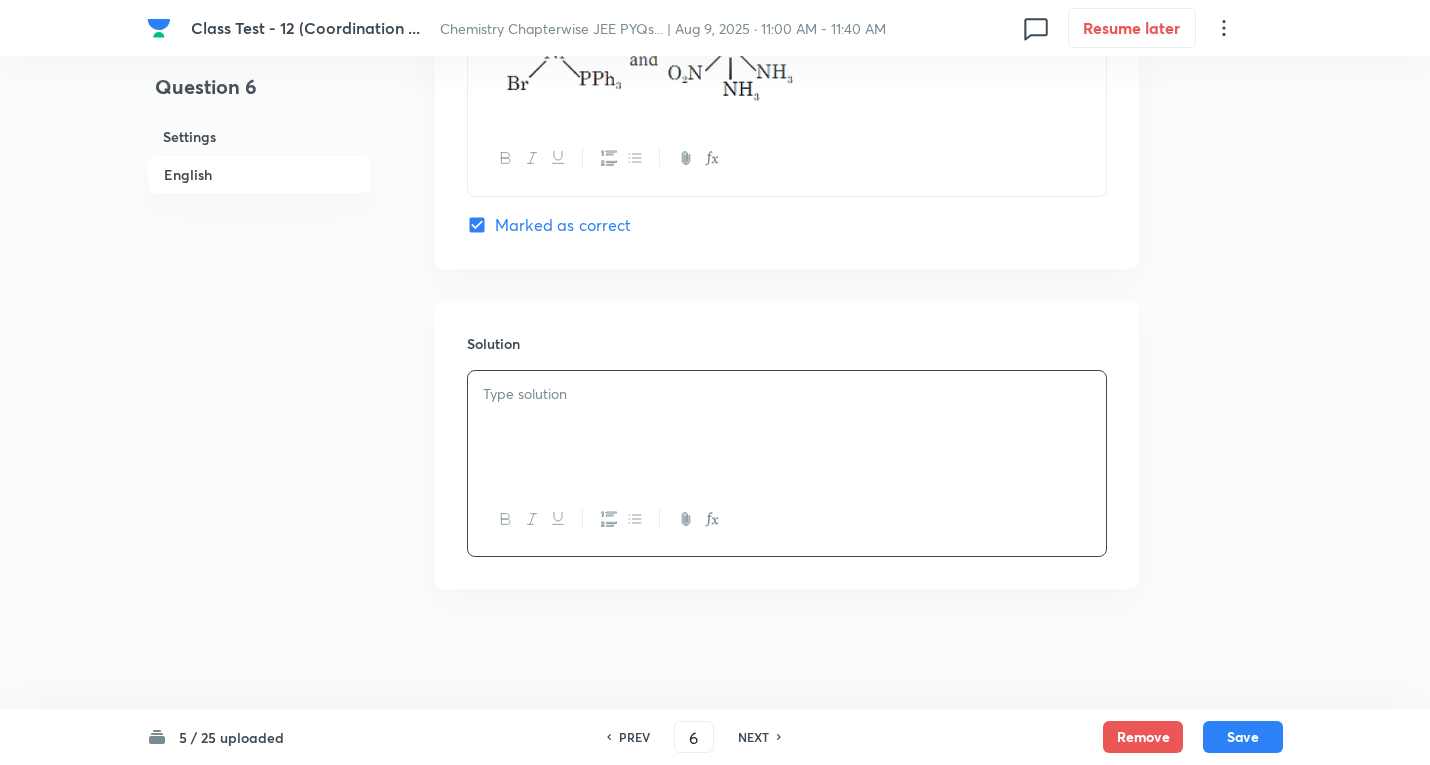 type 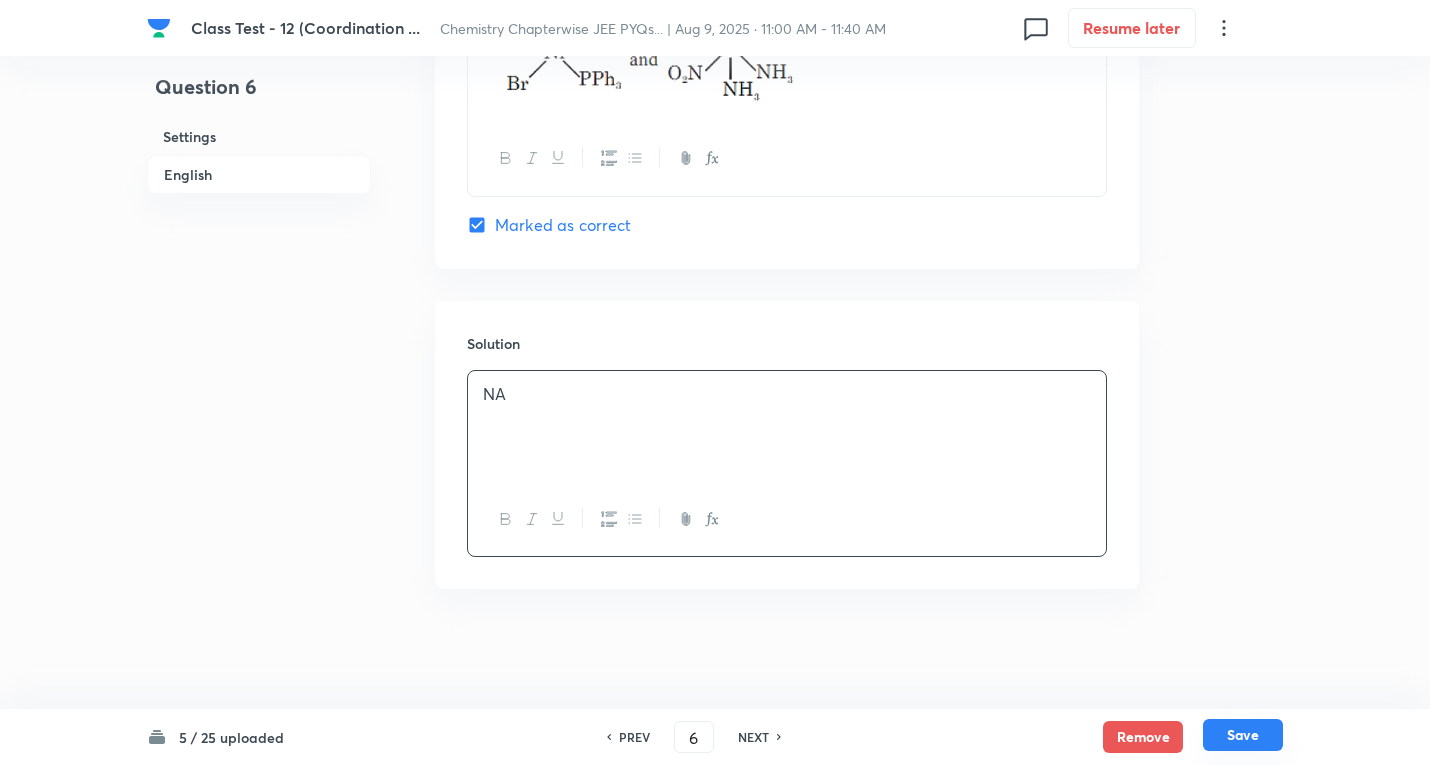 click on "Save" at bounding box center (1243, 735) 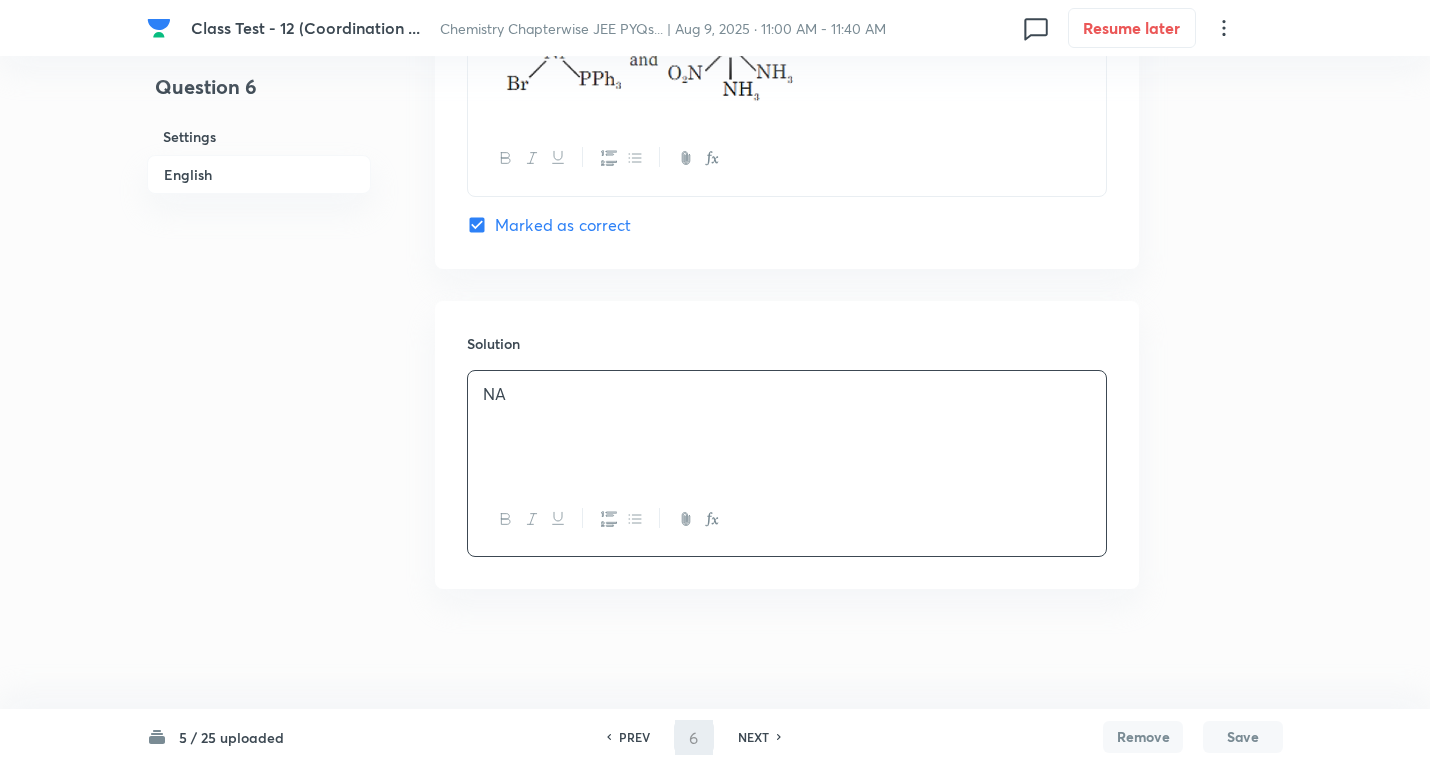 type on "7" 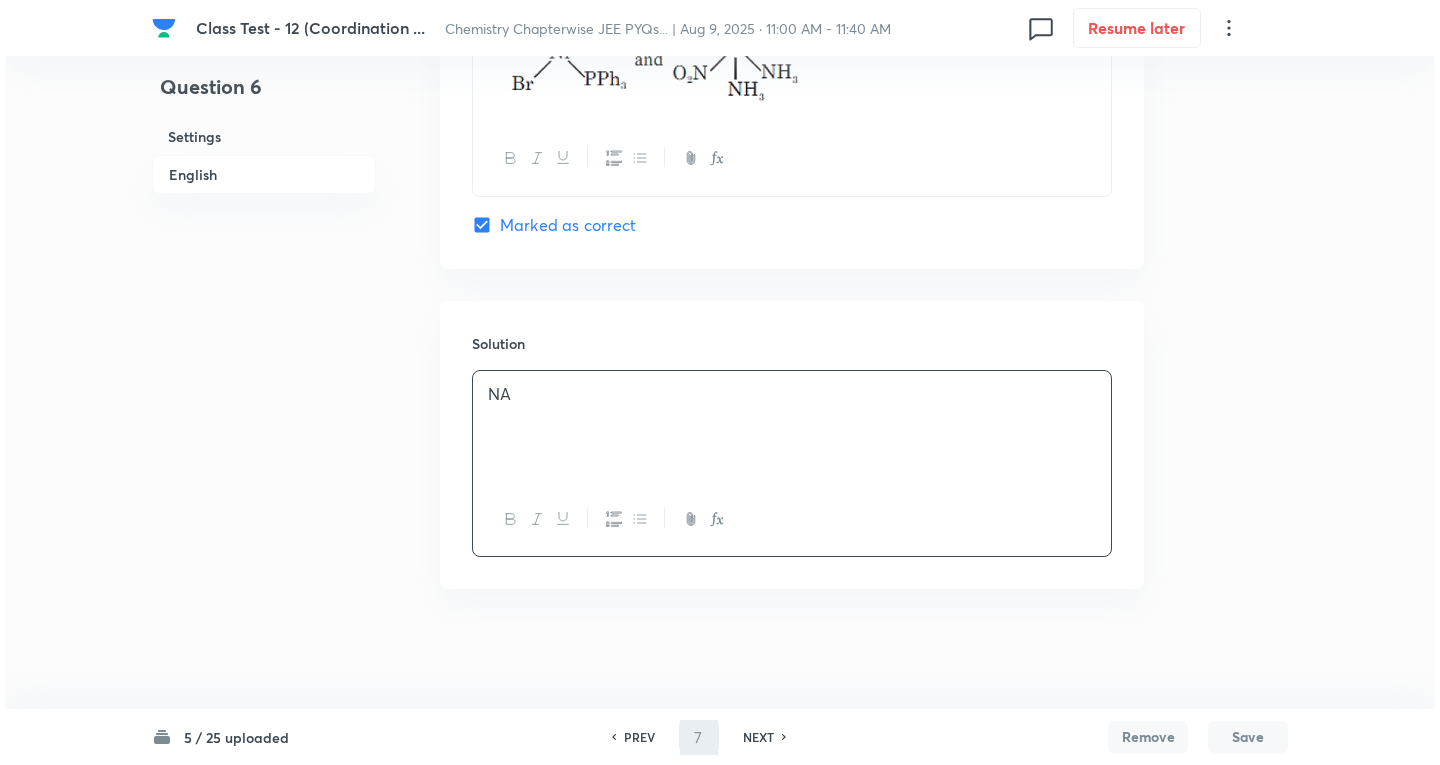 scroll, scrollTop: 0, scrollLeft: 0, axis: both 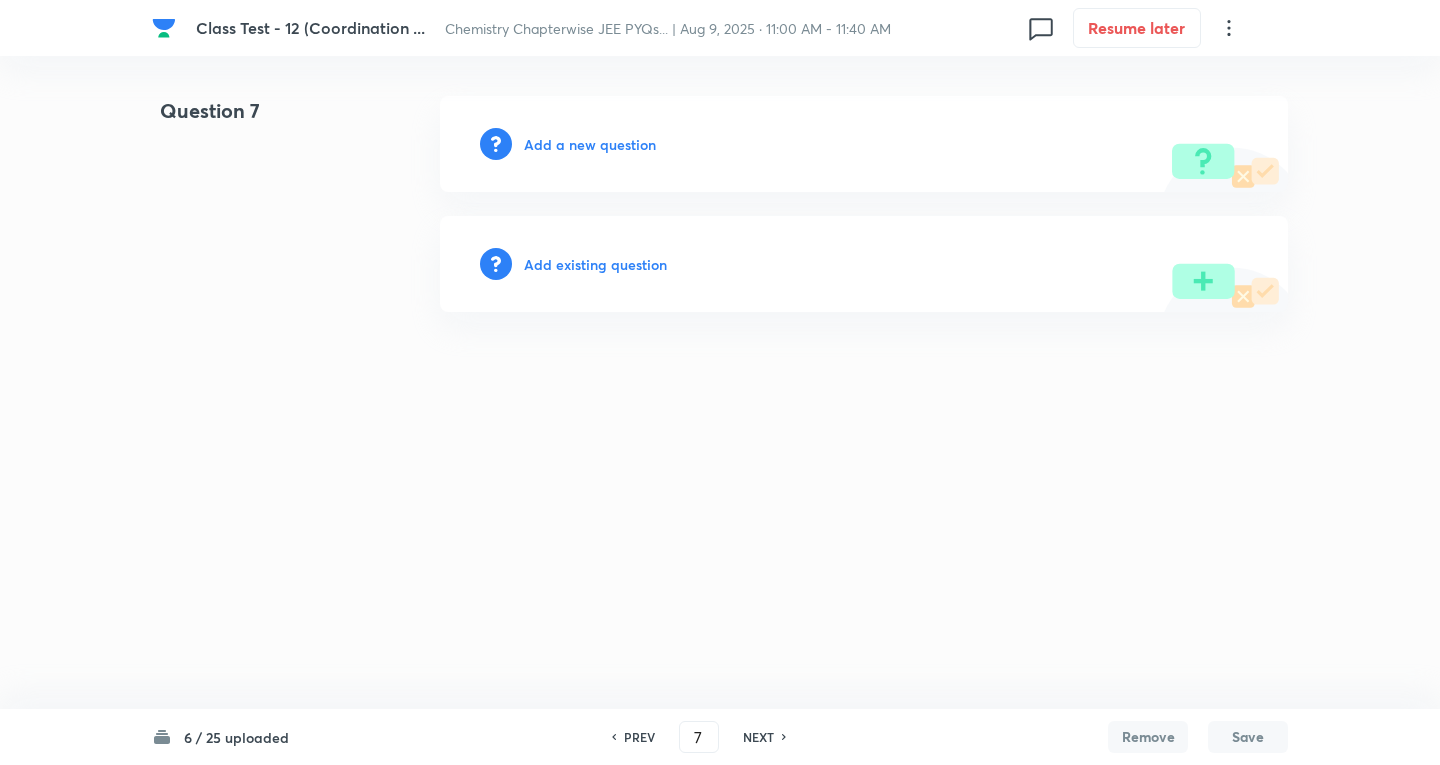 click on "Add a new question" at bounding box center (590, 144) 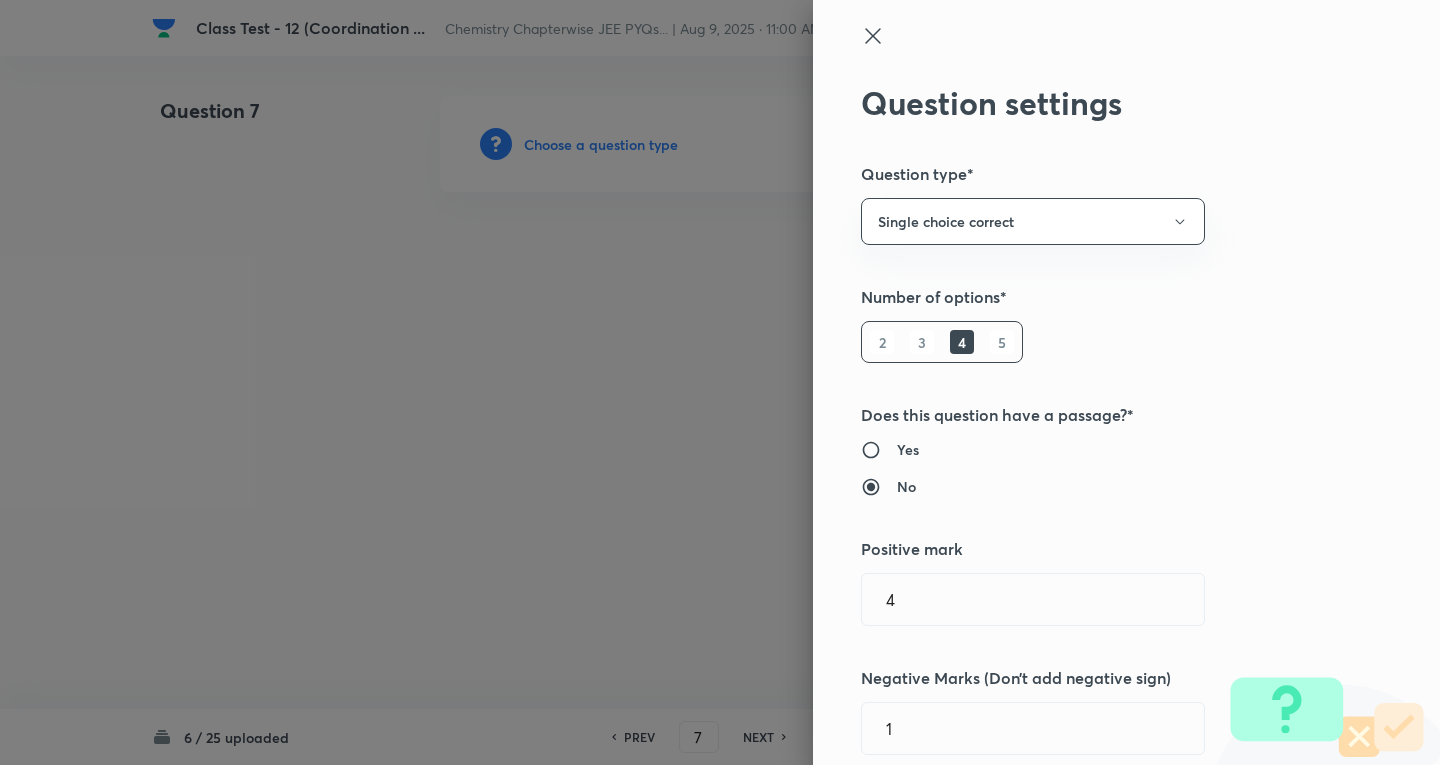 type 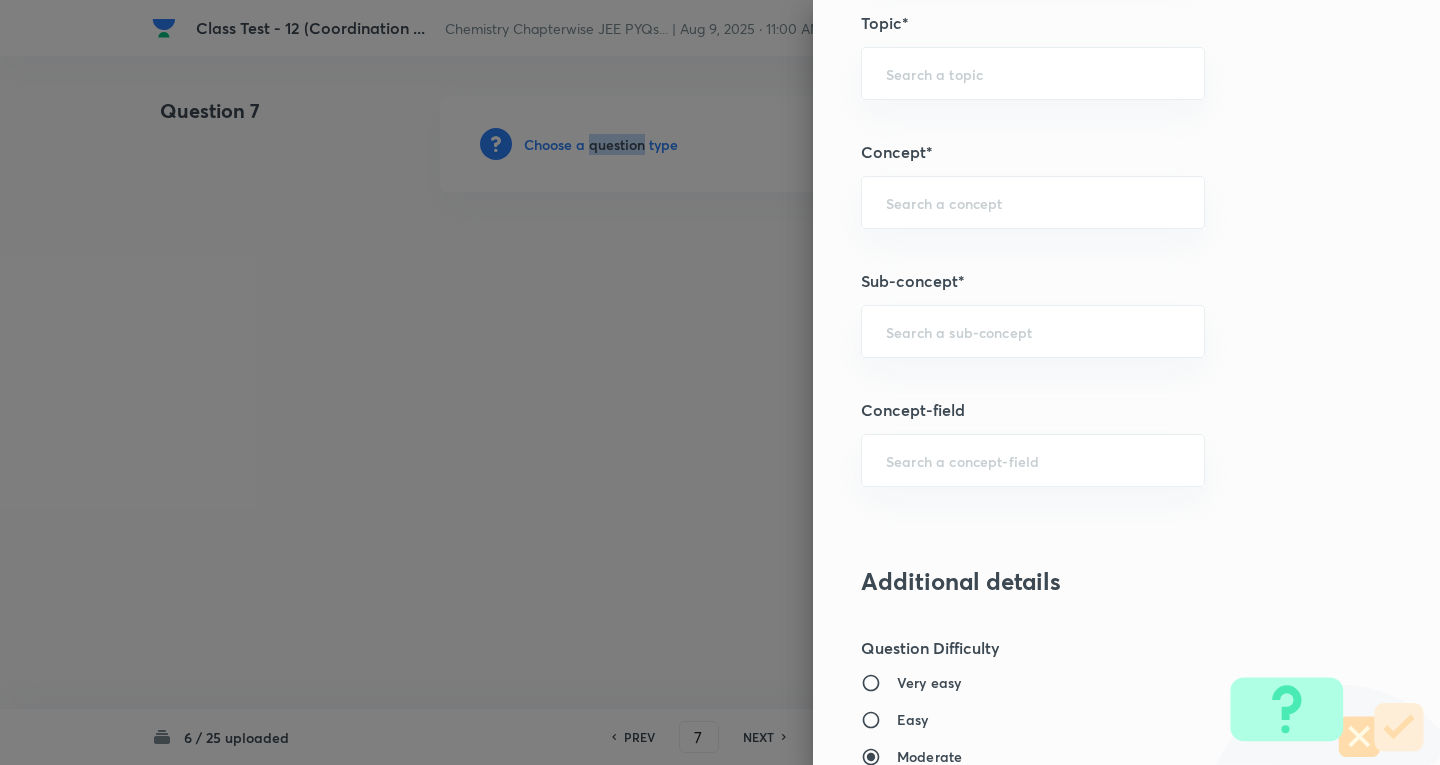 scroll, scrollTop: 1200, scrollLeft: 0, axis: vertical 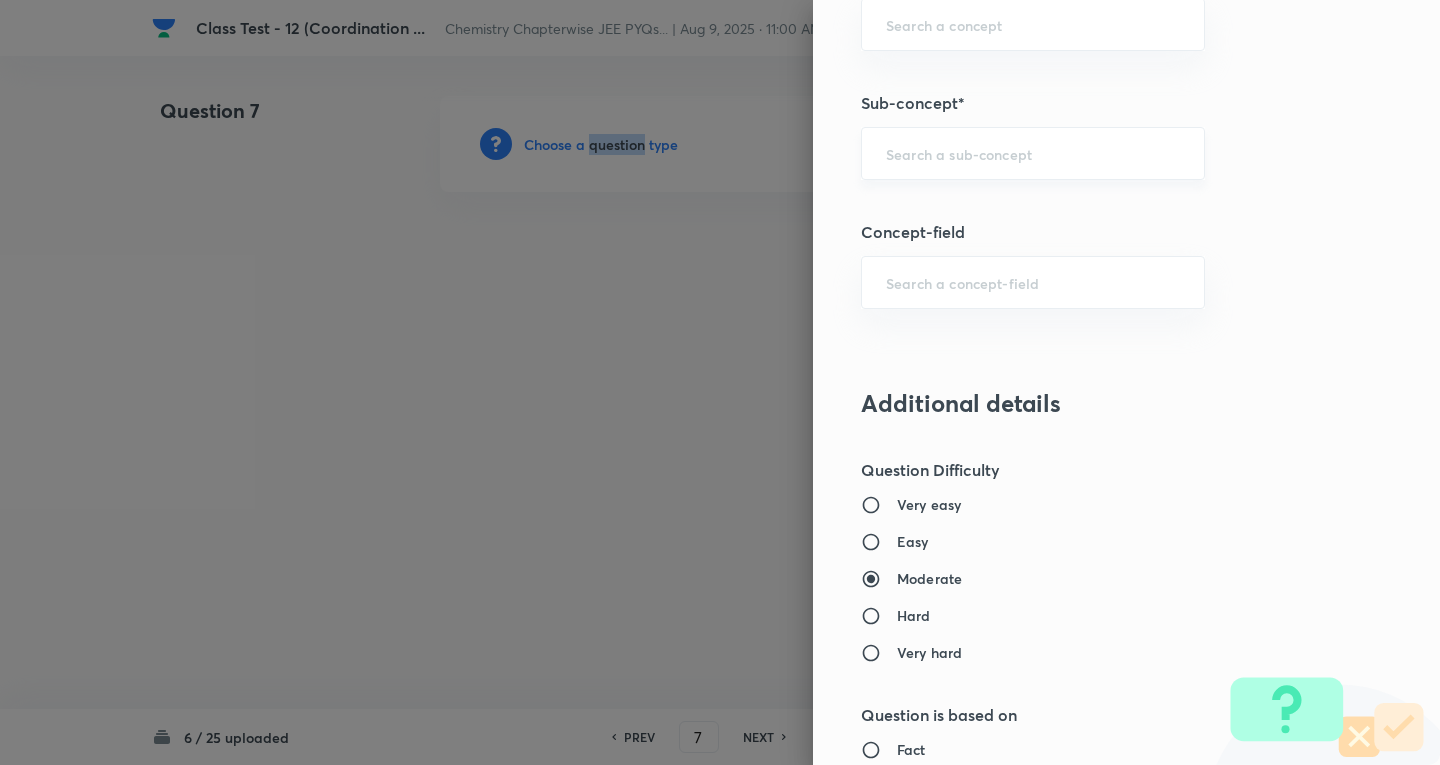 click on "​" at bounding box center (1033, 153) 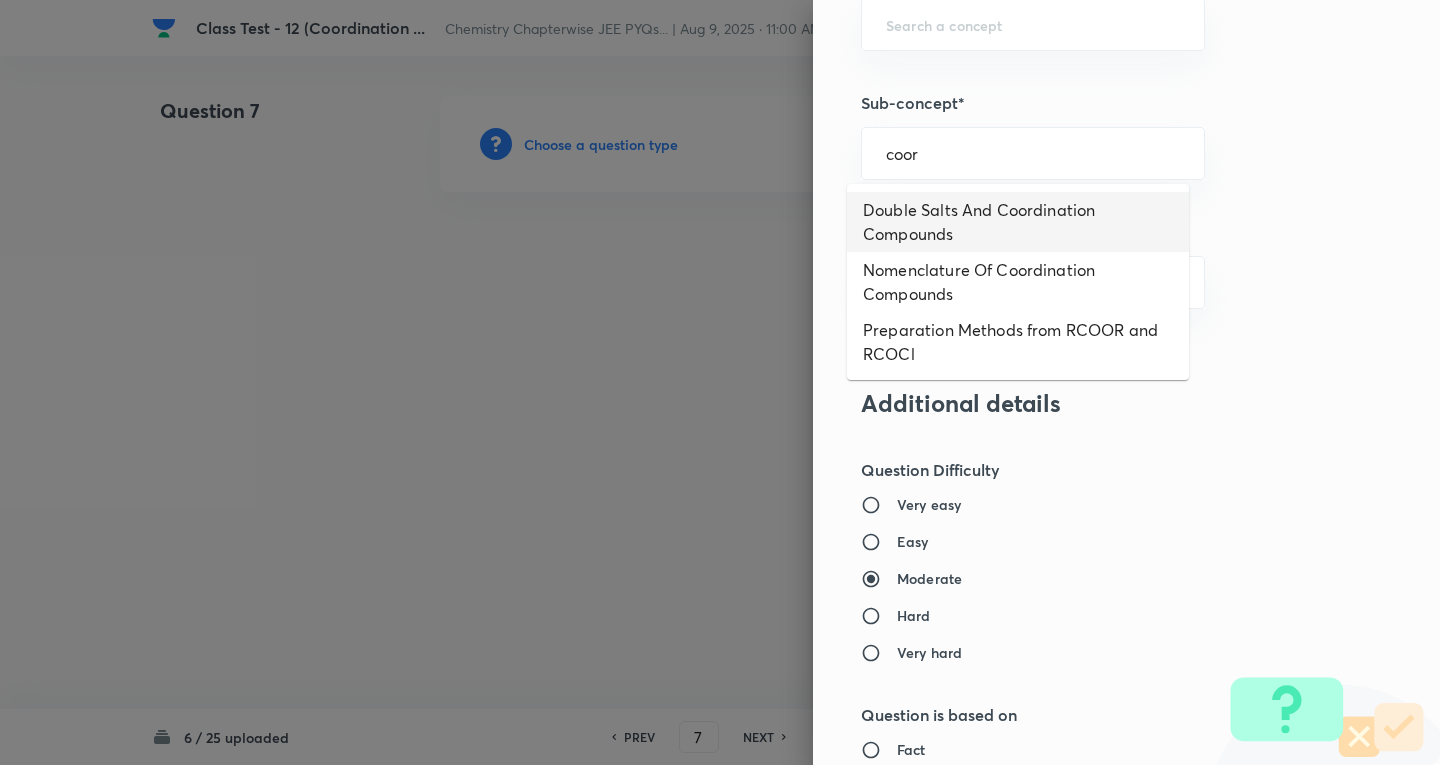 click on "Double Salts And Coordination Compounds" at bounding box center (1018, 222) 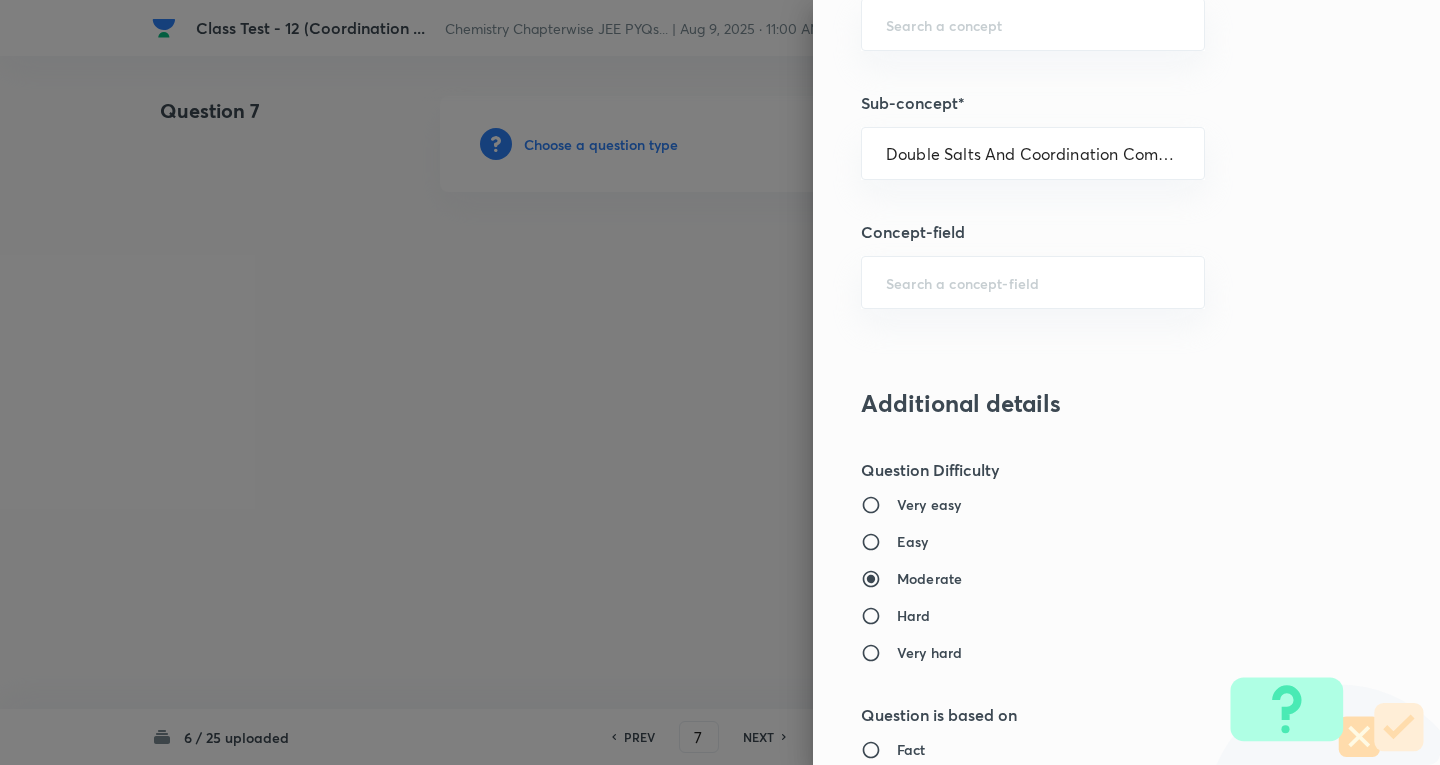 type on "Chemistry" 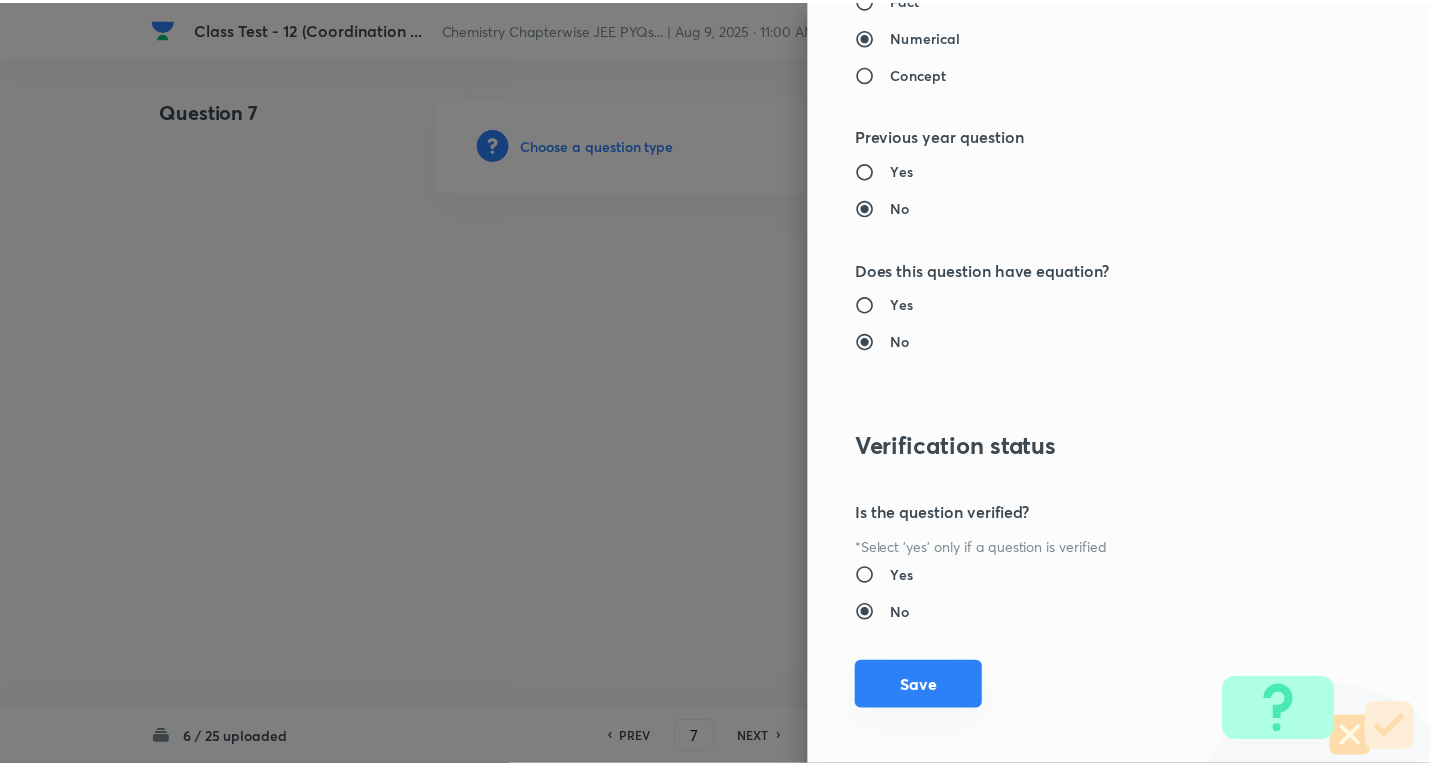 scroll, scrollTop: 1961, scrollLeft: 0, axis: vertical 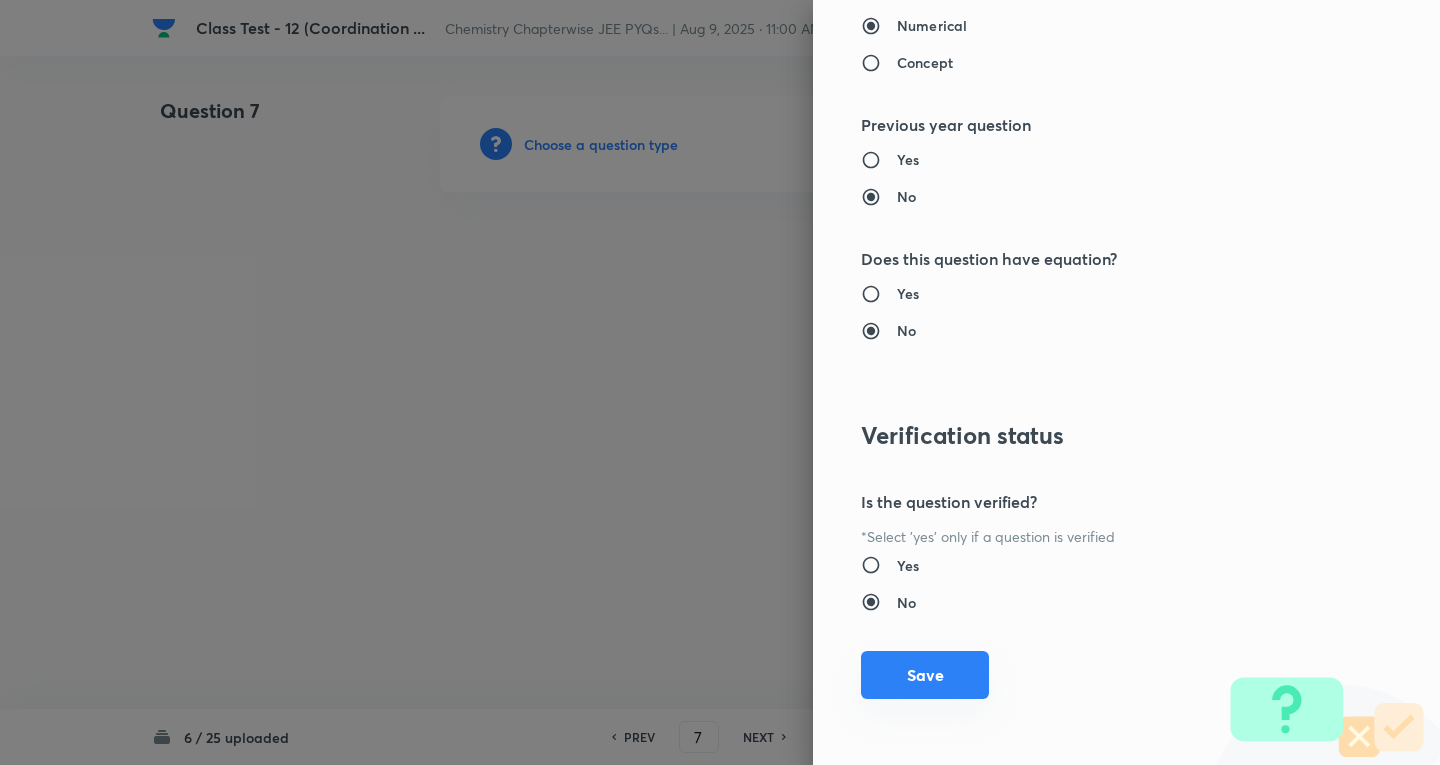 click on "Save" at bounding box center [925, 675] 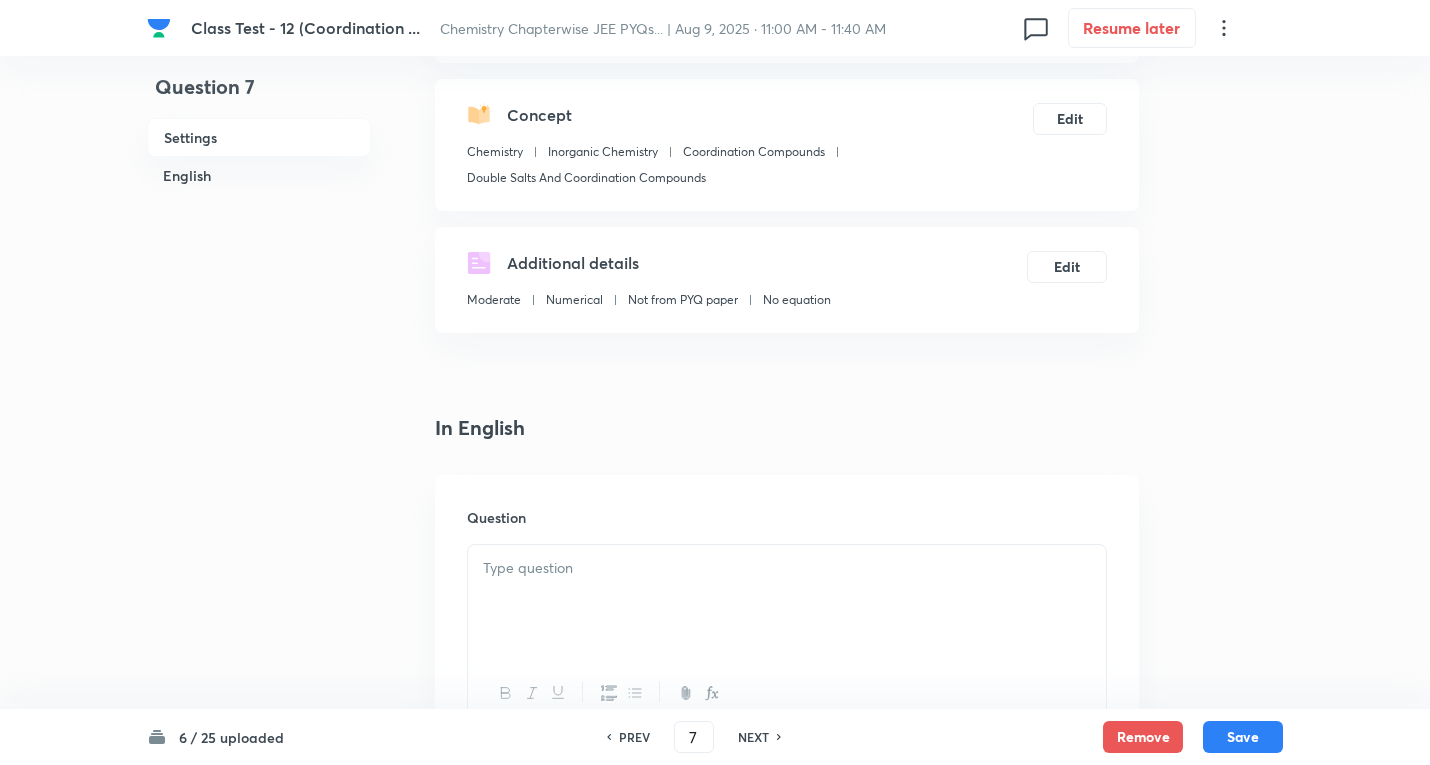 scroll, scrollTop: 500, scrollLeft: 0, axis: vertical 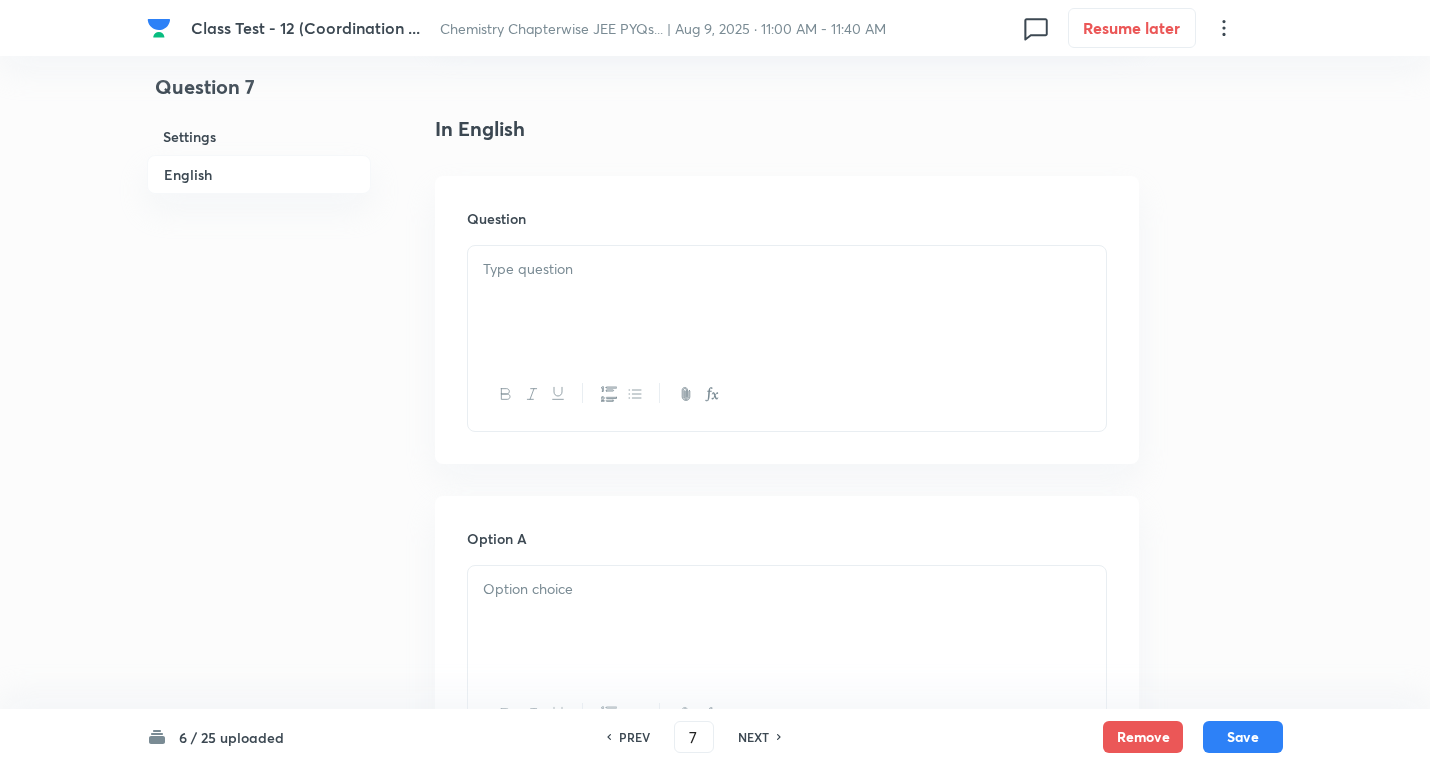 click at bounding box center (787, 269) 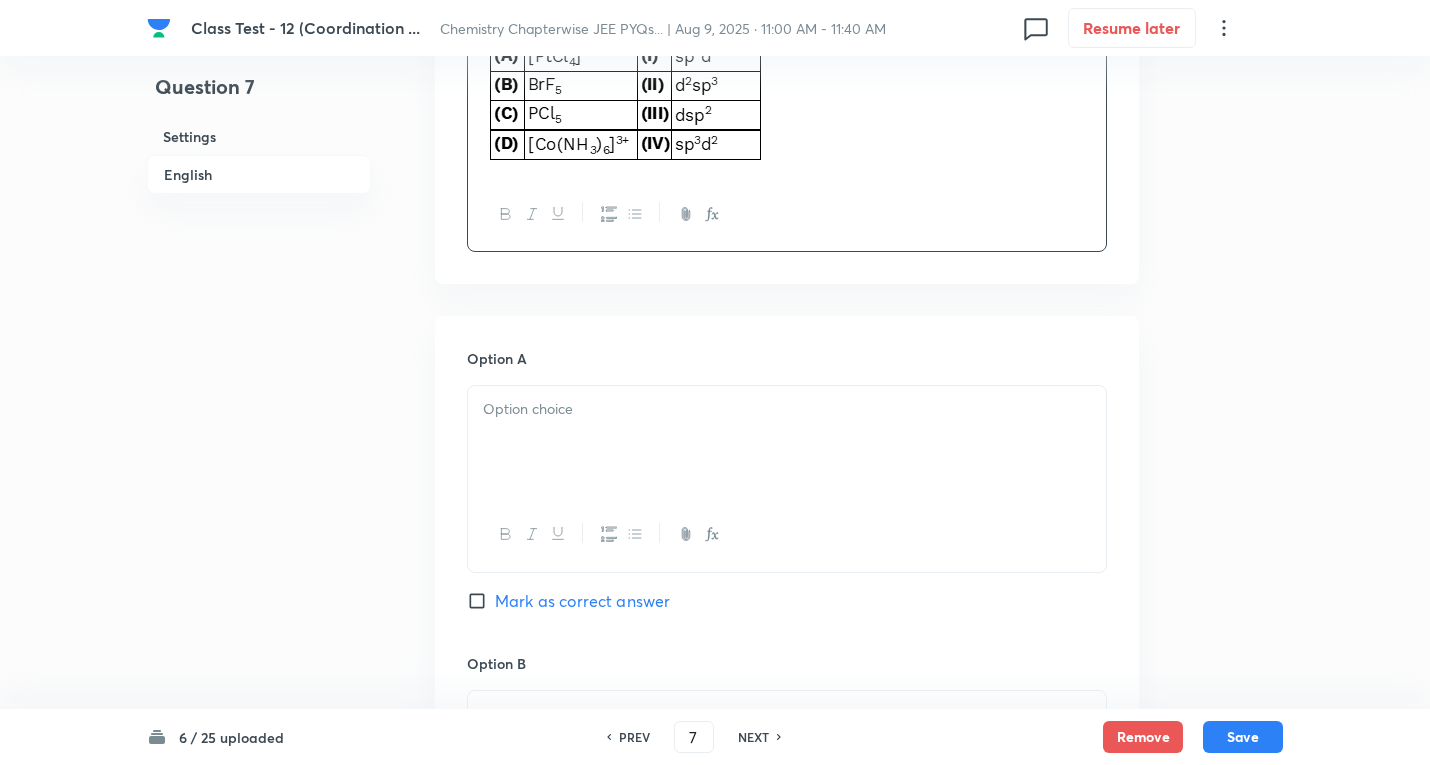 scroll, scrollTop: 800, scrollLeft: 0, axis: vertical 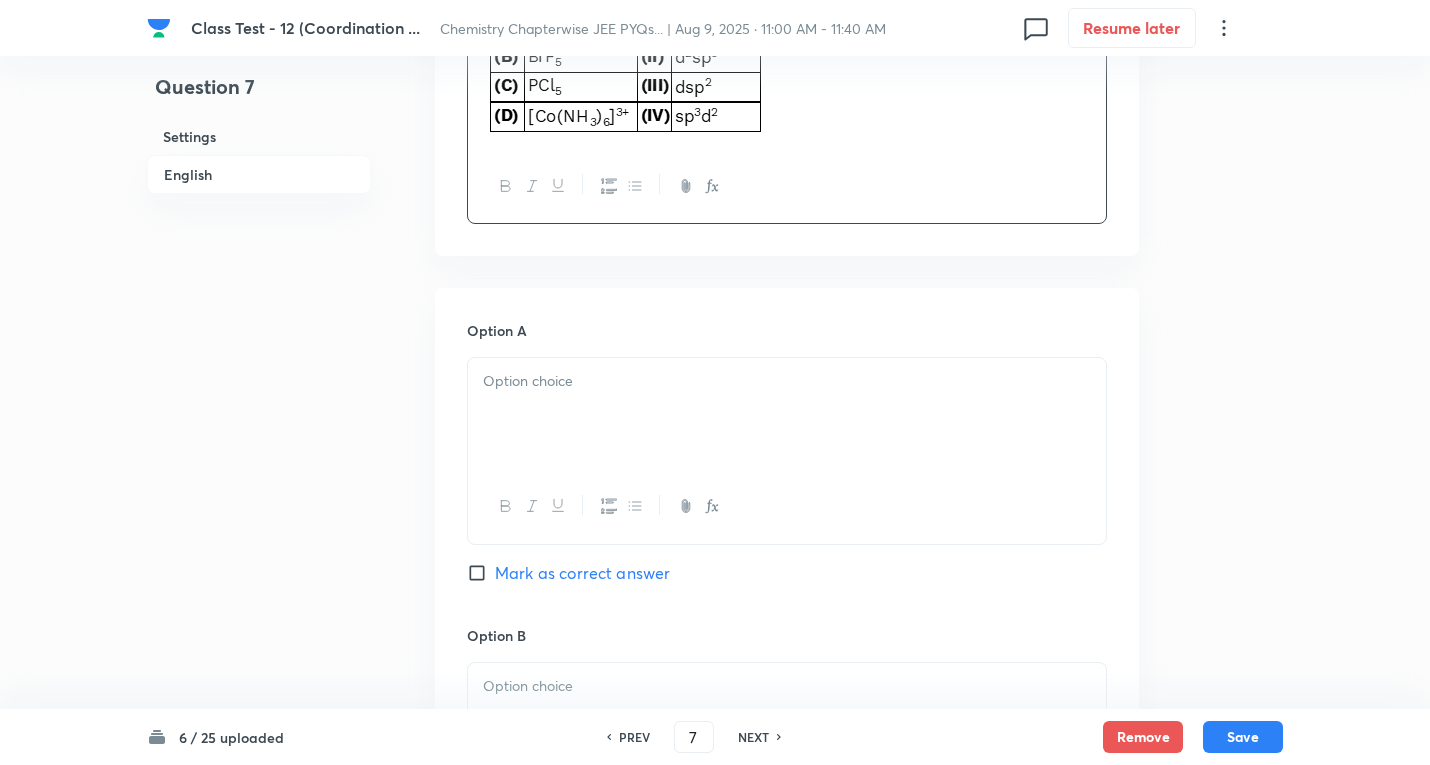click at bounding box center [787, 414] 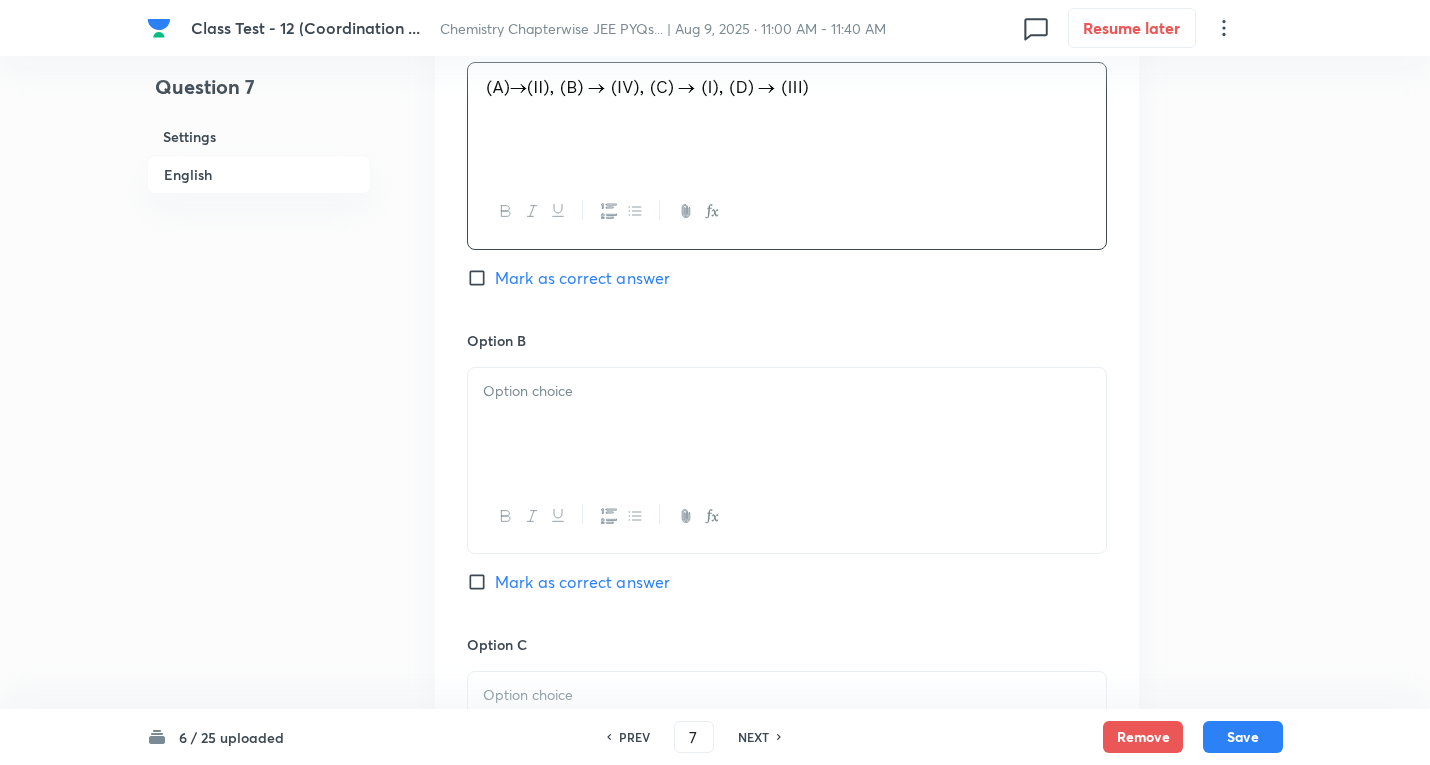 scroll, scrollTop: 1100, scrollLeft: 0, axis: vertical 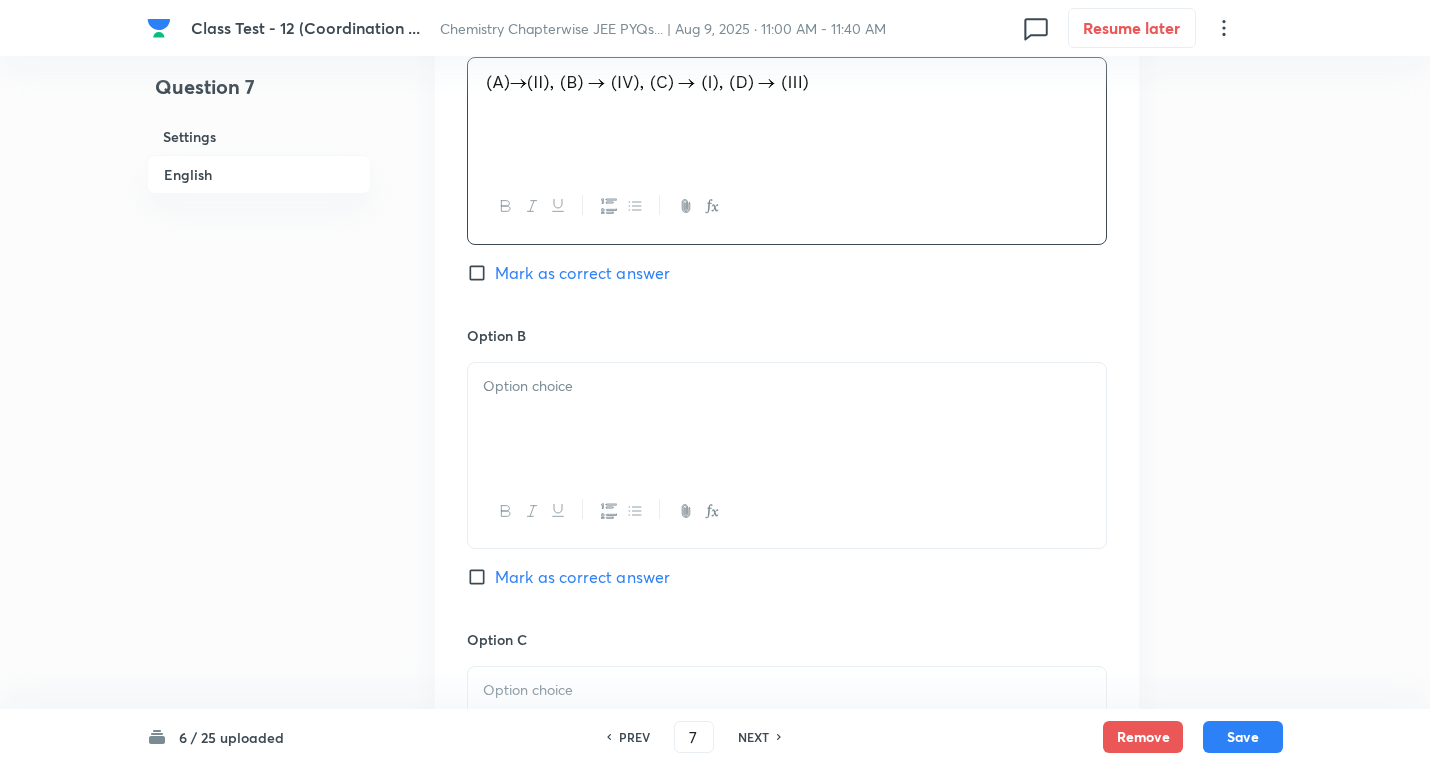 click at bounding box center (787, 386) 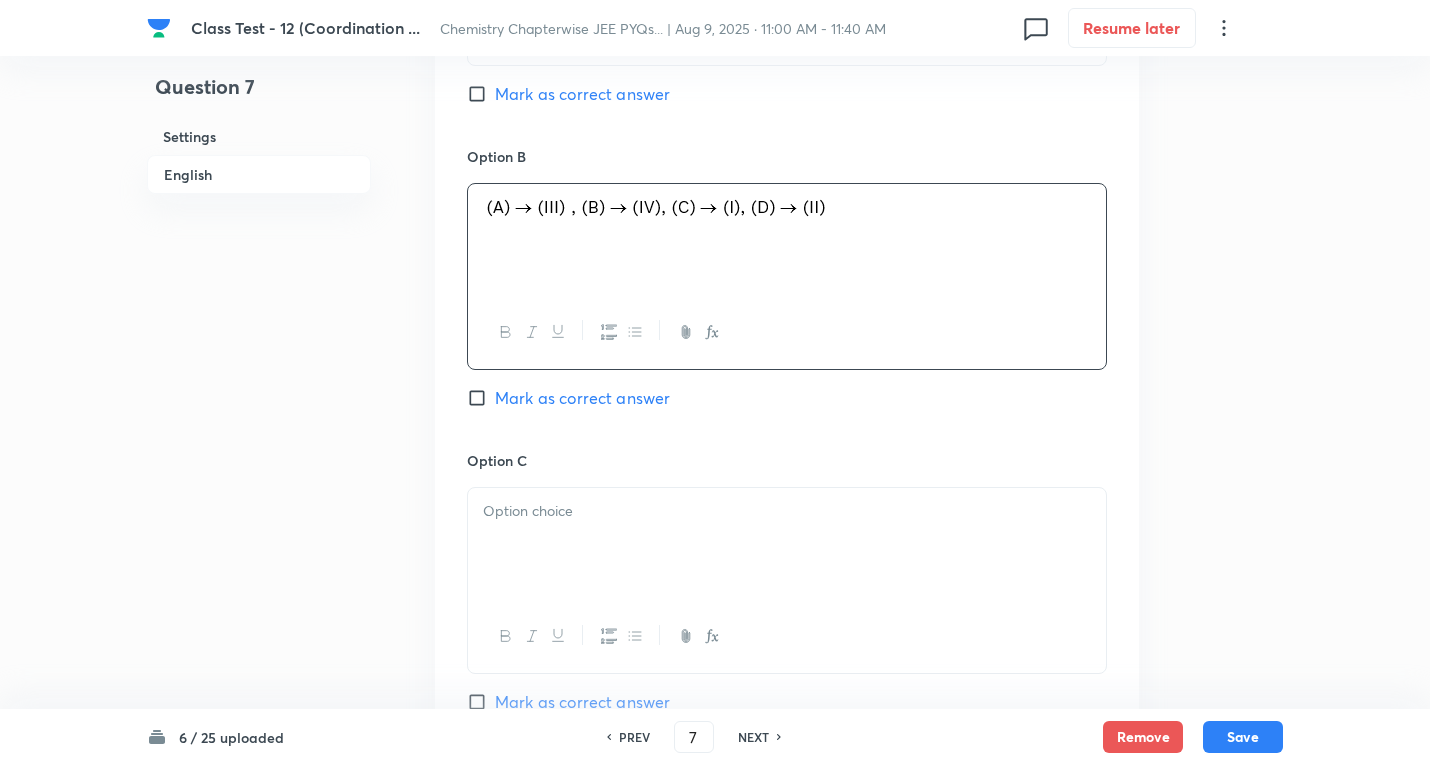 scroll, scrollTop: 1300, scrollLeft: 0, axis: vertical 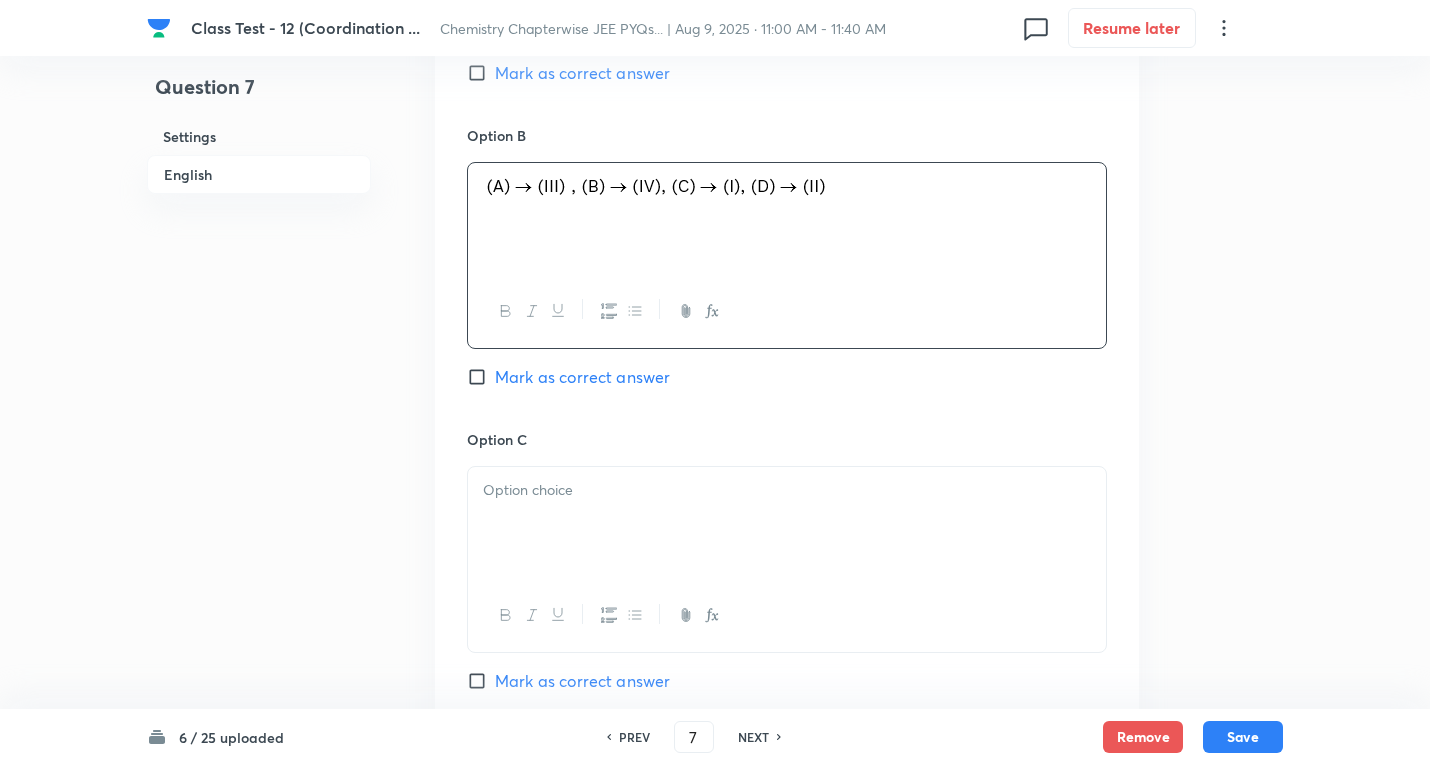 click on "Mark as correct answer" at bounding box center (582, 377) 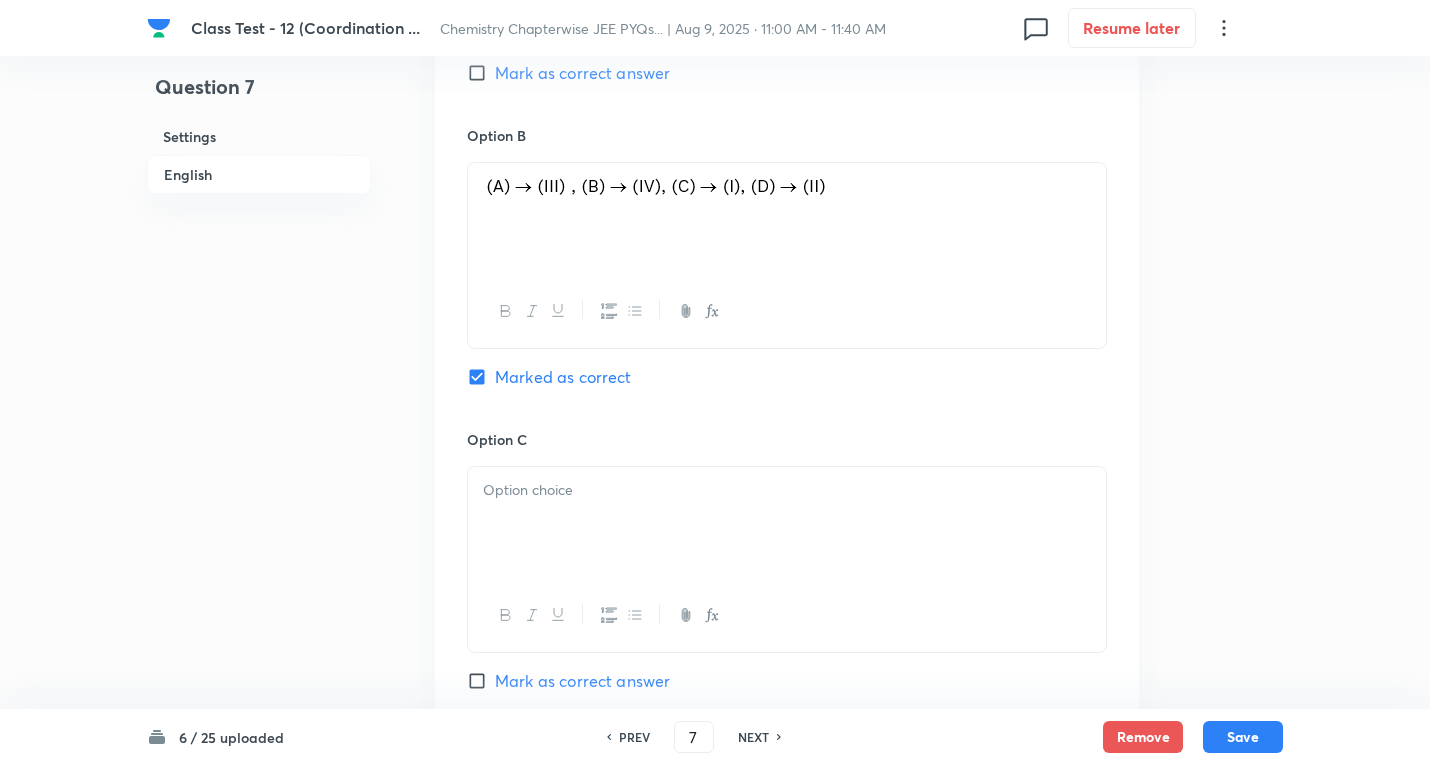 click at bounding box center (787, 523) 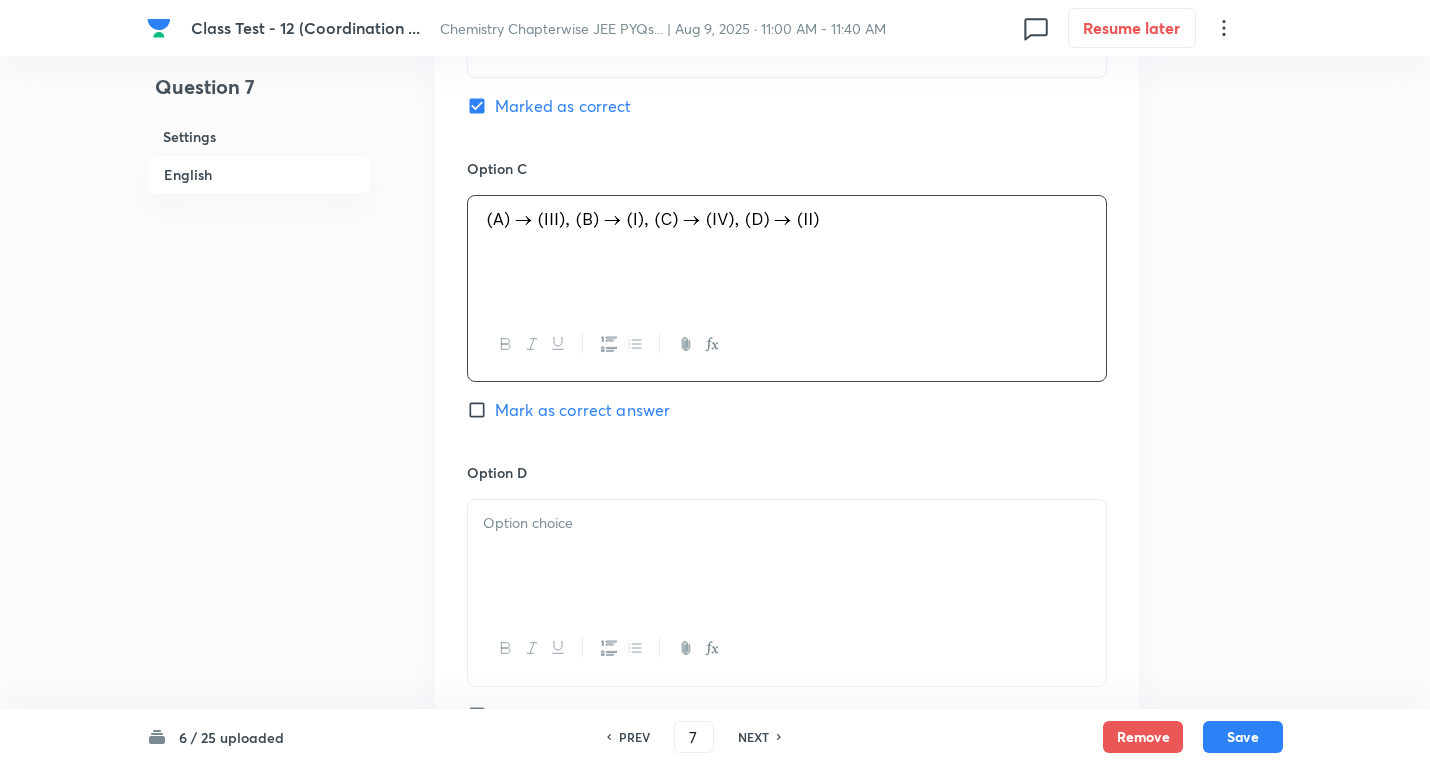 scroll, scrollTop: 1600, scrollLeft: 0, axis: vertical 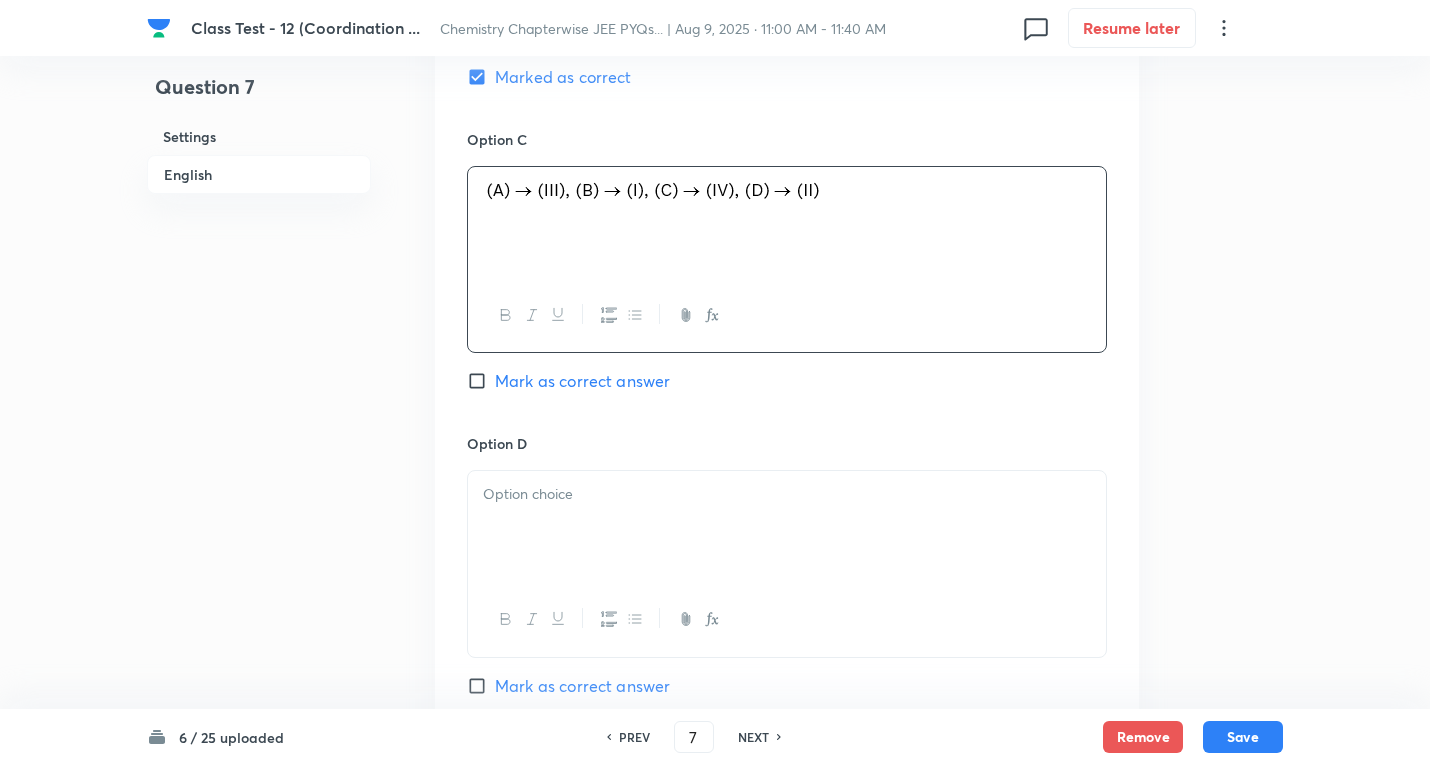 click at bounding box center (787, 494) 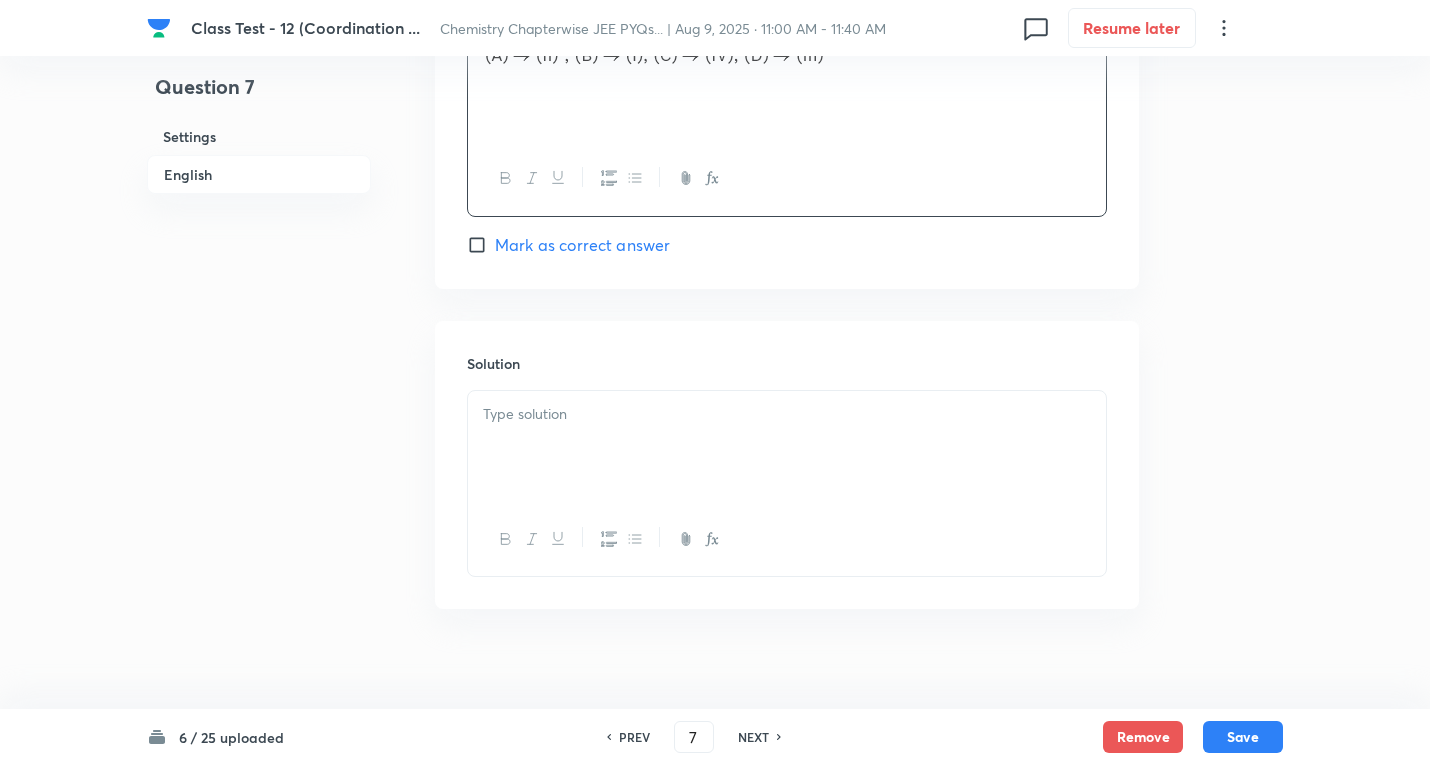 scroll, scrollTop: 2061, scrollLeft: 0, axis: vertical 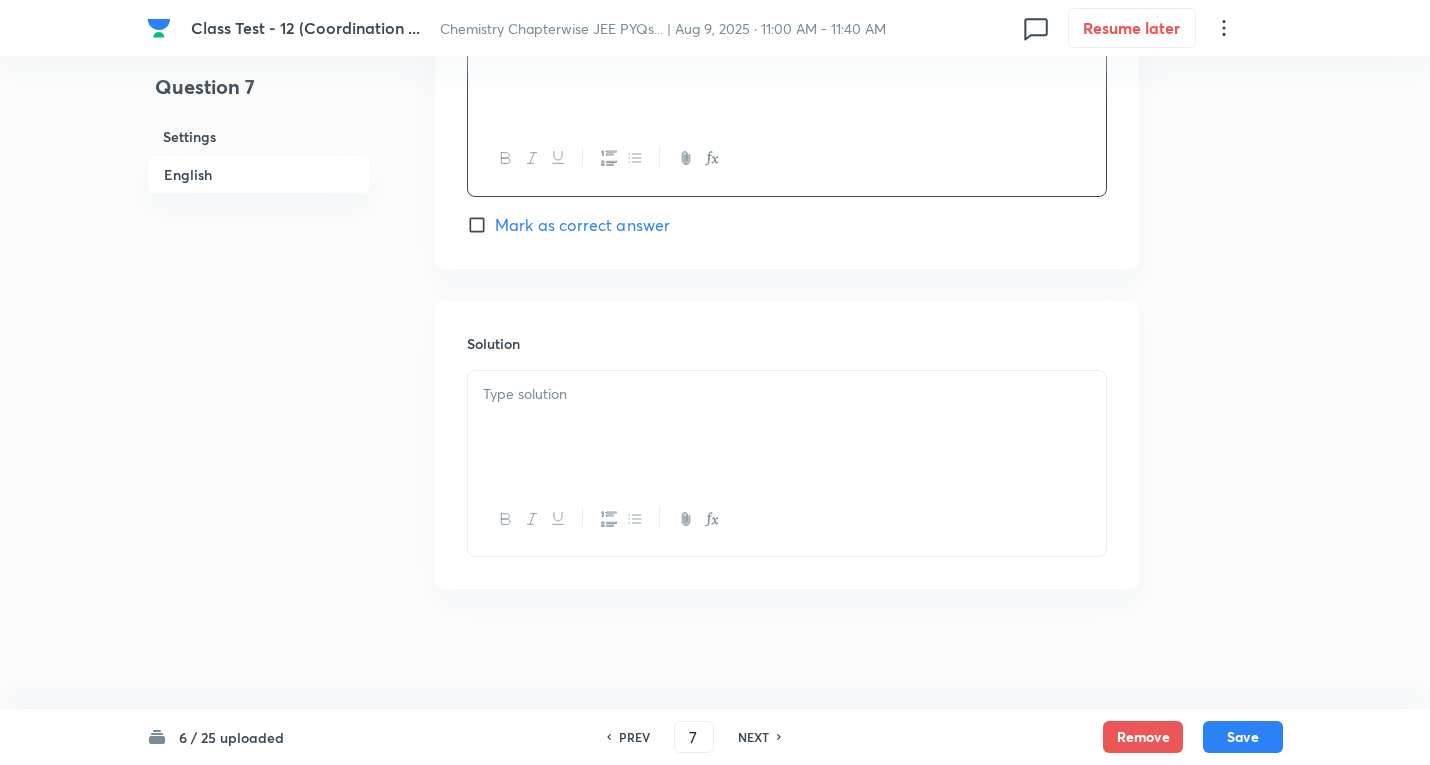 drag, startPoint x: 587, startPoint y: 416, endPoint x: 903, endPoint y: 483, distance: 323.02478 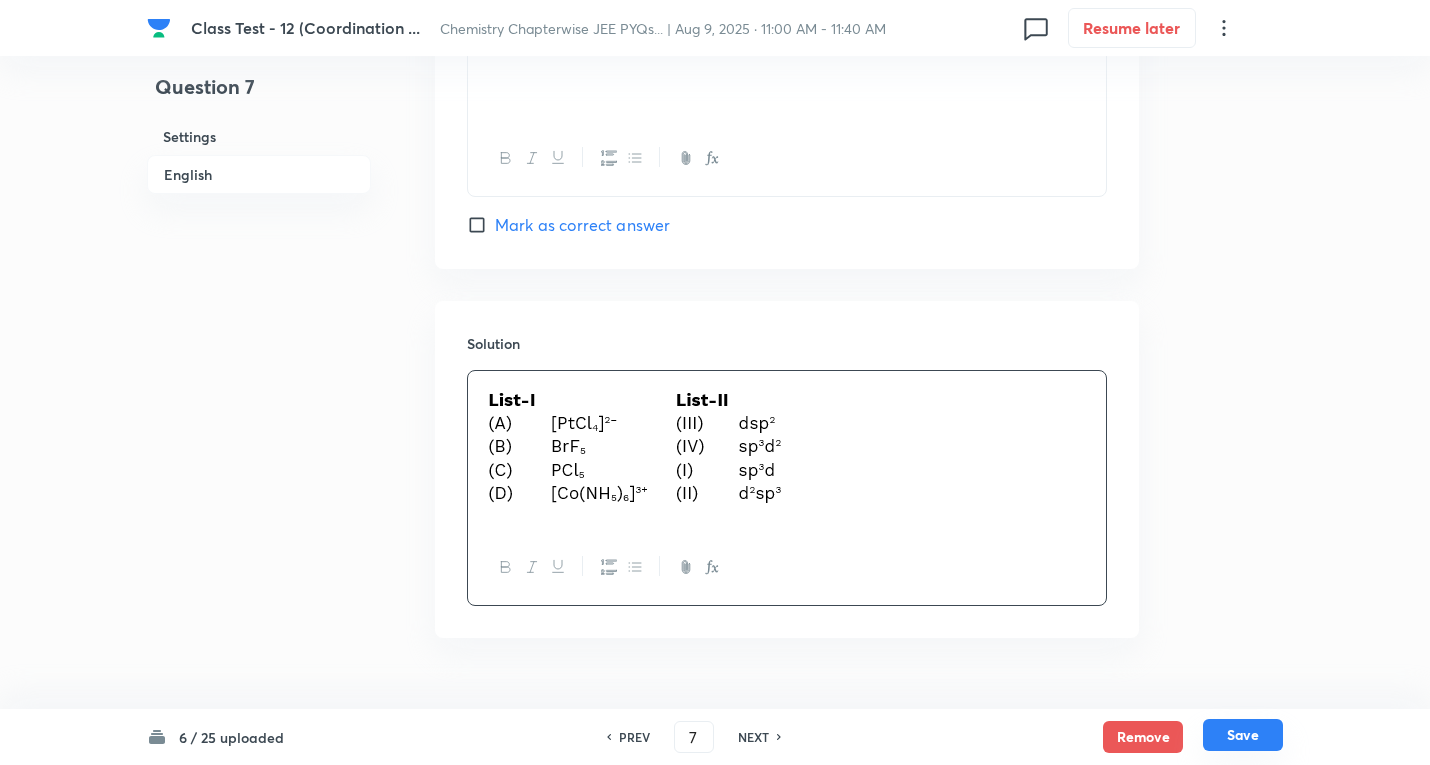 click on "Save" at bounding box center (1243, 735) 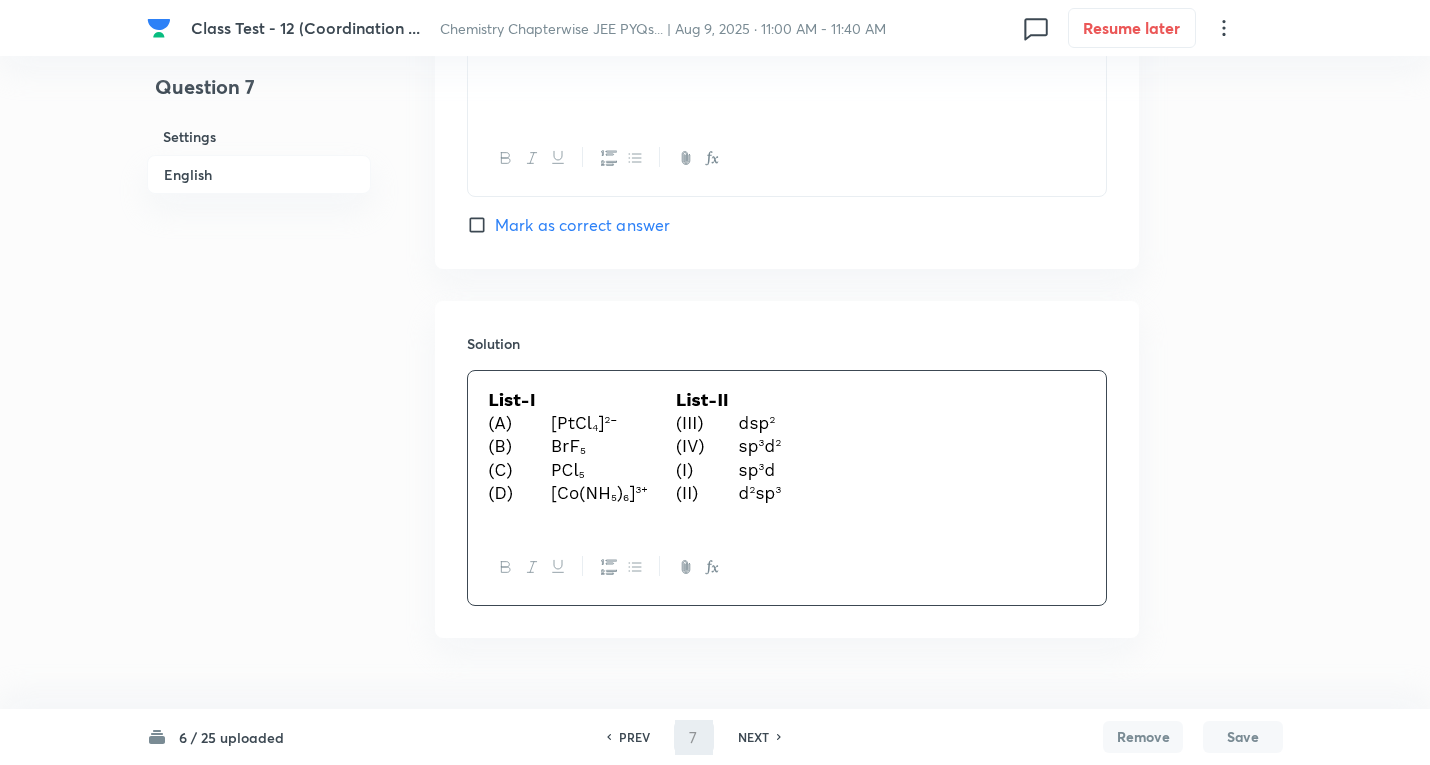 type on "8" 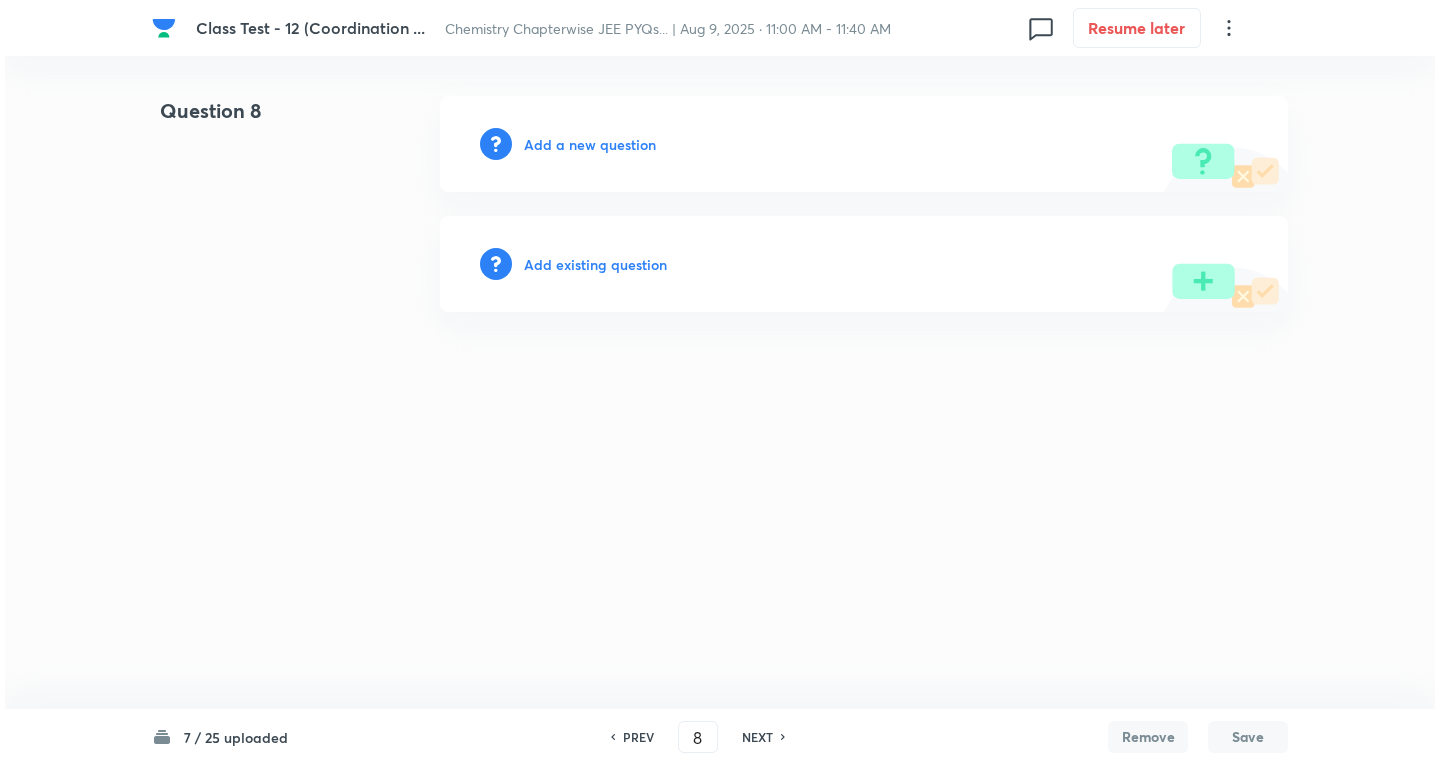 scroll, scrollTop: 0, scrollLeft: 0, axis: both 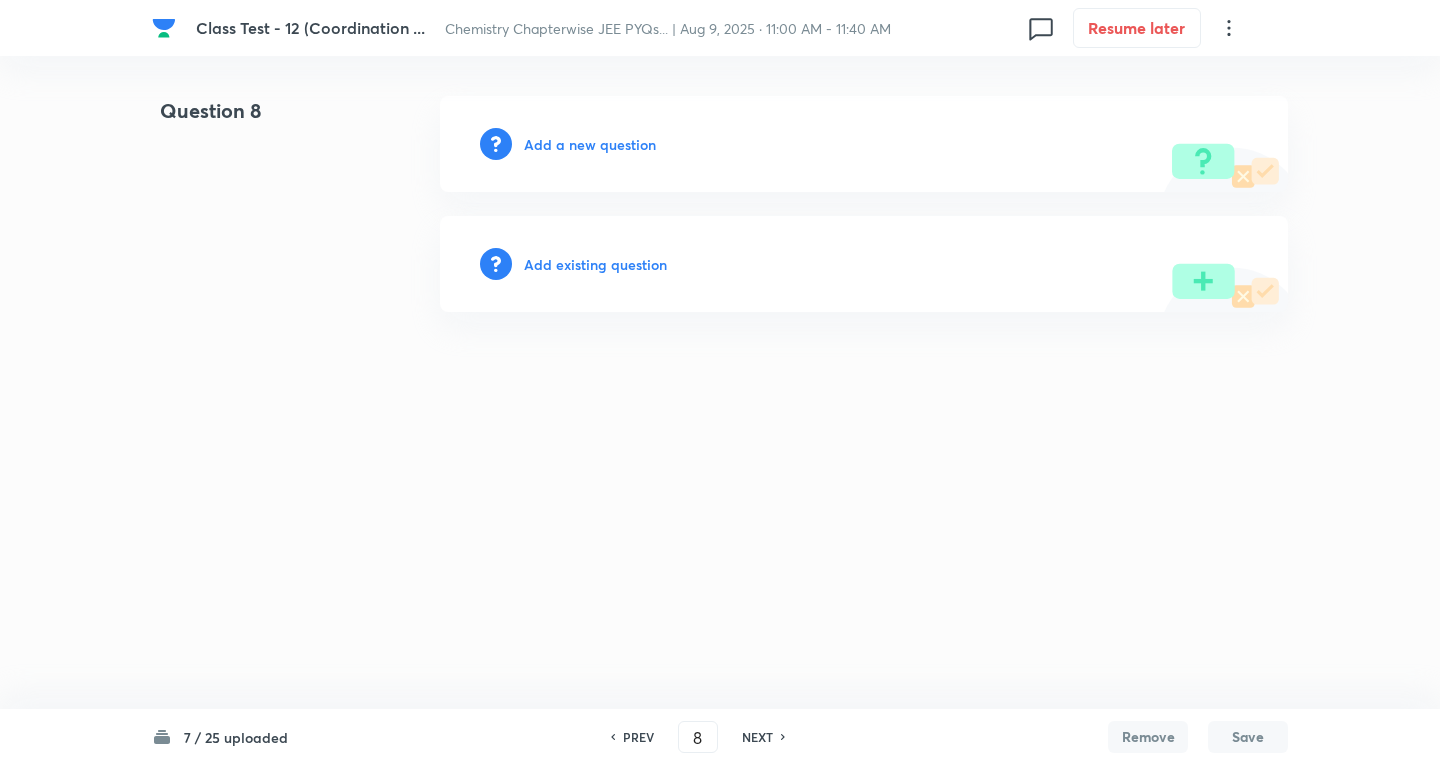click on "Add a new question" at bounding box center [590, 144] 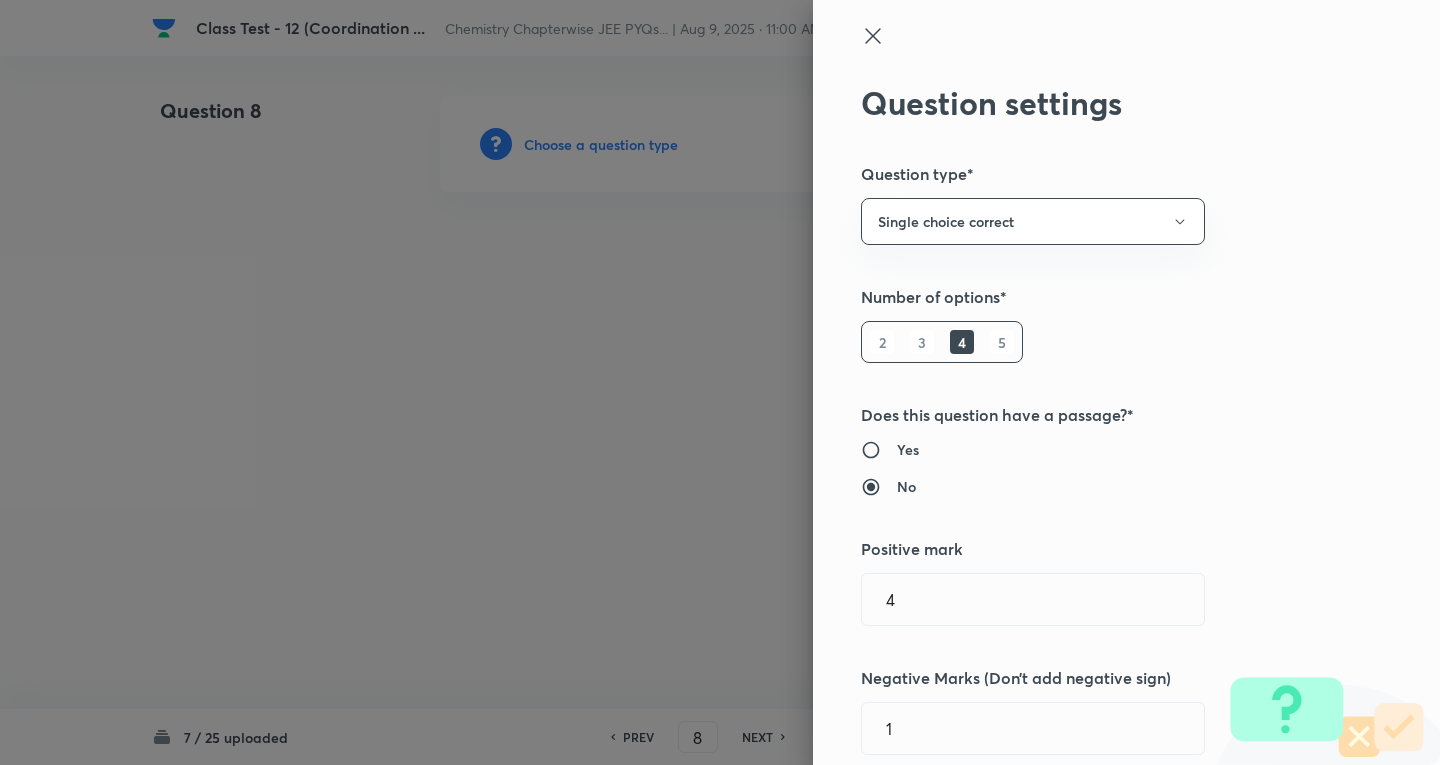 type 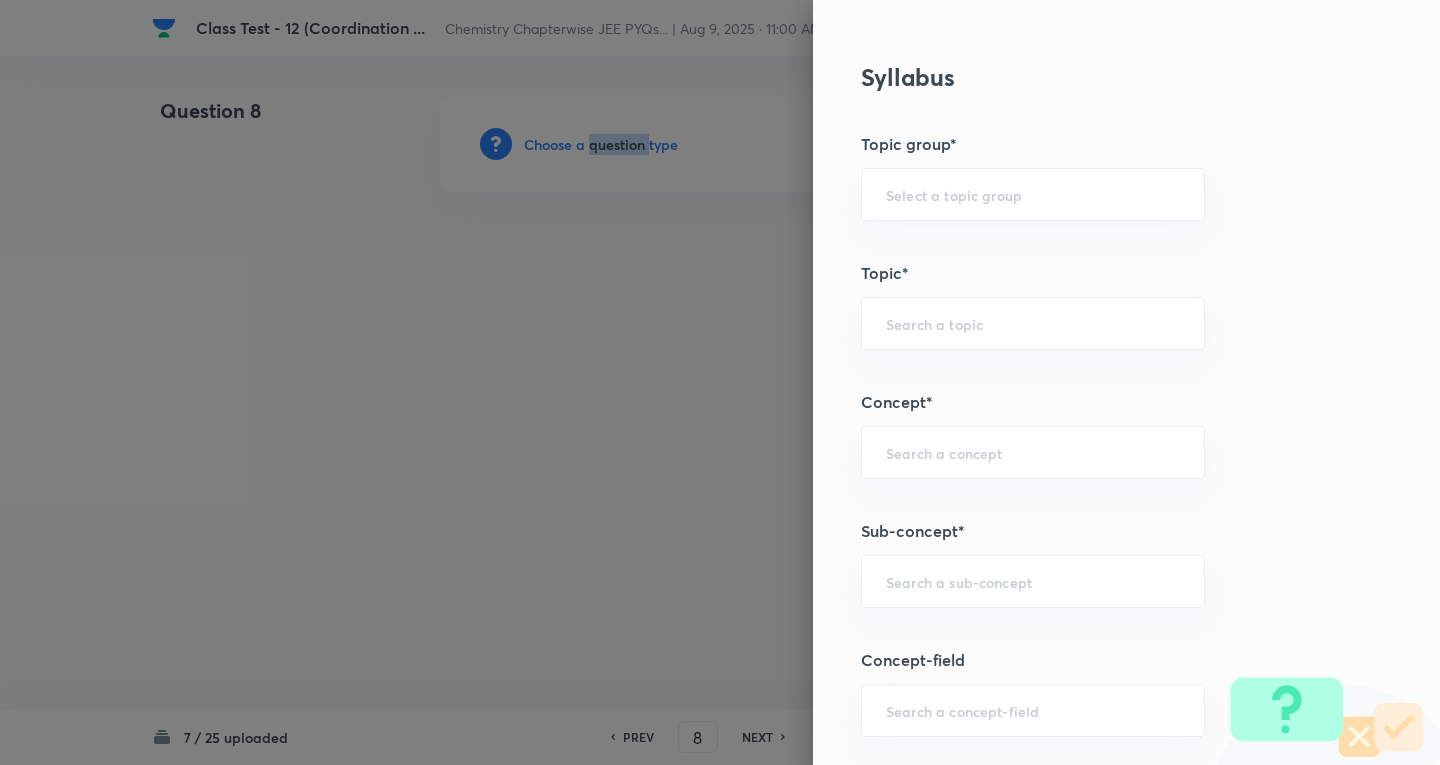 scroll, scrollTop: 1000, scrollLeft: 0, axis: vertical 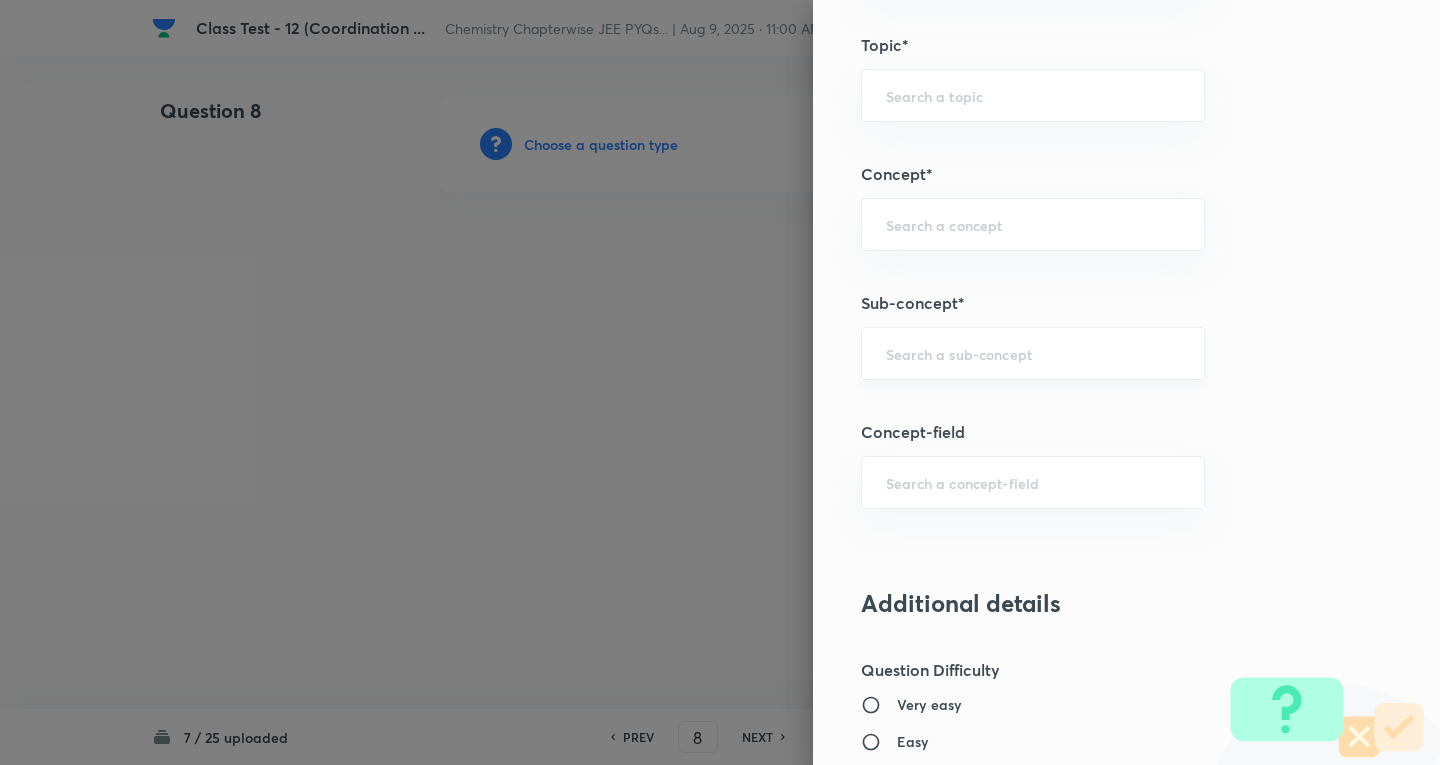 click at bounding box center (1033, 353) 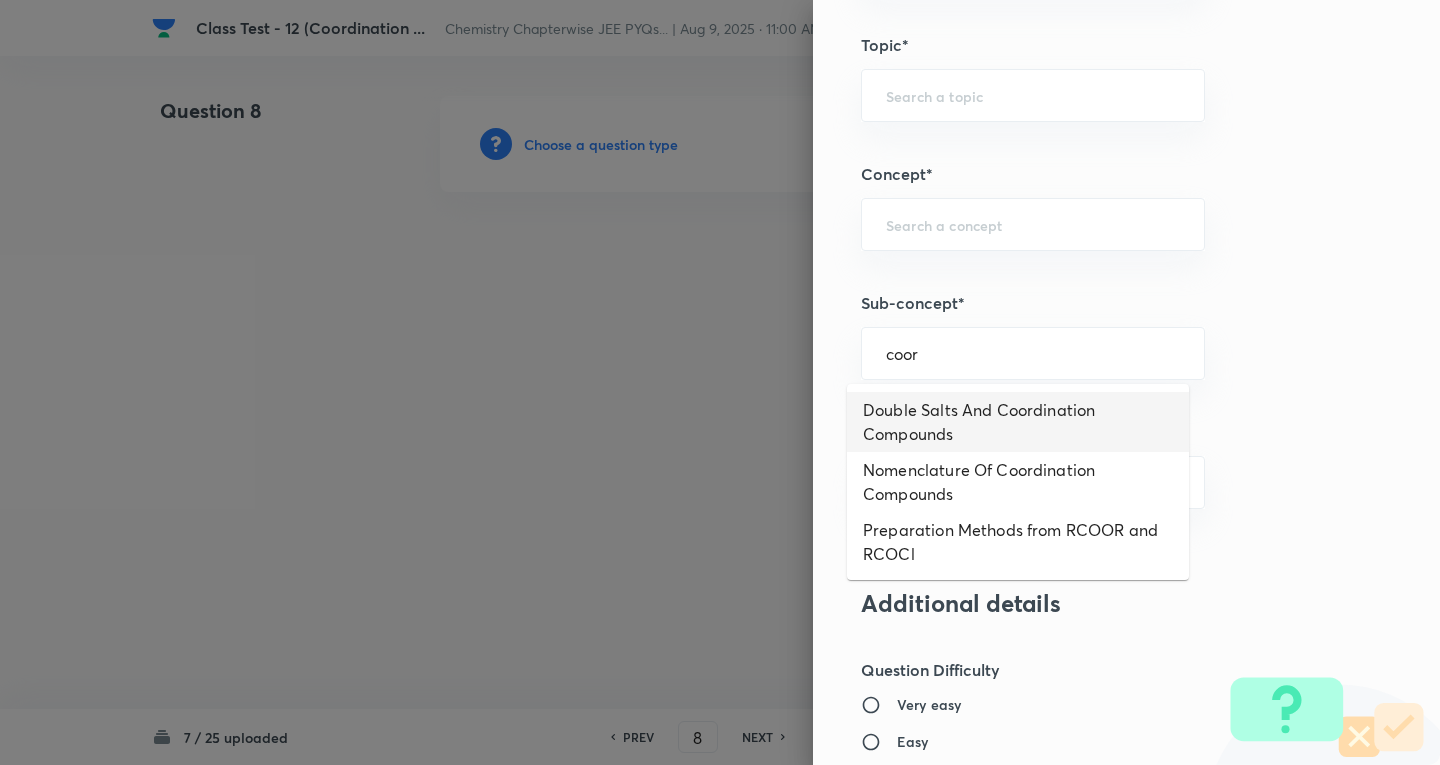 click on "Double Salts And Coordination Compounds" at bounding box center [1018, 422] 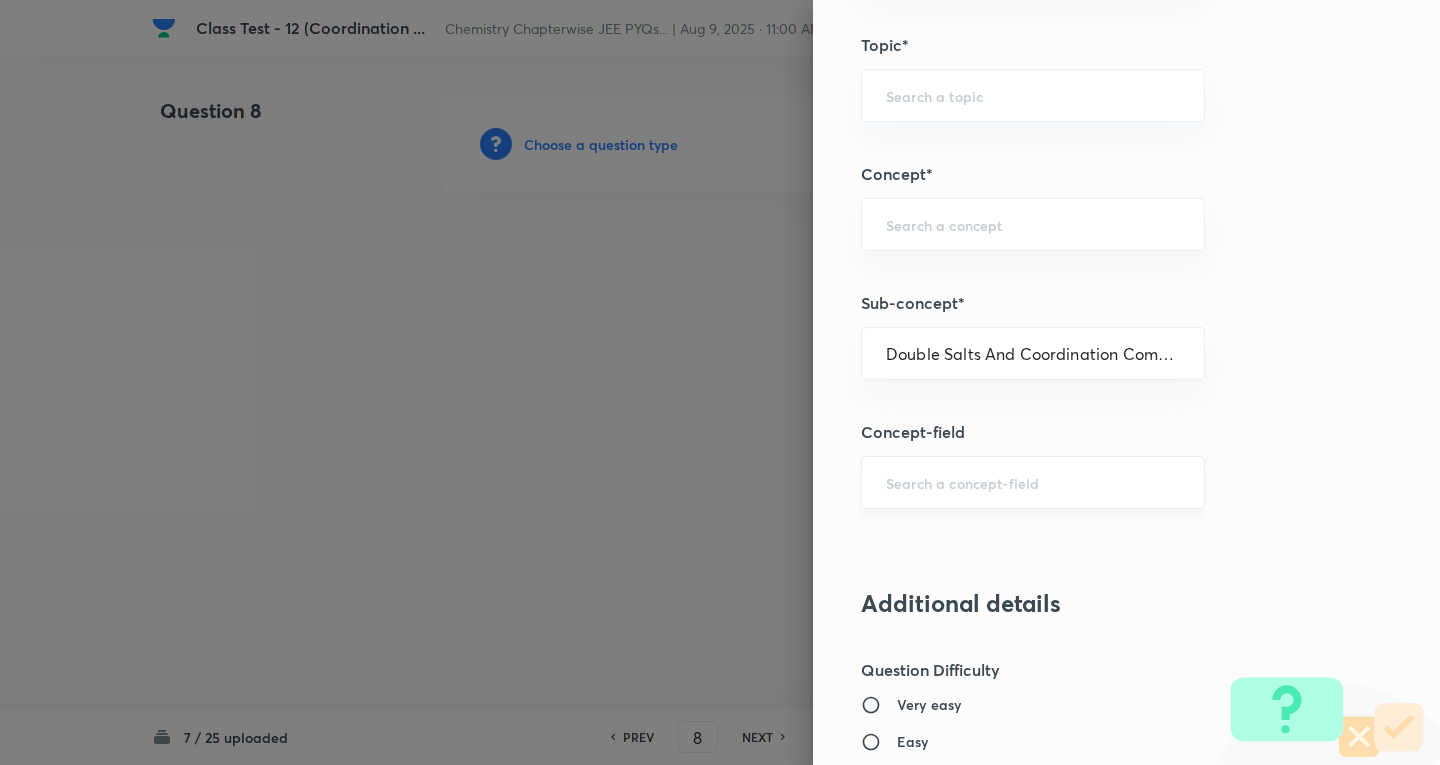 type on "Chemistry" 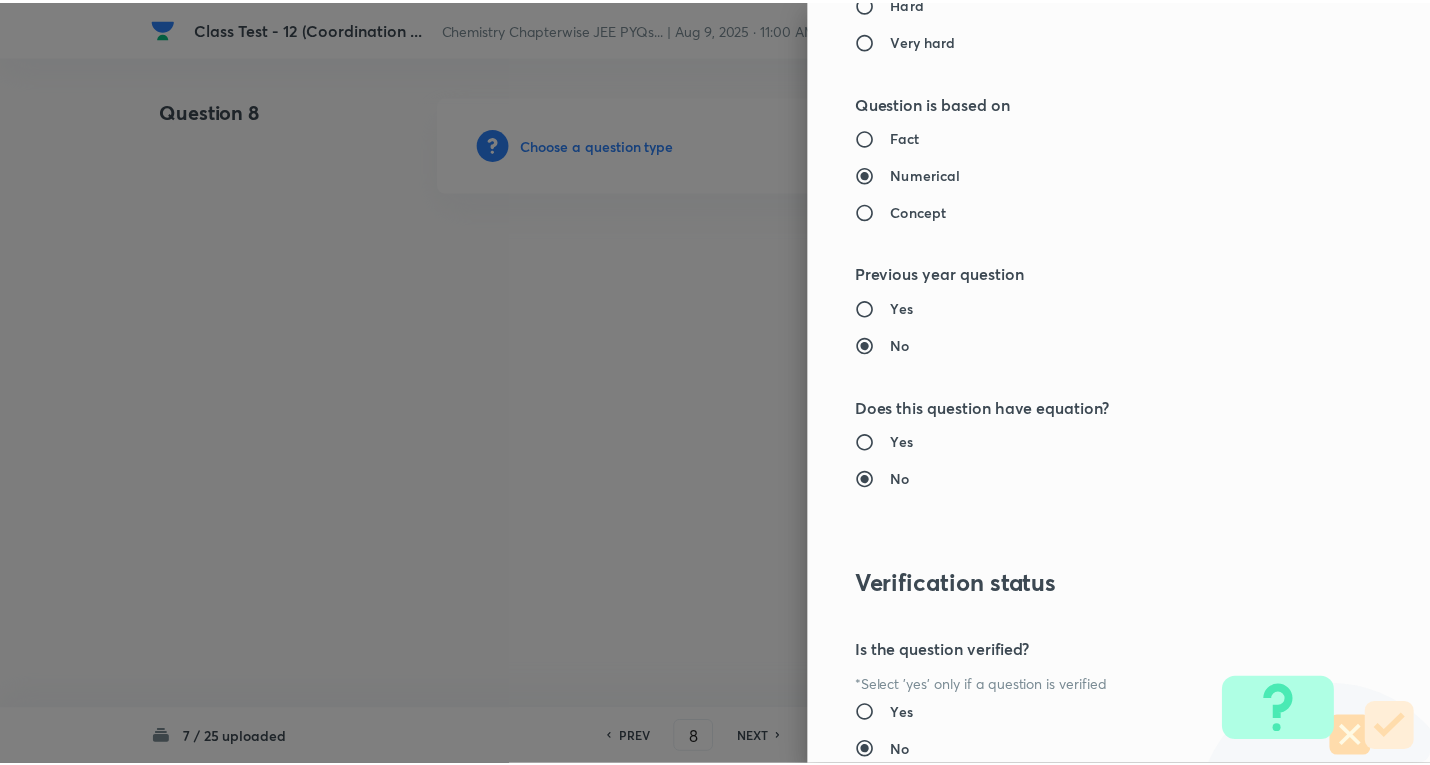 scroll, scrollTop: 1961, scrollLeft: 0, axis: vertical 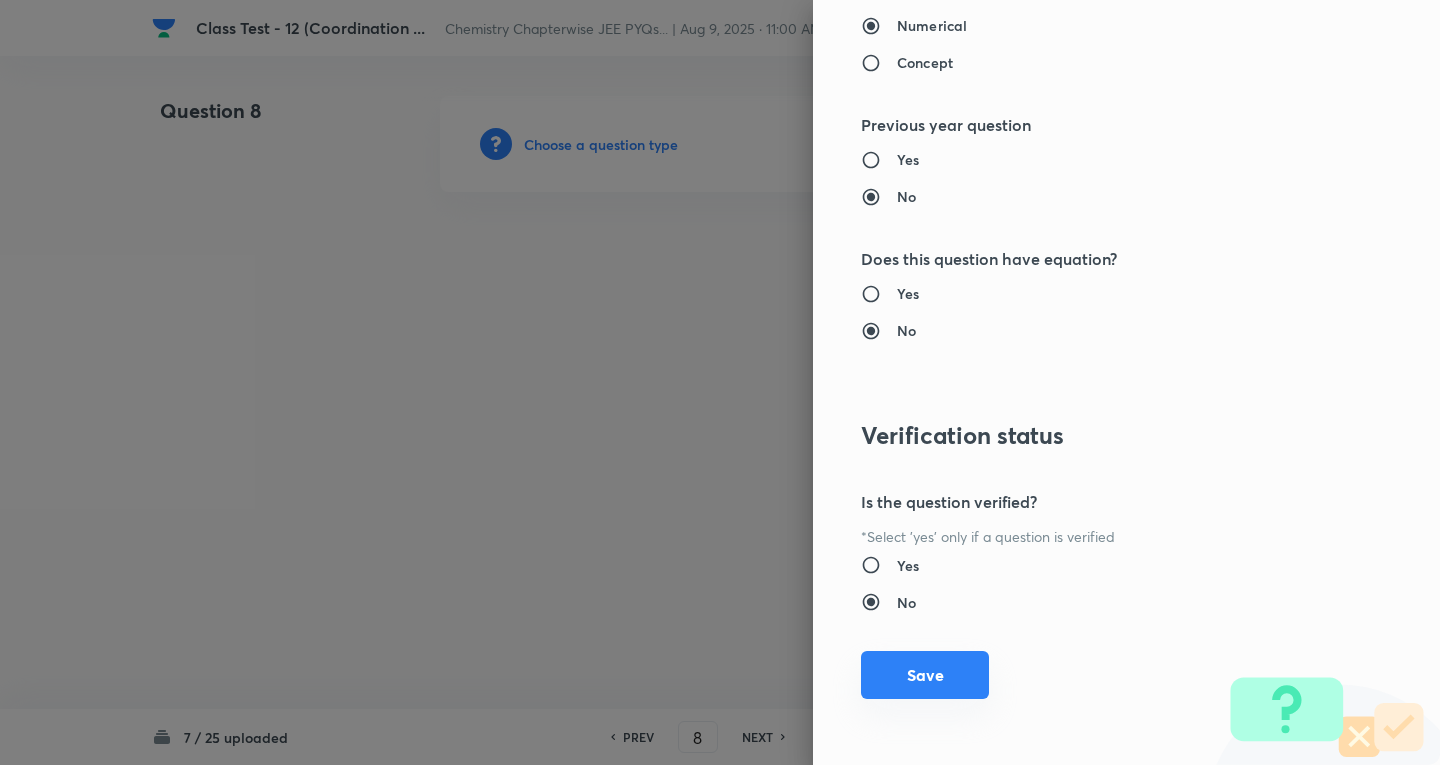 click on "Save" at bounding box center (925, 675) 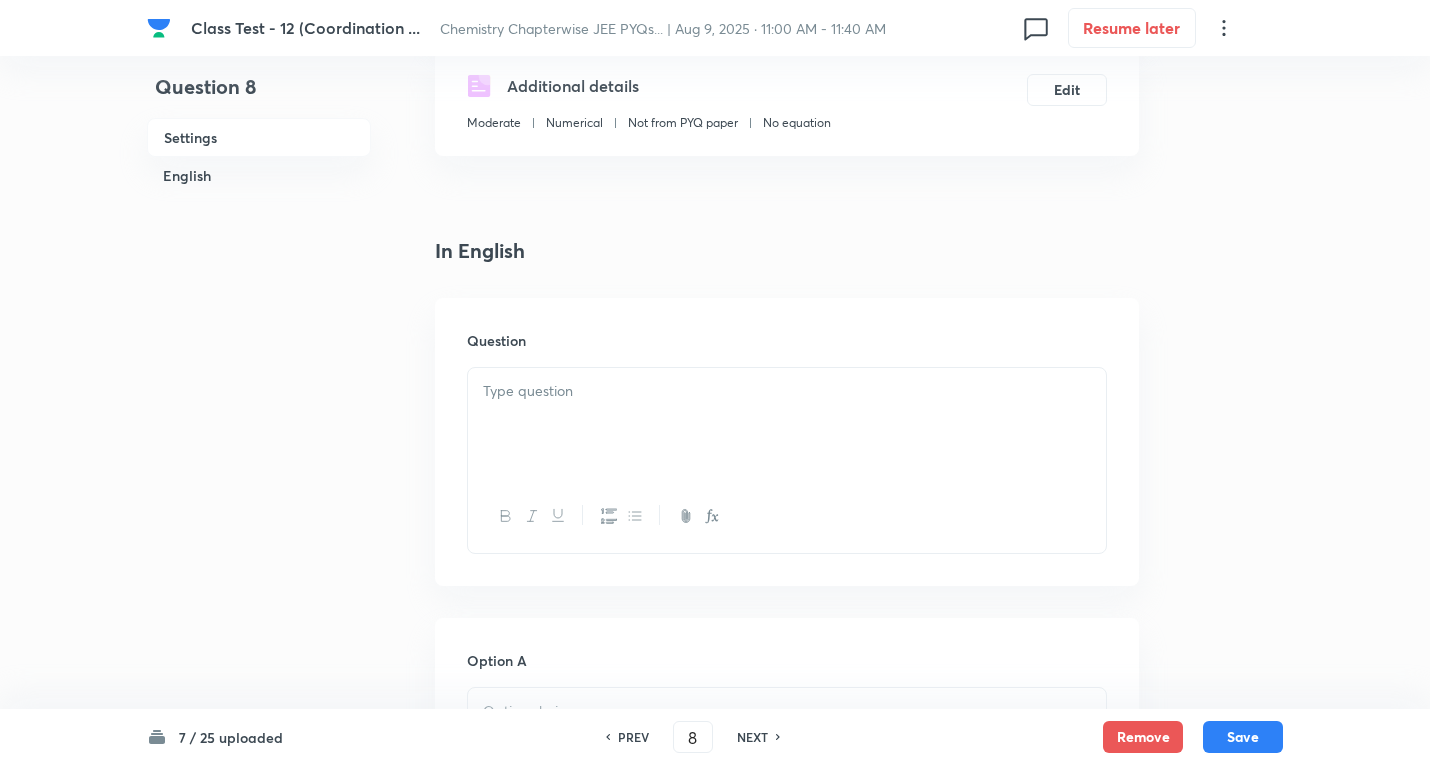 scroll, scrollTop: 400, scrollLeft: 0, axis: vertical 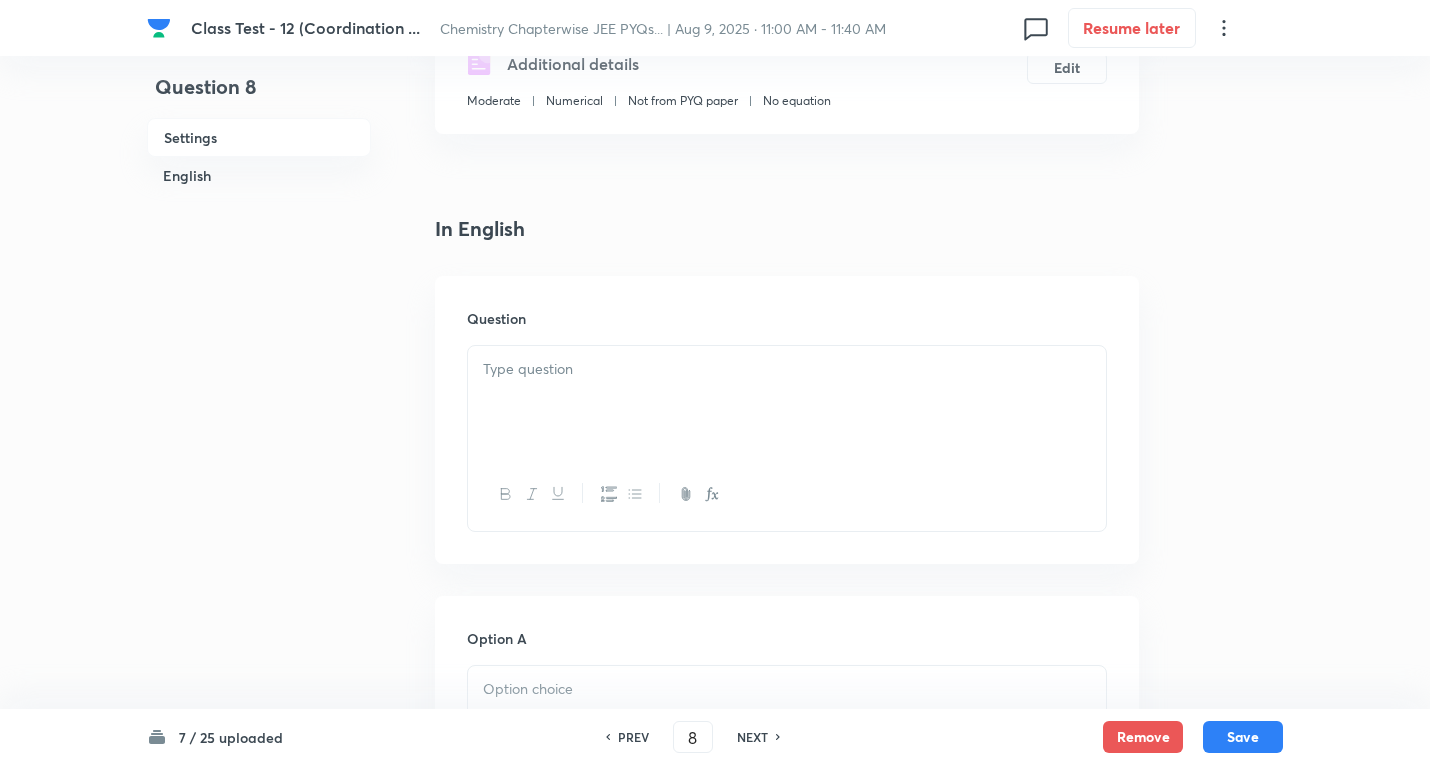 click at bounding box center [787, 369] 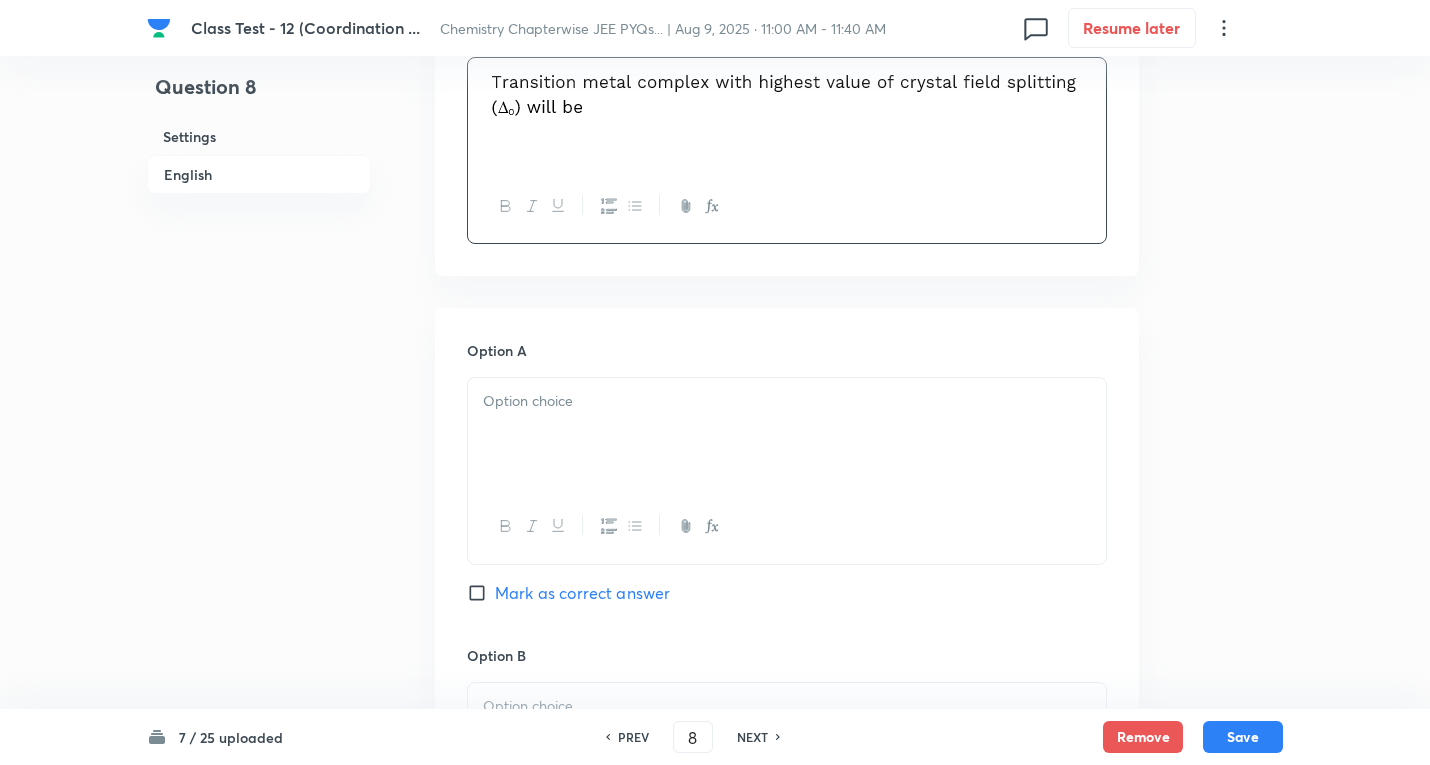 scroll, scrollTop: 700, scrollLeft: 0, axis: vertical 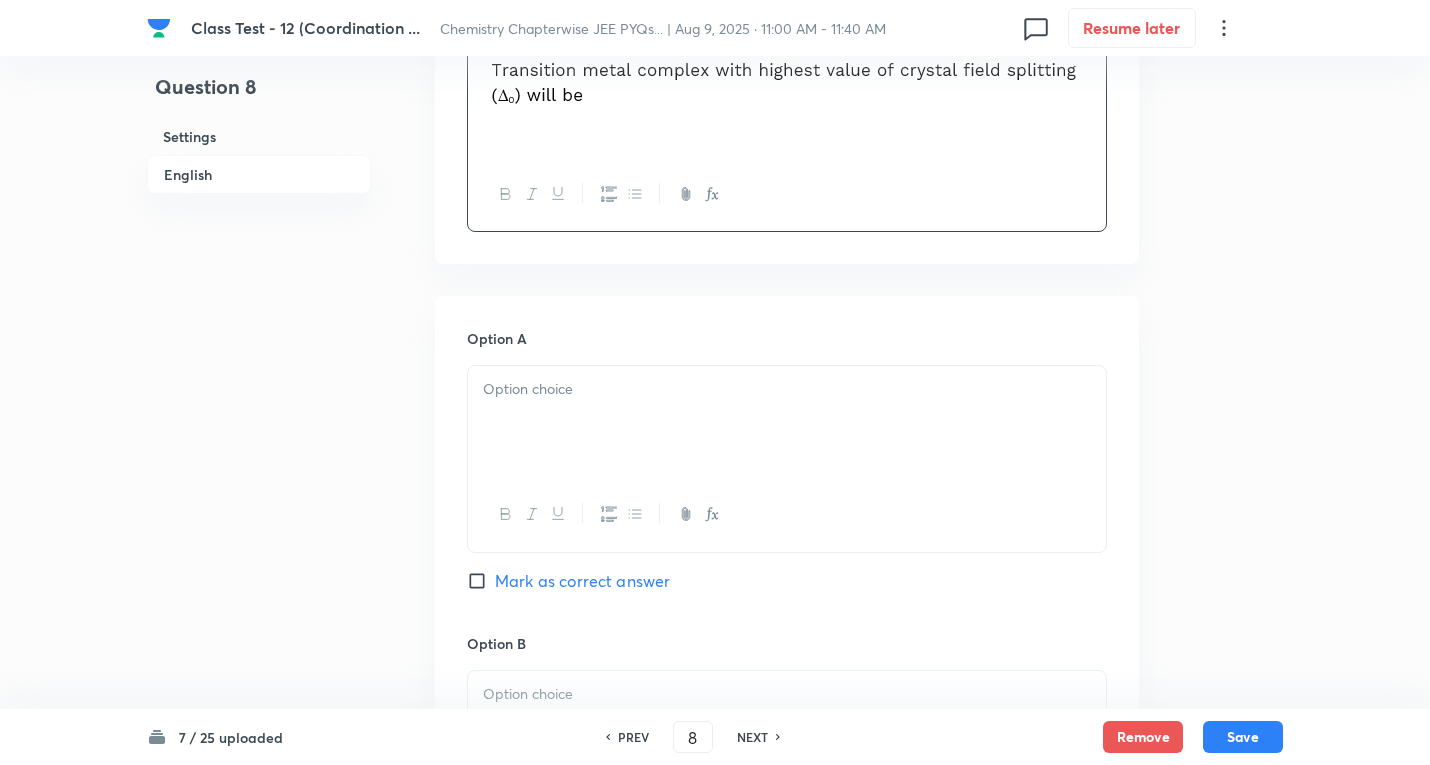 click at bounding box center [787, 389] 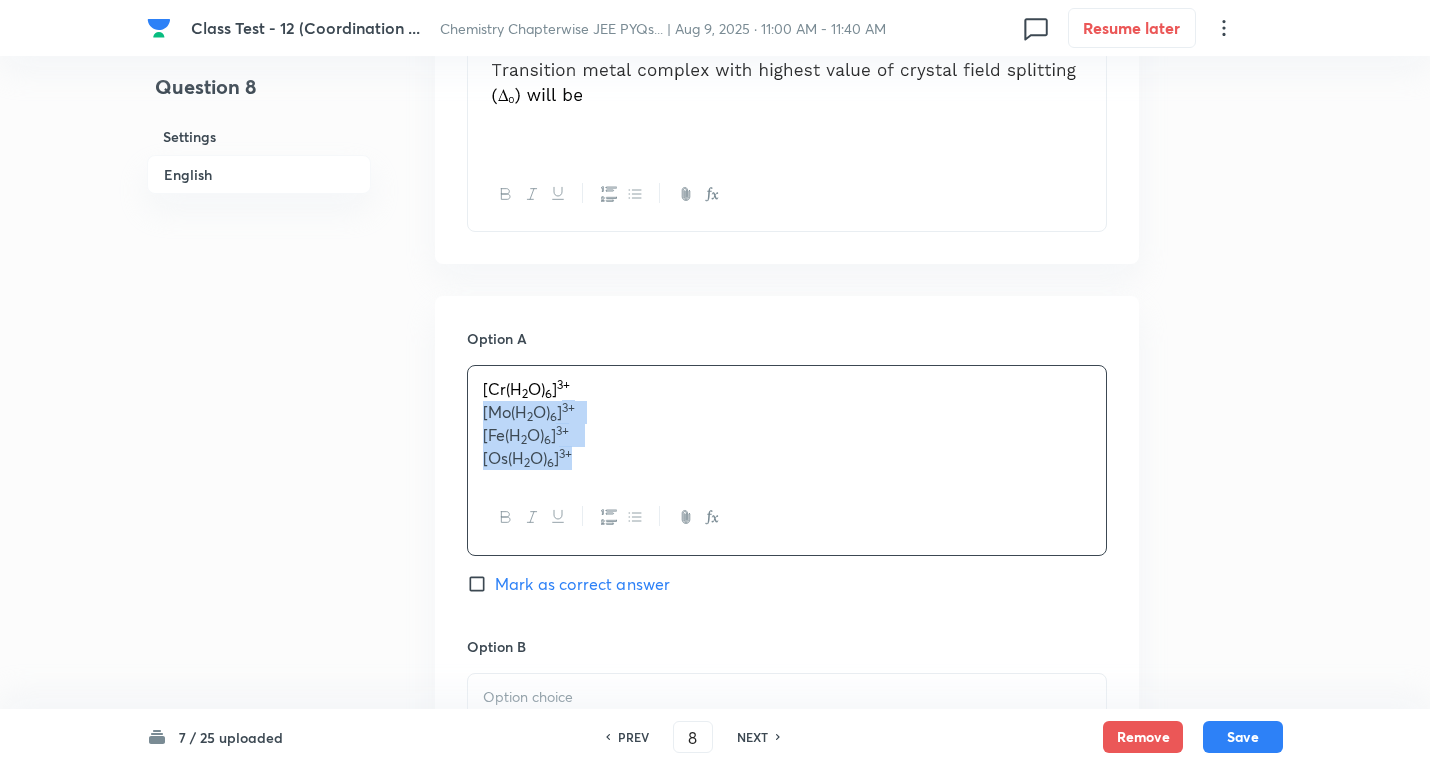 drag, startPoint x: 482, startPoint y: 414, endPoint x: 782, endPoint y: 520, distance: 318.17606 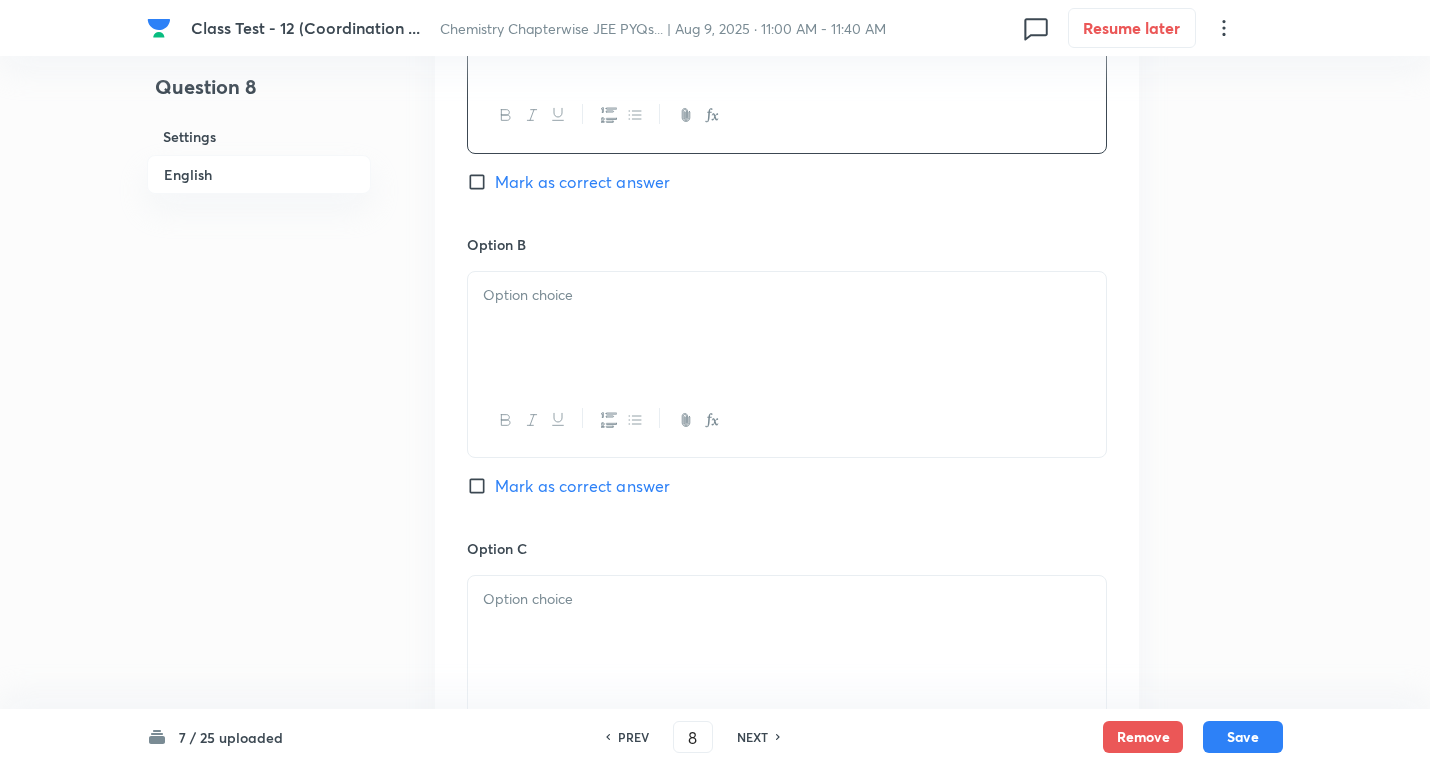 scroll, scrollTop: 1100, scrollLeft: 0, axis: vertical 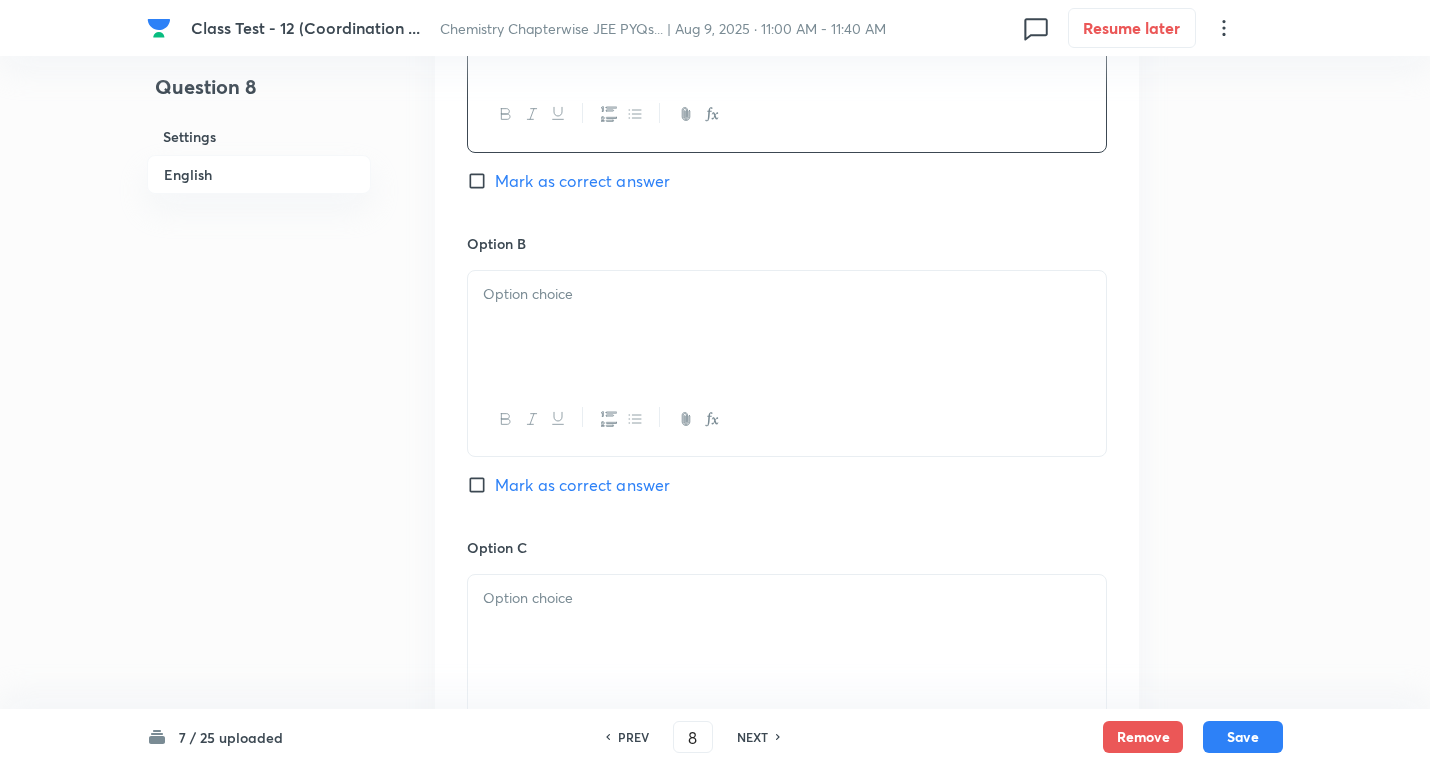 click at bounding box center [787, 327] 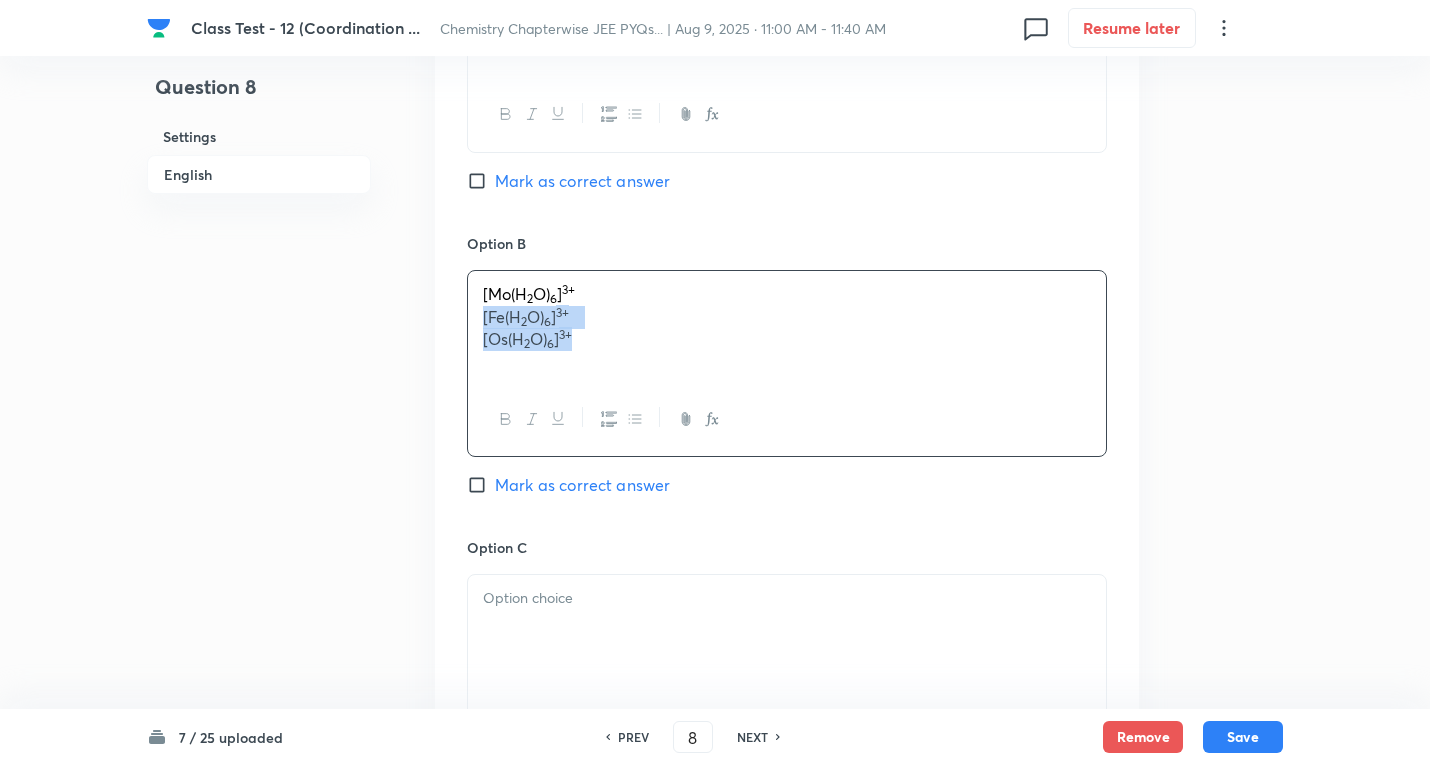 drag, startPoint x: 754, startPoint y: 343, endPoint x: 946, endPoint y: 340, distance: 192.02344 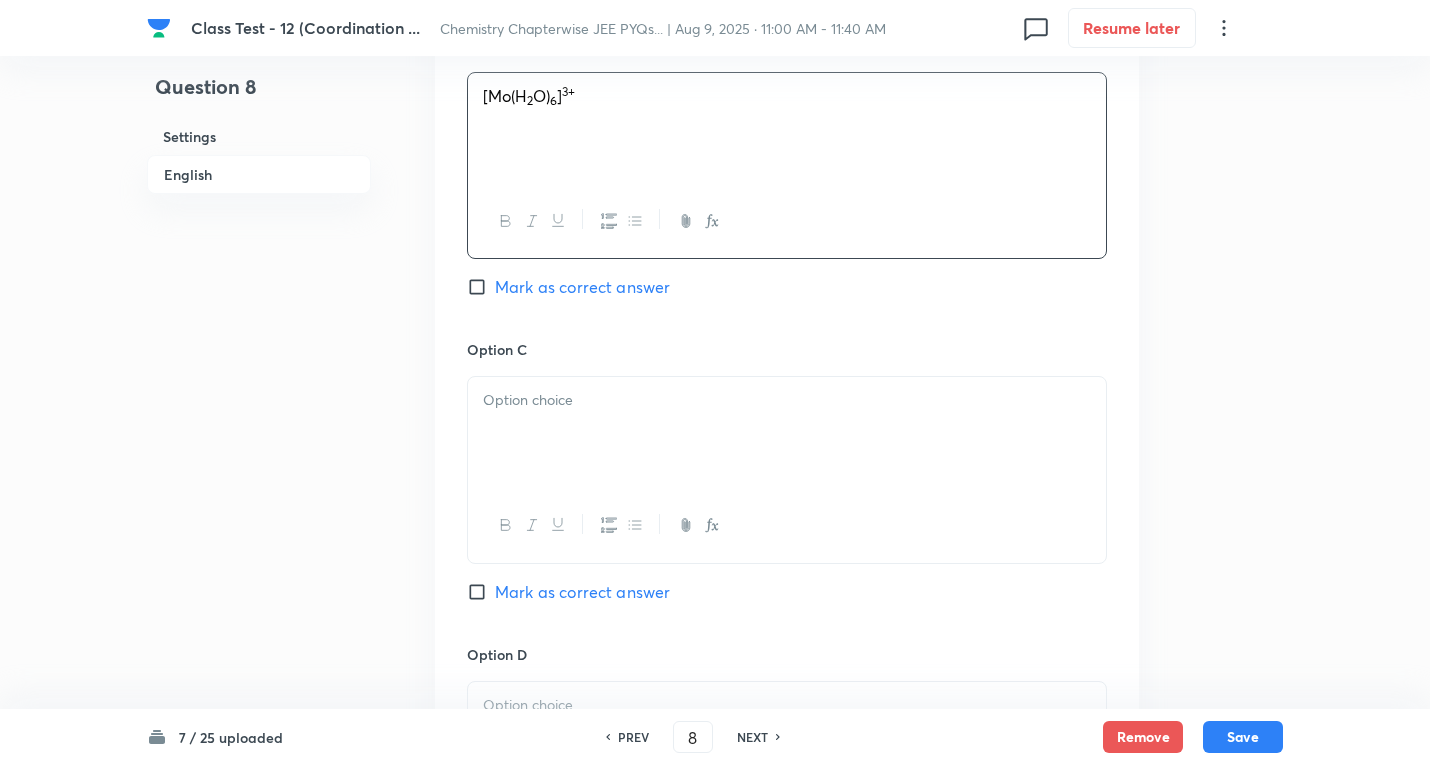 scroll, scrollTop: 1300, scrollLeft: 0, axis: vertical 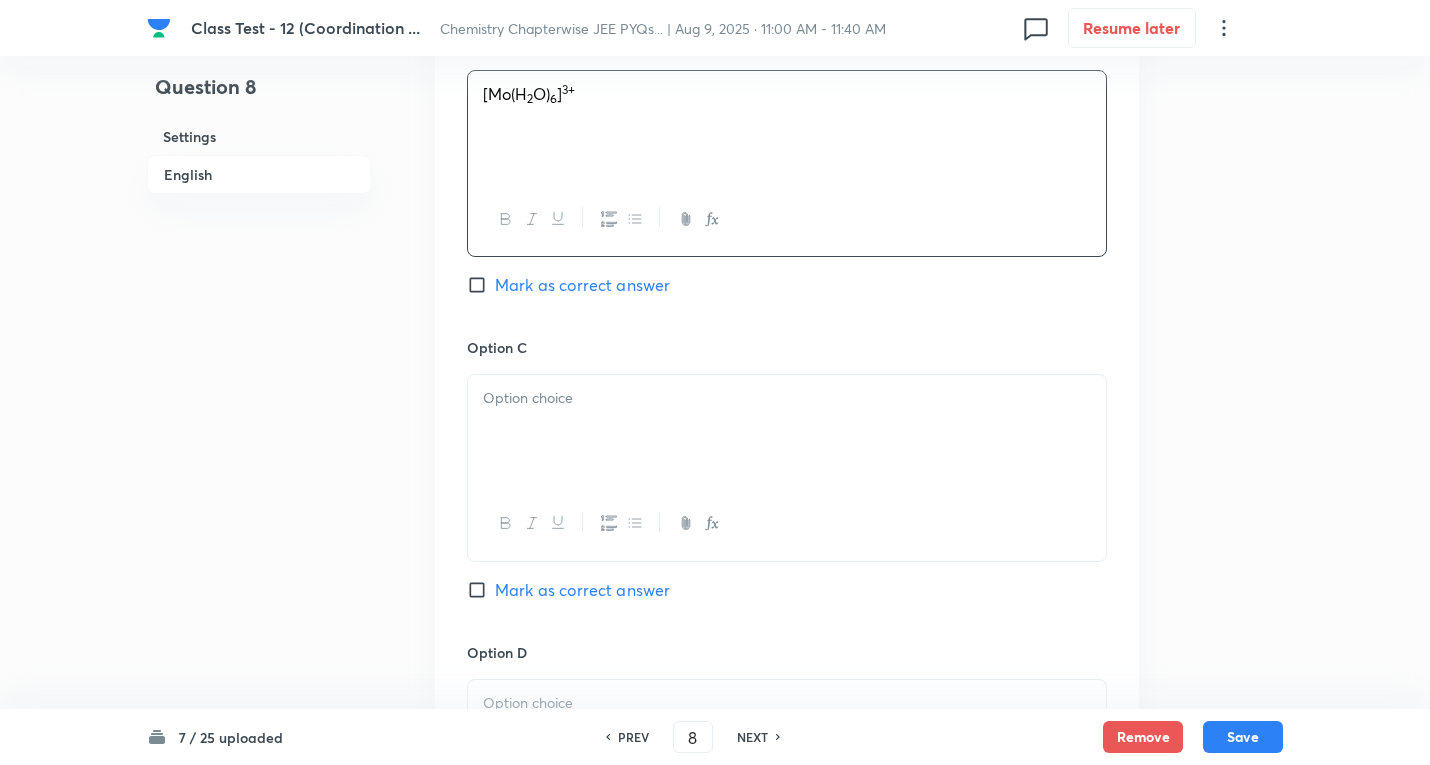 click on "Option C Mark as correct answer" at bounding box center (787, 489) 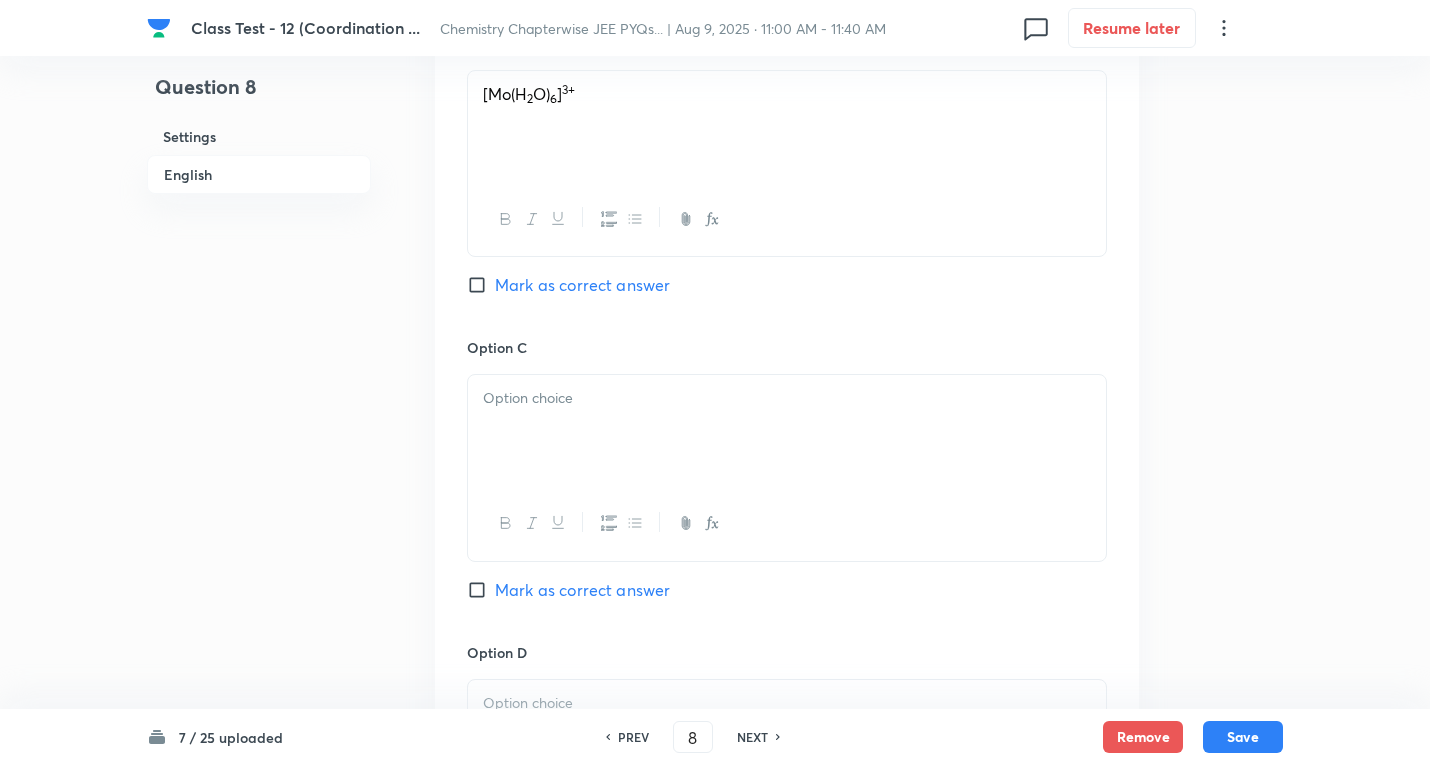 click at bounding box center (787, 398) 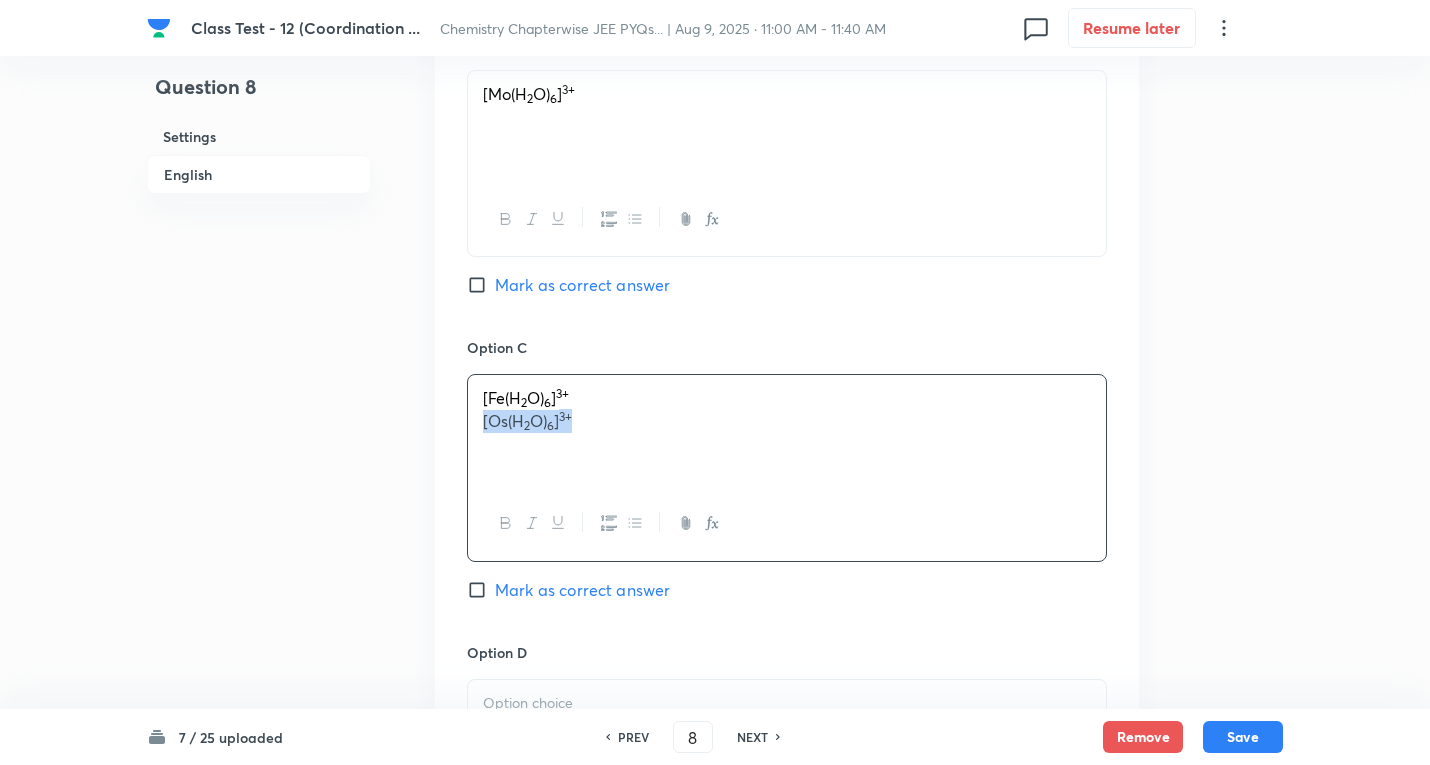 drag, startPoint x: 480, startPoint y: 423, endPoint x: 728, endPoint y: 462, distance: 251.0478 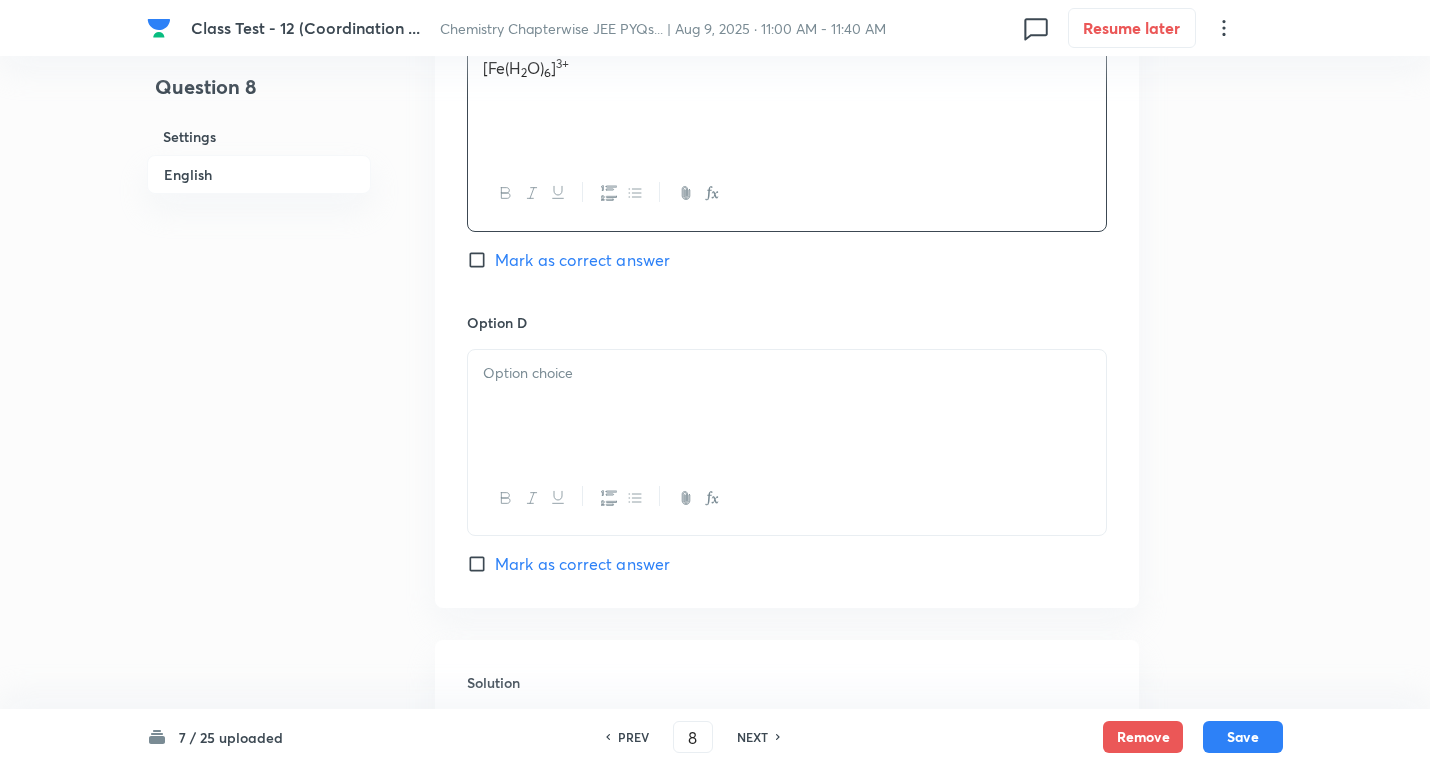 scroll, scrollTop: 1700, scrollLeft: 0, axis: vertical 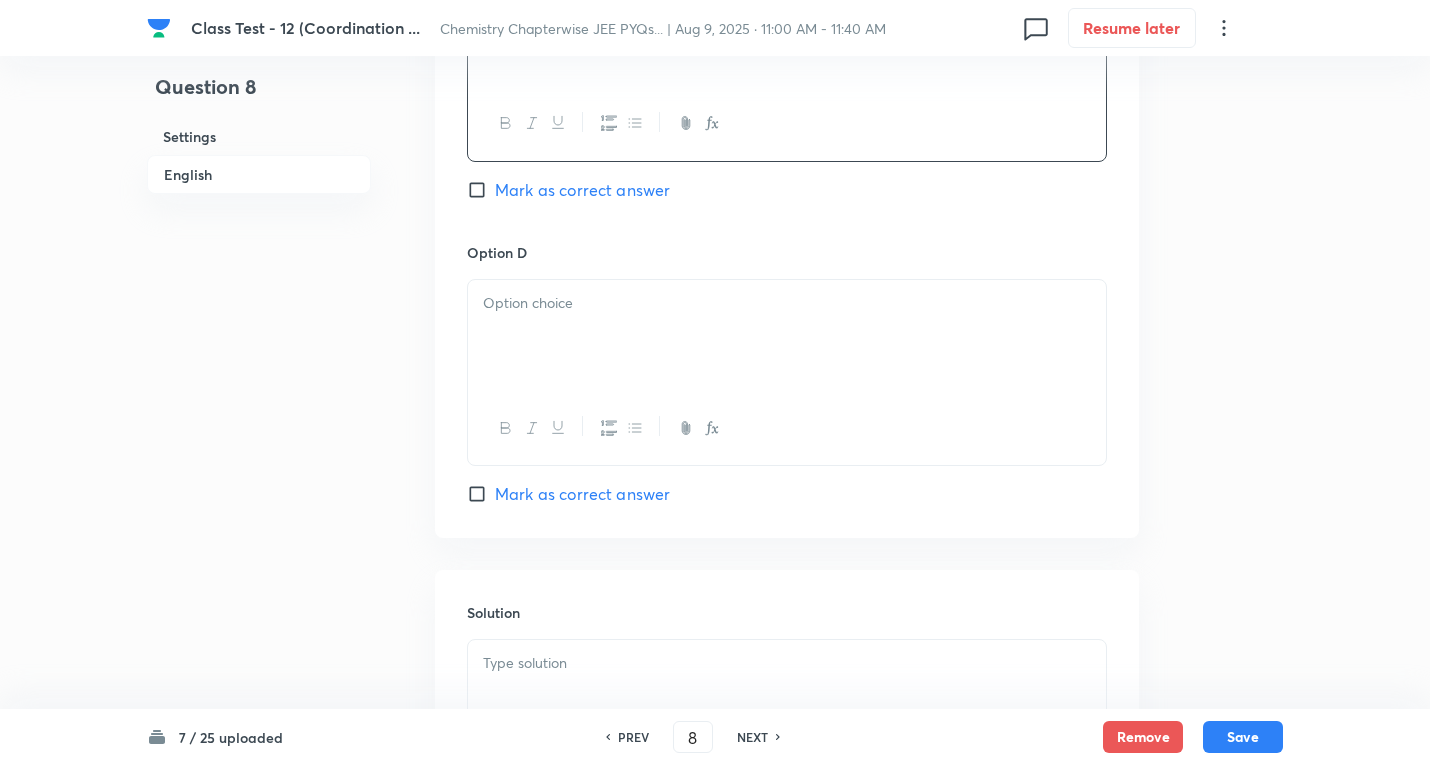 click at bounding box center (787, 336) 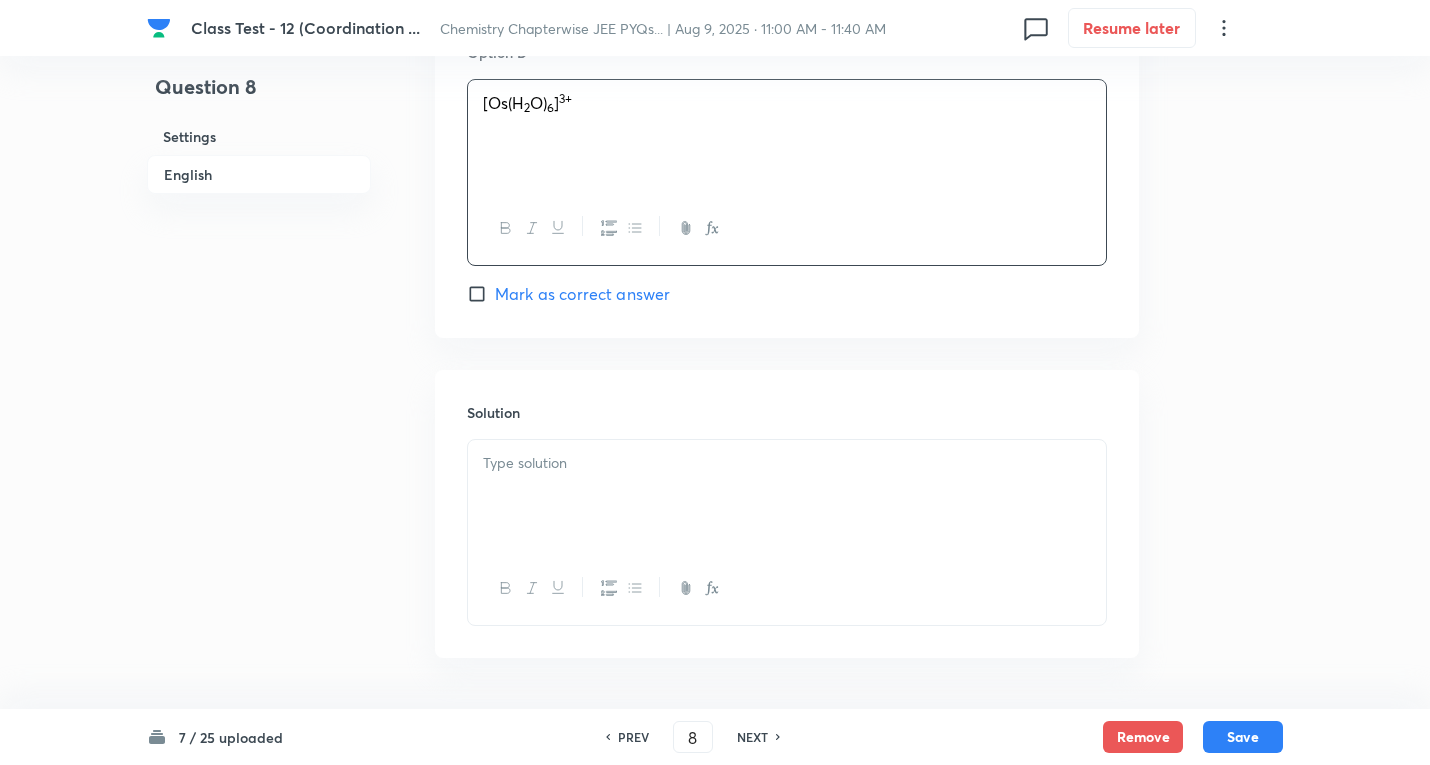 scroll, scrollTop: 1969, scrollLeft: 0, axis: vertical 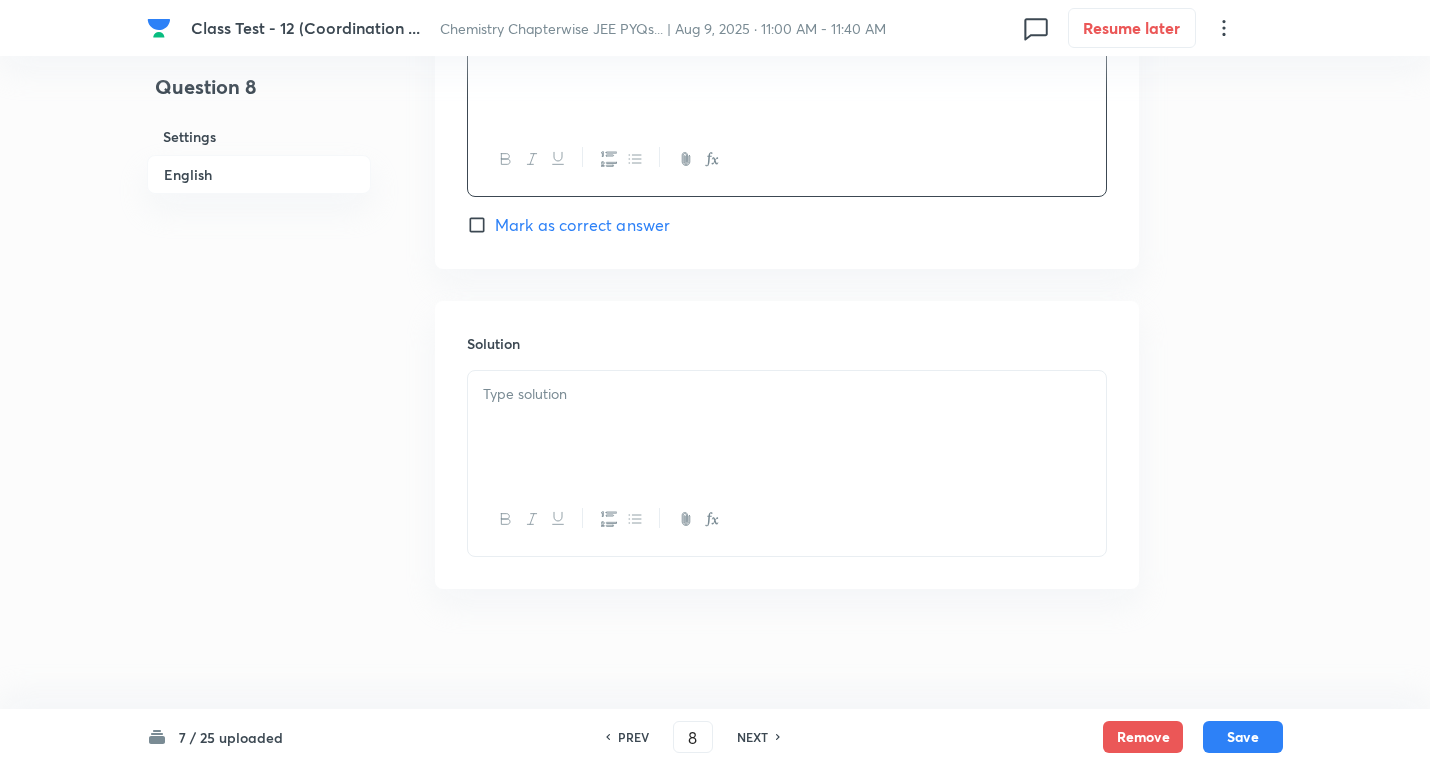 click on "Mark as correct answer" at bounding box center (582, 225) 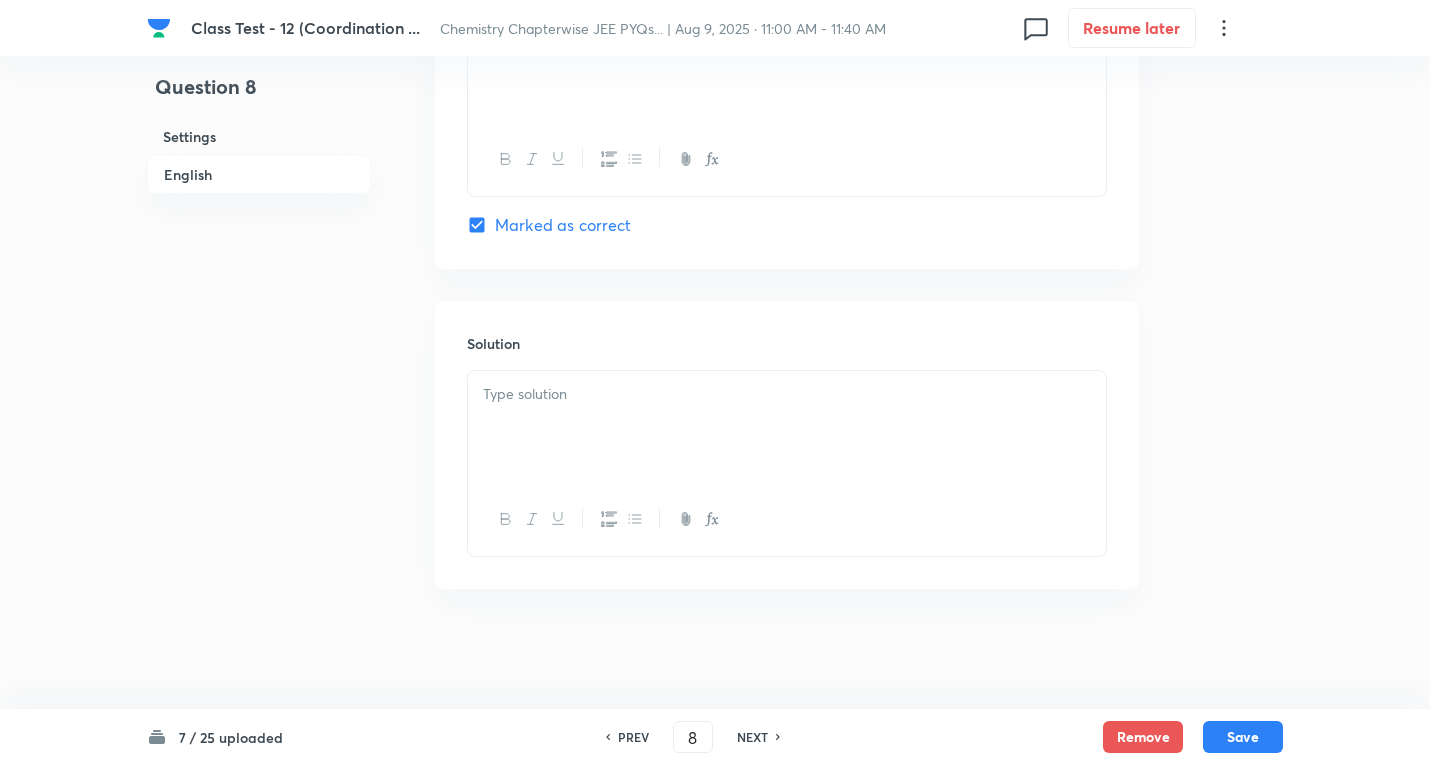 click at bounding box center [787, 394] 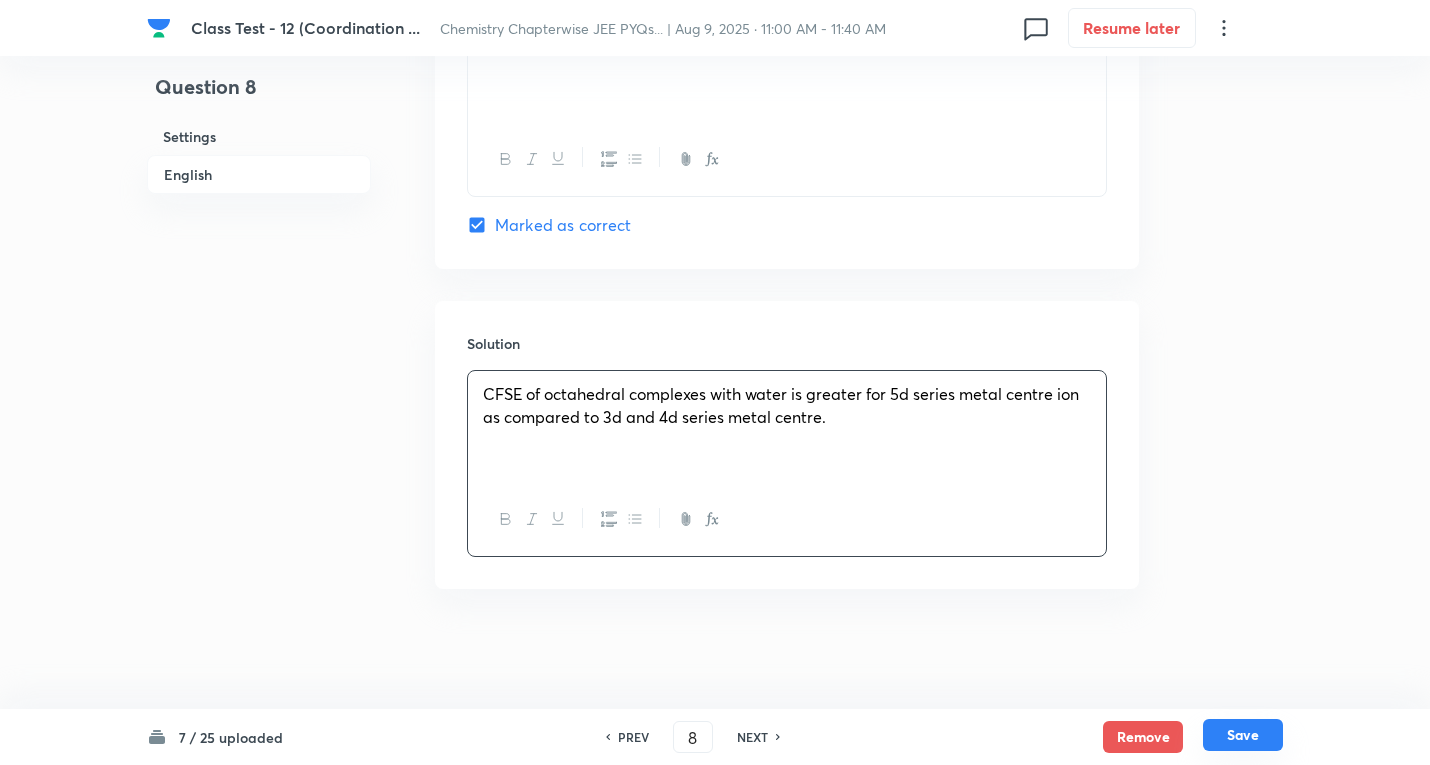 click on "Save" at bounding box center (1243, 735) 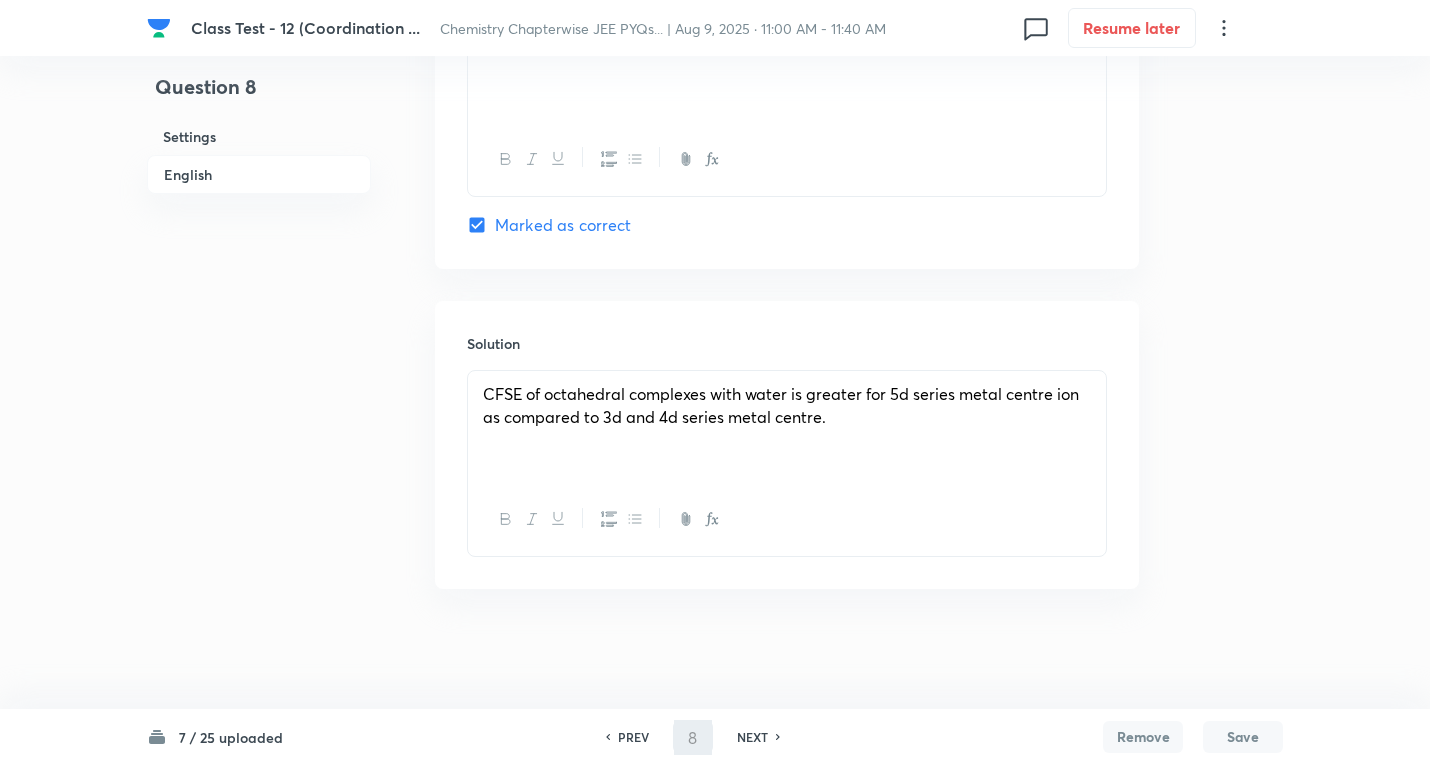 type on "9" 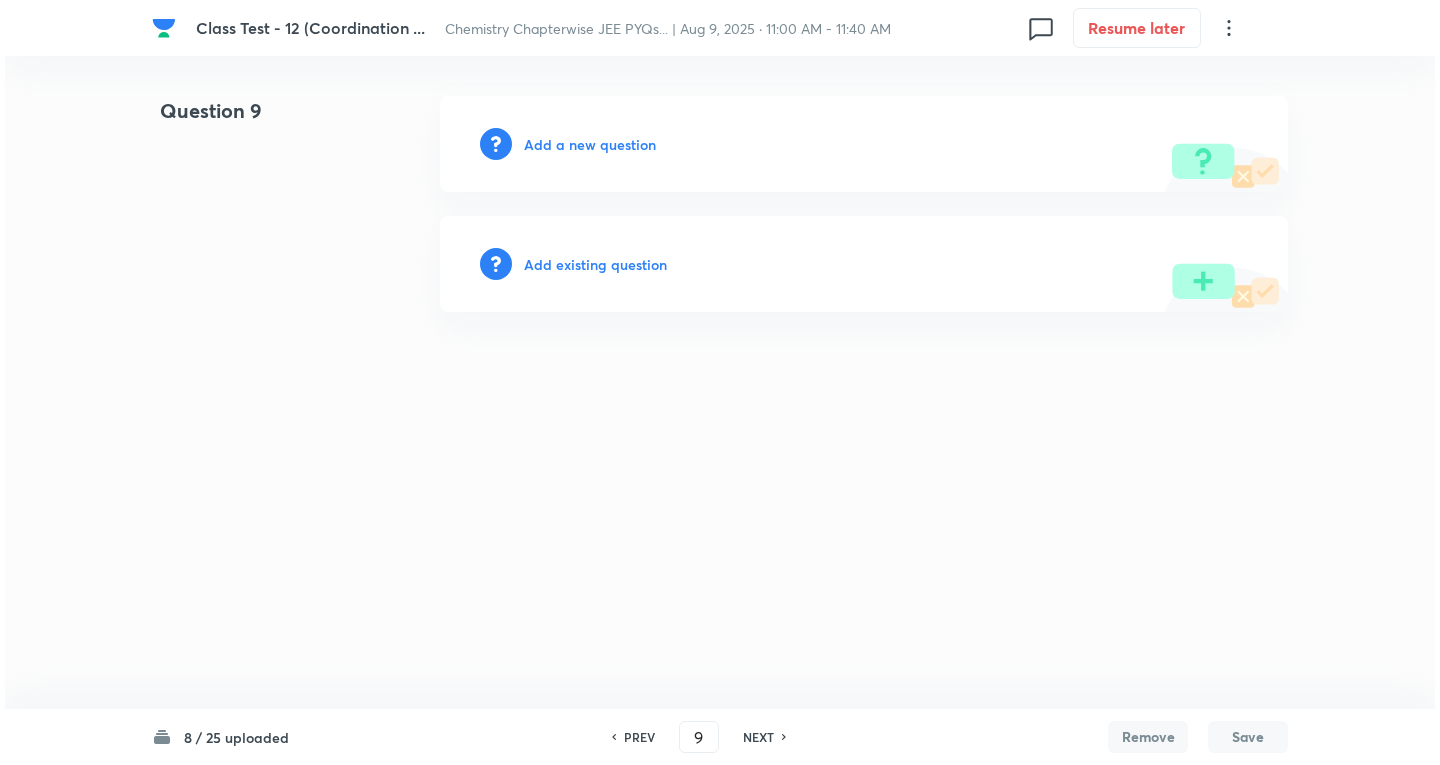 scroll, scrollTop: 0, scrollLeft: 0, axis: both 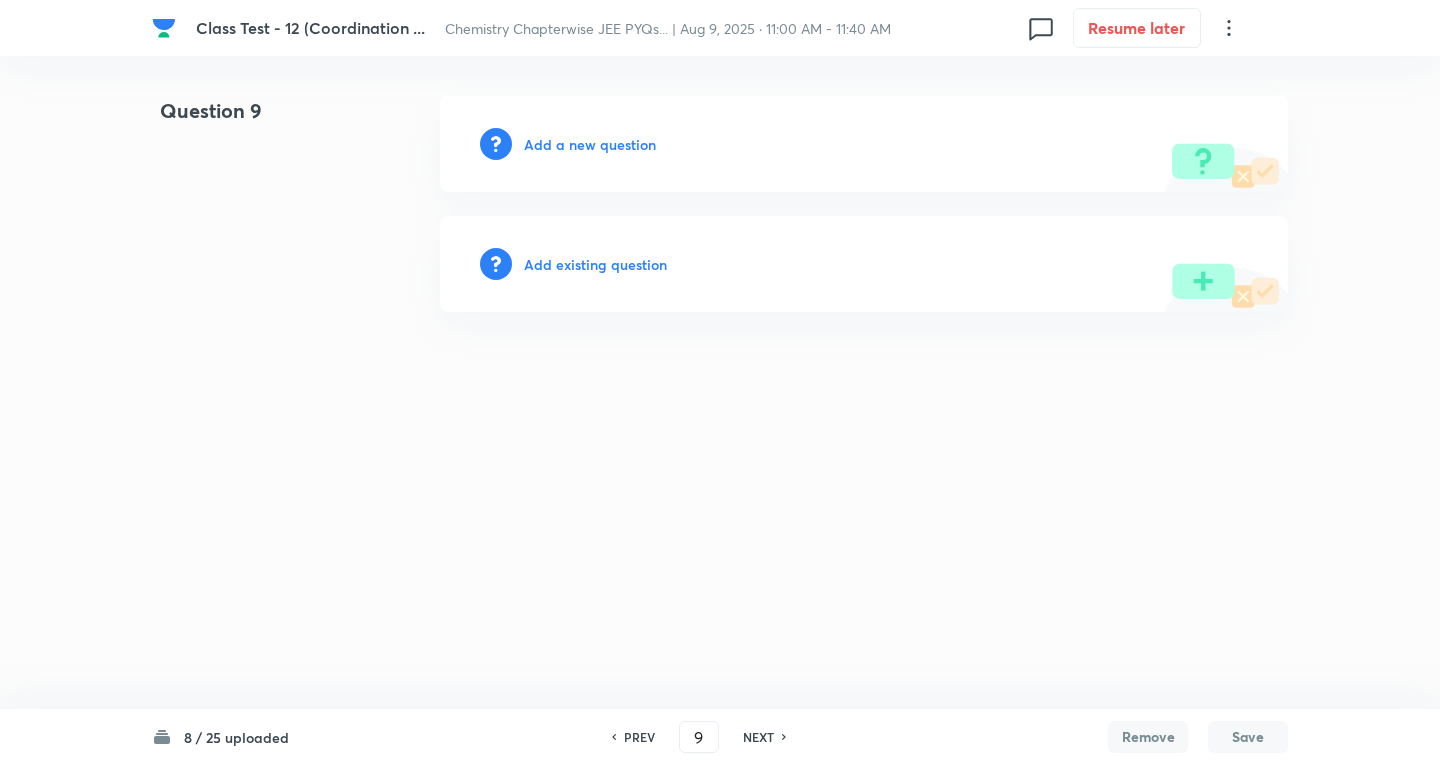 click on "Add a new question" at bounding box center [590, 144] 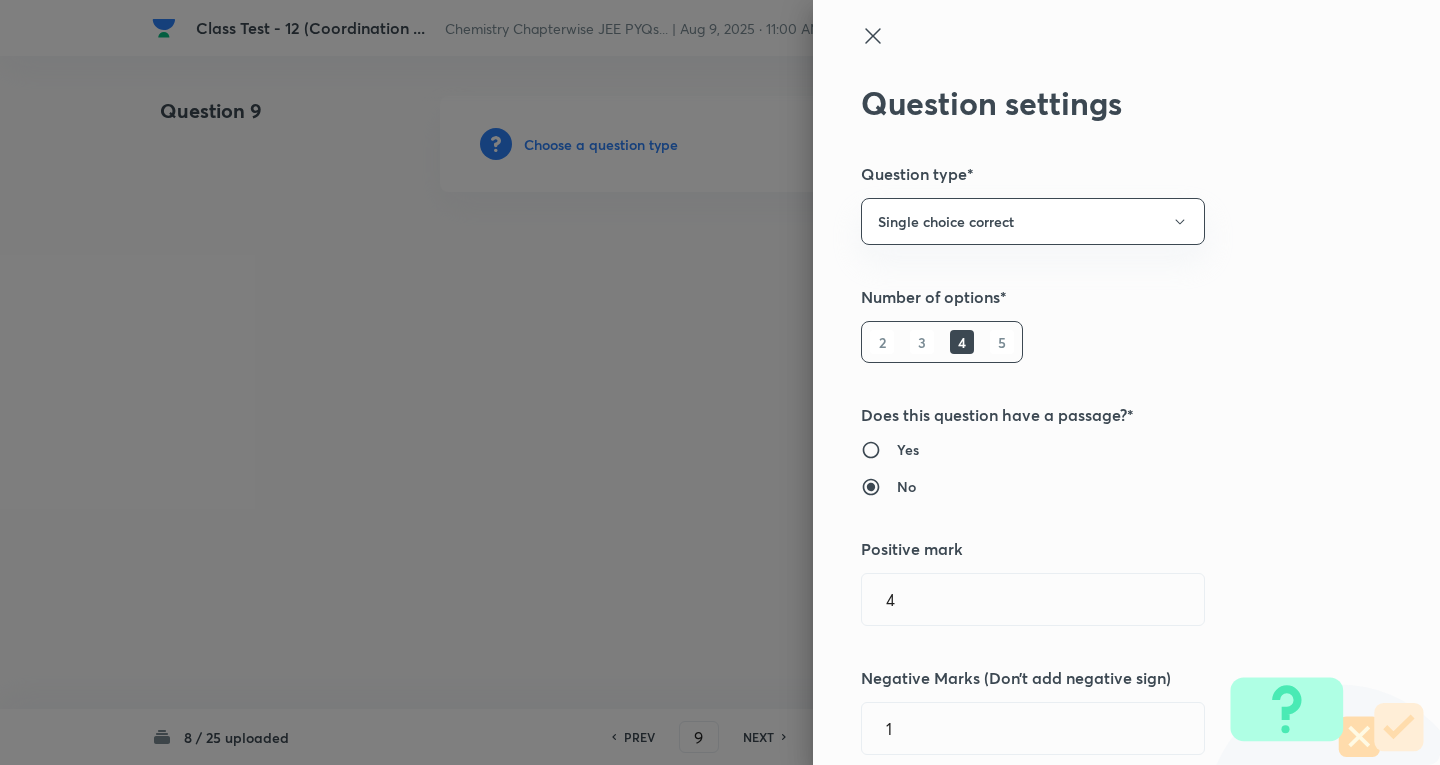 type 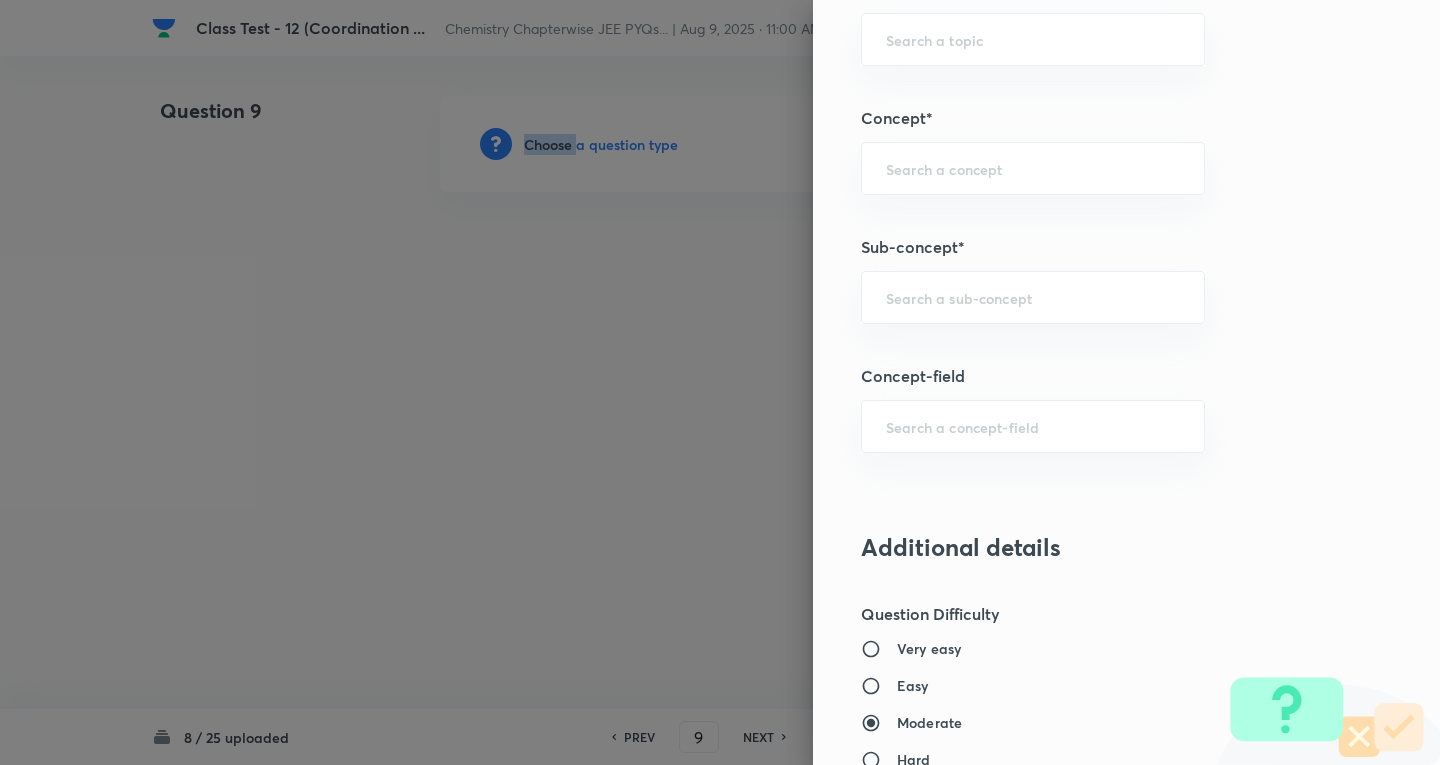 scroll, scrollTop: 1100, scrollLeft: 0, axis: vertical 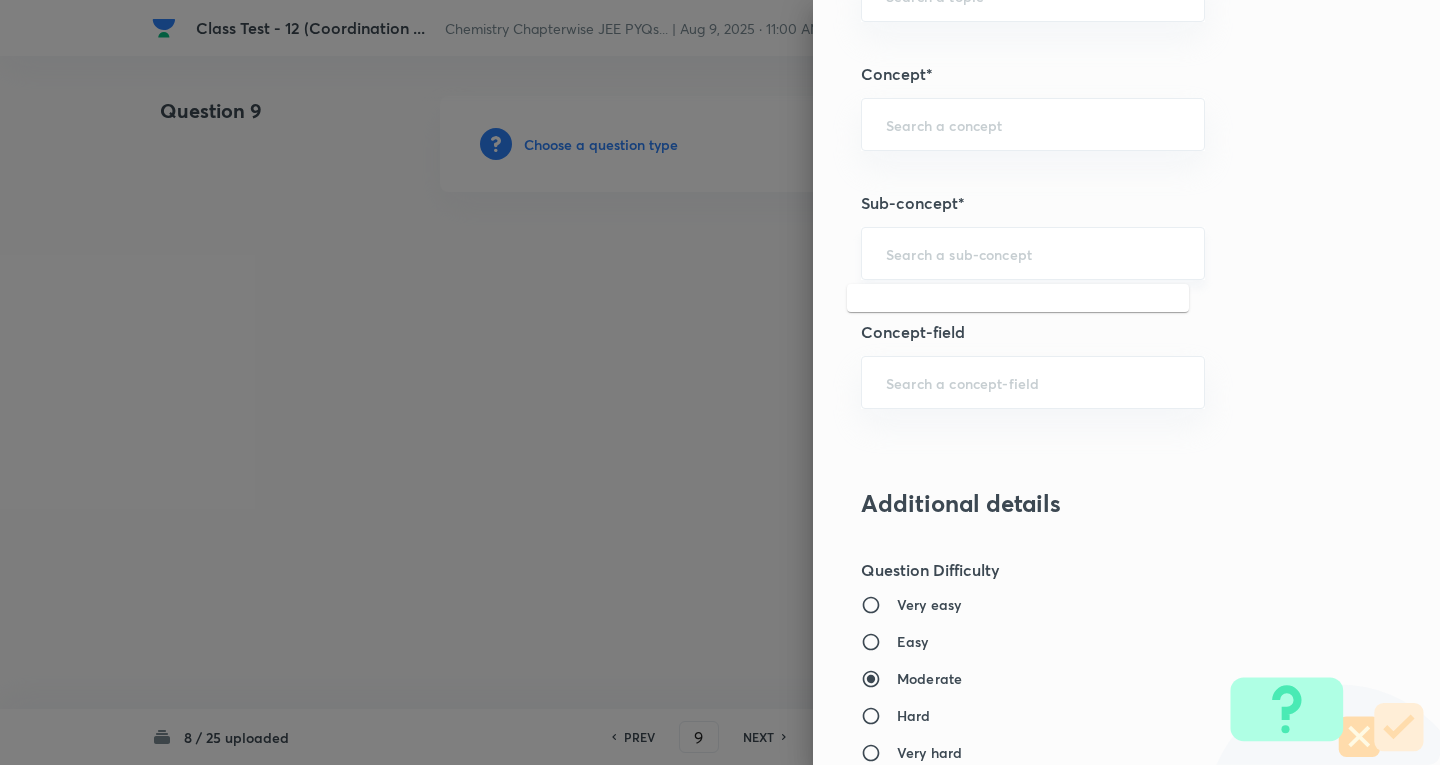 click at bounding box center (1033, 253) 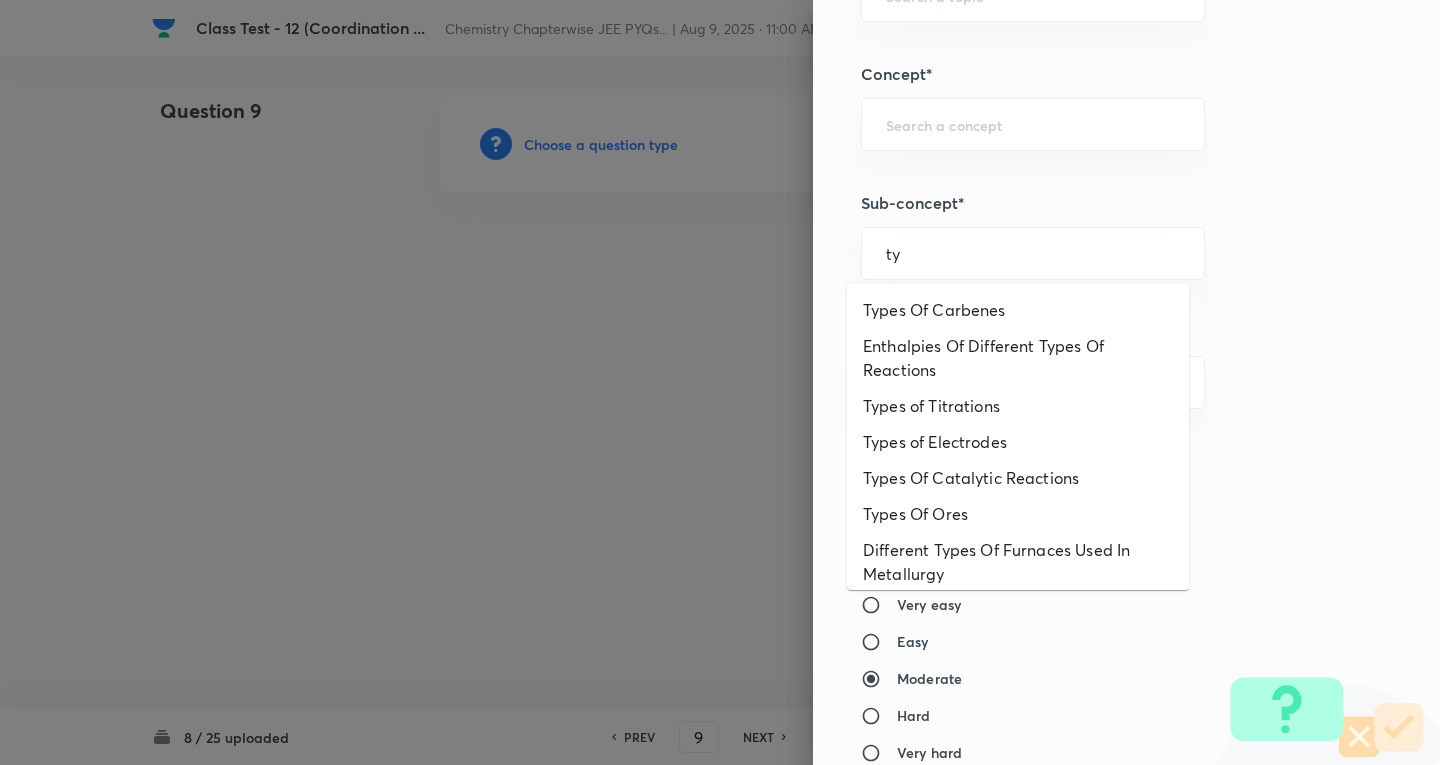 type on "t" 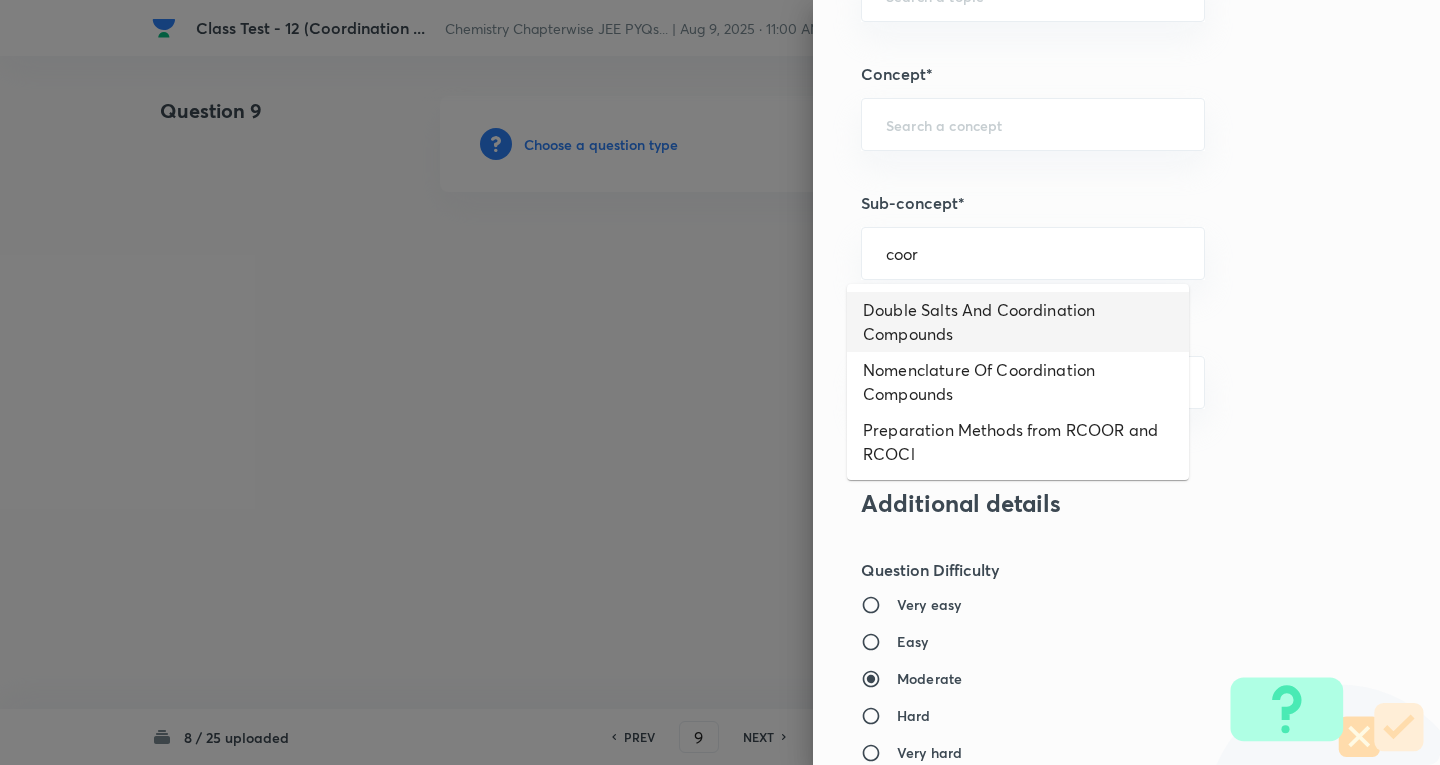 click on "Double Salts And Coordination Compounds" at bounding box center (1018, 322) 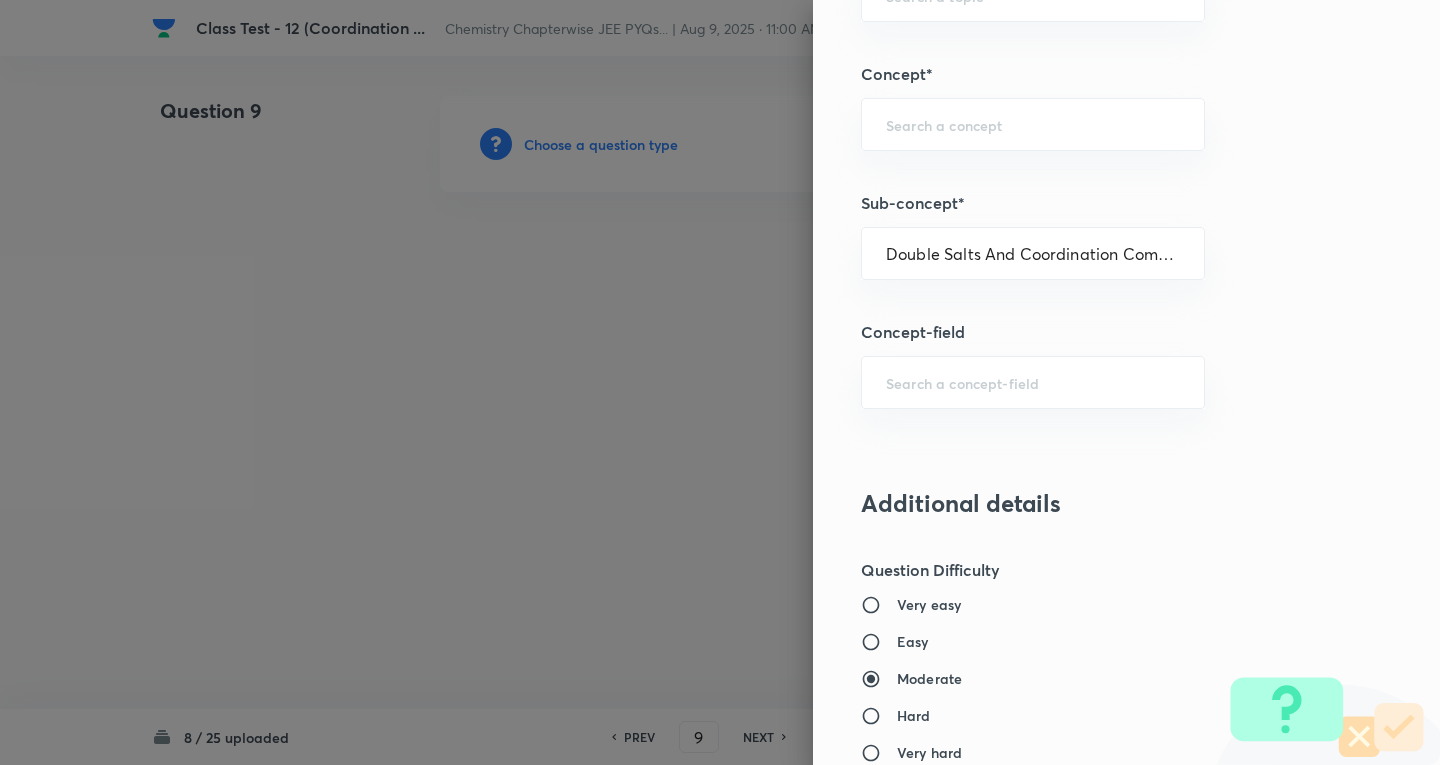 type on "Chemistry" 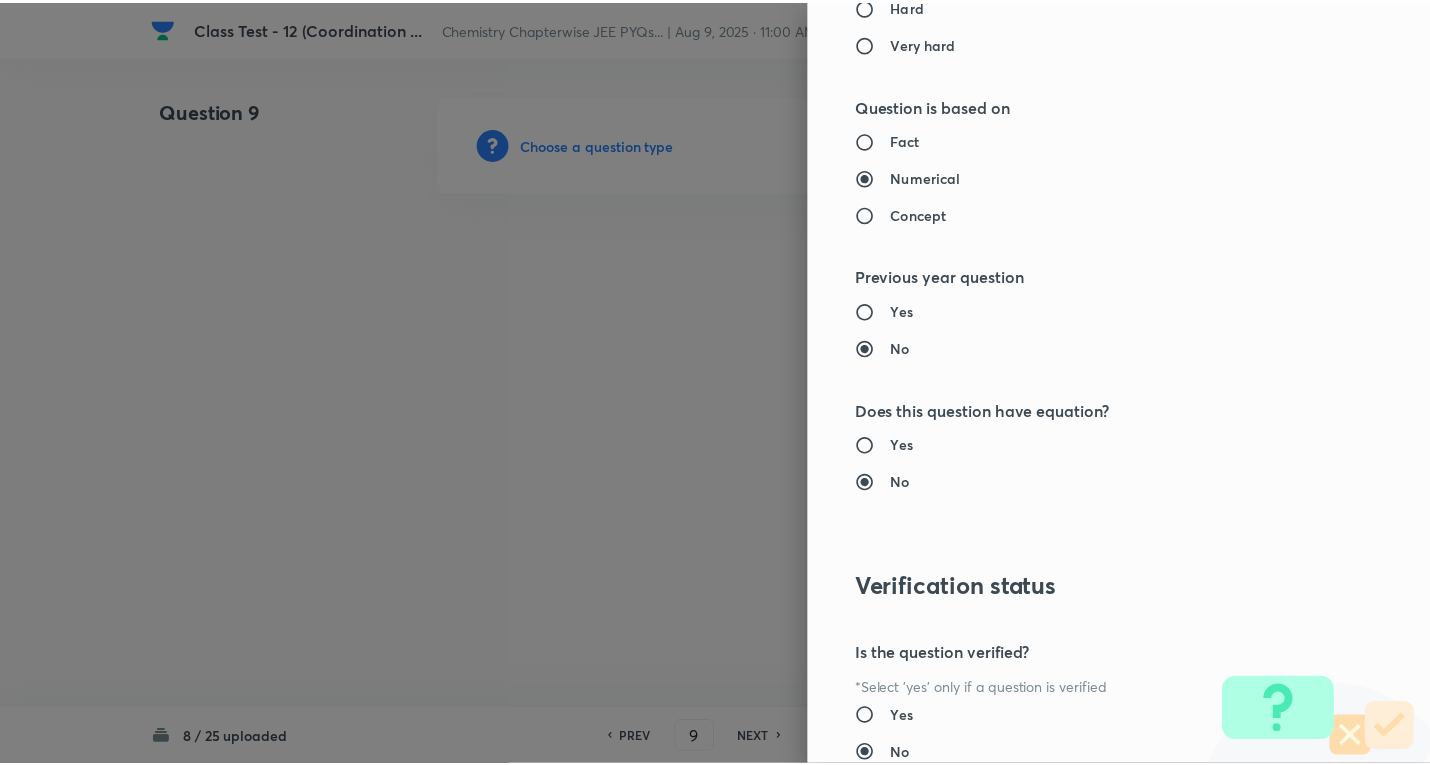scroll, scrollTop: 1961, scrollLeft: 0, axis: vertical 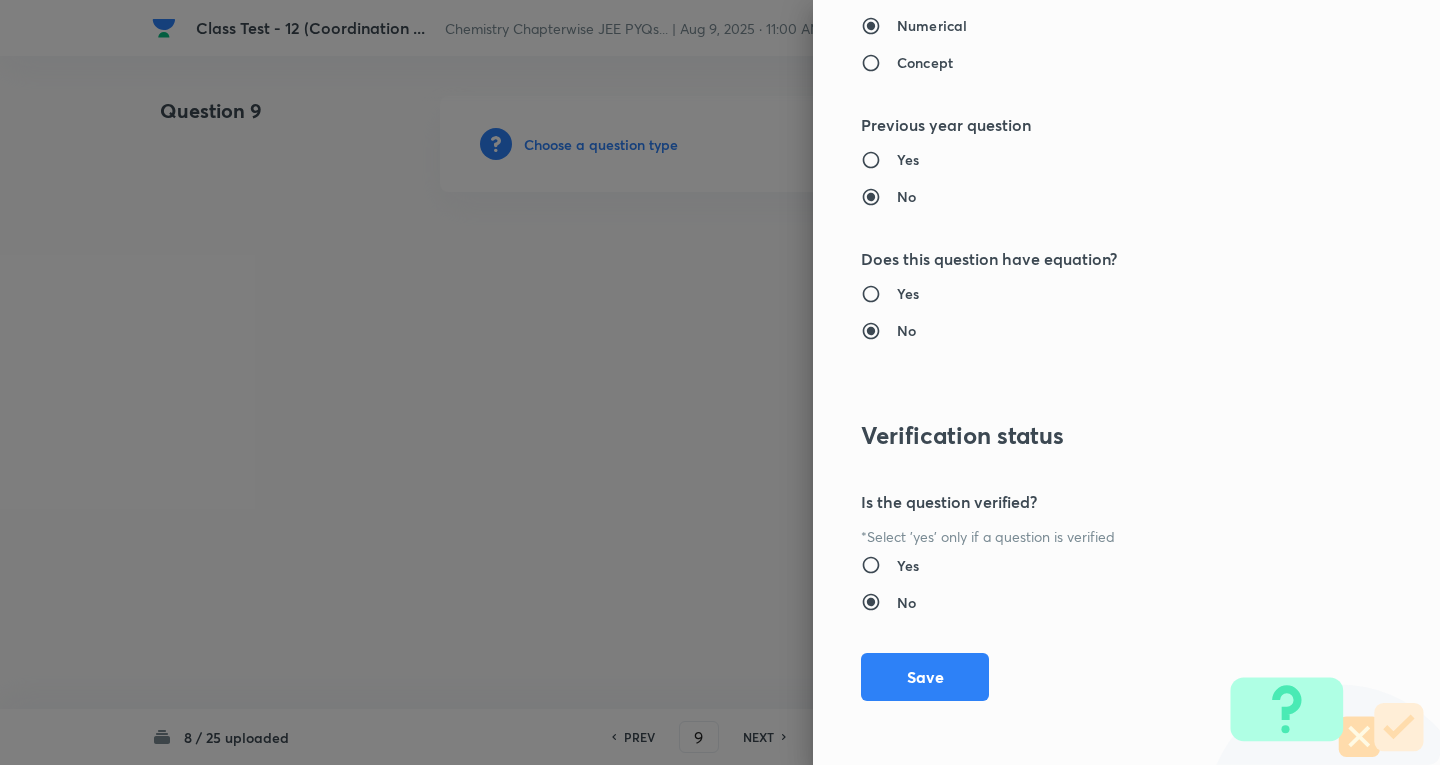 drag, startPoint x: 926, startPoint y: 676, endPoint x: 776, endPoint y: 579, distance: 178.6309 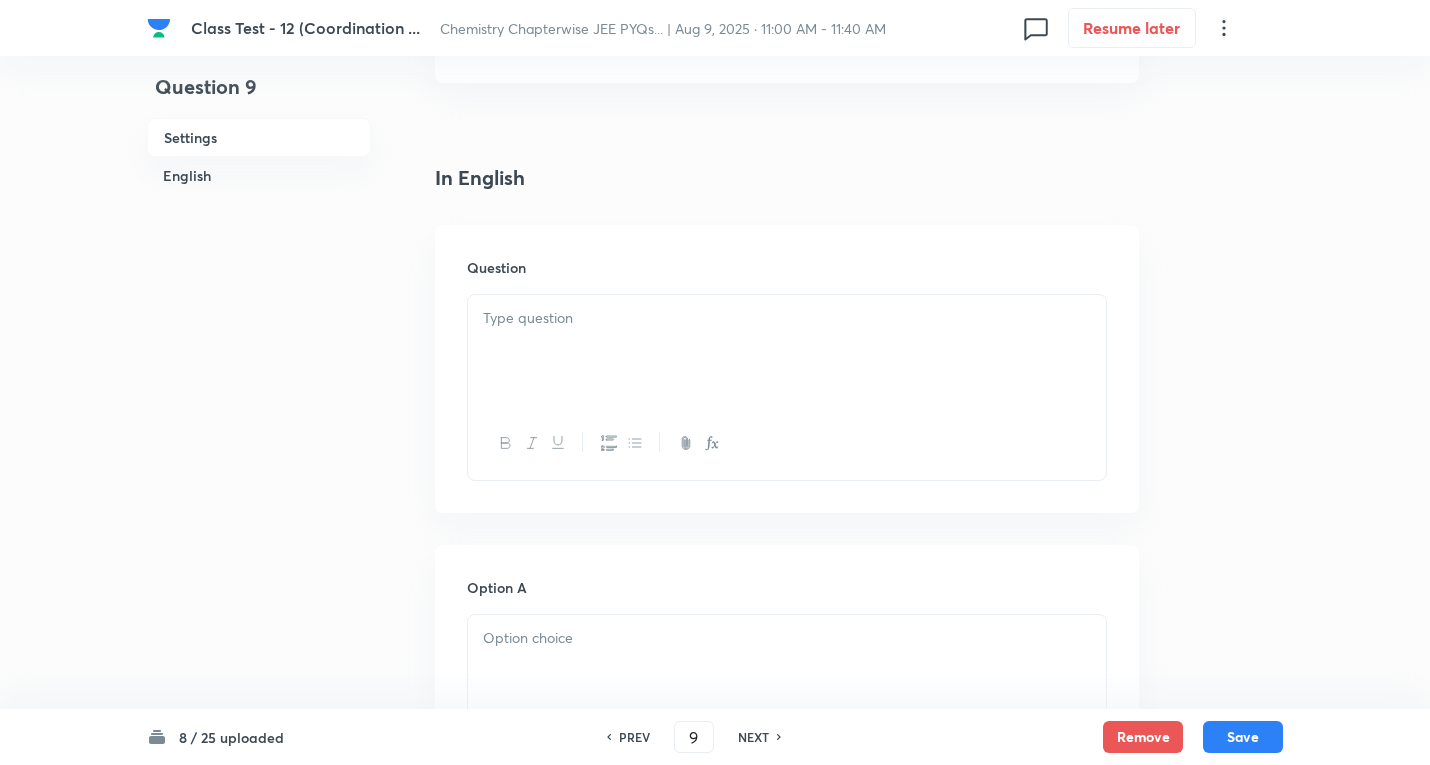 scroll, scrollTop: 500, scrollLeft: 0, axis: vertical 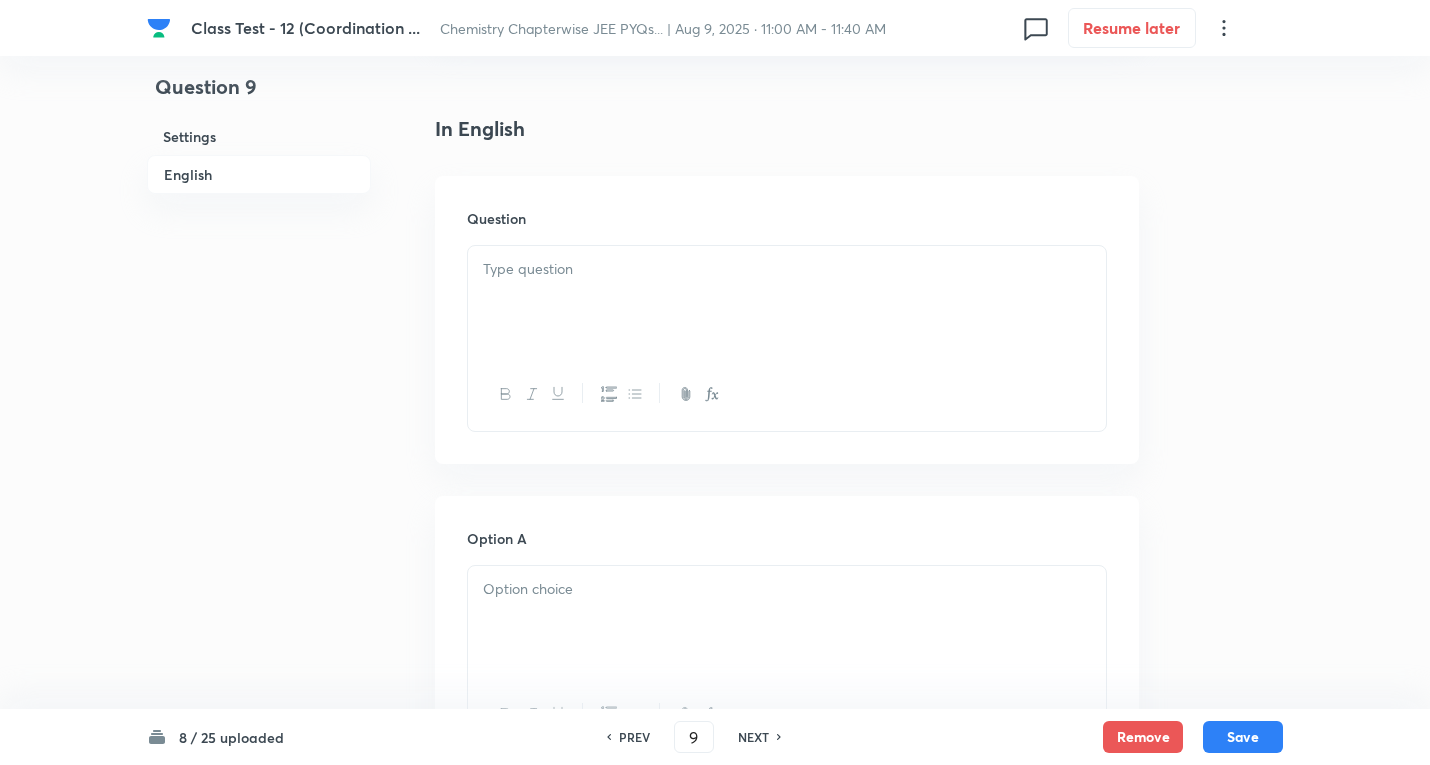 click at bounding box center [787, 302] 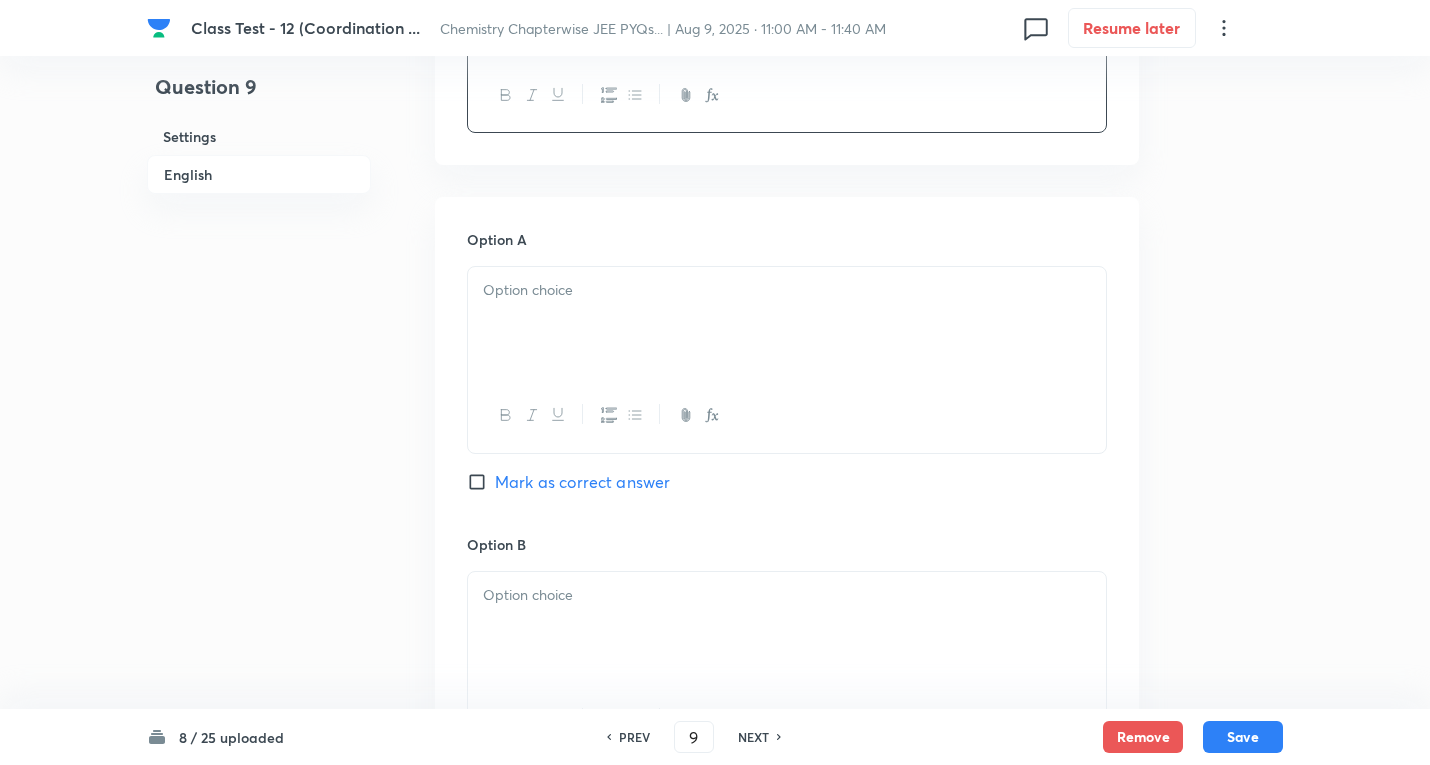 scroll, scrollTop: 800, scrollLeft: 0, axis: vertical 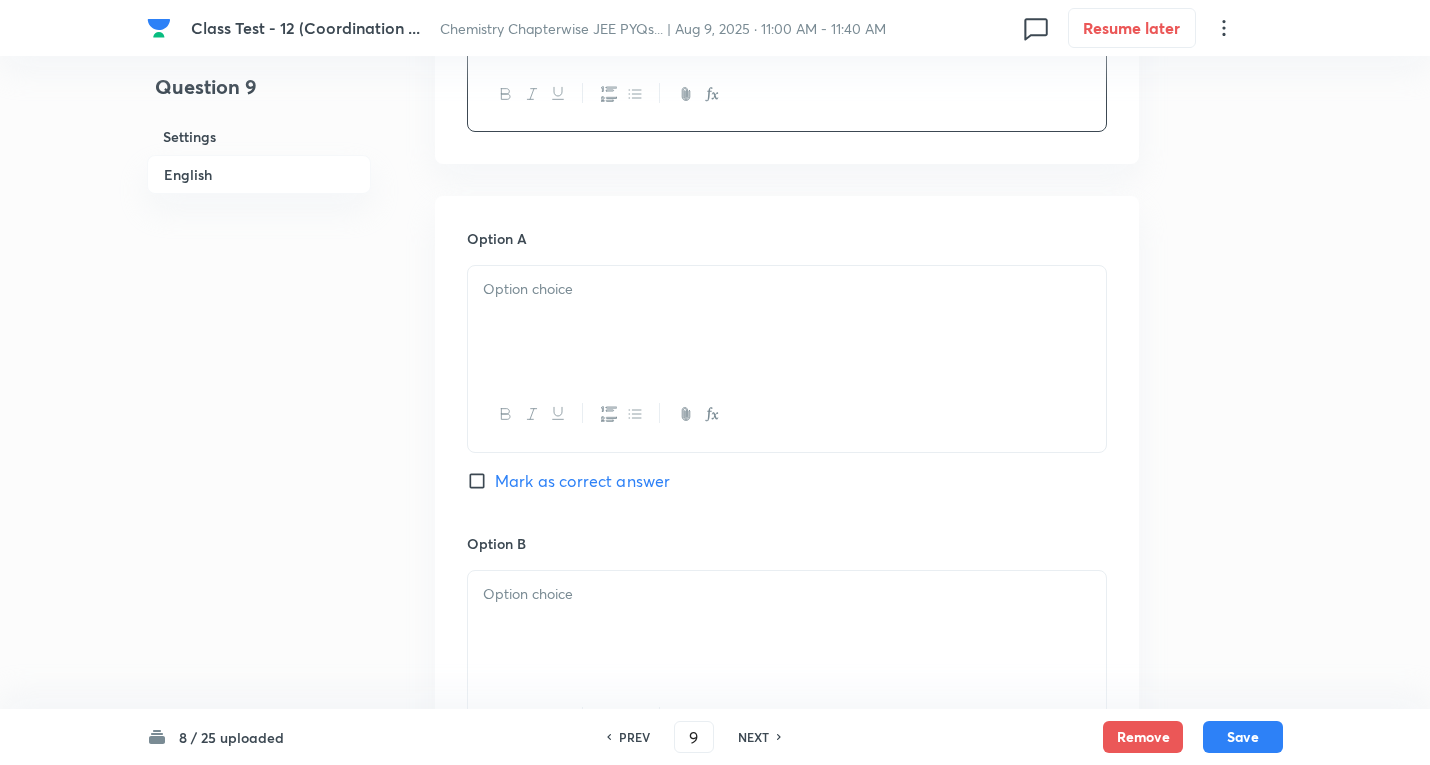click at bounding box center [787, 289] 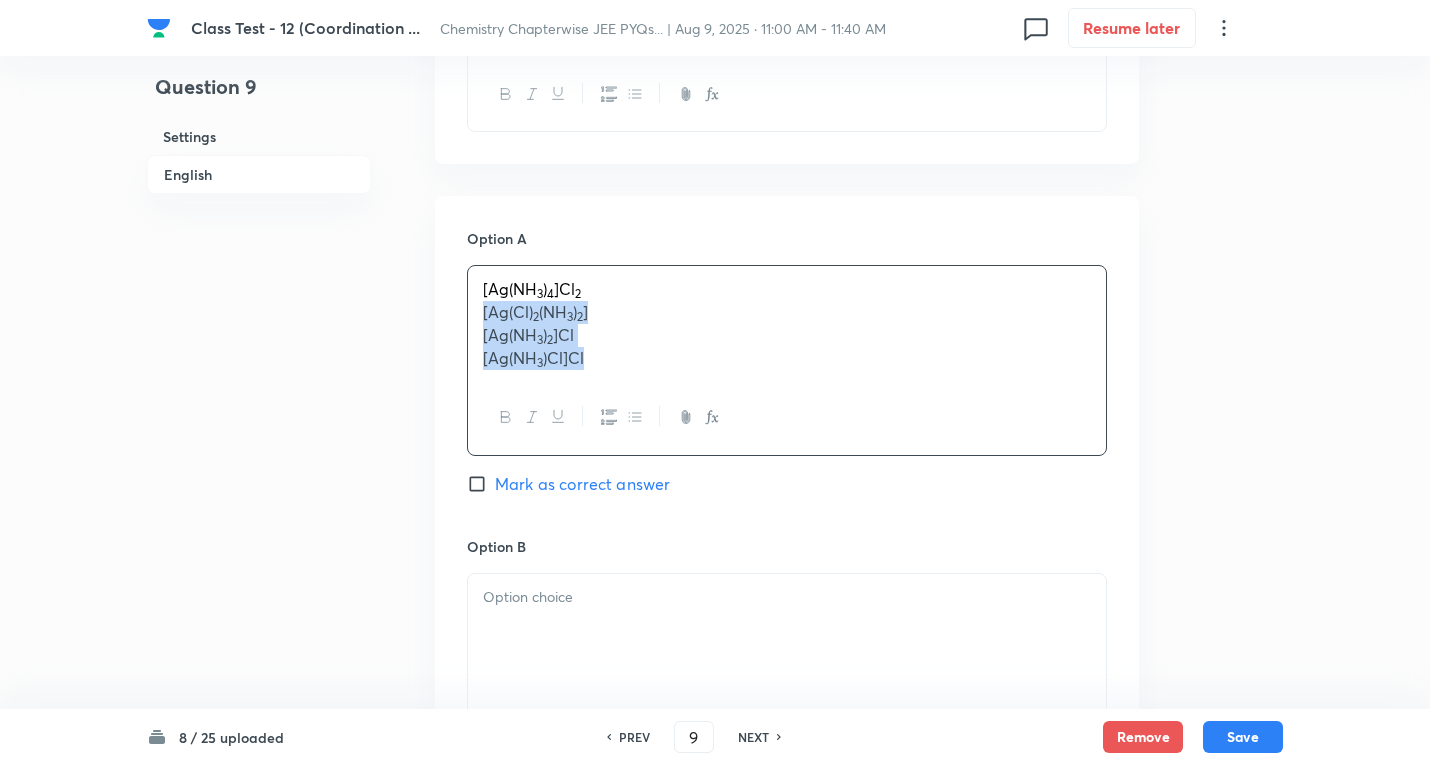 drag, startPoint x: 920, startPoint y: 436, endPoint x: 939, endPoint y: 445, distance: 21.023796 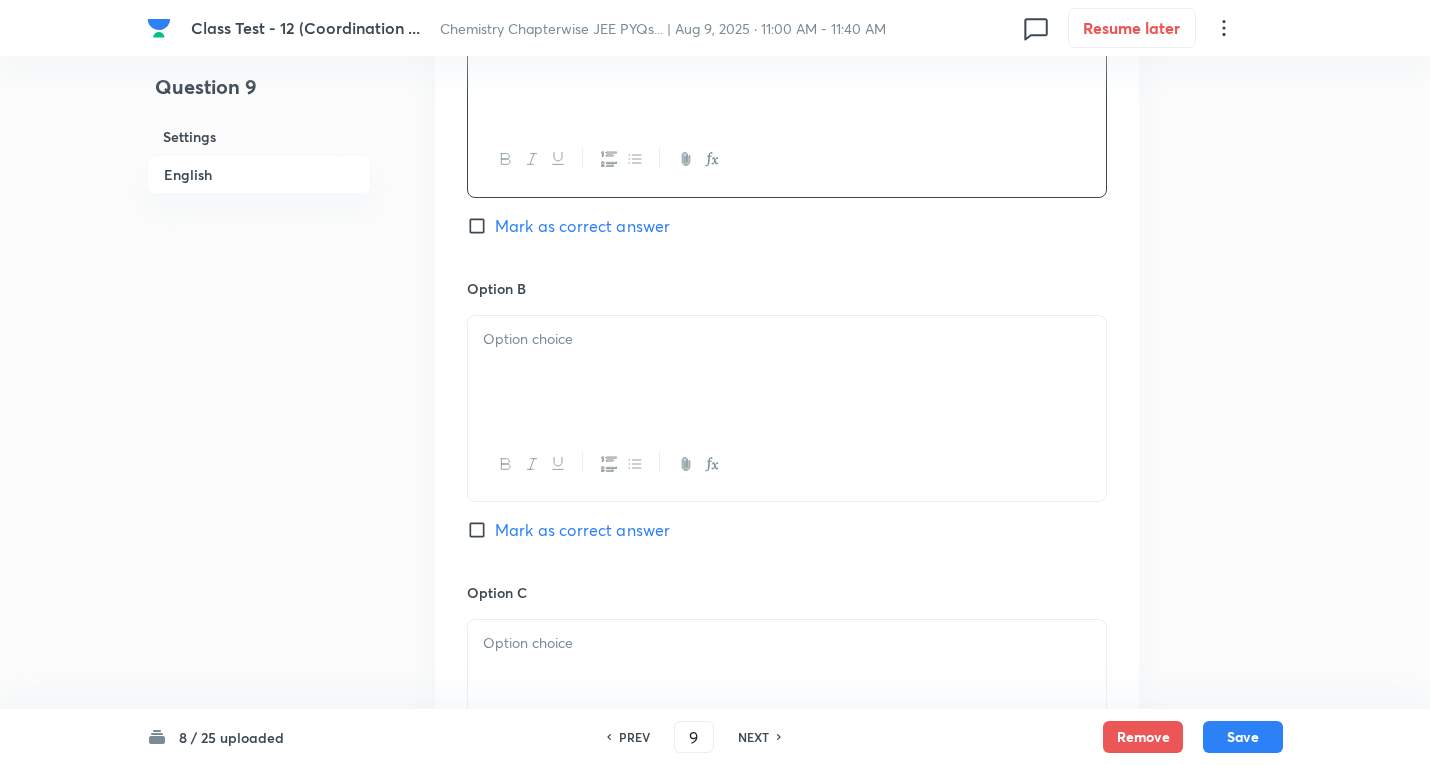 scroll, scrollTop: 1100, scrollLeft: 0, axis: vertical 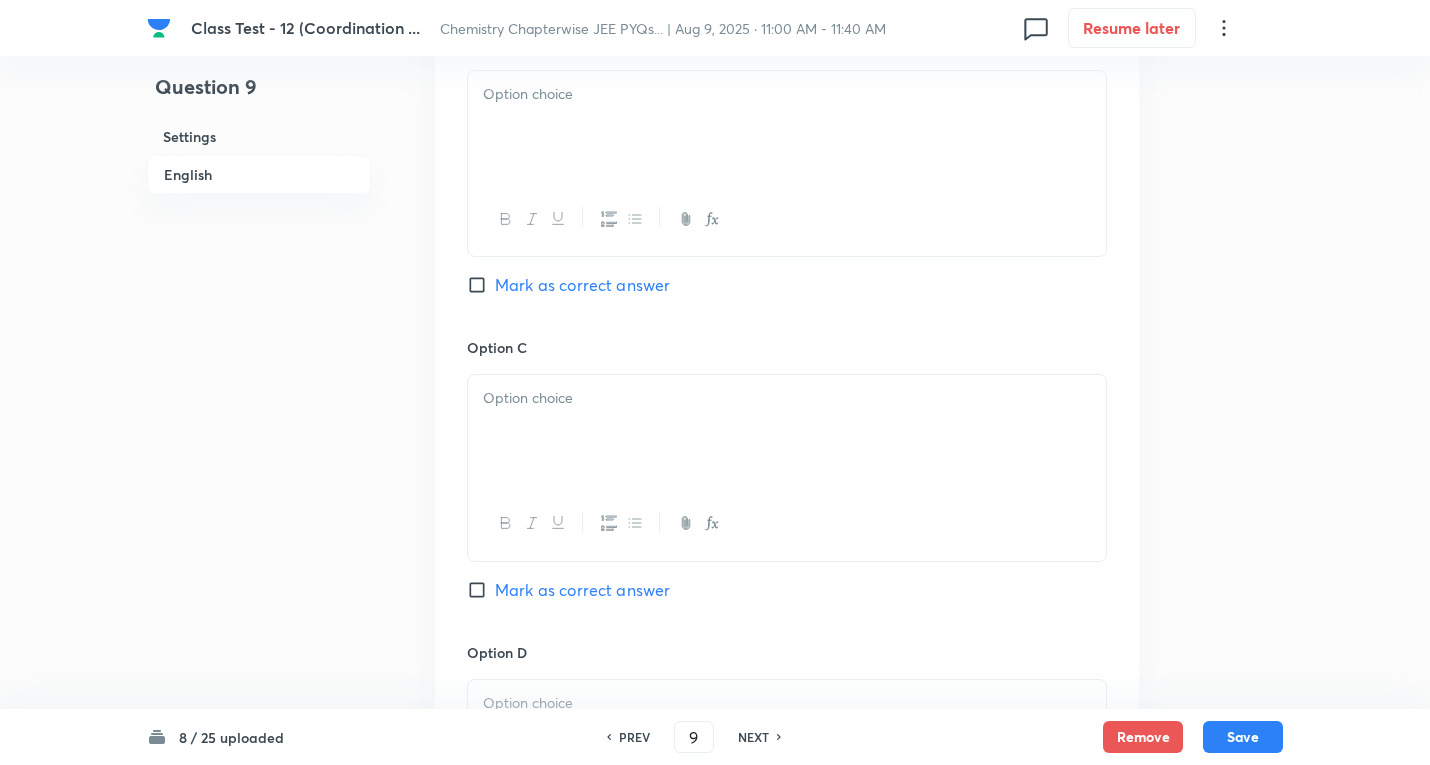 click at bounding box center (787, 127) 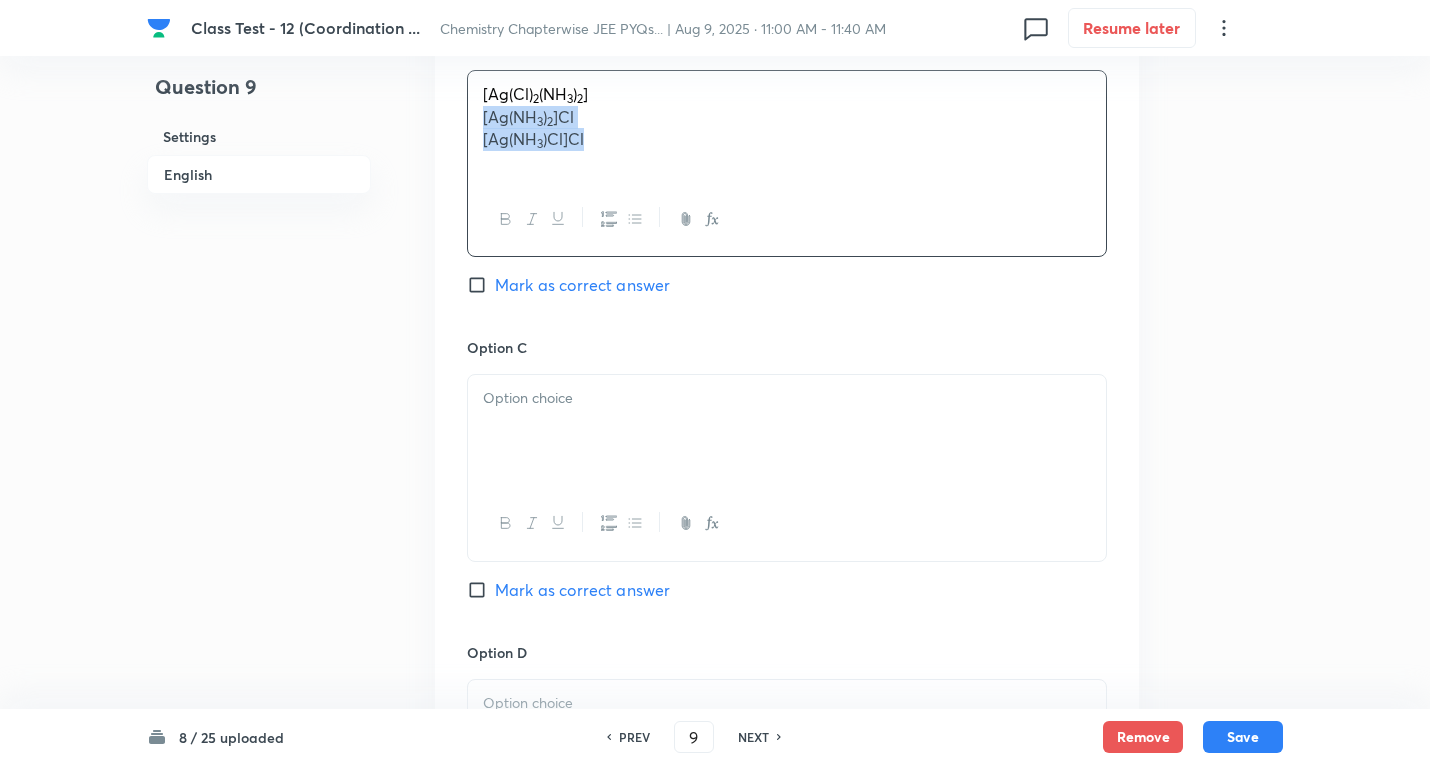 drag, startPoint x: 480, startPoint y: 118, endPoint x: 1000, endPoint y: 179, distance: 523.5657 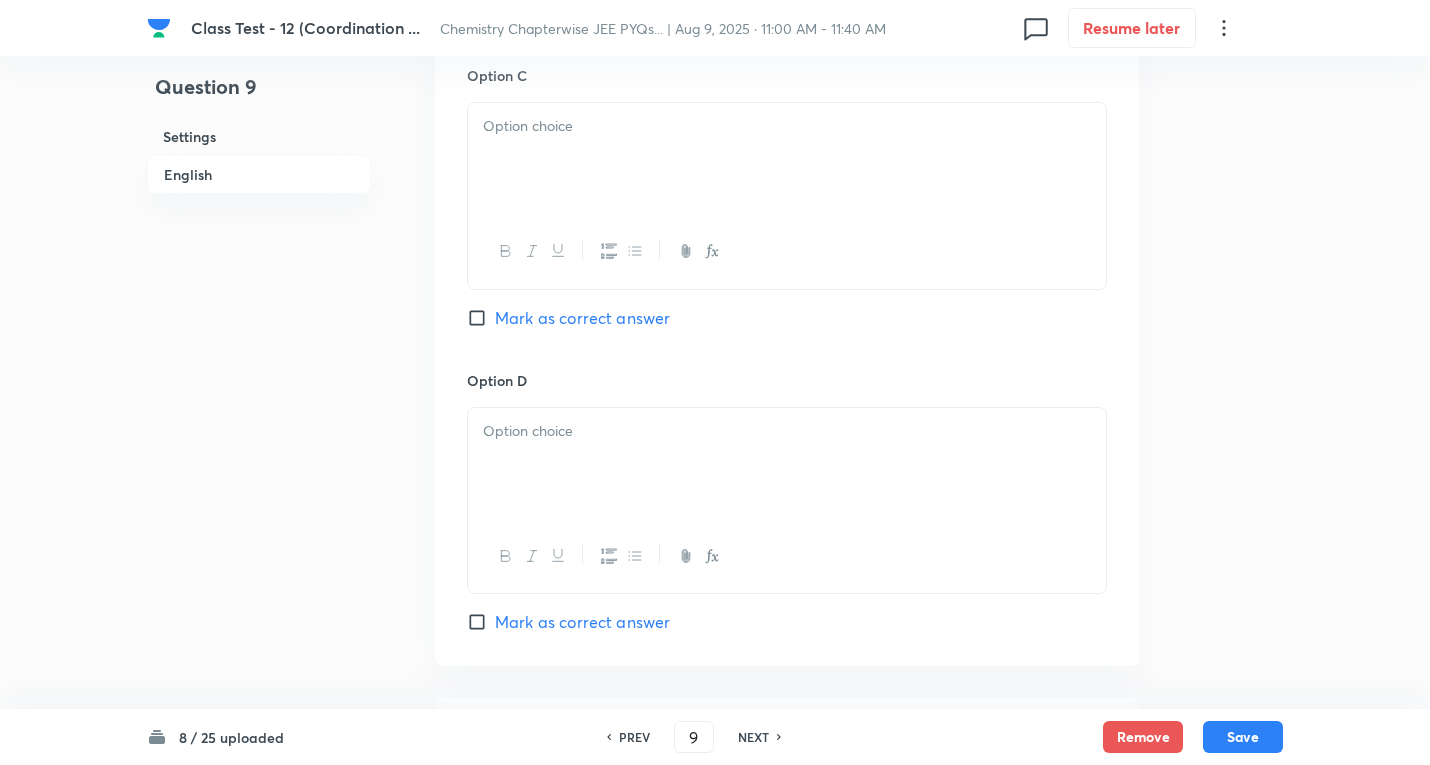 scroll, scrollTop: 1600, scrollLeft: 0, axis: vertical 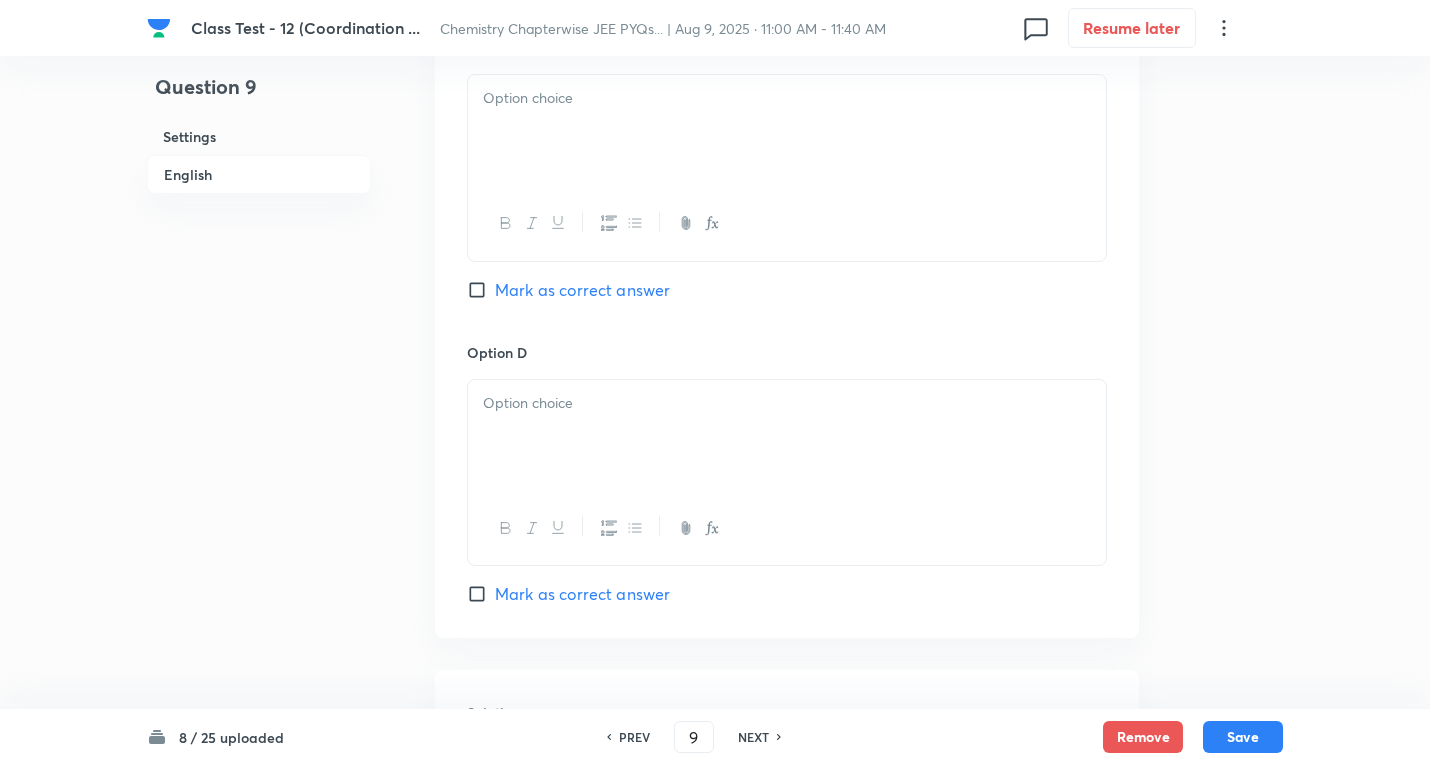 click at bounding box center (787, 98) 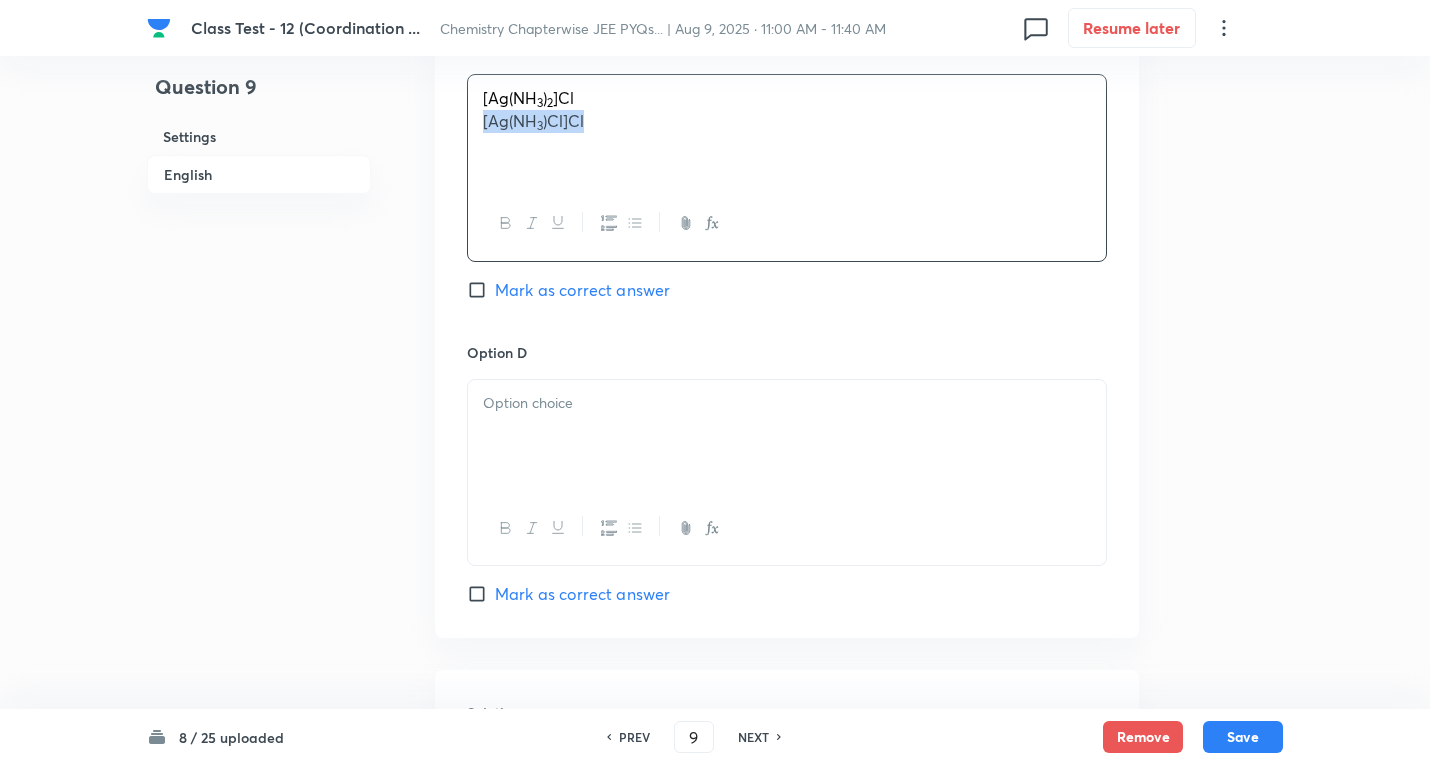 drag, startPoint x: 745, startPoint y: 155, endPoint x: 941, endPoint y: 166, distance: 196.30843 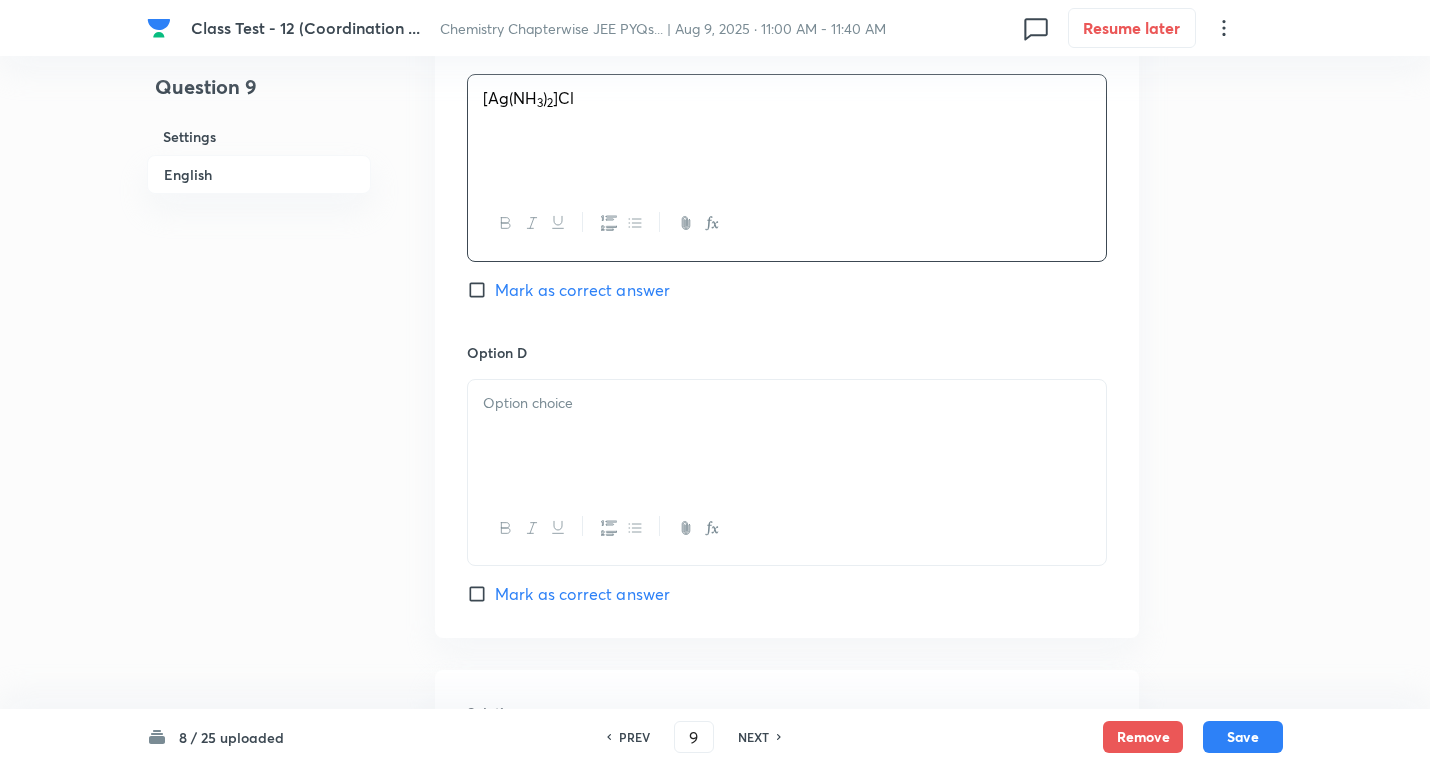 click at bounding box center [787, 436] 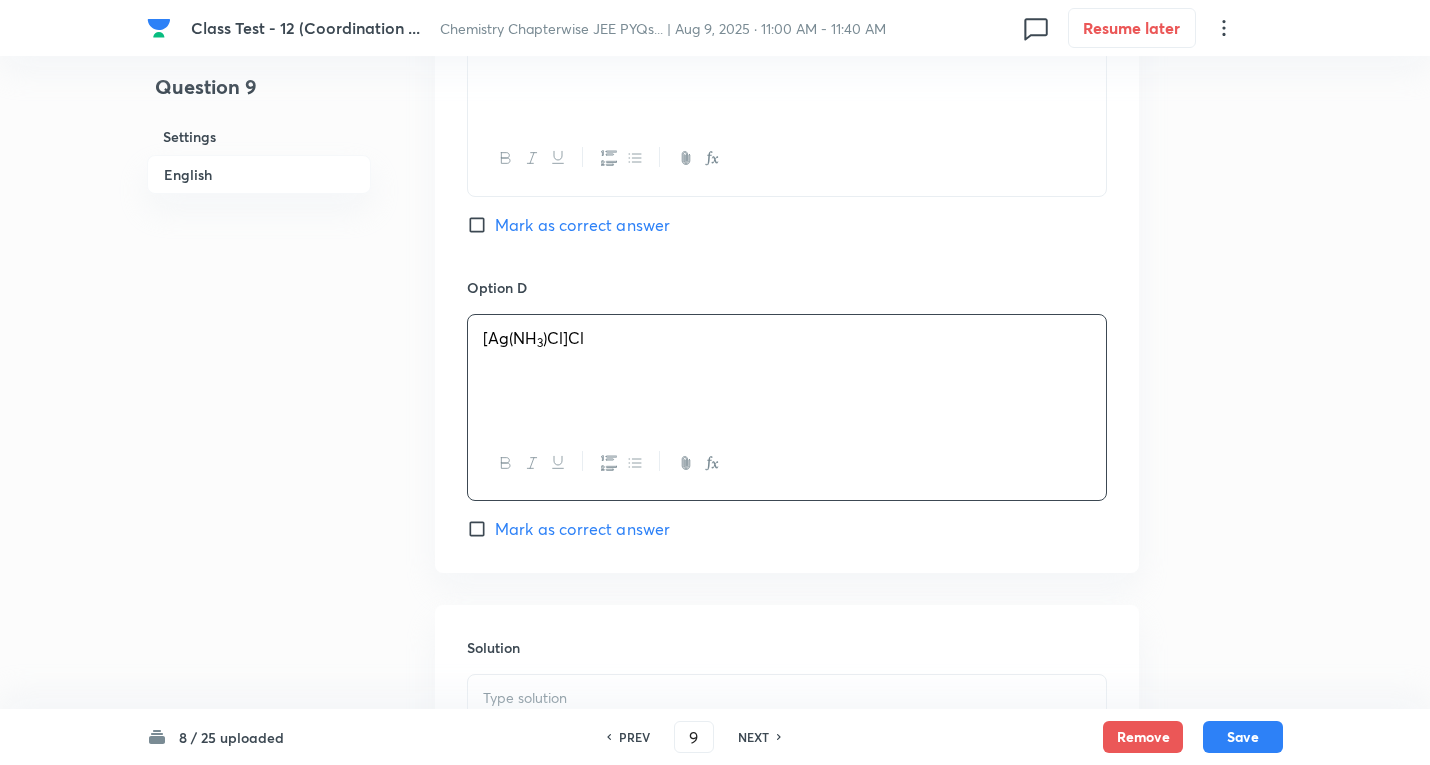 scroll, scrollTop: 1700, scrollLeft: 0, axis: vertical 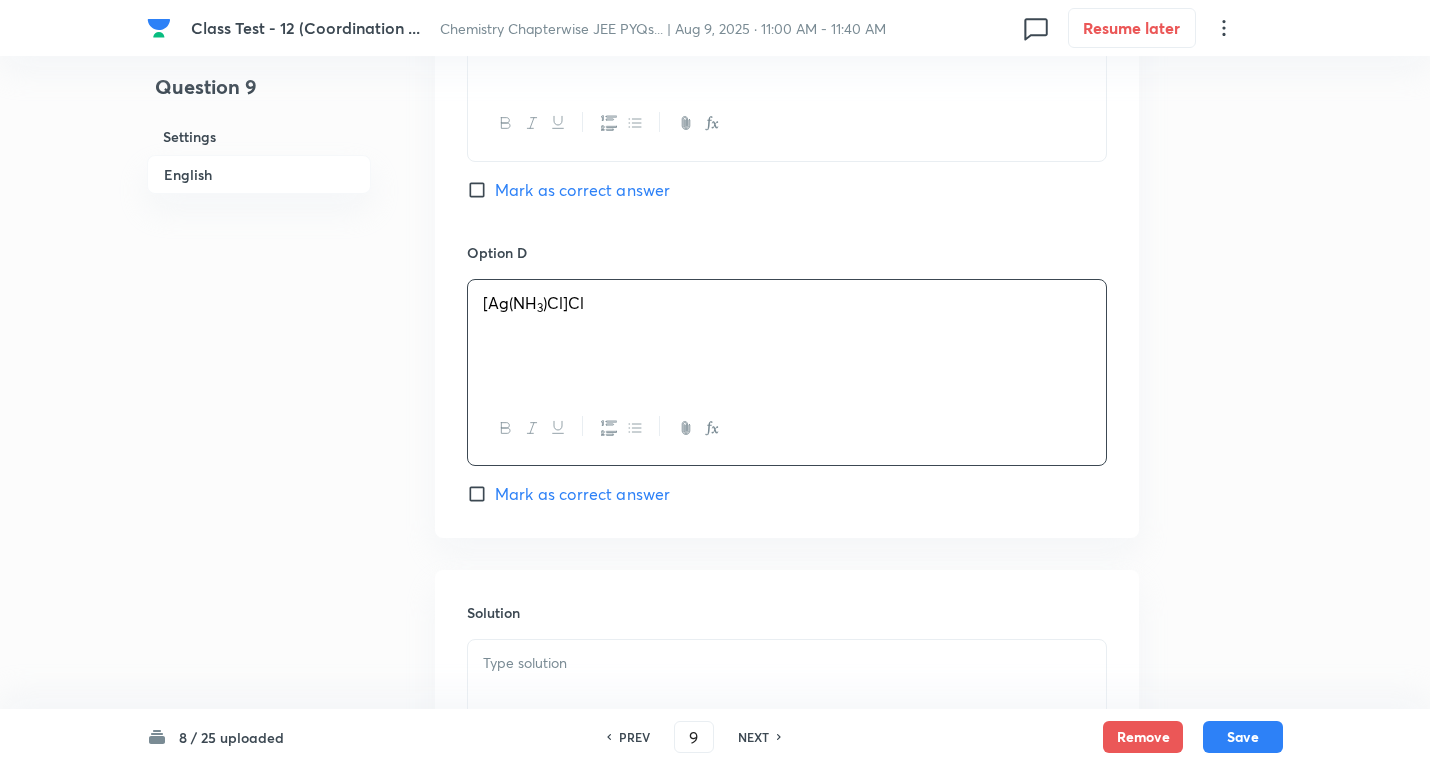 click on "Mark as correct answer" at bounding box center (582, 190) 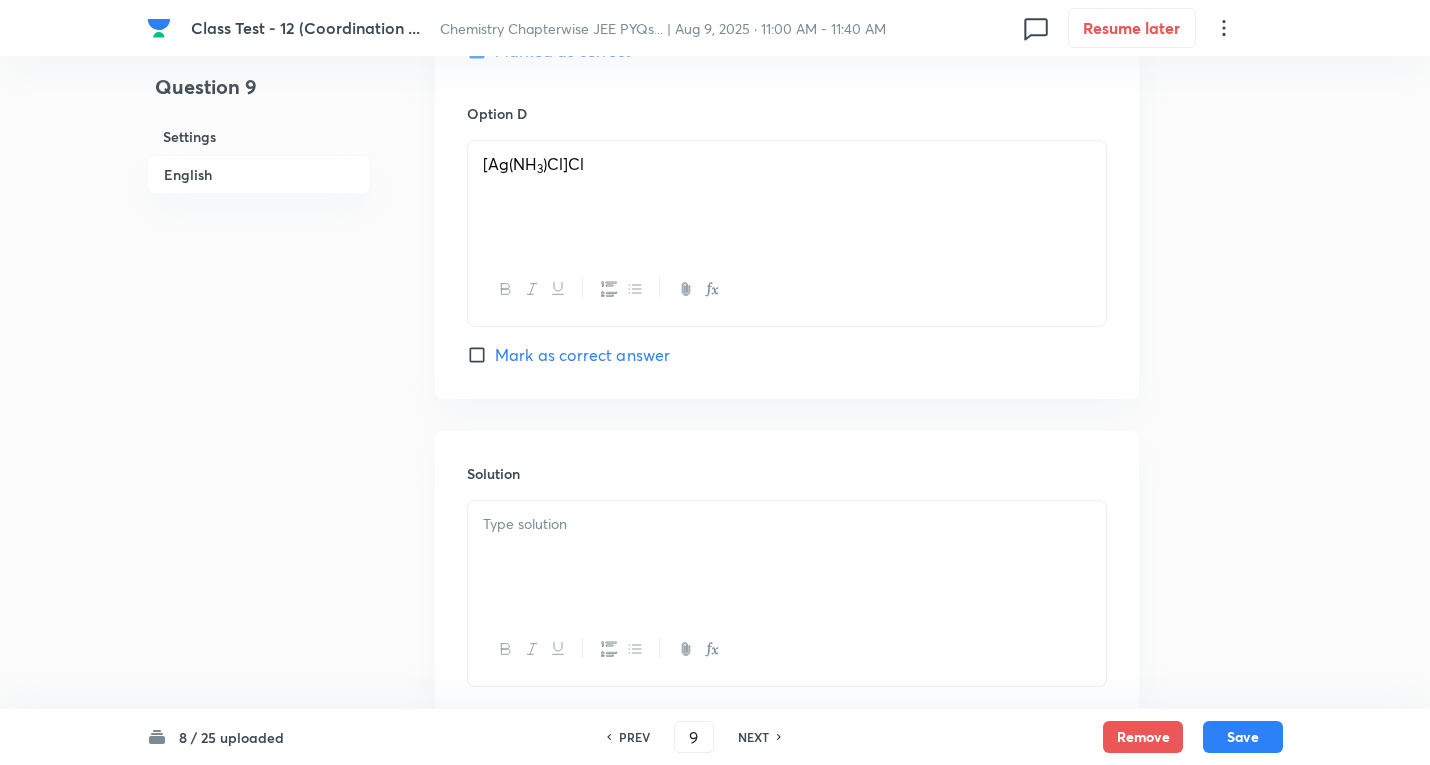 scroll, scrollTop: 1900, scrollLeft: 0, axis: vertical 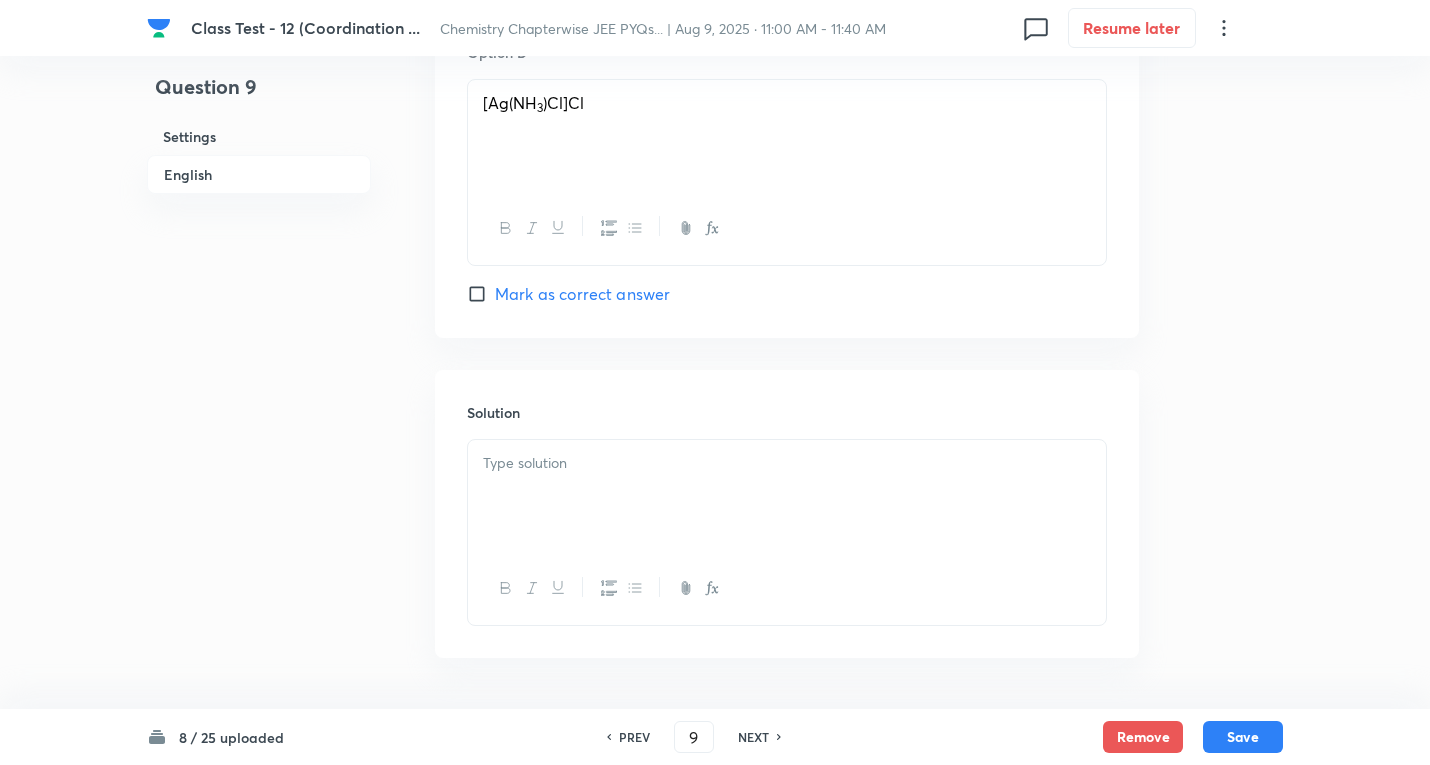 click at bounding box center (787, 496) 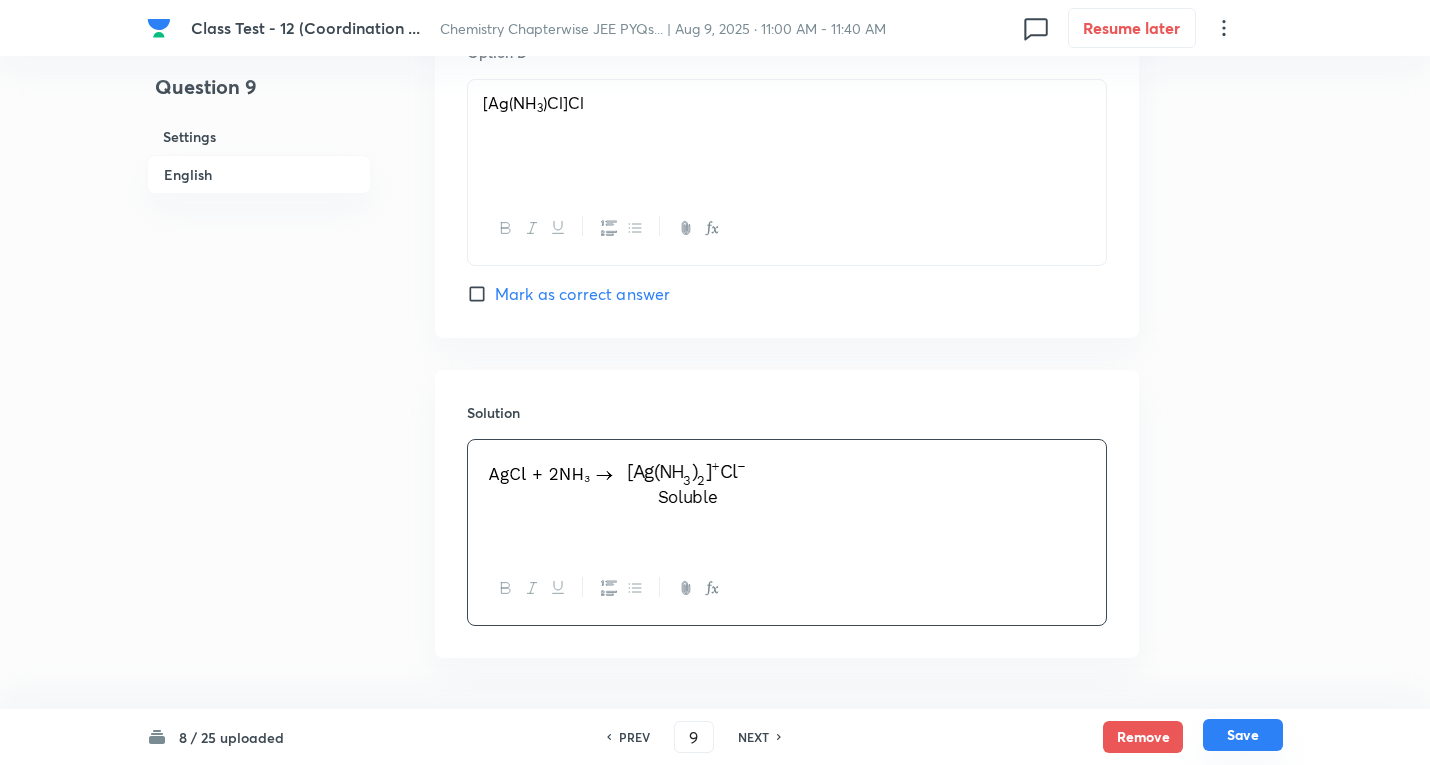 click on "Save" at bounding box center [1243, 735] 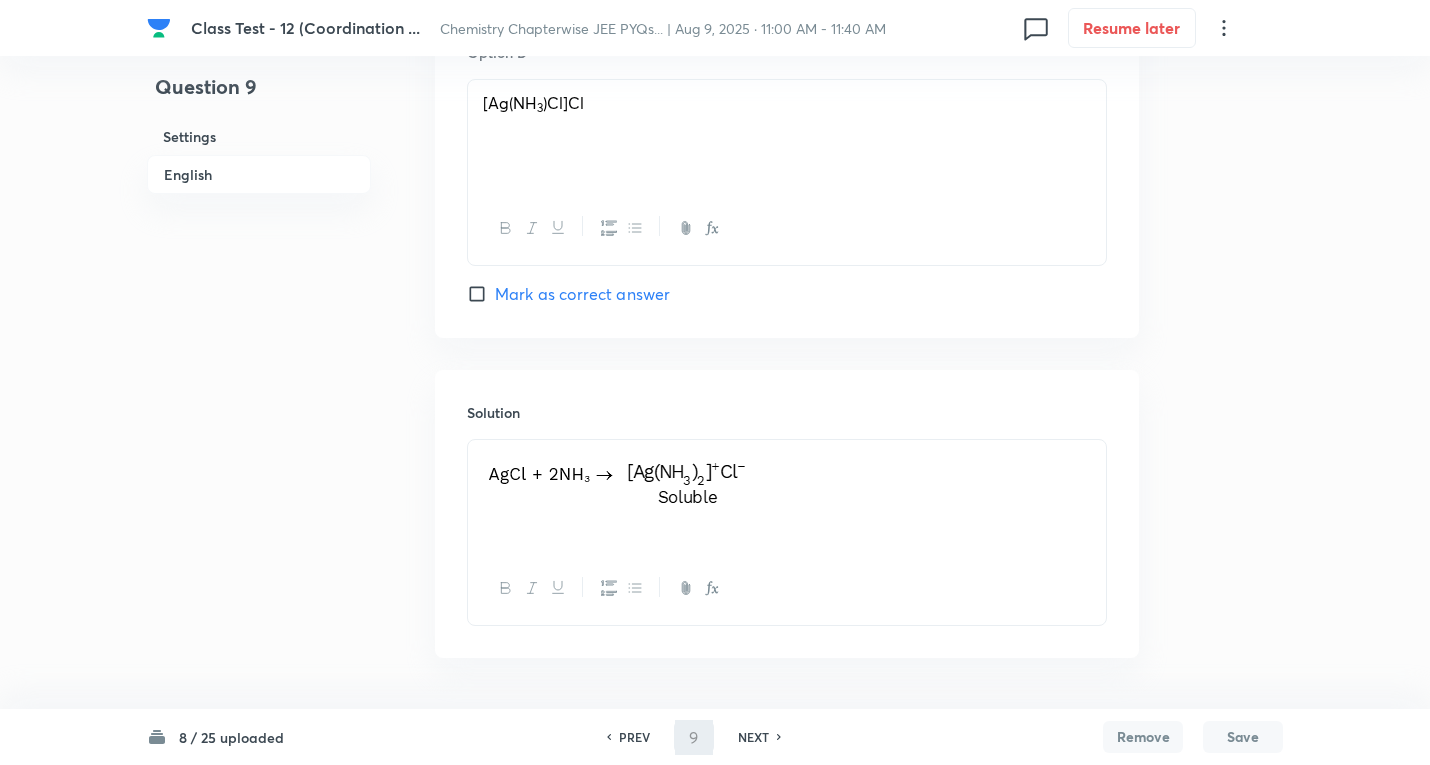 type on "10" 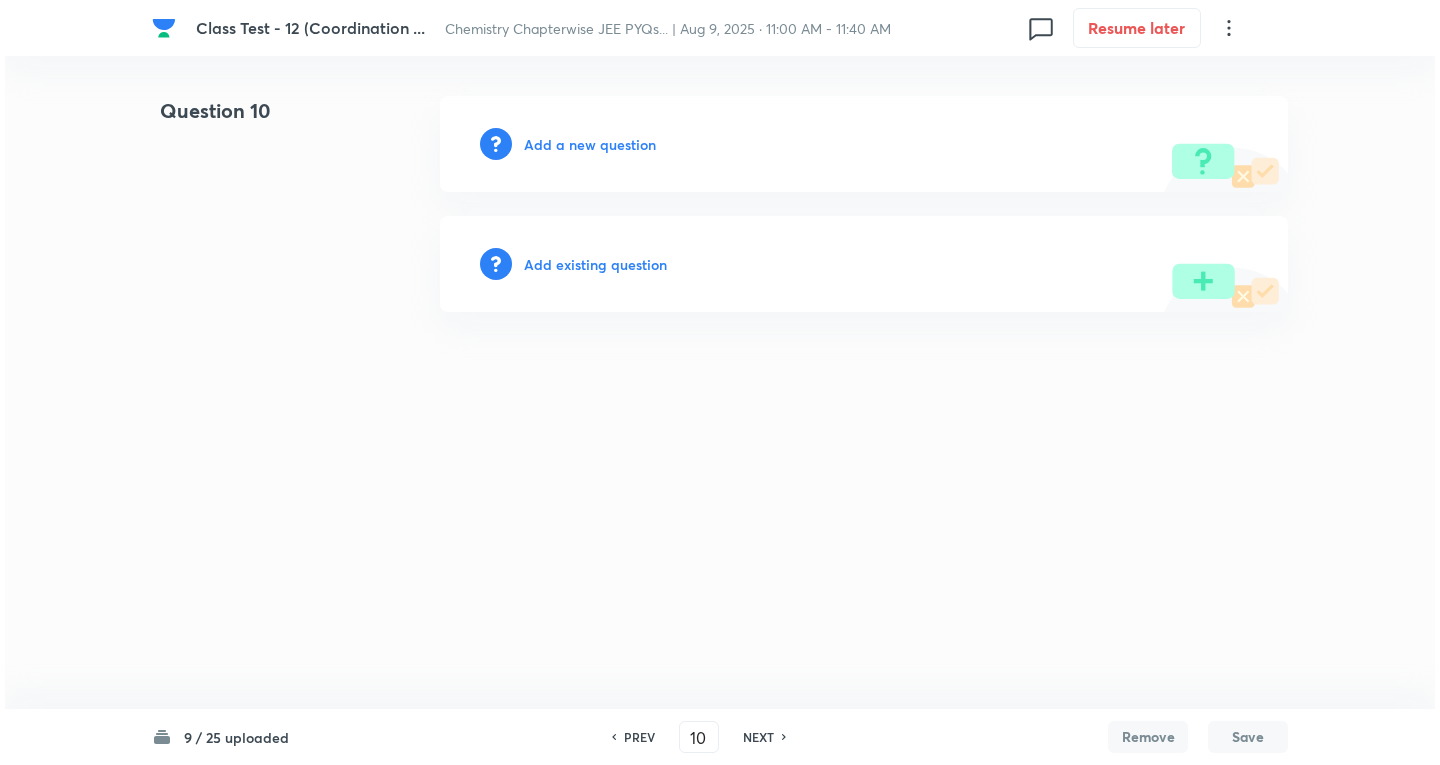 scroll, scrollTop: 0, scrollLeft: 0, axis: both 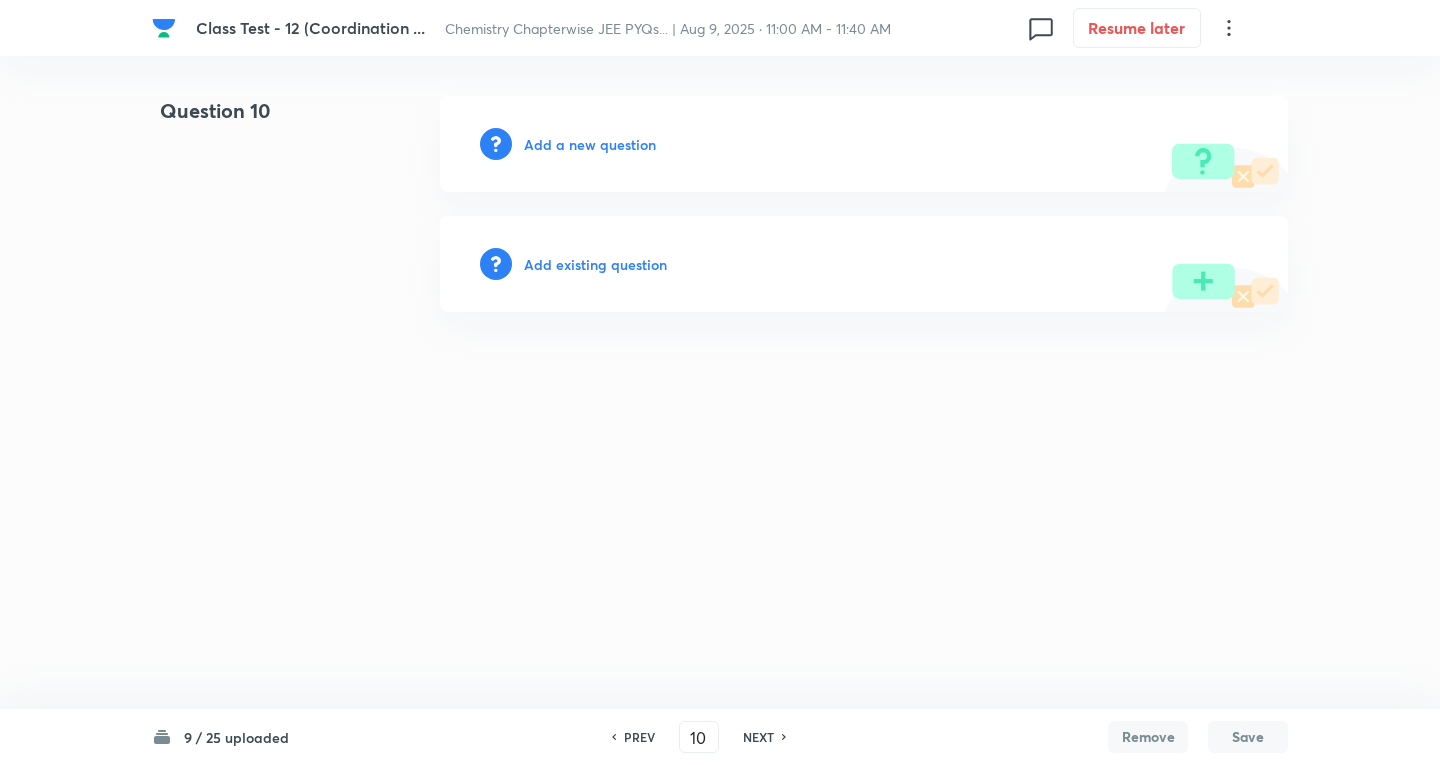 click on "Add a new question" at bounding box center [590, 144] 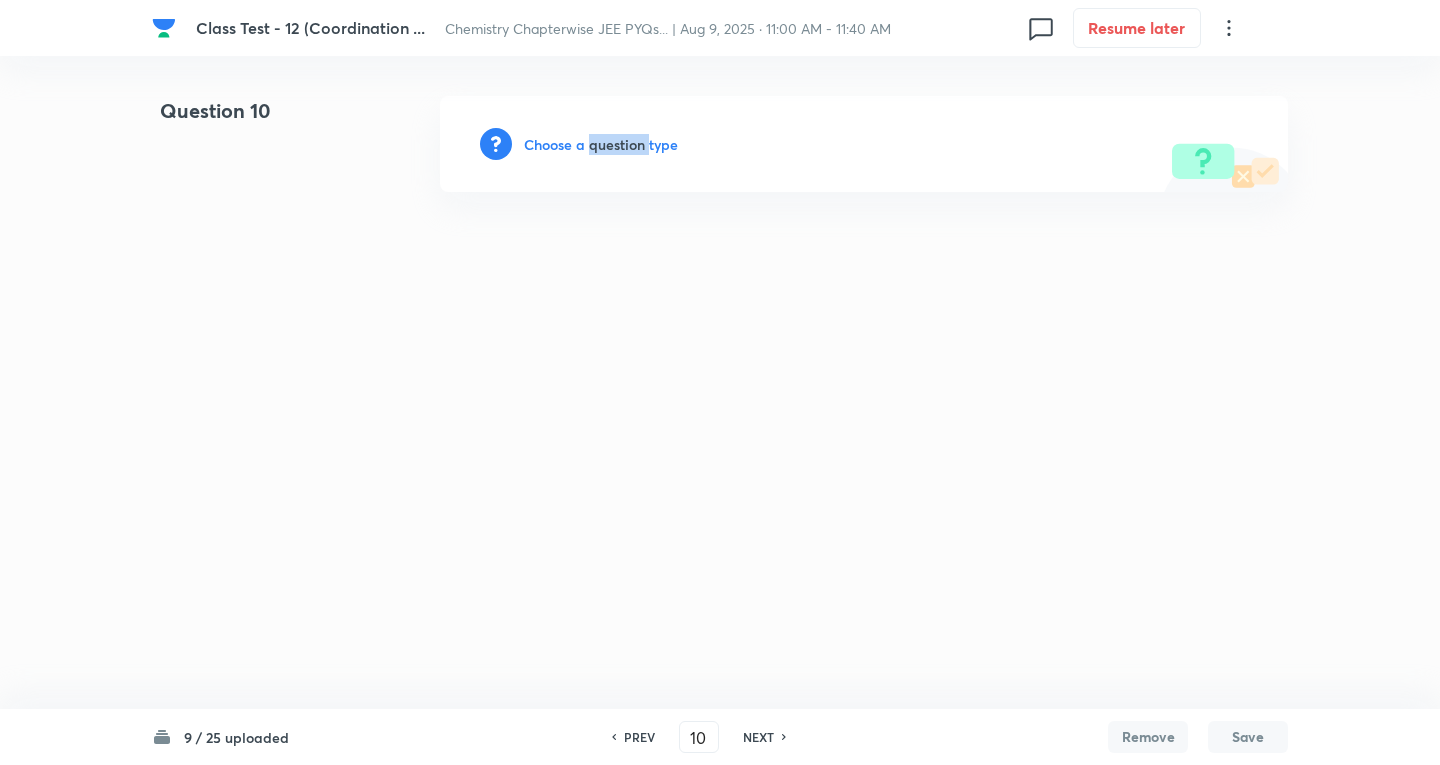 click on "Choose a question type" at bounding box center (601, 144) 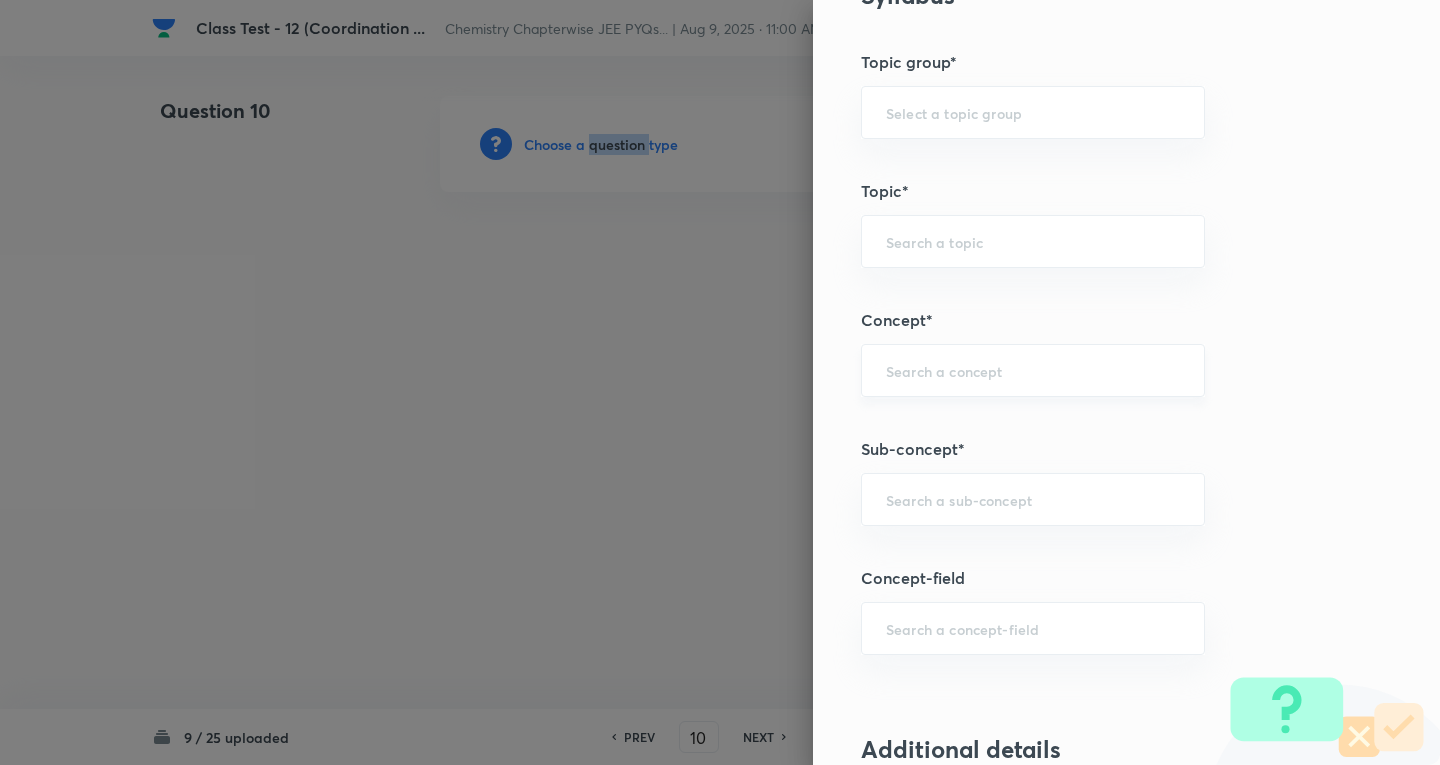 scroll, scrollTop: 900, scrollLeft: 0, axis: vertical 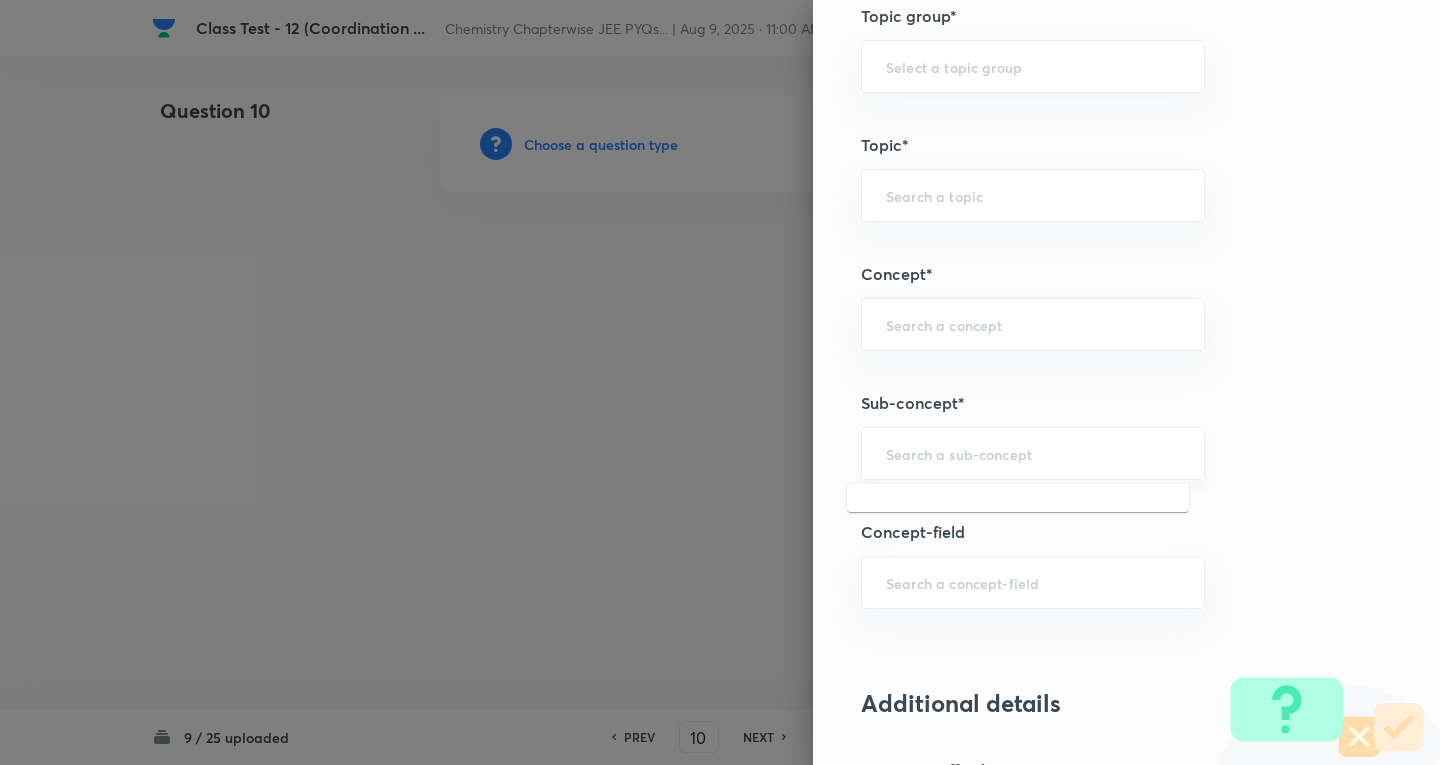 click at bounding box center (1033, 453) 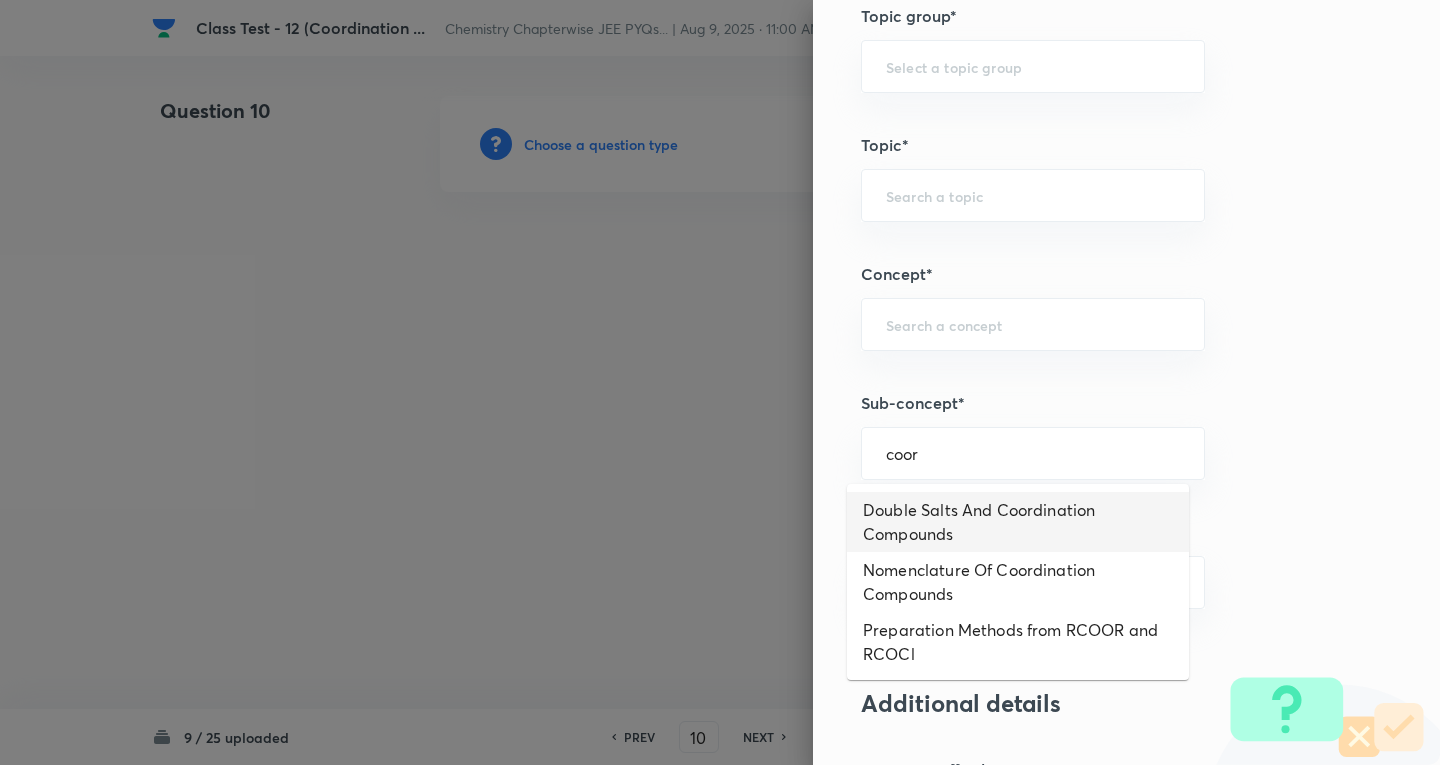click on "Double Salts And Coordination Compounds" at bounding box center (1018, 522) 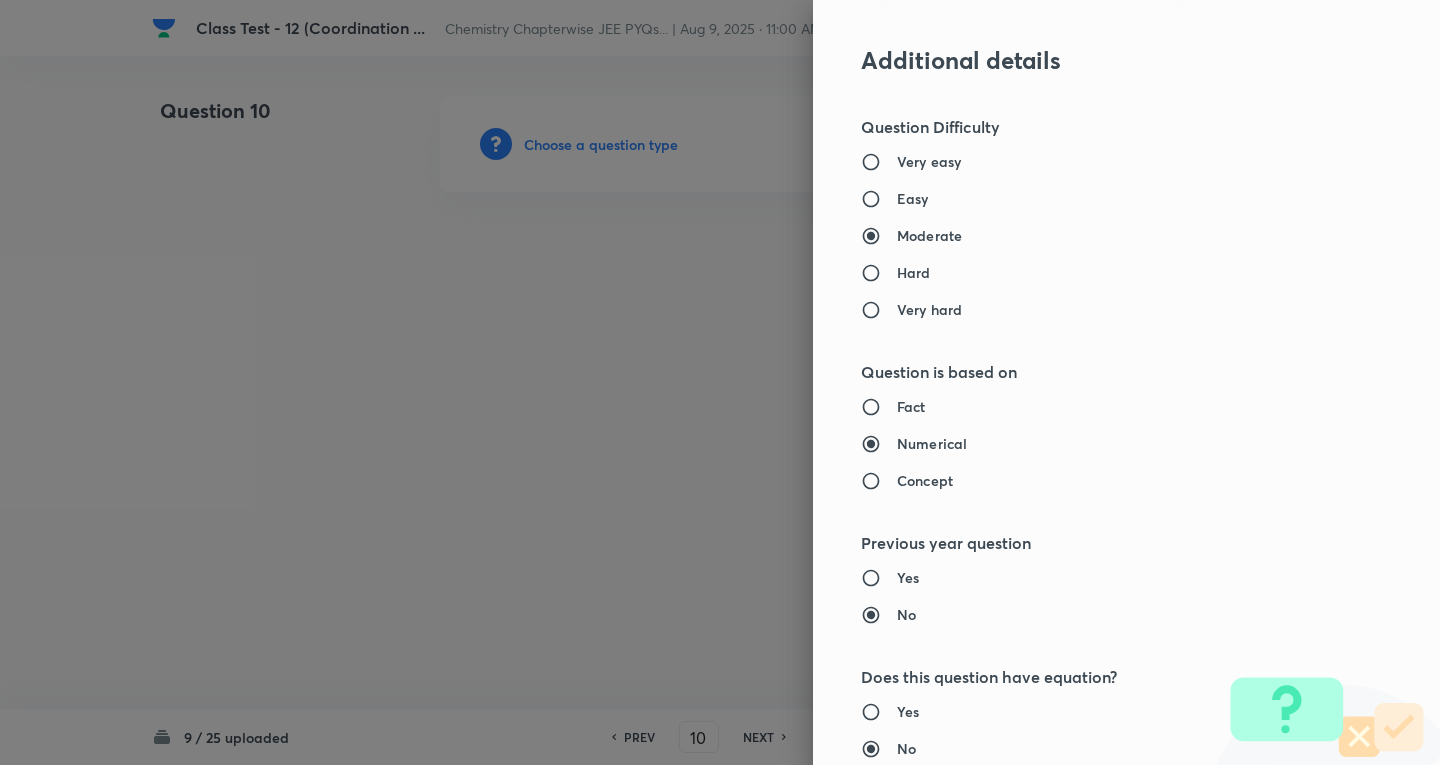 type on "Chemistry" 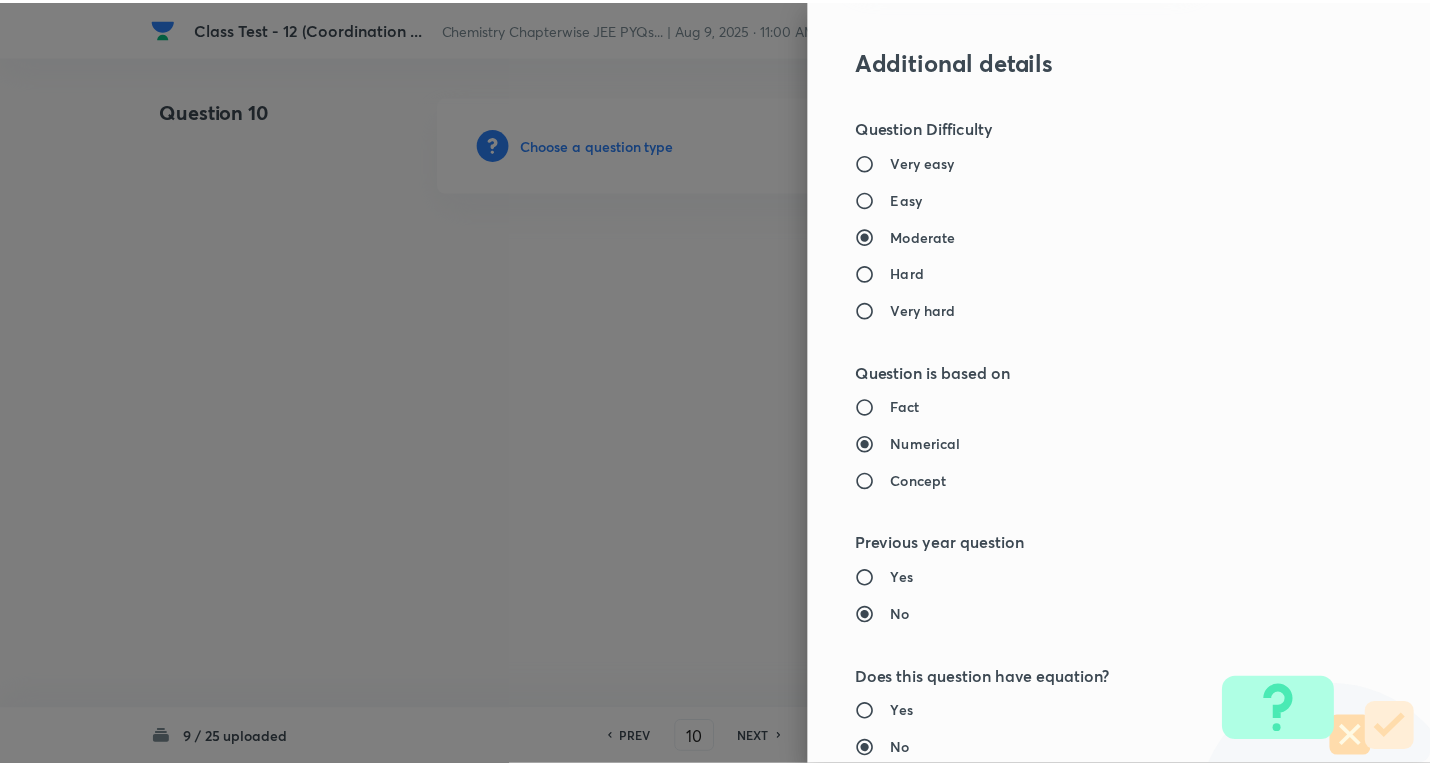 scroll, scrollTop: 1961, scrollLeft: 0, axis: vertical 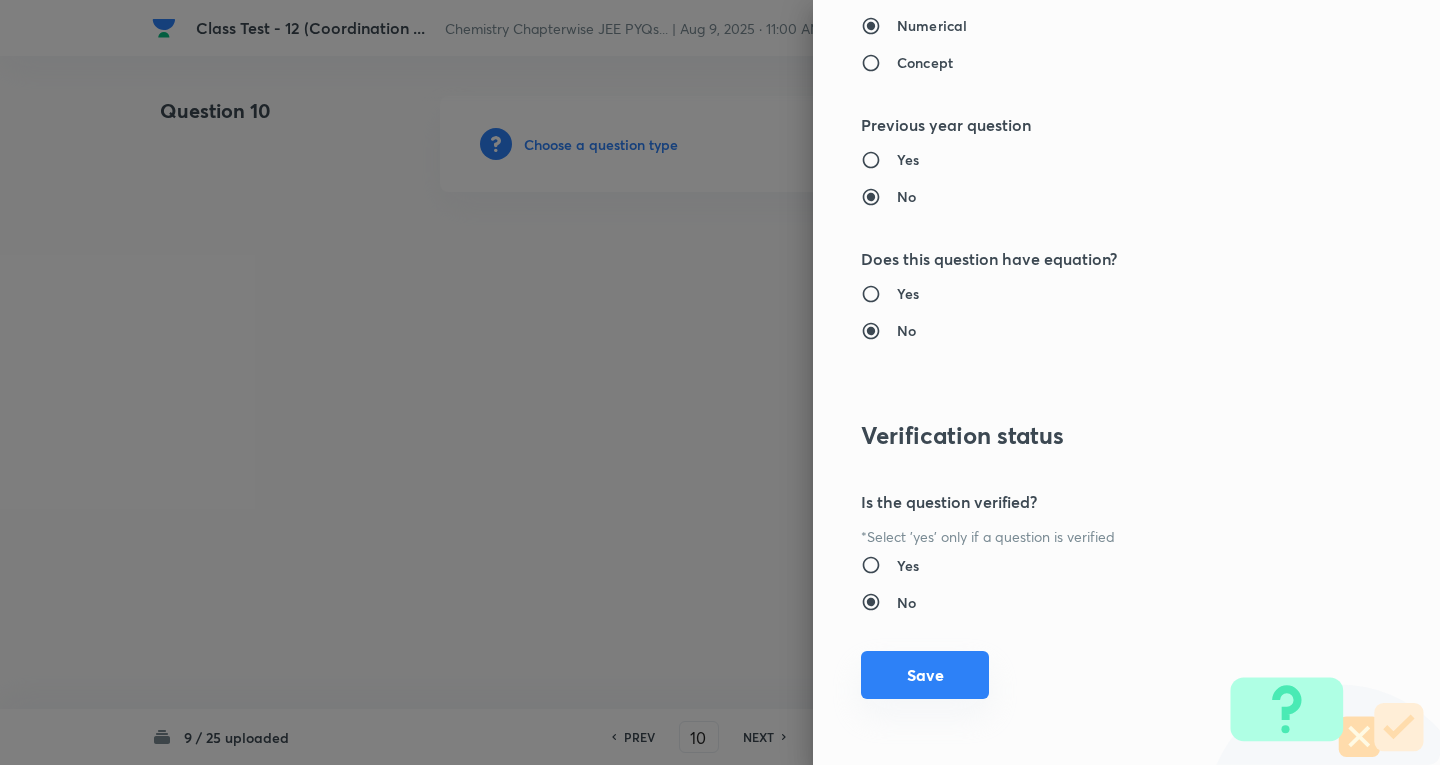 click on "Save" at bounding box center [925, 675] 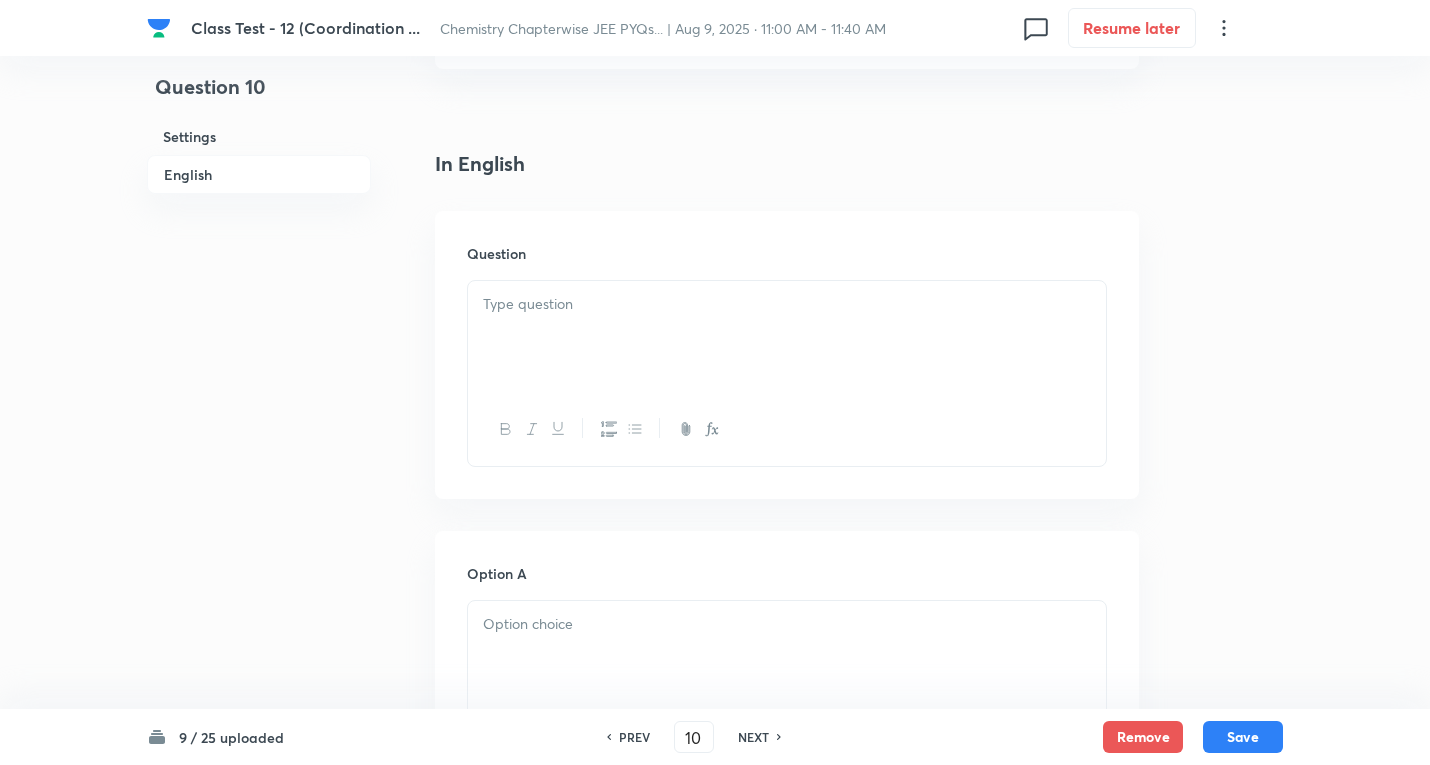 scroll, scrollTop: 500, scrollLeft: 0, axis: vertical 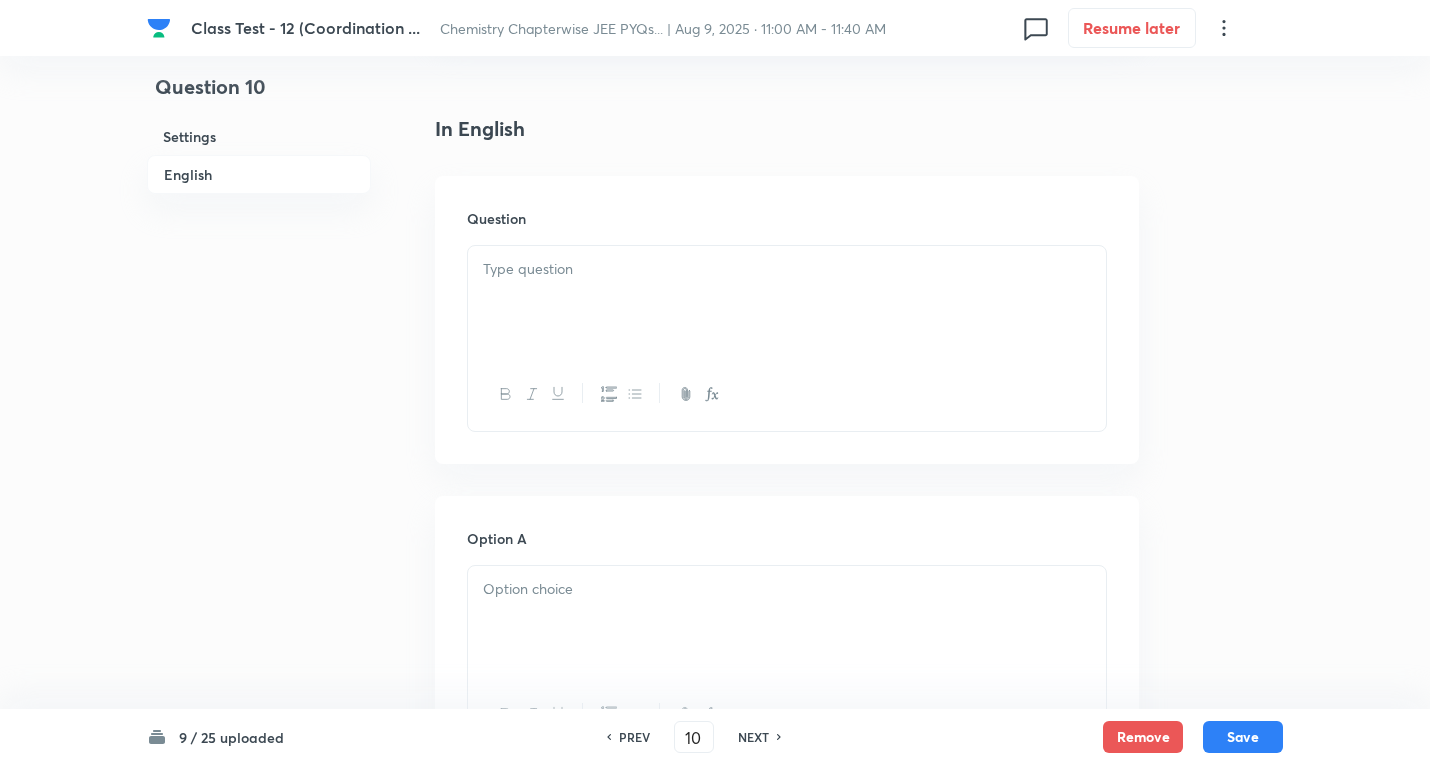 click at bounding box center (787, 302) 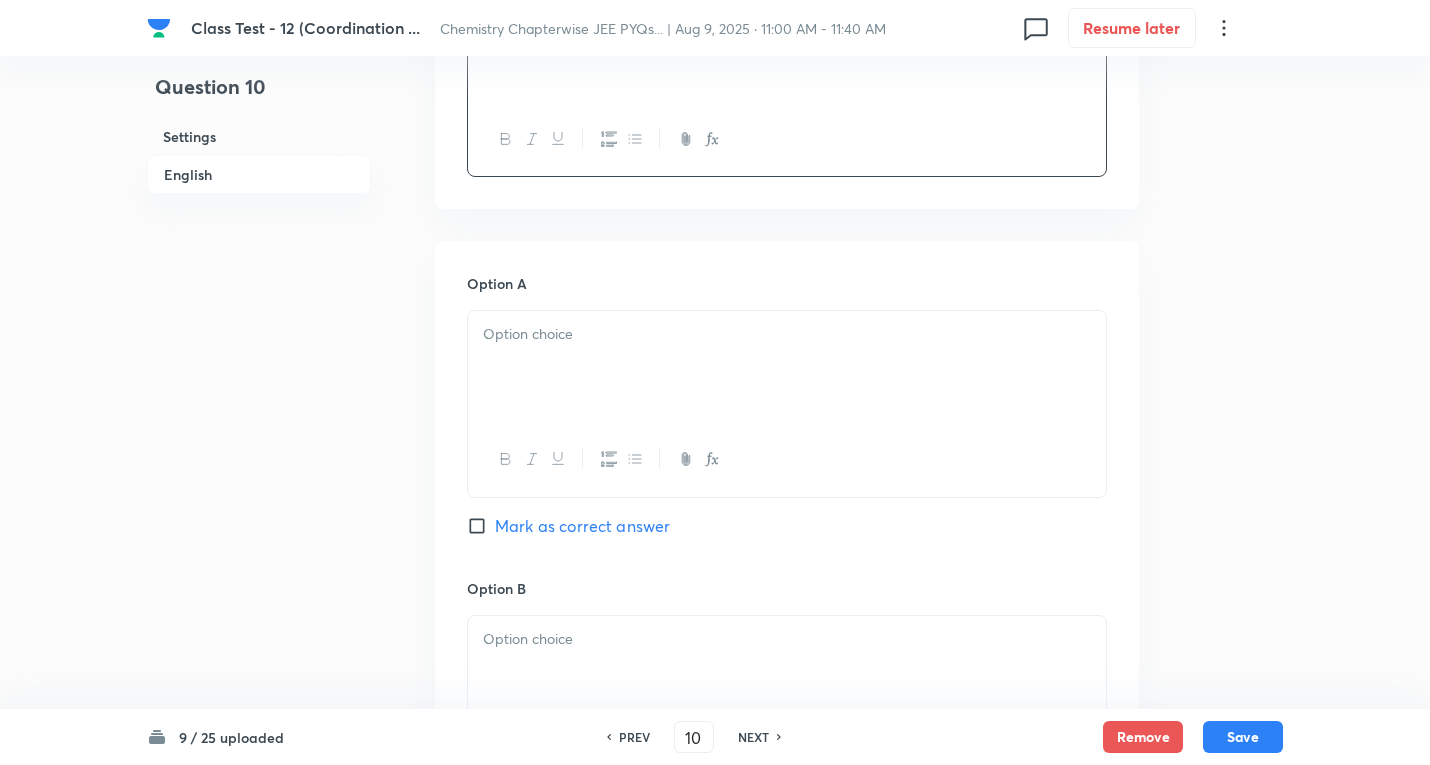 scroll, scrollTop: 800, scrollLeft: 0, axis: vertical 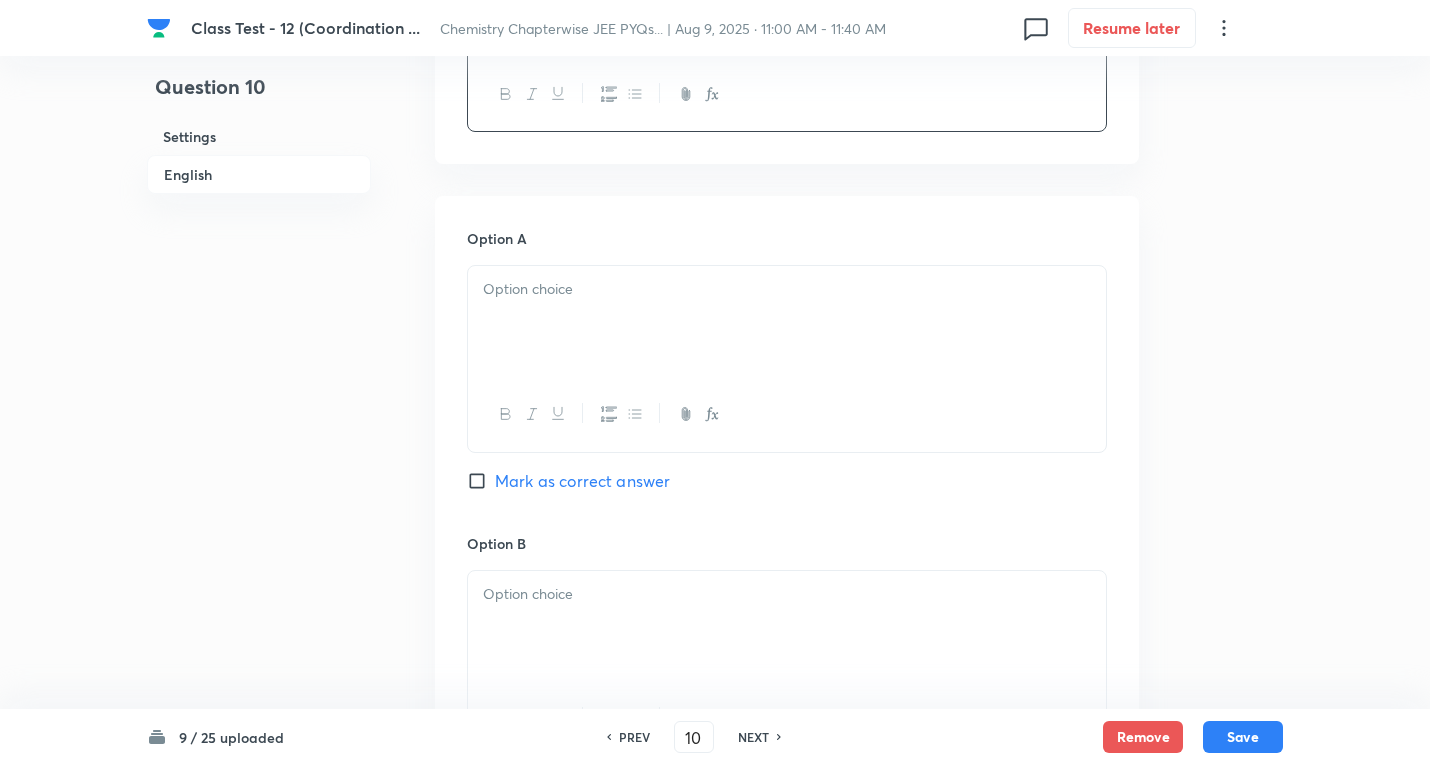 click at bounding box center [787, 322] 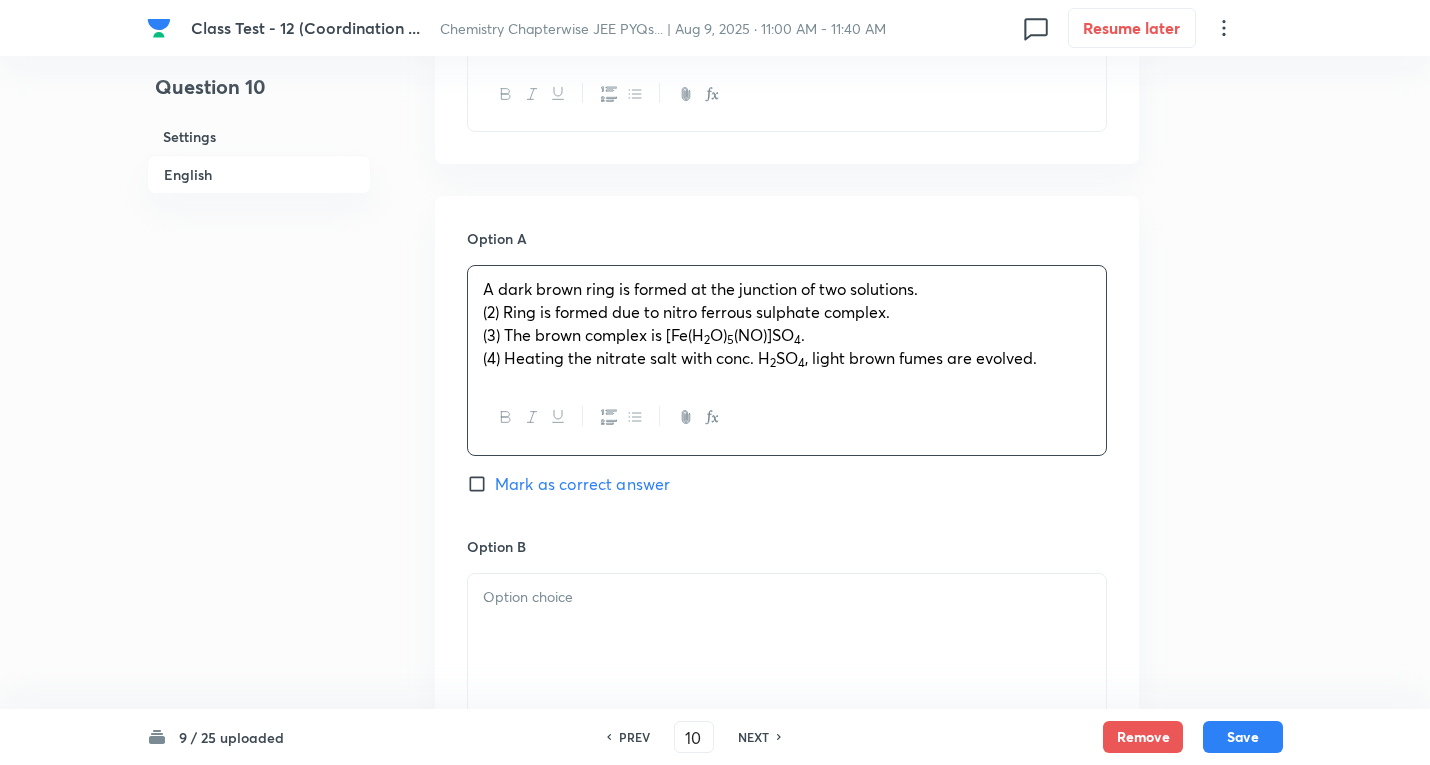 click on "(2) Ring is formed due to nitro ferrous sulphate complex." at bounding box center [686, 311] 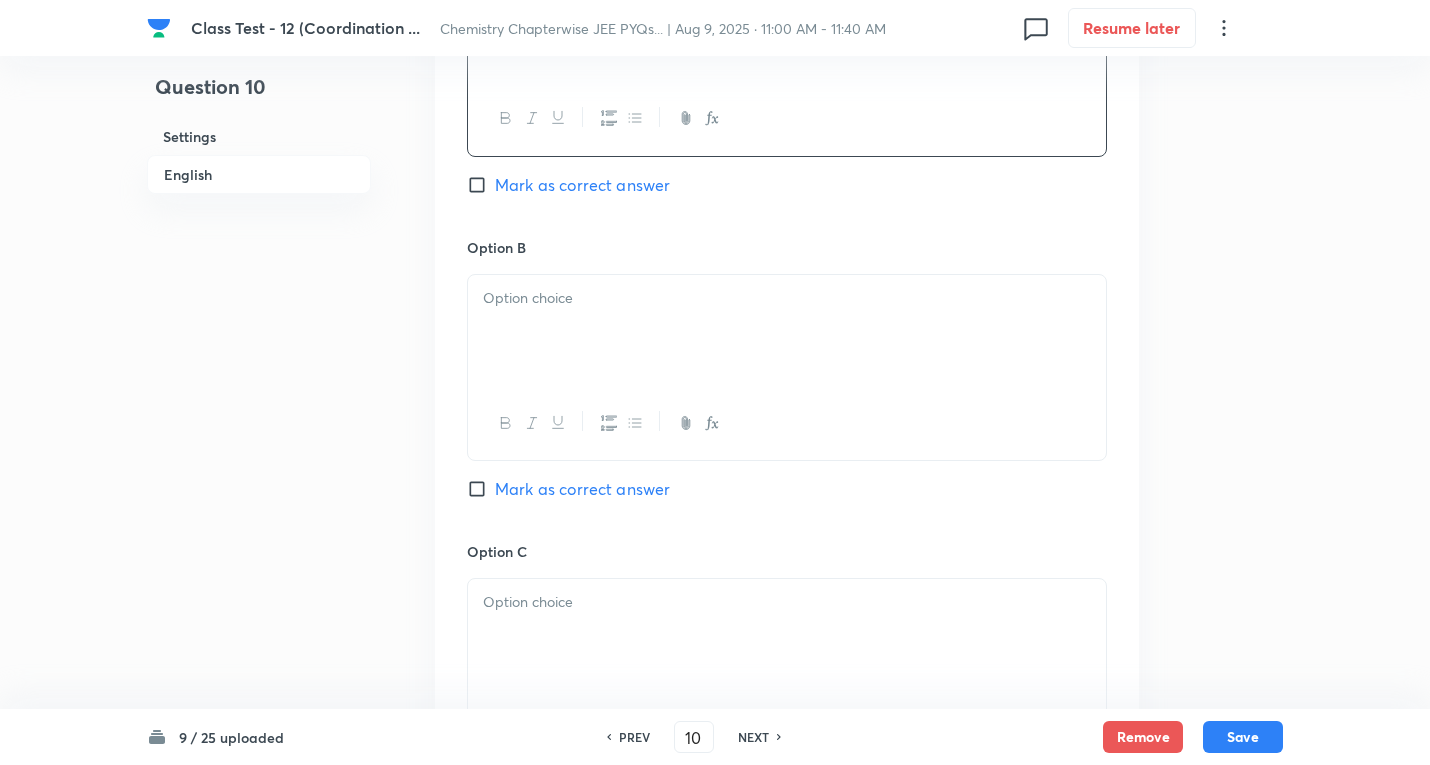 scroll, scrollTop: 1100, scrollLeft: 0, axis: vertical 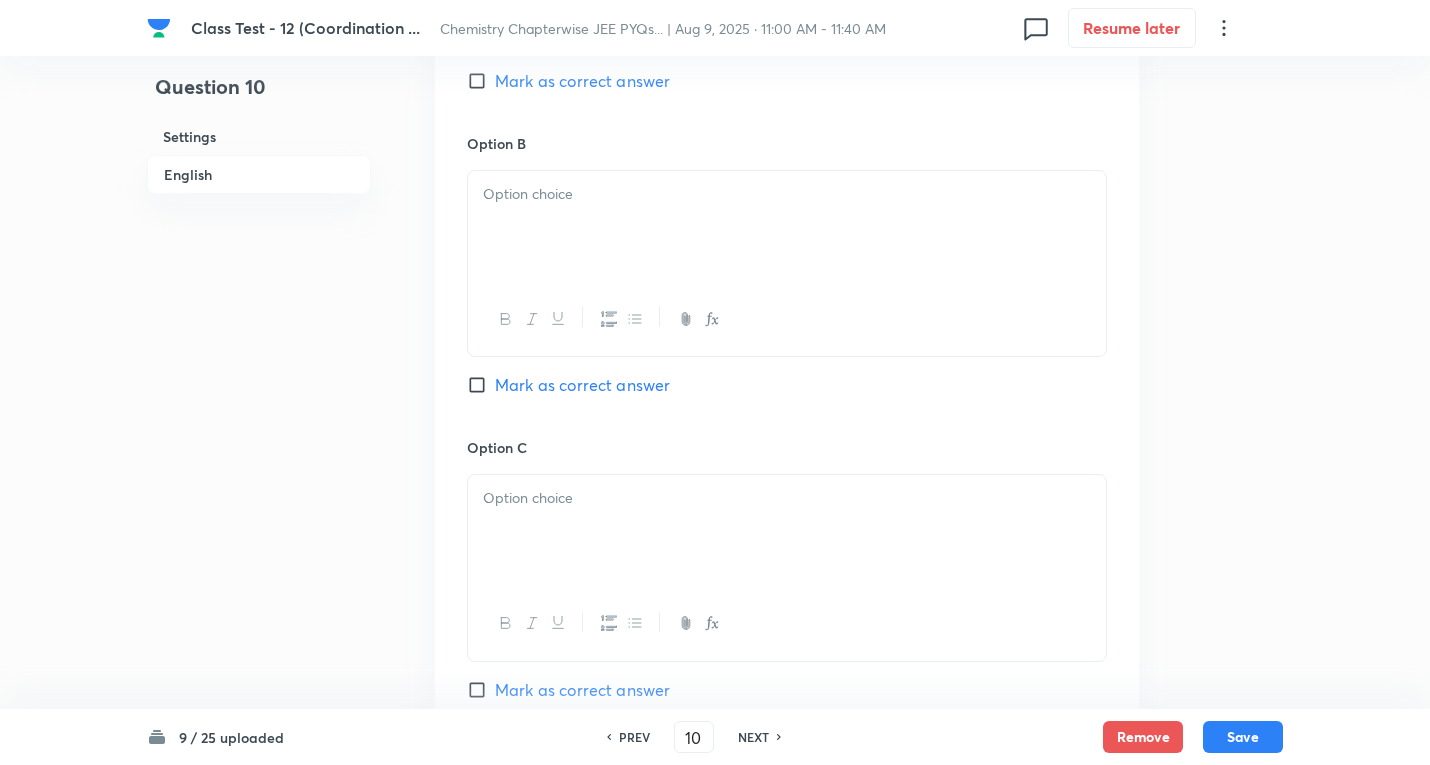click at bounding box center (787, 194) 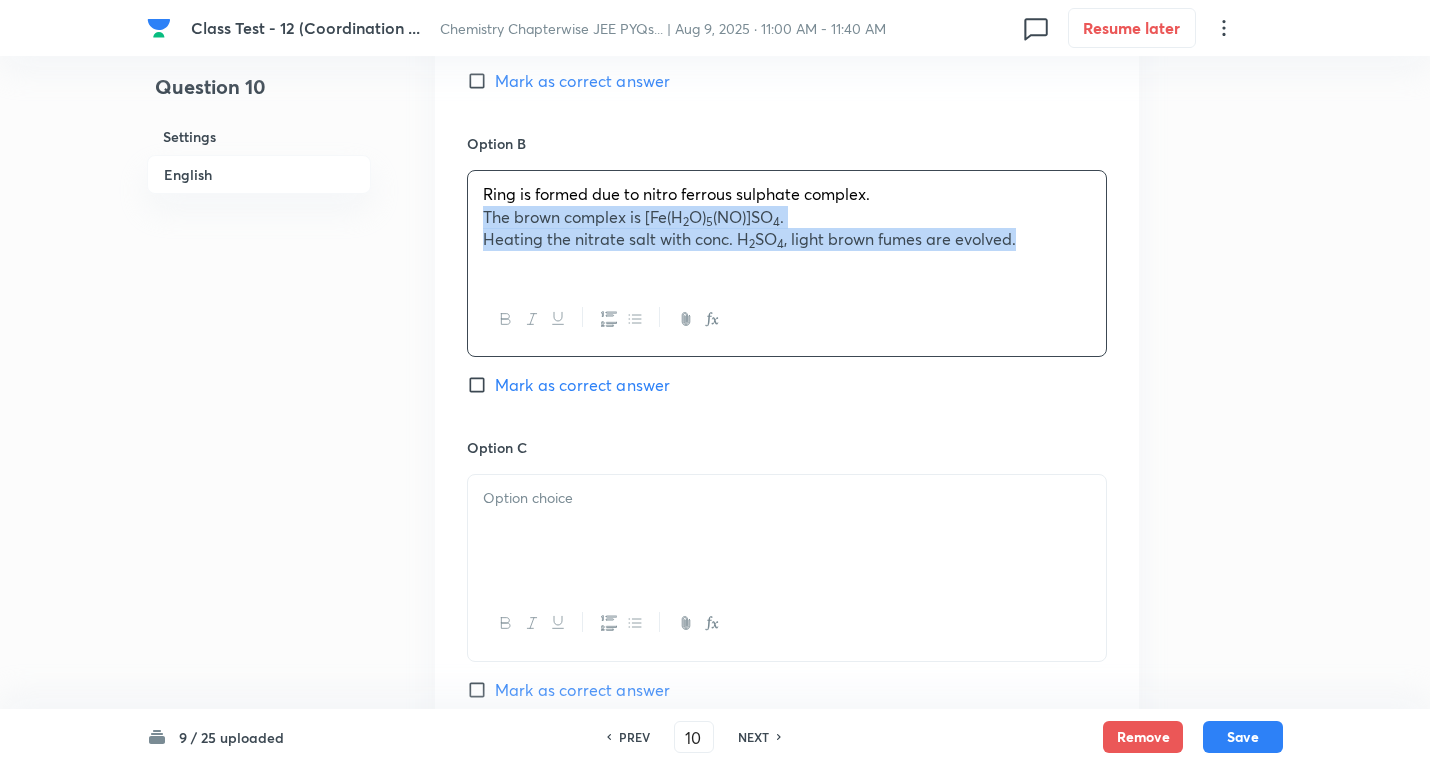 drag, startPoint x: 480, startPoint y: 211, endPoint x: 1073, endPoint y: 257, distance: 594.7815 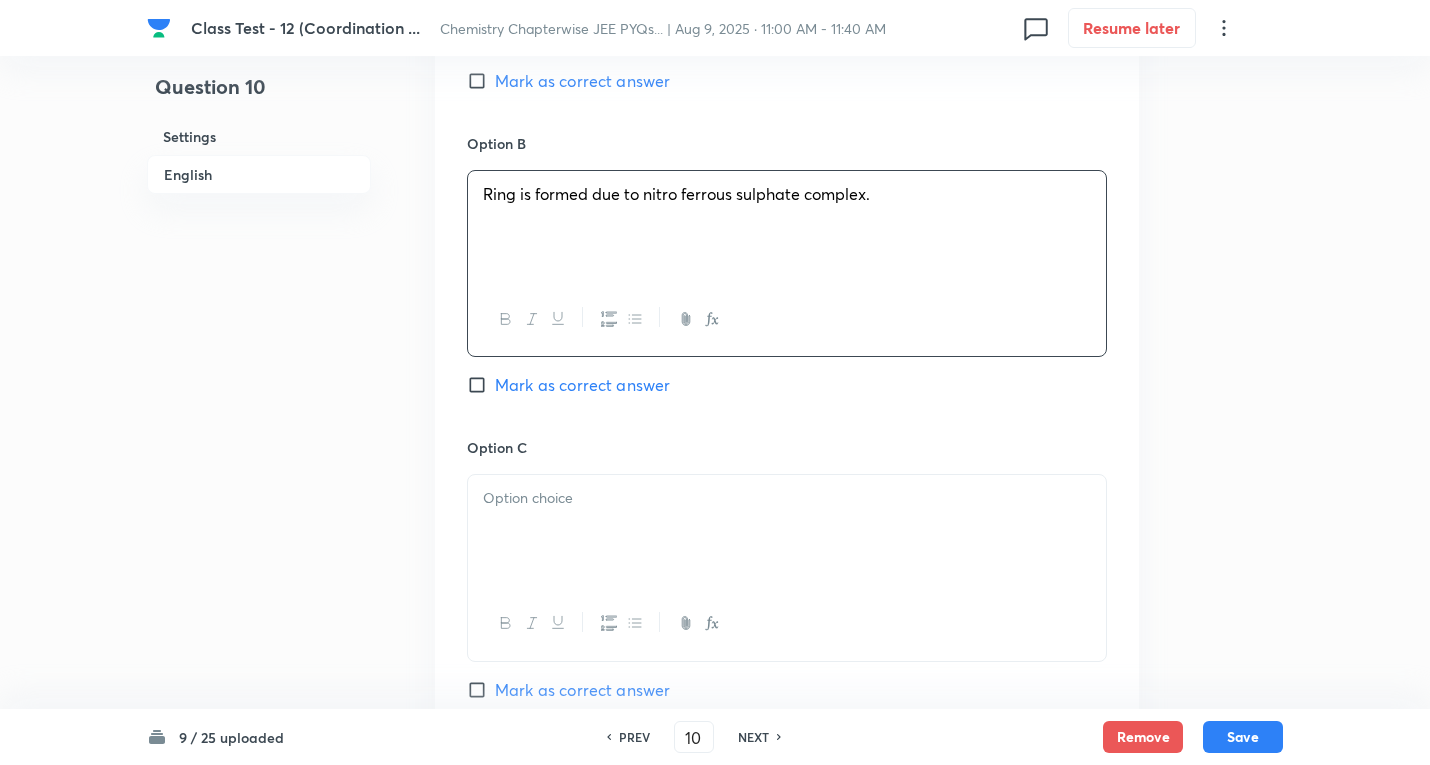 click on "Mark as correct answer" at bounding box center (582, 385) 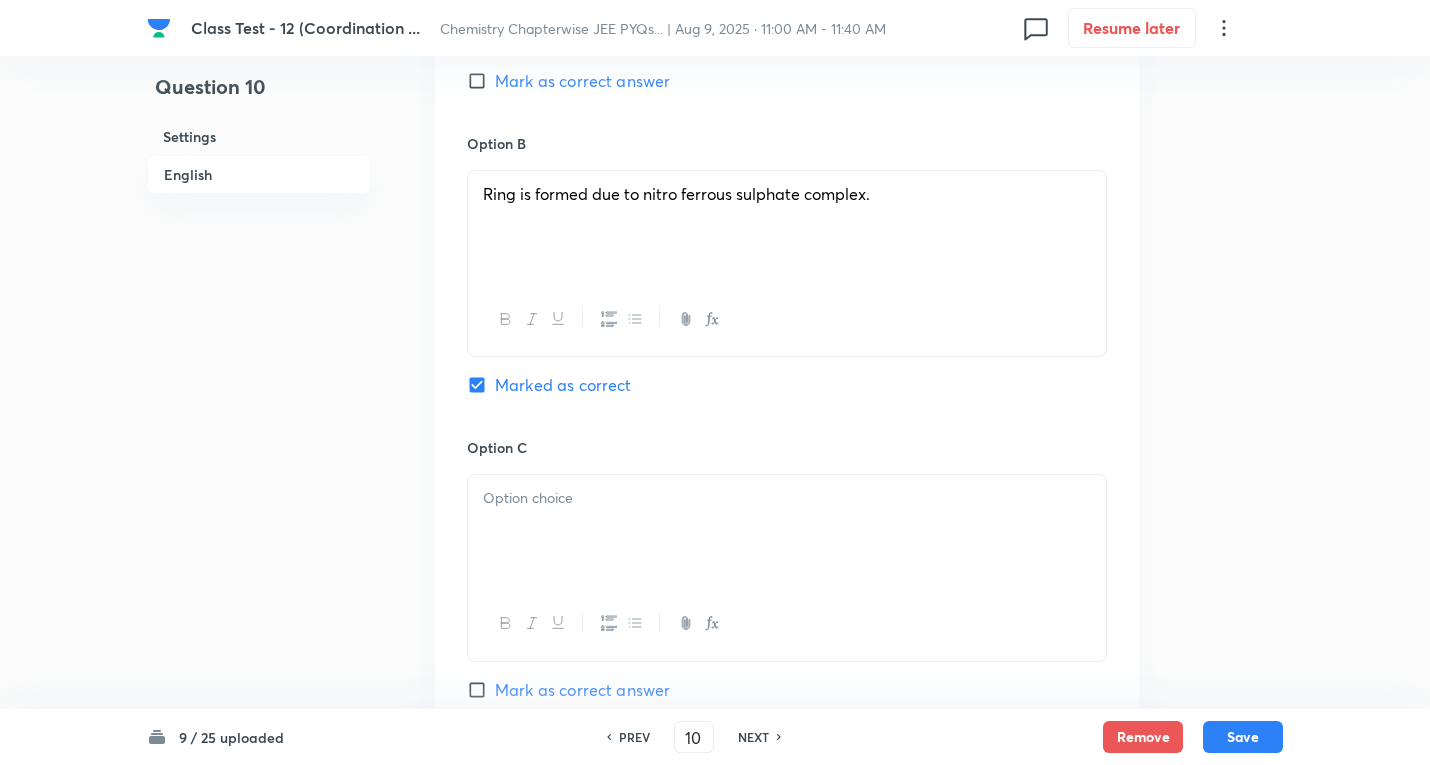 click at bounding box center [787, 498] 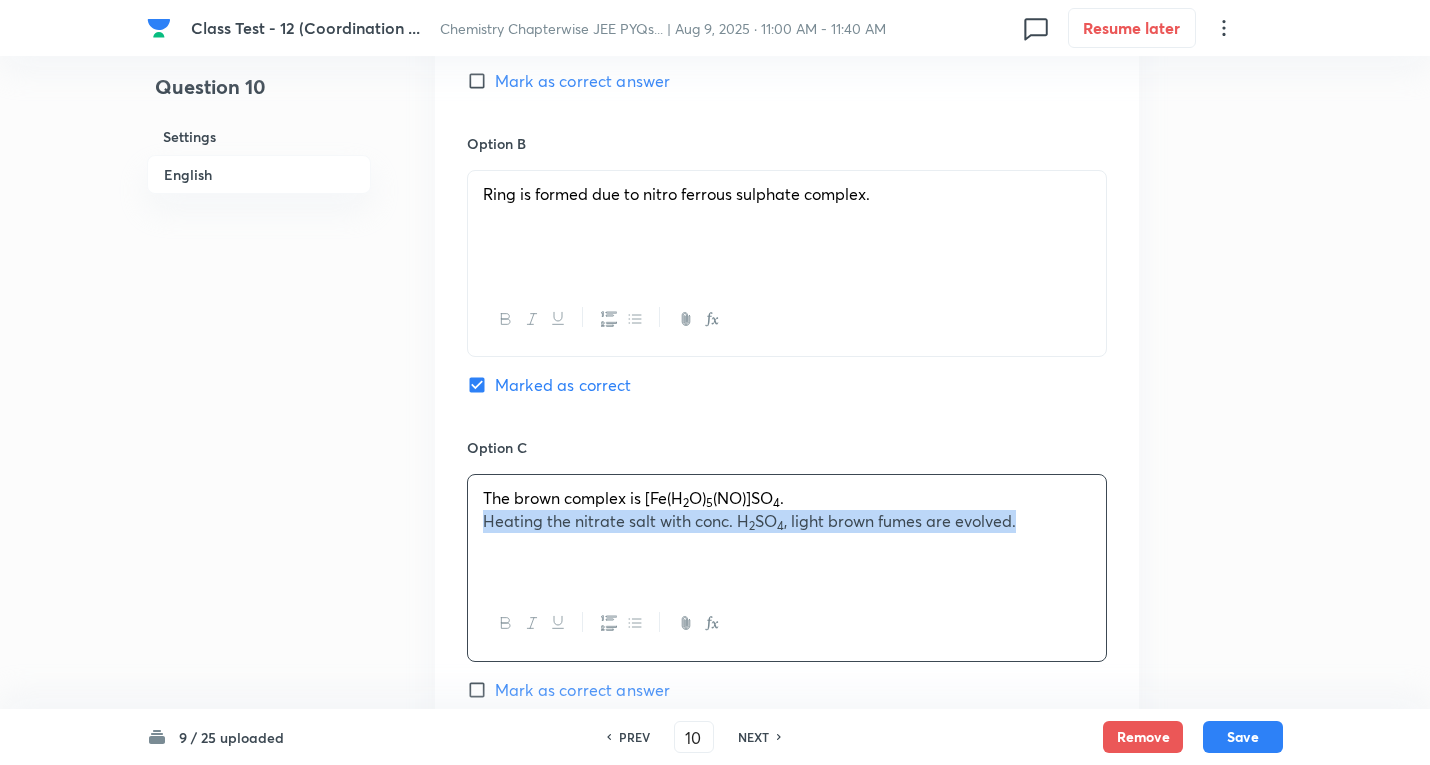drag, startPoint x: 492, startPoint y: 525, endPoint x: 1371, endPoint y: 532, distance: 879.0279 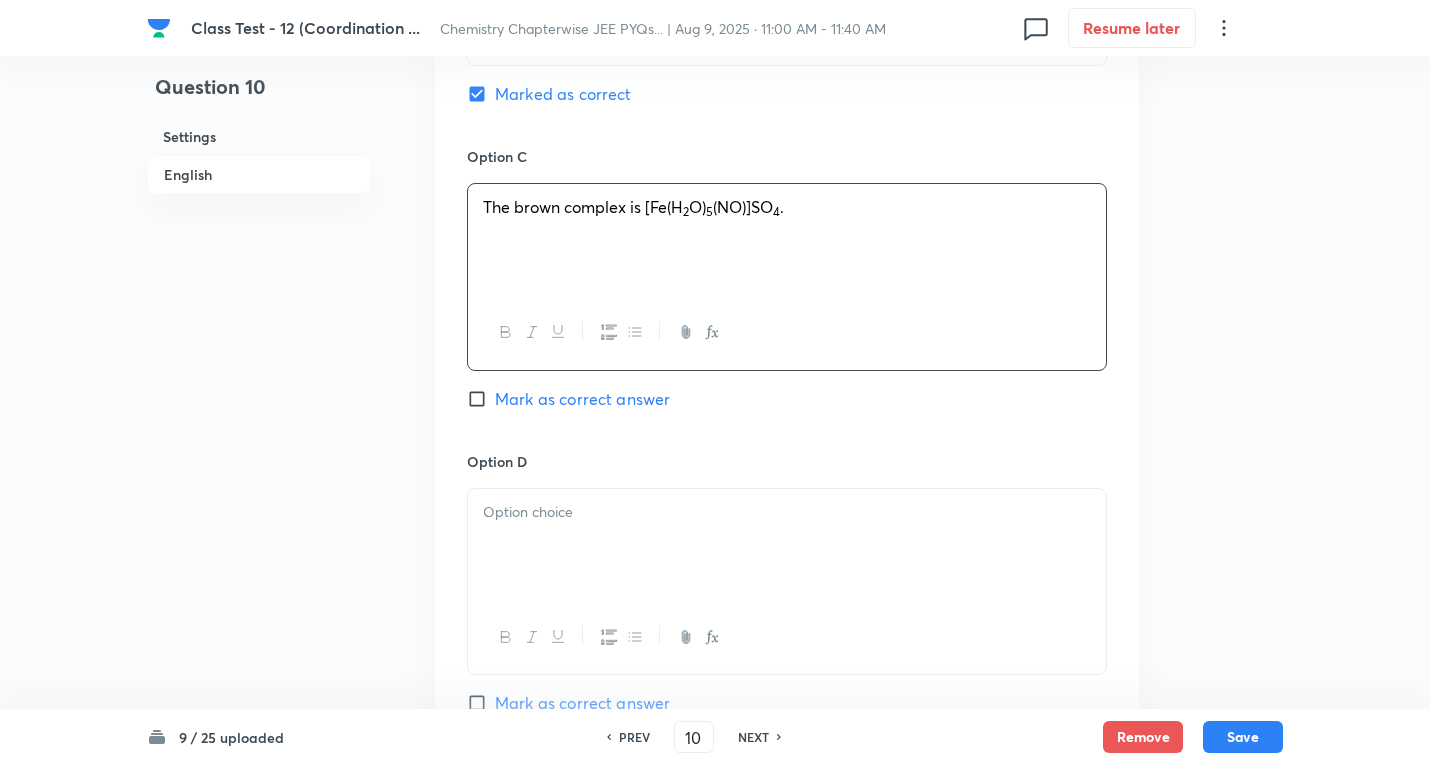 scroll, scrollTop: 1500, scrollLeft: 0, axis: vertical 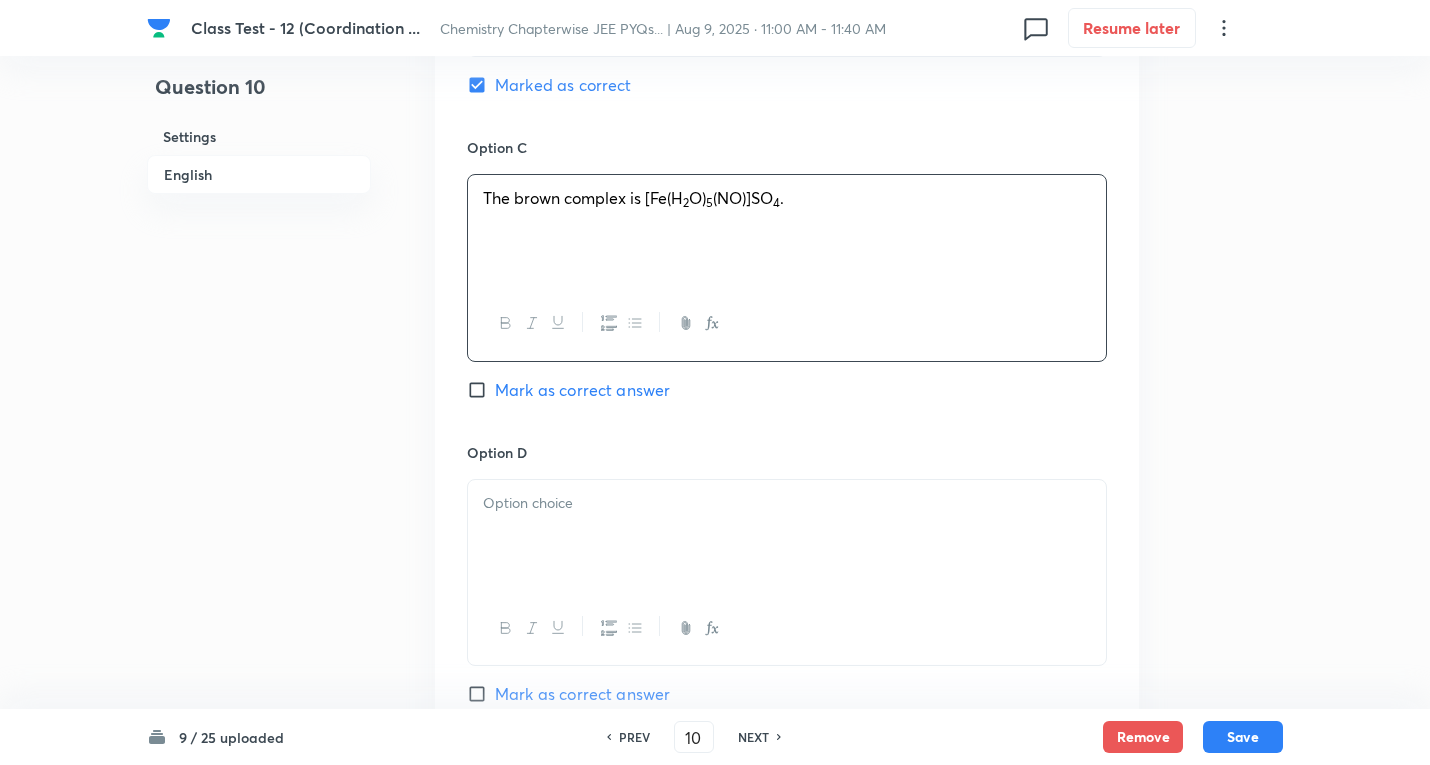 click at bounding box center (787, 536) 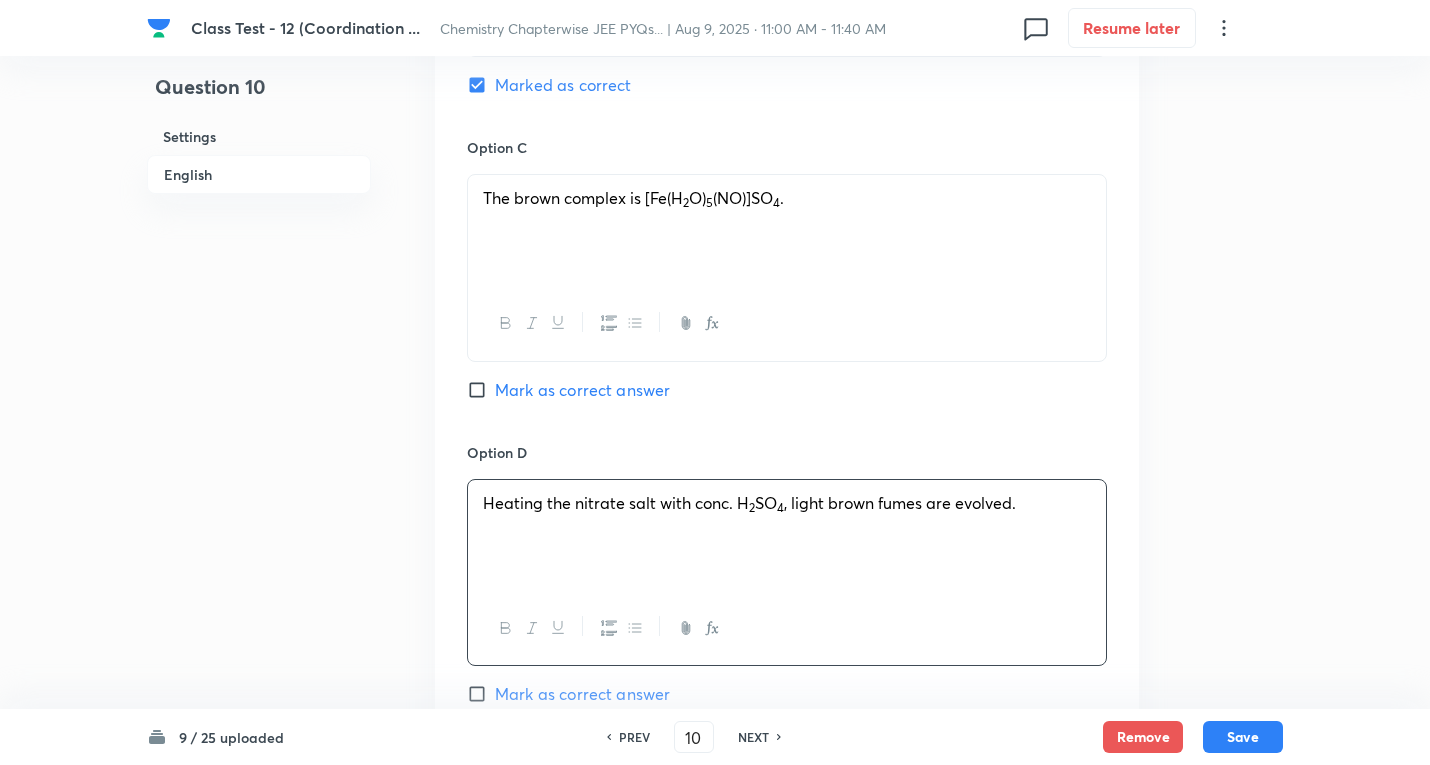 scroll, scrollTop: 1800, scrollLeft: 0, axis: vertical 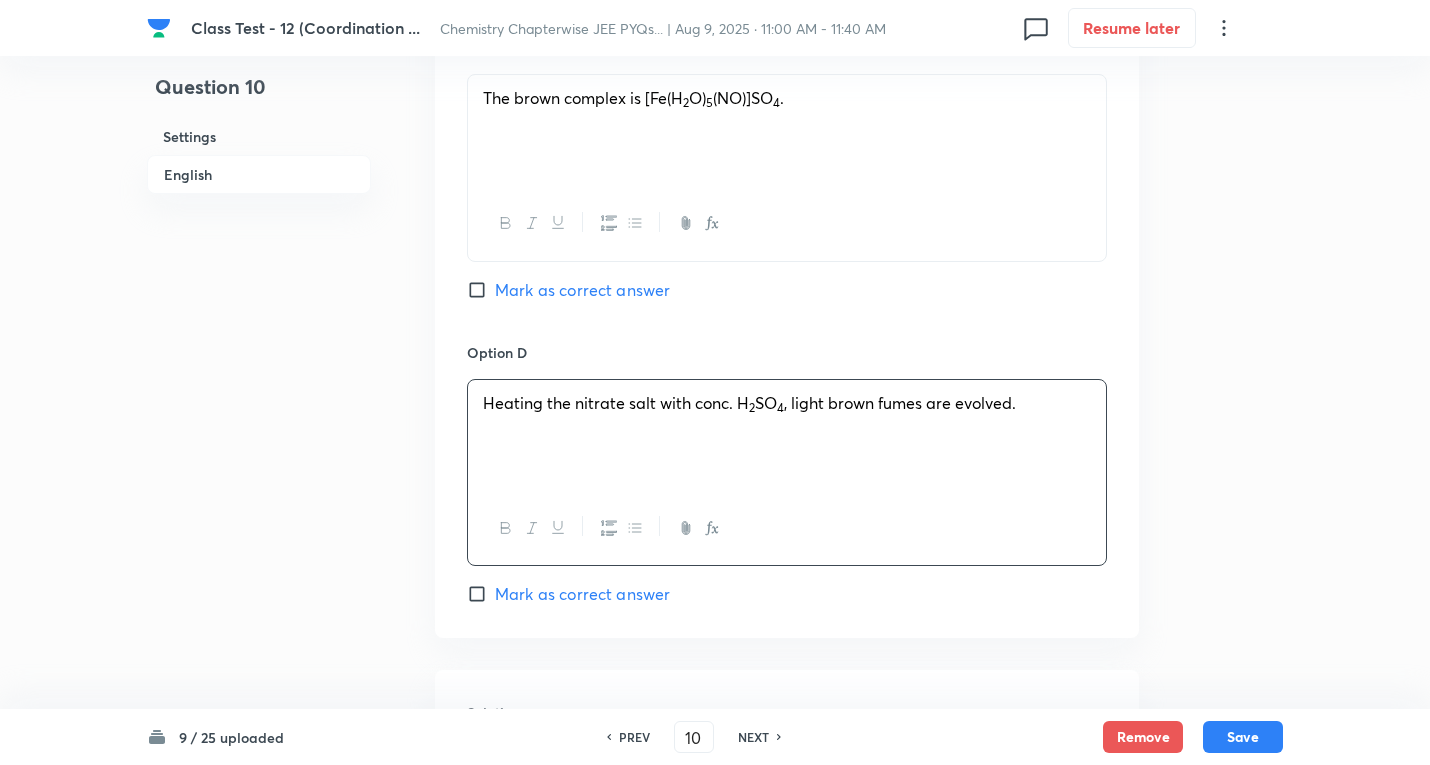 click on "Mark as correct answer" at bounding box center [582, 290] 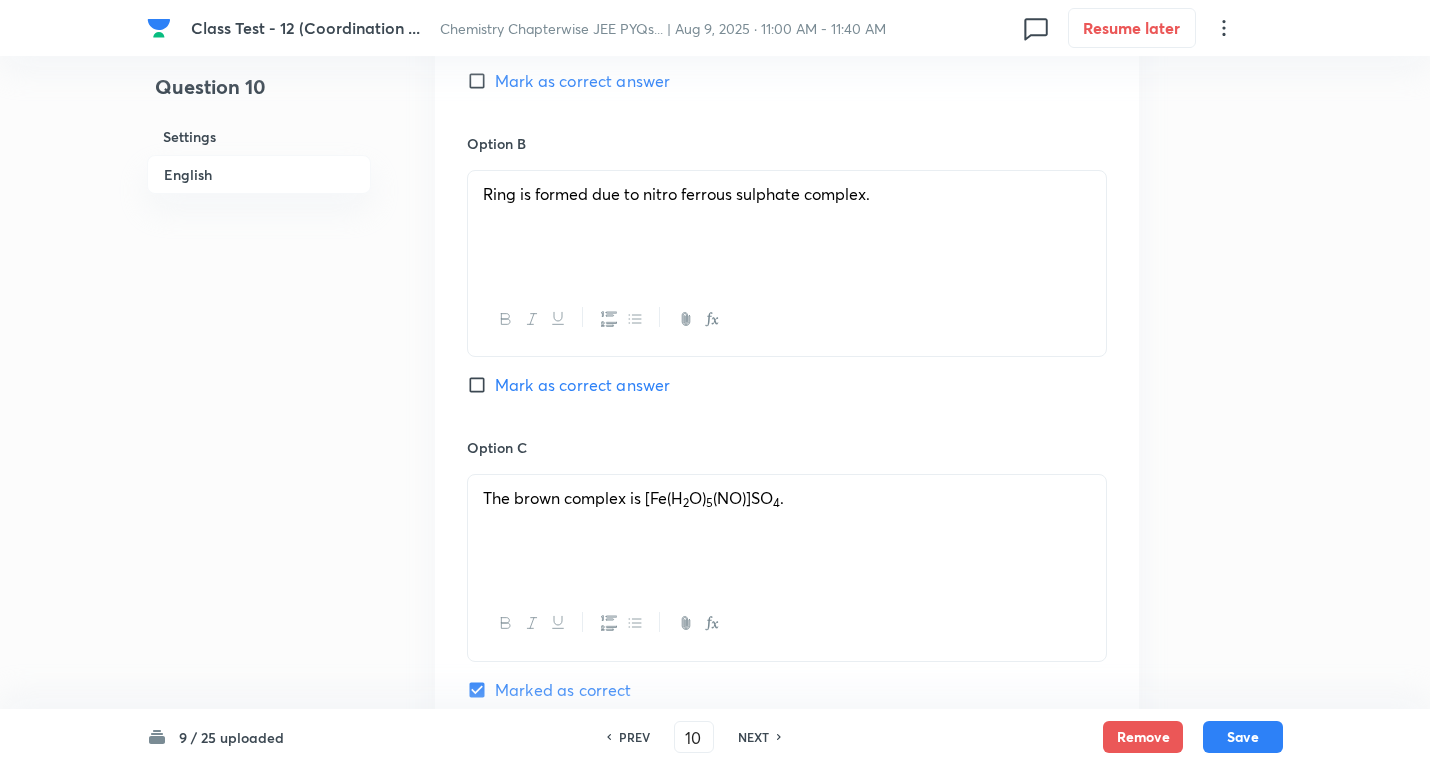 click on "Mark as correct answer" at bounding box center (582, 385) 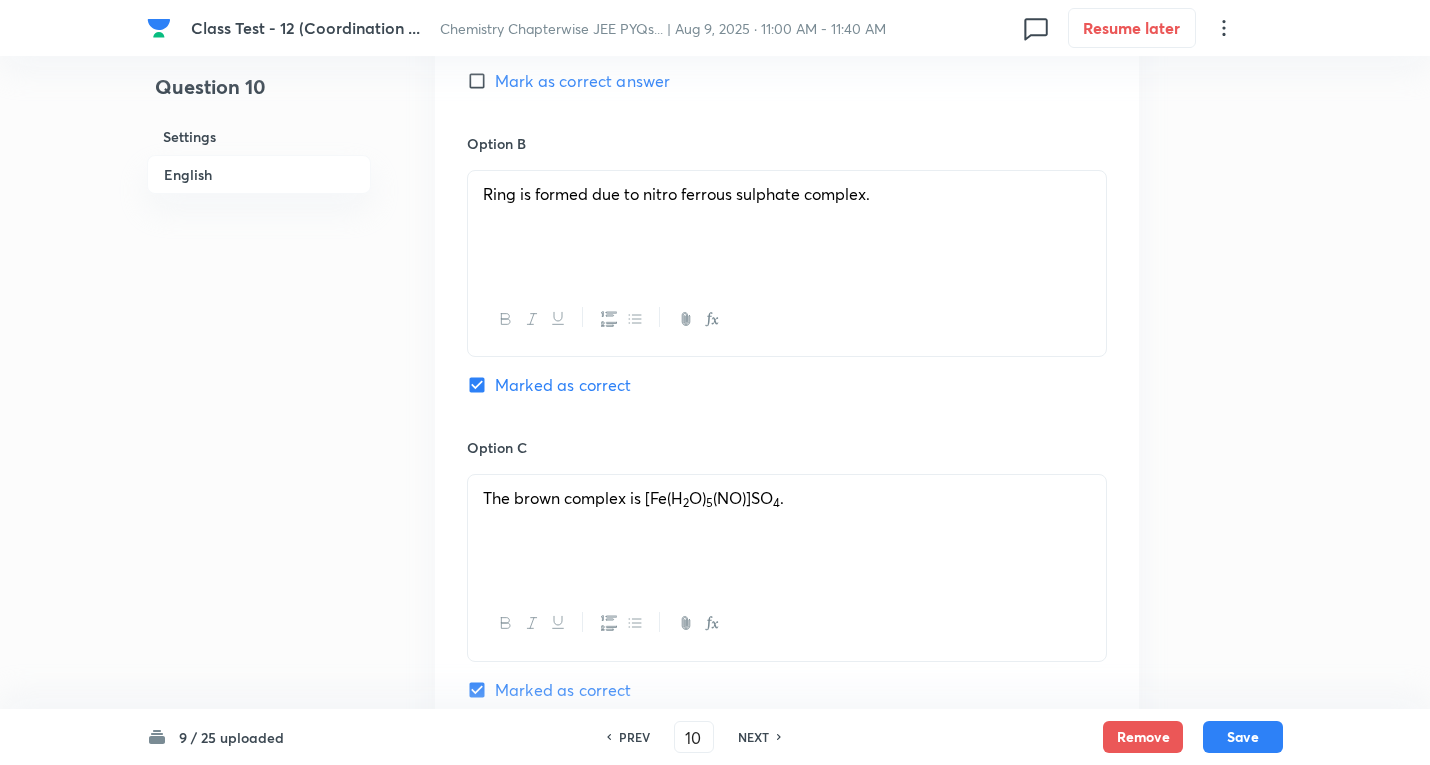 checkbox on "false" 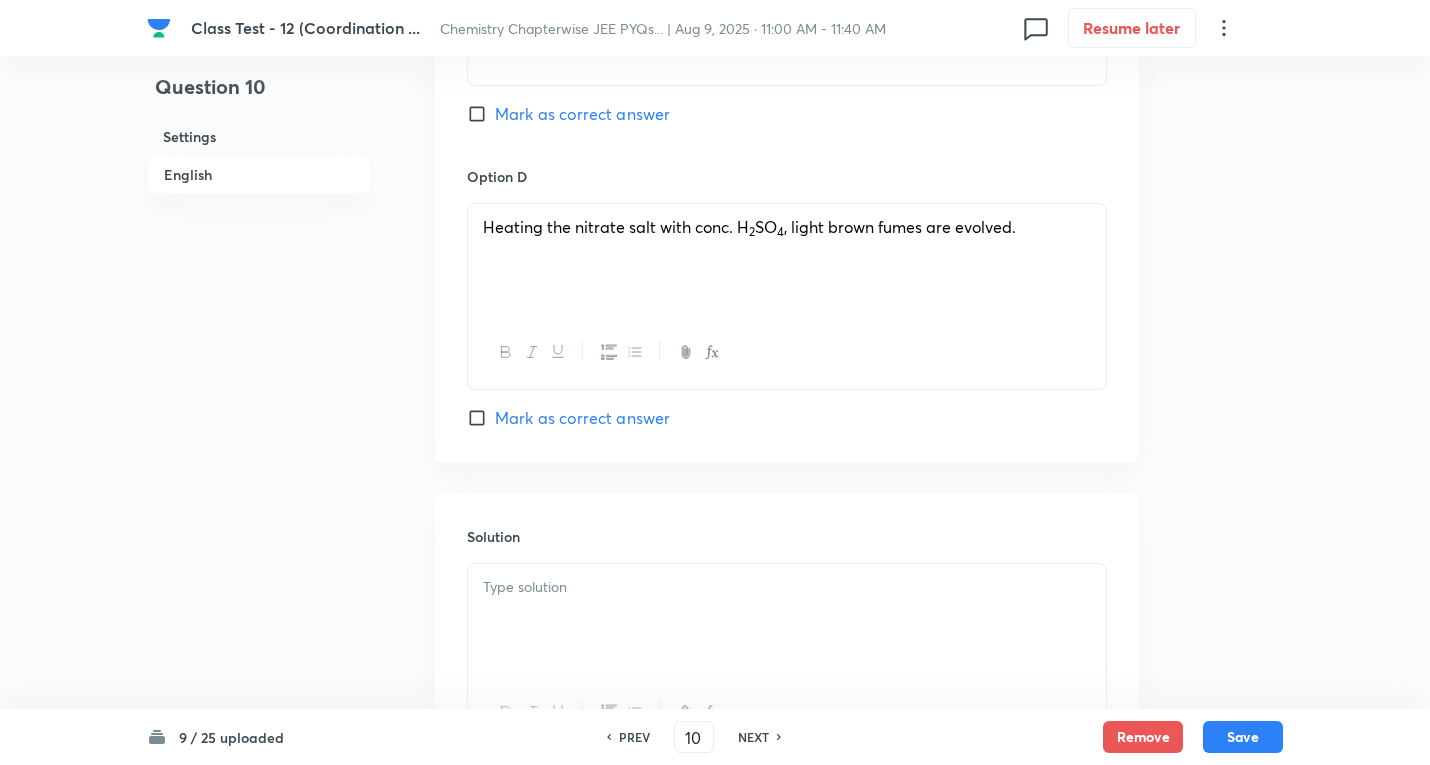 scroll, scrollTop: 1900, scrollLeft: 0, axis: vertical 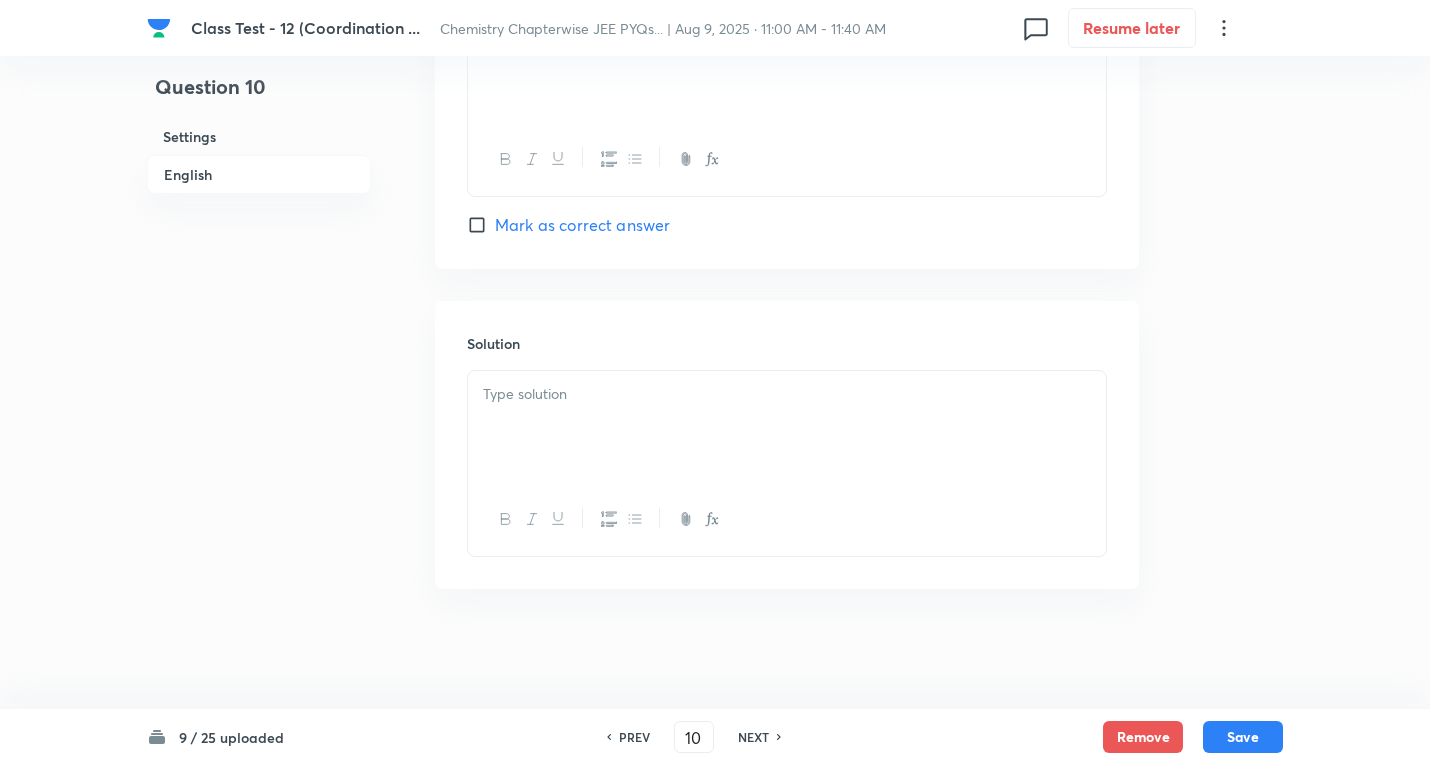 click at bounding box center (787, 427) 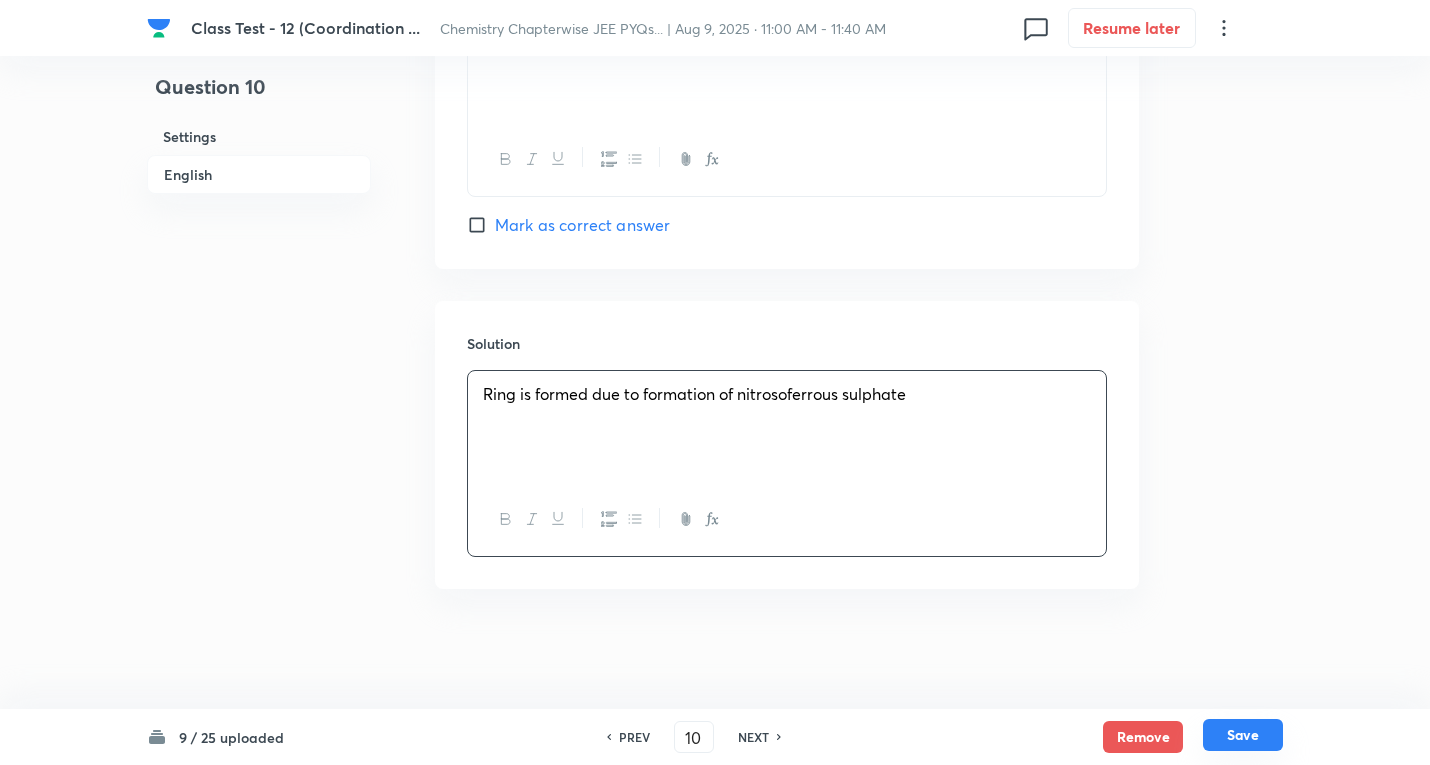 click on "Save" at bounding box center [1243, 735] 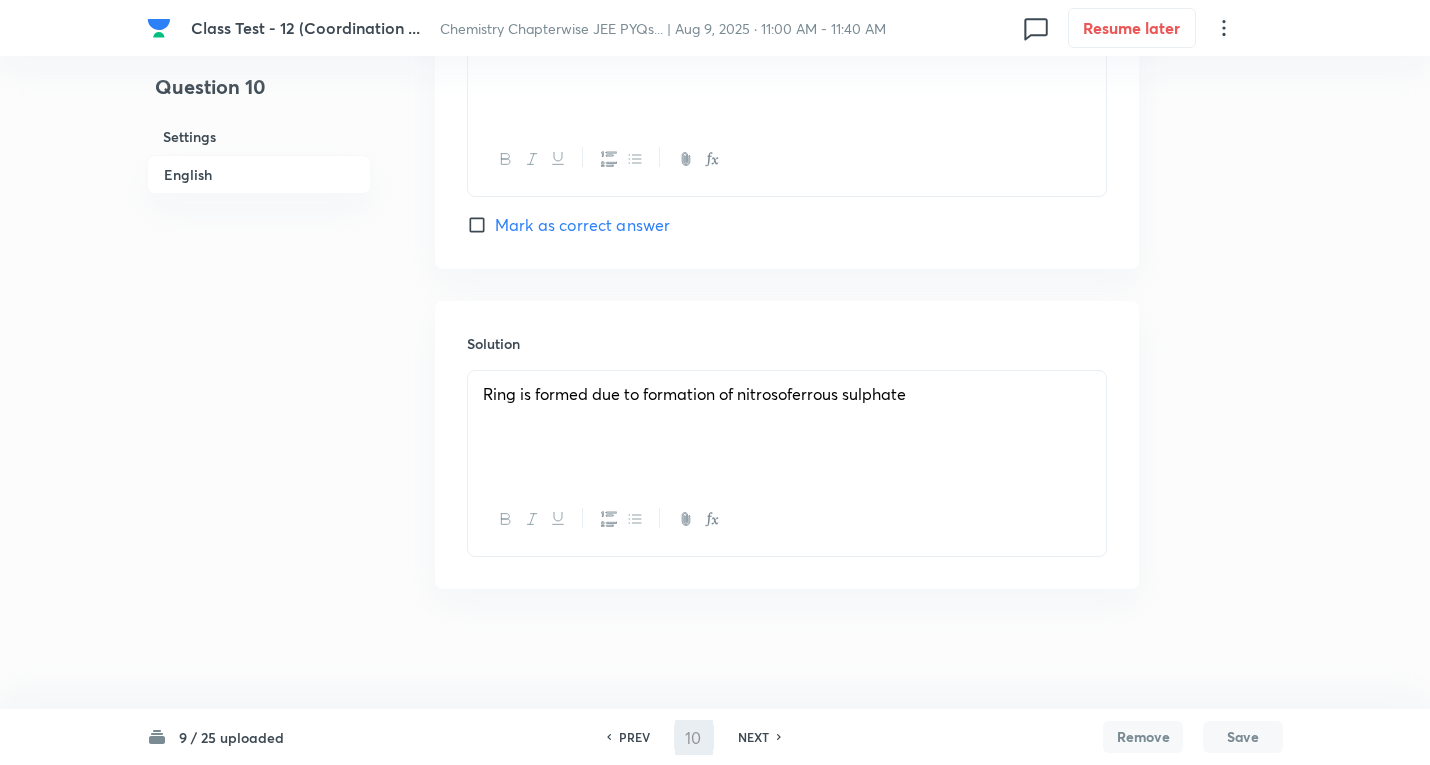 type on "11" 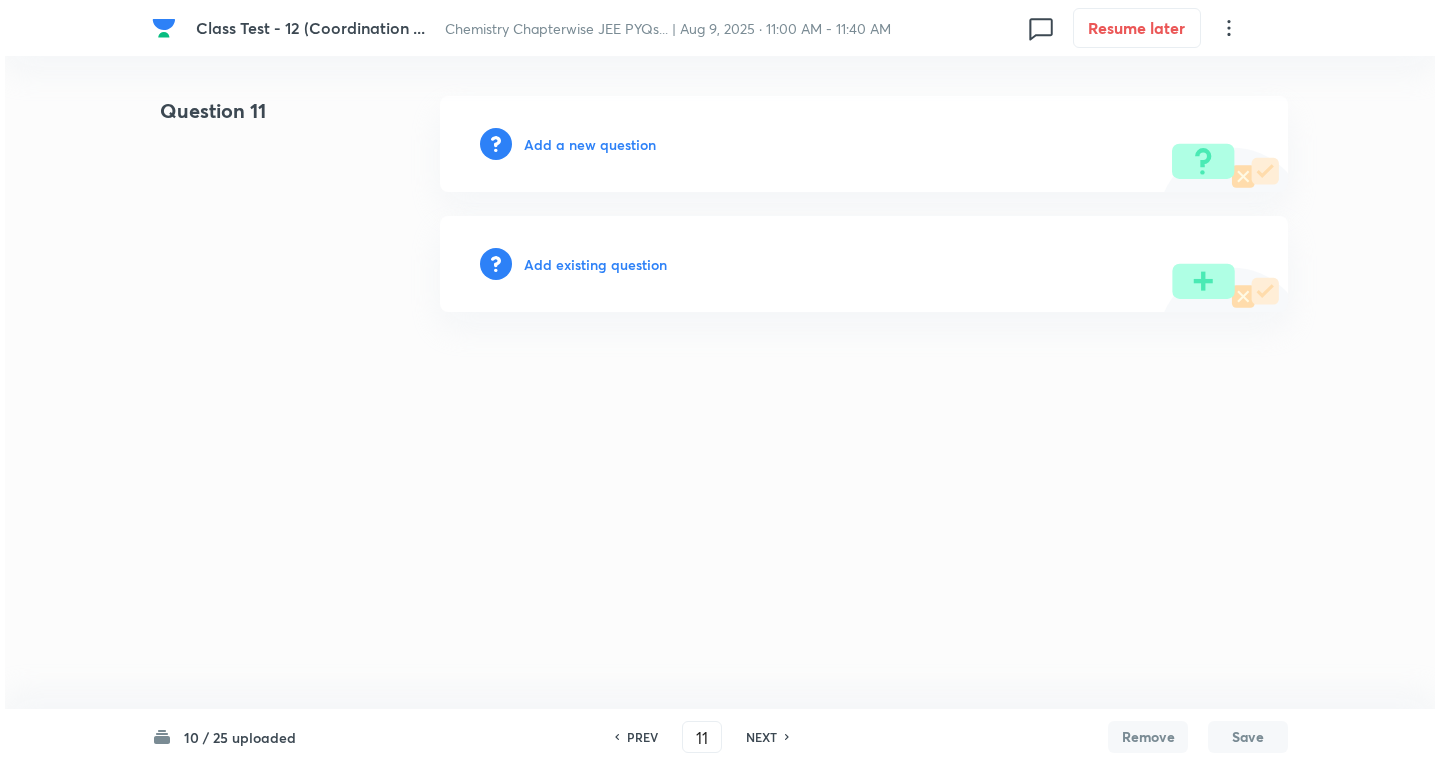 scroll, scrollTop: 0, scrollLeft: 0, axis: both 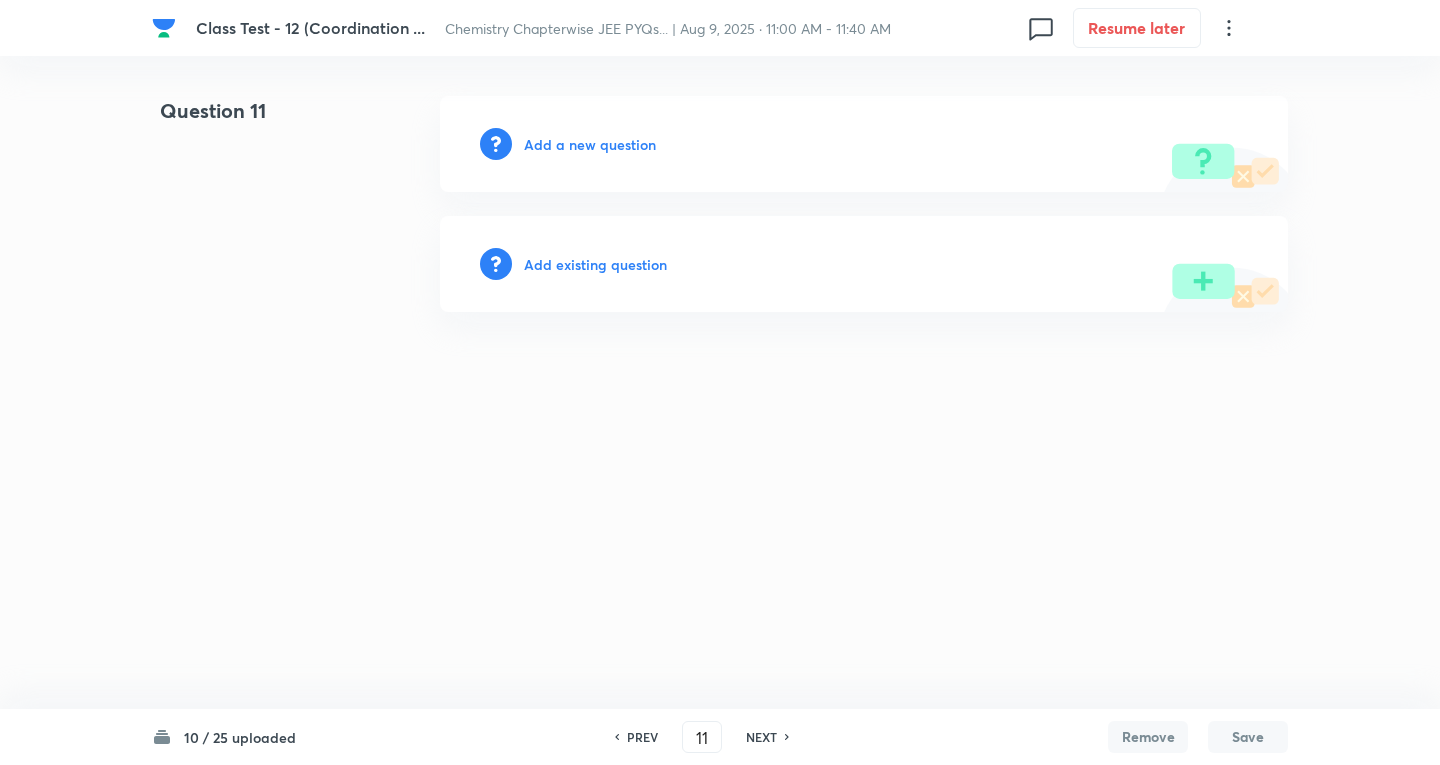 click on "Add a new question" at bounding box center (590, 144) 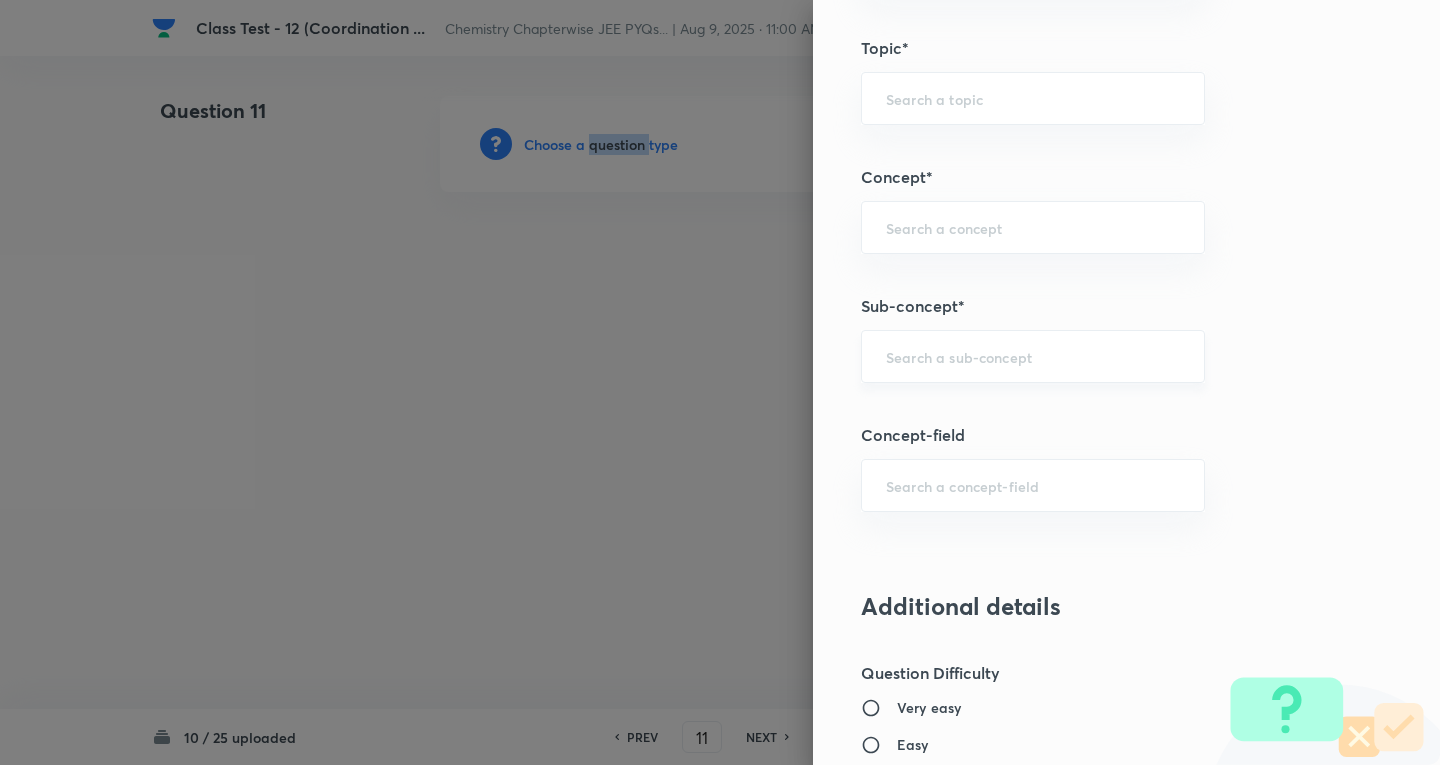 scroll, scrollTop: 1000, scrollLeft: 0, axis: vertical 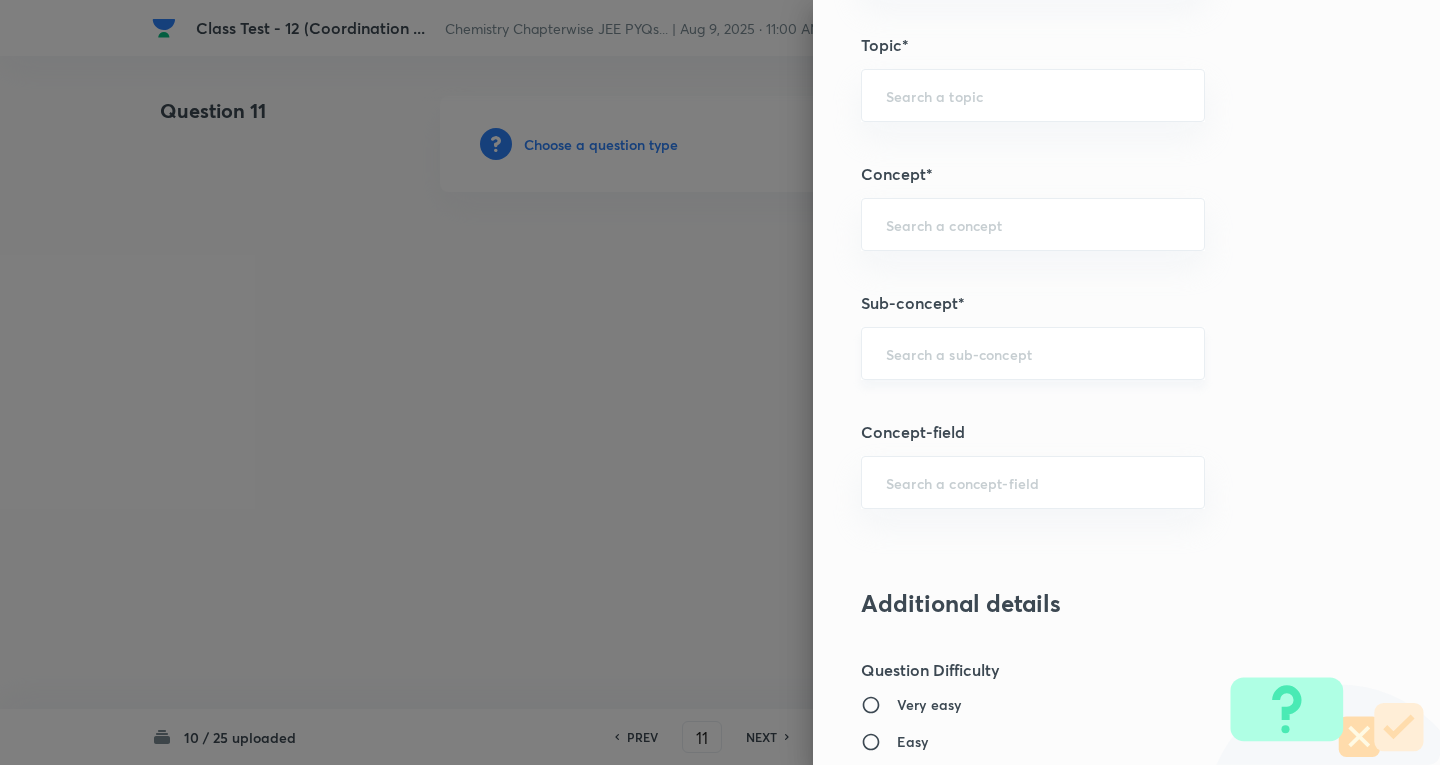 click at bounding box center [1033, 353] 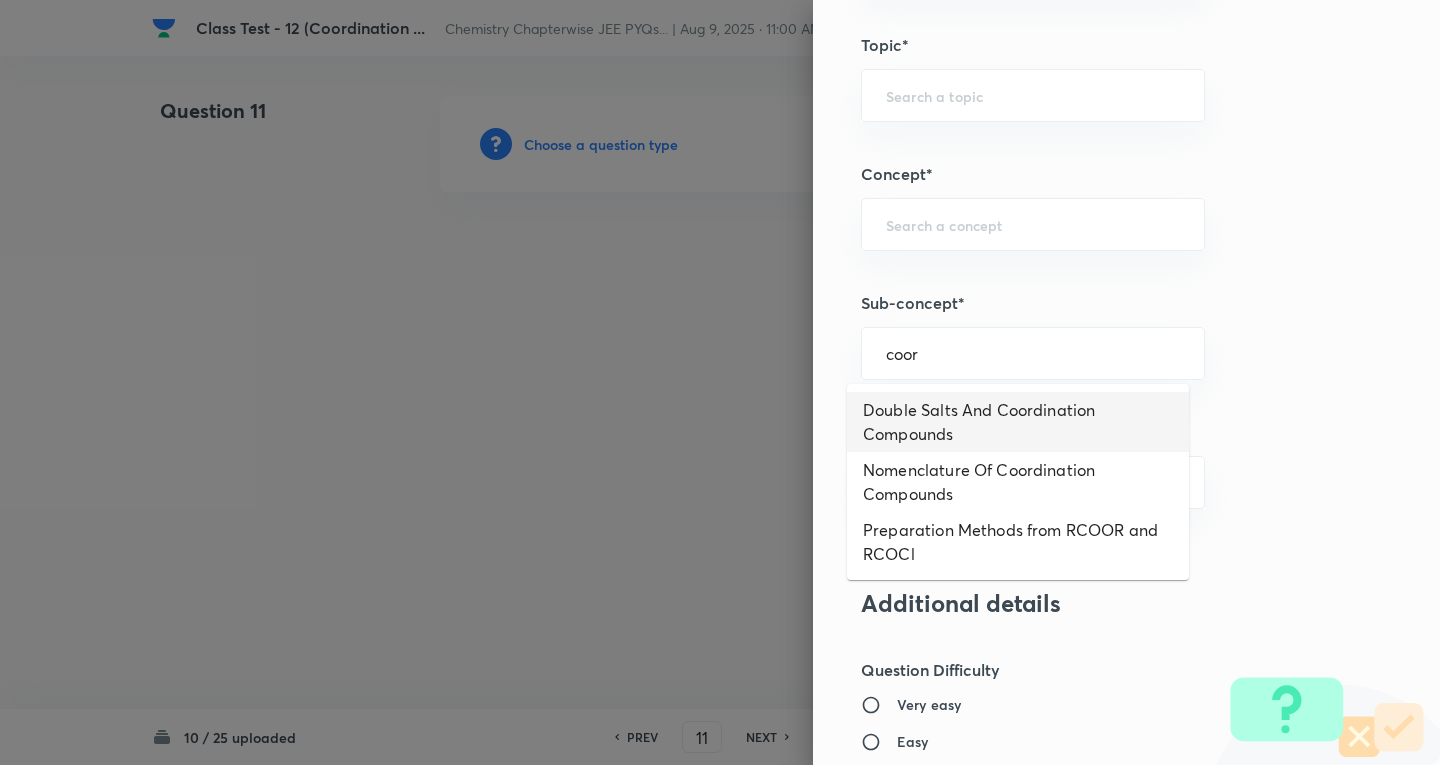 click on "Double Salts And Coordination Compounds" at bounding box center (1018, 422) 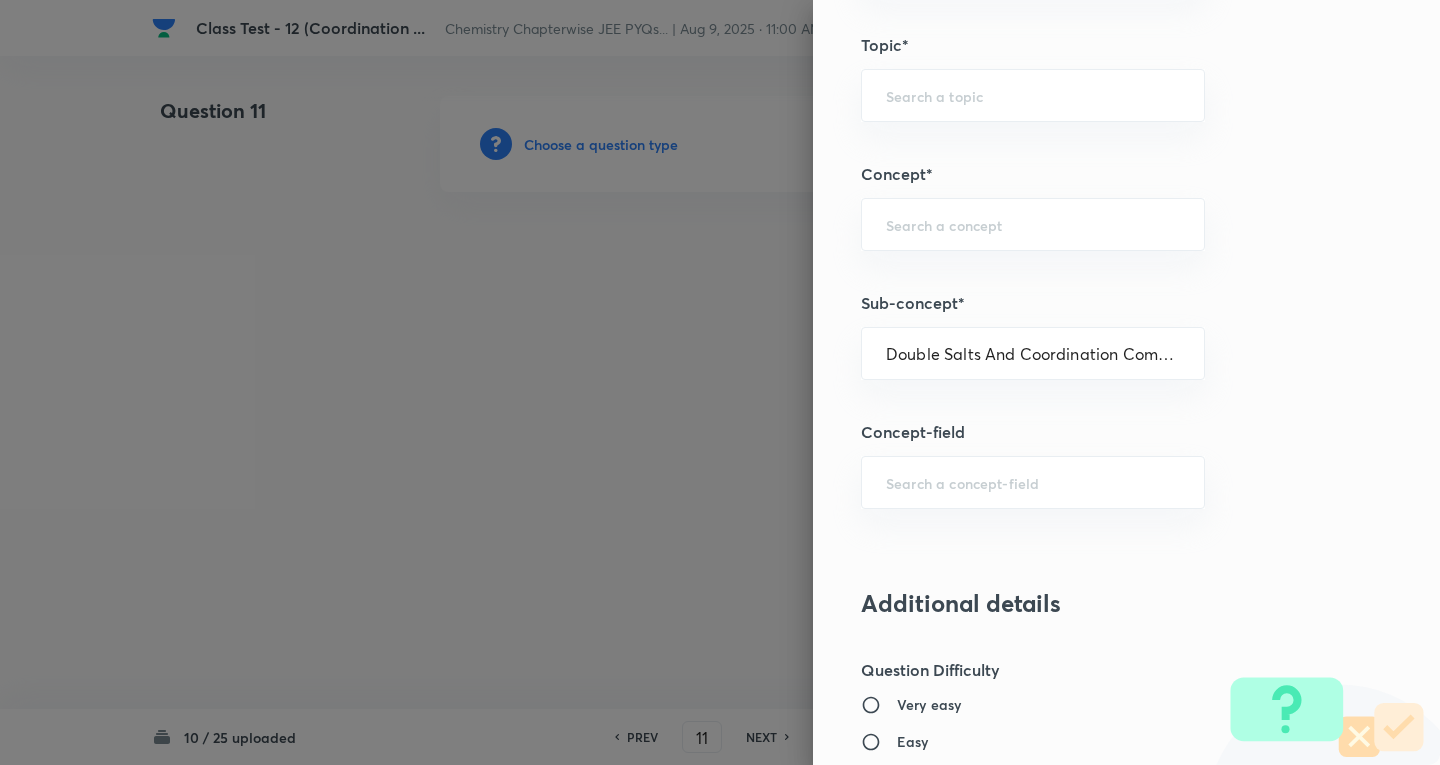 type on "Chemistry" 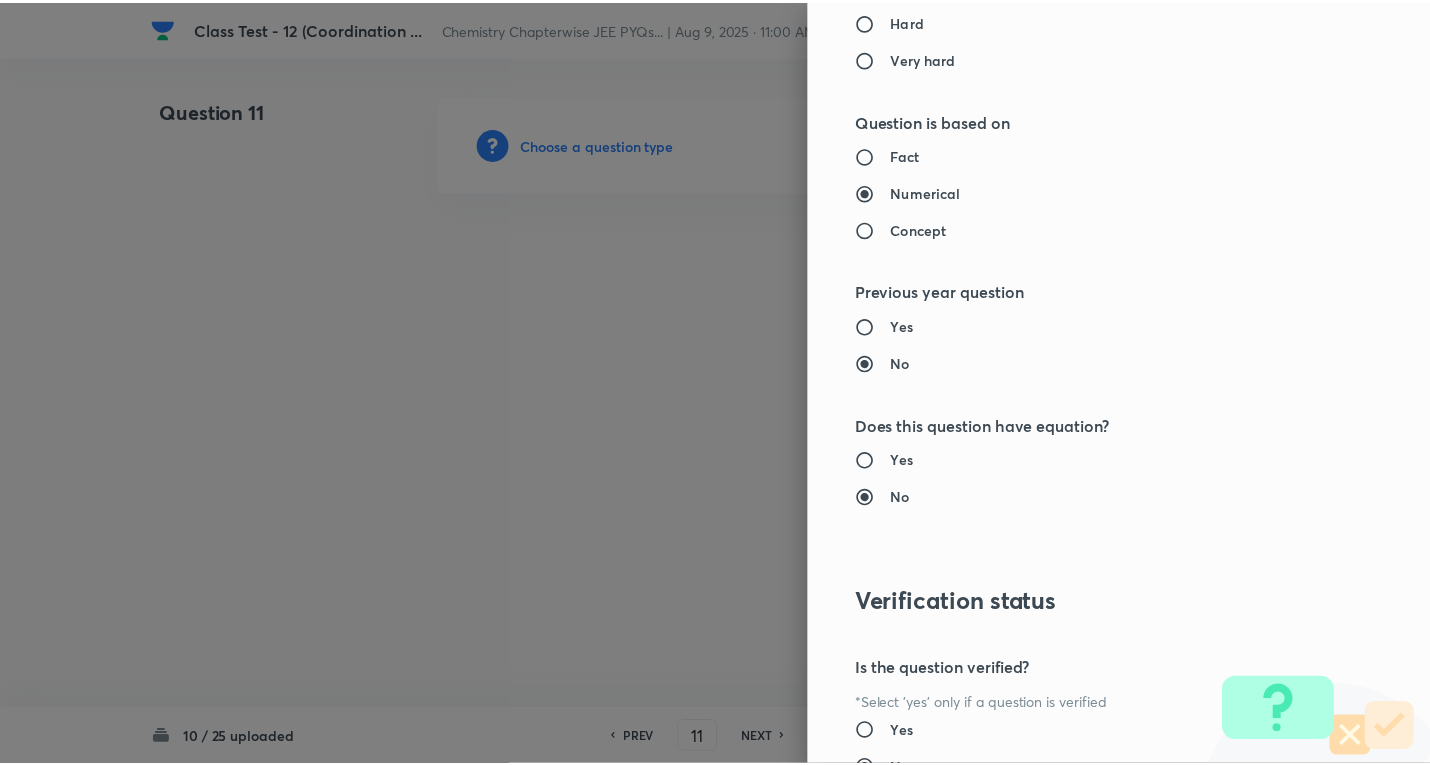 scroll, scrollTop: 1961, scrollLeft: 0, axis: vertical 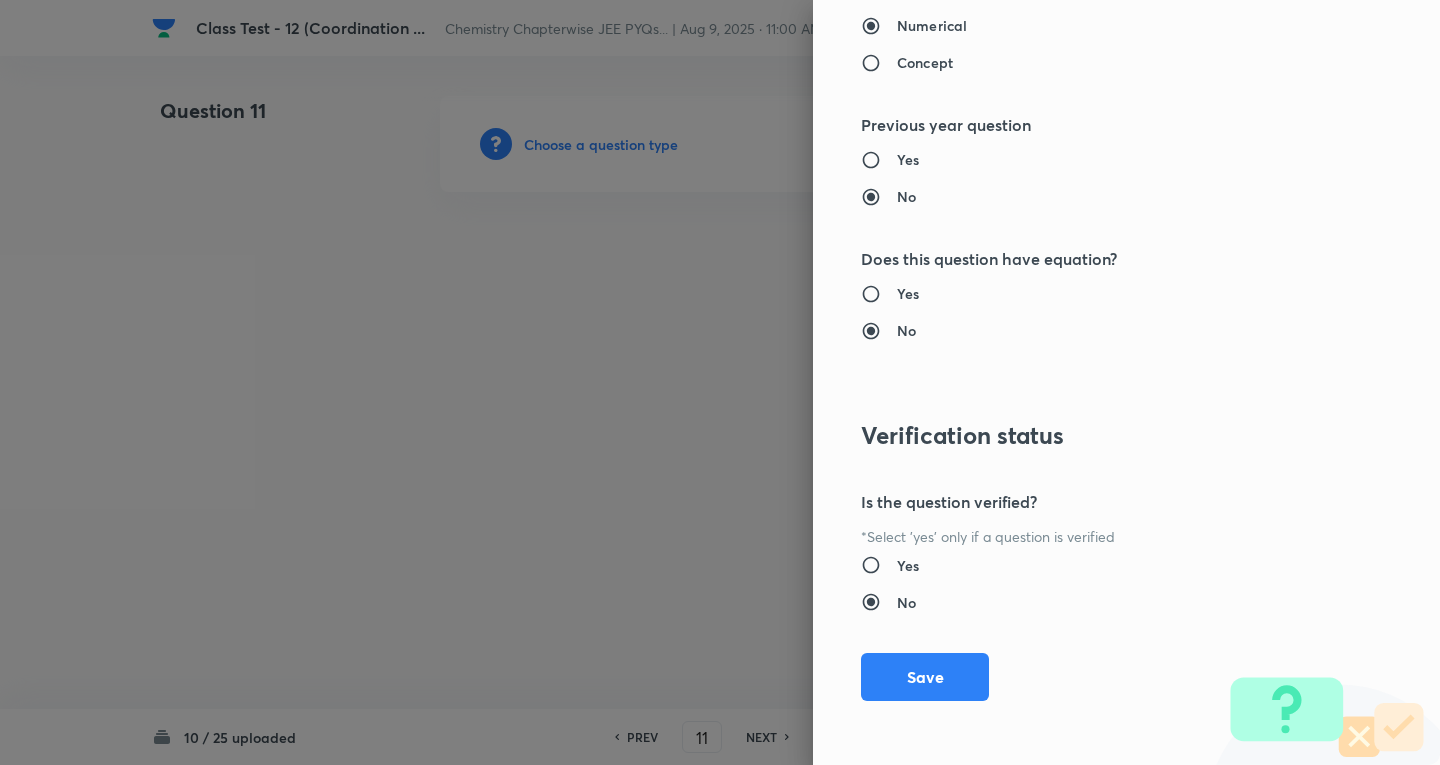 click on "Save" at bounding box center [925, 677] 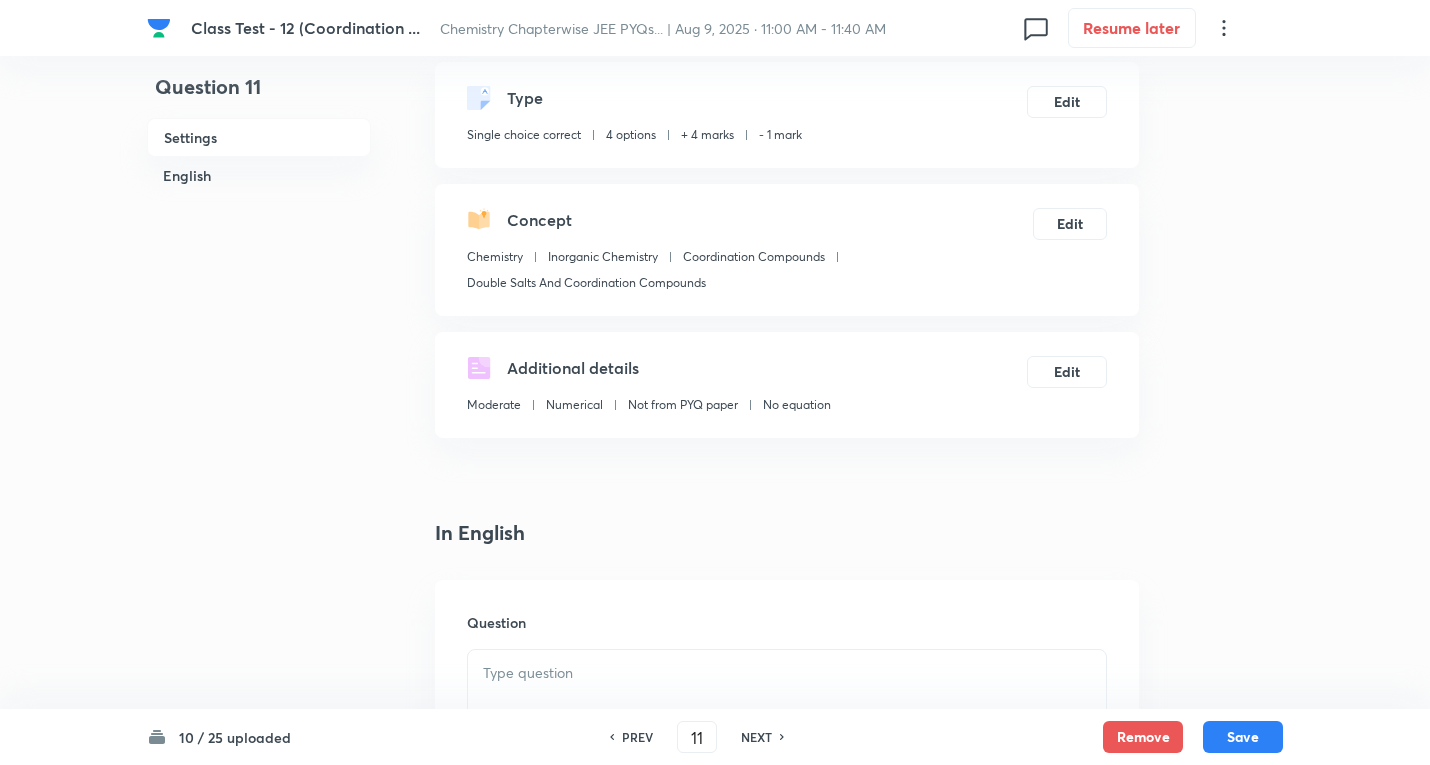 scroll, scrollTop: 400, scrollLeft: 0, axis: vertical 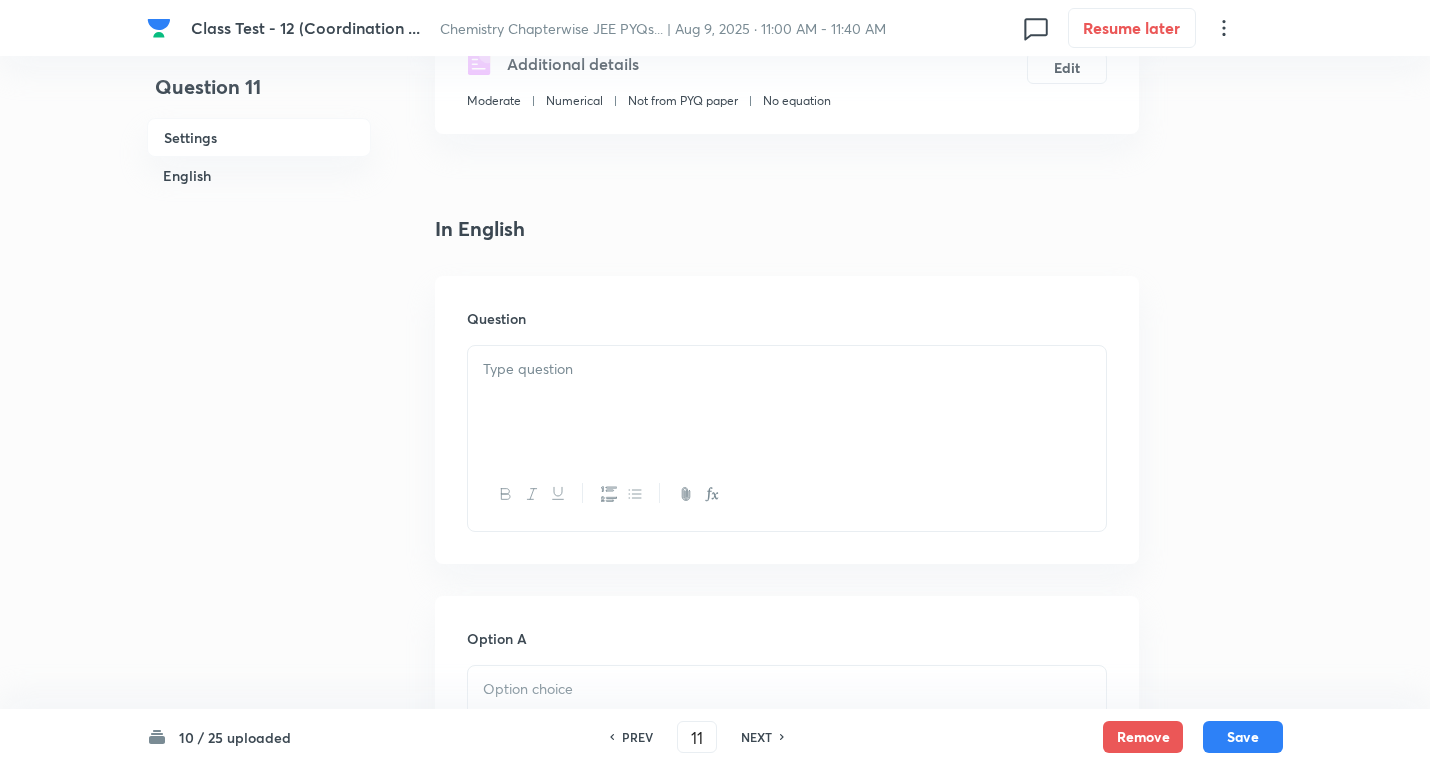 click at bounding box center (787, 369) 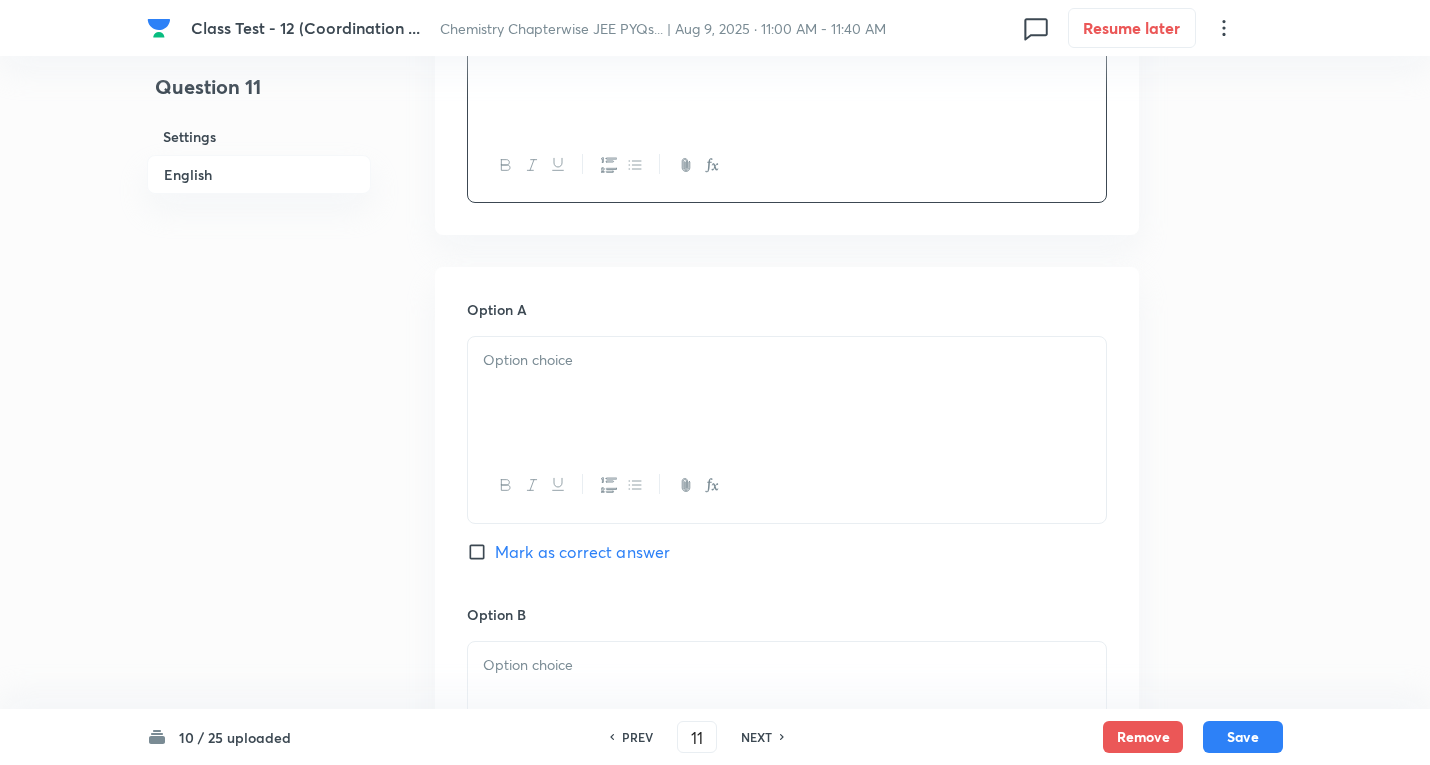 scroll, scrollTop: 800, scrollLeft: 0, axis: vertical 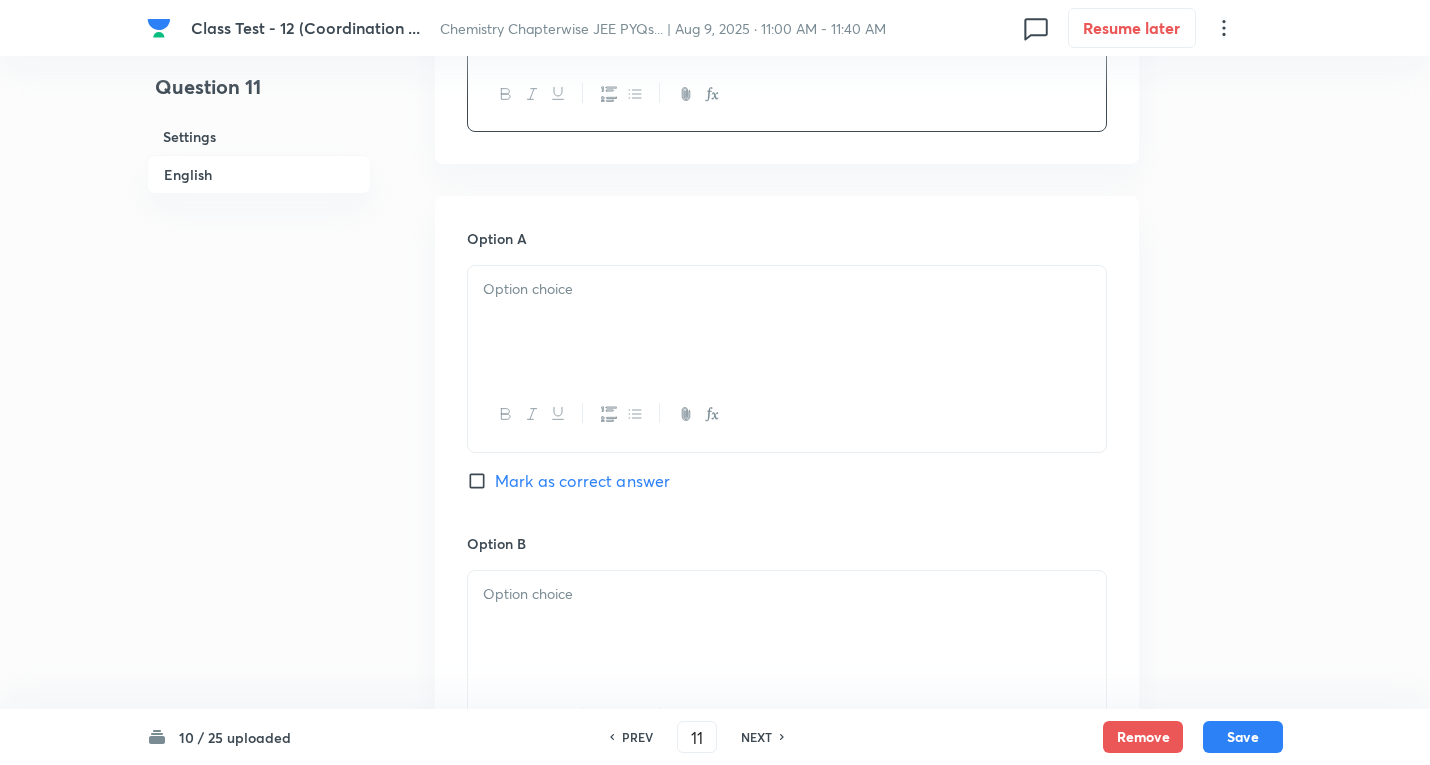 drag, startPoint x: 531, startPoint y: 306, endPoint x: 504, endPoint y: 322, distance: 31.38471 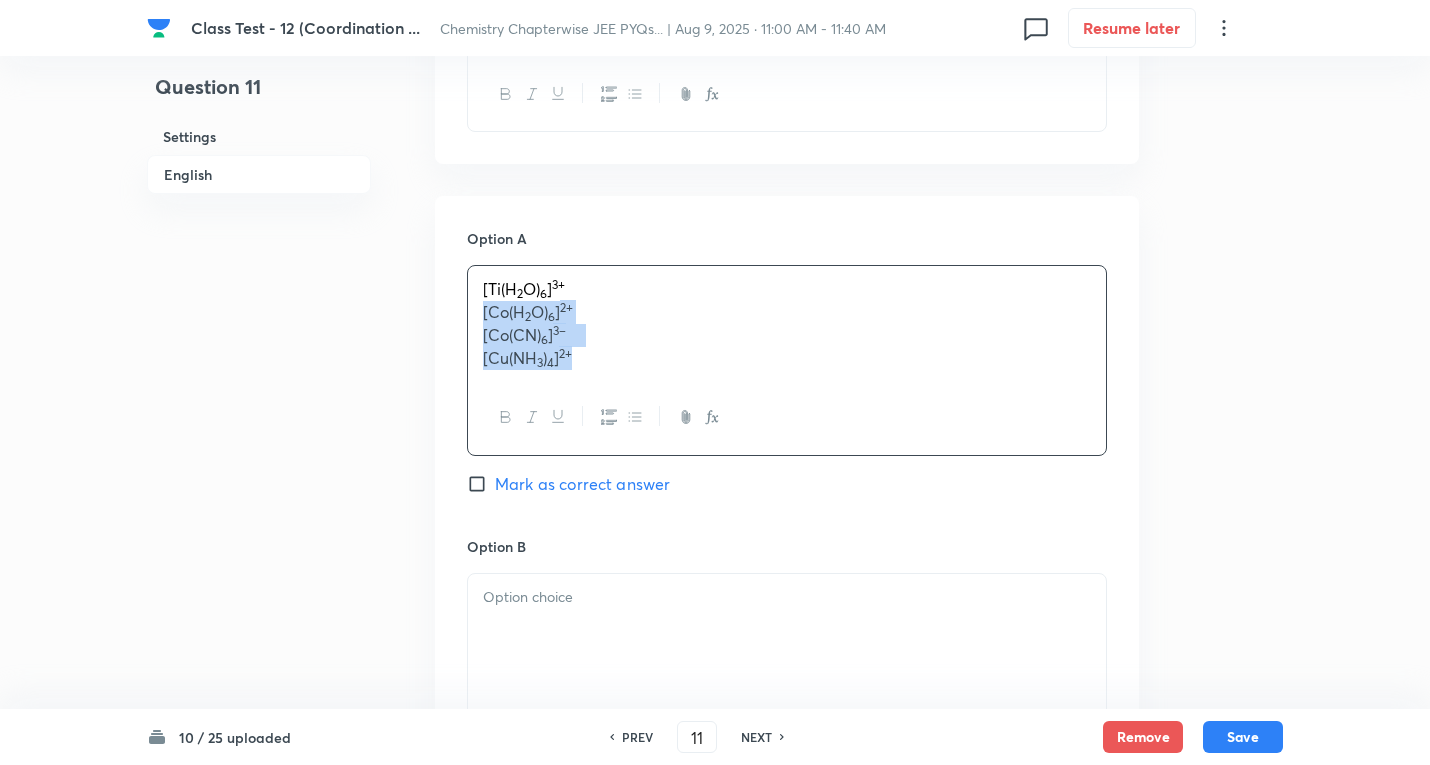 drag, startPoint x: 481, startPoint y: 314, endPoint x: 901, endPoint y: 437, distance: 437.64026 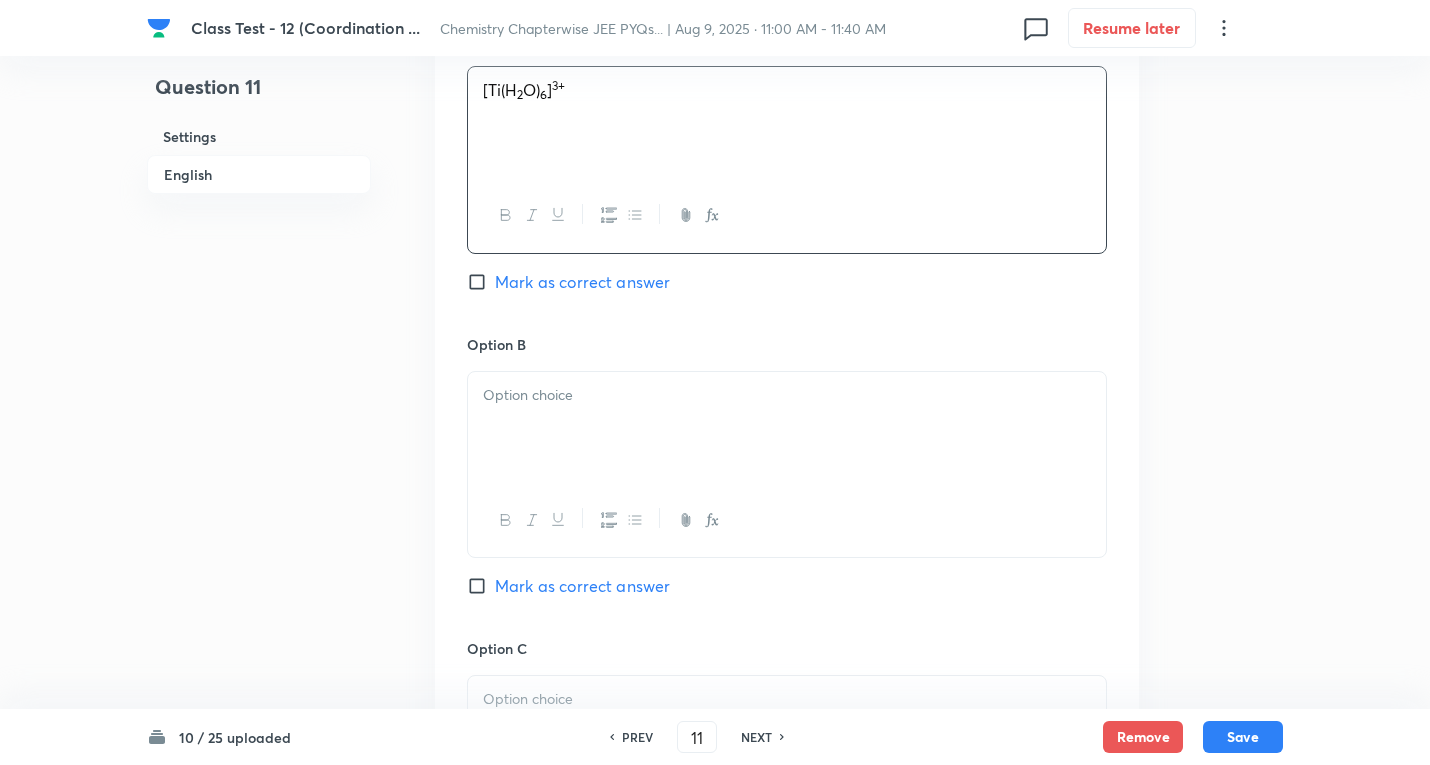 scroll, scrollTop: 1000, scrollLeft: 0, axis: vertical 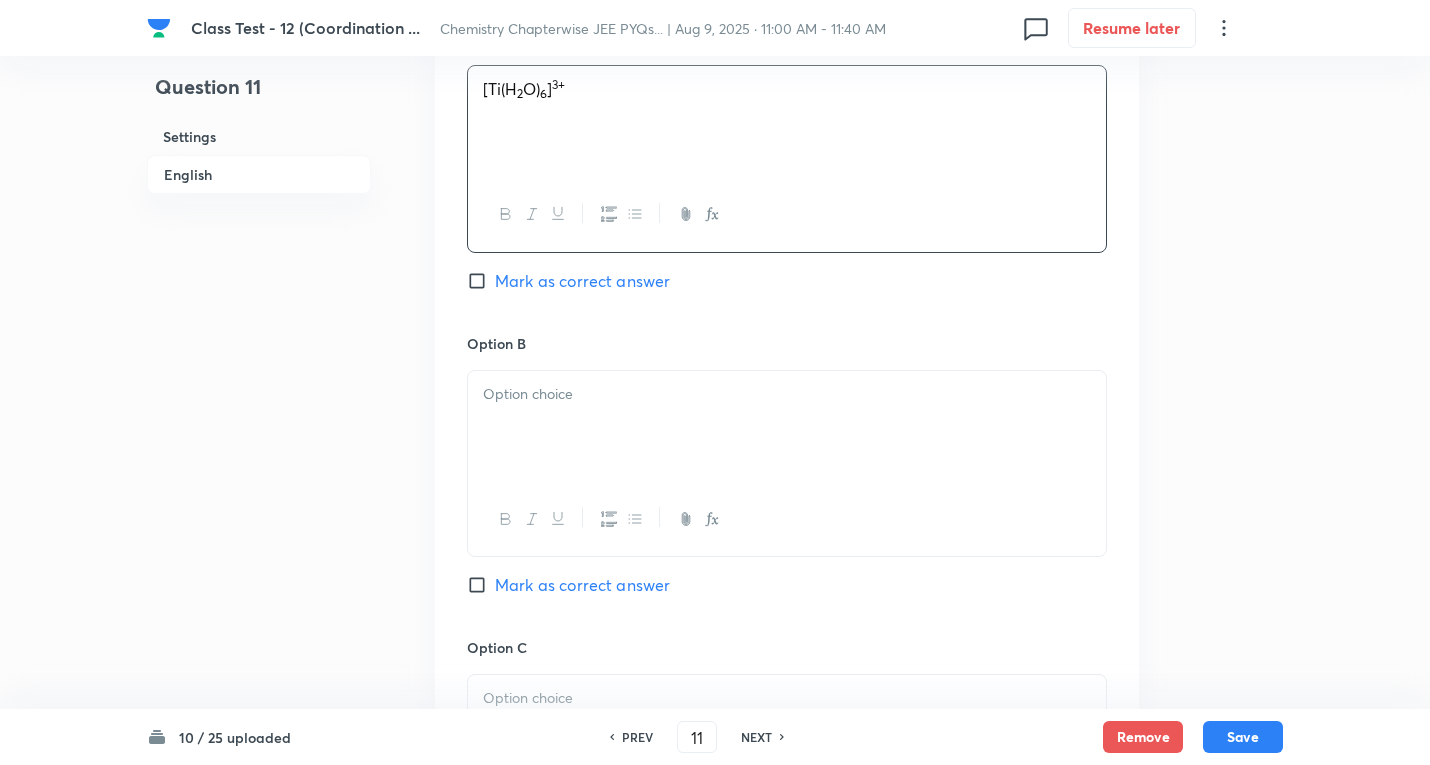 click at bounding box center (787, 427) 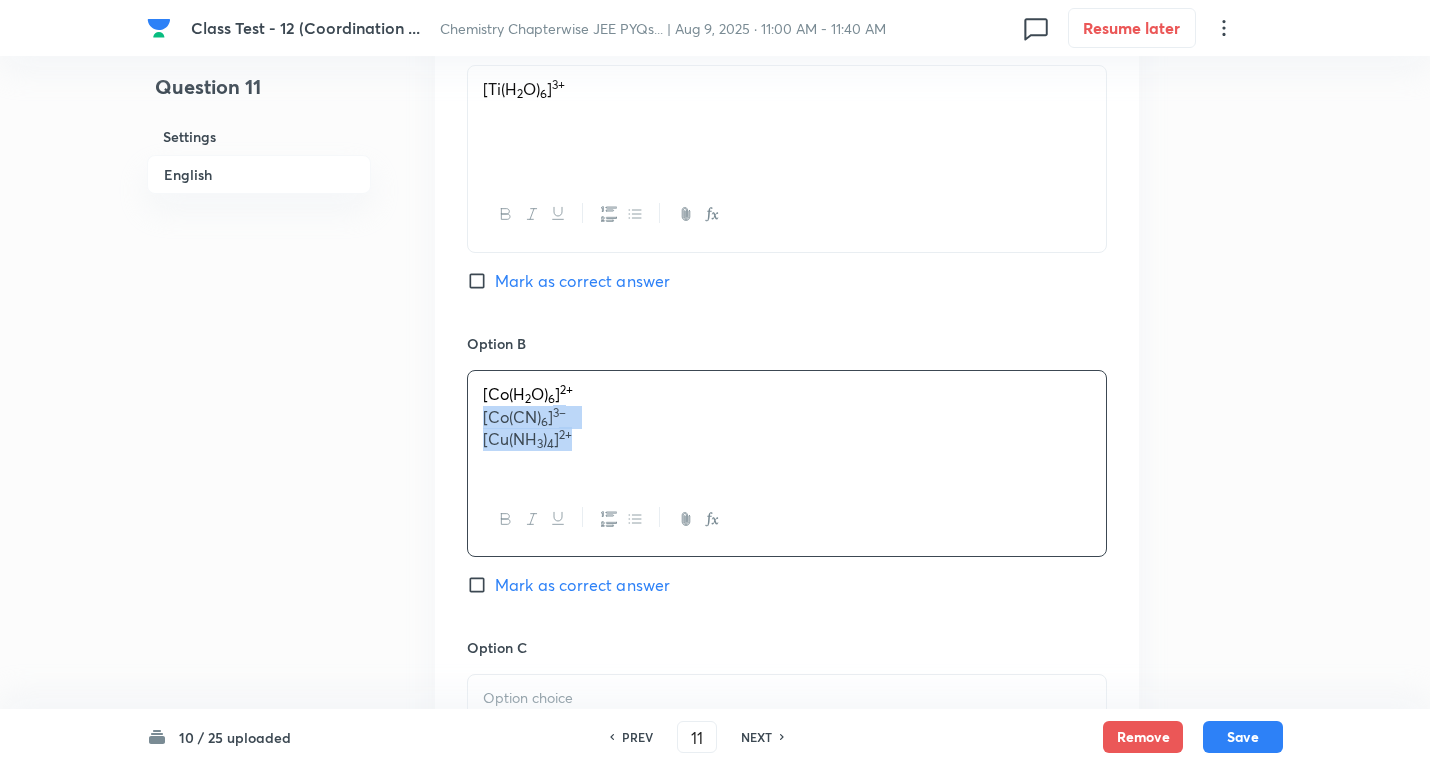 drag, startPoint x: 757, startPoint y: 493, endPoint x: 573, endPoint y: 458, distance: 187.29922 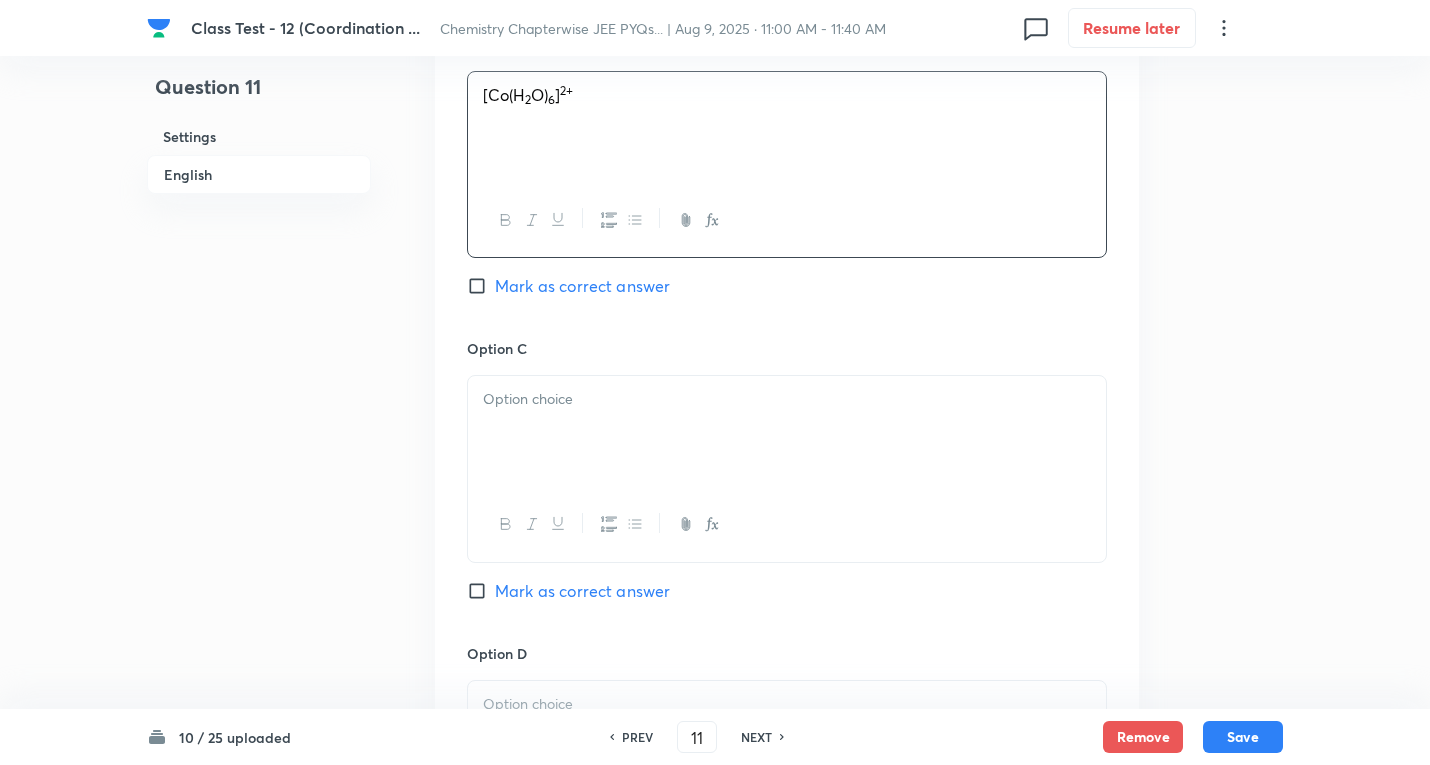 scroll, scrollTop: 1300, scrollLeft: 0, axis: vertical 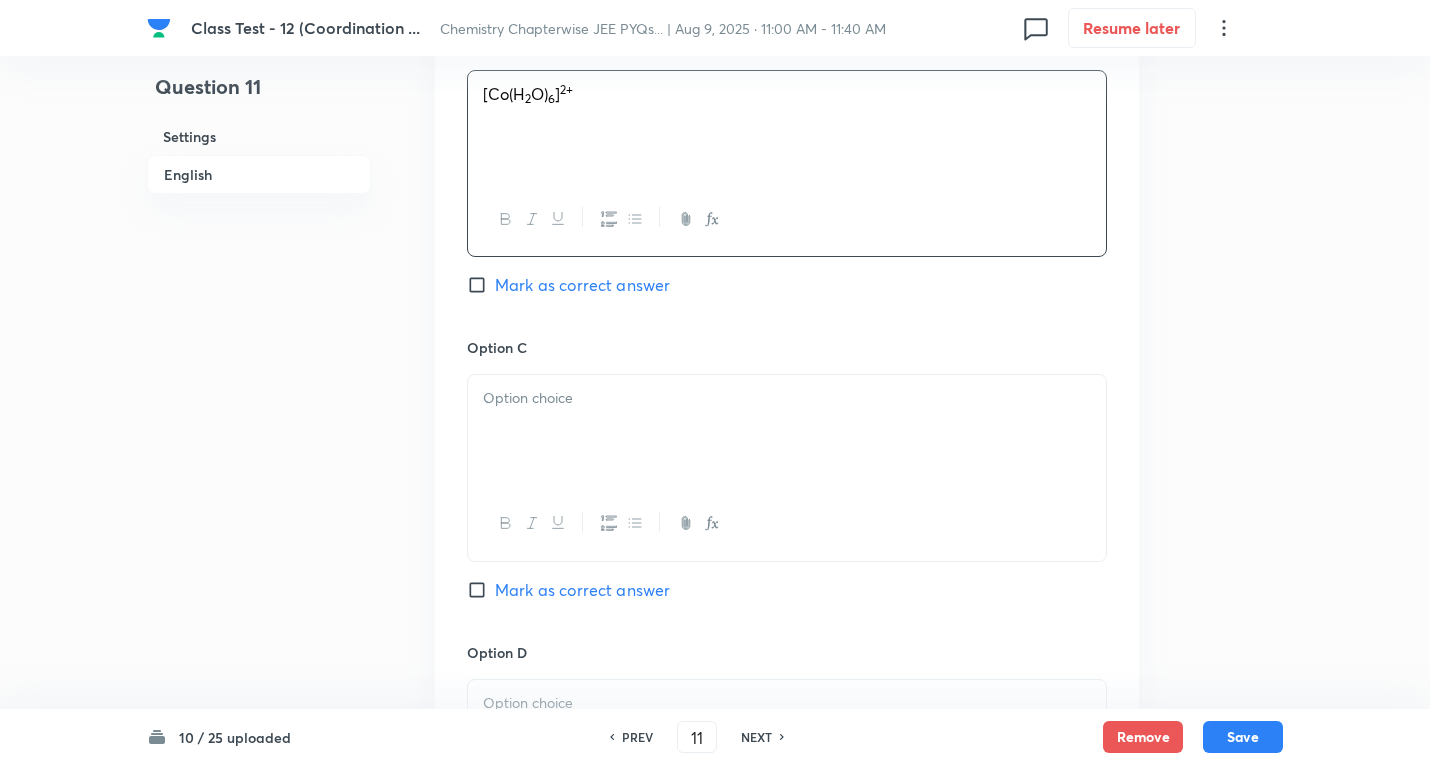 click at bounding box center (787, 431) 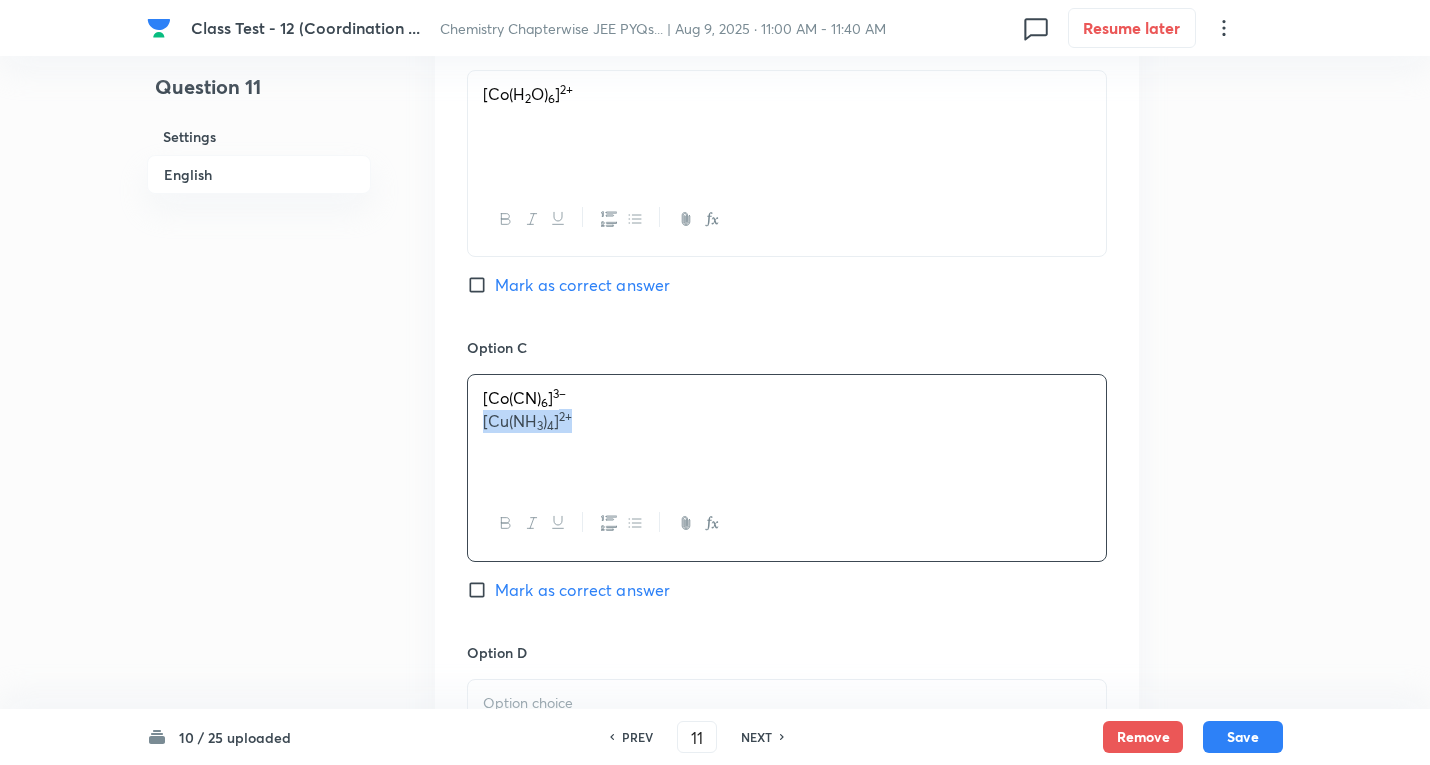 drag, startPoint x: 621, startPoint y: 444, endPoint x: 858, endPoint y: 451, distance: 237.10335 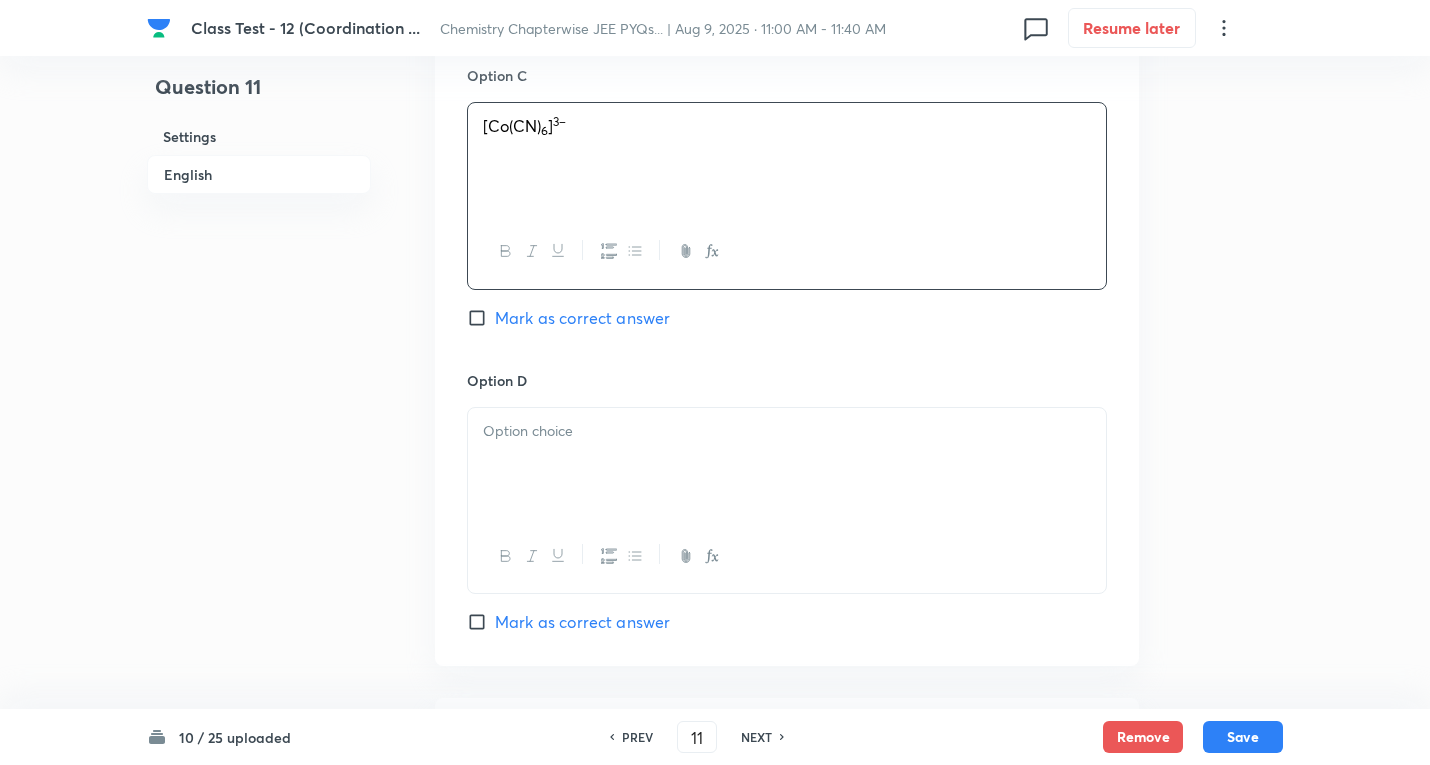 scroll, scrollTop: 1600, scrollLeft: 0, axis: vertical 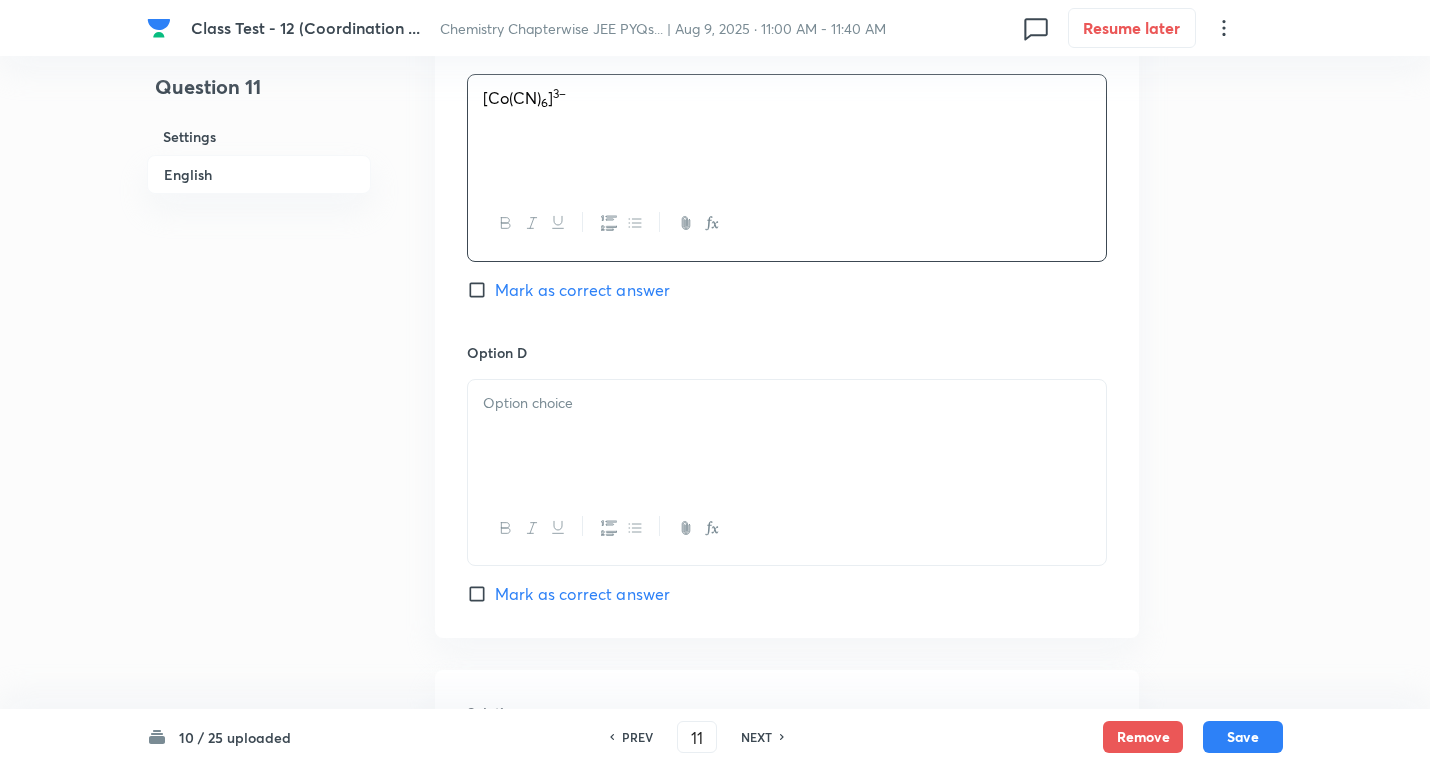 click at bounding box center [787, 403] 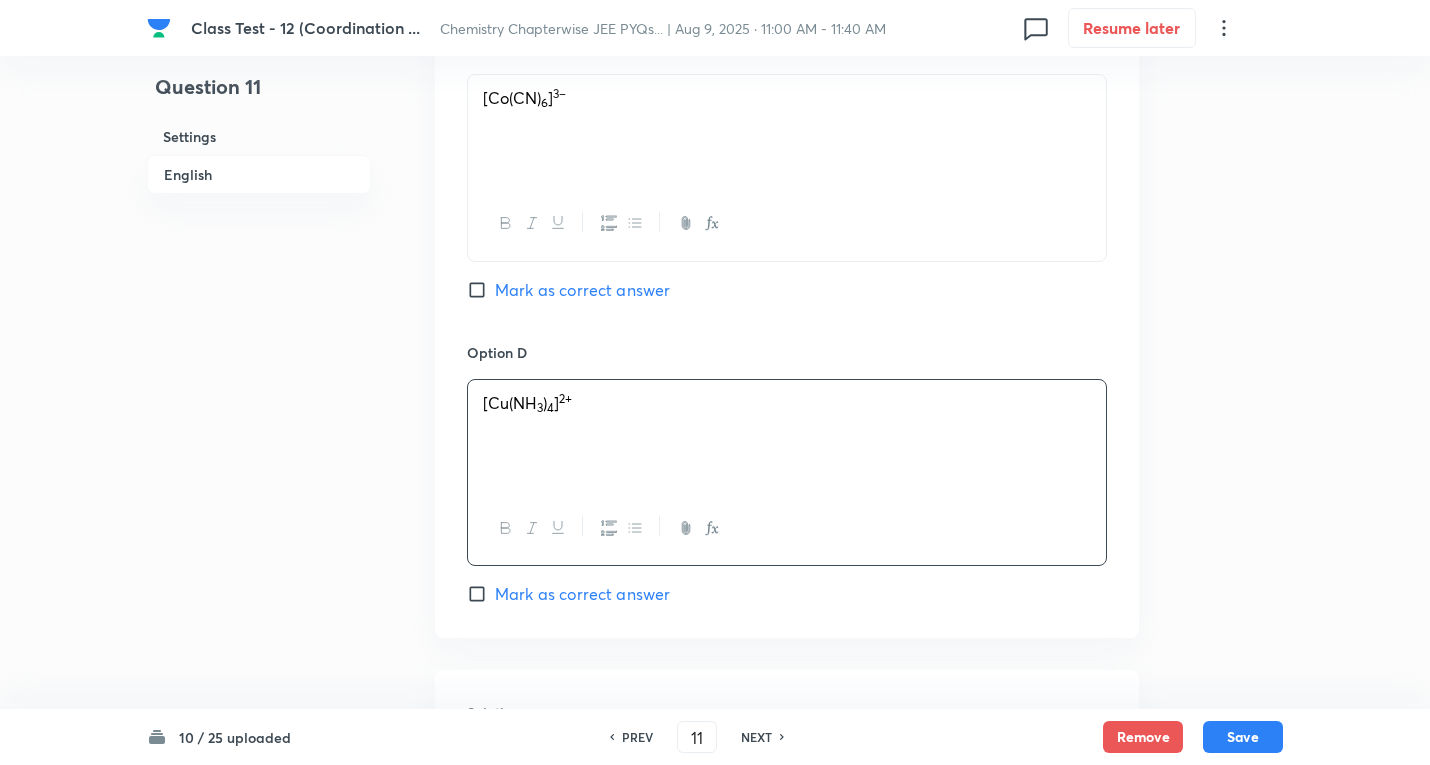 click on "Mark as correct answer" at bounding box center (582, 290) 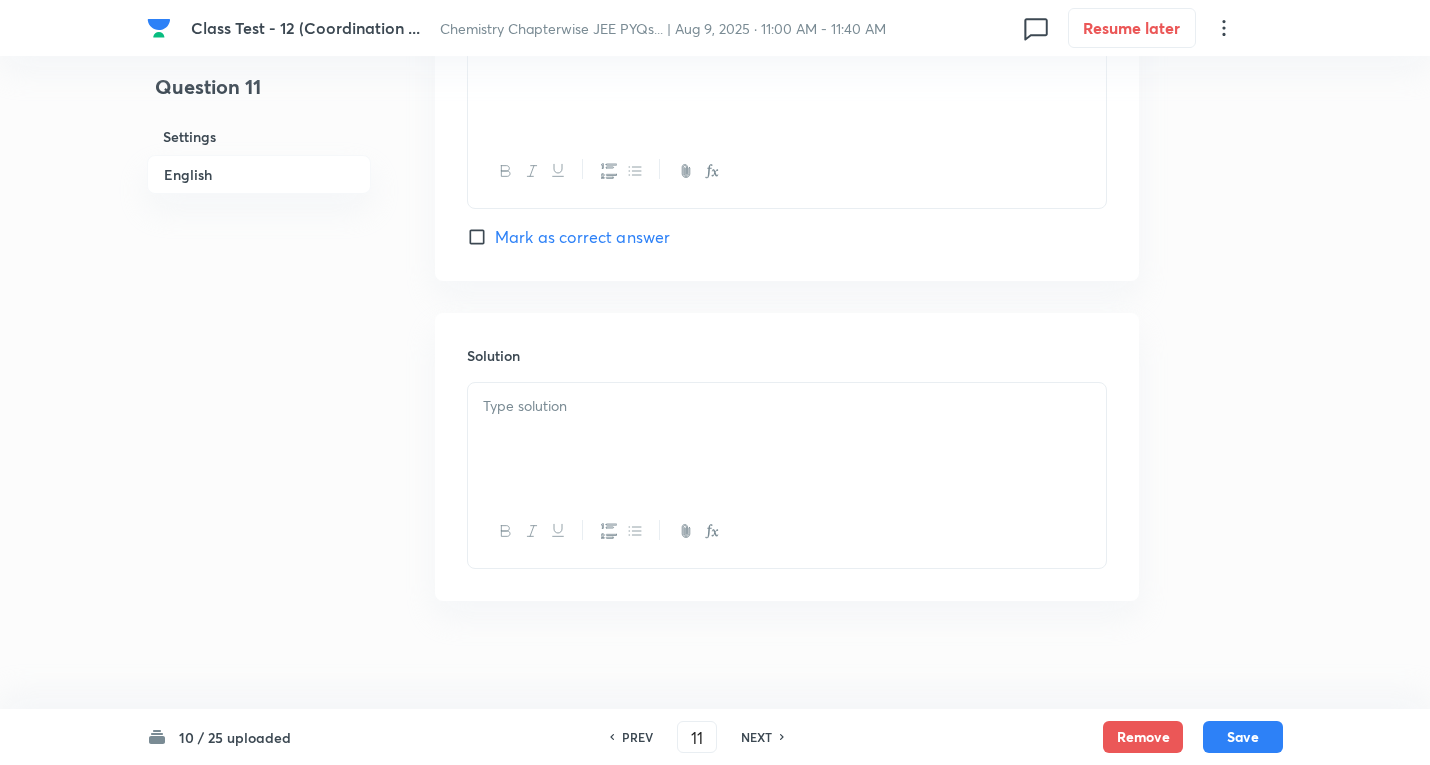 scroll, scrollTop: 1969, scrollLeft: 0, axis: vertical 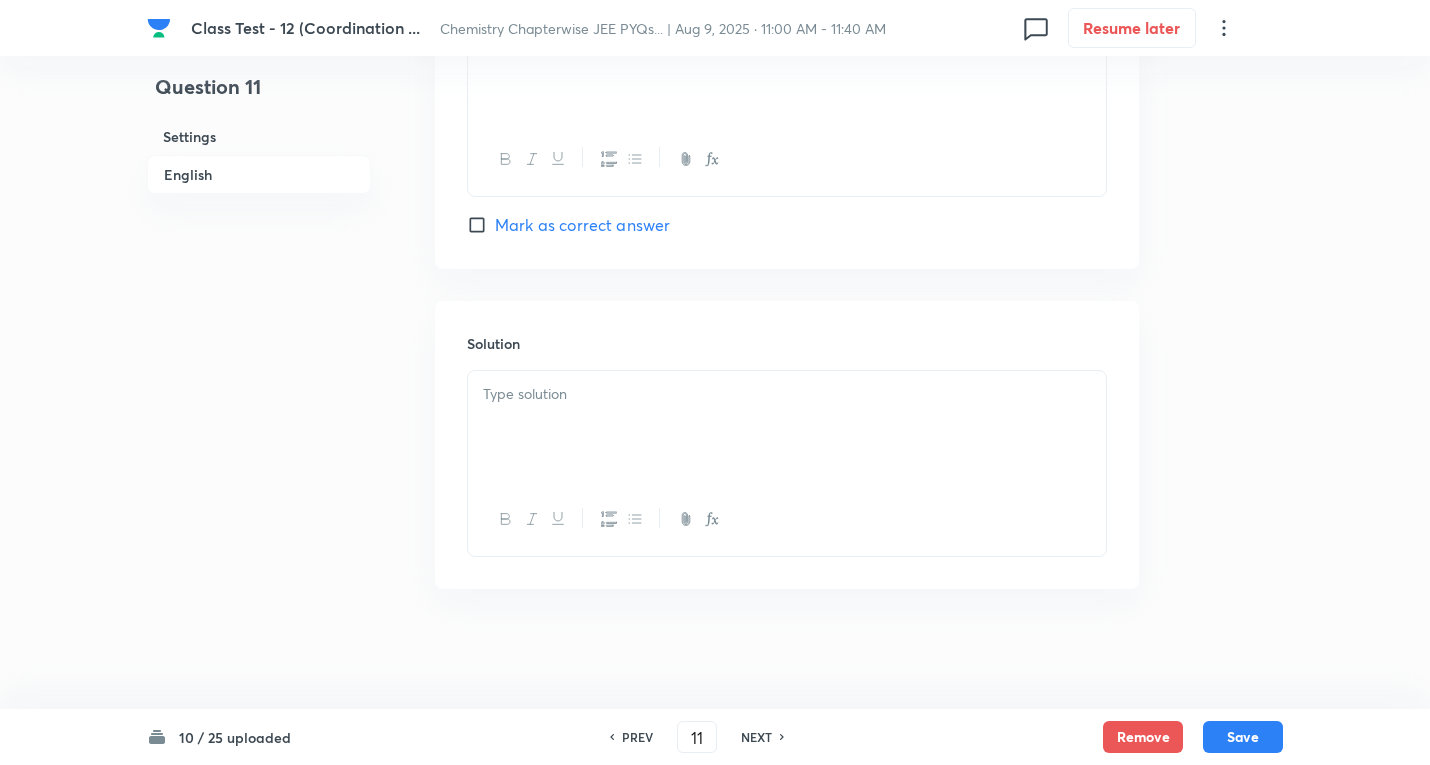 click at bounding box center [787, 427] 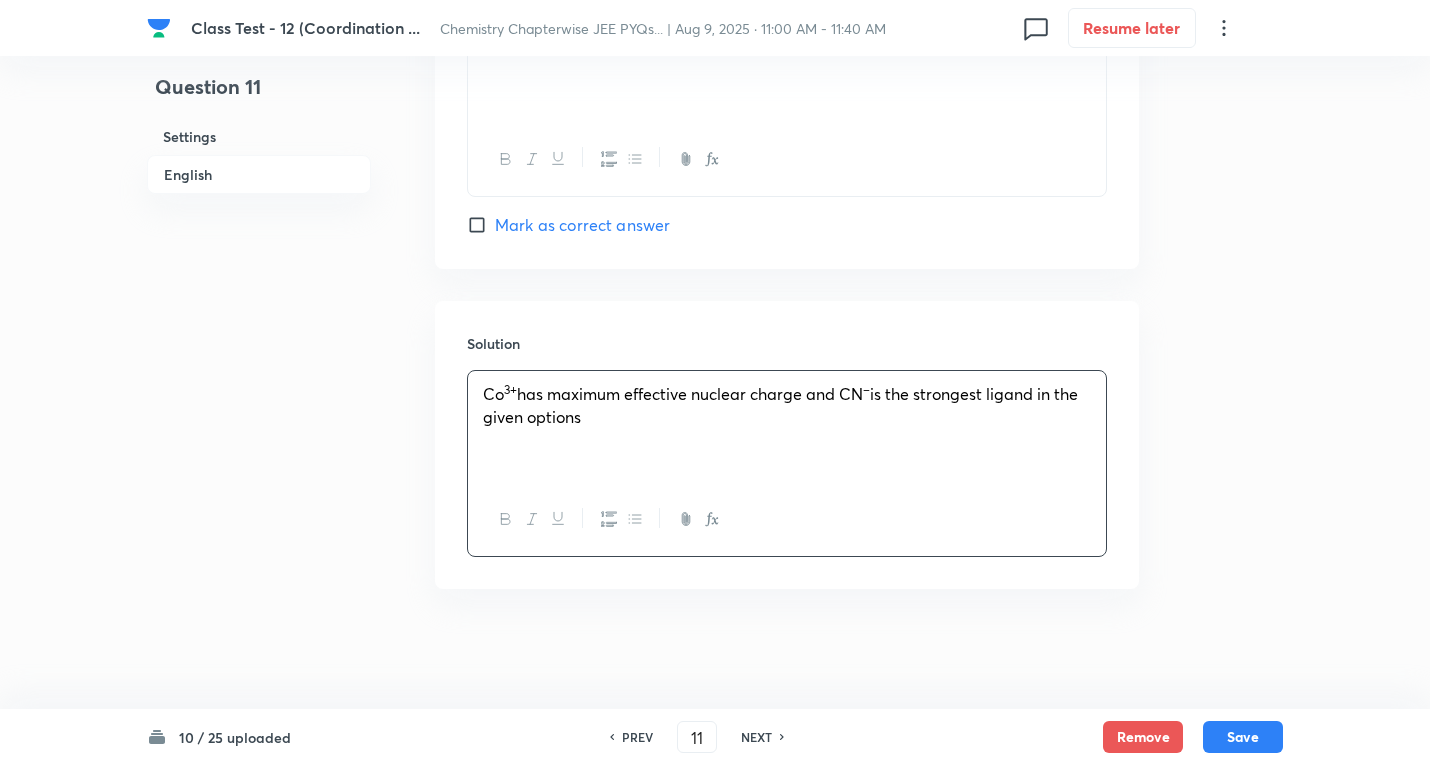type 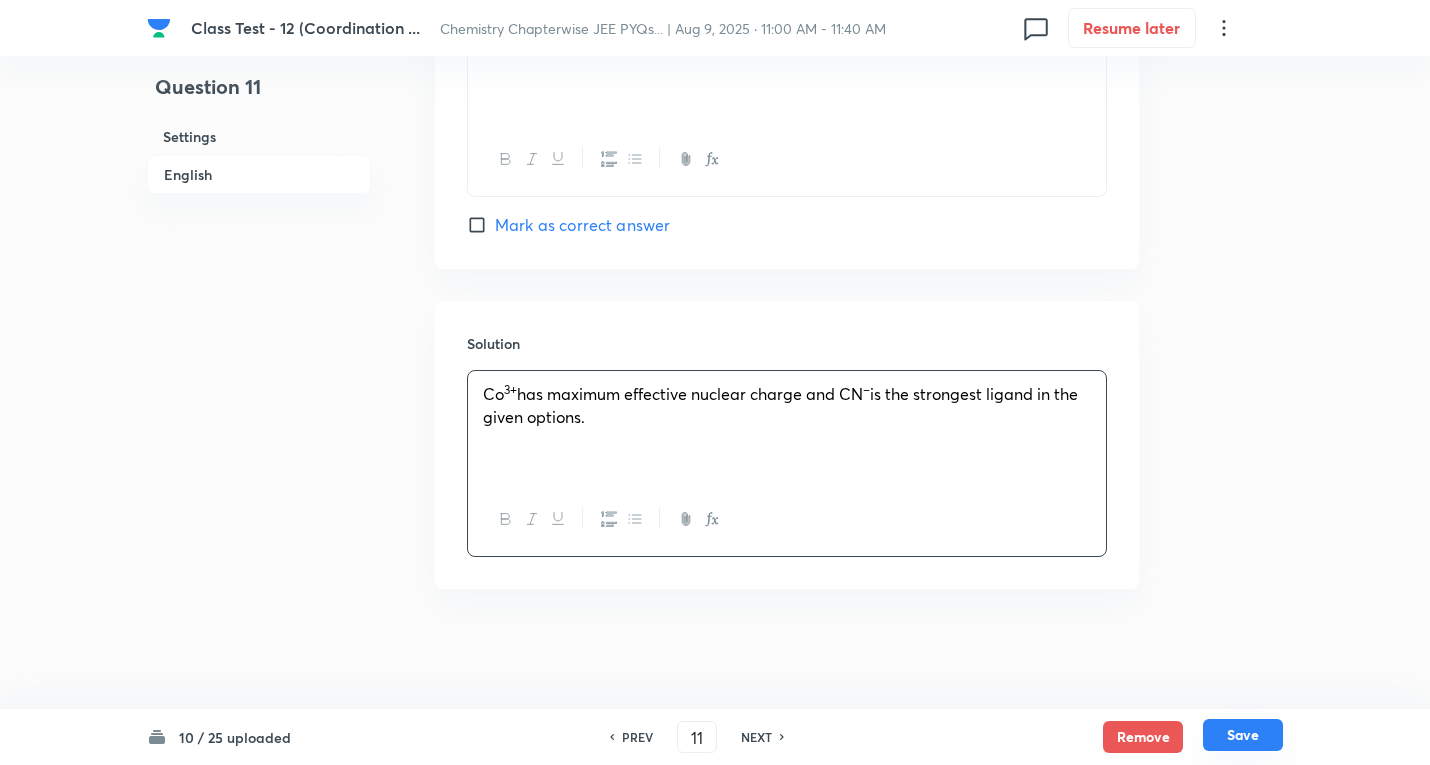 click on "Save" at bounding box center [1243, 735] 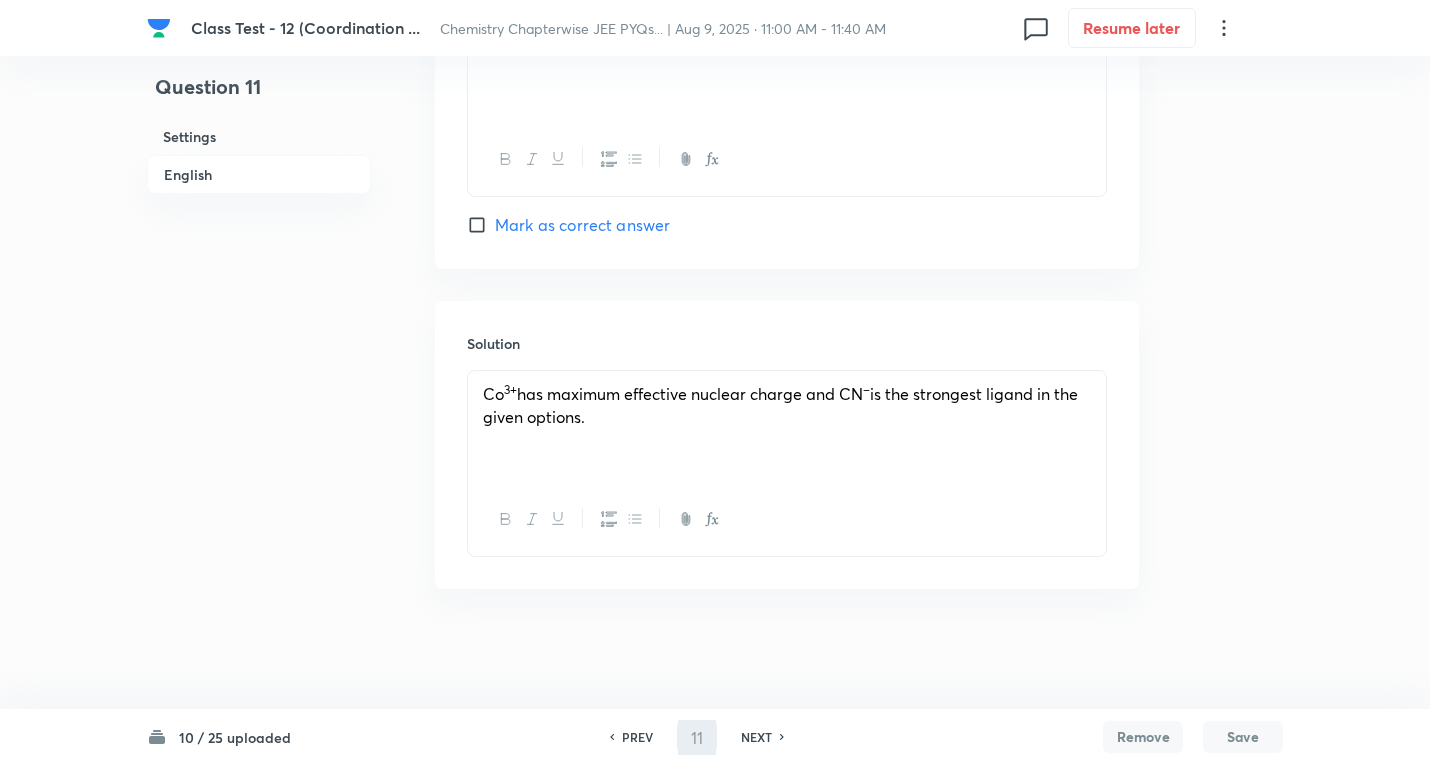 type on "12" 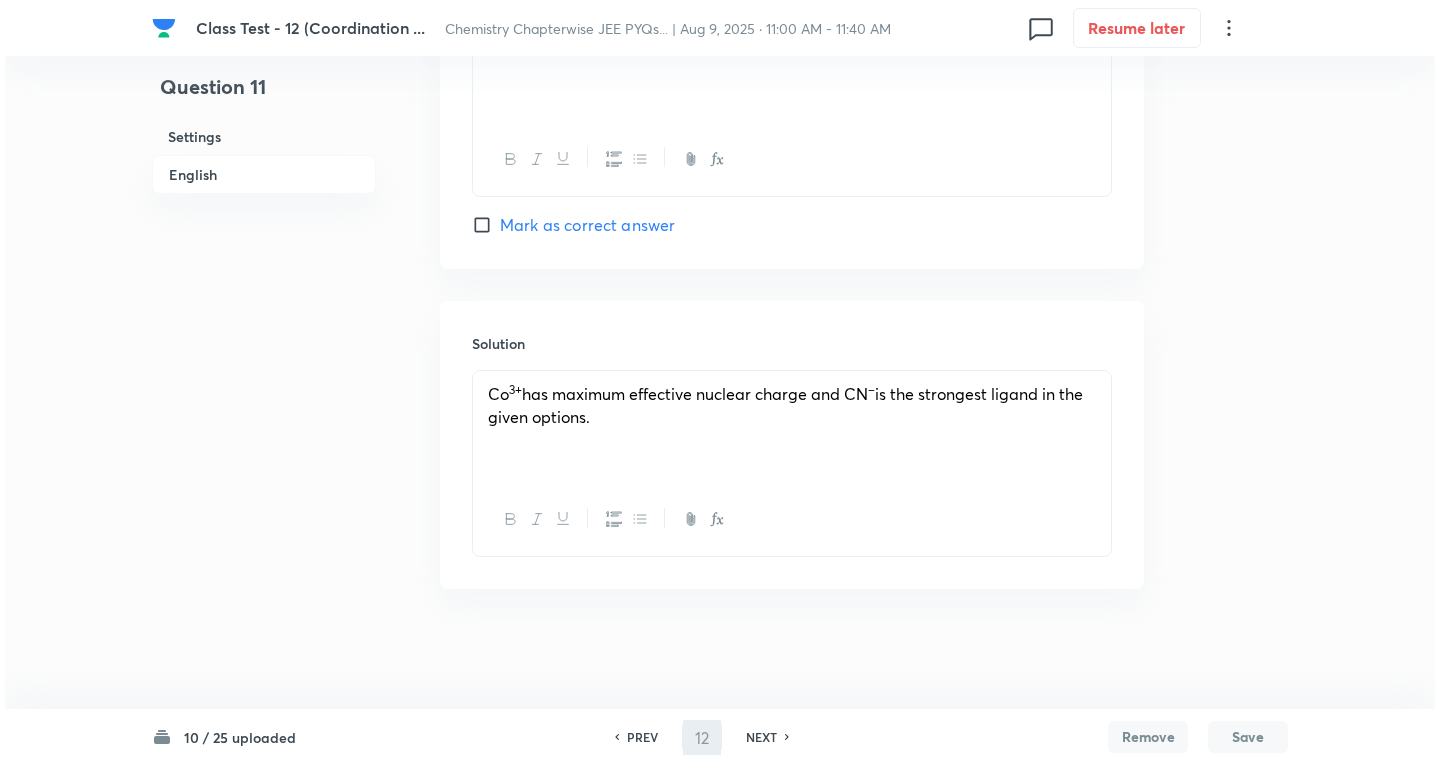 scroll, scrollTop: 0, scrollLeft: 0, axis: both 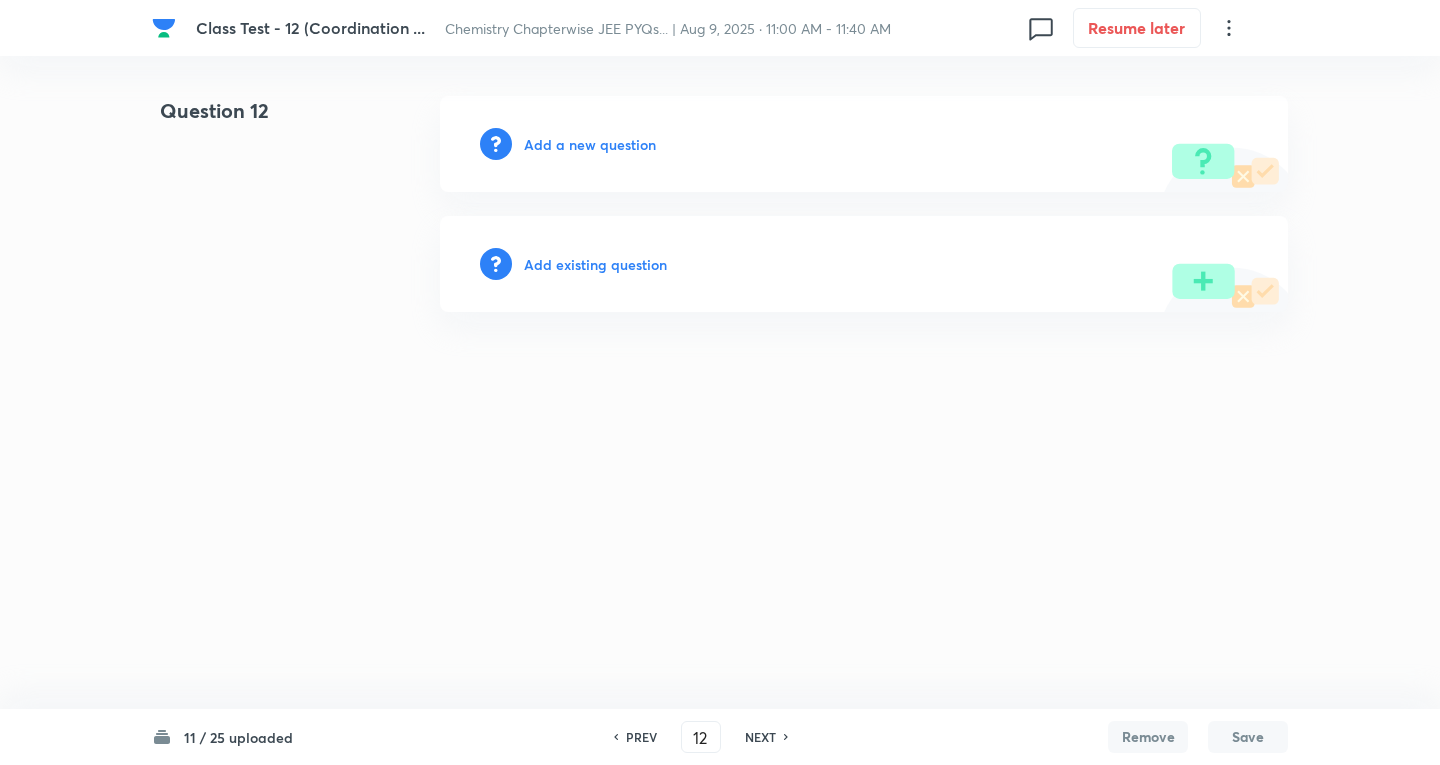 click on "Add a new question" at bounding box center [590, 144] 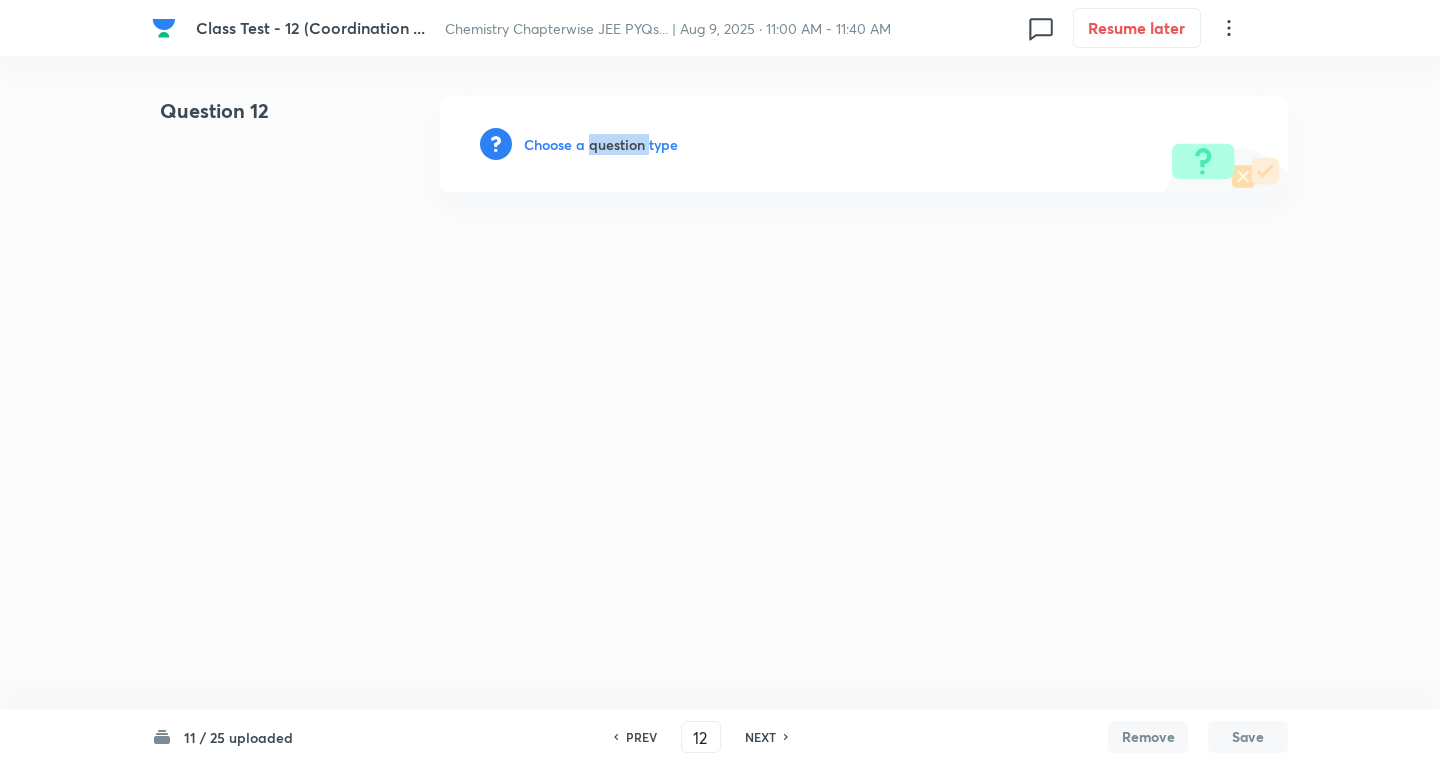 click on "Choose a question type" at bounding box center (601, 144) 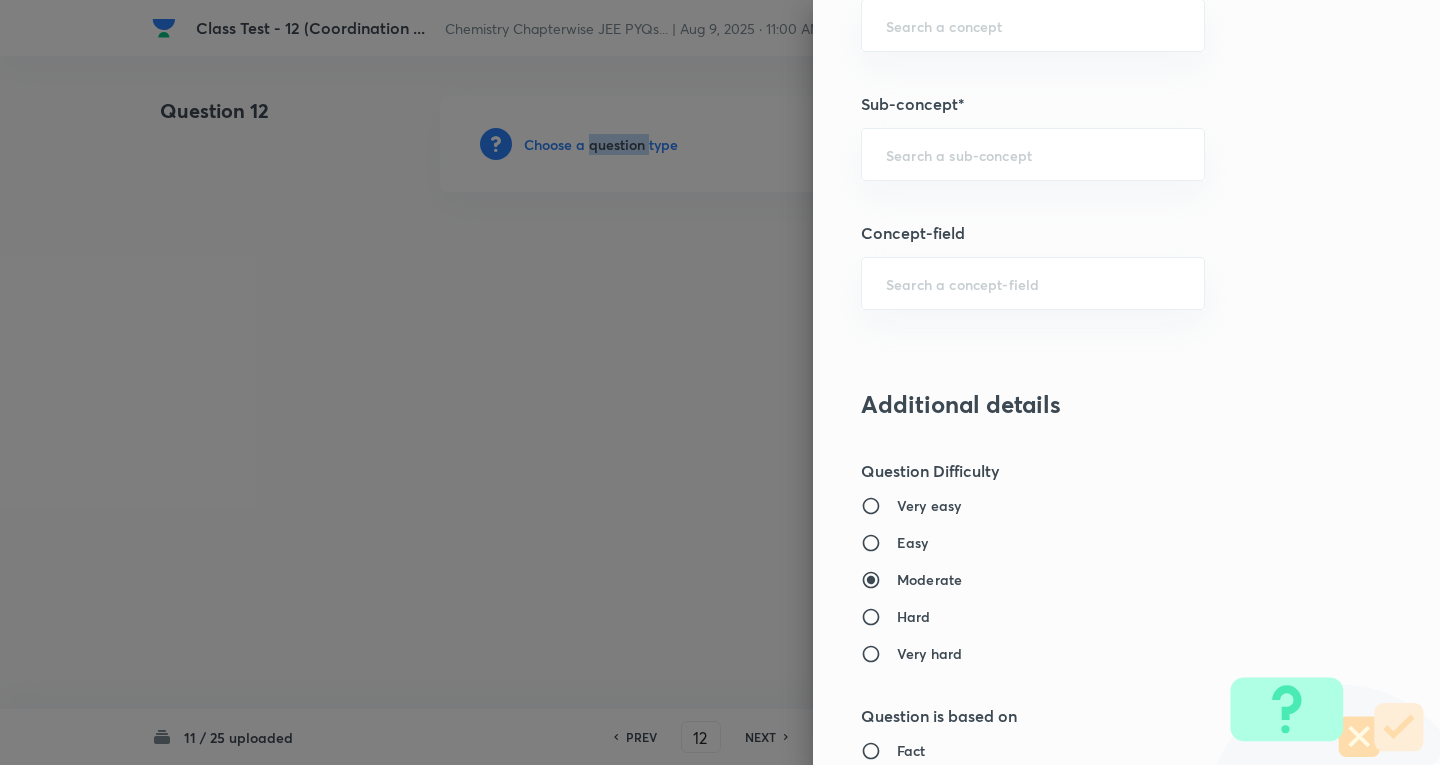scroll, scrollTop: 1200, scrollLeft: 0, axis: vertical 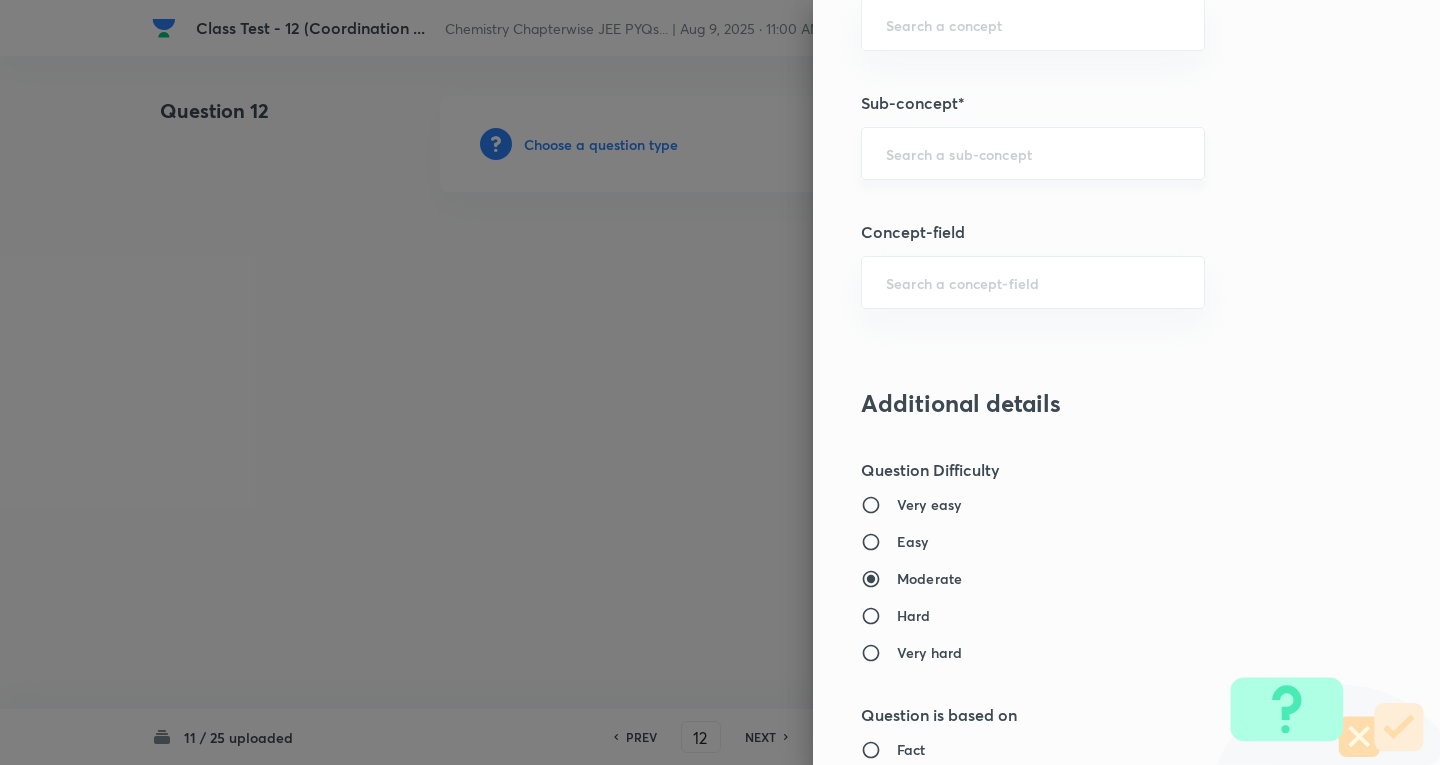 click at bounding box center [1033, 153] 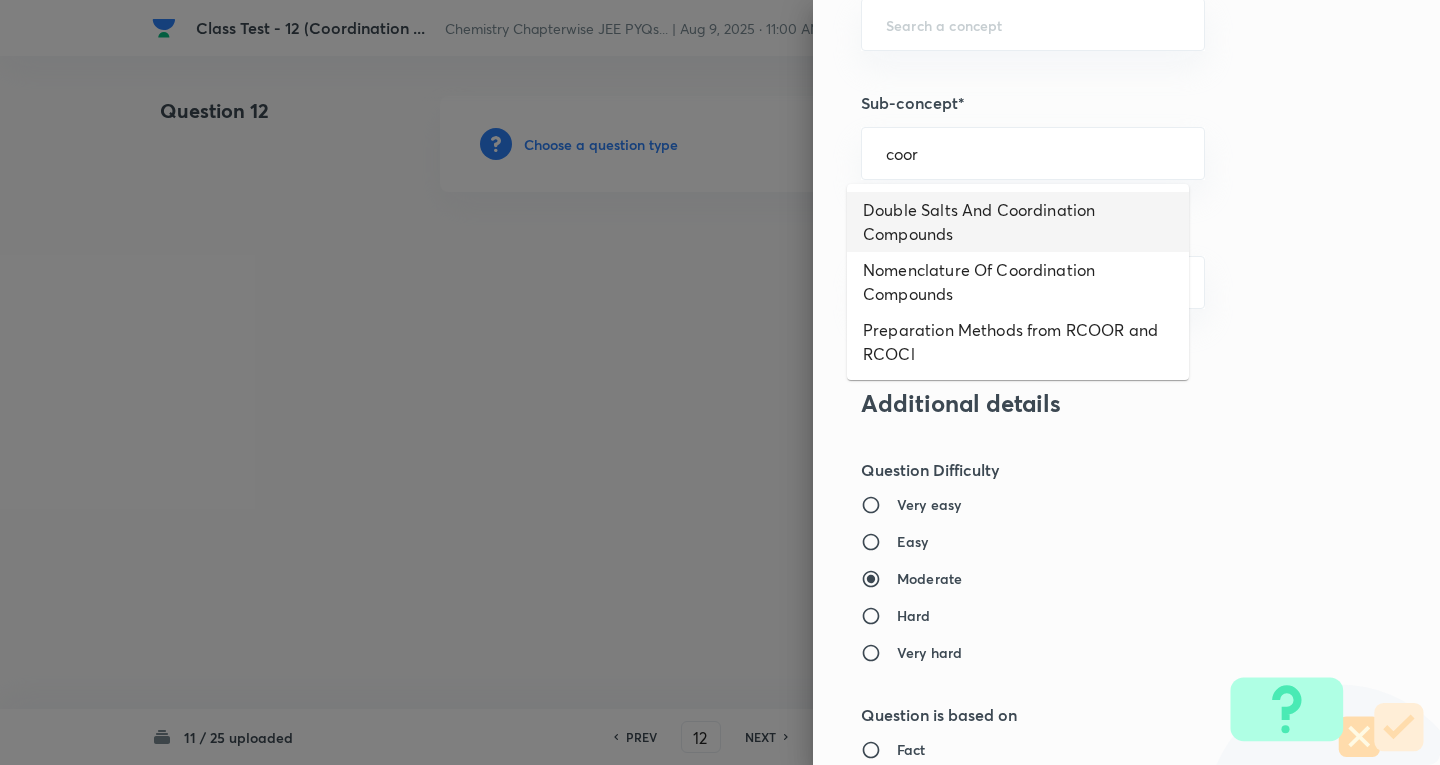 click on "Double Salts And Coordination Compounds" at bounding box center (1018, 222) 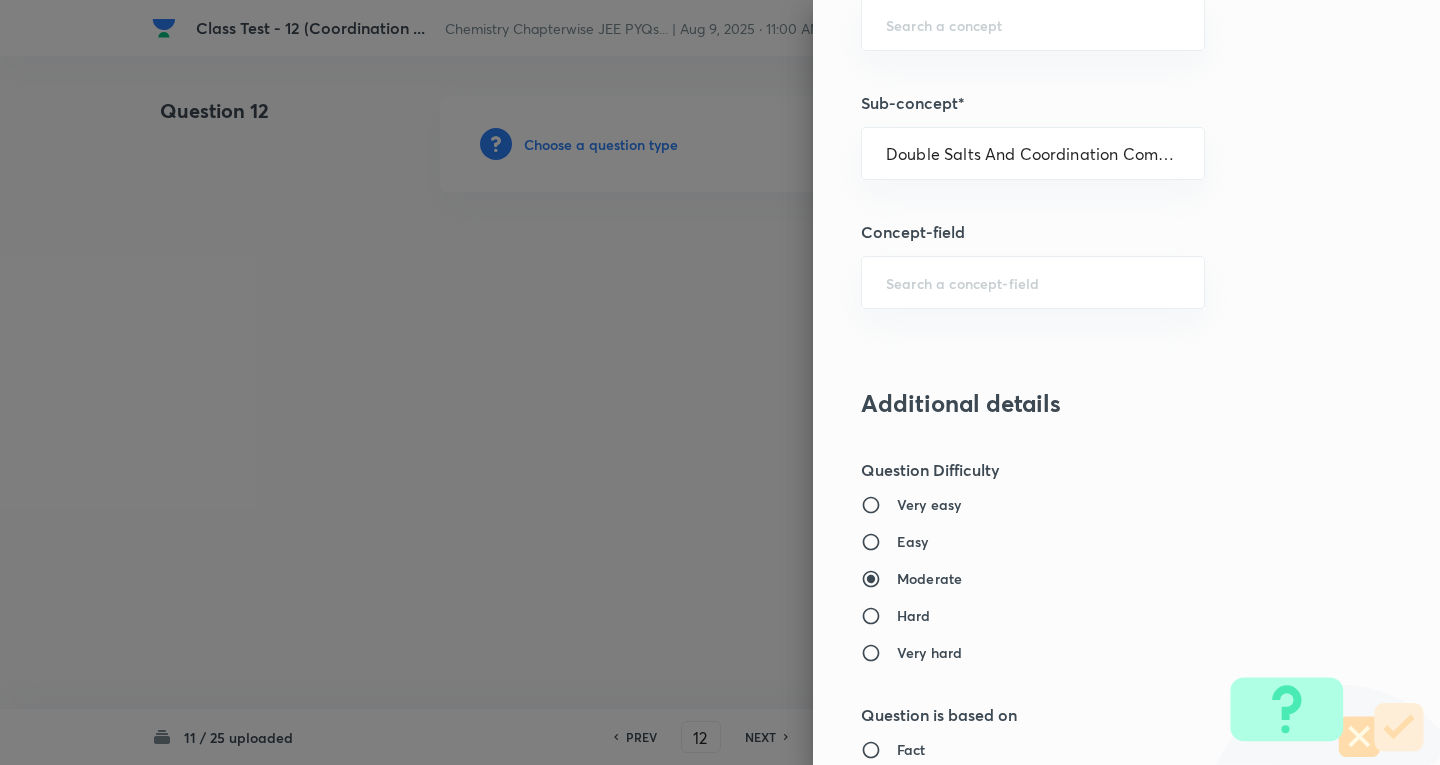 type on "Chemistry" 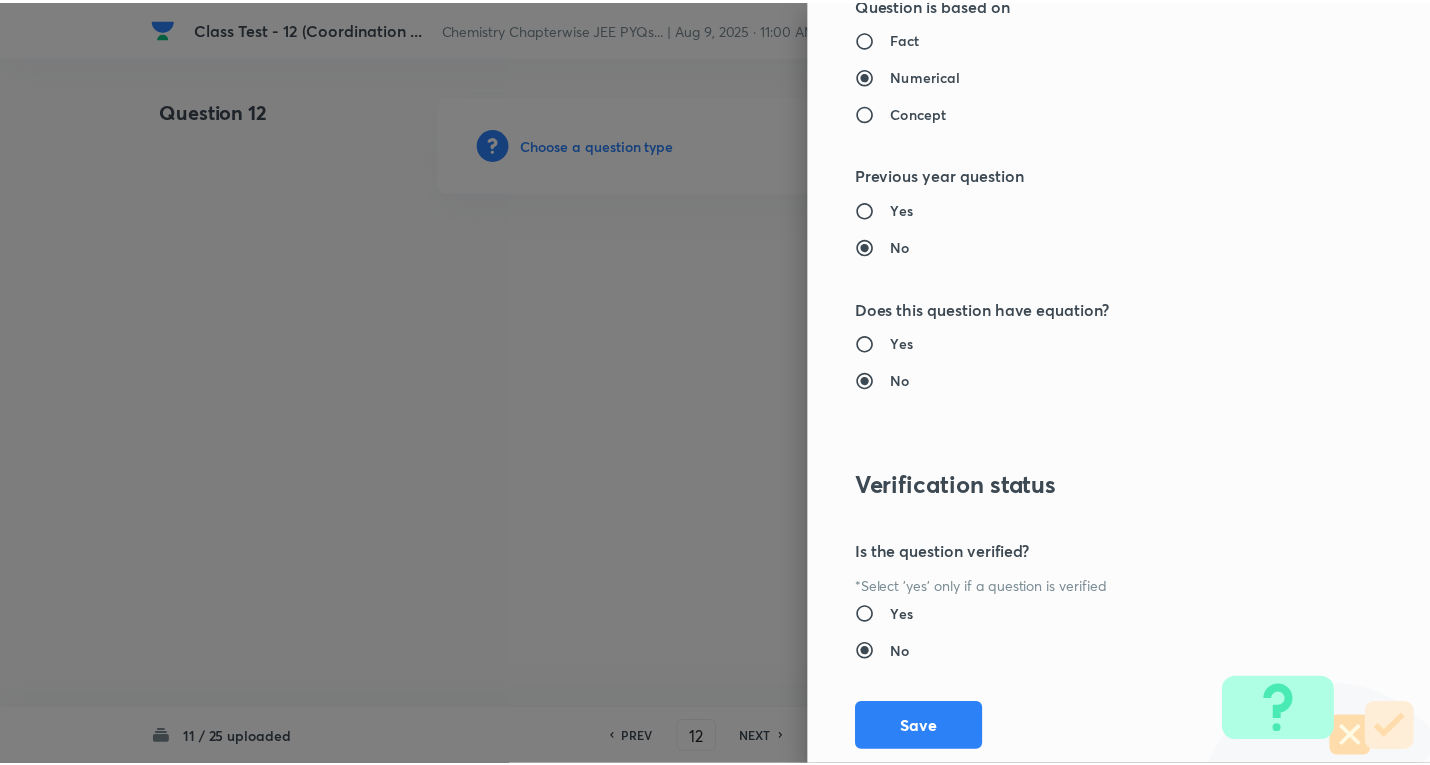 scroll, scrollTop: 1961, scrollLeft: 0, axis: vertical 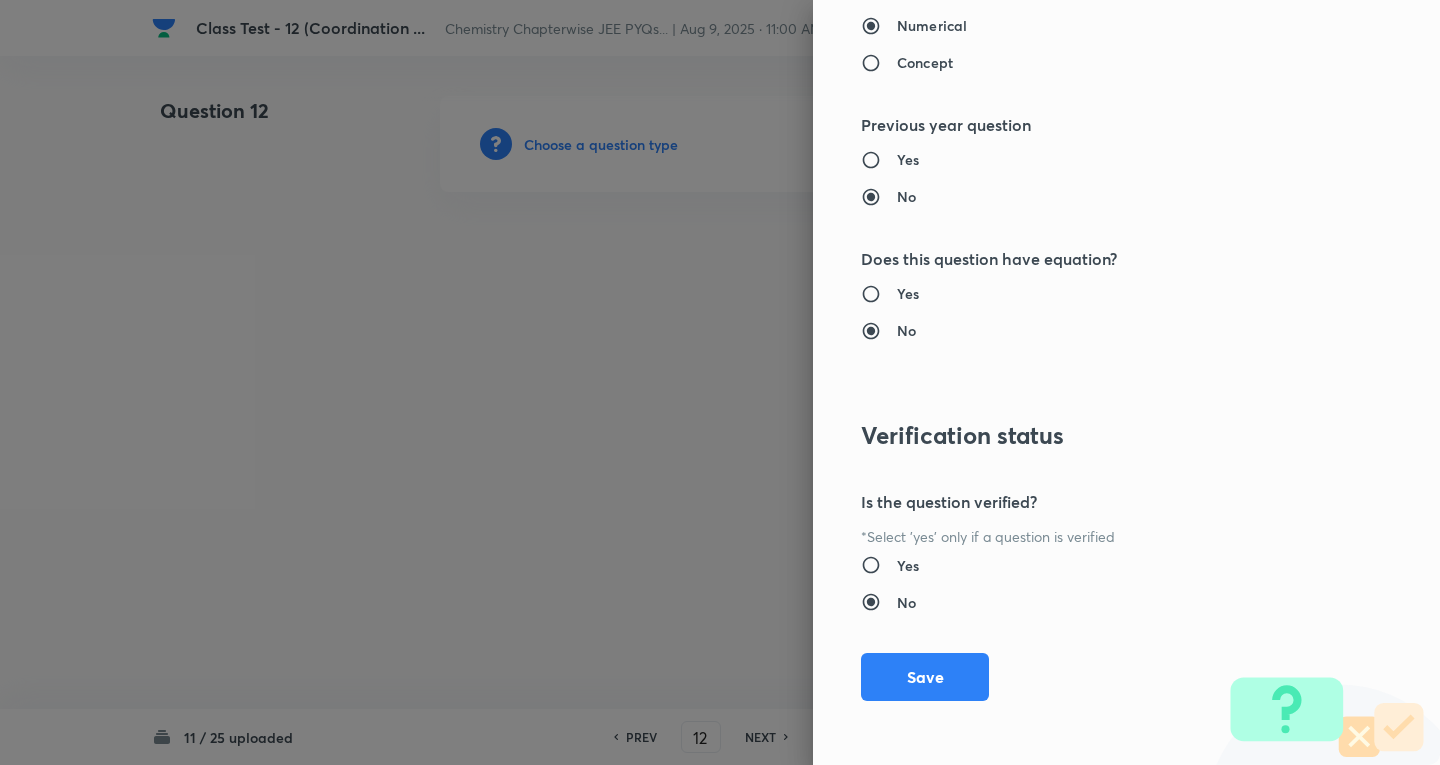 drag, startPoint x: 951, startPoint y: 677, endPoint x: 971, endPoint y: 638, distance: 43.829212 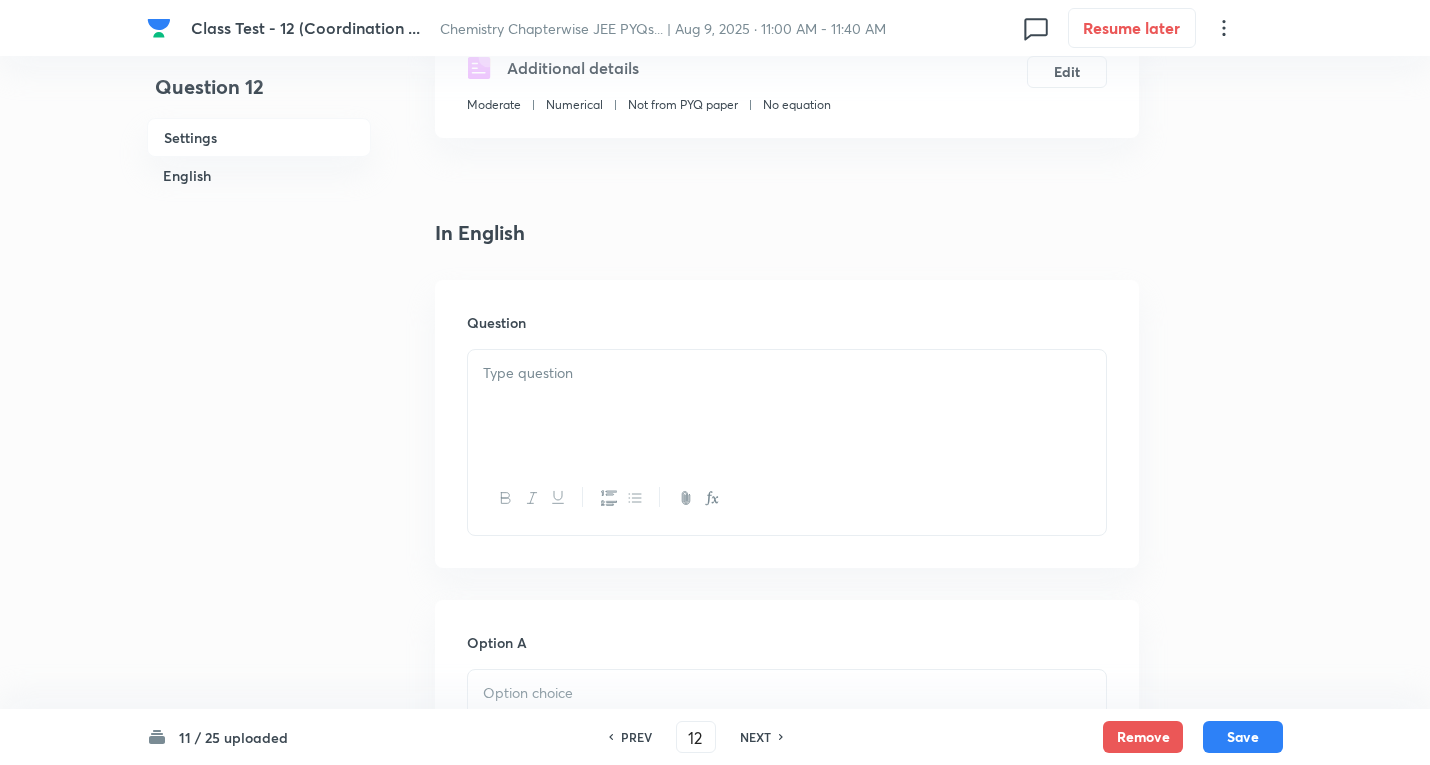 scroll, scrollTop: 400, scrollLeft: 0, axis: vertical 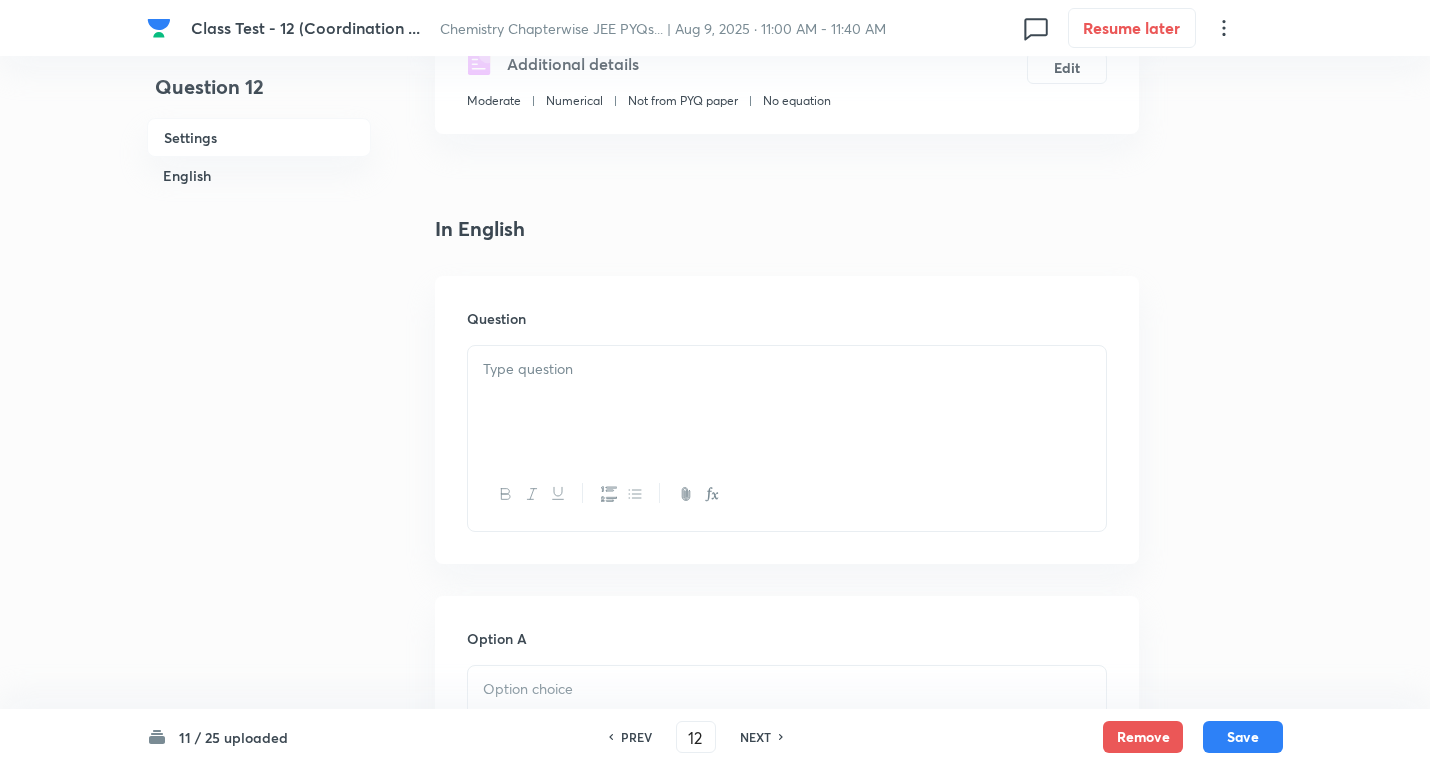 click at bounding box center (787, 402) 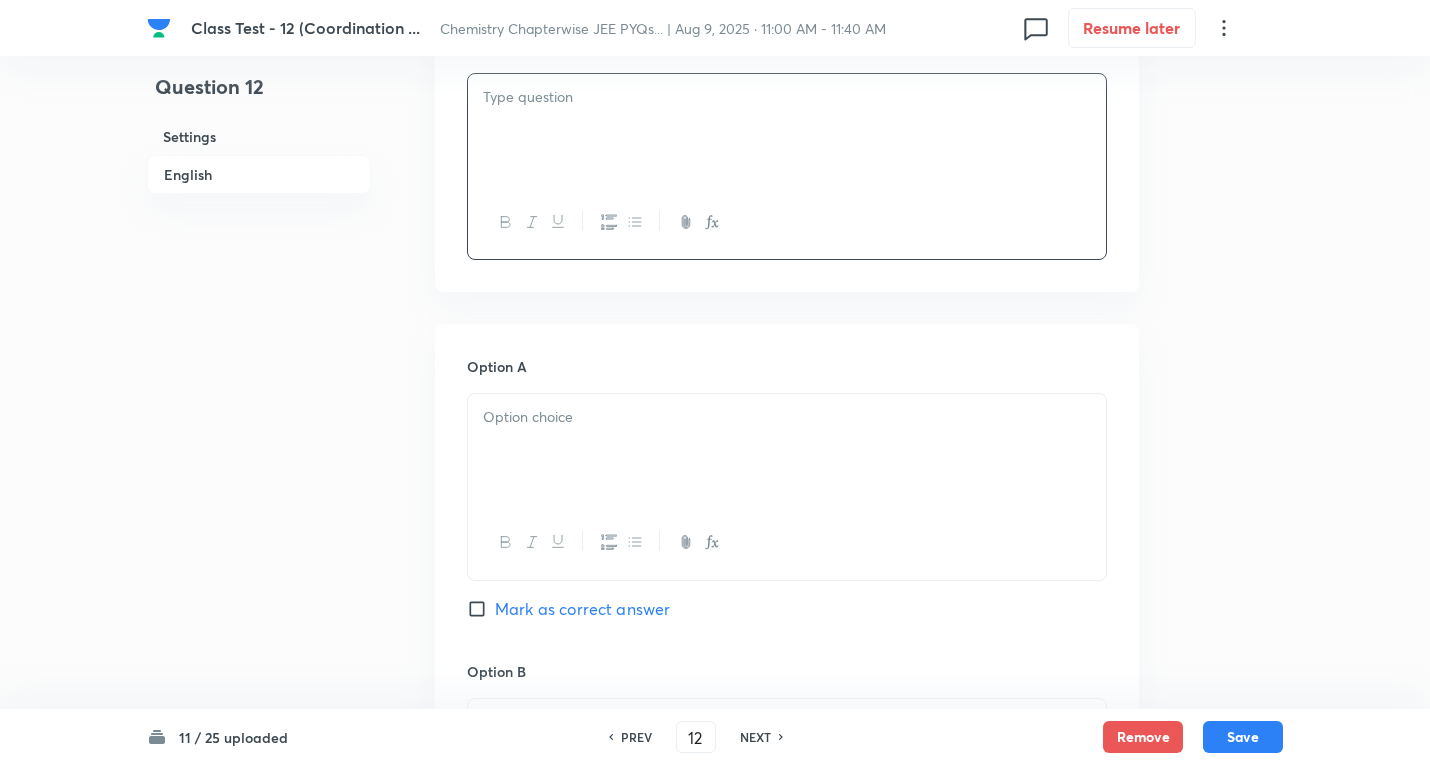 scroll, scrollTop: 700, scrollLeft: 0, axis: vertical 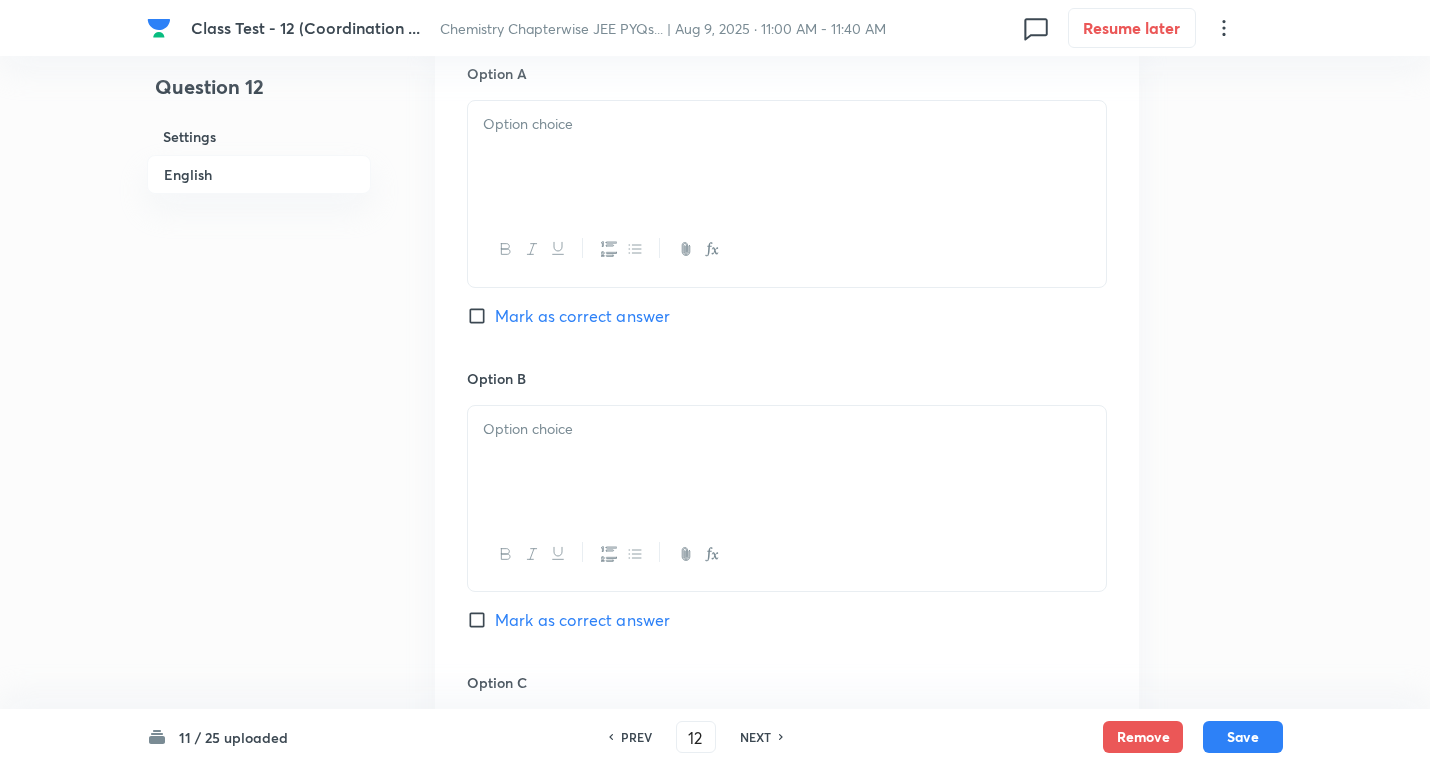 click at bounding box center [787, 124] 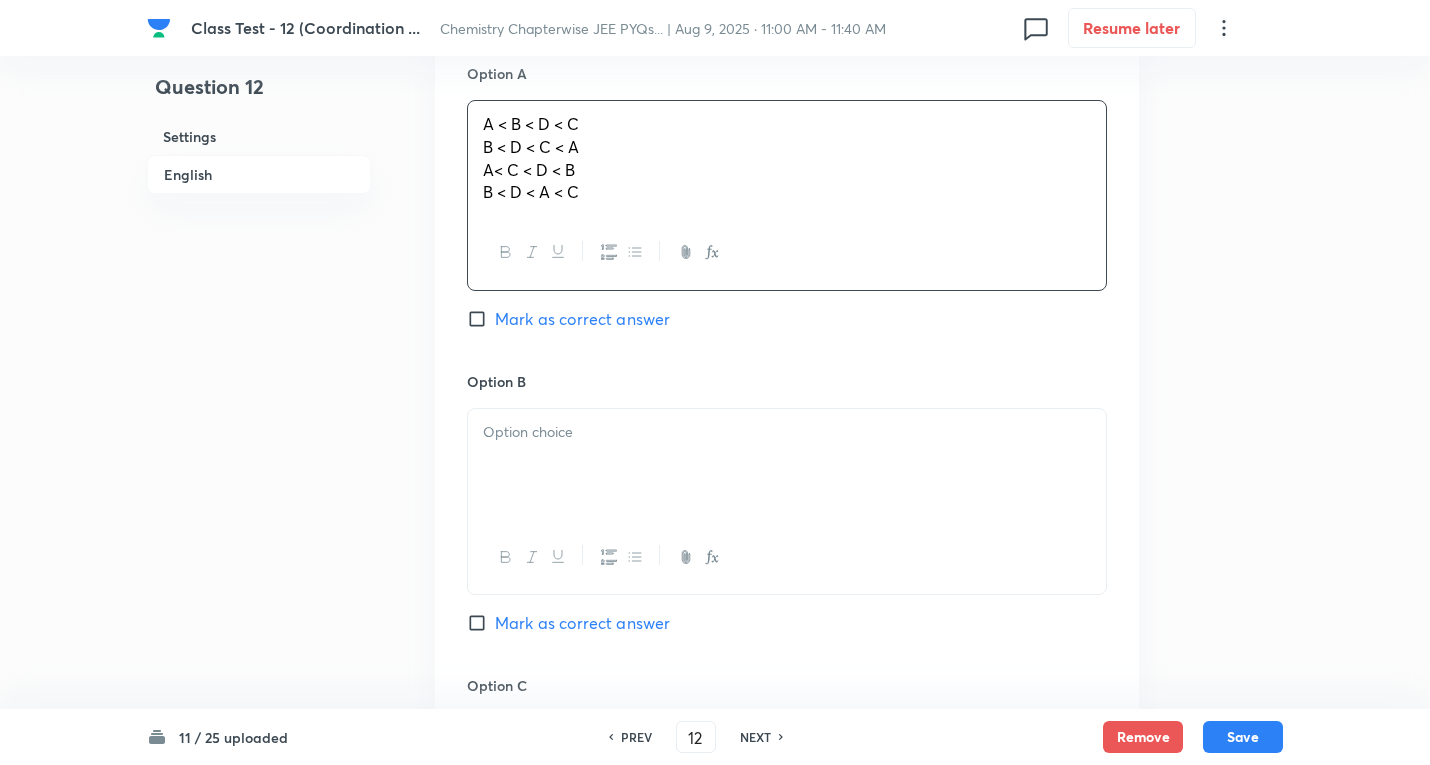 drag, startPoint x: 483, startPoint y: 149, endPoint x: 894, endPoint y: 275, distance: 429.88022 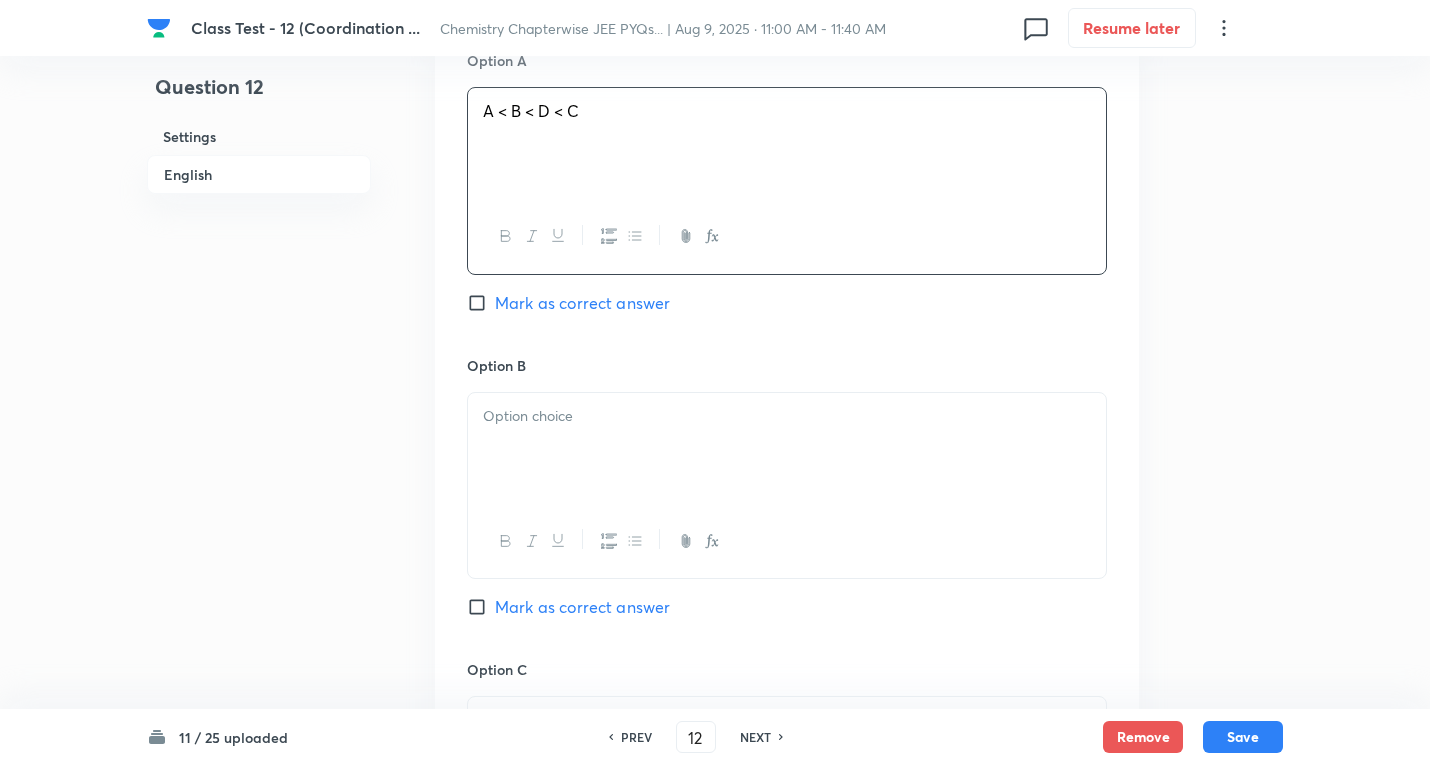 scroll, scrollTop: 1100, scrollLeft: 0, axis: vertical 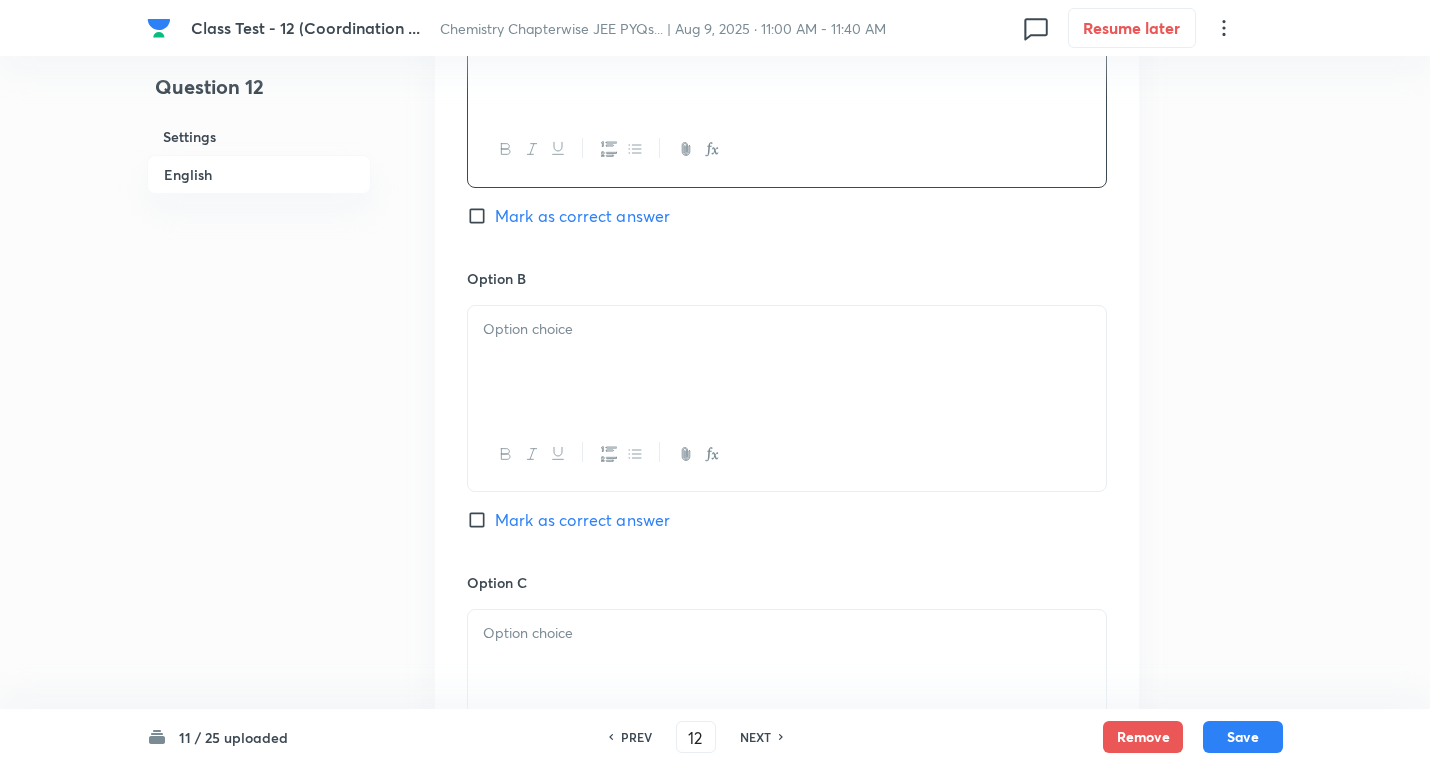 drag, startPoint x: 584, startPoint y: 347, endPoint x: 508, endPoint y: 344, distance: 76.05919 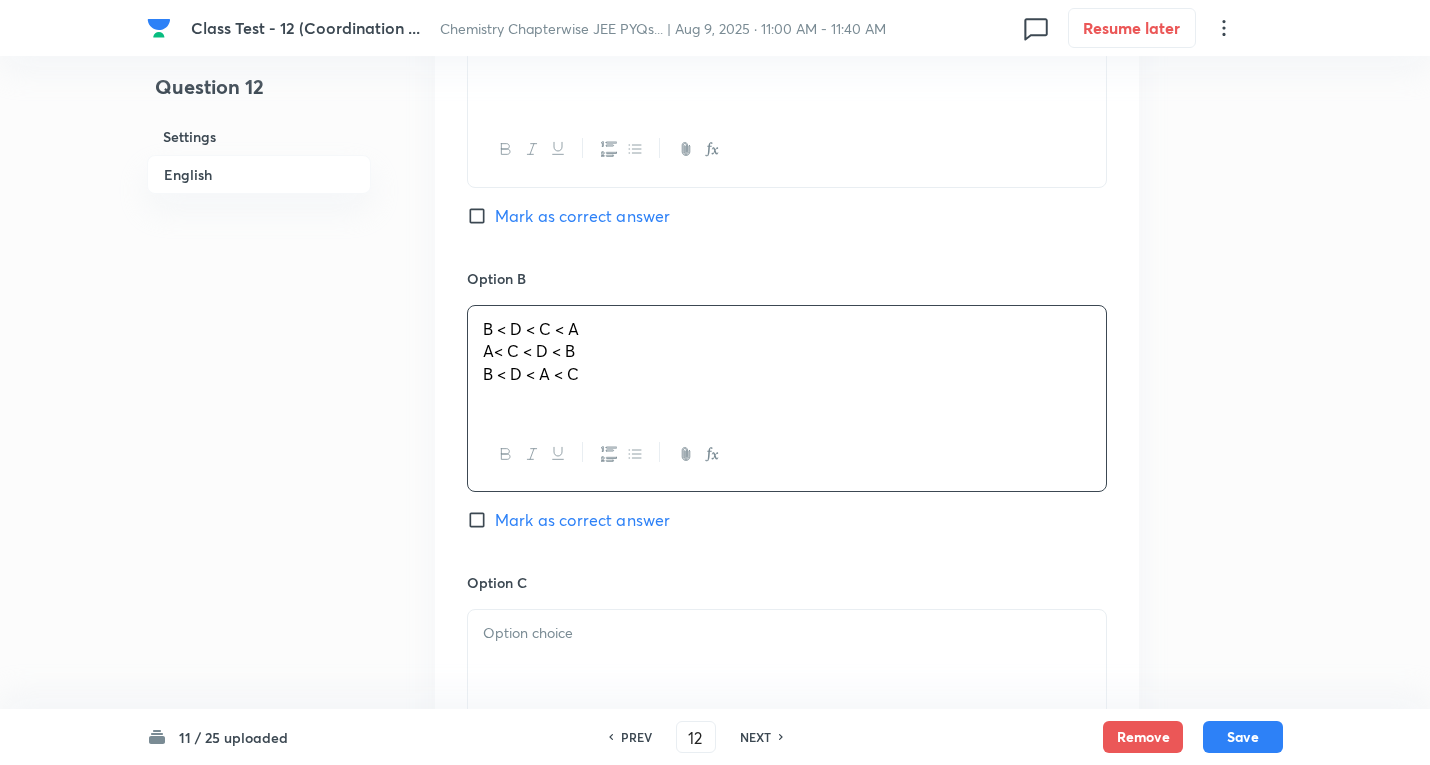 drag, startPoint x: 631, startPoint y: 409, endPoint x: 836, endPoint y: 441, distance: 207.48253 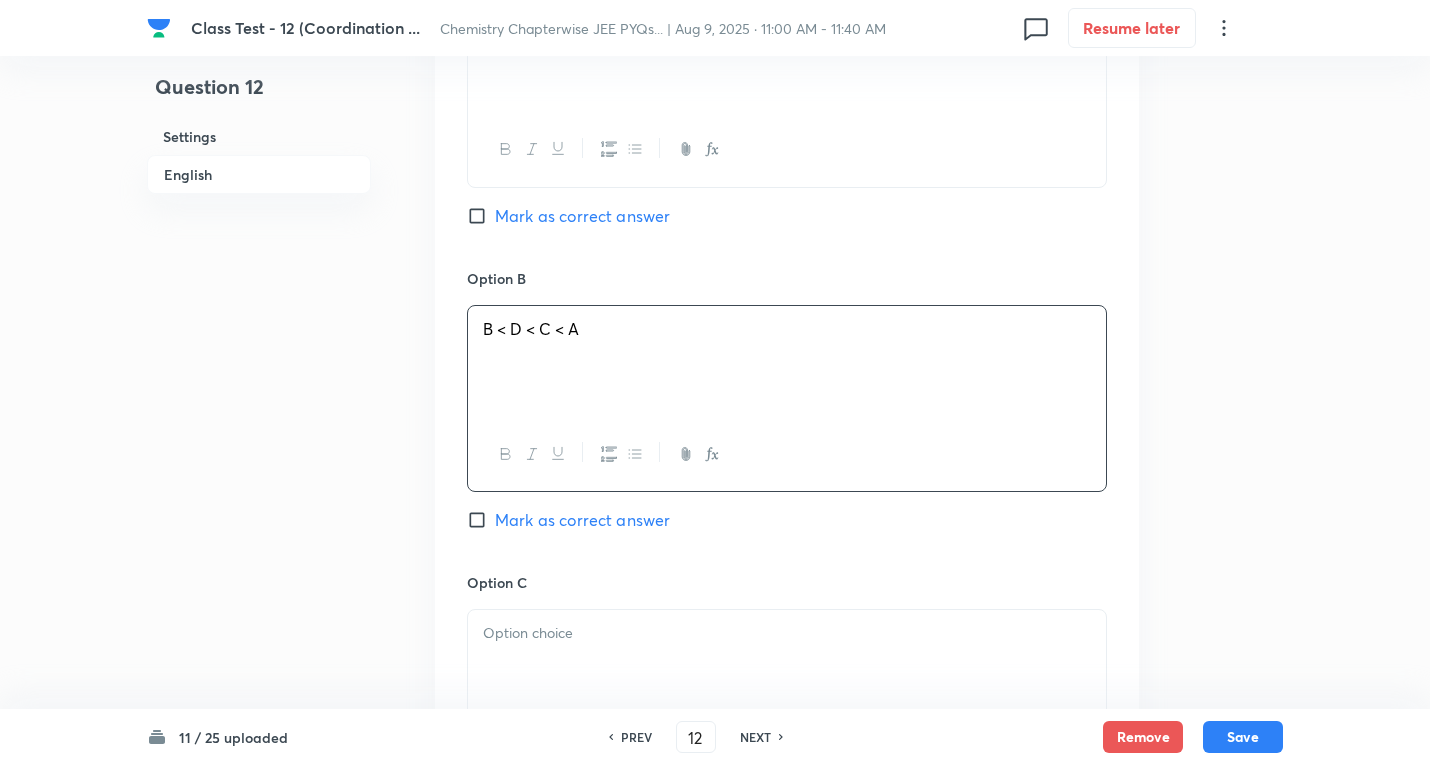 click on "Mark as correct answer" at bounding box center [582, 520] 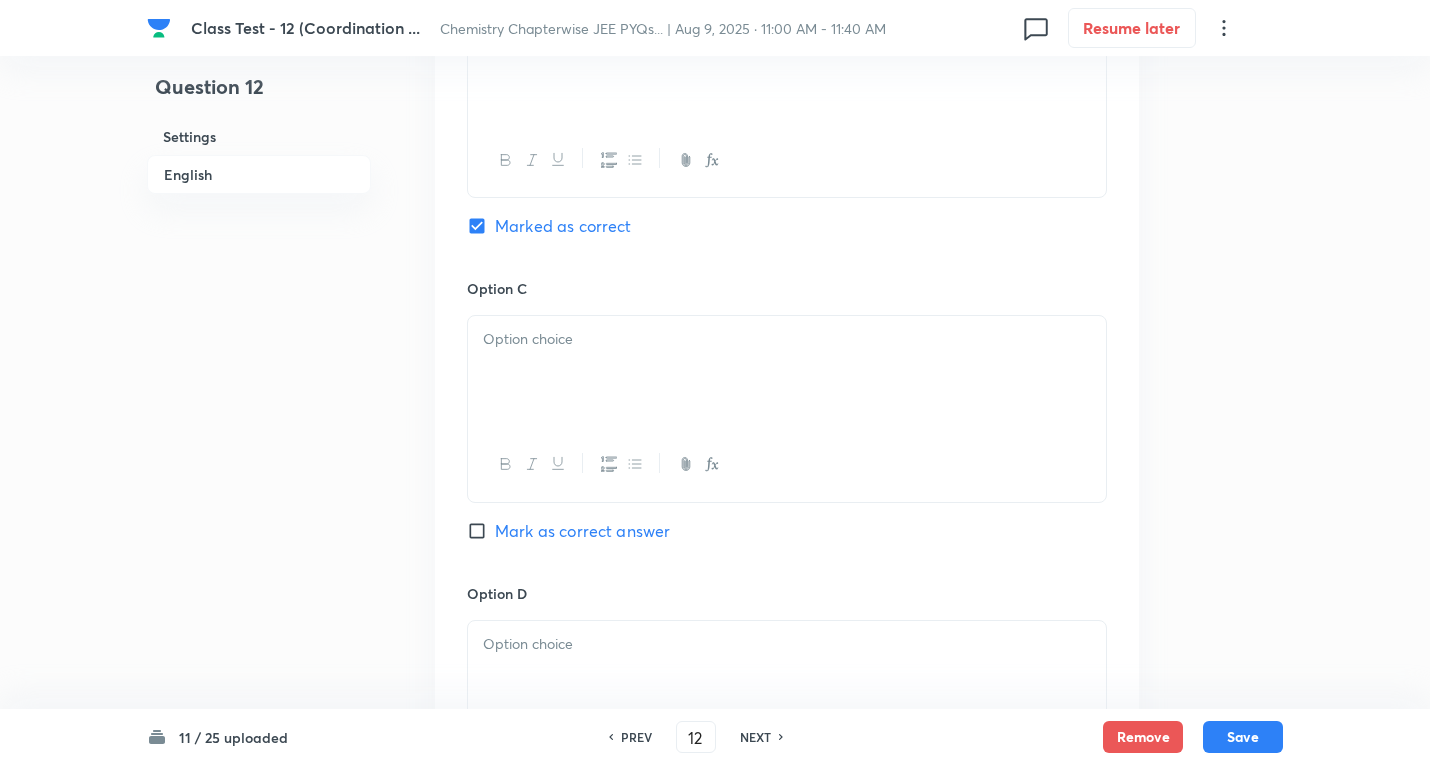 scroll, scrollTop: 1400, scrollLeft: 0, axis: vertical 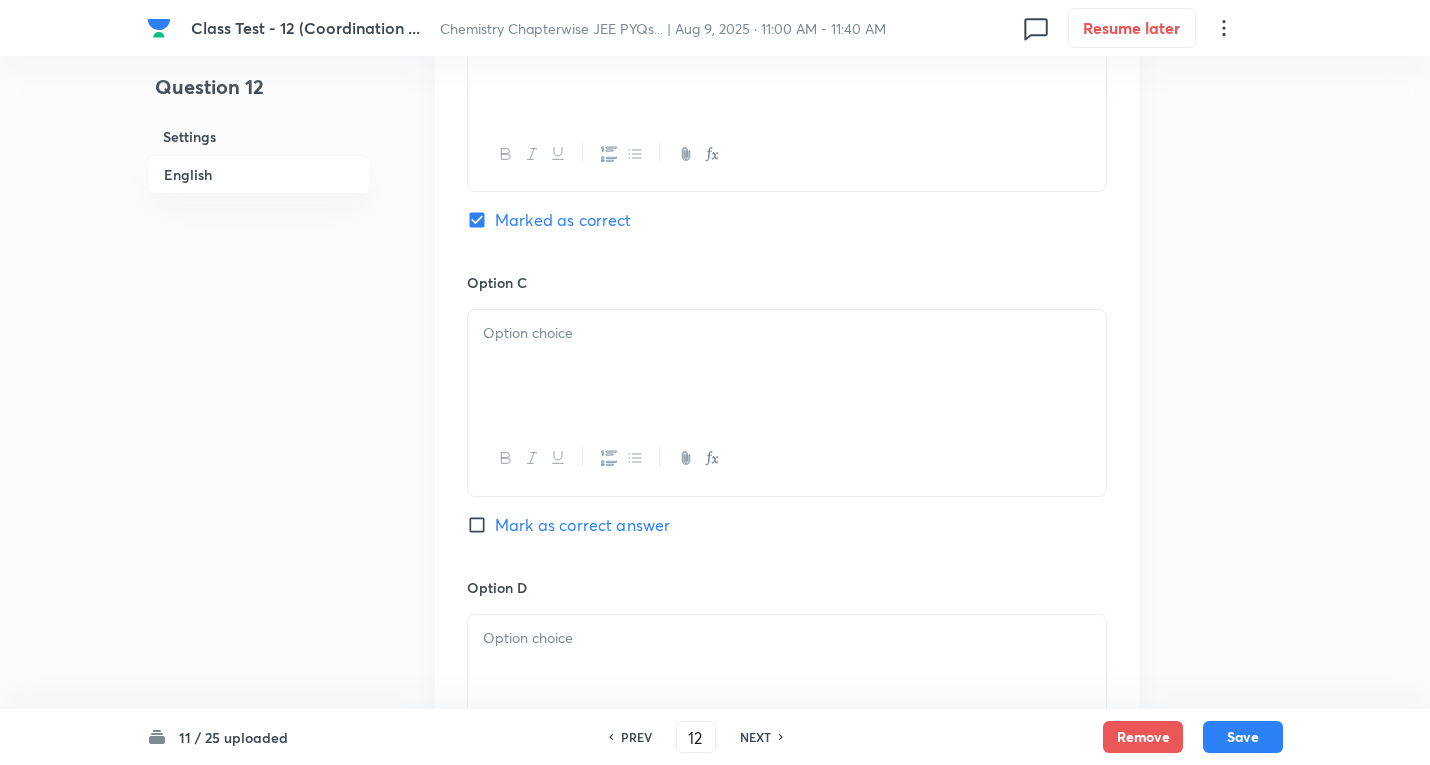 click at bounding box center [787, 333] 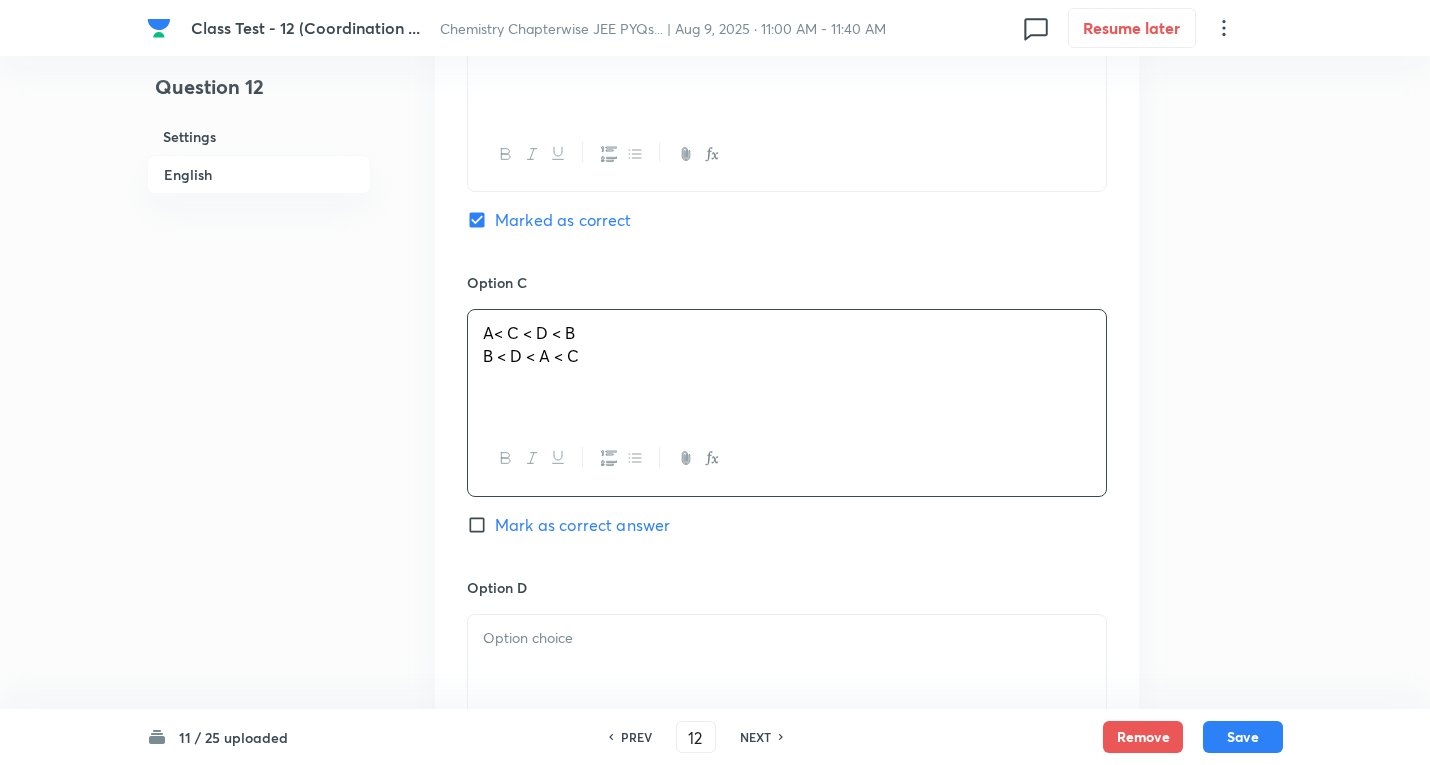 drag, startPoint x: 482, startPoint y: 354, endPoint x: 934, endPoint y: 386, distance: 453.13132 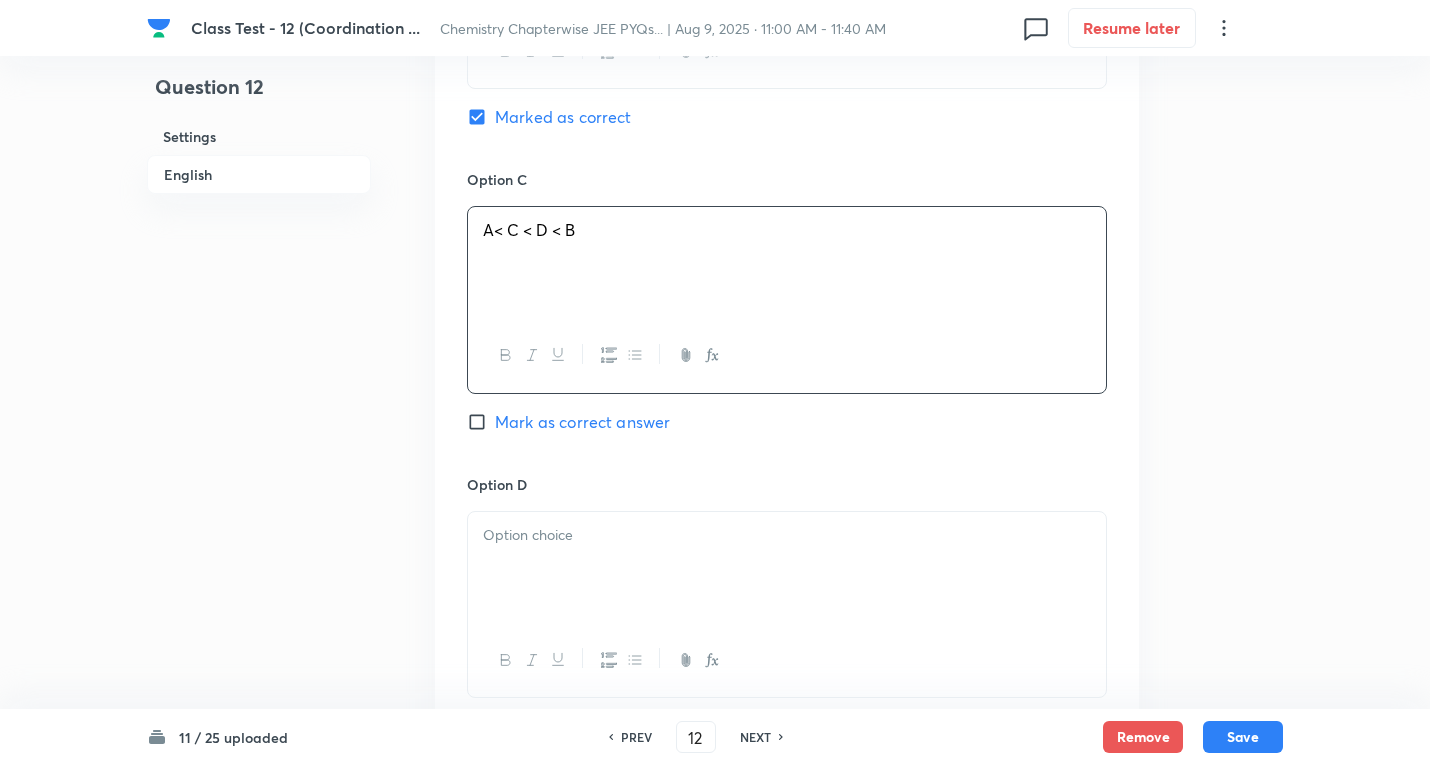 scroll, scrollTop: 1600, scrollLeft: 0, axis: vertical 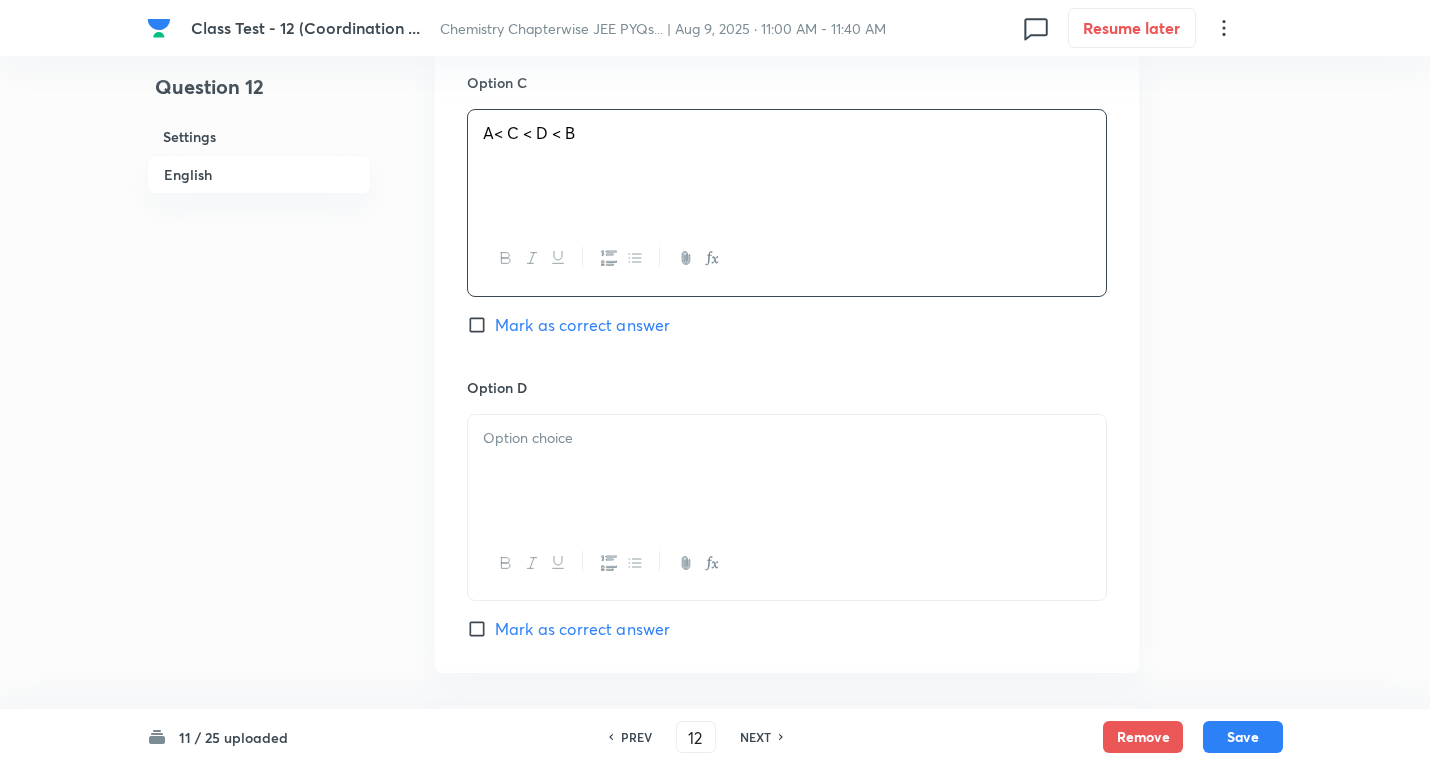 click at bounding box center [787, 471] 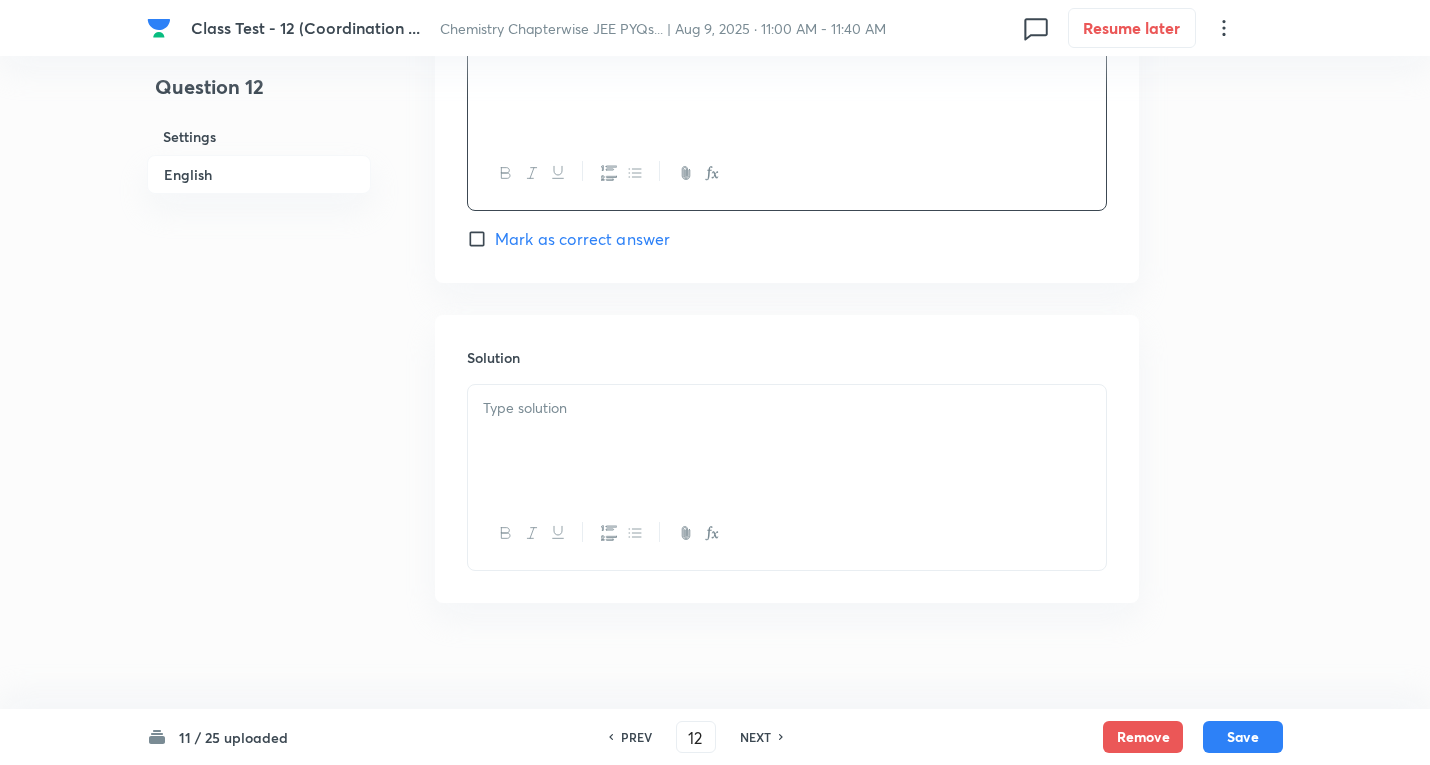 scroll, scrollTop: 2004, scrollLeft: 0, axis: vertical 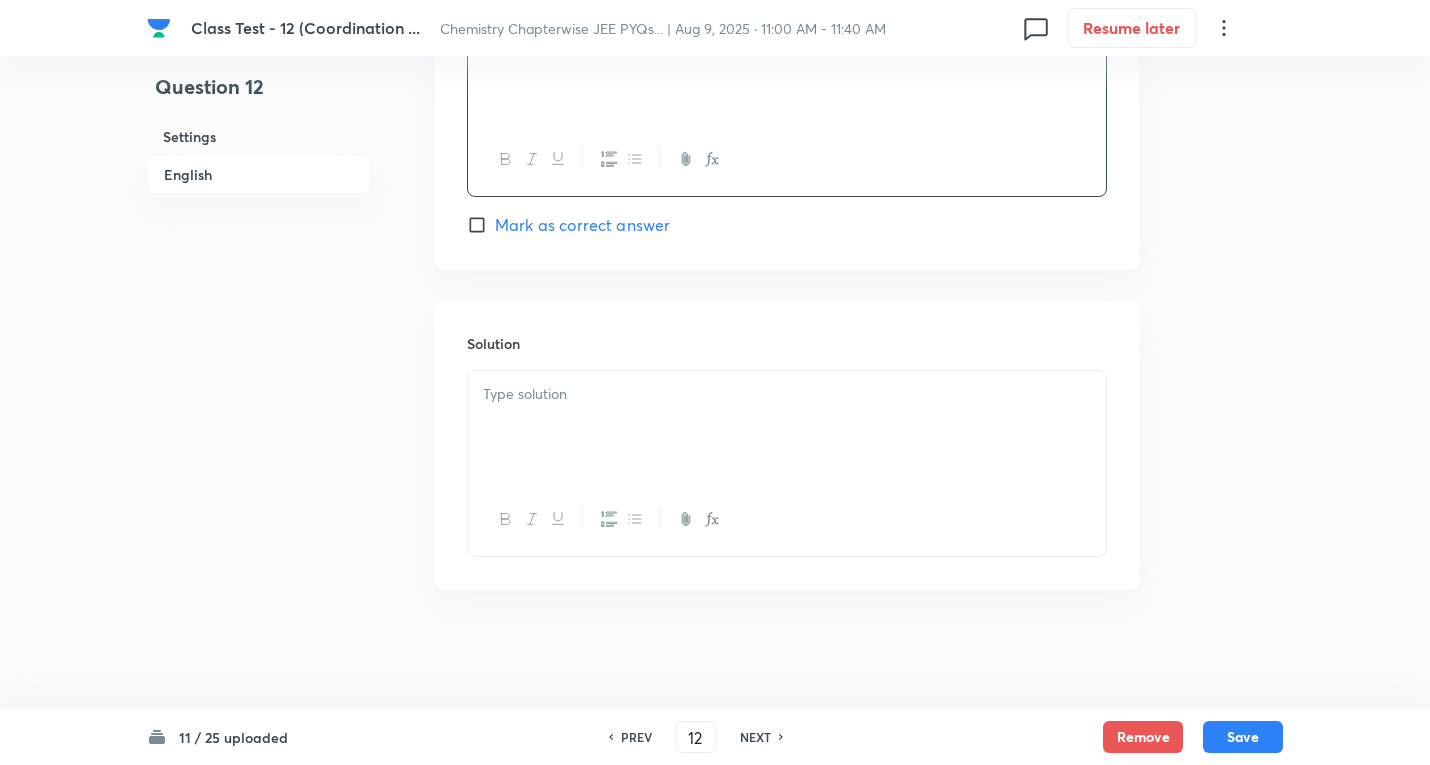 click at bounding box center (787, 394) 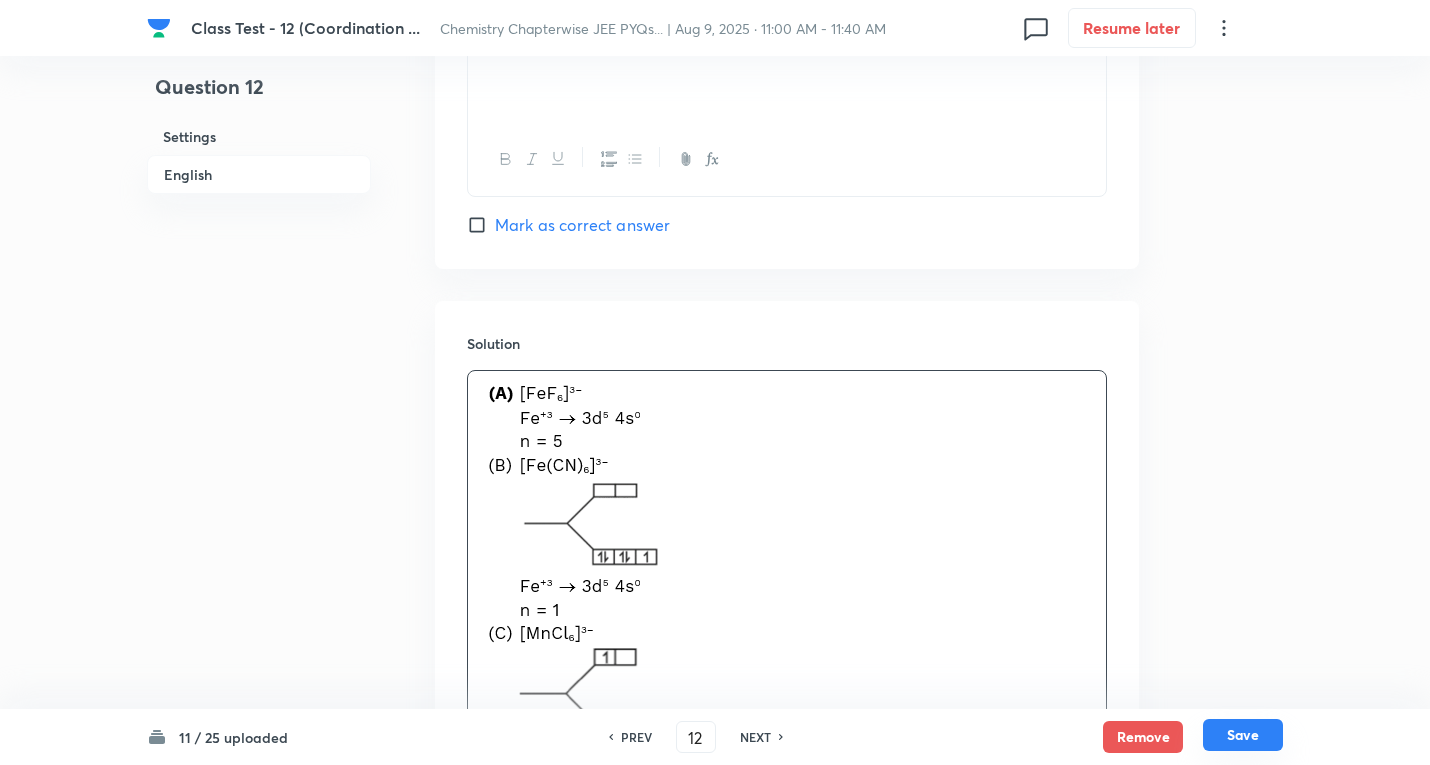 click on "Save" at bounding box center (1243, 735) 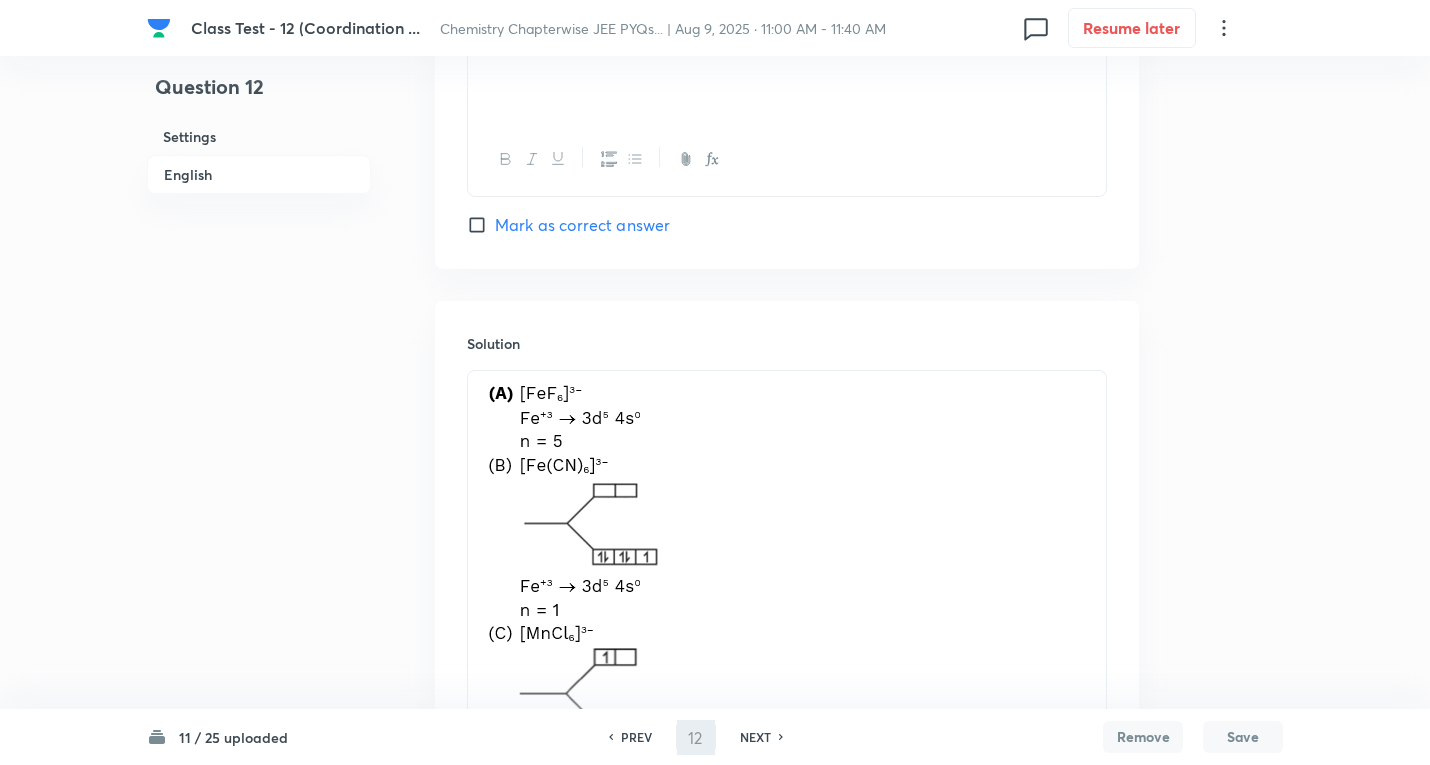 type on "13" 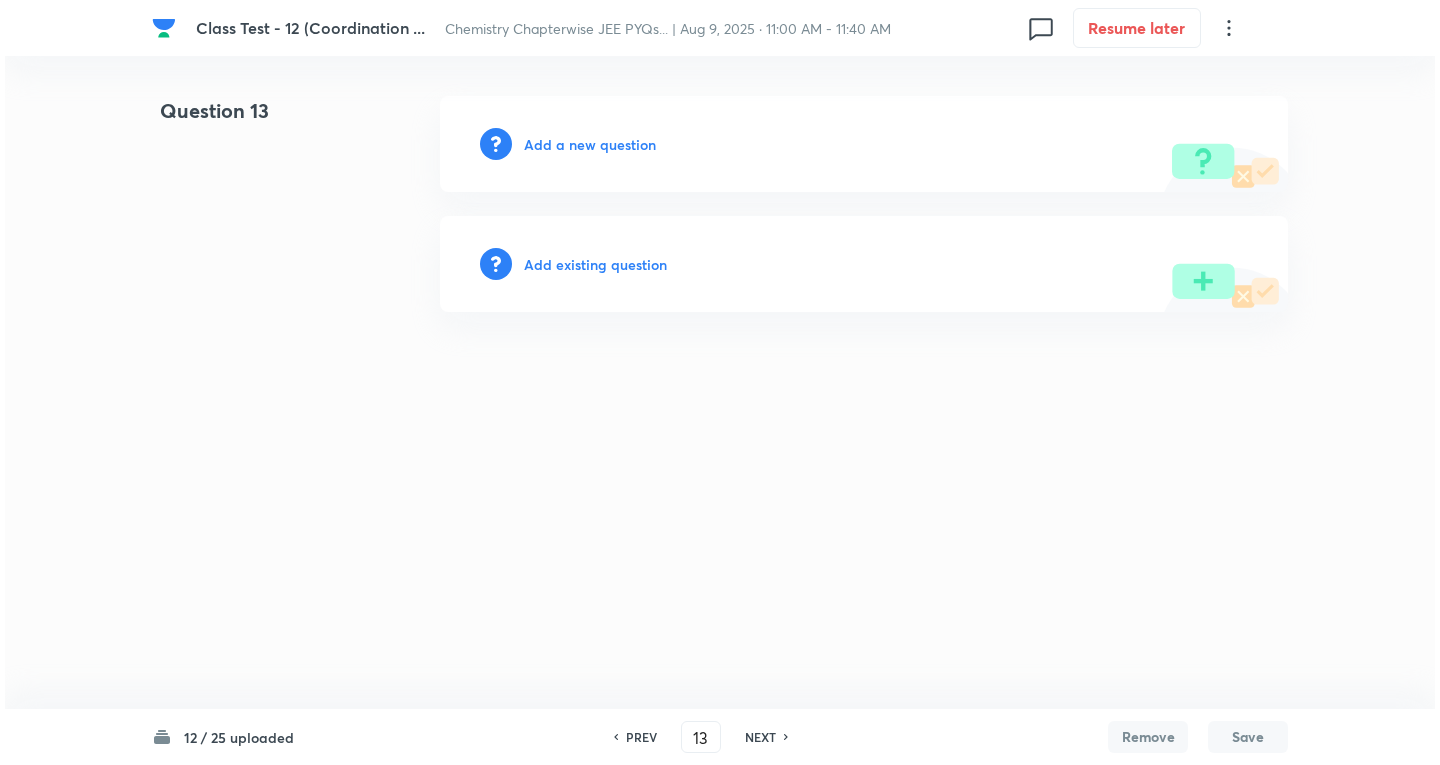 scroll, scrollTop: 0, scrollLeft: 0, axis: both 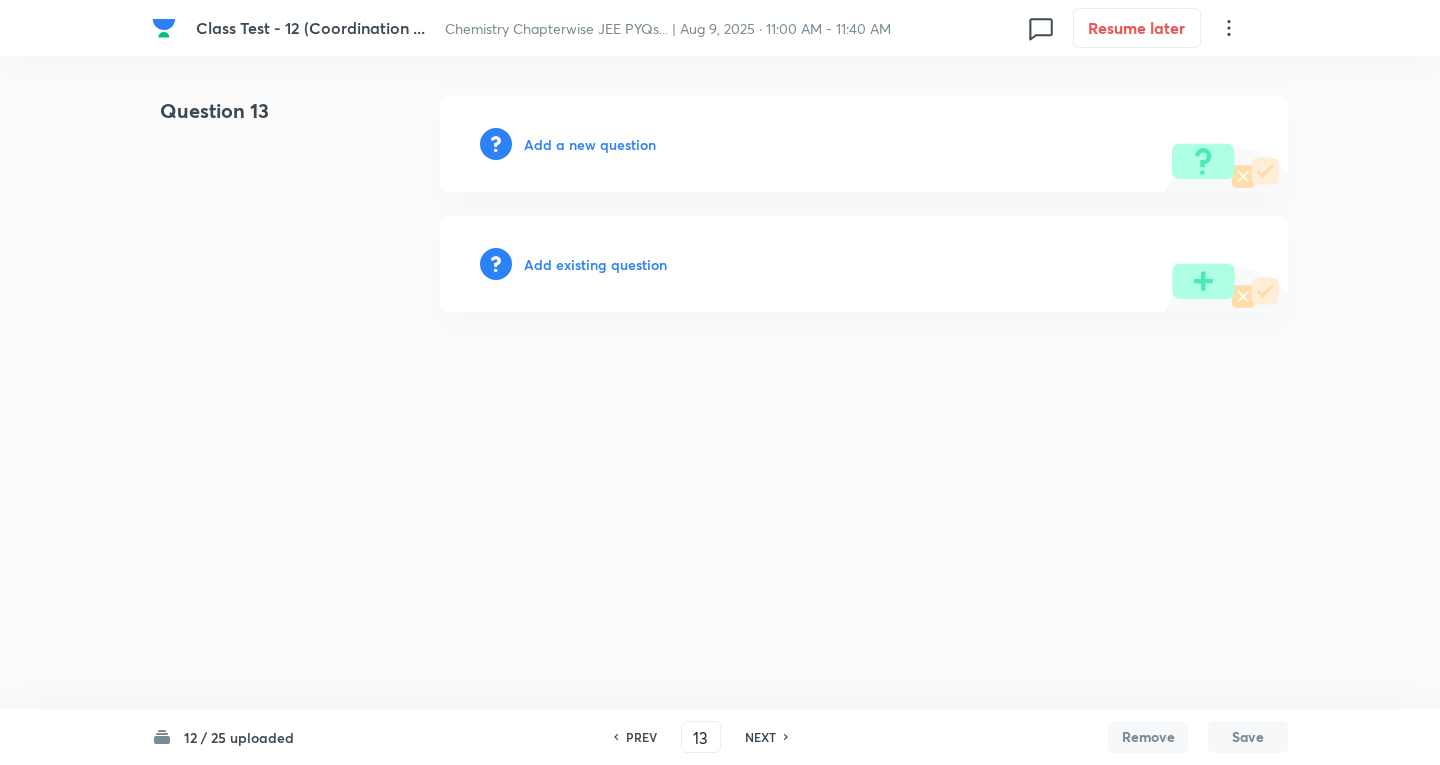 click on "Add a new question" at bounding box center [590, 144] 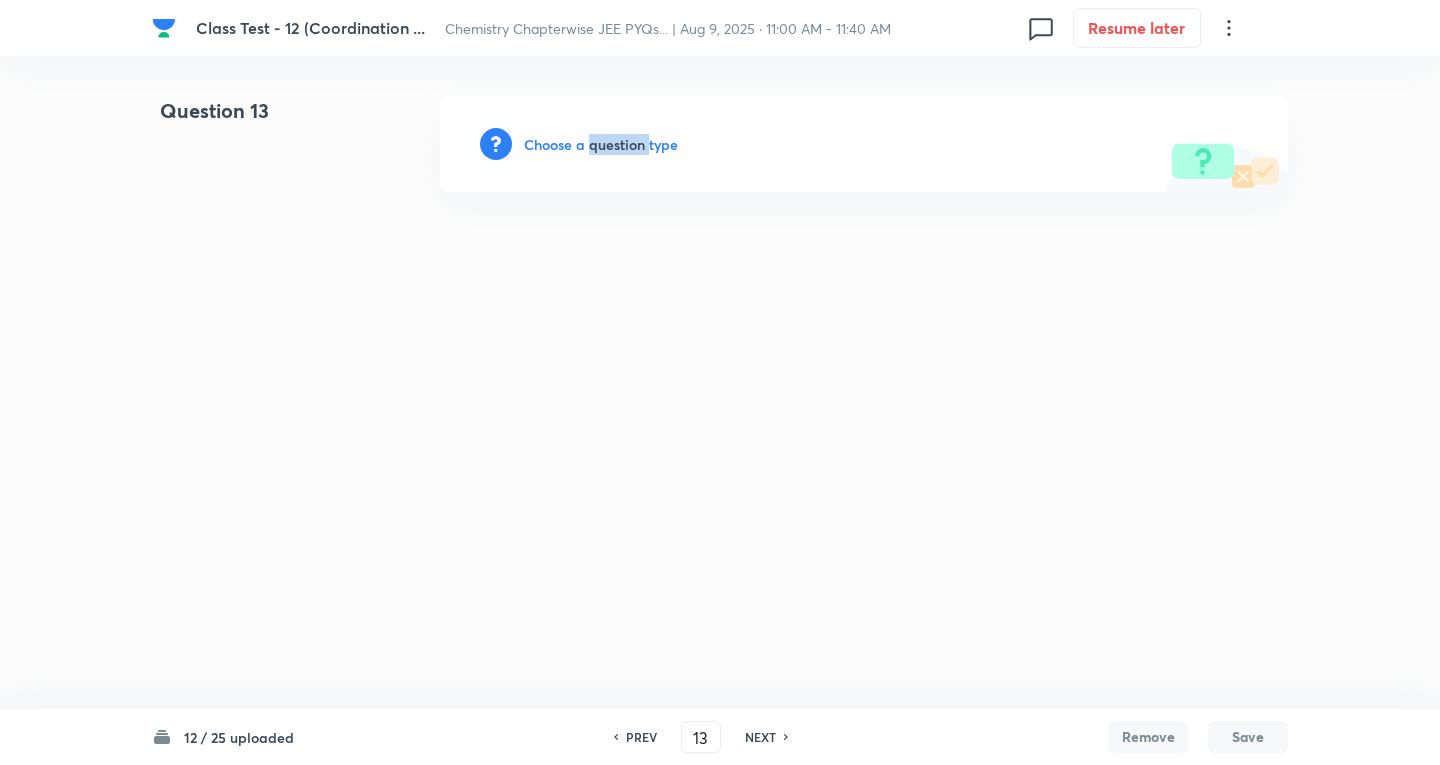 click on "Choose a question type" at bounding box center (601, 144) 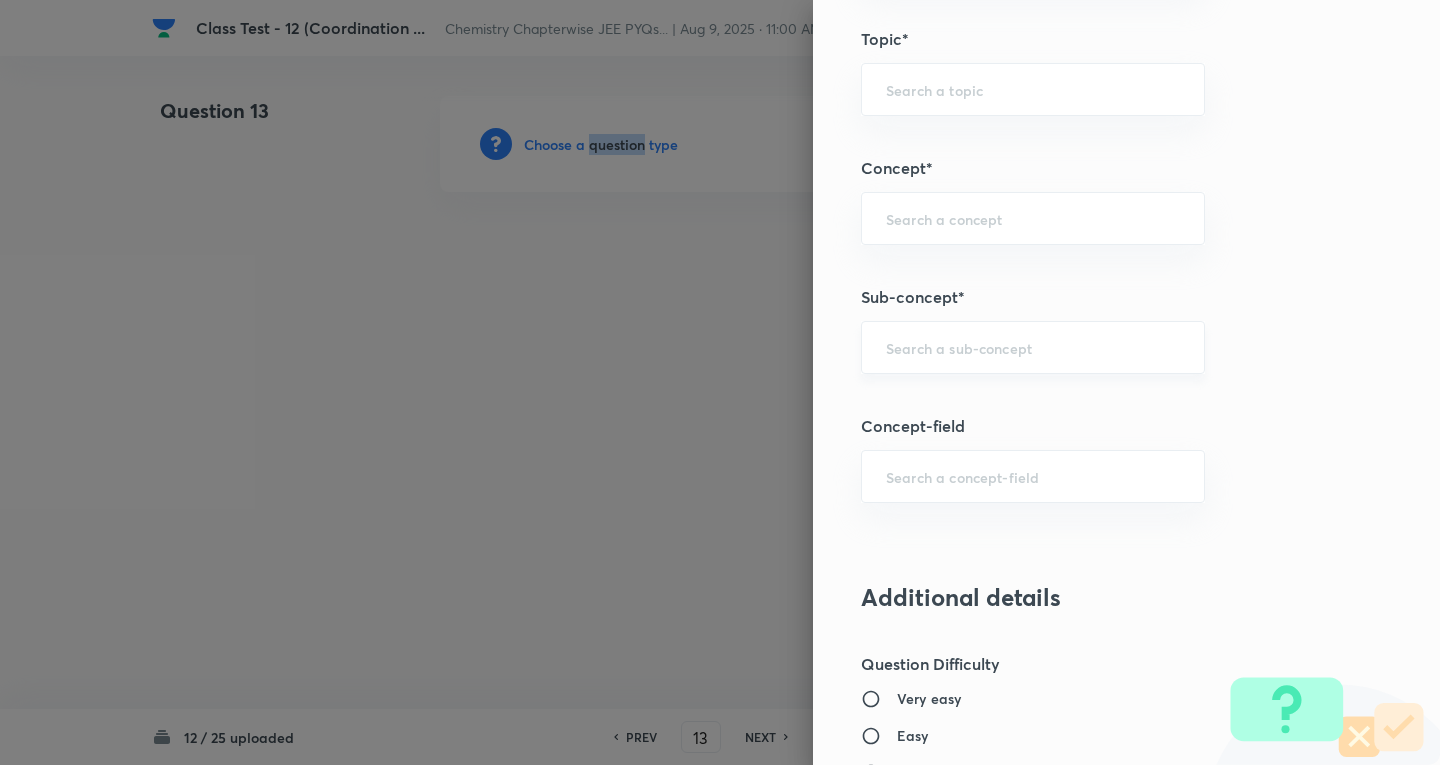 scroll, scrollTop: 1100, scrollLeft: 0, axis: vertical 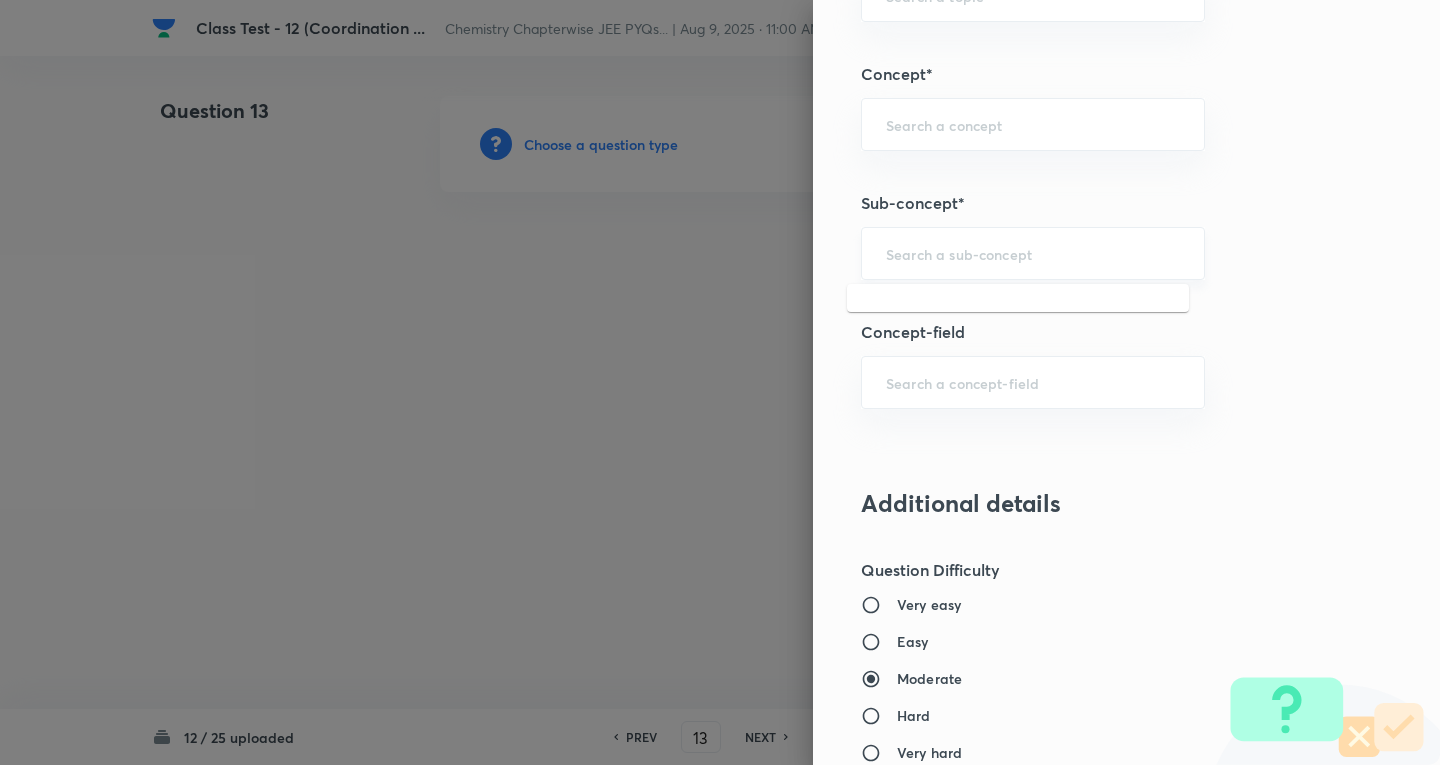 click at bounding box center [1033, 253] 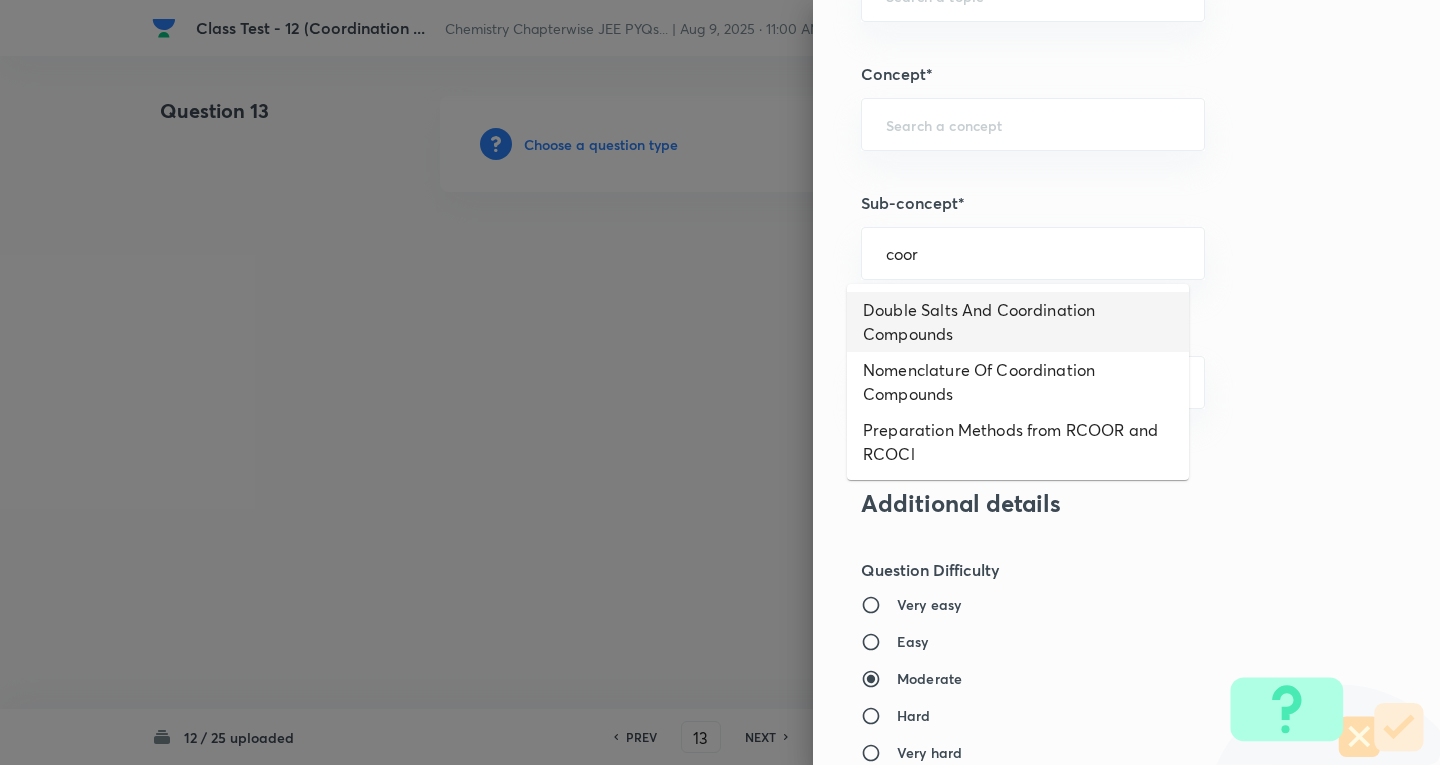 drag, startPoint x: 998, startPoint y: 317, endPoint x: 983, endPoint y: 317, distance: 15 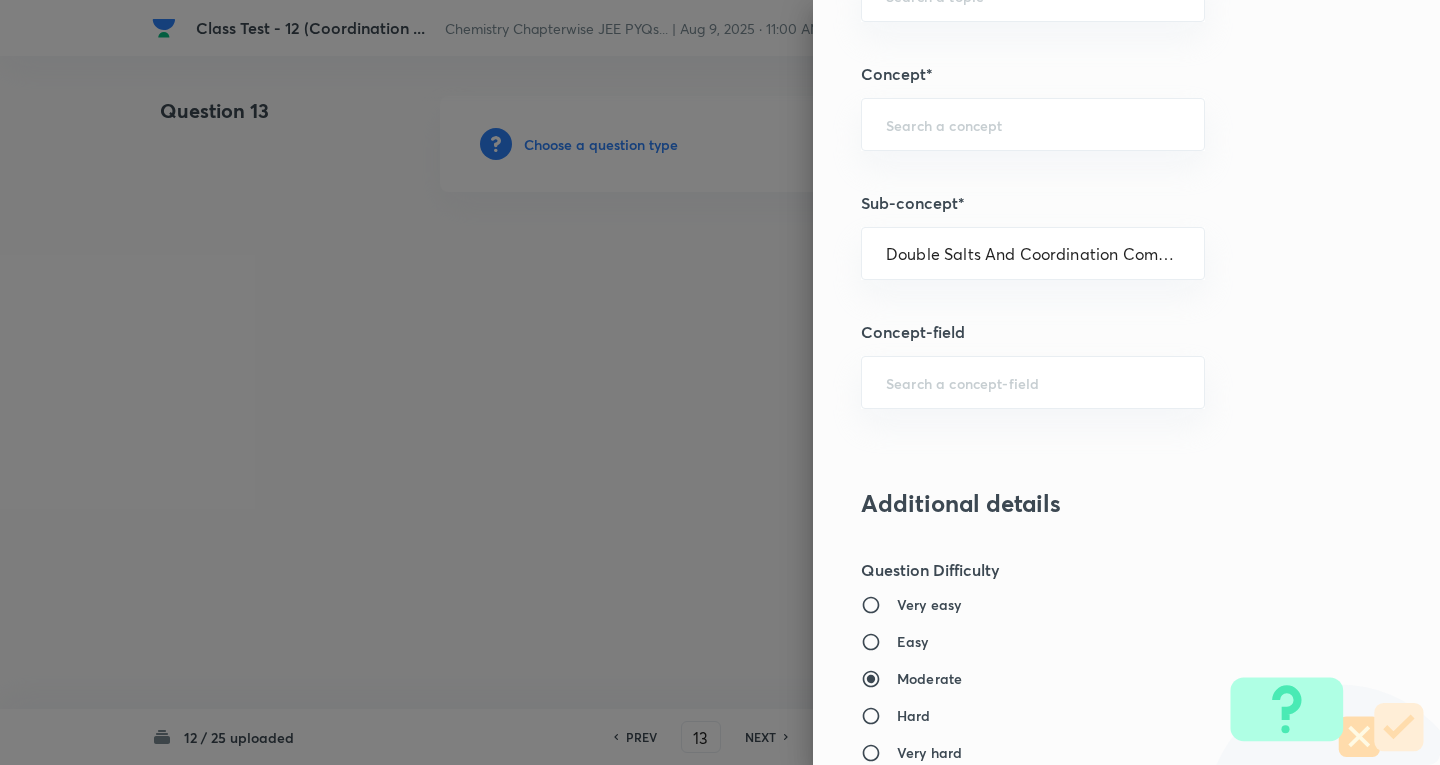 type on "Chemistry" 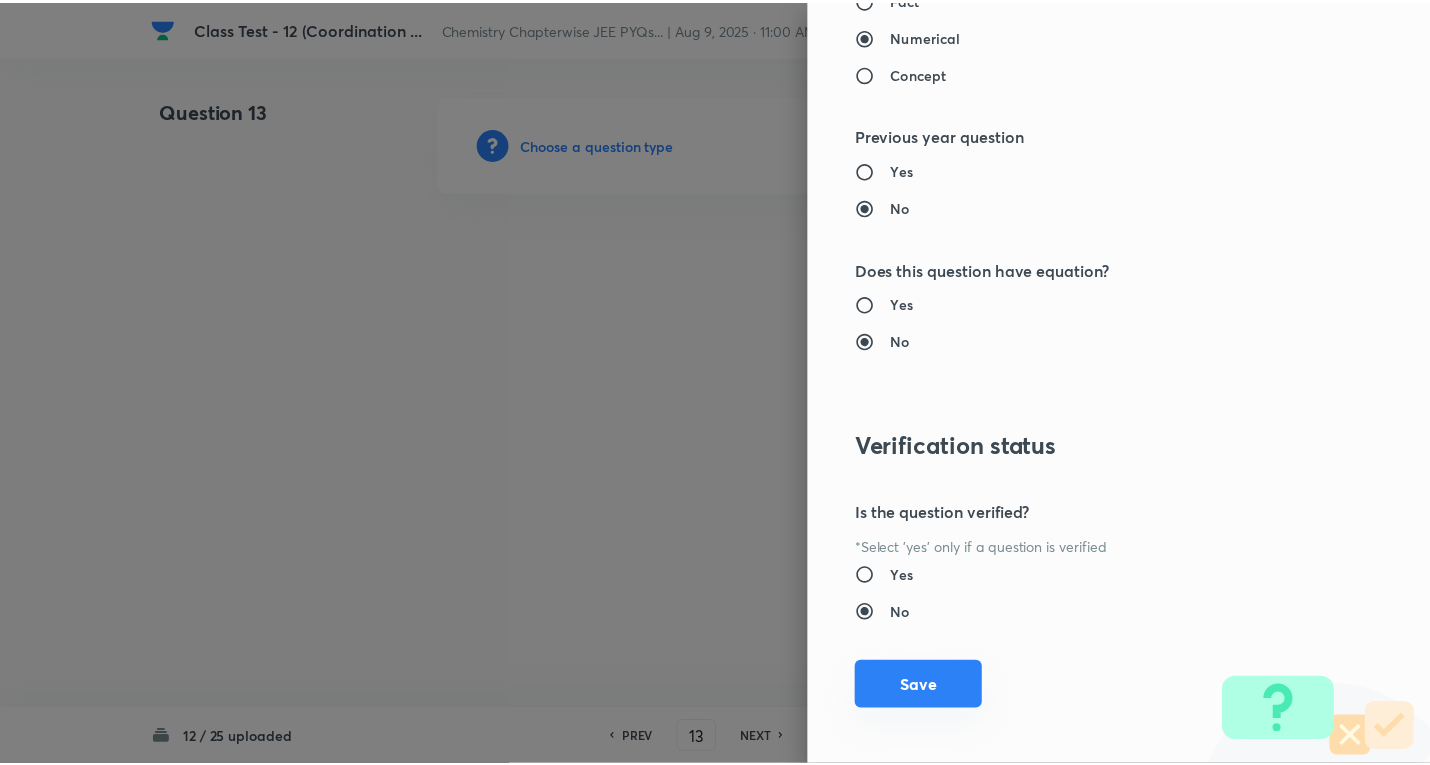 scroll, scrollTop: 1961, scrollLeft: 0, axis: vertical 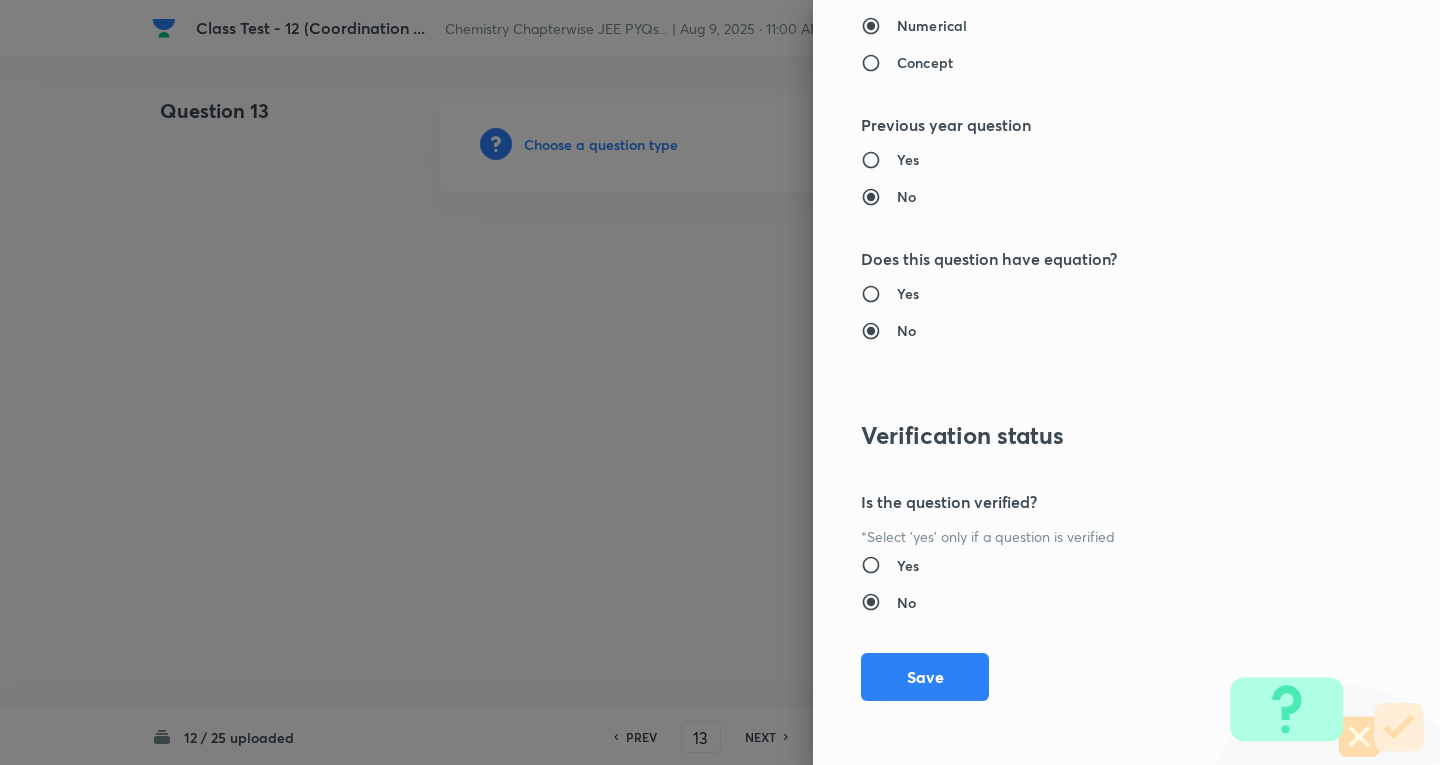 click on "Save" at bounding box center (925, 677) 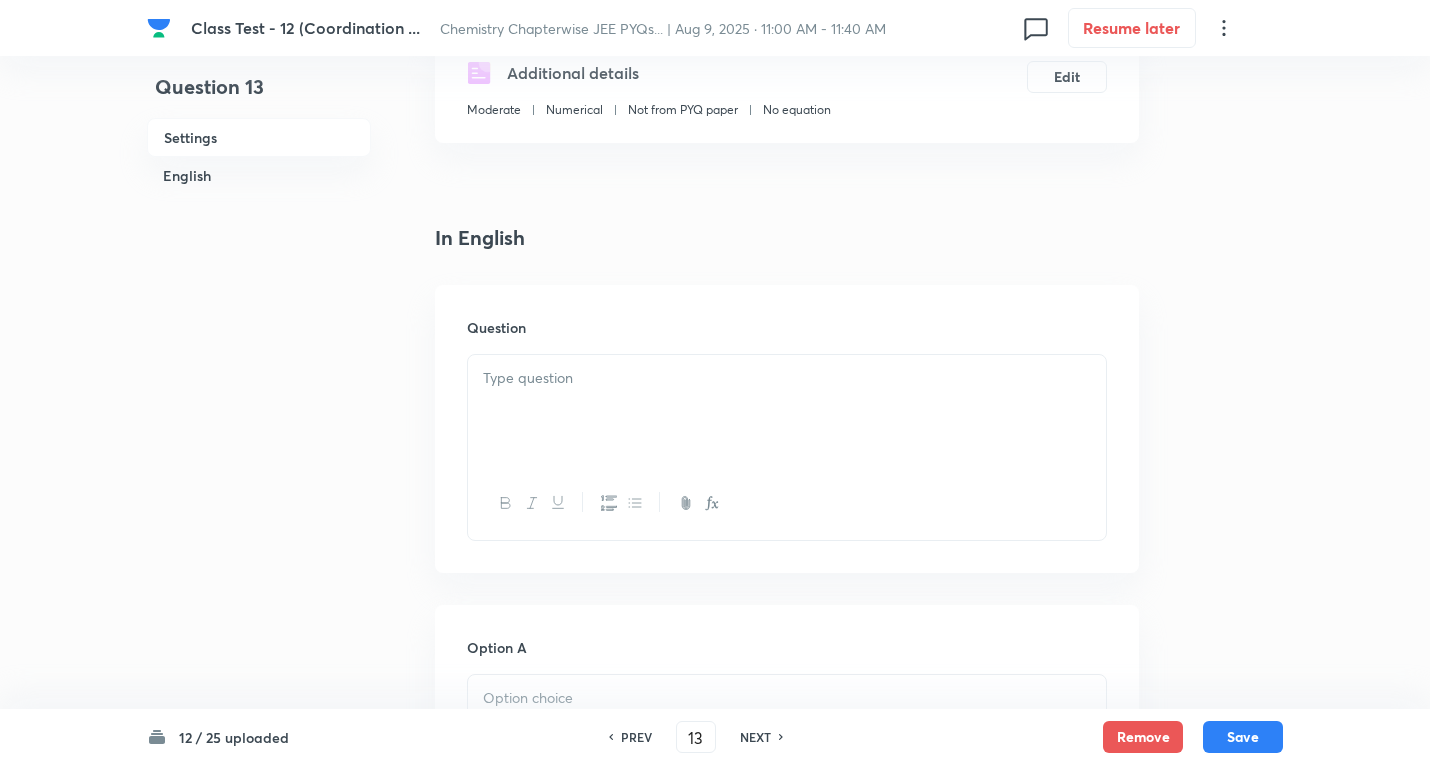 scroll, scrollTop: 400, scrollLeft: 0, axis: vertical 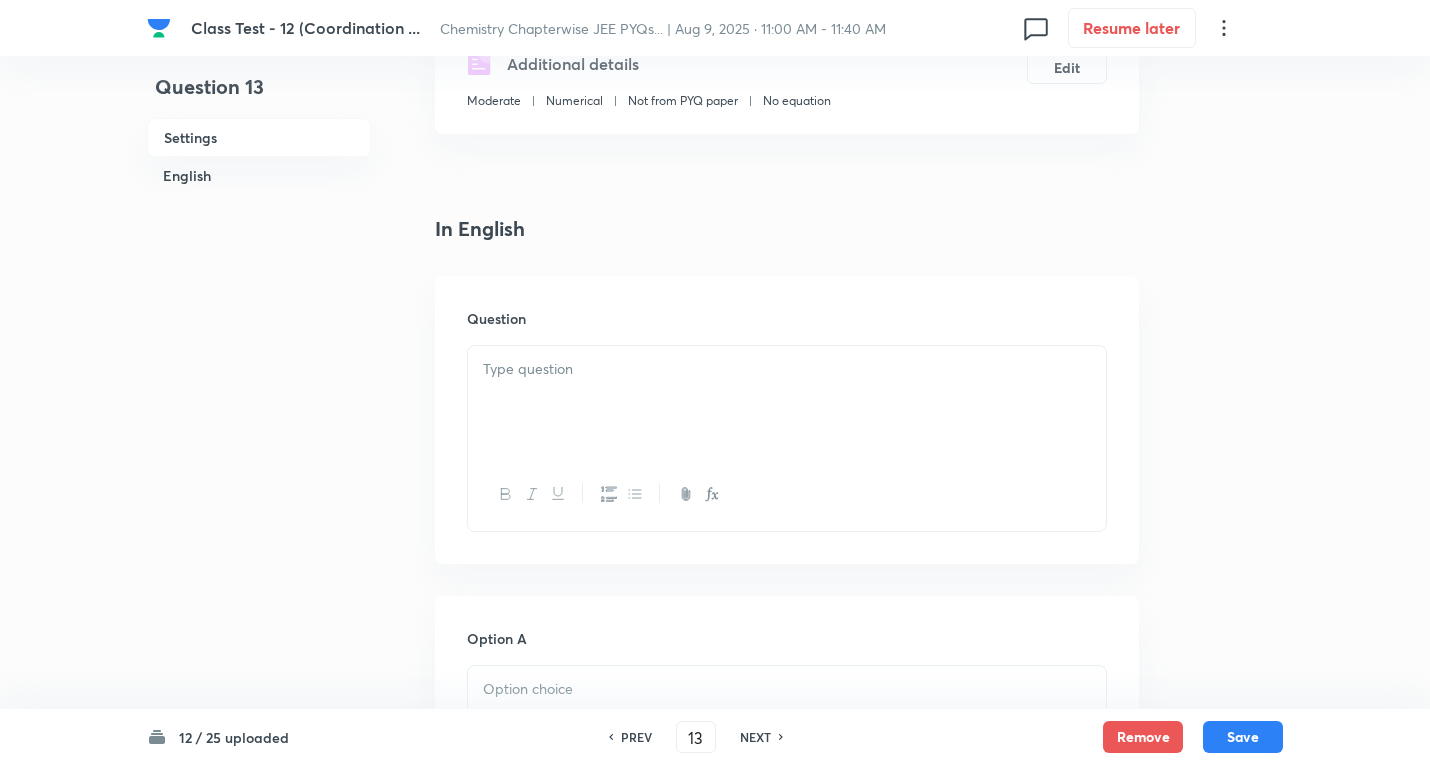 click at bounding box center [787, 369] 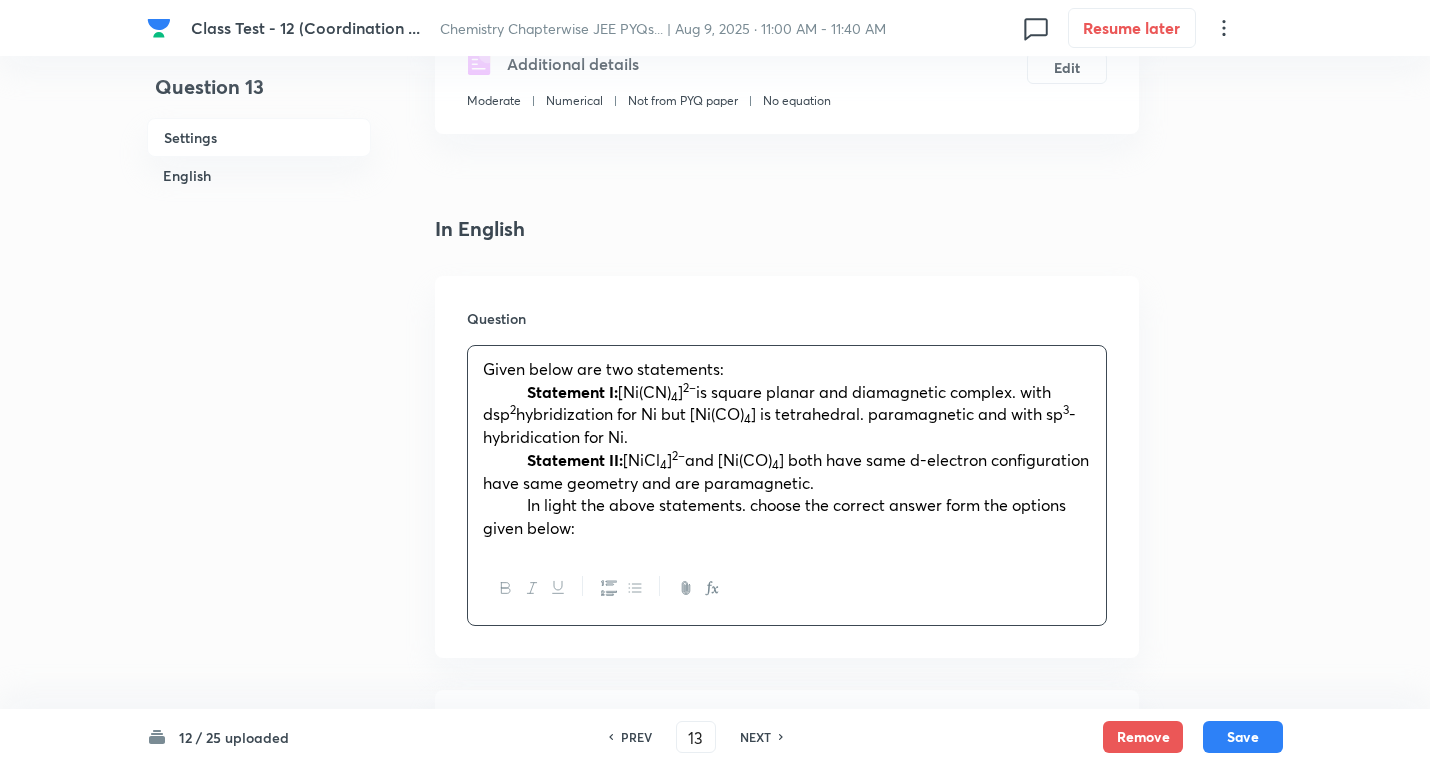 click on "Statement I:" at bounding box center [572, 391] 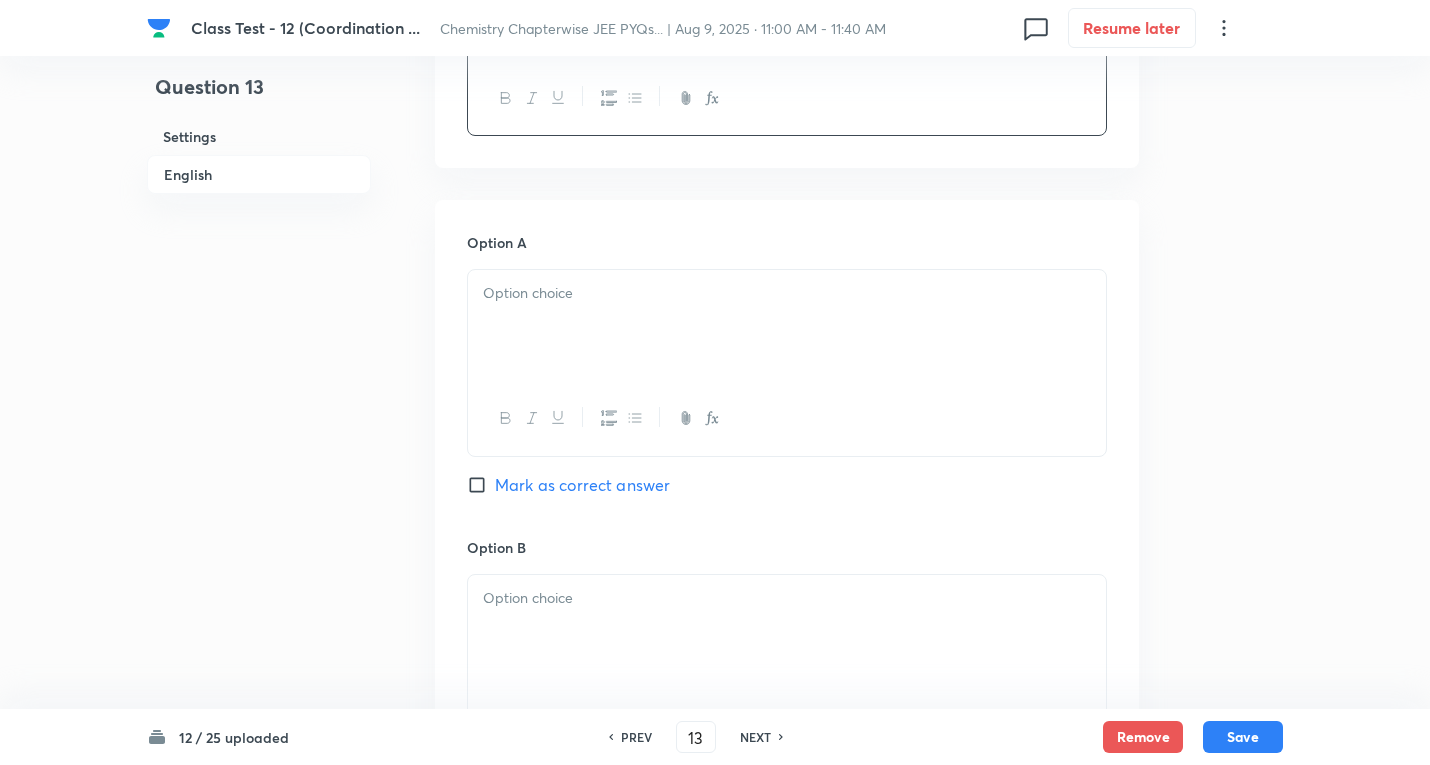 scroll, scrollTop: 1000, scrollLeft: 0, axis: vertical 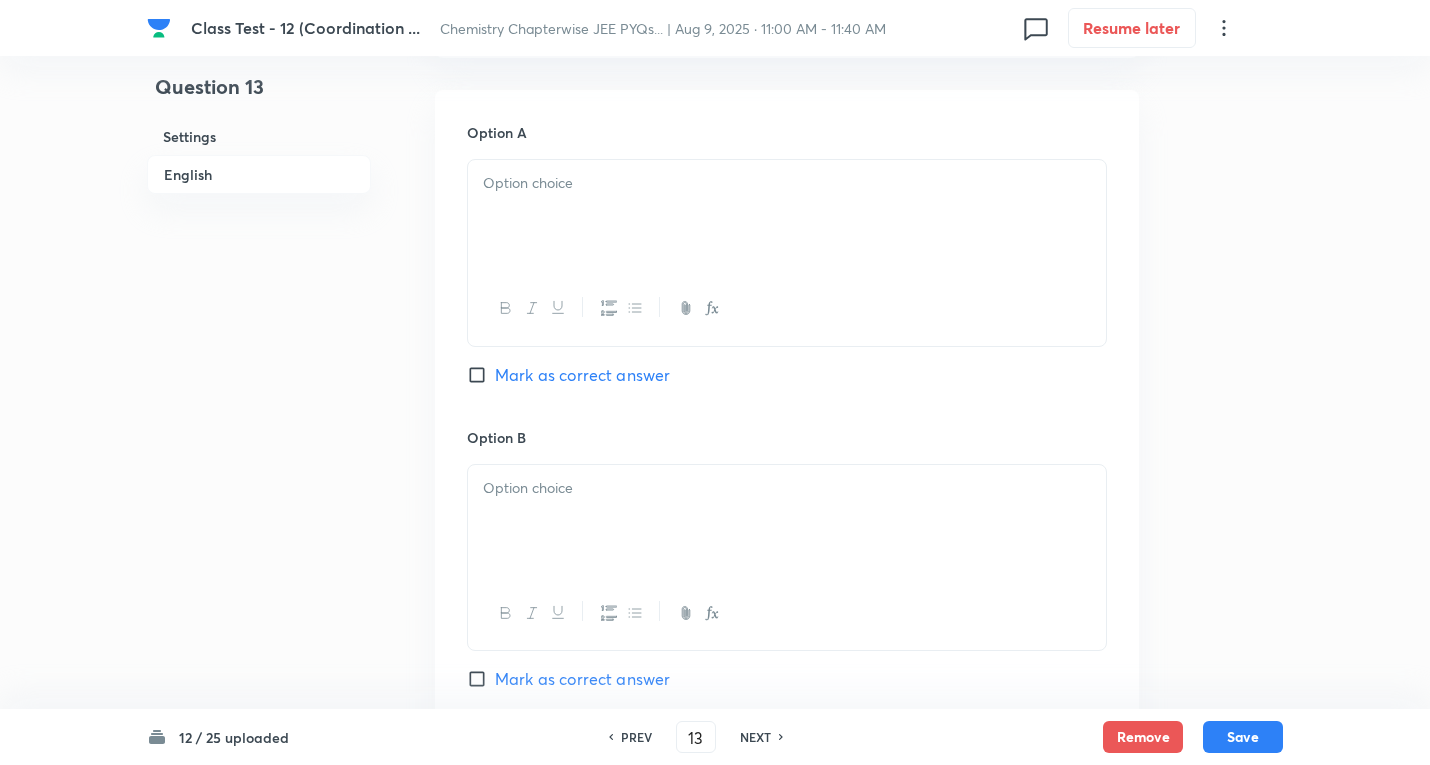click at bounding box center (787, 183) 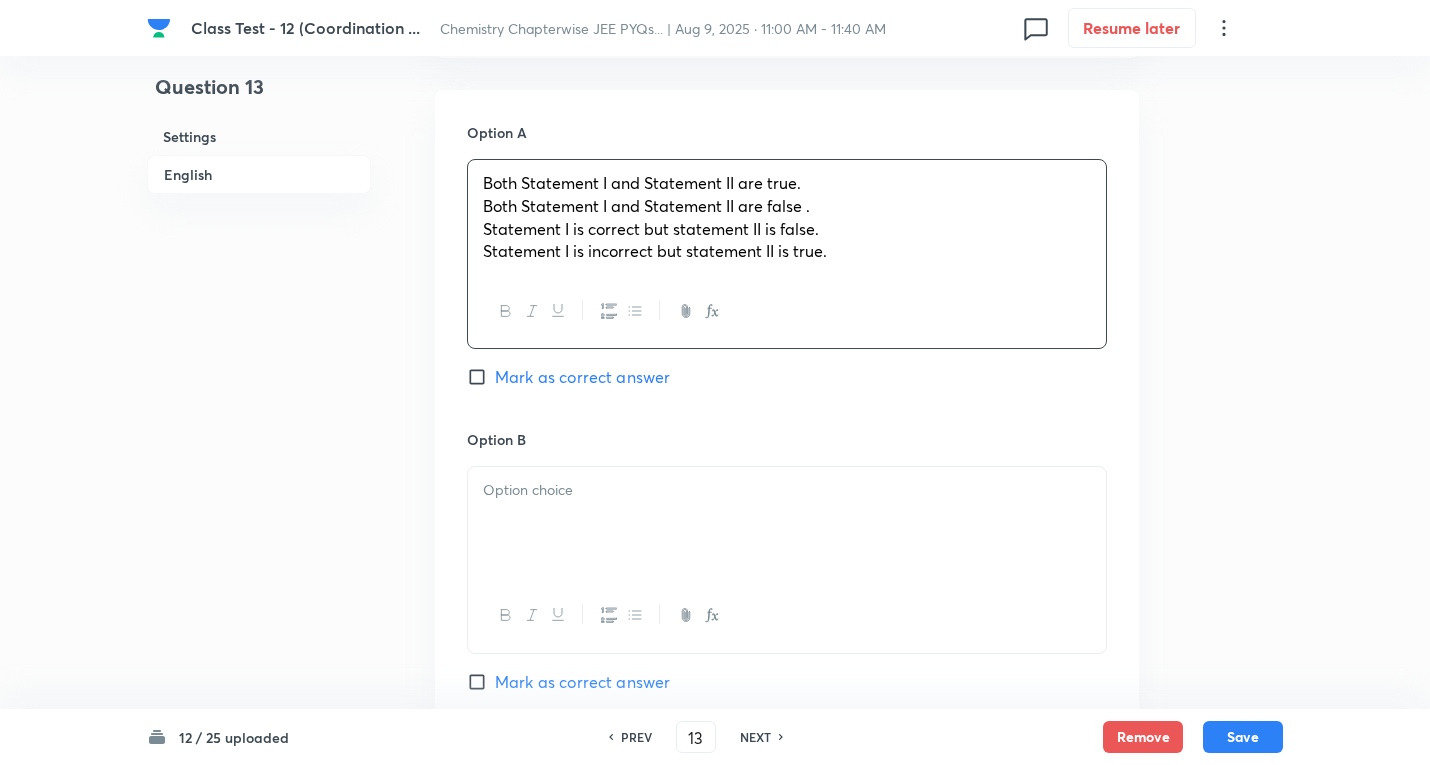 drag, startPoint x: 485, startPoint y: 207, endPoint x: 1079, endPoint y: 255, distance: 595.9362 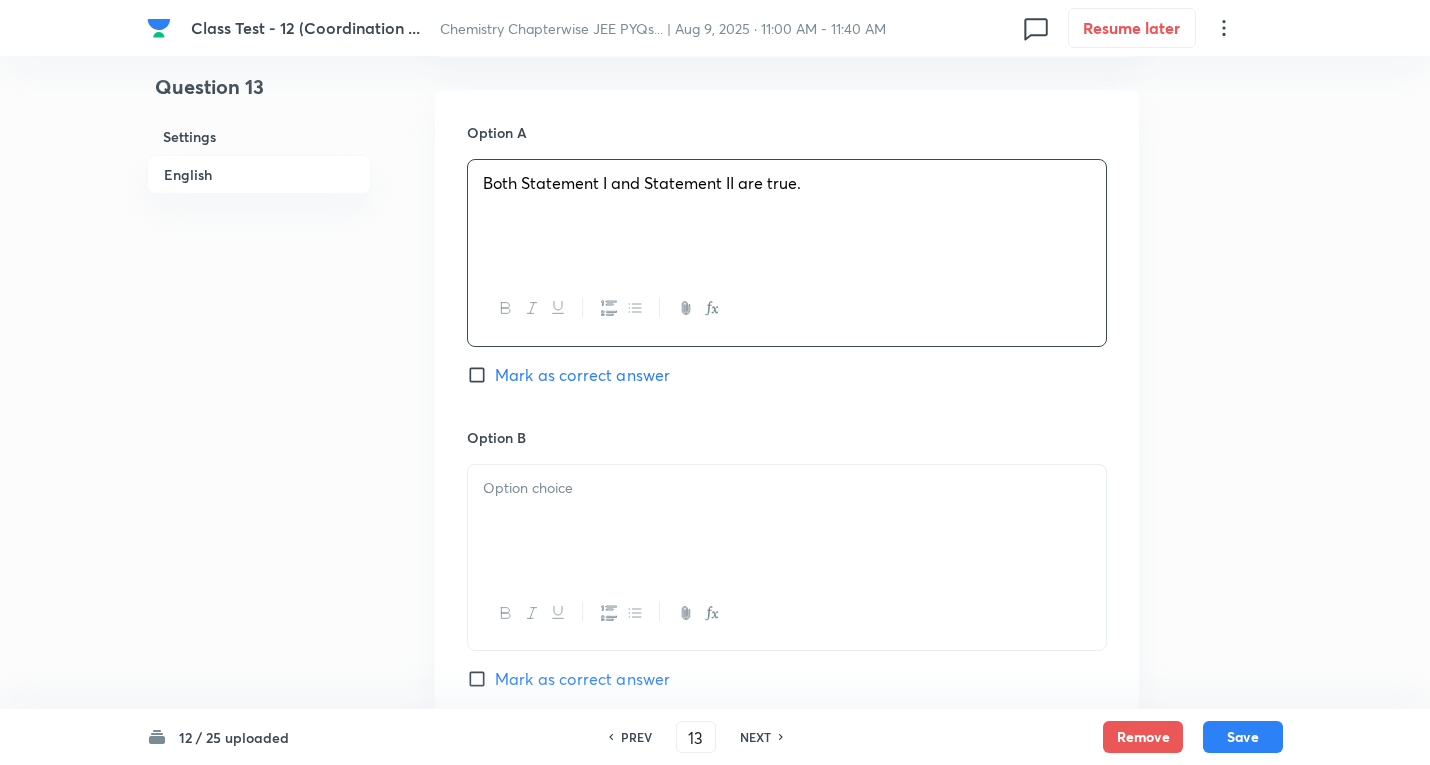 drag, startPoint x: 569, startPoint y: 491, endPoint x: 576, endPoint y: 483, distance: 10.630146 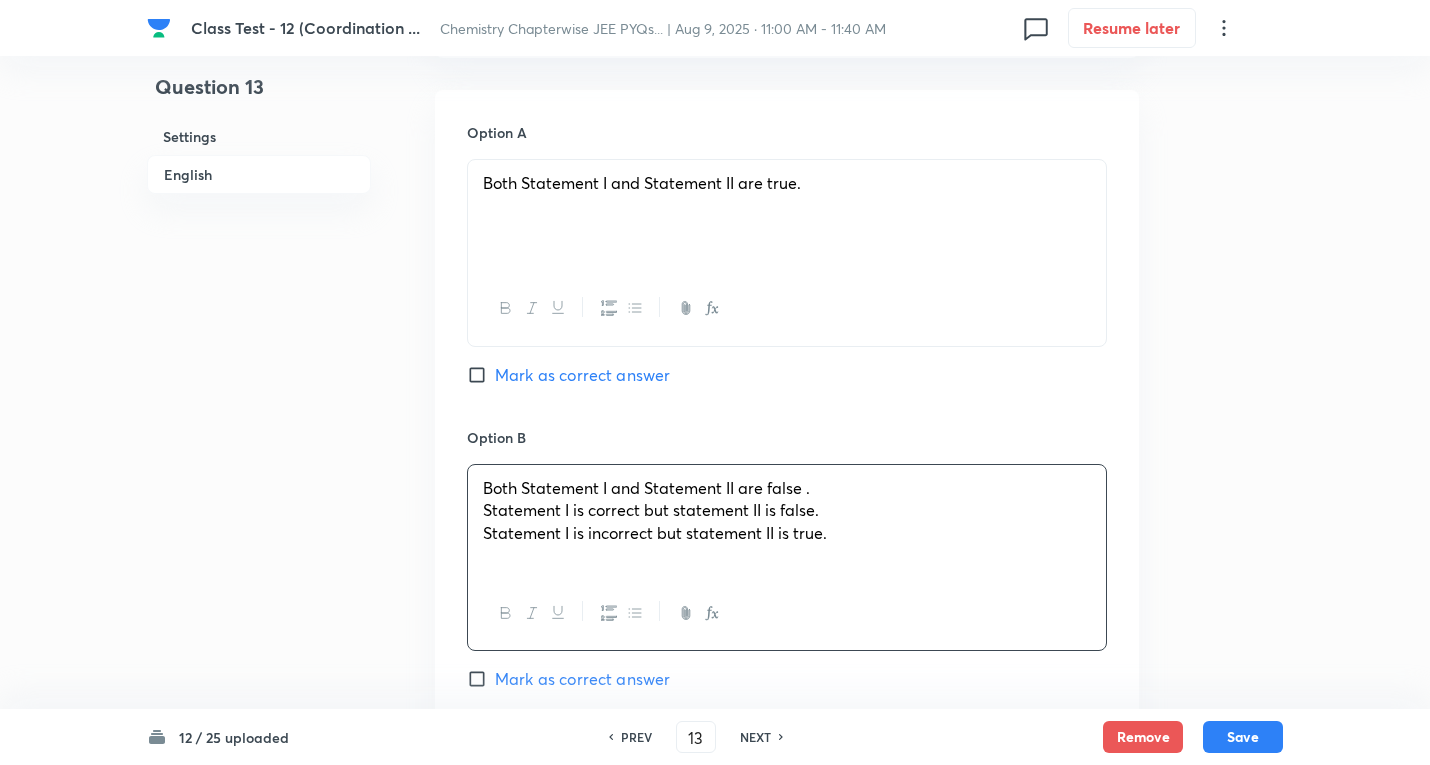 drag, startPoint x: 482, startPoint y: 515, endPoint x: 471, endPoint y: 413, distance: 102.59142 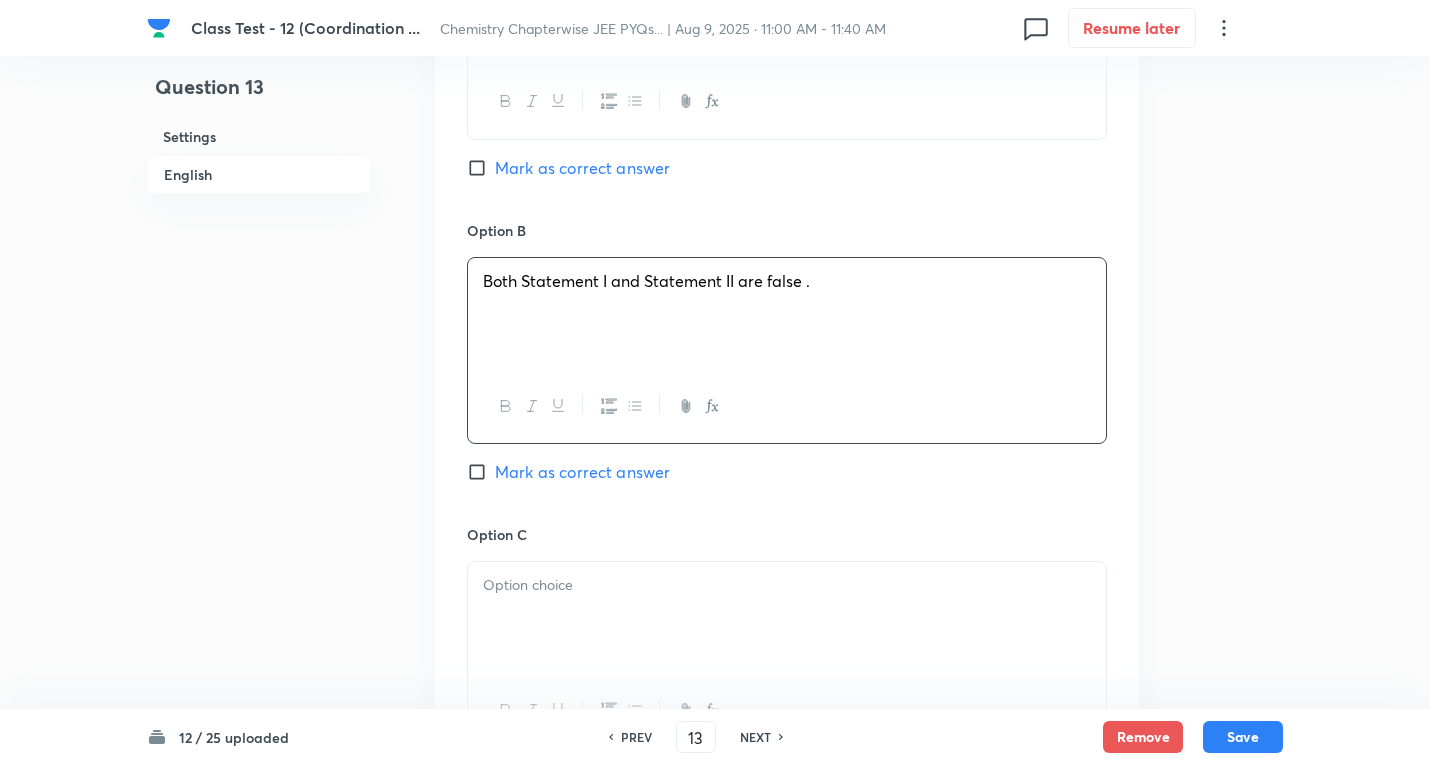 scroll, scrollTop: 1400, scrollLeft: 0, axis: vertical 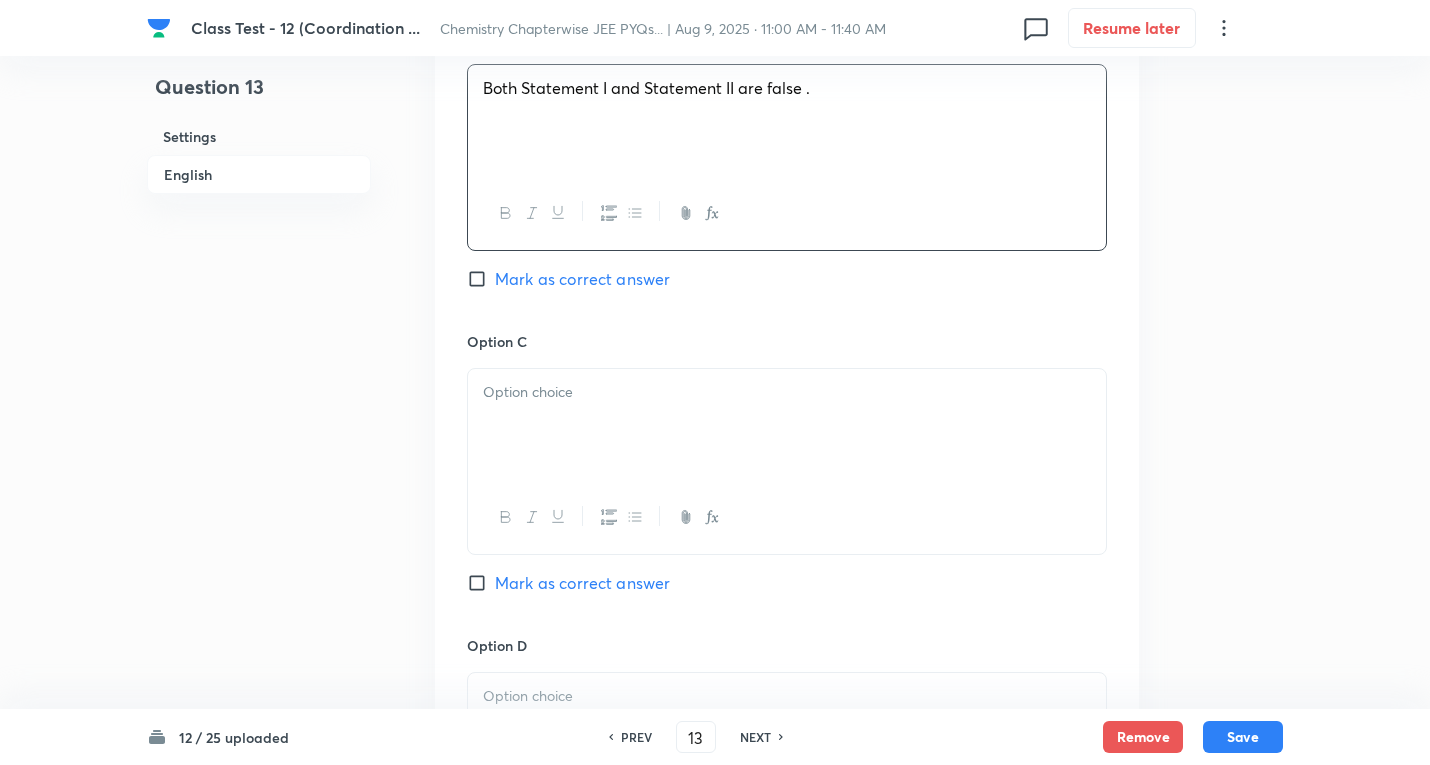 click at bounding box center [787, 392] 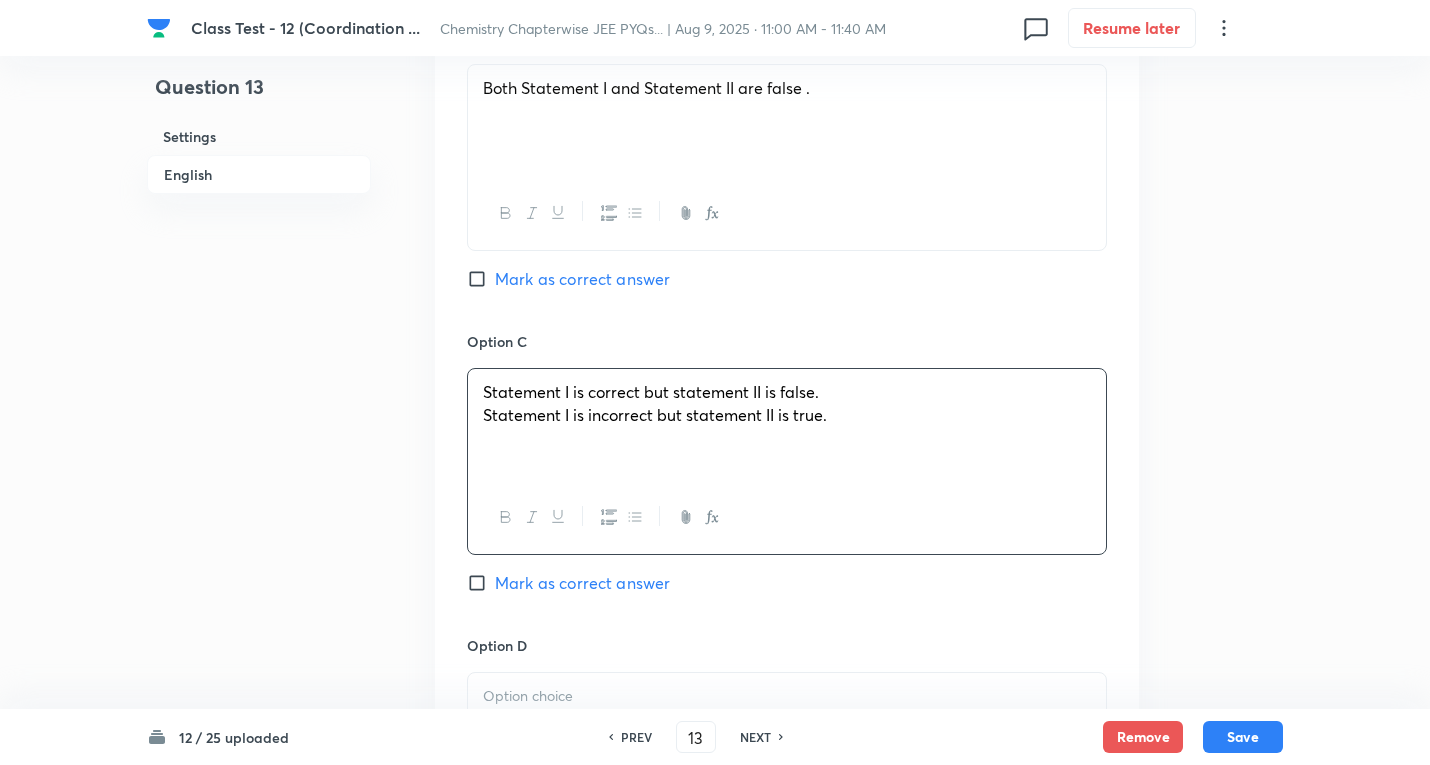drag, startPoint x: 506, startPoint y: 420, endPoint x: 909, endPoint y: 419, distance: 403.00125 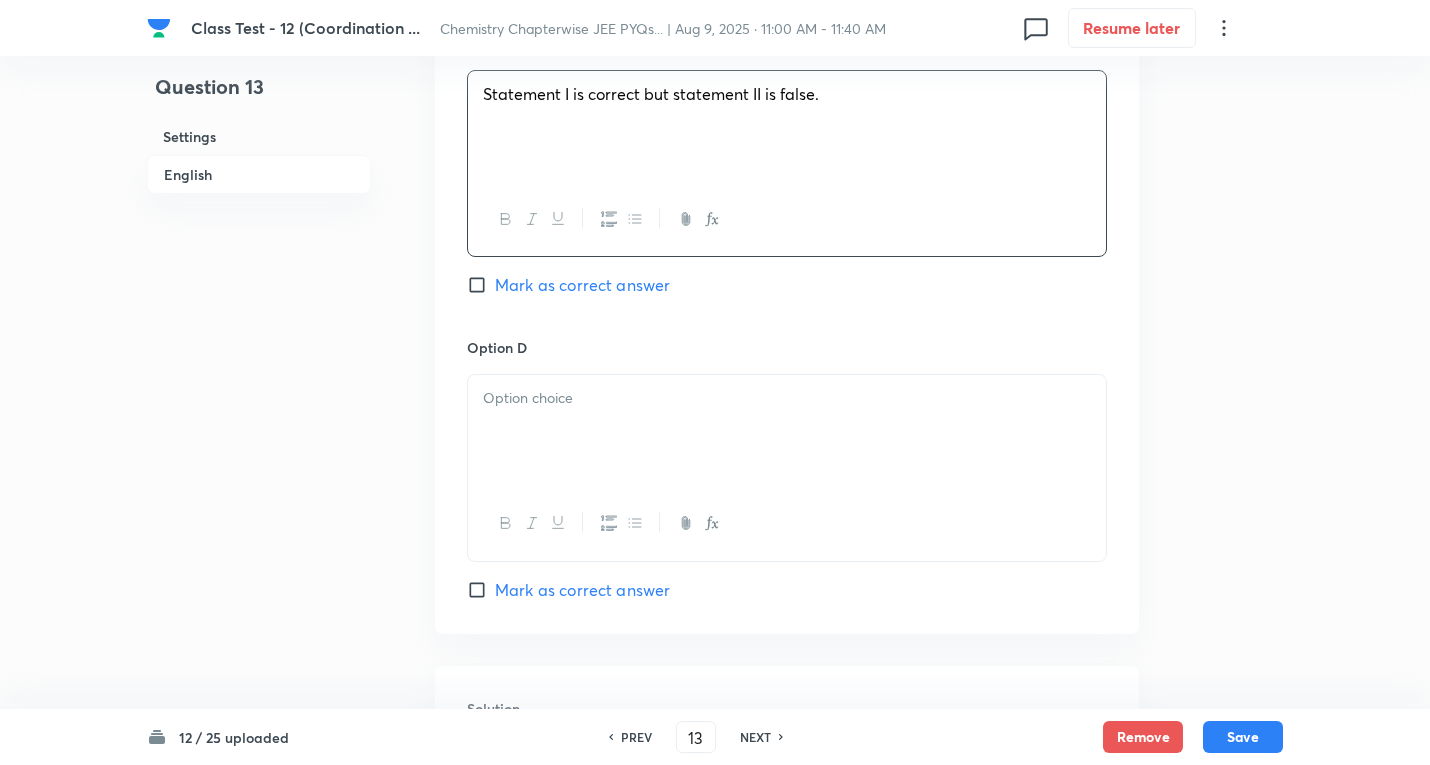 scroll, scrollTop: 1700, scrollLeft: 0, axis: vertical 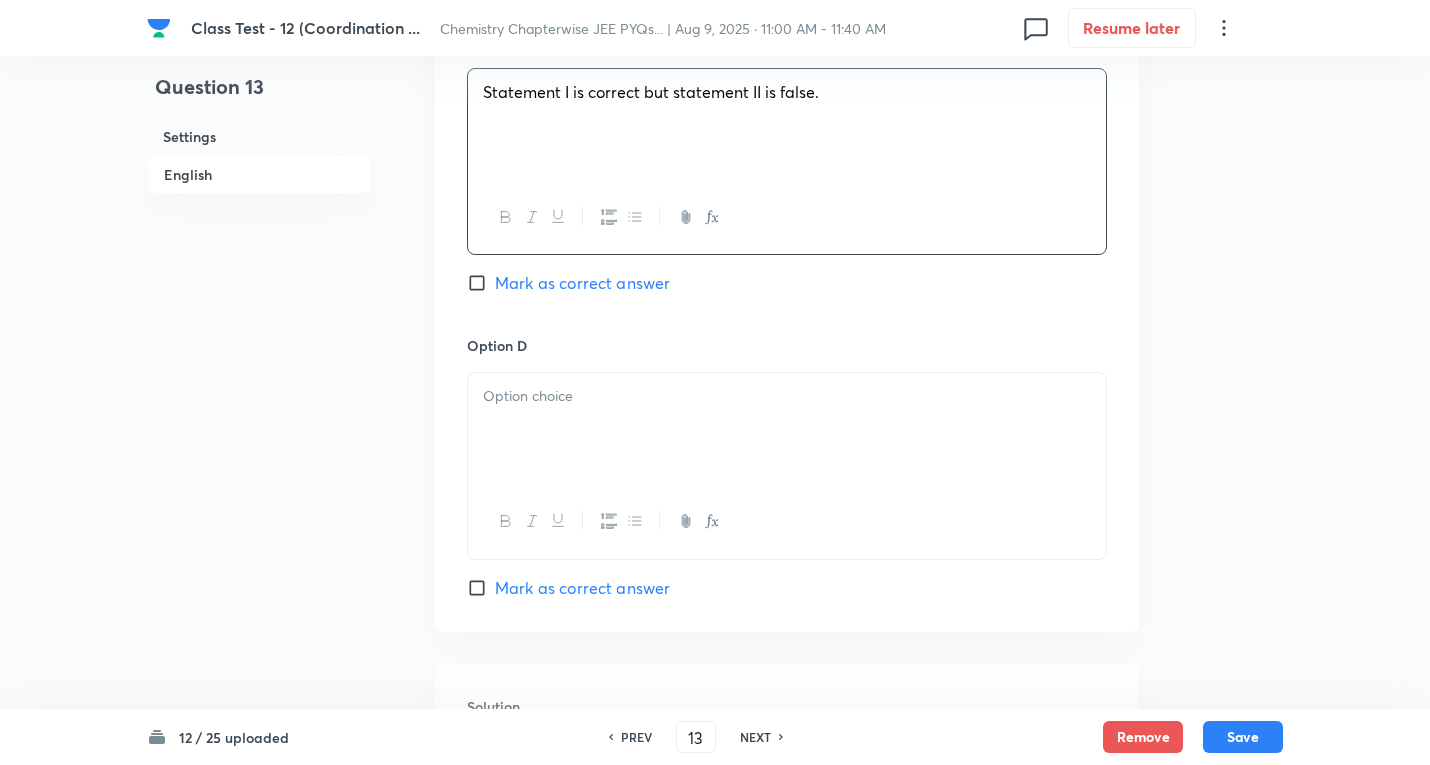 click at bounding box center (787, 429) 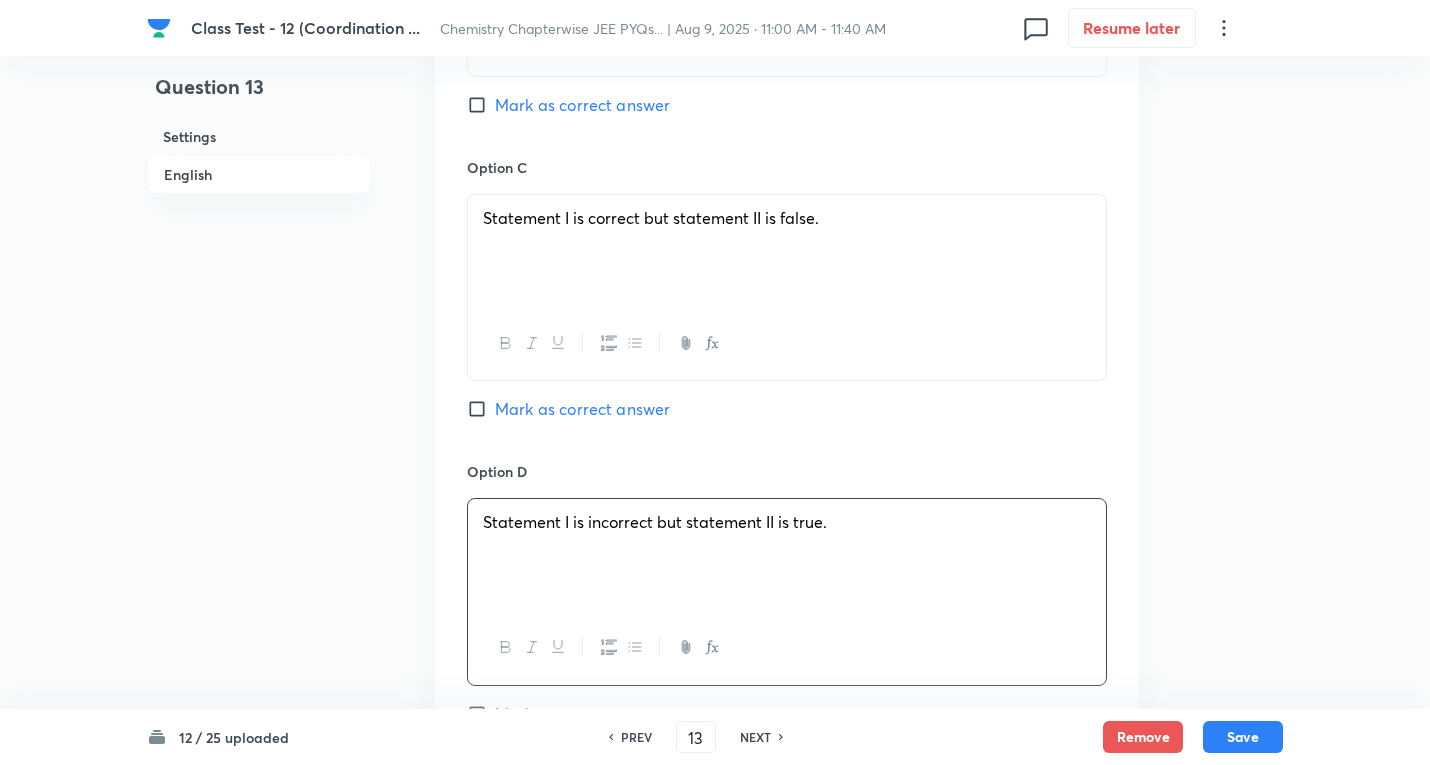 scroll, scrollTop: 1400, scrollLeft: 0, axis: vertical 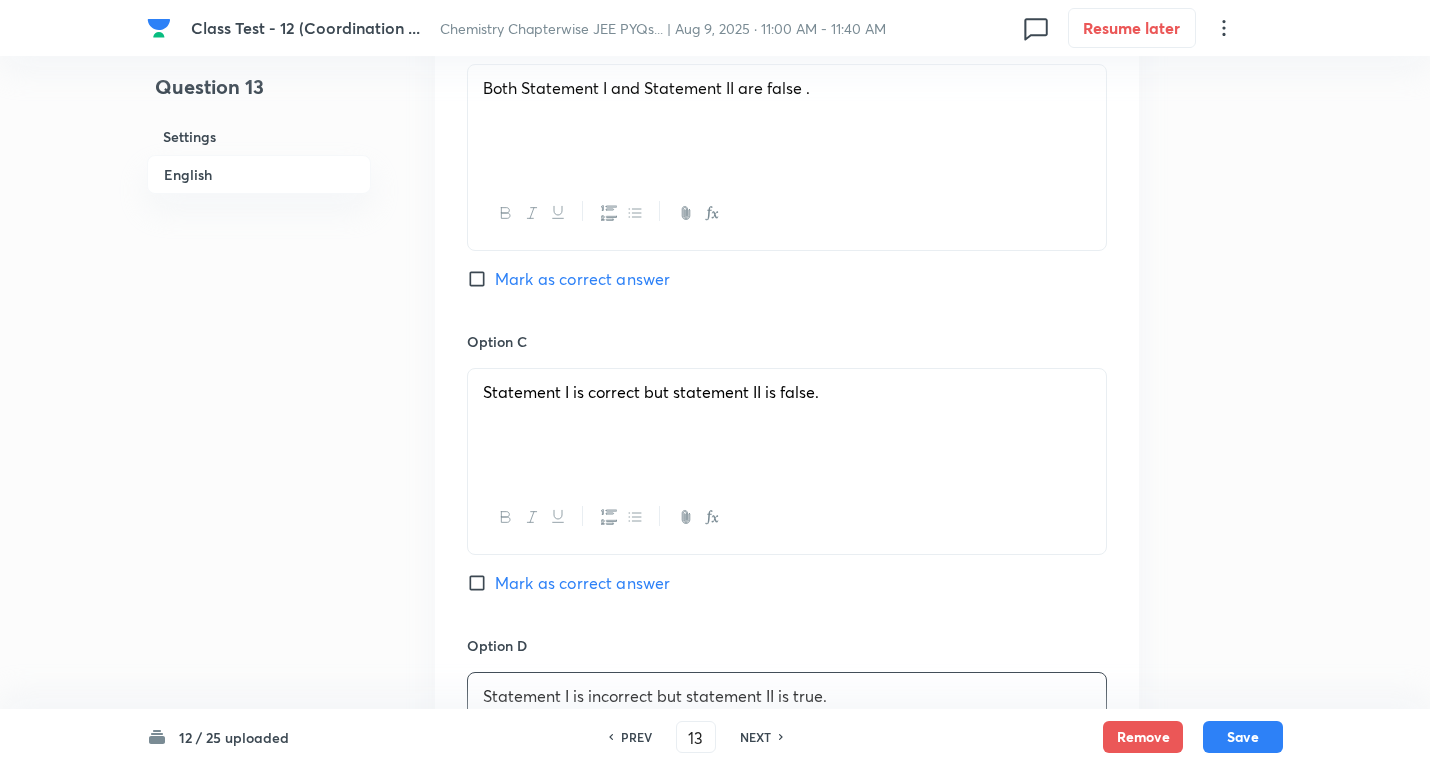 click on "Option B  Both Statement I and Statement II are false . Mark as correct answer" at bounding box center (787, 179) 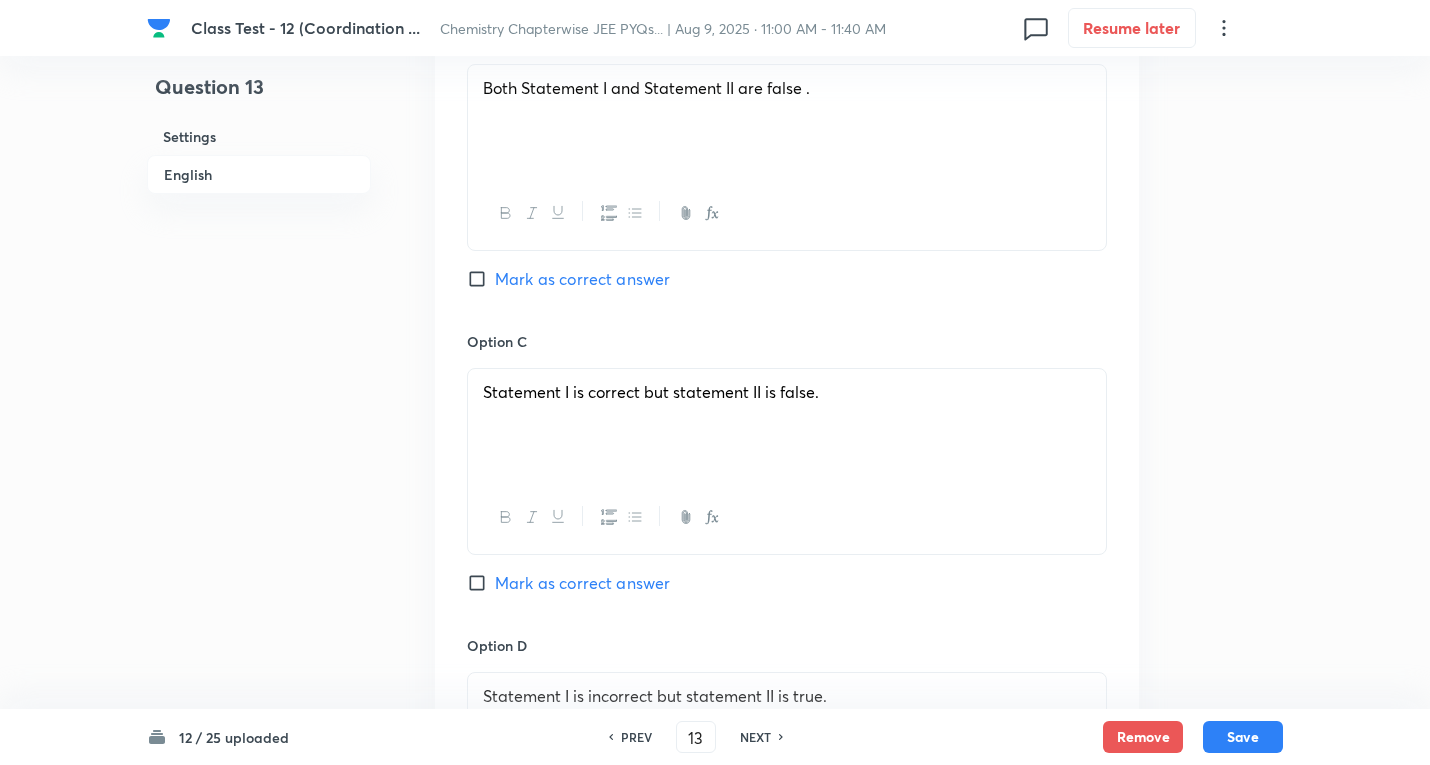 click on "Mark as correct answer" at bounding box center [582, 279] 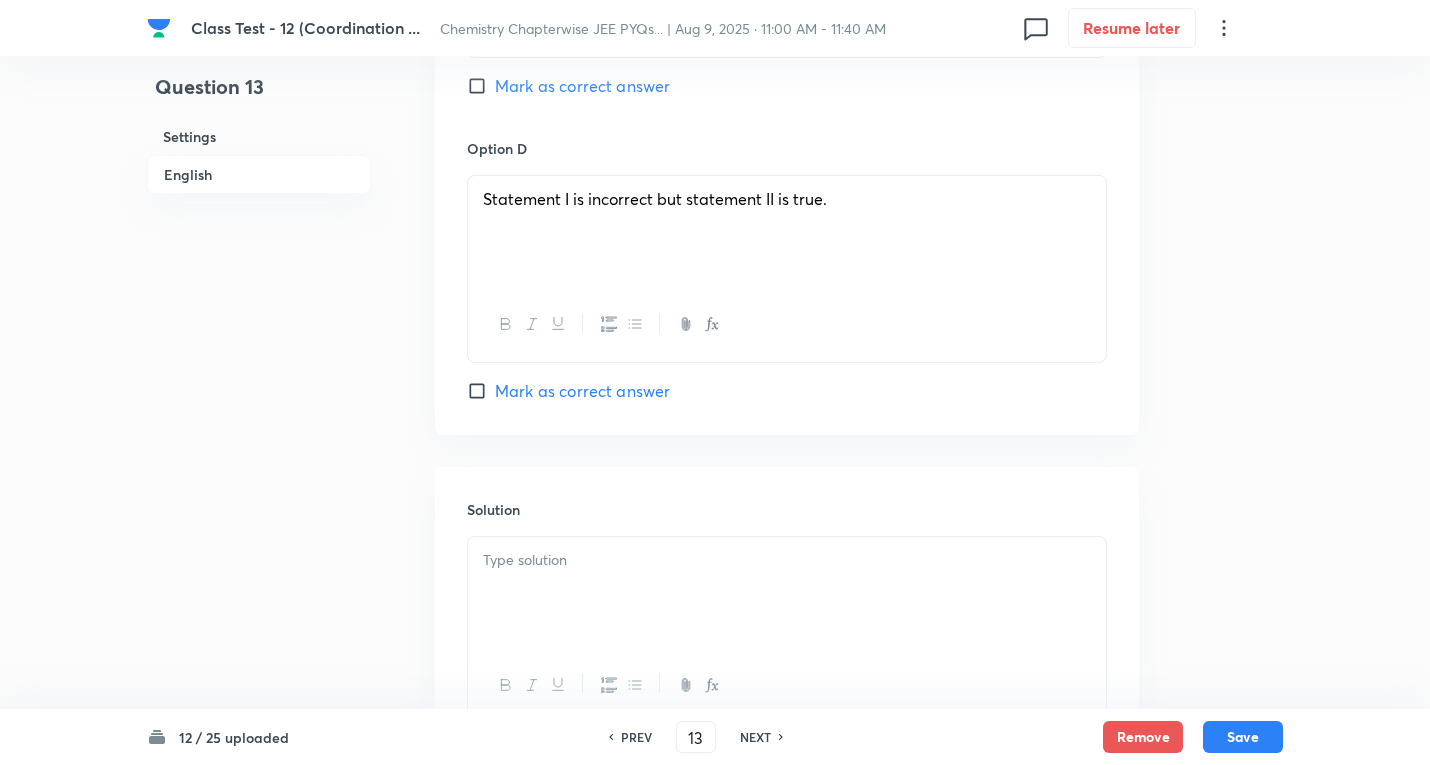scroll, scrollTop: 2063, scrollLeft: 0, axis: vertical 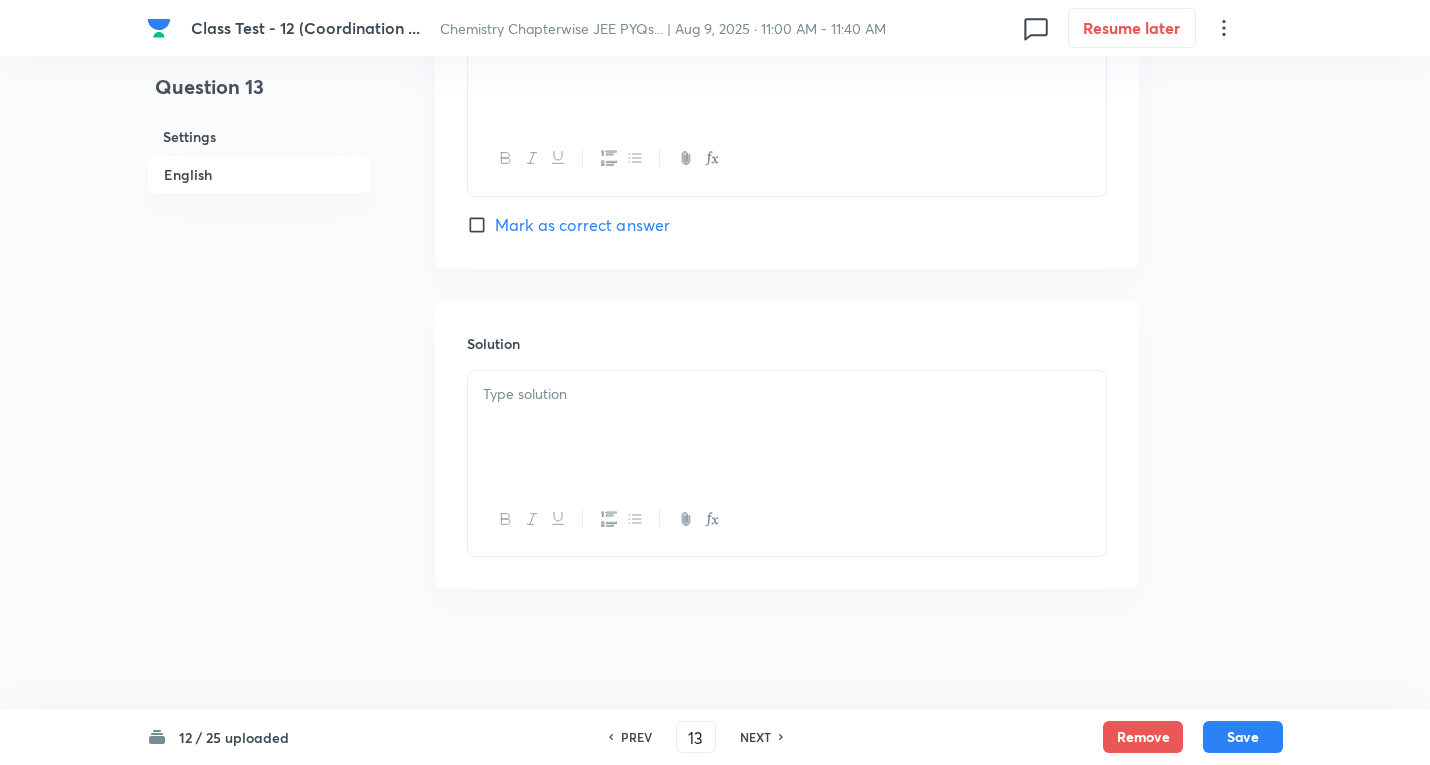 click at bounding box center [787, 394] 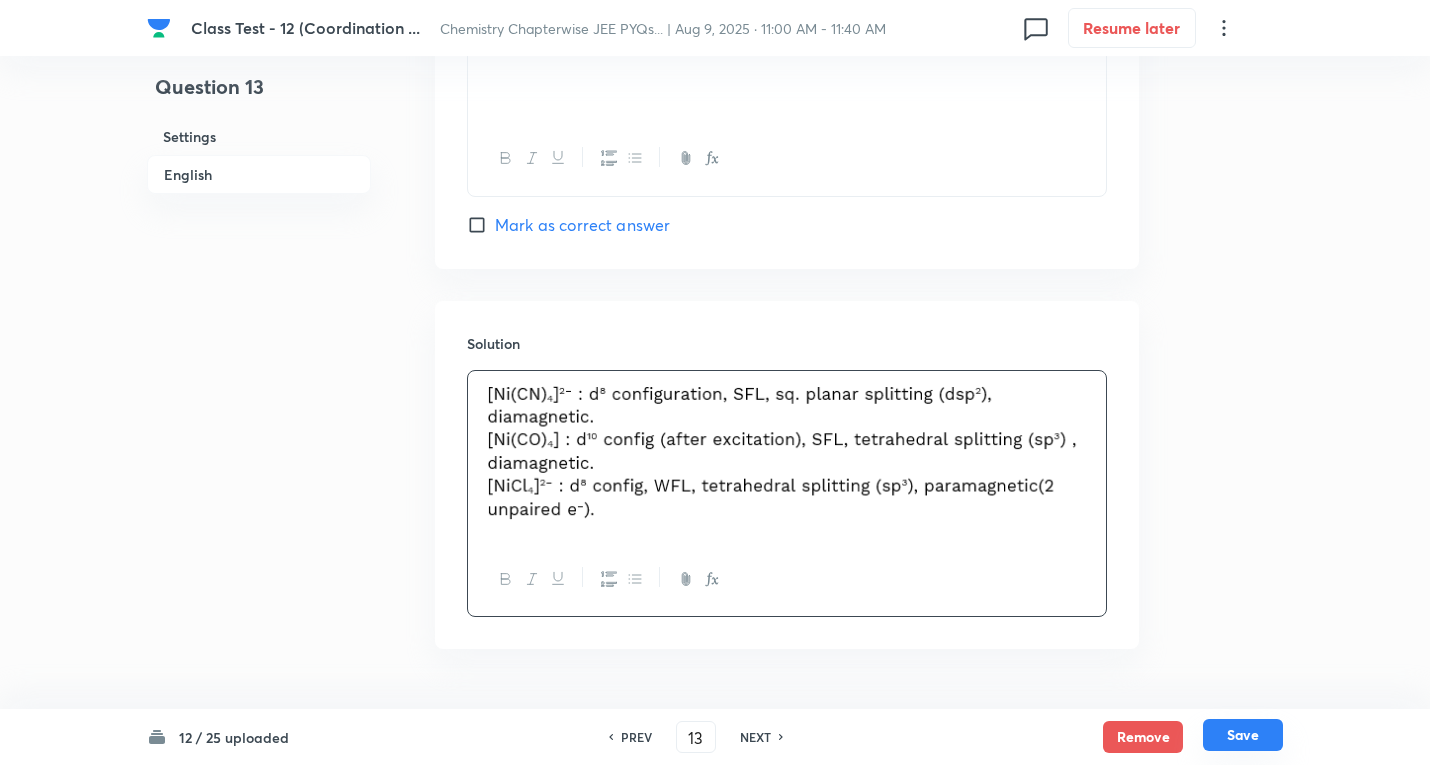 click on "Save" at bounding box center (1243, 735) 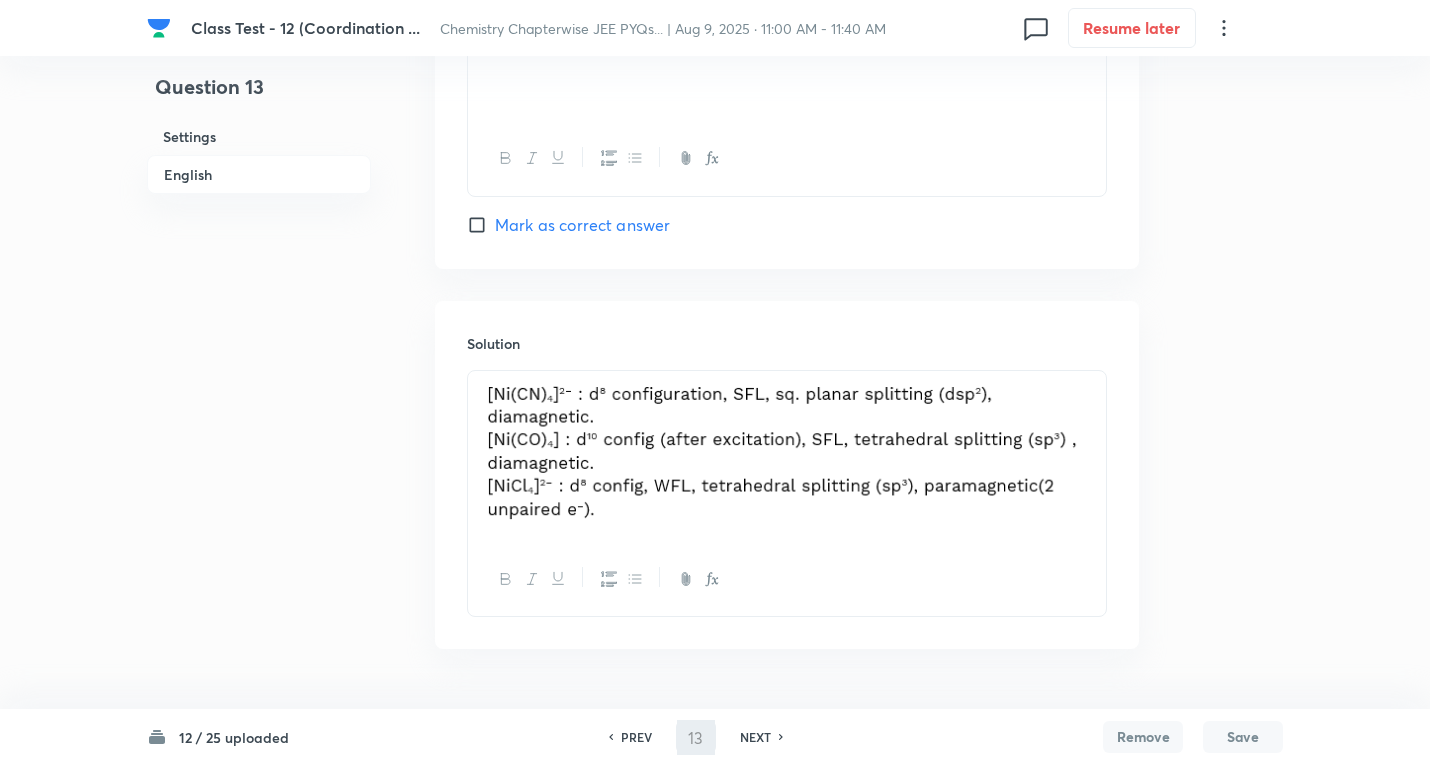 type on "14" 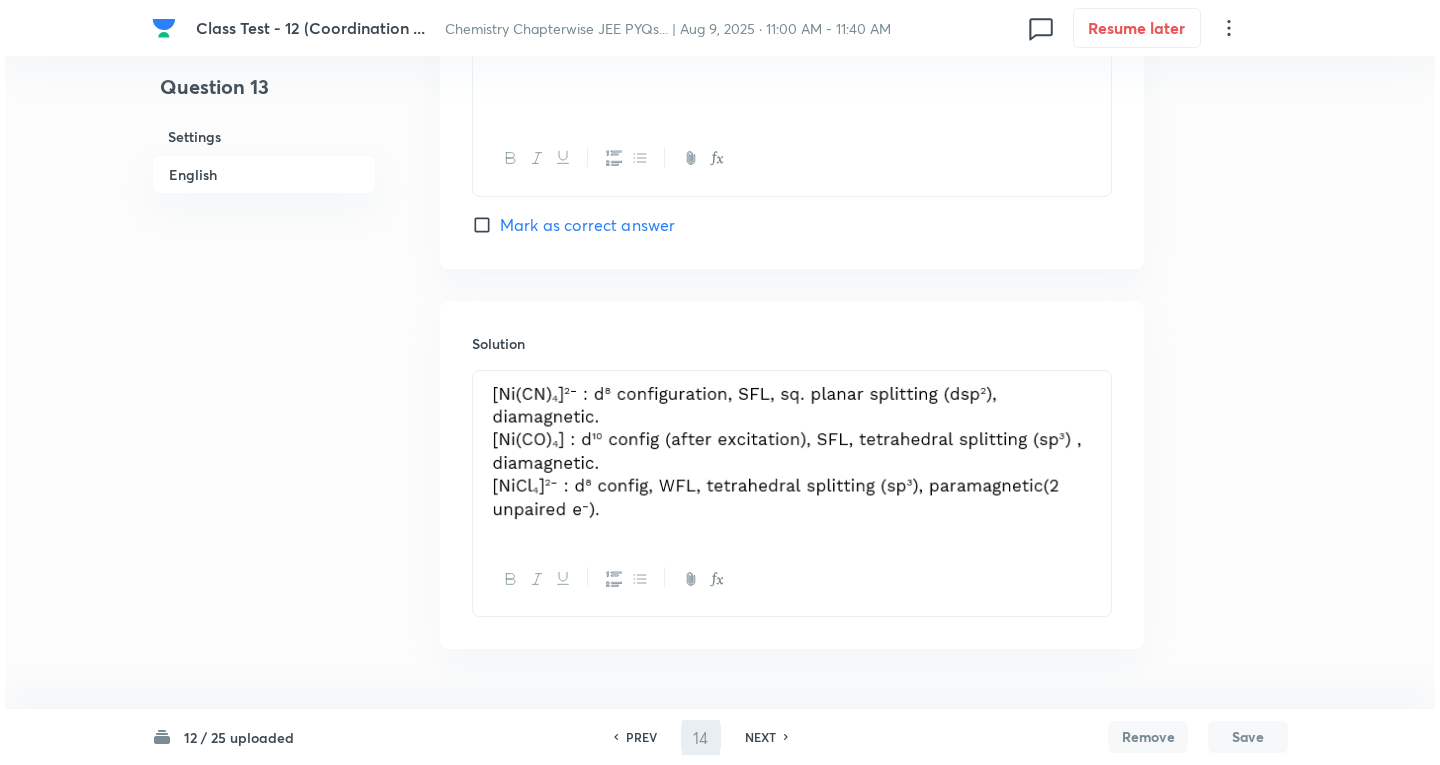 scroll, scrollTop: 0, scrollLeft: 0, axis: both 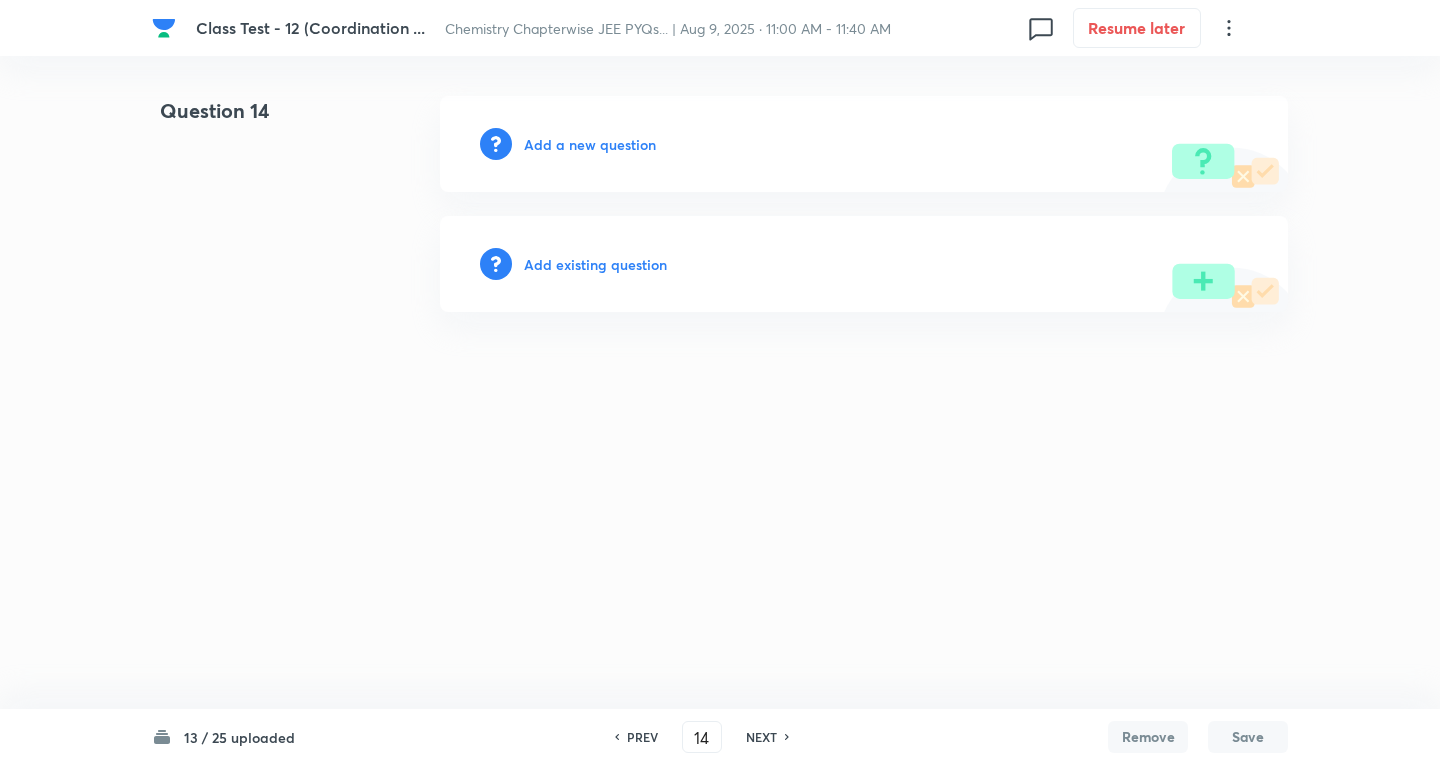 click on "Add a new question" at bounding box center (590, 144) 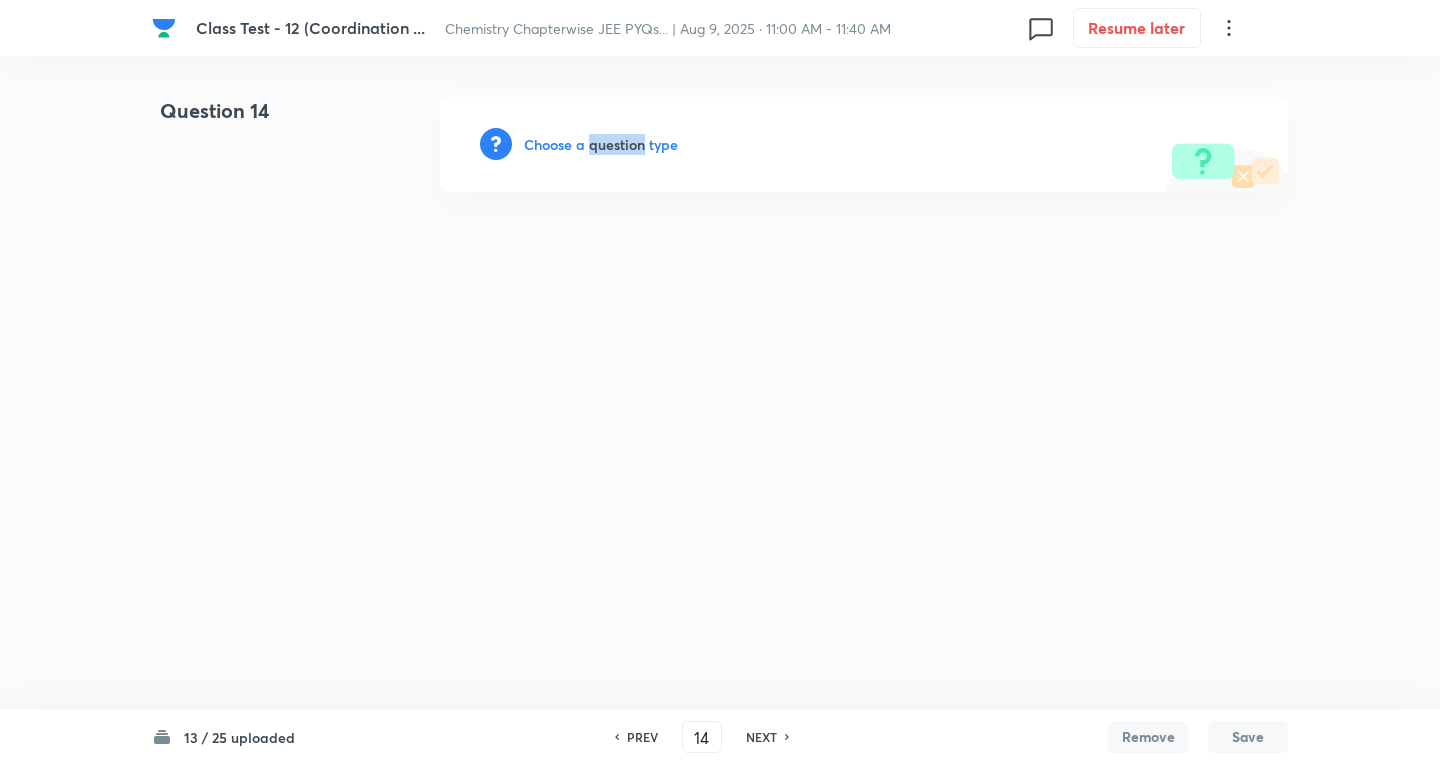 click on "Choose a question type" at bounding box center (601, 144) 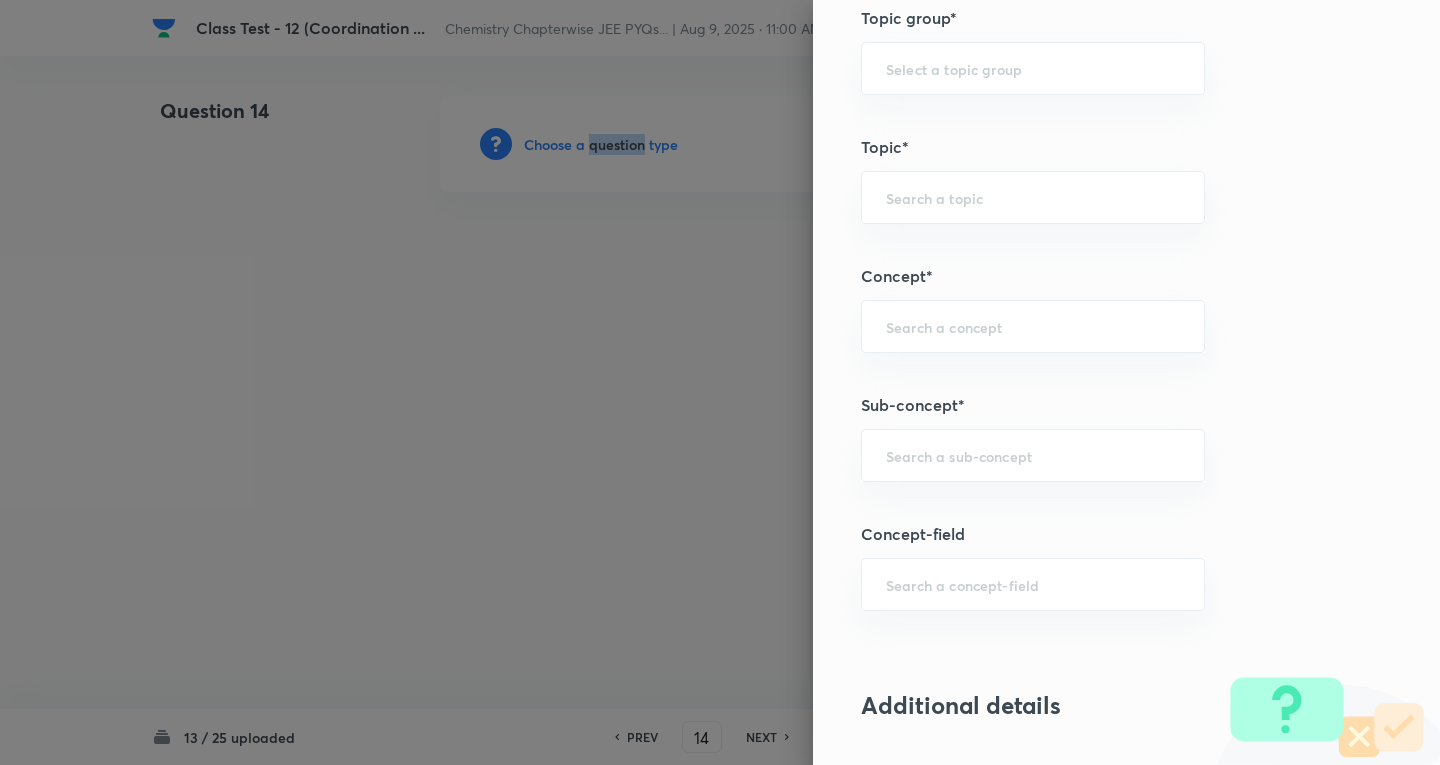 scroll, scrollTop: 900, scrollLeft: 0, axis: vertical 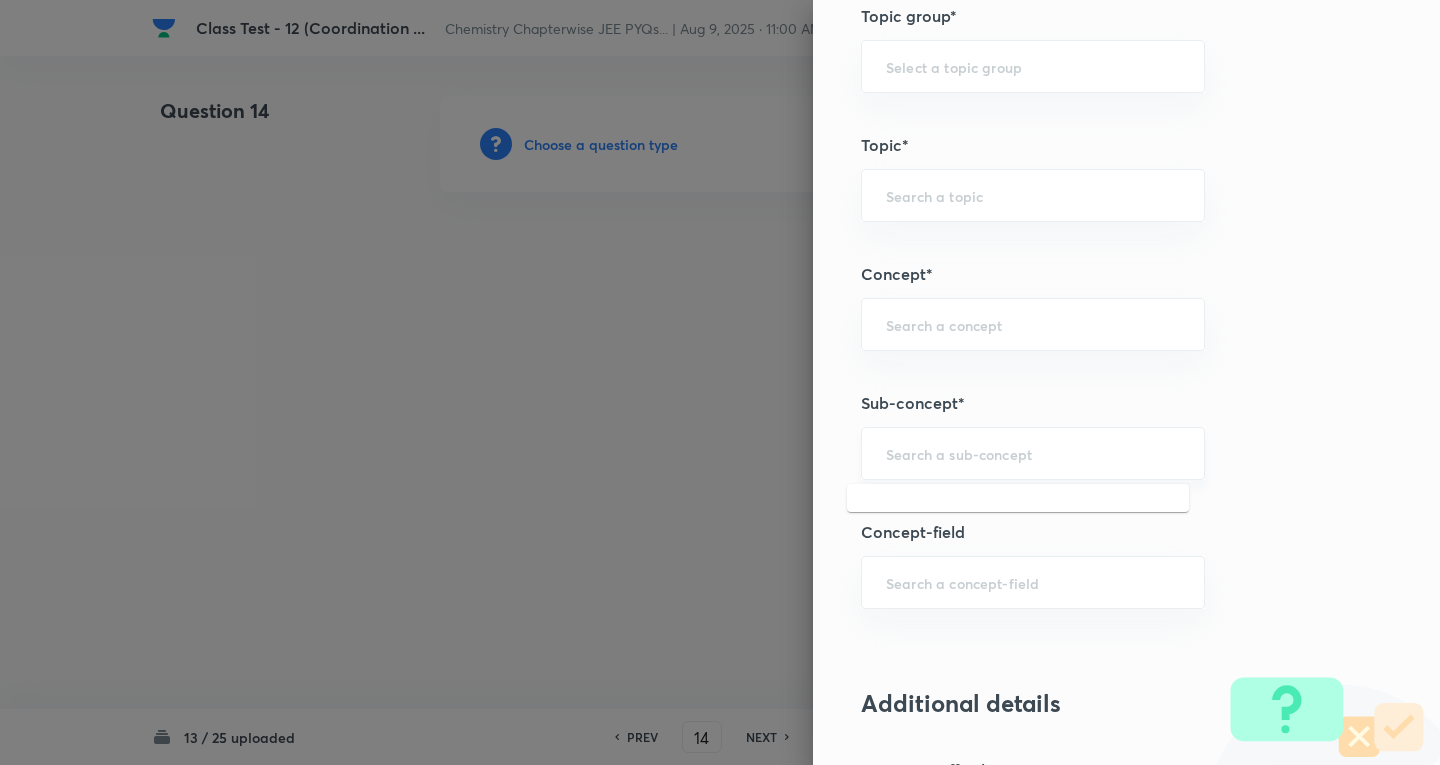 click at bounding box center [1033, 453] 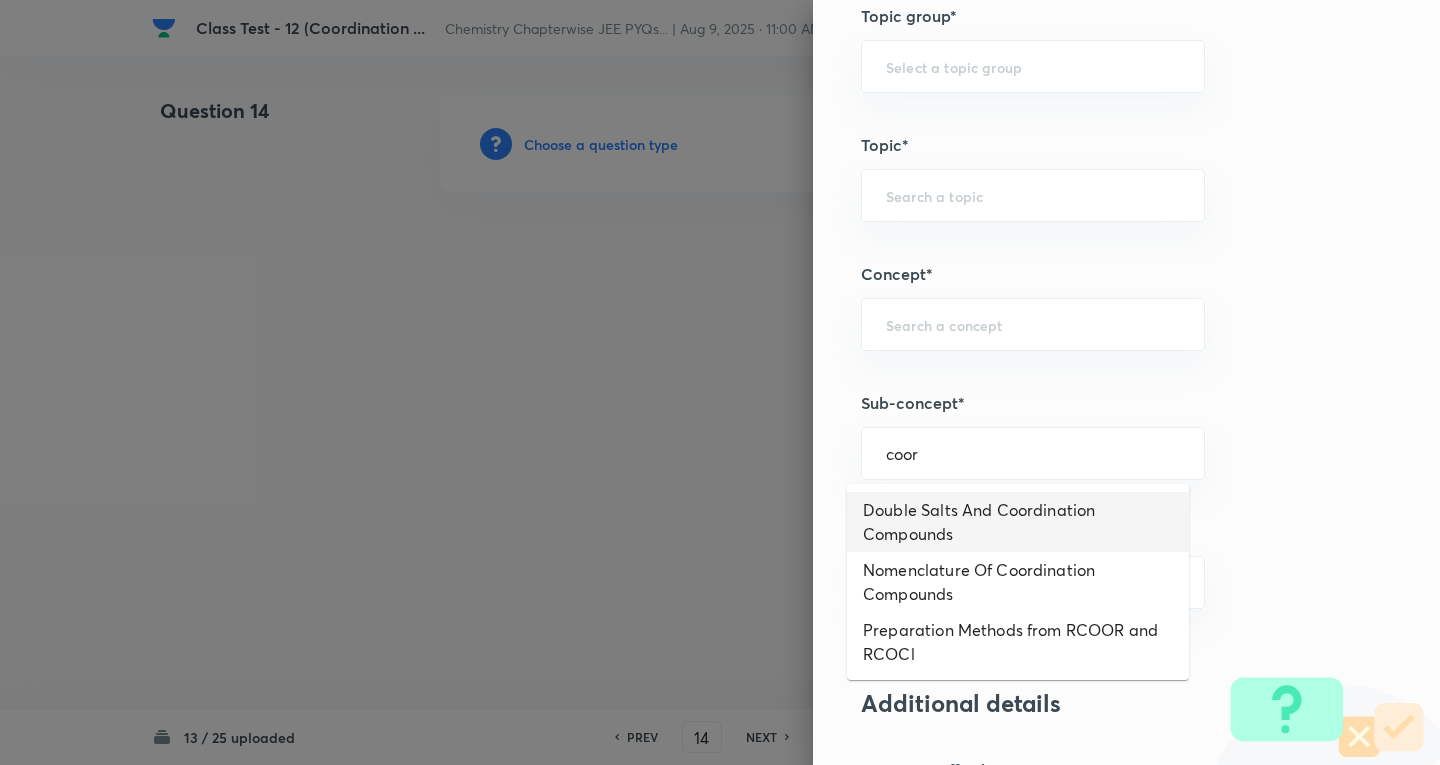click on "Double Salts And Coordination Compounds" at bounding box center [1018, 522] 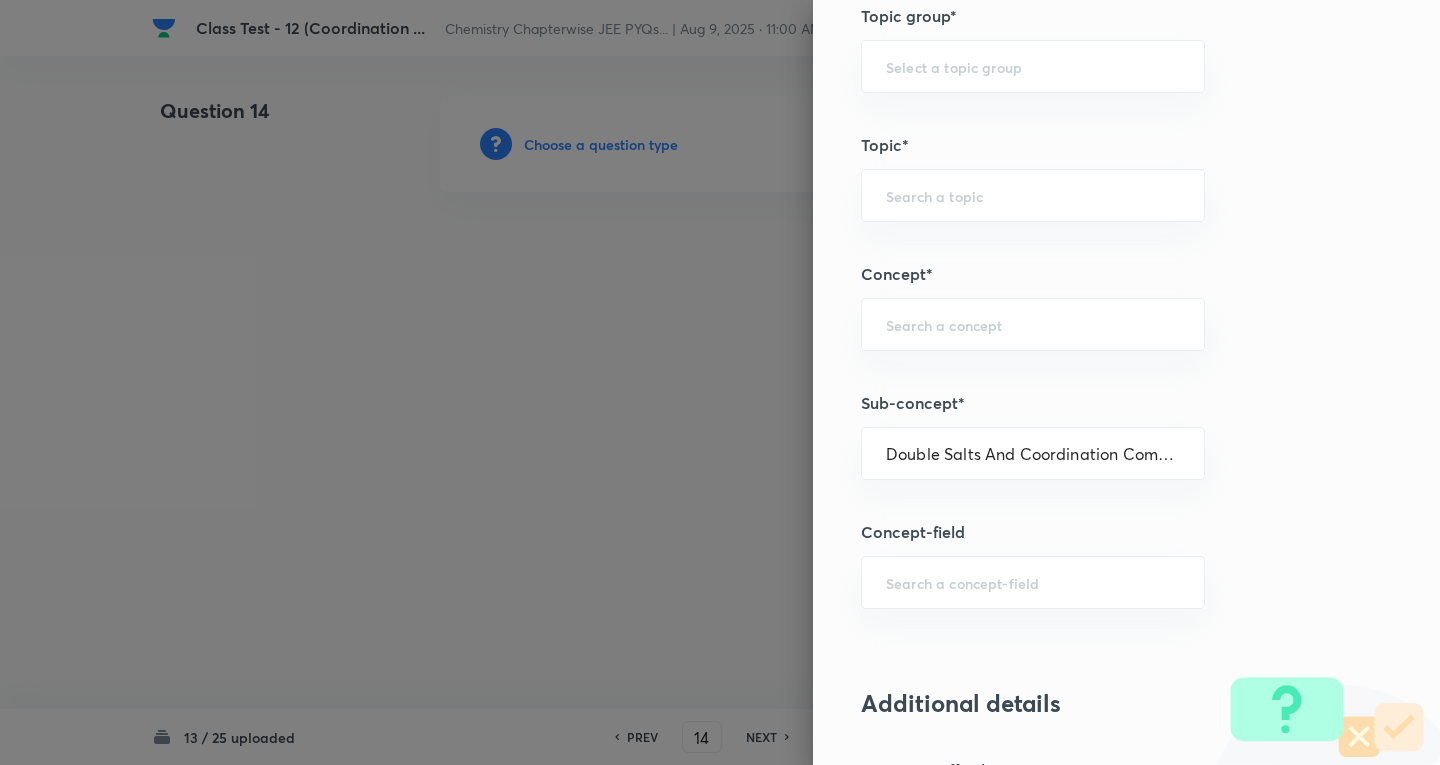 type on "Chemistry" 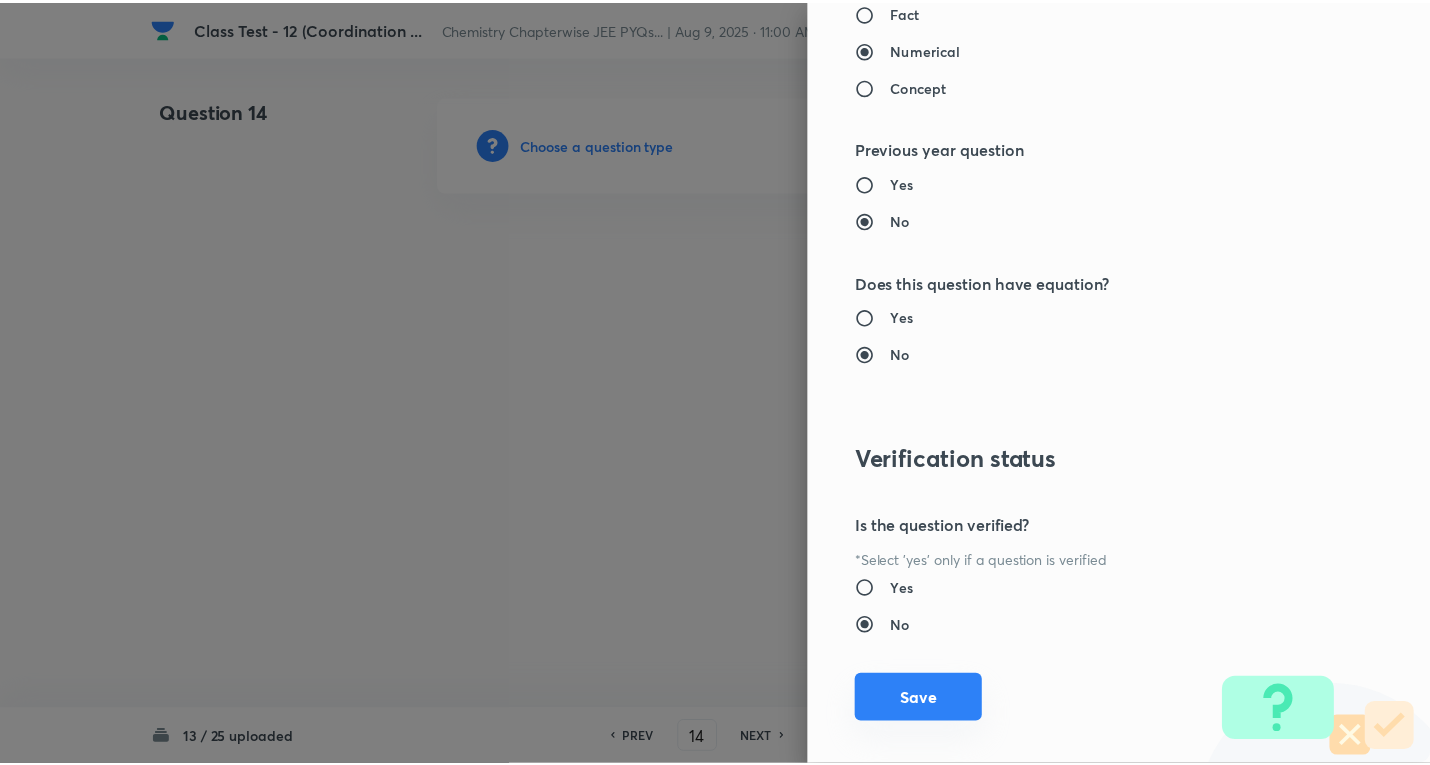 scroll, scrollTop: 1961, scrollLeft: 0, axis: vertical 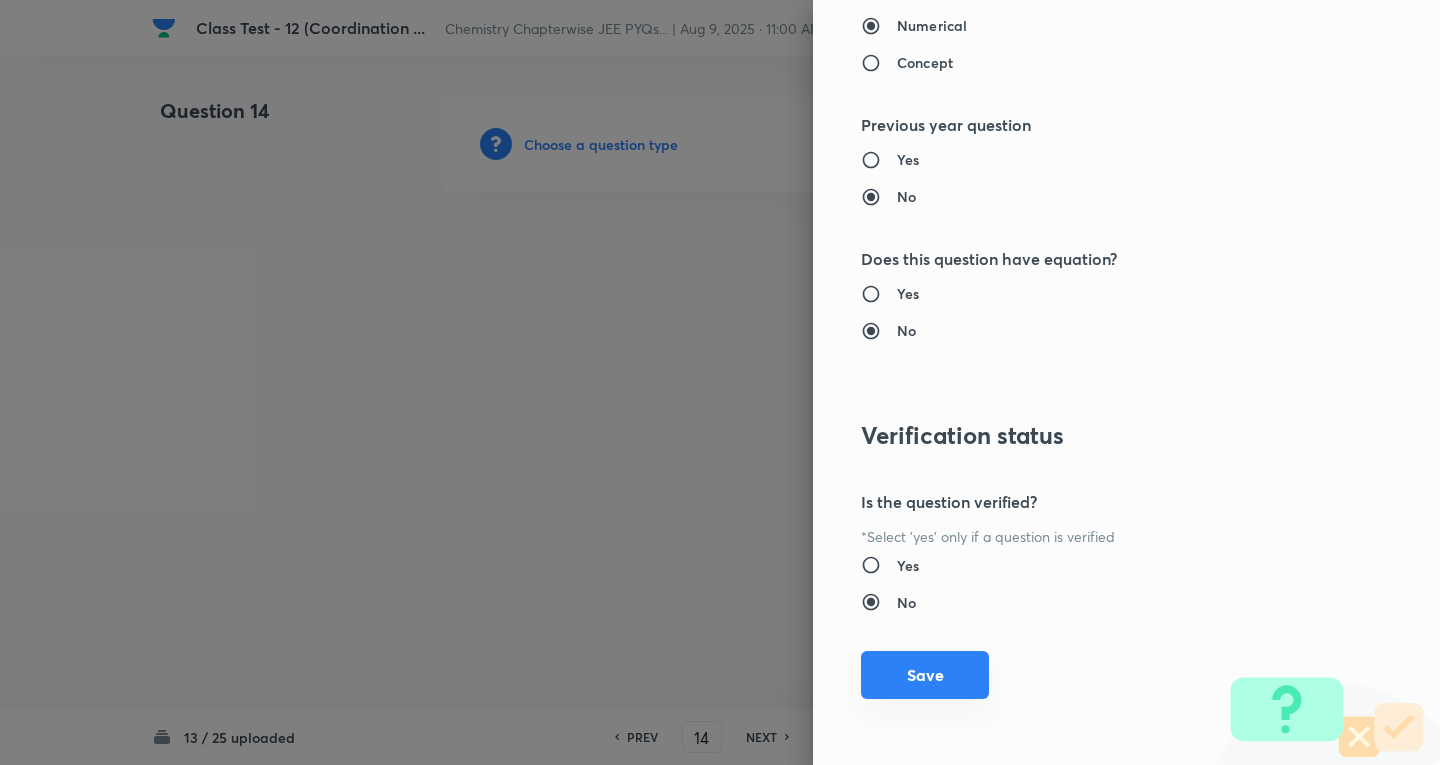 click on "Save" at bounding box center (925, 675) 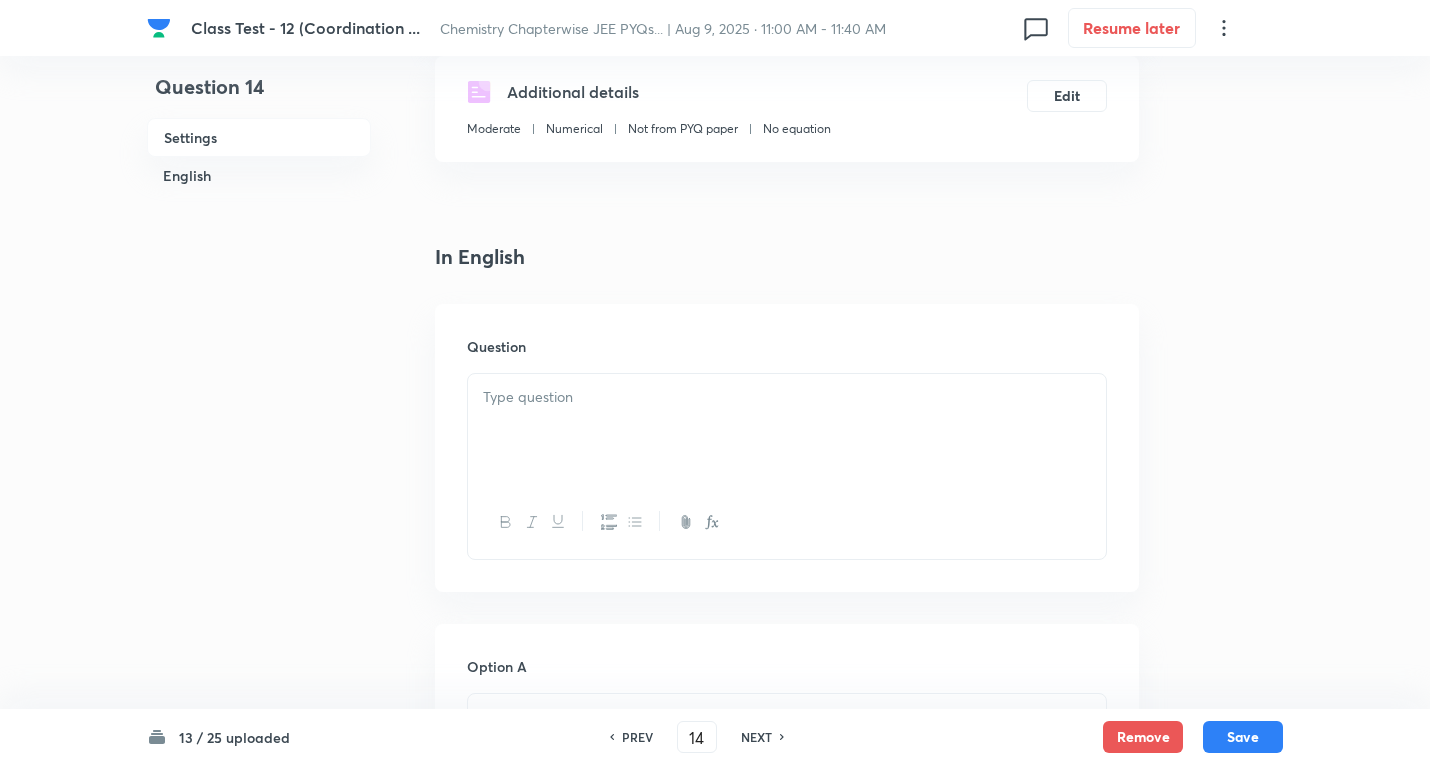scroll, scrollTop: 400, scrollLeft: 0, axis: vertical 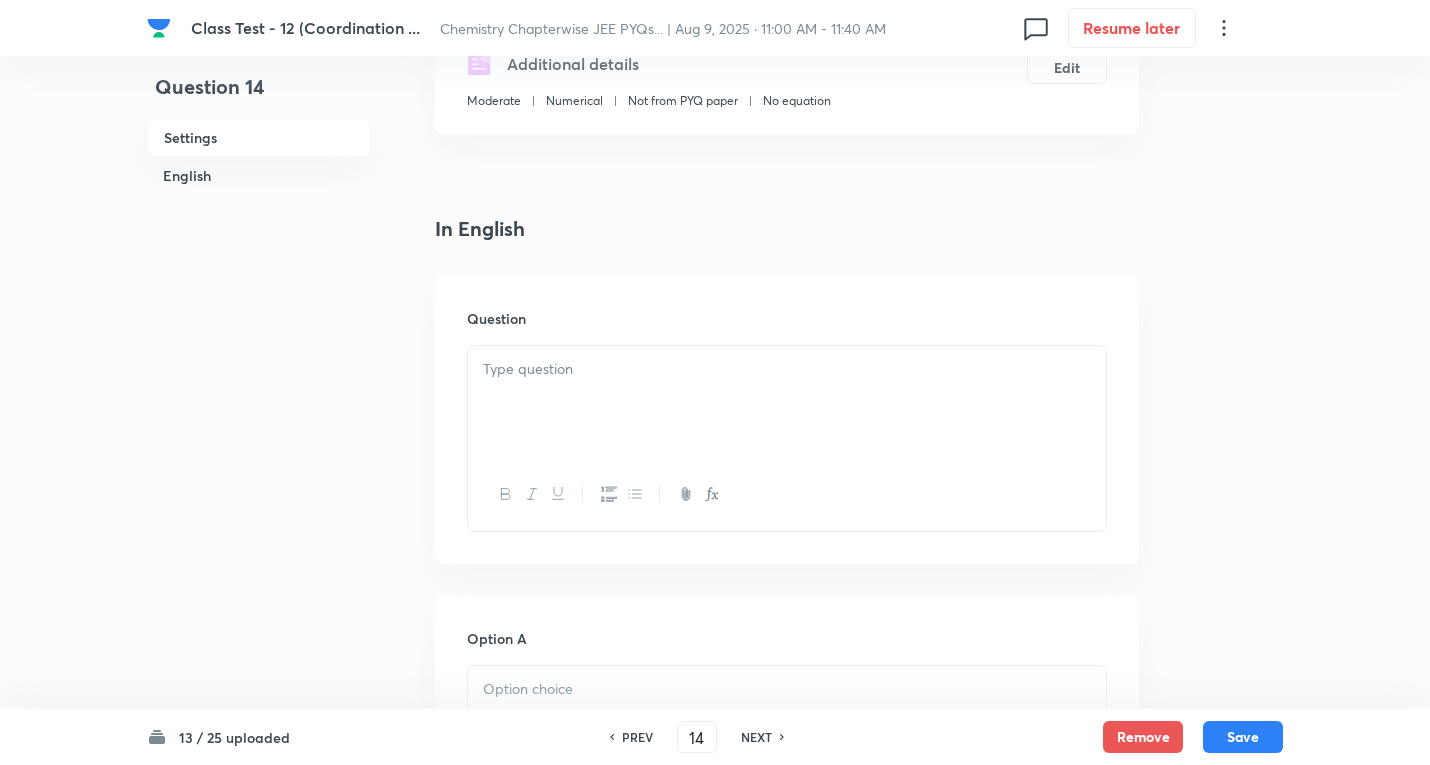 click at bounding box center (787, 402) 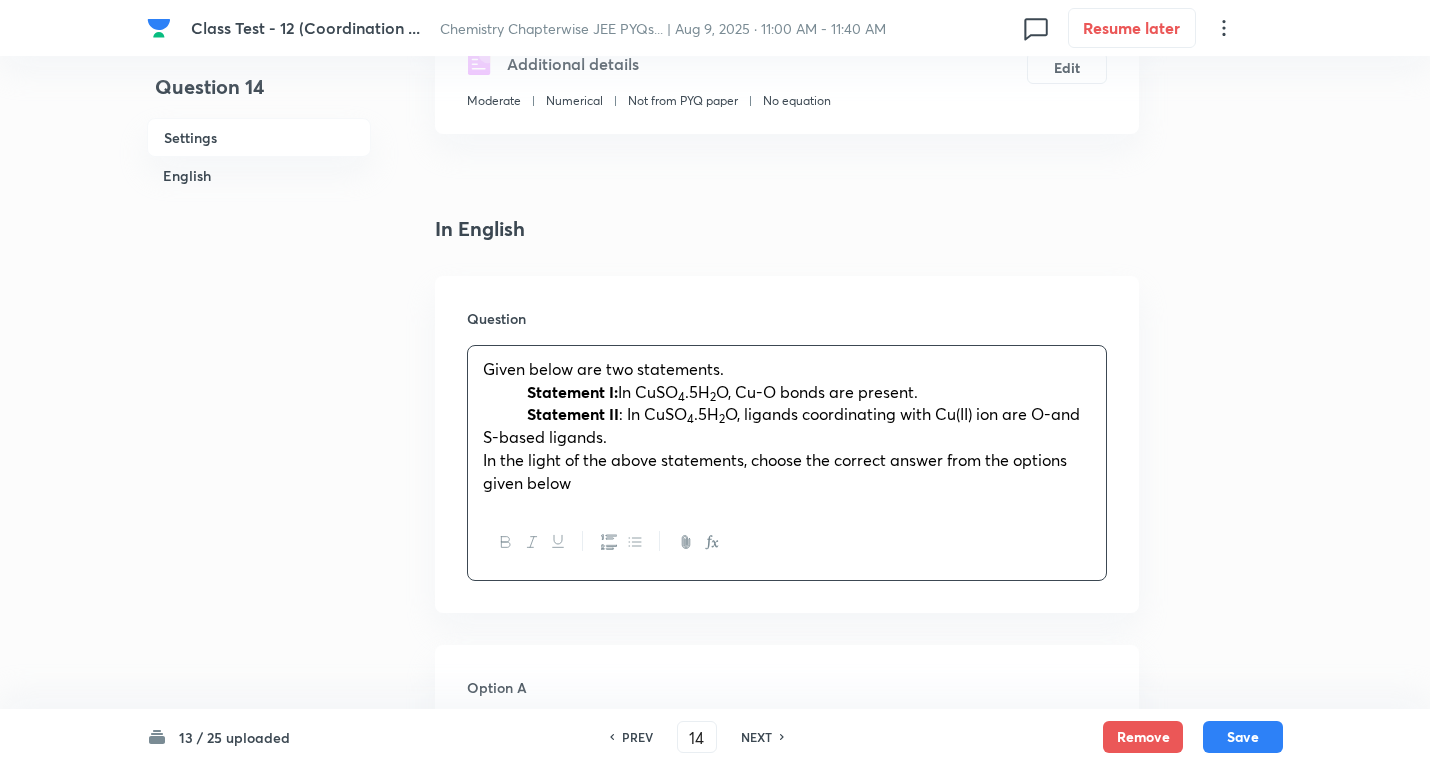 click on "In CuSO" at bounding box center (648, 391) 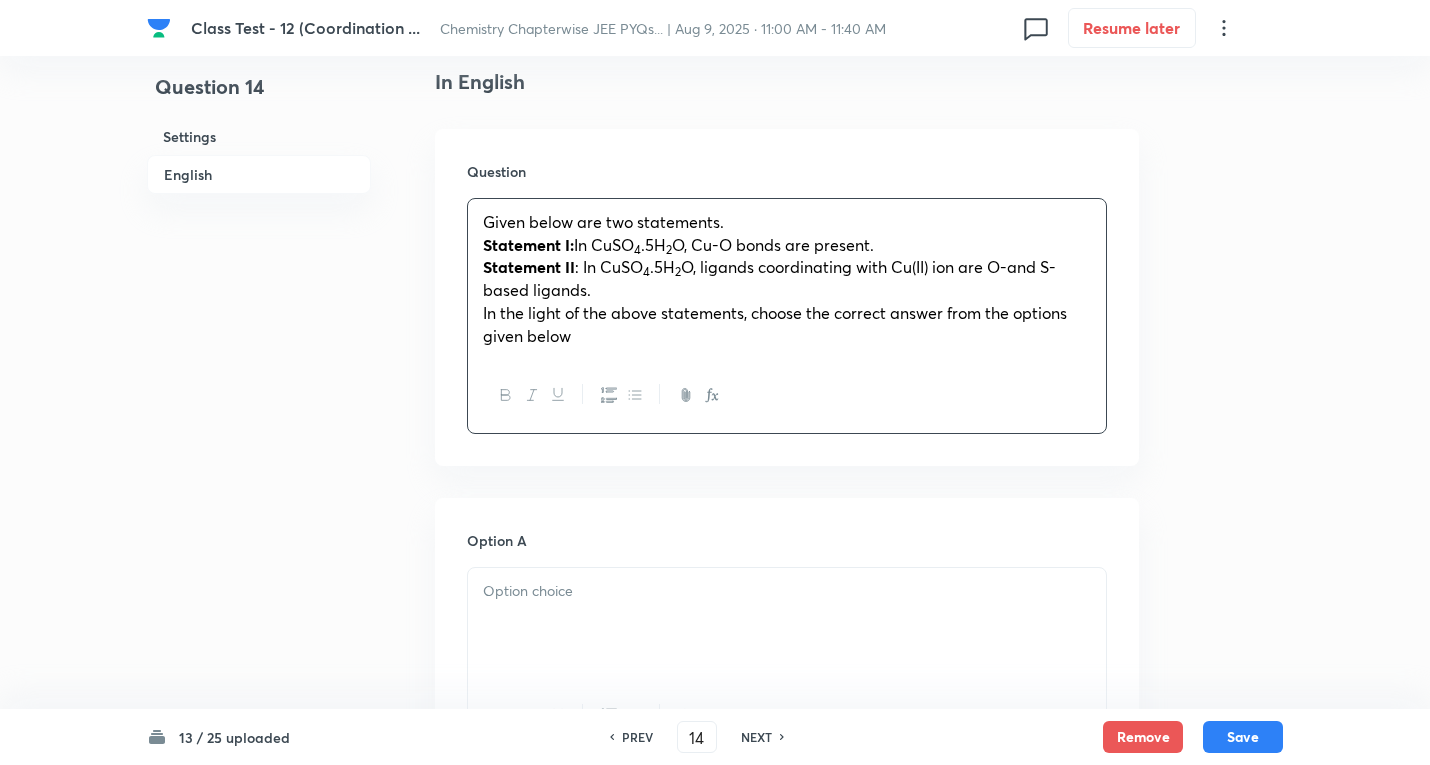 scroll, scrollTop: 800, scrollLeft: 0, axis: vertical 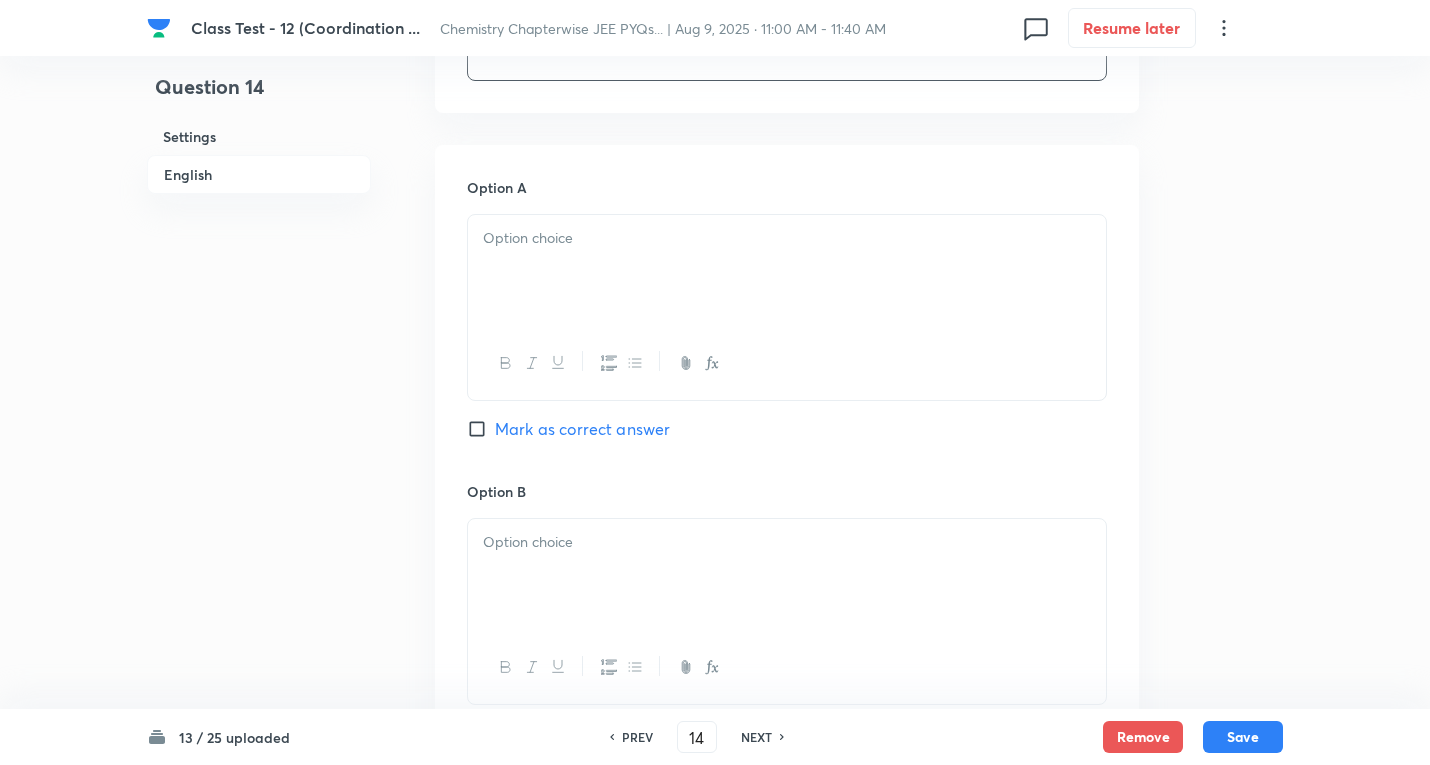 click at bounding box center [787, 238] 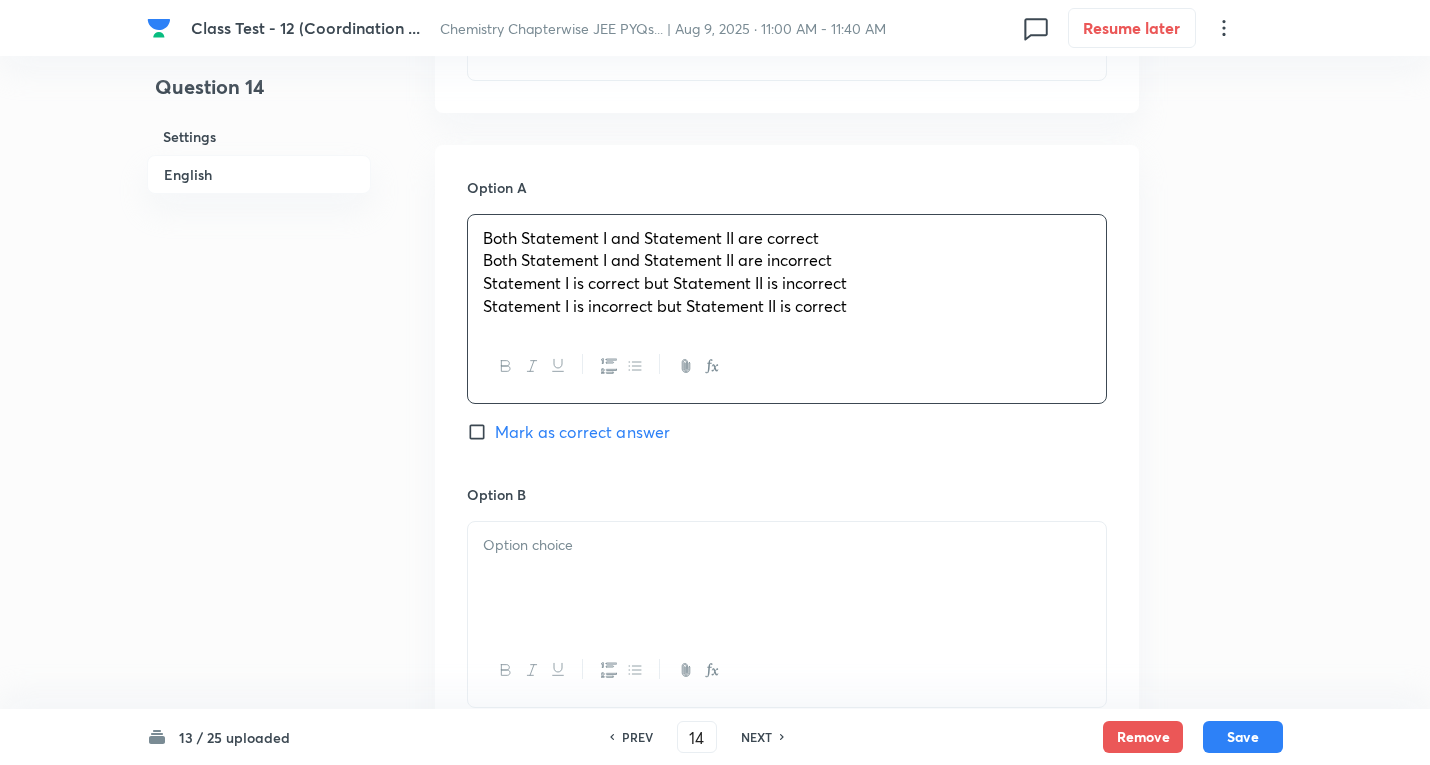 drag, startPoint x: 482, startPoint y: 262, endPoint x: 1404, endPoint y: 366, distance: 927.847 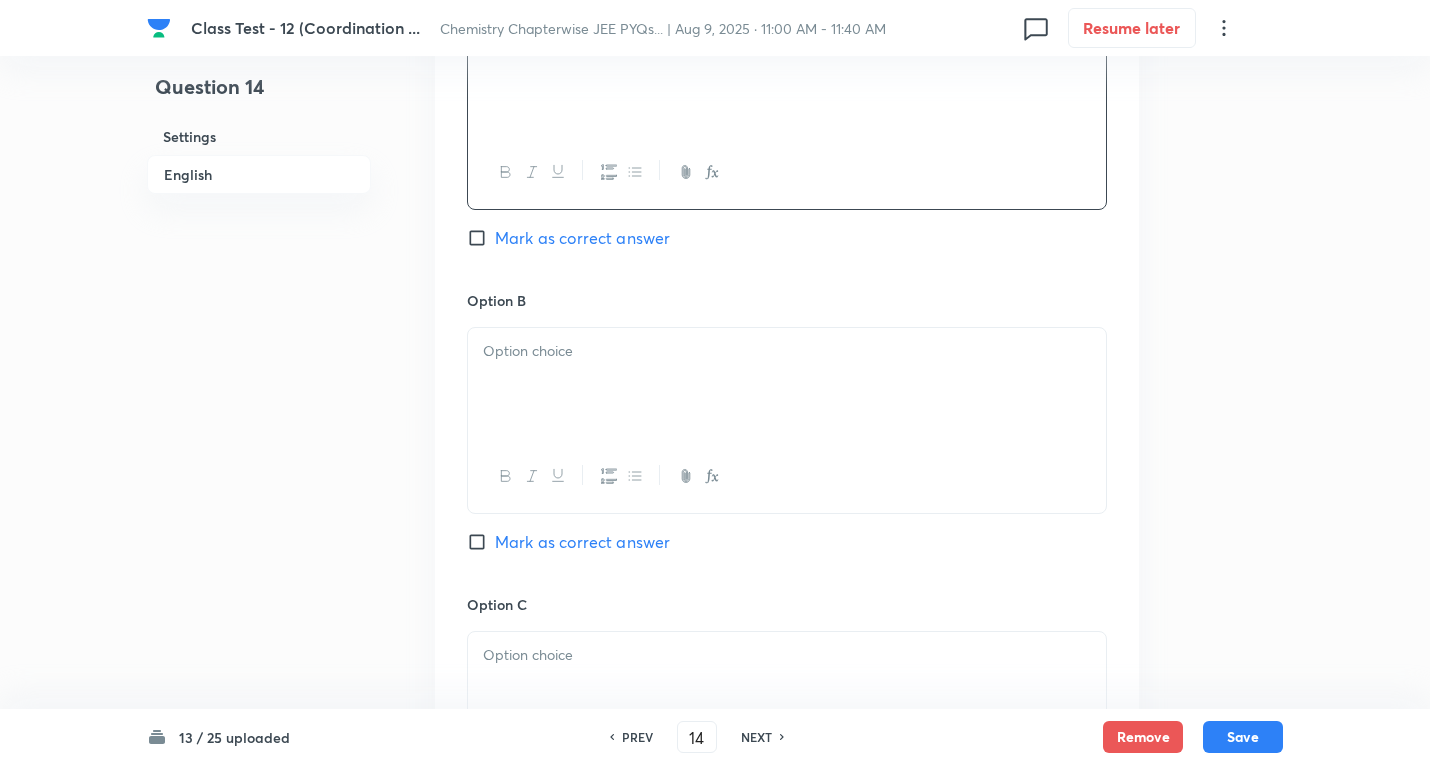scroll, scrollTop: 1100, scrollLeft: 0, axis: vertical 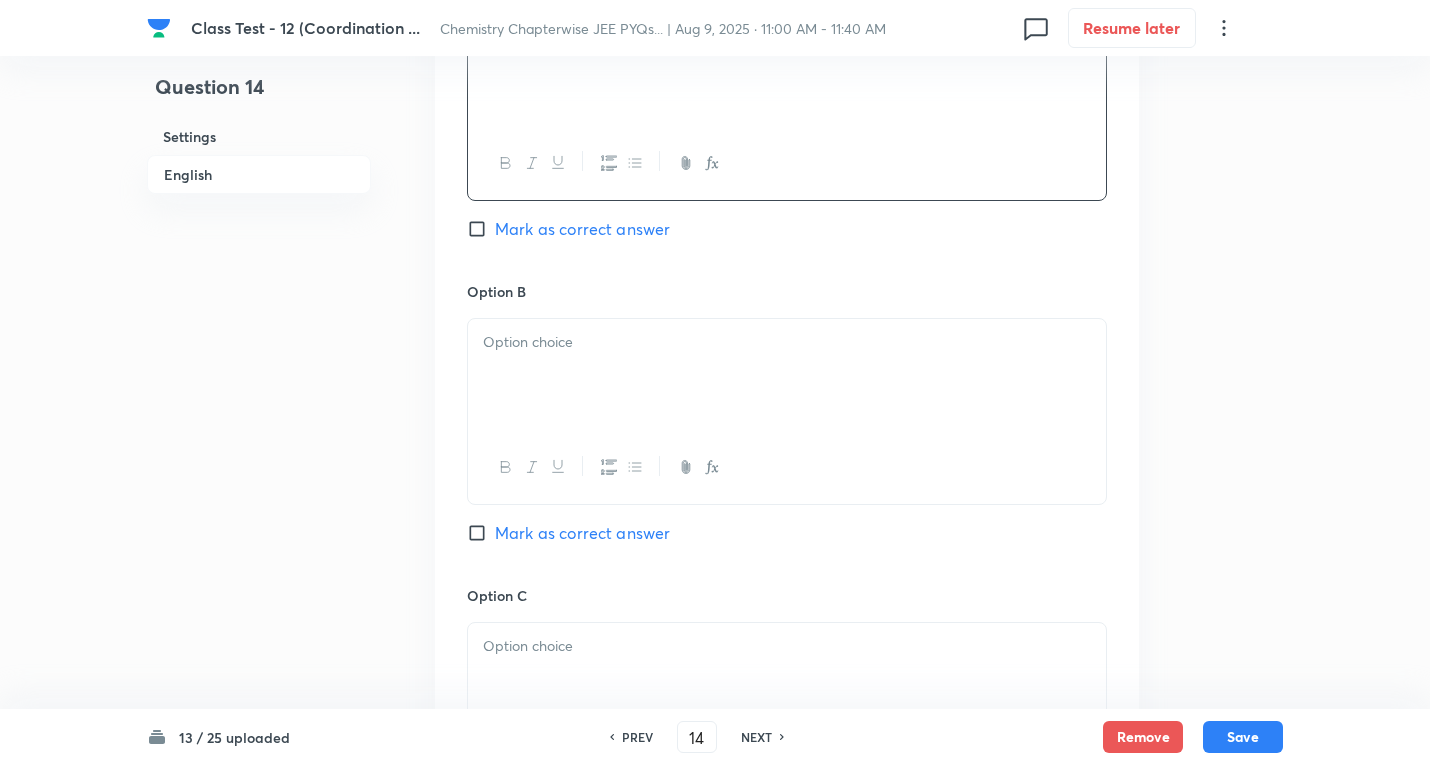 click at bounding box center (787, 375) 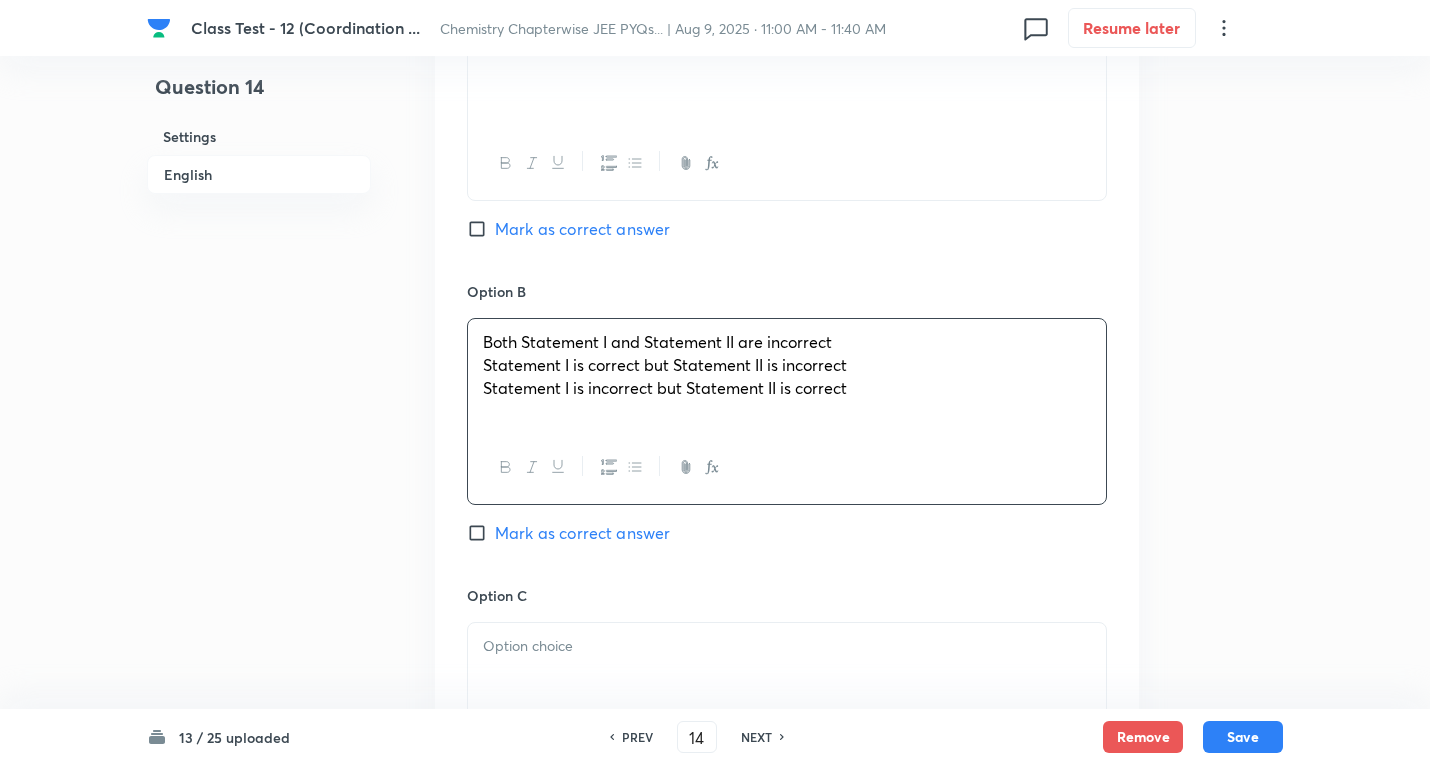 drag, startPoint x: 1119, startPoint y: 465, endPoint x: 1182, endPoint y: 454, distance: 63.953106 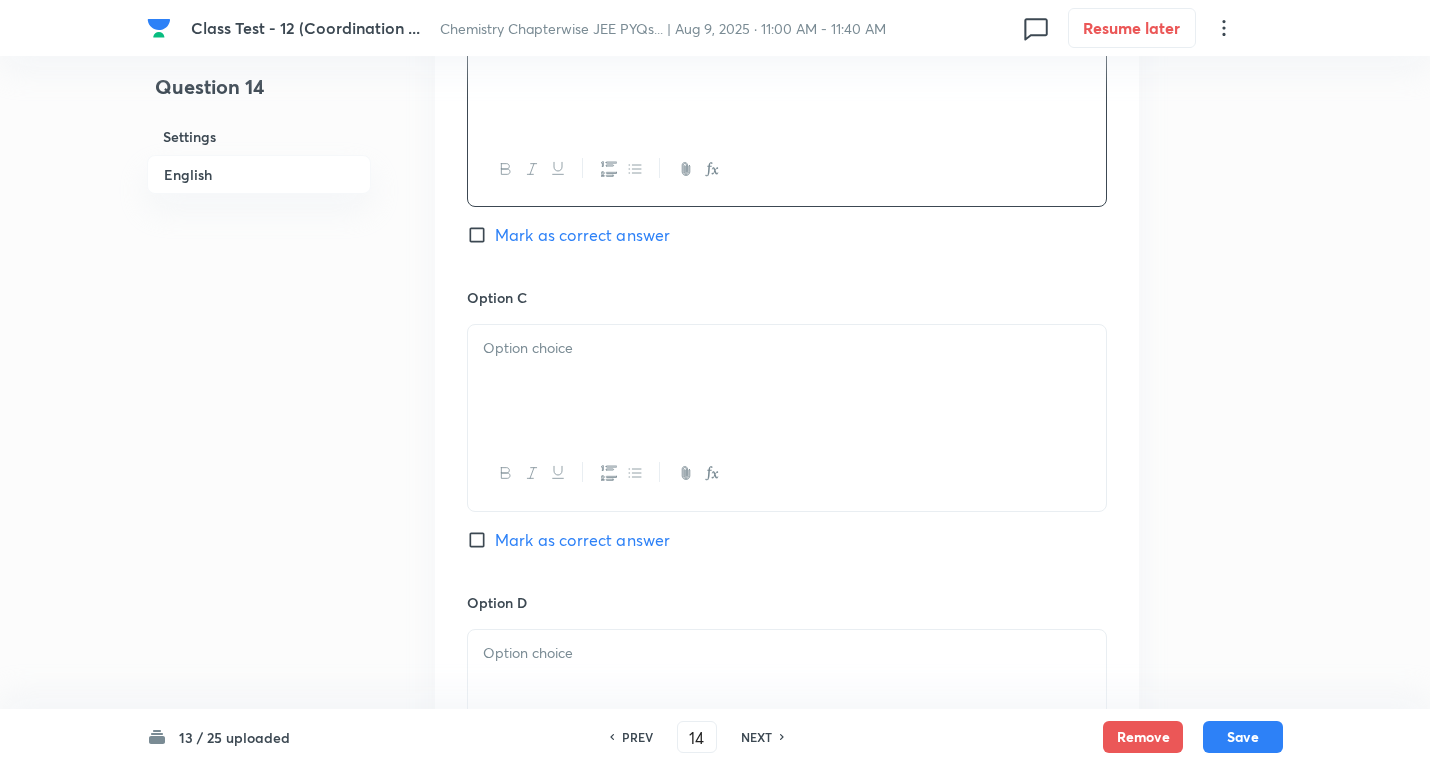 scroll, scrollTop: 1400, scrollLeft: 0, axis: vertical 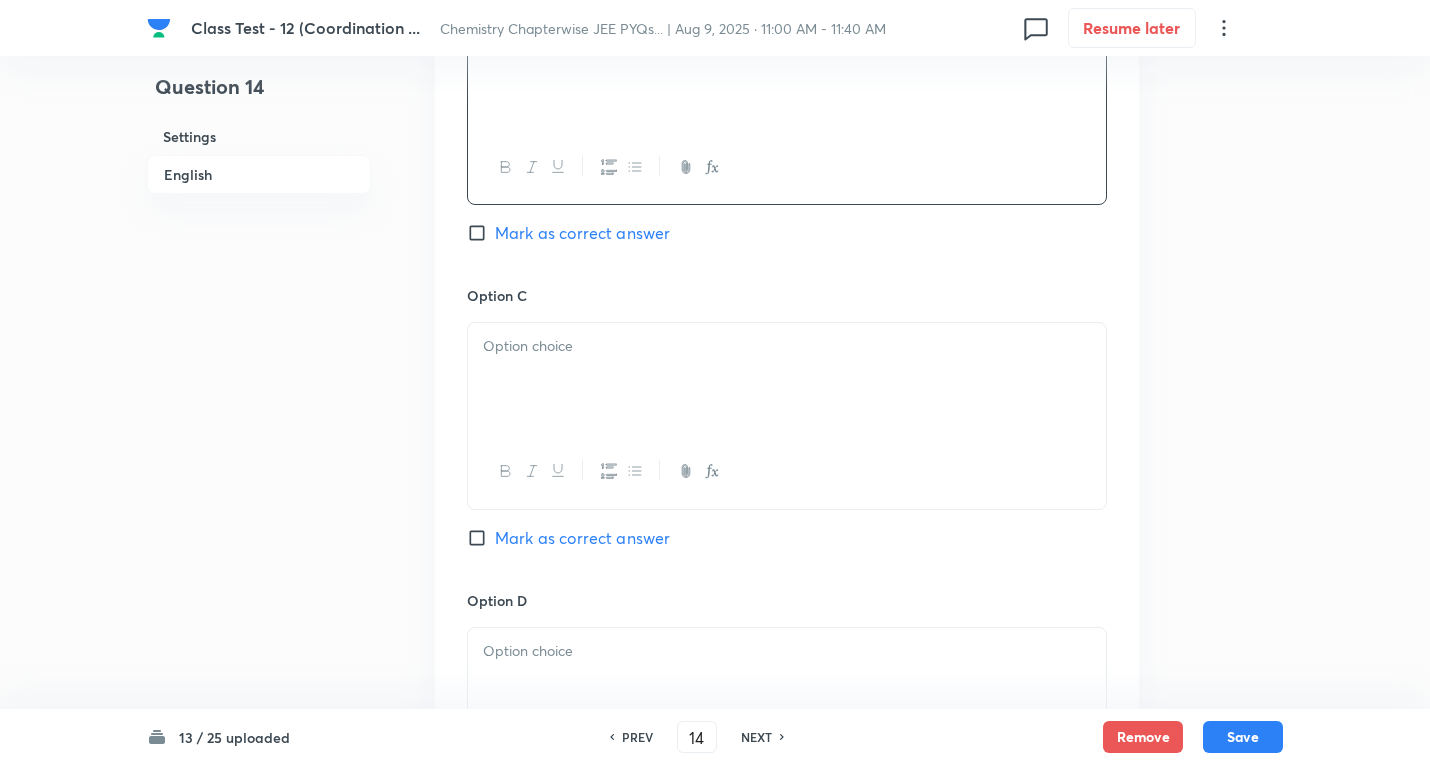 click at bounding box center [787, 346] 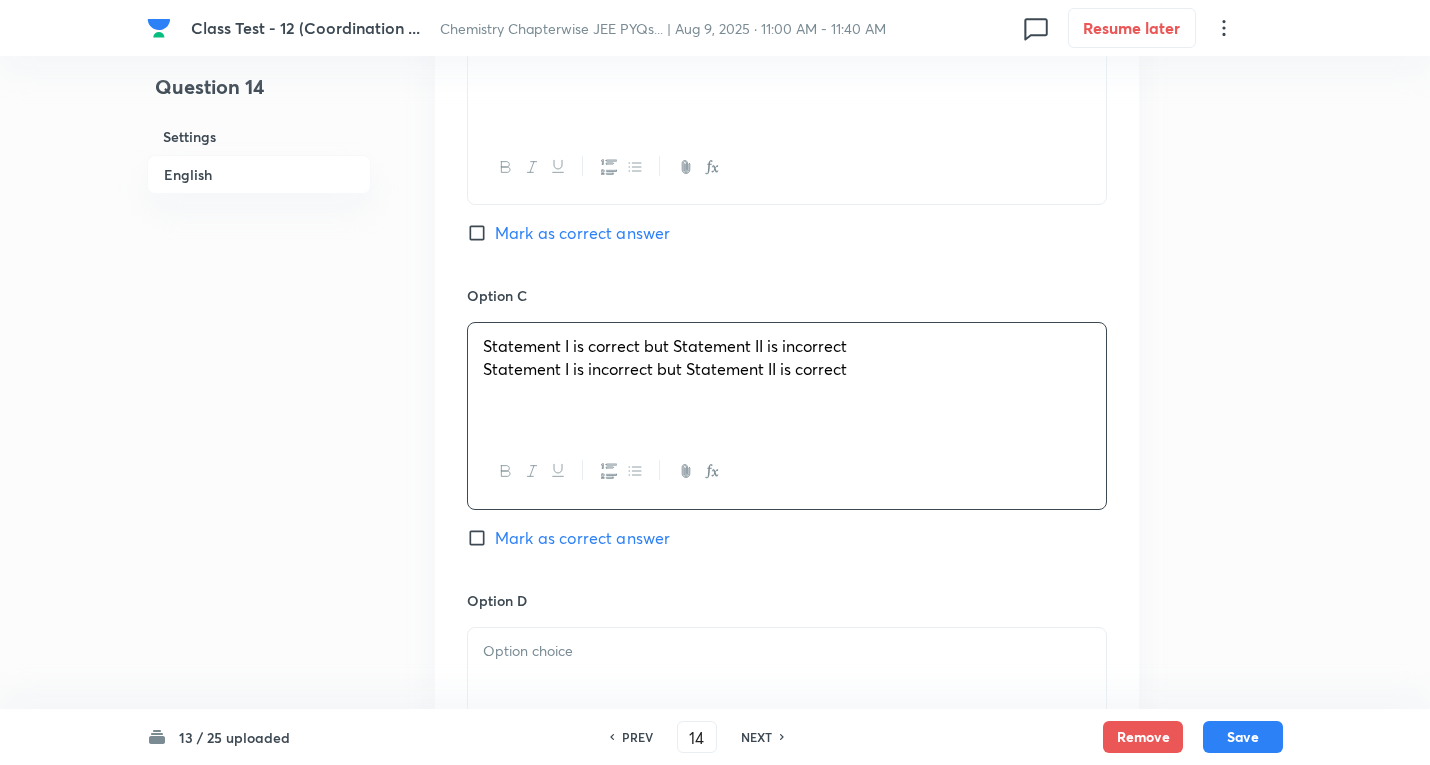 drag, startPoint x: 482, startPoint y: 366, endPoint x: 1350, endPoint y: 395, distance: 868.4843 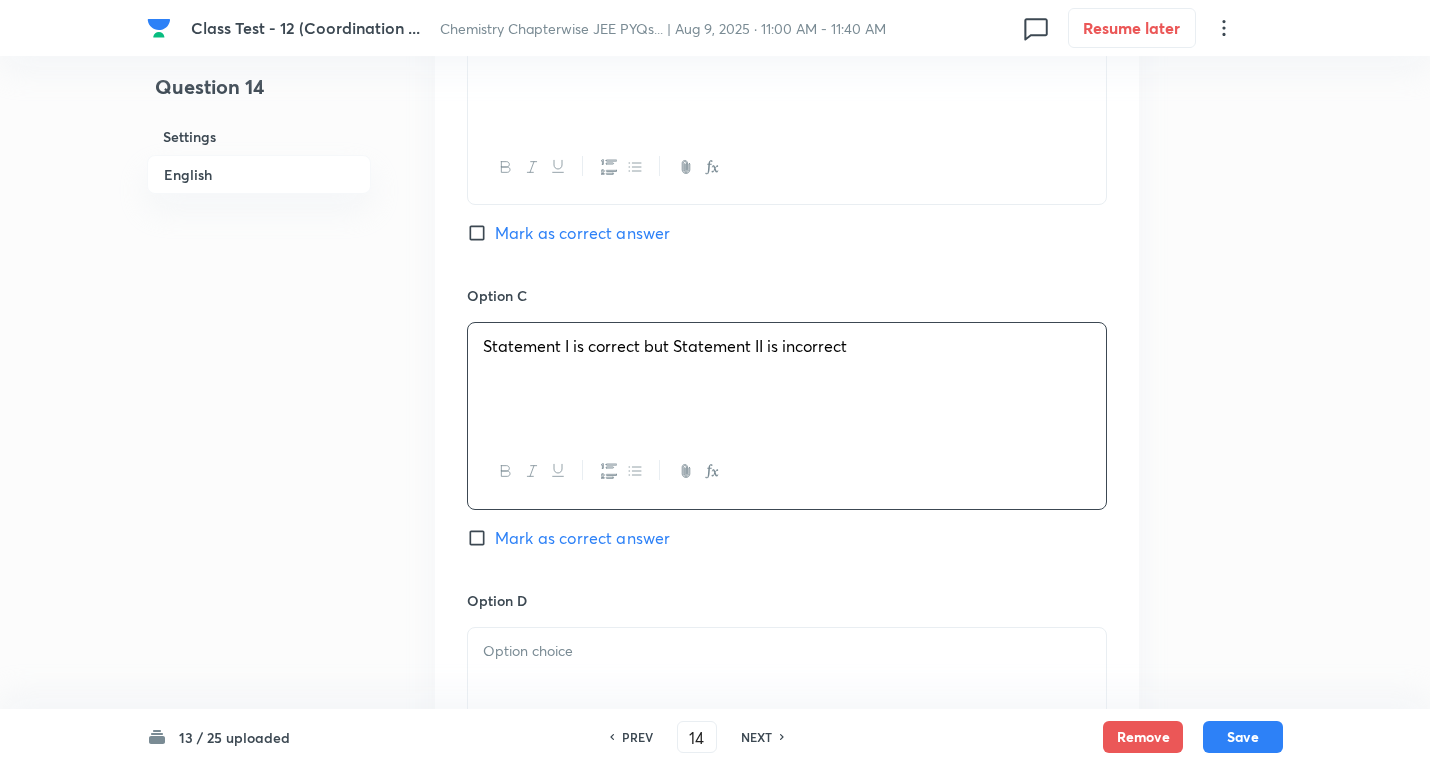 click on "Mark as correct answer" at bounding box center (582, 538) 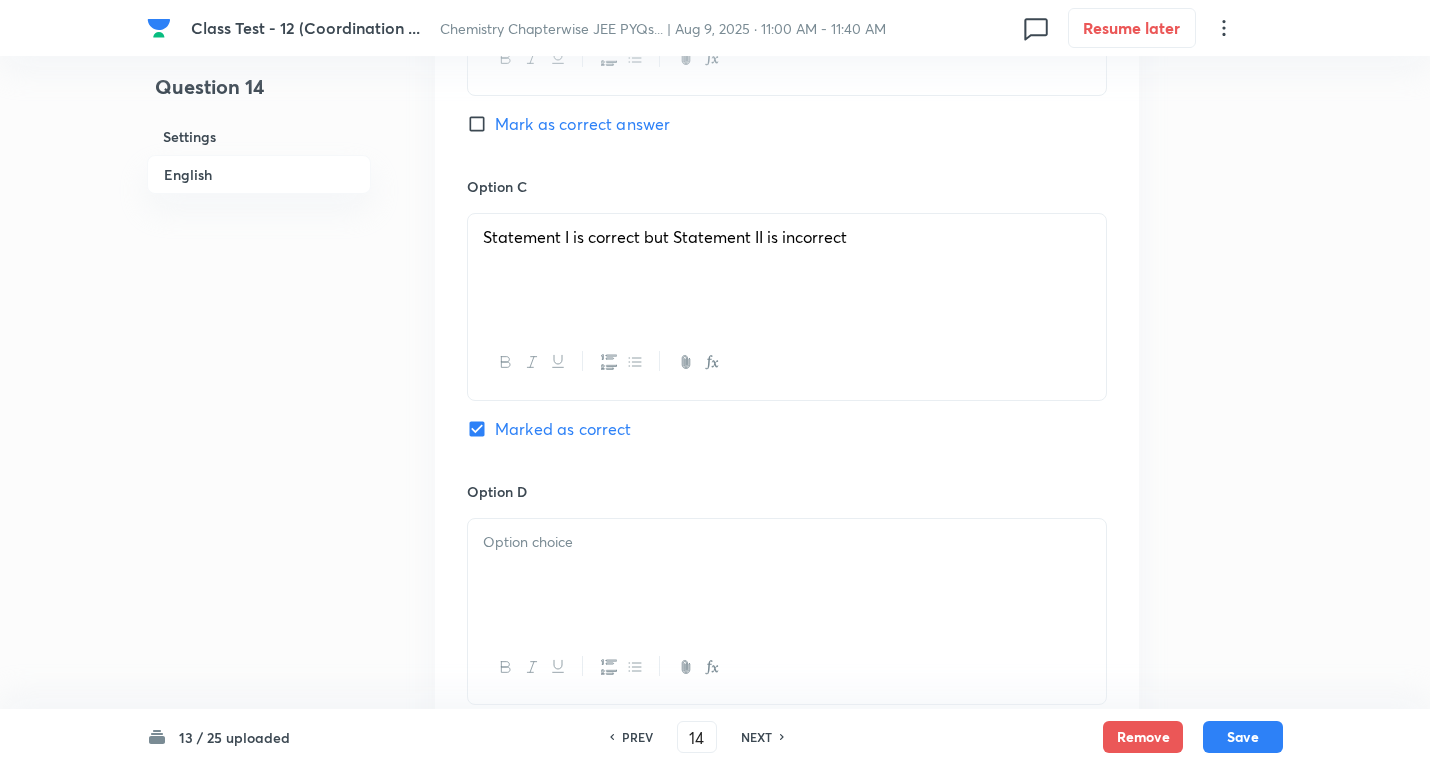 scroll, scrollTop: 1800, scrollLeft: 0, axis: vertical 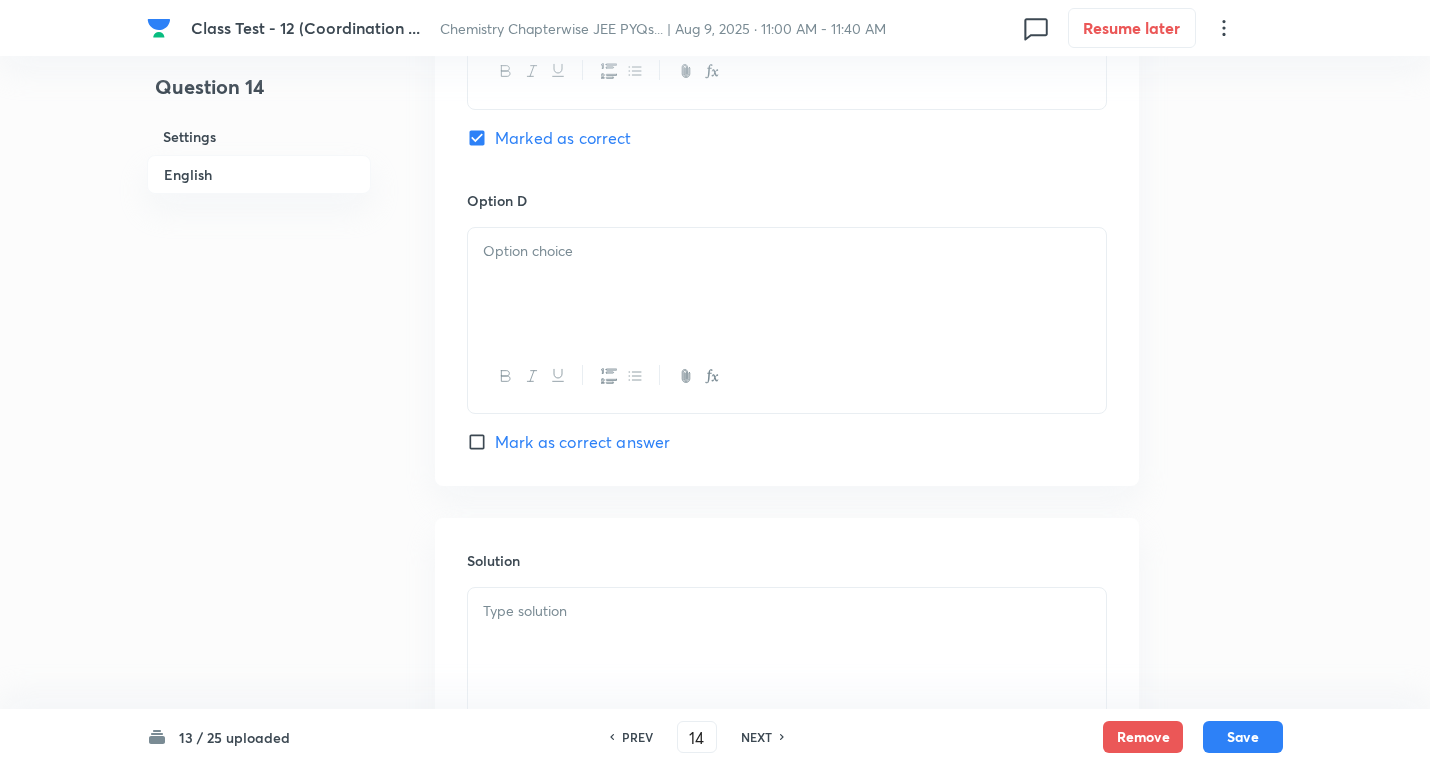 click at bounding box center [787, 284] 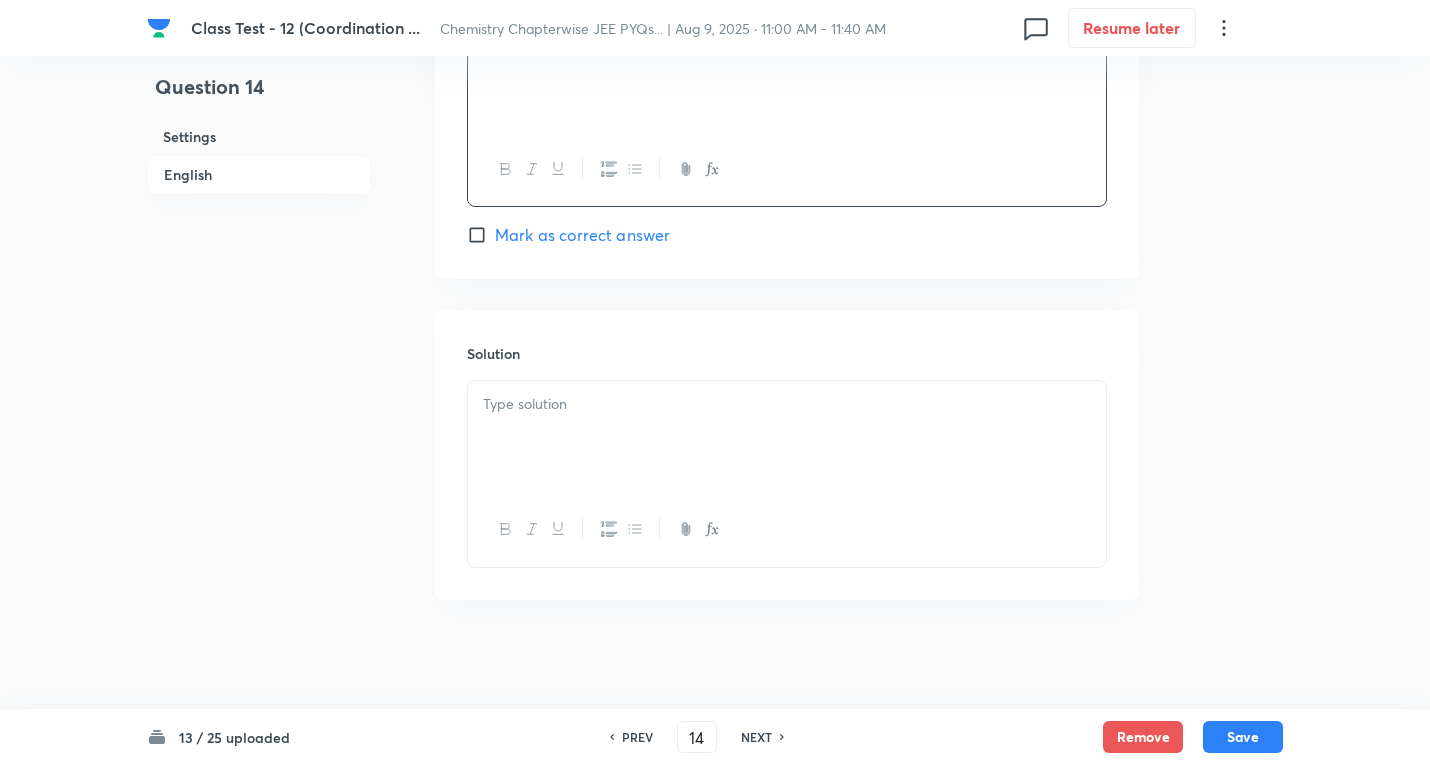 scroll, scrollTop: 2018, scrollLeft: 0, axis: vertical 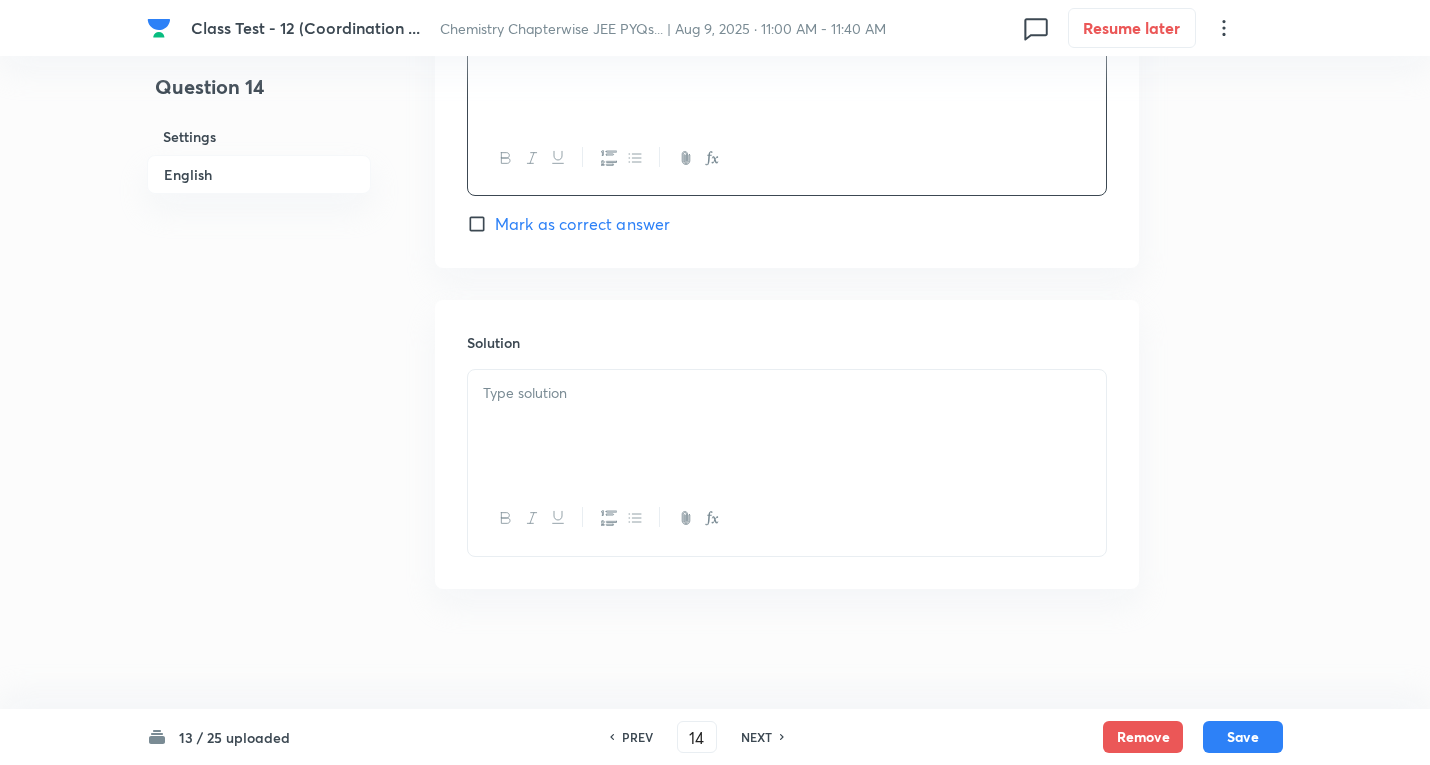 drag, startPoint x: 552, startPoint y: 399, endPoint x: 533, endPoint y: 385, distance: 23.600847 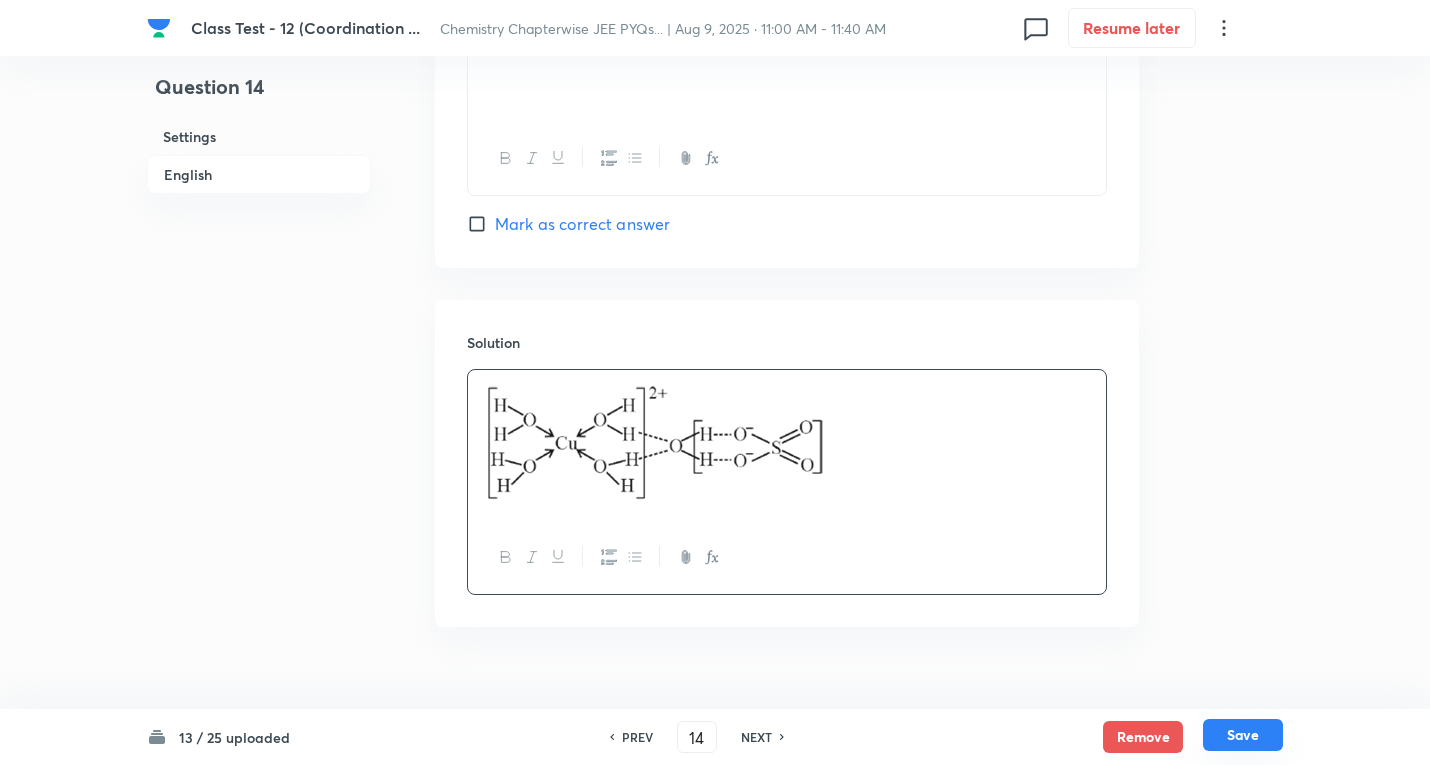 click on "Save" at bounding box center (1243, 735) 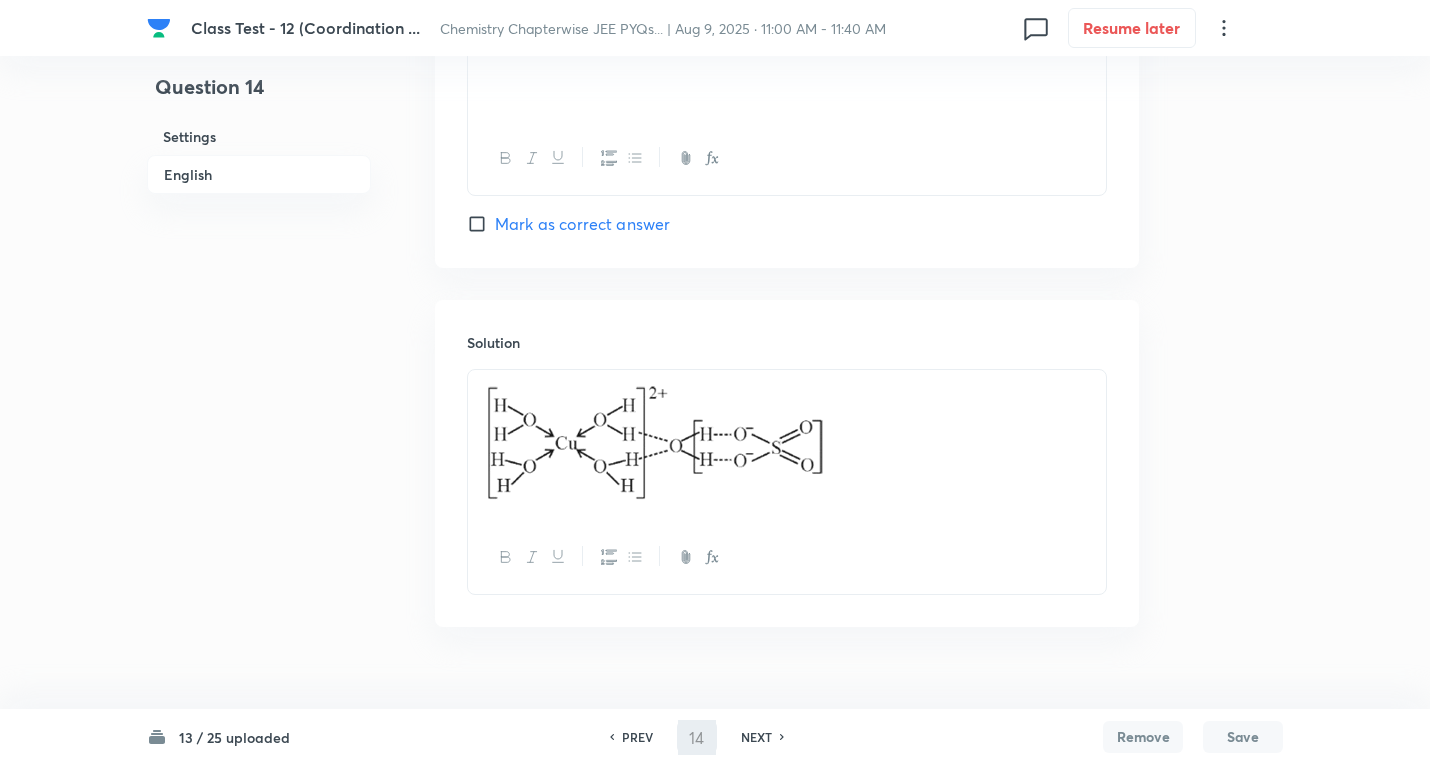 type on "15" 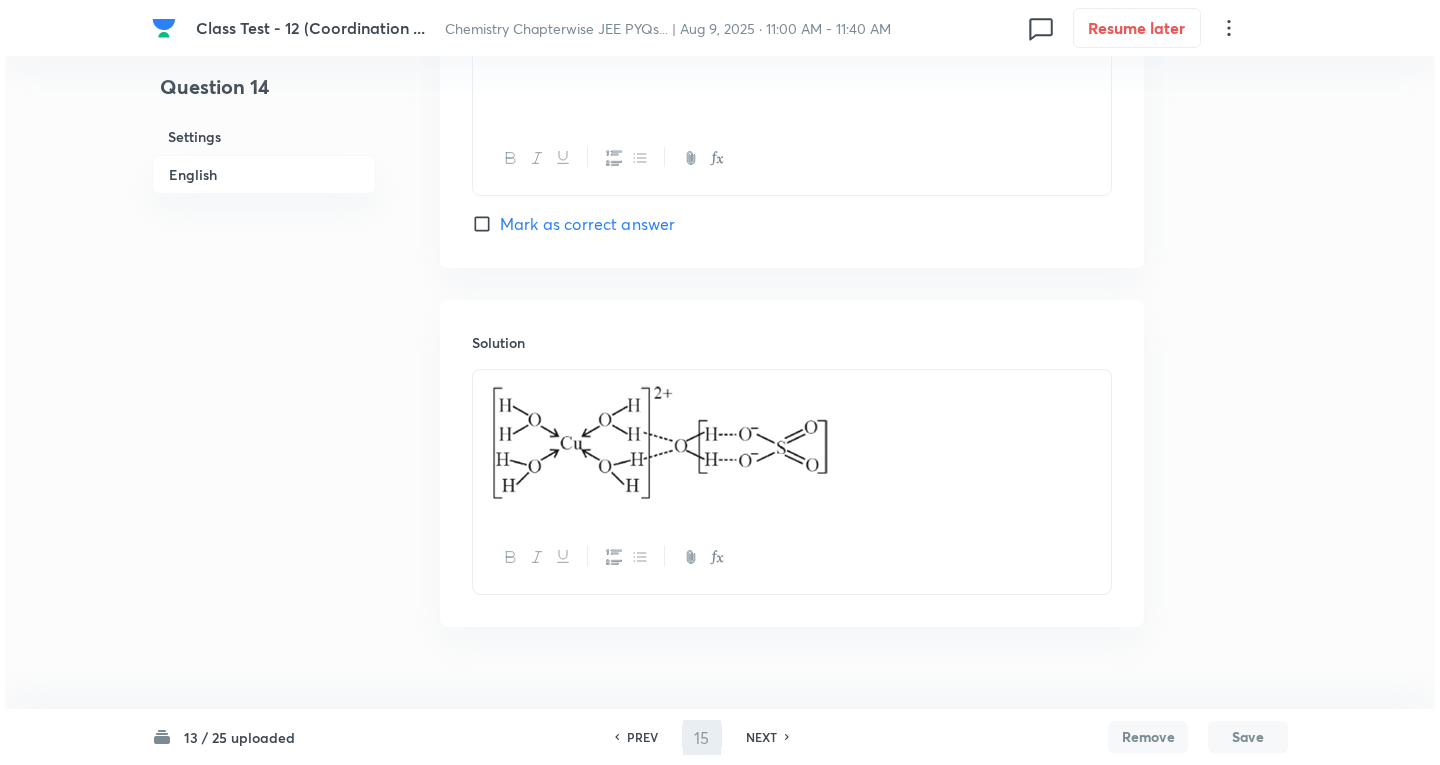 scroll, scrollTop: 0, scrollLeft: 0, axis: both 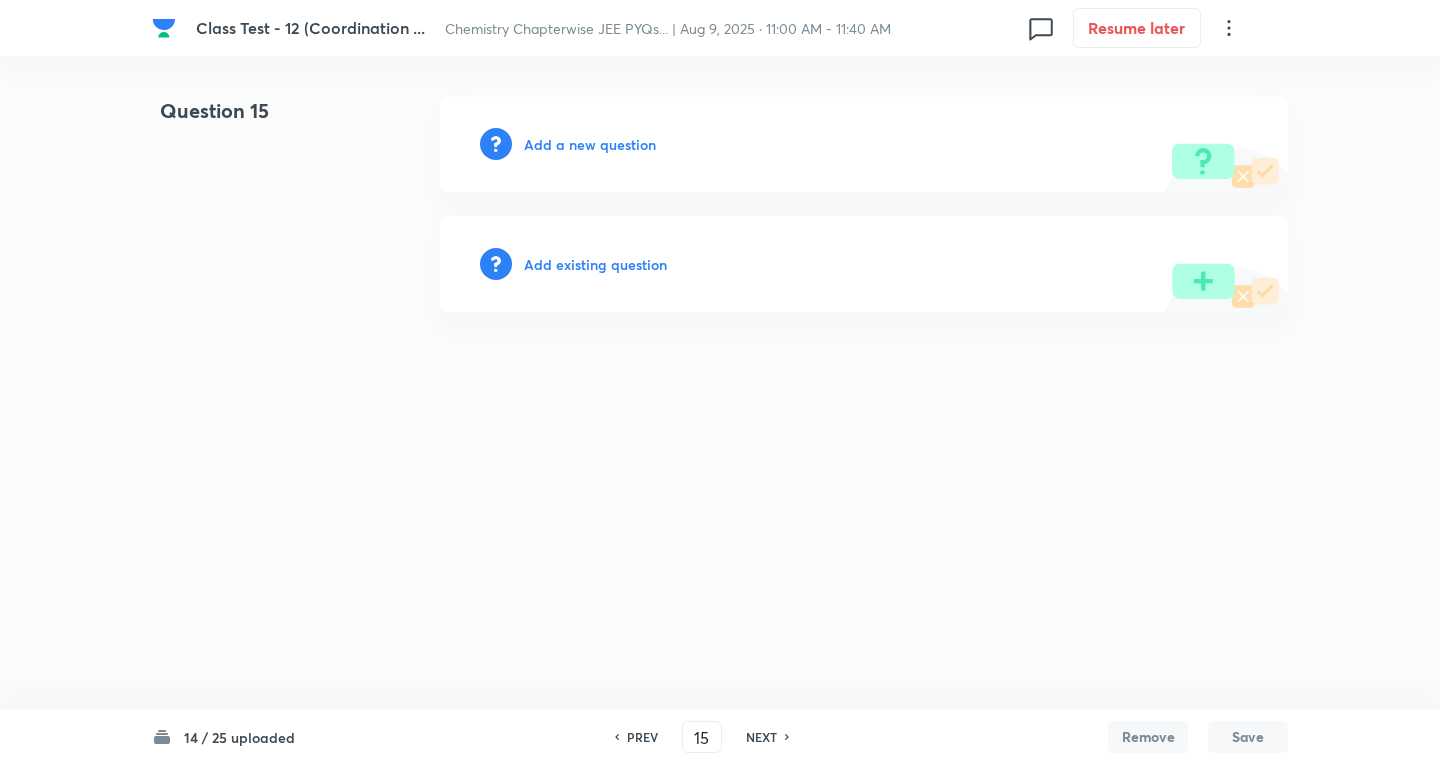 click on "Add a new question" at bounding box center (590, 144) 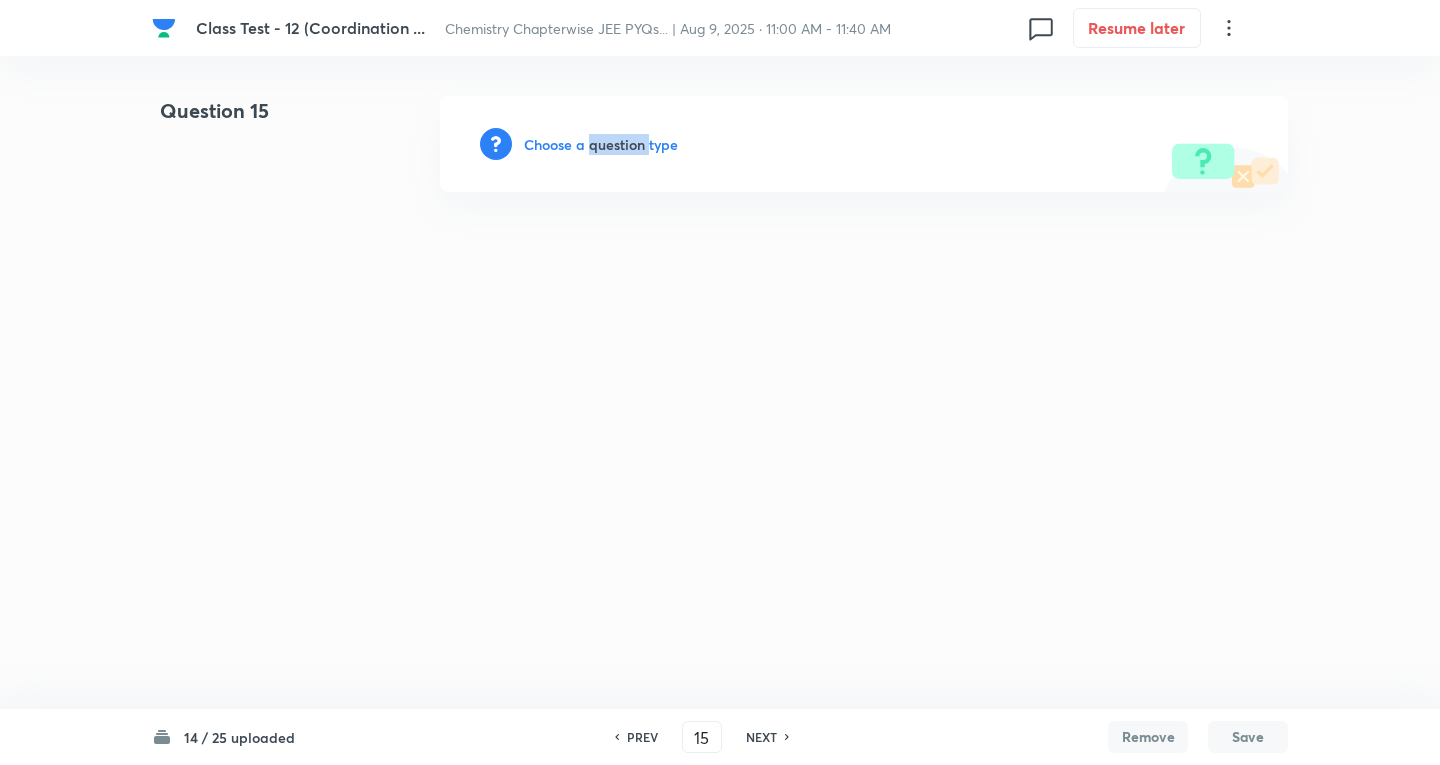 click on "Choose a question type" at bounding box center (601, 144) 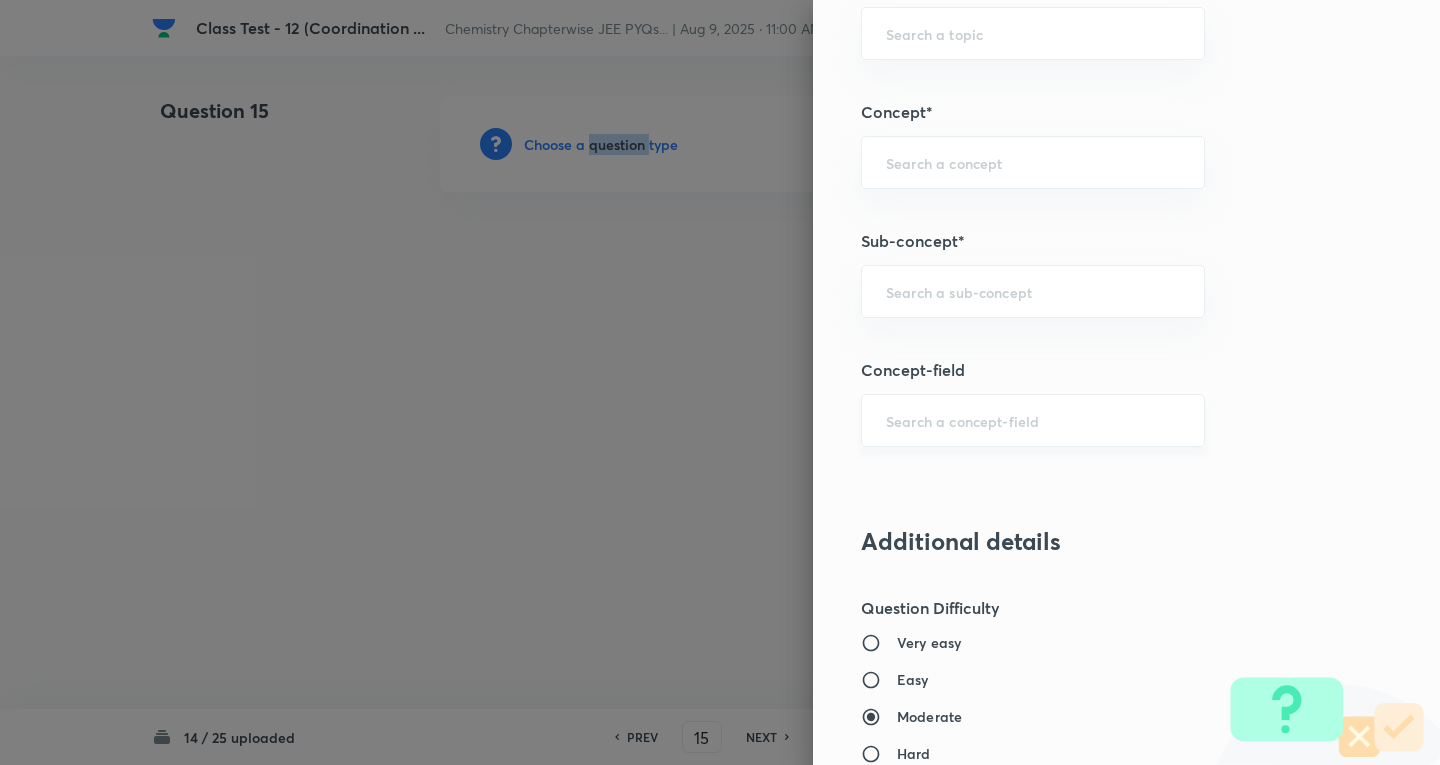 scroll, scrollTop: 1100, scrollLeft: 0, axis: vertical 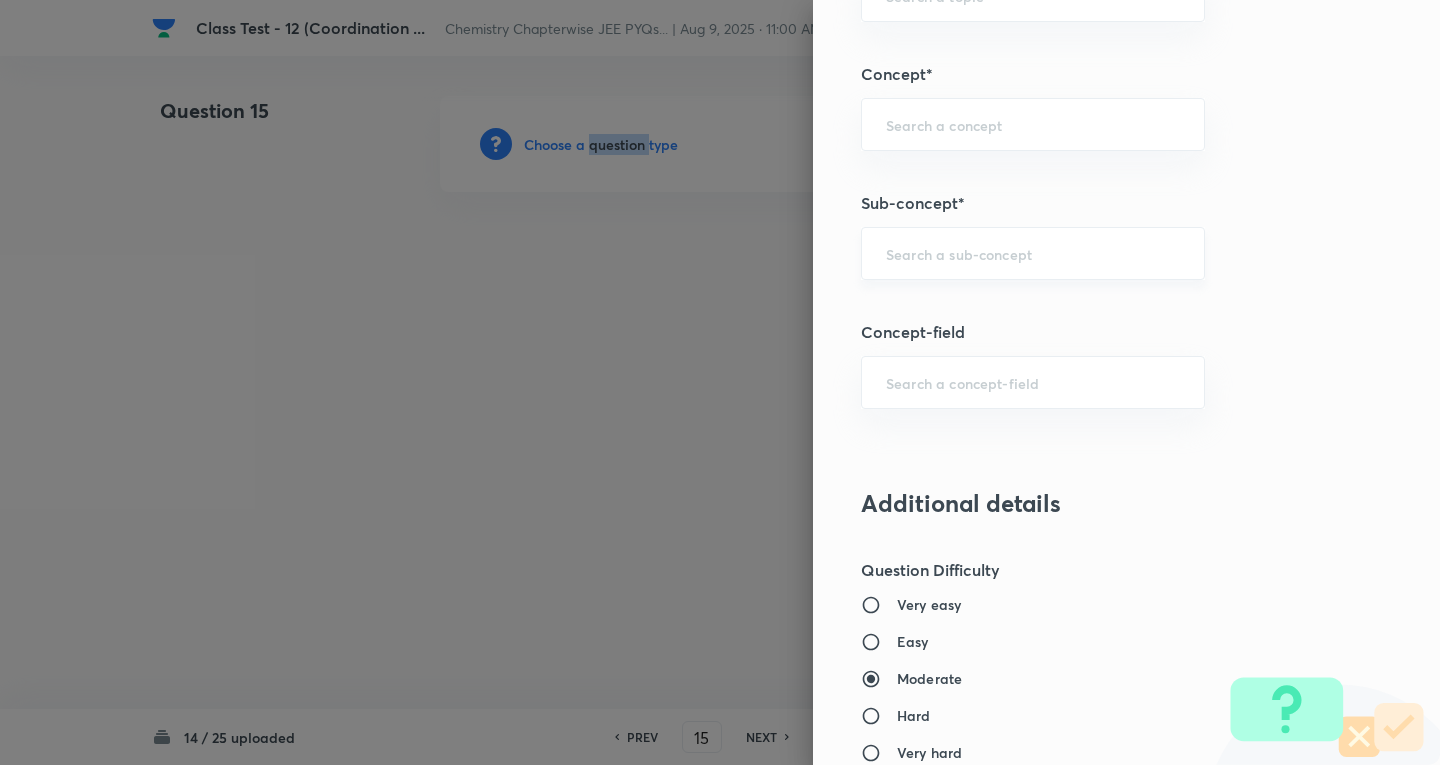 click on "​" at bounding box center (1033, 253) 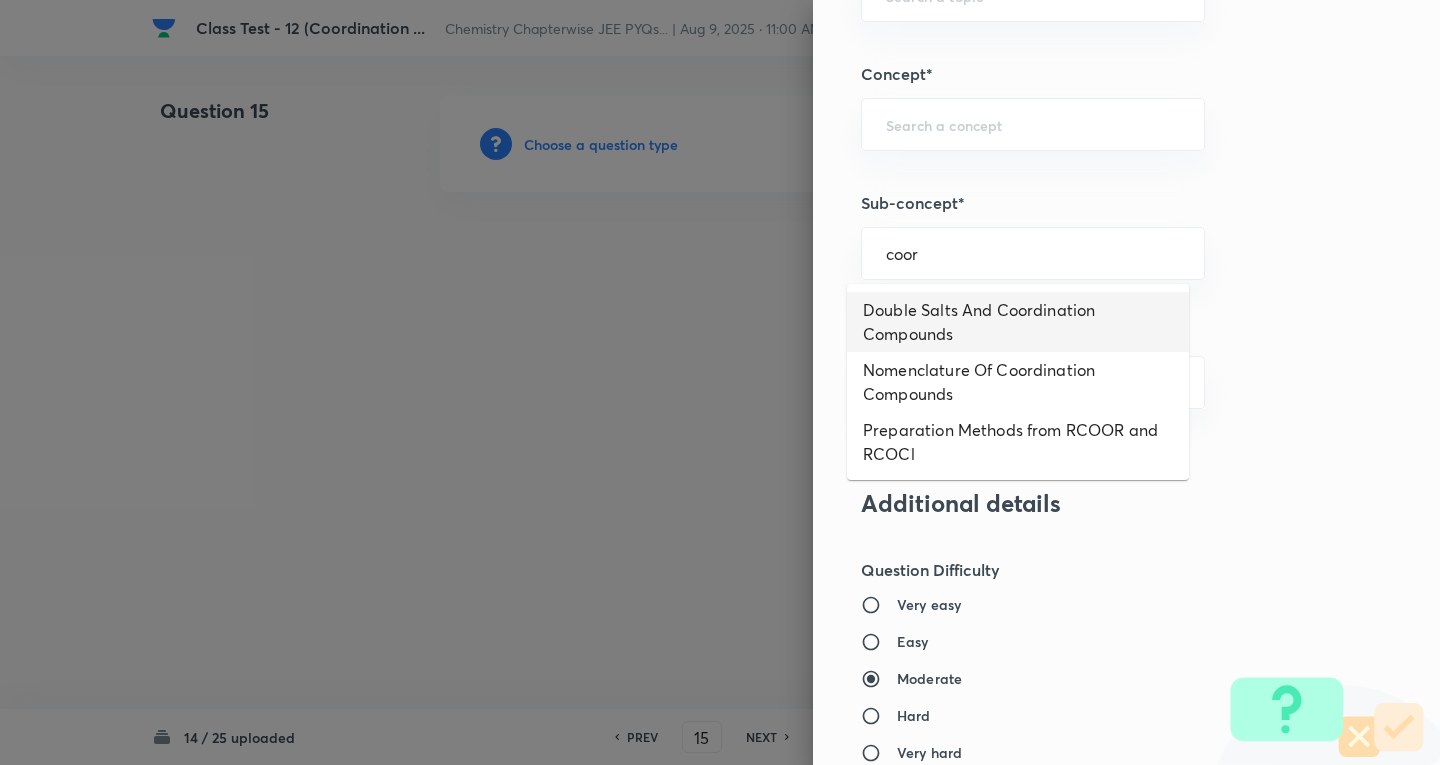 click on "Double Salts And Coordination Compounds" at bounding box center [1018, 322] 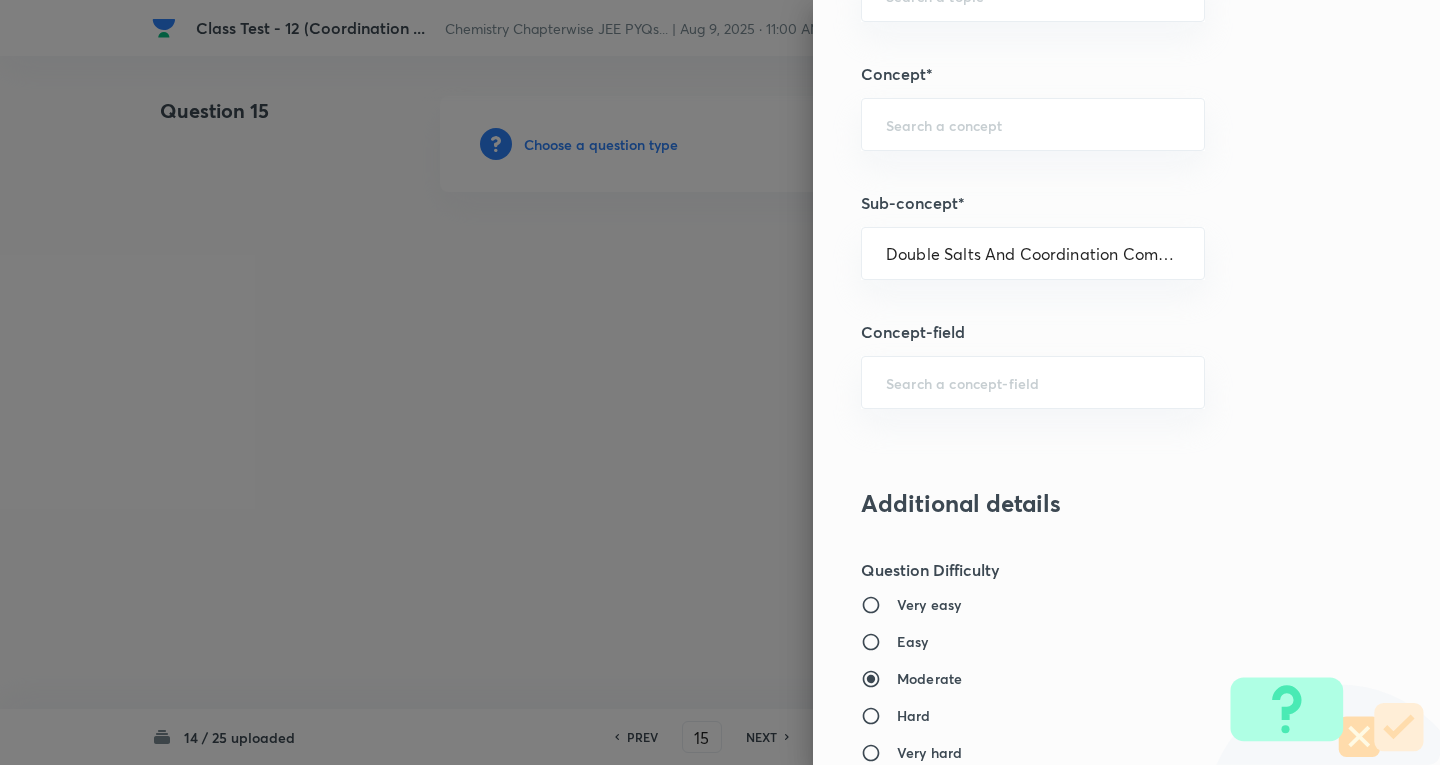 type on "Chemistry" 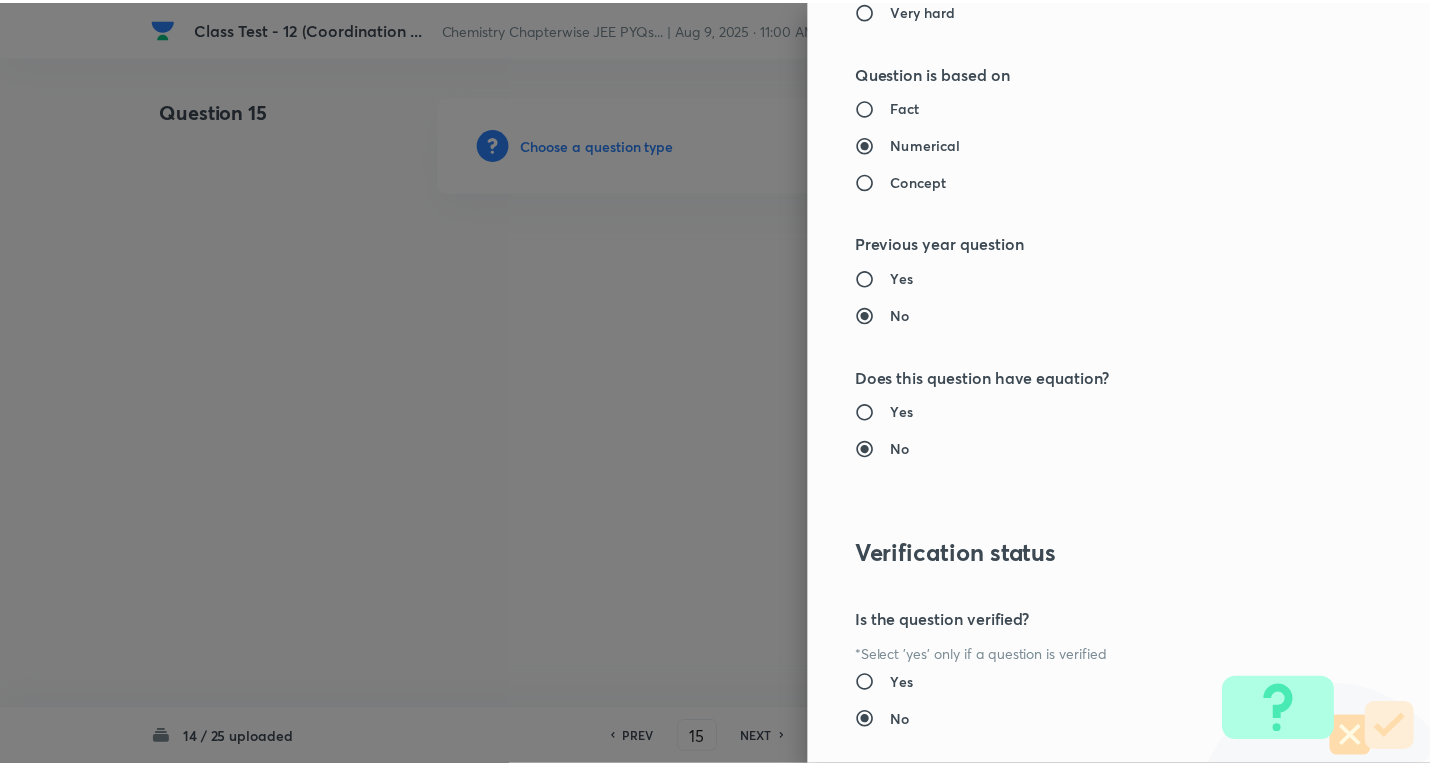 scroll, scrollTop: 1961, scrollLeft: 0, axis: vertical 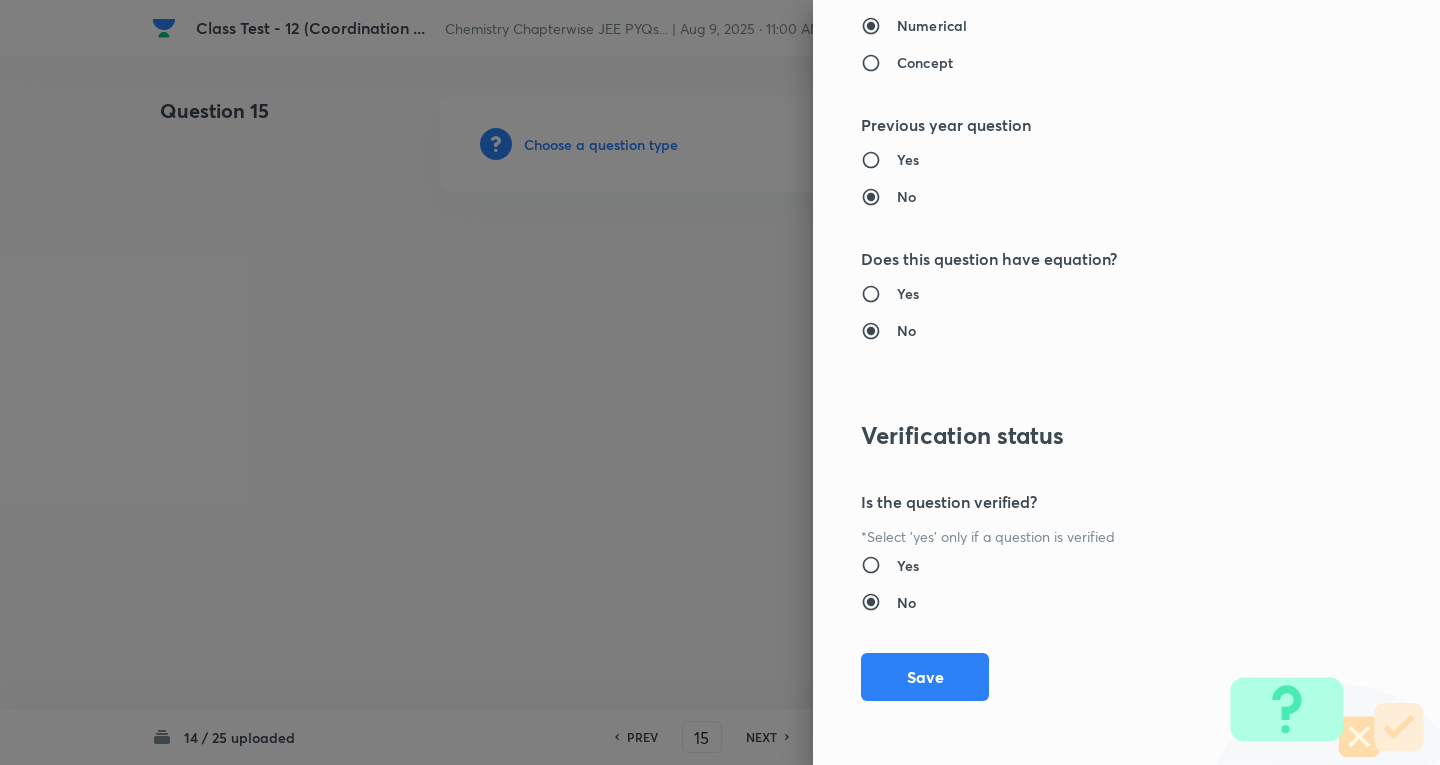 click on "Save" at bounding box center [925, 677] 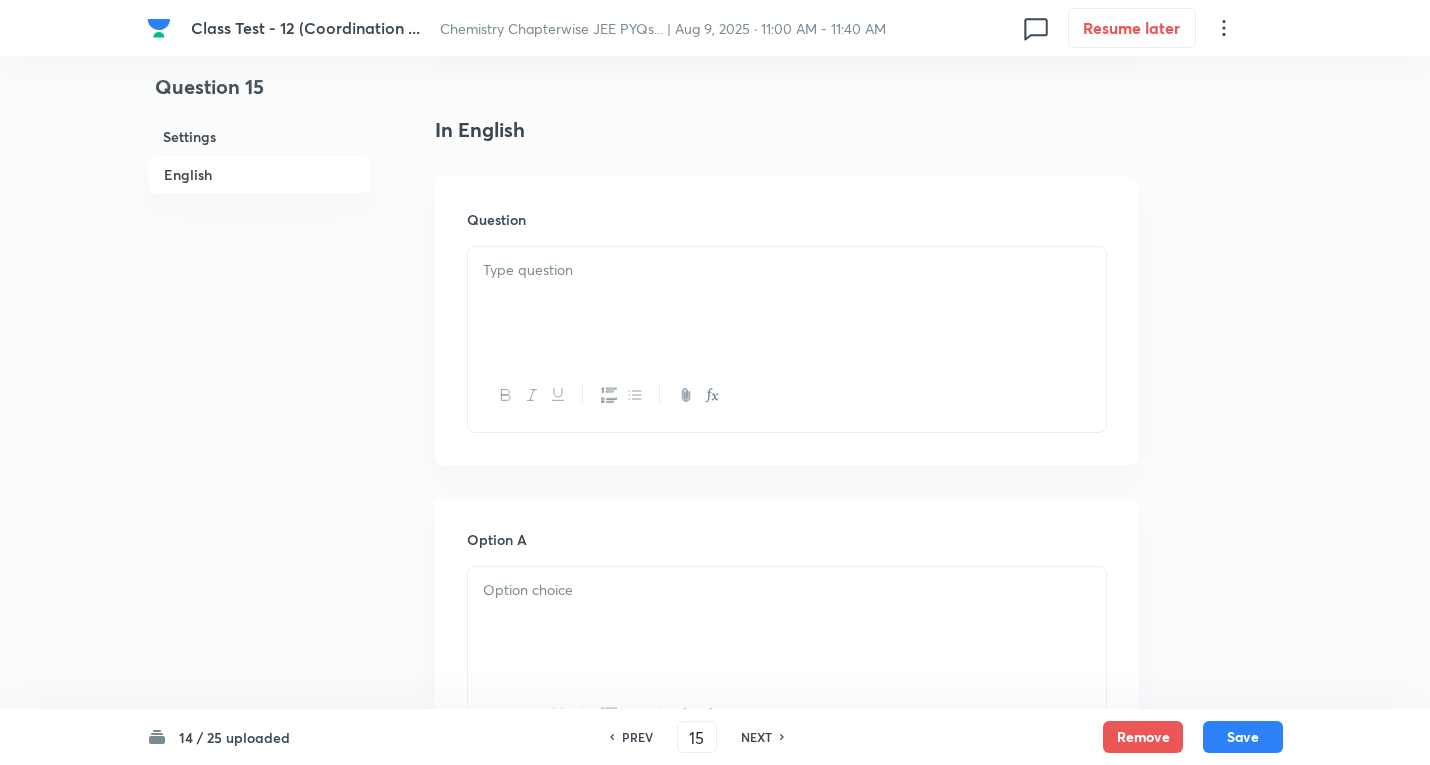 scroll, scrollTop: 500, scrollLeft: 0, axis: vertical 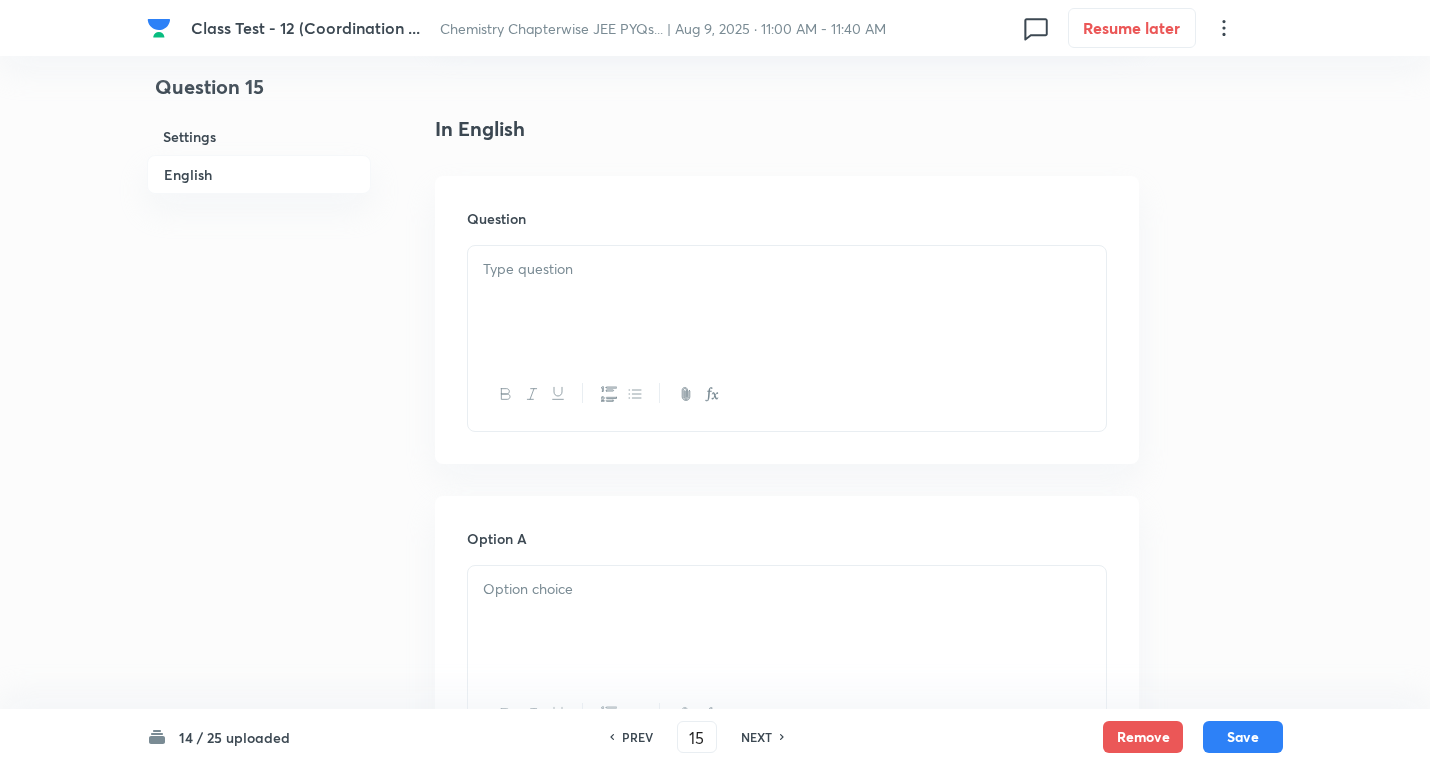 click at bounding box center (787, 269) 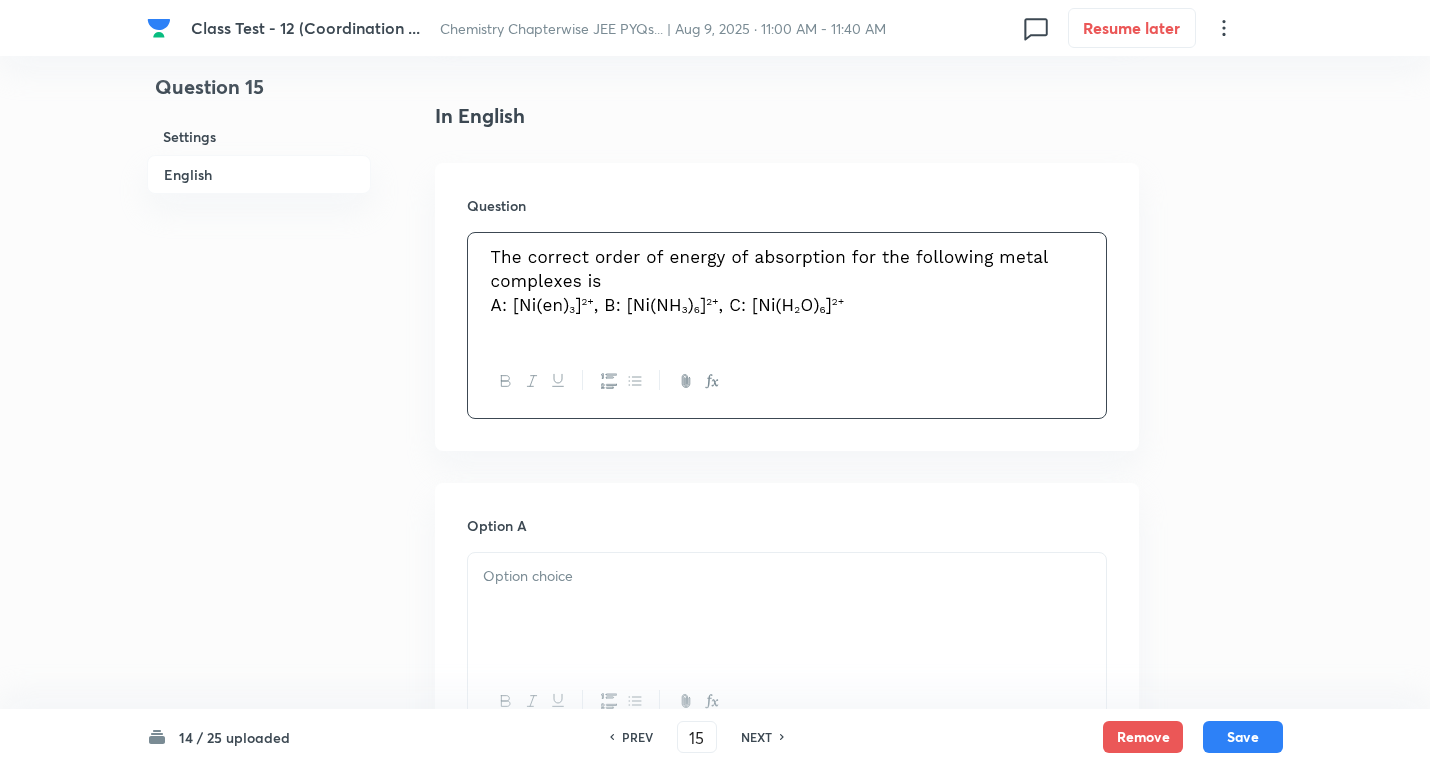 scroll, scrollTop: 800, scrollLeft: 0, axis: vertical 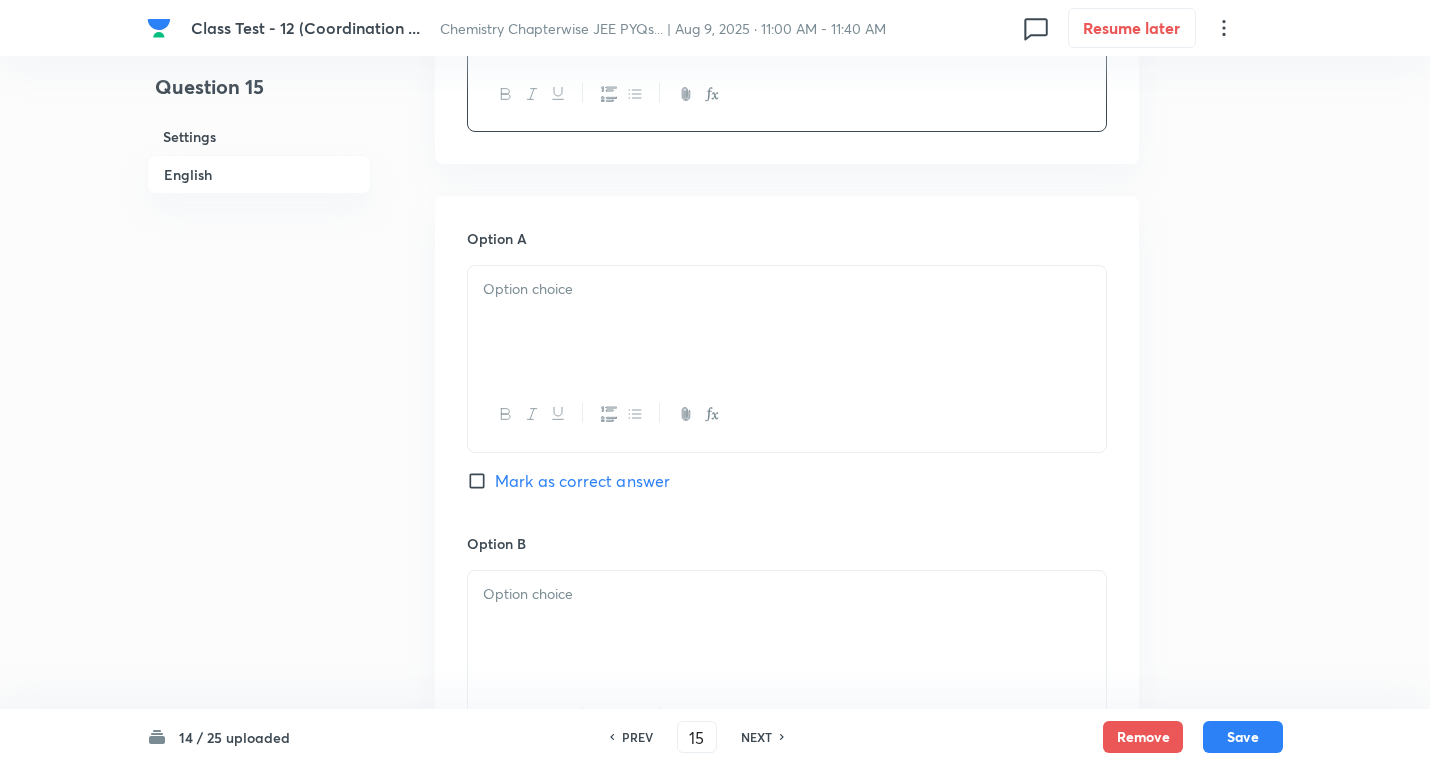 click at bounding box center (787, 322) 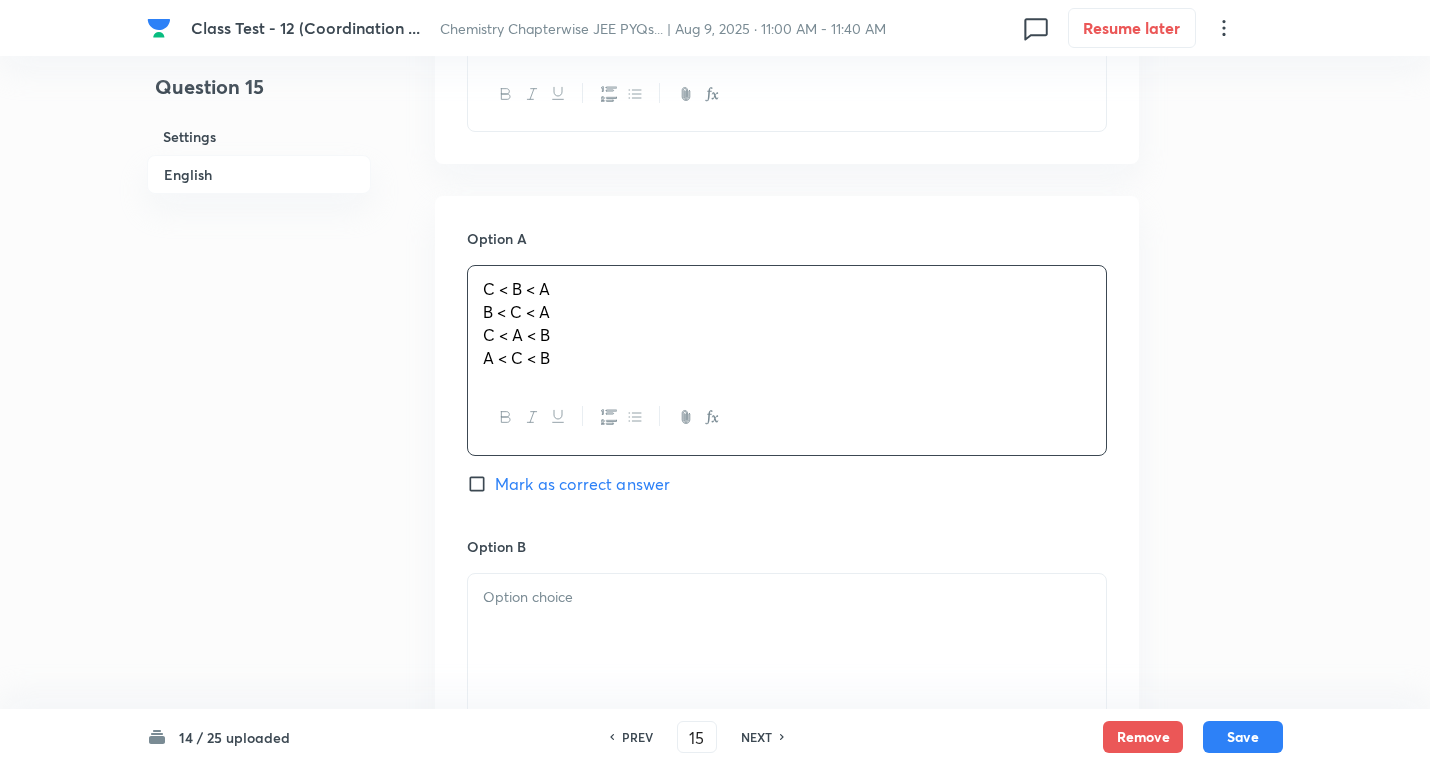 drag, startPoint x: 496, startPoint y: 336, endPoint x: 893, endPoint y: 517, distance: 436.31412 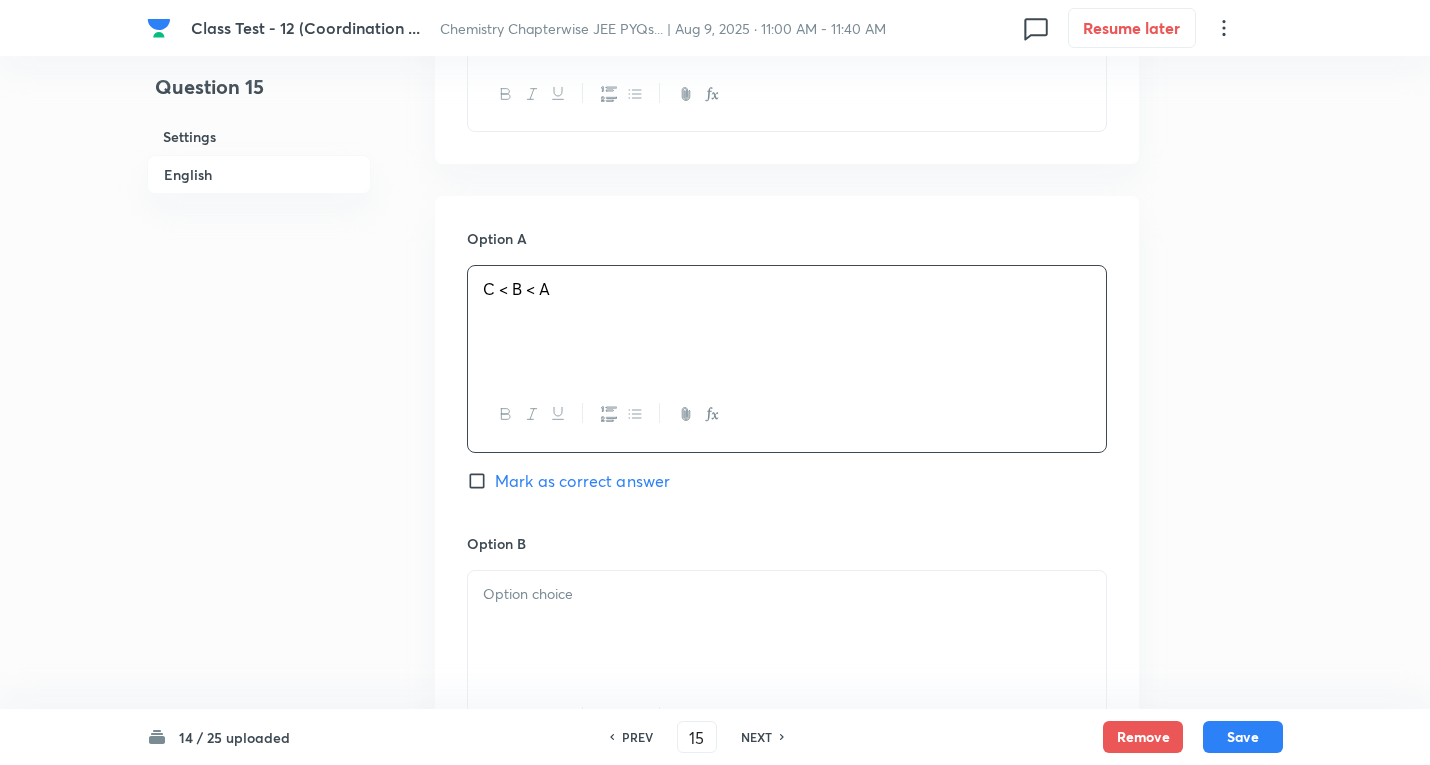 click on "Mark as correct answer" at bounding box center (582, 481) 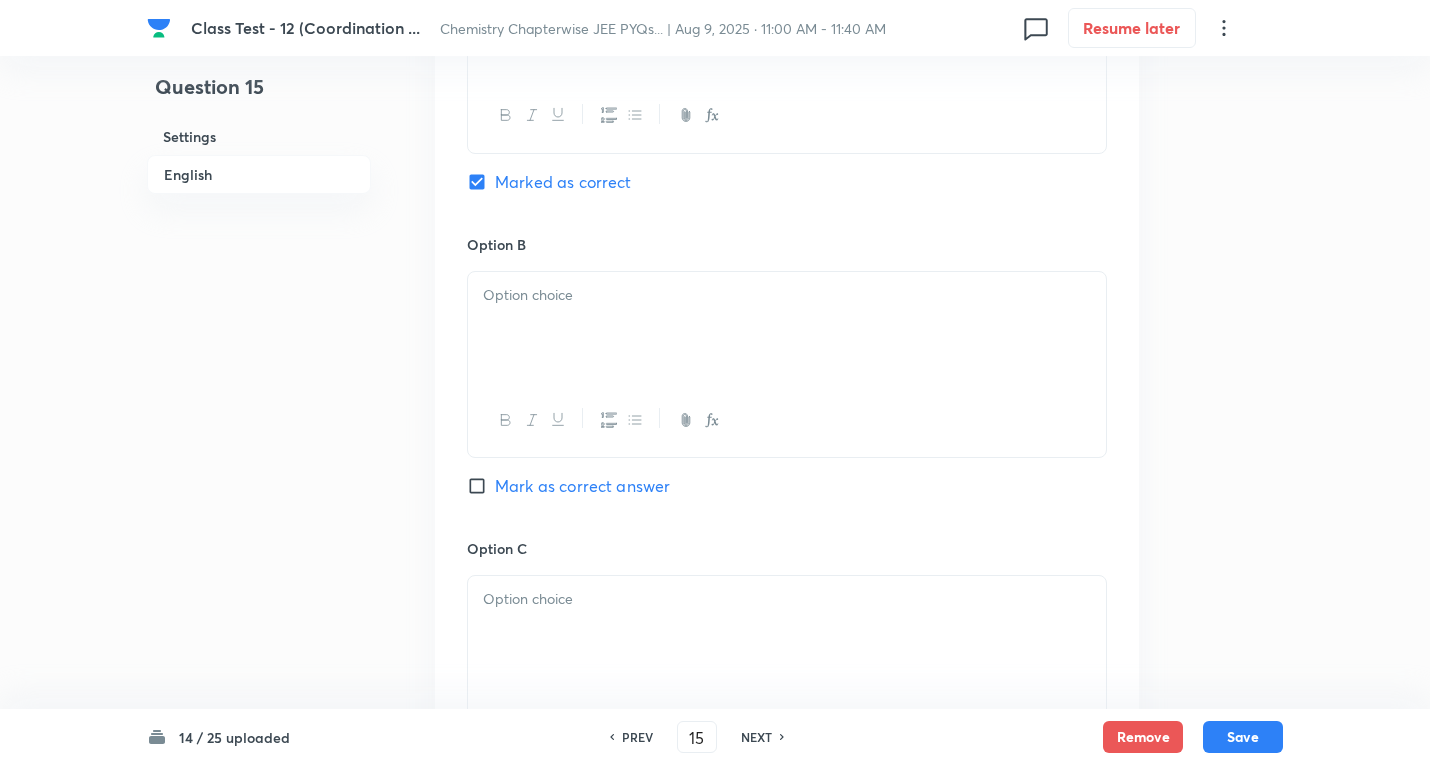 scroll, scrollTop: 1100, scrollLeft: 0, axis: vertical 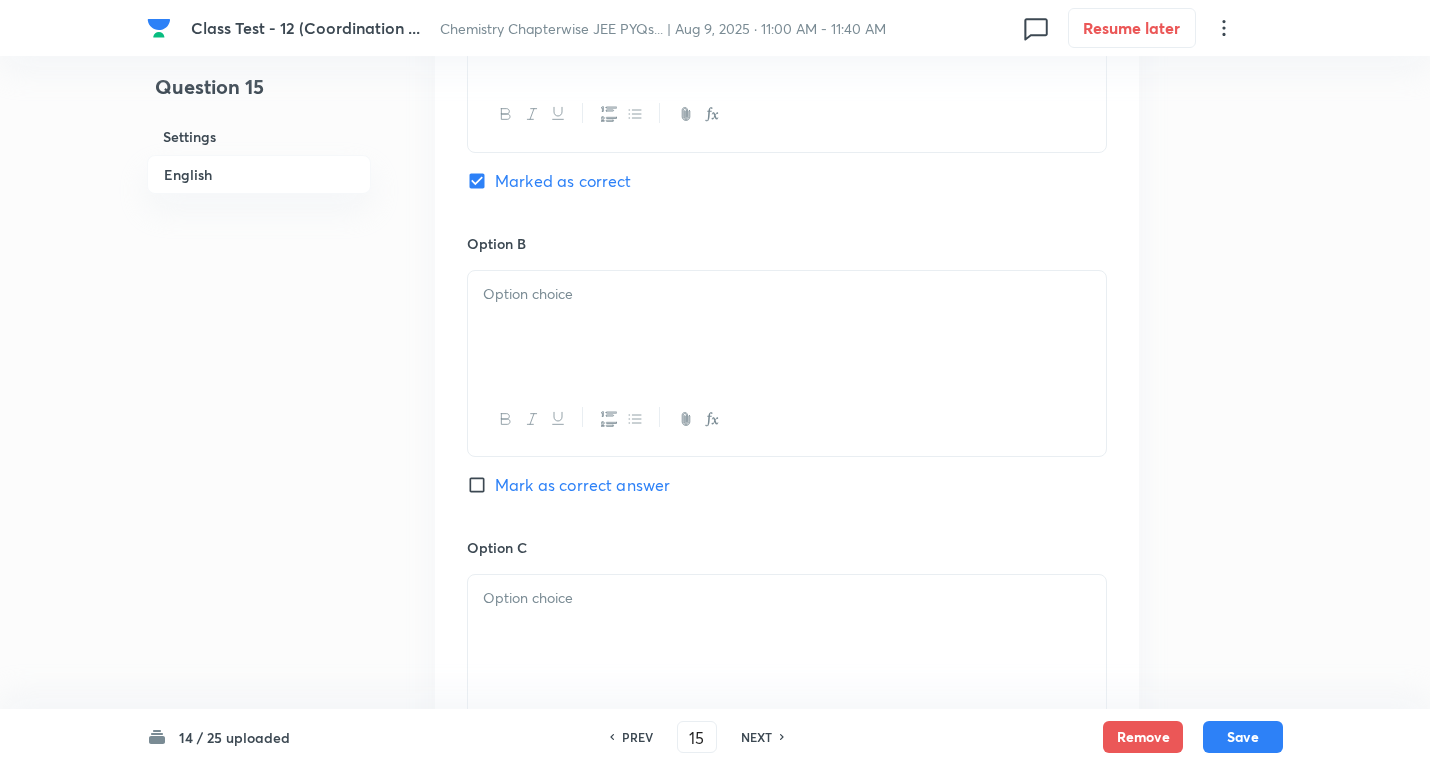 drag, startPoint x: 534, startPoint y: 297, endPoint x: 505, endPoint y: 291, distance: 29.614185 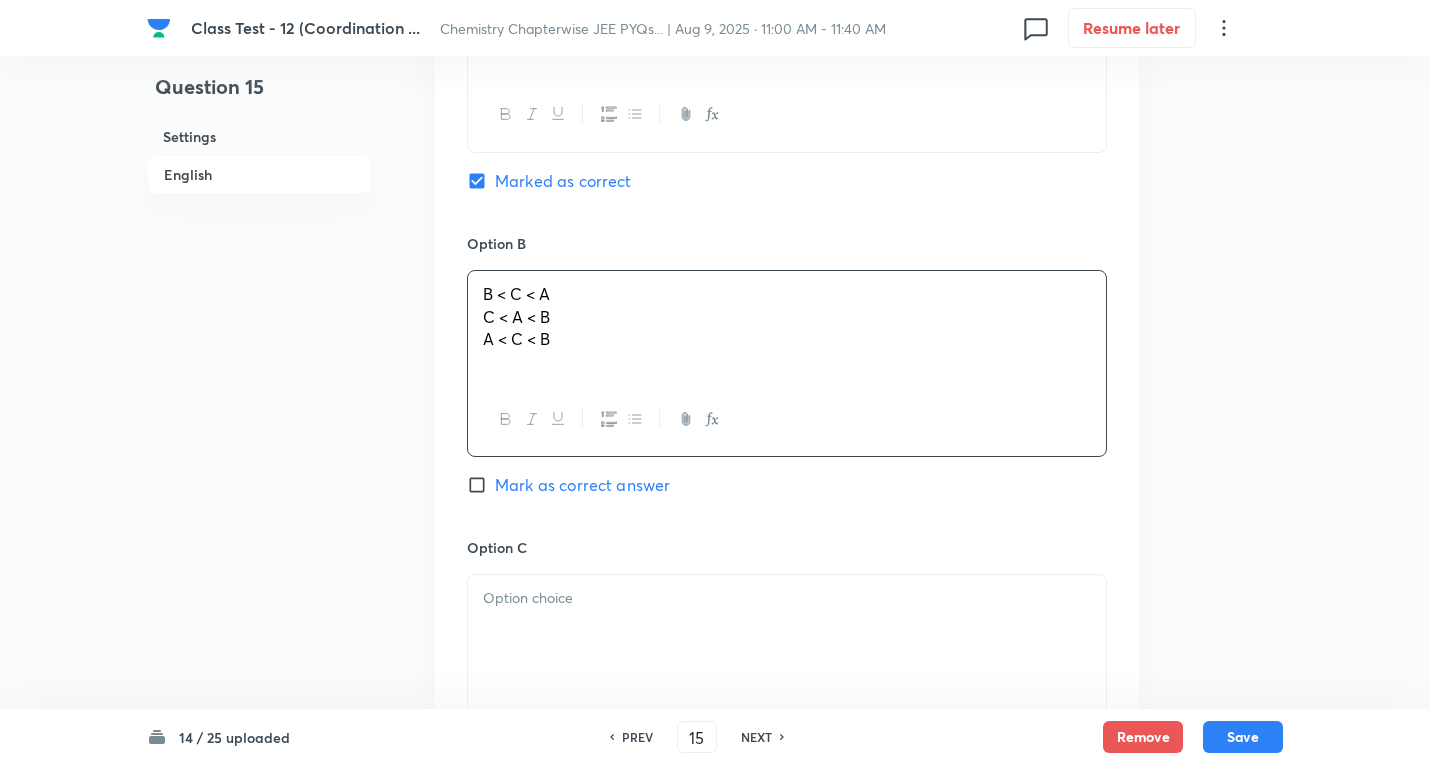 drag, startPoint x: 484, startPoint y: 316, endPoint x: 424, endPoint y: 336, distance: 63.245552 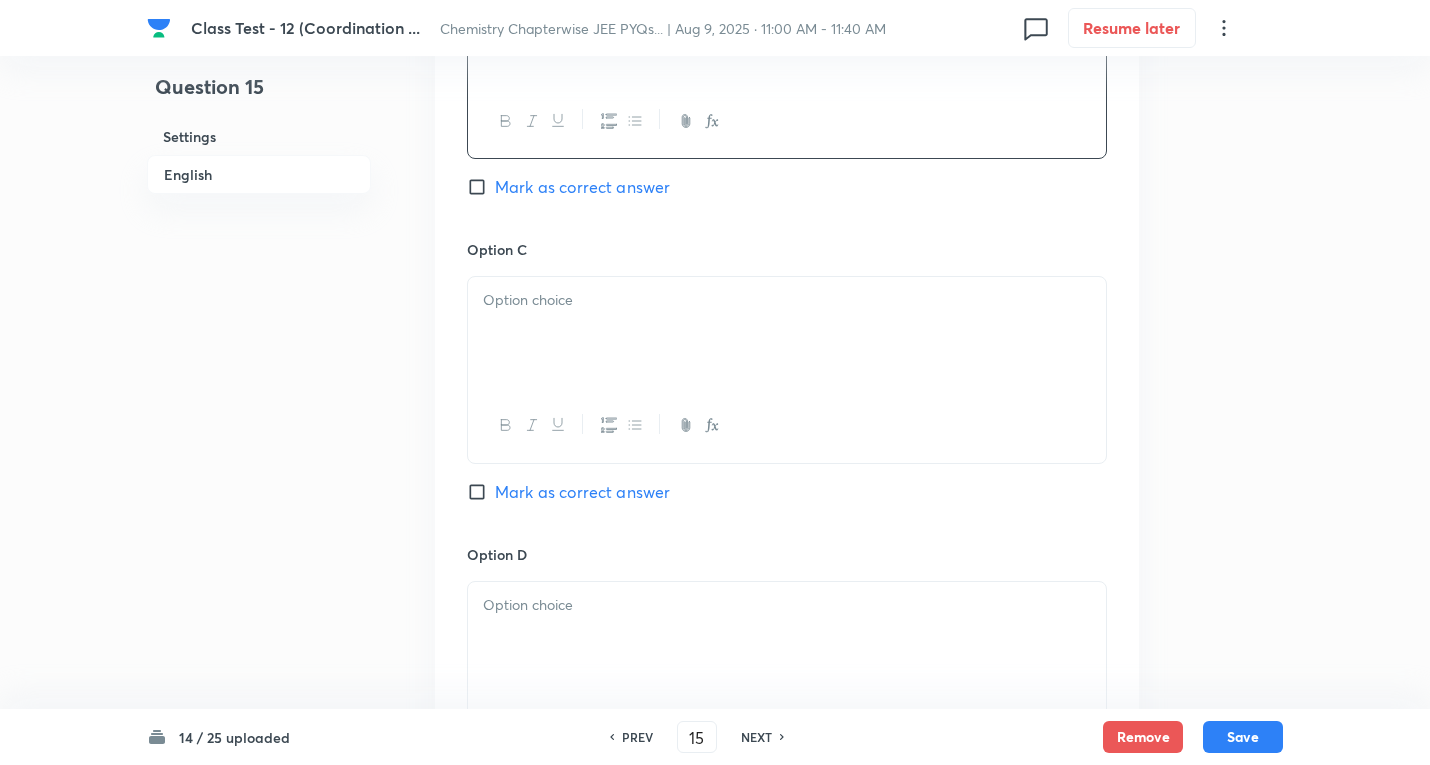 scroll, scrollTop: 1400, scrollLeft: 0, axis: vertical 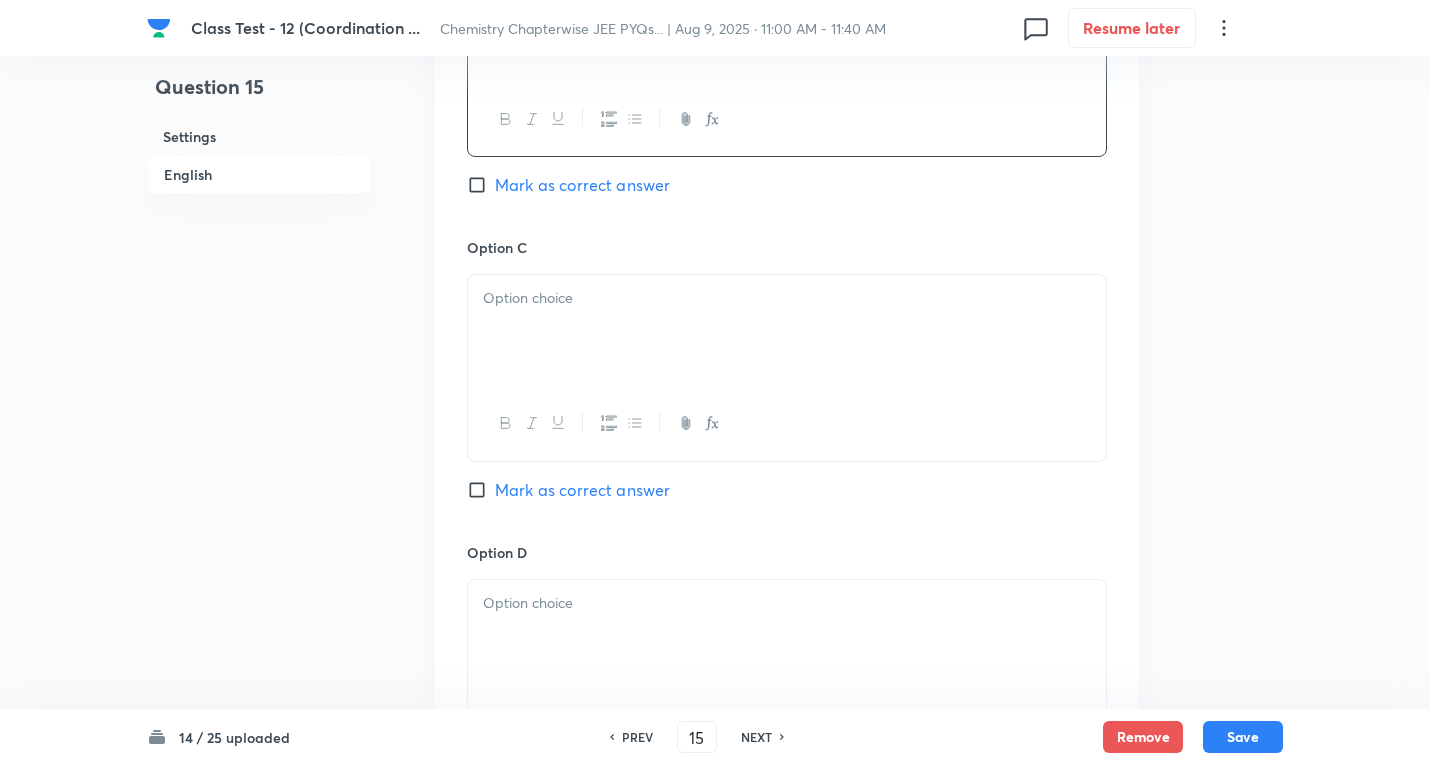 click at bounding box center [787, 331] 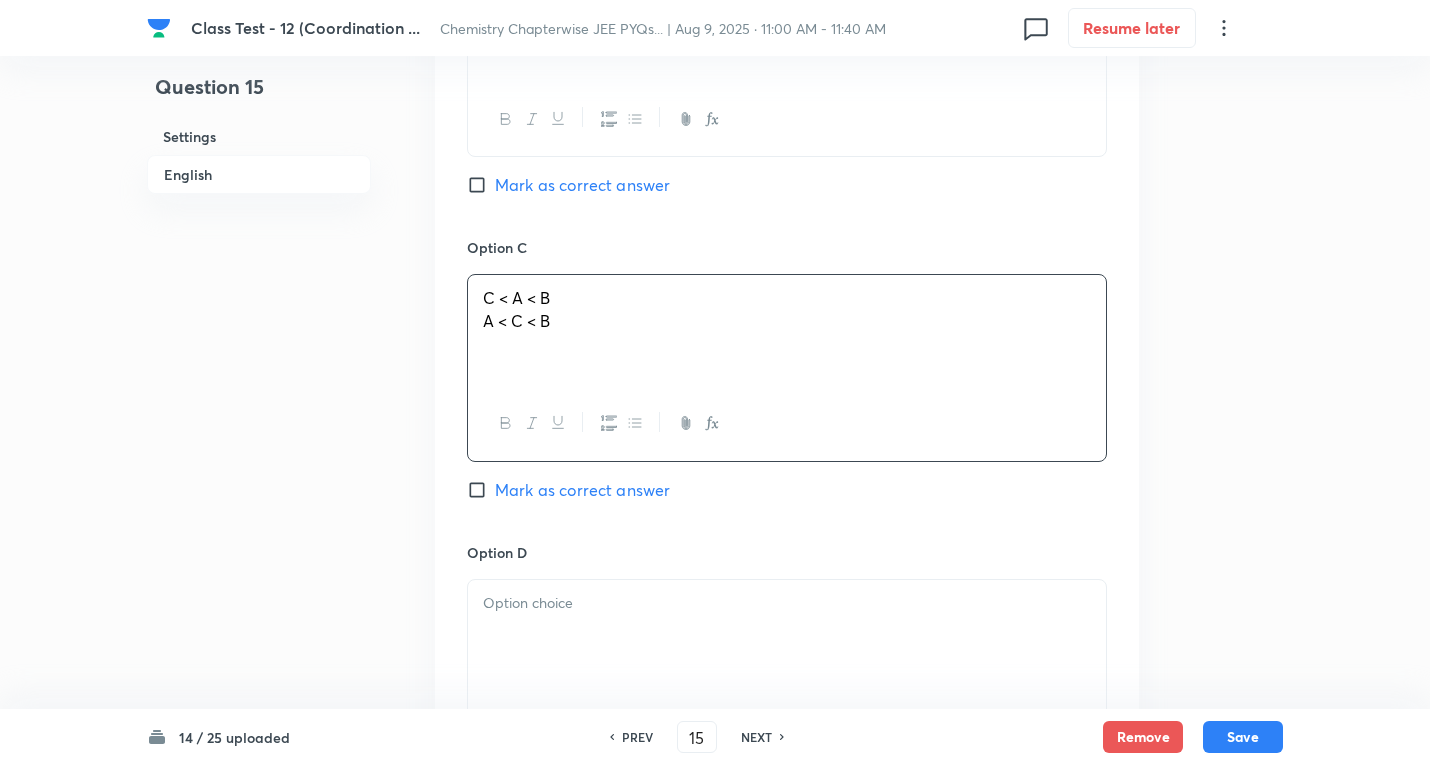 drag, startPoint x: 476, startPoint y: 316, endPoint x: 535, endPoint y: 339, distance: 63.324562 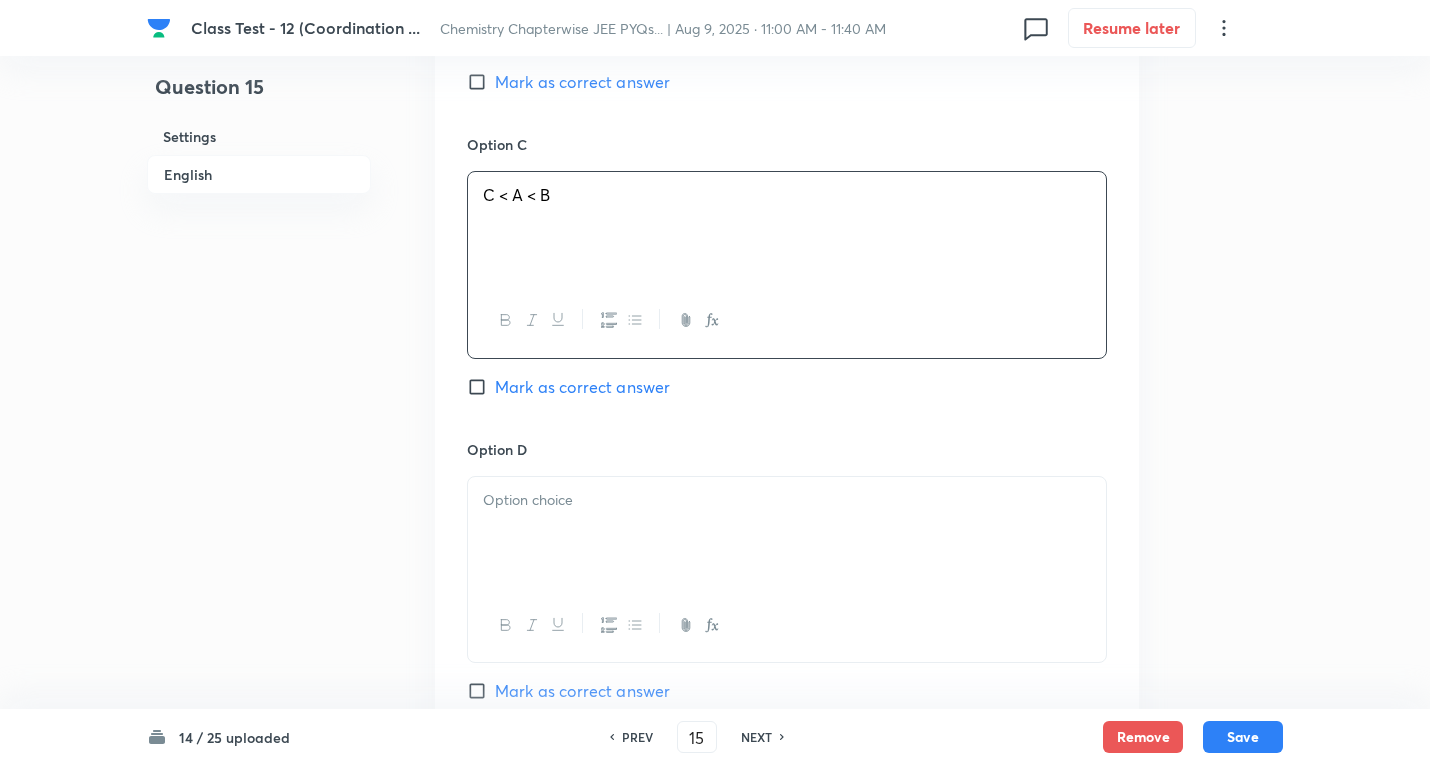 scroll, scrollTop: 1600, scrollLeft: 0, axis: vertical 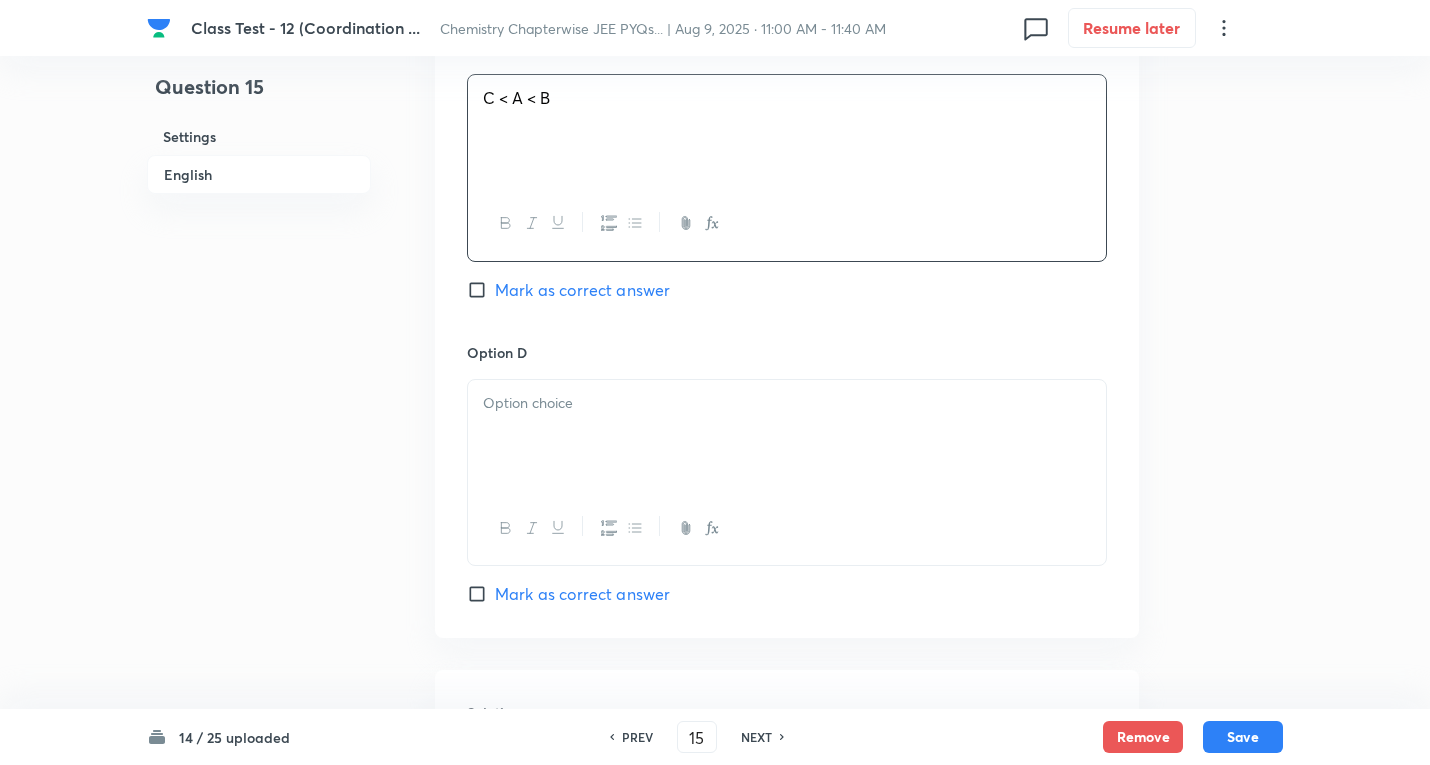click at bounding box center [787, 436] 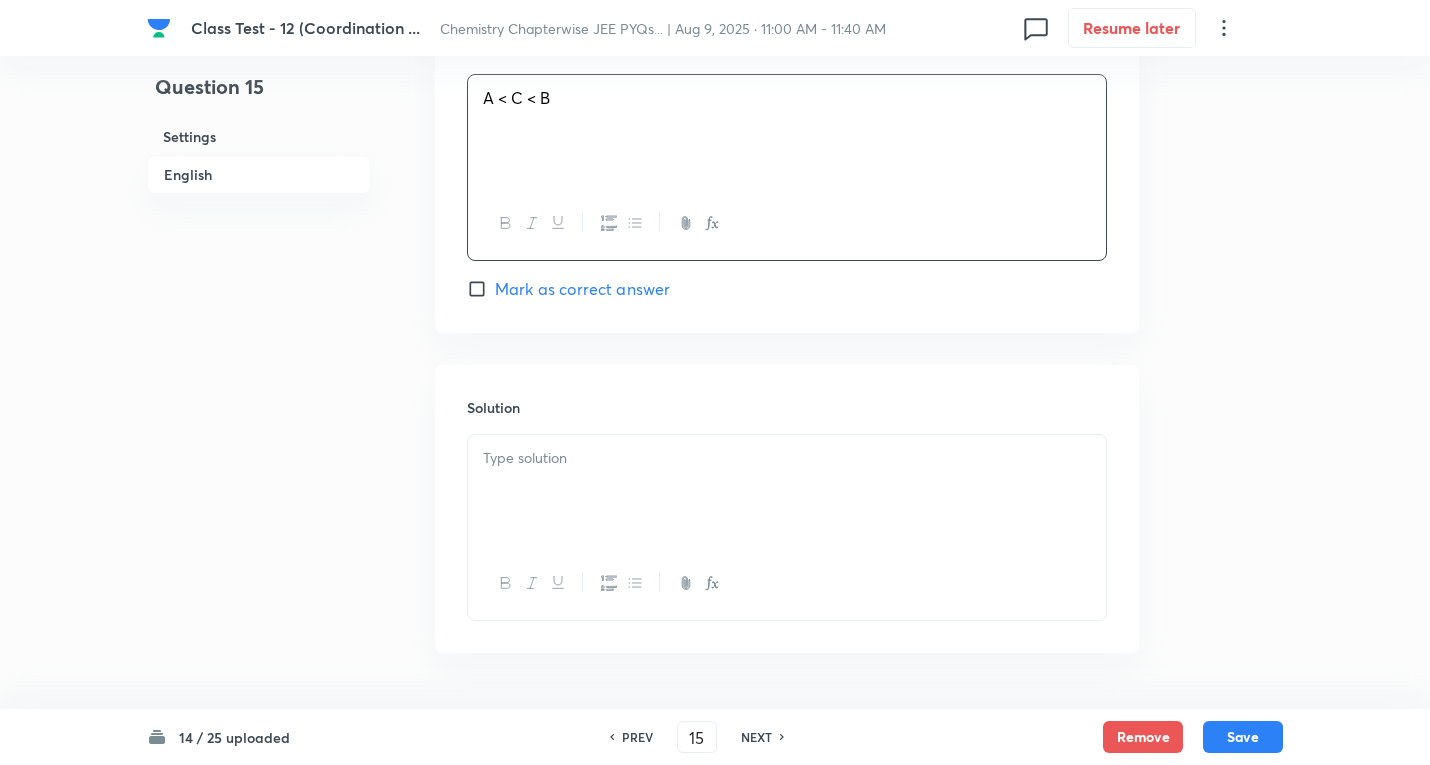scroll, scrollTop: 1969, scrollLeft: 0, axis: vertical 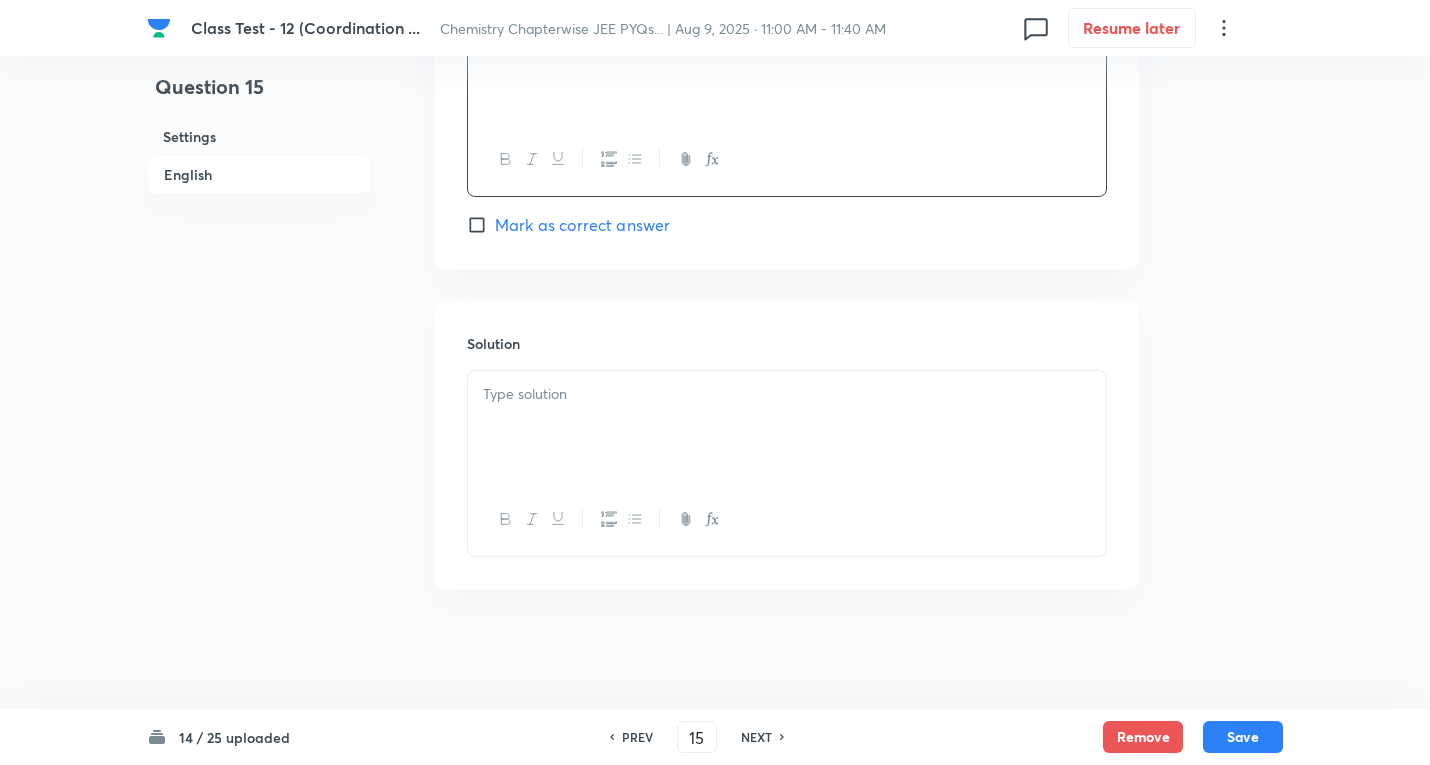 drag, startPoint x: 545, startPoint y: 408, endPoint x: 555, endPoint y: 410, distance: 10.198039 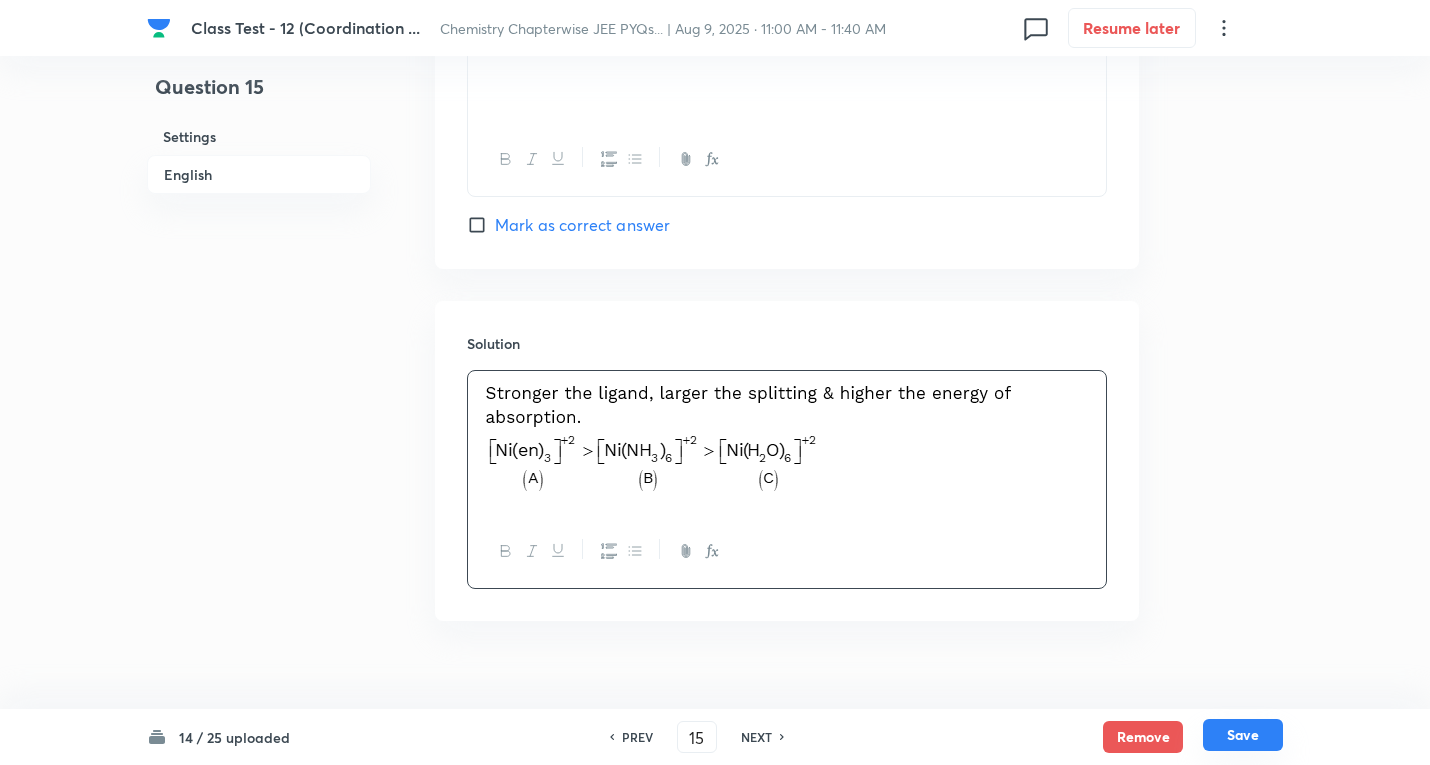 click on "Save" at bounding box center (1243, 735) 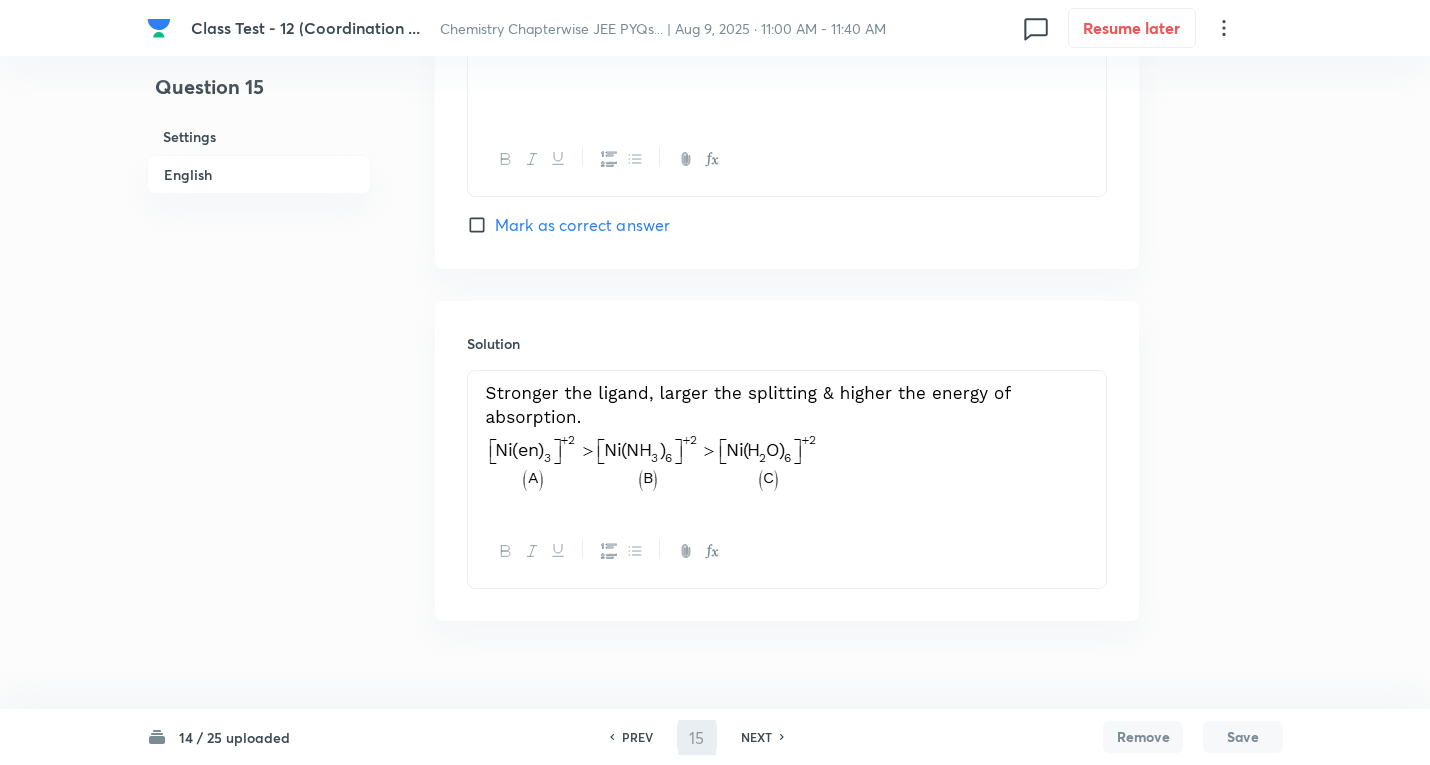 type on "16" 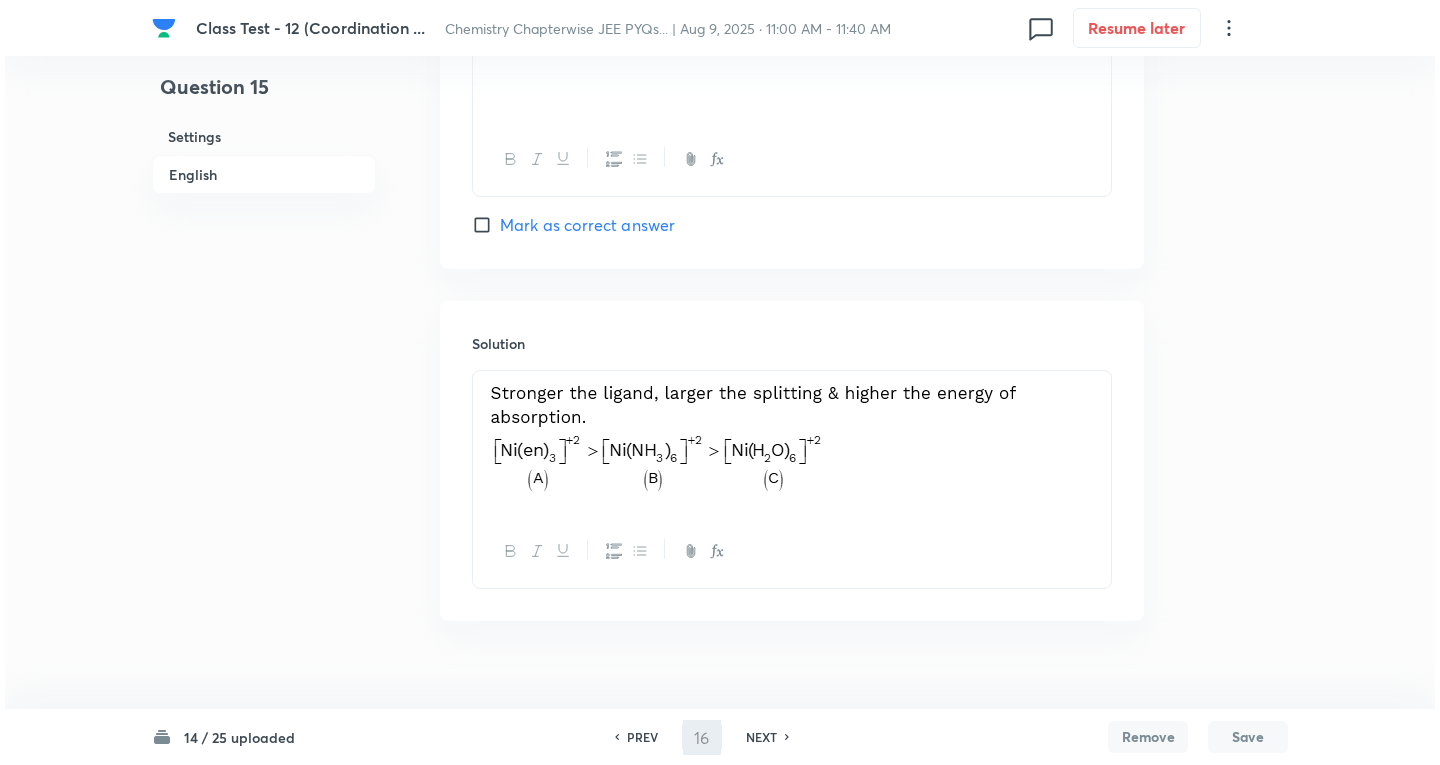 scroll, scrollTop: 0, scrollLeft: 0, axis: both 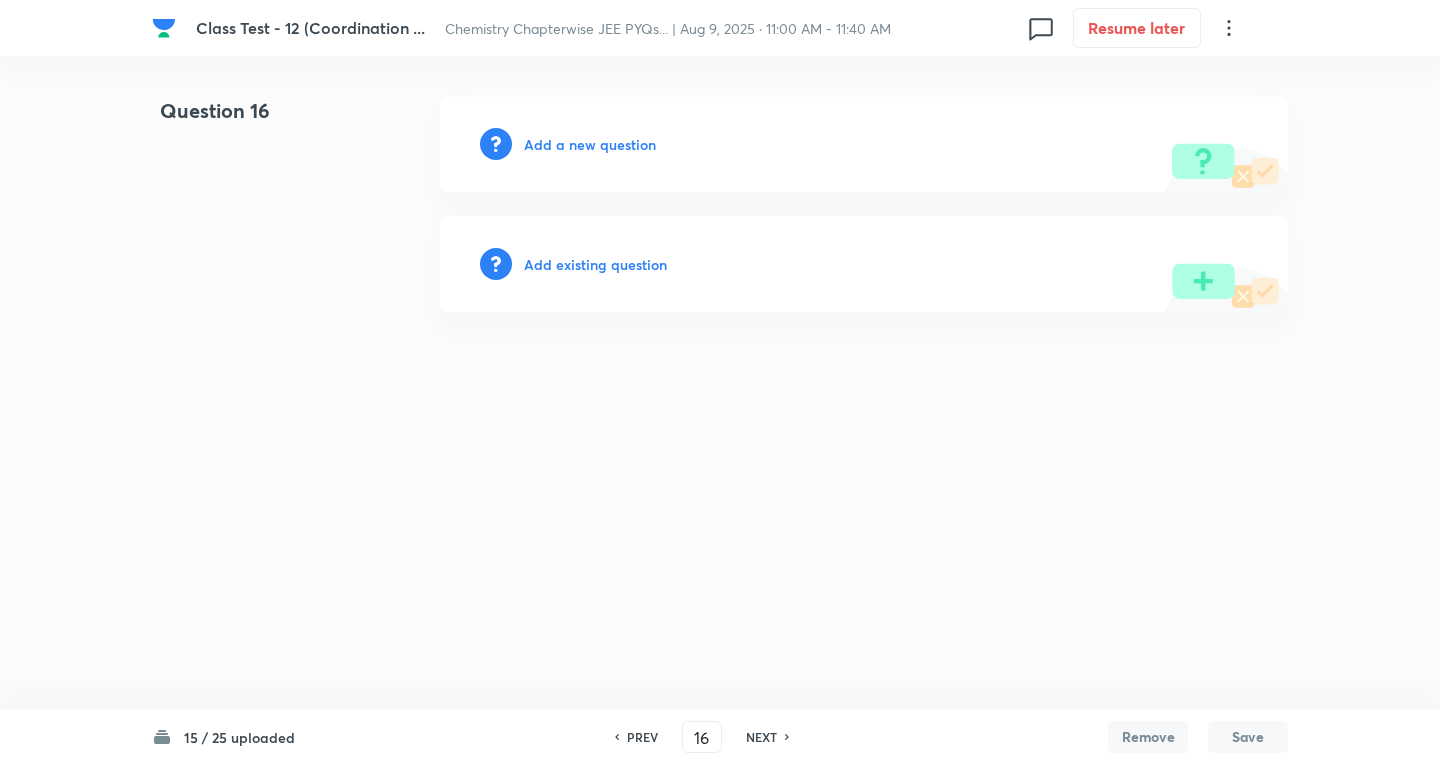 click on "Add a new question" at bounding box center (590, 144) 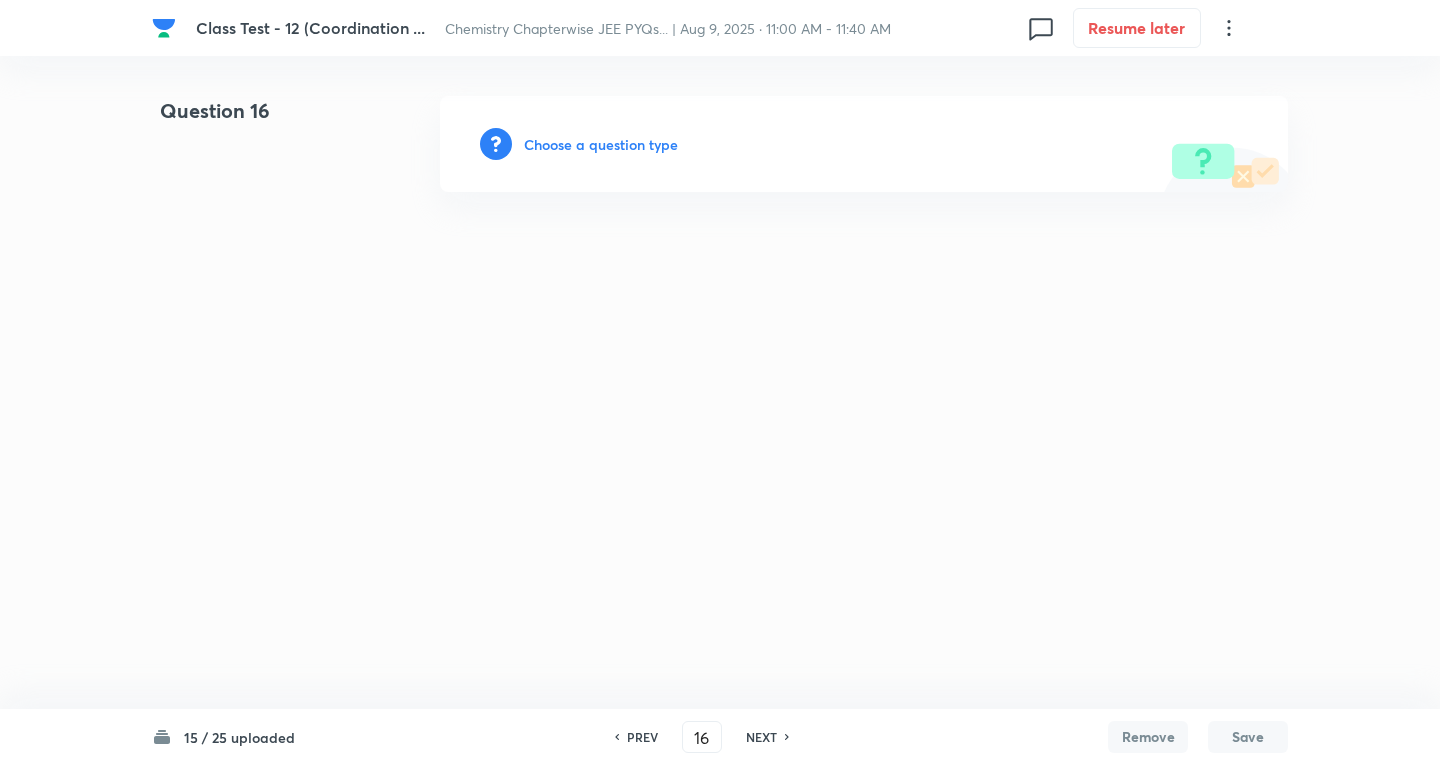 click on "Choose a question type" at bounding box center [601, 144] 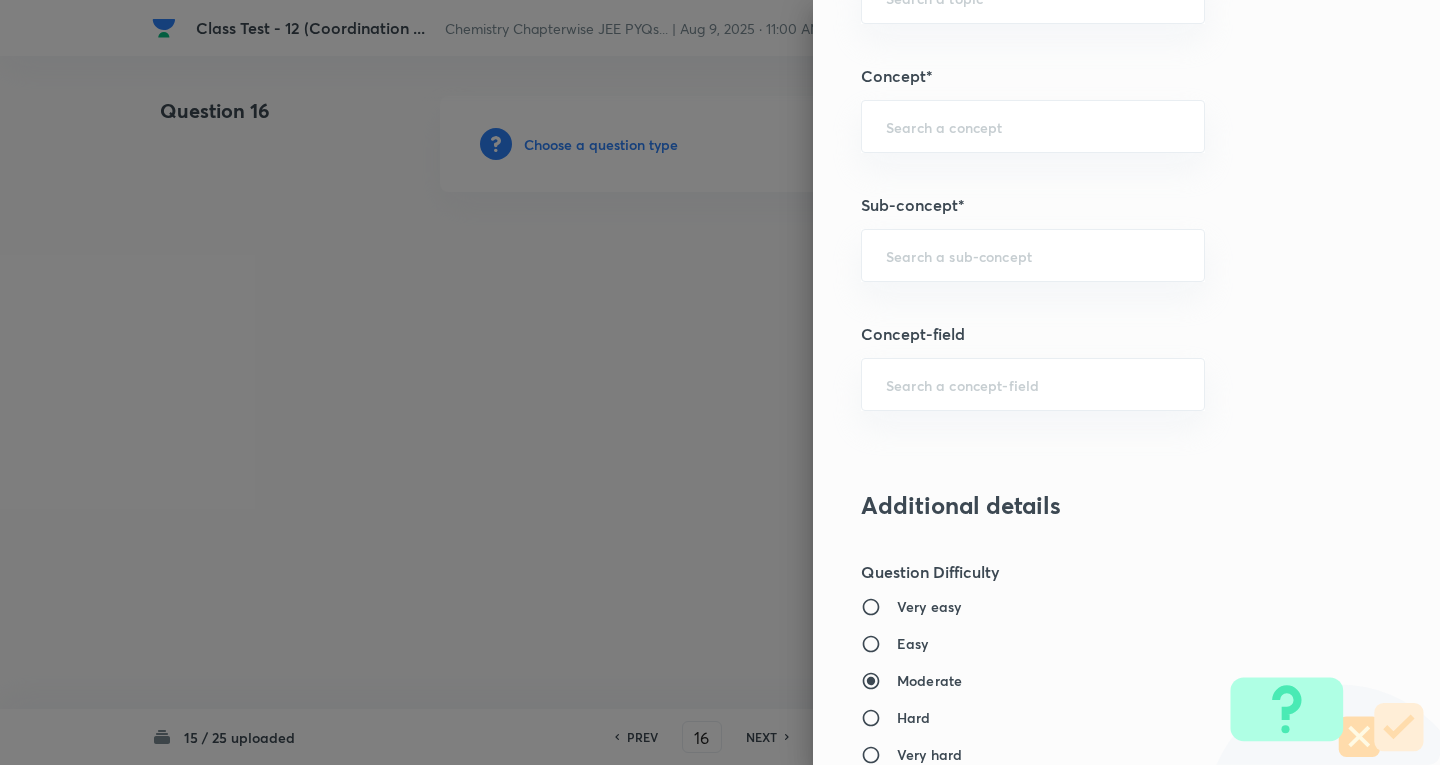 scroll, scrollTop: 1100, scrollLeft: 0, axis: vertical 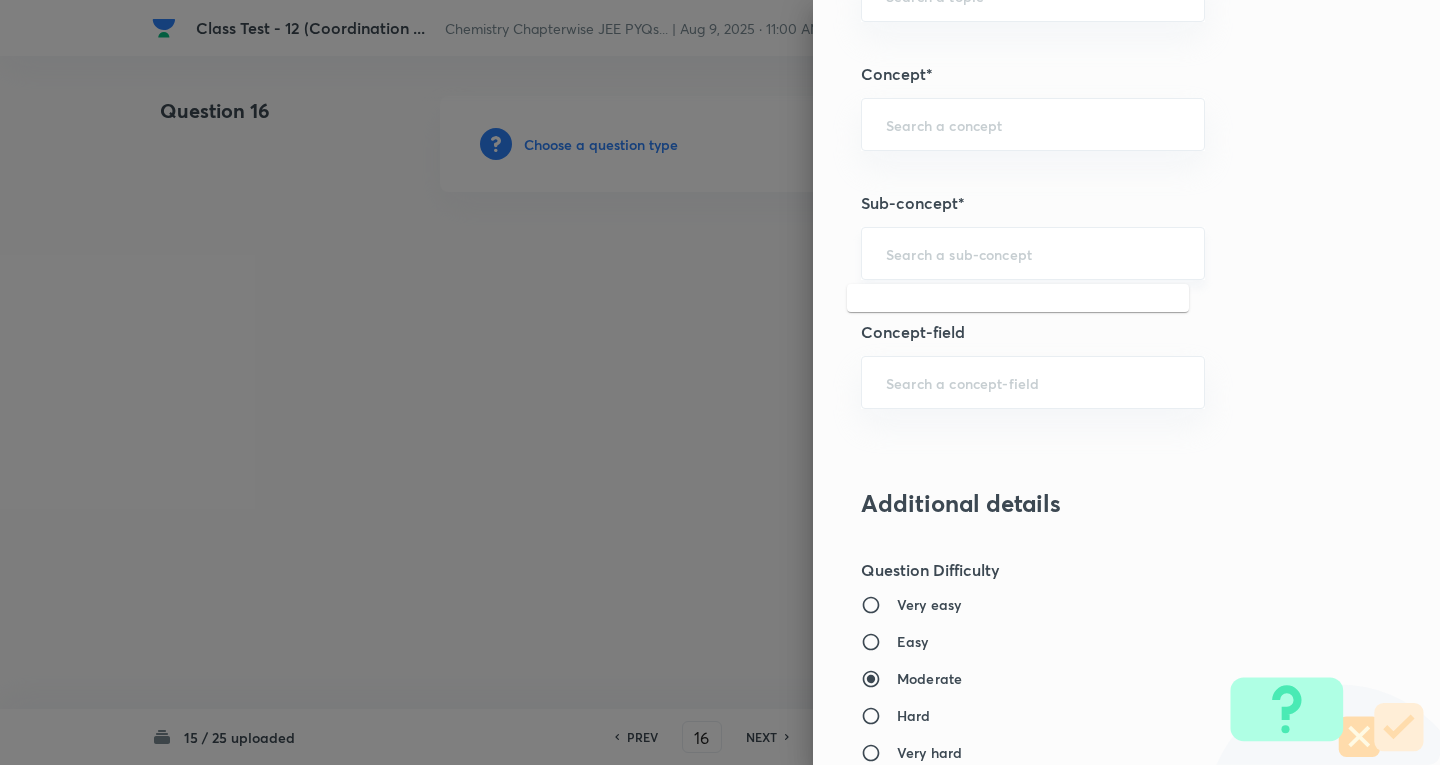 click at bounding box center [1033, 253] 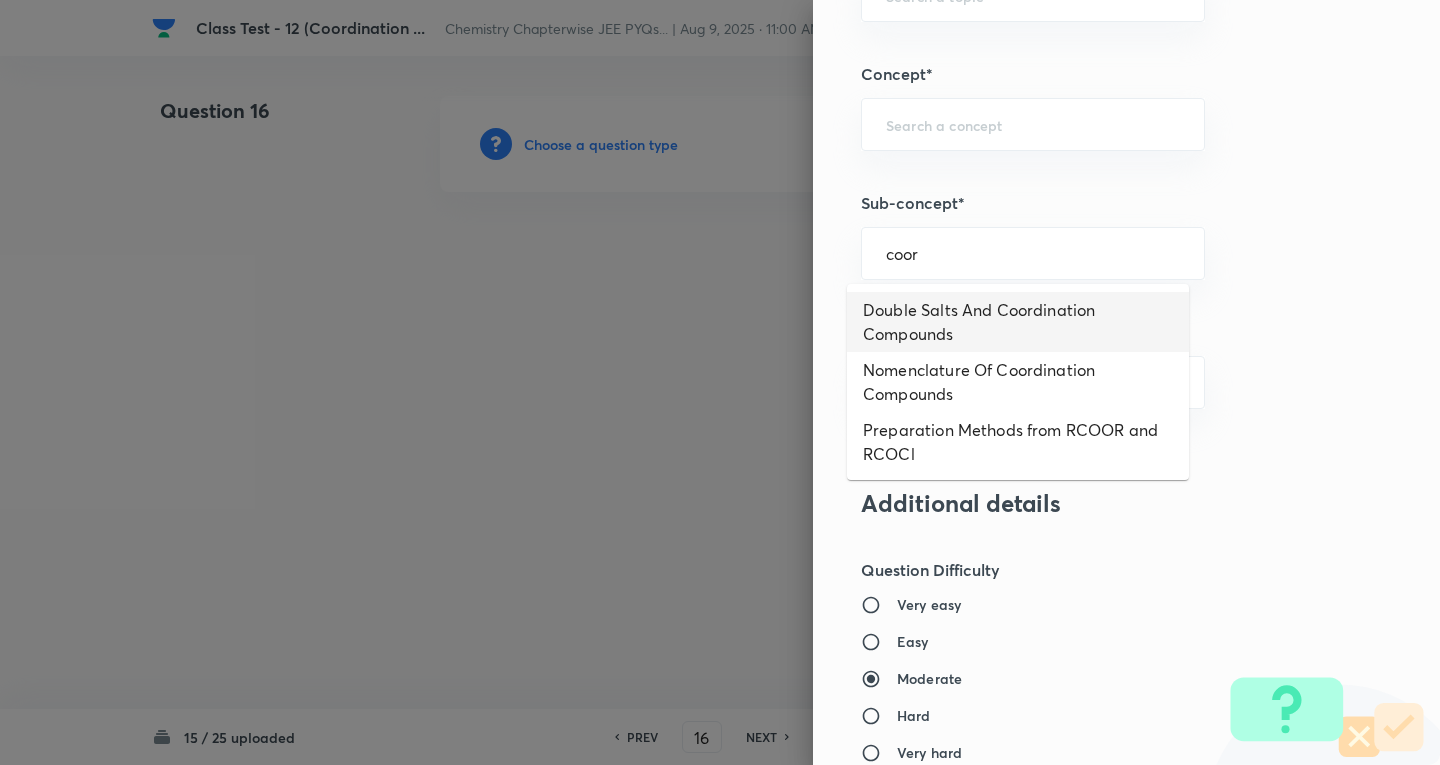 click on "Double Salts And Coordination Compounds" at bounding box center [1018, 322] 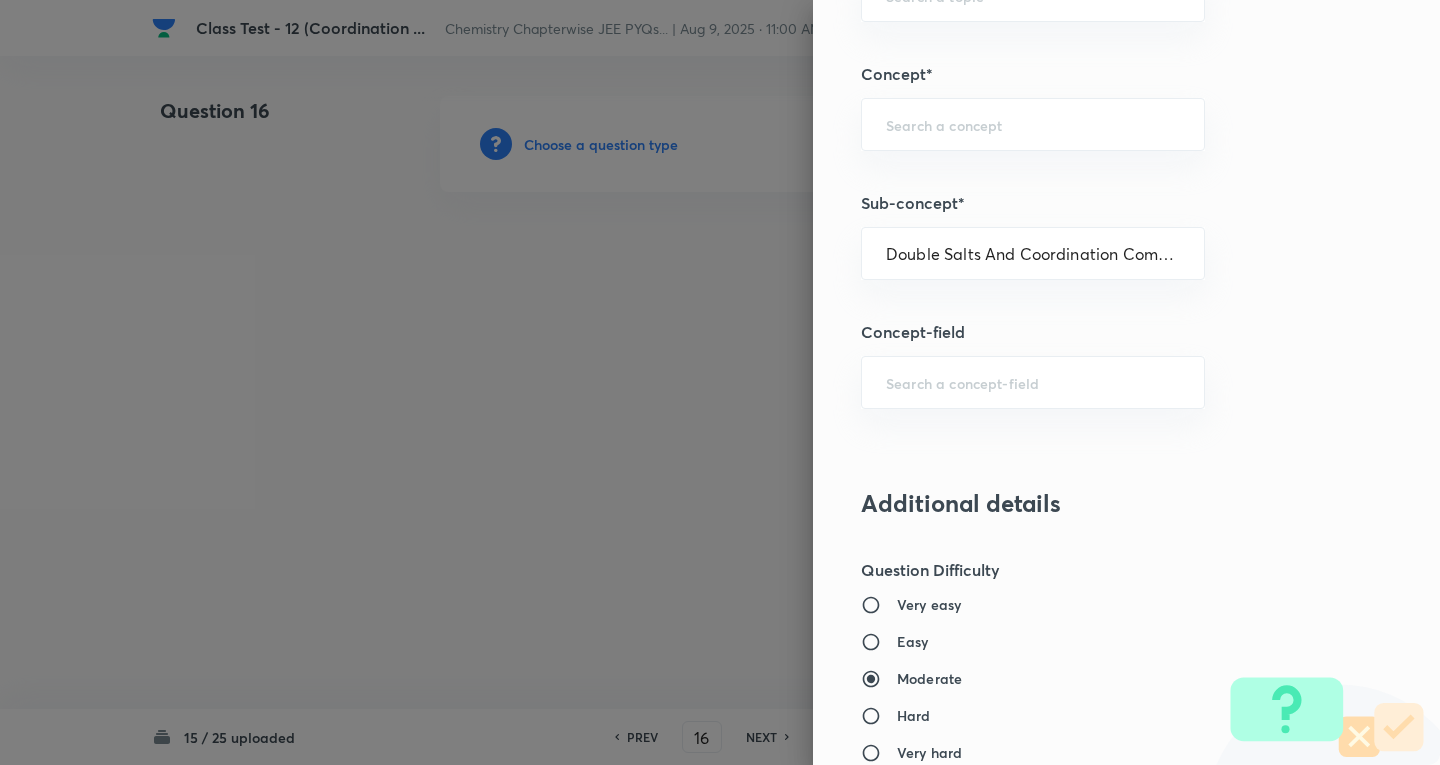 type on "Chemistry" 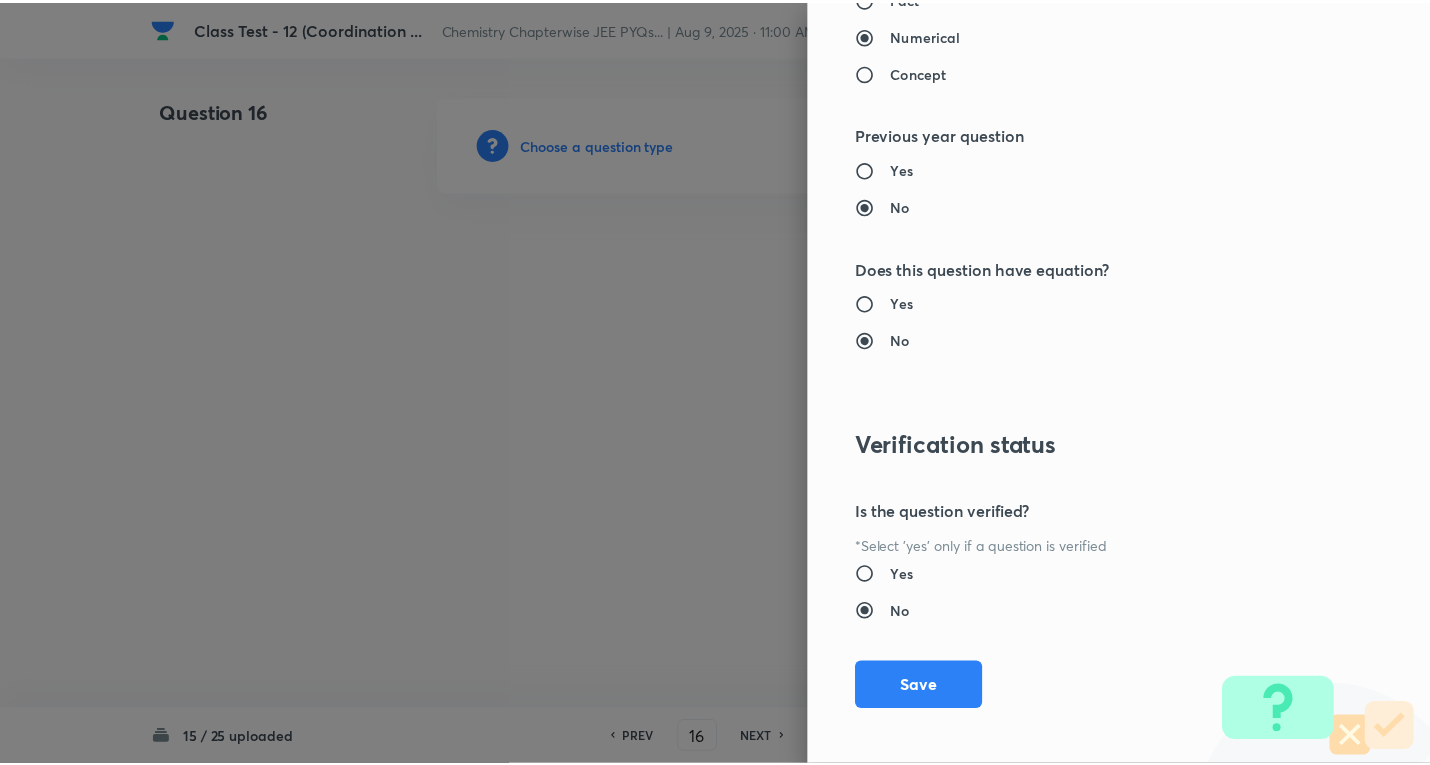scroll, scrollTop: 1961, scrollLeft: 0, axis: vertical 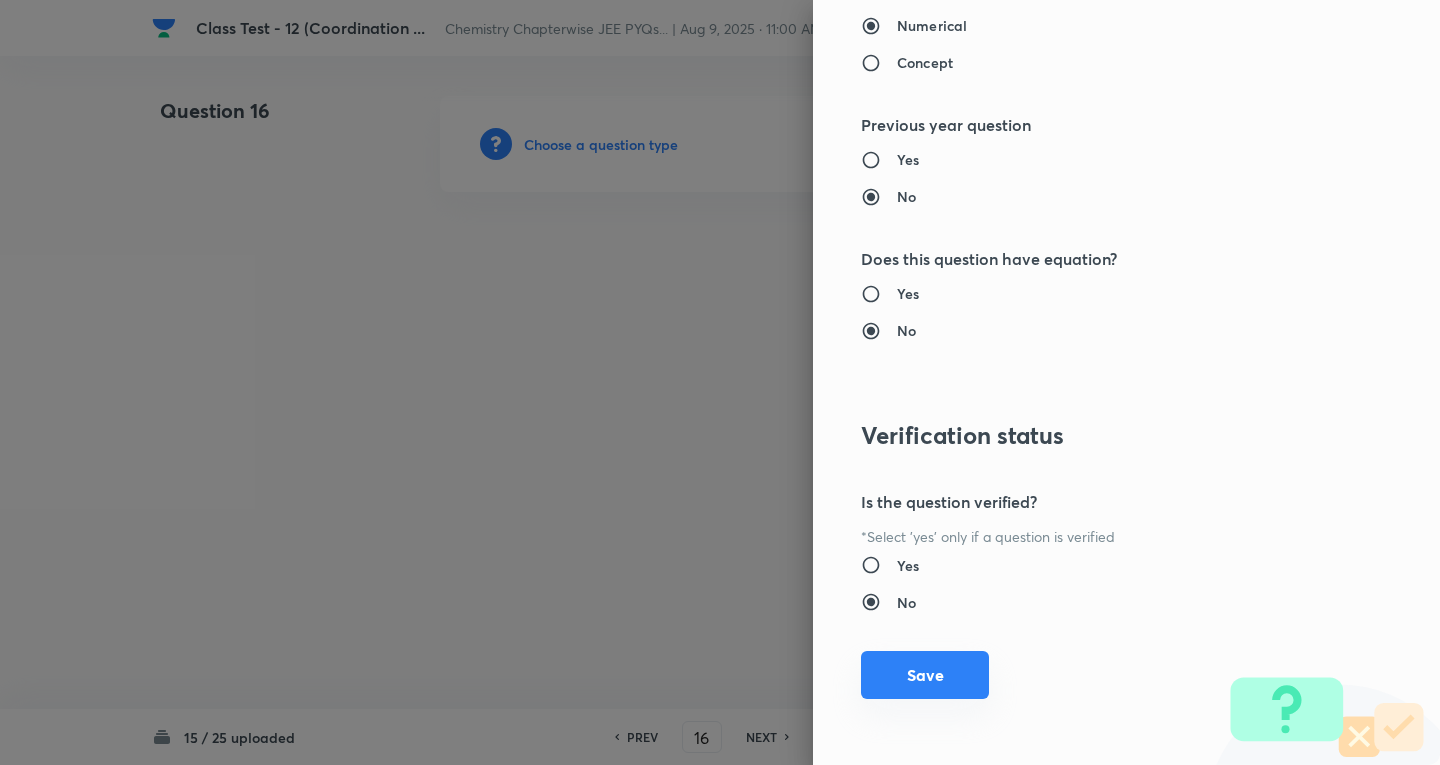 click on "Save" at bounding box center [925, 675] 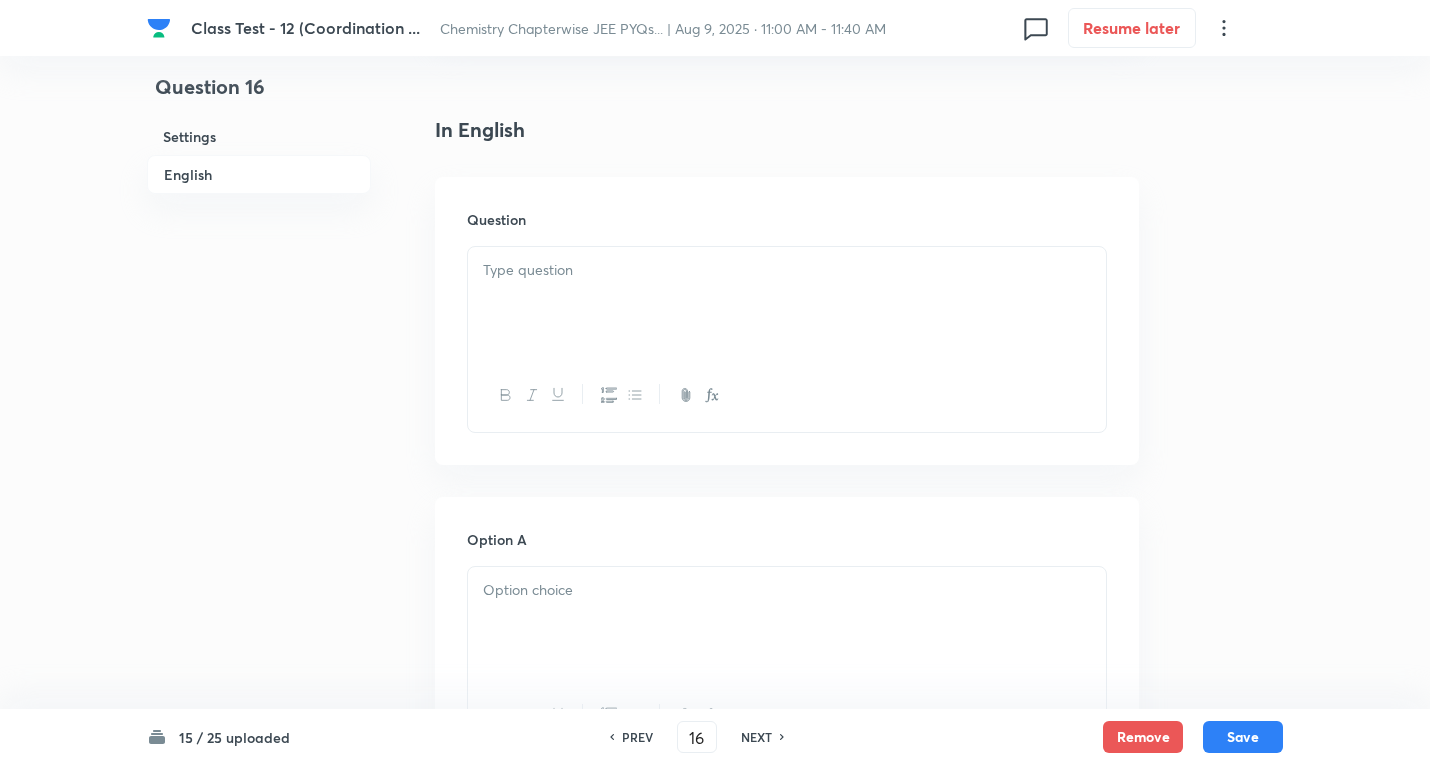 scroll, scrollTop: 500, scrollLeft: 0, axis: vertical 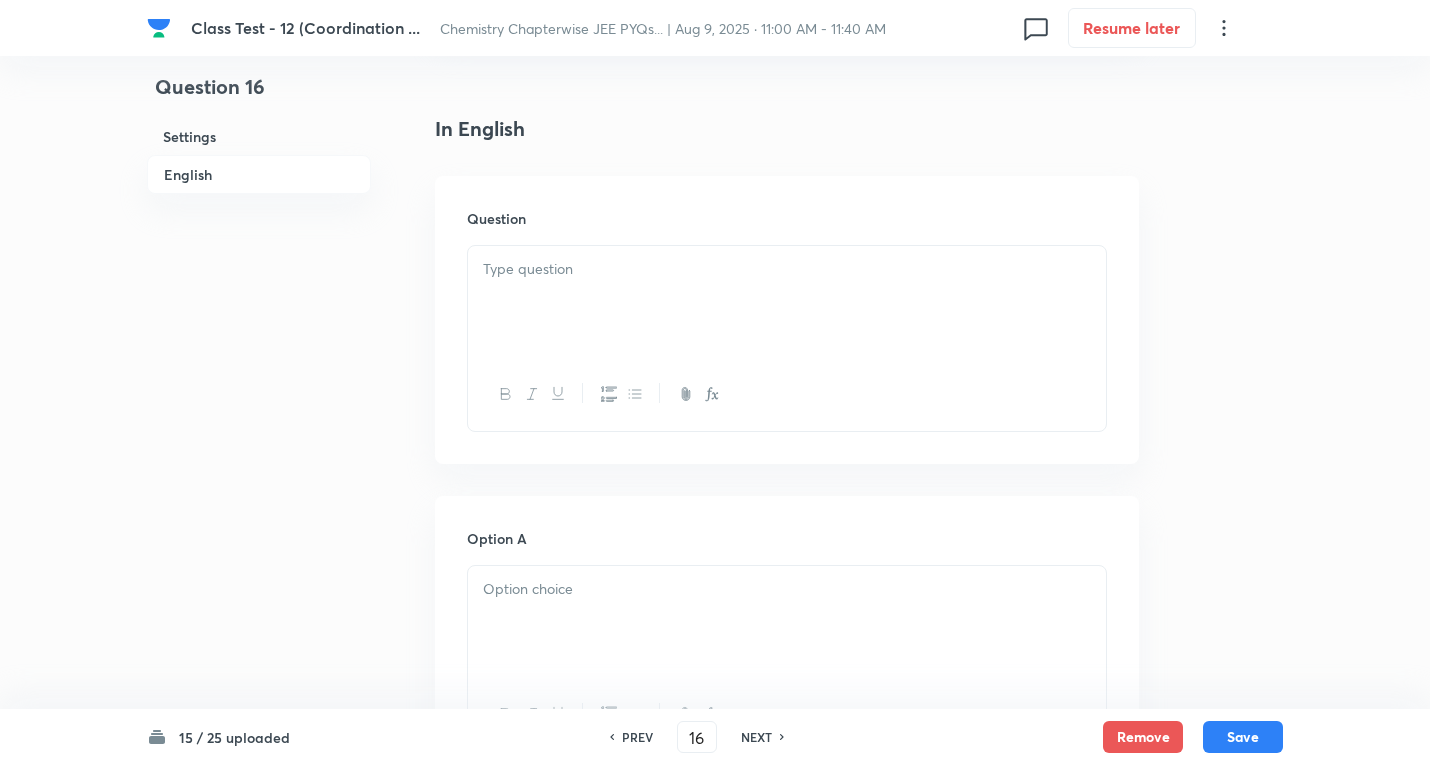 click at bounding box center (787, 302) 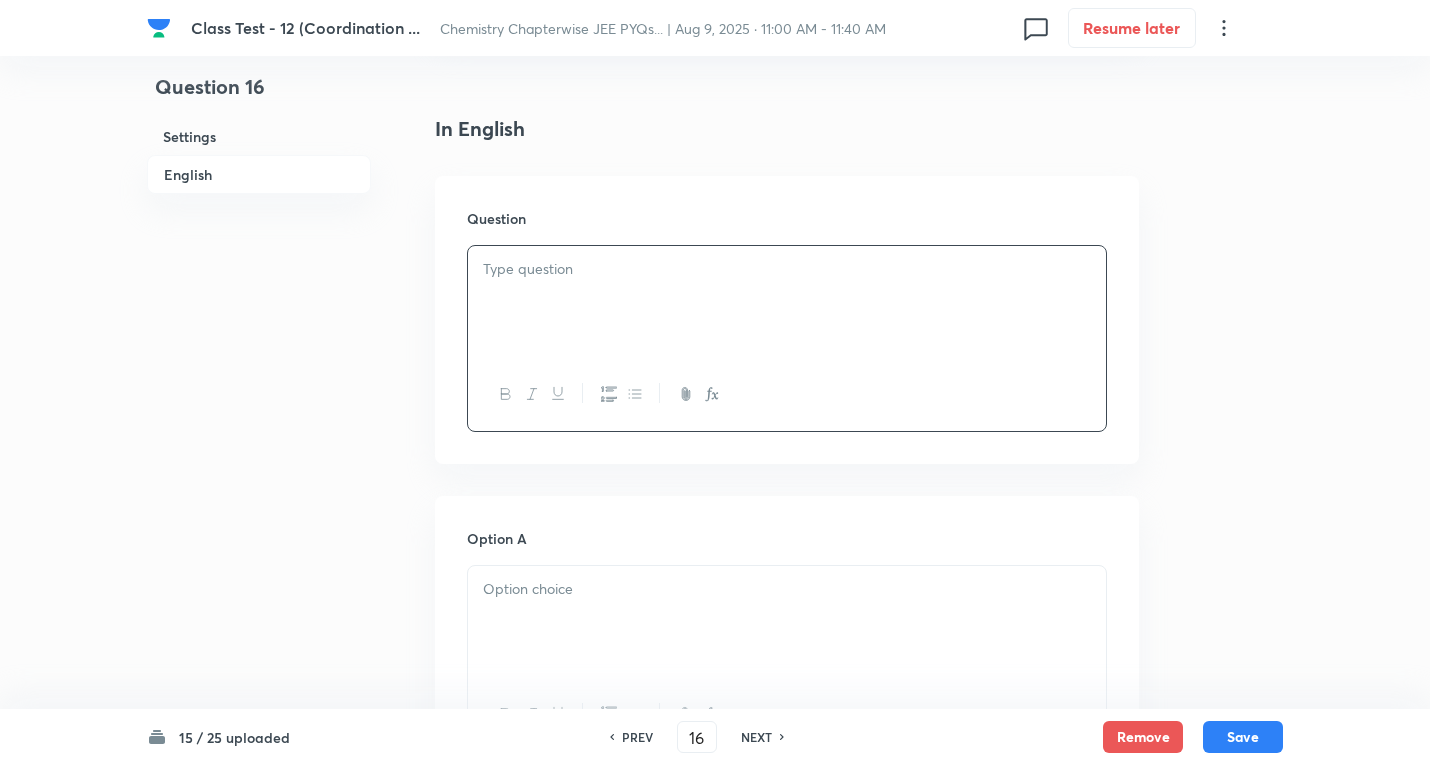 paste 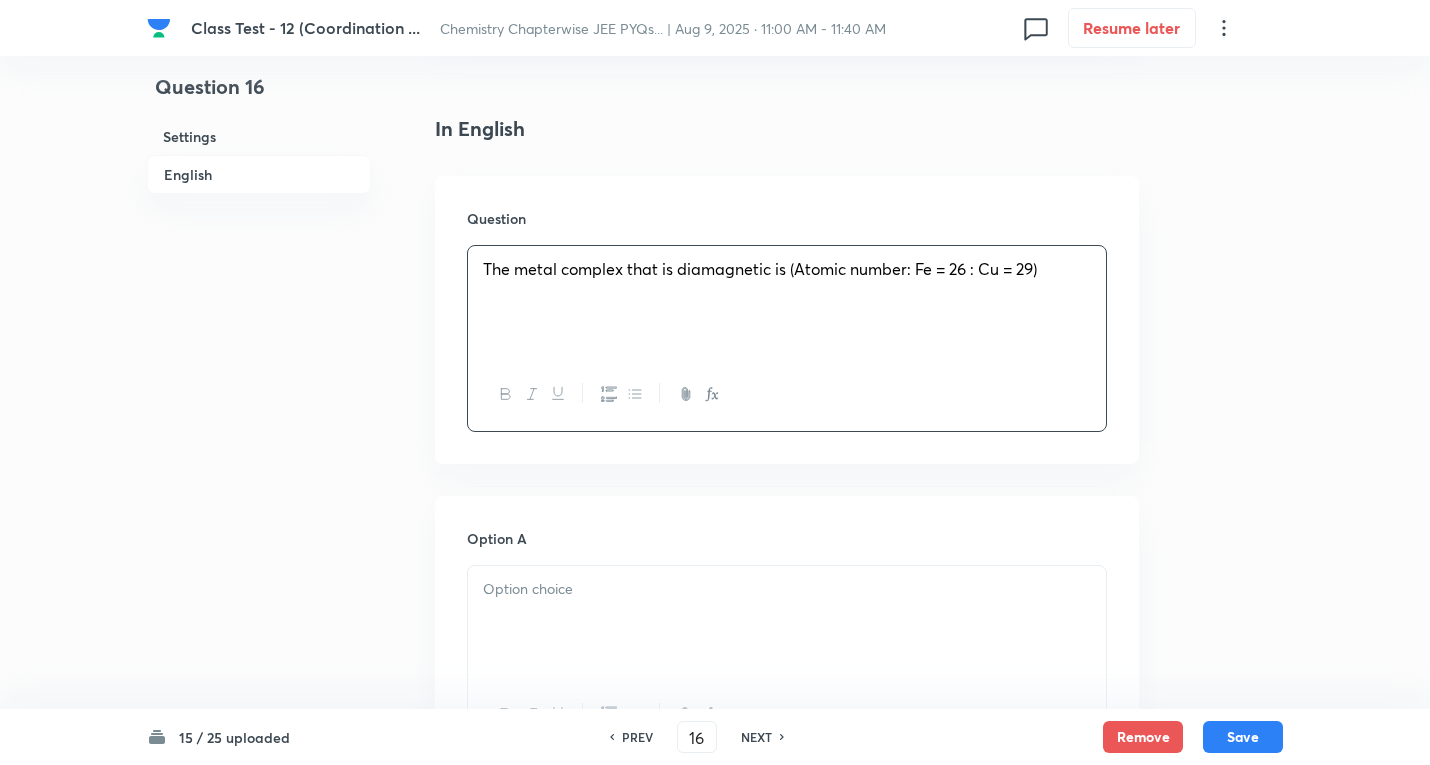 type 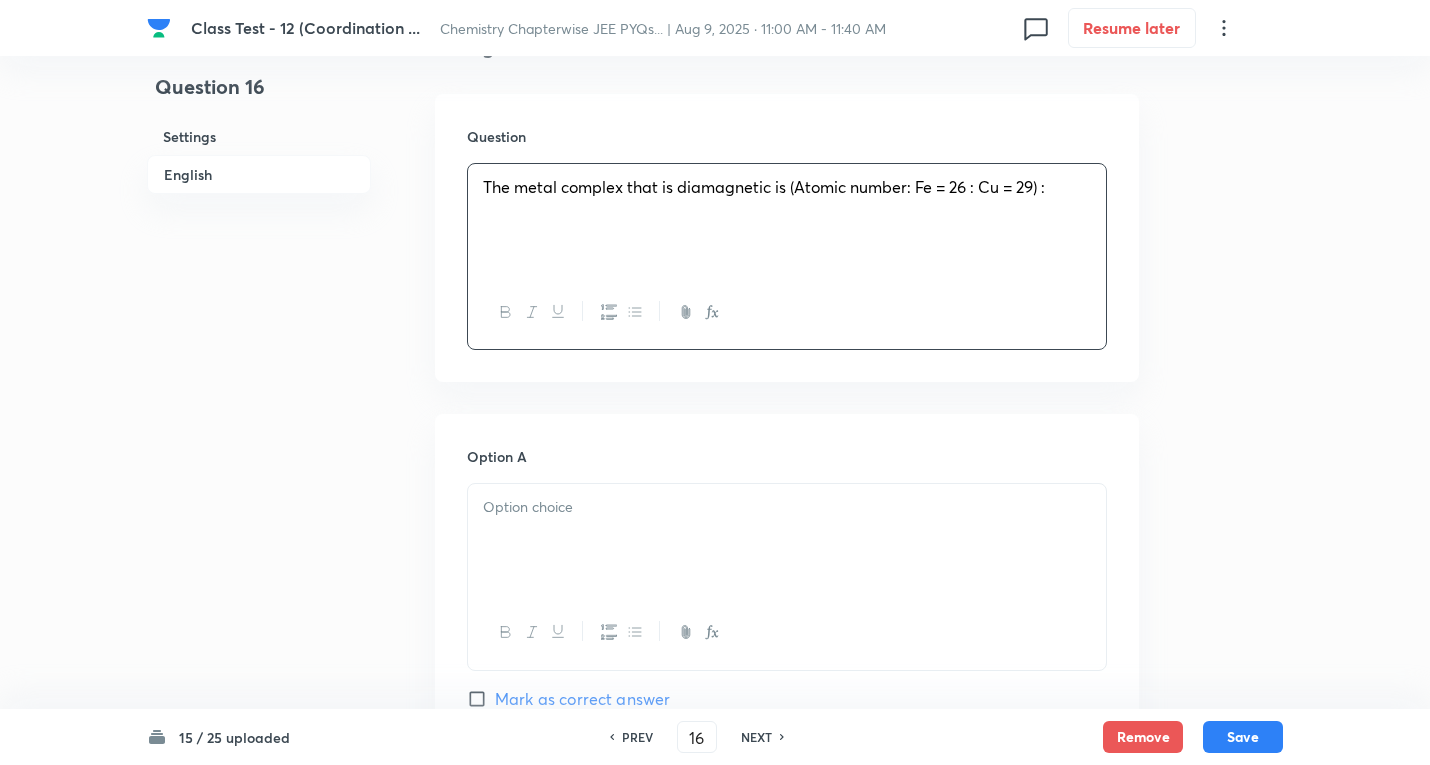 scroll, scrollTop: 700, scrollLeft: 0, axis: vertical 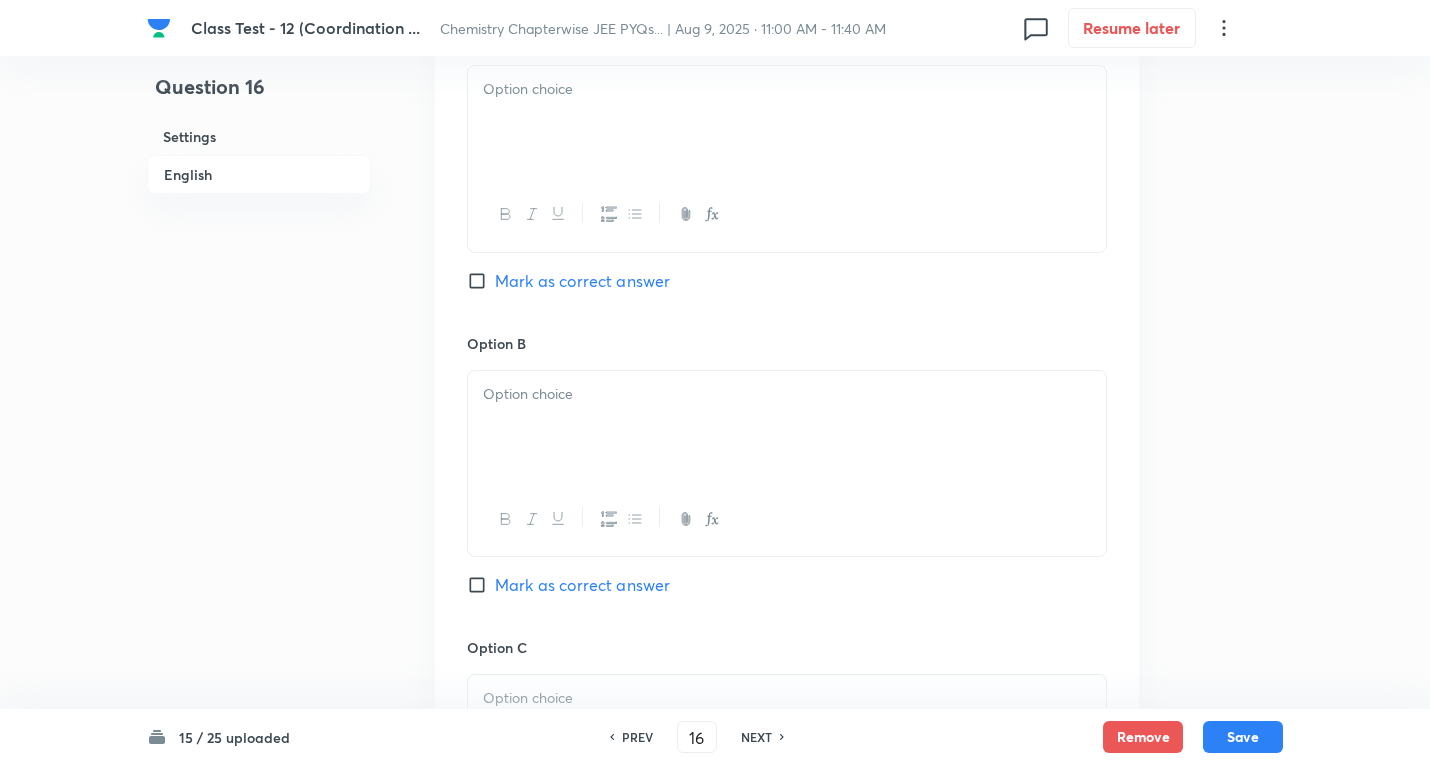click at bounding box center [787, 122] 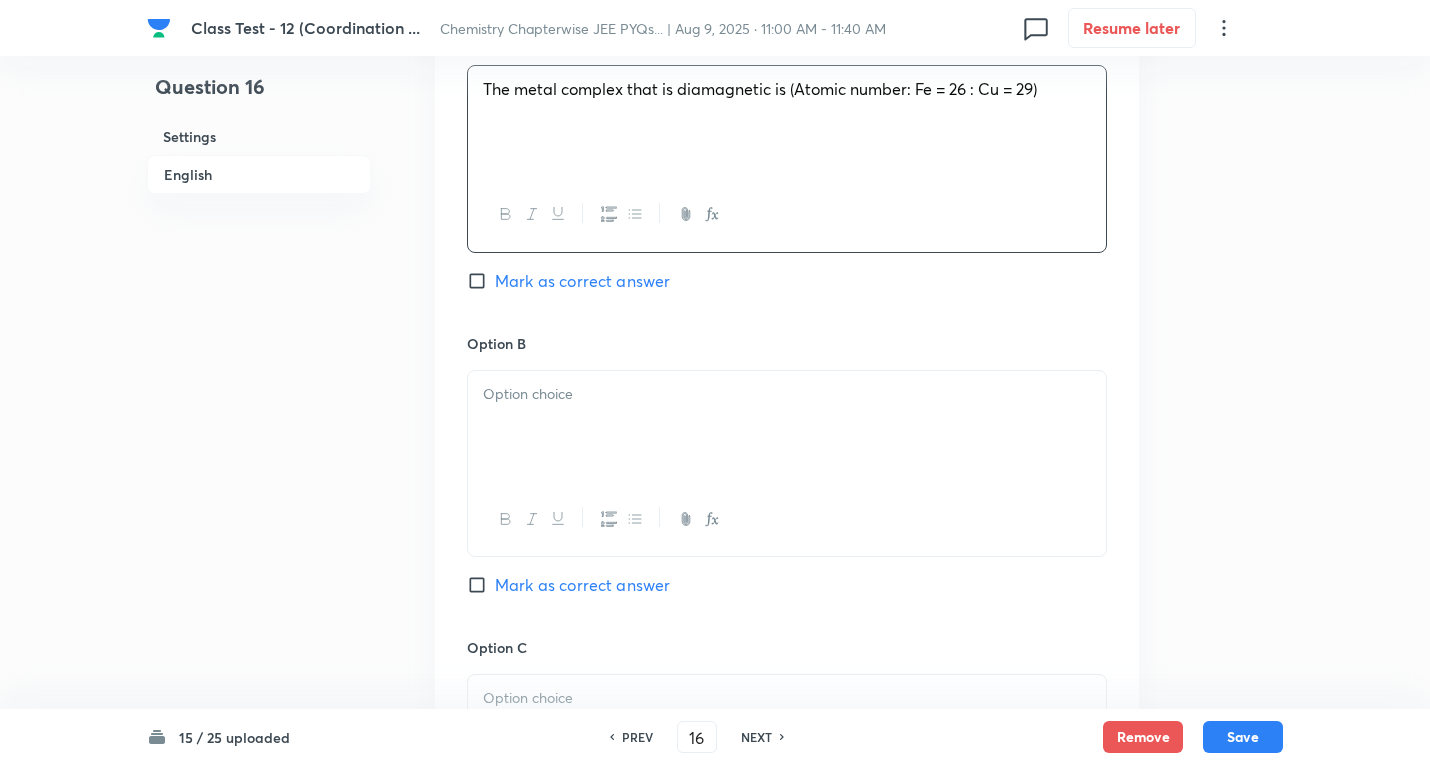 scroll, scrollTop: 800, scrollLeft: 0, axis: vertical 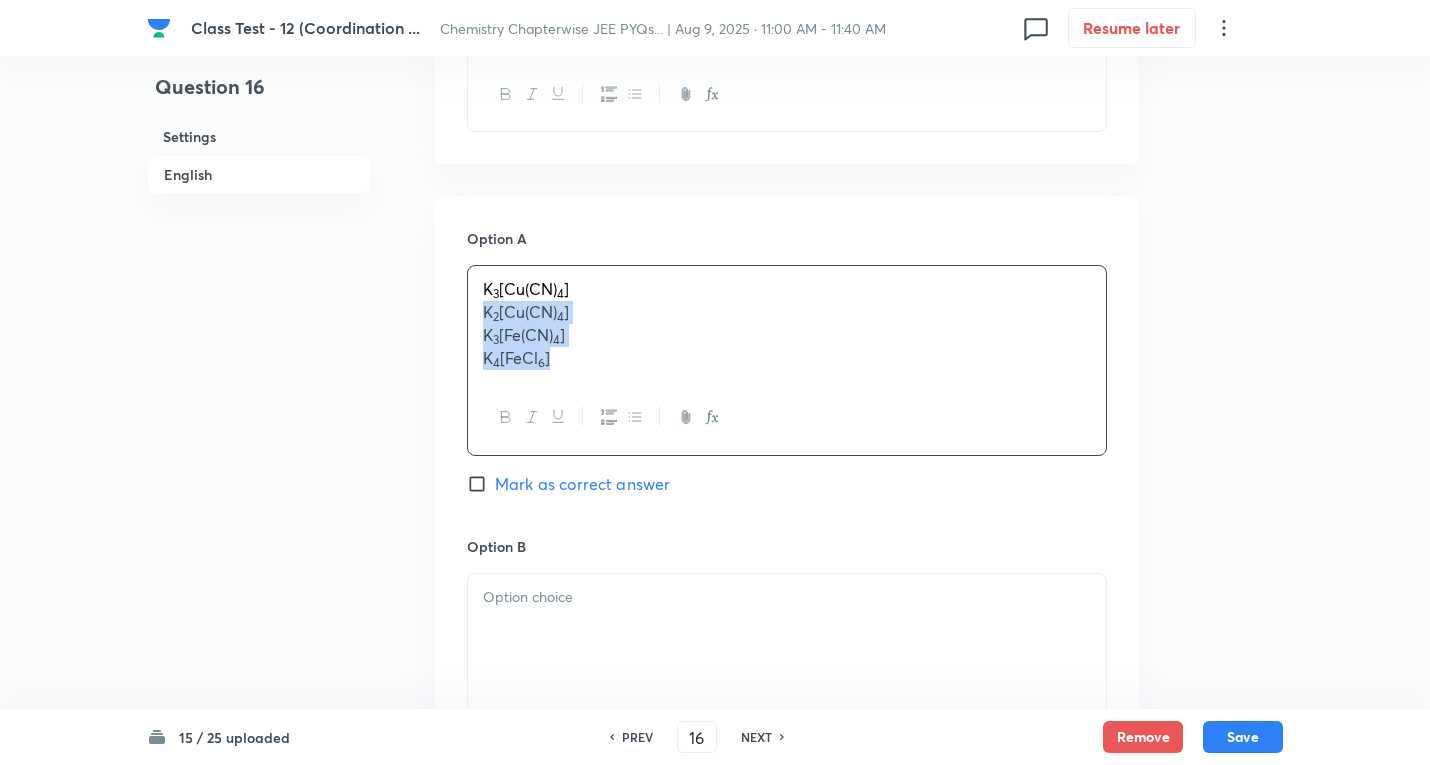 drag, startPoint x: 484, startPoint y: 315, endPoint x: 723, endPoint y: 412, distance: 257.9341 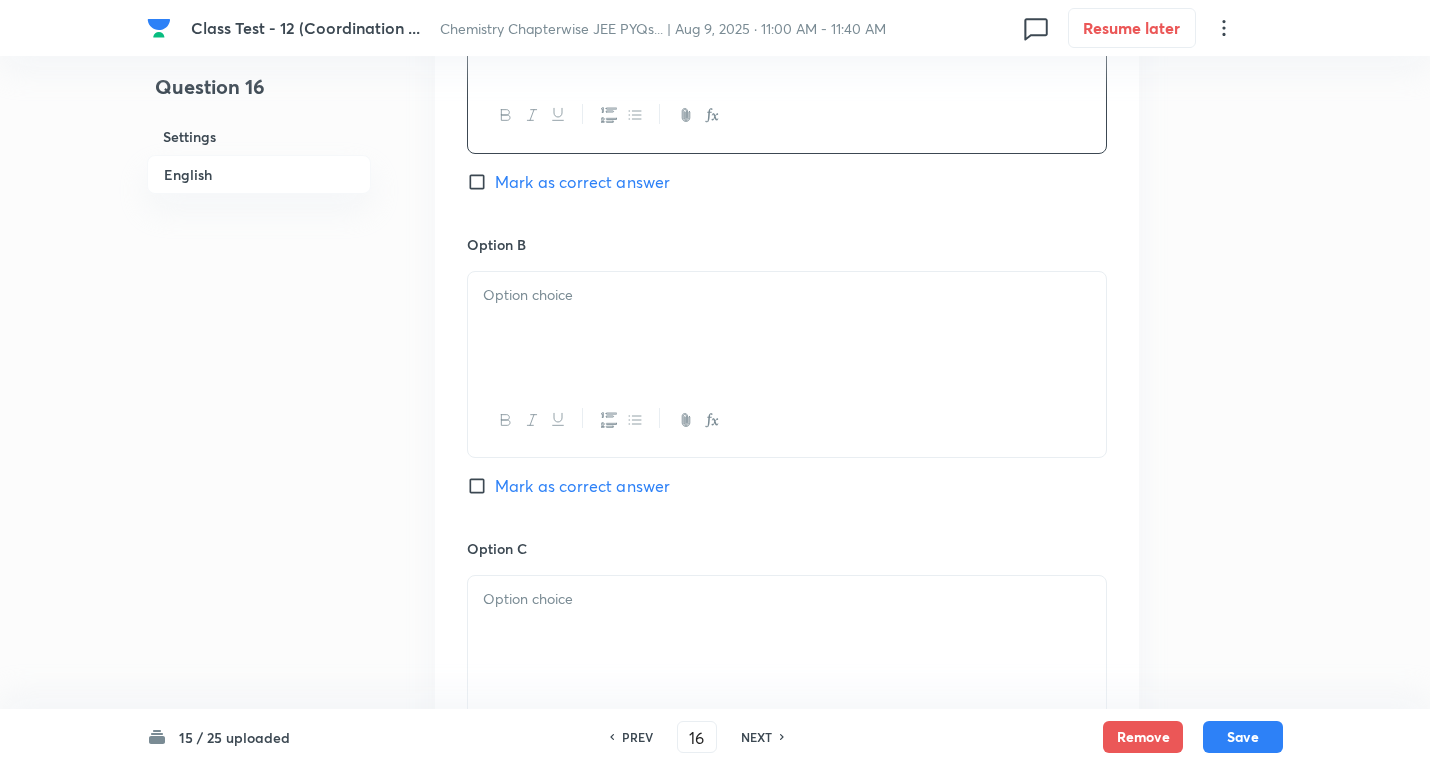 scroll, scrollTop: 1100, scrollLeft: 0, axis: vertical 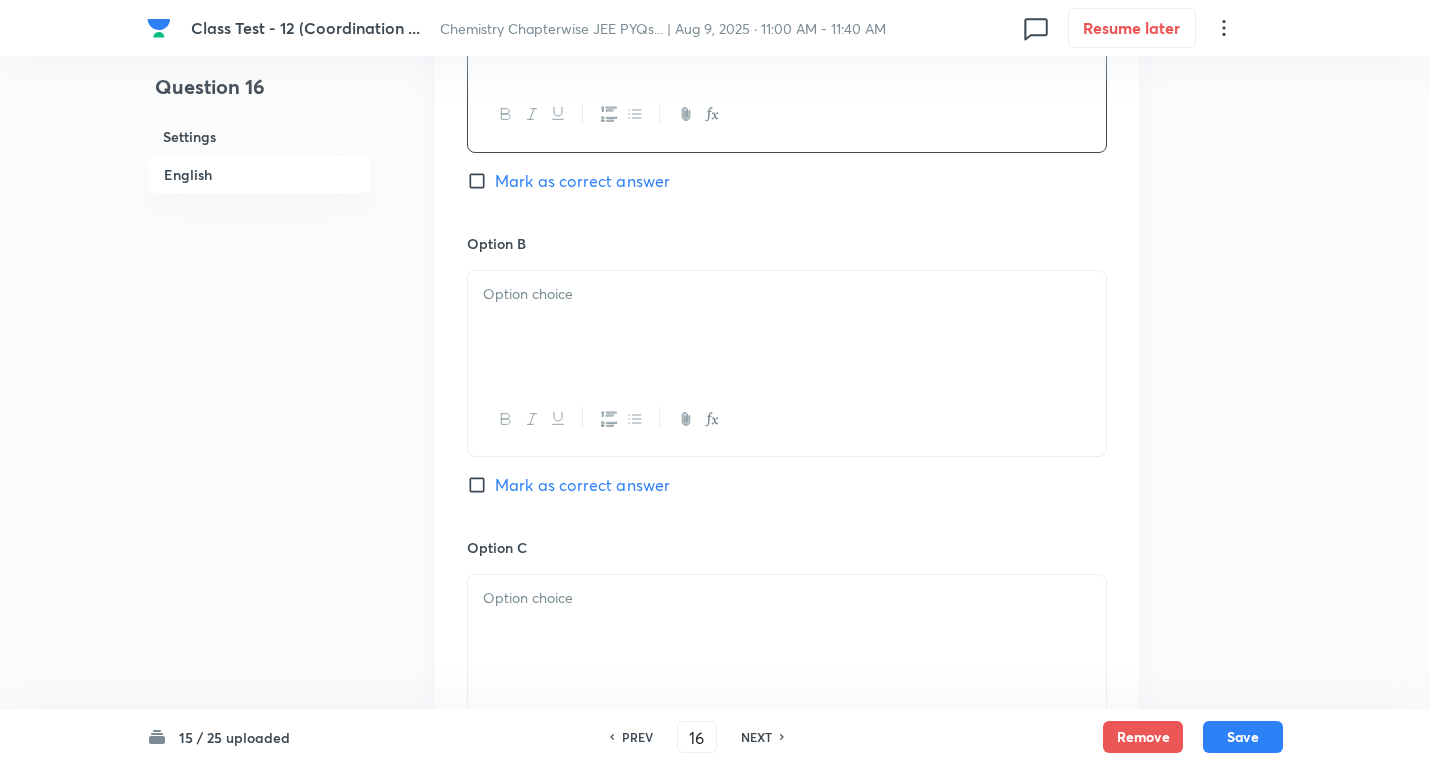 click at bounding box center [787, 327] 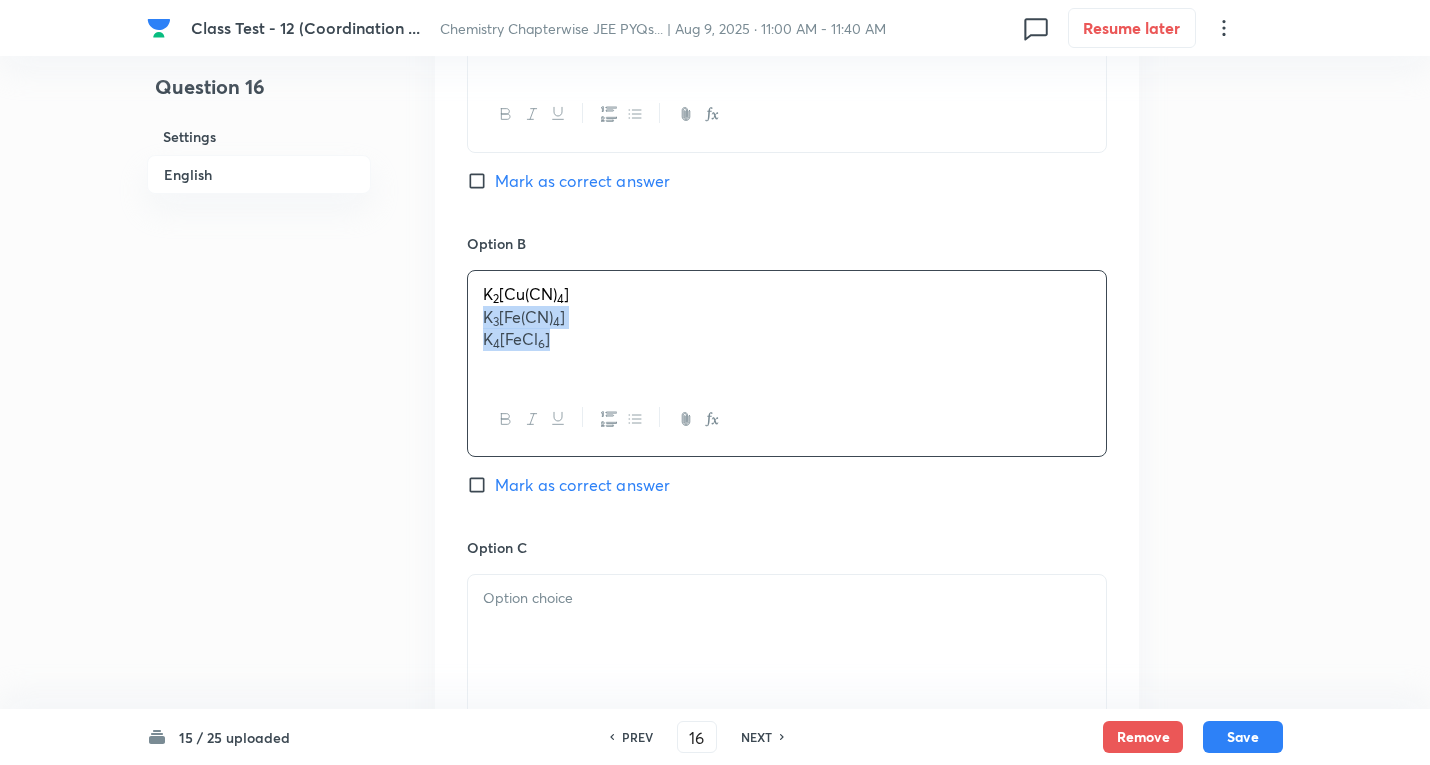 drag, startPoint x: 923, startPoint y: 384, endPoint x: 1022, endPoint y: 401, distance: 100.44899 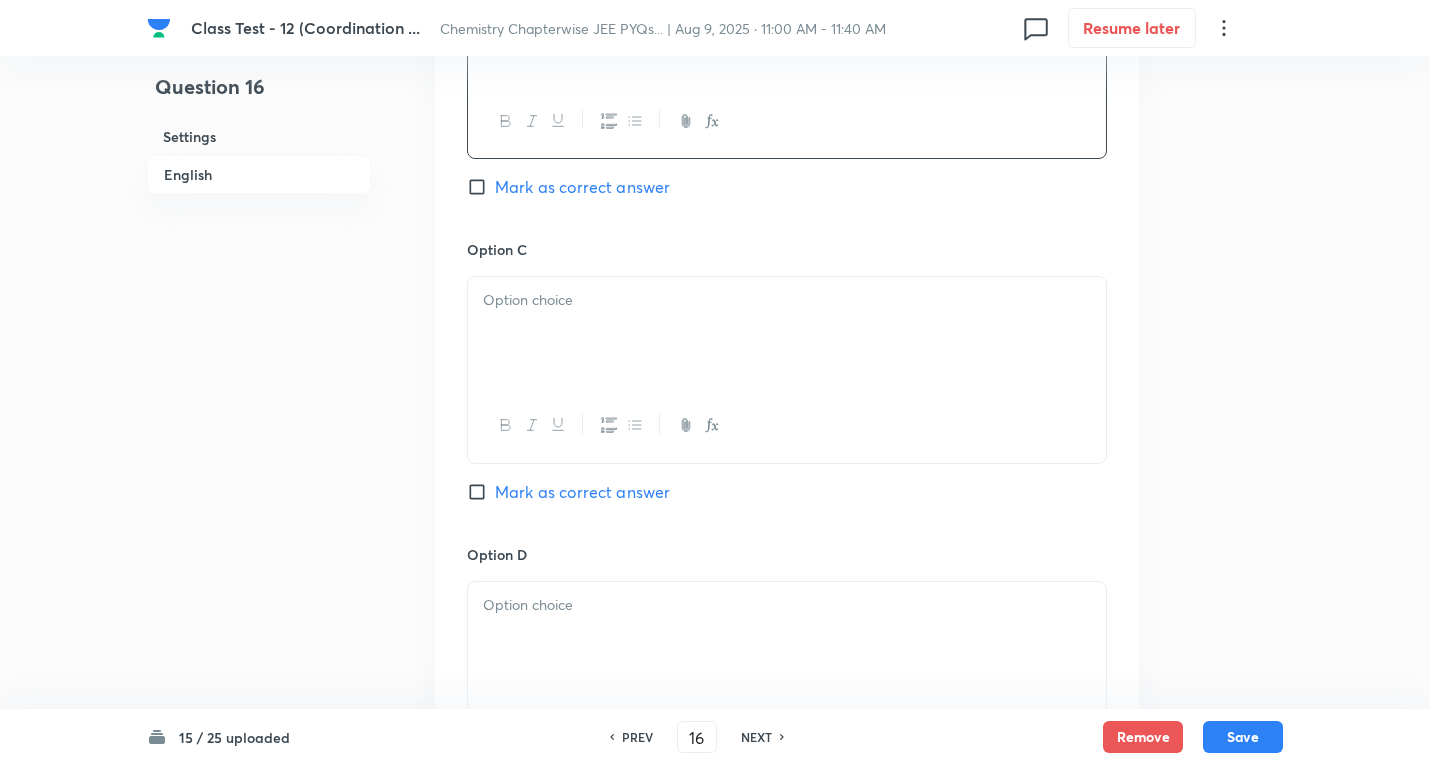 scroll, scrollTop: 1400, scrollLeft: 0, axis: vertical 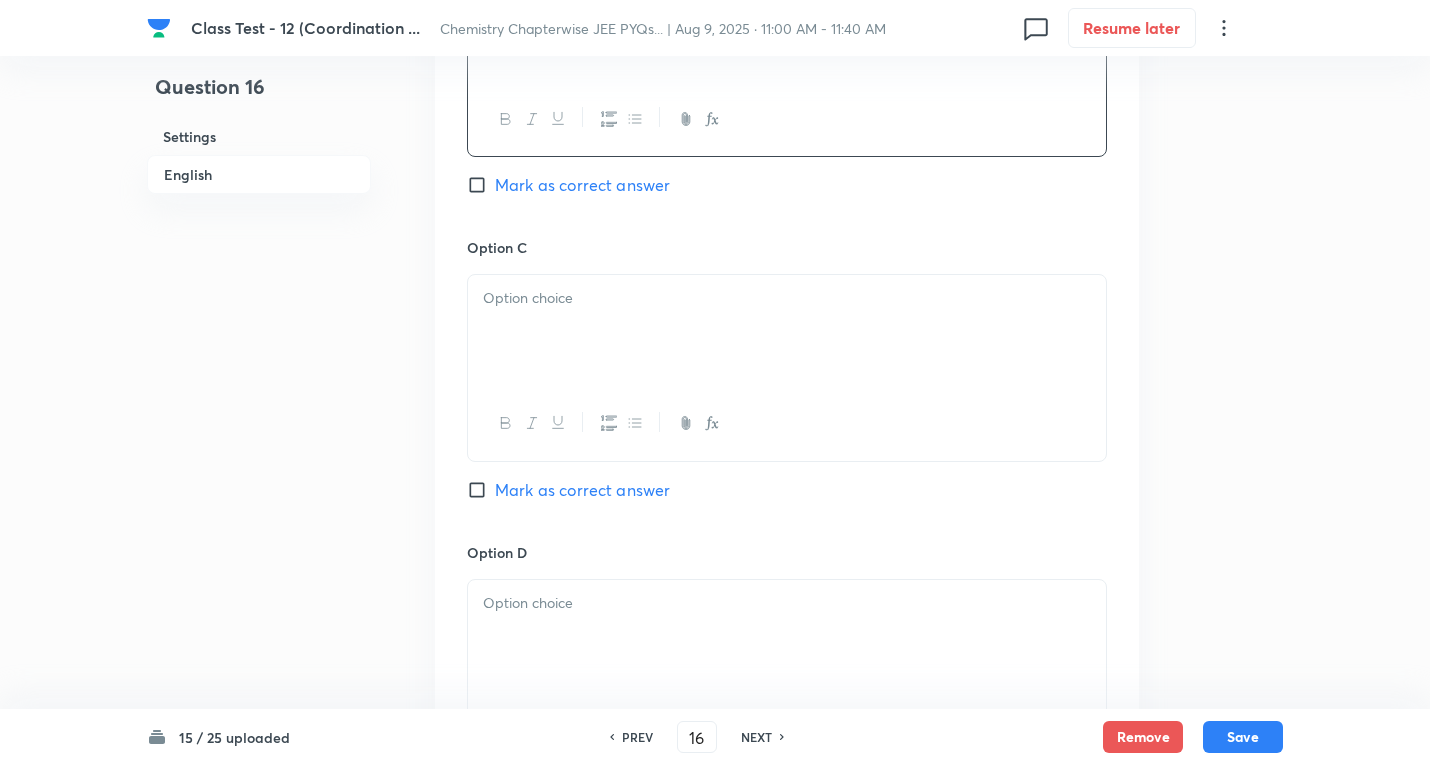 click at bounding box center [787, 298] 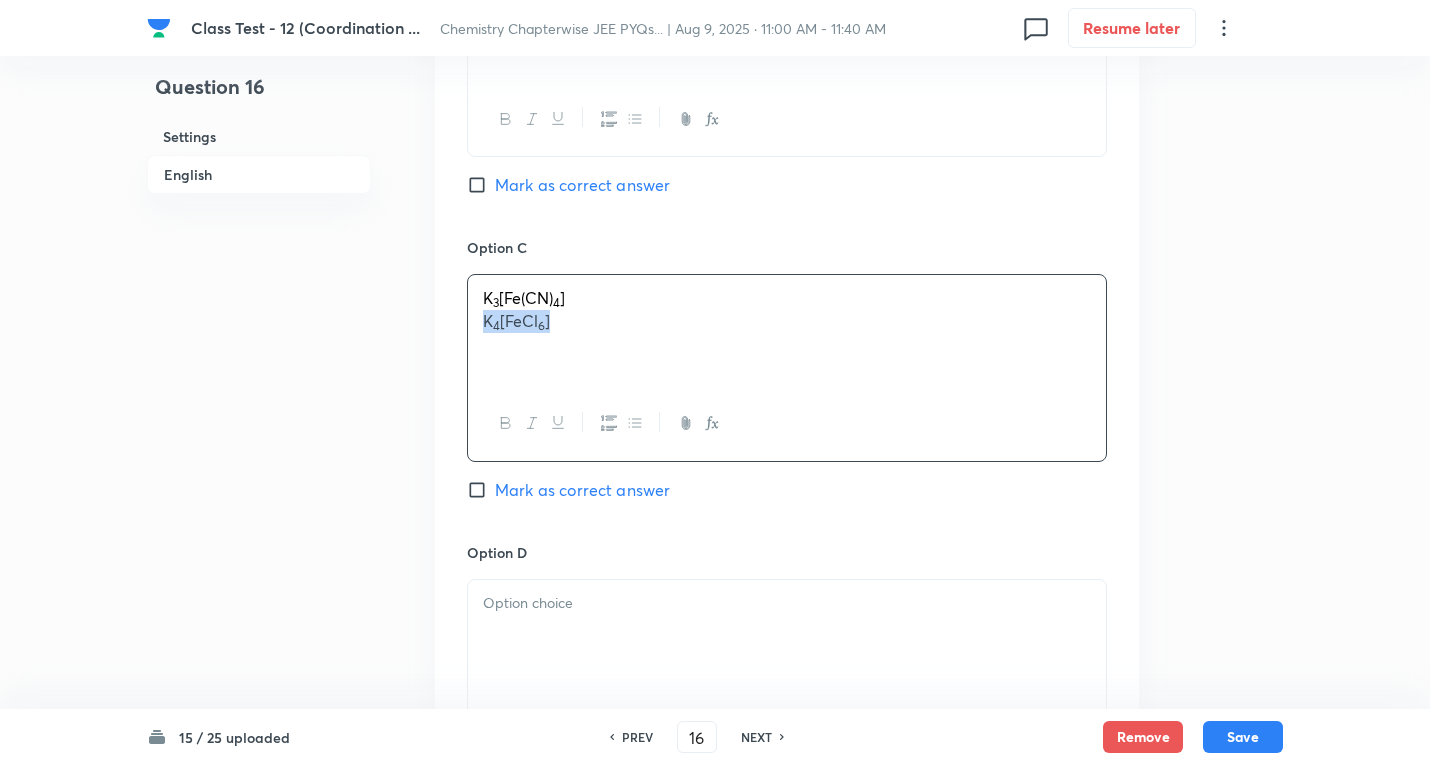 drag, startPoint x: 482, startPoint y: 319, endPoint x: 861, endPoint y: 346, distance: 379.9605 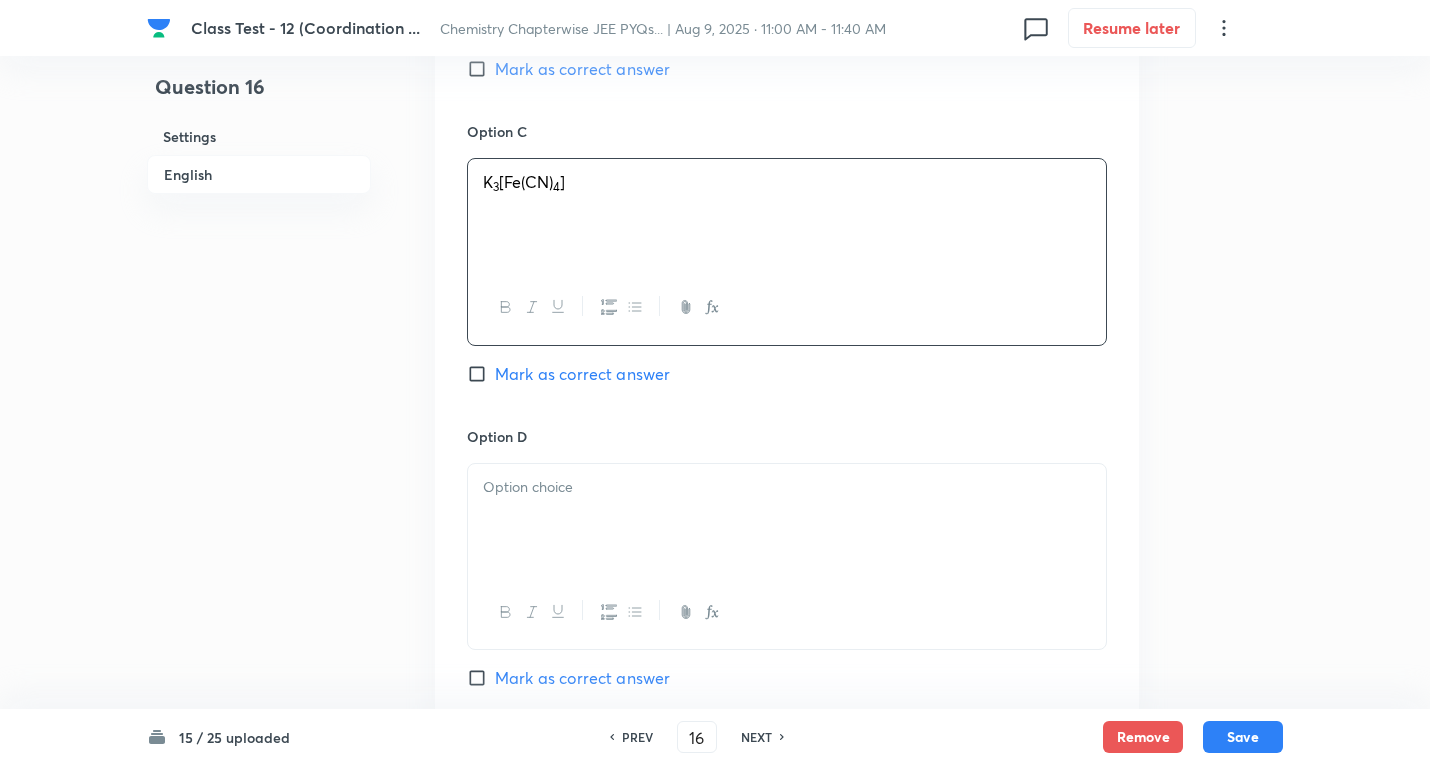 scroll, scrollTop: 1700, scrollLeft: 0, axis: vertical 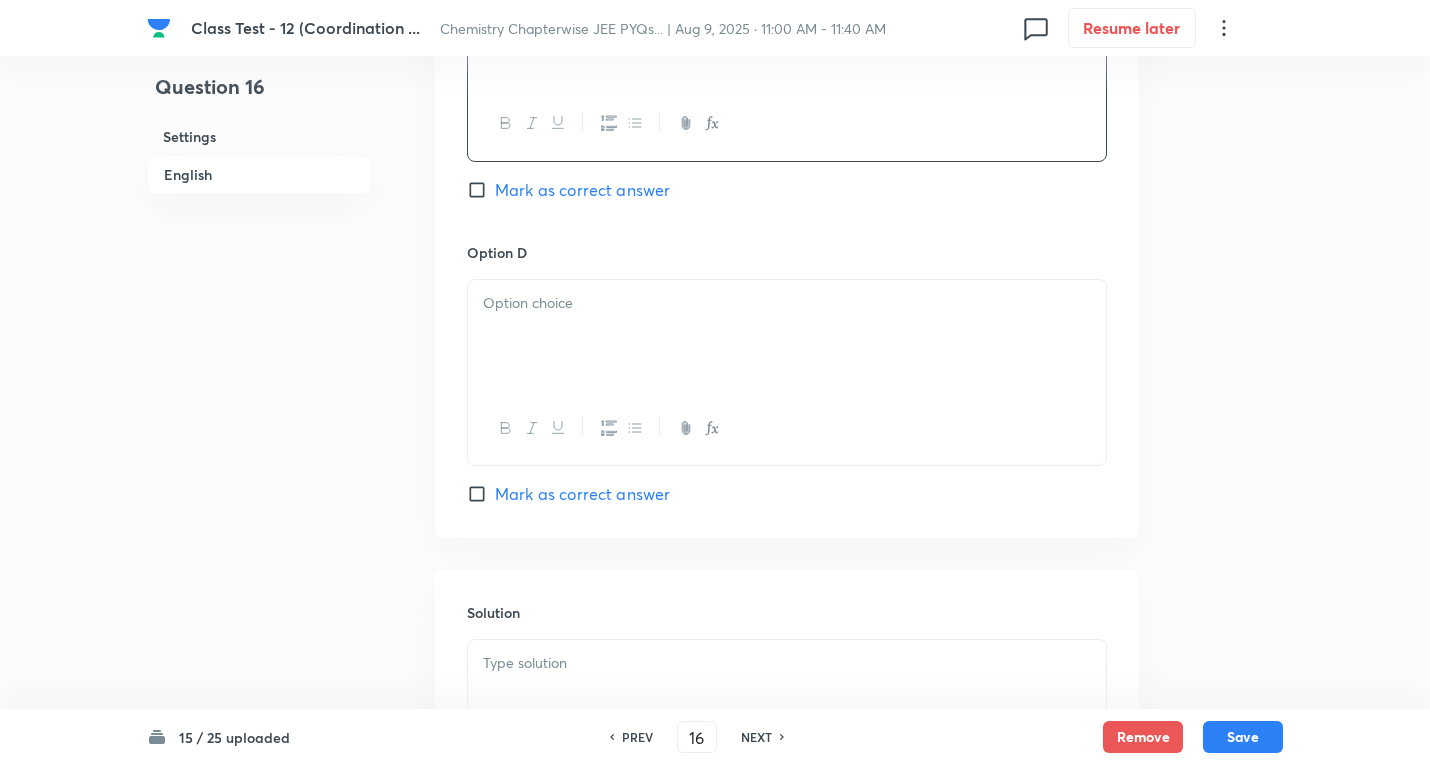 click at bounding box center (787, 336) 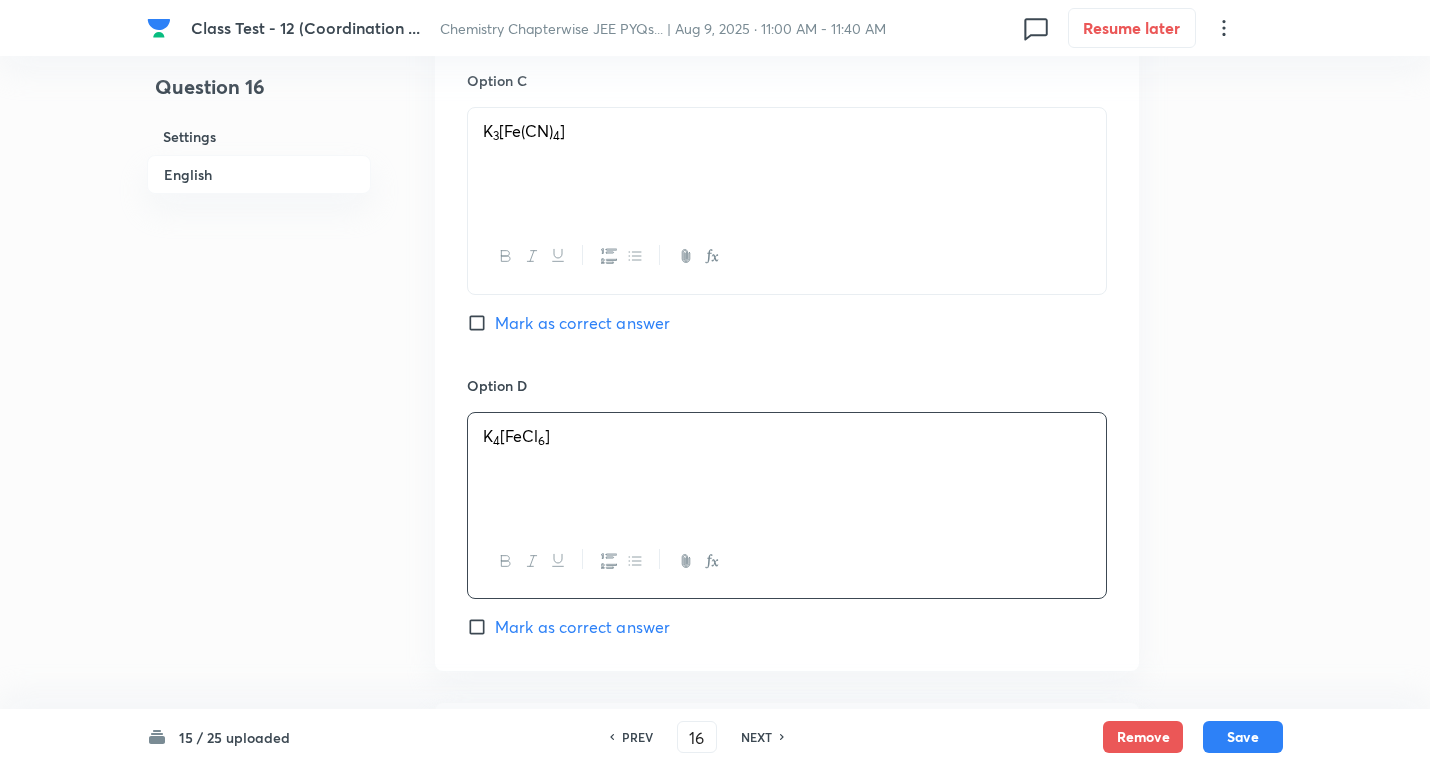 scroll, scrollTop: 1200, scrollLeft: 0, axis: vertical 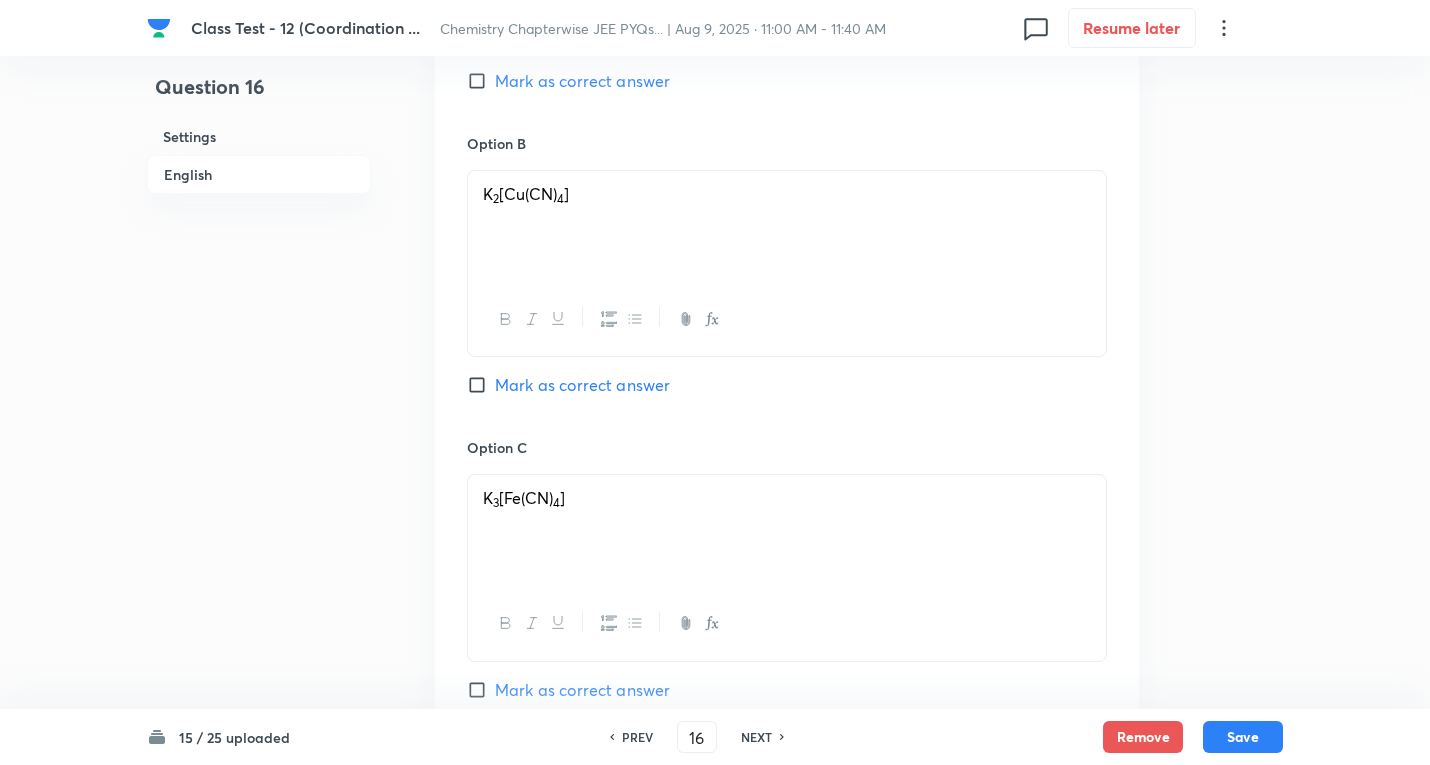 click on "Mark as correct answer" at bounding box center (582, 81) 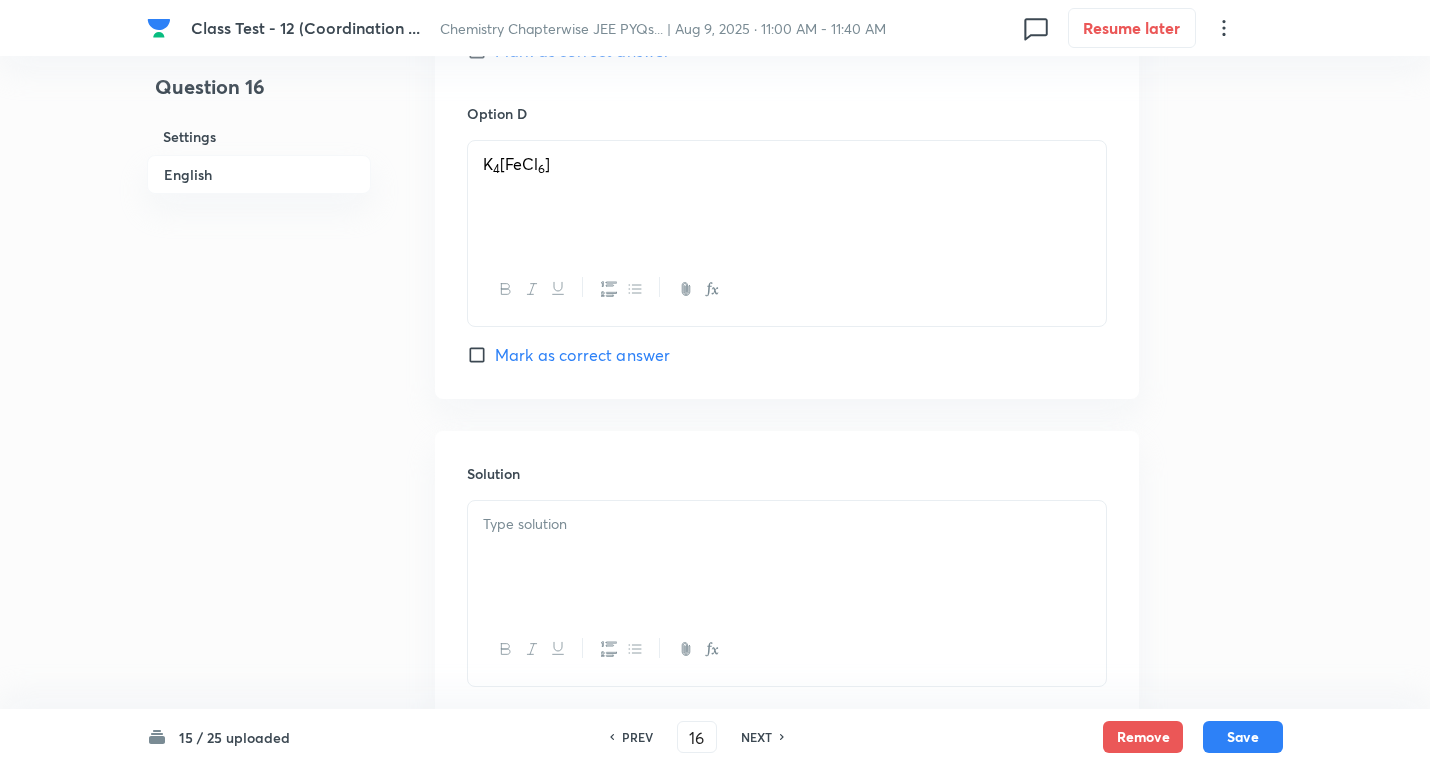 scroll, scrollTop: 1969, scrollLeft: 0, axis: vertical 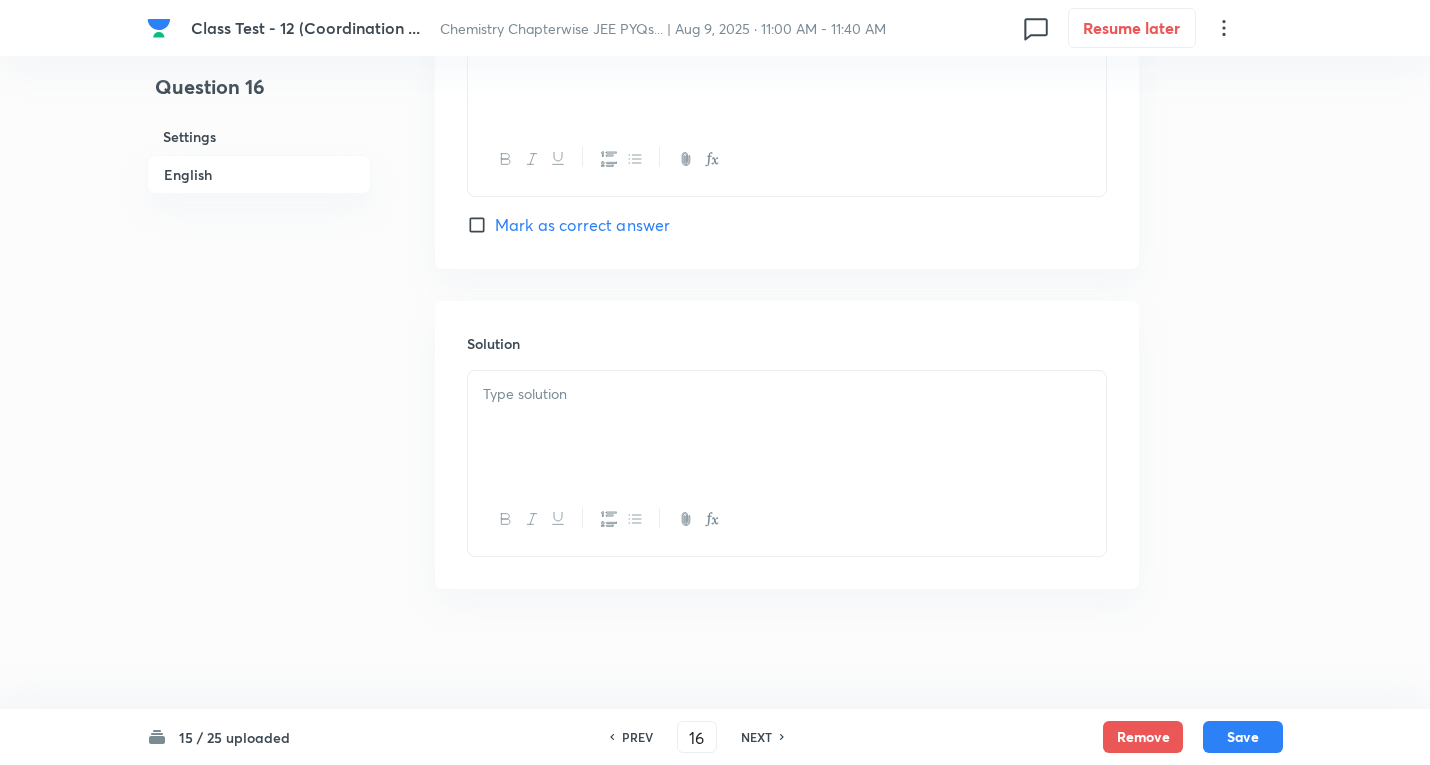 click at bounding box center [787, 427] 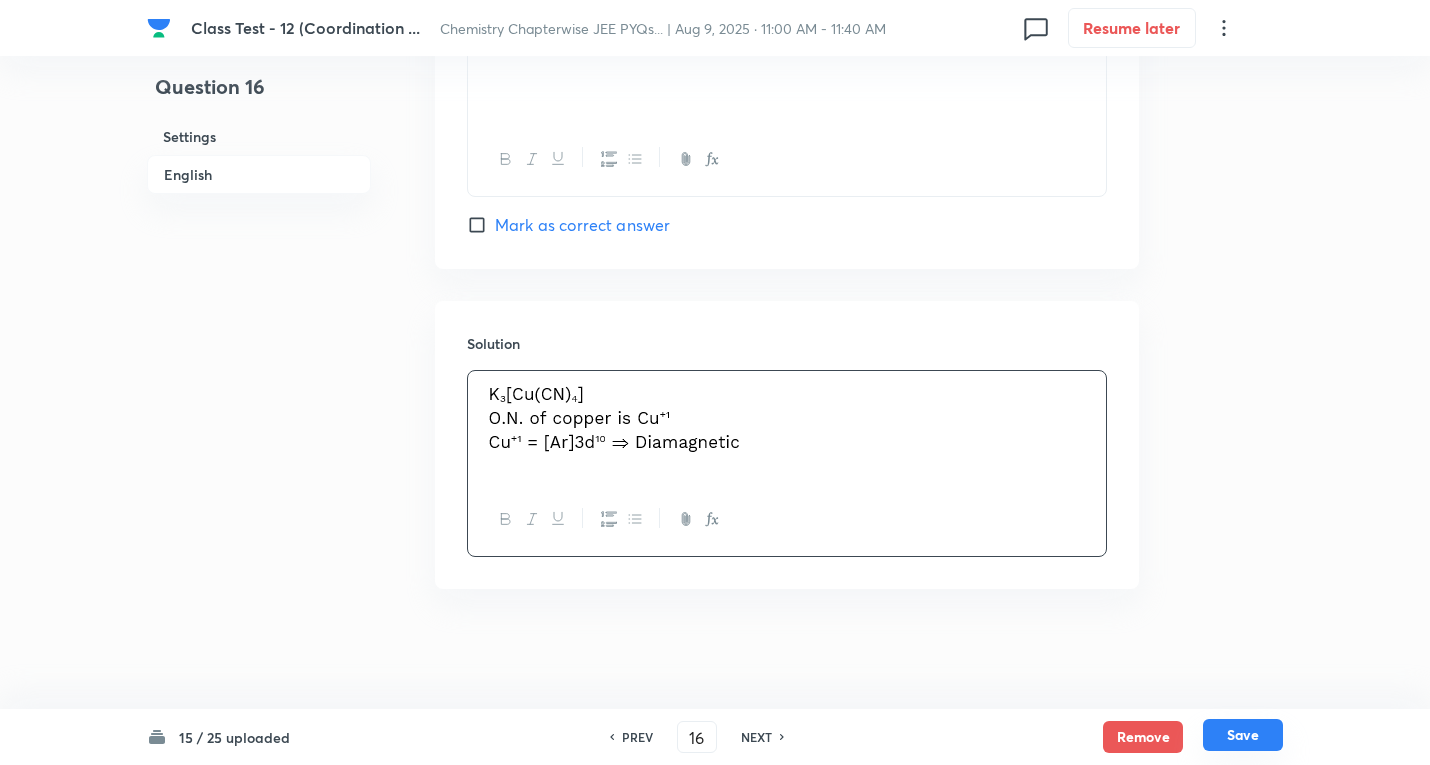 click on "Save" at bounding box center (1243, 735) 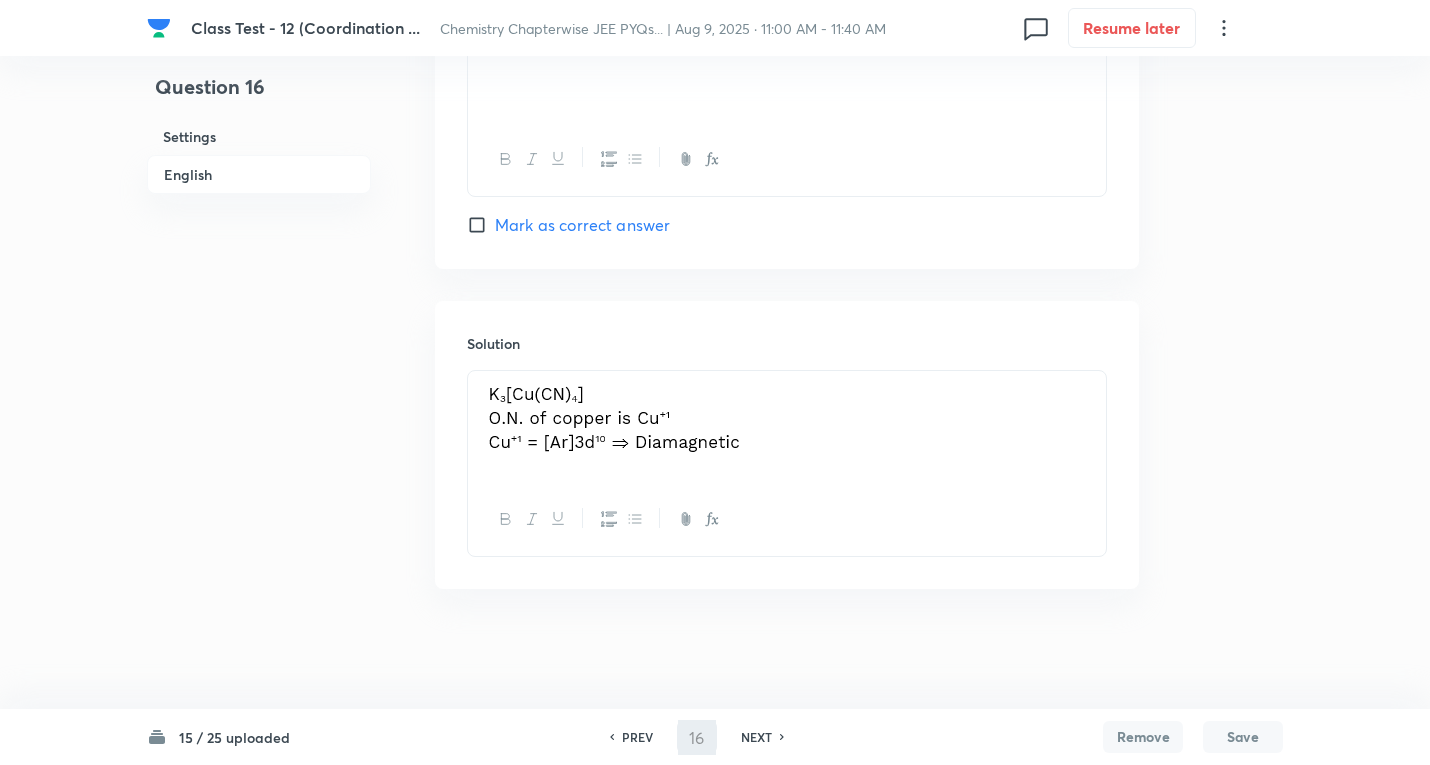 type on "17" 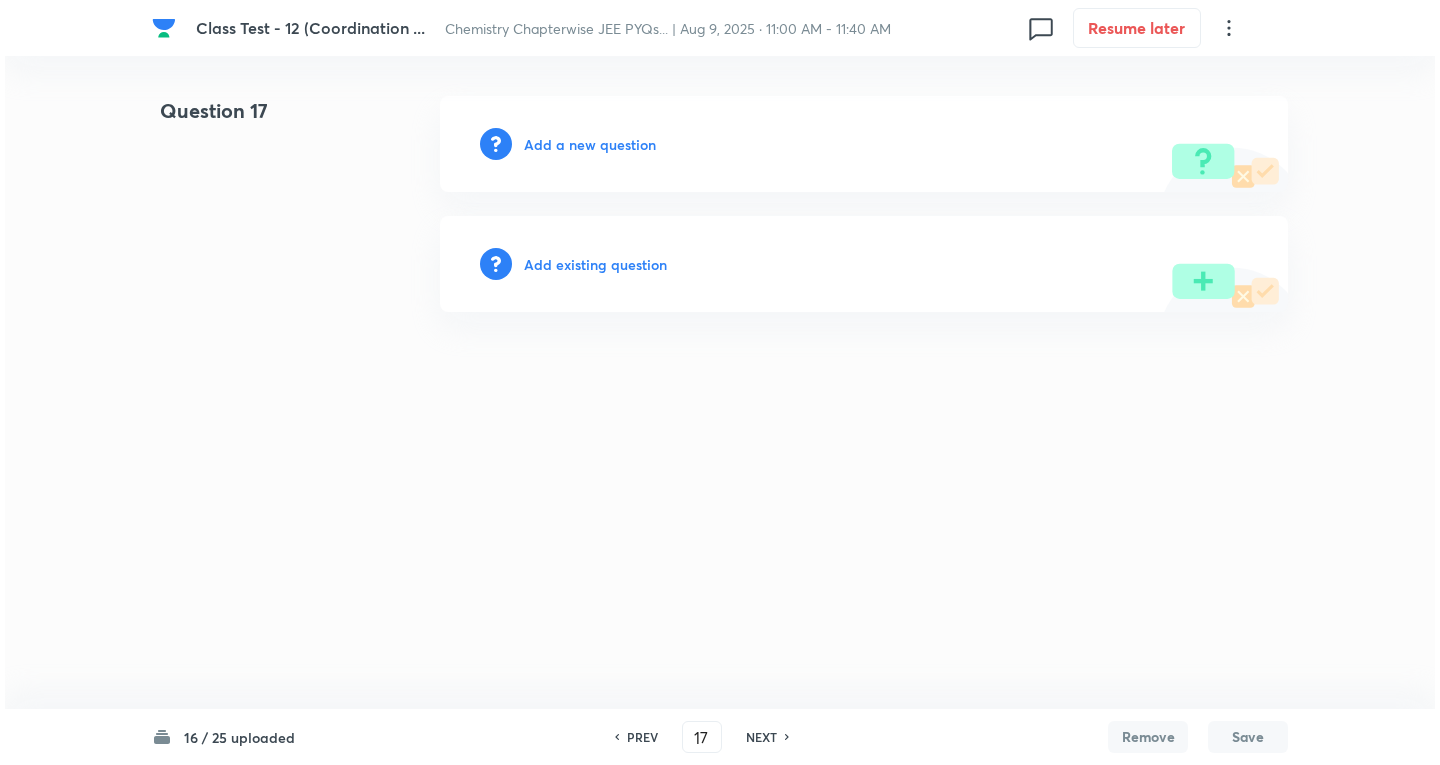 scroll, scrollTop: 0, scrollLeft: 0, axis: both 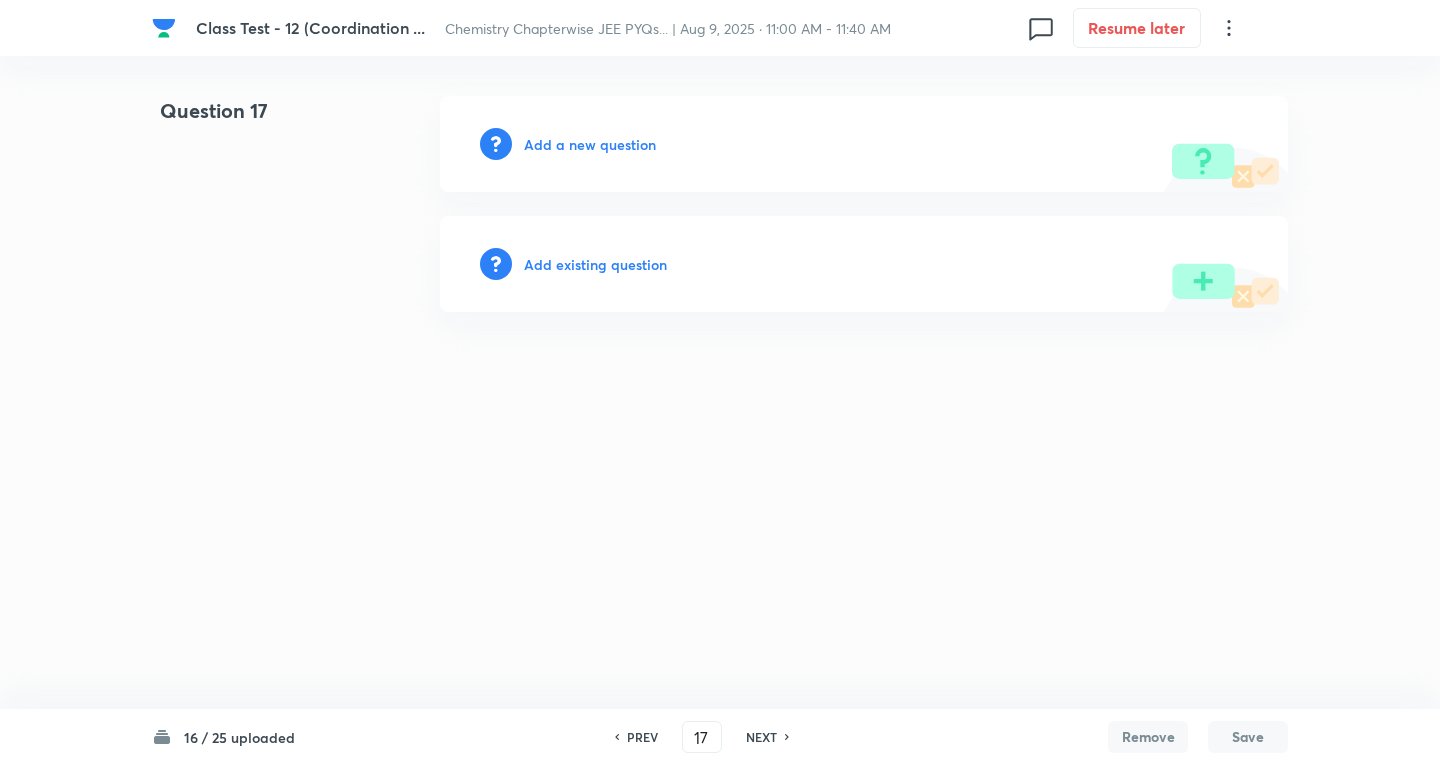 click on "Add a new question" at bounding box center (590, 144) 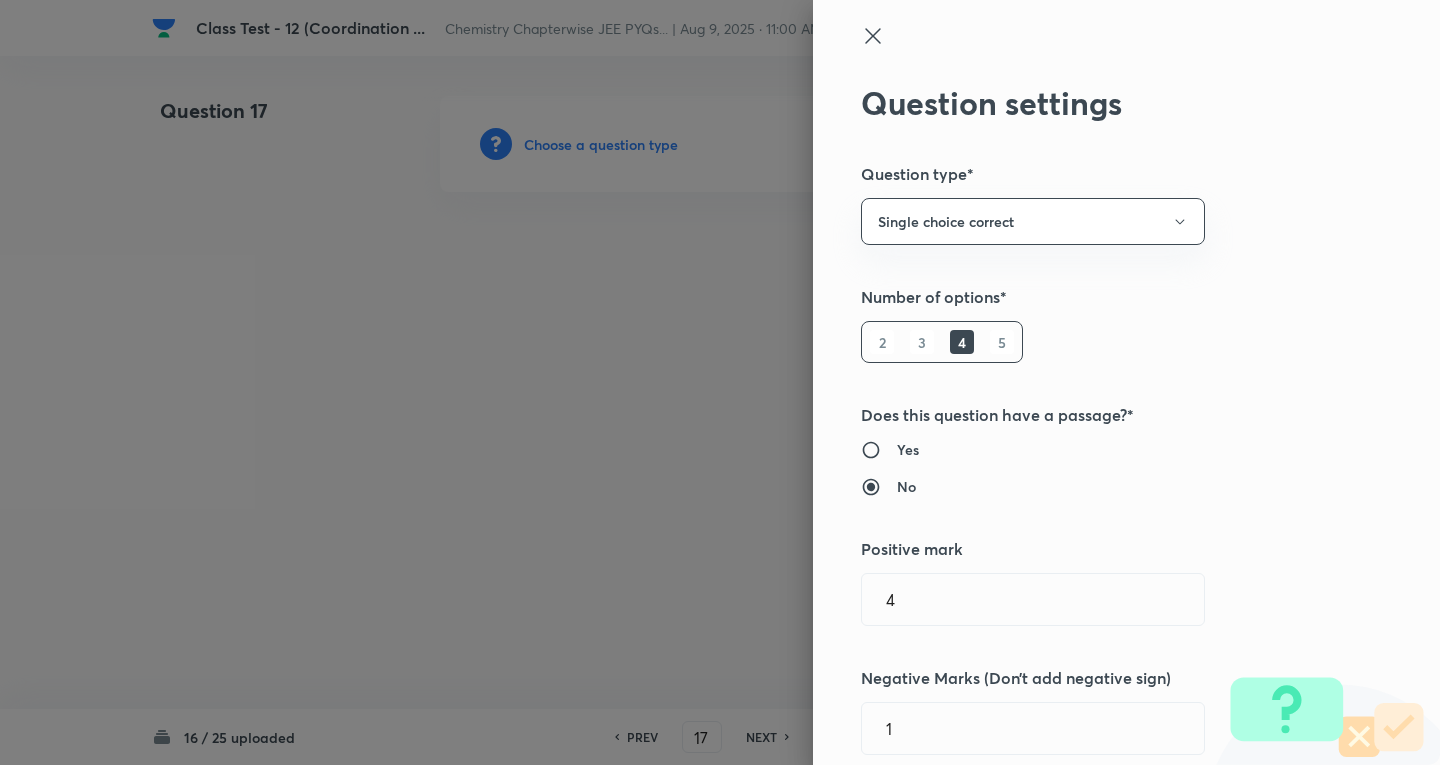 type 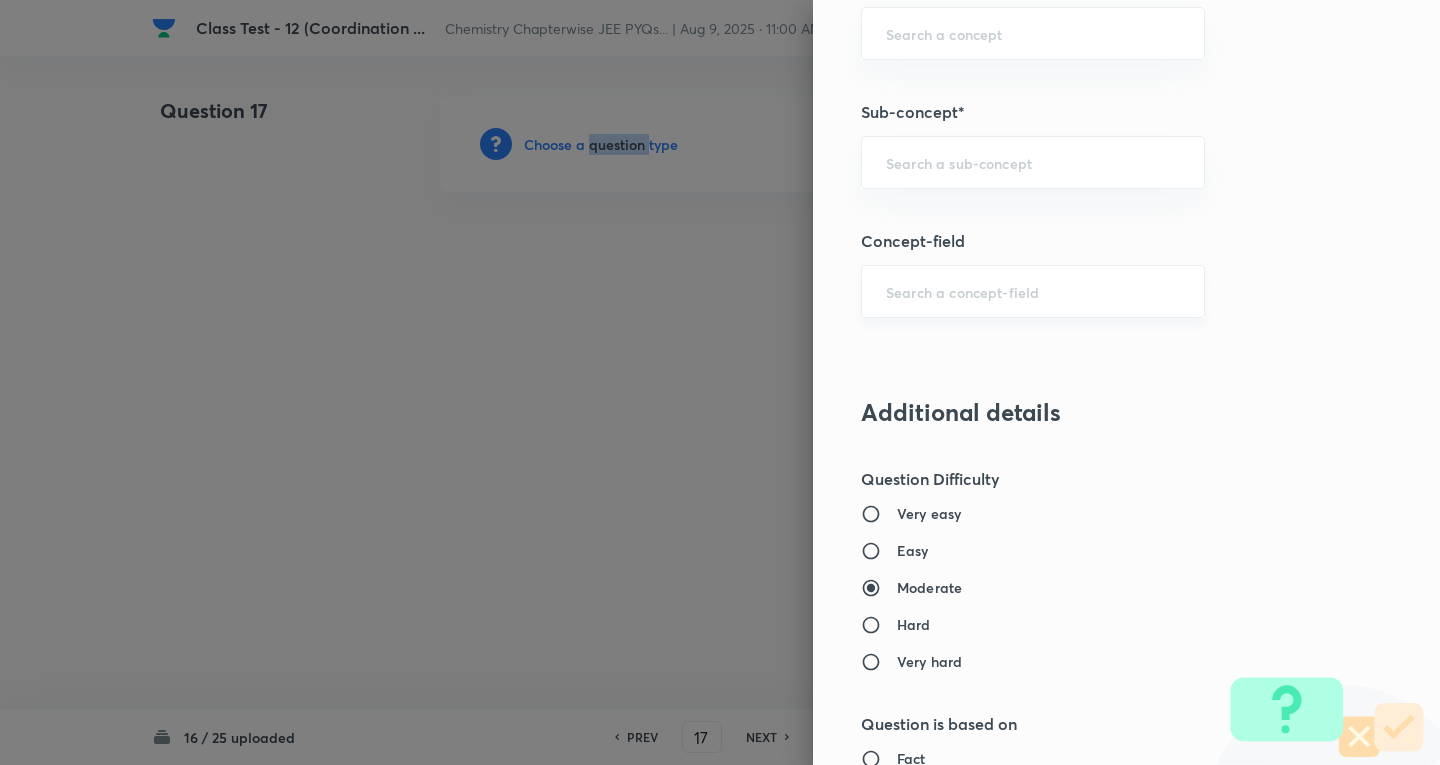 scroll, scrollTop: 1200, scrollLeft: 0, axis: vertical 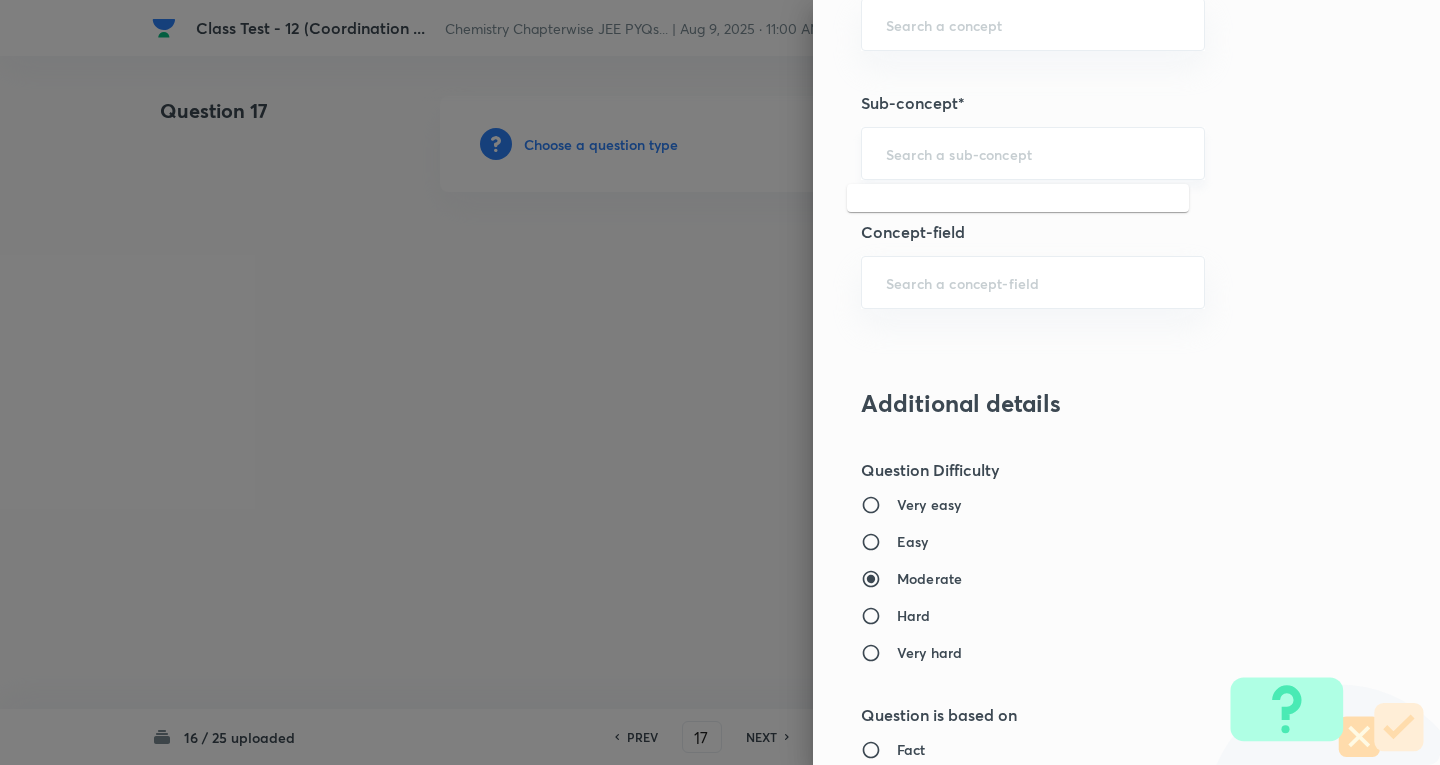 click at bounding box center [1033, 153] 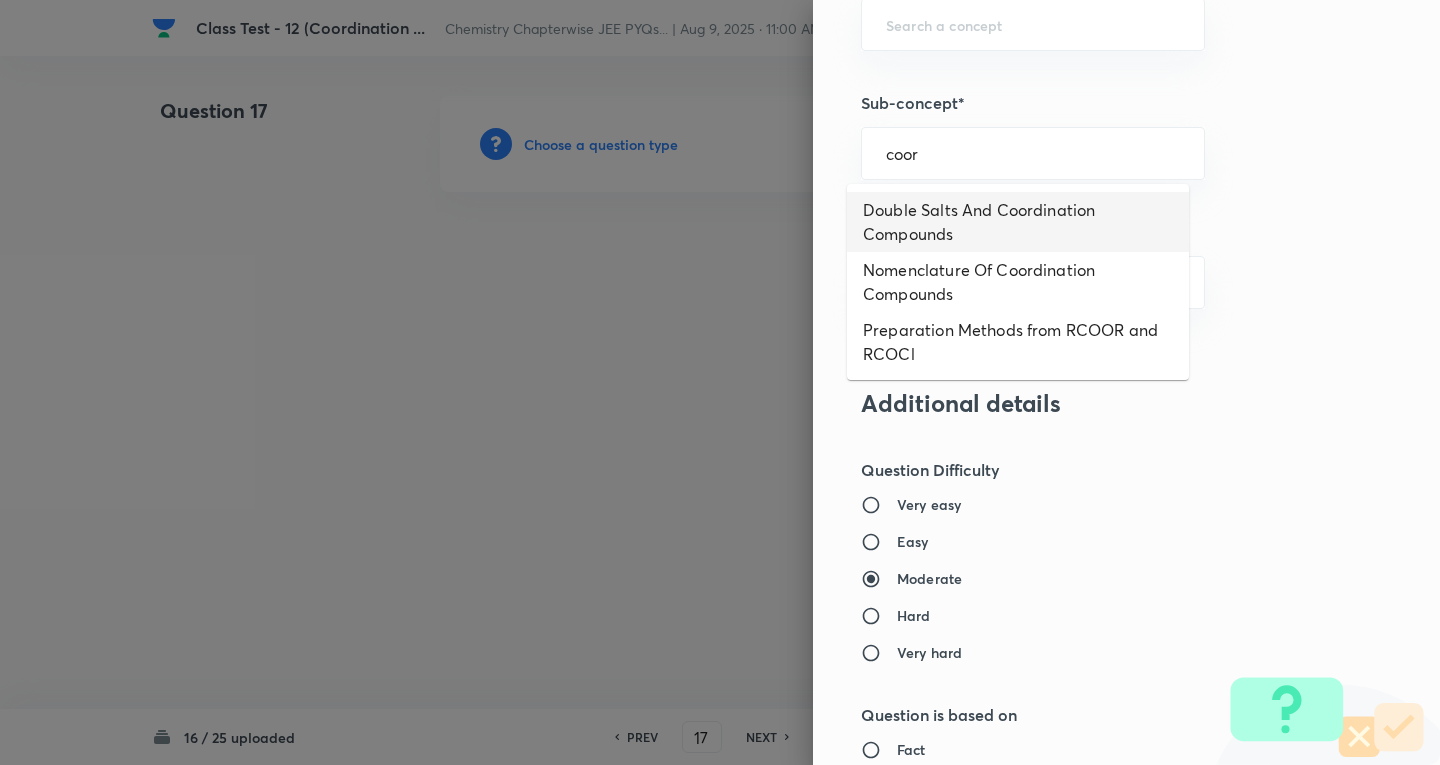 click on "Double Salts And Coordination Compounds" at bounding box center [1018, 222] 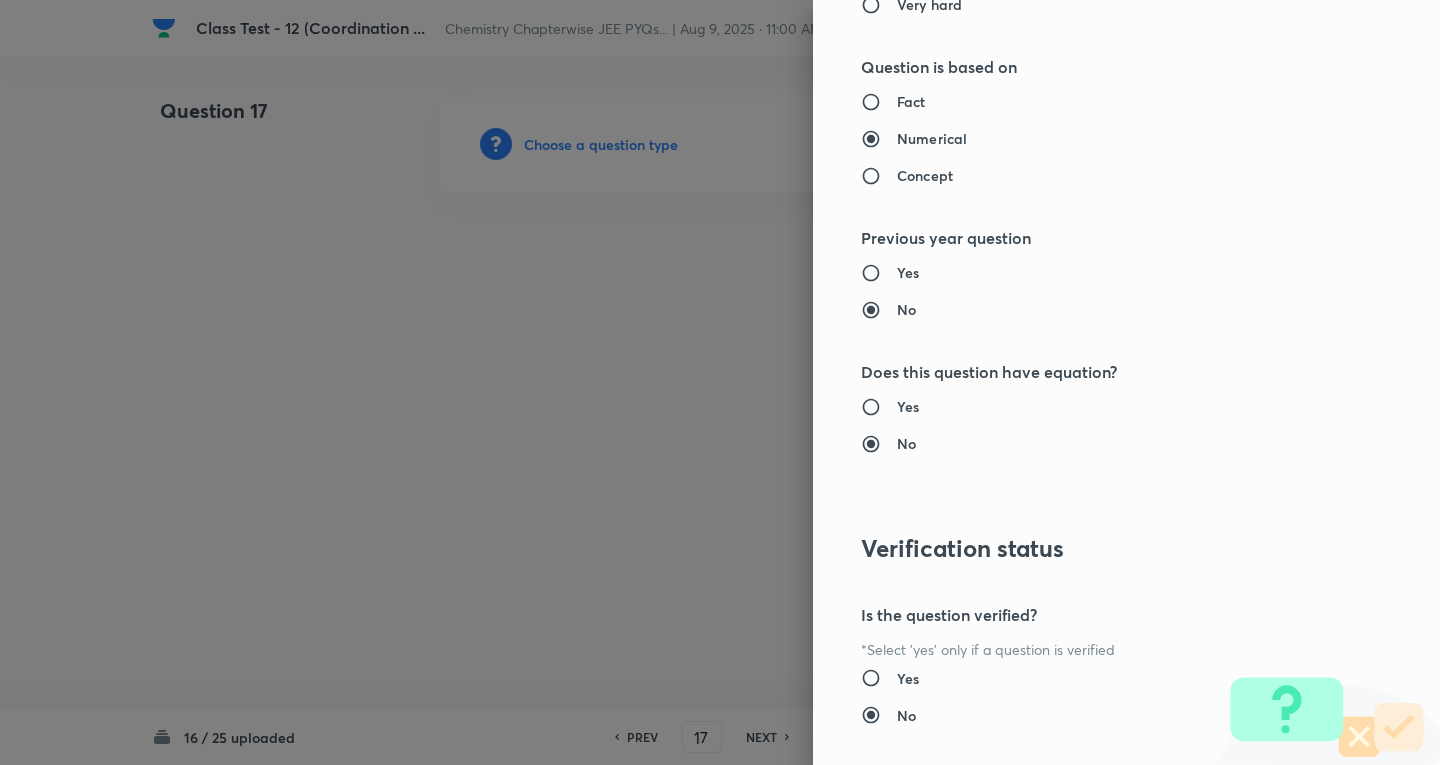 type on "Chemistry" 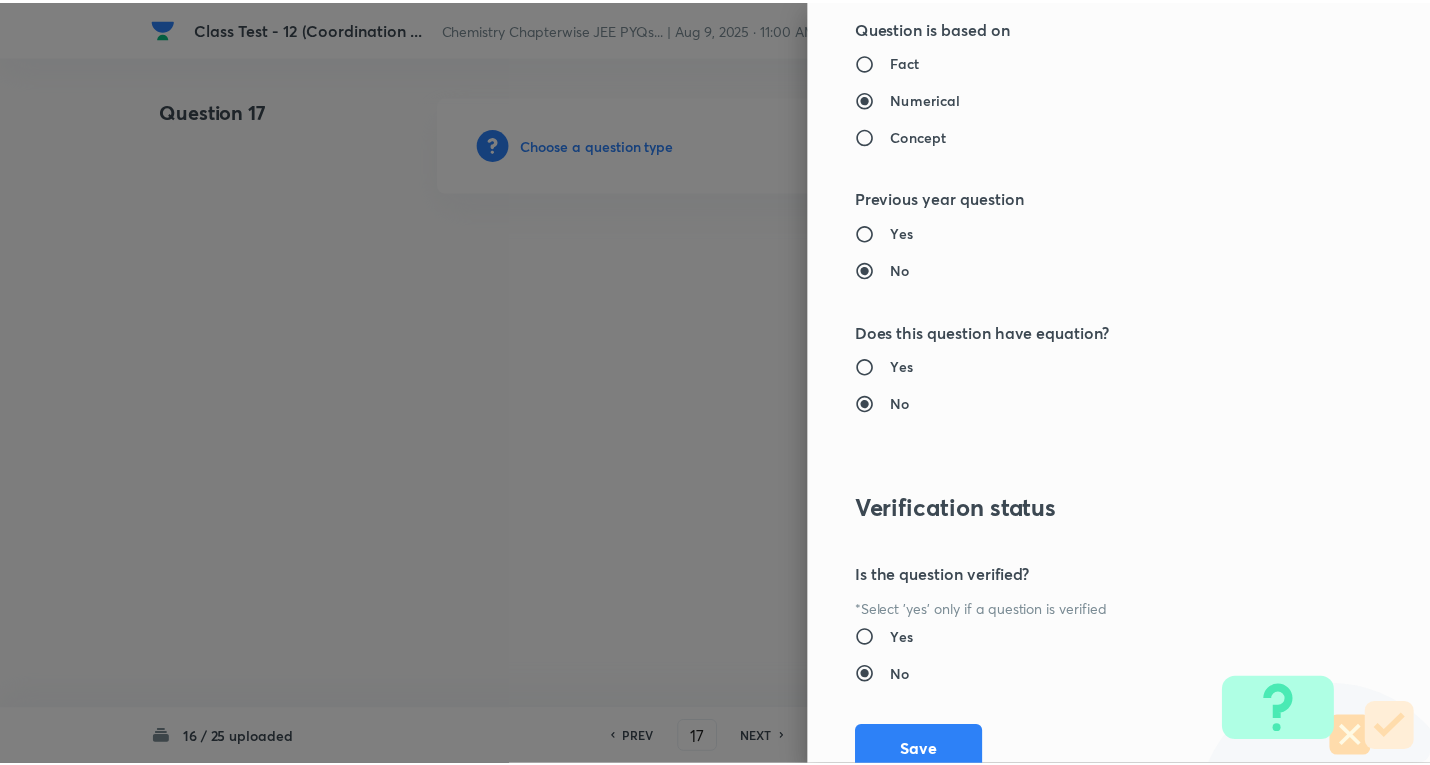 scroll, scrollTop: 1961, scrollLeft: 0, axis: vertical 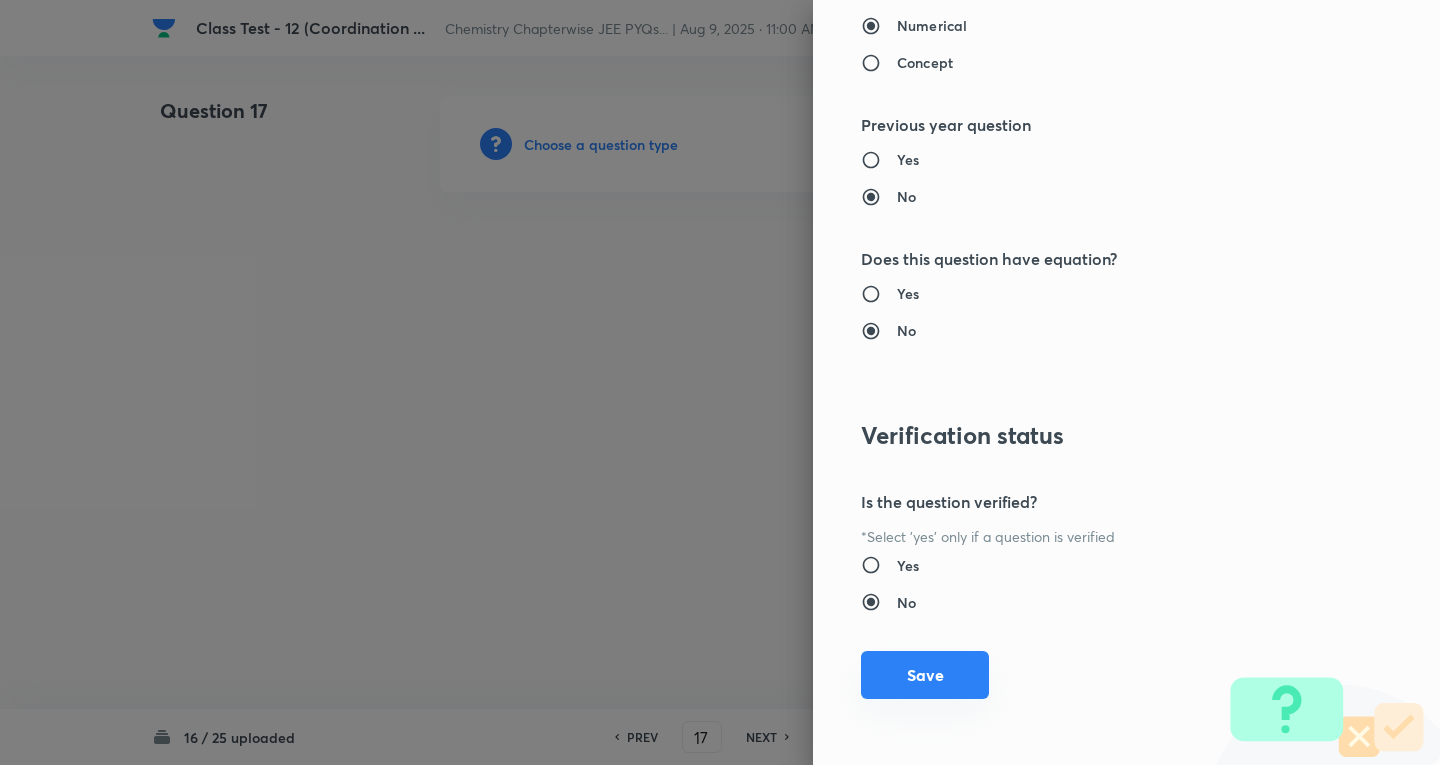 type 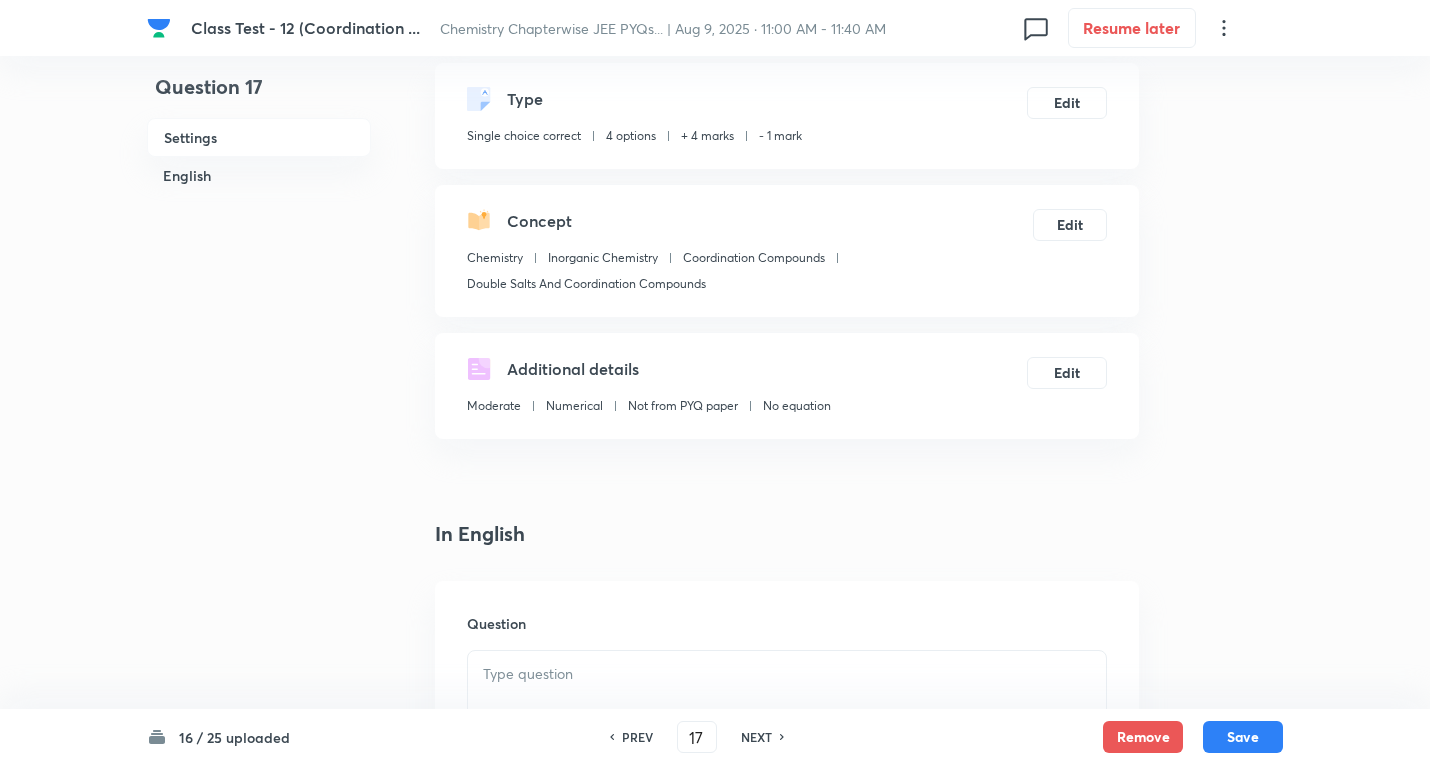 scroll, scrollTop: 400, scrollLeft: 0, axis: vertical 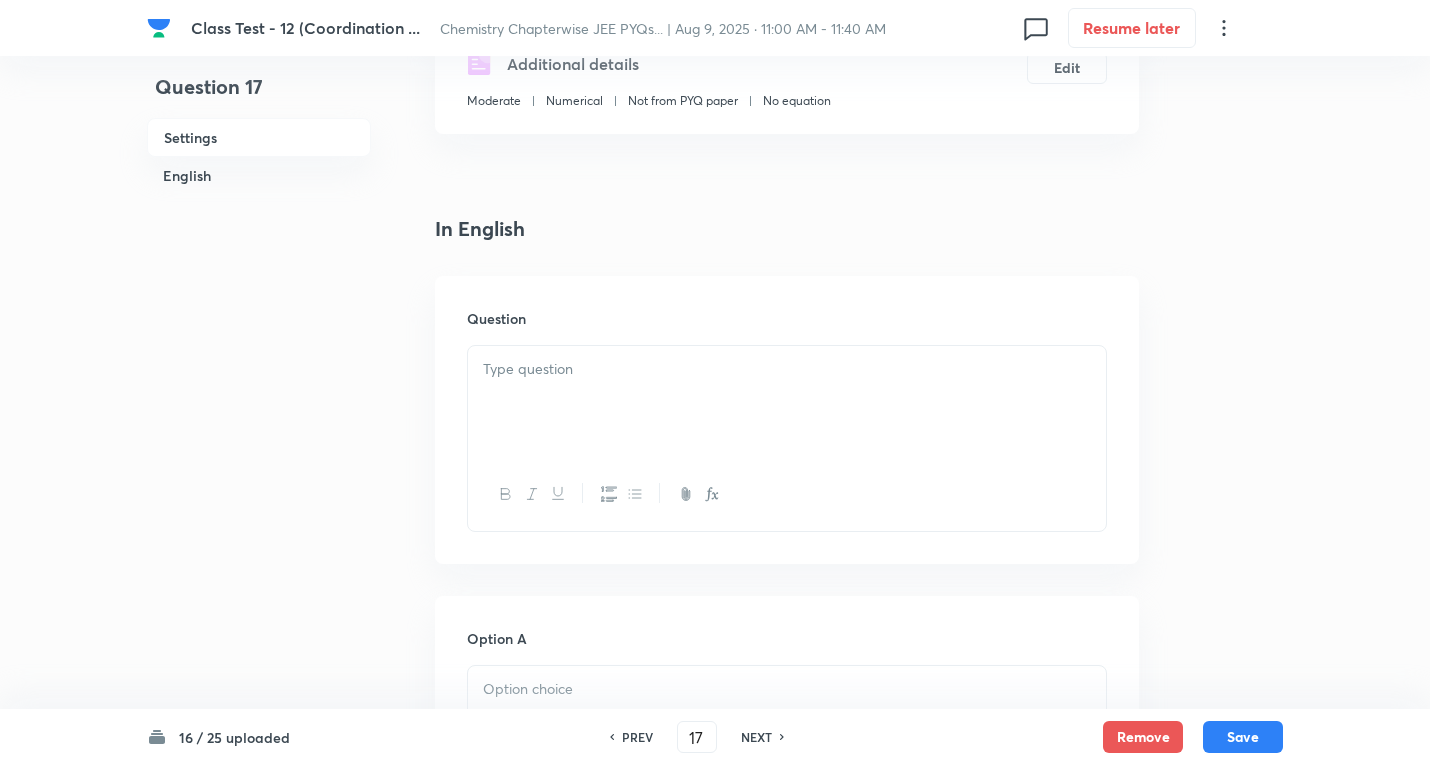 click at bounding box center [787, 369] 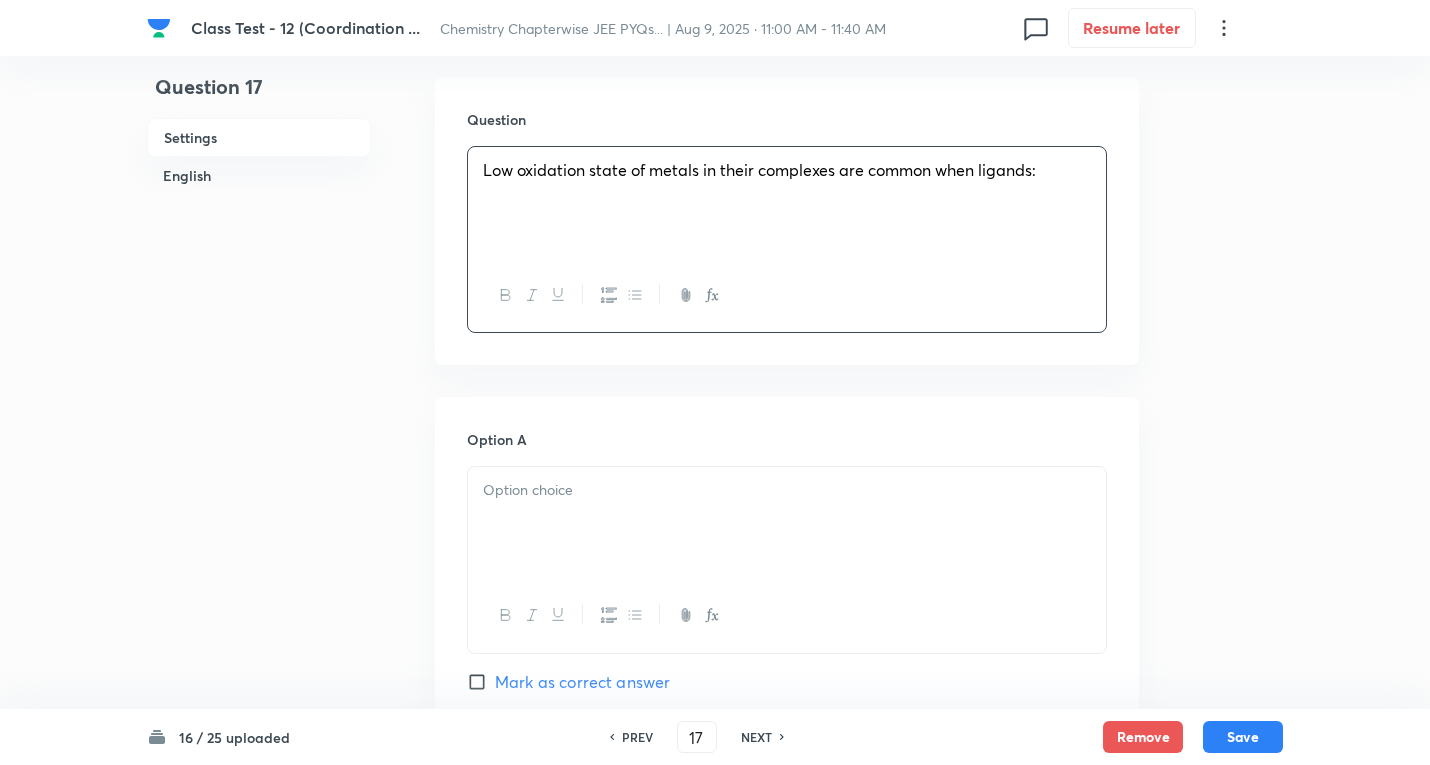 scroll, scrollTop: 600, scrollLeft: 0, axis: vertical 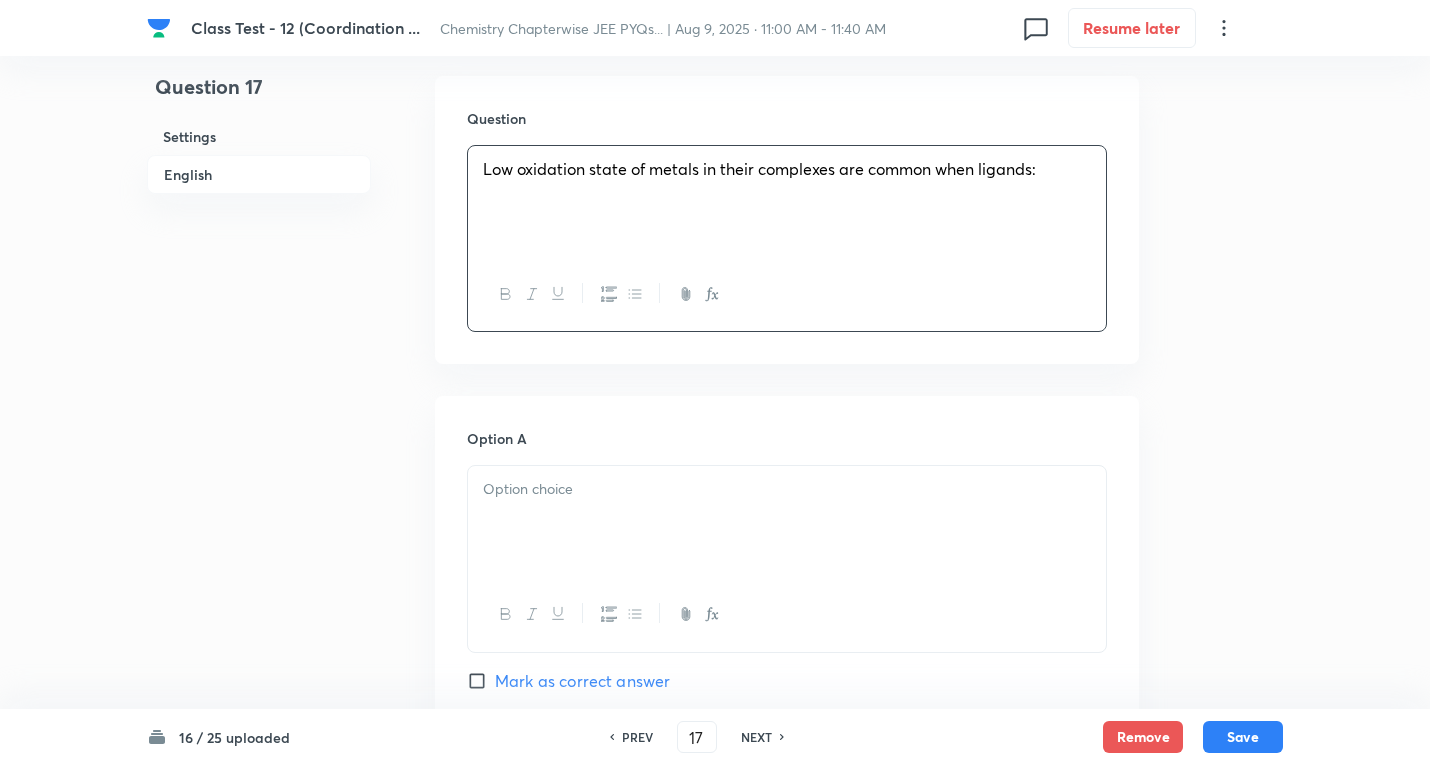click at bounding box center (787, 489) 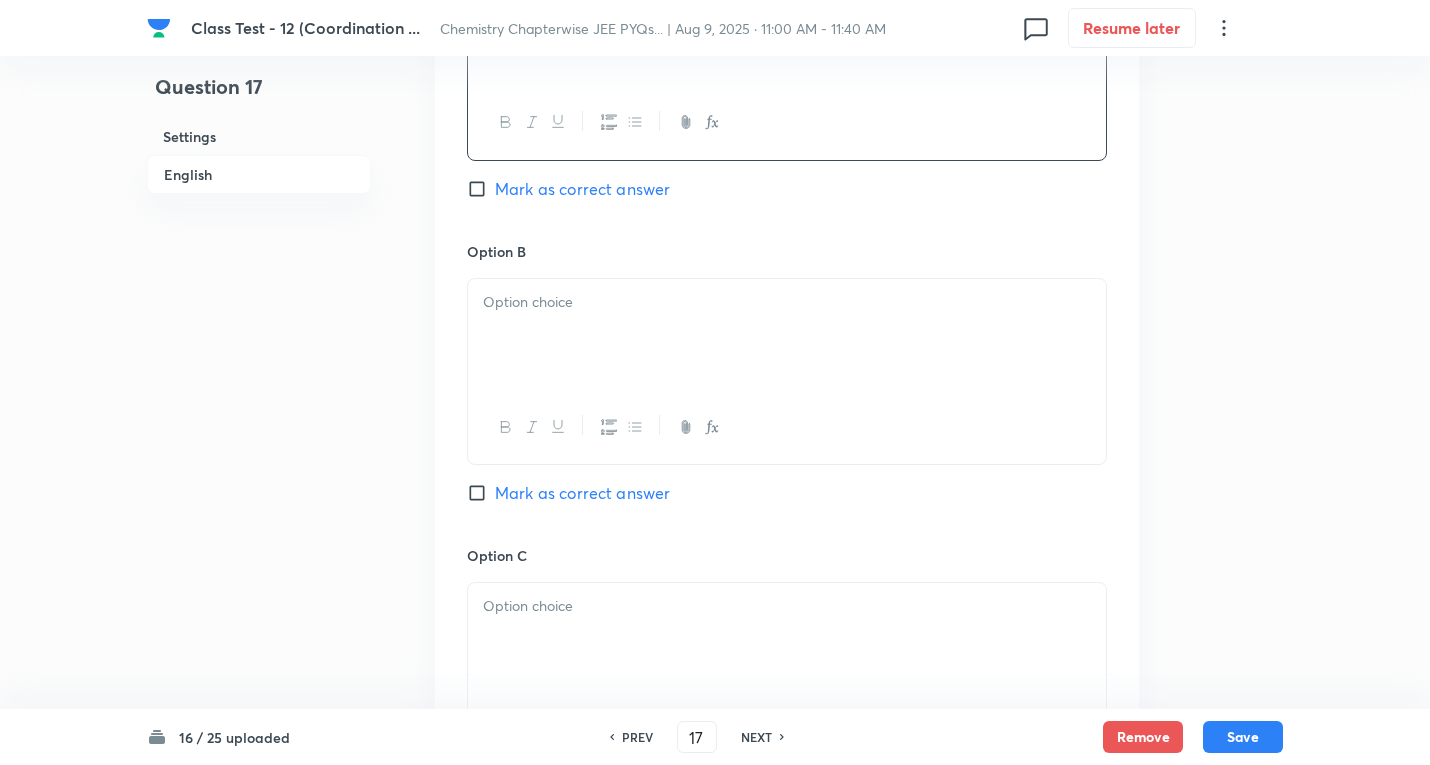 scroll, scrollTop: 1100, scrollLeft: 0, axis: vertical 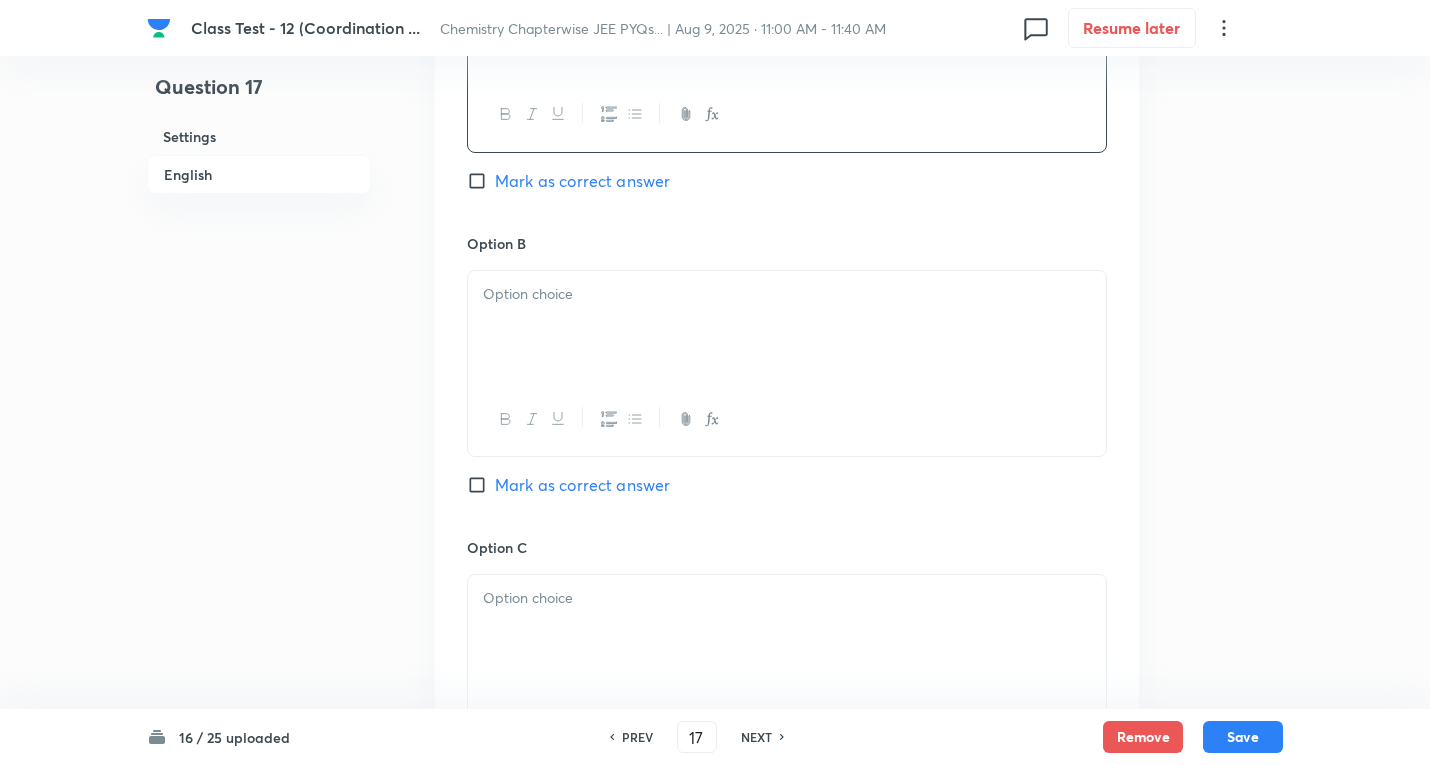 click on "Mark as correct answer" at bounding box center [582, 181] 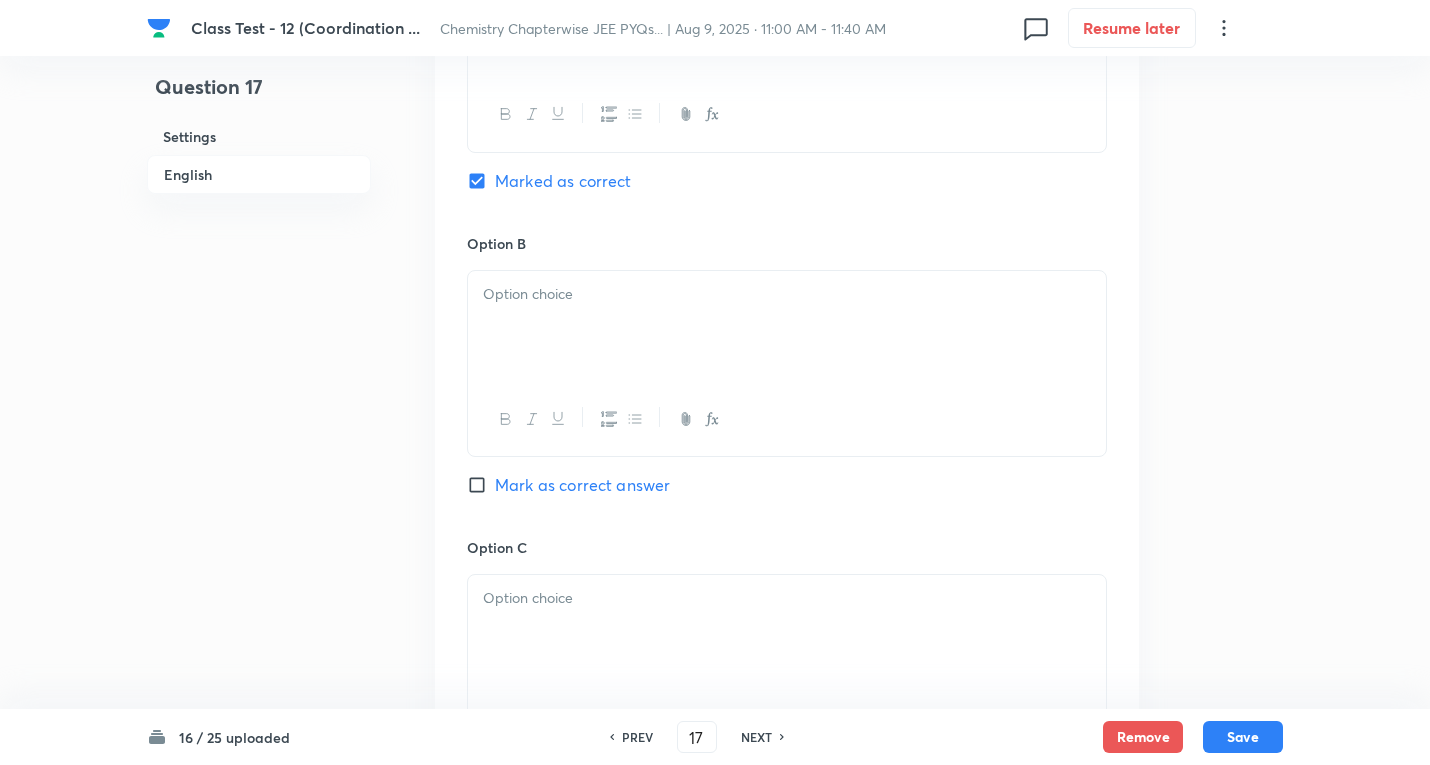 click at bounding box center (787, 327) 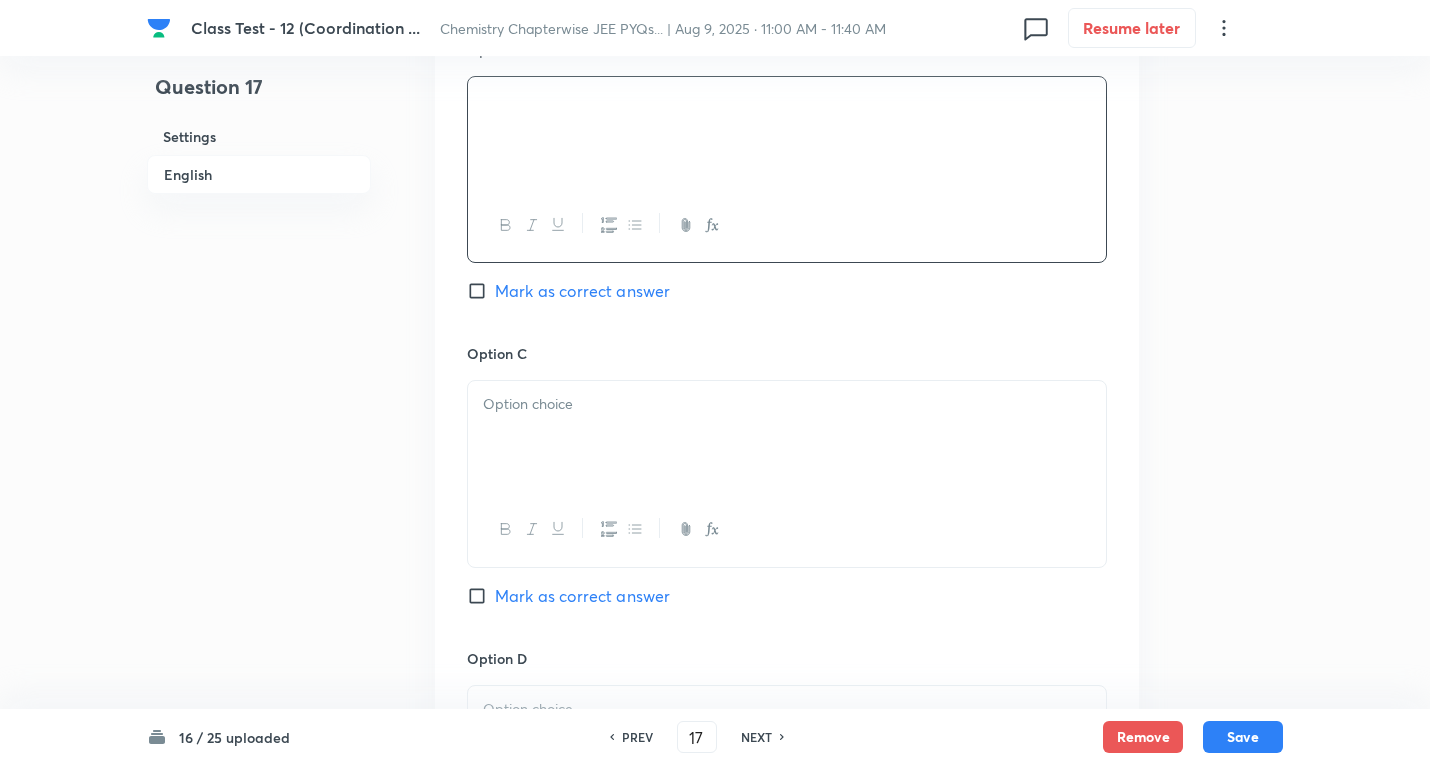 scroll, scrollTop: 1300, scrollLeft: 0, axis: vertical 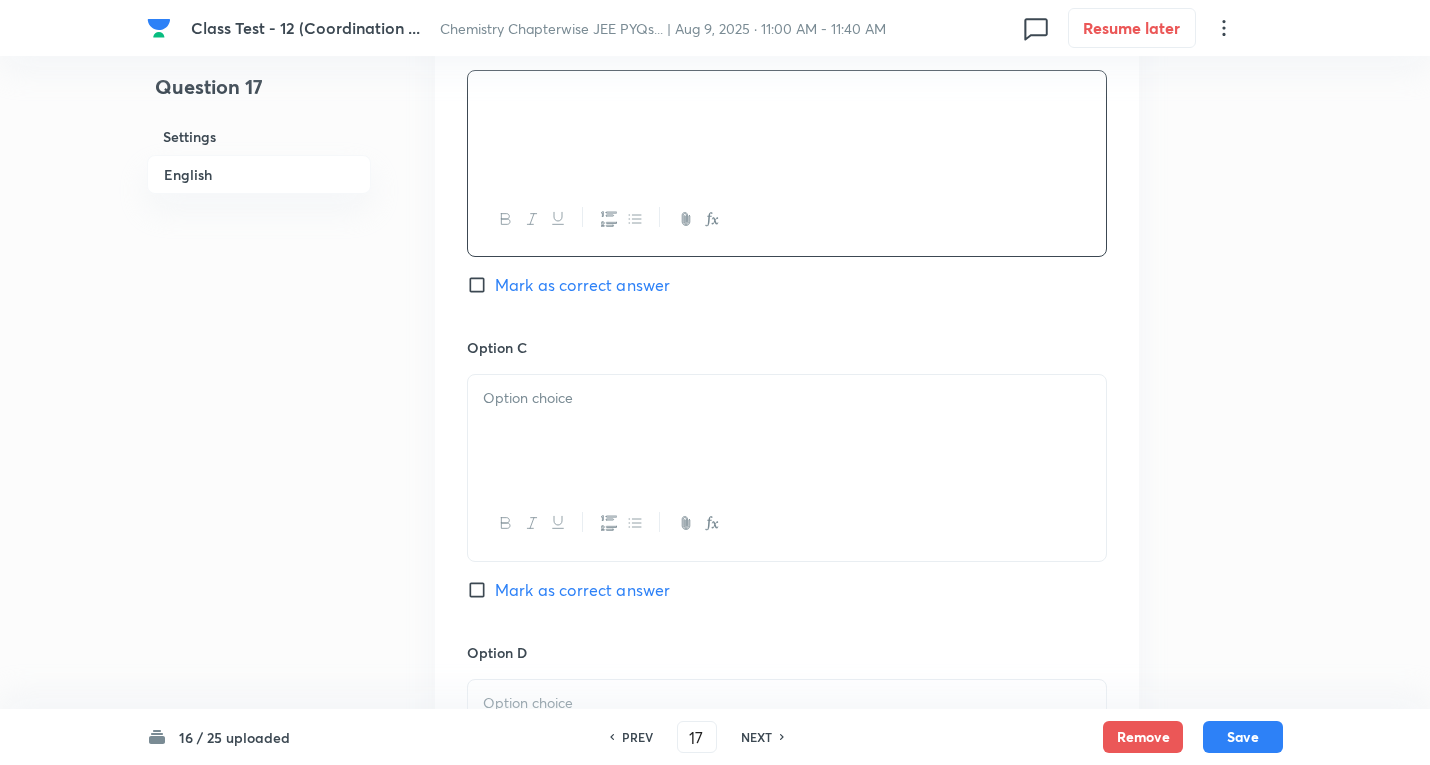 click at bounding box center [787, 431] 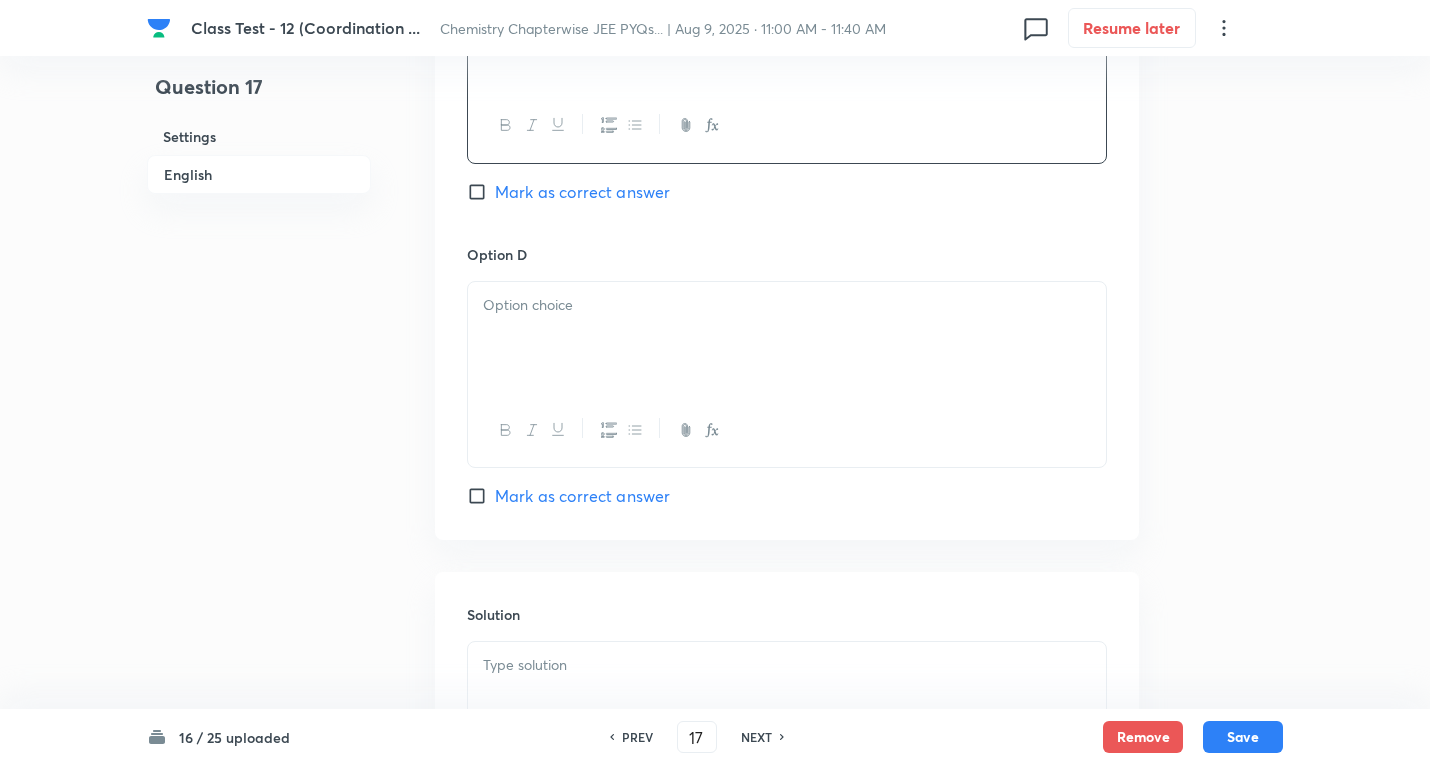 scroll, scrollTop: 1700, scrollLeft: 0, axis: vertical 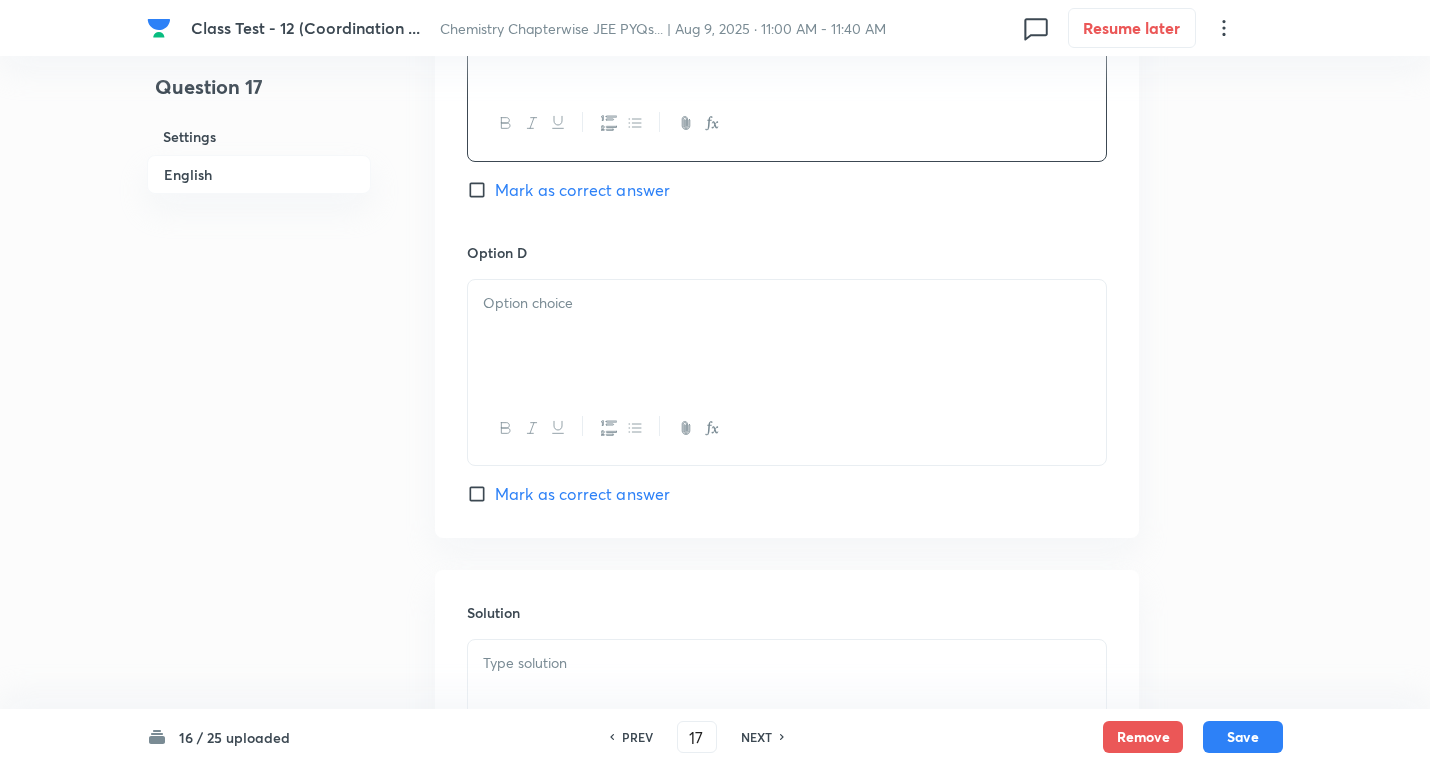 drag, startPoint x: 546, startPoint y: 319, endPoint x: 536, endPoint y: 323, distance: 10.770329 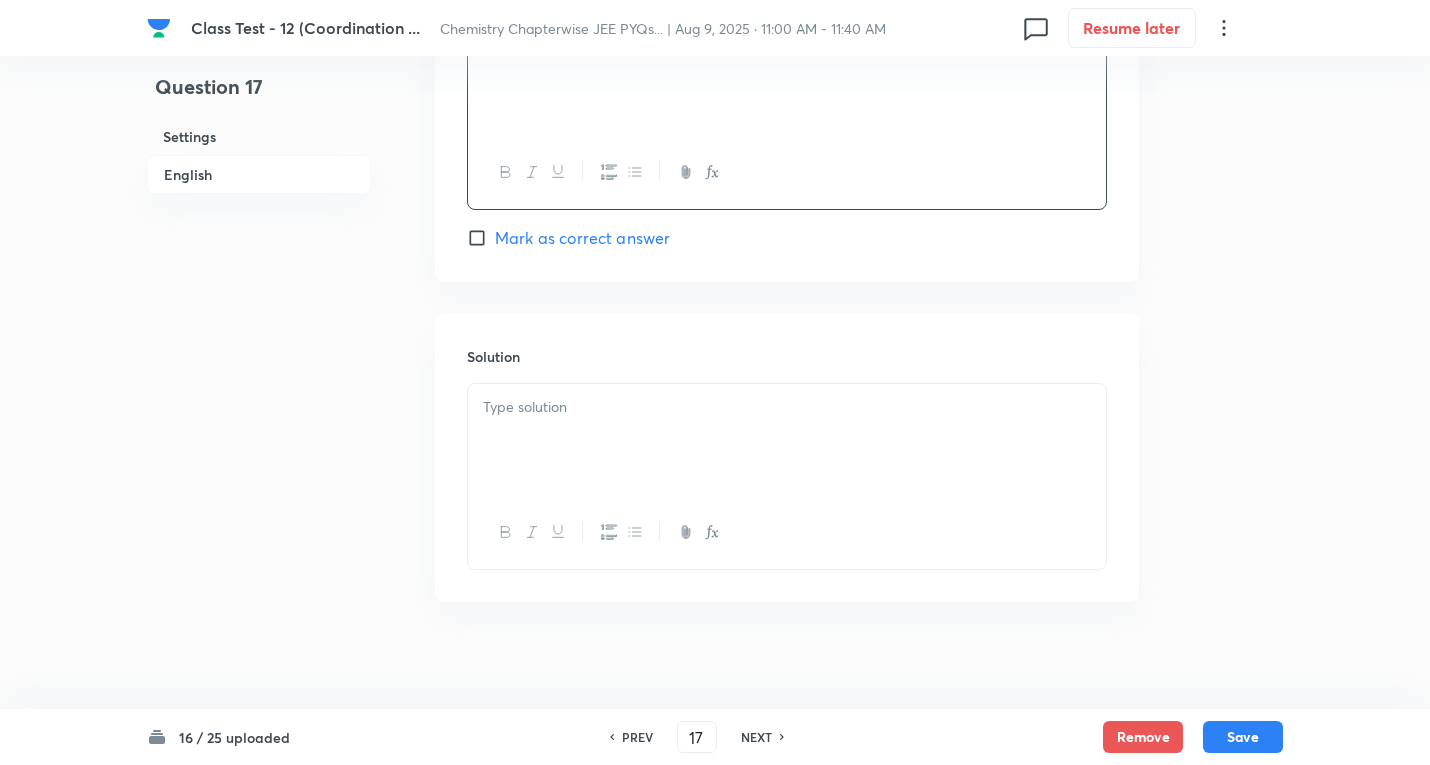 scroll, scrollTop: 1969, scrollLeft: 0, axis: vertical 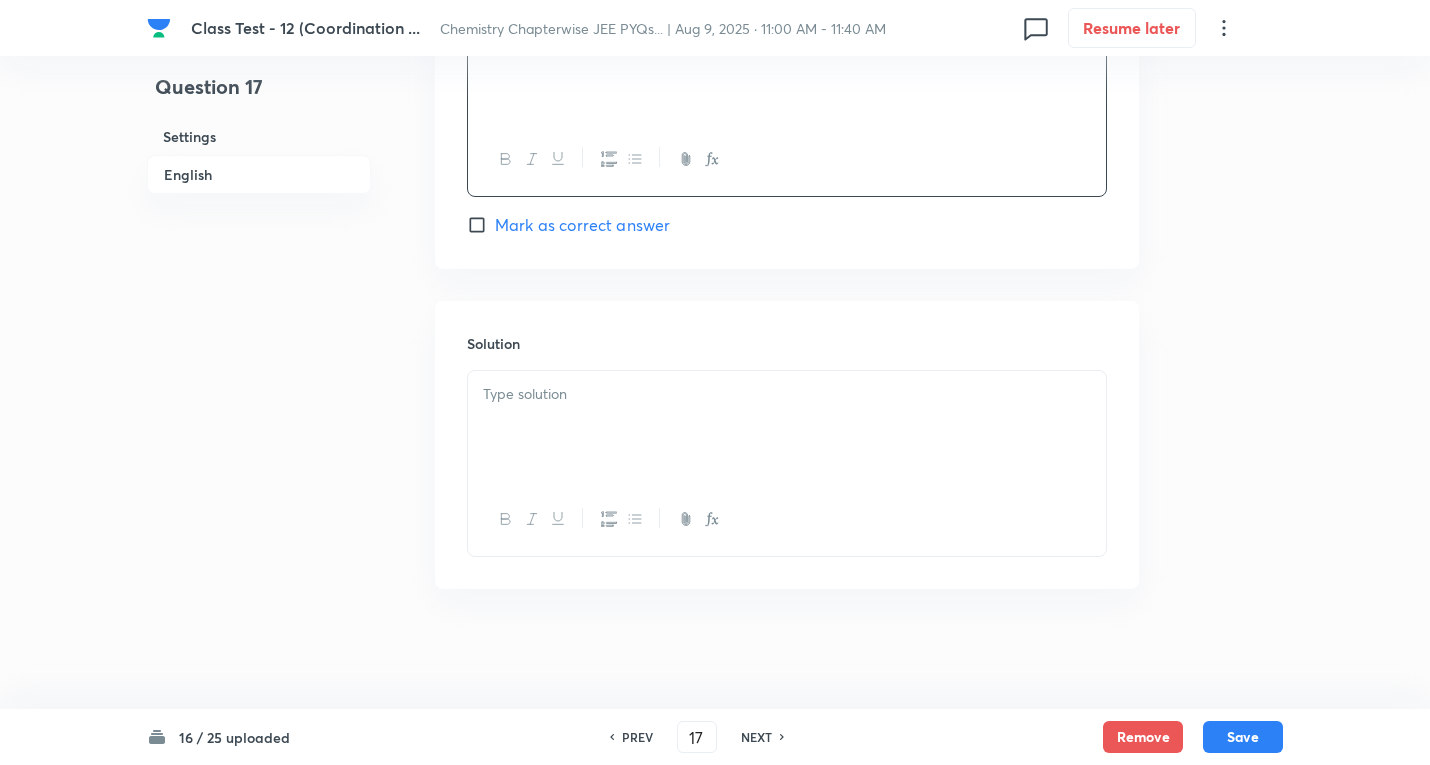 click at bounding box center (787, 427) 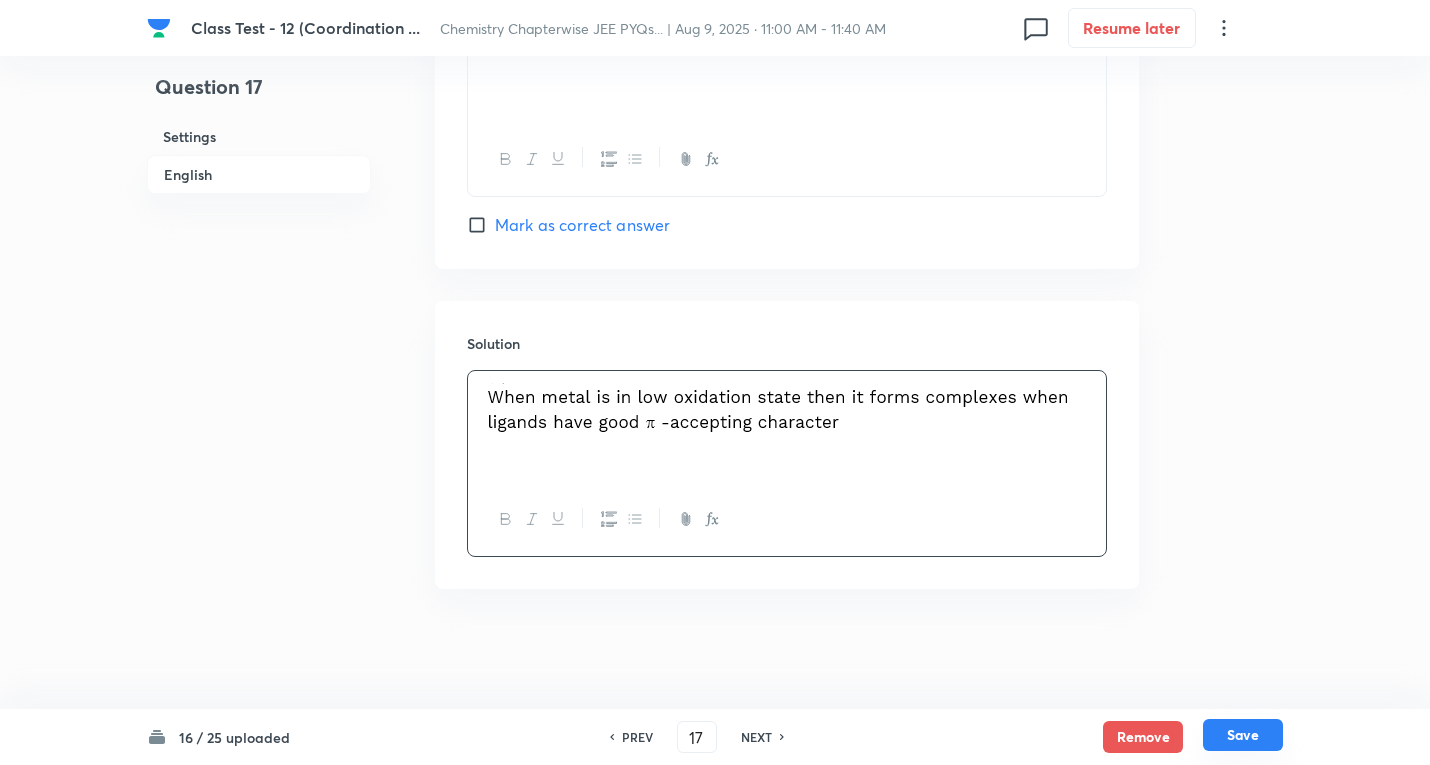 click on "Save" at bounding box center (1243, 735) 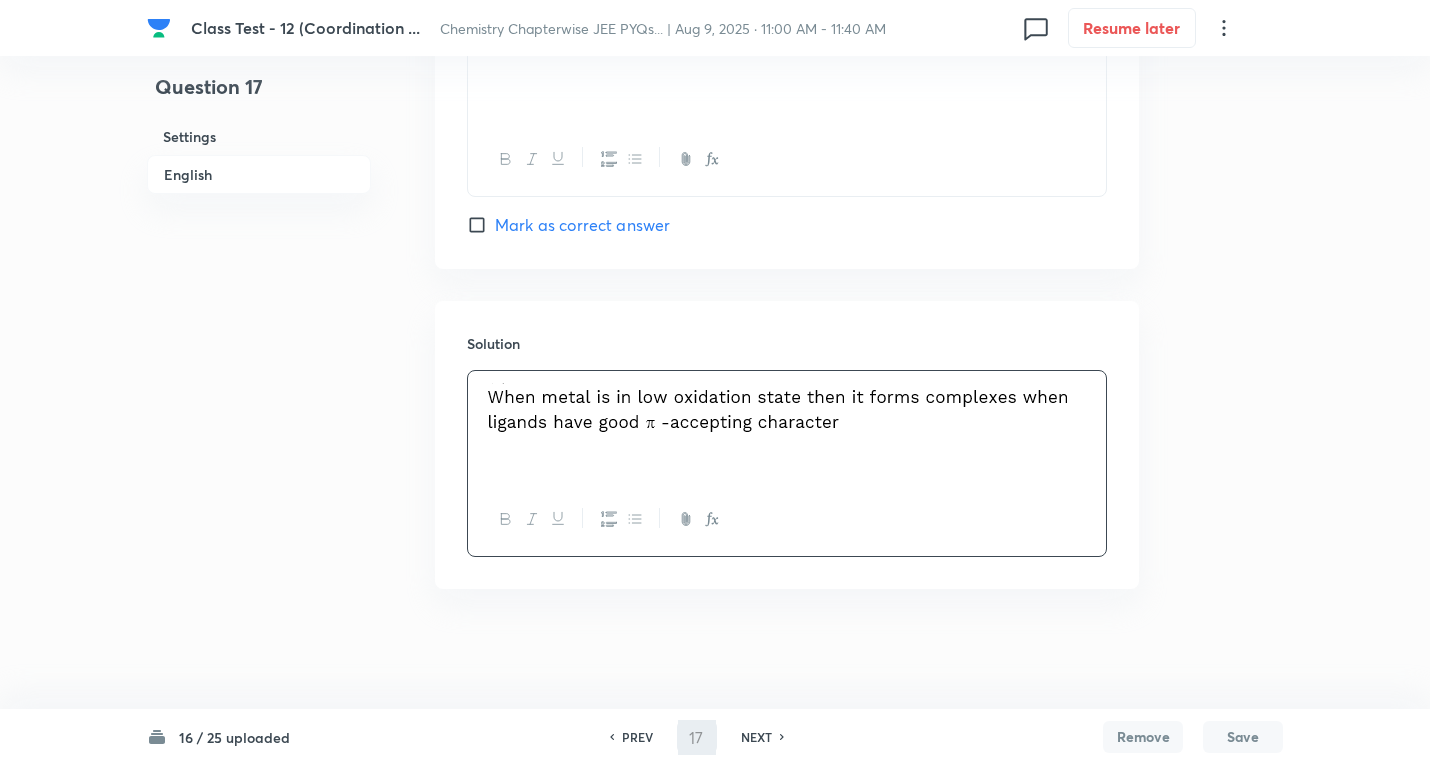 type on "18" 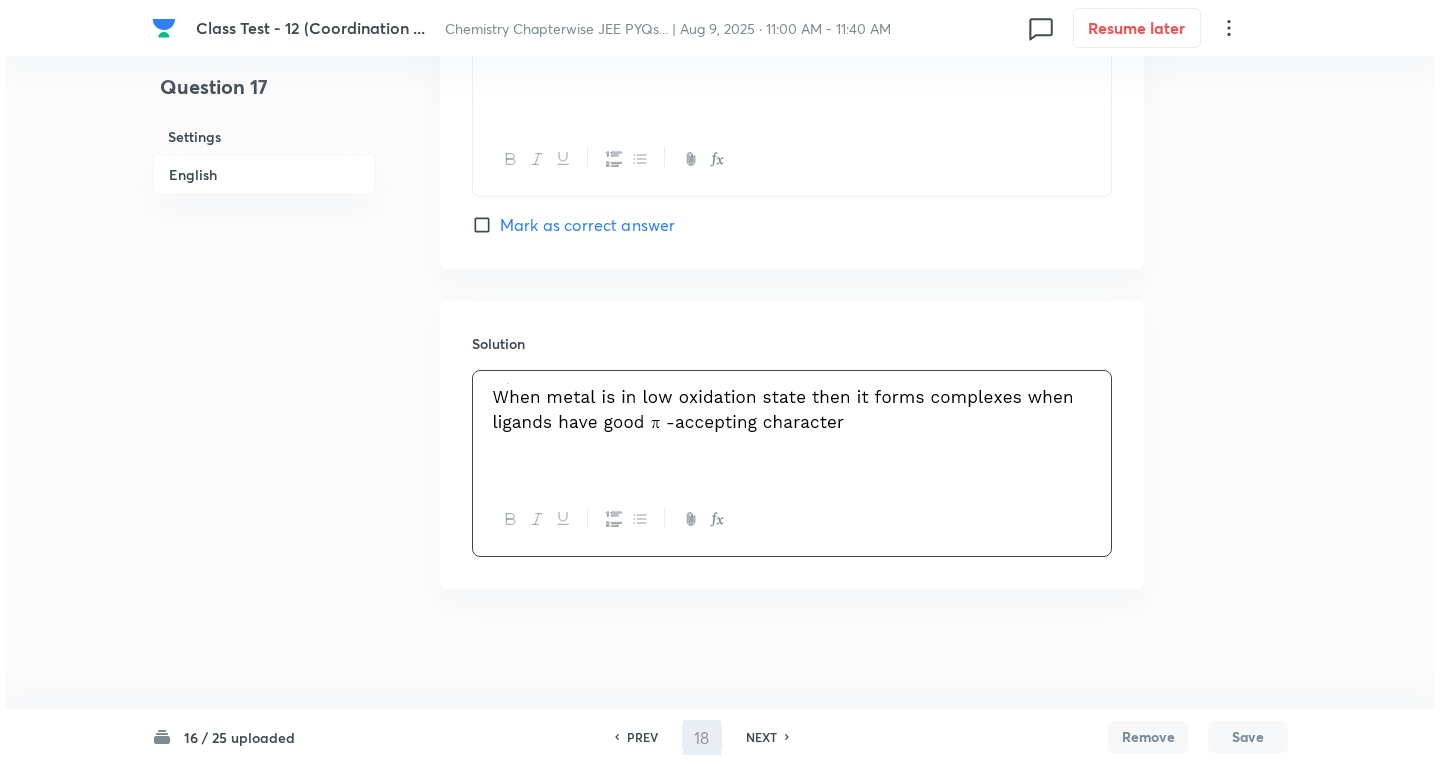 scroll, scrollTop: 0, scrollLeft: 0, axis: both 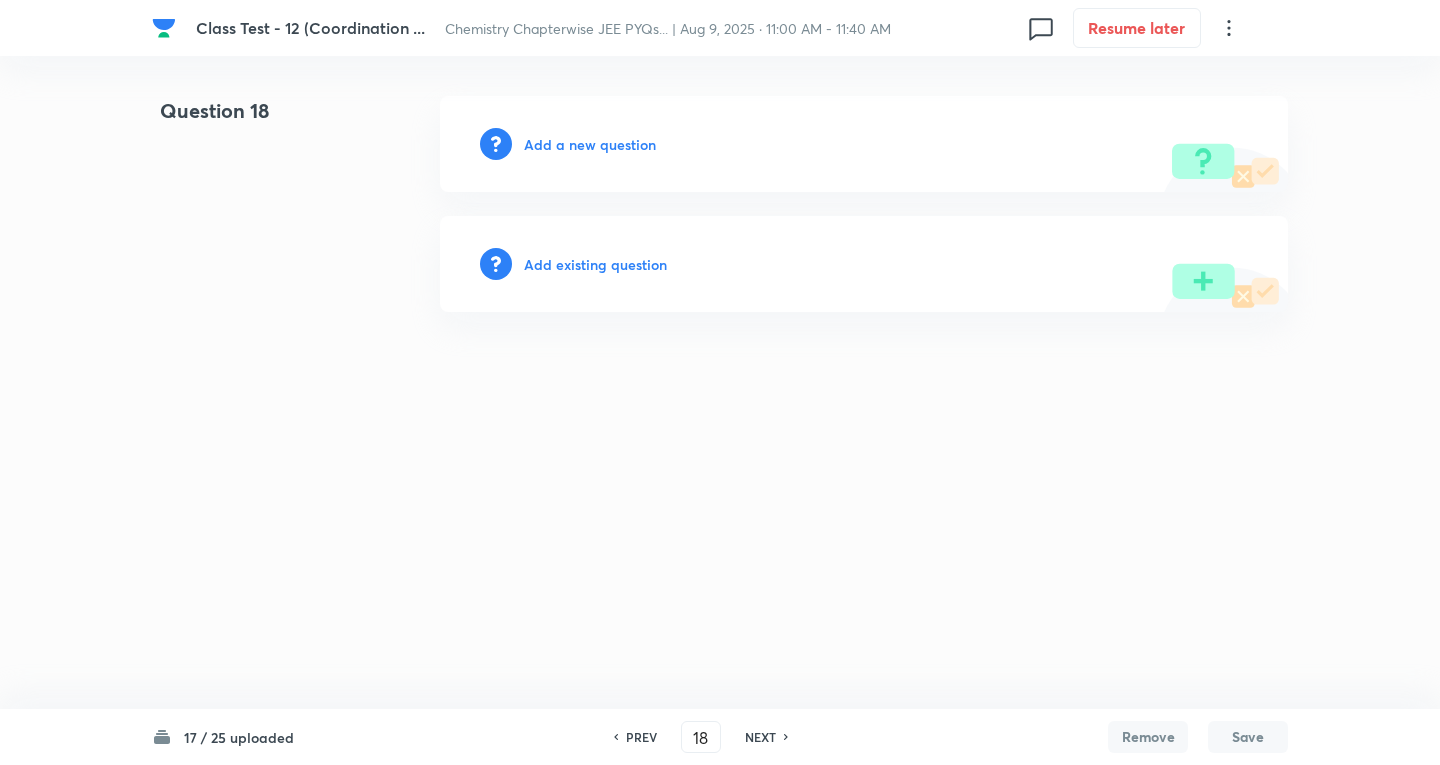 click on "Add a new question" at bounding box center [590, 144] 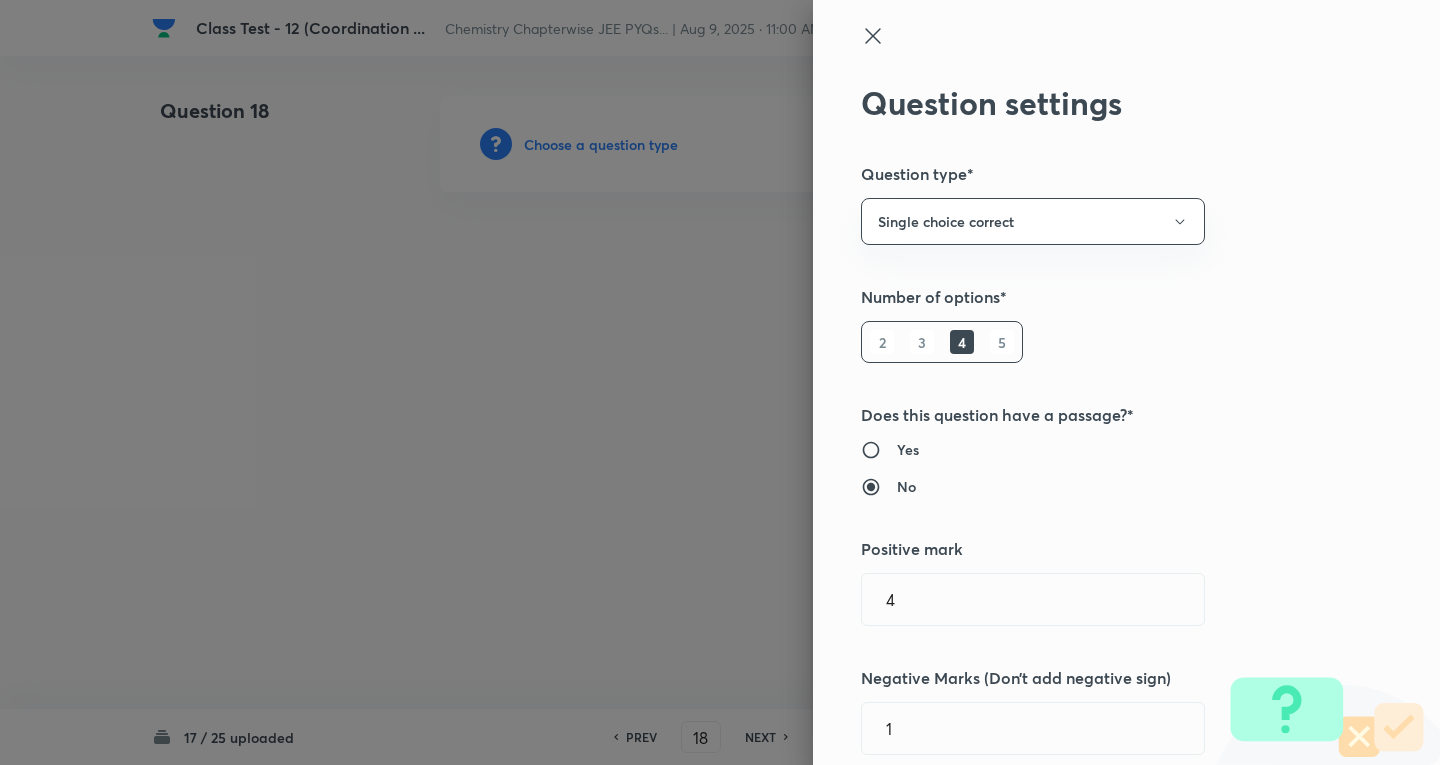 type 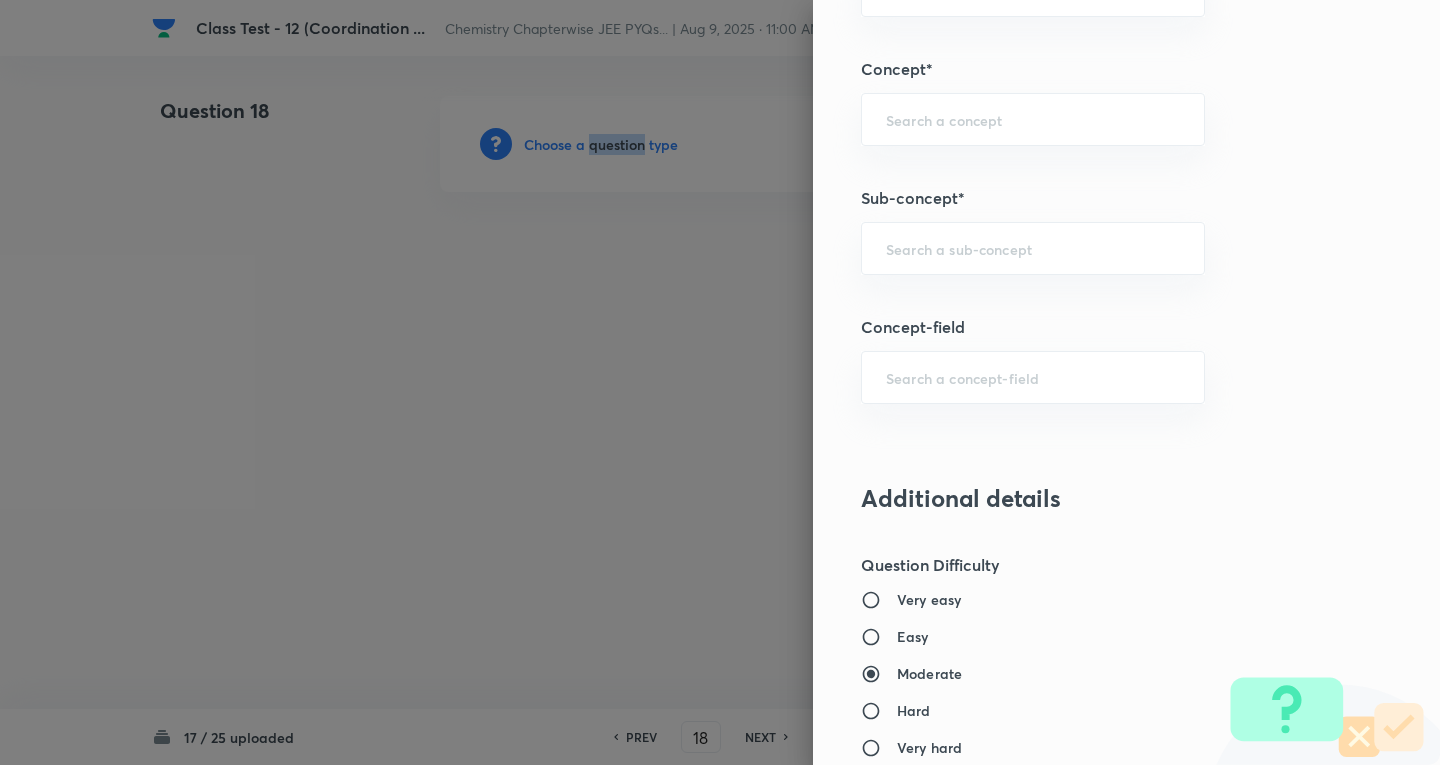 scroll, scrollTop: 1200, scrollLeft: 0, axis: vertical 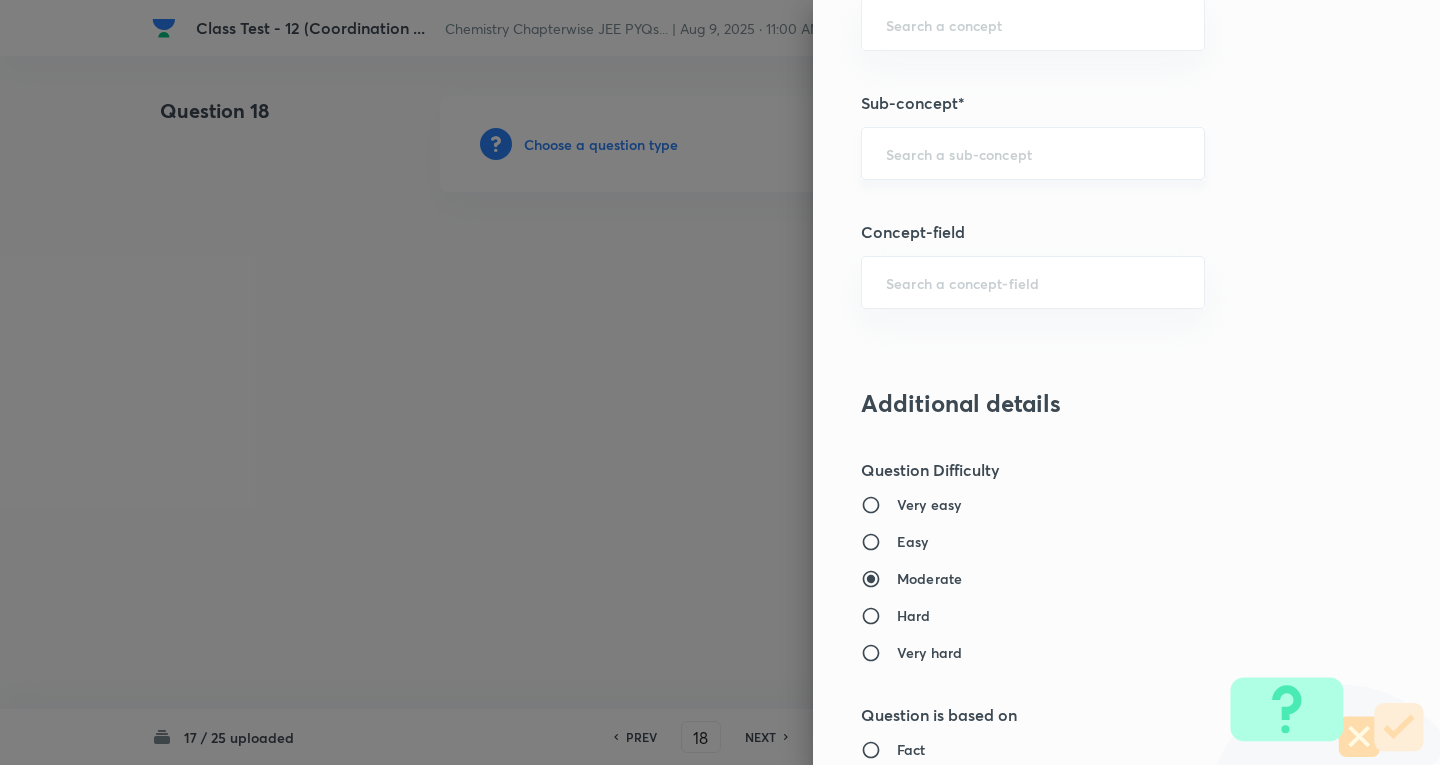 click at bounding box center [1033, 153] 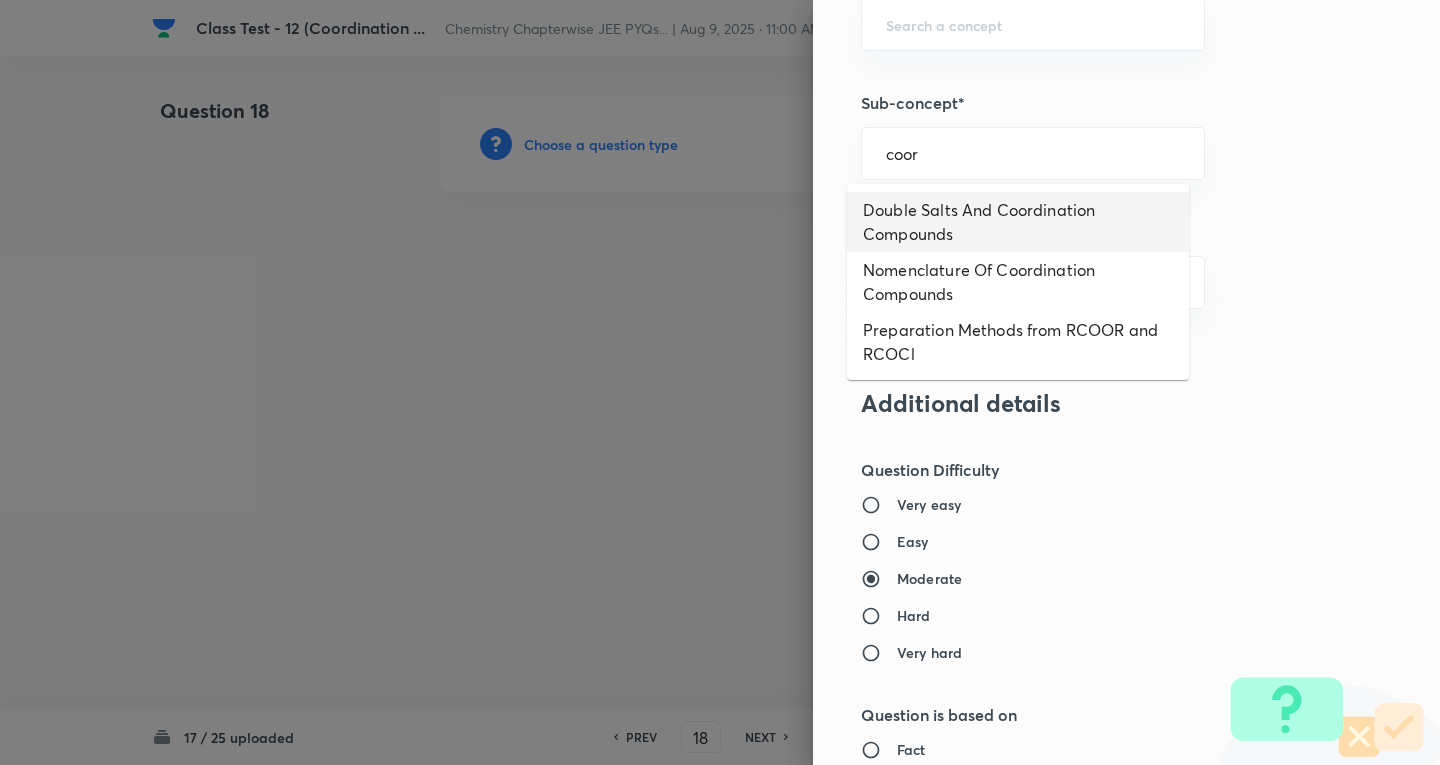 click on "Double Salts And Coordination Compounds" at bounding box center [1018, 222] 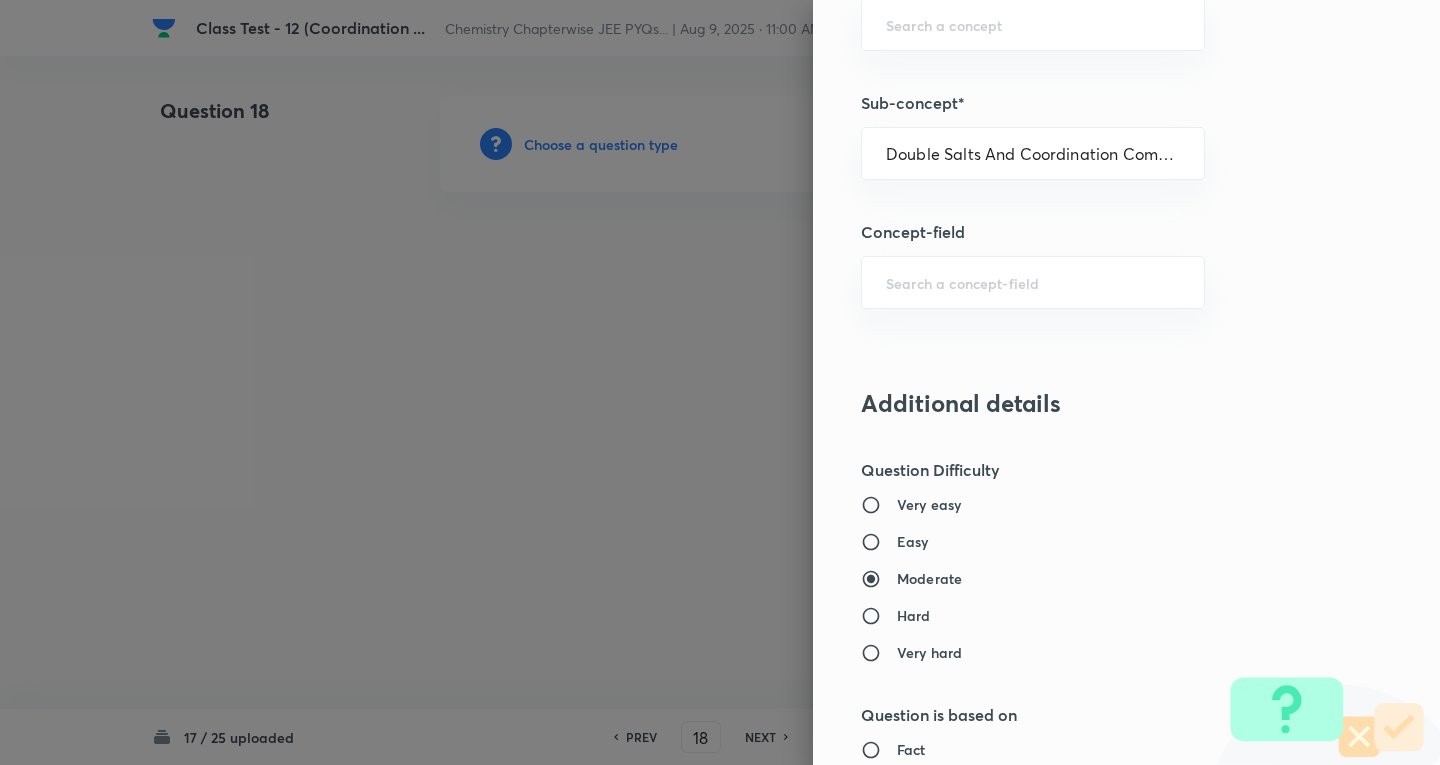 type on "Chemistry" 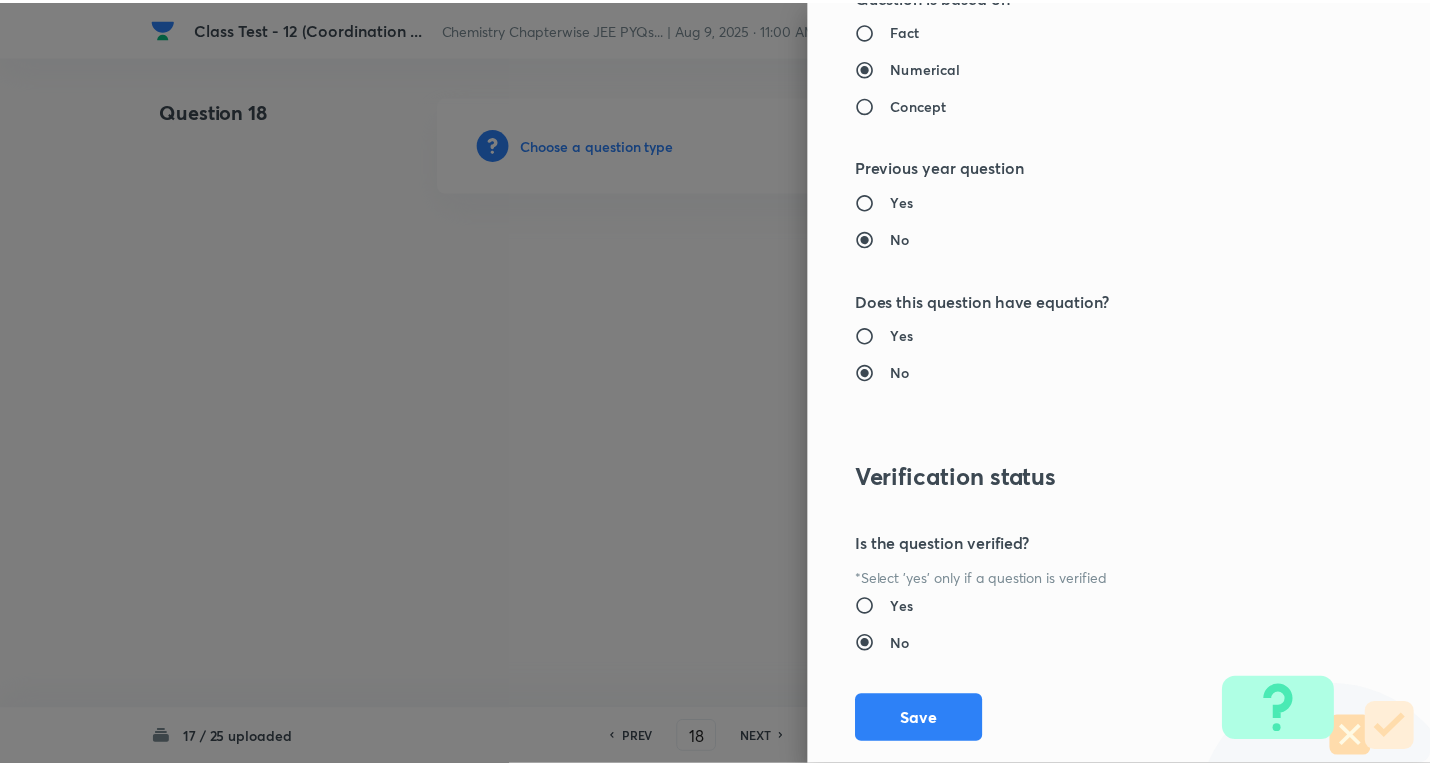 scroll, scrollTop: 1961, scrollLeft: 0, axis: vertical 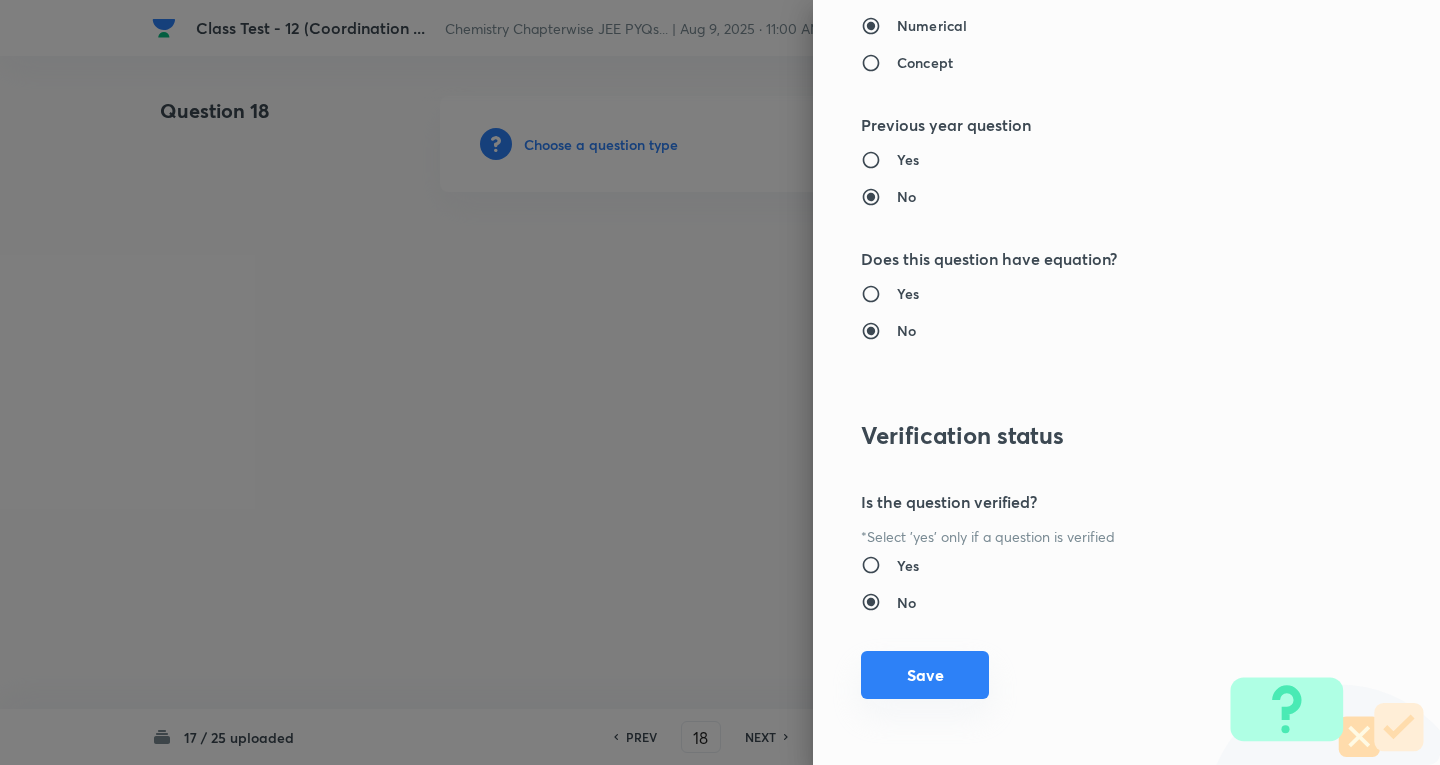 click on "Save" at bounding box center [925, 675] 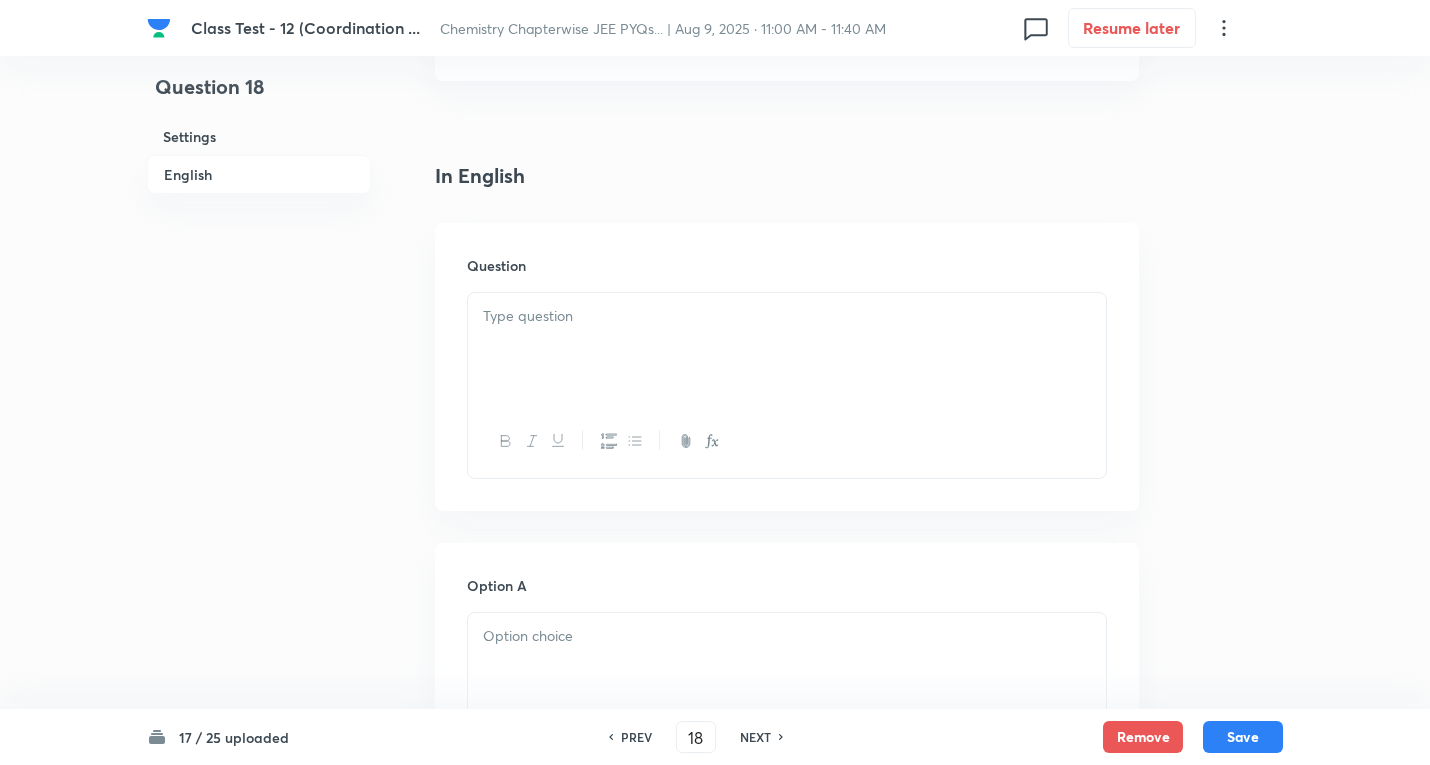 scroll, scrollTop: 500, scrollLeft: 0, axis: vertical 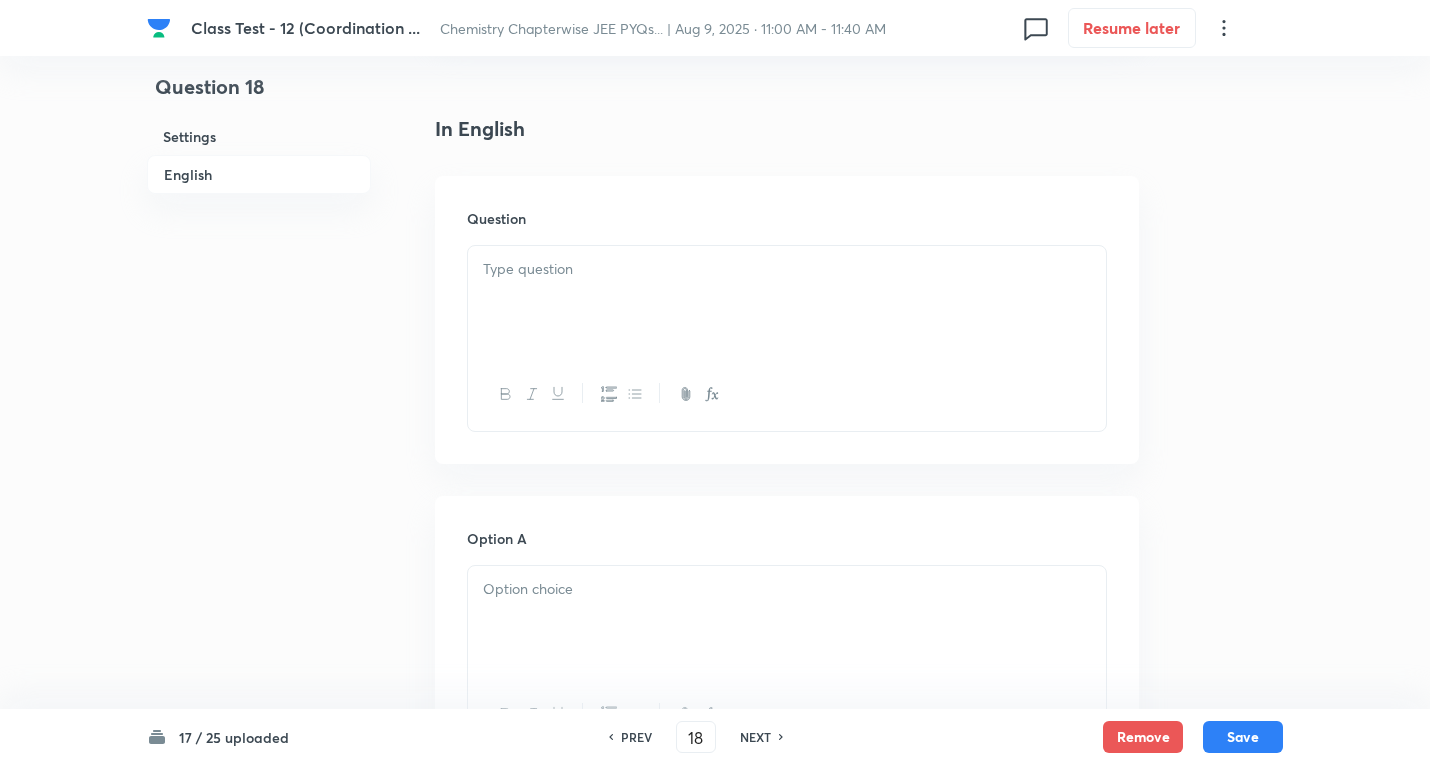 click at bounding box center (787, 269) 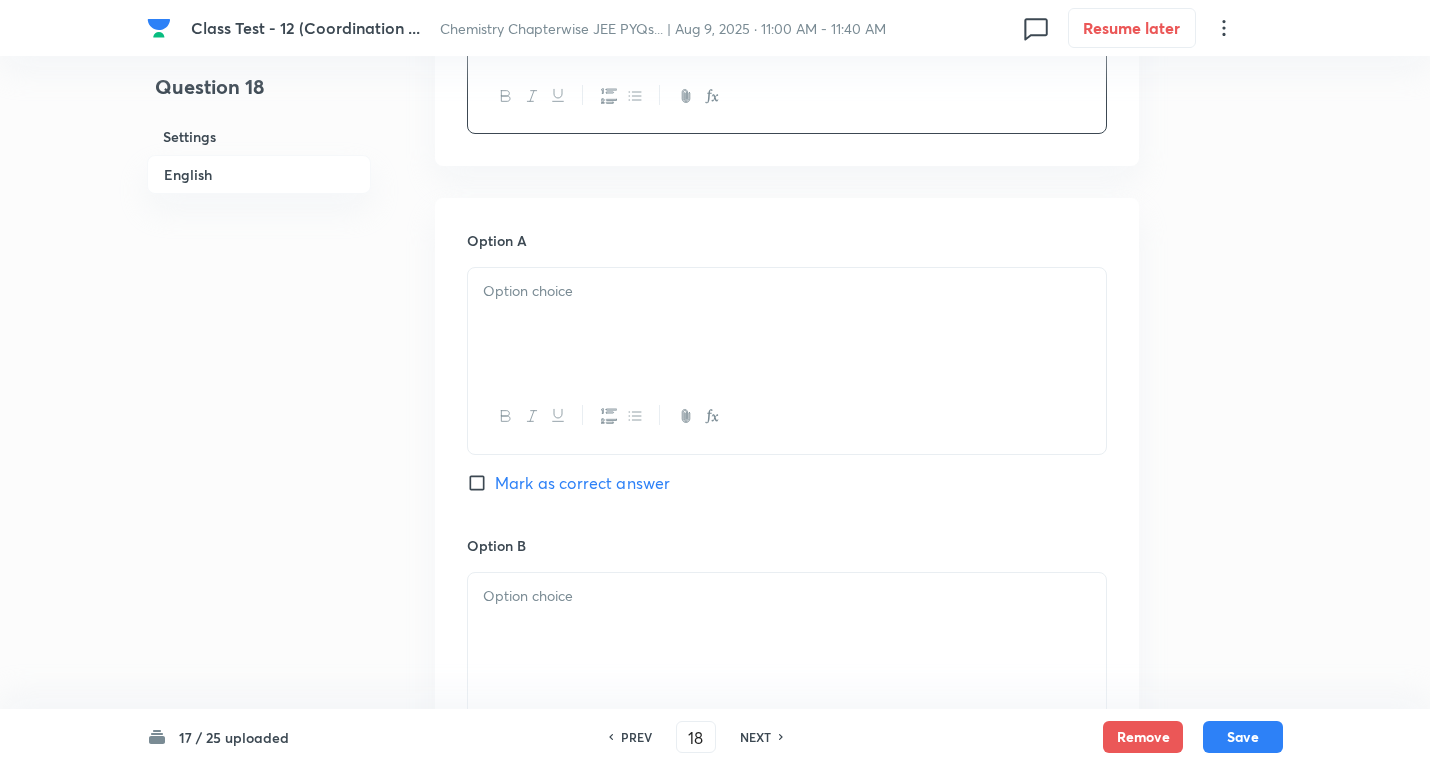scroll, scrollTop: 800, scrollLeft: 0, axis: vertical 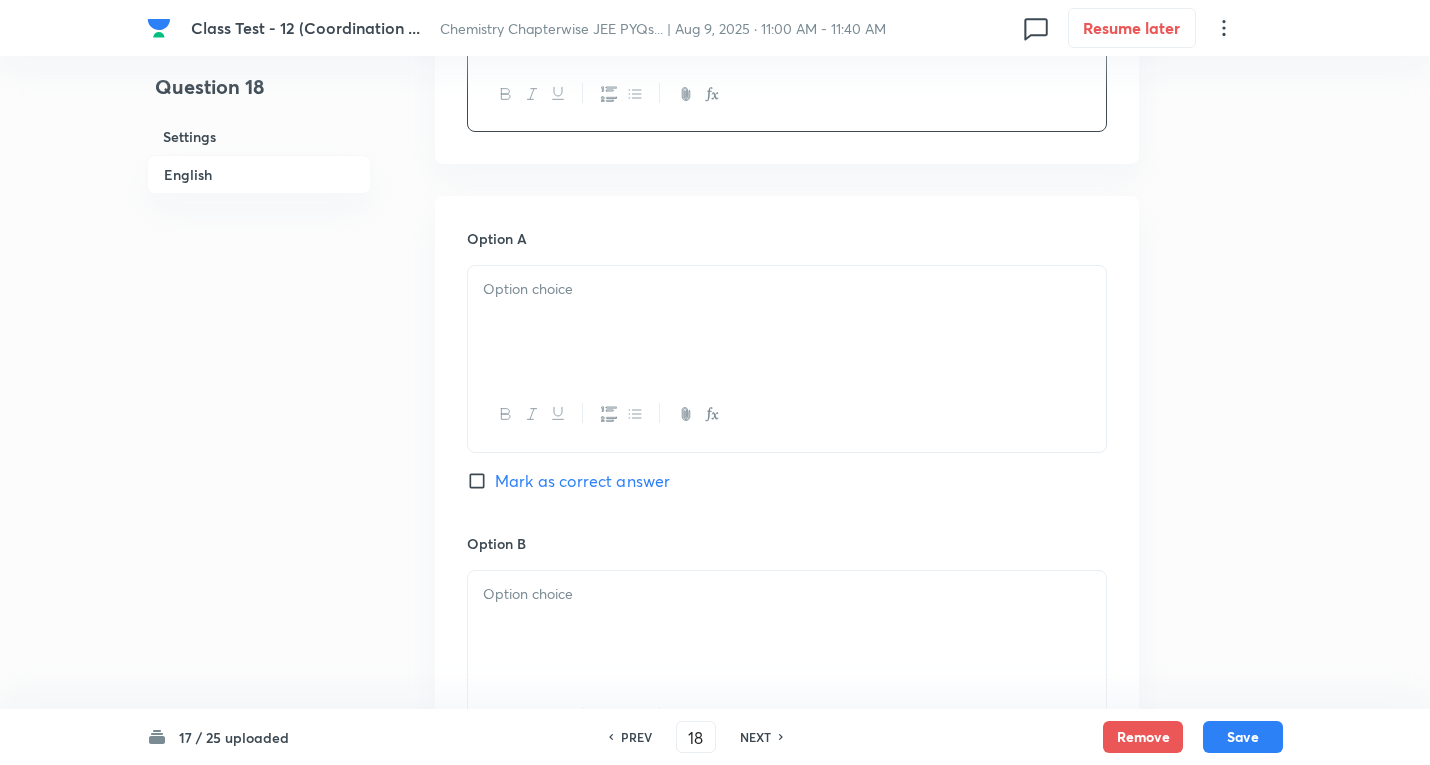 click at bounding box center (787, 289) 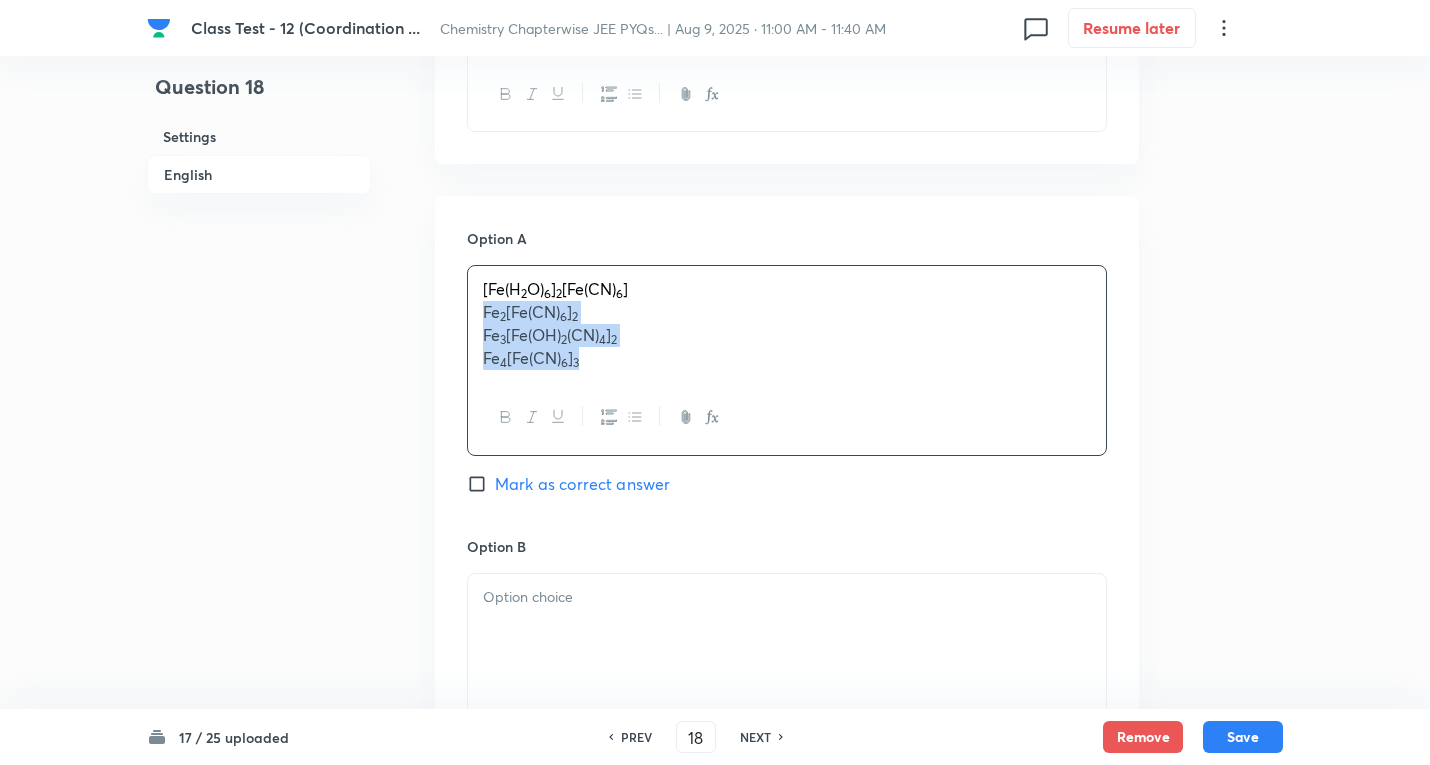 drag, startPoint x: 483, startPoint y: 310, endPoint x: 1070, endPoint y: 468, distance: 607.8923 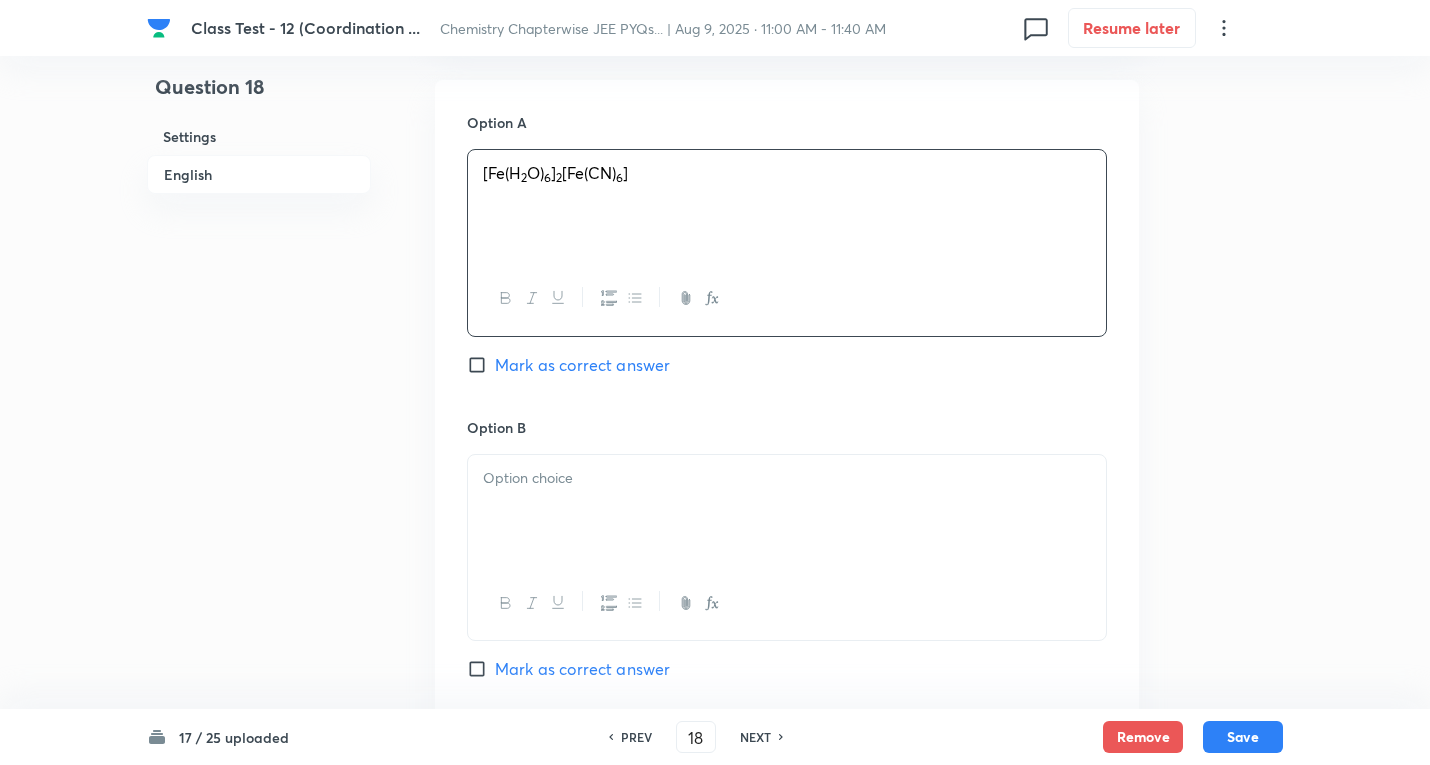 scroll, scrollTop: 1100, scrollLeft: 0, axis: vertical 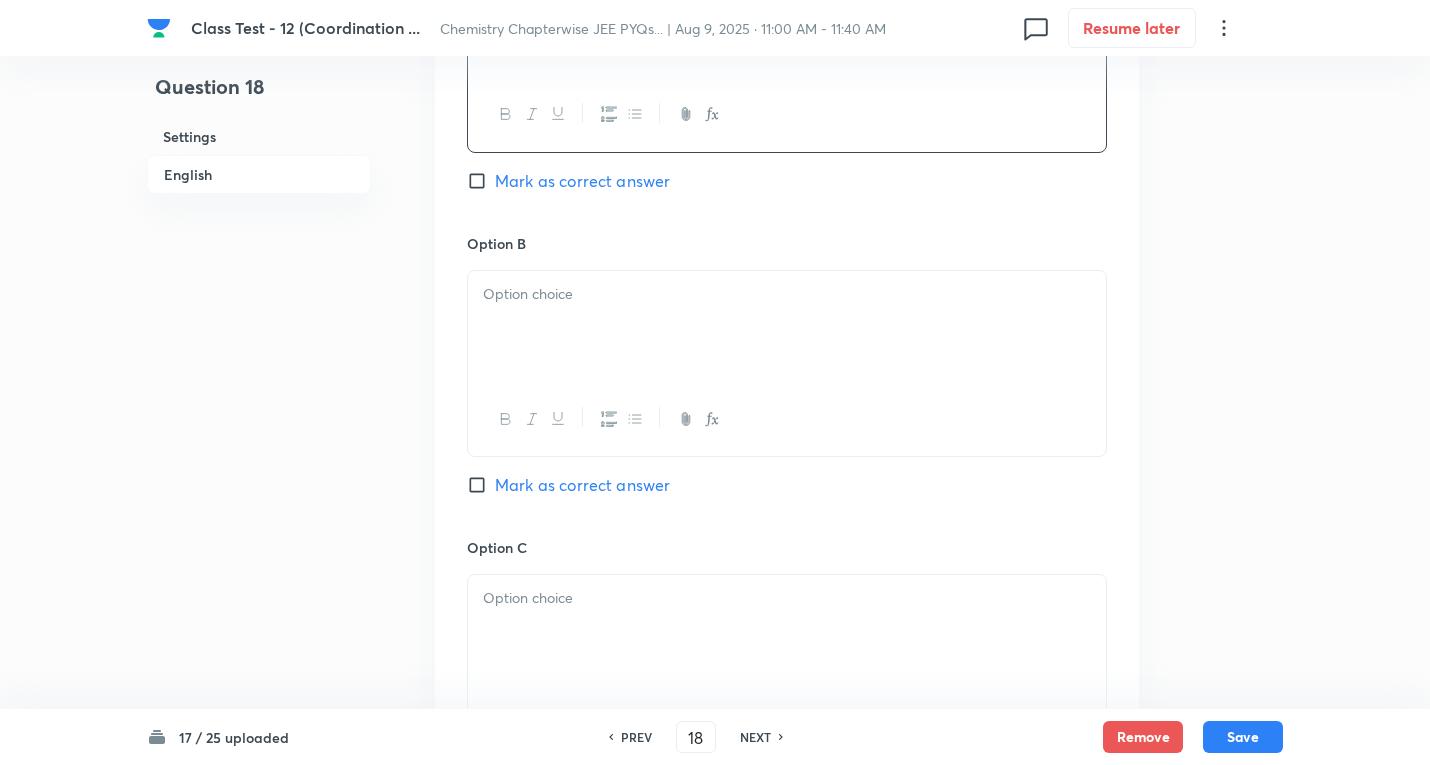 click at bounding box center [787, 294] 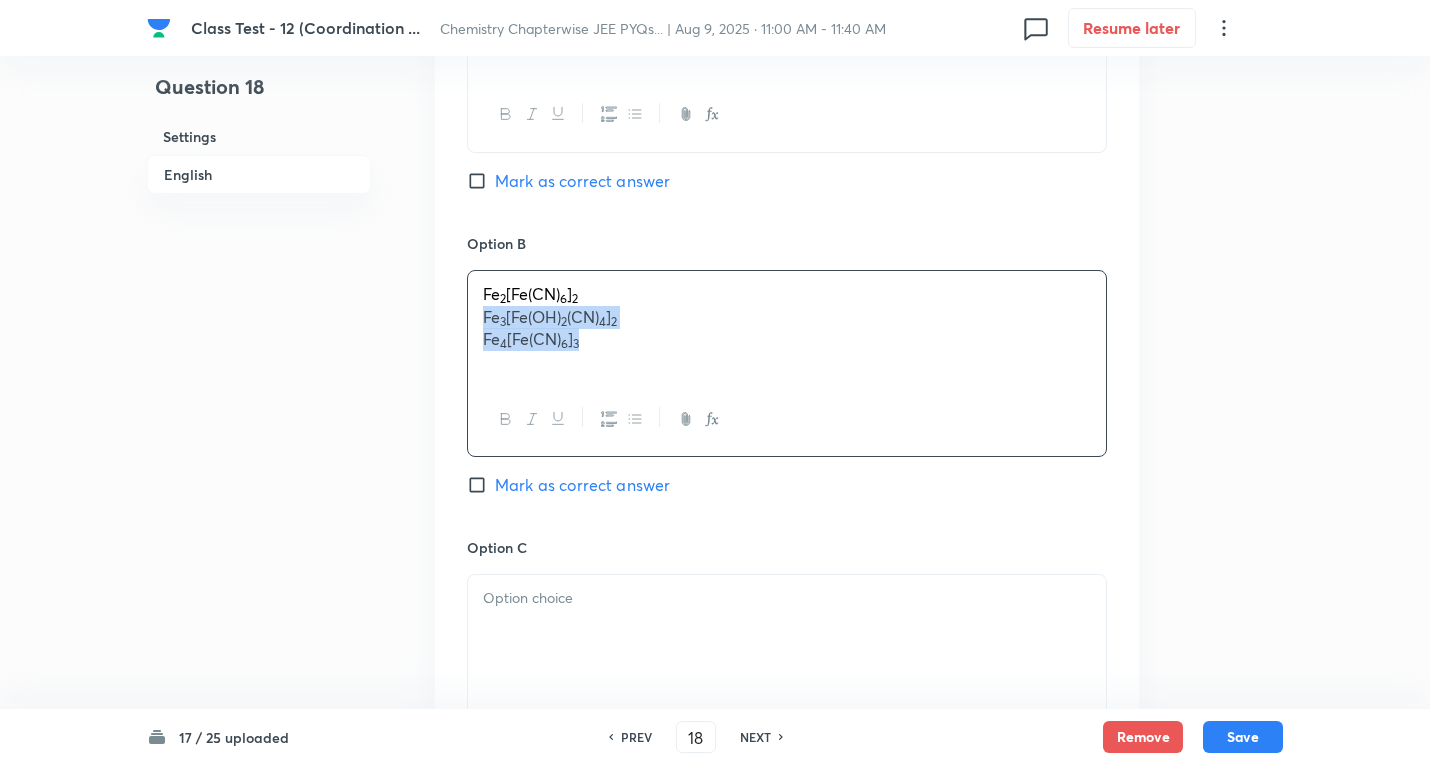 drag, startPoint x: 480, startPoint y: 320, endPoint x: 1070, endPoint y: 403, distance: 595.8095 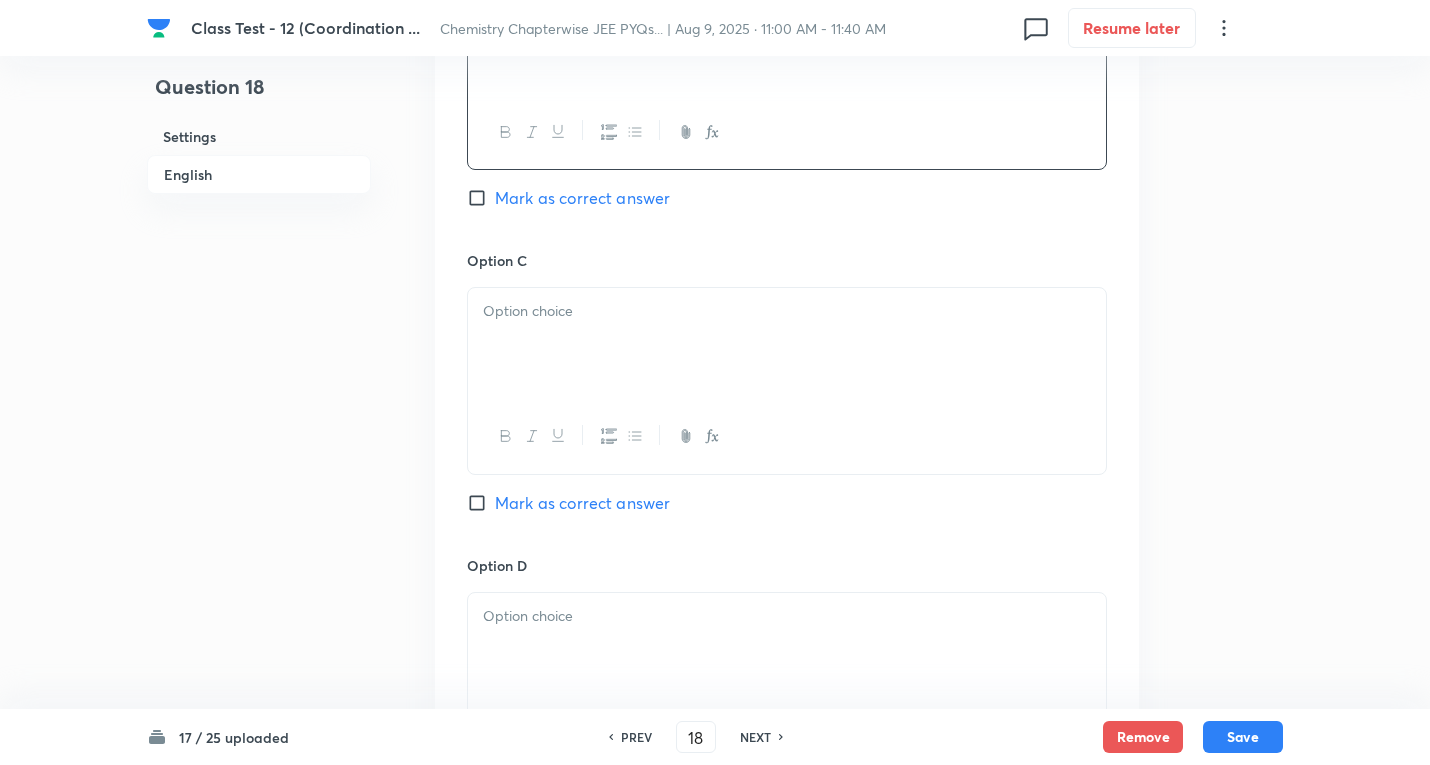 scroll, scrollTop: 1500, scrollLeft: 0, axis: vertical 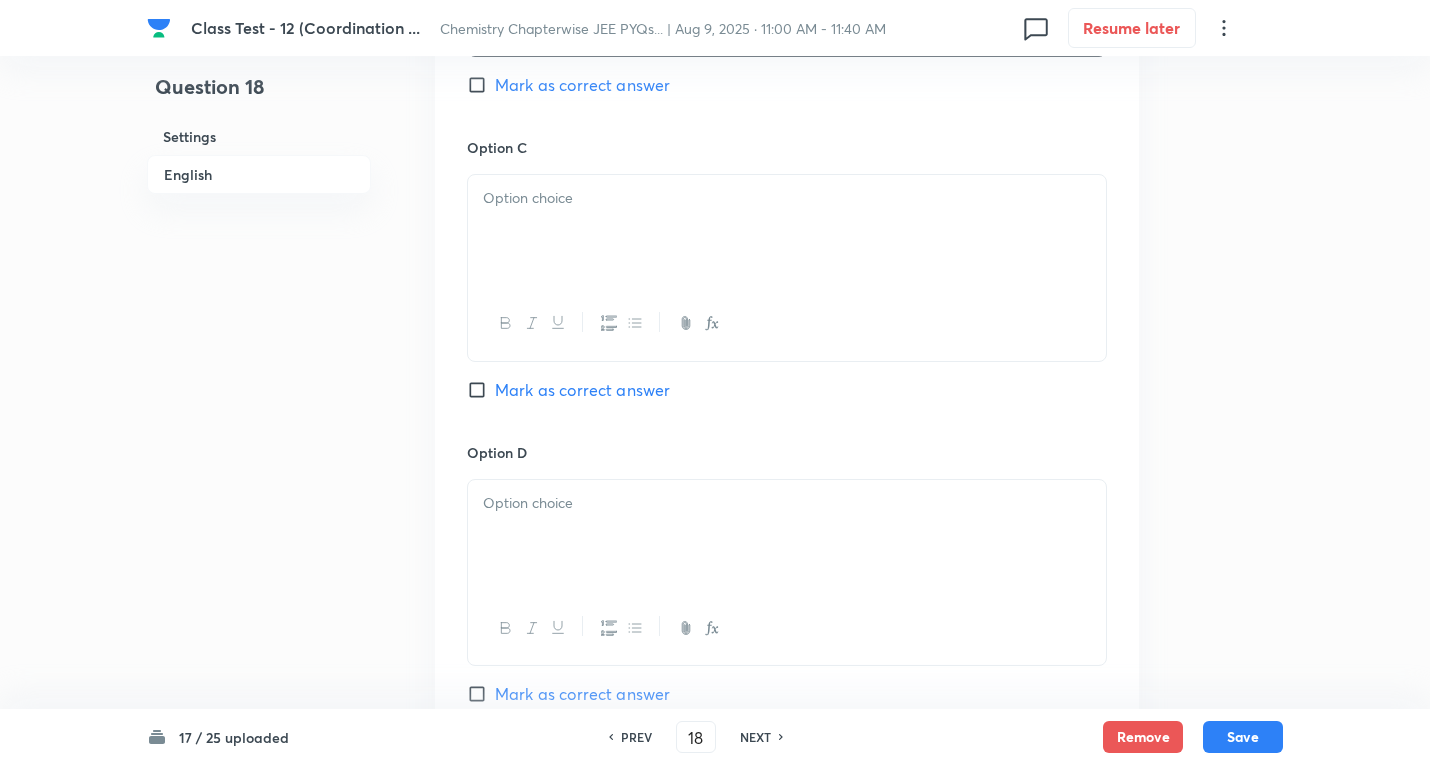 click at bounding box center (787, 198) 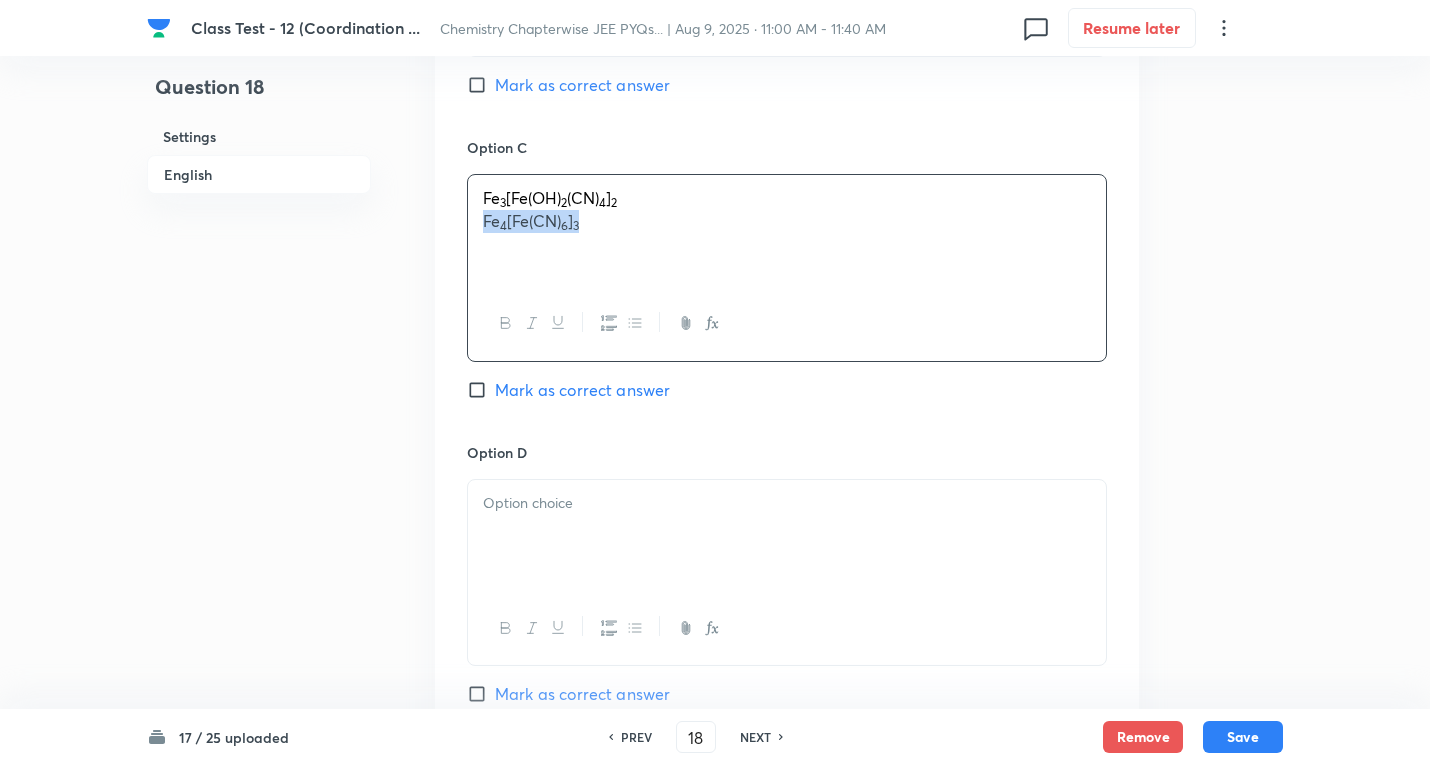 drag, startPoint x: 479, startPoint y: 223, endPoint x: 988, endPoint y: 250, distance: 509.7156 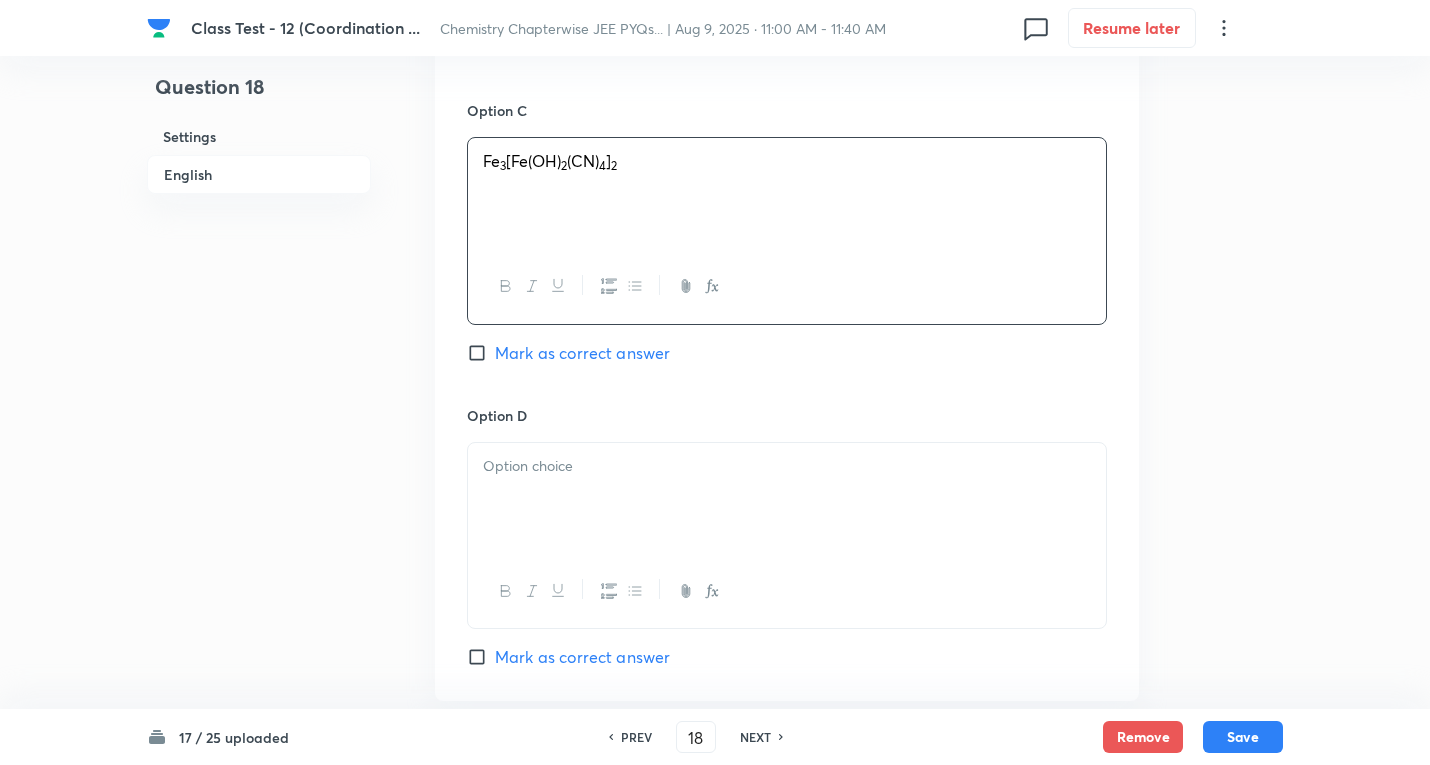 scroll, scrollTop: 1600, scrollLeft: 0, axis: vertical 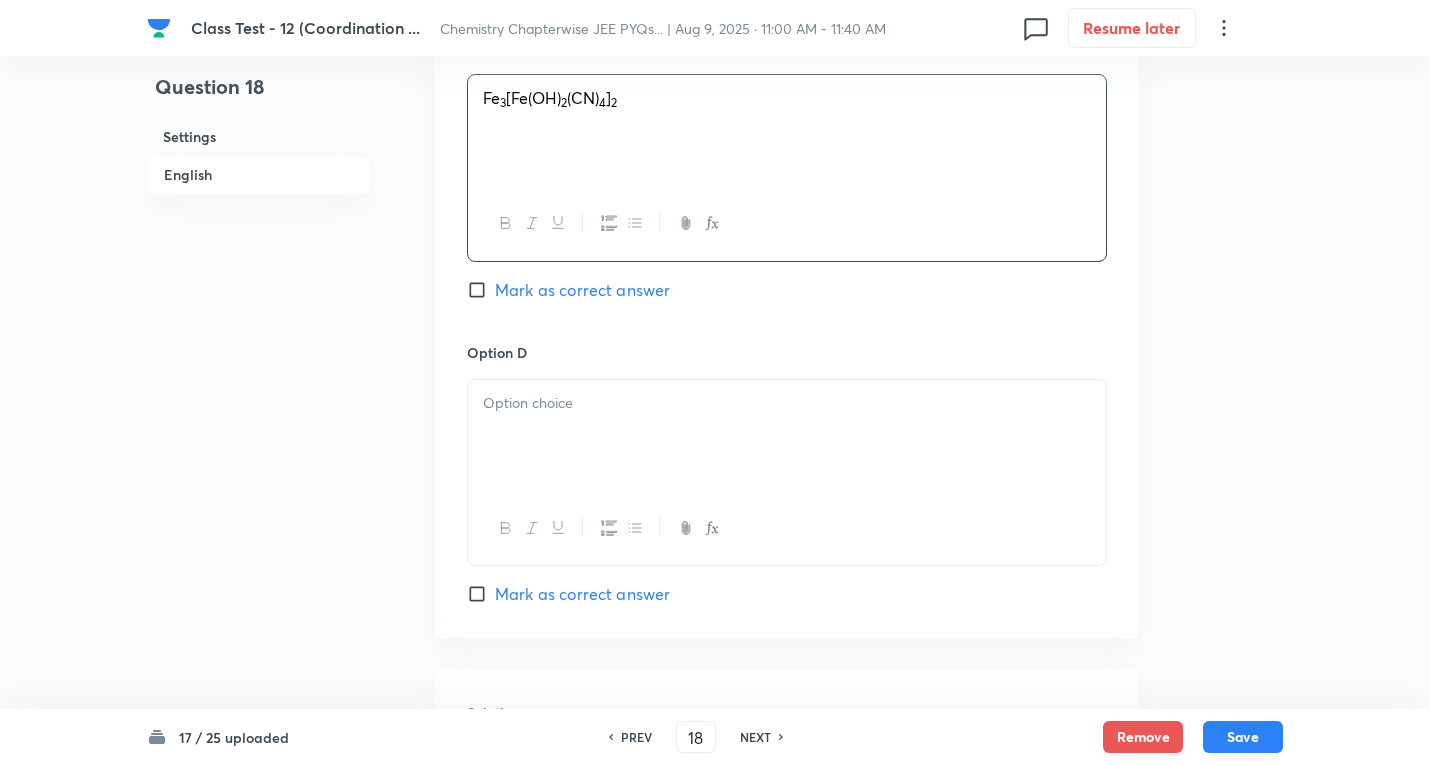click at bounding box center (787, 436) 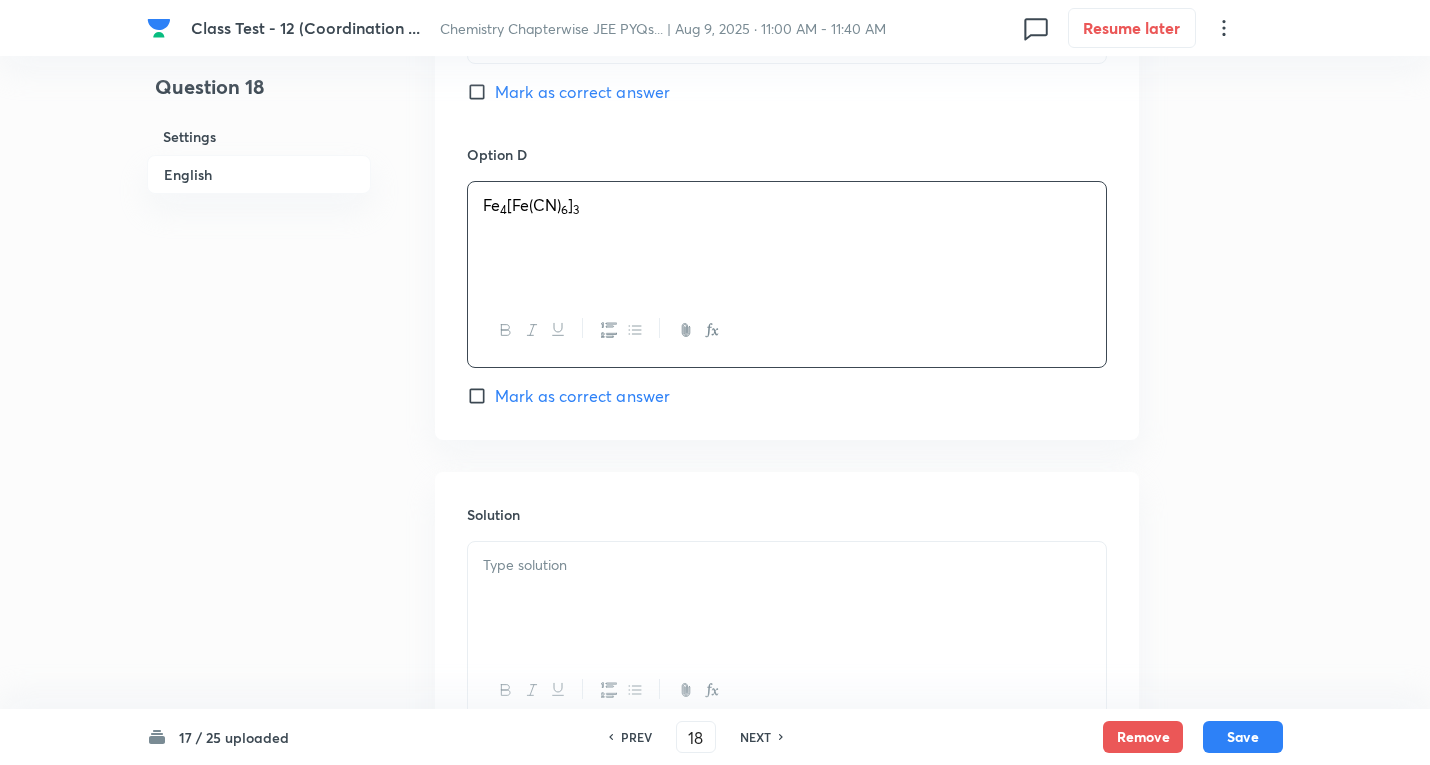scroll, scrollTop: 1800, scrollLeft: 0, axis: vertical 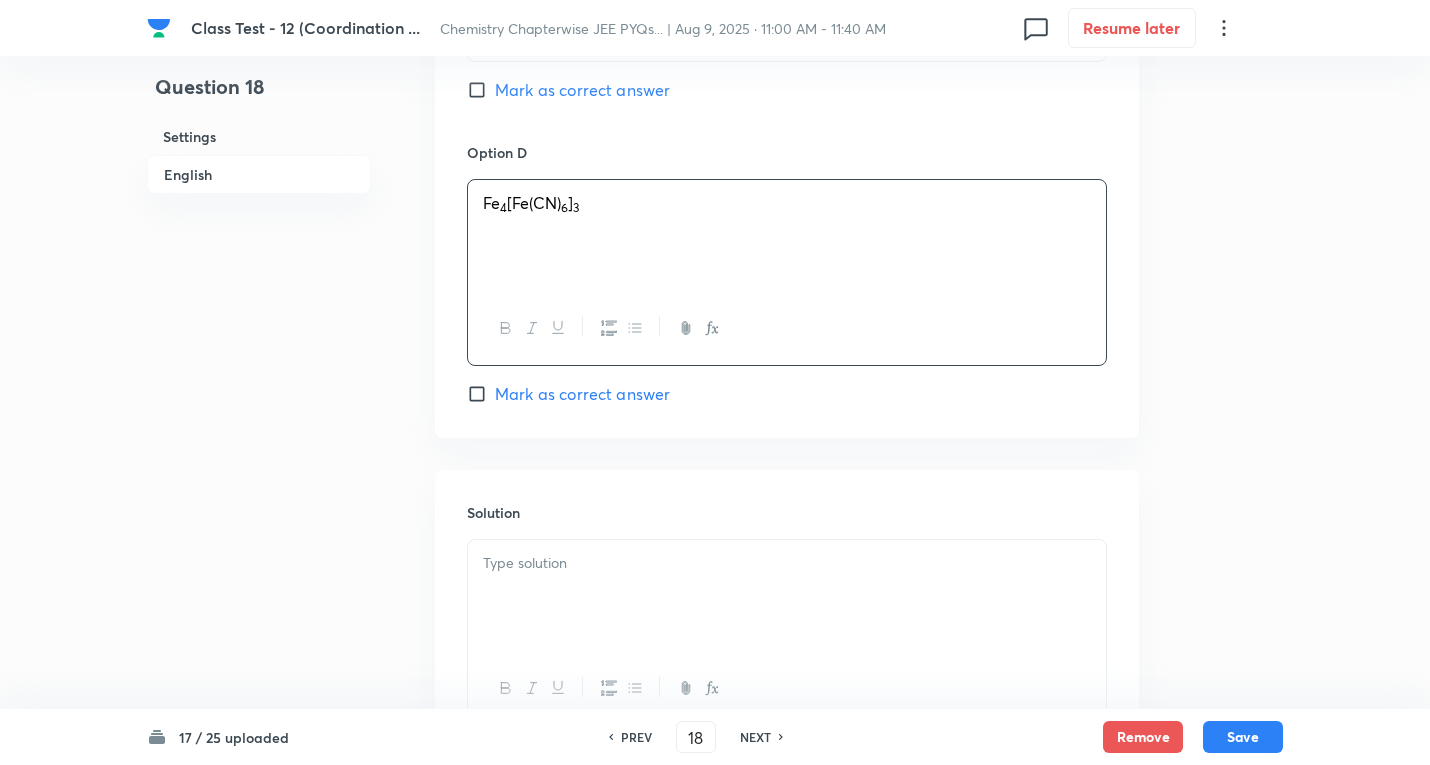 click on "Mark as correct answer" at bounding box center [582, 394] 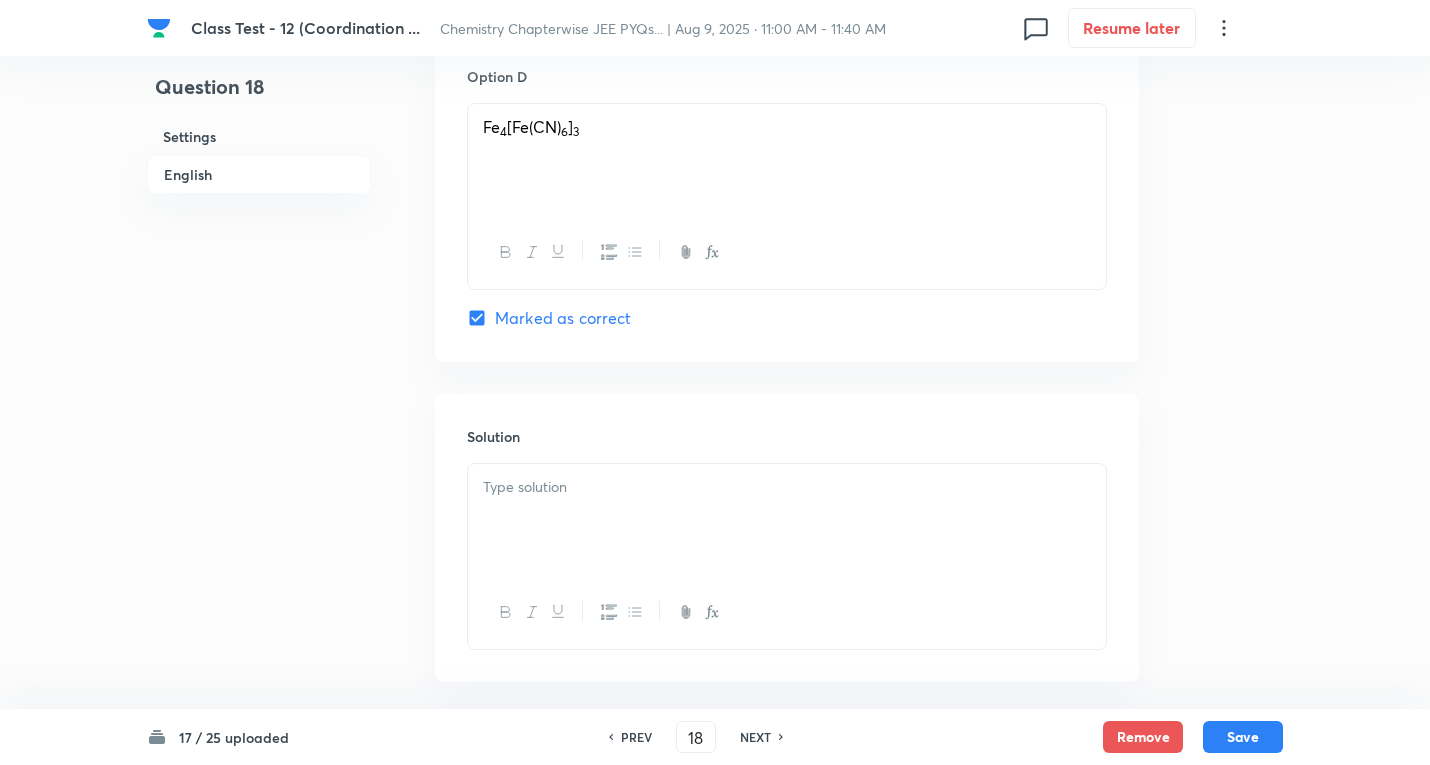 scroll, scrollTop: 1969, scrollLeft: 0, axis: vertical 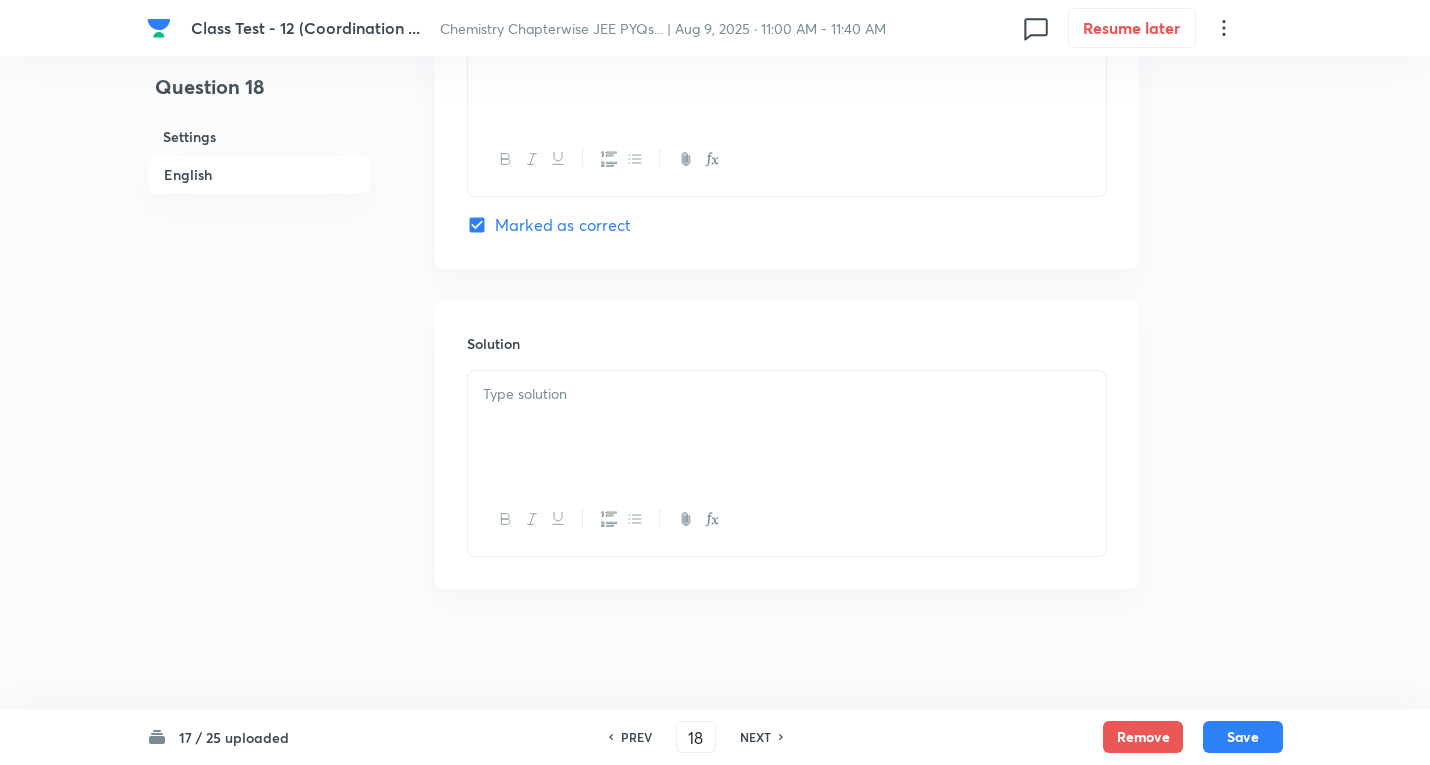 click at bounding box center (787, 394) 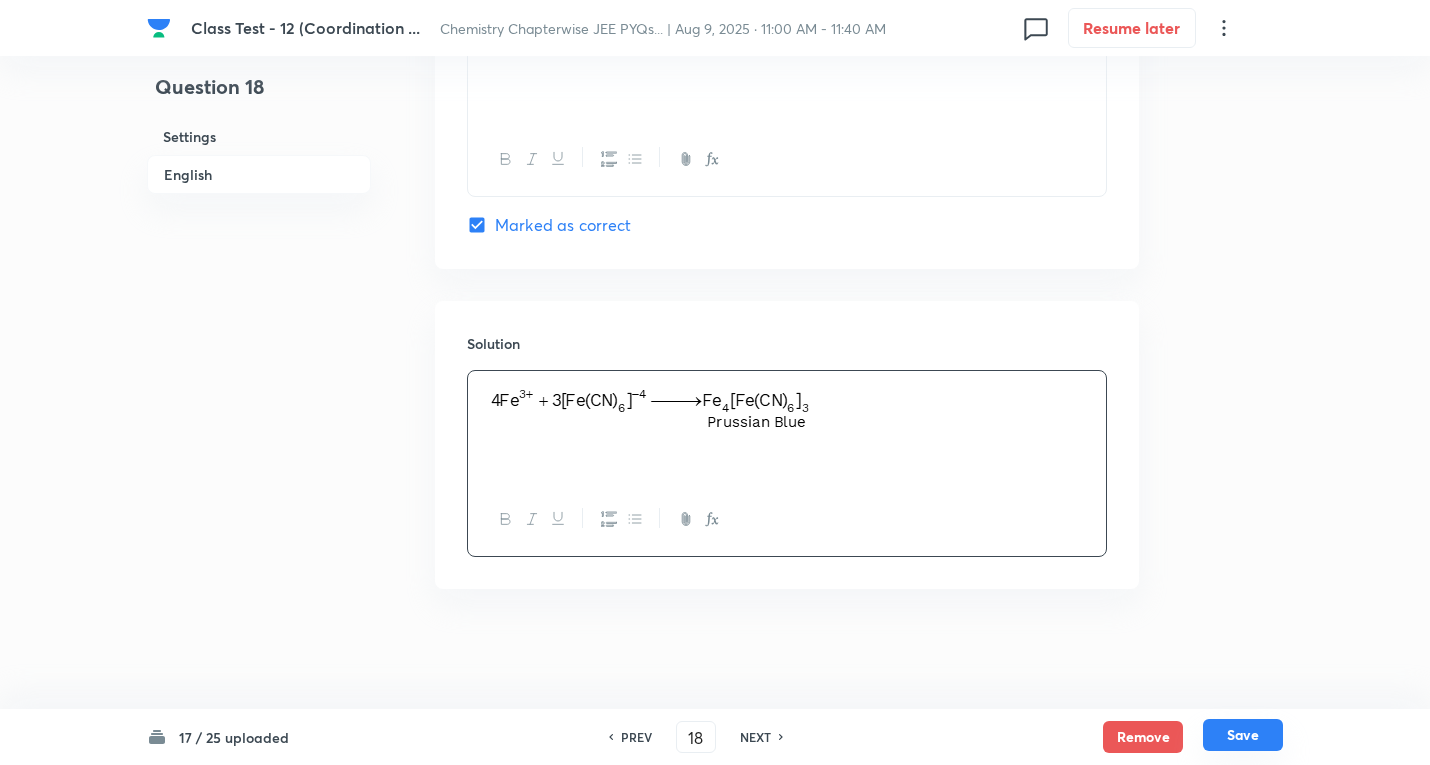 click on "Save" at bounding box center (1243, 735) 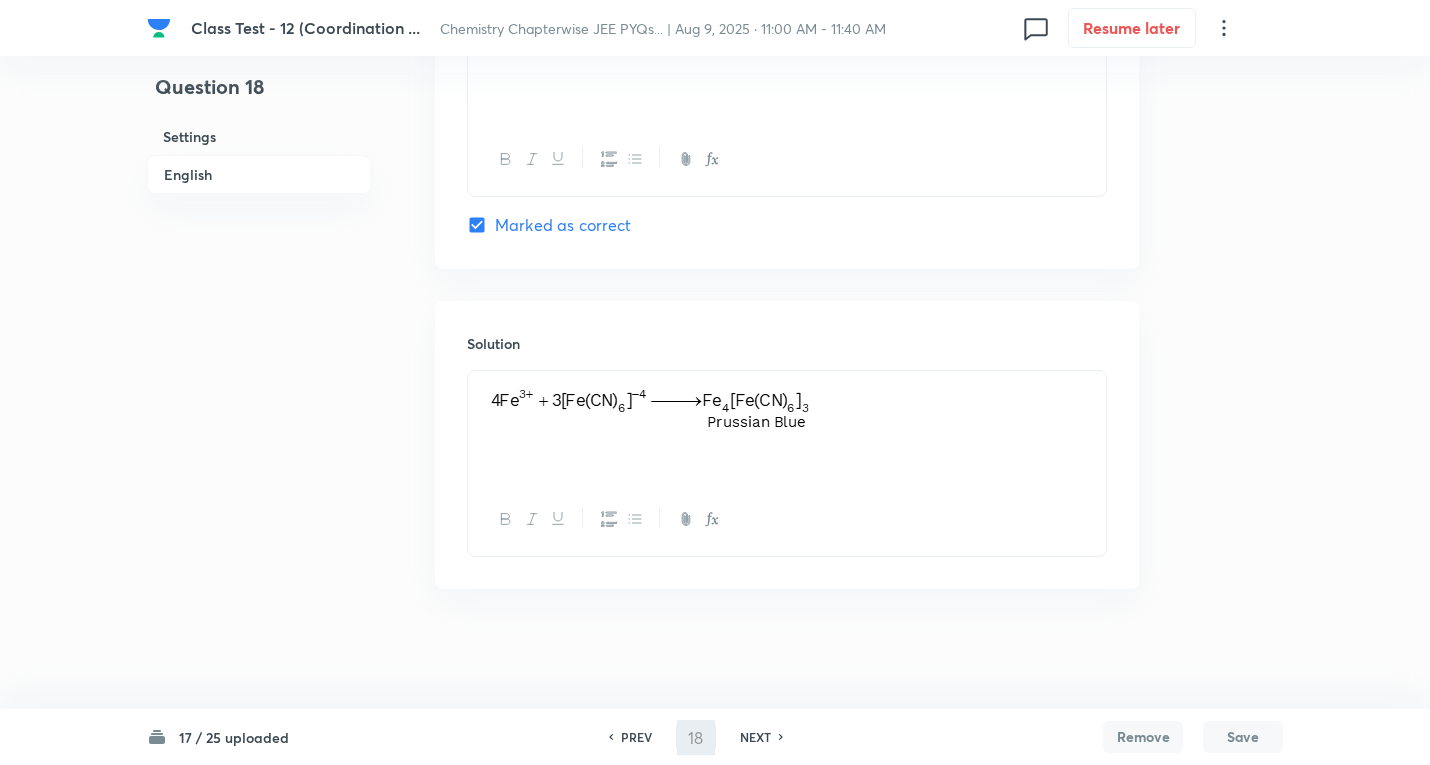 type on "19" 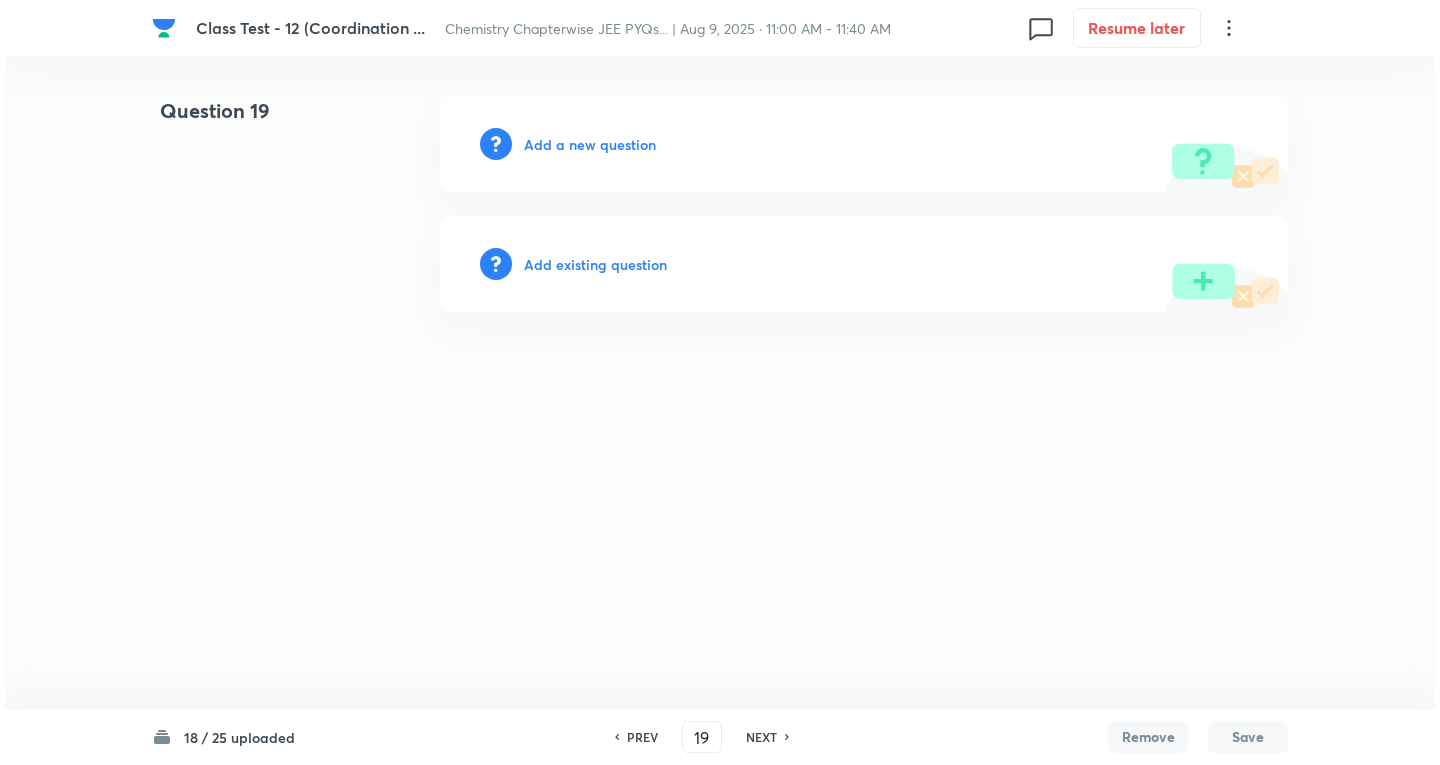 scroll, scrollTop: 0, scrollLeft: 0, axis: both 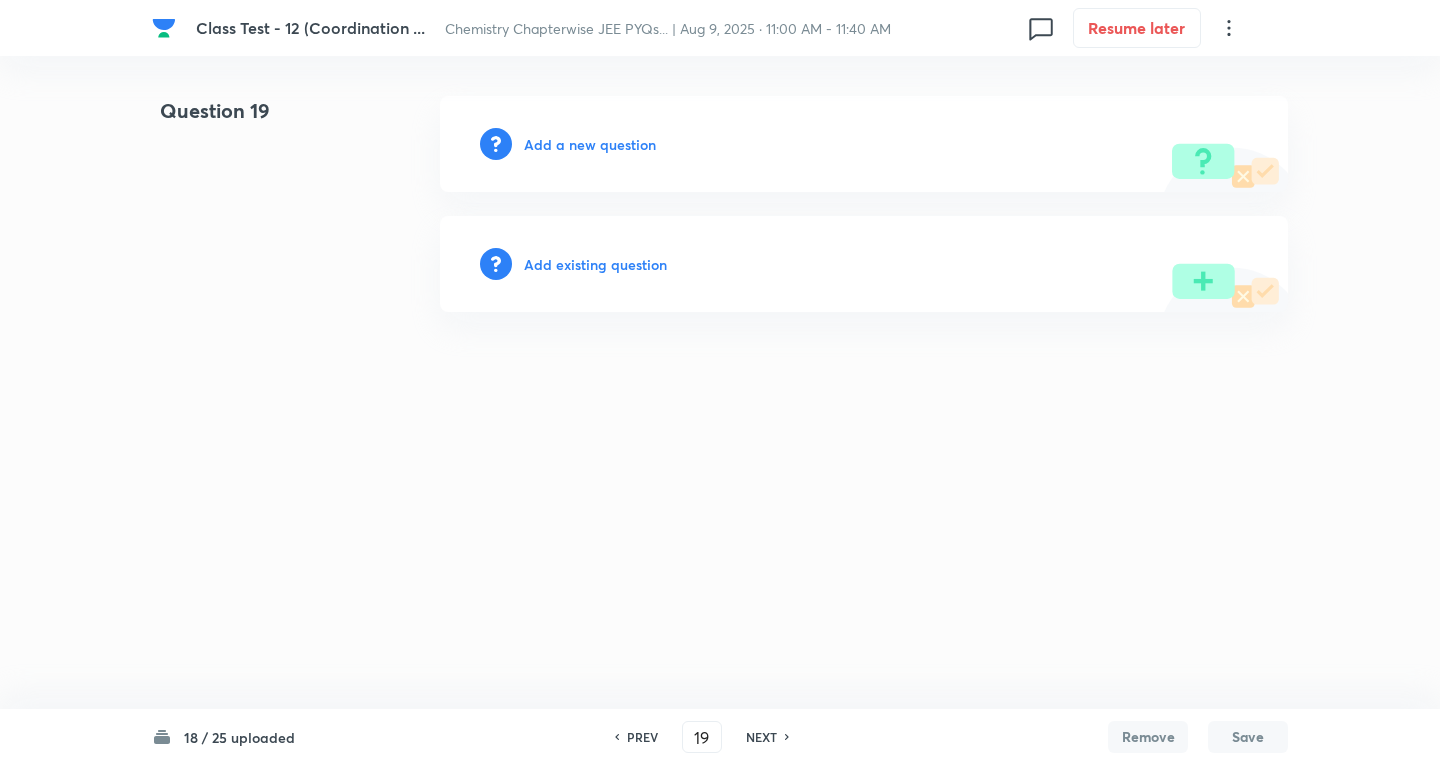 click on "Add a new question" at bounding box center (590, 144) 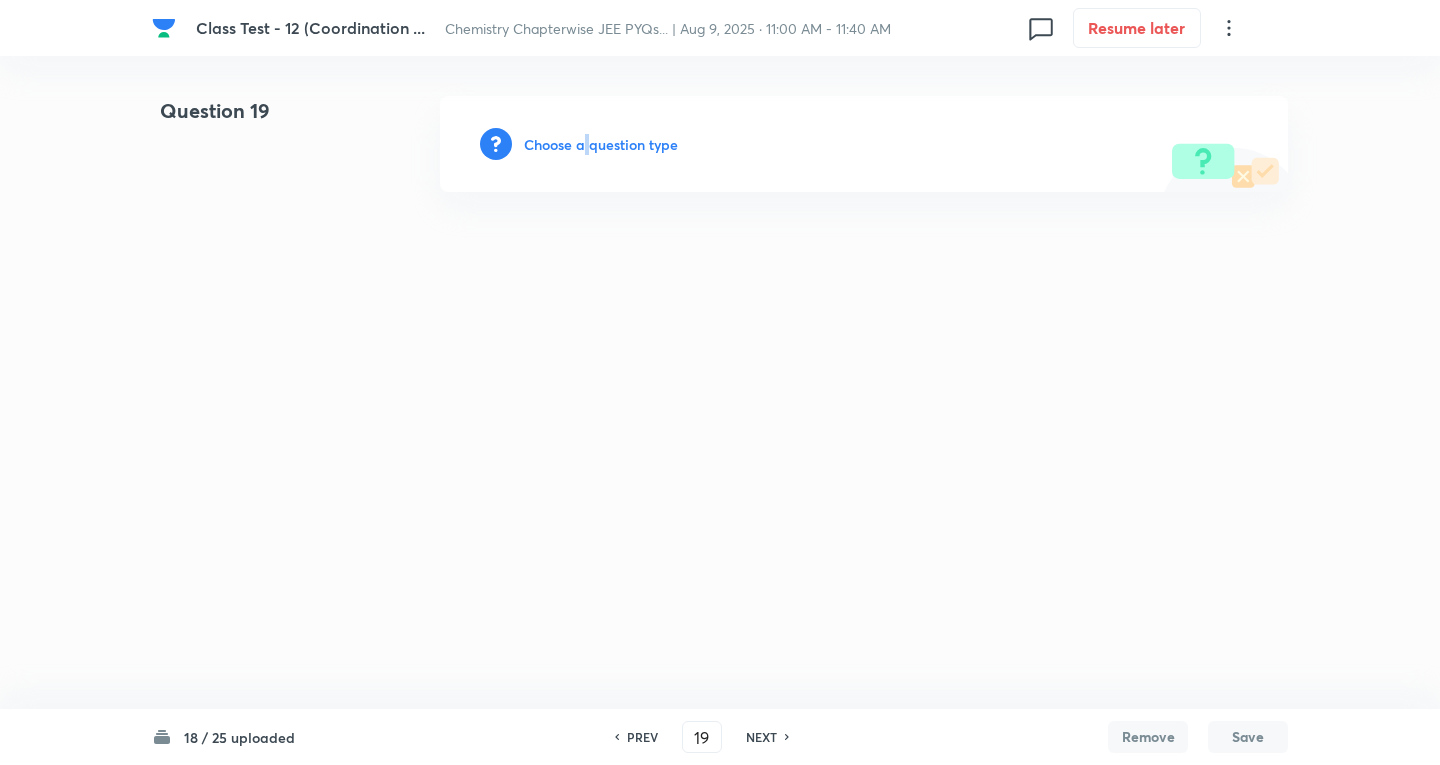 click on "Choose a question type" at bounding box center [601, 144] 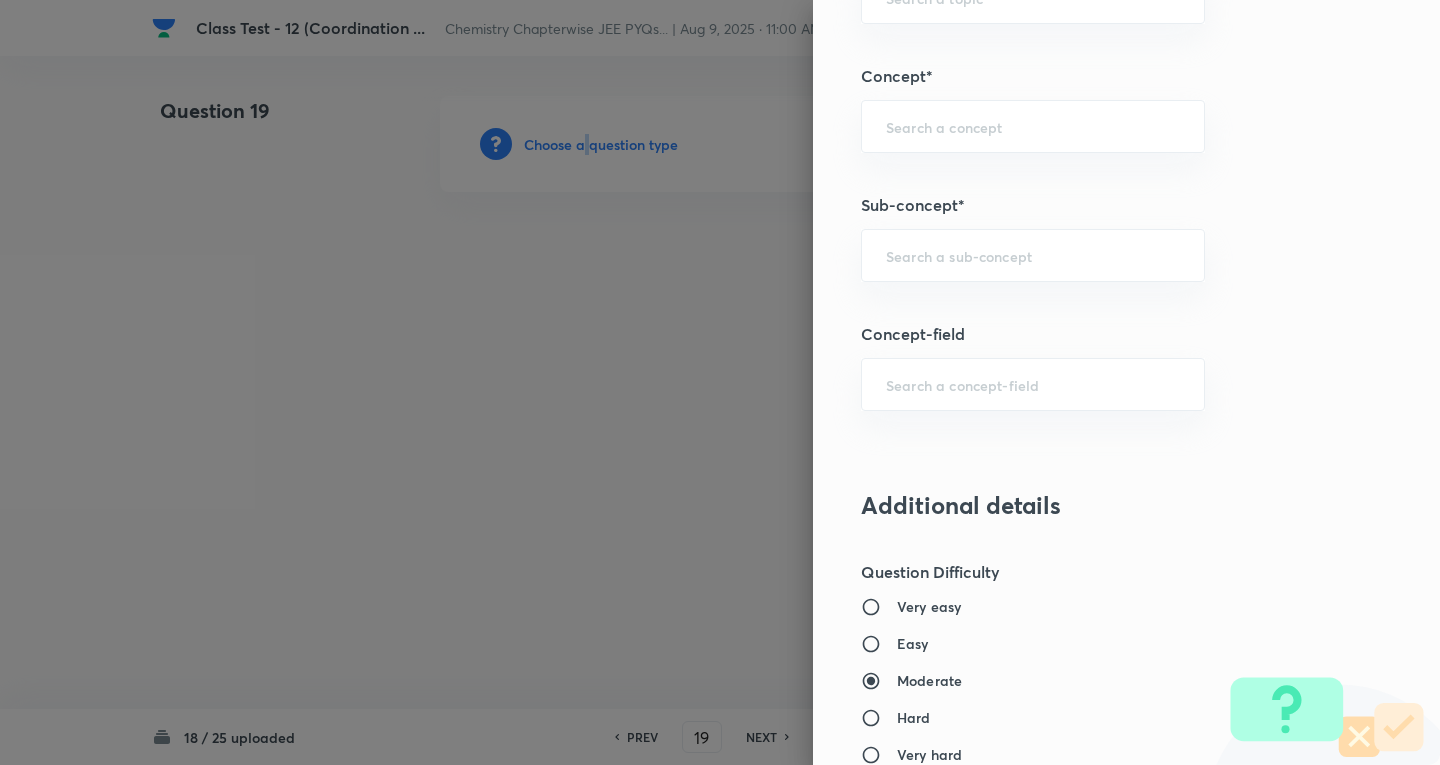 scroll, scrollTop: 1100, scrollLeft: 0, axis: vertical 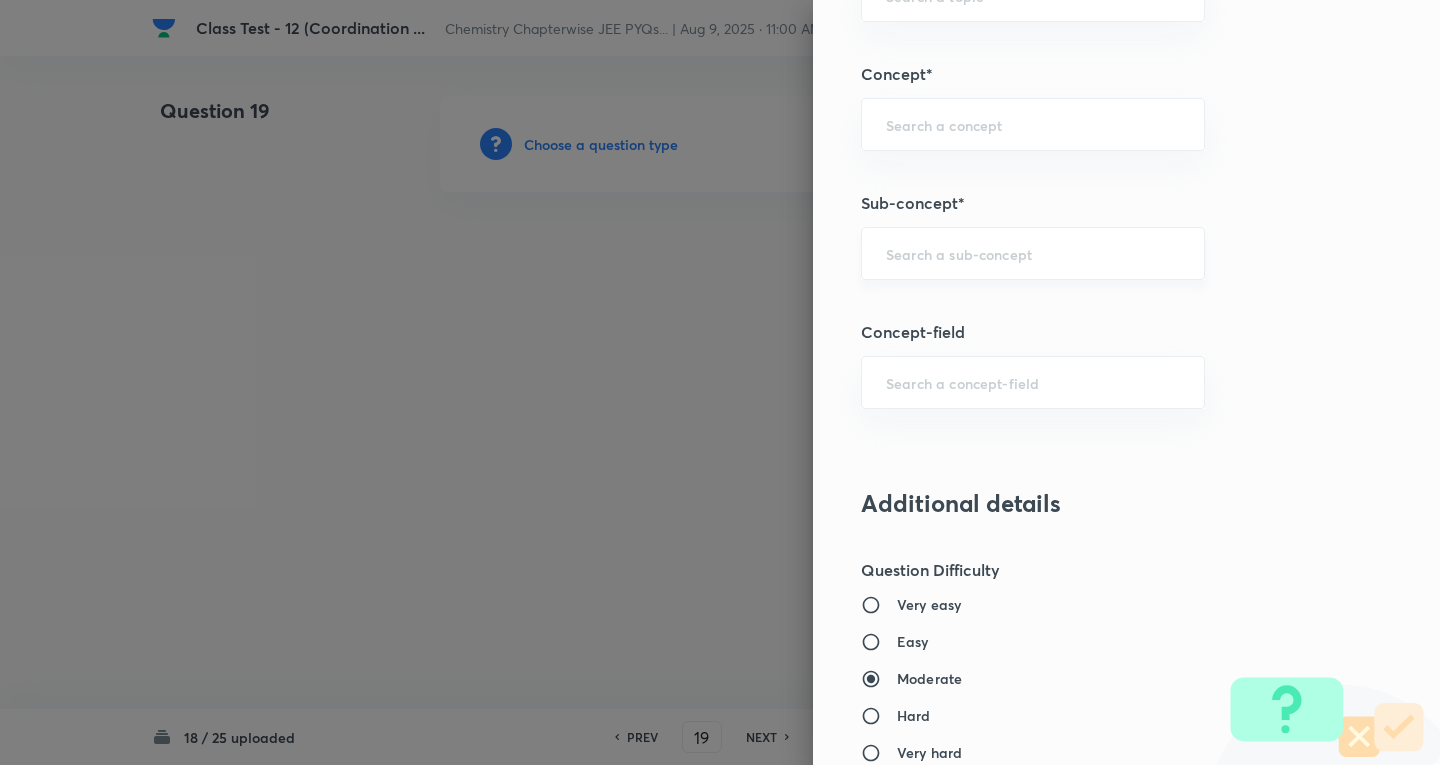 click at bounding box center (1033, 253) 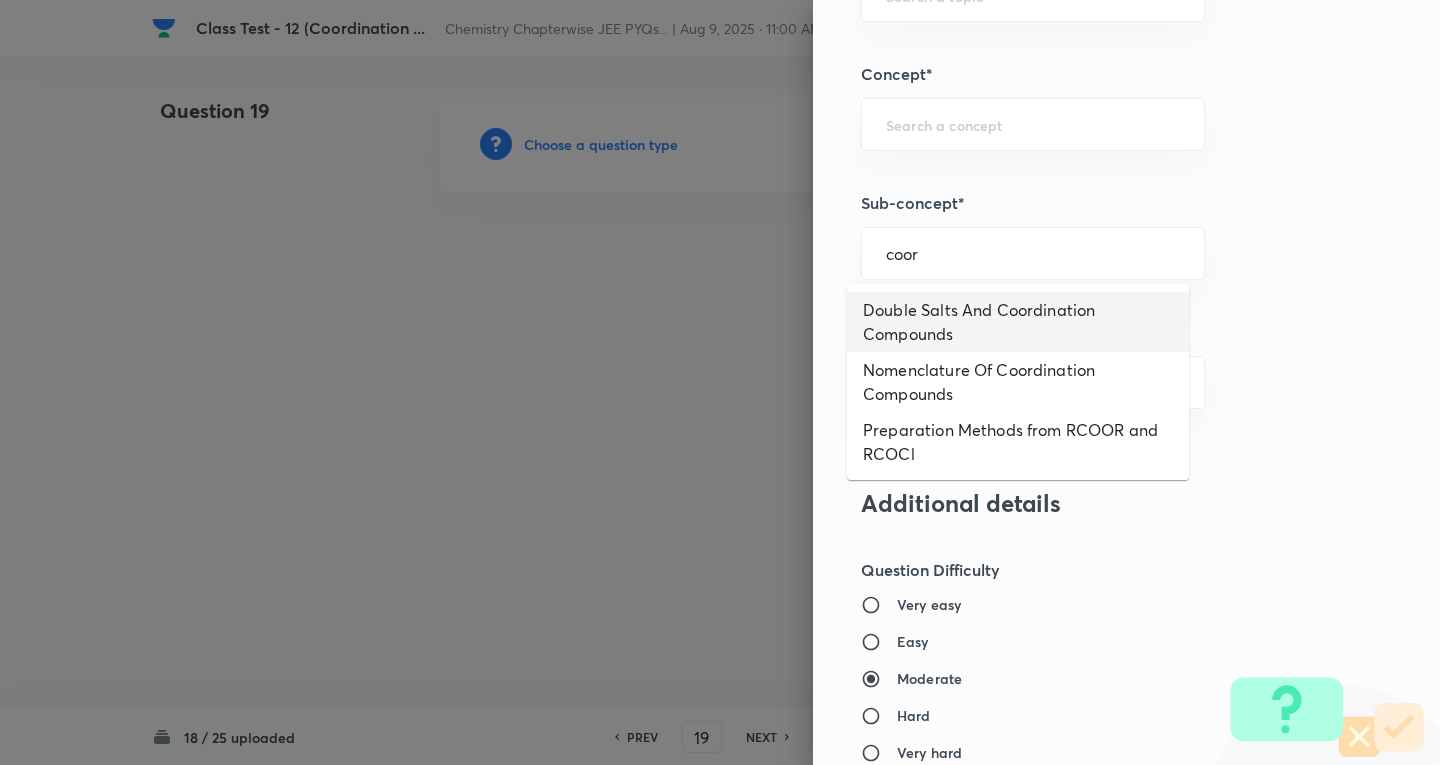 click on "Double Salts And Coordination Compounds" at bounding box center [1018, 322] 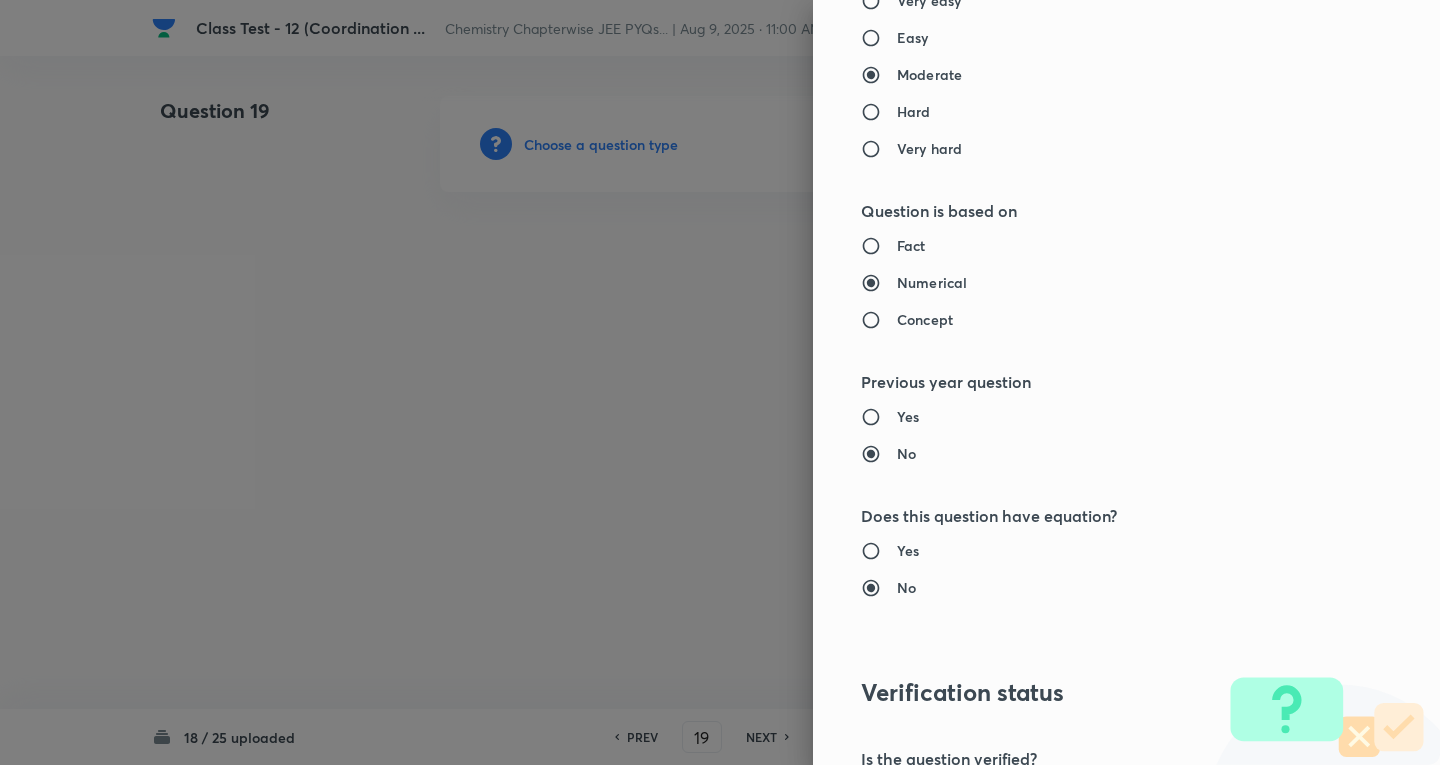 type on "Chemistry" 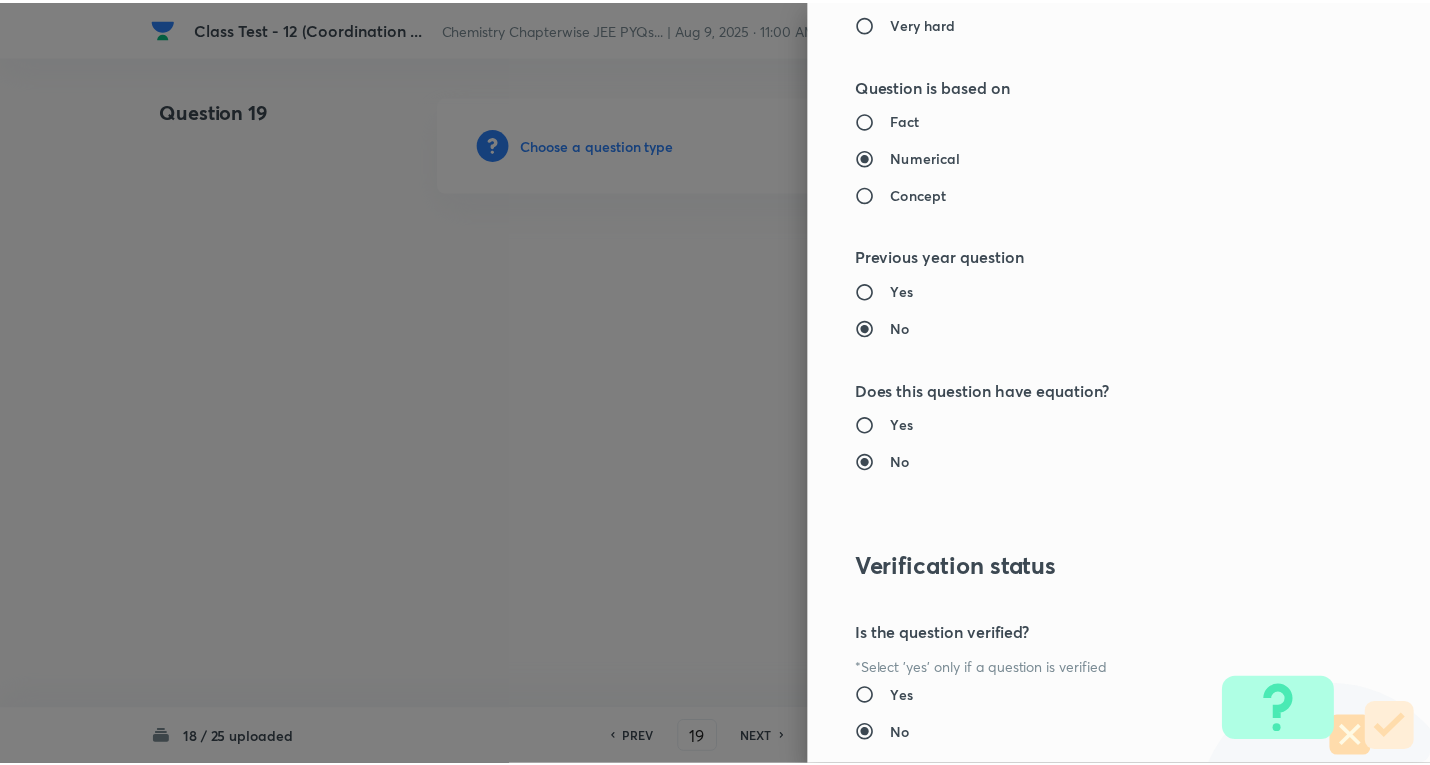 scroll, scrollTop: 1961, scrollLeft: 0, axis: vertical 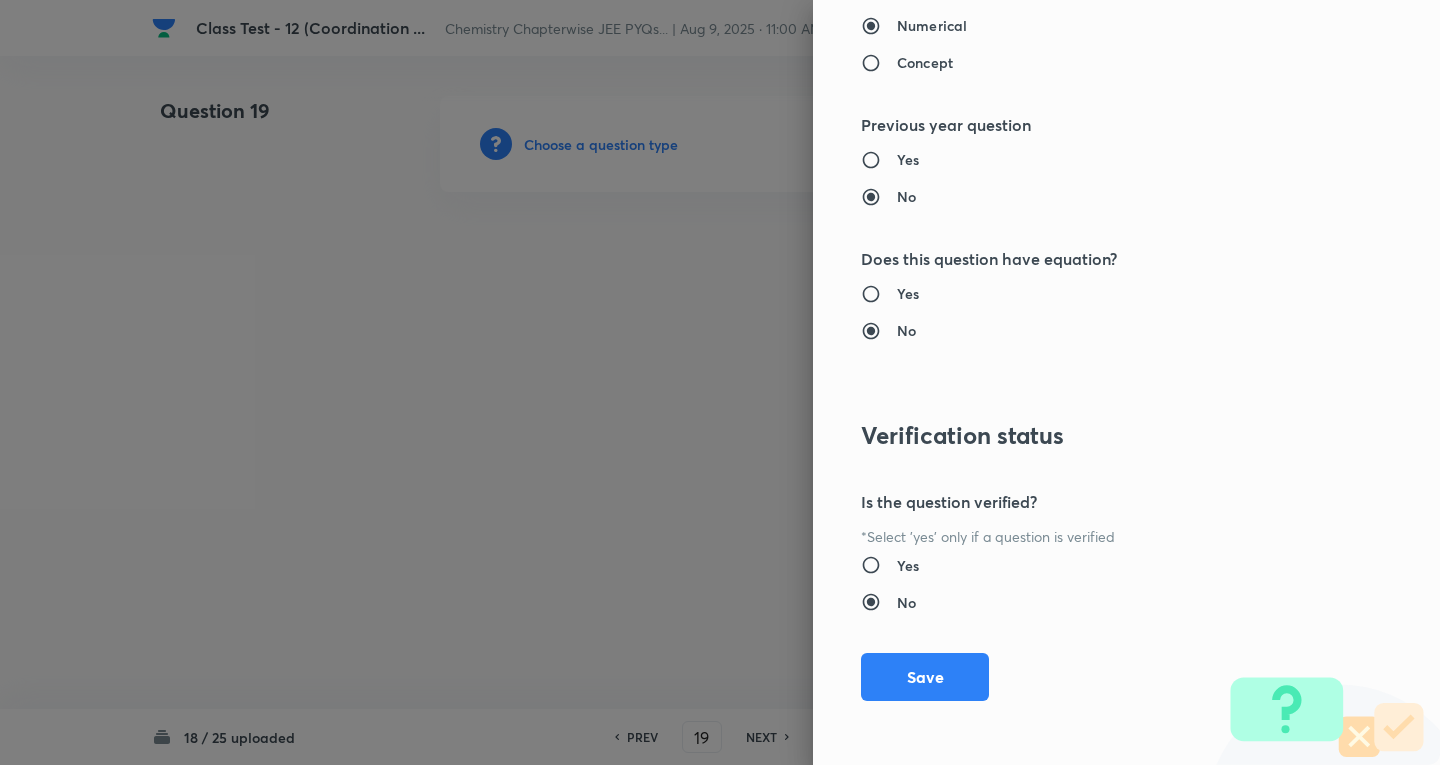 click on "Save" at bounding box center [925, 677] 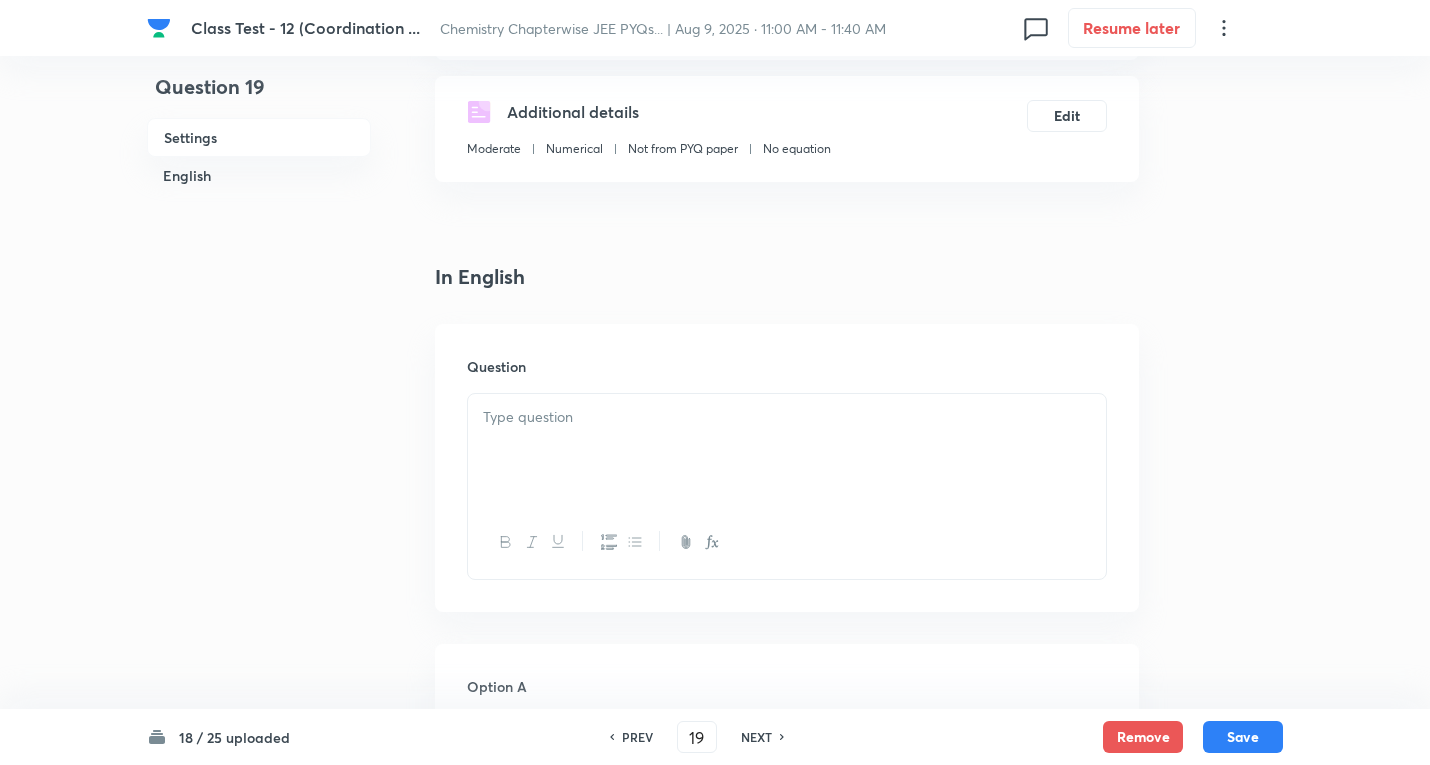 scroll, scrollTop: 400, scrollLeft: 0, axis: vertical 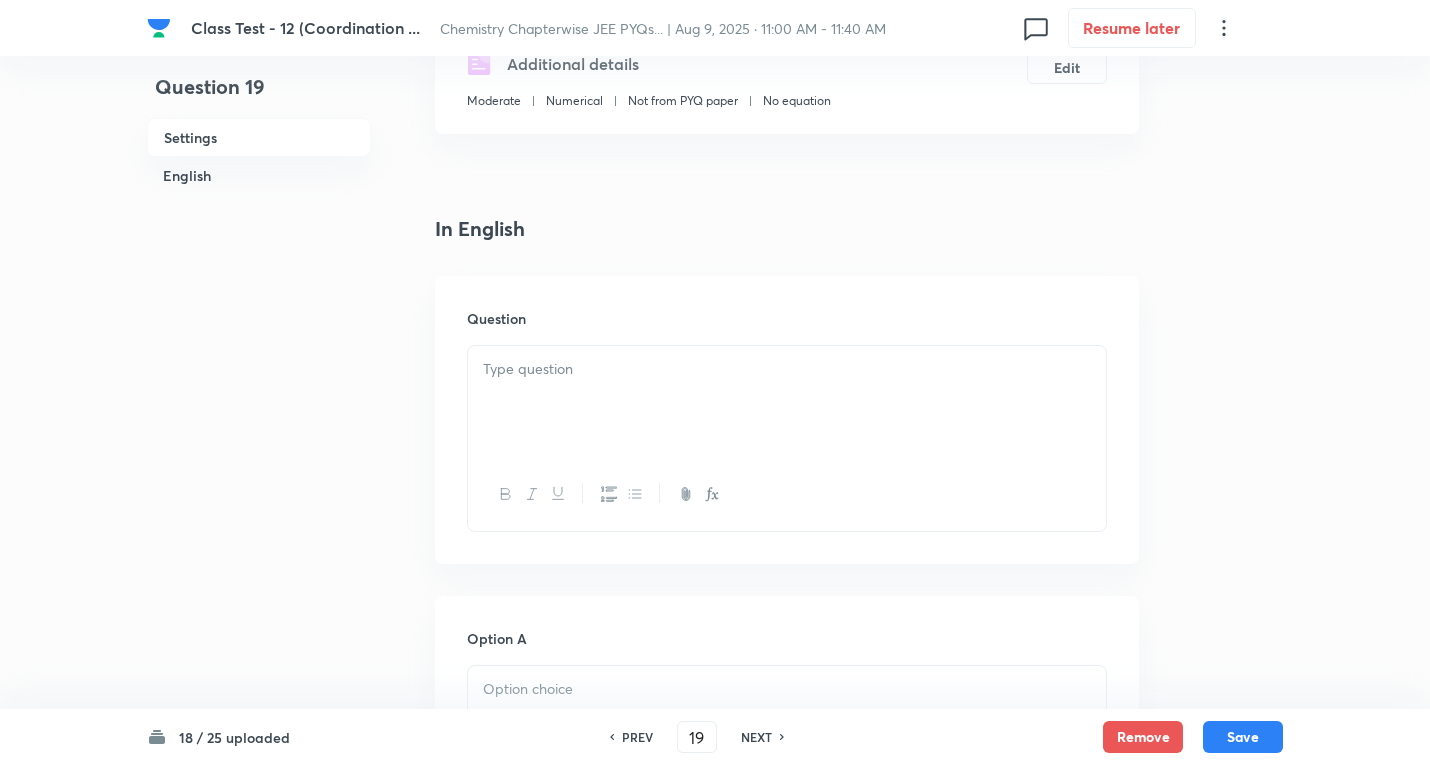 click at bounding box center (787, 369) 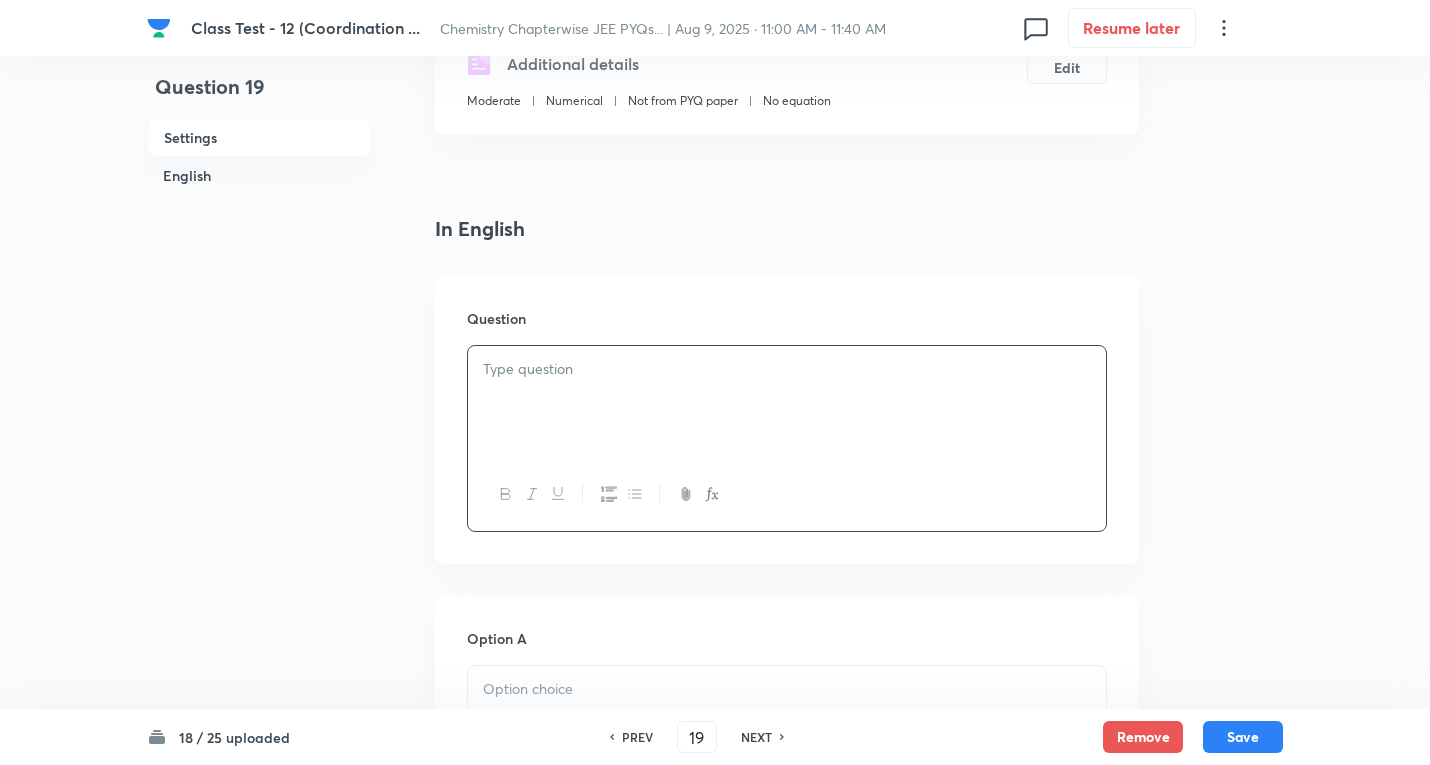 click at bounding box center [787, 402] 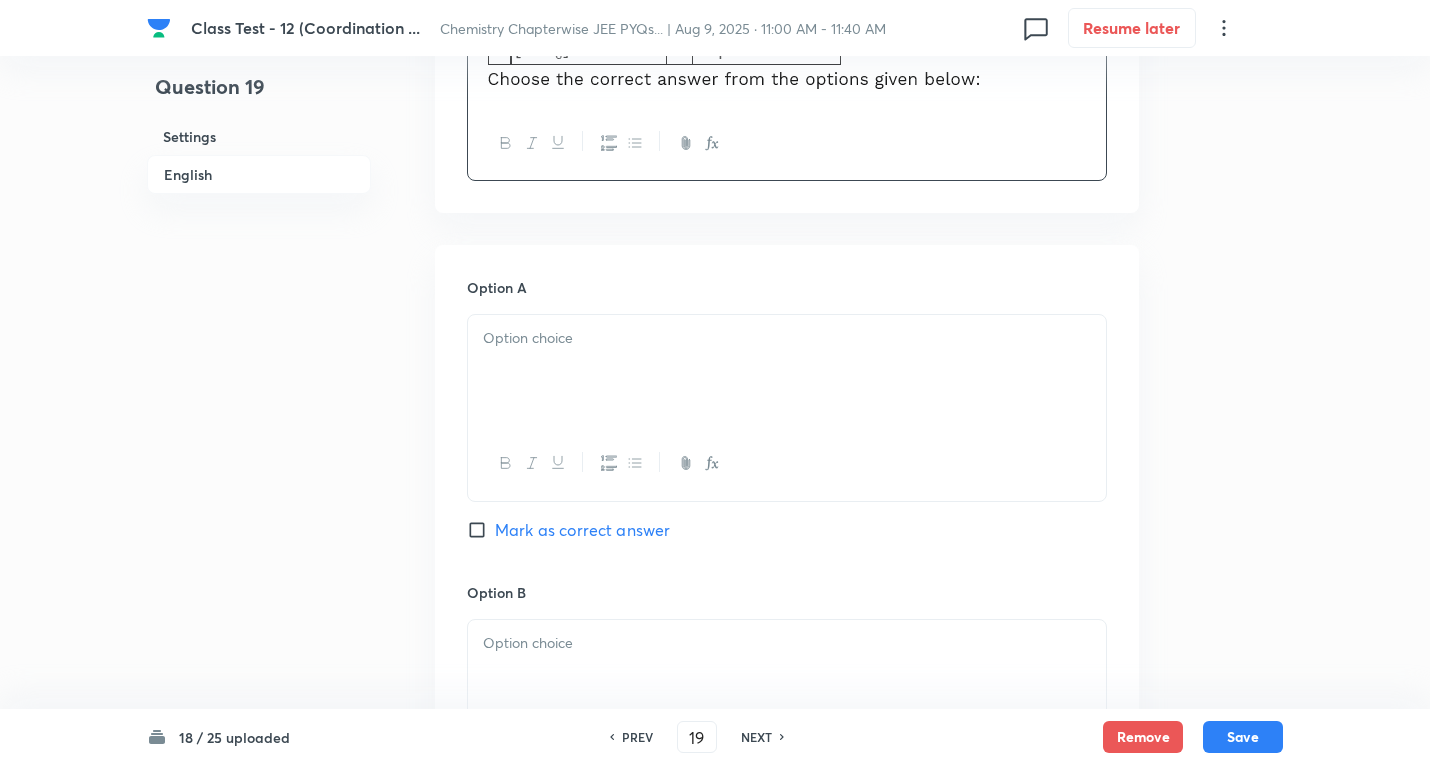 scroll, scrollTop: 900, scrollLeft: 0, axis: vertical 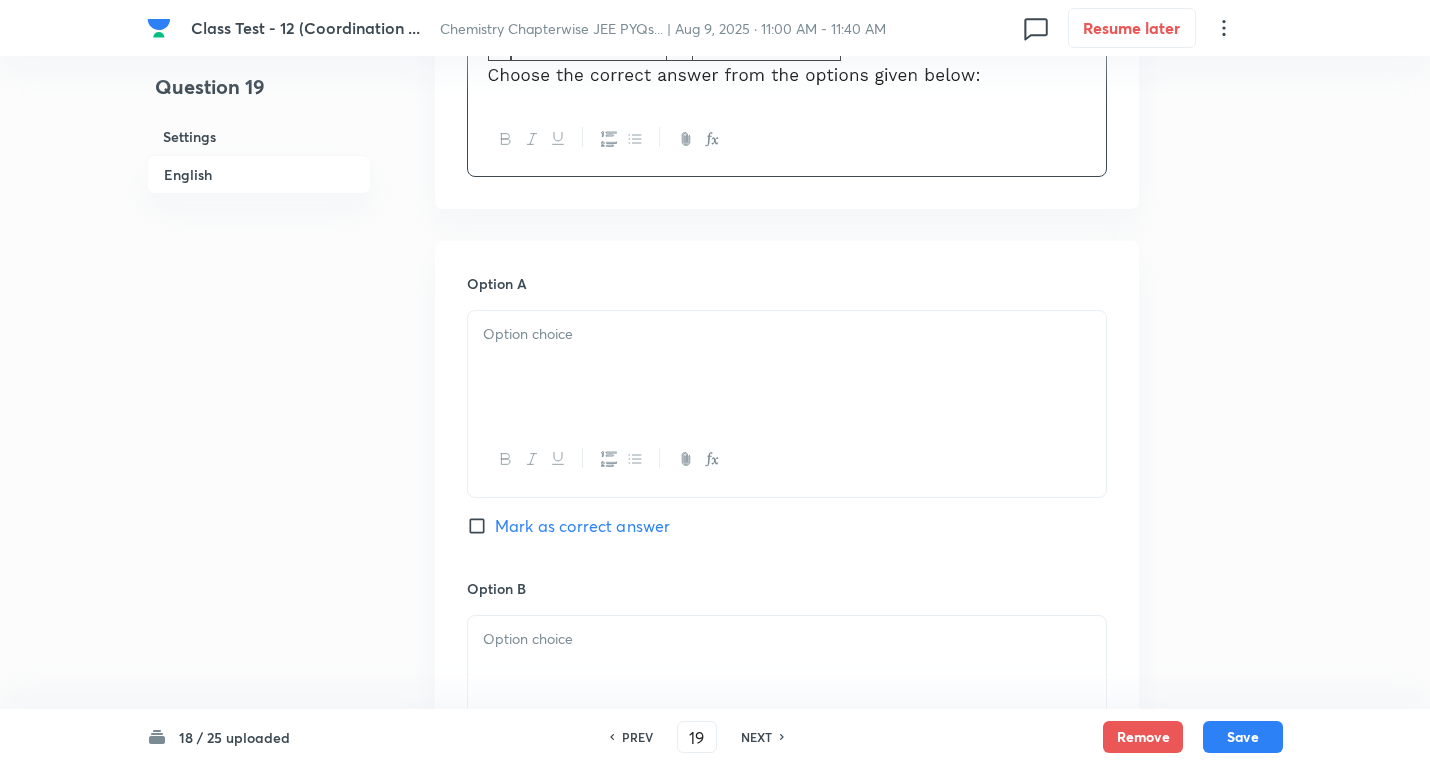 click at bounding box center (787, 334) 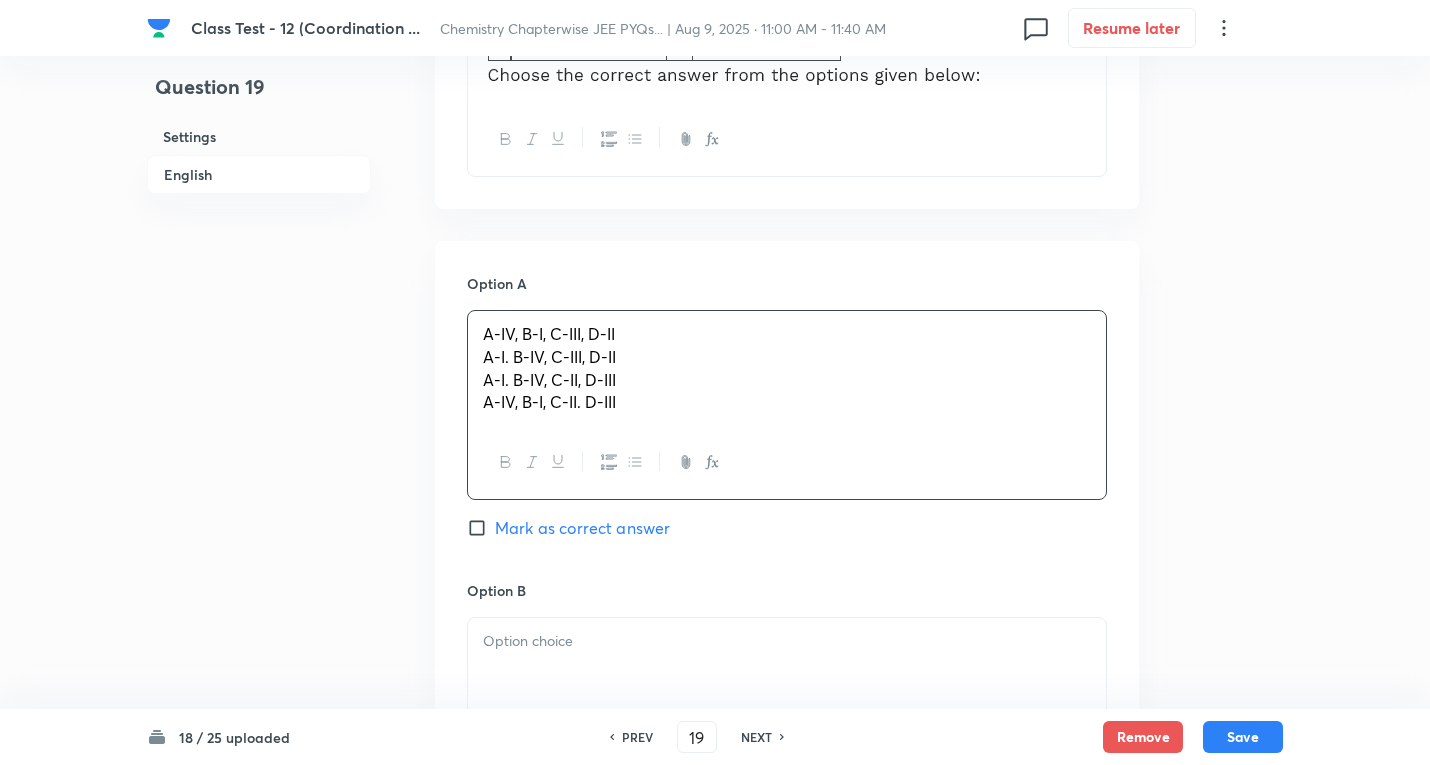 drag, startPoint x: 484, startPoint y: 359, endPoint x: 1129, endPoint y: 422, distance: 648.06946 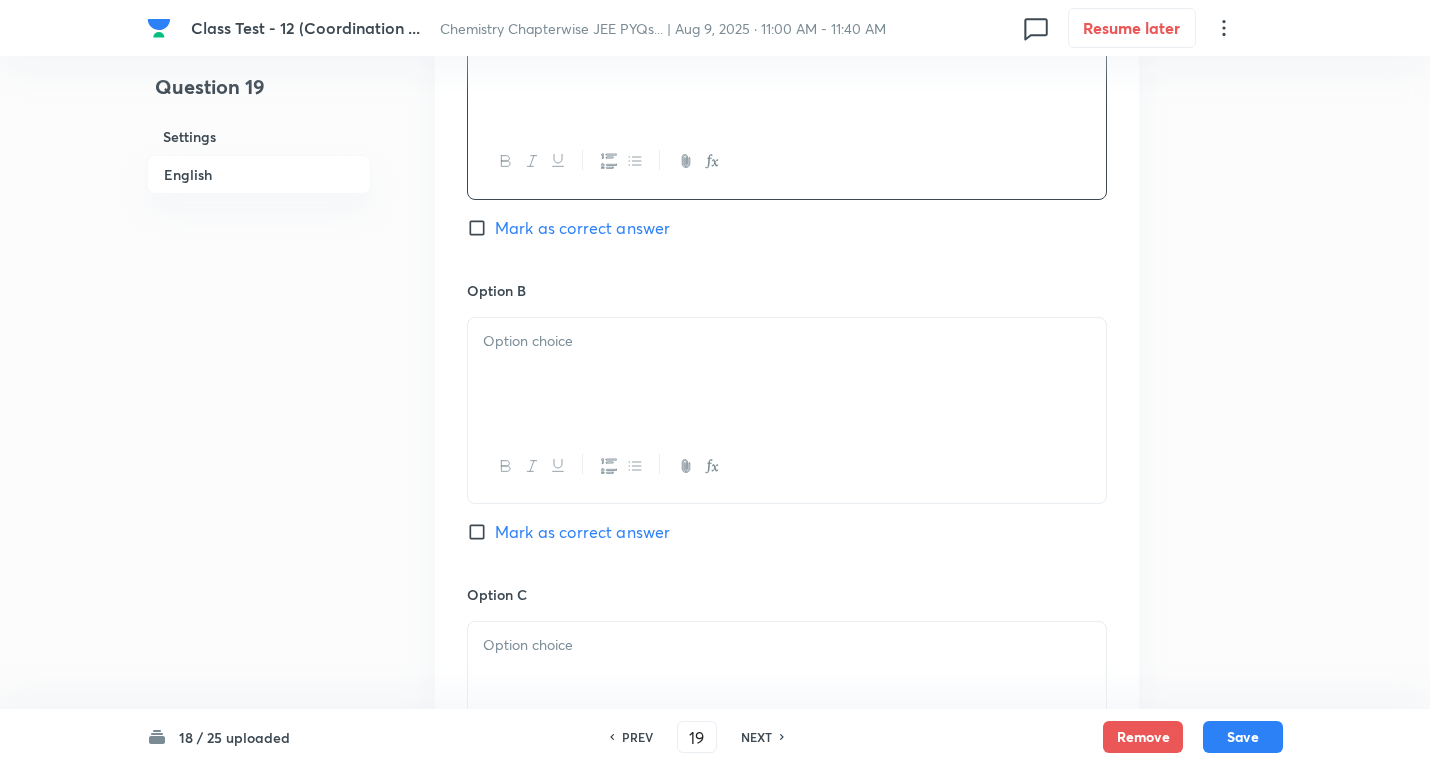 scroll, scrollTop: 1200, scrollLeft: 0, axis: vertical 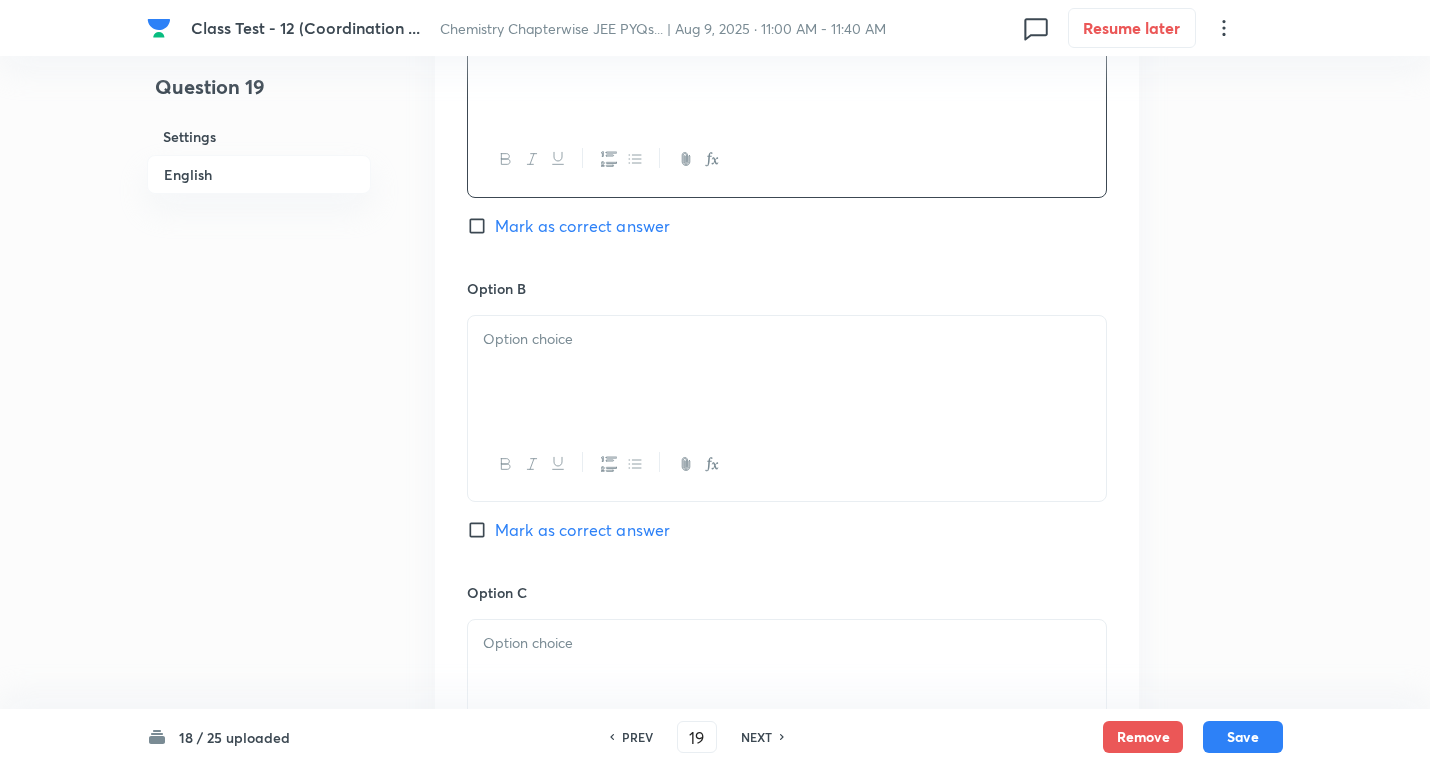 click at bounding box center (787, 372) 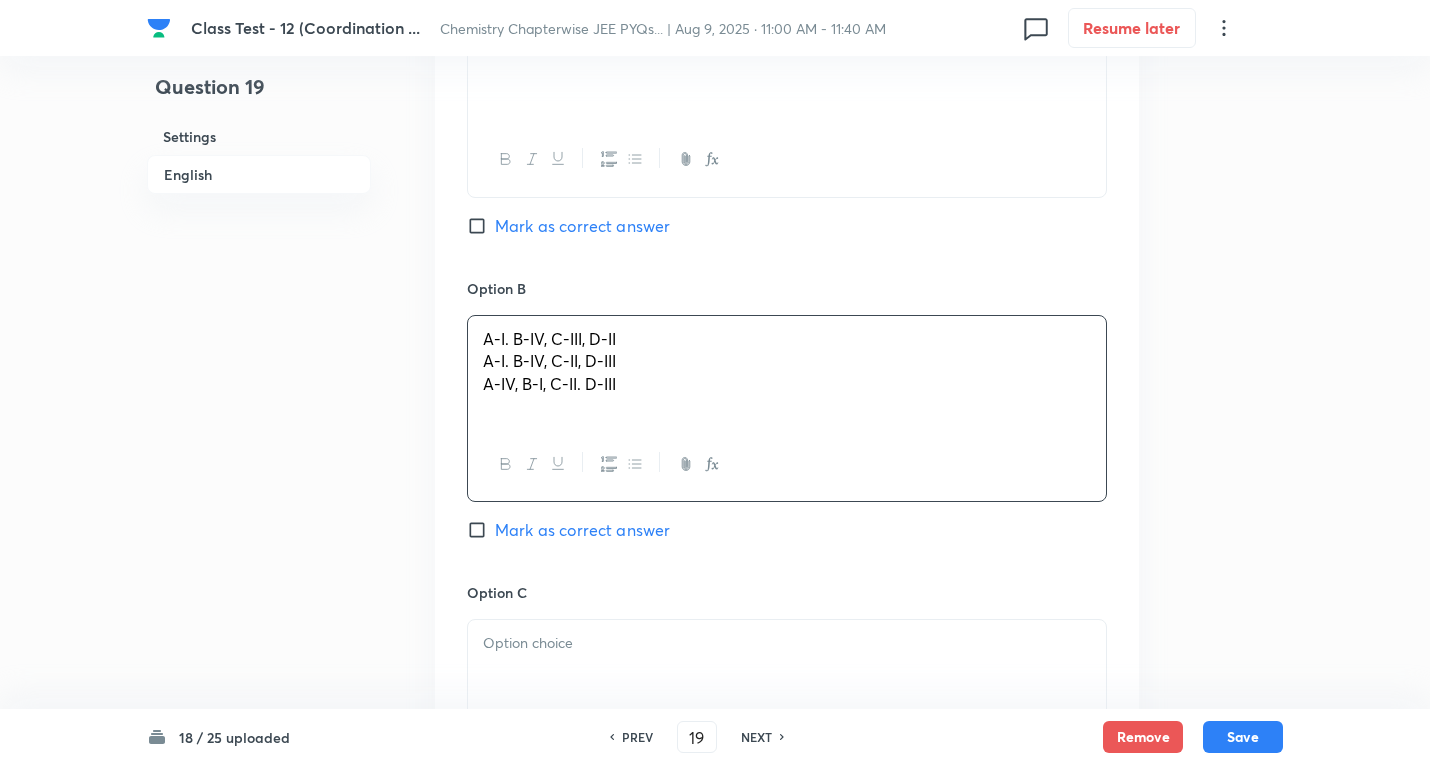 drag, startPoint x: 1027, startPoint y: 438, endPoint x: 1074, endPoint y: 435, distance: 47.095646 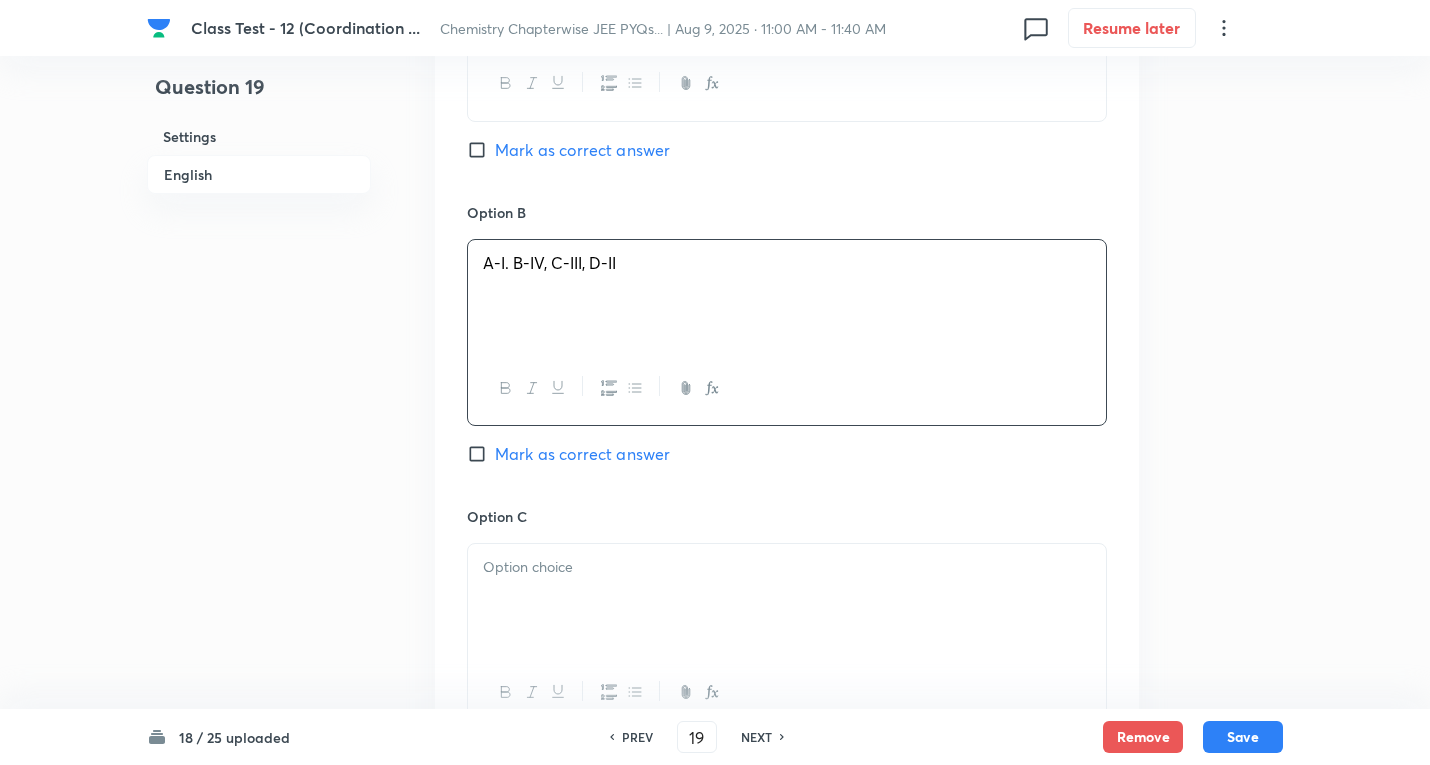 scroll, scrollTop: 1400, scrollLeft: 0, axis: vertical 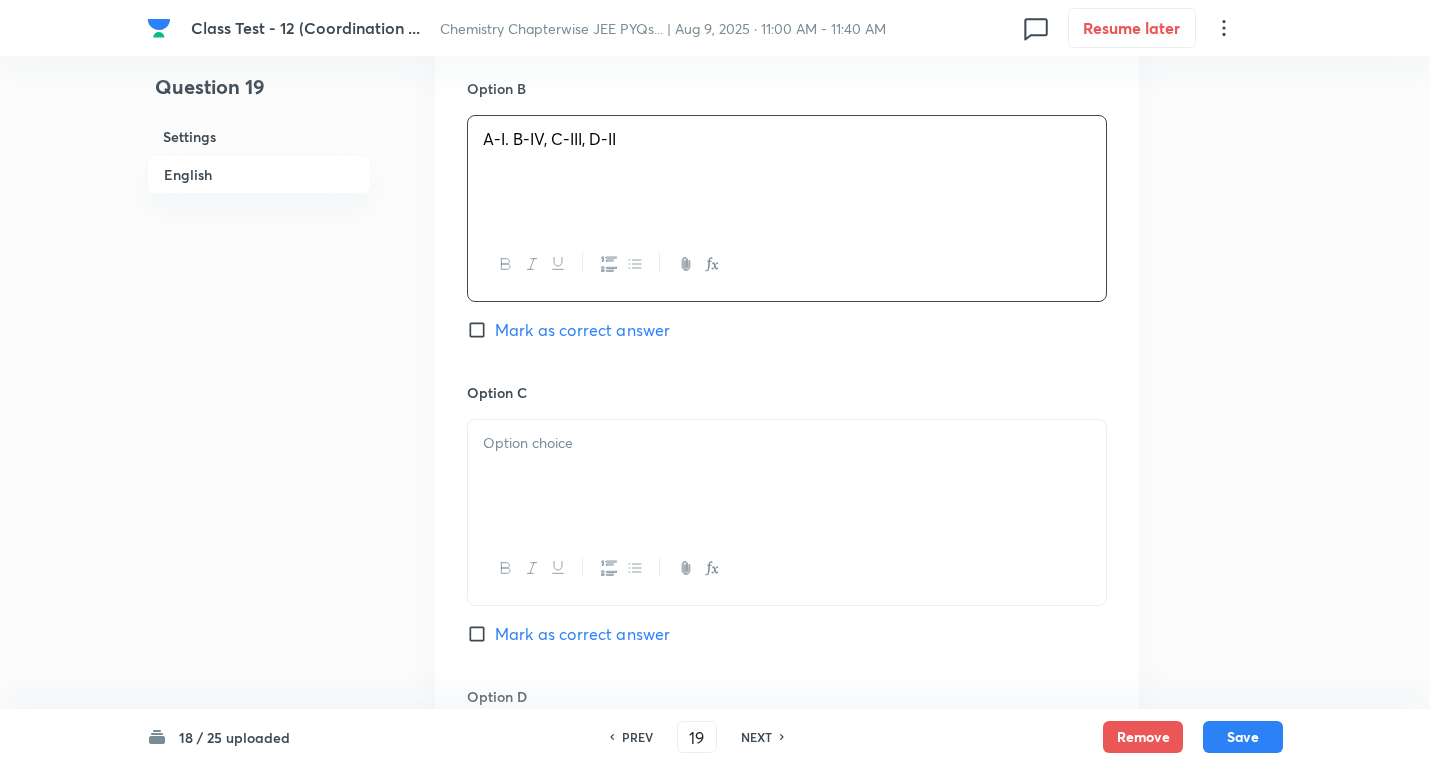 click at bounding box center (787, 443) 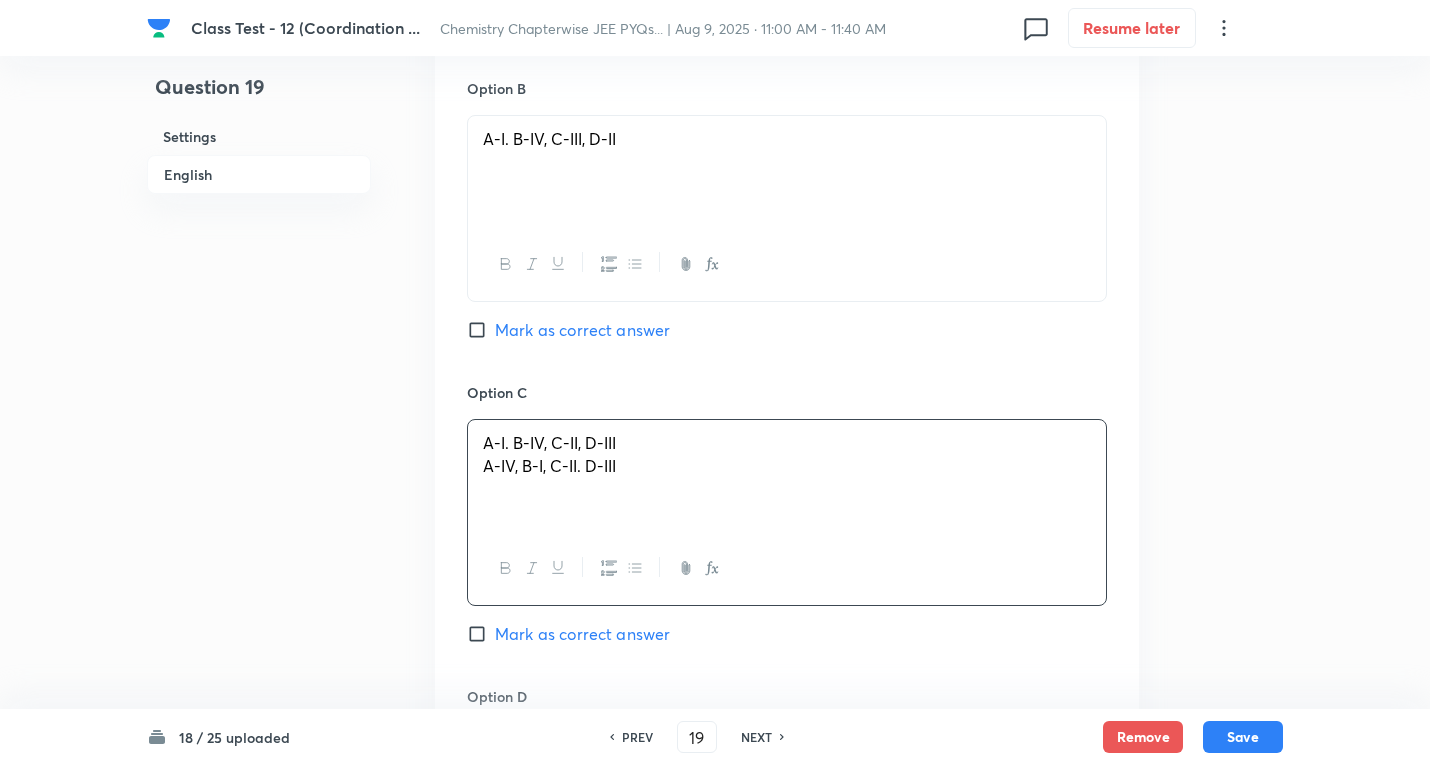 drag, startPoint x: 492, startPoint y: 465, endPoint x: 981, endPoint y: 430, distance: 490.25095 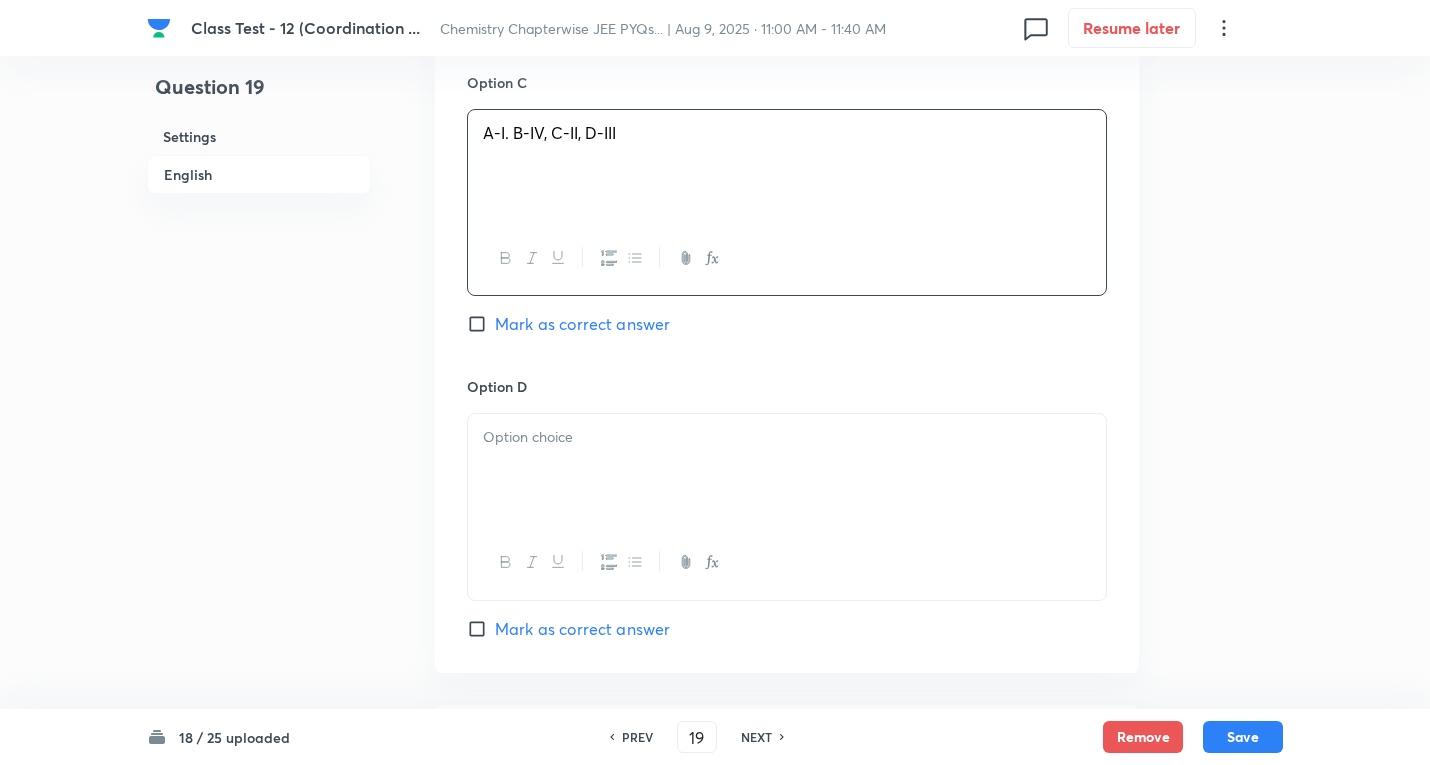 scroll, scrollTop: 1800, scrollLeft: 0, axis: vertical 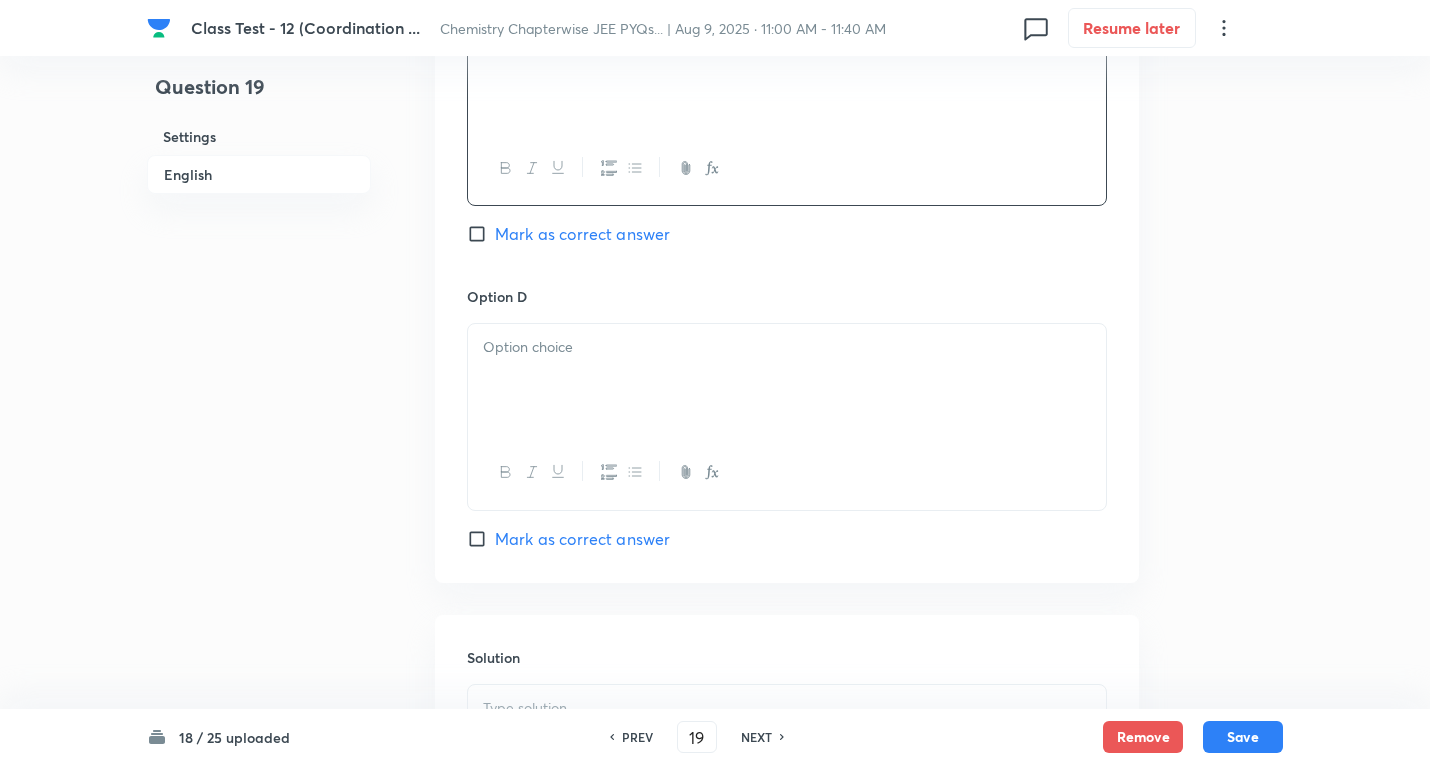 click at bounding box center (787, 380) 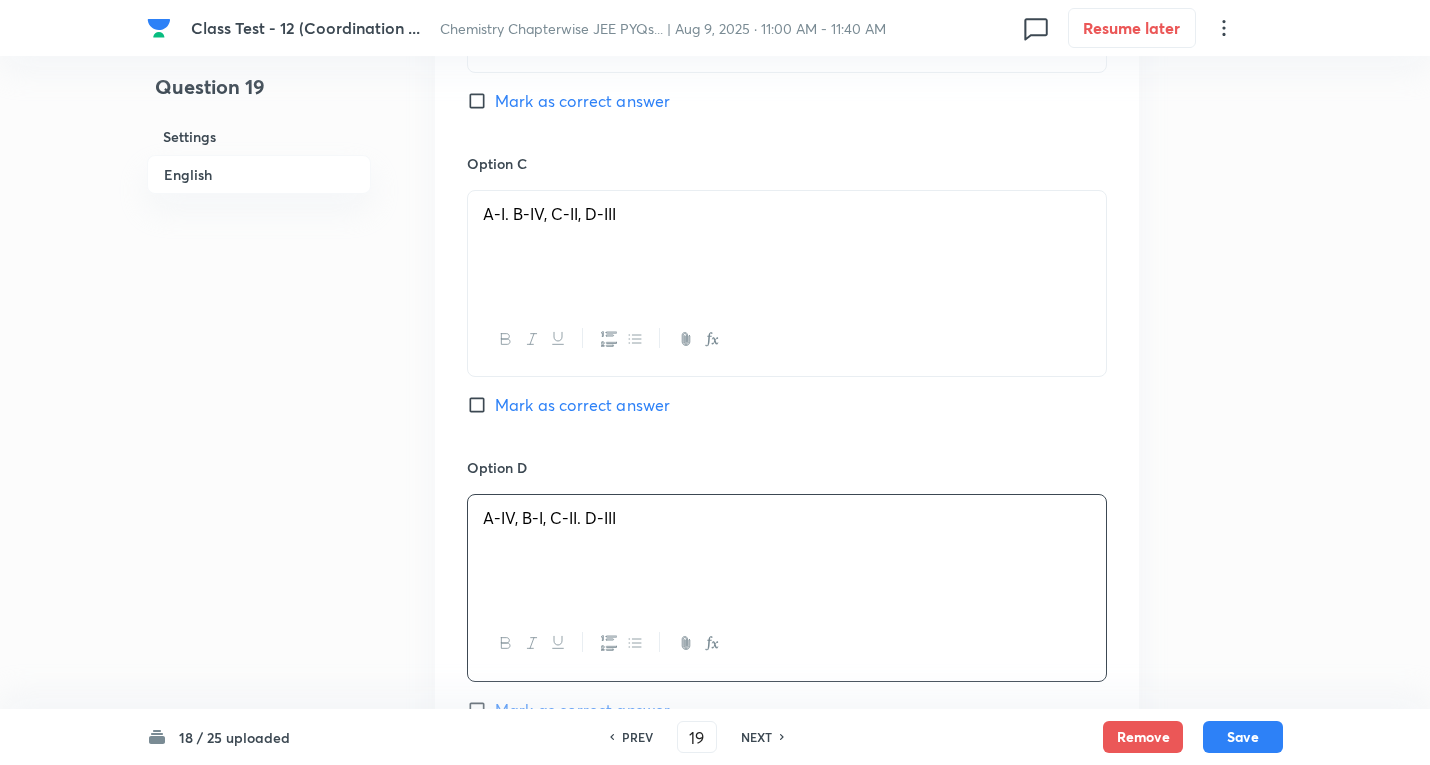 scroll, scrollTop: 1600, scrollLeft: 0, axis: vertical 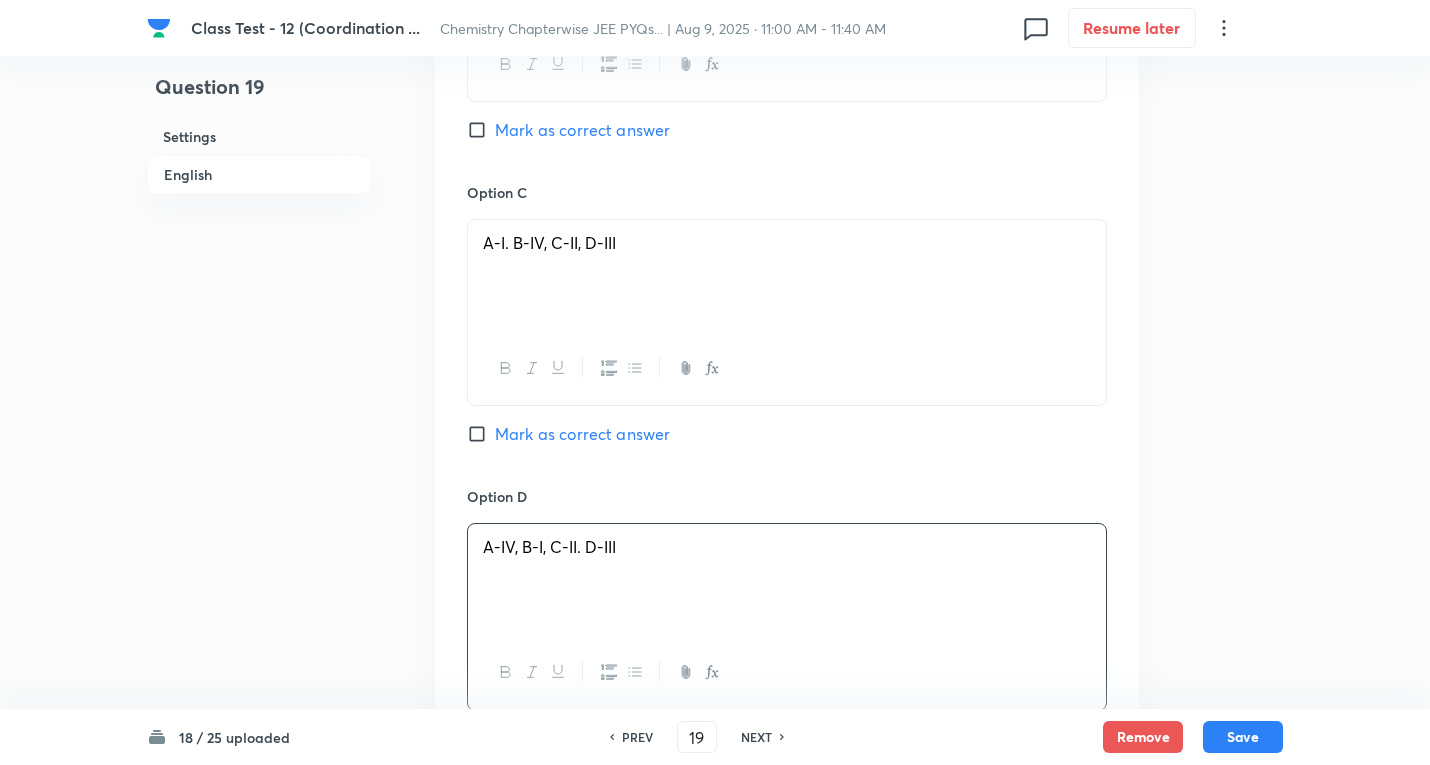 click on "Mark as correct answer" at bounding box center [582, 130] 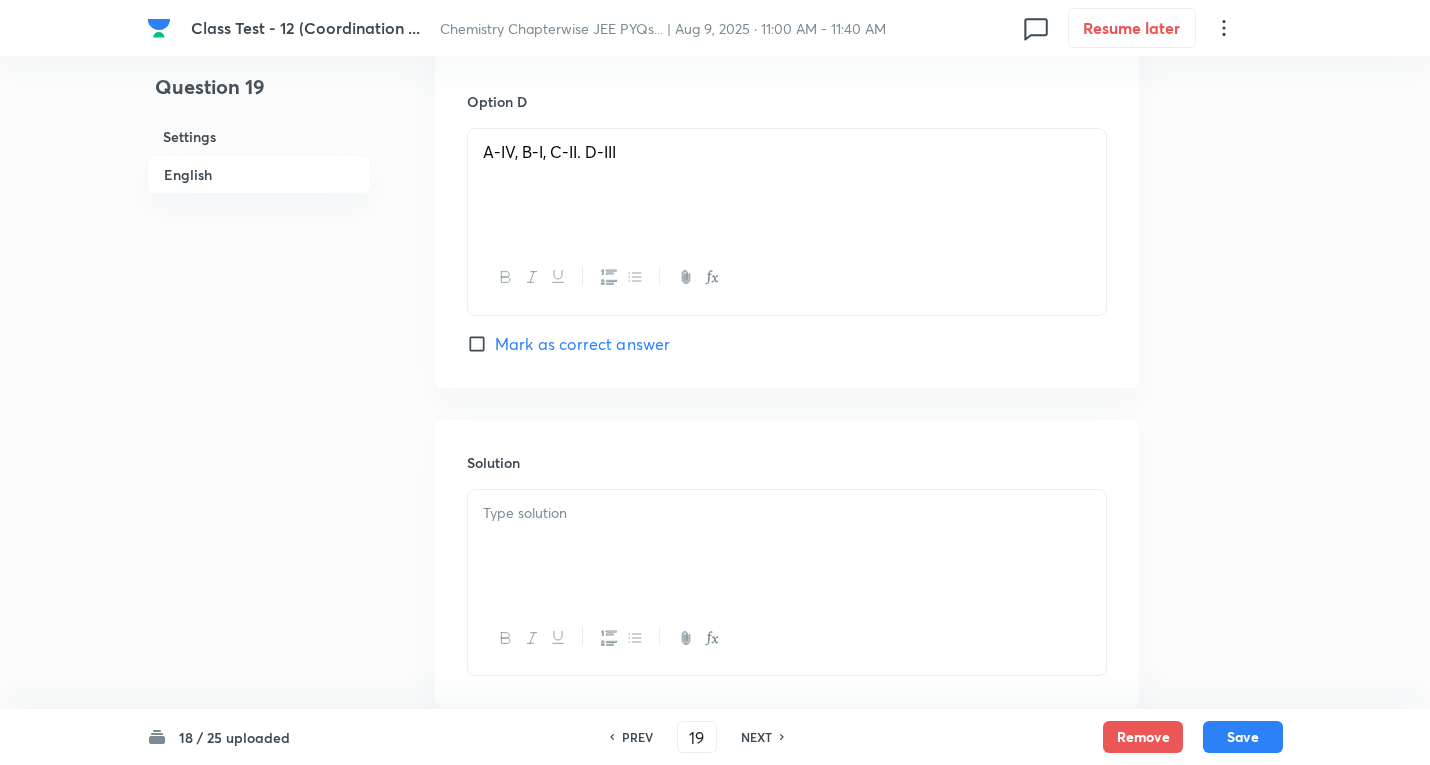 scroll, scrollTop: 2114, scrollLeft: 0, axis: vertical 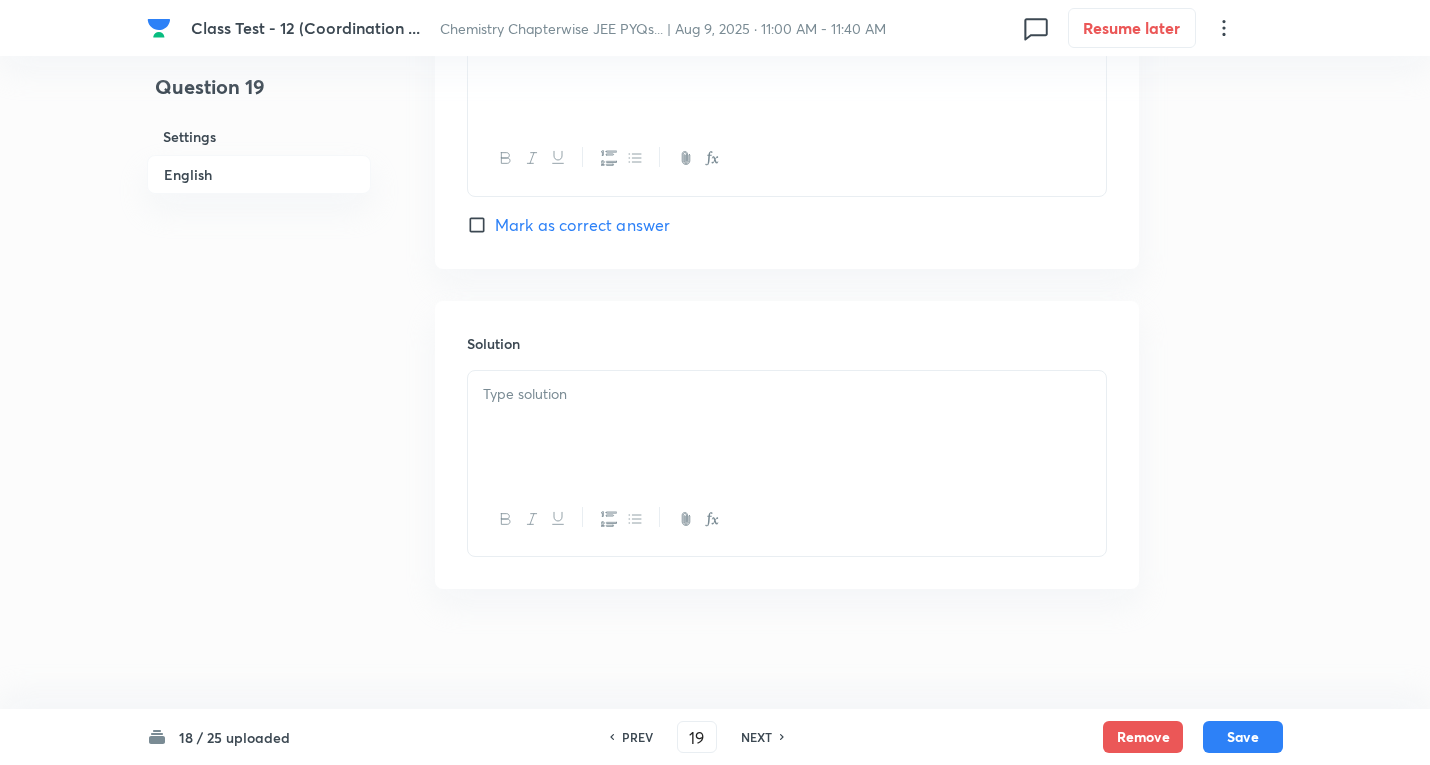click at bounding box center [787, 394] 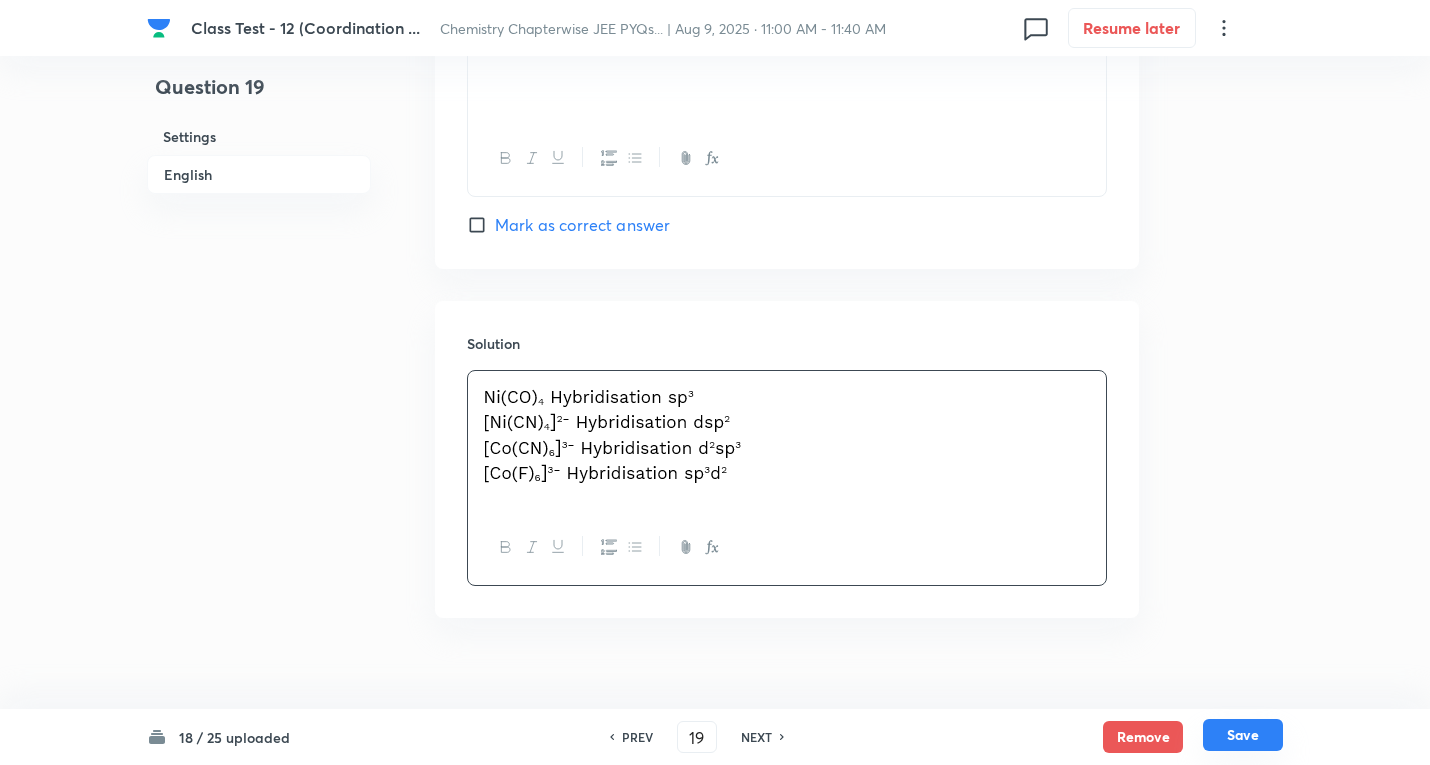 drag, startPoint x: 1263, startPoint y: 742, endPoint x: 936, endPoint y: 609, distance: 353.01276 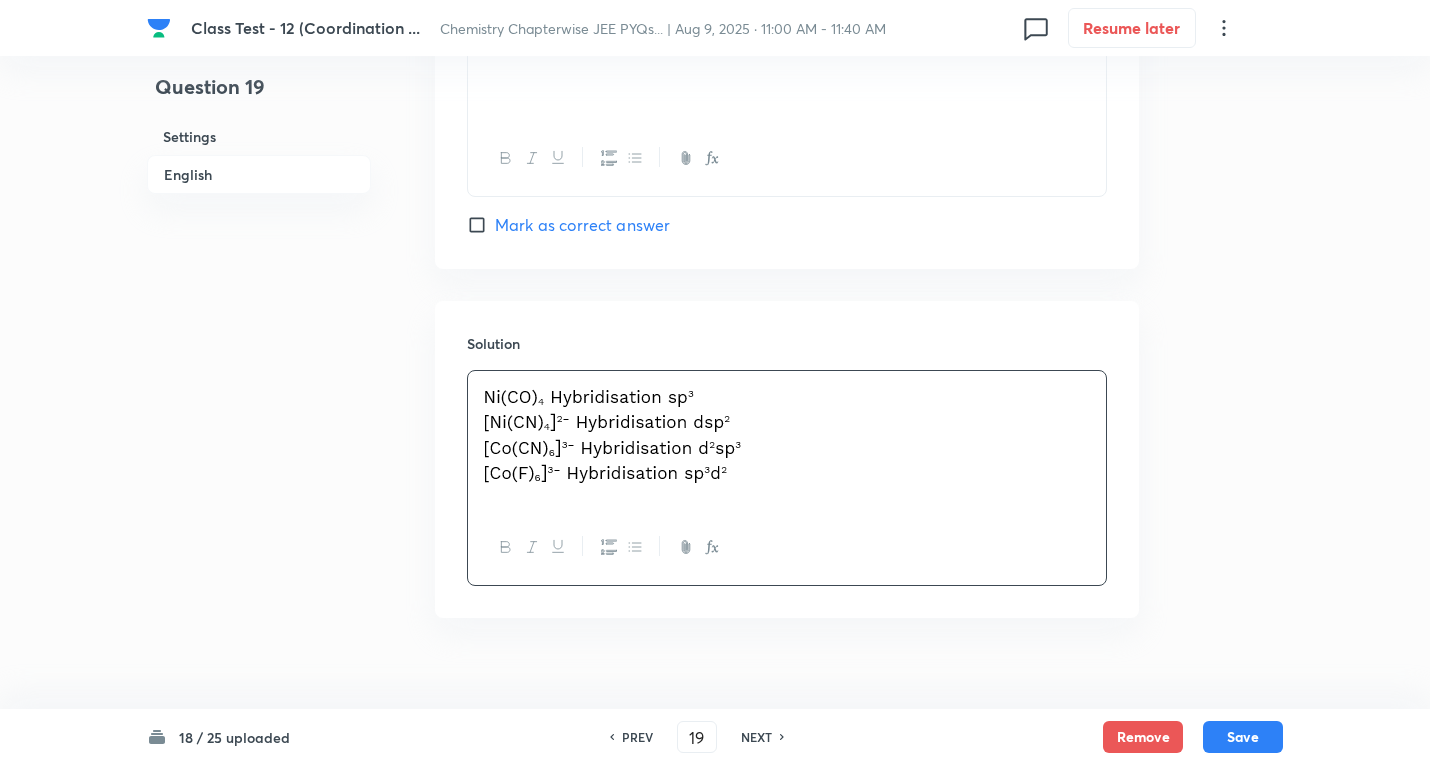 click on "Save" at bounding box center [1243, 737] 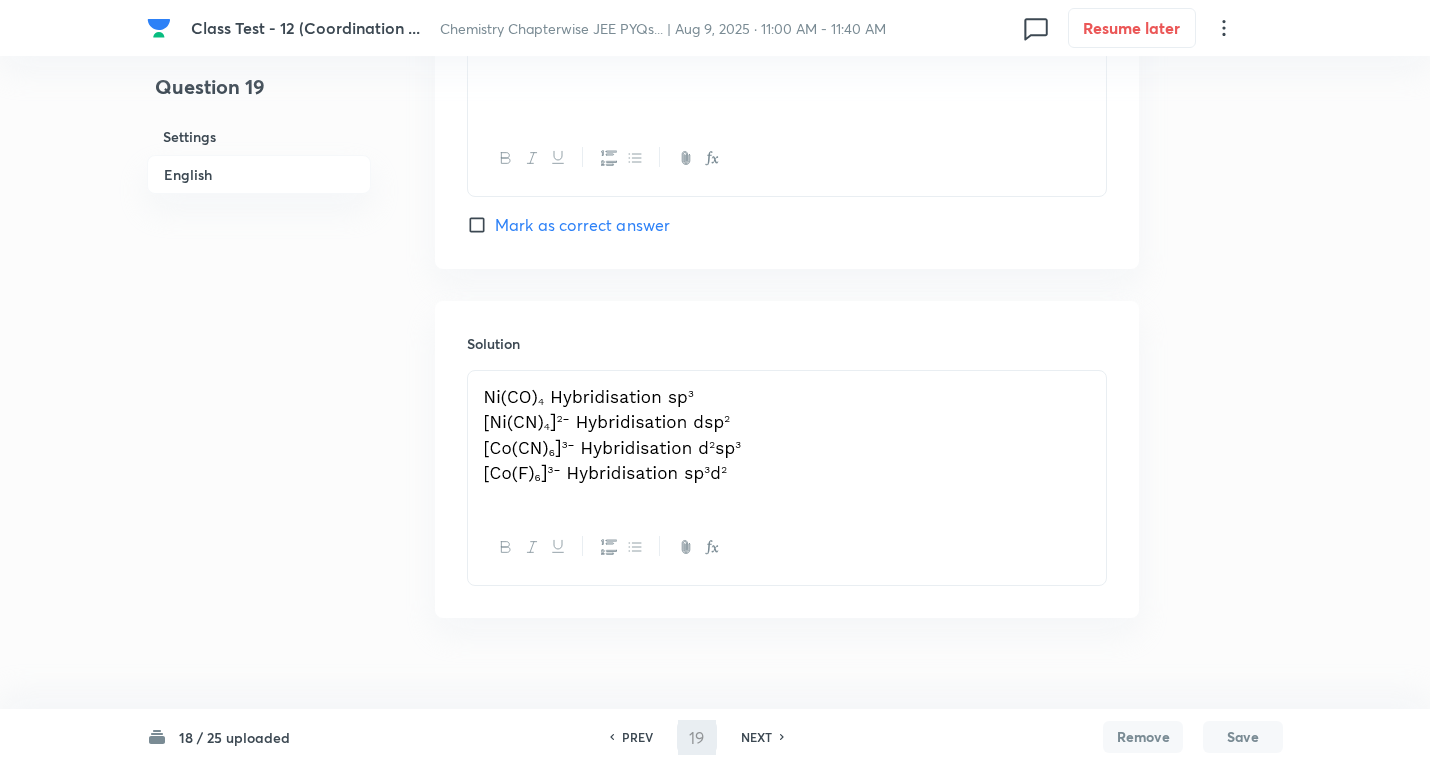 type on "20" 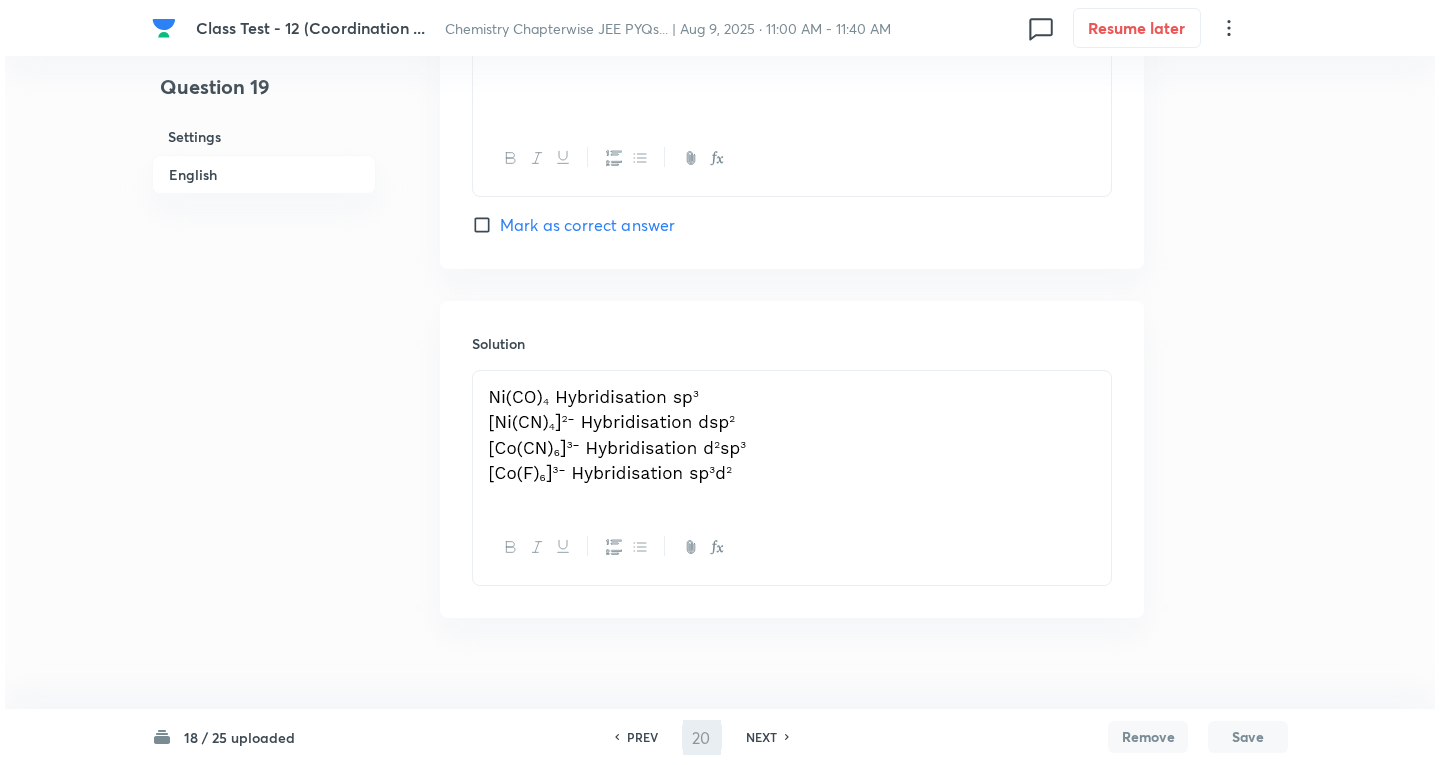 scroll, scrollTop: 0, scrollLeft: 0, axis: both 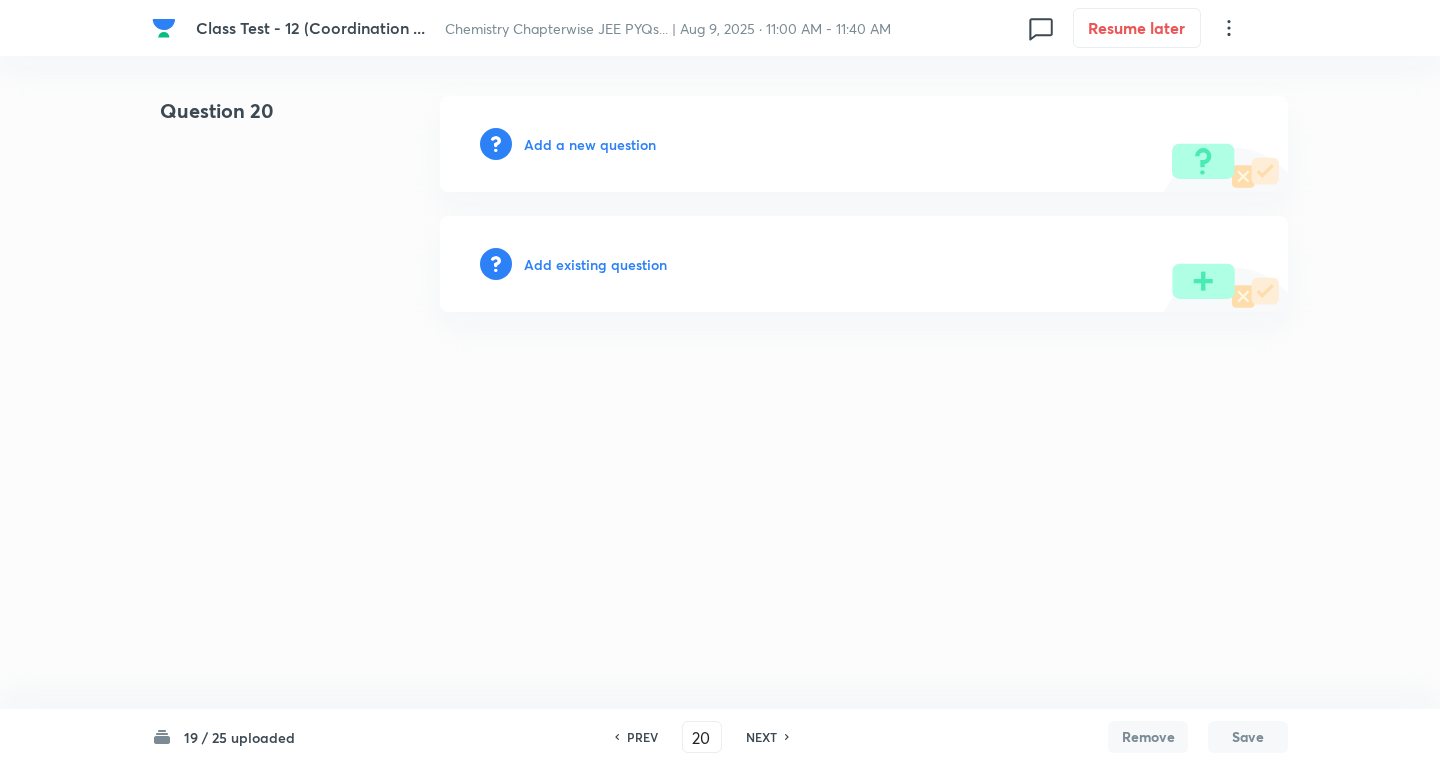 click on "Add a new question" at bounding box center (590, 144) 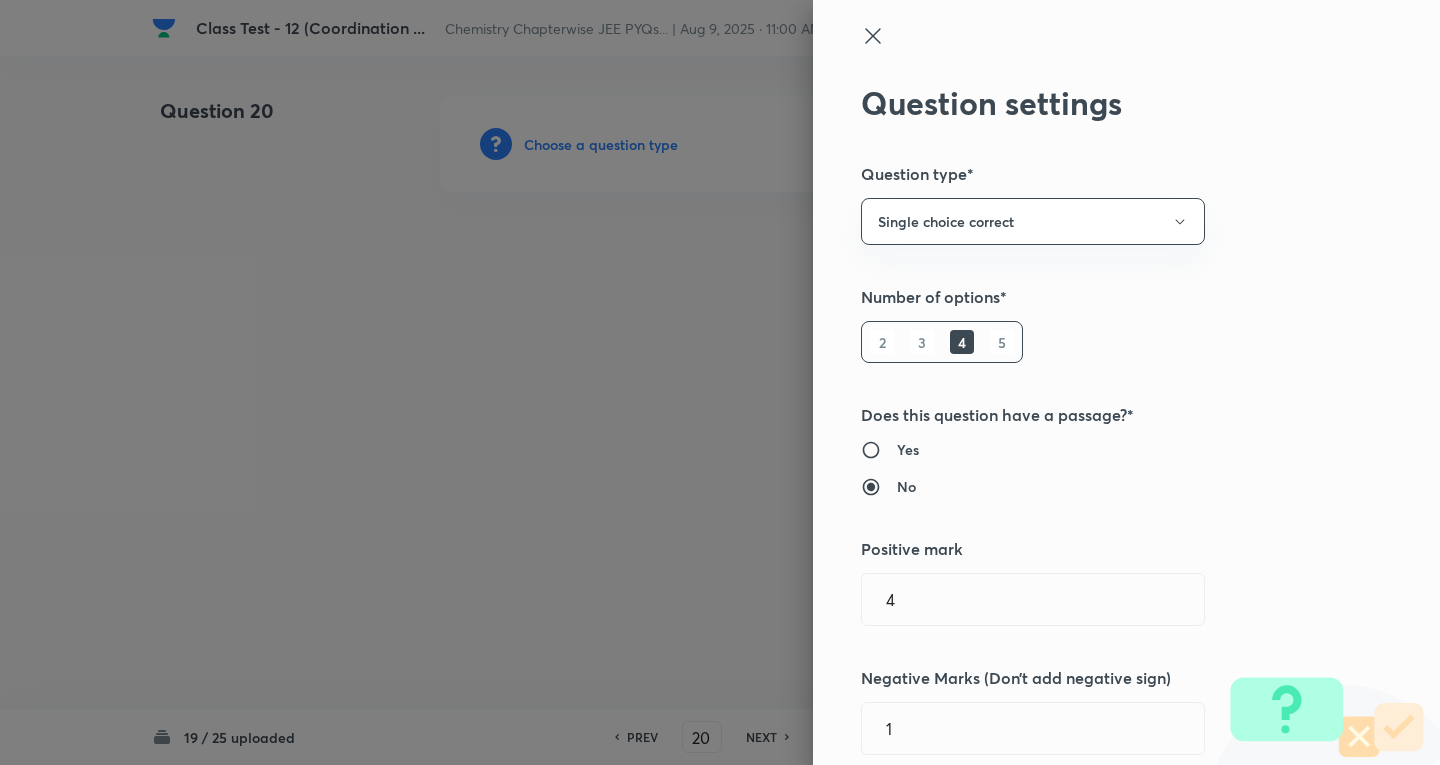 type 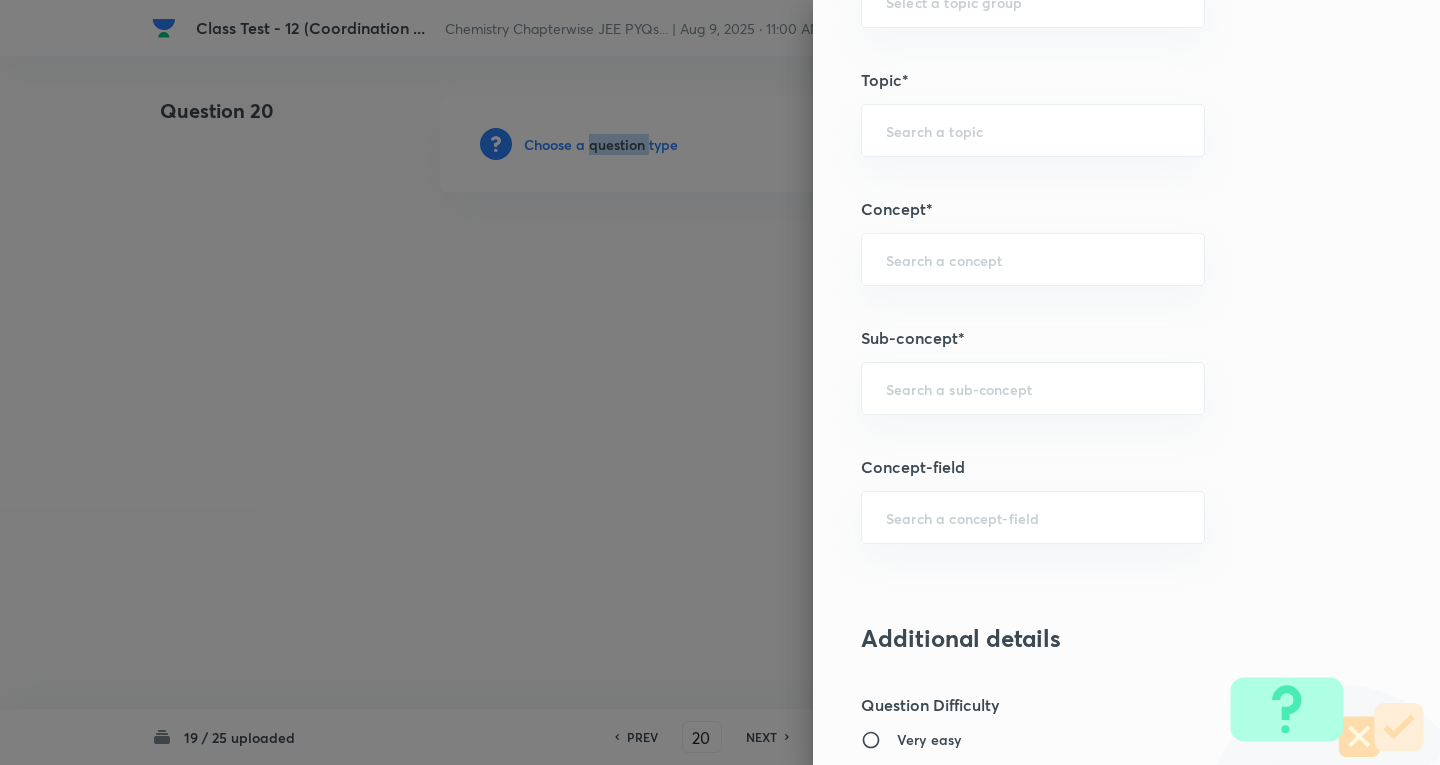 scroll, scrollTop: 1000, scrollLeft: 0, axis: vertical 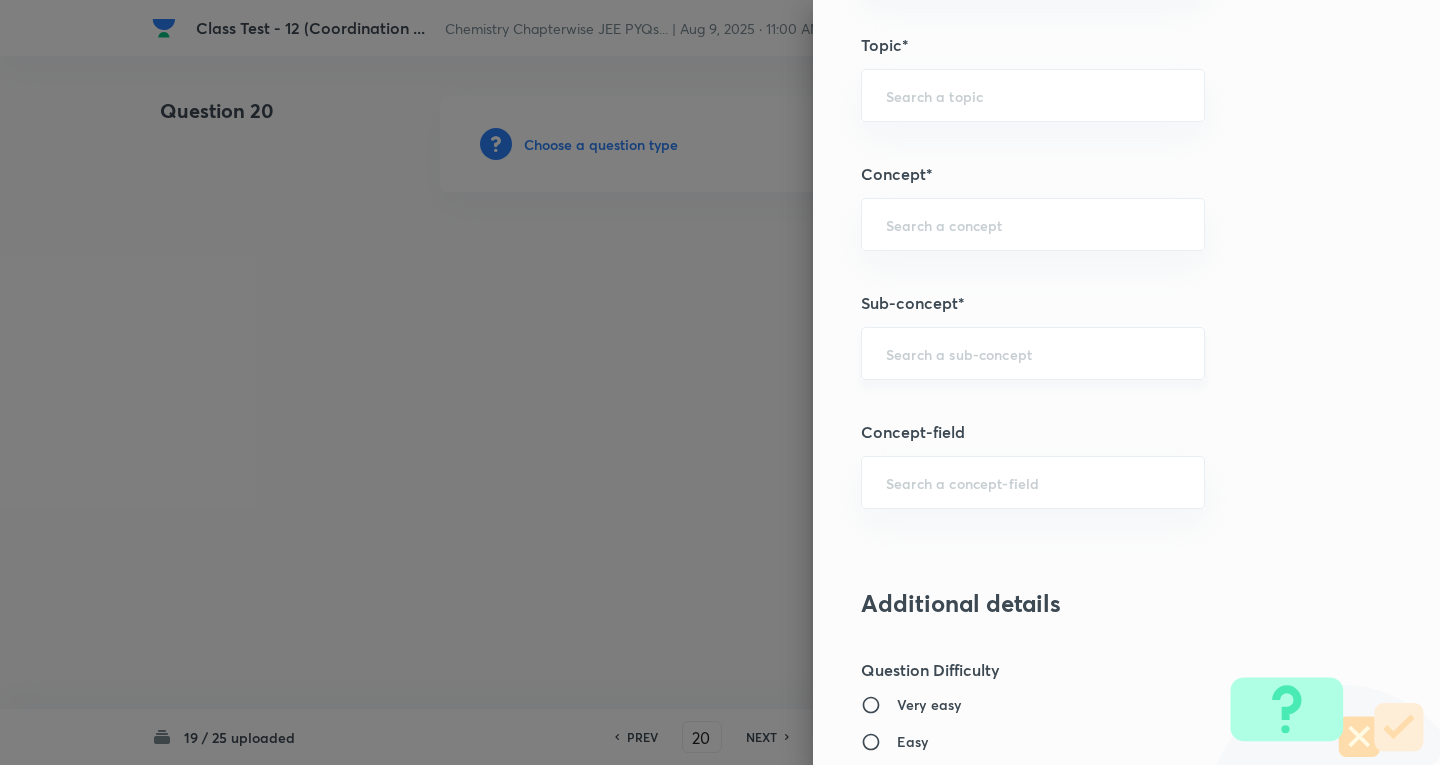 click at bounding box center (1033, 353) 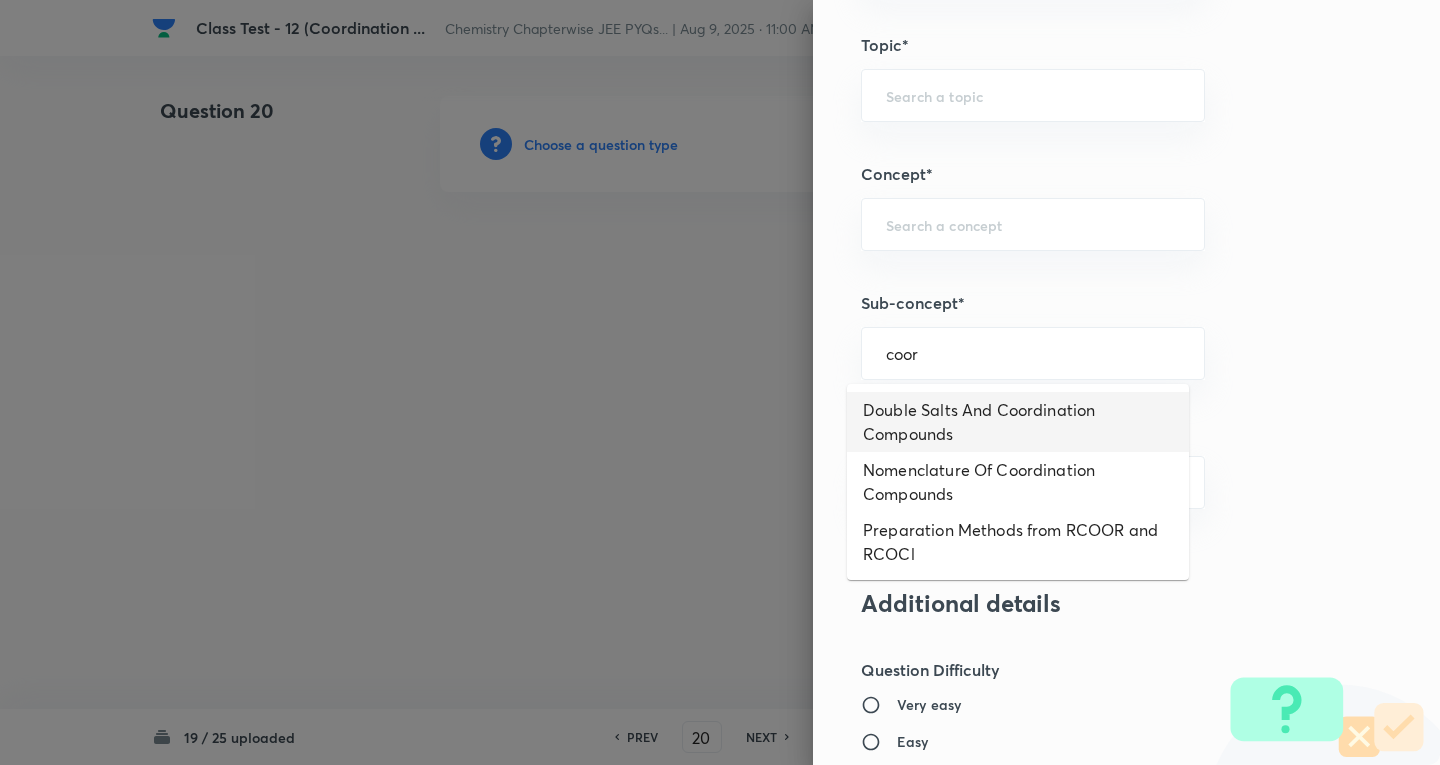click on "Double Salts And Coordination Compounds" at bounding box center [1018, 422] 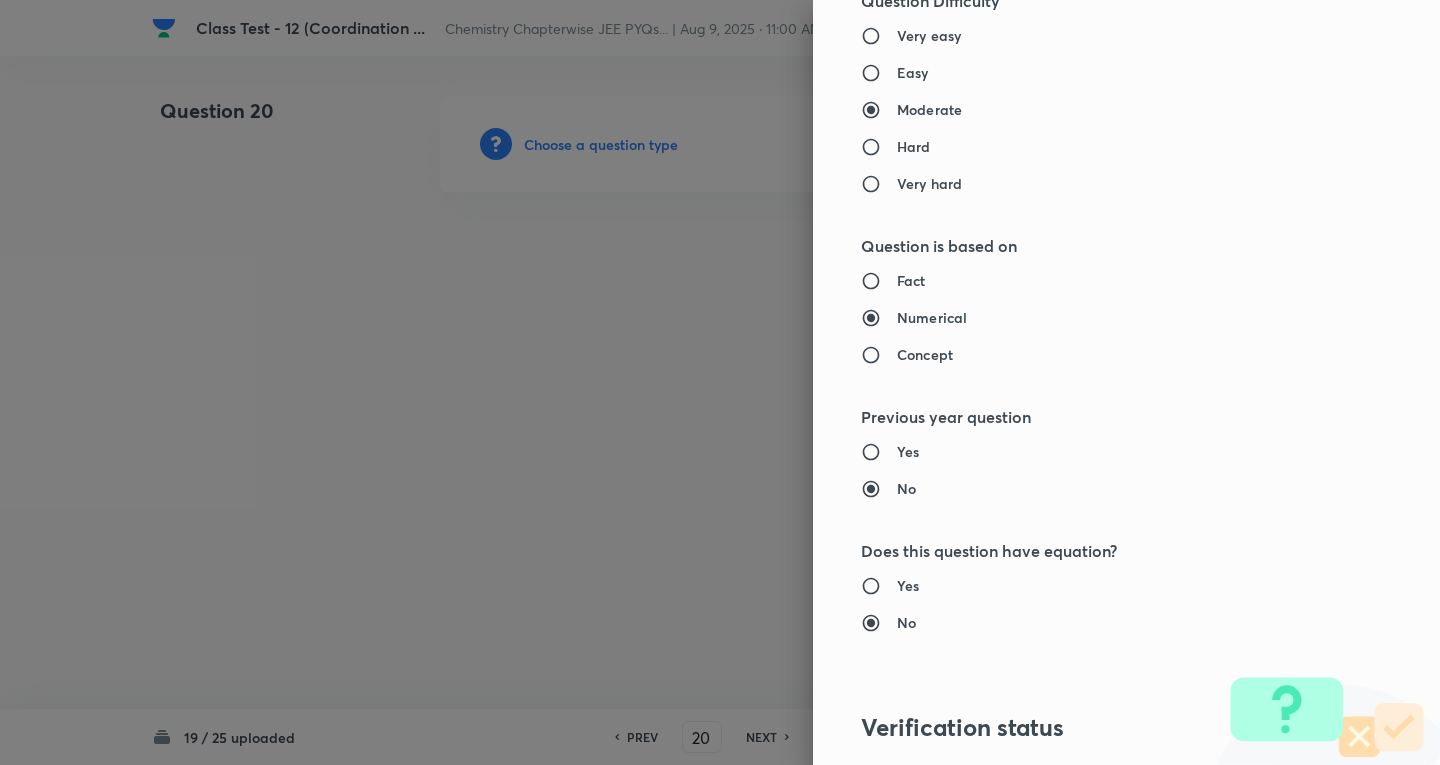 type on "Chemistry" 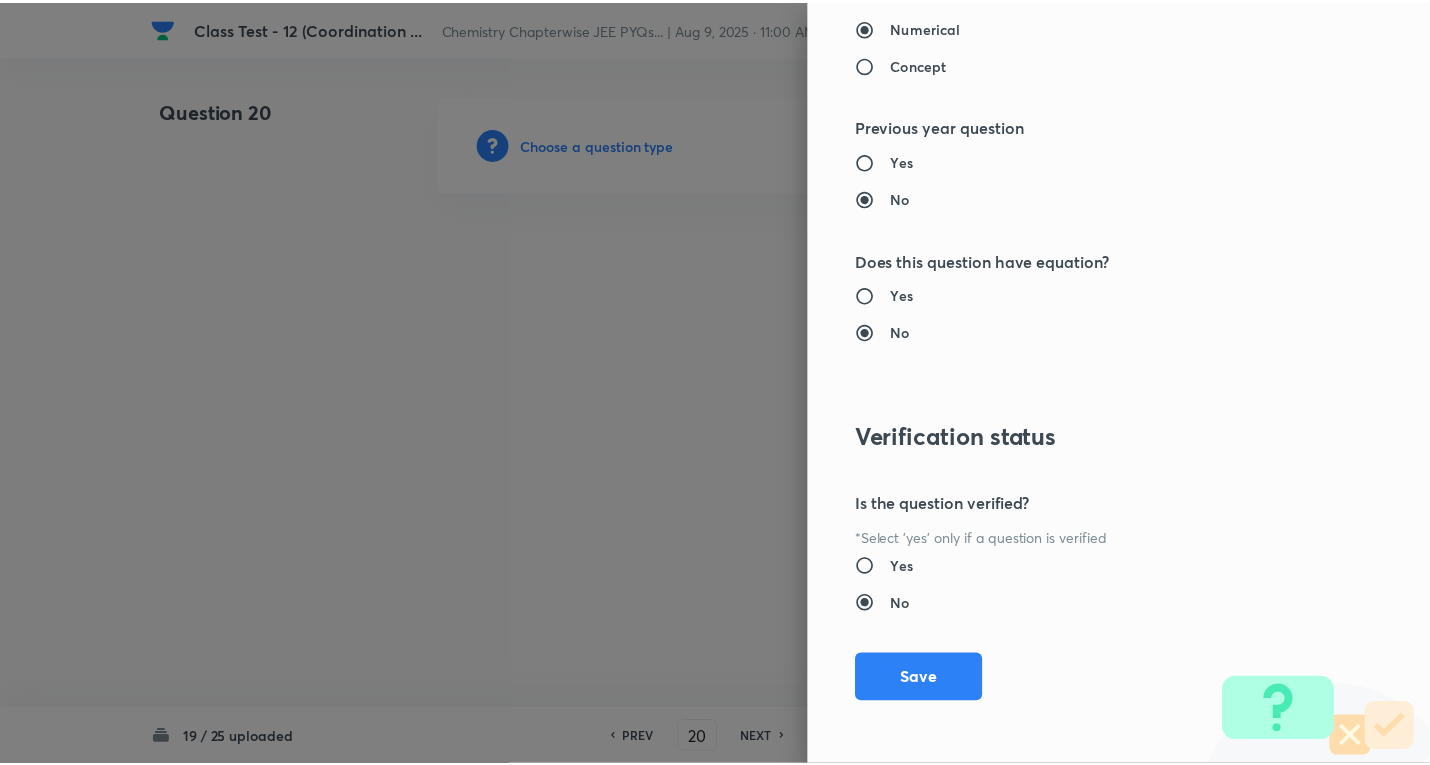 scroll, scrollTop: 1961, scrollLeft: 0, axis: vertical 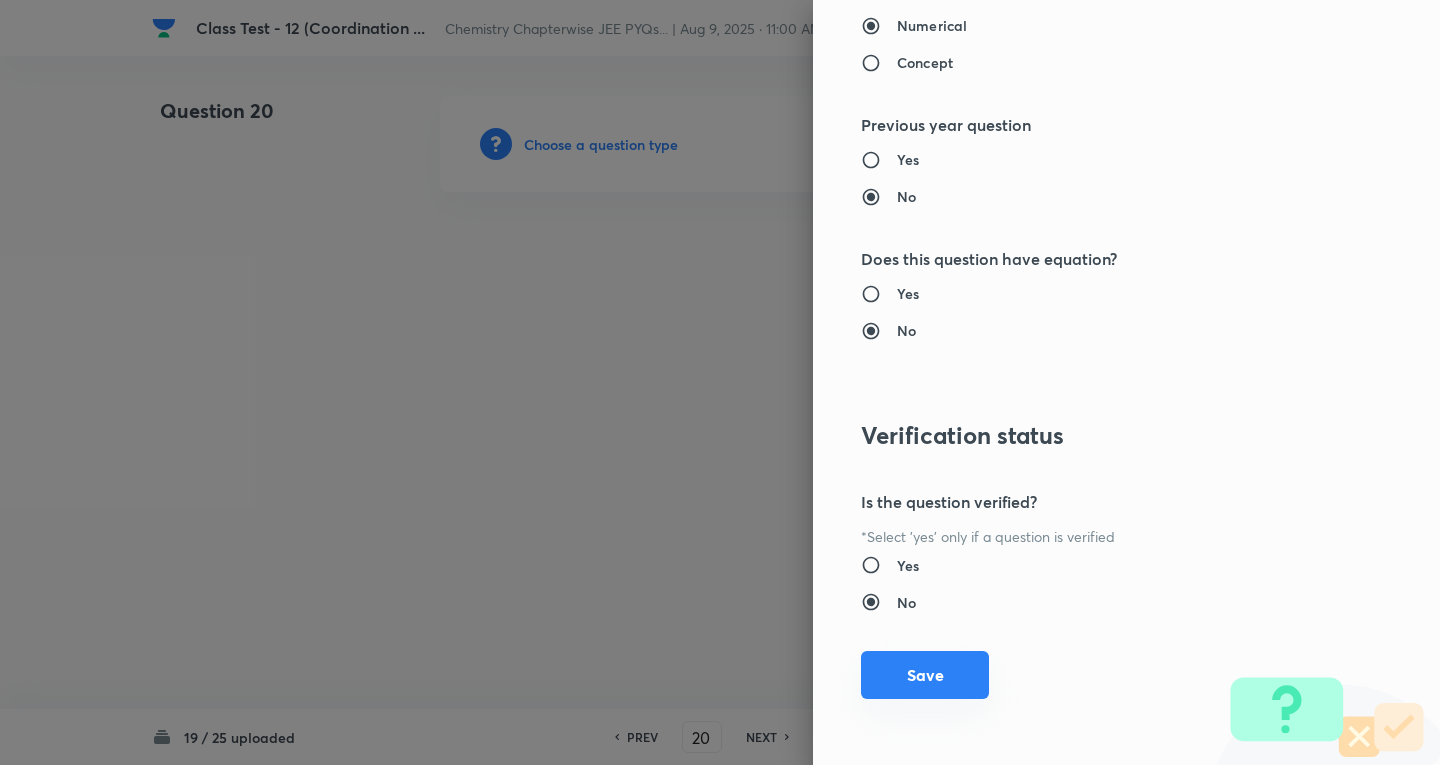 drag, startPoint x: 903, startPoint y: 674, endPoint x: 676, endPoint y: 517, distance: 276.00363 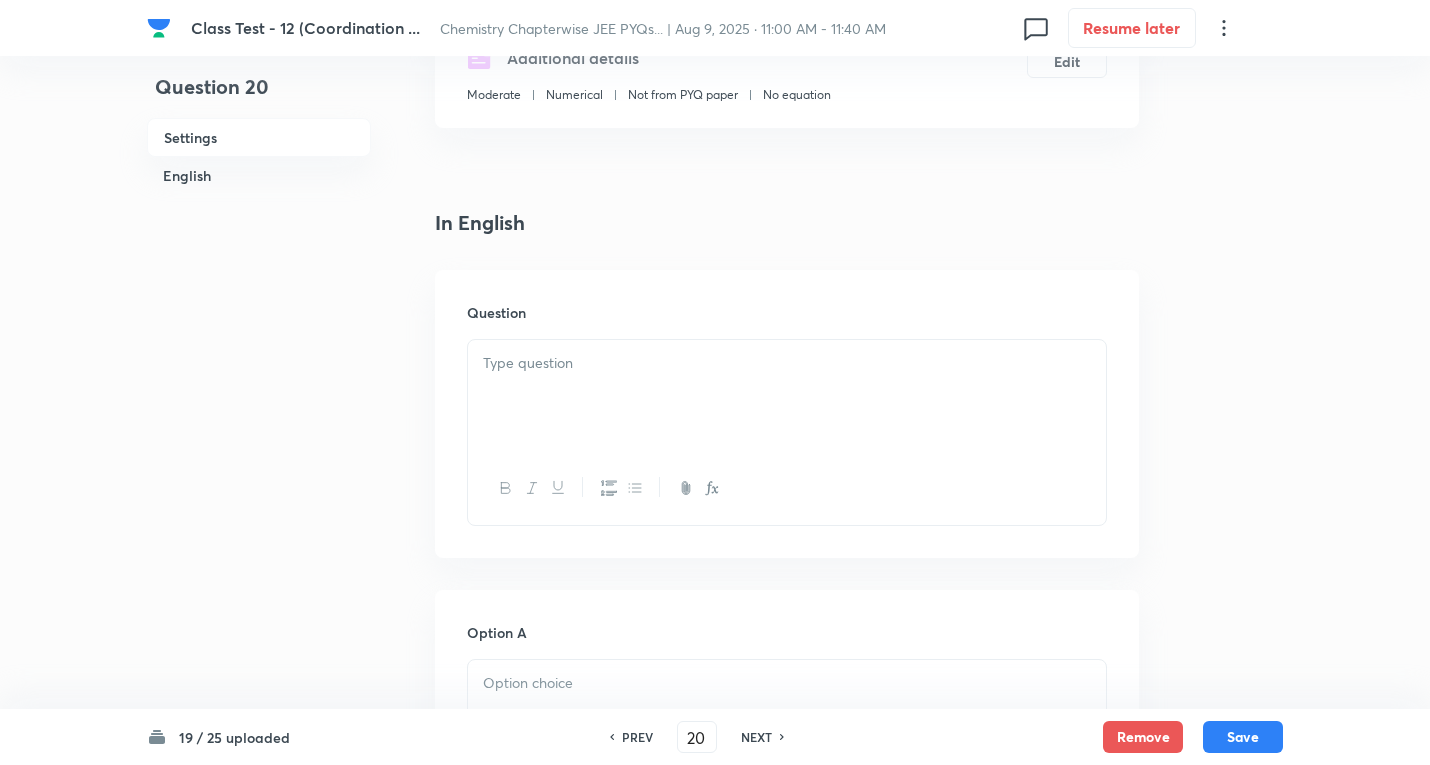 scroll, scrollTop: 500, scrollLeft: 0, axis: vertical 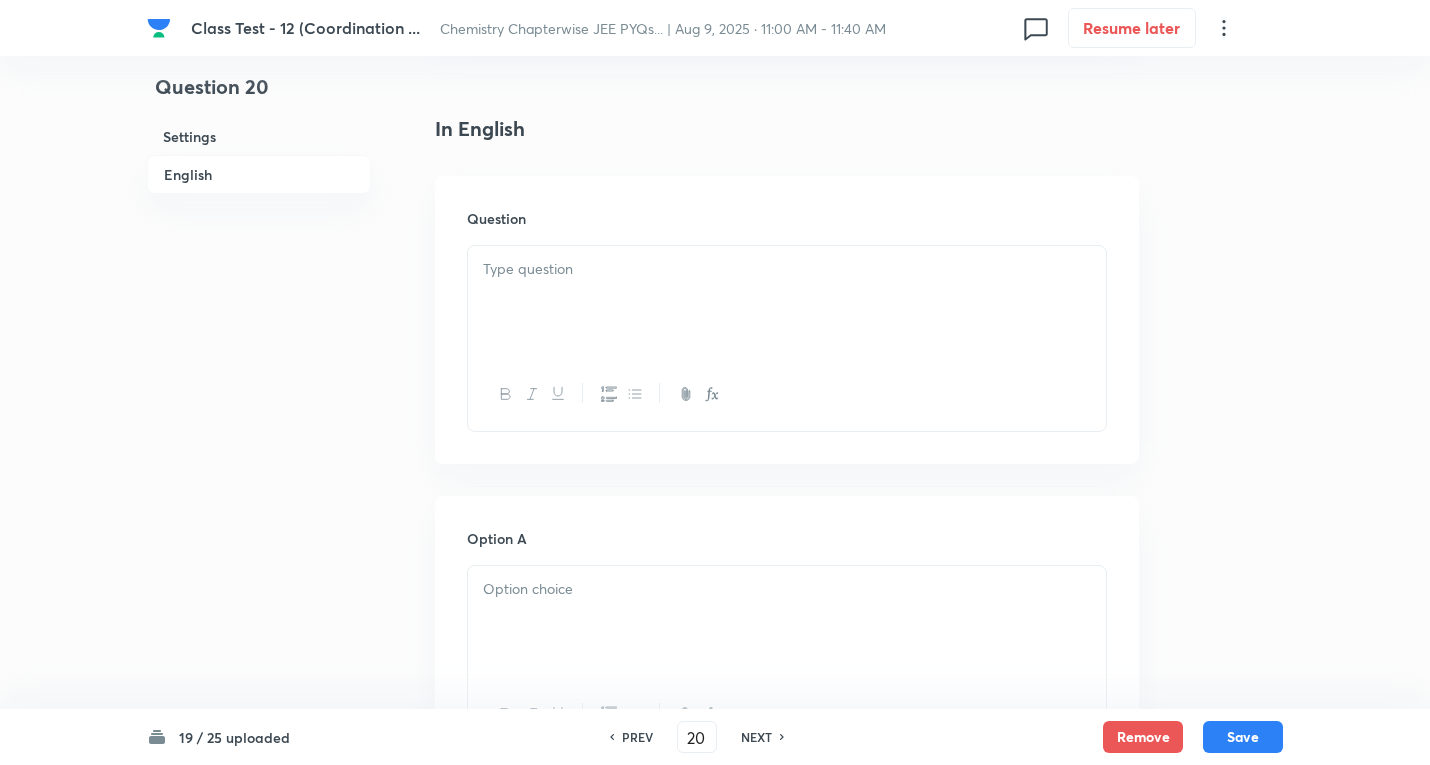 click at bounding box center (787, 269) 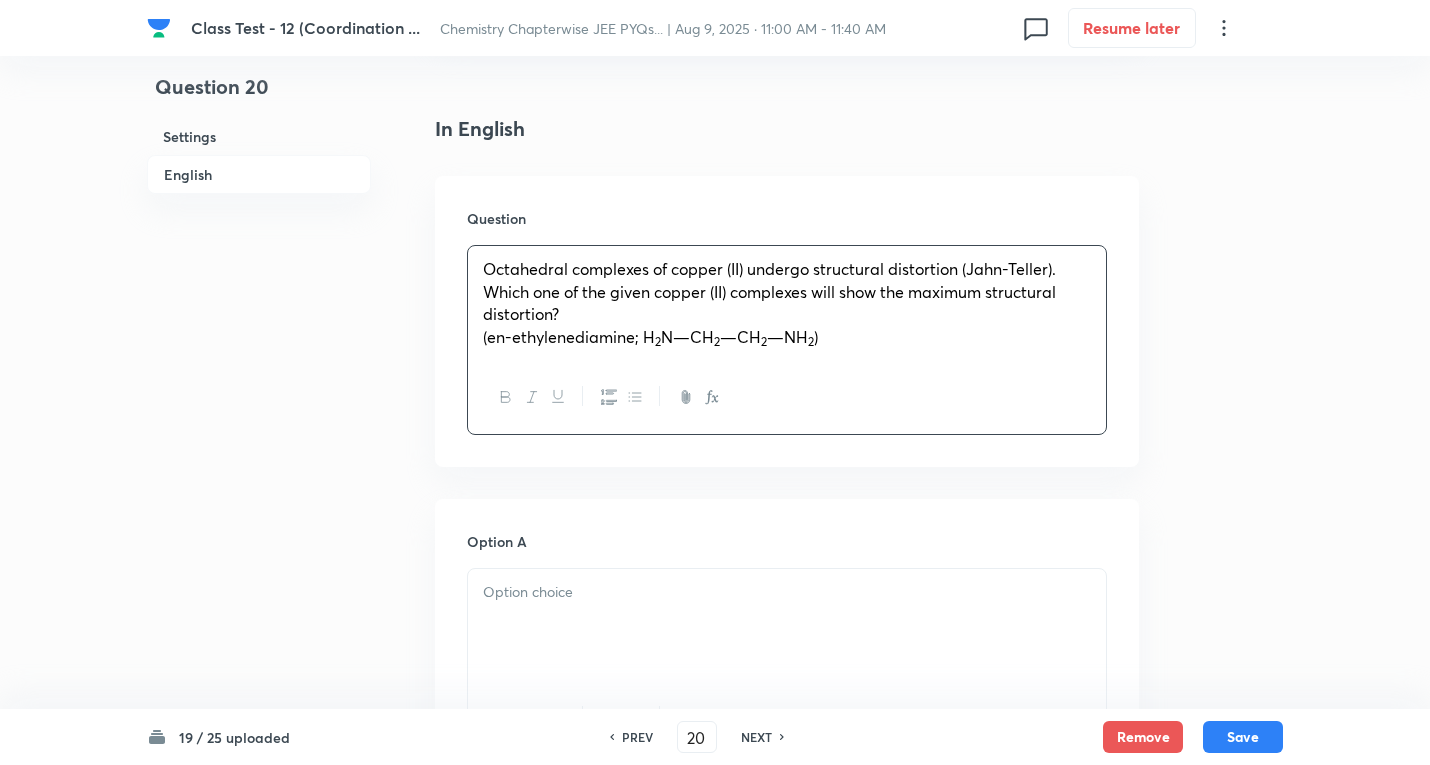 click on "(en-ethylenediamine; H" at bounding box center [569, 336] 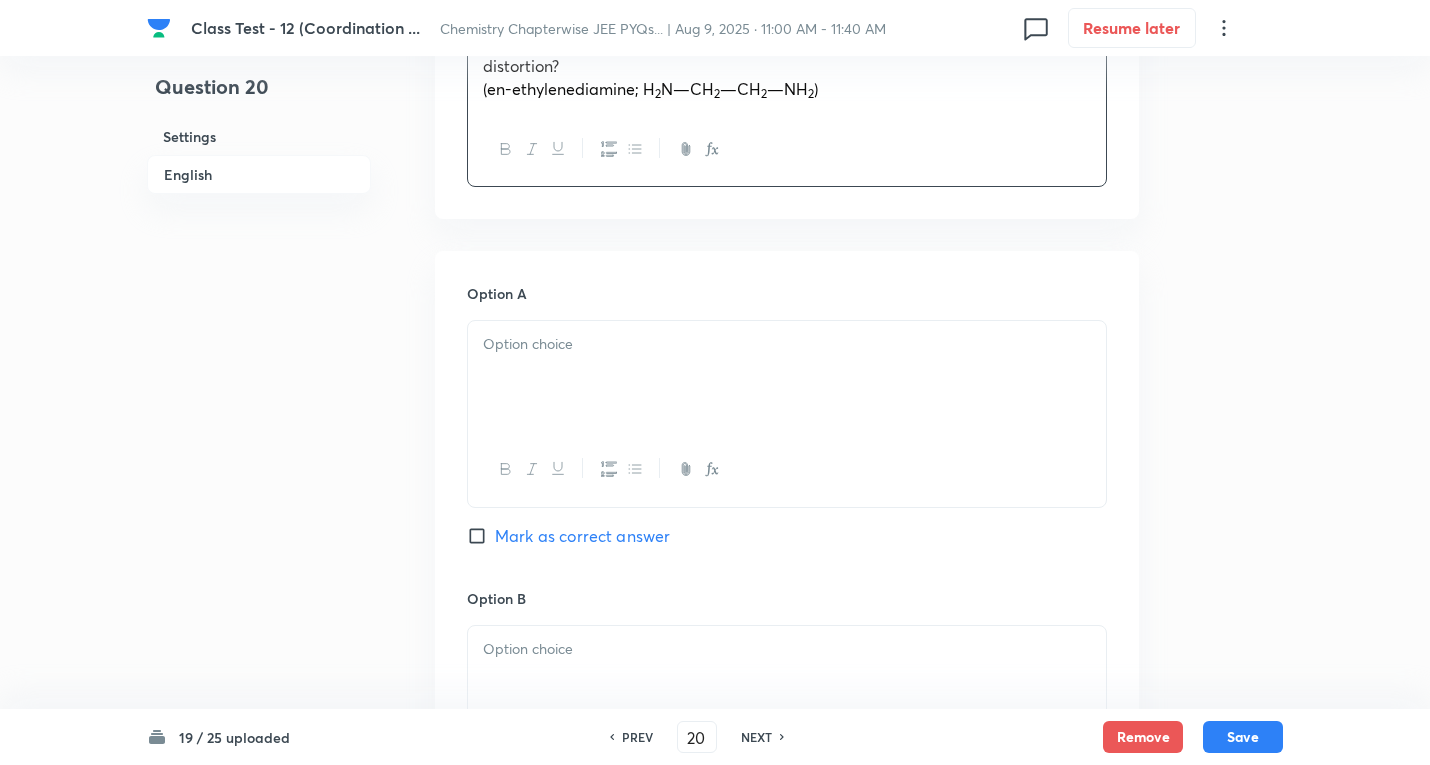 scroll, scrollTop: 800, scrollLeft: 0, axis: vertical 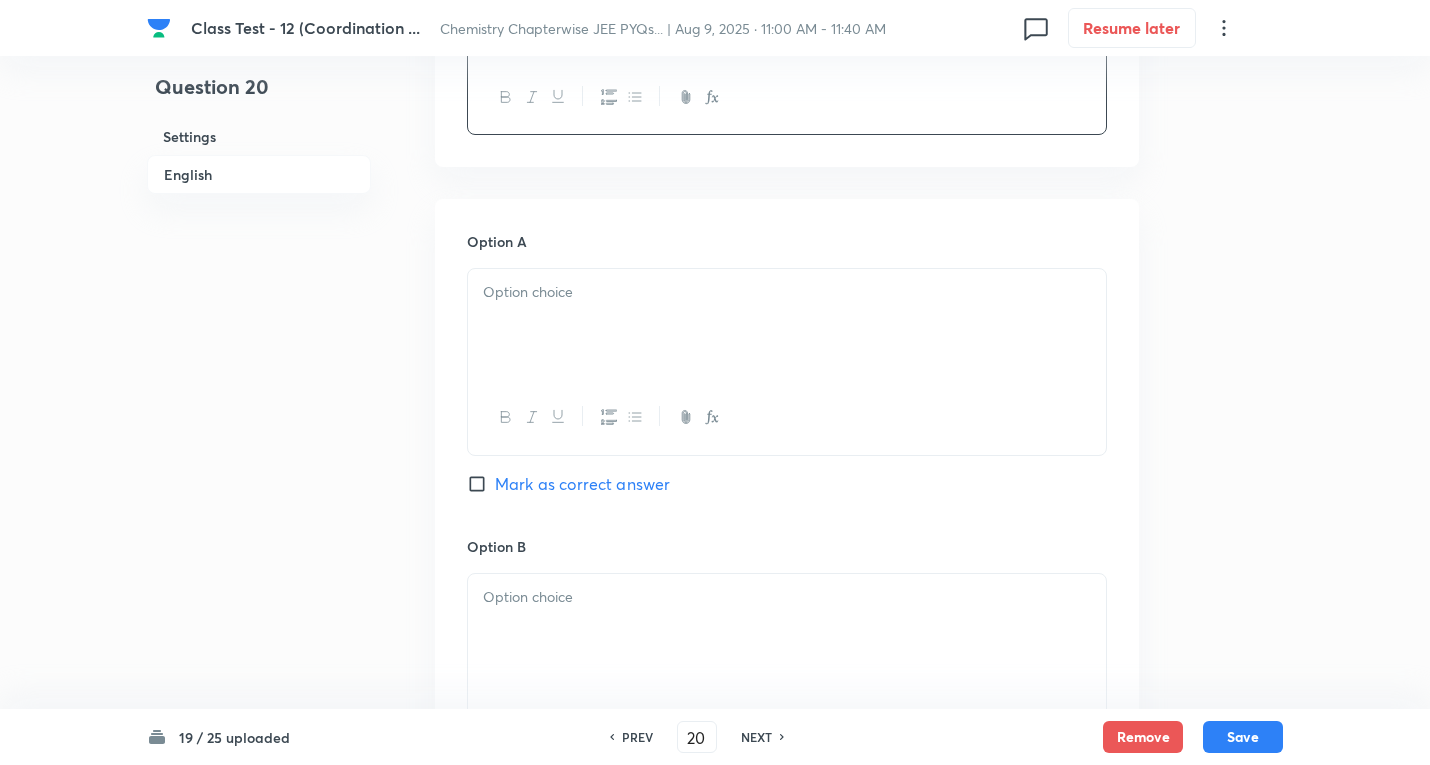 click at bounding box center (787, 325) 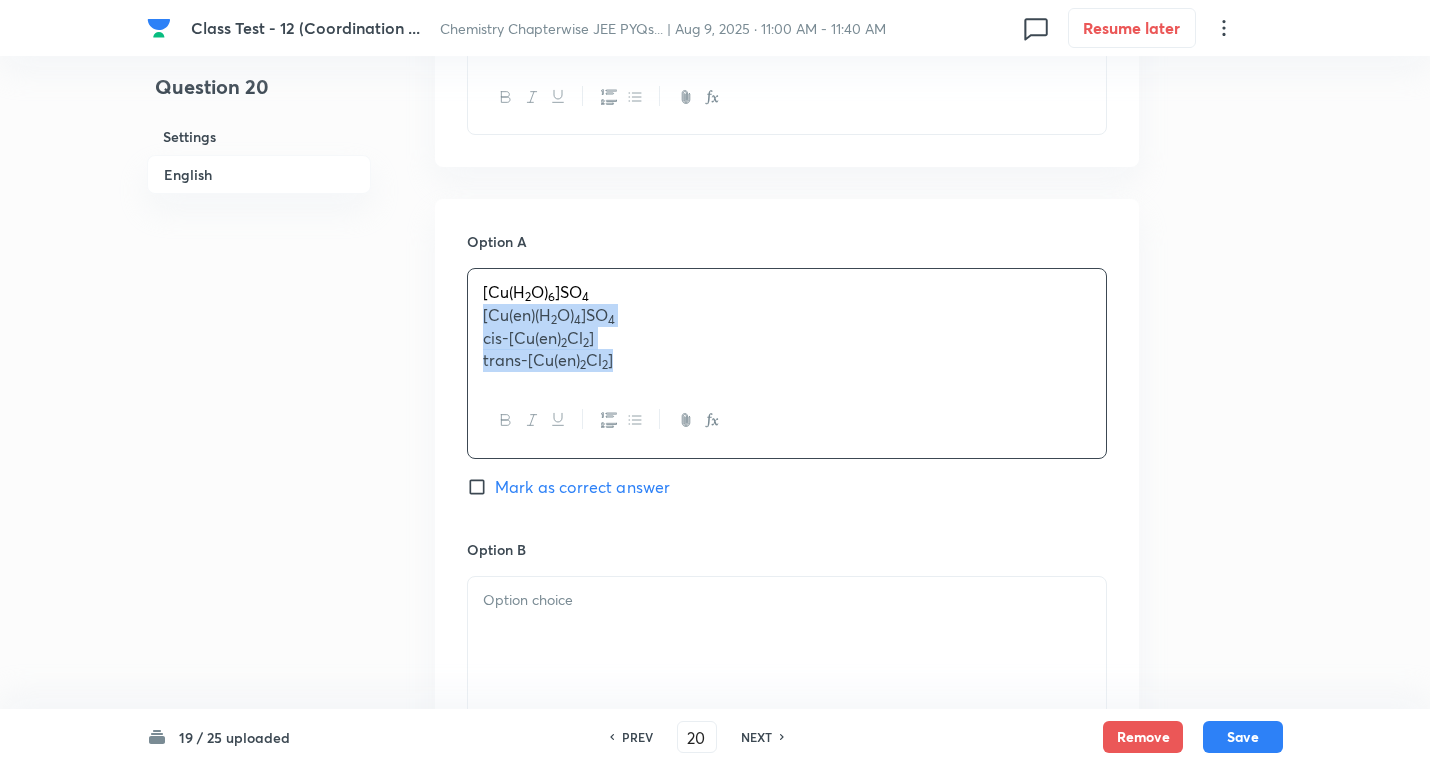 drag, startPoint x: 816, startPoint y: 396, endPoint x: 930, endPoint y: 419, distance: 116.297035 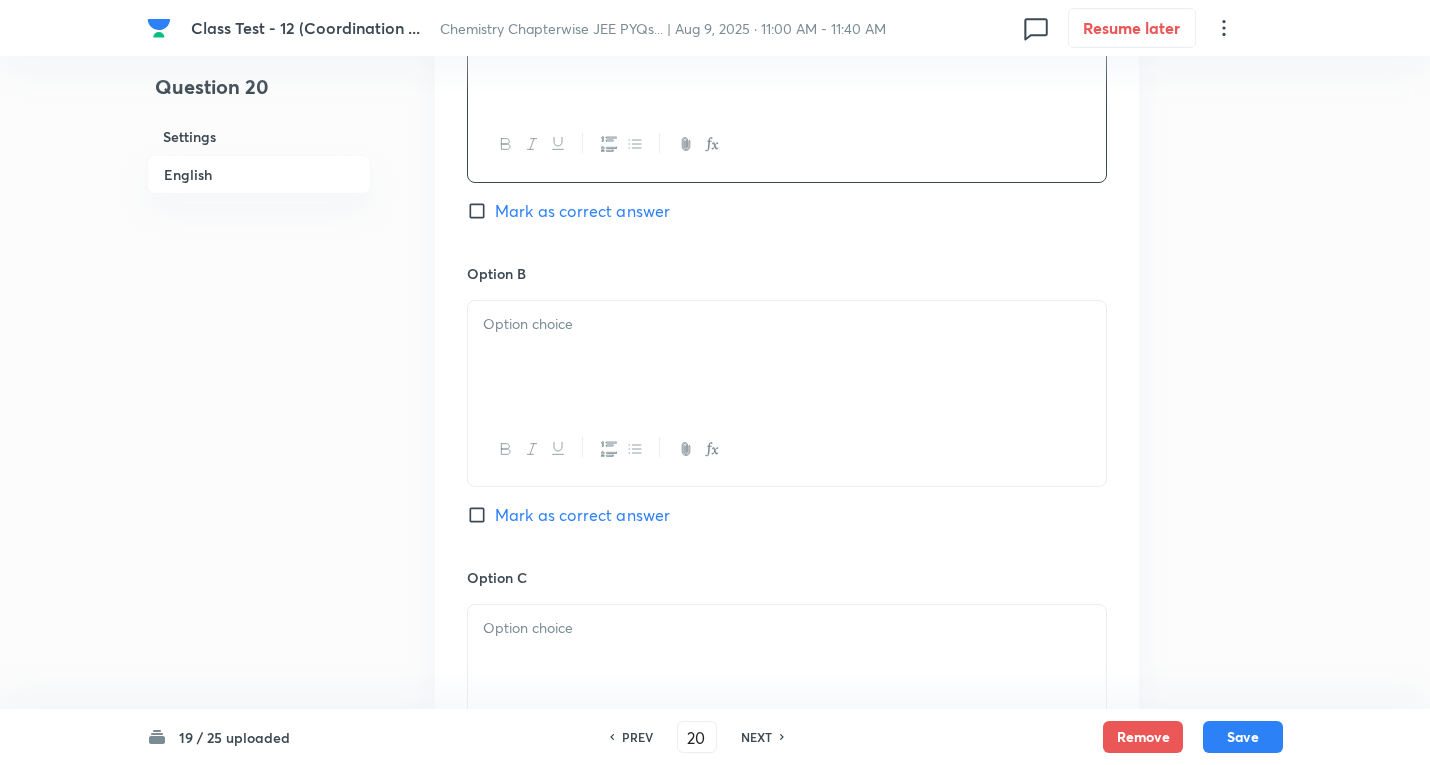 scroll, scrollTop: 1100, scrollLeft: 0, axis: vertical 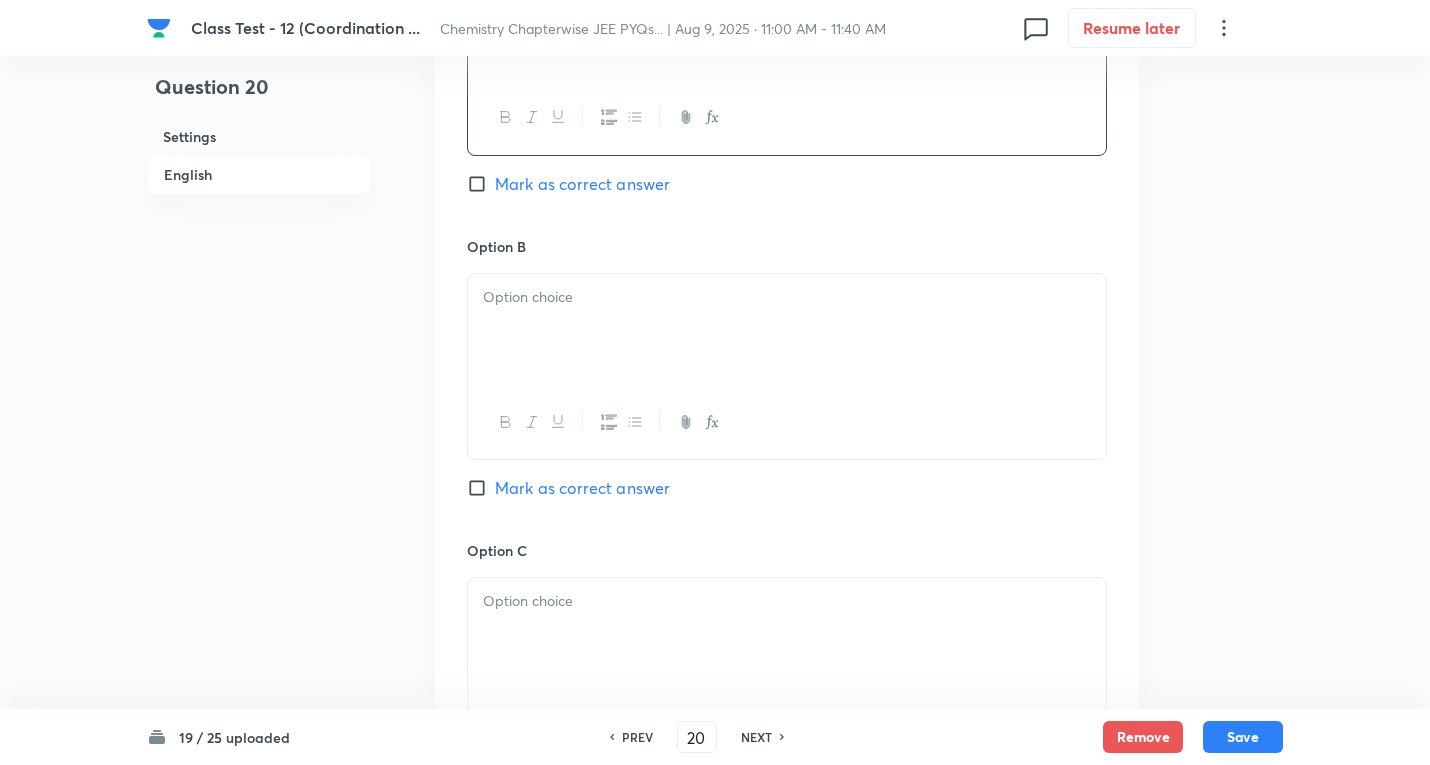 click at bounding box center [787, 330] 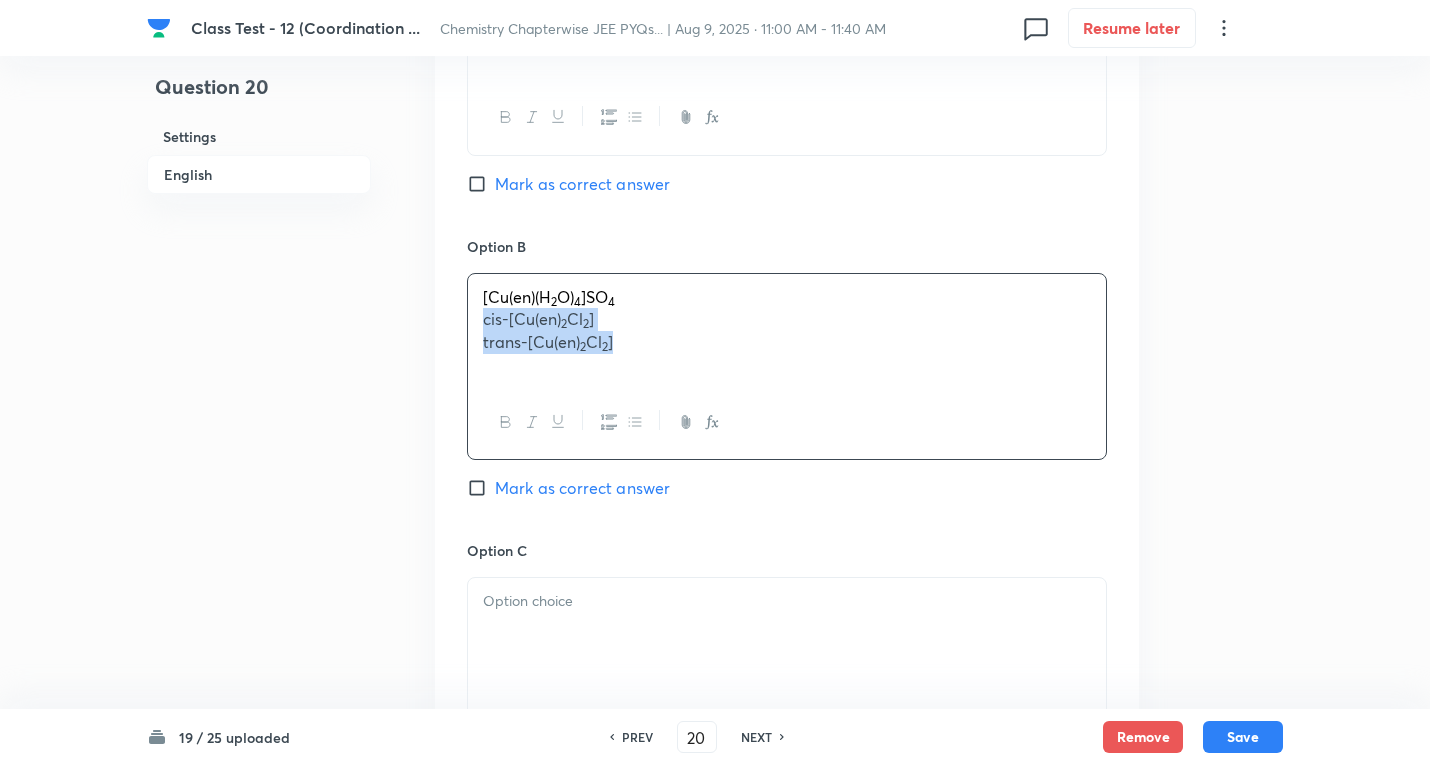drag, startPoint x: 783, startPoint y: 351, endPoint x: 801, endPoint y: 337, distance: 22.803509 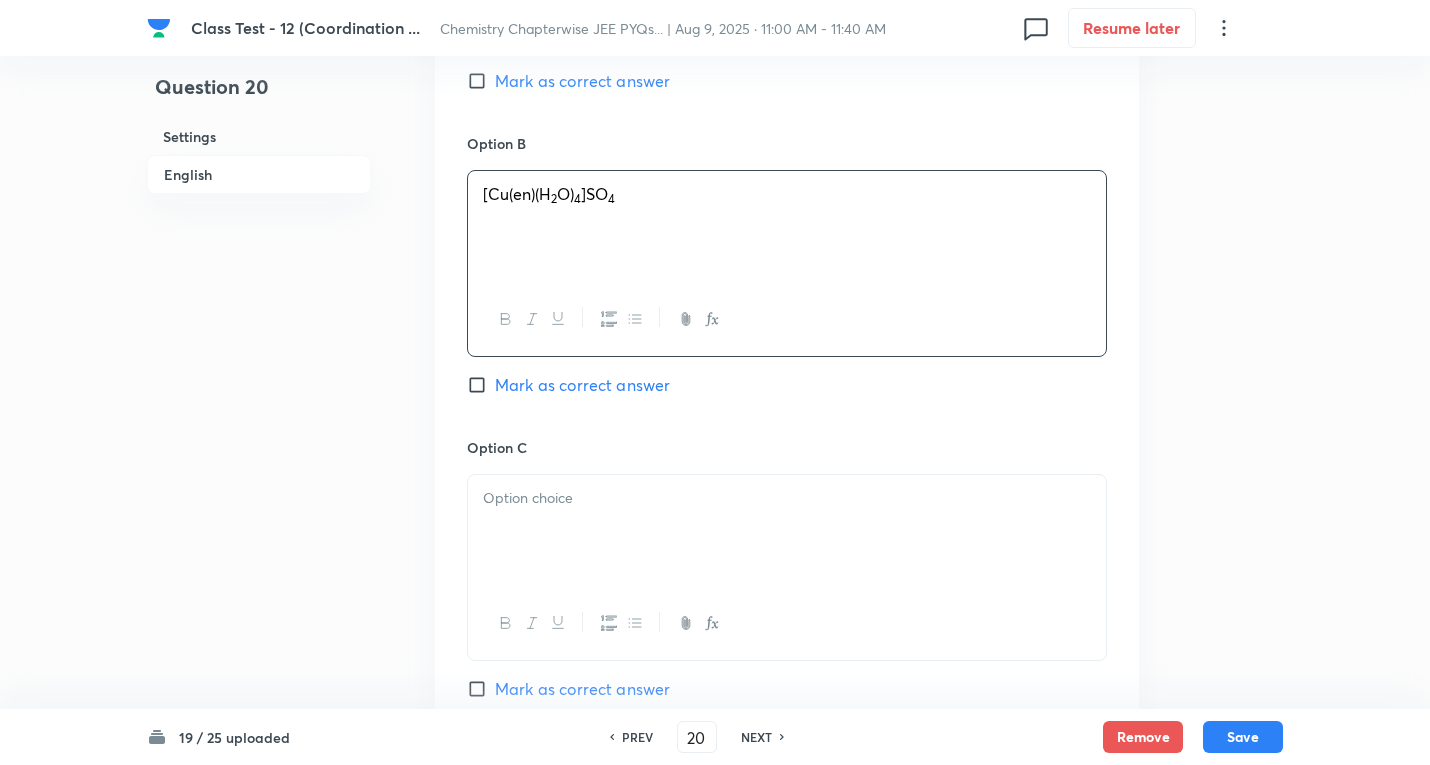 scroll, scrollTop: 1300, scrollLeft: 0, axis: vertical 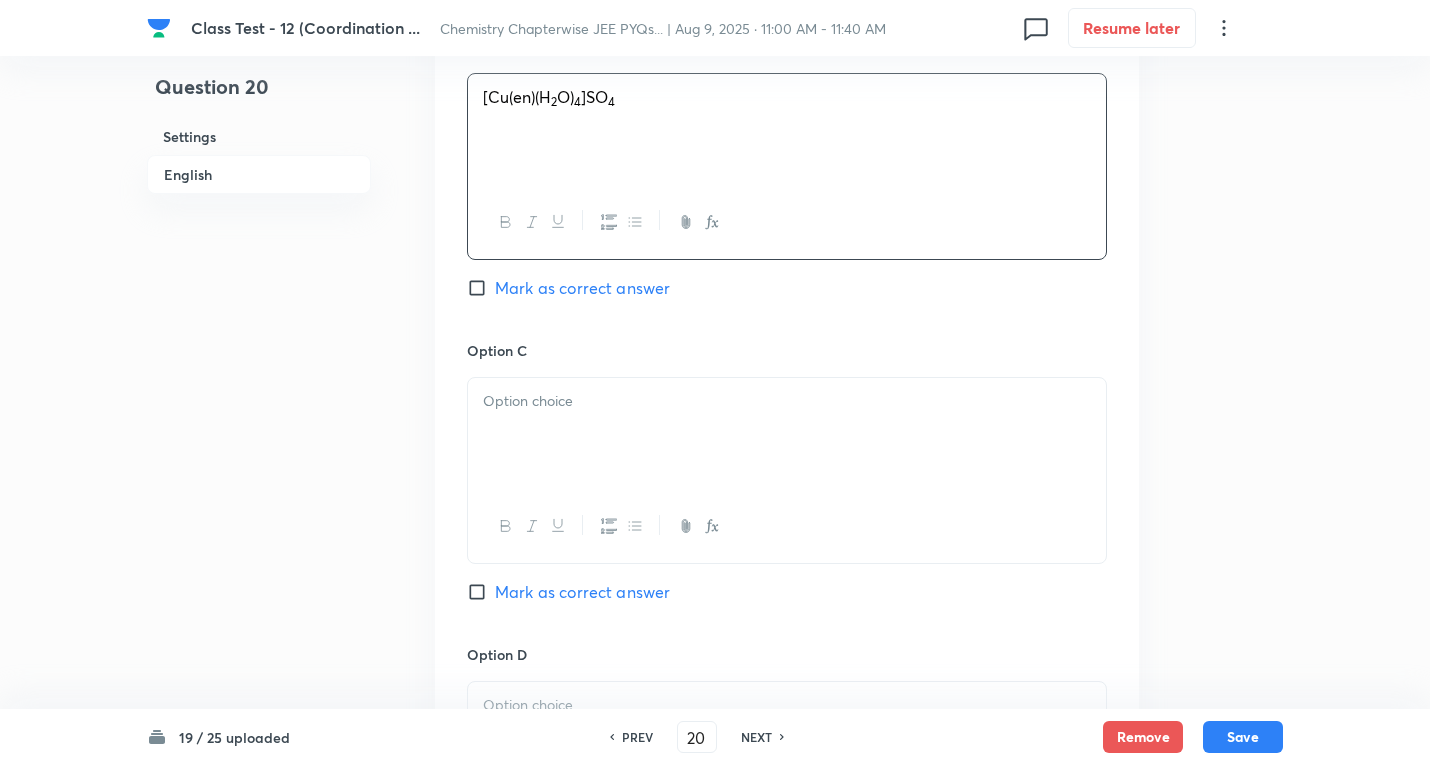 click at bounding box center (787, 401) 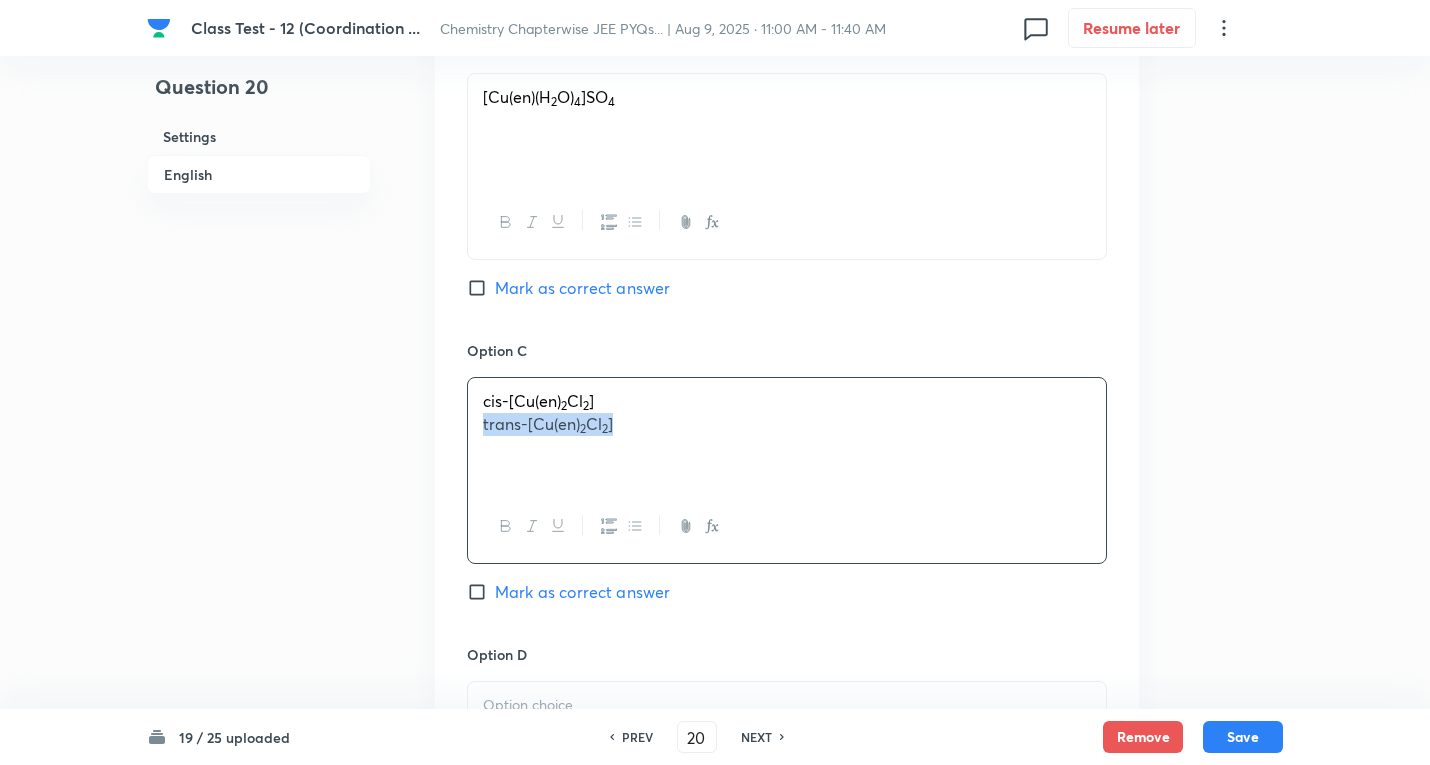 drag, startPoint x: 476, startPoint y: 421, endPoint x: 1125, endPoint y: 478, distance: 651.4983 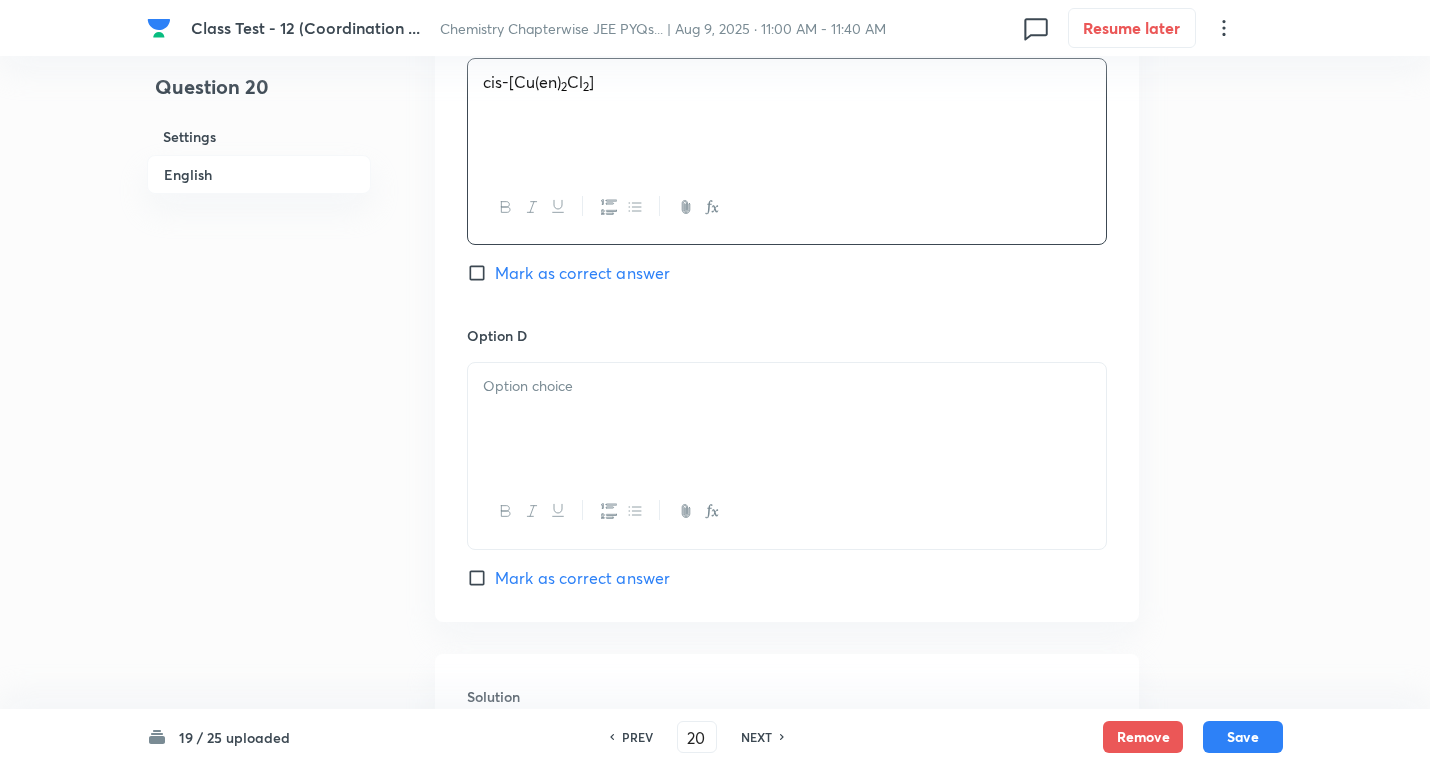 scroll, scrollTop: 1700, scrollLeft: 0, axis: vertical 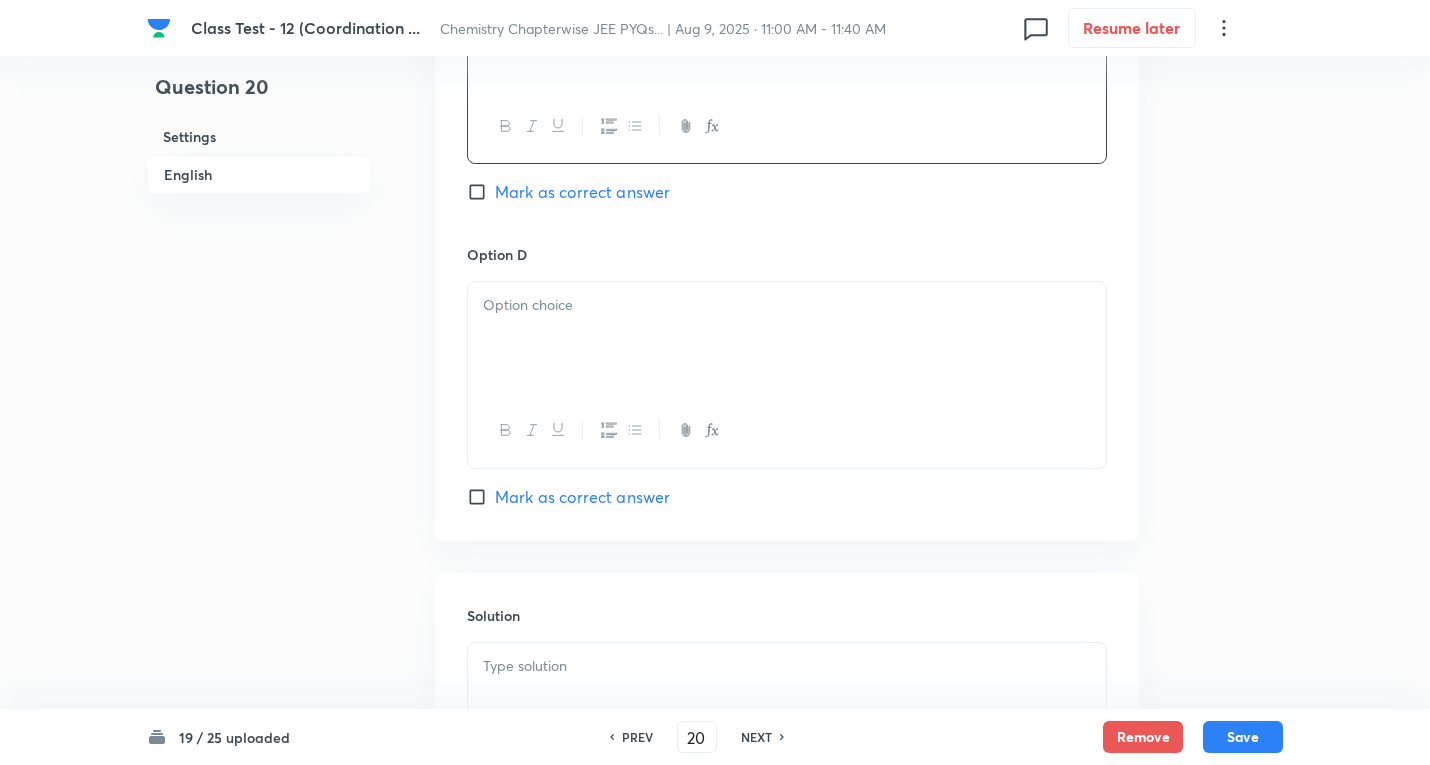 click at bounding box center (787, 338) 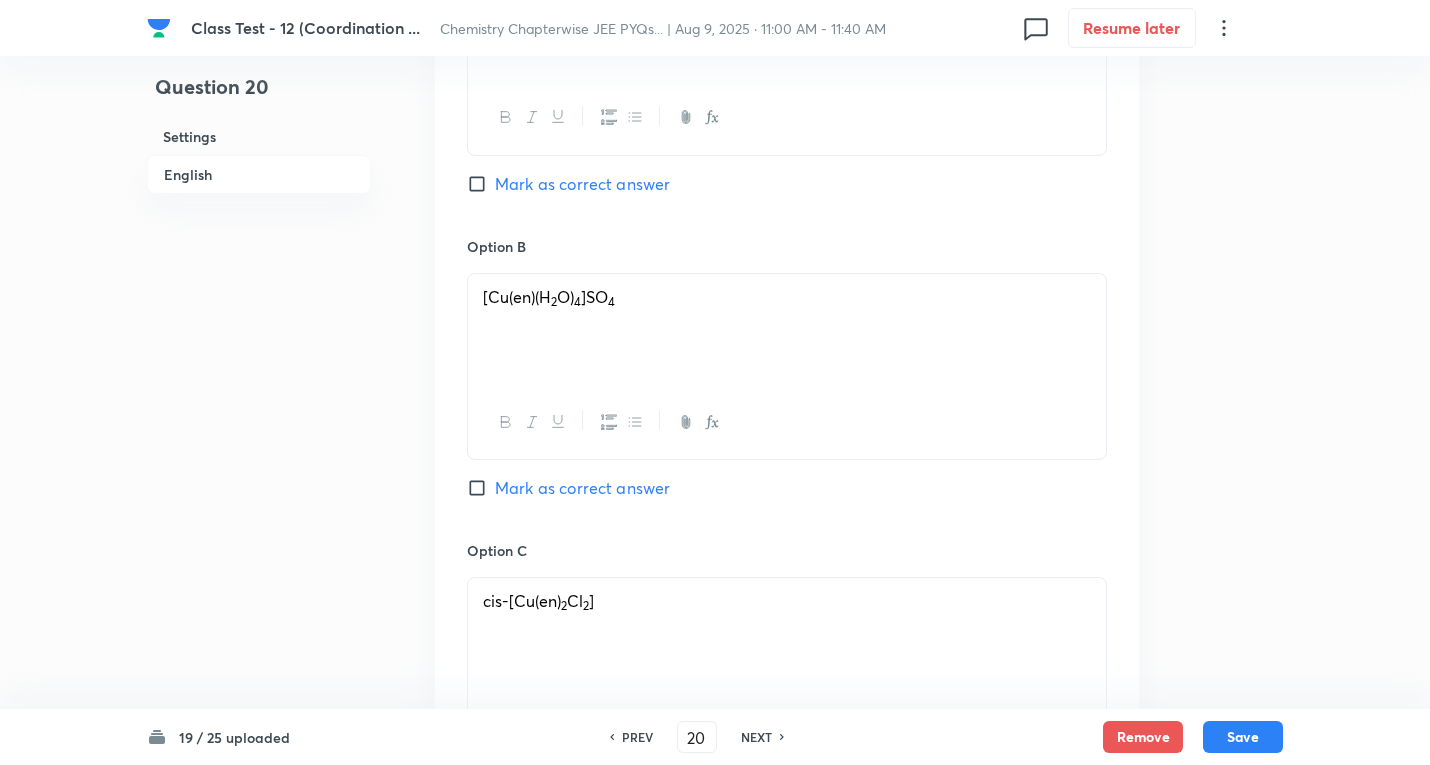 click on "Mark as correct answer" at bounding box center (582, 184) 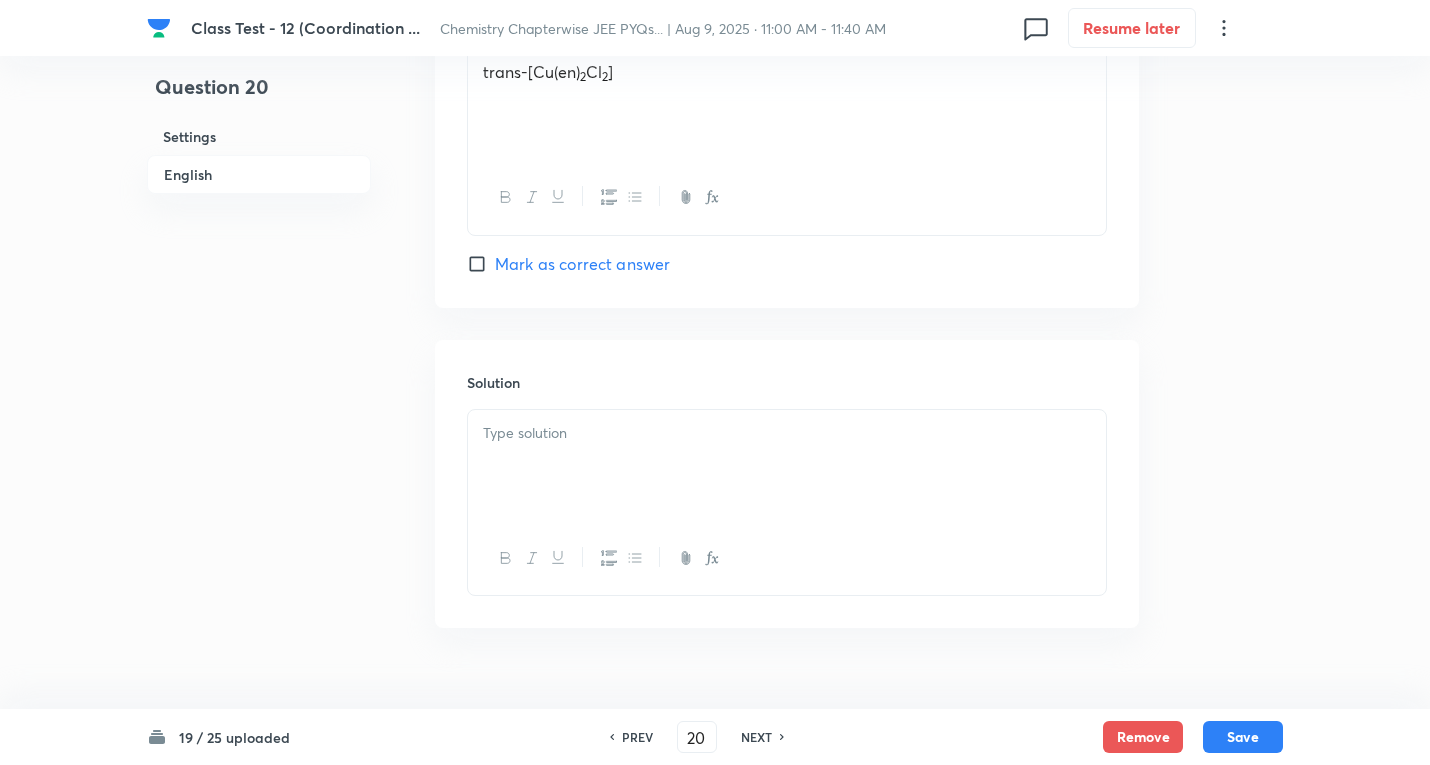 scroll, scrollTop: 1972, scrollLeft: 0, axis: vertical 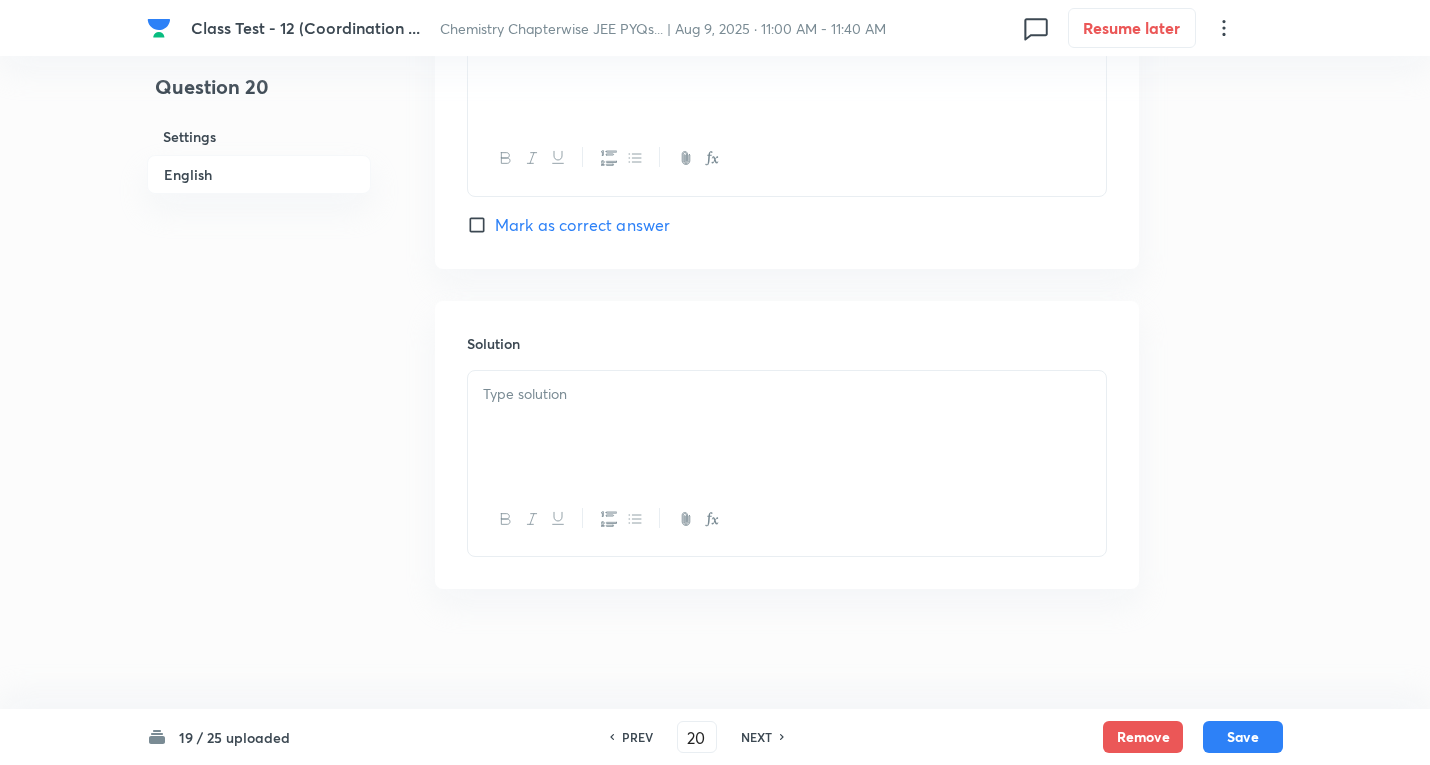 click at bounding box center [787, 427] 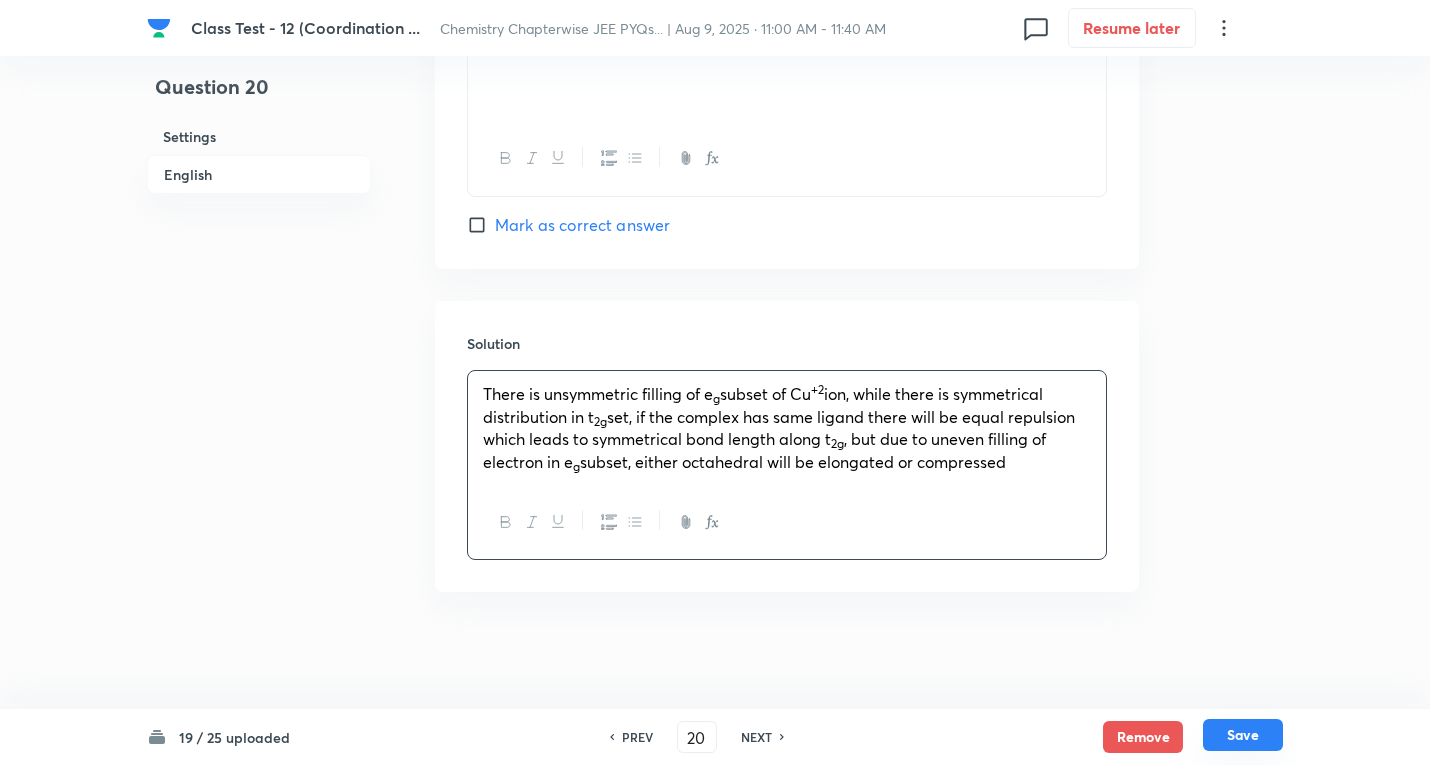 click on "Save" at bounding box center [1243, 735] 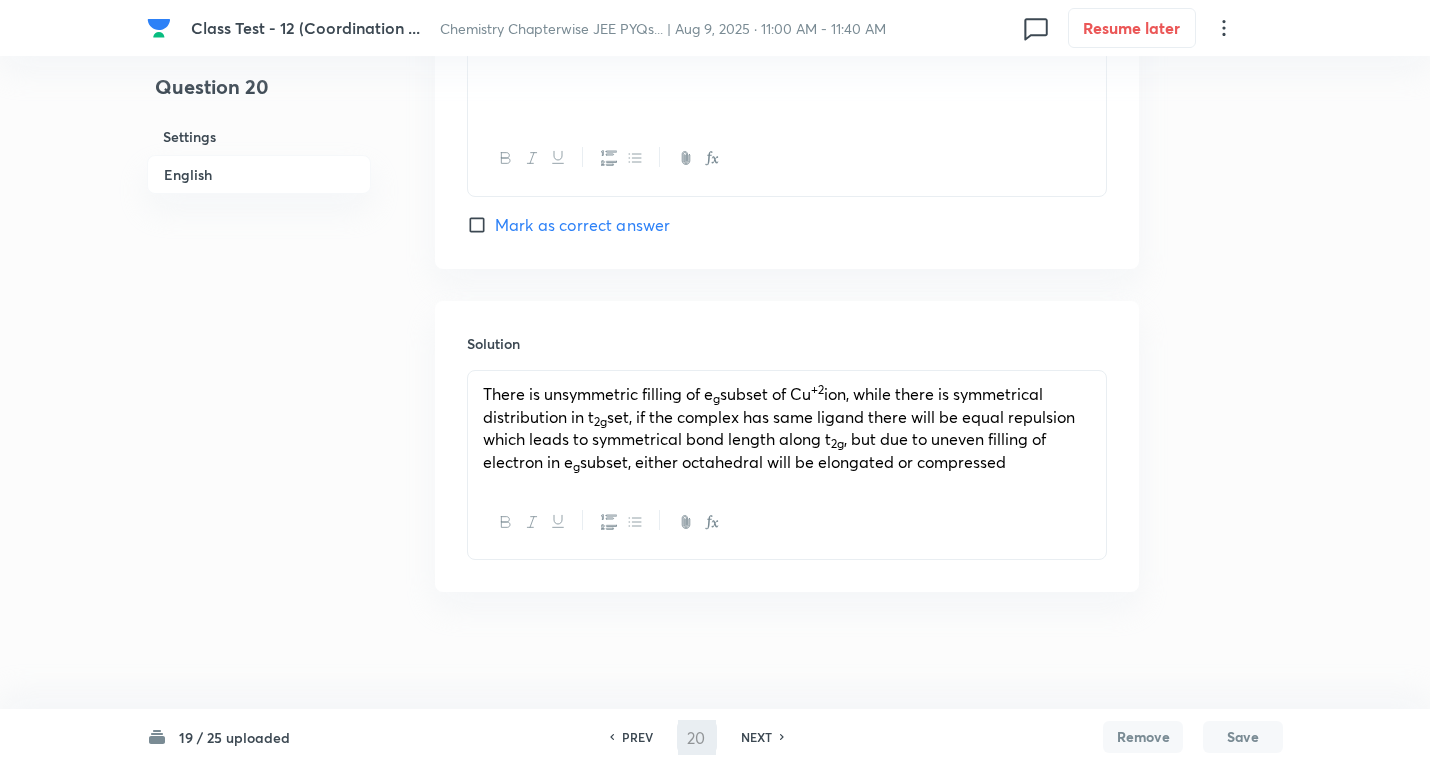 type on "21" 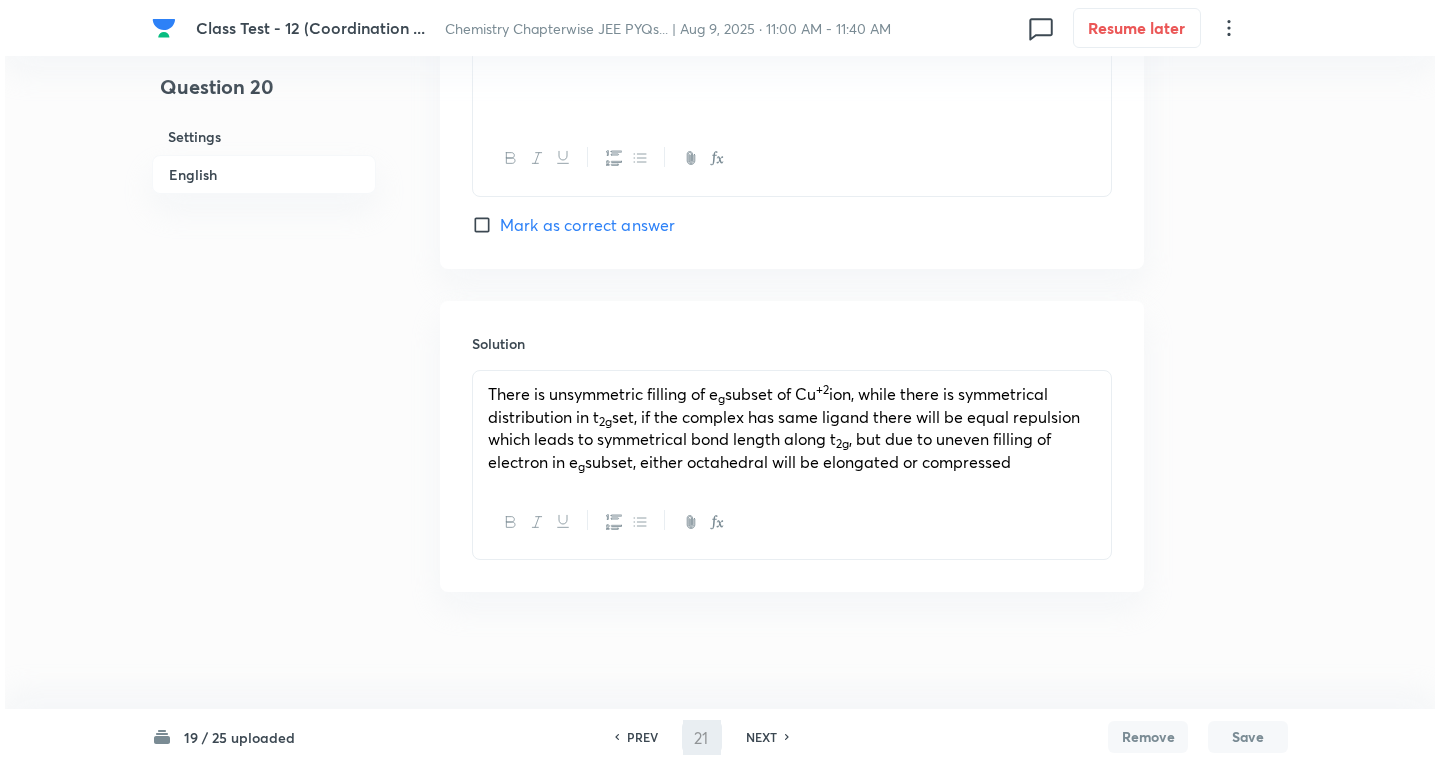 scroll, scrollTop: 0, scrollLeft: 0, axis: both 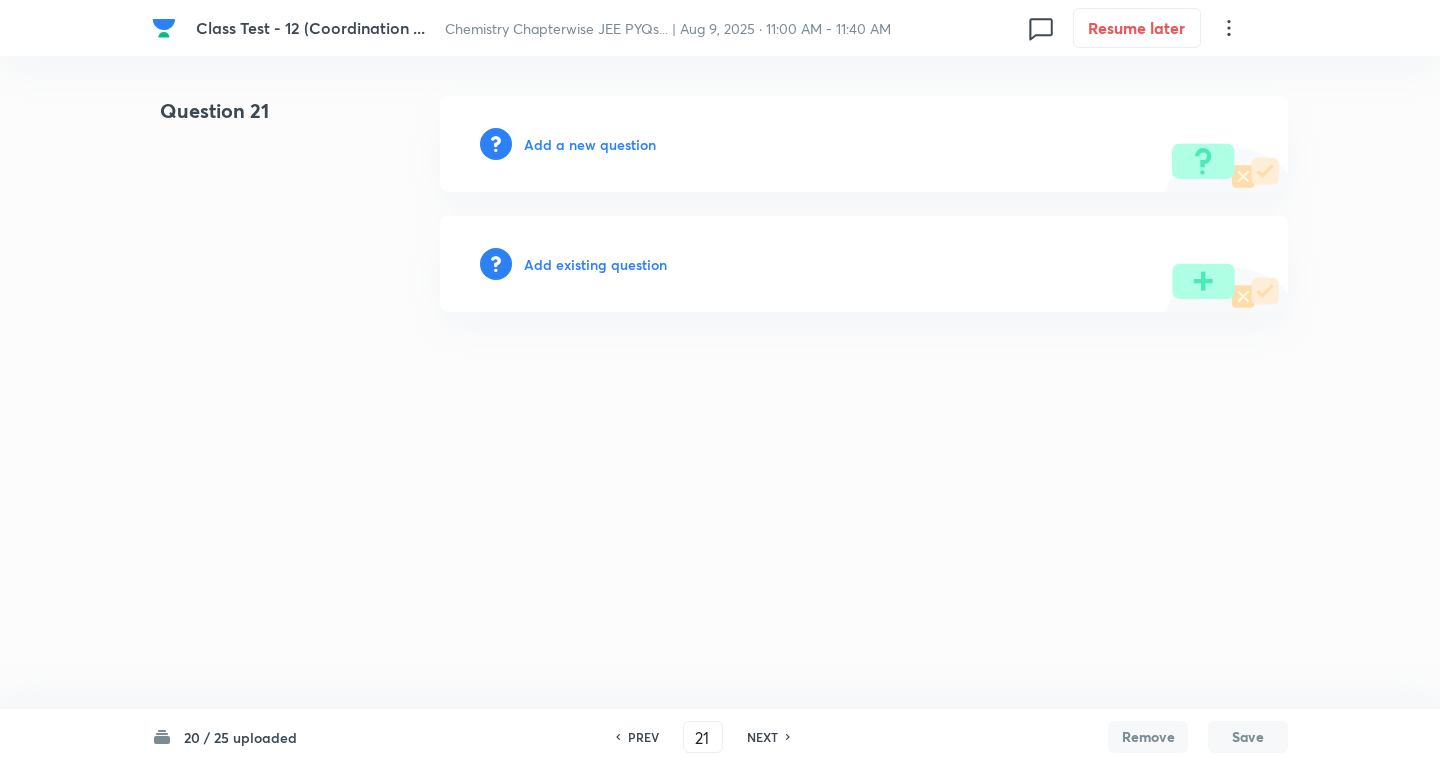 click on "Add a new question" at bounding box center [590, 144] 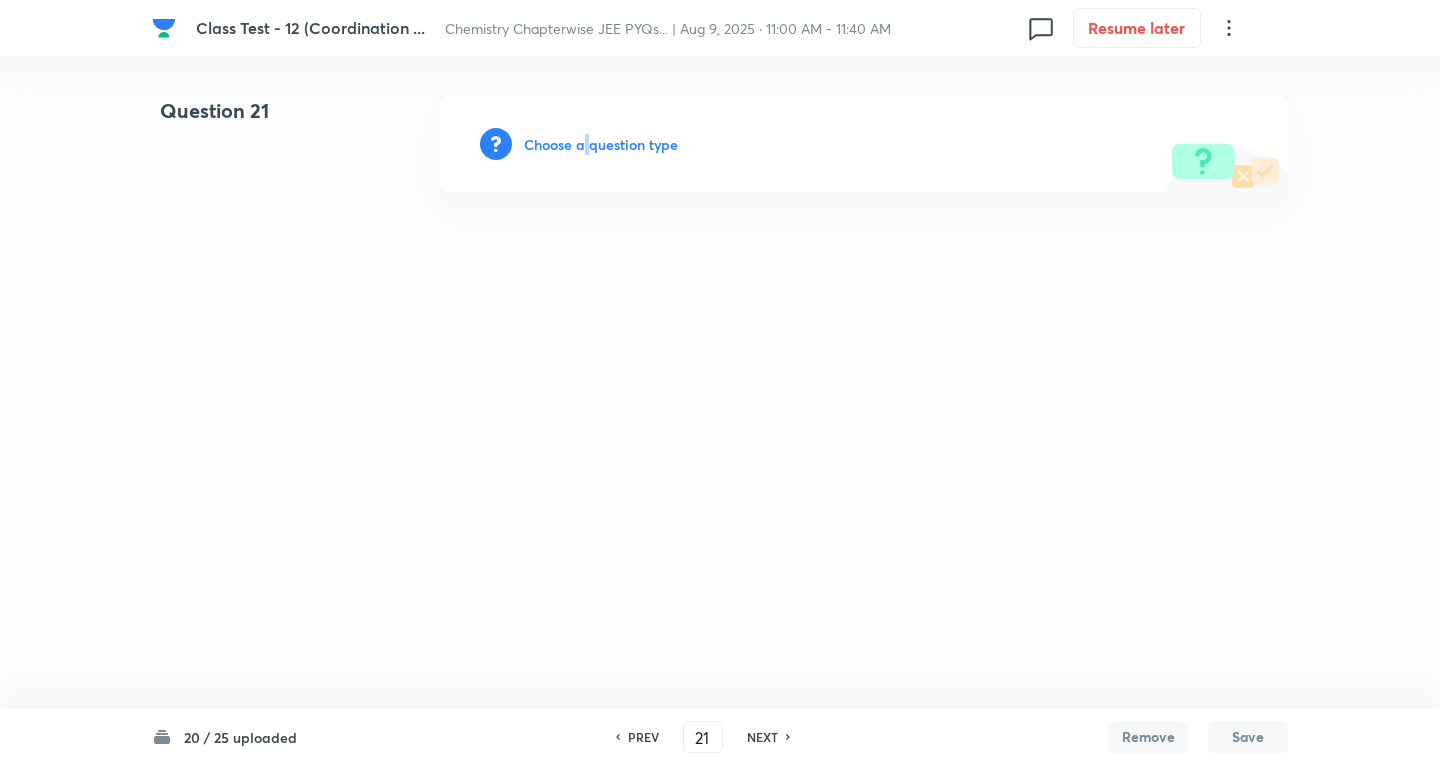 click on "Choose a question type" at bounding box center (601, 144) 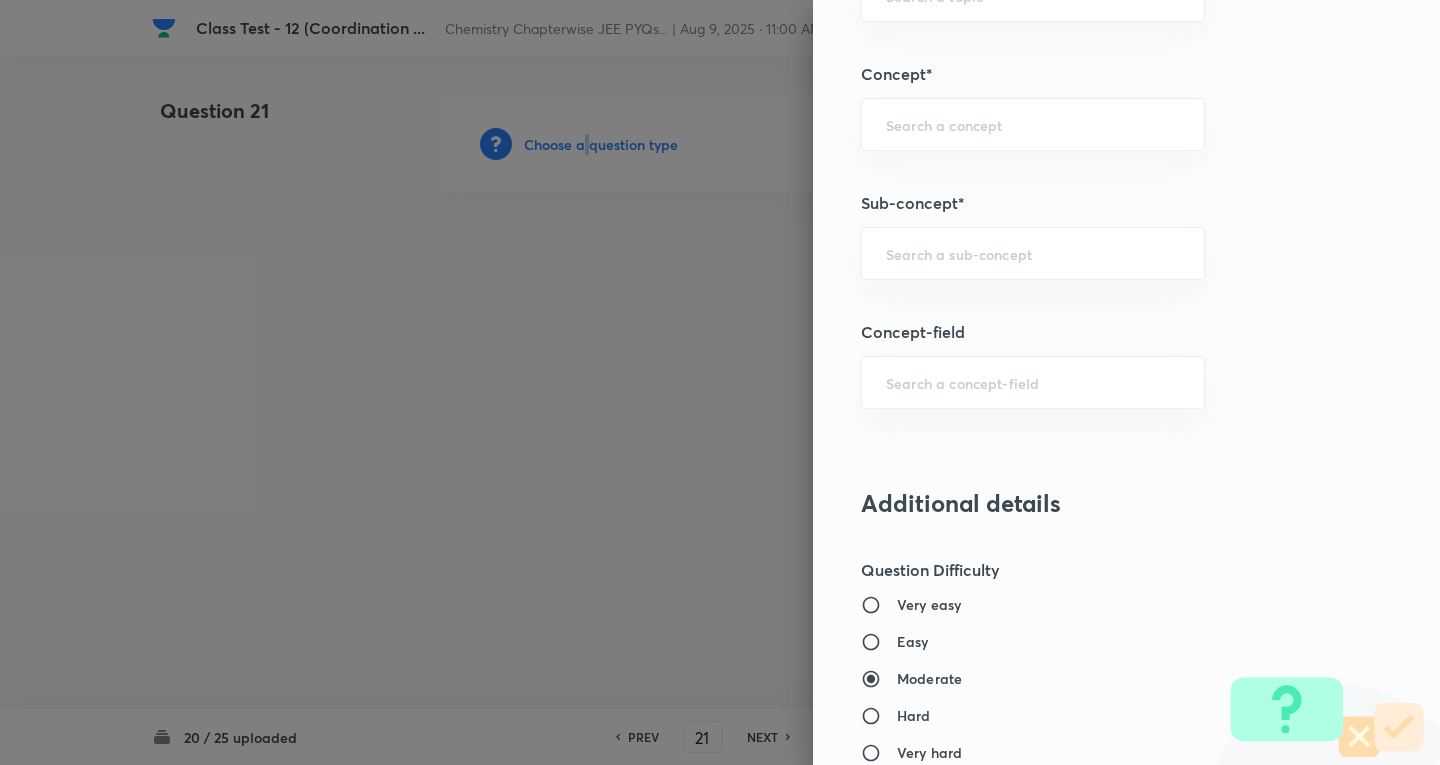 scroll, scrollTop: 1000, scrollLeft: 0, axis: vertical 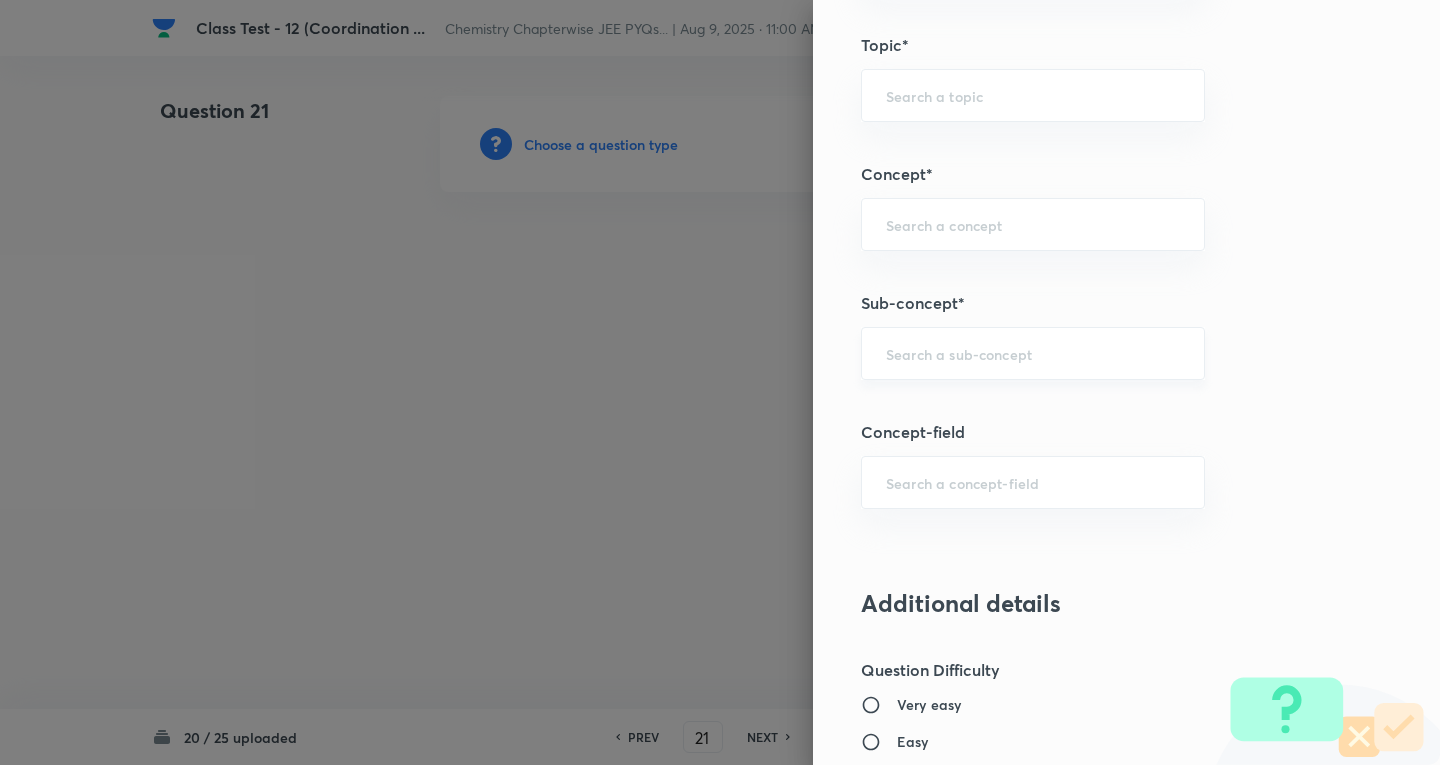 drag, startPoint x: 931, startPoint y: 358, endPoint x: 941, endPoint y: 354, distance: 10.770329 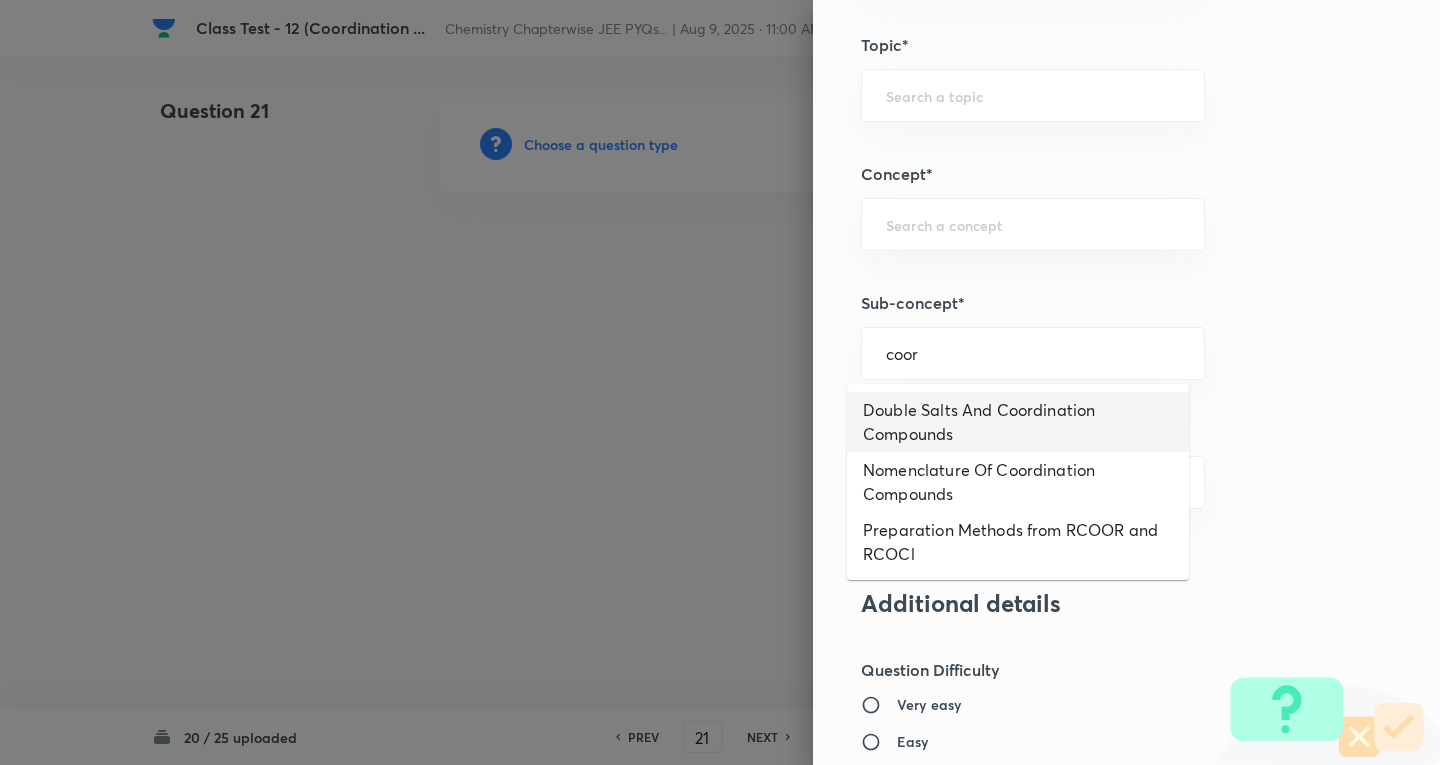 click on "Double Salts And Coordination Compounds" at bounding box center (1018, 422) 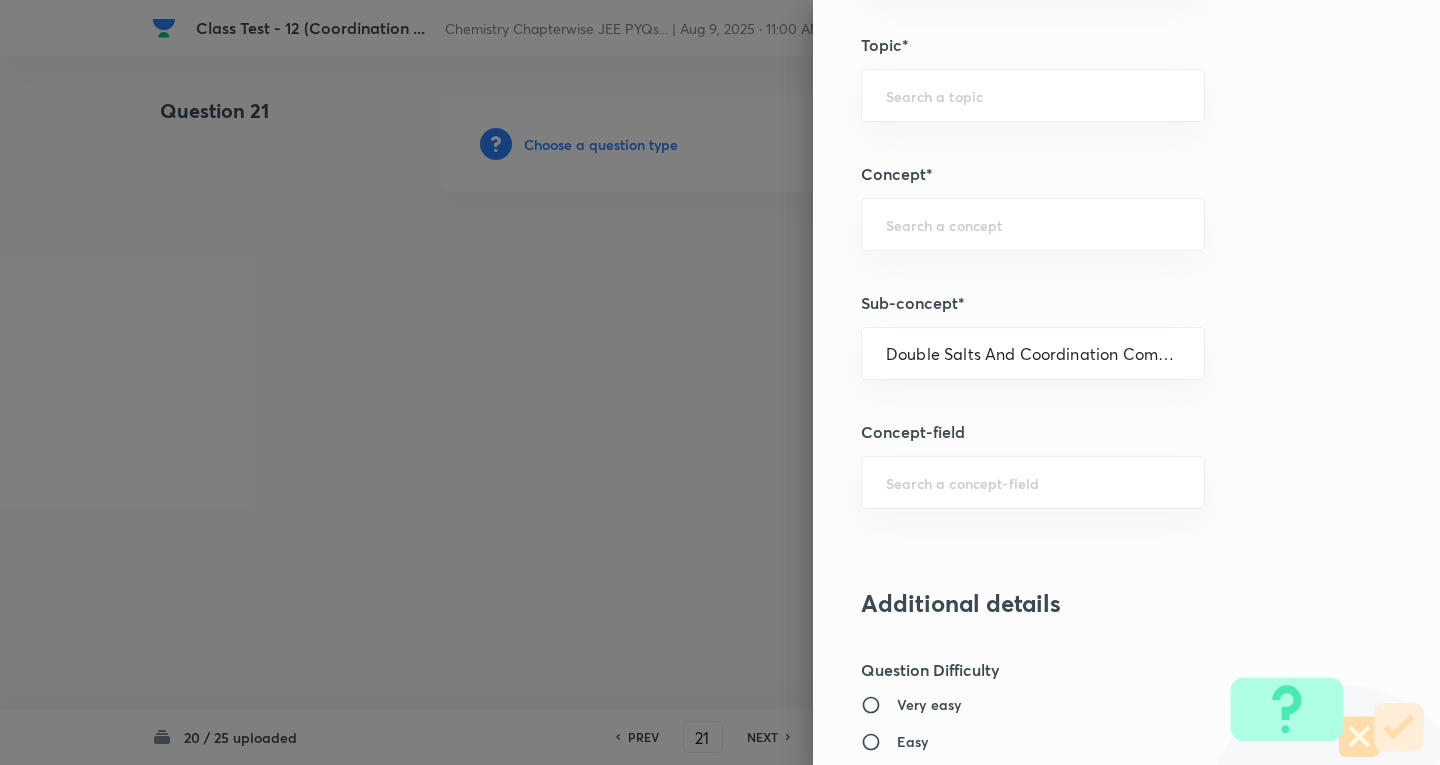 type on "Chemistry" 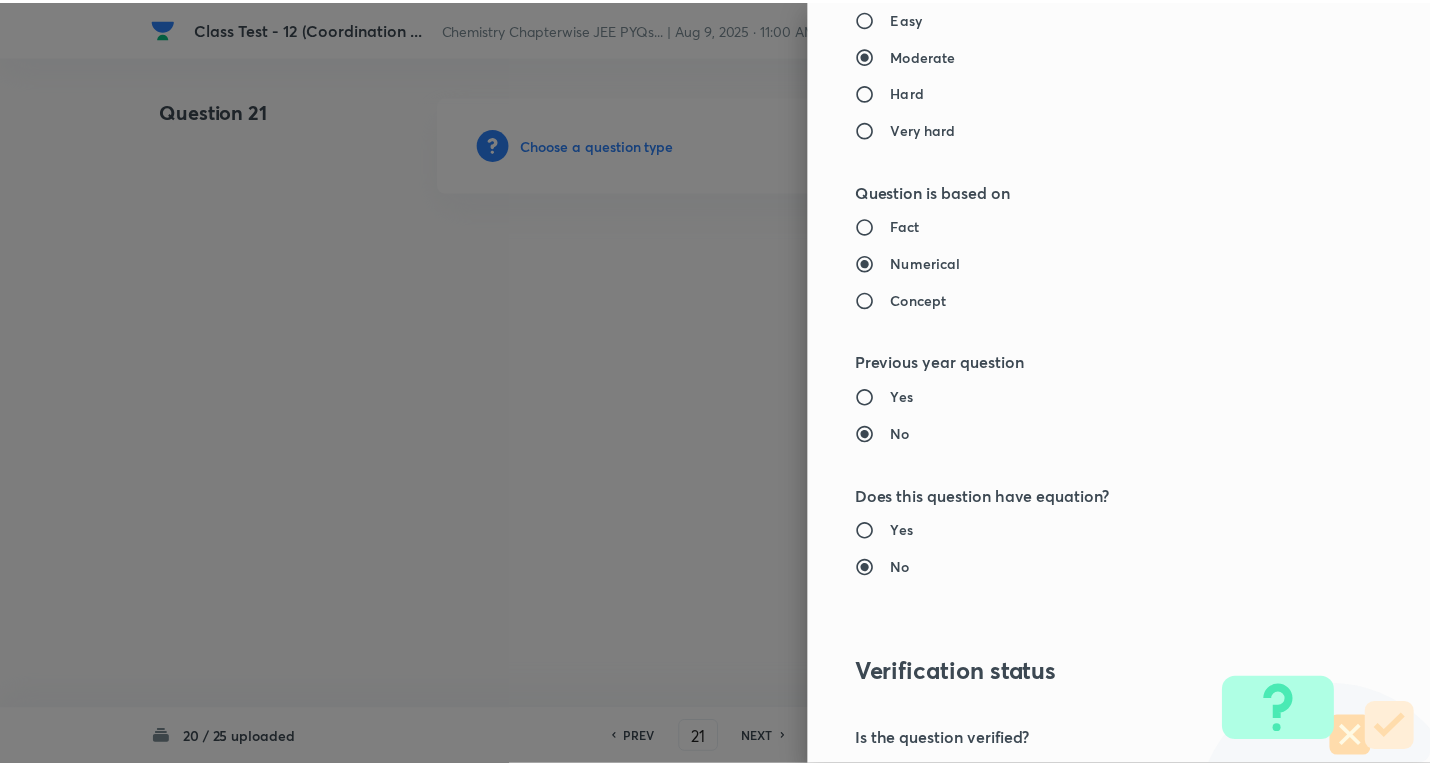 scroll, scrollTop: 1961, scrollLeft: 0, axis: vertical 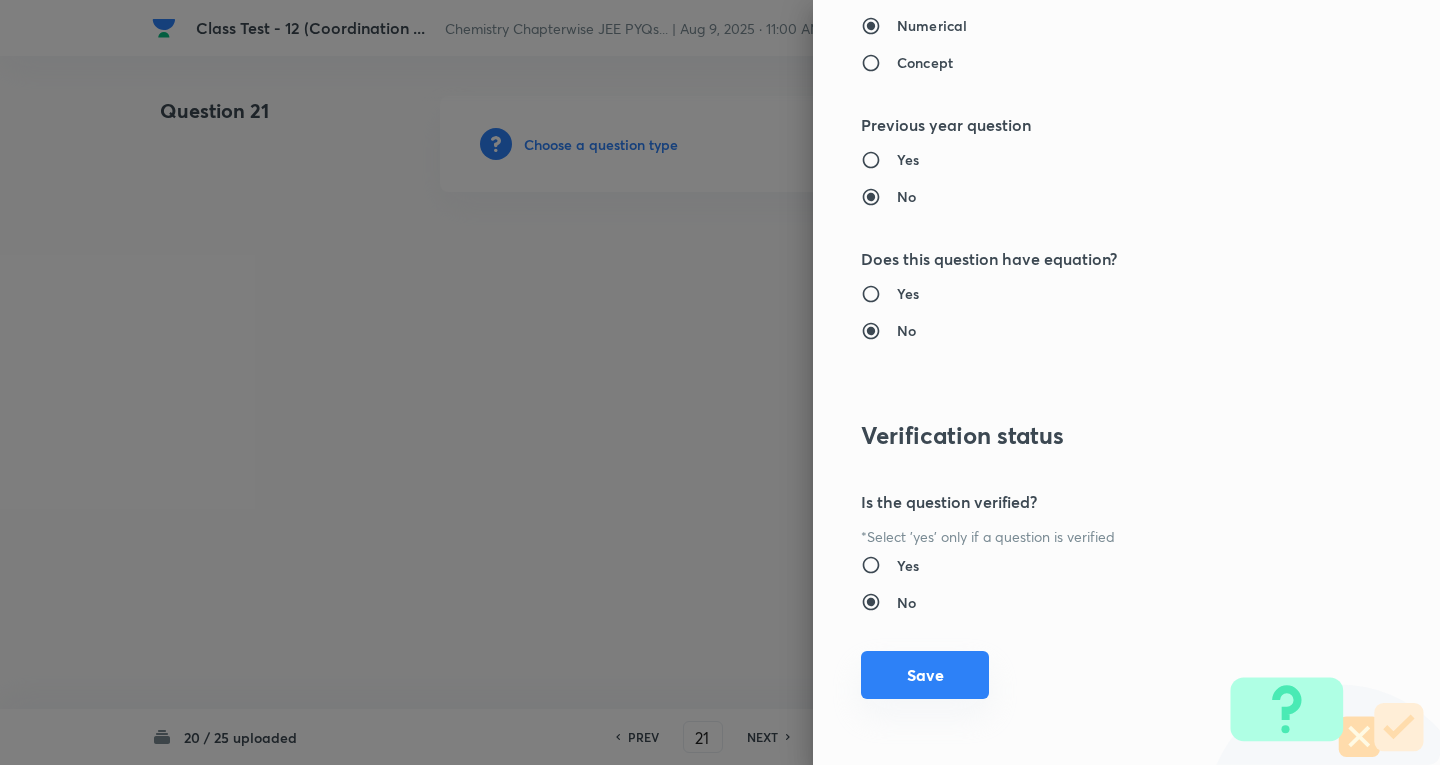 click on "Save" at bounding box center (925, 675) 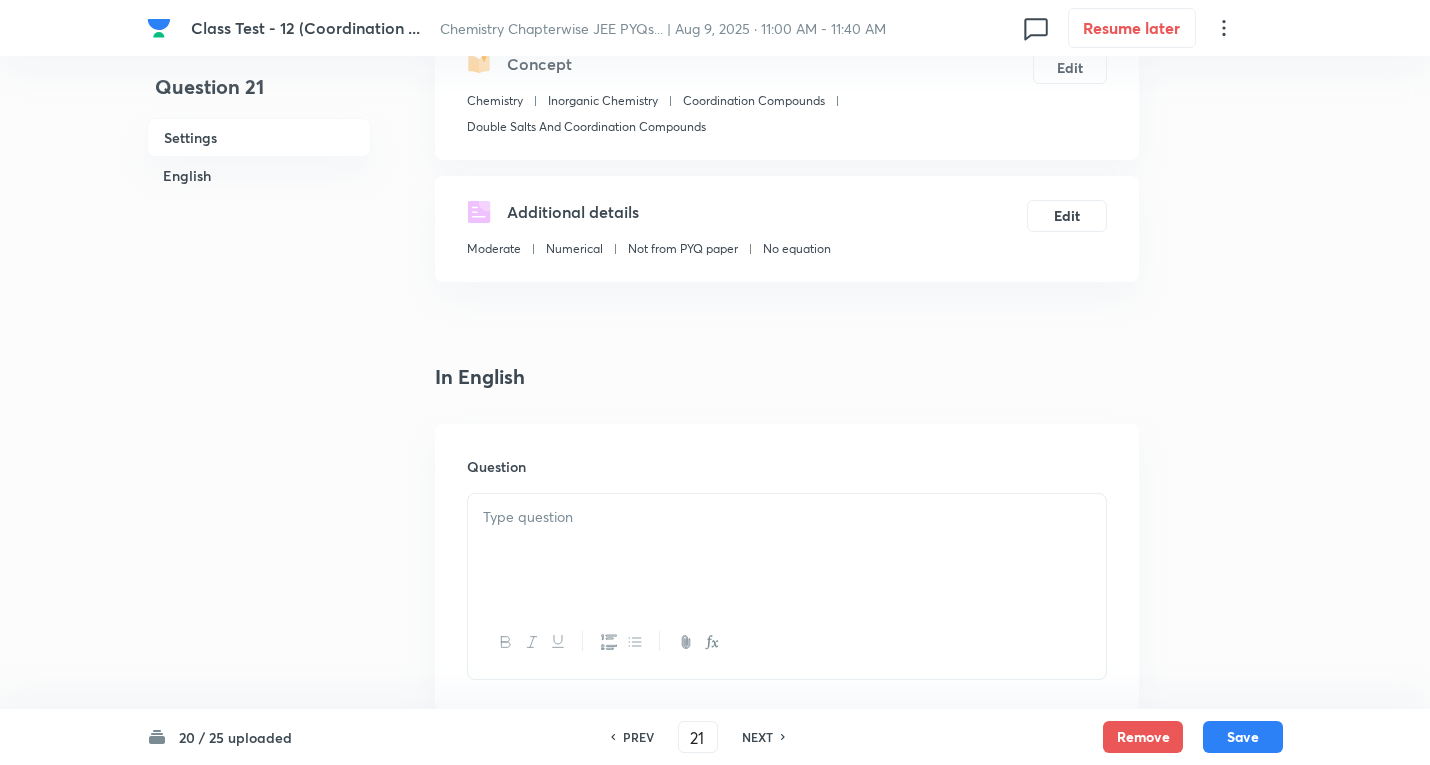 scroll, scrollTop: 300, scrollLeft: 0, axis: vertical 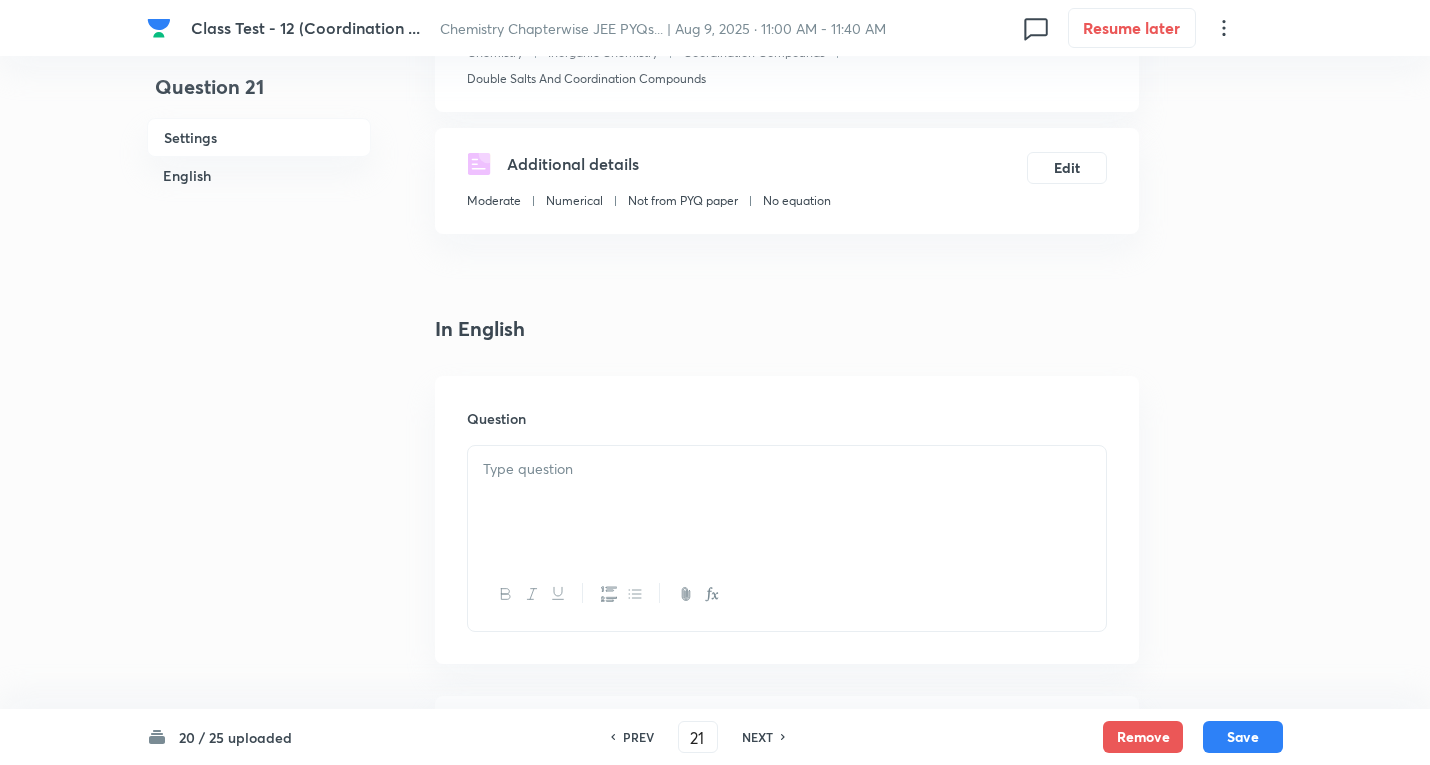 click at bounding box center (787, 502) 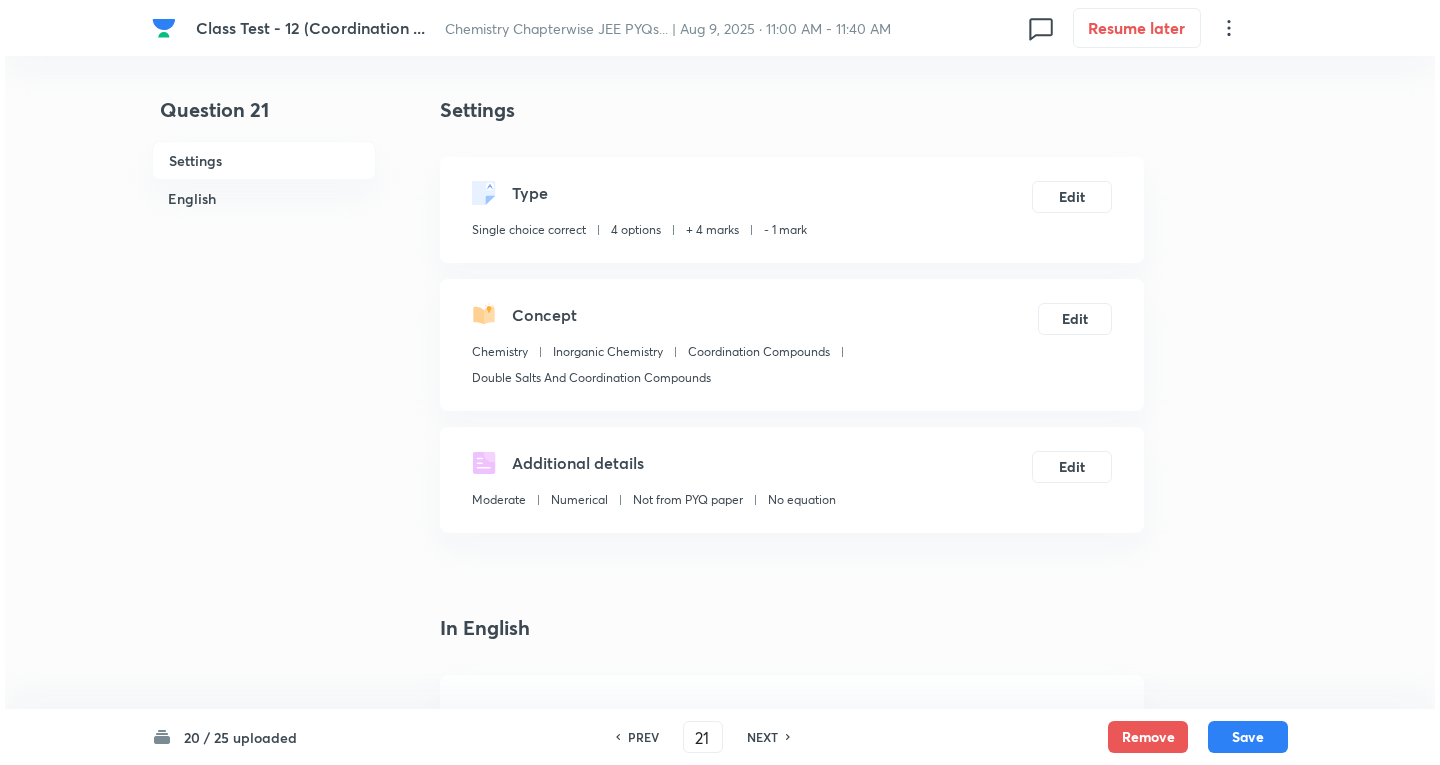 scroll, scrollTop: 0, scrollLeft: 0, axis: both 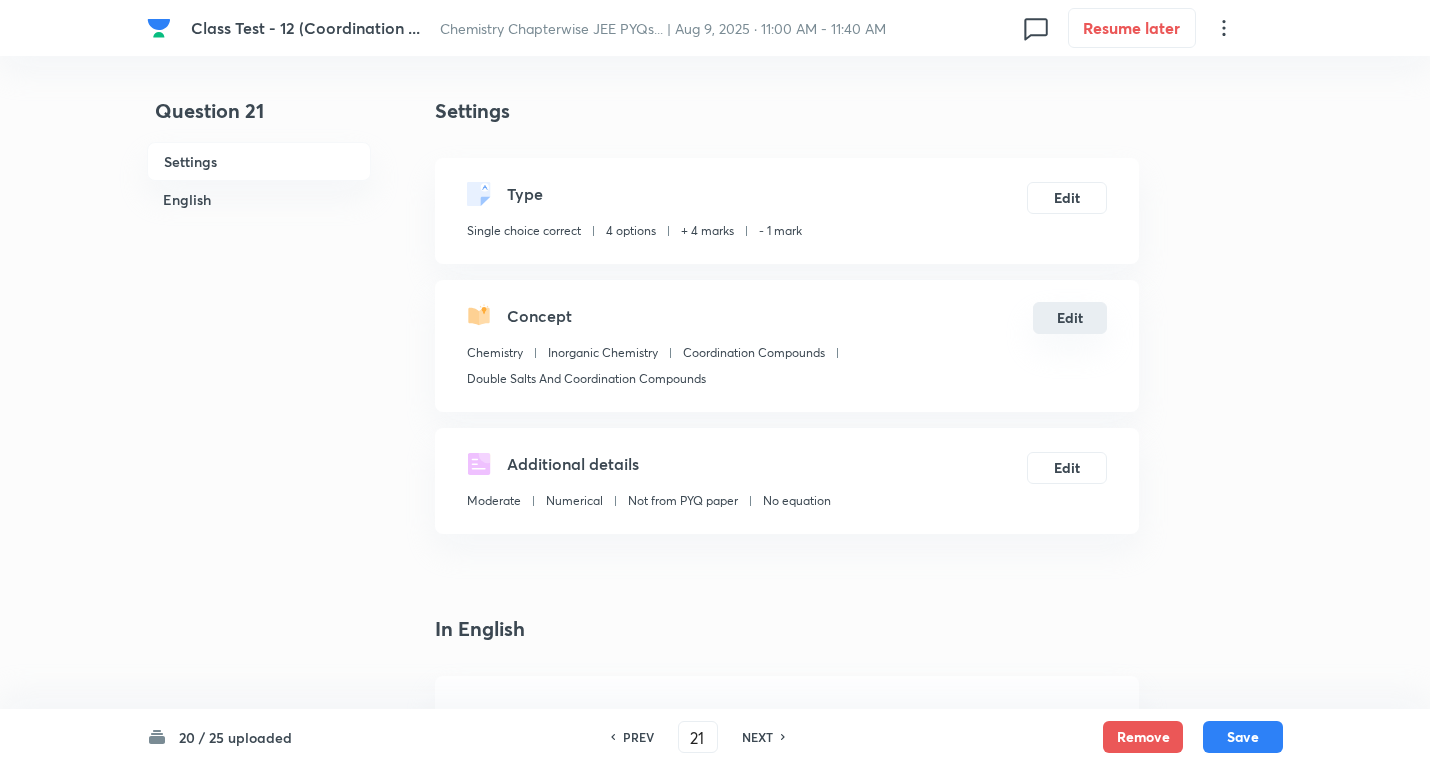 click on "Edit" at bounding box center (1070, 318) 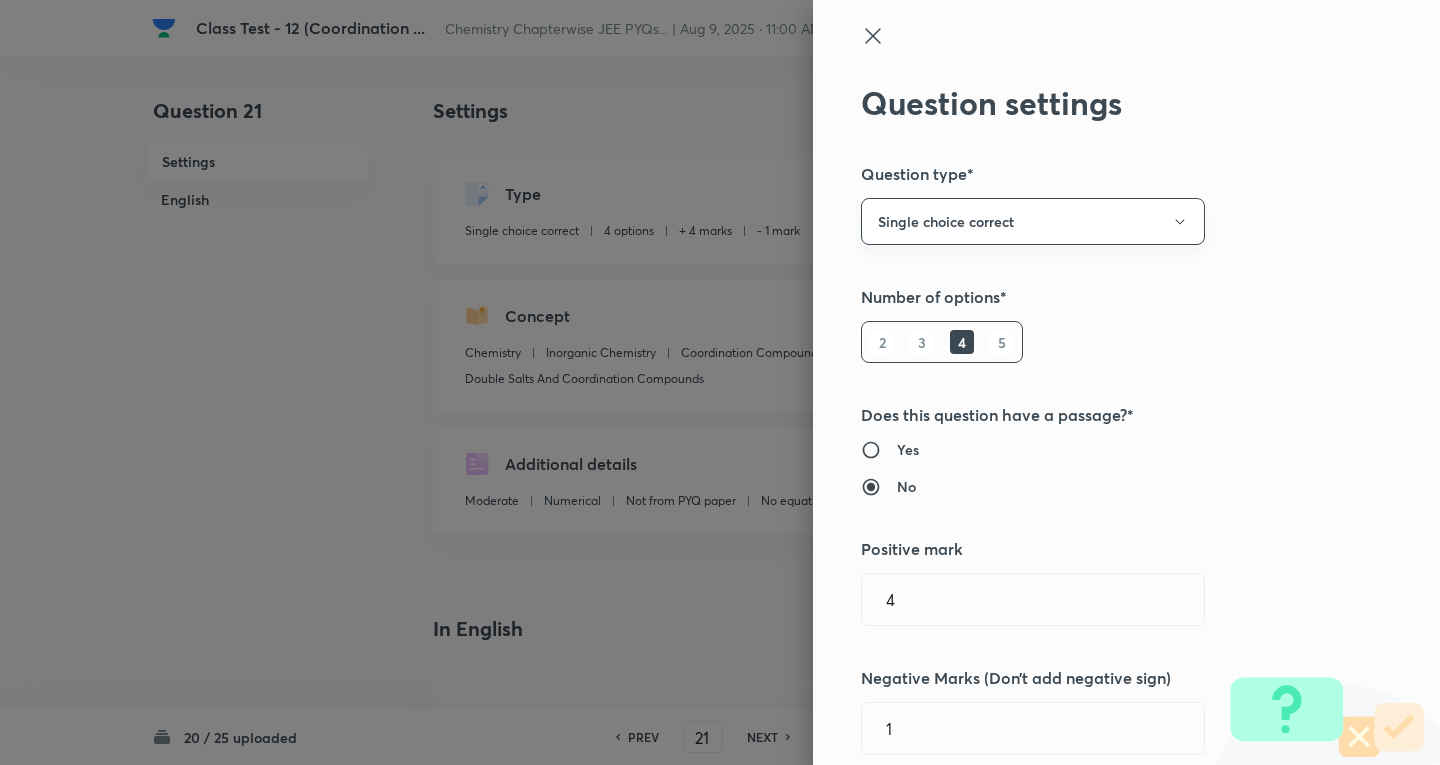 click on "Single choice correct" at bounding box center (1033, 221) 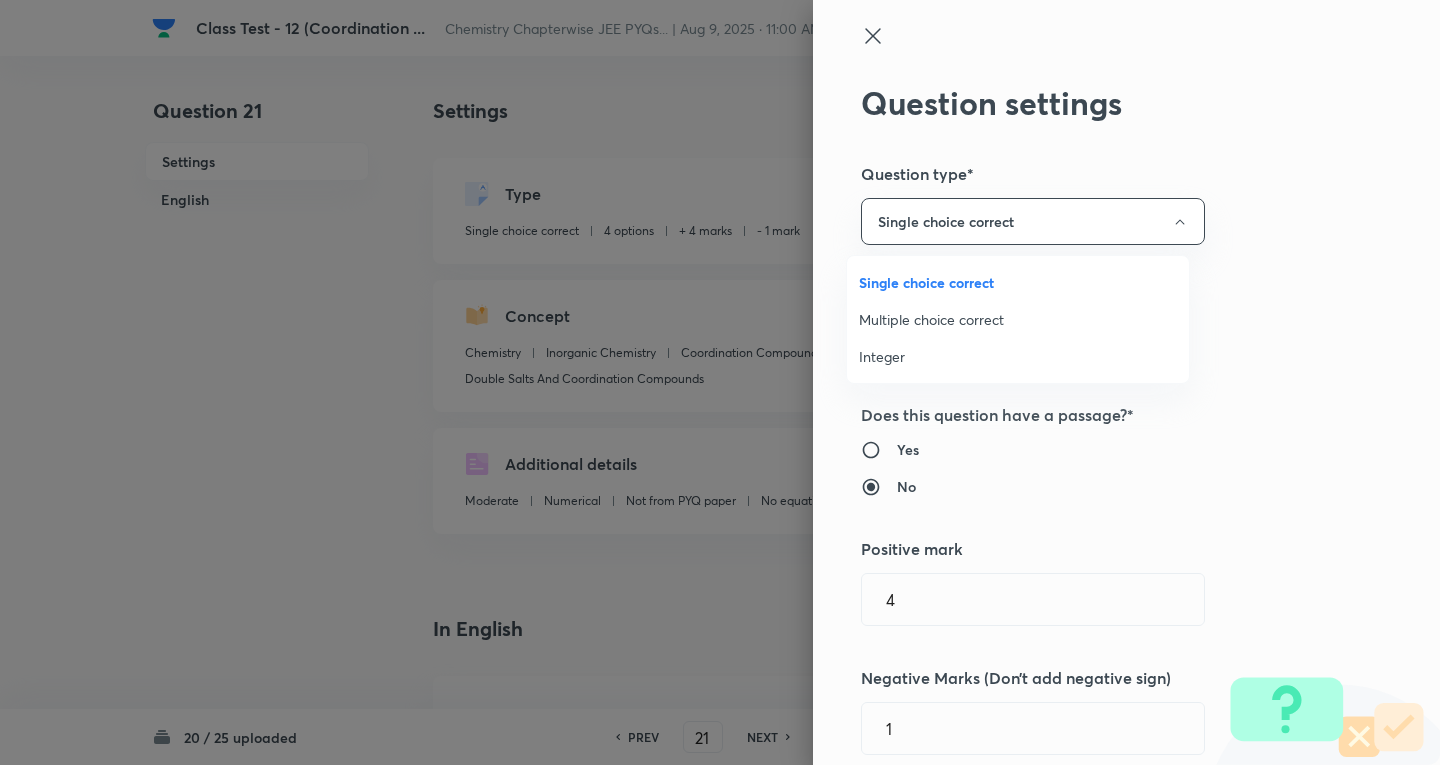 click on "Integer" at bounding box center [1018, 356] 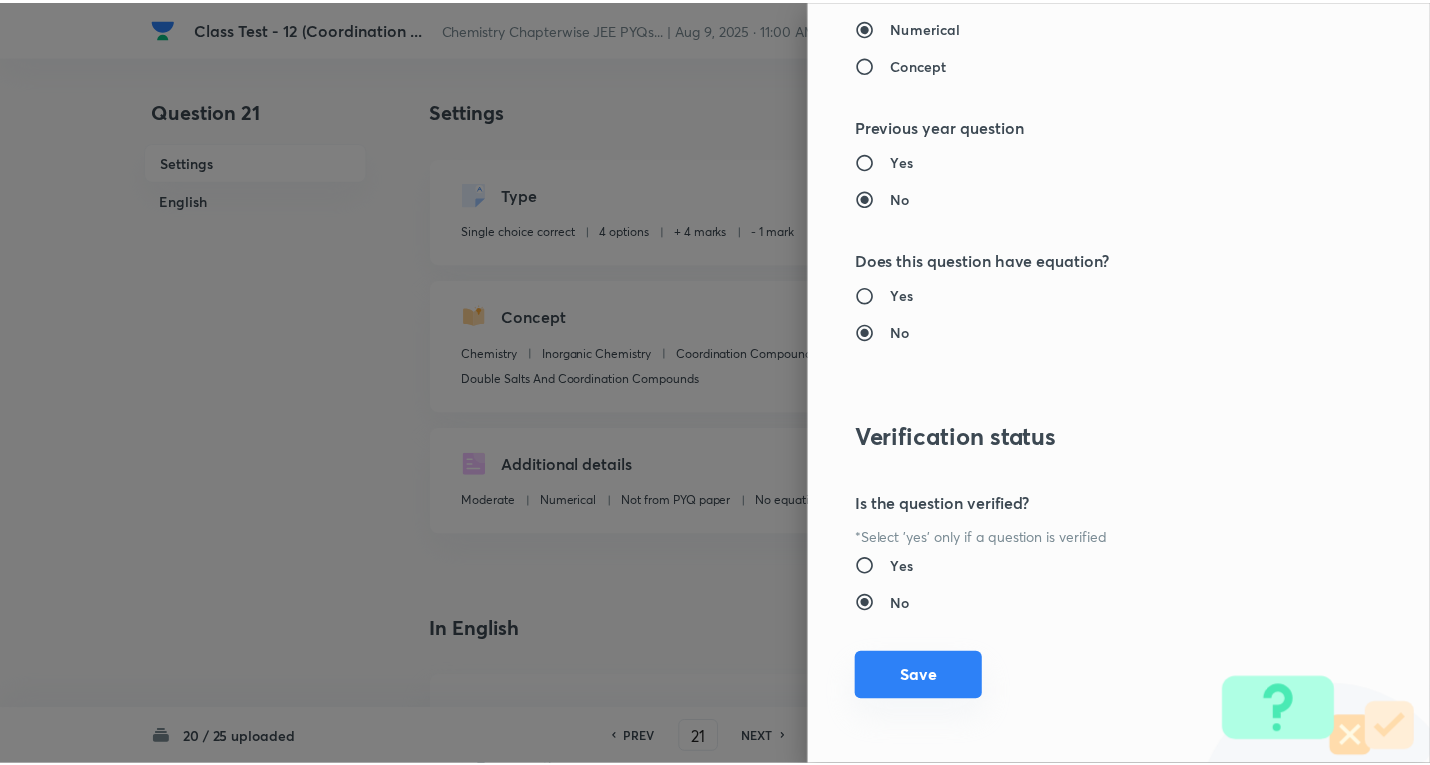 scroll, scrollTop: 1843, scrollLeft: 0, axis: vertical 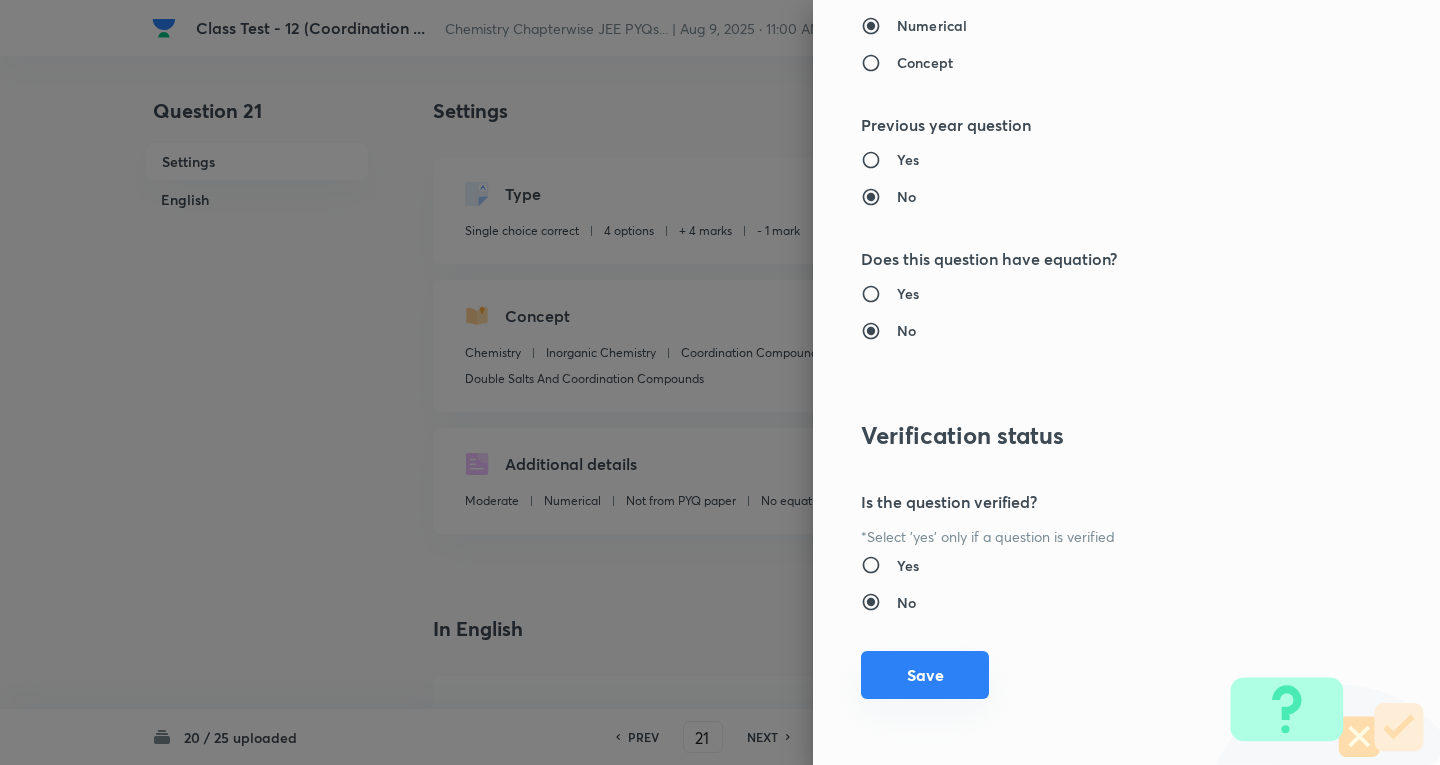 click on "Save" at bounding box center [925, 675] 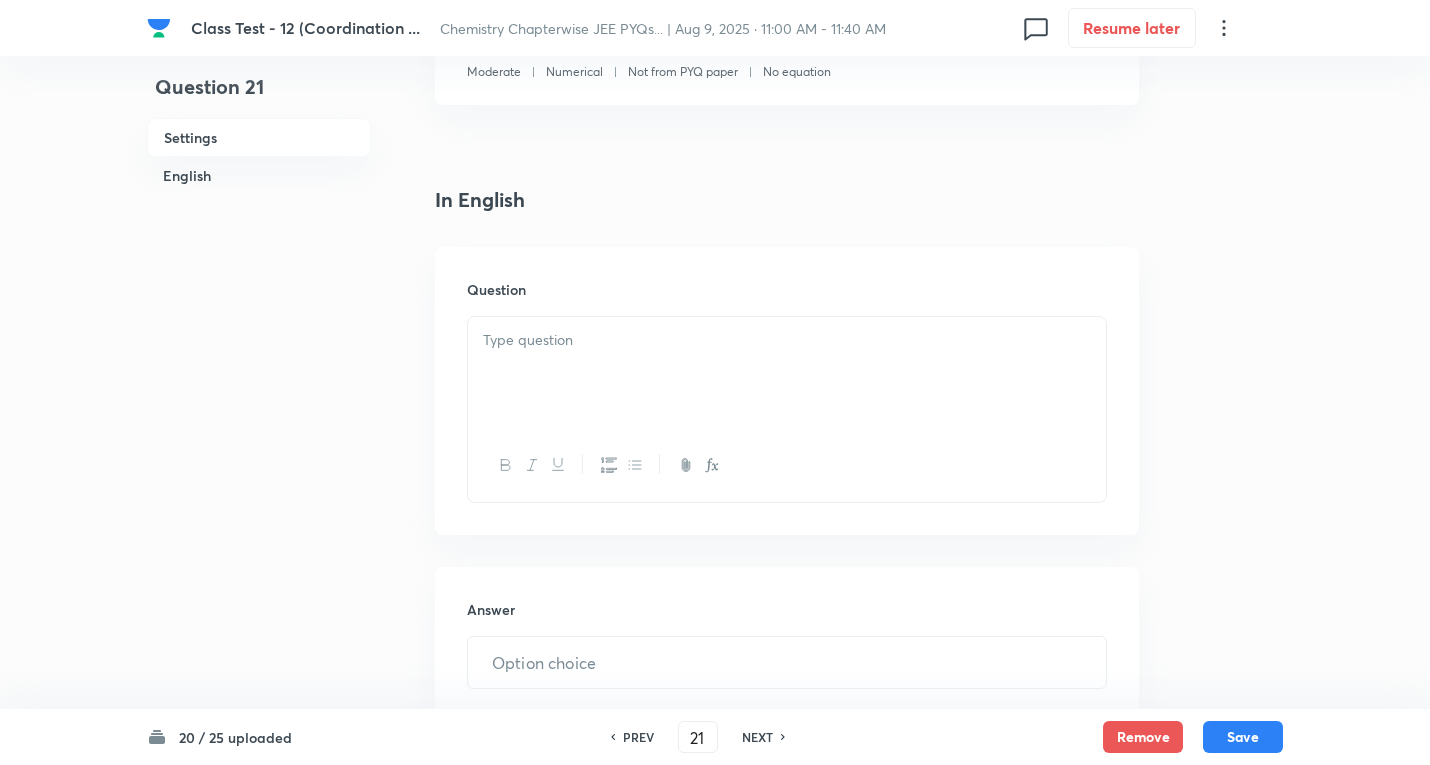scroll, scrollTop: 500, scrollLeft: 0, axis: vertical 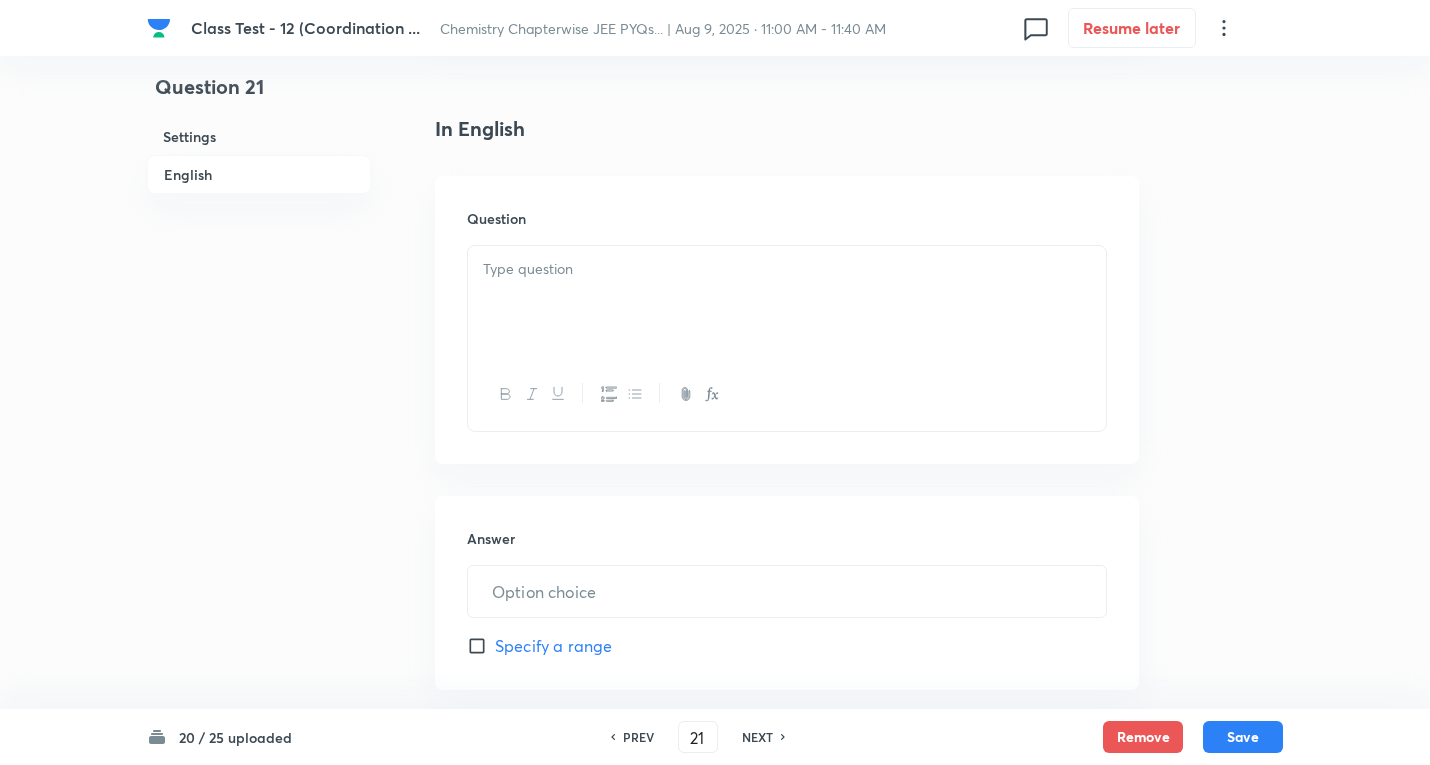 click at bounding box center (787, 269) 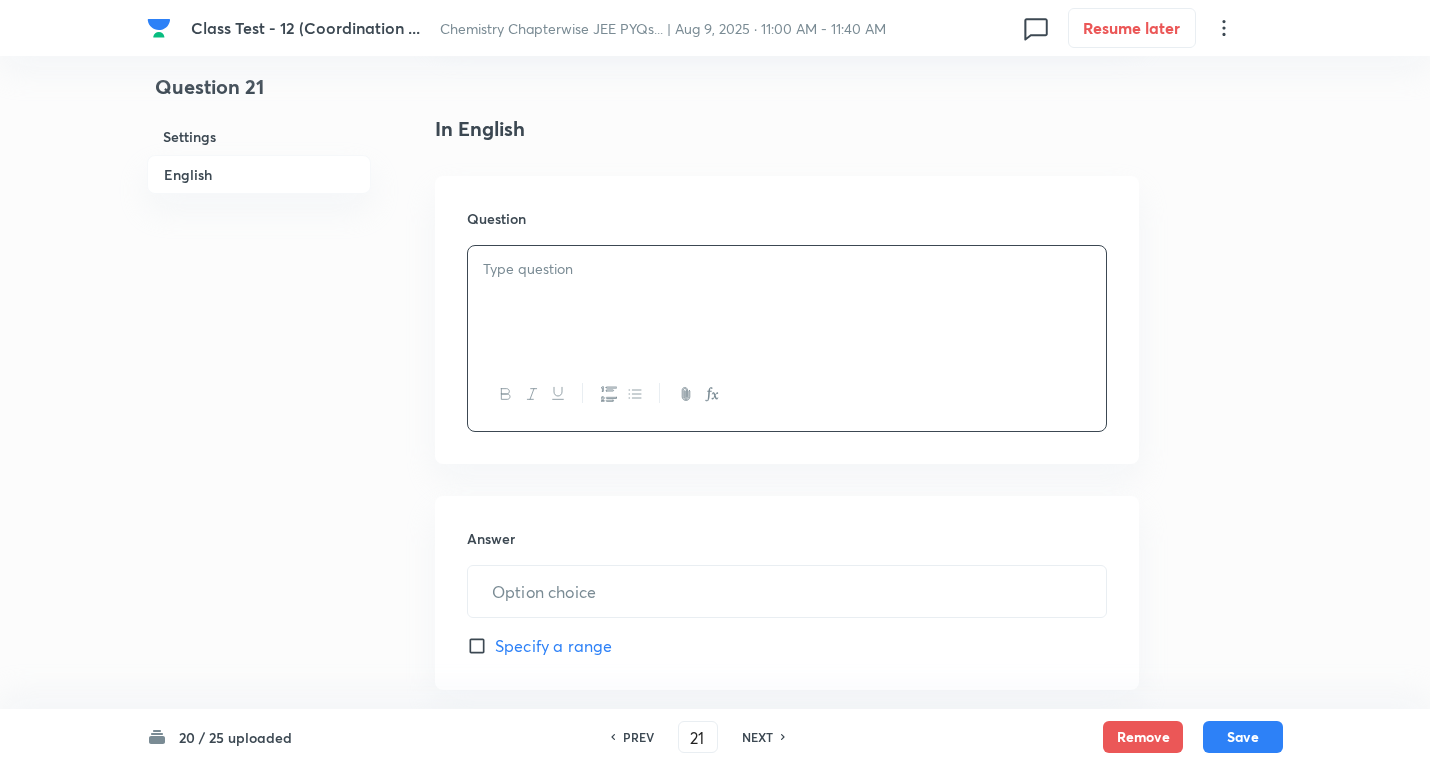 click at bounding box center (787, 302) 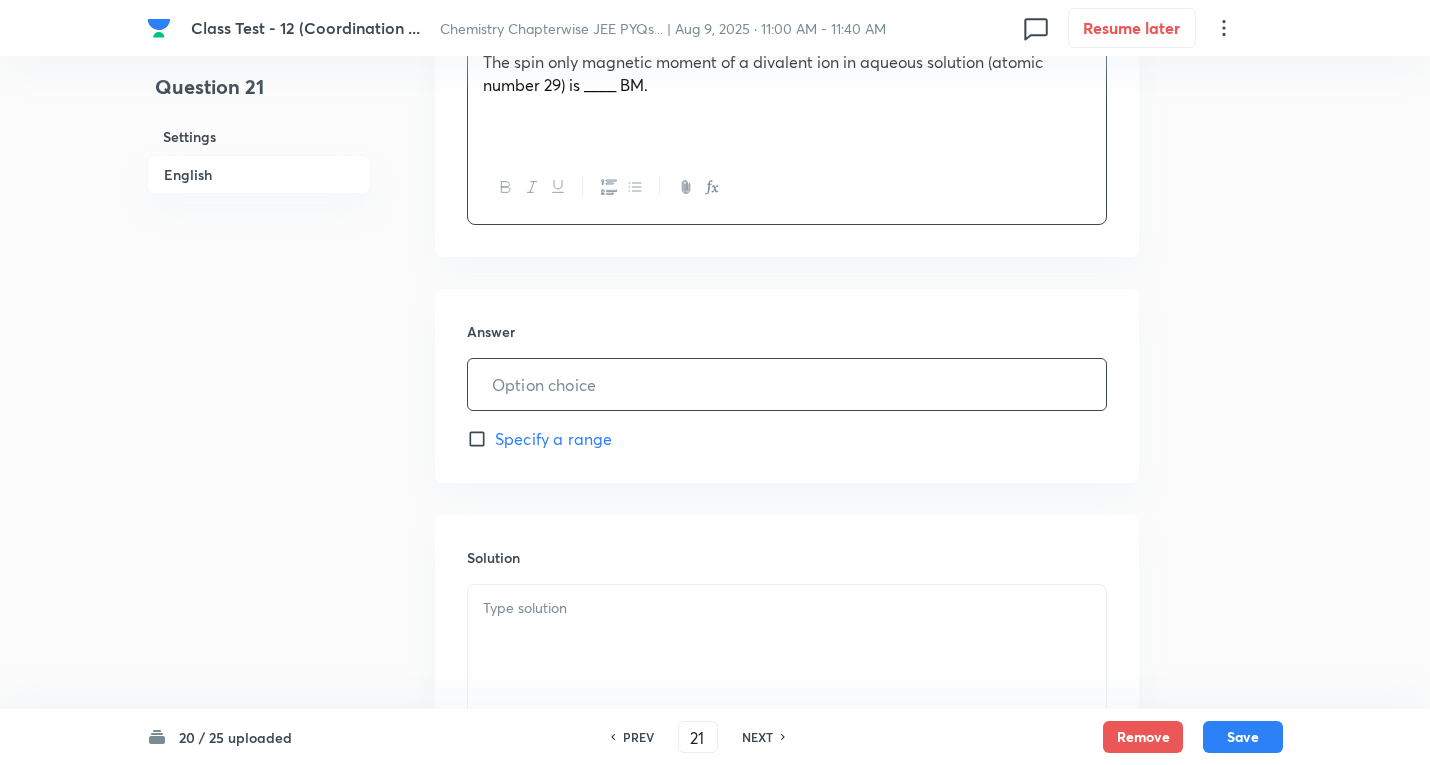 scroll, scrollTop: 800, scrollLeft: 0, axis: vertical 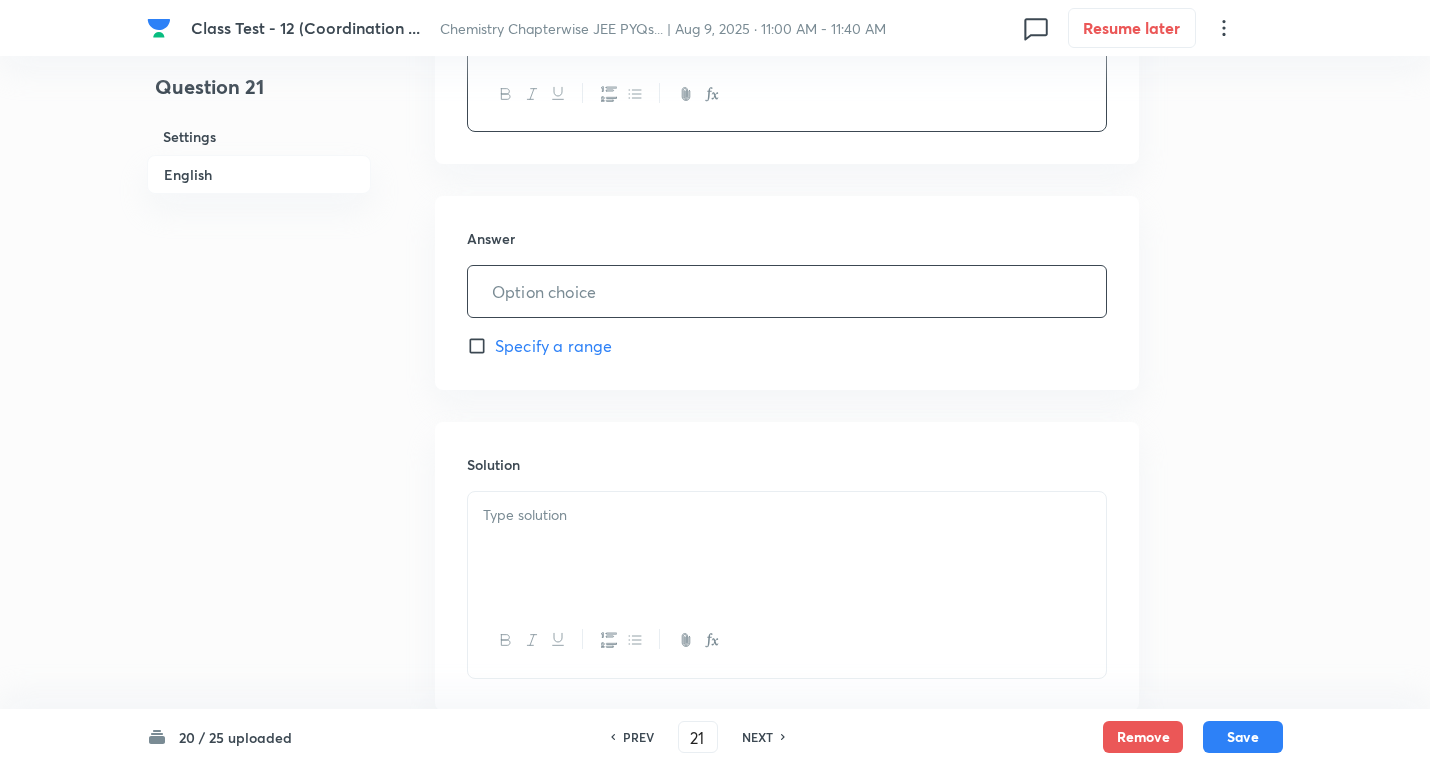 click at bounding box center [787, 291] 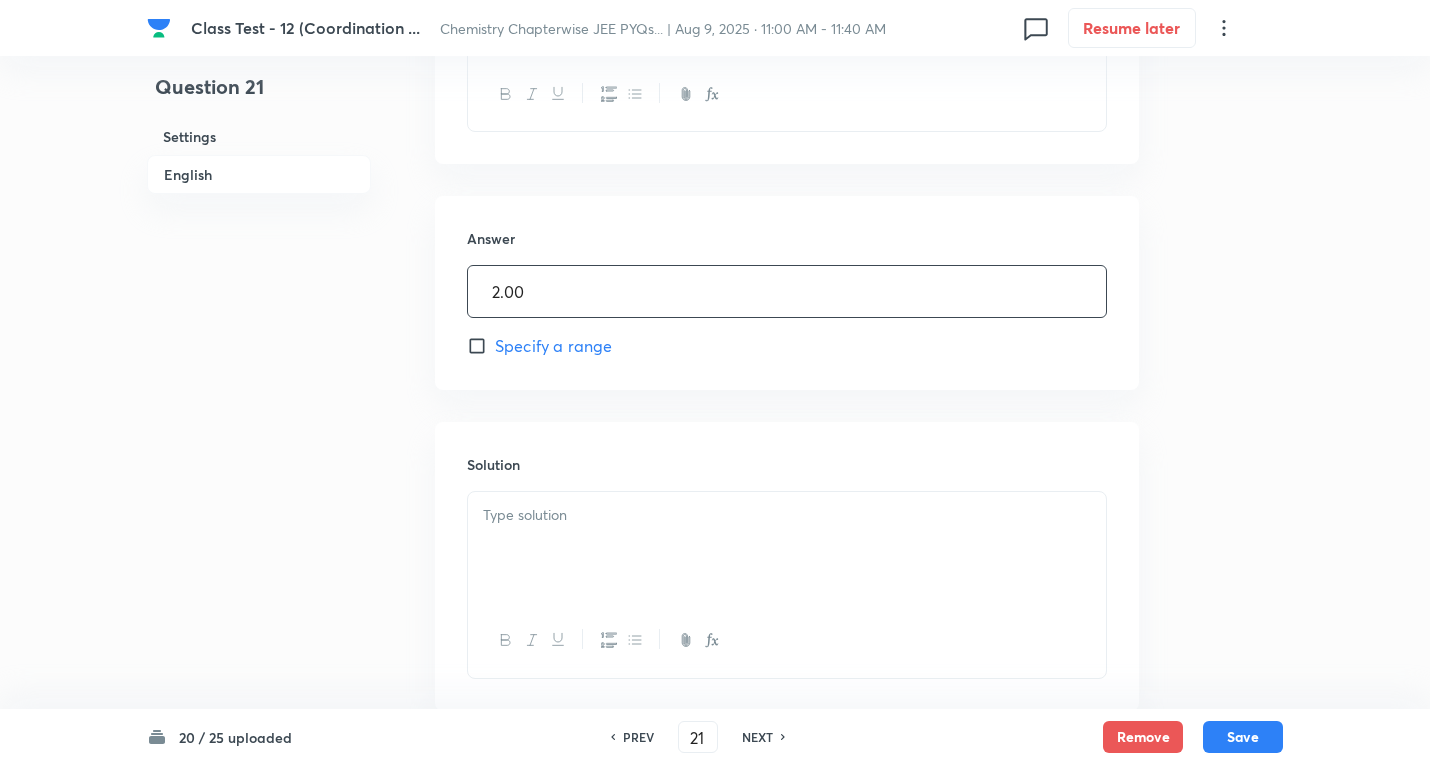type on "2.00" 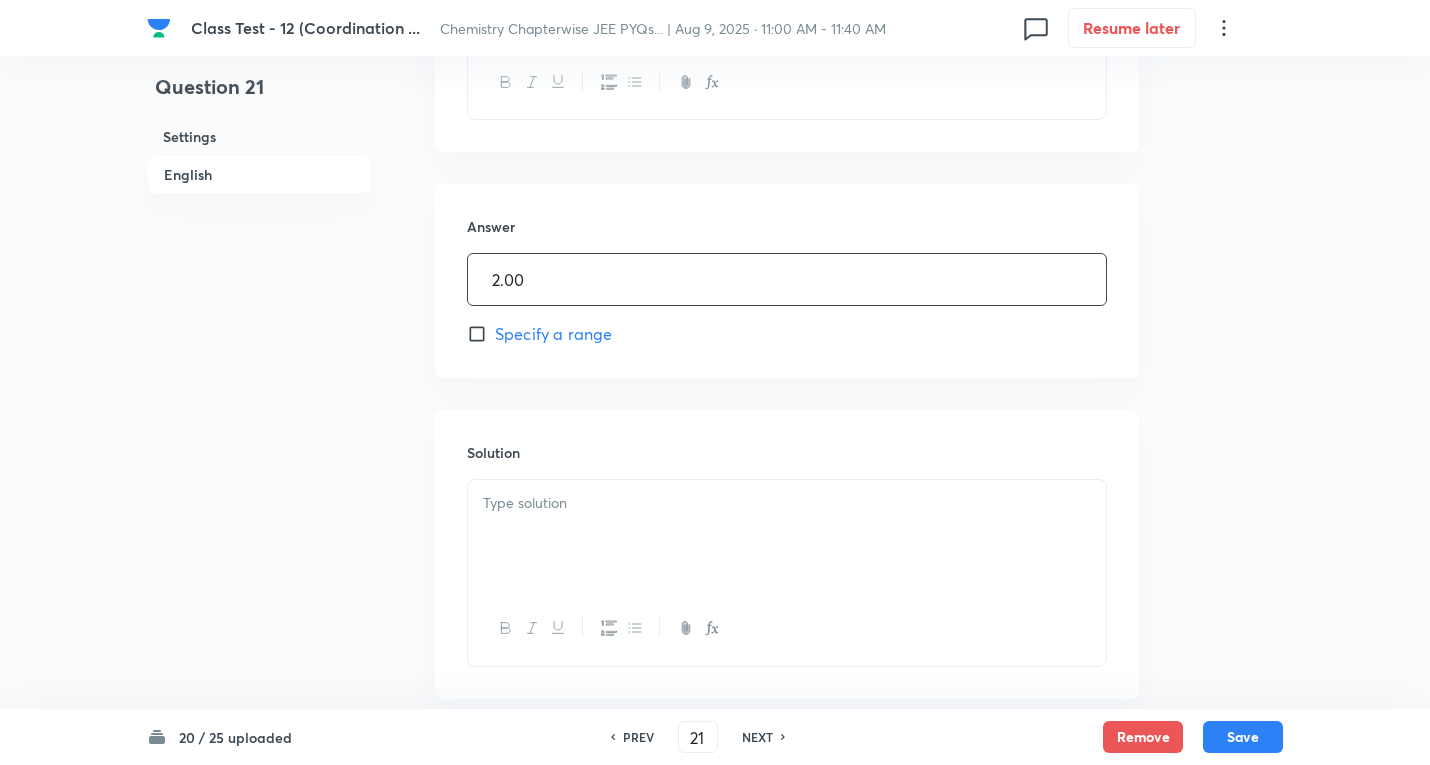 scroll, scrollTop: 922, scrollLeft: 0, axis: vertical 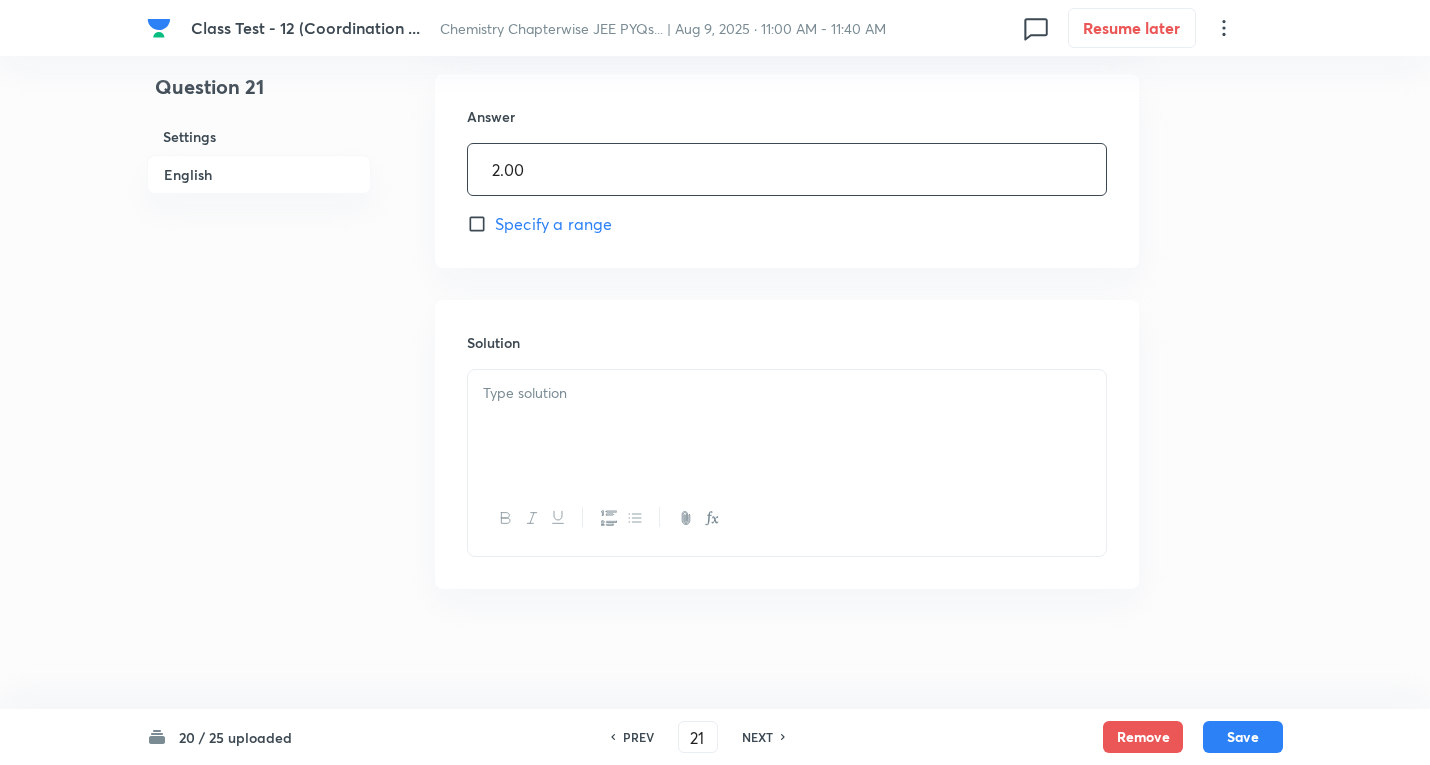 click at bounding box center [787, 426] 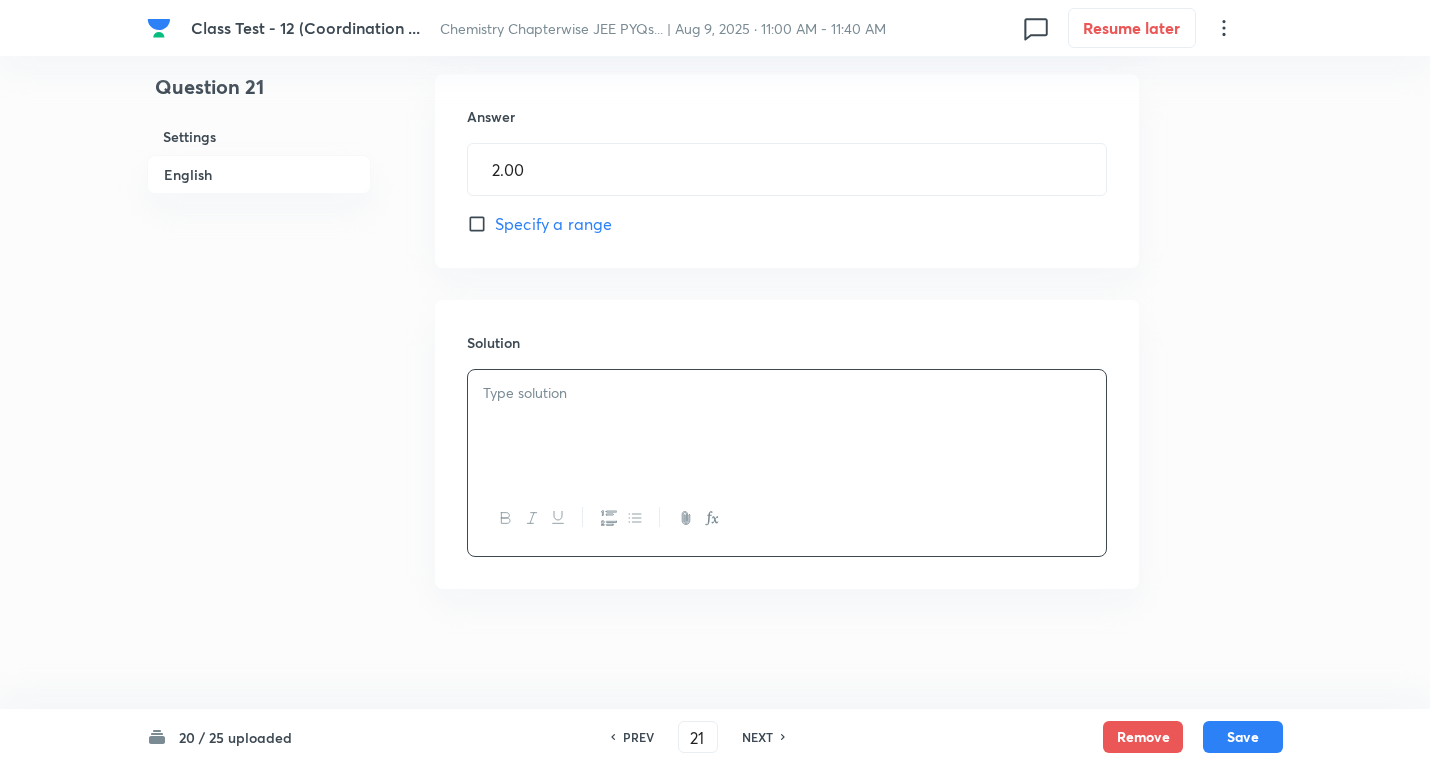 type 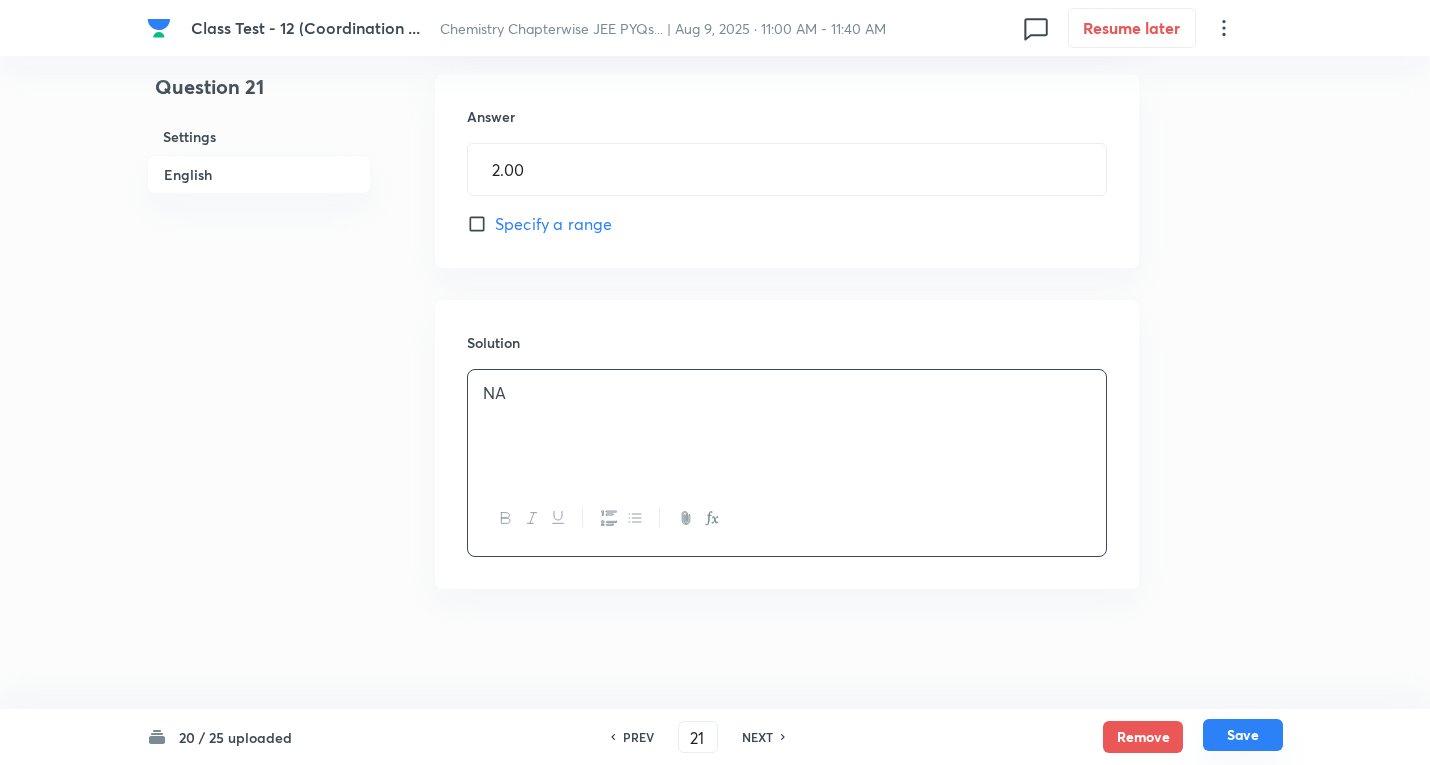 click on "Save" at bounding box center [1243, 735] 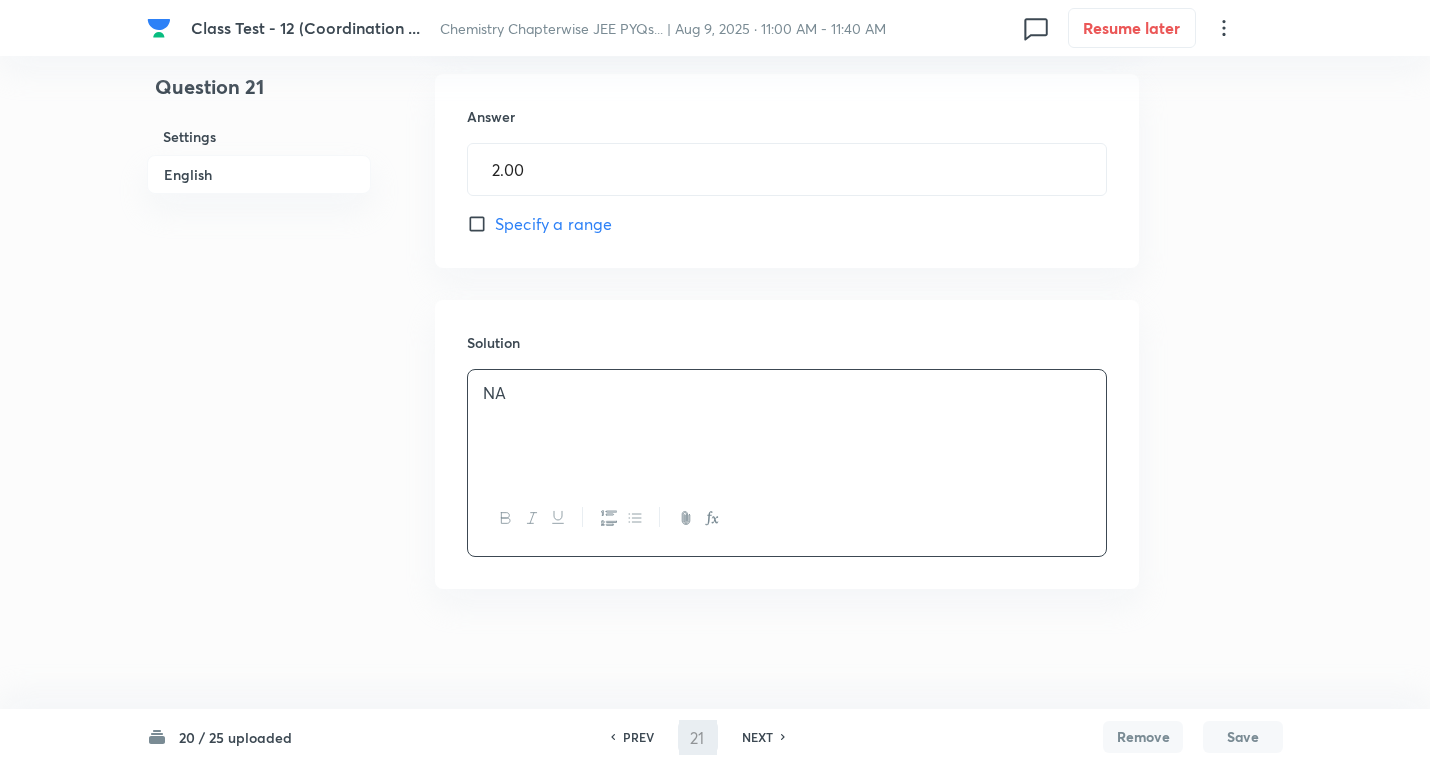 type on "22" 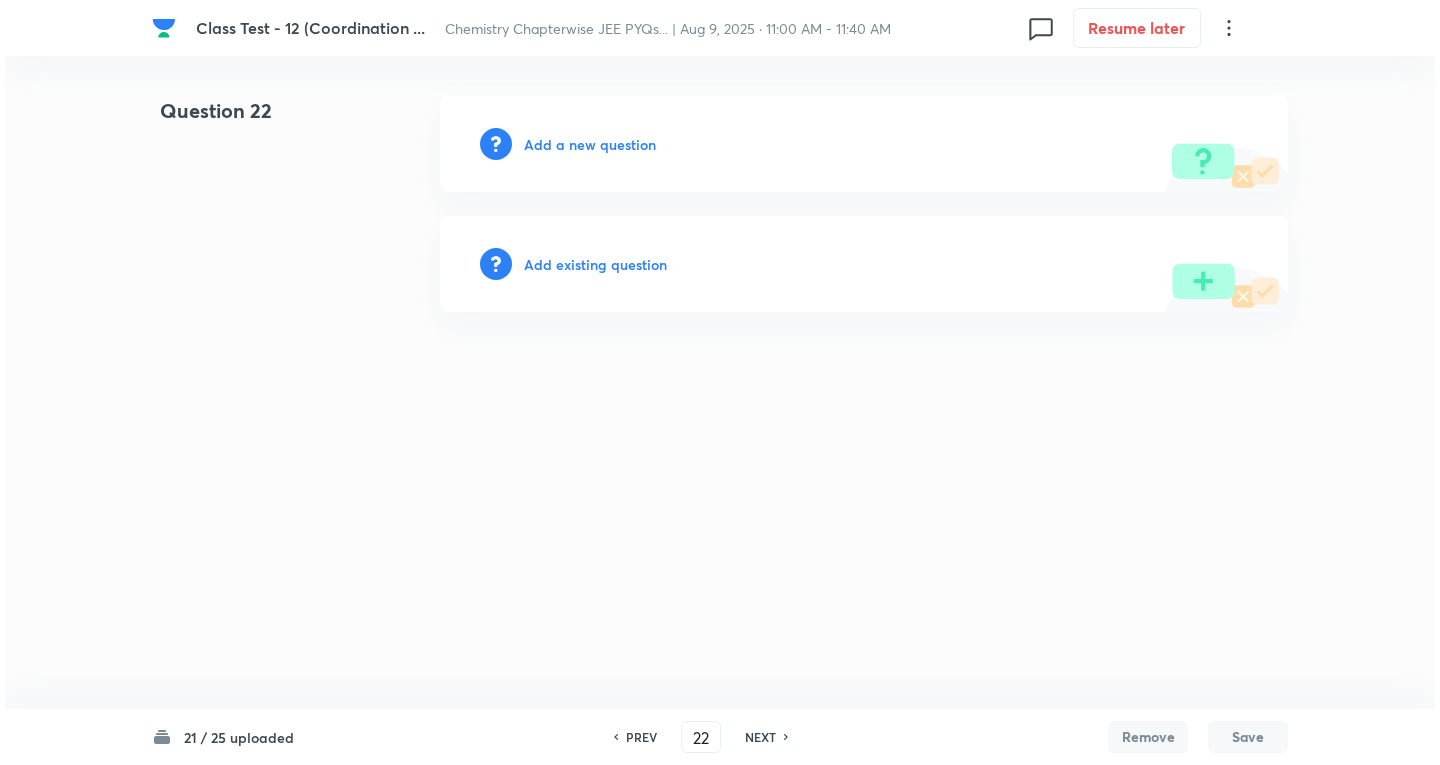 scroll, scrollTop: 0, scrollLeft: 0, axis: both 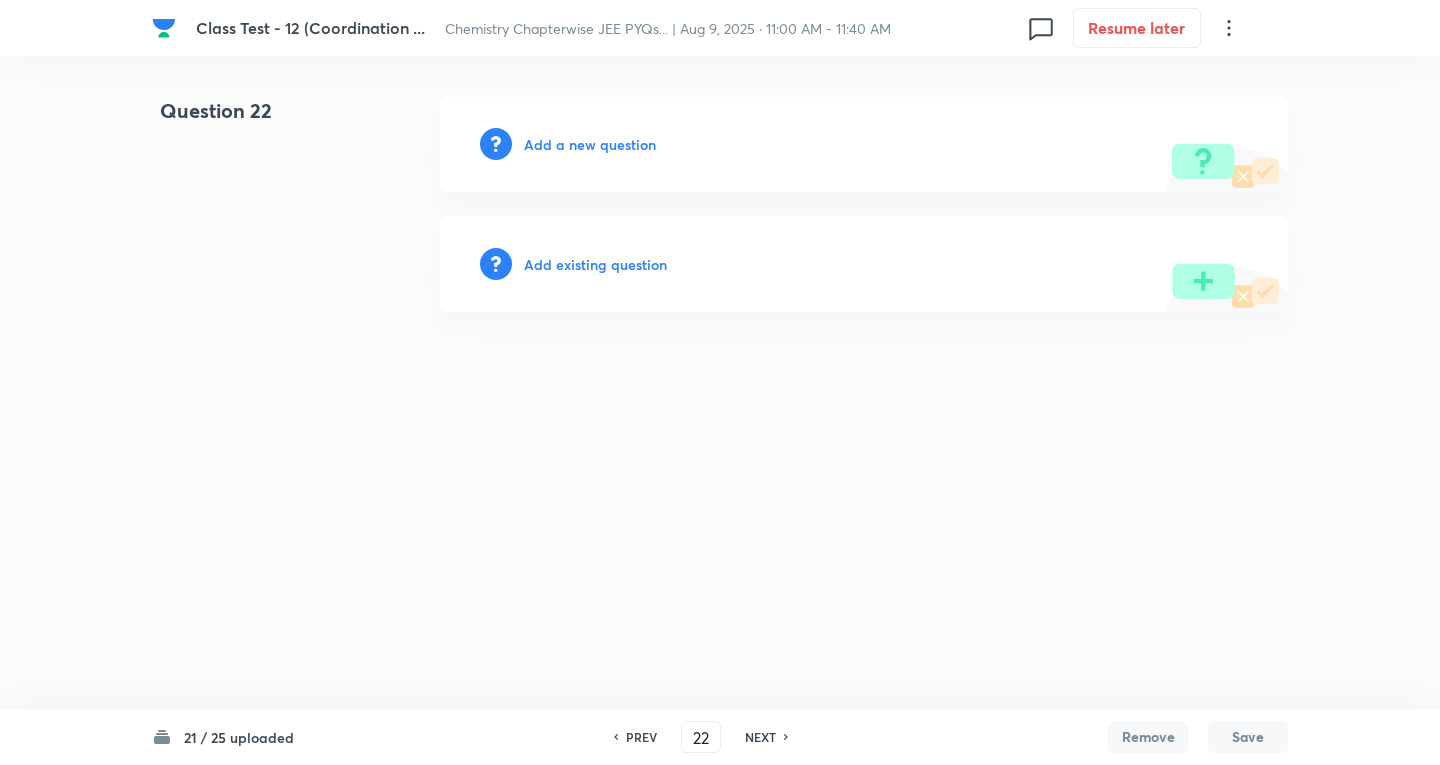 click on "Add a new question" at bounding box center [590, 144] 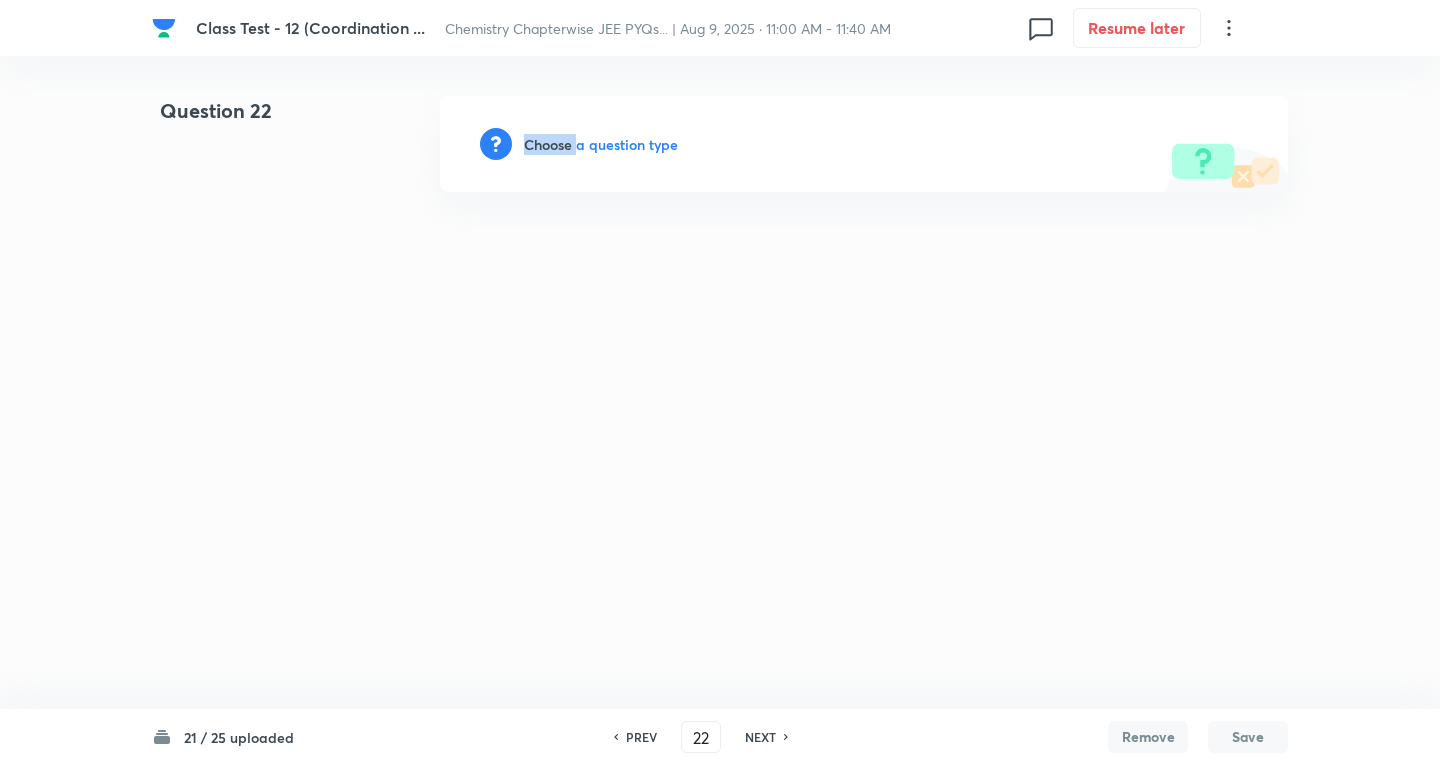 click on "Choose a question type" at bounding box center (601, 144) 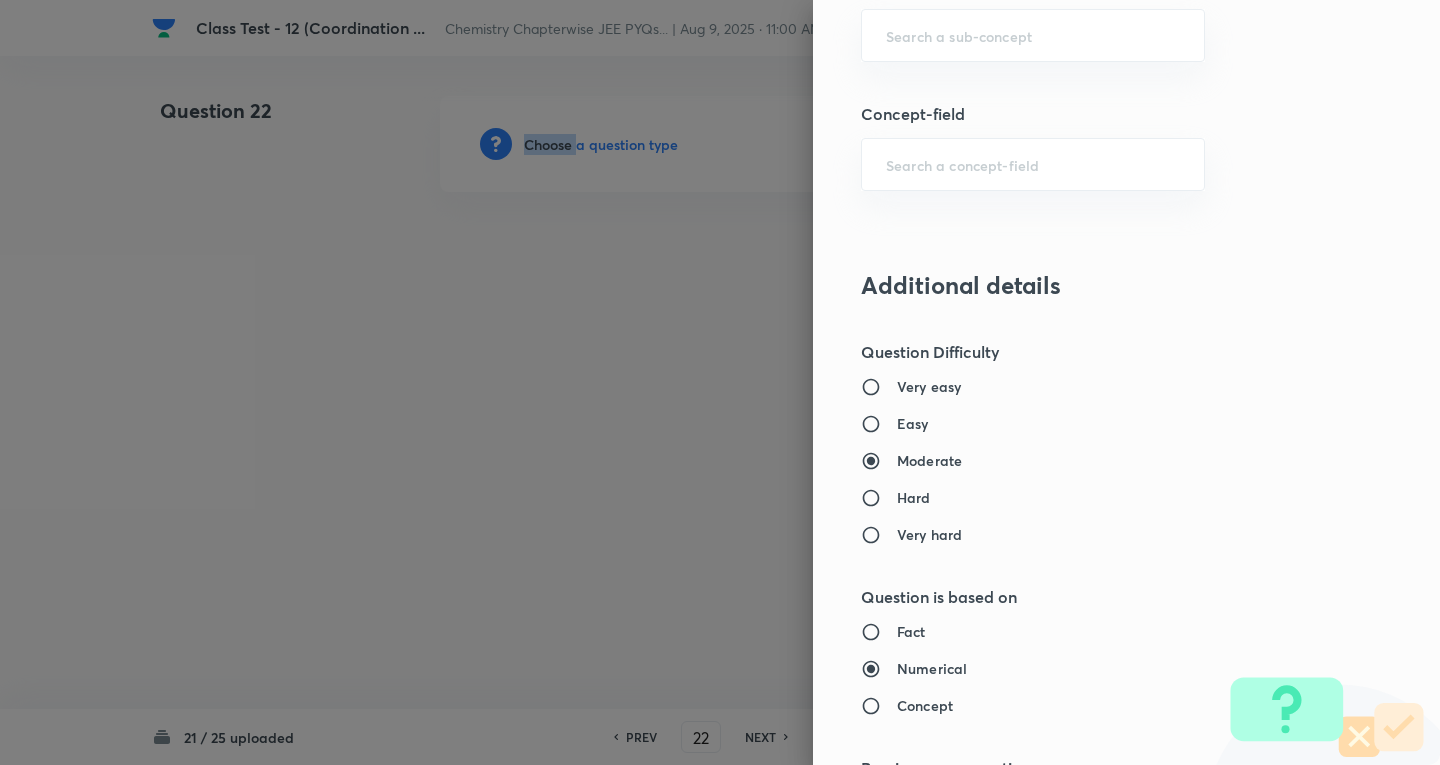 scroll, scrollTop: 1100, scrollLeft: 0, axis: vertical 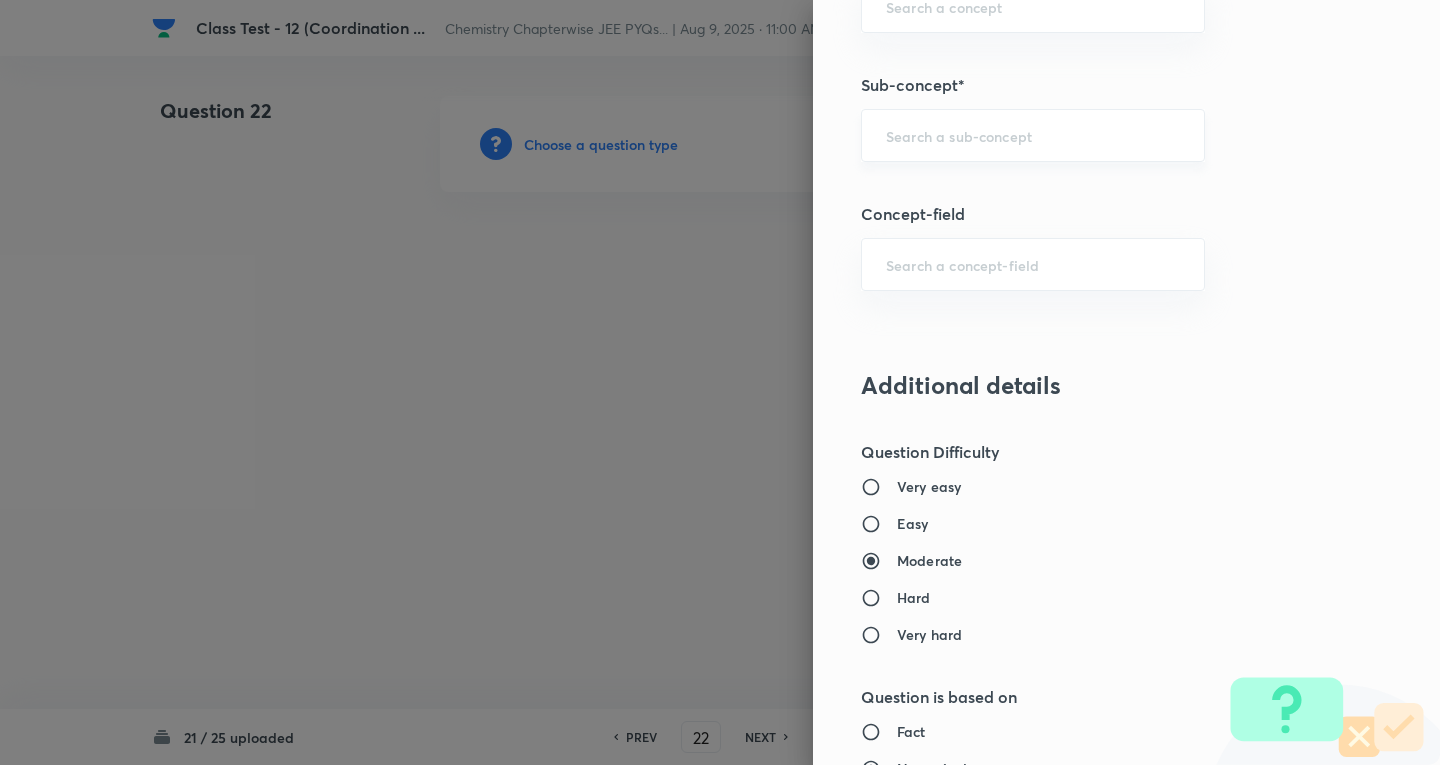 click at bounding box center (1033, 135) 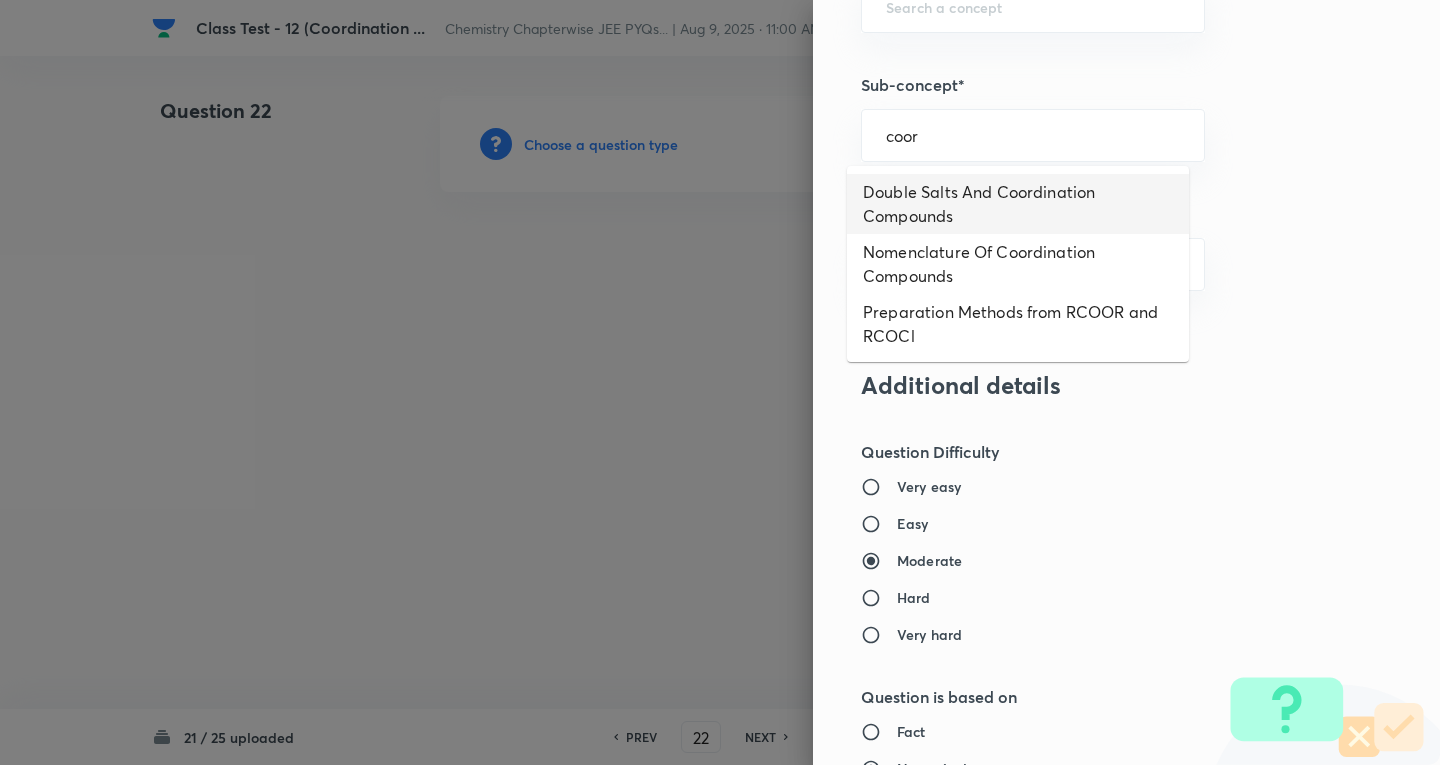 drag, startPoint x: 1013, startPoint y: 205, endPoint x: 953, endPoint y: 199, distance: 60.299255 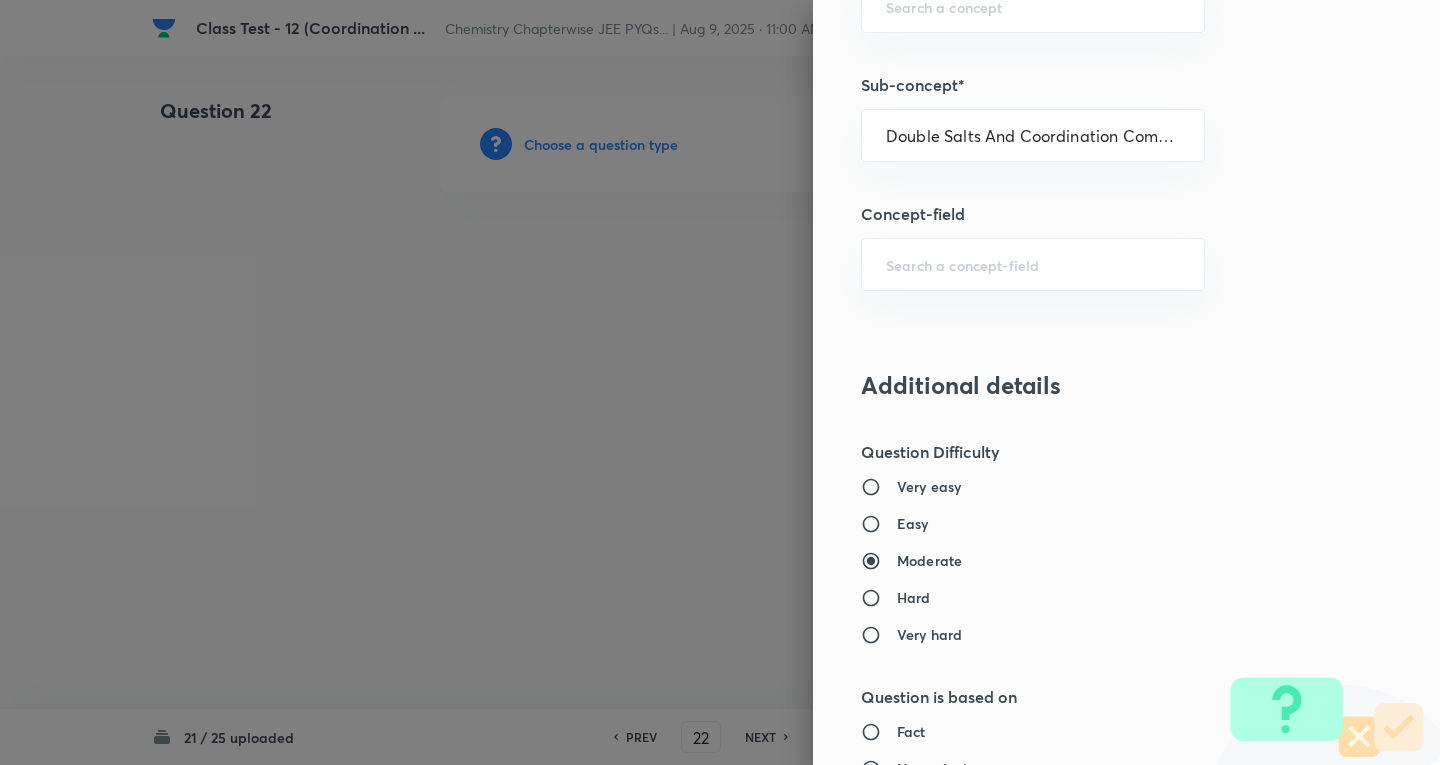 type on "Chemistry" 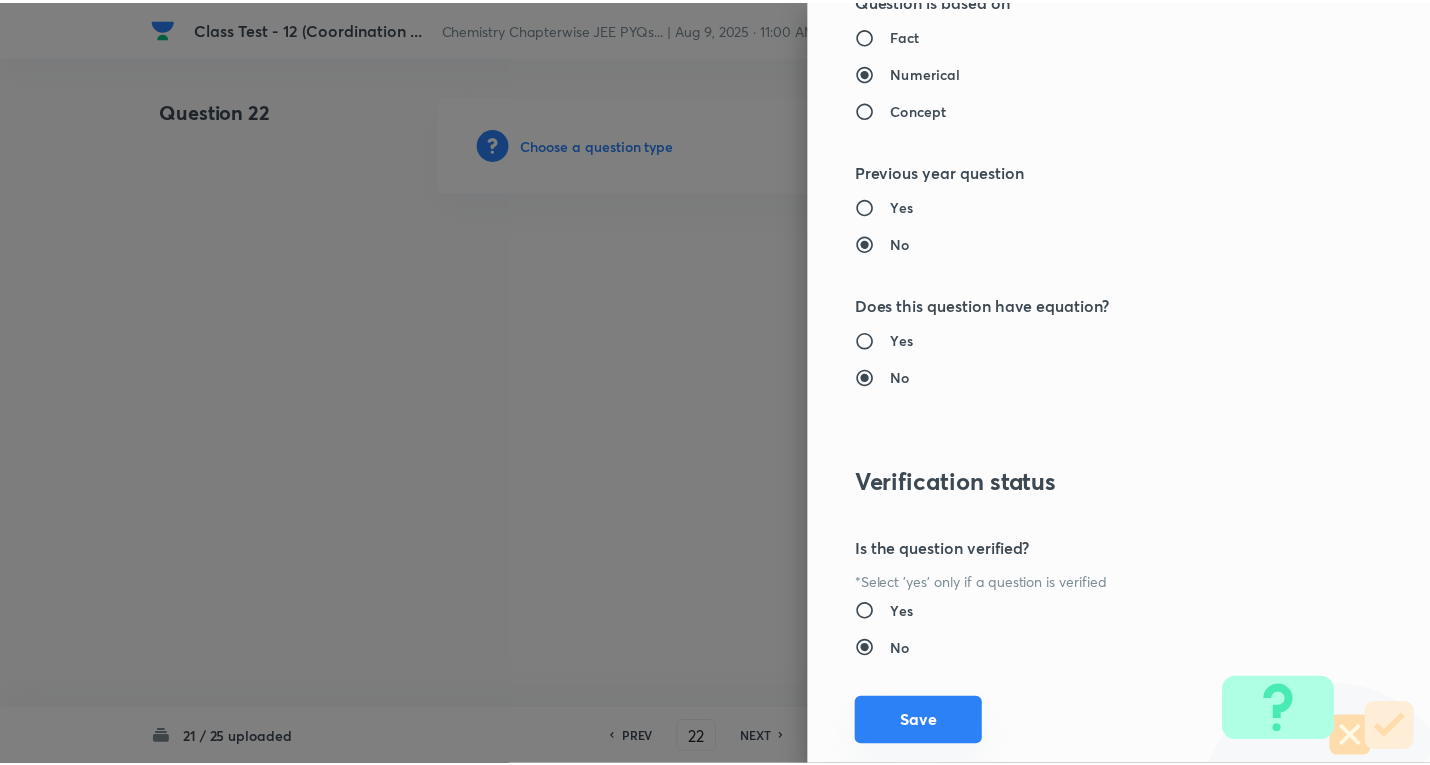scroll, scrollTop: 1843, scrollLeft: 0, axis: vertical 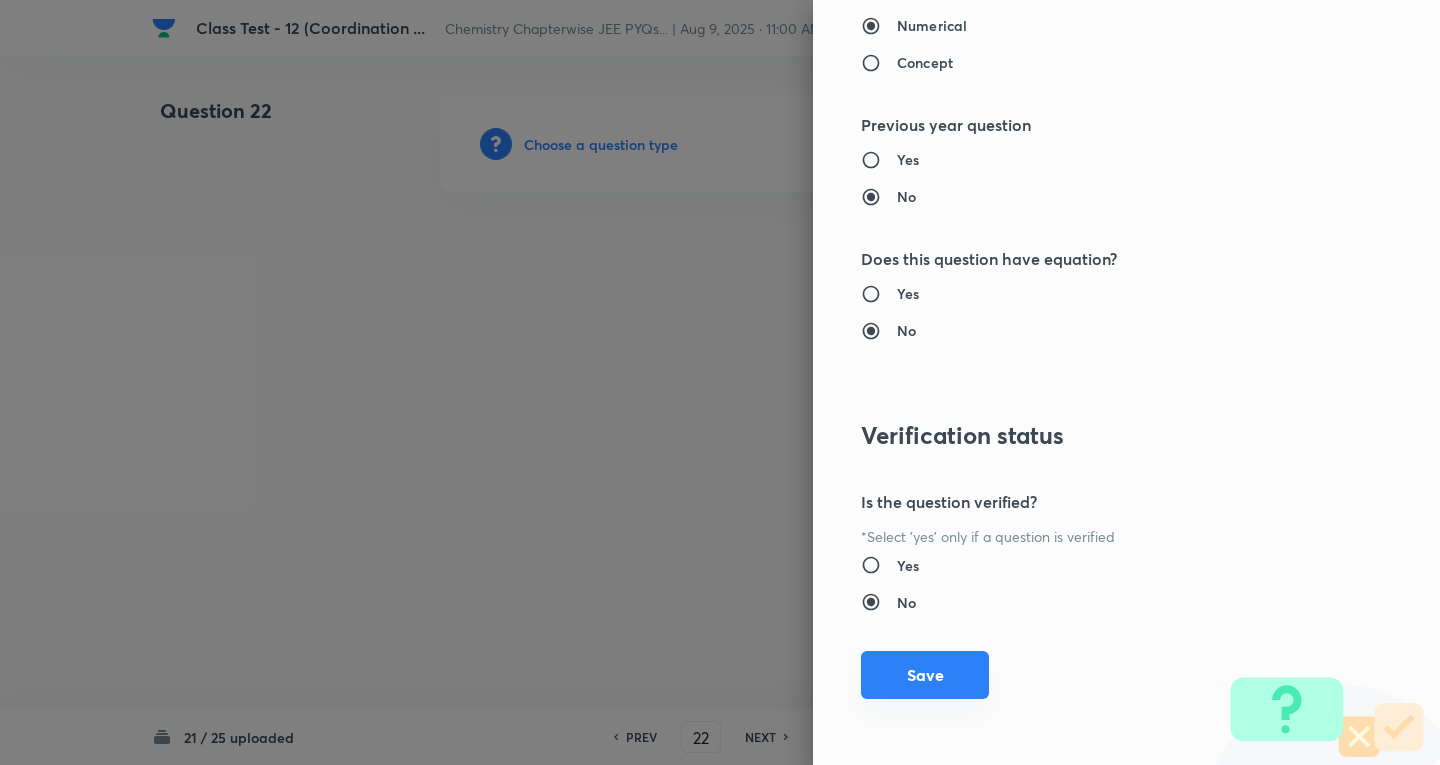 click on "Save" at bounding box center [925, 675] 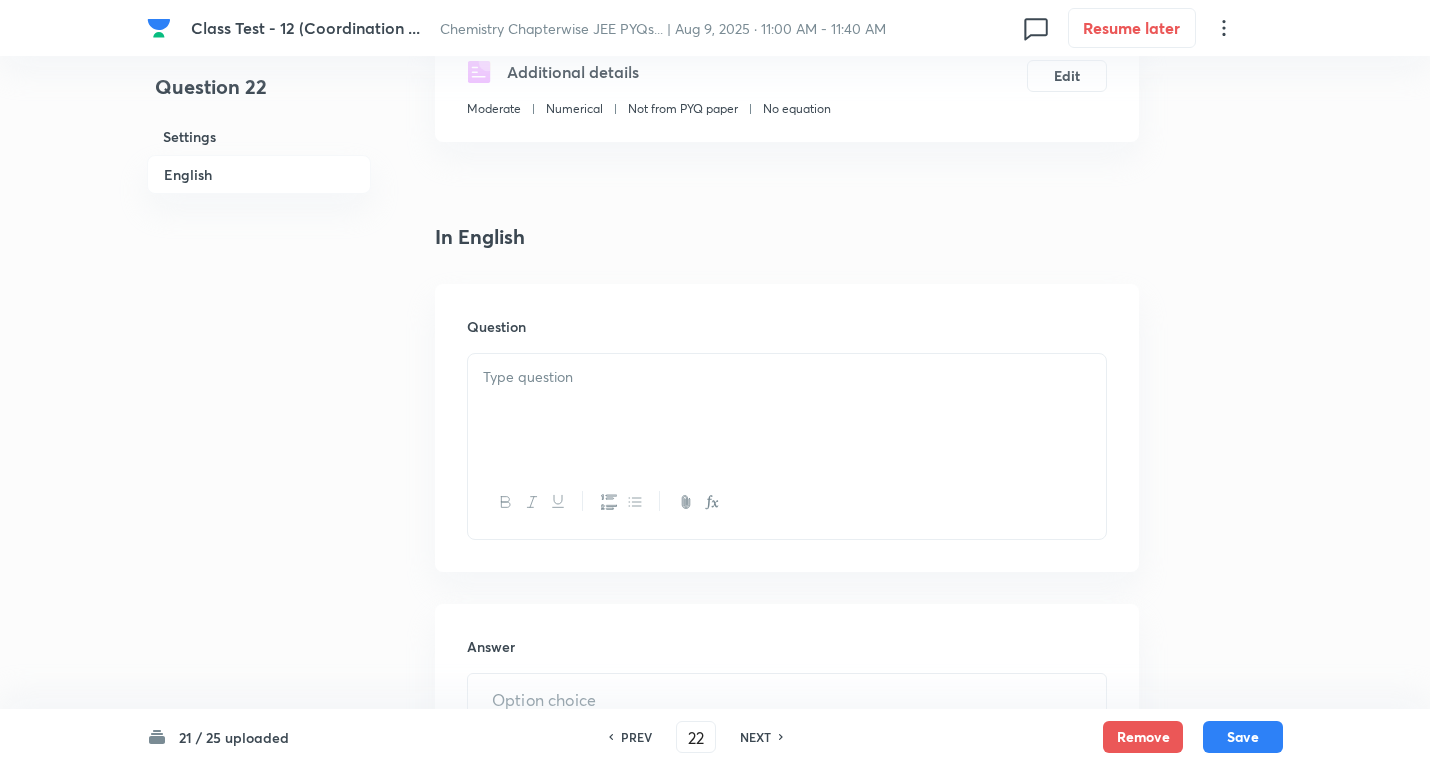 scroll, scrollTop: 500, scrollLeft: 0, axis: vertical 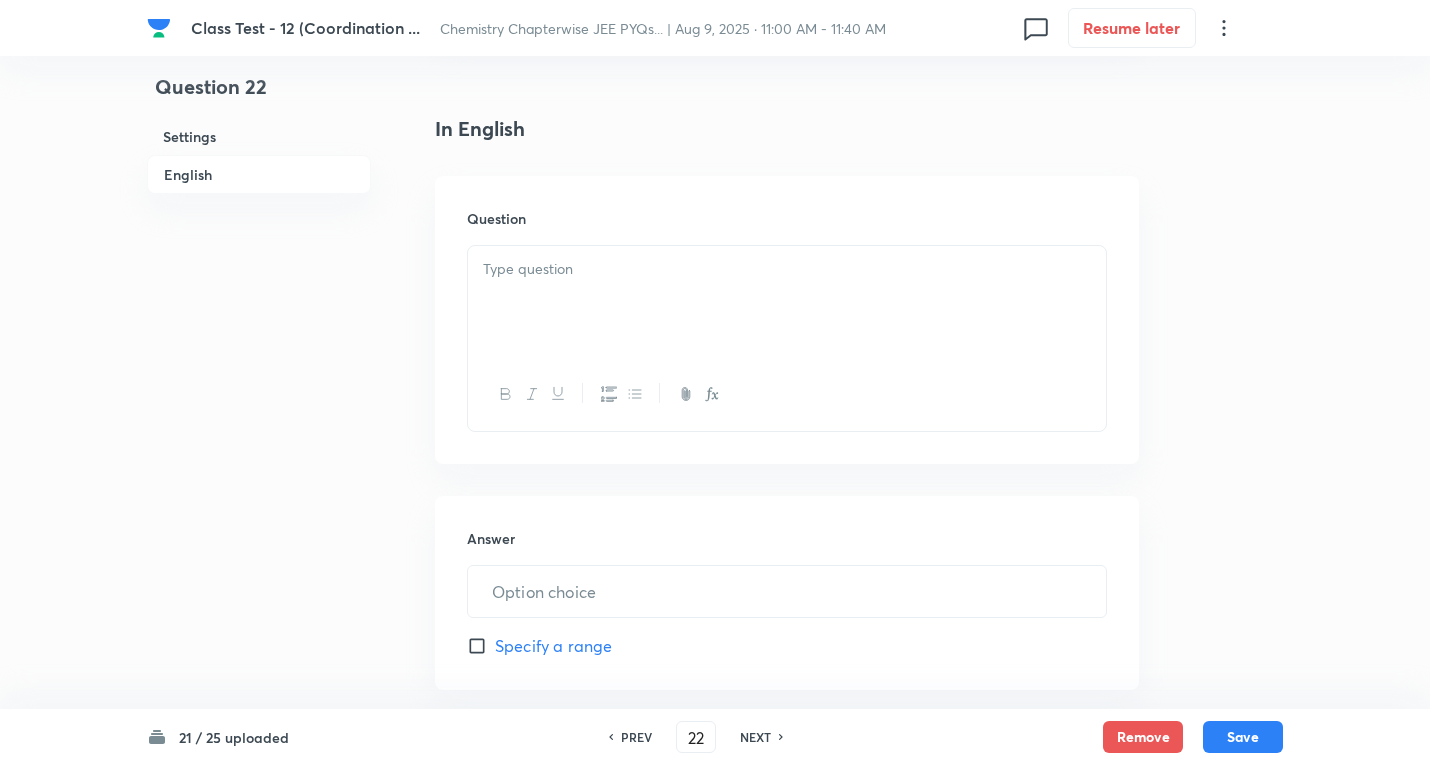 click at bounding box center (787, 302) 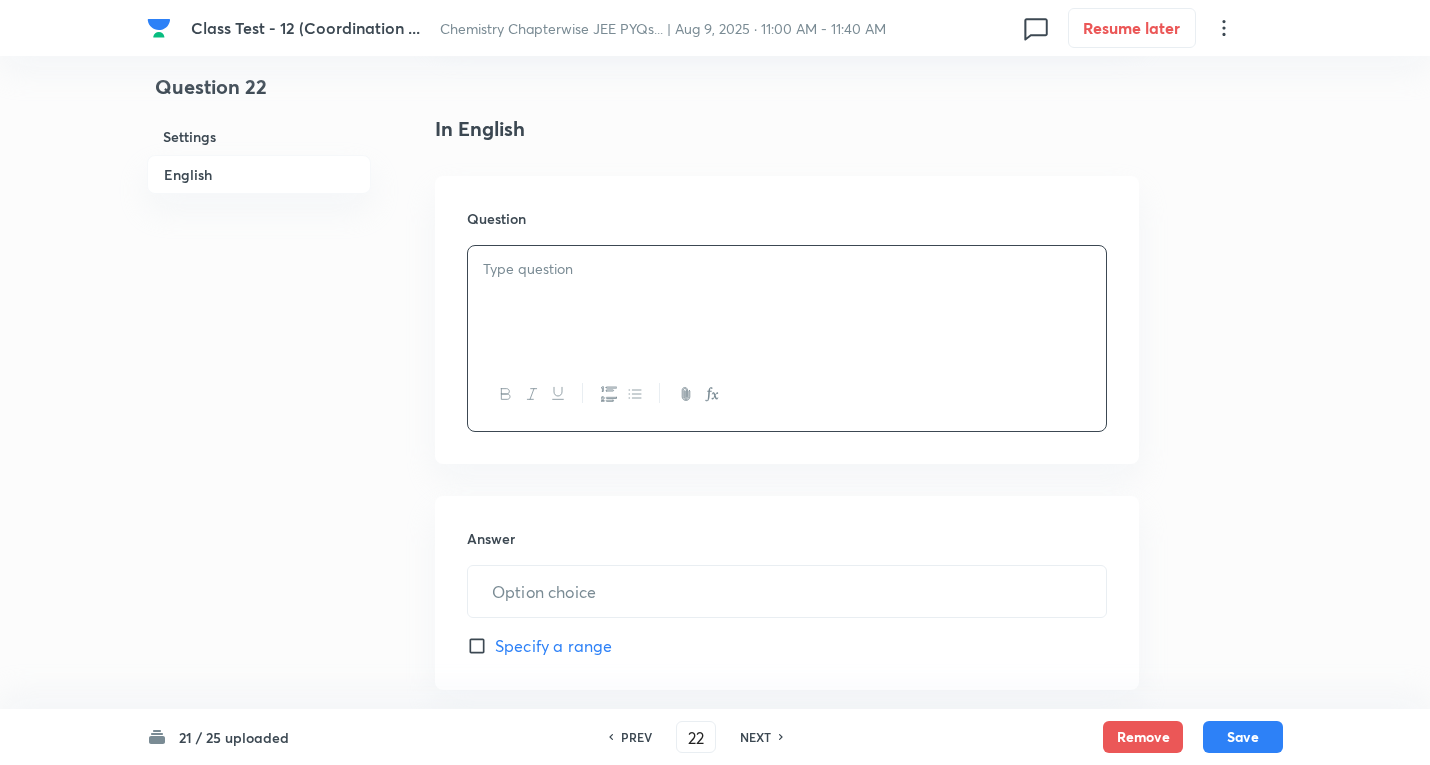 paste 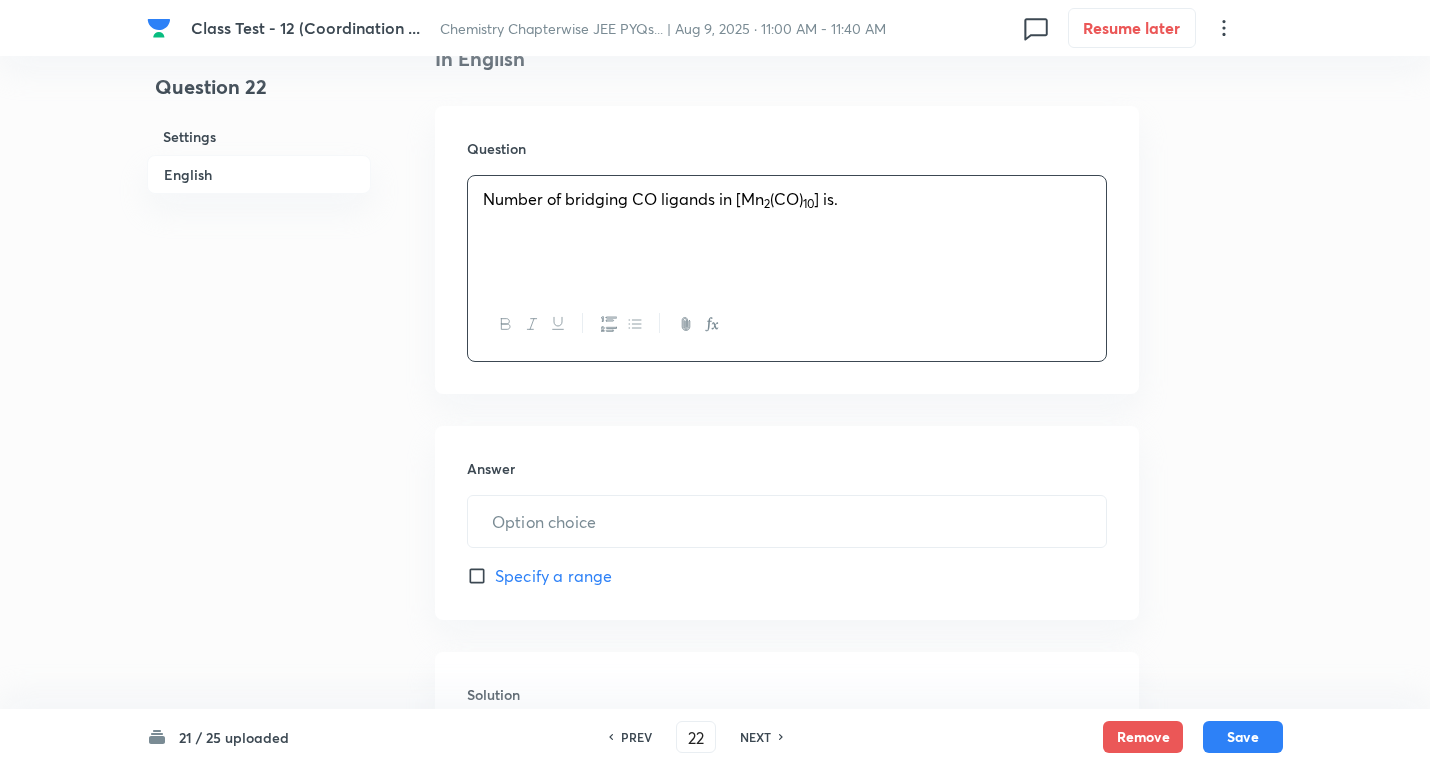 scroll, scrollTop: 600, scrollLeft: 0, axis: vertical 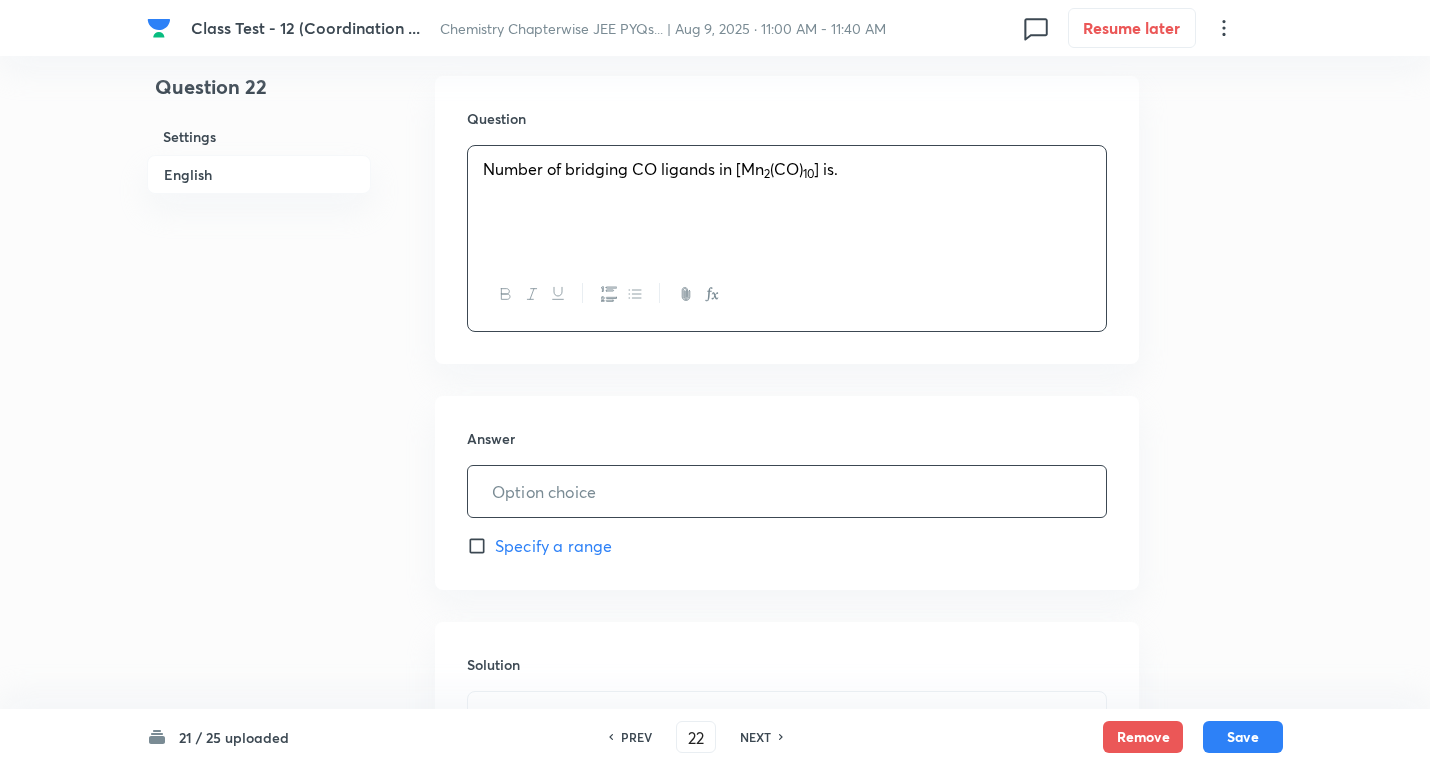click at bounding box center (787, 491) 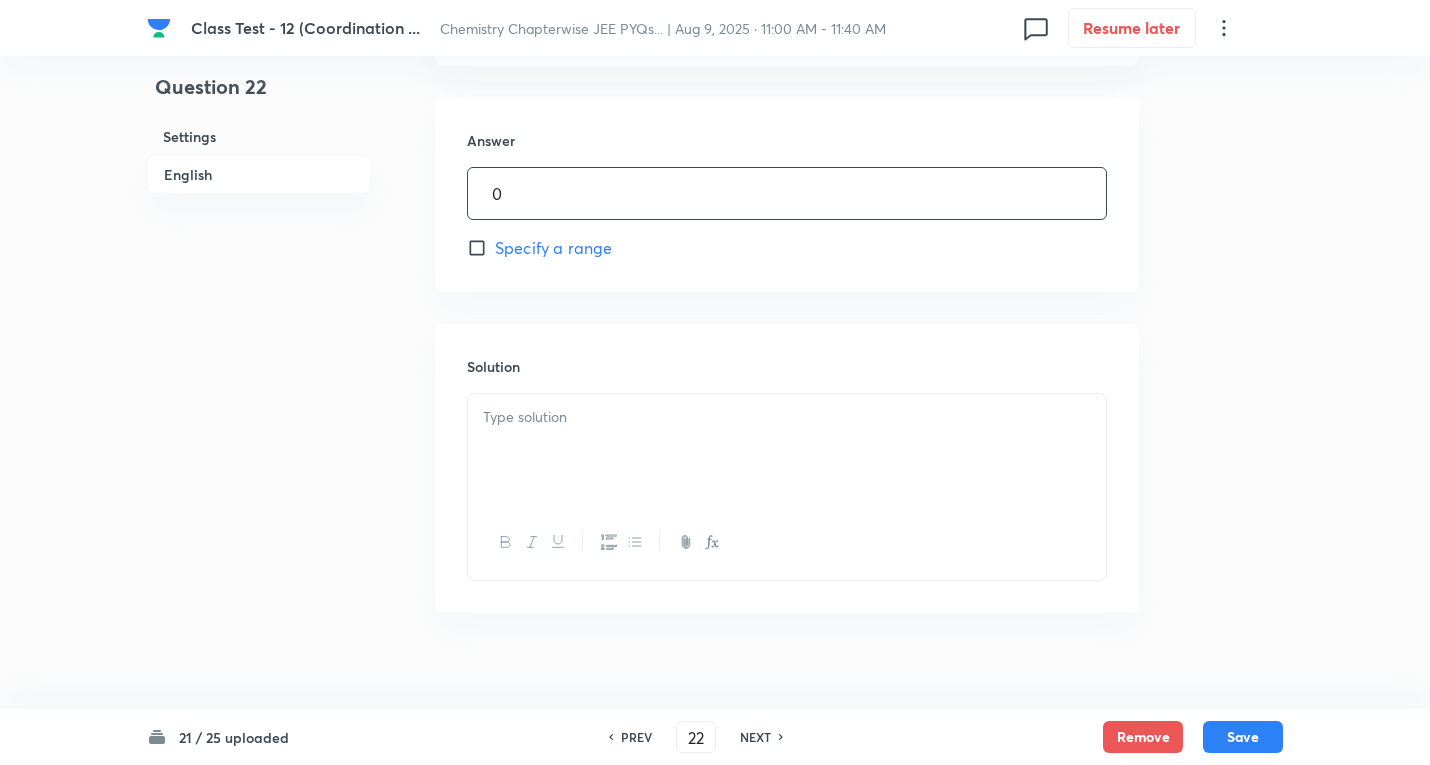 scroll, scrollTop: 922, scrollLeft: 0, axis: vertical 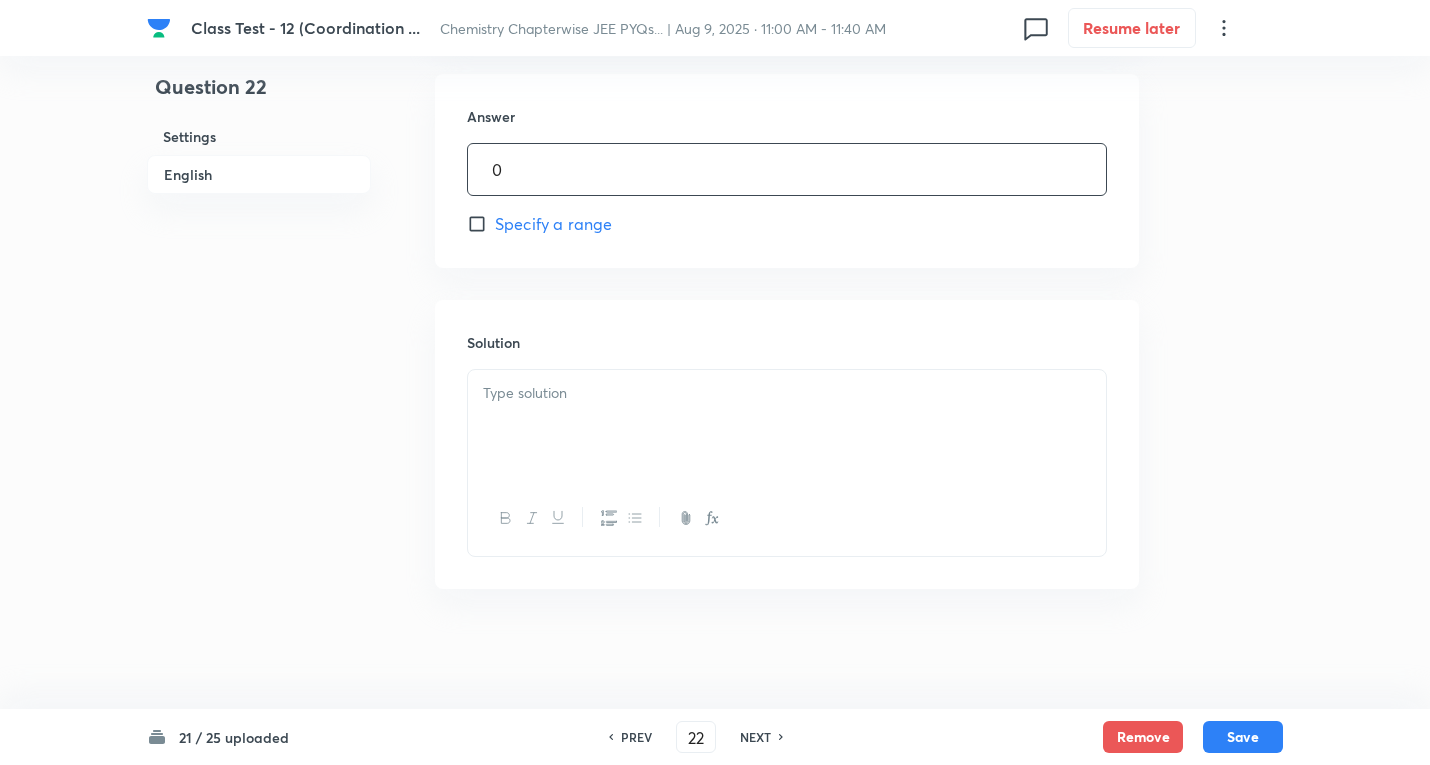 click at bounding box center [787, 426] 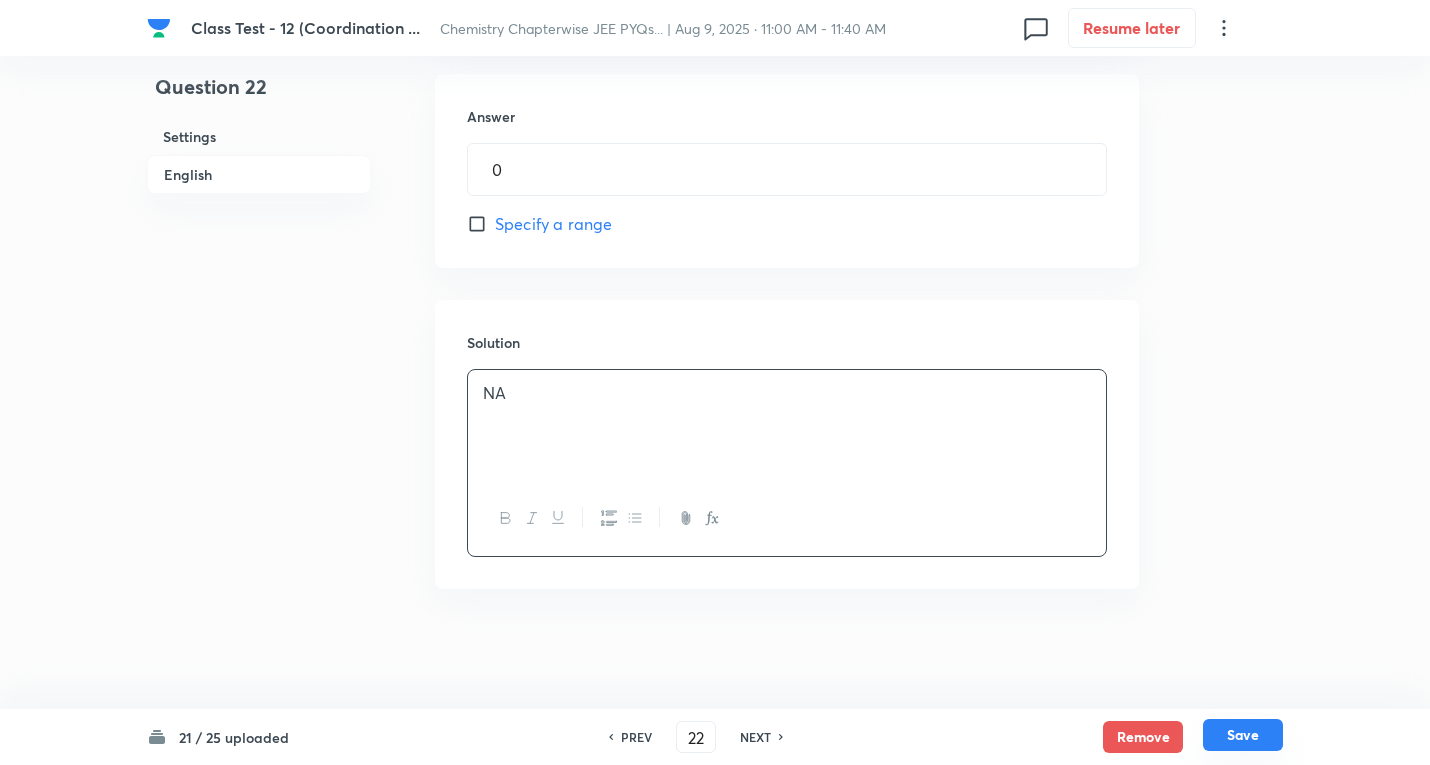 click on "Save" at bounding box center (1243, 735) 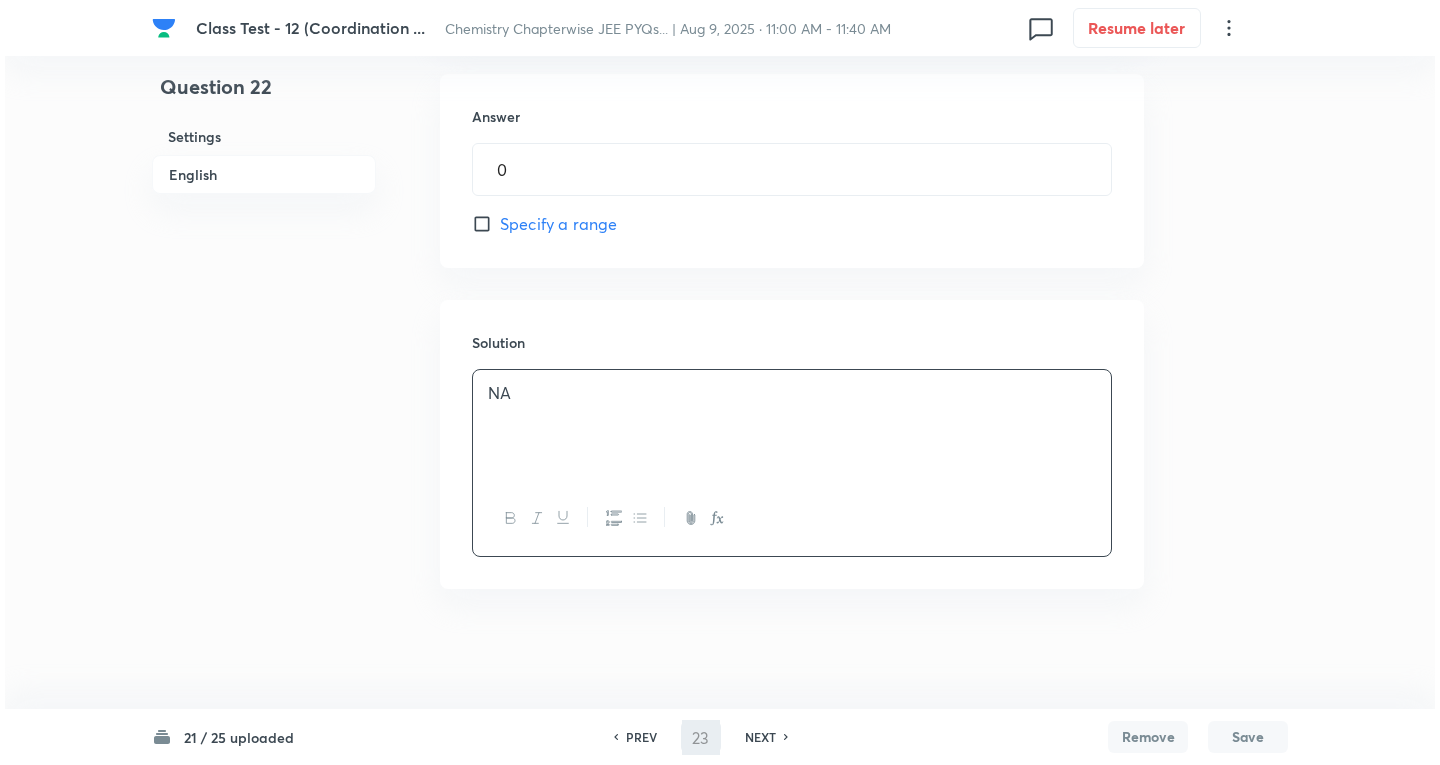 scroll, scrollTop: 0, scrollLeft: 0, axis: both 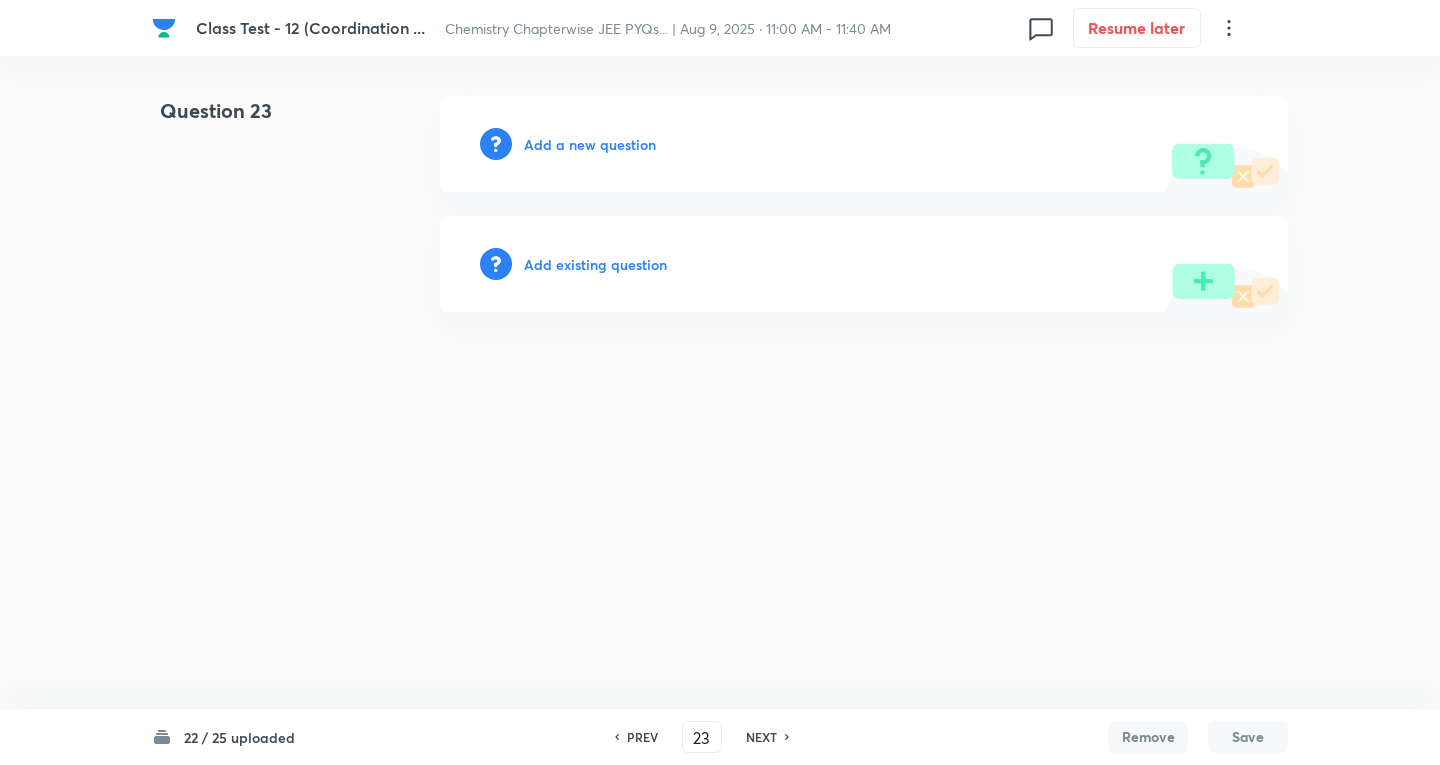 click on "Add a new question" at bounding box center [590, 144] 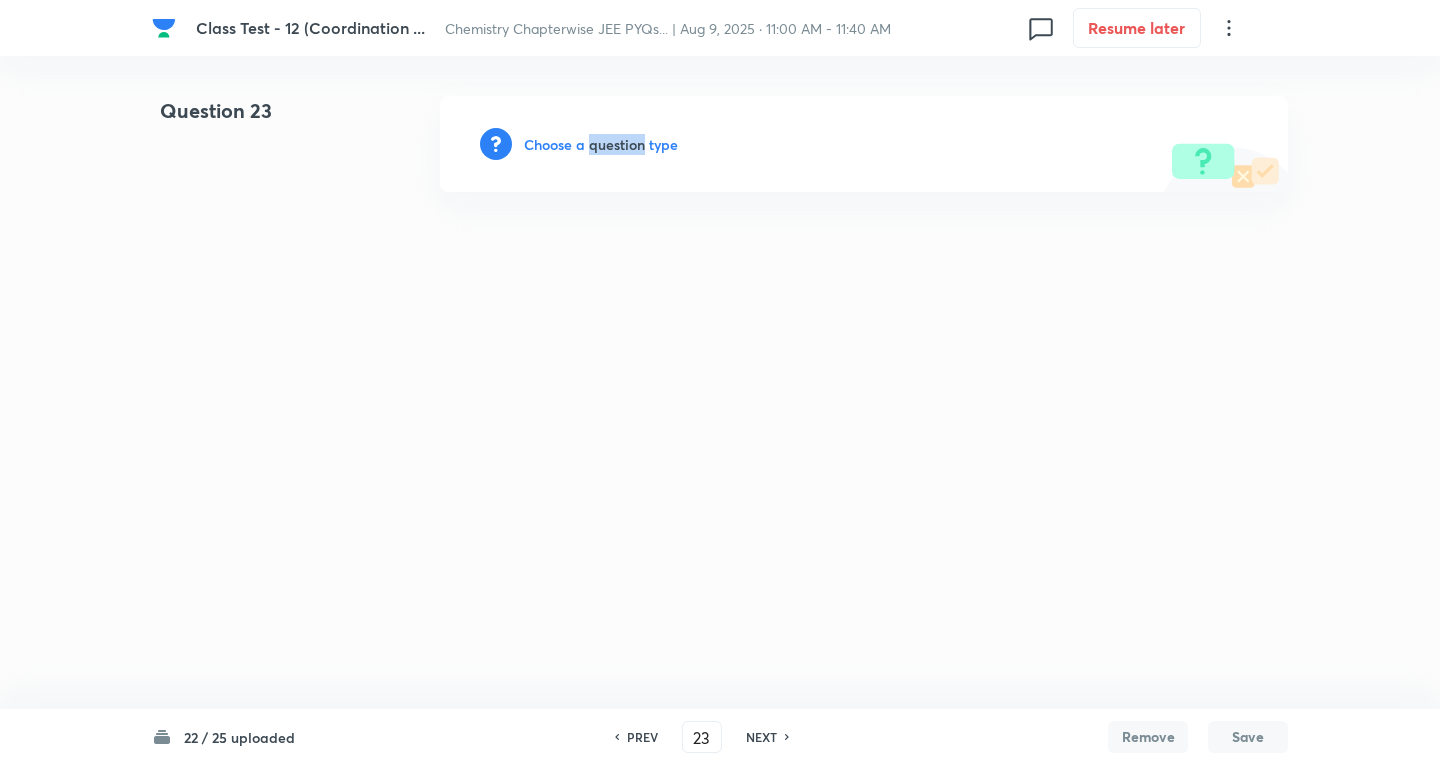 click on "Choose a question type" at bounding box center [601, 144] 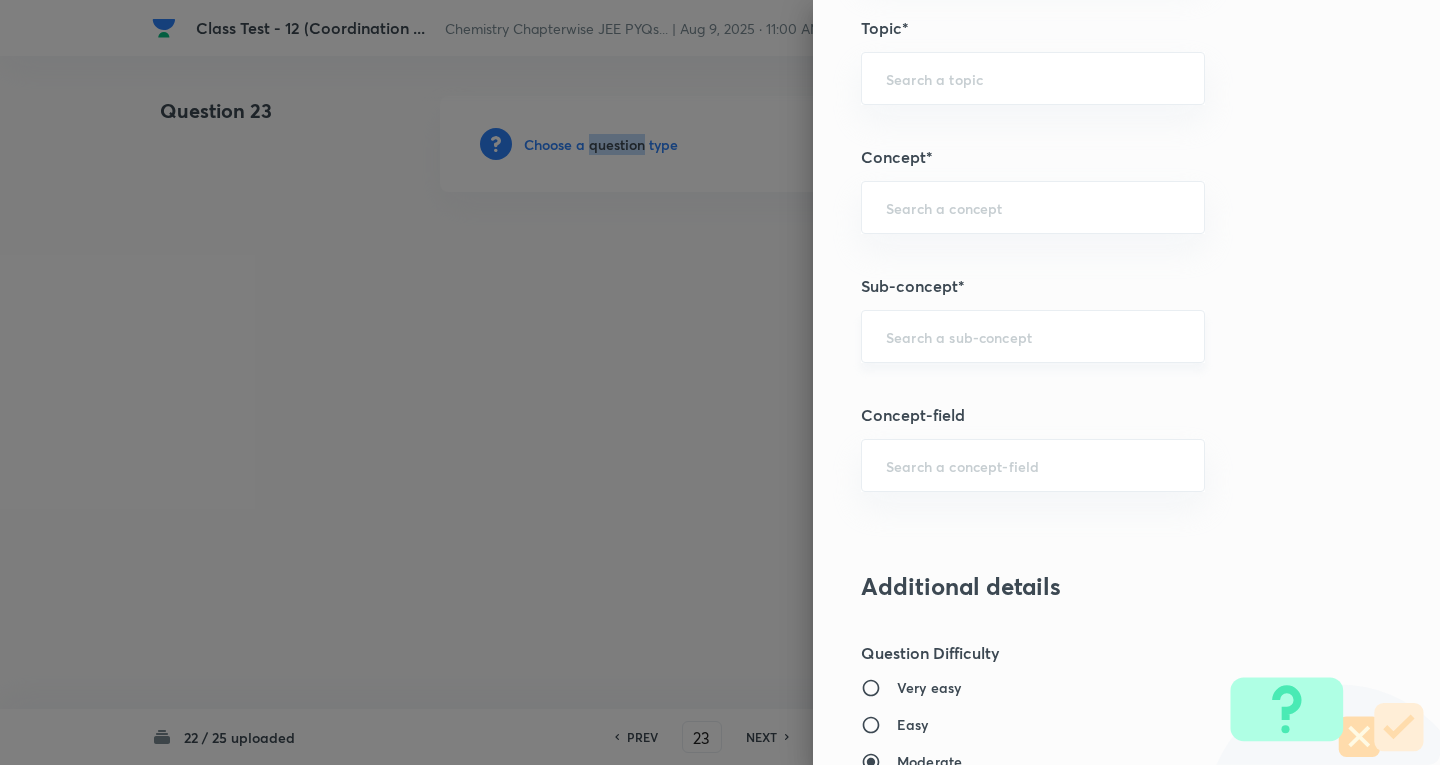 scroll, scrollTop: 900, scrollLeft: 0, axis: vertical 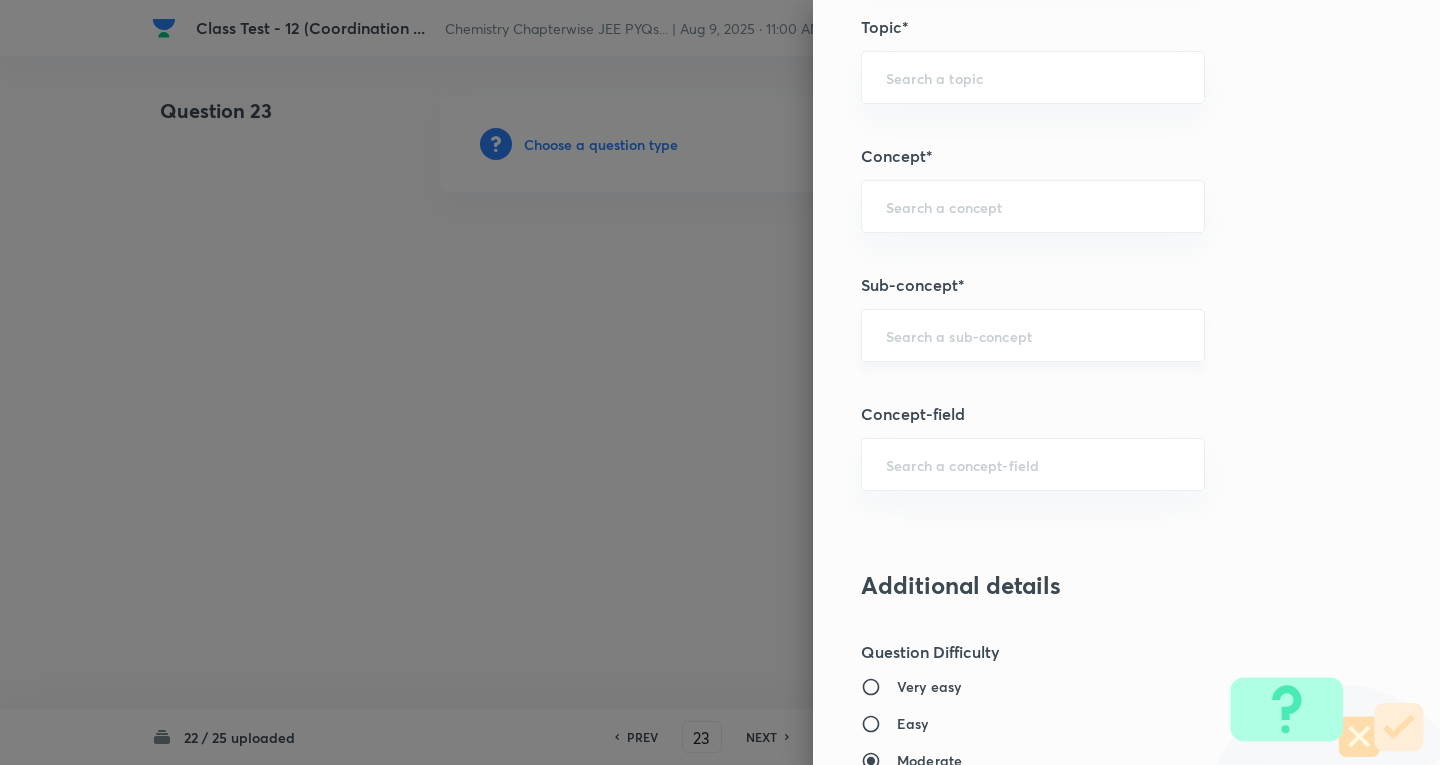 click at bounding box center (1033, 335) 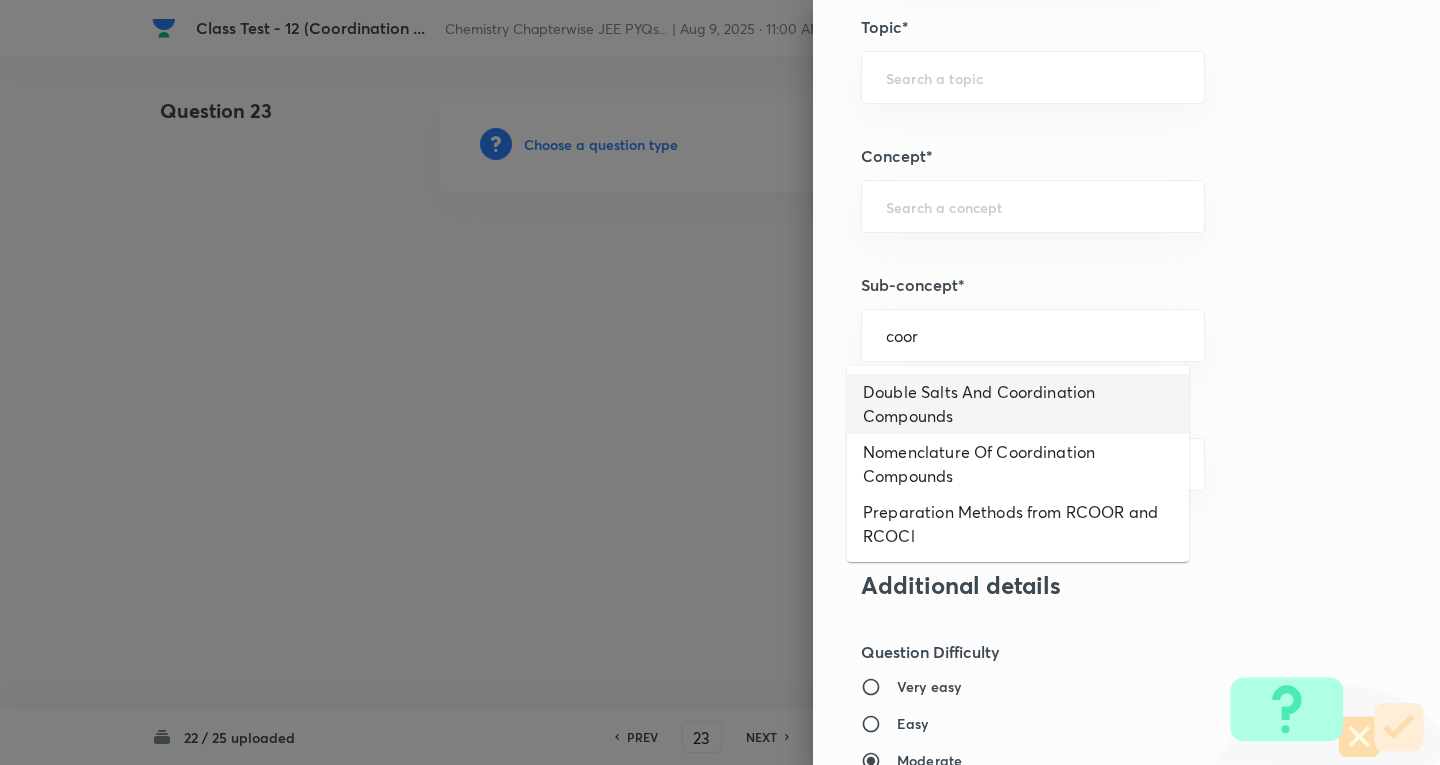 click on "Double Salts And Coordination Compounds" at bounding box center (1018, 404) 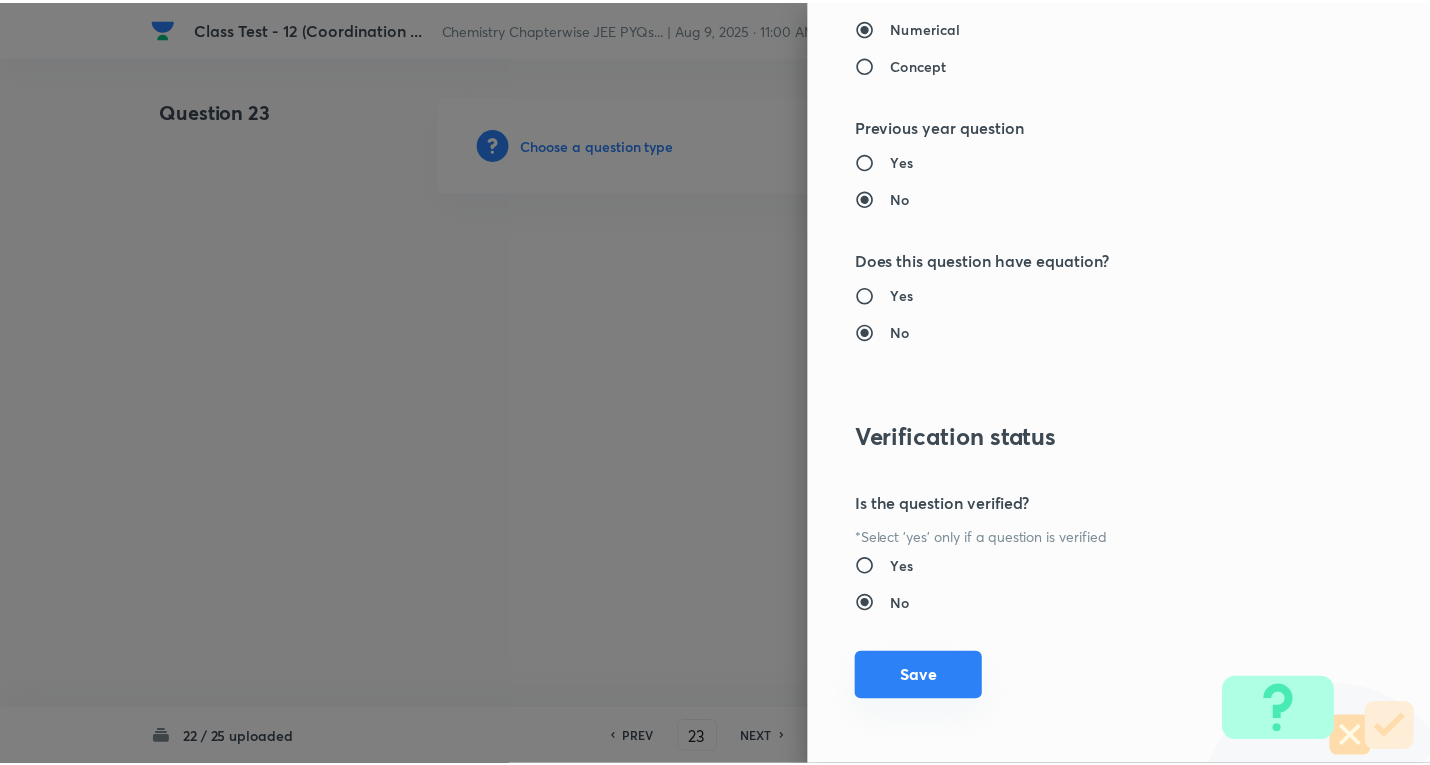 scroll, scrollTop: 1843, scrollLeft: 0, axis: vertical 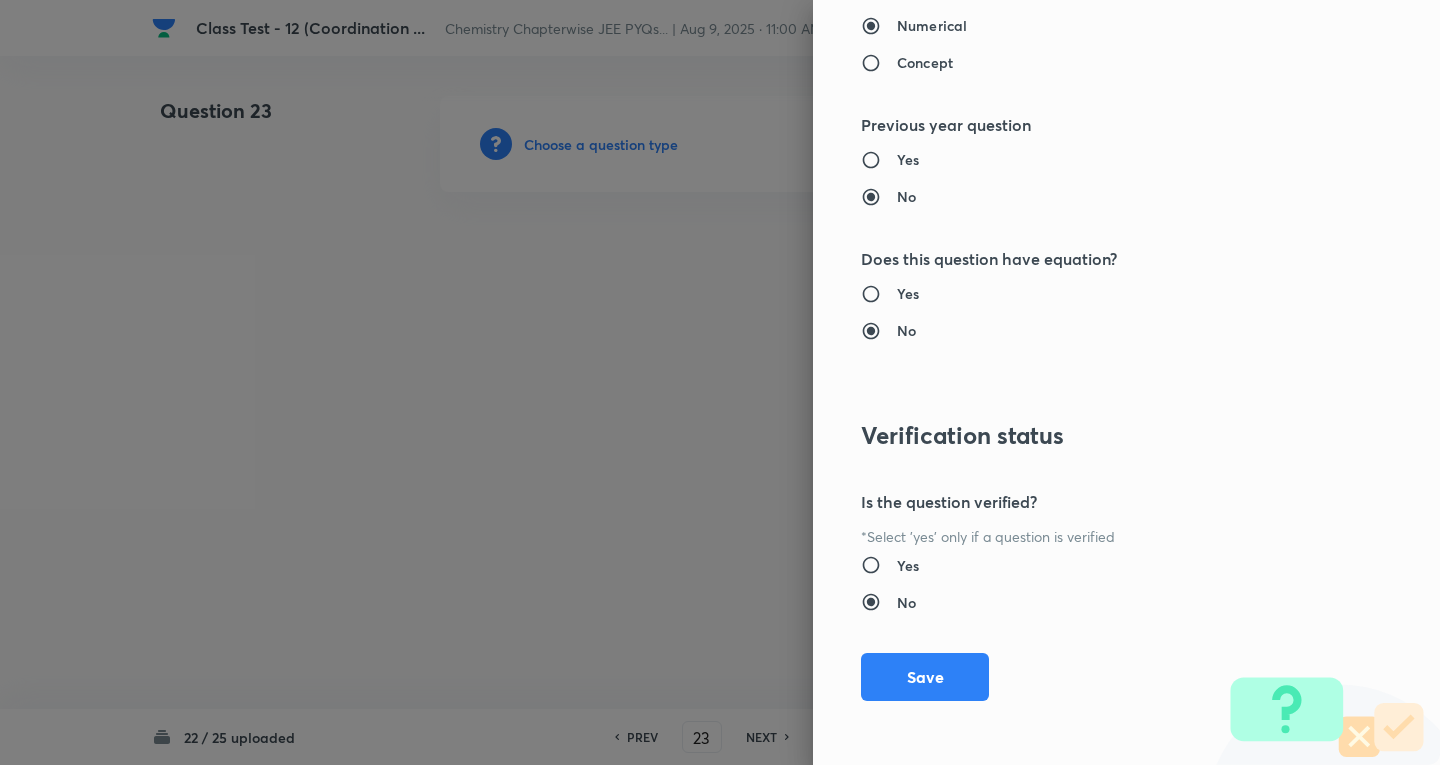 drag, startPoint x: 904, startPoint y: 670, endPoint x: 778, endPoint y: 569, distance: 161.48375 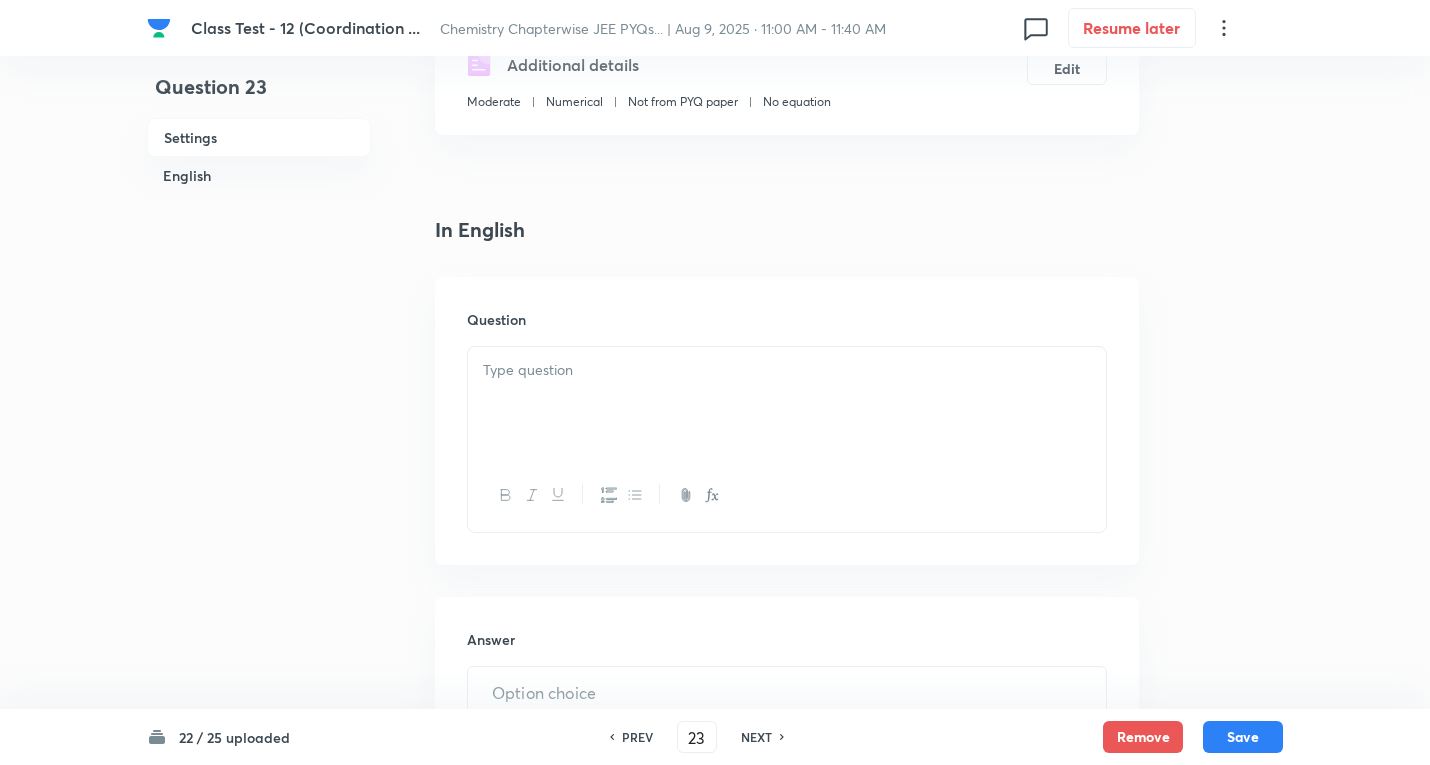 scroll, scrollTop: 400, scrollLeft: 0, axis: vertical 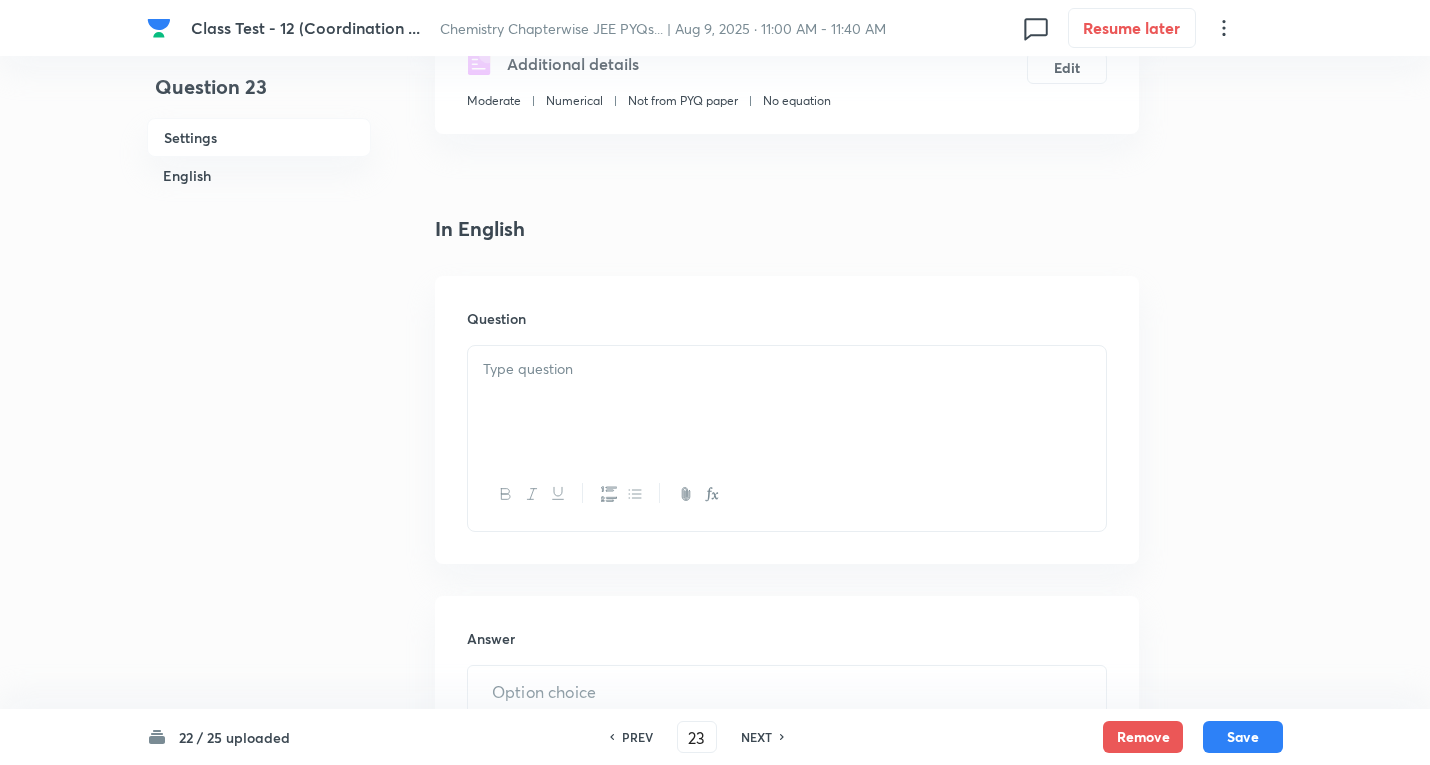 click at bounding box center [787, 402] 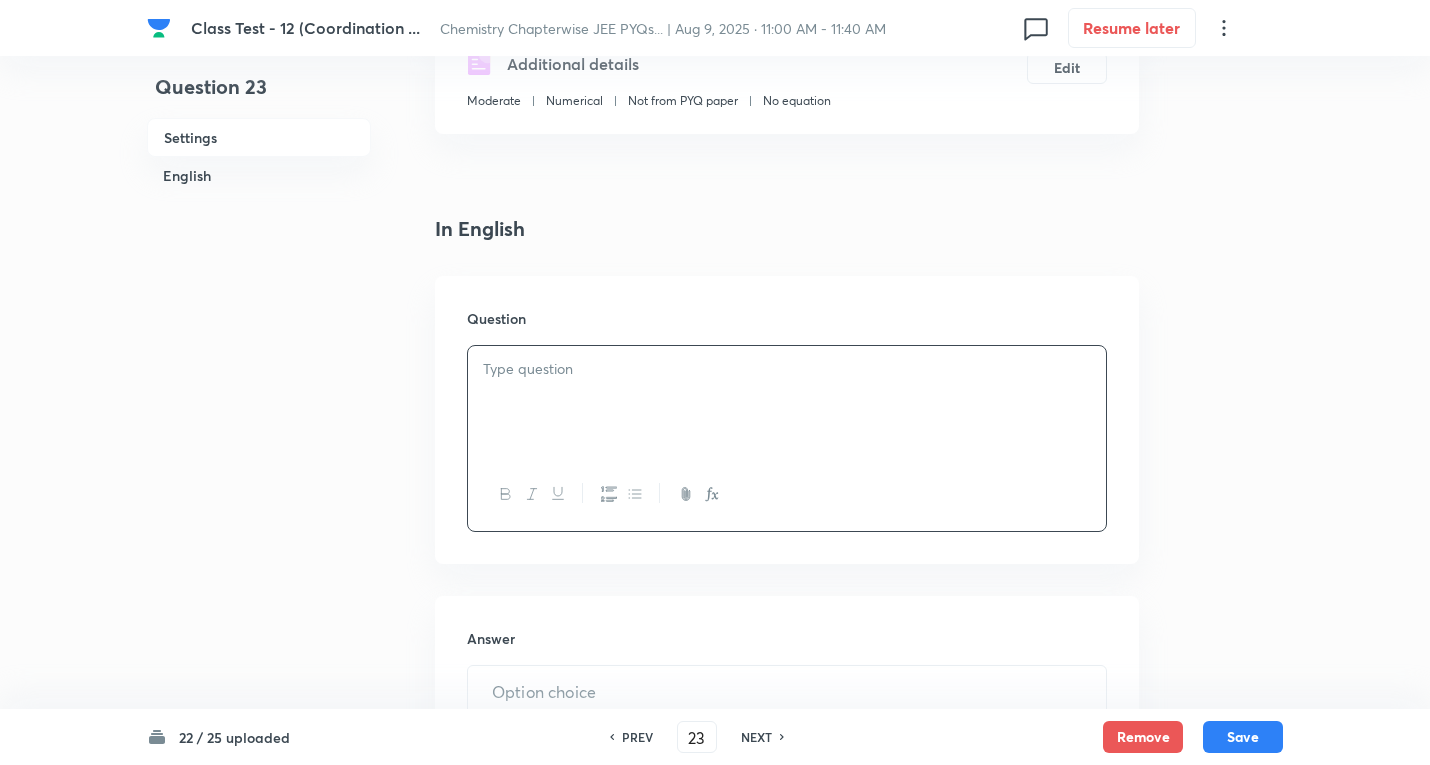 paste 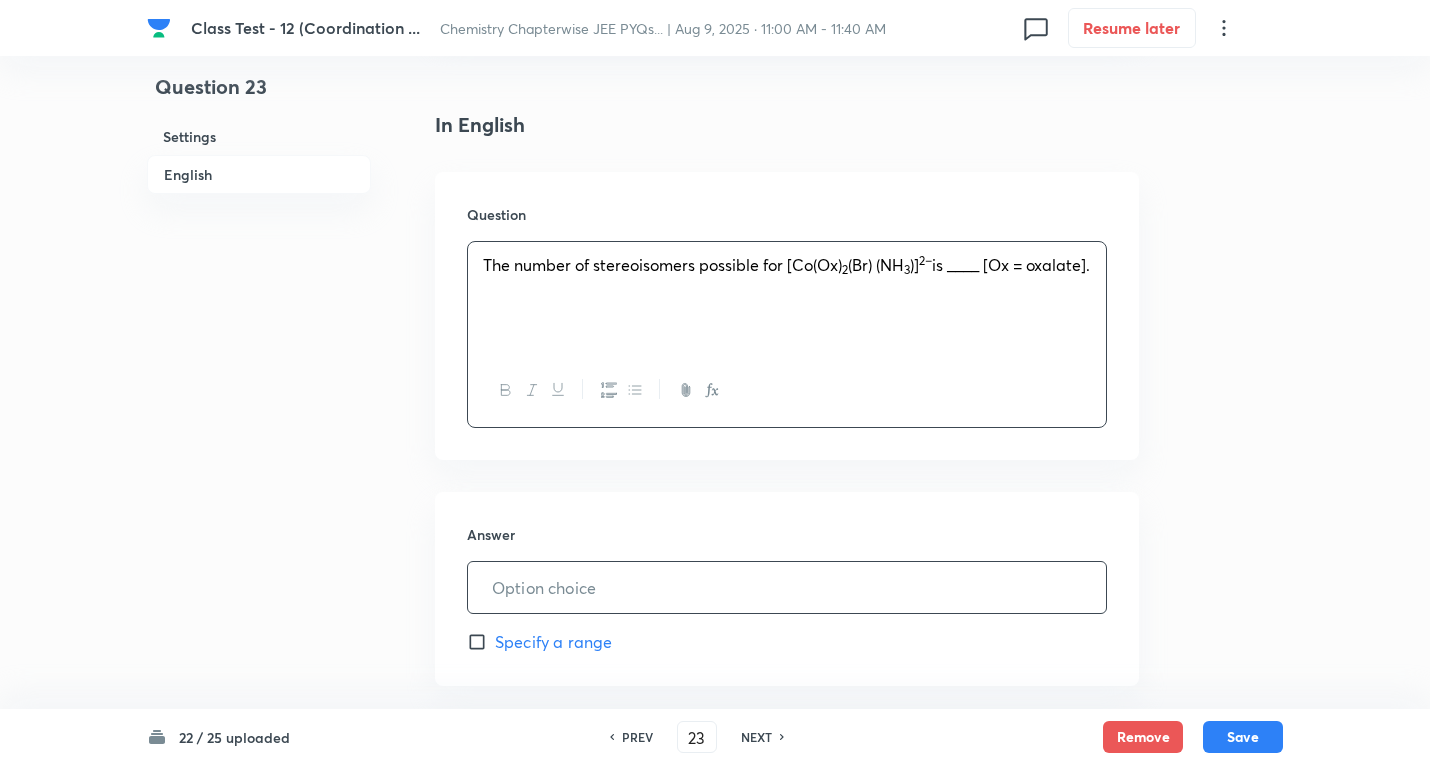 scroll, scrollTop: 700, scrollLeft: 0, axis: vertical 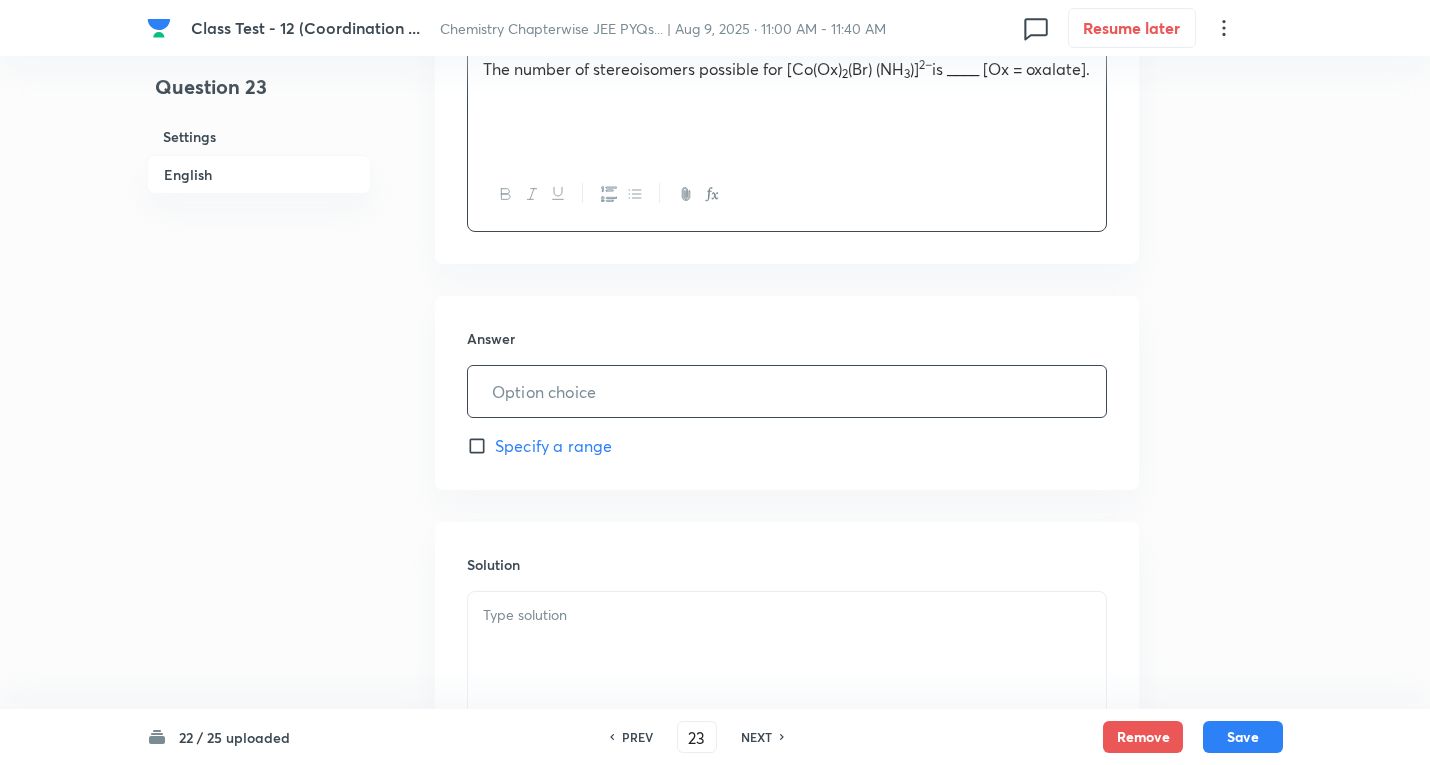 click at bounding box center [787, 391] 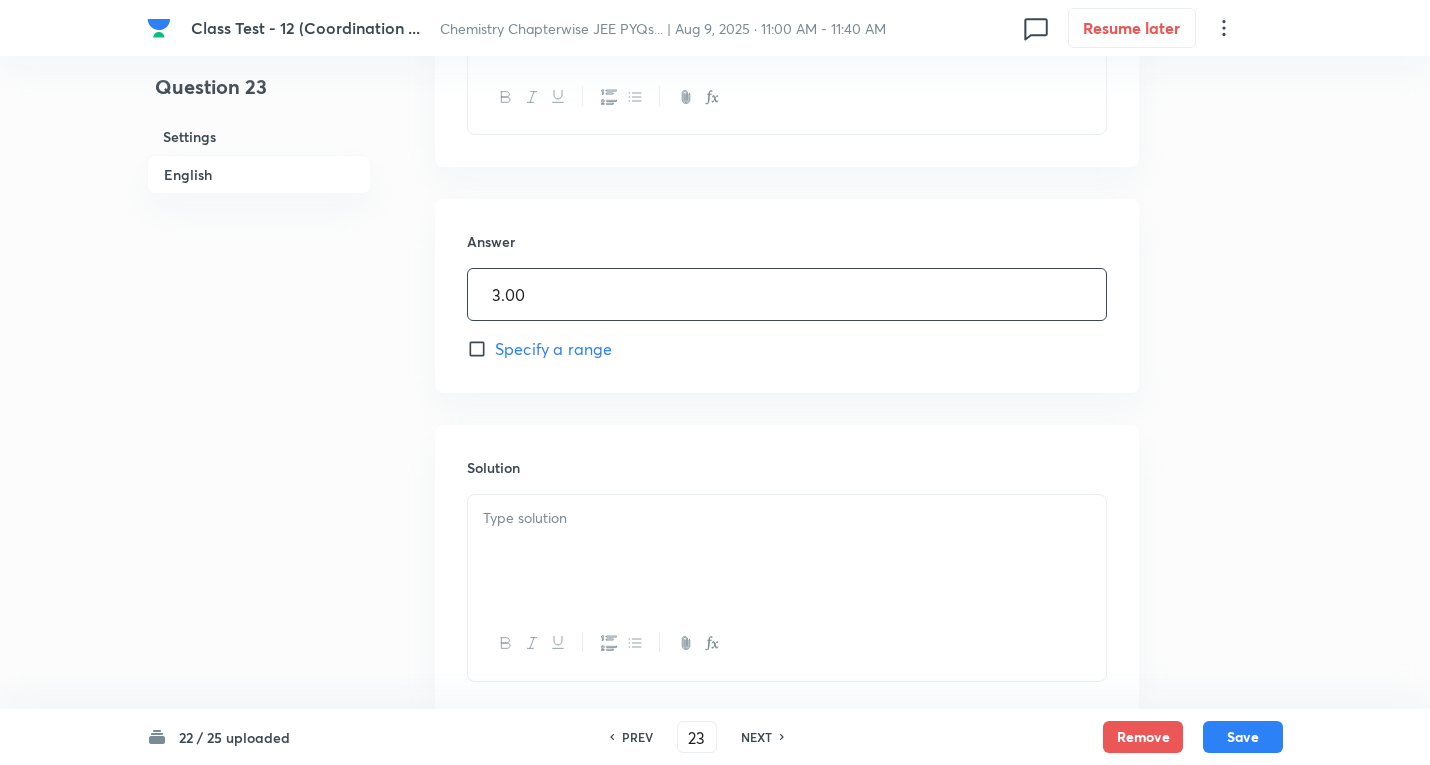 scroll, scrollTop: 922, scrollLeft: 0, axis: vertical 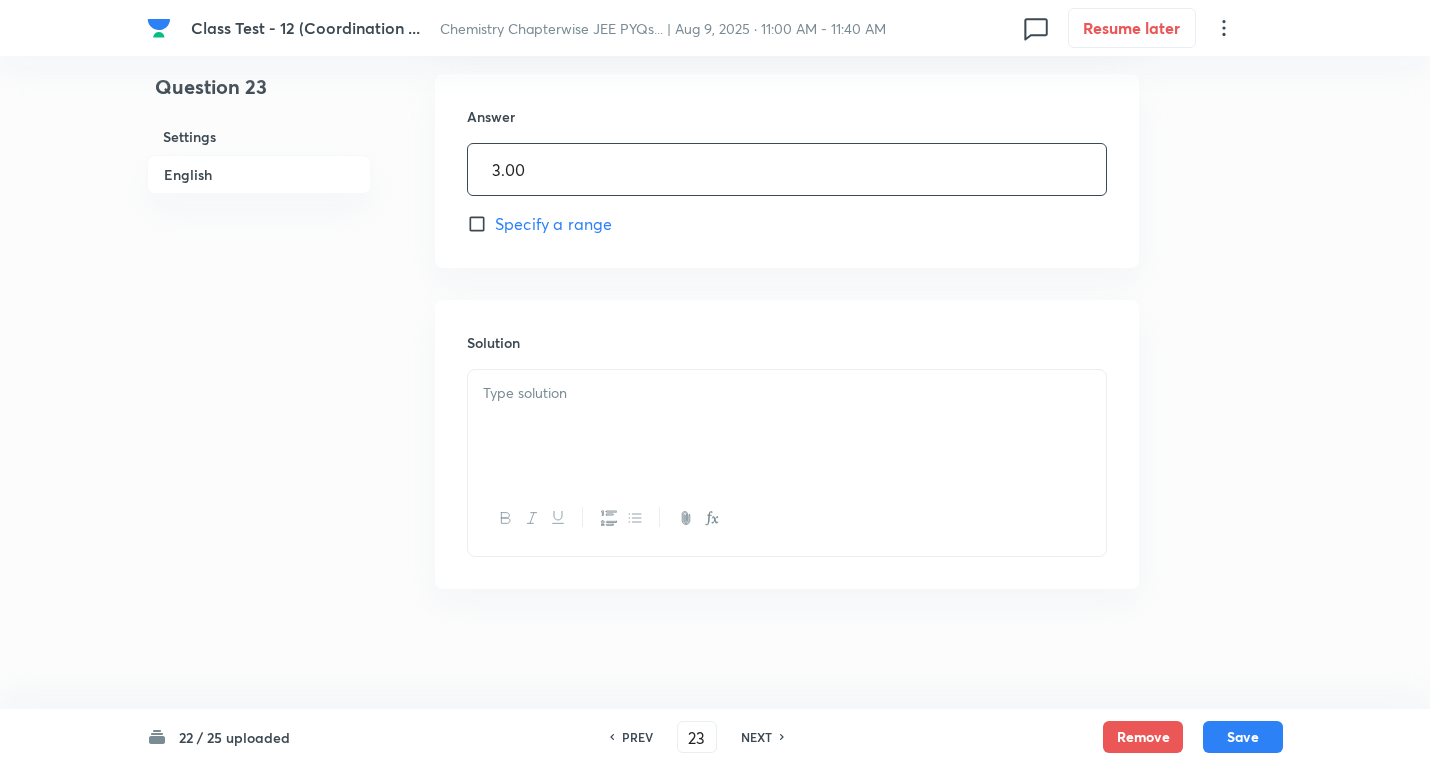 click at bounding box center (787, 426) 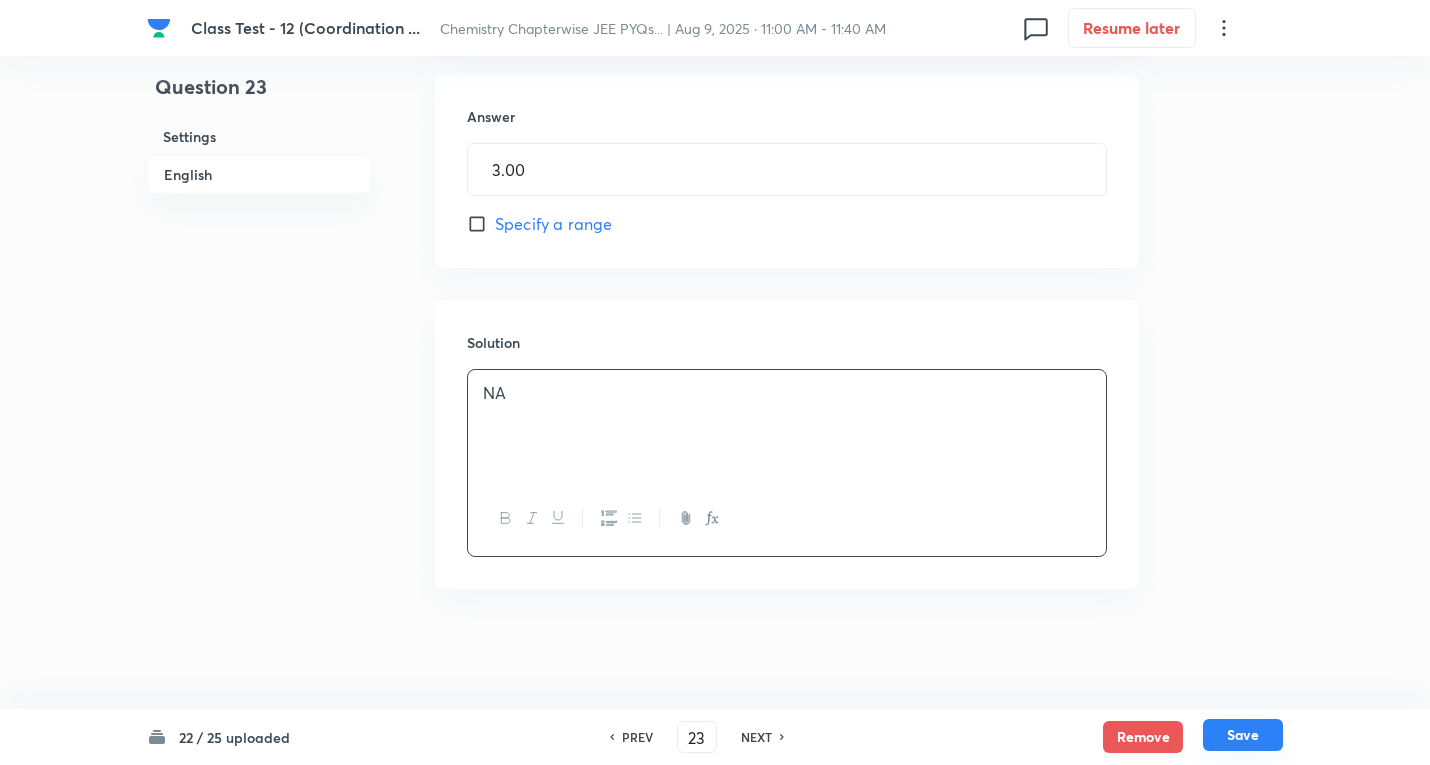 click on "Save" at bounding box center [1243, 735] 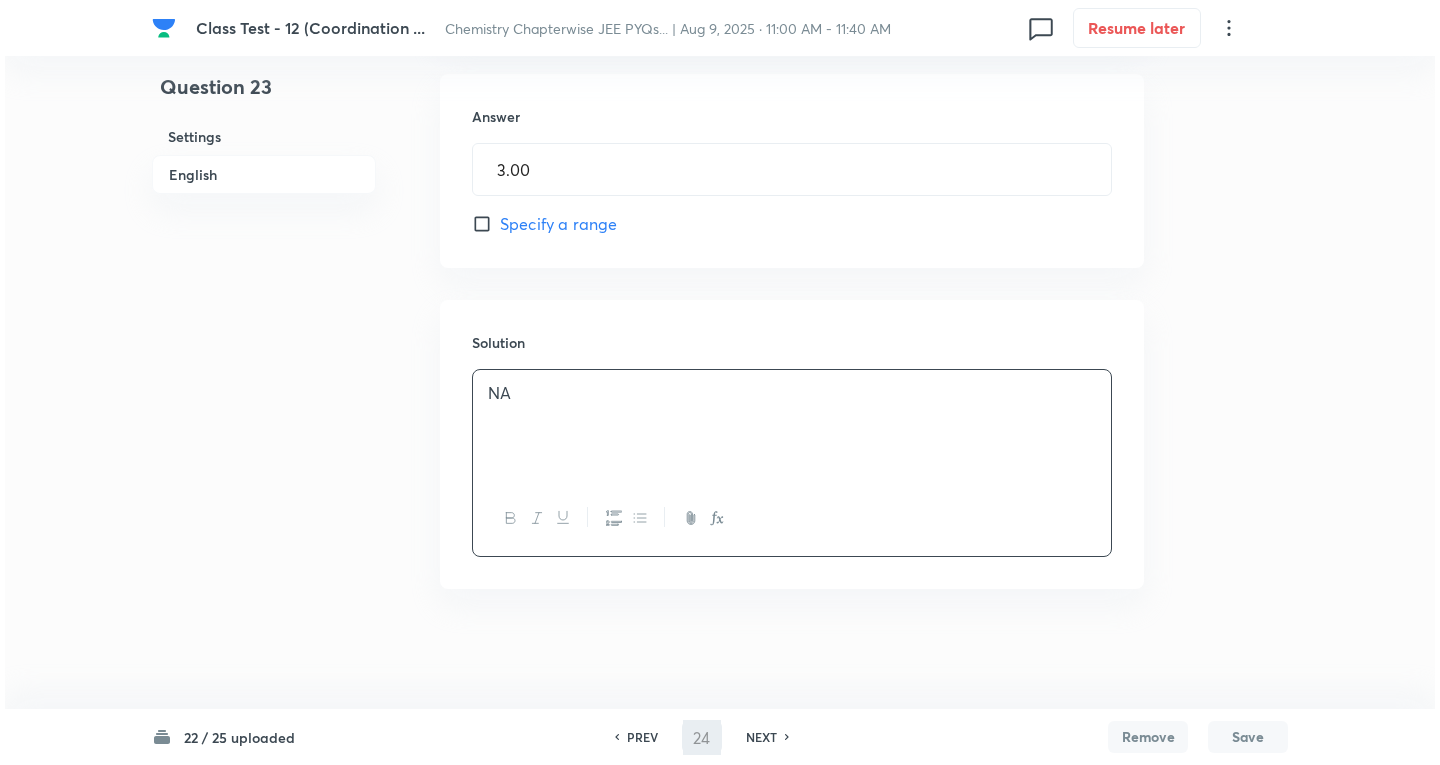 scroll, scrollTop: 0, scrollLeft: 0, axis: both 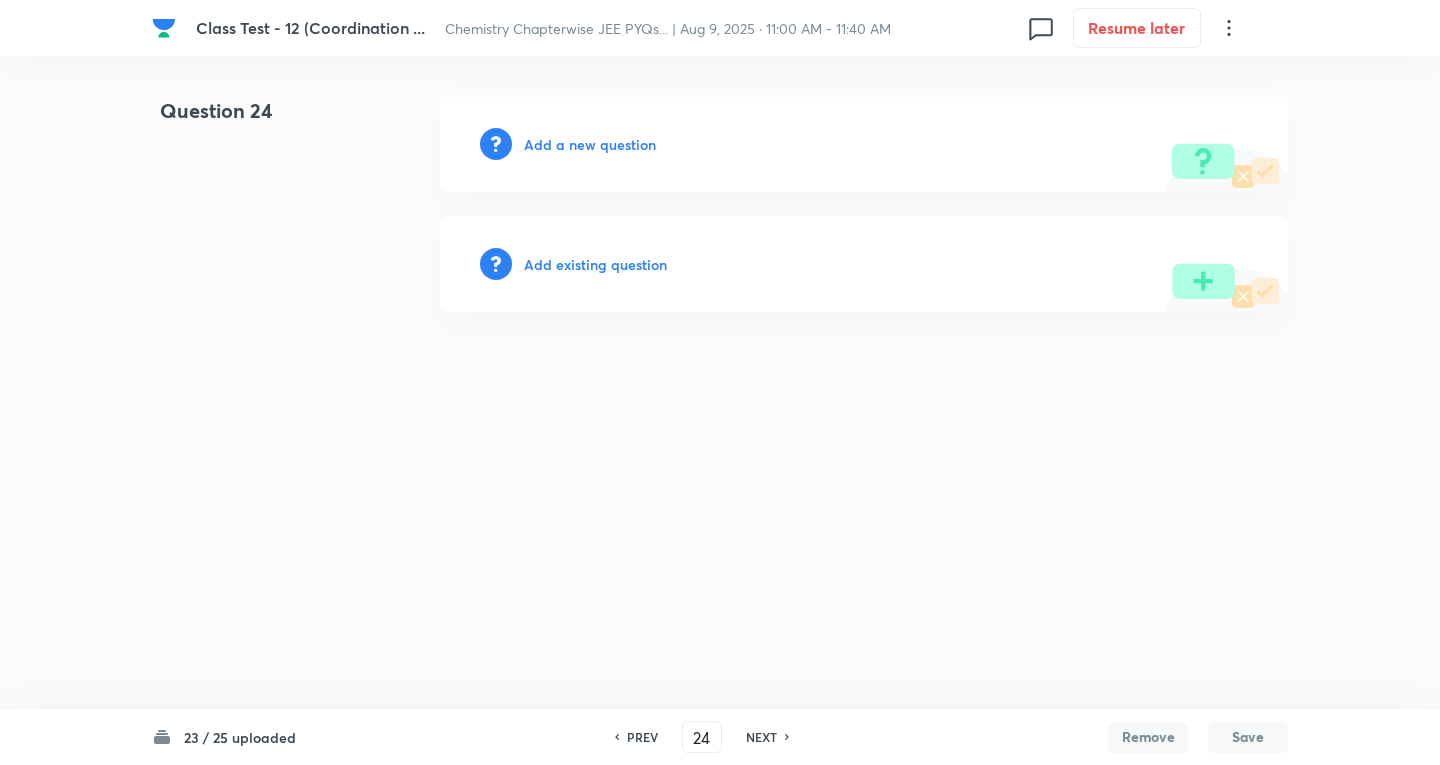 click on "Add a new question" at bounding box center (590, 144) 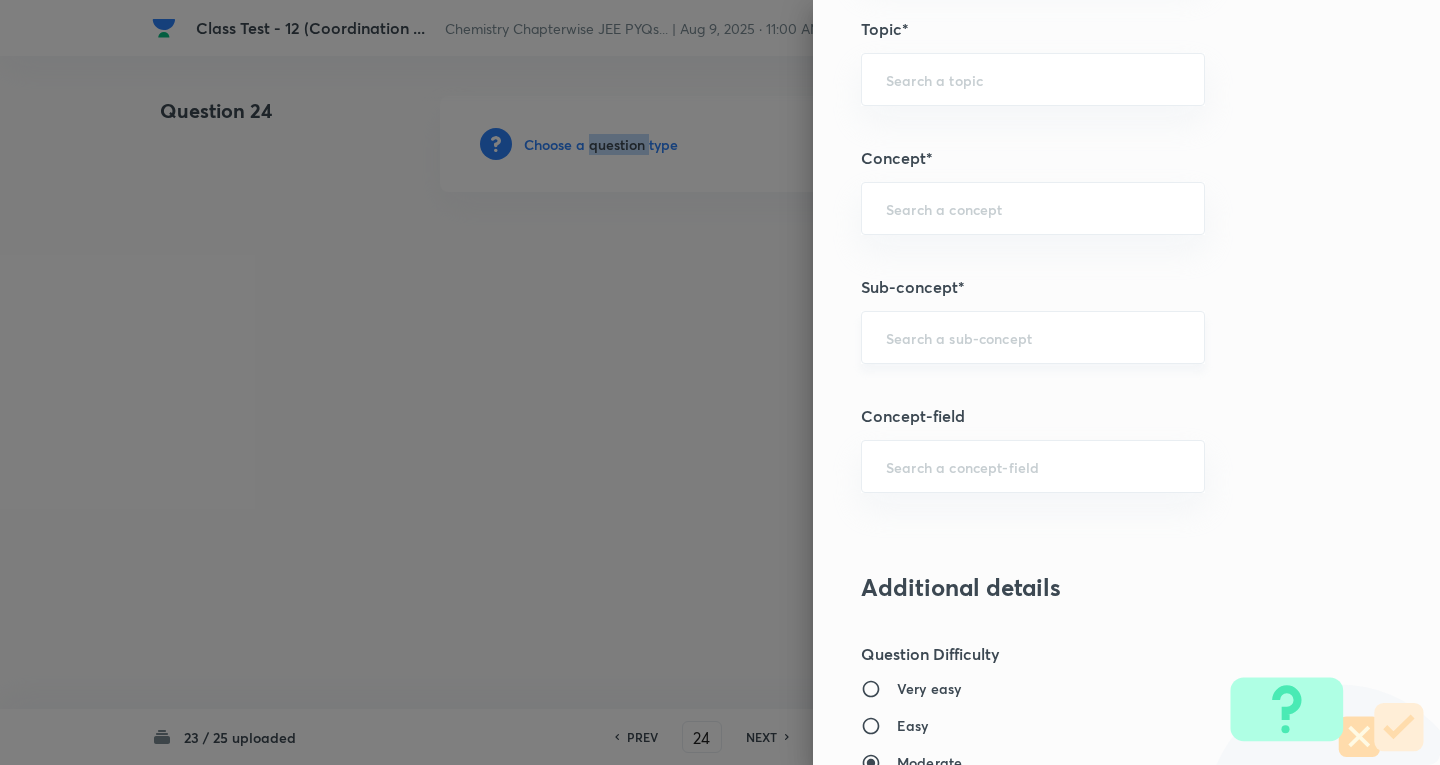 scroll, scrollTop: 900, scrollLeft: 0, axis: vertical 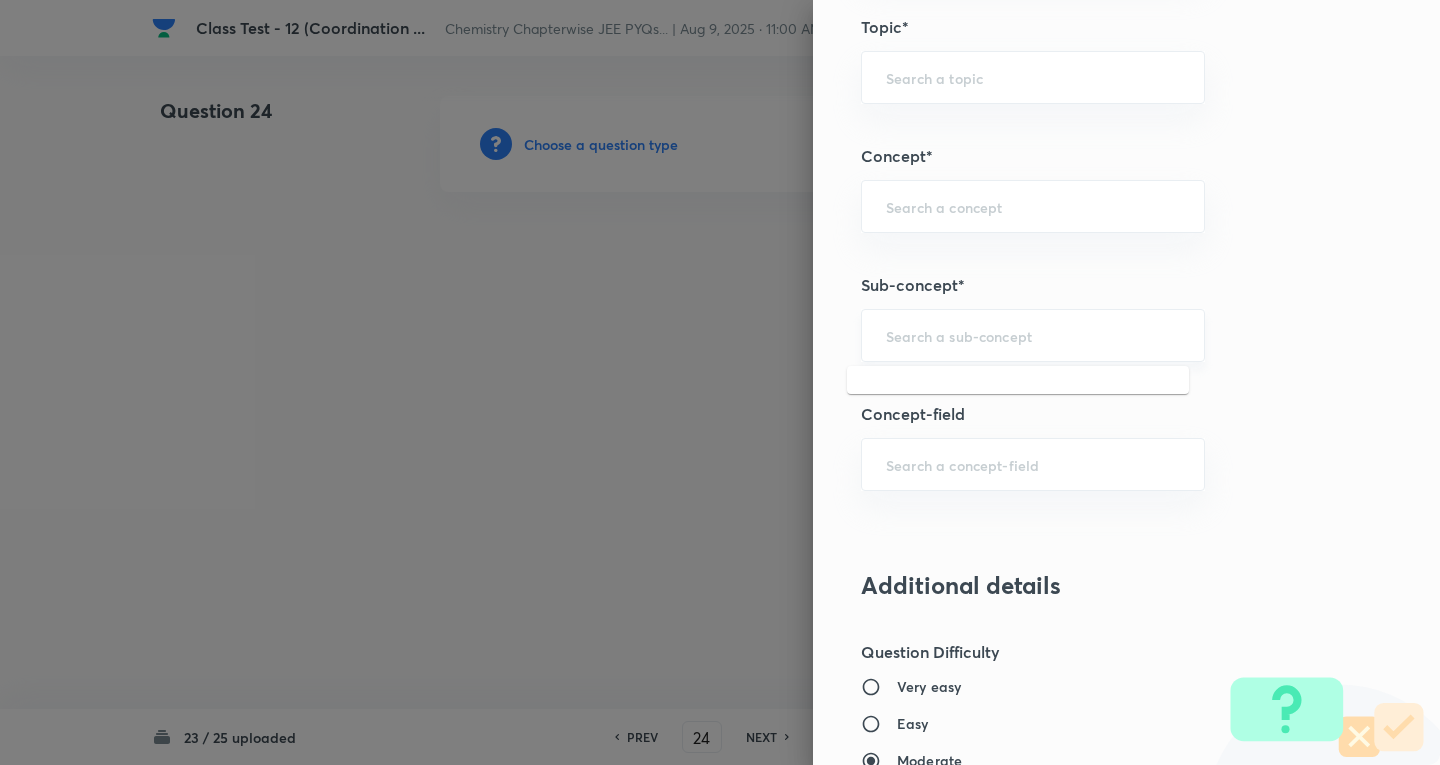 click at bounding box center (1033, 335) 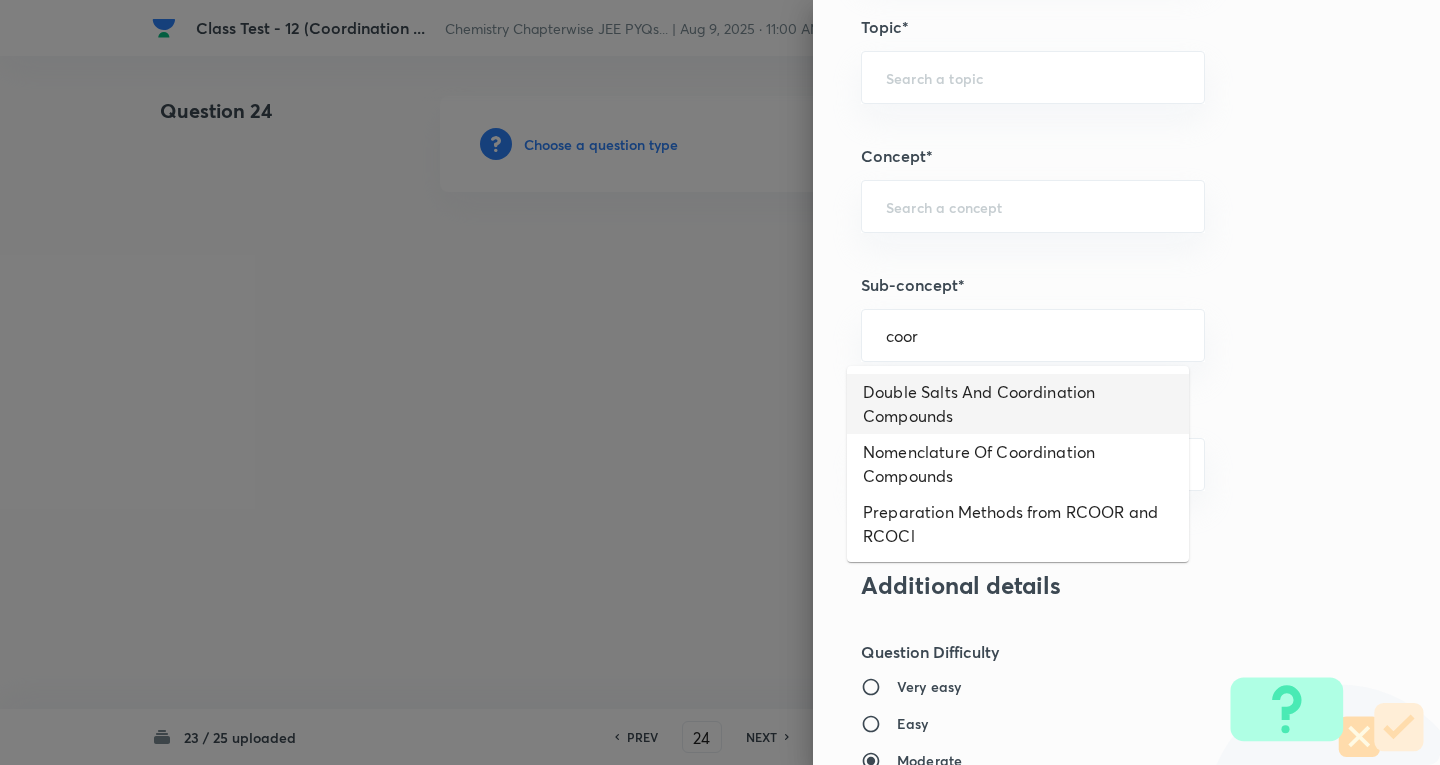 click on "Double Salts And Coordination Compounds" at bounding box center [1018, 404] 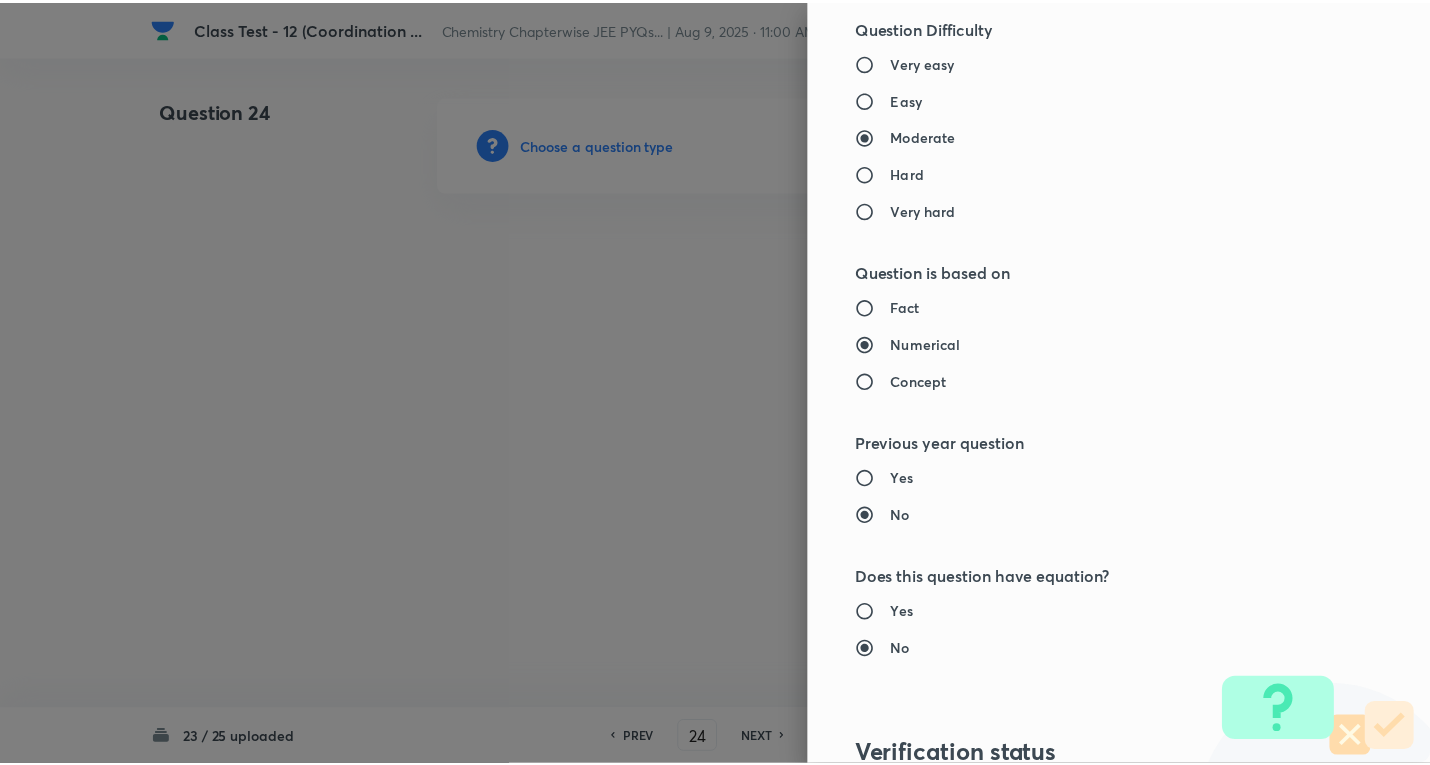 scroll, scrollTop: 1843, scrollLeft: 0, axis: vertical 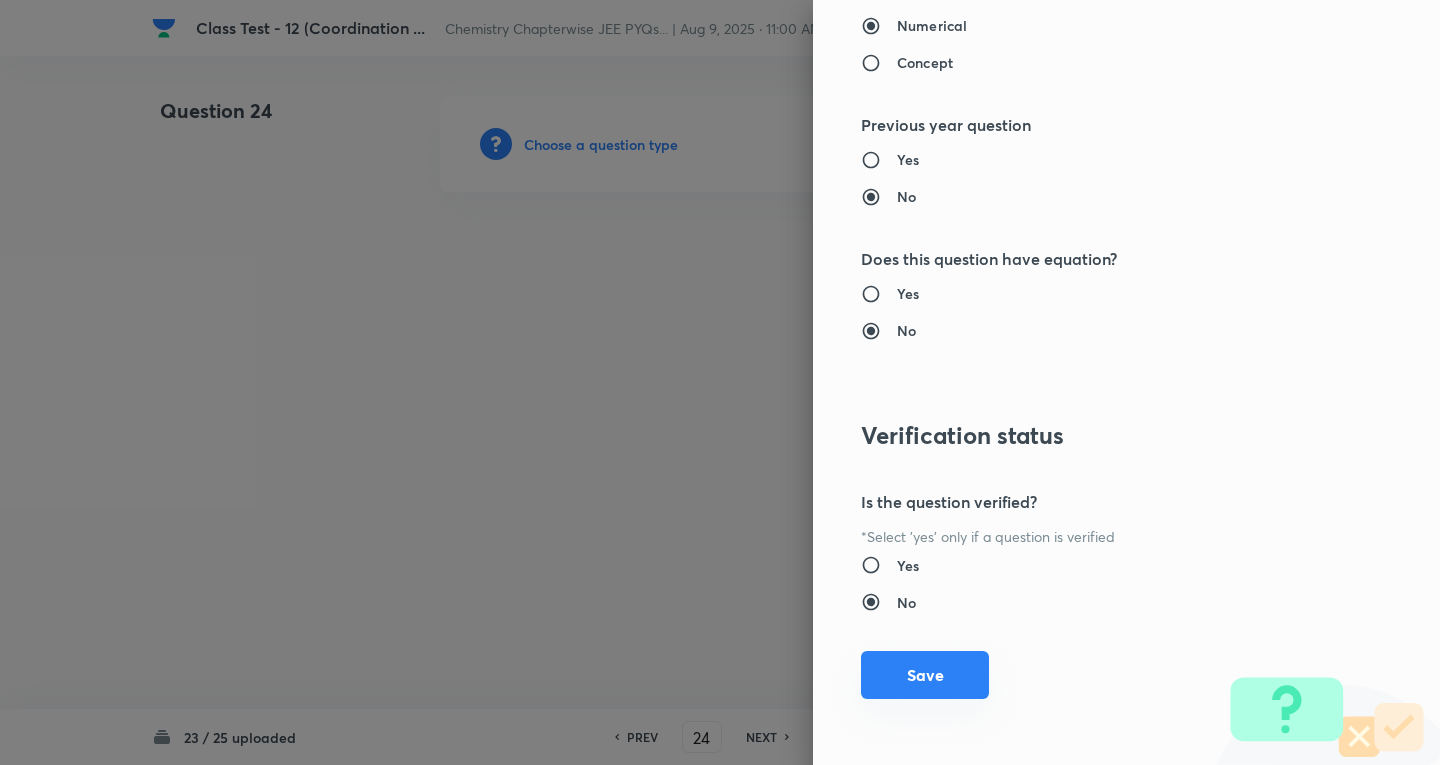 click on "Save" at bounding box center (925, 675) 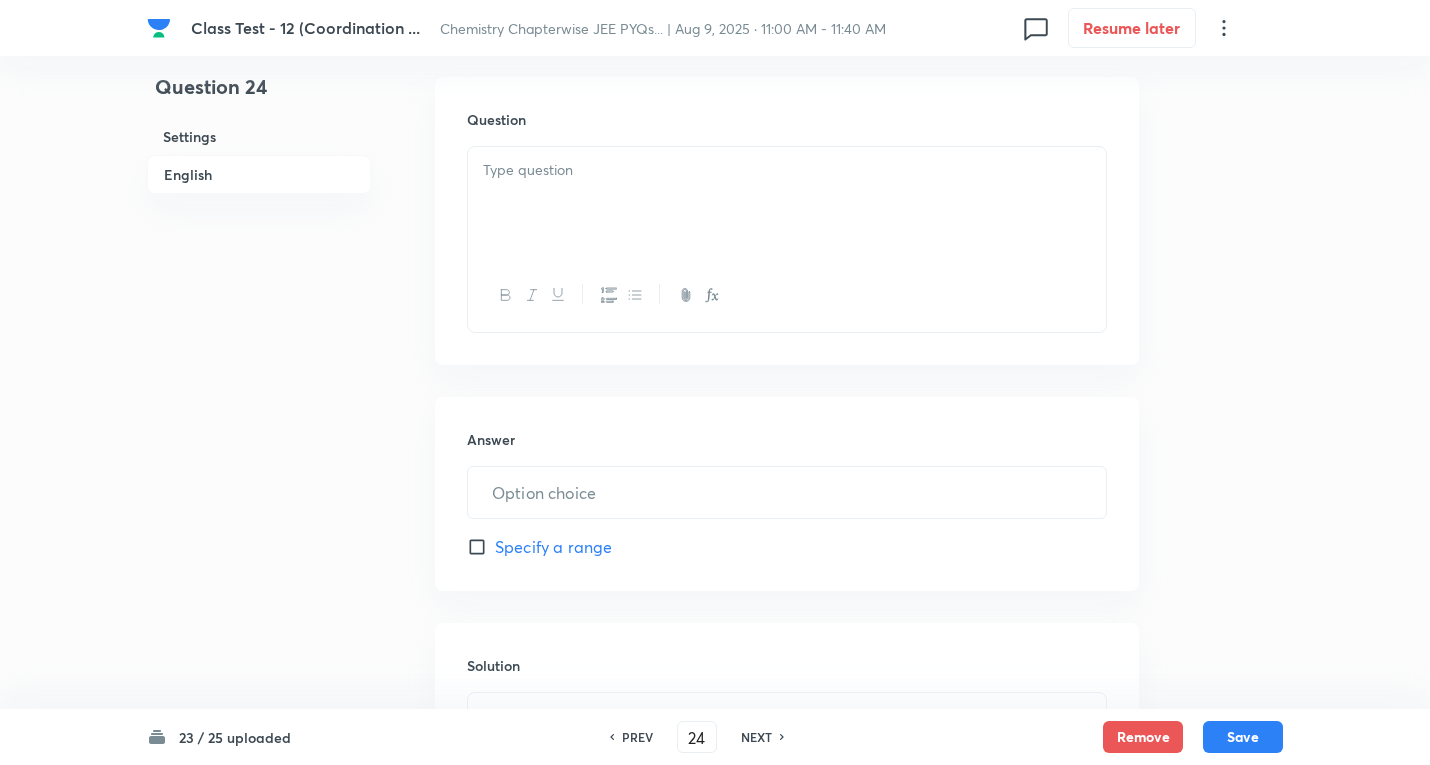 scroll, scrollTop: 600, scrollLeft: 0, axis: vertical 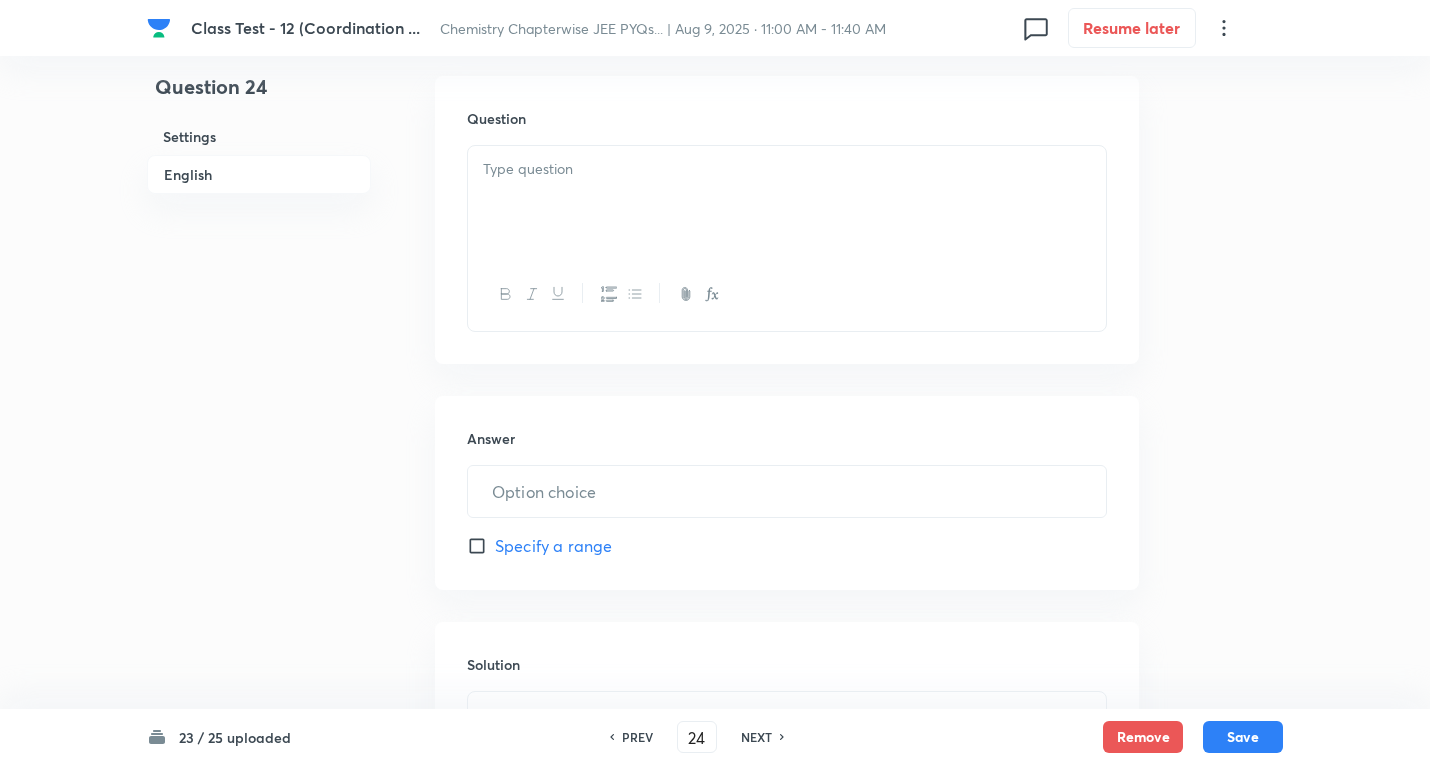 click at bounding box center [787, 169] 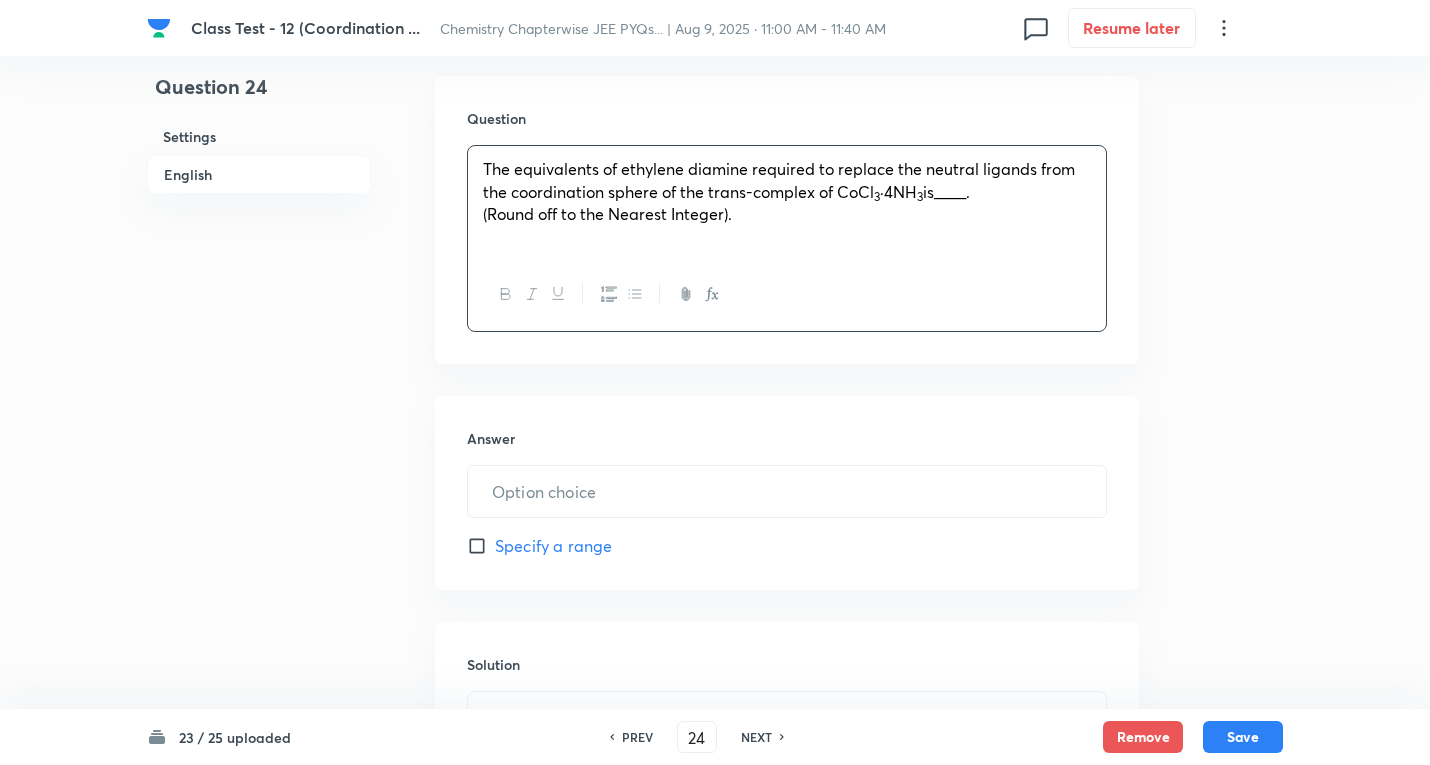 click on "(Round off to the Nearest Integer)." at bounding box center [607, 213] 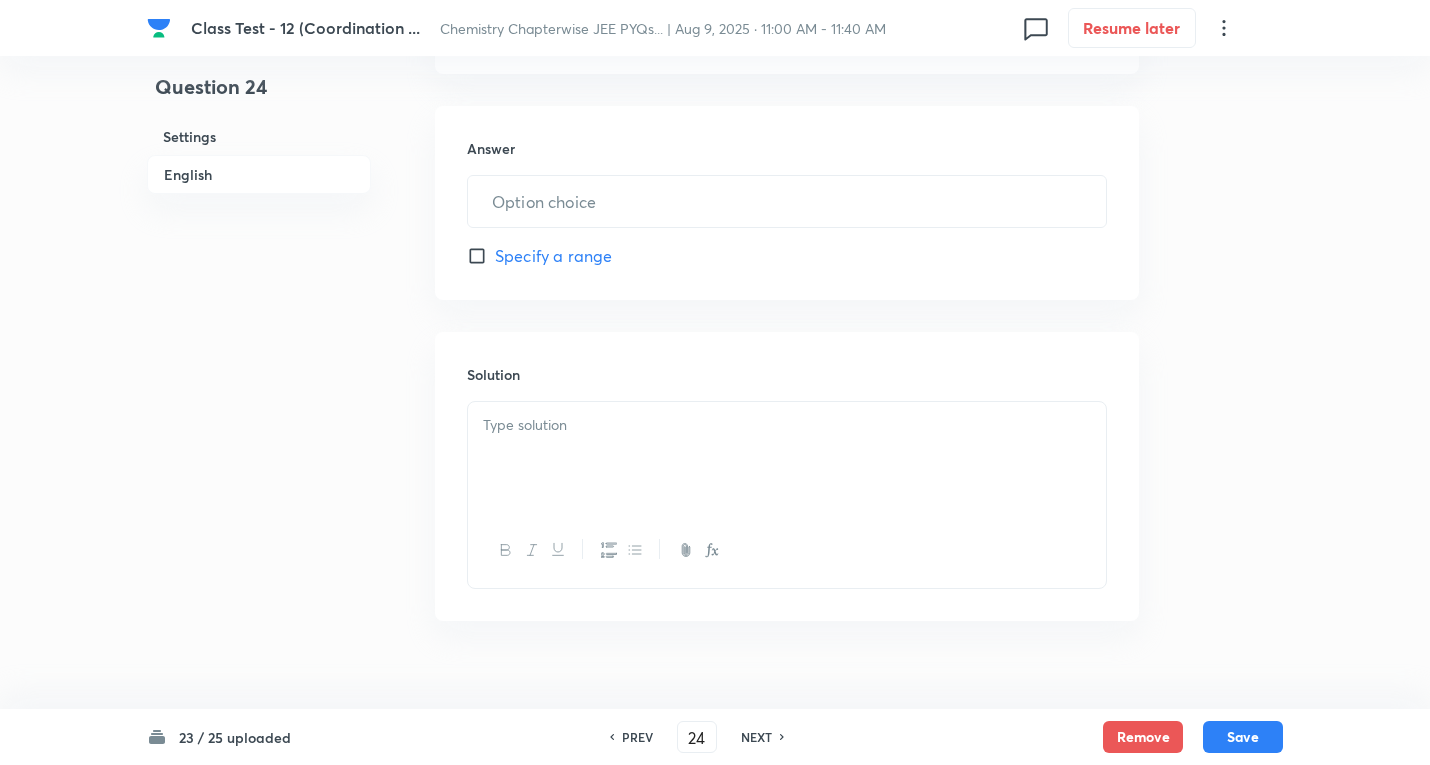 scroll, scrollTop: 900, scrollLeft: 0, axis: vertical 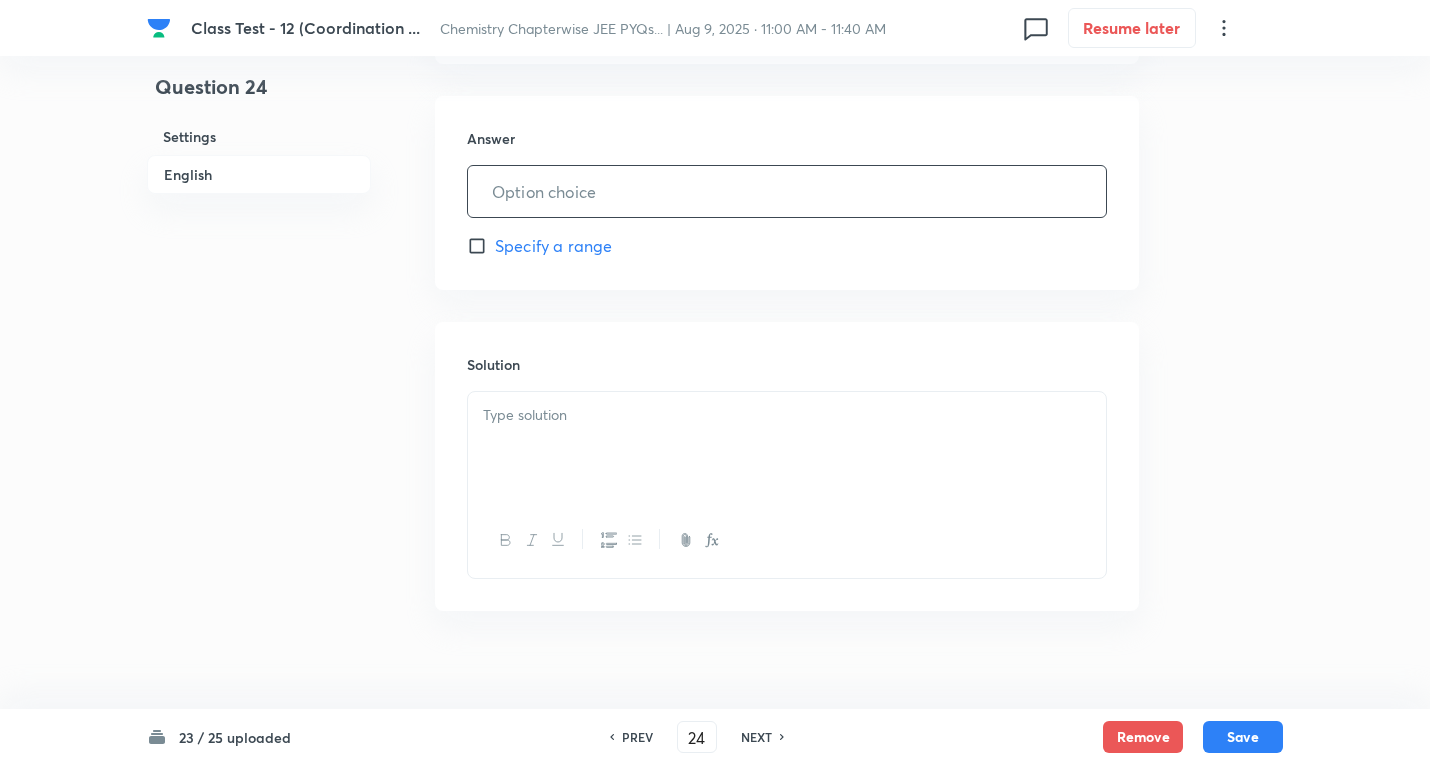 click at bounding box center (787, 191) 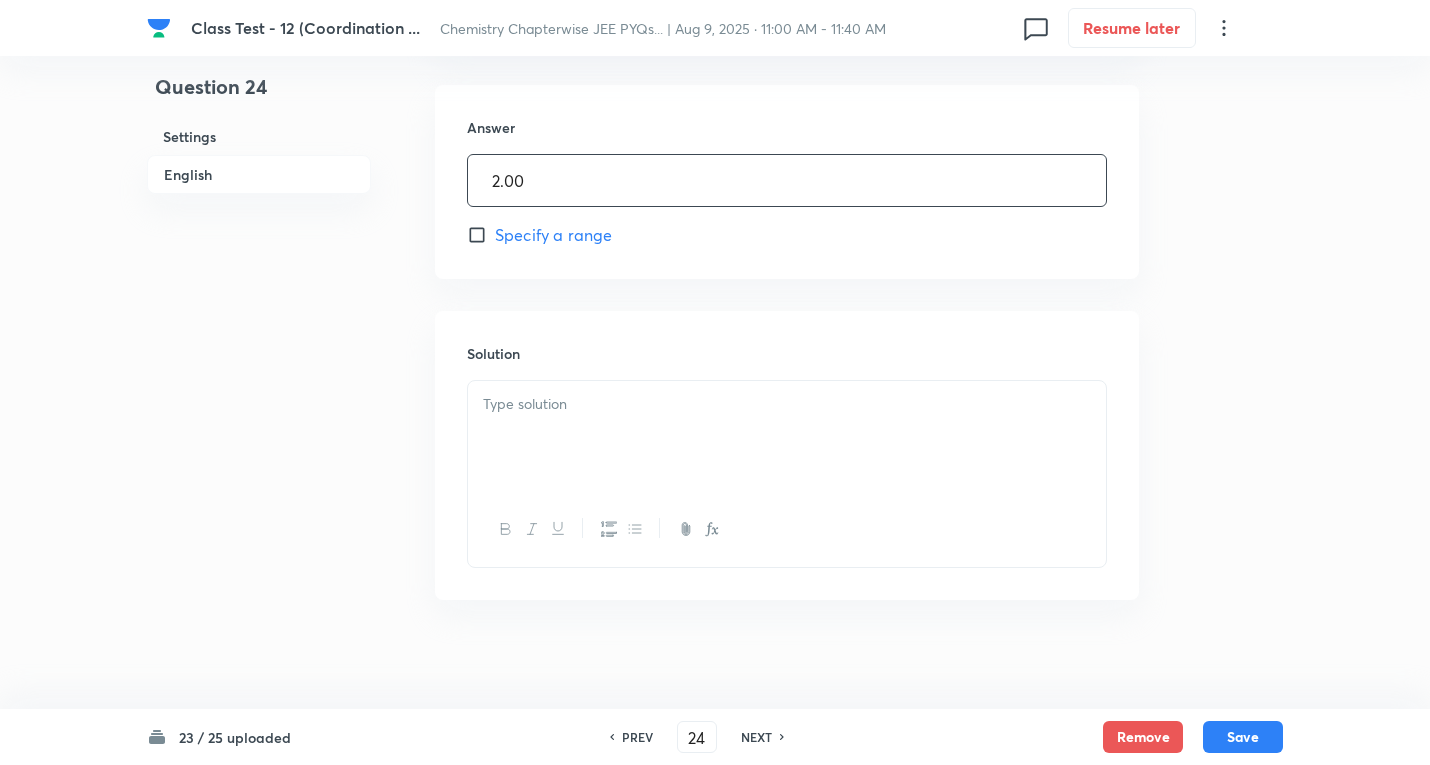 scroll, scrollTop: 922, scrollLeft: 0, axis: vertical 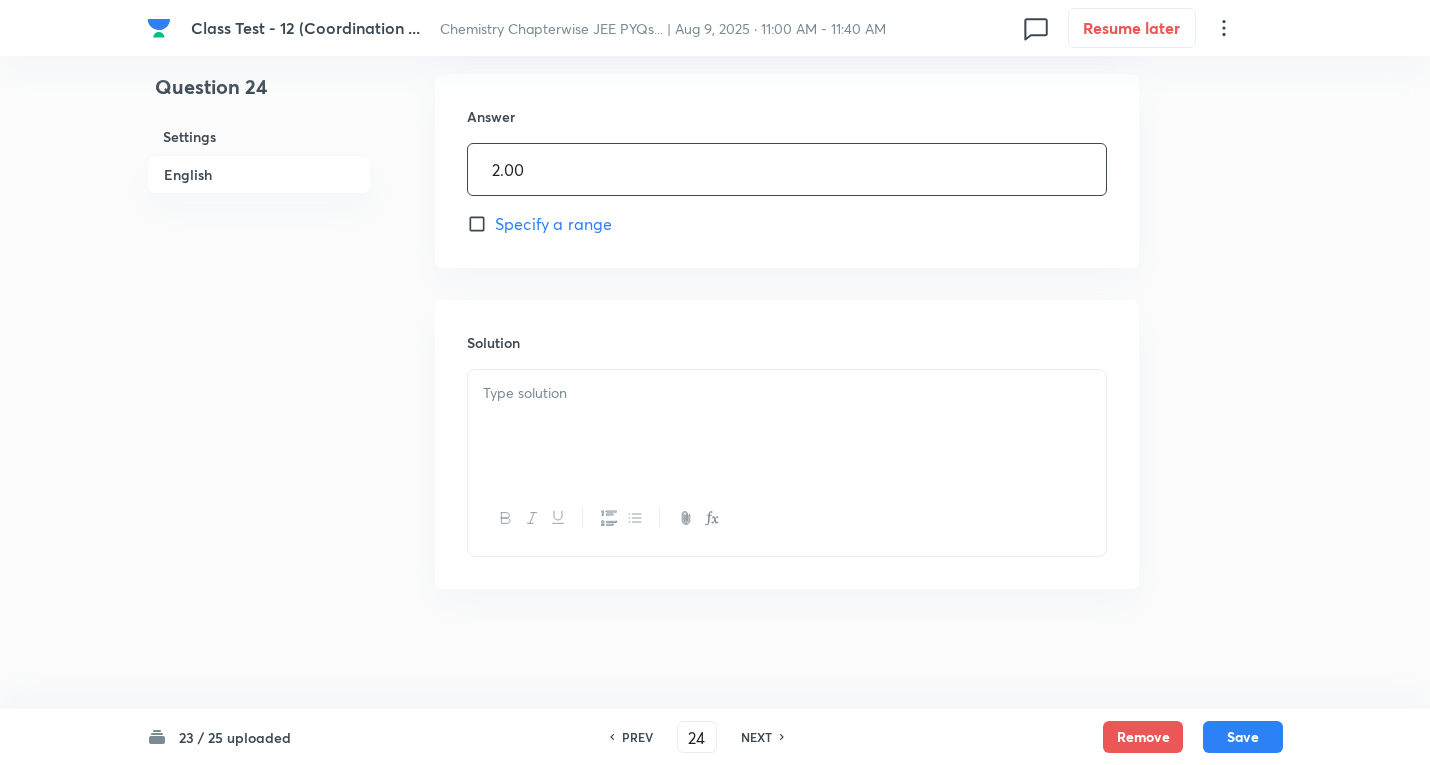 click at bounding box center [787, 426] 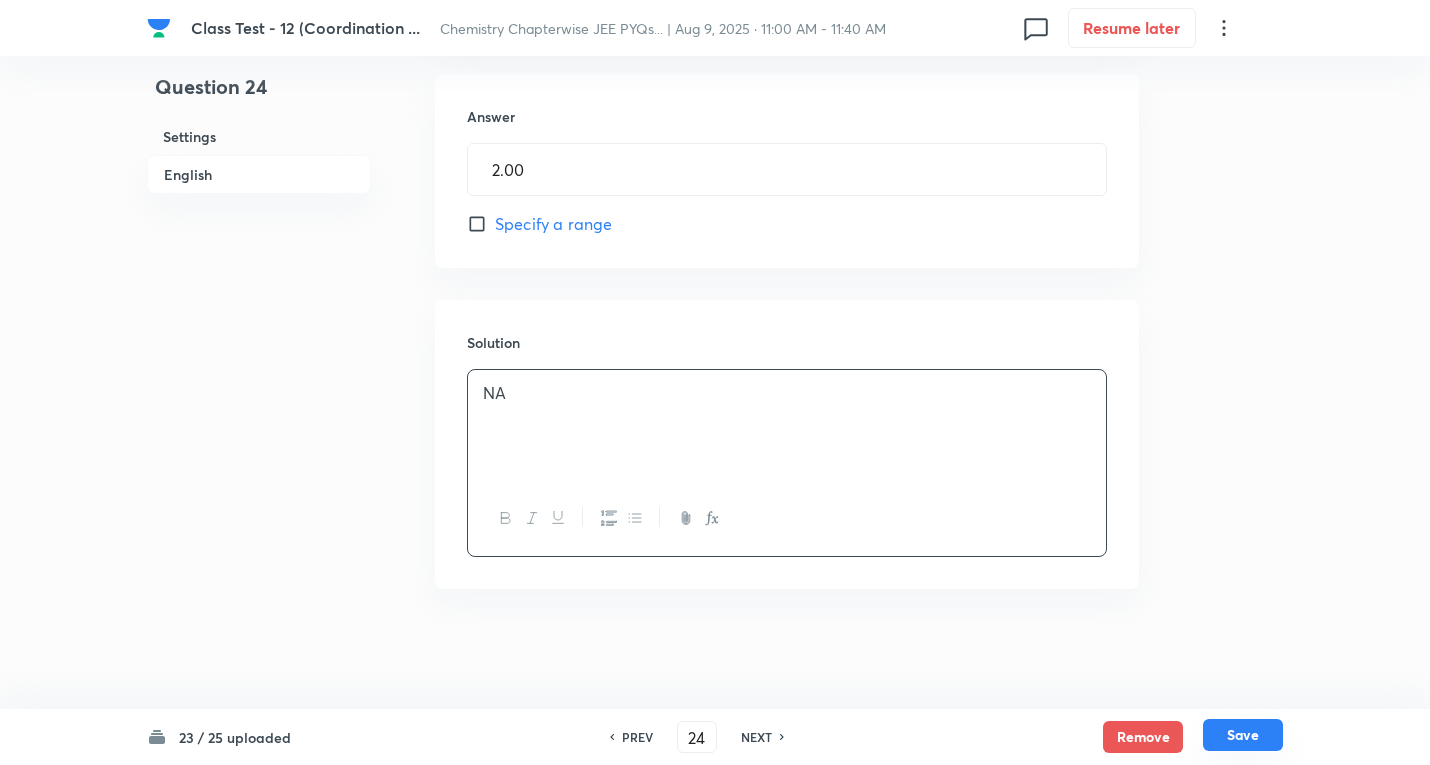 click on "Save" at bounding box center [1243, 735] 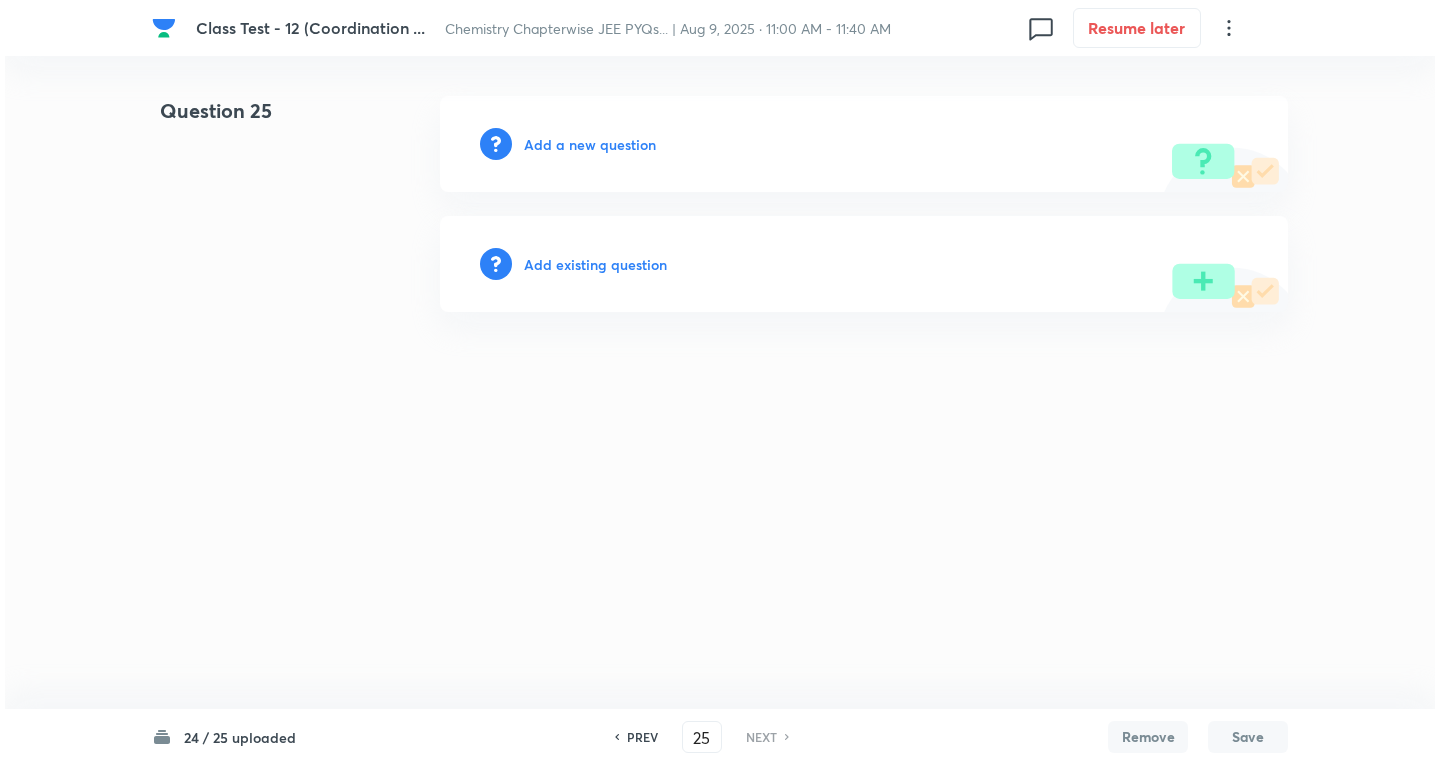 scroll, scrollTop: 0, scrollLeft: 0, axis: both 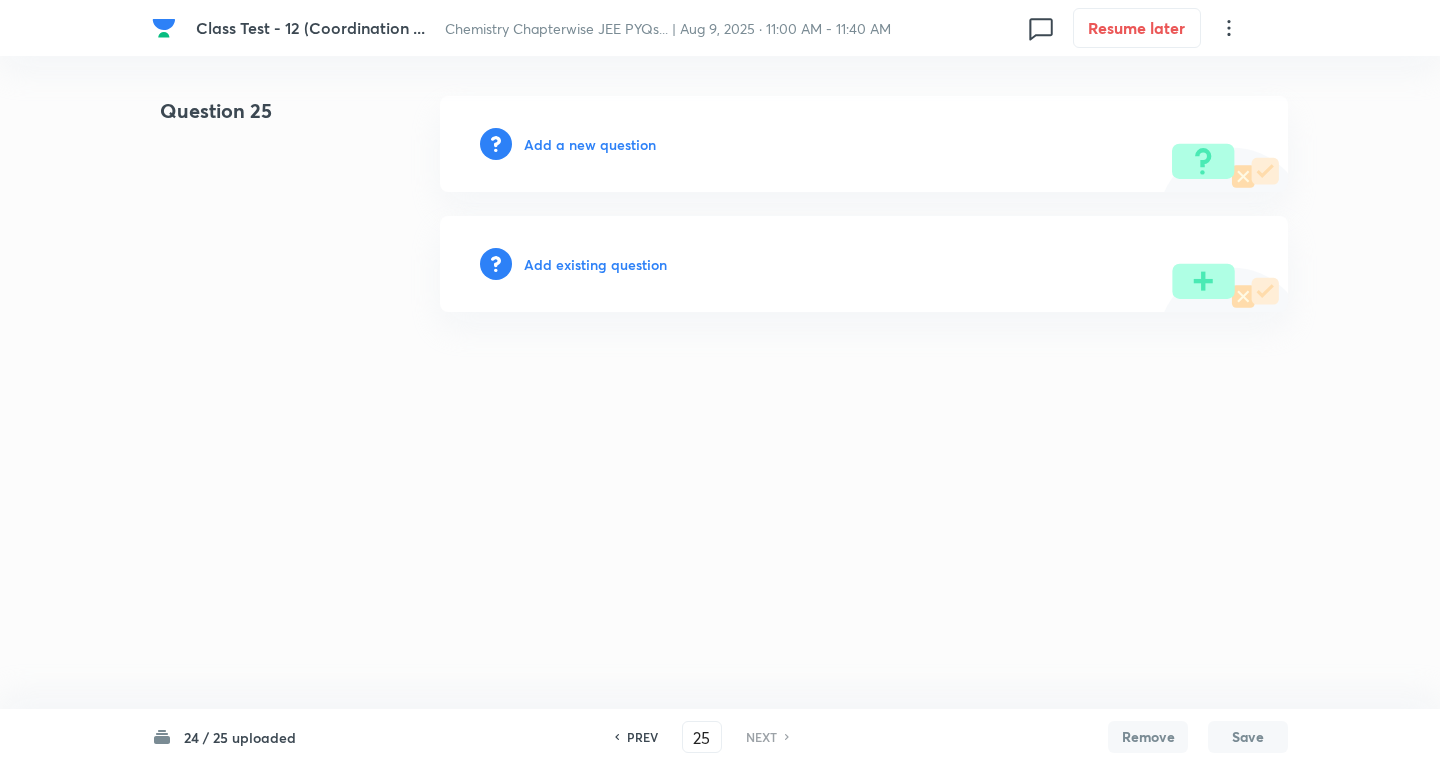 click on "Add a new question" at bounding box center [590, 144] 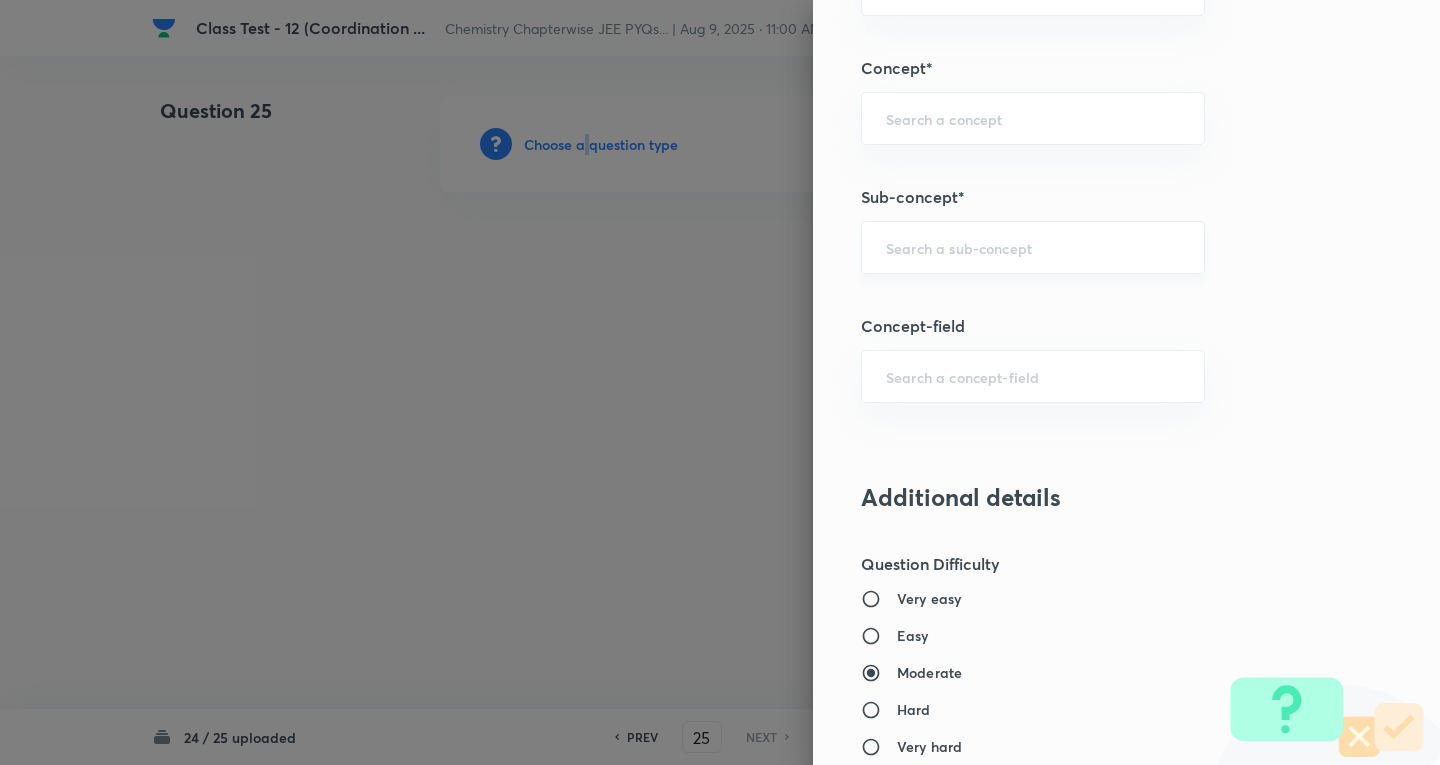 scroll, scrollTop: 1000, scrollLeft: 0, axis: vertical 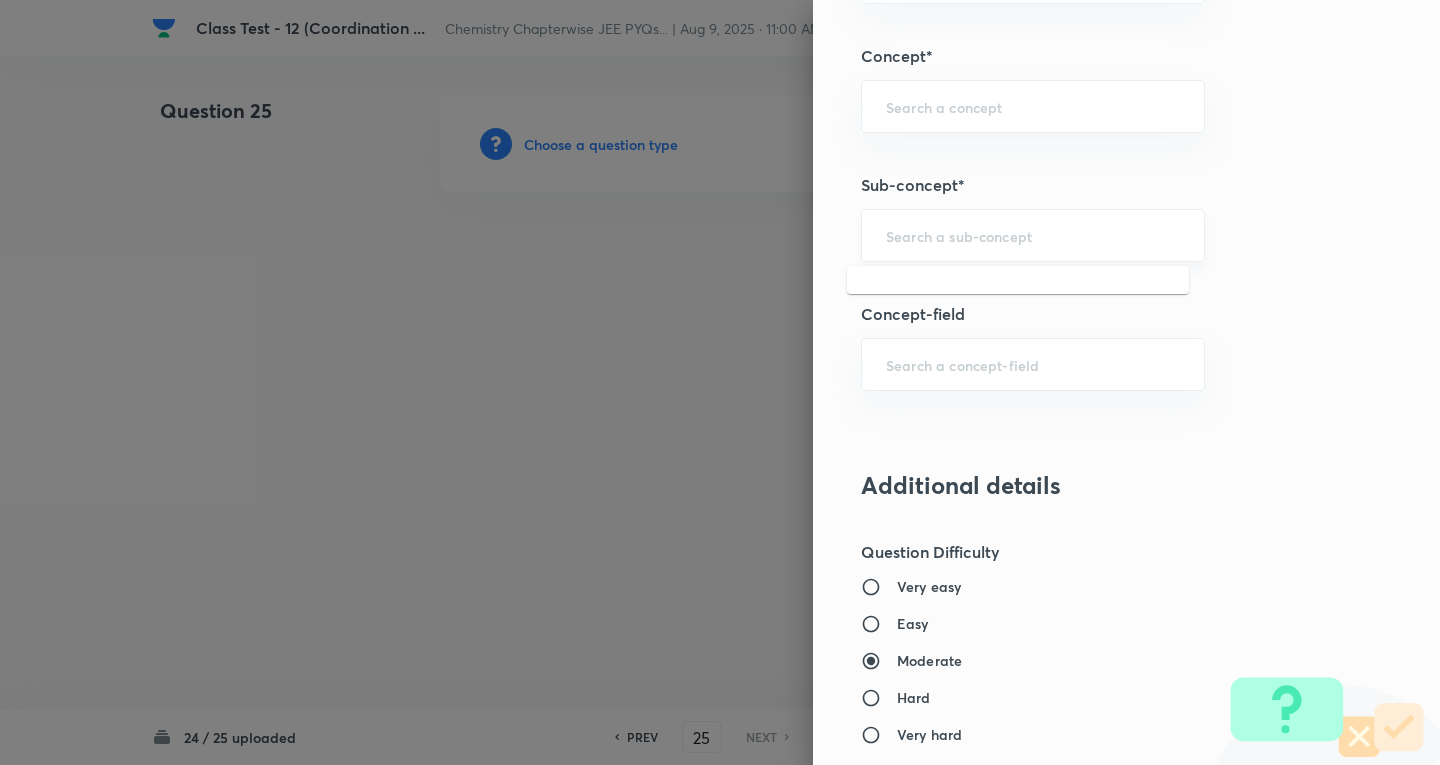 click at bounding box center (1033, 235) 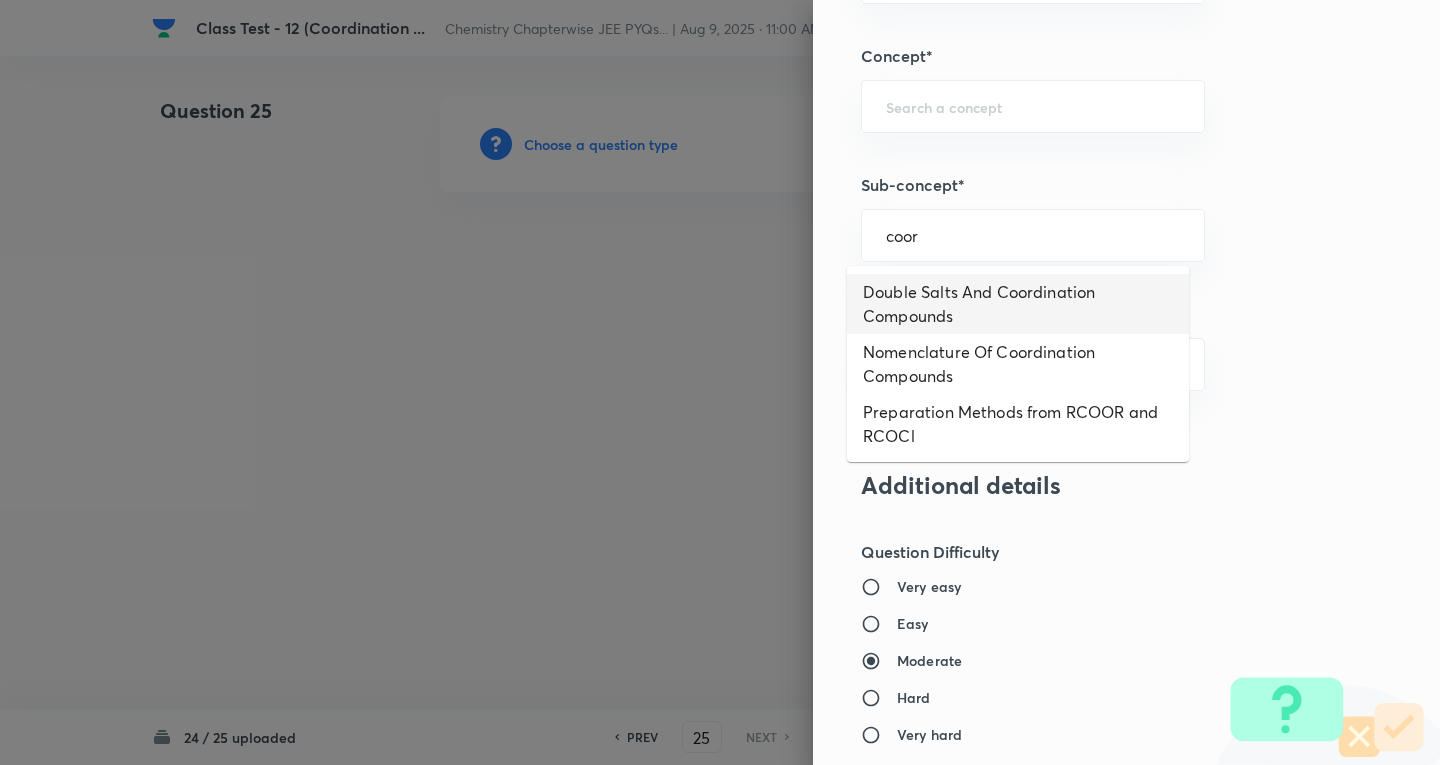 click on "Double Salts And Coordination Compounds" at bounding box center [1018, 304] 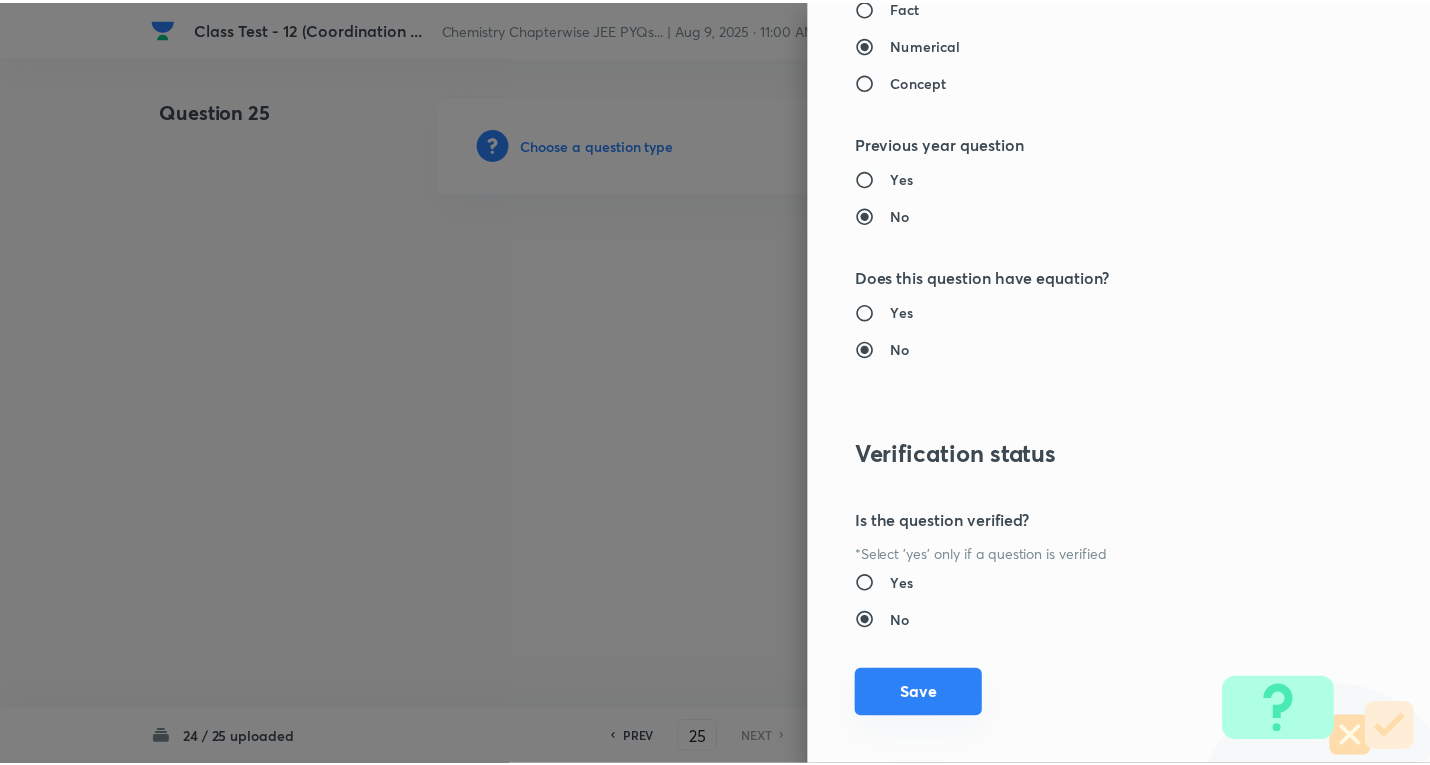 scroll, scrollTop: 1843, scrollLeft: 0, axis: vertical 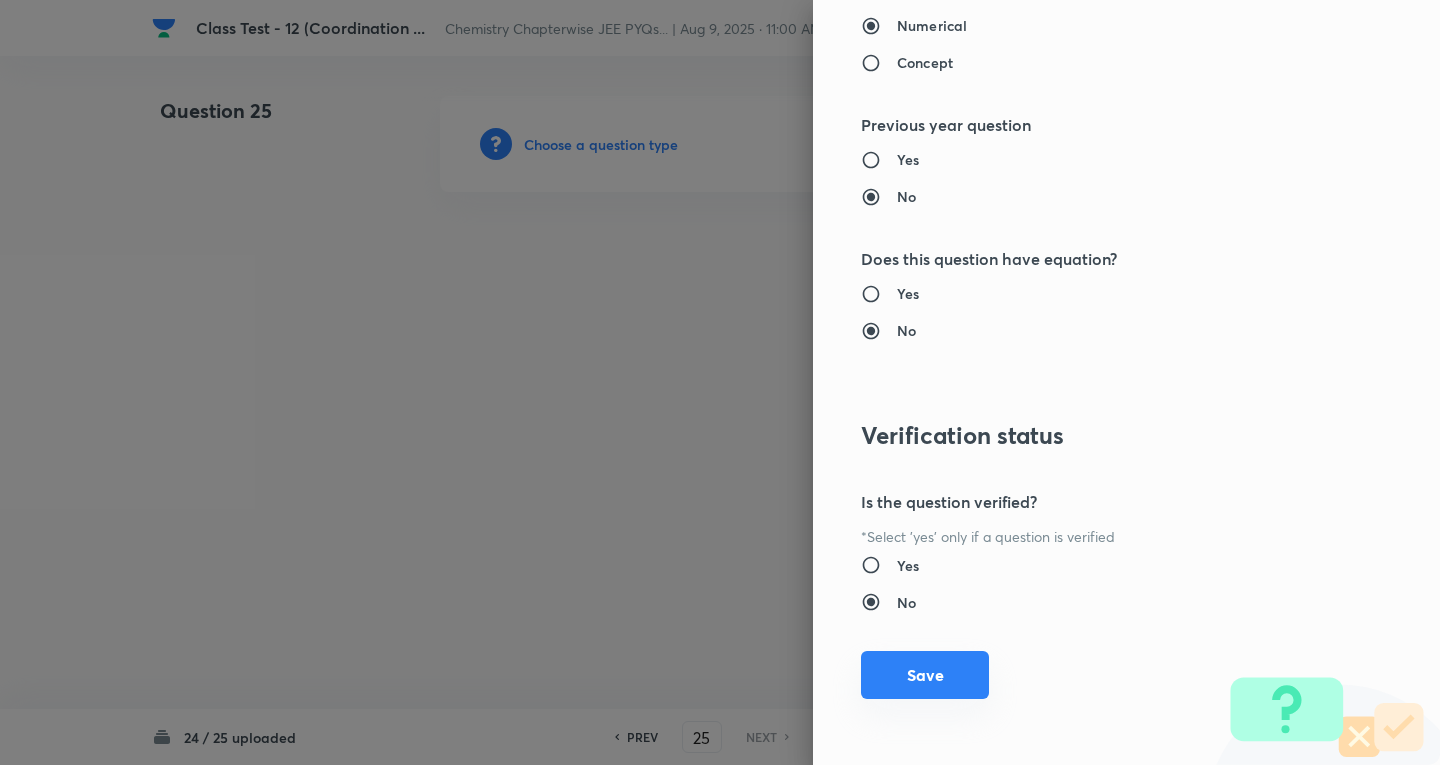 click on "Save" at bounding box center (925, 675) 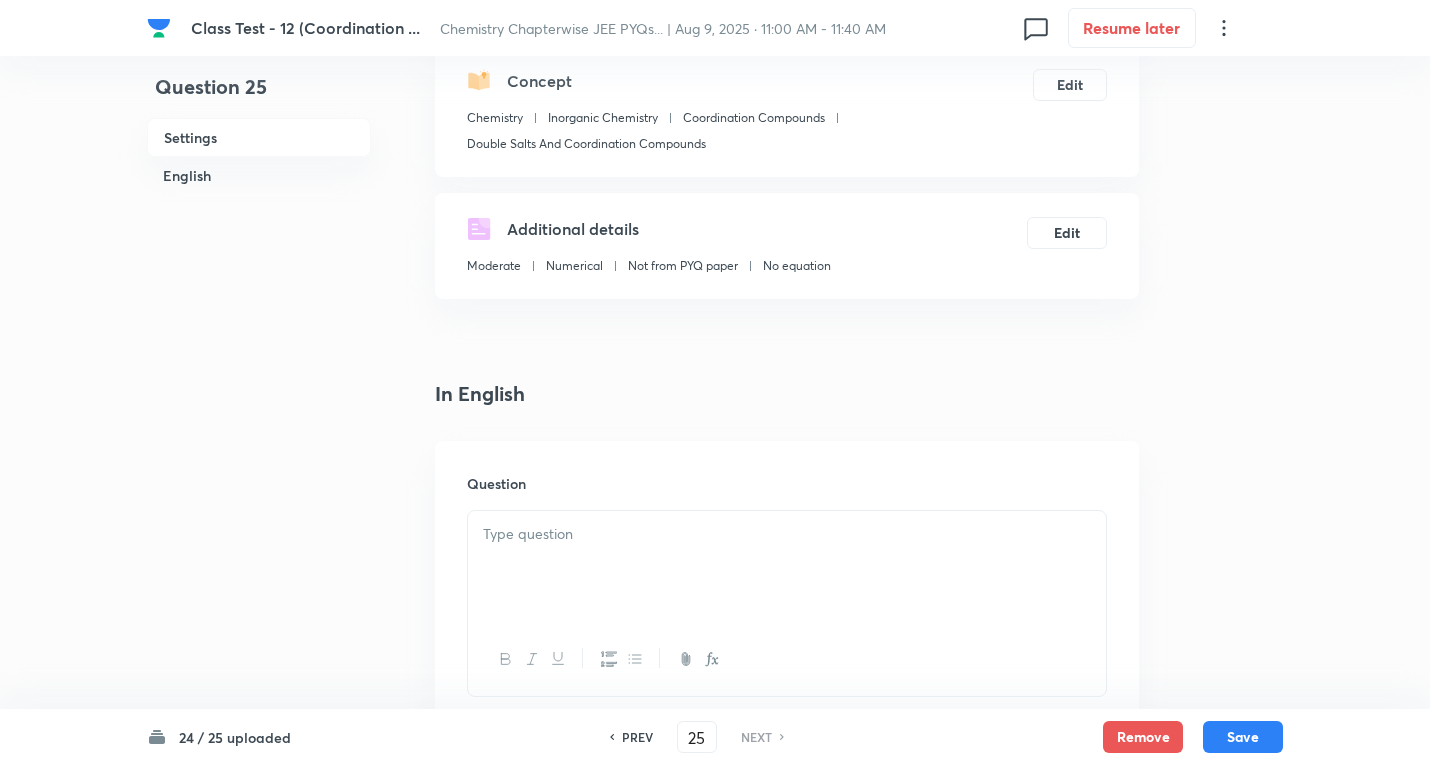 scroll, scrollTop: 300, scrollLeft: 0, axis: vertical 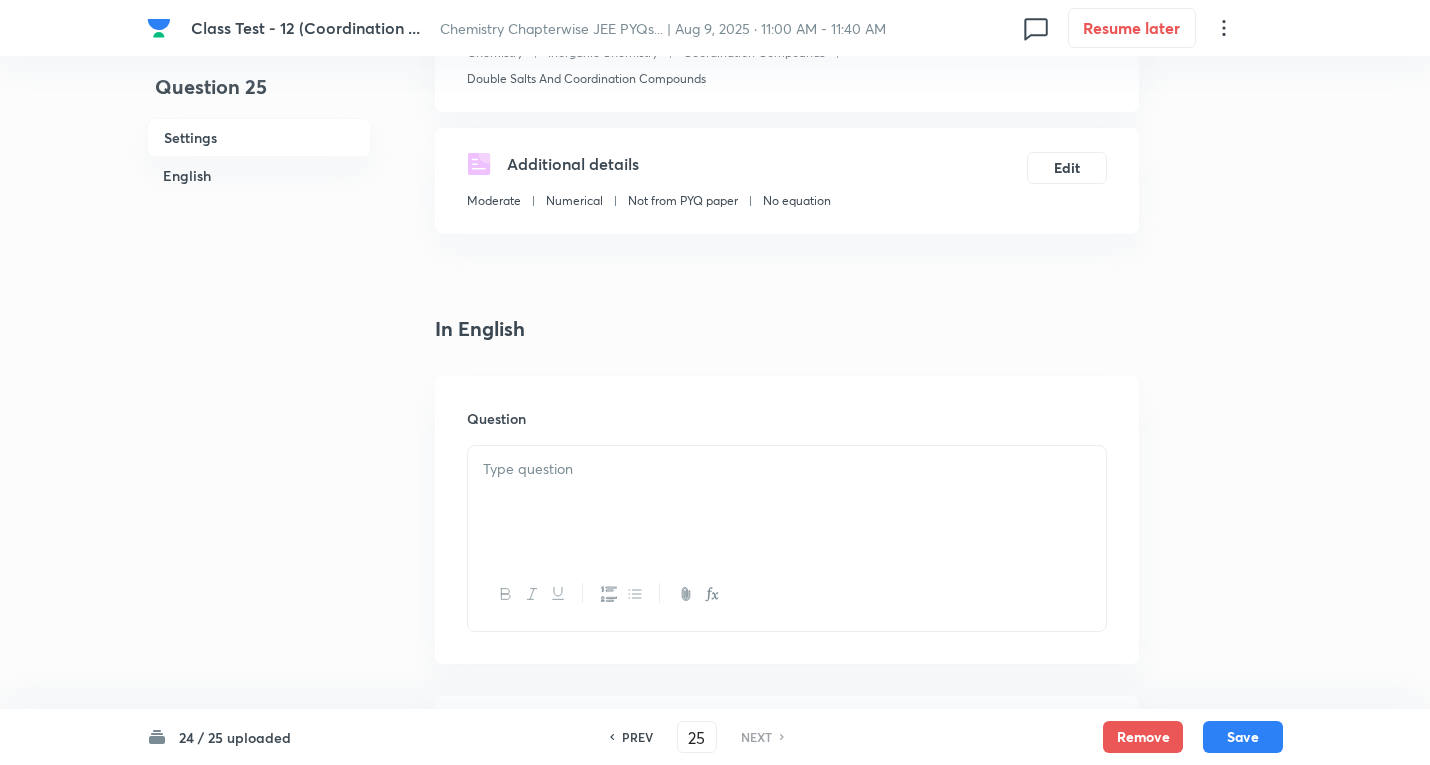 click at bounding box center (787, 469) 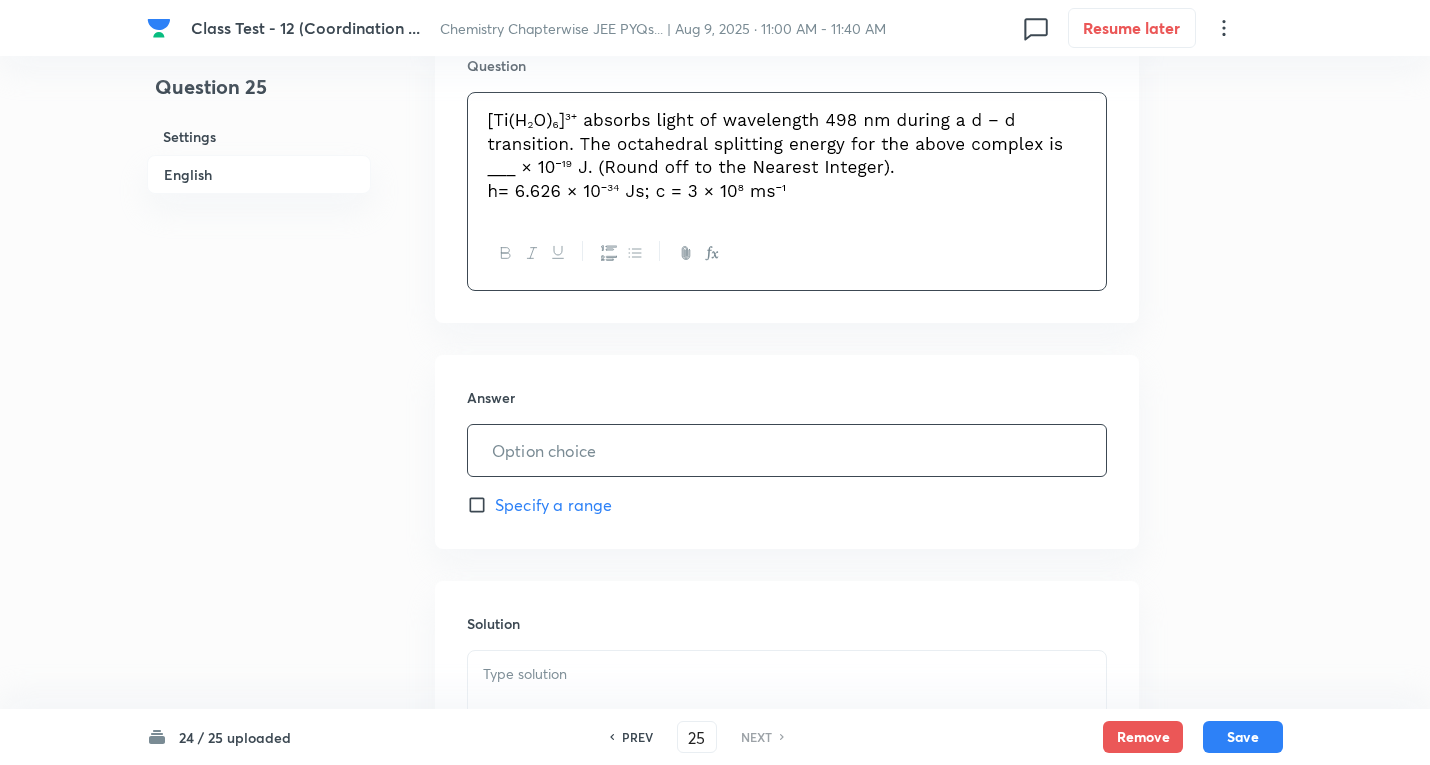 scroll, scrollTop: 700, scrollLeft: 0, axis: vertical 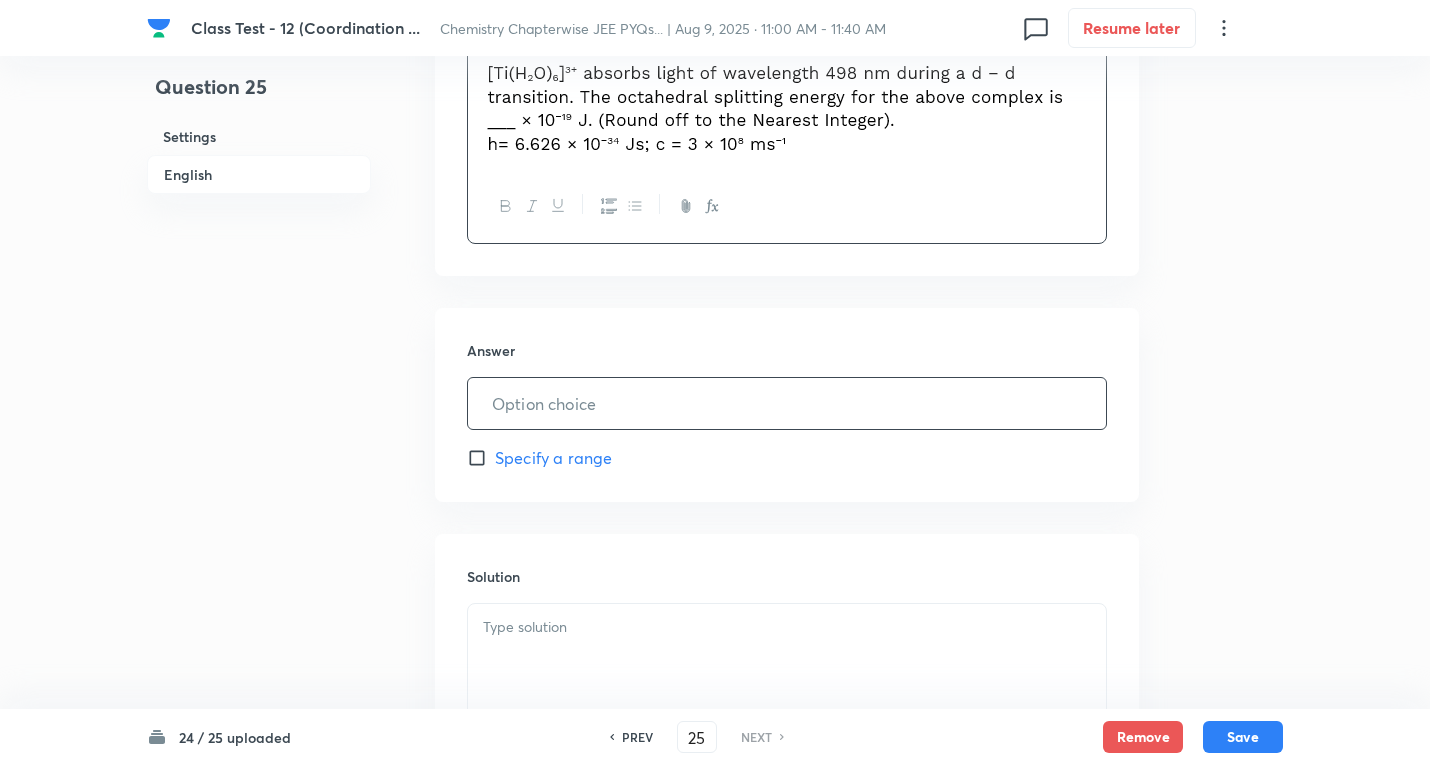 click at bounding box center [787, 403] 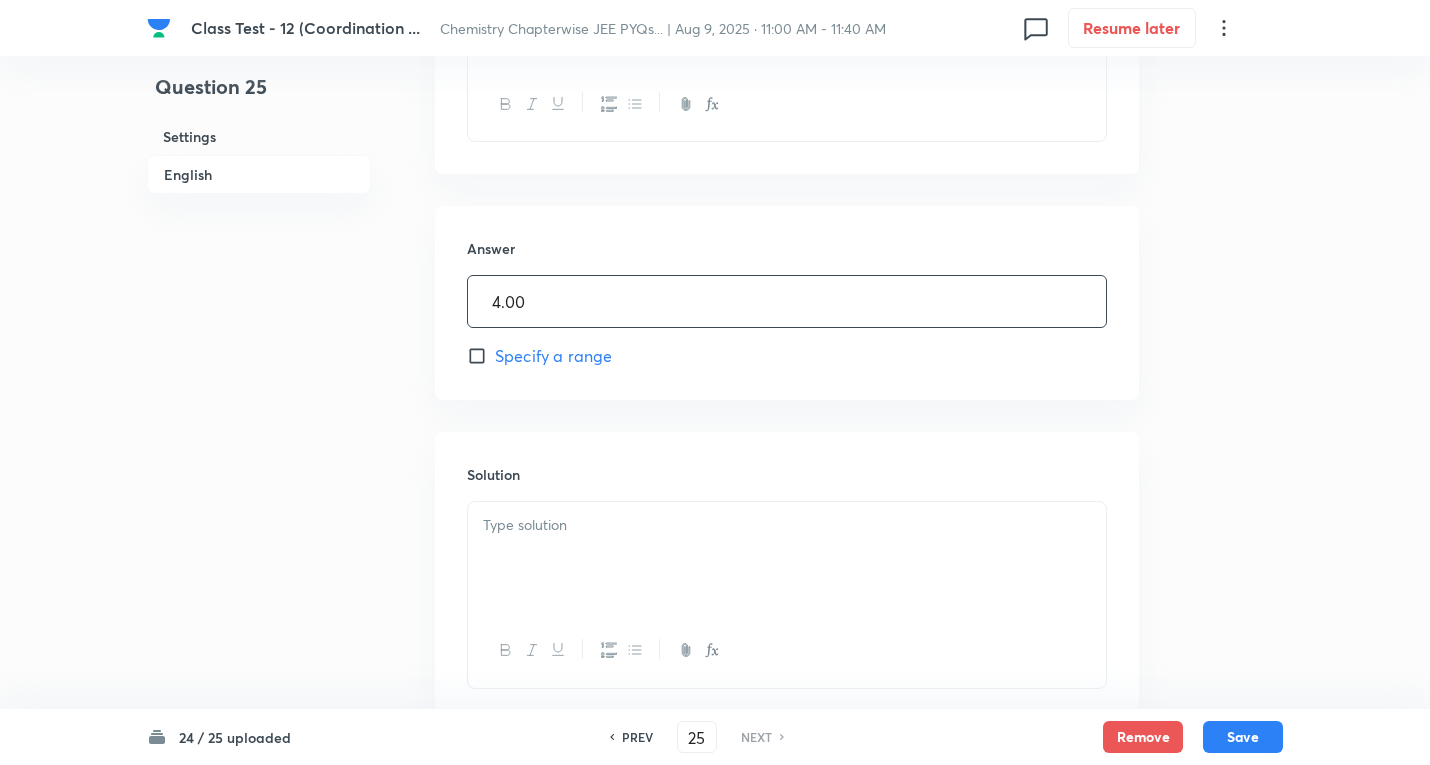 scroll, scrollTop: 934, scrollLeft: 0, axis: vertical 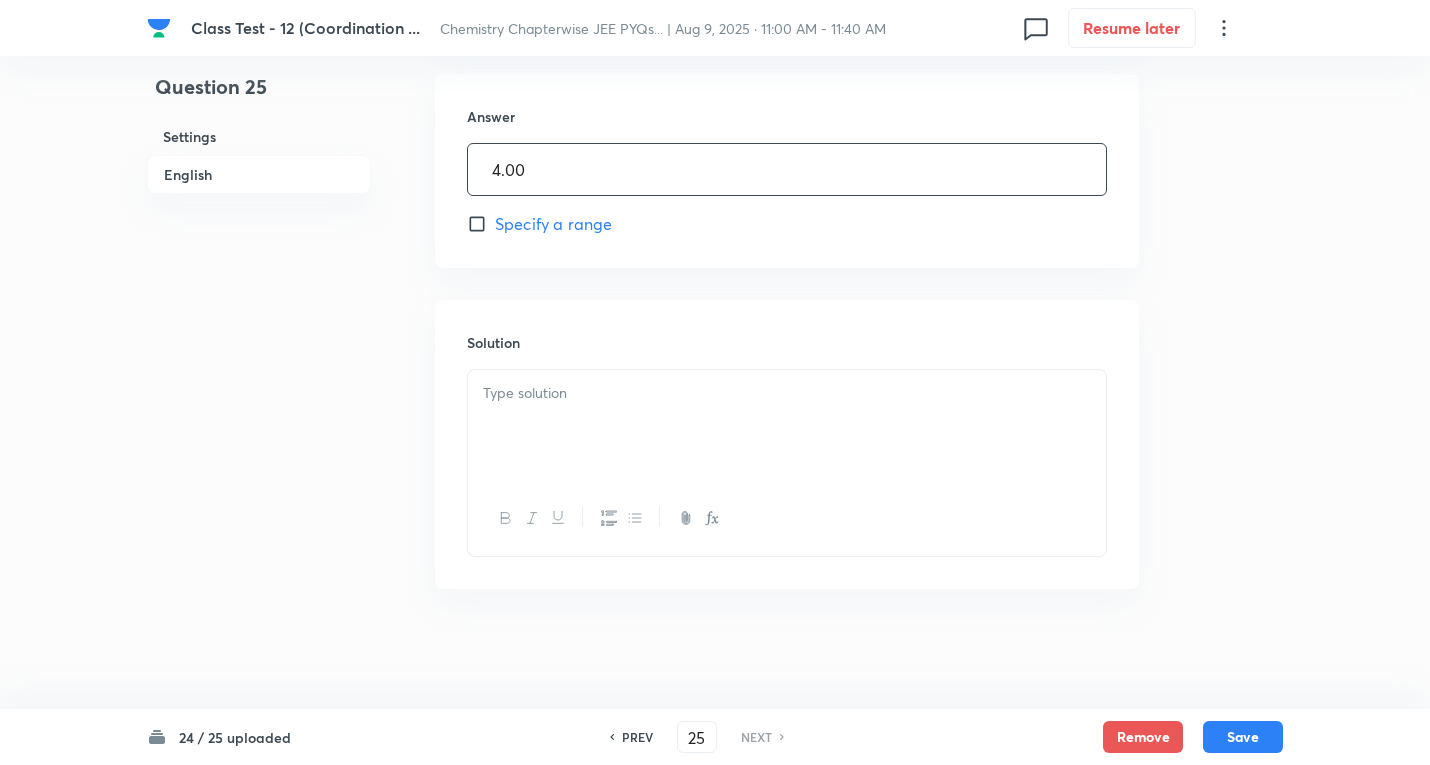 drag, startPoint x: 561, startPoint y: 412, endPoint x: 583, endPoint y: 400, distance: 25.059929 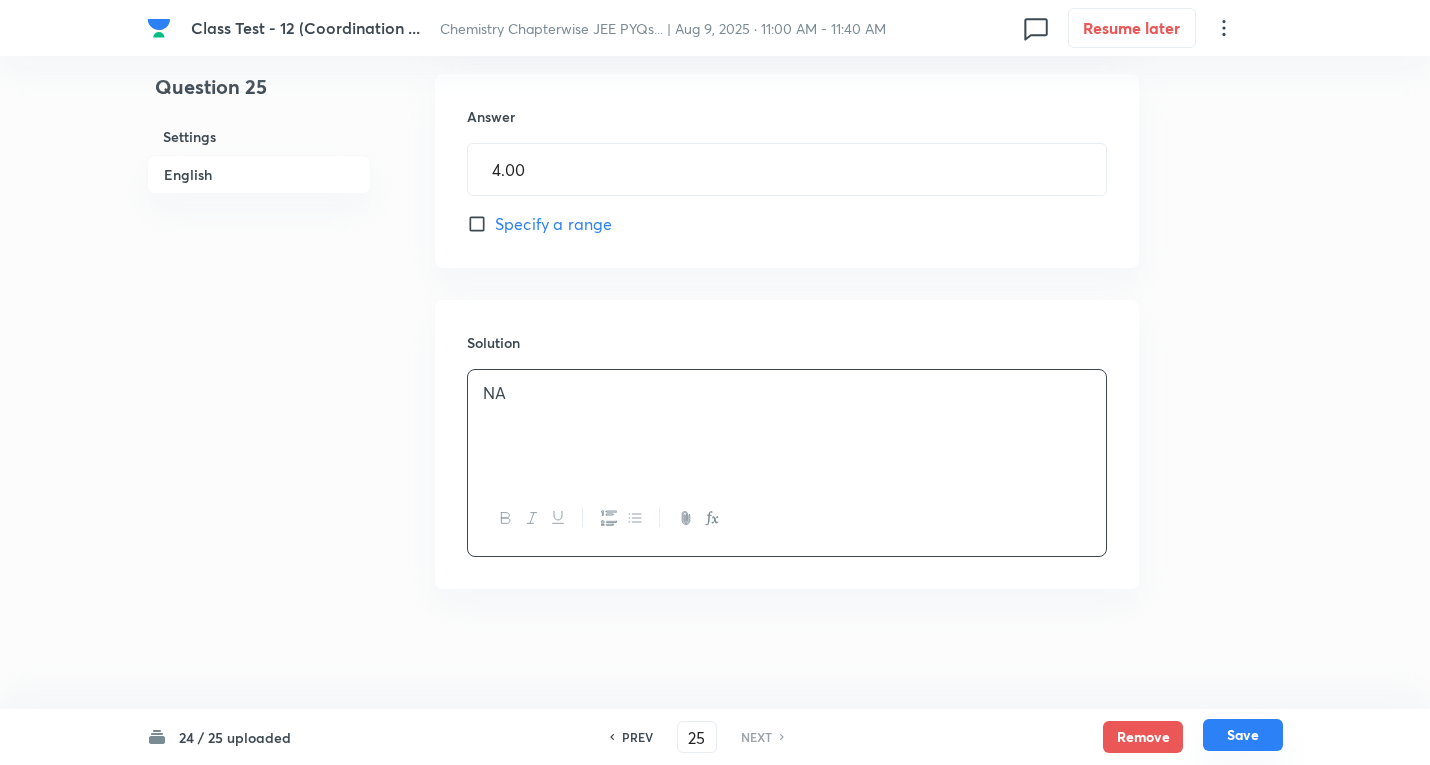 click on "Save" at bounding box center (1243, 735) 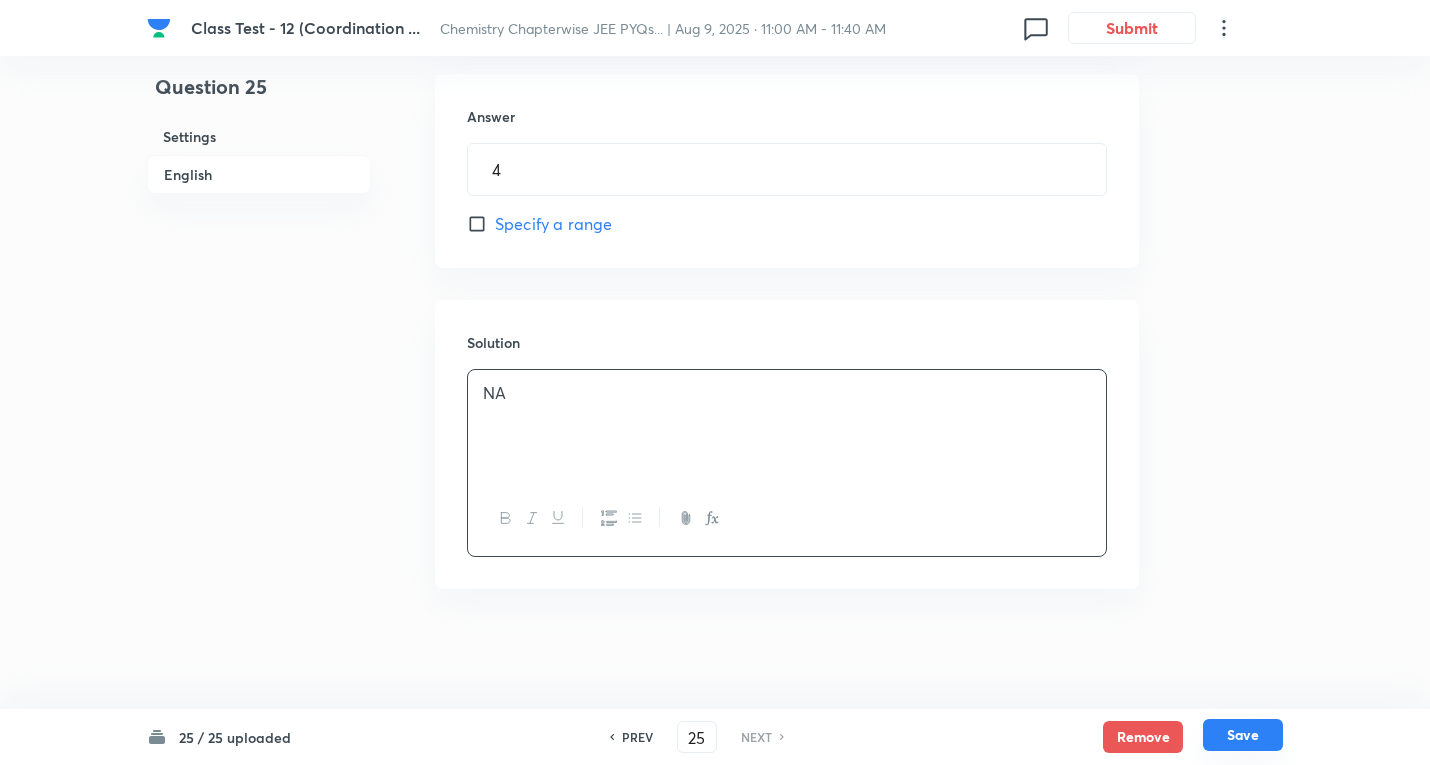 click on "Save" at bounding box center [1243, 735] 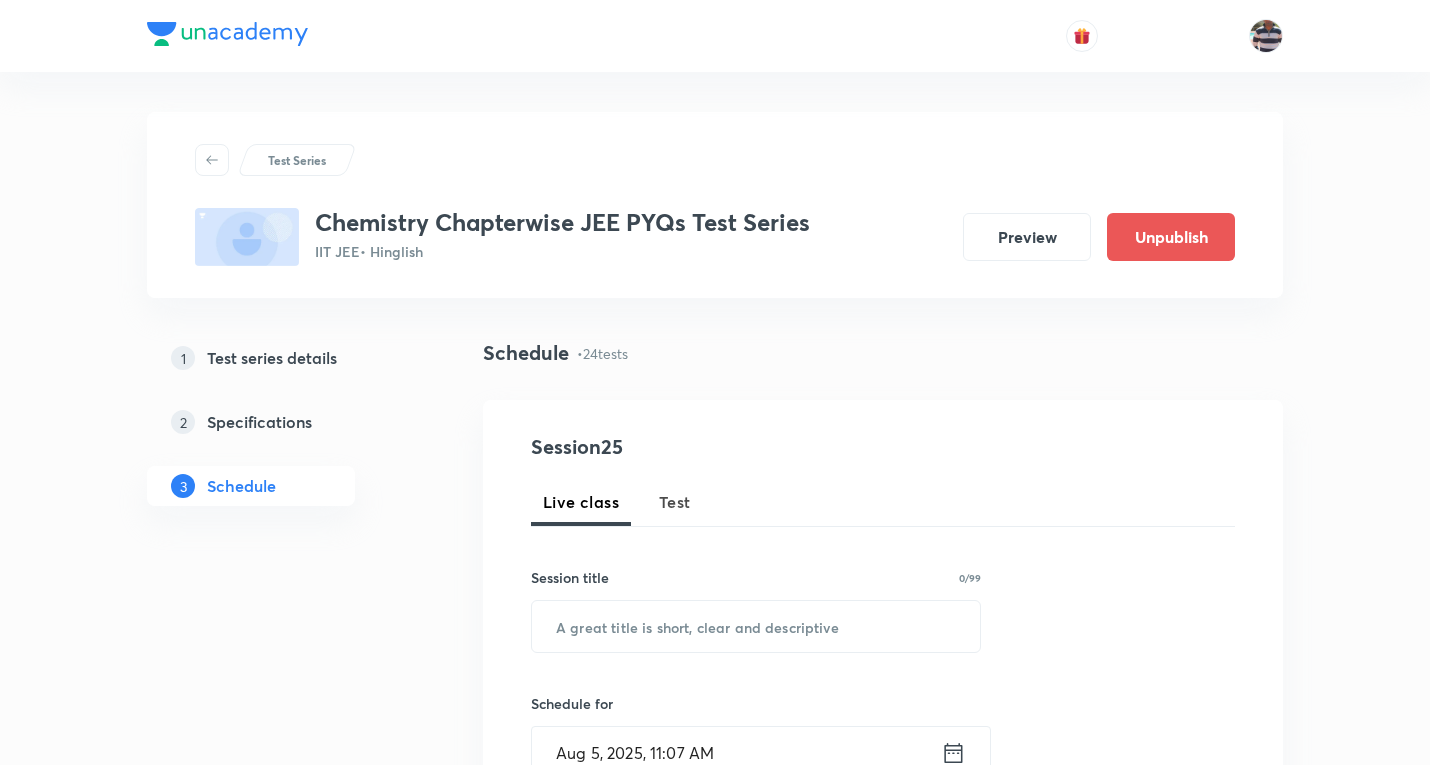scroll, scrollTop: 2910, scrollLeft: 0, axis: vertical 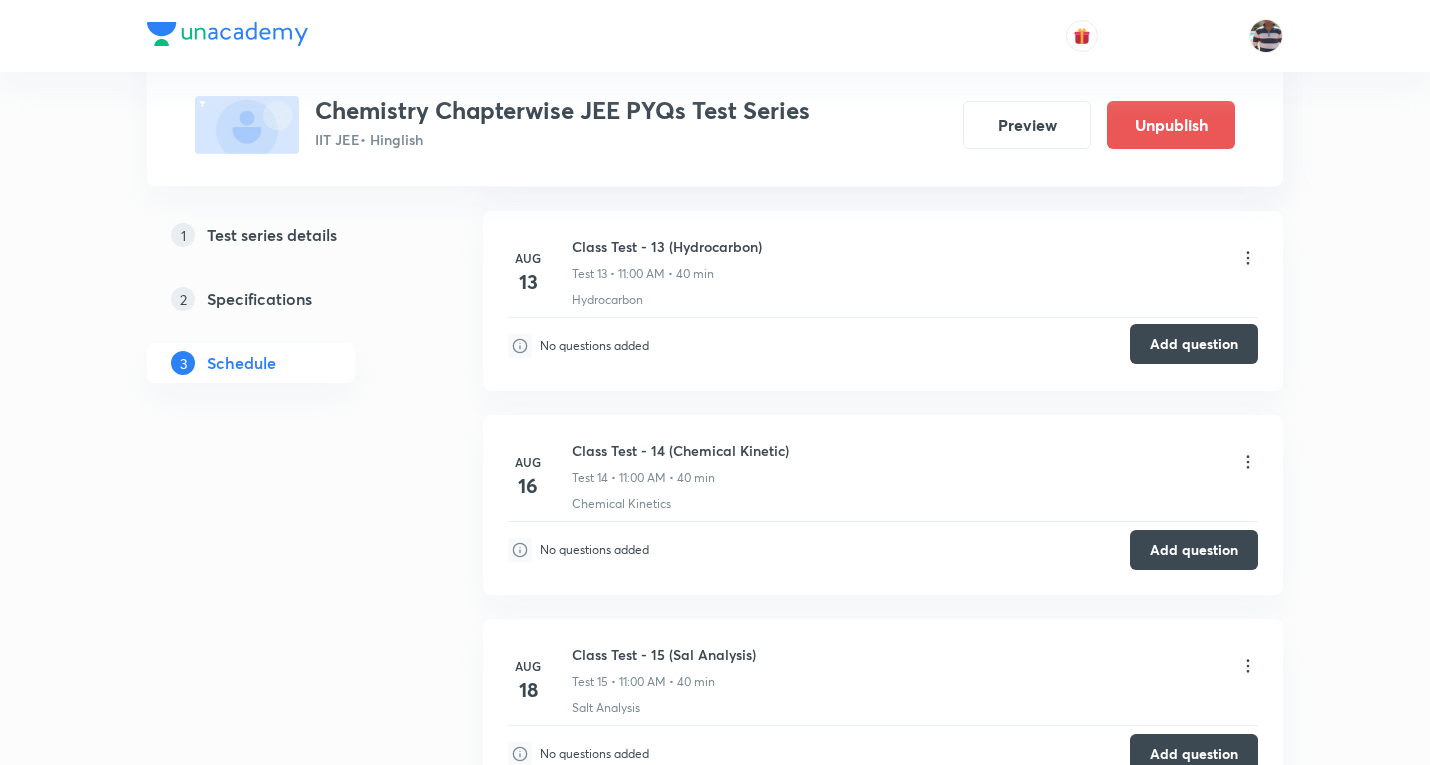 click on "Add question" at bounding box center (1194, 344) 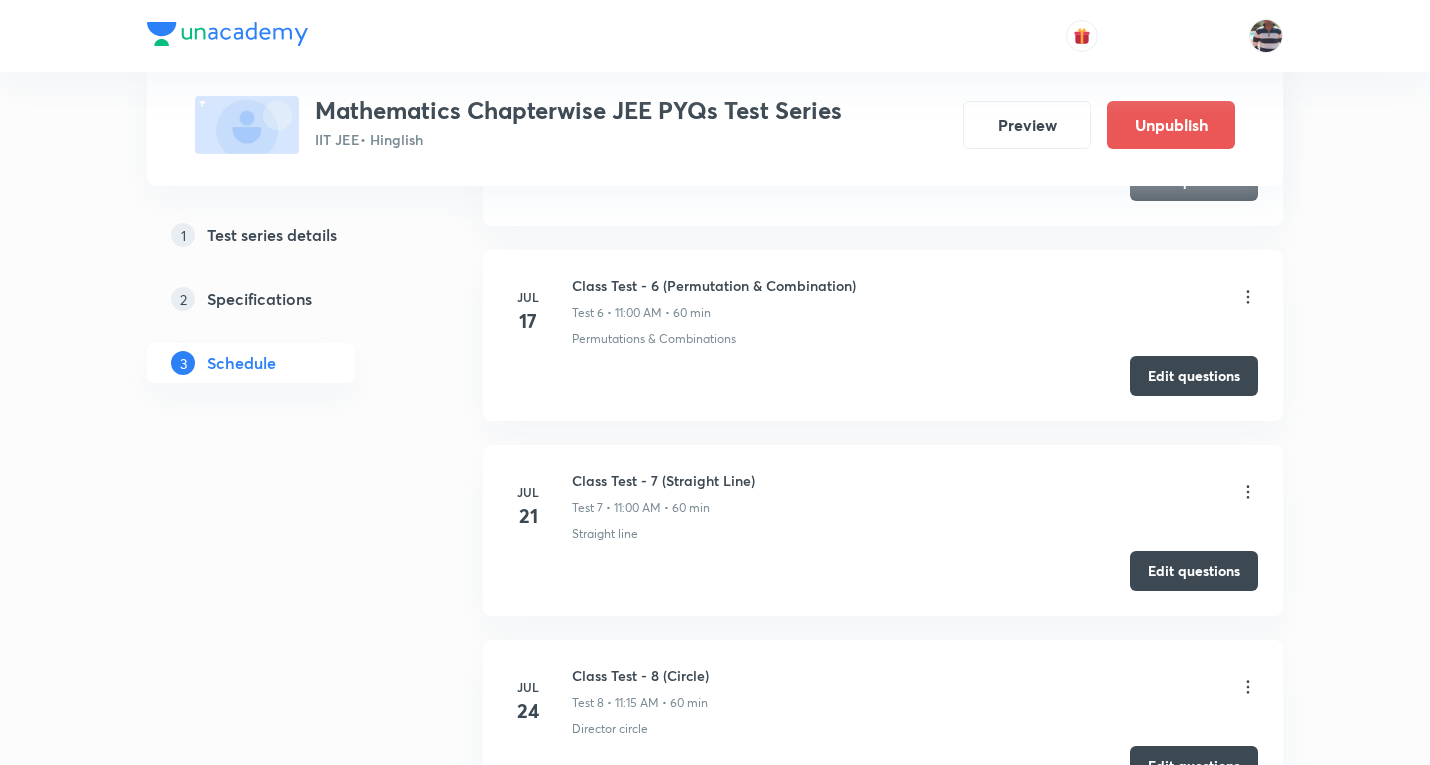 scroll, scrollTop: 4561, scrollLeft: 0, axis: vertical 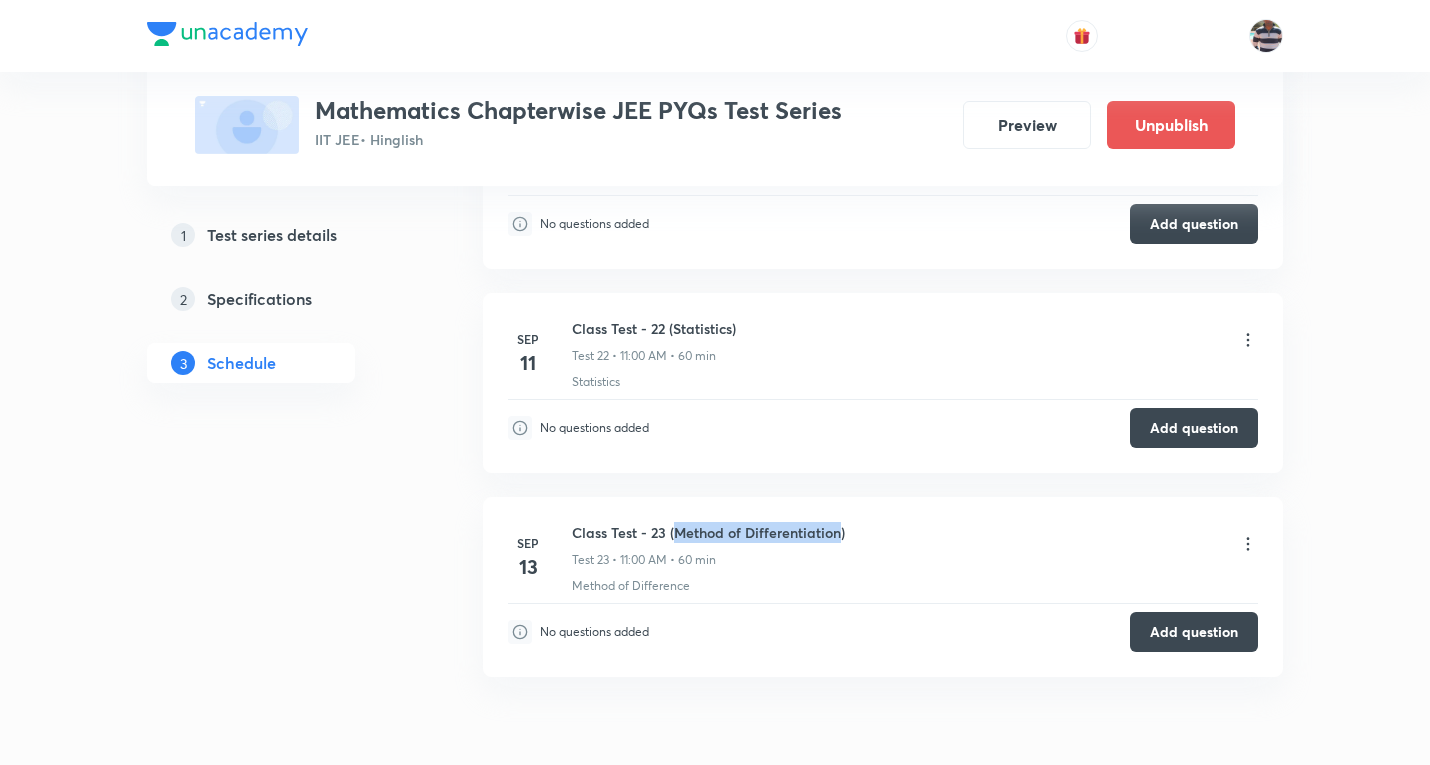 drag, startPoint x: 675, startPoint y: 531, endPoint x: 840, endPoint y: 535, distance: 165.04848 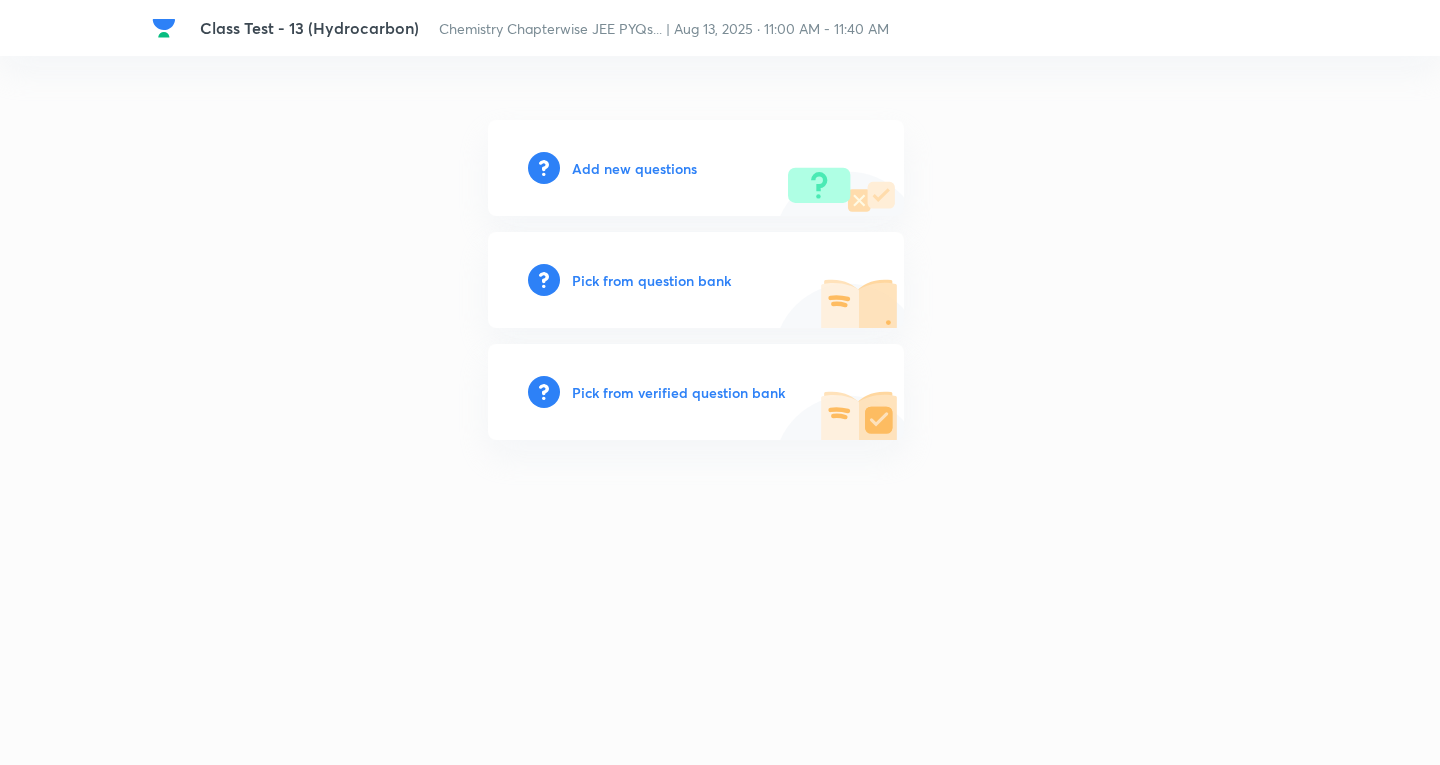 scroll, scrollTop: 0, scrollLeft: 0, axis: both 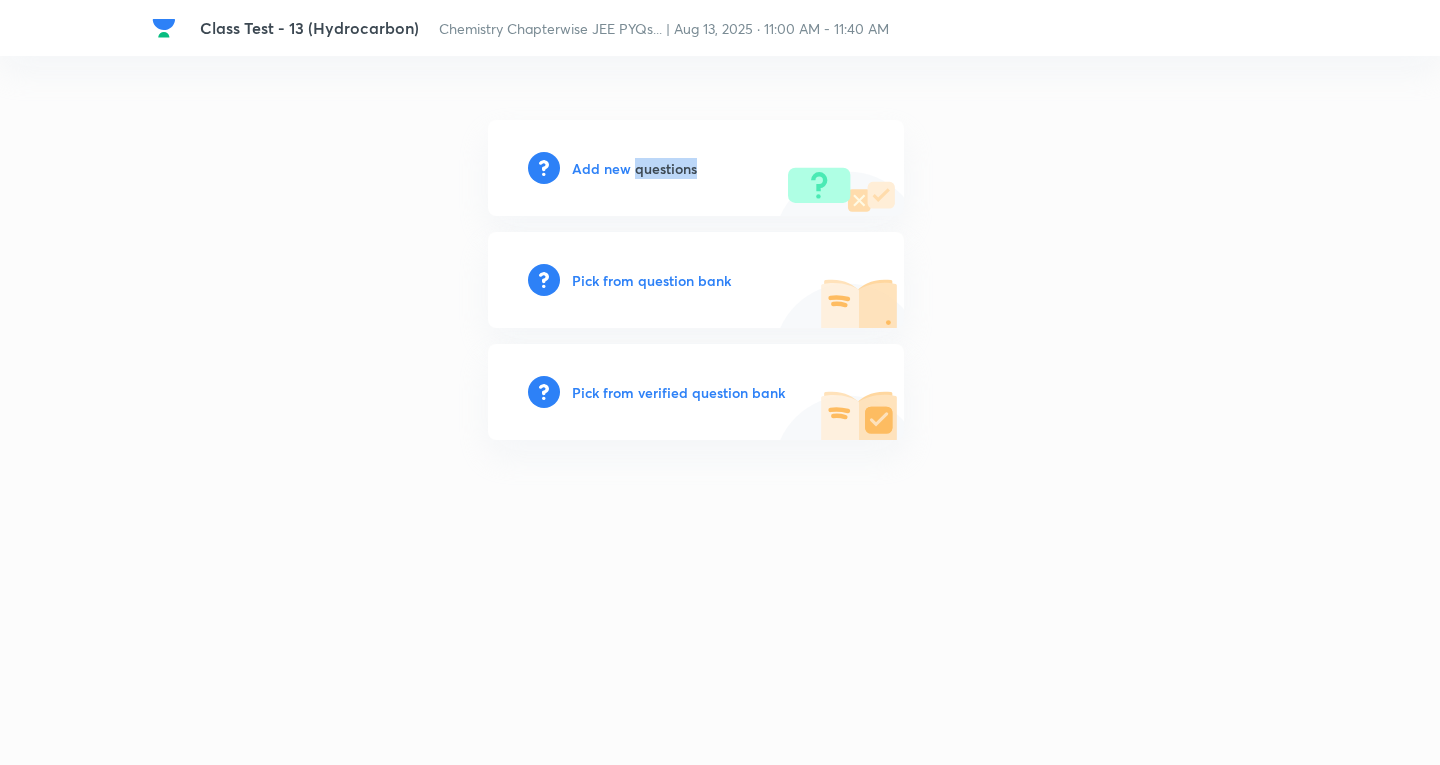 click on "Add new questions" at bounding box center (634, 168) 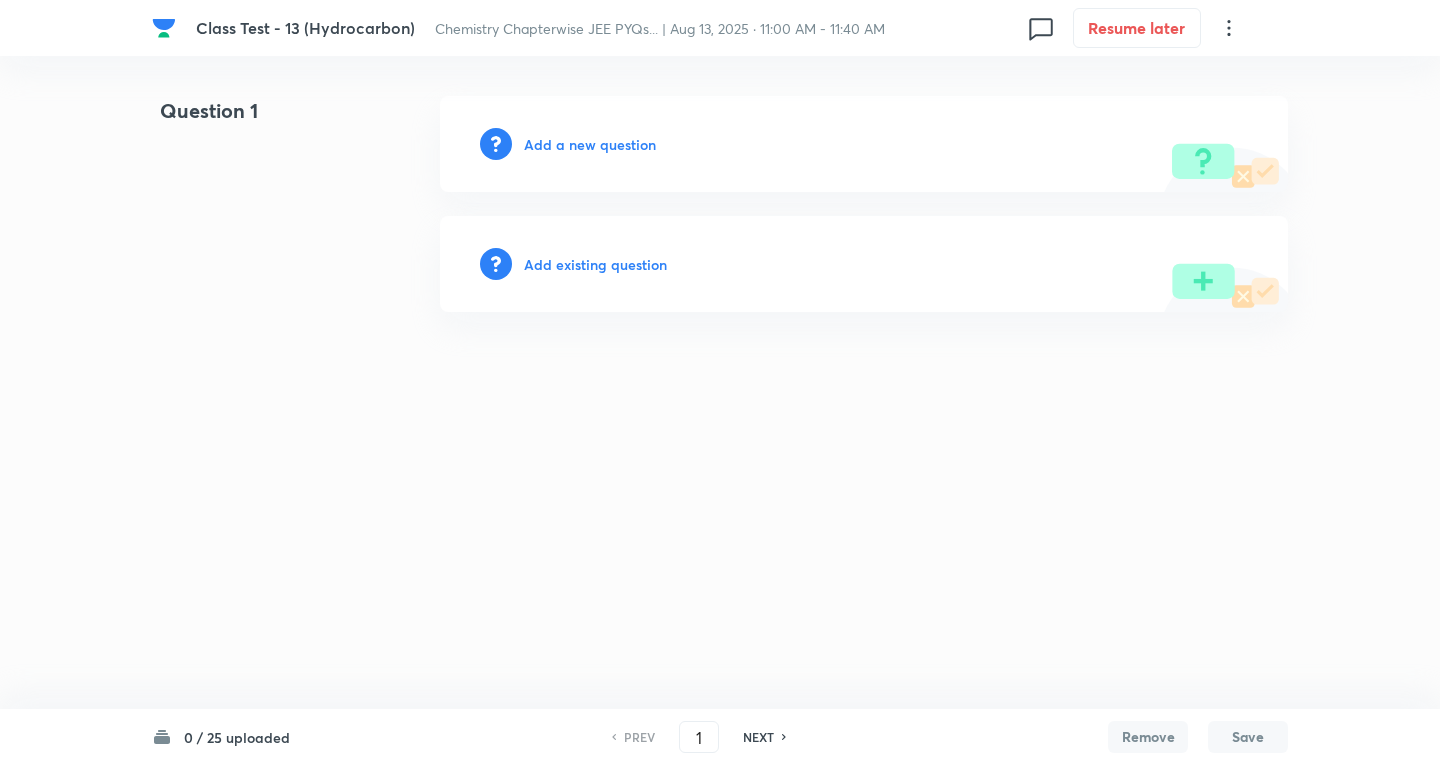 click on "Add a new question" at bounding box center [590, 144] 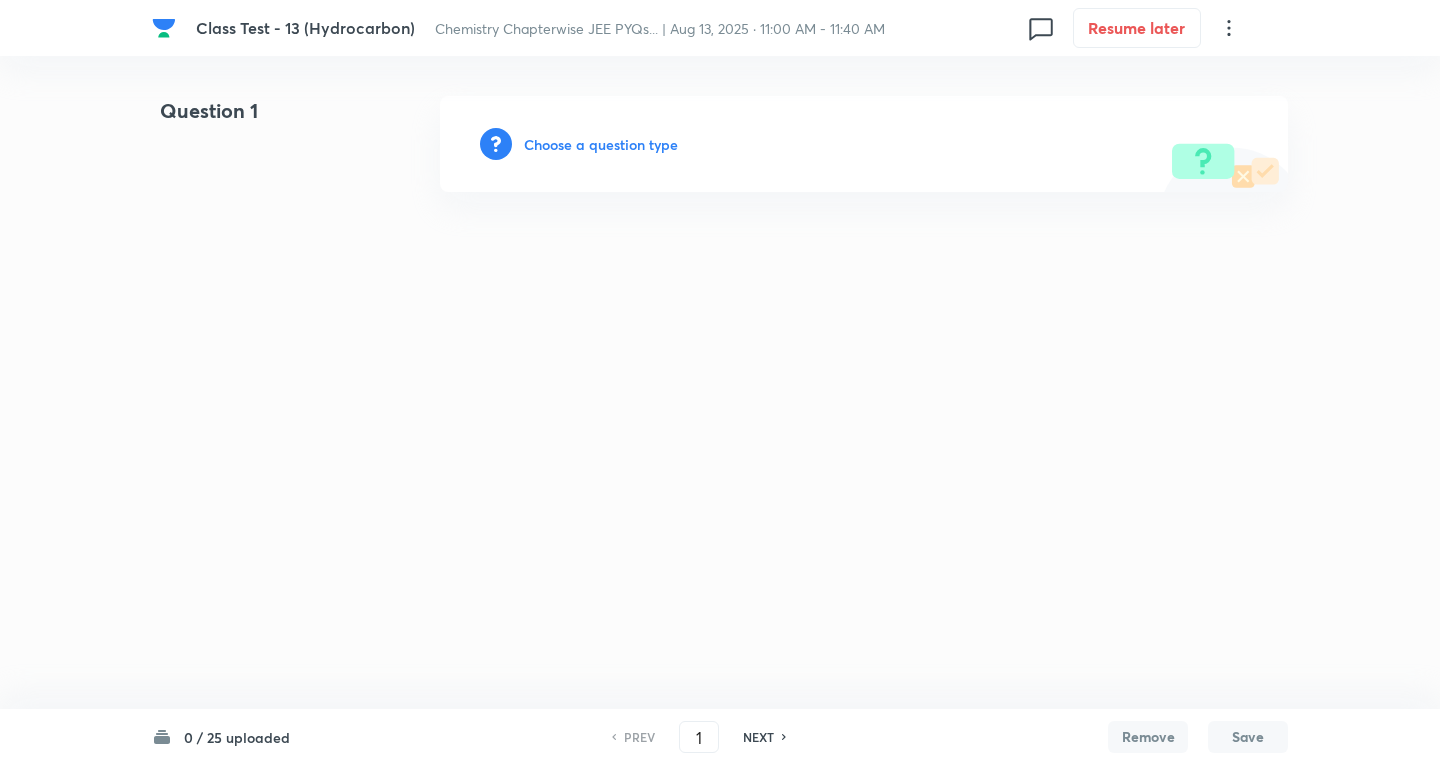 click on "Choose a question type" at bounding box center [601, 144] 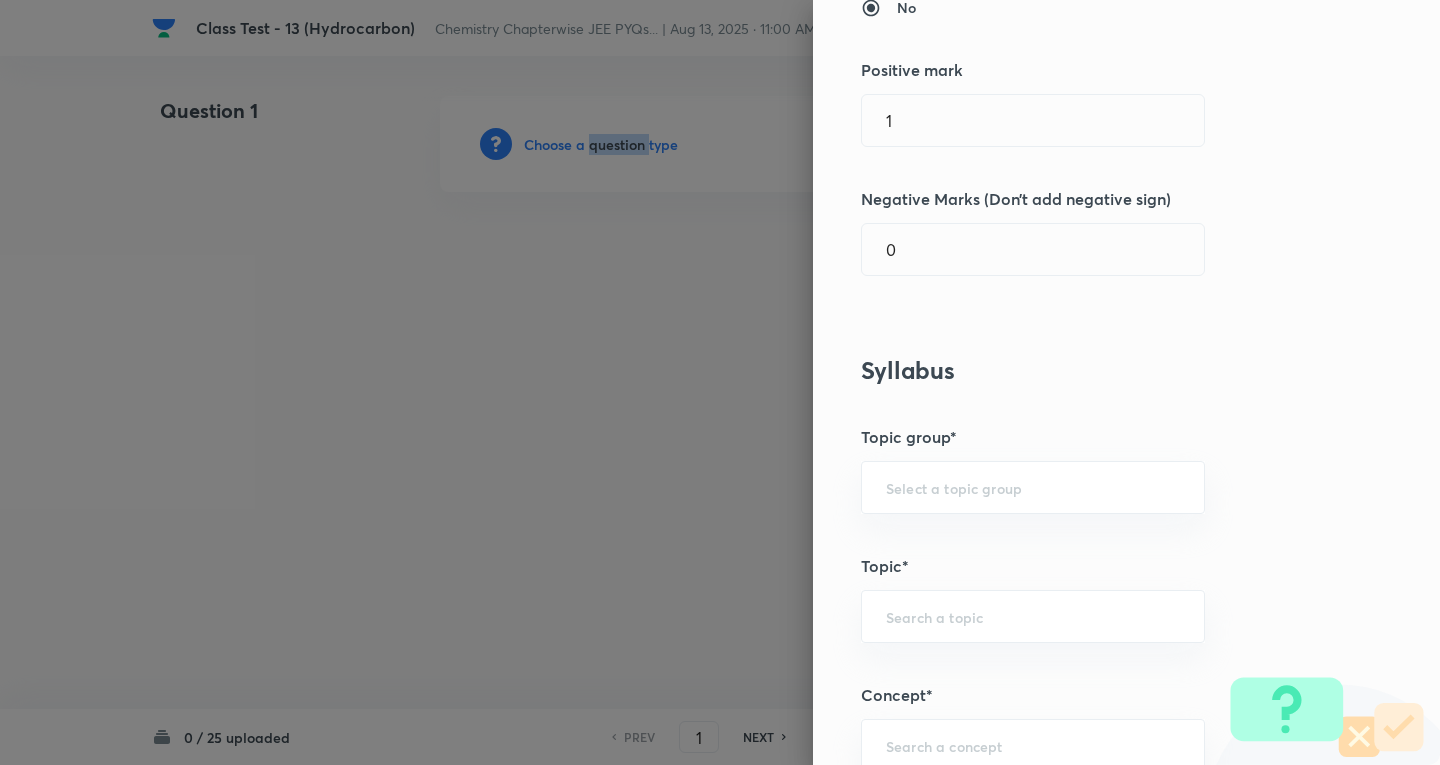 scroll, scrollTop: 500, scrollLeft: 0, axis: vertical 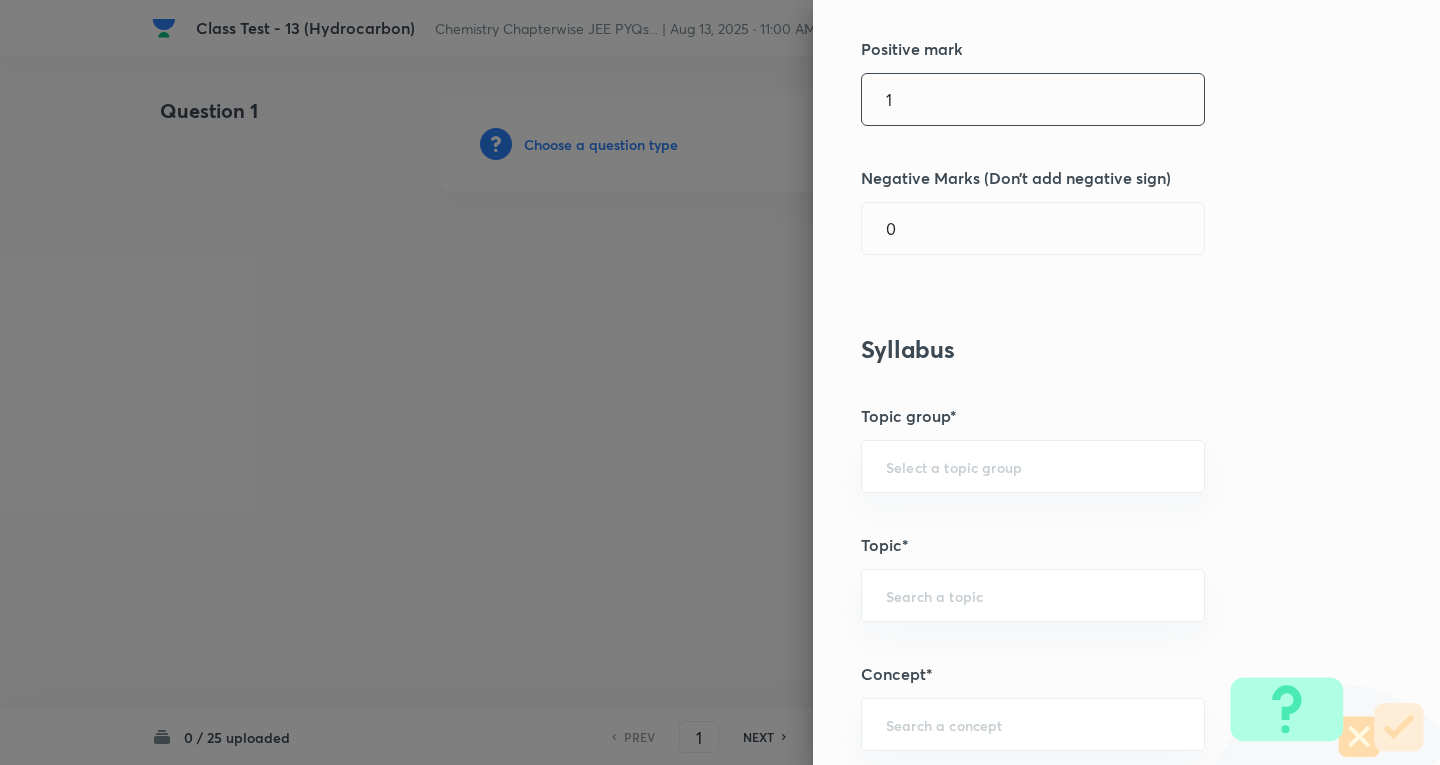 drag, startPoint x: 877, startPoint y: 97, endPoint x: 577, endPoint y: 85, distance: 300.2399 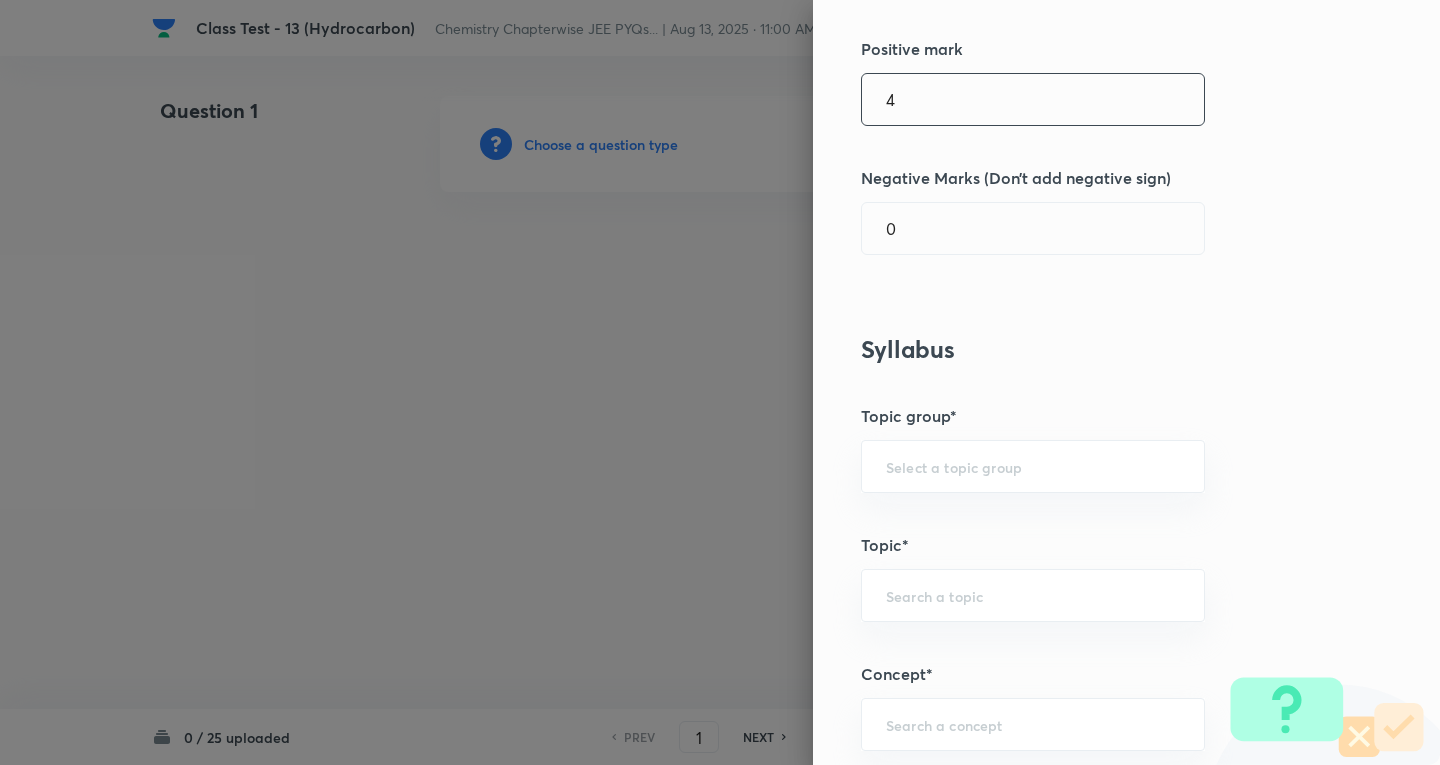 type on "4" 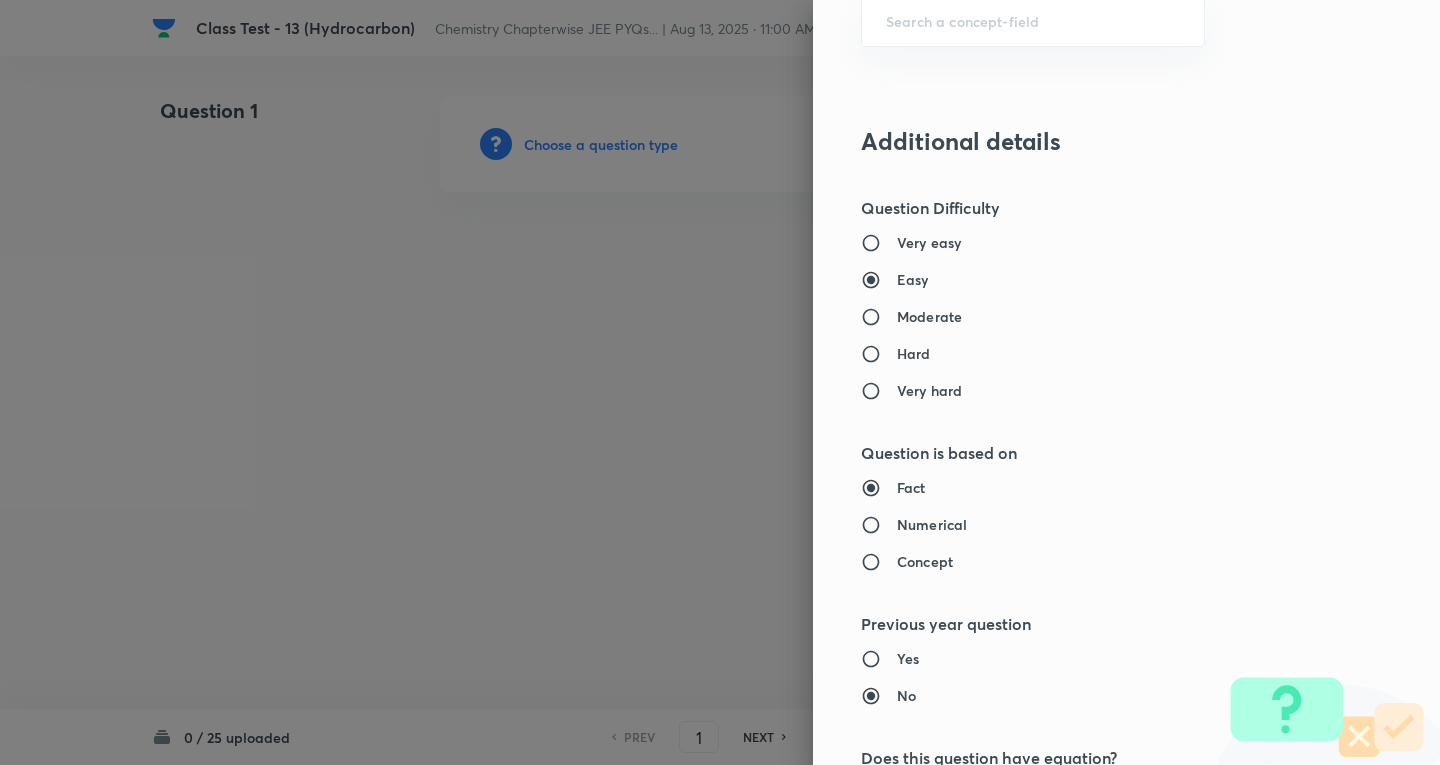 scroll, scrollTop: 1461, scrollLeft: 0, axis: vertical 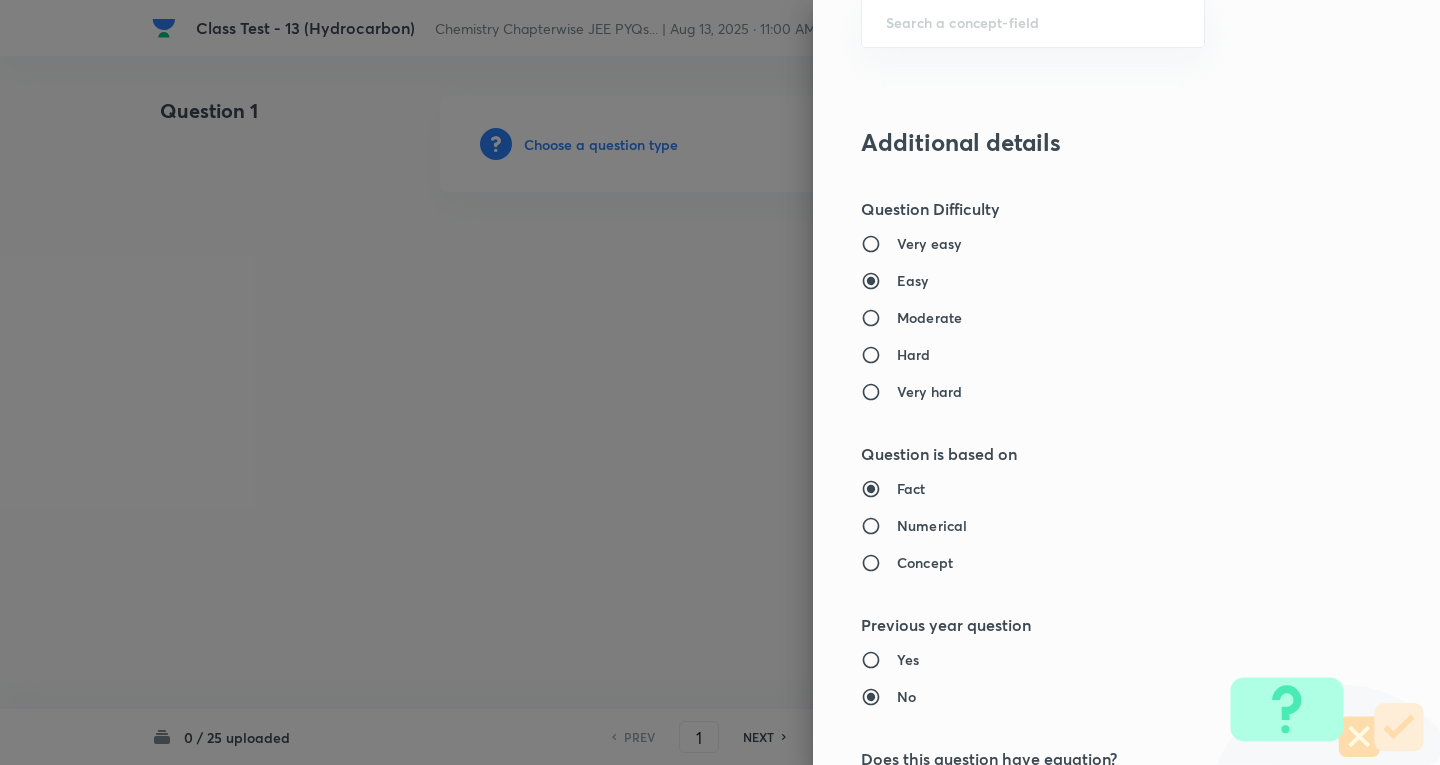 type on "1" 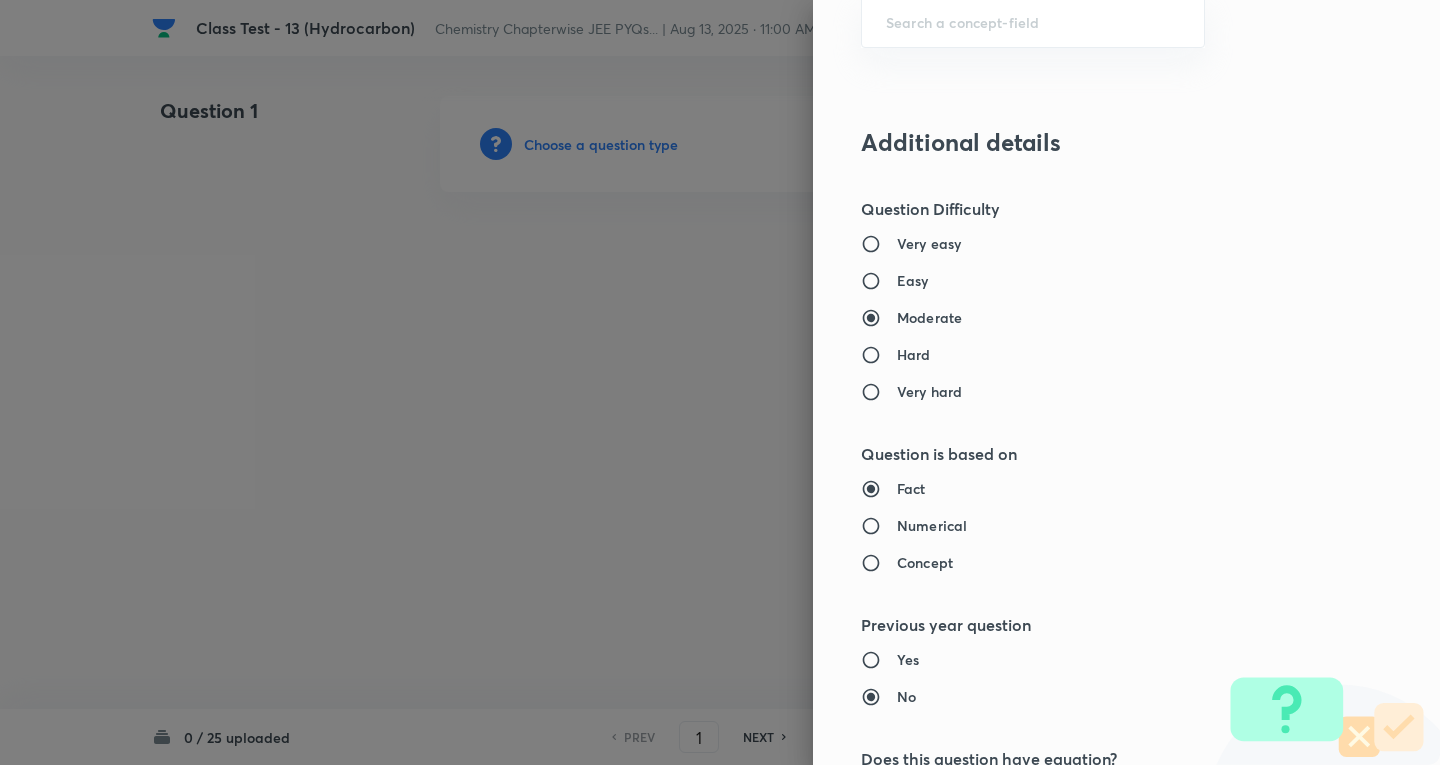 click on "Numerical" at bounding box center (932, 525) 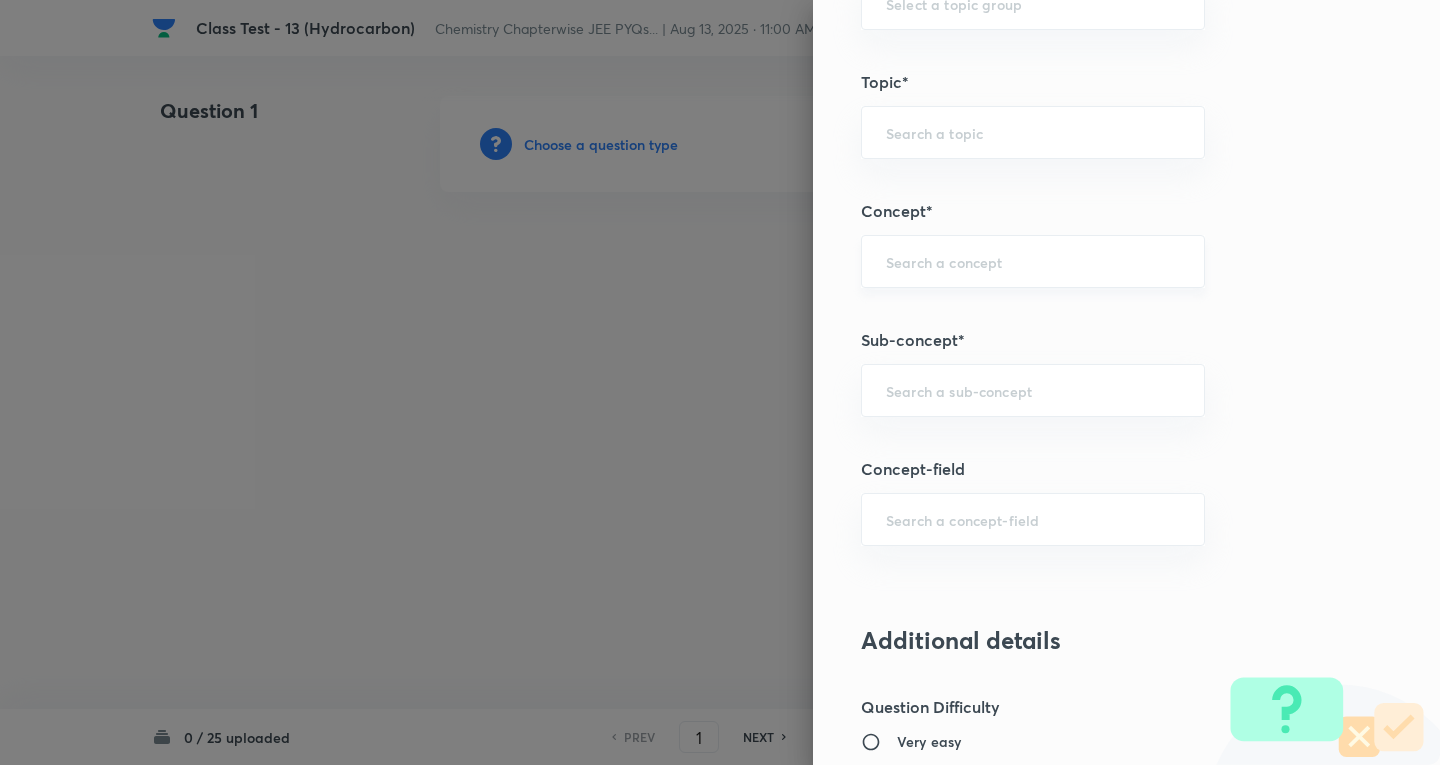 scroll, scrollTop: 961, scrollLeft: 0, axis: vertical 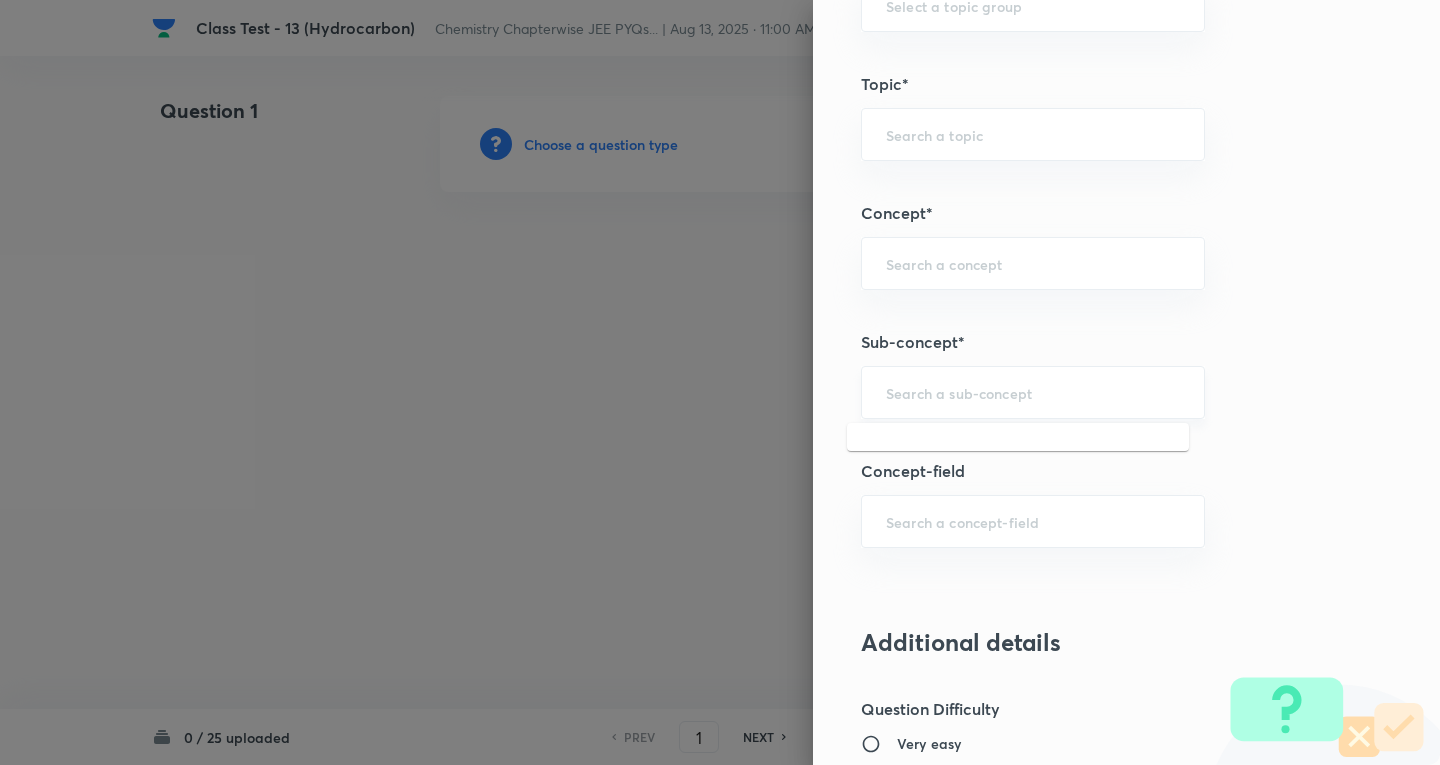 drag, startPoint x: 943, startPoint y: 394, endPoint x: 953, endPoint y: 387, distance: 12.206555 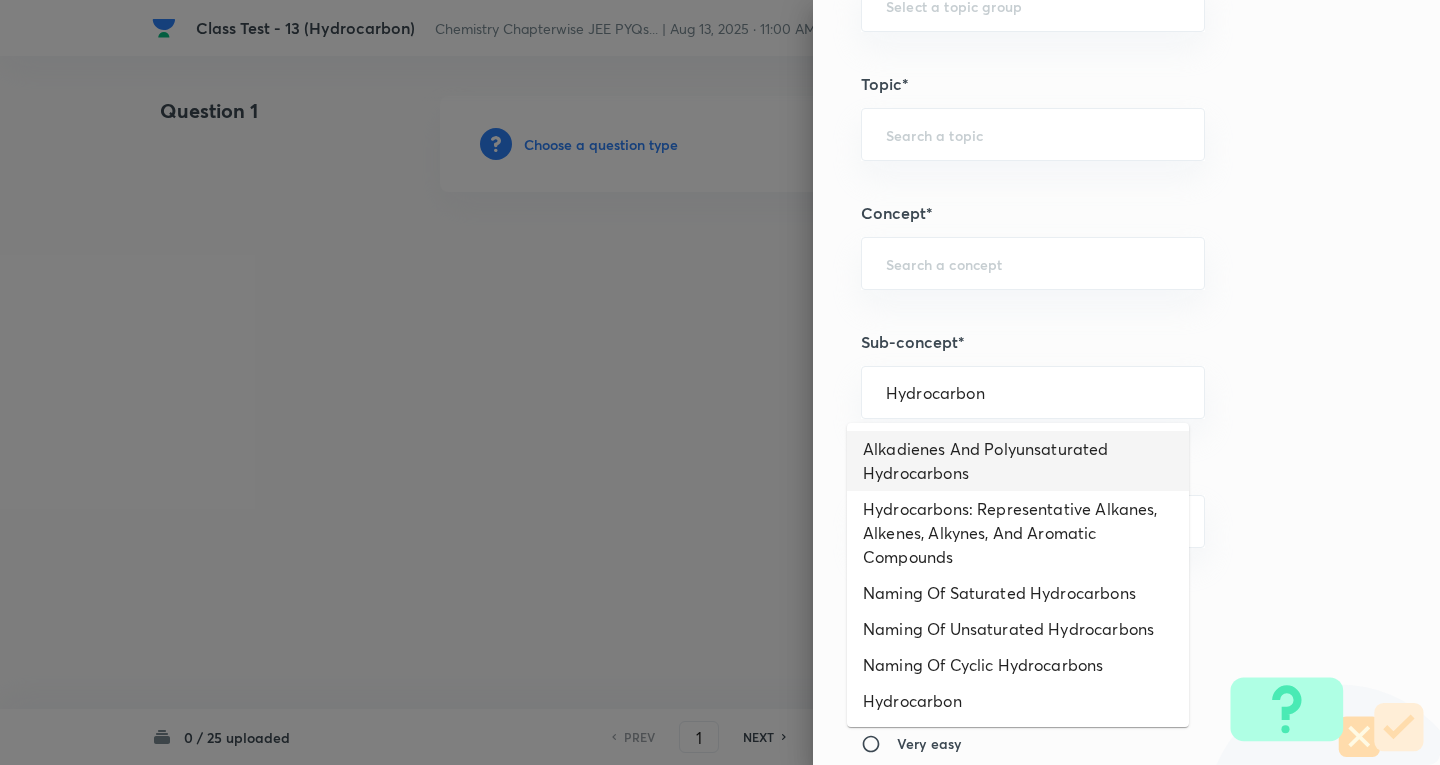click on "Alkadienes And Polyunsaturated Hydrocarbons" at bounding box center (1018, 461) 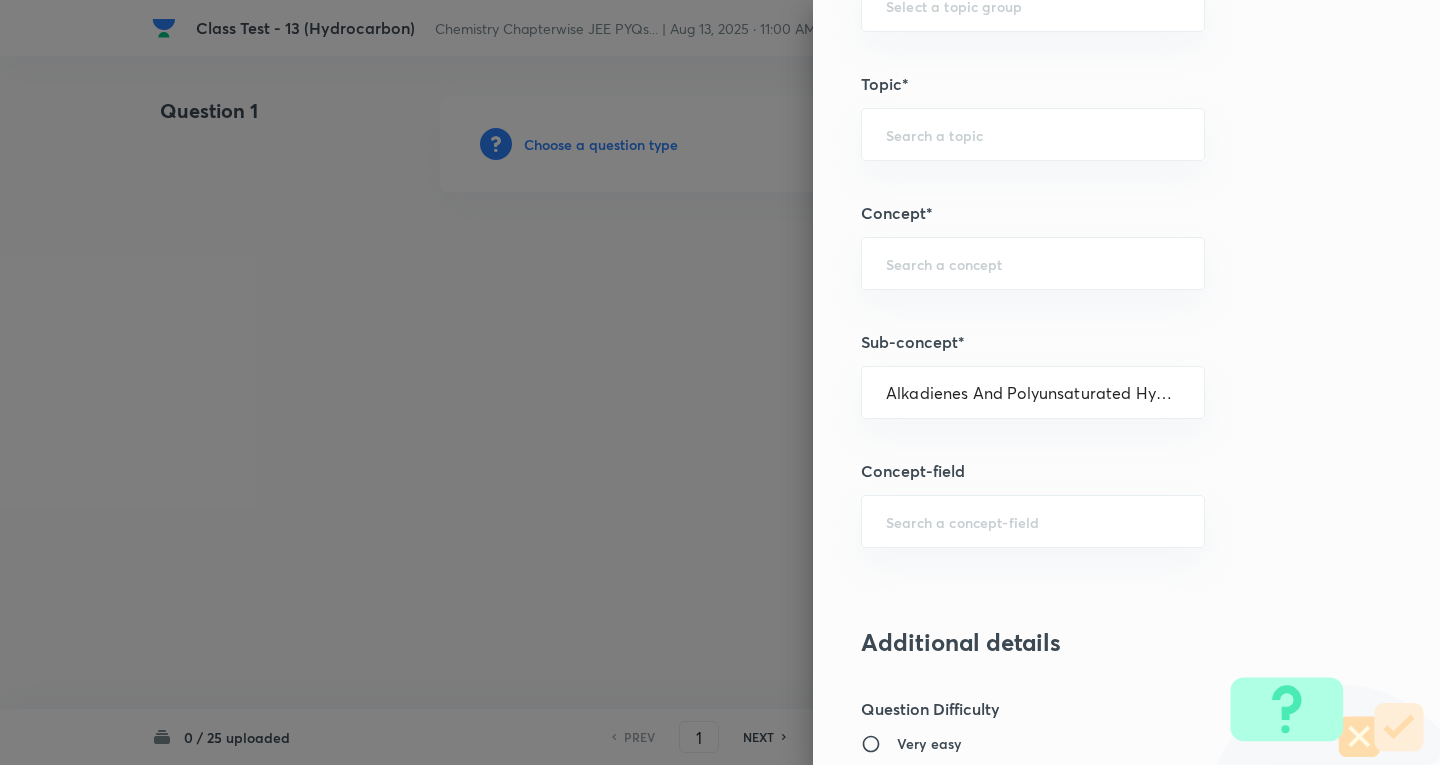 type on "Chemistry" 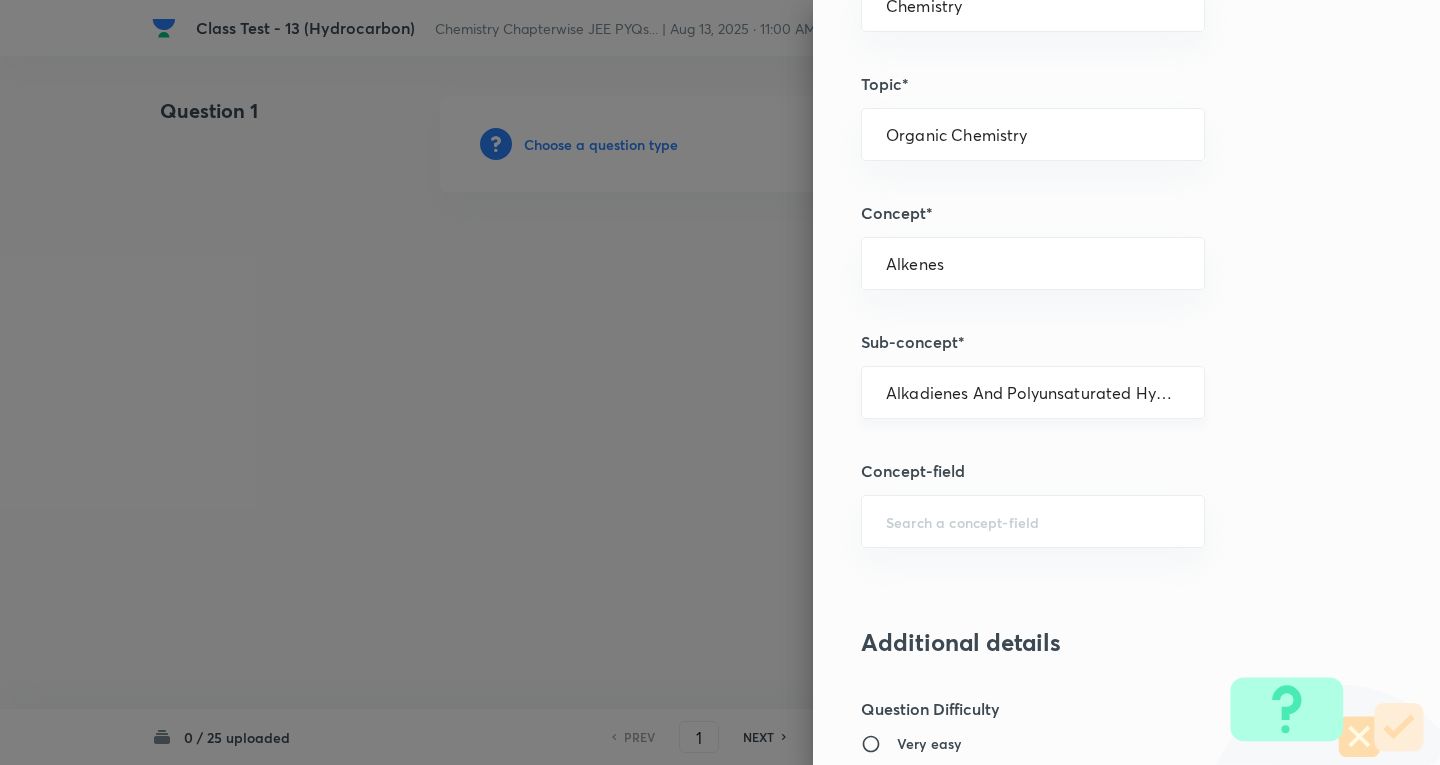 drag, startPoint x: 972, startPoint y: 392, endPoint x: 1049, endPoint y: 404, distance: 77.92946 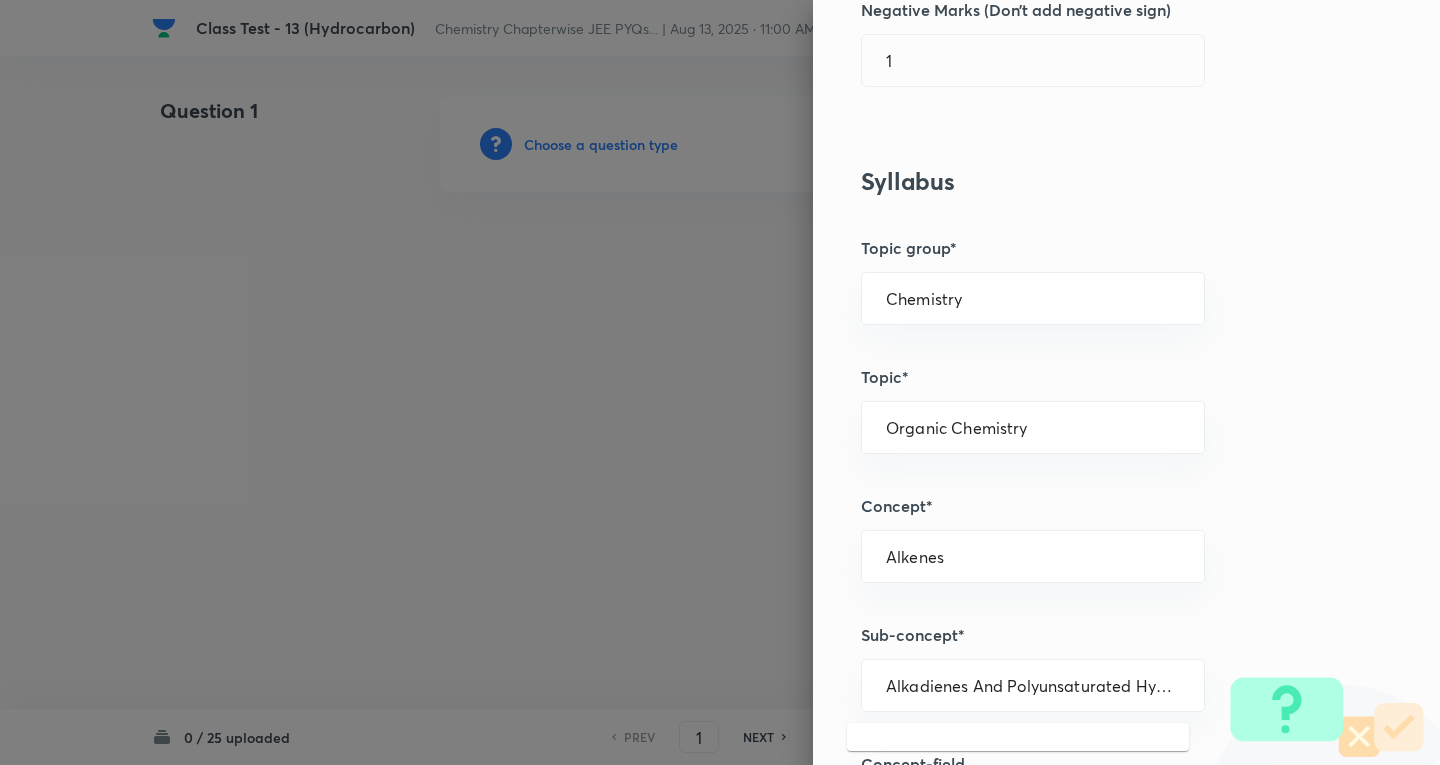 scroll, scrollTop: 661, scrollLeft: 0, axis: vertical 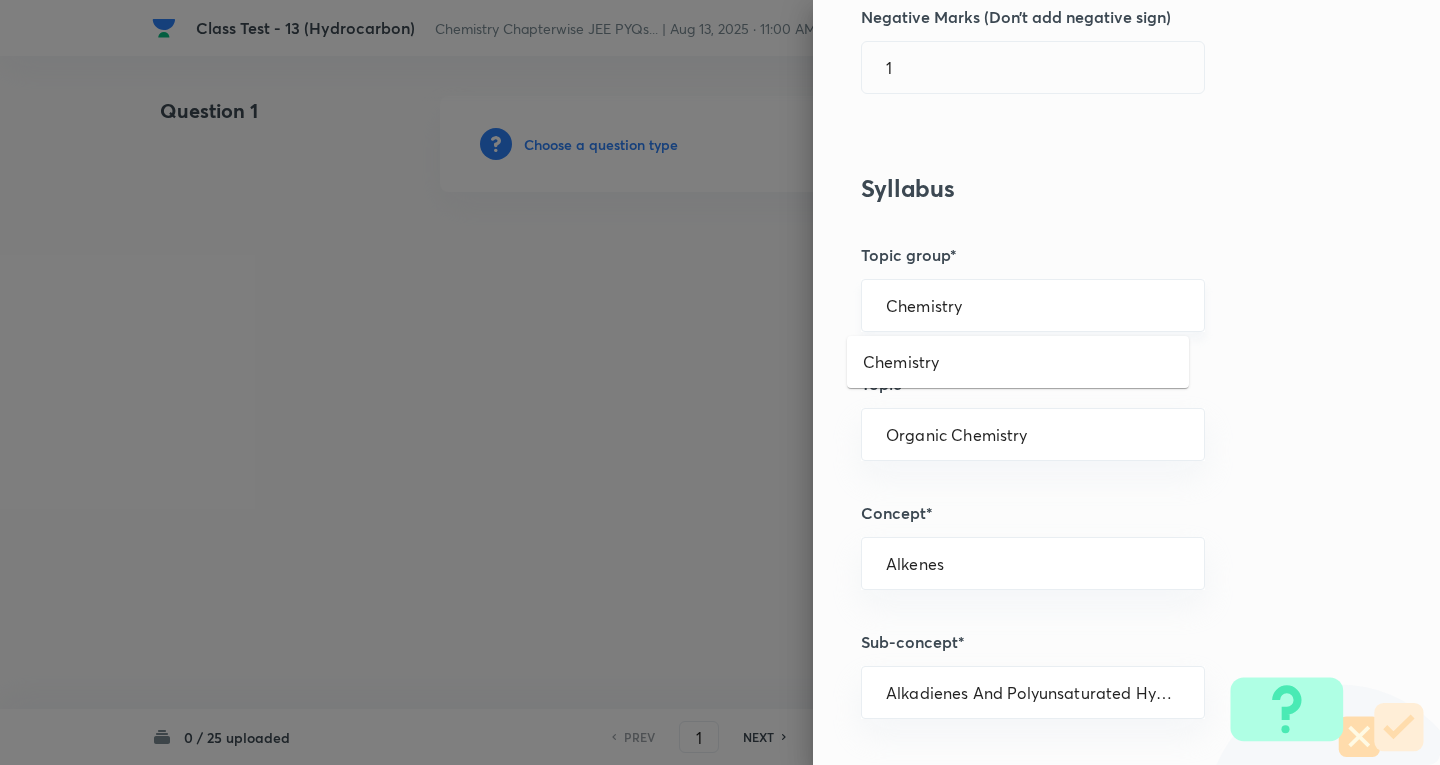 drag, startPoint x: 963, startPoint y: 300, endPoint x: 914, endPoint y: 363, distance: 79.81228 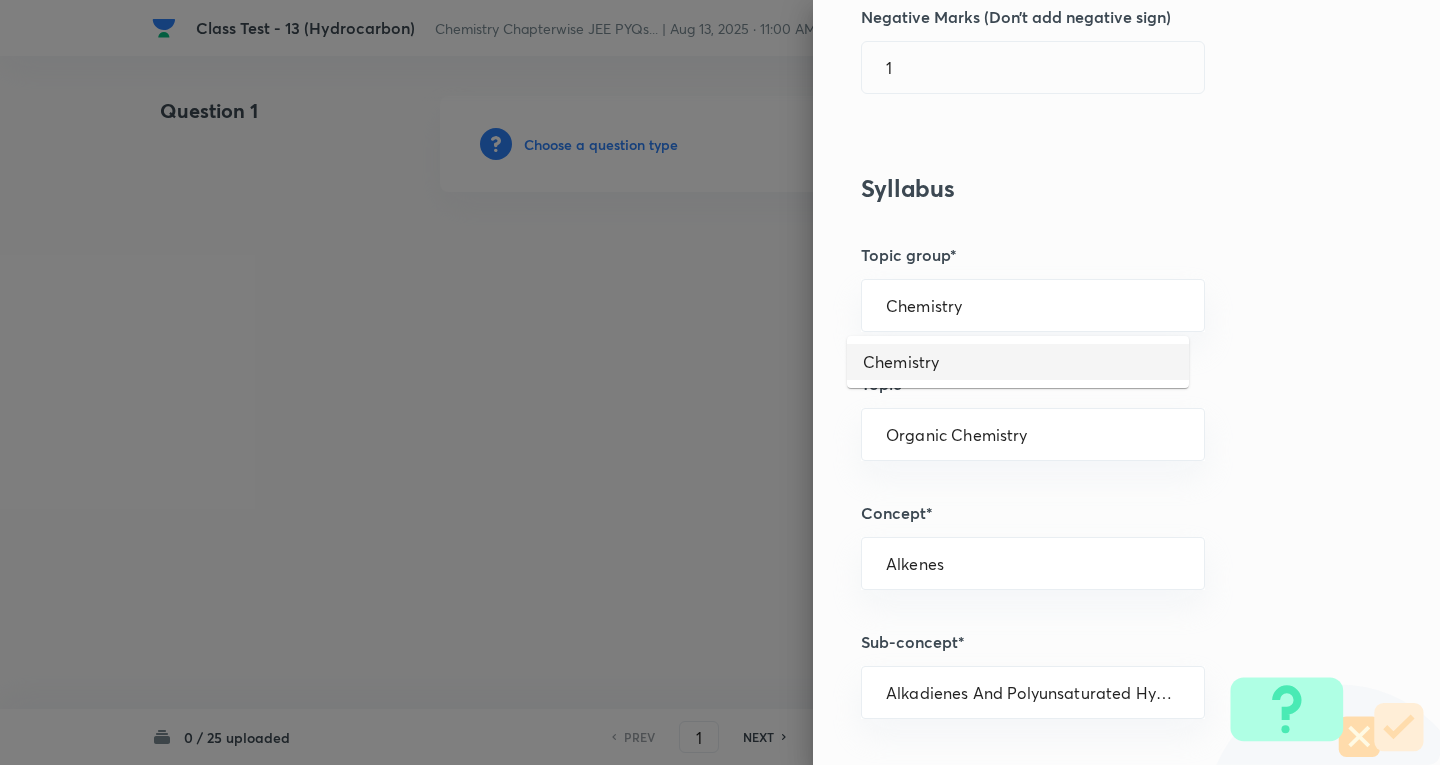 click on "Chemistry" at bounding box center (1018, 362) 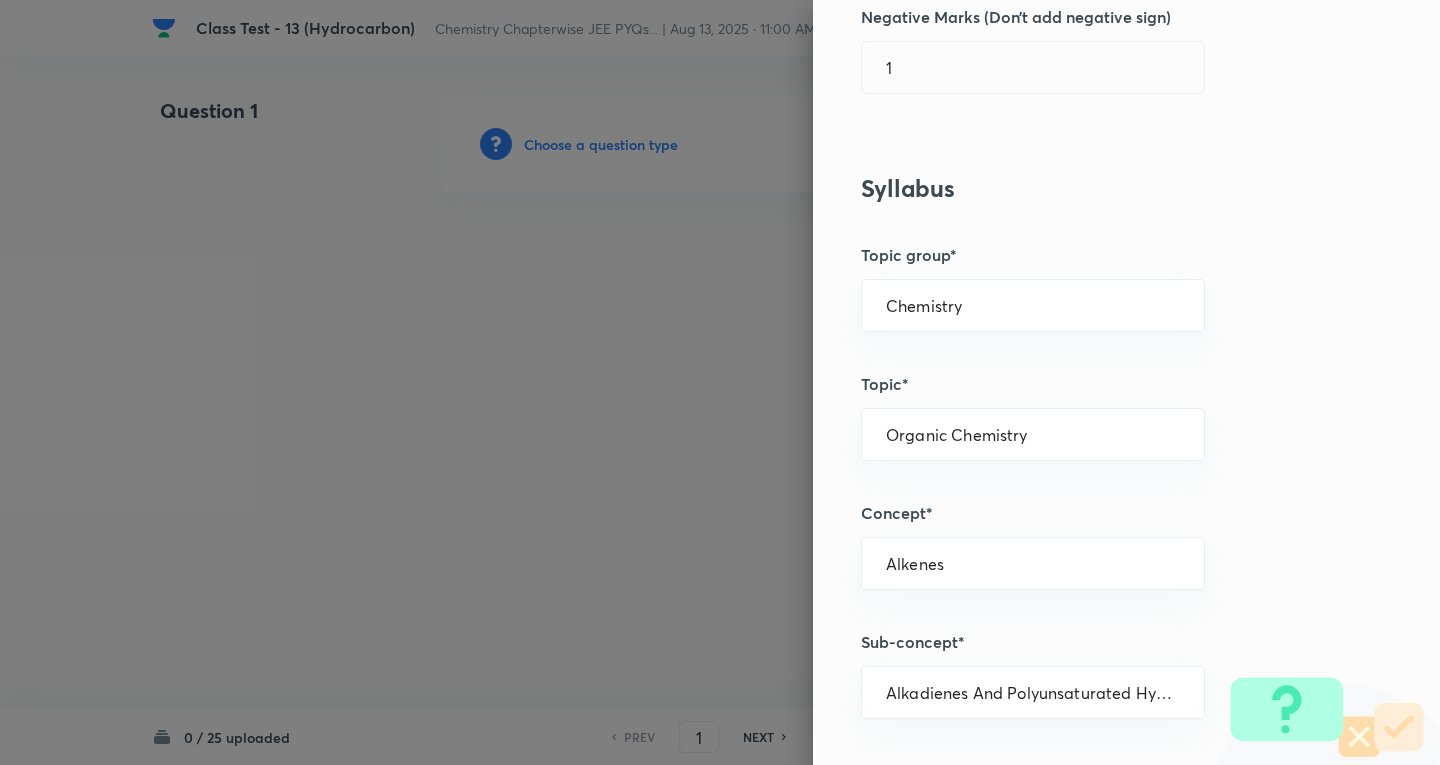 type 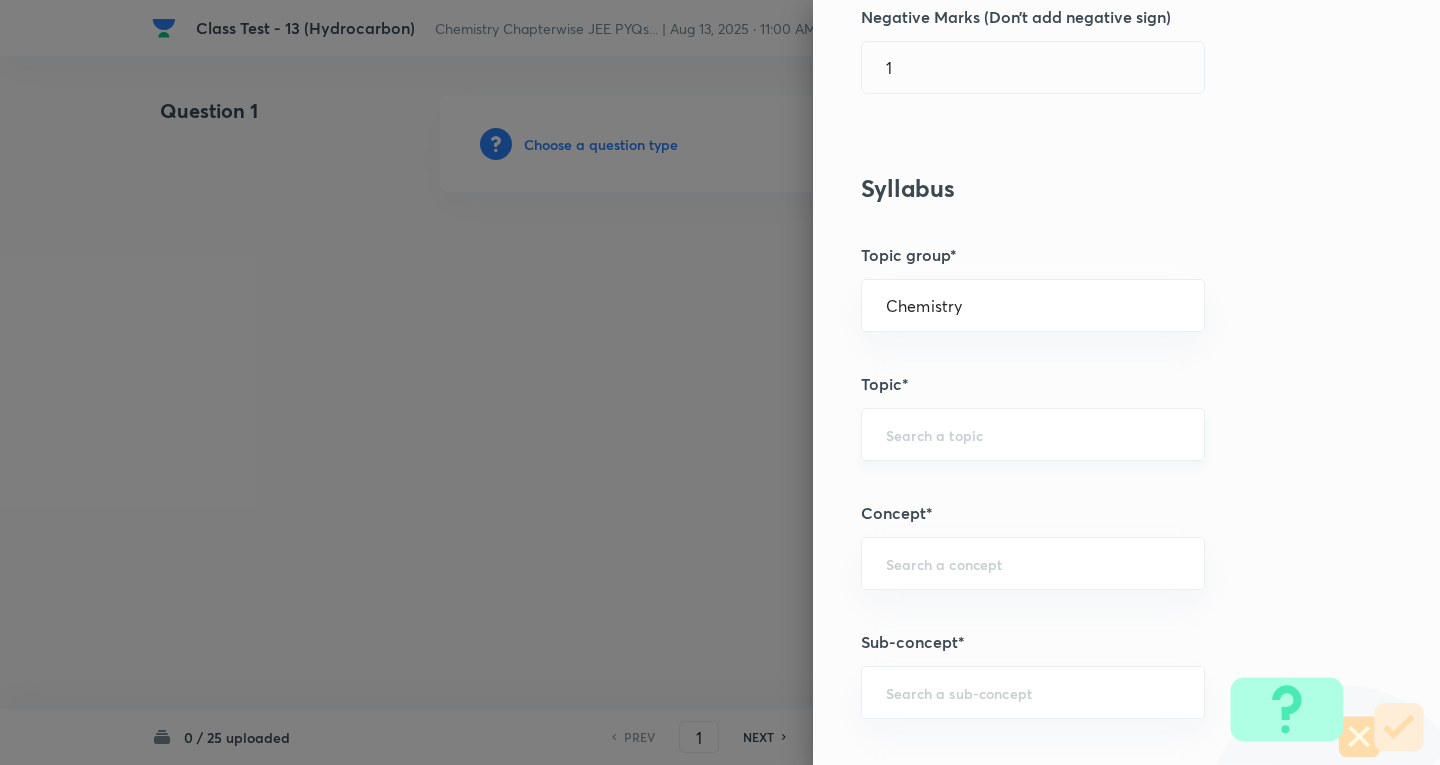 click at bounding box center [1033, 434] 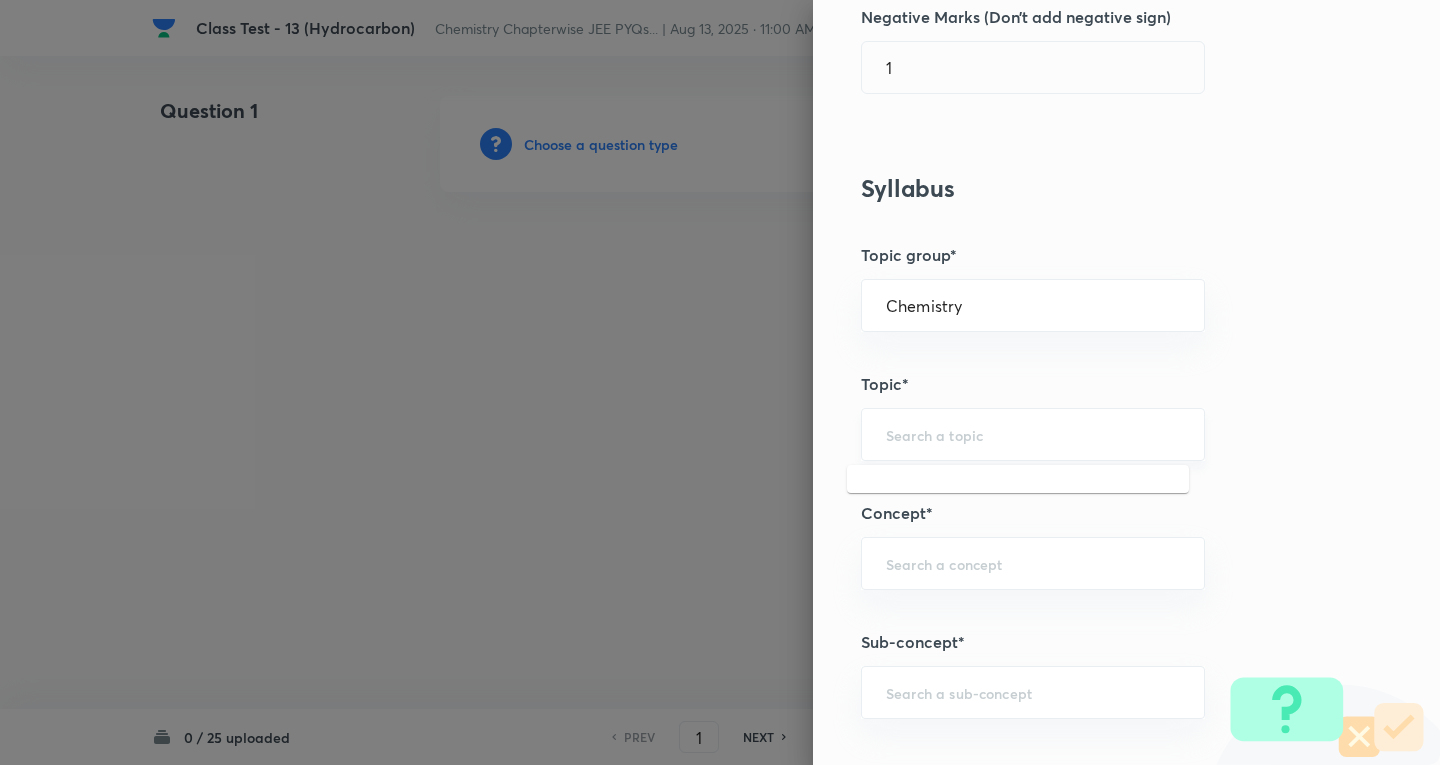 type on "a" 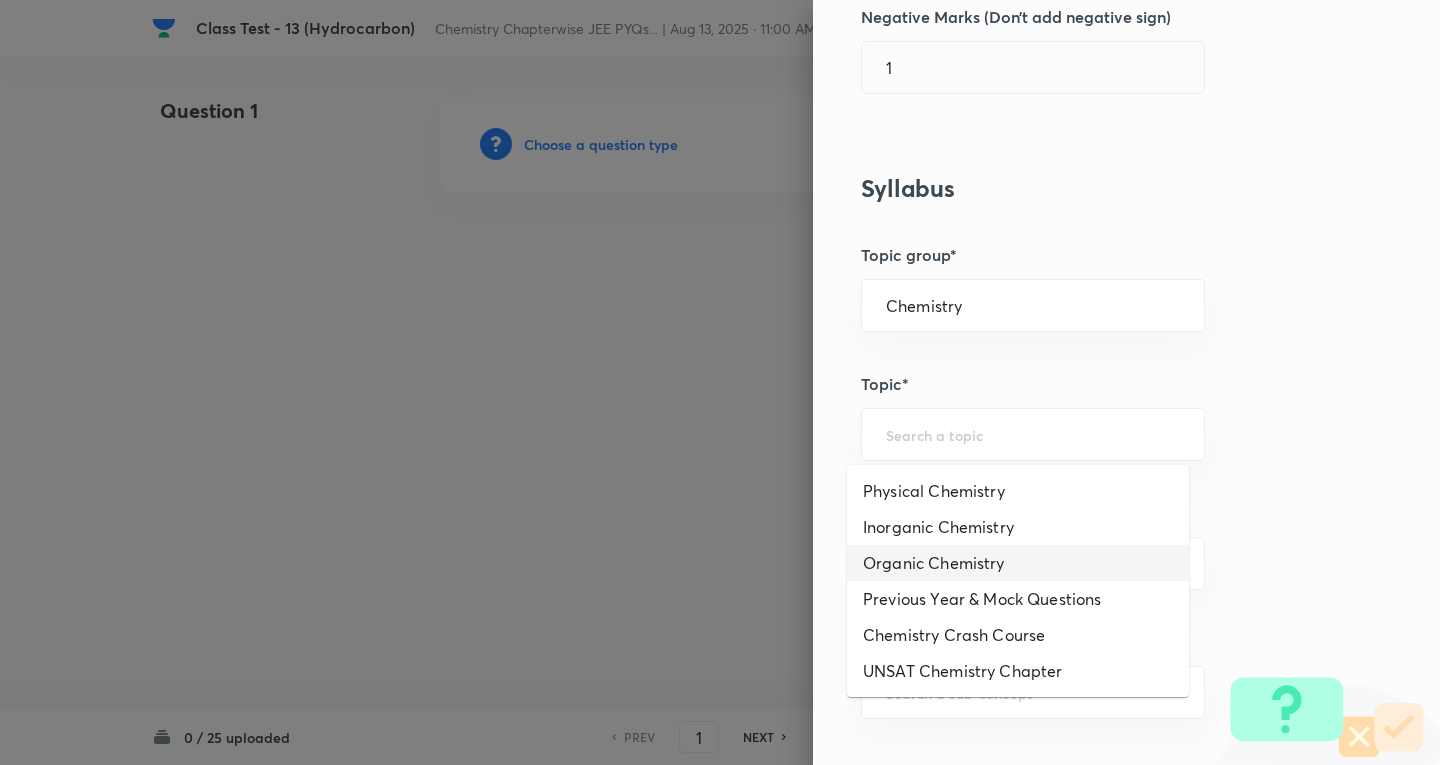 click on "Organic Chemistry" at bounding box center [1018, 563] 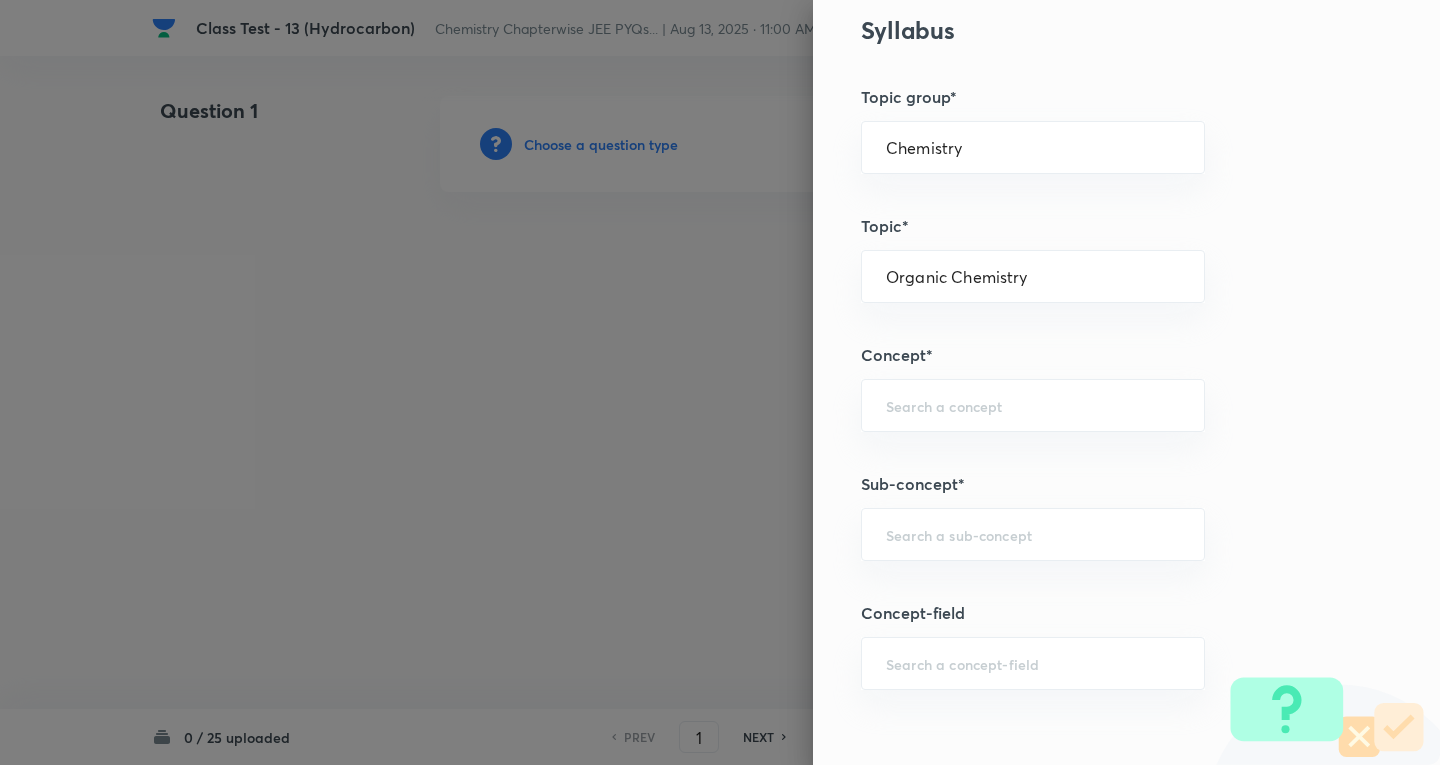 scroll, scrollTop: 861, scrollLeft: 0, axis: vertical 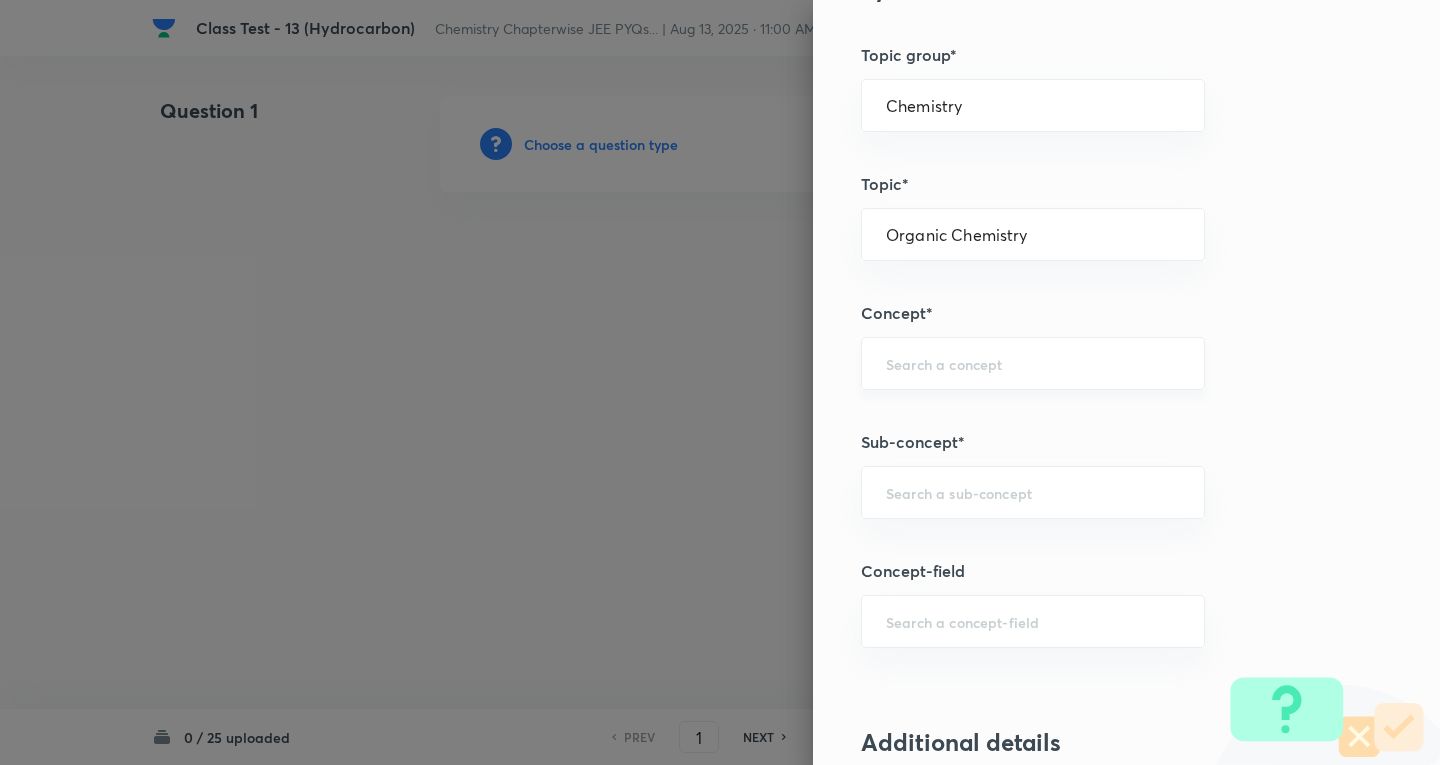 click at bounding box center (1033, 363) 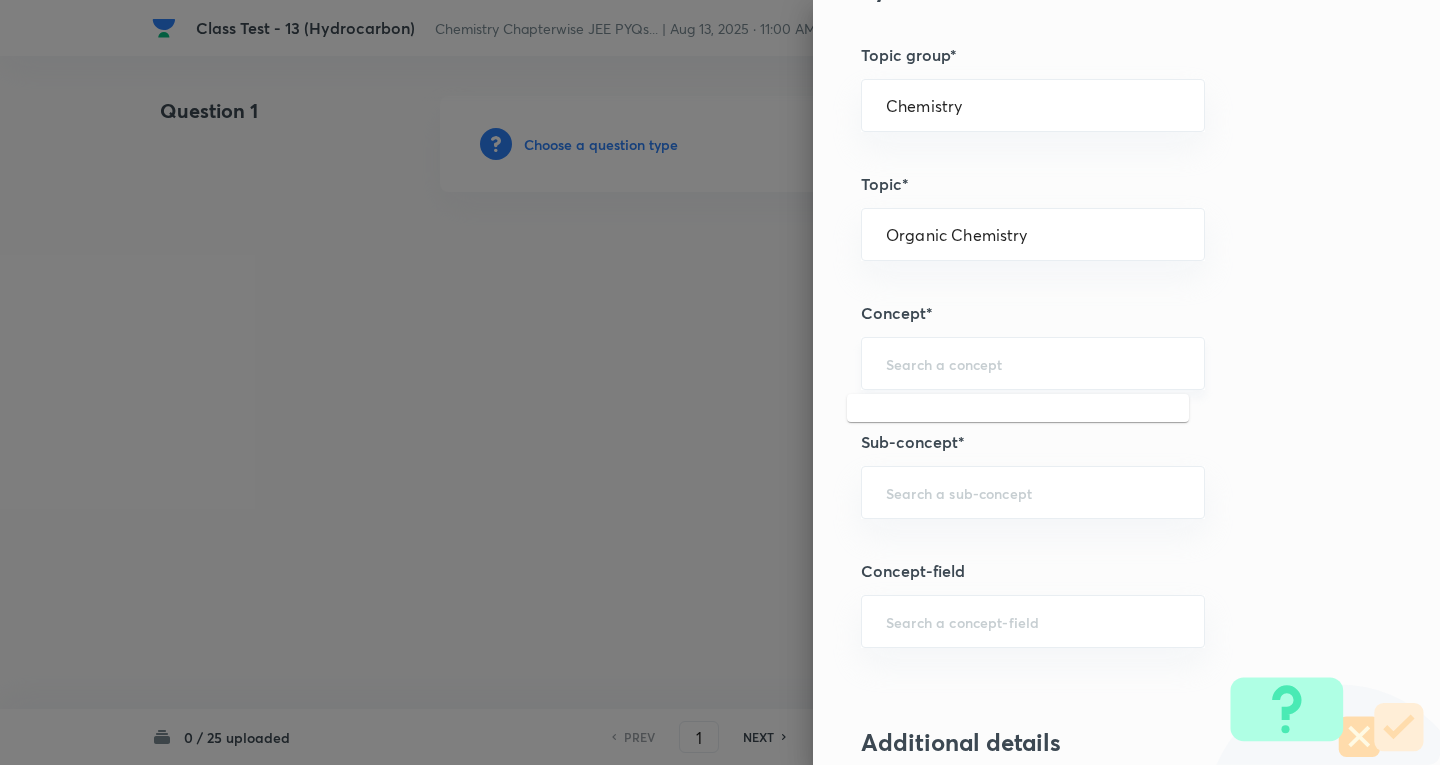 type on "a" 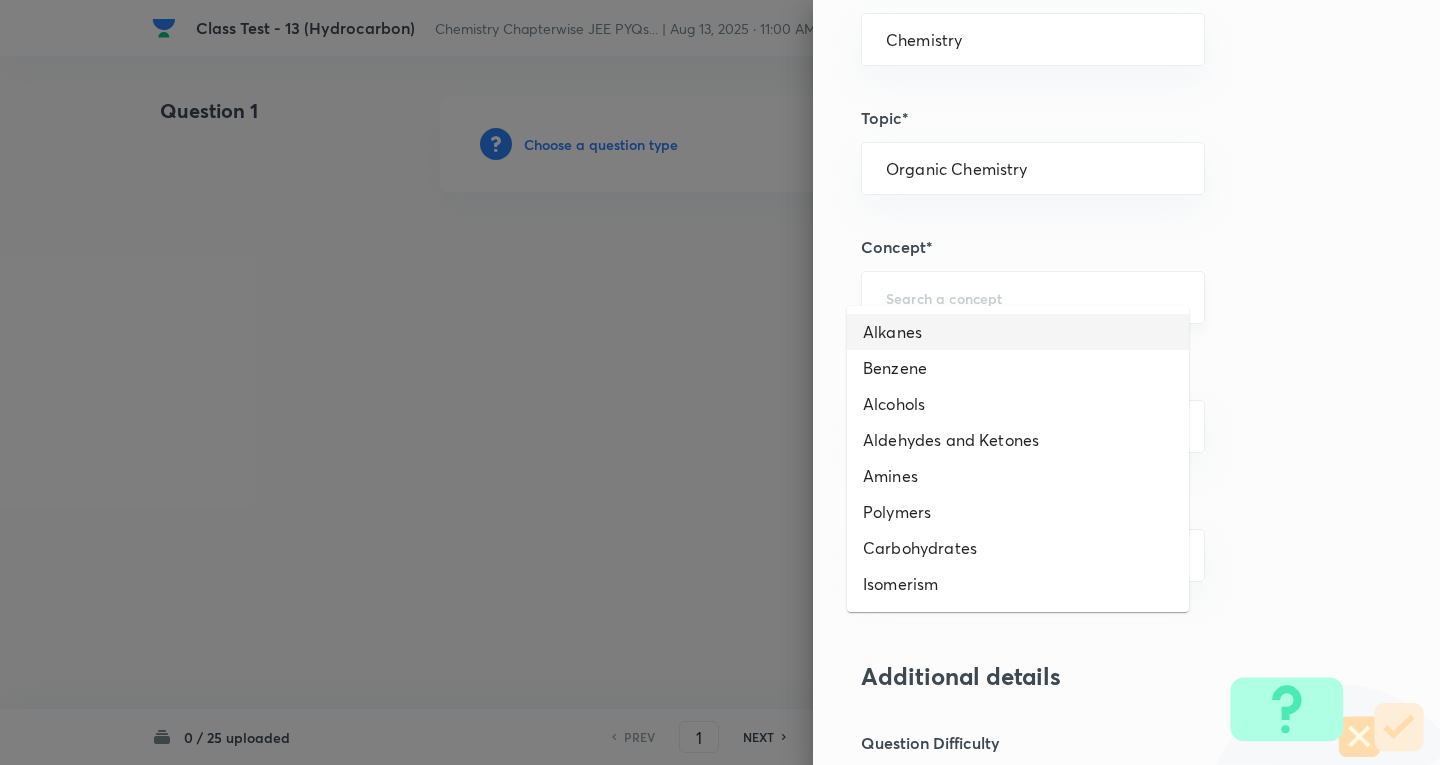 scroll, scrollTop: 961, scrollLeft: 0, axis: vertical 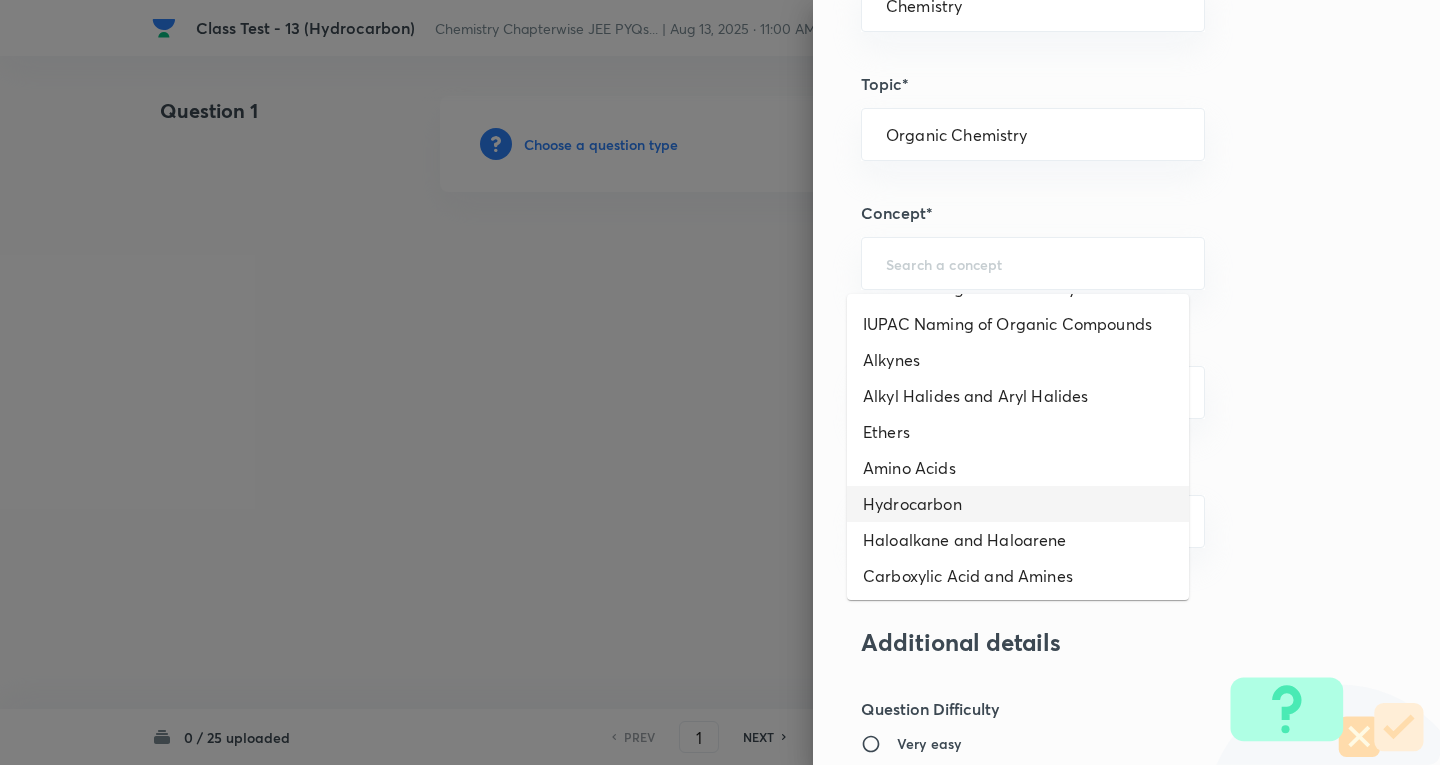 click on "Hydrocarbon" at bounding box center (1018, 504) 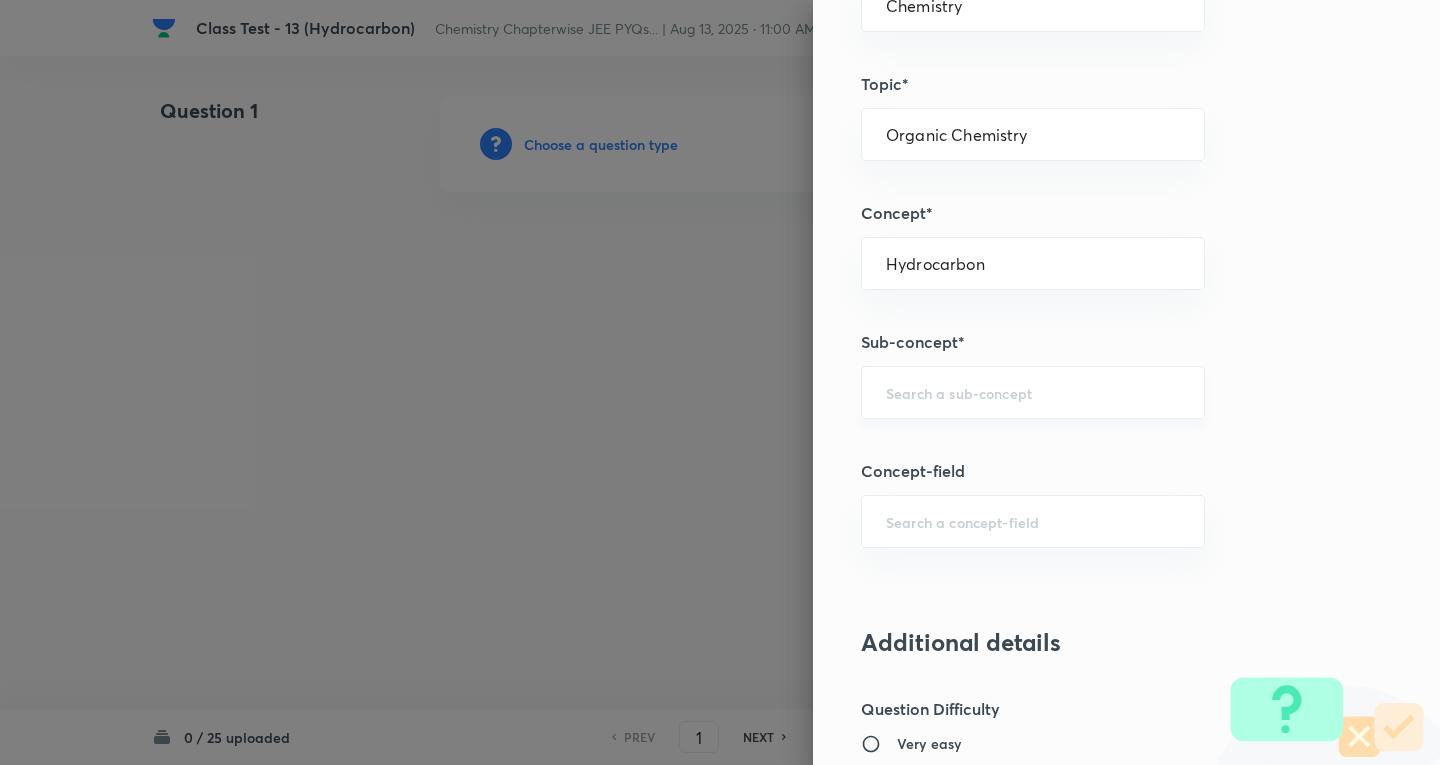 click at bounding box center [1033, 392] 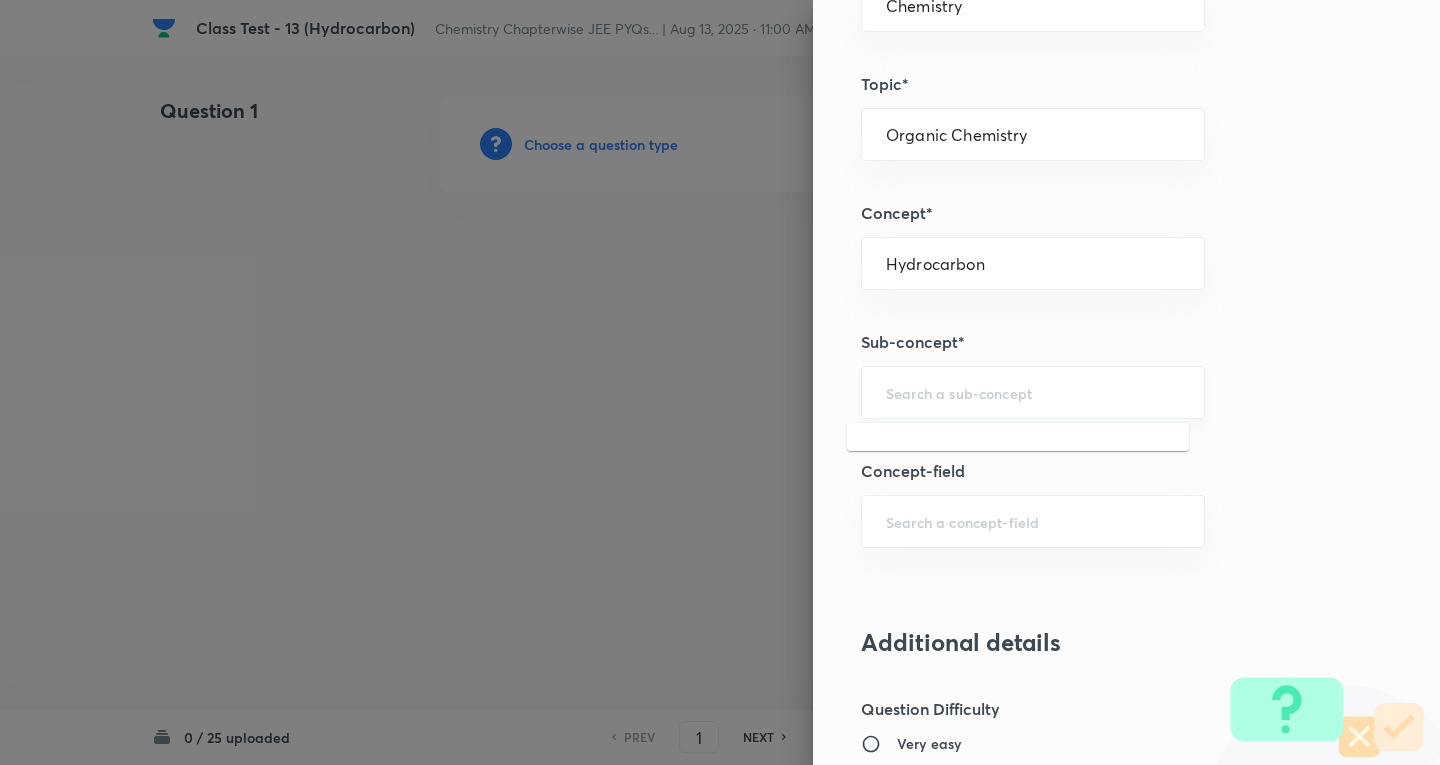 type on "a" 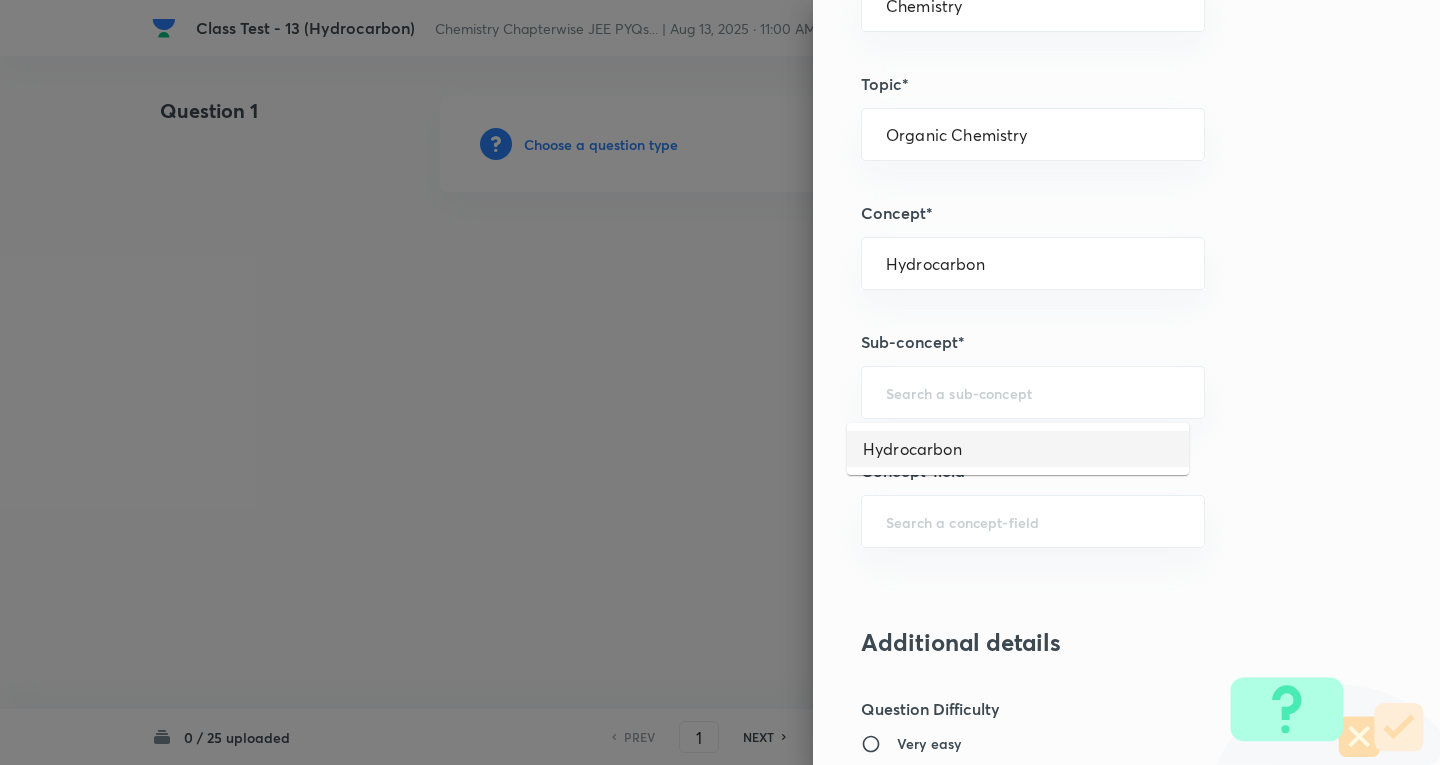 click on "Hydrocarbon" at bounding box center [1018, 449] 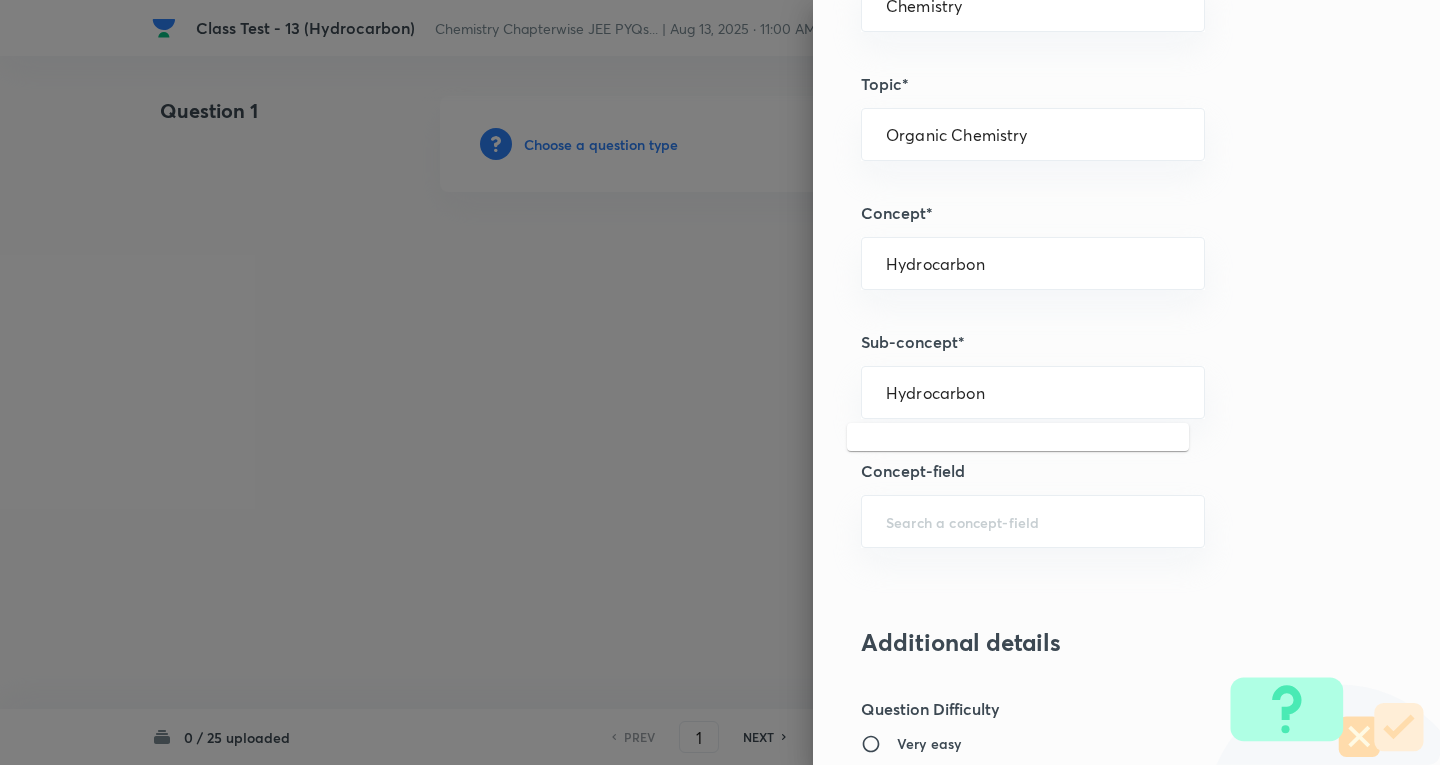 drag, startPoint x: 974, startPoint y: 394, endPoint x: 801, endPoint y: 376, distance: 173.9339 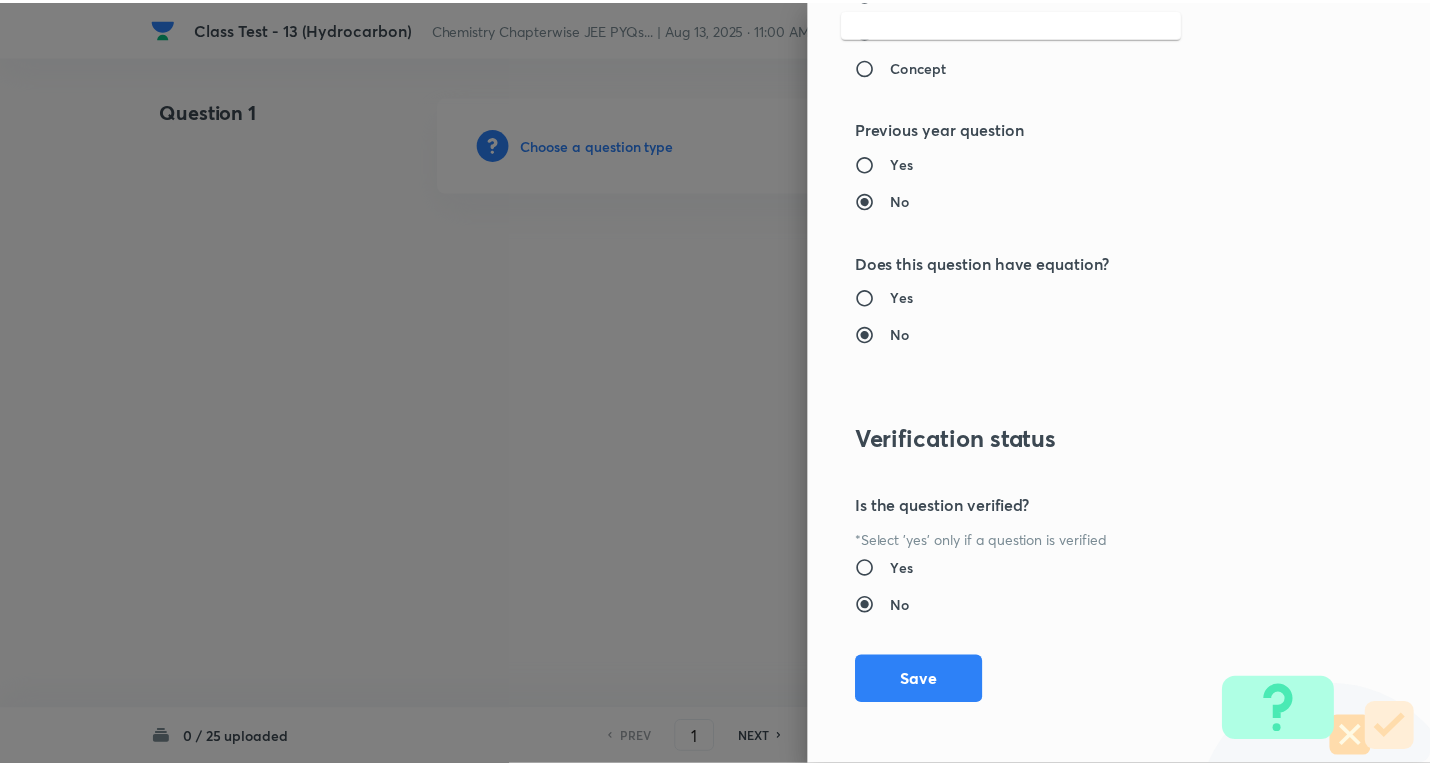 scroll, scrollTop: 1961, scrollLeft: 0, axis: vertical 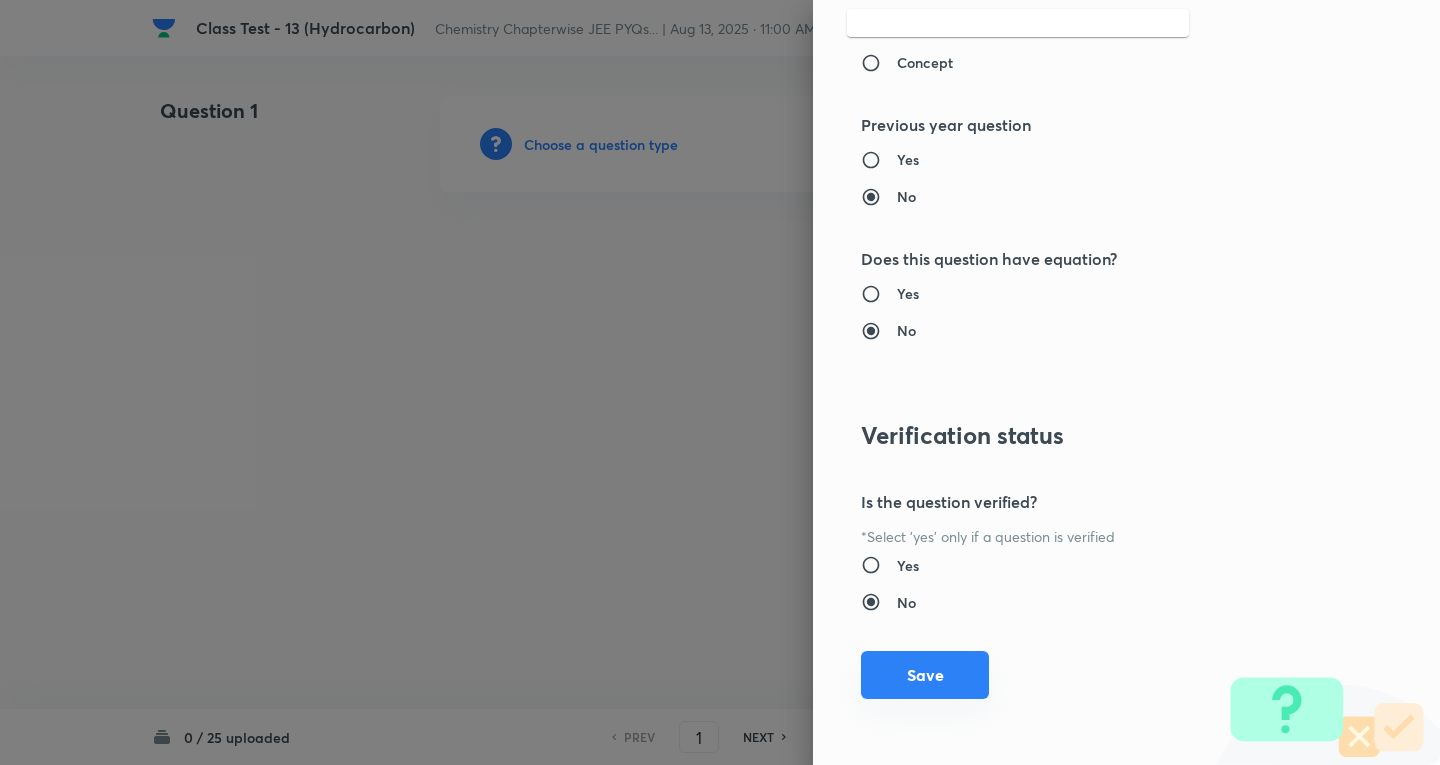 click on "Save" at bounding box center (925, 675) 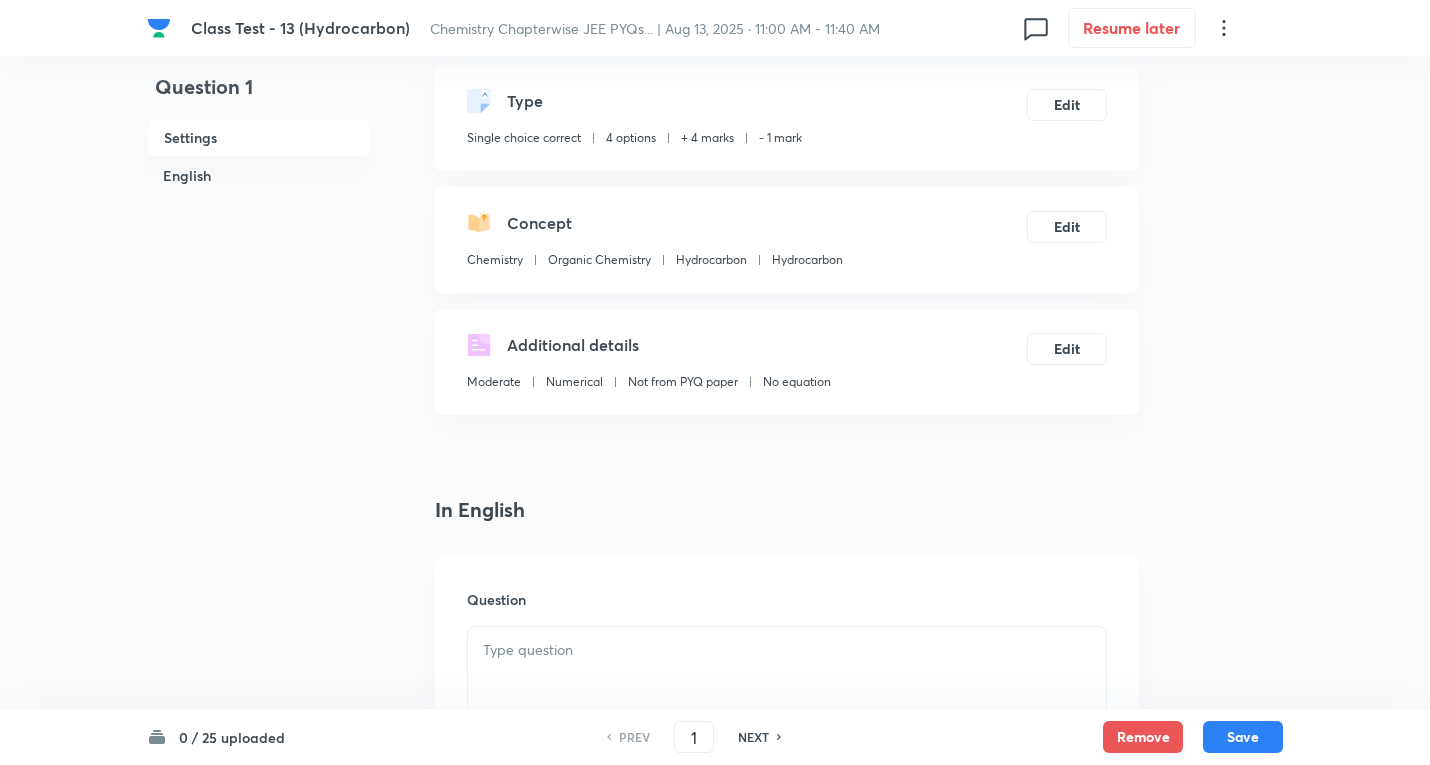 scroll, scrollTop: 300, scrollLeft: 0, axis: vertical 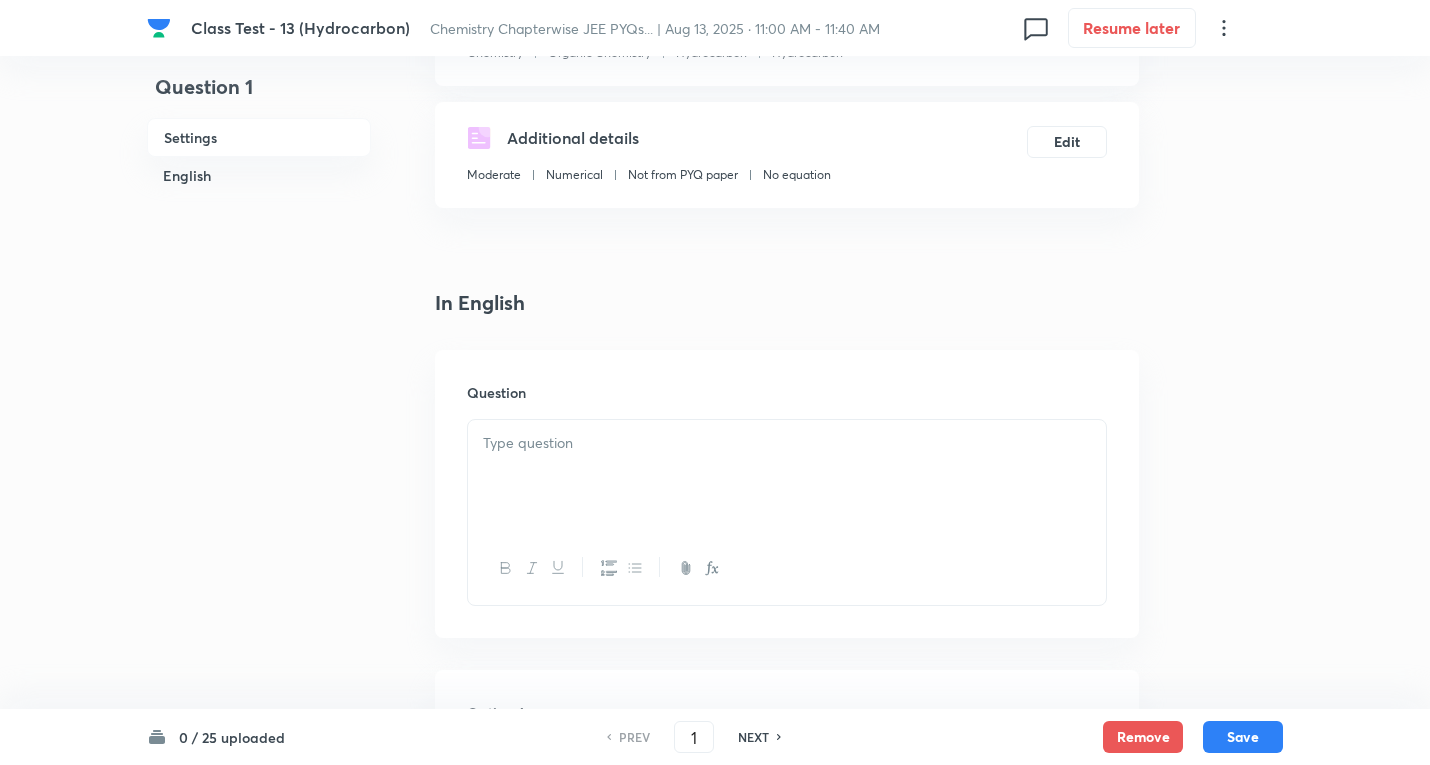 click at bounding box center (787, 443) 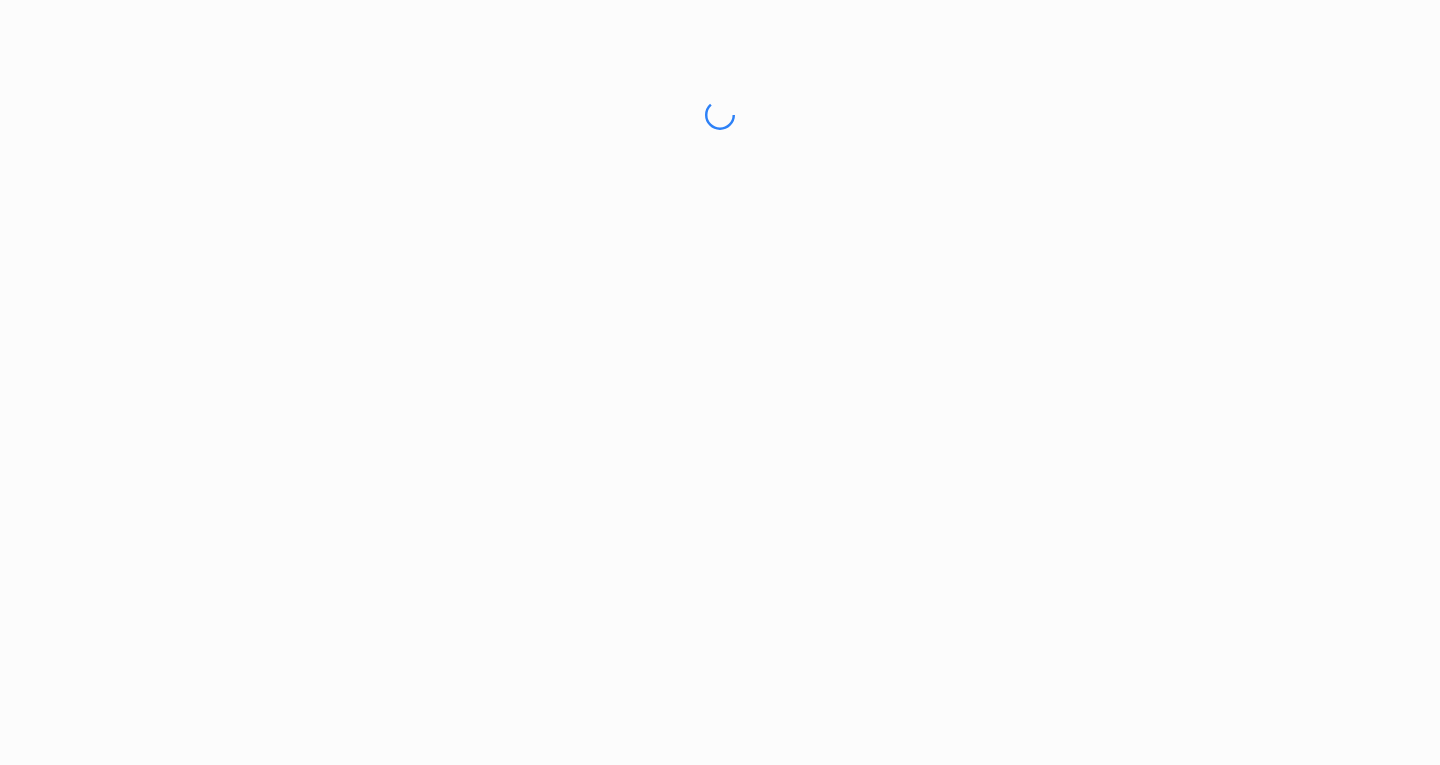 scroll, scrollTop: 0, scrollLeft: 0, axis: both 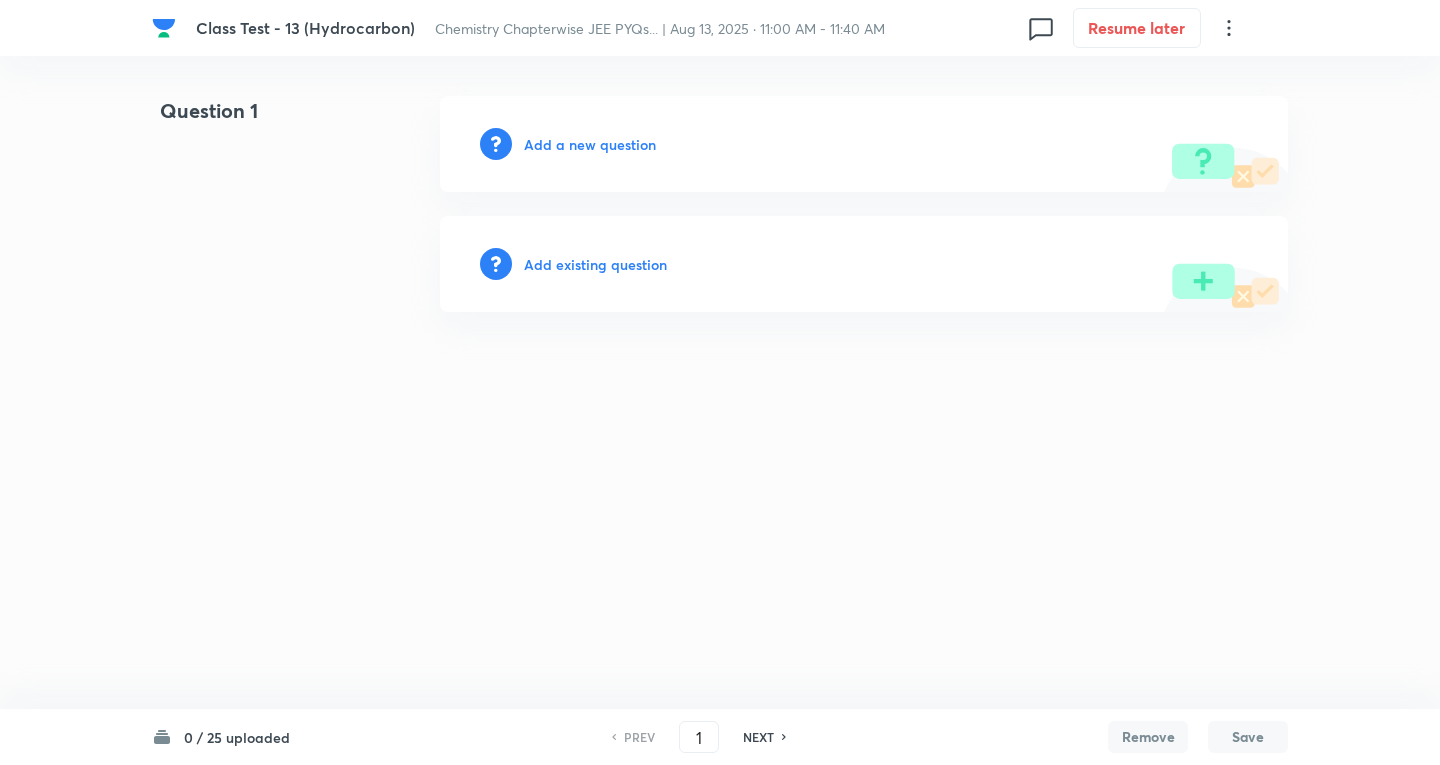 click on "Add a new question" at bounding box center (590, 144) 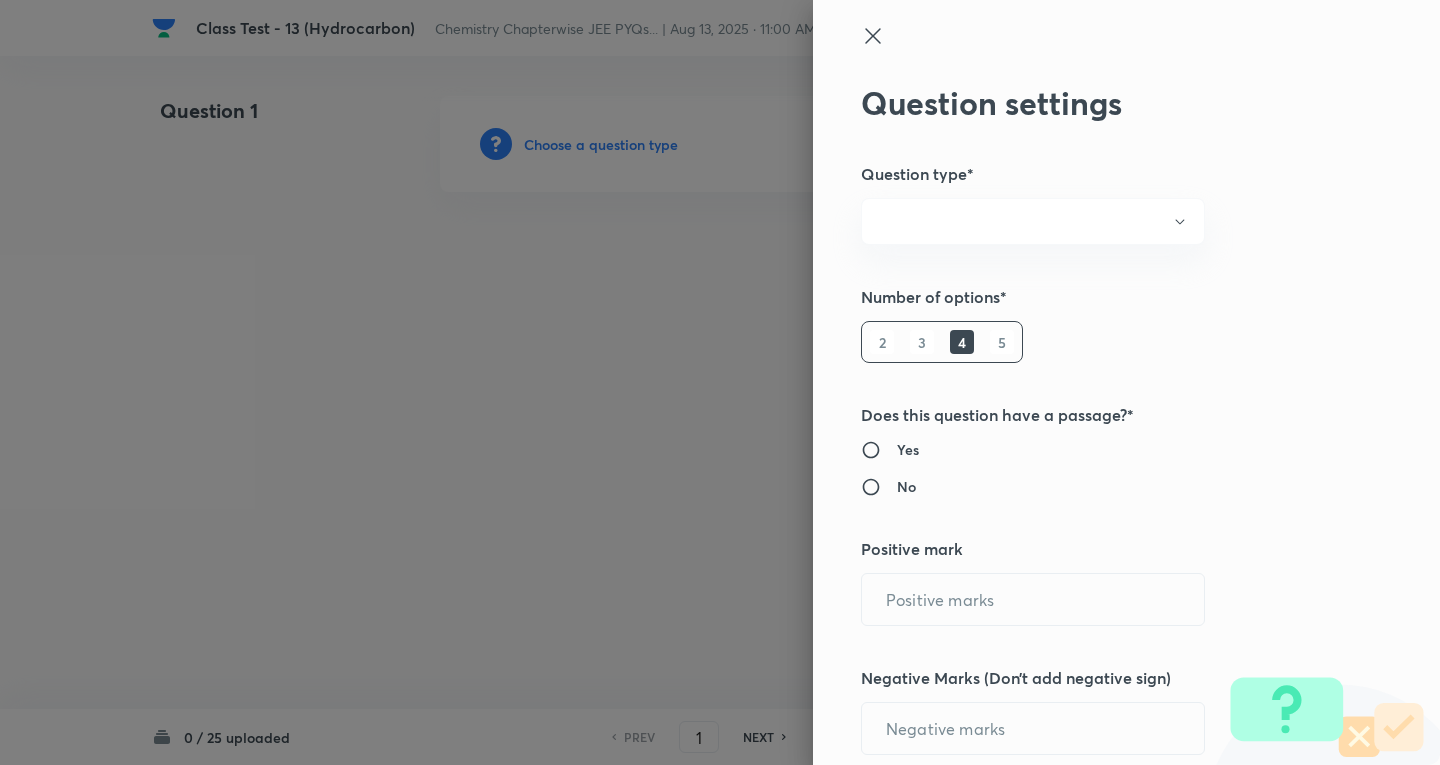radio on "true" 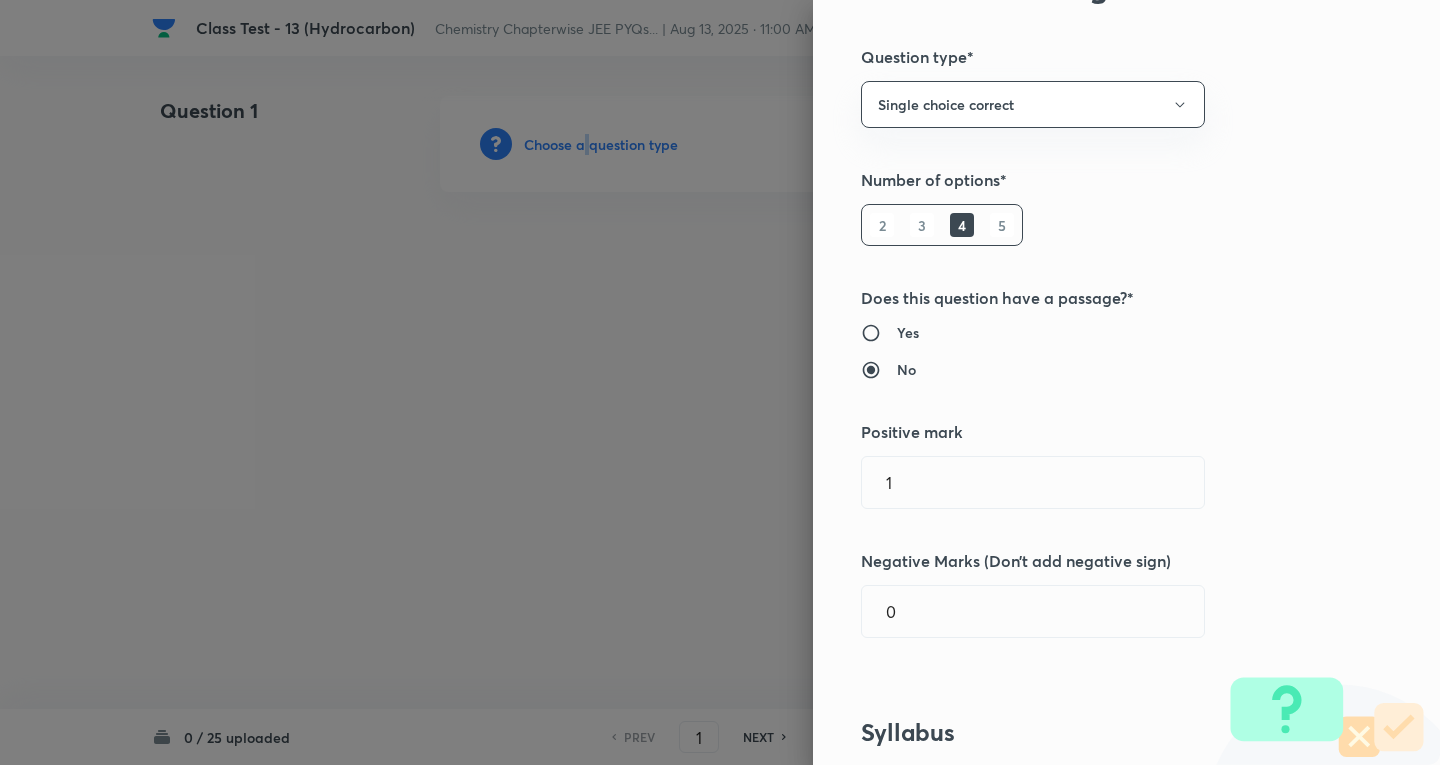 scroll, scrollTop: 300, scrollLeft: 0, axis: vertical 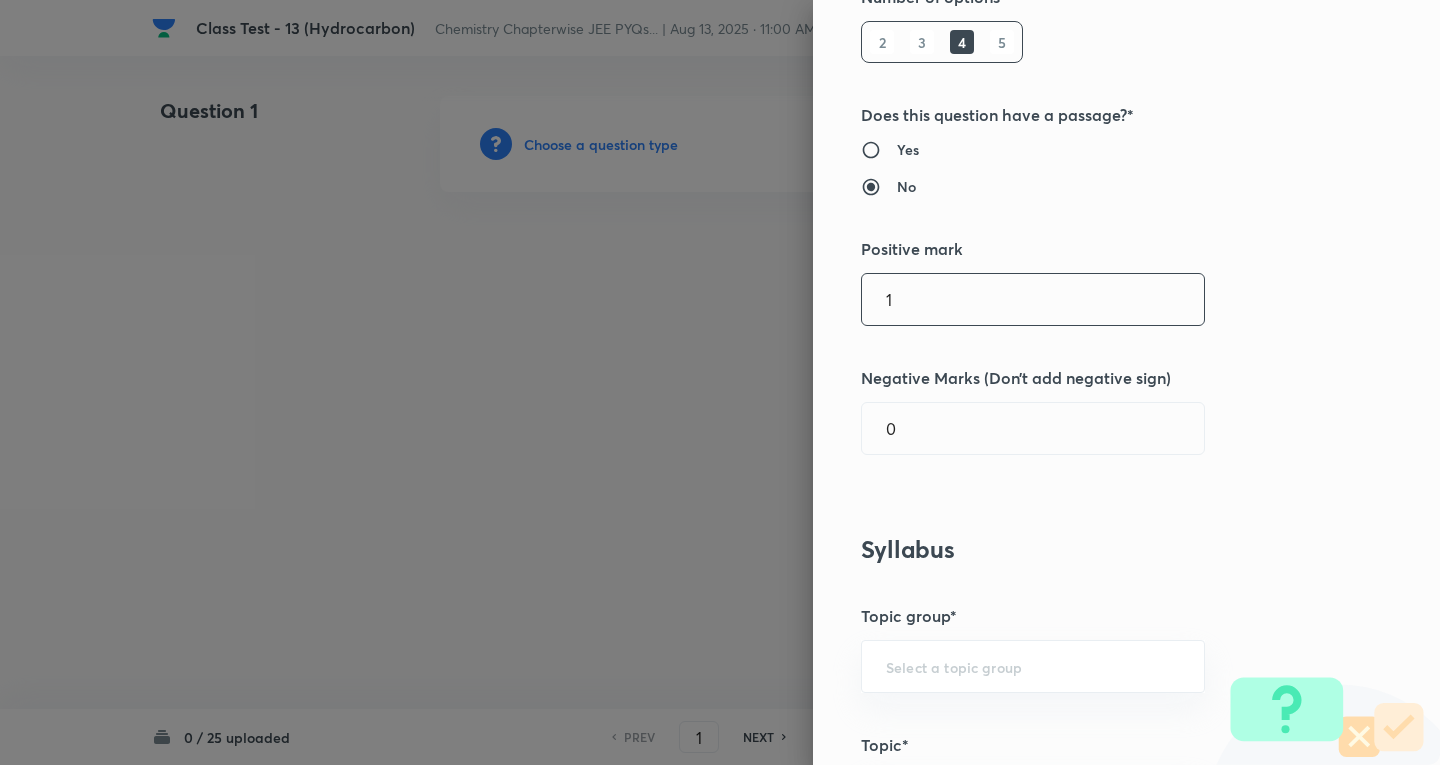 drag, startPoint x: 935, startPoint y: 287, endPoint x: 507, endPoint y: 288, distance: 428.00116 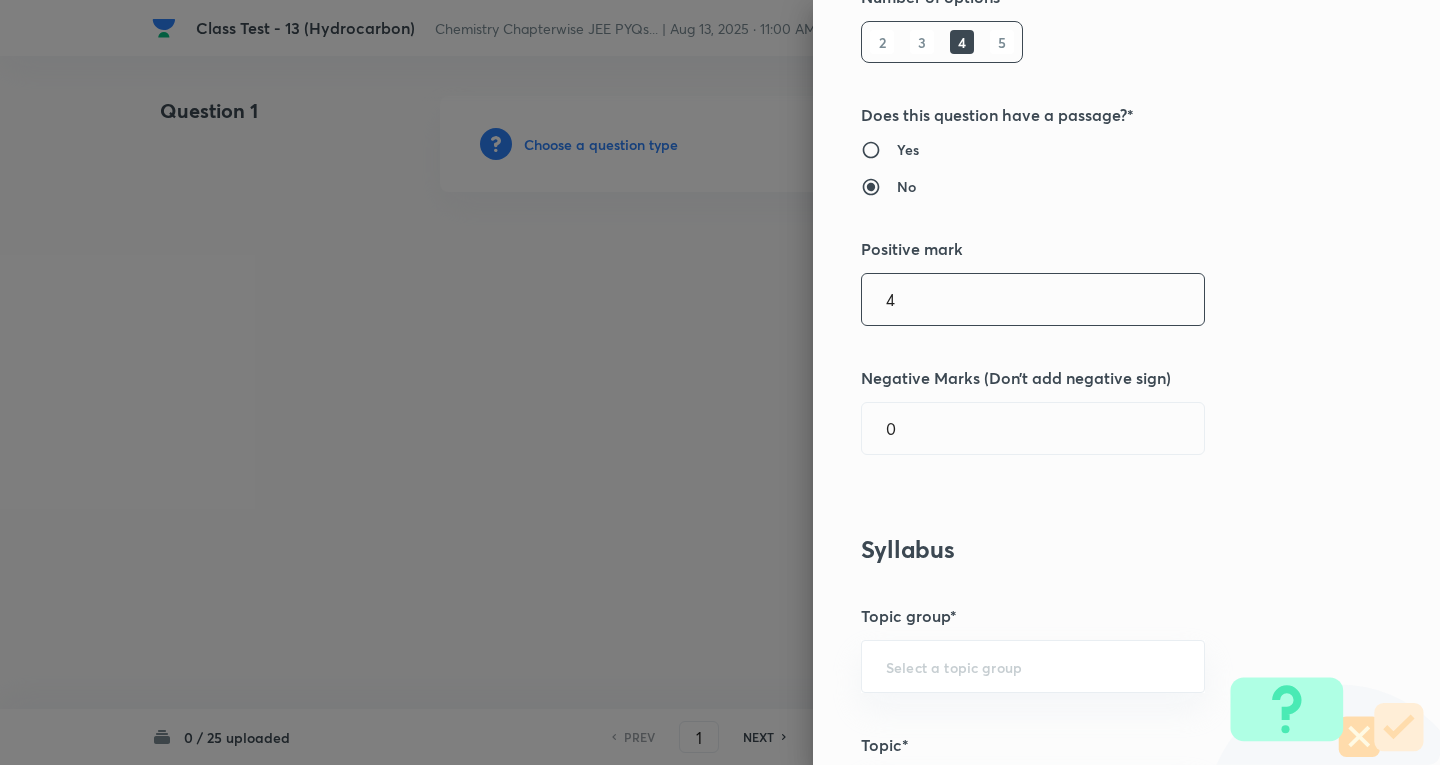 type on "4" 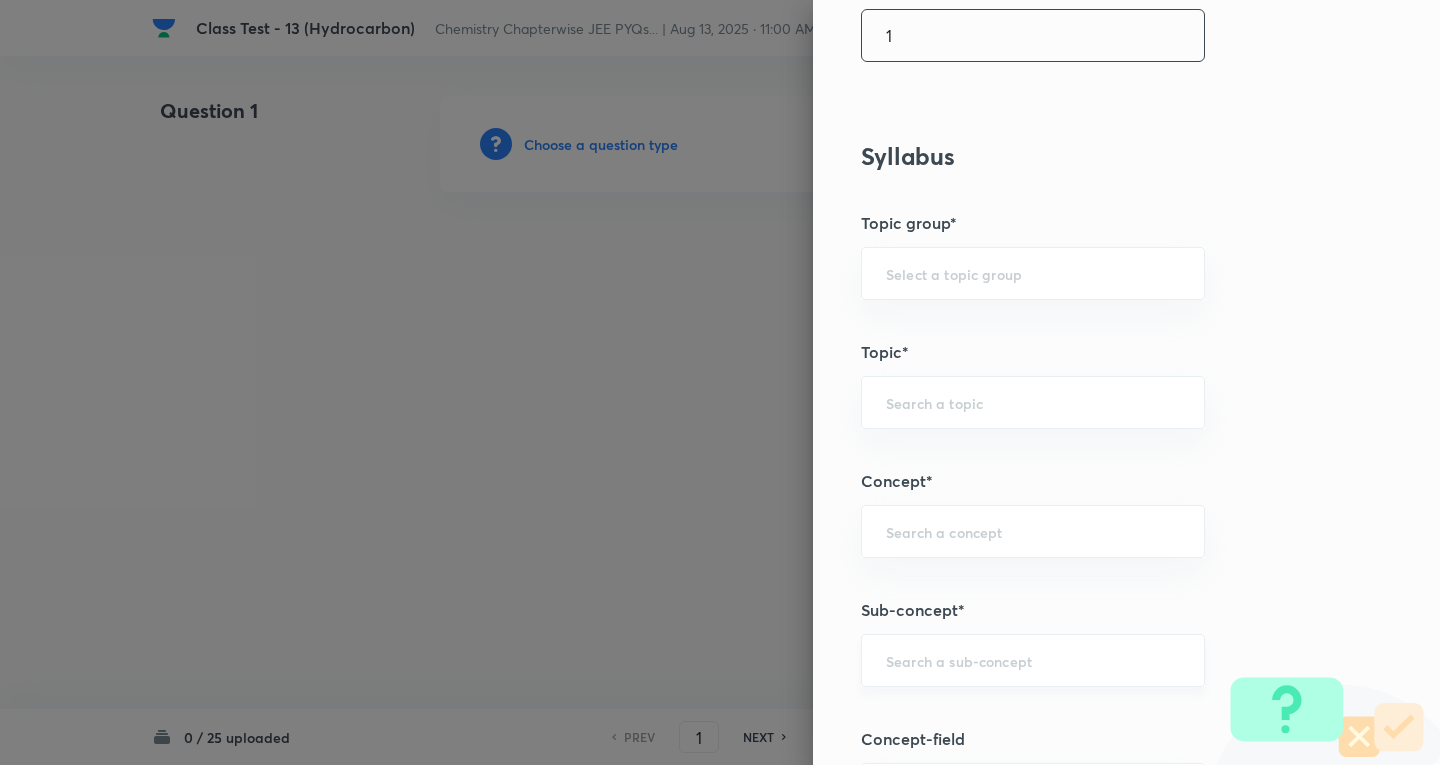 scroll, scrollTop: 900, scrollLeft: 0, axis: vertical 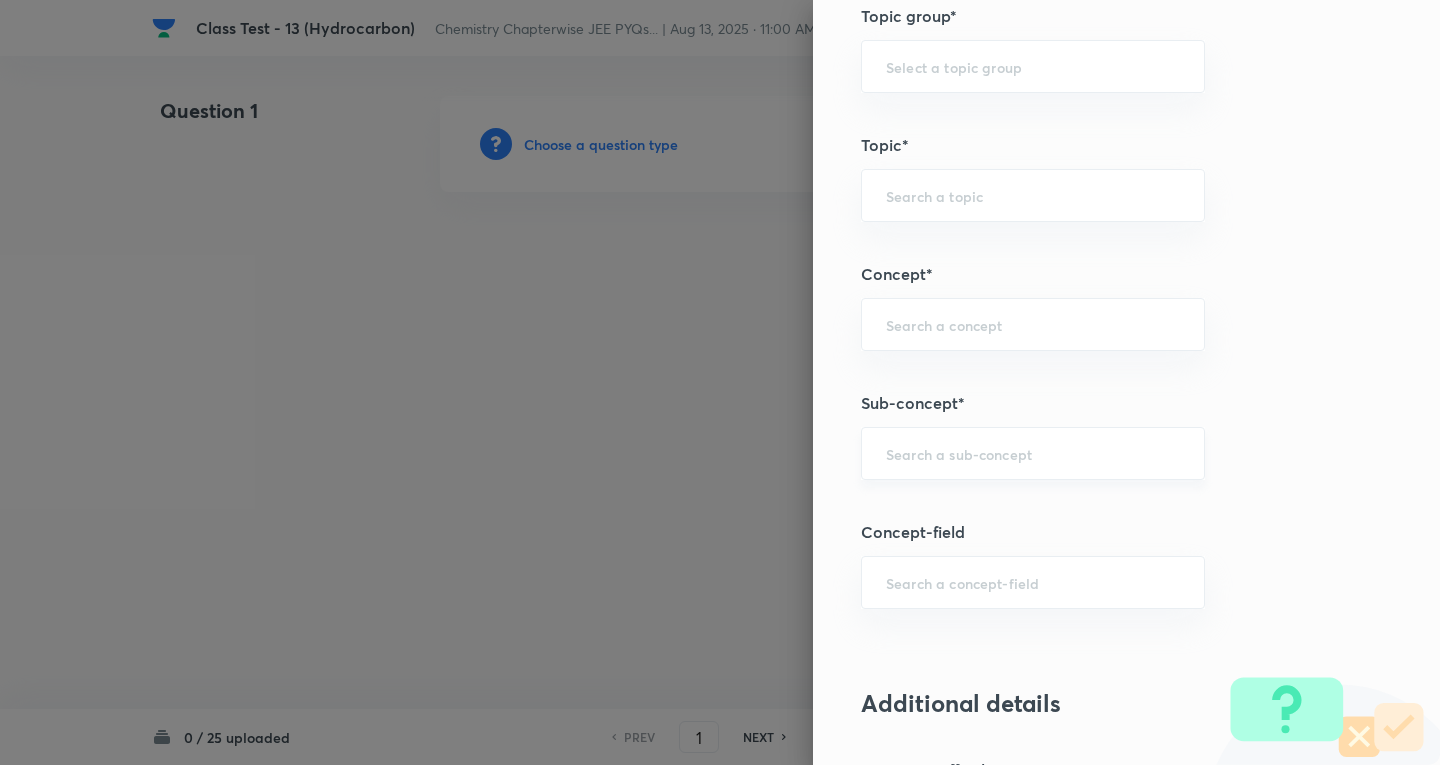 type on "1" 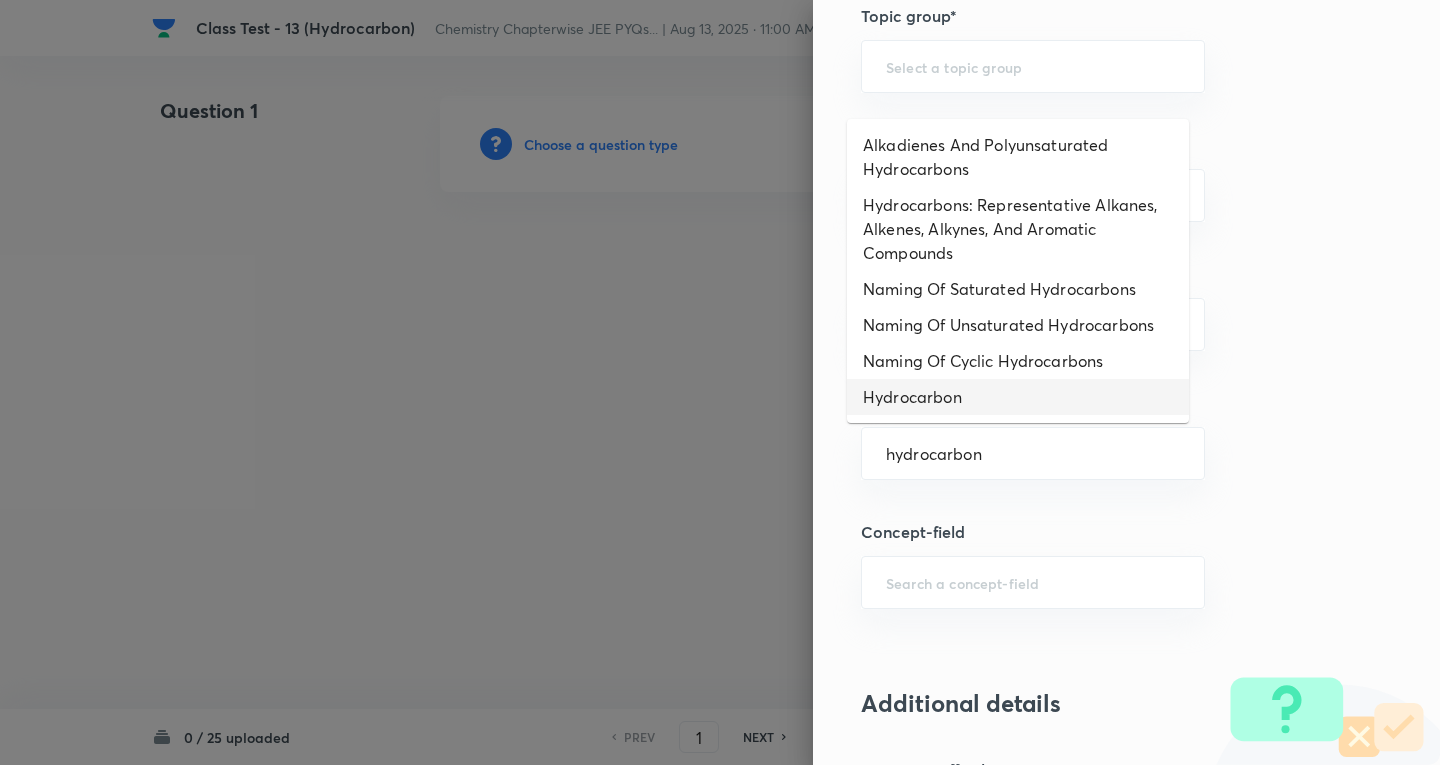click on "Hydrocarbon" at bounding box center [1018, 397] 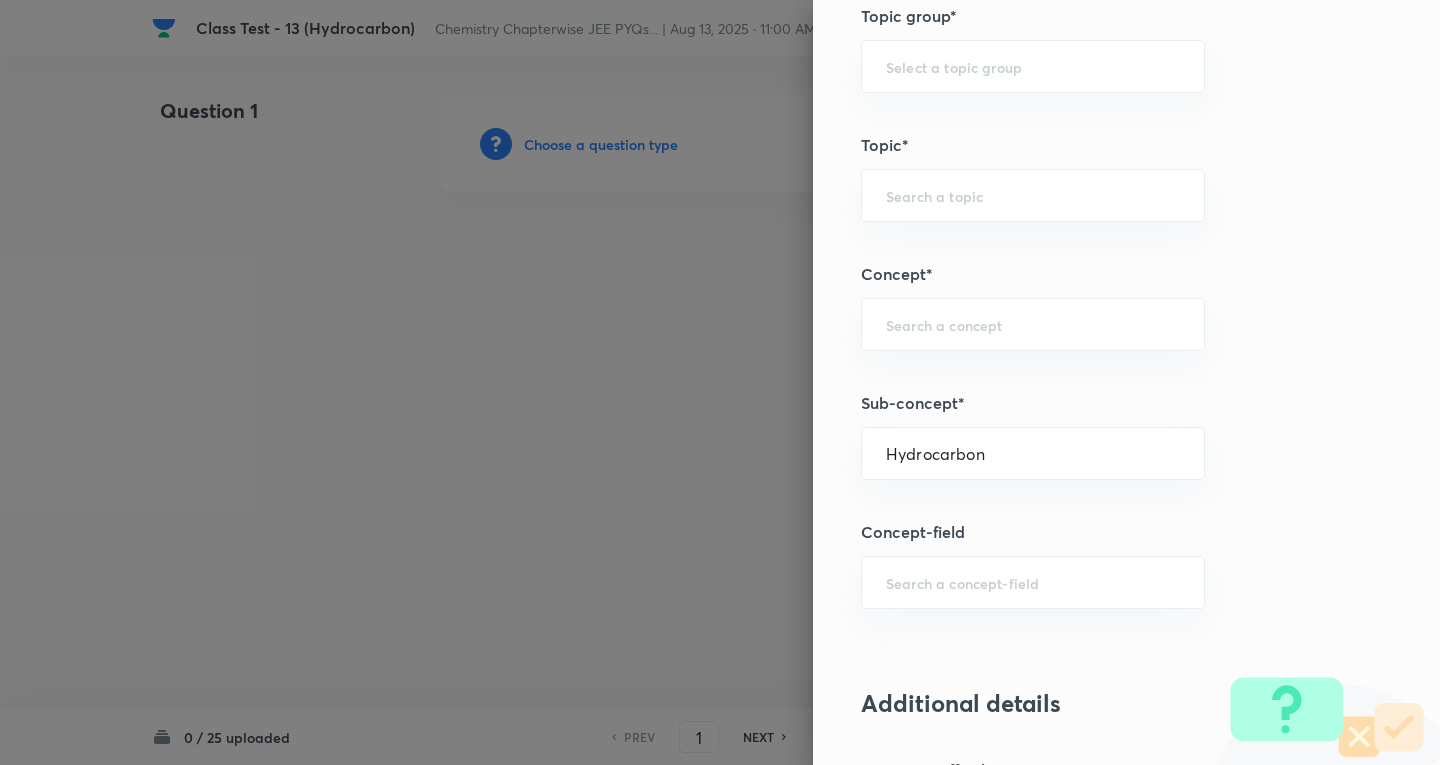 type on "Chemistry" 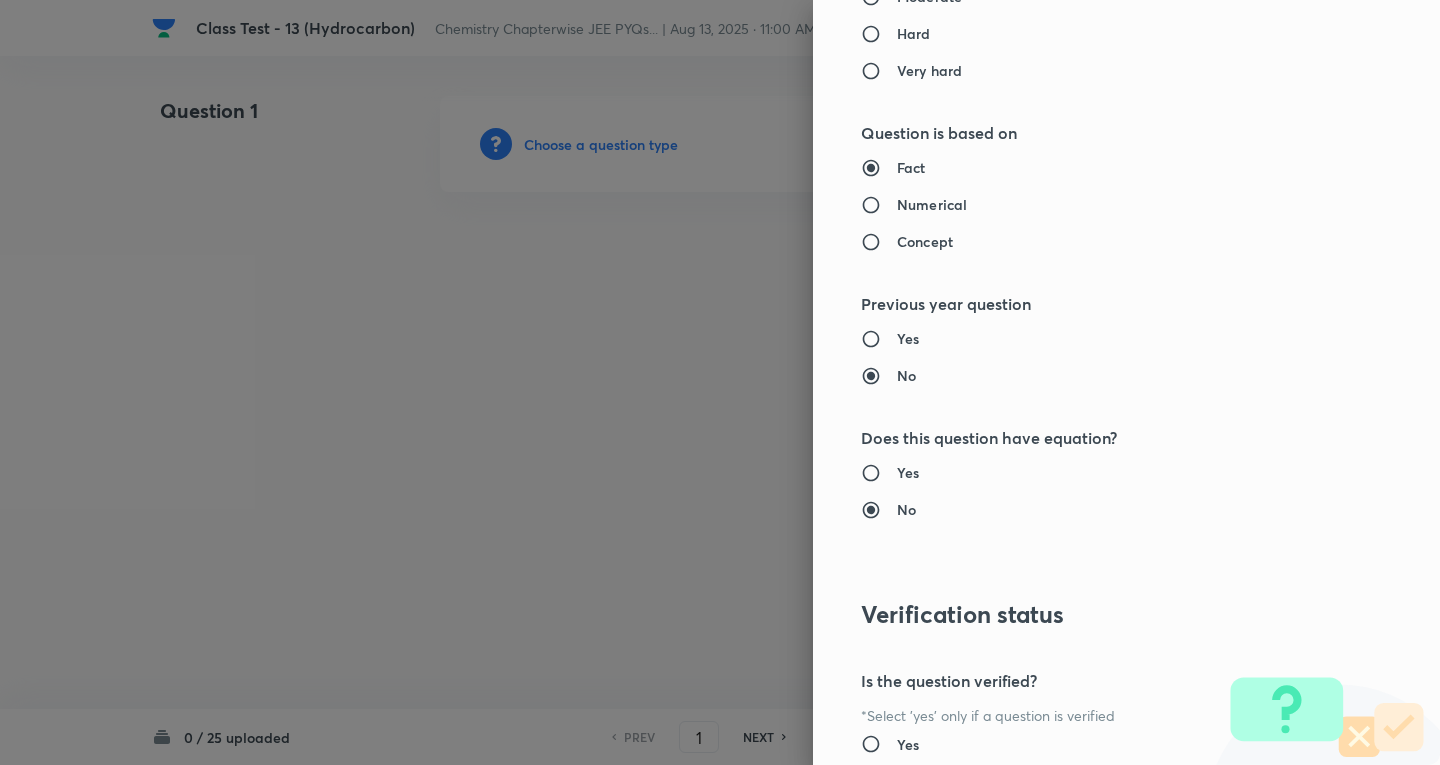 scroll, scrollTop: 1600, scrollLeft: 0, axis: vertical 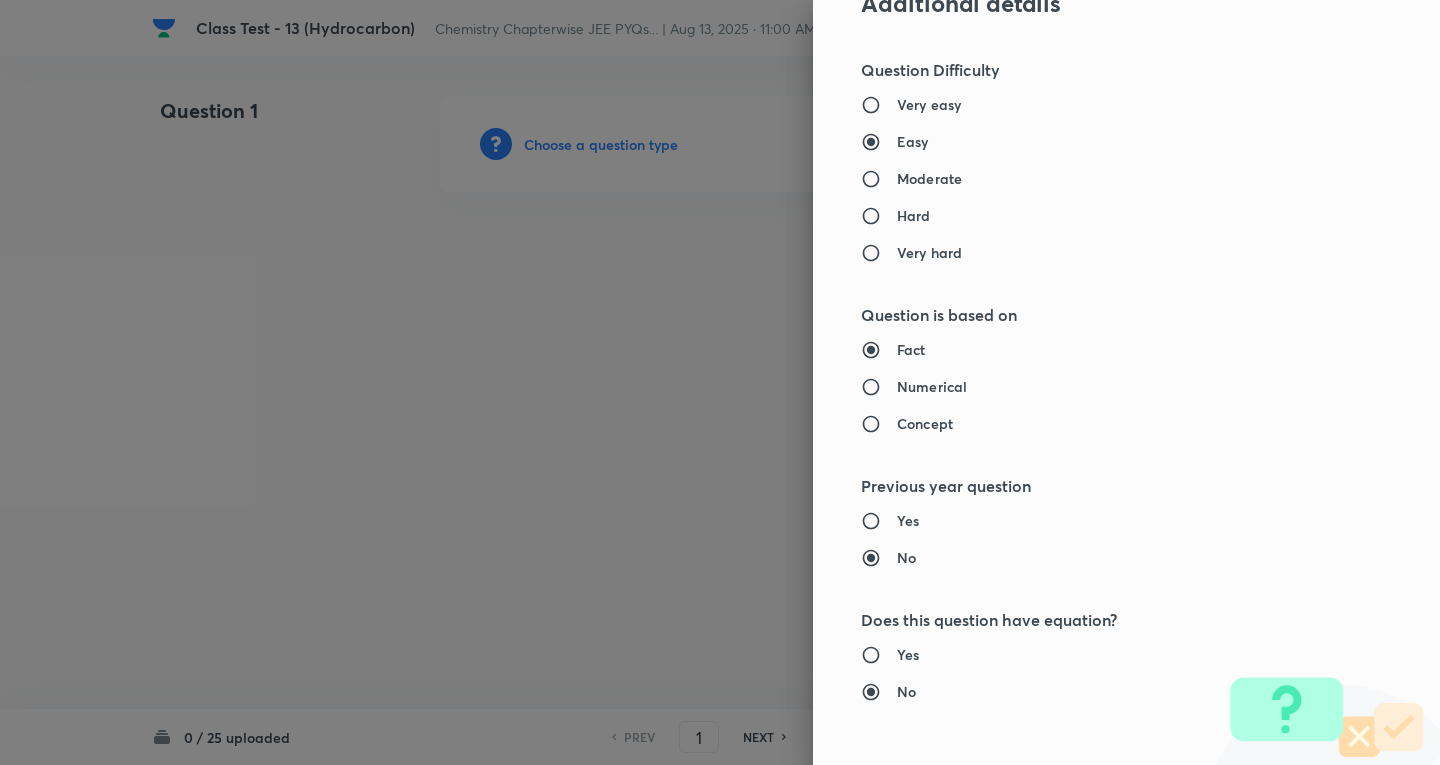 click on "Numerical" at bounding box center (932, 386) 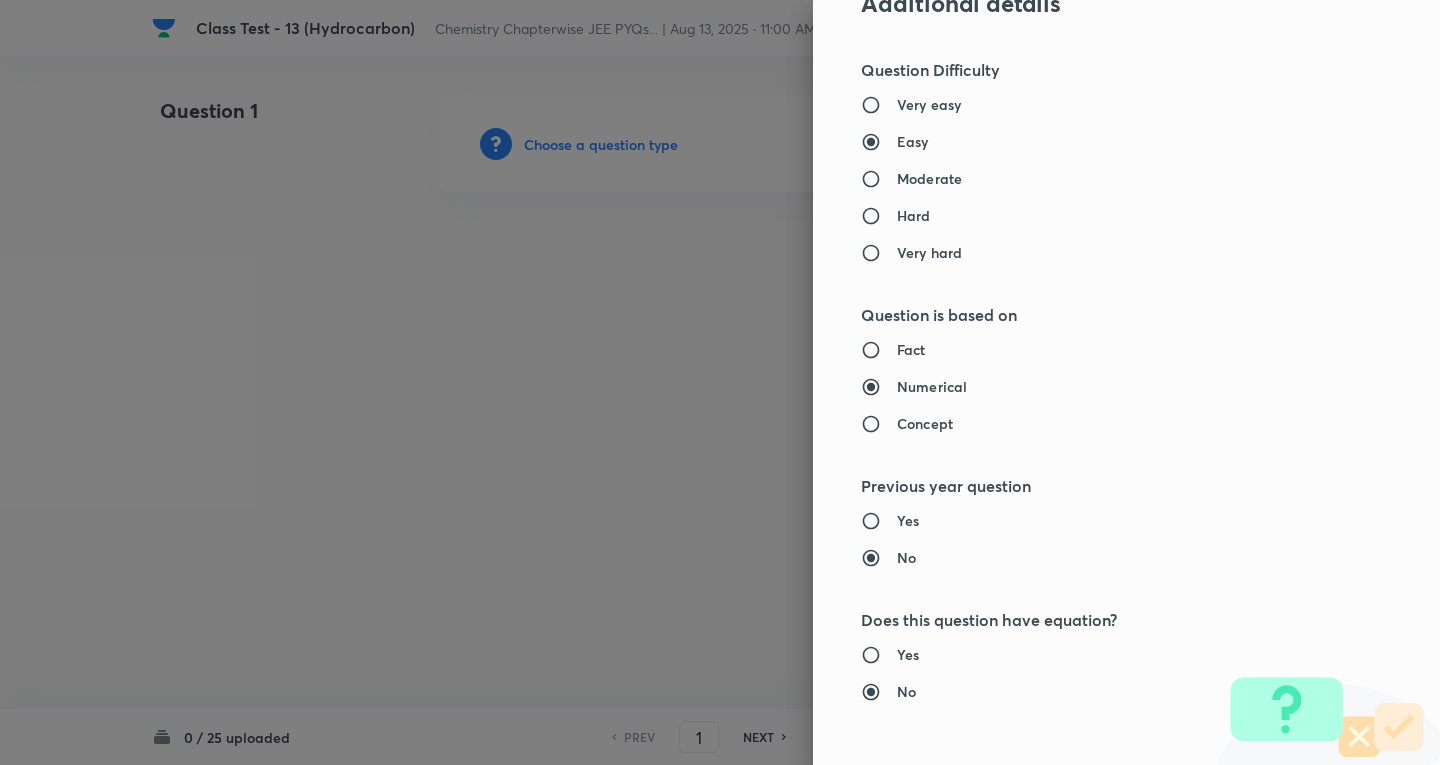 click on "Moderate" at bounding box center (929, 178) 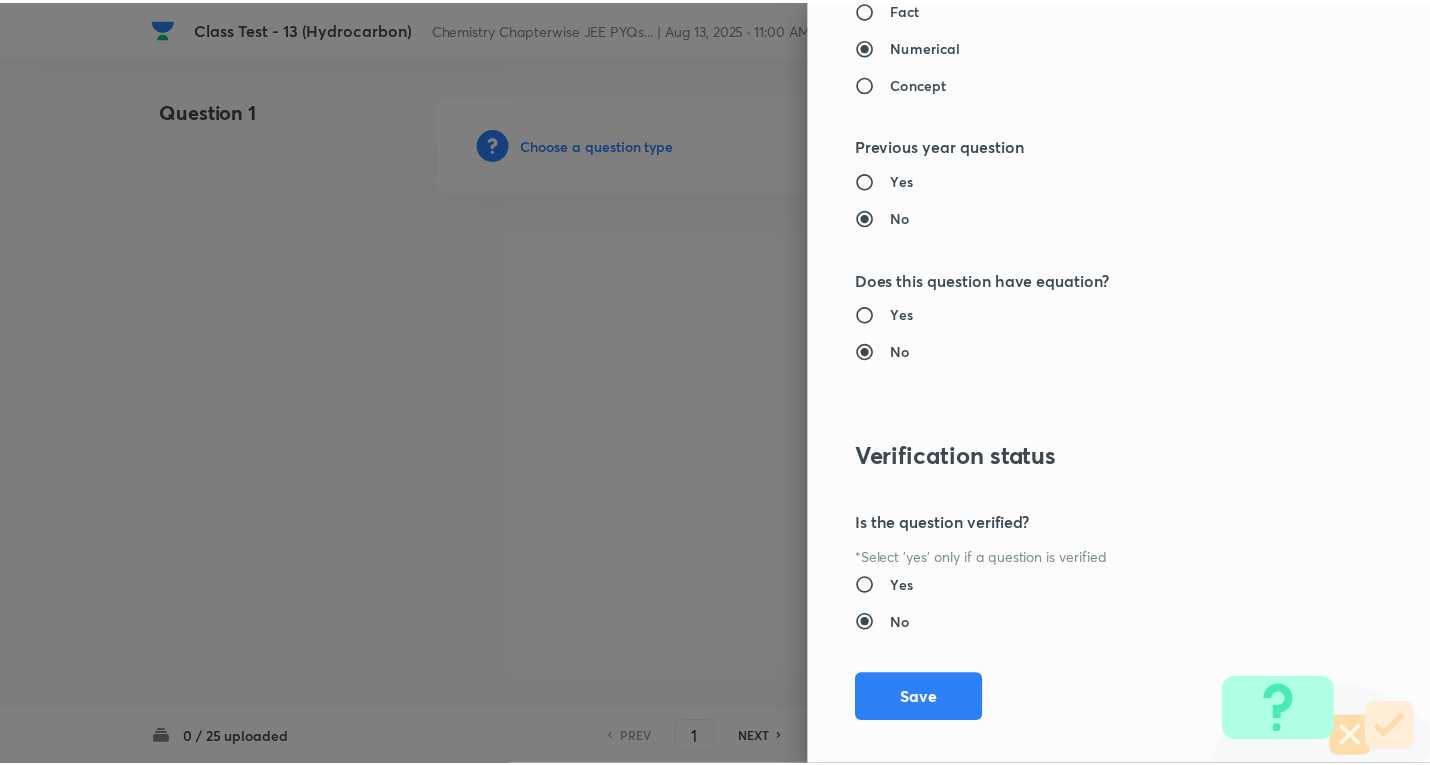 scroll, scrollTop: 1961, scrollLeft: 0, axis: vertical 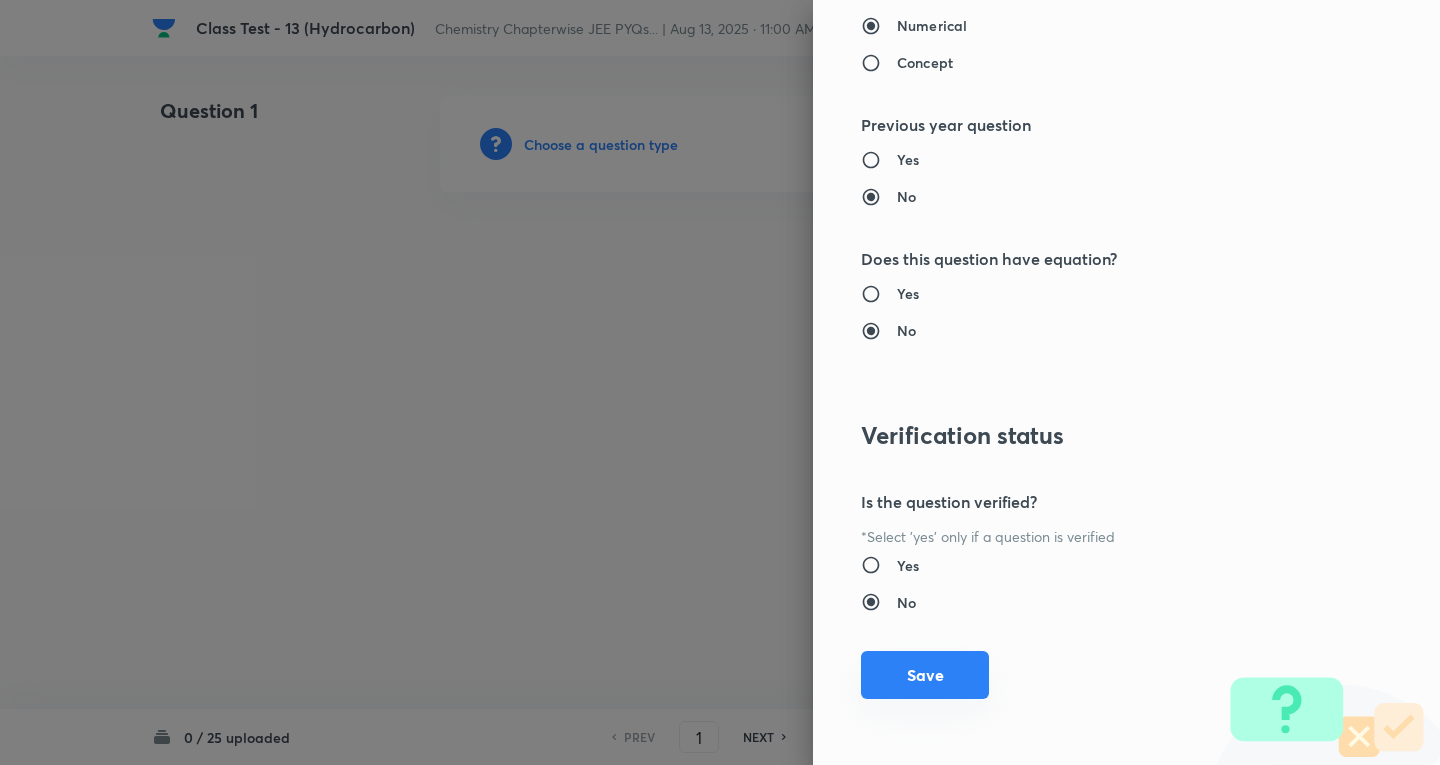 drag, startPoint x: 938, startPoint y: 667, endPoint x: 757, endPoint y: 558, distance: 211.28653 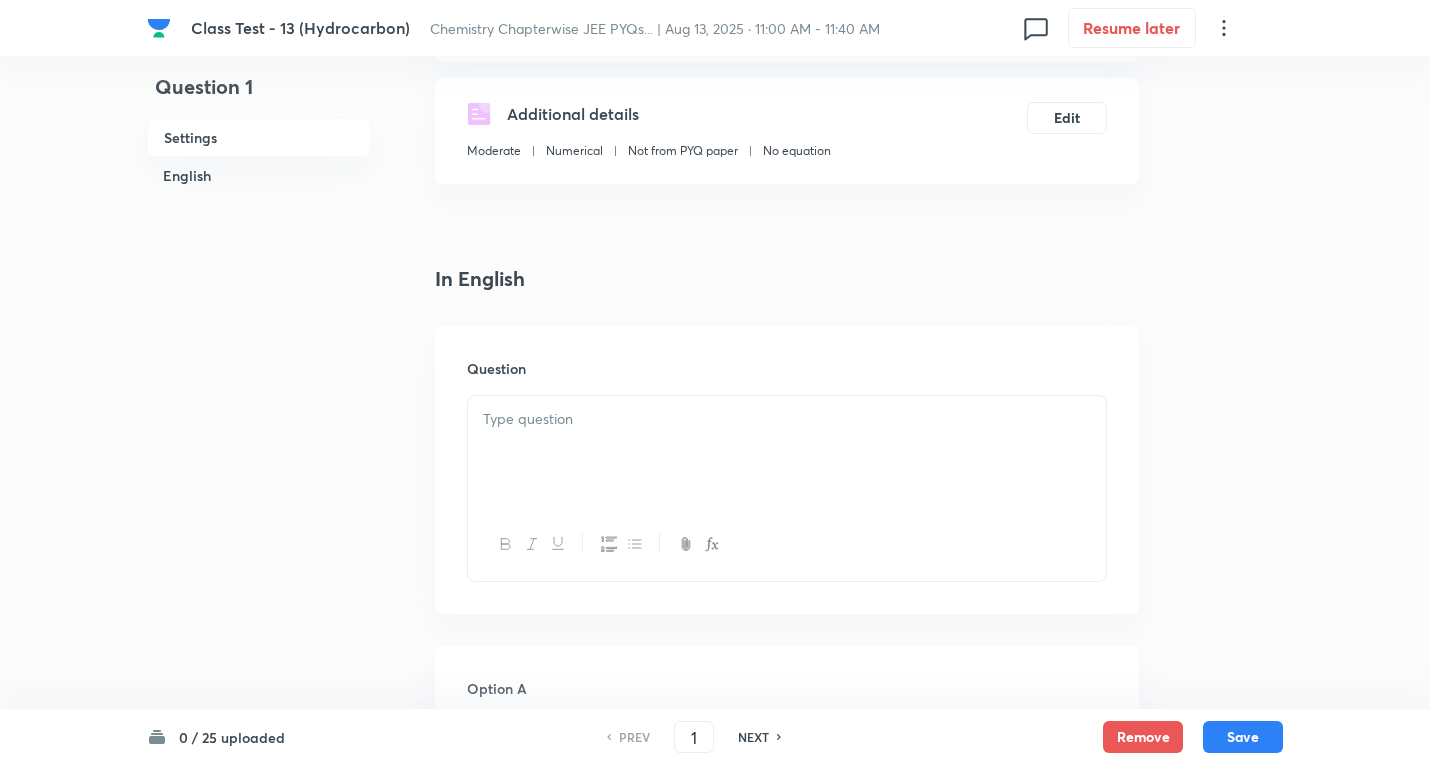 scroll, scrollTop: 400, scrollLeft: 0, axis: vertical 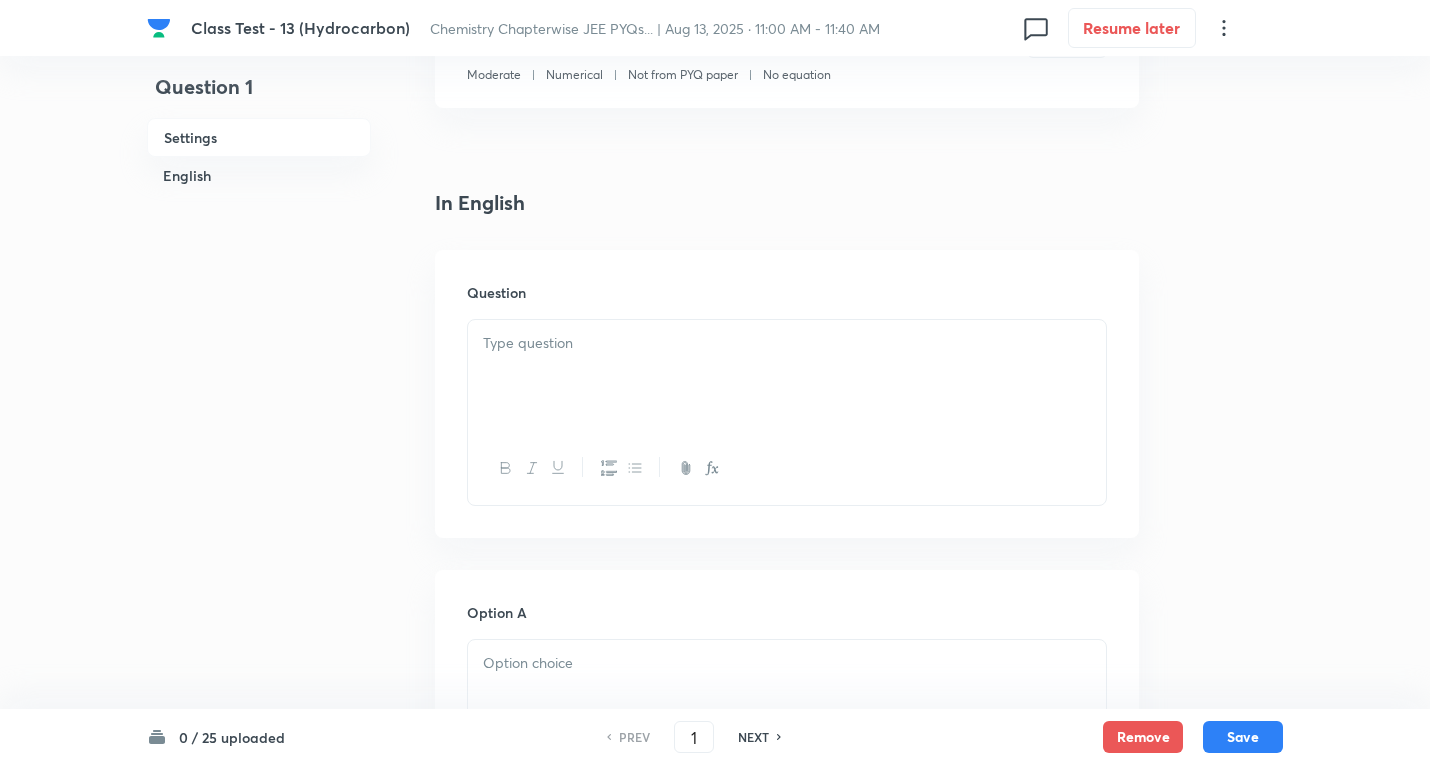 click at bounding box center (787, 343) 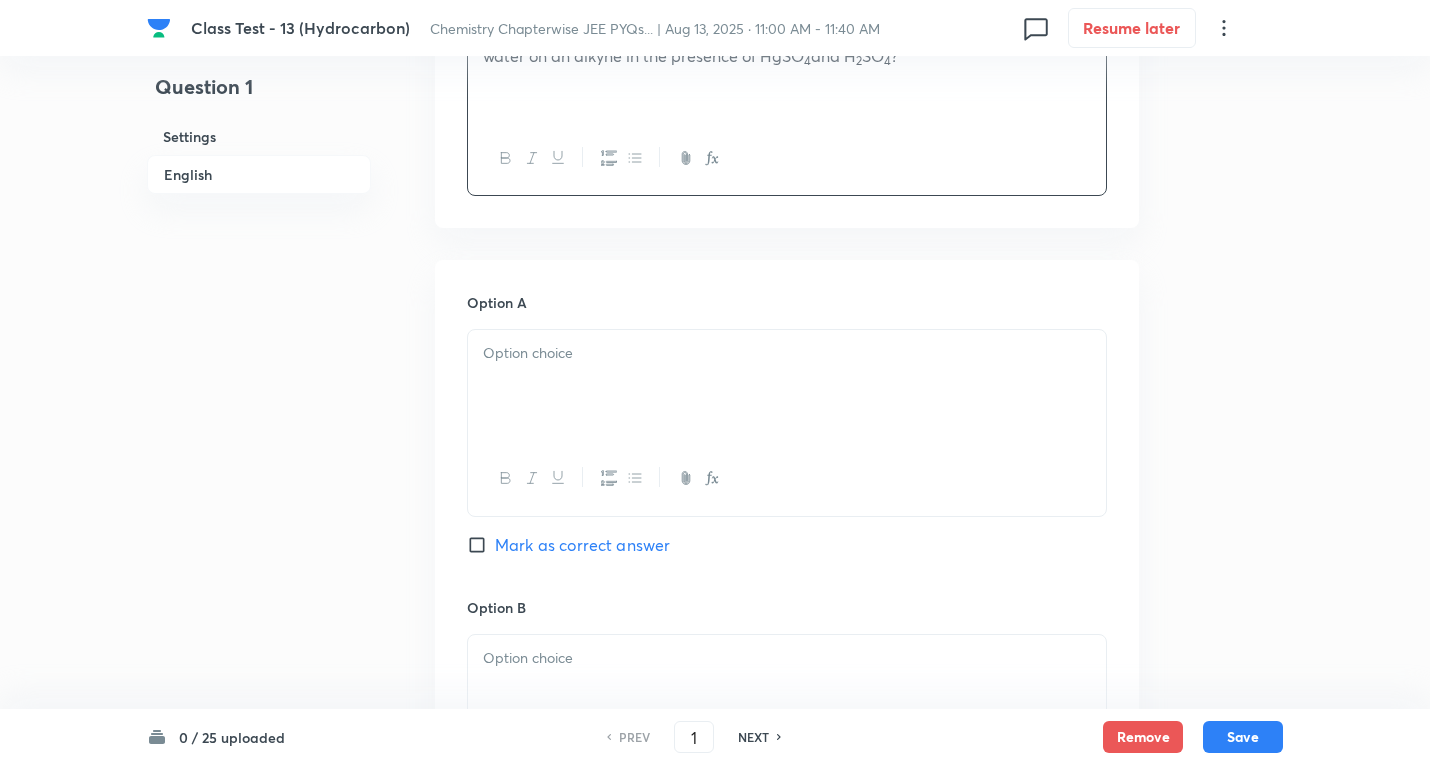 scroll, scrollTop: 800, scrollLeft: 0, axis: vertical 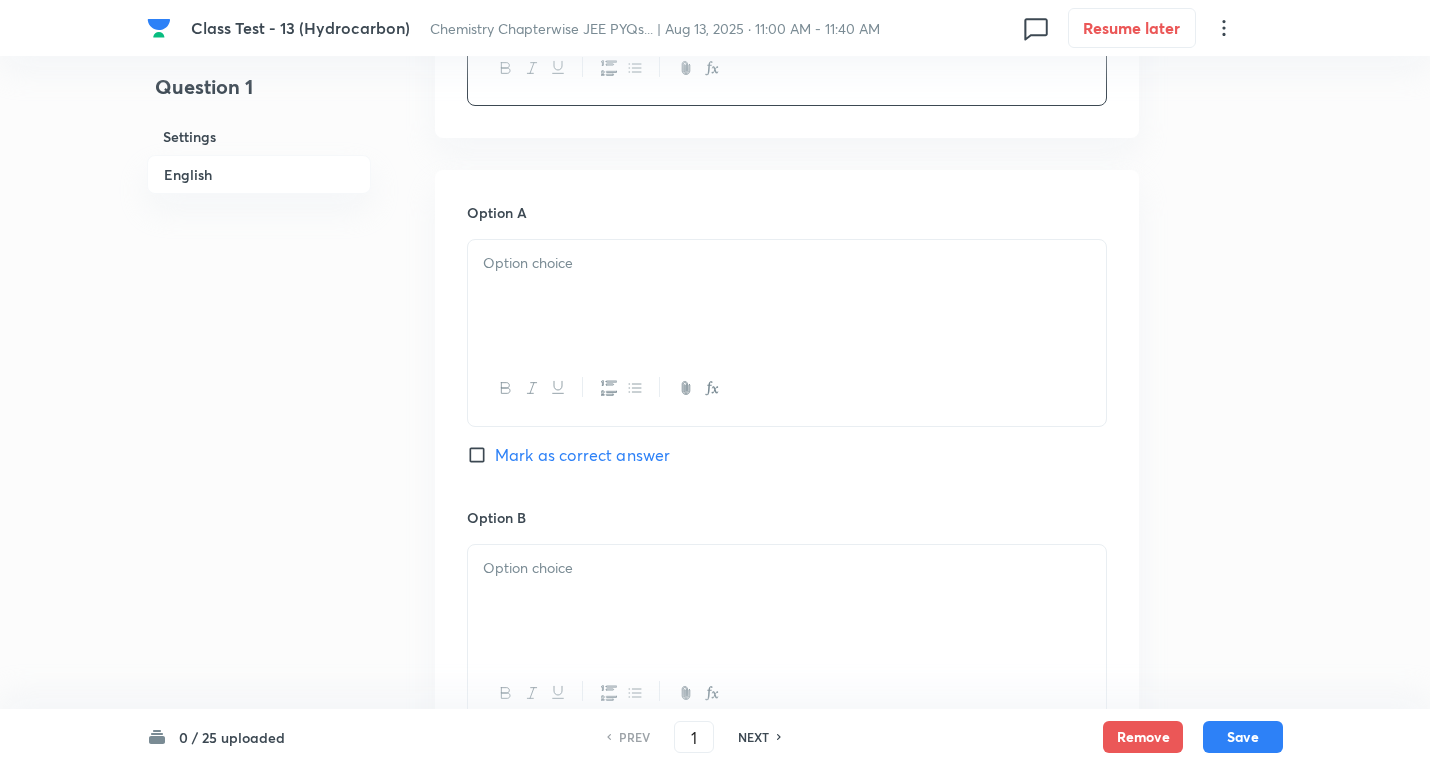 click at bounding box center [787, 296] 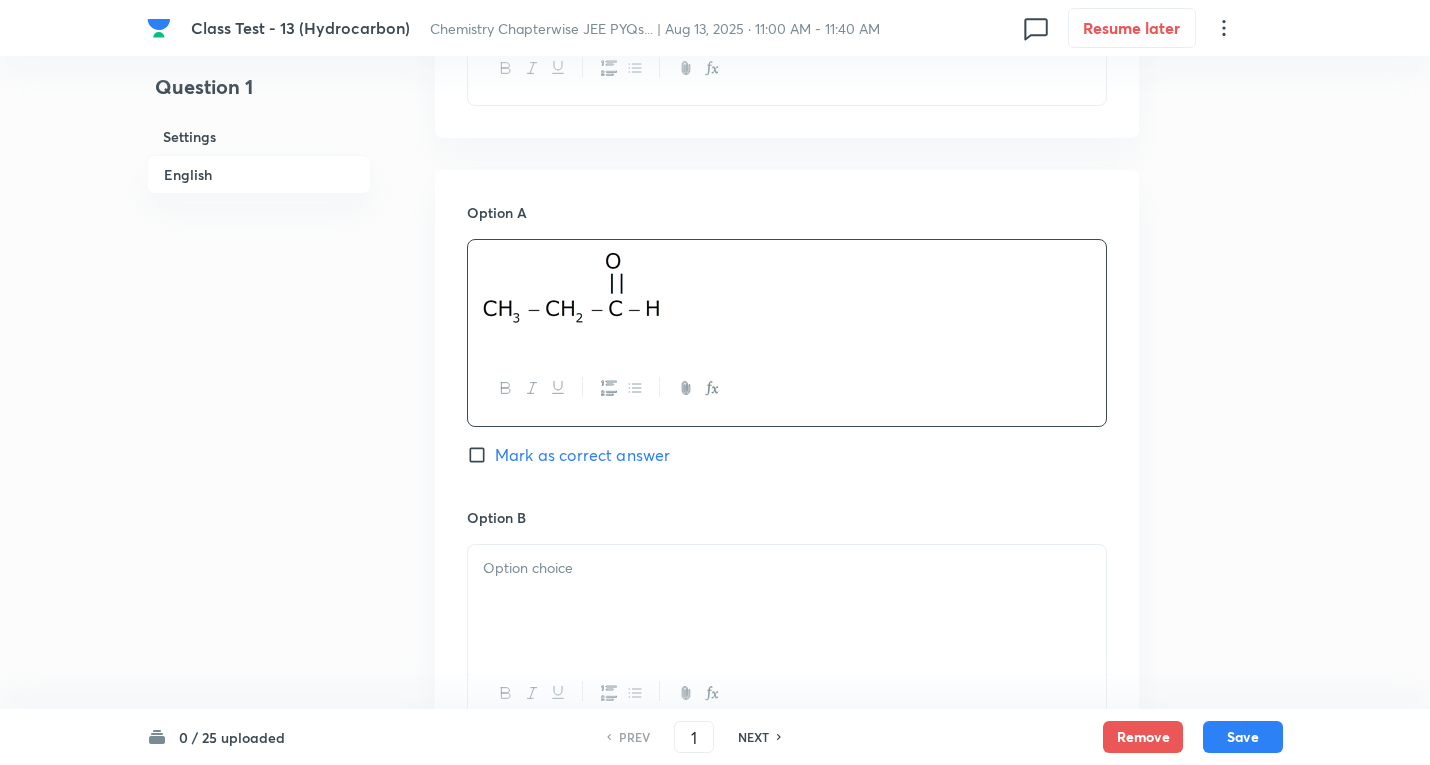 click on "Mark as correct answer" at bounding box center [582, 455] 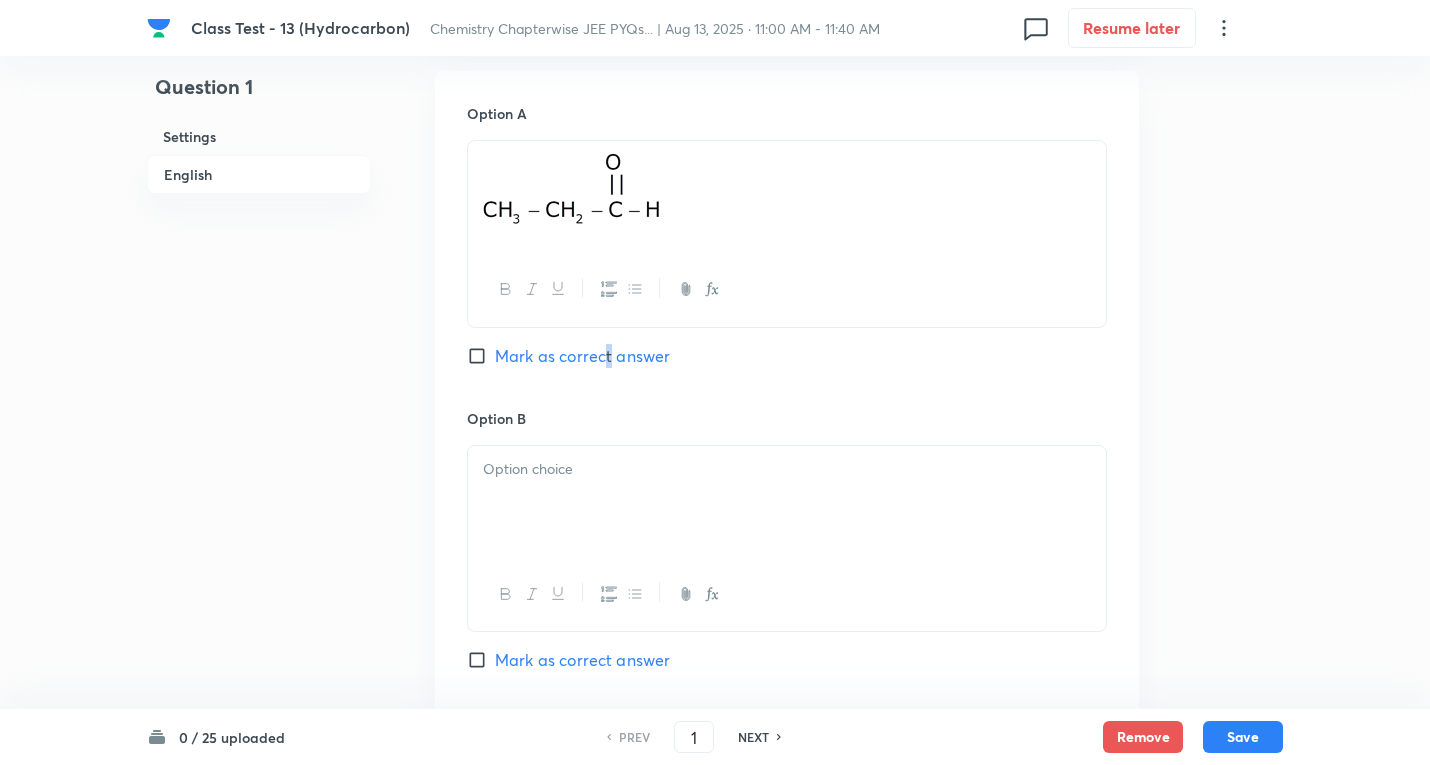 scroll, scrollTop: 900, scrollLeft: 0, axis: vertical 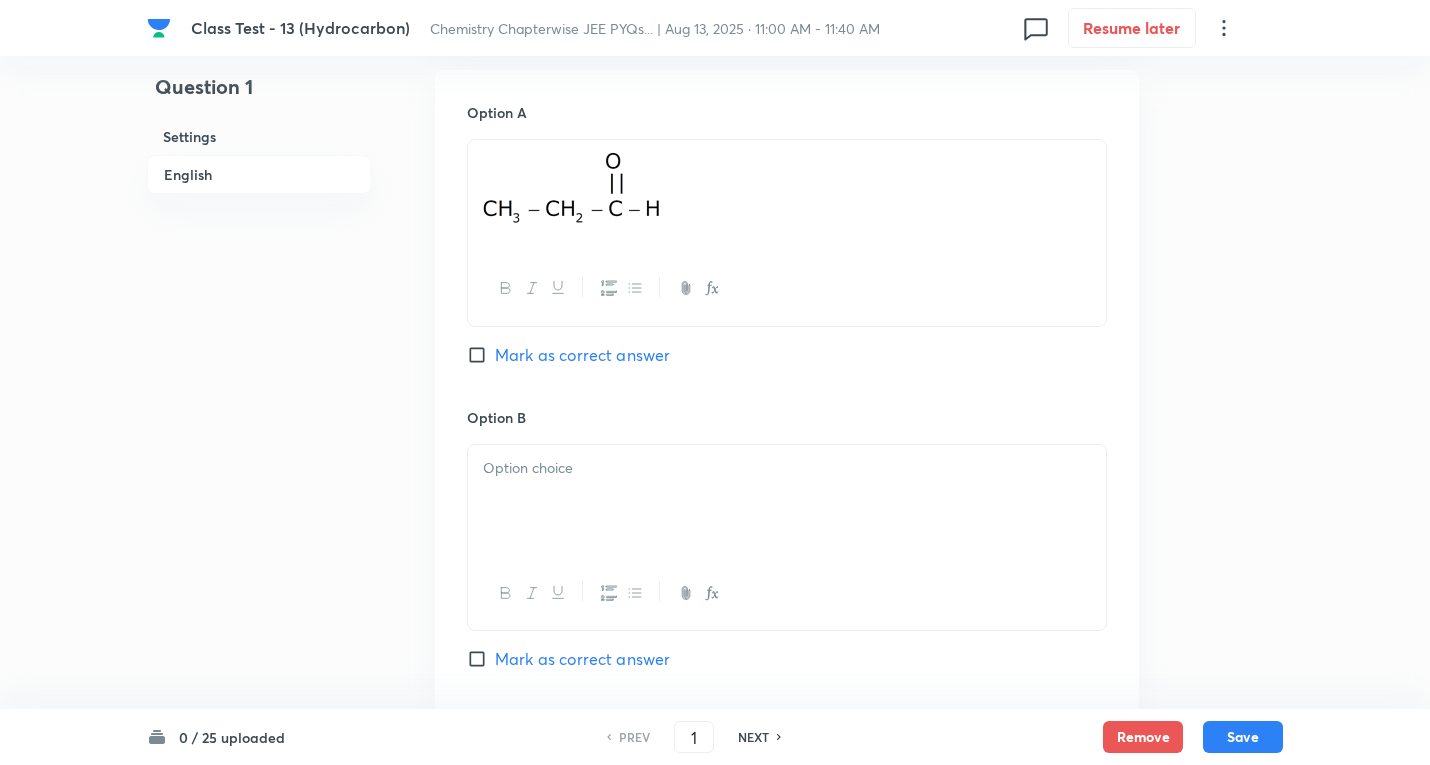 click on "Mark as correct answer" at bounding box center (582, 355) 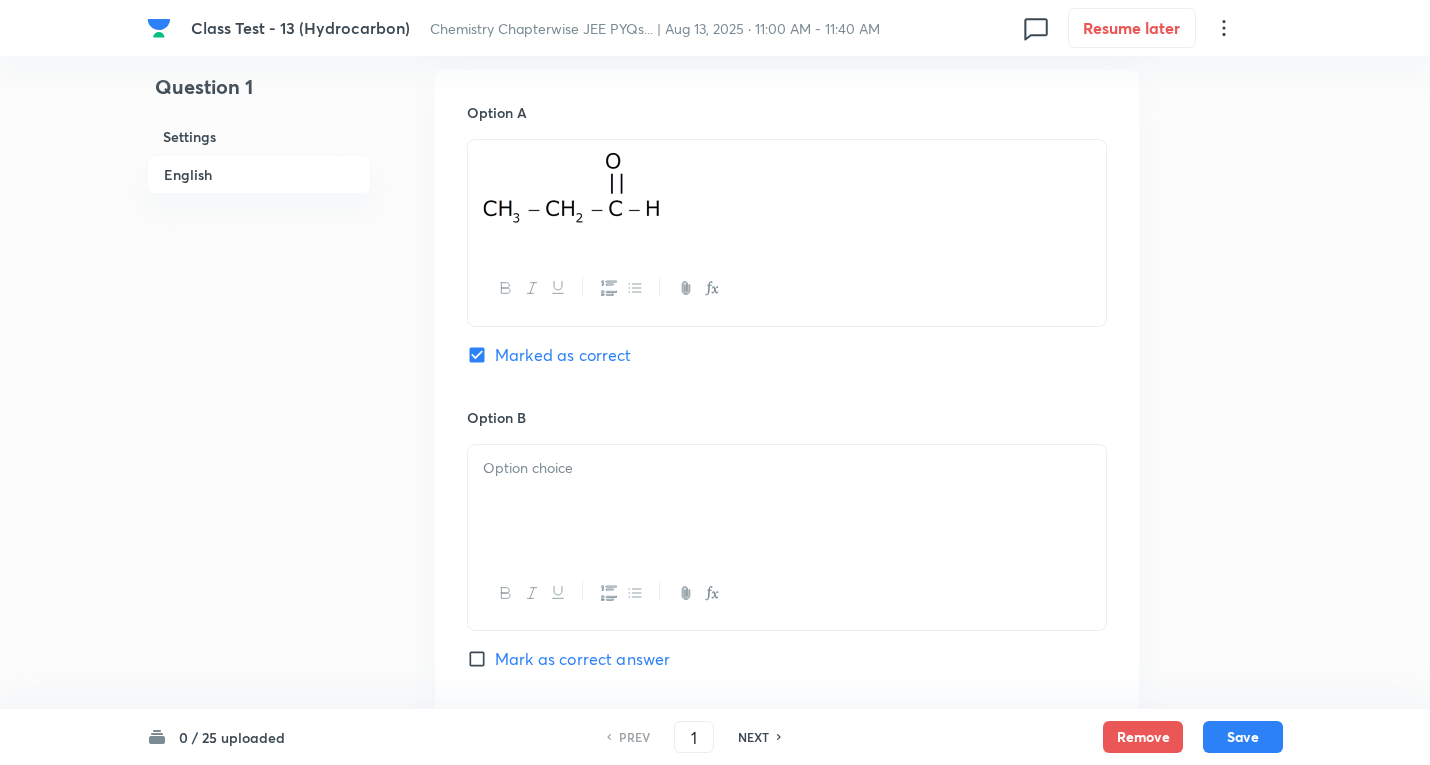 click at bounding box center (787, 501) 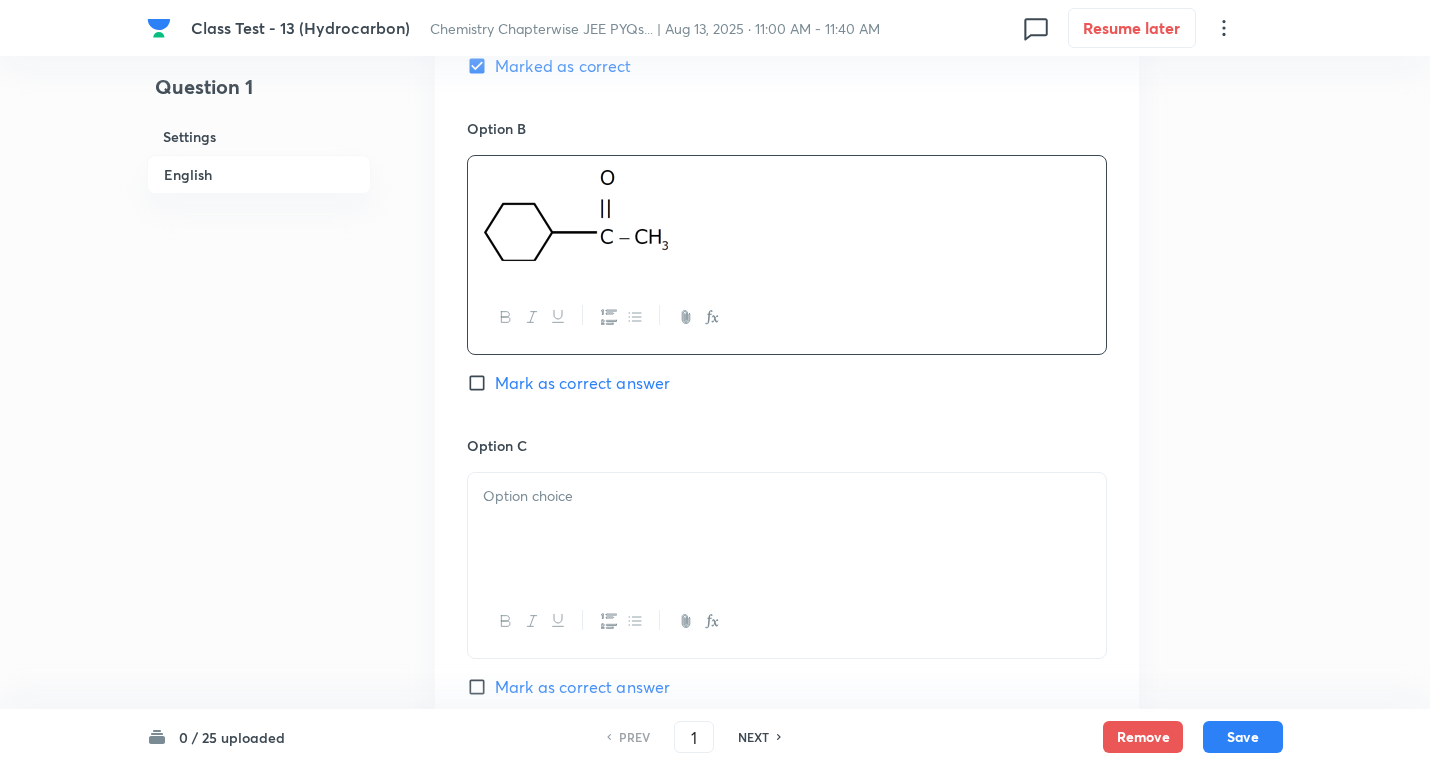 scroll, scrollTop: 1200, scrollLeft: 0, axis: vertical 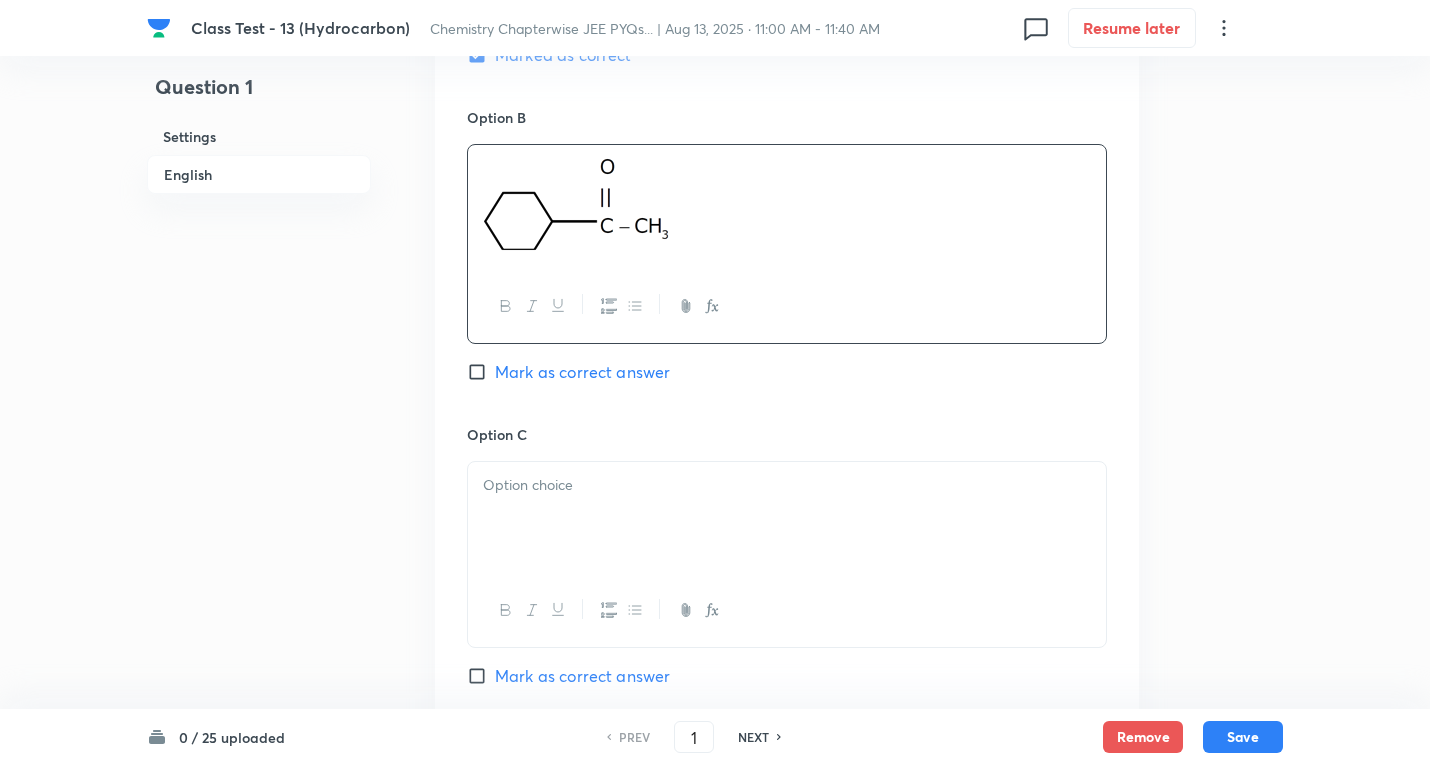 click at bounding box center (787, 518) 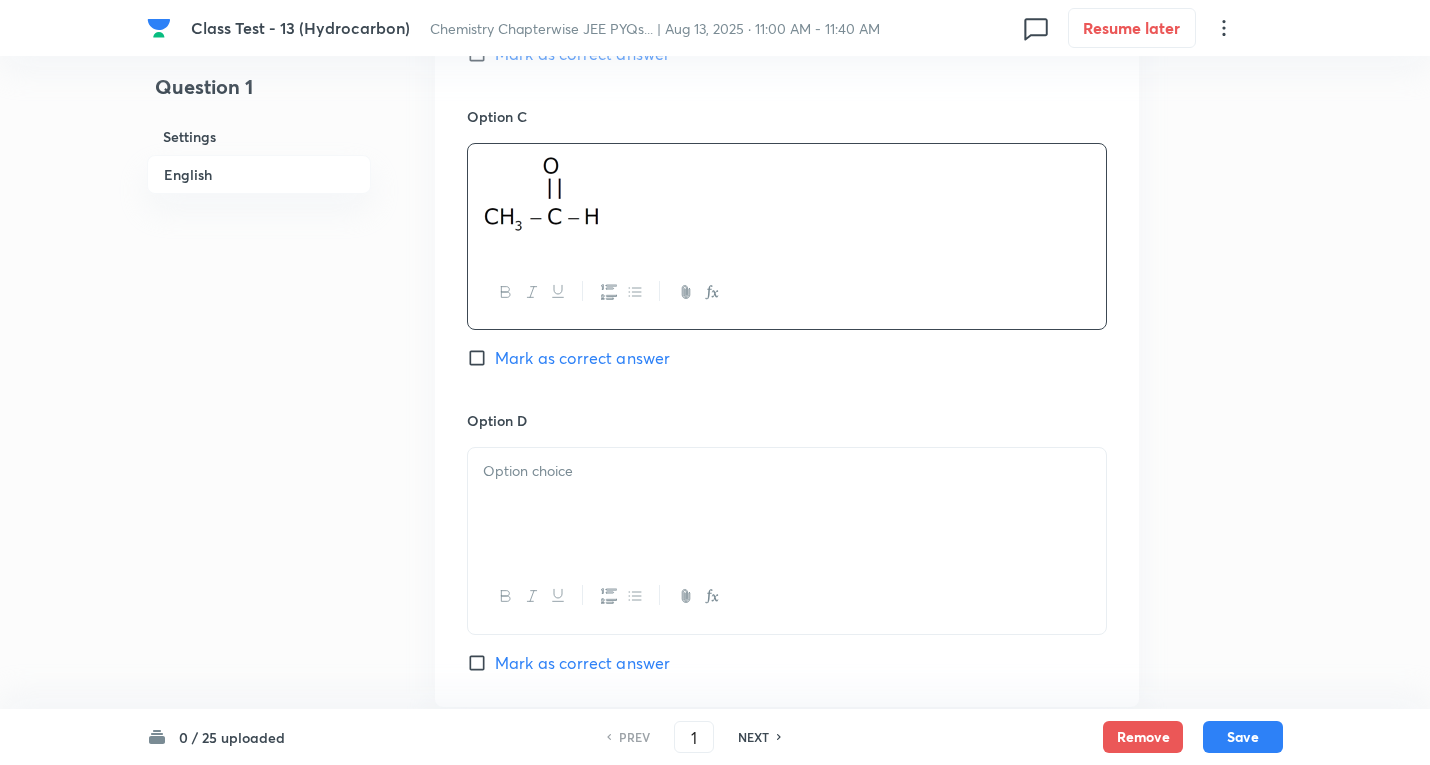 scroll, scrollTop: 1600, scrollLeft: 0, axis: vertical 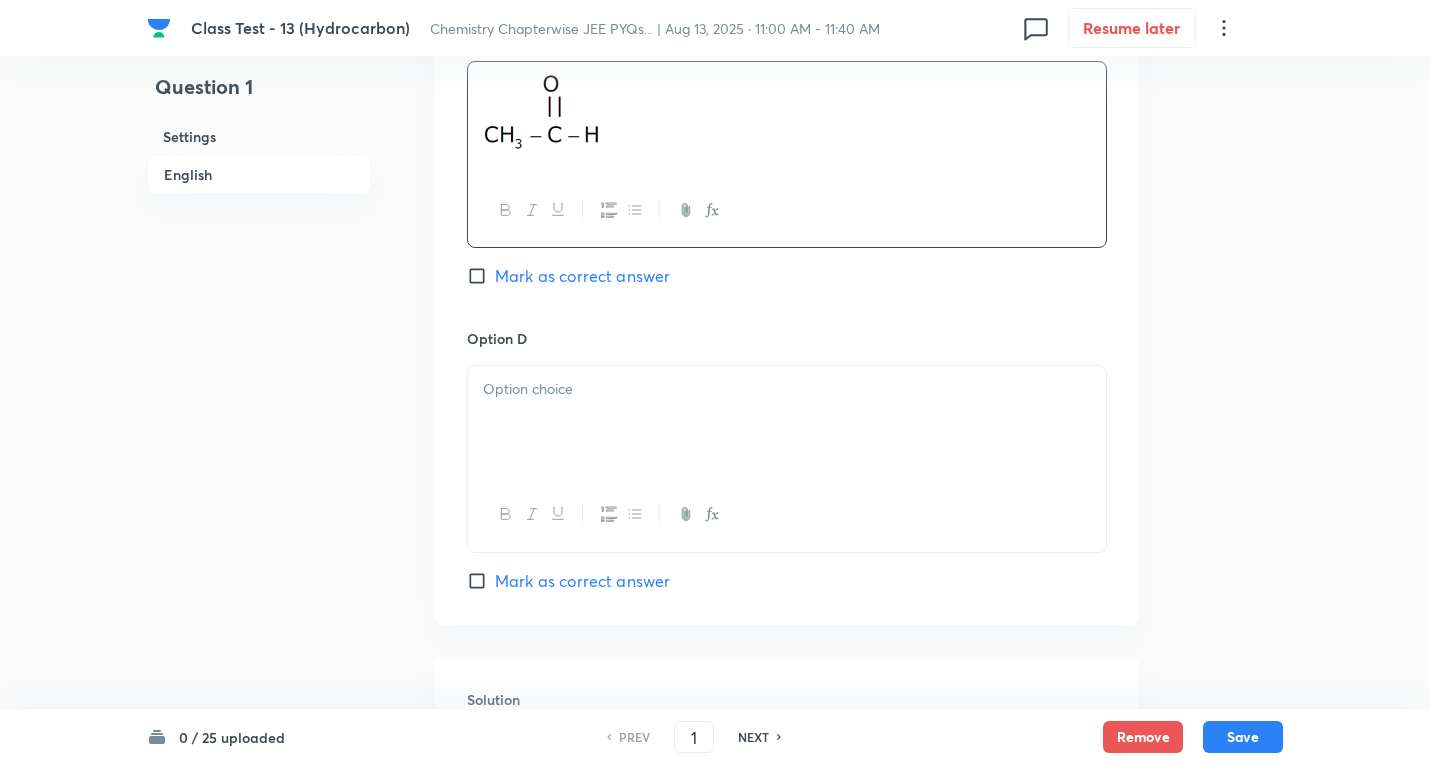 click at bounding box center (787, 389) 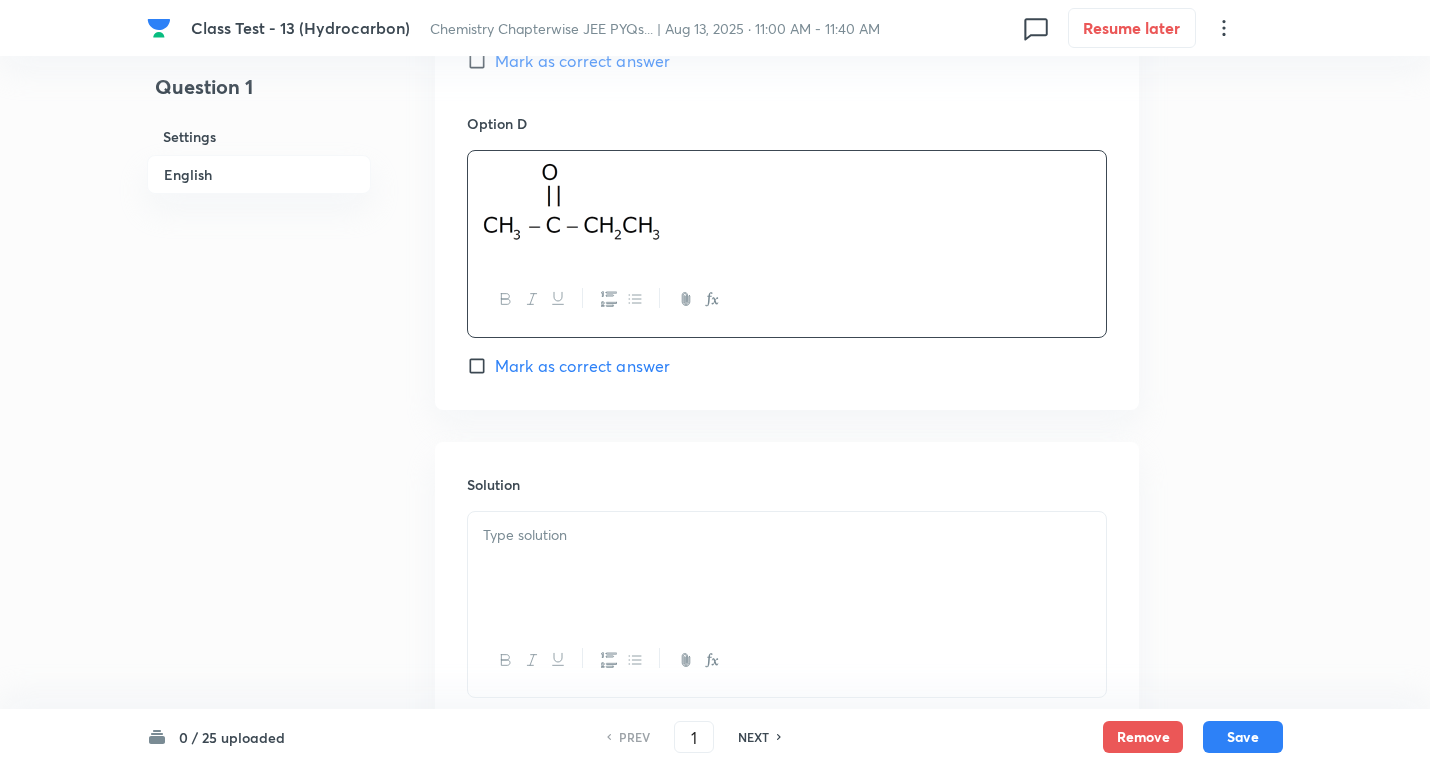 scroll, scrollTop: 1956, scrollLeft: 0, axis: vertical 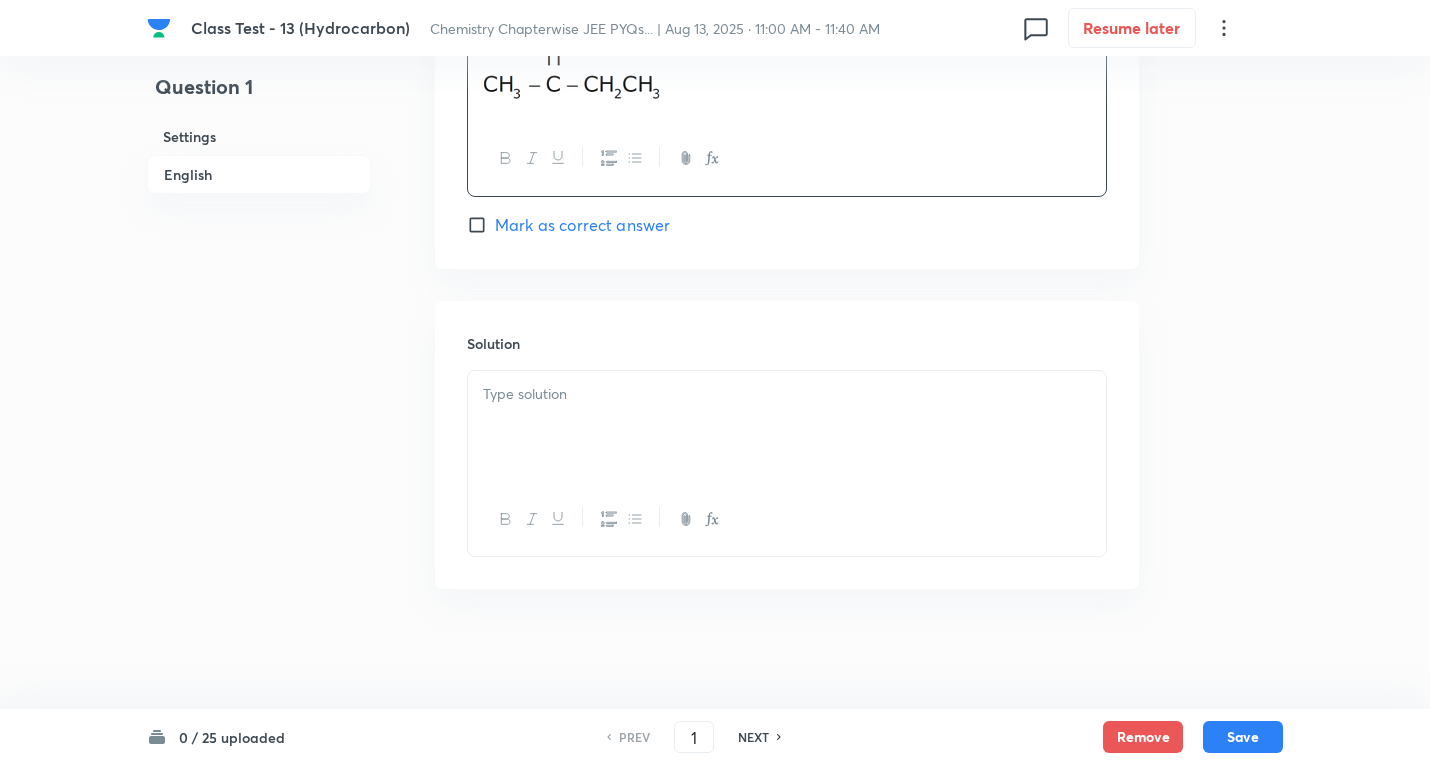drag, startPoint x: 577, startPoint y: 381, endPoint x: 643, endPoint y: 426, distance: 79.881165 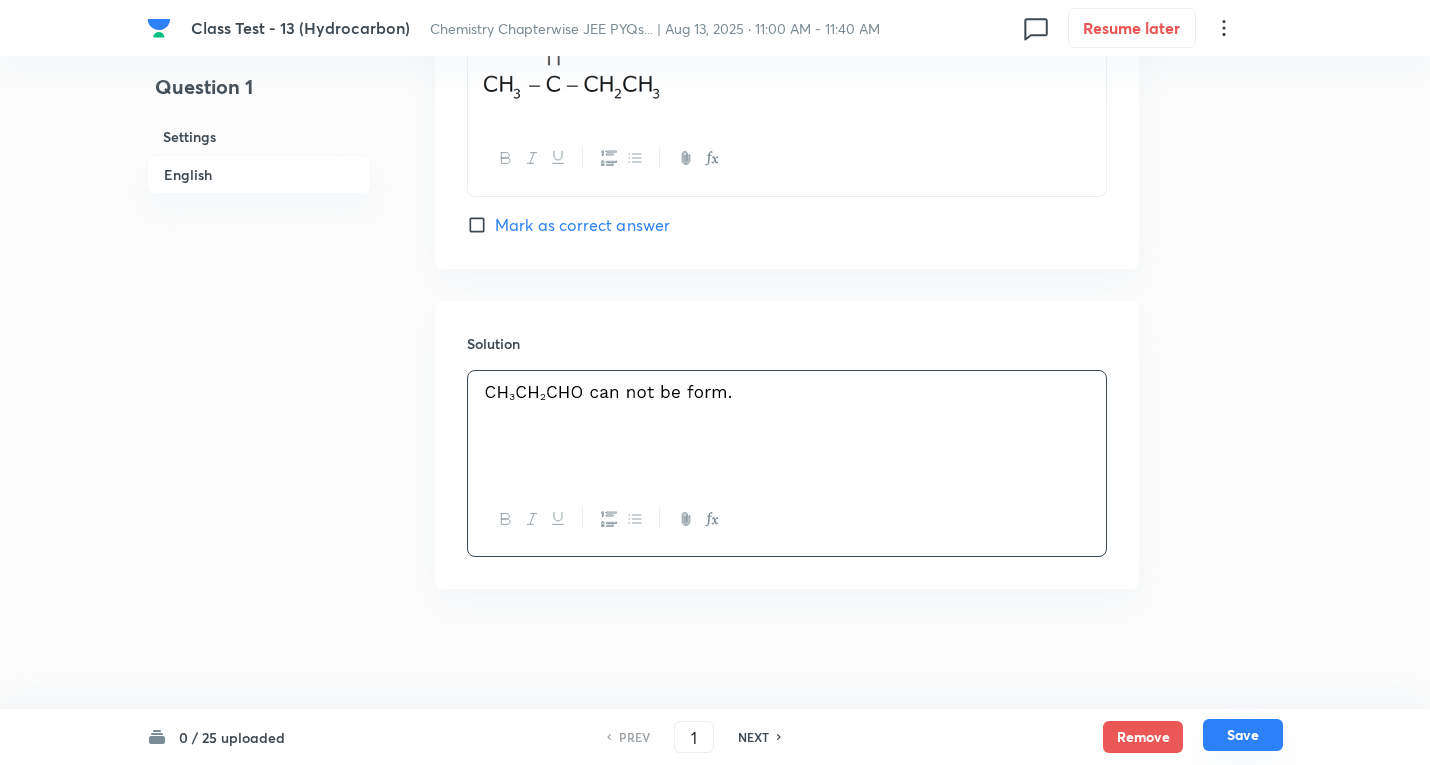 click on "Save" at bounding box center (1243, 735) 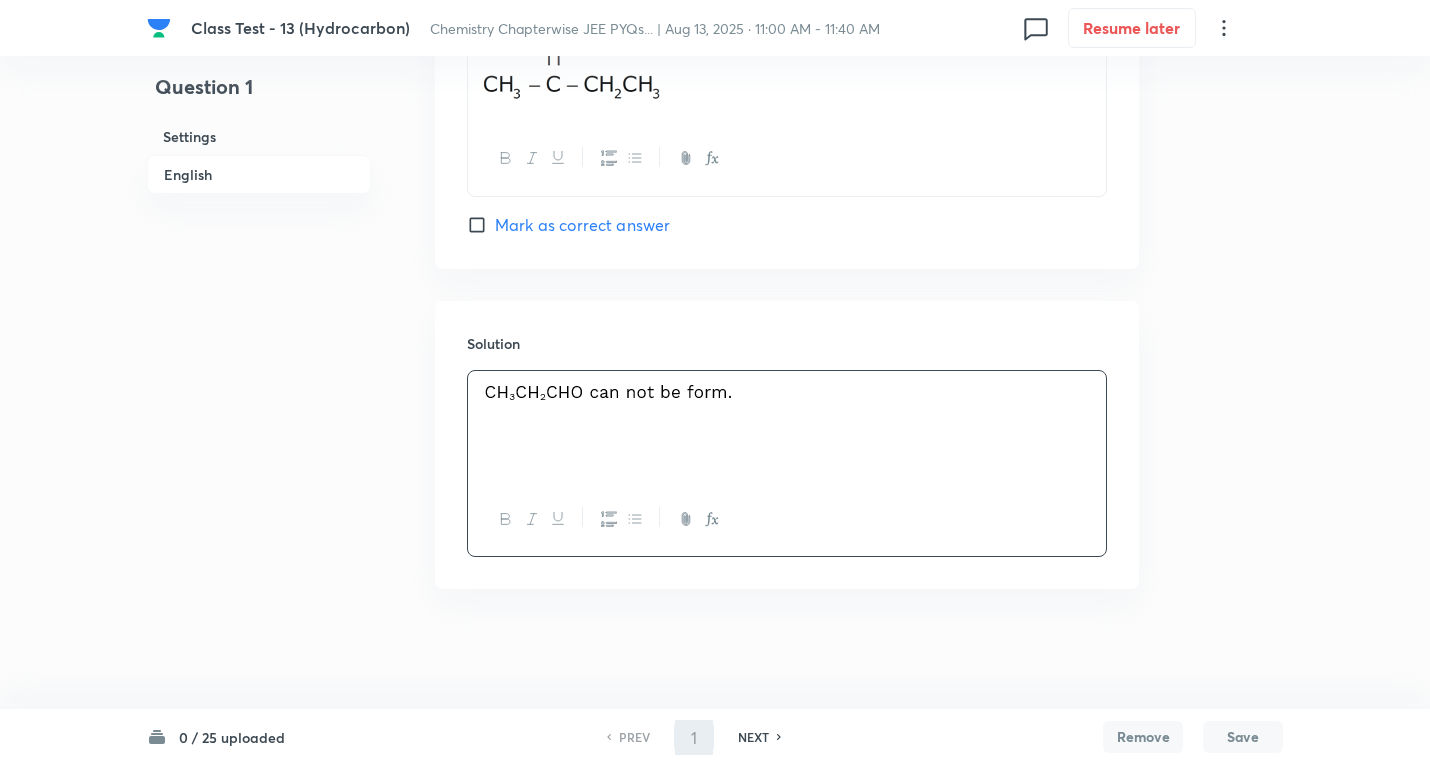 type on "2" 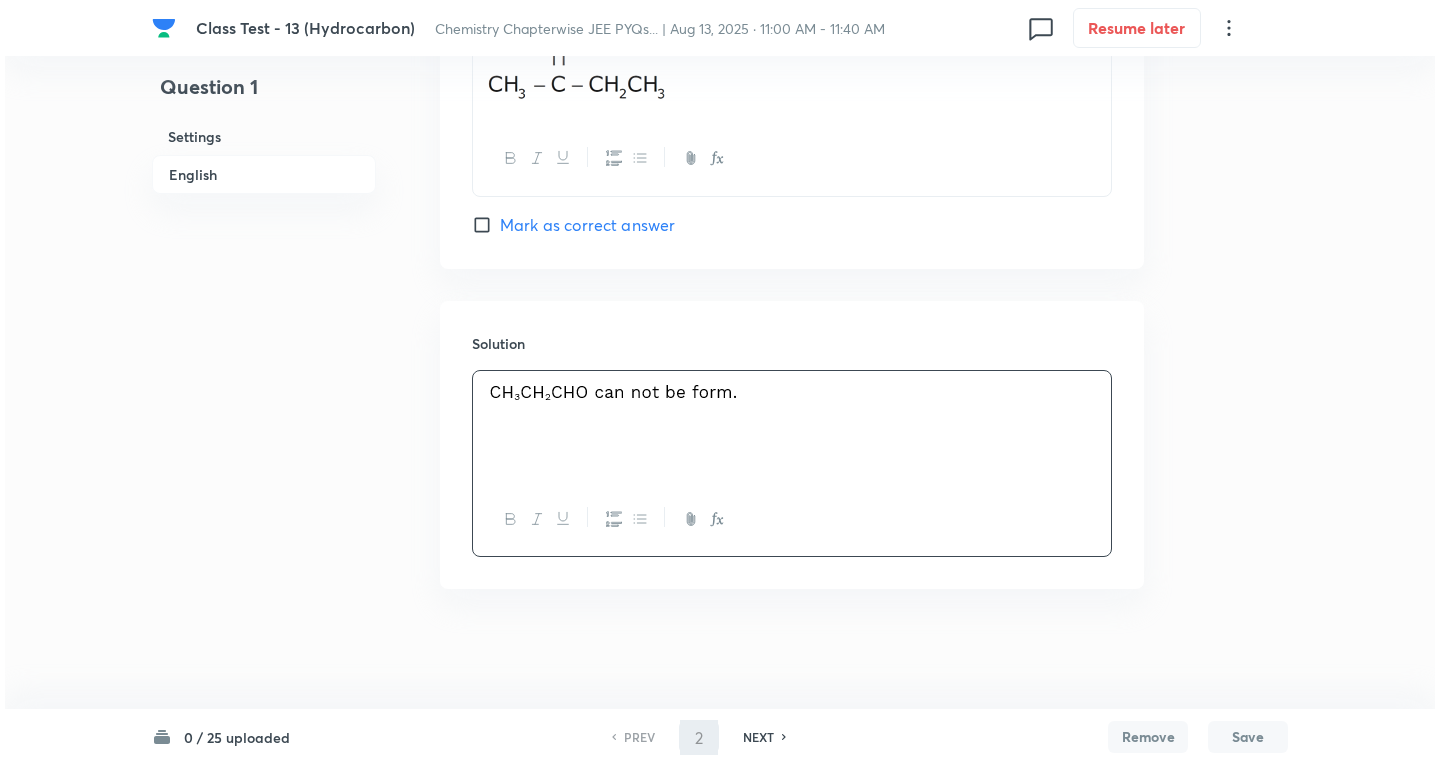 scroll, scrollTop: 0, scrollLeft: 0, axis: both 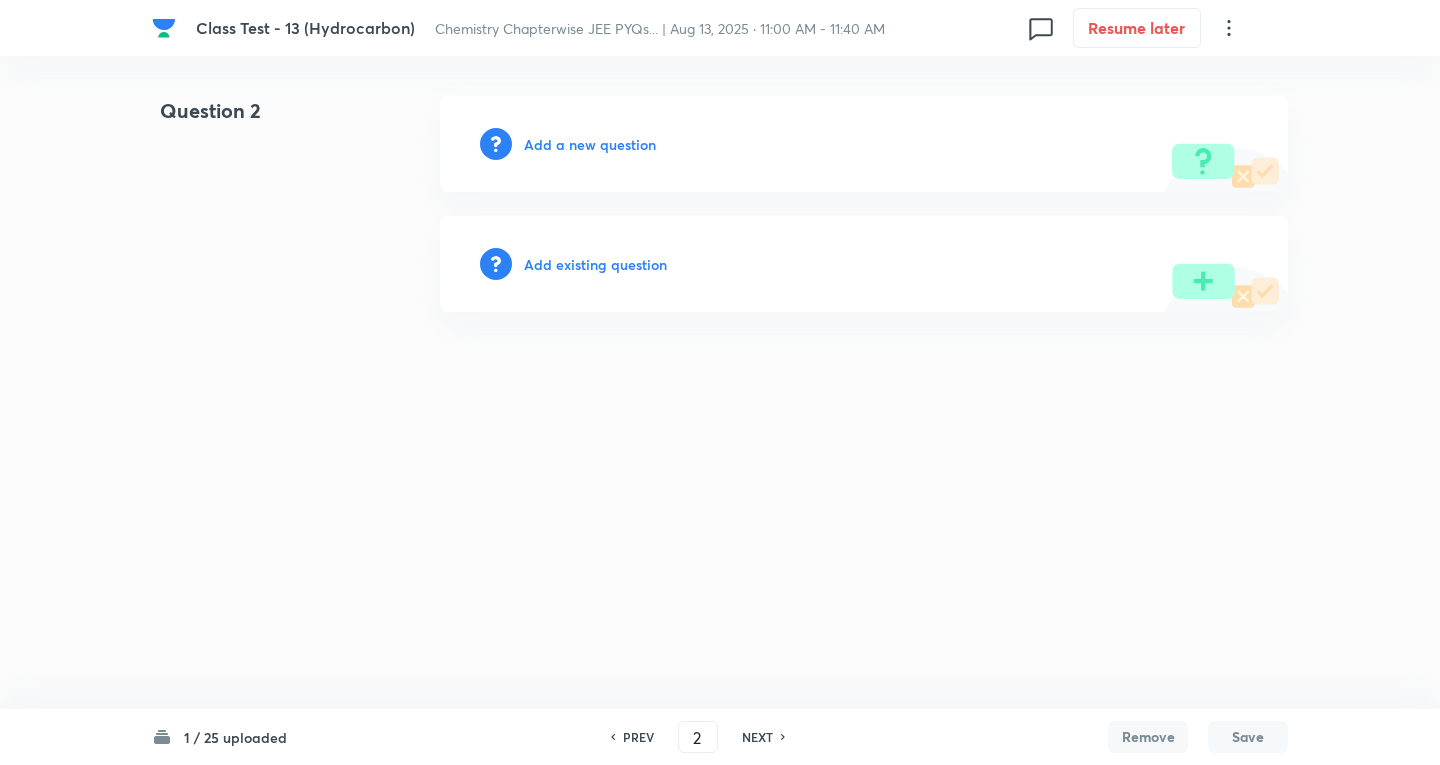 click on "Add a new question" at bounding box center (590, 144) 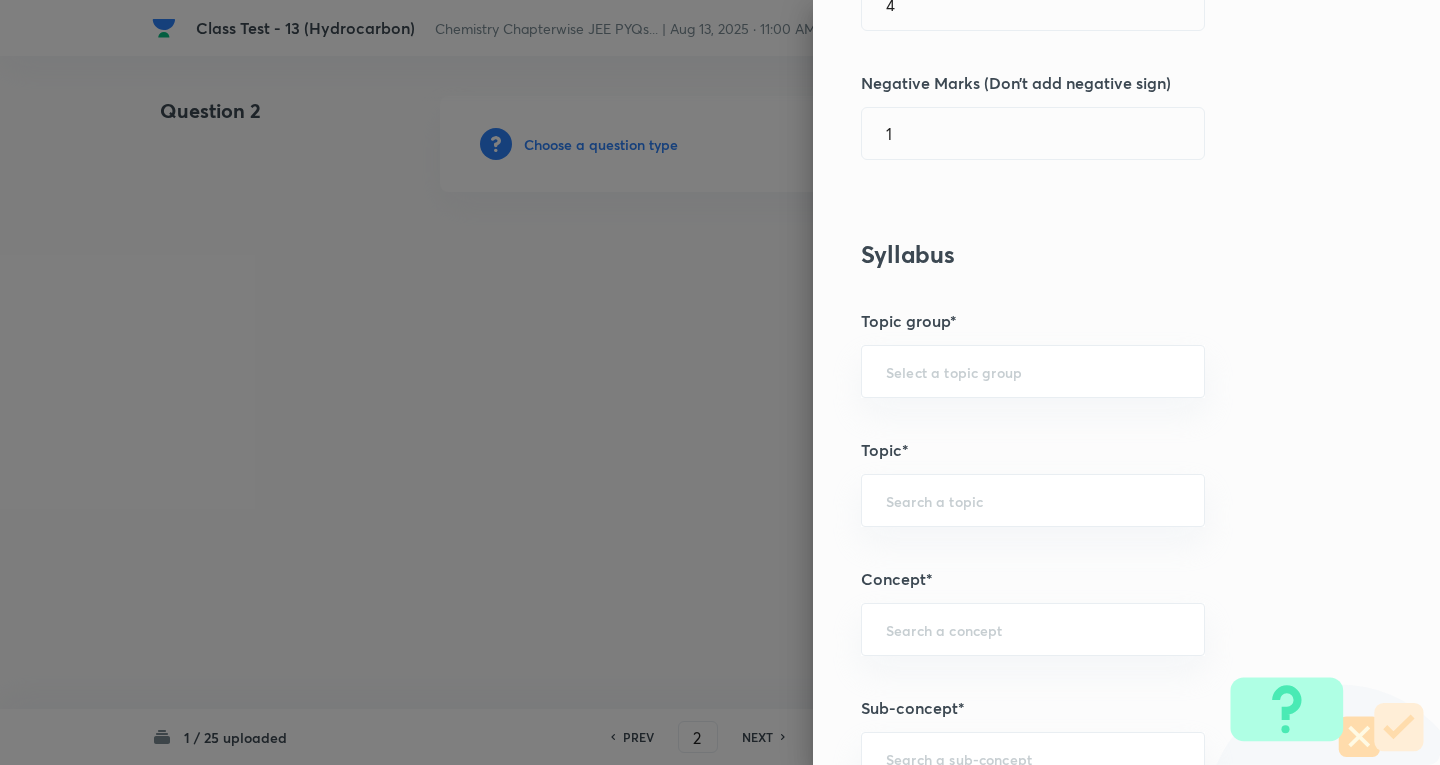 scroll, scrollTop: 600, scrollLeft: 0, axis: vertical 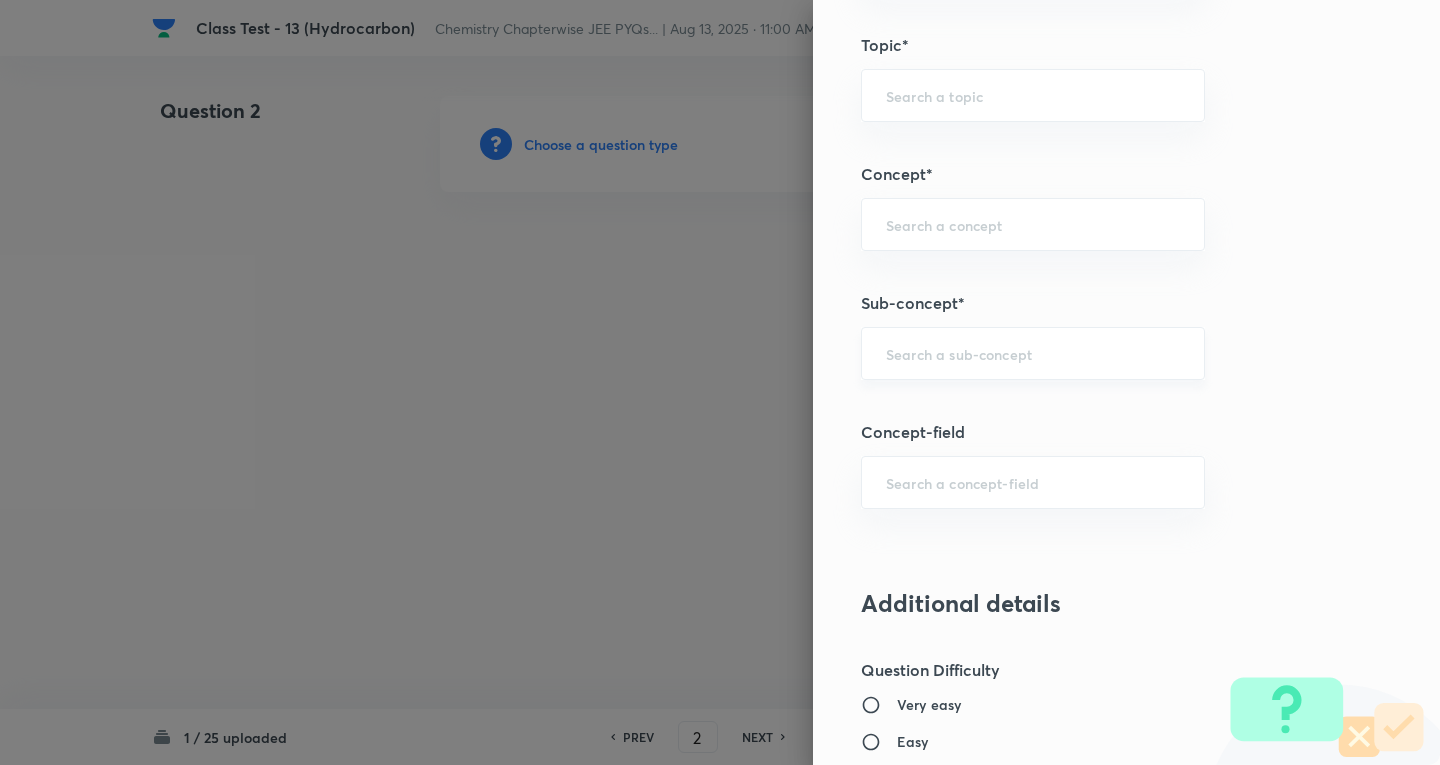 click at bounding box center [1033, 353] 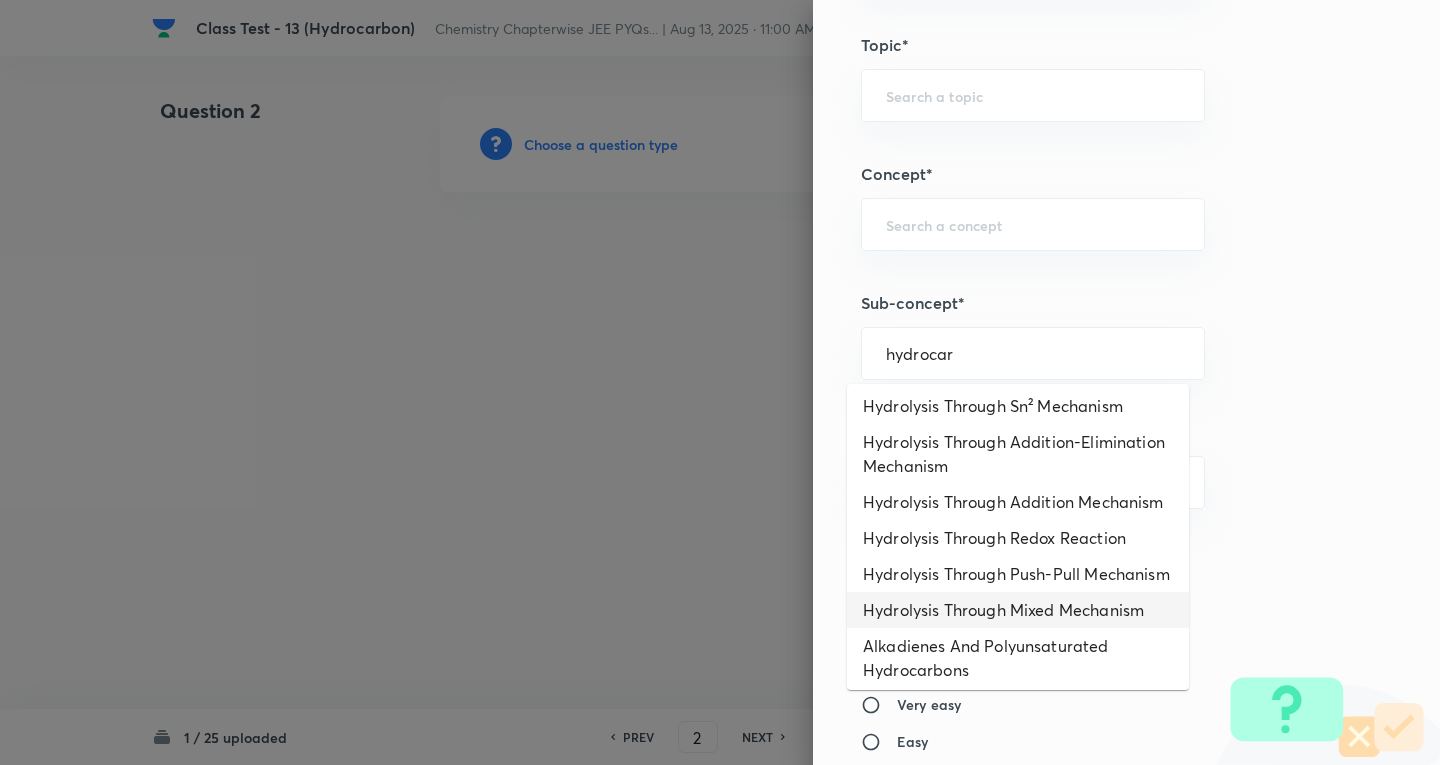 scroll, scrollTop: 300, scrollLeft: 0, axis: vertical 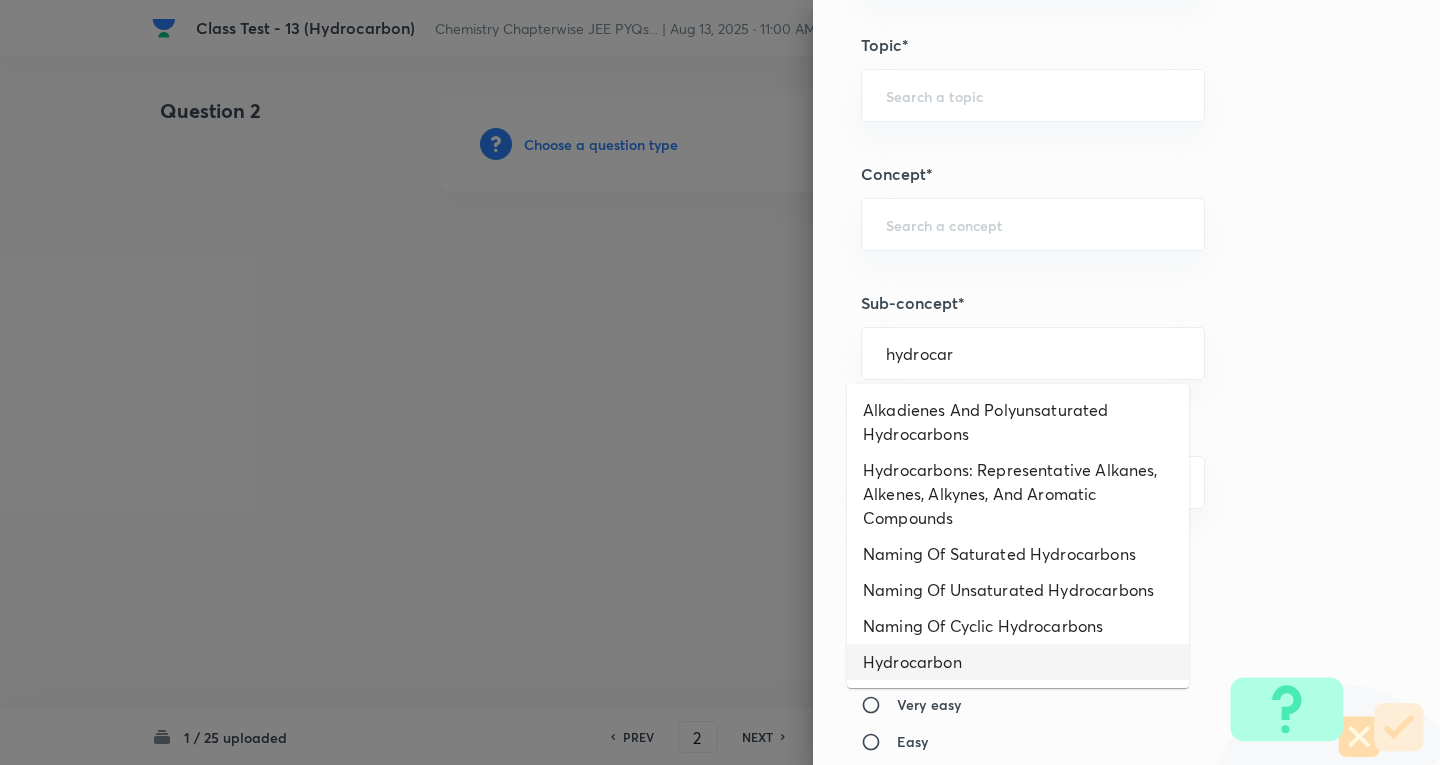 click on "Hydrocarbon" at bounding box center (1018, 662) 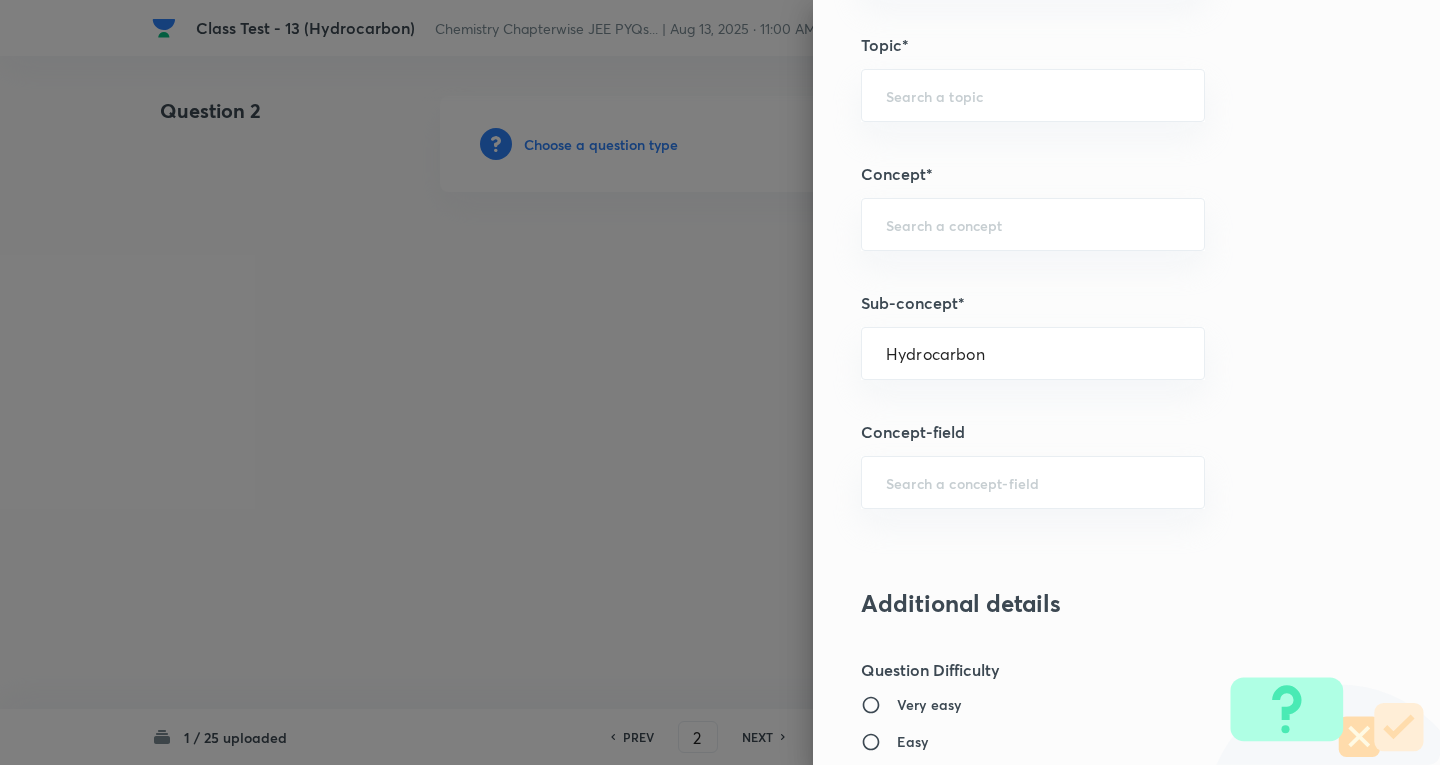 type on "Chemistry" 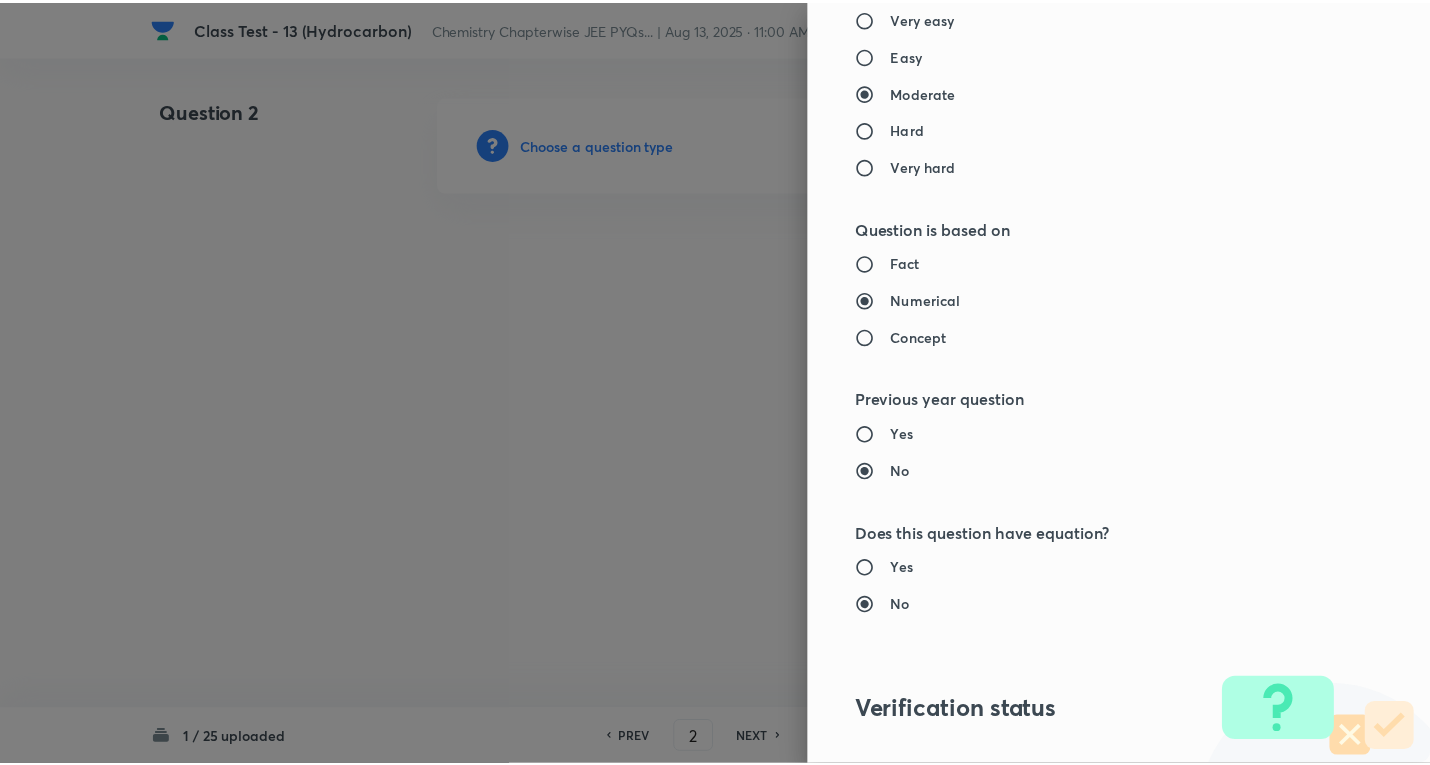scroll, scrollTop: 1961, scrollLeft: 0, axis: vertical 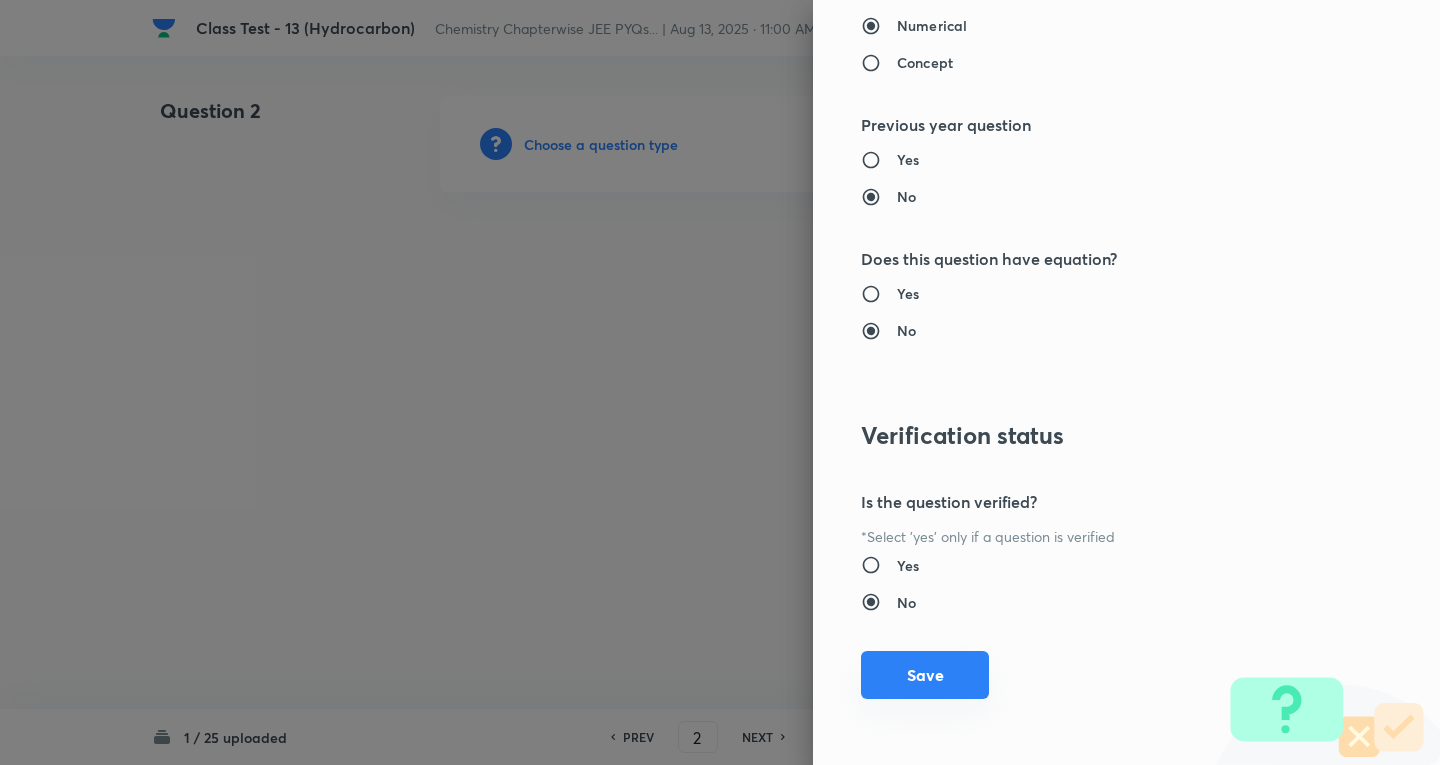 click on "Save" at bounding box center [925, 675] 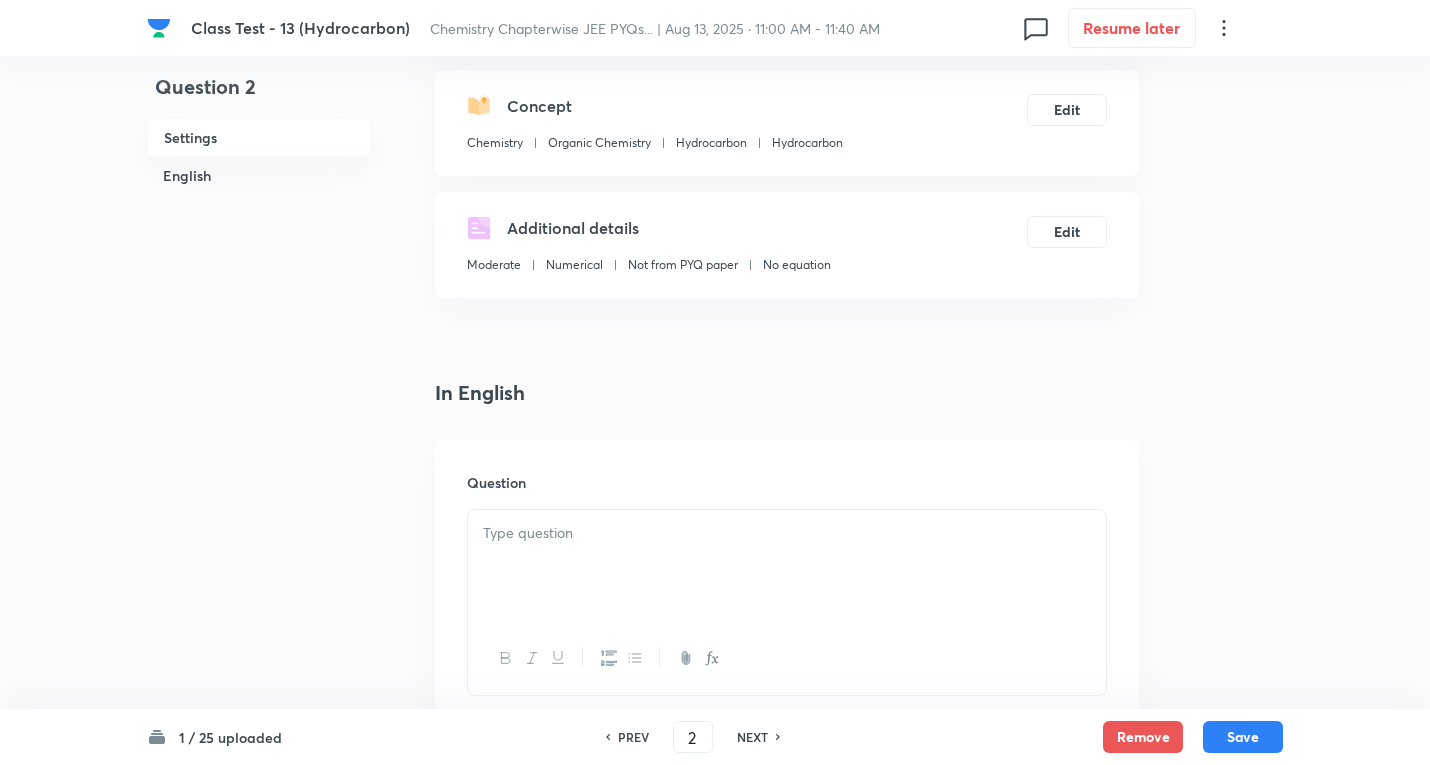 scroll, scrollTop: 300, scrollLeft: 0, axis: vertical 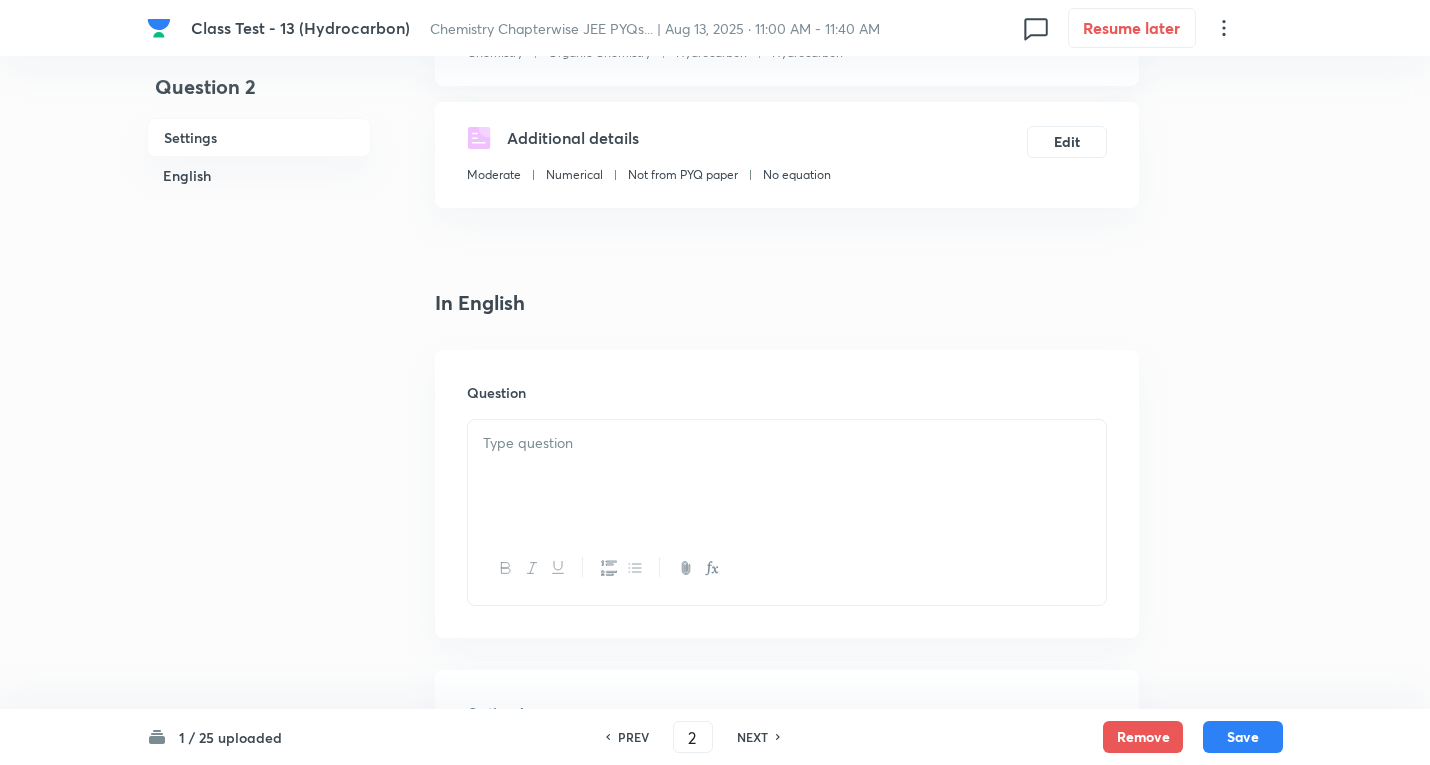 click at bounding box center (787, 476) 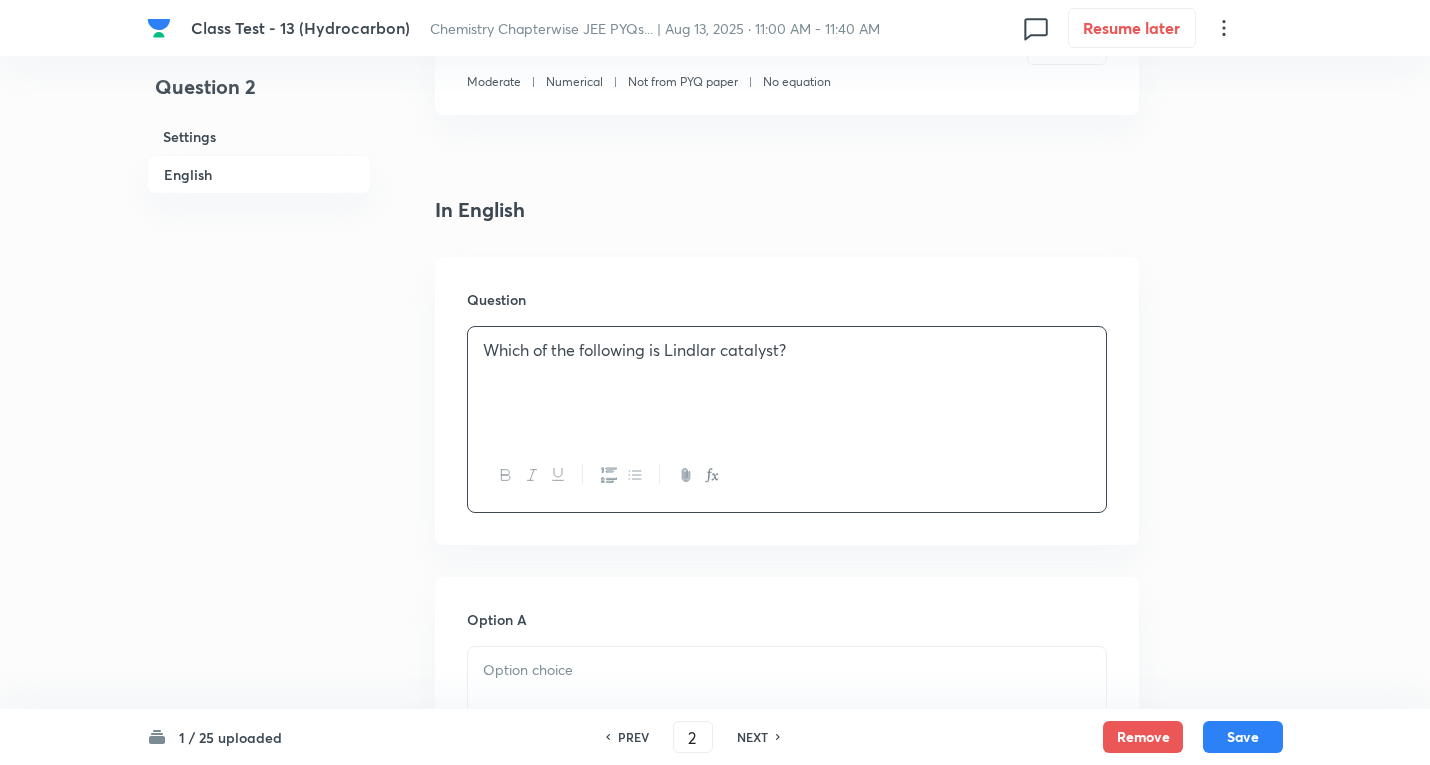 scroll, scrollTop: 700, scrollLeft: 0, axis: vertical 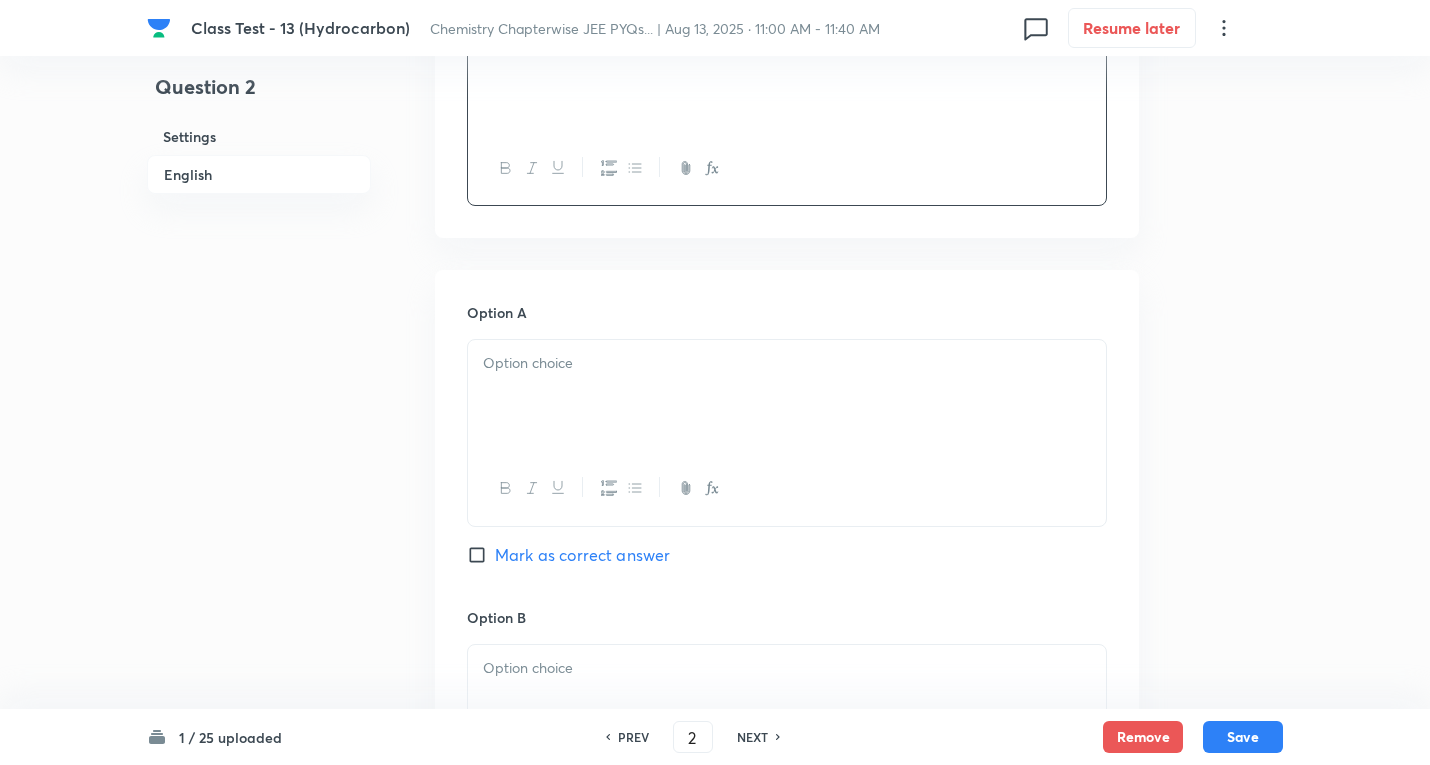 click at bounding box center [787, 396] 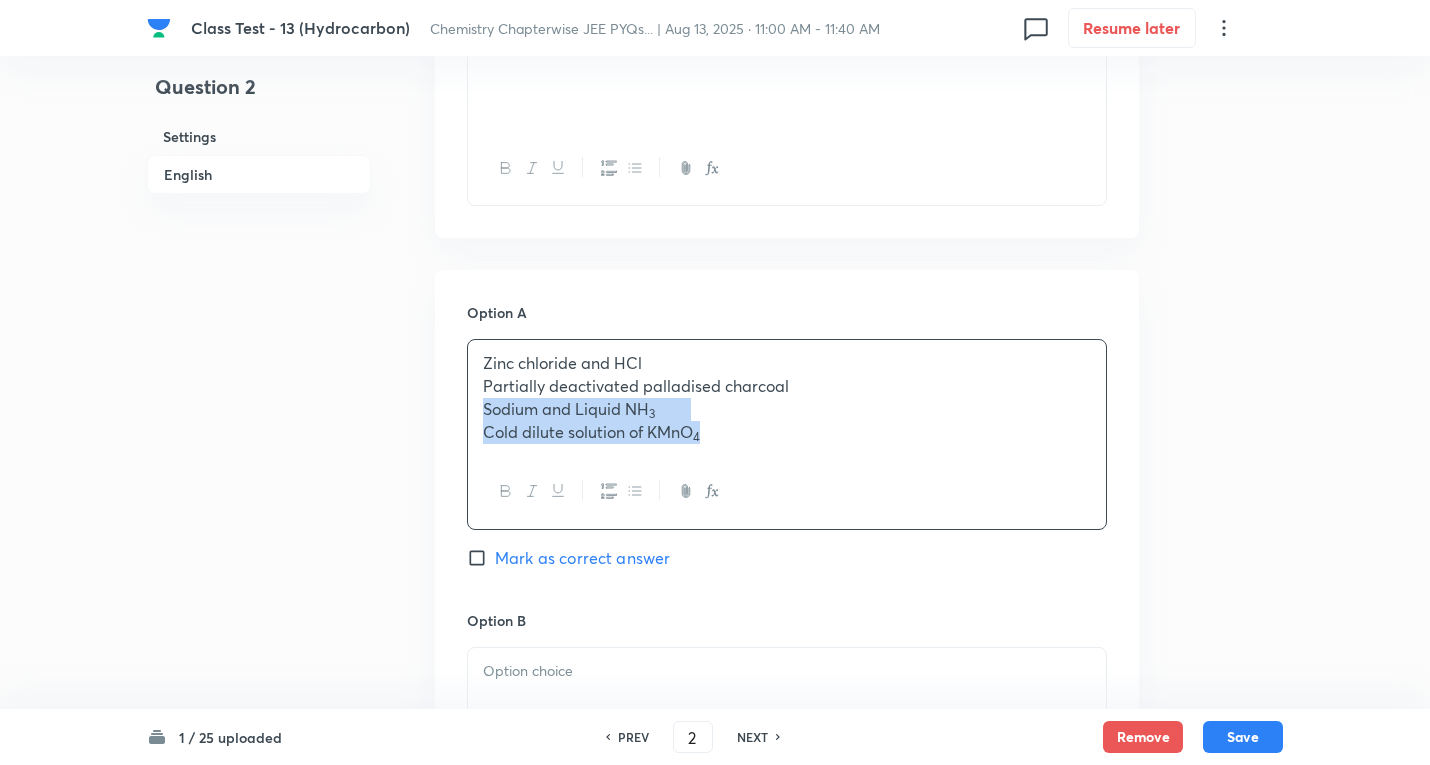 drag, startPoint x: 883, startPoint y: 444, endPoint x: 1076, endPoint y: 471, distance: 194.87946 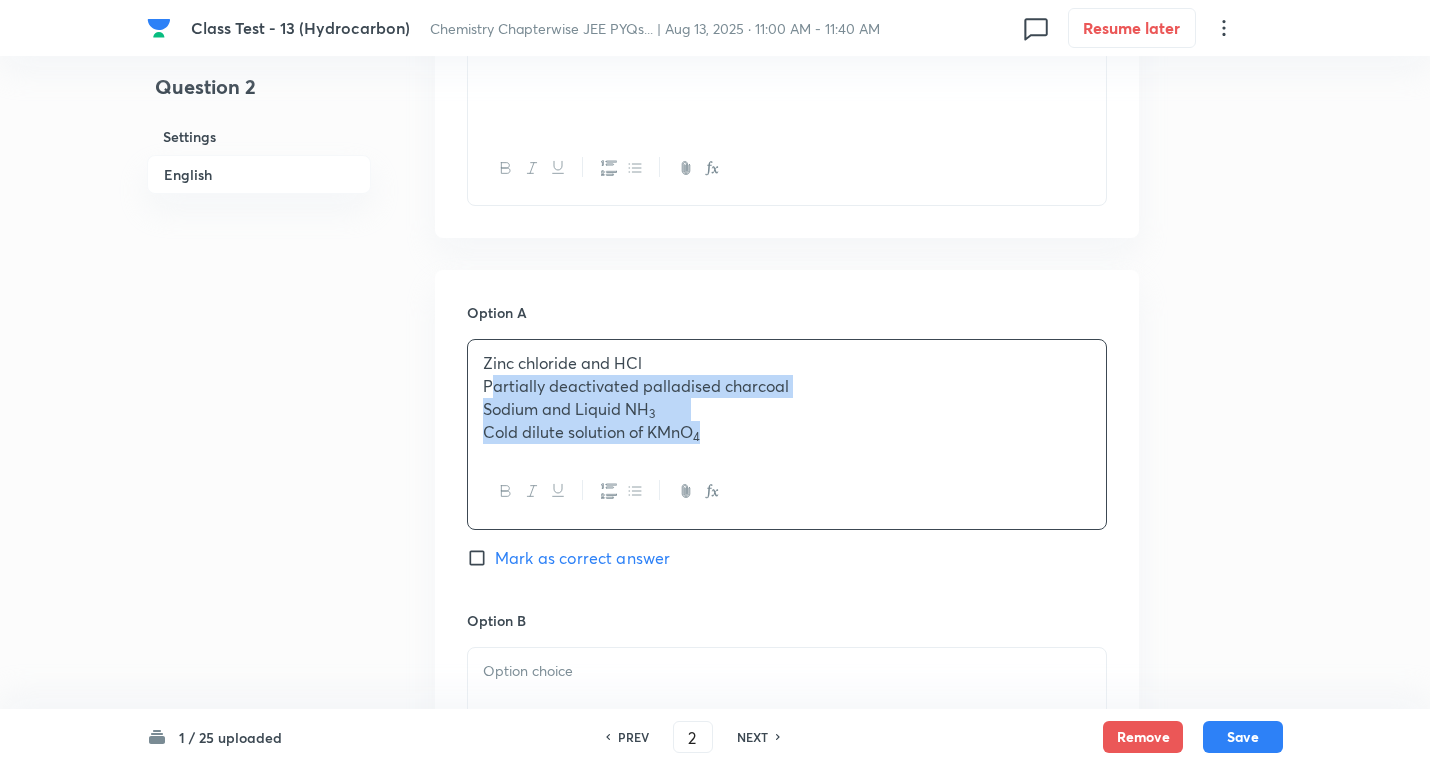 drag, startPoint x: 488, startPoint y: 383, endPoint x: 1039, endPoint y: 463, distance: 556.77734 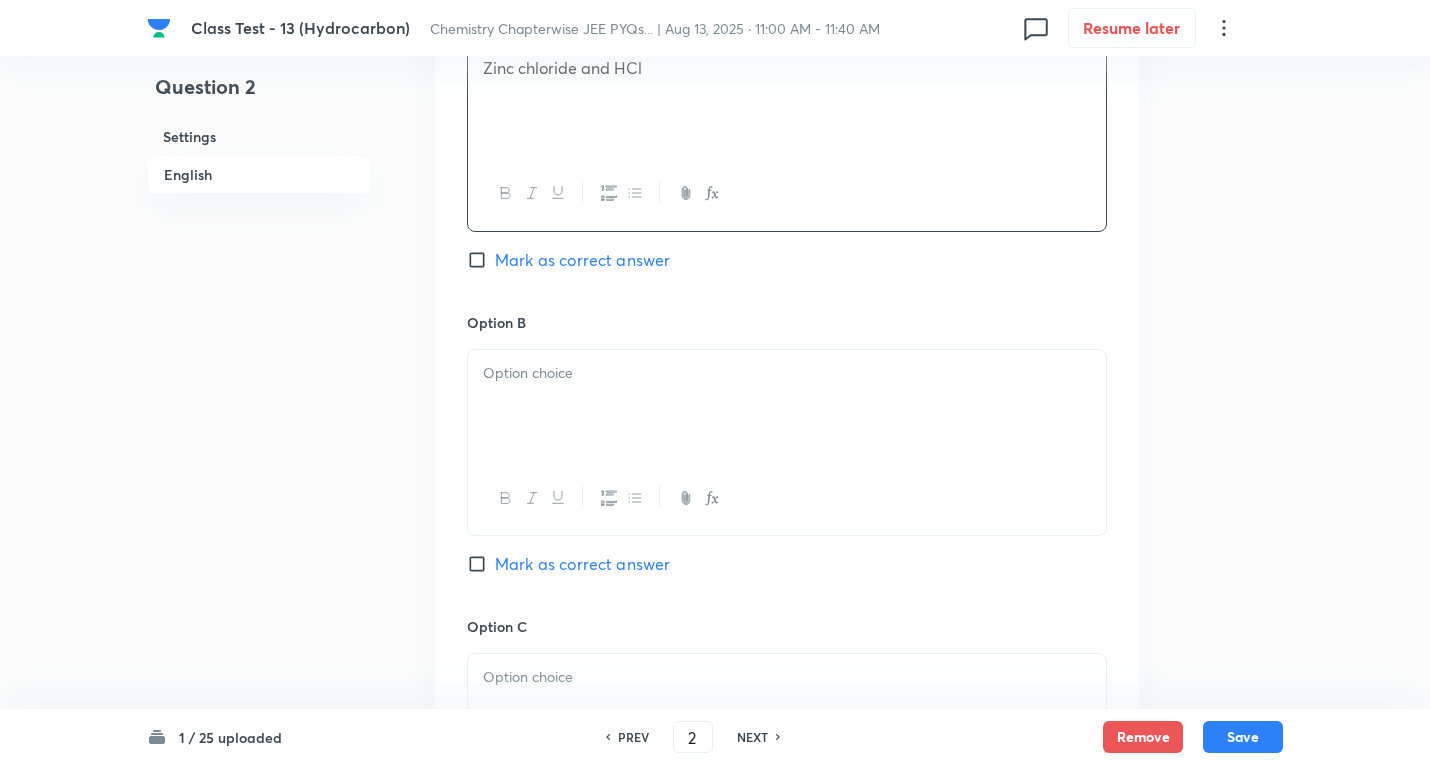 scroll, scrollTop: 1000, scrollLeft: 0, axis: vertical 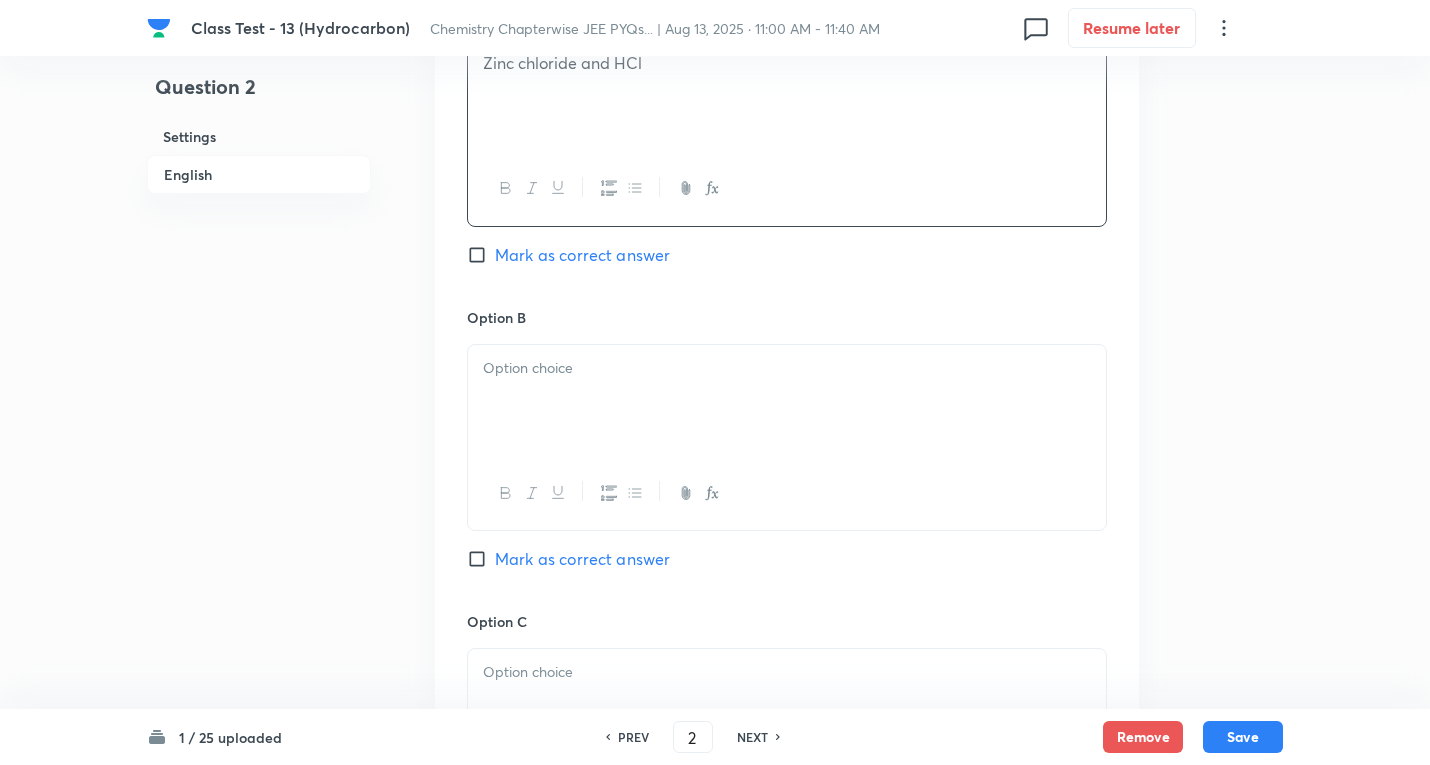 click at bounding box center [787, 401] 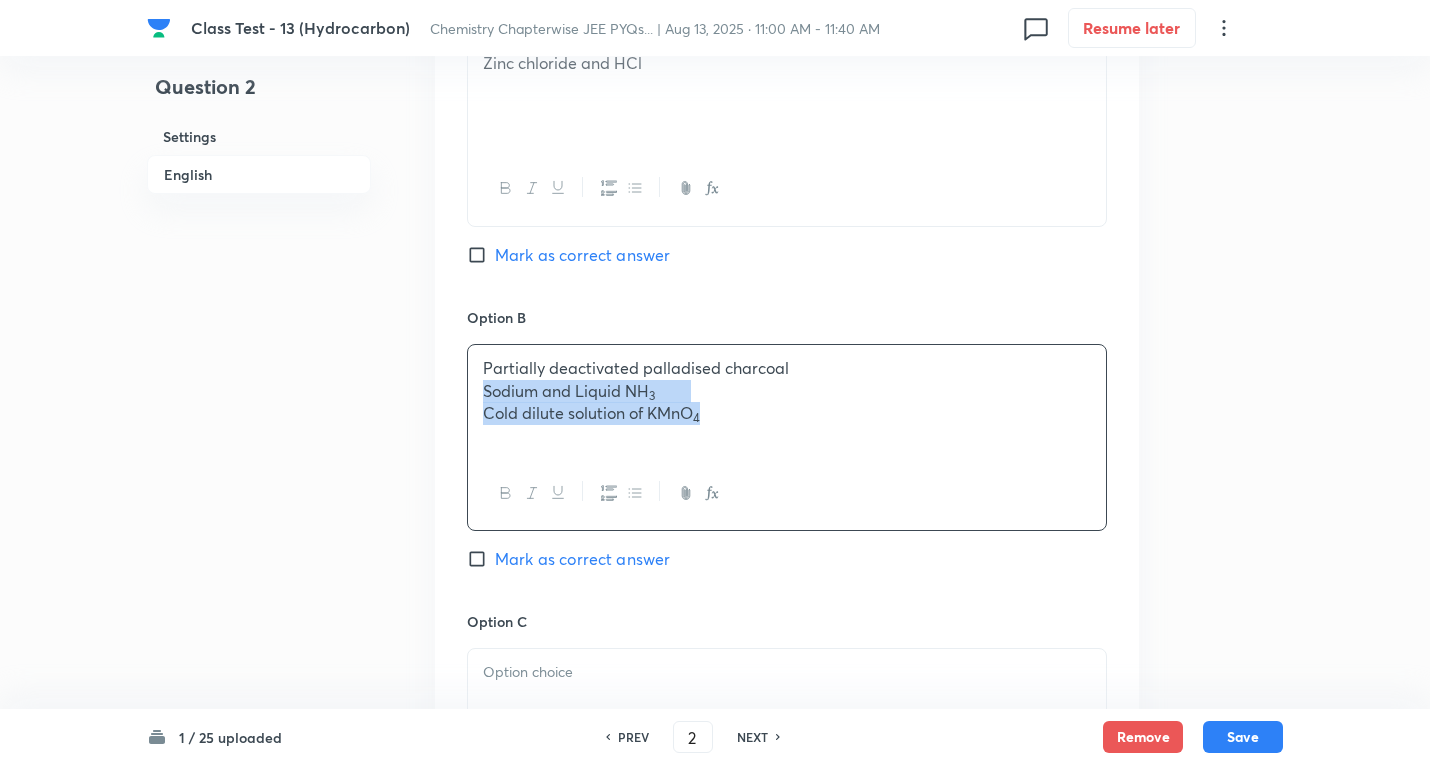 click on "Question 2 Settings English Settings Type Single choice correct 4 options + 4 marks - 1 mark Edit Concept Chemistry Organic Chemistry Hydrocarbon Hydrocarbon Edit Additional details Moderate Numerical Not from PYQ paper No equation Edit In English Question Which of the following is Lindlar catalyst? Option A Zinc chloride and HCl    Mark as correct answer Option B Partially deactivated palladised charcoal  Sodium and Liquid NH 3           Cold dilute solution of KMnO 4 Mark as correct answer Option C Mark as correct answer Option D Mark as correct answer Solution" at bounding box center [715, 354] 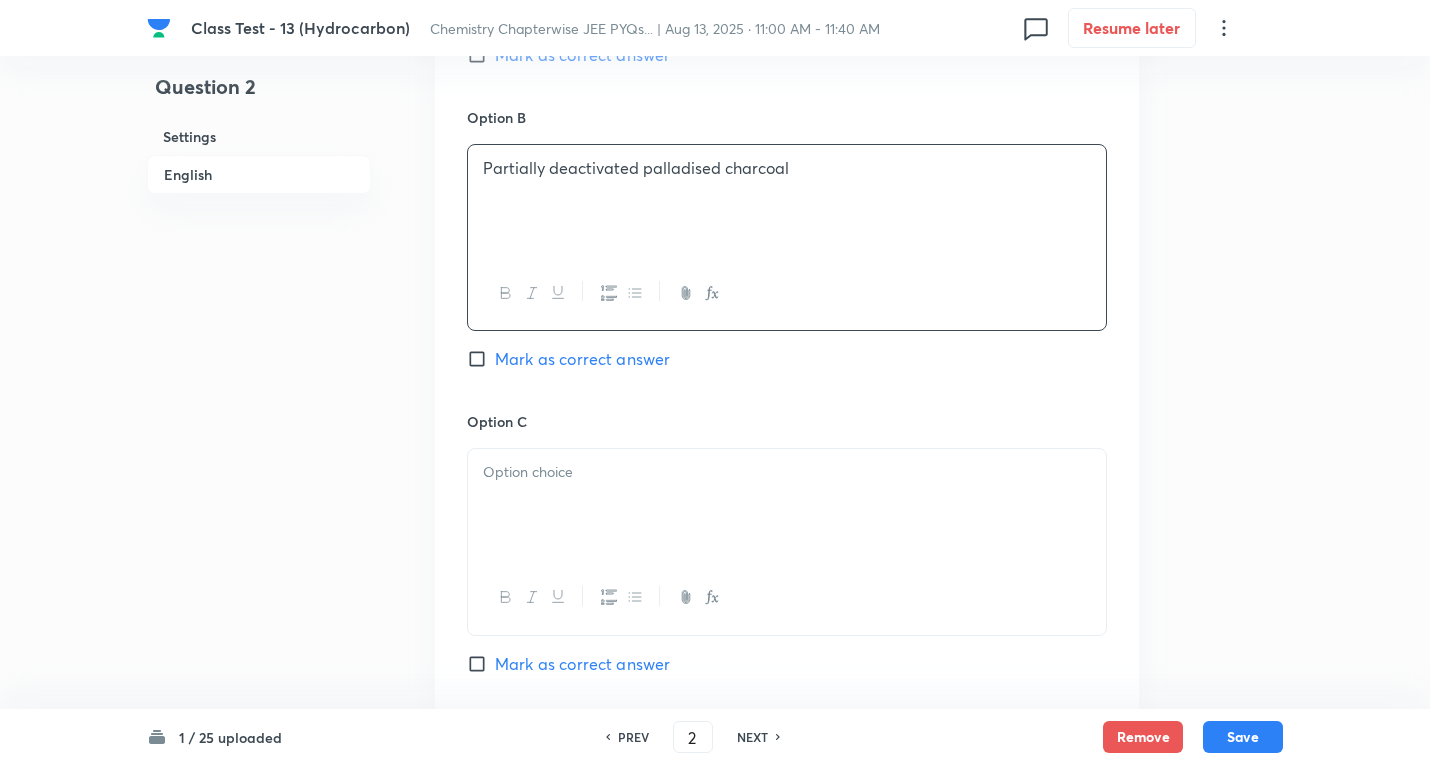 click on "Mark as correct answer" at bounding box center [582, 359] 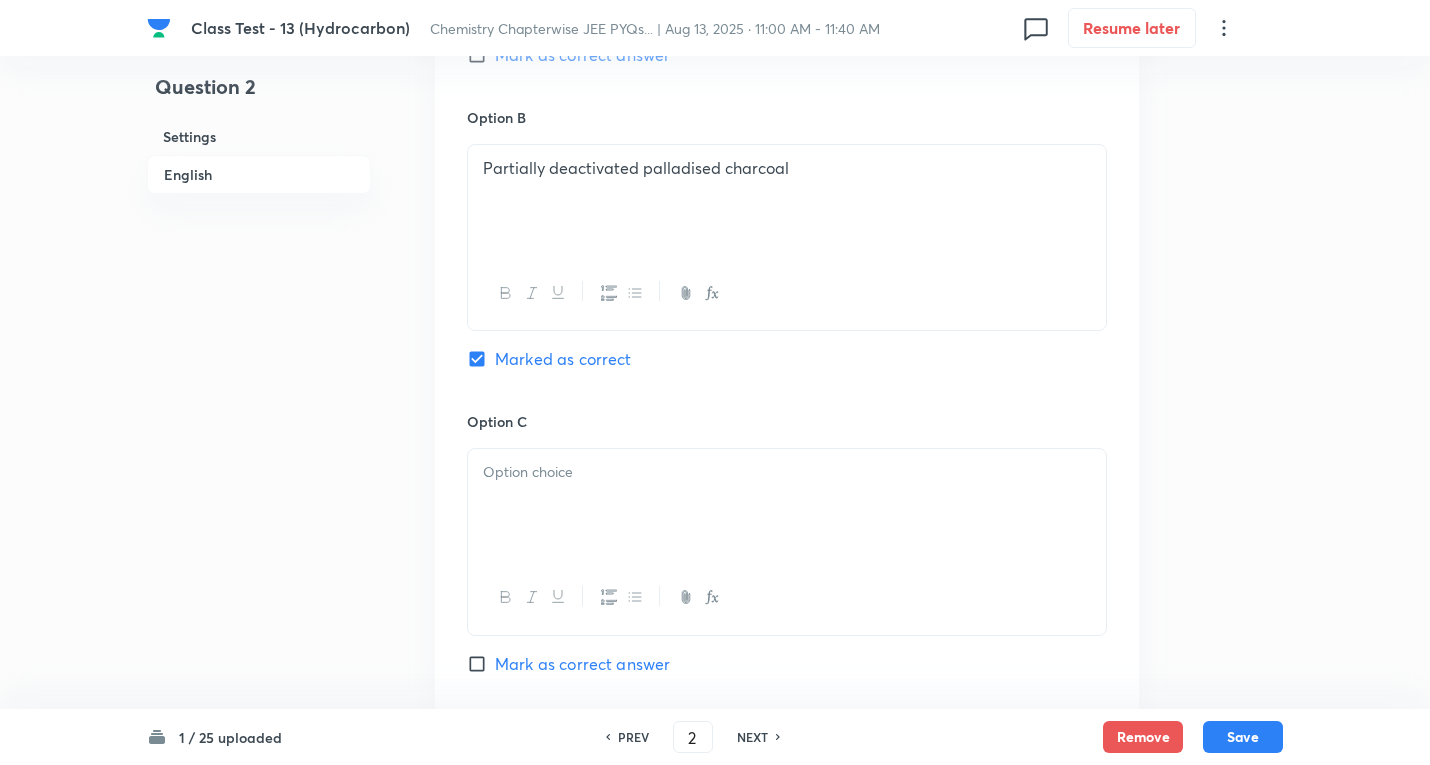 scroll, scrollTop: 1400, scrollLeft: 0, axis: vertical 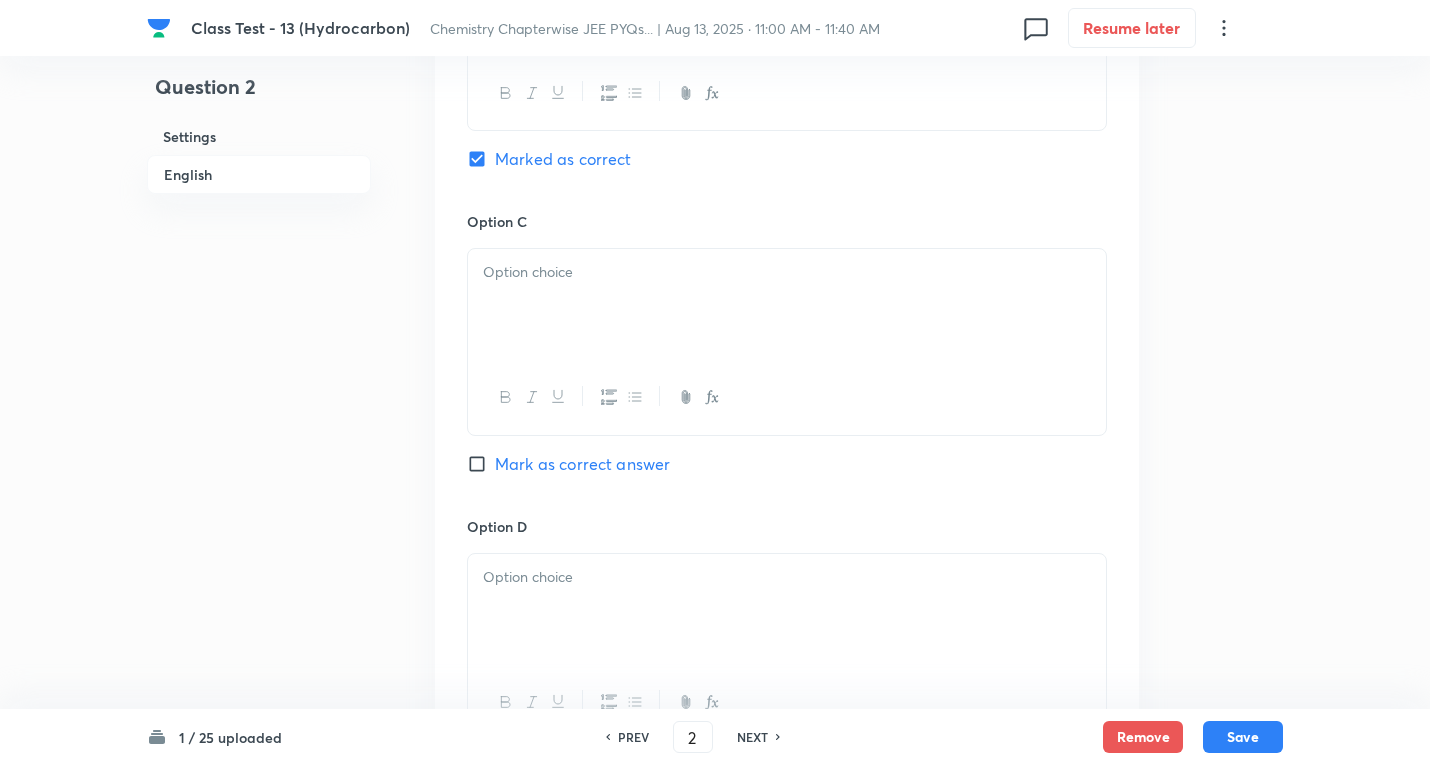 click at bounding box center [787, 305] 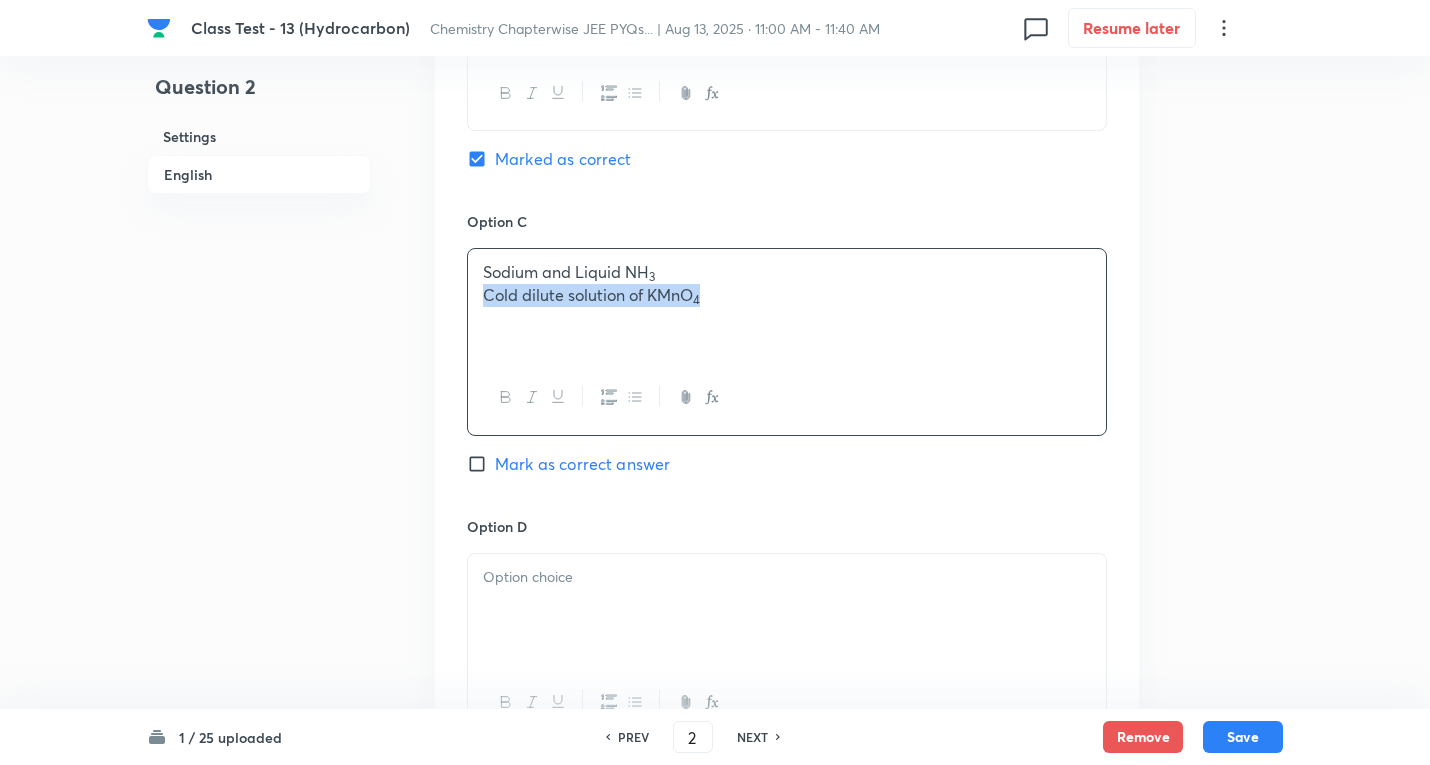drag, startPoint x: 485, startPoint y: 291, endPoint x: 1098, endPoint y: 323, distance: 613.83466 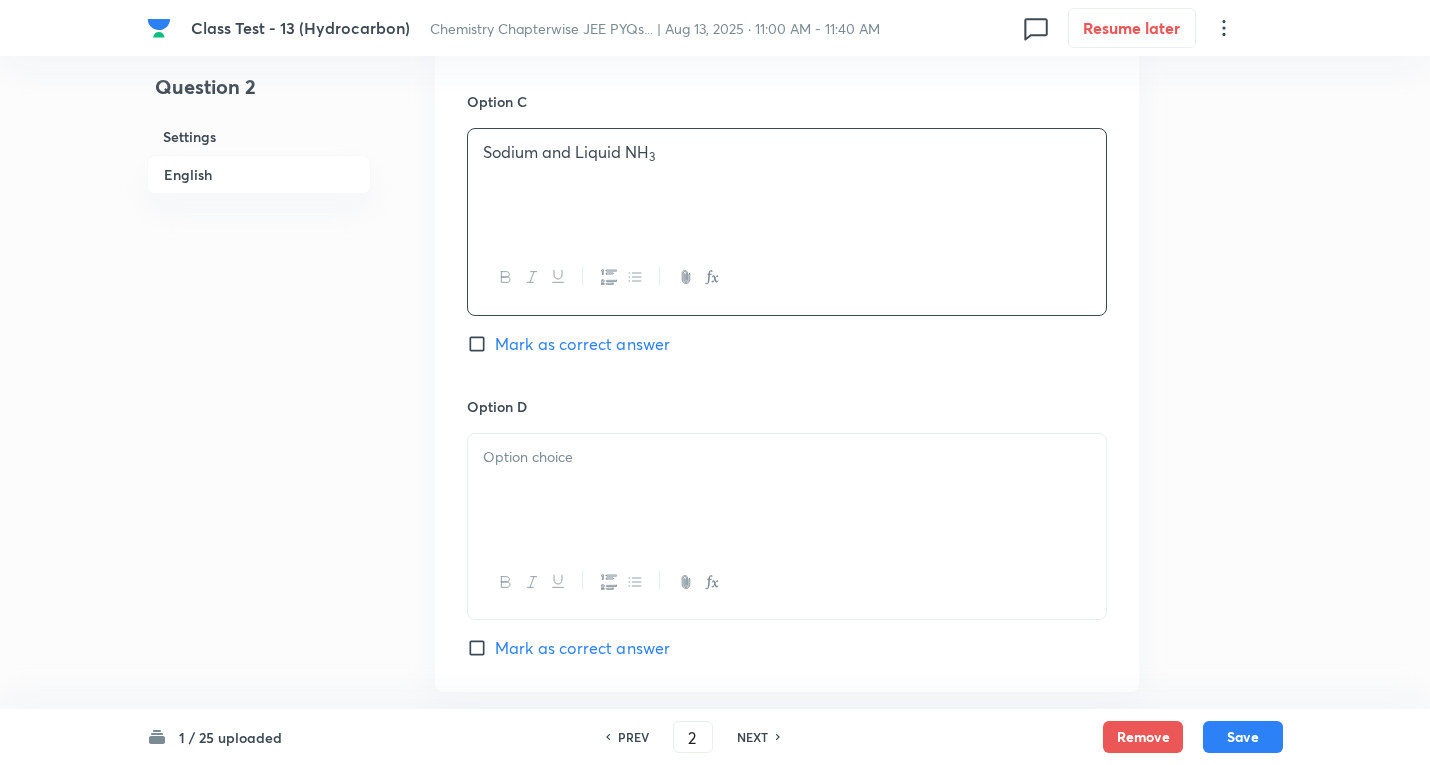 scroll, scrollTop: 1700, scrollLeft: 0, axis: vertical 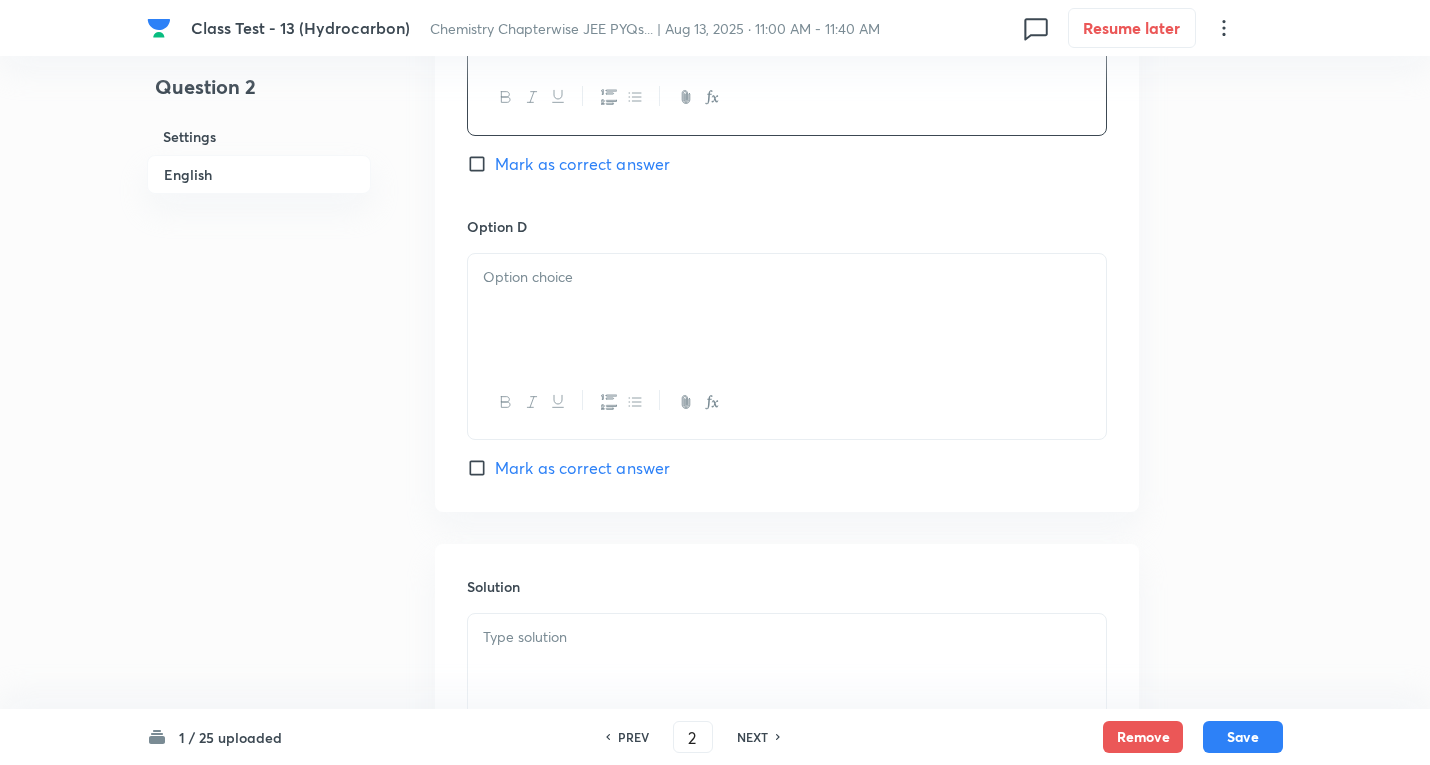 drag, startPoint x: 558, startPoint y: 314, endPoint x: 543, endPoint y: 311, distance: 15.297058 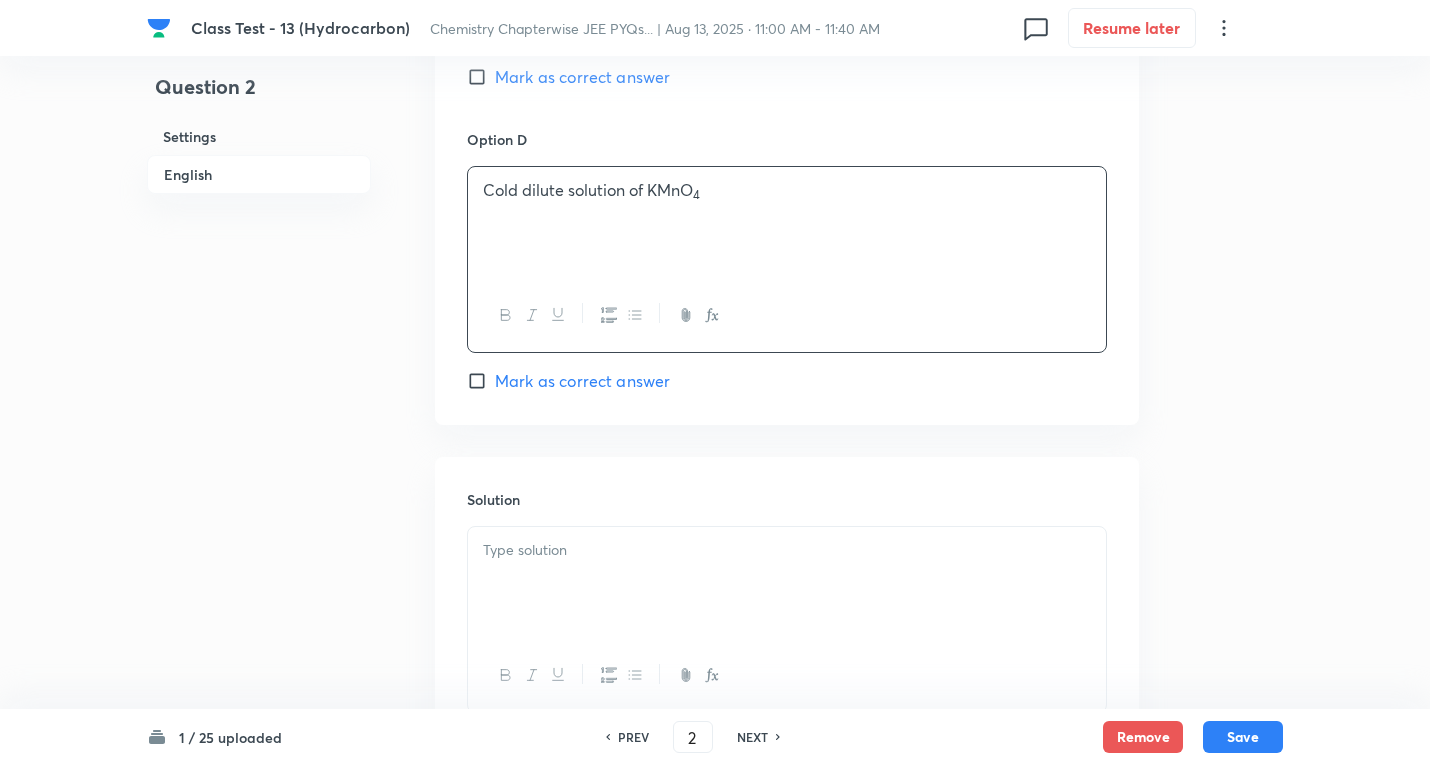 scroll, scrollTop: 1943, scrollLeft: 0, axis: vertical 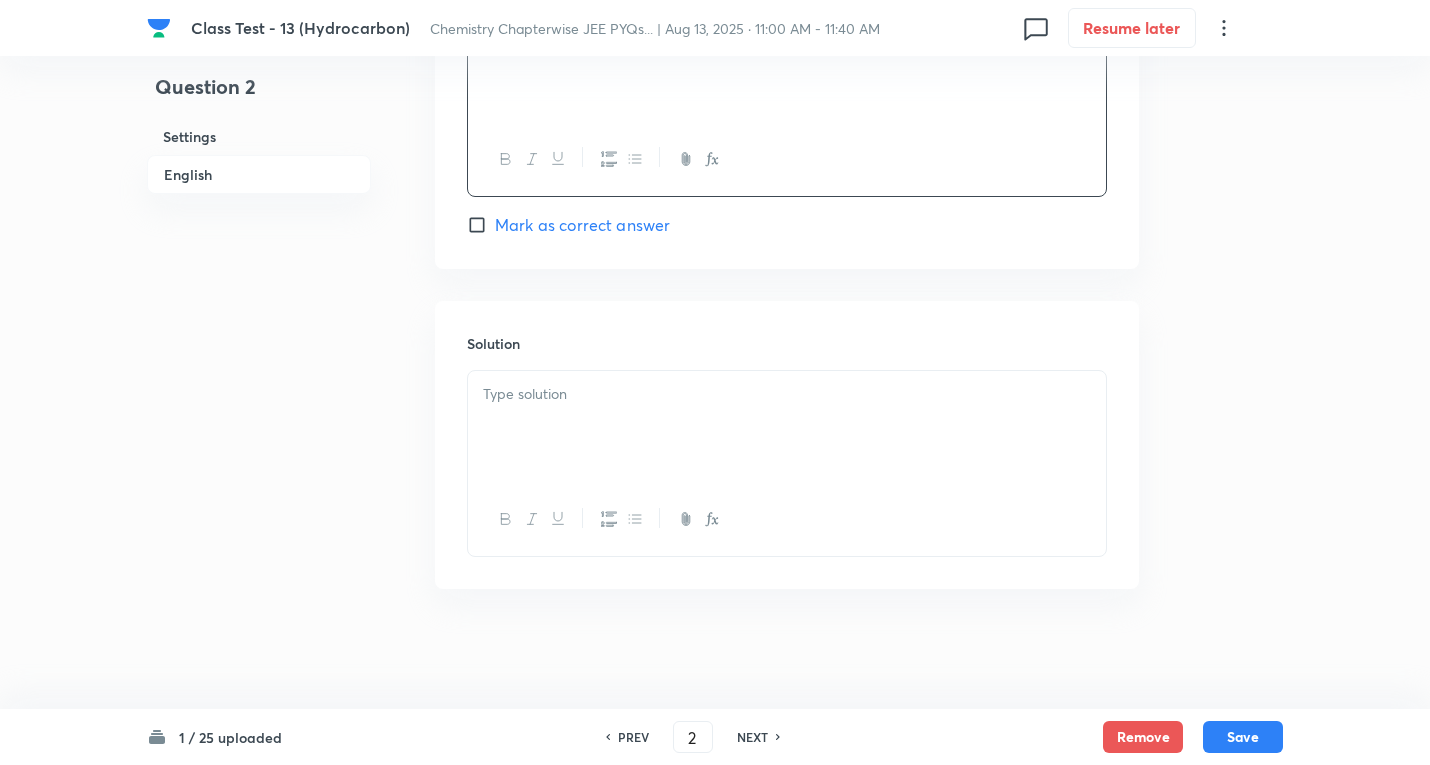click at bounding box center [787, 394] 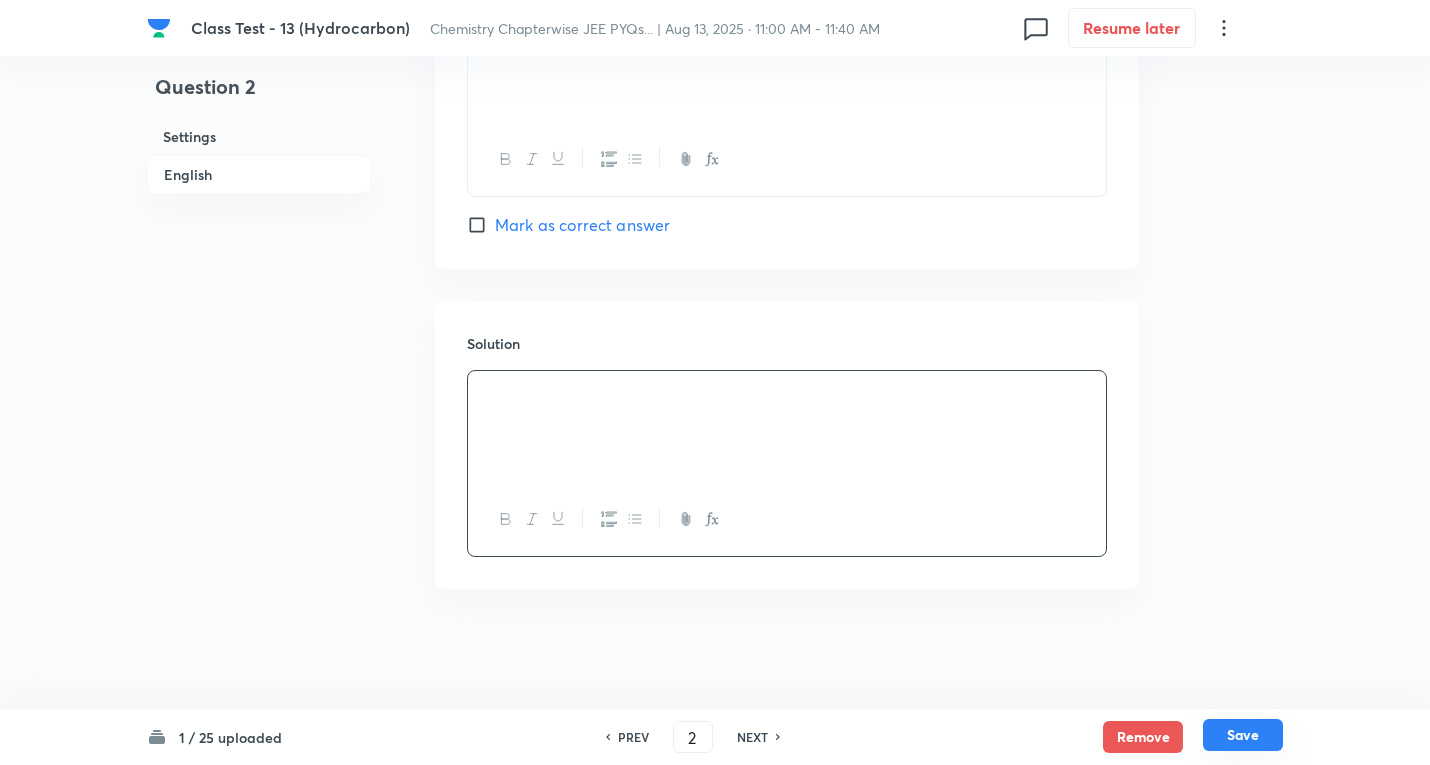 click on "Save" at bounding box center (1243, 735) 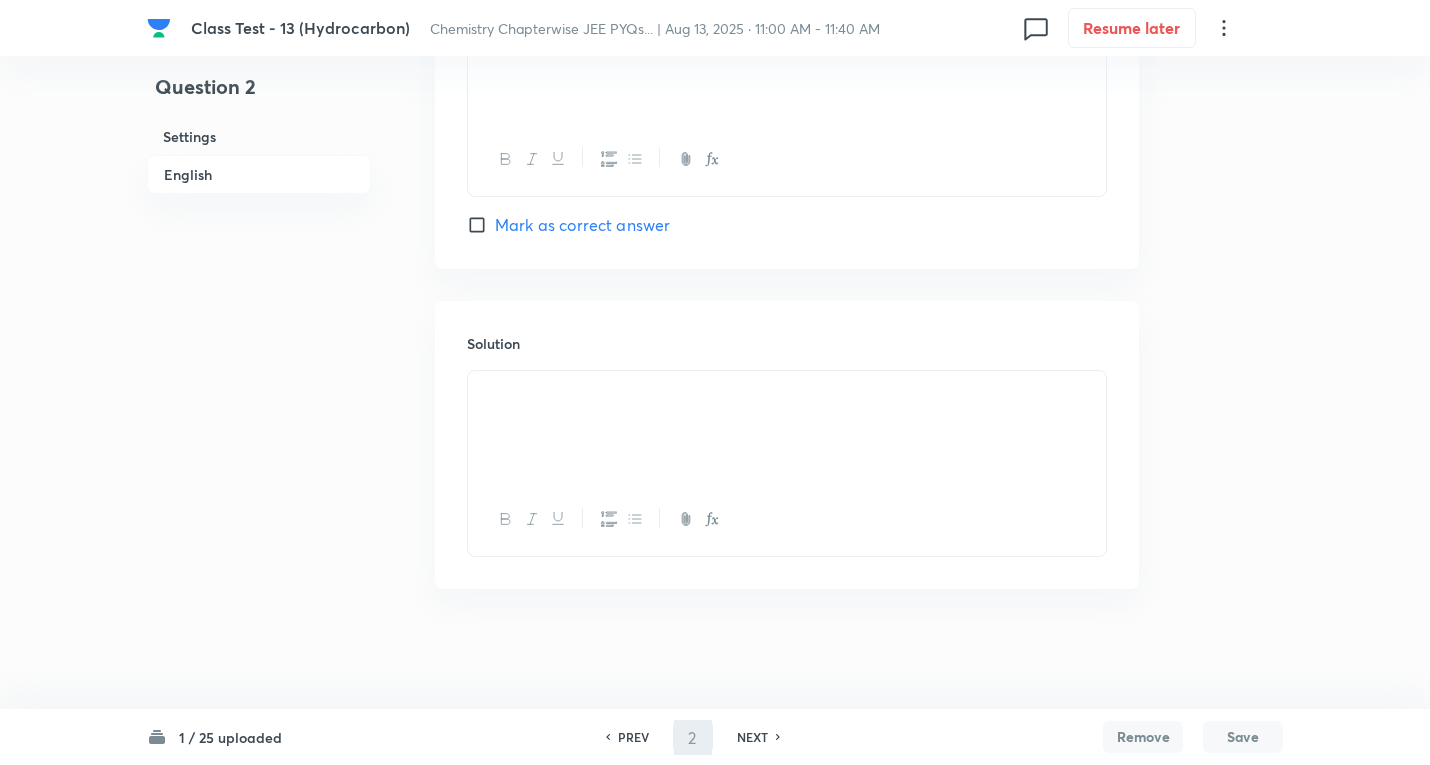 type on "3" 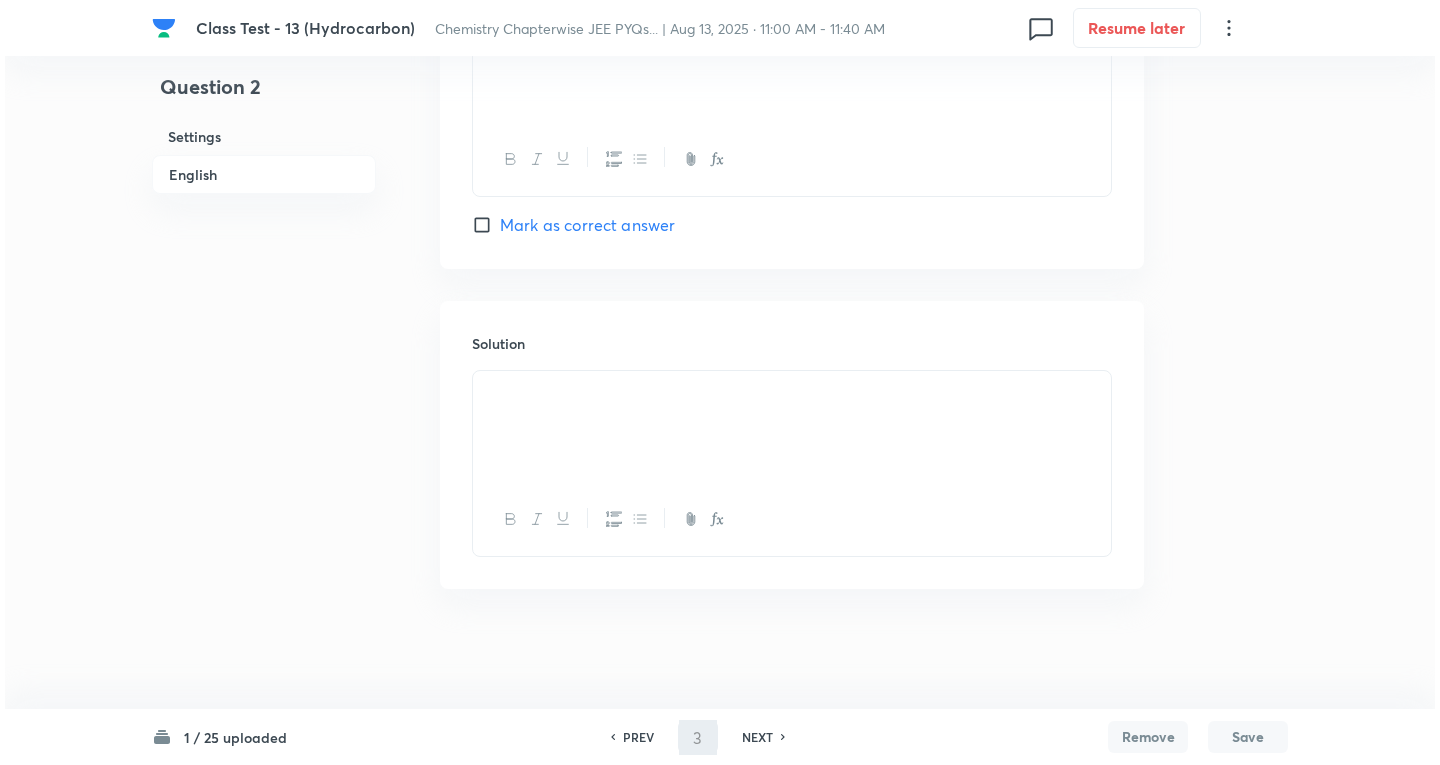 scroll, scrollTop: 0, scrollLeft: 0, axis: both 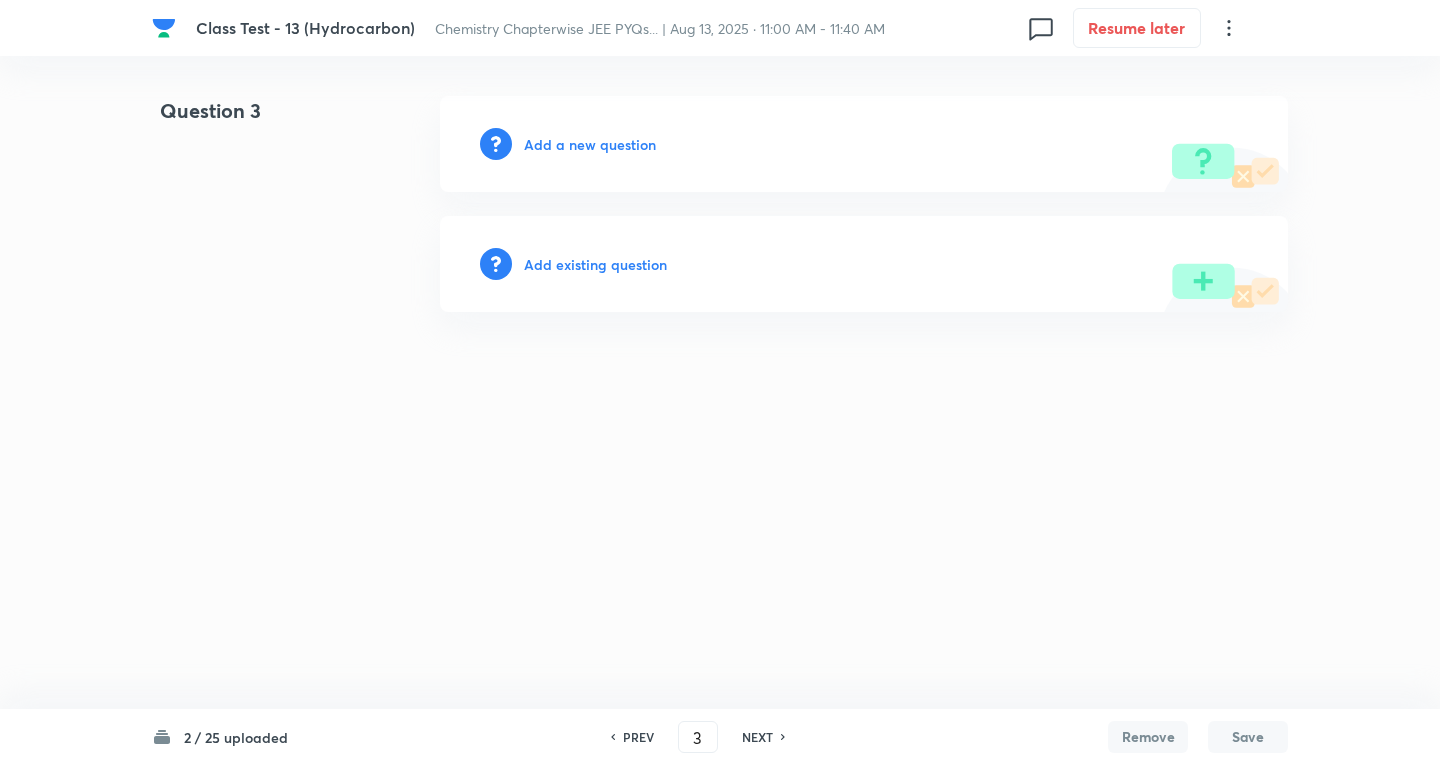 click on "Add a new question" at bounding box center (590, 144) 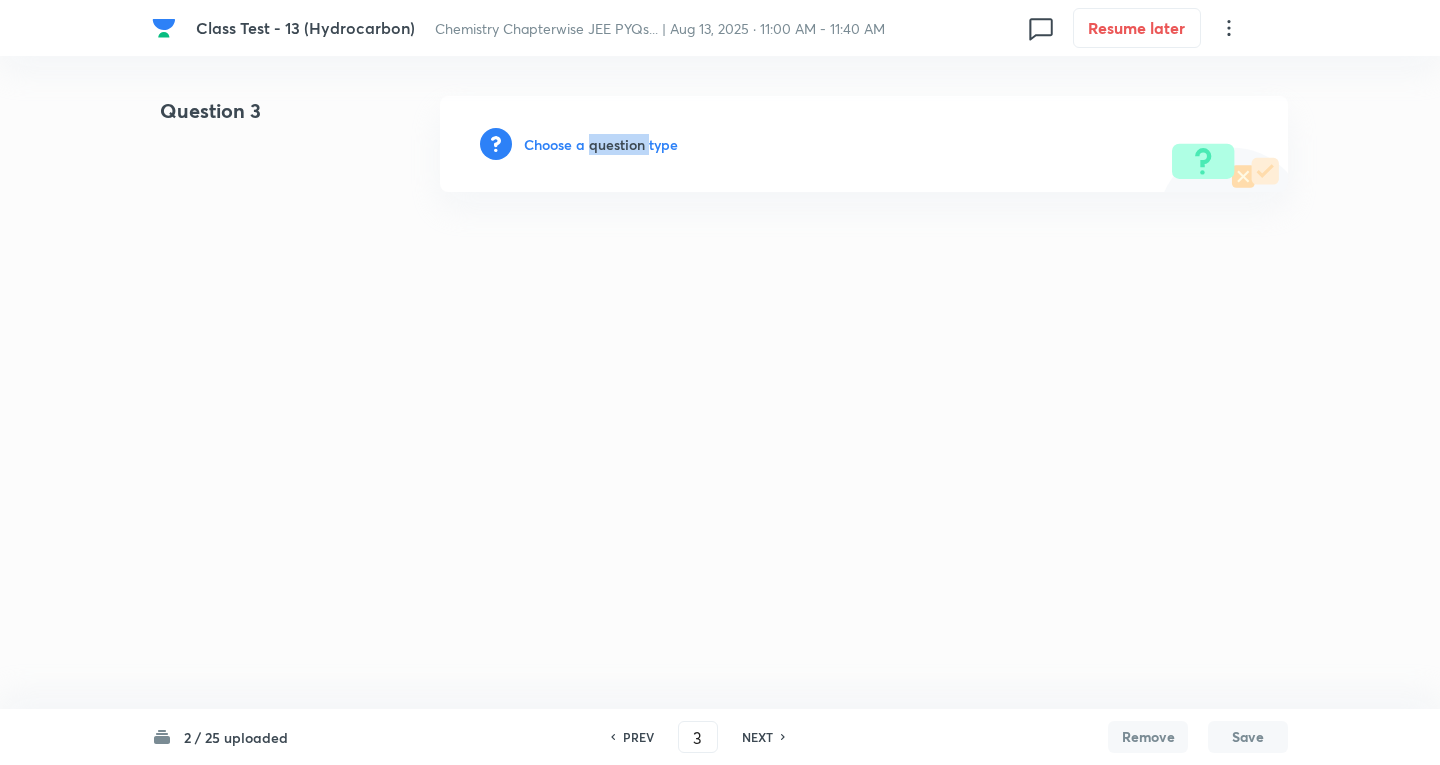 click on "Choose a question type" at bounding box center [601, 144] 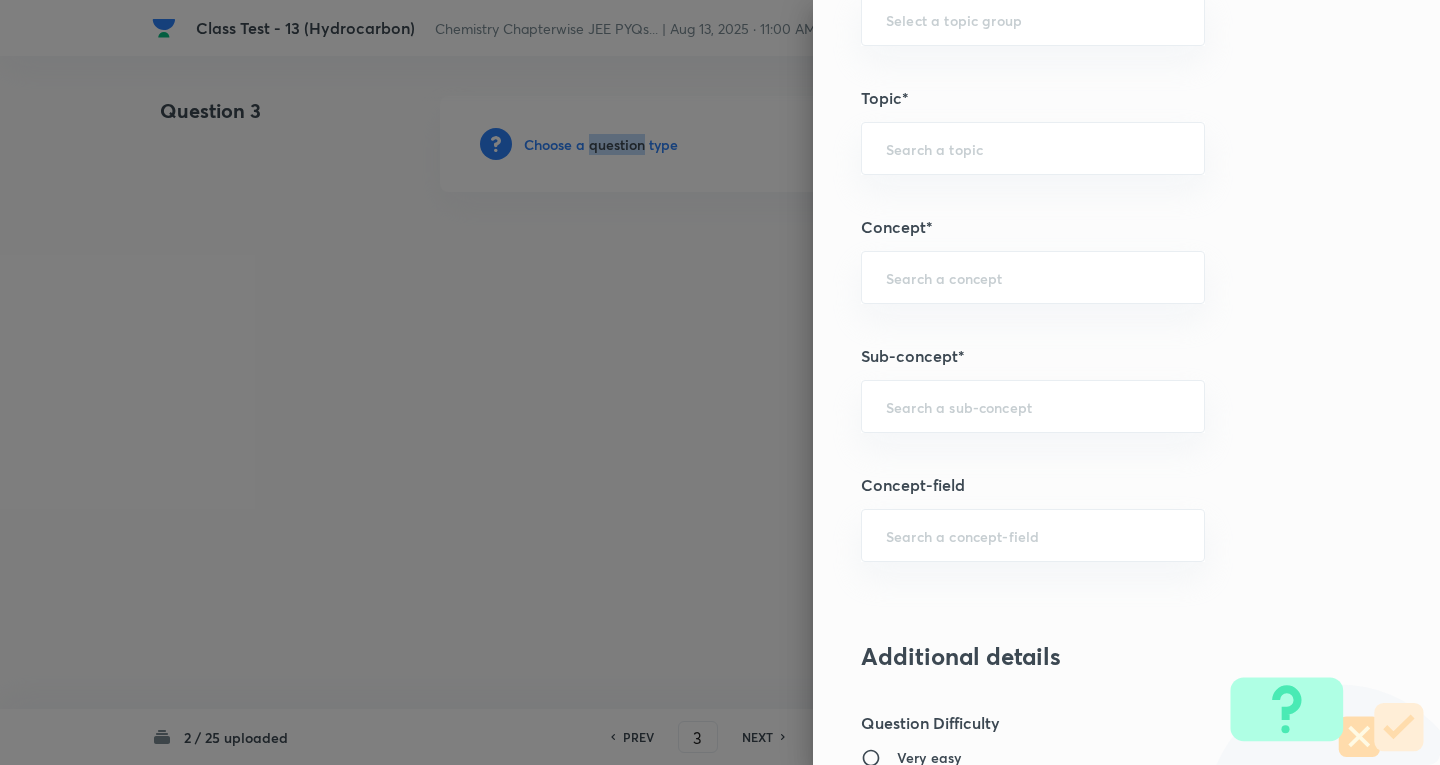 scroll, scrollTop: 1100, scrollLeft: 0, axis: vertical 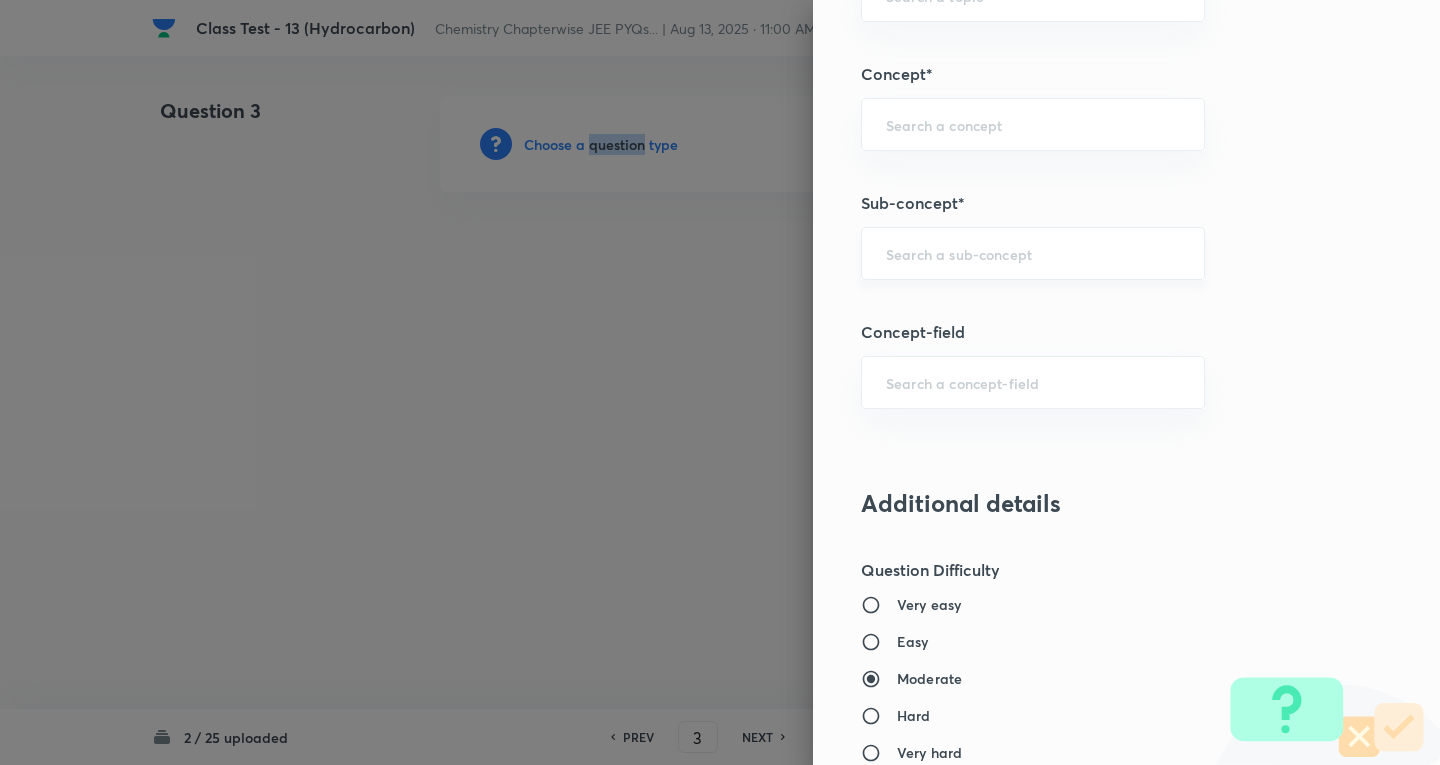 click on "​" at bounding box center [1033, 253] 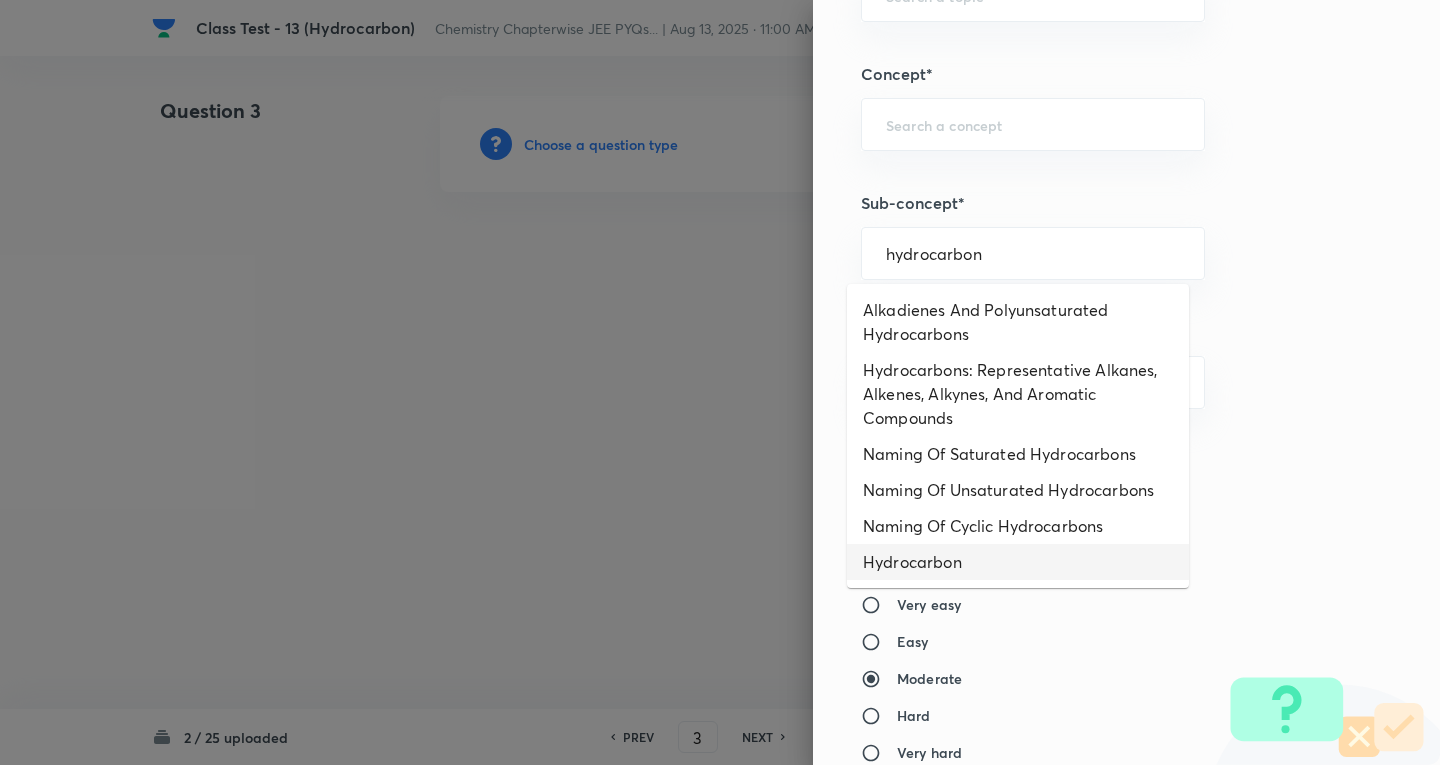 type on "hydrocarbon" 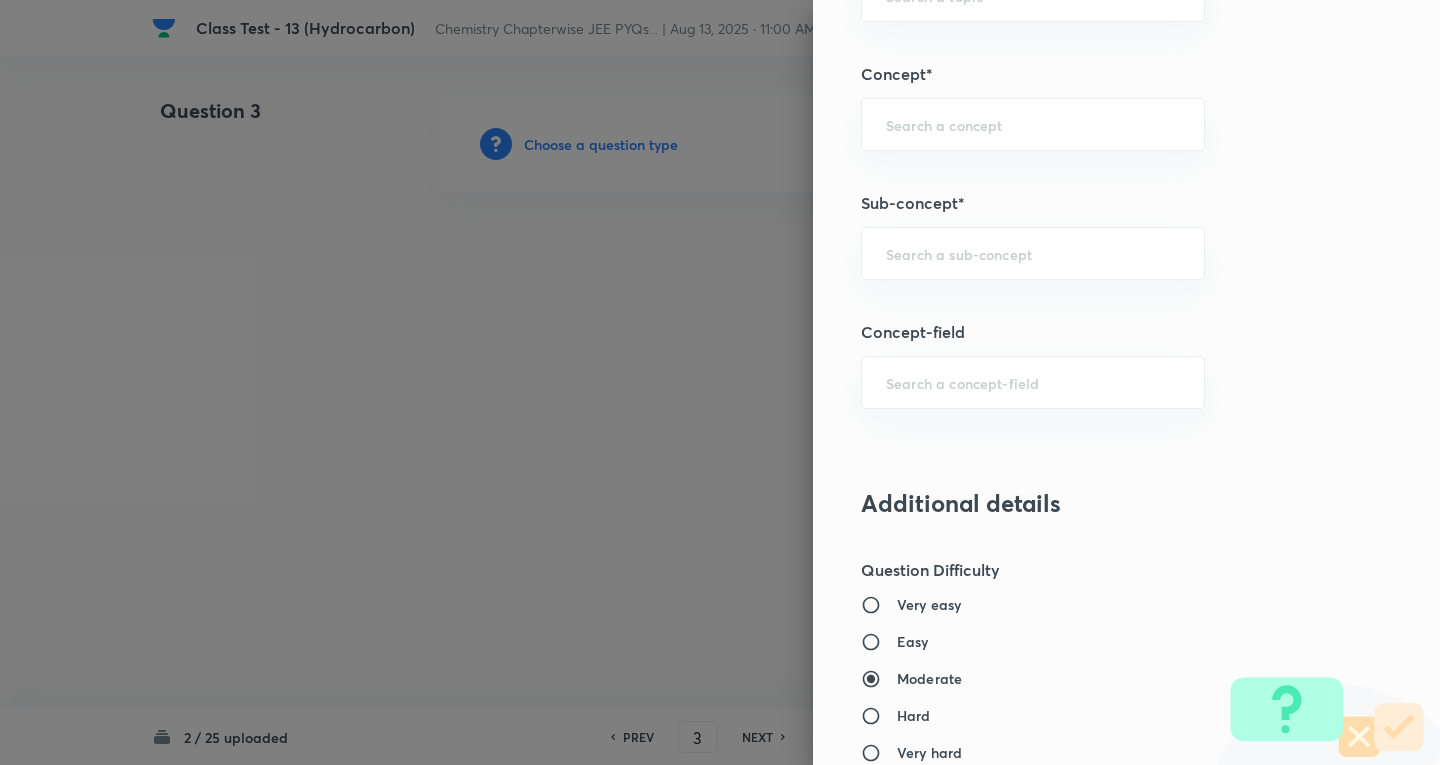 drag, startPoint x: 927, startPoint y: 564, endPoint x: 905, endPoint y: 522, distance: 47.41308 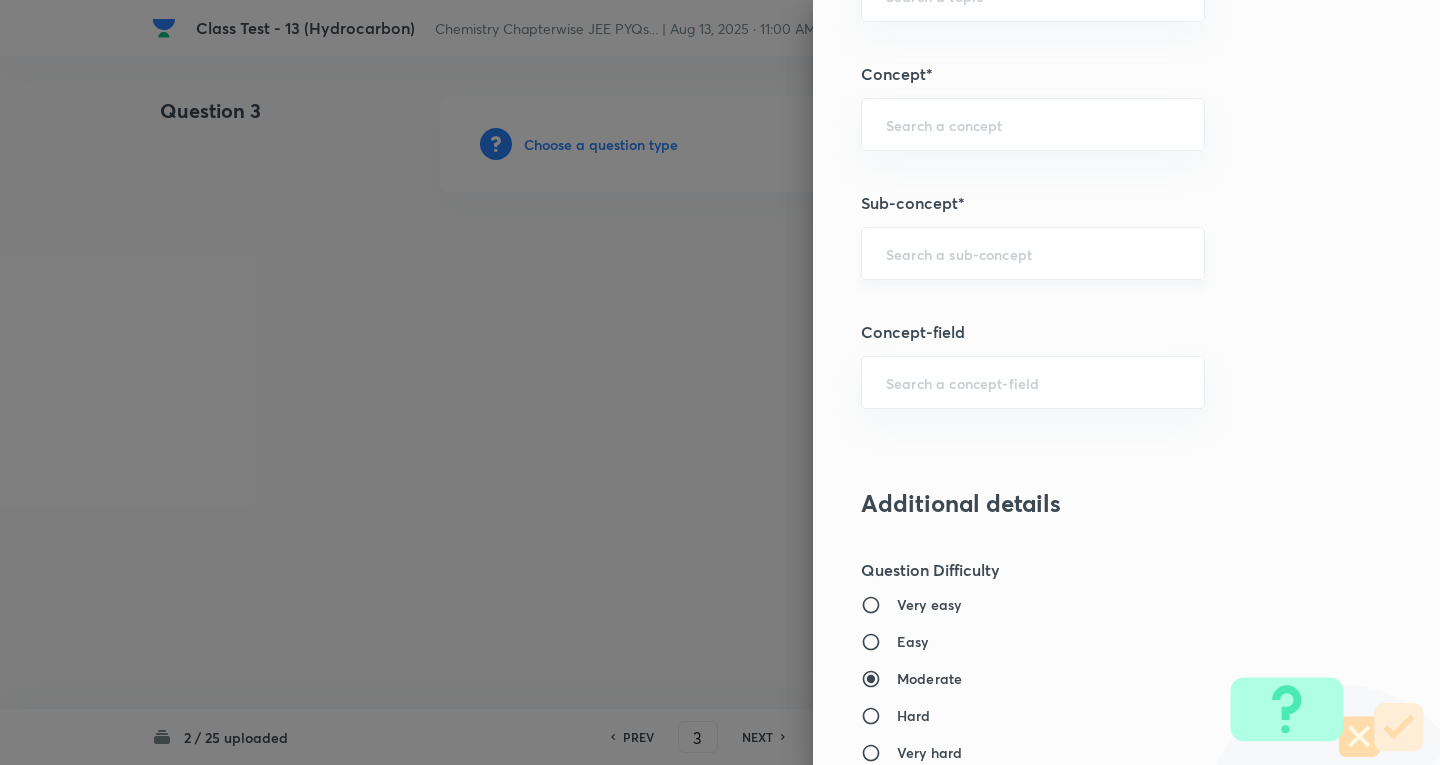click at bounding box center [1033, 253] 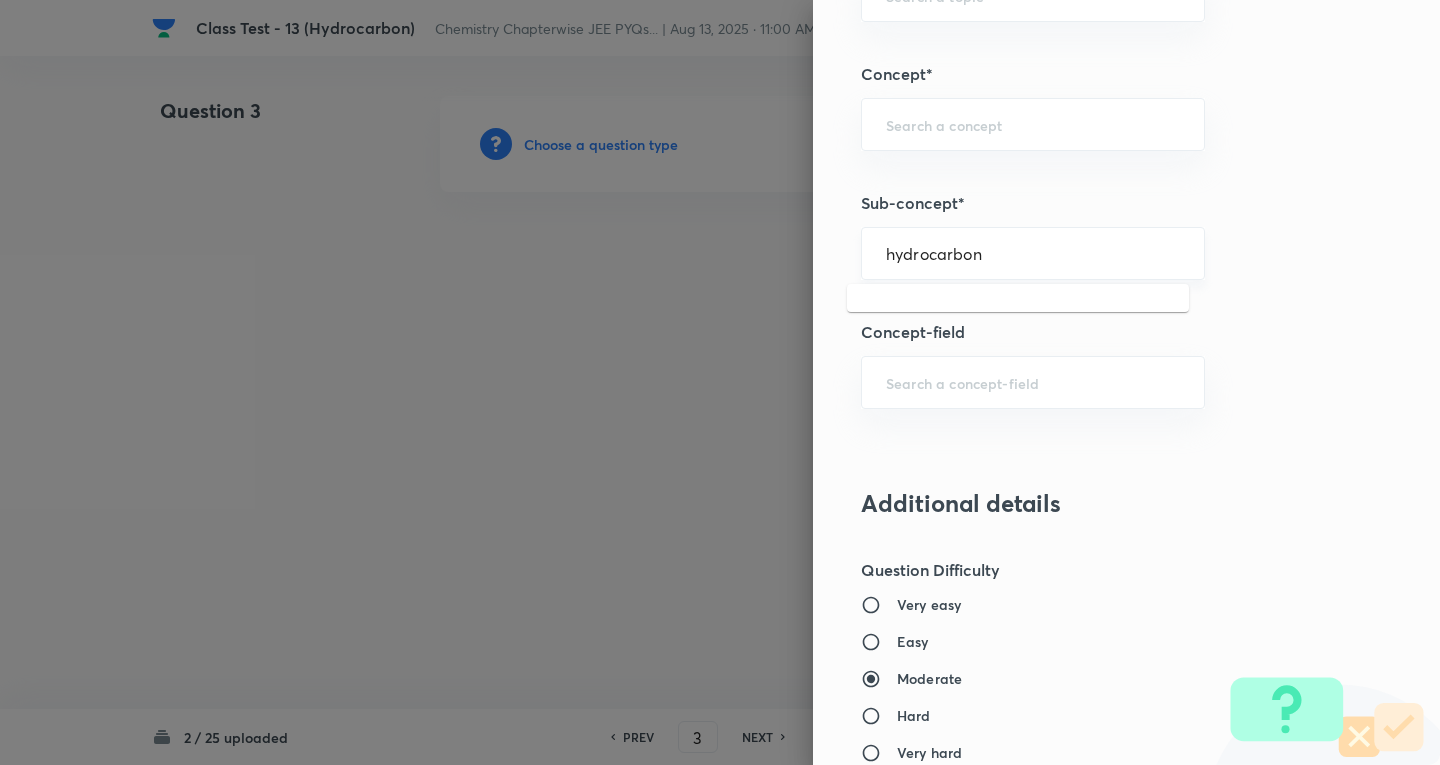 click on "hydrocarbon" at bounding box center (1033, 253) 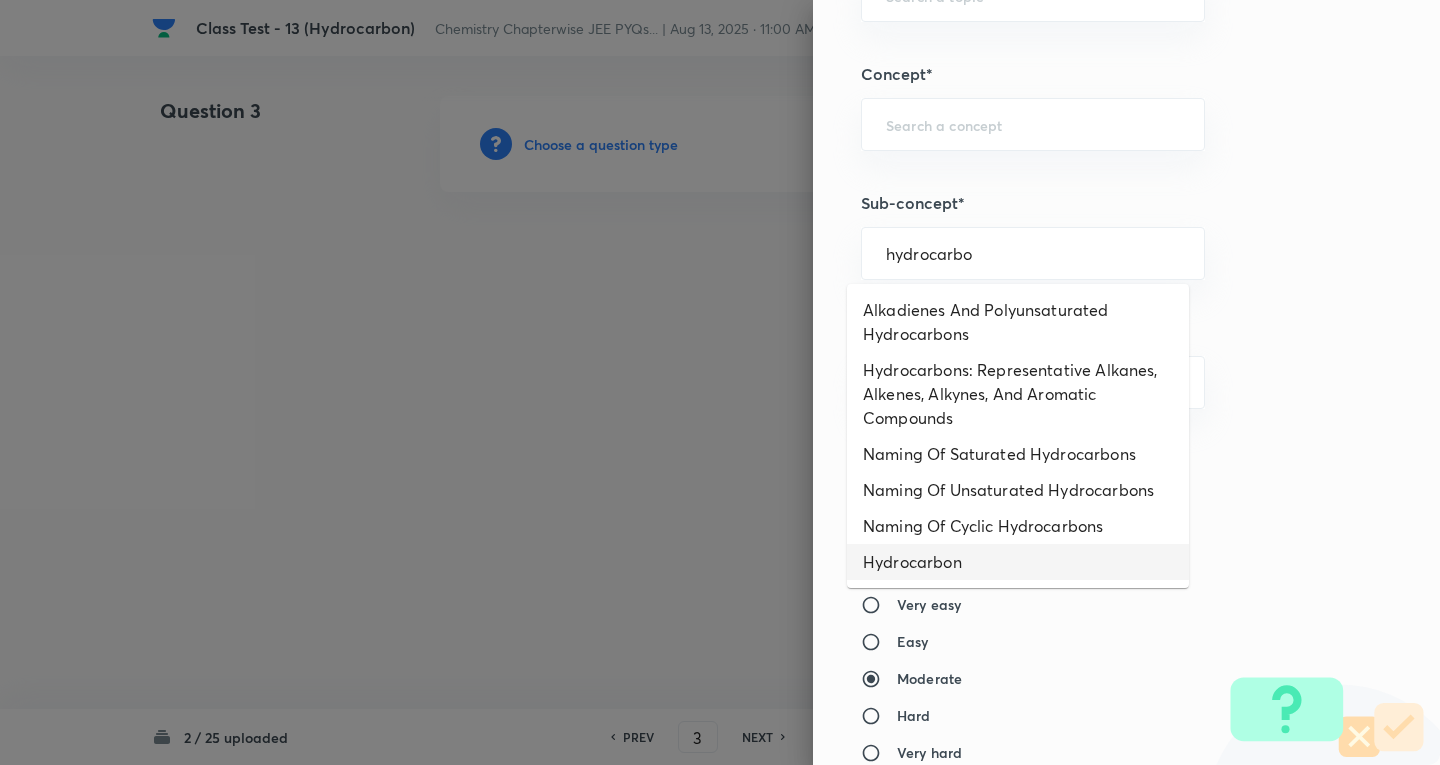 click on "Hydrocarbon" at bounding box center (1018, 562) 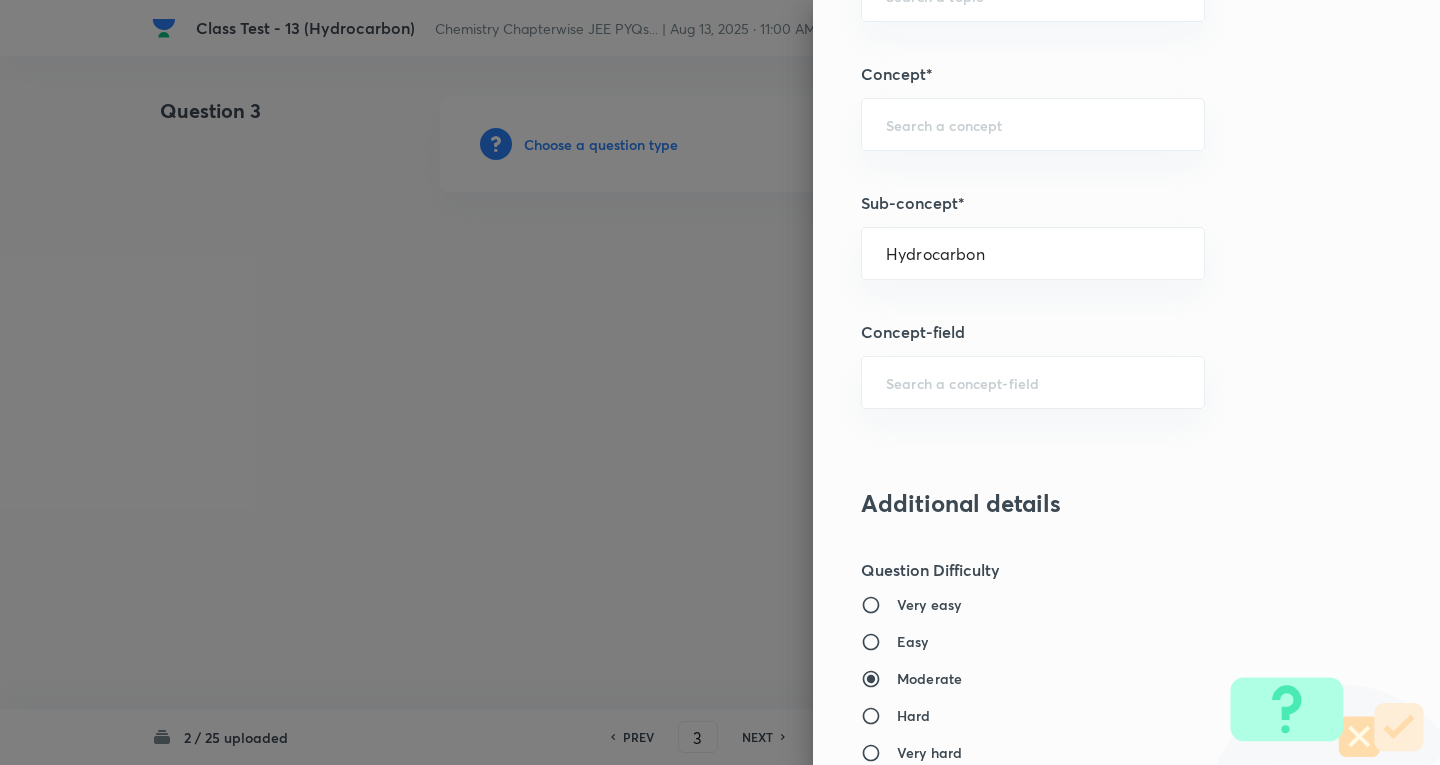 type on "Chemistry" 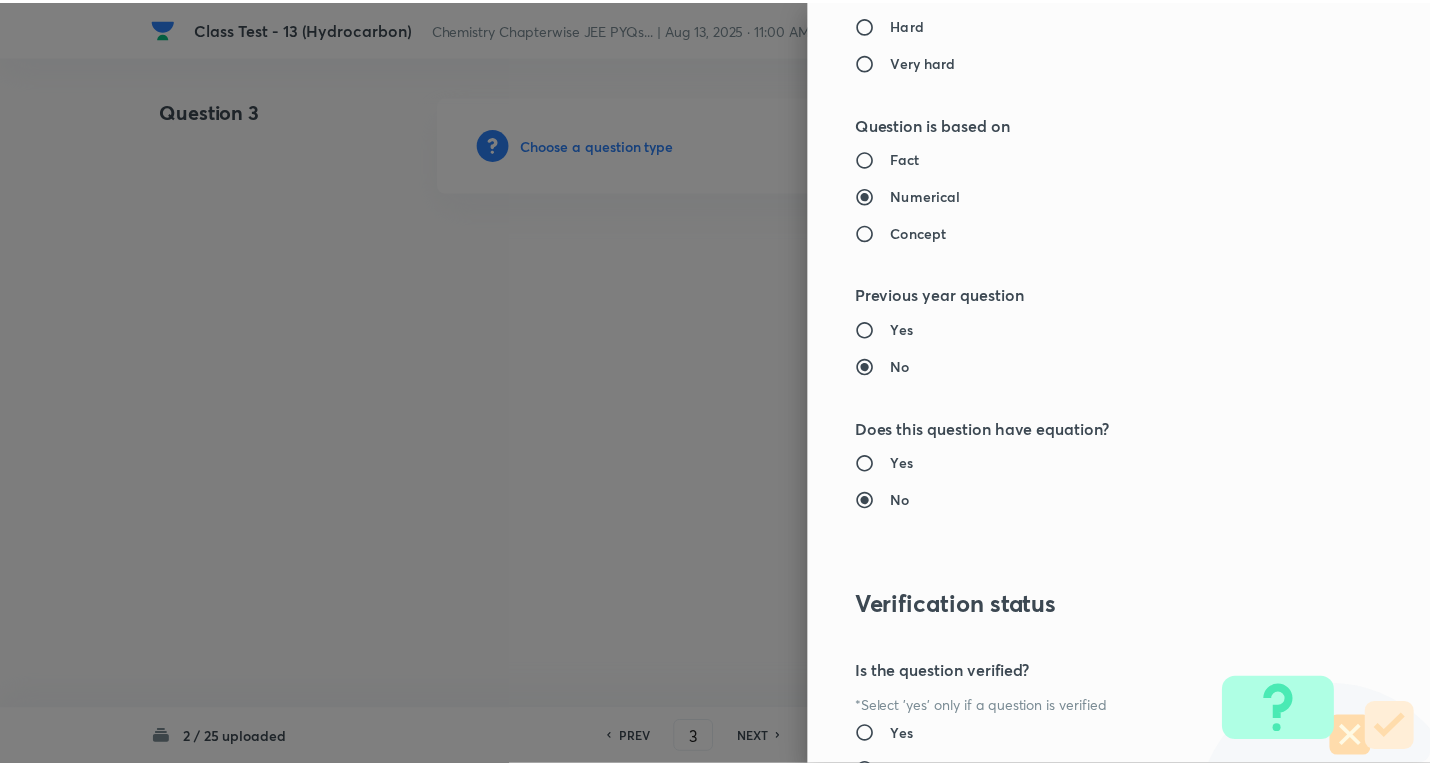 scroll, scrollTop: 1961, scrollLeft: 0, axis: vertical 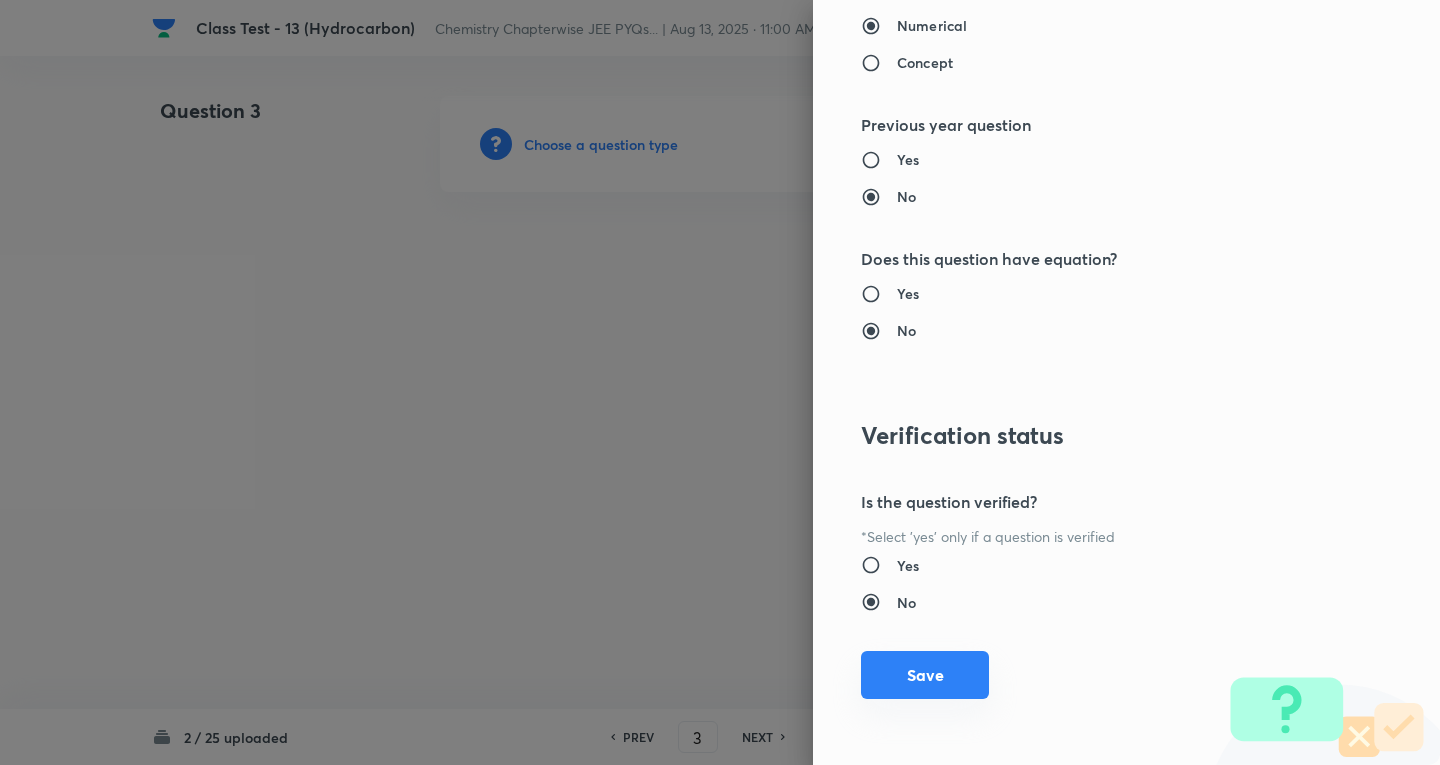 click on "Save" at bounding box center (925, 675) 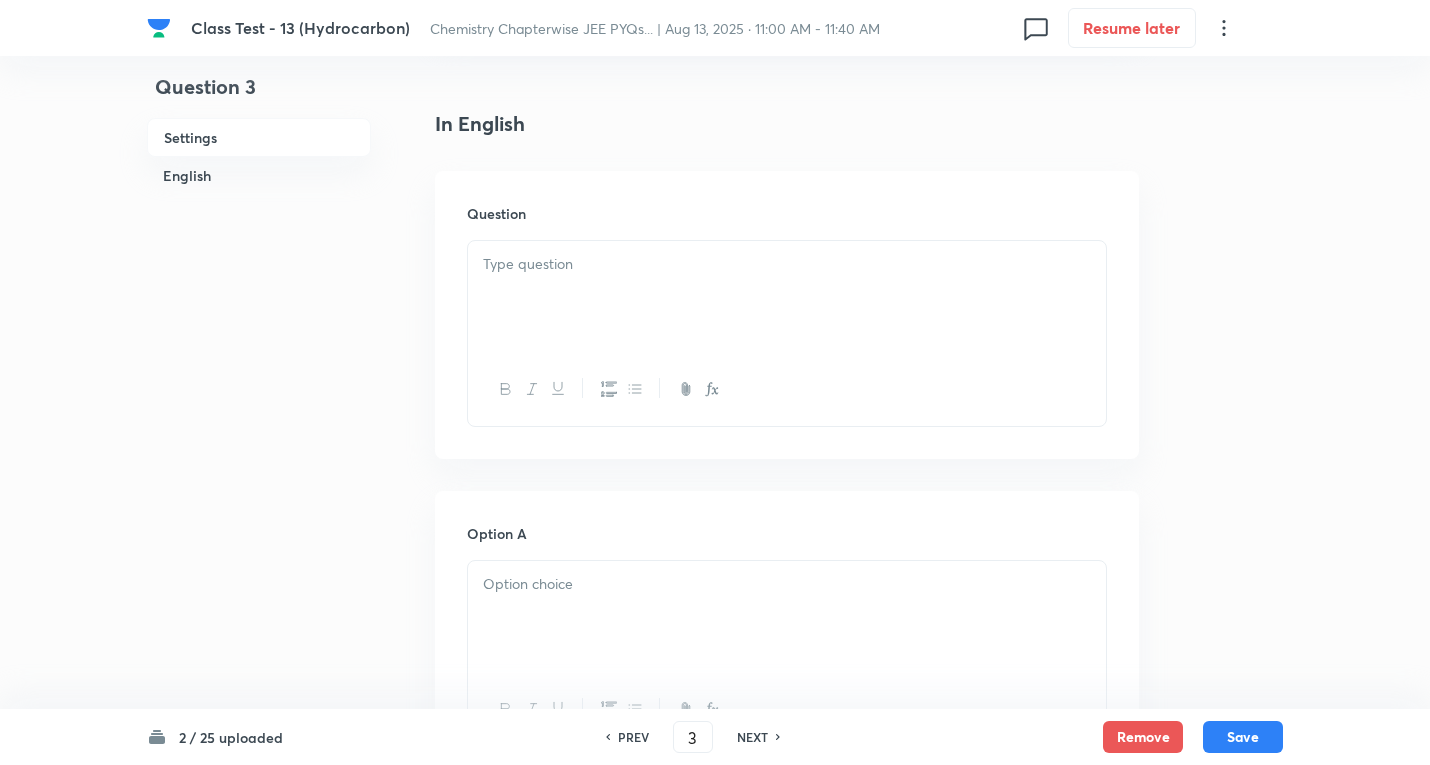 scroll, scrollTop: 500, scrollLeft: 0, axis: vertical 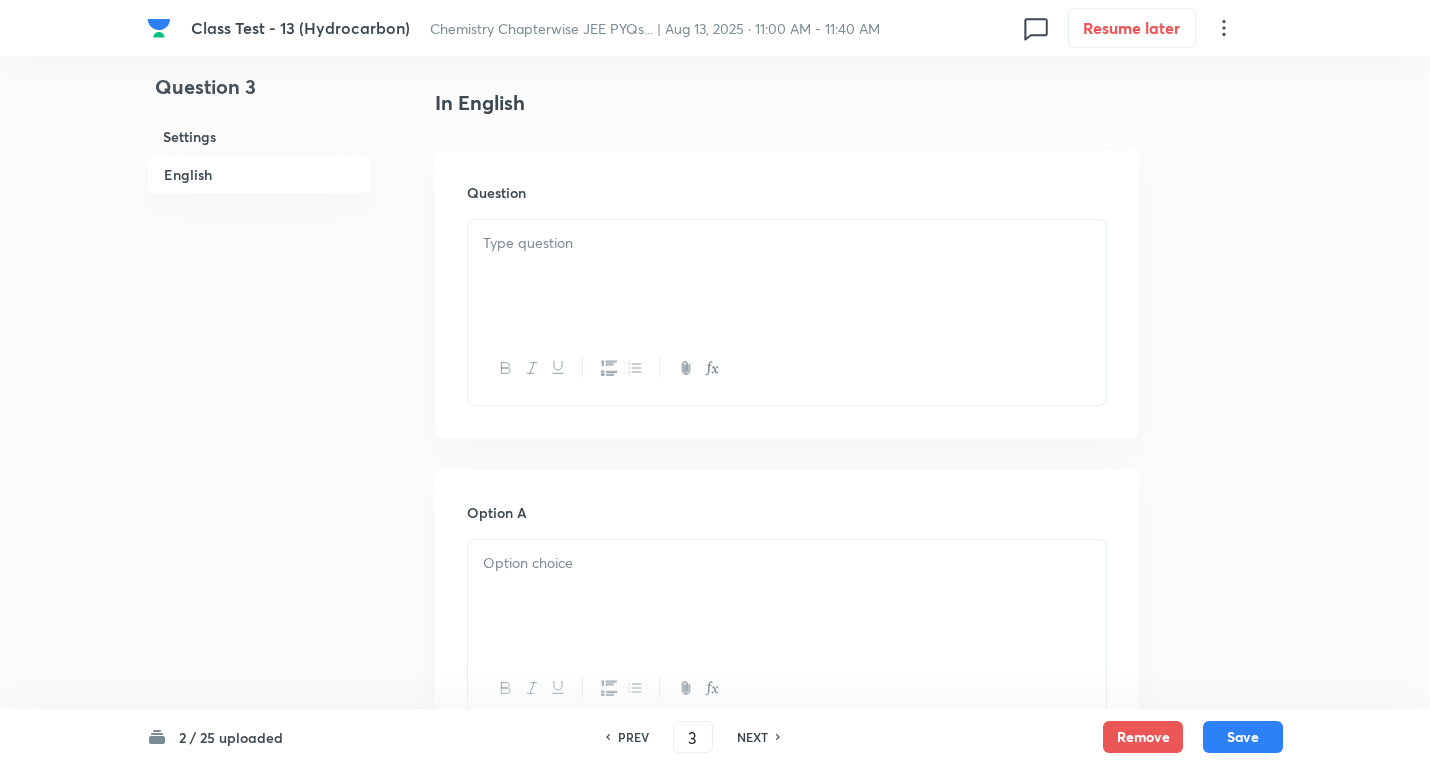 drag, startPoint x: 549, startPoint y: 247, endPoint x: 555, endPoint y: 256, distance: 10.816654 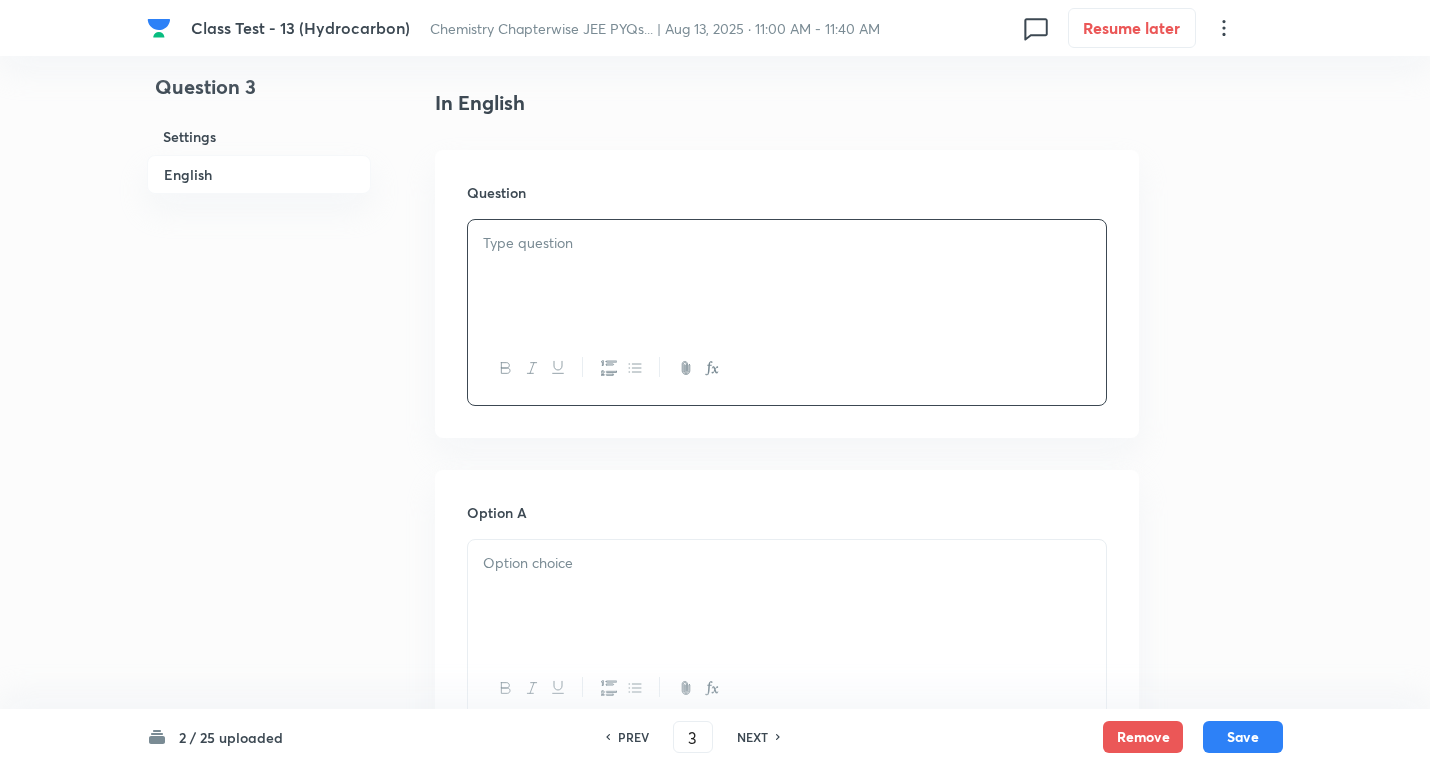 click at bounding box center [787, 243] 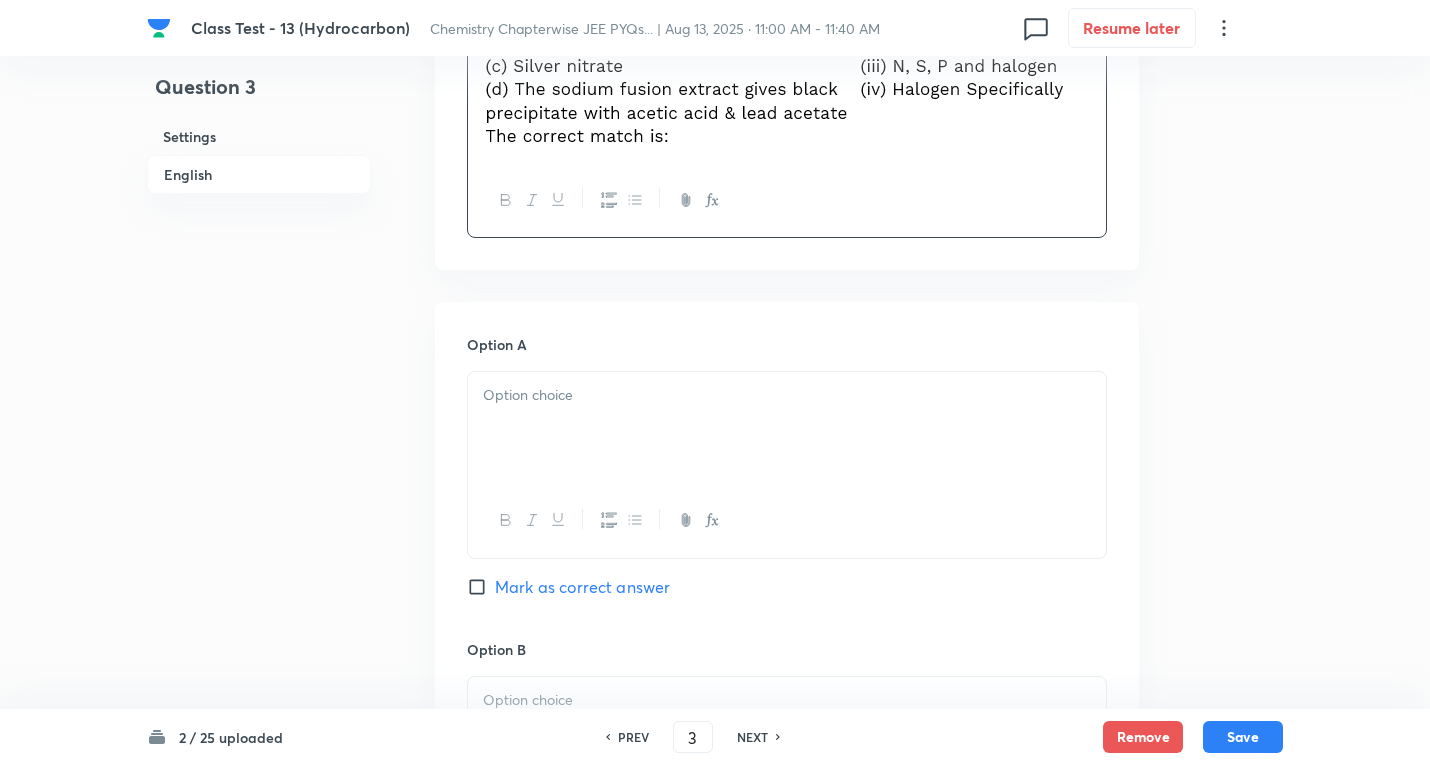 scroll, scrollTop: 1000, scrollLeft: 0, axis: vertical 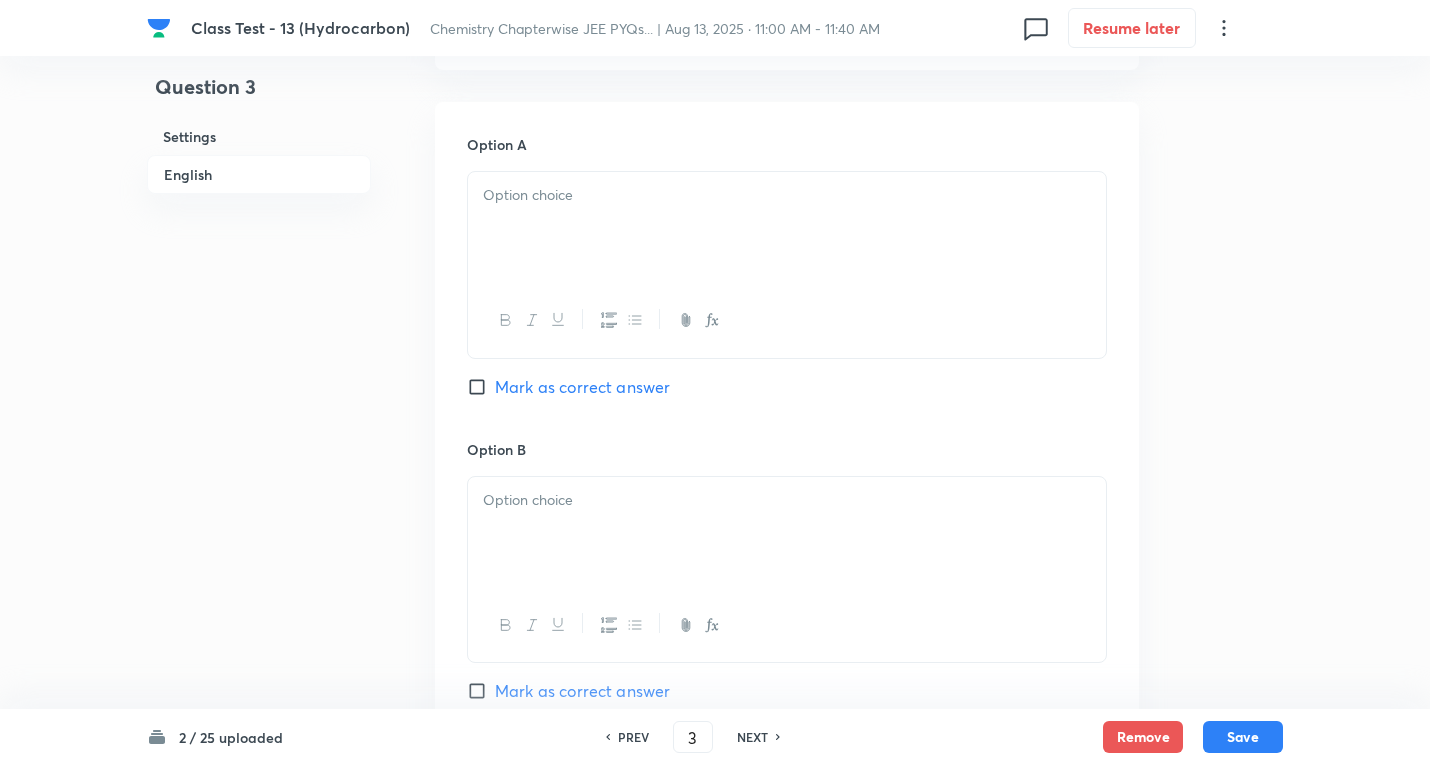 click at bounding box center (787, 195) 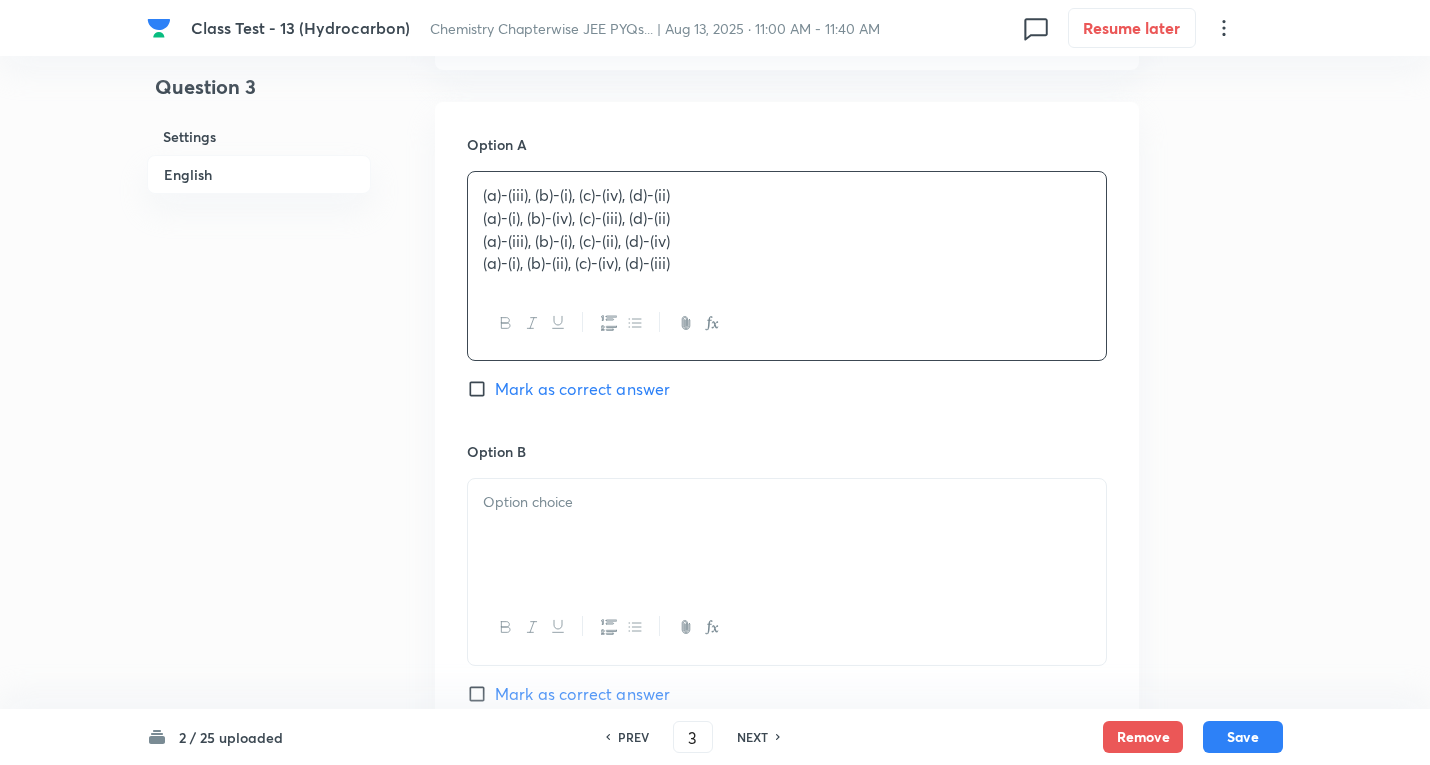 drag, startPoint x: 576, startPoint y: 275, endPoint x: 924, endPoint y: 327, distance: 351.86362 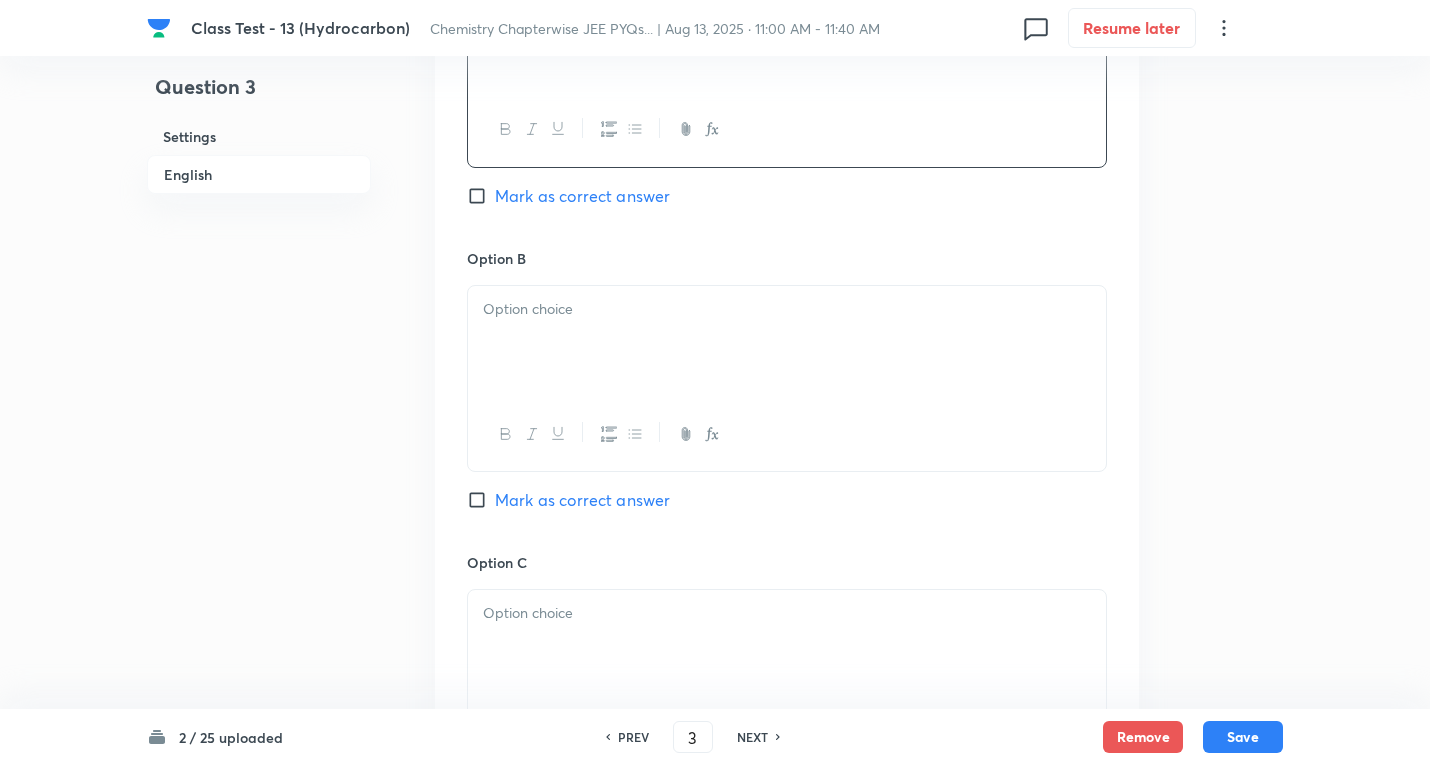 scroll, scrollTop: 1200, scrollLeft: 0, axis: vertical 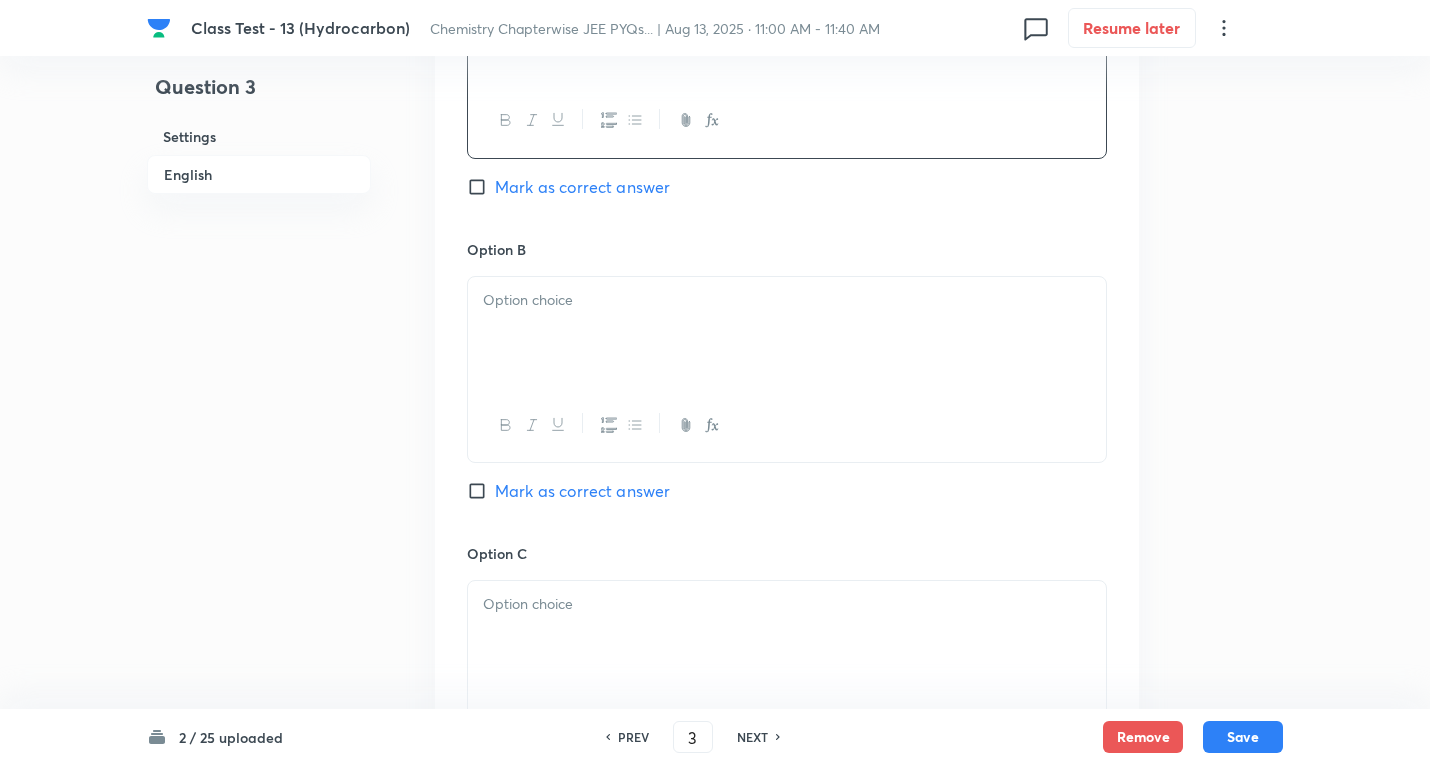 click on "Mark as correct answer" at bounding box center (582, 187) 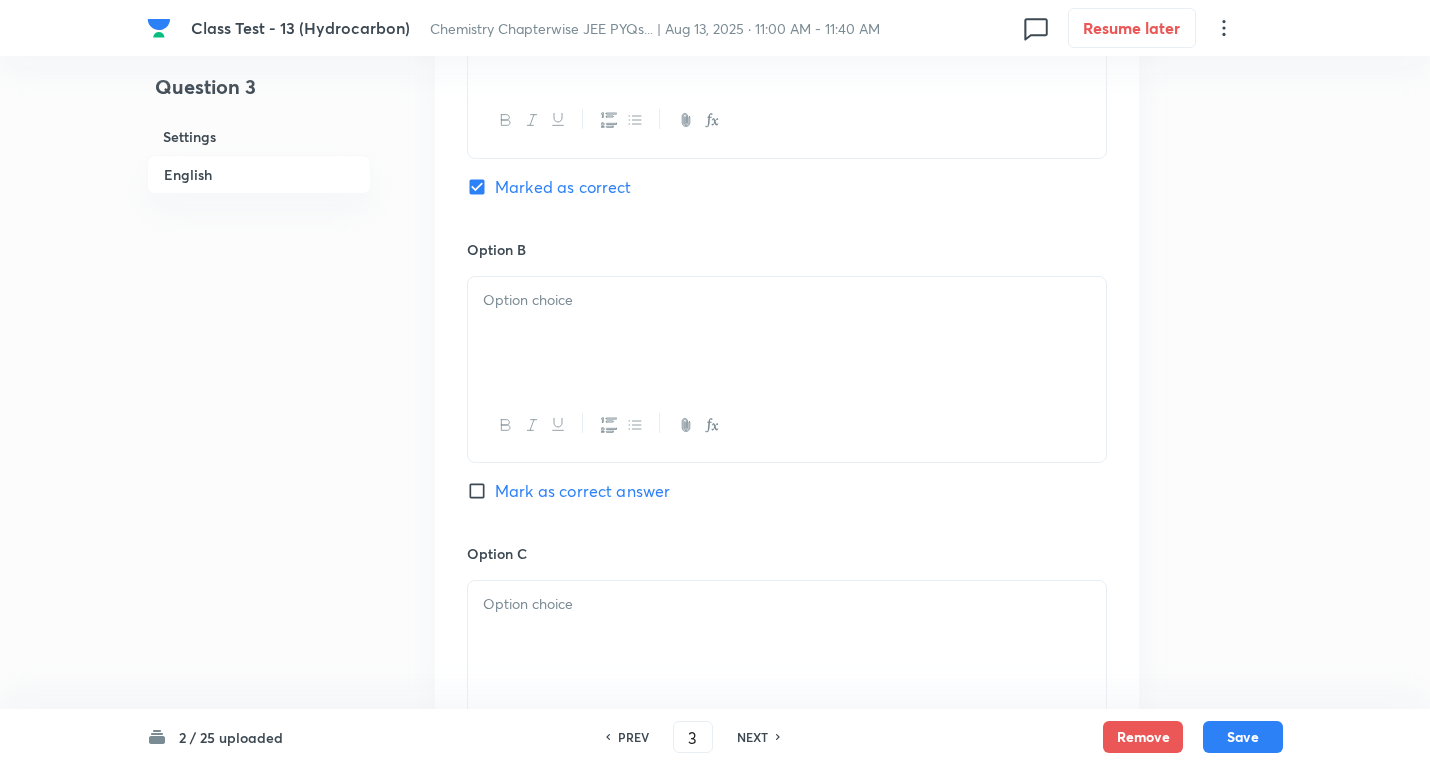 drag, startPoint x: 533, startPoint y: 349, endPoint x: 529, endPoint y: 333, distance: 16.492422 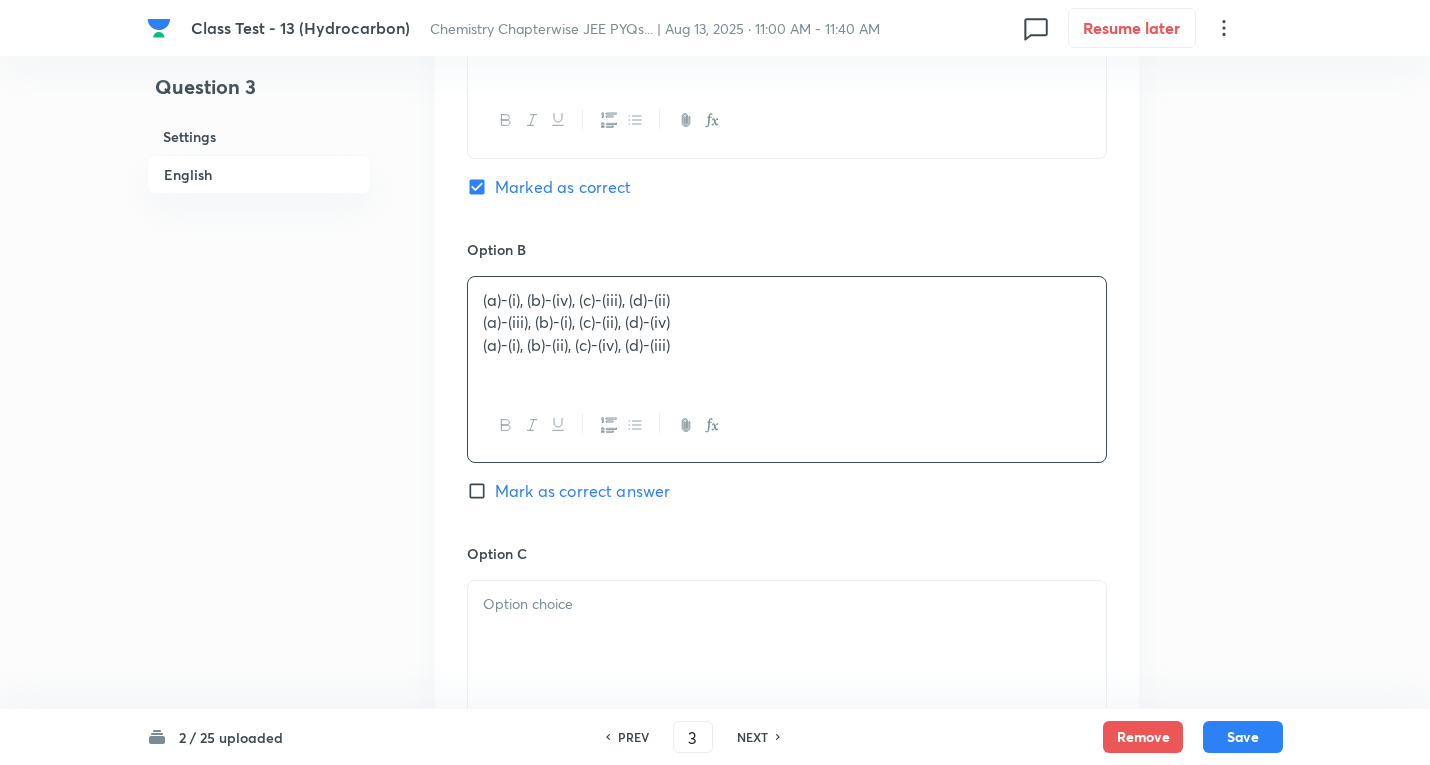 drag, startPoint x: 766, startPoint y: 376, endPoint x: 855, endPoint y: 389, distance: 89.94443 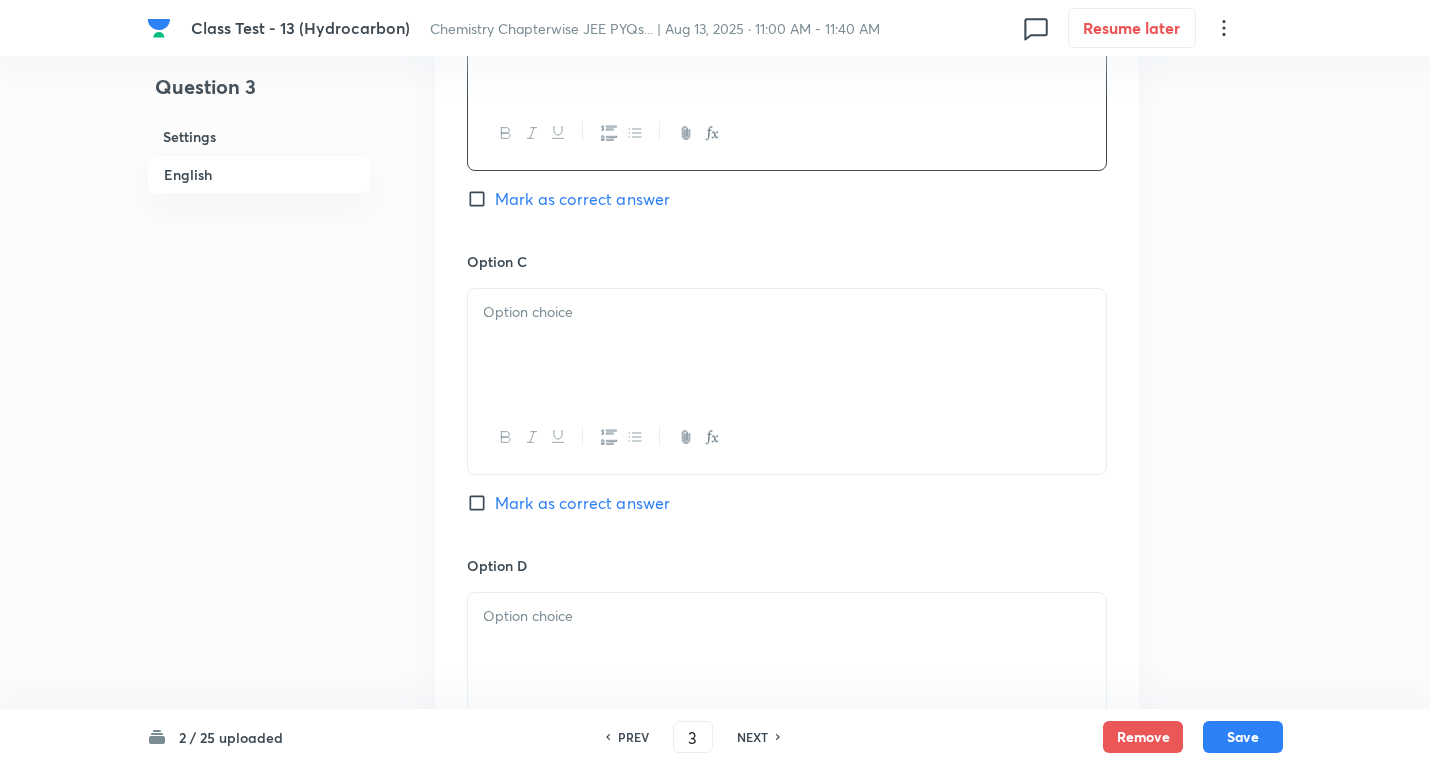 scroll, scrollTop: 1500, scrollLeft: 0, axis: vertical 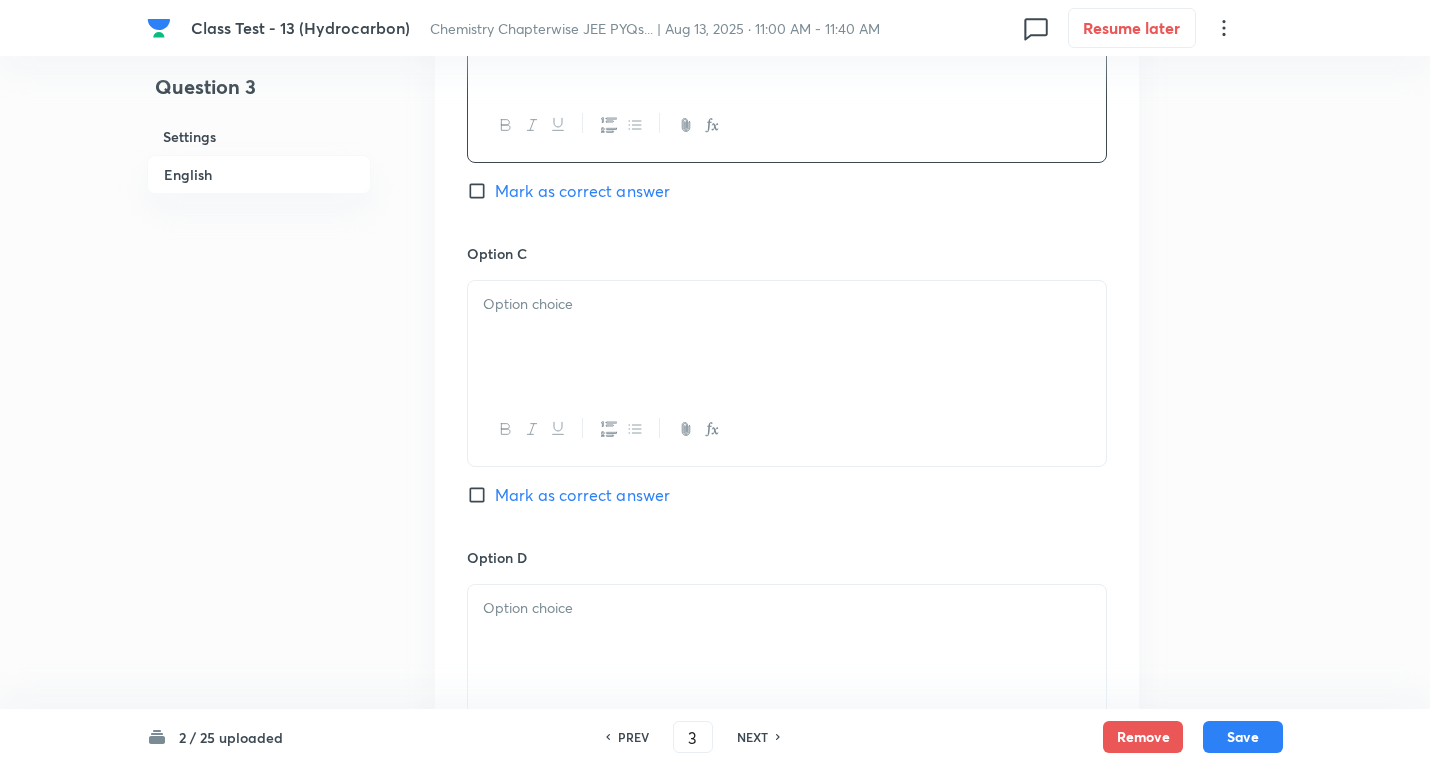 click at bounding box center [787, 304] 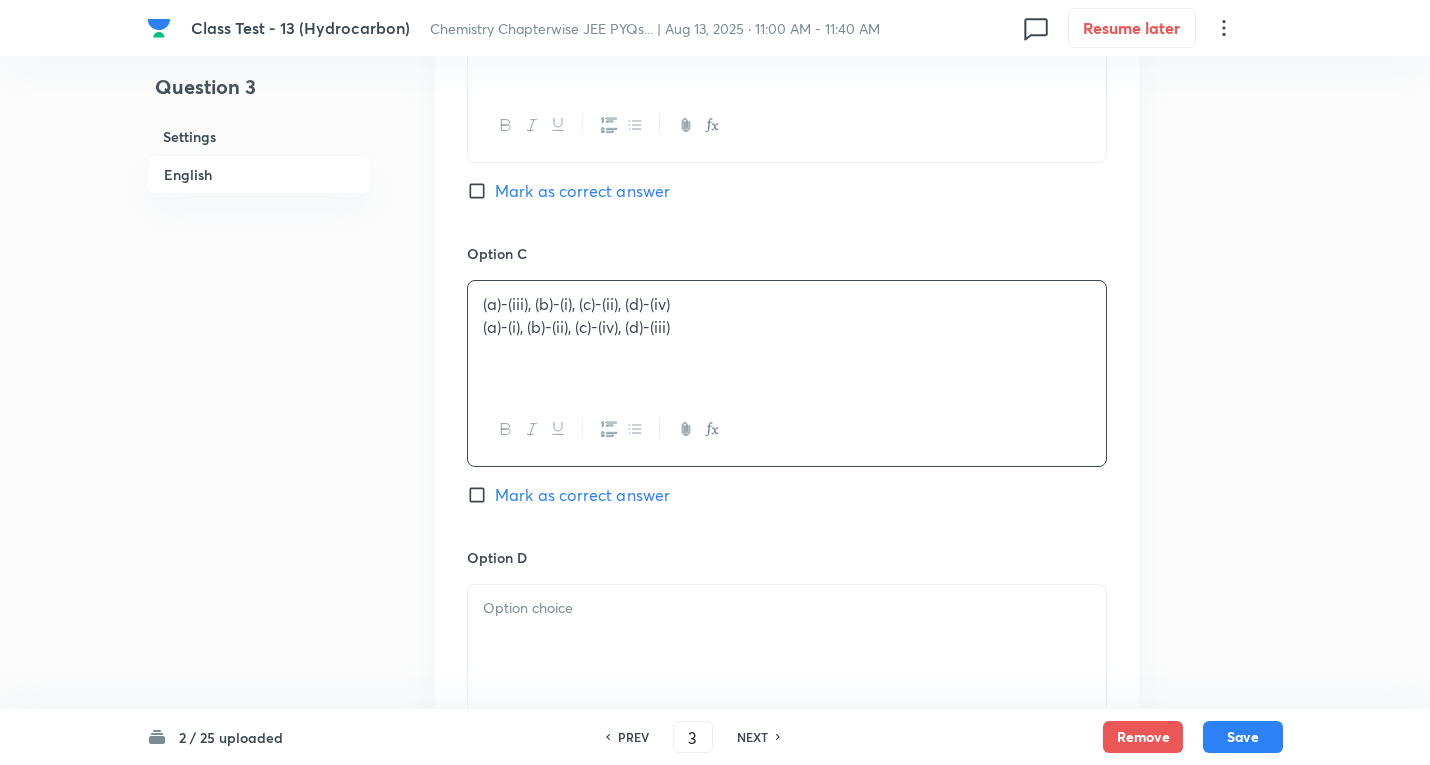 drag, startPoint x: 480, startPoint y: 324, endPoint x: 898, endPoint y: 329, distance: 418.0299 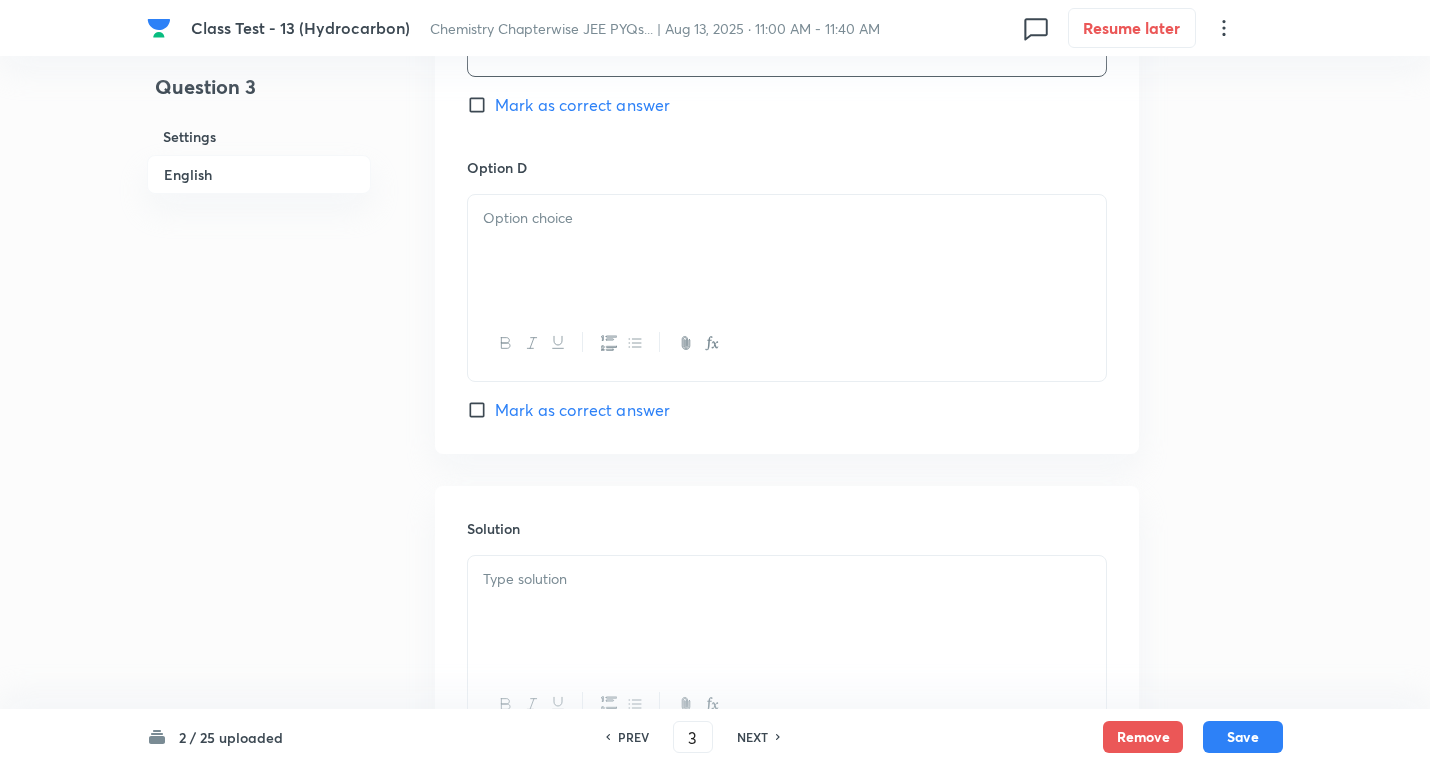 scroll, scrollTop: 1900, scrollLeft: 0, axis: vertical 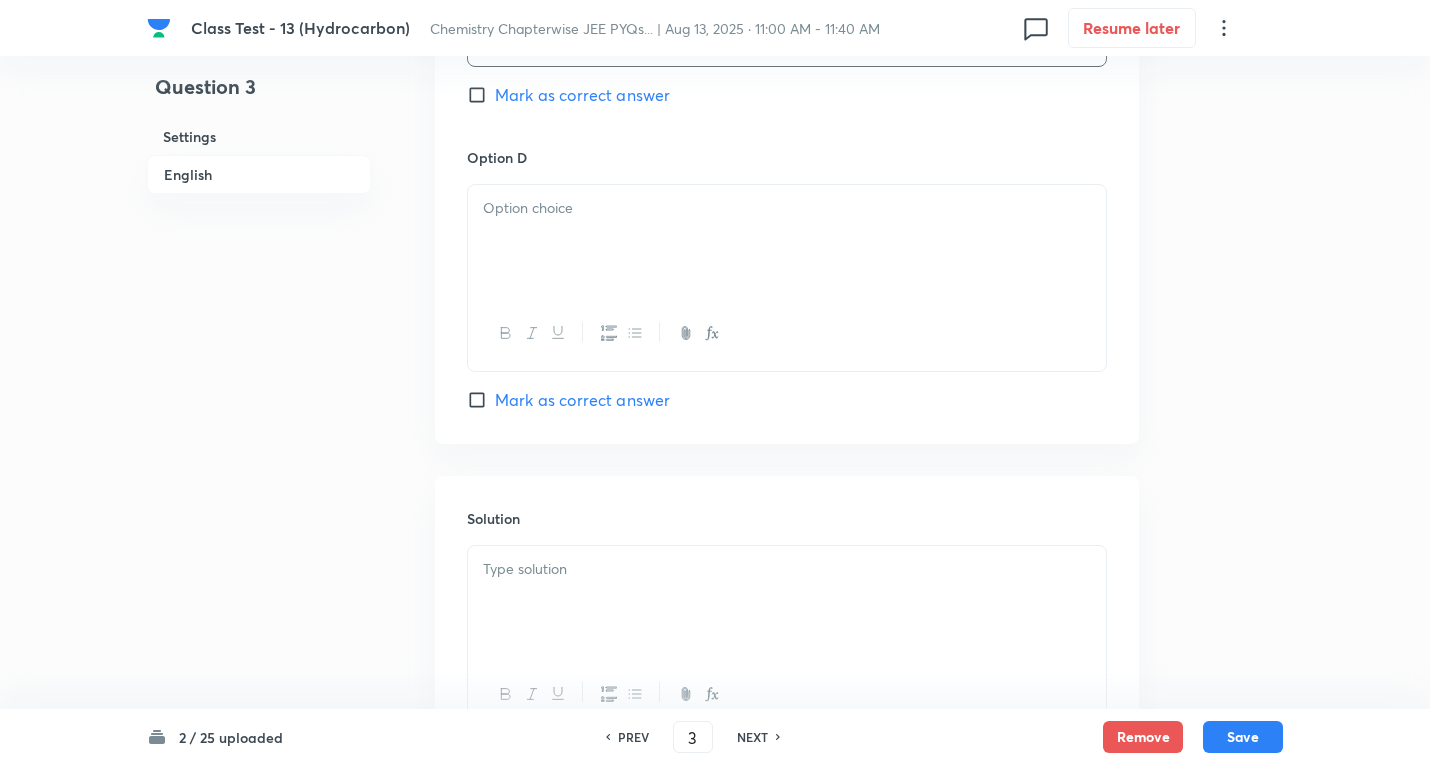 click at bounding box center (787, 241) 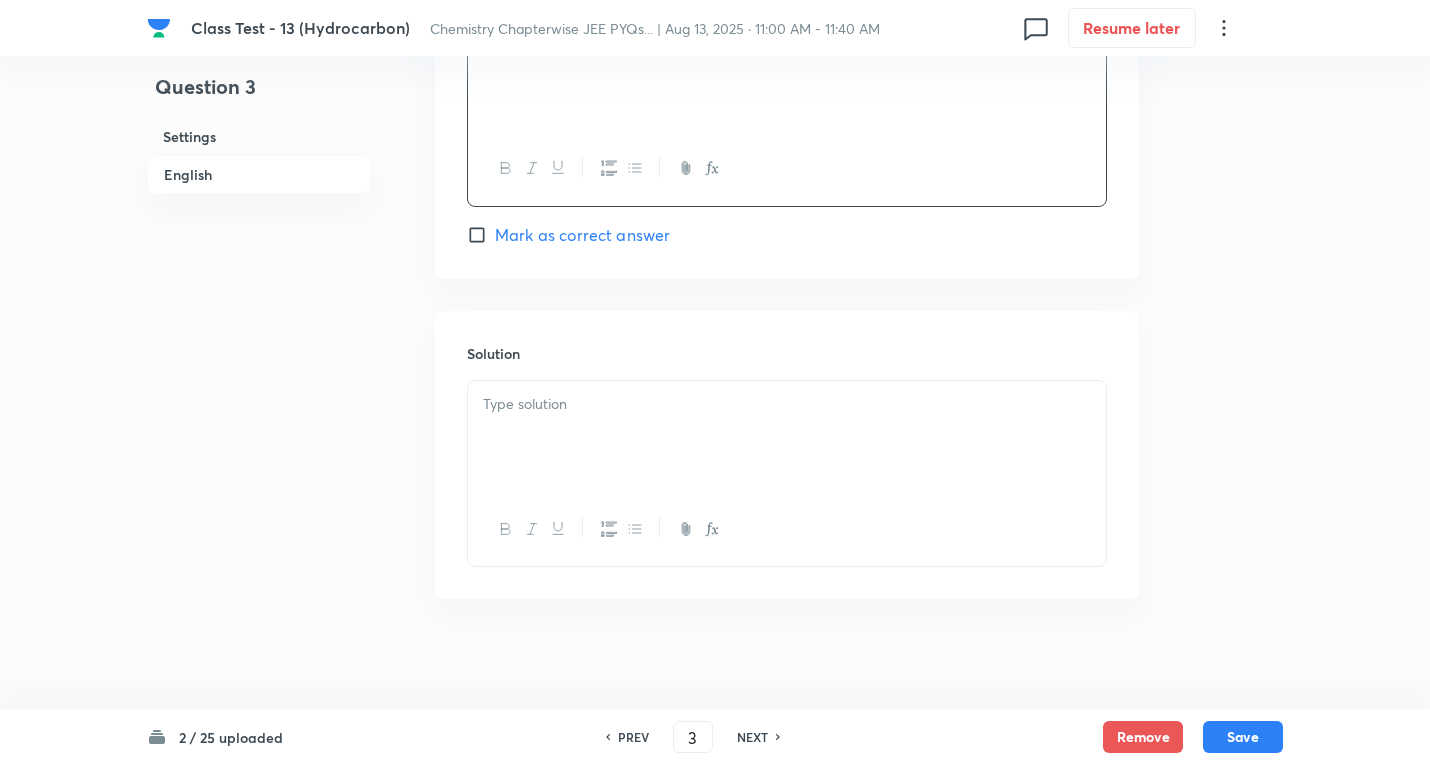 scroll, scrollTop: 2075, scrollLeft: 0, axis: vertical 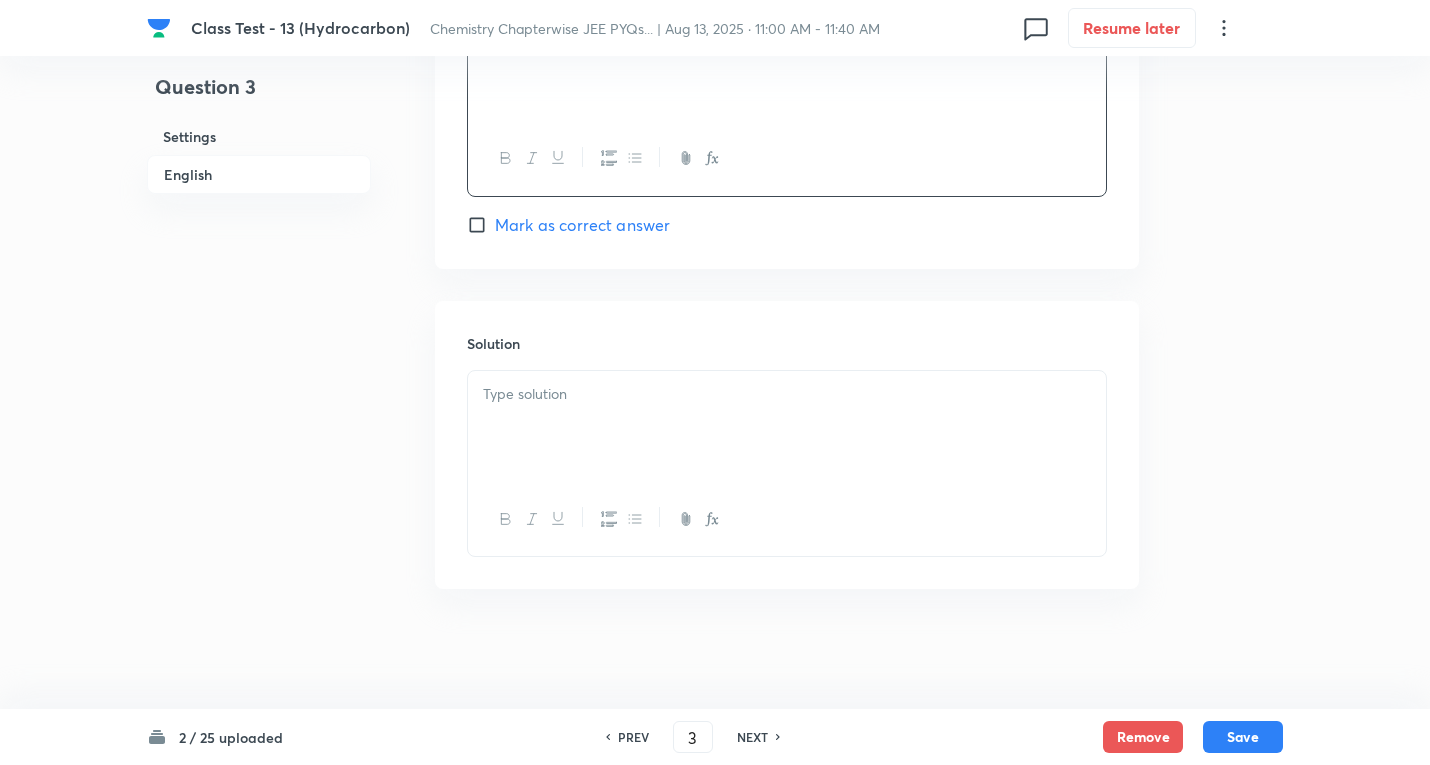 click at bounding box center (787, 394) 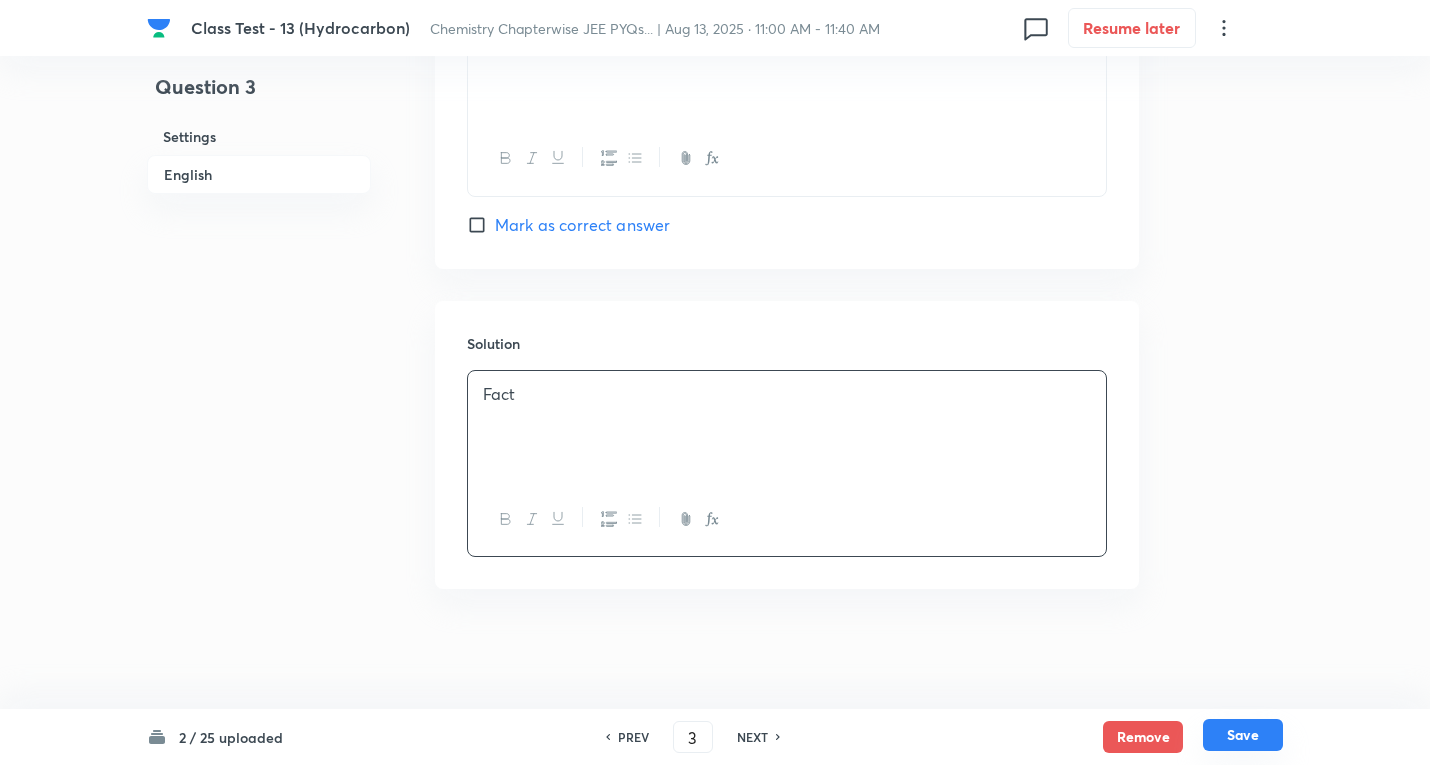 click on "Save" at bounding box center [1243, 735] 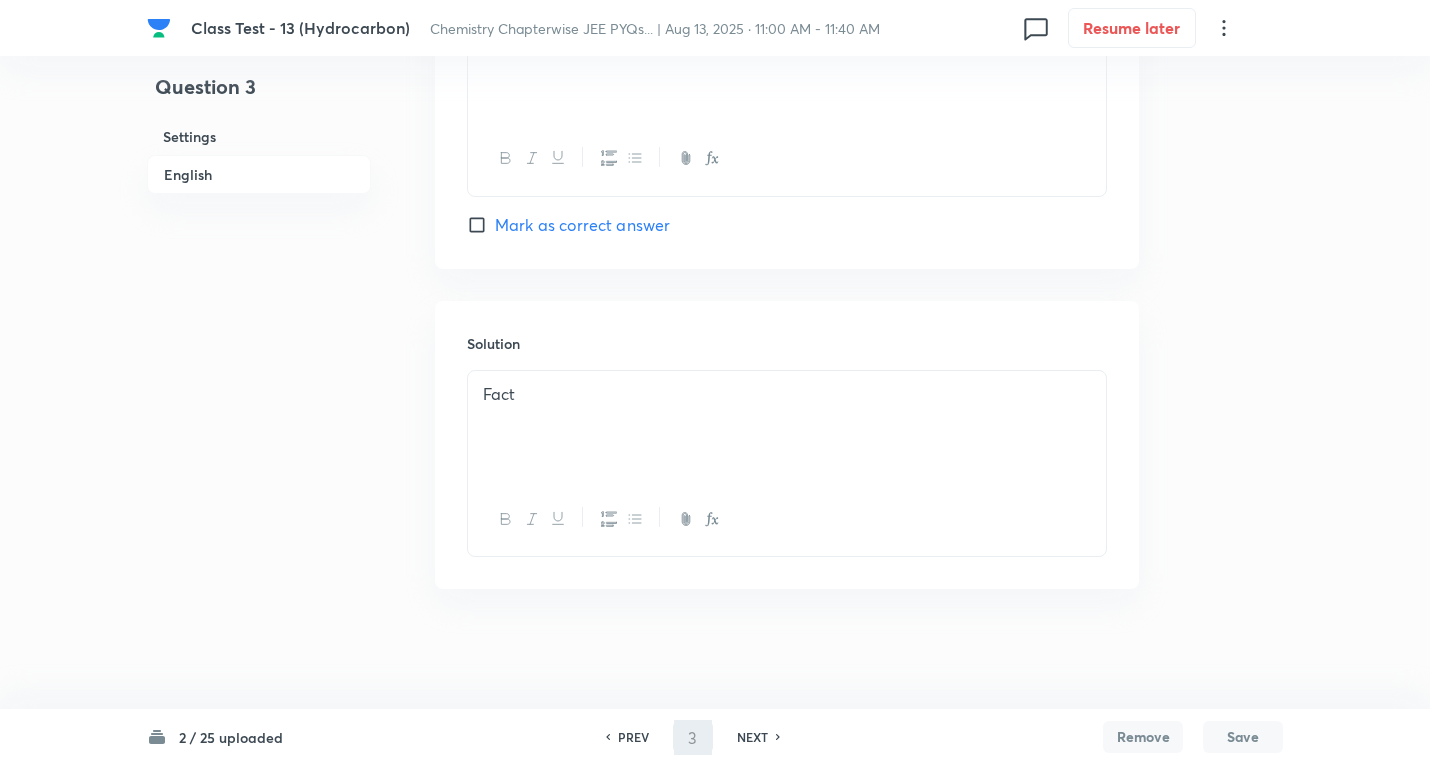 type on "4" 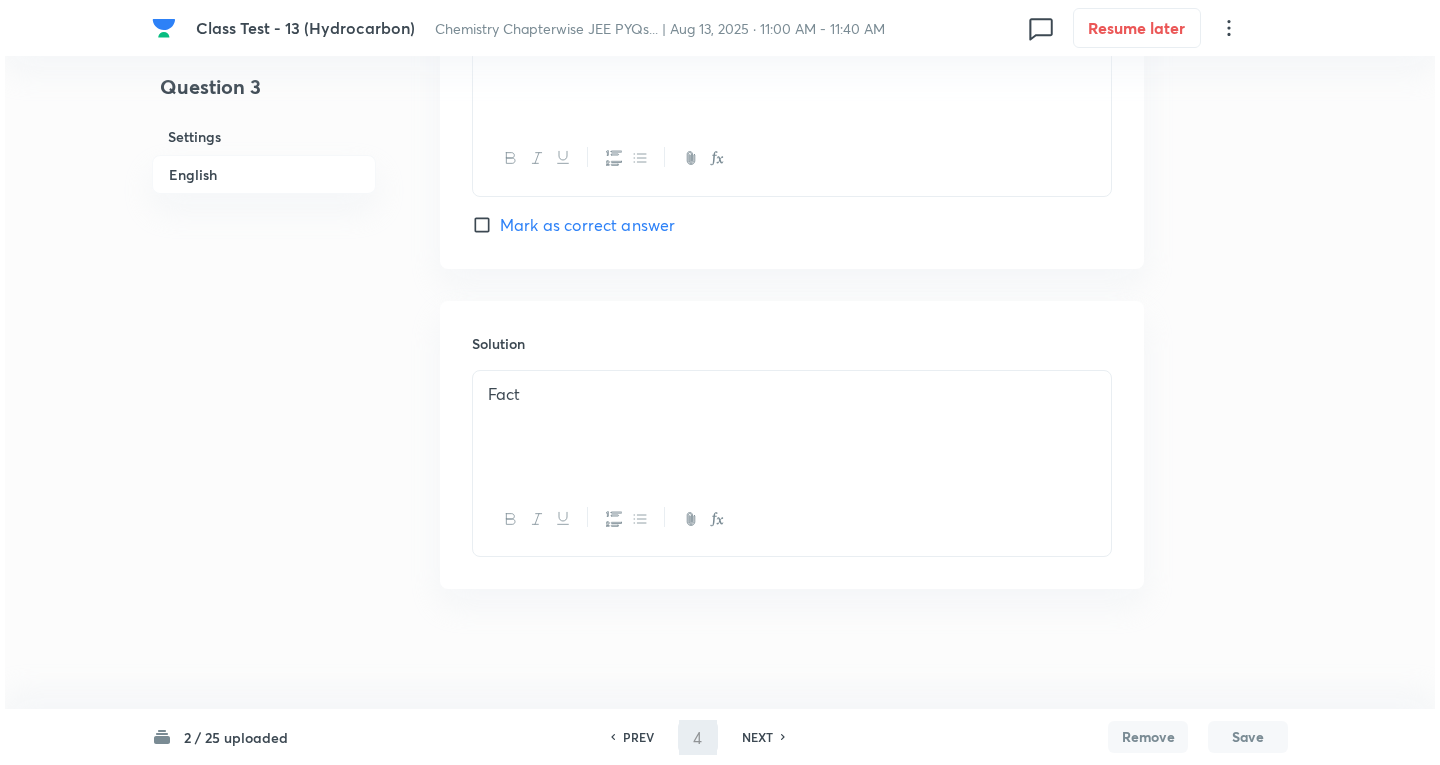 scroll, scrollTop: 0, scrollLeft: 0, axis: both 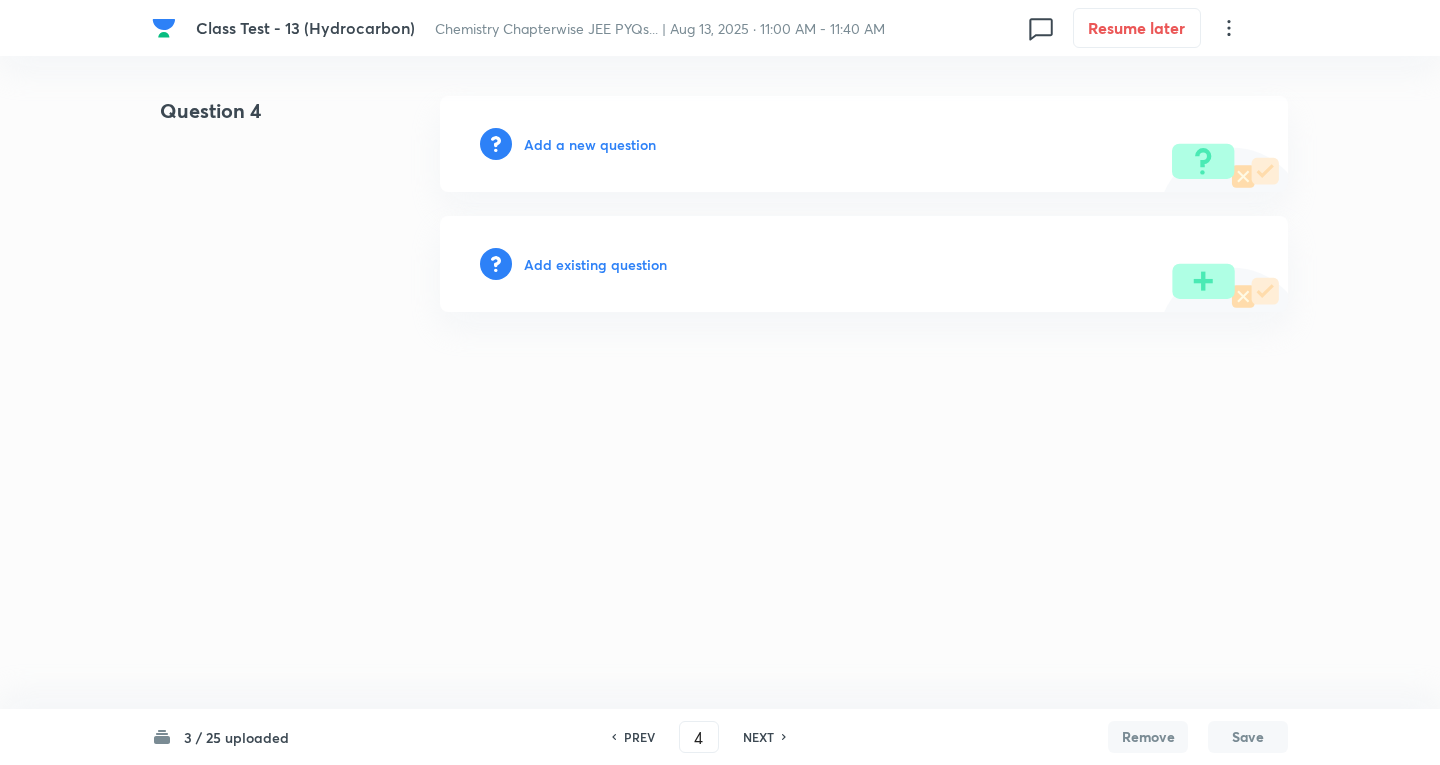click on "Add a new question" at bounding box center [590, 144] 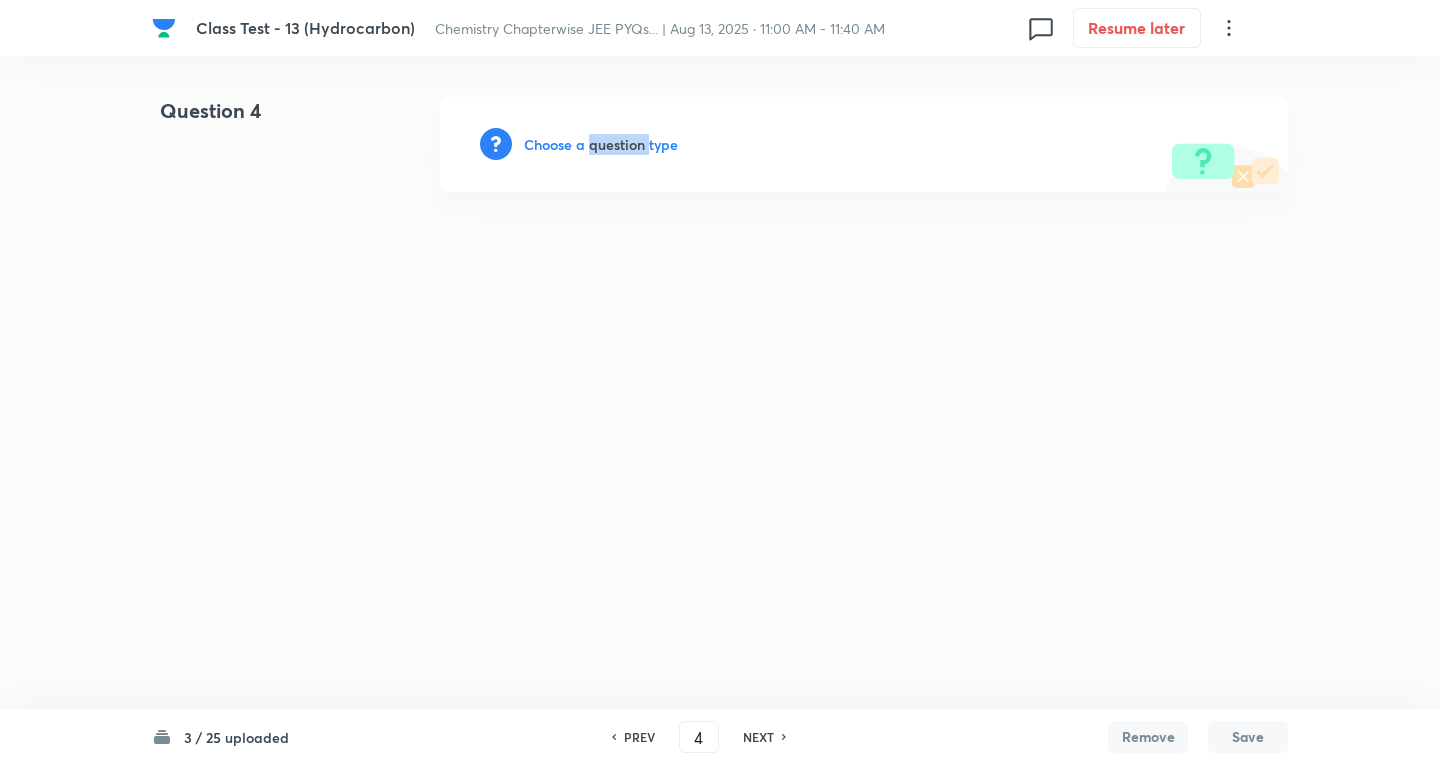 click on "Choose a question type" at bounding box center [601, 144] 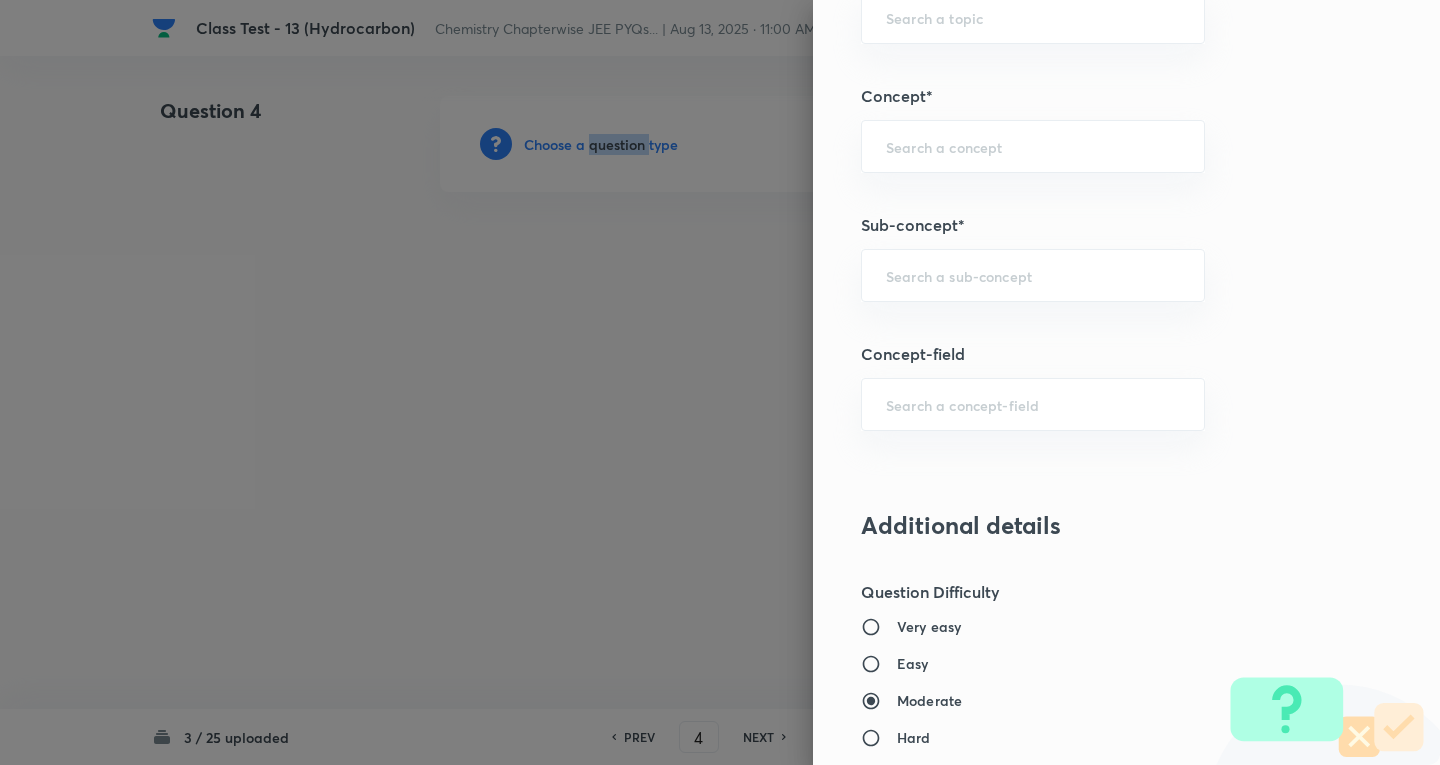 scroll, scrollTop: 1100, scrollLeft: 0, axis: vertical 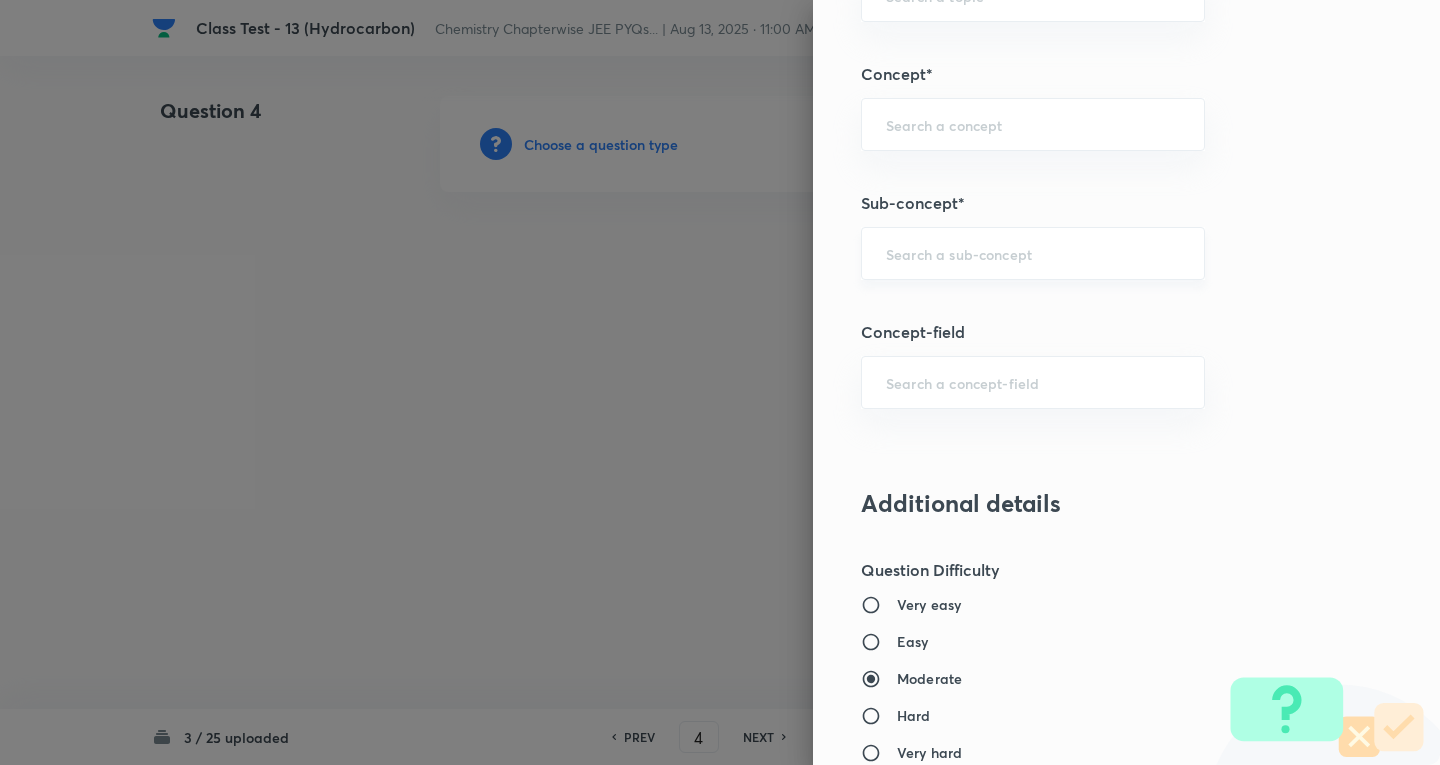 click at bounding box center [1033, 253] 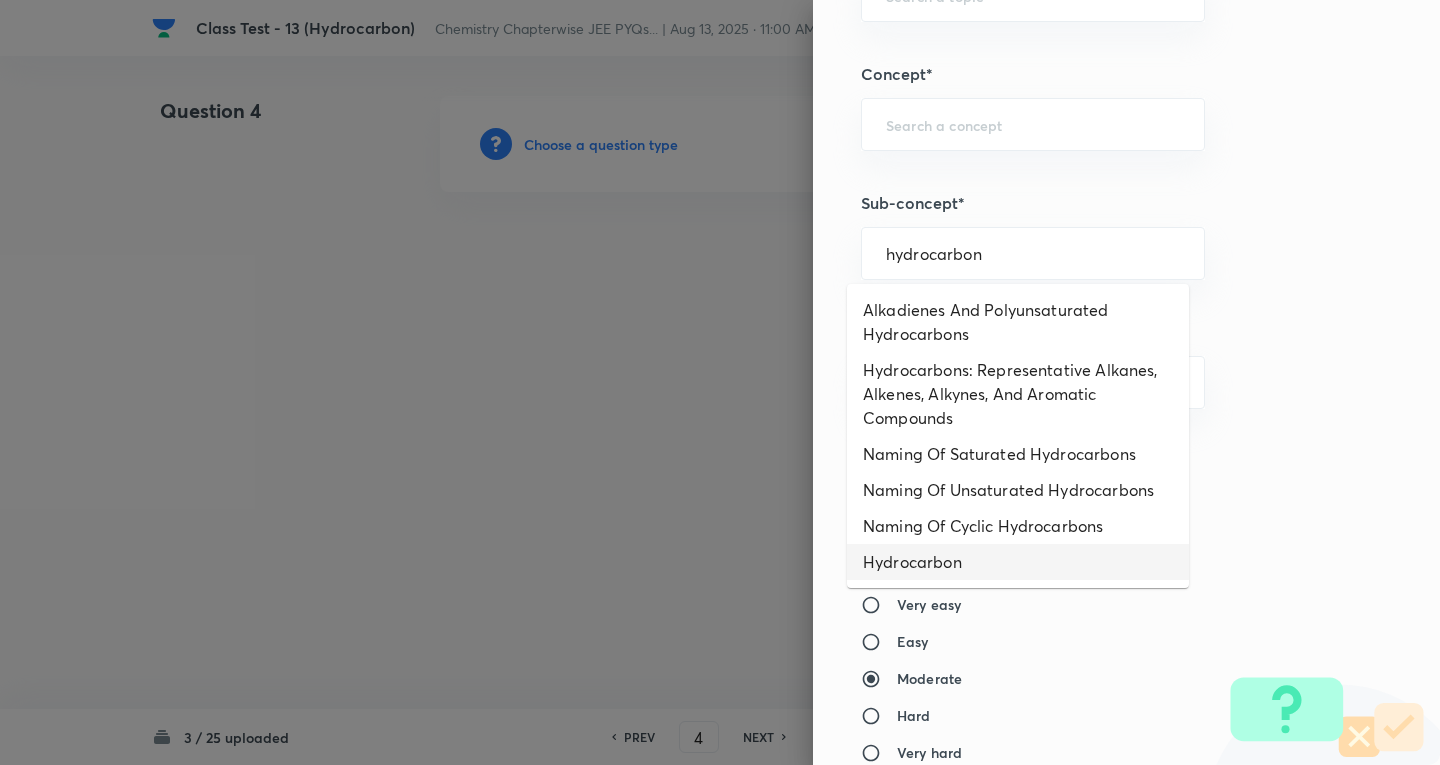 click on "Hydrocarbon" at bounding box center (1018, 562) 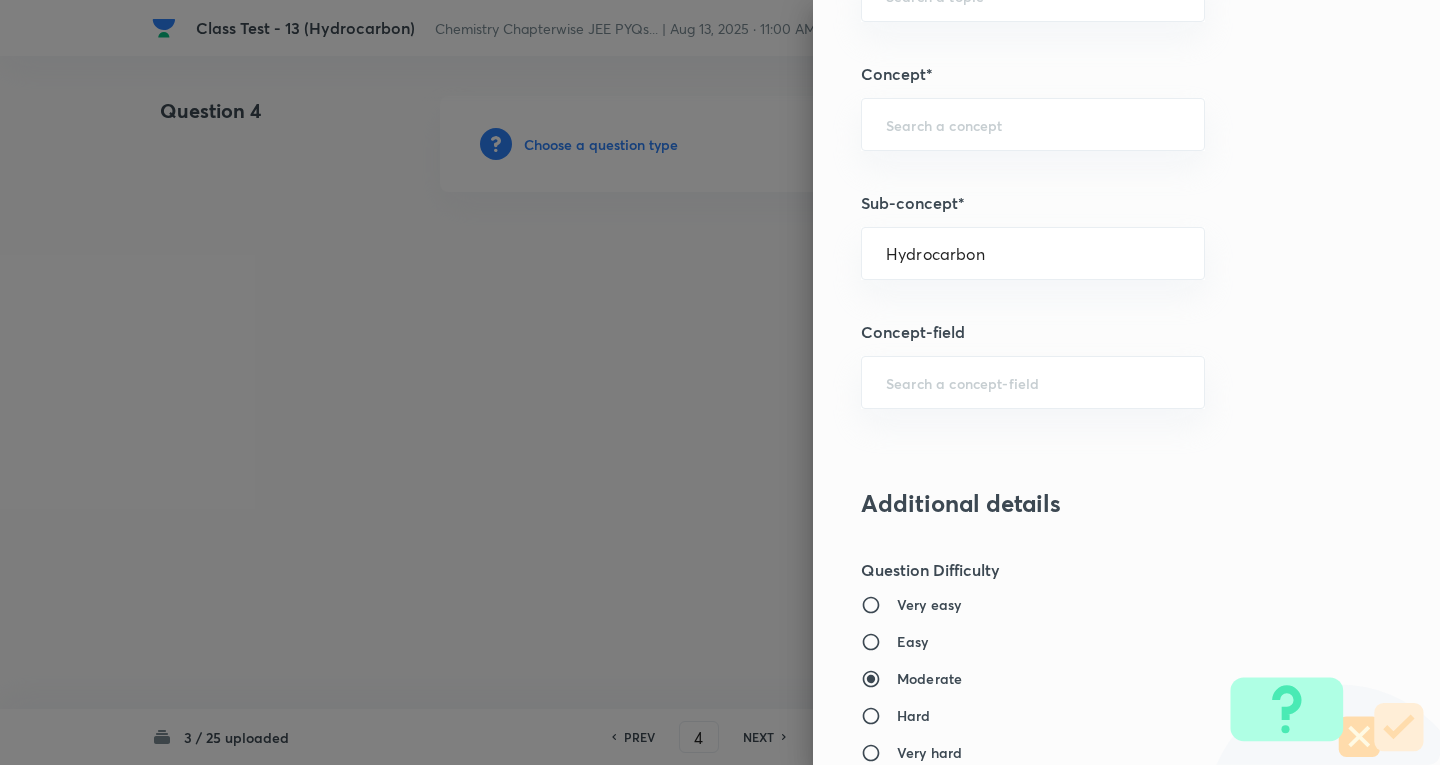 type on "Chemistry" 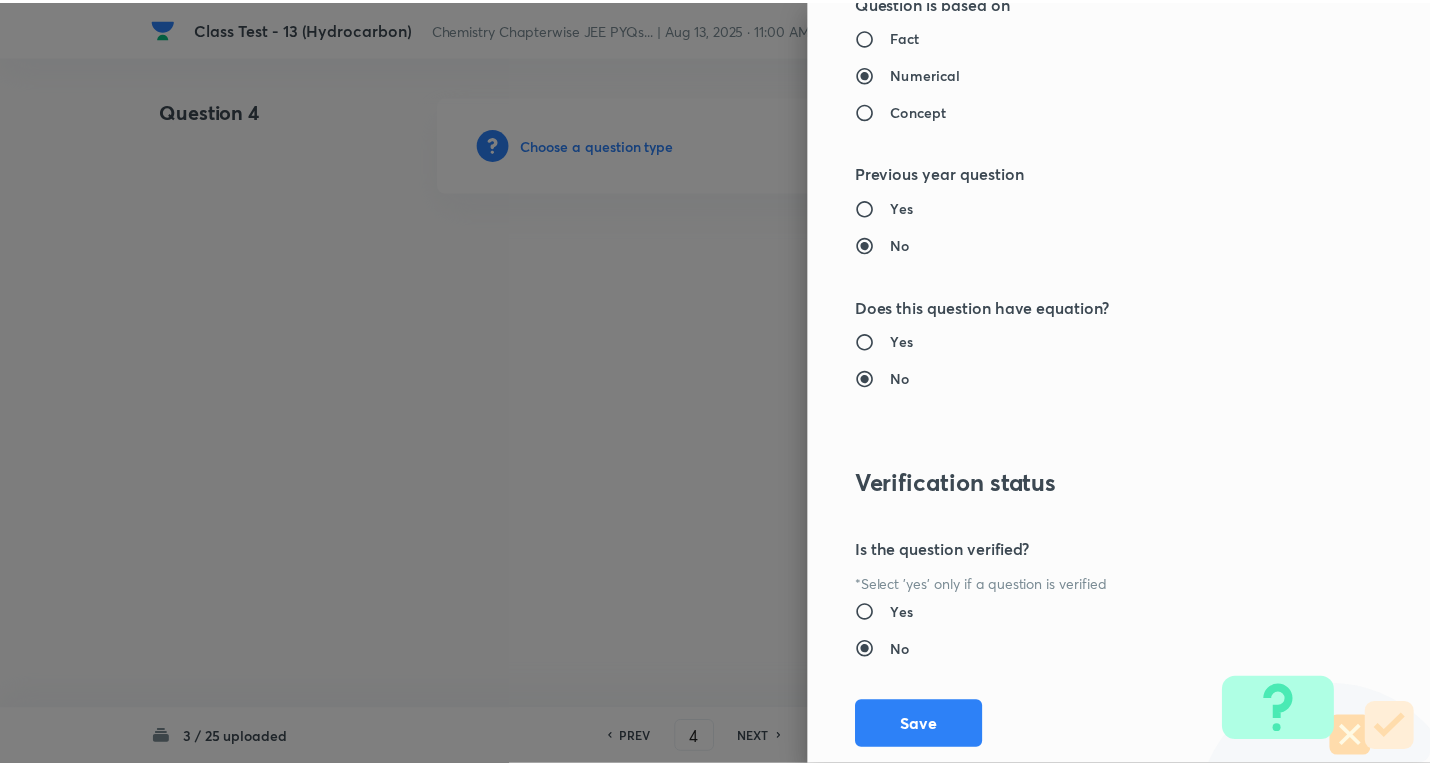scroll, scrollTop: 1961, scrollLeft: 0, axis: vertical 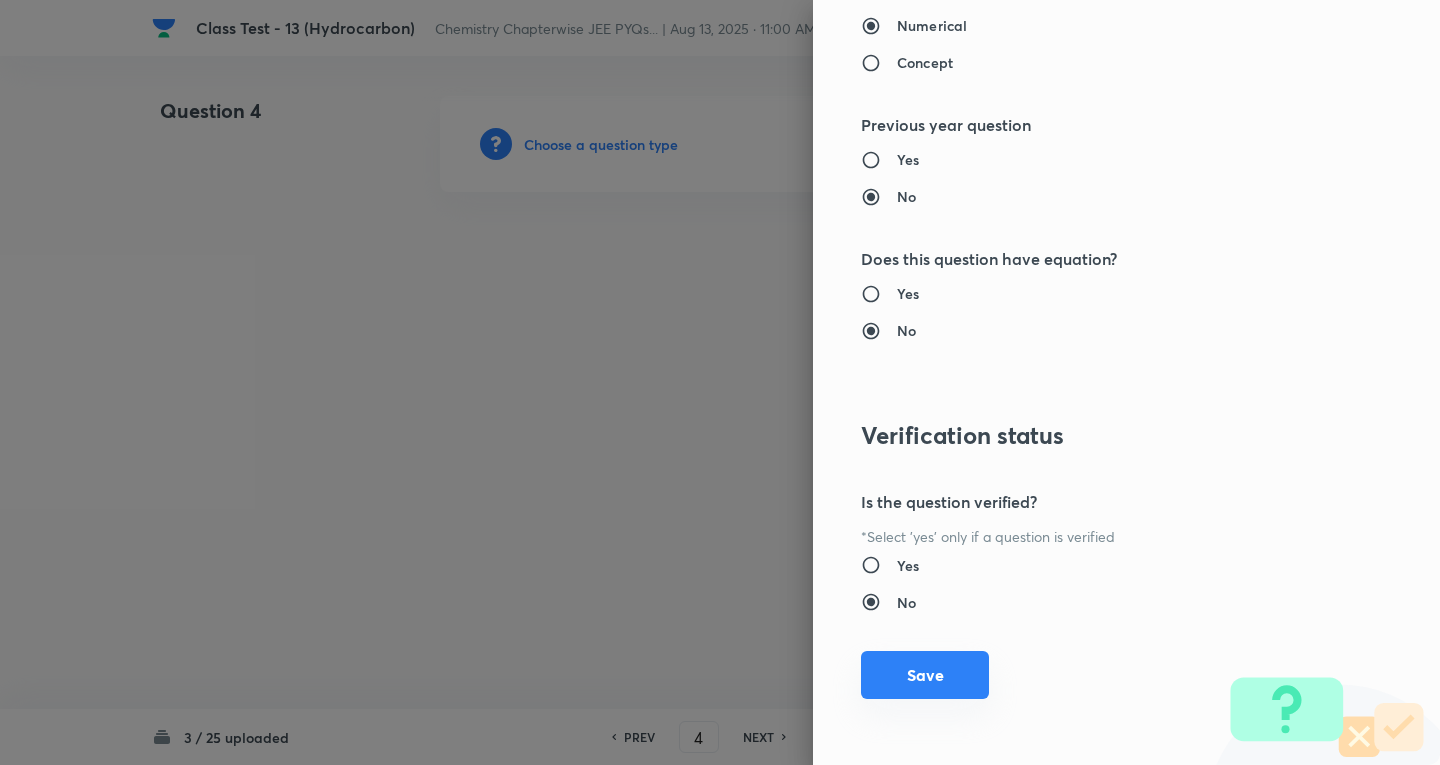 click on "Save" at bounding box center (925, 675) 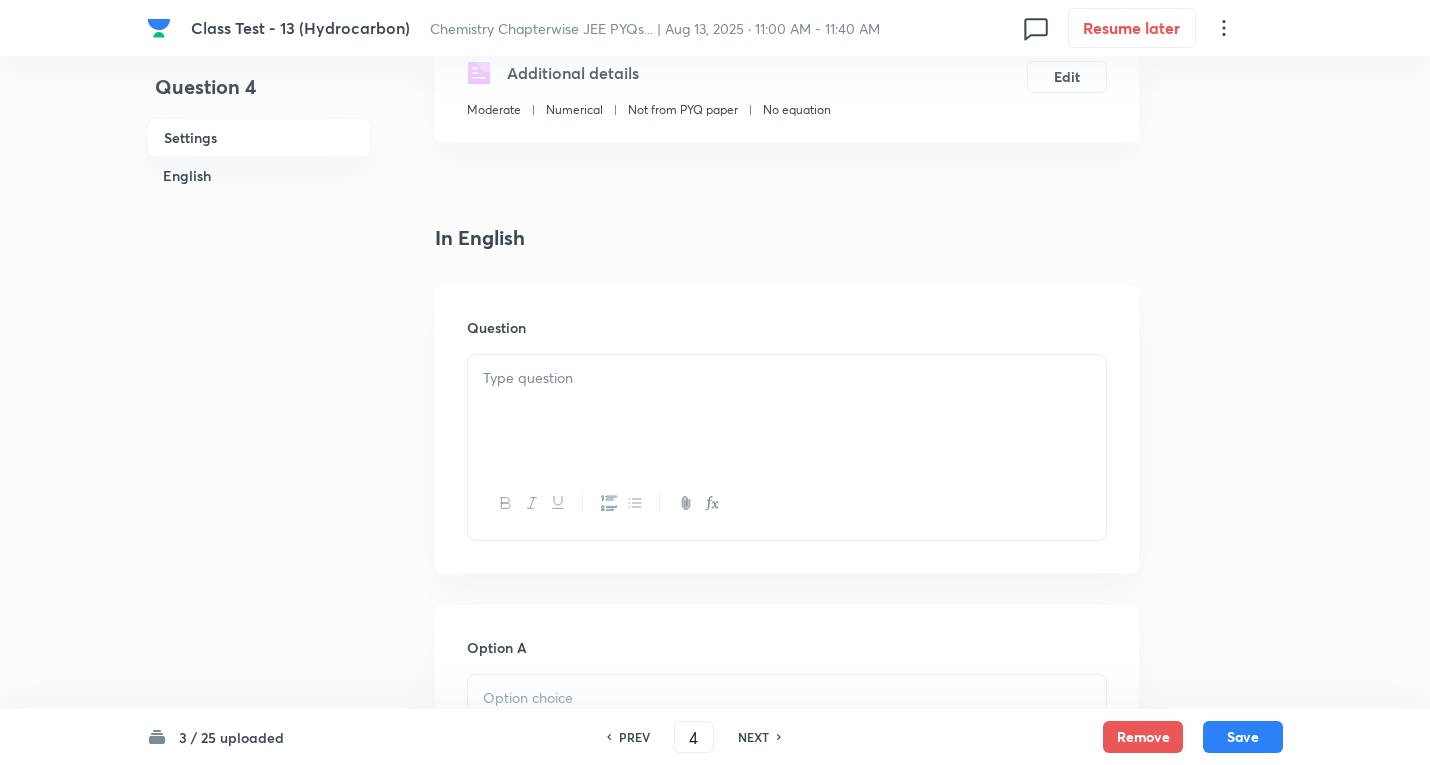 scroll, scrollTop: 400, scrollLeft: 0, axis: vertical 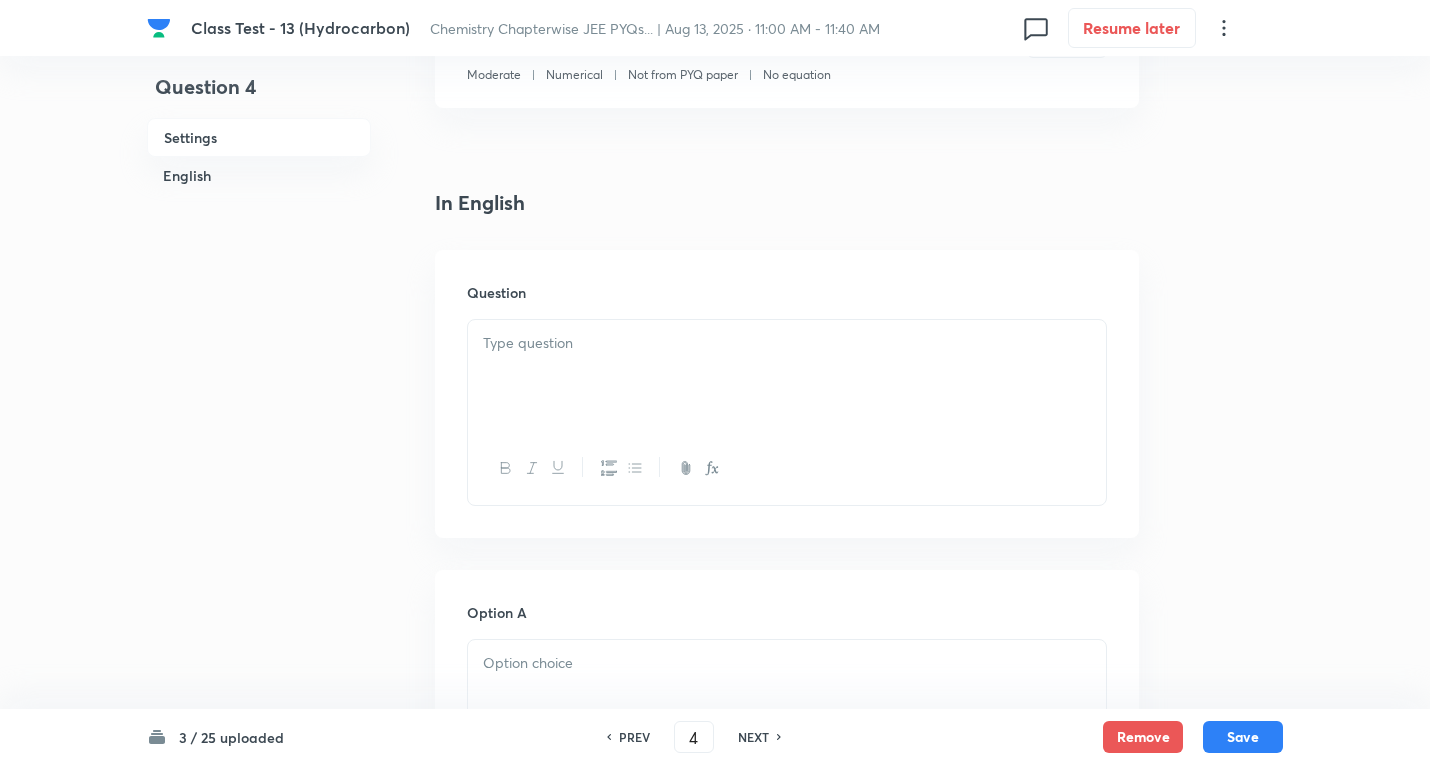 click at bounding box center (787, 343) 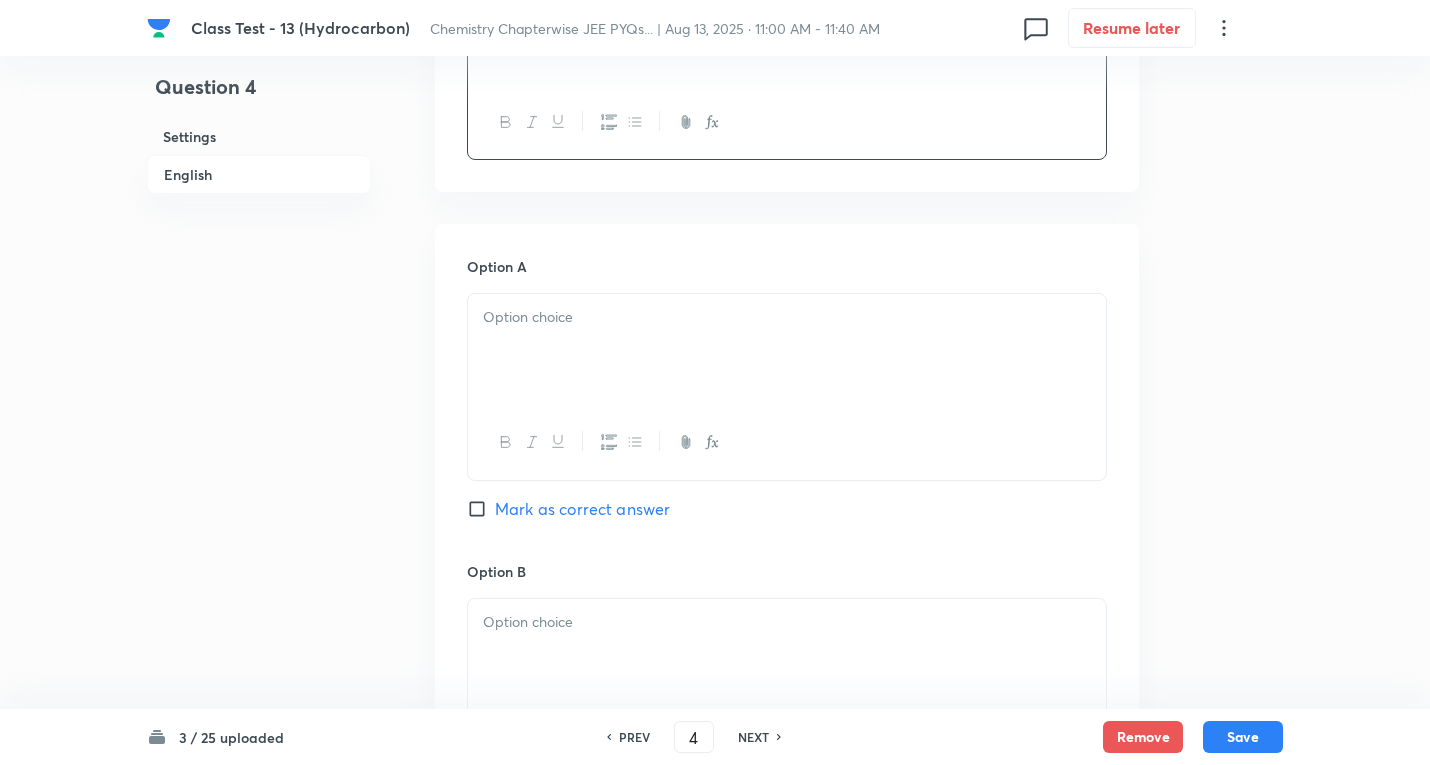 scroll, scrollTop: 800, scrollLeft: 0, axis: vertical 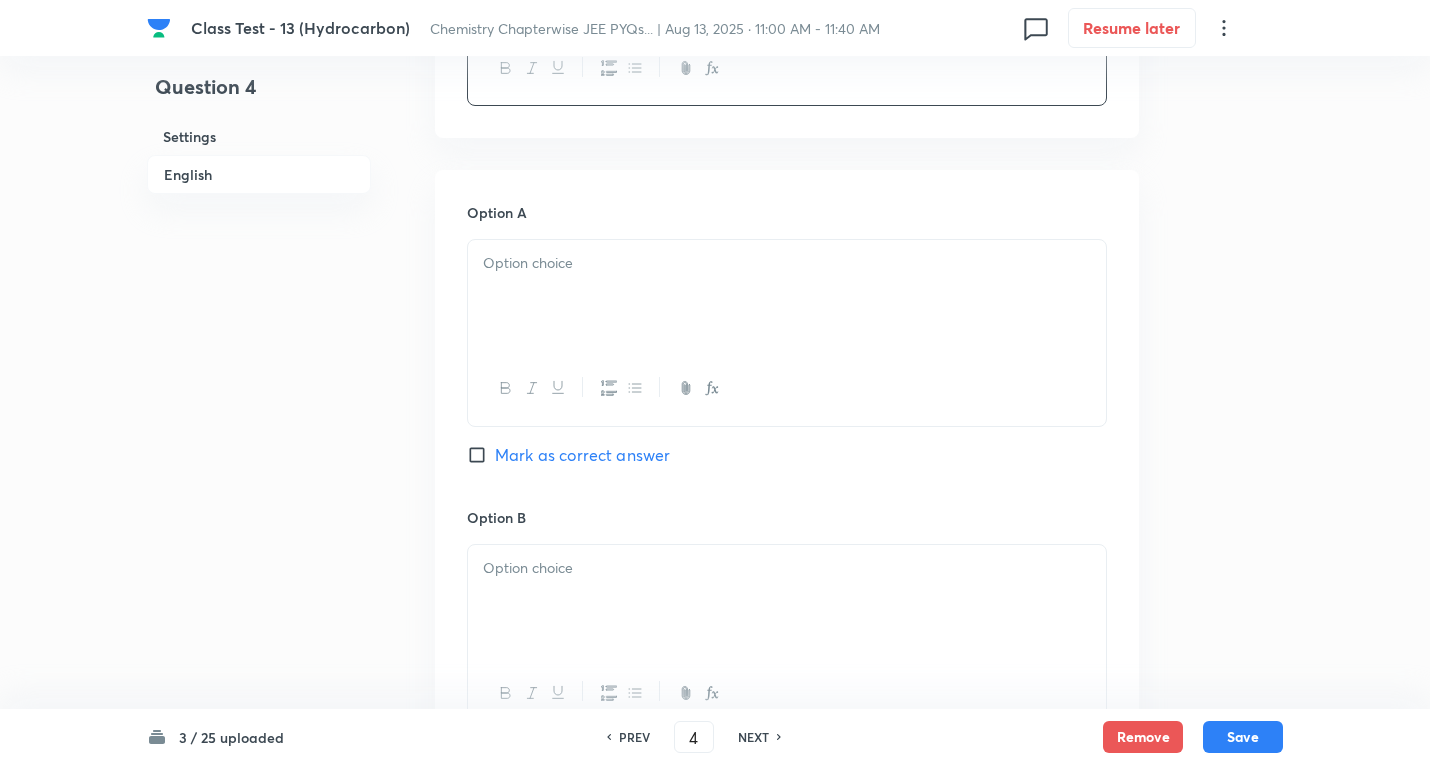 click at bounding box center [787, 296] 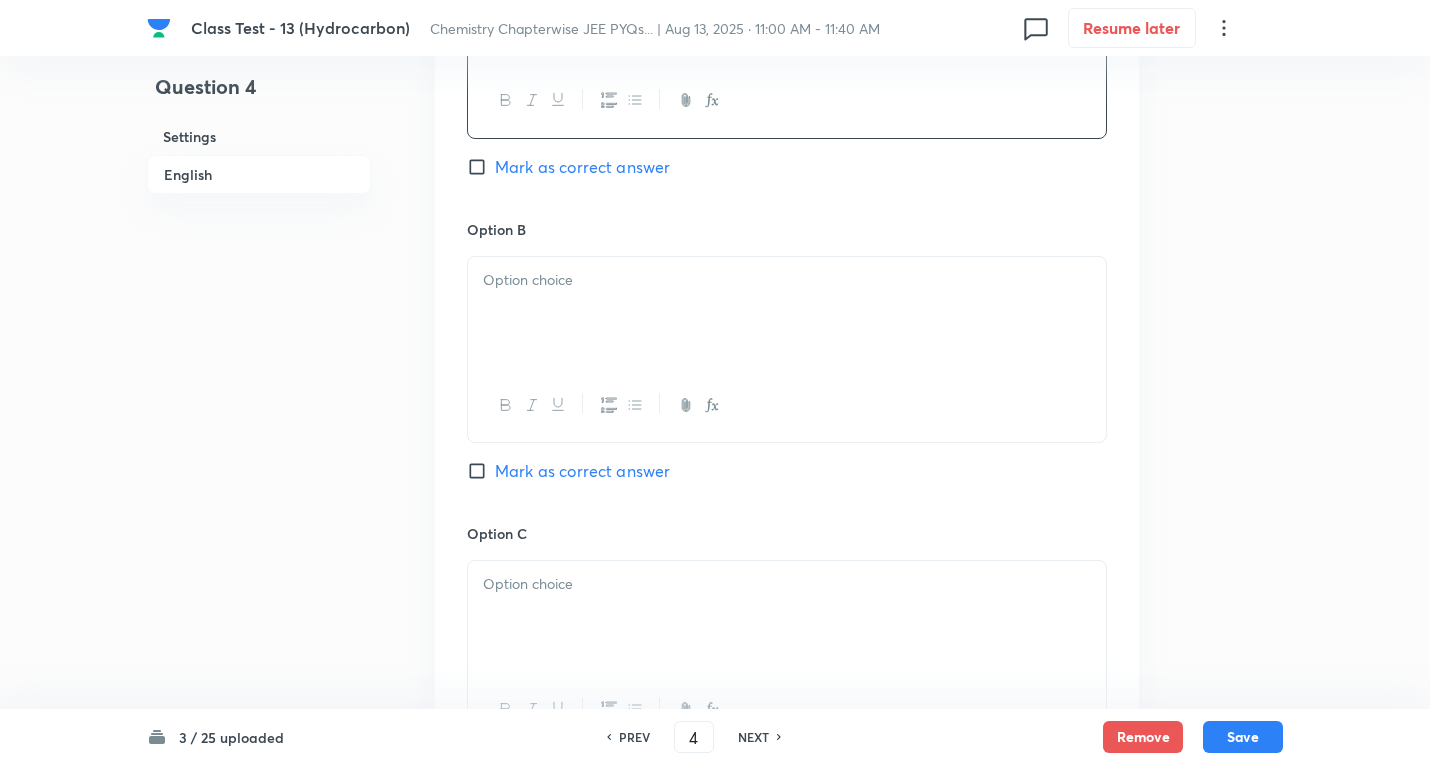 scroll, scrollTop: 1100, scrollLeft: 0, axis: vertical 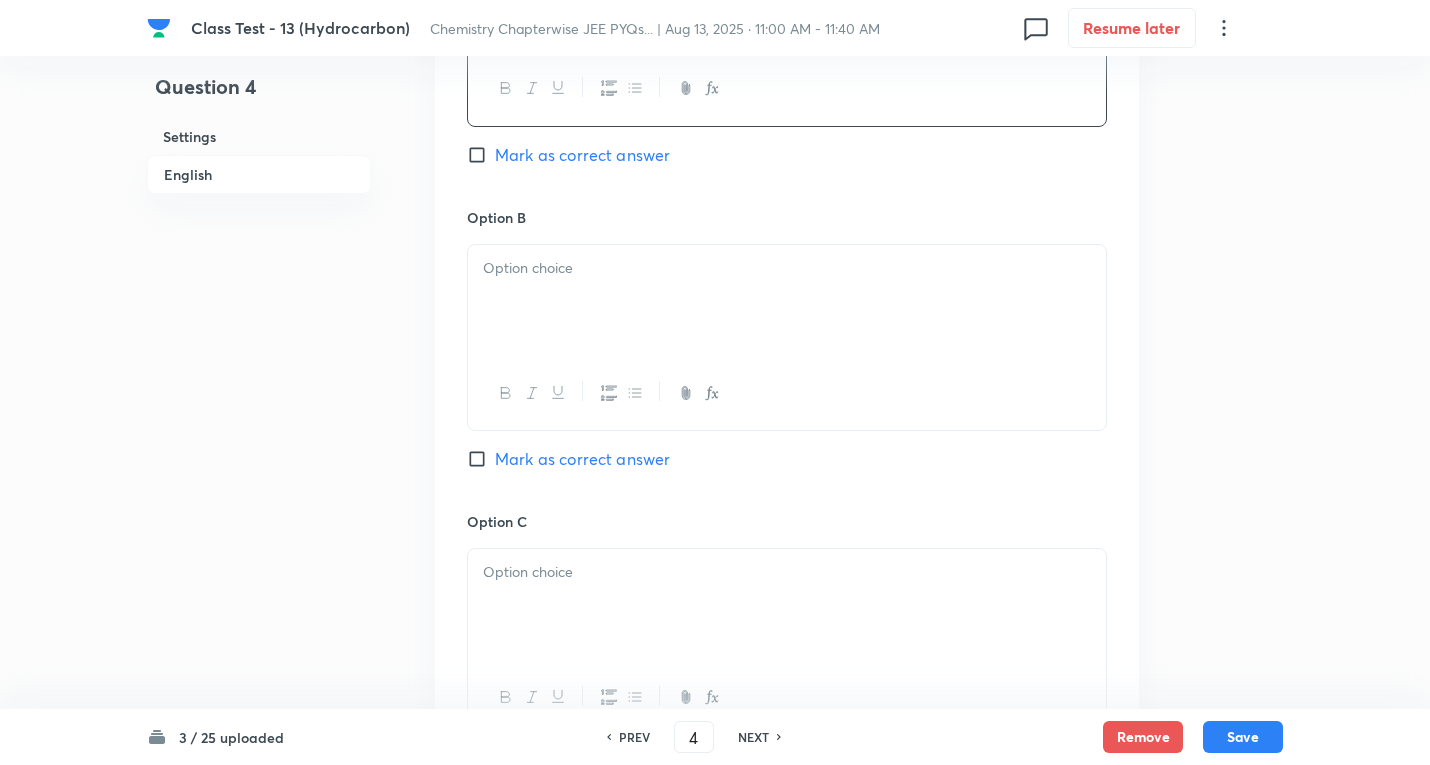 click at bounding box center (787, 301) 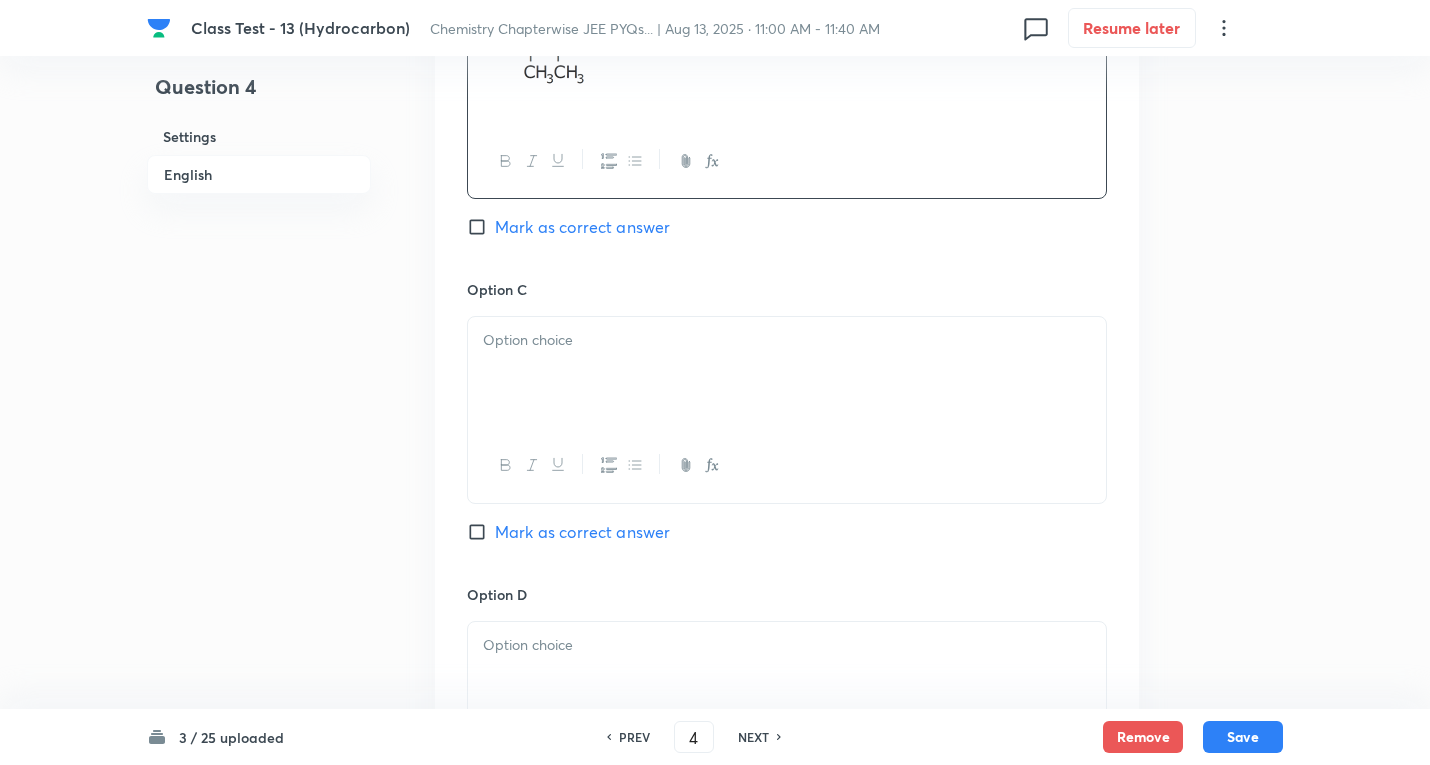 scroll, scrollTop: 1400, scrollLeft: 0, axis: vertical 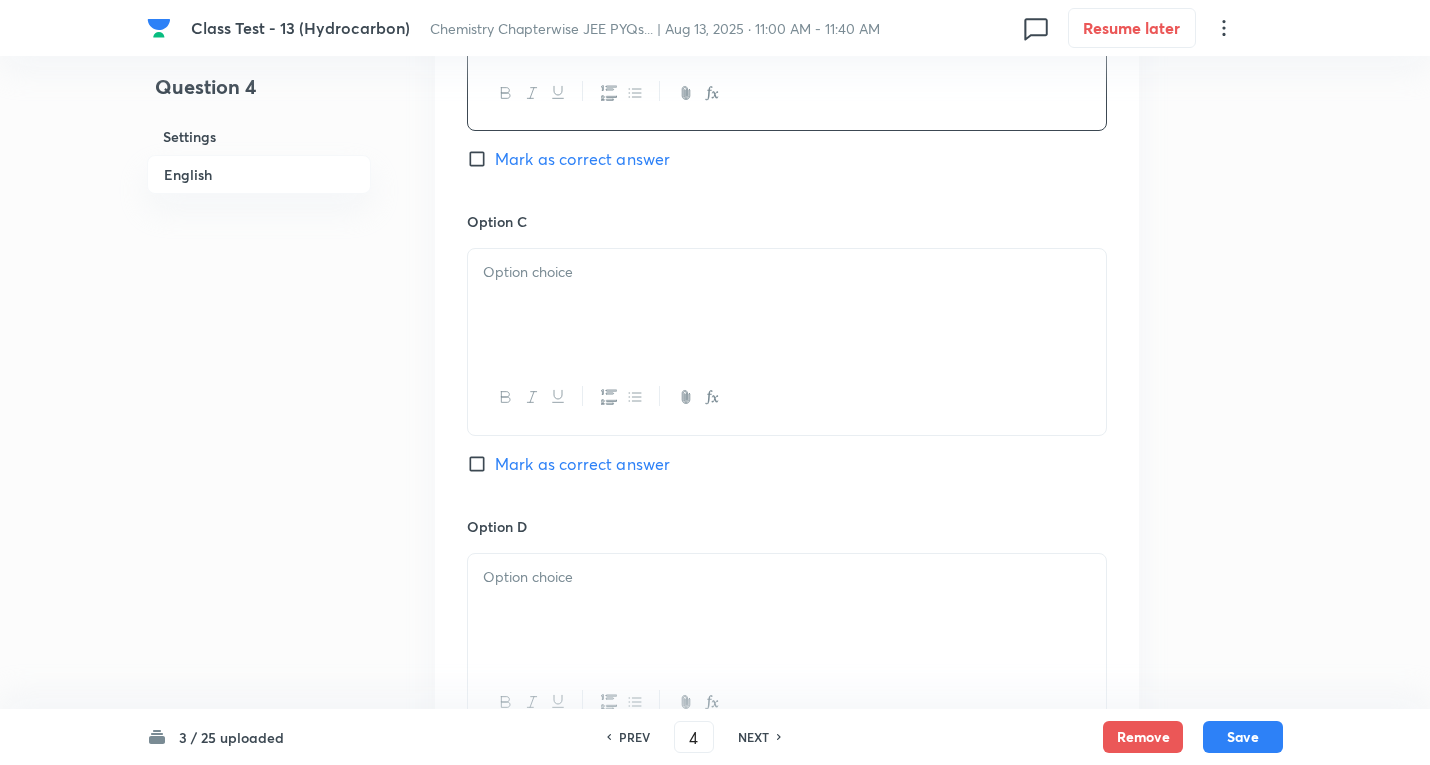 click at bounding box center (787, 305) 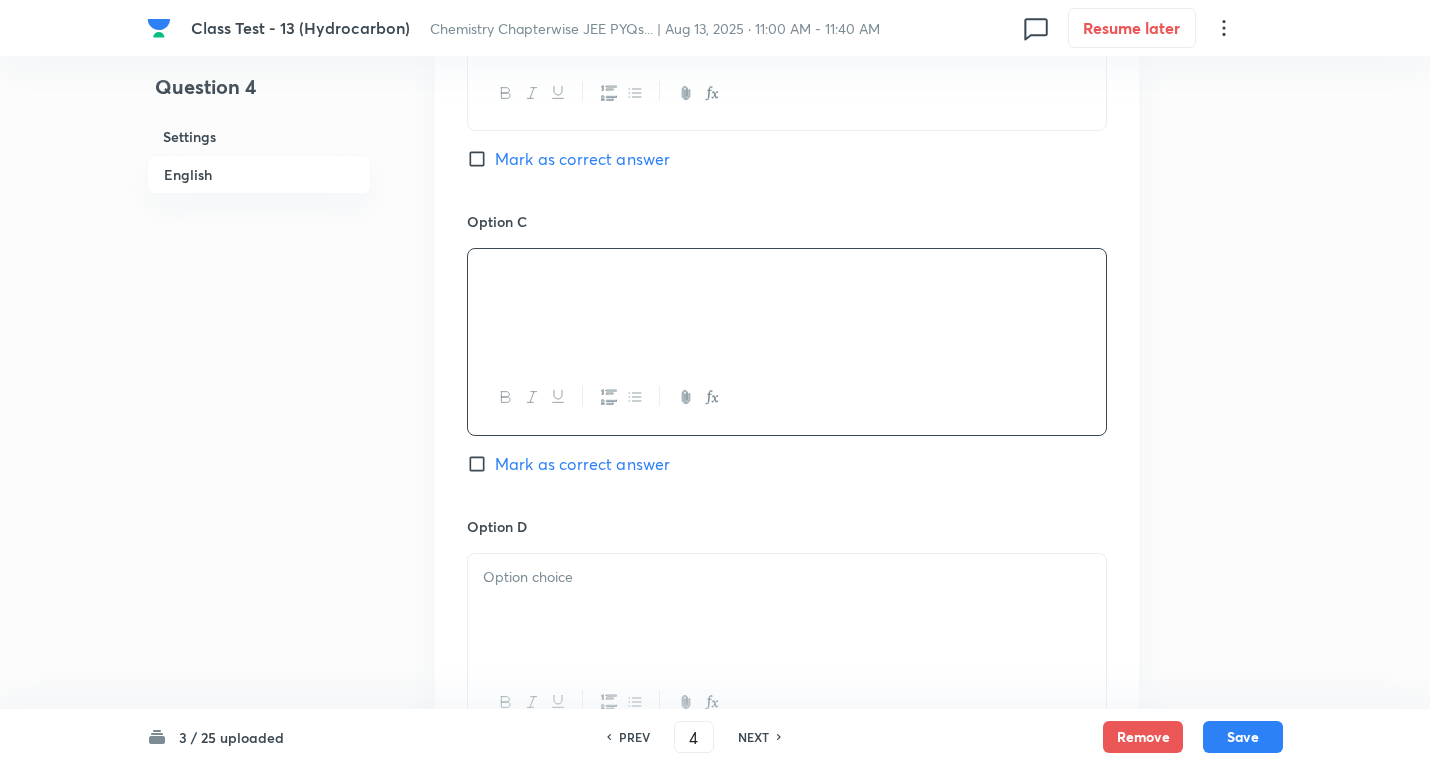click on "Mark as correct answer" at bounding box center [582, 464] 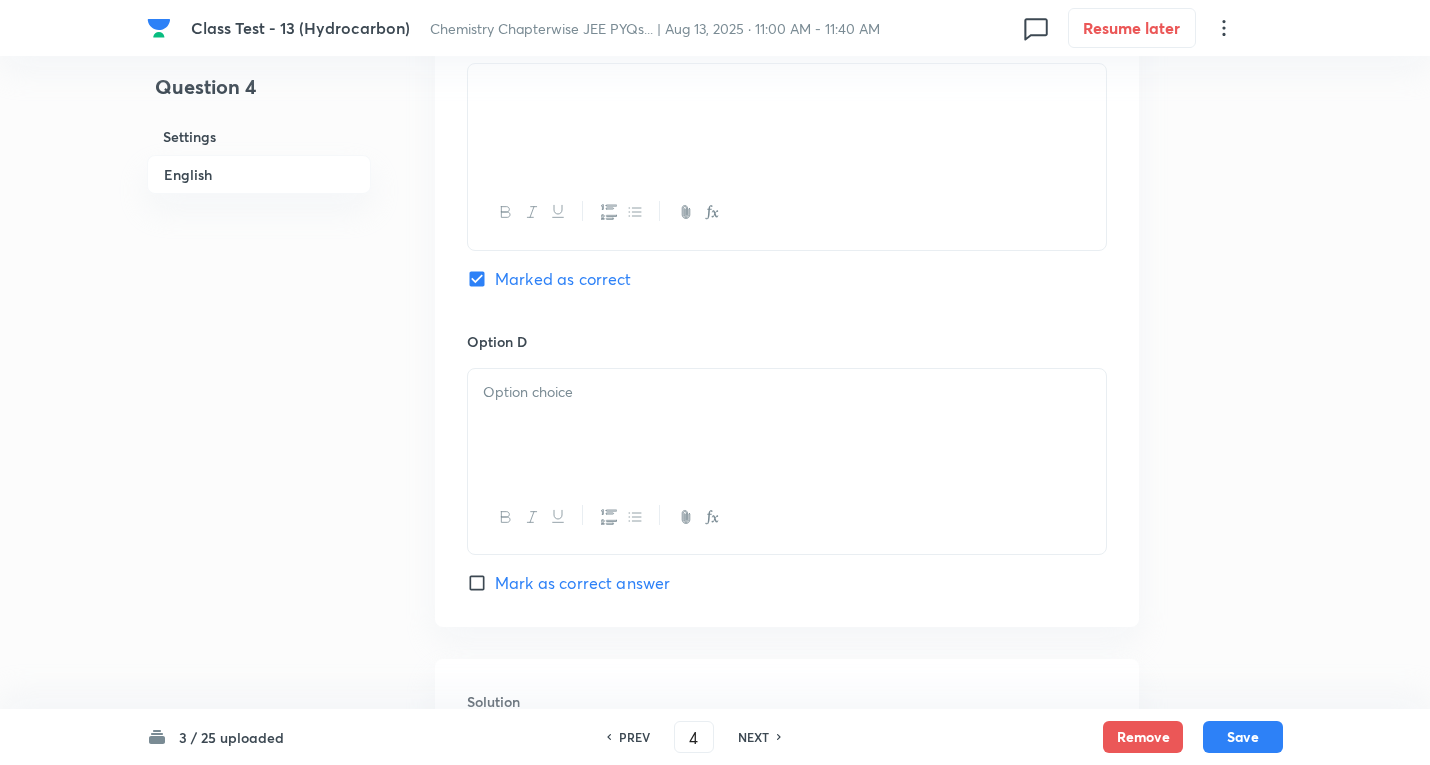 scroll, scrollTop: 1600, scrollLeft: 0, axis: vertical 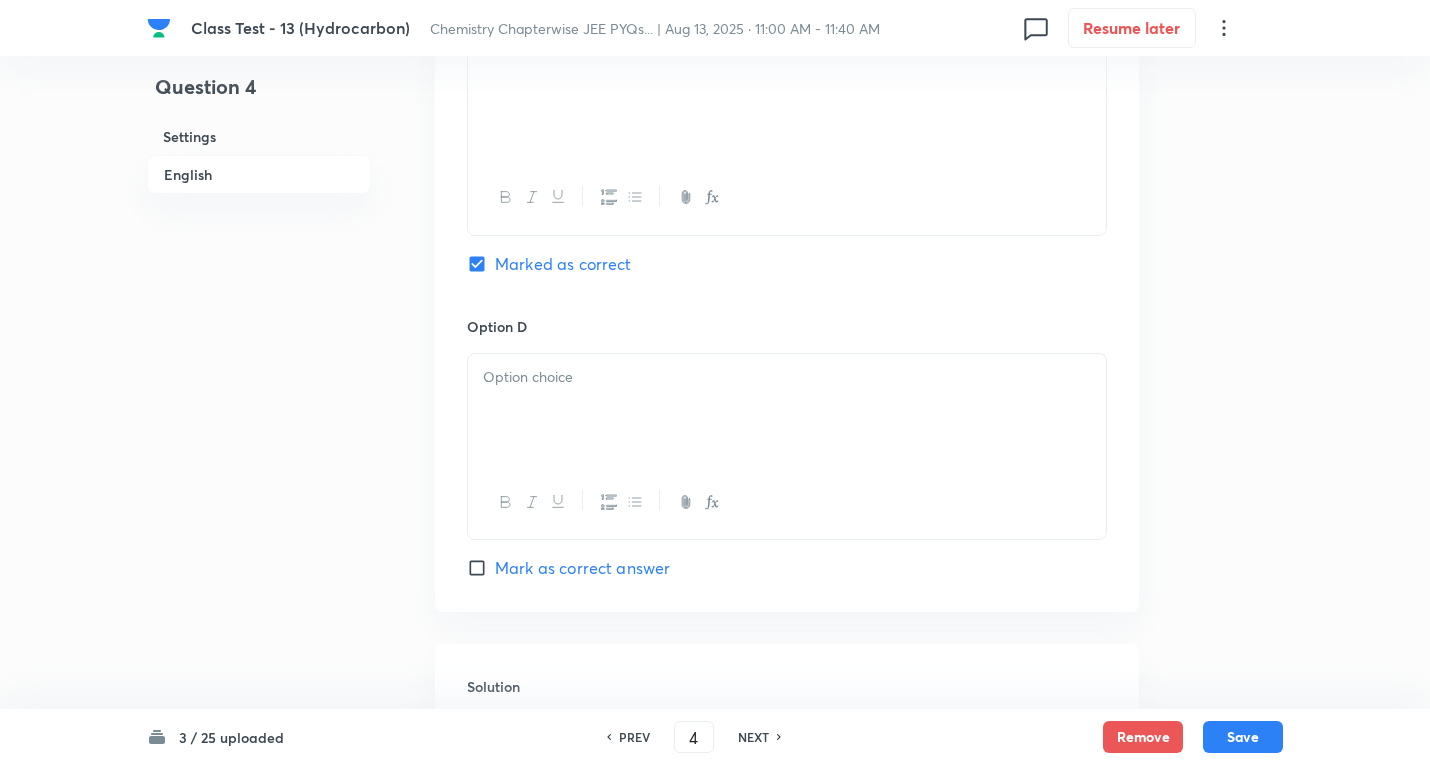 drag, startPoint x: 553, startPoint y: 429, endPoint x: 551, endPoint y: 419, distance: 10.198039 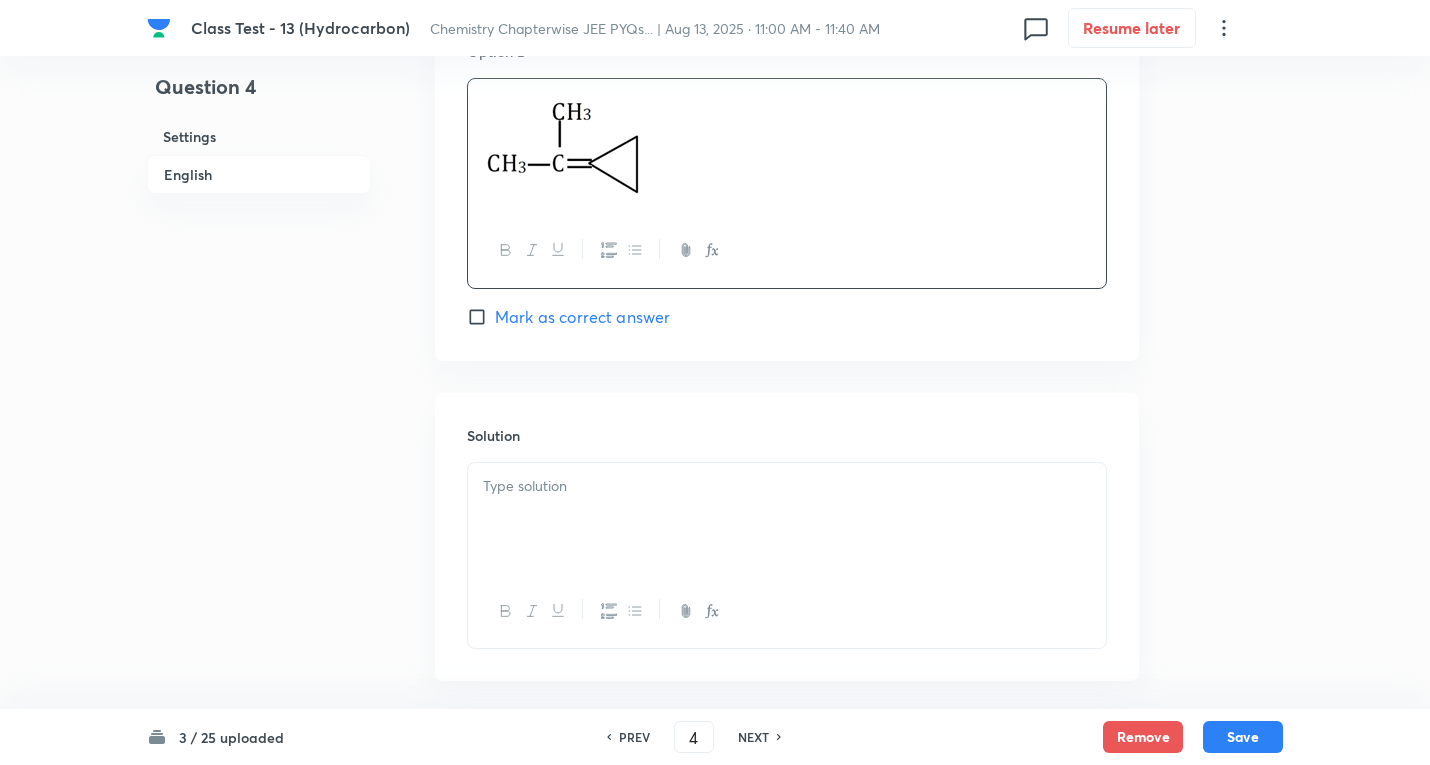 scroll, scrollTop: 1900, scrollLeft: 0, axis: vertical 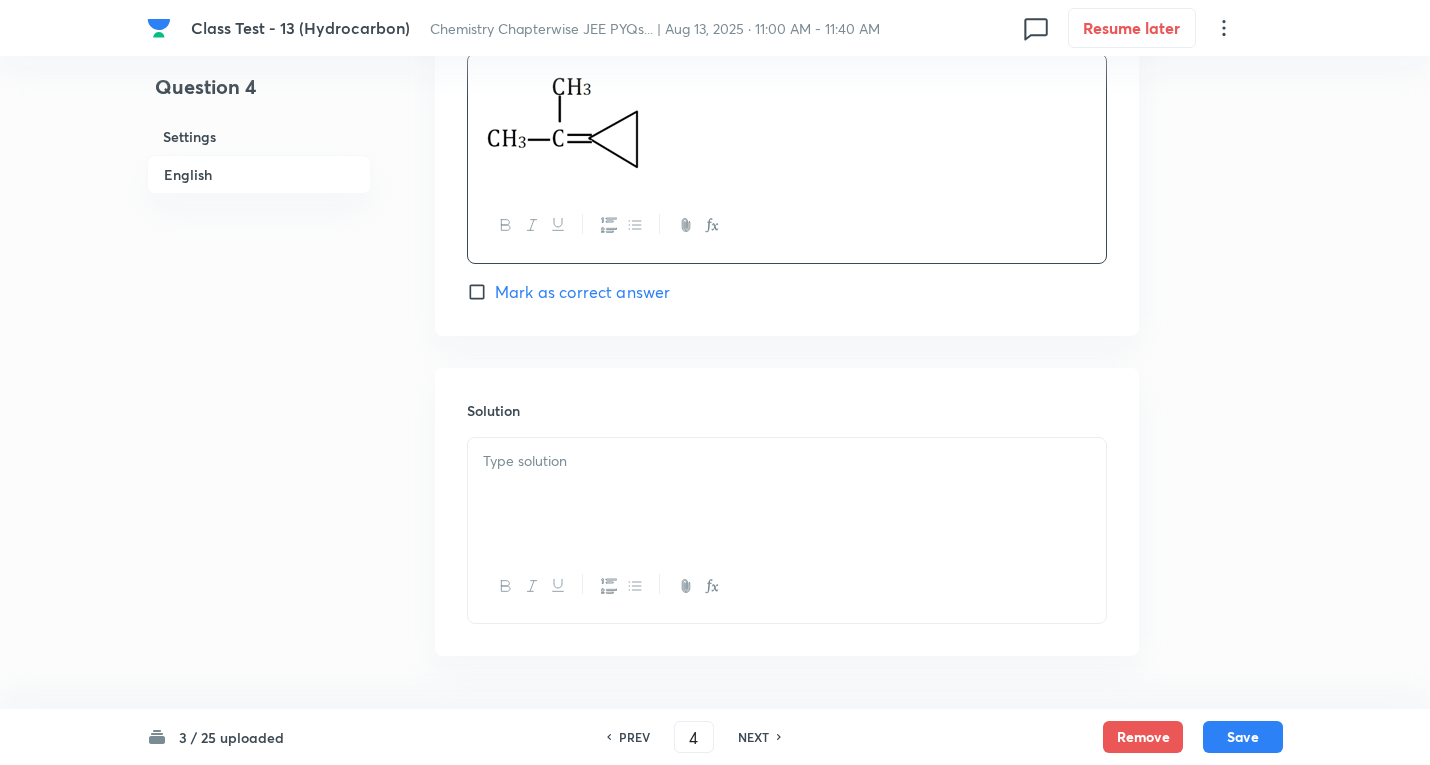 click at bounding box center [787, 461] 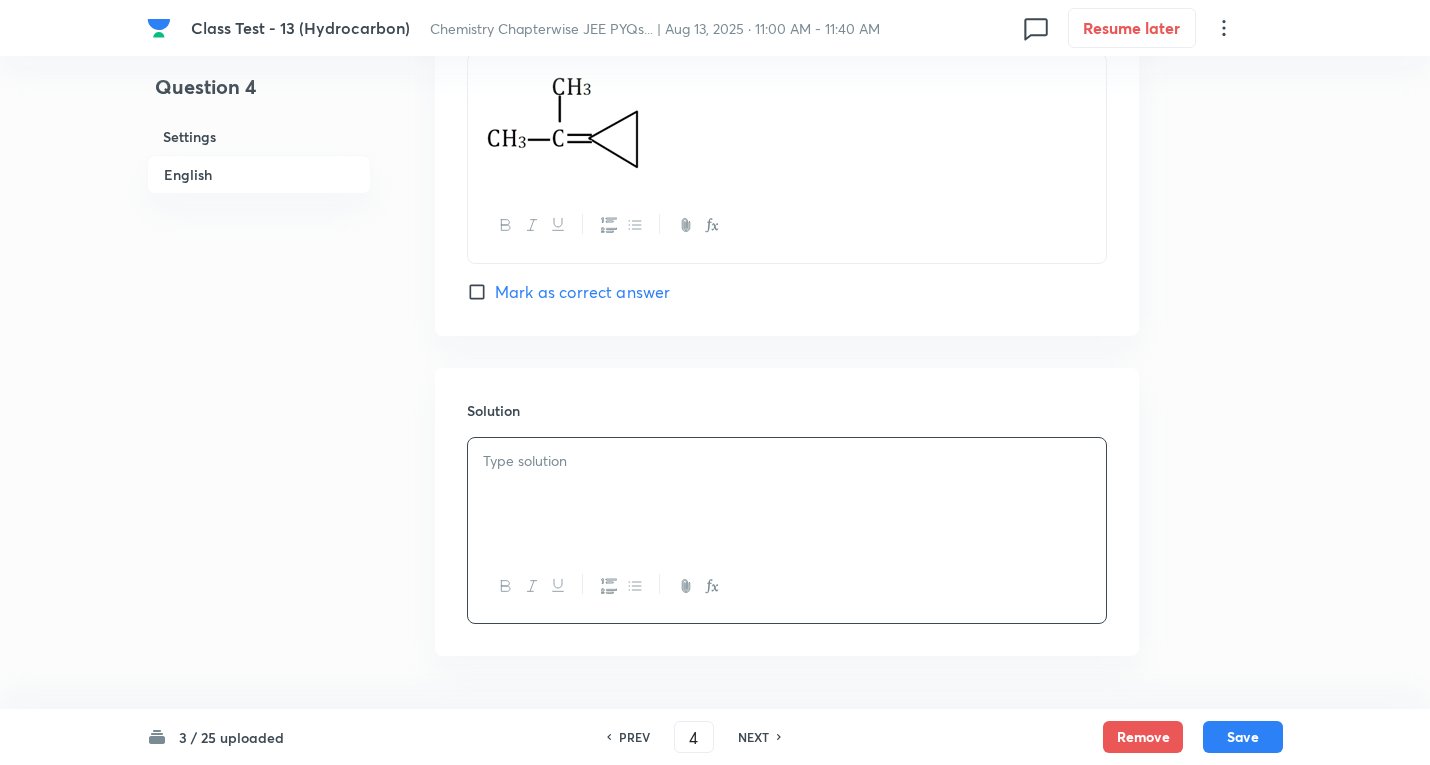 type 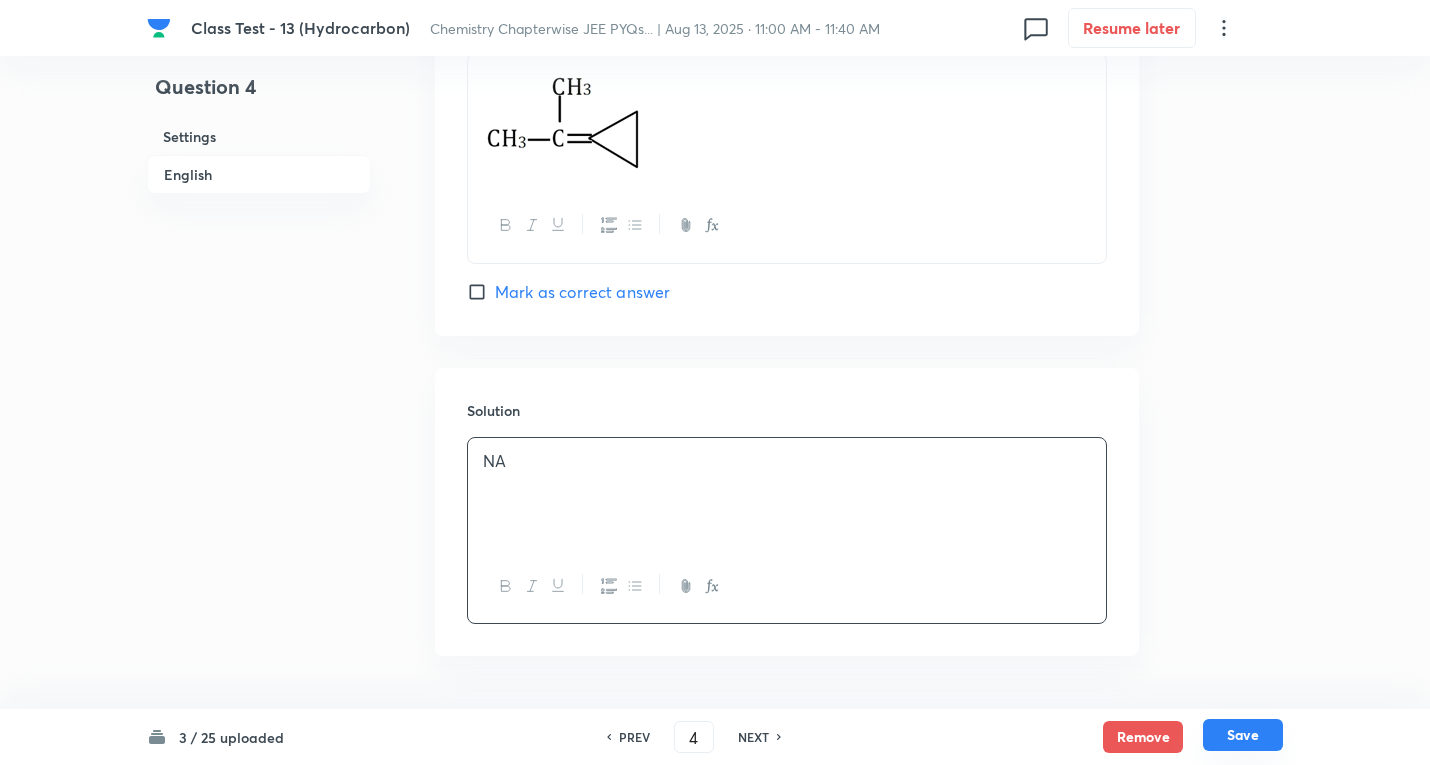 click on "Save" at bounding box center (1243, 735) 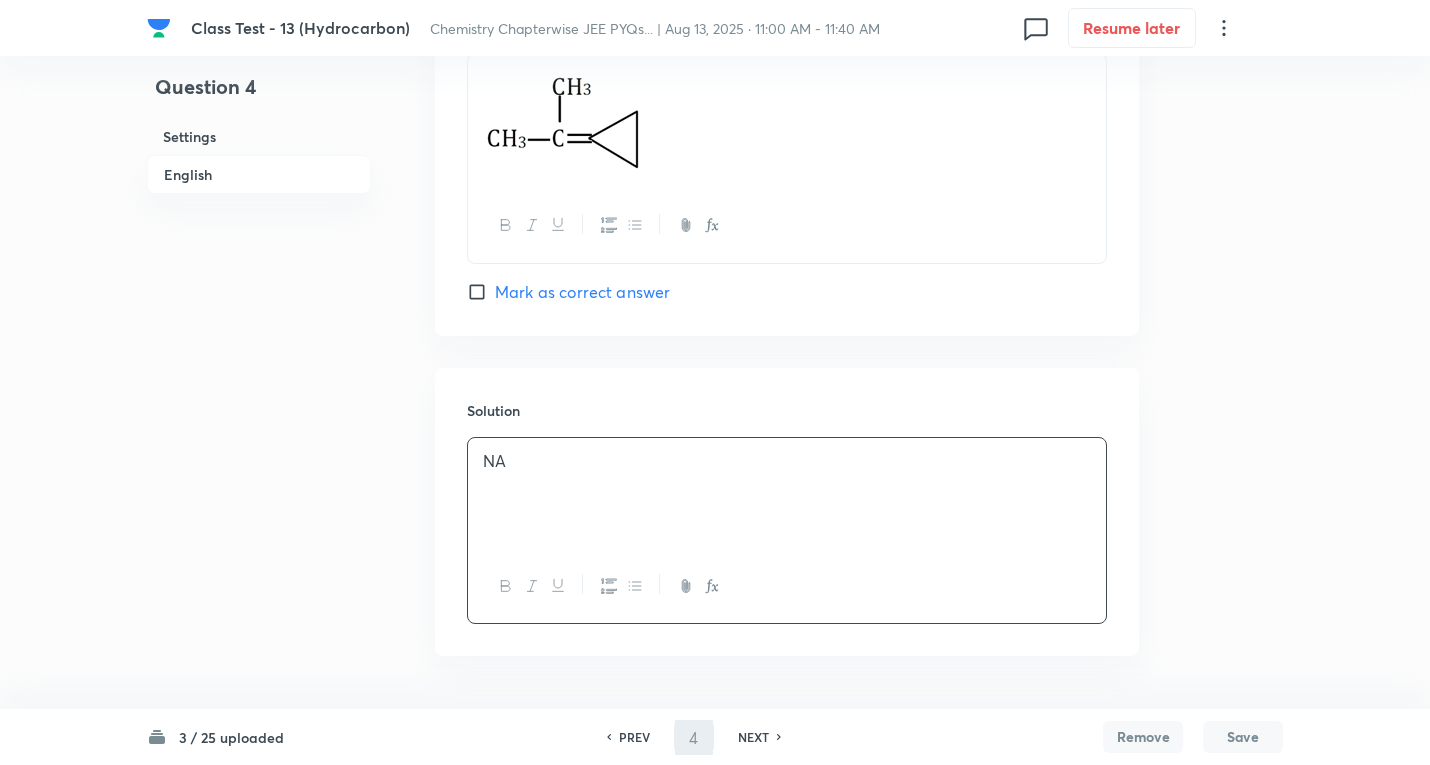 type on "5" 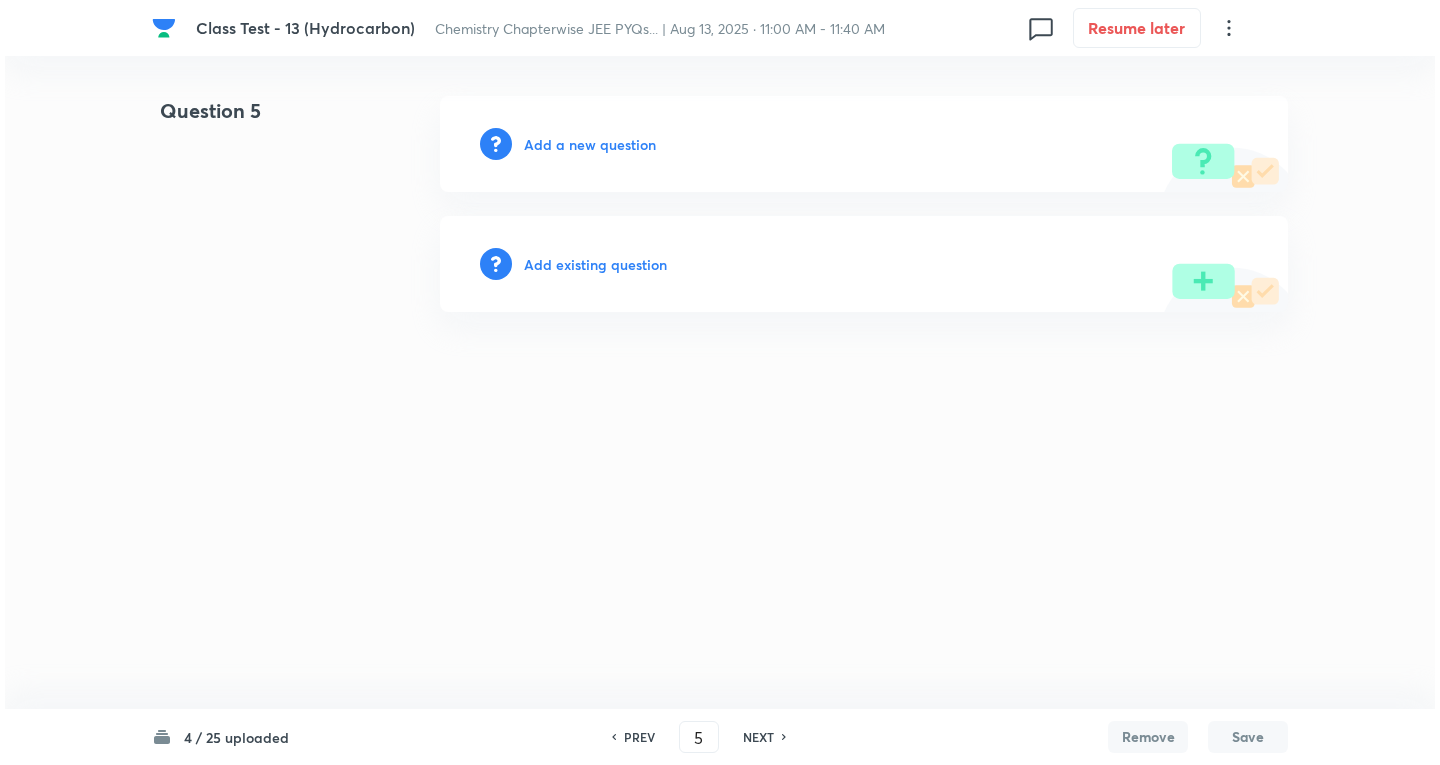 scroll, scrollTop: 0, scrollLeft: 0, axis: both 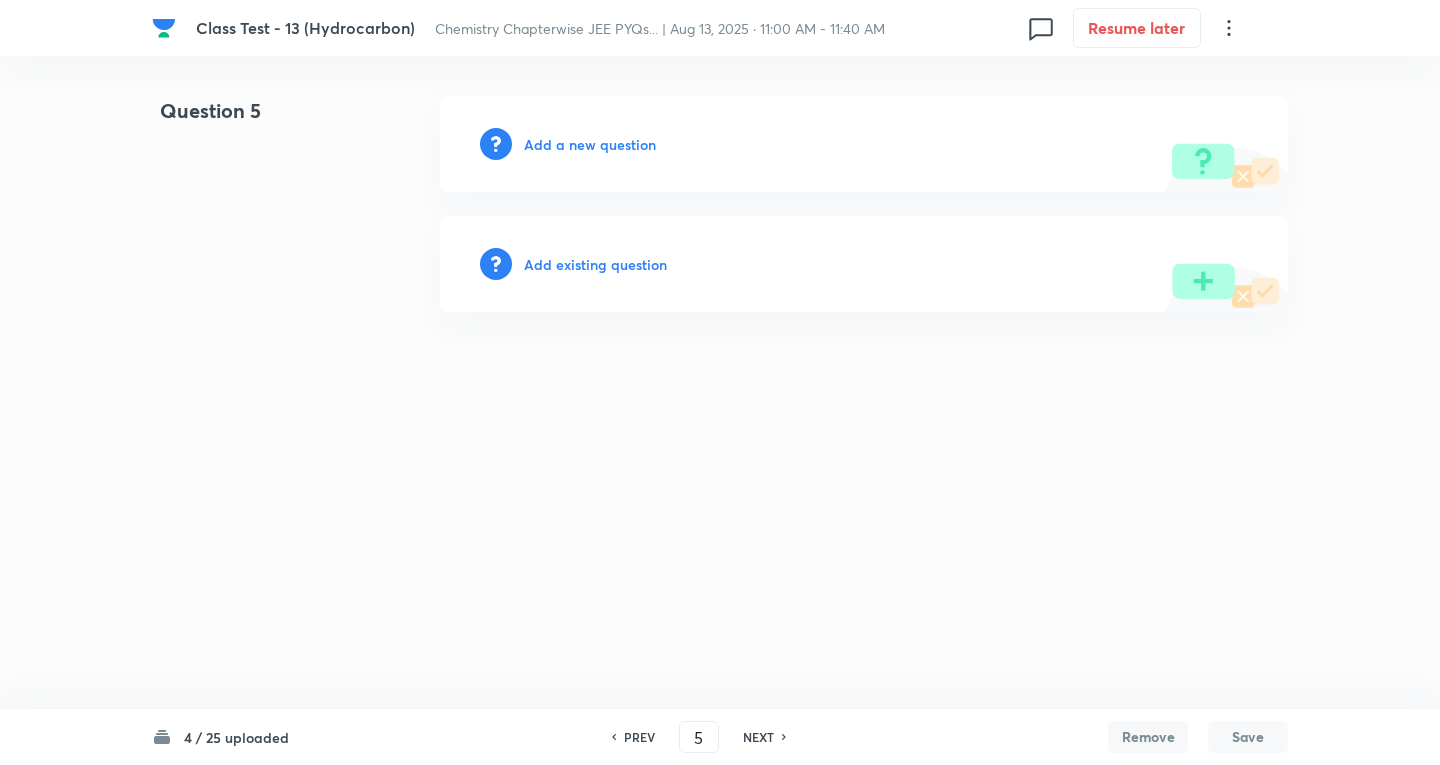 click on "Add a new question" at bounding box center [590, 144] 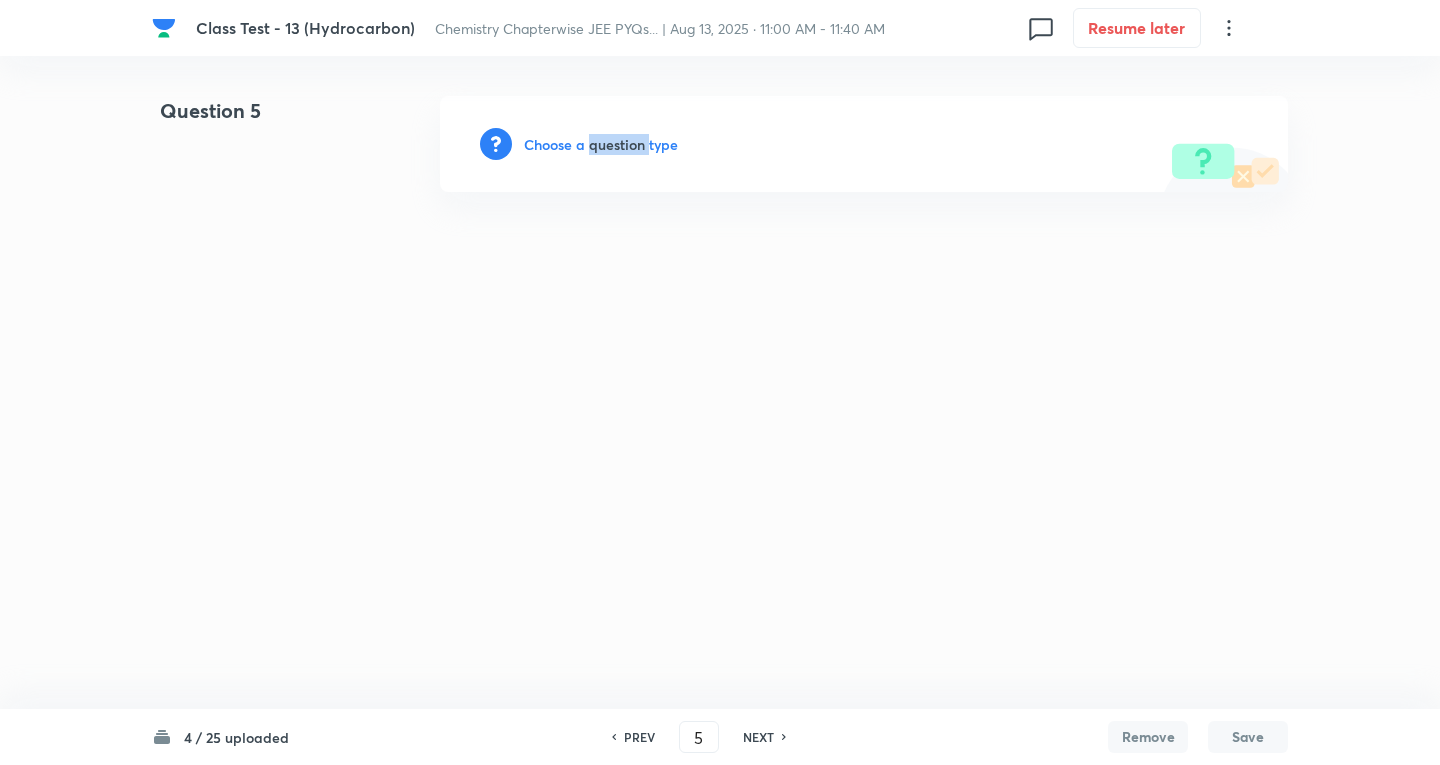 click on "Choose a question type" at bounding box center [601, 144] 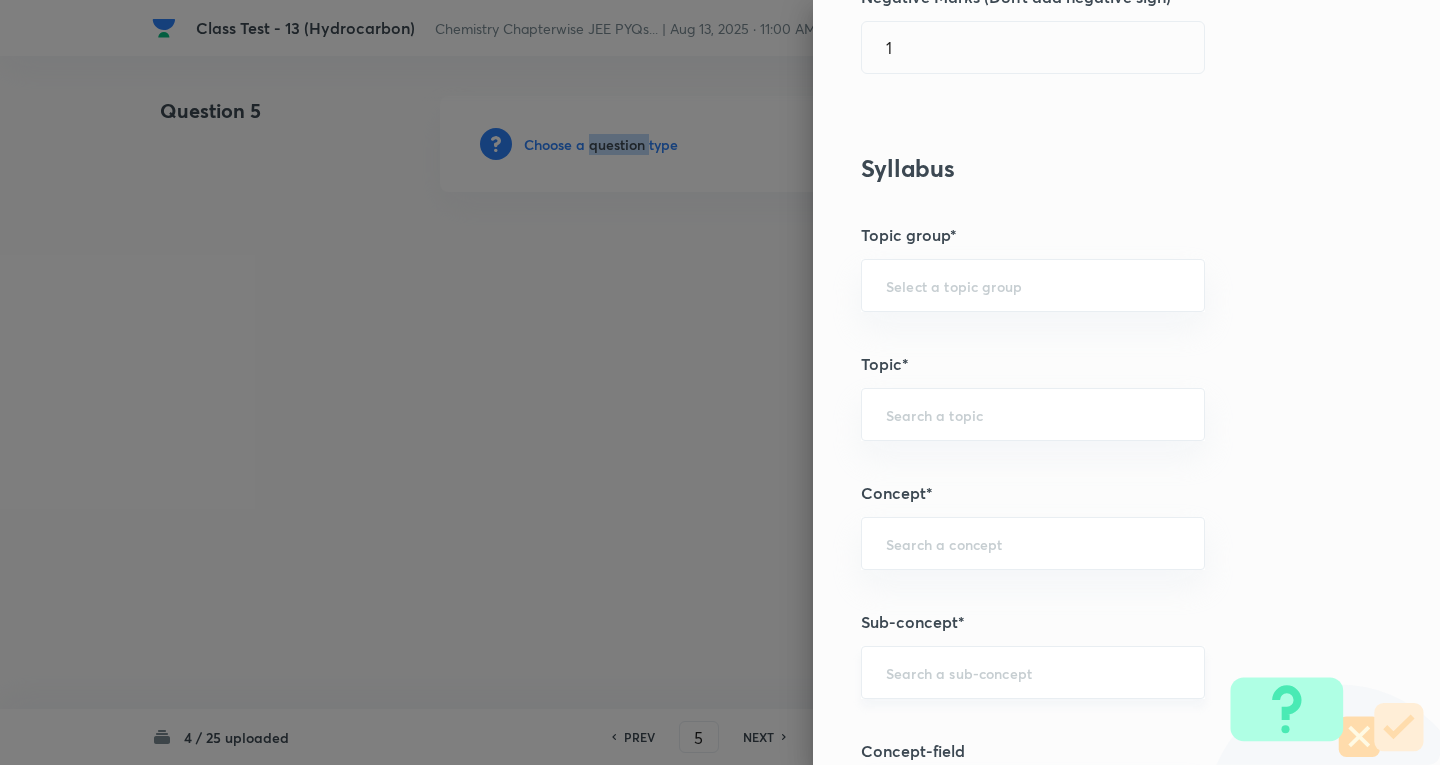 scroll, scrollTop: 1000, scrollLeft: 0, axis: vertical 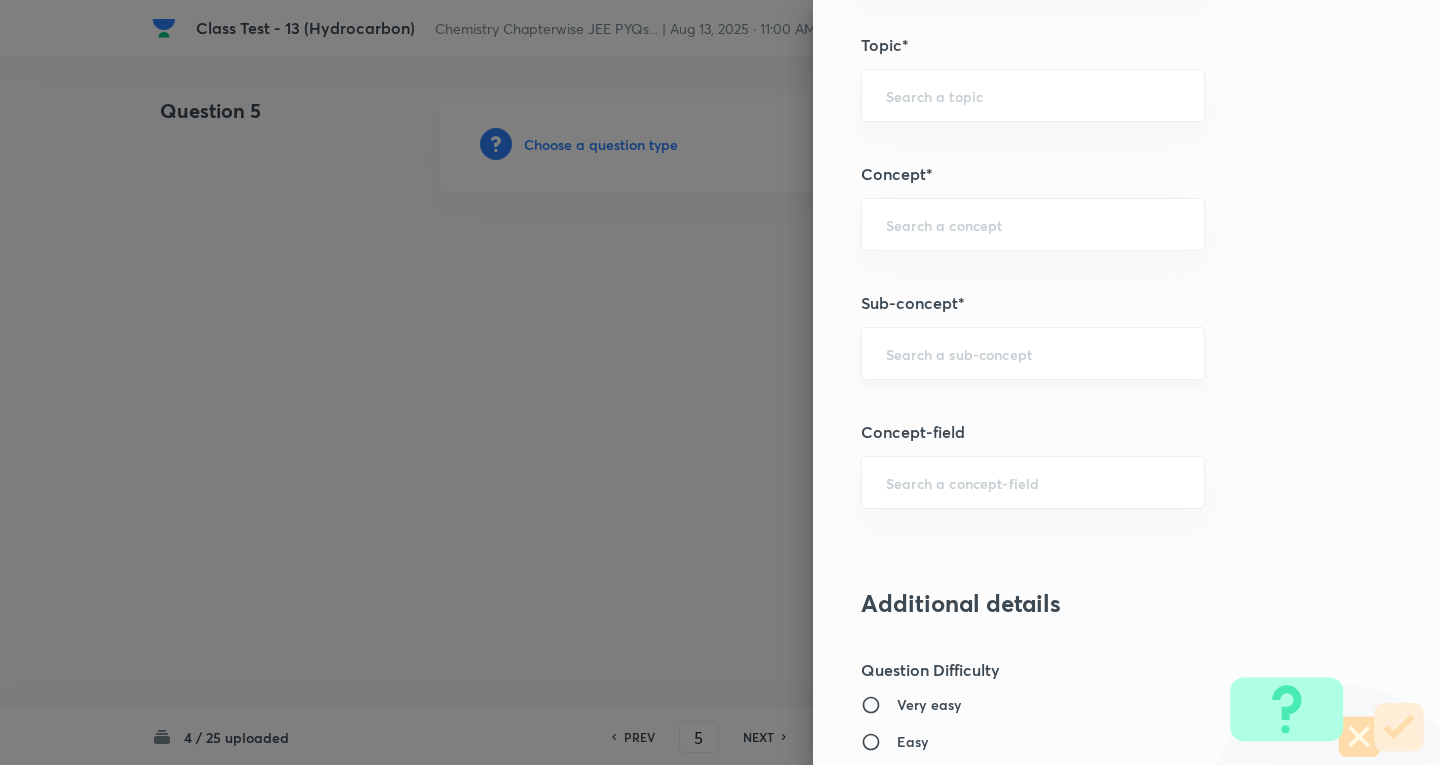 click at bounding box center (1033, 353) 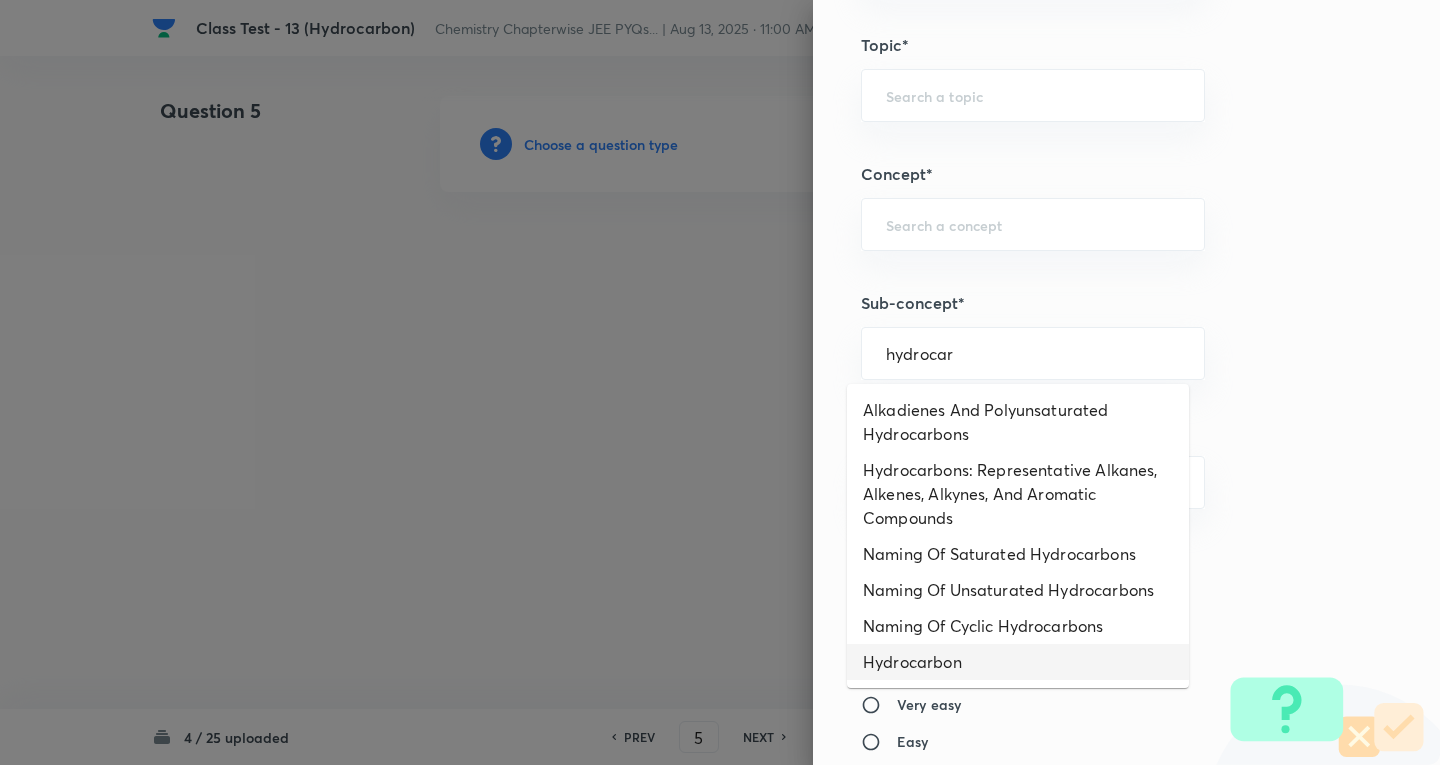 click on "Hydrocarbon" at bounding box center [1018, 662] 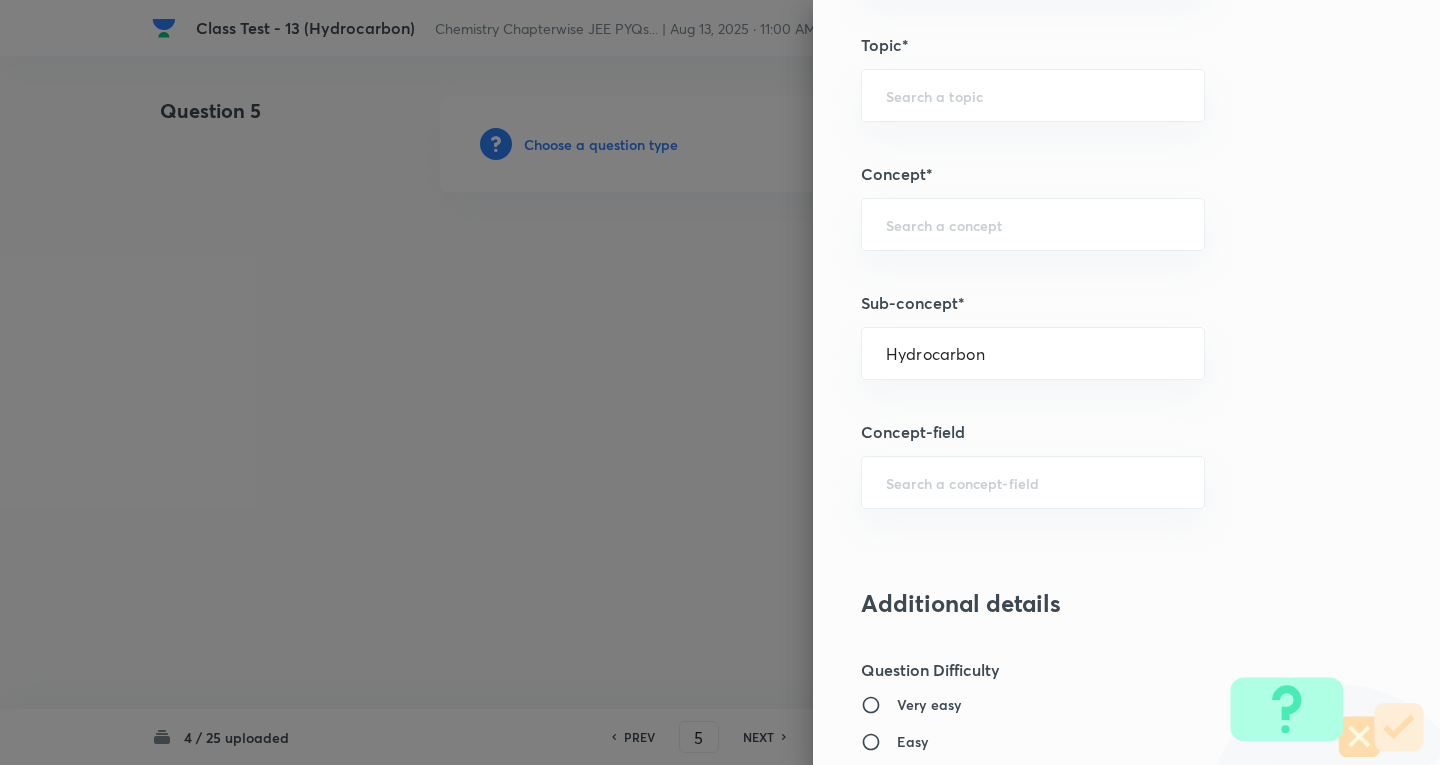 type on "Chemistry" 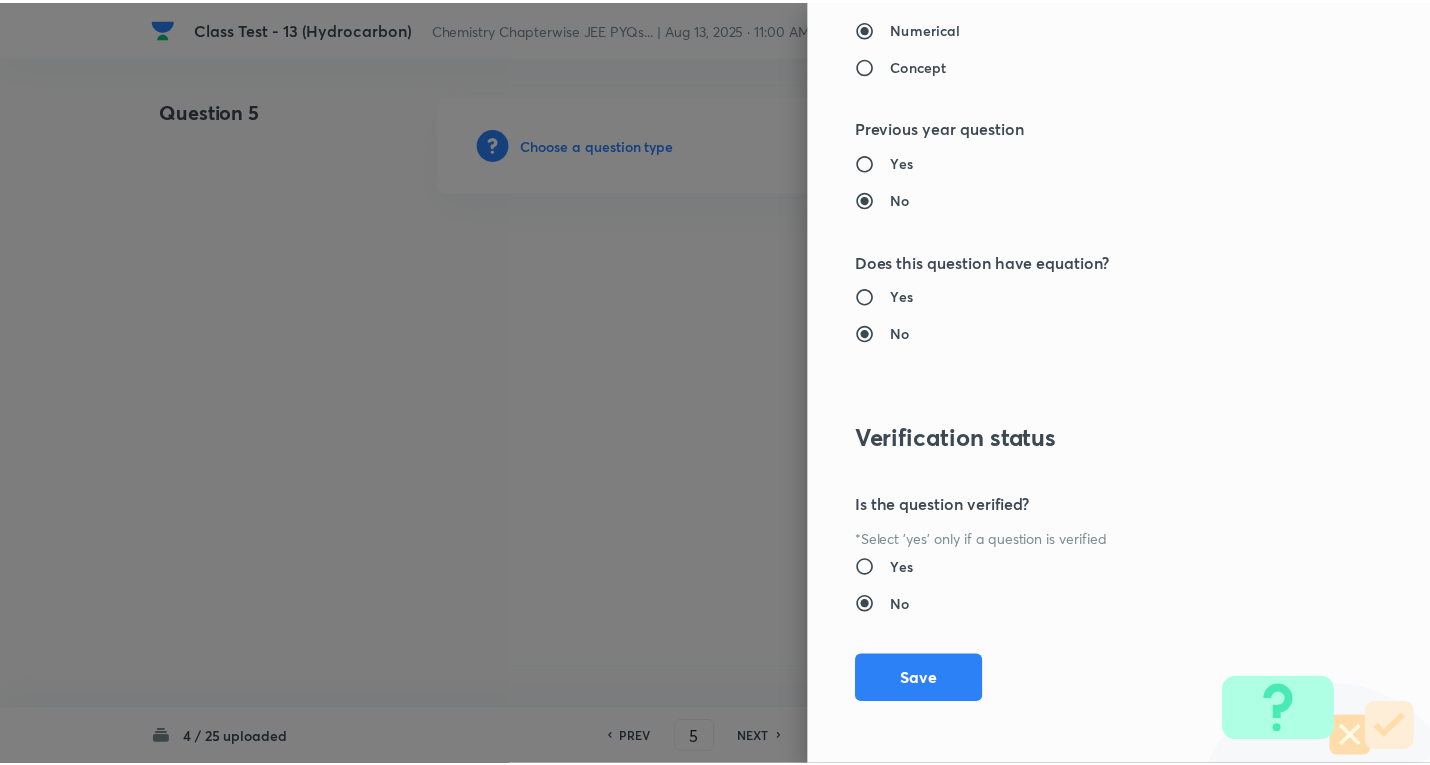 scroll, scrollTop: 1961, scrollLeft: 0, axis: vertical 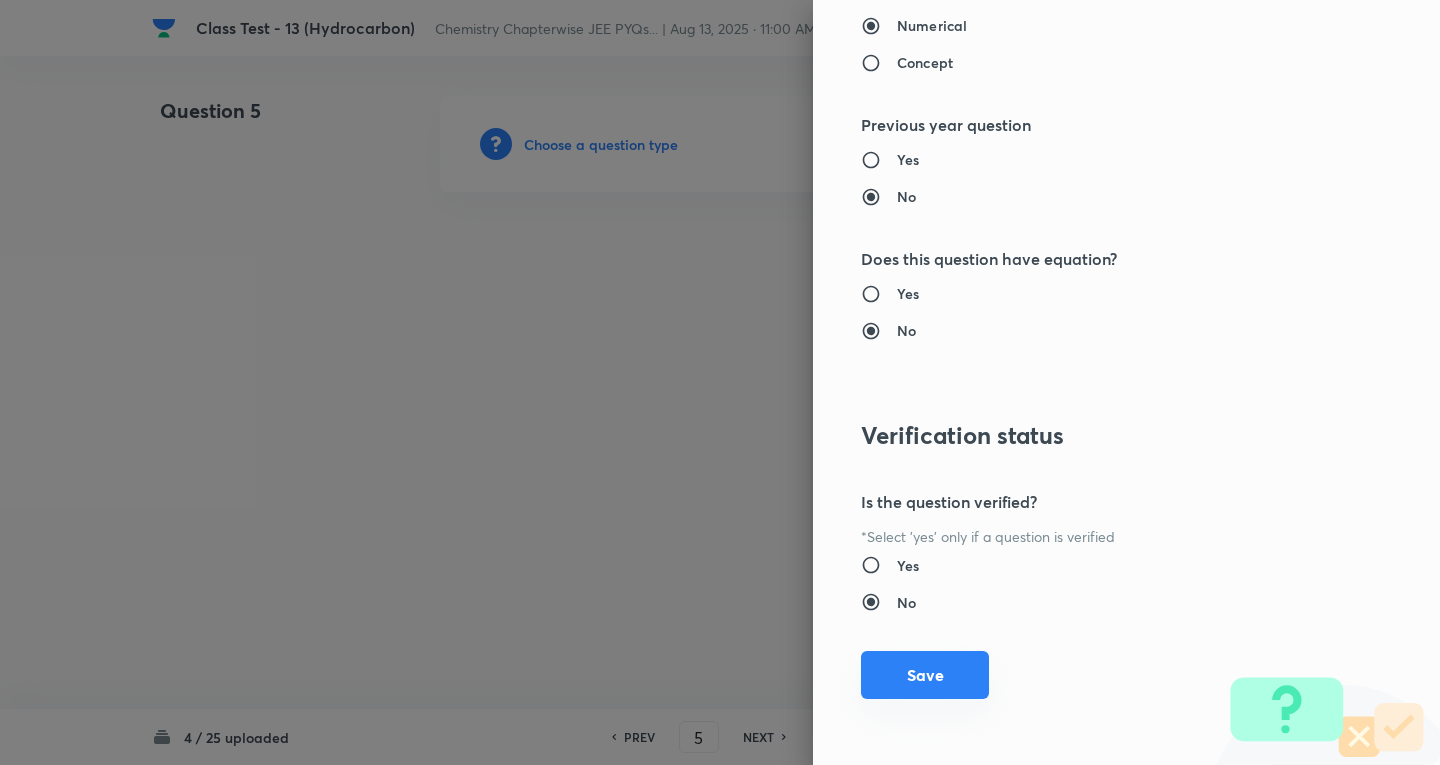 drag, startPoint x: 919, startPoint y: 667, endPoint x: 921, endPoint y: 614, distance: 53.037724 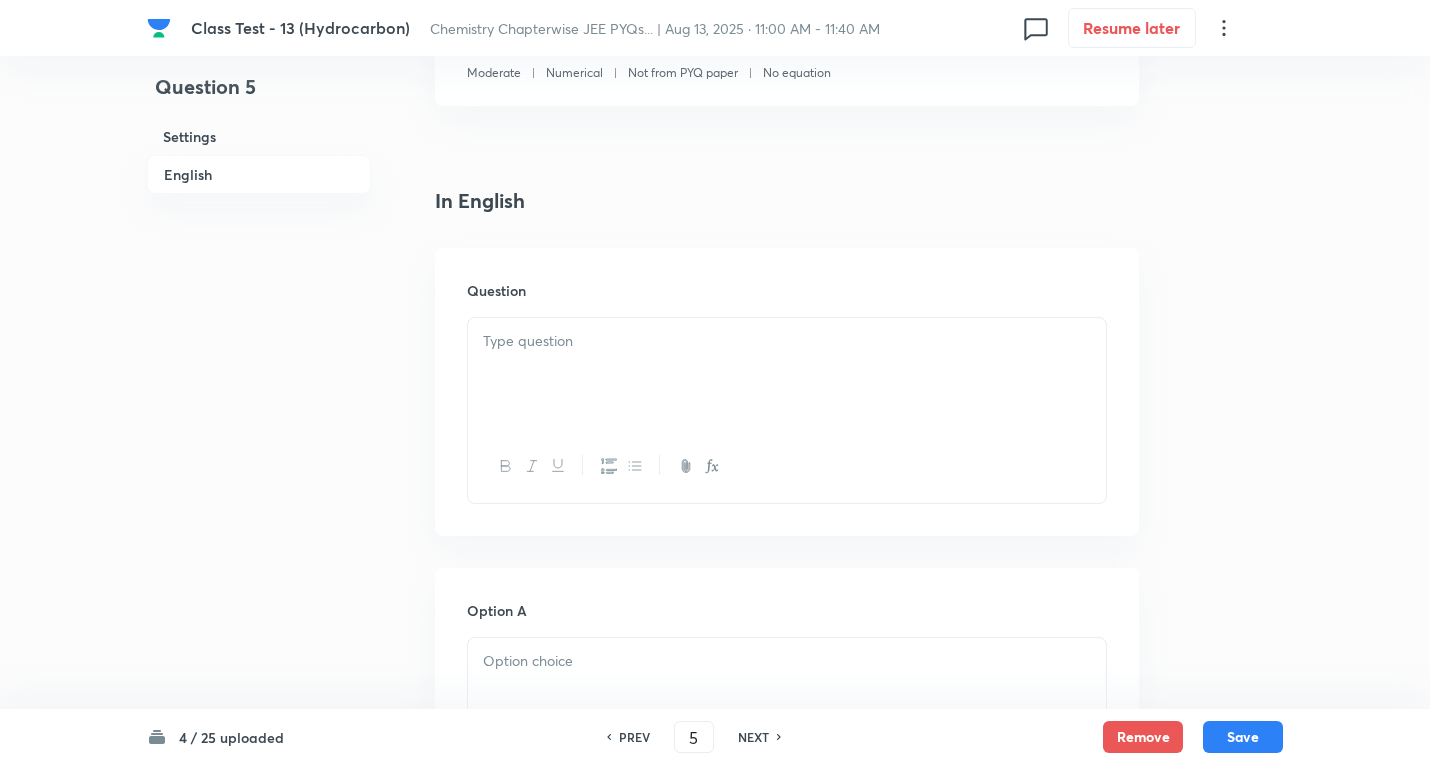 scroll, scrollTop: 400, scrollLeft: 0, axis: vertical 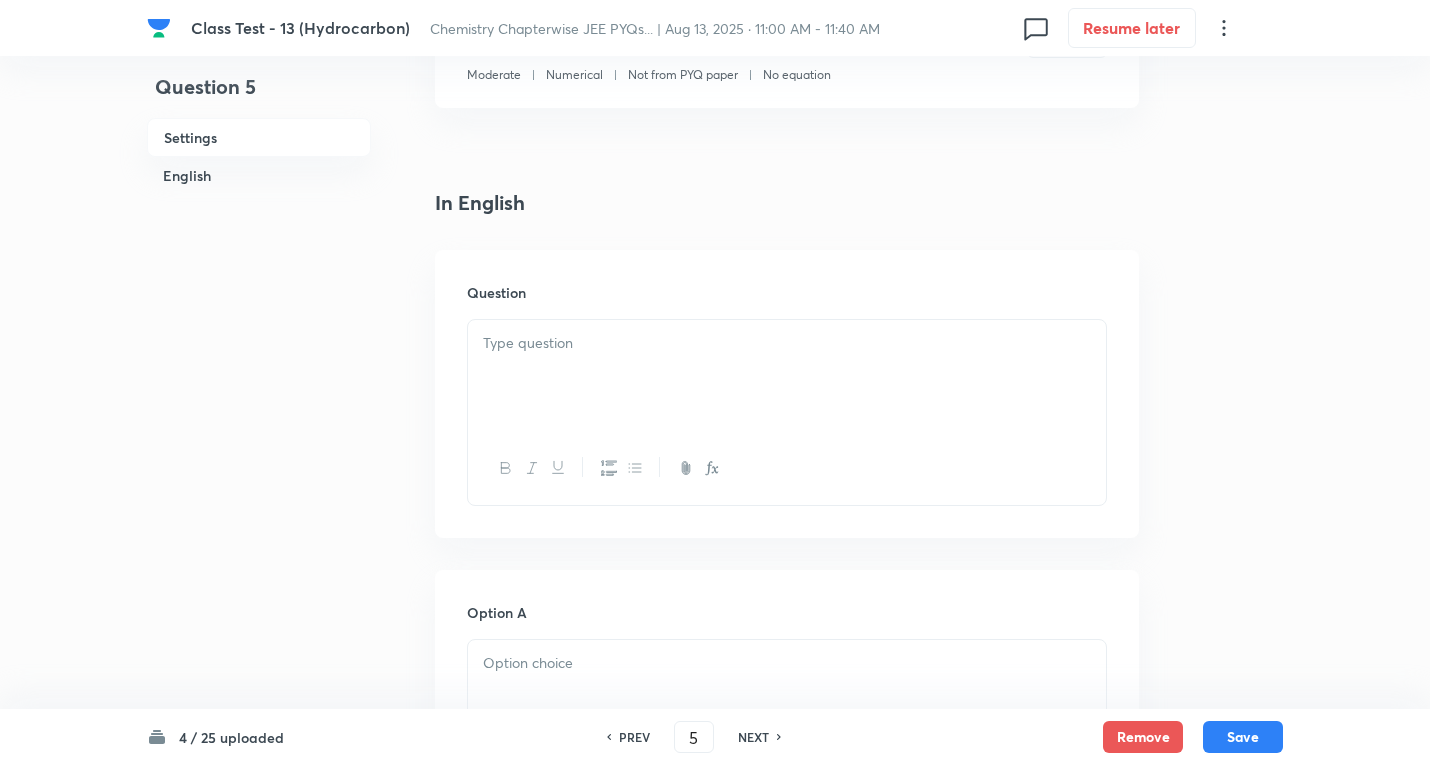 click at bounding box center (787, 343) 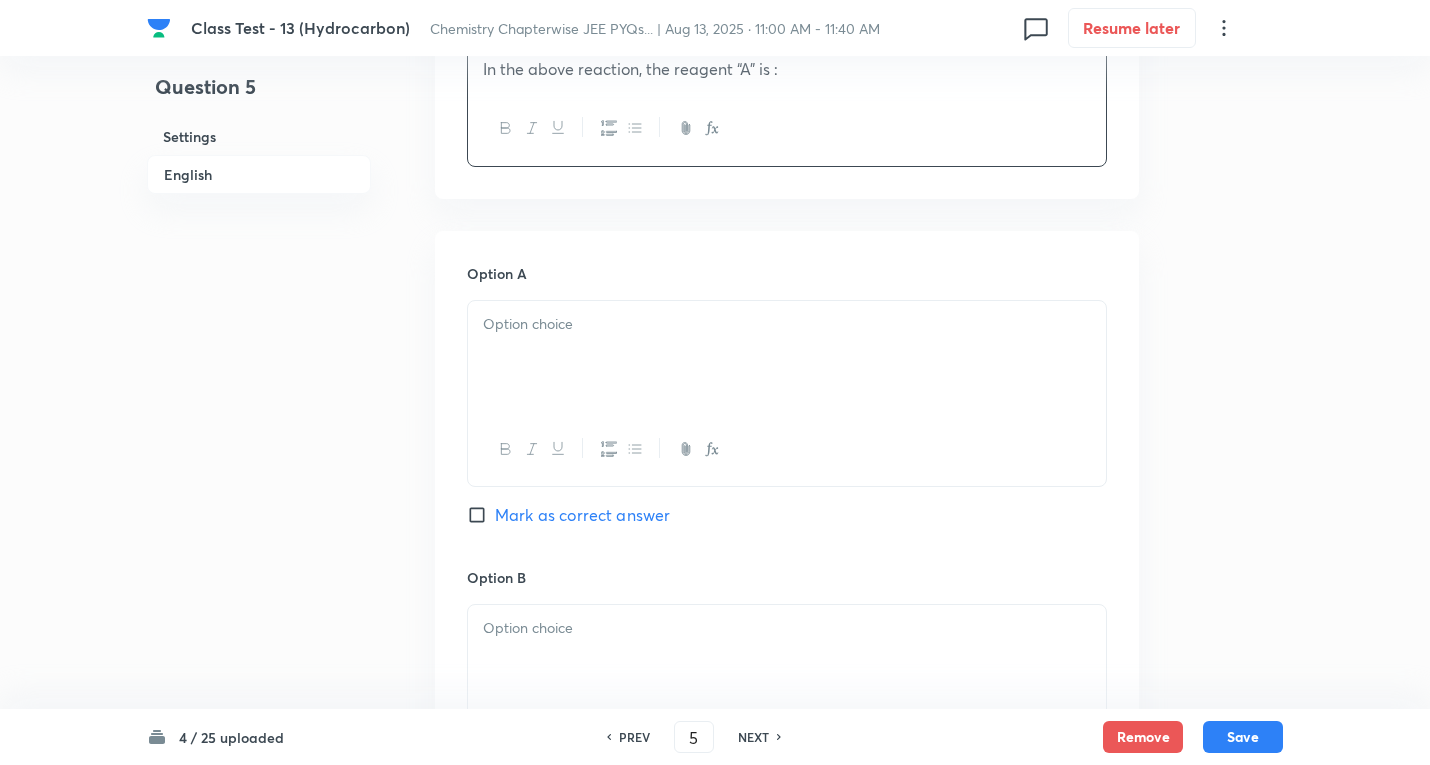 scroll, scrollTop: 900, scrollLeft: 0, axis: vertical 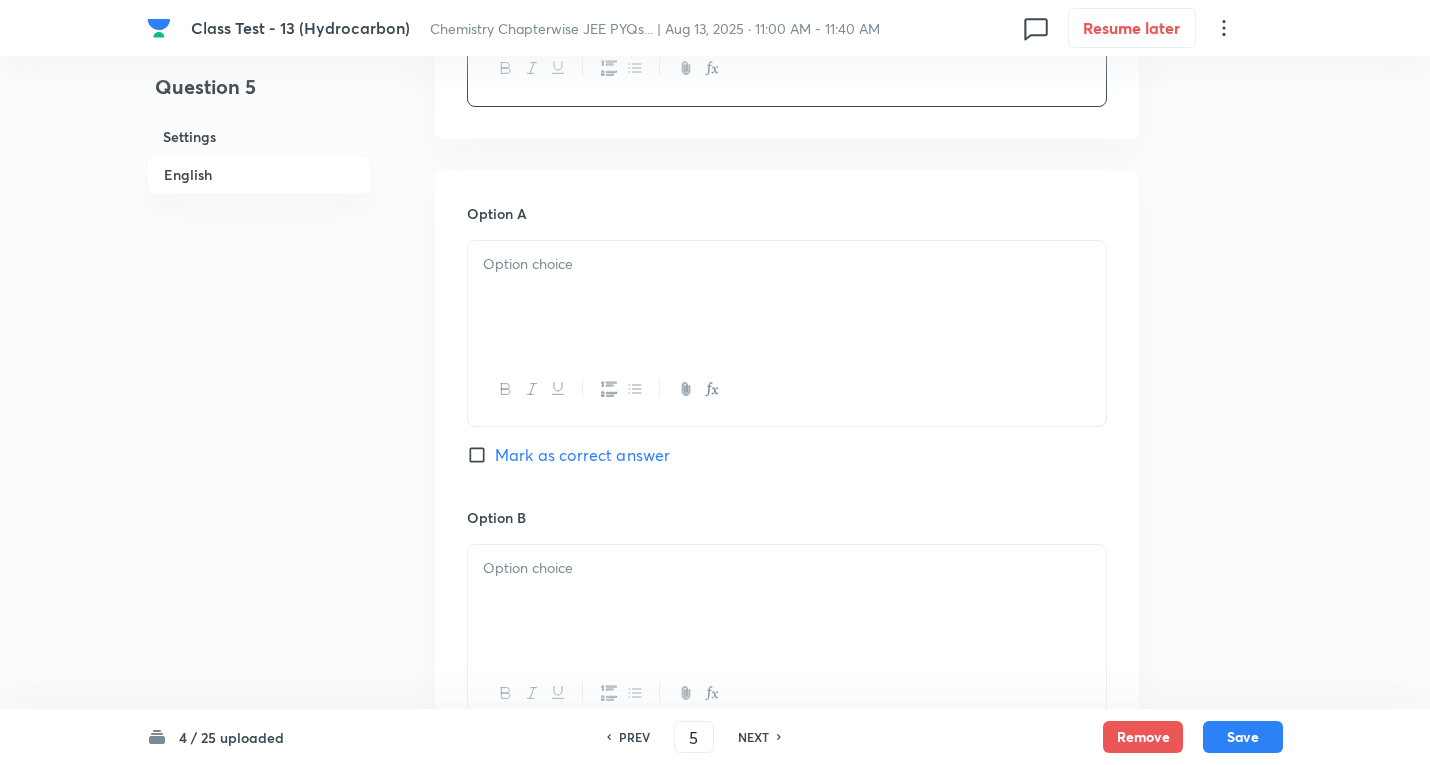 click at bounding box center [787, 297] 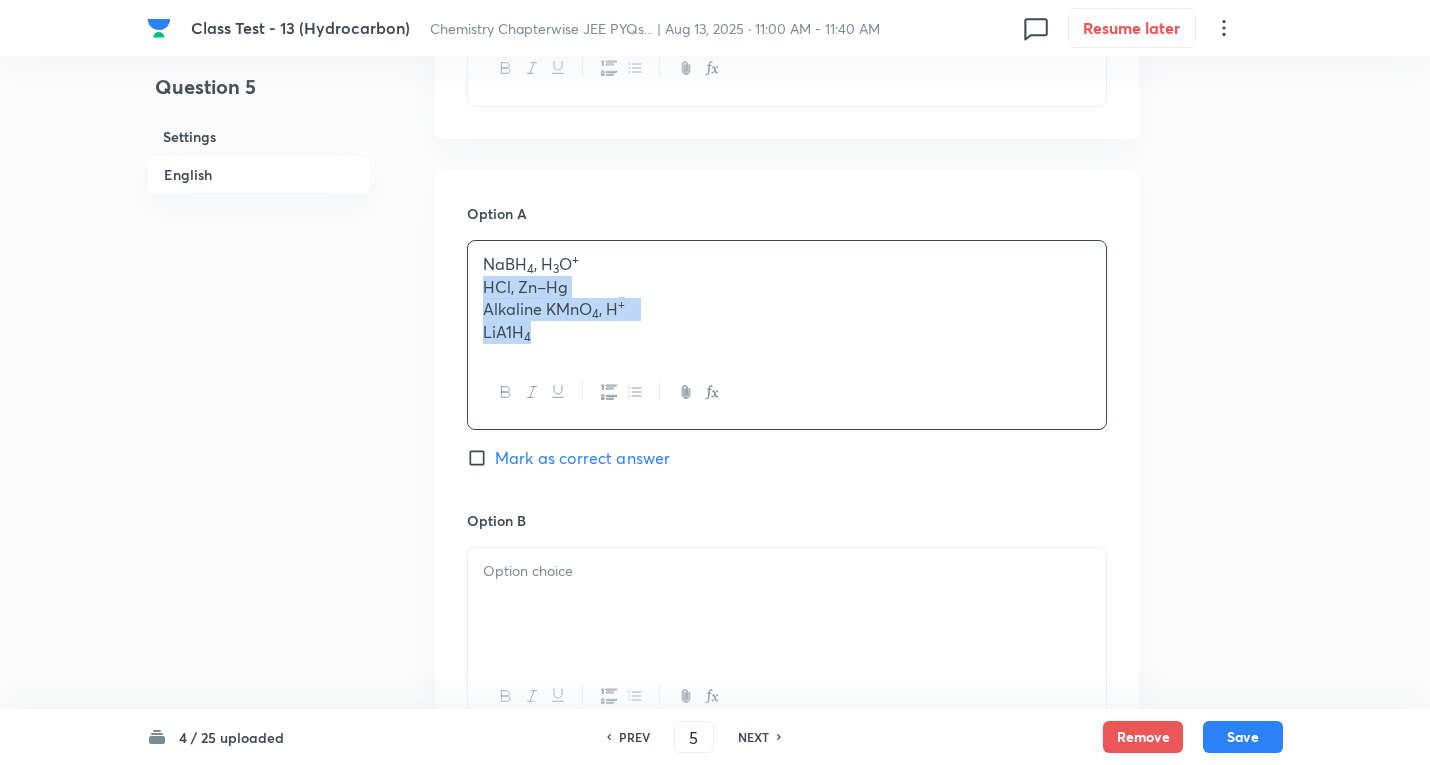 drag, startPoint x: 990, startPoint y: 409, endPoint x: 812, endPoint y: 401, distance: 178.17969 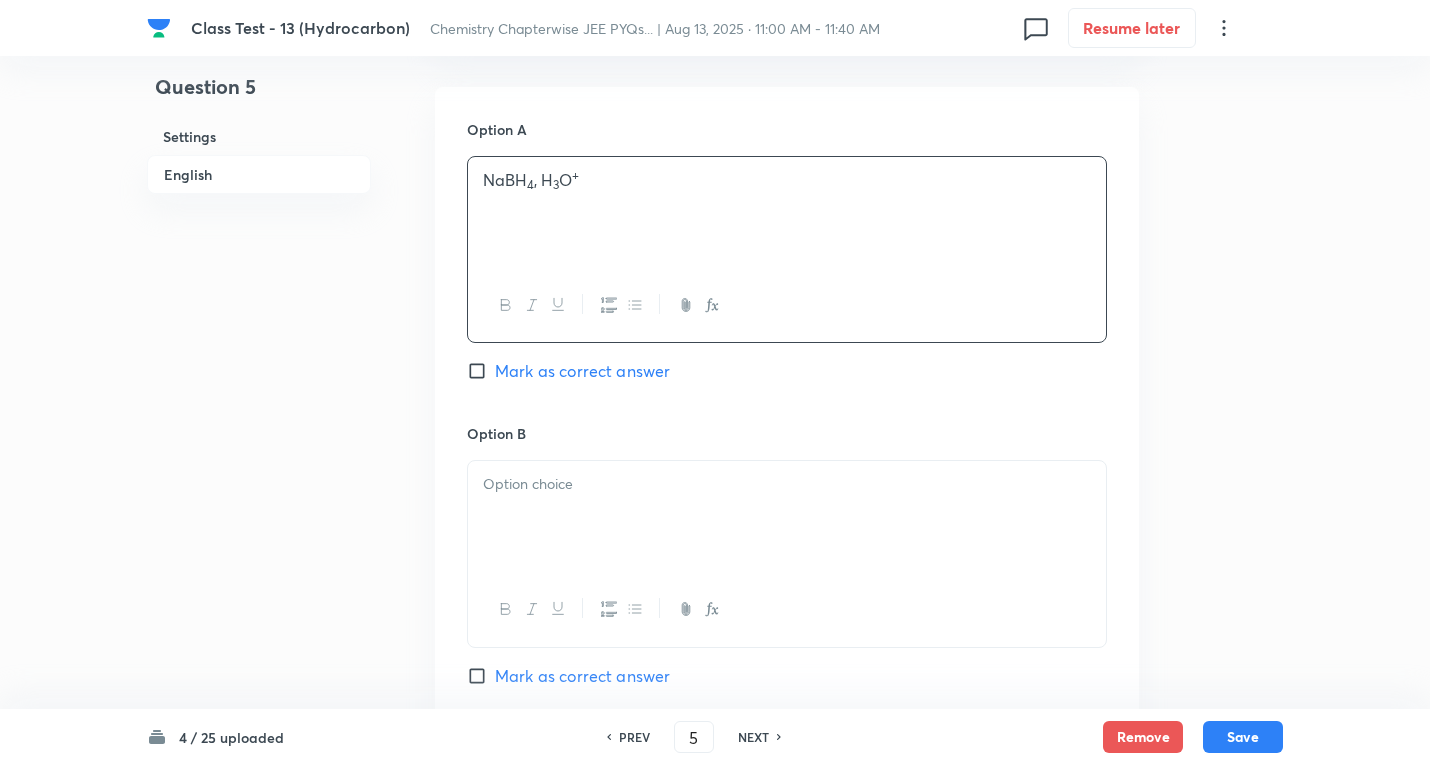 scroll, scrollTop: 1100, scrollLeft: 0, axis: vertical 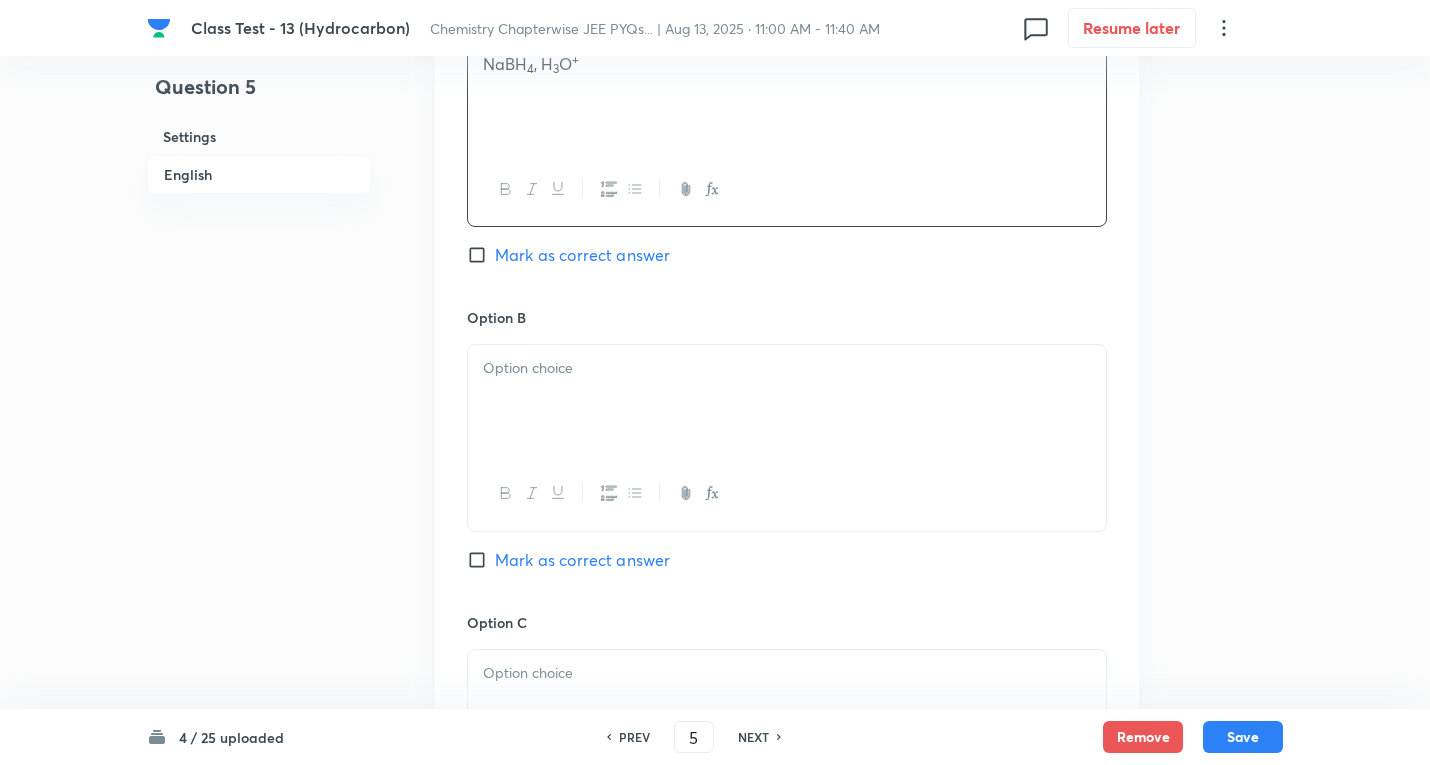 click at bounding box center (787, 368) 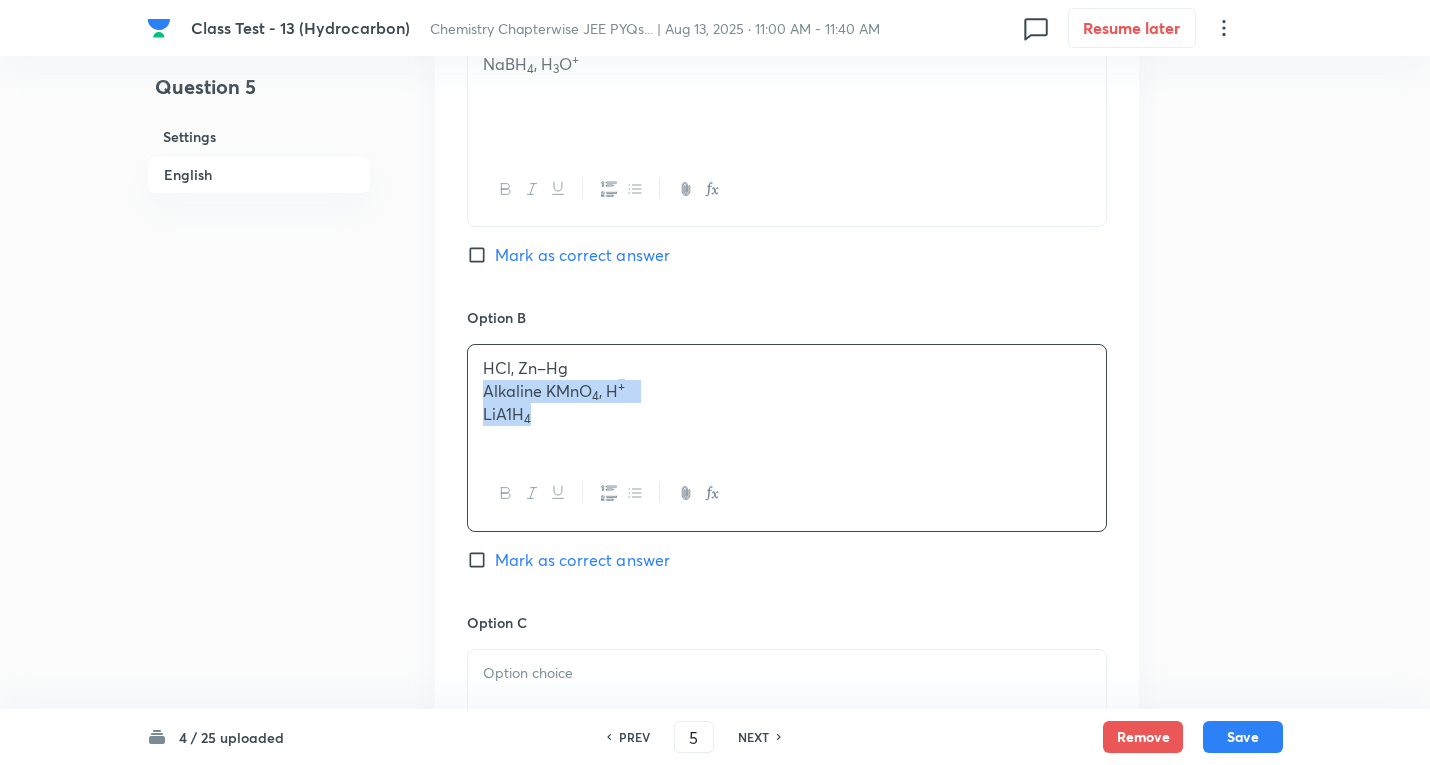 drag, startPoint x: 484, startPoint y: 395, endPoint x: 544, endPoint y: 378, distance: 62.361847 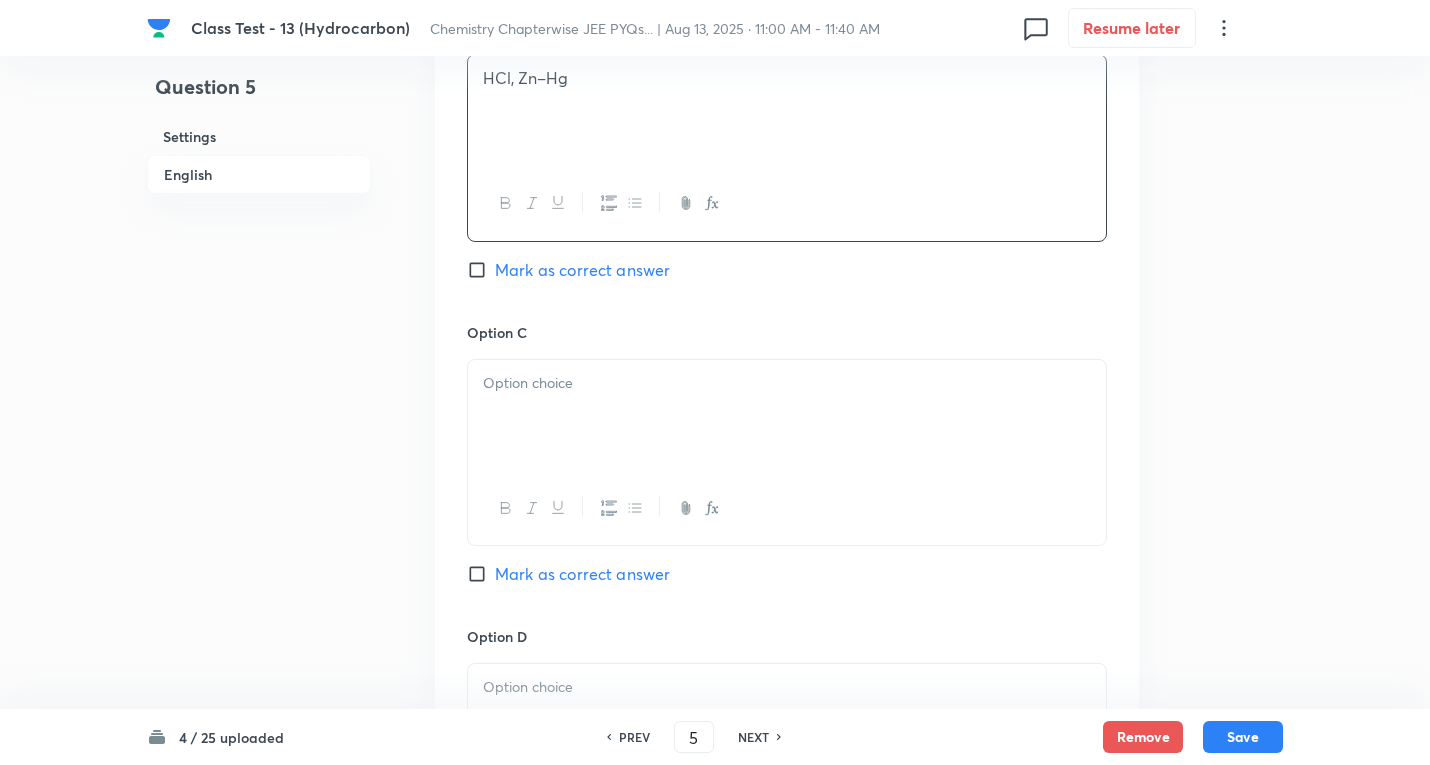 scroll, scrollTop: 1400, scrollLeft: 0, axis: vertical 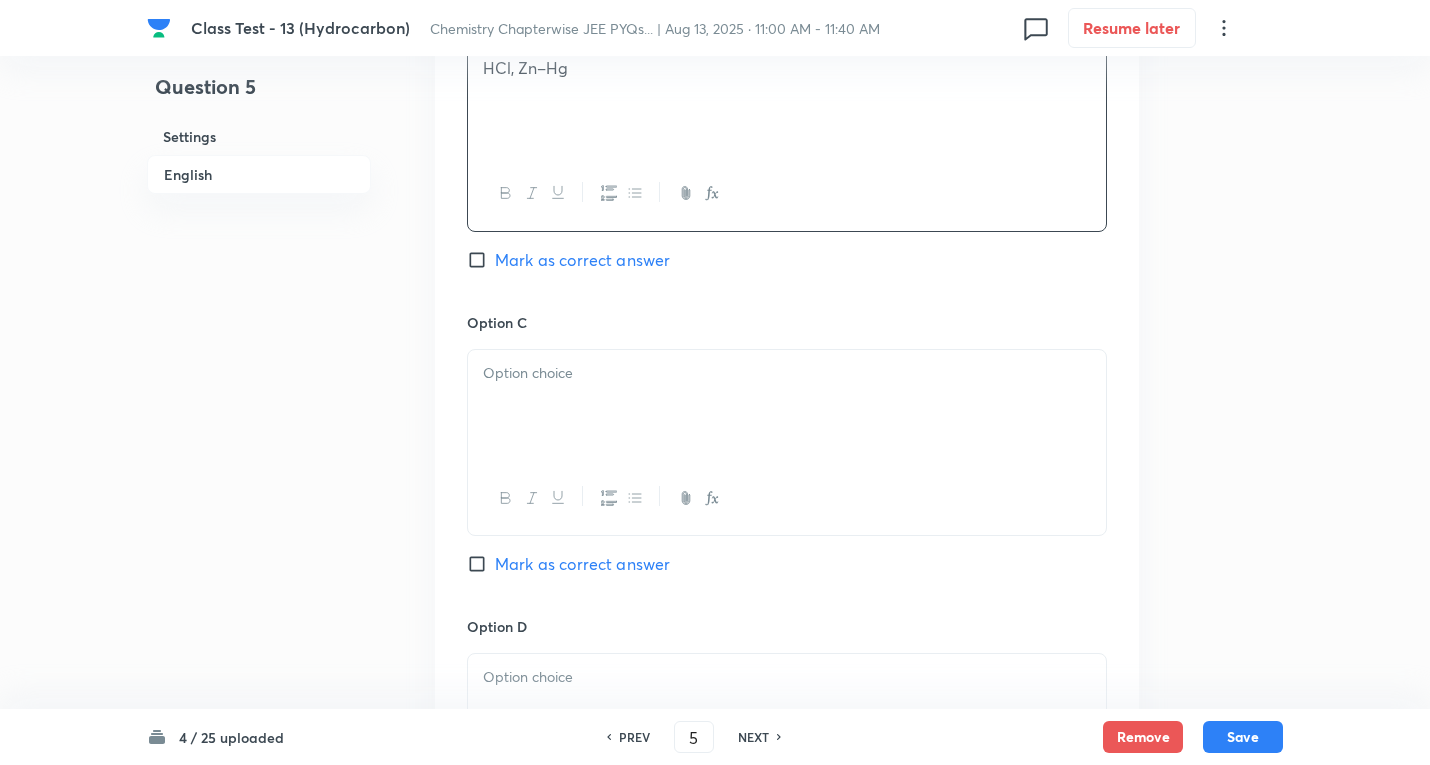 click at bounding box center [787, 406] 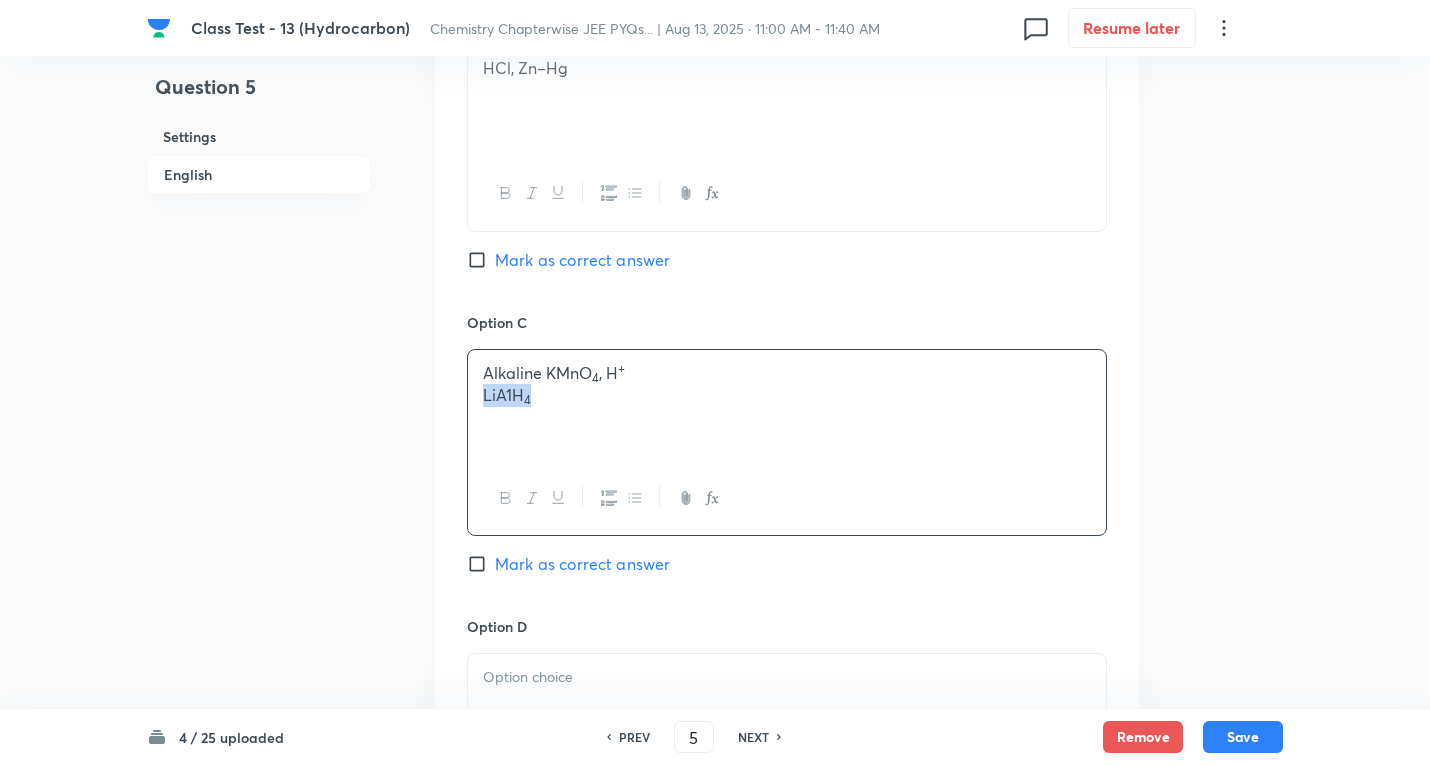 drag, startPoint x: 473, startPoint y: 391, endPoint x: 897, endPoint y: 427, distance: 425.52554 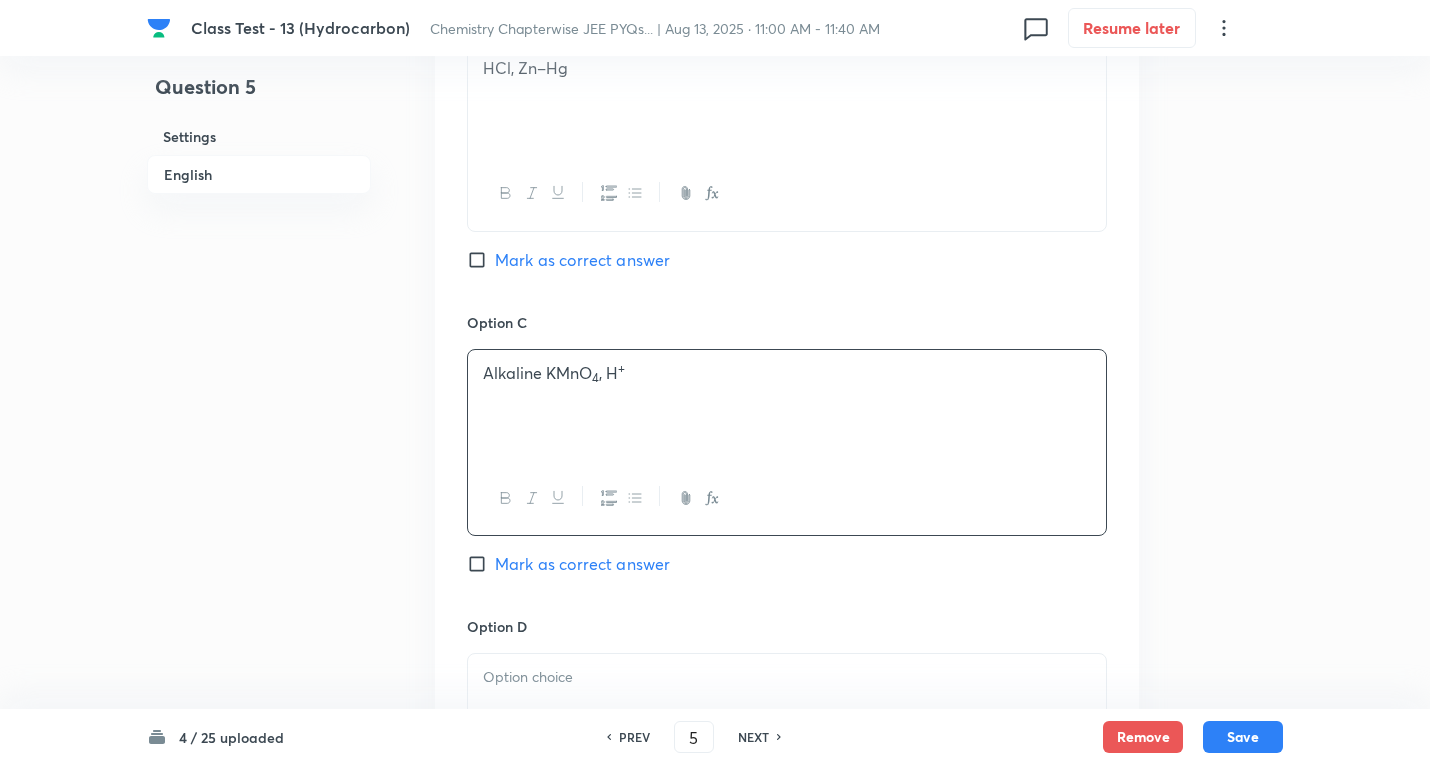 click on "Mark as correct answer" at bounding box center (582, 564) 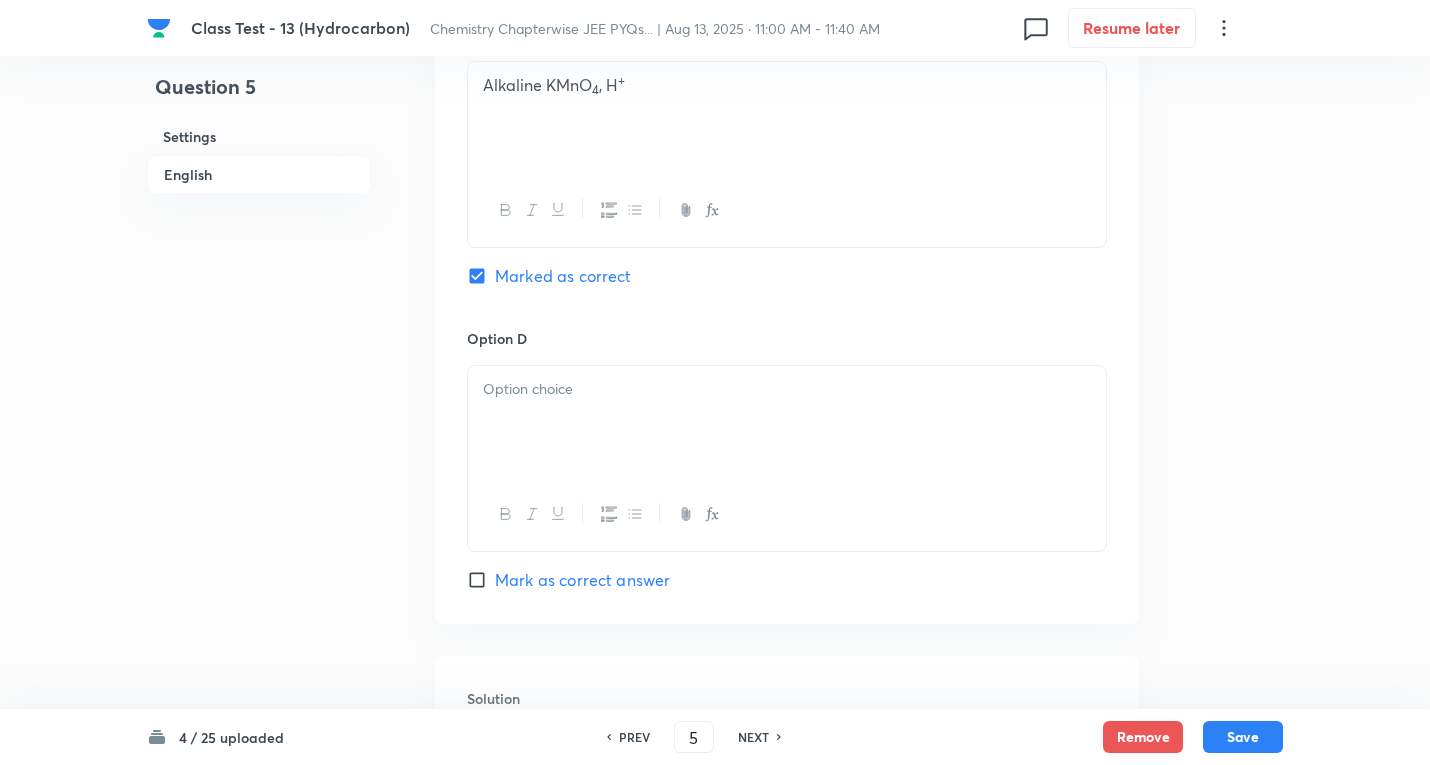 scroll, scrollTop: 1700, scrollLeft: 0, axis: vertical 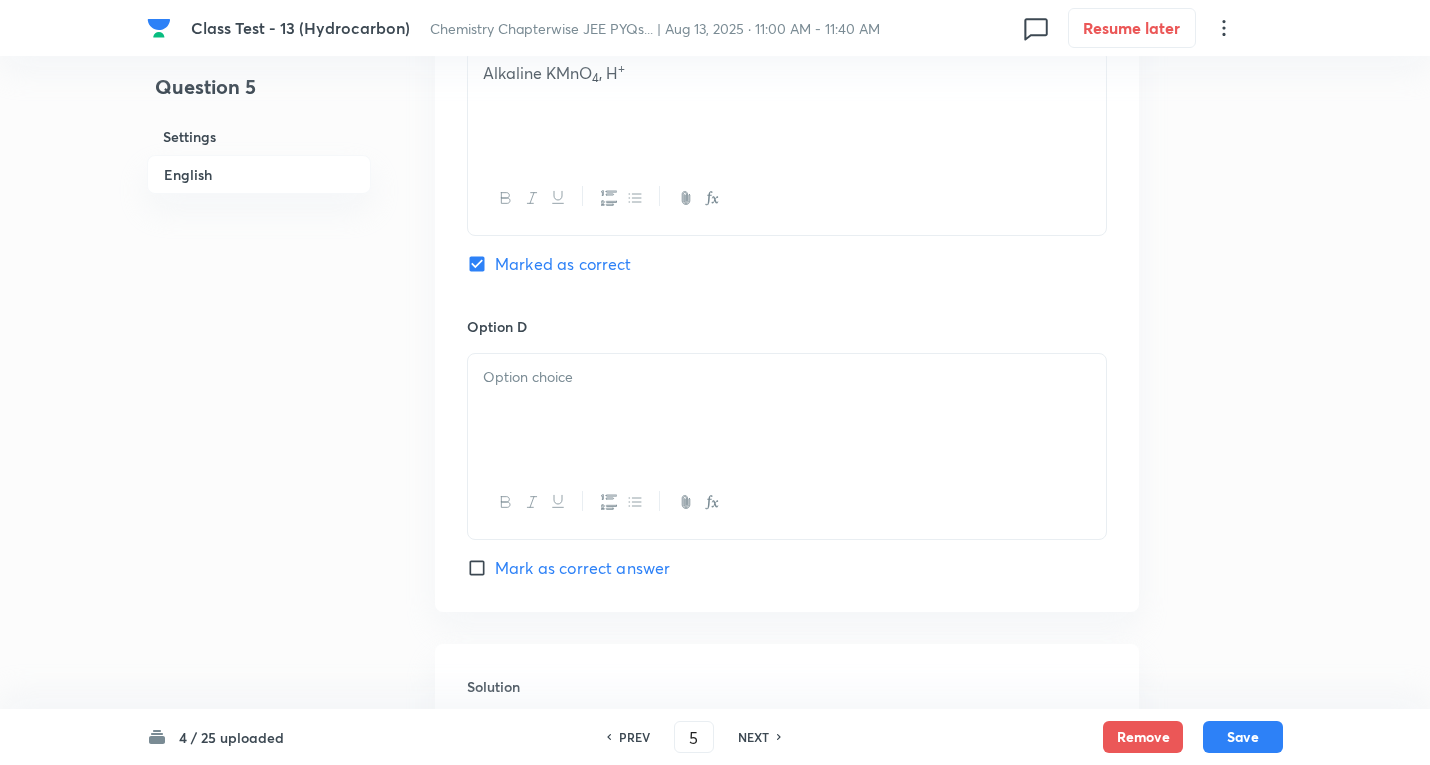 click at bounding box center [787, 410] 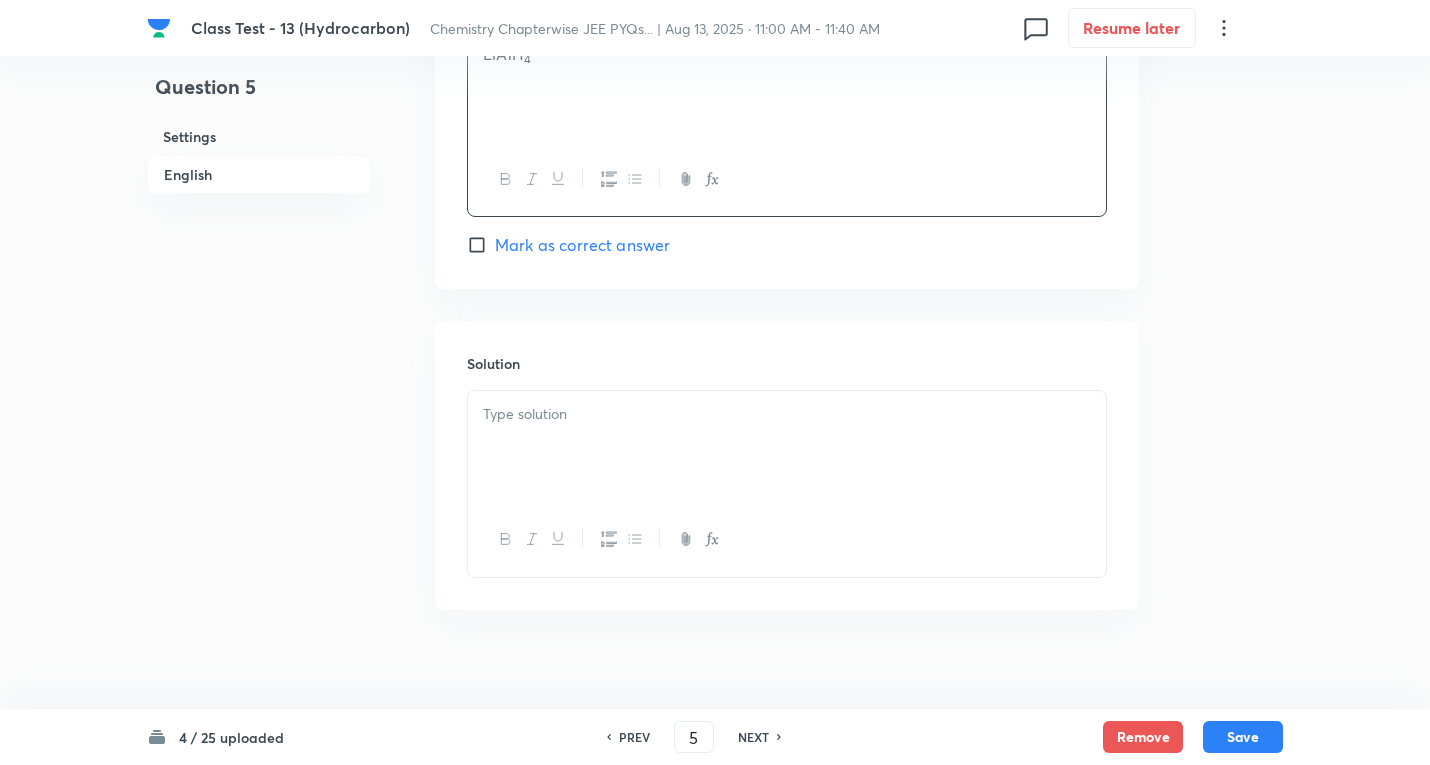 scroll, scrollTop: 2044, scrollLeft: 0, axis: vertical 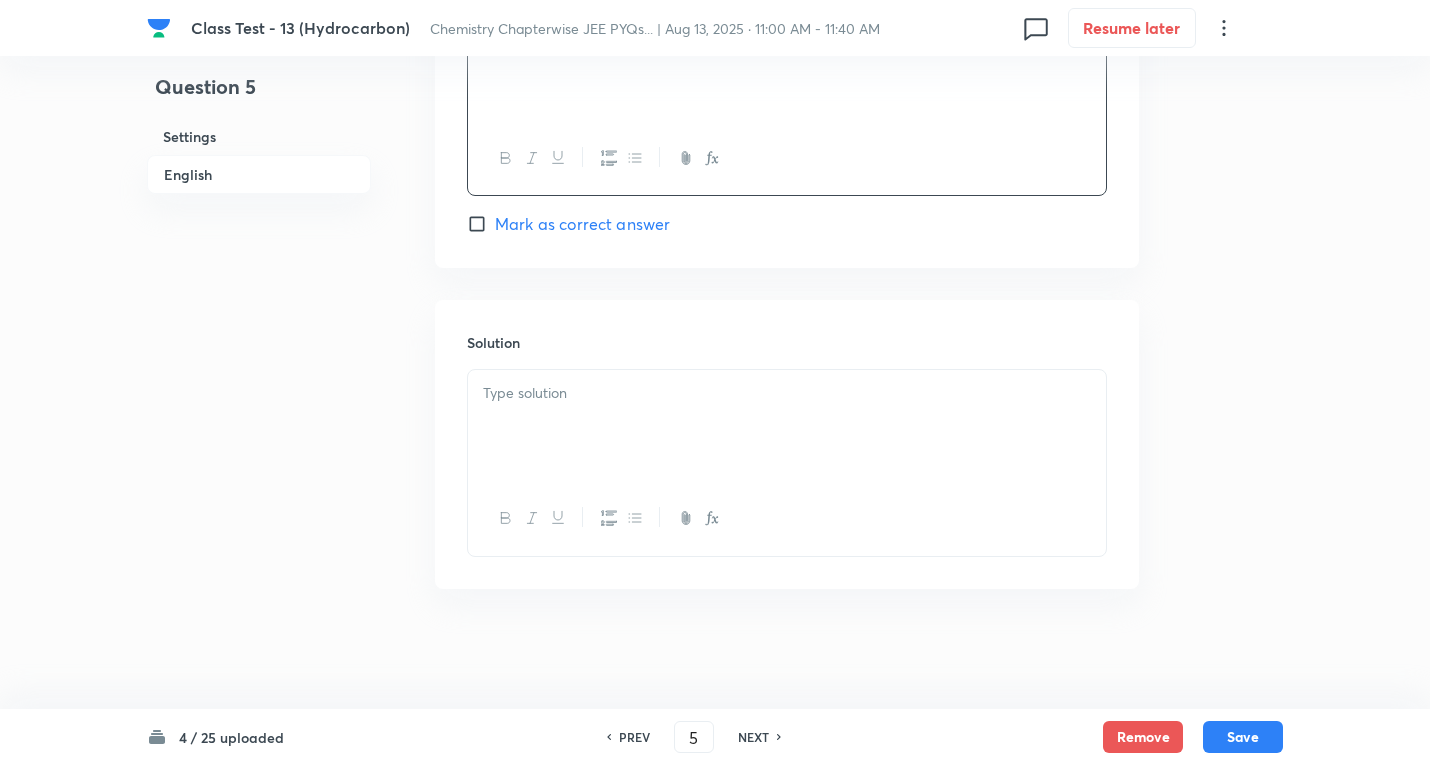 drag, startPoint x: 552, startPoint y: 391, endPoint x: 754, endPoint y: 517, distance: 238.07562 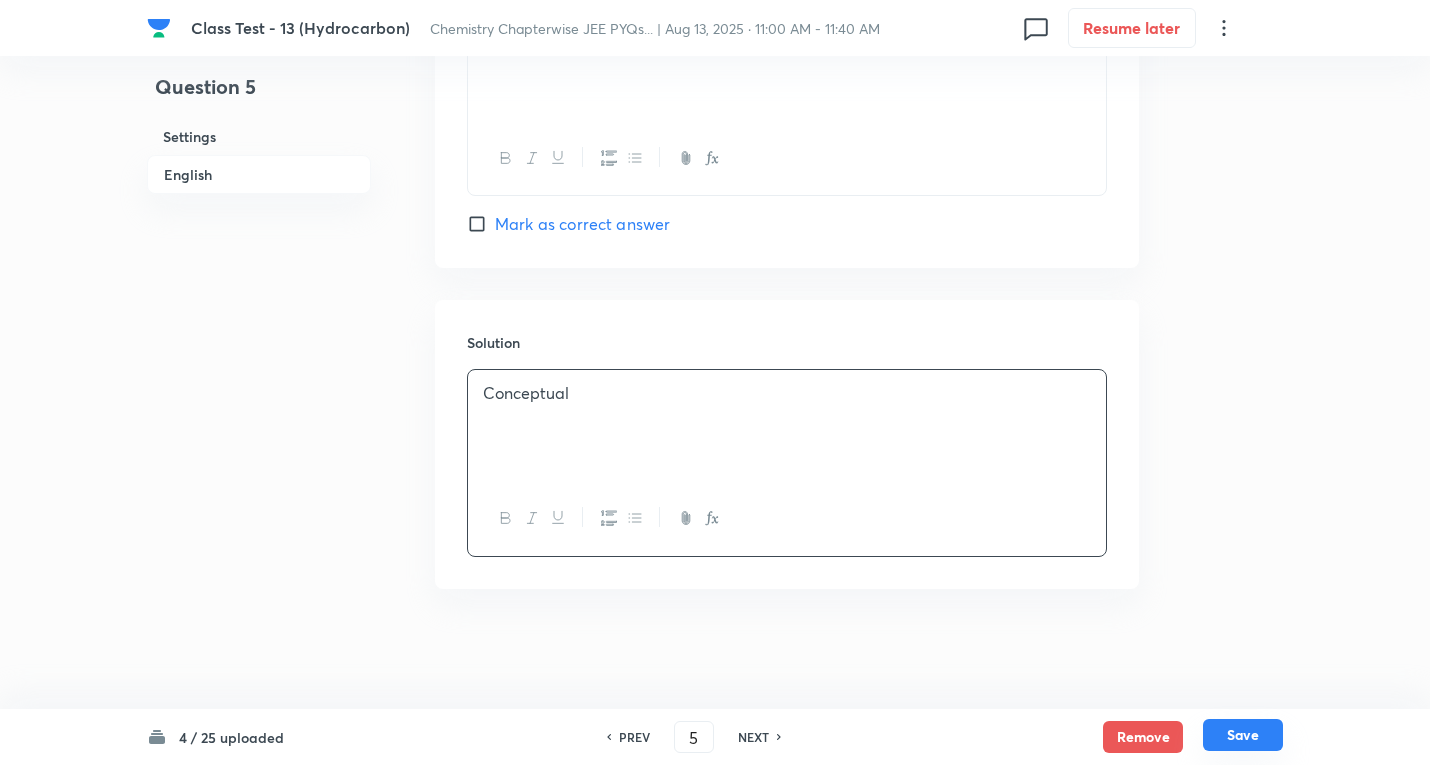 click on "Save" at bounding box center [1243, 735] 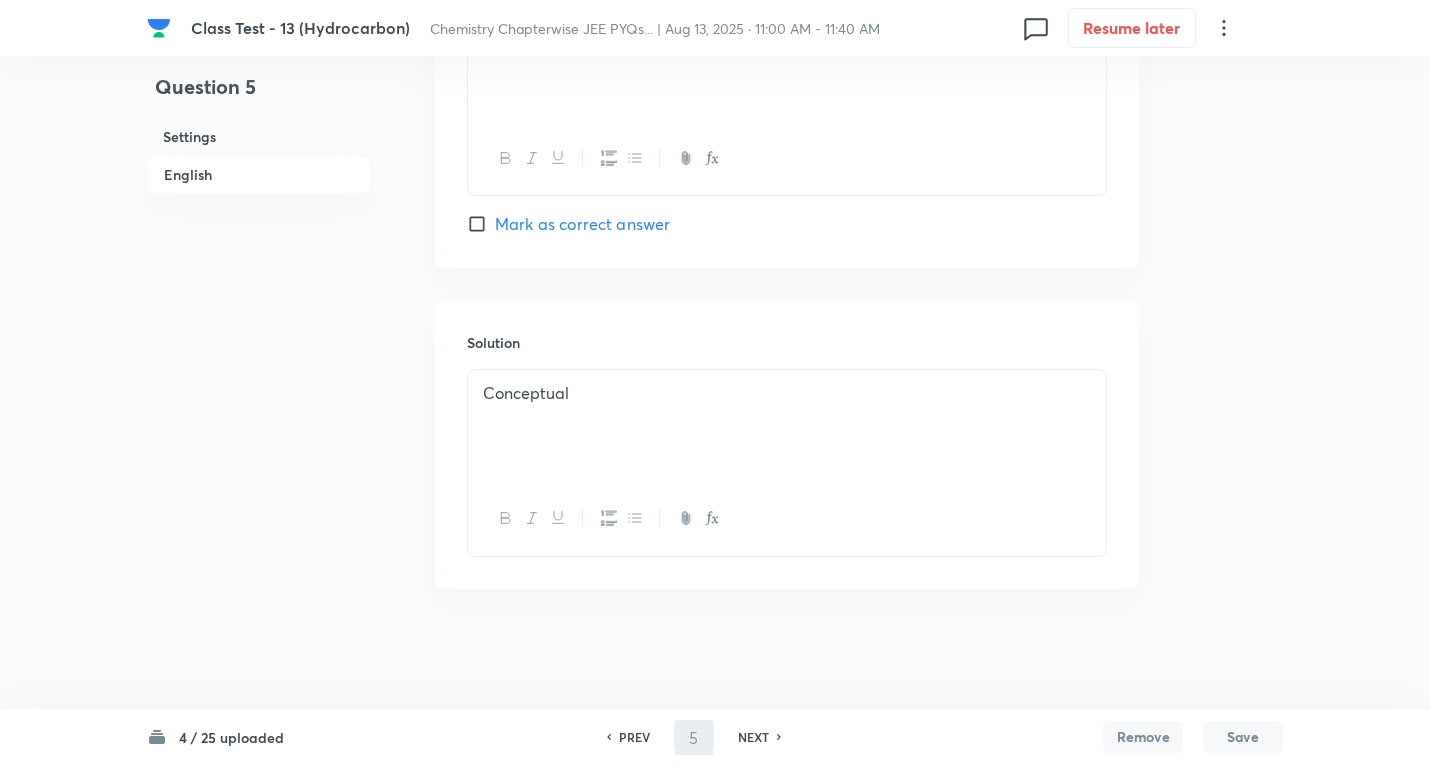 type on "6" 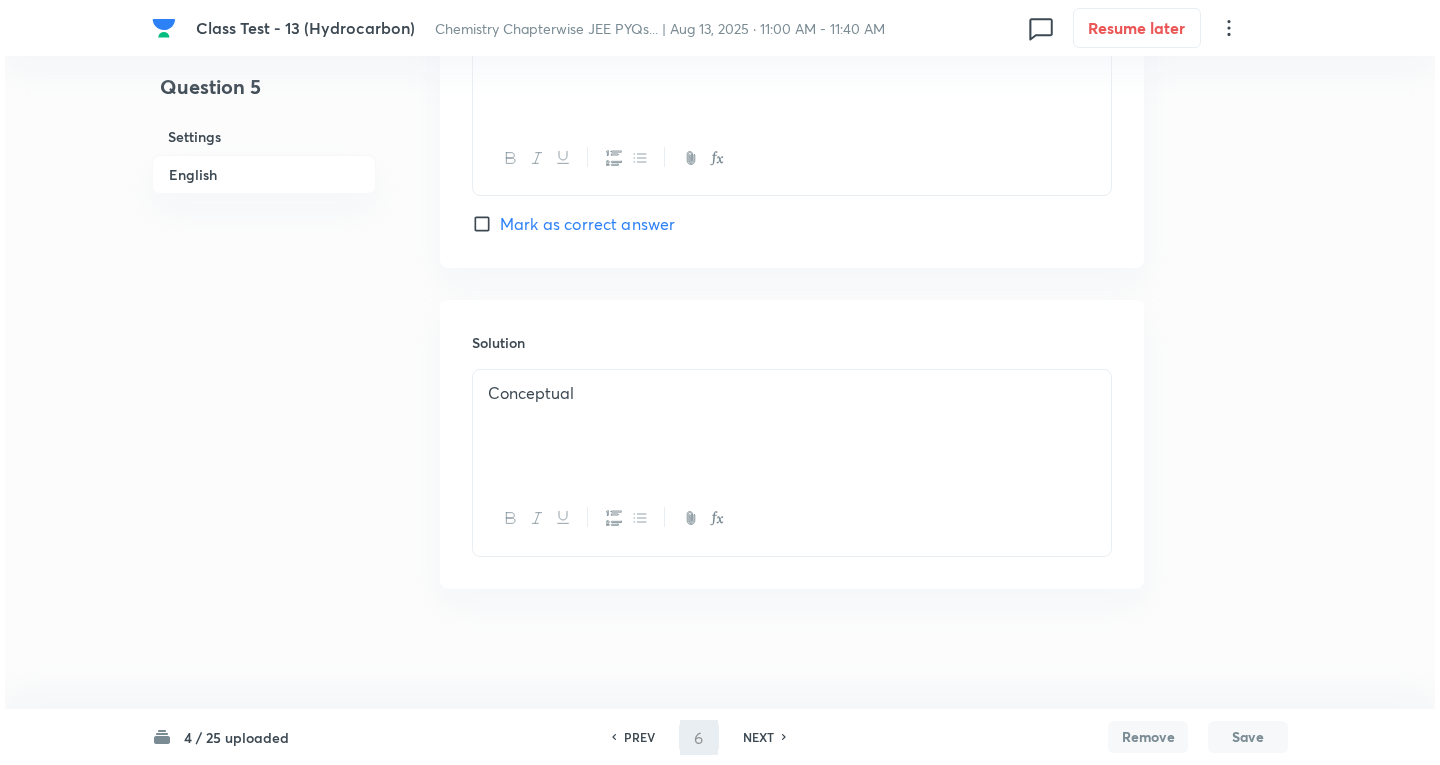 scroll, scrollTop: 0, scrollLeft: 0, axis: both 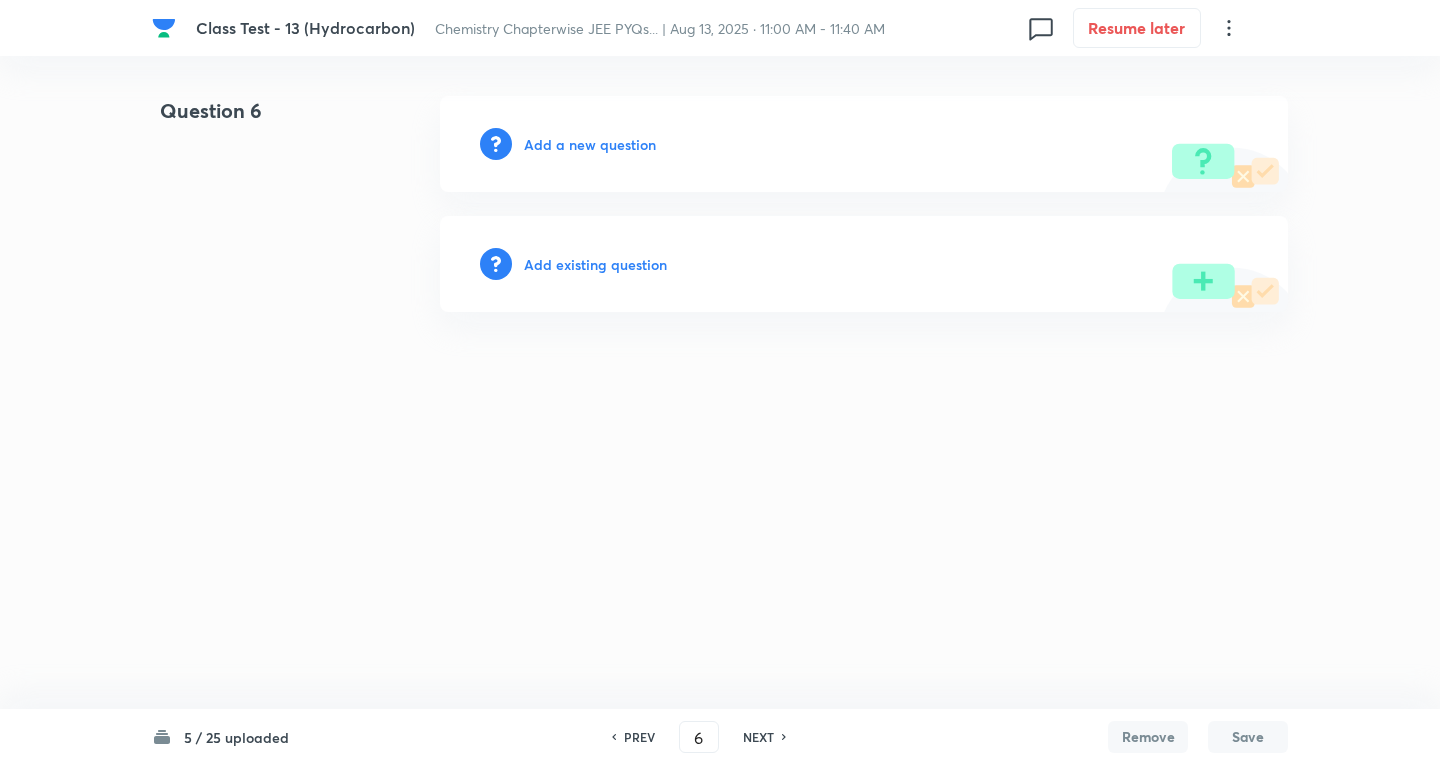 click on "Add a new question" at bounding box center (590, 144) 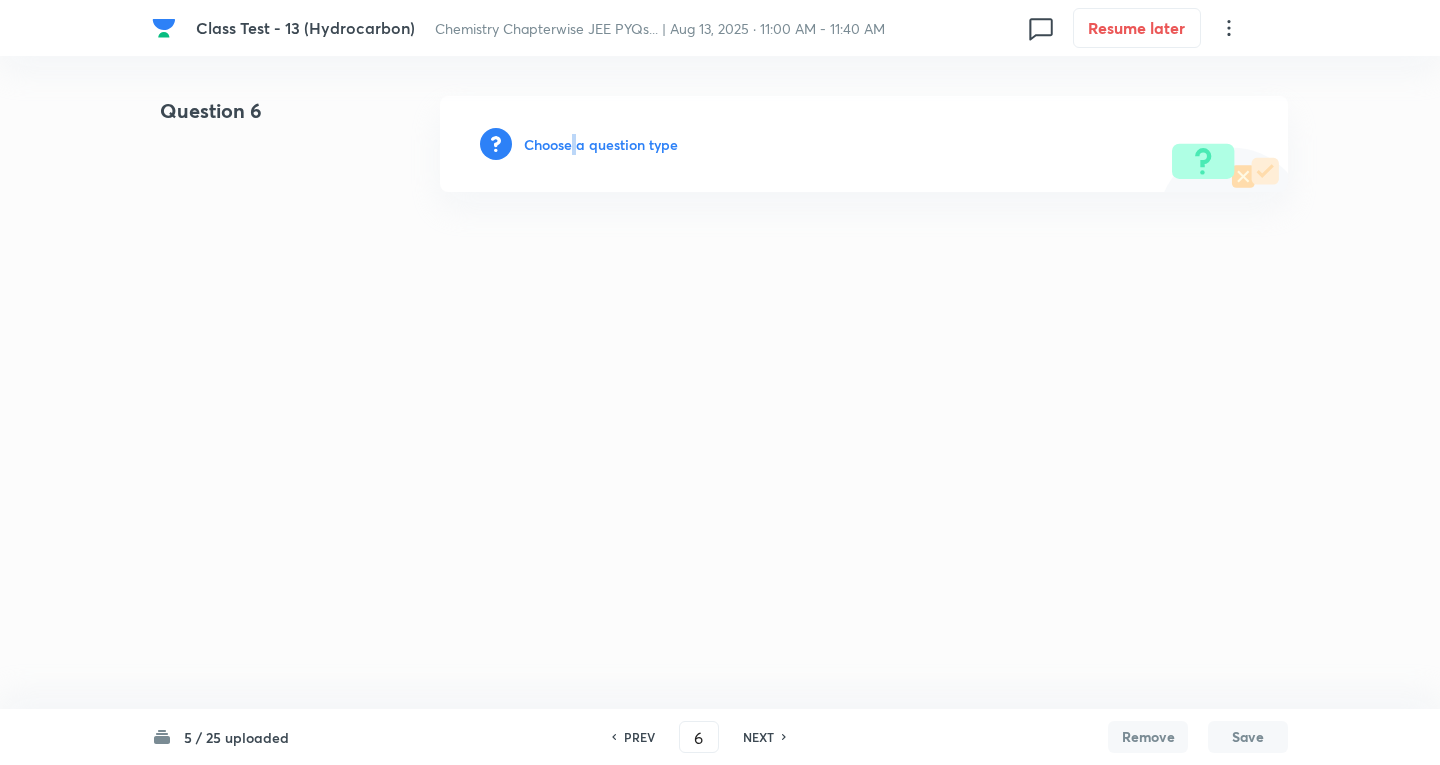 click on "Choose a question type" at bounding box center (601, 144) 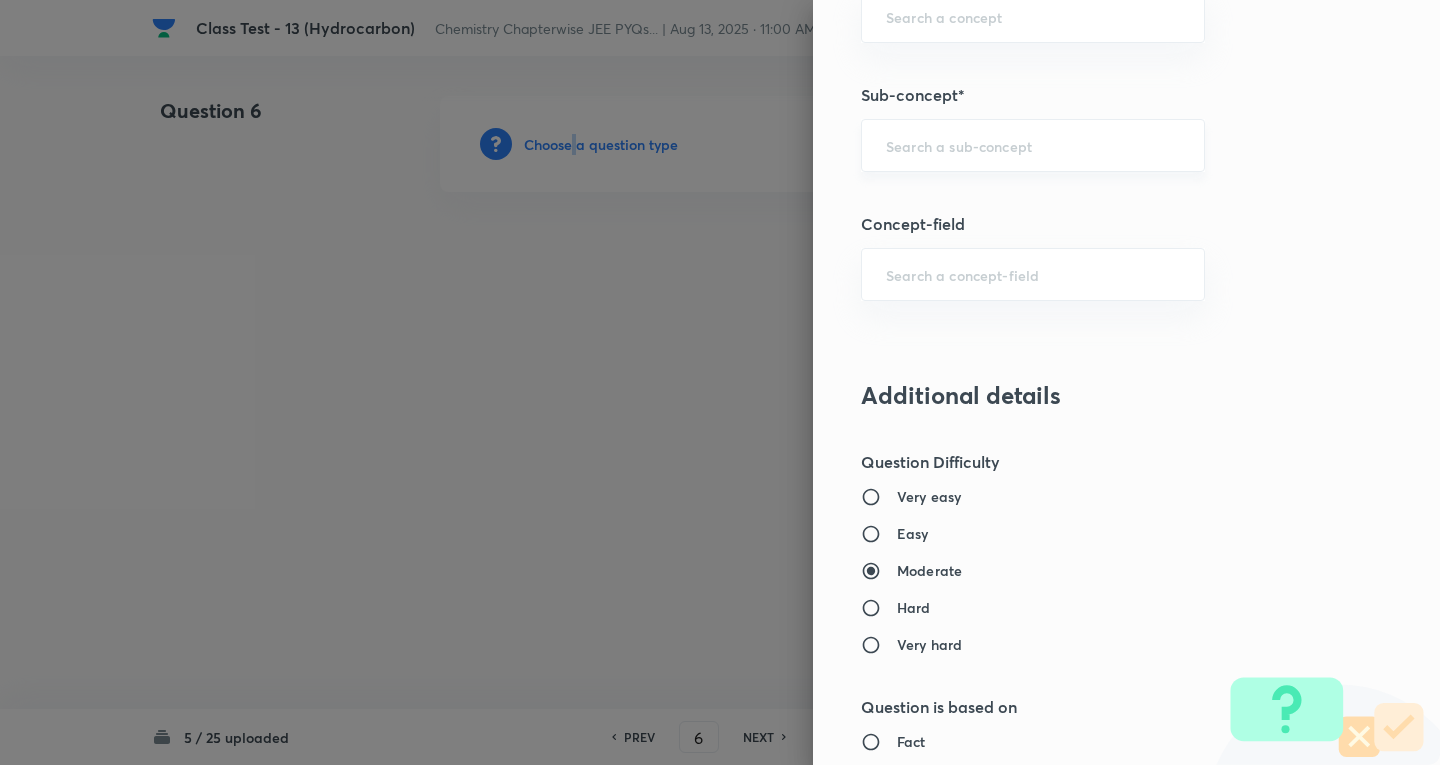 scroll, scrollTop: 1200, scrollLeft: 0, axis: vertical 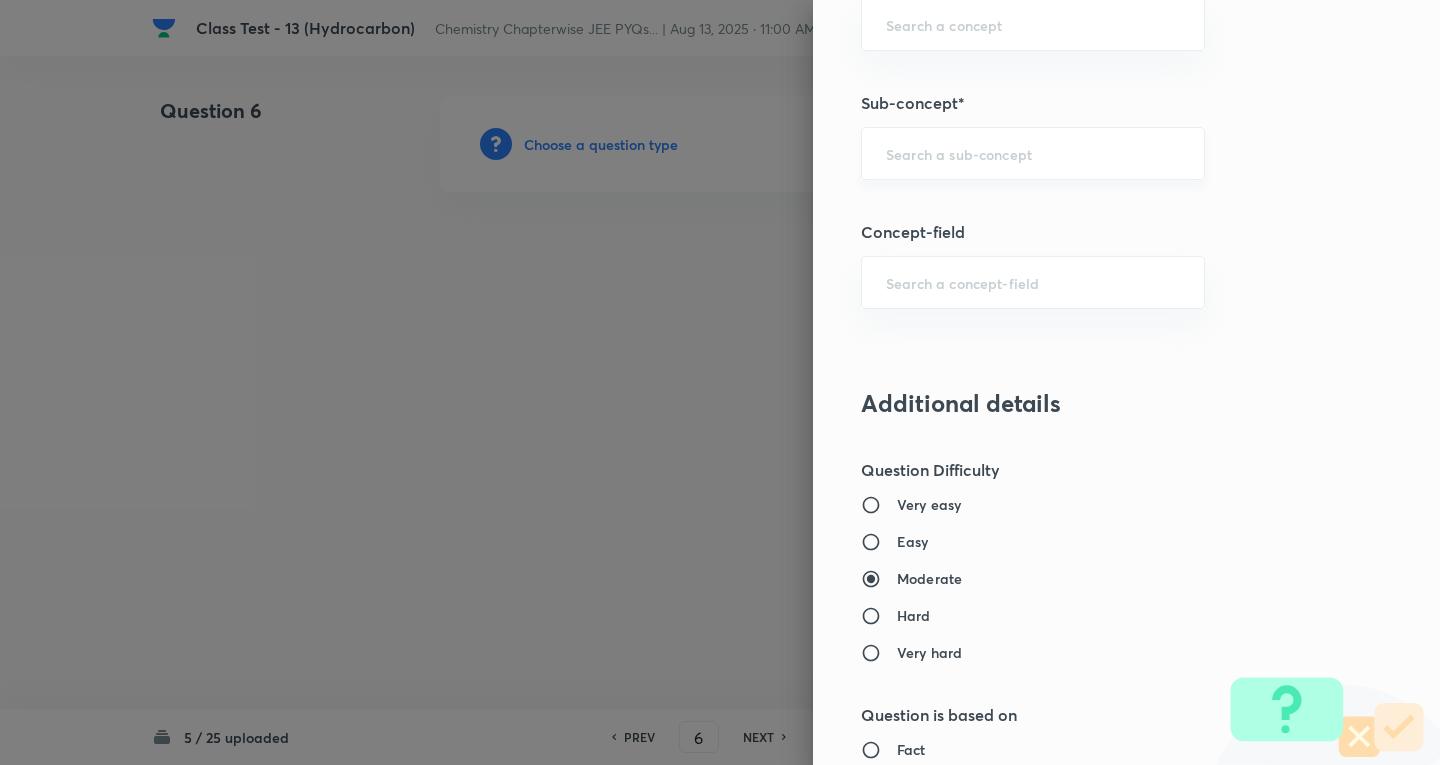 click at bounding box center (1033, 153) 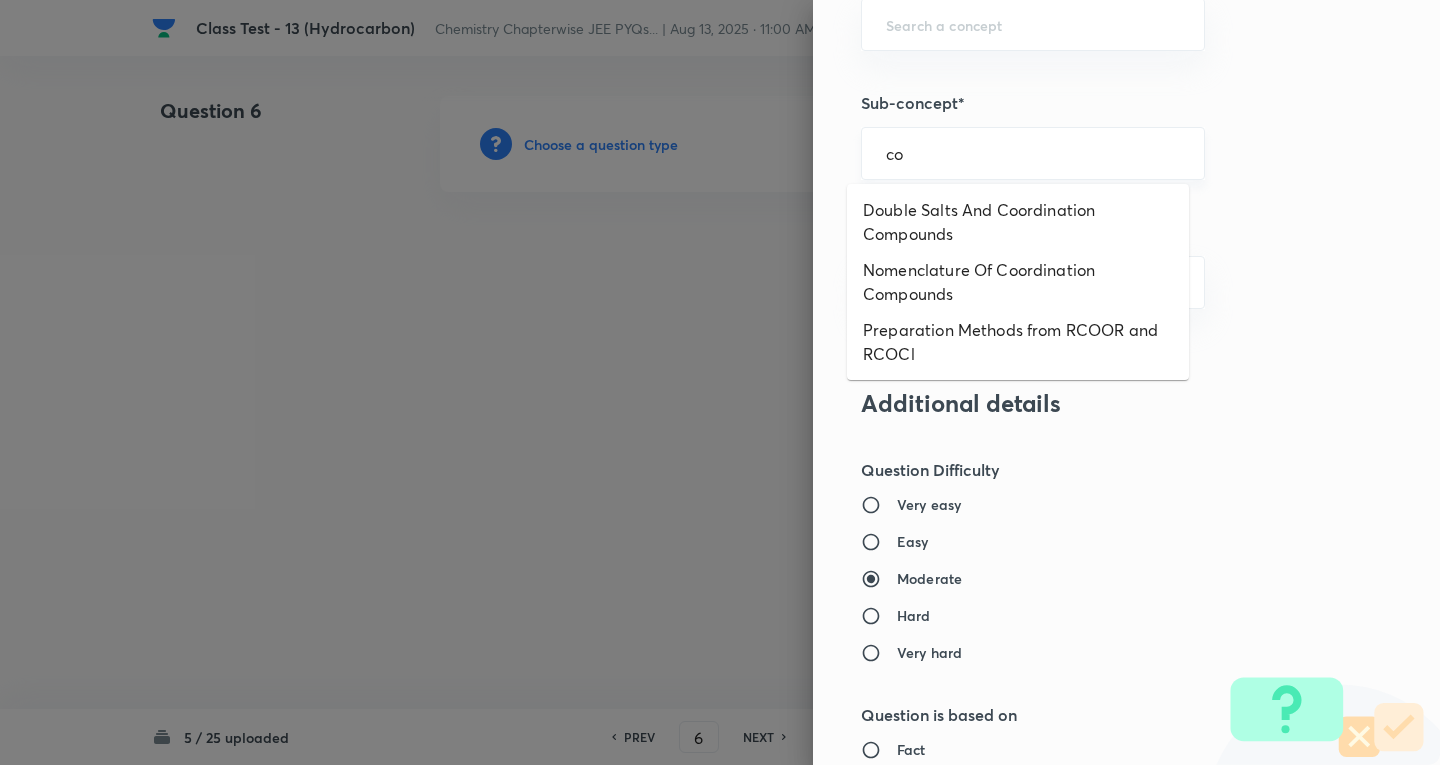 type on "c" 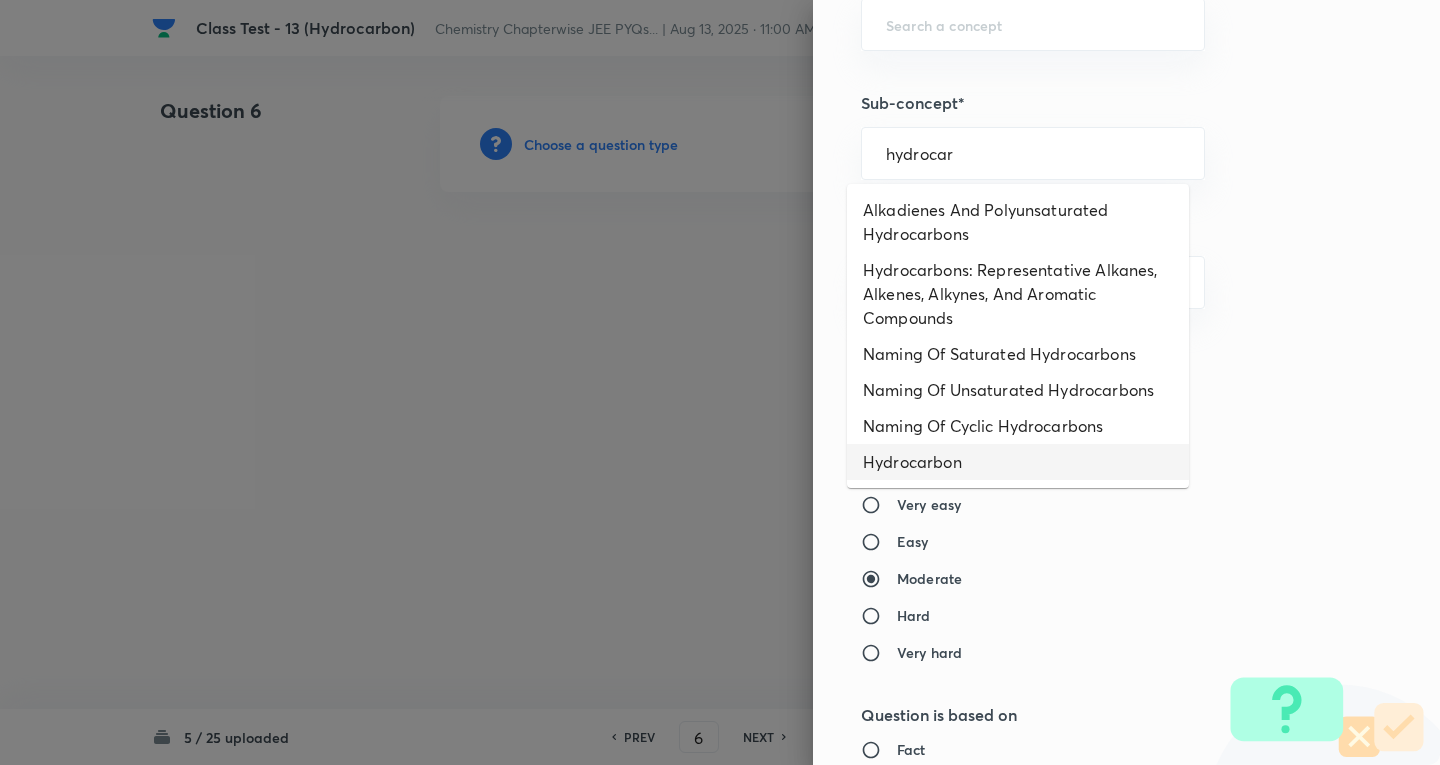 click on "Hydrocarbon" at bounding box center [1018, 462] 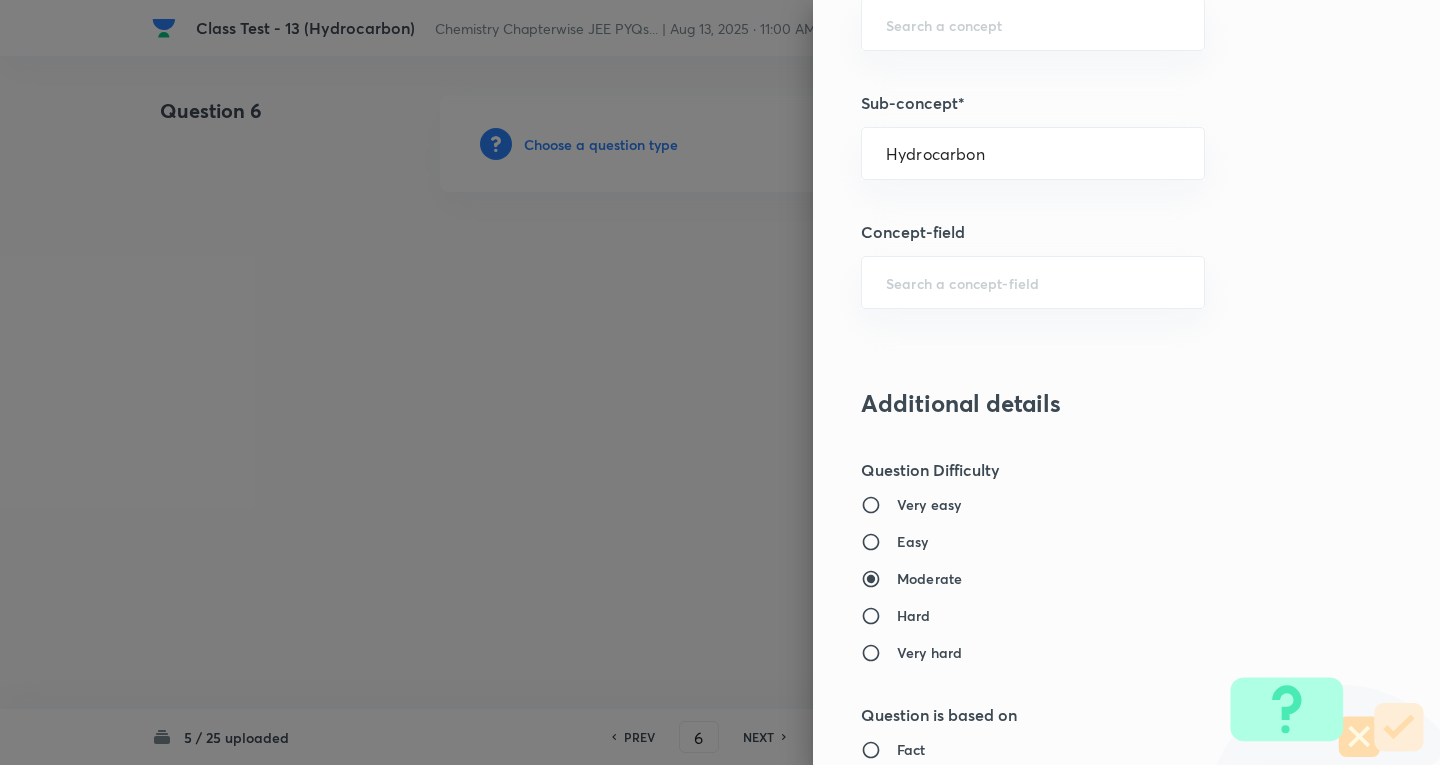 type on "Chemistry" 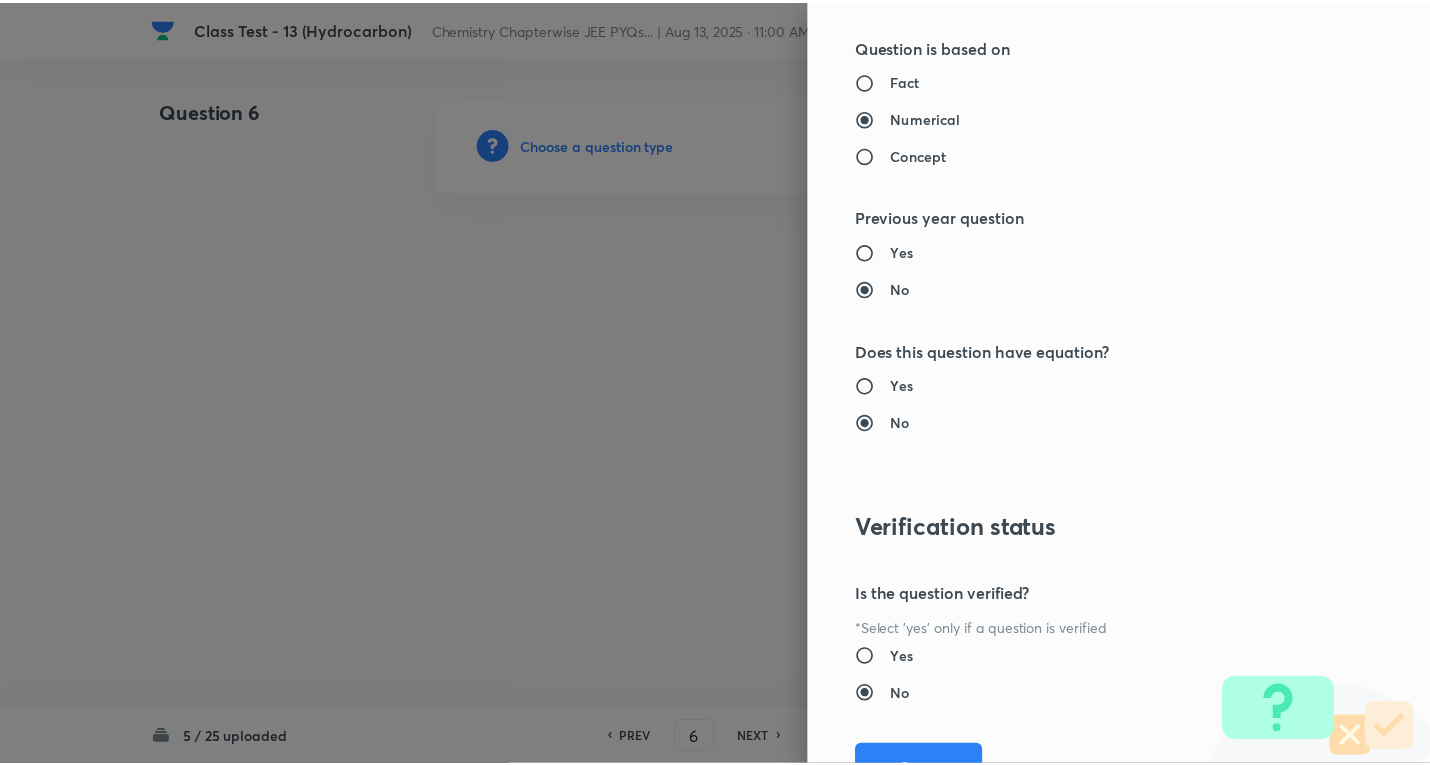 scroll, scrollTop: 1961, scrollLeft: 0, axis: vertical 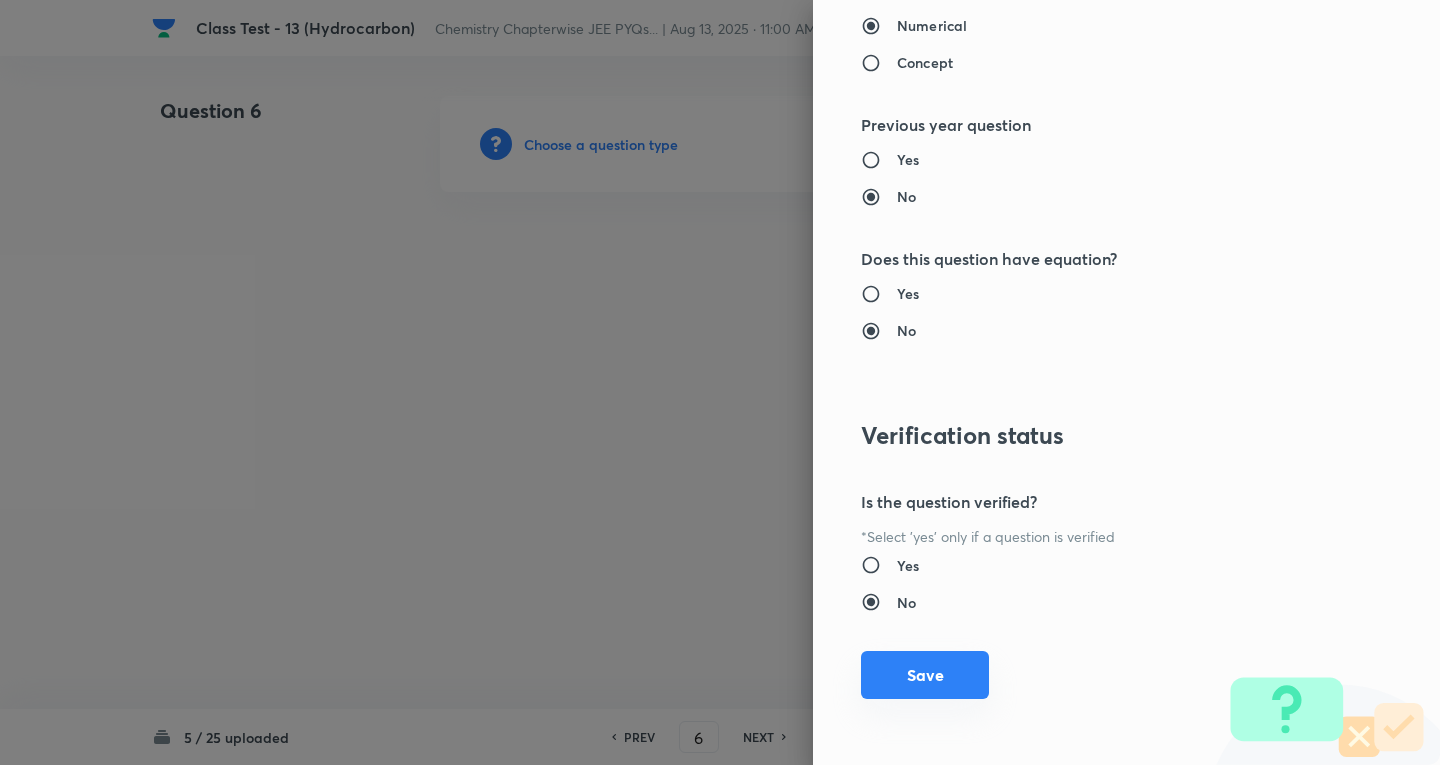 click on "Save" at bounding box center [925, 675] 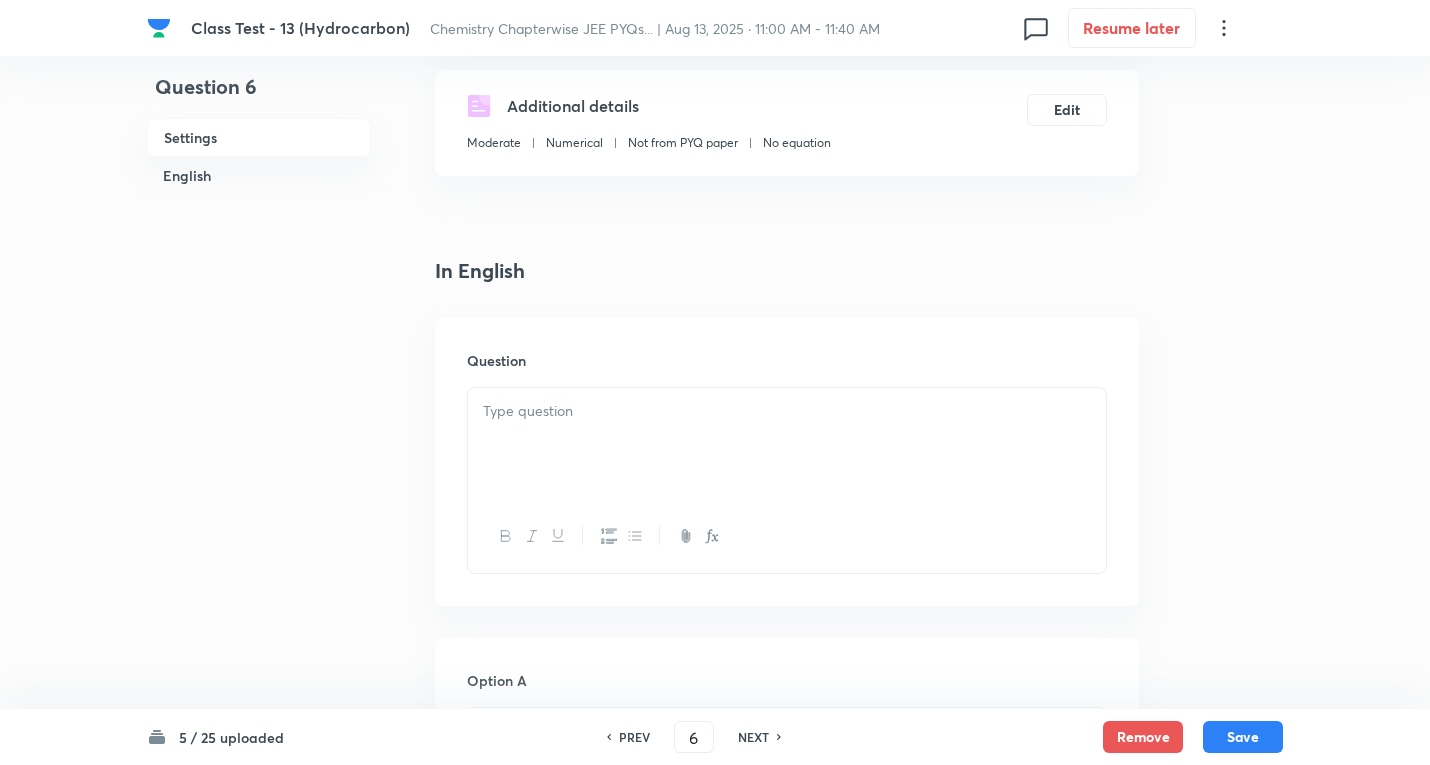 scroll, scrollTop: 400, scrollLeft: 0, axis: vertical 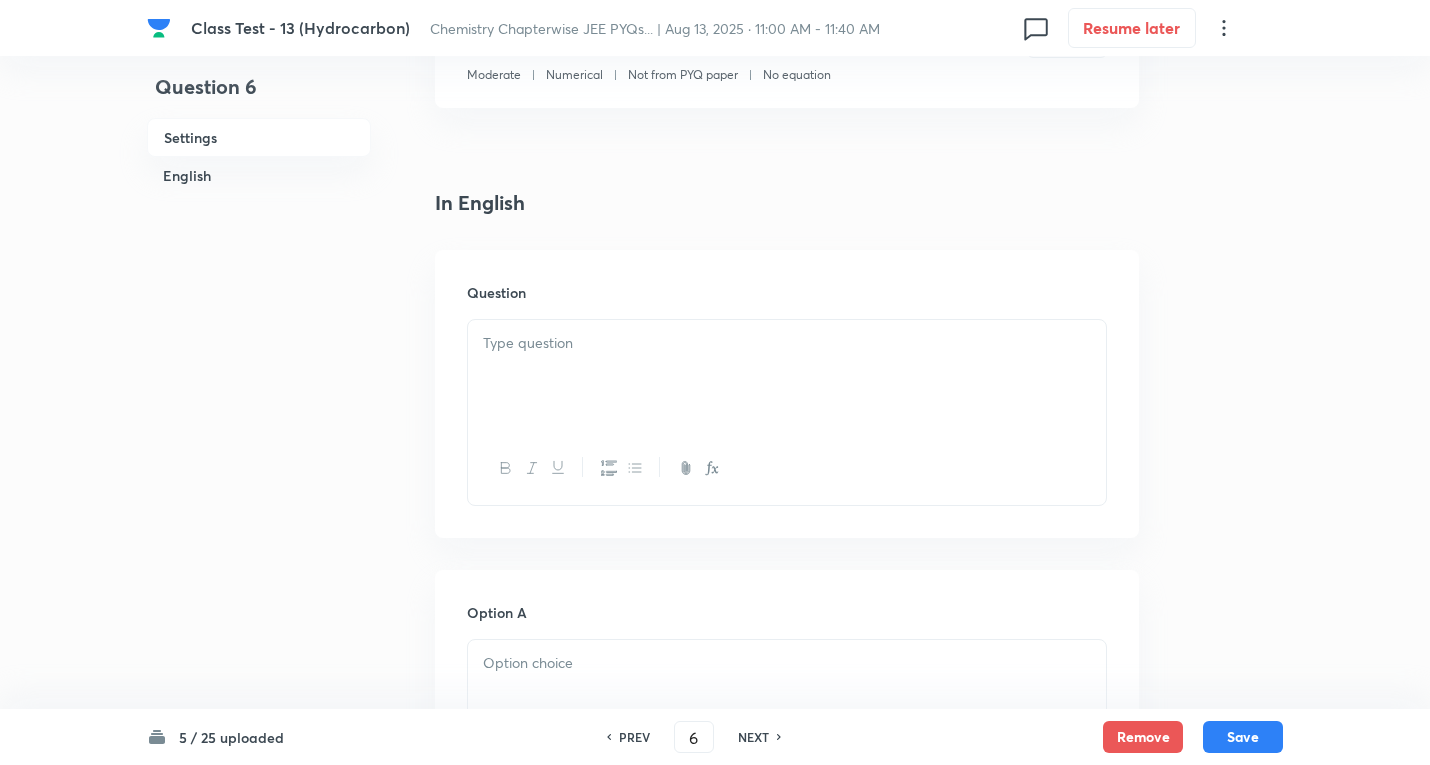 click at bounding box center [787, 376] 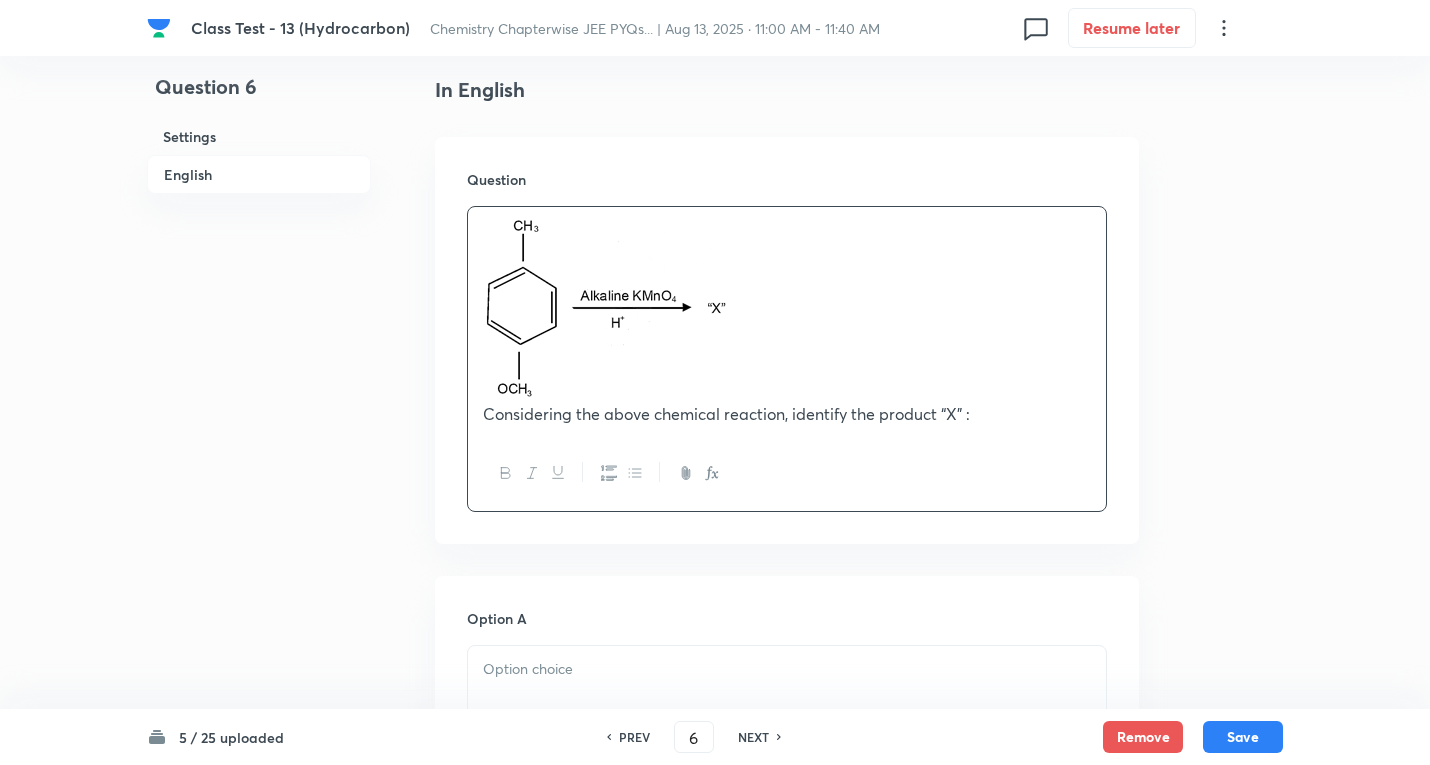 scroll, scrollTop: 600, scrollLeft: 0, axis: vertical 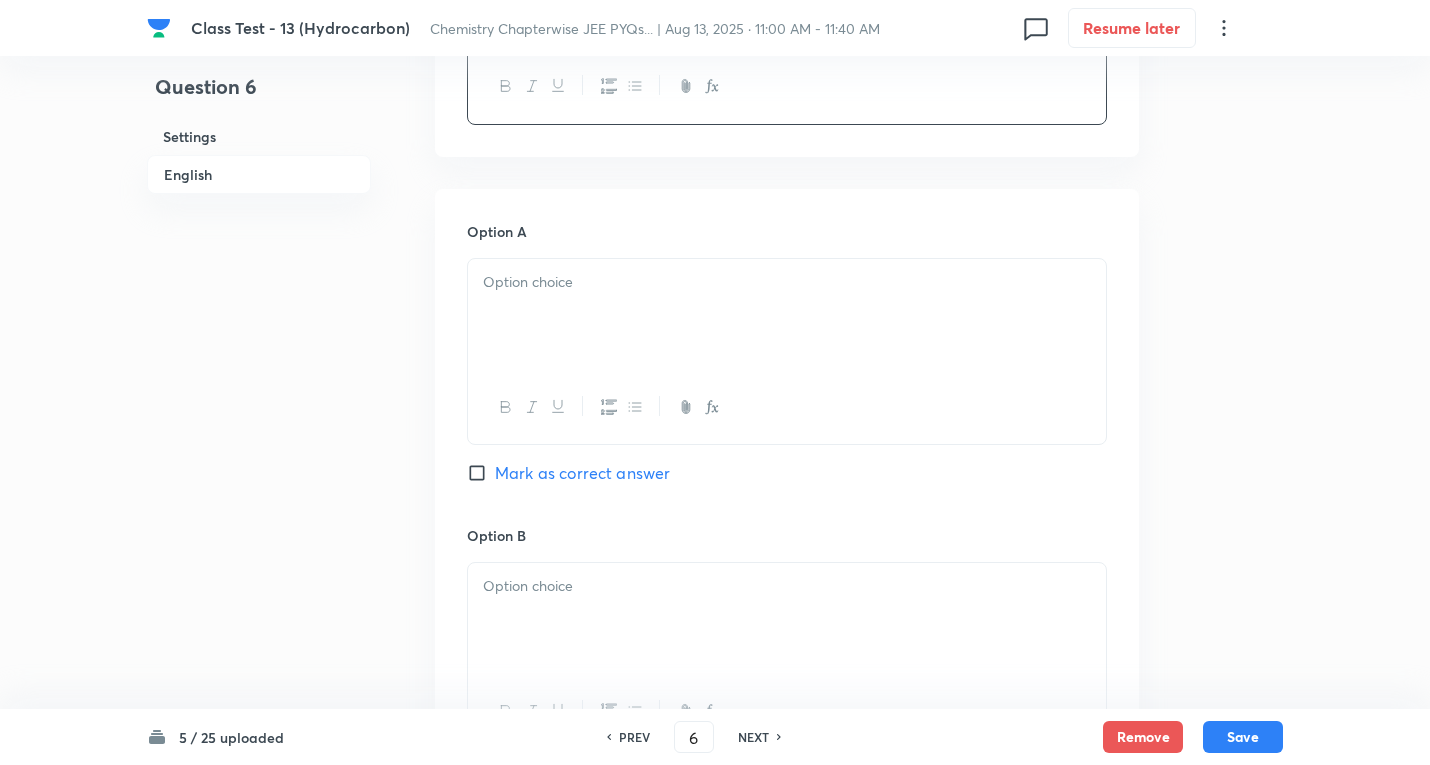 click at bounding box center (787, 315) 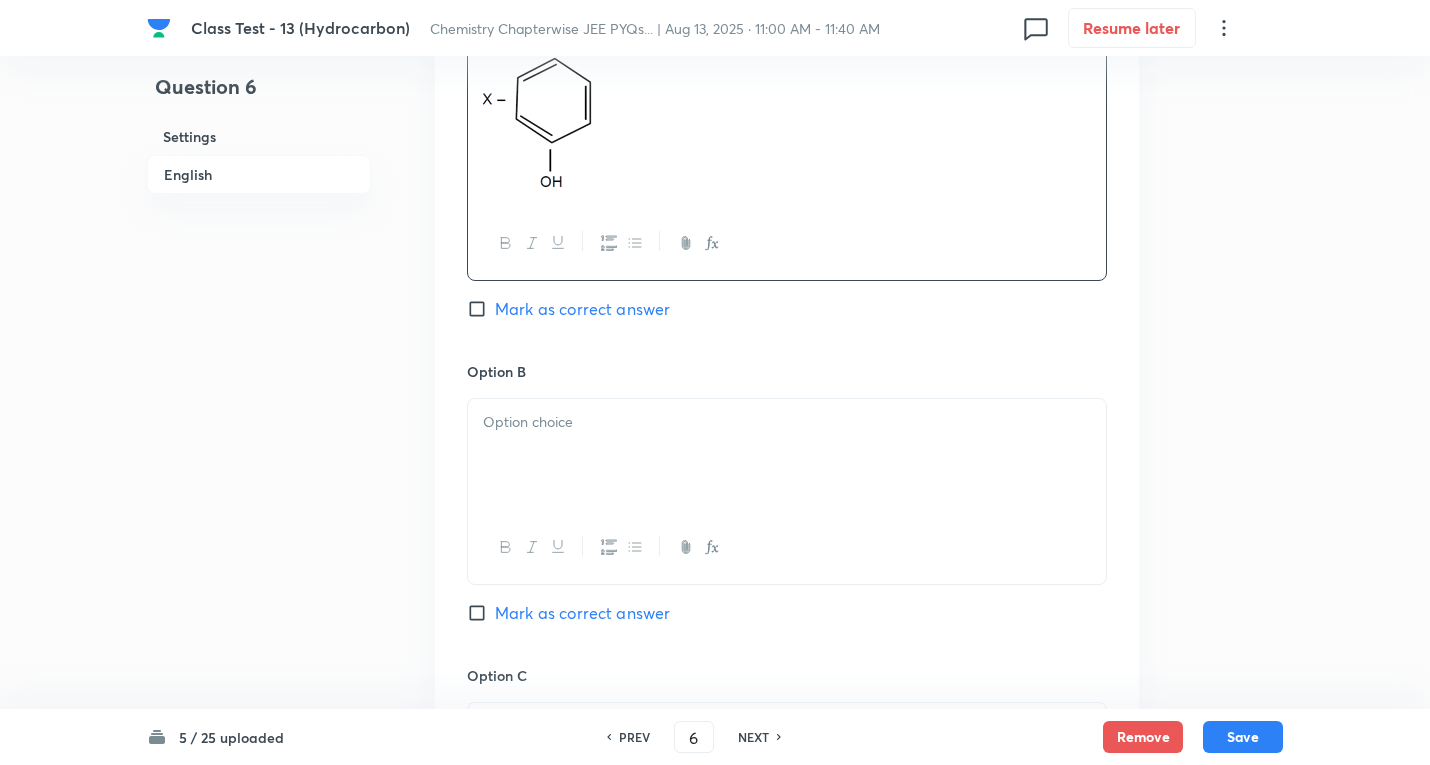 scroll, scrollTop: 1300, scrollLeft: 0, axis: vertical 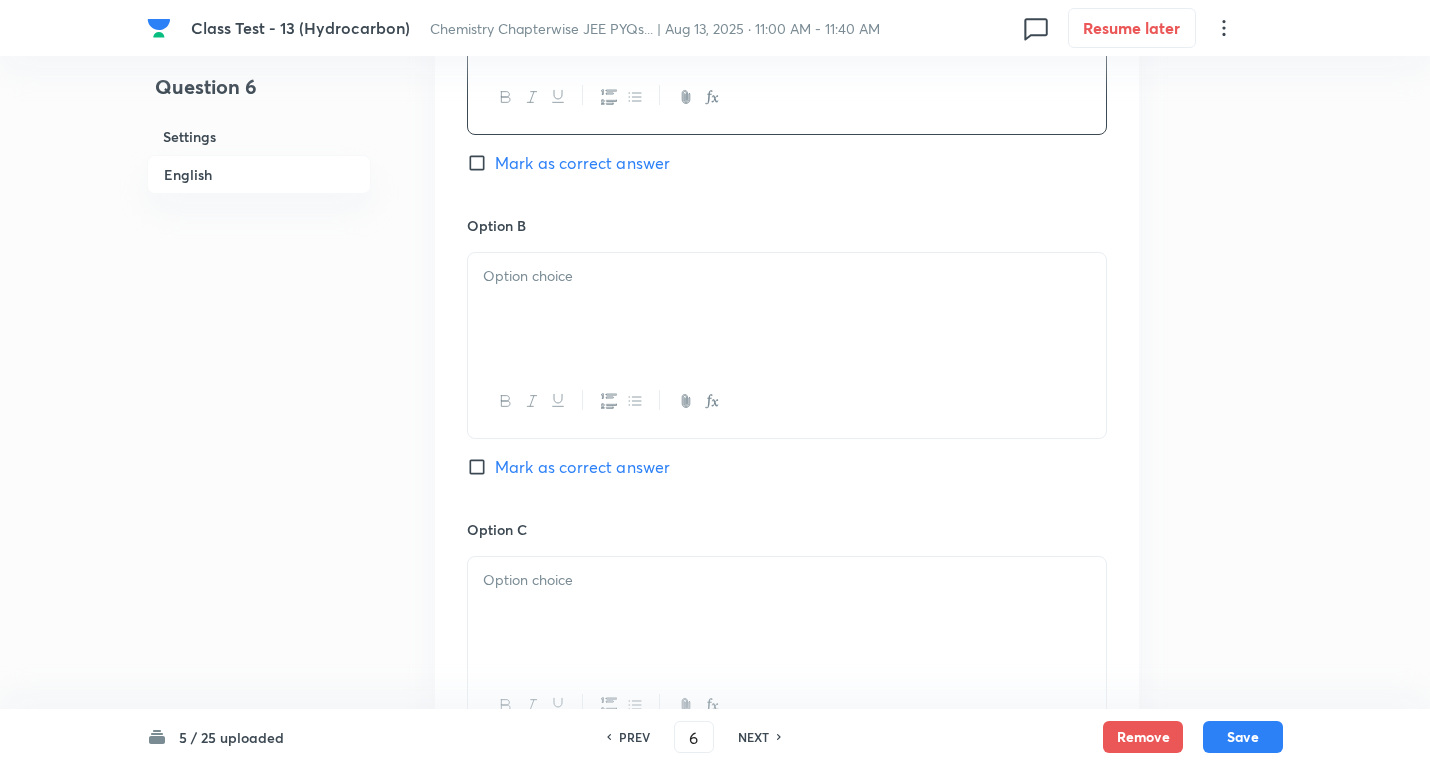 click at bounding box center (787, 276) 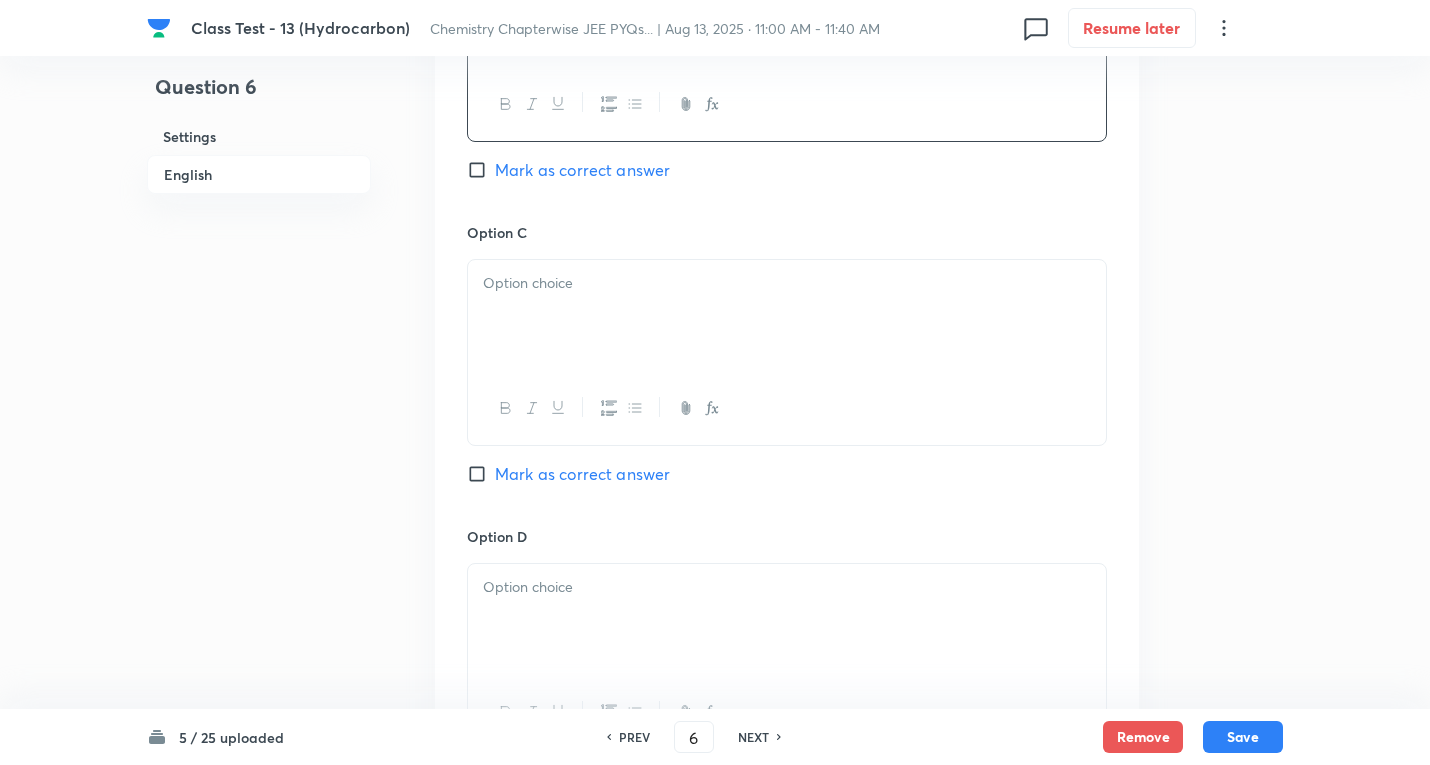 scroll, scrollTop: 1700, scrollLeft: 0, axis: vertical 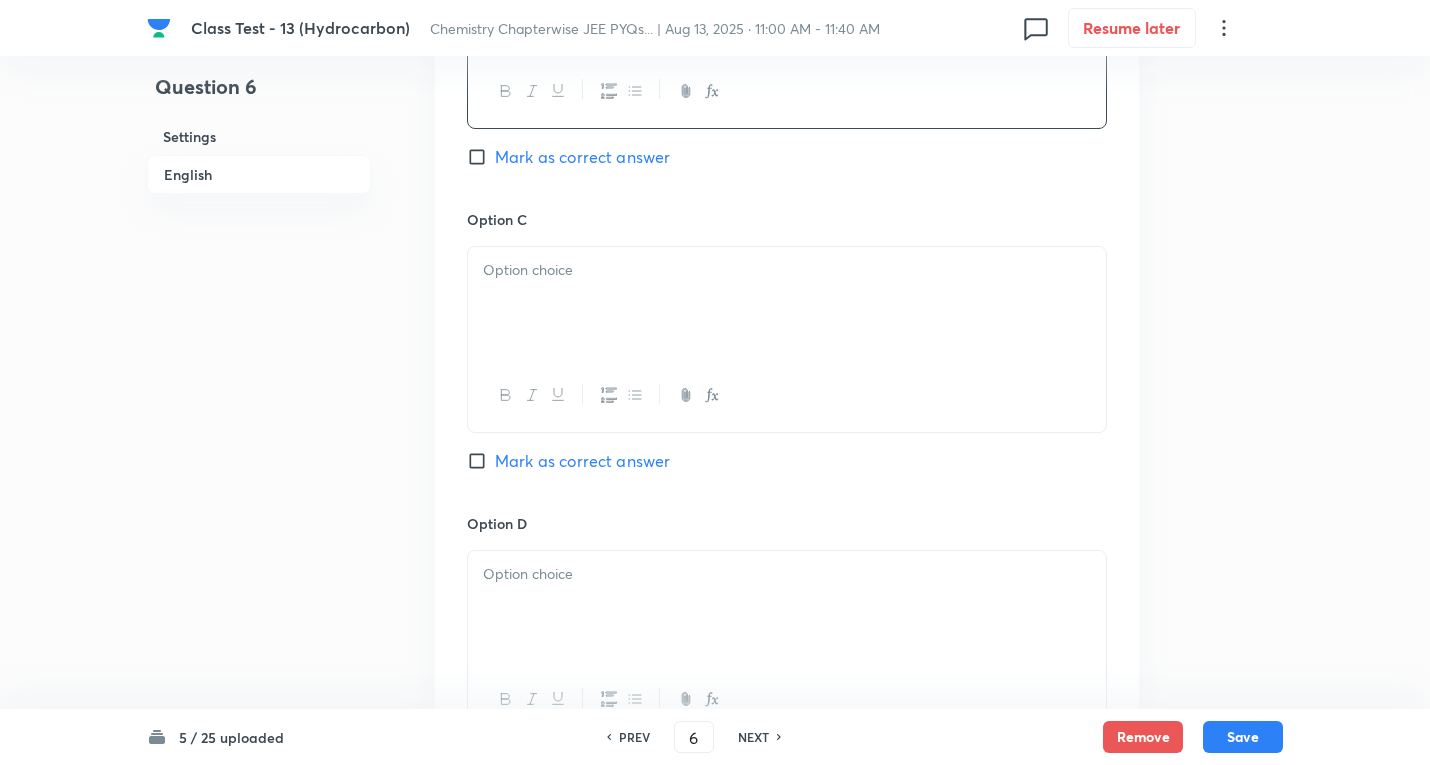 click at bounding box center [787, 303] 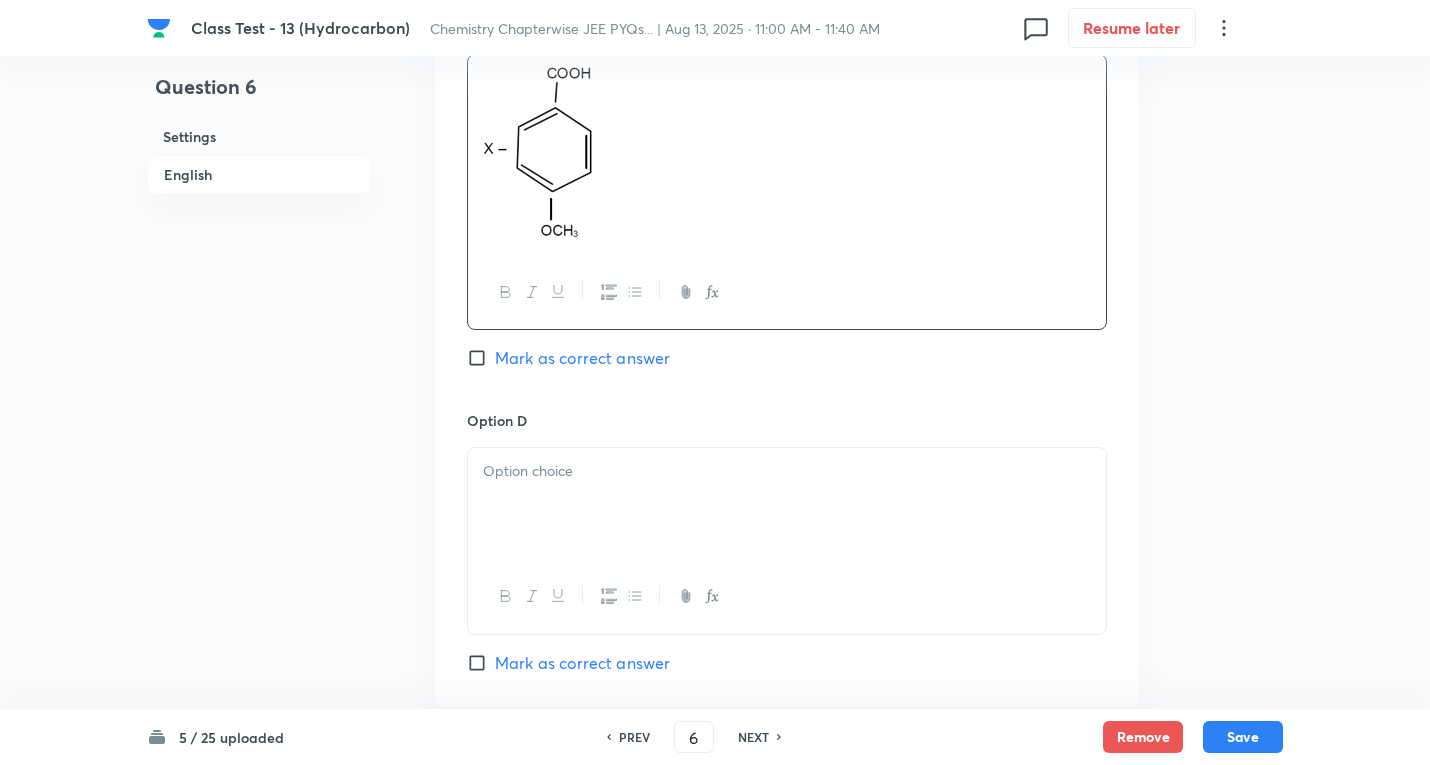 scroll, scrollTop: 1900, scrollLeft: 0, axis: vertical 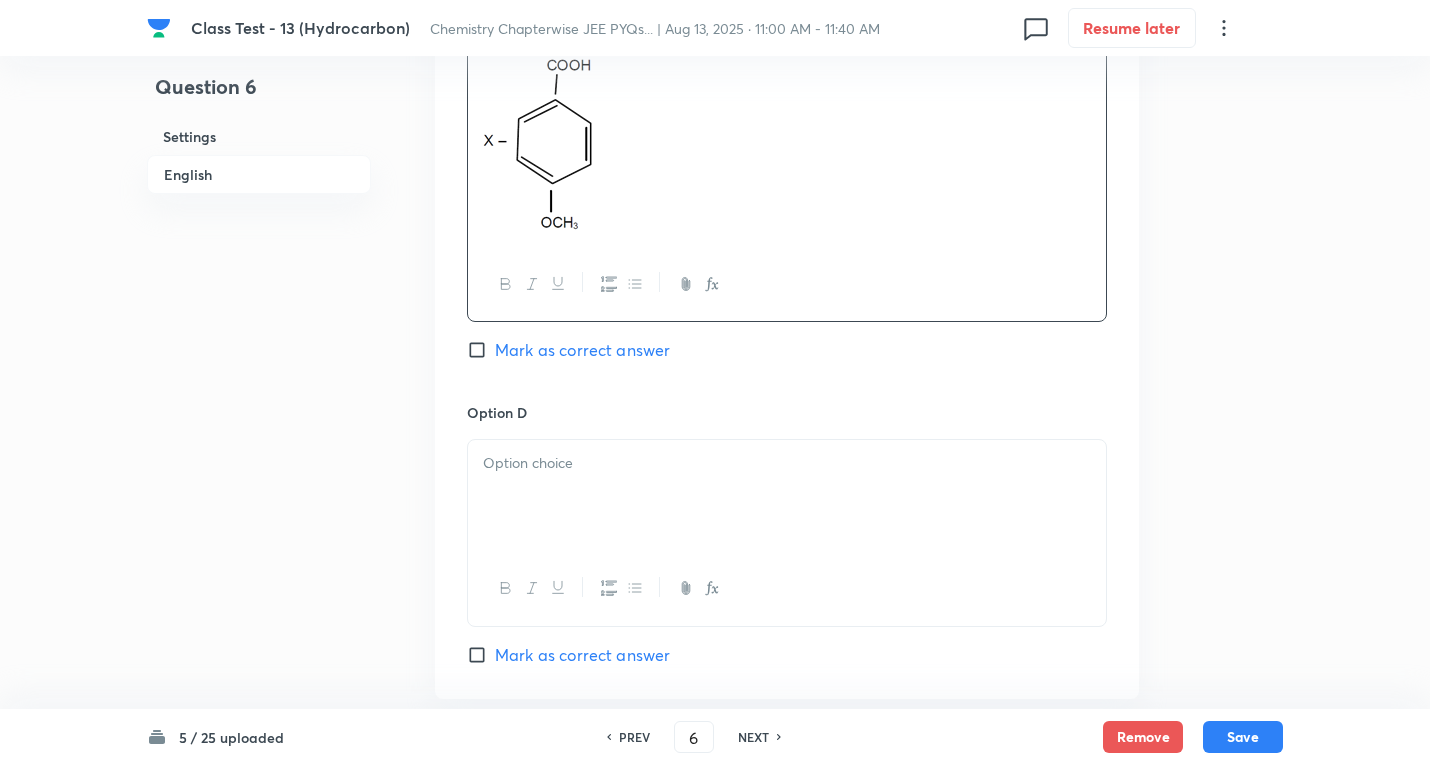 click on "Mark as correct answer" at bounding box center (582, 350) 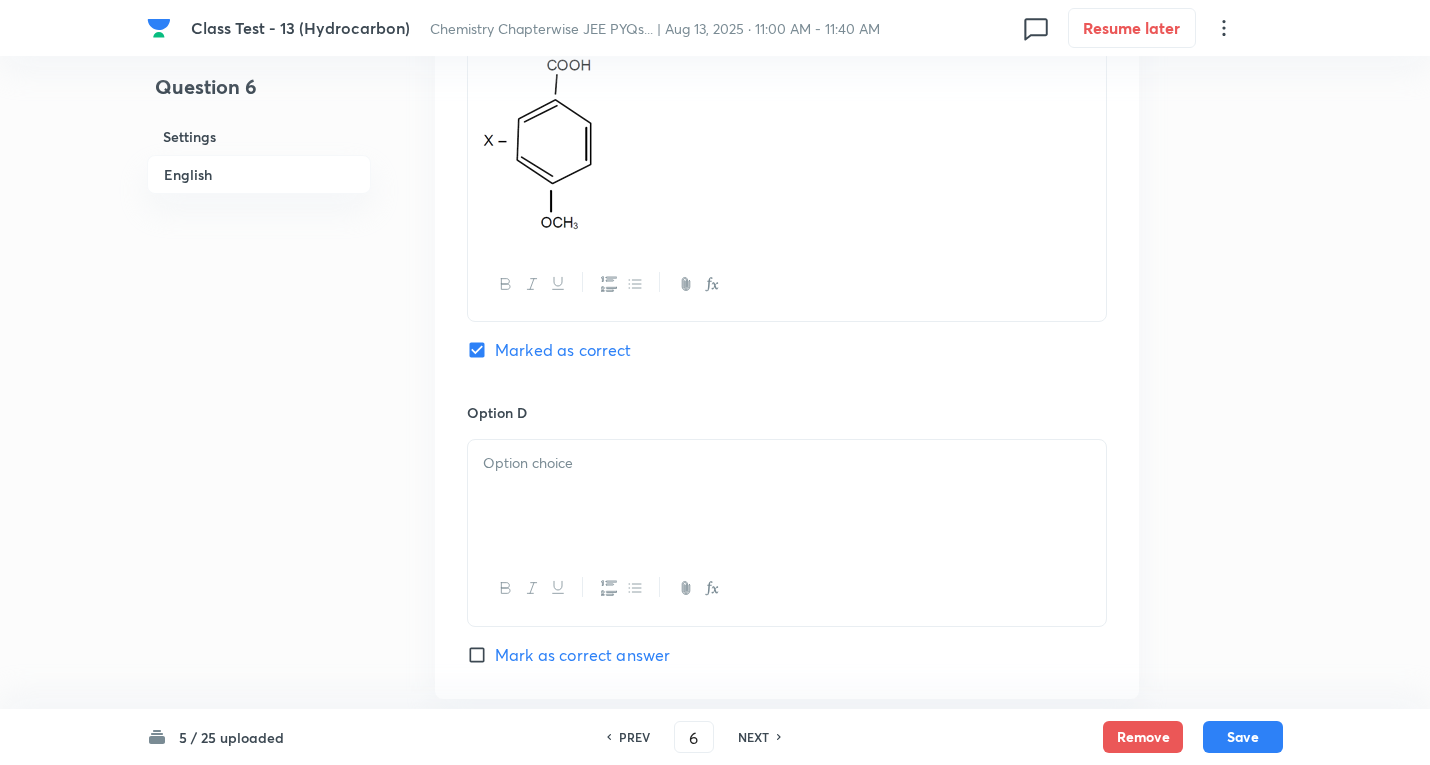 click at bounding box center (787, 496) 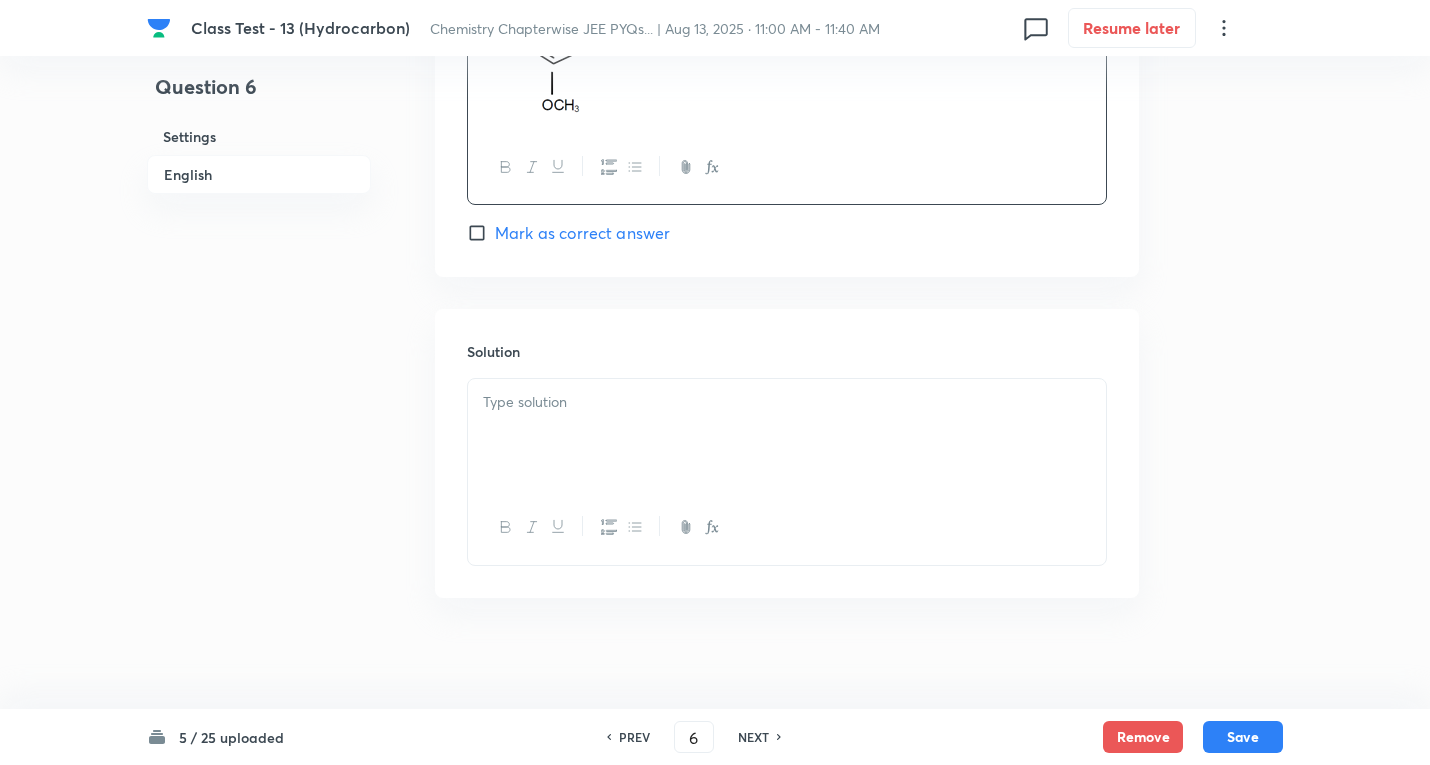 scroll, scrollTop: 2424, scrollLeft: 0, axis: vertical 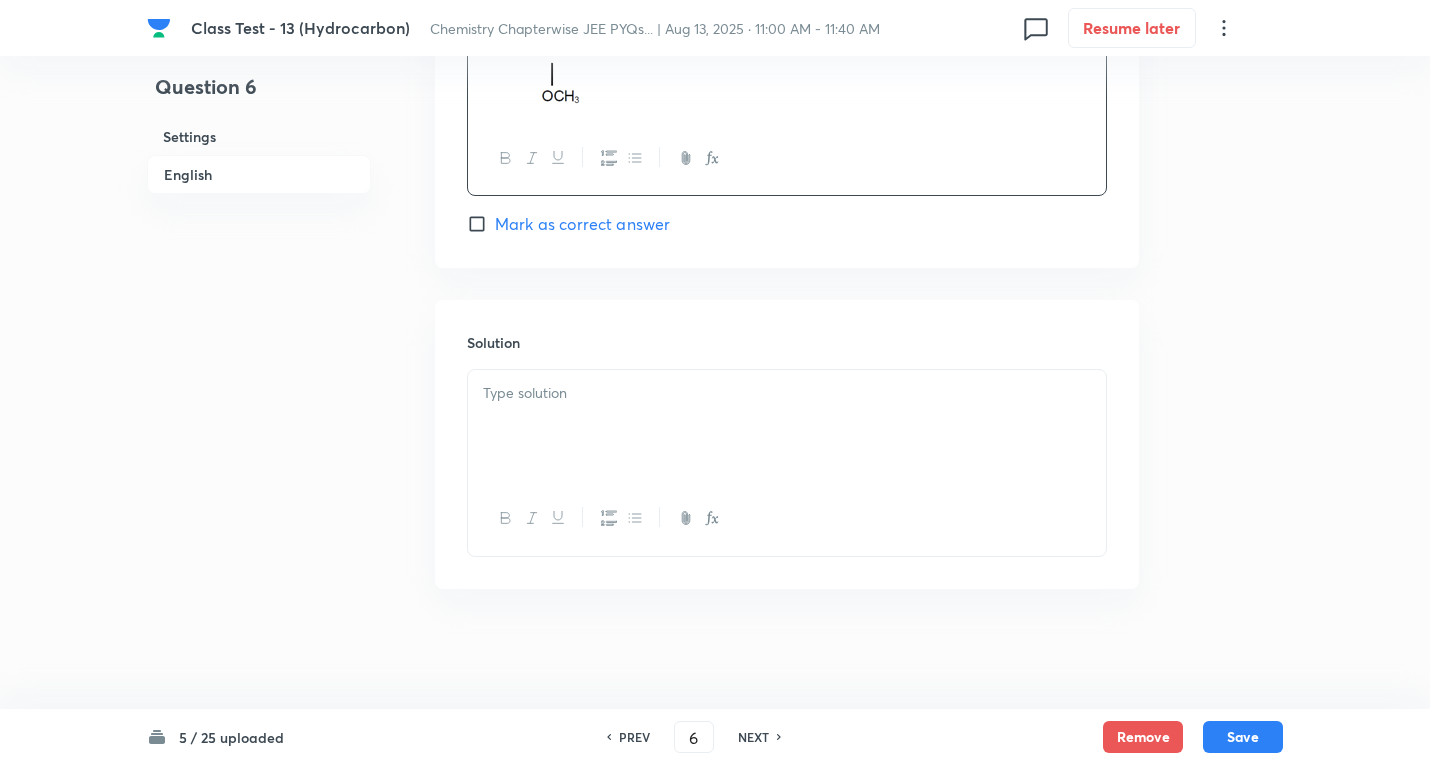 drag, startPoint x: 591, startPoint y: 418, endPoint x: 933, endPoint y: 448, distance: 343.31326 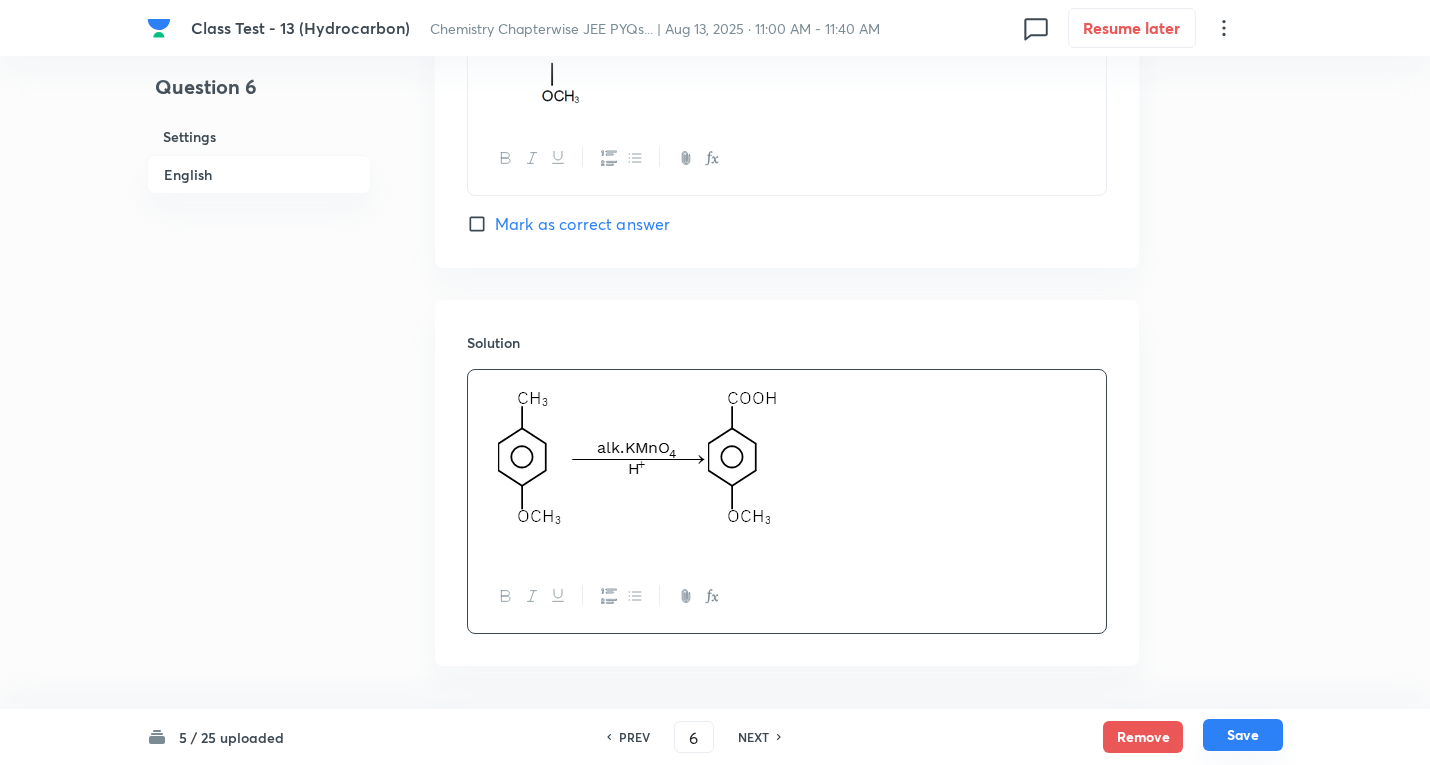 click on "Save" at bounding box center [1243, 735] 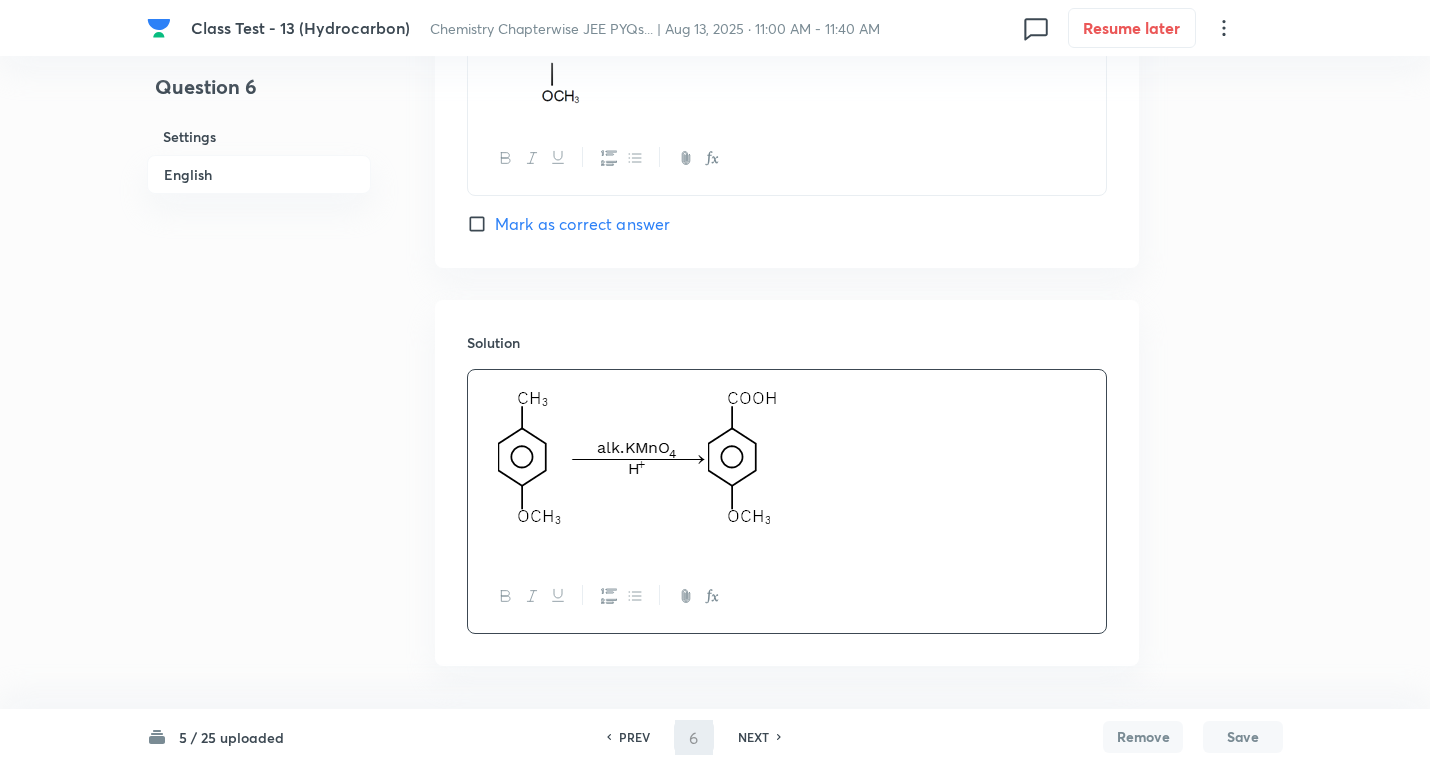 type on "7" 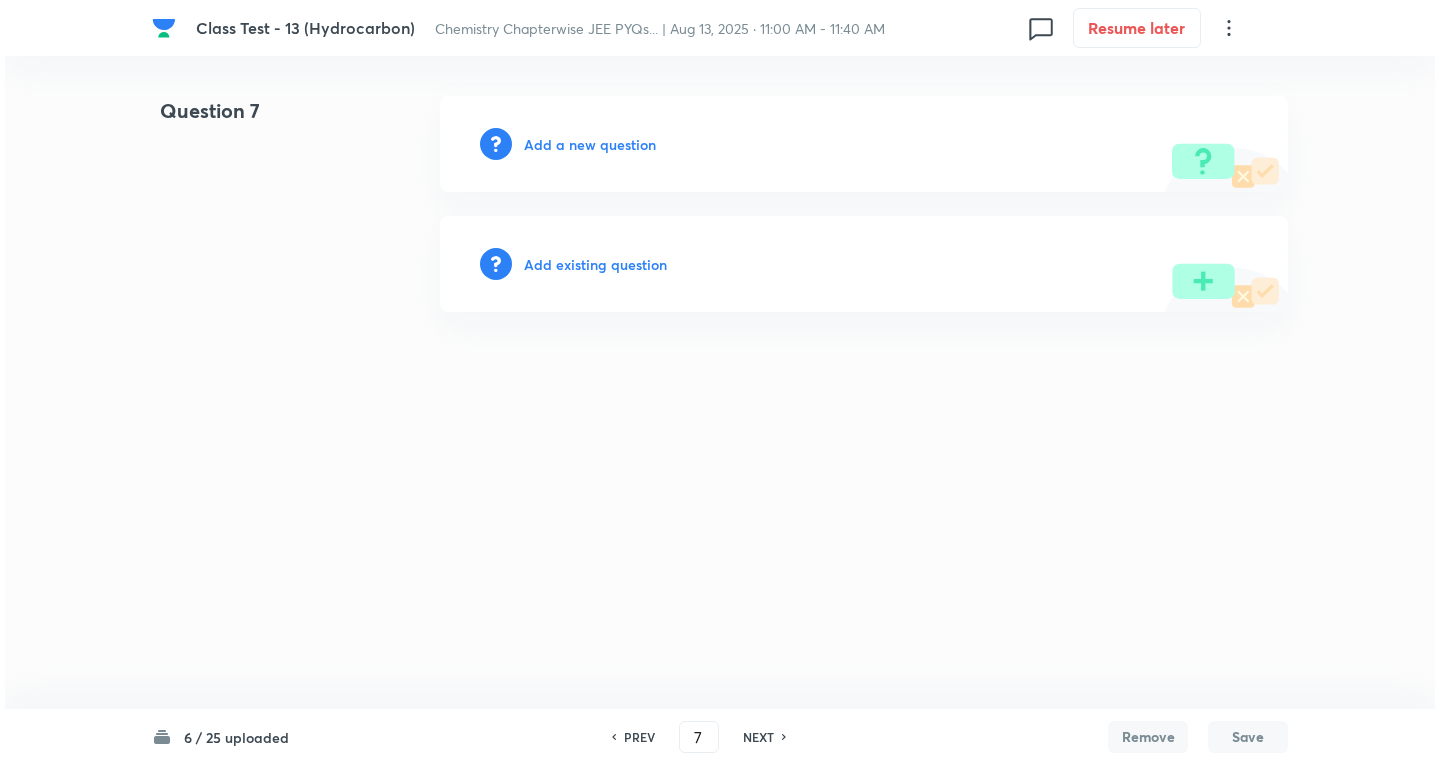 scroll, scrollTop: 0, scrollLeft: 0, axis: both 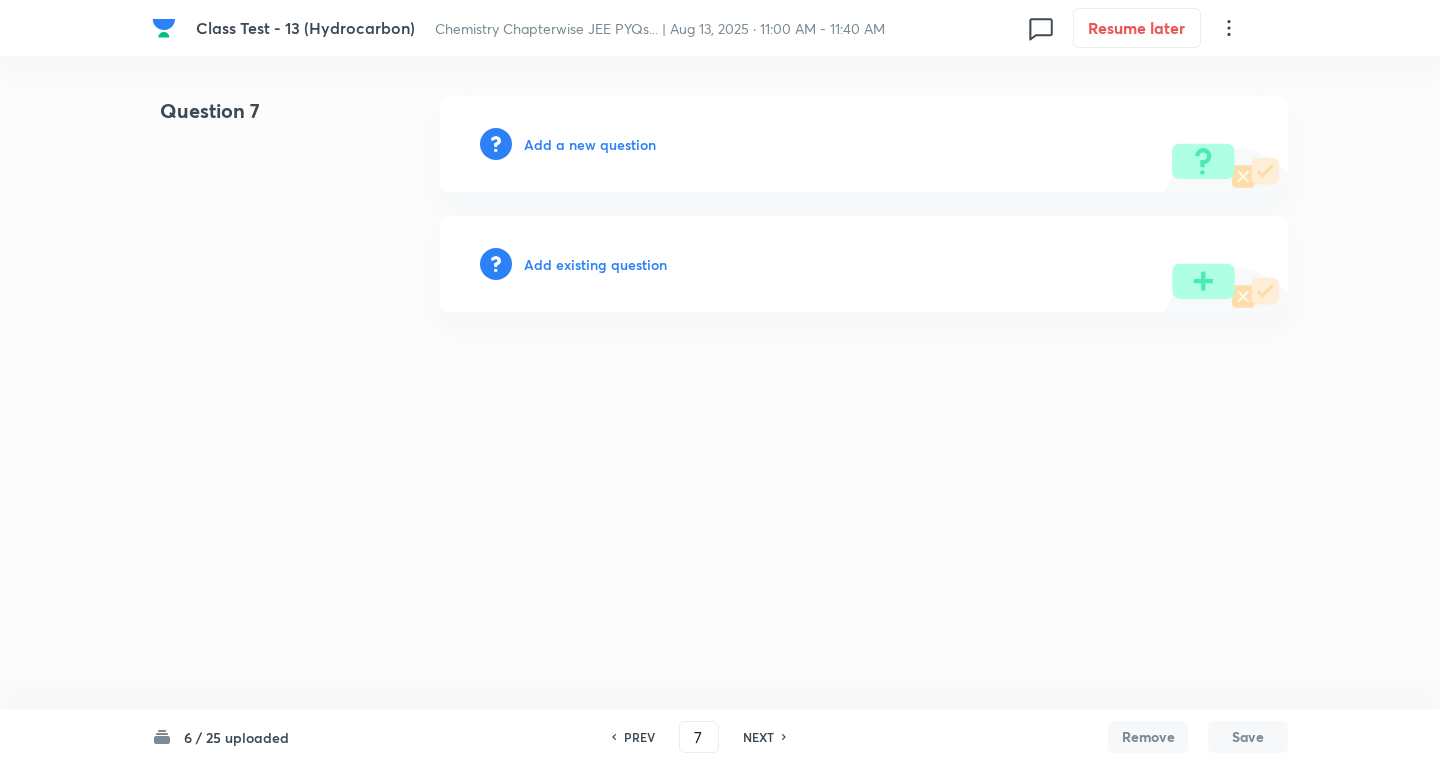 click on "Add a new question" at bounding box center (590, 144) 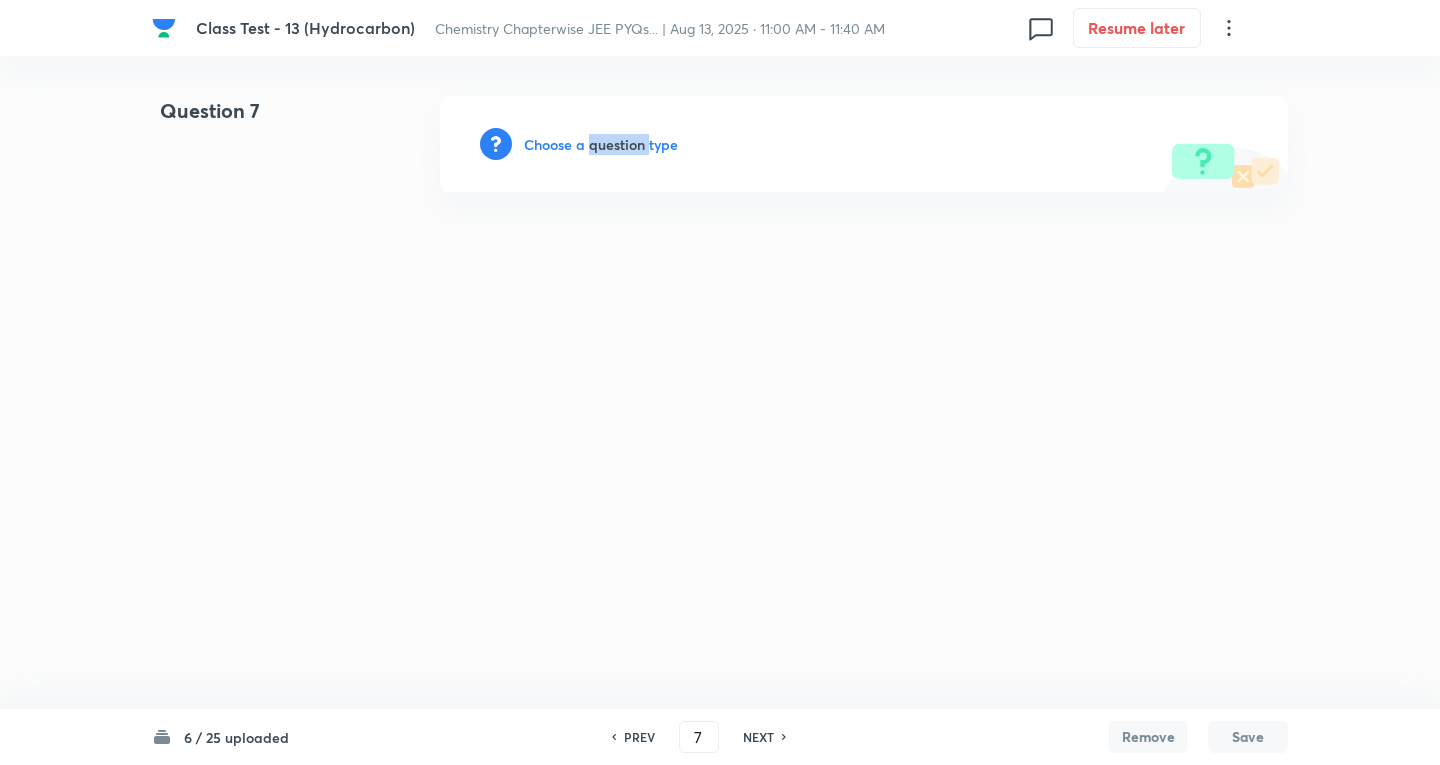 click on "Choose a question type" at bounding box center [601, 144] 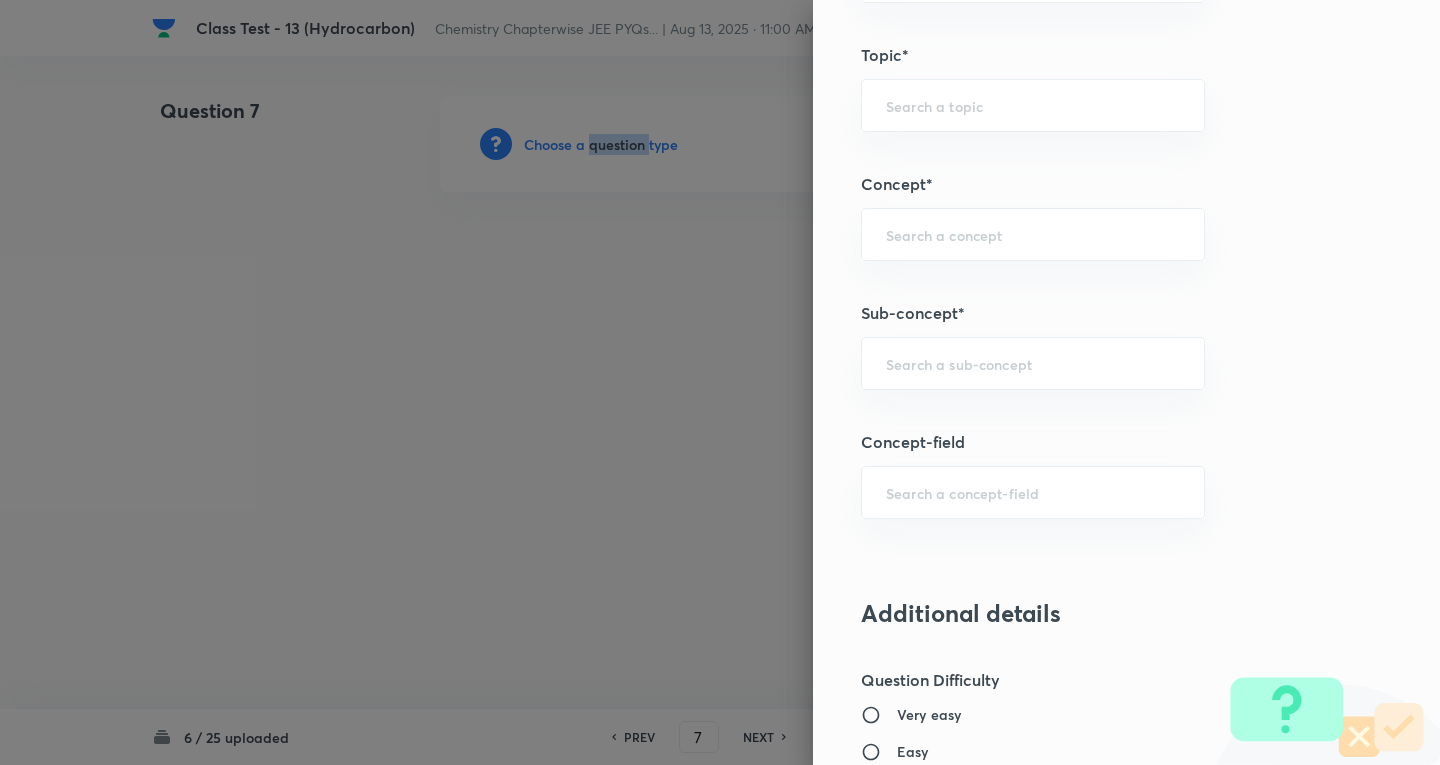 scroll, scrollTop: 1000, scrollLeft: 0, axis: vertical 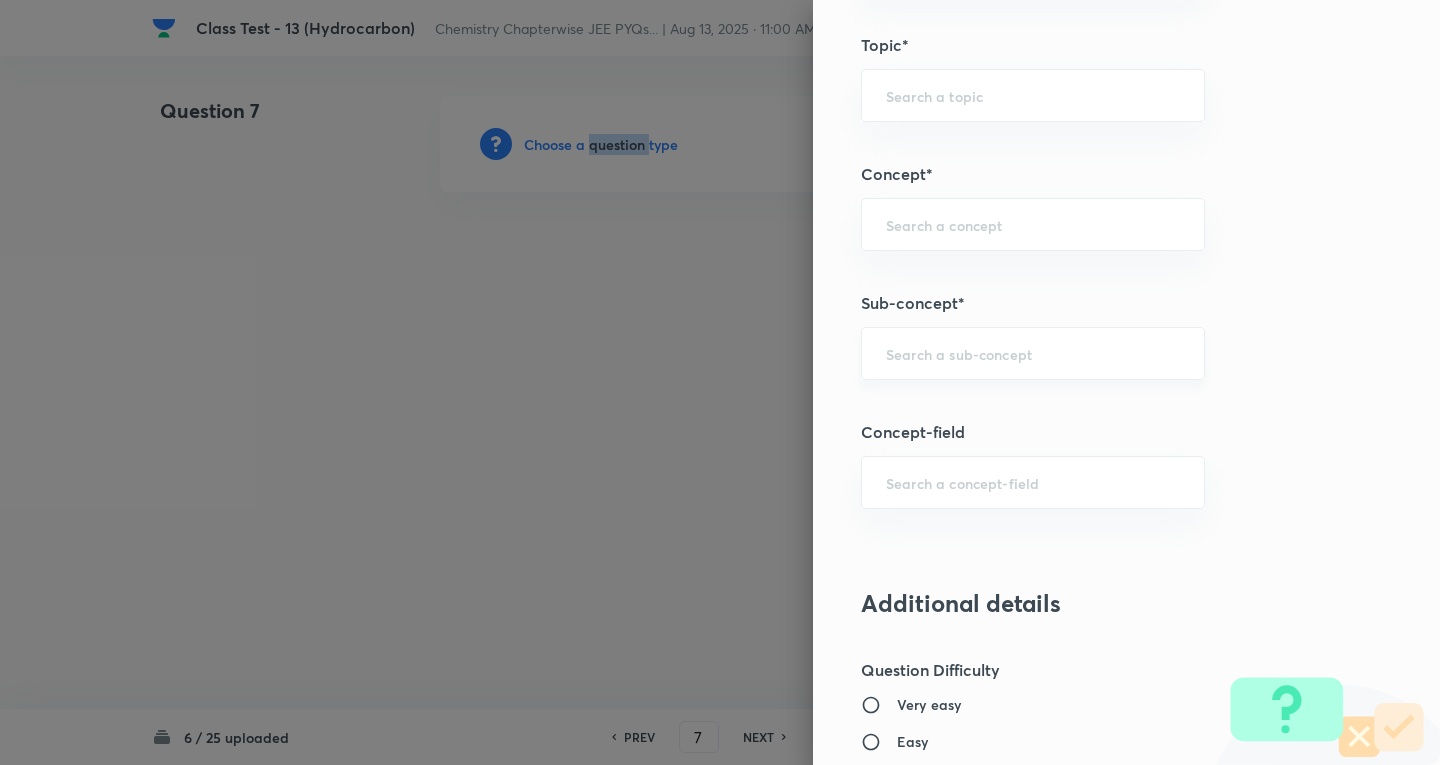 click on "​" at bounding box center [1033, 353] 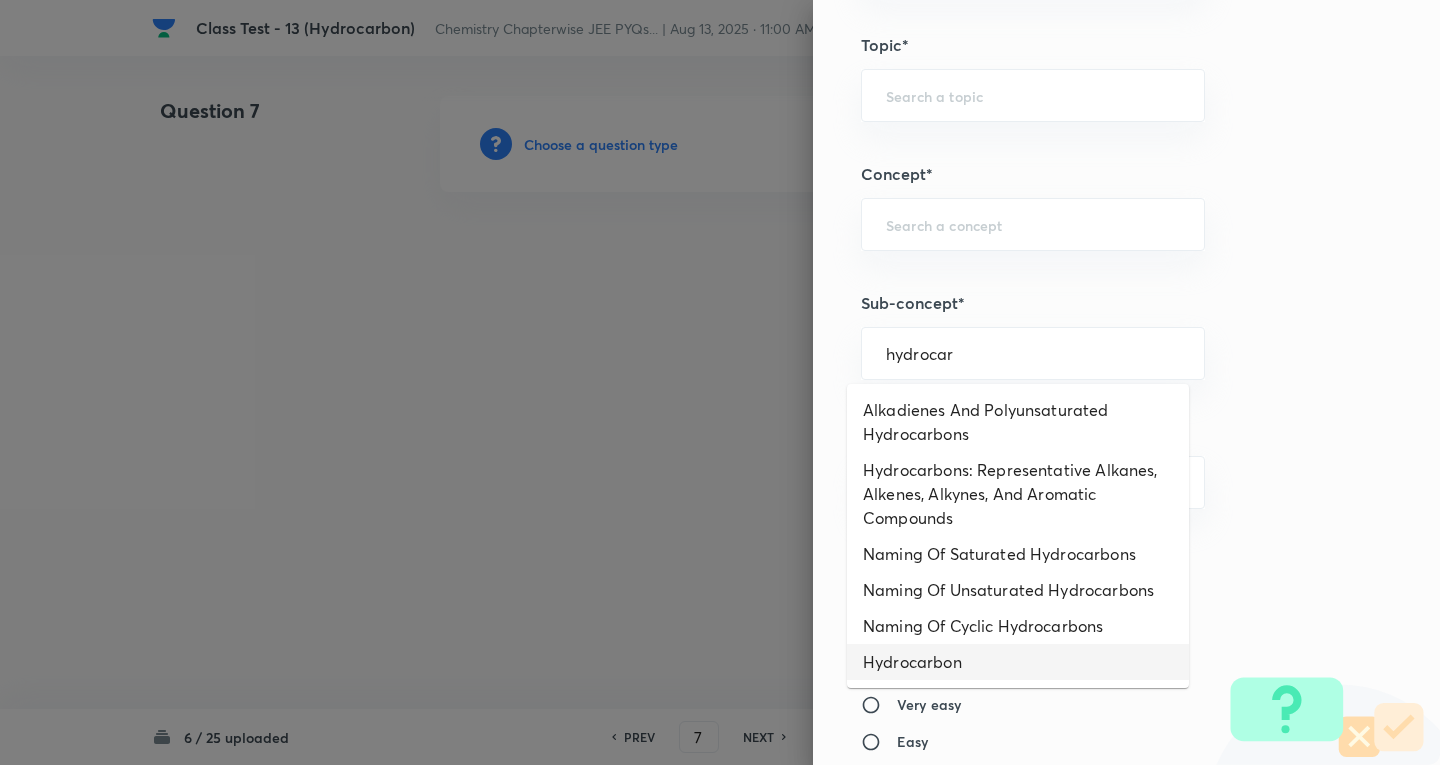 click on "Hydrocarbon" at bounding box center (1018, 662) 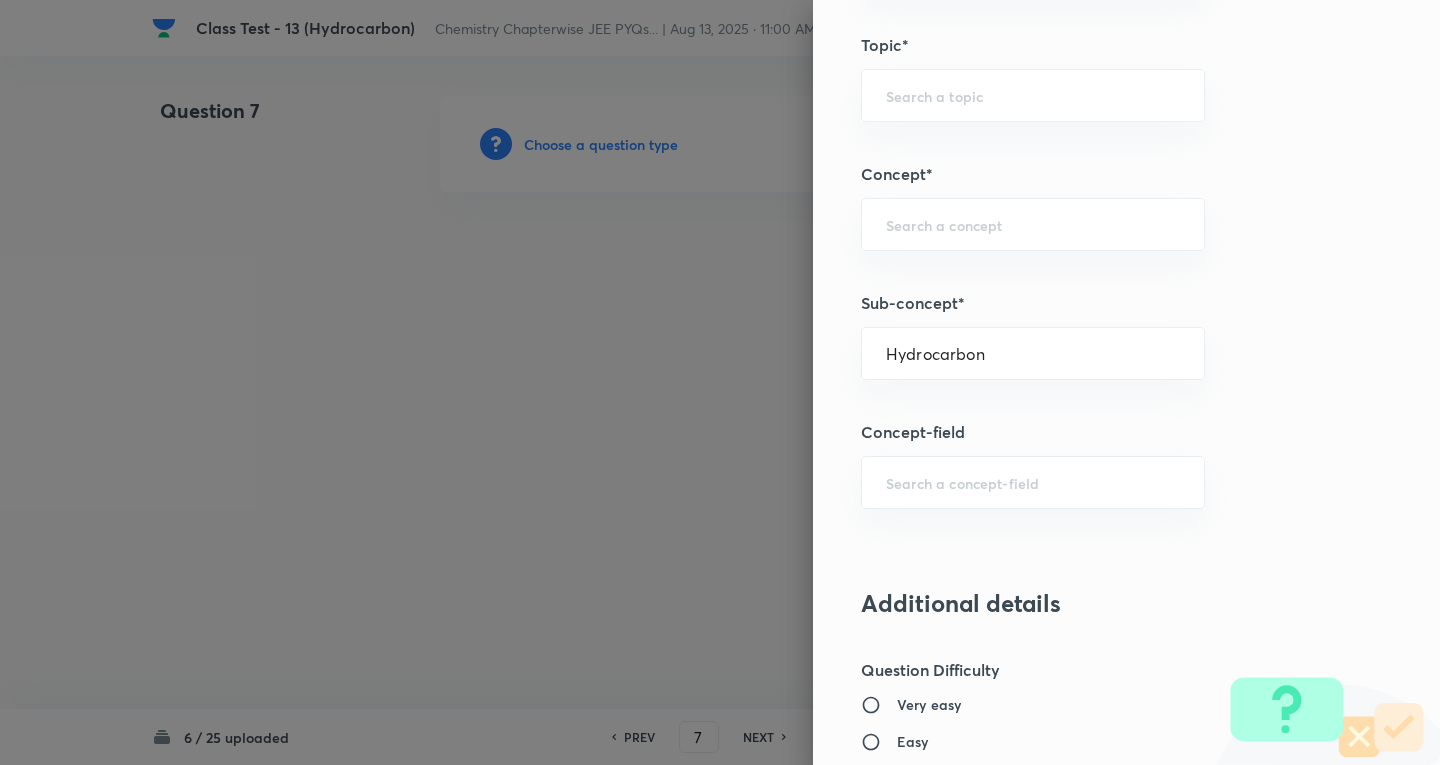 type on "Chemistry" 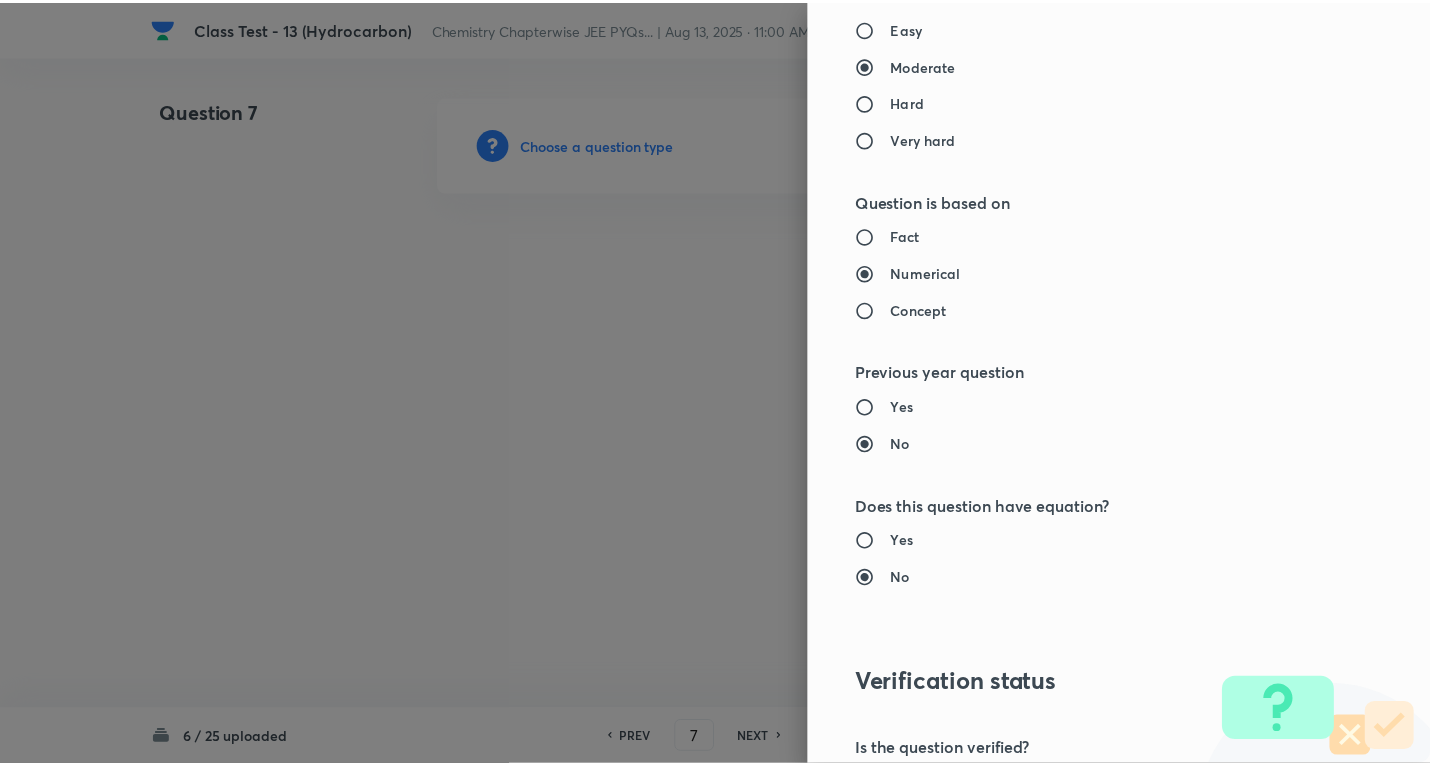 scroll, scrollTop: 1961, scrollLeft: 0, axis: vertical 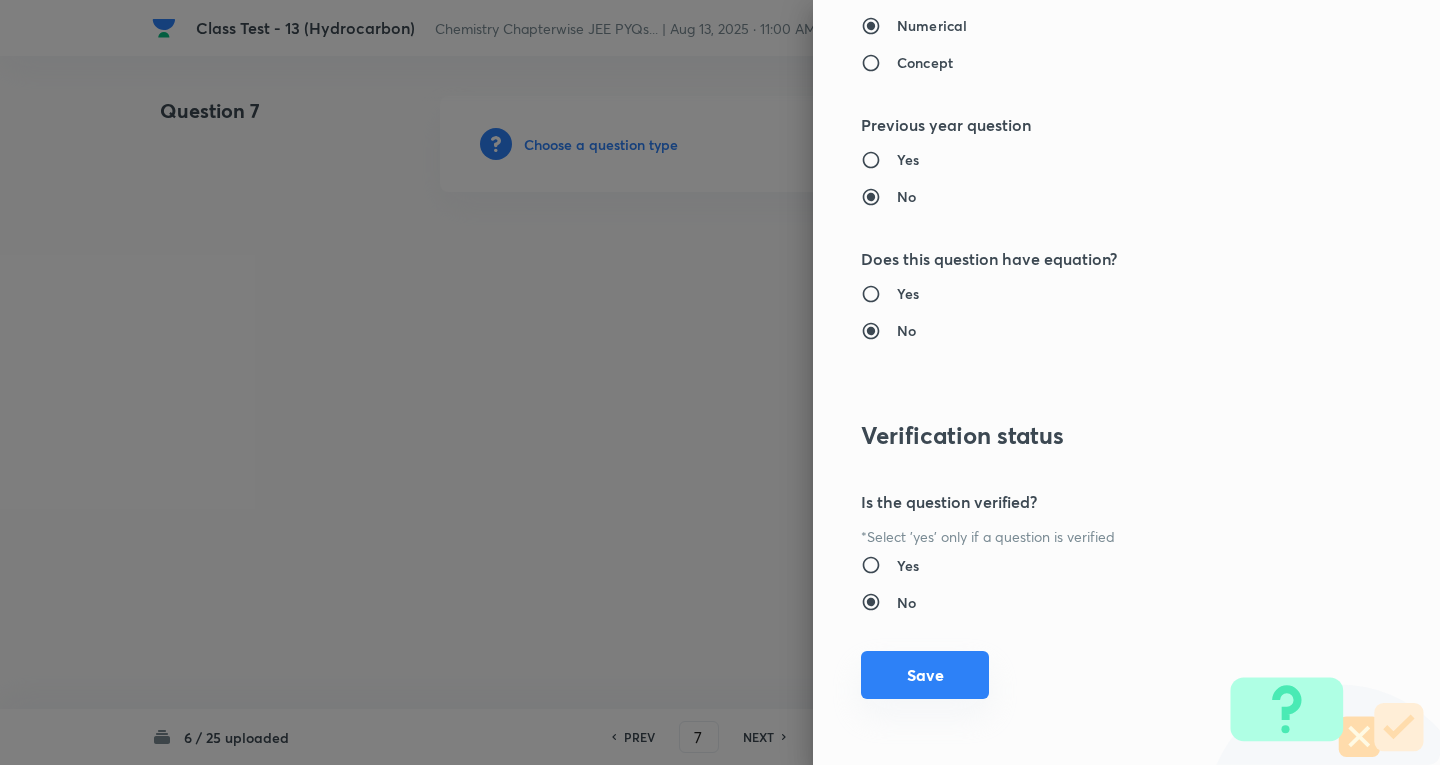 click on "Save" at bounding box center [925, 675] 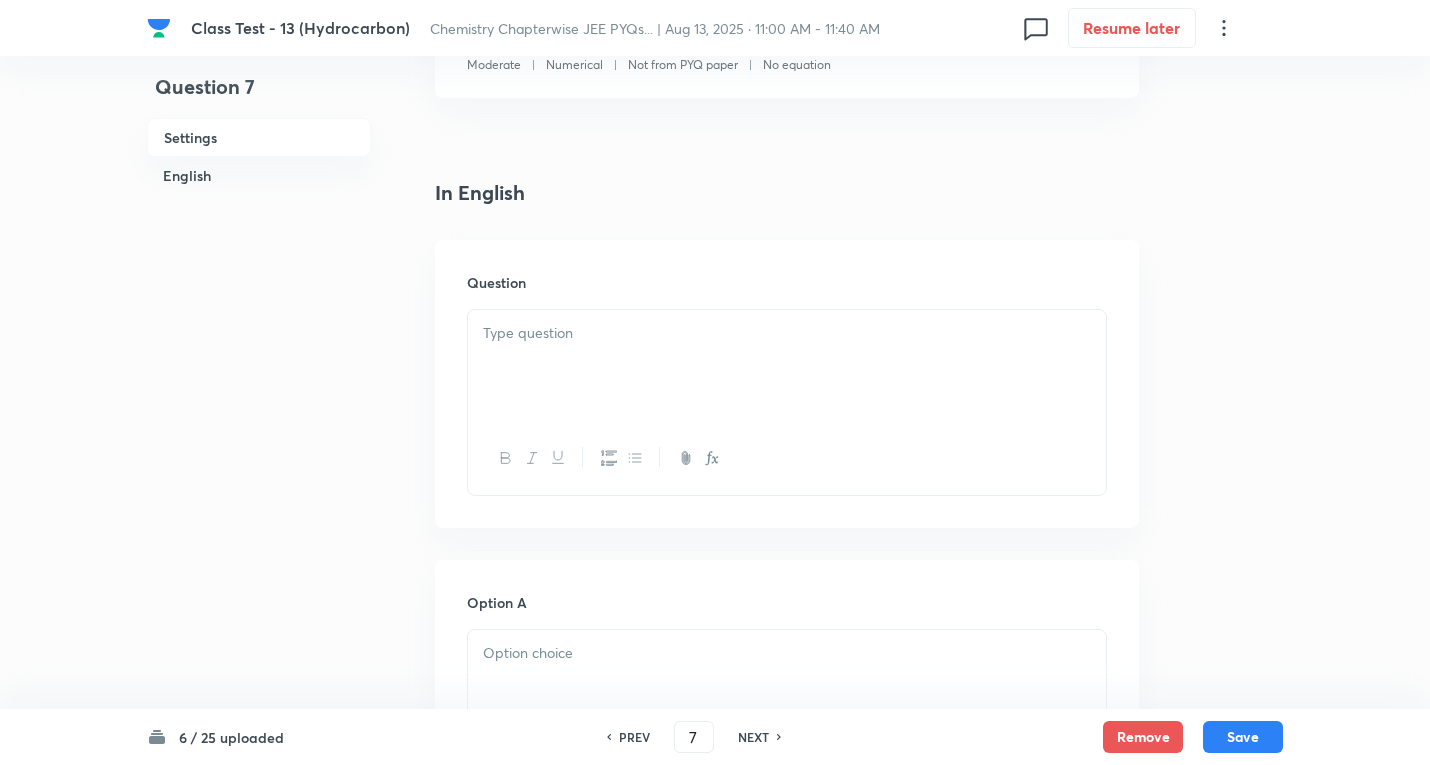 scroll, scrollTop: 500, scrollLeft: 0, axis: vertical 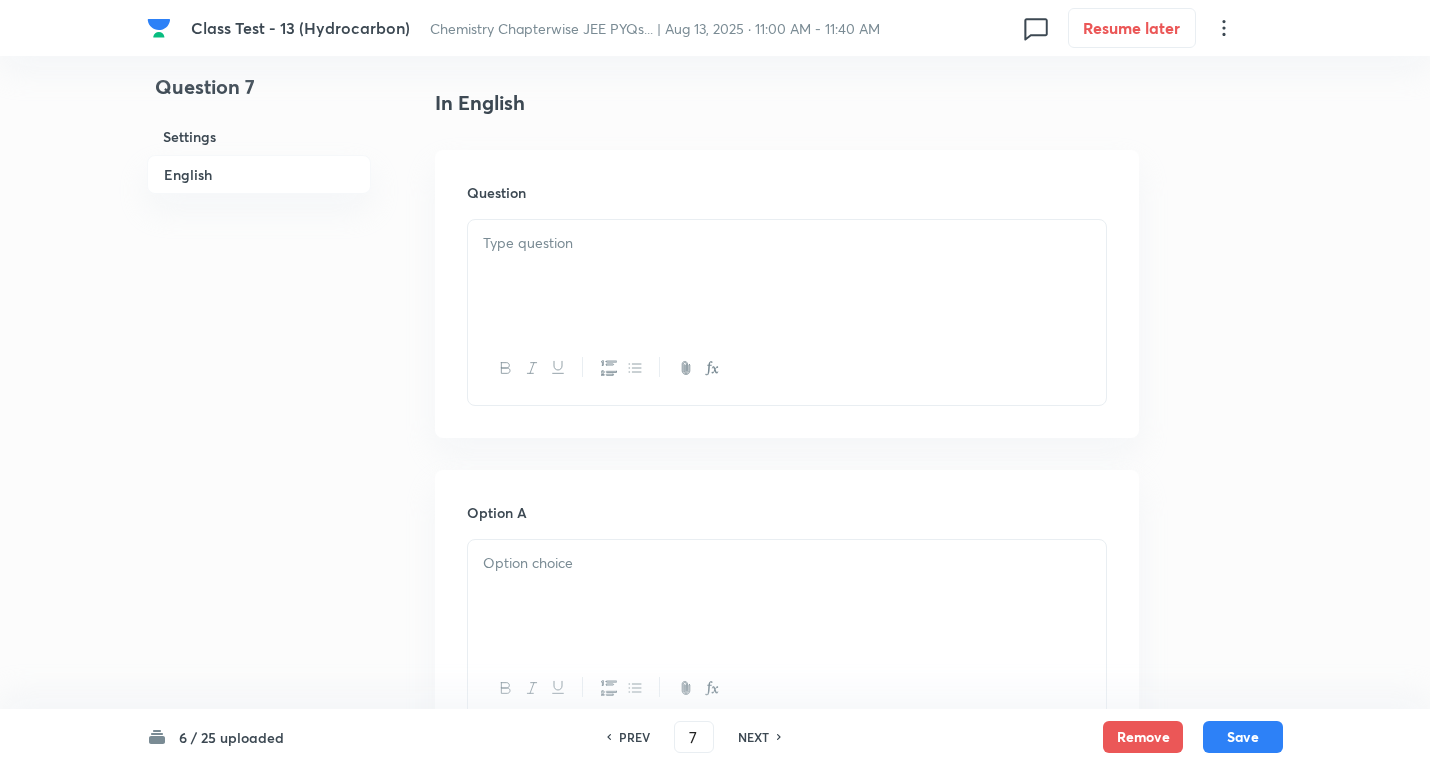 click at bounding box center (787, 276) 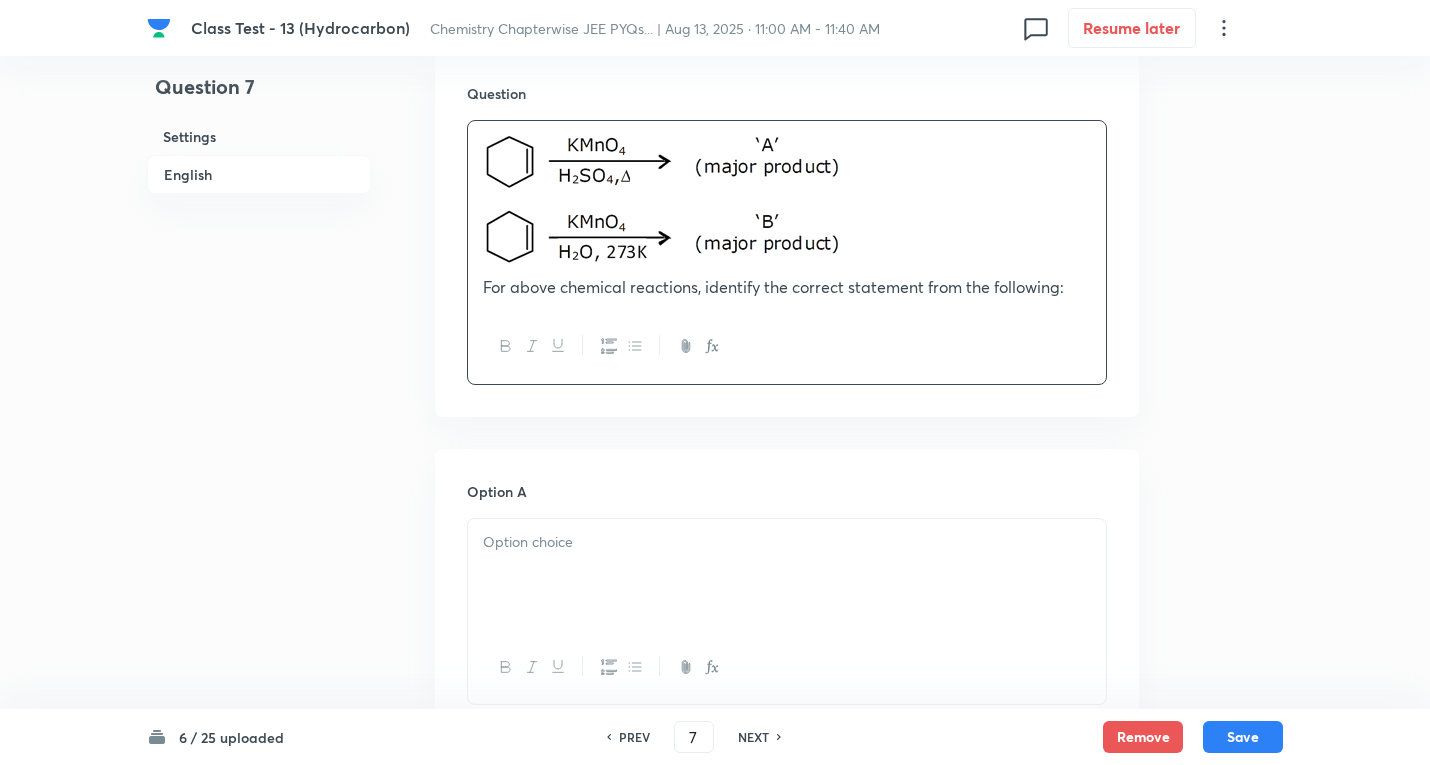 scroll, scrollTop: 900, scrollLeft: 0, axis: vertical 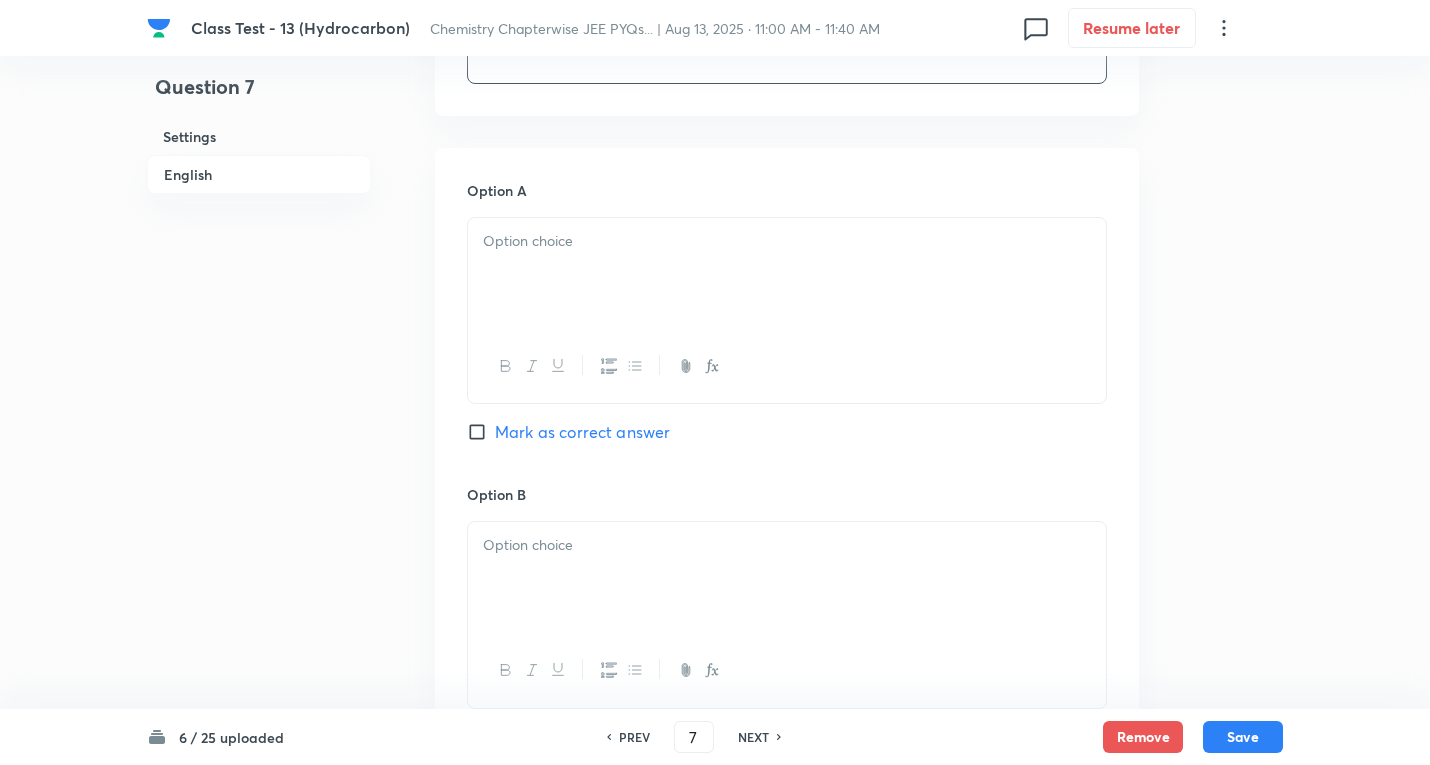 click at bounding box center (787, 241) 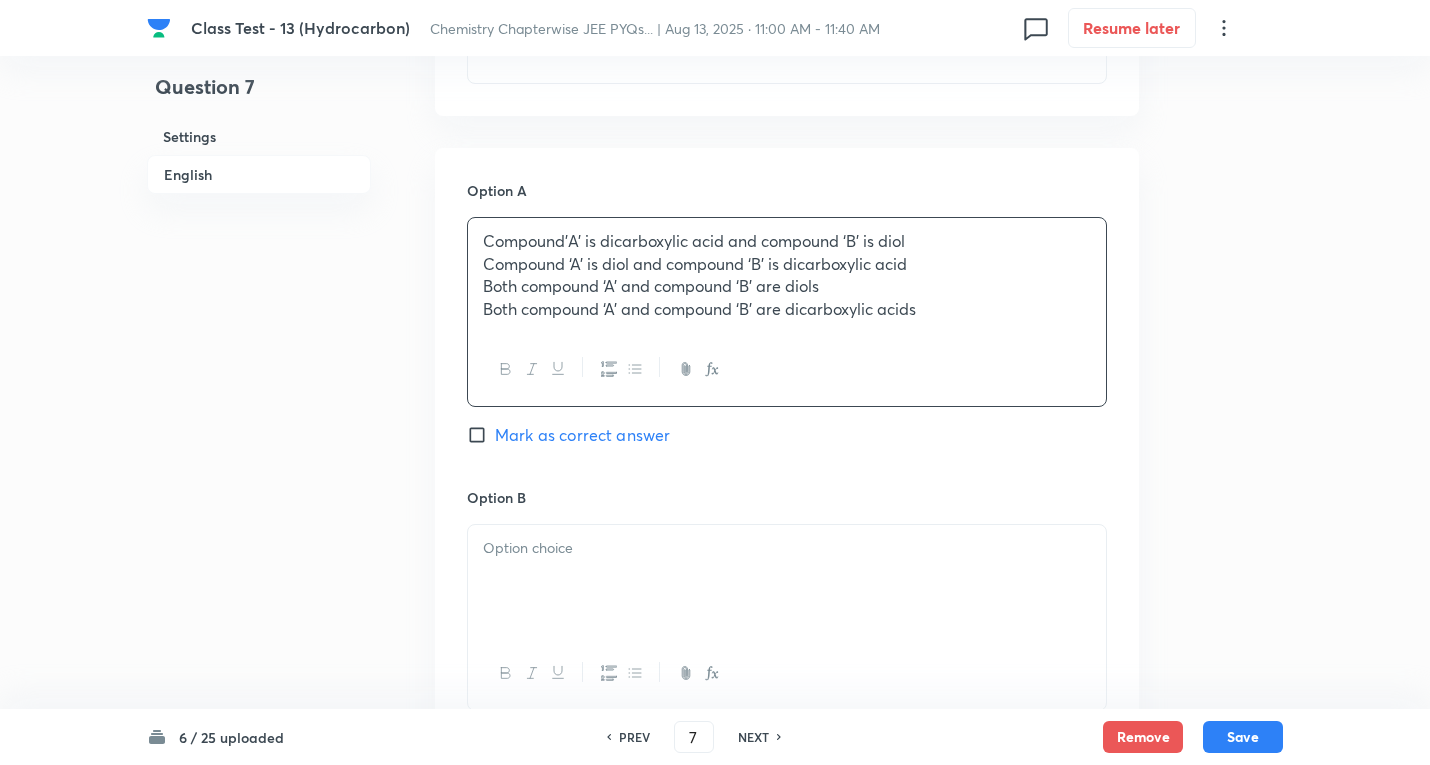 drag, startPoint x: 482, startPoint y: 267, endPoint x: 1415, endPoint y: 324, distance: 934.73956 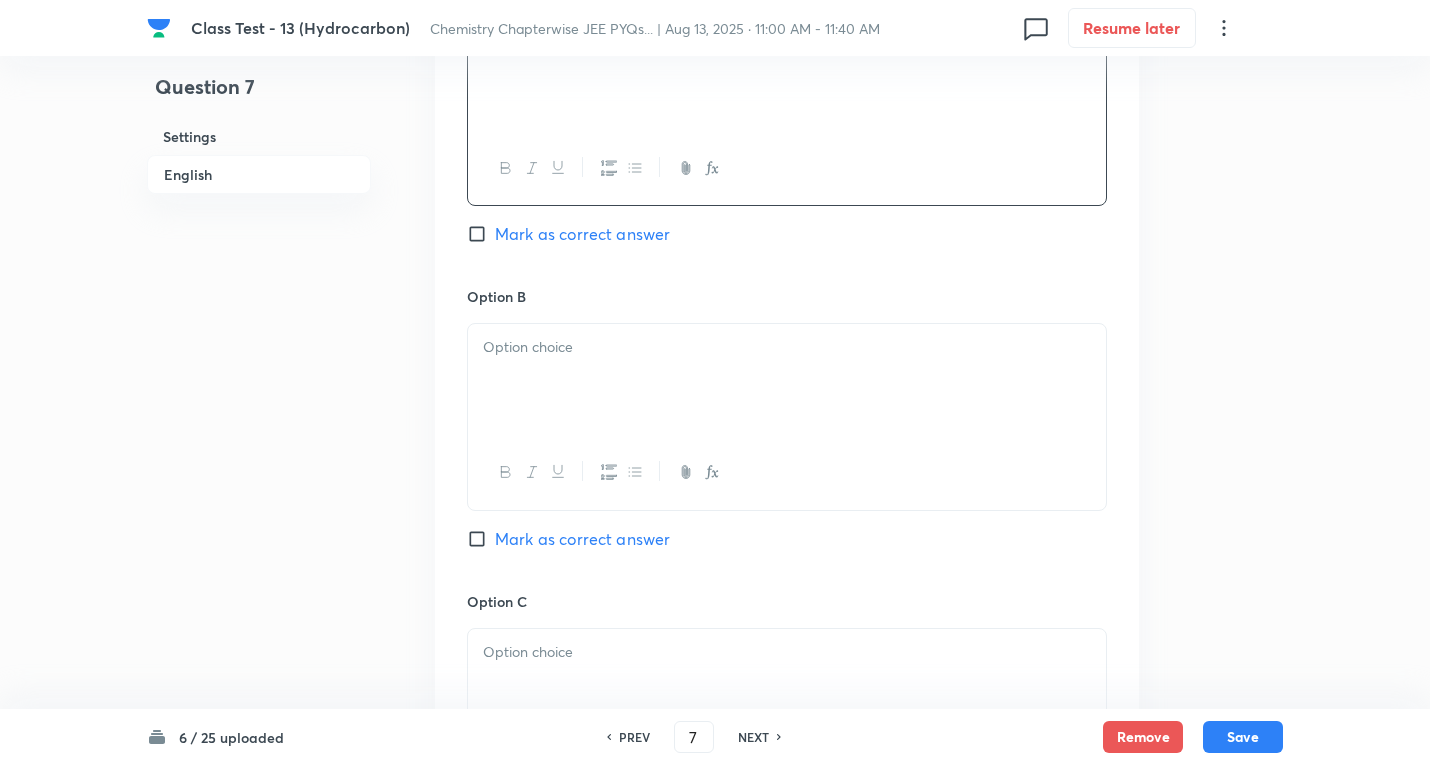 scroll, scrollTop: 1100, scrollLeft: 0, axis: vertical 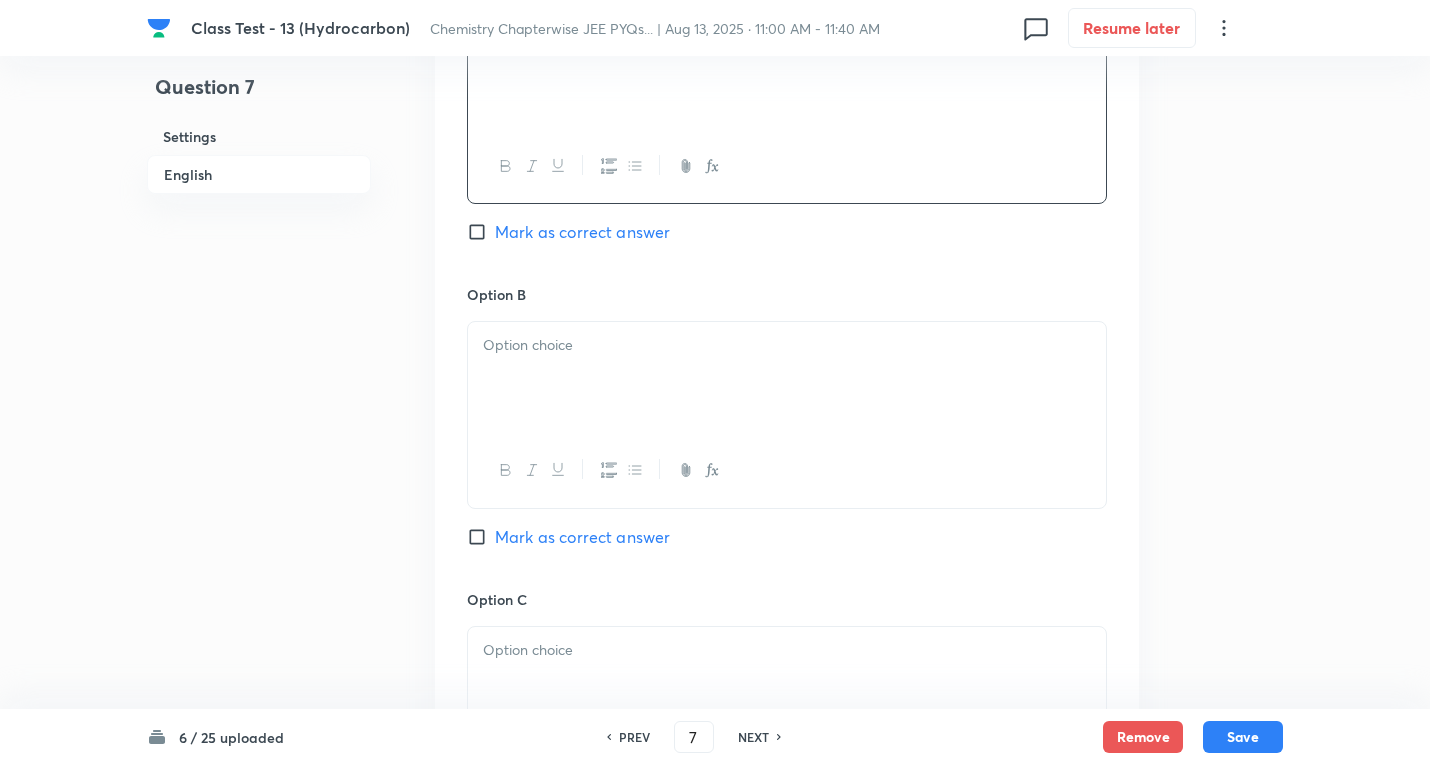 click on "Mark as correct answer" at bounding box center [582, 232] 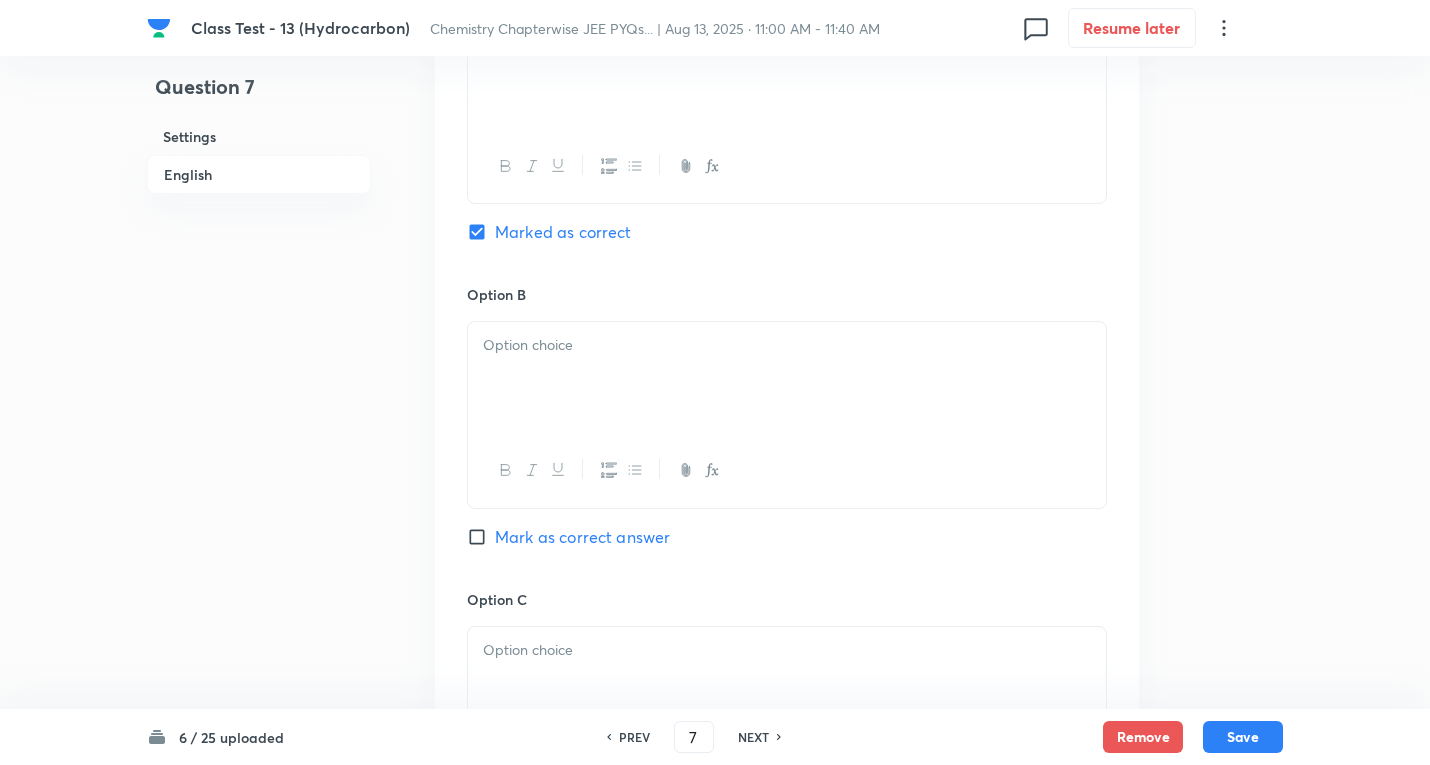 click at bounding box center [787, 345] 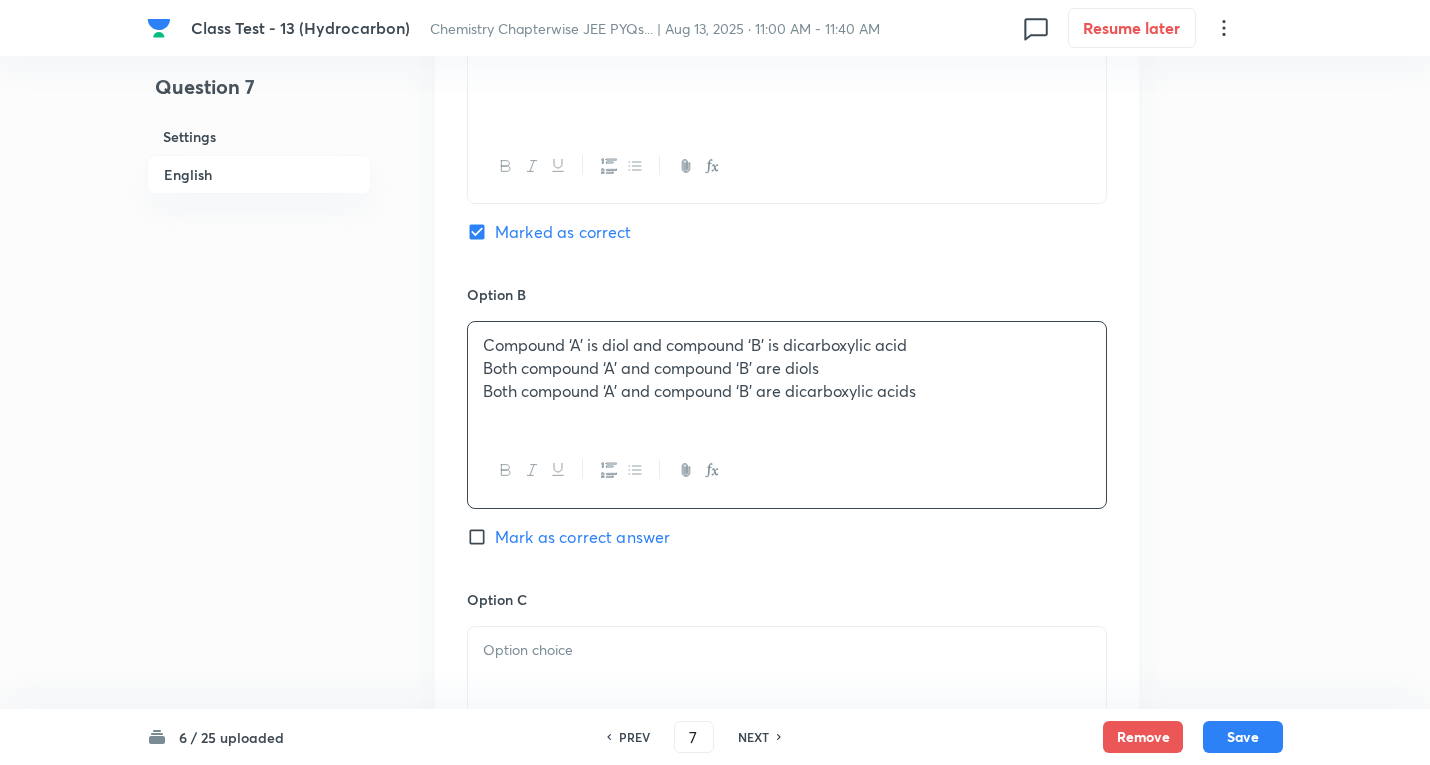 drag, startPoint x: 480, startPoint y: 361, endPoint x: 960, endPoint y: 391, distance: 480.93658 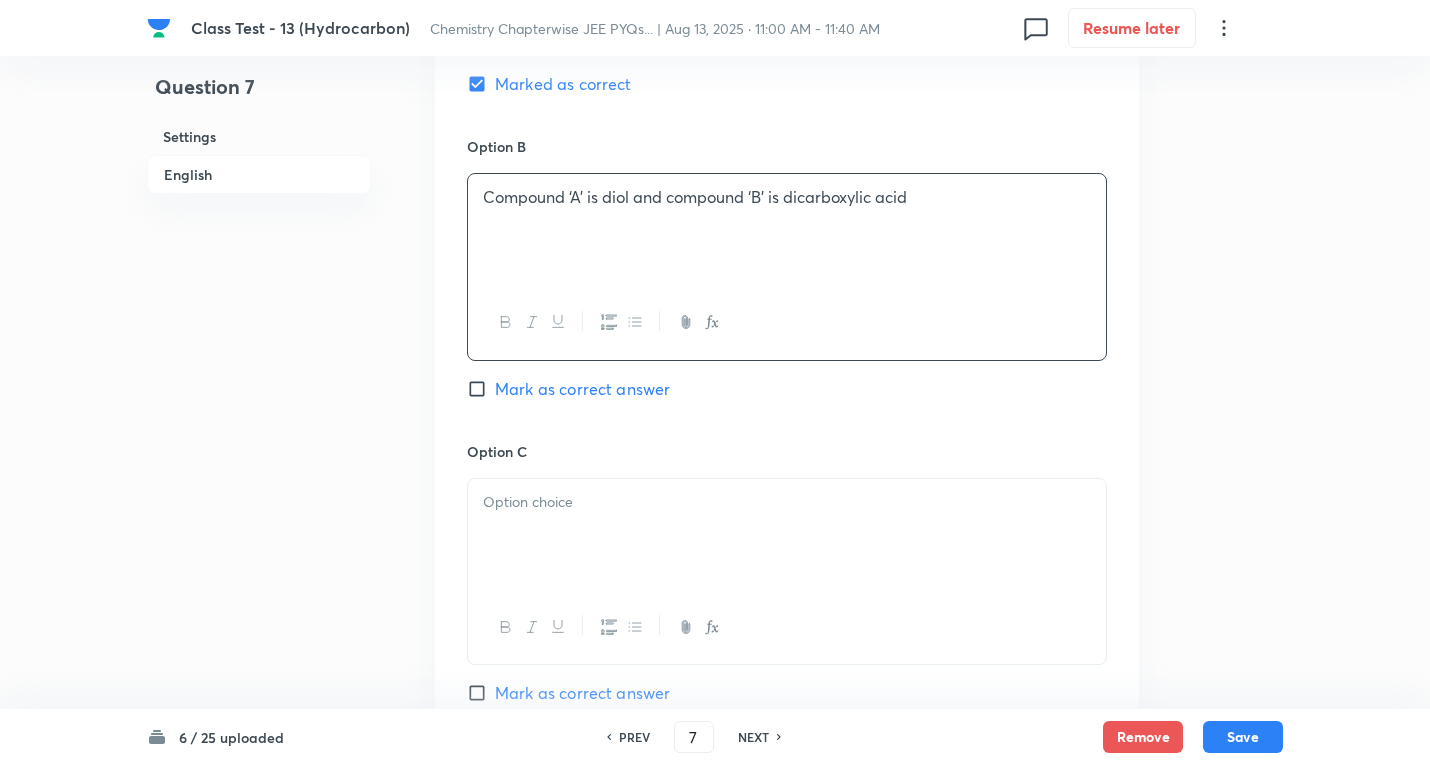 scroll, scrollTop: 1500, scrollLeft: 0, axis: vertical 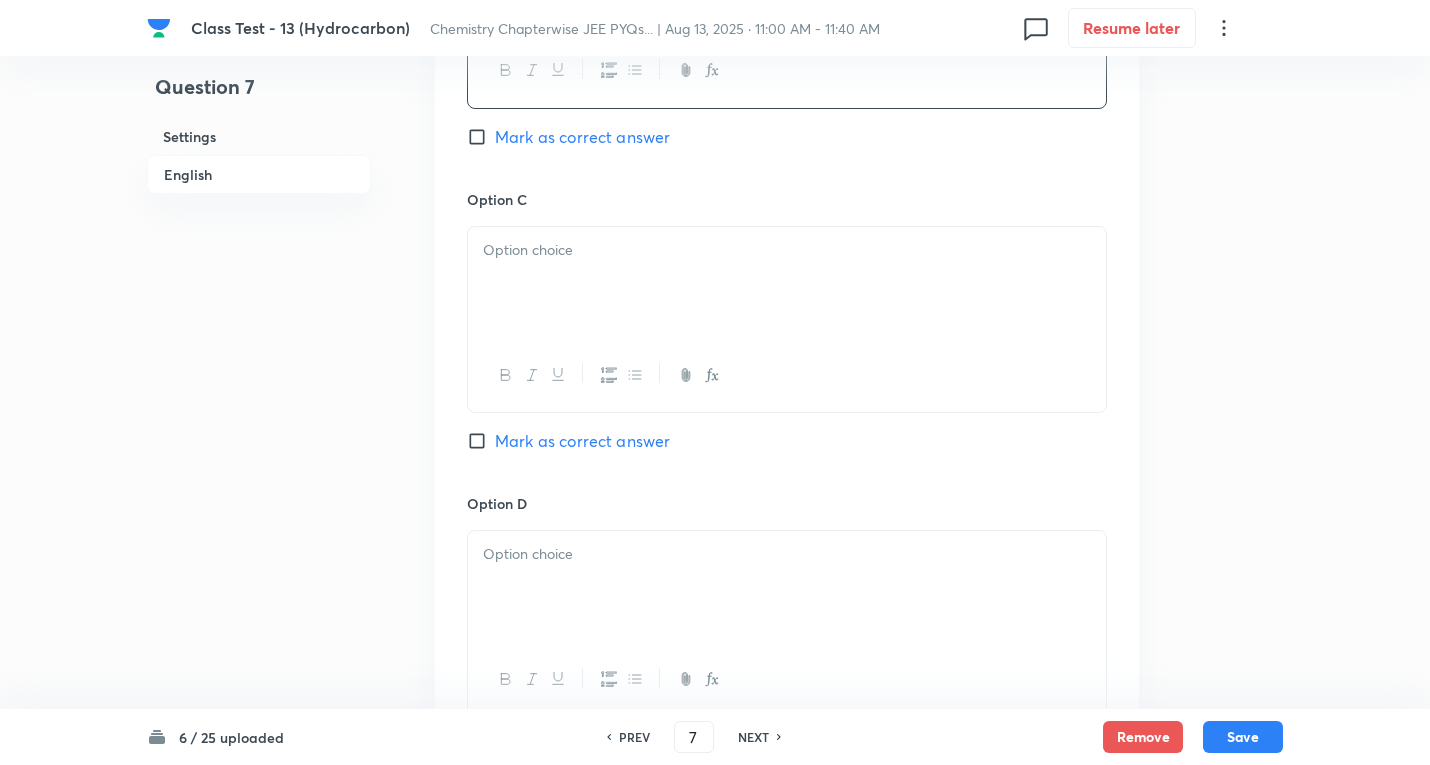 click at bounding box center (787, 250) 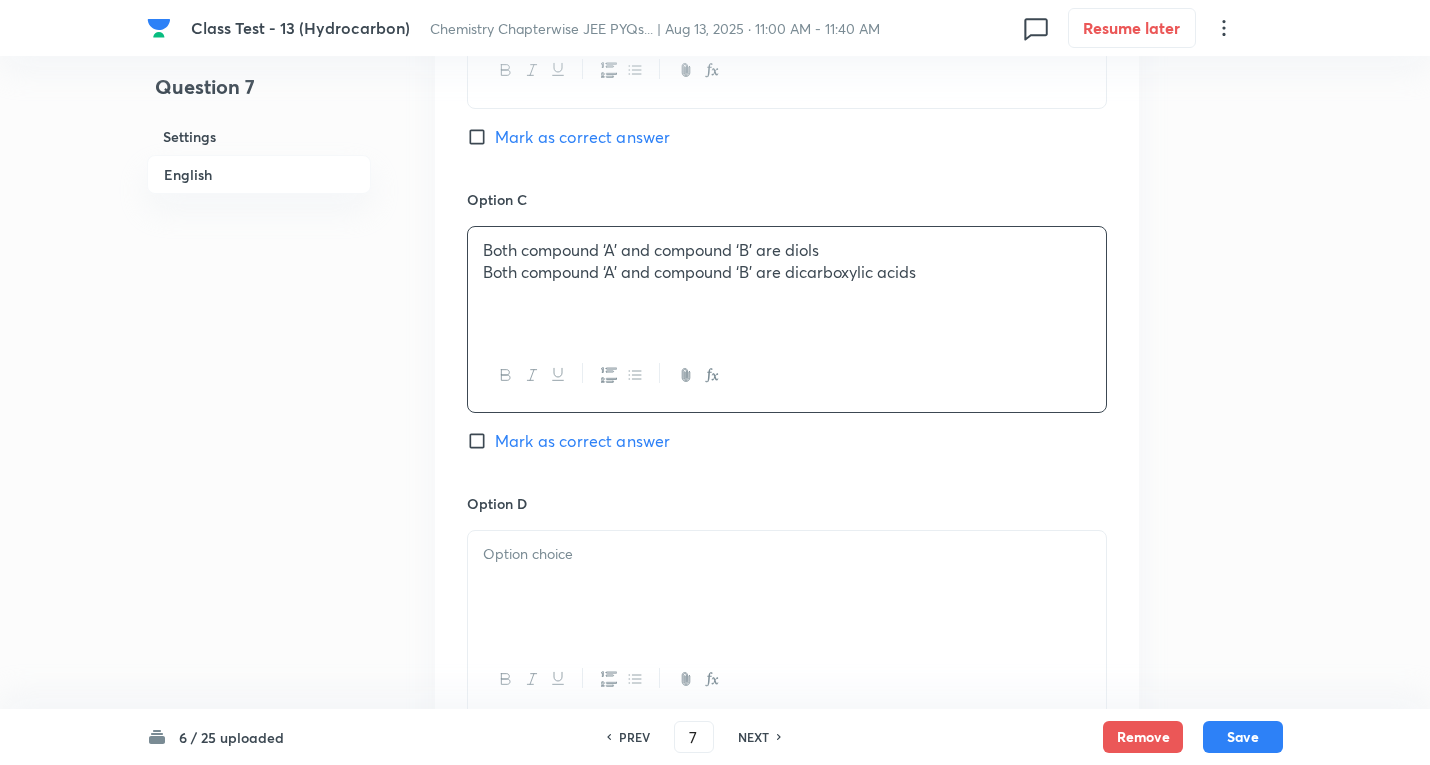 drag, startPoint x: 482, startPoint y: 271, endPoint x: 527, endPoint y: 289, distance: 48.466484 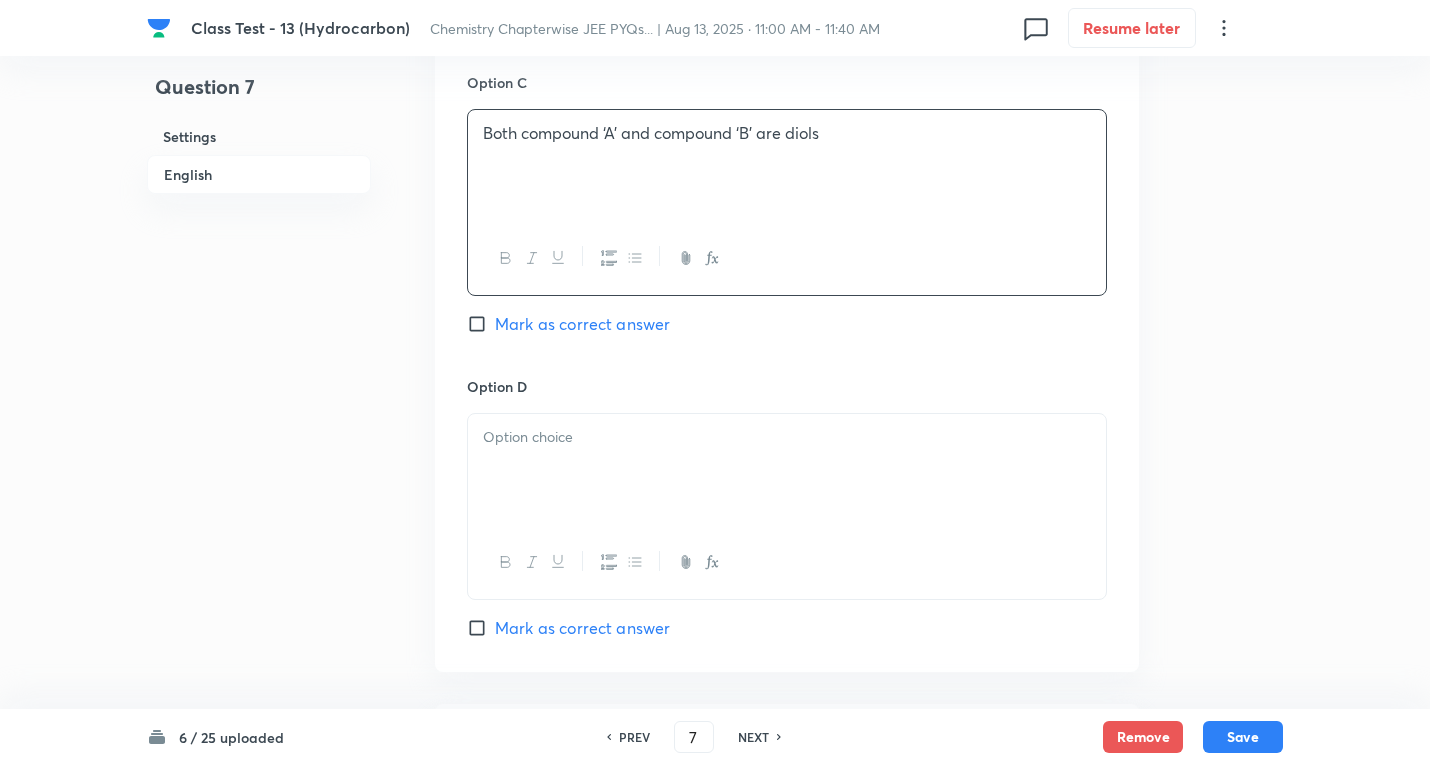scroll, scrollTop: 1800, scrollLeft: 0, axis: vertical 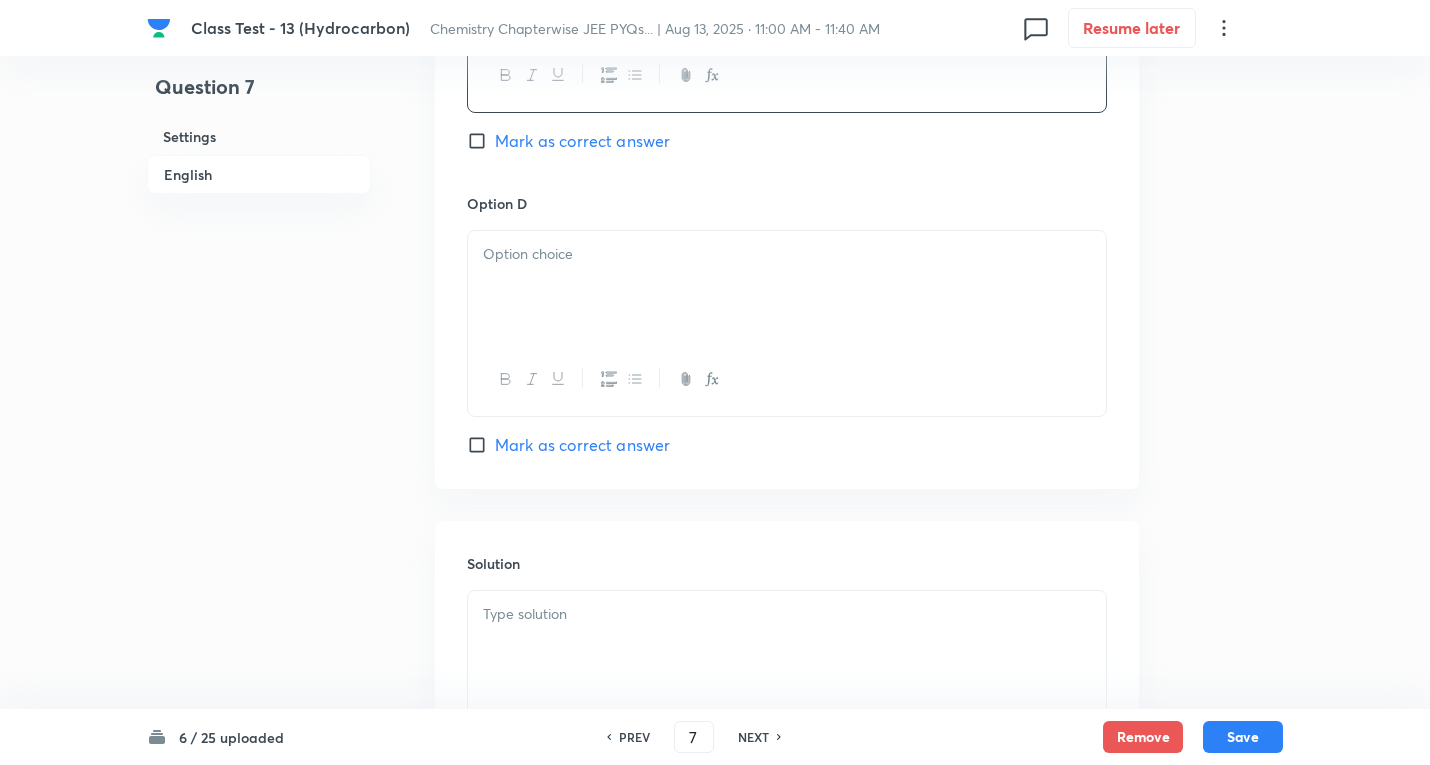 click at bounding box center [787, 287] 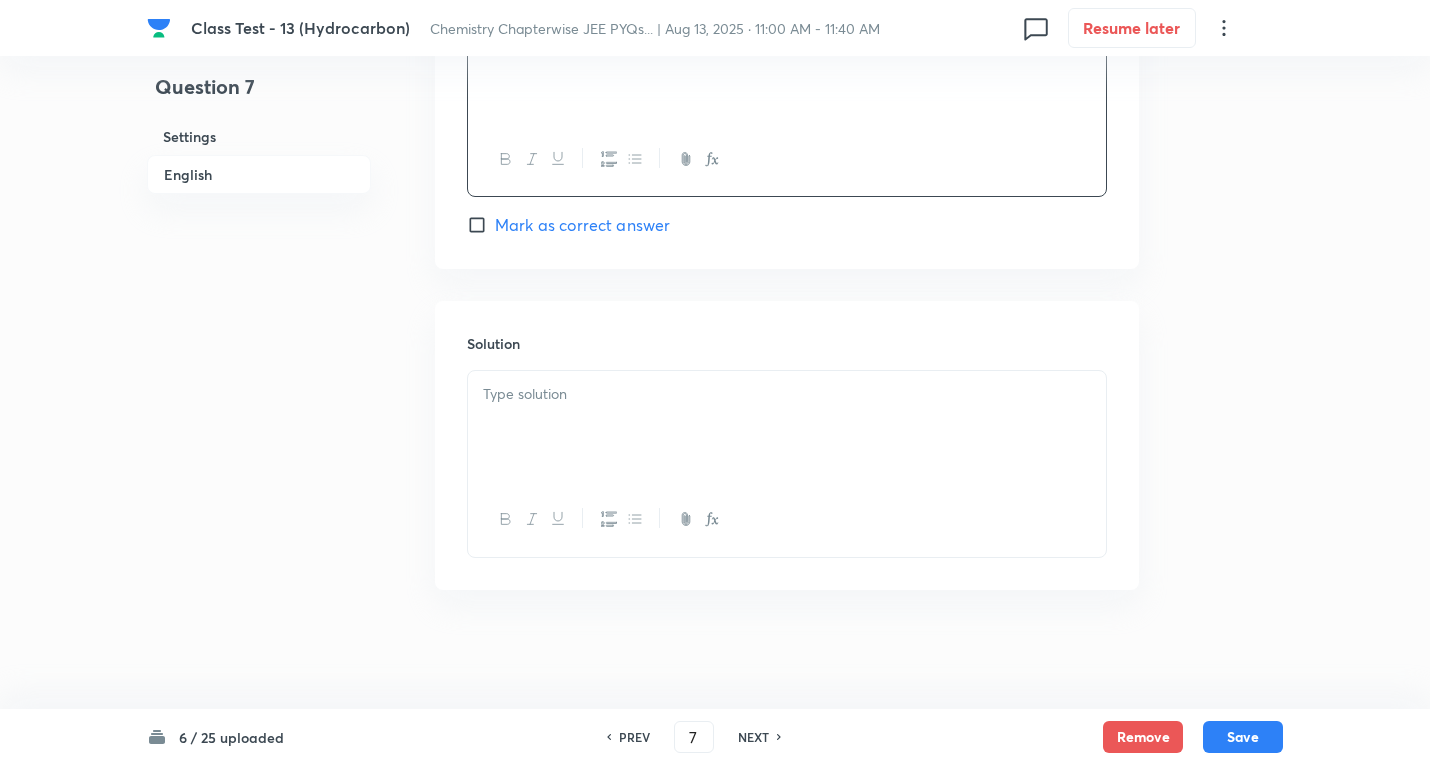 scroll, scrollTop: 2021, scrollLeft: 0, axis: vertical 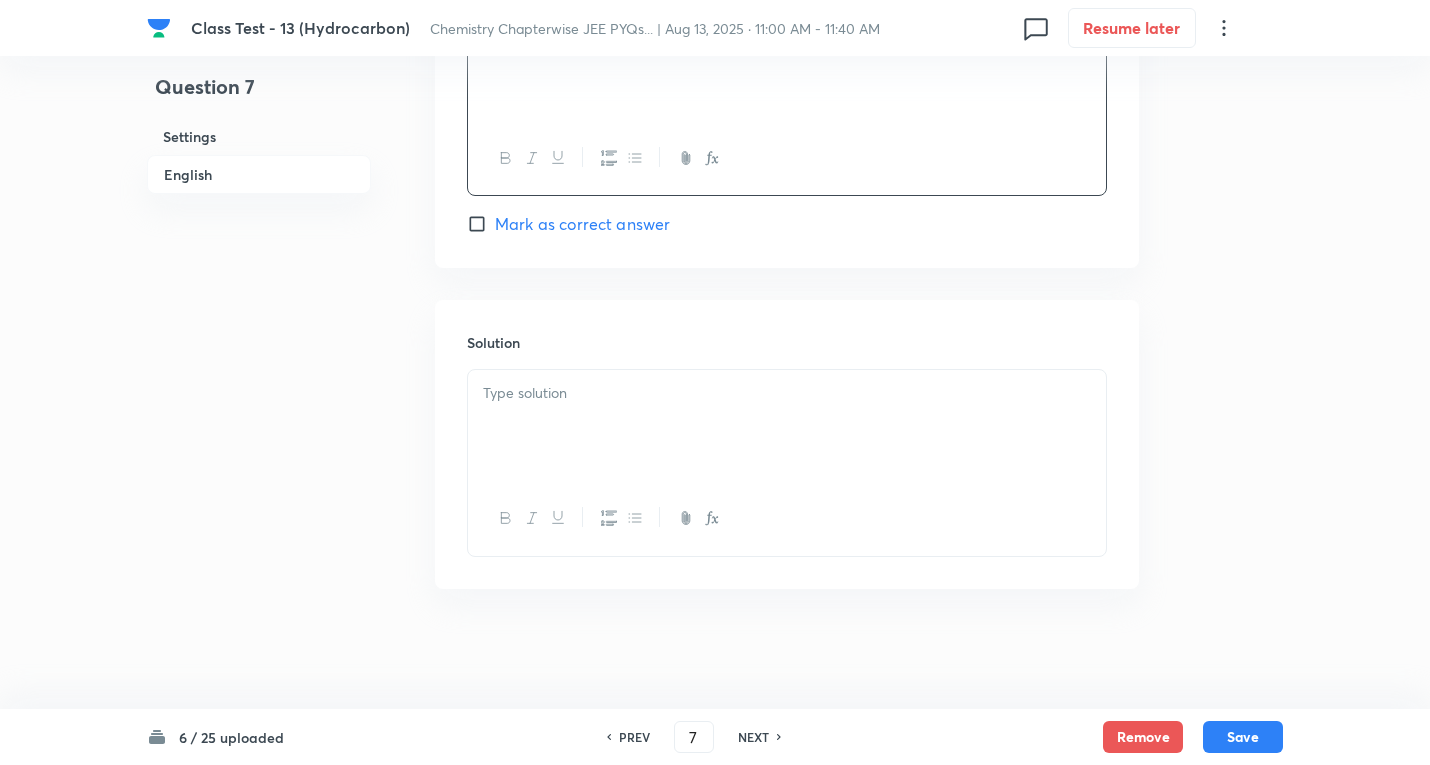 click at bounding box center (787, 393) 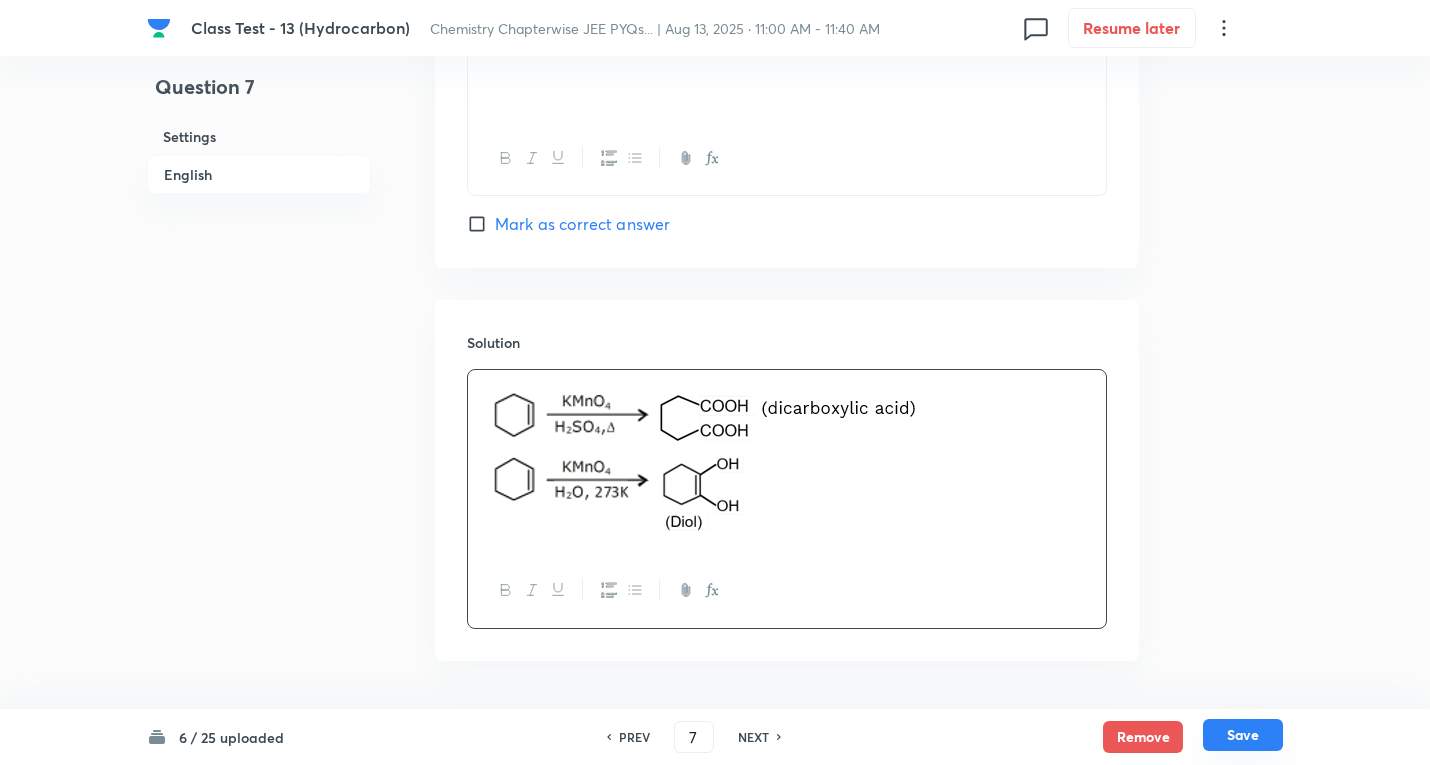 click on "Save" at bounding box center (1243, 735) 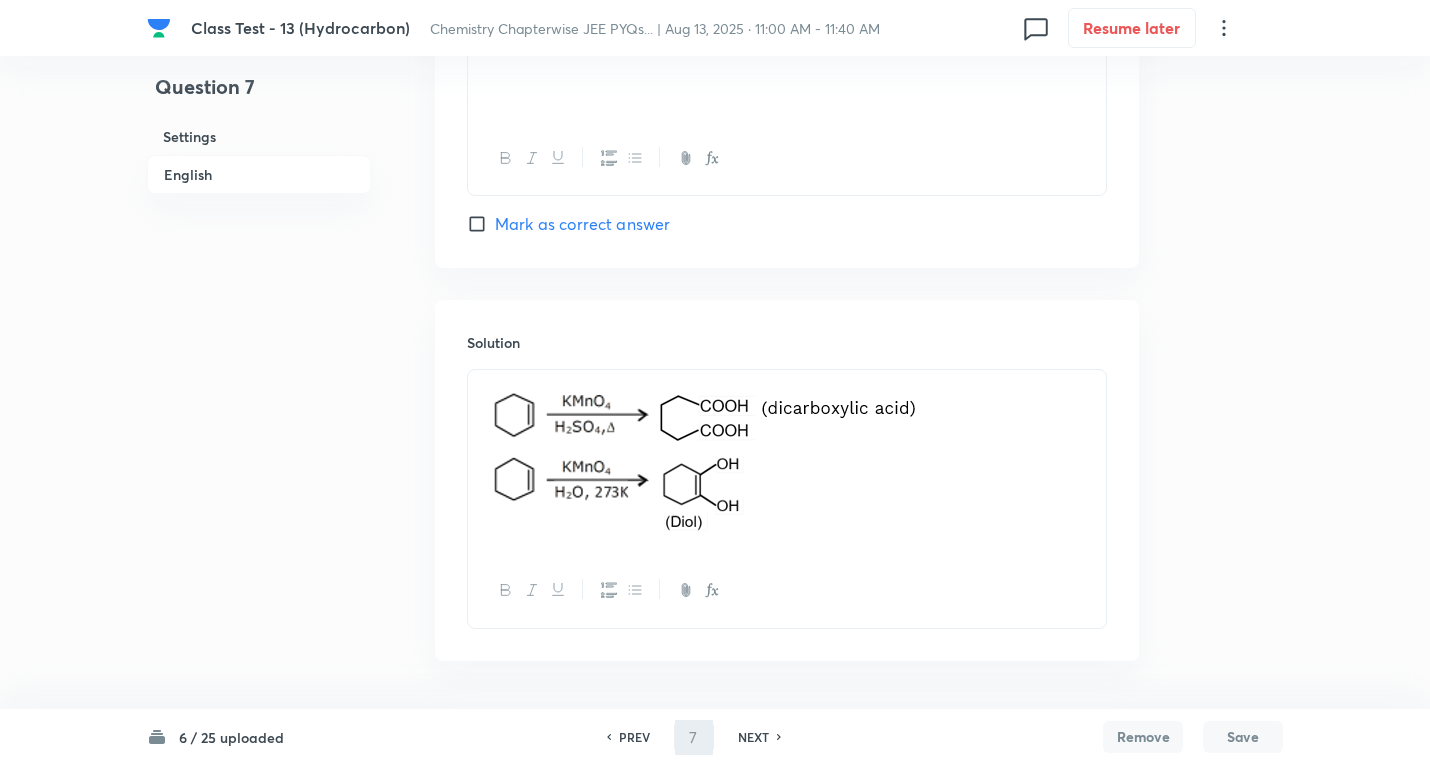 type on "8" 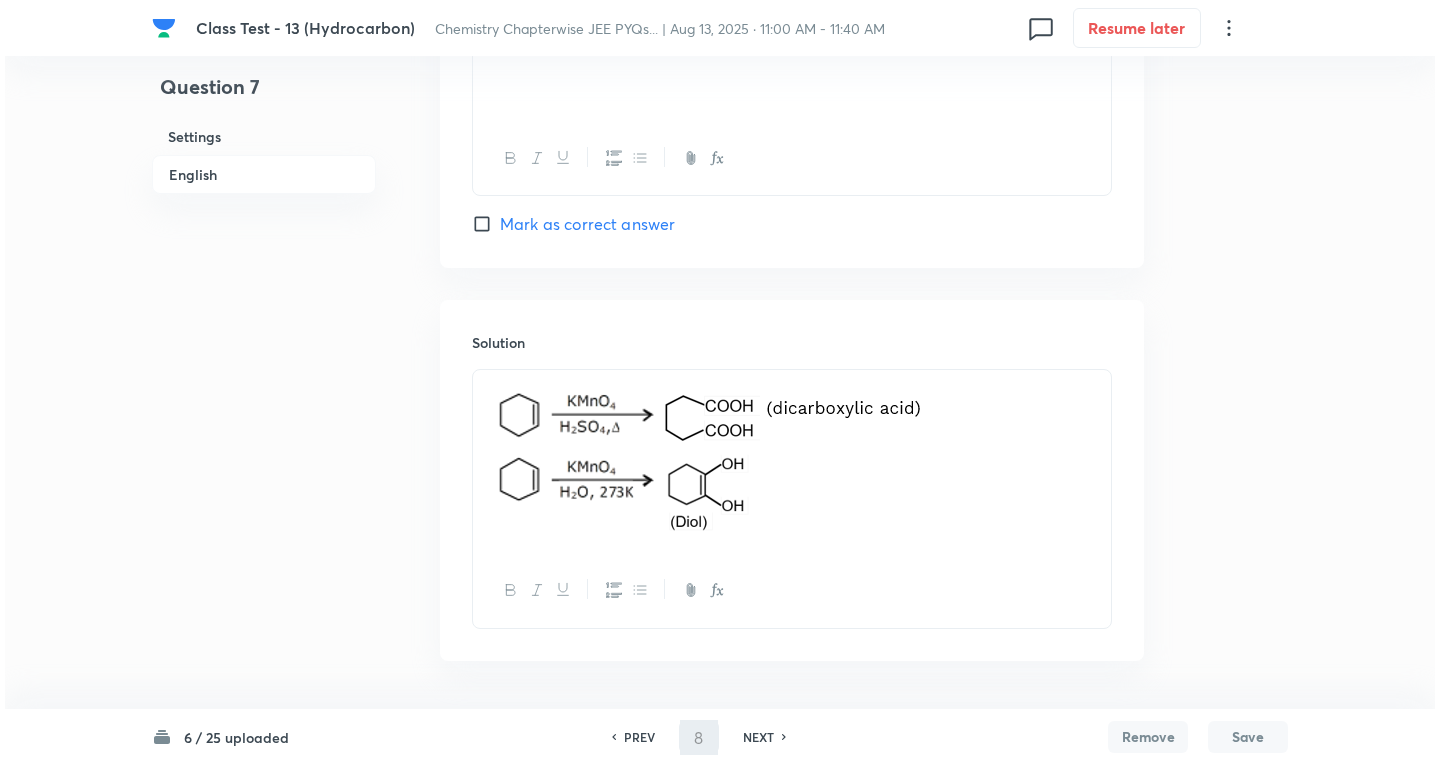 scroll, scrollTop: 0, scrollLeft: 0, axis: both 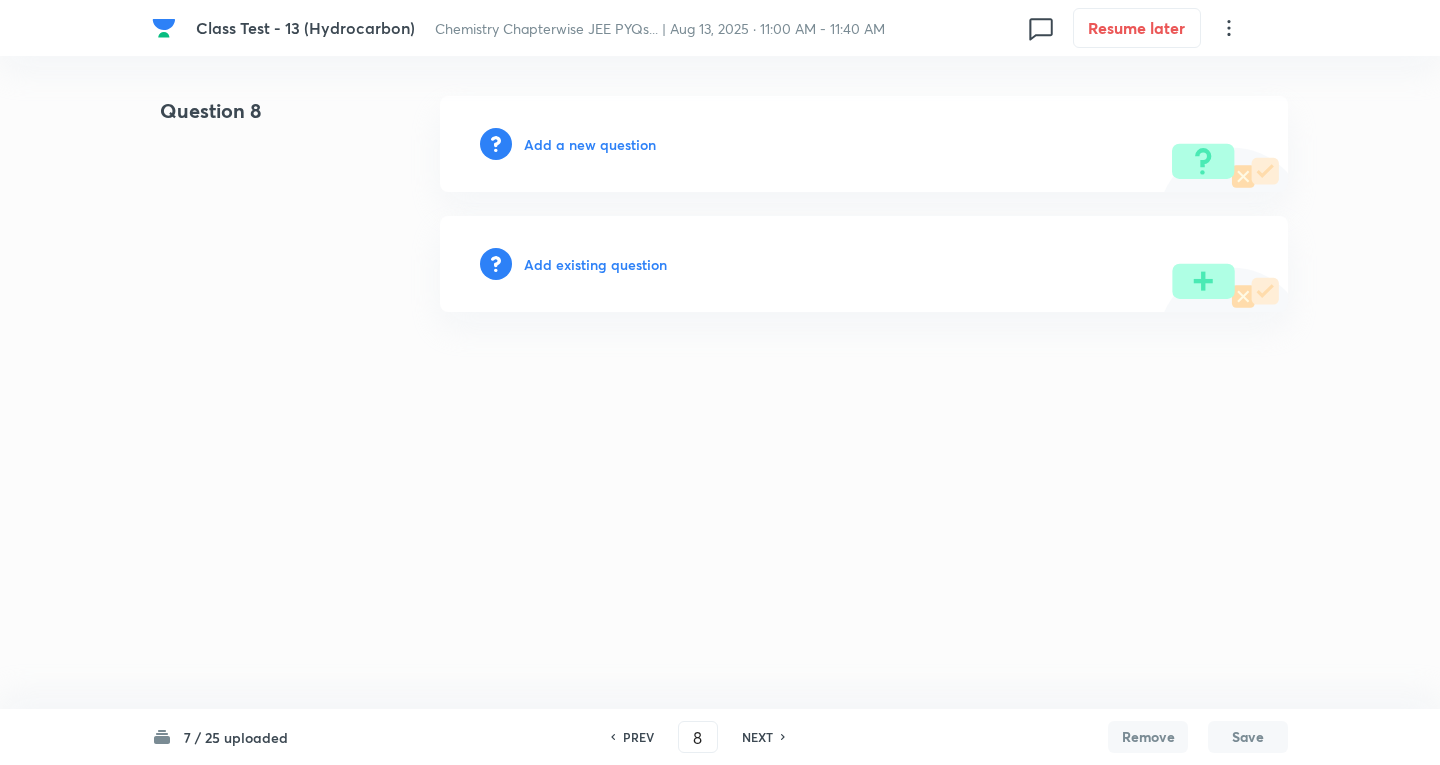 click on "Add a new question" at bounding box center (590, 144) 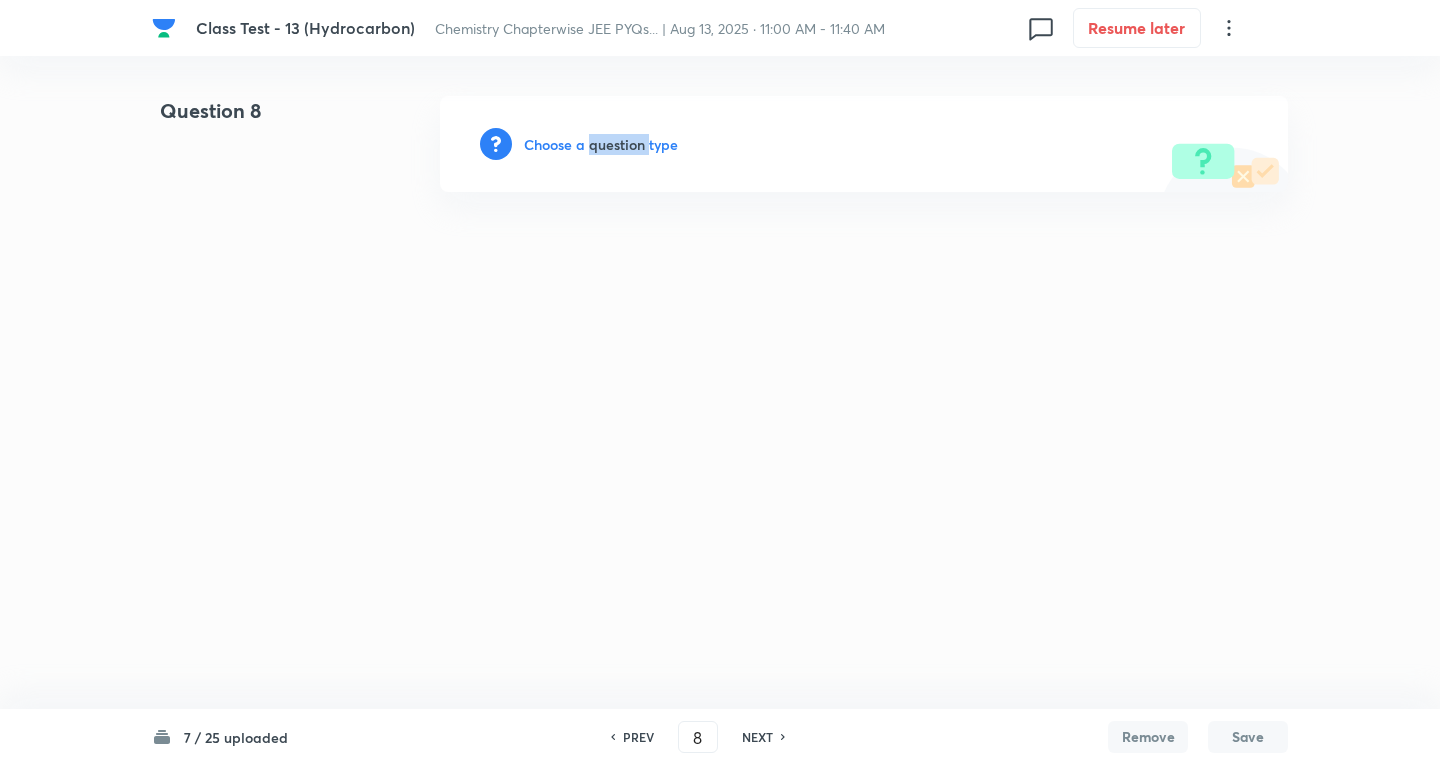 click on "Choose a question type" at bounding box center [601, 144] 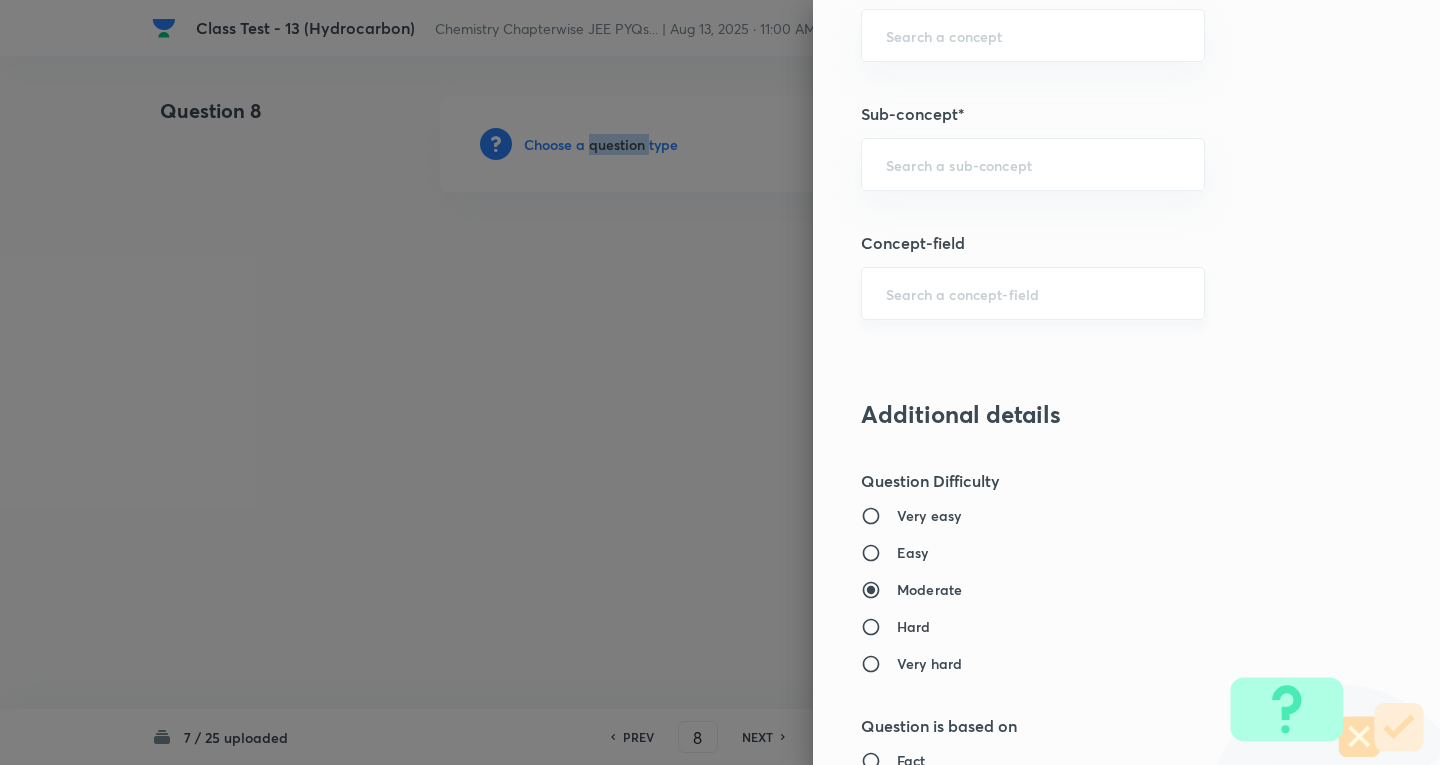 scroll, scrollTop: 1200, scrollLeft: 0, axis: vertical 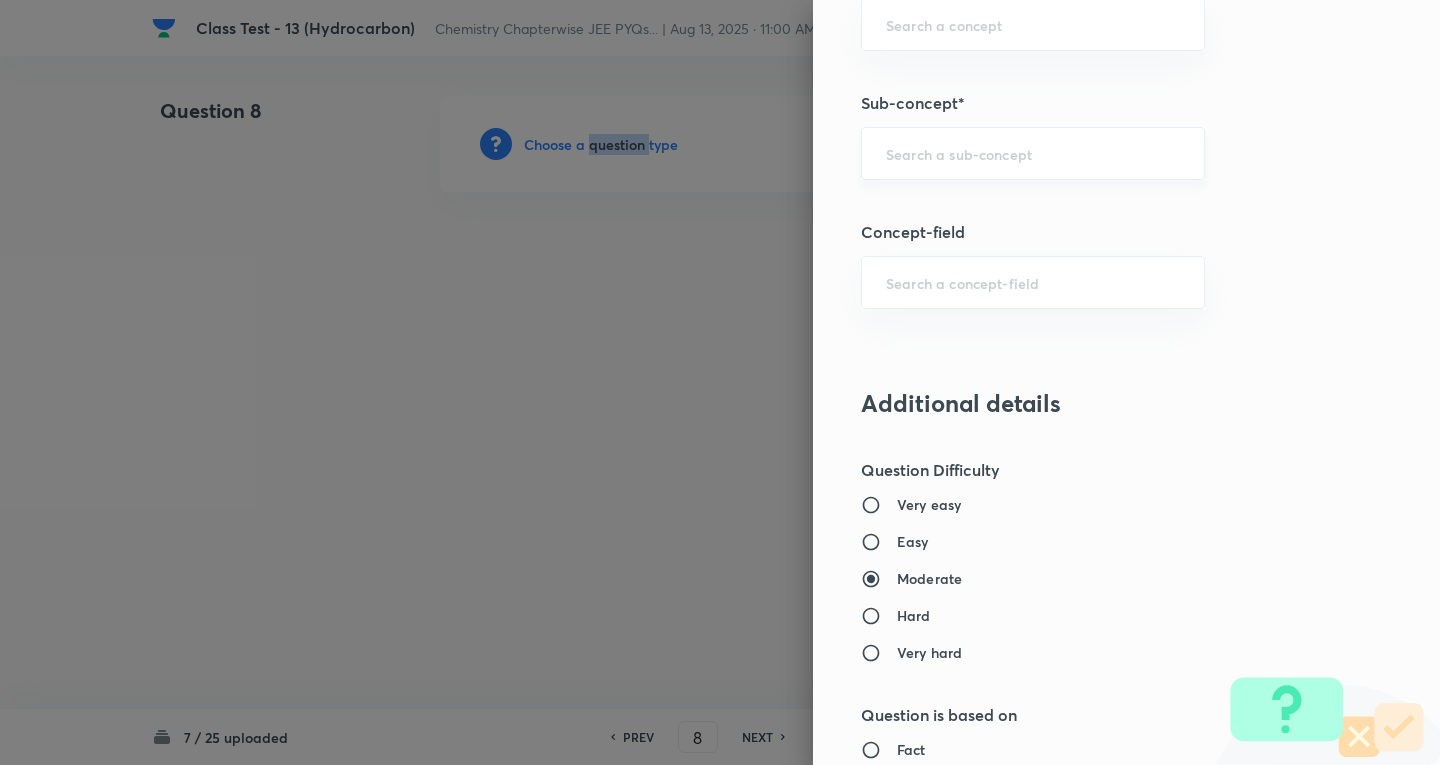 click on "​" at bounding box center [1033, 153] 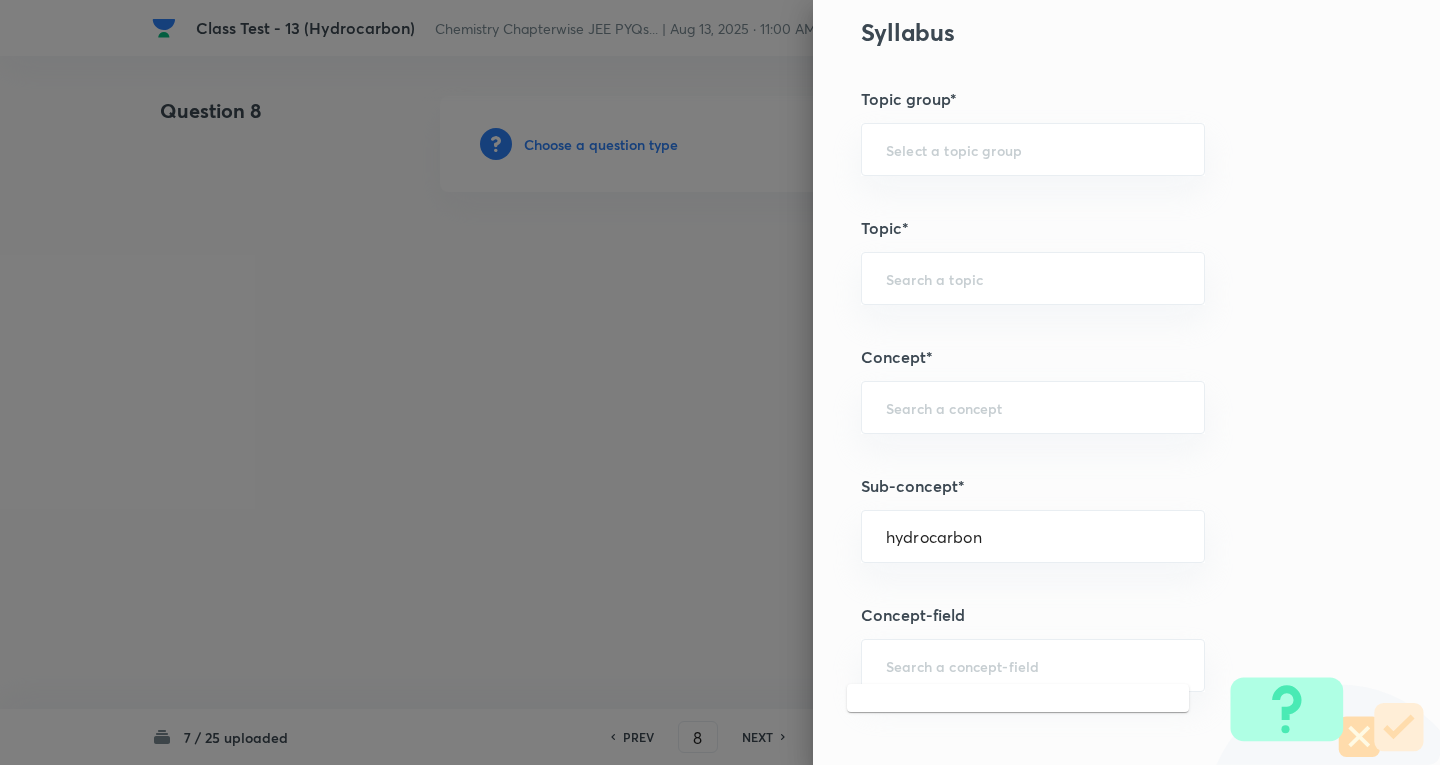 scroll, scrollTop: 1000, scrollLeft: 0, axis: vertical 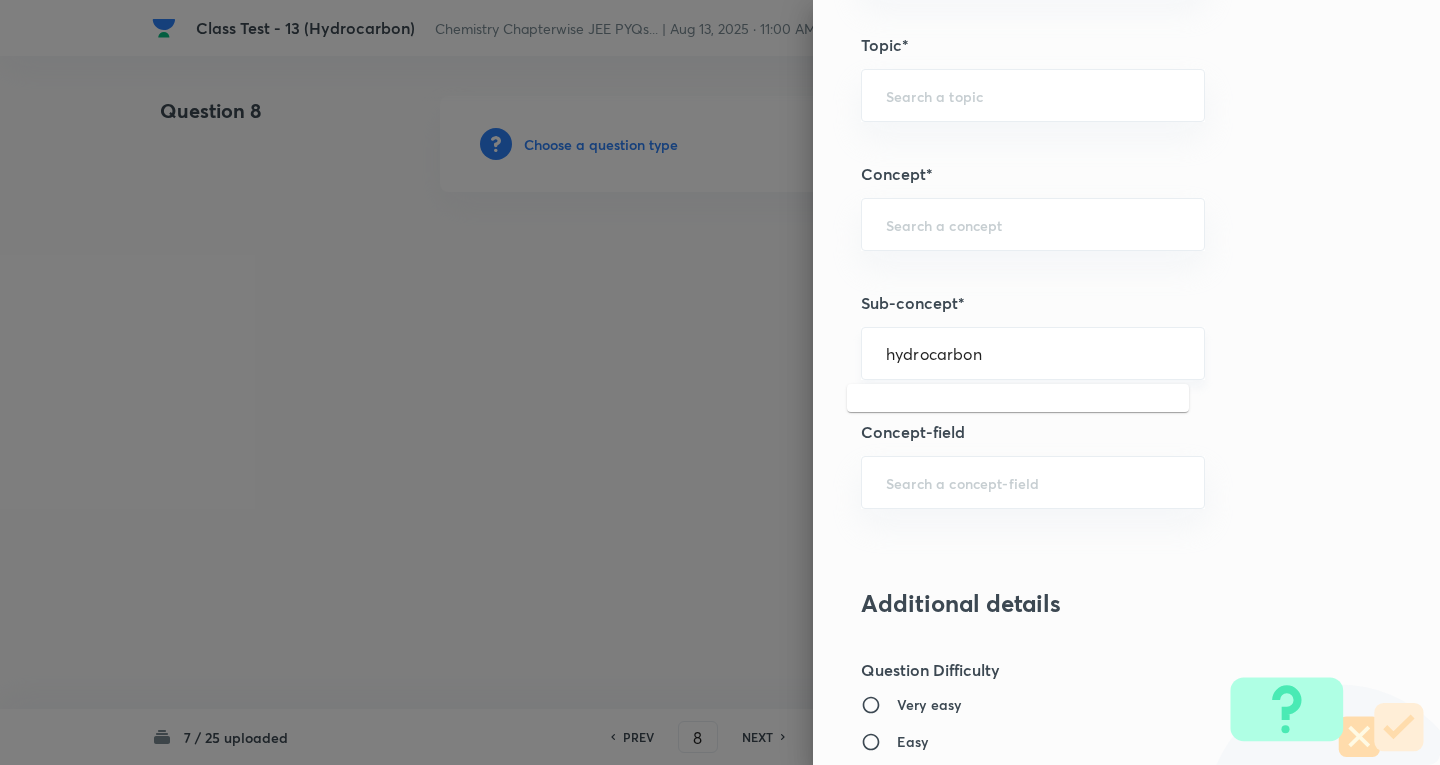 click on "hydrocarbon ​" at bounding box center (1033, 353) 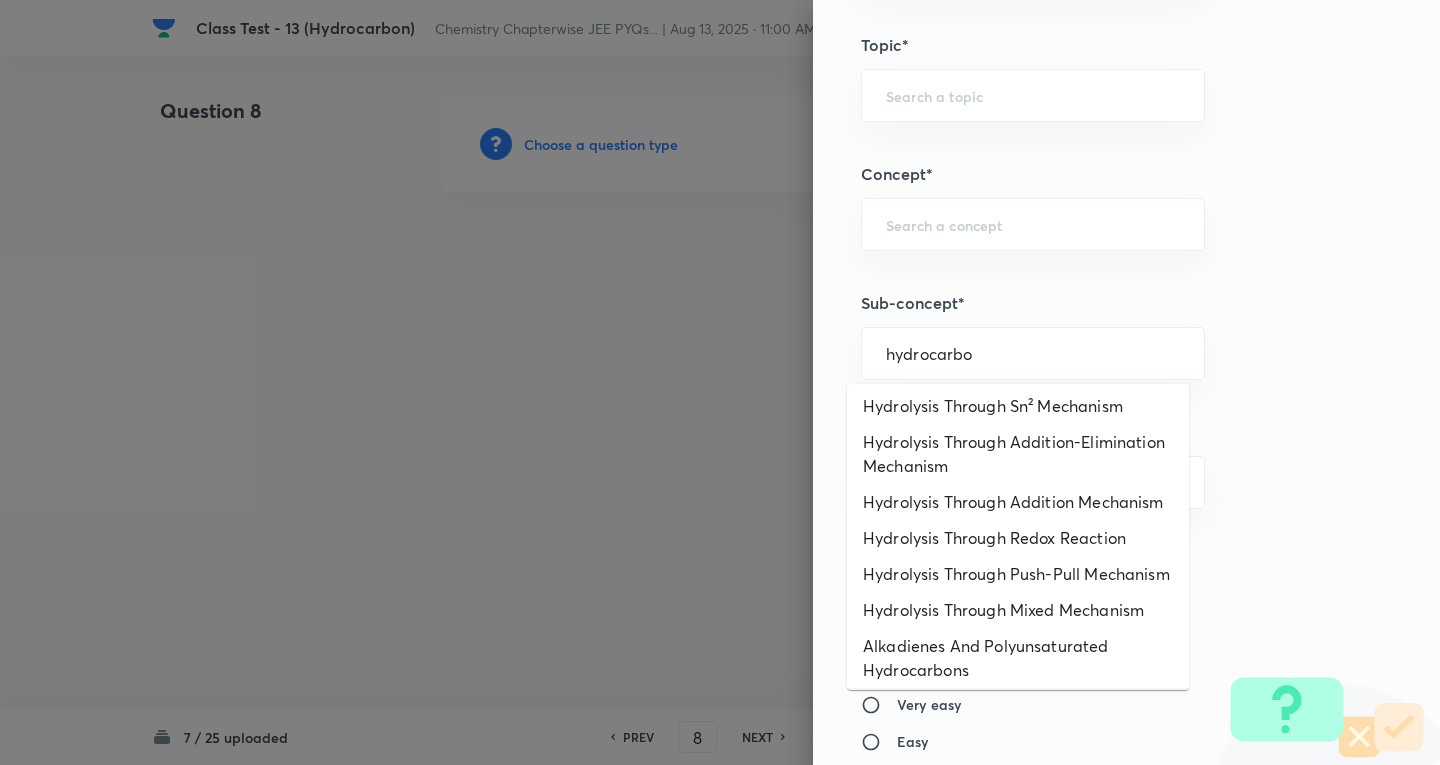 scroll, scrollTop: 0, scrollLeft: 0, axis: both 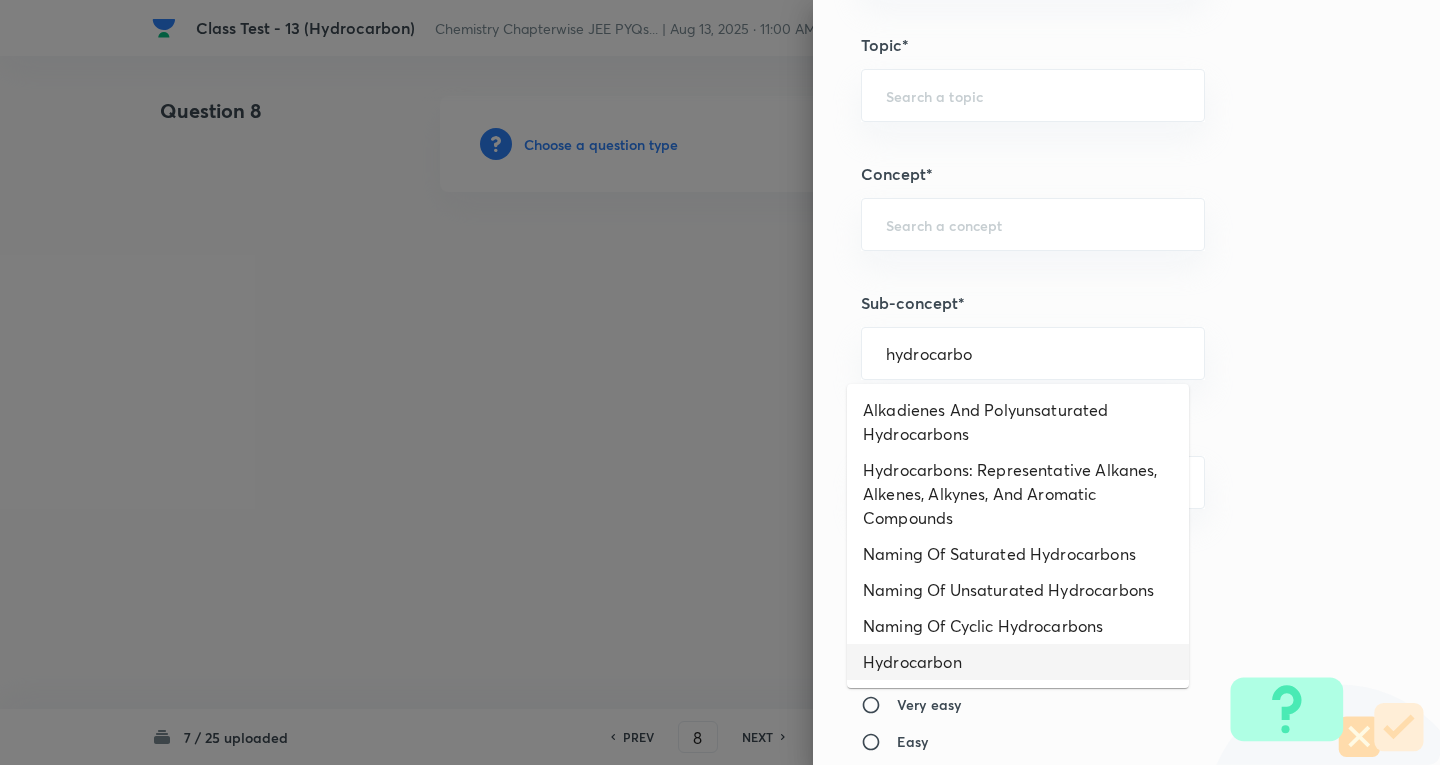 click on "Hydrocarbon" at bounding box center [1018, 662] 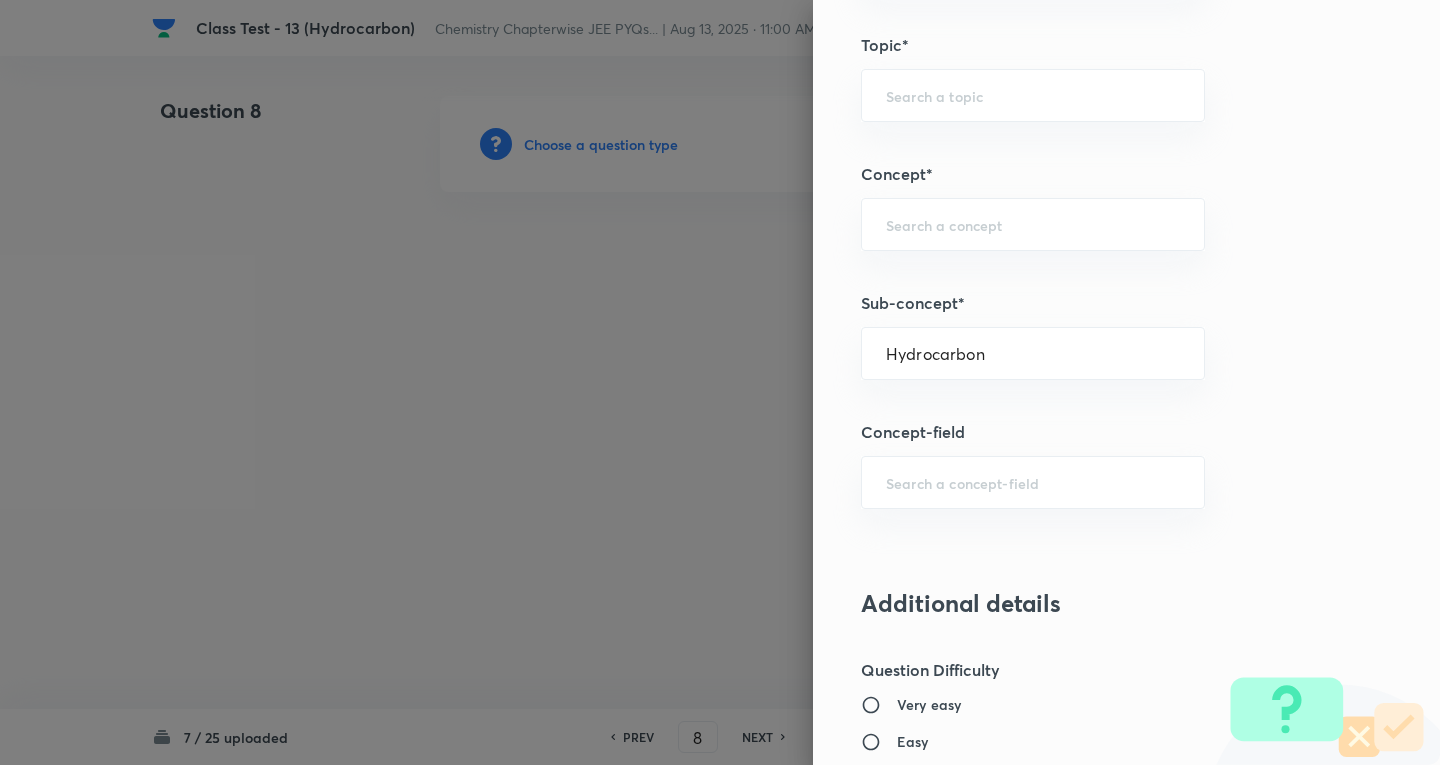 type on "Chemistry" 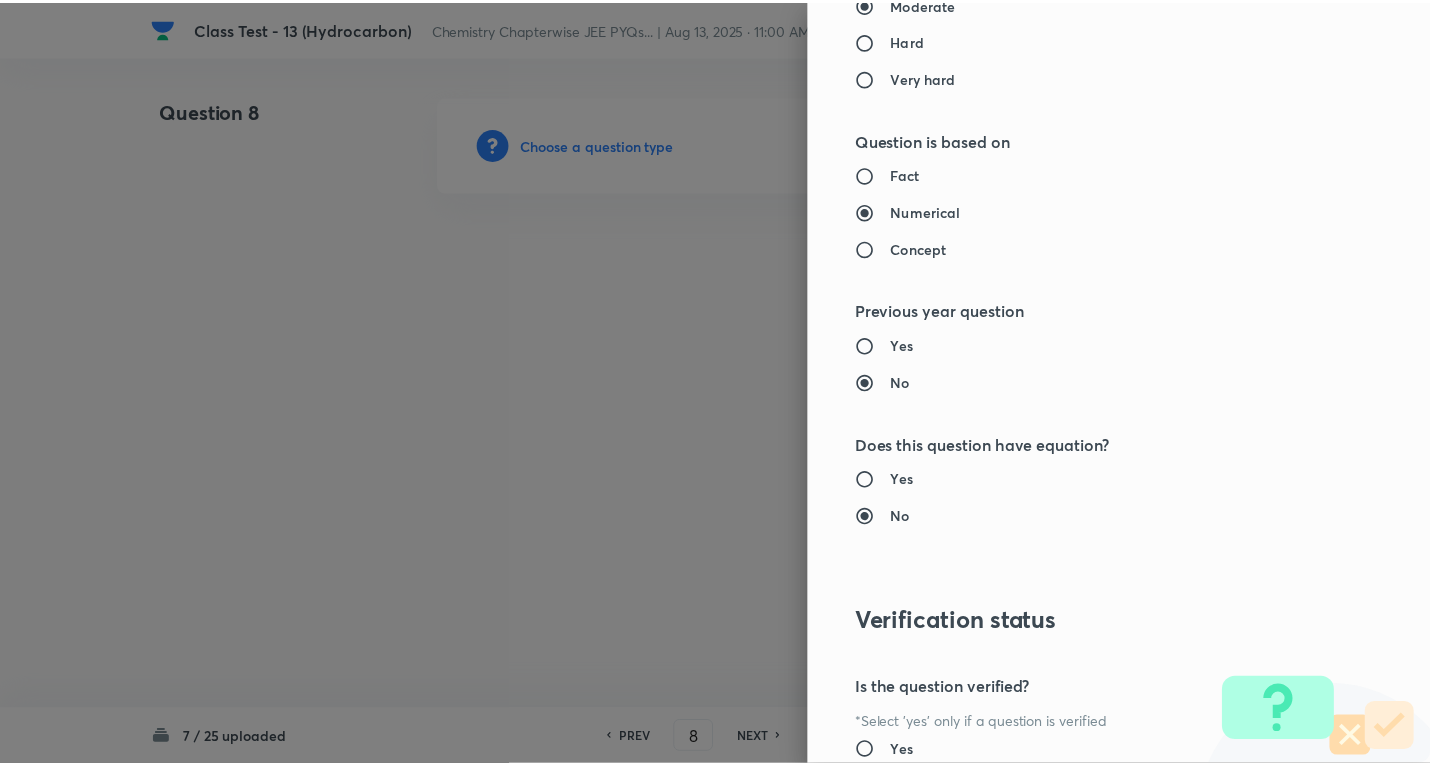 scroll, scrollTop: 1961, scrollLeft: 0, axis: vertical 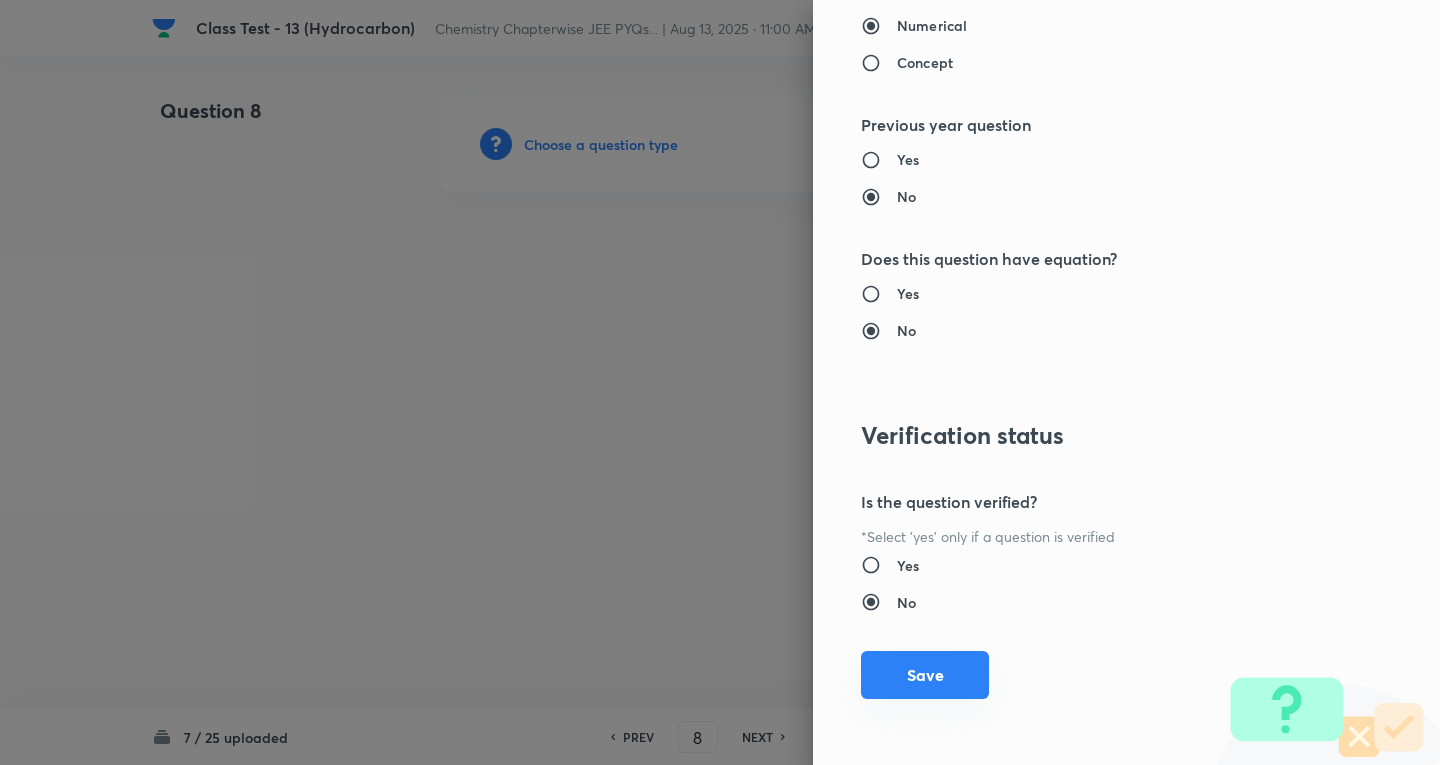 click on "Save" at bounding box center (925, 675) 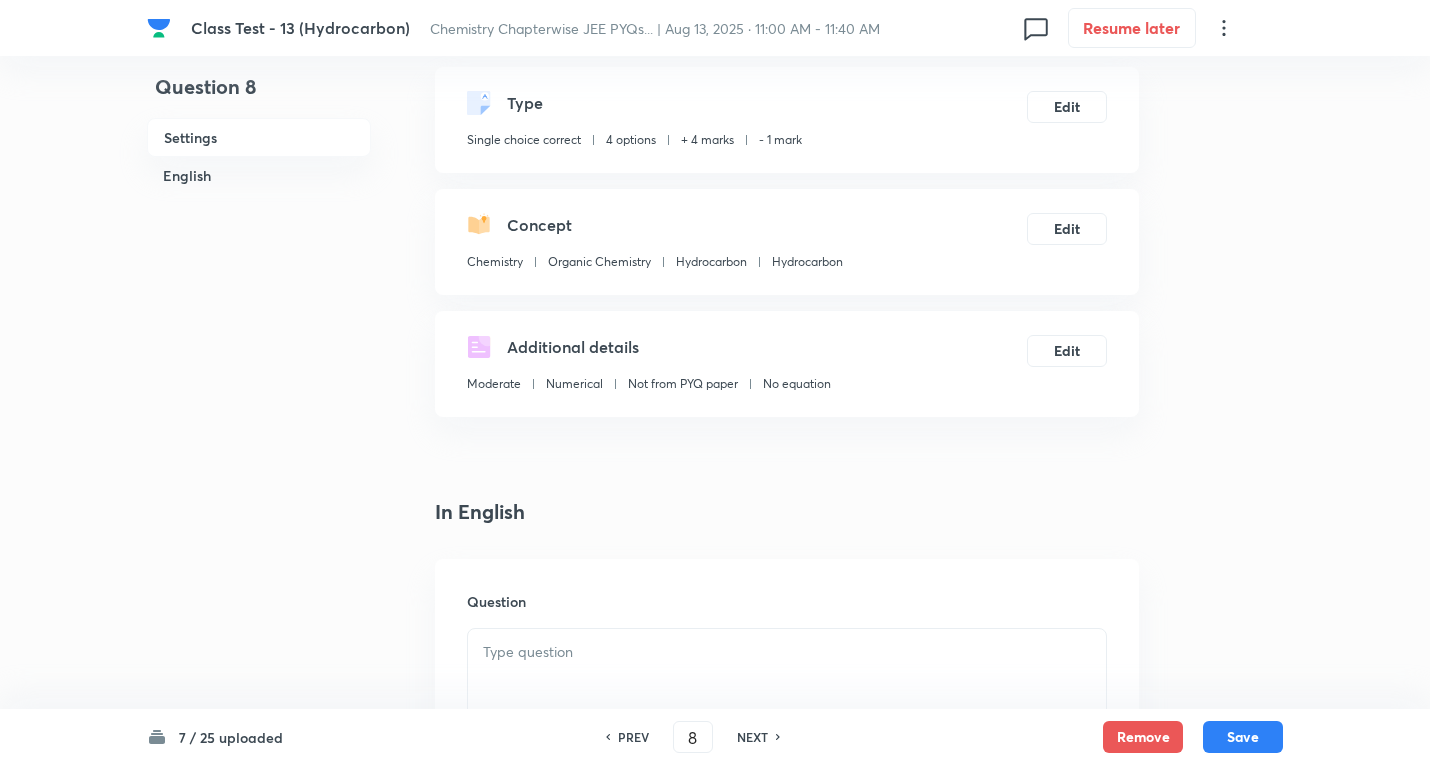 scroll, scrollTop: 300, scrollLeft: 0, axis: vertical 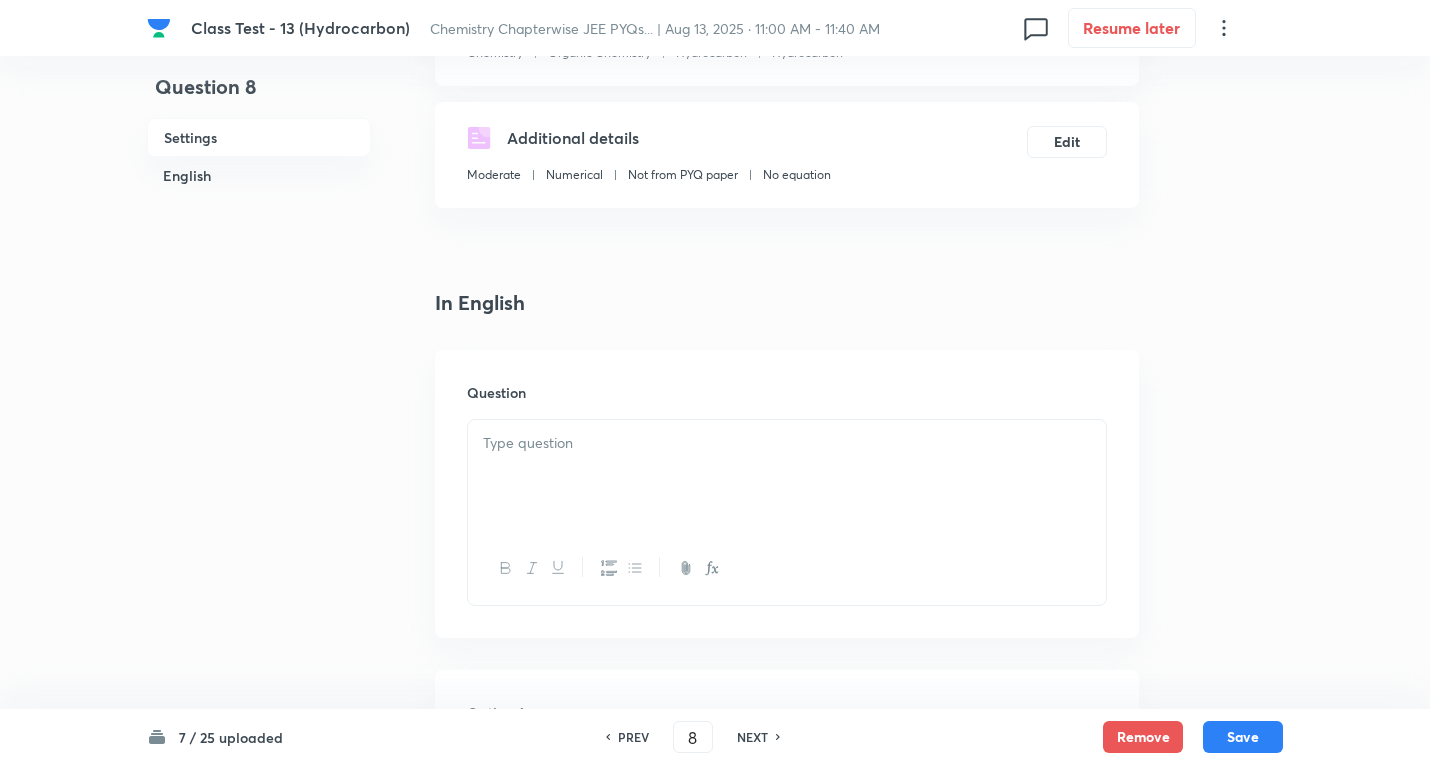 click at bounding box center (787, 476) 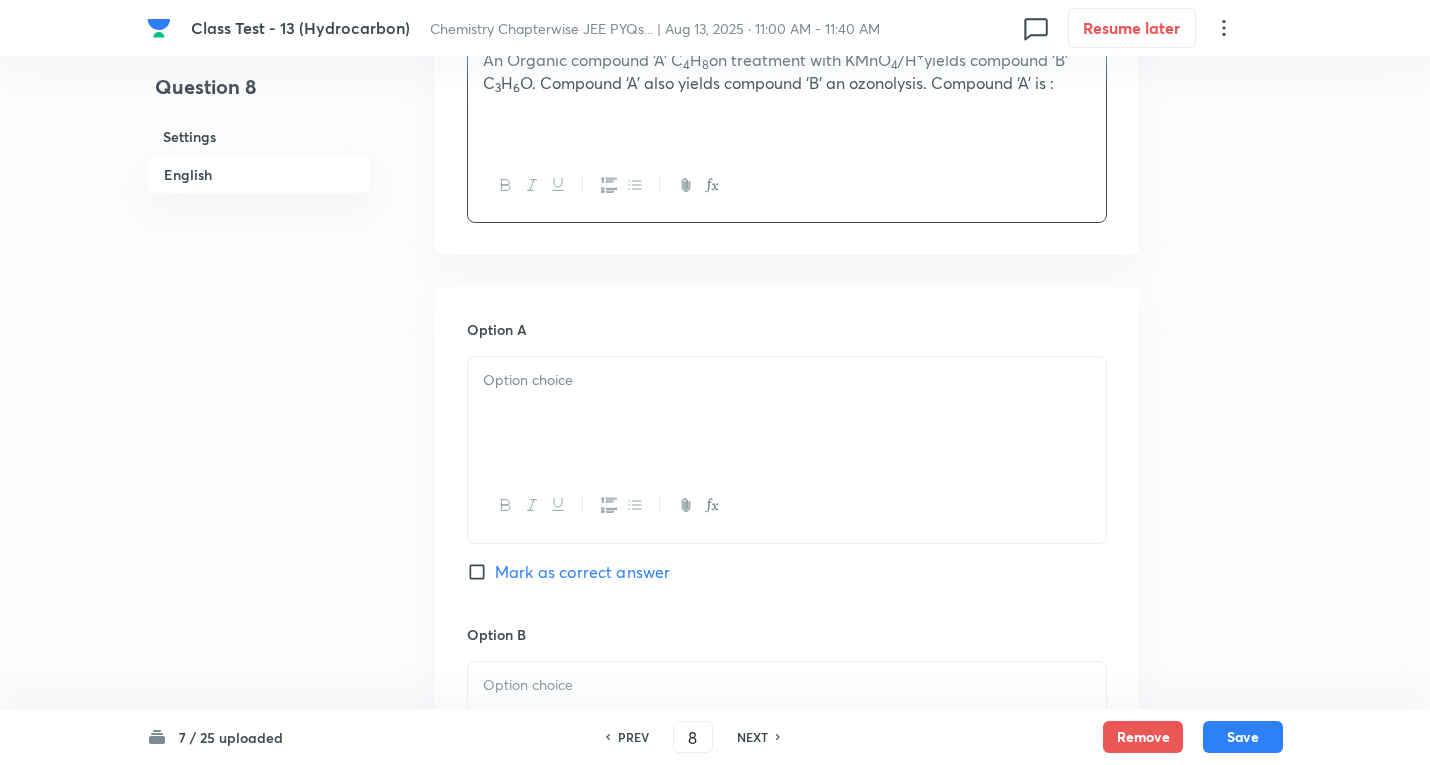 scroll, scrollTop: 700, scrollLeft: 0, axis: vertical 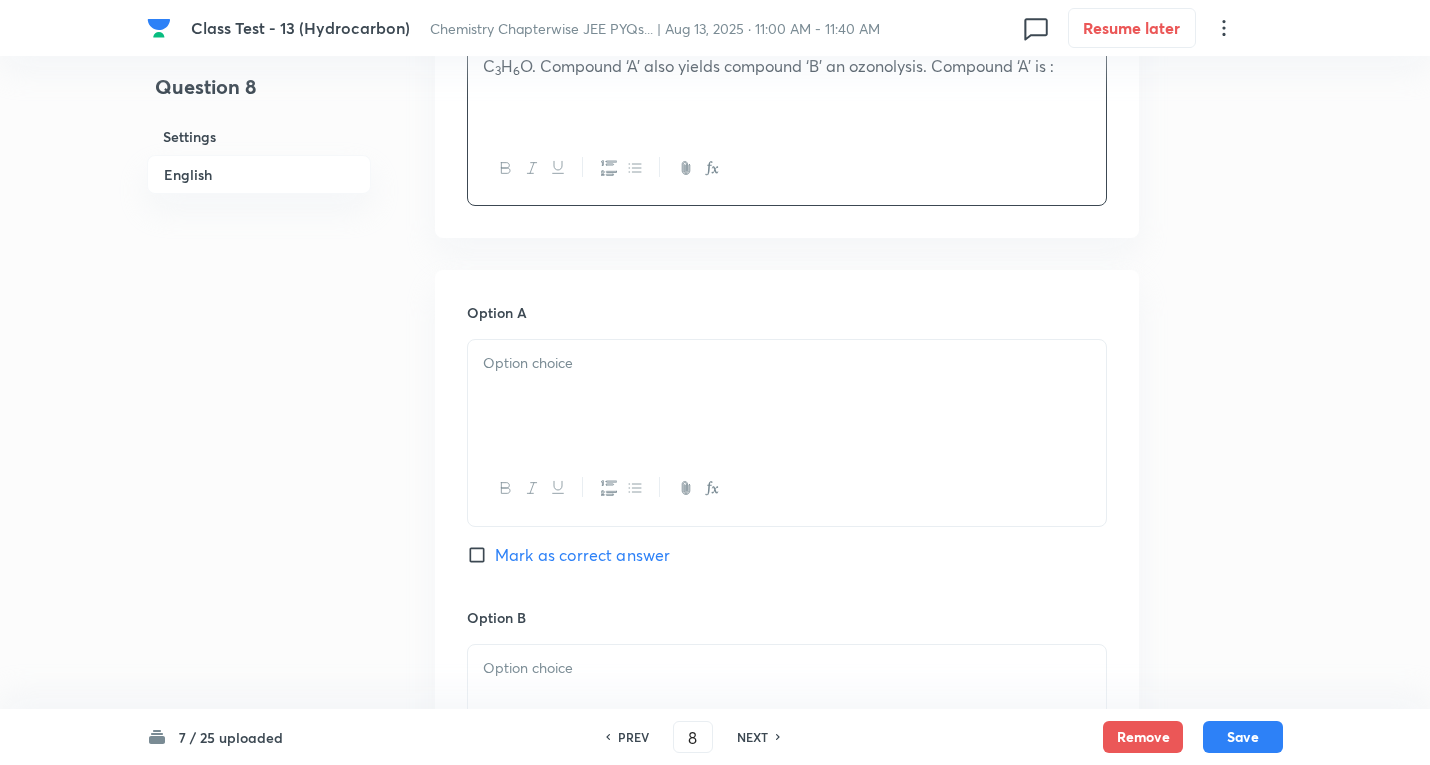 click at bounding box center [787, 396] 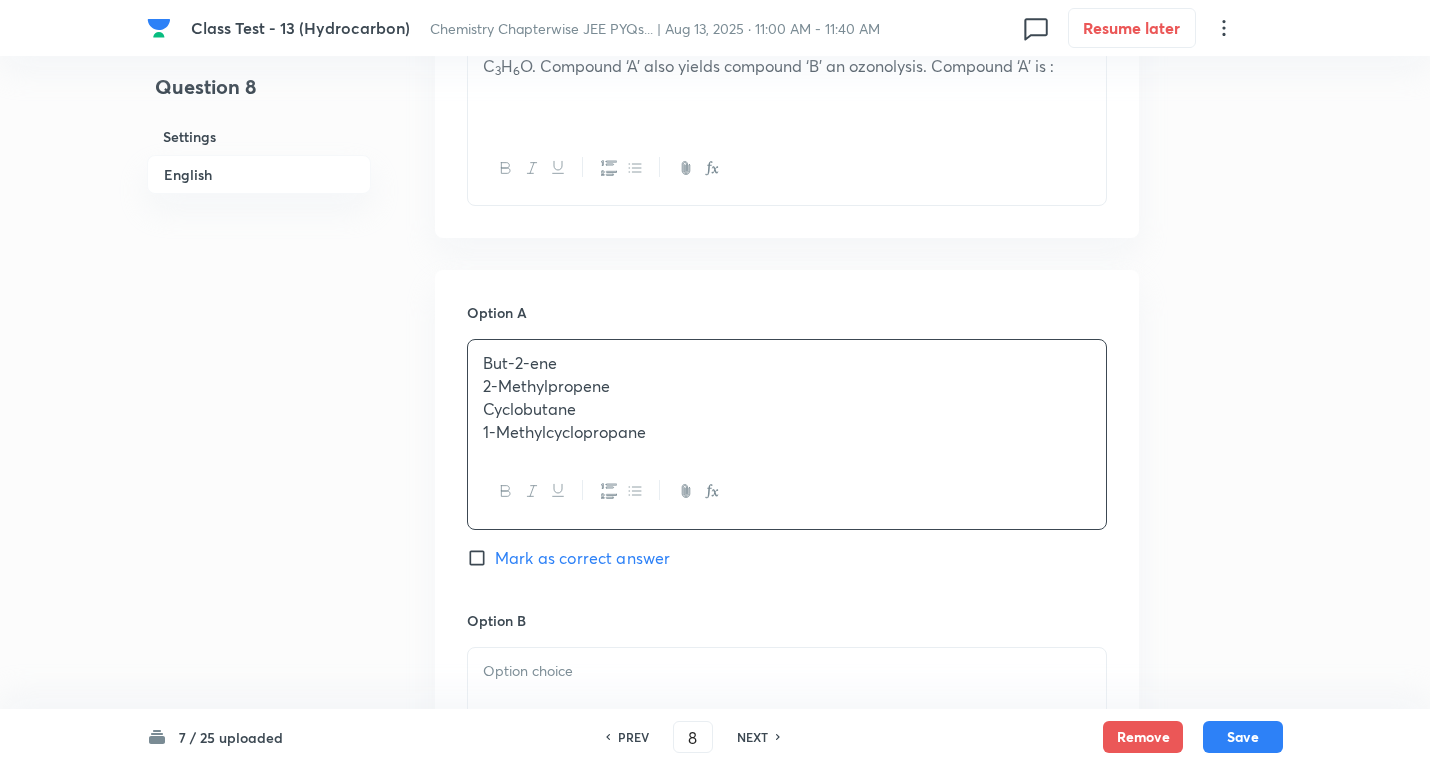 drag, startPoint x: 802, startPoint y: 489, endPoint x: 896, endPoint y: 498, distance: 94.42987 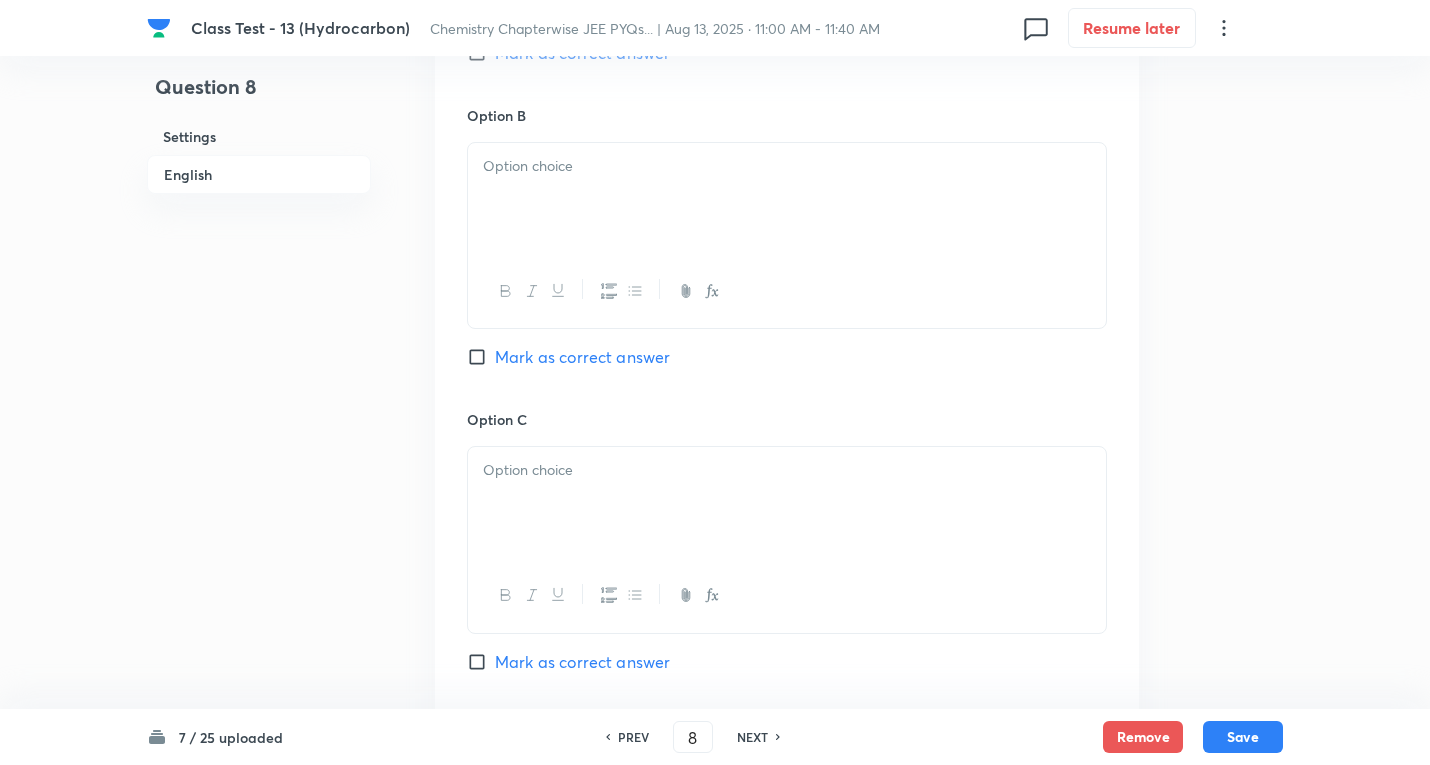 scroll, scrollTop: 1200, scrollLeft: 0, axis: vertical 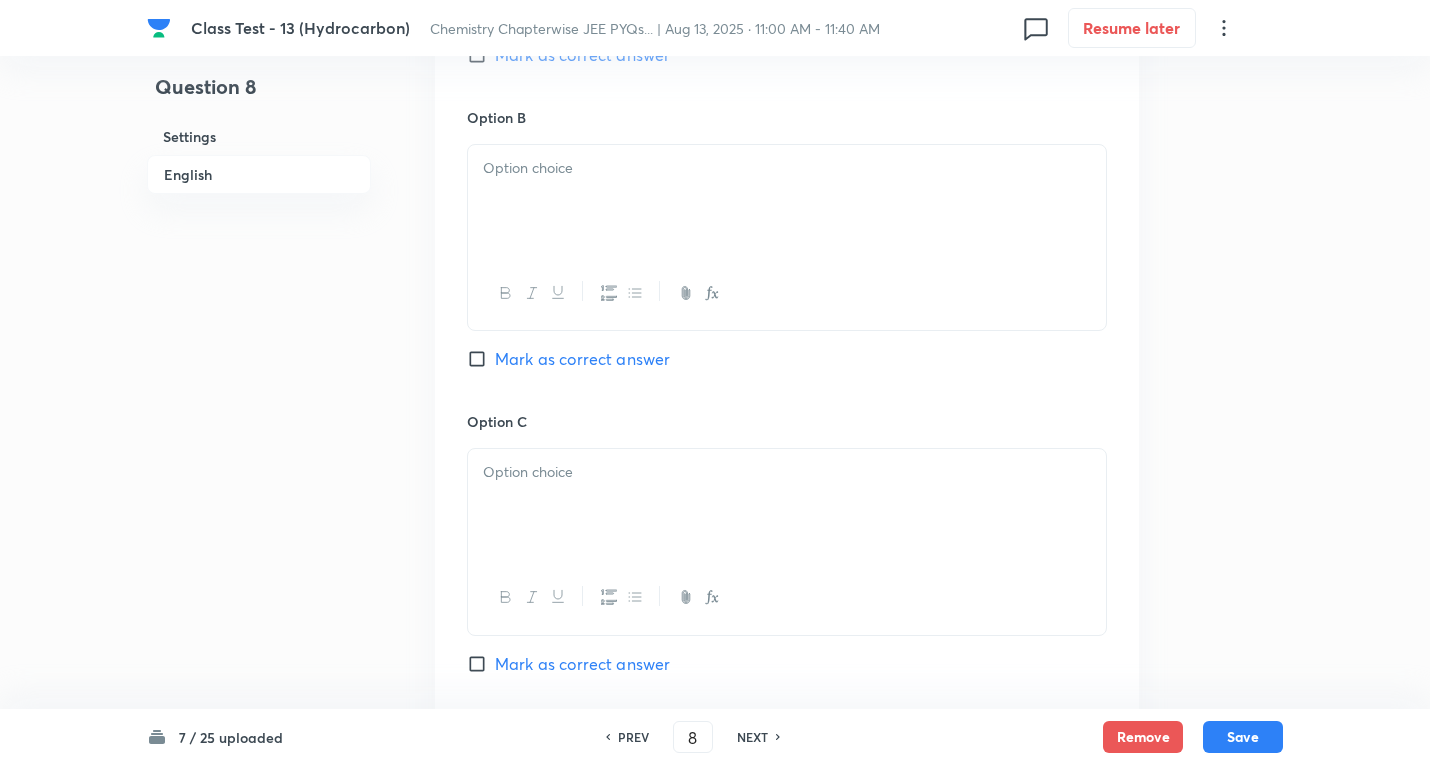 click at bounding box center [787, 201] 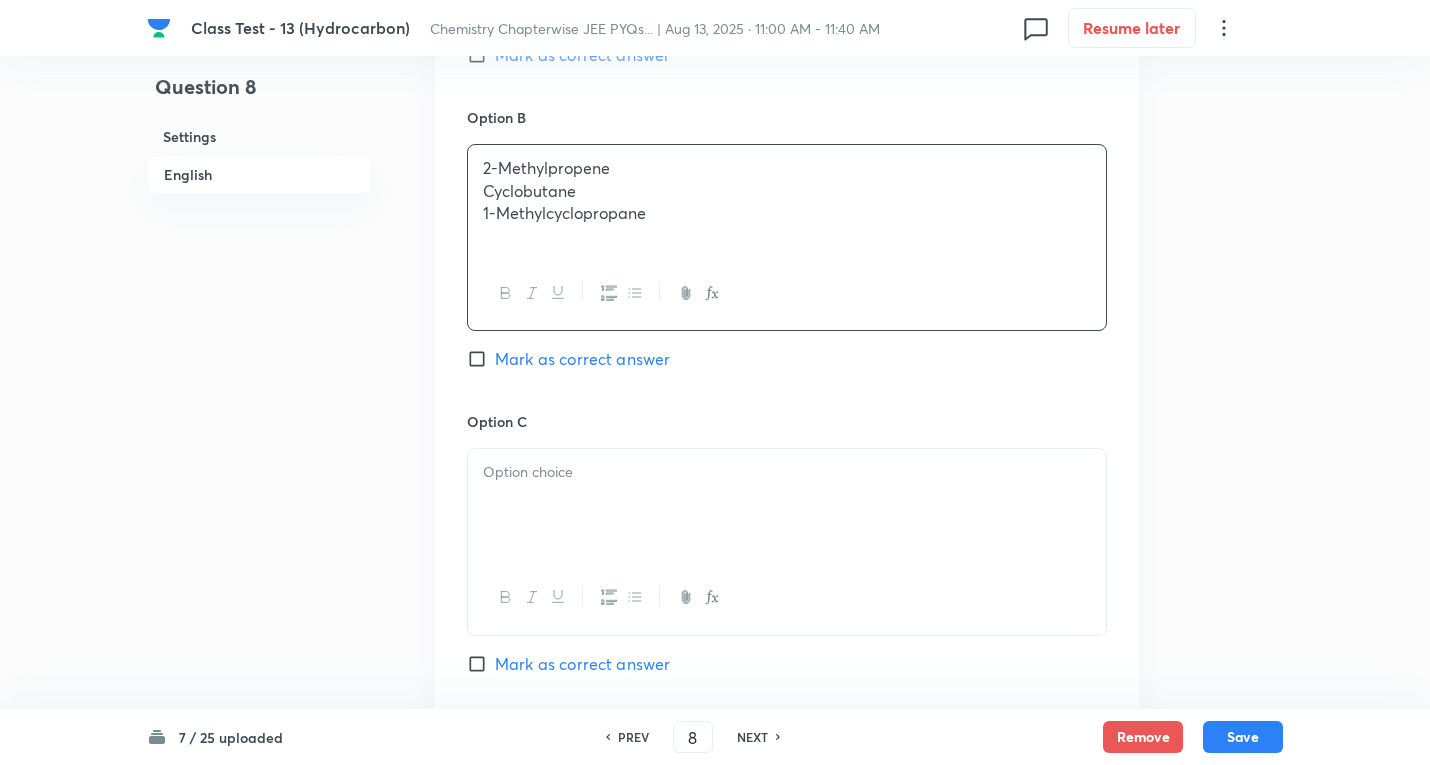 drag, startPoint x: 483, startPoint y: 189, endPoint x: 406, endPoint y: 220, distance: 83.00603 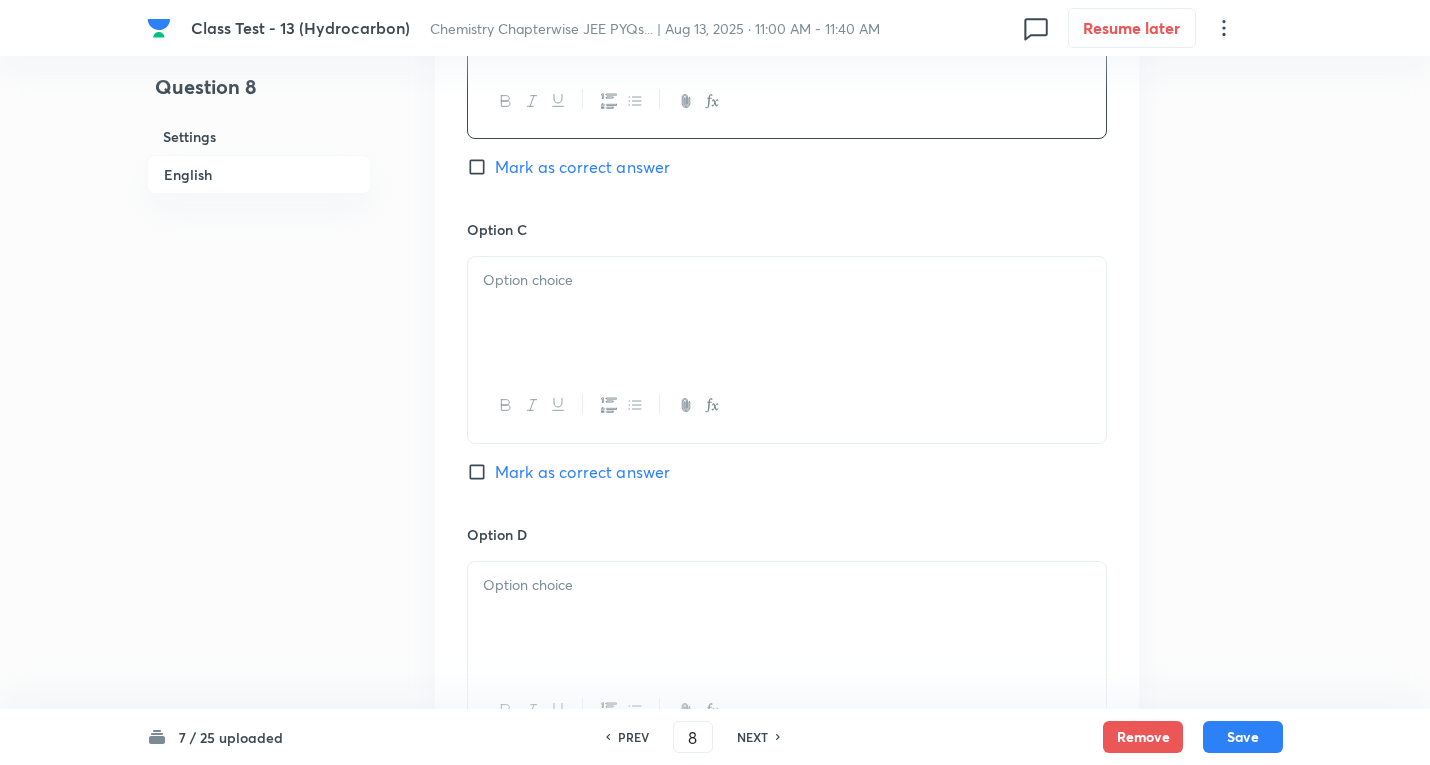 scroll, scrollTop: 1400, scrollLeft: 0, axis: vertical 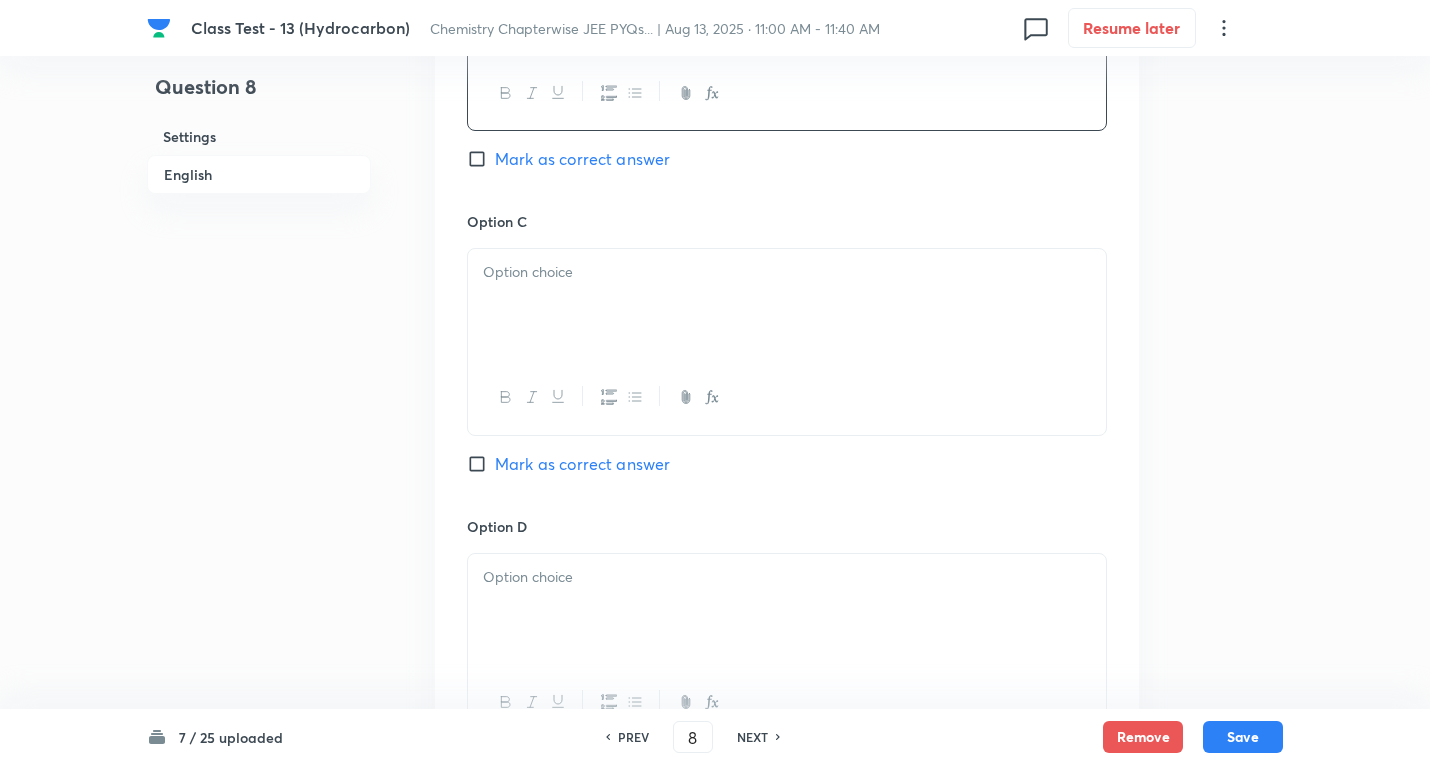 click at bounding box center (787, 305) 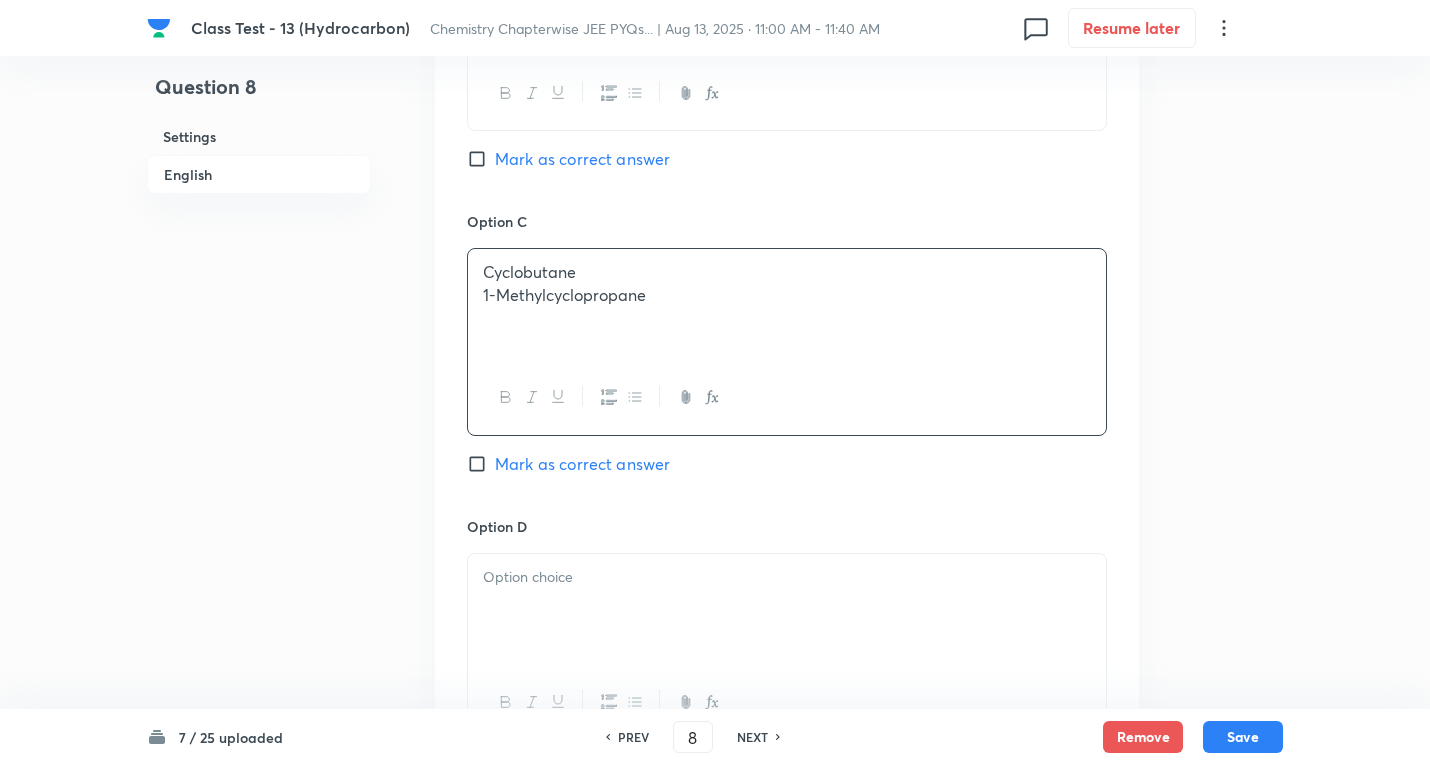 drag, startPoint x: 482, startPoint y: 292, endPoint x: 988, endPoint y: 302, distance: 506.09882 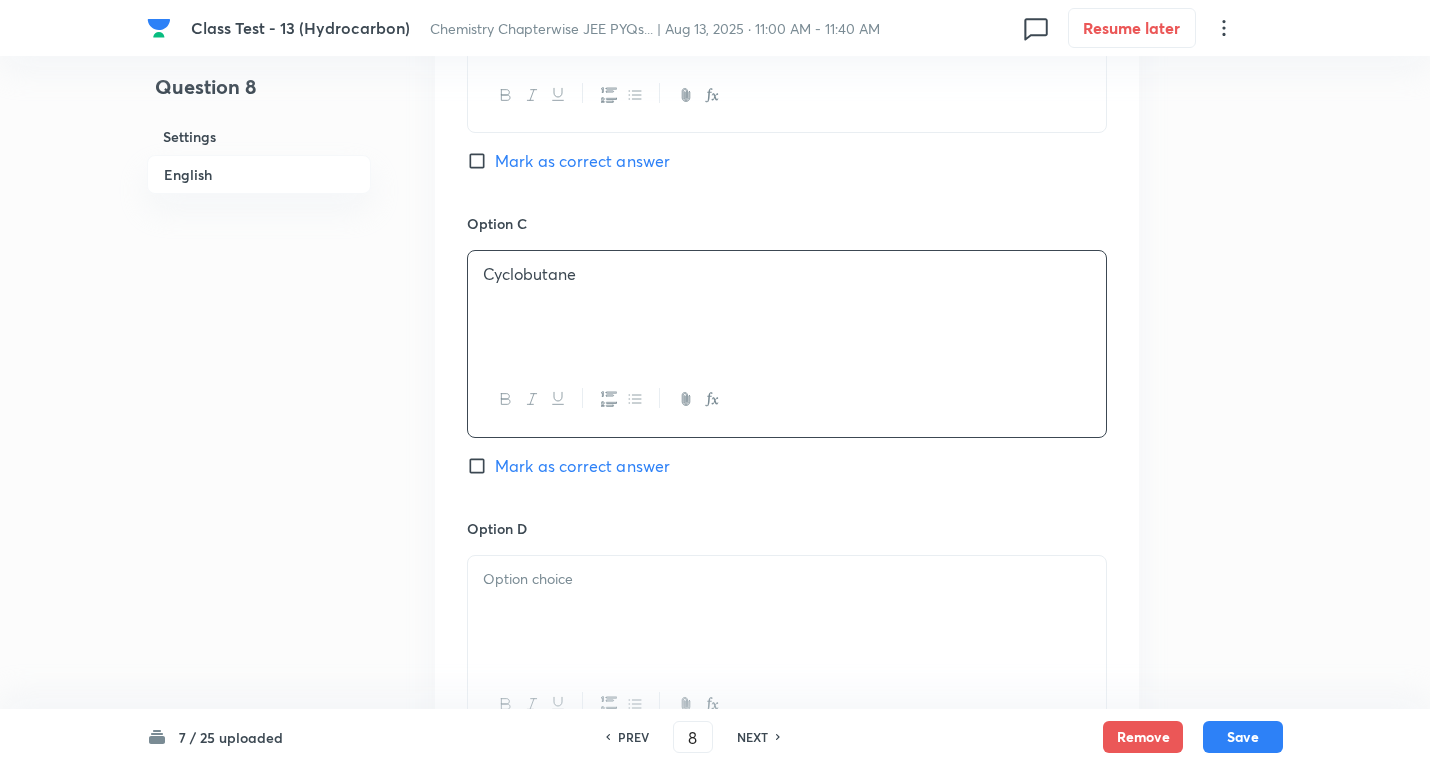 scroll, scrollTop: 1200, scrollLeft: 0, axis: vertical 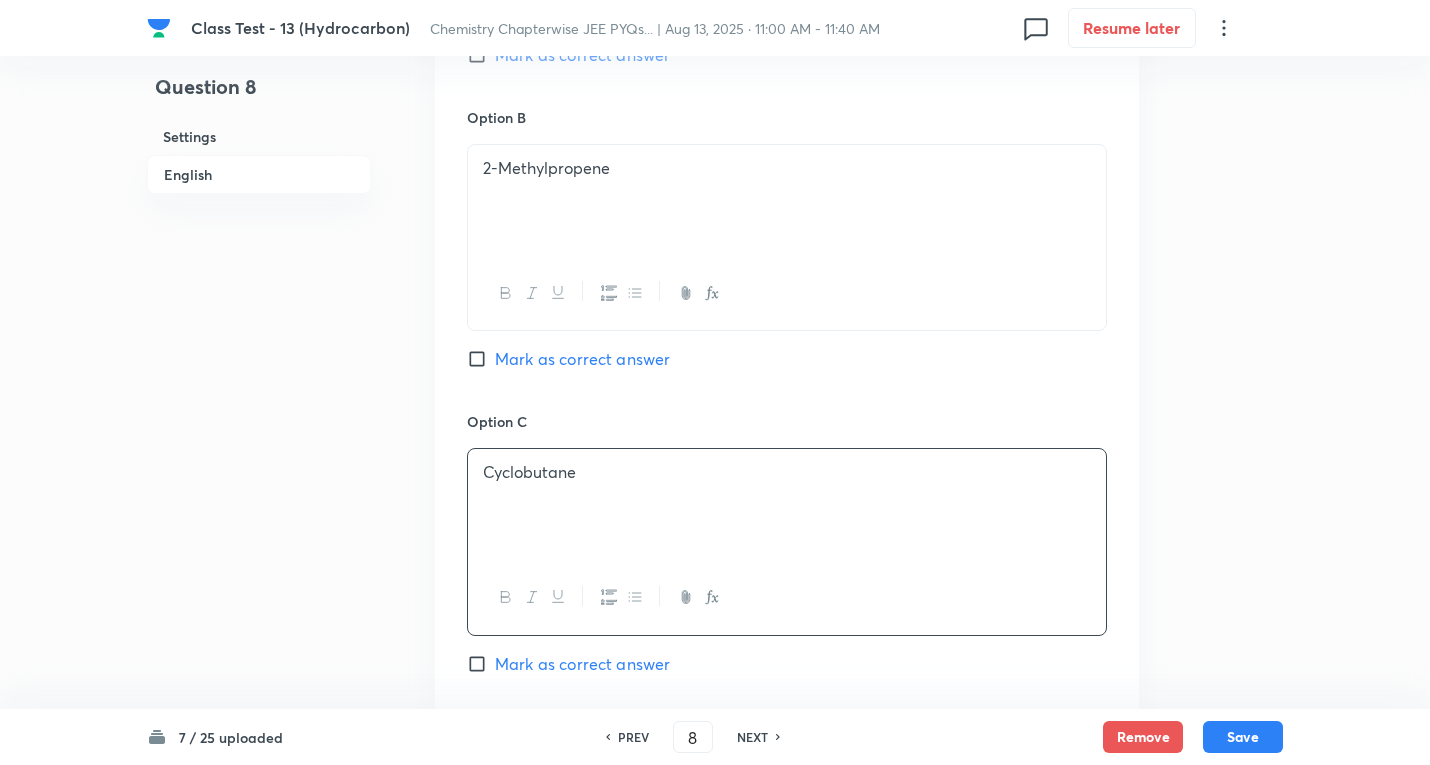 click on "Mark as correct answer" at bounding box center (582, 359) 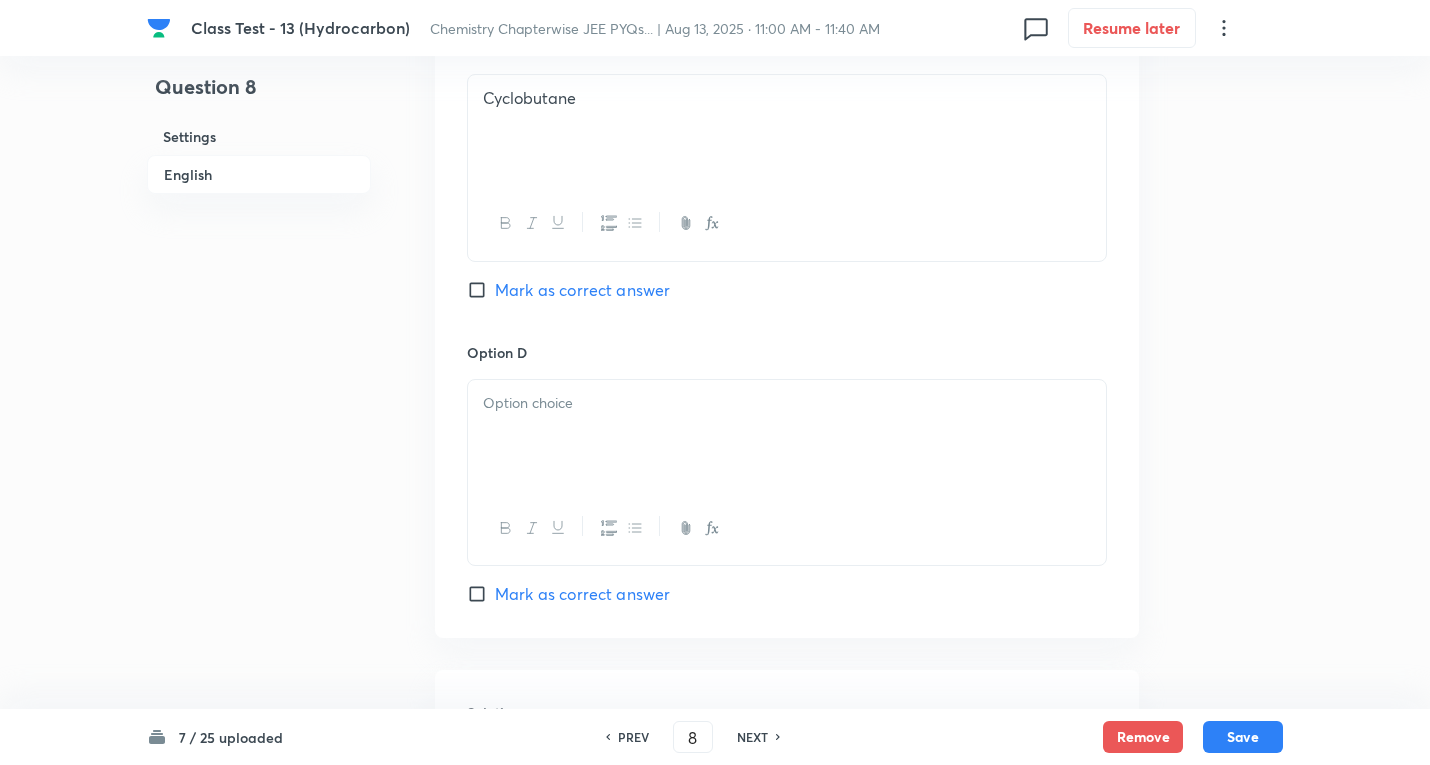 scroll, scrollTop: 1600, scrollLeft: 0, axis: vertical 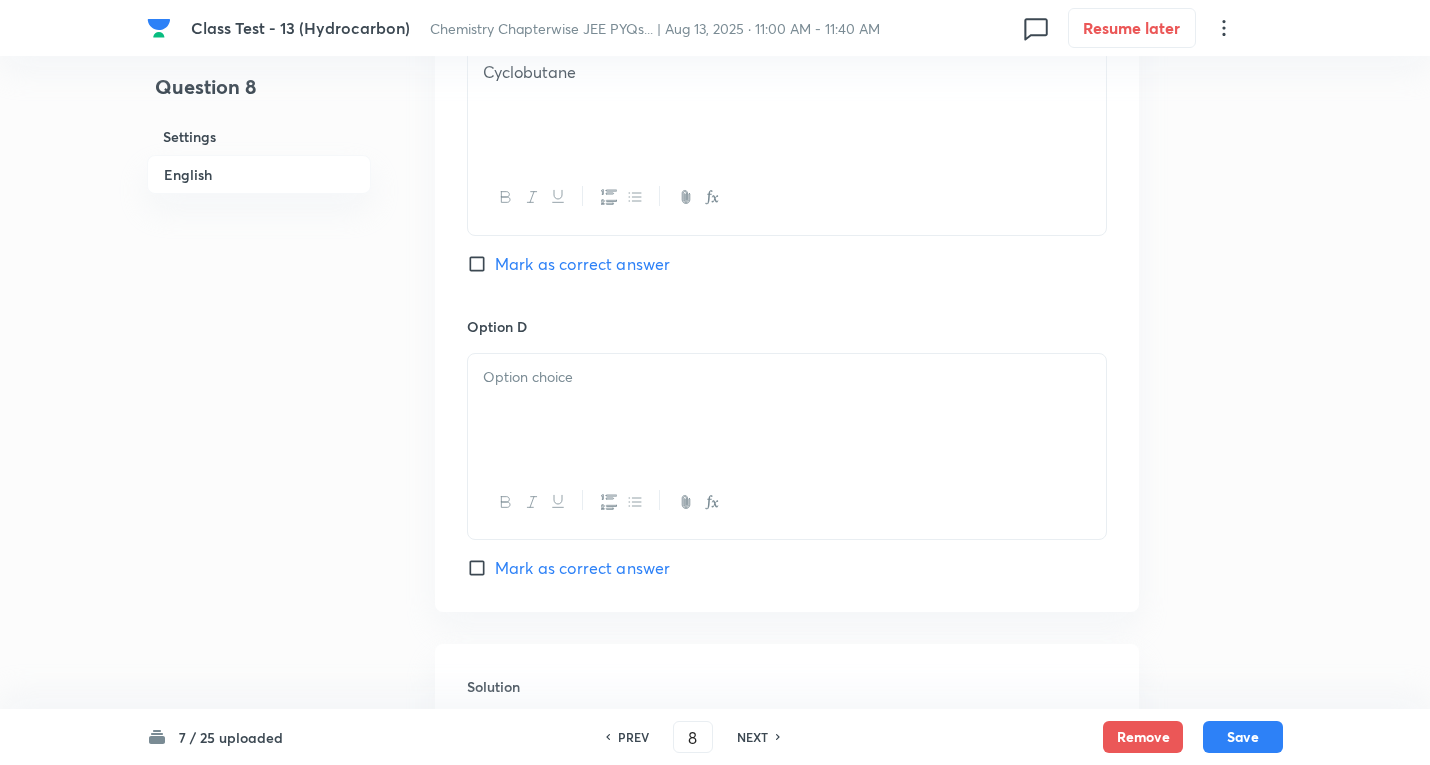 drag, startPoint x: 593, startPoint y: 384, endPoint x: 612, endPoint y: 403, distance: 26.870058 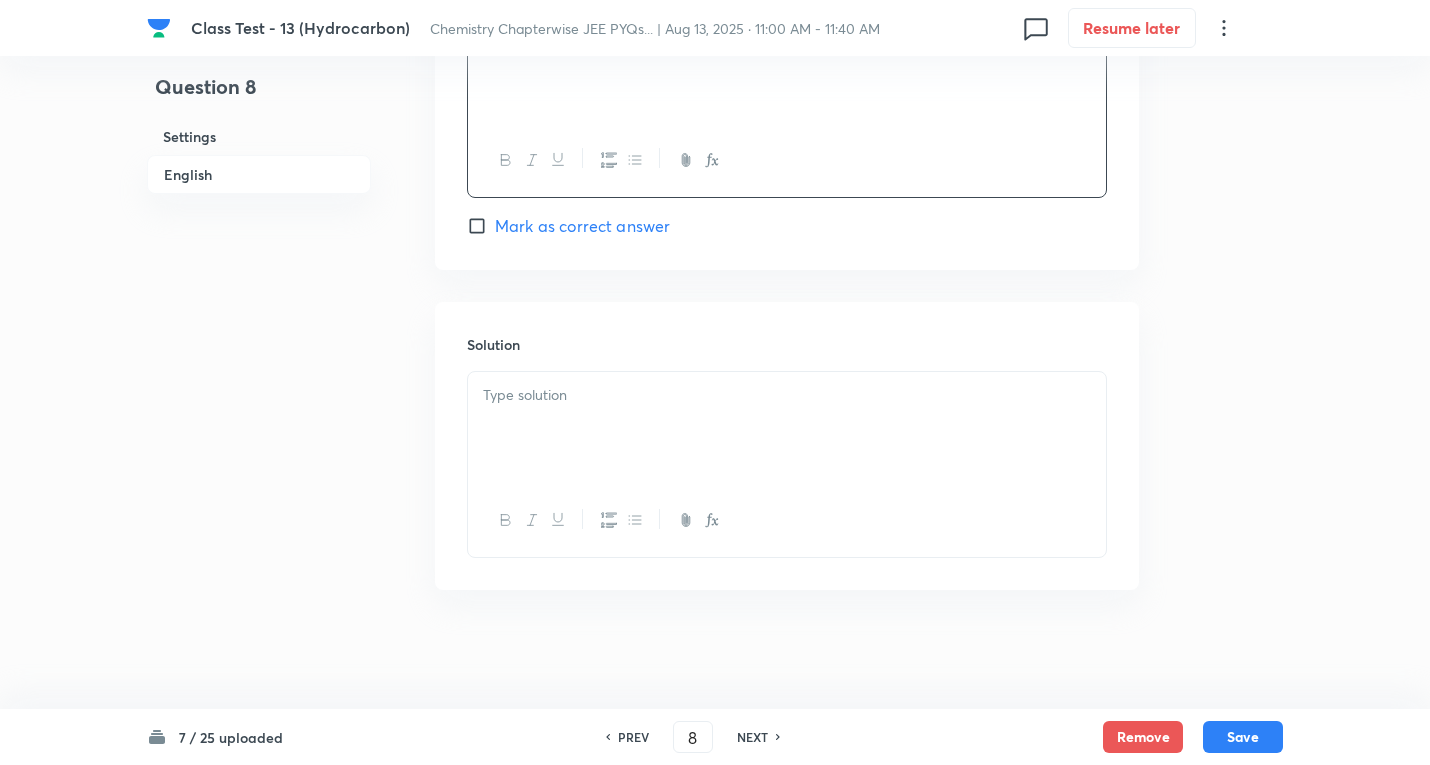 scroll, scrollTop: 1943, scrollLeft: 0, axis: vertical 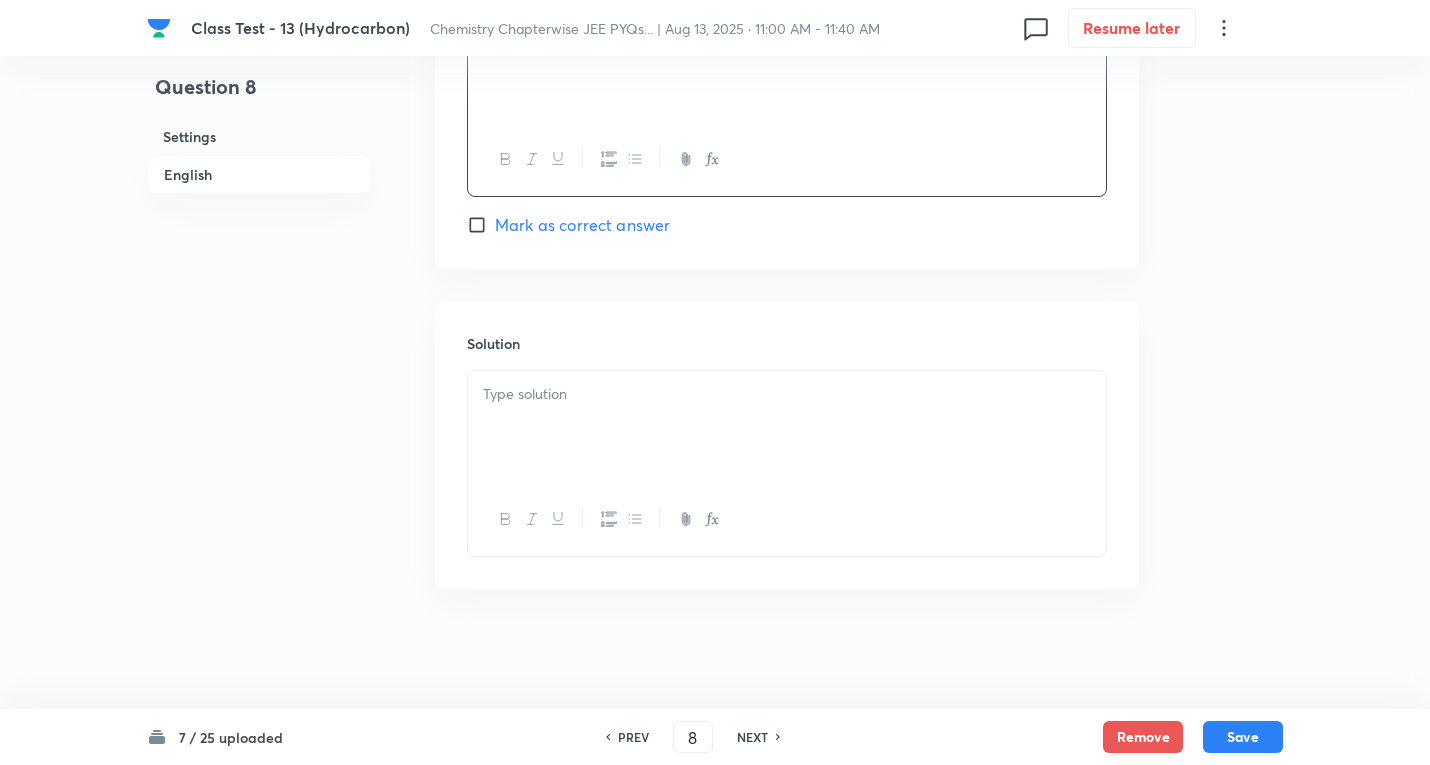 click at bounding box center [787, 394] 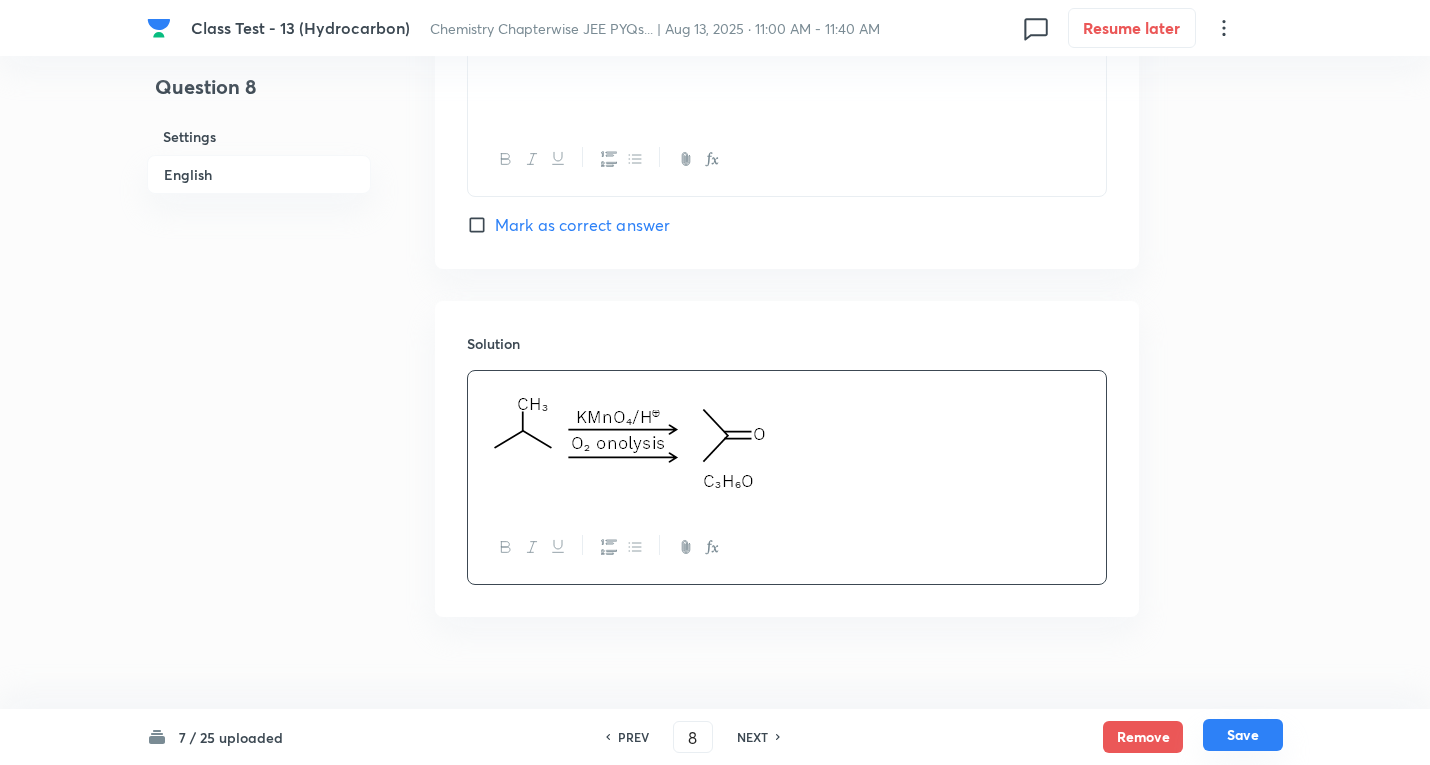 click on "Save" at bounding box center (1243, 735) 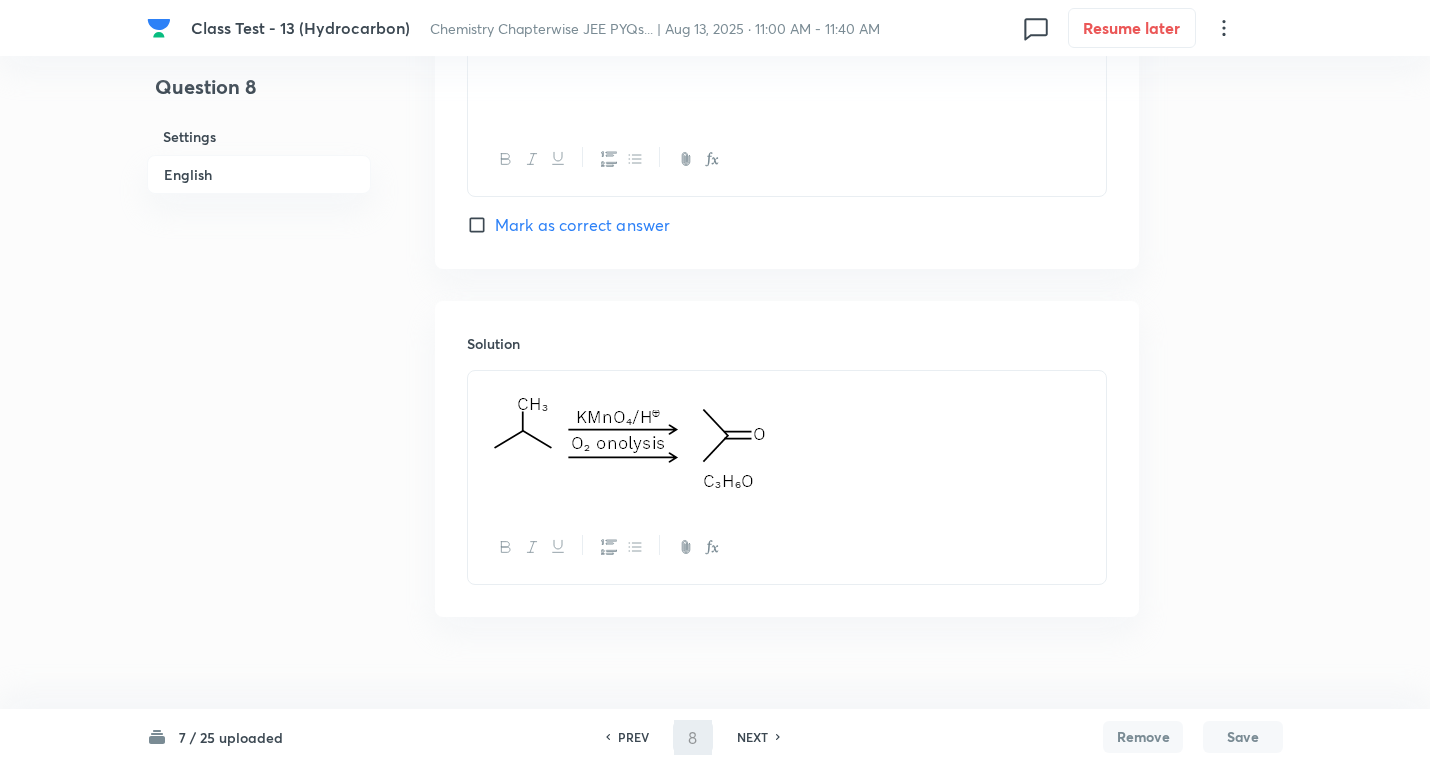 type on "9" 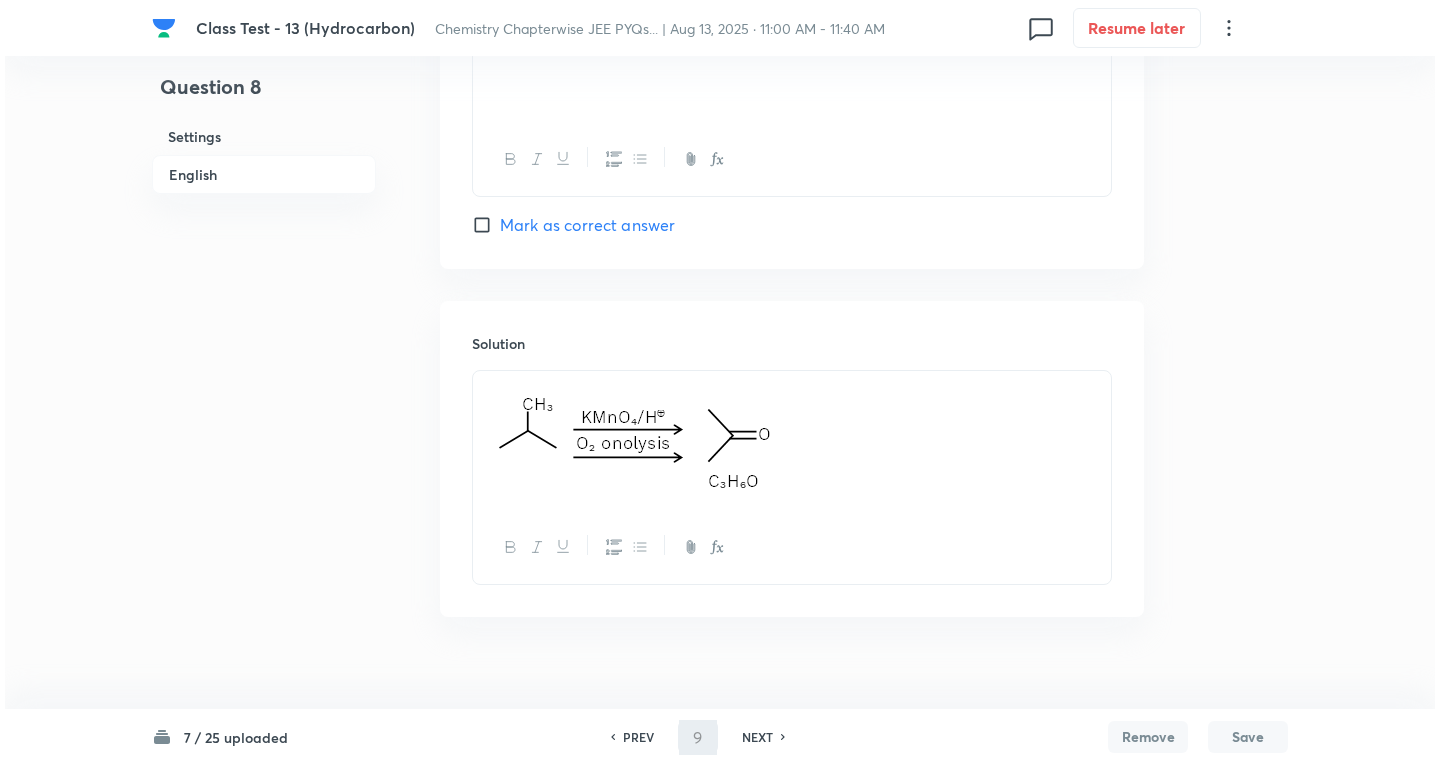 scroll, scrollTop: 0, scrollLeft: 0, axis: both 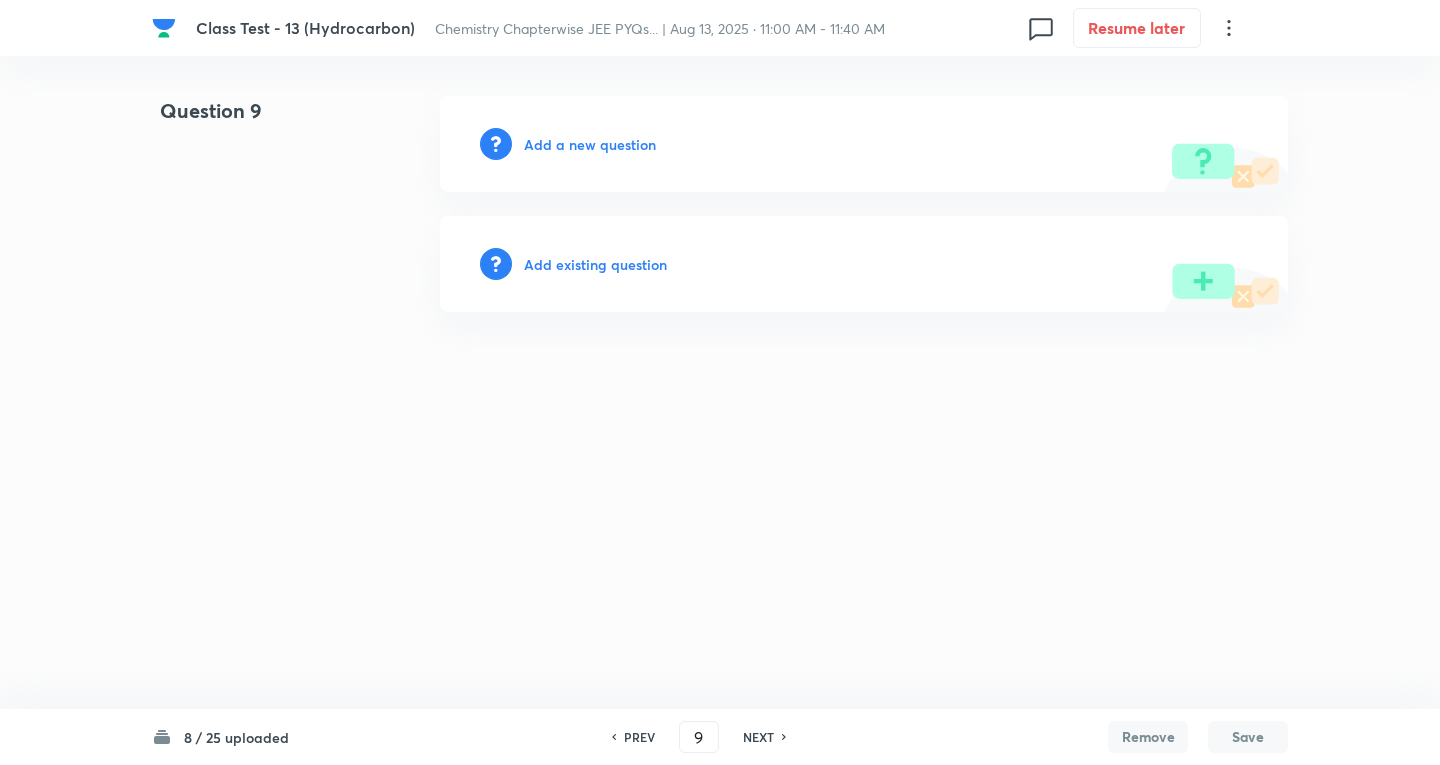 click on "Add a new question" at bounding box center [590, 144] 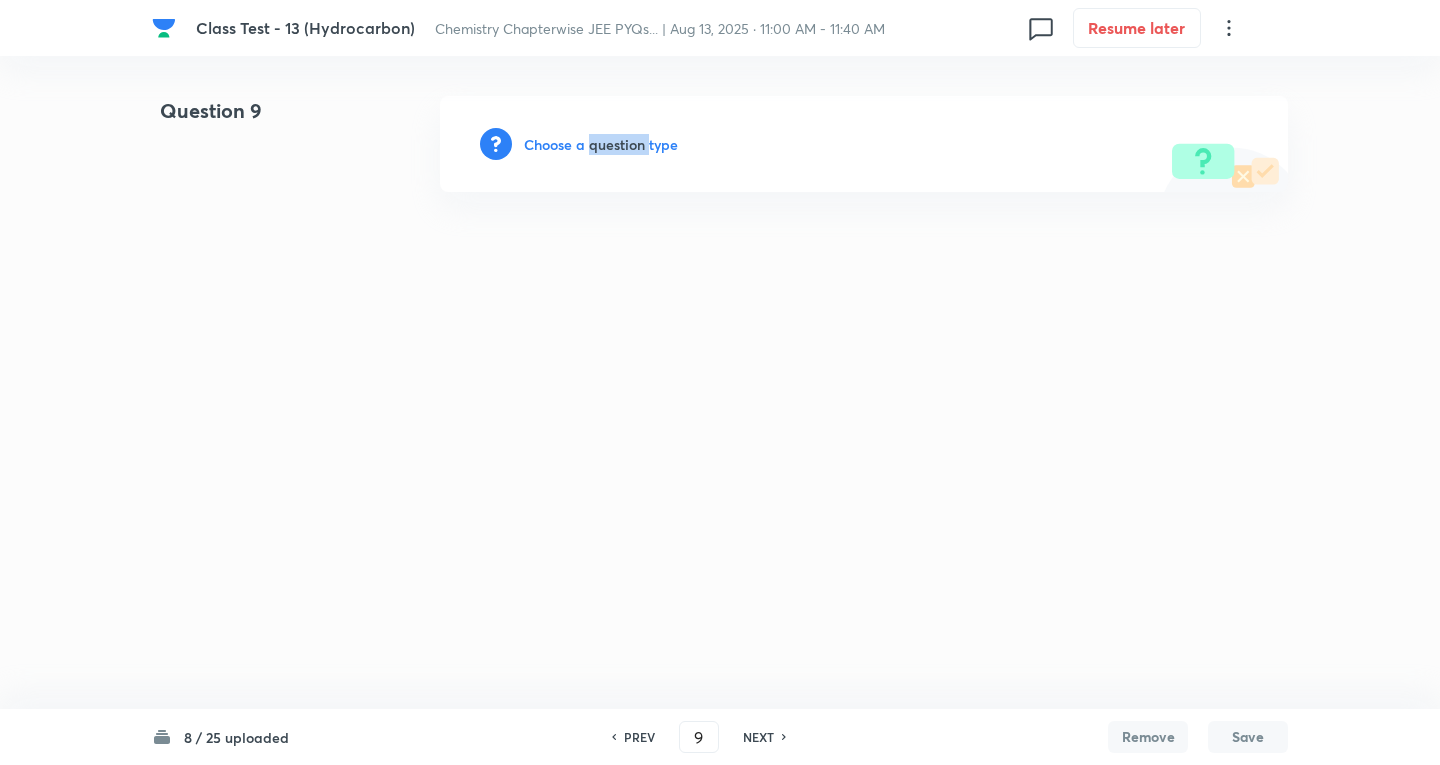click on "Choose a question type" at bounding box center (601, 144) 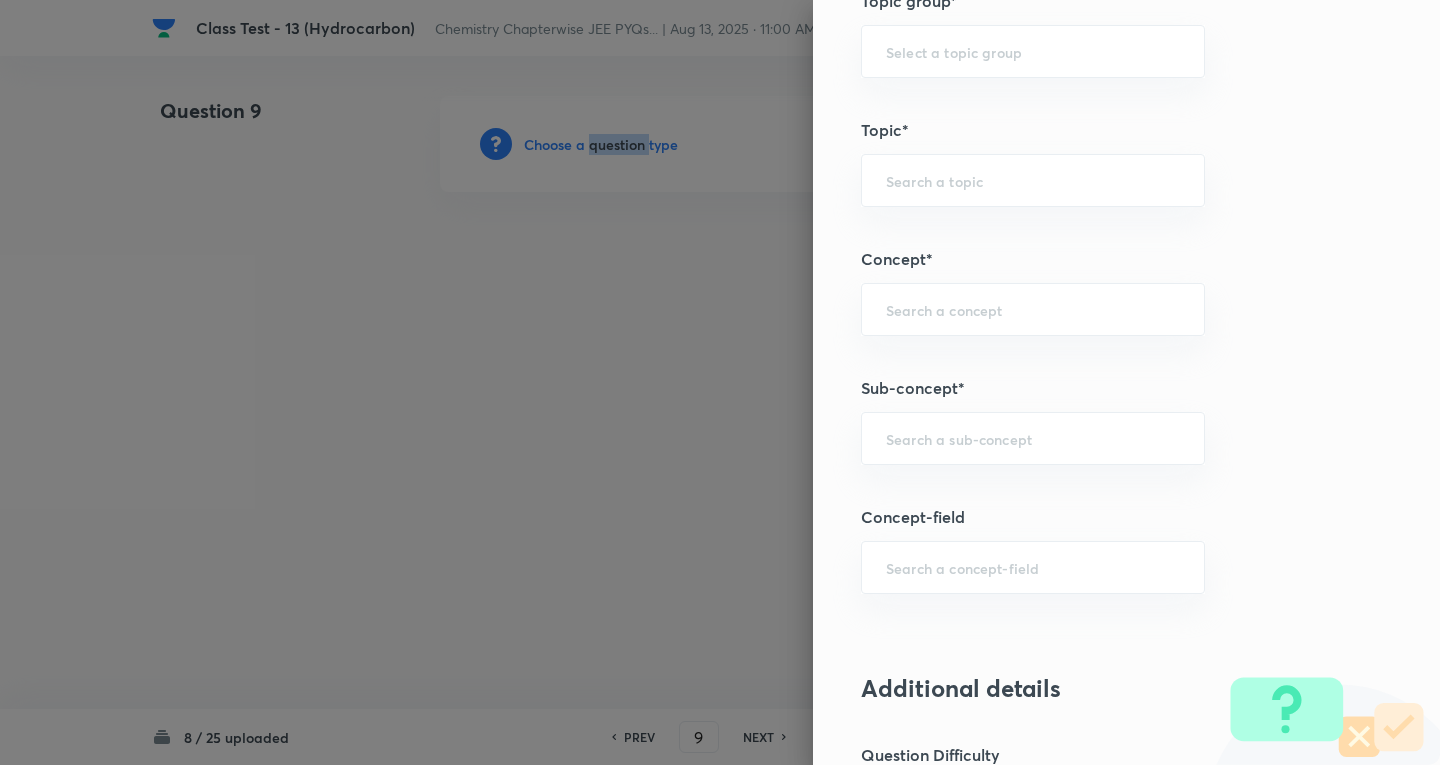 scroll, scrollTop: 1000, scrollLeft: 0, axis: vertical 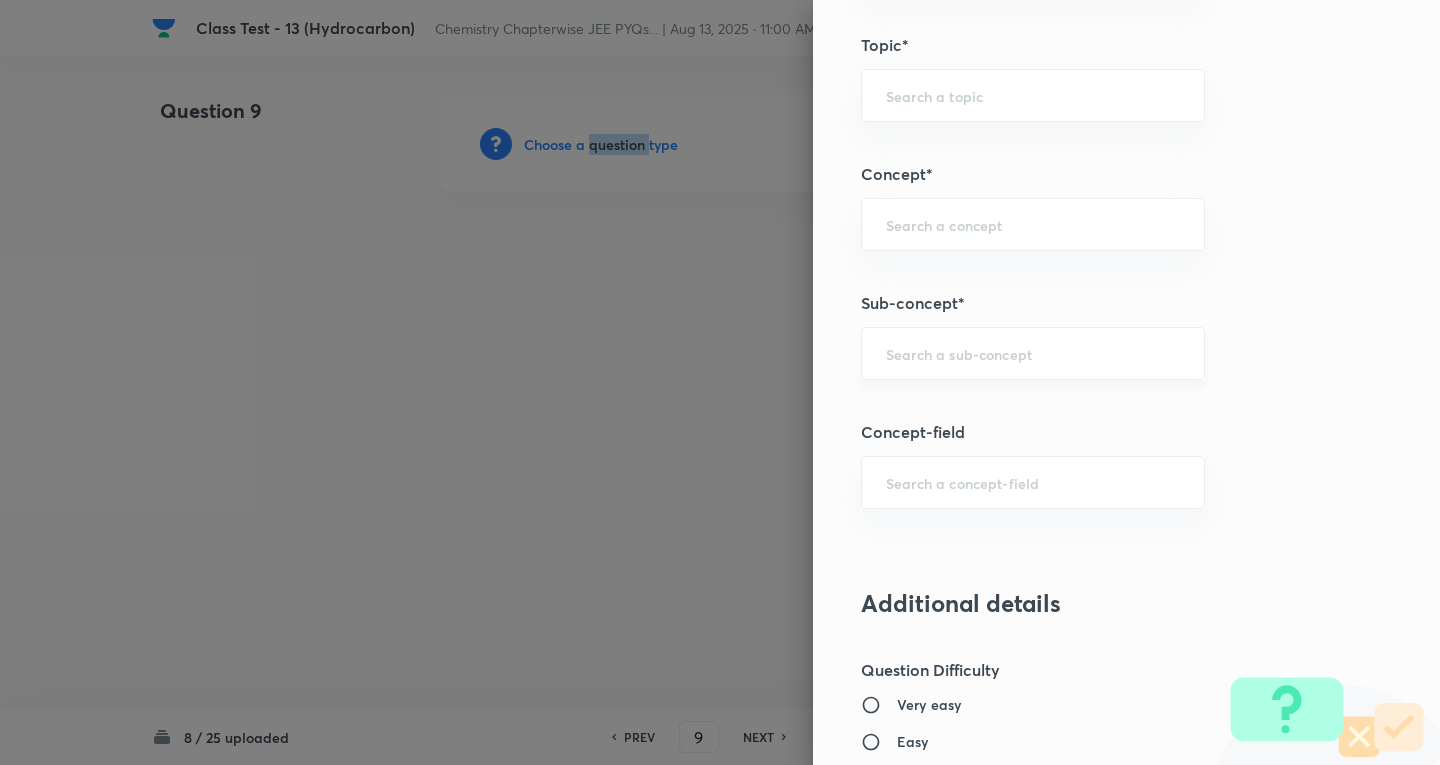 click on "​" at bounding box center (1033, 353) 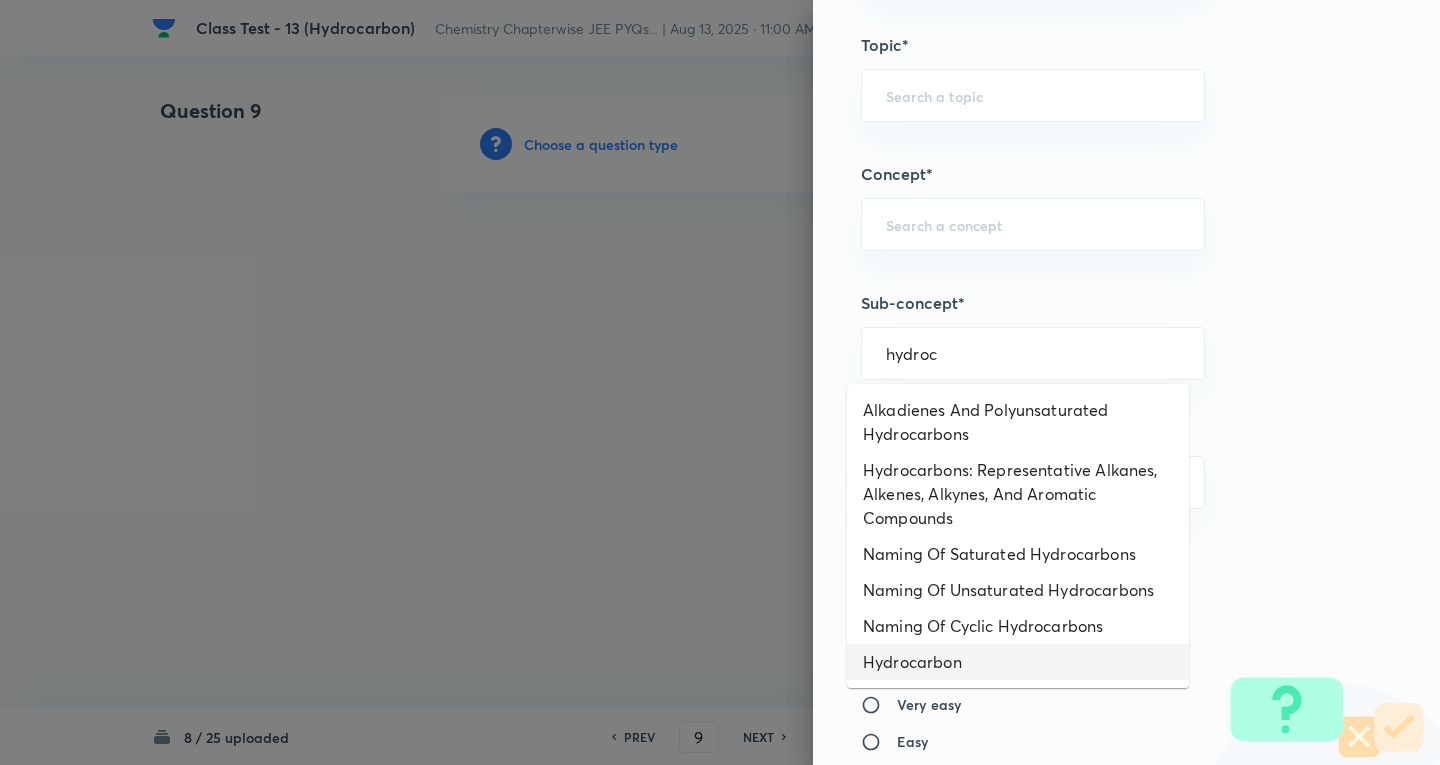 click on "Hydrocarbon" at bounding box center [1018, 662] 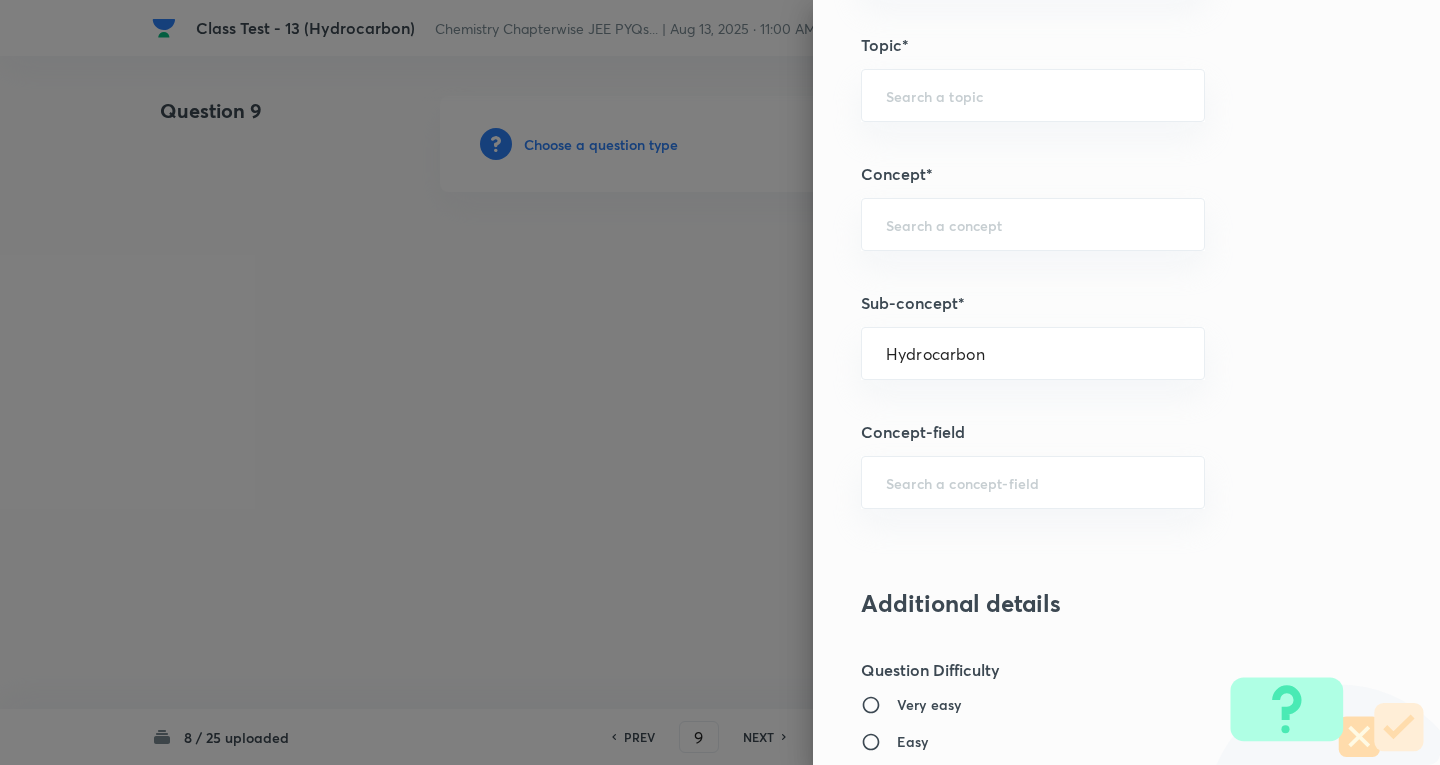 type on "Chemistry" 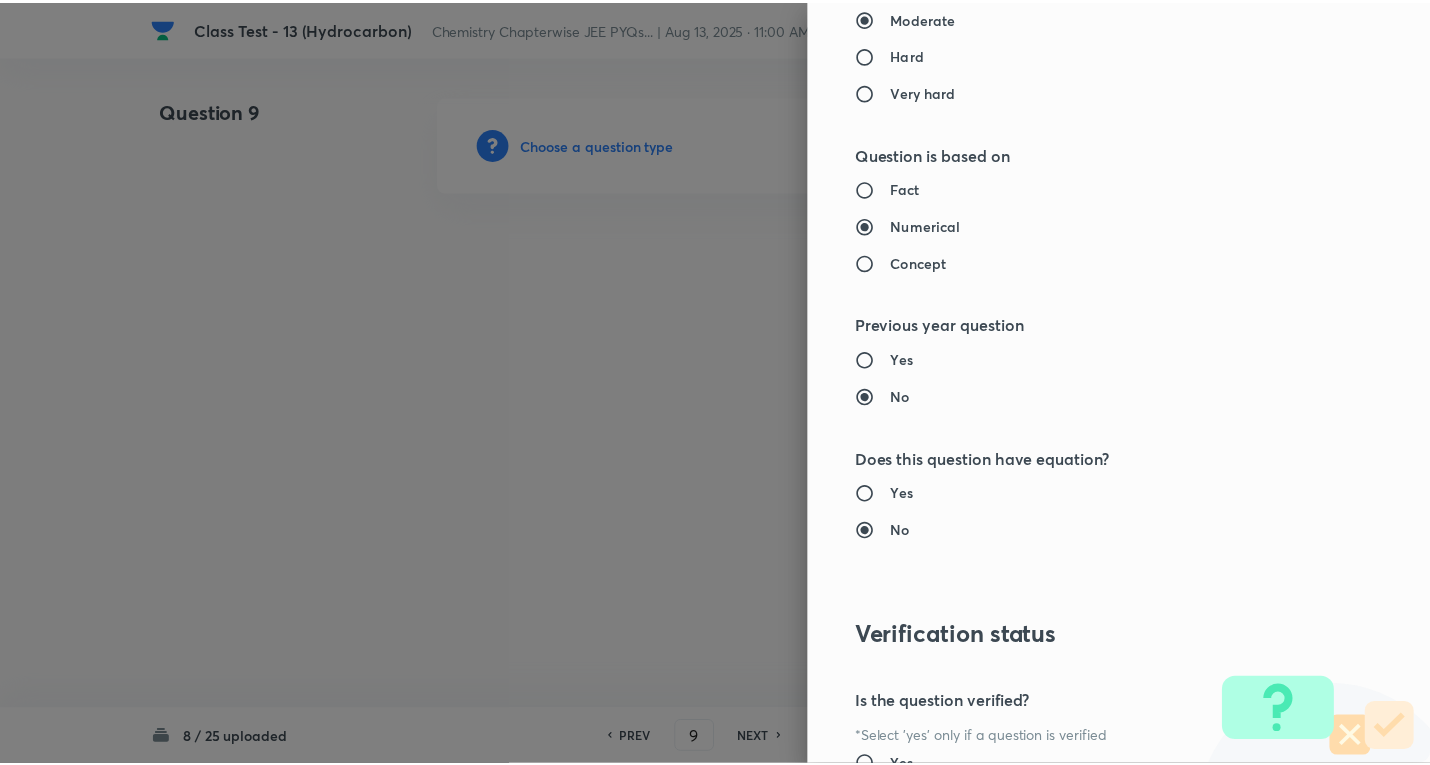 scroll, scrollTop: 1961, scrollLeft: 0, axis: vertical 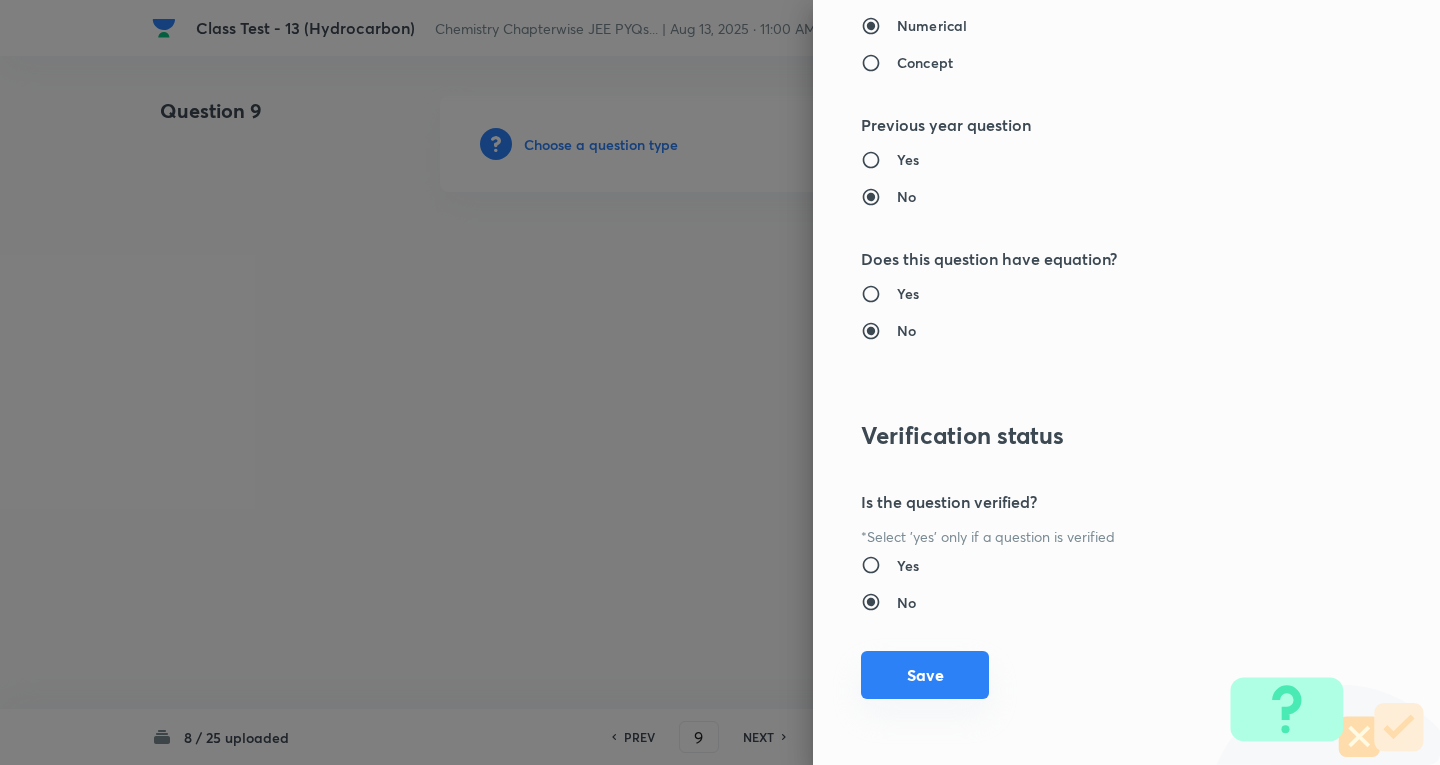 click on "Save" at bounding box center [925, 675] 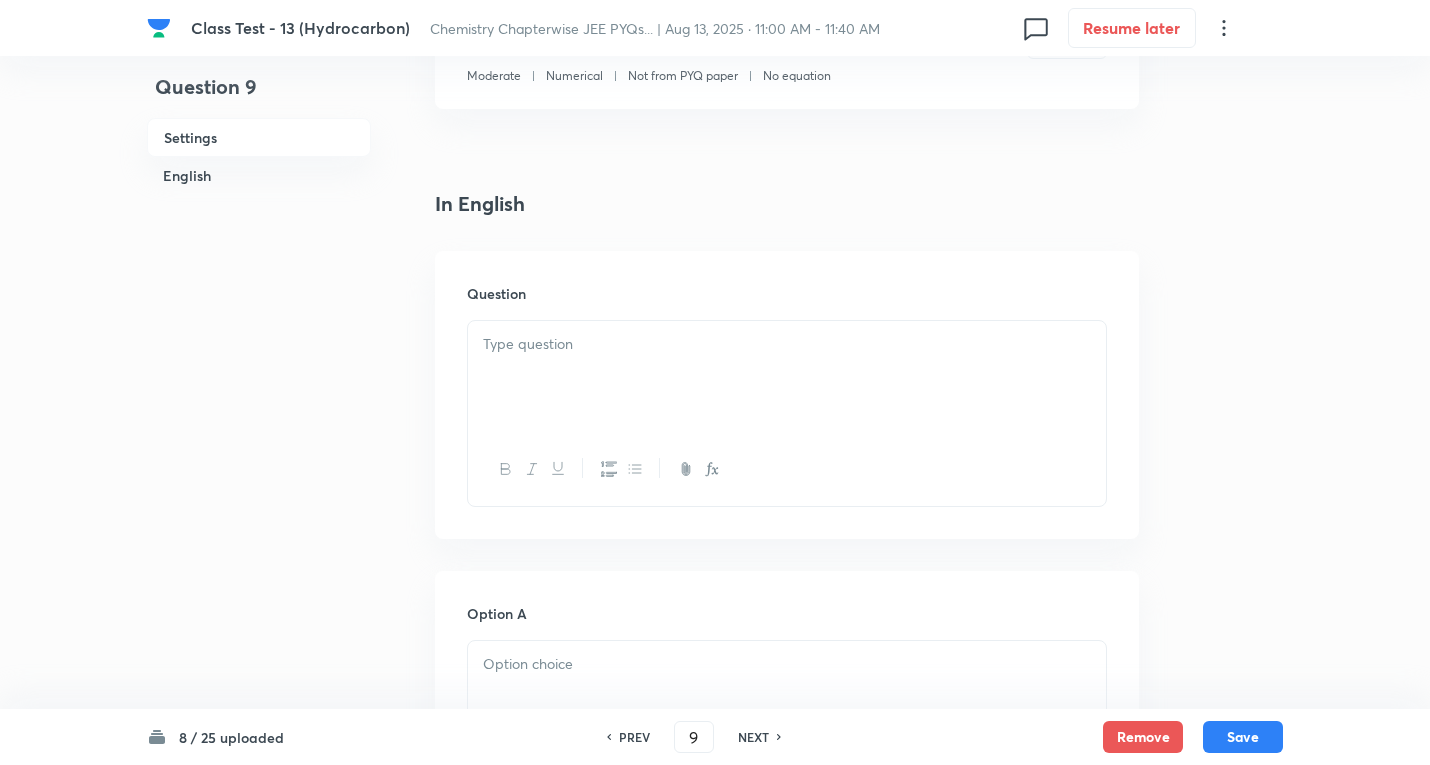 scroll, scrollTop: 400, scrollLeft: 0, axis: vertical 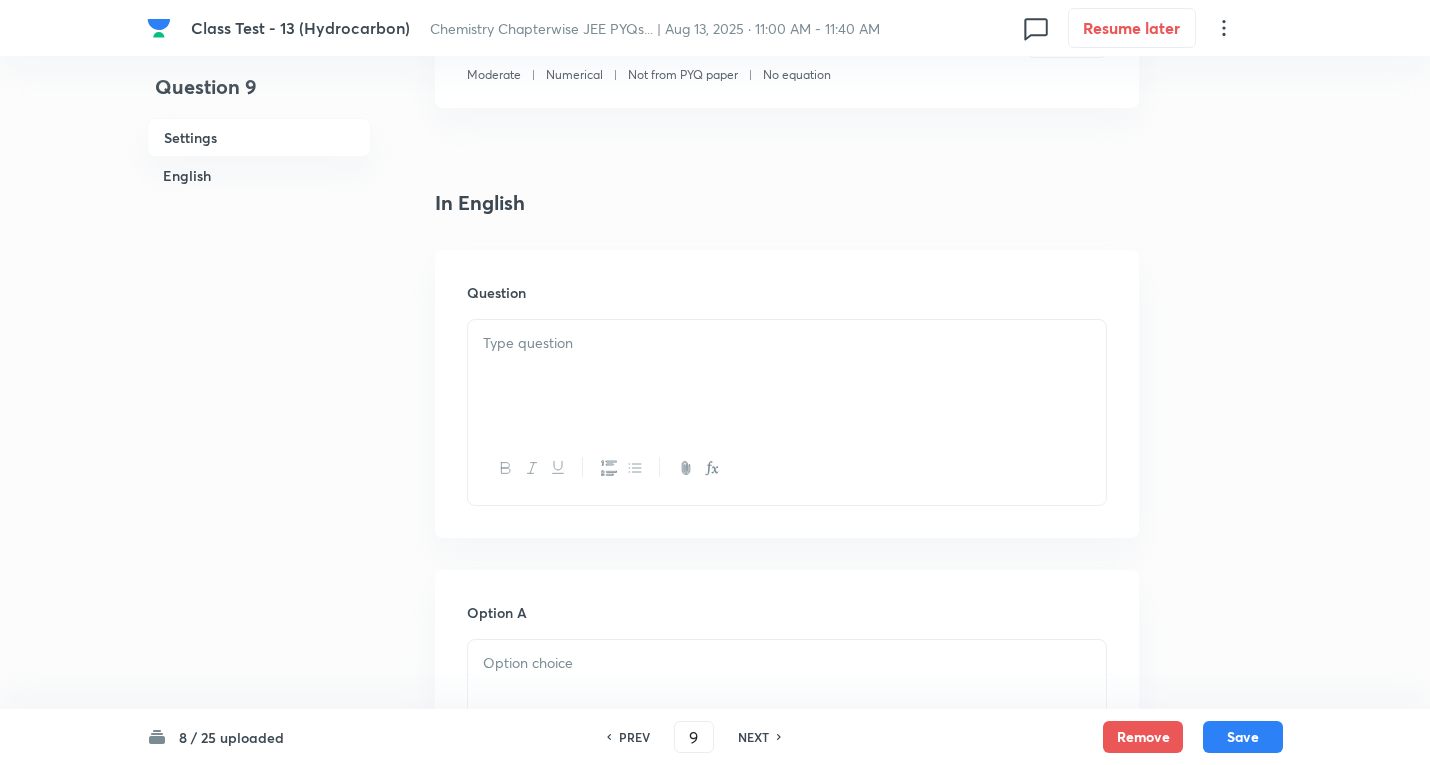 click at bounding box center [787, 376] 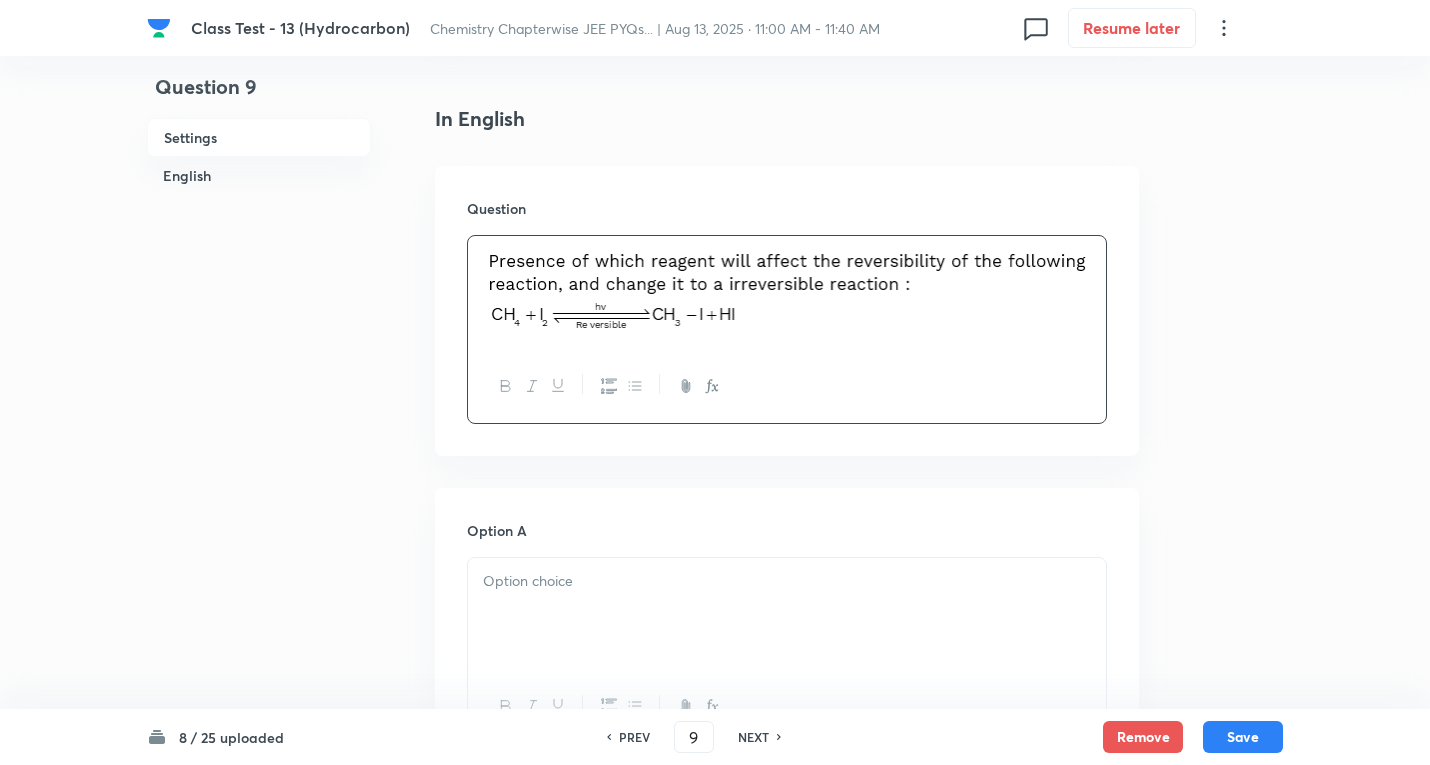 scroll, scrollTop: 800, scrollLeft: 0, axis: vertical 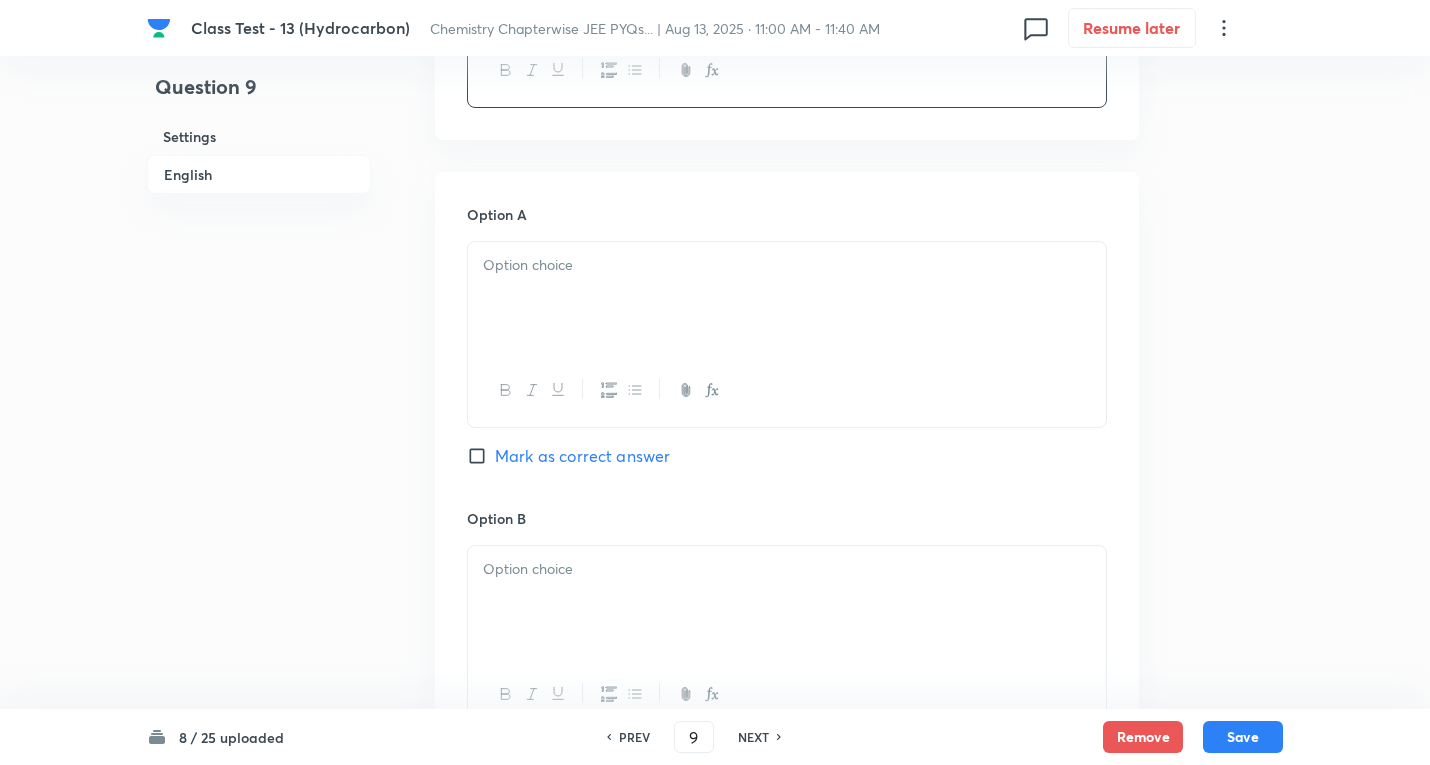 click at bounding box center [787, 298] 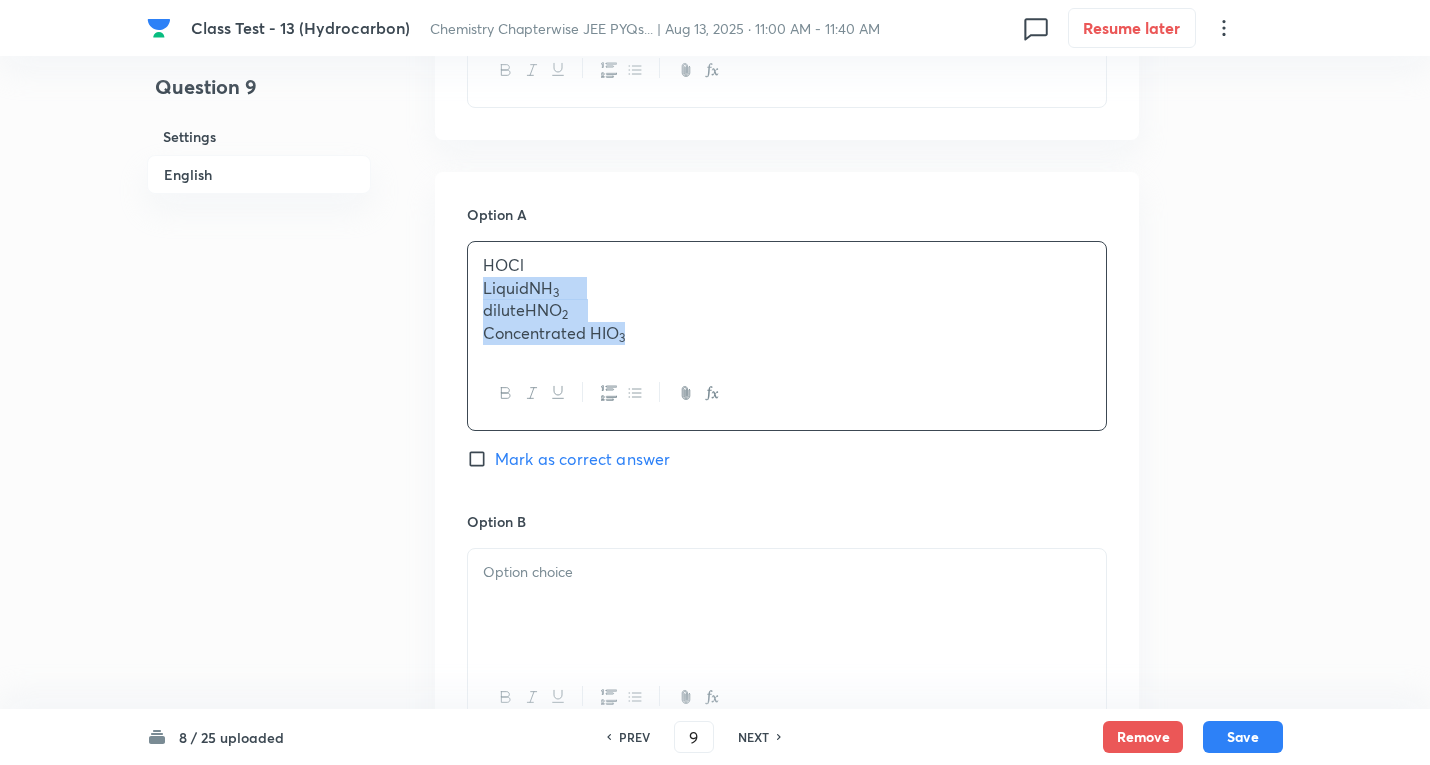 drag, startPoint x: 483, startPoint y: 283, endPoint x: 577, endPoint y: 326, distance: 103.36827 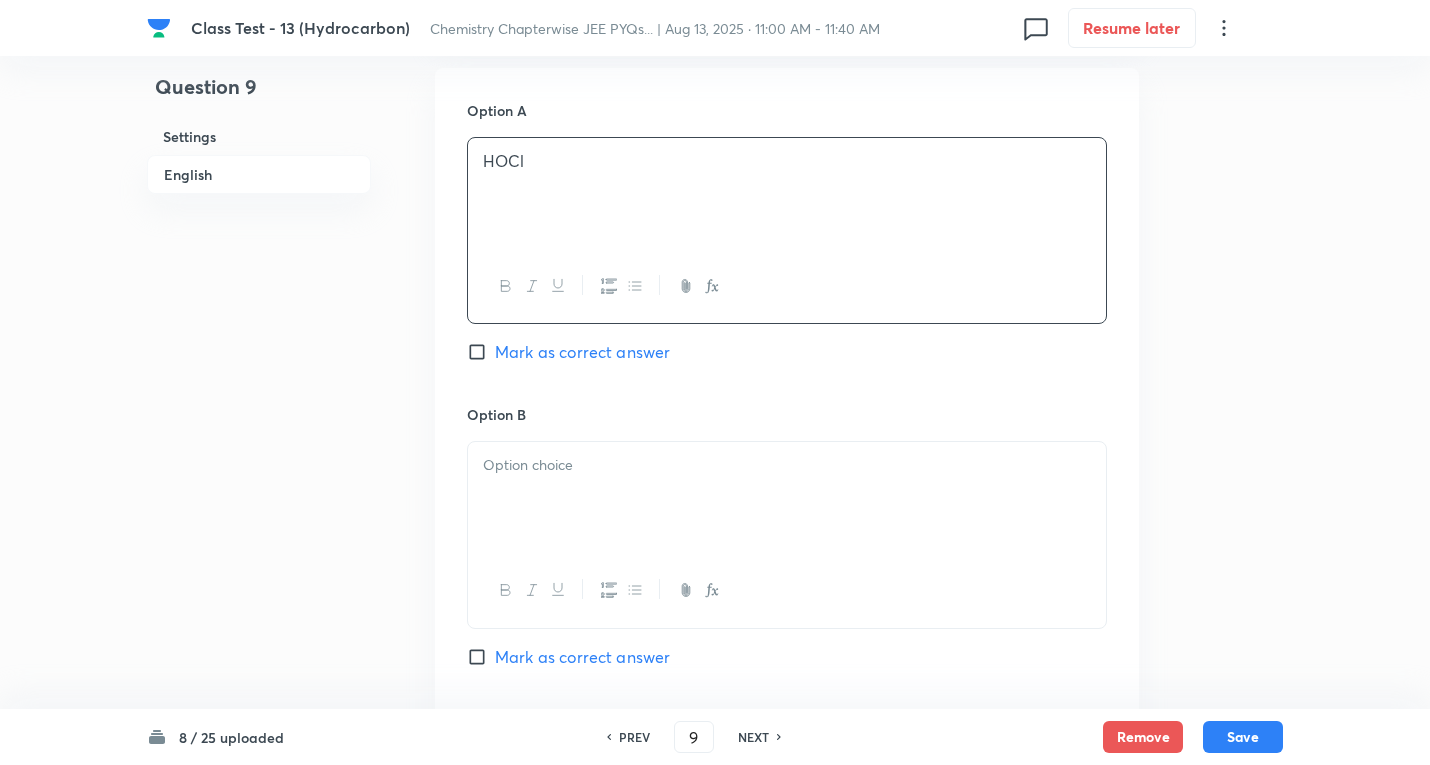 scroll, scrollTop: 1000, scrollLeft: 0, axis: vertical 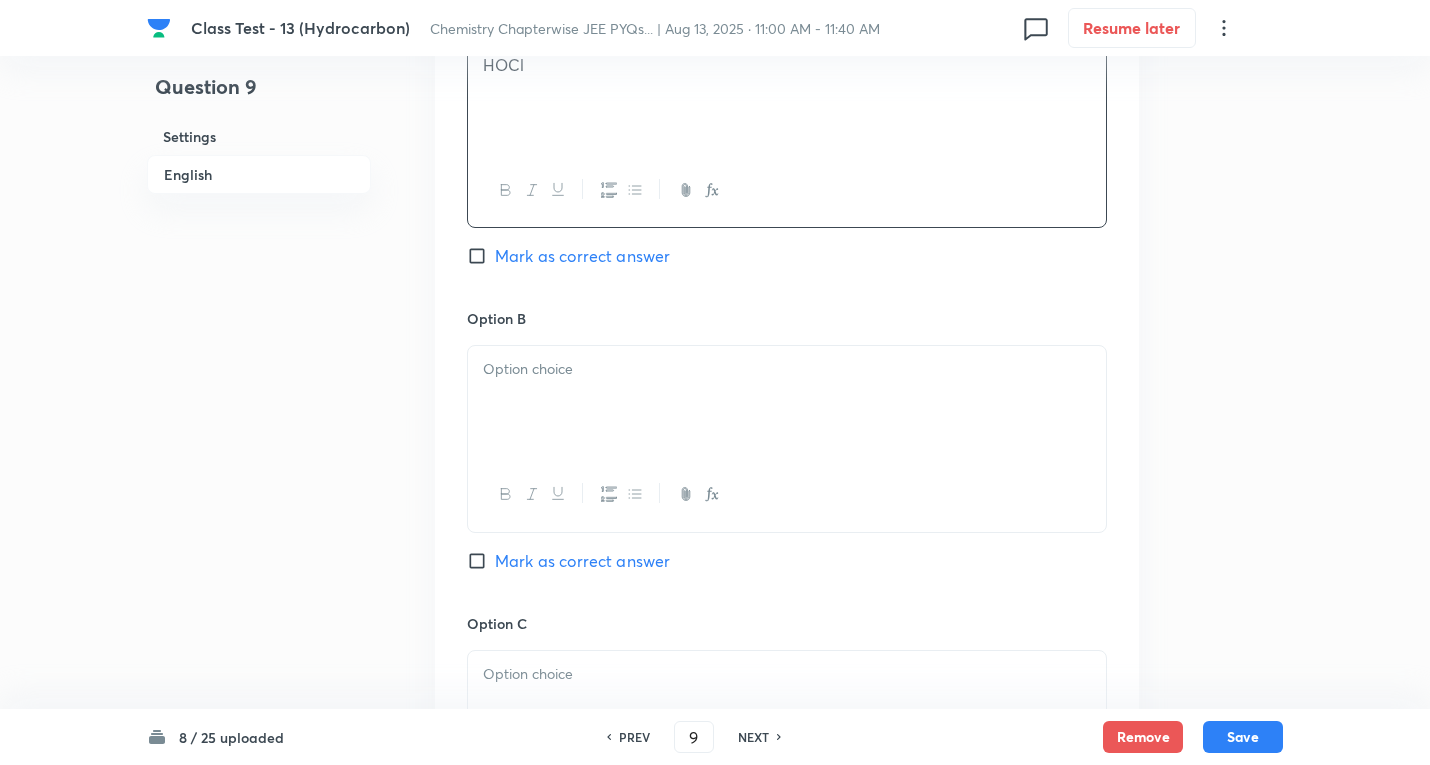 click at bounding box center (787, 369) 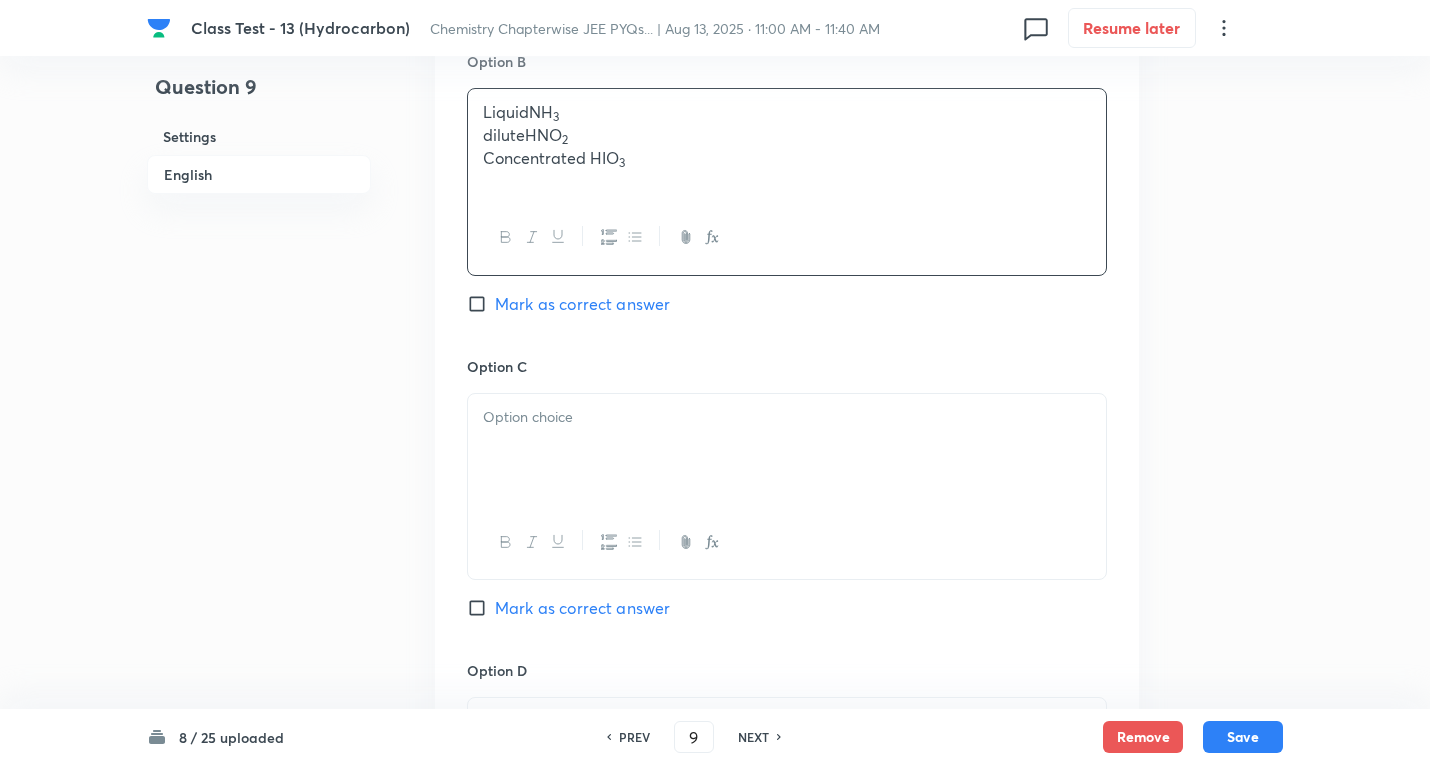 scroll, scrollTop: 1300, scrollLeft: 0, axis: vertical 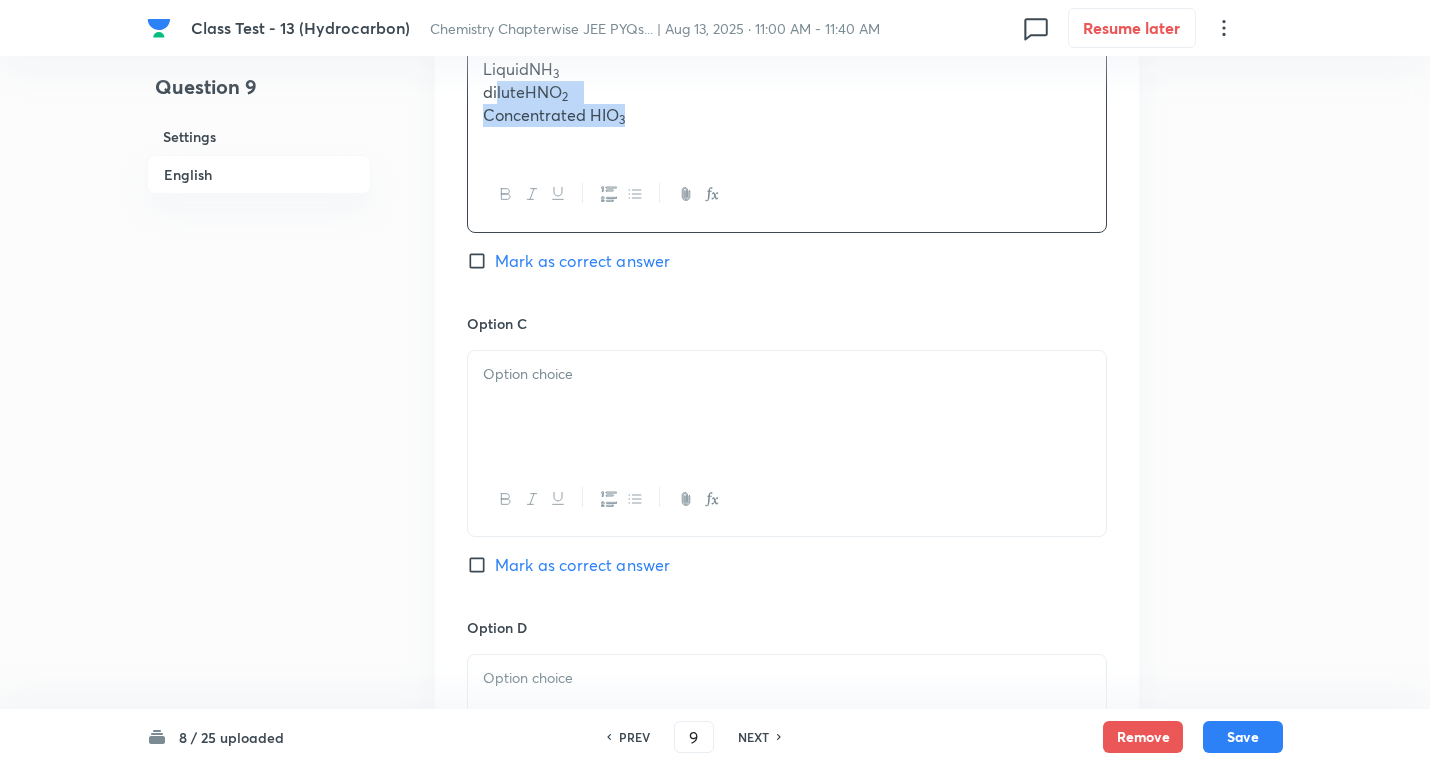 drag, startPoint x: 758, startPoint y: 134, endPoint x: 791, endPoint y: 134, distance: 33 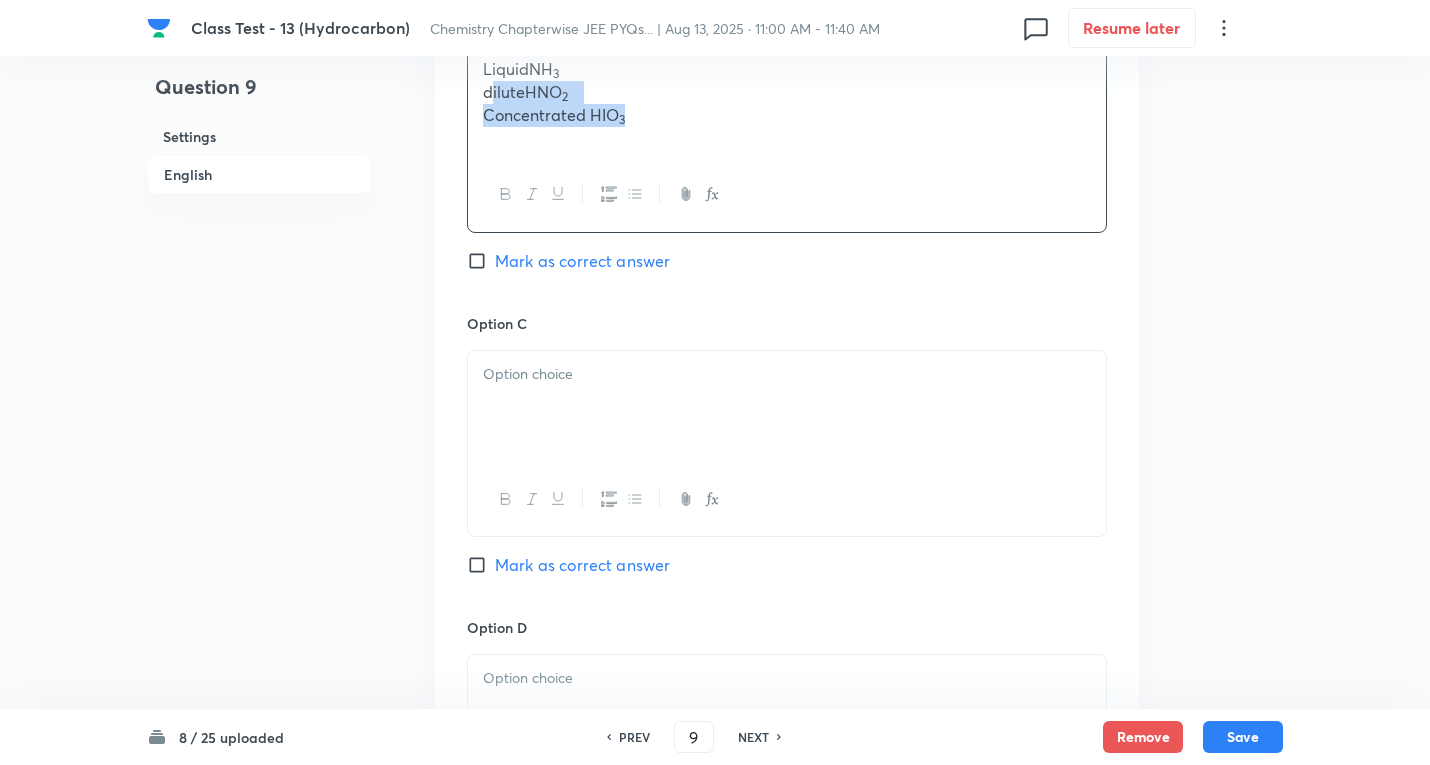 drag, startPoint x: 487, startPoint y: 95, endPoint x: 836, endPoint y: 137, distance: 351.51813 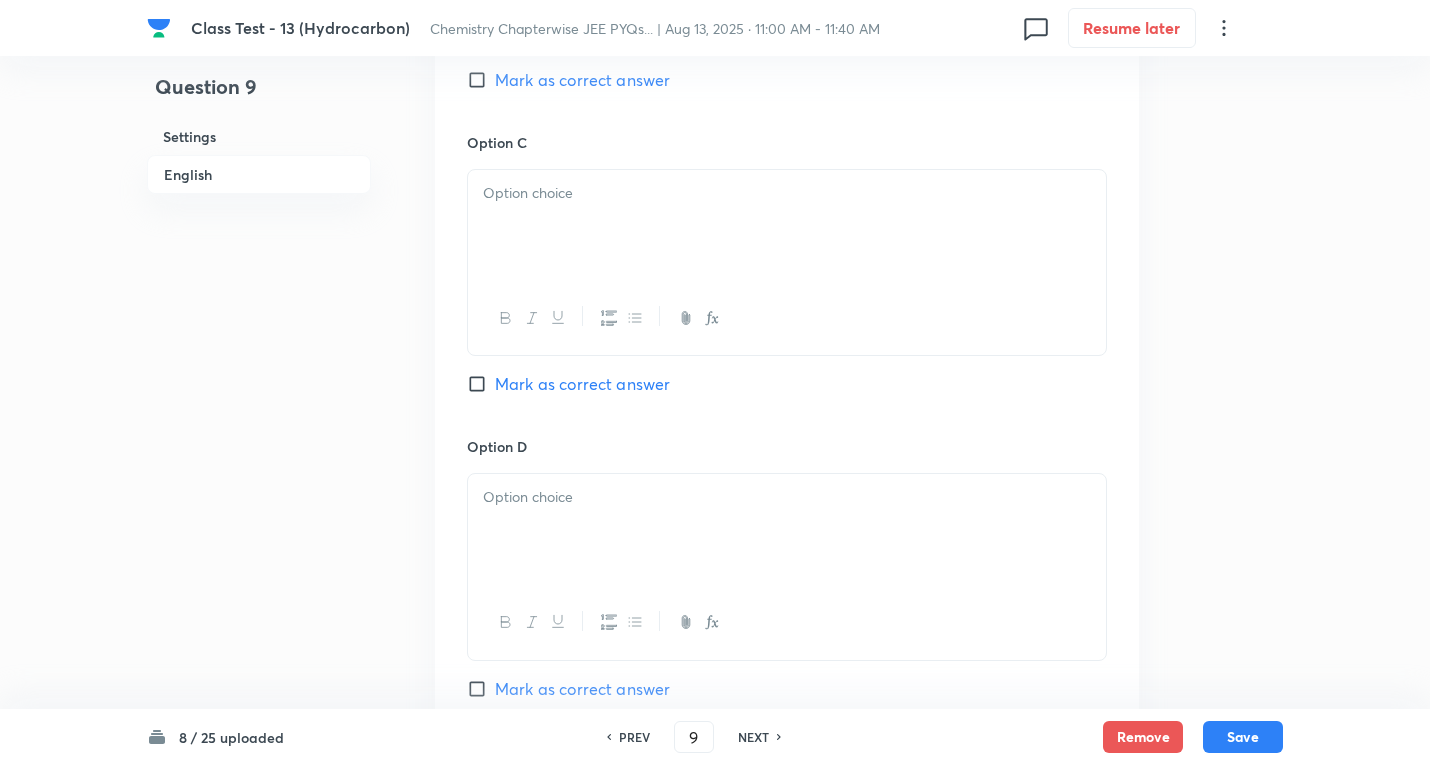 scroll, scrollTop: 1500, scrollLeft: 0, axis: vertical 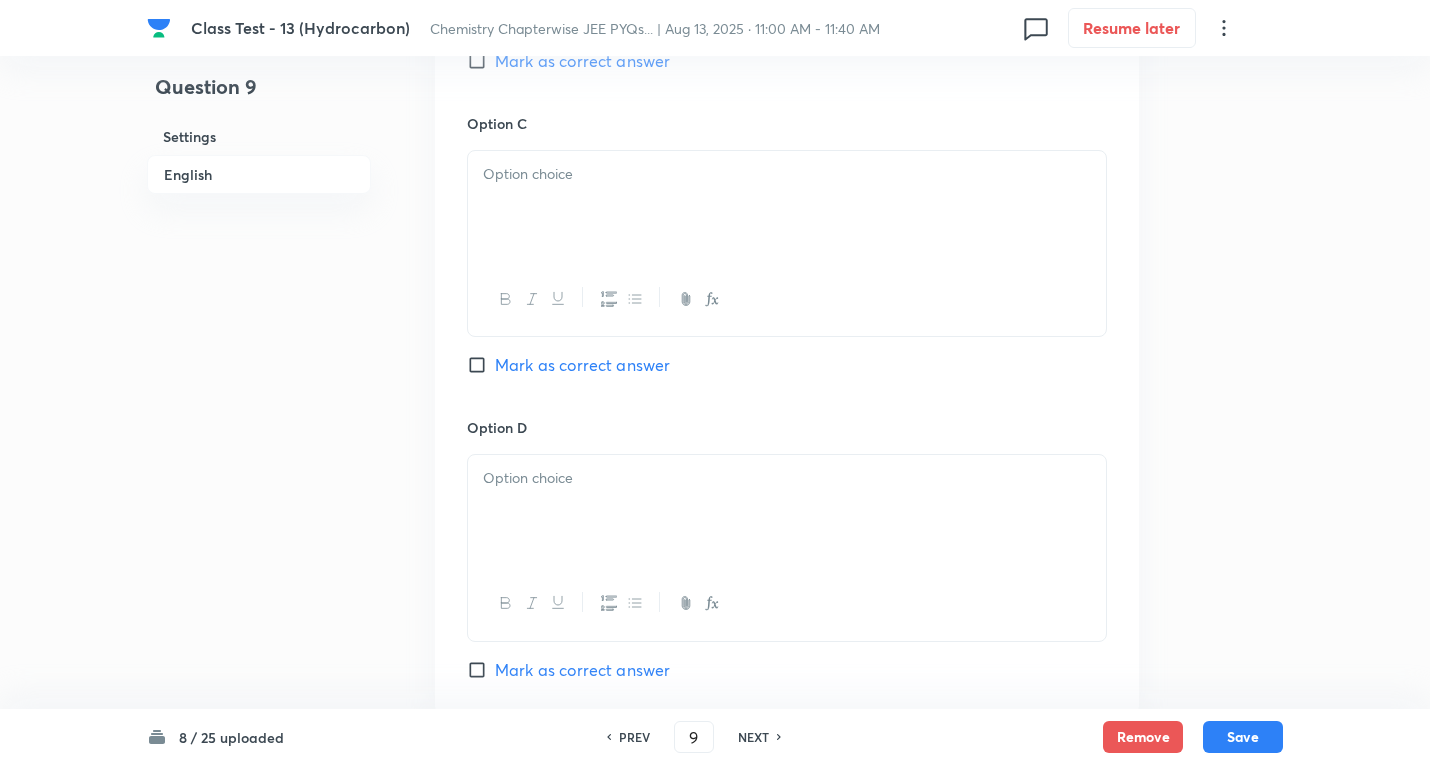 click at bounding box center [787, 174] 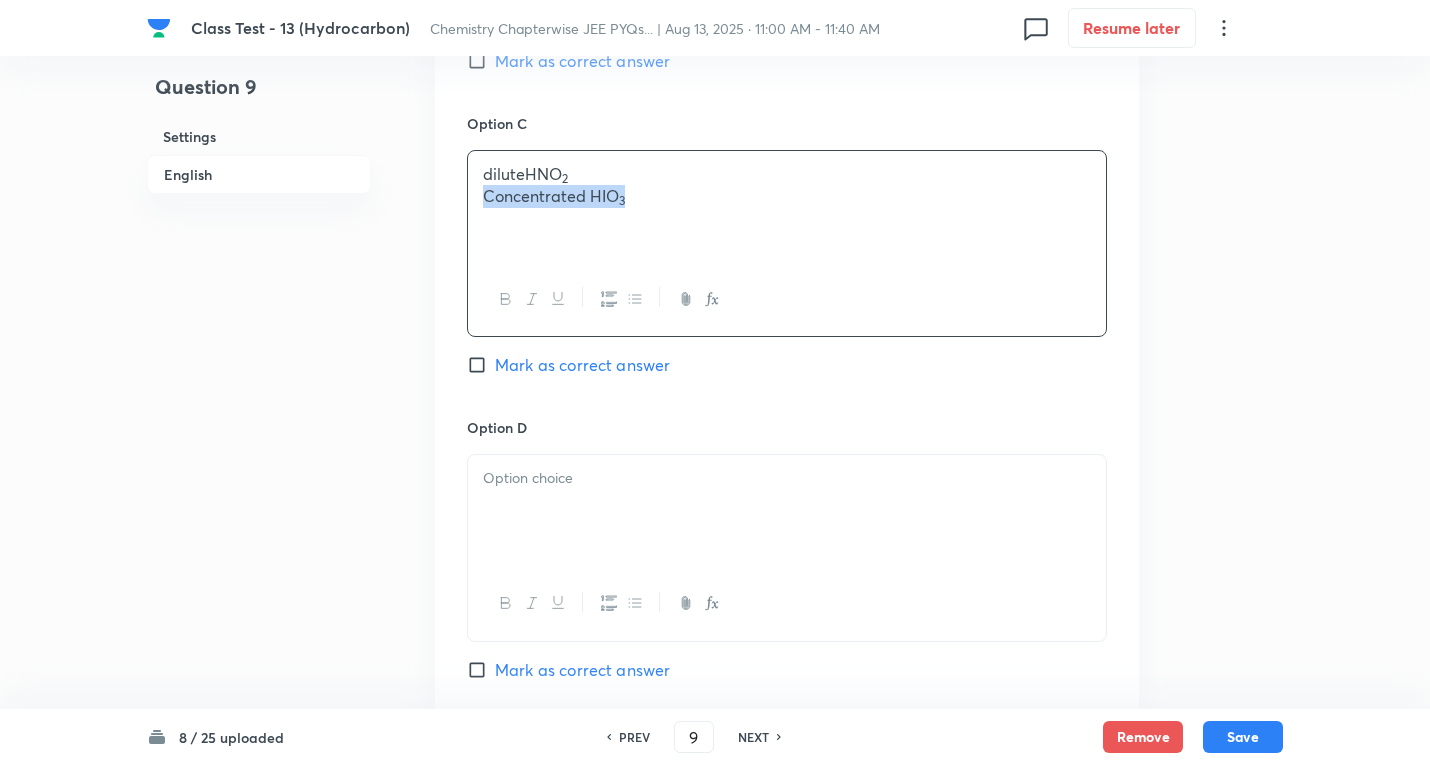 drag, startPoint x: 486, startPoint y: 198, endPoint x: 1000, endPoint y: 201, distance: 514.0087 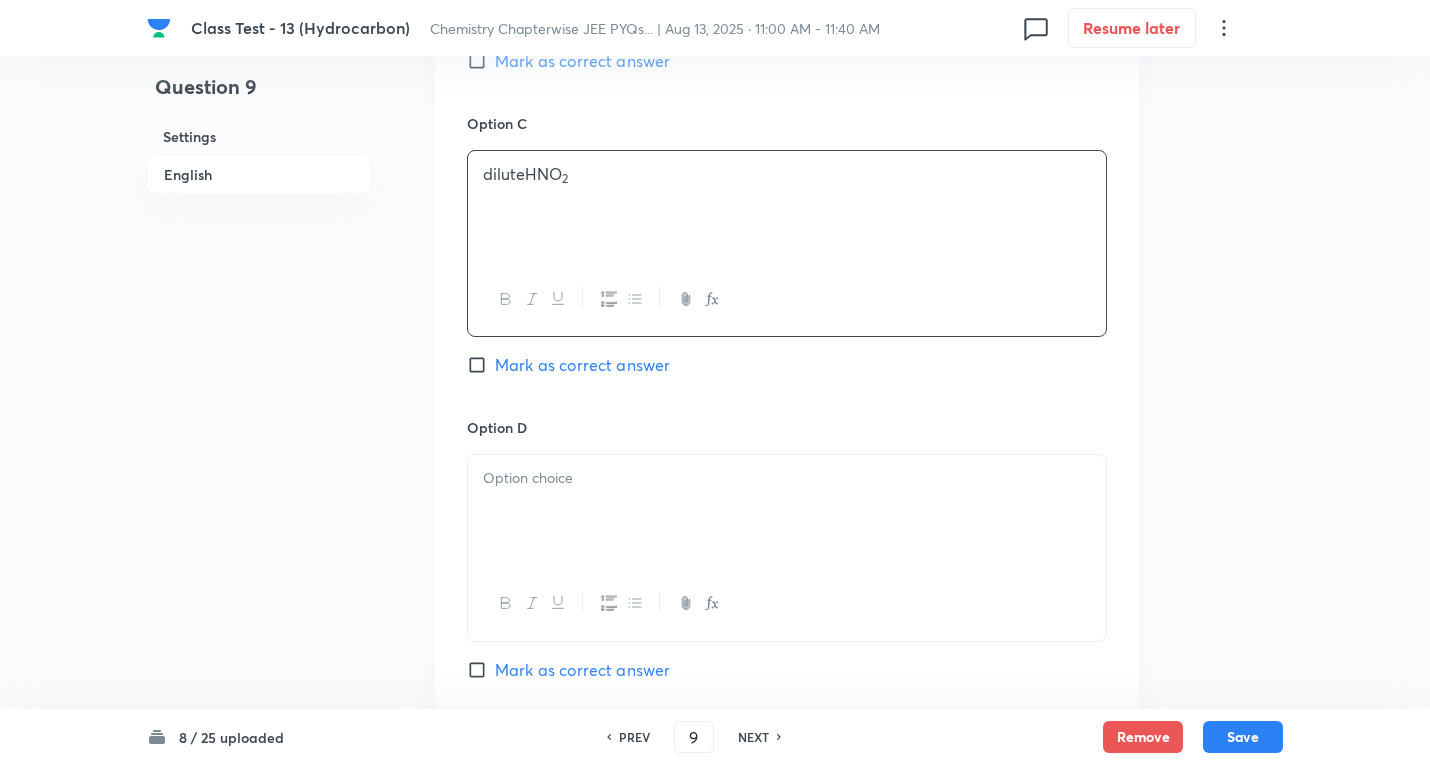 click at bounding box center (787, 511) 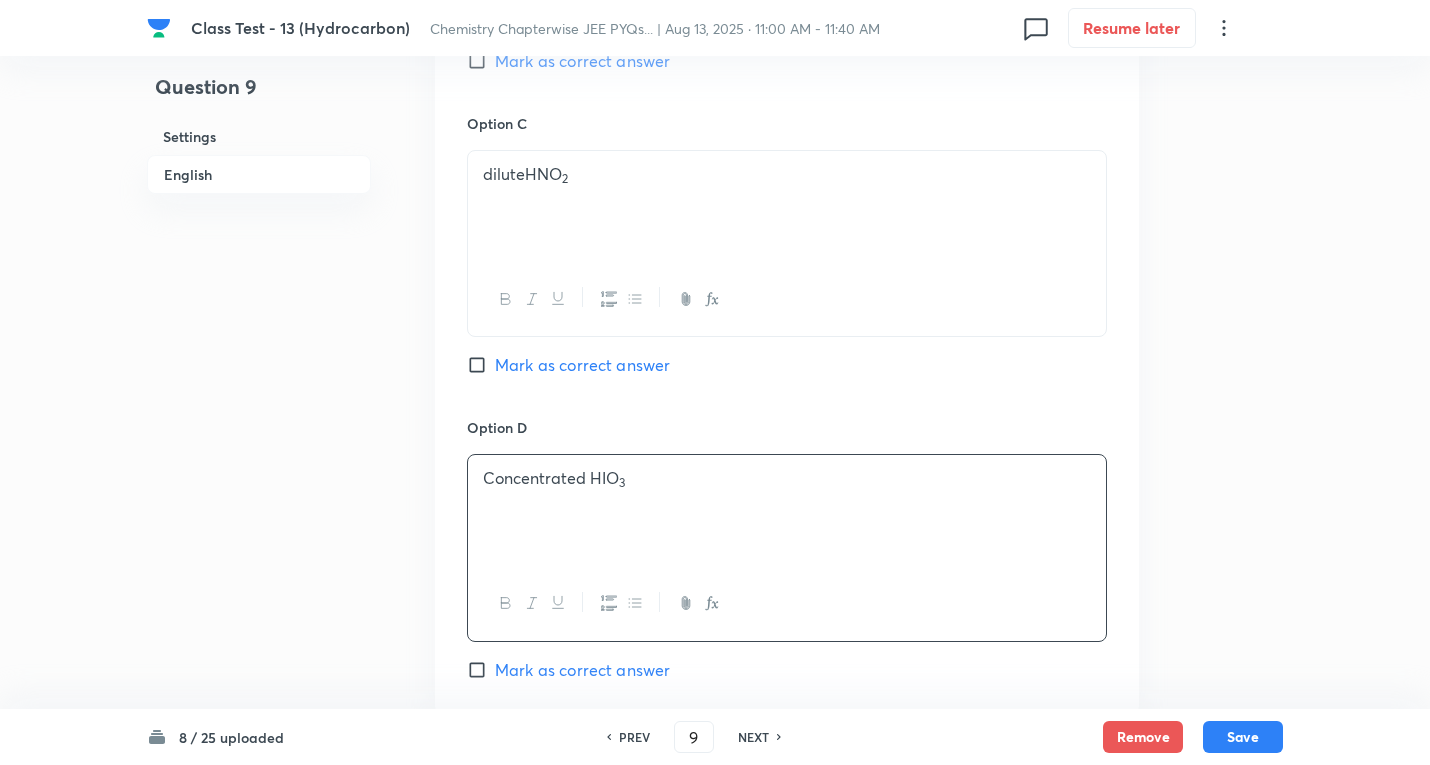 click on "Mark as correct answer" at bounding box center (582, 670) 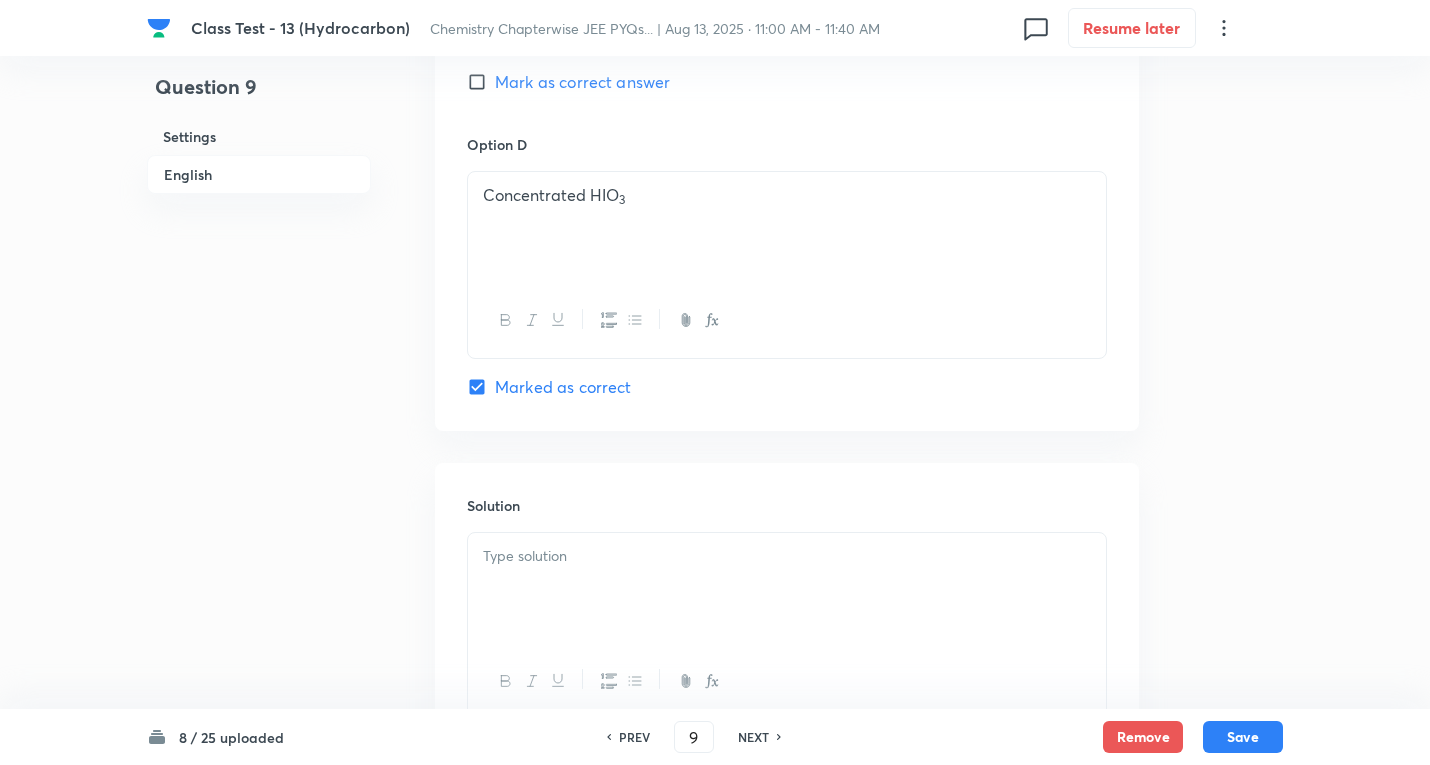 scroll, scrollTop: 1900, scrollLeft: 0, axis: vertical 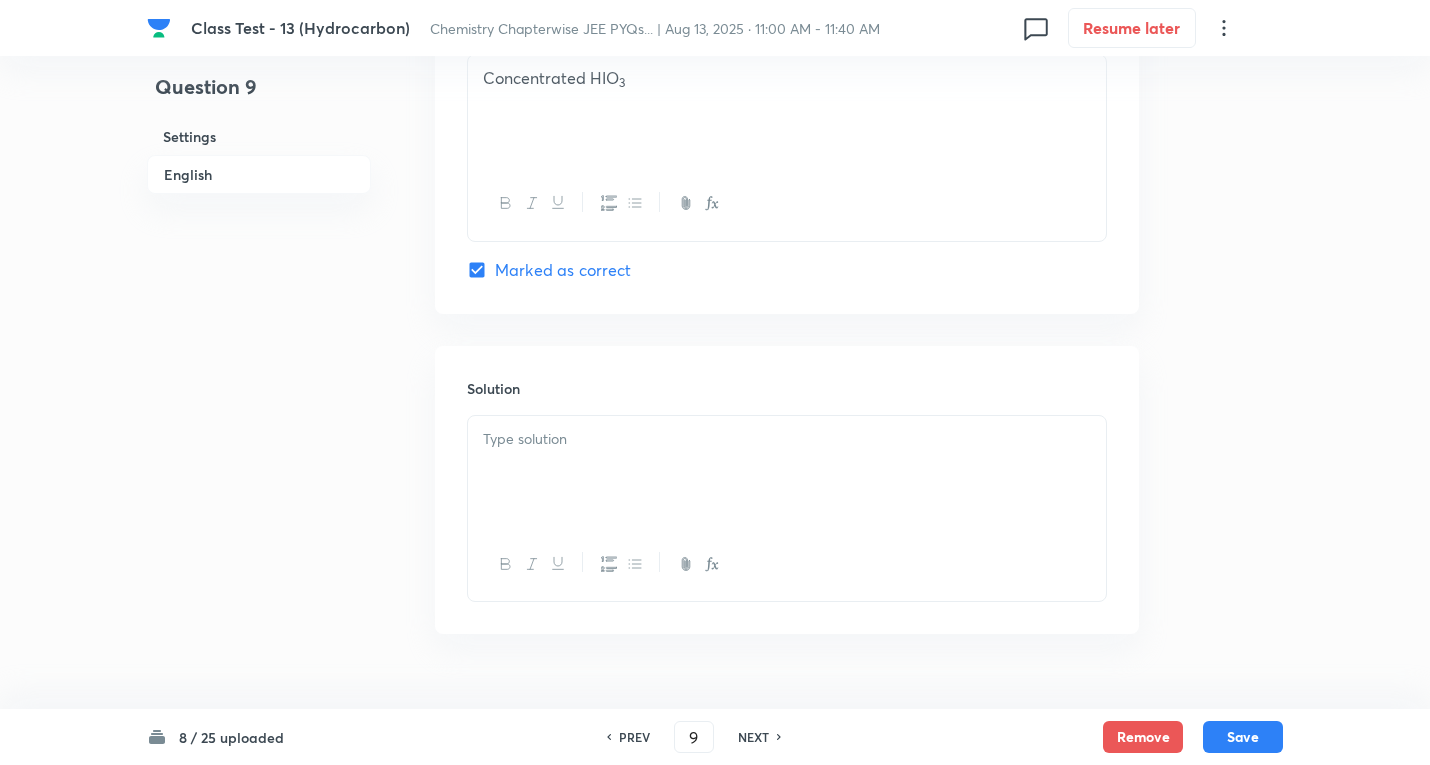 drag, startPoint x: 545, startPoint y: 456, endPoint x: 1345, endPoint y: 677, distance: 829.9645 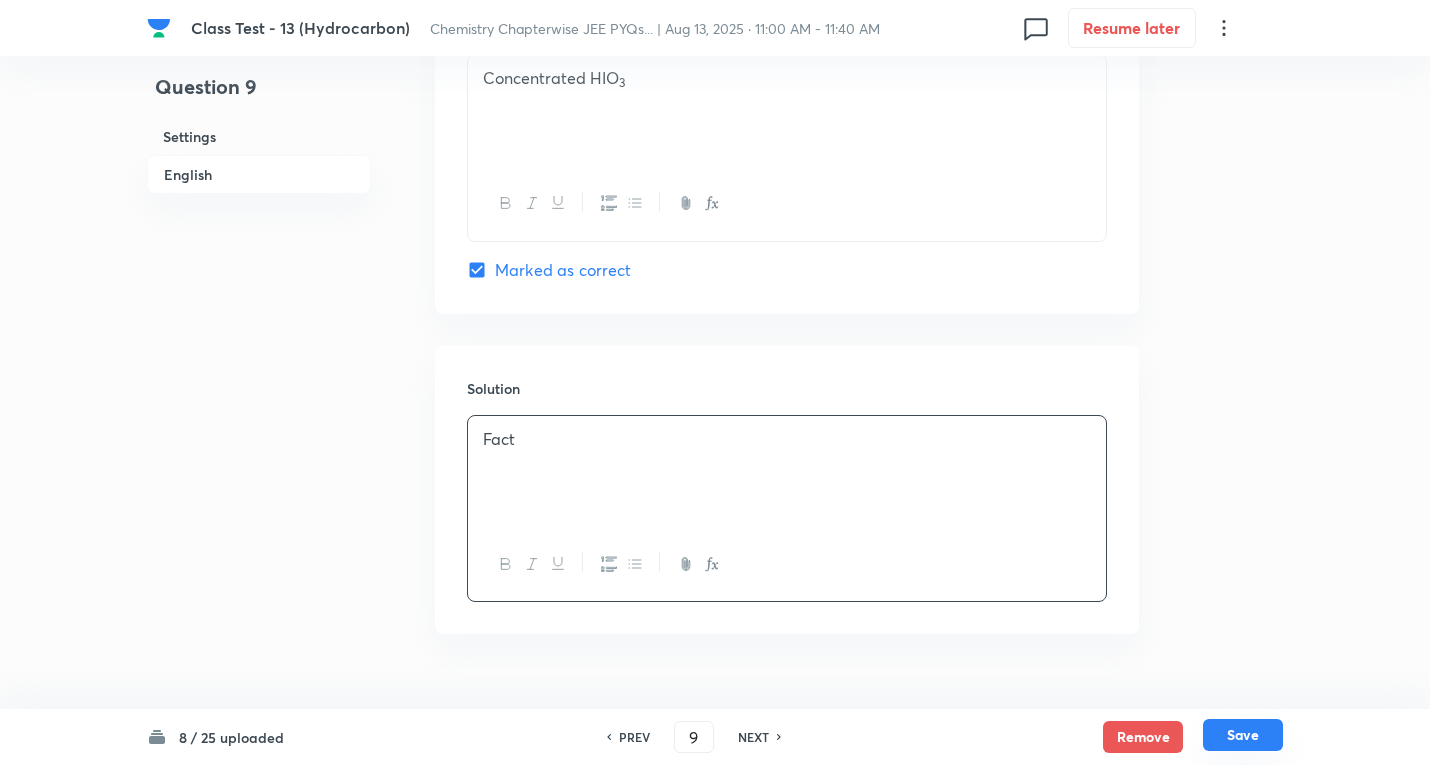 click on "Save" at bounding box center [1243, 735] 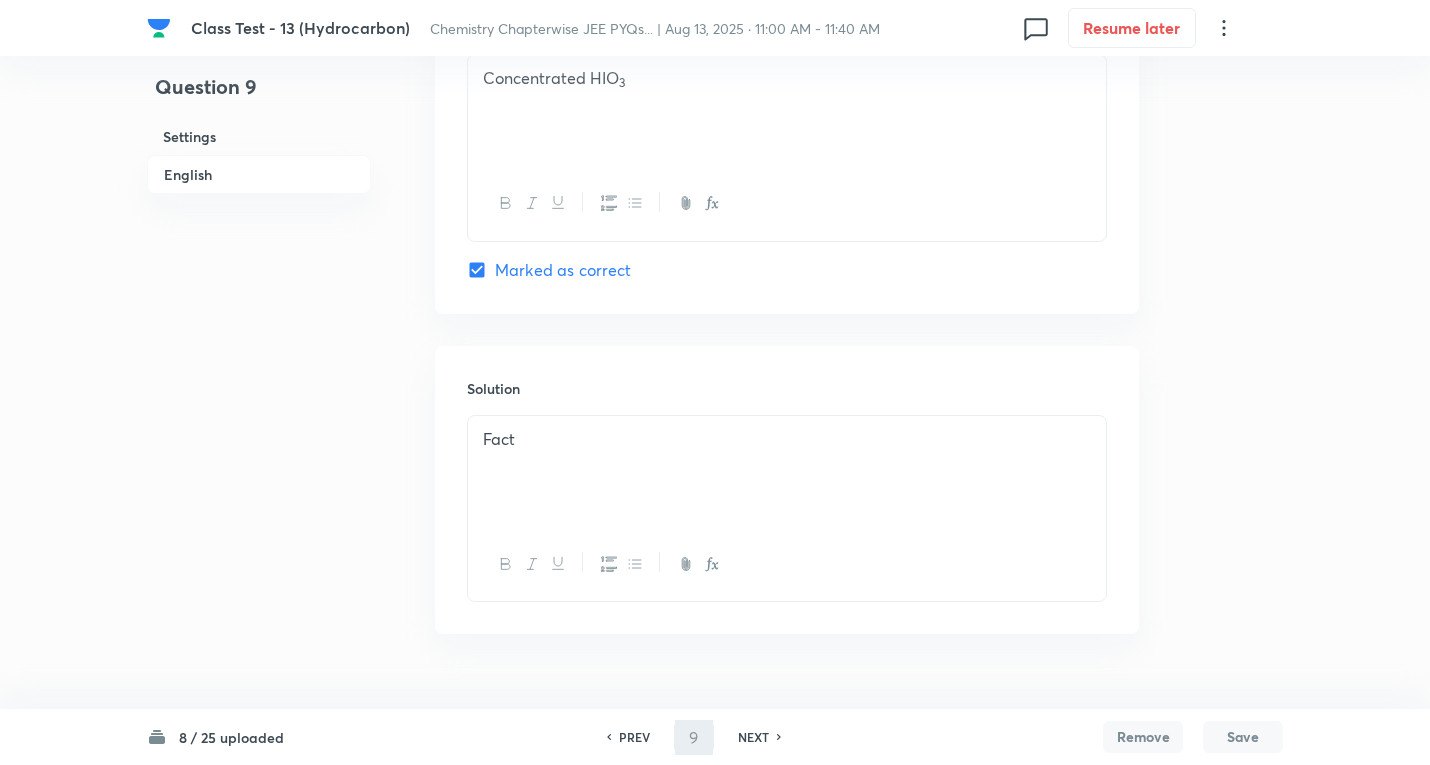 type on "10" 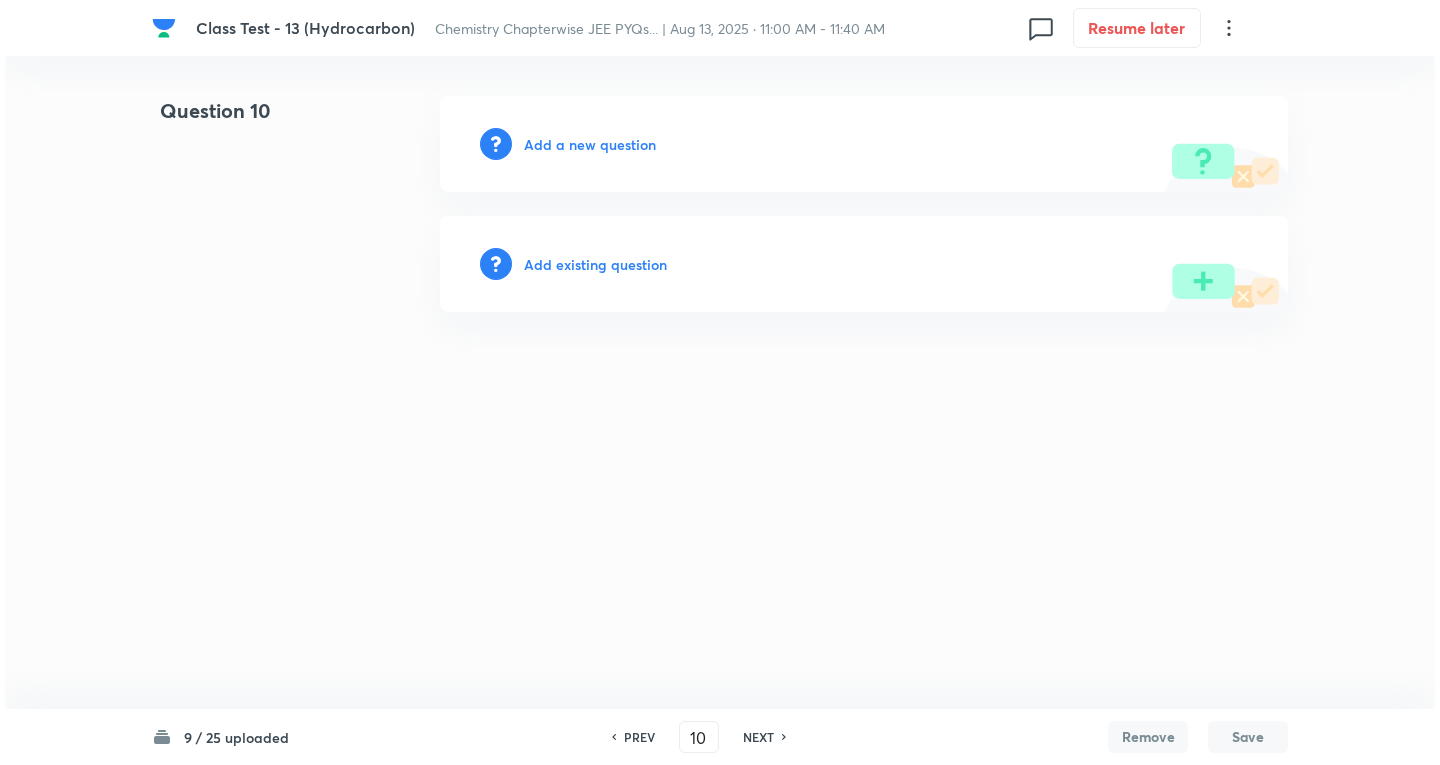 scroll, scrollTop: 0, scrollLeft: 0, axis: both 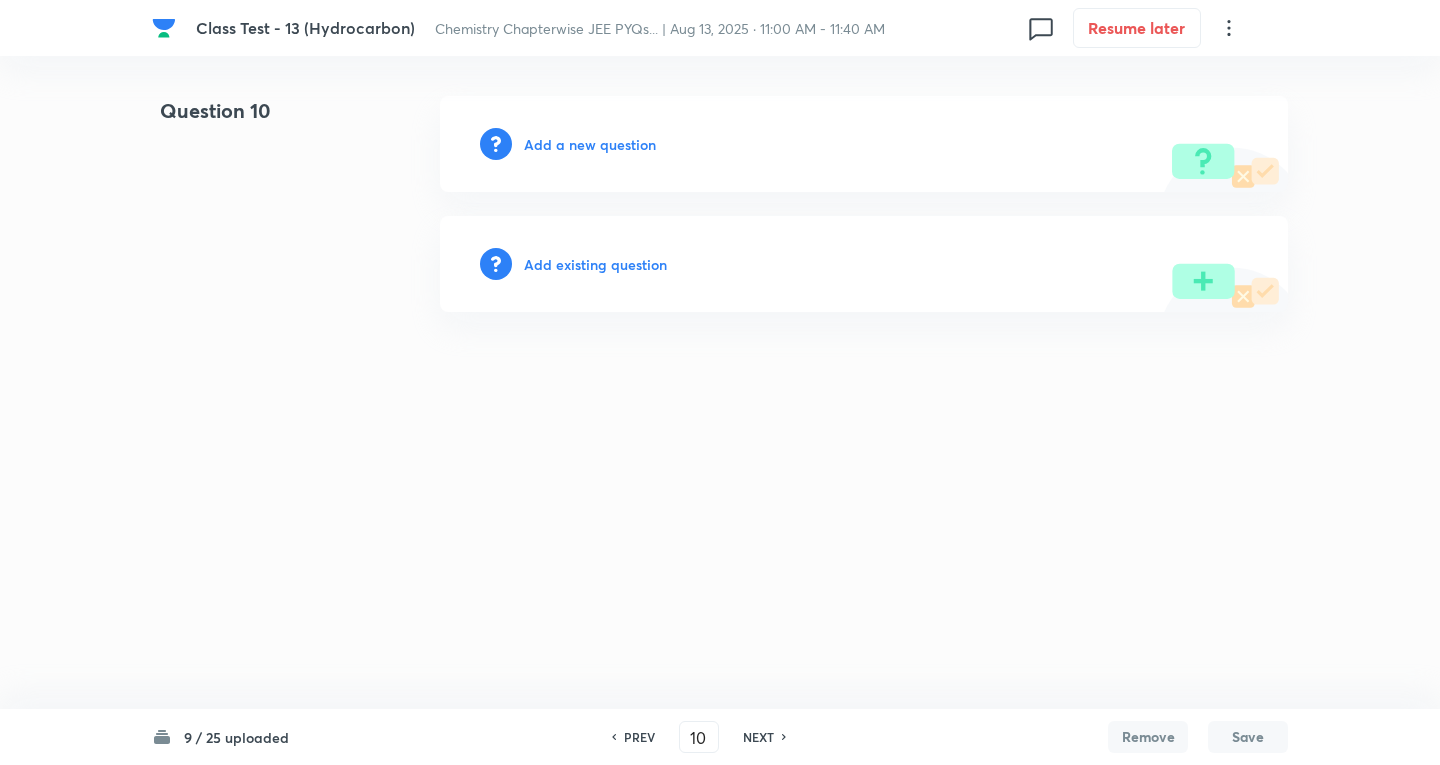 click on "Add a new question" at bounding box center [590, 144] 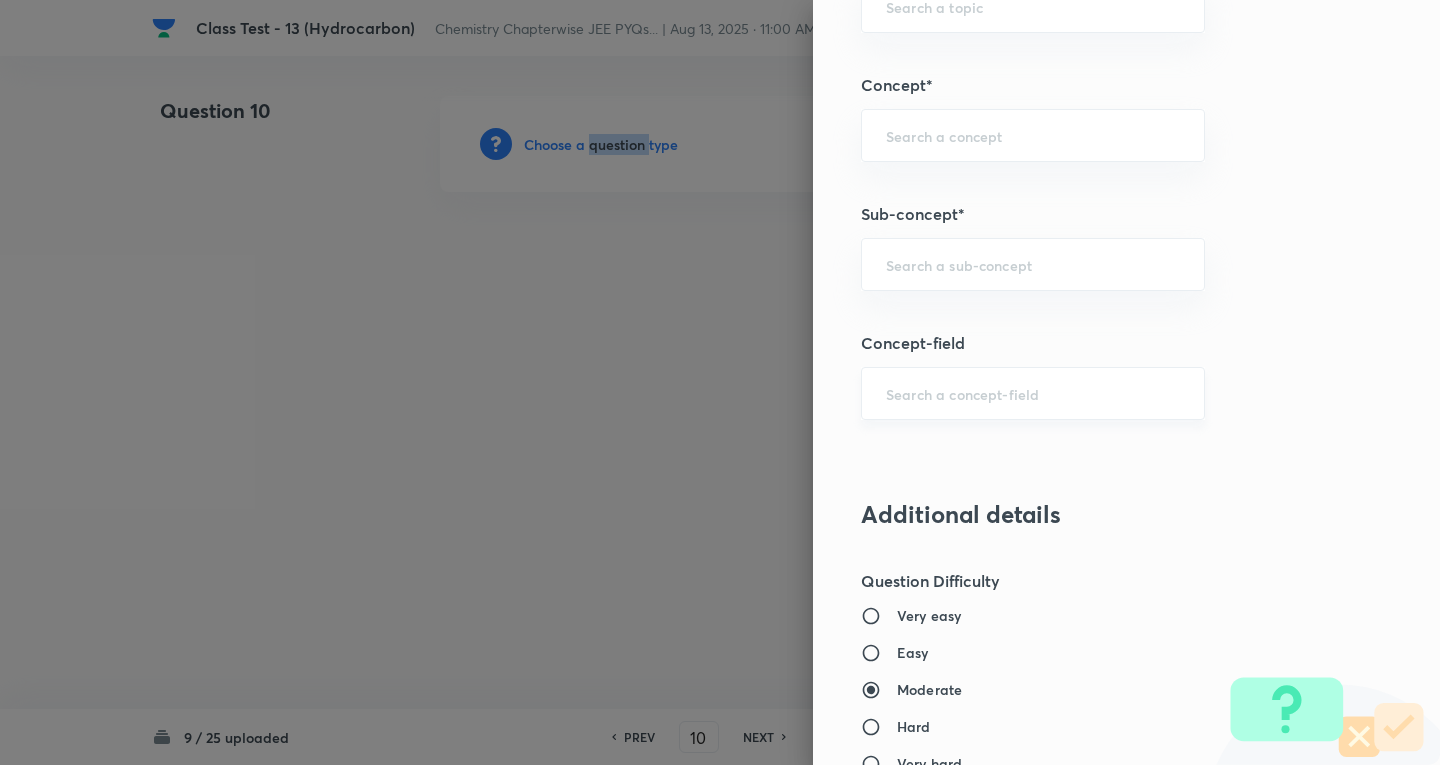 scroll, scrollTop: 1100, scrollLeft: 0, axis: vertical 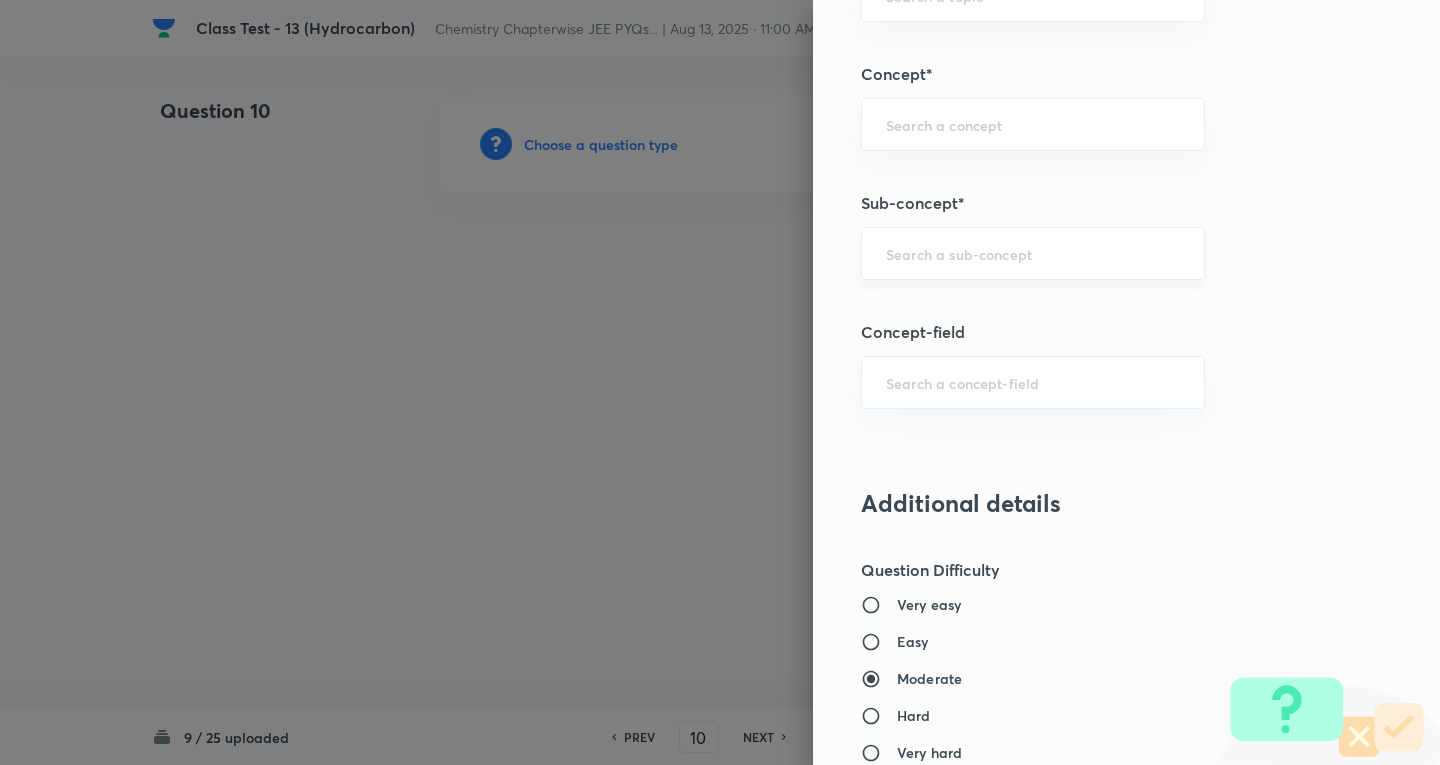 click at bounding box center (1033, 253) 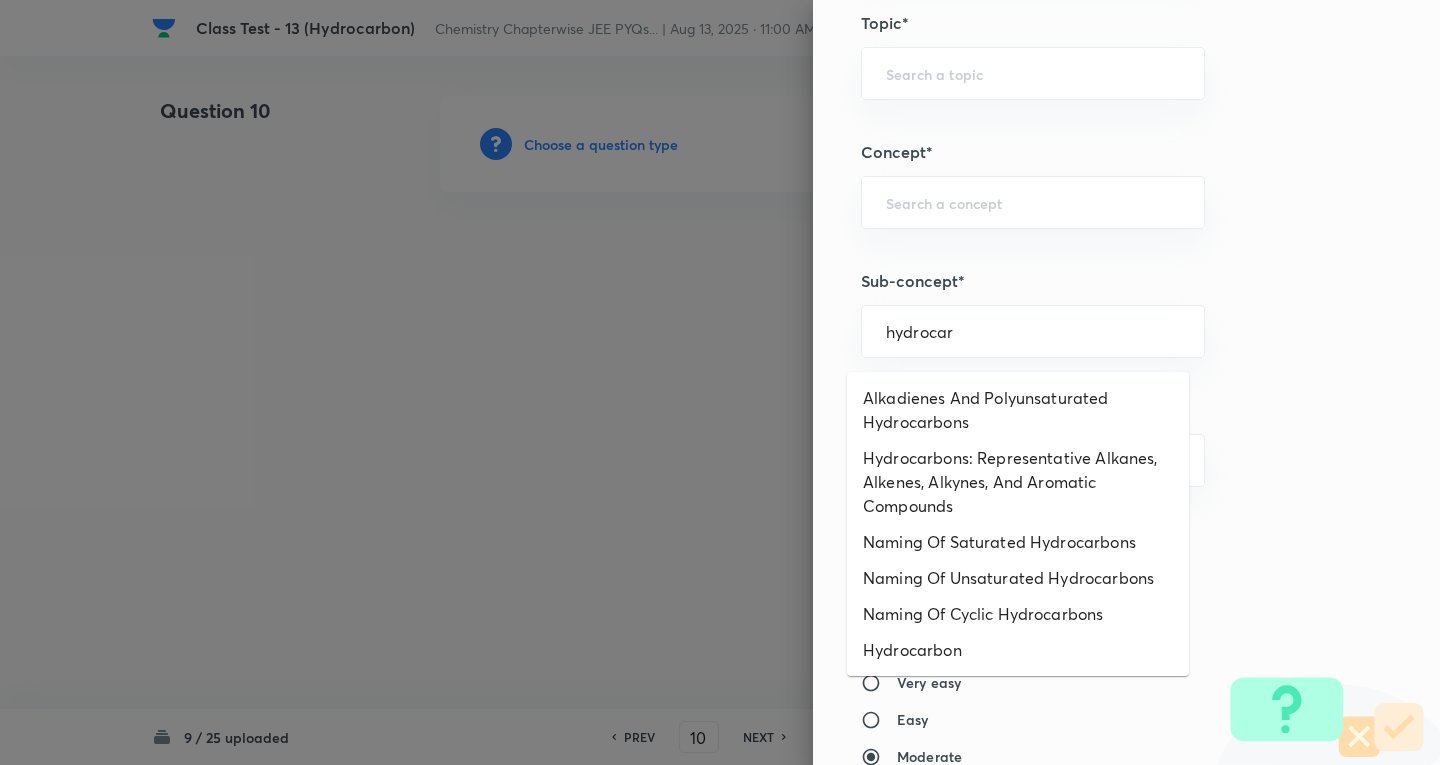 scroll, scrollTop: 1000, scrollLeft: 0, axis: vertical 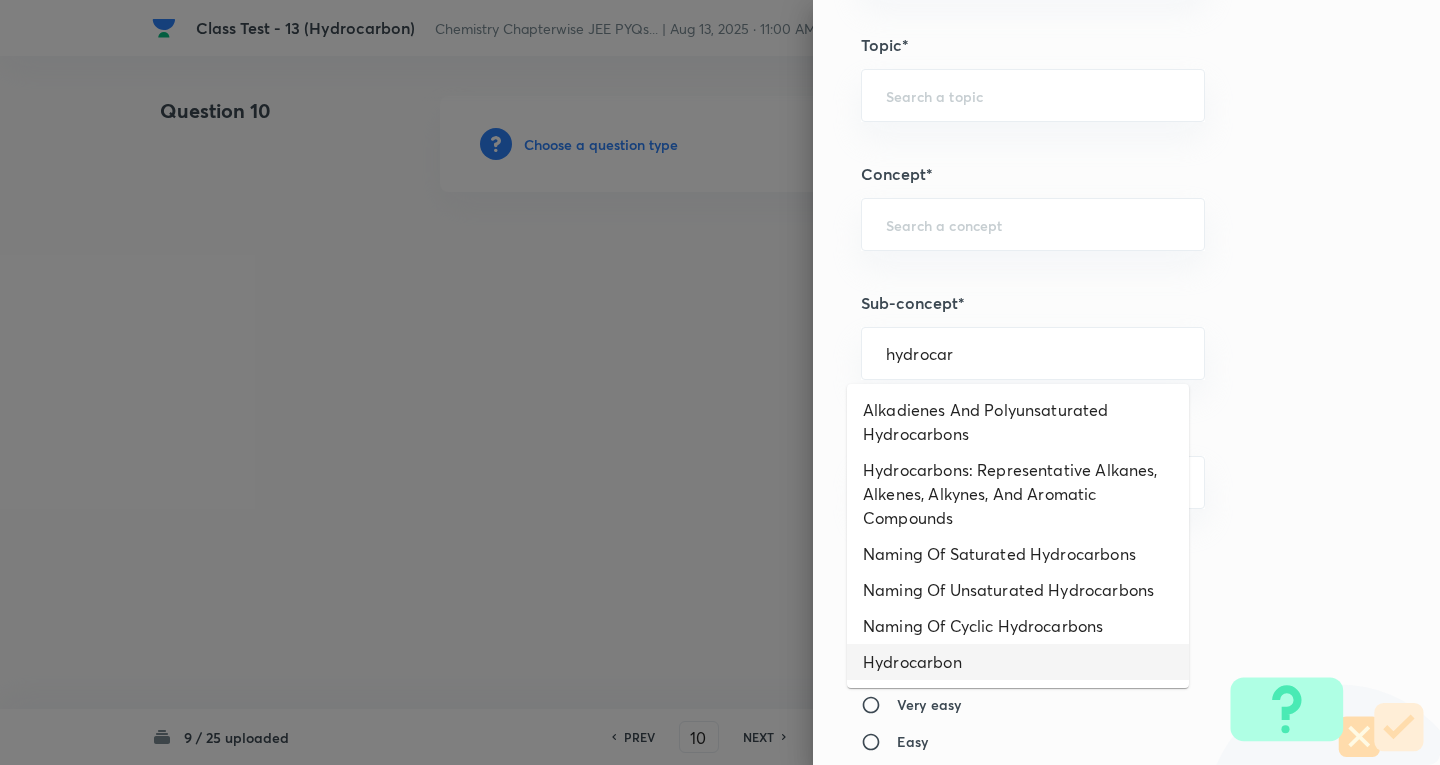 click on "Hydrocarbon" at bounding box center (1018, 662) 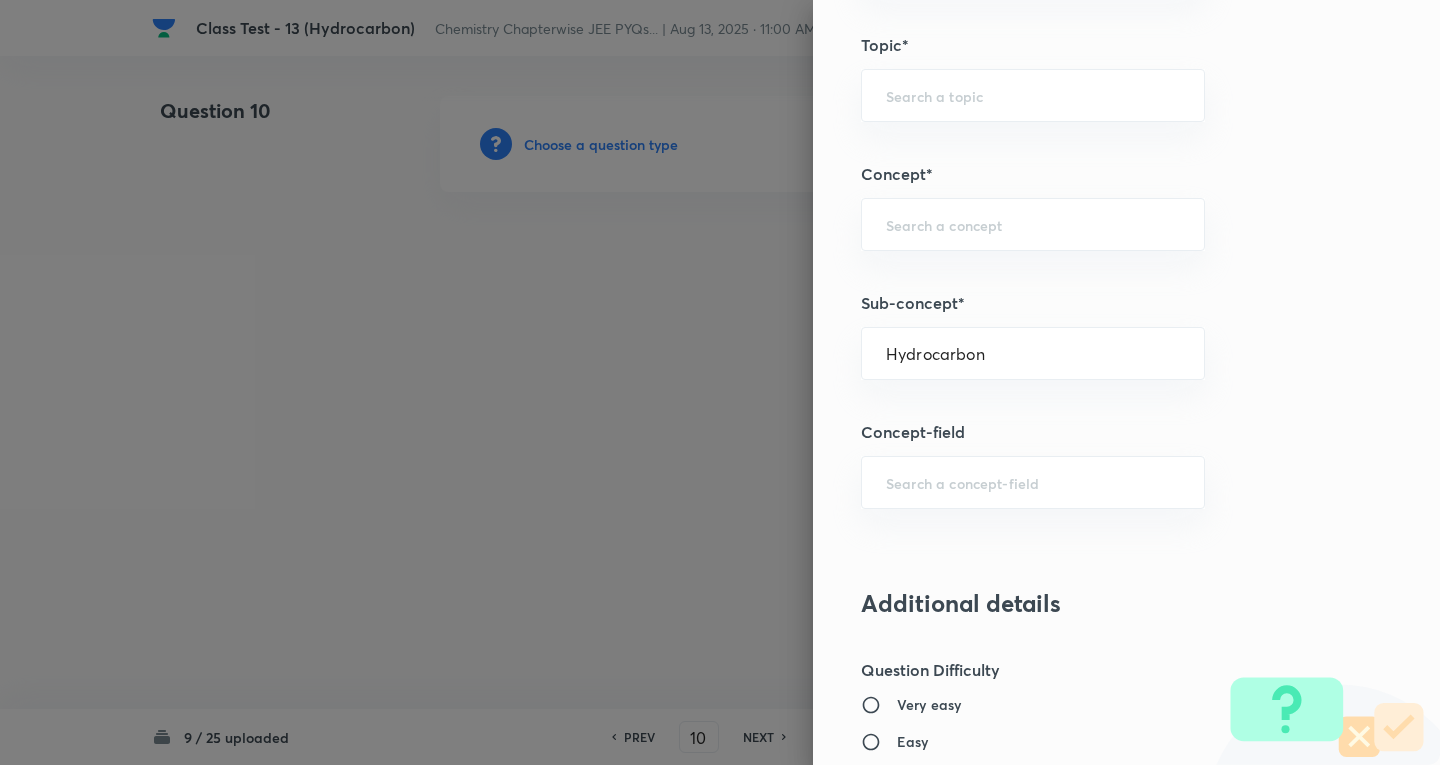 type on "Chemistry" 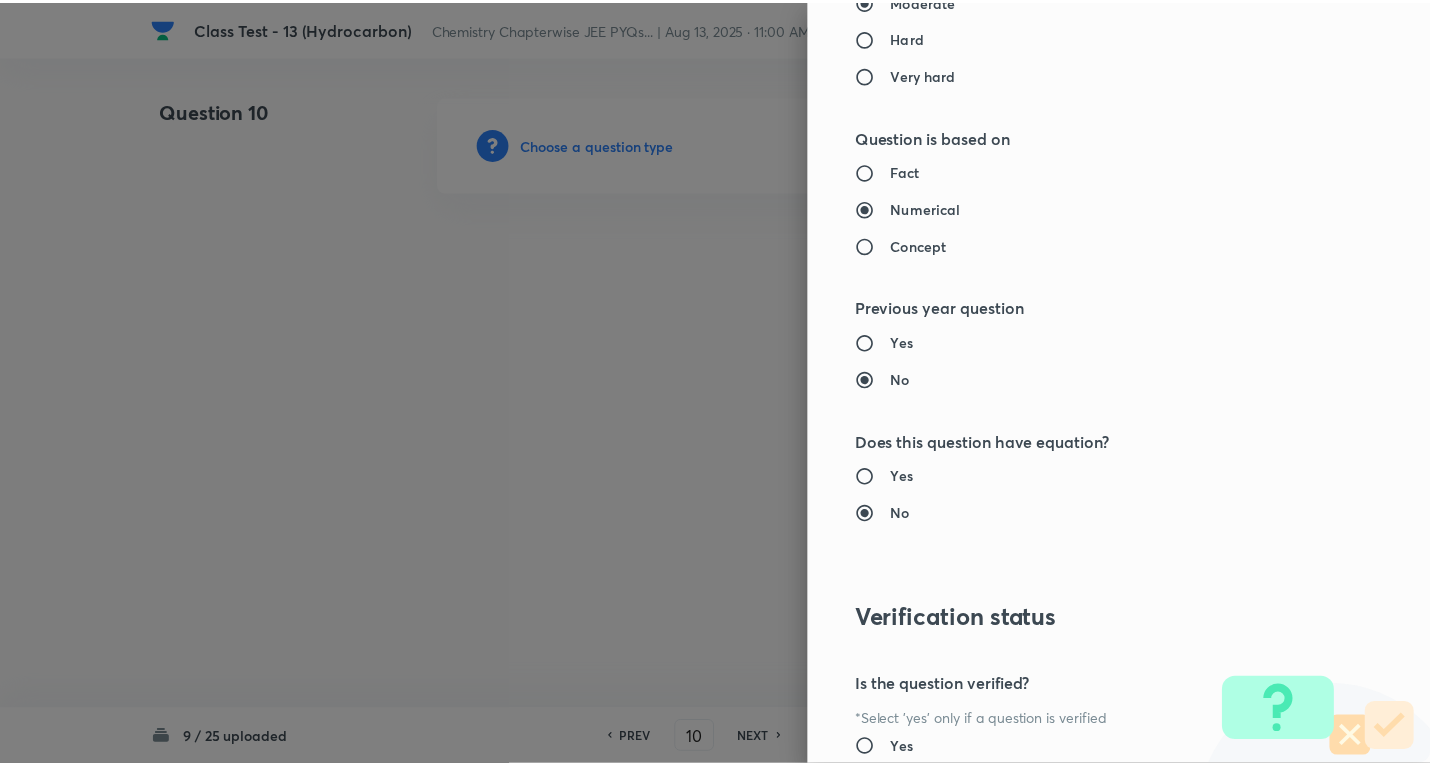 scroll, scrollTop: 1900, scrollLeft: 0, axis: vertical 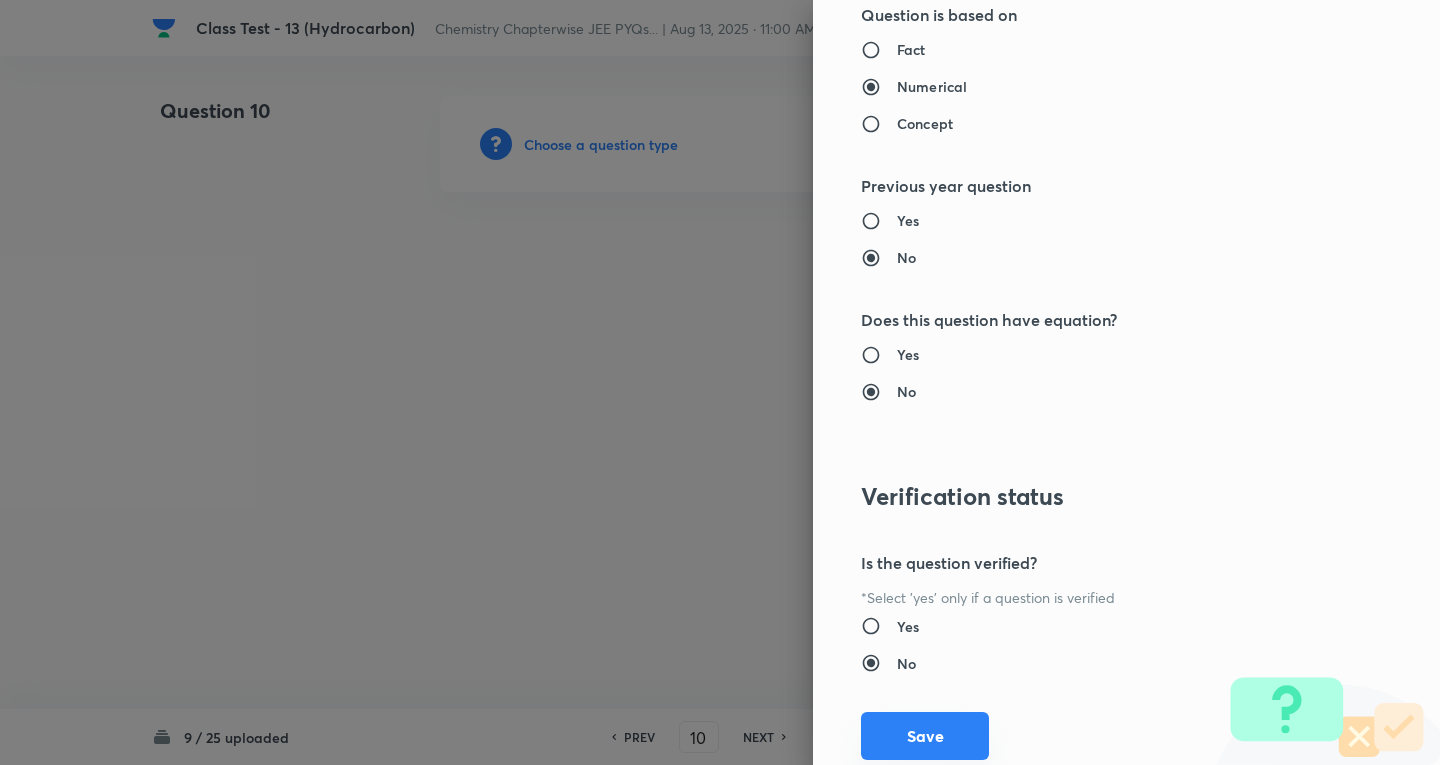 click on "Save" at bounding box center [925, 736] 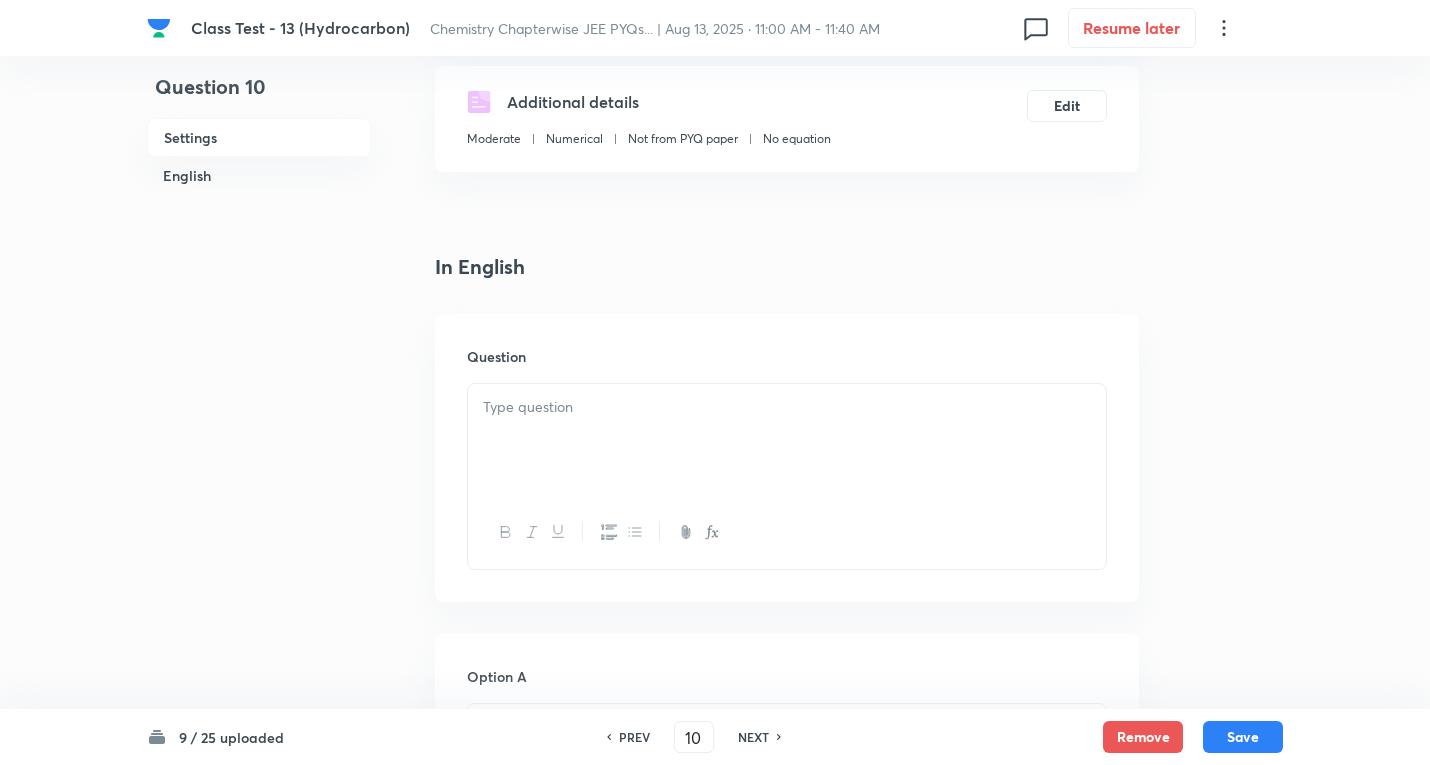 scroll, scrollTop: 500, scrollLeft: 0, axis: vertical 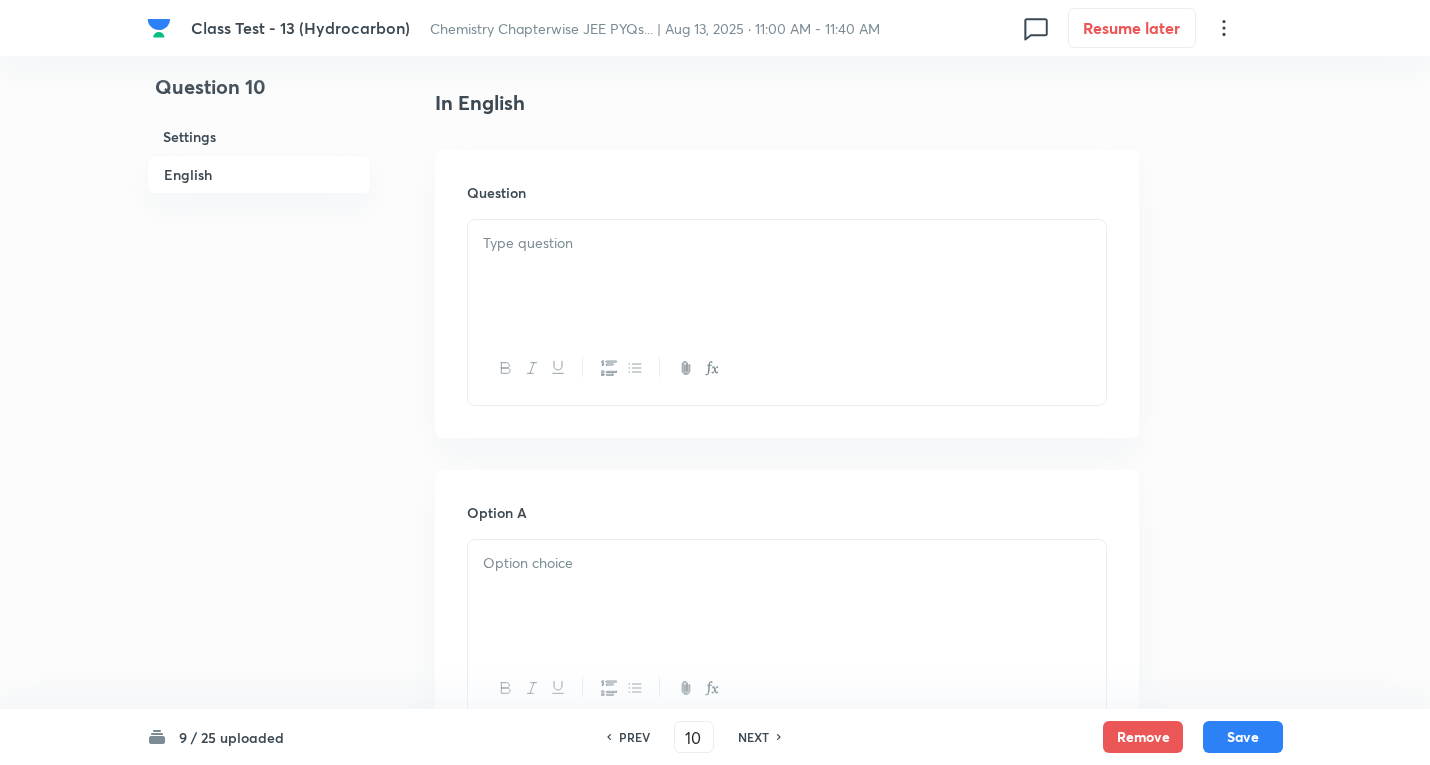 click at bounding box center (787, 276) 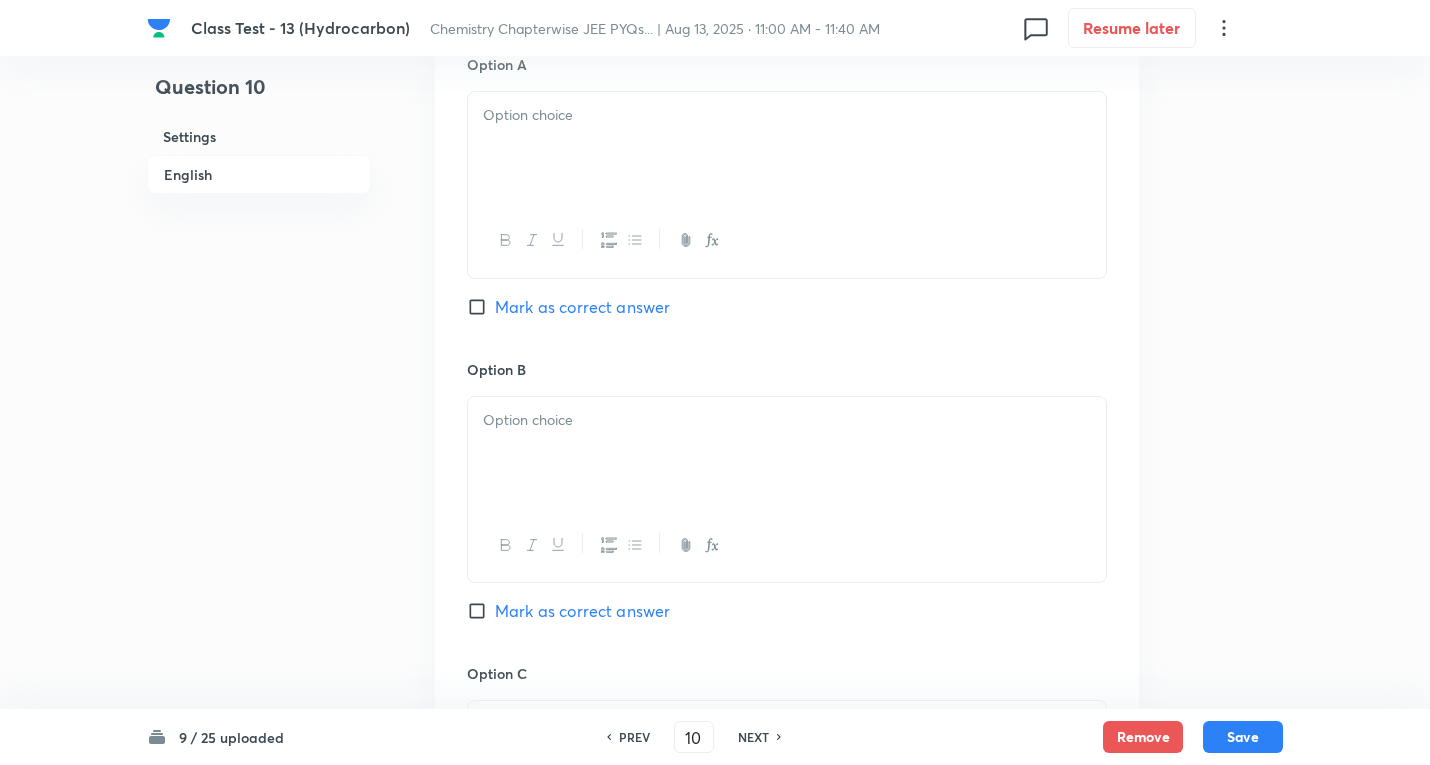 scroll, scrollTop: 900, scrollLeft: 0, axis: vertical 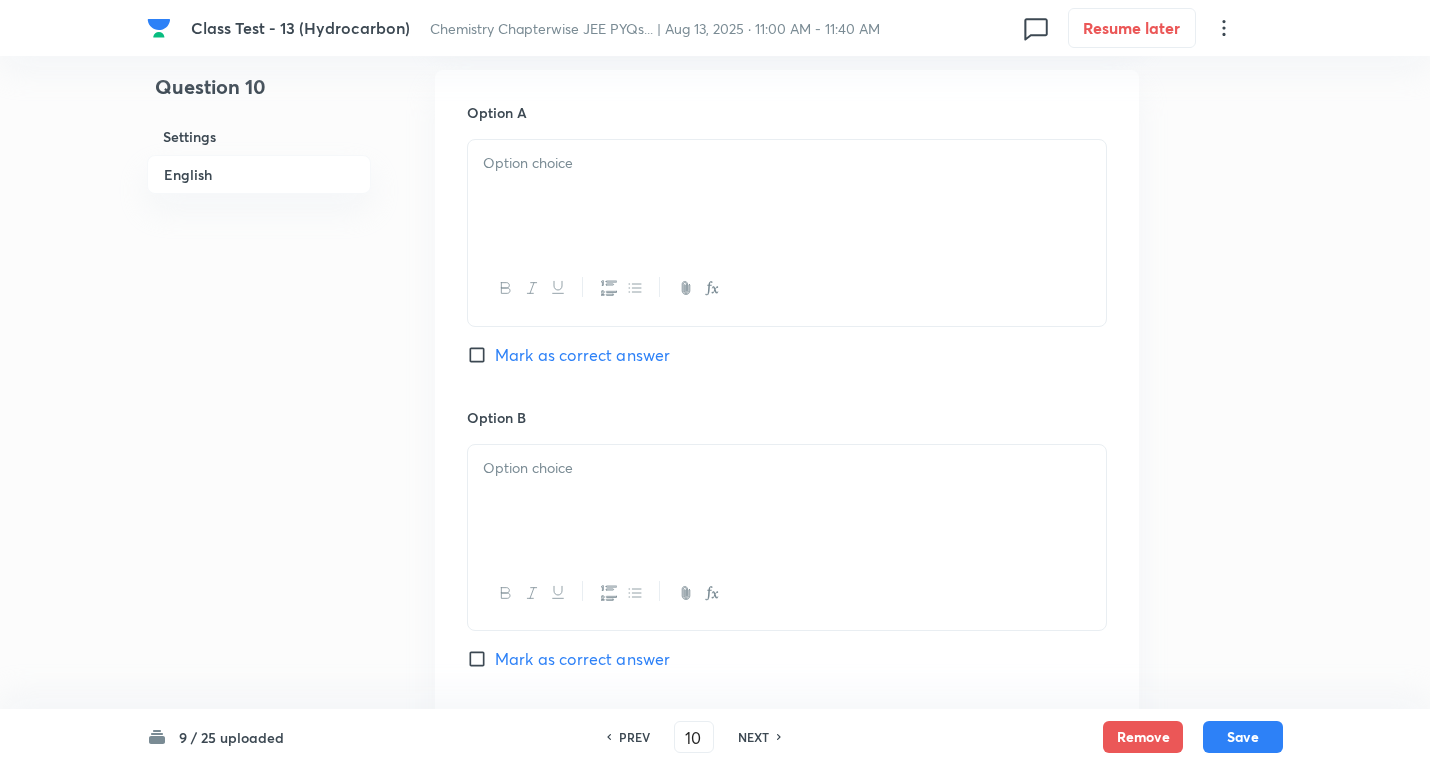 click on "Option A" at bounding box center [787, 112] 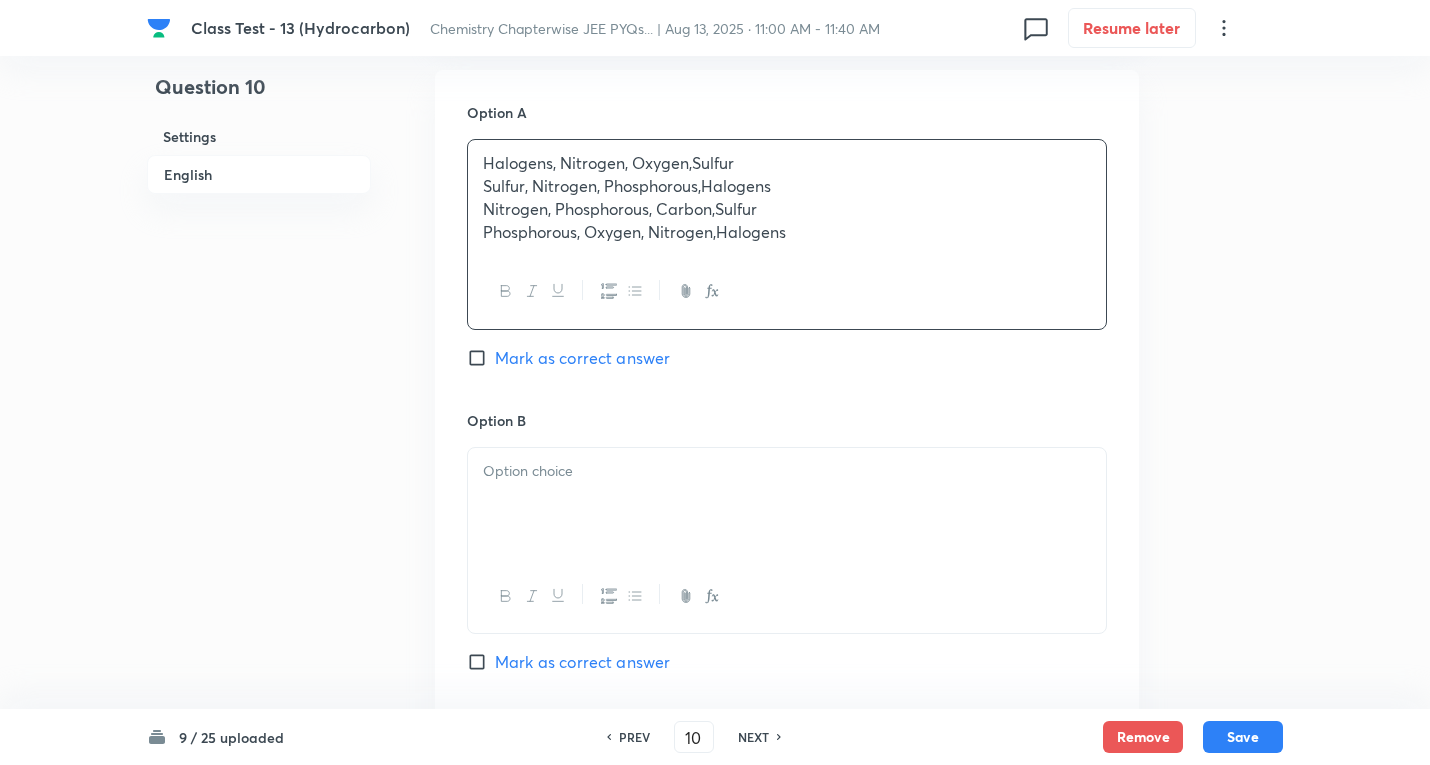 drag, startPoint x: 488, startPoint y: 184, endPoint x: 1424, endPoint y: 300, distance: 943.16064 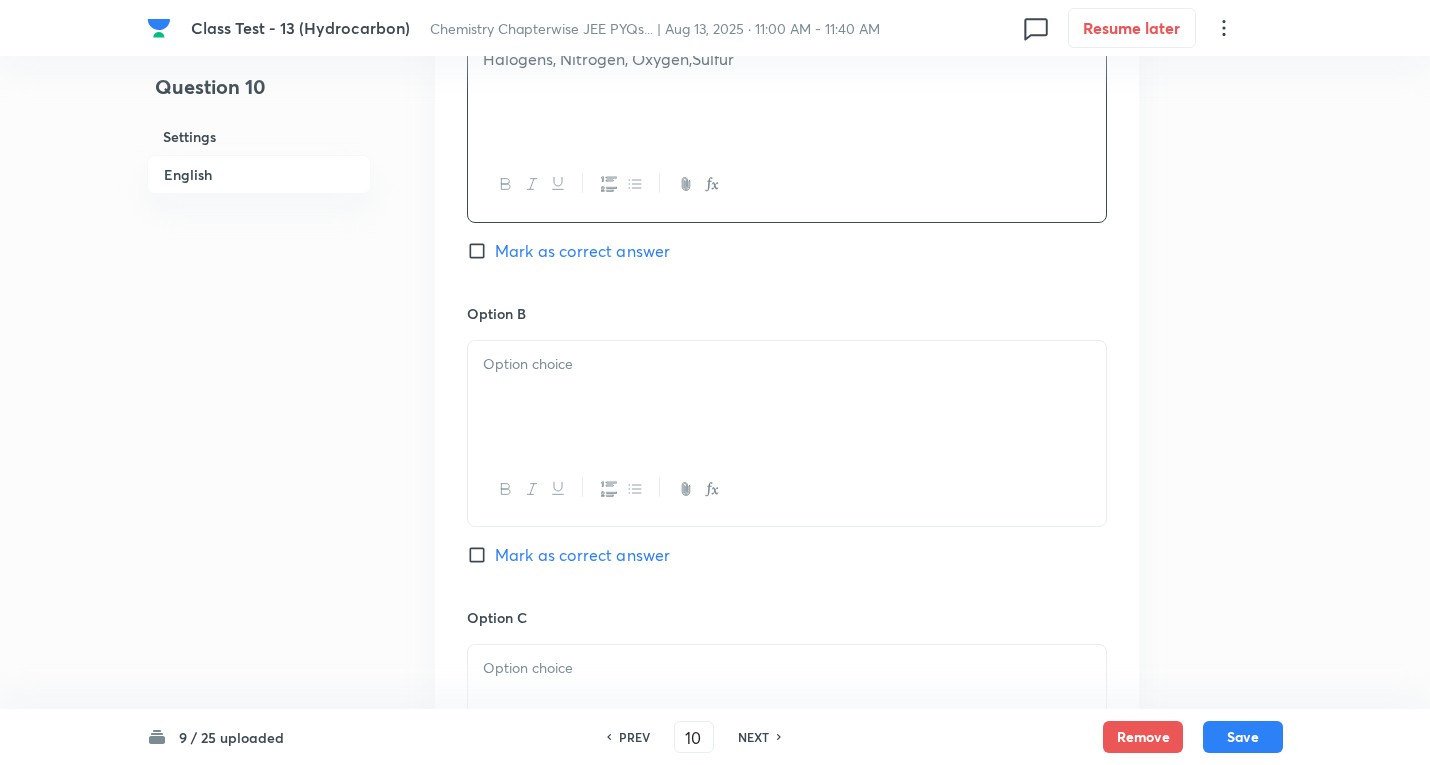 scroll, scrollTop: 1100, scrollLeft: 0, axis: vertical 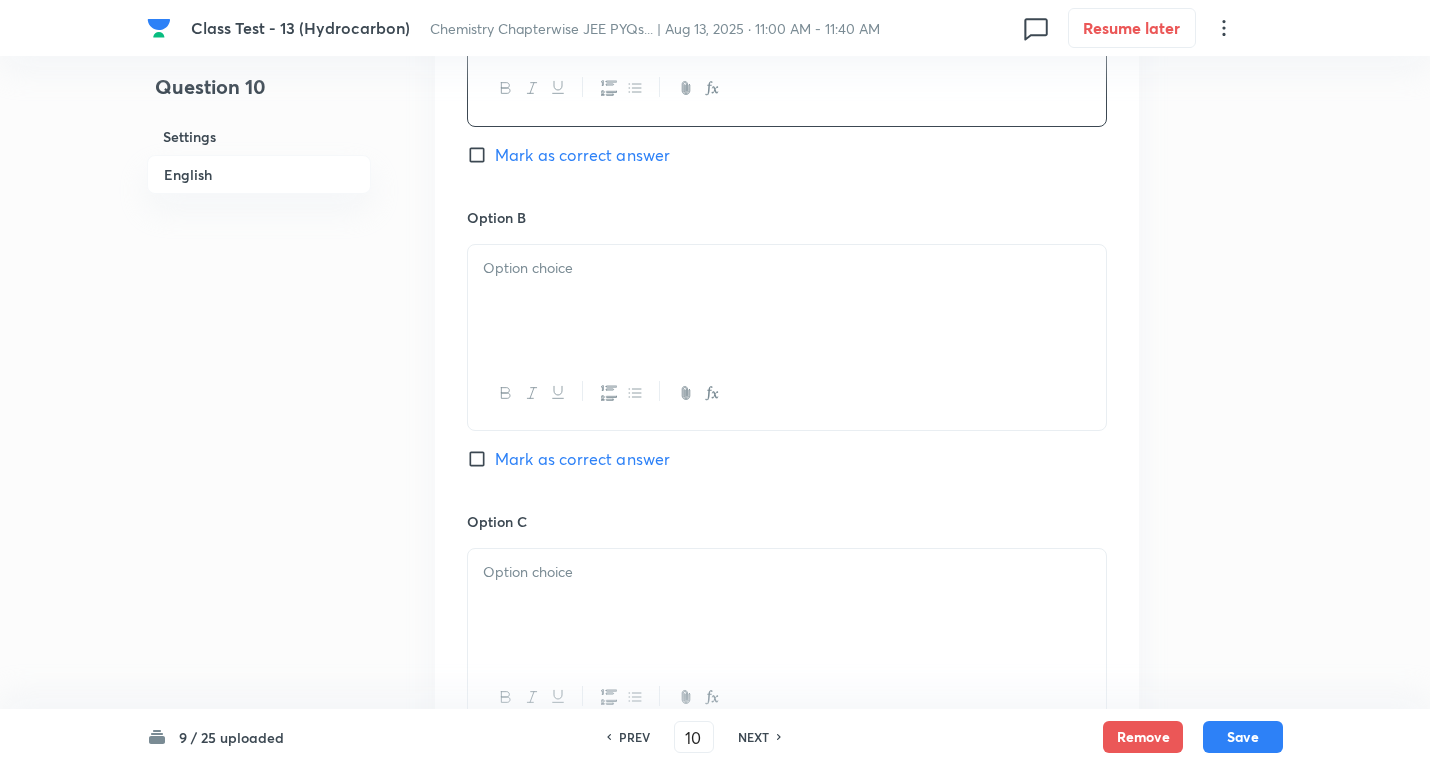 click at bounding box center (787, 301) 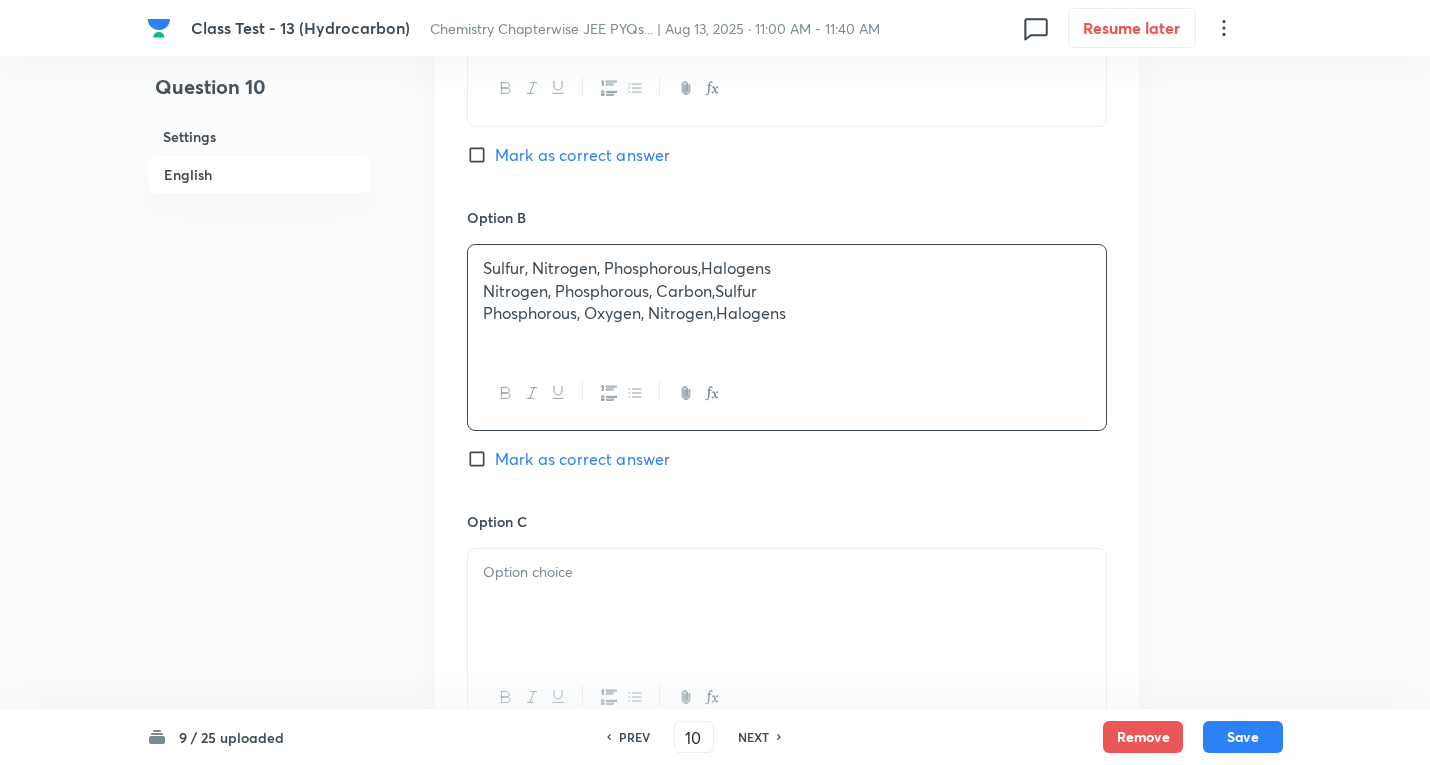 drag, startPoint x: 1096, startPoint y: 361, endPoint x: 1434, endPoint y: 364, distance: 338.0133 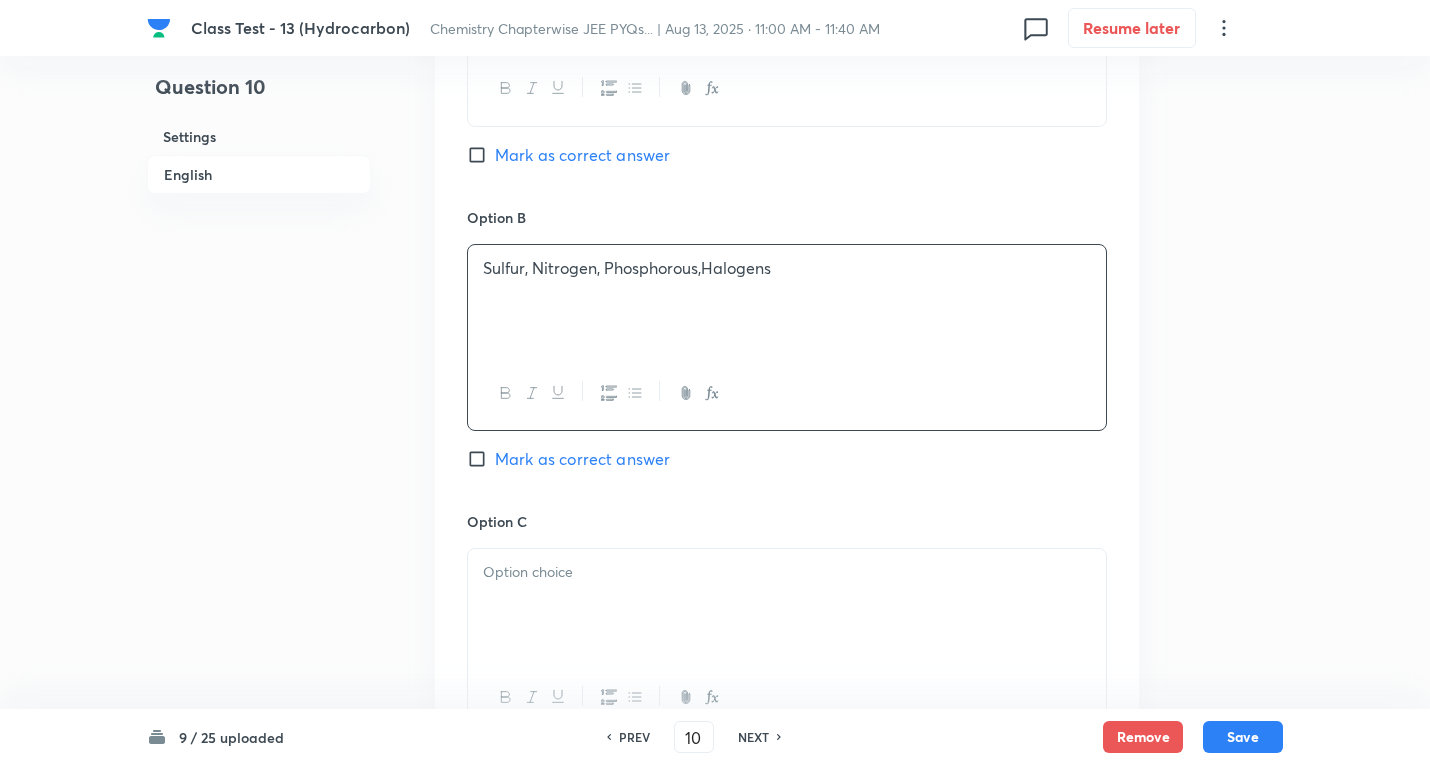 click on "Mark as correct answer" at bounding box center [582, 459] 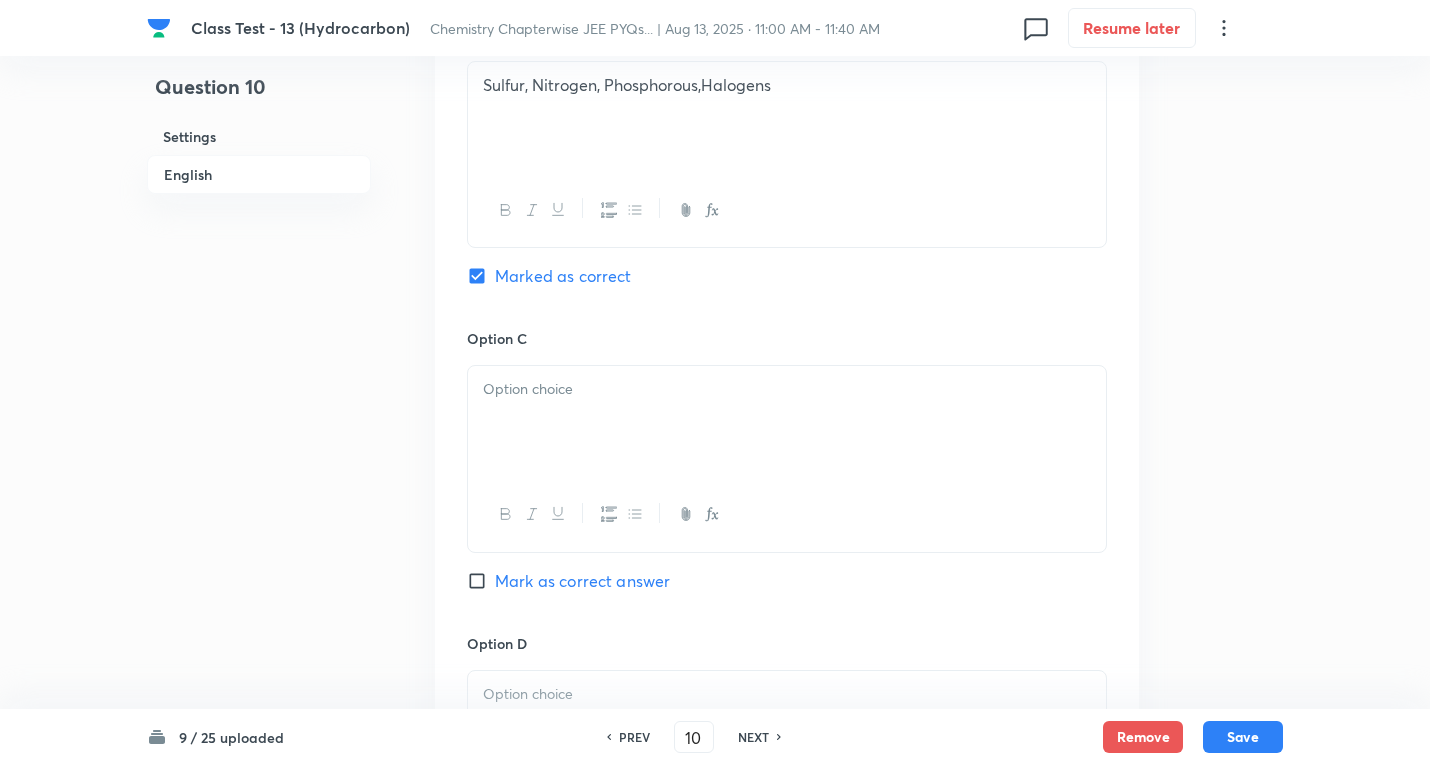 scroll, scrollTop: 1300, scrollLeft: 0, axis: vertical 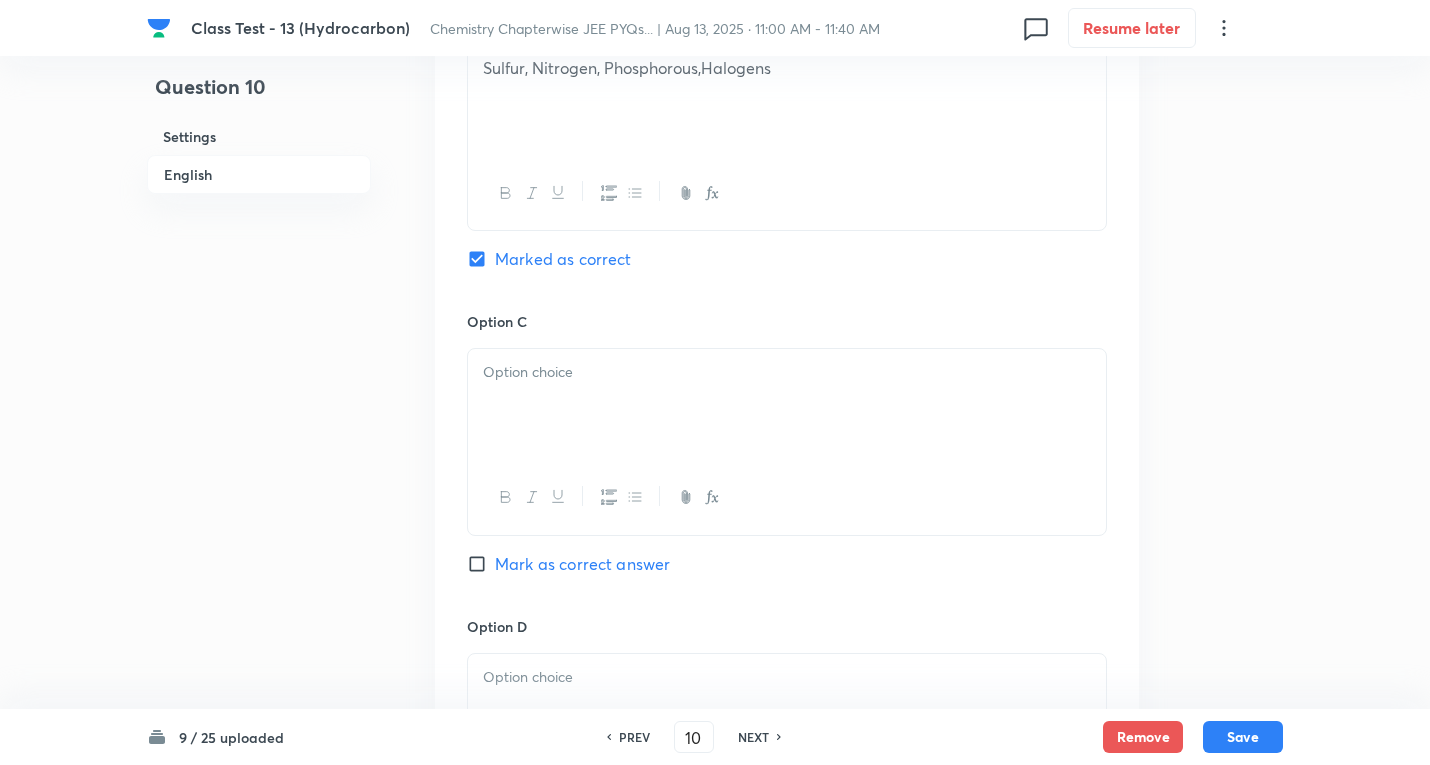 click at bounding box center (787, 405) 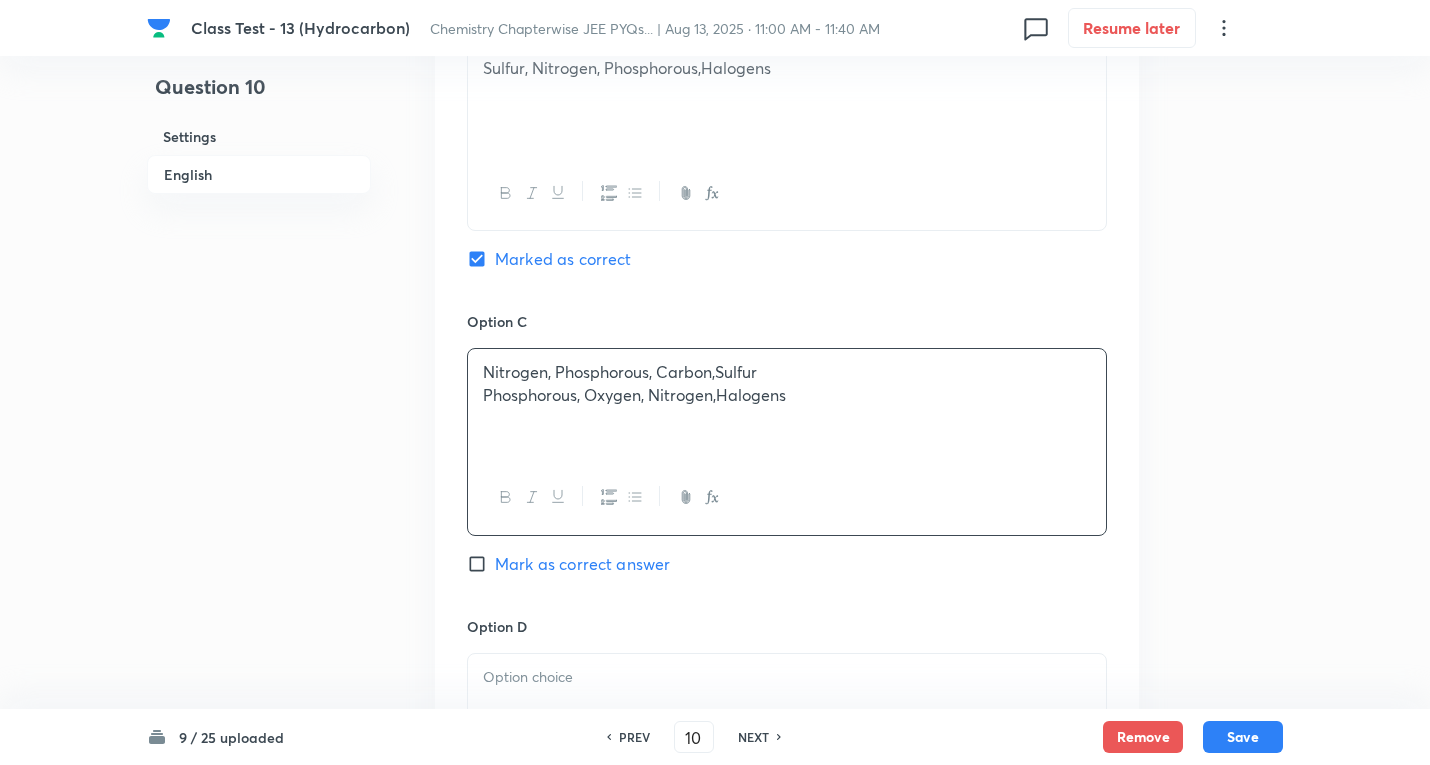 drag, startPoint x: 479, startPoint y: 396, endPoint x: 856, endPoint y: 421, distance: 377.828 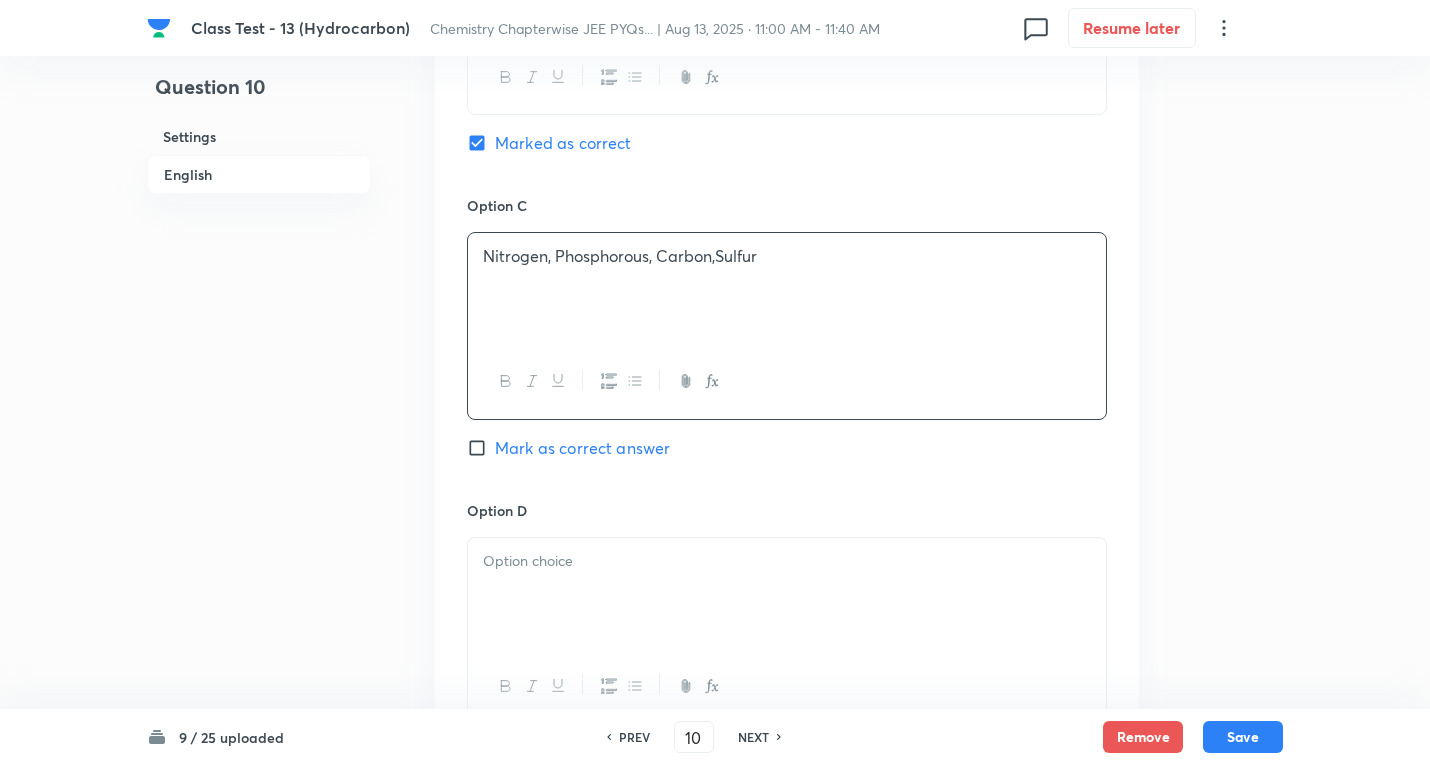 scroll, scrollTop: 1600, scrollLeft: 0, axis: vertical 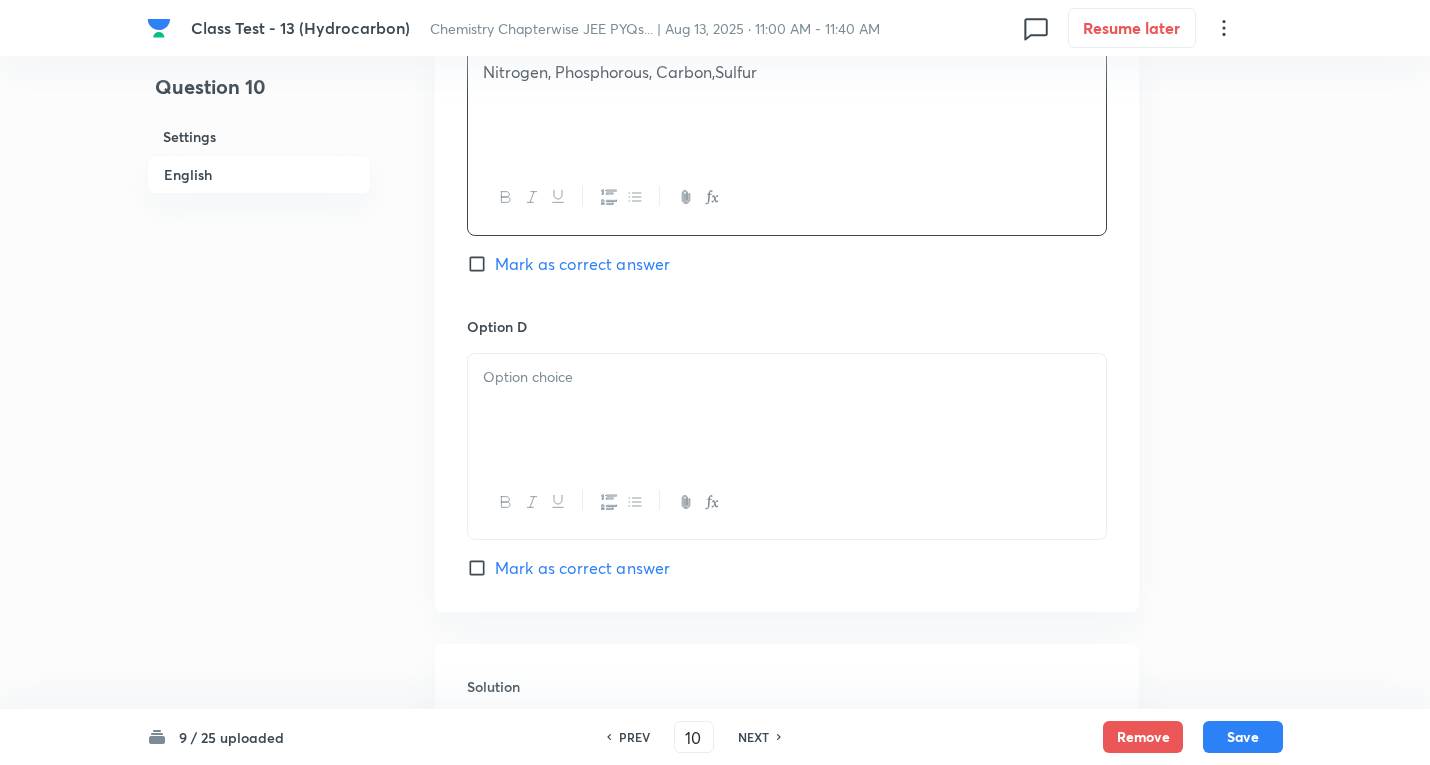 click at bounding box center [787, 410] 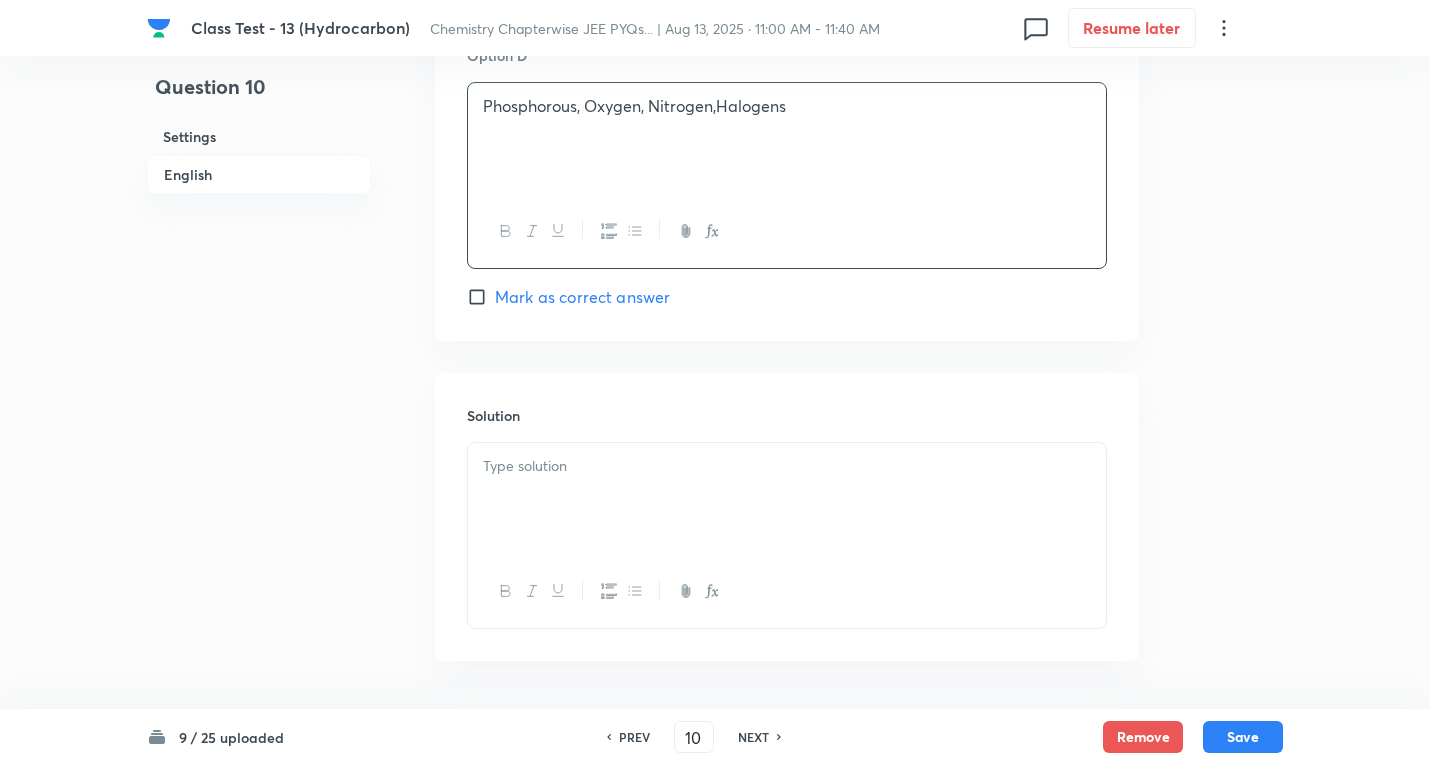 scroll, scrollTop: 1943, scrollLeft: 0, axis: vertical 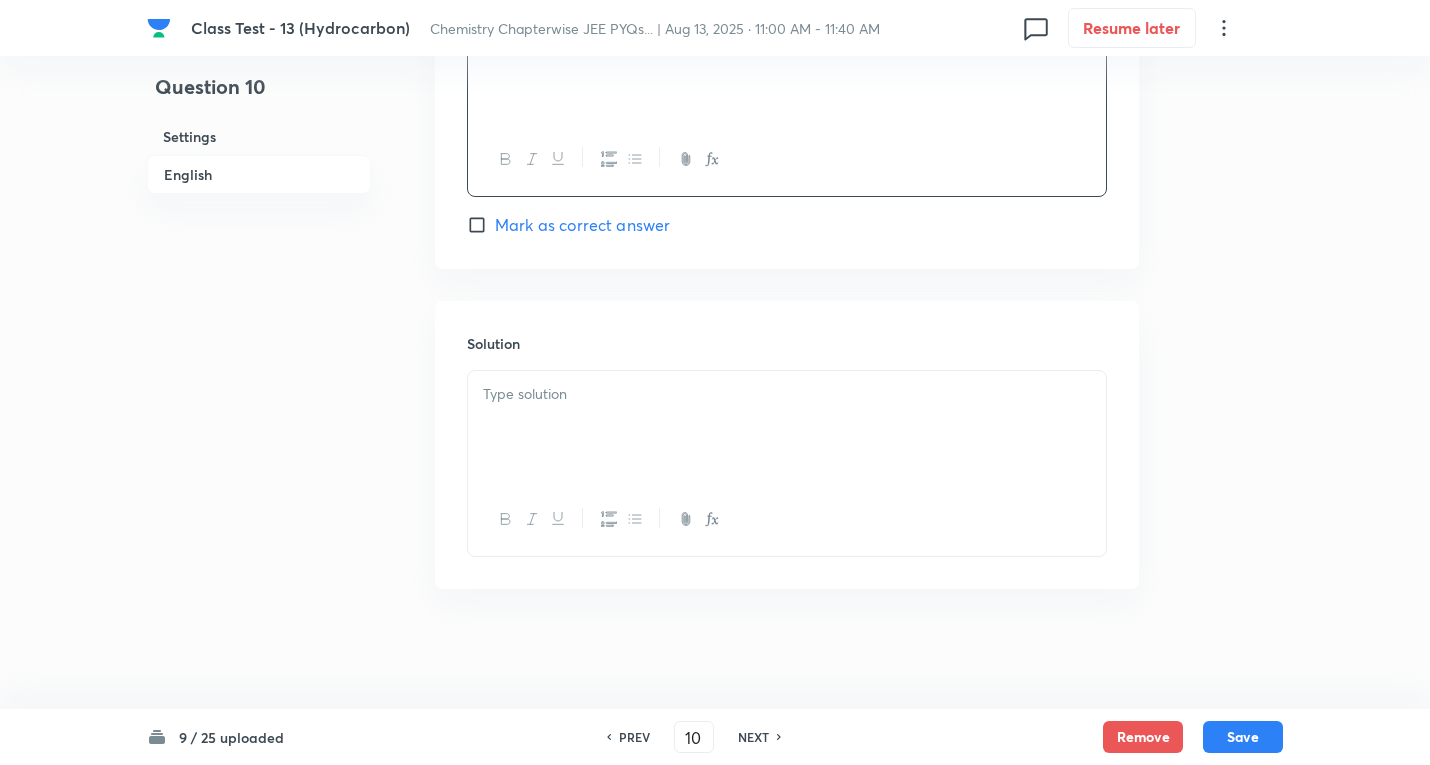 click at bounding box center [787, 394] 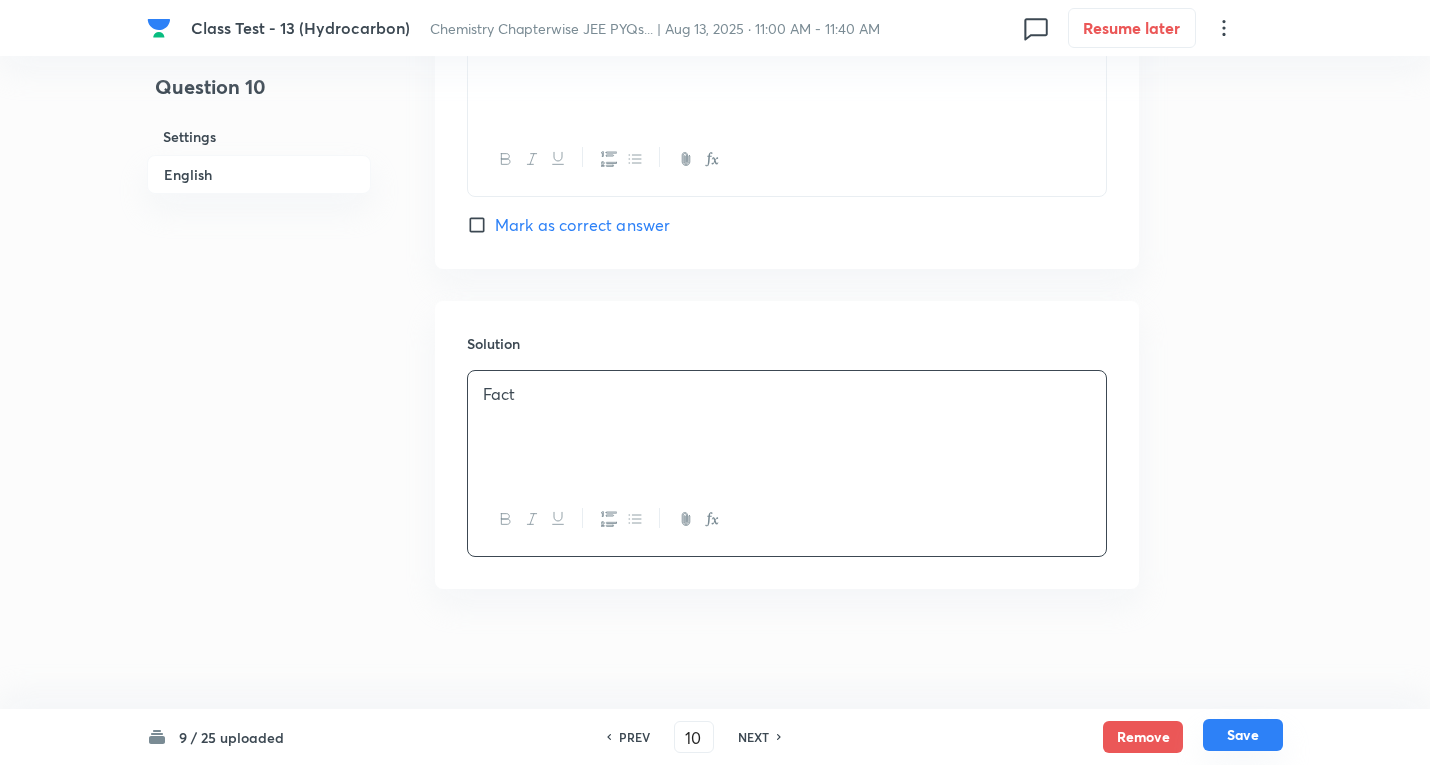 click on "Save" at bounding box center (1243, 735) 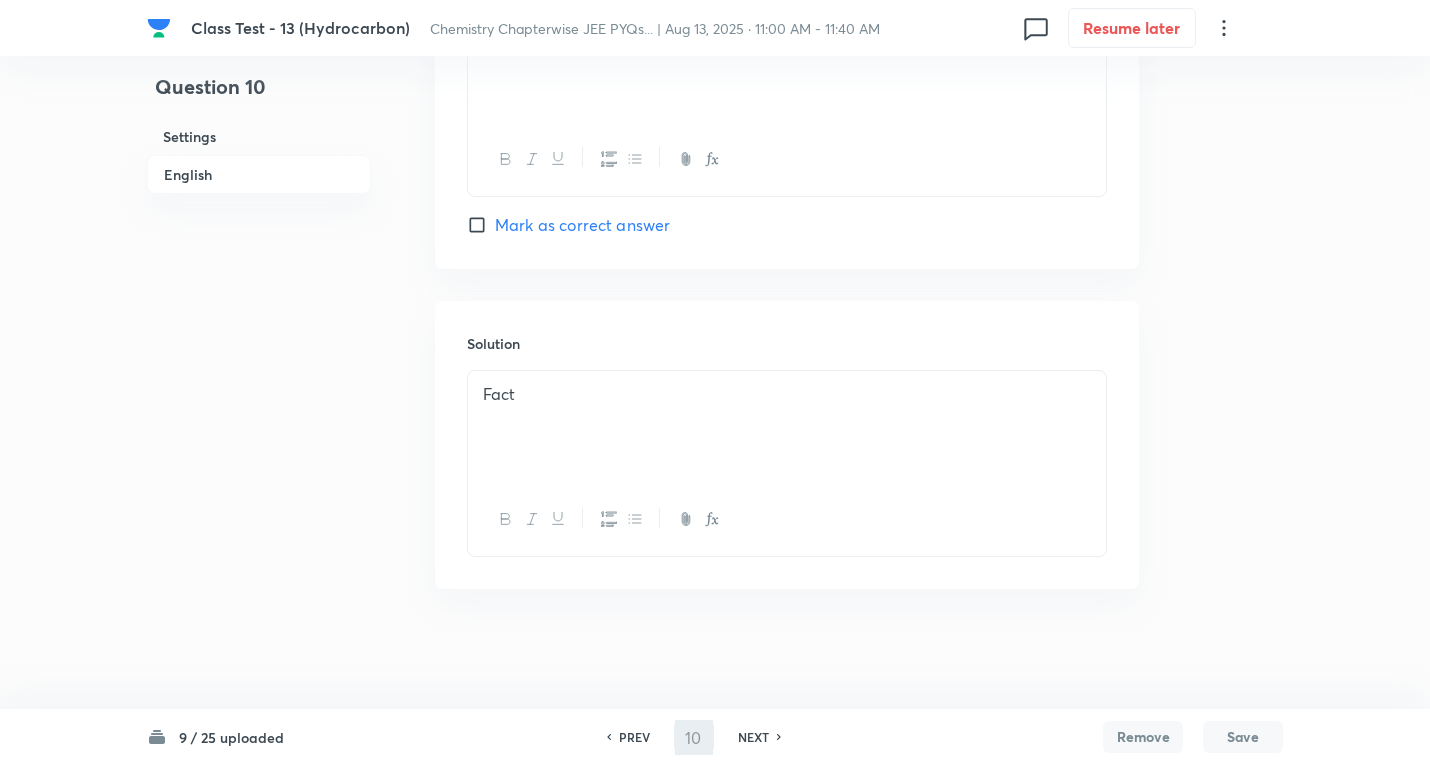 type on "11" 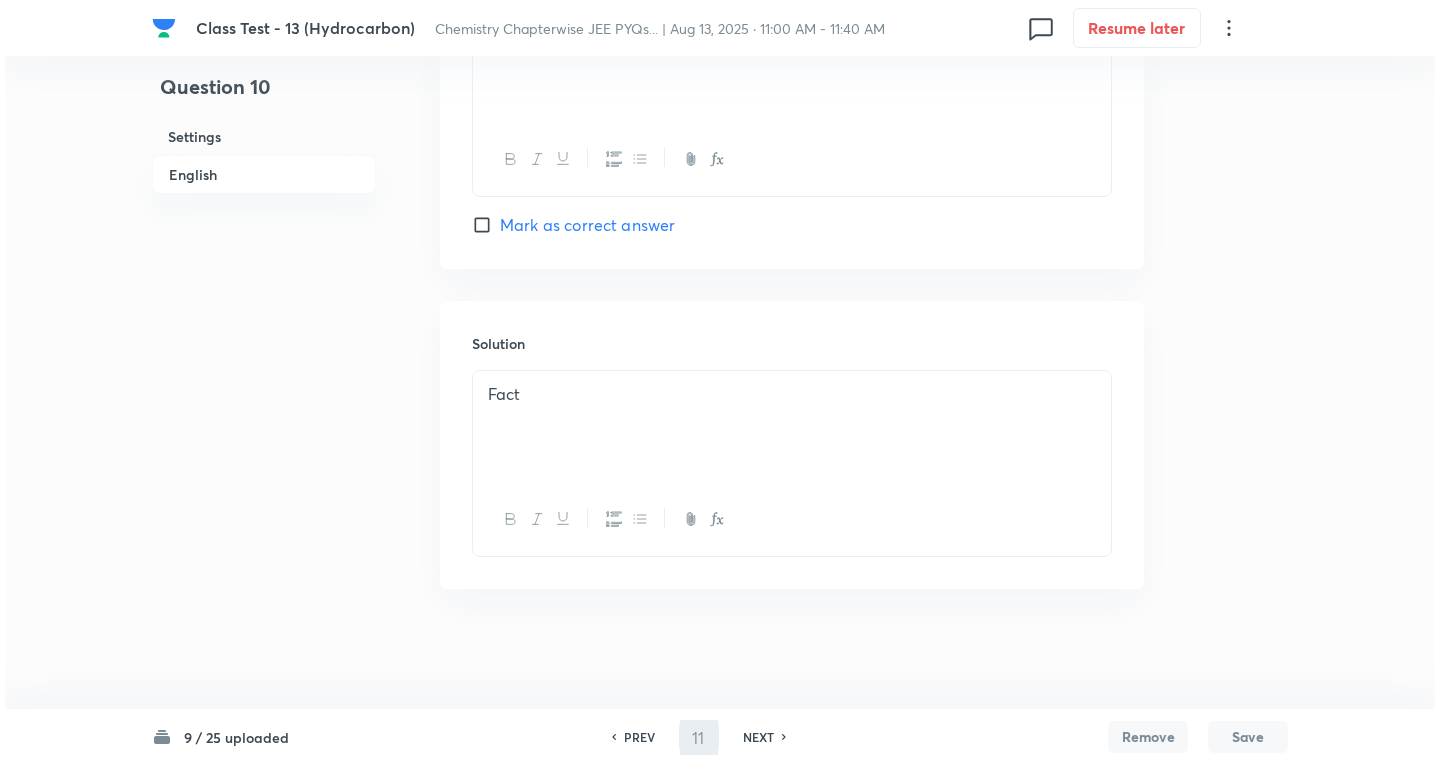 scroll, scrollTop: 0, scrollLeft: 0, axis: both 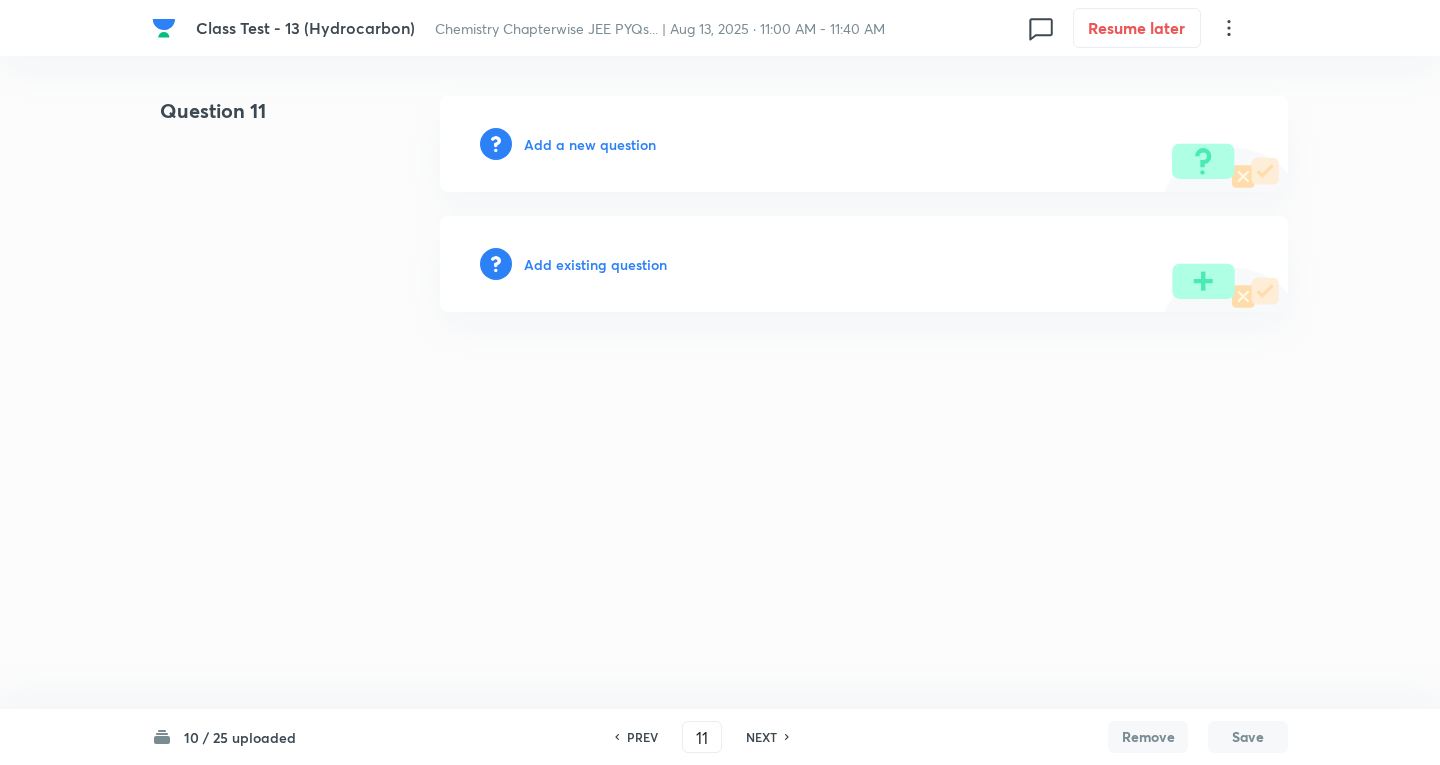click on "Add a new question" at bounding box center [590, 144] 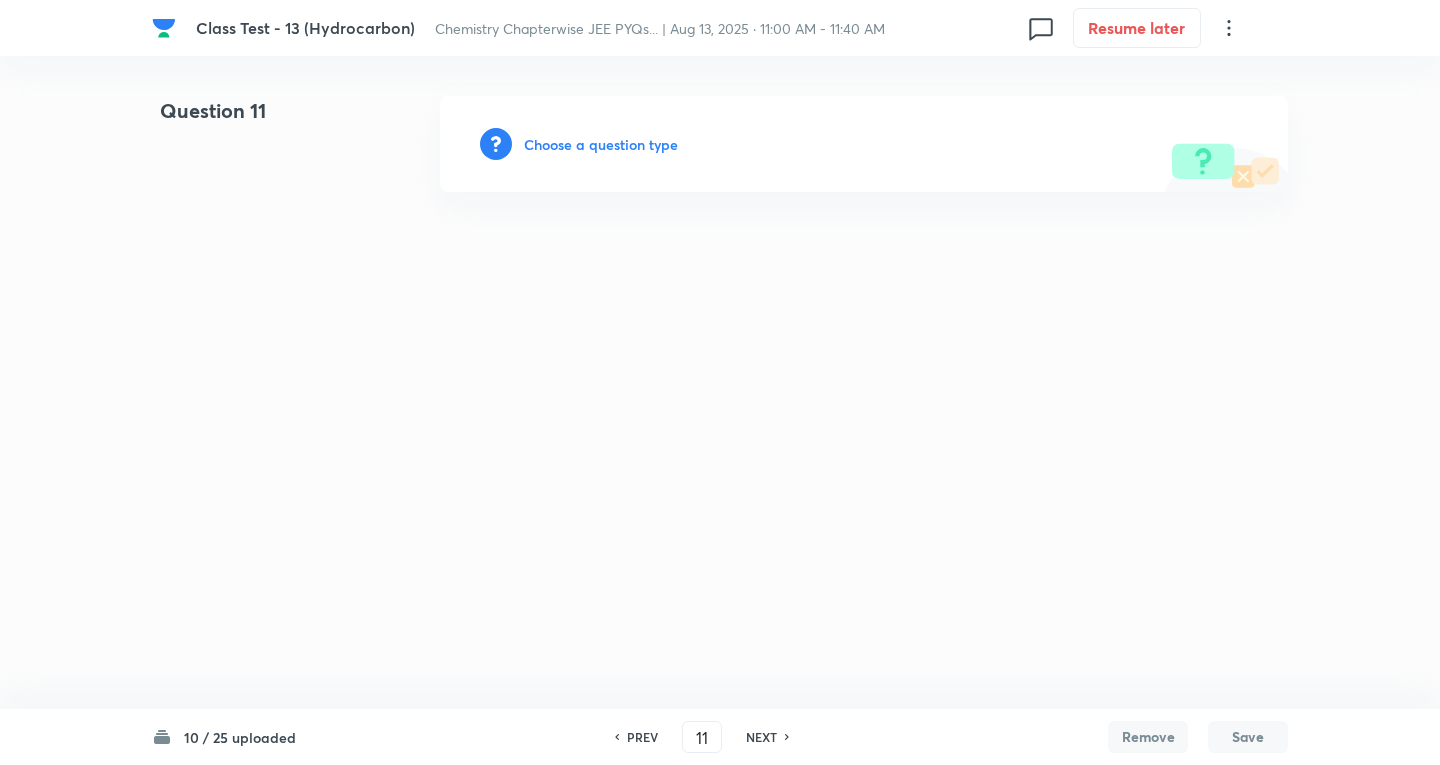 click on "Choose a question type" at bounding box center (601, 144) 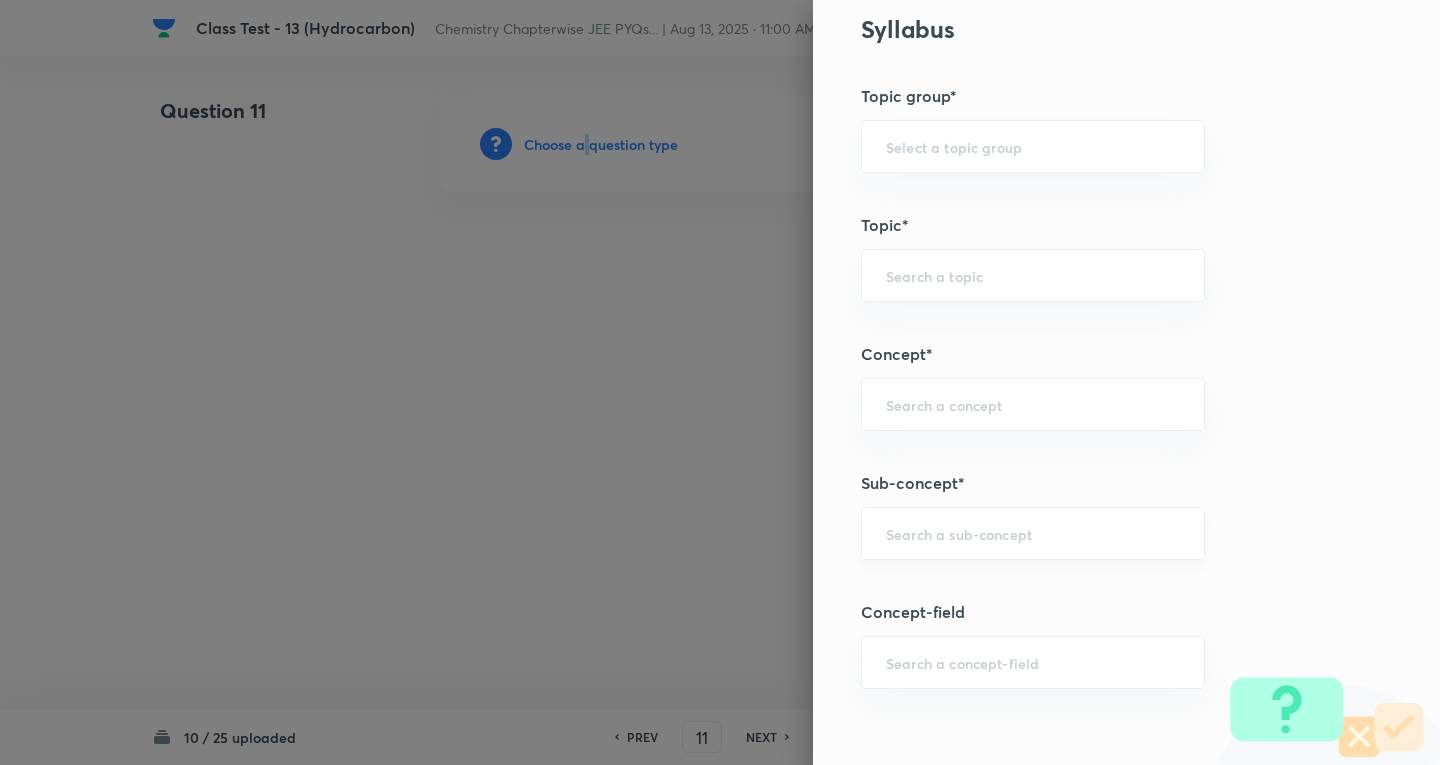 scroll, scrollTop: 1000, scrollLeft: 0, axis: vertical 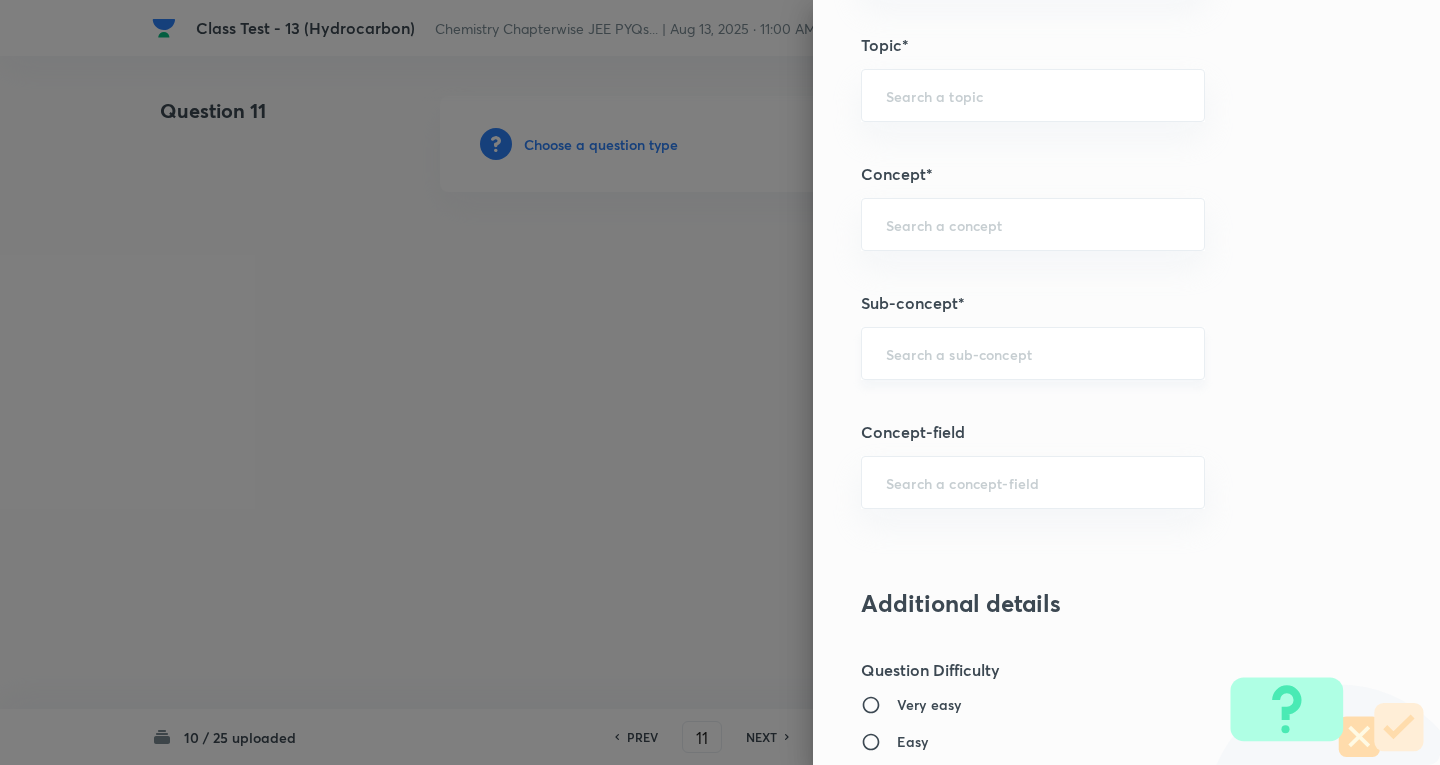 click at bounding box center [1033, 353] 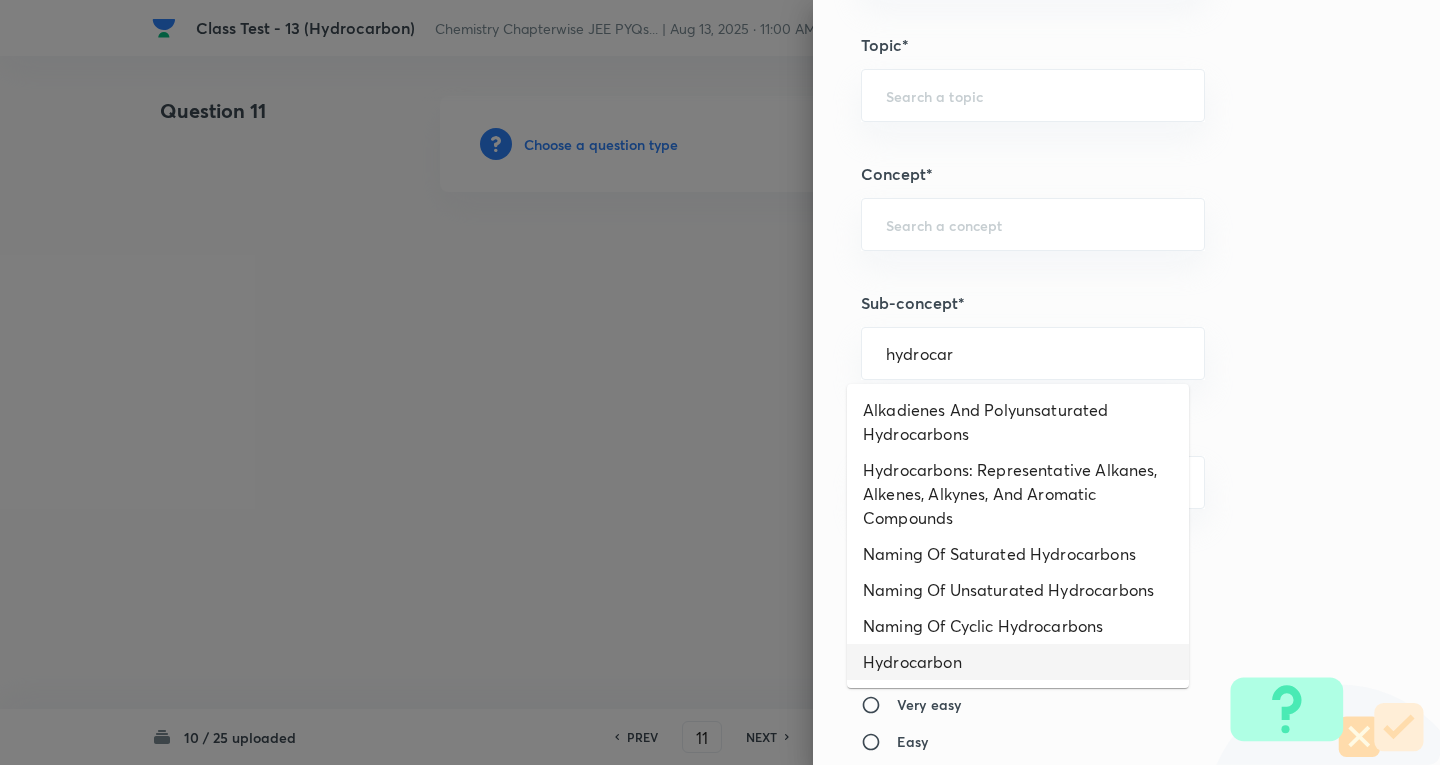 click on "Hydrocarbon" at bounding box center (1018, 662) 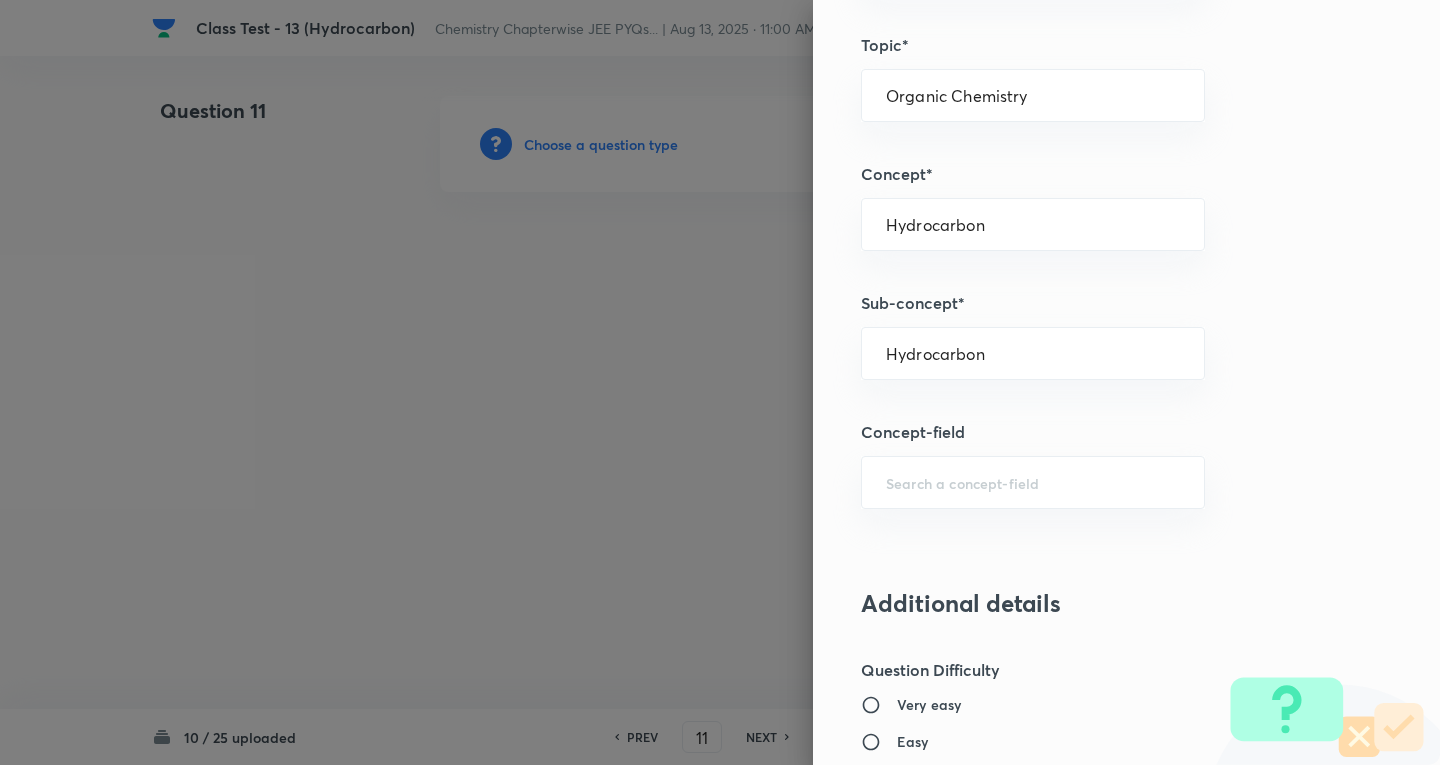 type on "Chemistry" 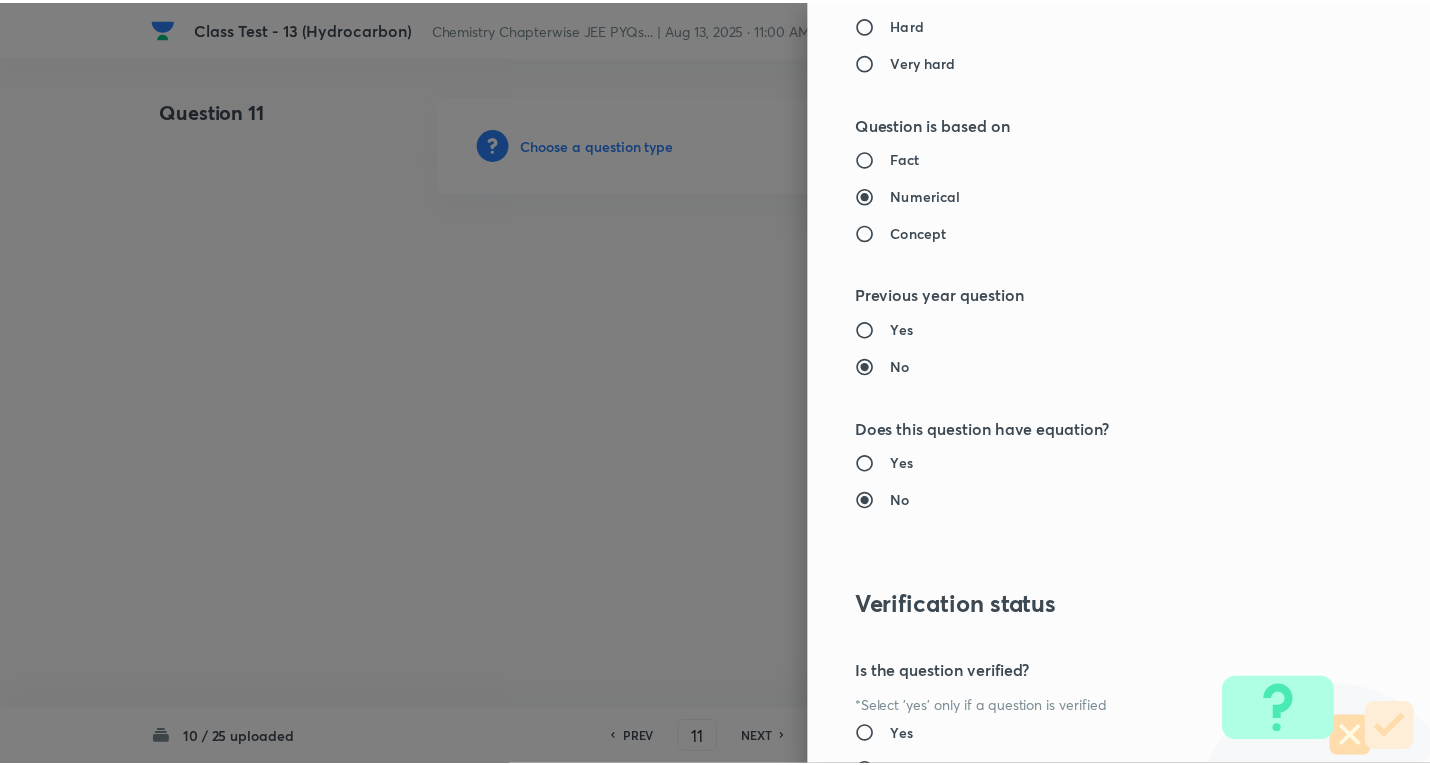 scroll, scrollTop: 1961, scrollLeft: 0, axis: vertical 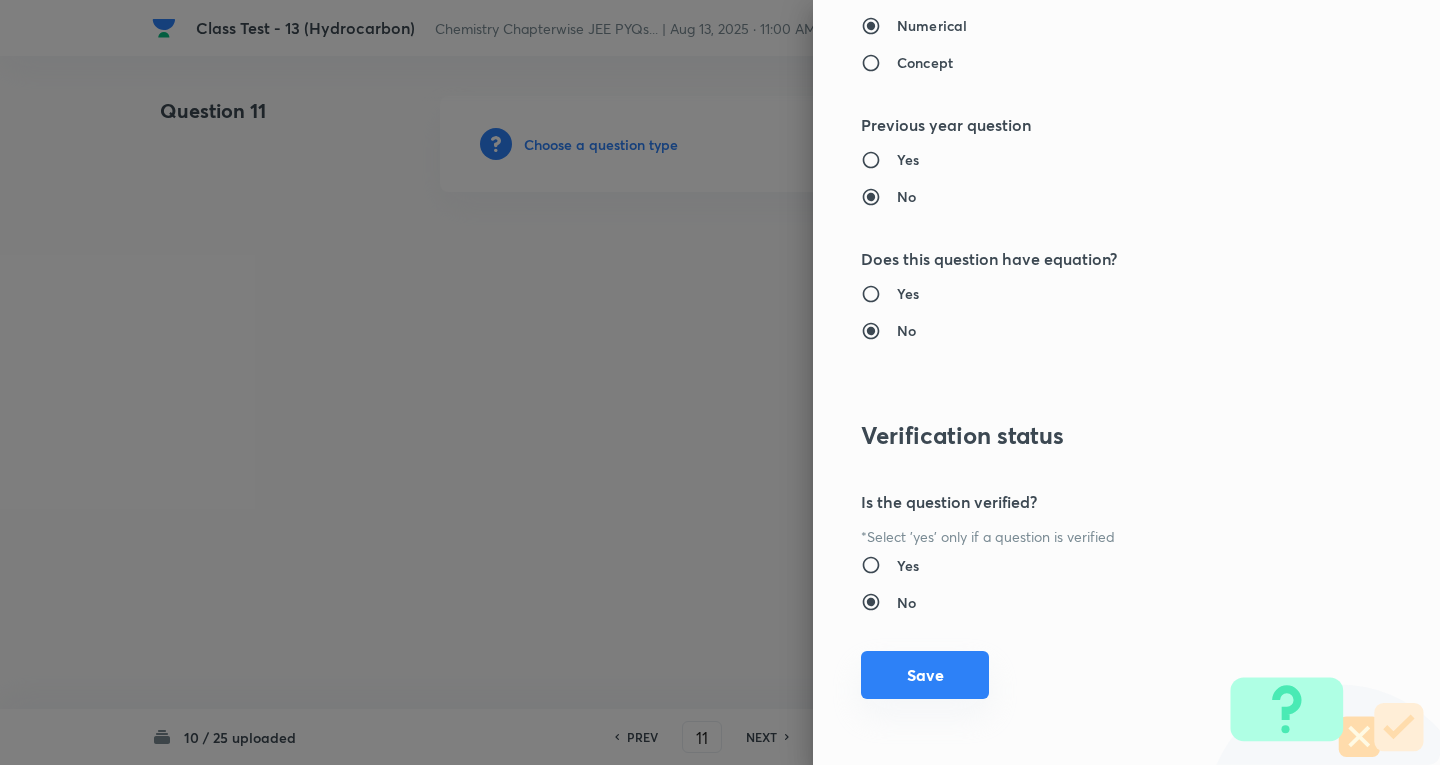 drag, startPoint x: 924, startPoint y: 671, endPoint x: 480, endPoint y: 376, distance: 533.06757 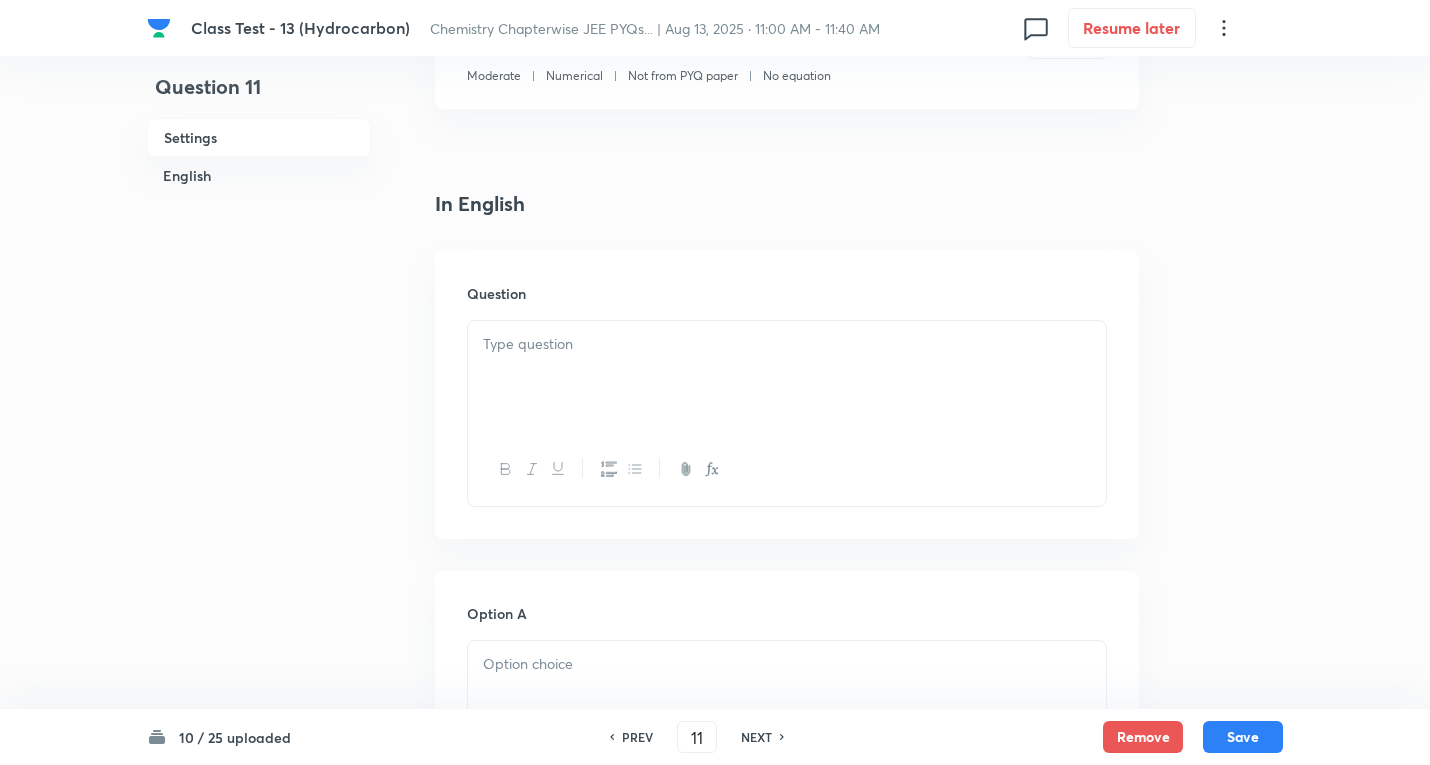 scroll, scrollTop: 400, scrollLeft: 0, axis: vertical 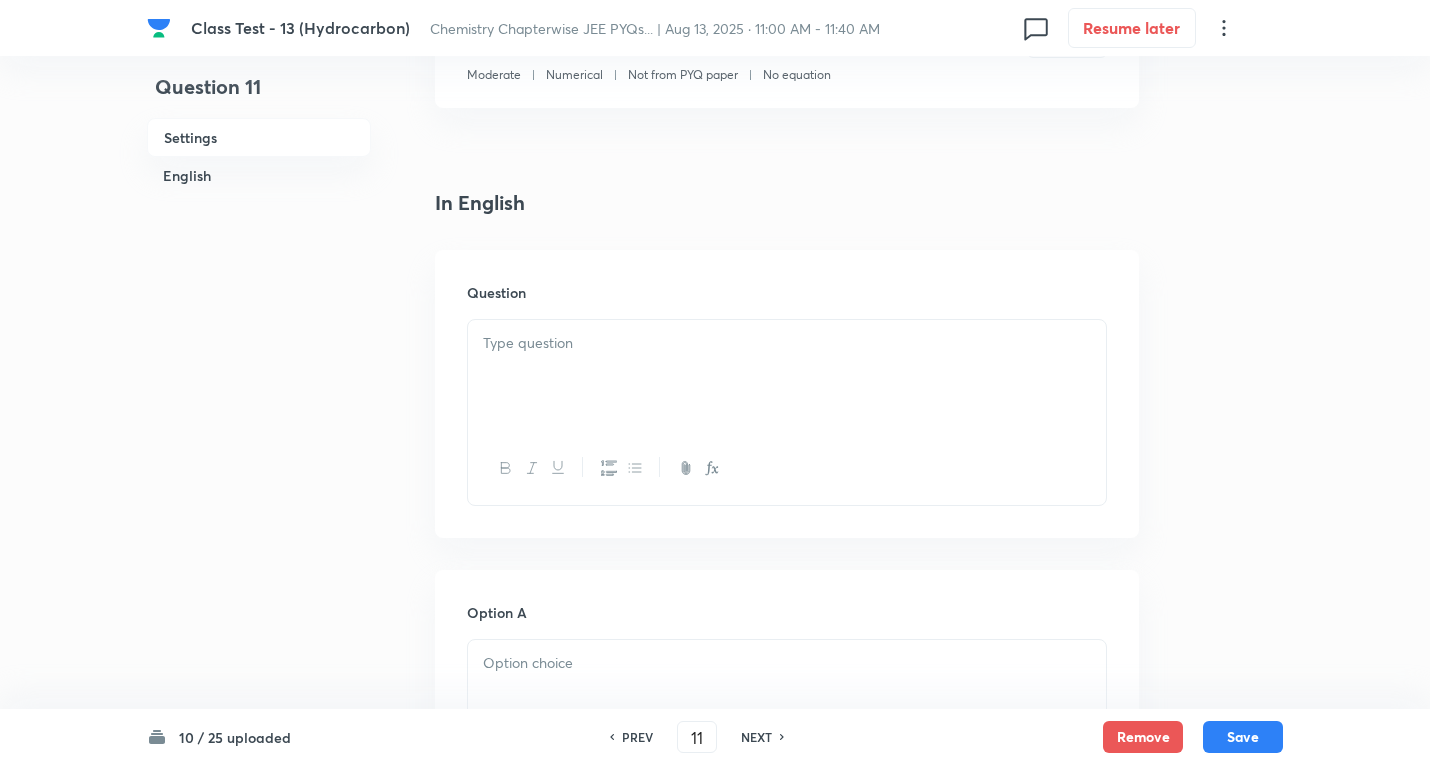 click at bounding box center (787, 343) 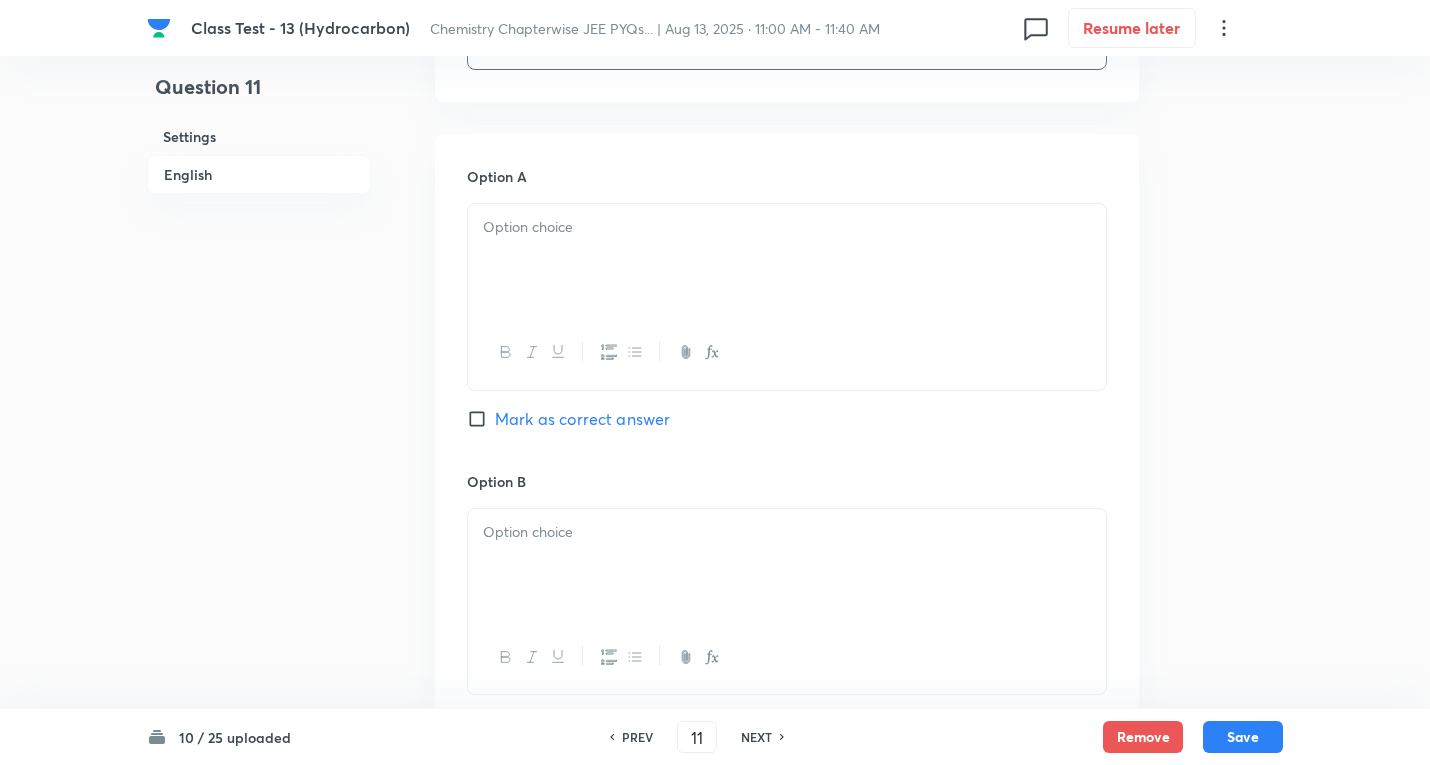 scroll, scrollTop: 900, scrollLeft: 0, axis: vertical 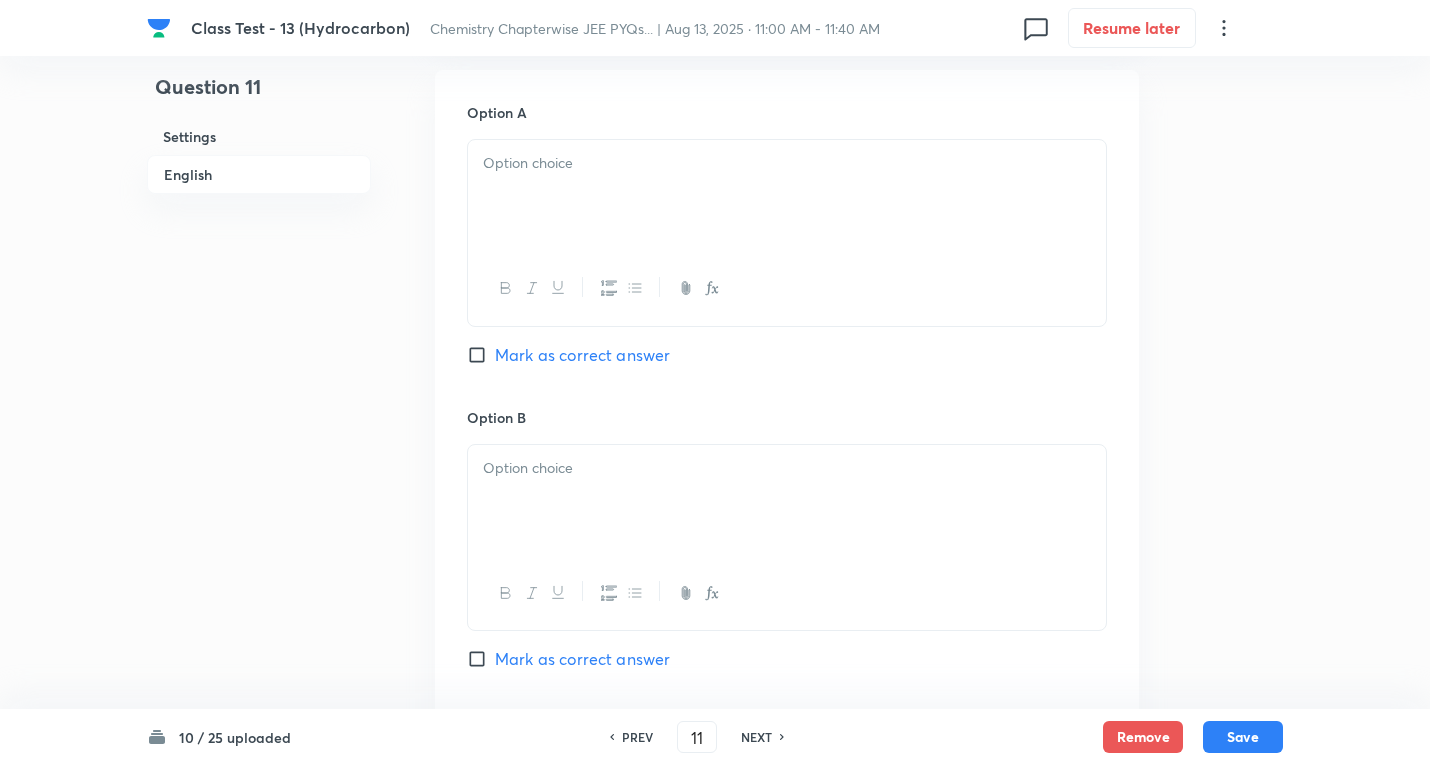 click at bounding box center (787, 196) 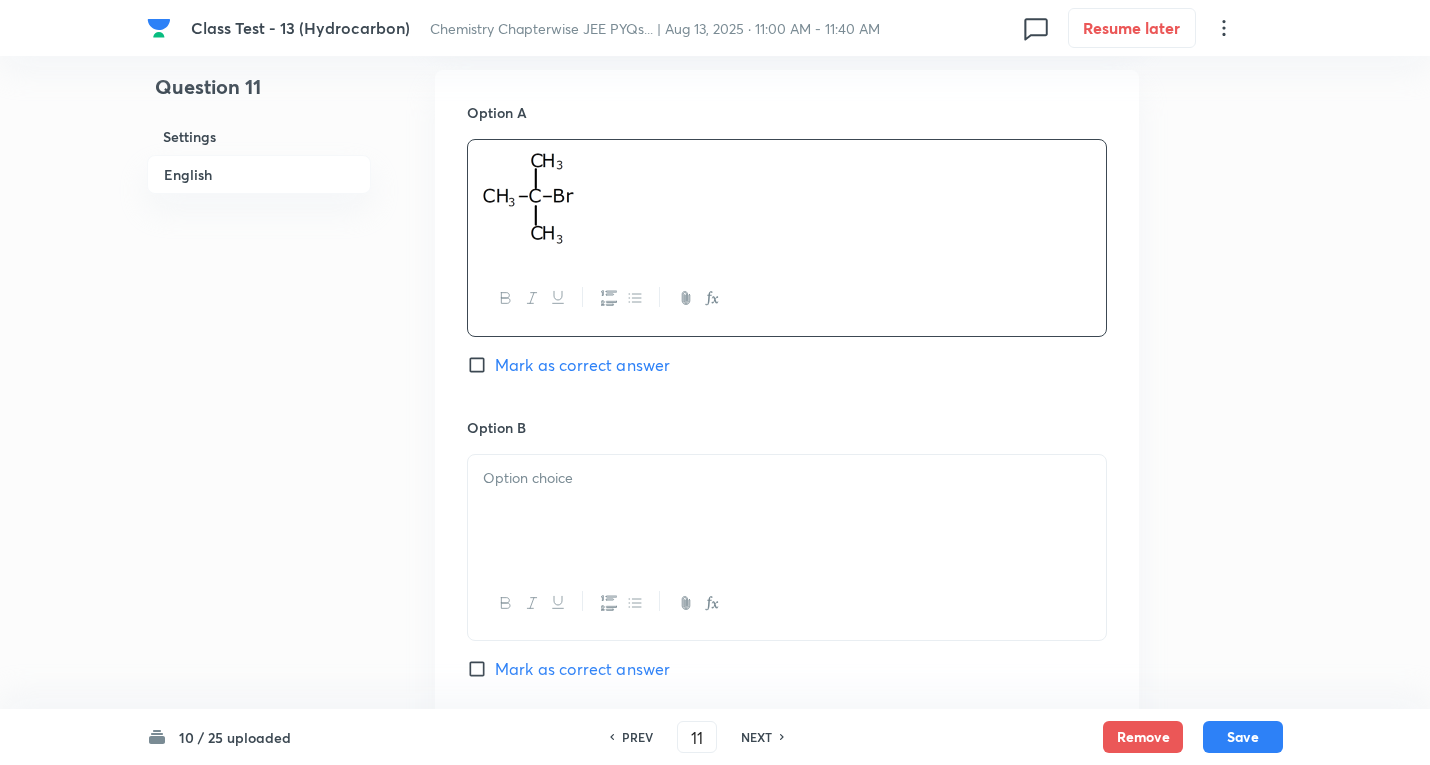 click on "Mark as correct answer" at bounding box center [582, 365] 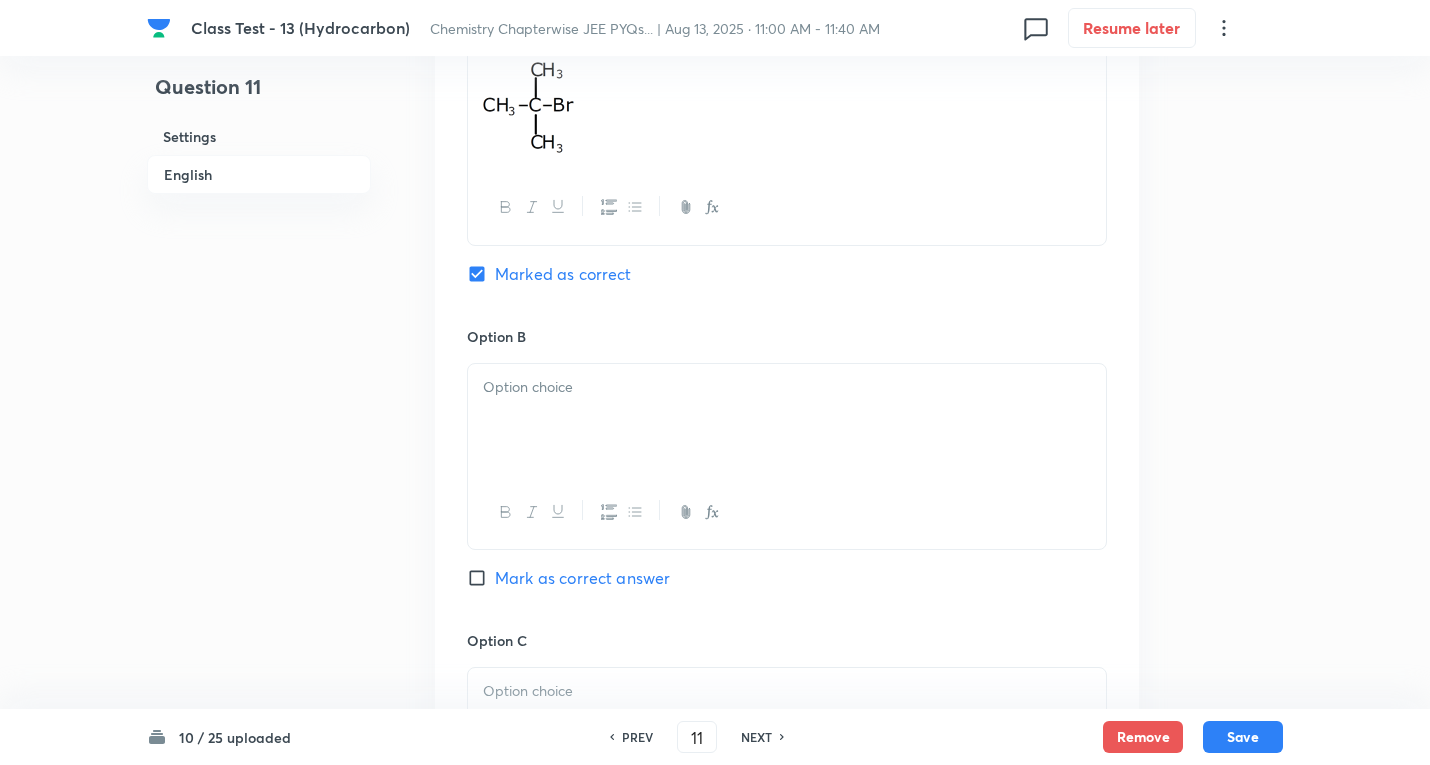 scroll, scrollTop: 1300, scrollLeft: 0, axis: vertical 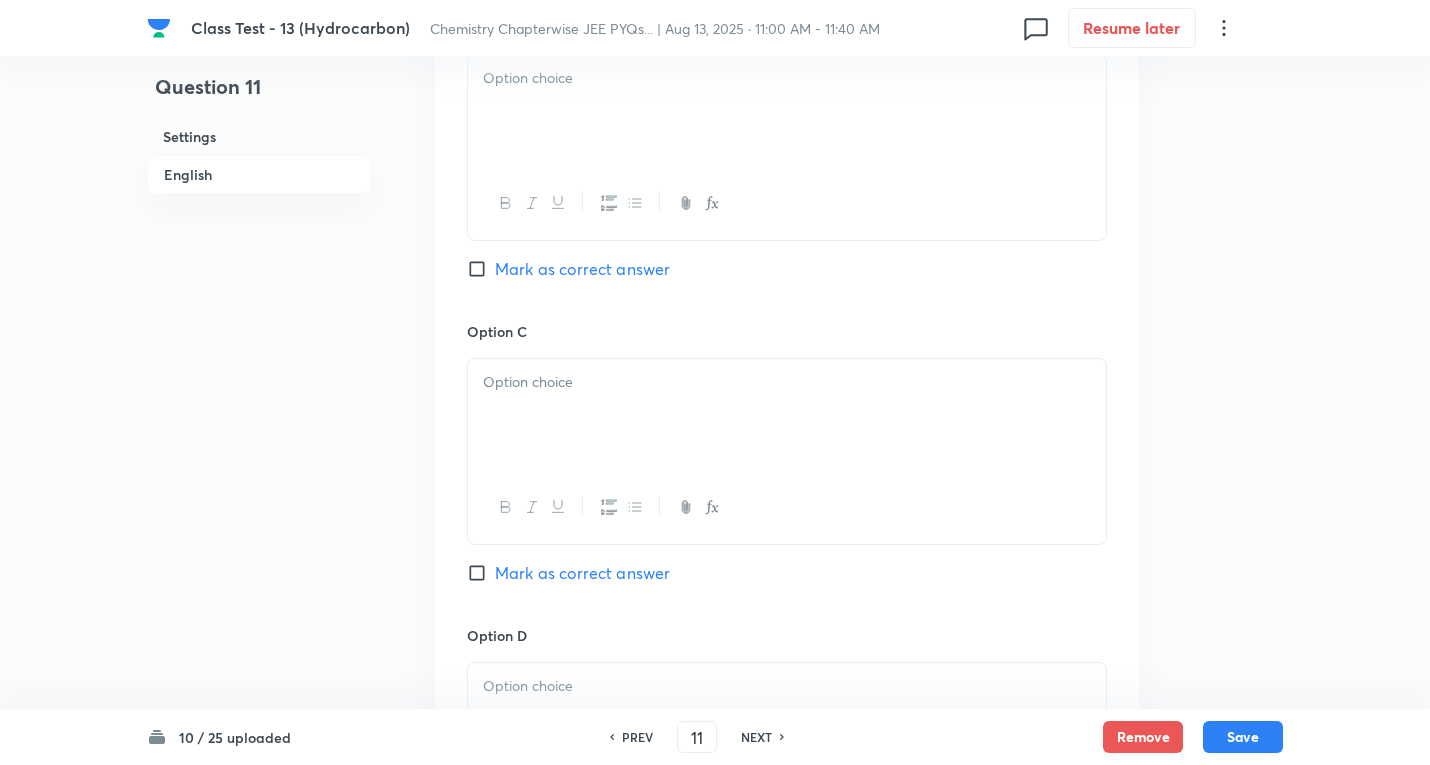 click at bounding box center [787, 111] 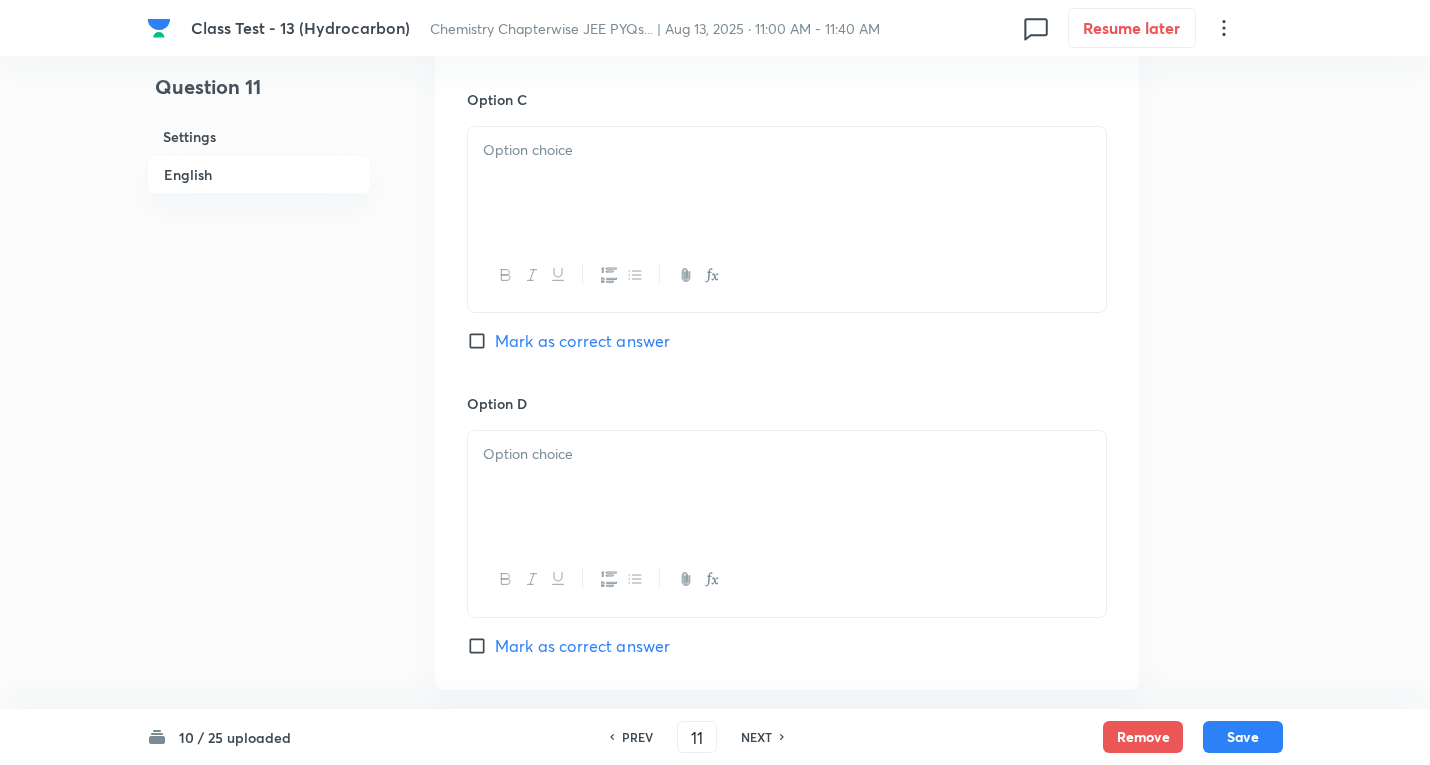 scroll, scrollTop: 1600, scrollLeft: 0, axis: vertical 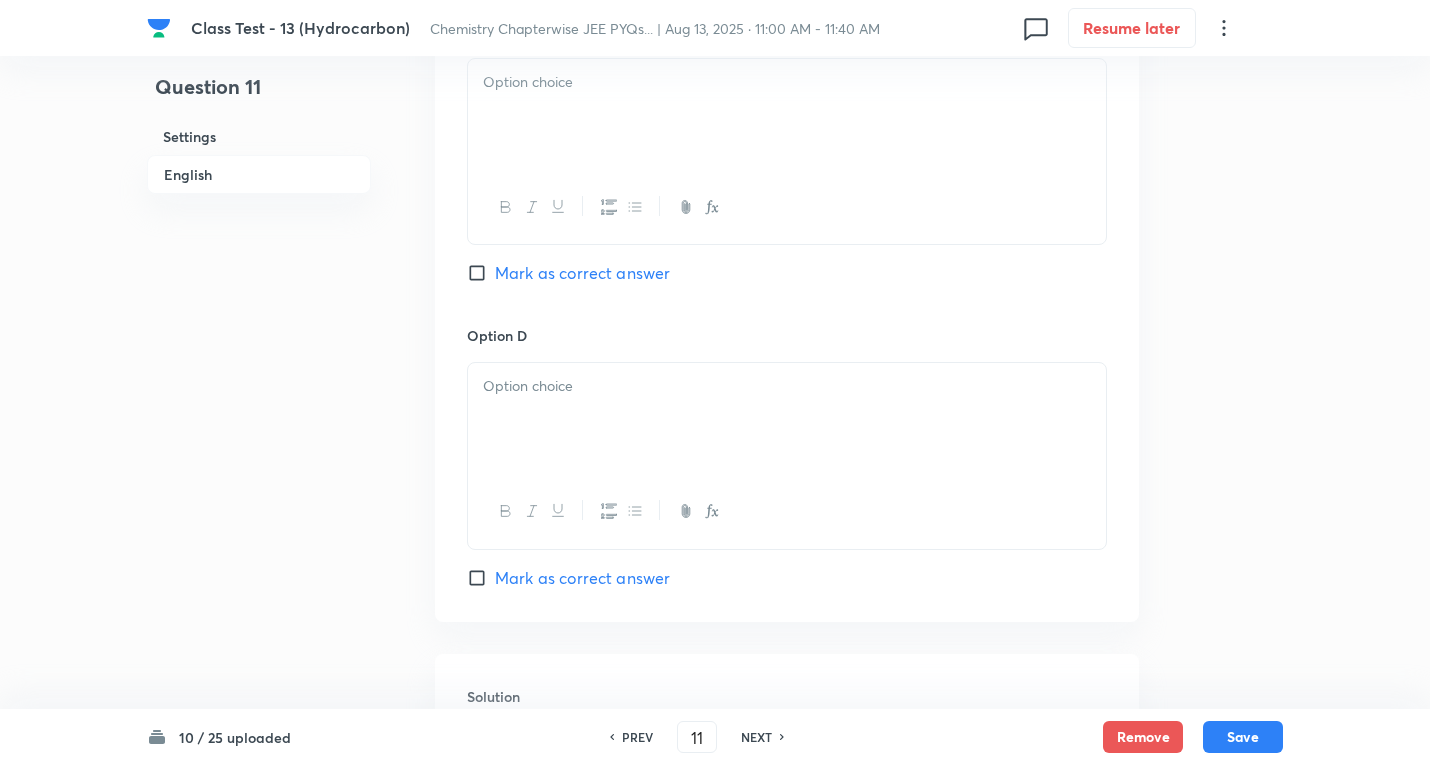click at bounding box center (787, 115) 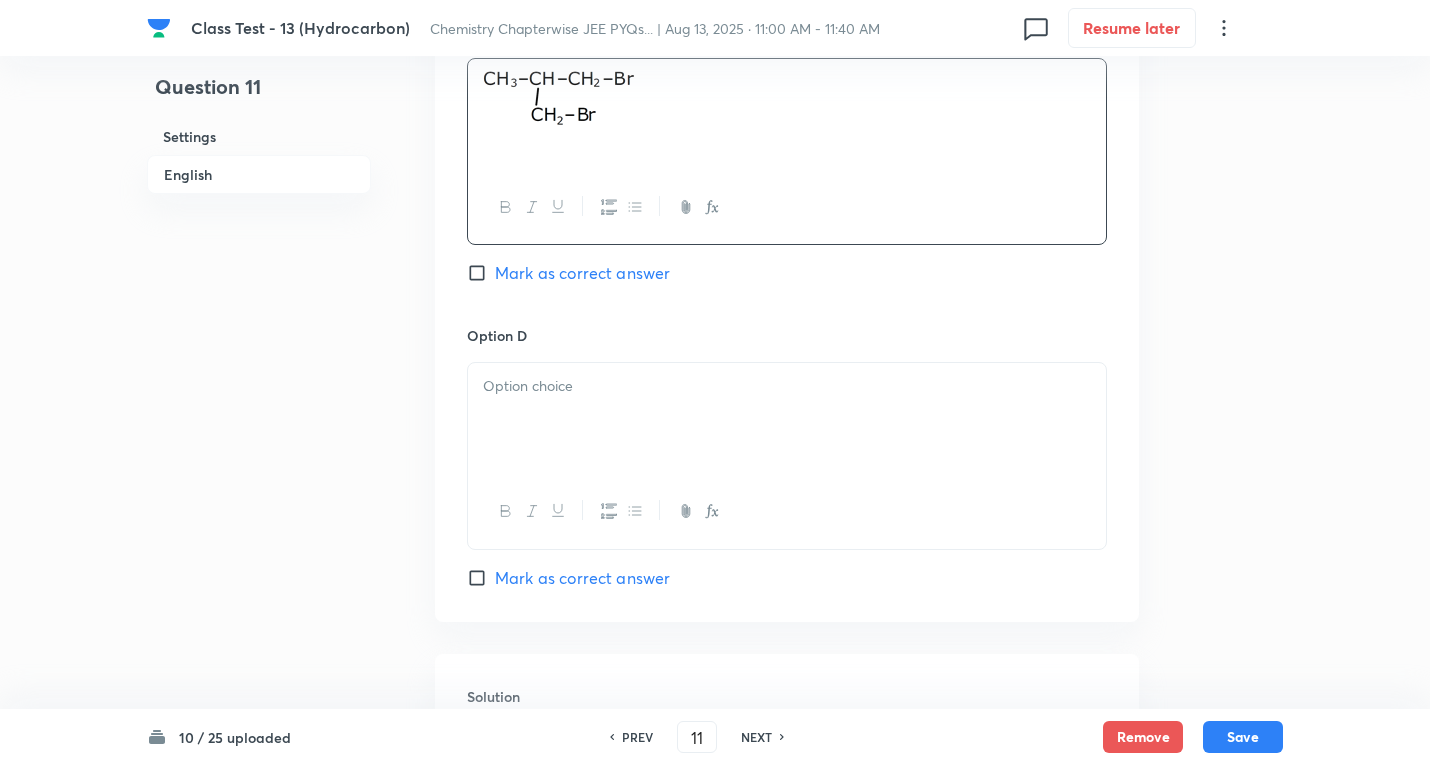scroll, scrollTop: 1800, scrollLeft: 0, axis: vertical 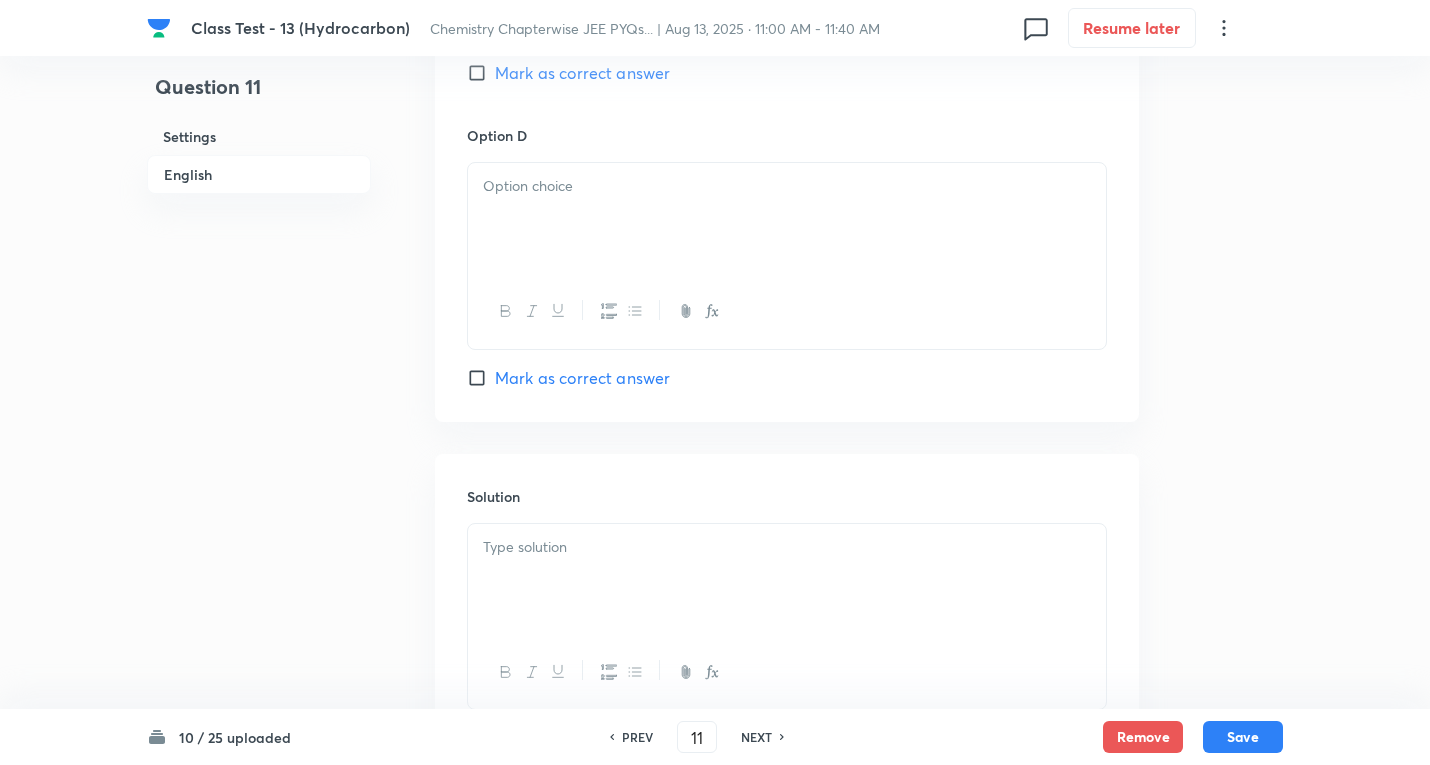 click at bounding box center (787, 186) 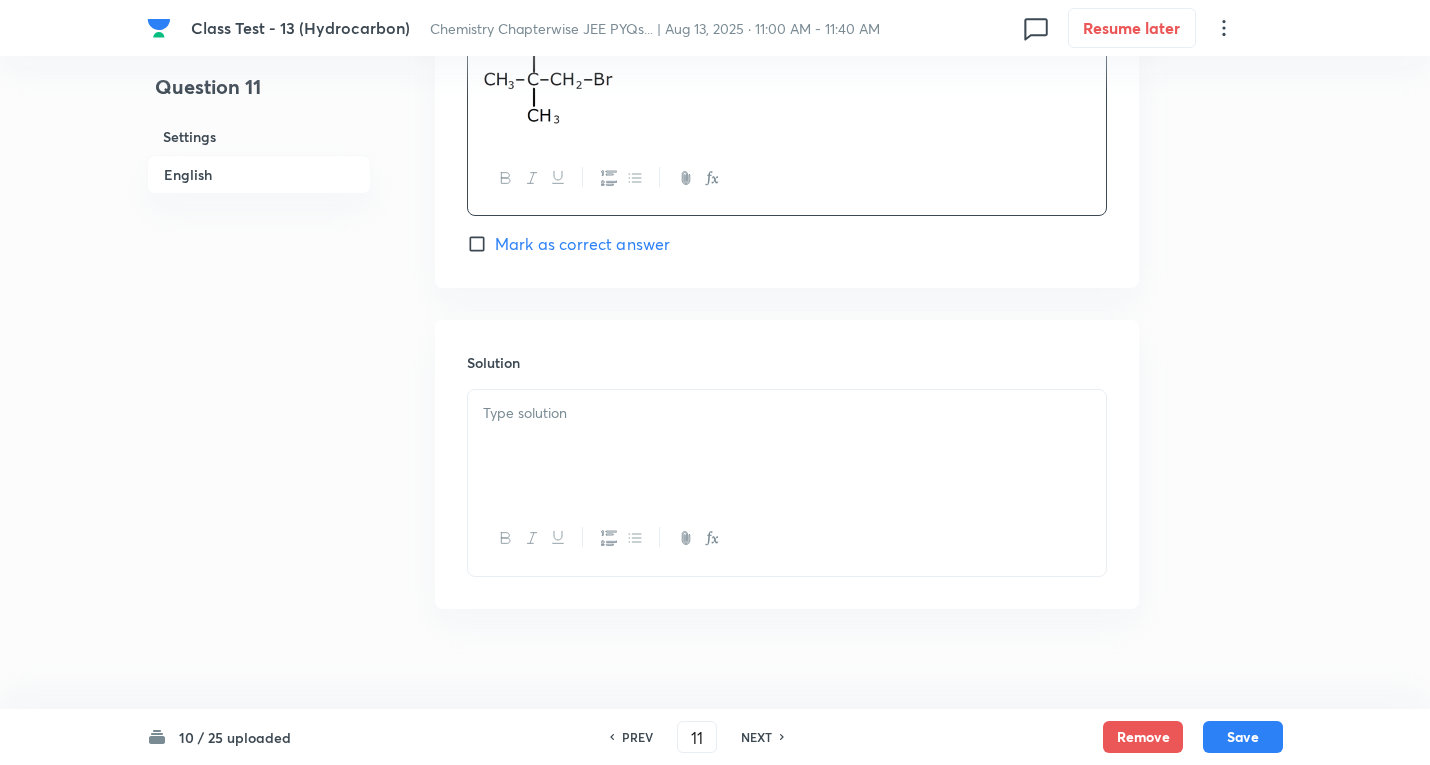 scroll, scrollTop: 1955, scrollLeft: 0, axis: vertical 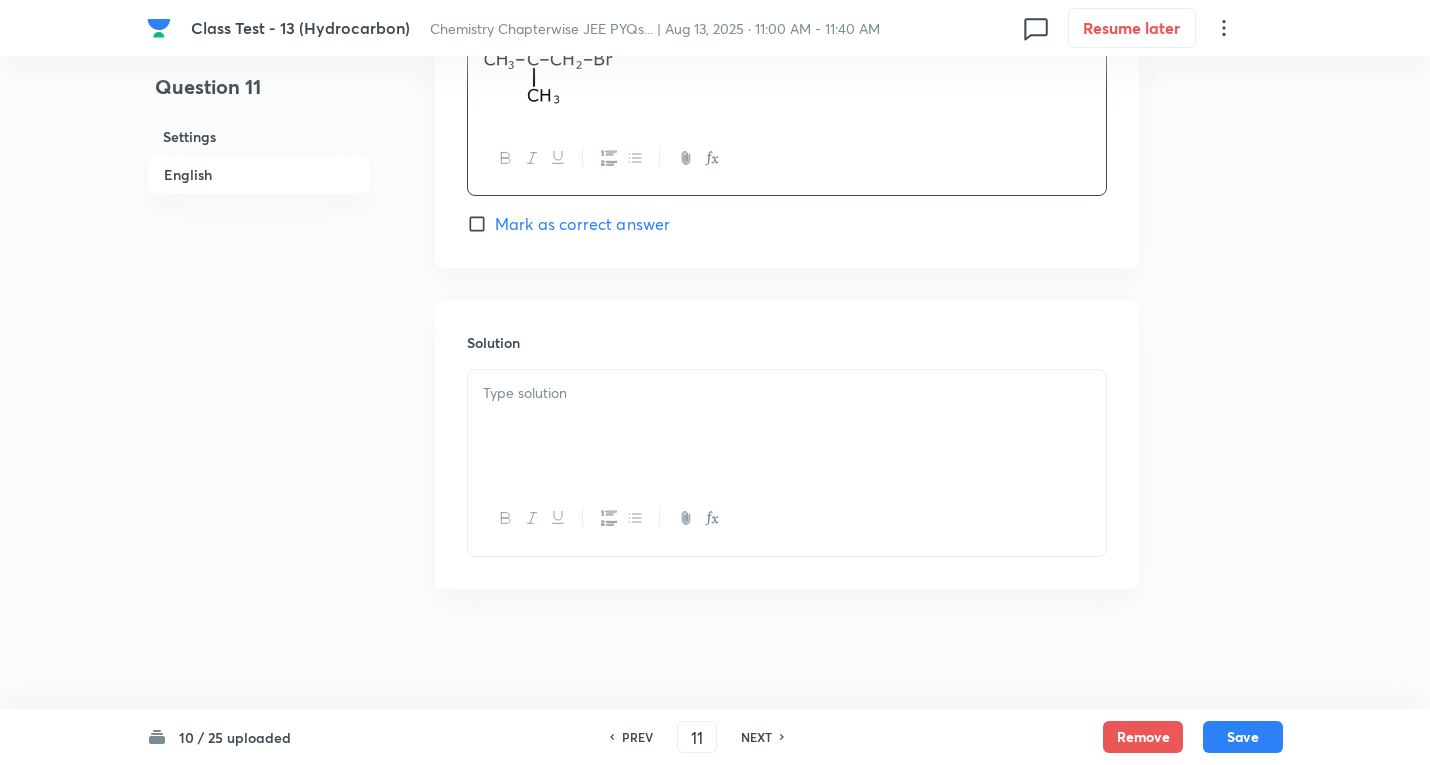 click at bounding box center [787, 426] 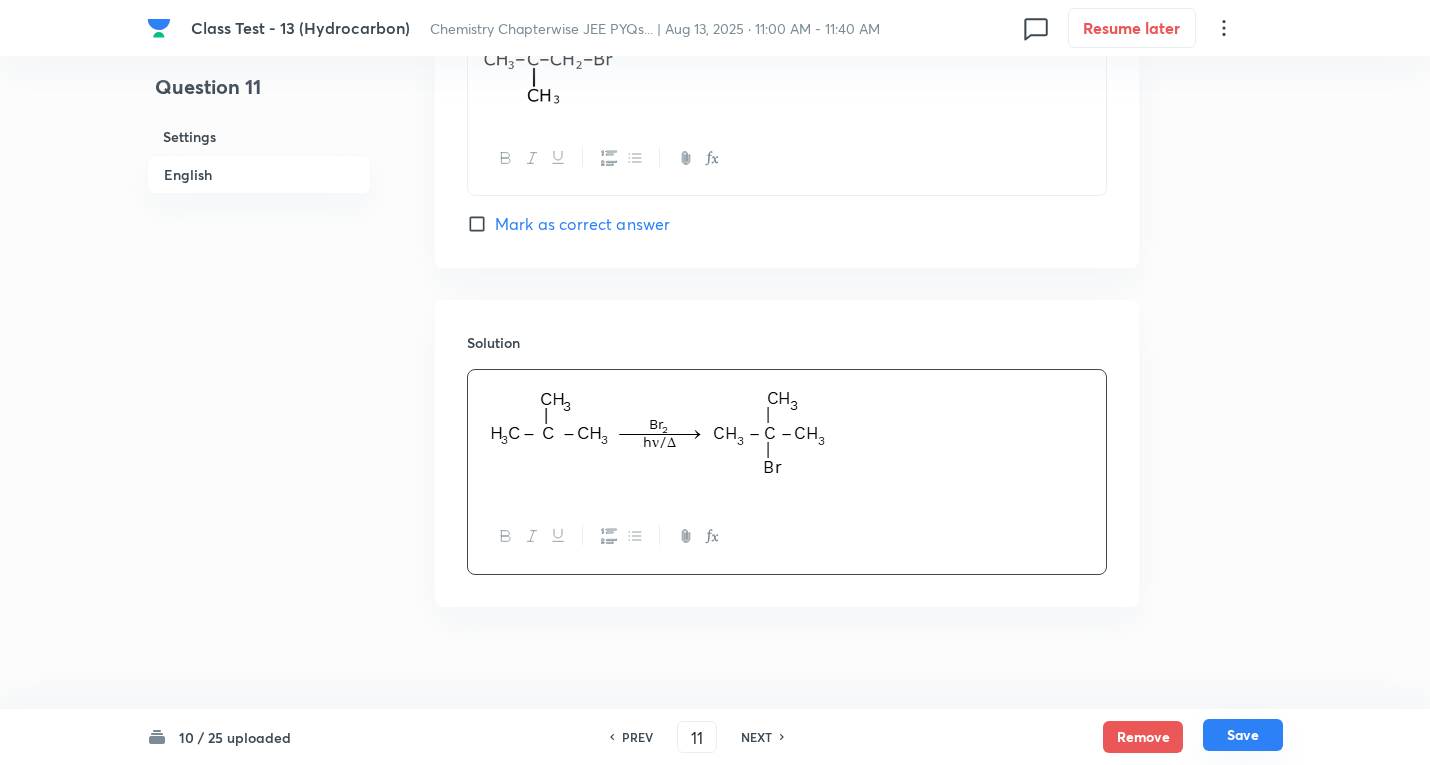 click on "Save" at bounding box center [1243, 735] 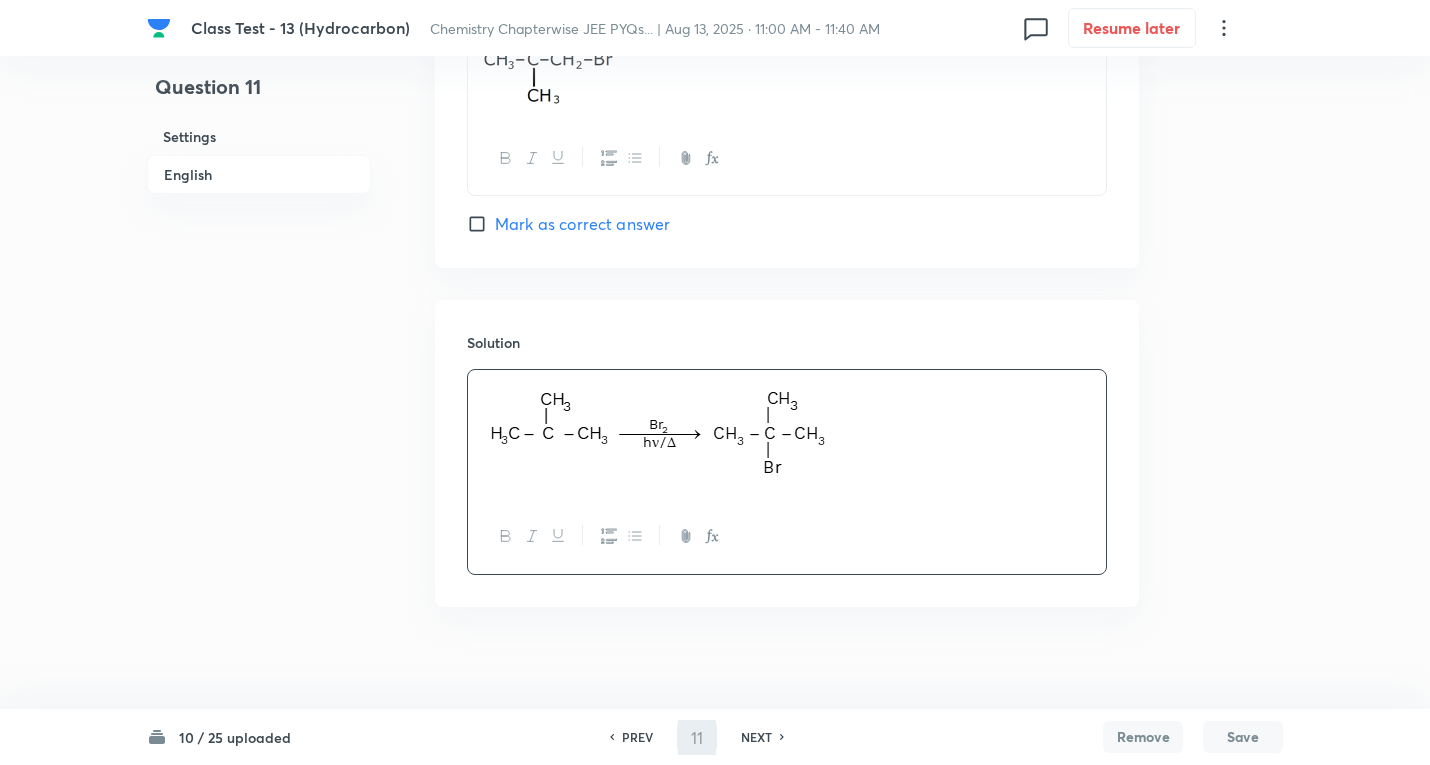 type on "12" 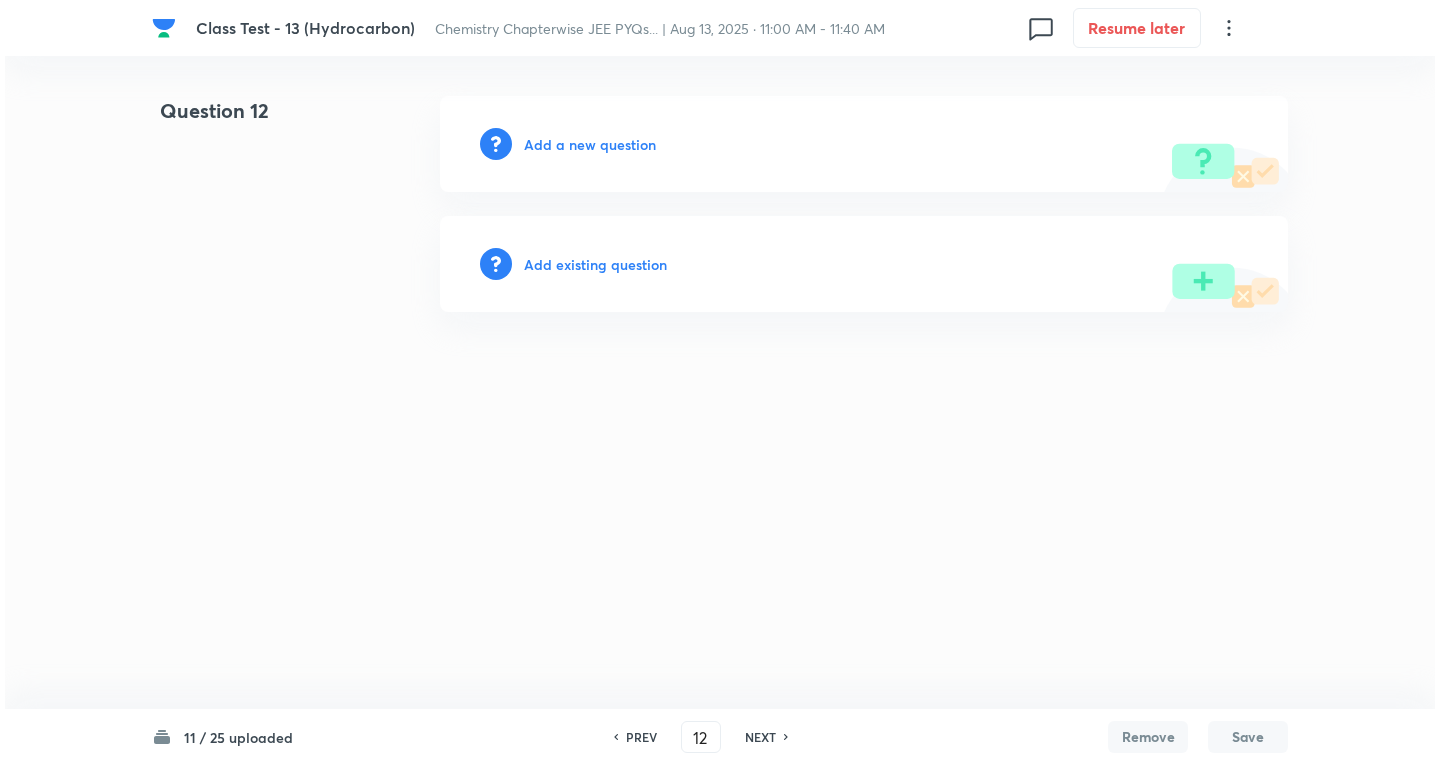 scroll, scrollTop: 0, scrollLeft: 0, axis: both 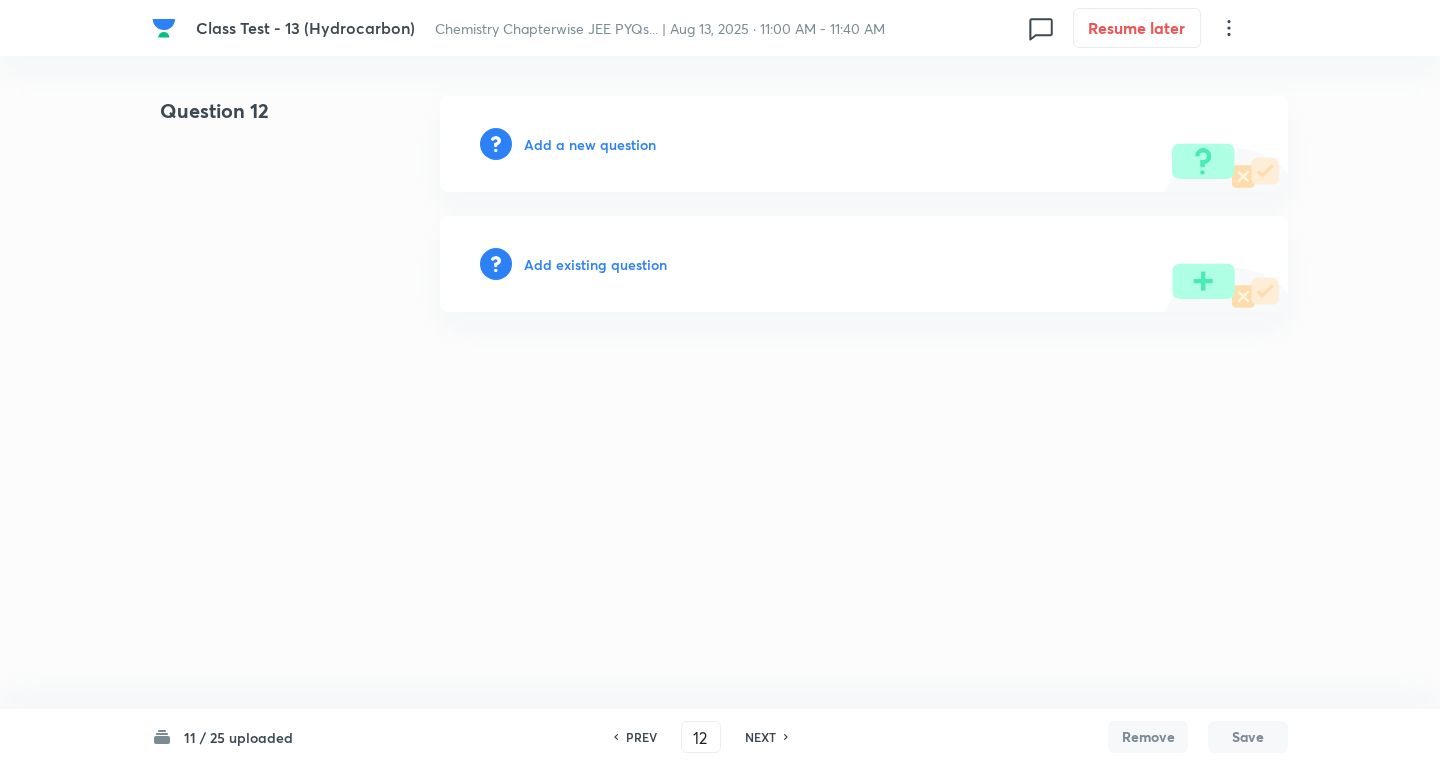 click on "Add a new question" at bounding box center (590, 144) 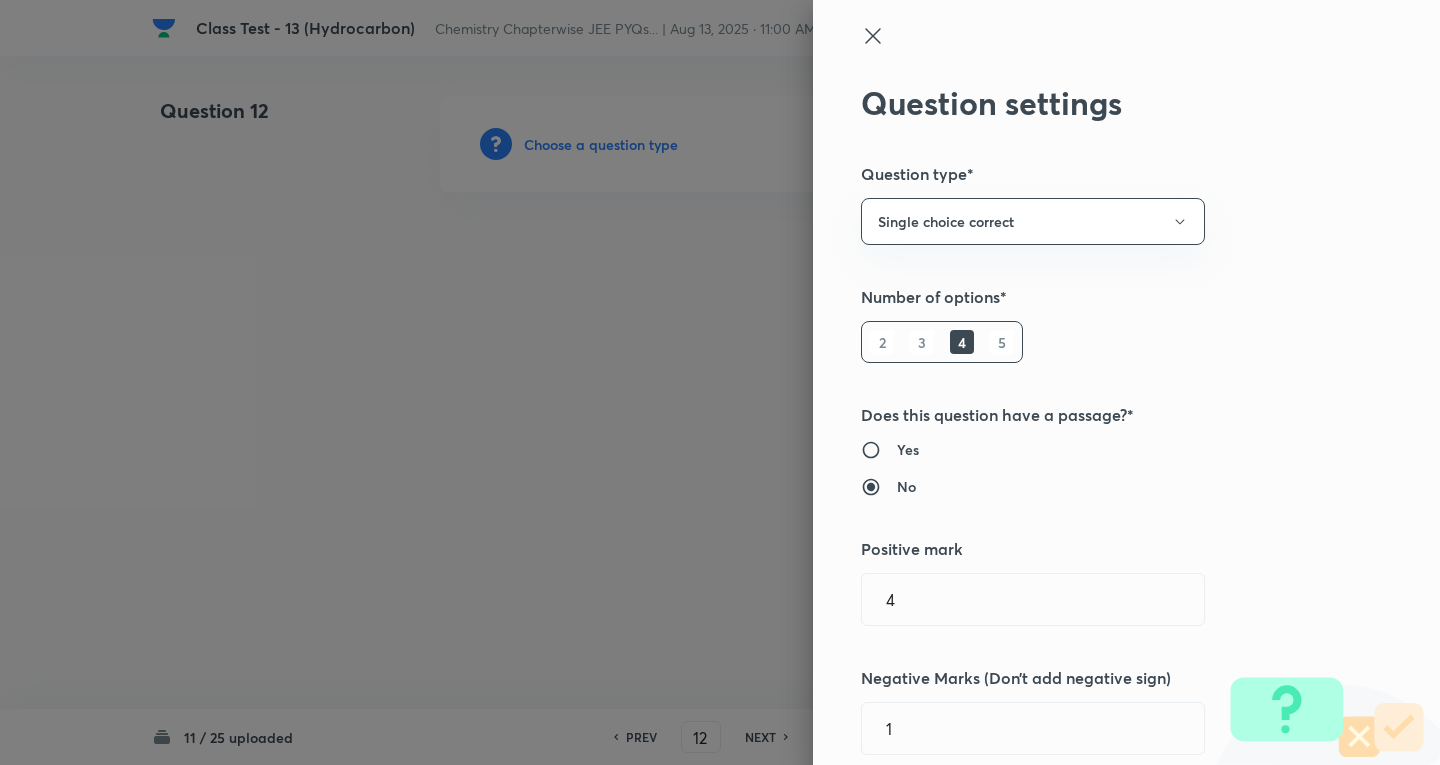 type 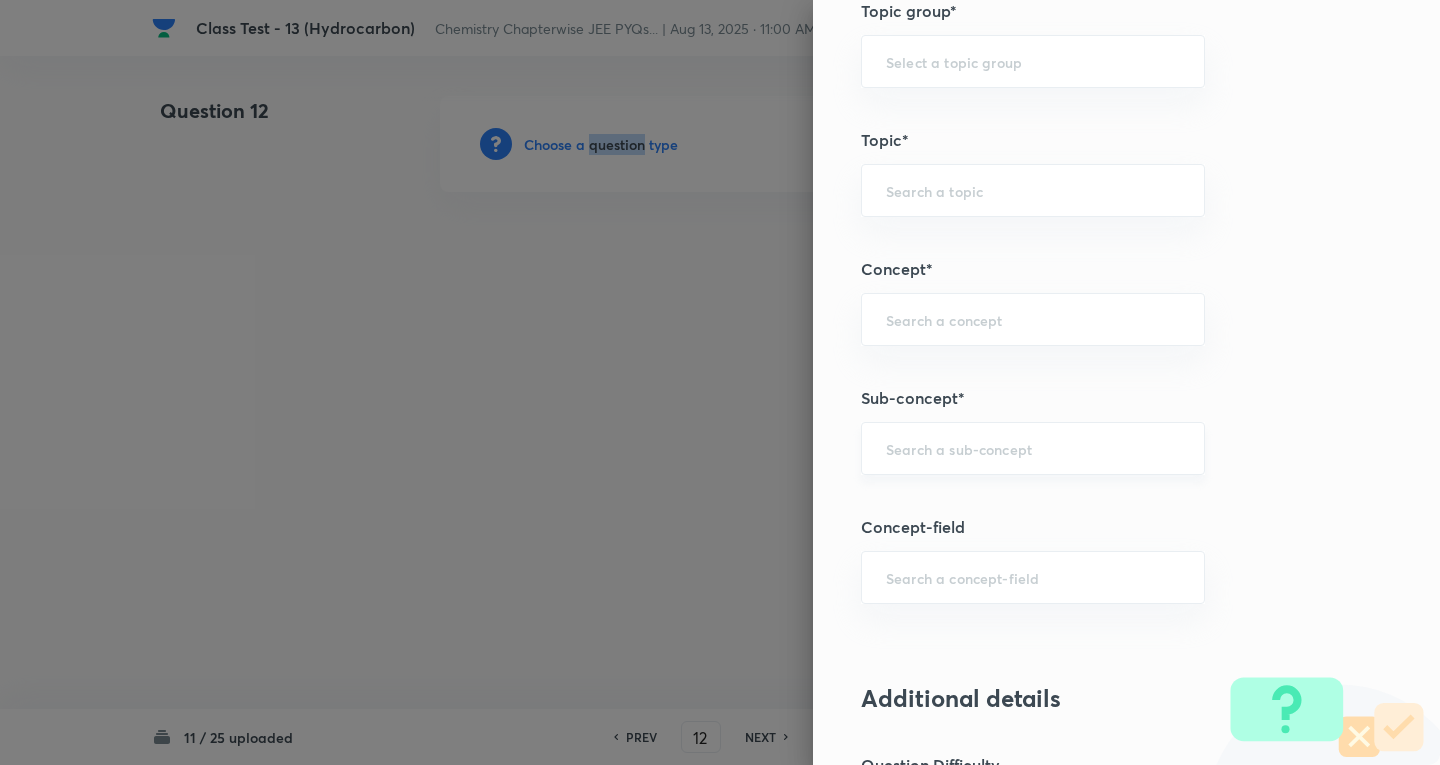 scroll, scrollTop: 1000, scrollLeft: 0, axis: vertical 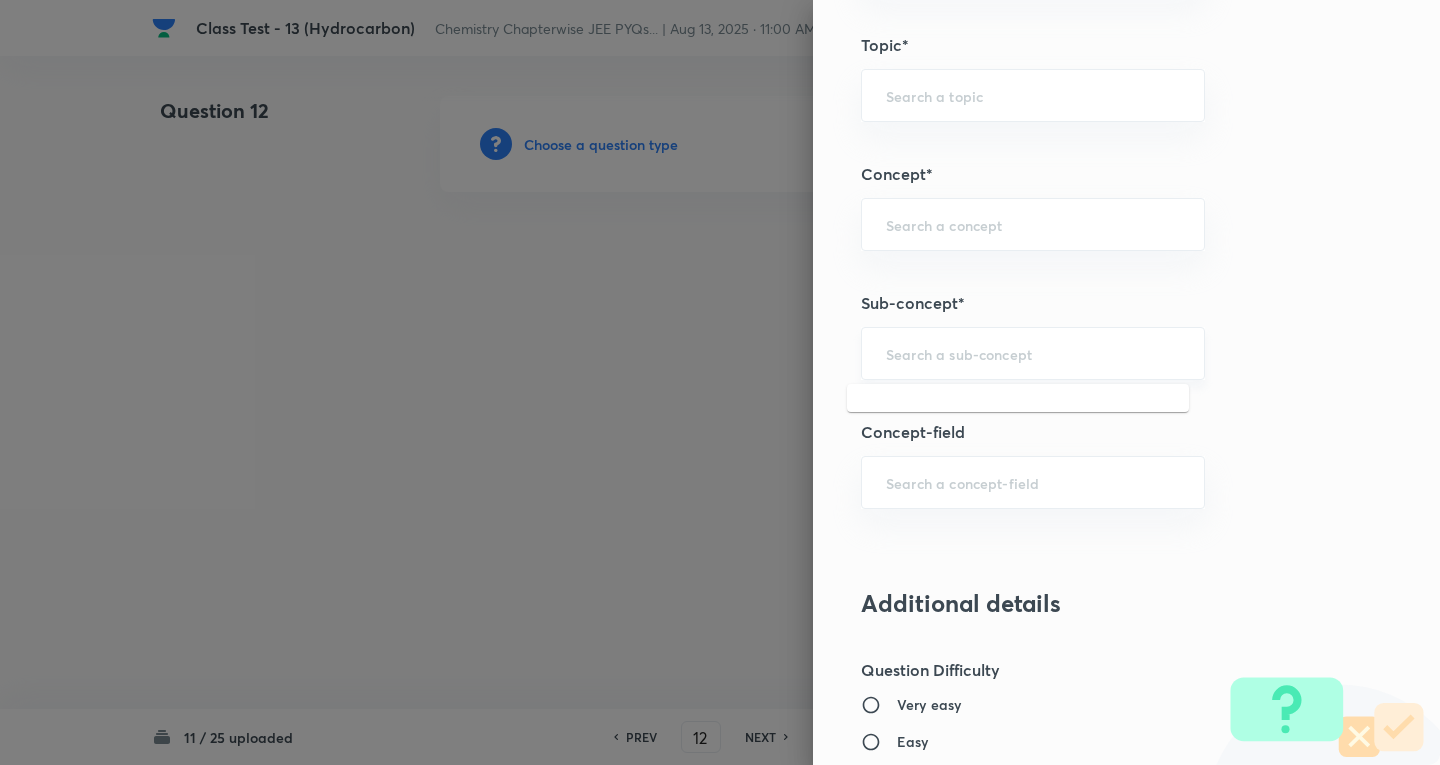 click at bounding box center [1033, 353] 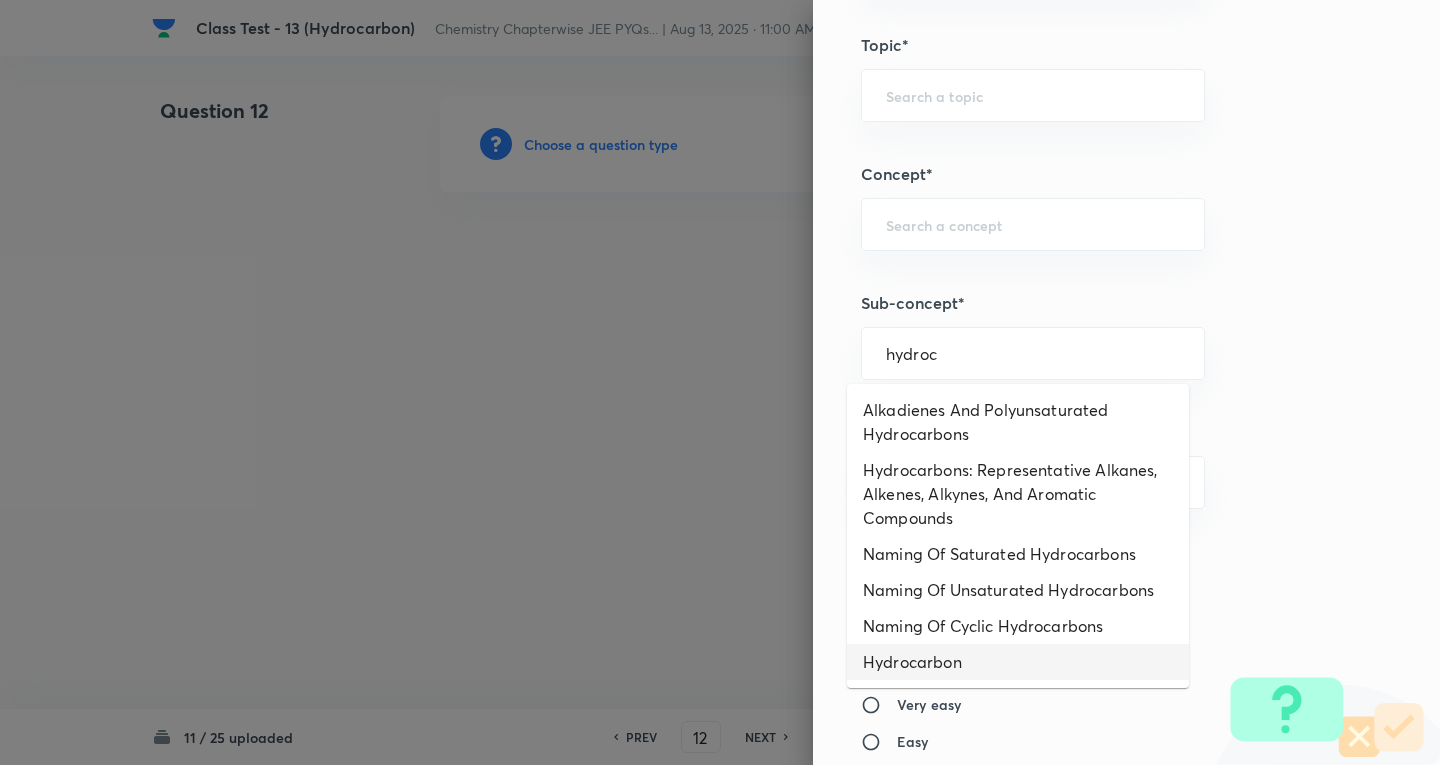 click on "Hydrocarbon" at bounding box center (1018, 662) 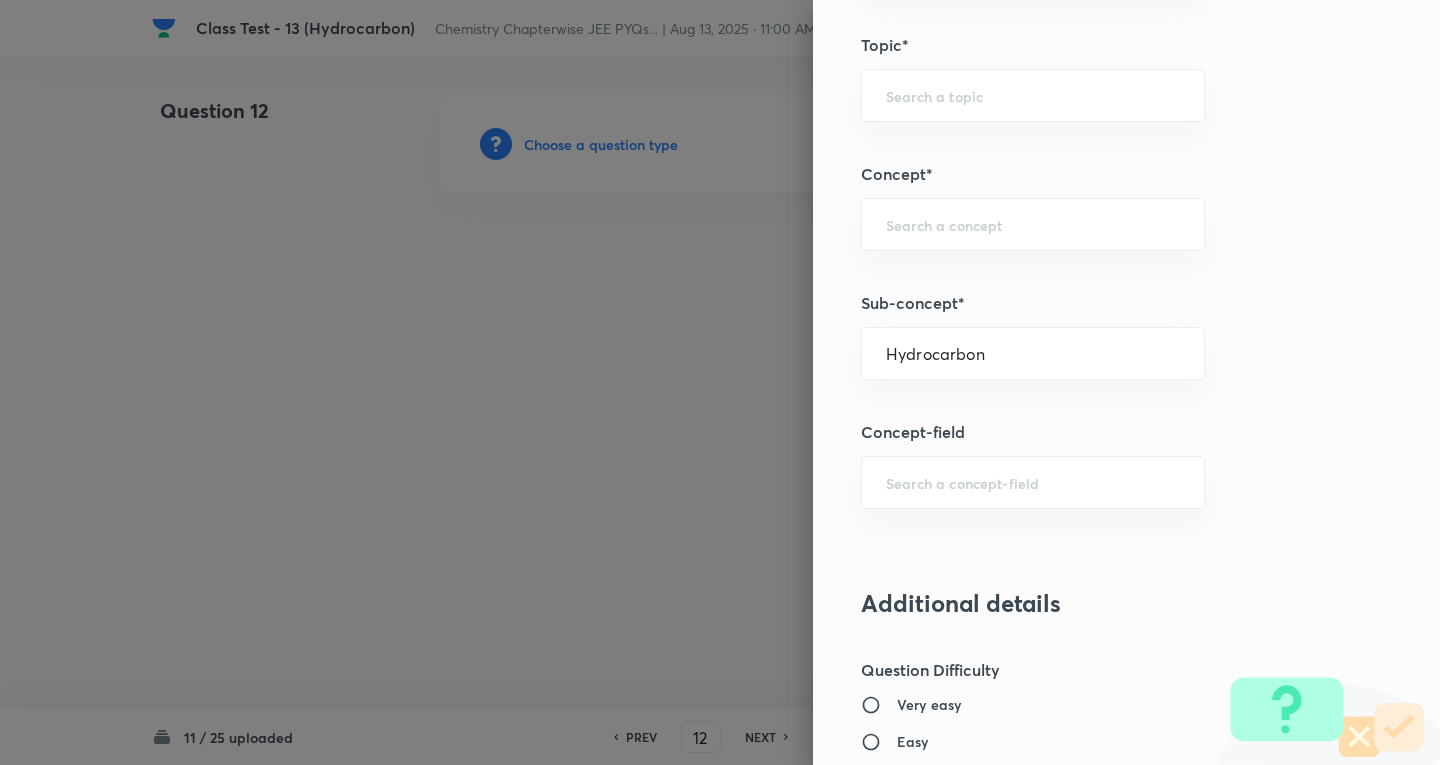 type on "Chemistry" 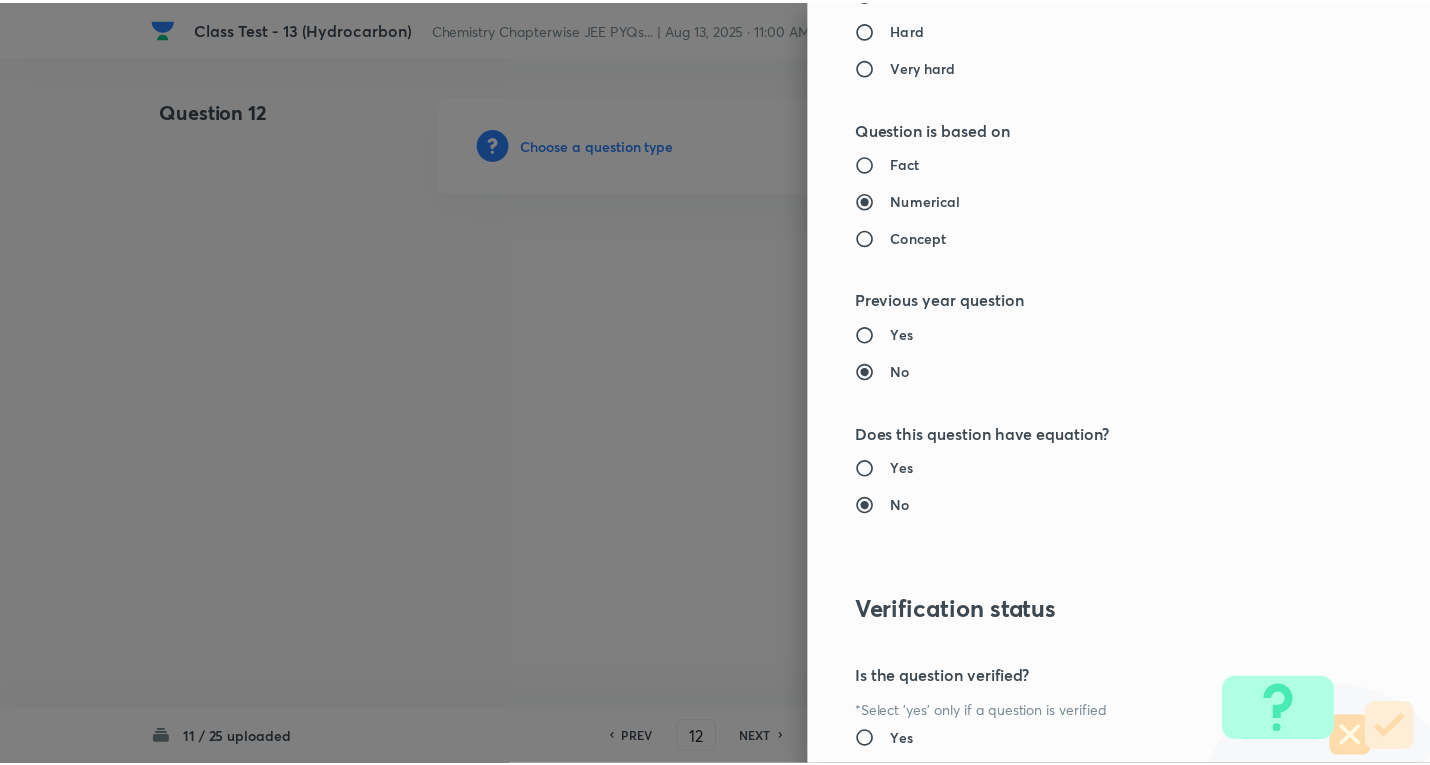 scroll, scrollTop: 1961, scrollLeft: 0, axis: vertical 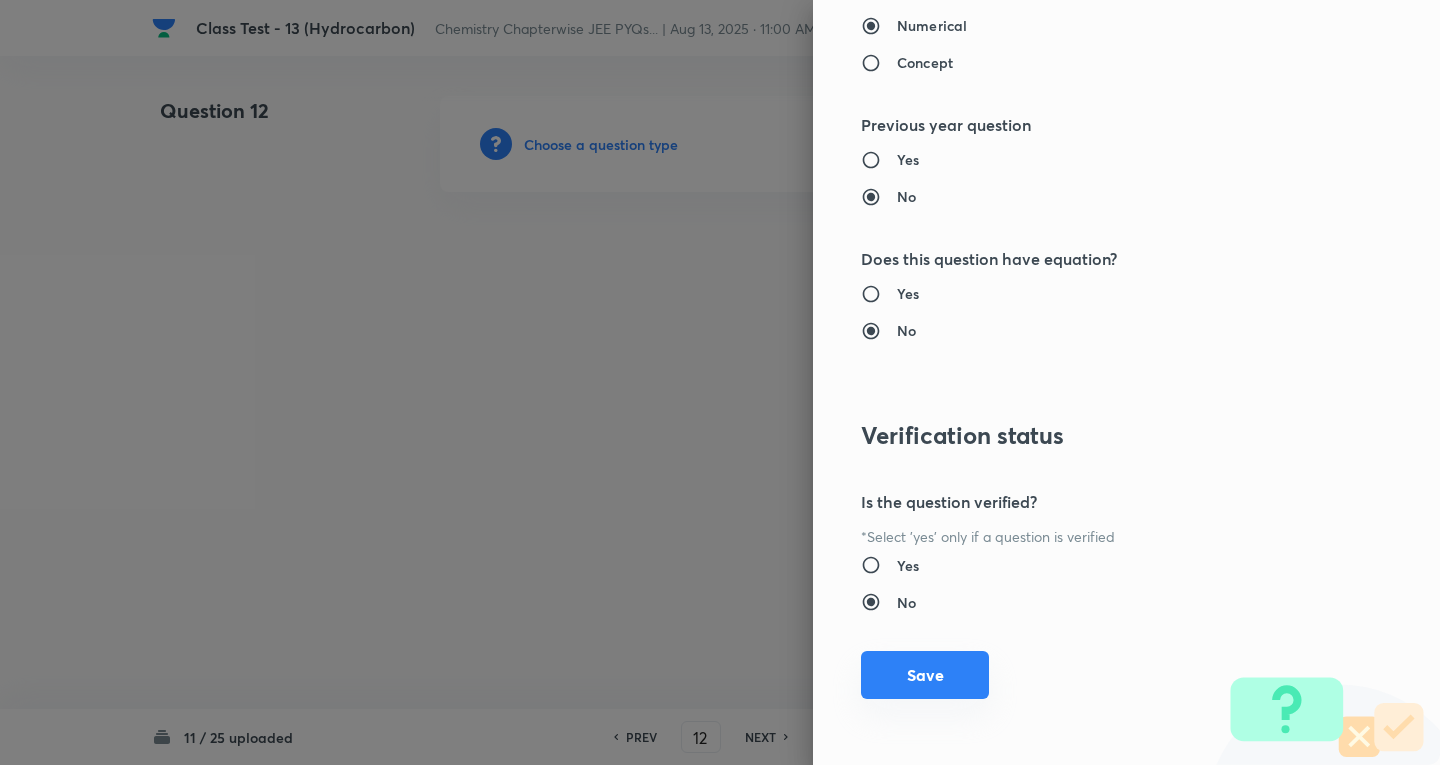 drag, startPoint x: 932, startPoint y: 672, endPoint x: 778, endPoint y: 534, distance: 206.78491 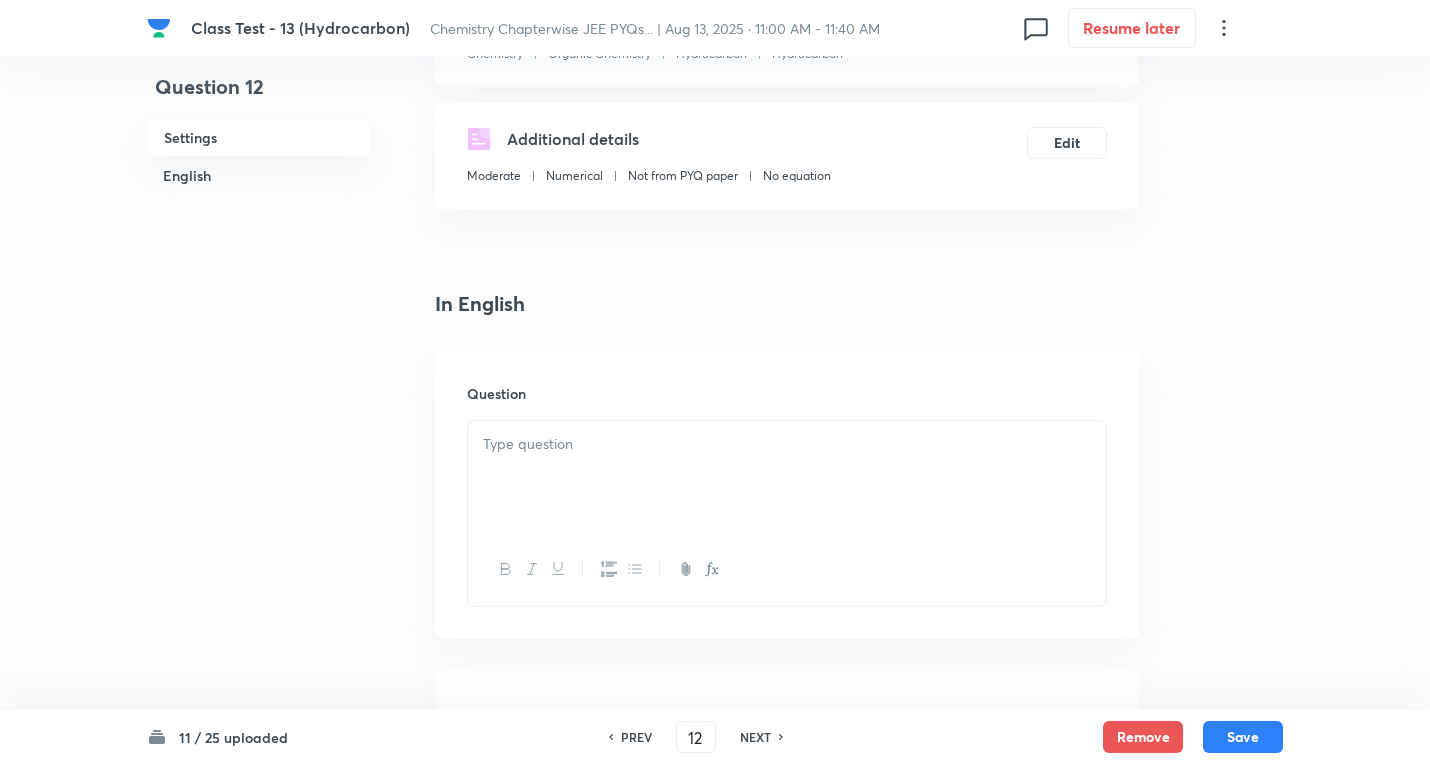 scroll, scrollTop: 300, scrollLeft: 0, axis: vertical 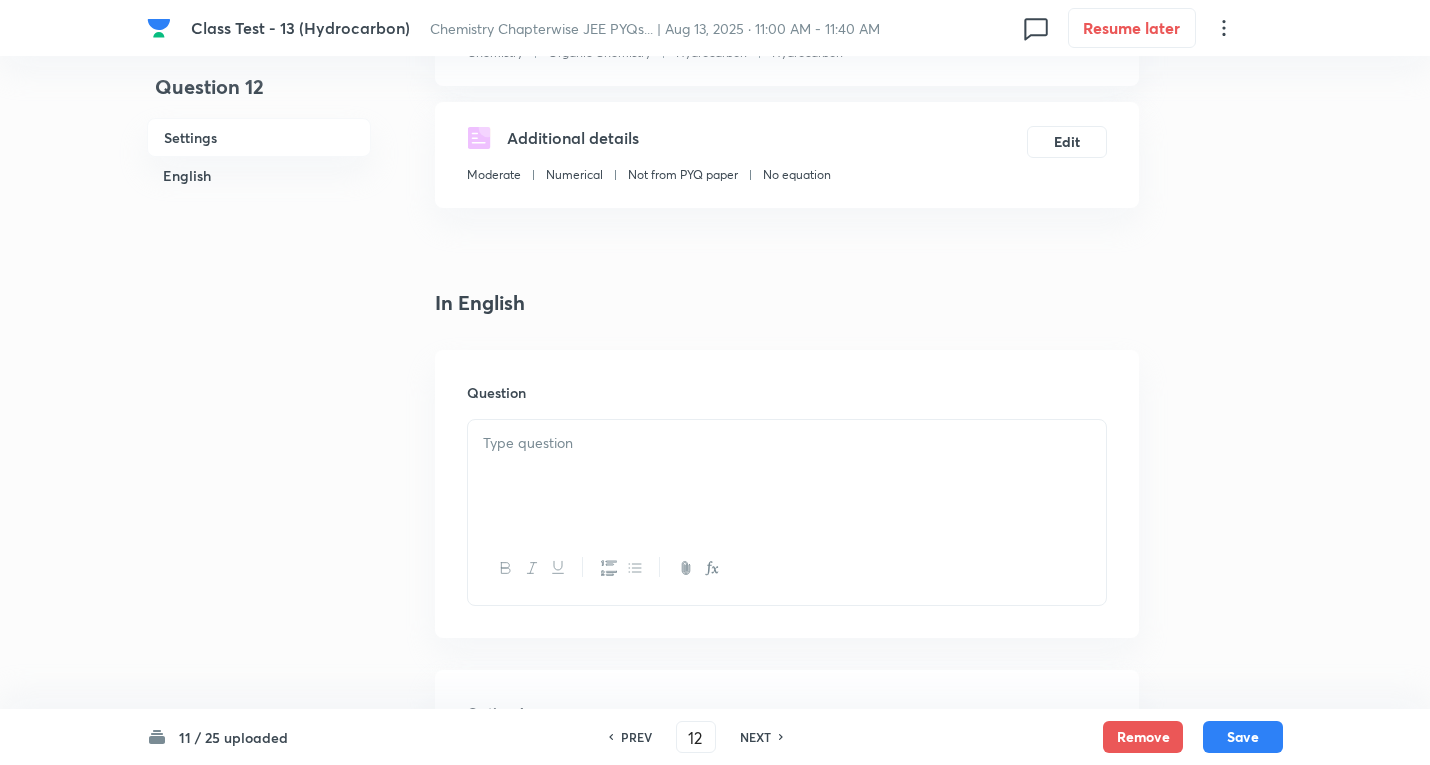 click at bounding box center [787, 476] 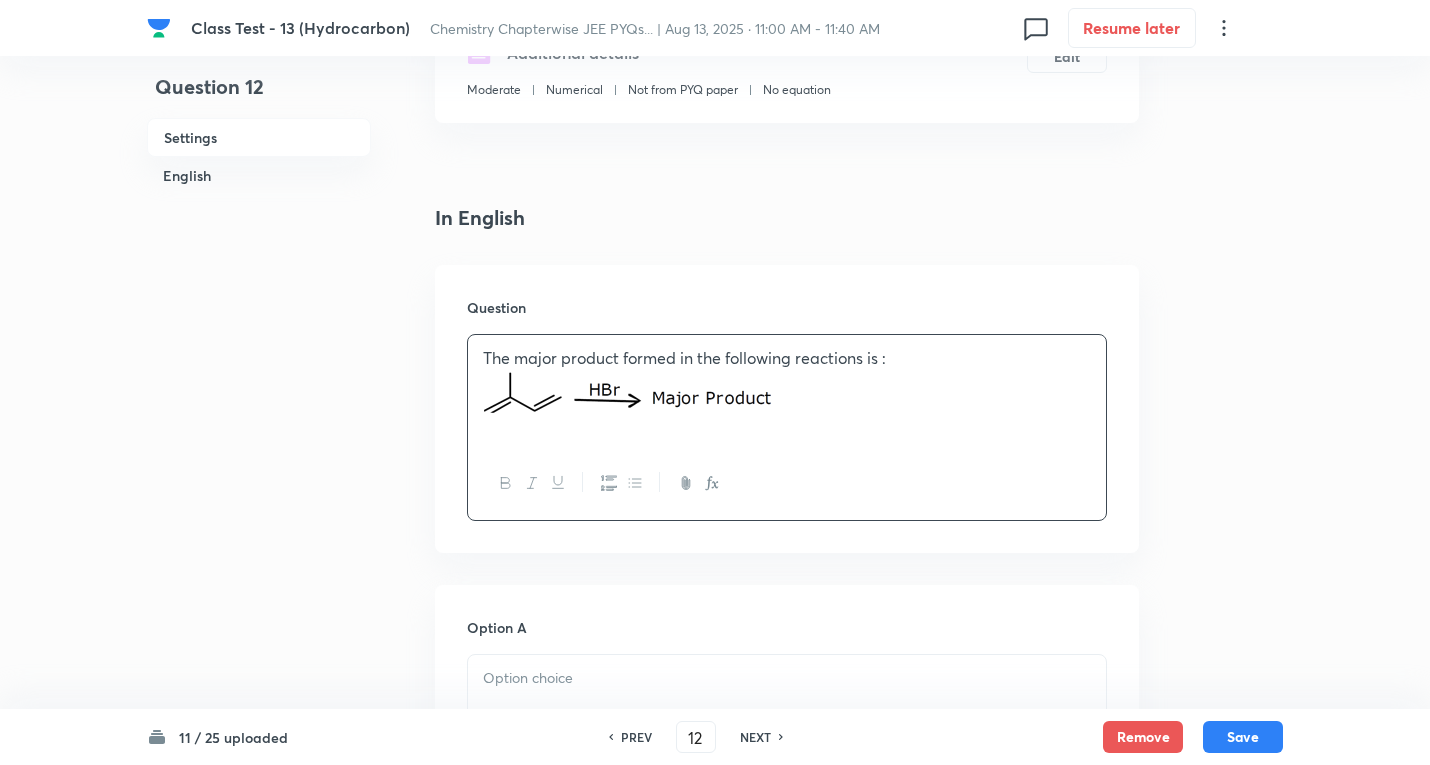 scroll, scrollTop: 600, scrollLeft: 0, axis: vertical 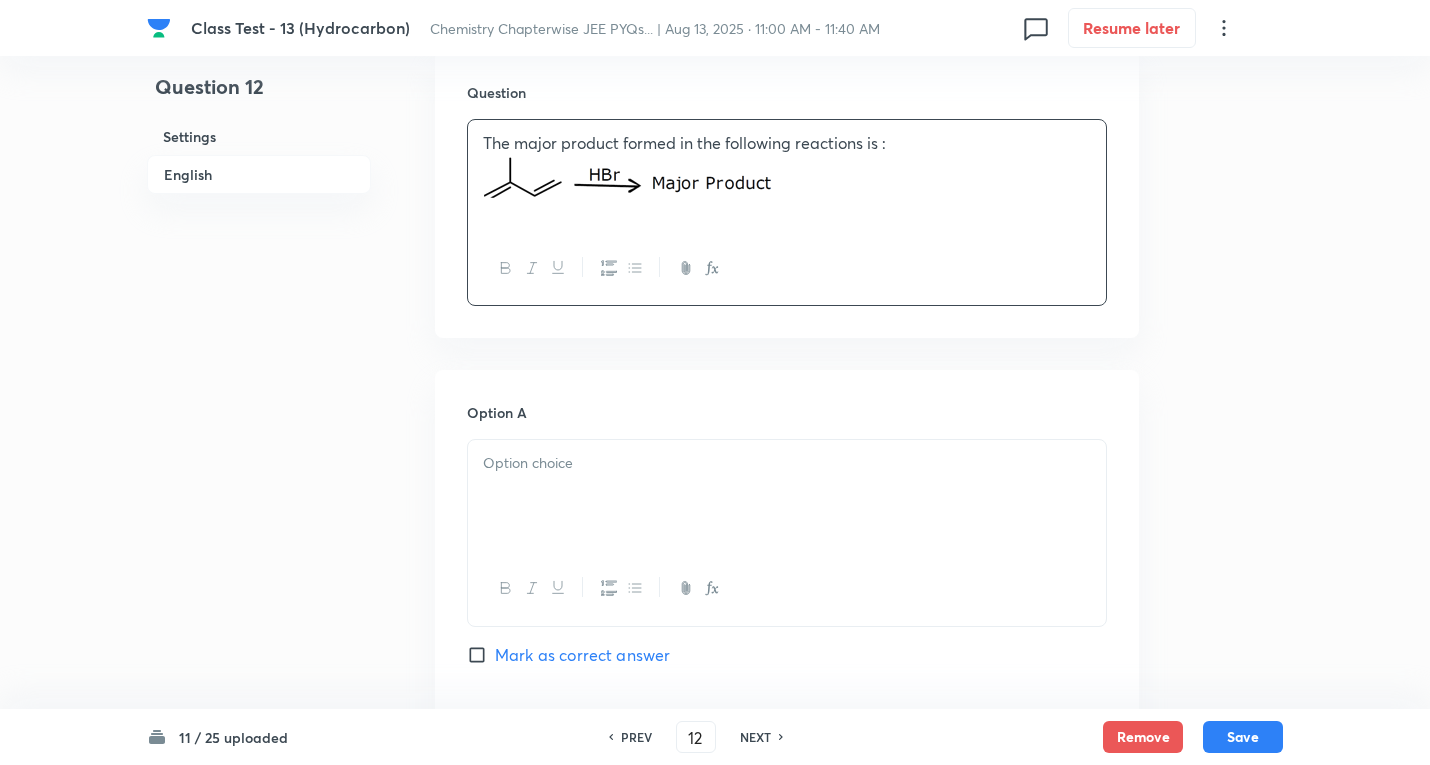 click at bounding box center (787, 463) 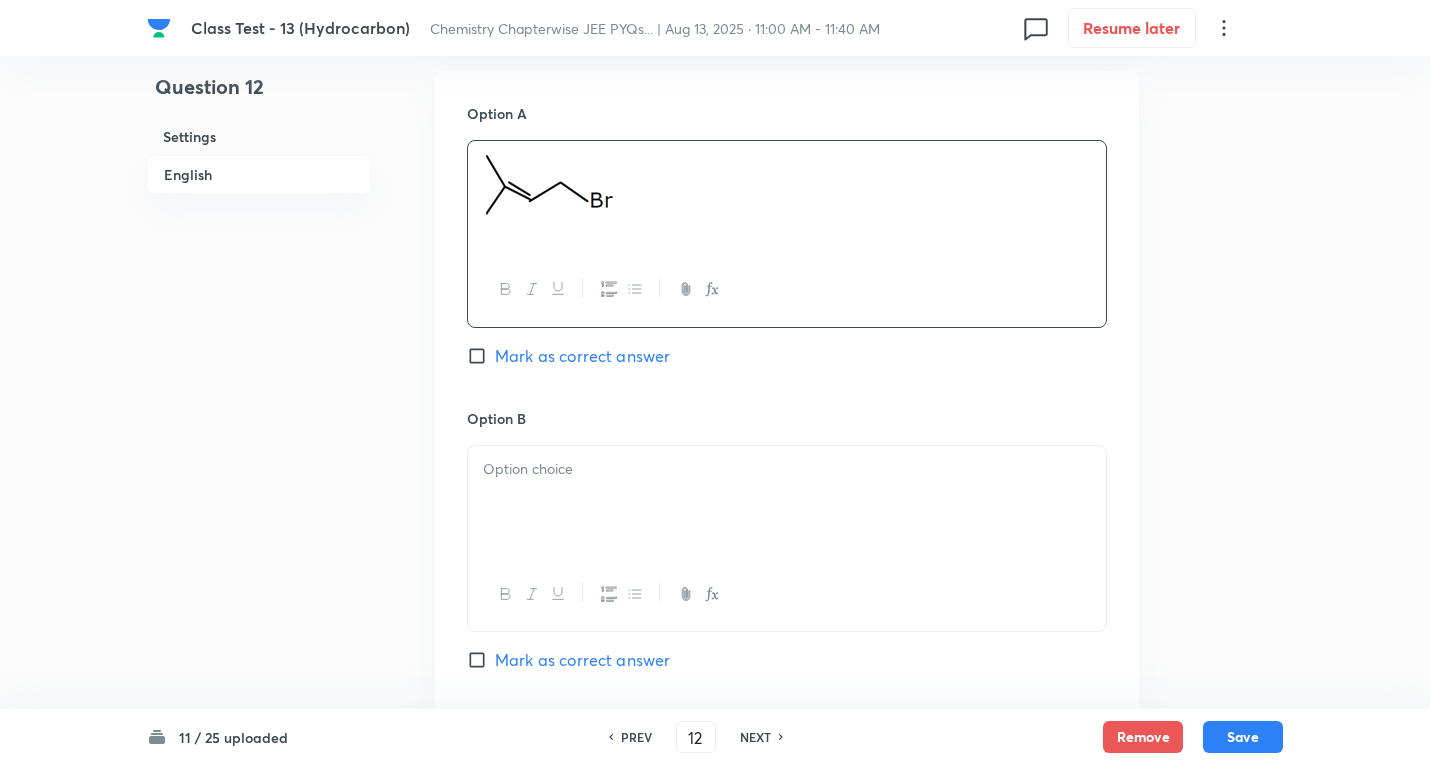 scroll, scrollTop: 900, scrollLeft: 0, axis: vertical 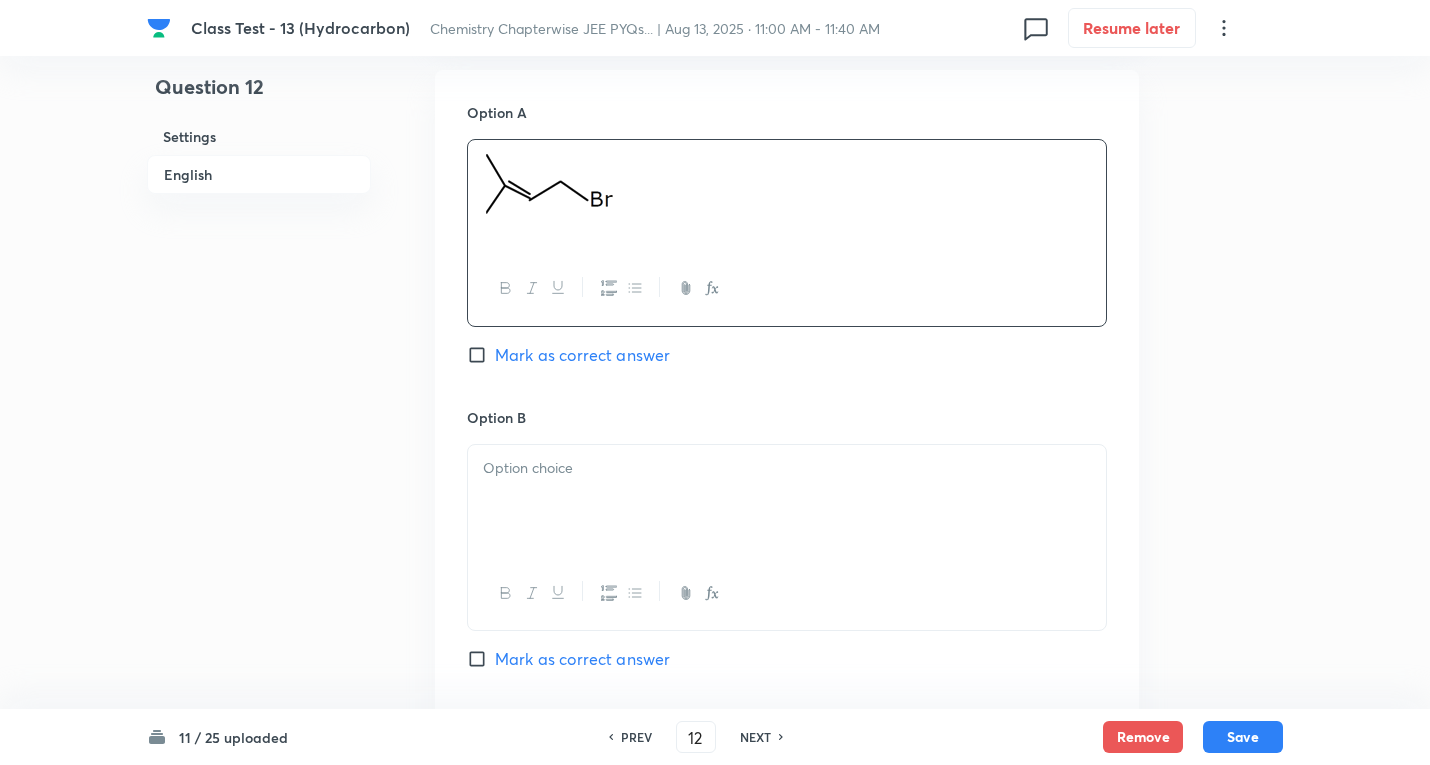 click on "Mark as correct answer" at bounding box center (582, 355) 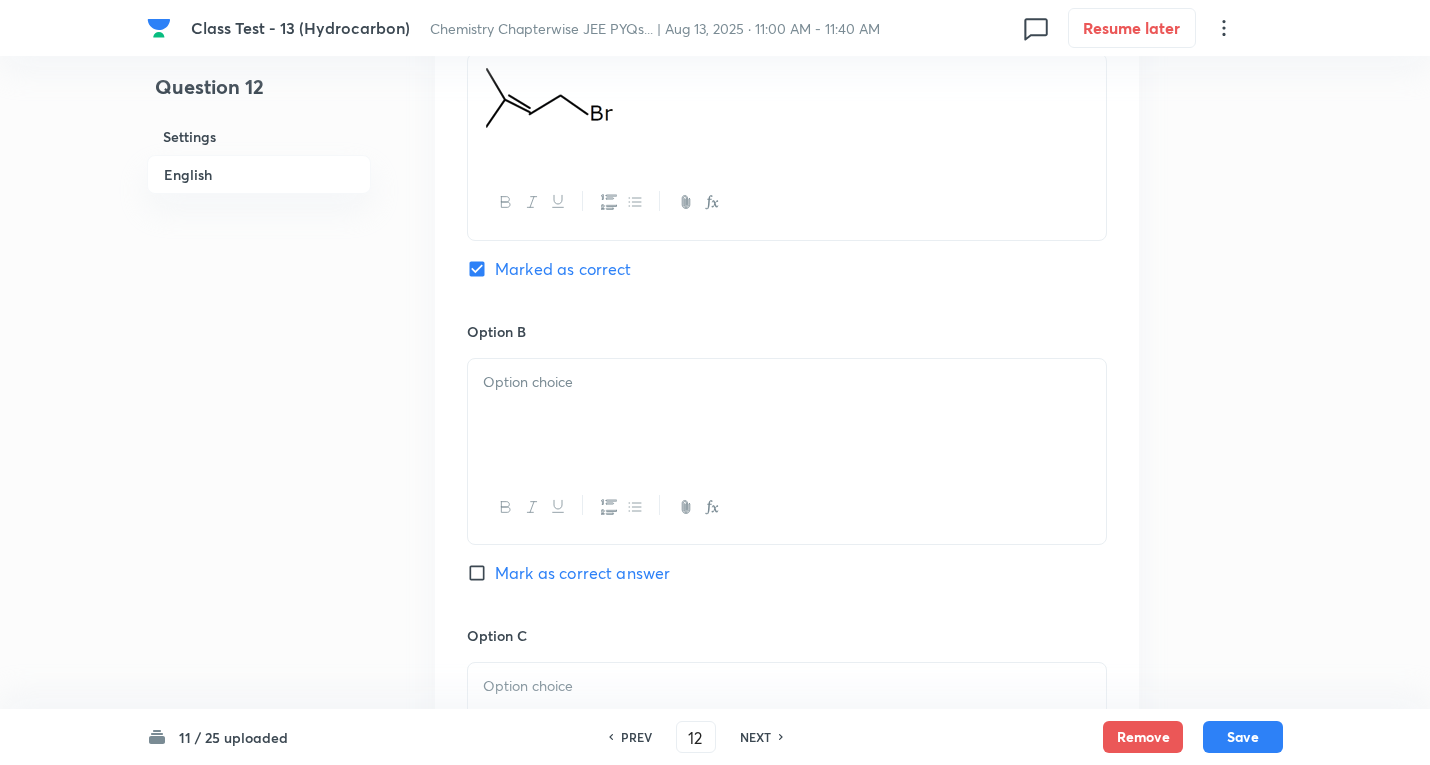 scroll, scrollTop: 1200, scrollLeft: 0, axis: vertical 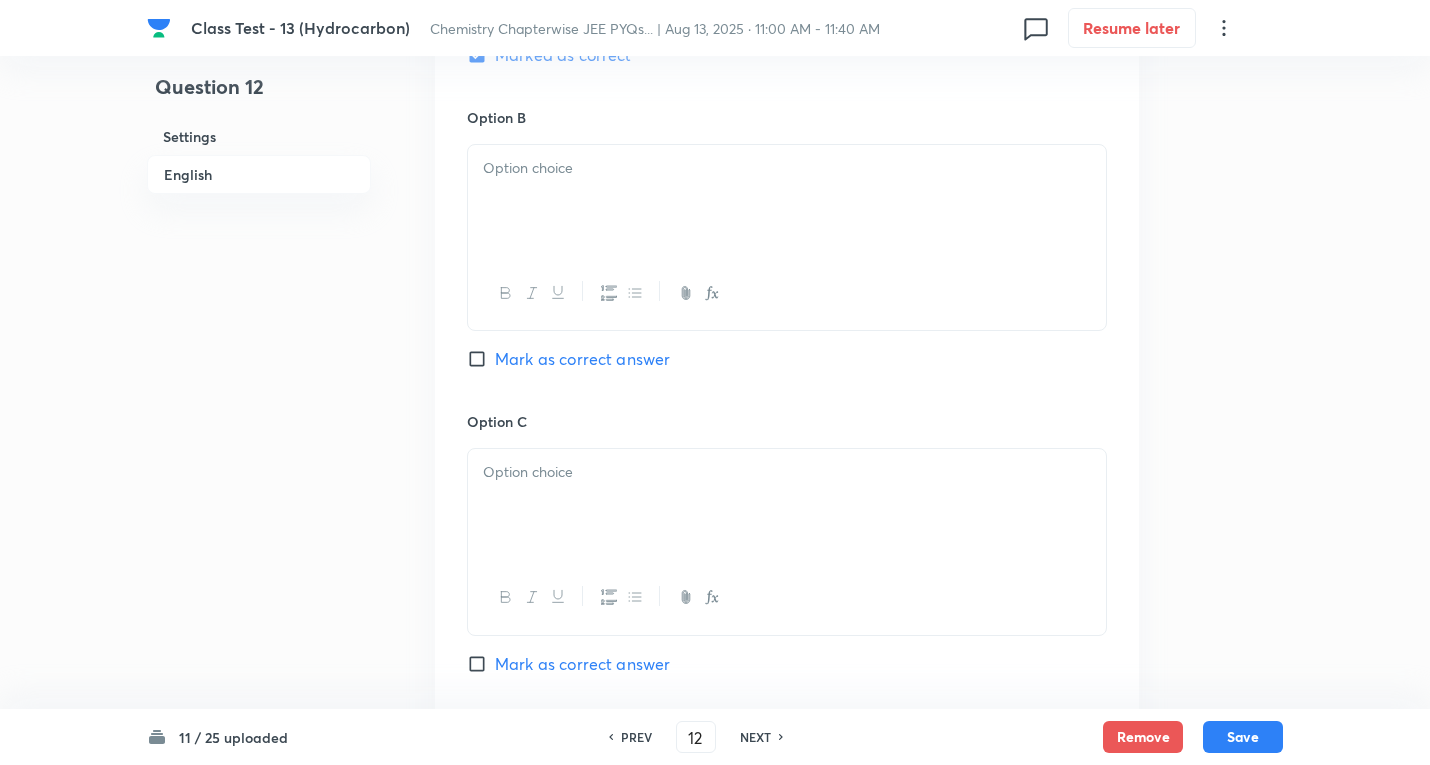 click at bounding box center [787, 201] 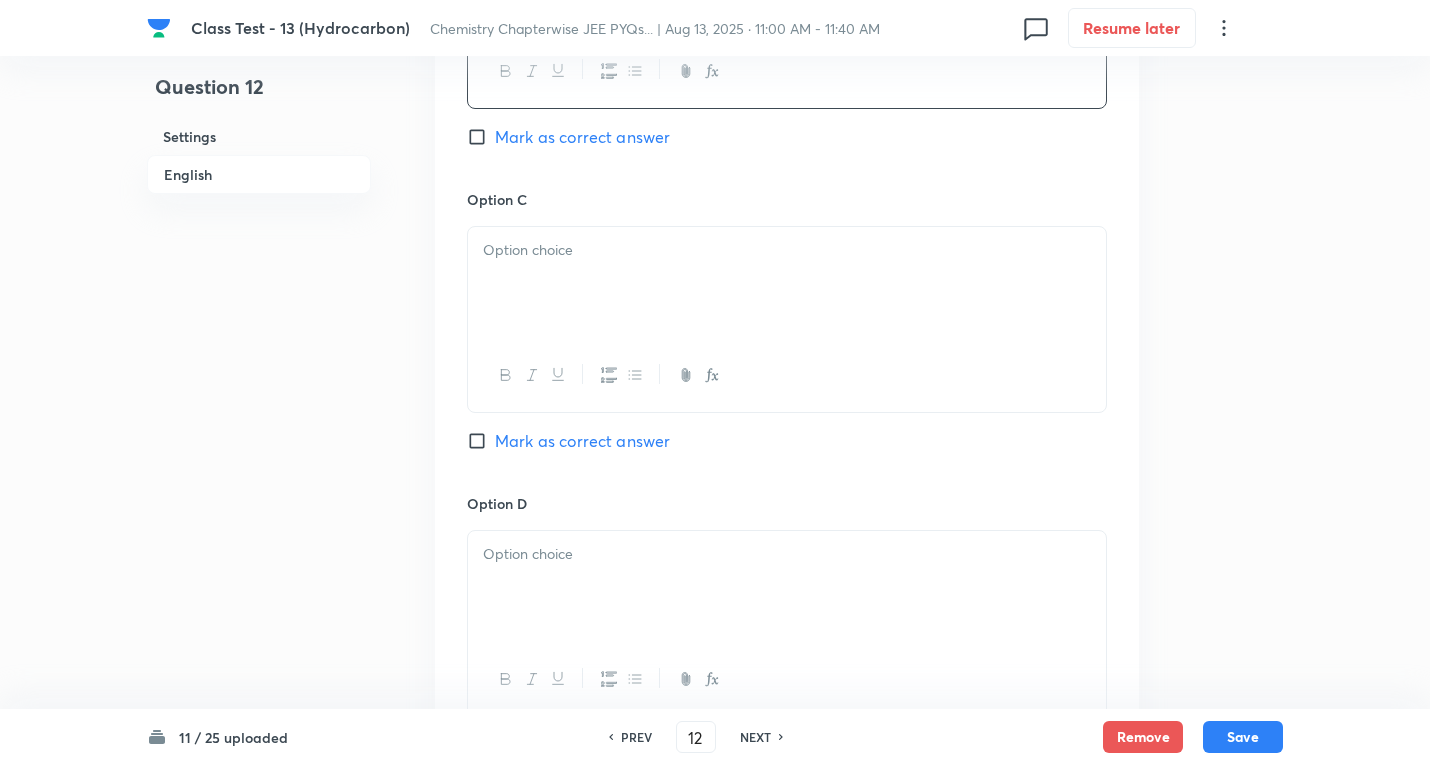 scroll, scrollTop: 1500, scrollLeft: 0, axis: vertical 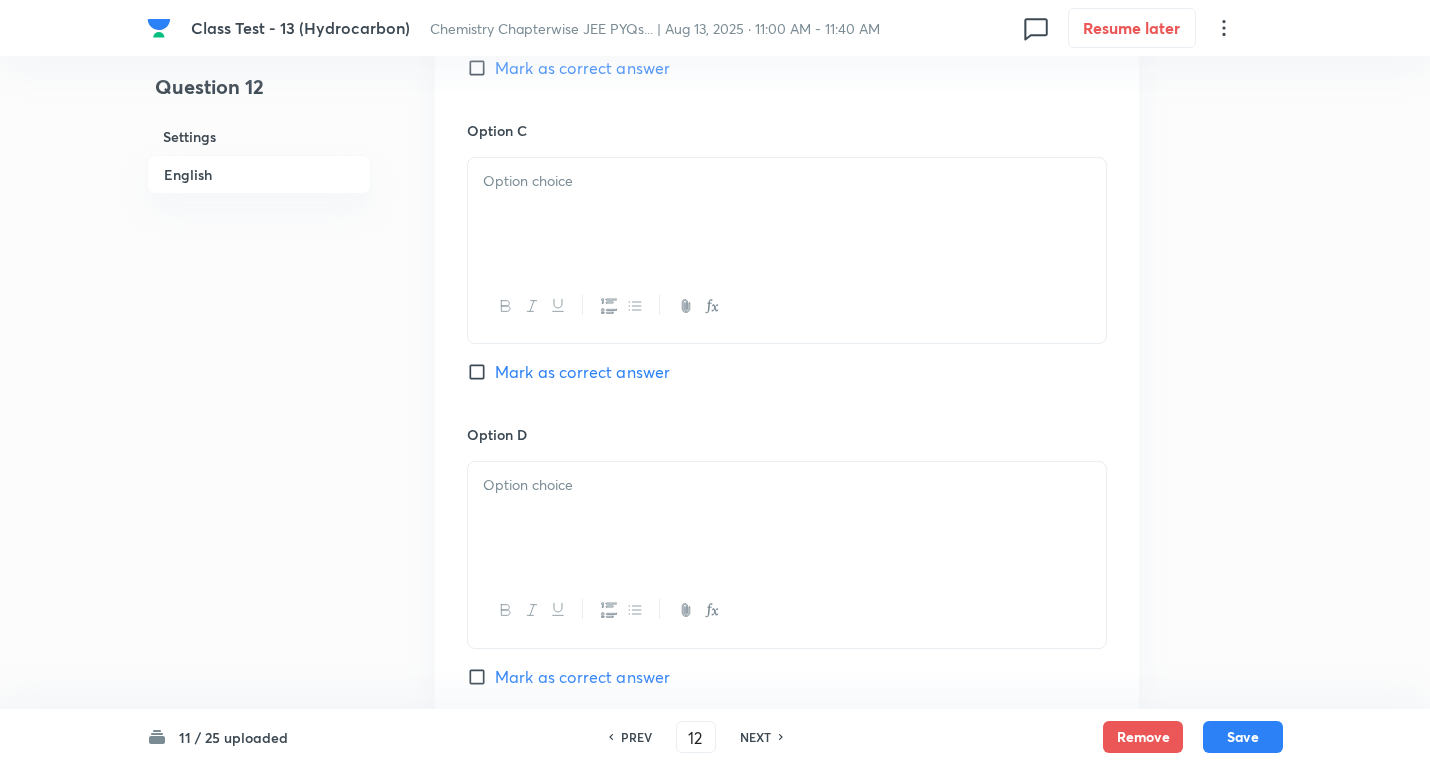 drag, startPoint x: 540, startPoint y: 198, endPoint x: 558, endPoint y: 238, distance: 43.863426 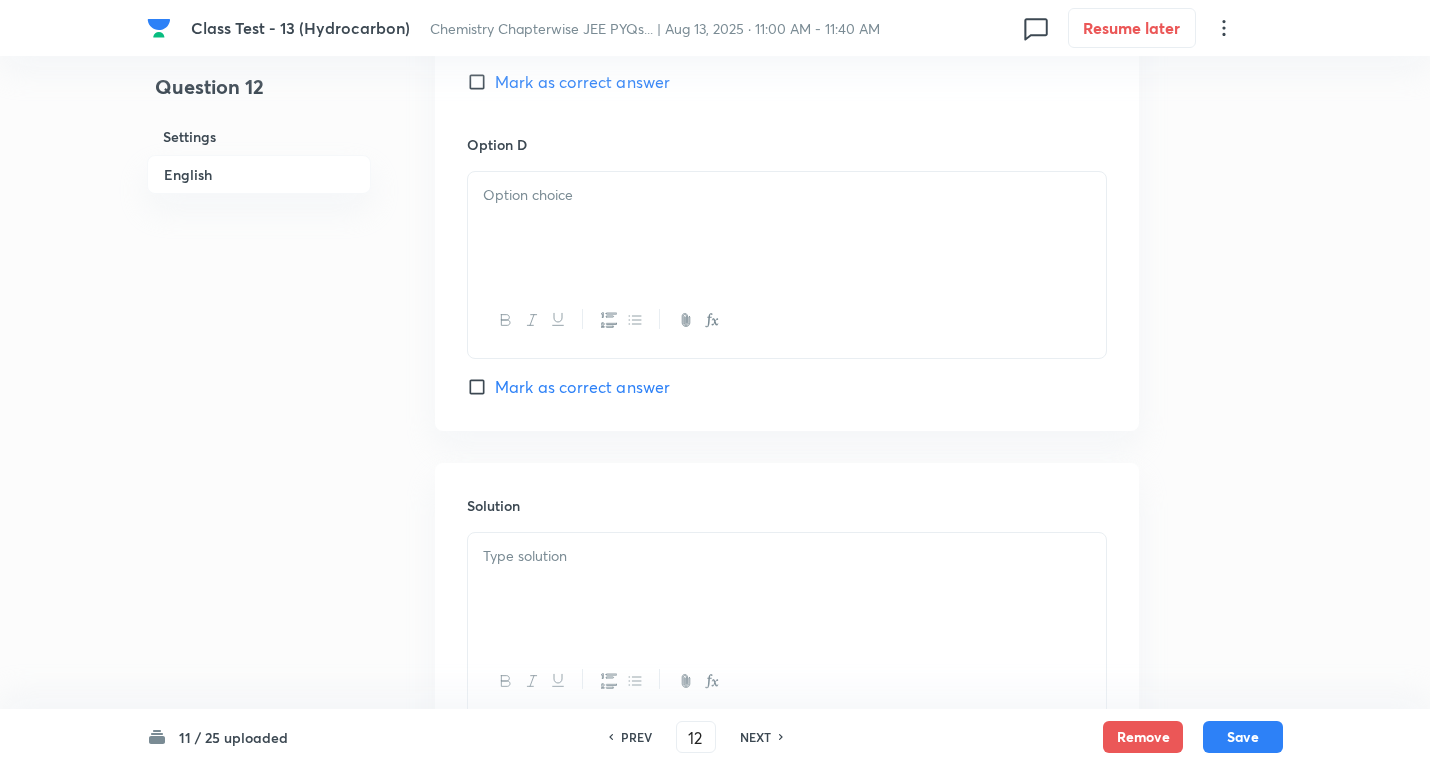 scroll, scrollTop: 1800, scrollLeft: 0, axis: vertical 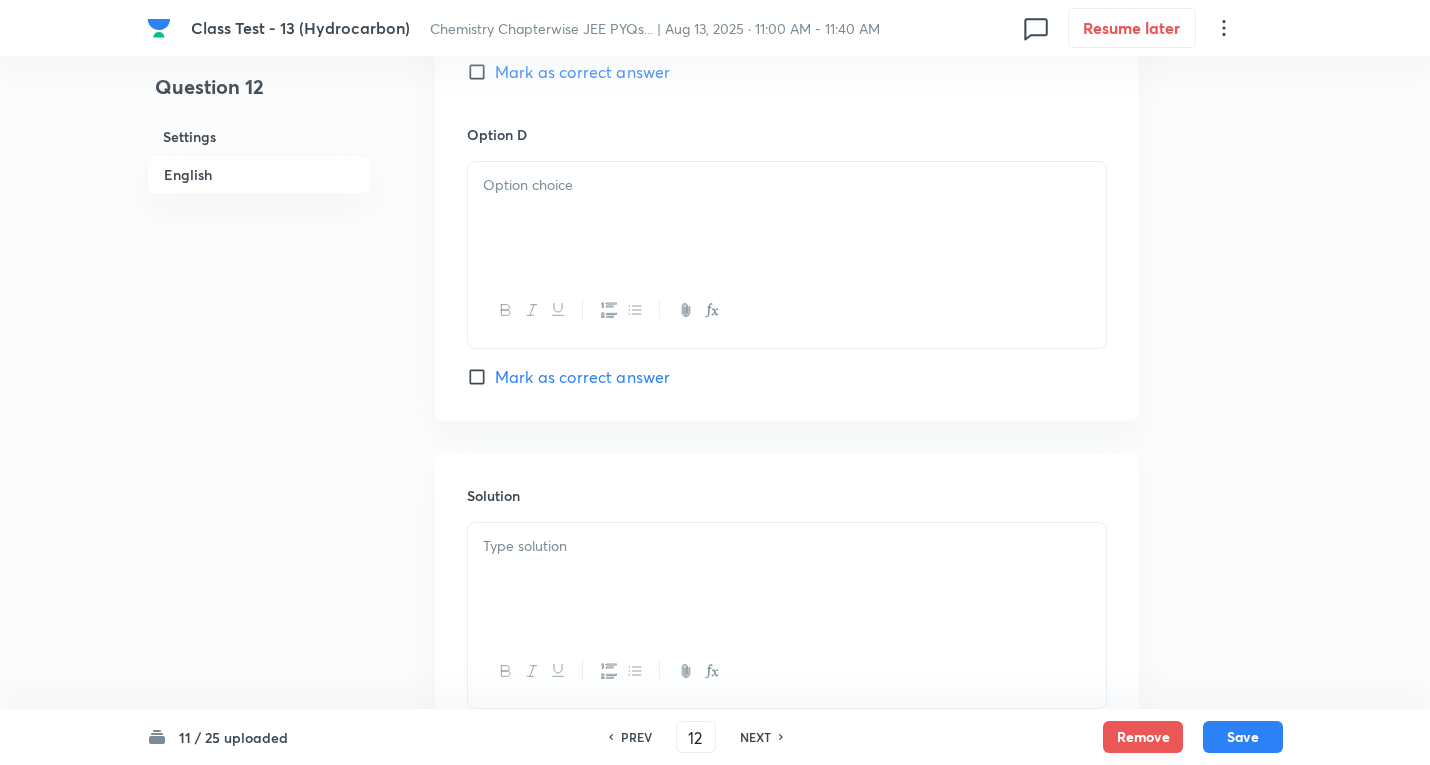 drag, startPoint x: 555, startPoint y: 233, endPoint x: 532, endPoint y: 239, distance: 23.769728 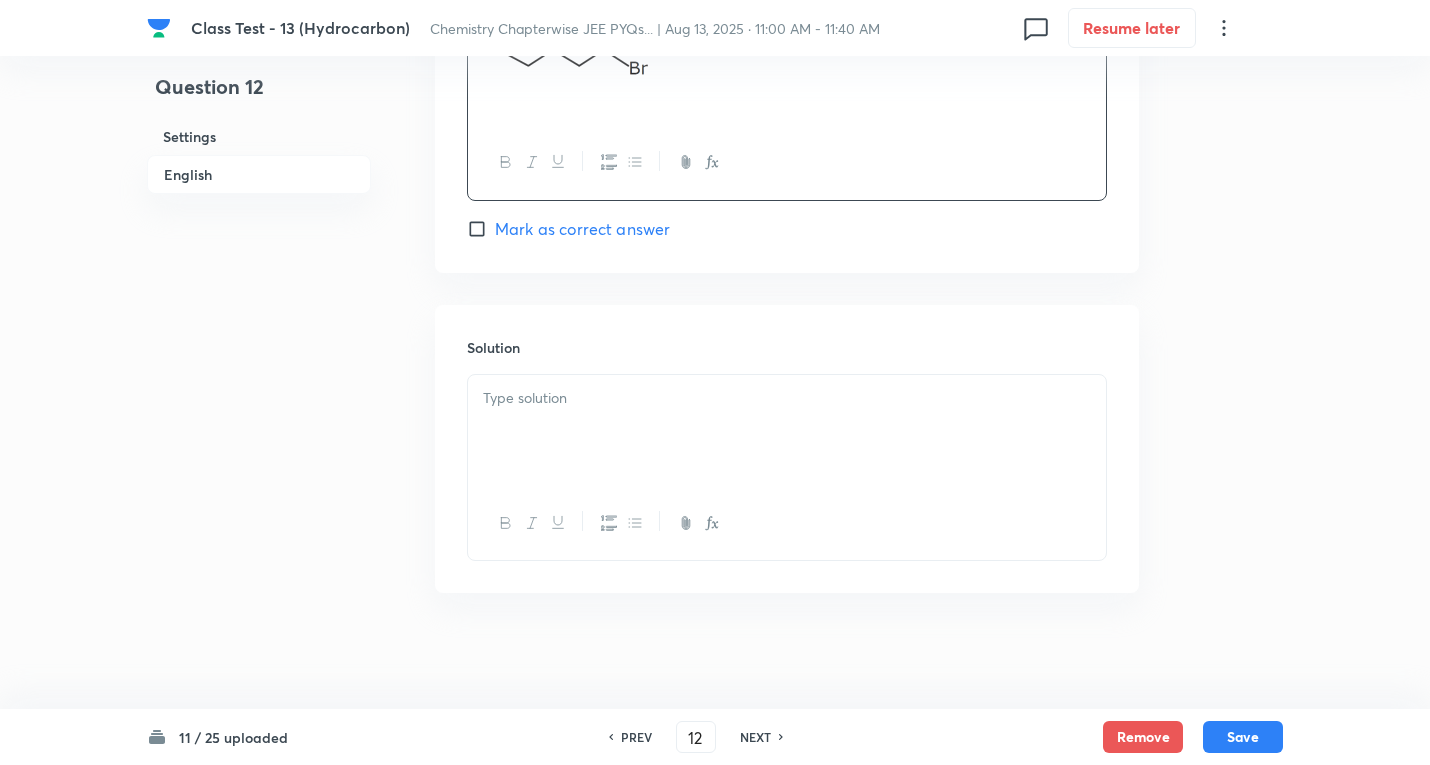 scroll, scrollTop: 1952, scrollLeft: 0, axis: vertical 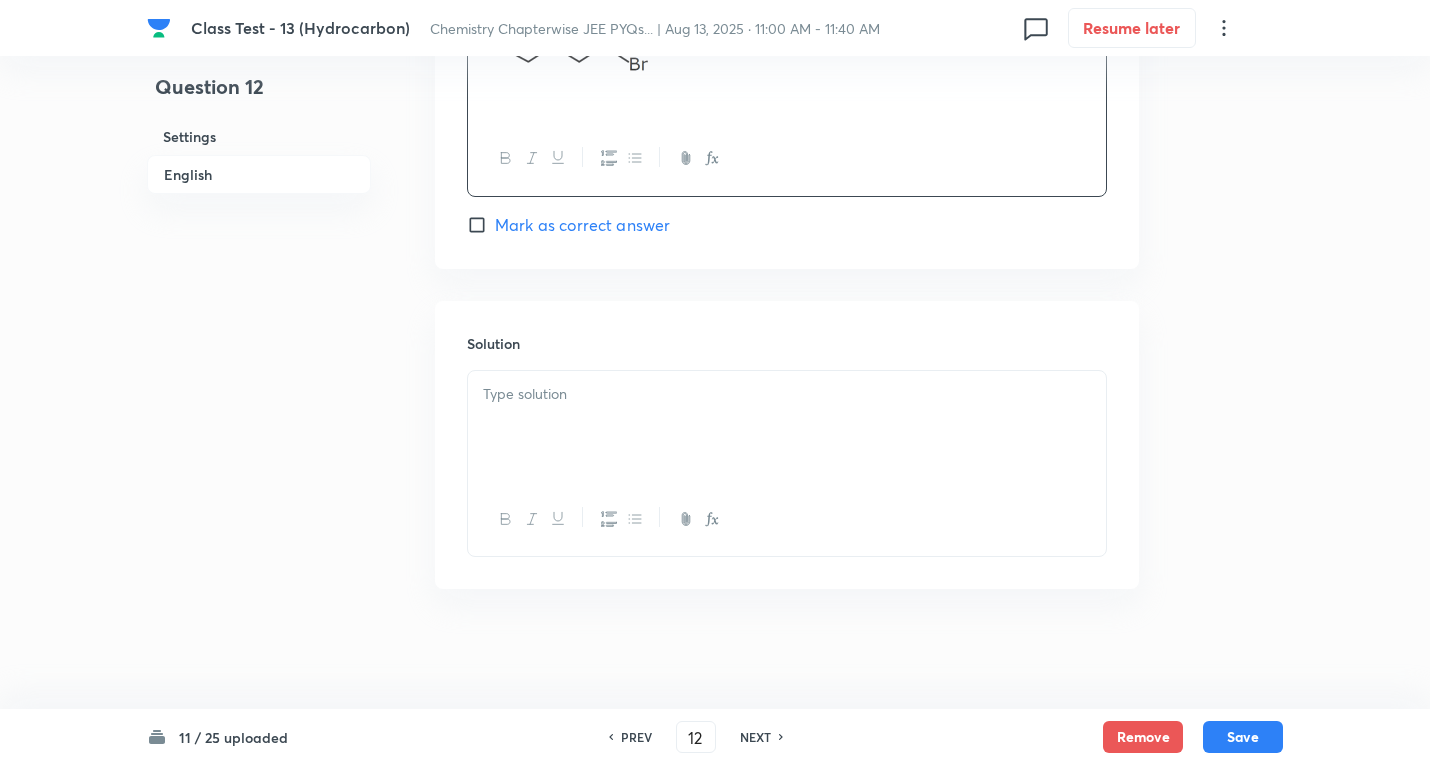 click at bounding box center (787, 427) 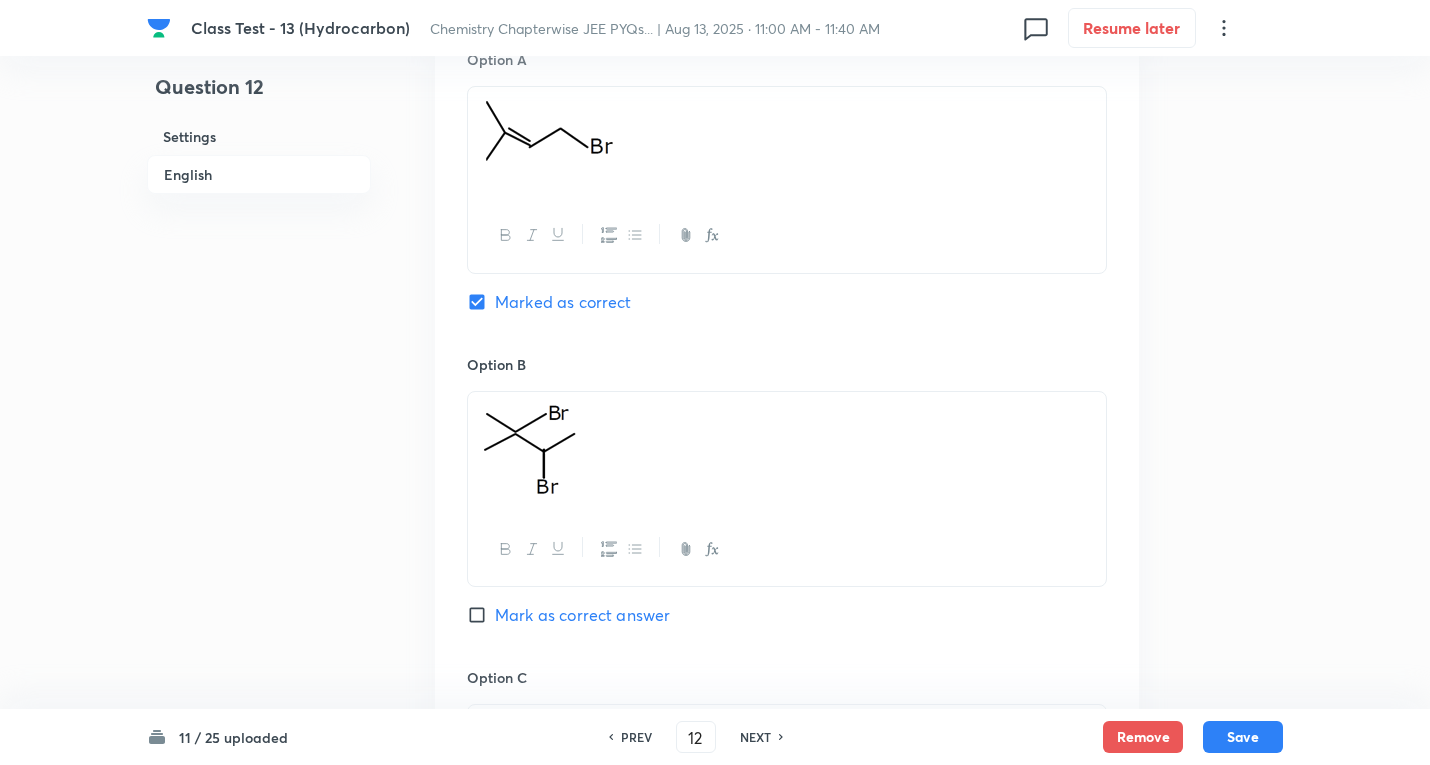 scroll, scrollTop: 753, scrollLeft: 0, axis: vertical 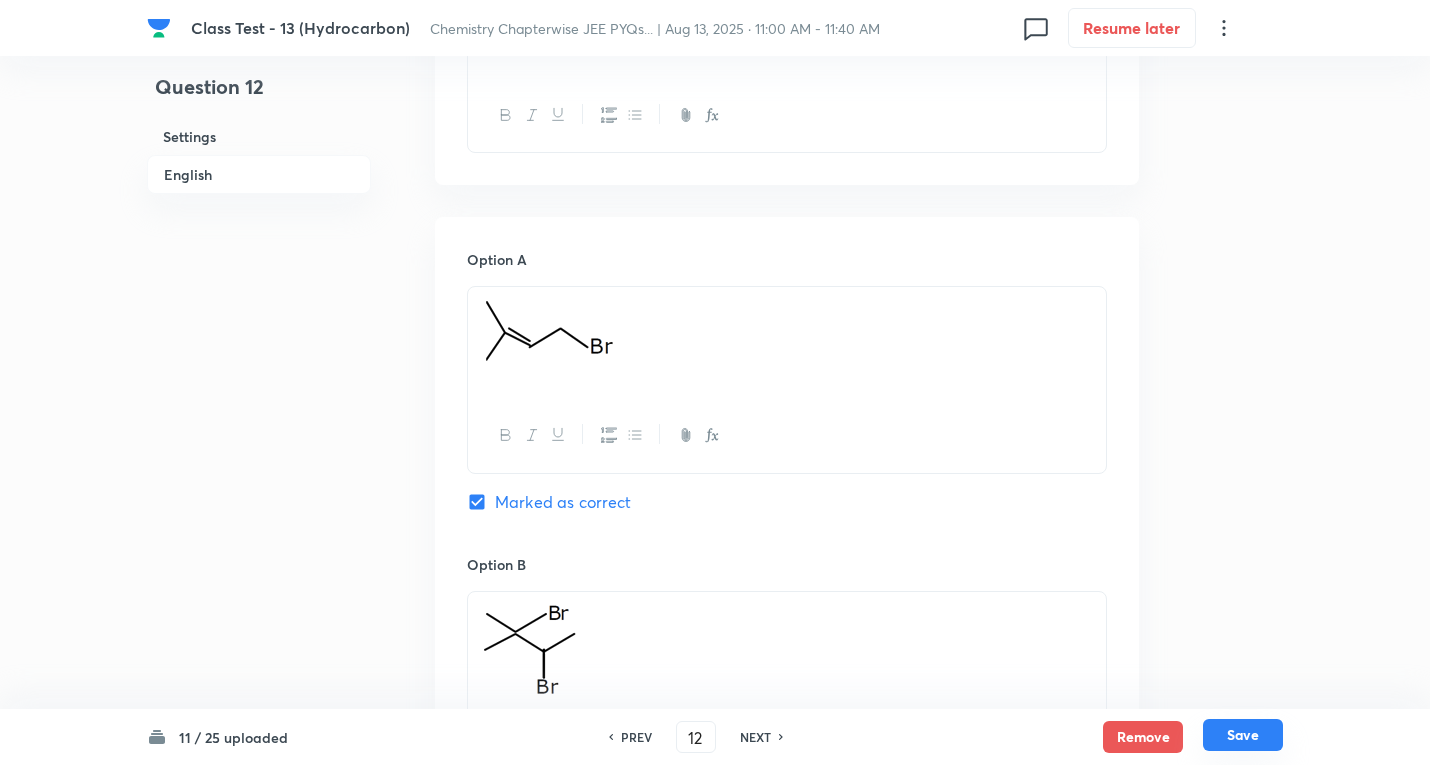 click on "Save" at bounding box center [1243, 735] 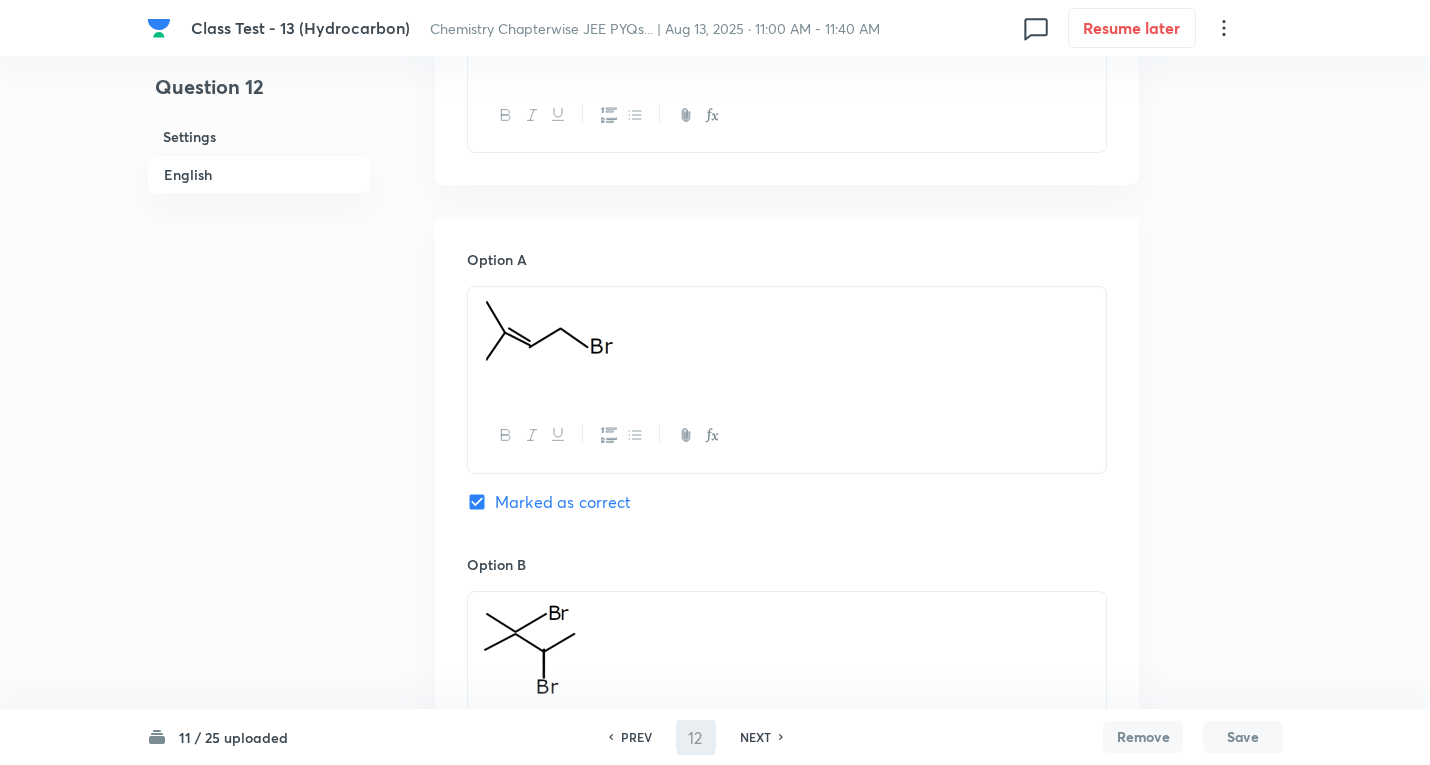 type on "13" 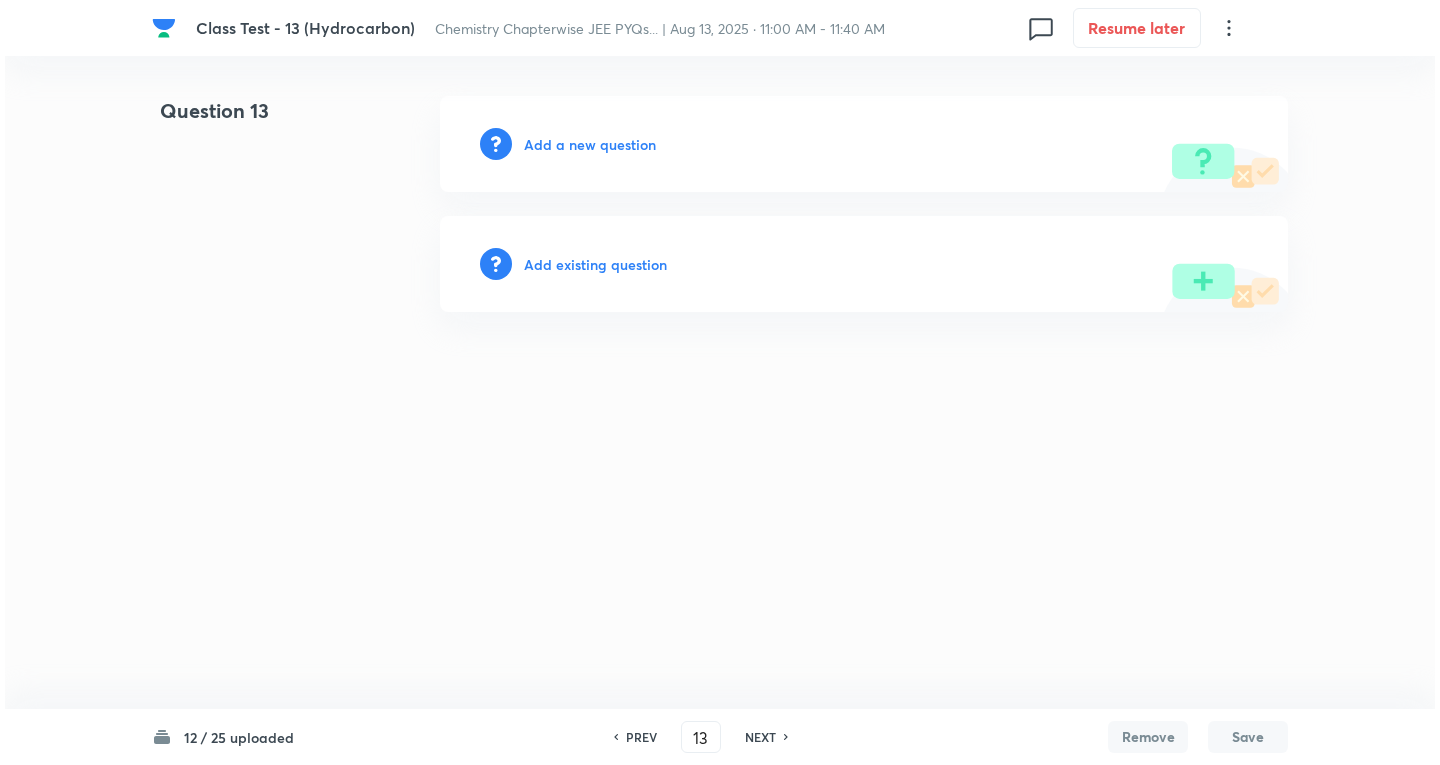scroll, scrollTop: 0, scrollLeft: 0, axis: both 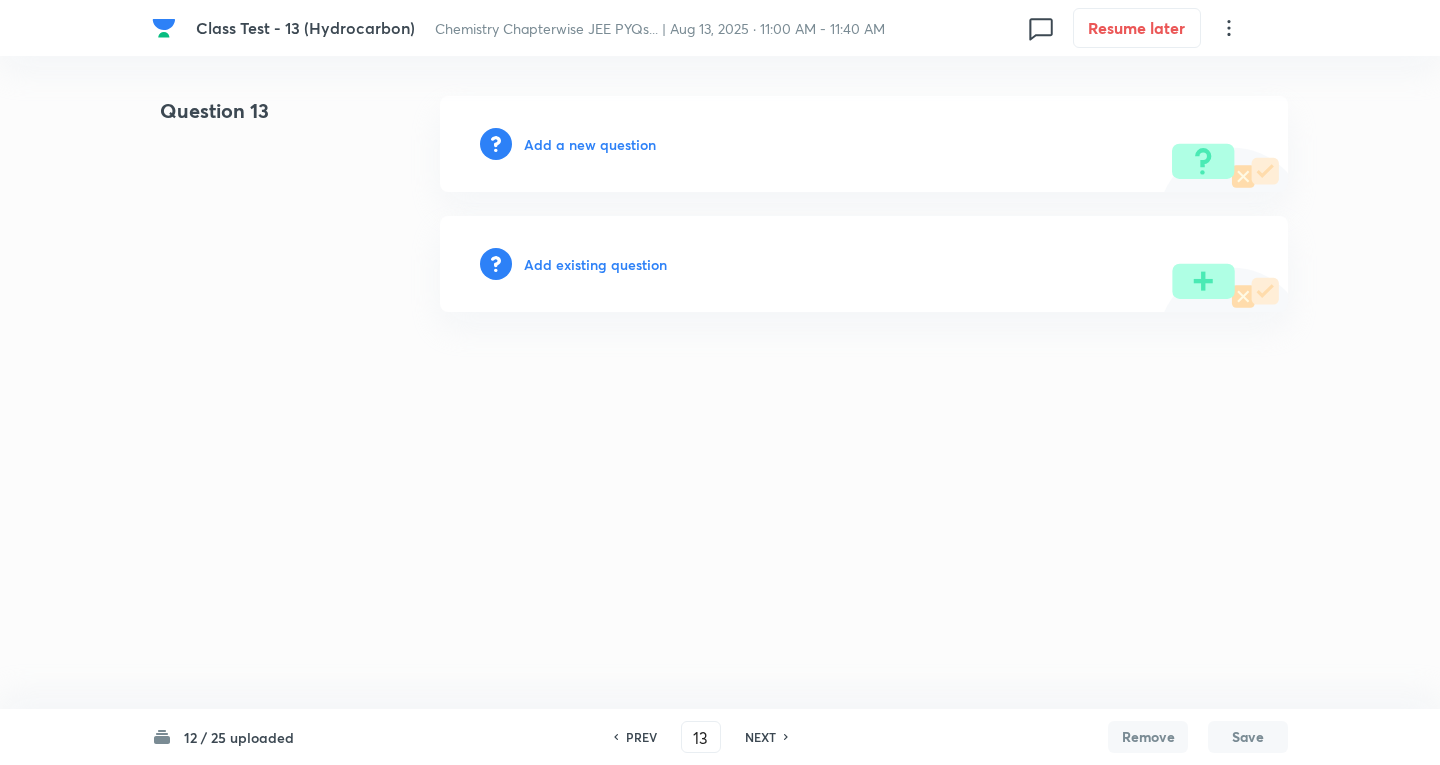 click on "Add a new question" at bounding box center (590, 144) 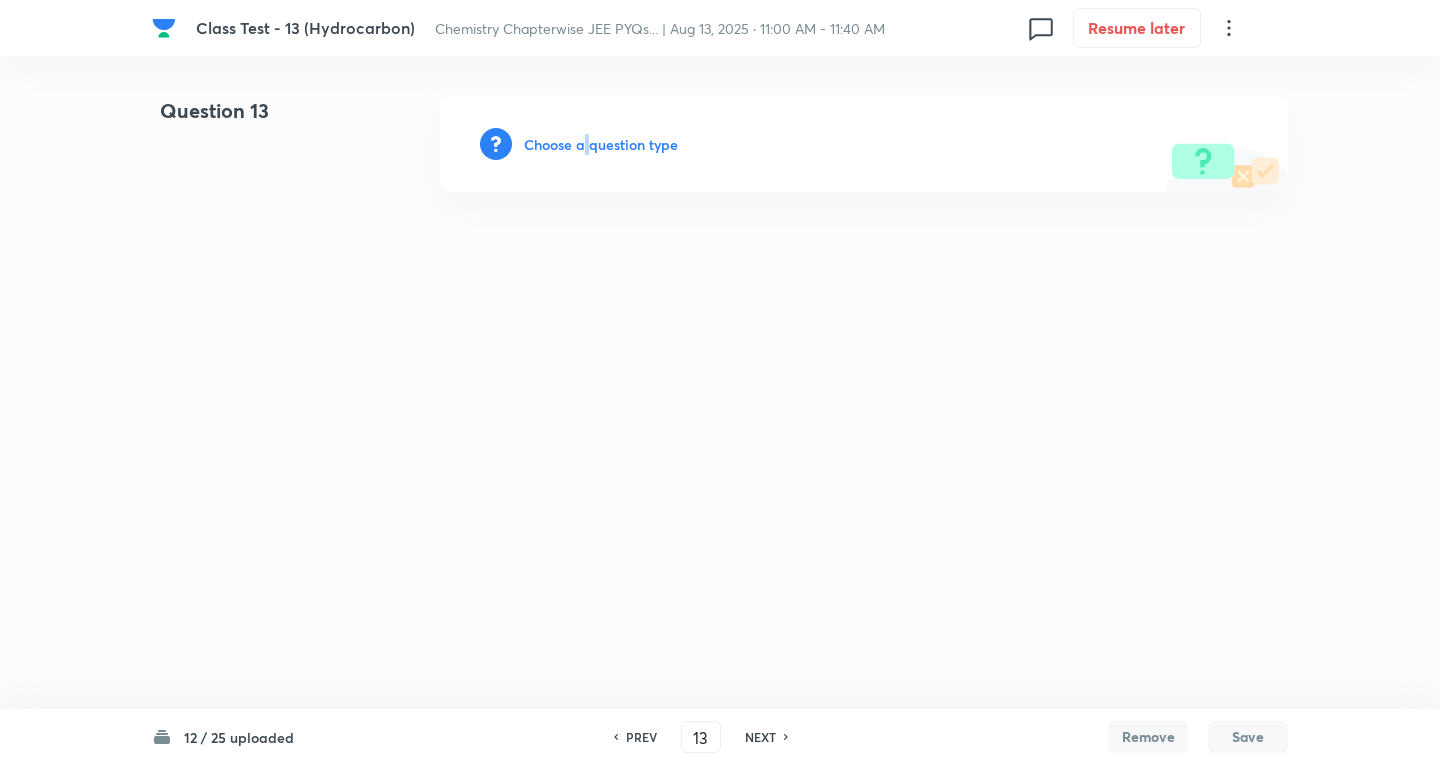 click on "Choose a question type" at bounding box center [601, 144] 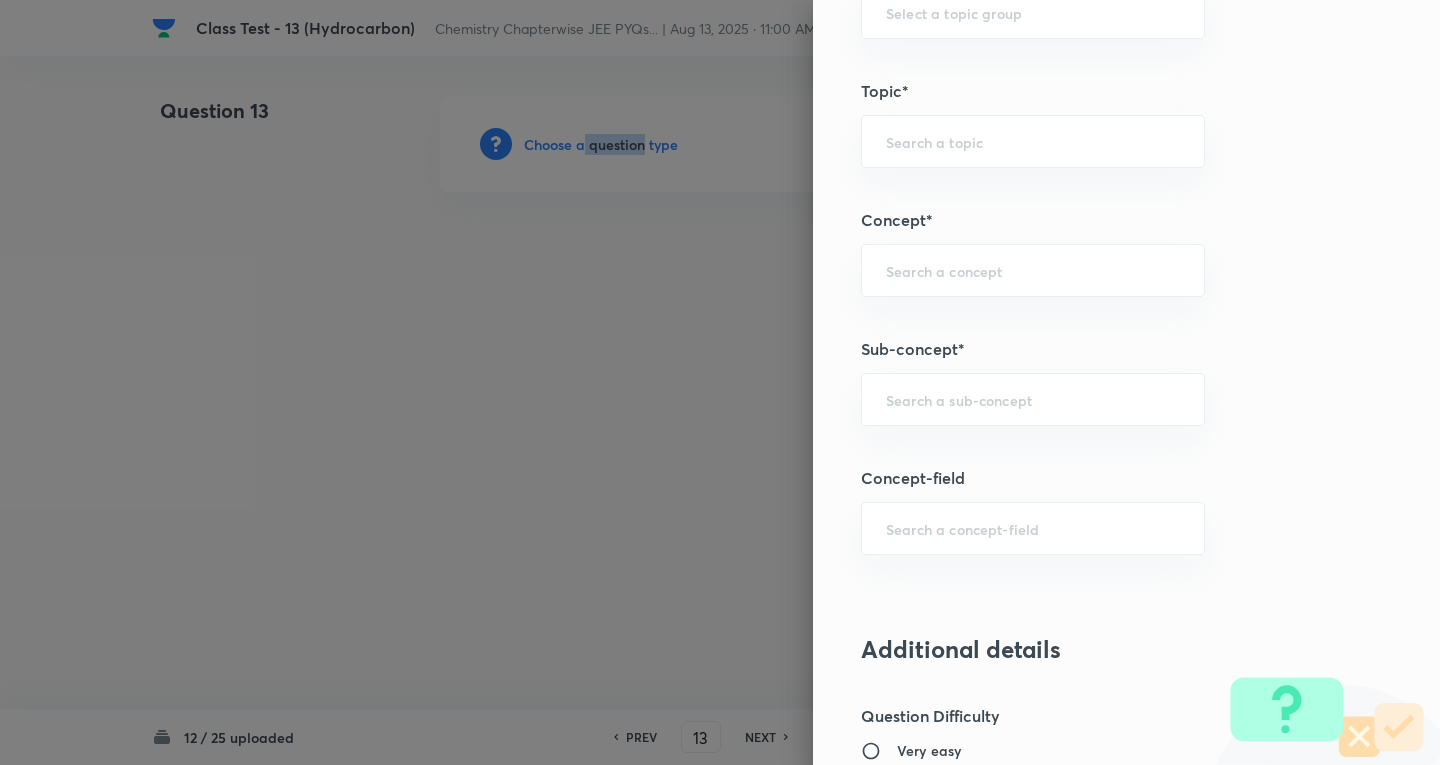 scroll, scrollTop: 1000, scrollLeft: 0, axis: vertical 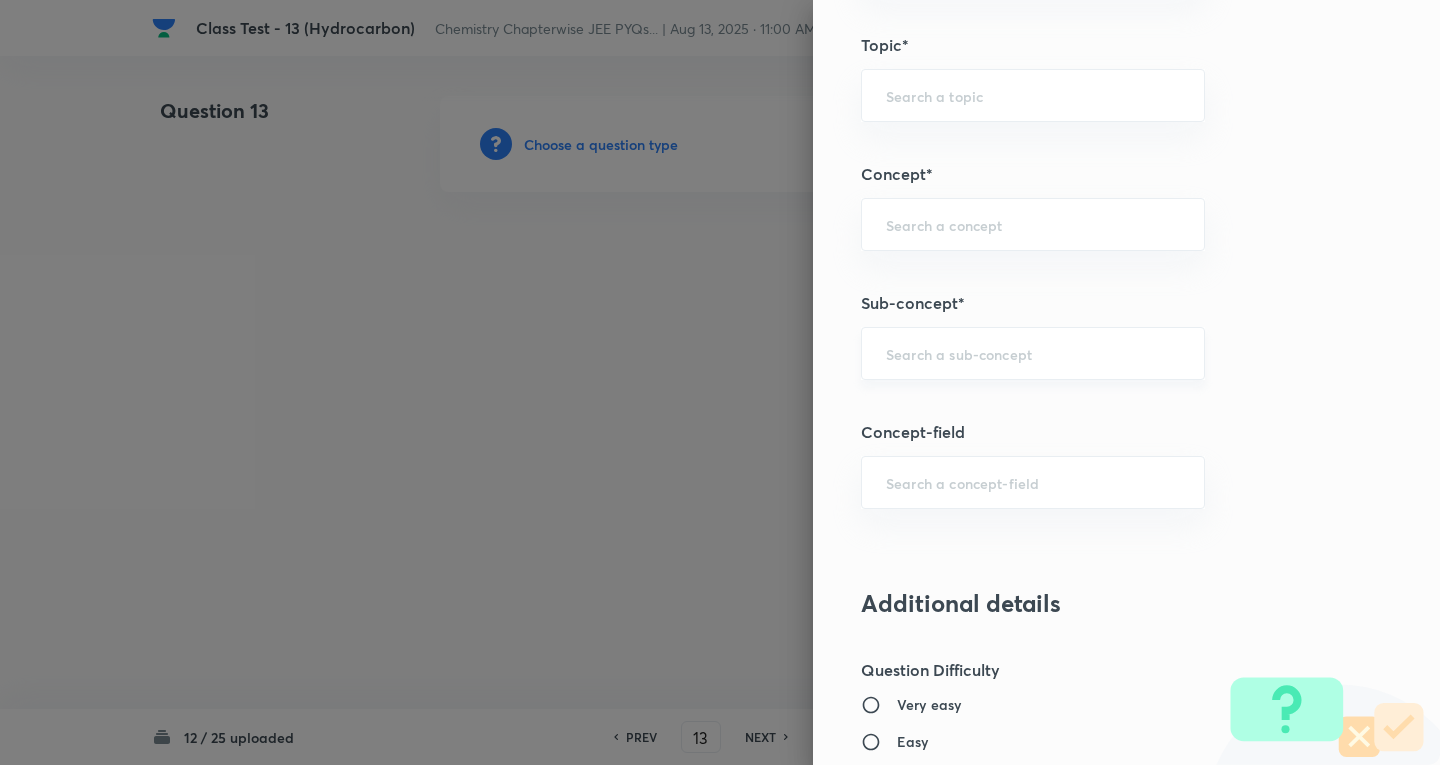 click at bounding box center [1033, 353] 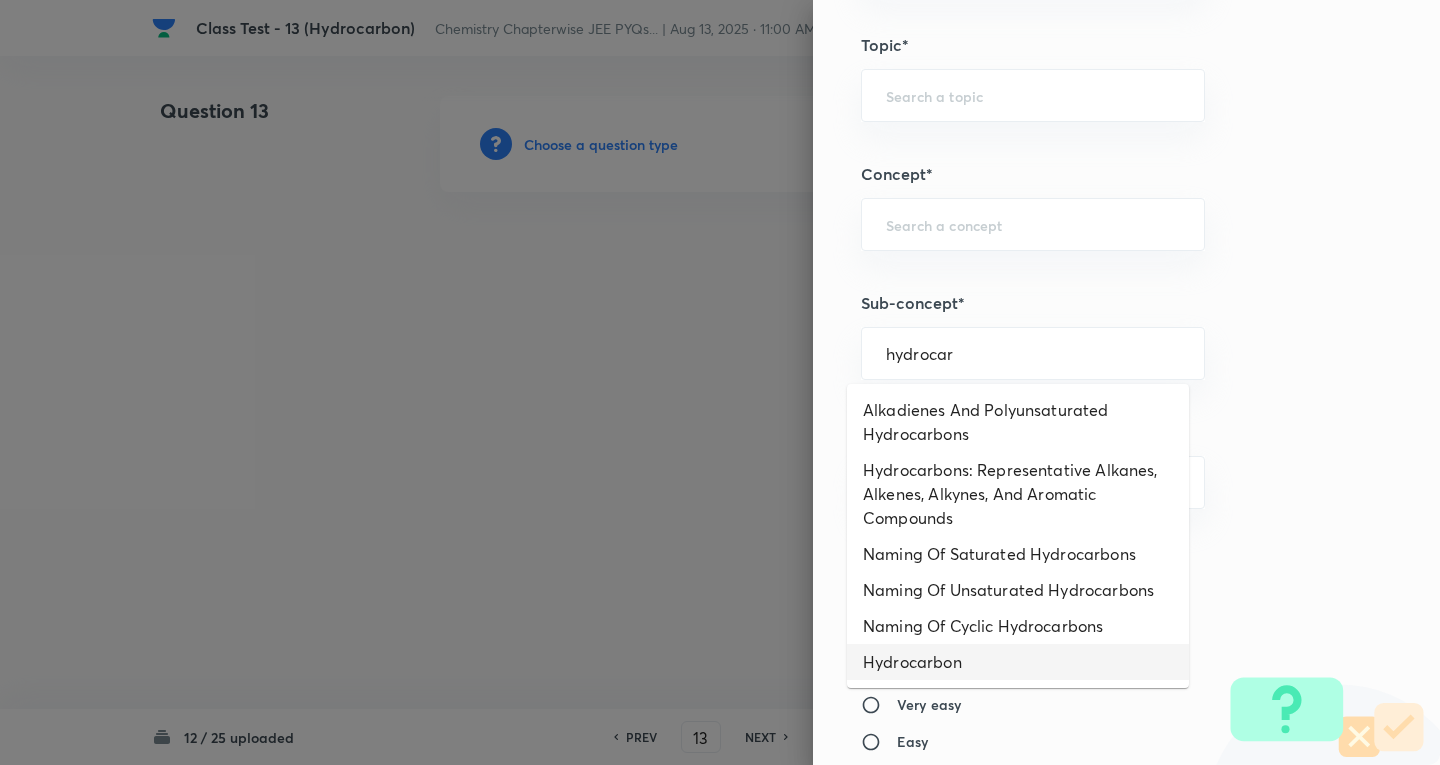 click on "Hydrocarbon" at bounding box center [1018, 662] 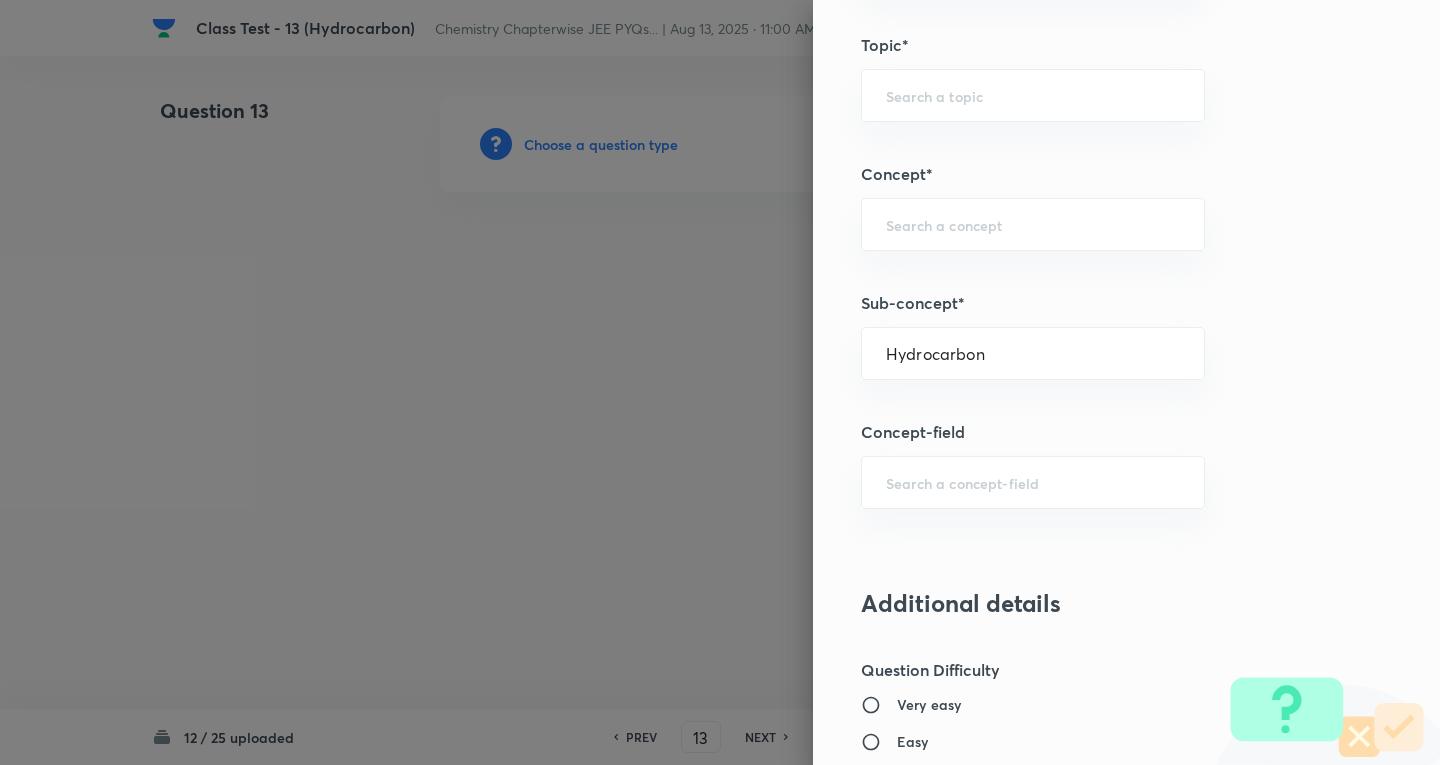 type on "Chemistry" 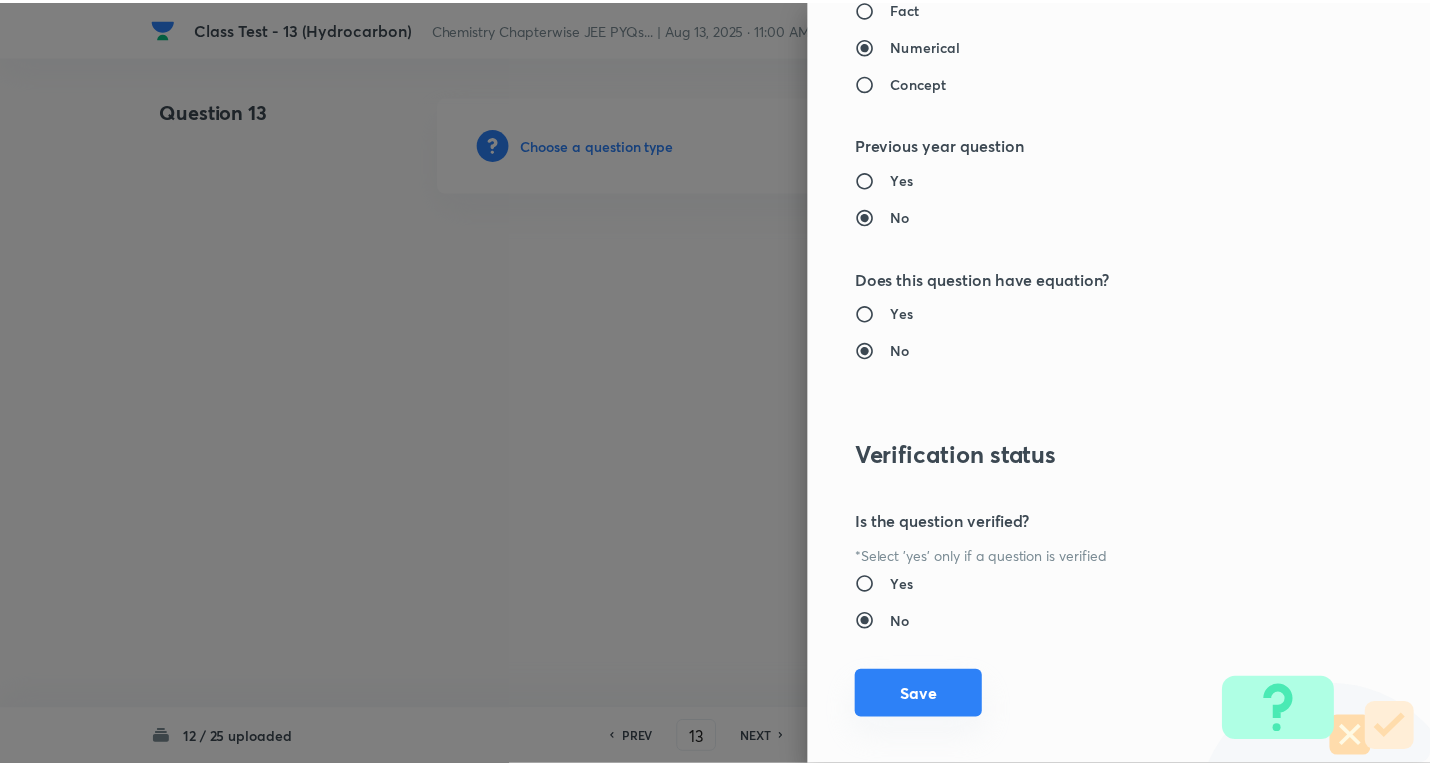 scroll, scrollTop: 1961, scrollLeft: 0, axis: vertical 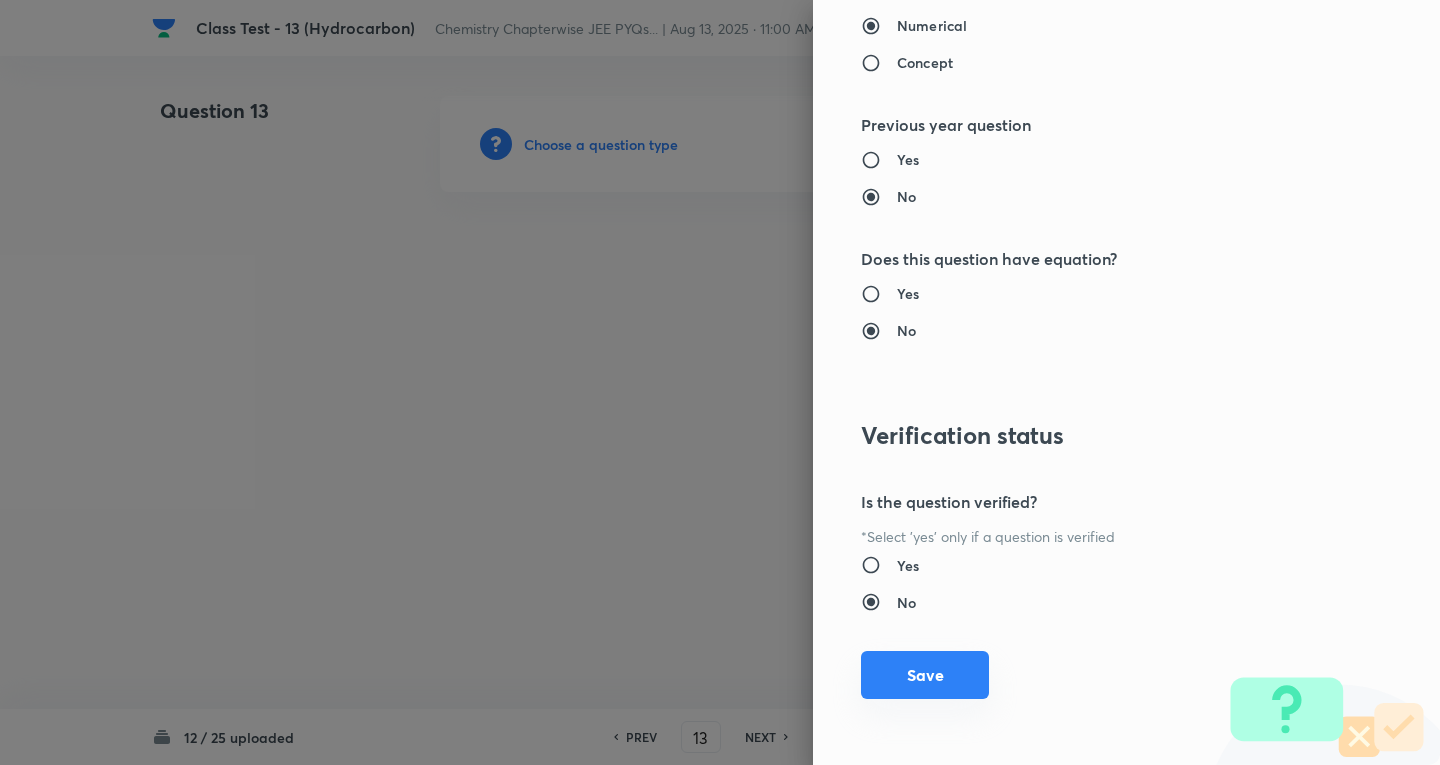 click on "Save" at bounding box center (925, 675) 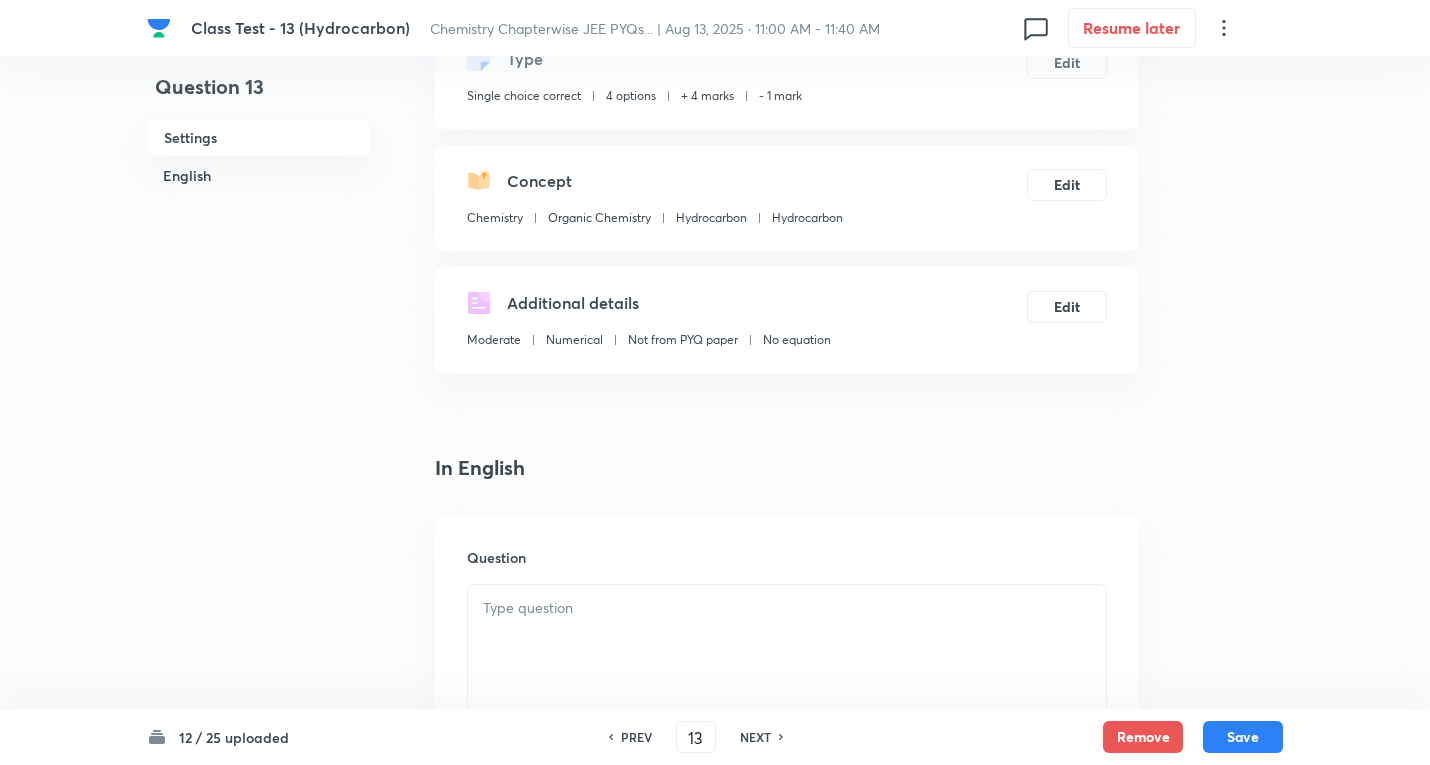 scroll, scrollTop: 300, scrollLeft: 0, axis: vertical 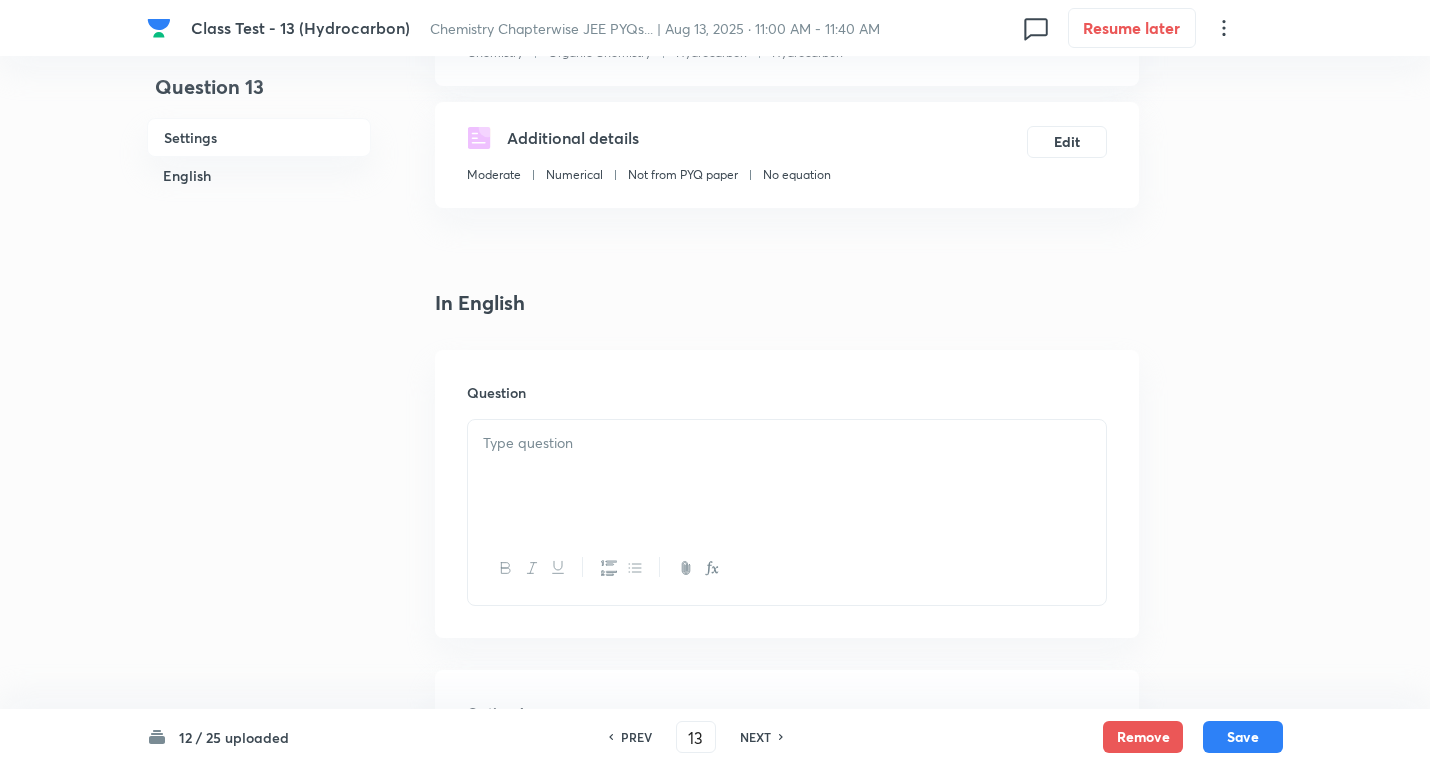 drag, startPoint x: 529, startPoint y: 469, endPoint x: 525, endPoint y: 442, distance: 27.294687 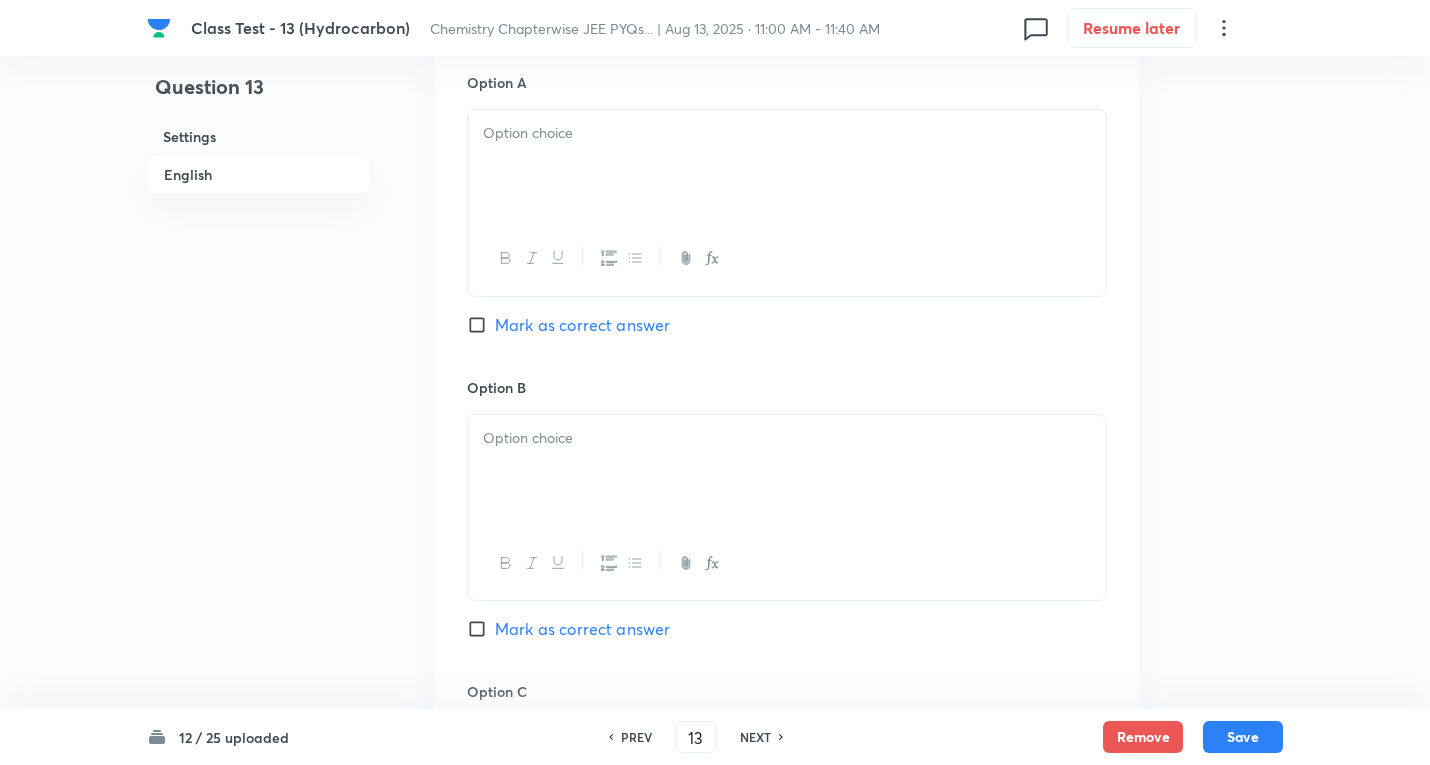 scroll, scrollTop: 1000, scrollLeft: 0, axis: vertical 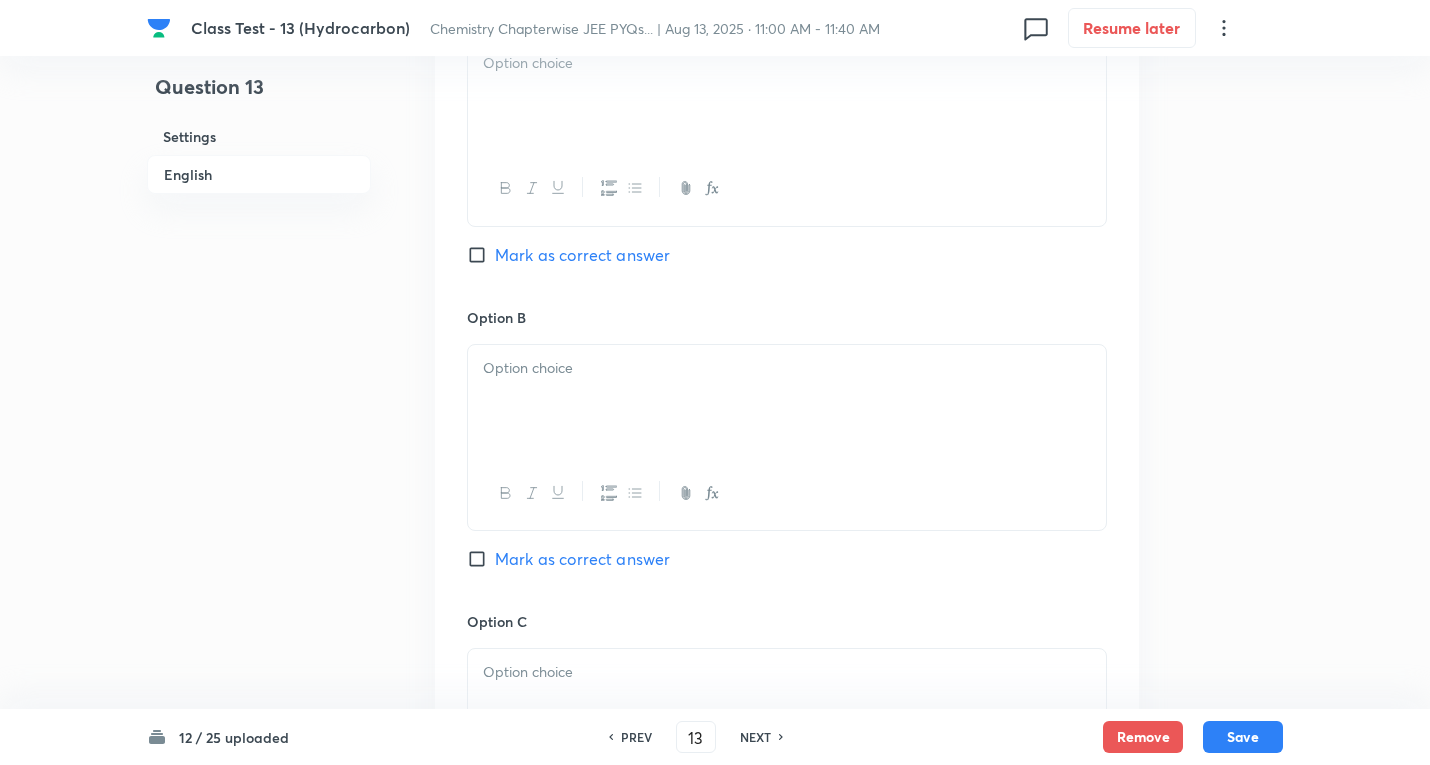 click at bounding box center (787, 96) 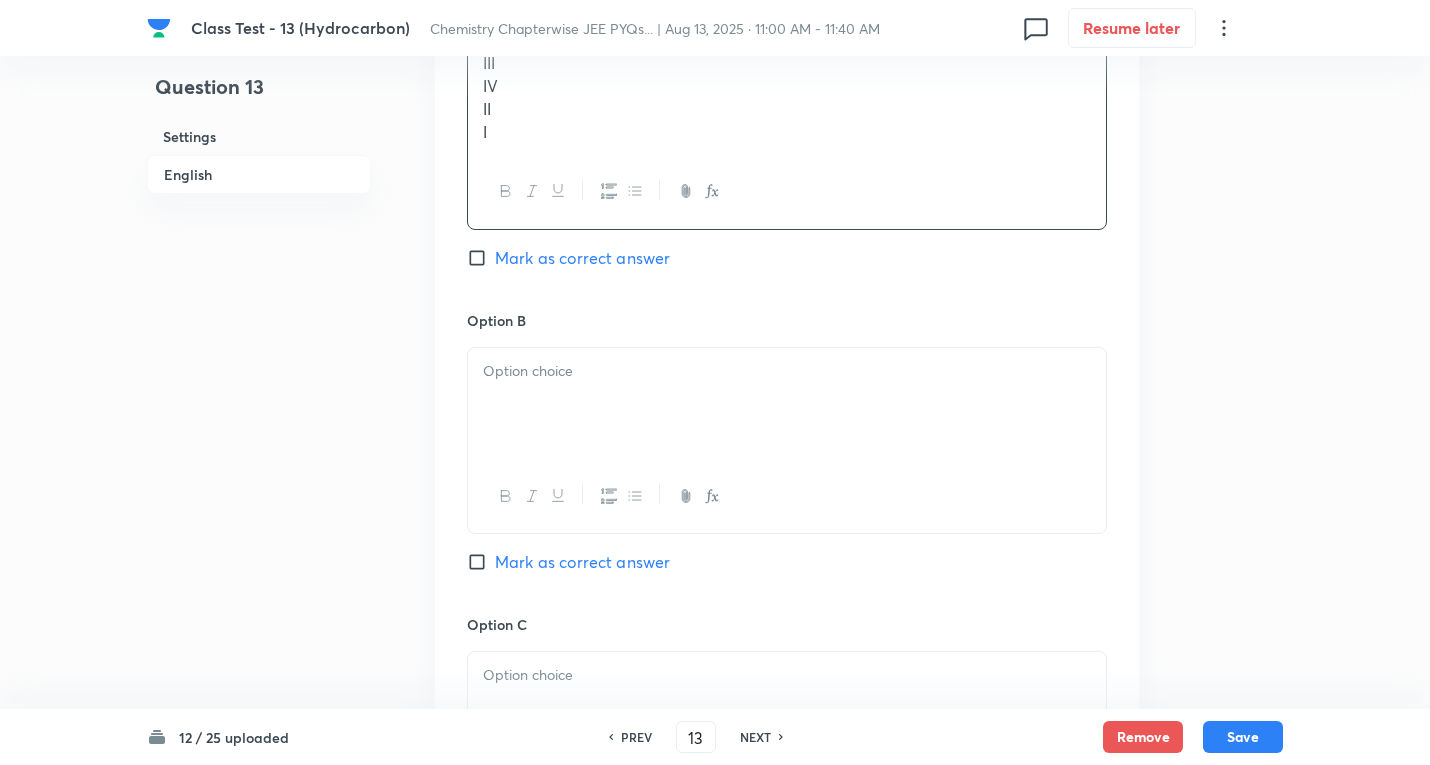 drag, startPoint x: 475, startPoint y: 87, endPoint x: 661, endPoint y: 188, distance: 211.65302 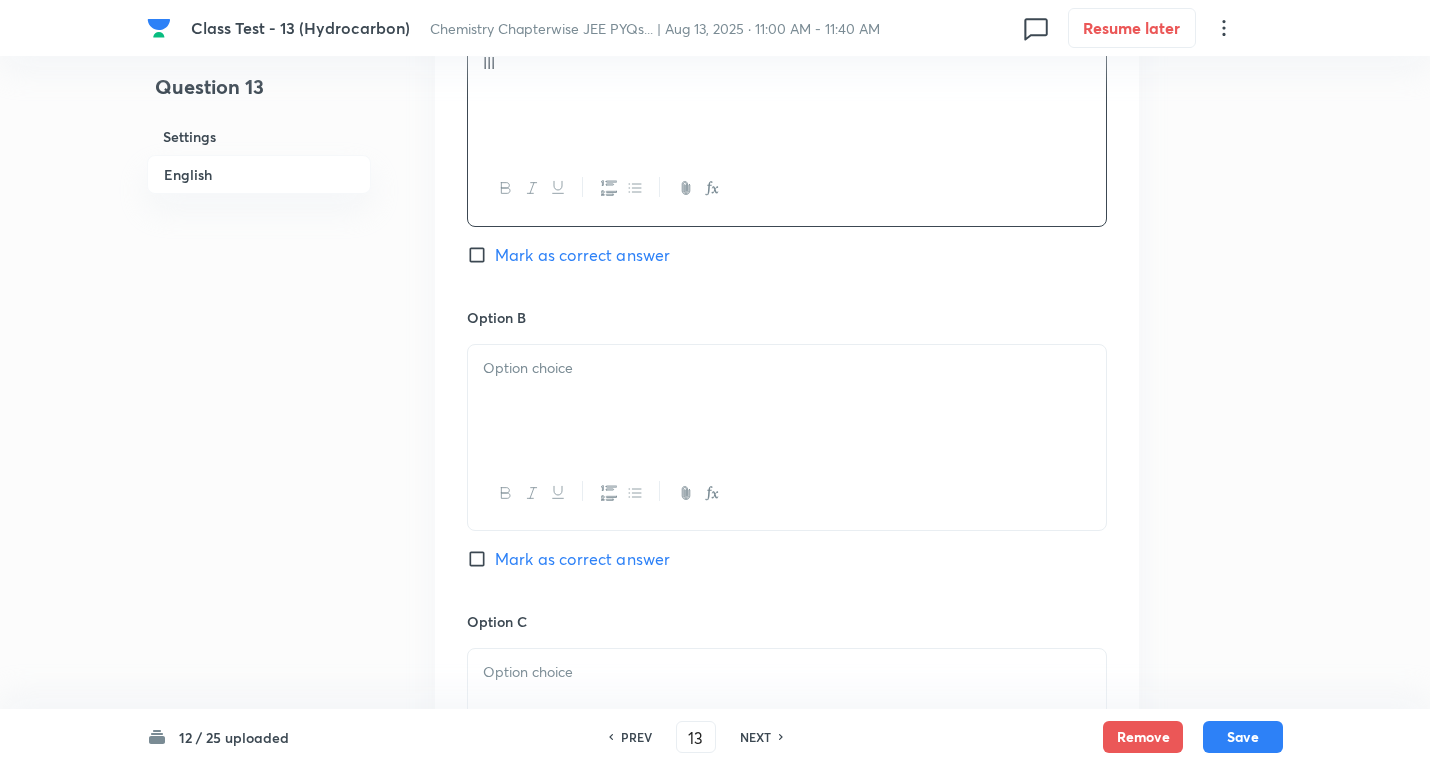 drag, startPoint x: 546, startPoint y: 386, endPoint x: 523, endPoint y: 381, distance: 23.537205 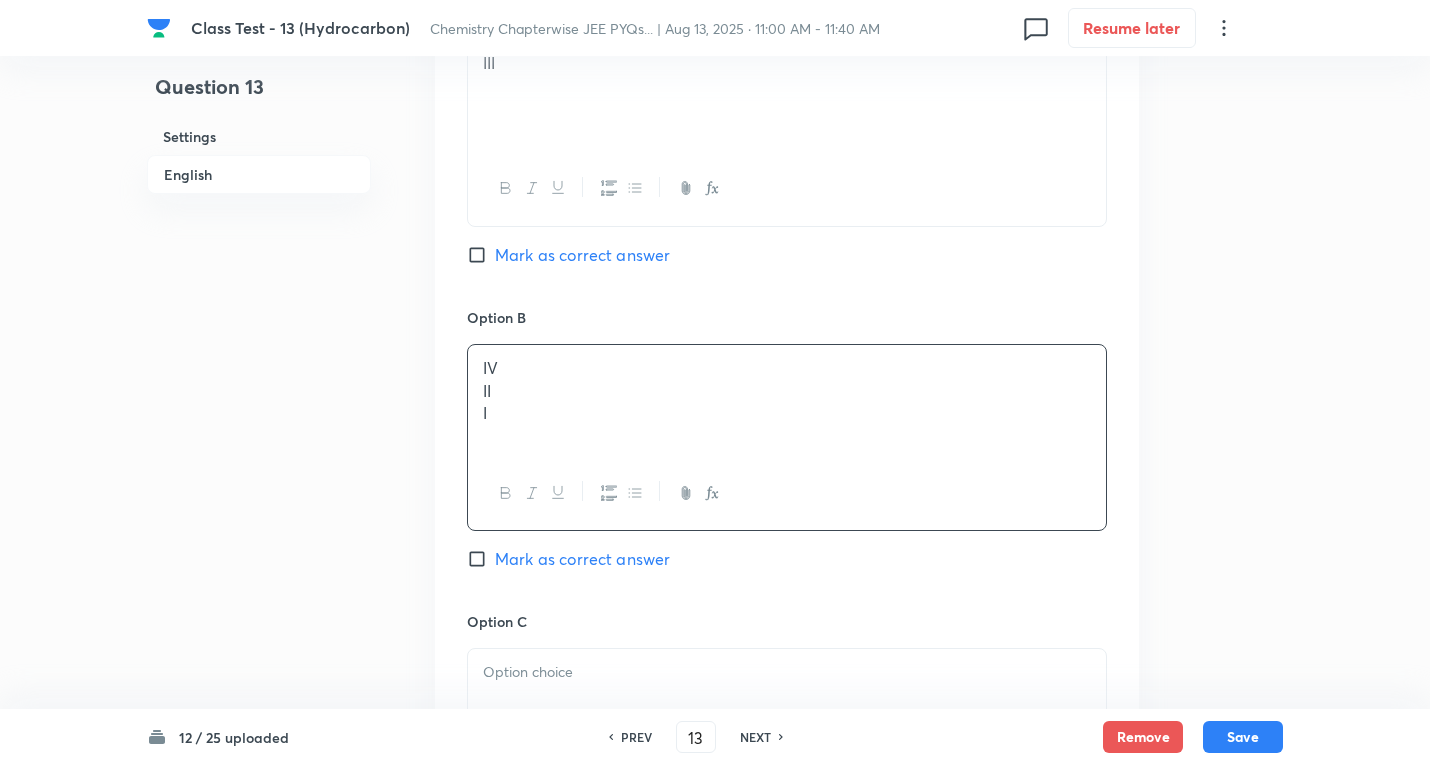 drag, startPoint x: 482, startPoint y: 394, endPoint x: 845, endPoint y: 564, distance: 400.8354 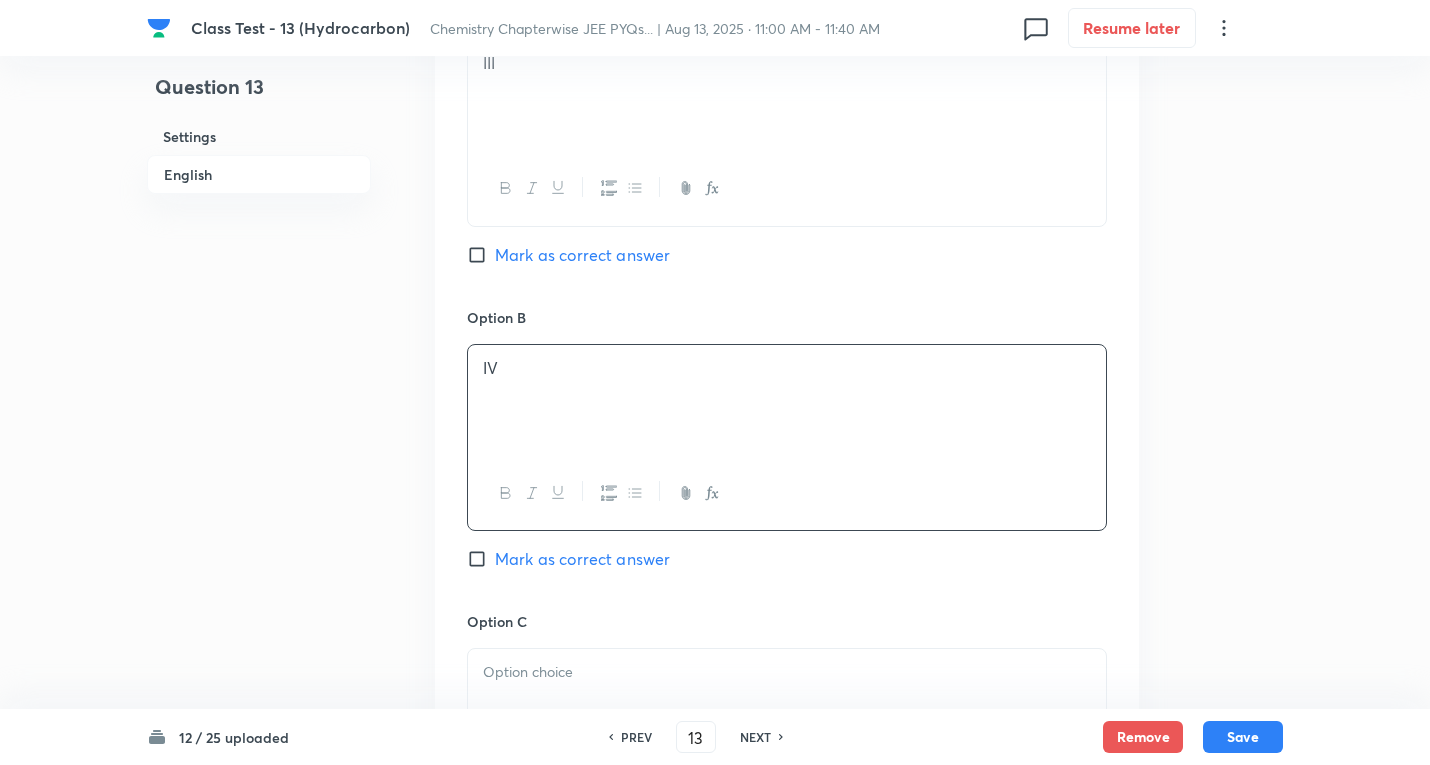 click on "Mark as correct answer" at bounding box center [582, 559] 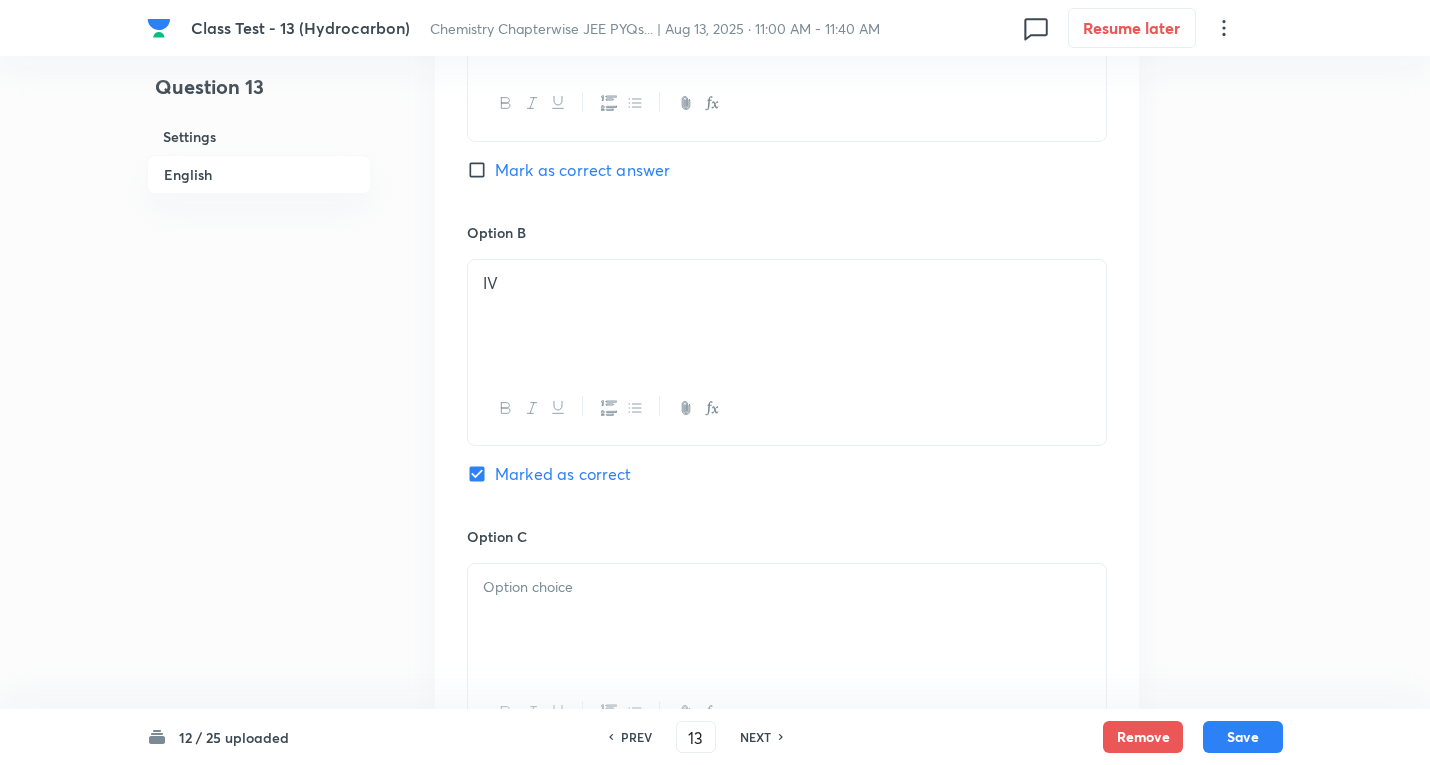 scroll, scrollTop: 1200, scrollLeft: 0, axis: vertical 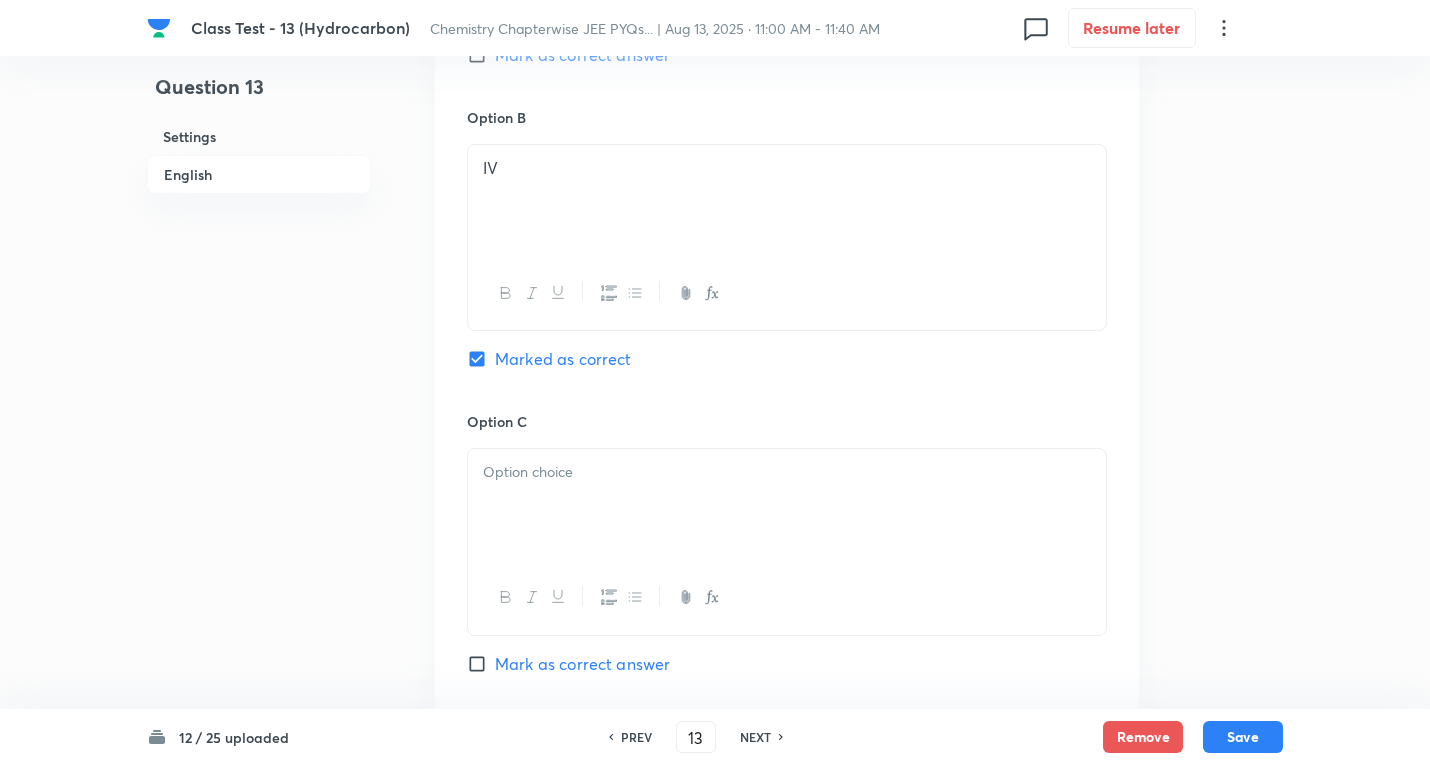 click at bounding box center (787, 505) 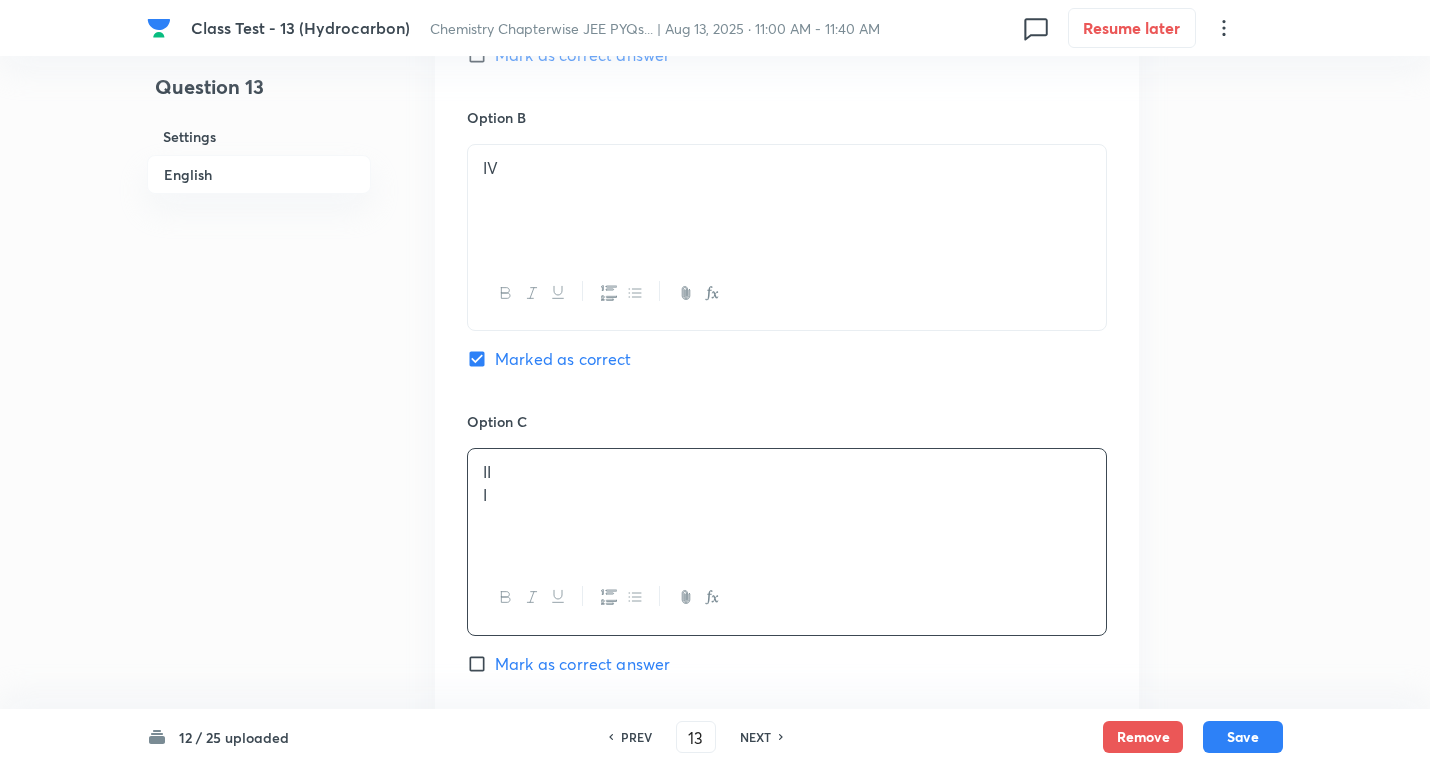 drag, startPoint x: 483, startPoint y: 495, endPoint x: 790, endPoint y: 563, distance: 314.44077 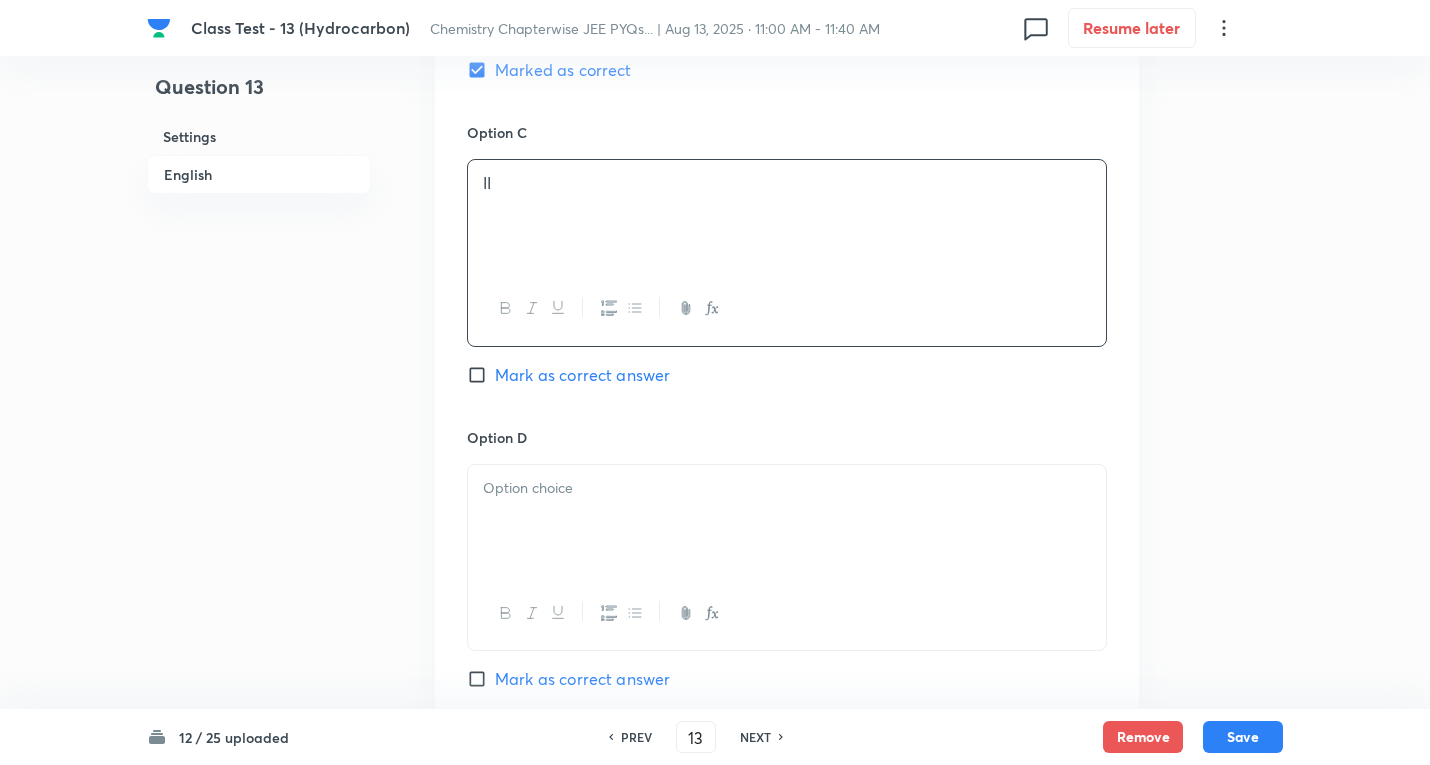 scroll, scrollTop: 1500, scrollLeft: 0, axis: vertical 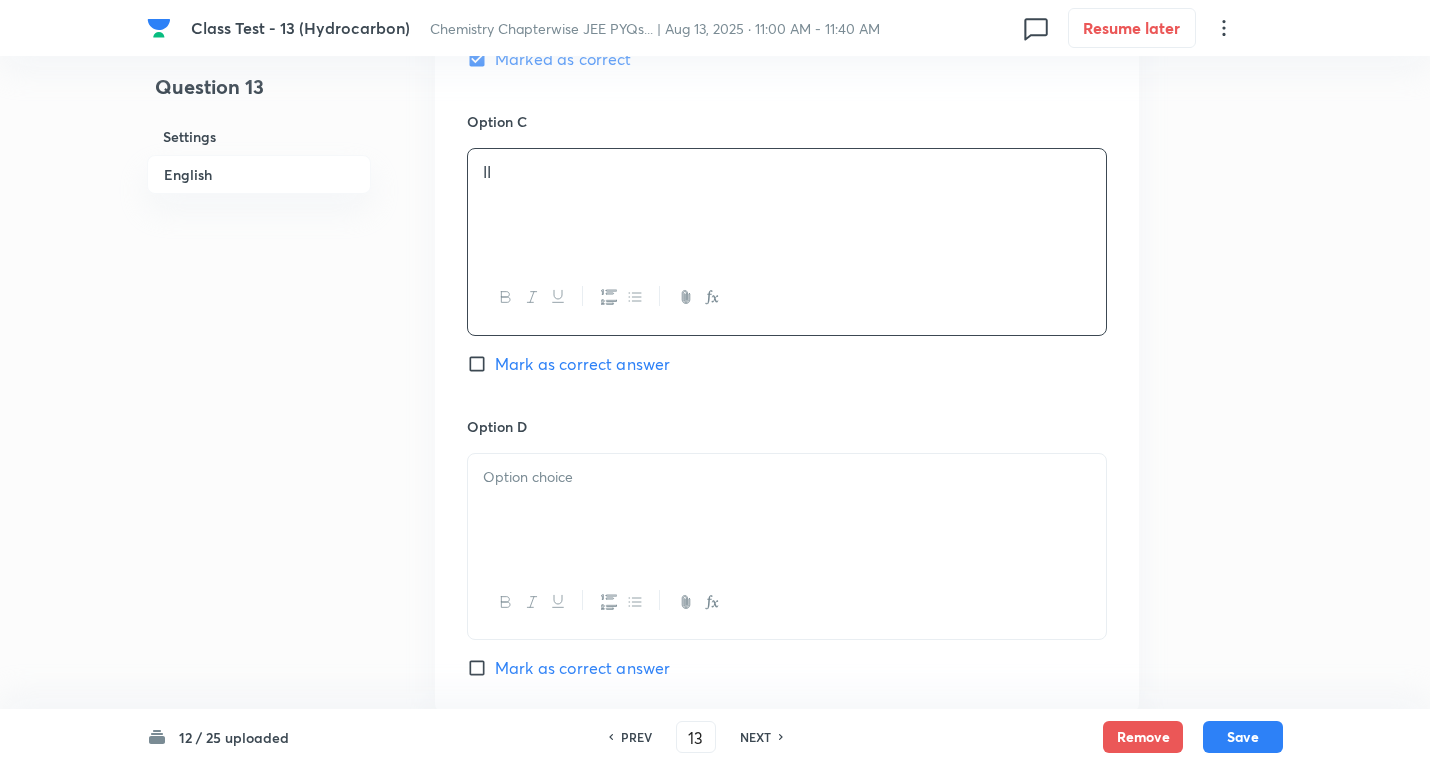 click at bounding box center [787, 477] 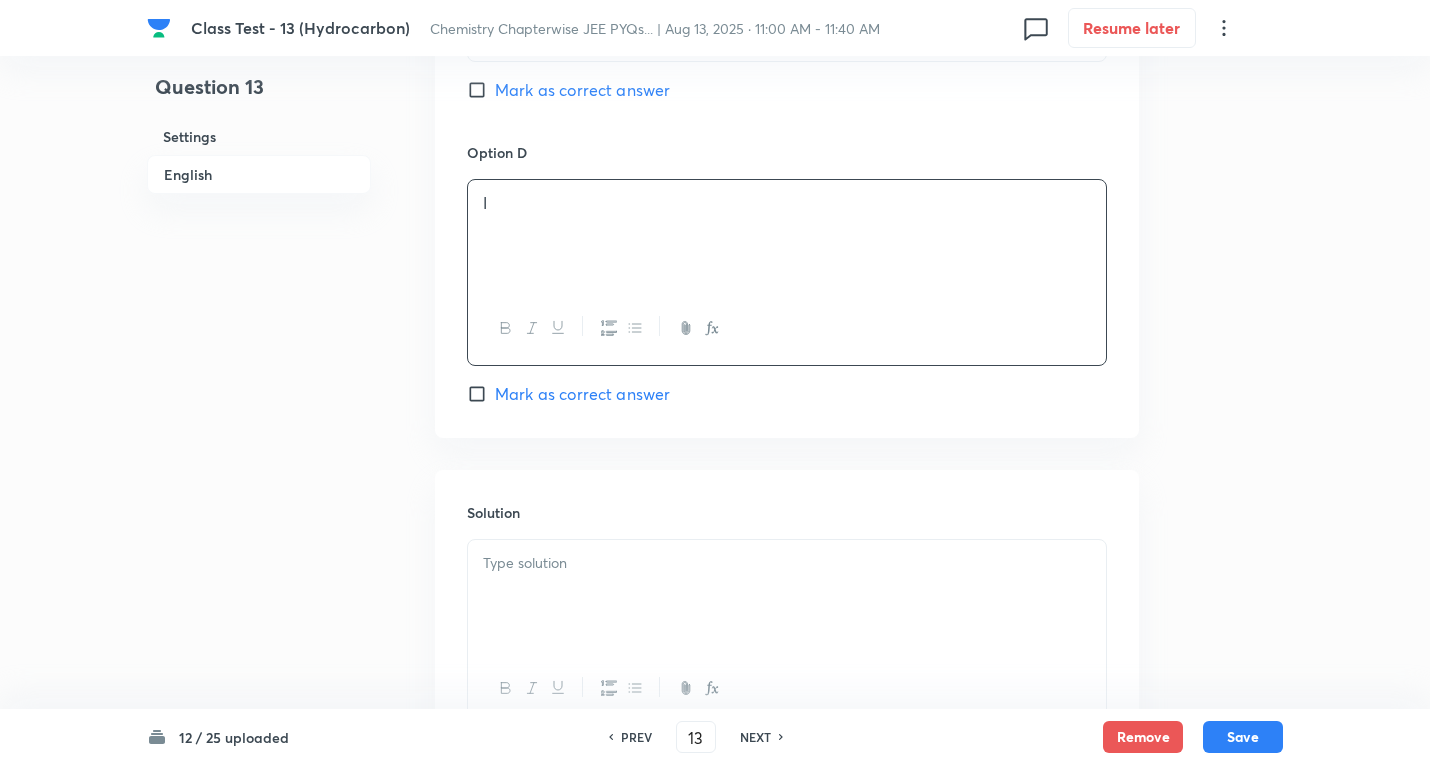 scroll, scrollTop: 1800, scrollLeft: 0, axis: vertical 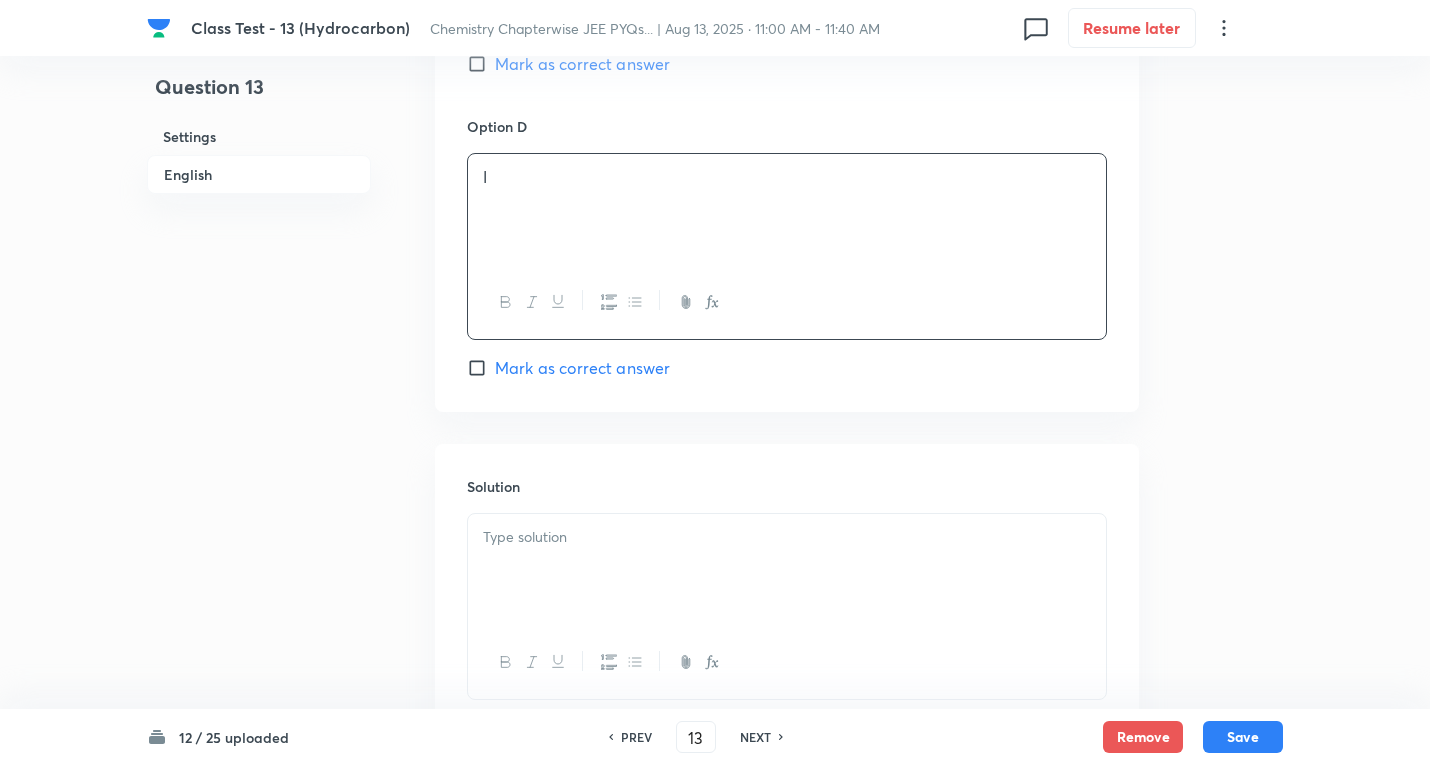 drag, startPoint x: 551, startPoint y: 546, endPoint x: 636, endPoint y: 539, distance: 85.28775 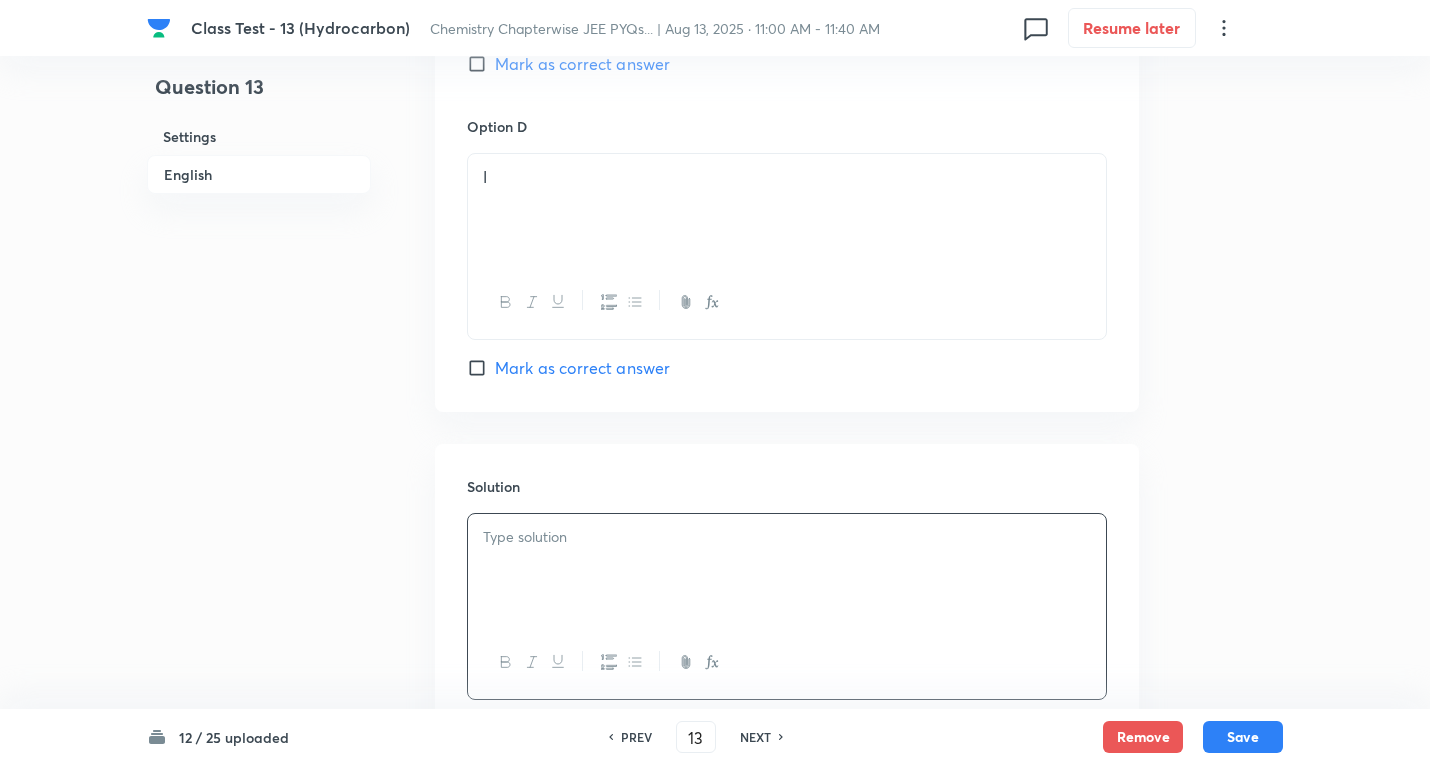 type 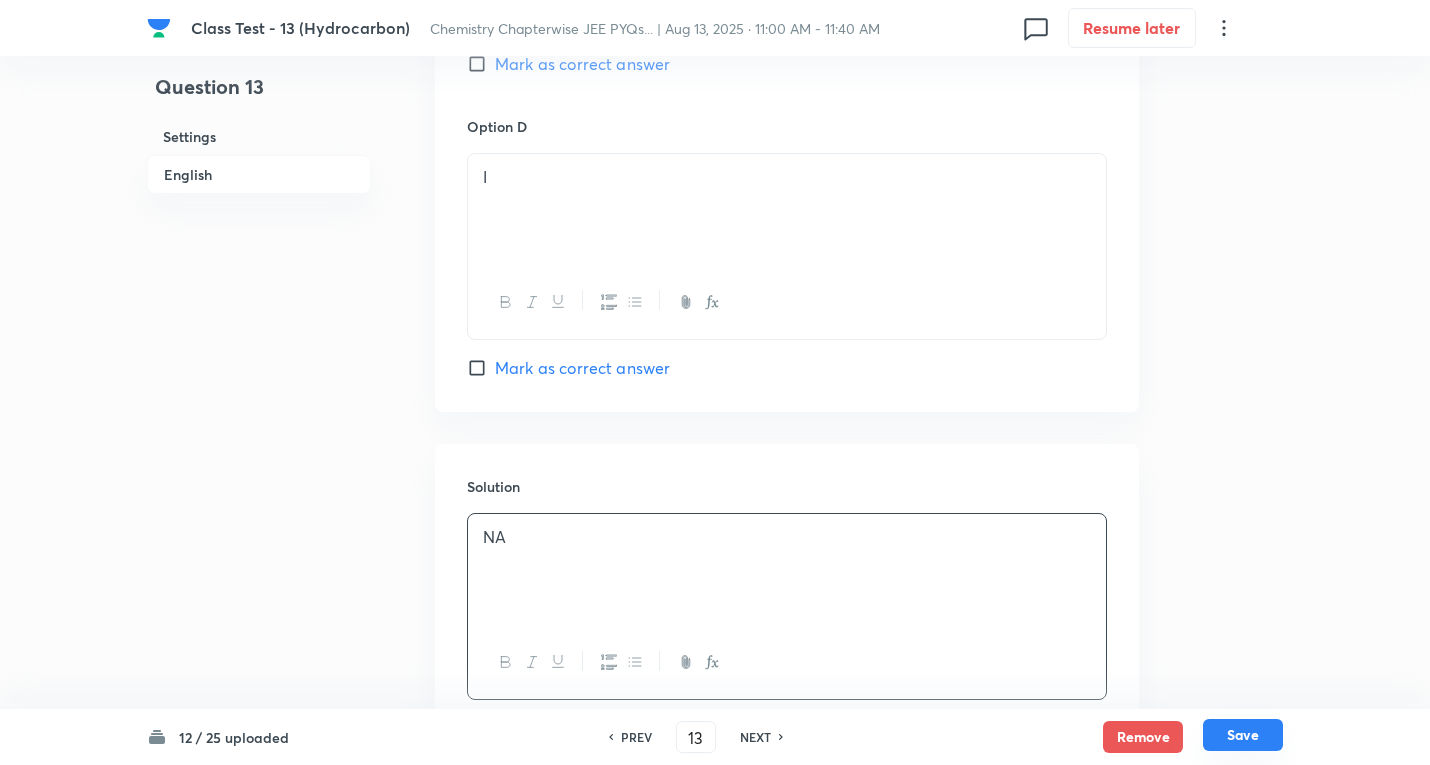 click on "Save" at bounding box center [1243, 735] 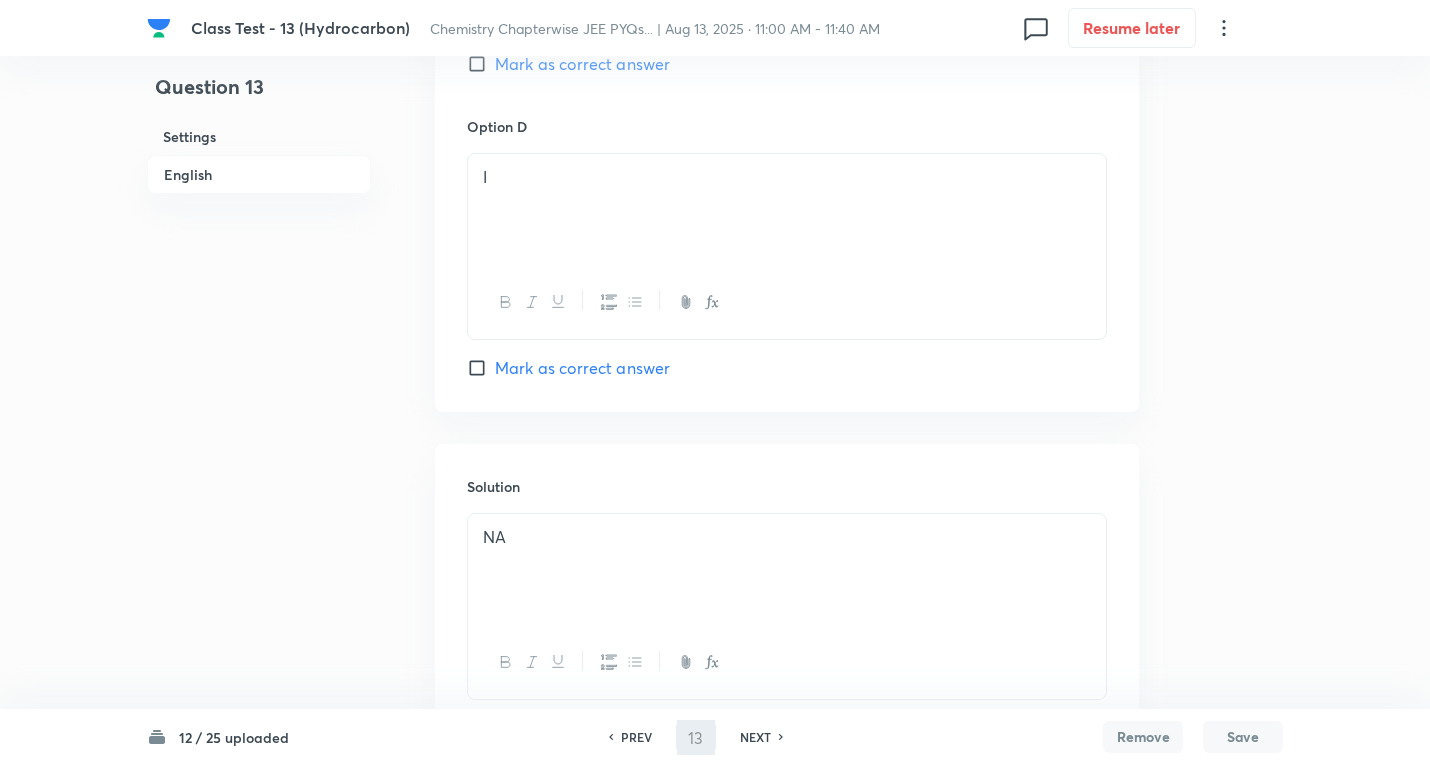 type on "14" 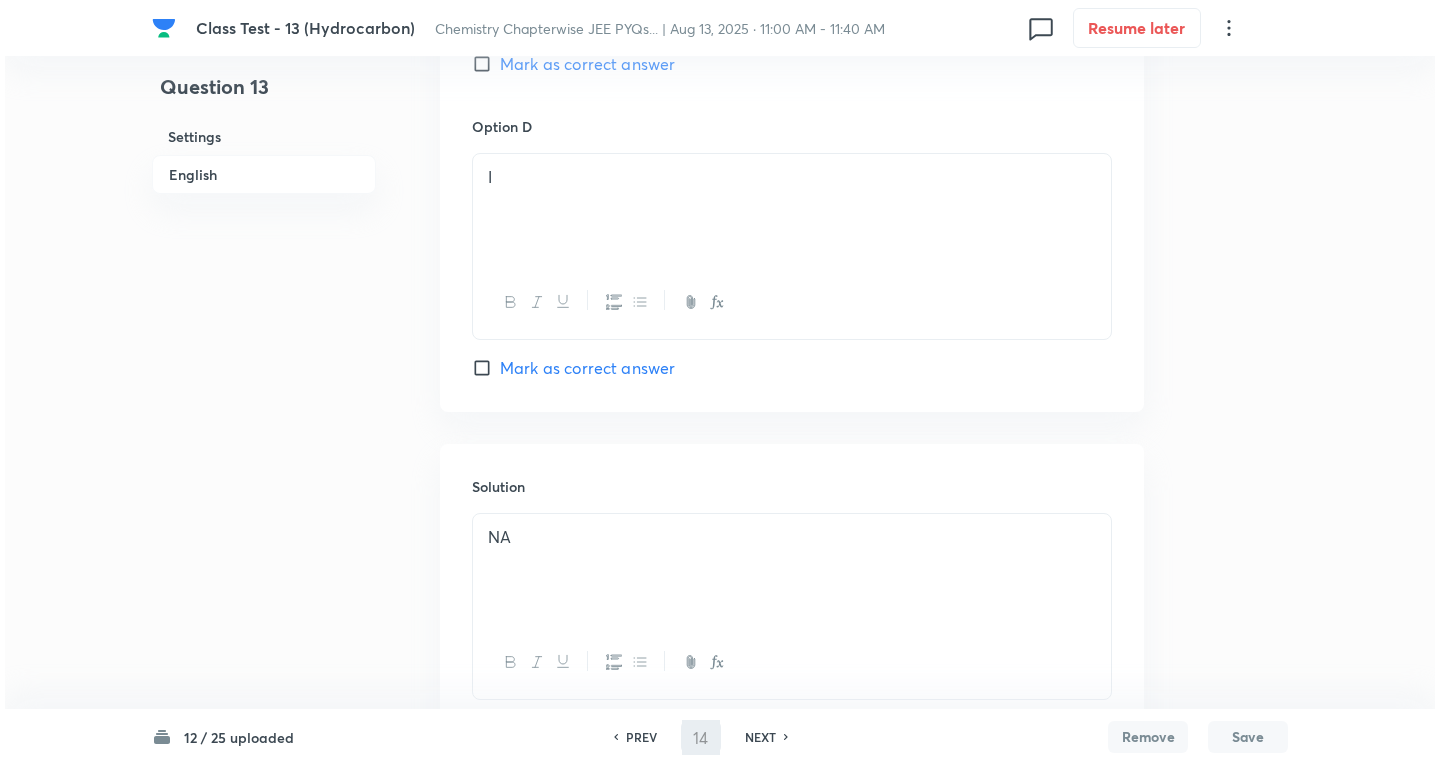 scroll, scrollTop: 0, scrollLeft: 0, axis: both 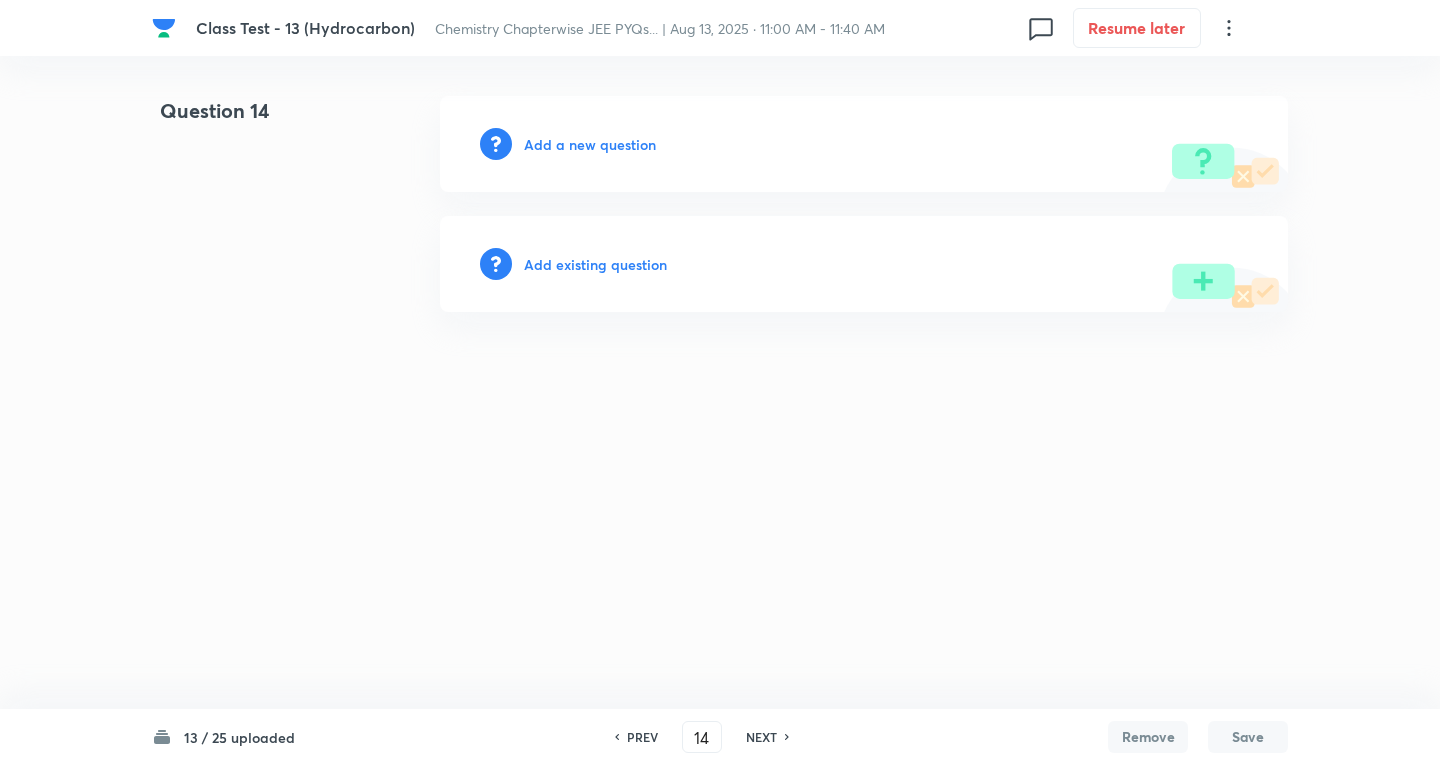click on "Add a new question" at bounding box center (590, 144) 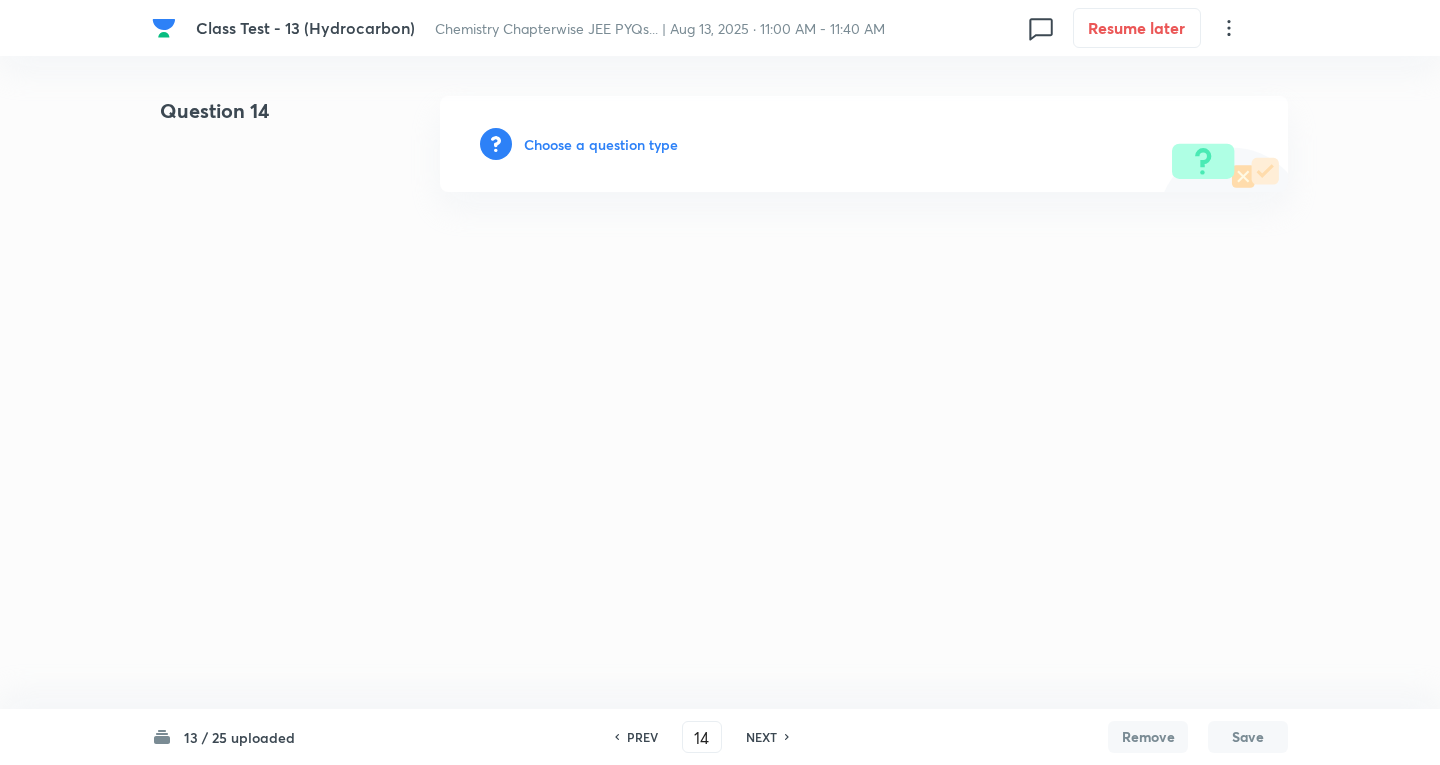 click on "Choose a question type" at bounding box center (601, 144) 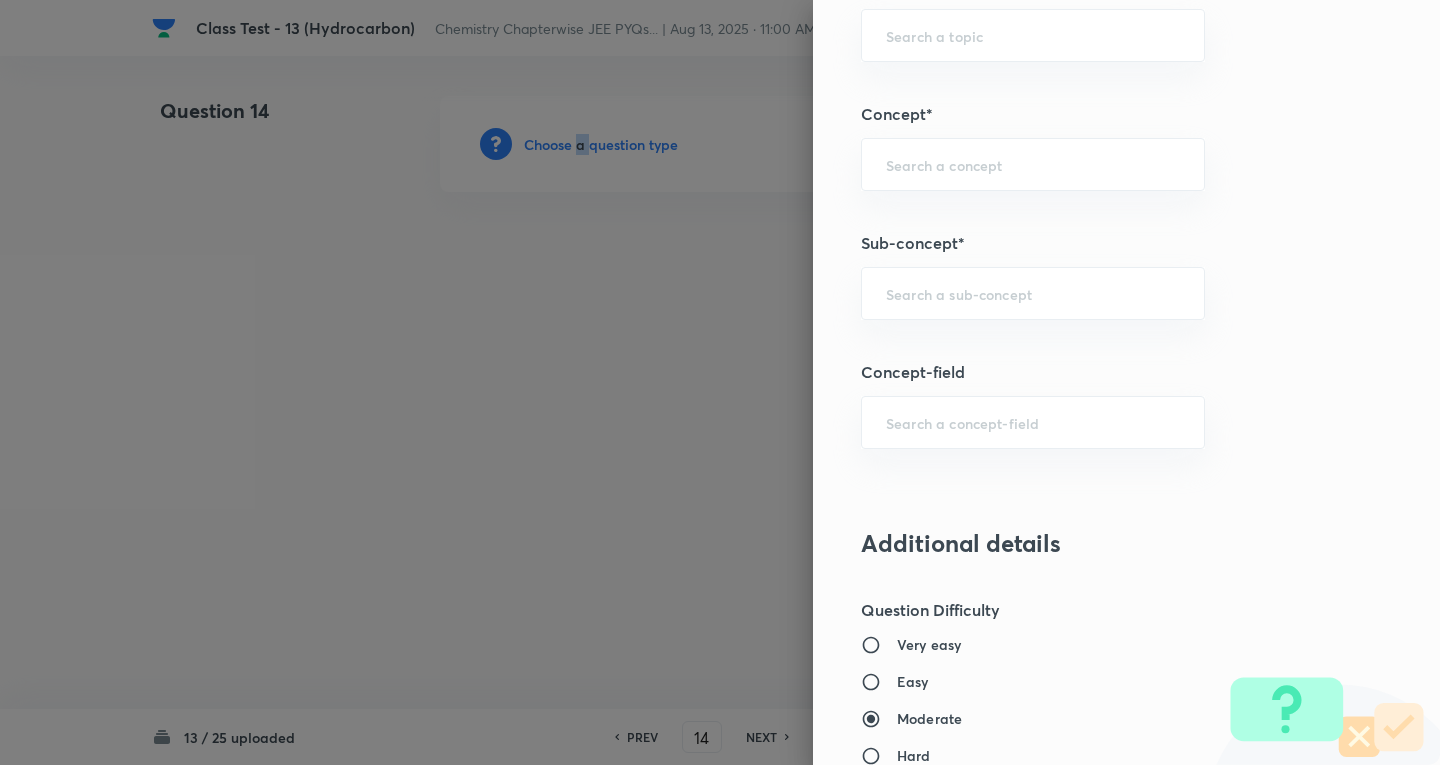 scroll, scrollTop: 1200, scrollLeft: 0, axis: vertical 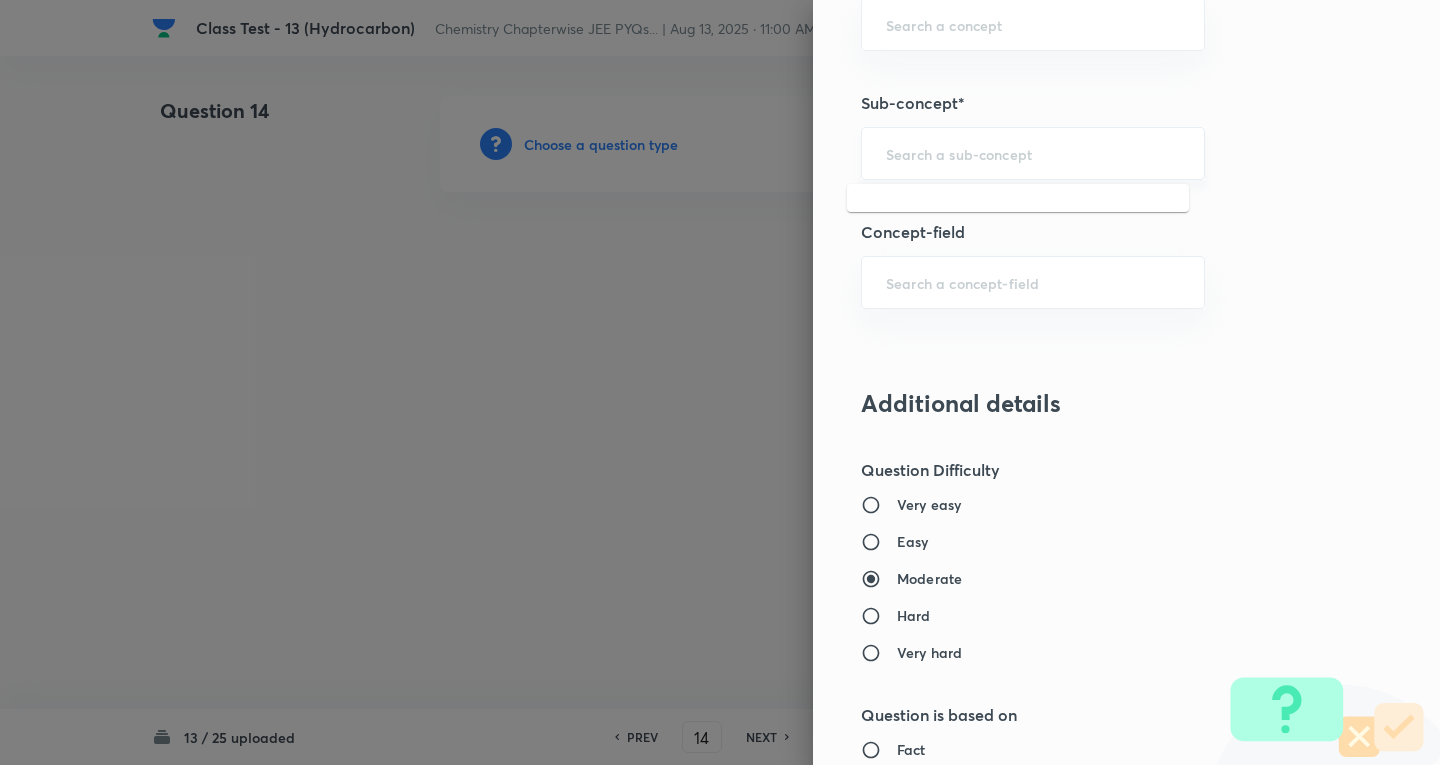 click at bounding box center (1033, 153) 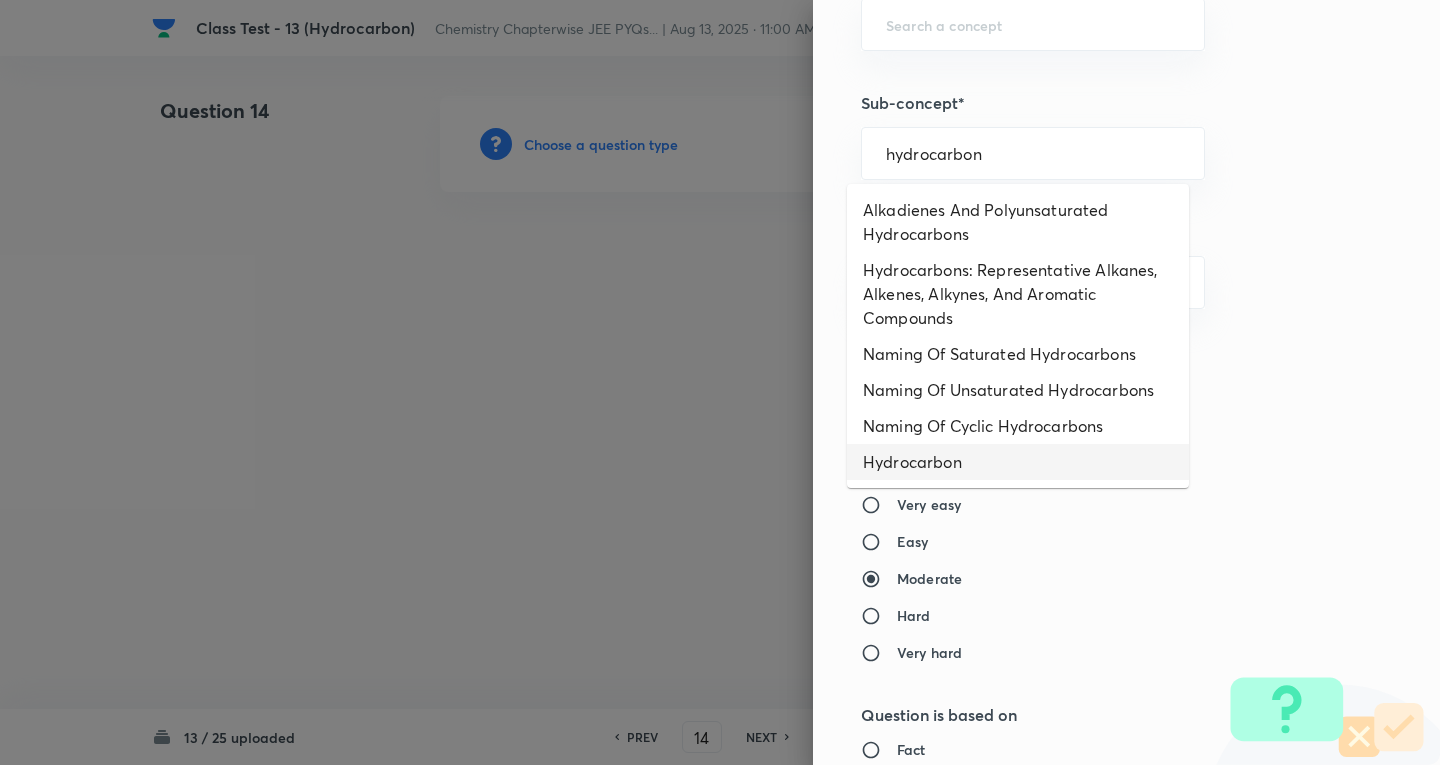 click on "Hydrocarbon" at bounding box center [1018, 462] 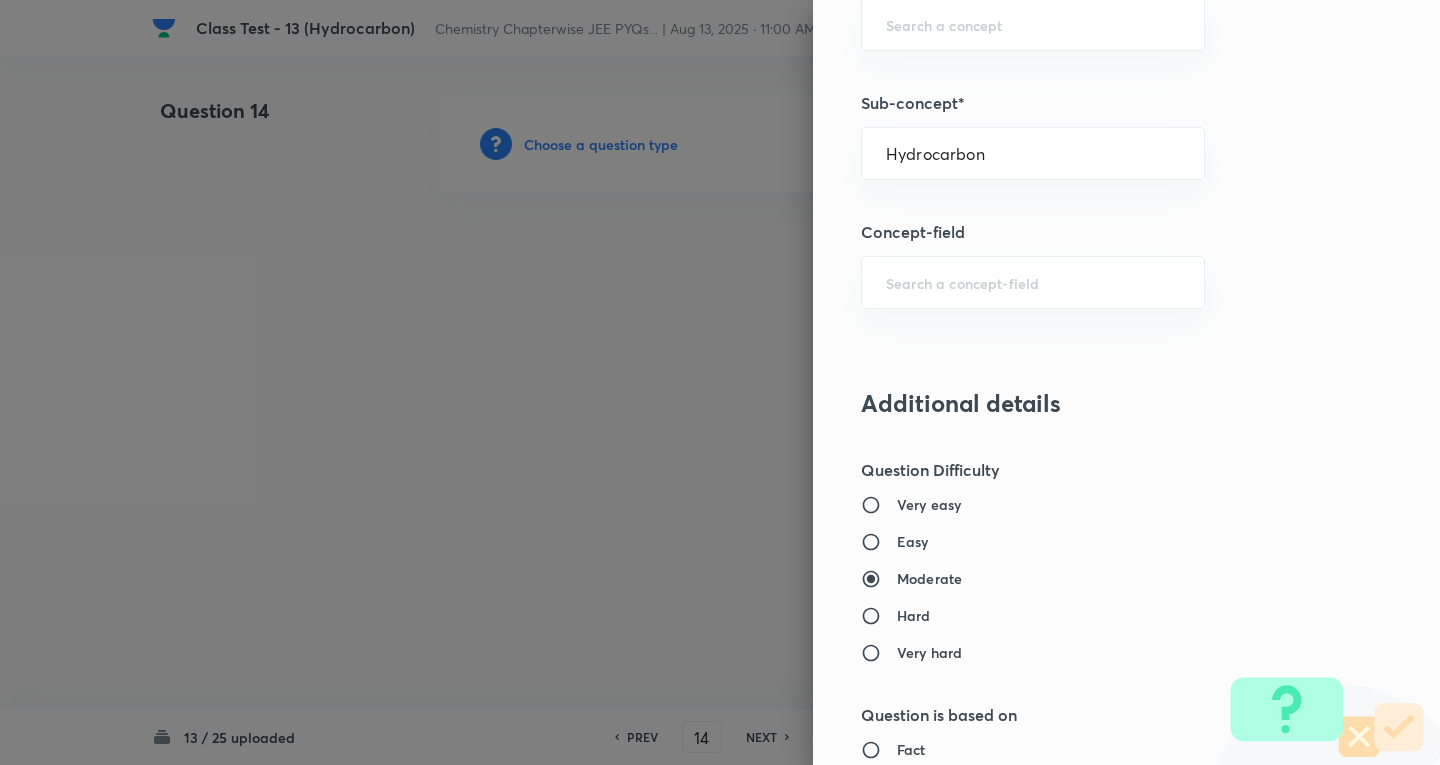 type on "Chemistry" 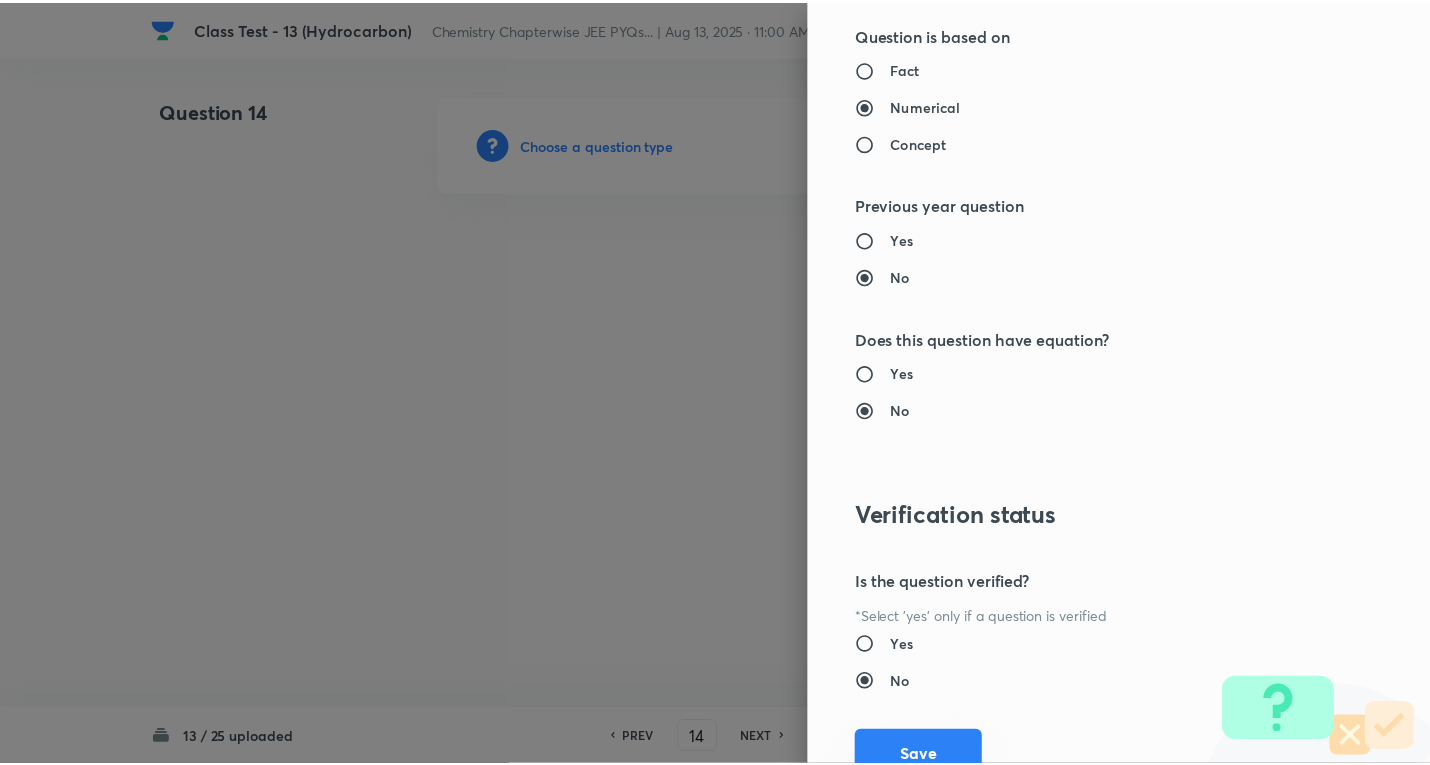 scroll, scrollTop: 1961, scrollLeft: 0, axis: vertical 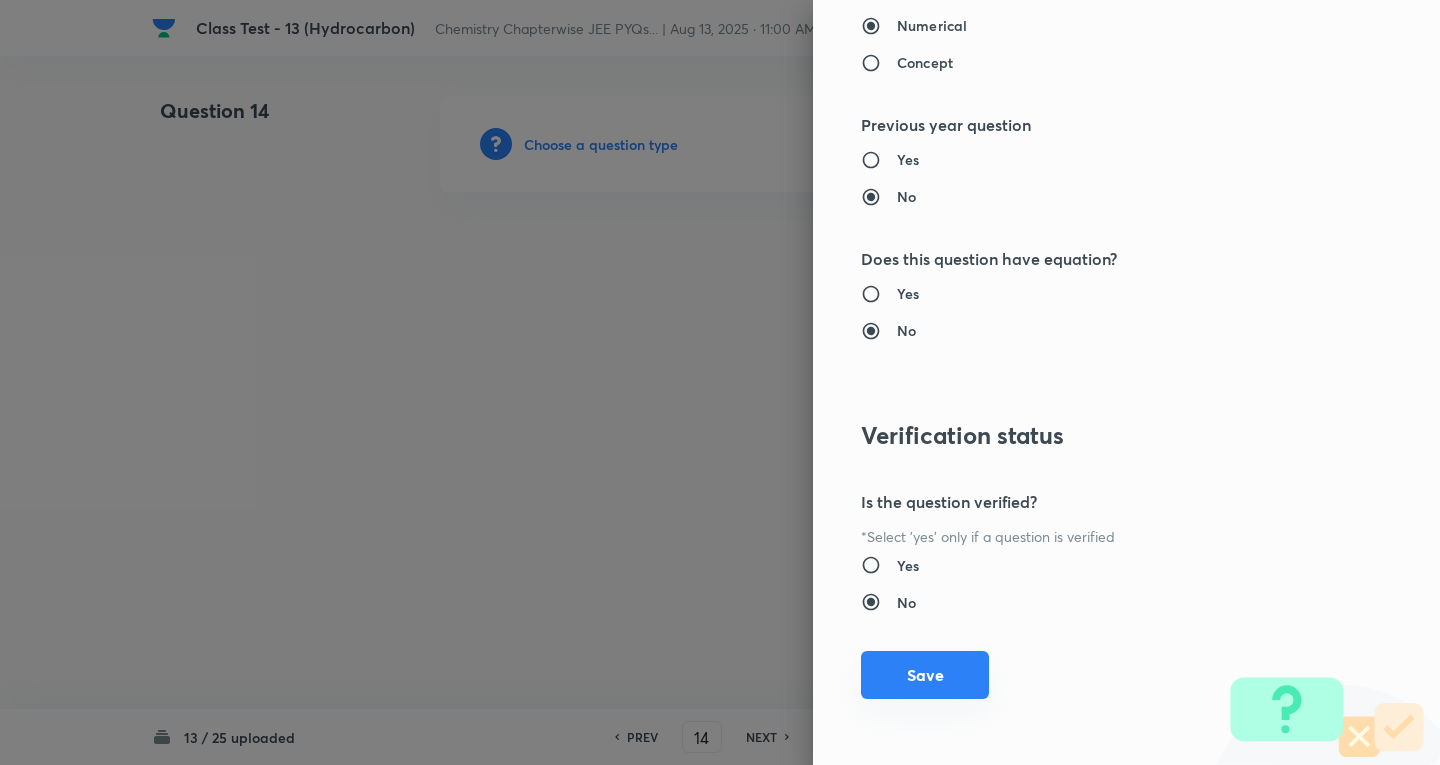 click on "Save" at bounding box center (925, 675) 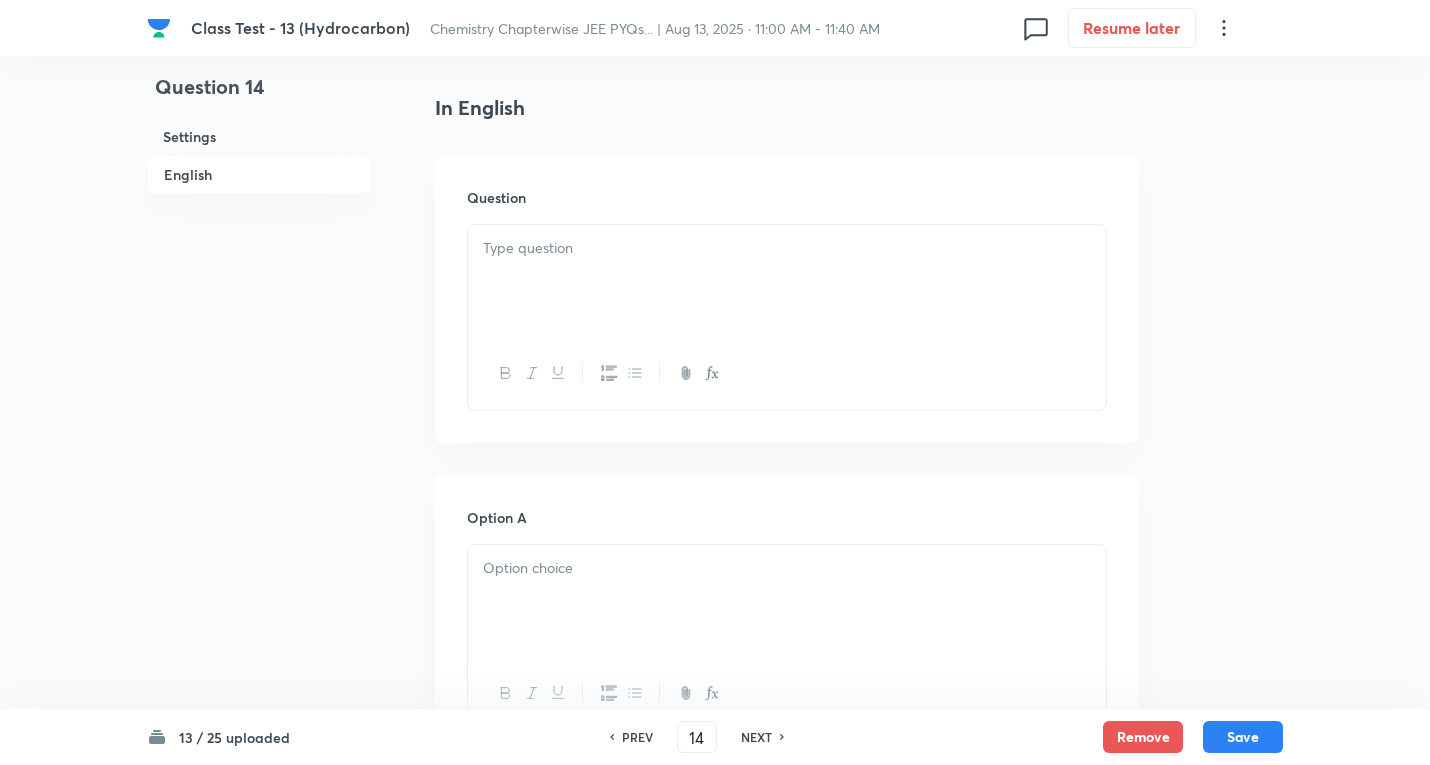 scroll, scrollTop: 500, scrollLeft: 0, axis: vertical 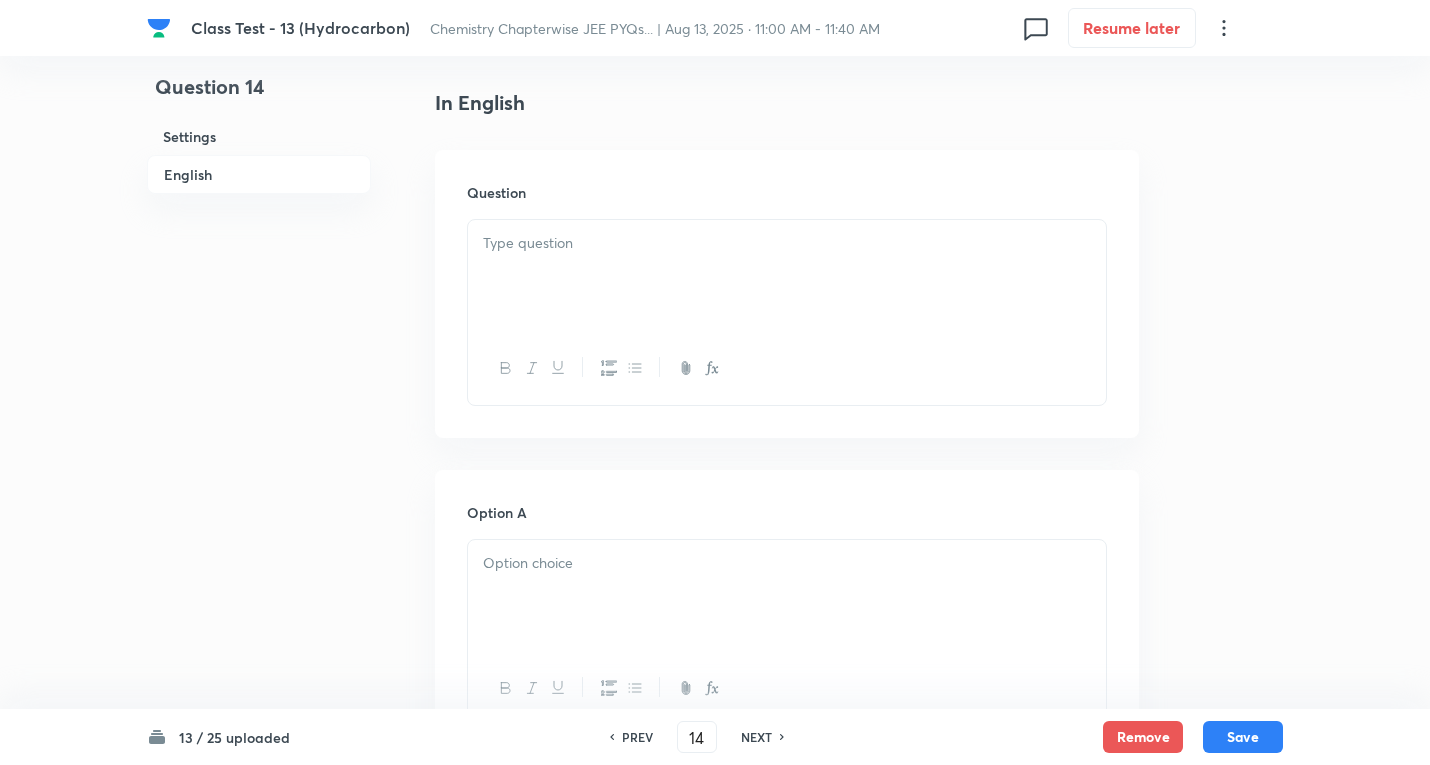 click at bounding box center (787, 276) 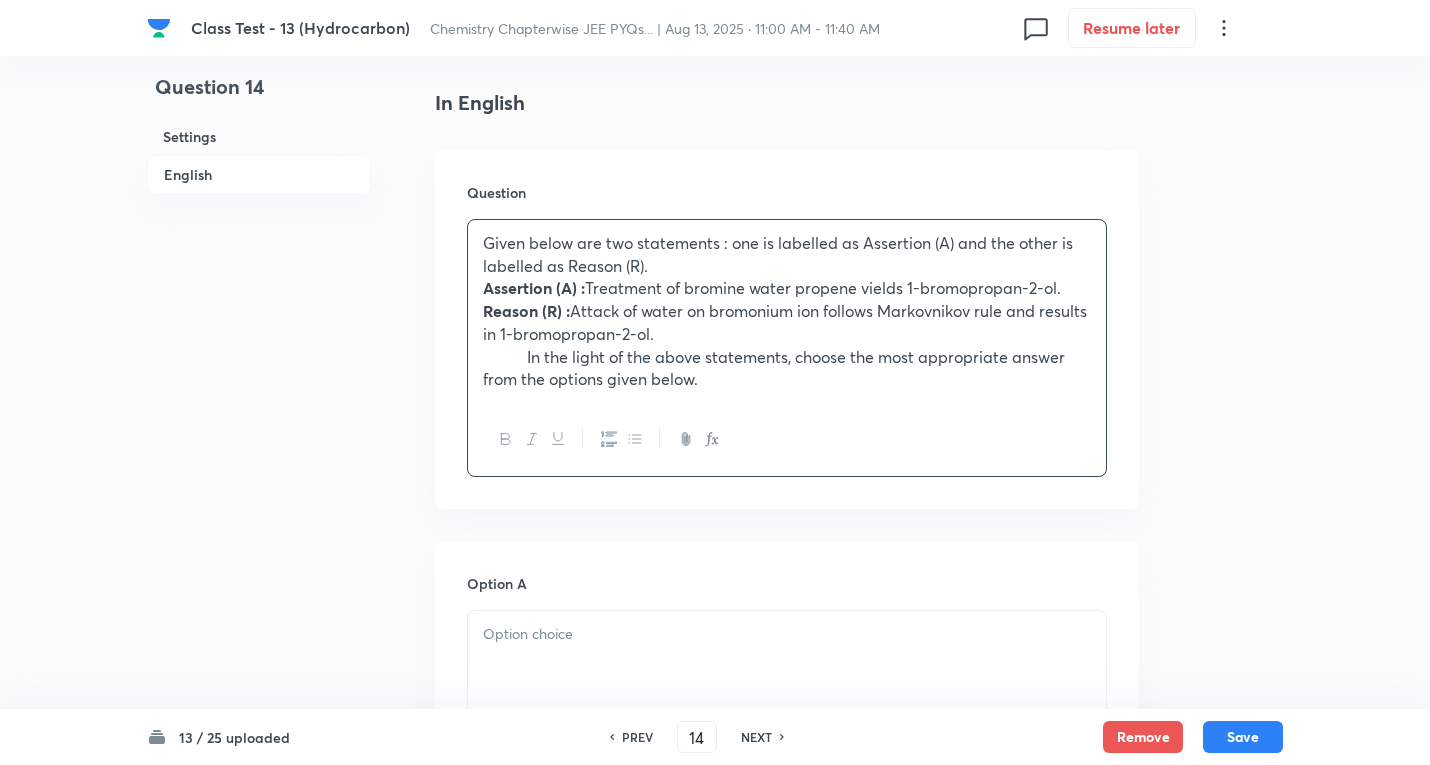 click on "Assertion (A) :" at bounding box center (534, 287) 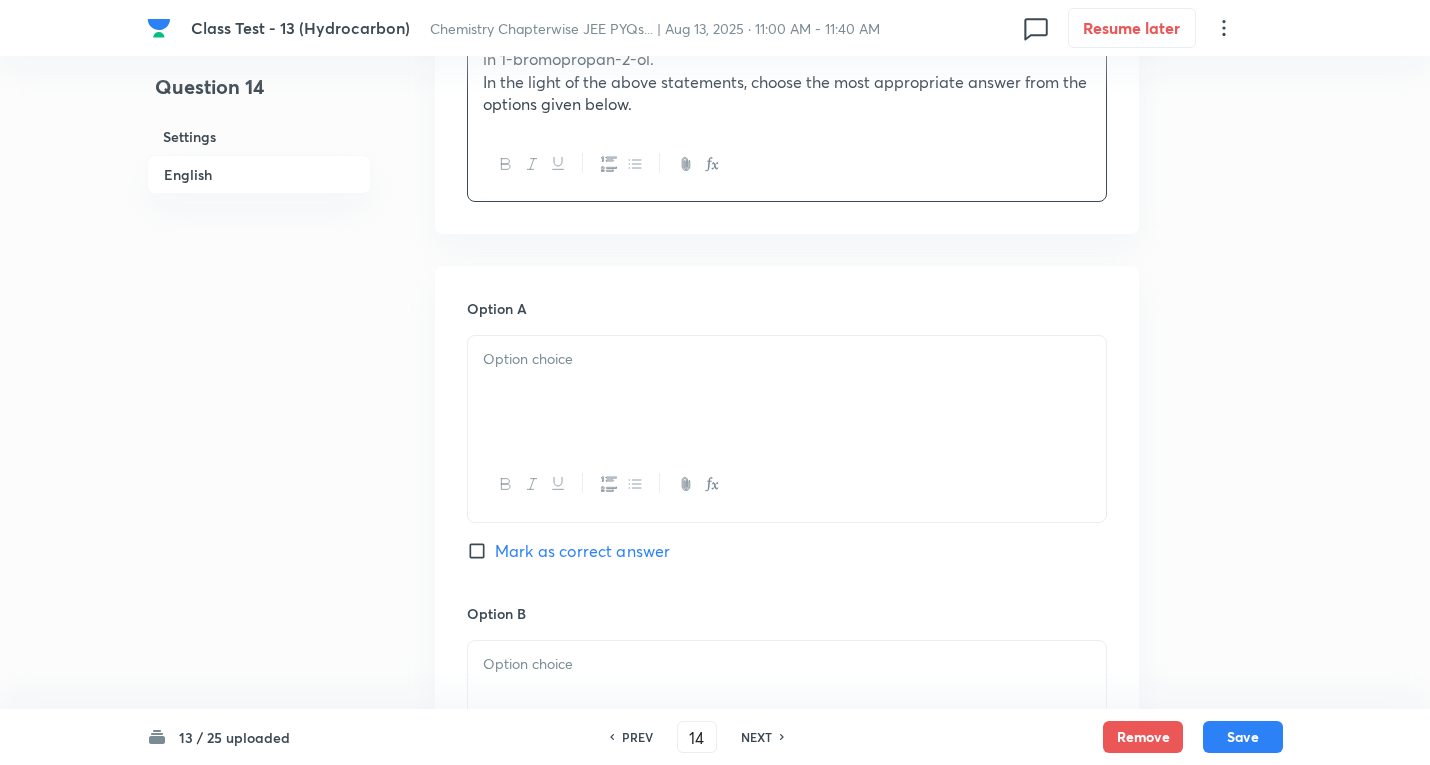 scroll, scrollTop: 800, scrollLeft: 0, axis: vertical 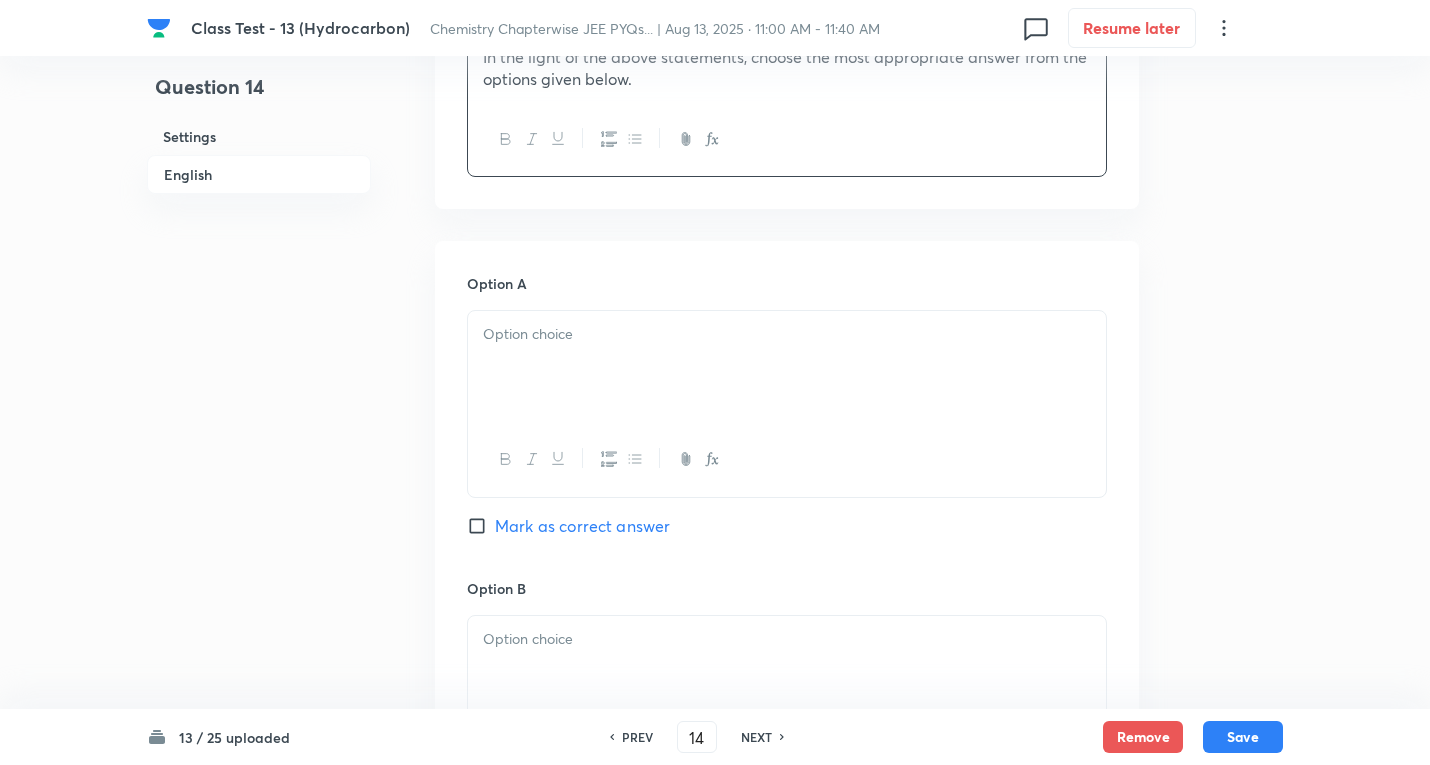 click at bounding box center [787, 334] 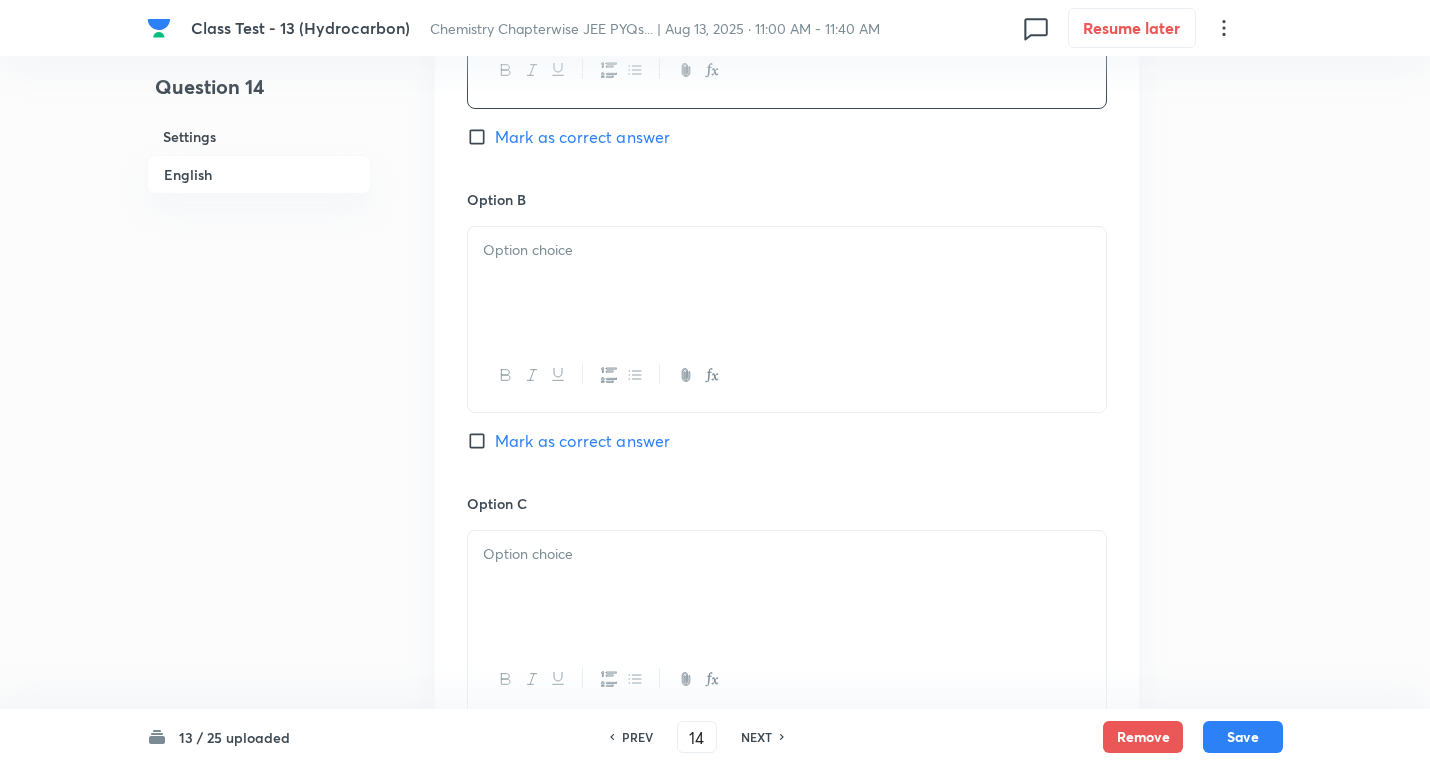 scroll, scrollTop: 1300, scrollLeft: 0, axis: vertical 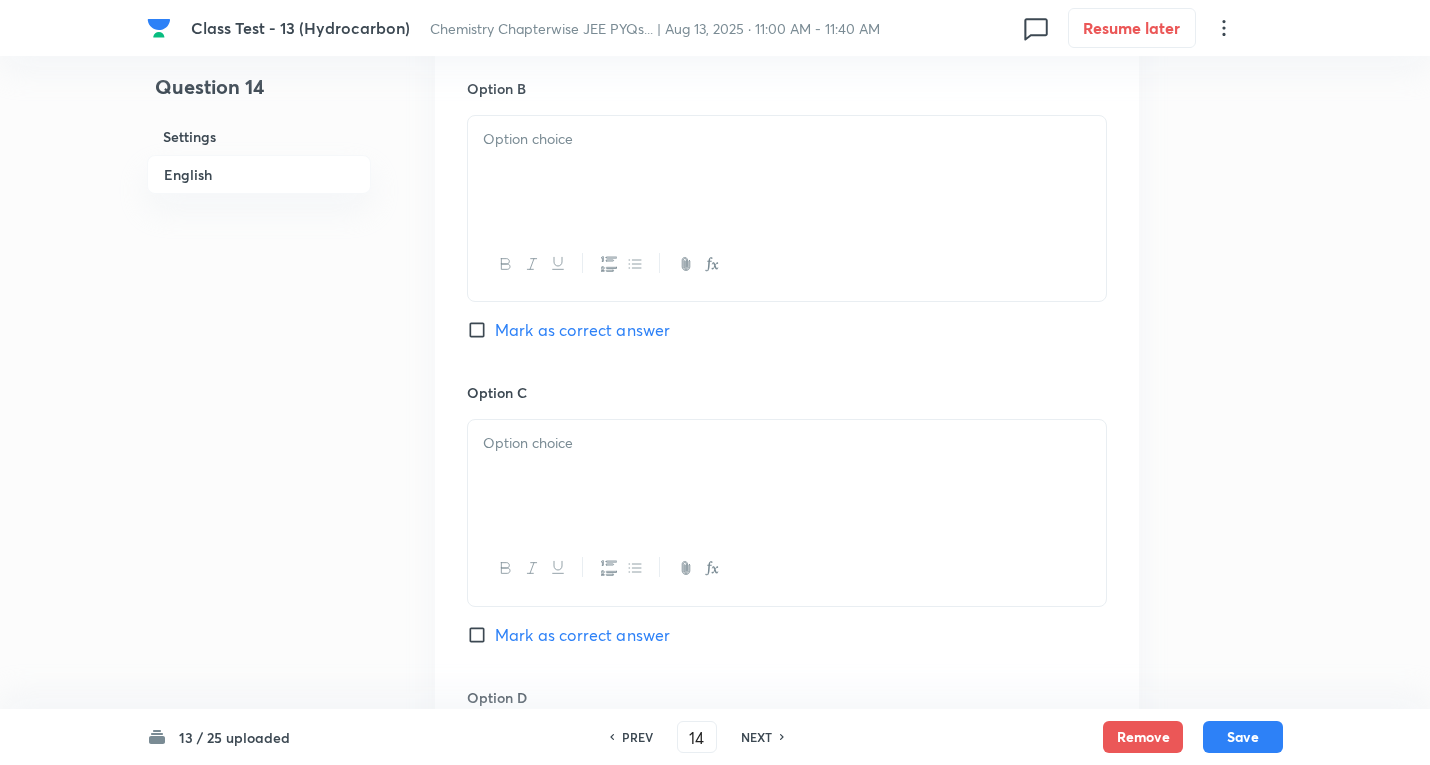 click at bounding box center [787, 172] 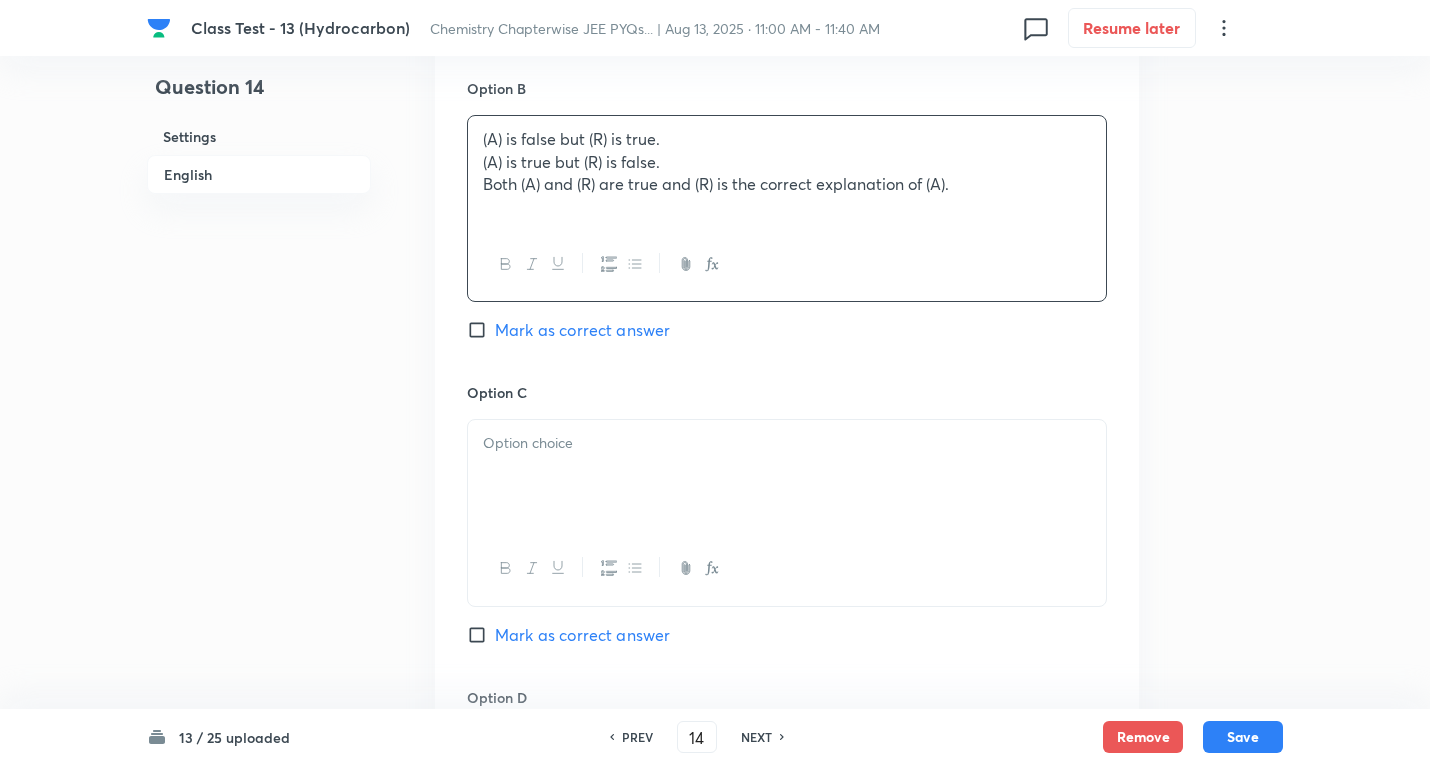 drag, startPoint x: 474, startPoint y: 161, endPoint x: 1412, endPoint y: 219, distance: 939.79144 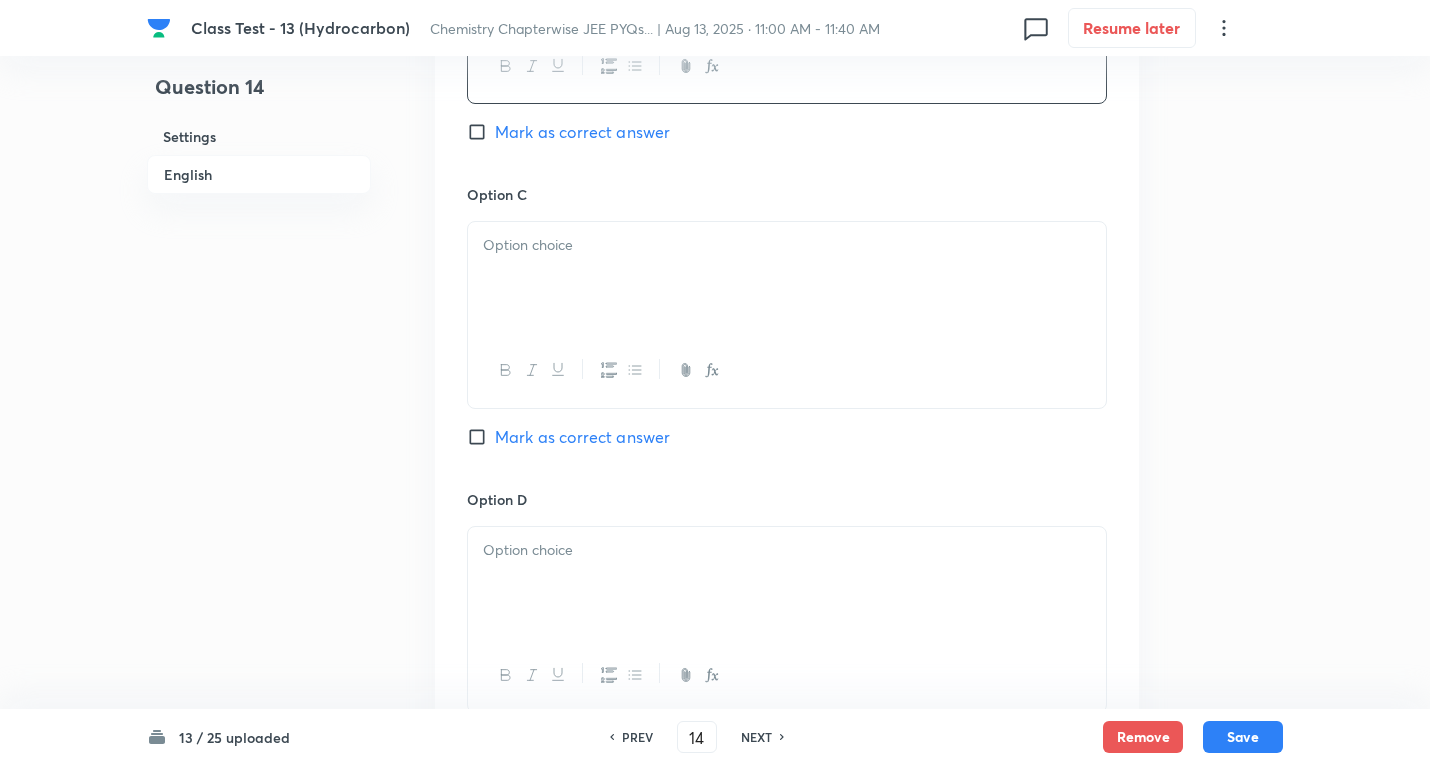 scroll, scrollTop: 1500, scrollLeft: 0, axis: vertical 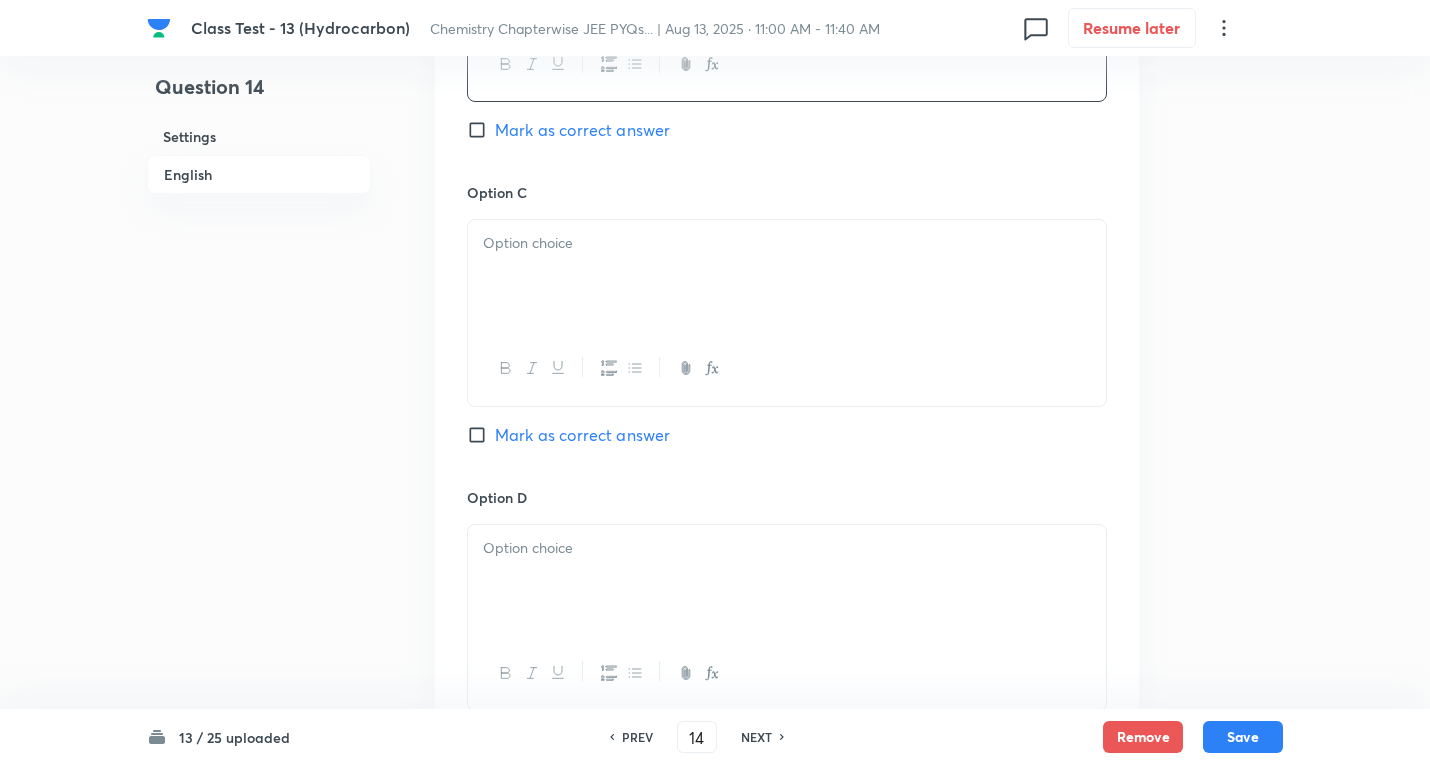 click at bounding box center [787, 276] 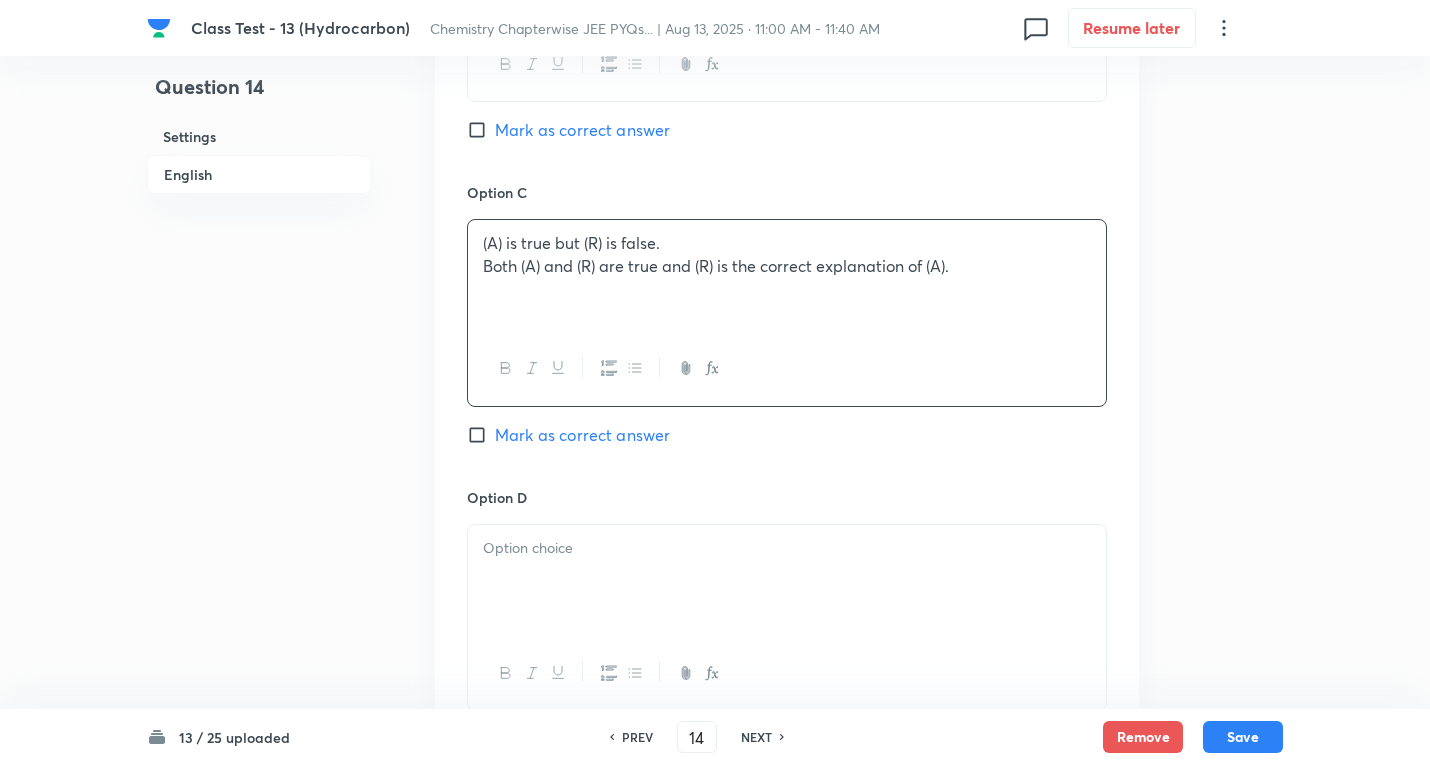 drag, startPoint x: 480, startPoint y: 266, endPoint x: 1133, endPoint y: 268, distance: 653.00305 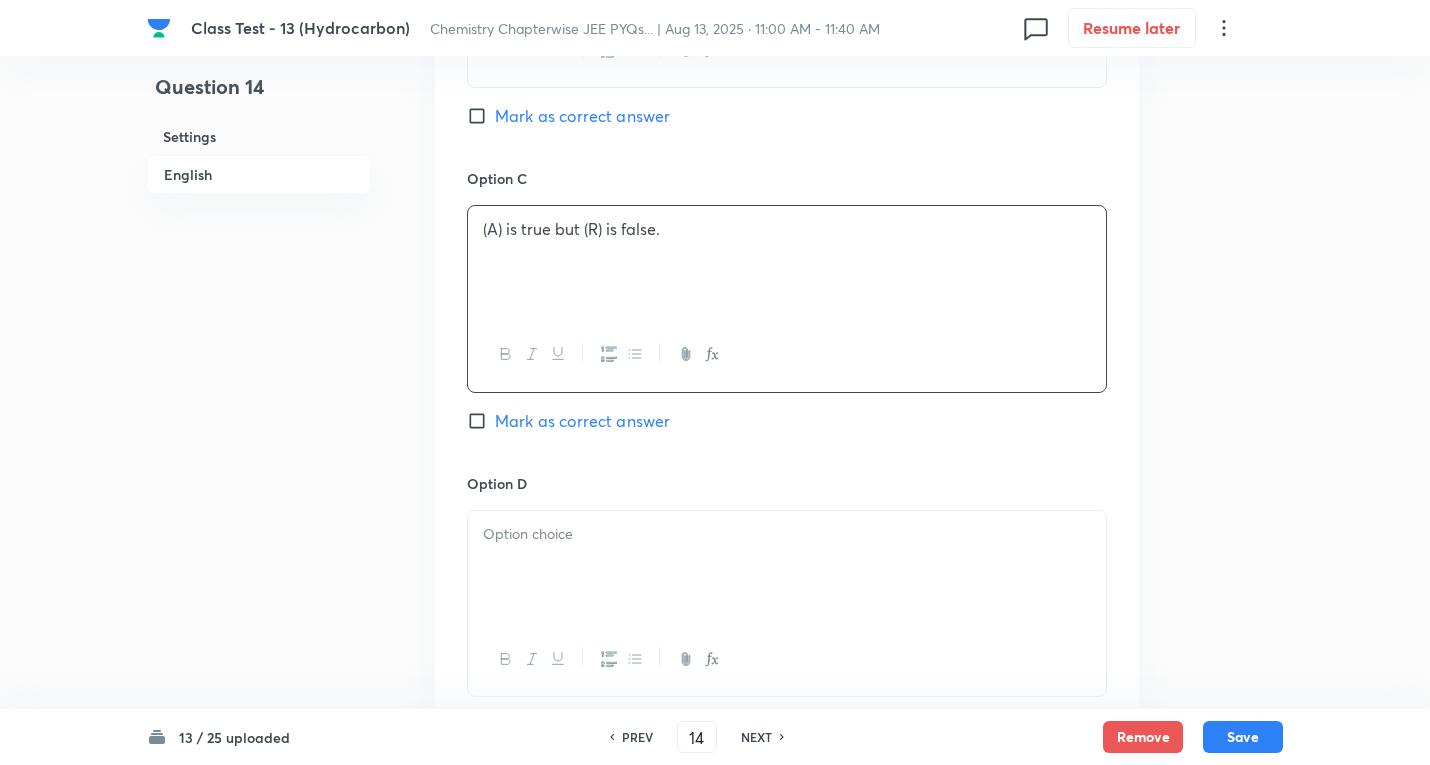 scroll, scrollTop: 1700, scrollLeft: 0, axis: vertical 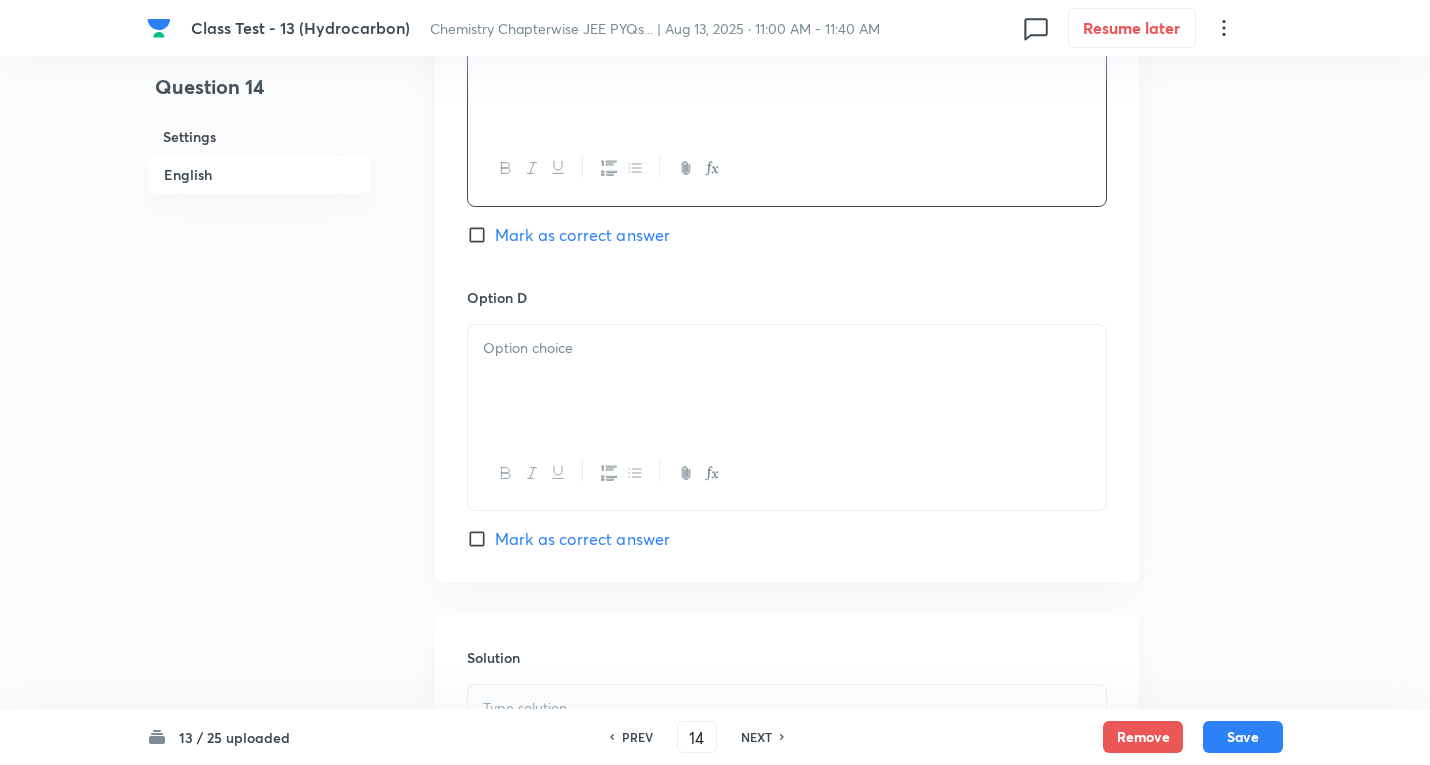 drag, startPoint x: 551, startPoint y: 361, endPoint x: 566, endPoint y: 356, distance: 15.811388 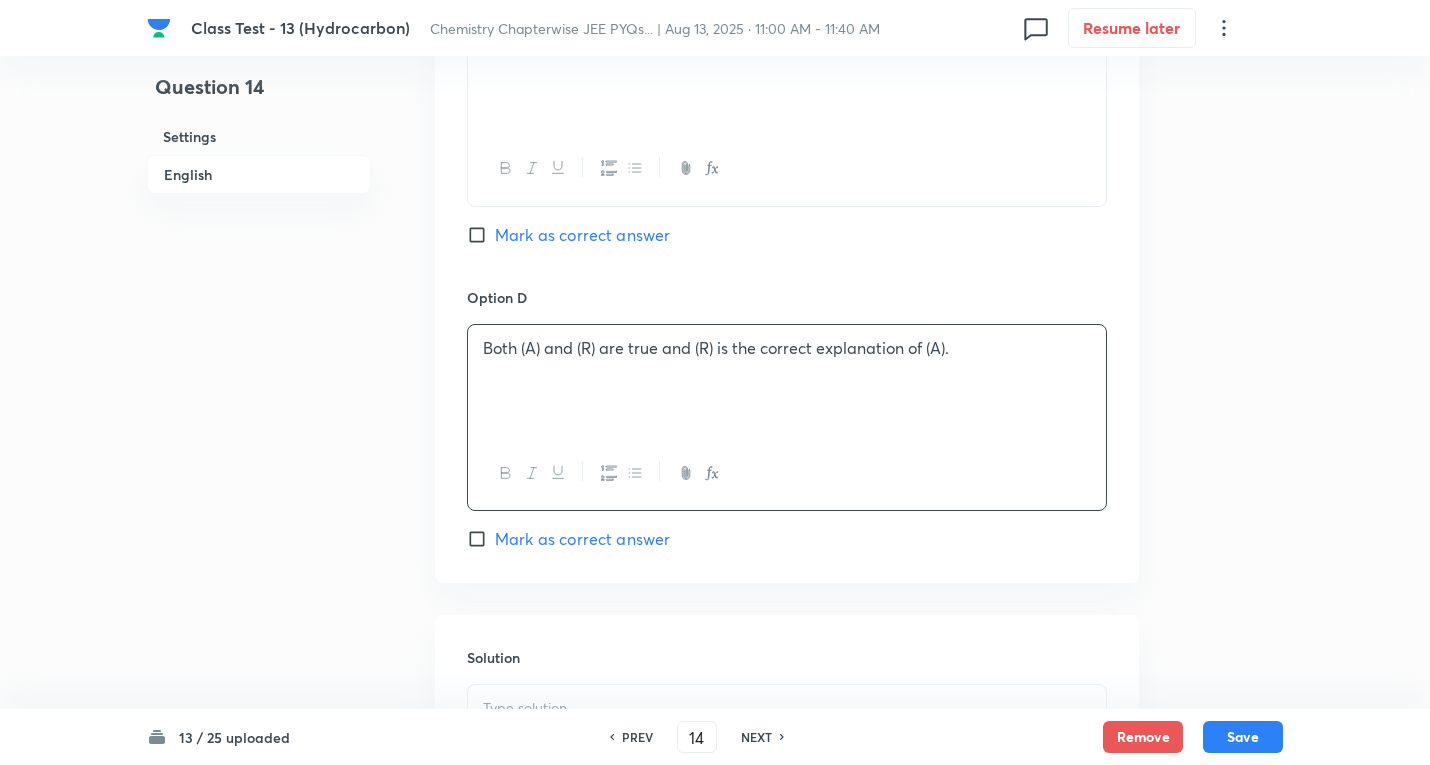 click on "Mark as correct answer" at bounding box center (582, 539) 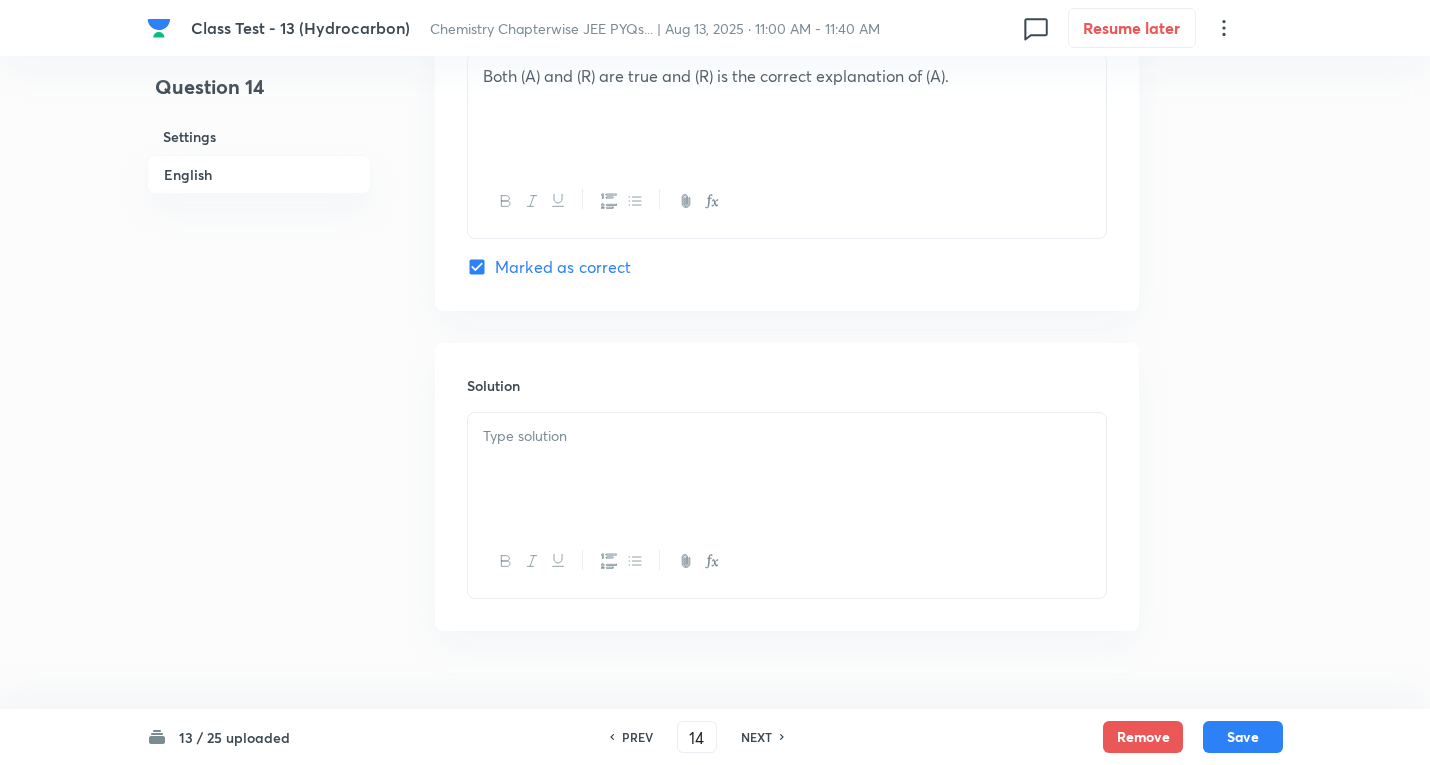 scroll, scrollTop: 2000, scrollLeft: 0, axis: vertical 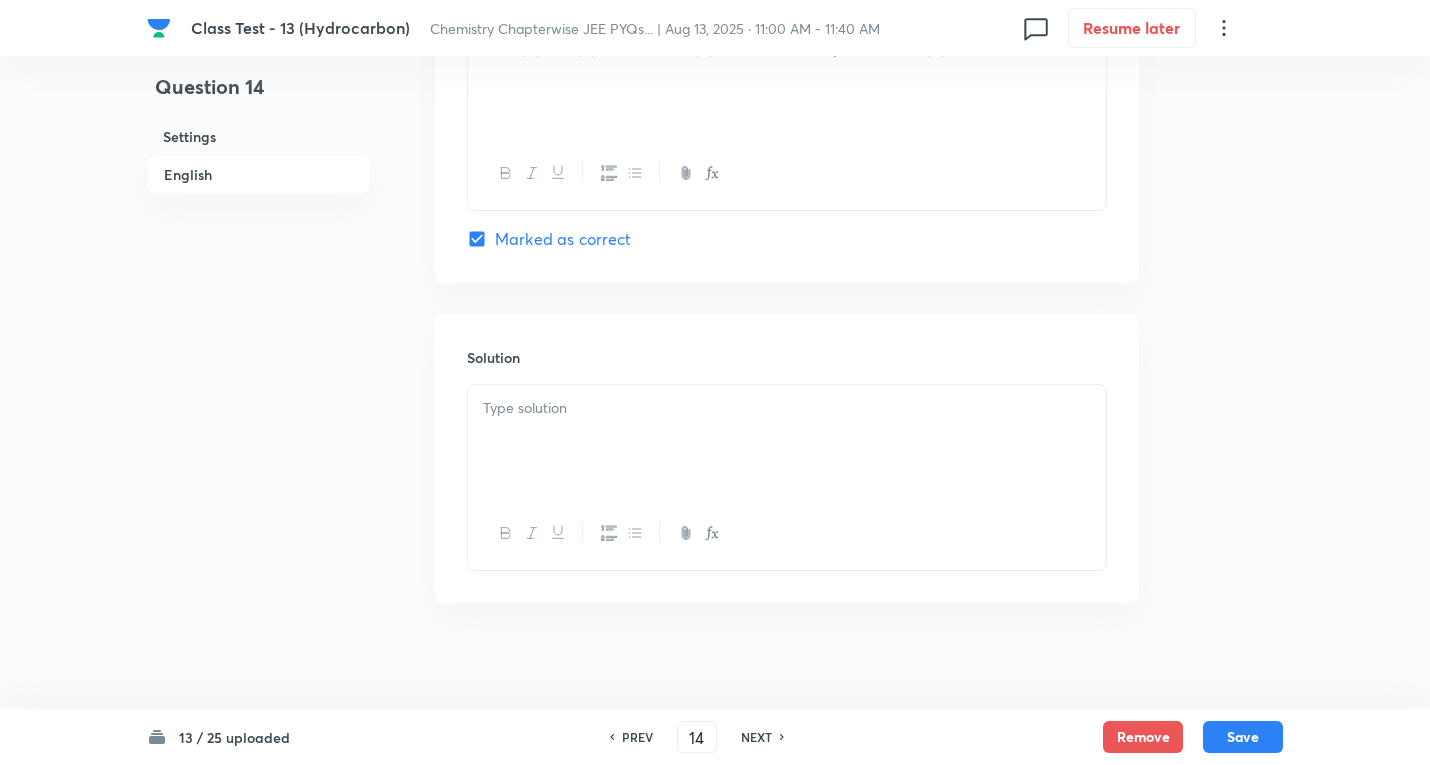 drag, startPoint x: 537, startPoint y: 418, endPoint x: 1363, endPoint y: 681, distance: 866.85925 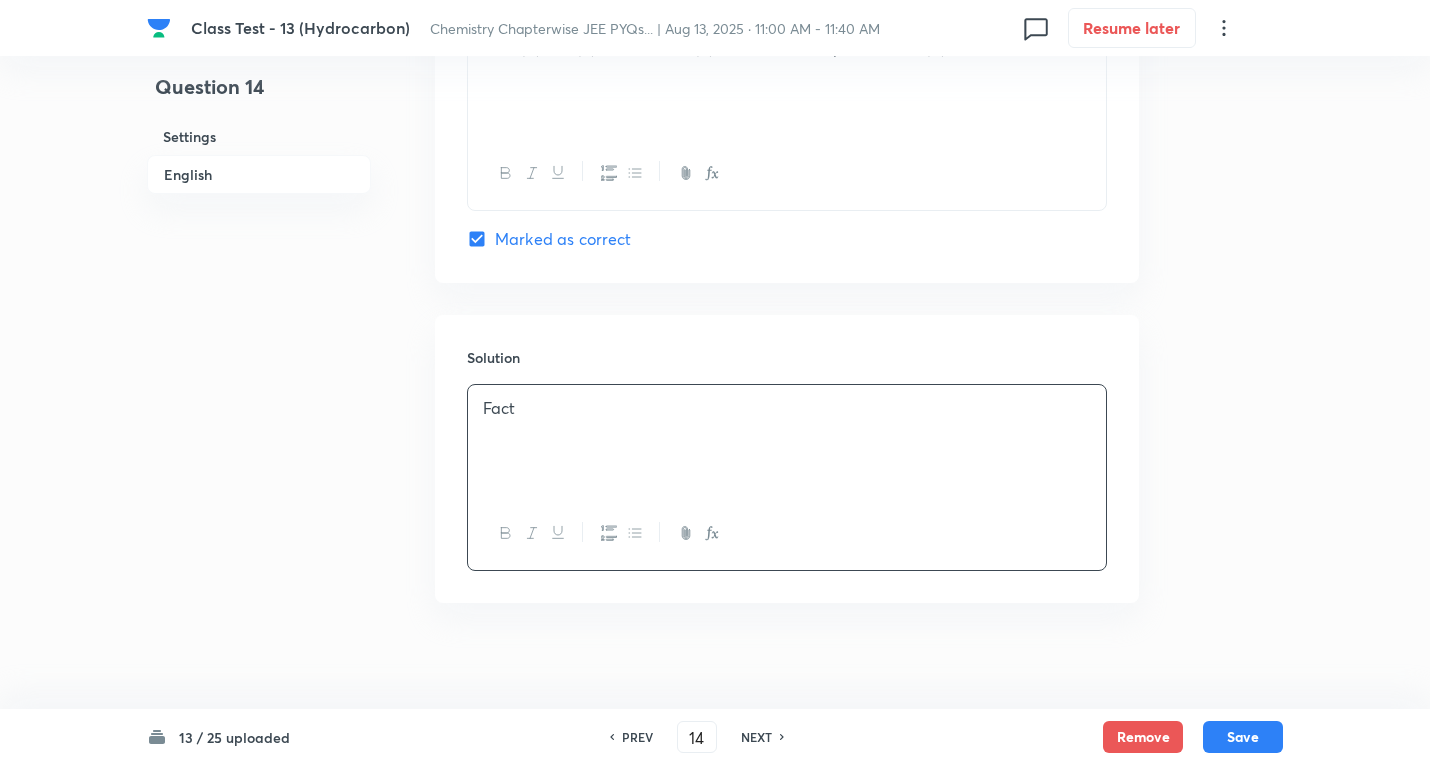 click on "13 / 25 uploaded
PREV 14 ​ NEXT Remove Save" at bounding box center (715, 737) 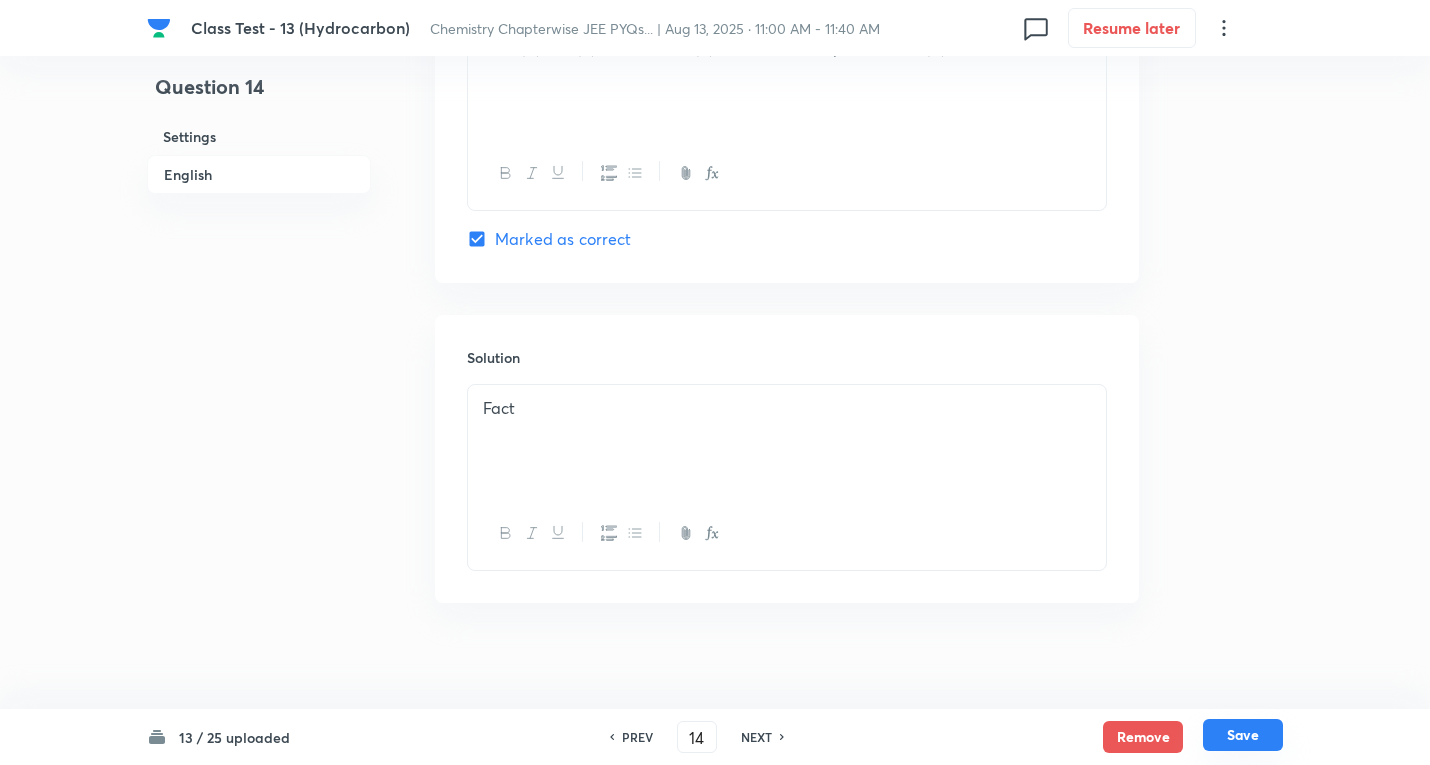 click on "Save" at bounding box center [1243, 735] 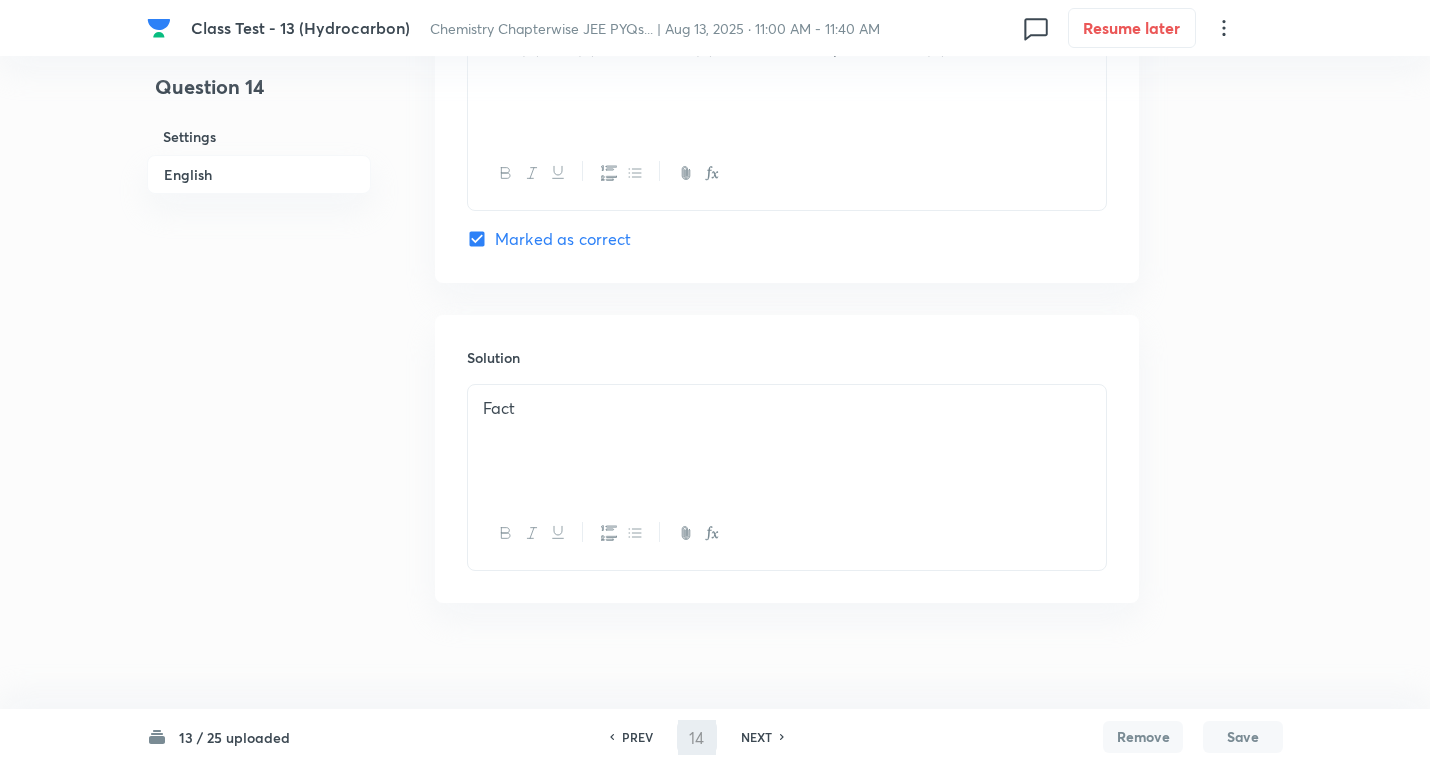 type on "15" 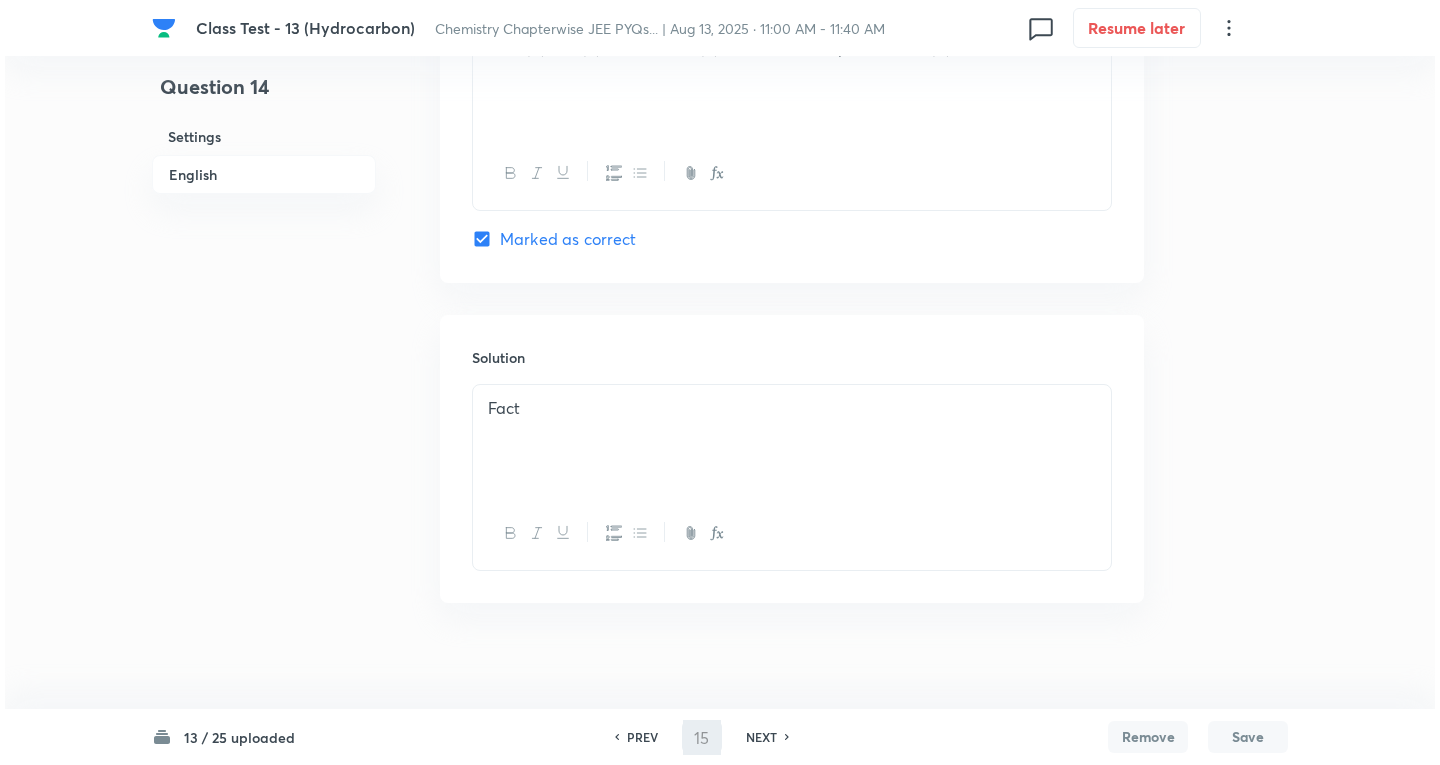 scroll, scrollTop: 0, scrollLeft: 0, axis: both 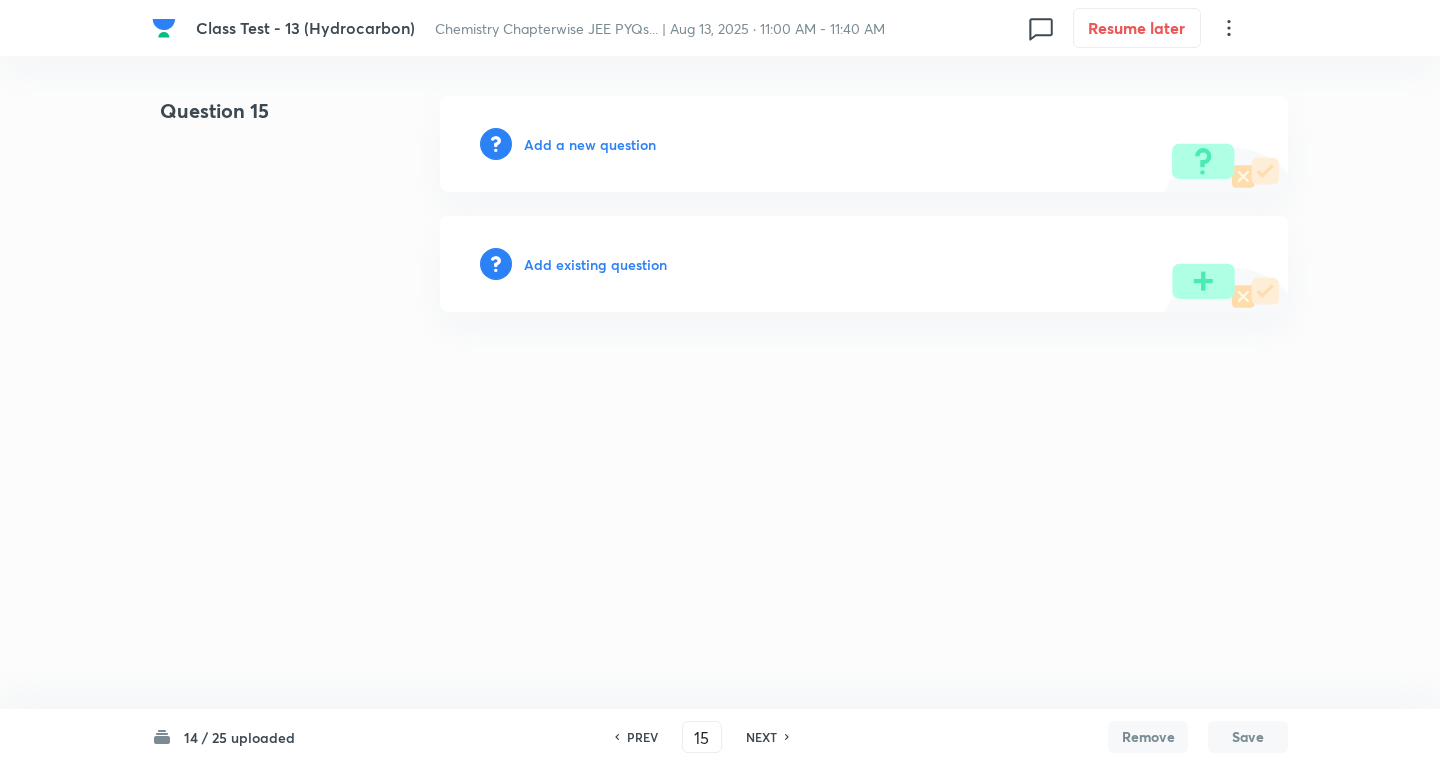 click on "Add a new question" at bounding box center [590, 144] 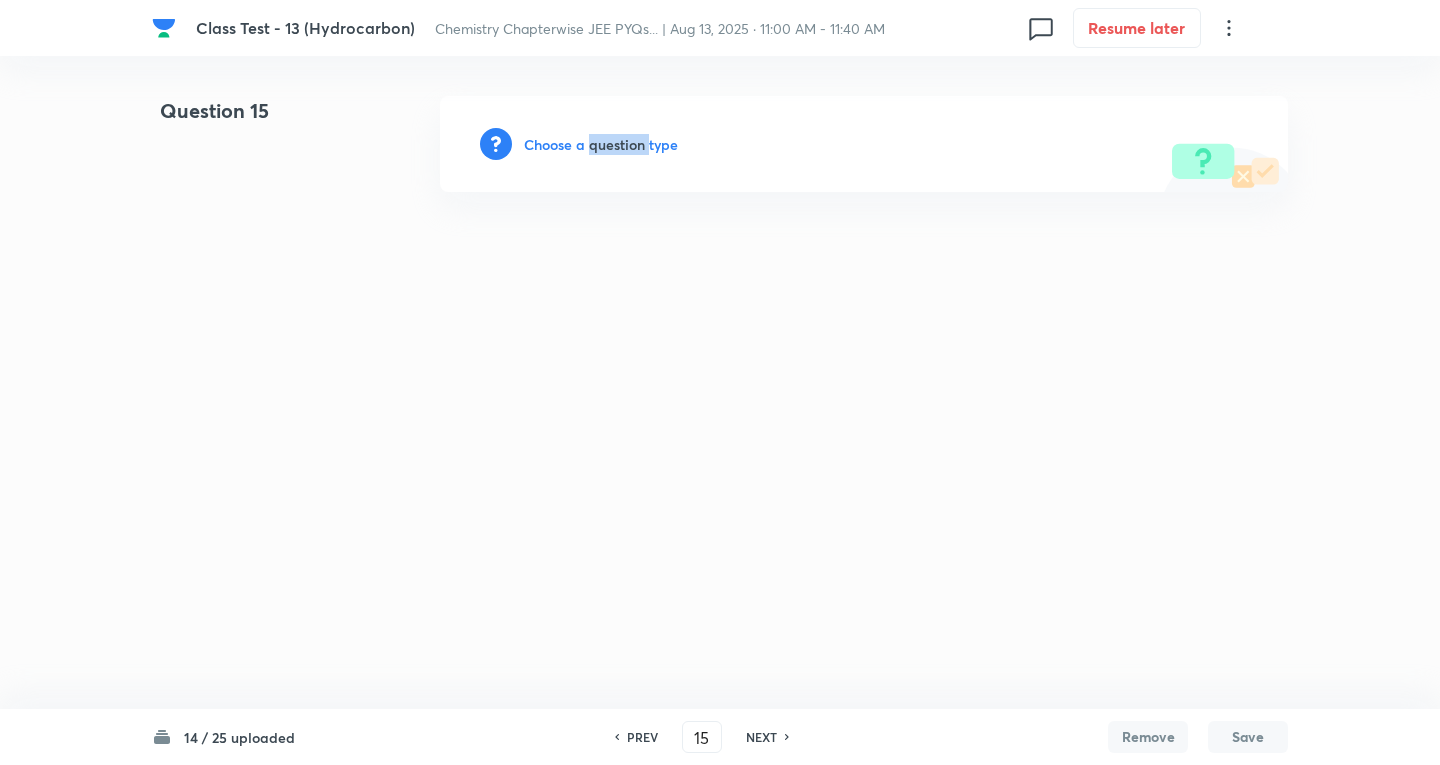 click on "Choose a question type" at bounding box center [601, 144] 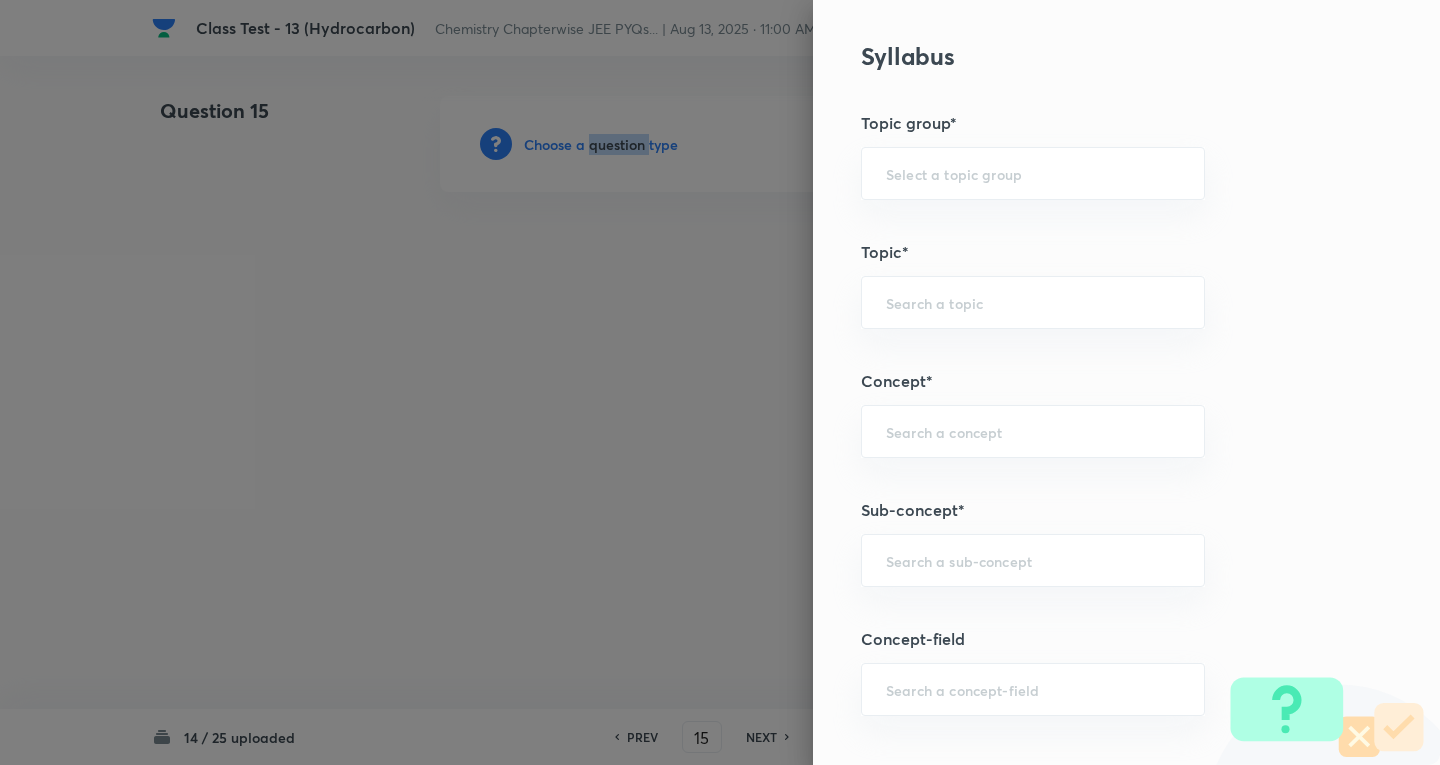 scroll, scrollTop: 1000, scrollLeft: 0, axis: vertical 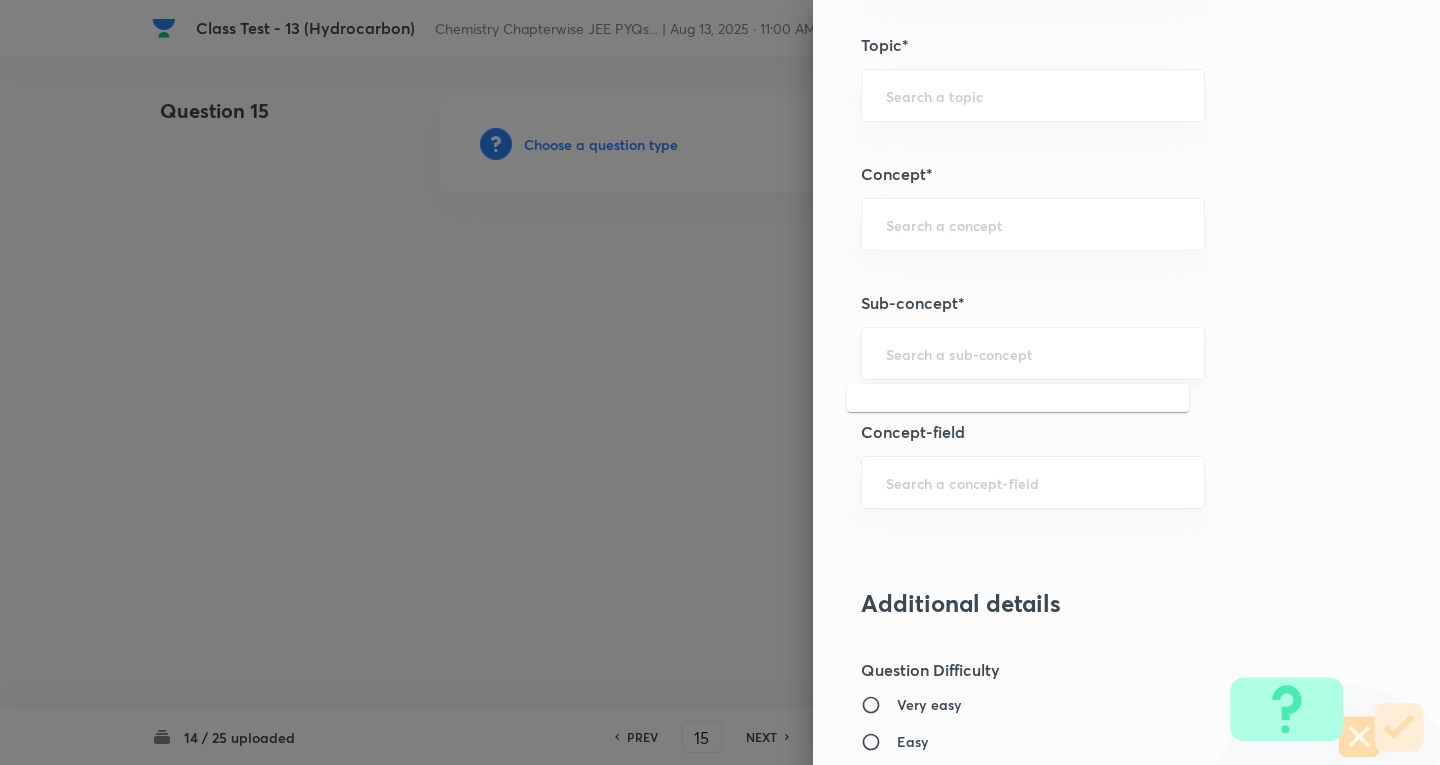 click at bounding box center [1033, 353] 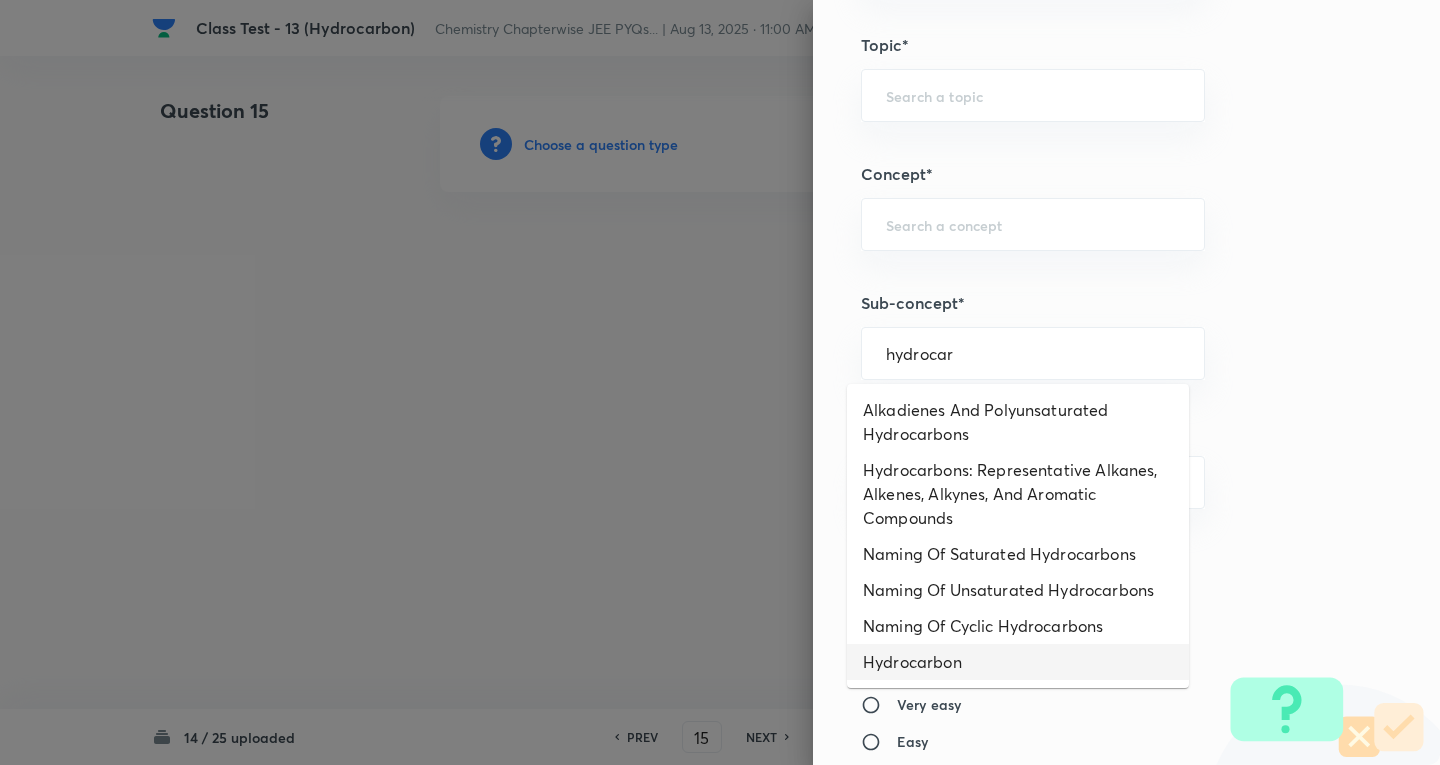 click on "Hydrocarbon" at bounding box center (1018, 662) 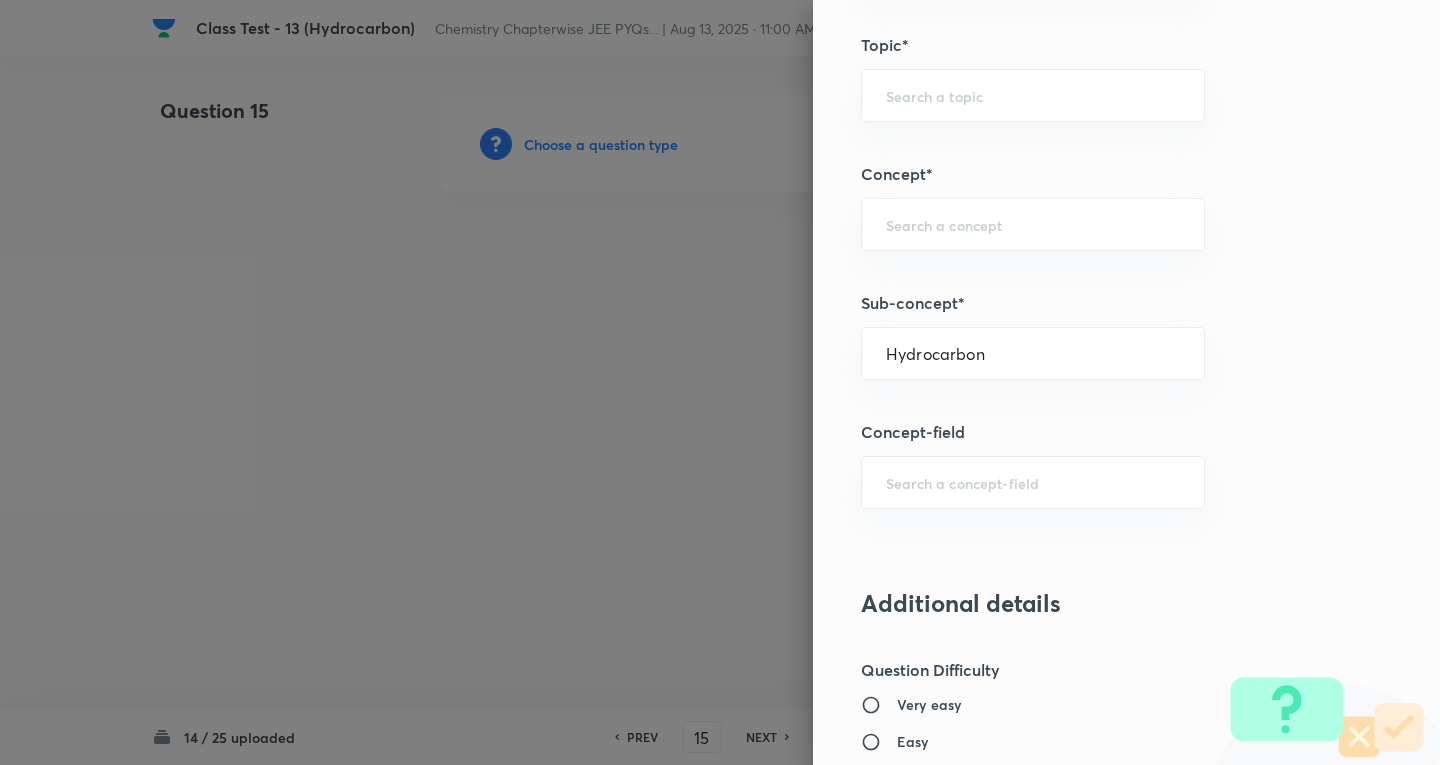 type on "Chemistry" 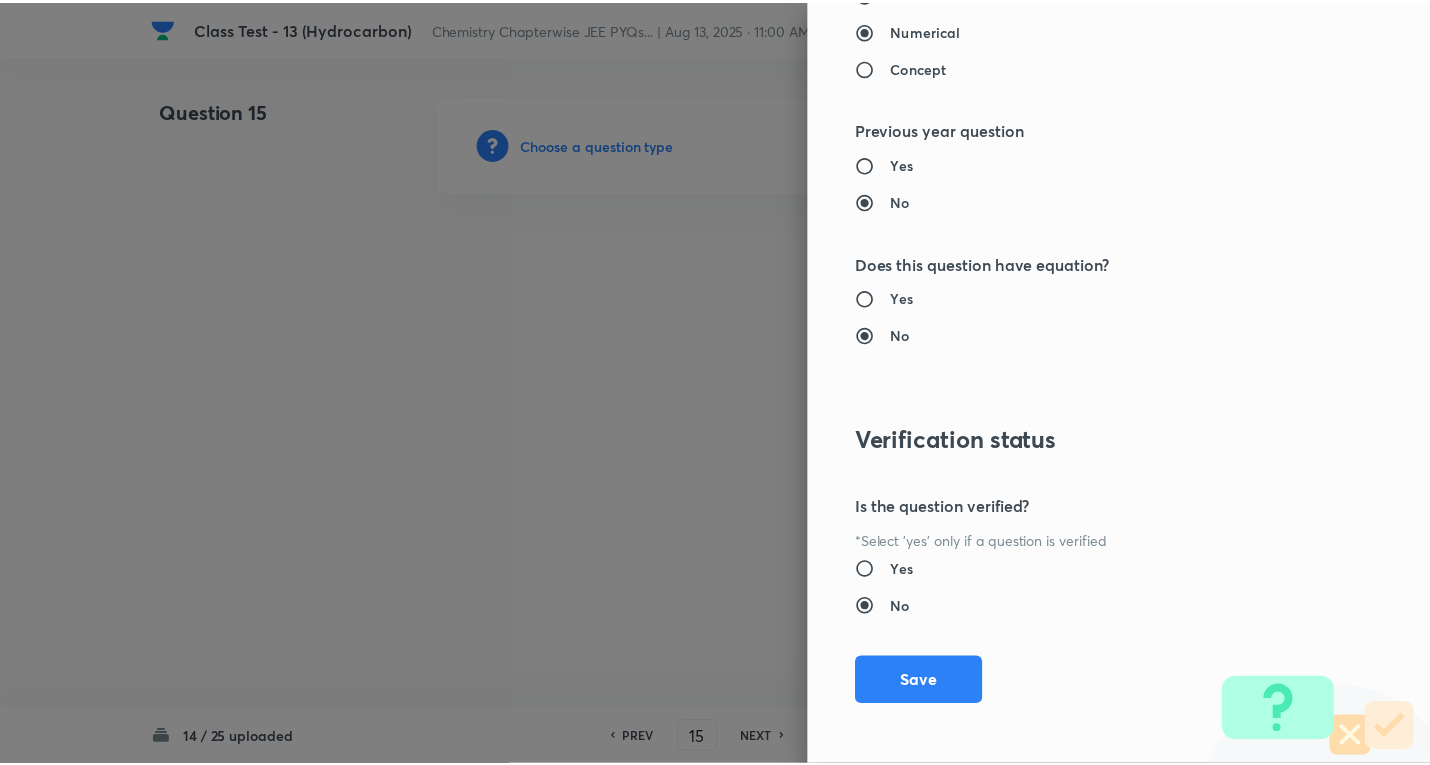 scroll, scrollTop: 1961, scrollLeft: 0, axis: vertical 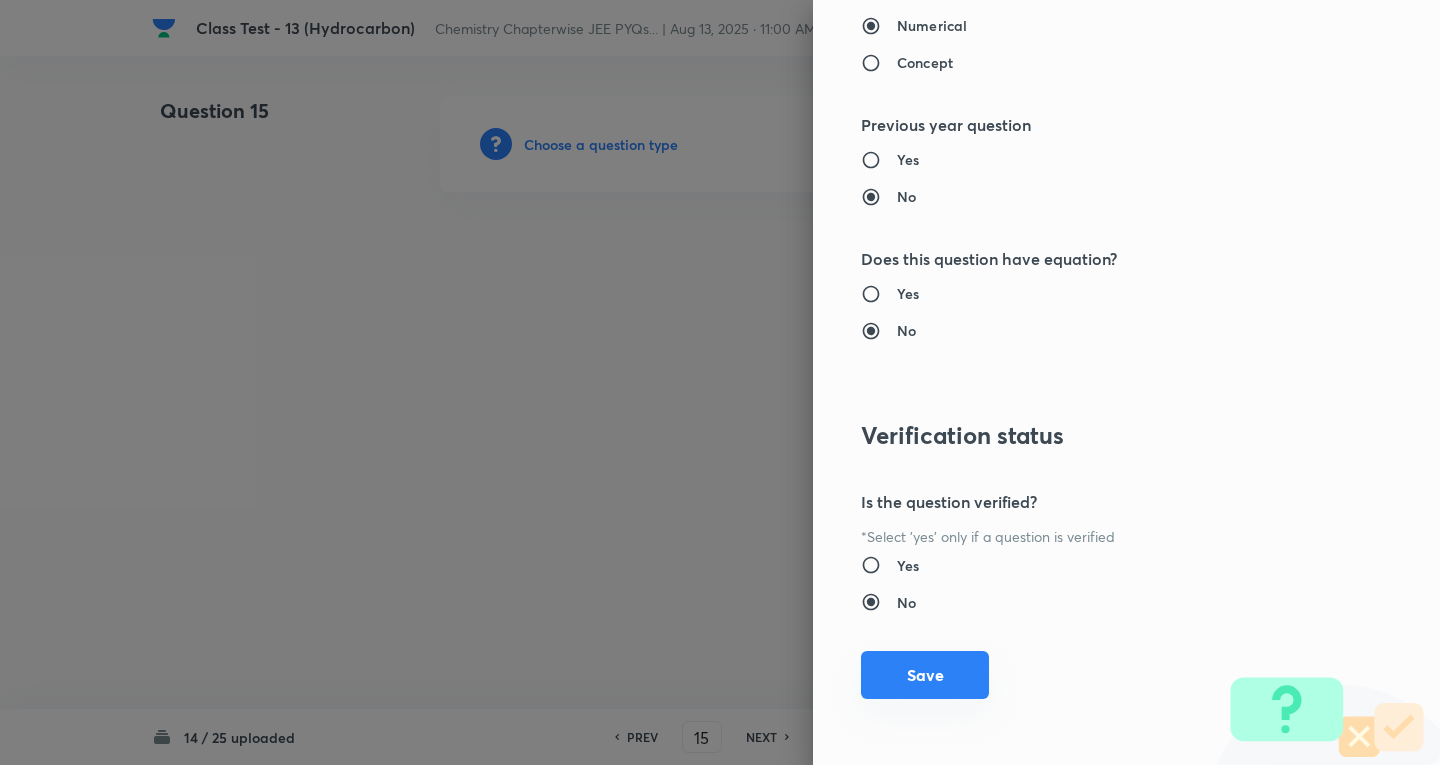 click on "Save" at bounding box center [925, 675] 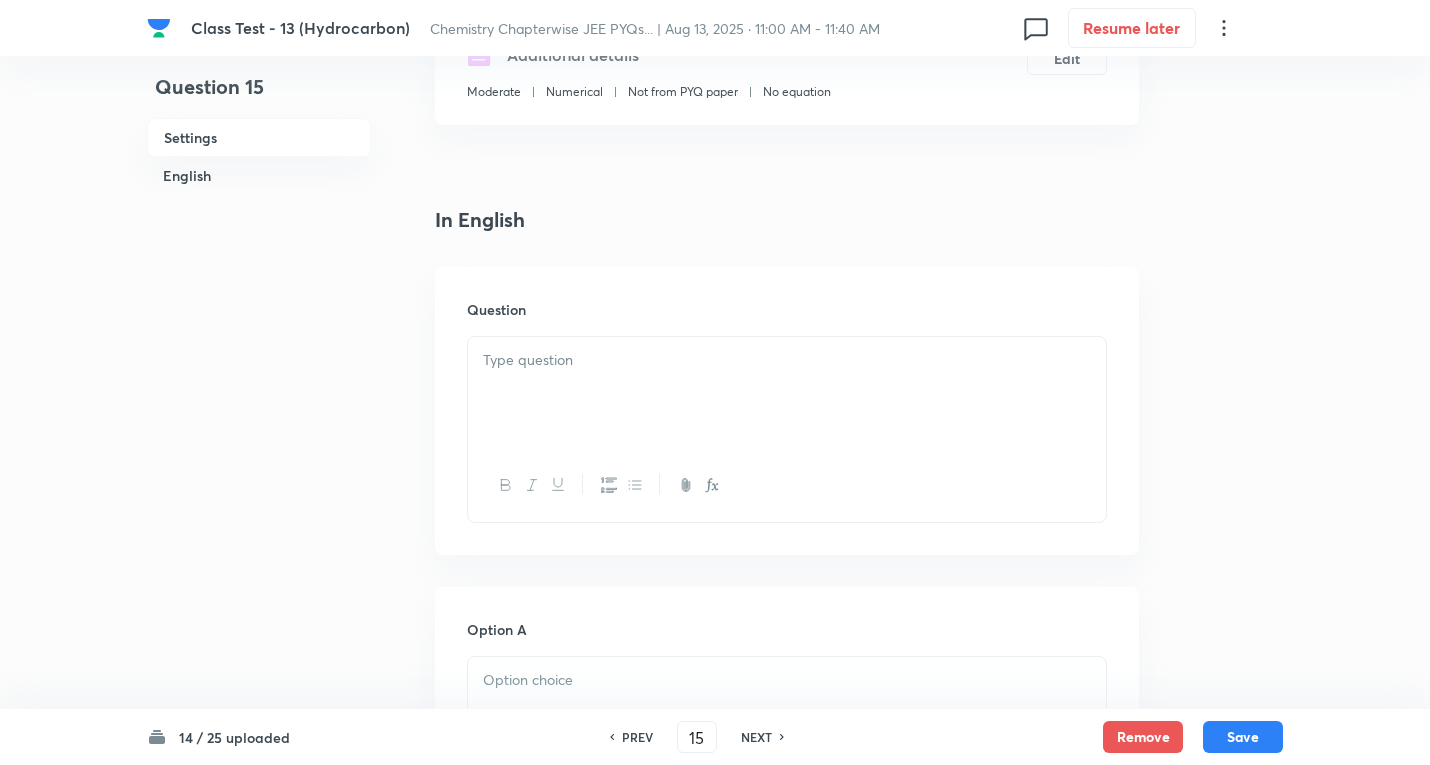 scroll, scrollTop: 400, scrollLeft: 0, axis: vertical 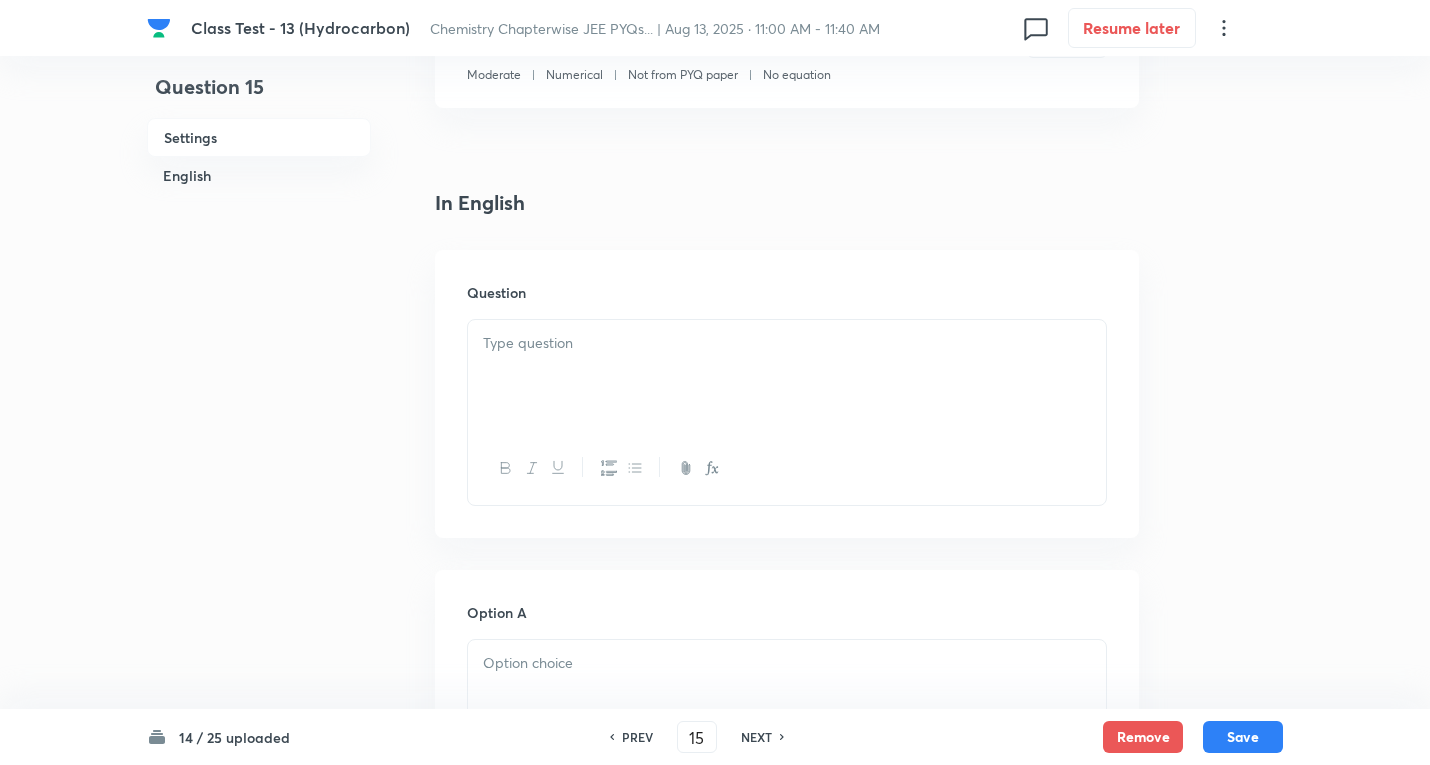 click at bounding box center (787, 376) 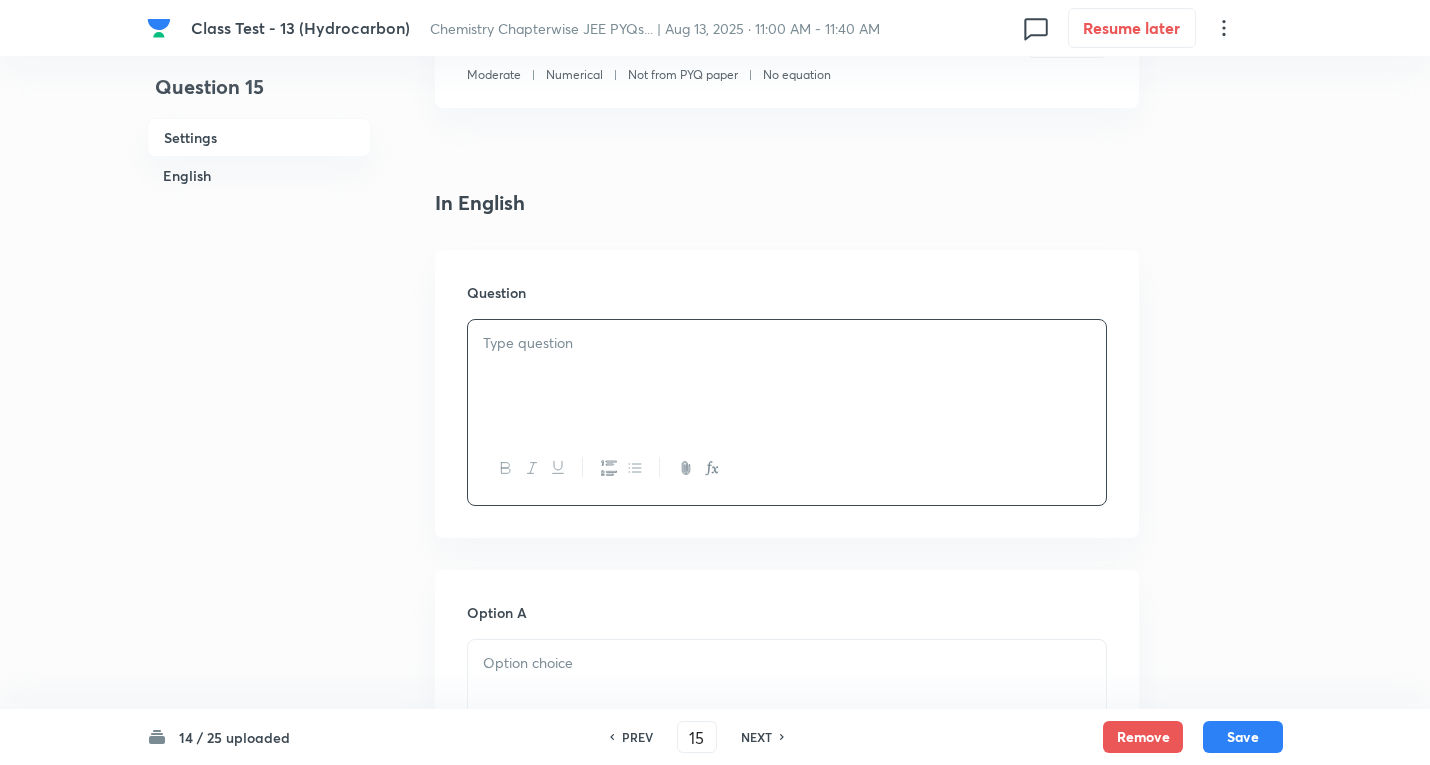 click at bounding box center [787, 343] 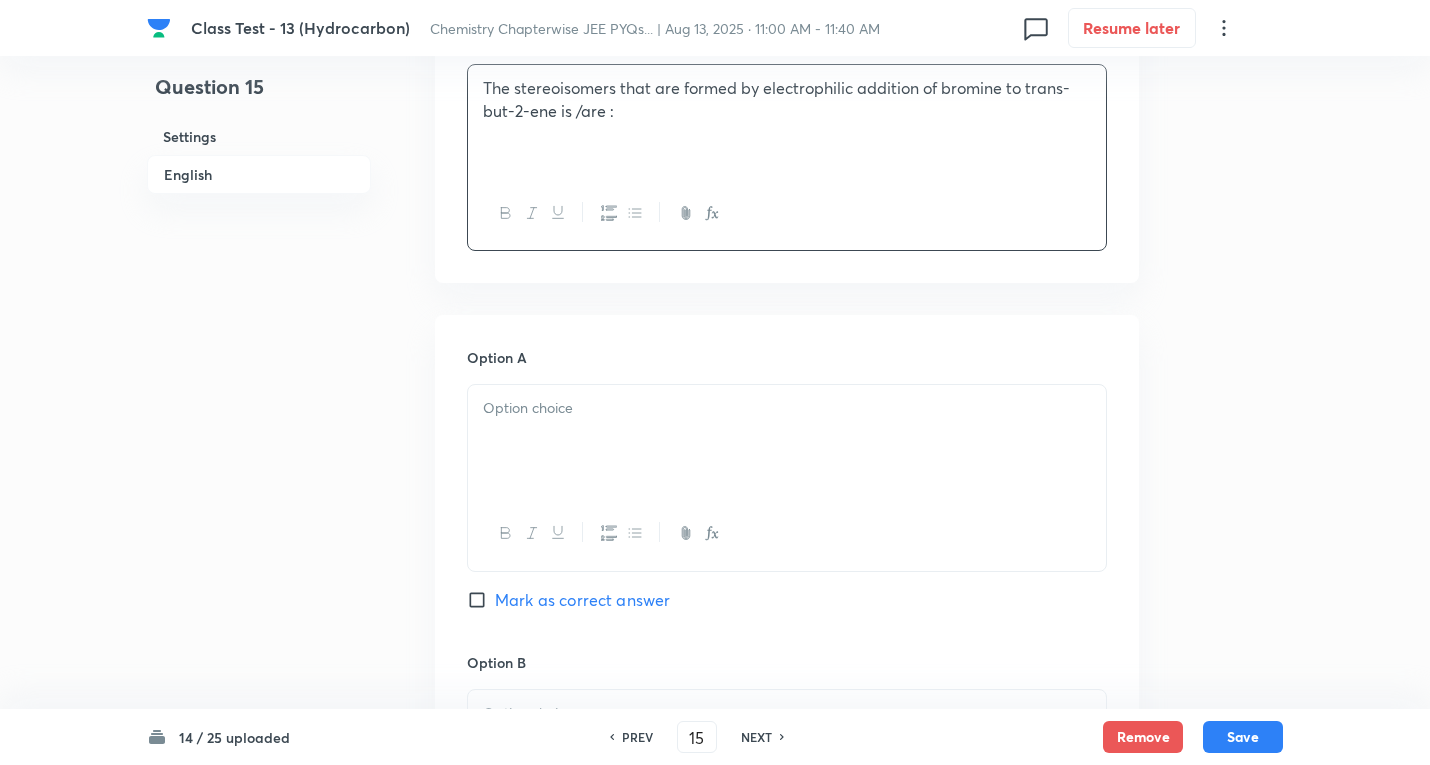 scroll, scrollTop: 700, scrollLeft: 0, axis: vertical 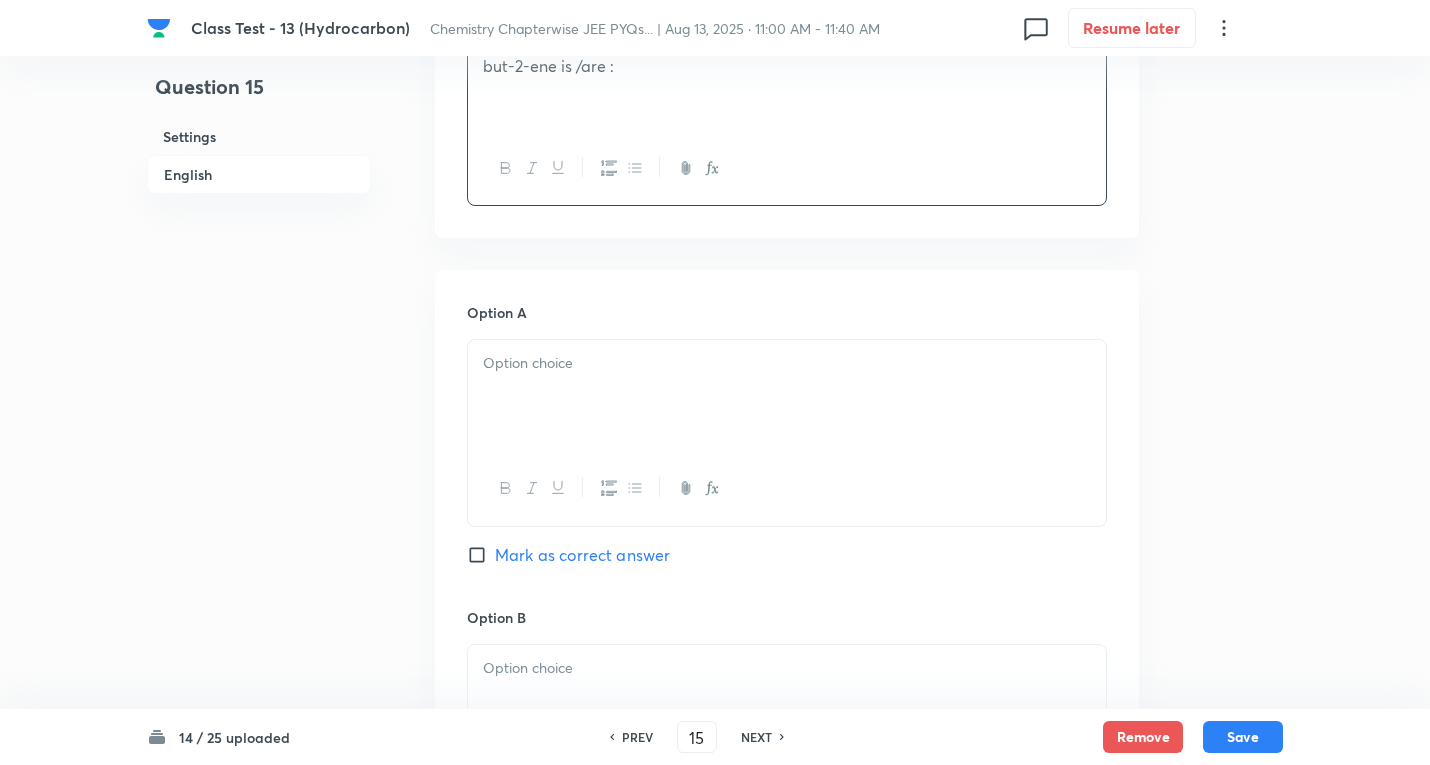 drag, startPoint x: 547, startPoint y: 362, endPoint x: 569, endPoint y: 396, distance: 40.496914 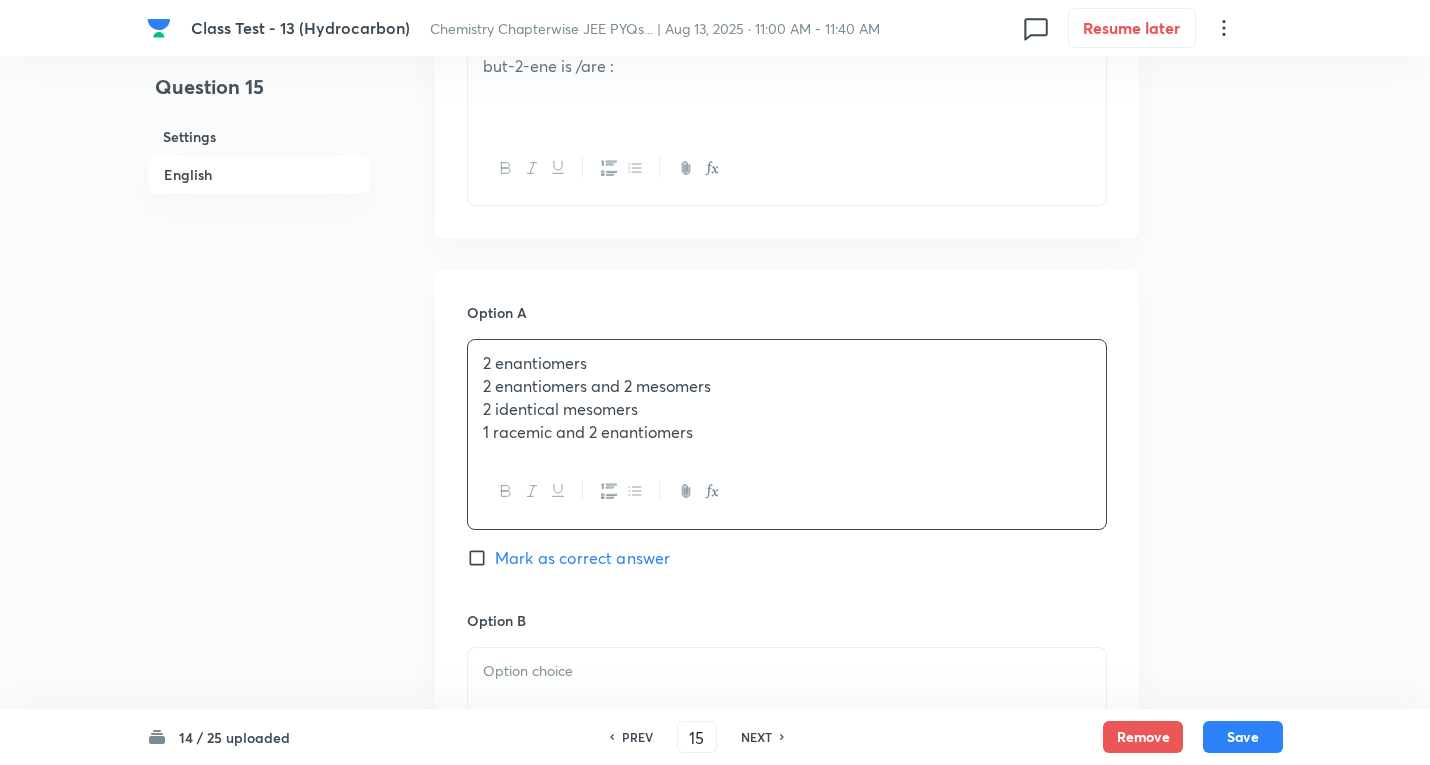 drag, startPoint x: 482, startPoint y: 384, endPoint x: 1055, endPoint y: 473, distance: 579.87067 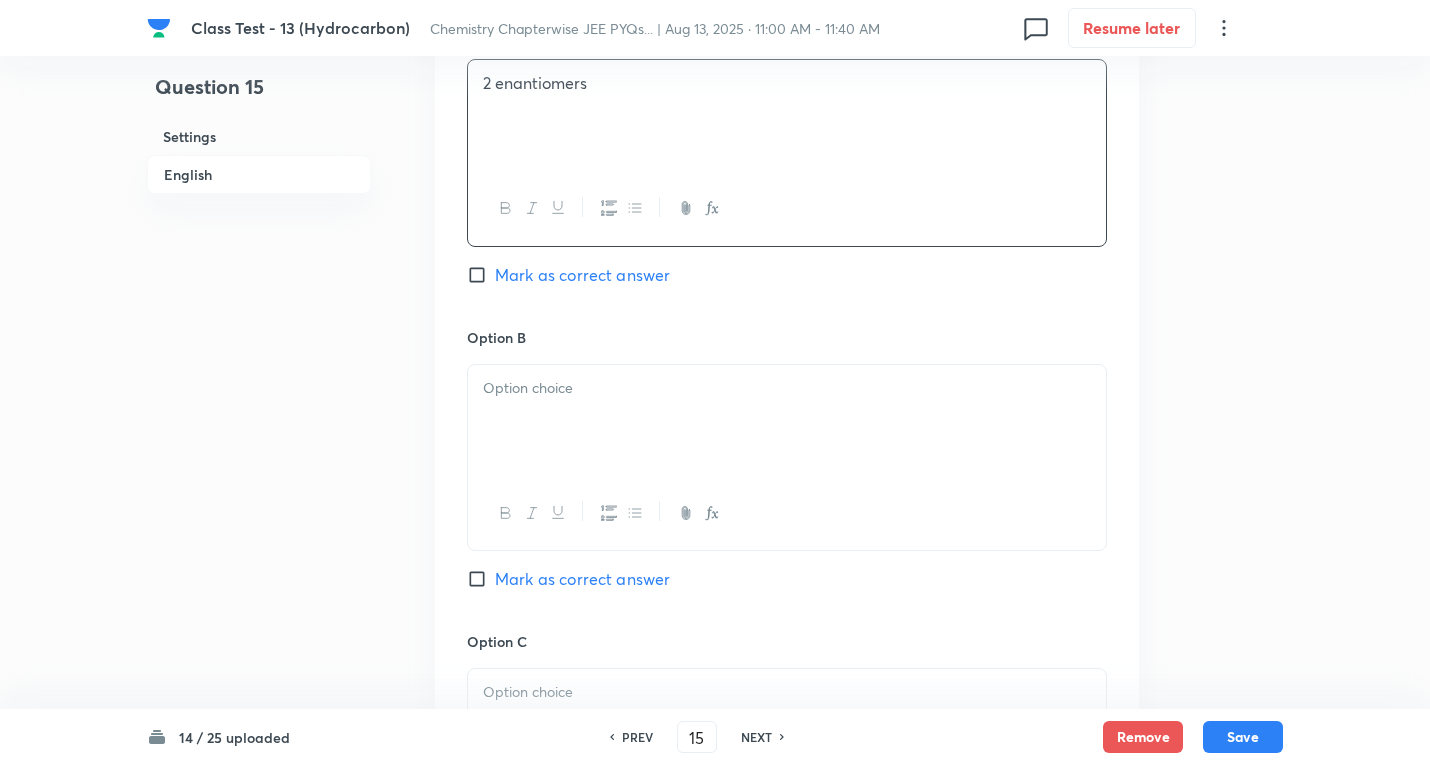 scroll, scrollTop: 1000, scrollLeft: 0, axis: vertical 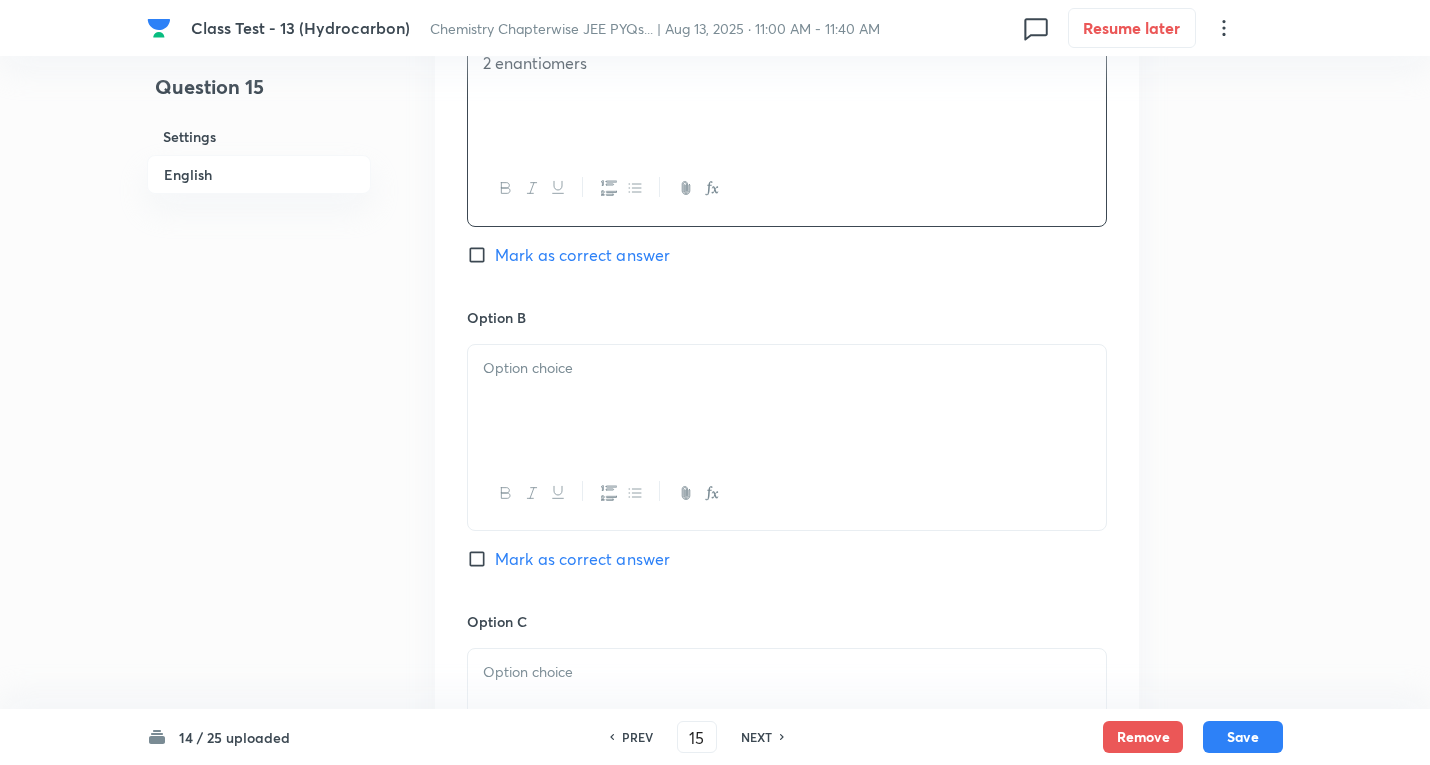 click at bounding box center (787, 401) 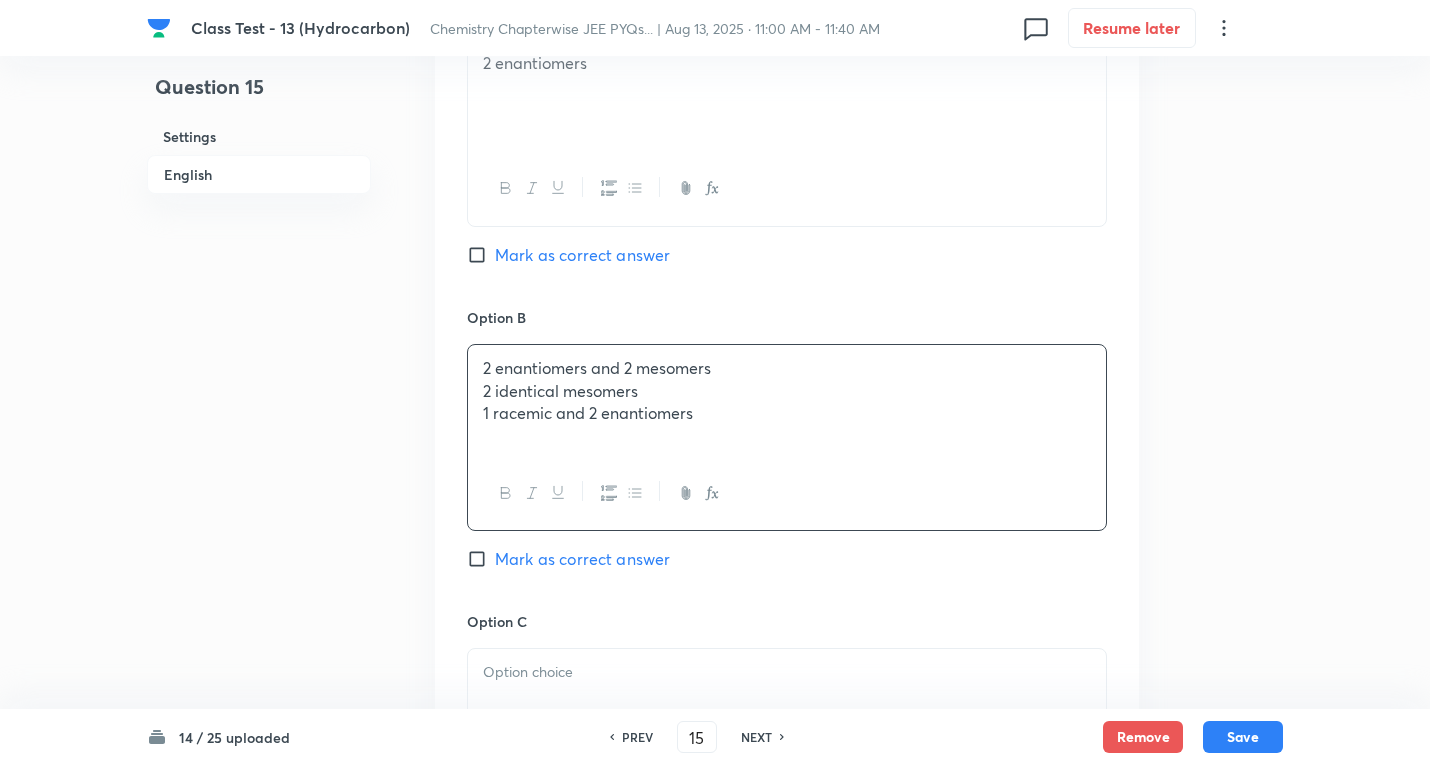 drag, startPoint x: 480, startPoint y: 392, endPoint x: 1061, endPoint y: 472, distance: 586.4819 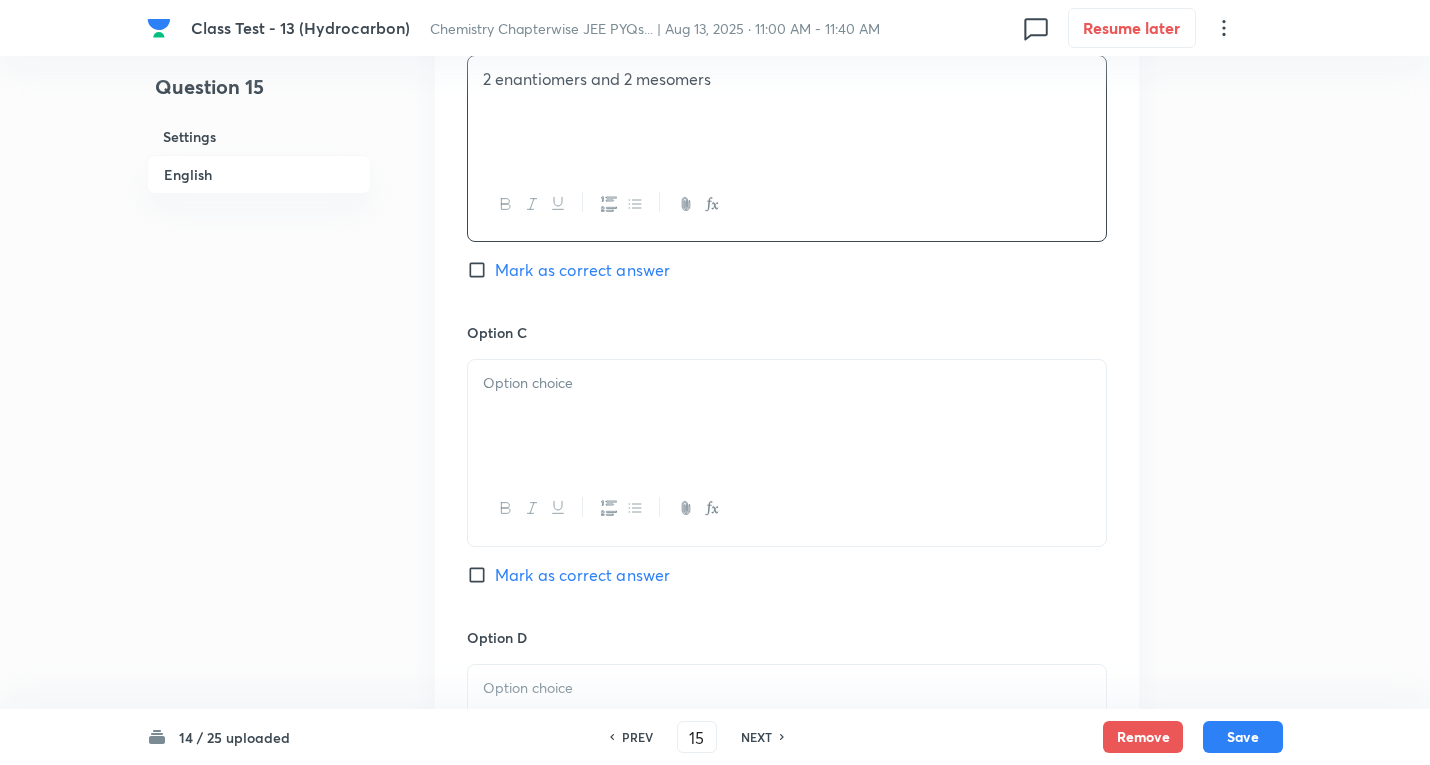 scroll, scrollTop: 1300, scrollLeft: 0, axis: vertical 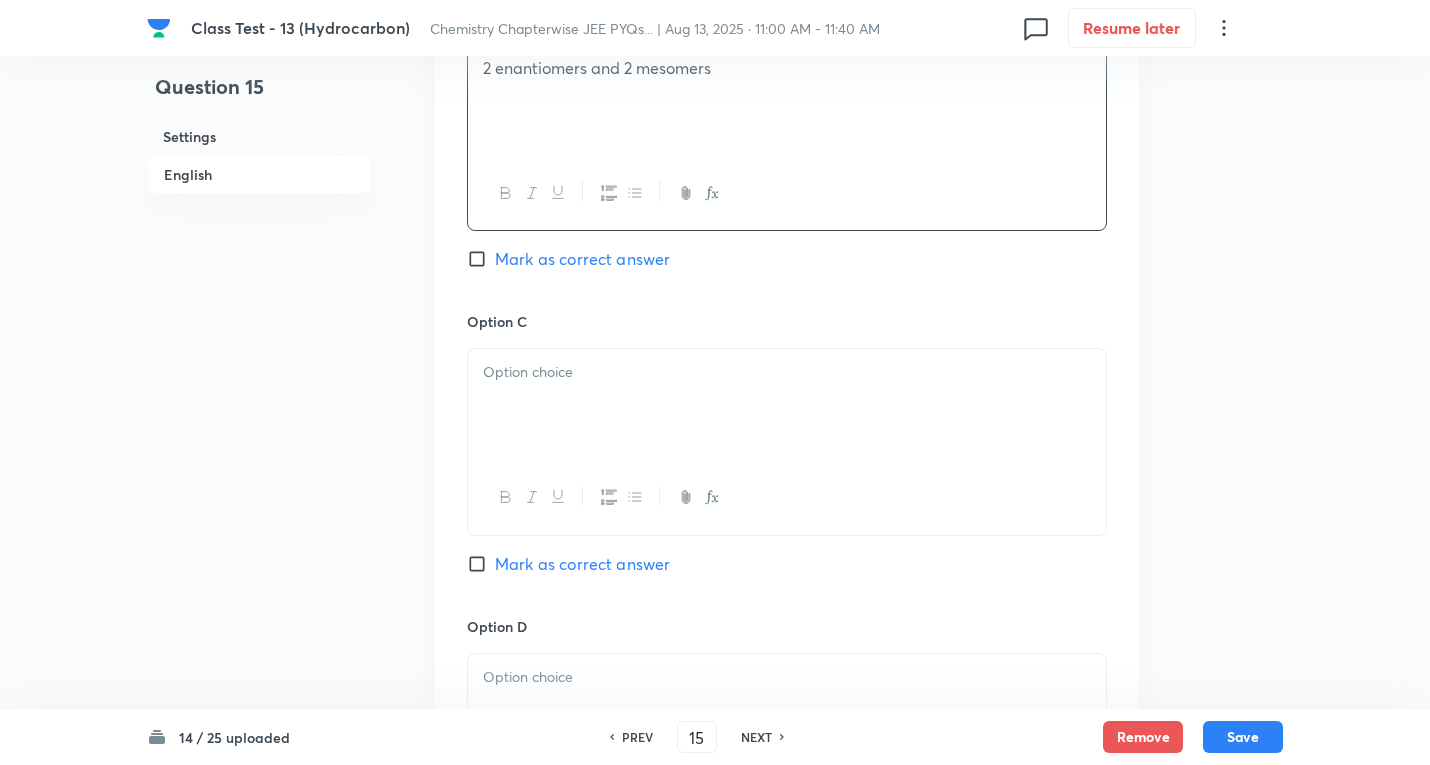 click at bounding box center [787, 372] 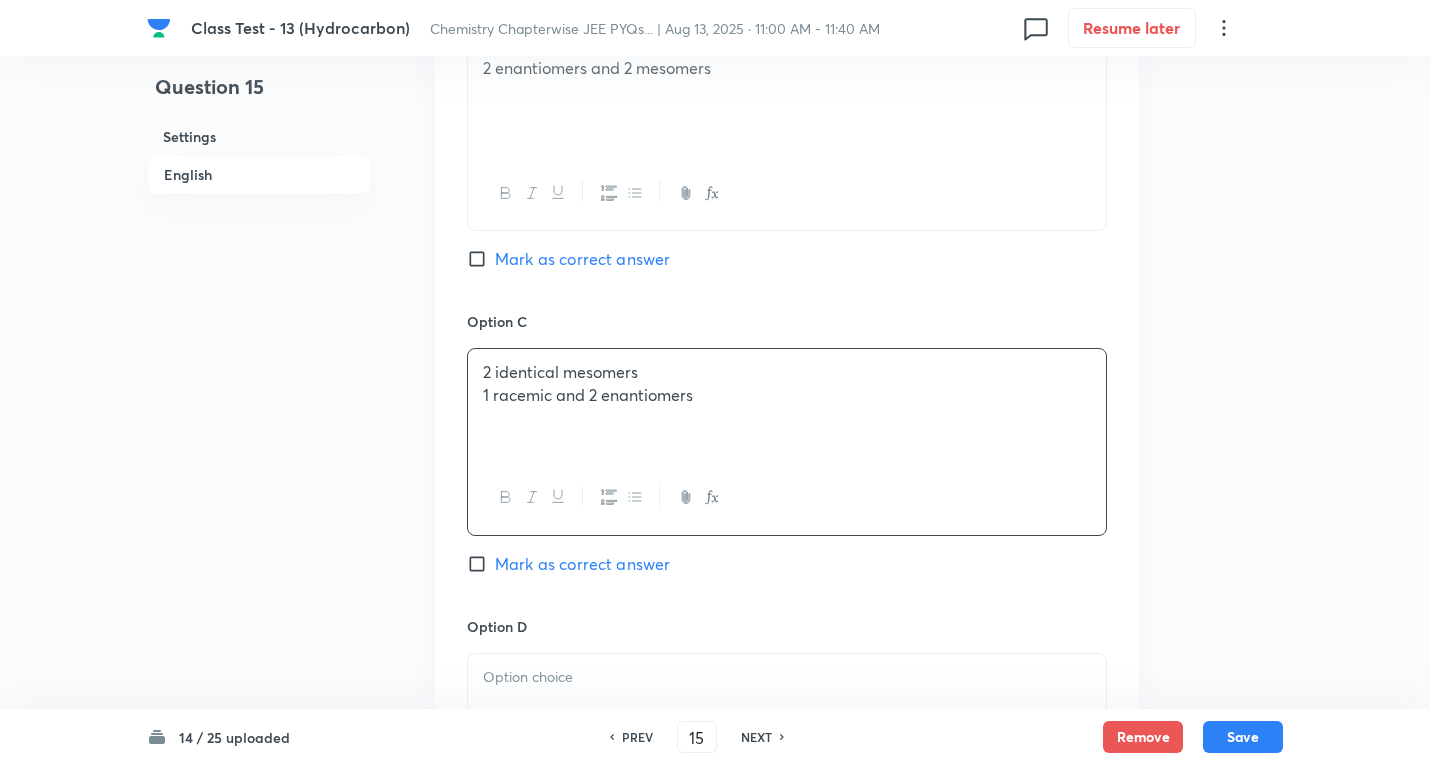drag, startPoint x: 479, startPoint y: 397, endPoint x: 1020, endPoint y: 457, distance: 544.317 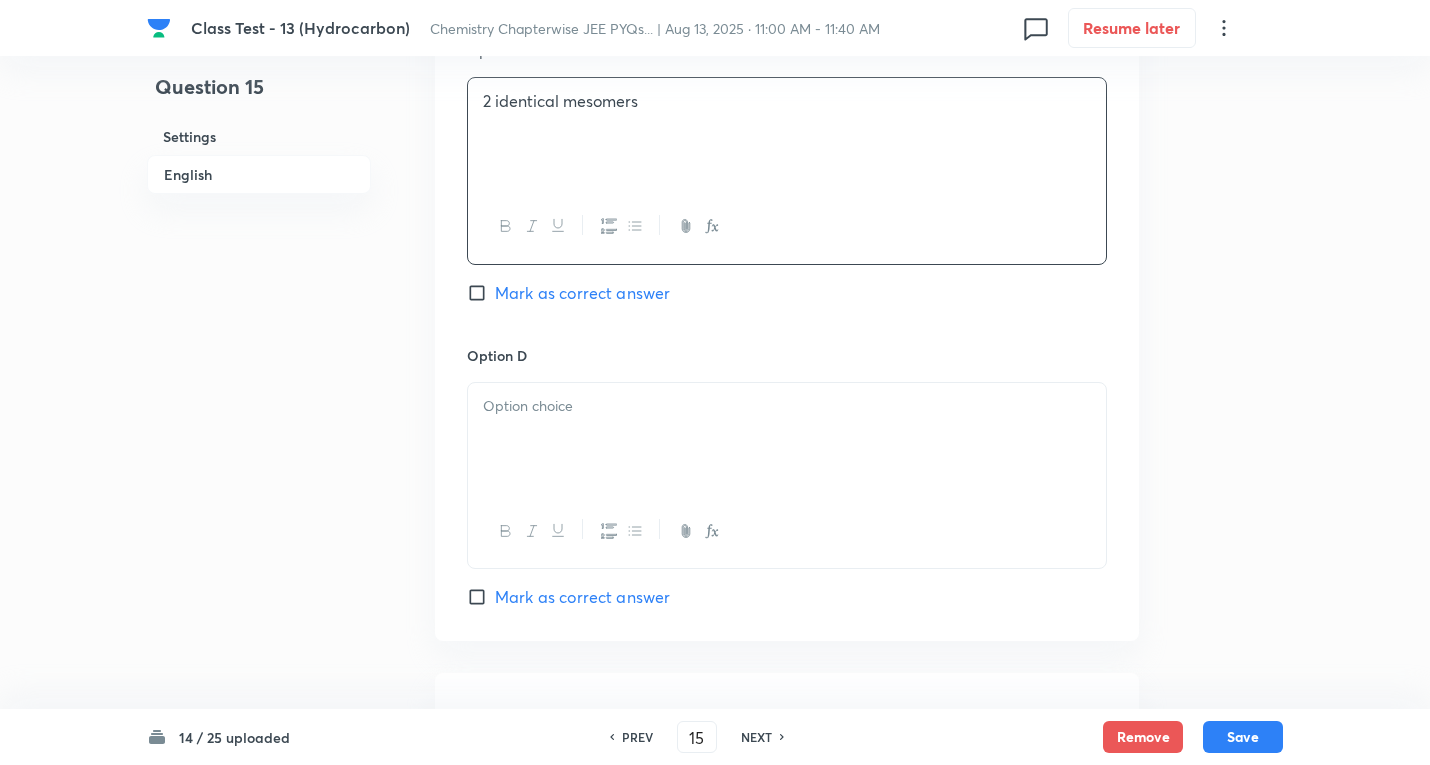 scroll, scrollTop: 1600, scrollLeft: 0, axis: vertical 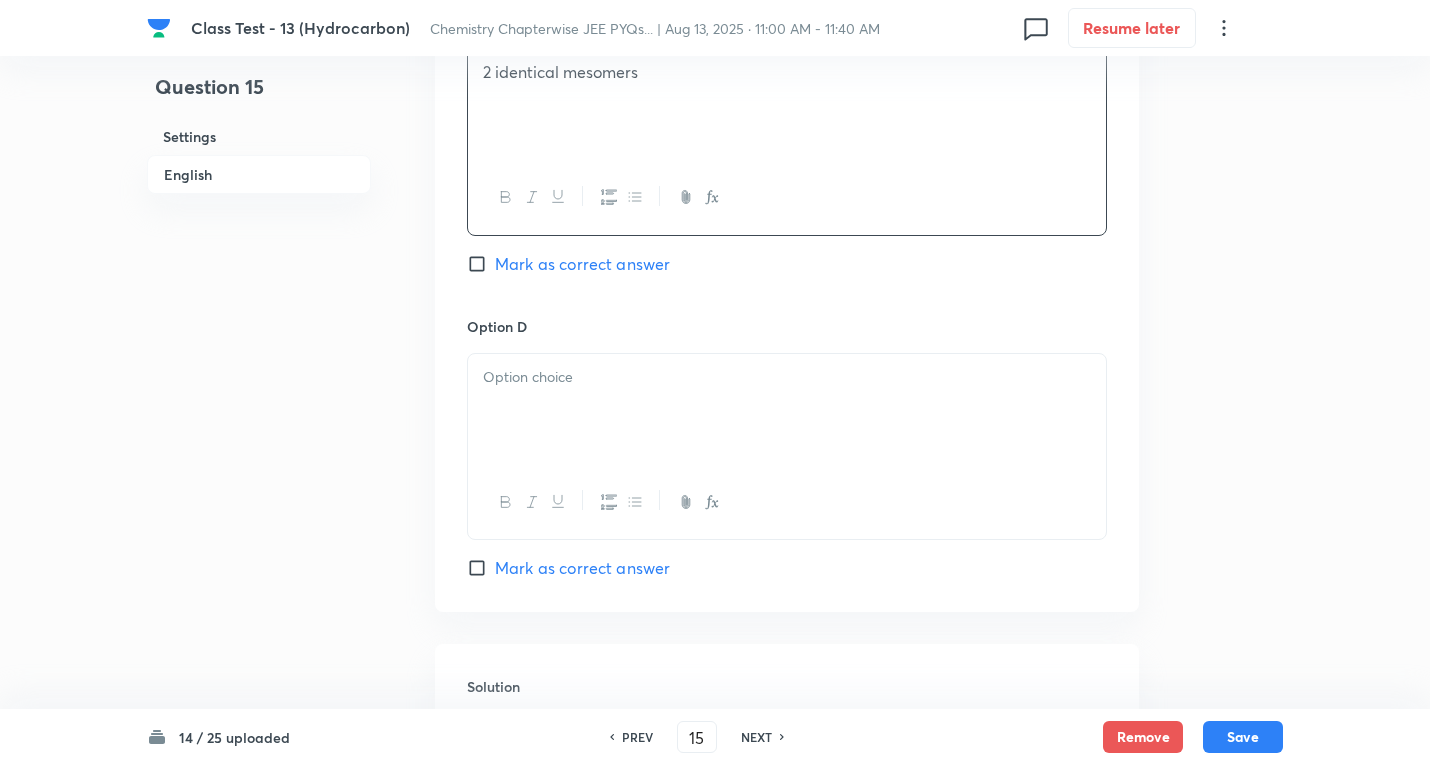 click at bounding box center [787, 410] 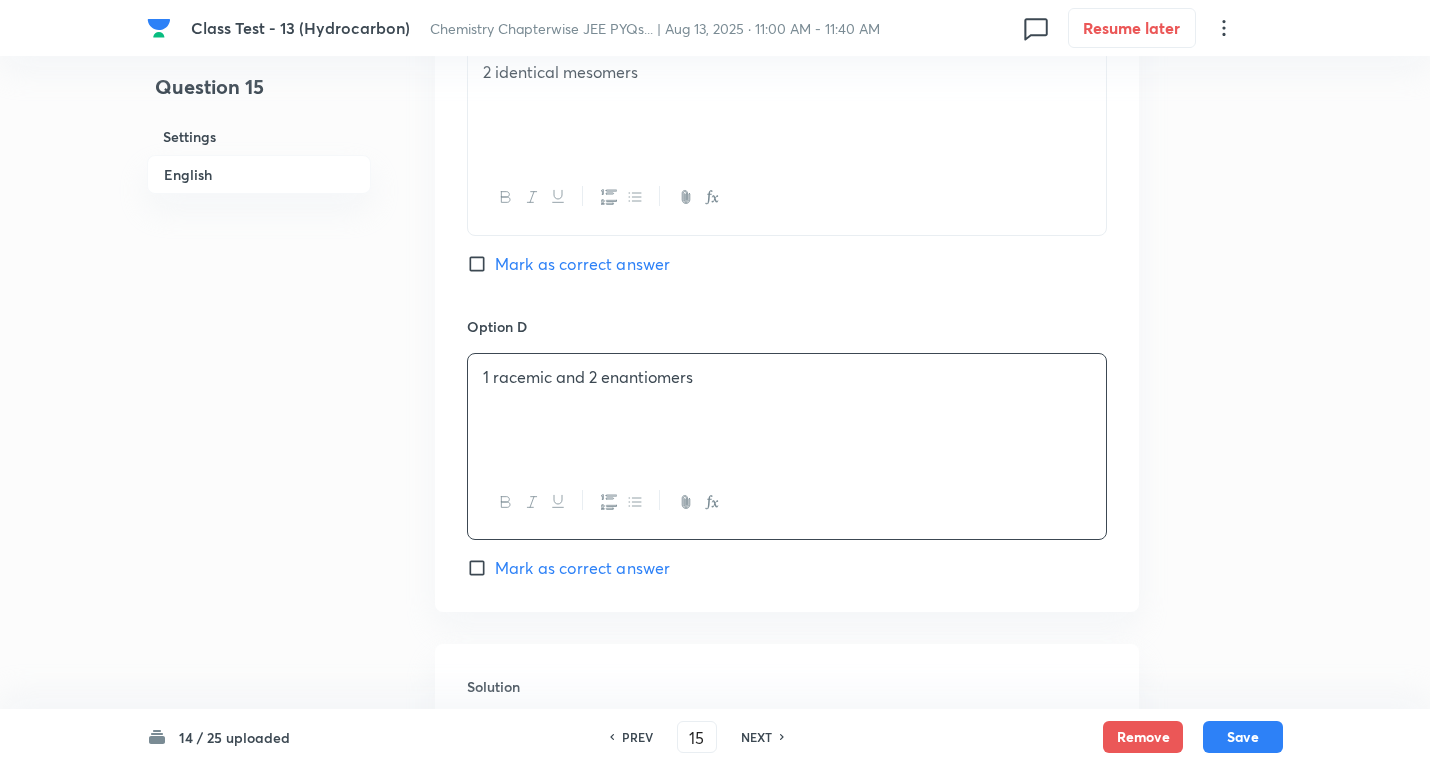 click on "Mark as correct answer" at bounding box center (582, 264) 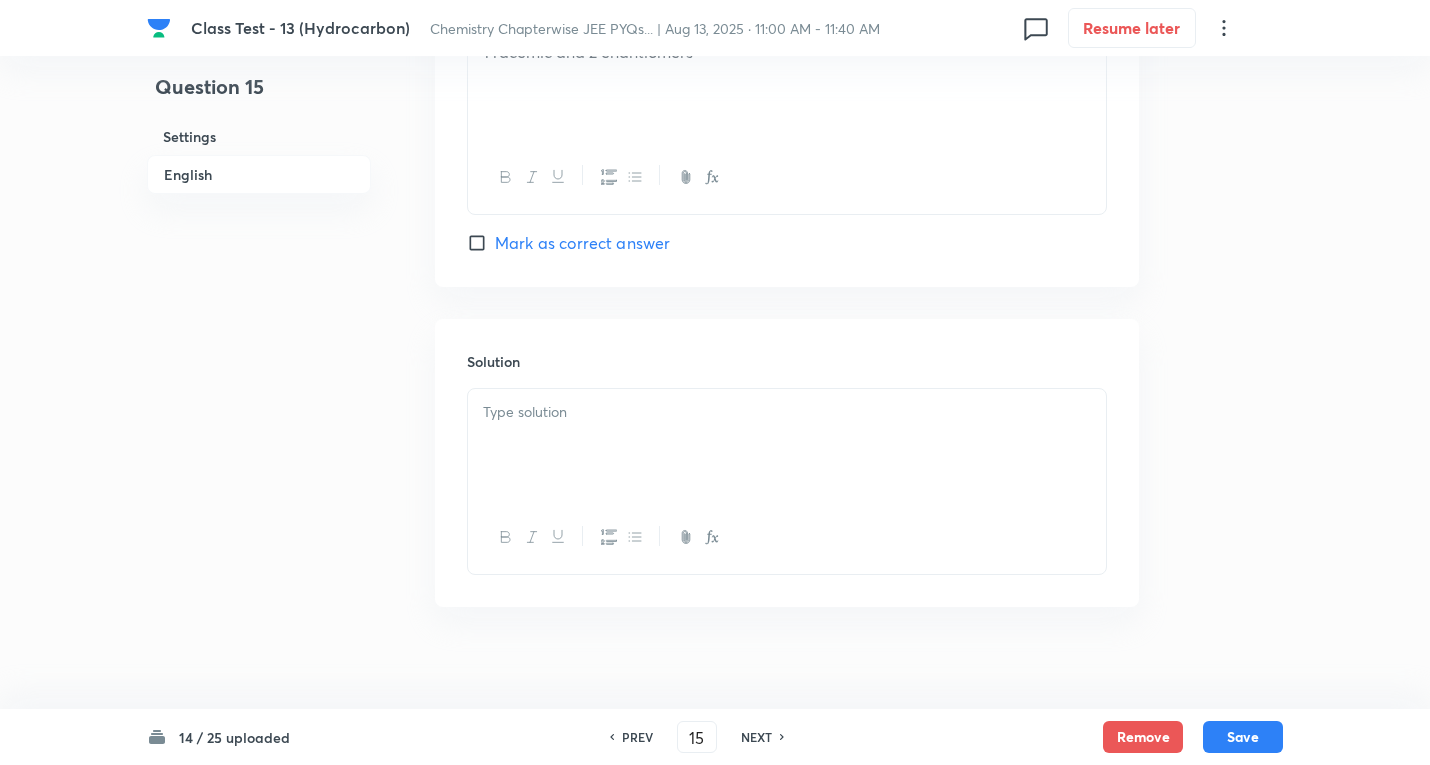 scroll, scrollTop: 1943, scrollLeft: 0, axis: vertical 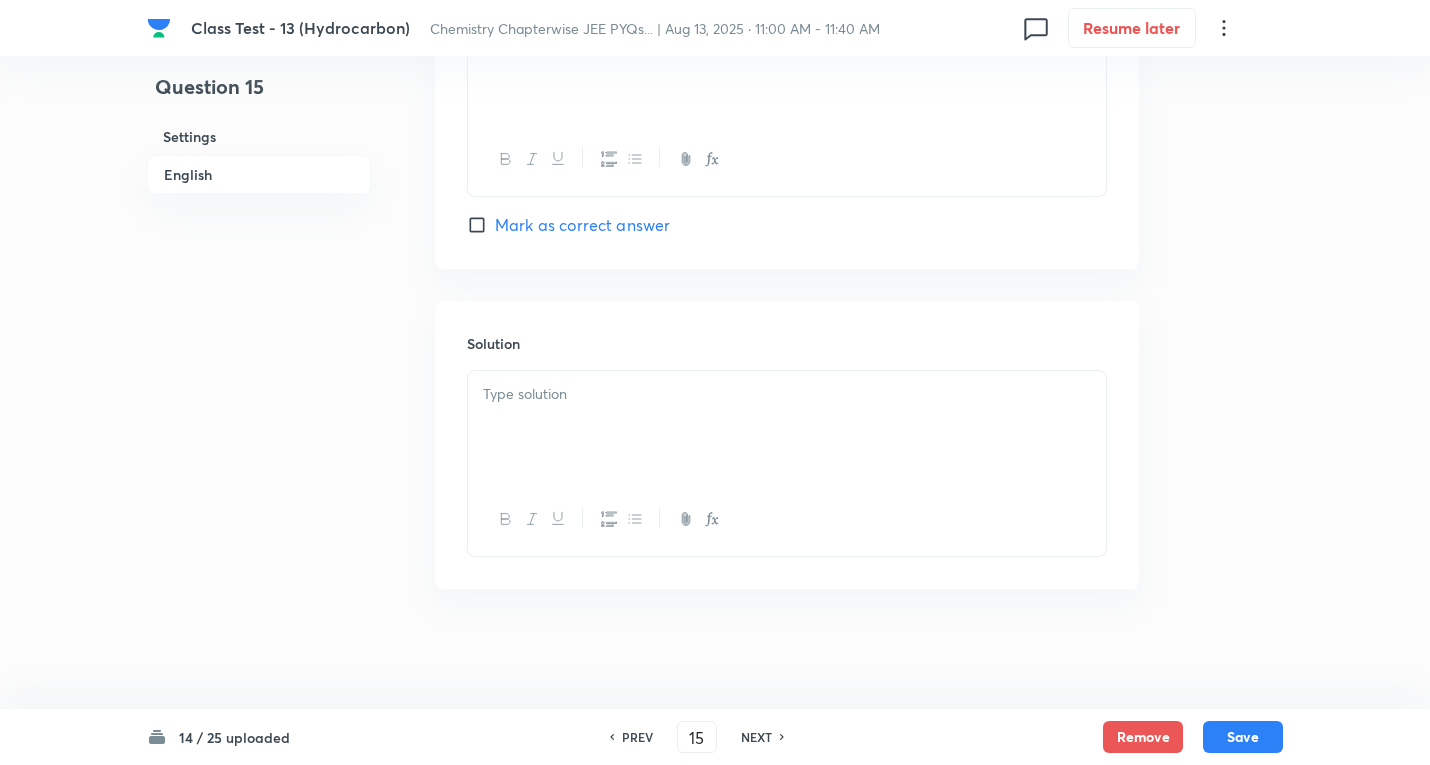 click at bounding box center (787, 427) 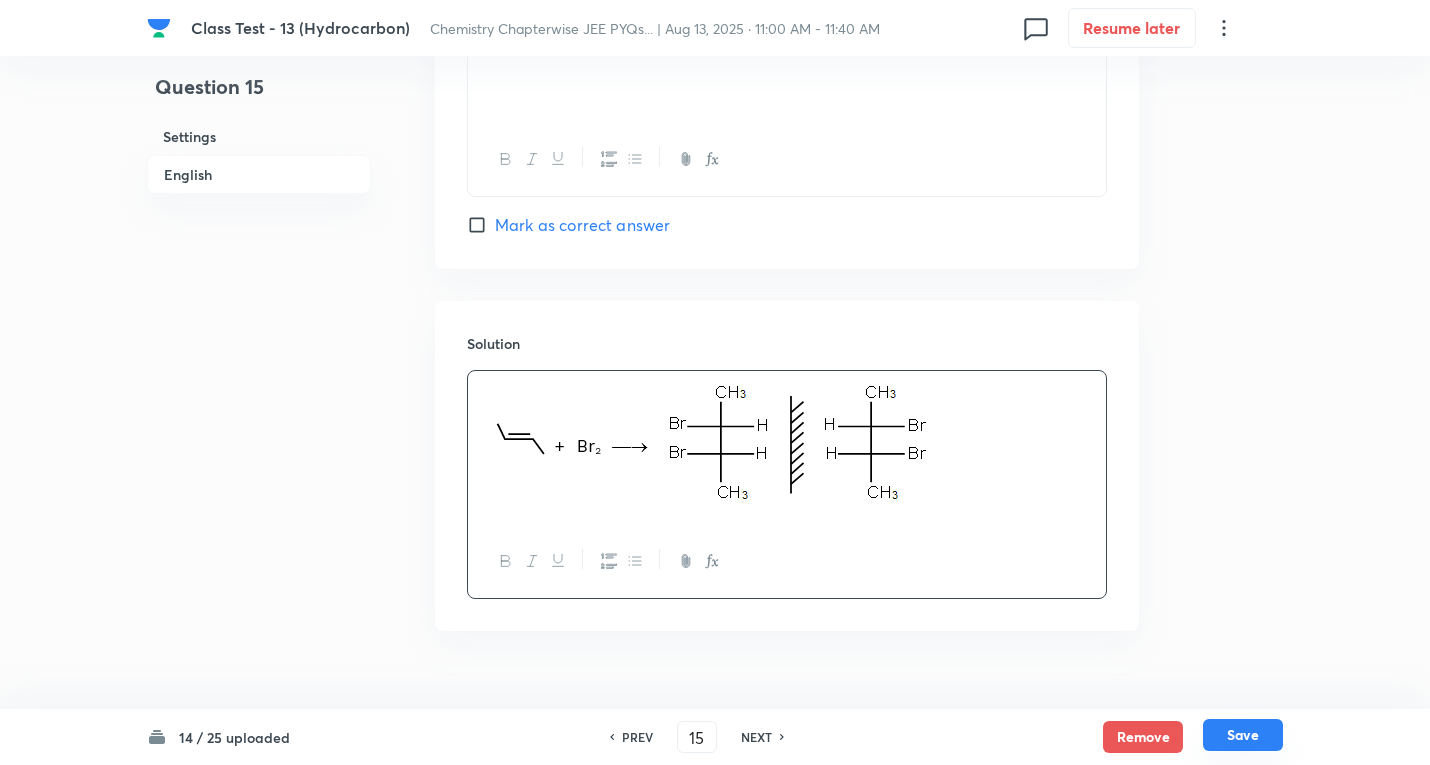 click on "Save" at bounding box center [1243, 735] 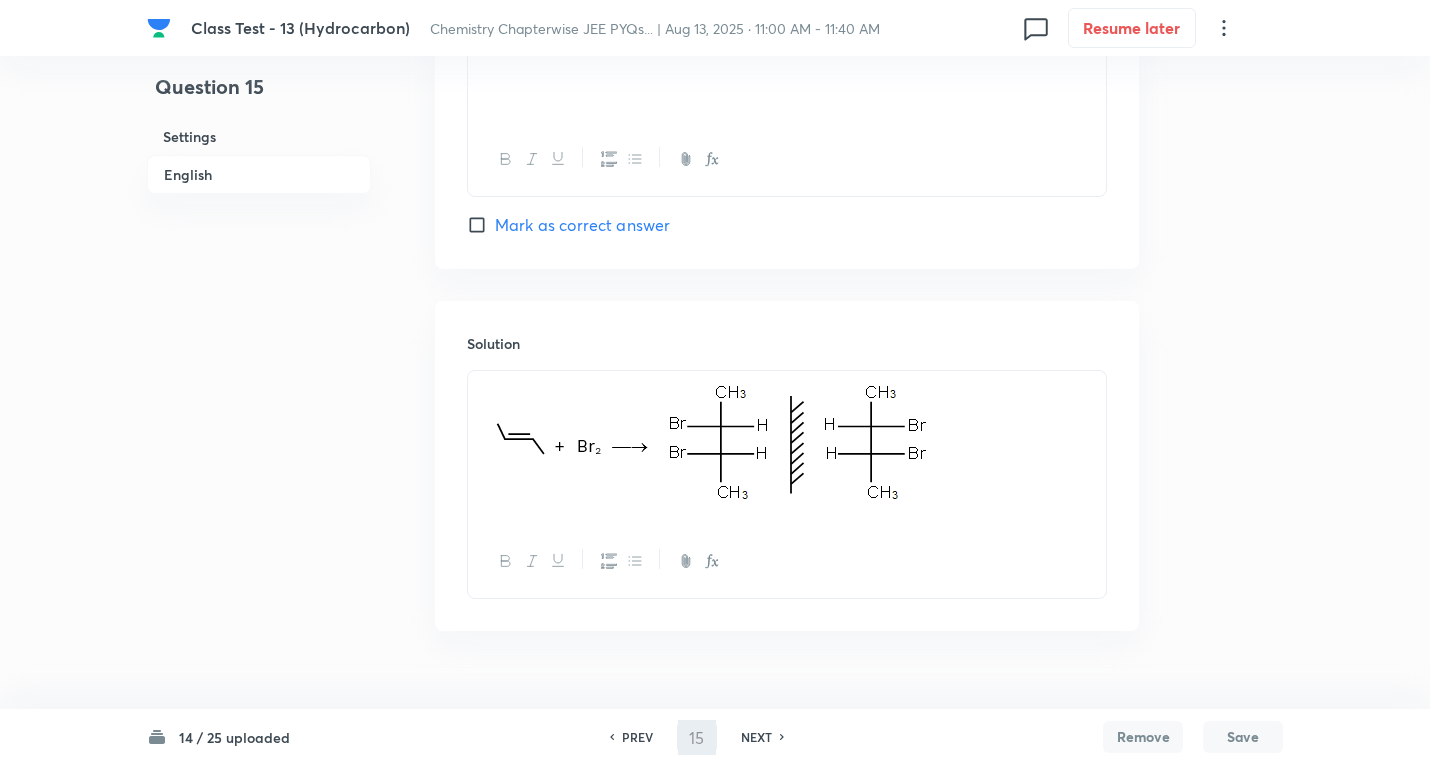 type on "16" 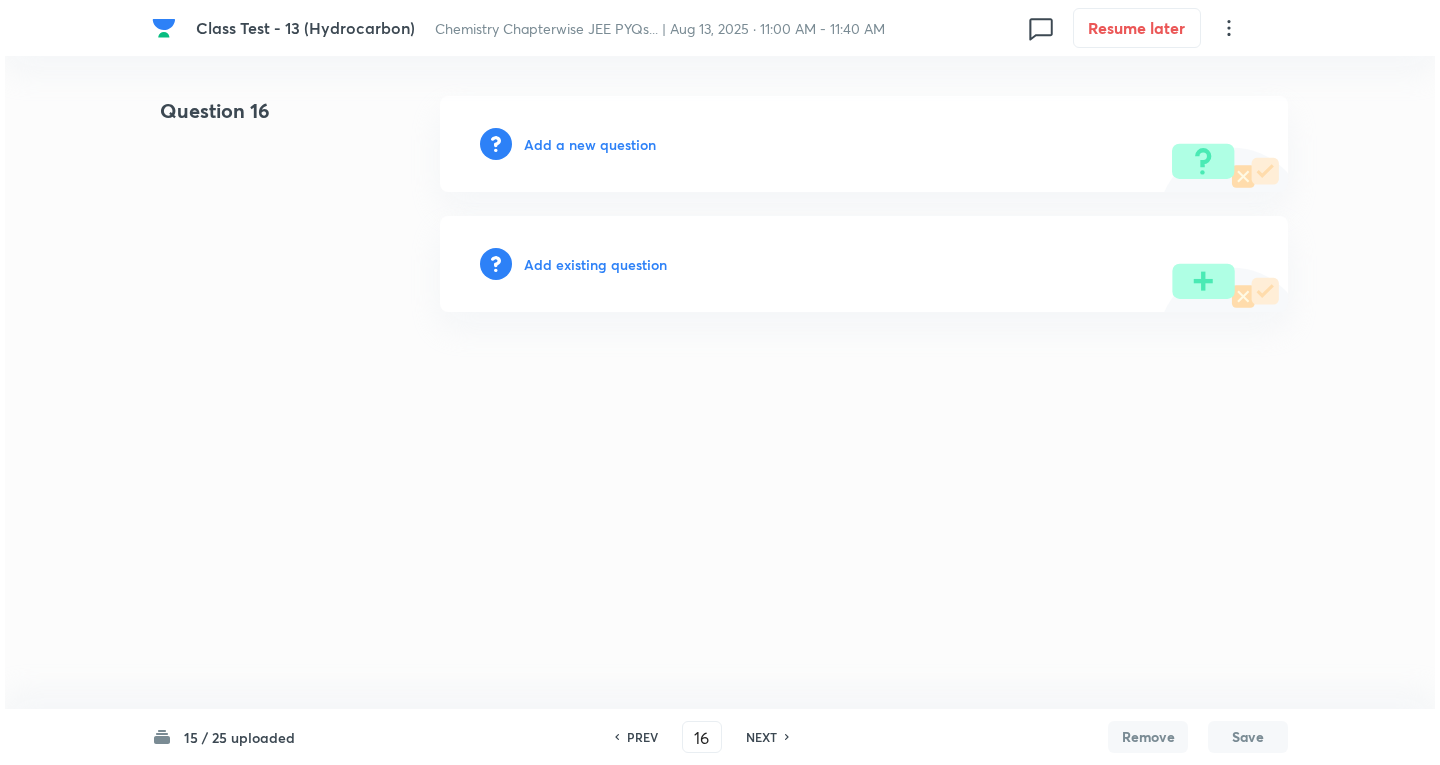 scroll, scrollTop: 0, scrollLeft: 0, axis: both 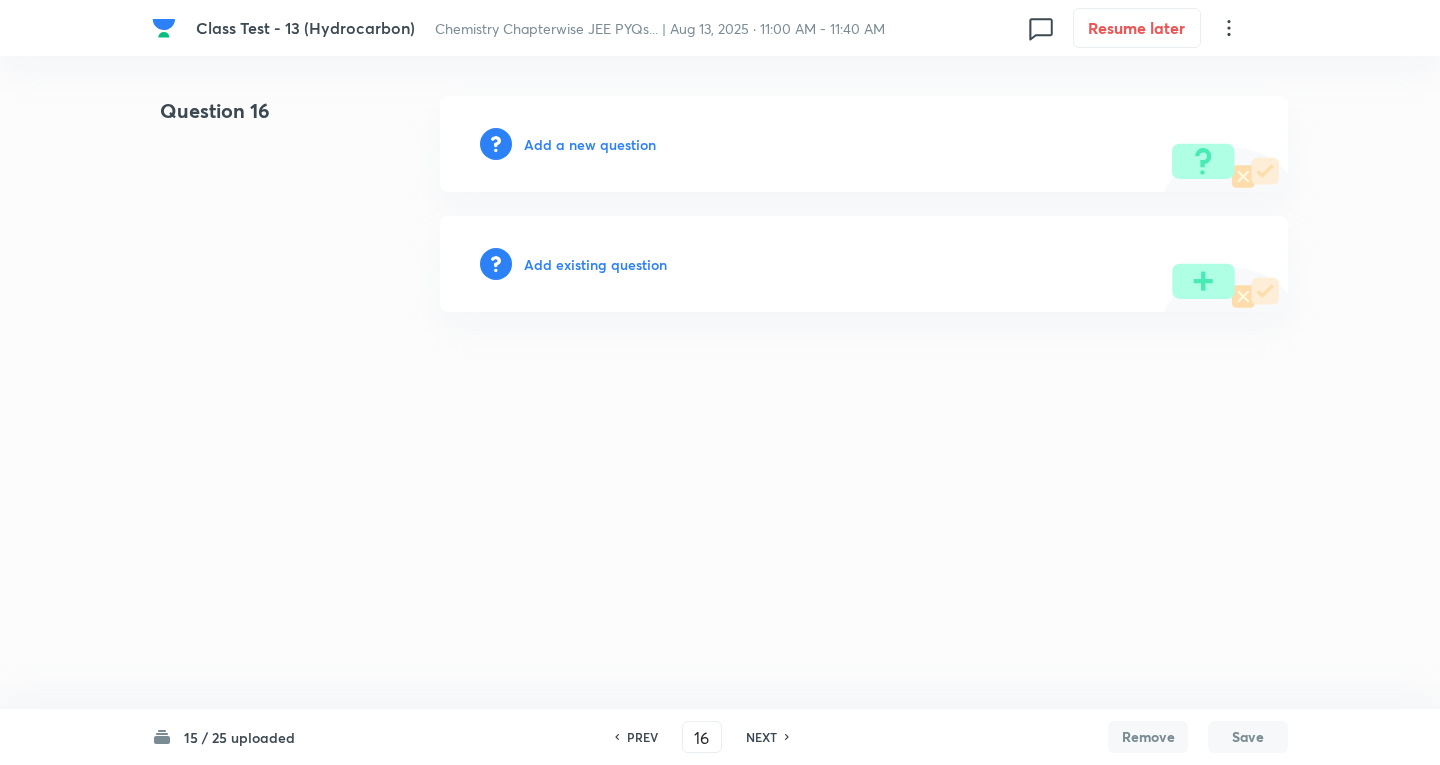 click on "Add a new question" at bounding box center [590, 144] 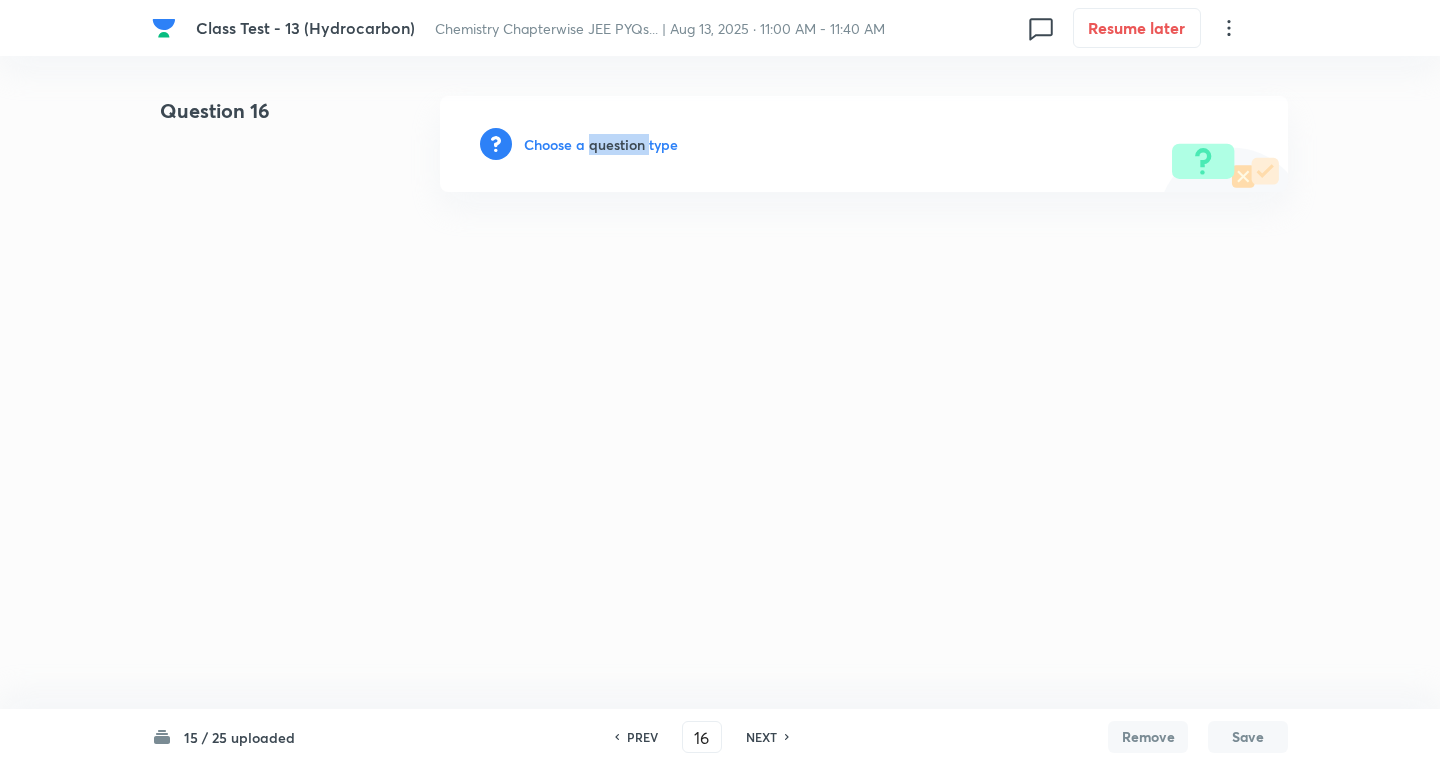 click on "Choose a question type" at bounding box center (601, 144) 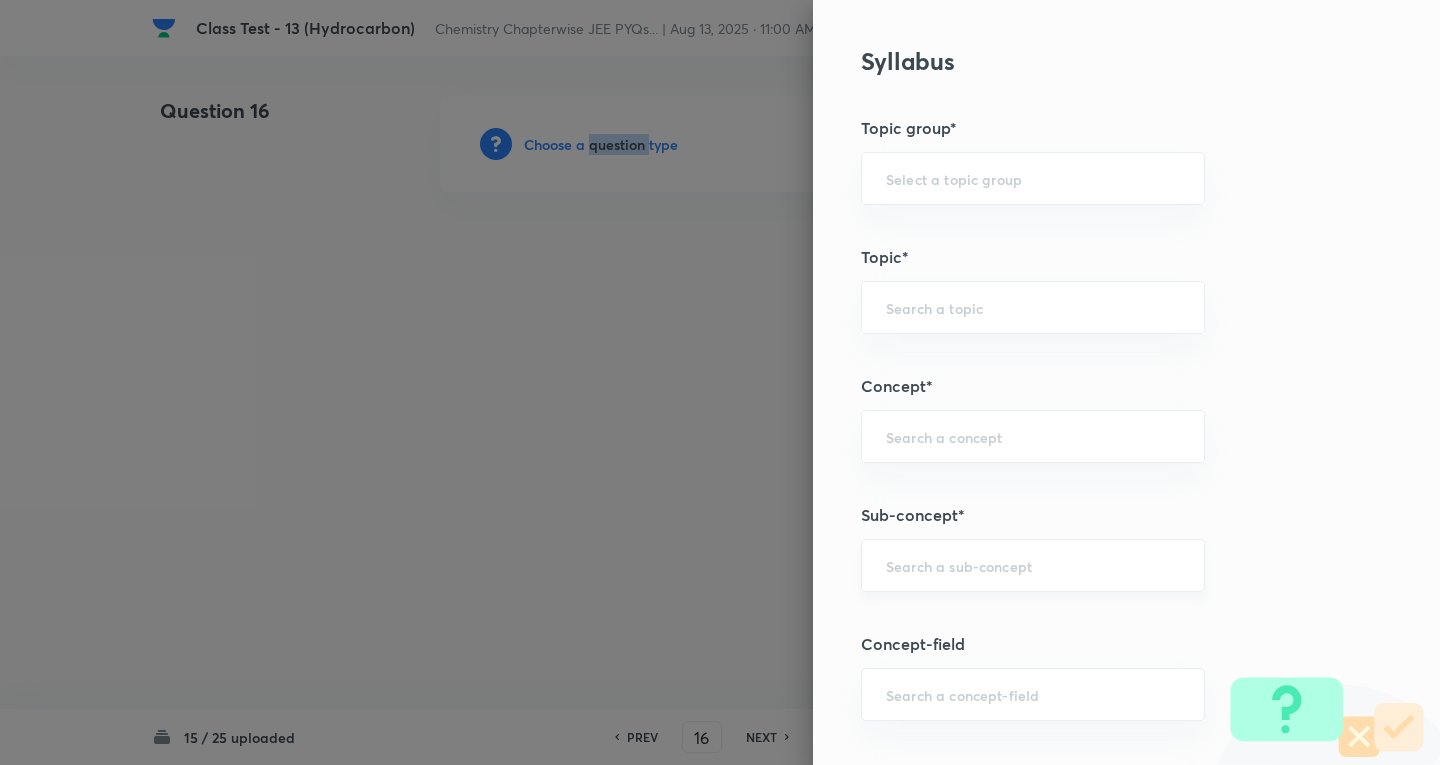 scroll, scrollTop: 1000, scrollLeft: 0, axis: vertical 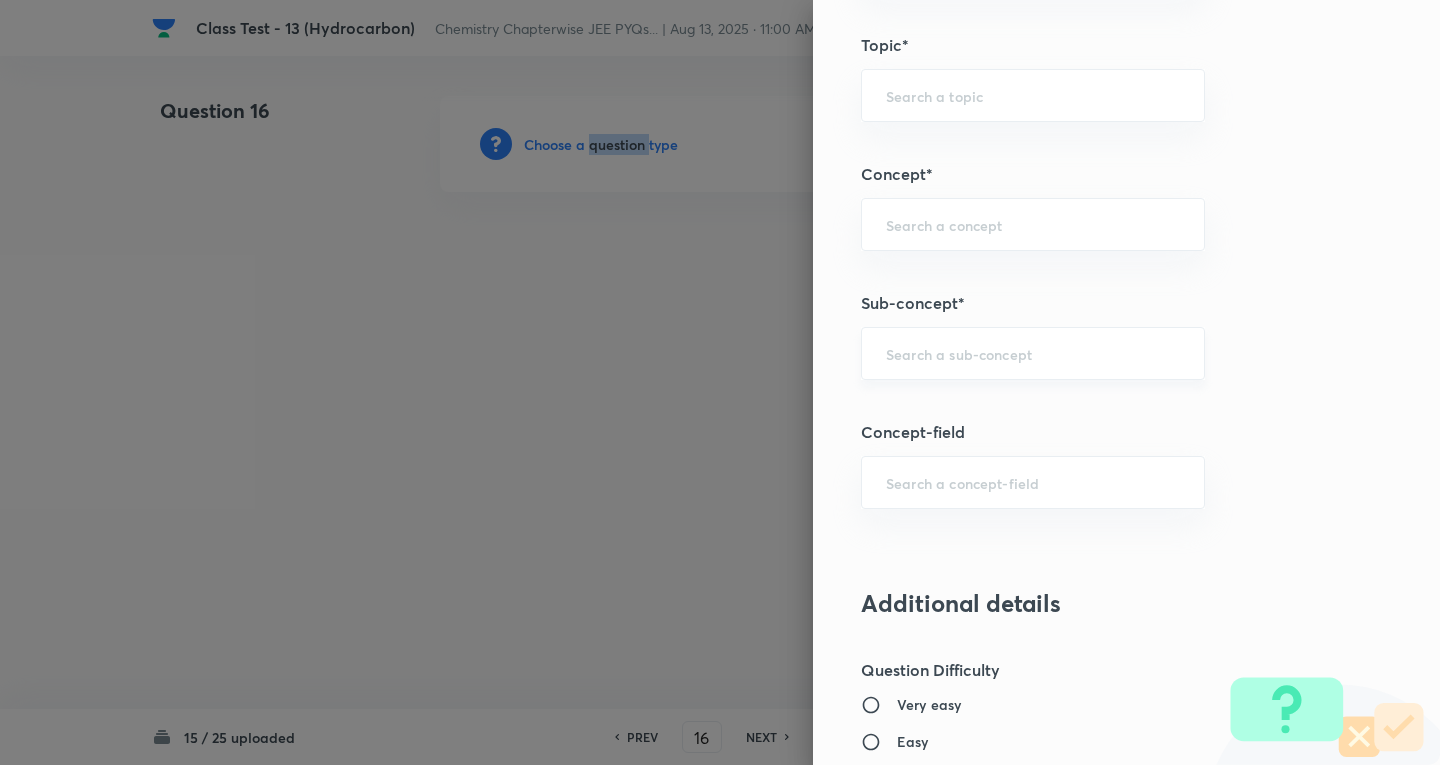 click on "​" at bounding box center (1033, 353) 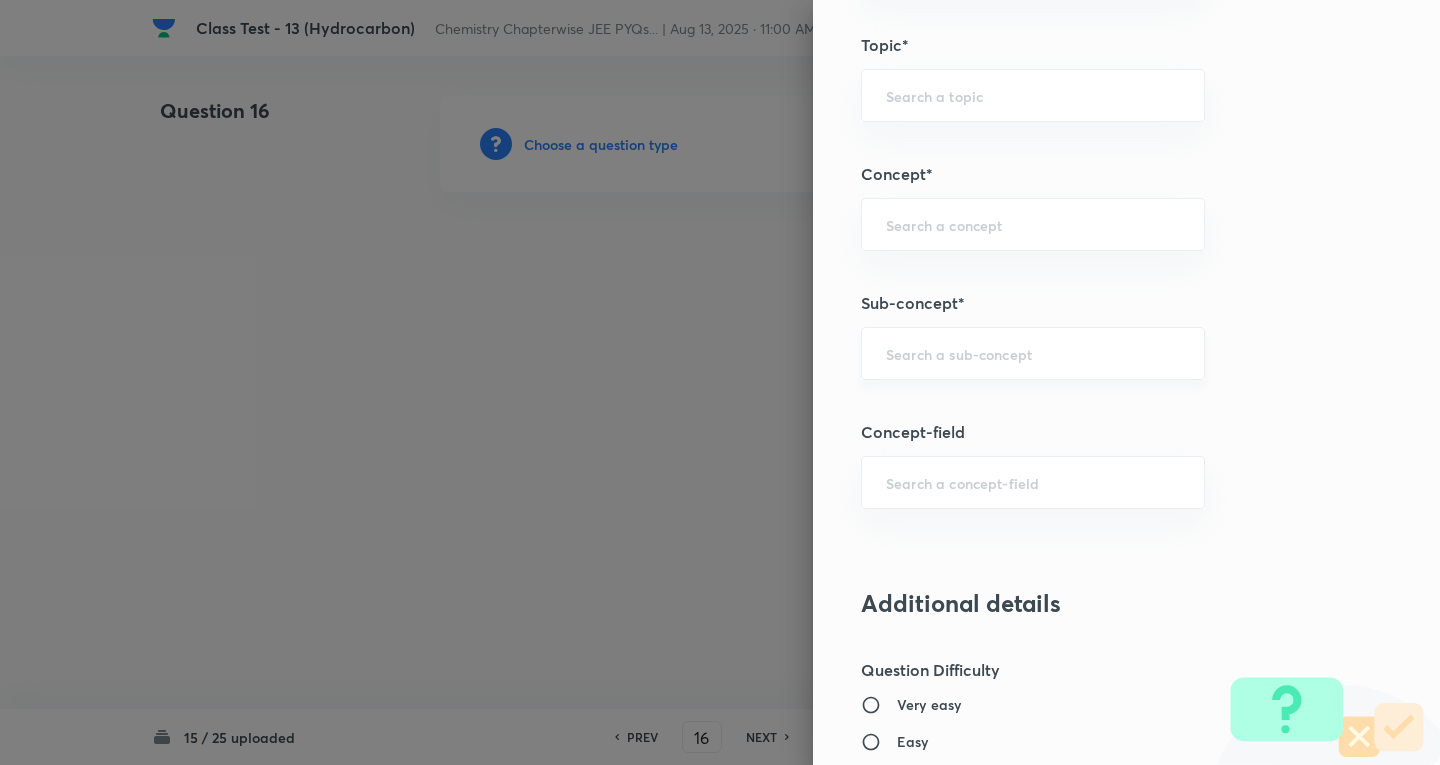 click at bounding box center [1033, 353] 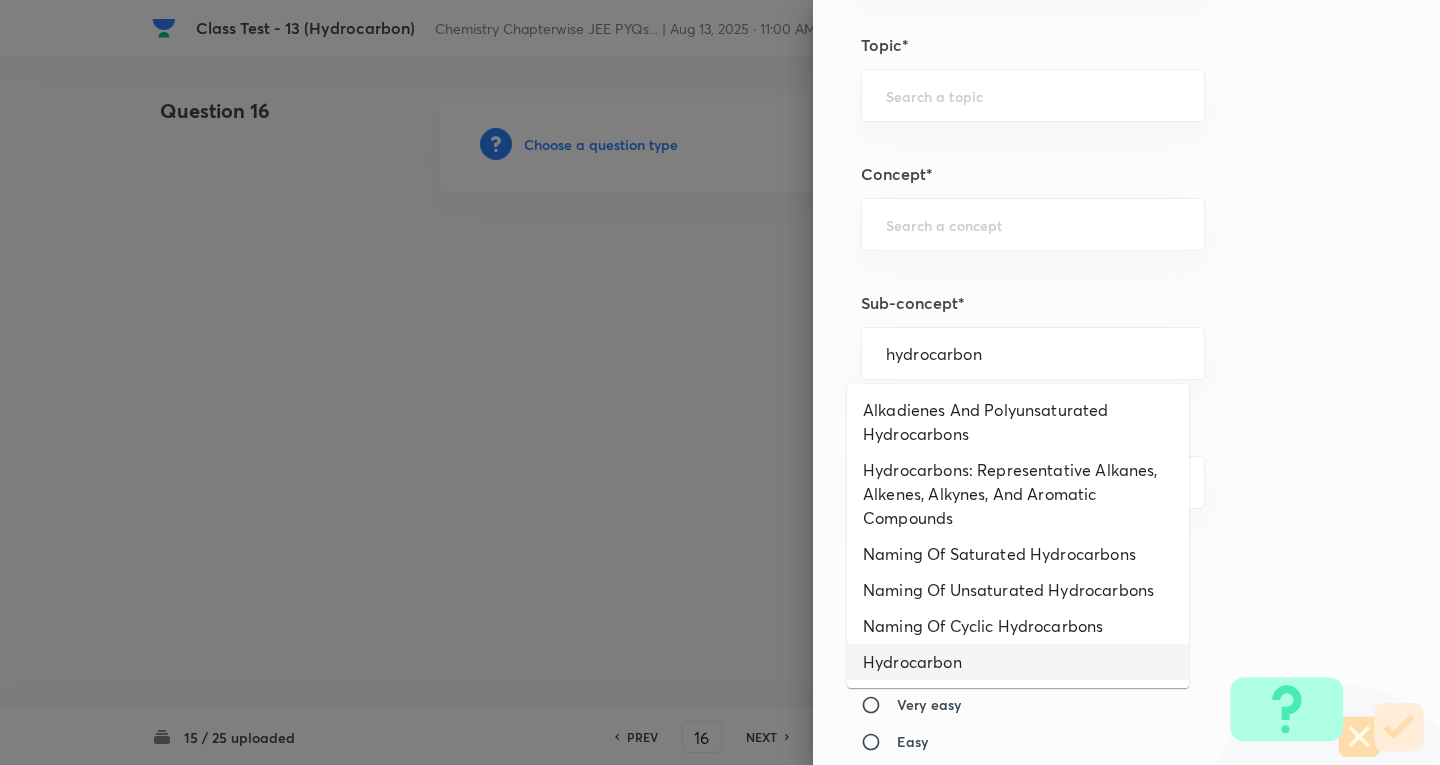 click on "Hydrocarbon" at bounding box center [1018, 662] 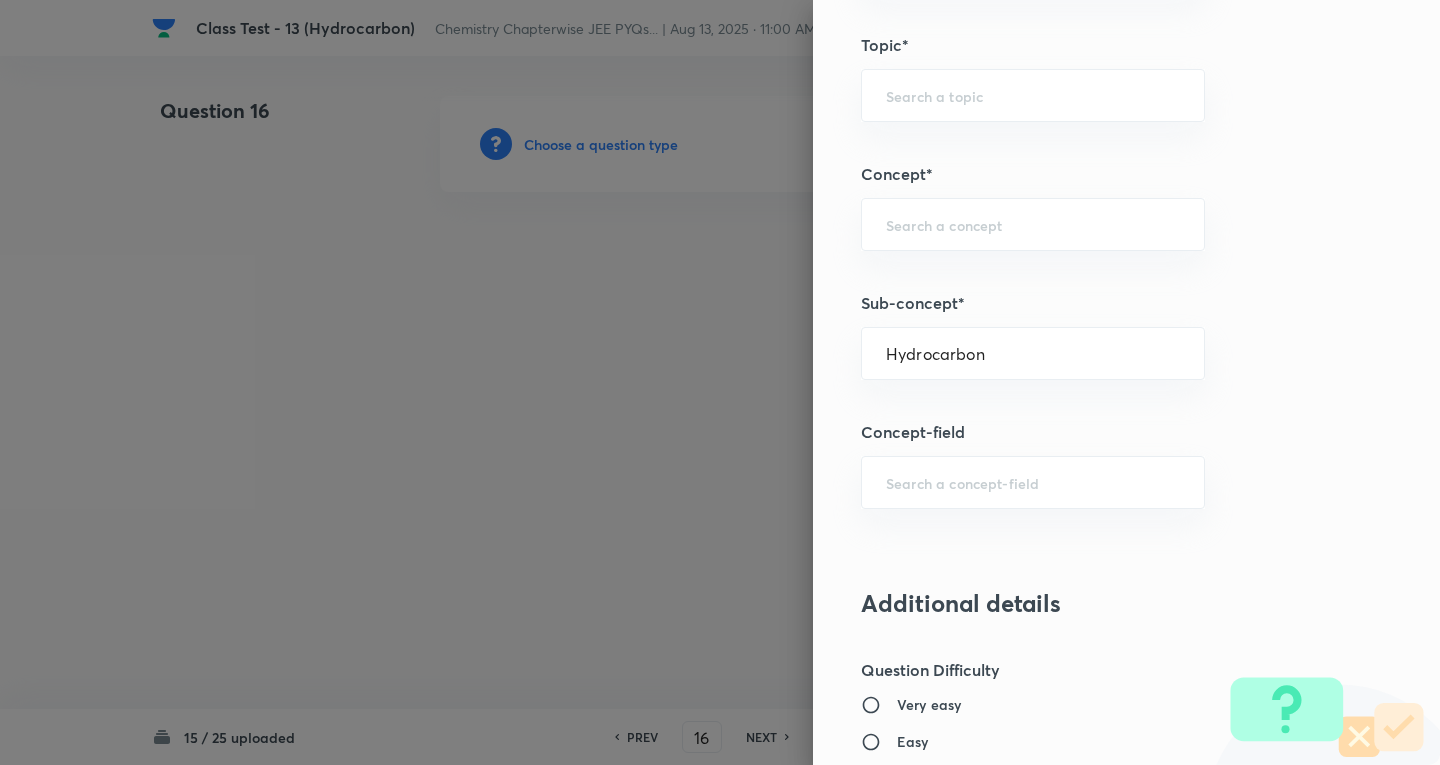 type on "Chemistry" 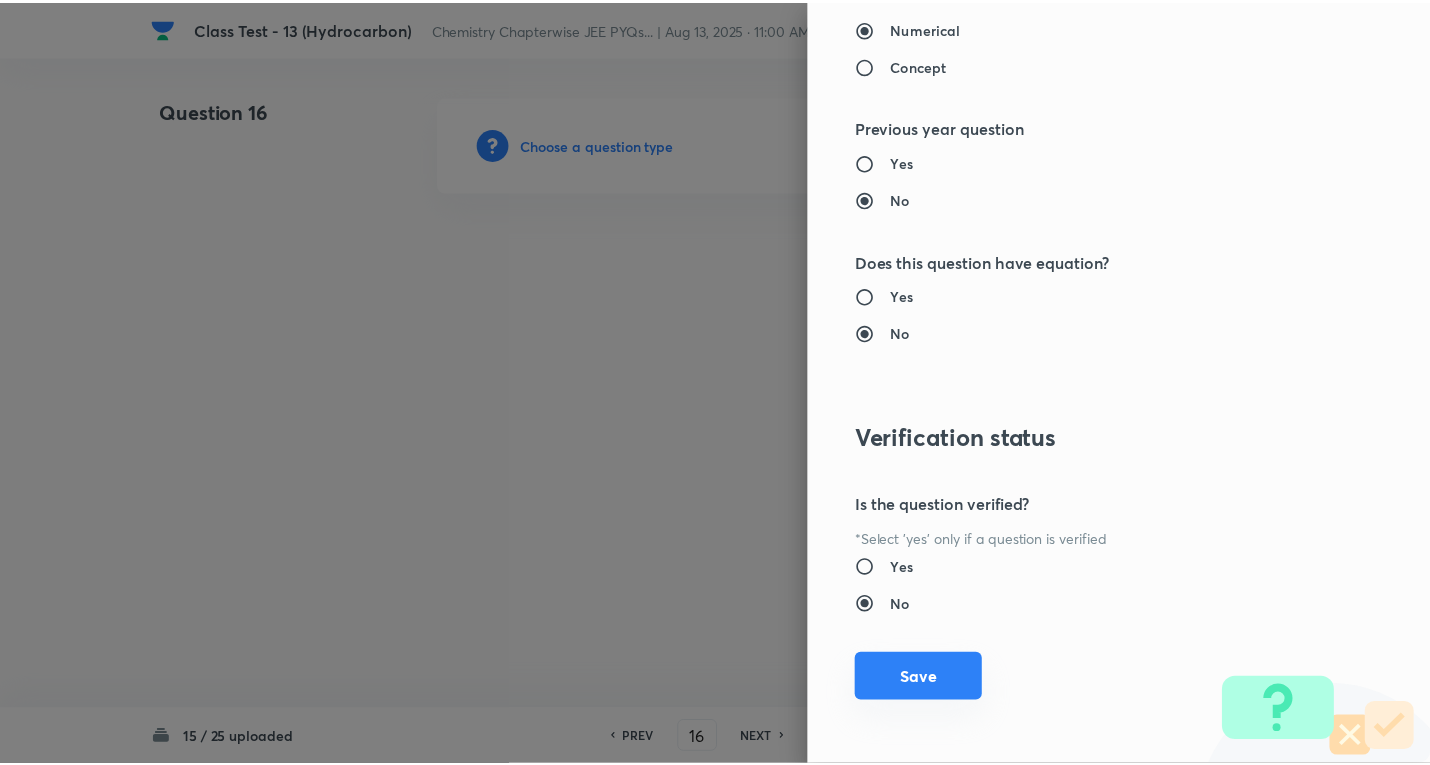 scroll, scrollTop: 1961, scrollLeft: 0, axis: vertical 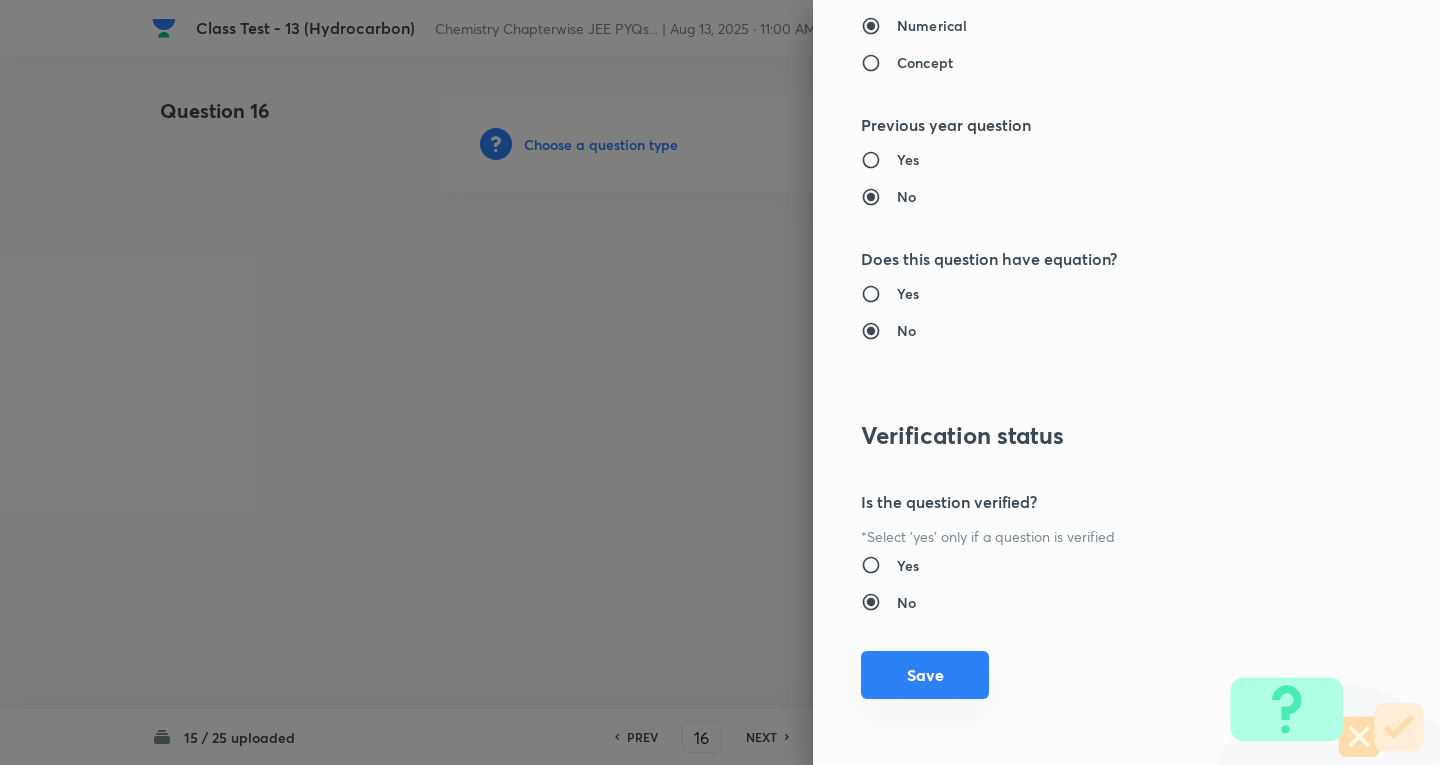click on "Save" at bounding box center (925, 675) 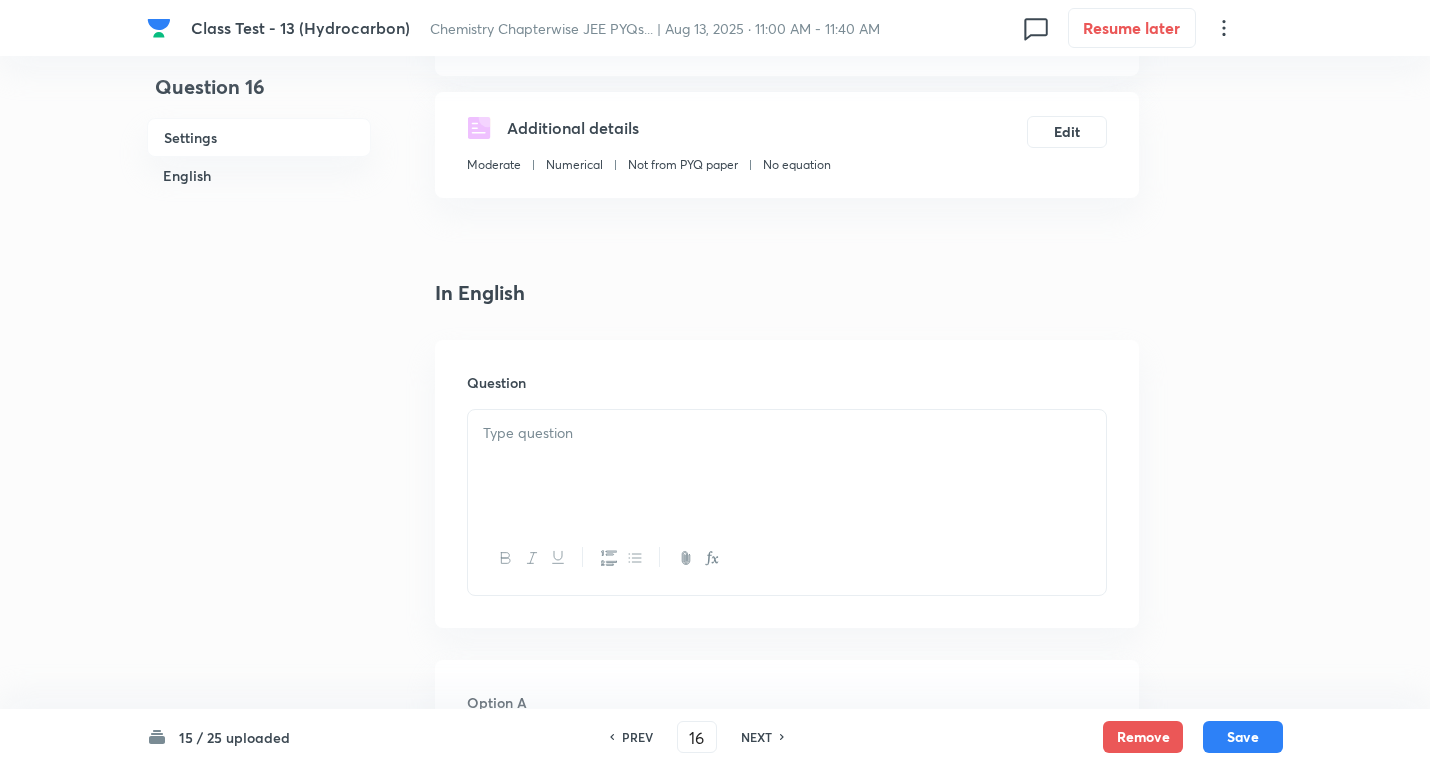 scroll, scrollTop: 400, scrollLeft: 0, axis: vertical 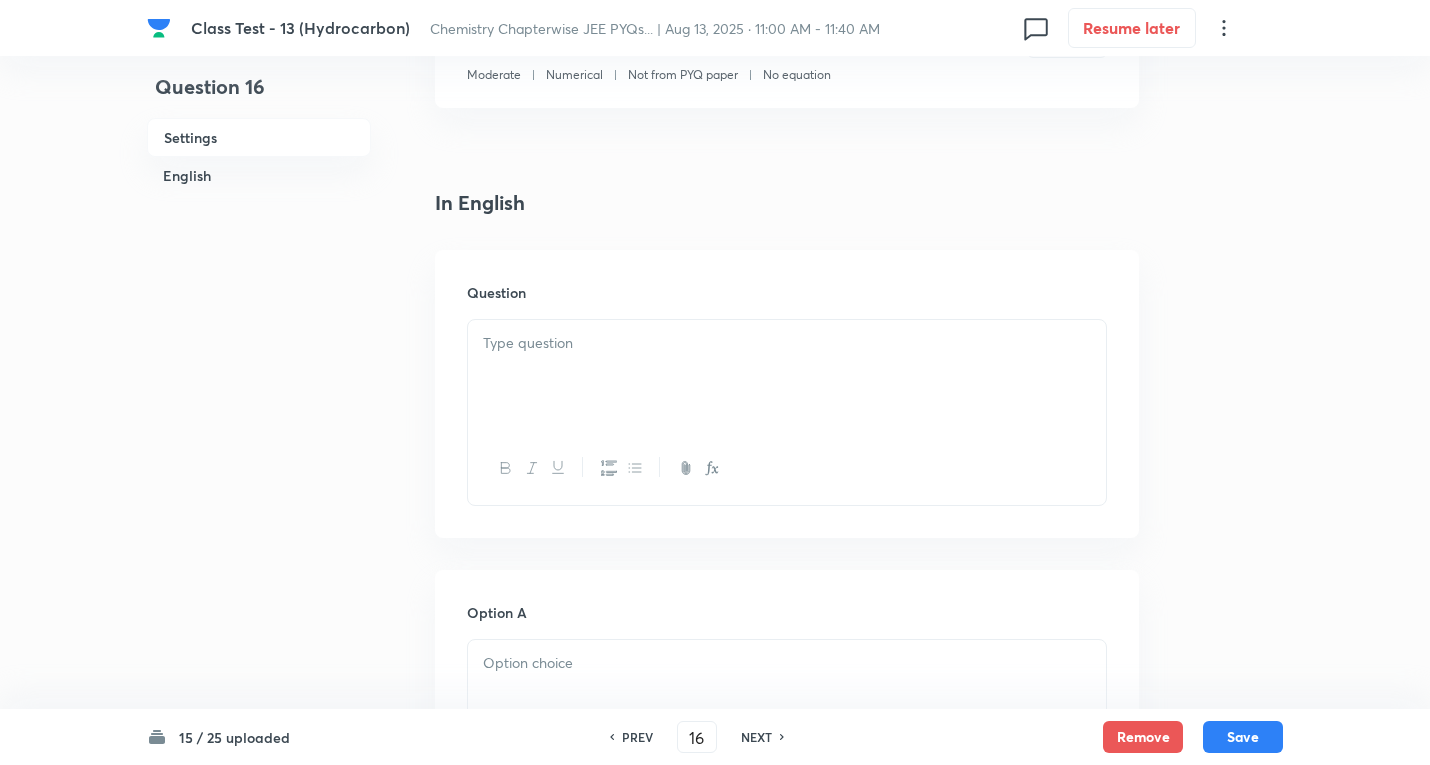 click at bounding box center (787, 343) 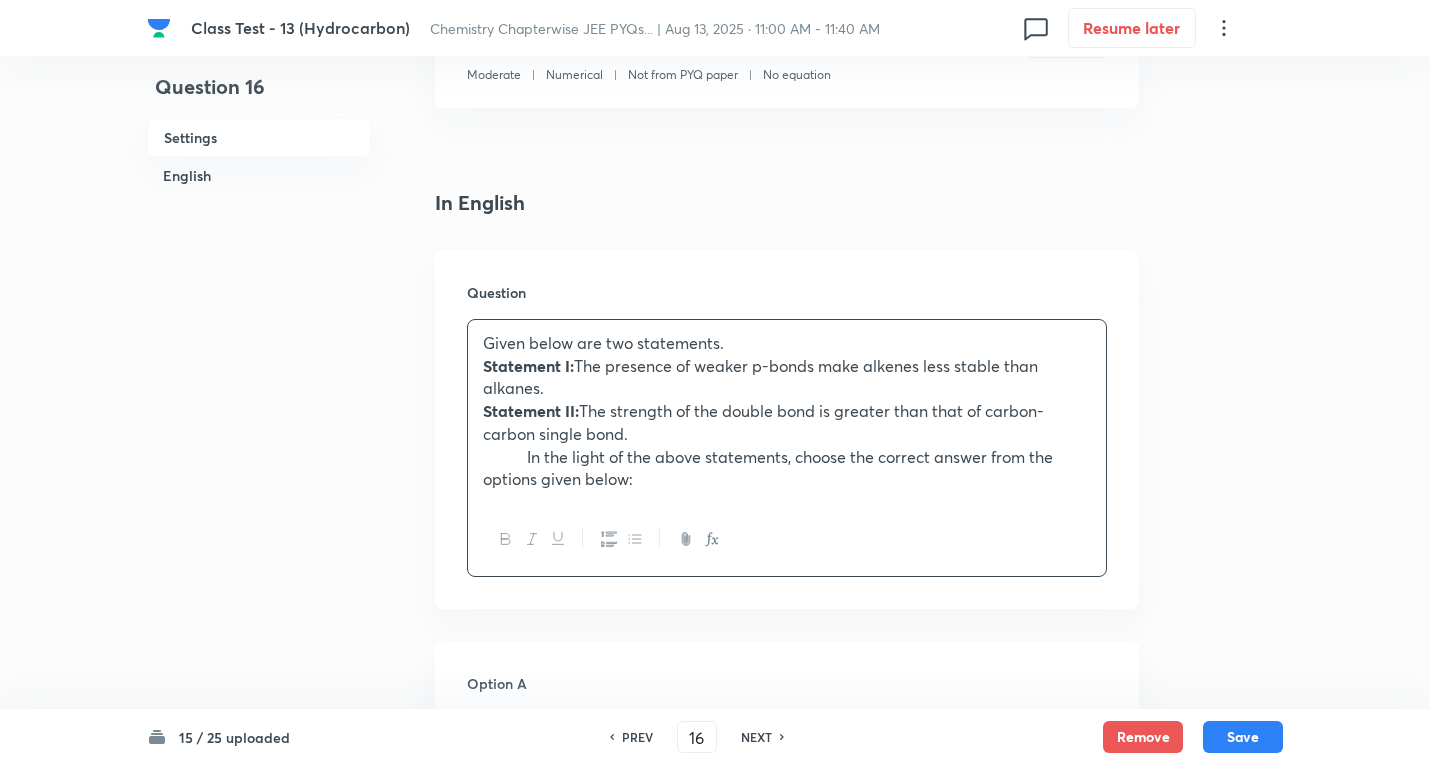 click on "Statement I:" at bounding box center (528, 365) 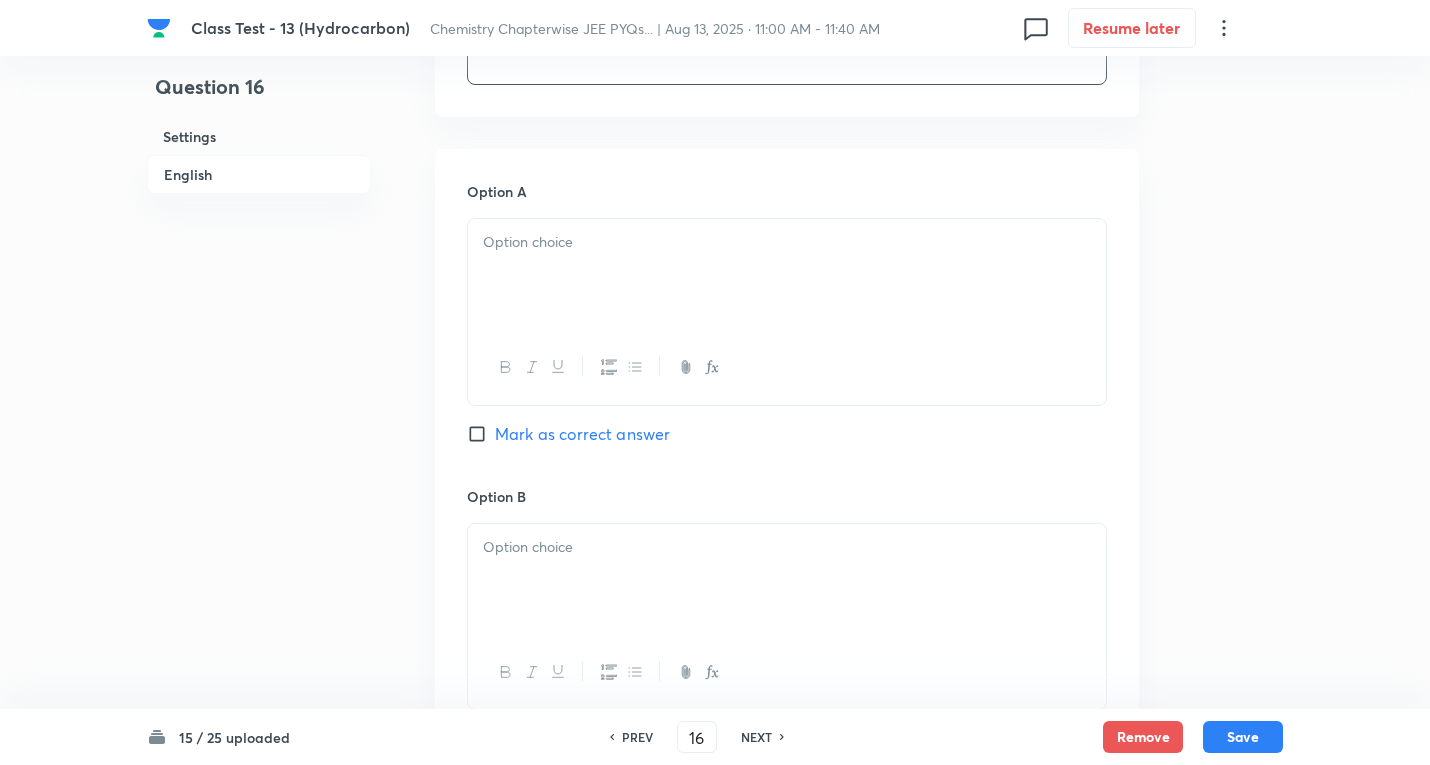 scroll, scrollTop: 900, scrollLeft: 0, axis: vertical 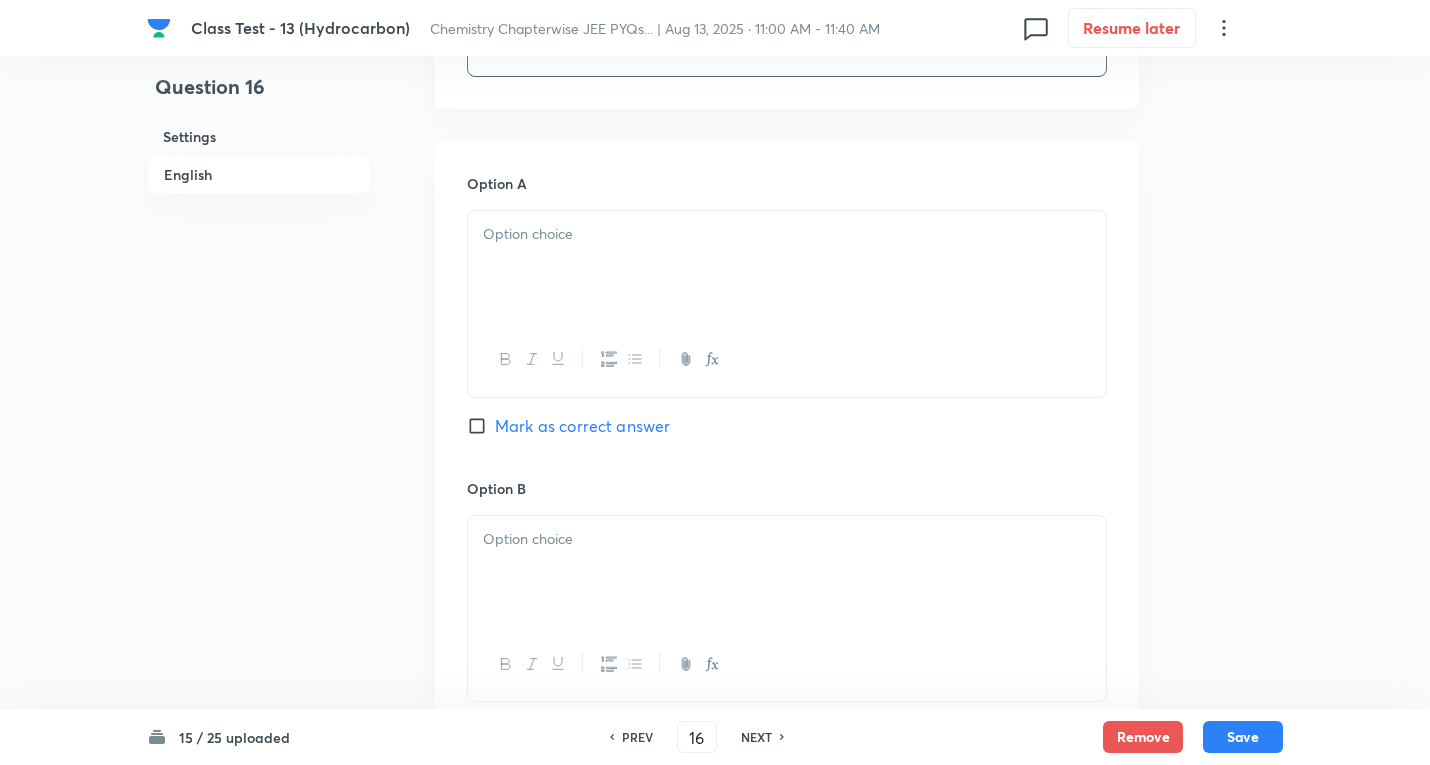 click at bounding box center (787, 234) 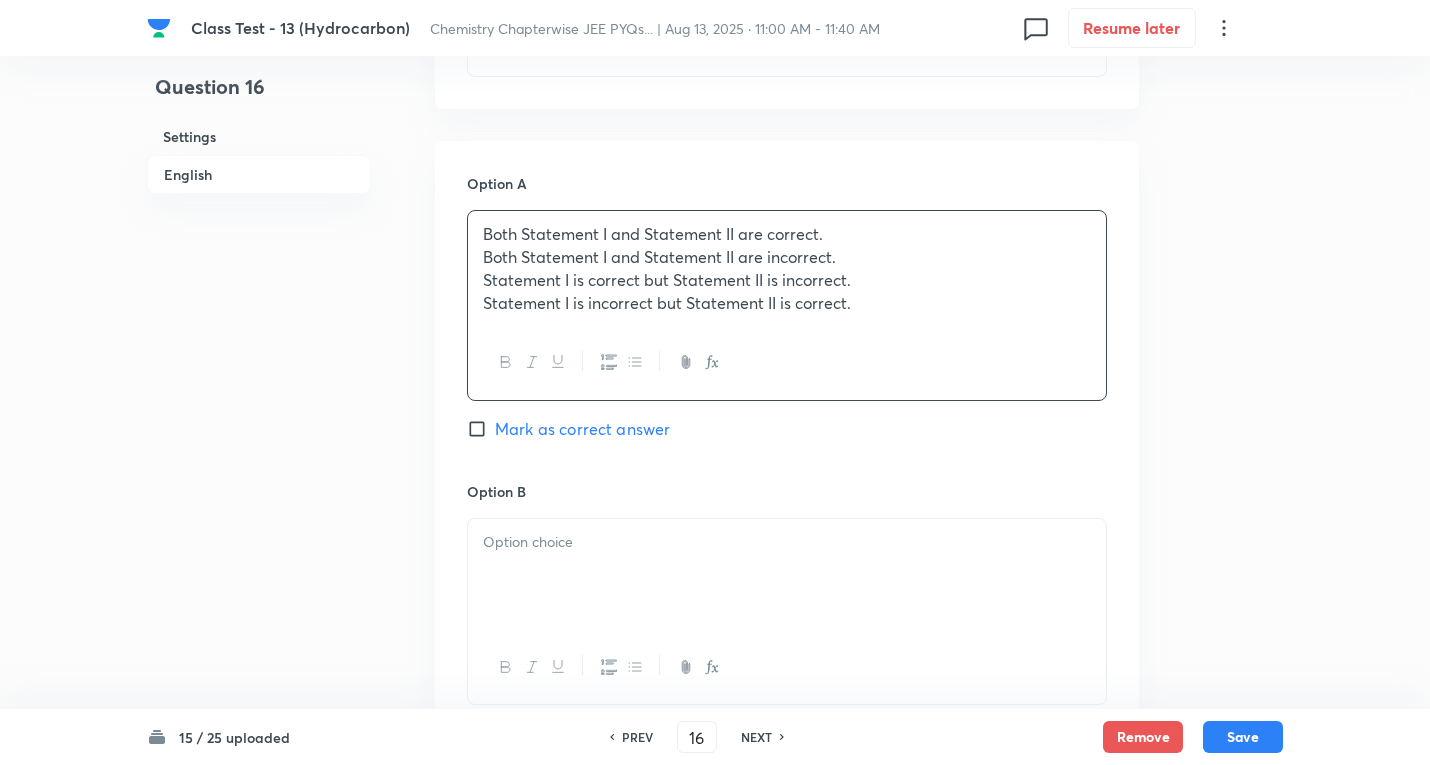 drag, startPoint x: 1259, startPoint y: 364, endPoint x: 1010, endPoint y: 369, distance: 249.0502 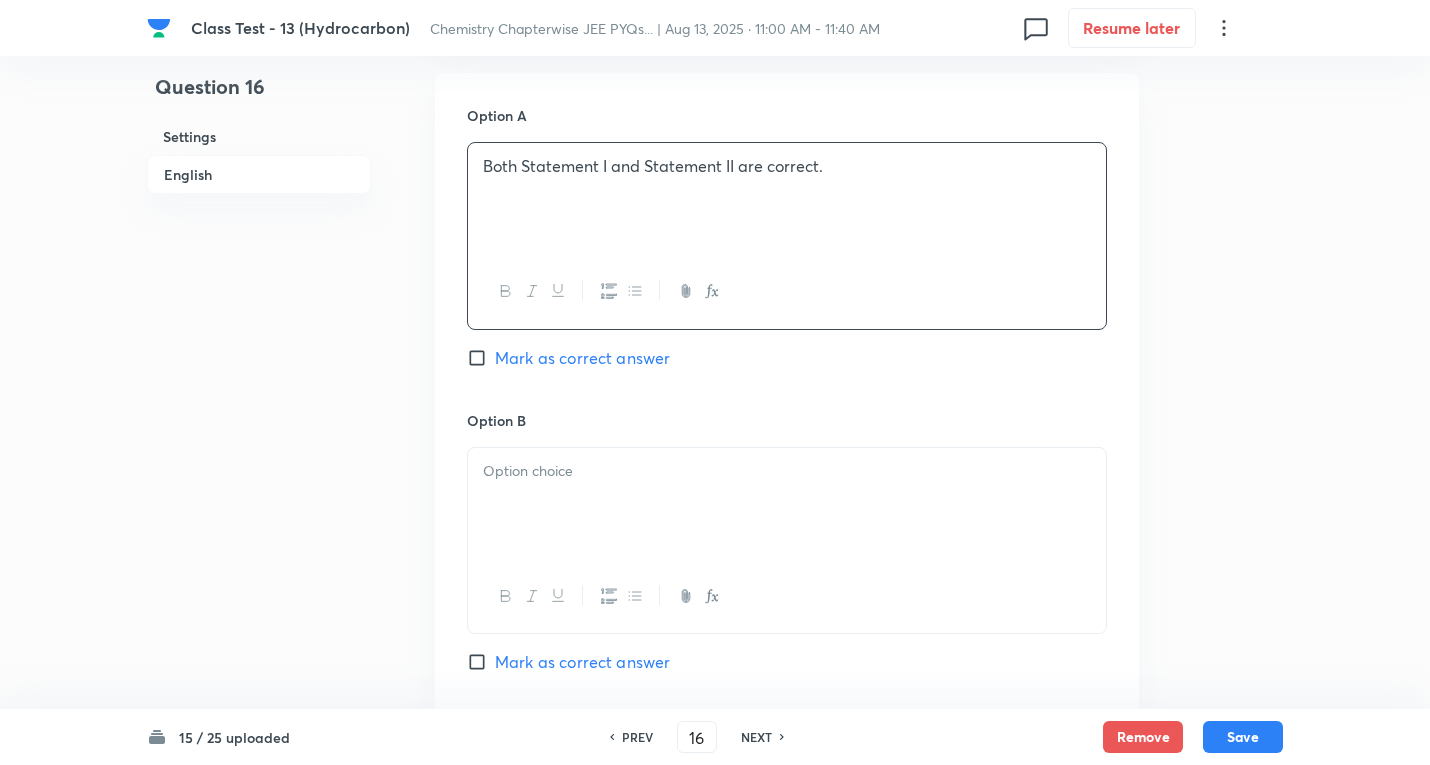 scroll, scrollTop: 1000, scrollLeft: 0, axis: vertical 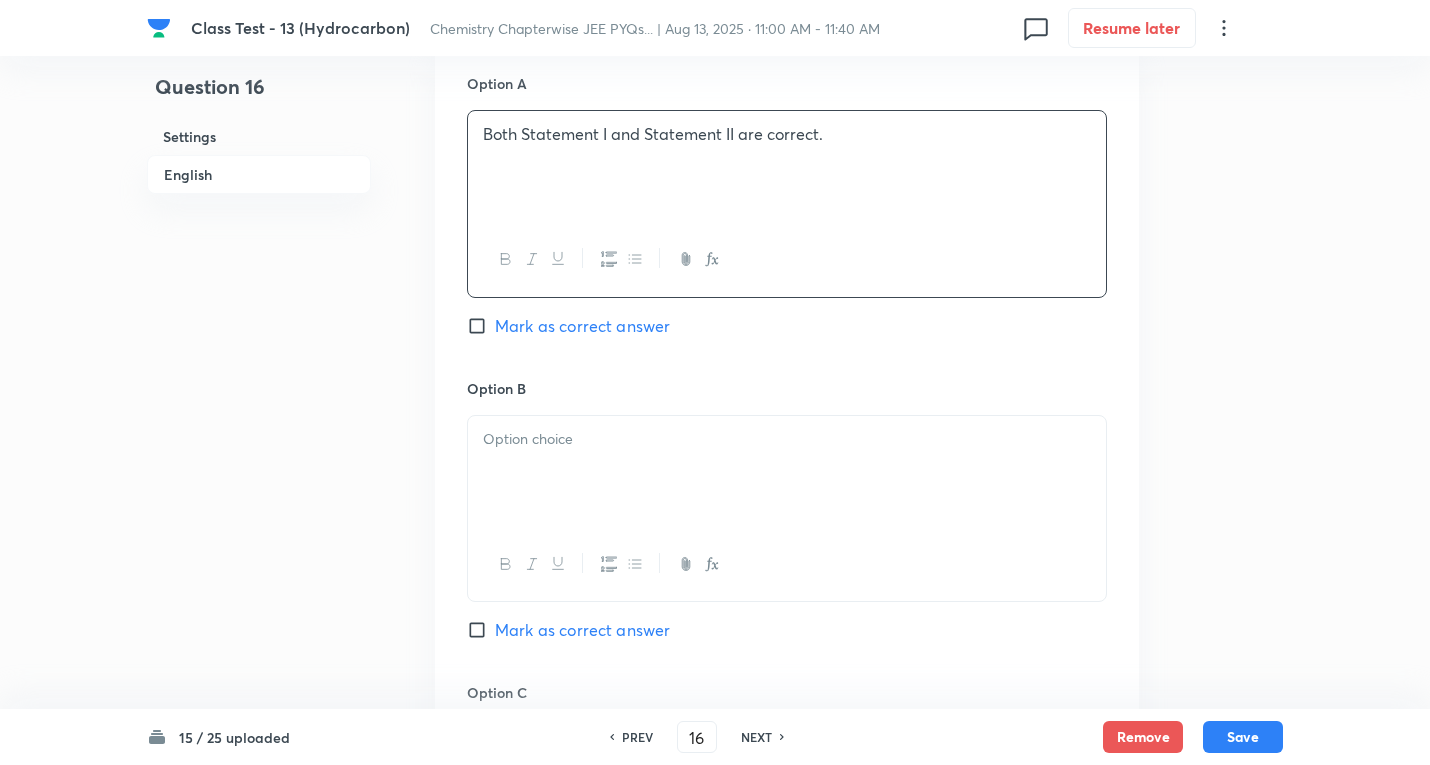 click on "Mark as correct answer" at bounding box center [582, 326] 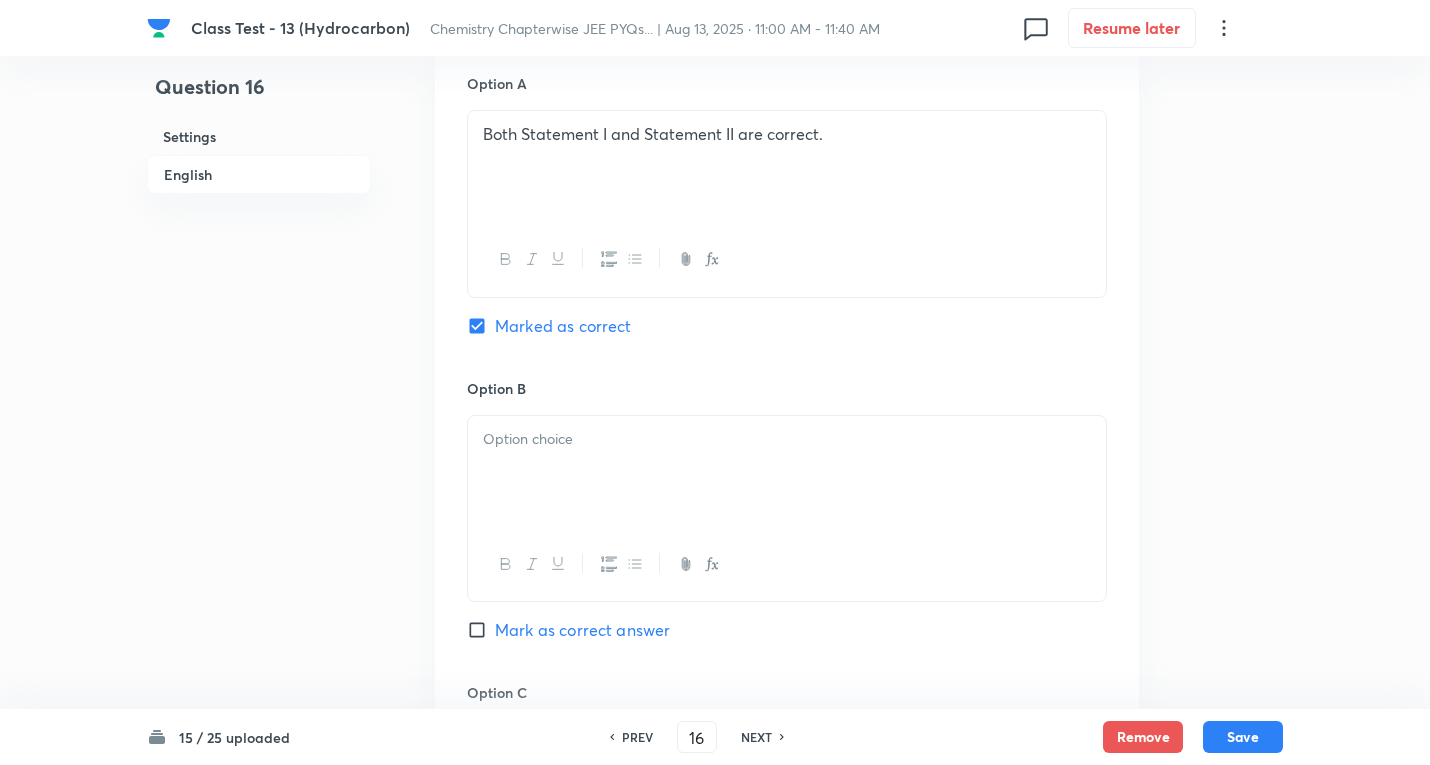 click at bounding box center [787, 472] 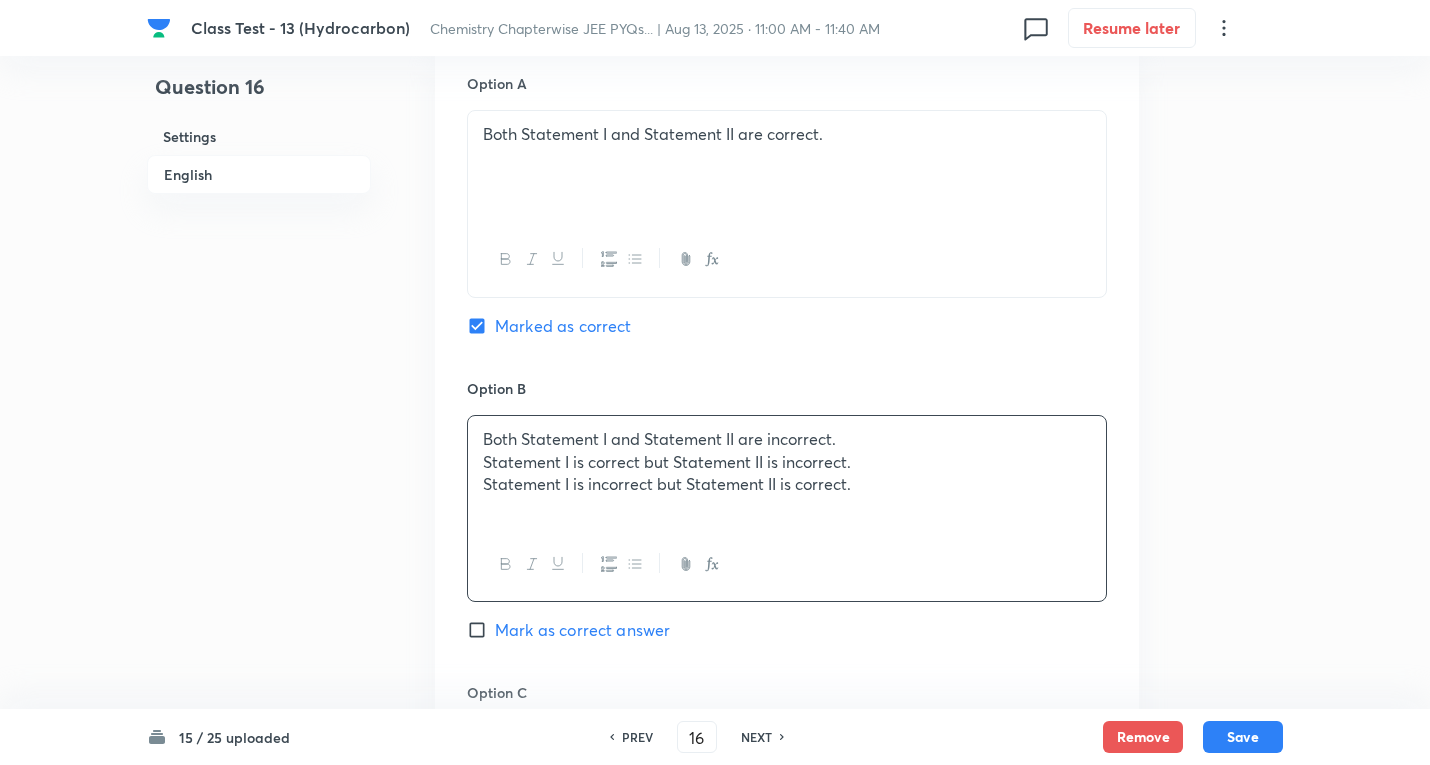 drag, startPoint x: 962, startPoint y: 516, endPoint x: 1199, endPoint y: 508, distance: 237.13498 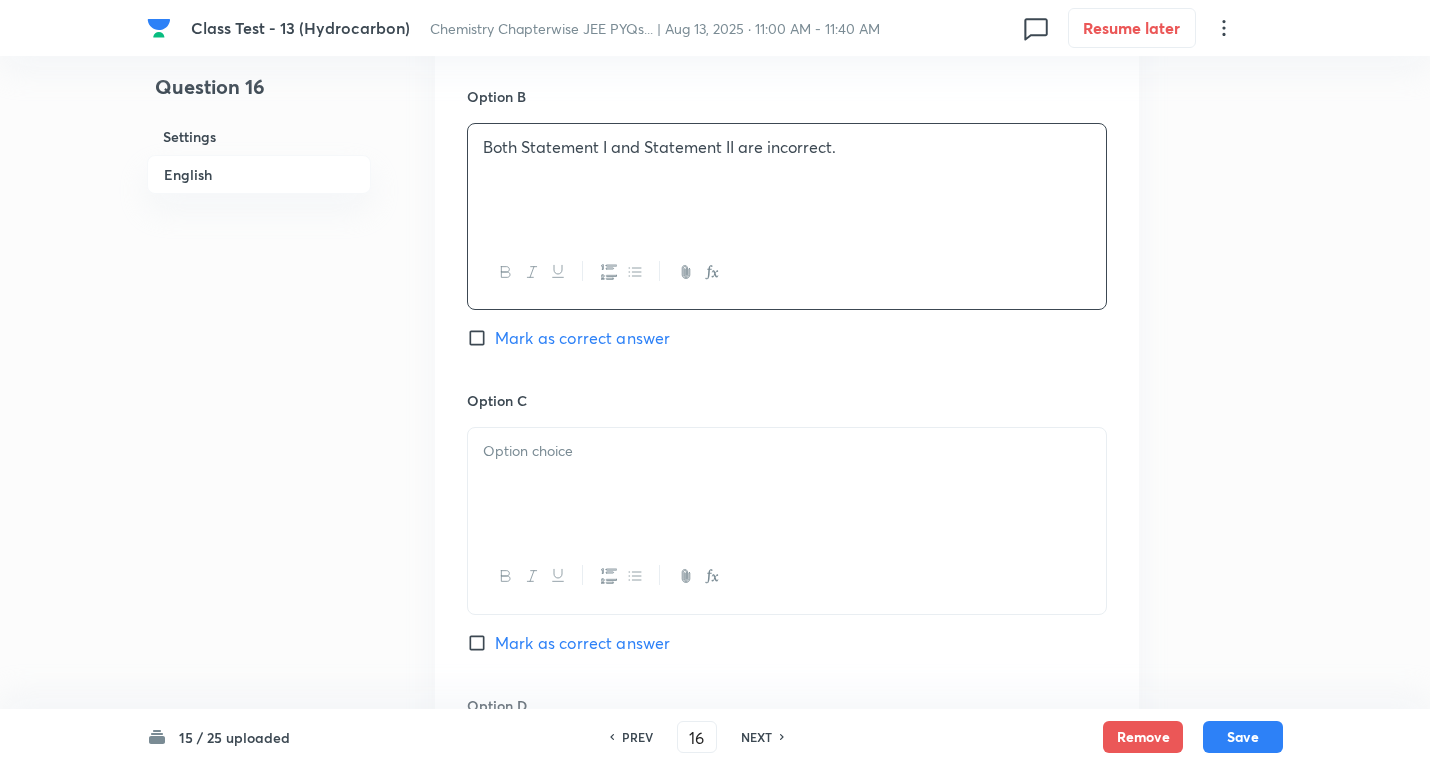 scroll, scrollTop: 1300, scrollLeft: 0, axis: vertical 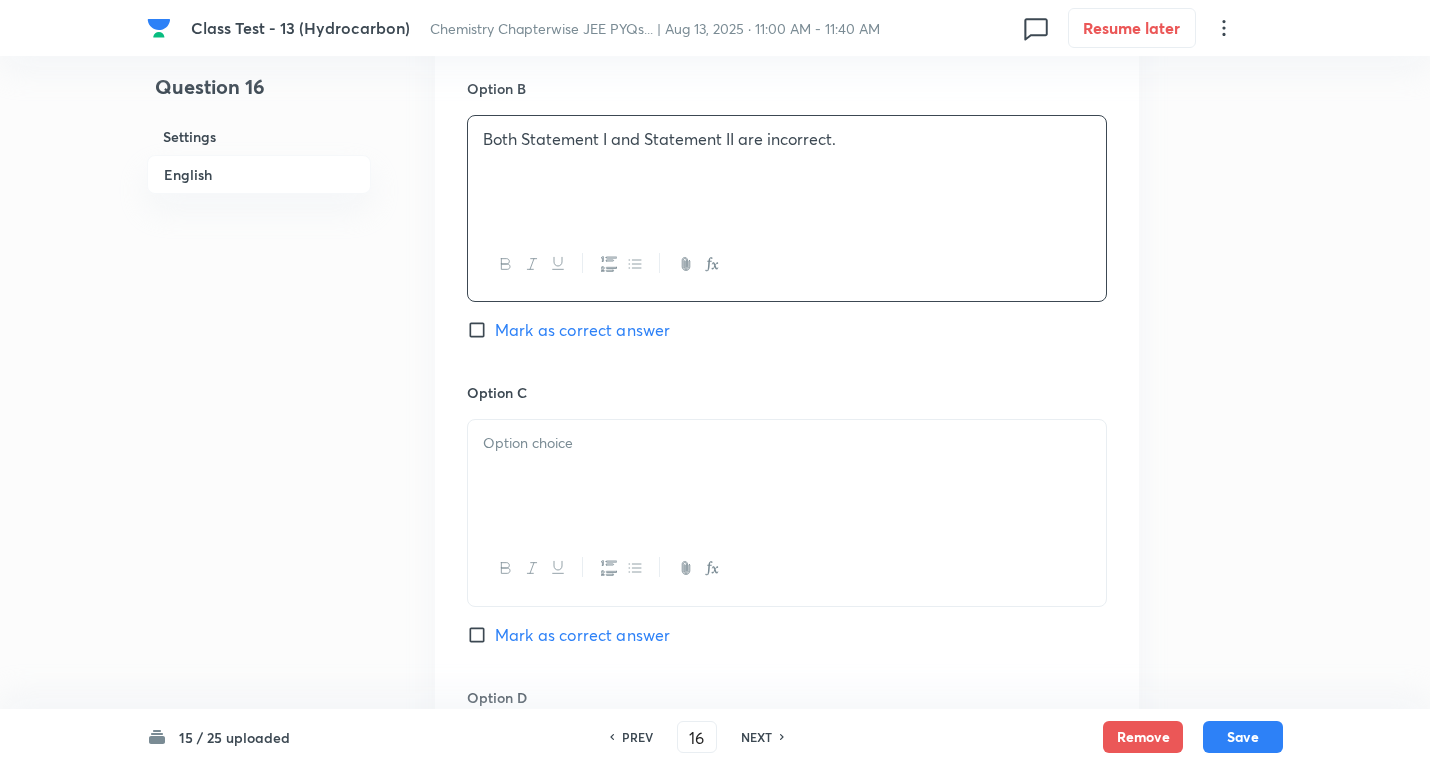 click at bounding box center (787, 443) 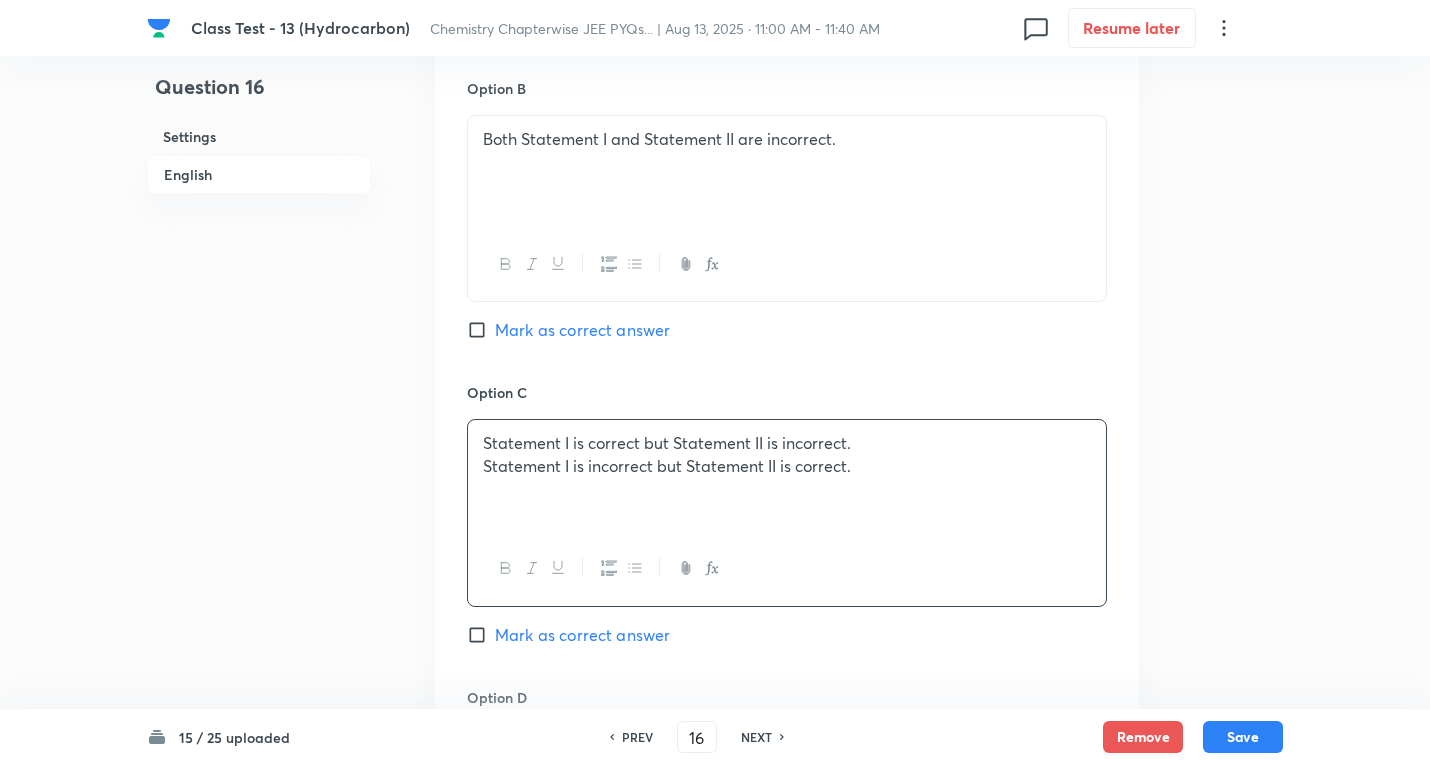 drag, startPoint x: 823, startPoint y: 481, endPoint x: 992, endPoint y: 475, distance: 169.10648 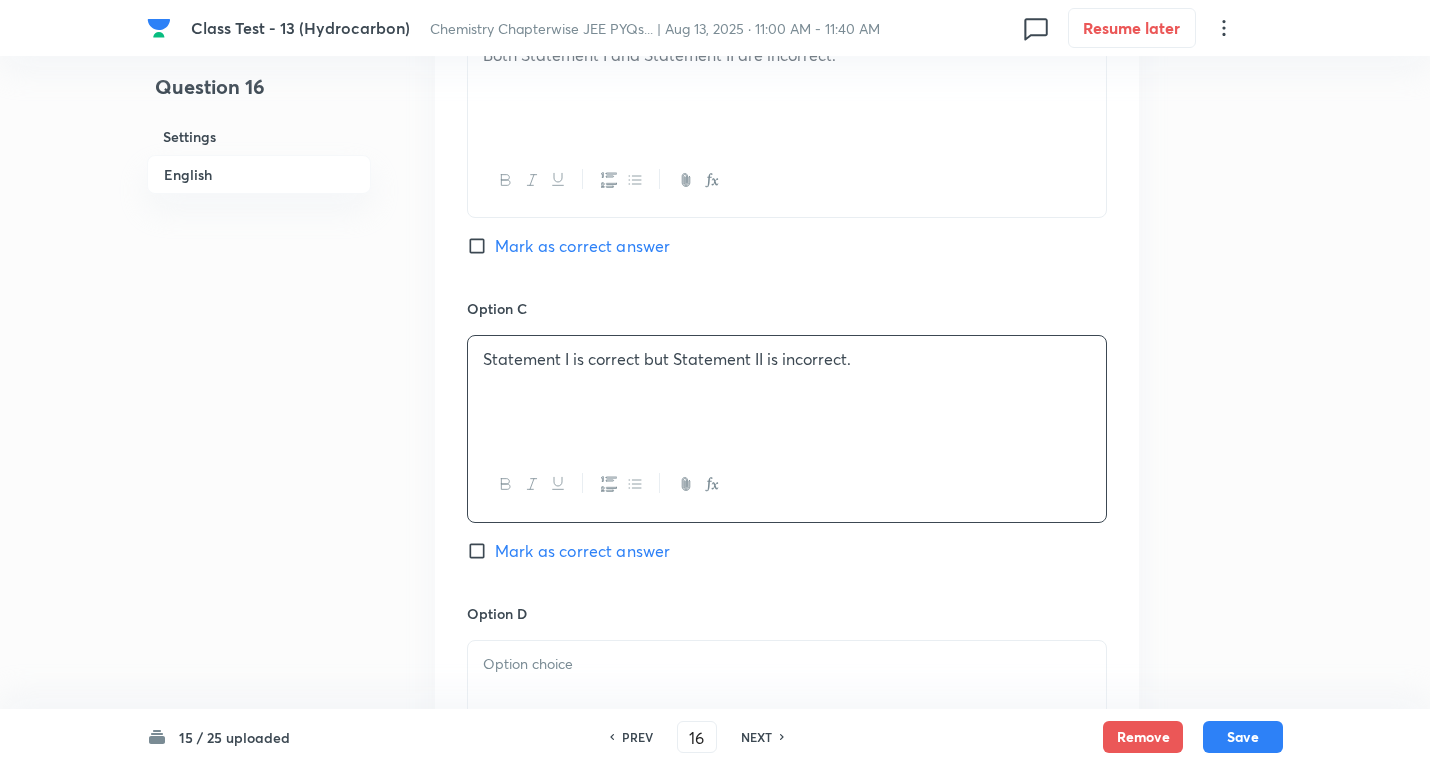 scroll, scrollTop: 1500, scrollLeft: 0, axis: vertical 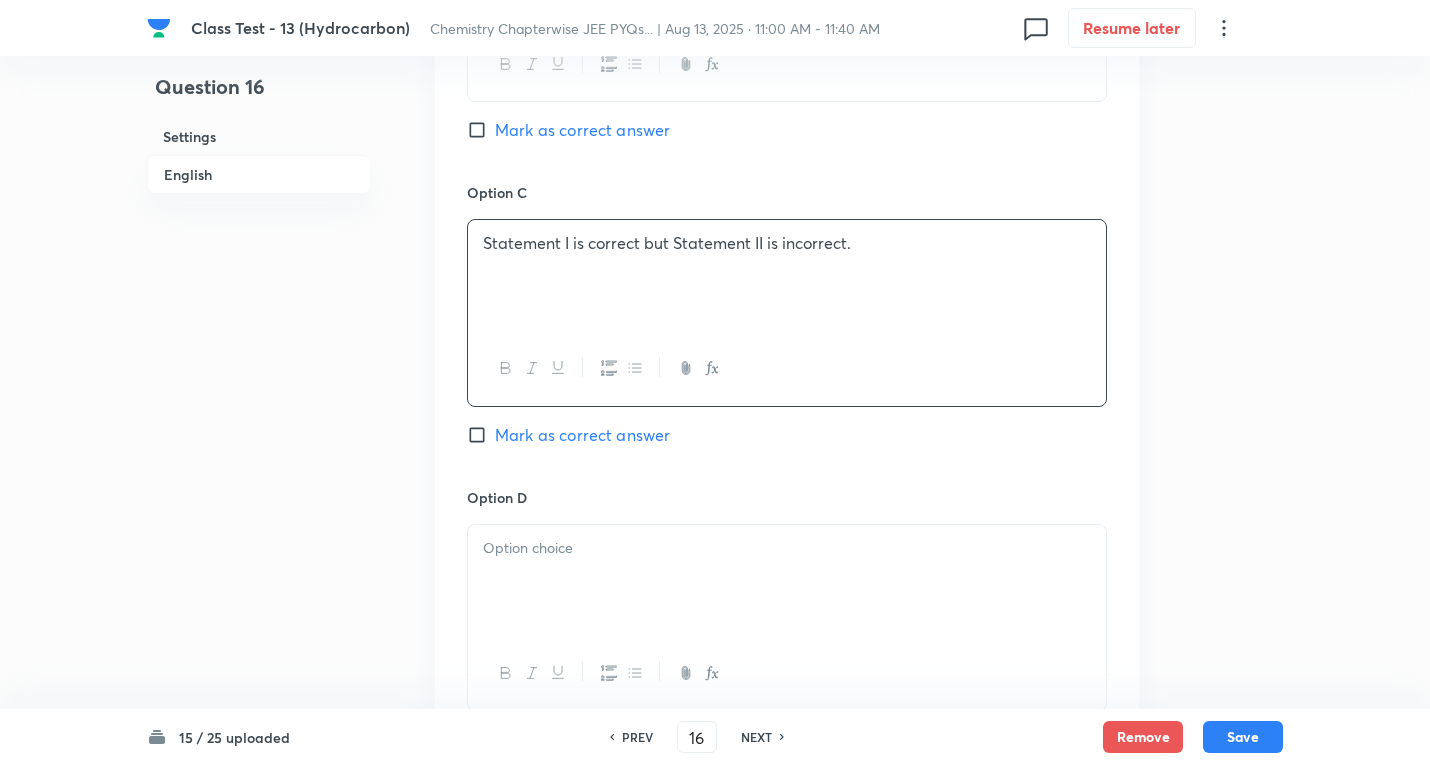click at bounding box center (787, 581) 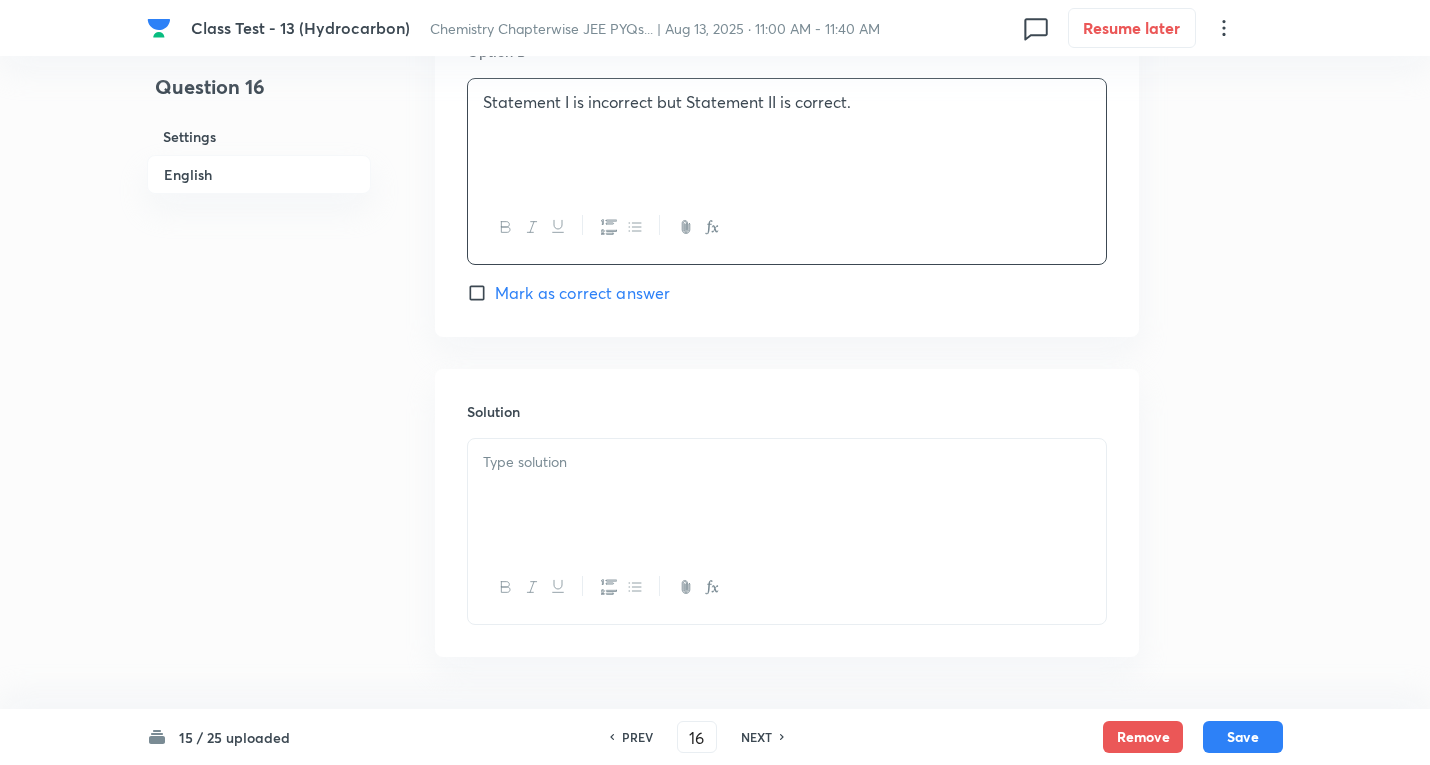 scroll, scrollTop: 2000, scrollLeft: 0, axis: vertical 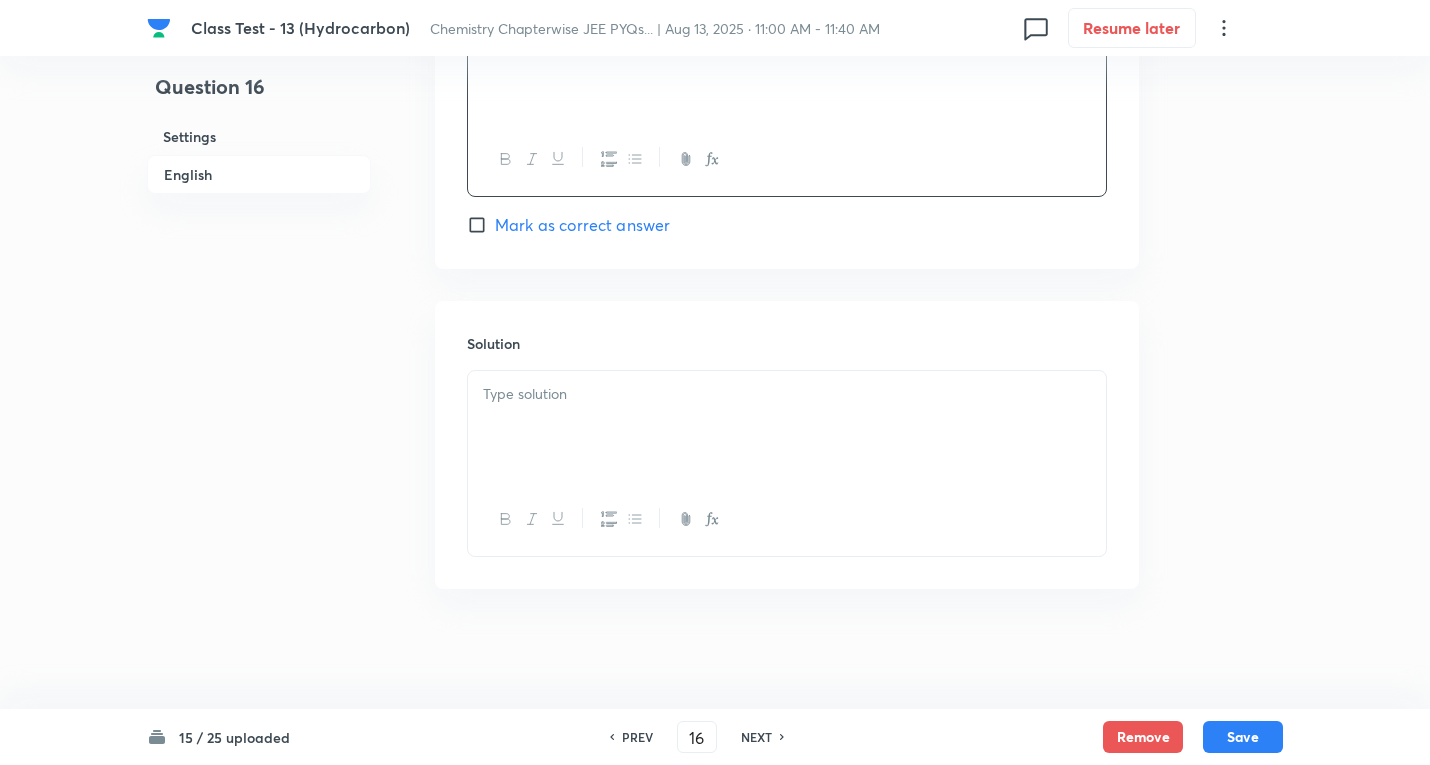 drag, startPoint x: 526, startPoint y: 390, endPoint x: 992, endPoint y: 453, distance: 470.2393 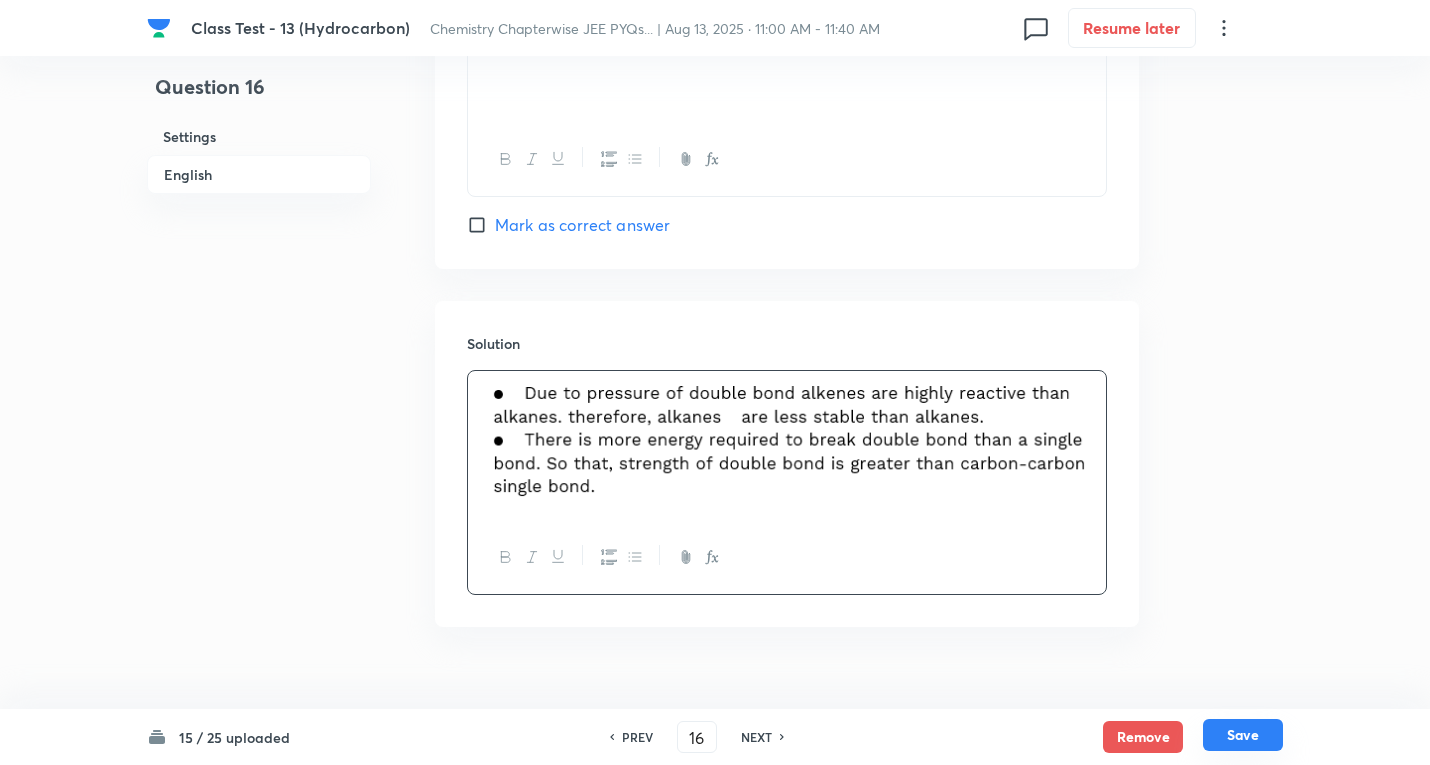 click on "Save" at bounding box center [1243, 735] 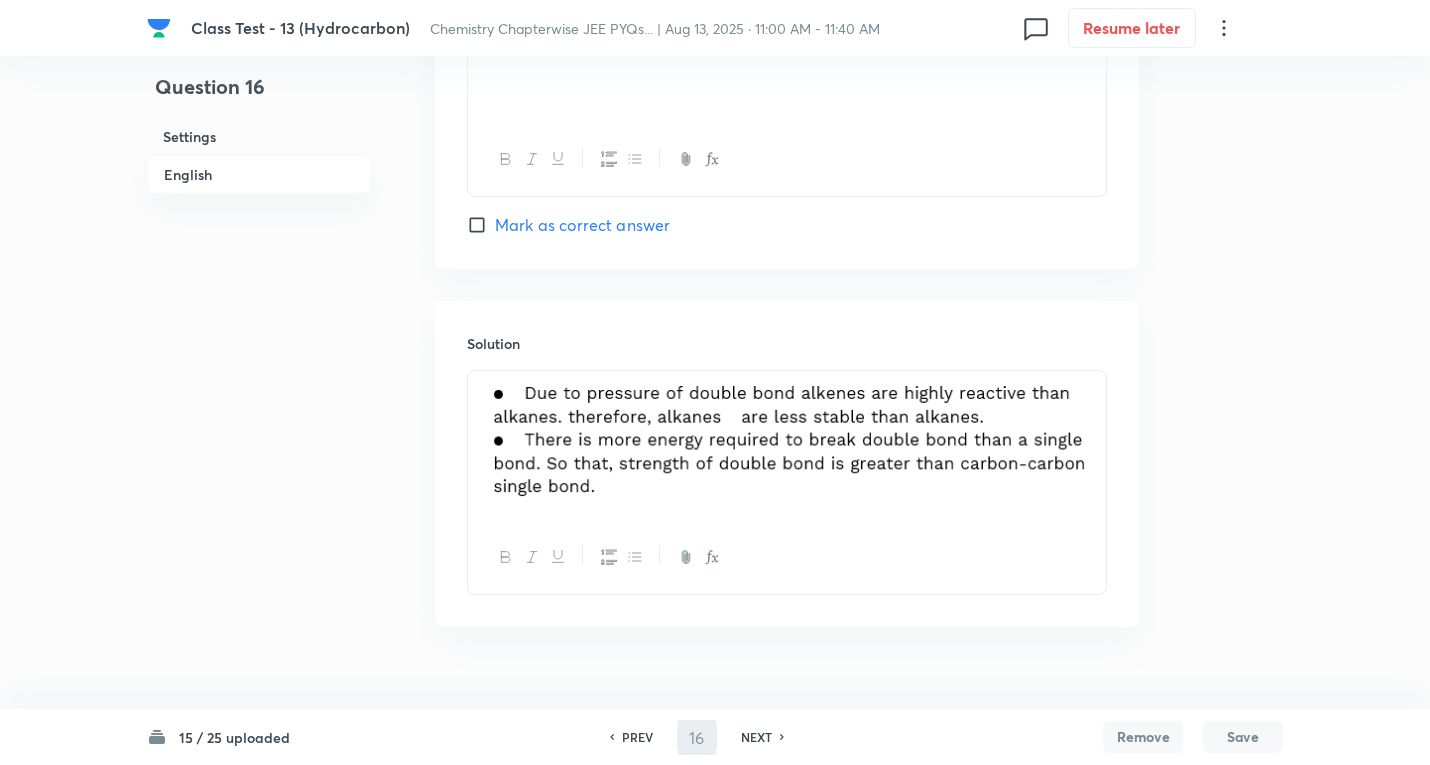 type on "17" 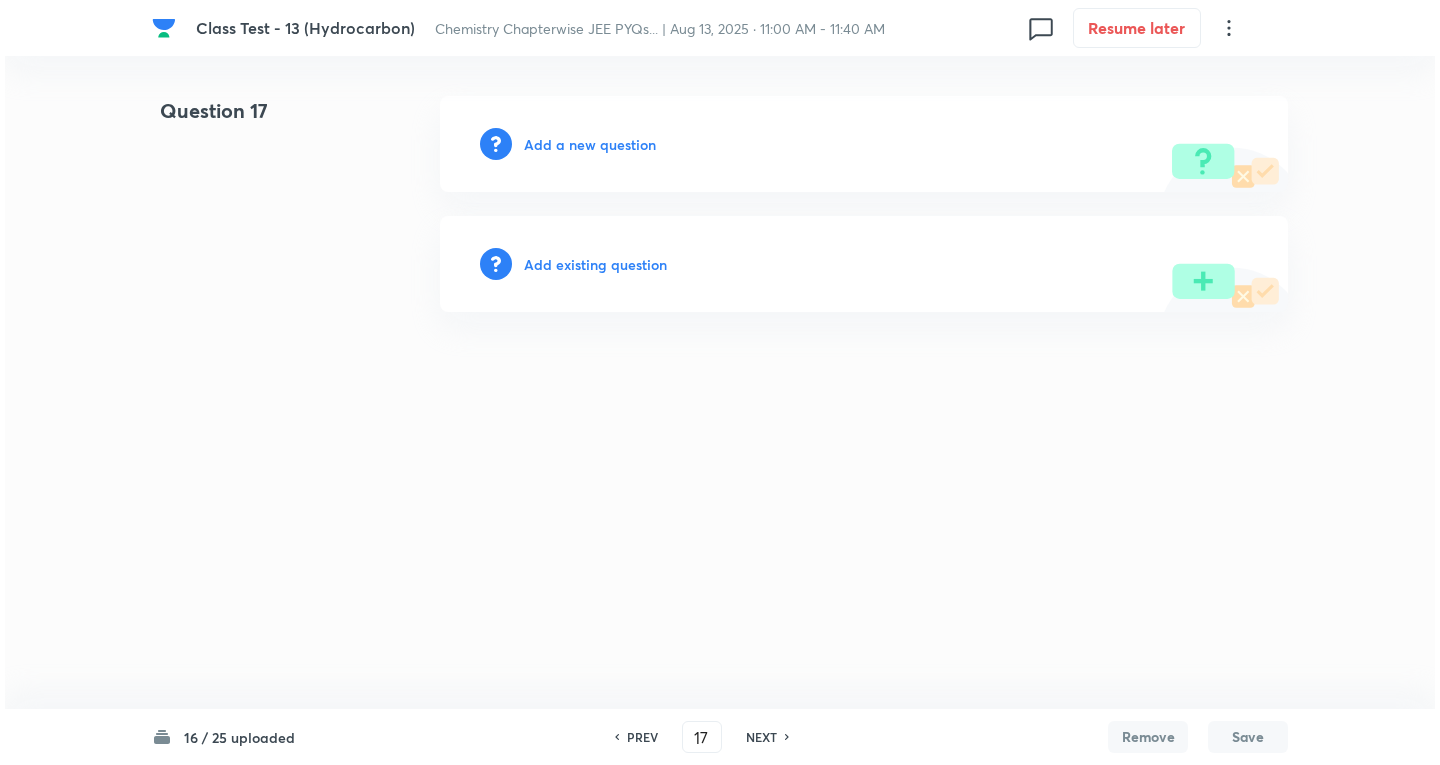 scroll, scrollTop: 0, scrollLeft: 0, axis: both 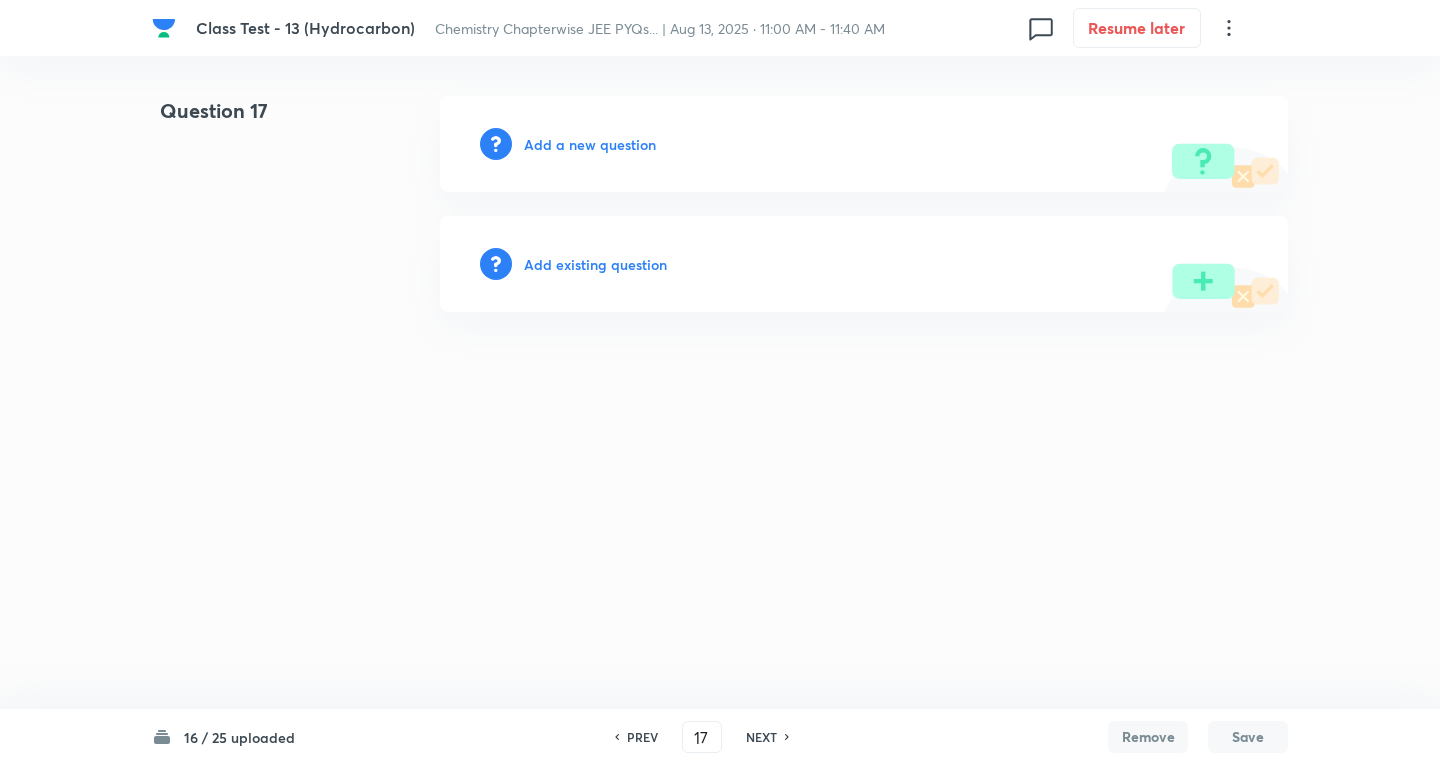 click on "Add a new question" at bounding box center (590, 144) 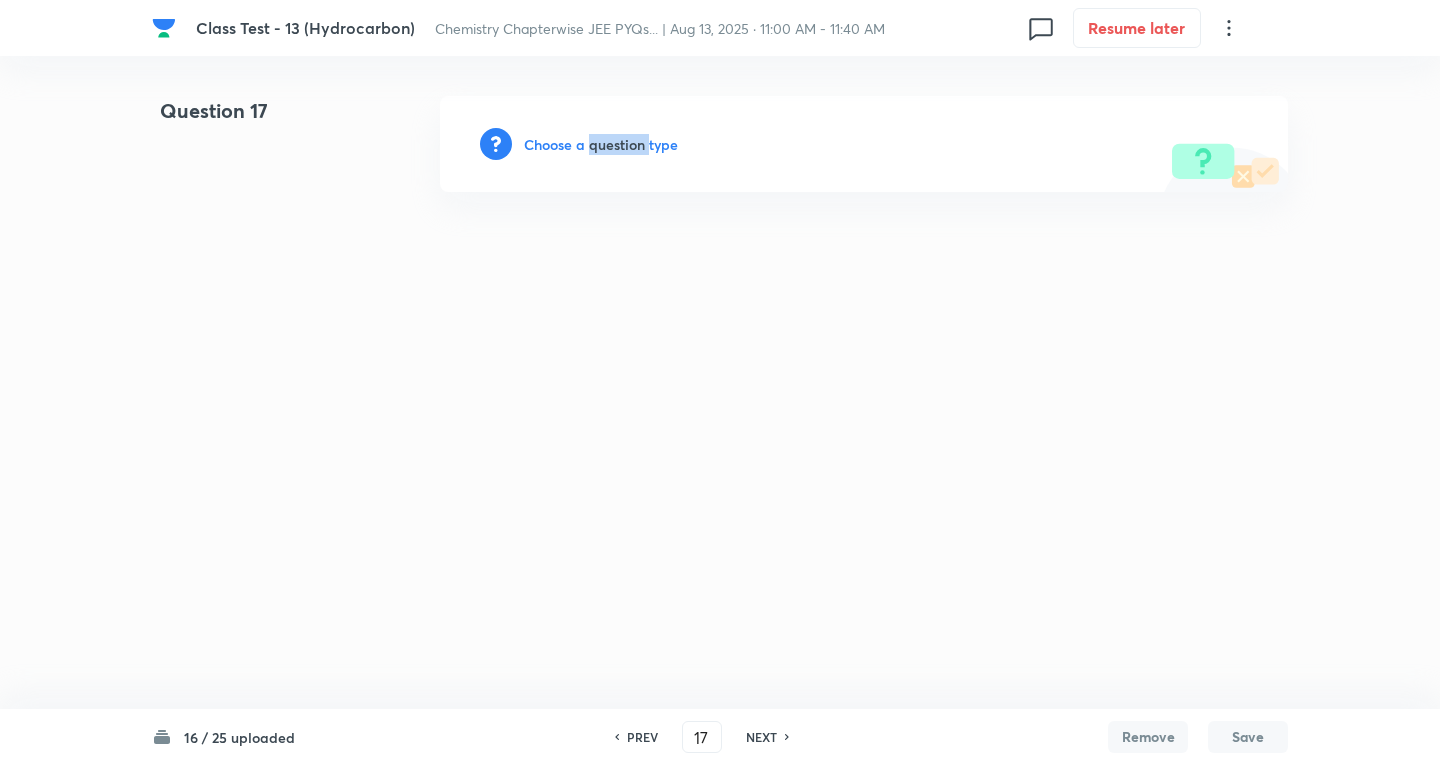 click on "Choose a question type" at bounding box center (601, 144) 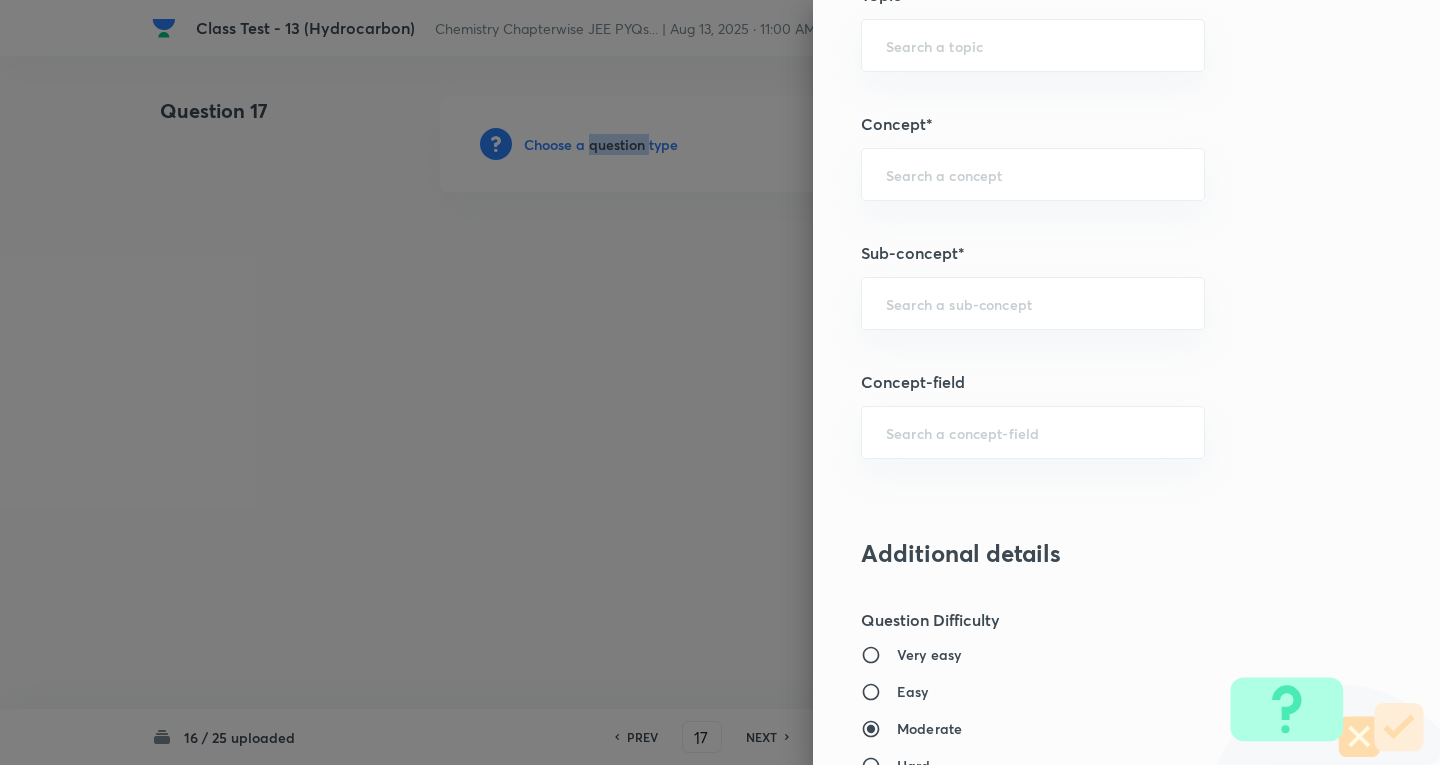 scroll, scrollTop: 1100, scrollLeft: 0, axis: vertical 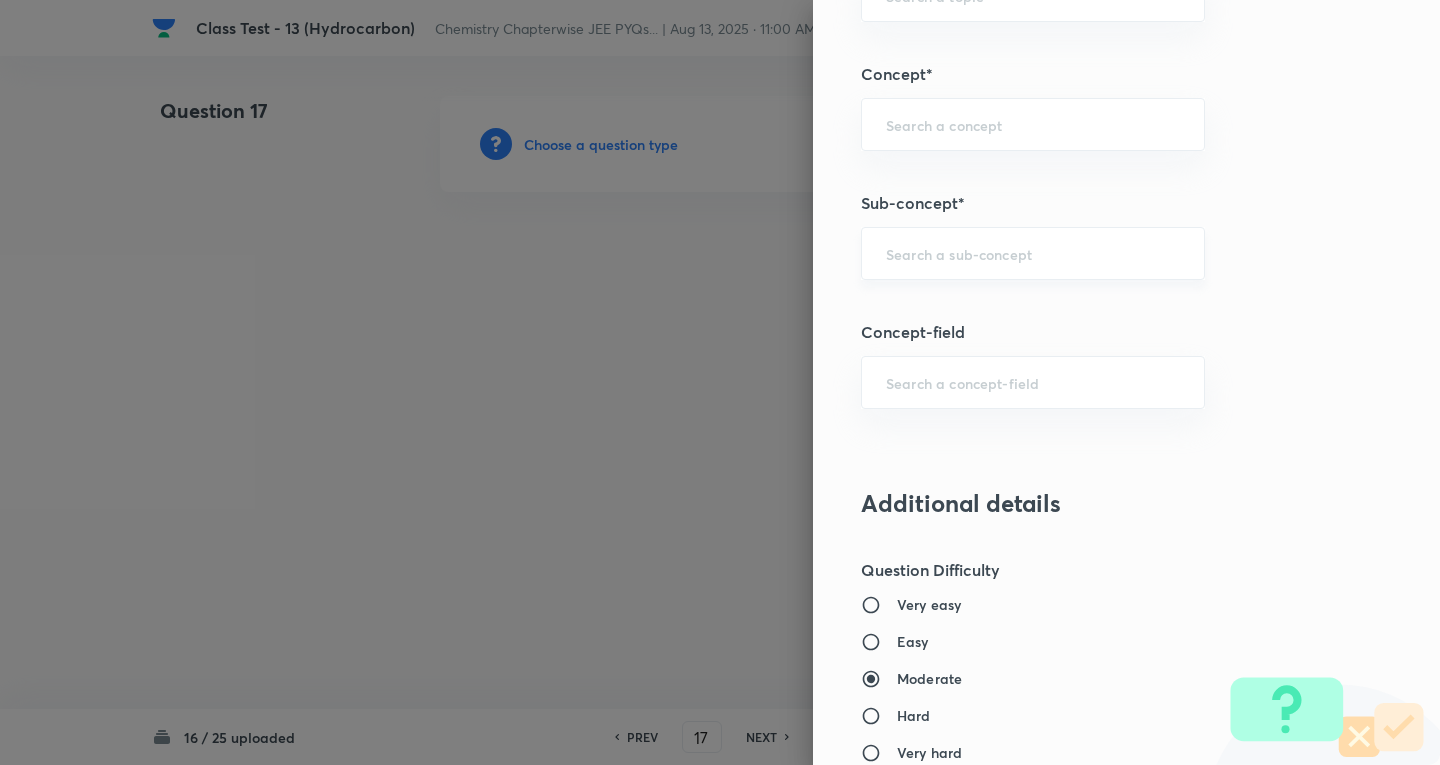 click at bounding box center [1033, 253] 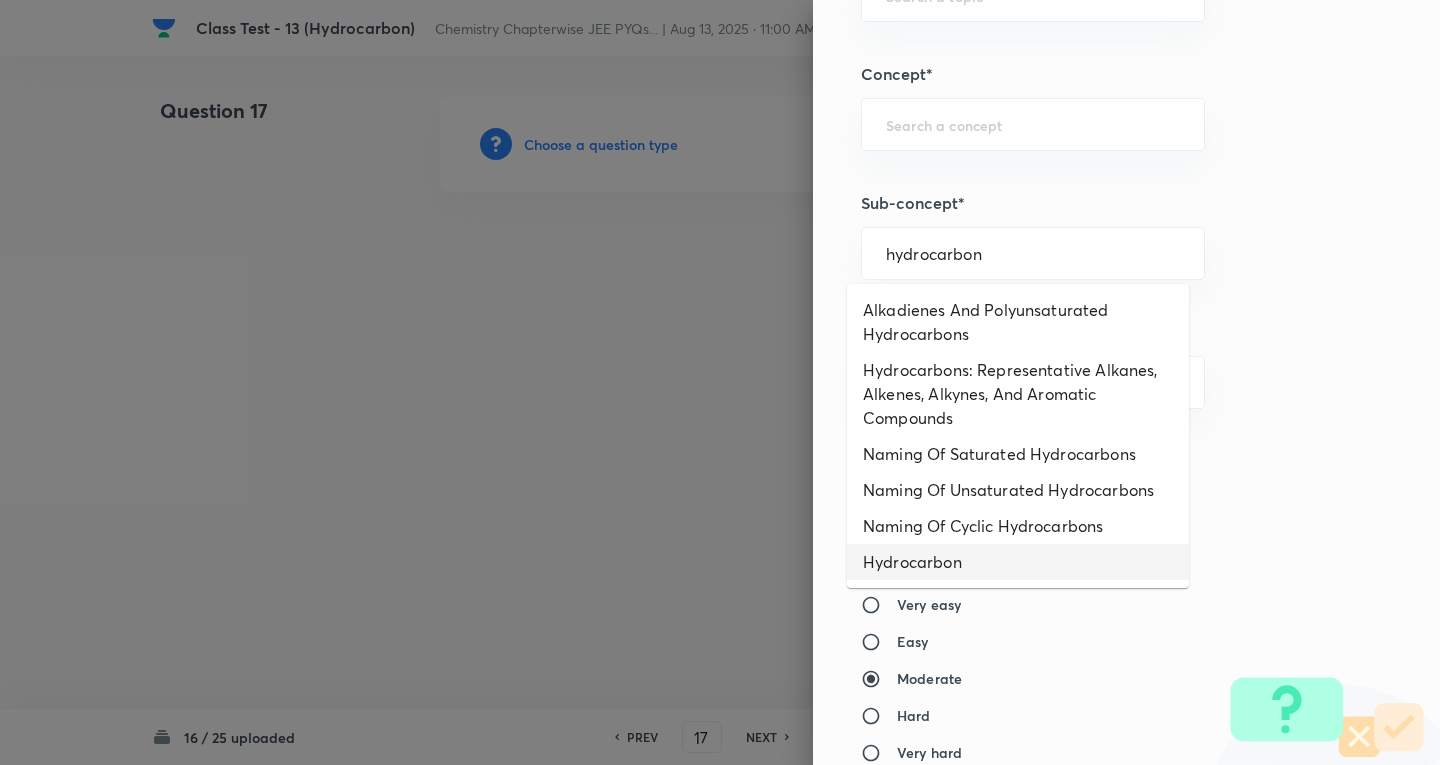 click on "Hydrocarbon" at bounding box center [1018, 562] 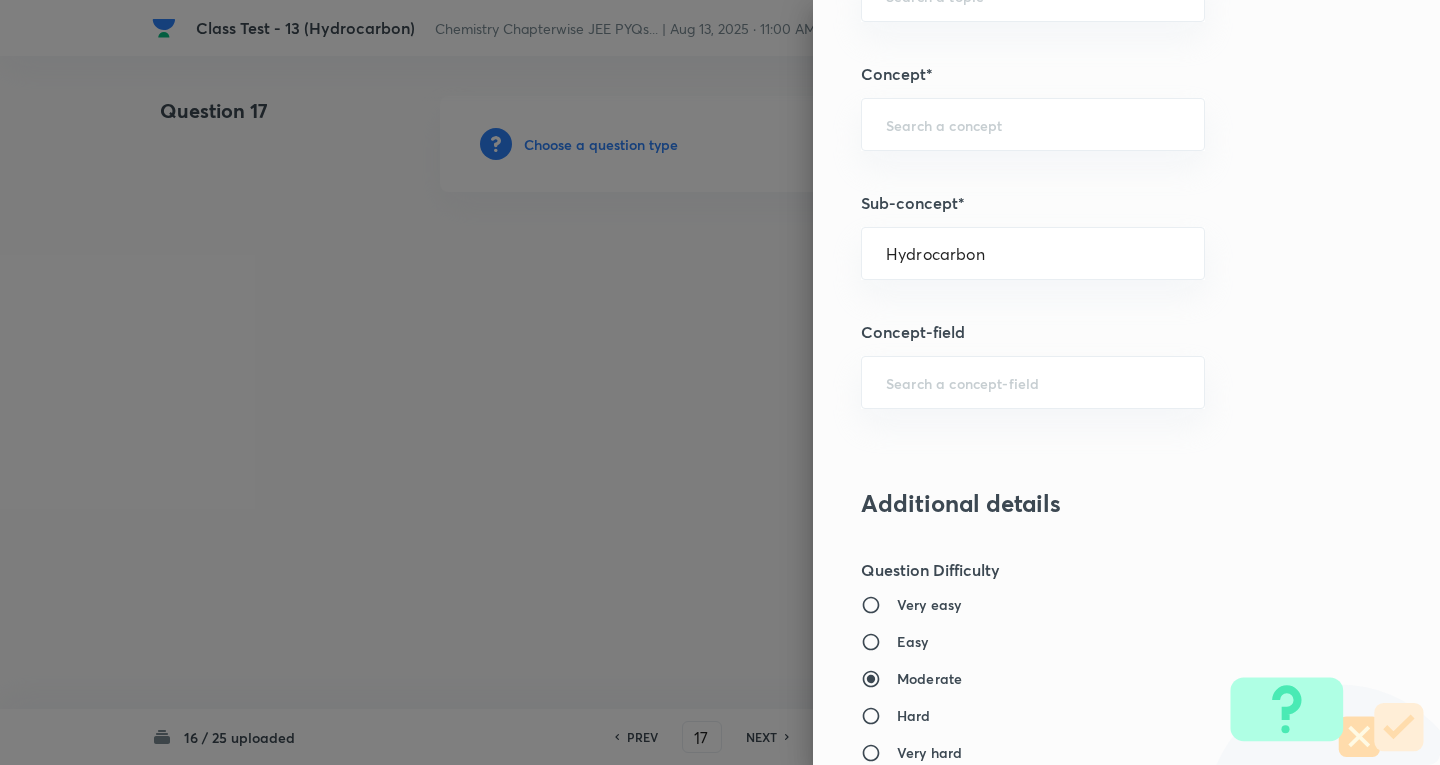 type on "Chemistry" 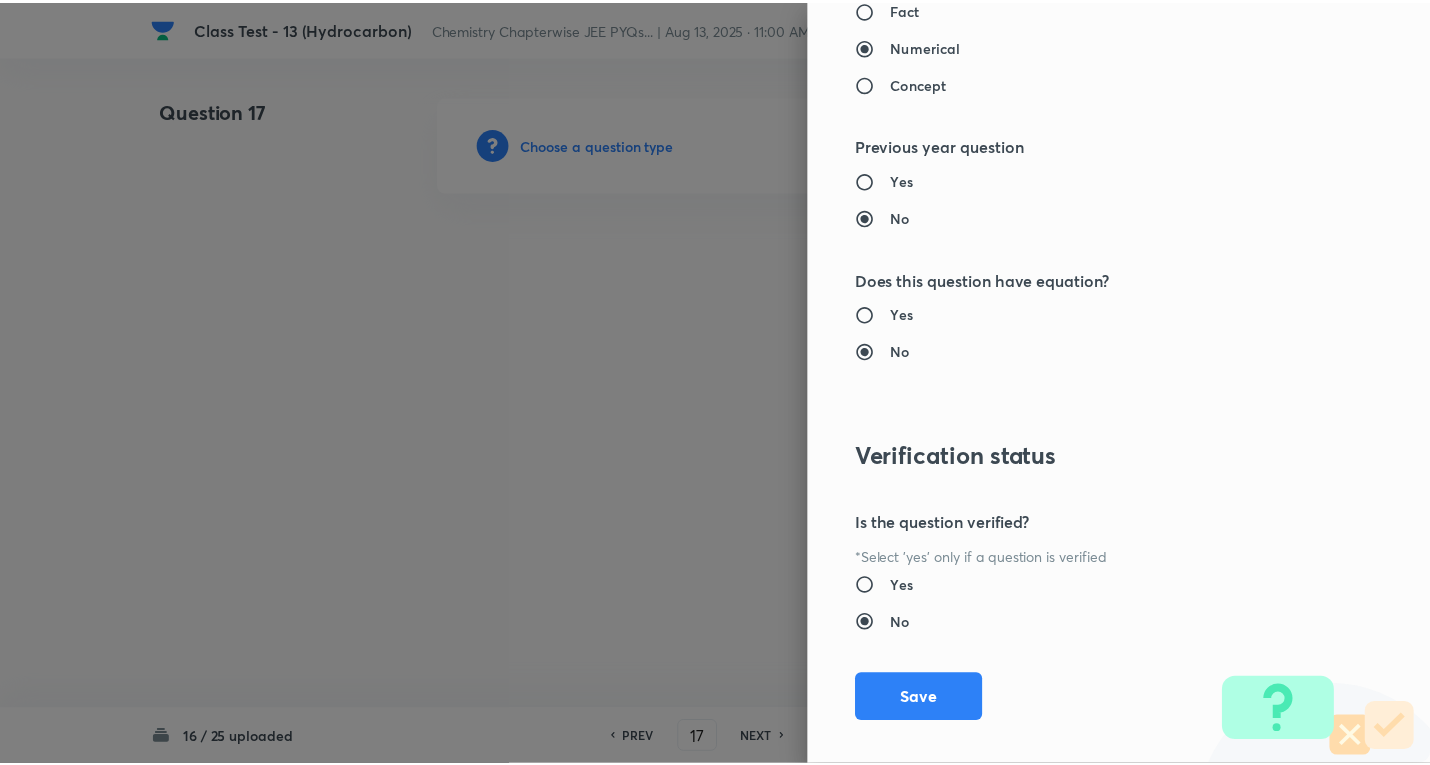 scroll, scrollTop: 1961, scrollLeft: 0, axis: vertical 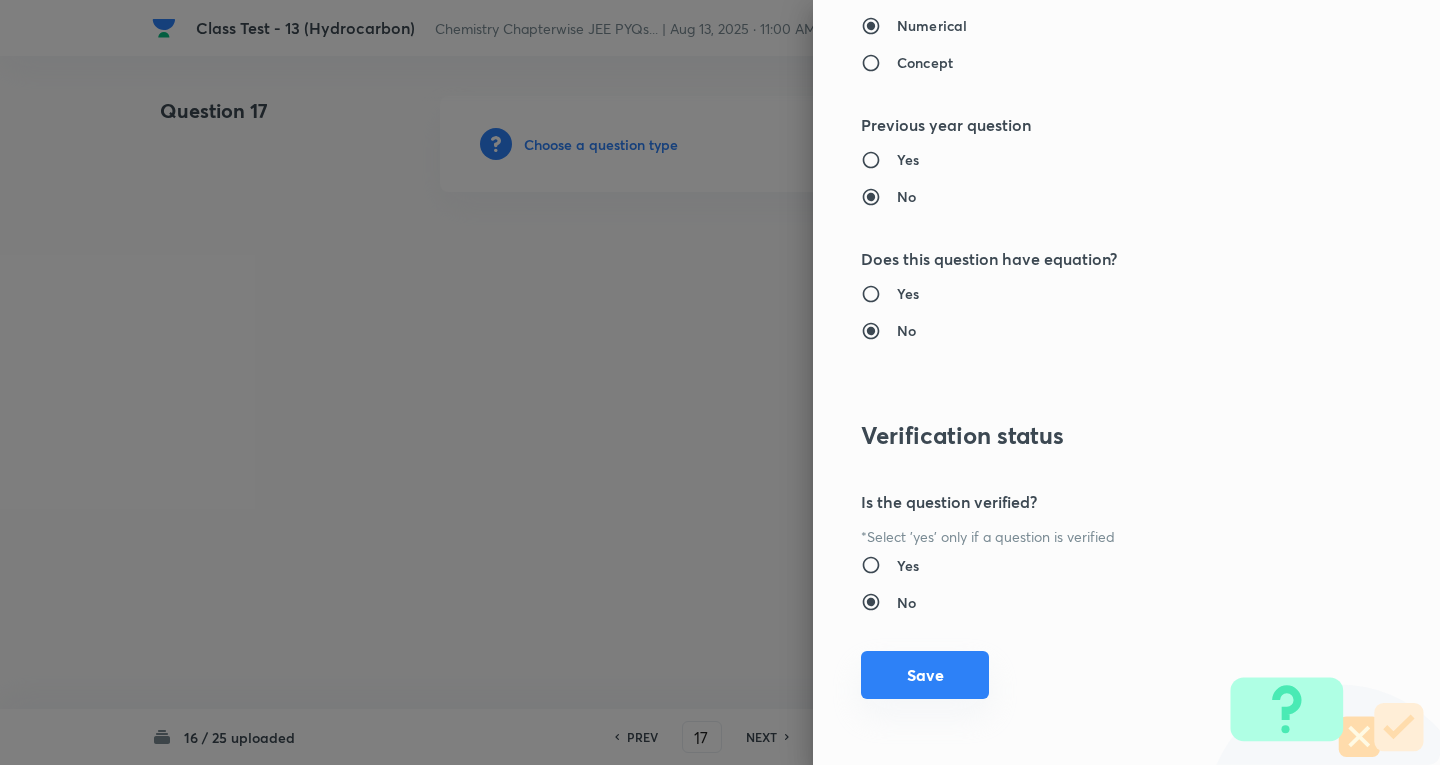 click on "Save" at bounding box center [925, 675] 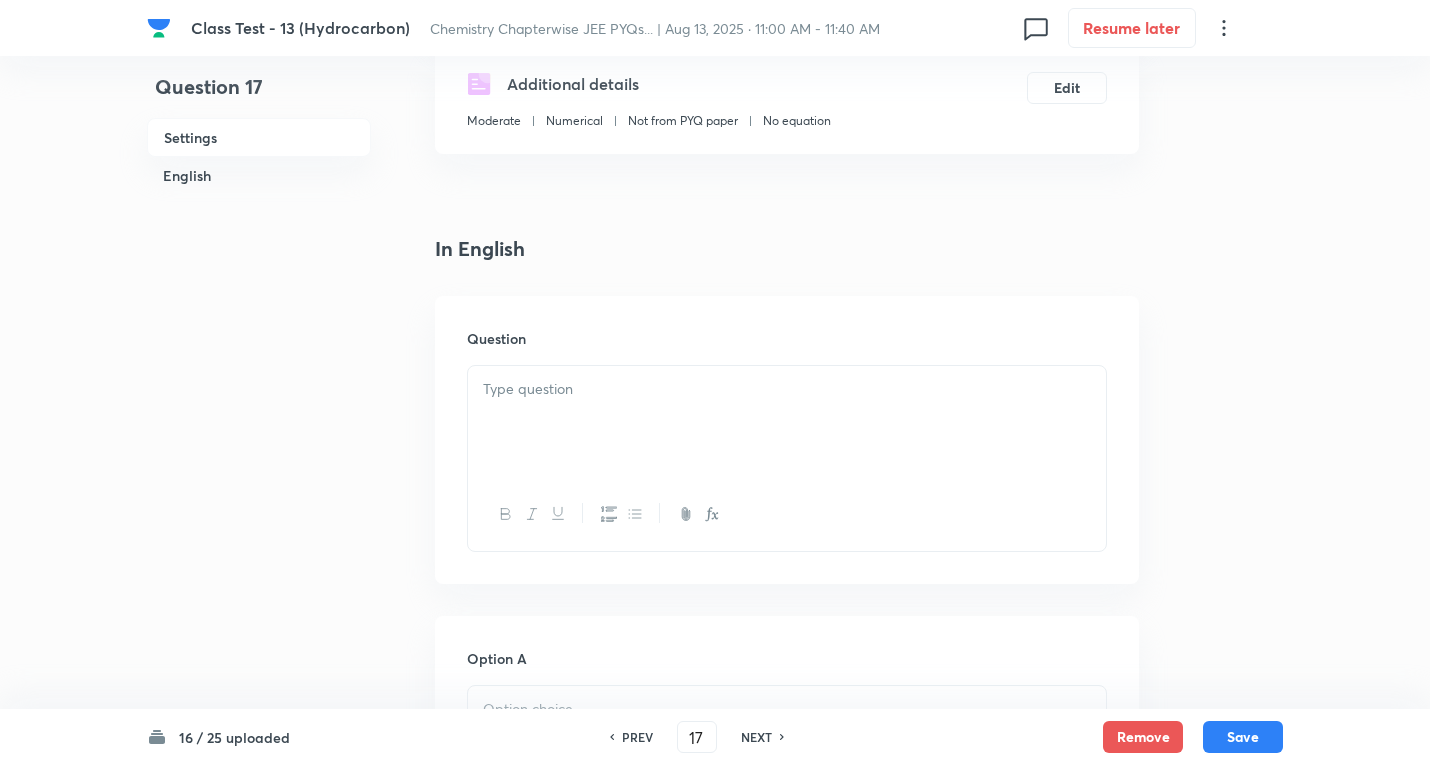 scroll, scrollTop: 400, scrollLeft: 0, axis: vertical 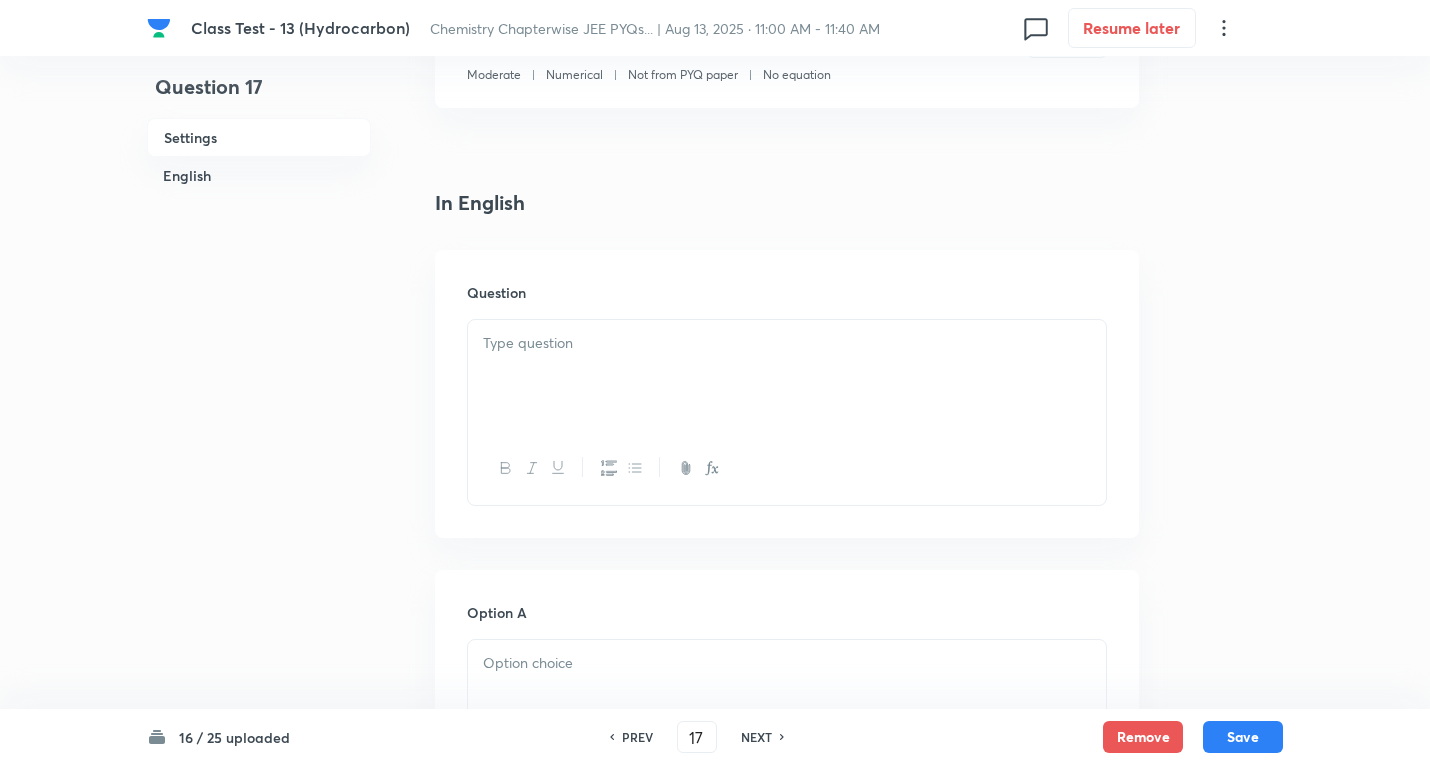 click at bounding box center [787, 343] 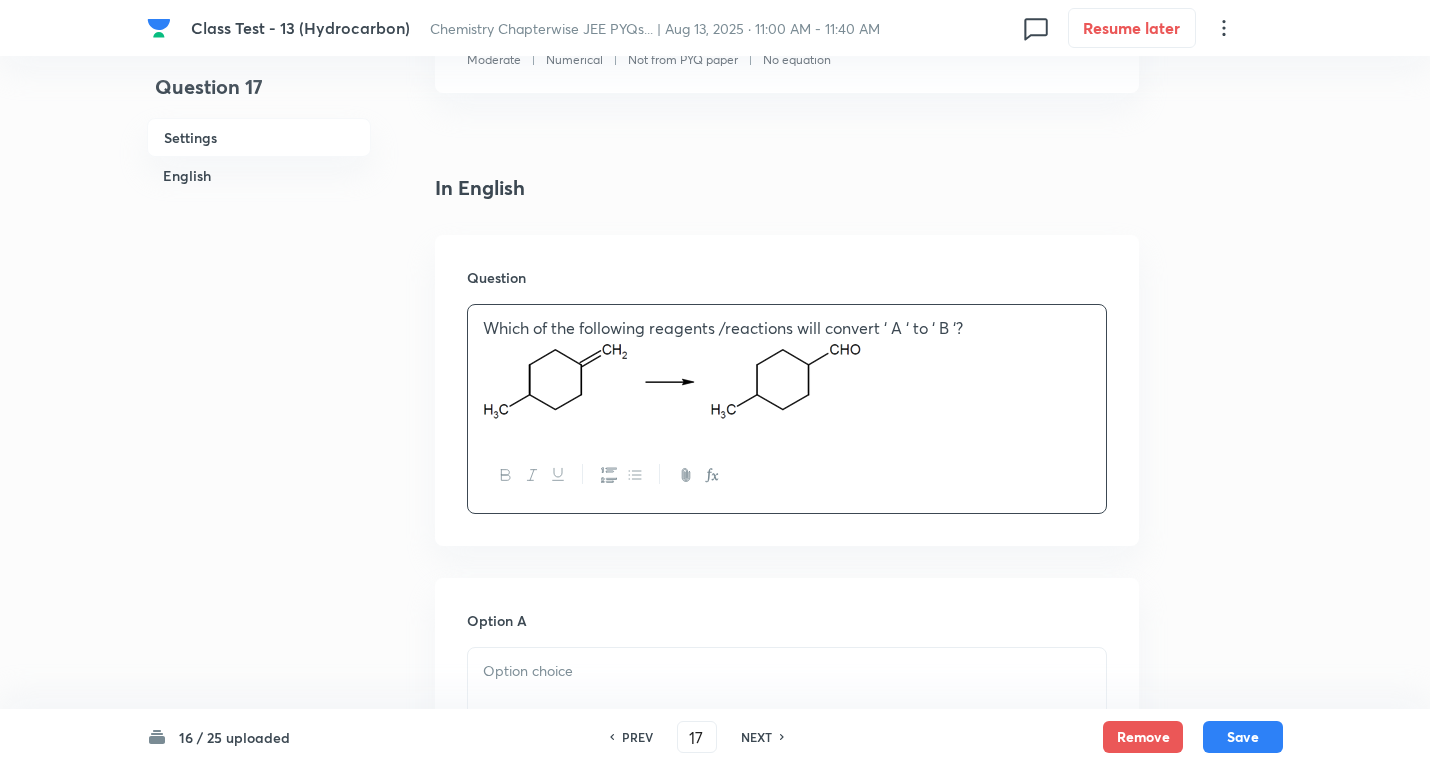 scroll, scrollTop: 600, scrollLeft: 0, axis: vertical 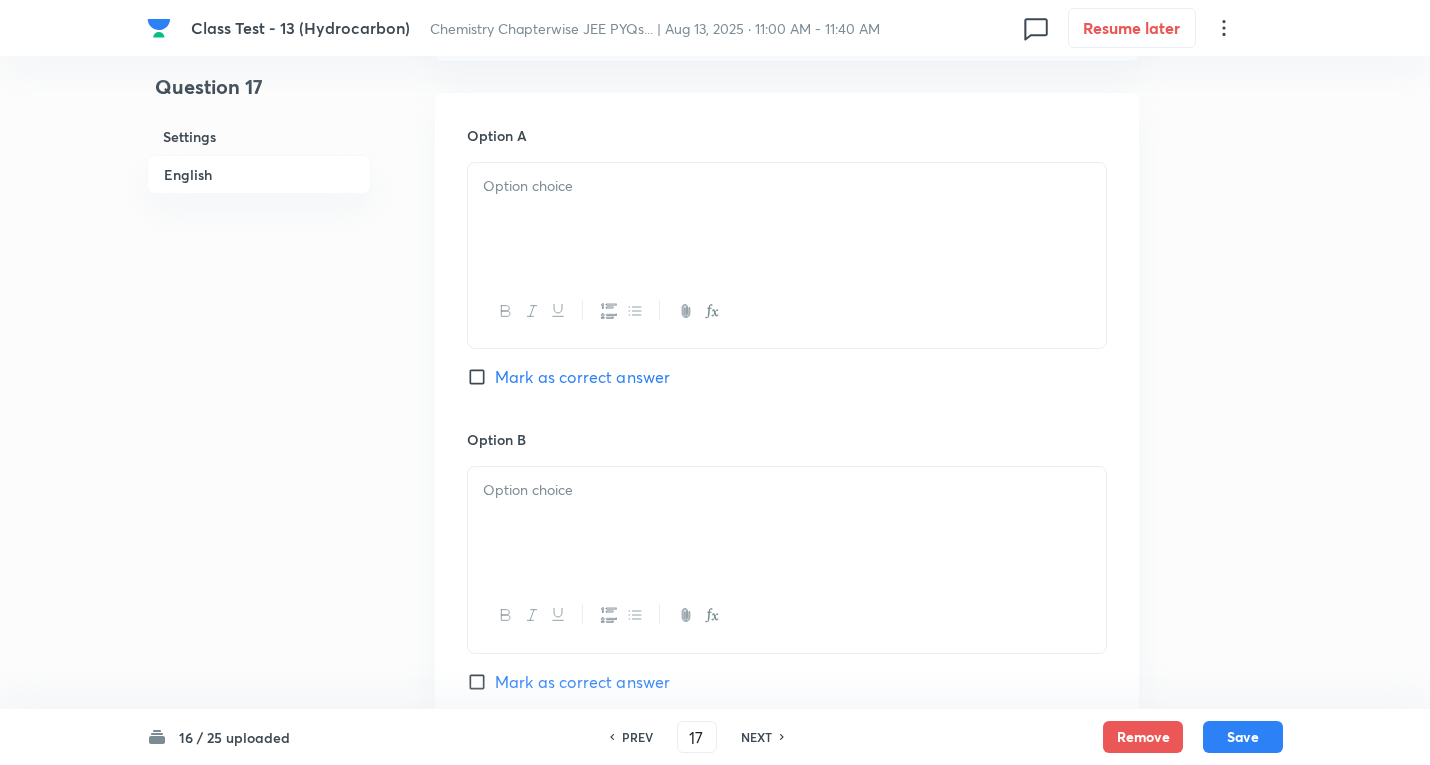 click on "Option A Mark as correct answer" at bounding box center (787, 277) 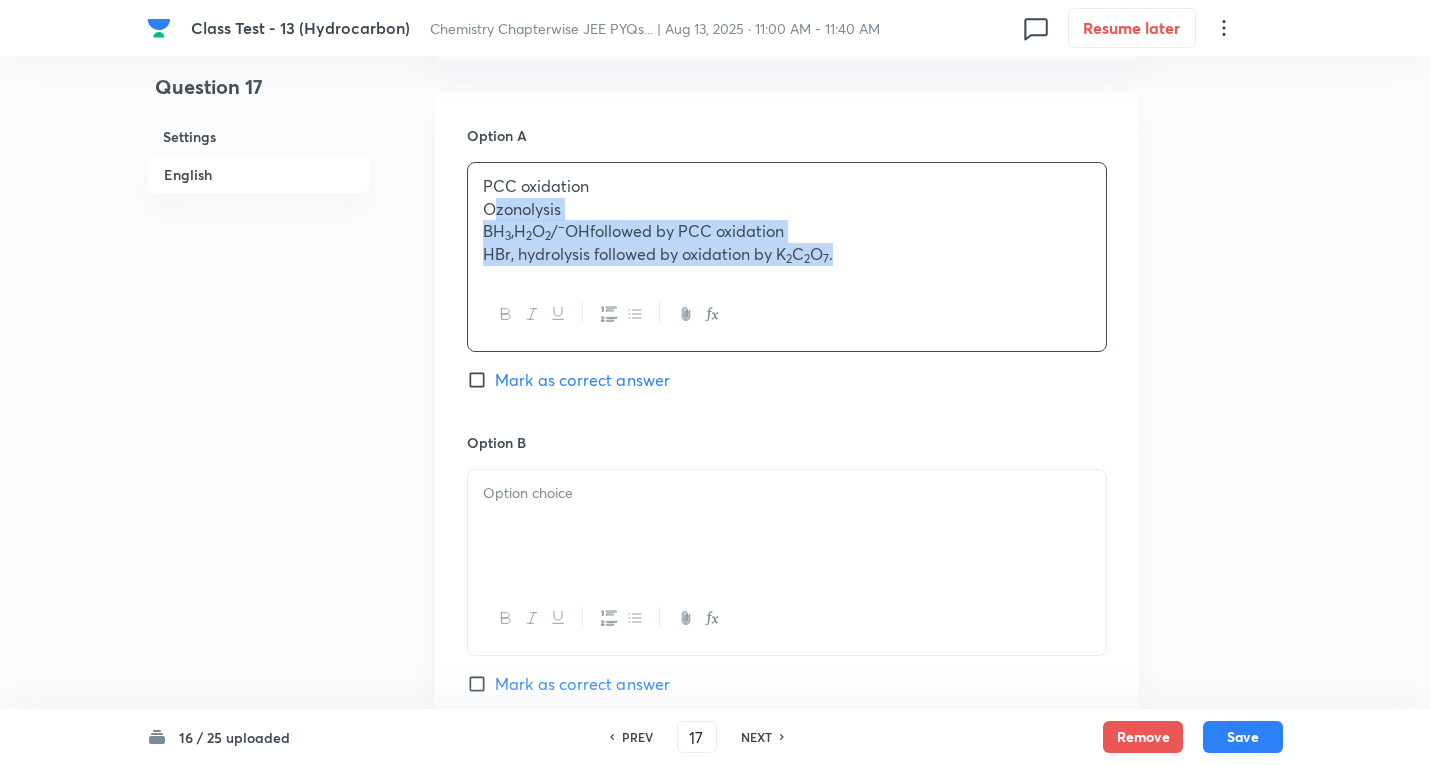 drag, startPoint x: 489, startPoint y: 208, endPoint x: 1063, endPoint y: 319, distance: 584.6341 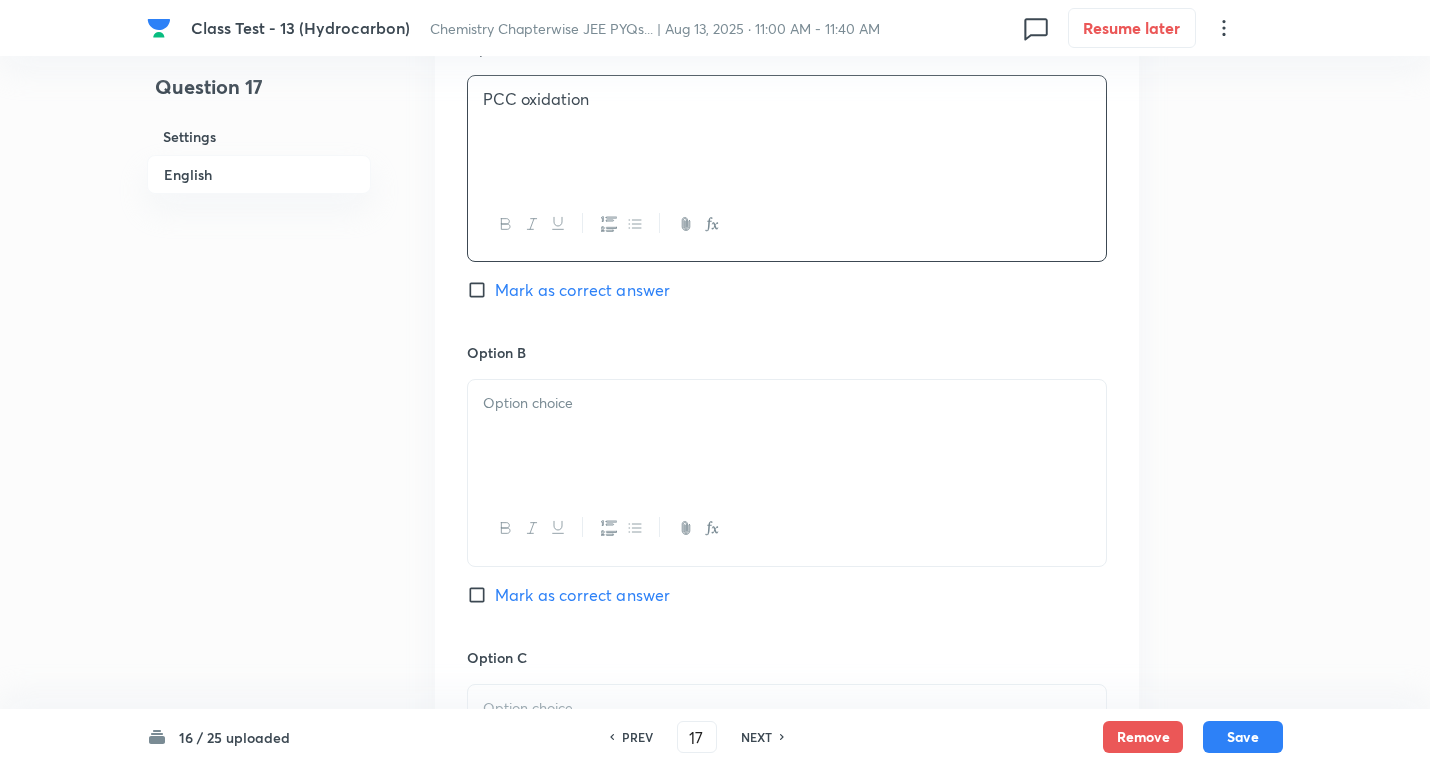 scroll, scrollTop: 1100, scrollLeft: 0, axis: vertical 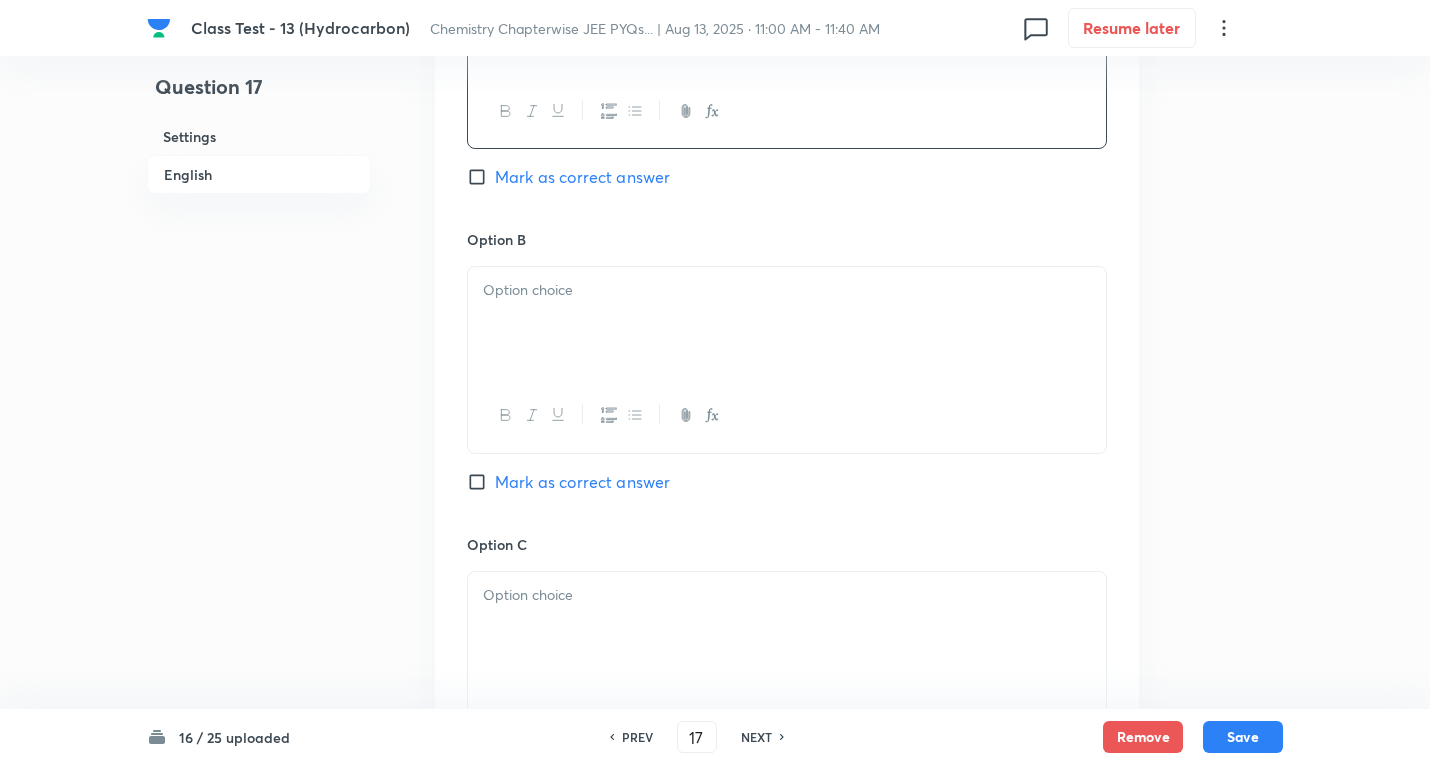 click at bounding box center [787, 323] 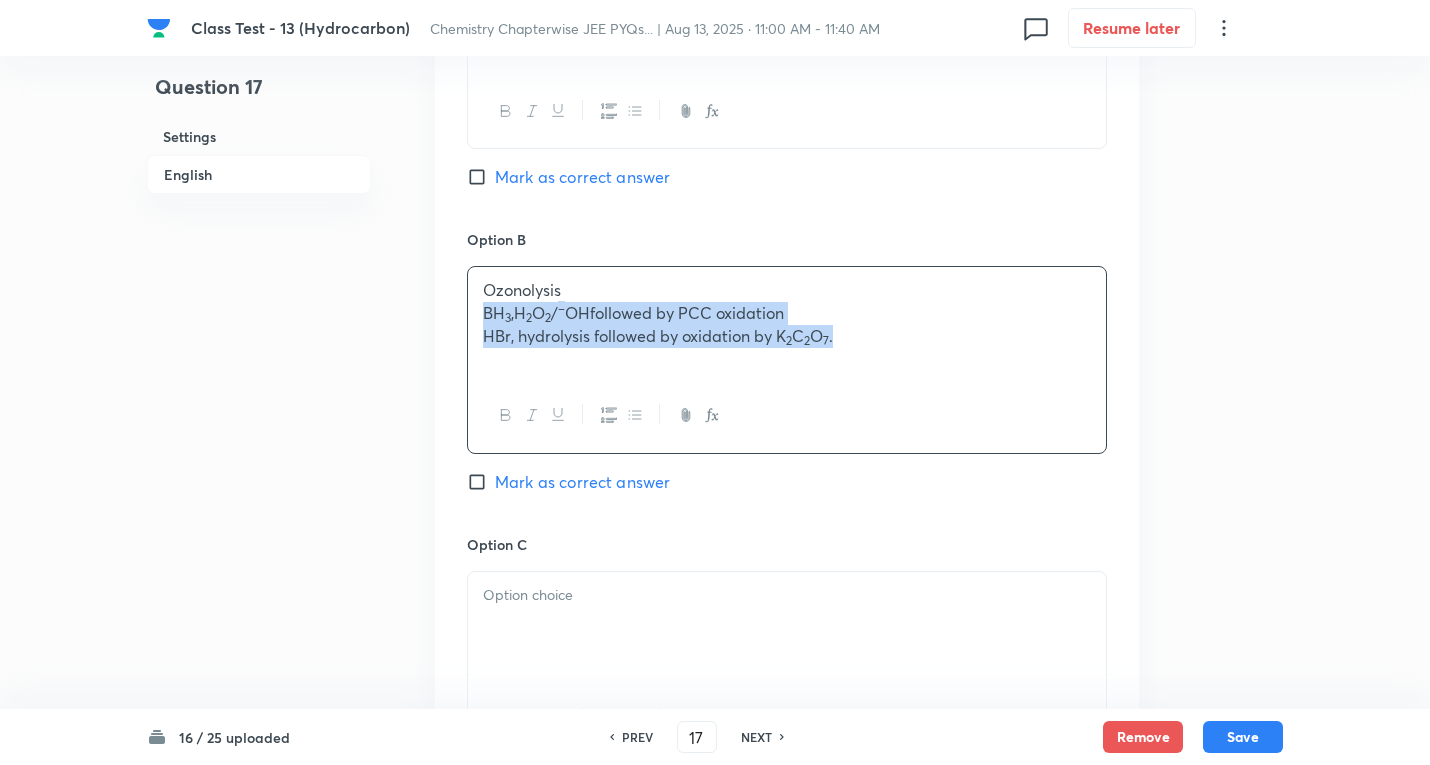 drag, startPoint x: 538, startPoint y: 319, endPoint x: 1001, endPoint y: 326, distance: 463.05292 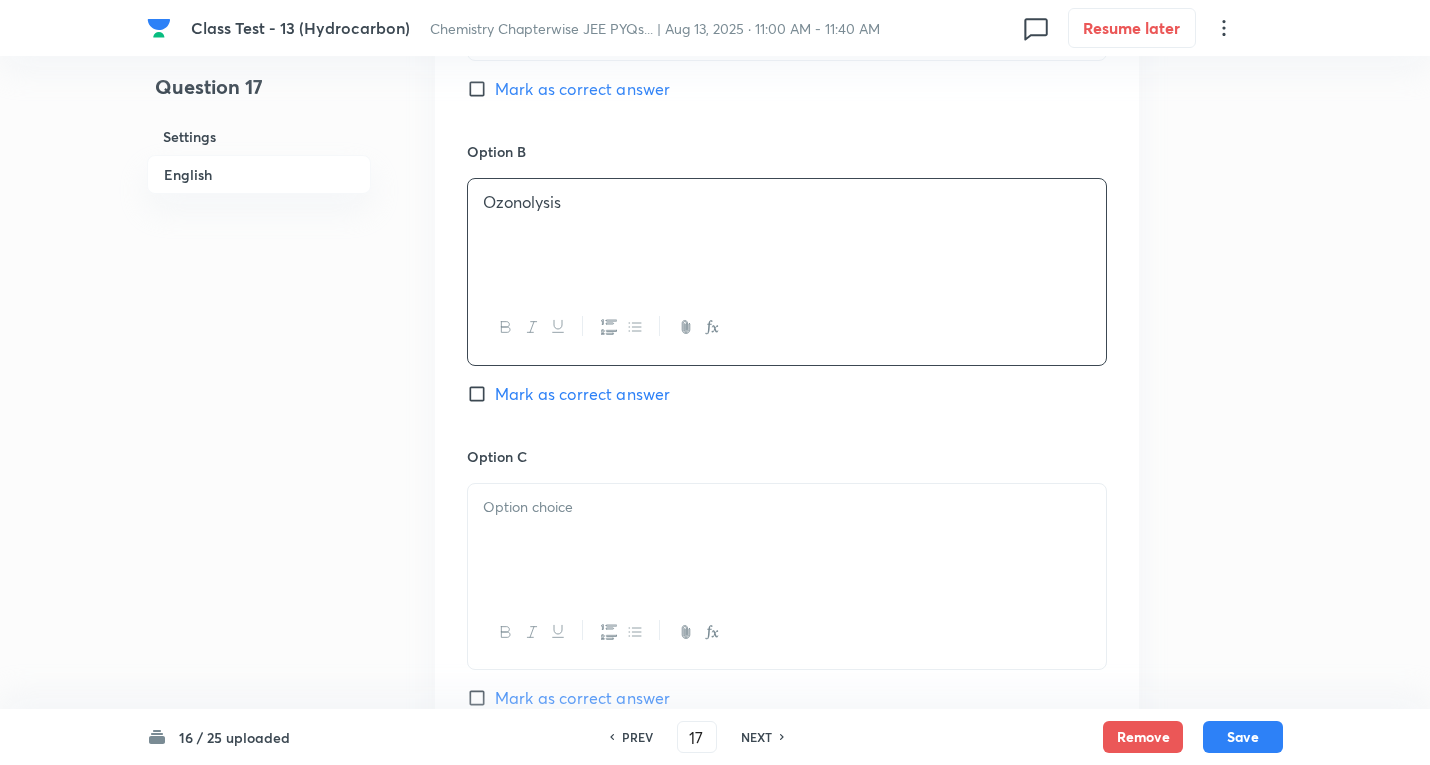 scroll, scrollTop: 1300, scrollLeft: 0, axis: vertical 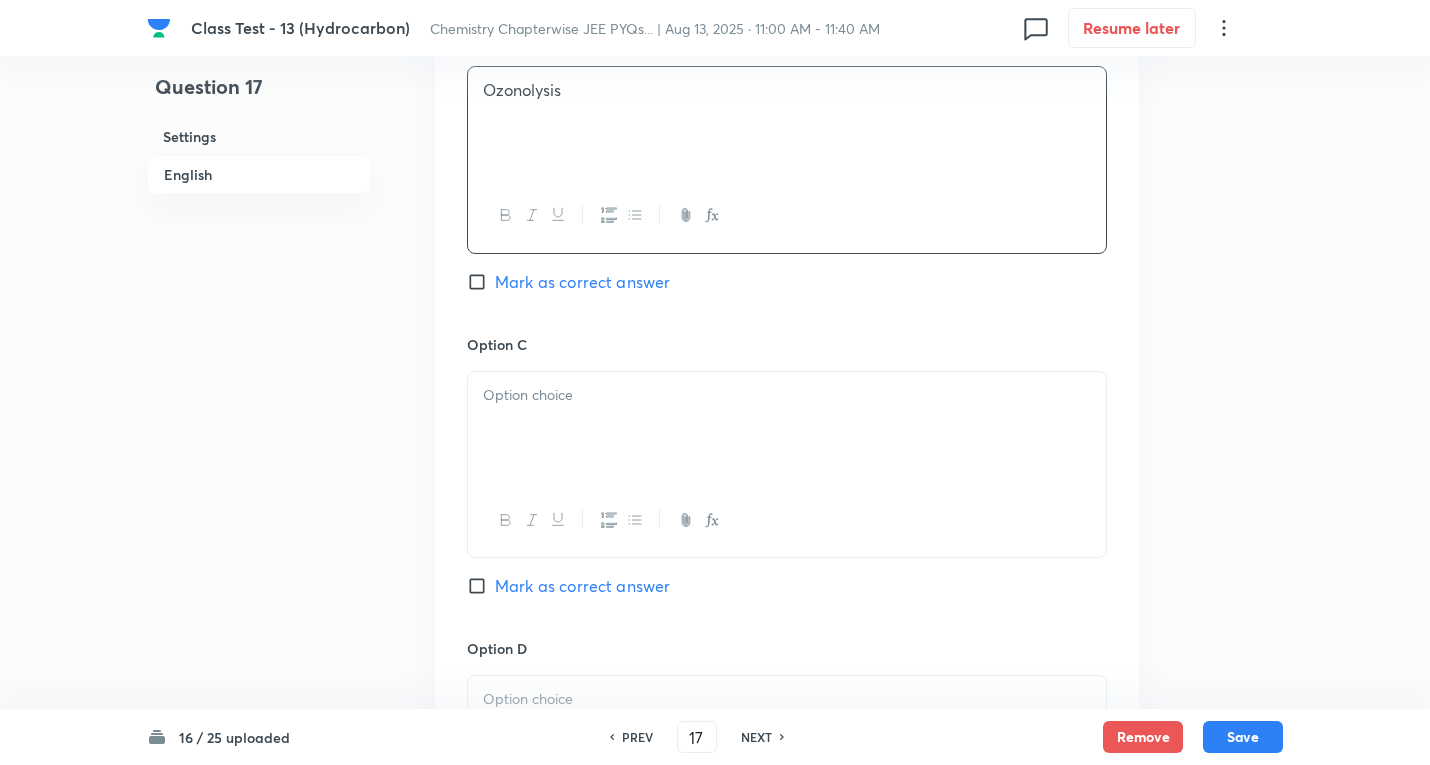 click at bounding box center [787, 395] 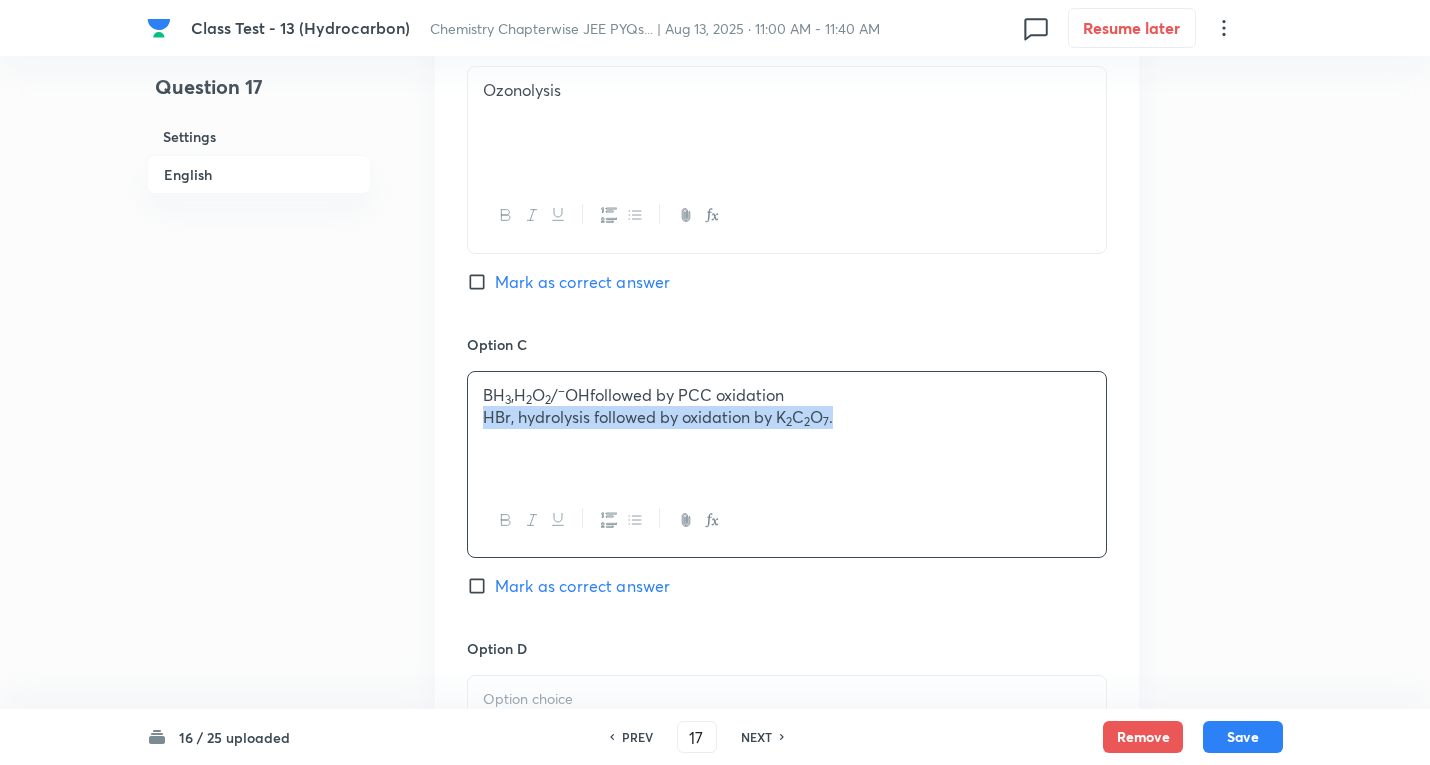 drag, startPoint x: 559, startPoint y: 420, endPoint x: 1322, endPoint y: 422, distance: 763.0026 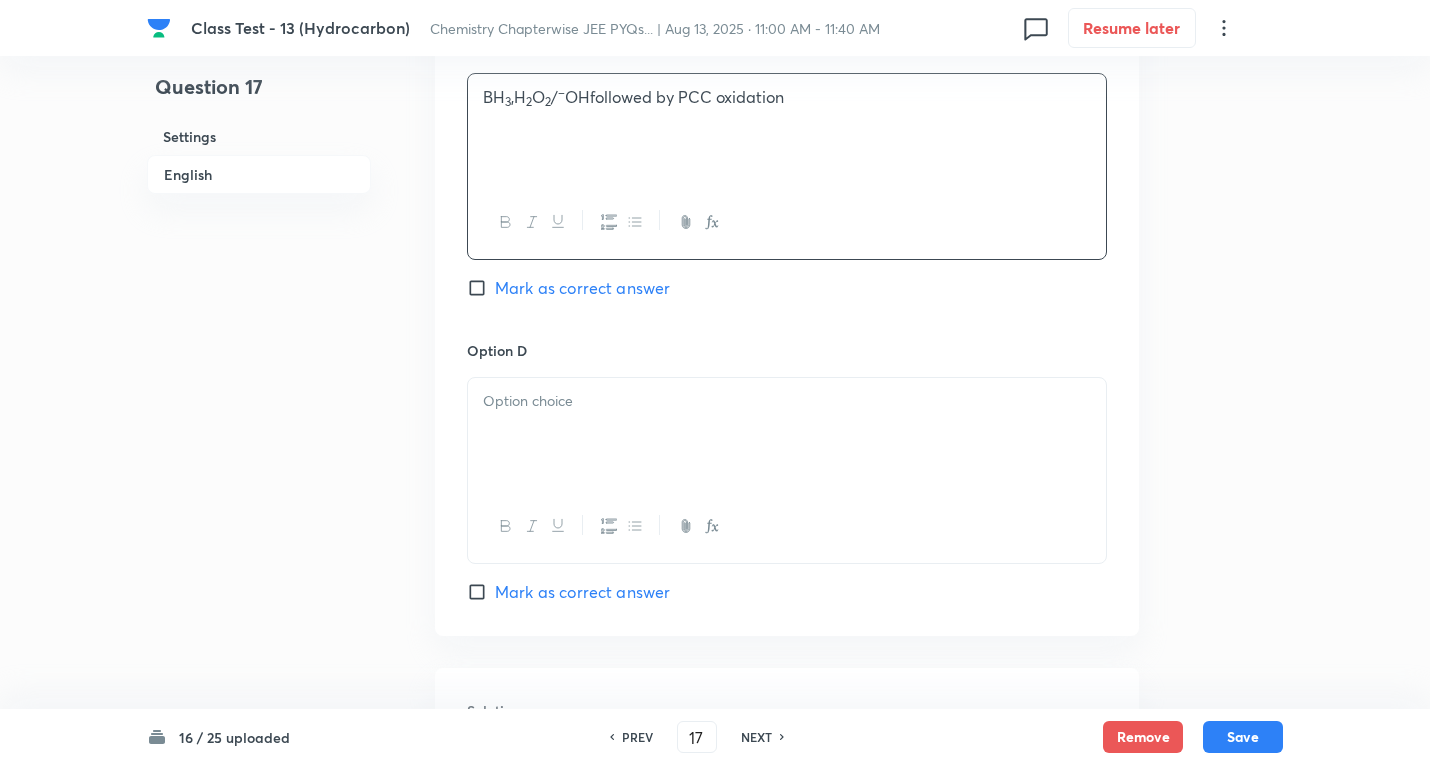 scroll, scrollTop: 1600, scrollLeft: 0, axis: vertical 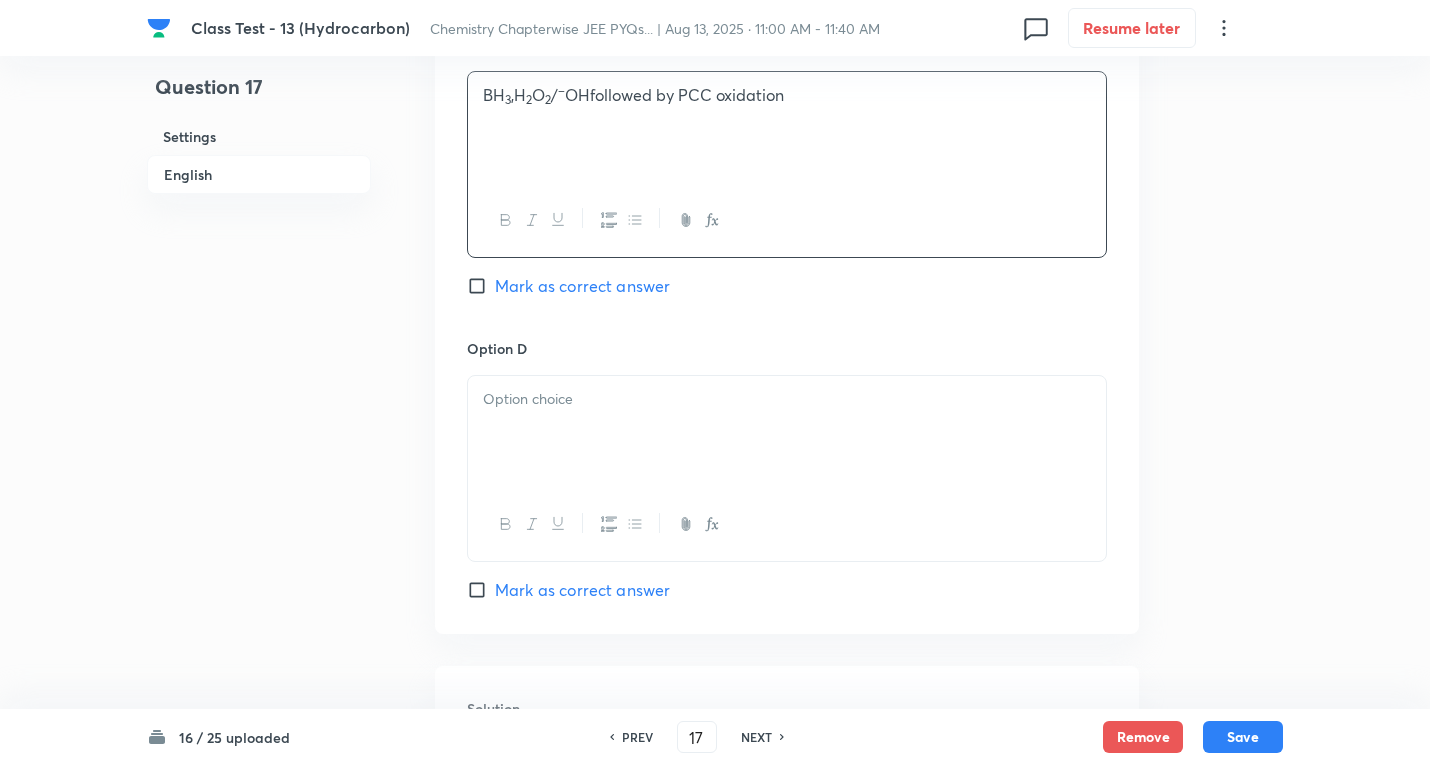 click at bounding box center [787, 399] 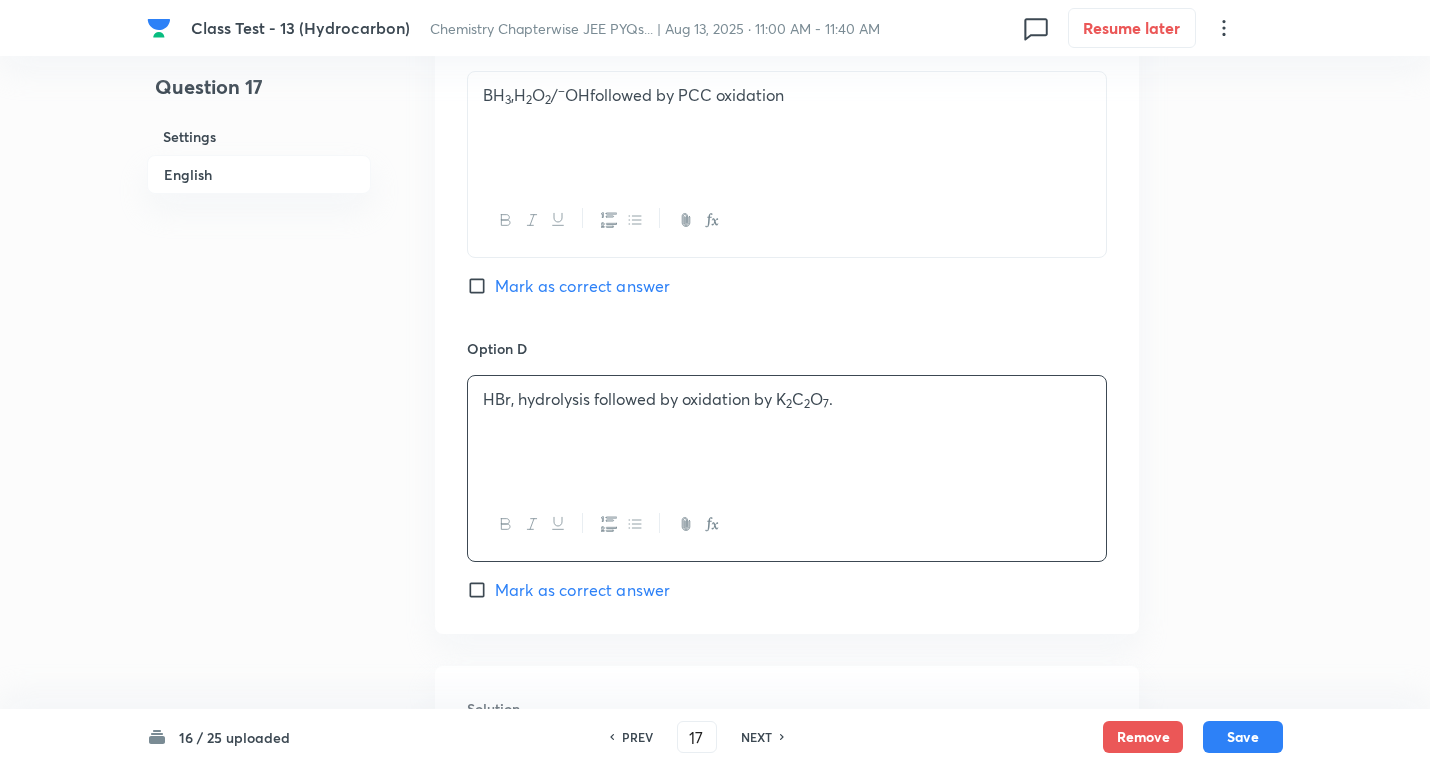 click on "Mark as correct answer" at bounding box center (582, 286) 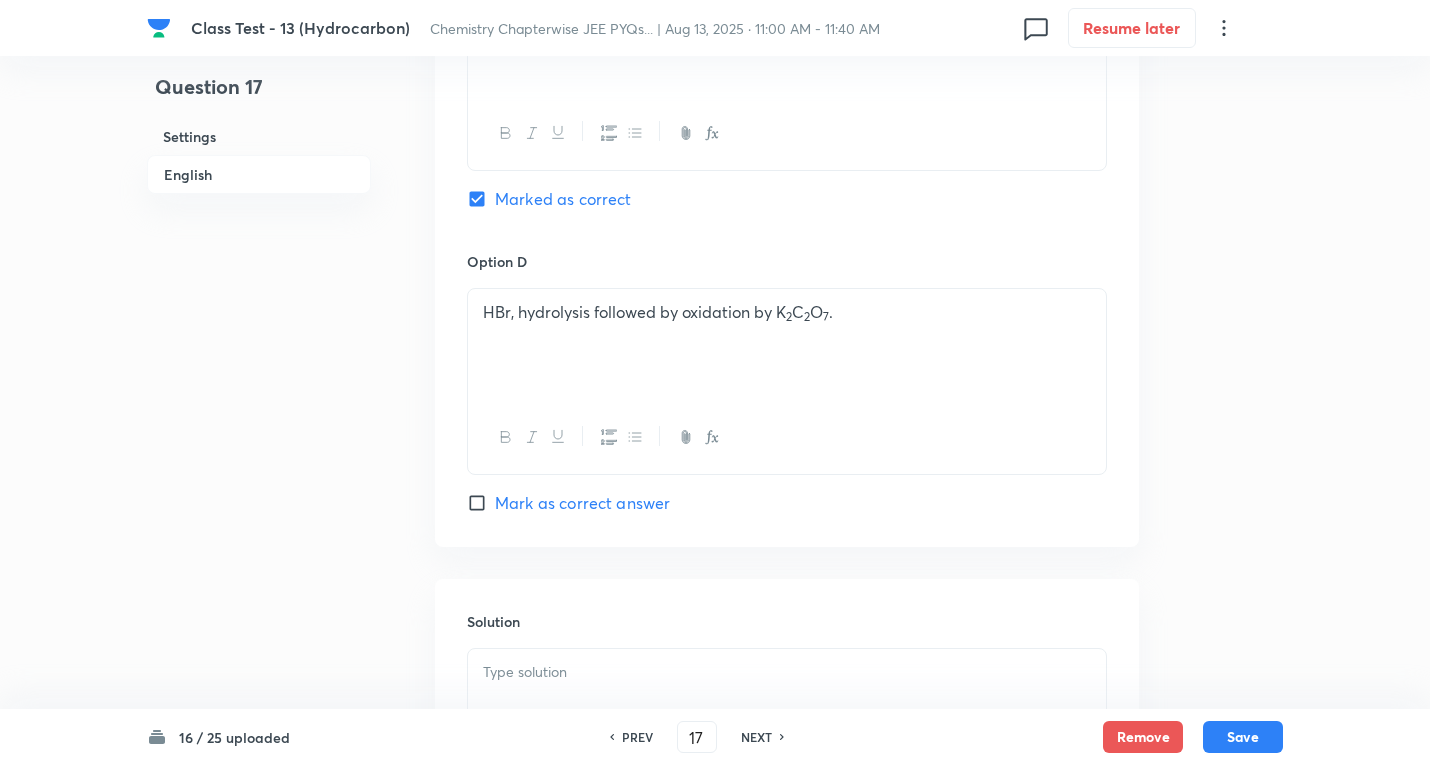 scroll, scrollTop: 1966, scrollLeft: 0, axis: vertical 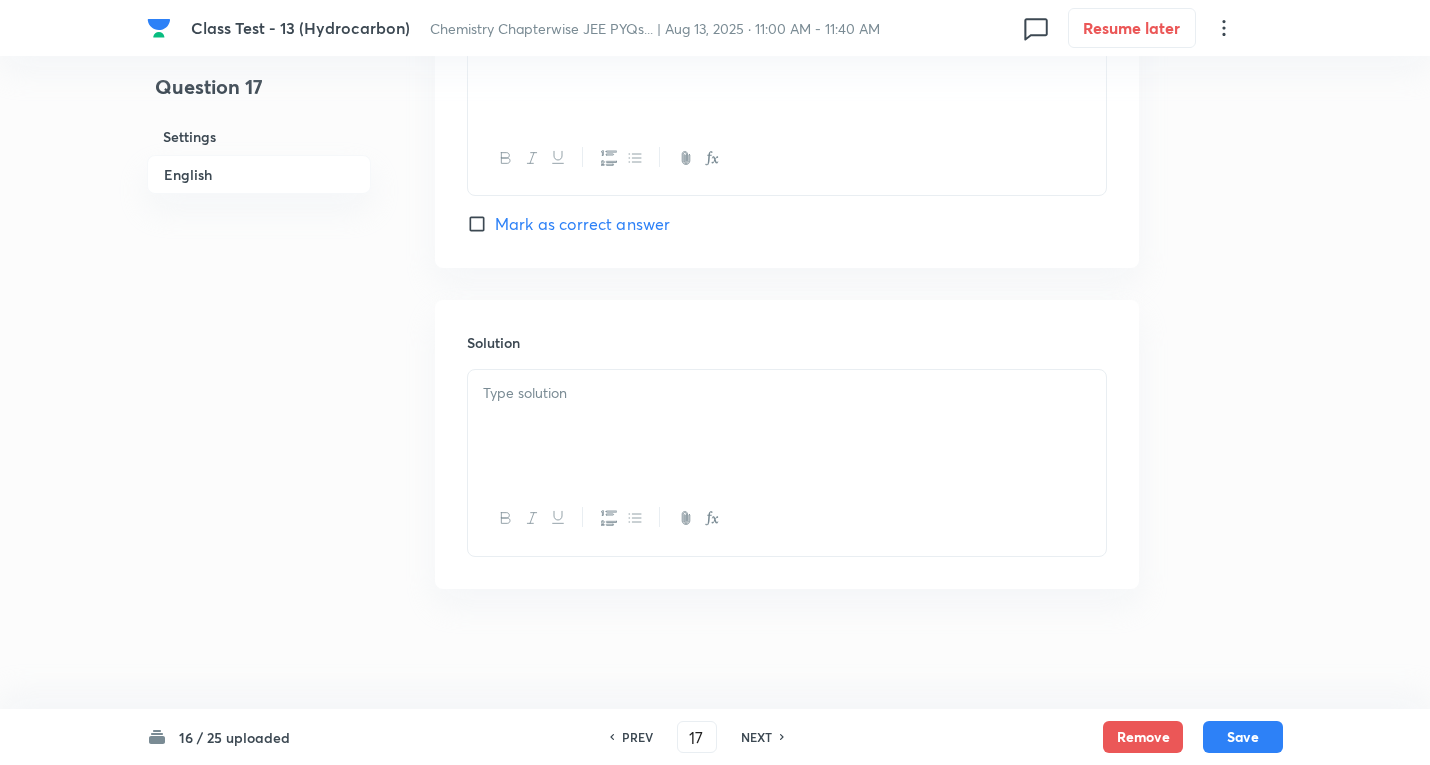 click at bounding box center (787, 393) 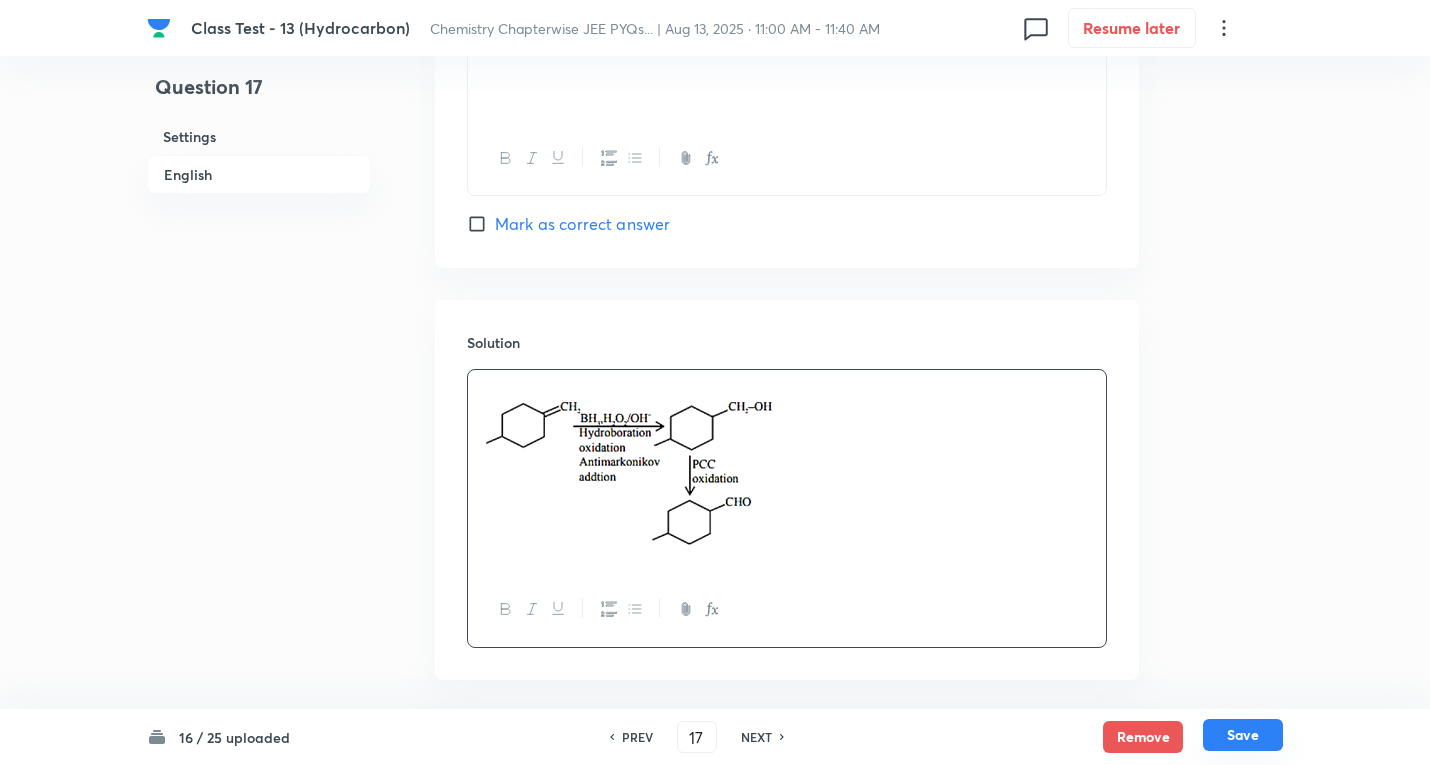 click on "Save" at bounding box center [1243, 735] 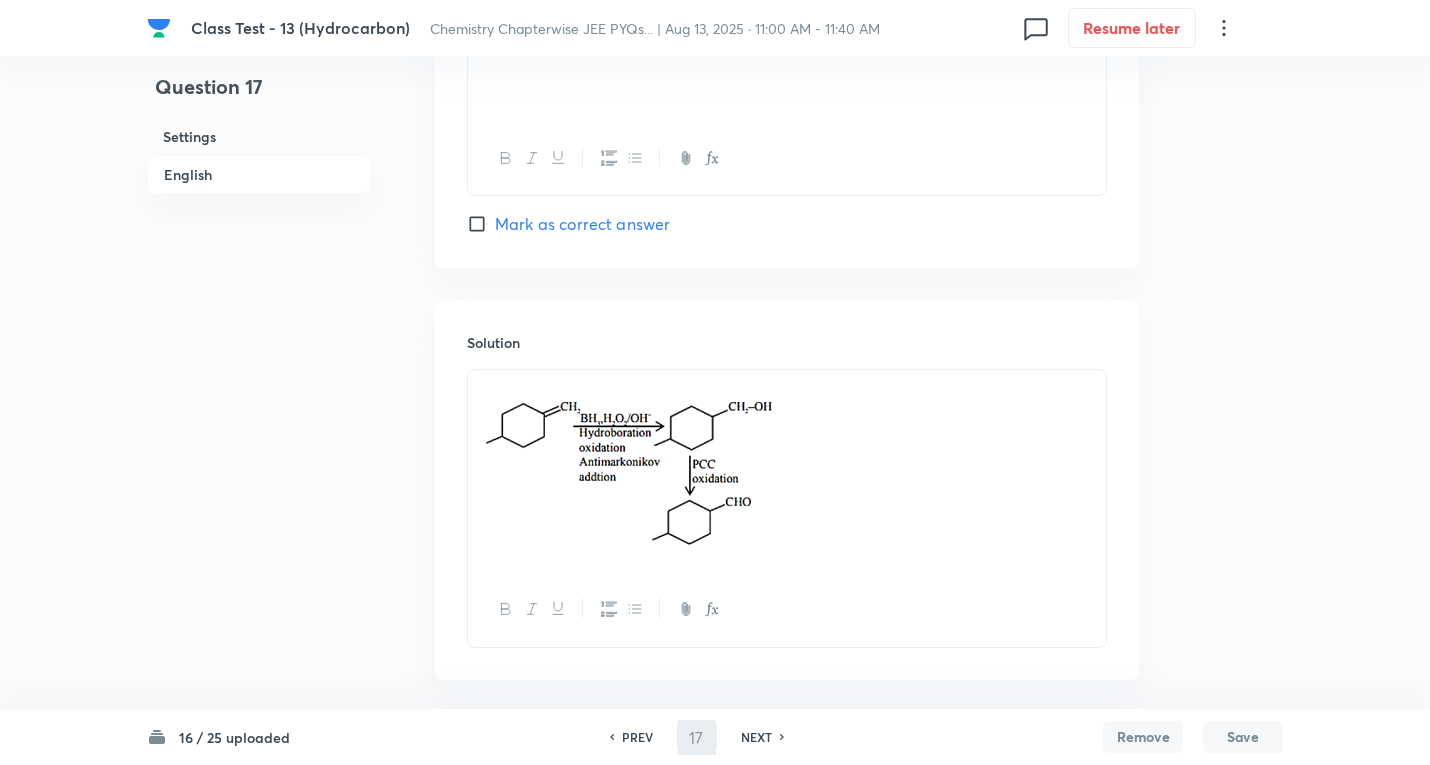type on "18" 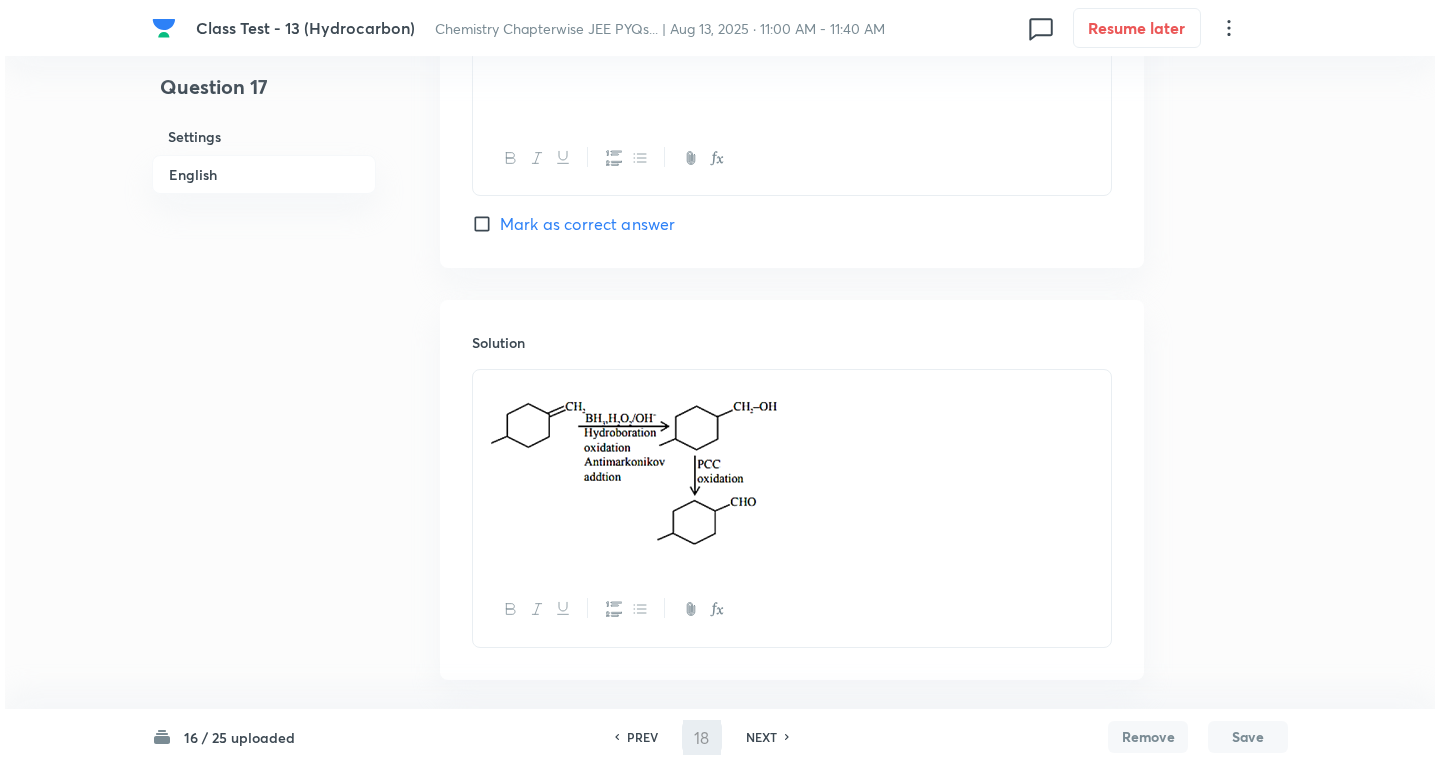 scroll, scrollTop: 0, scrollLeft: 0, axis: both 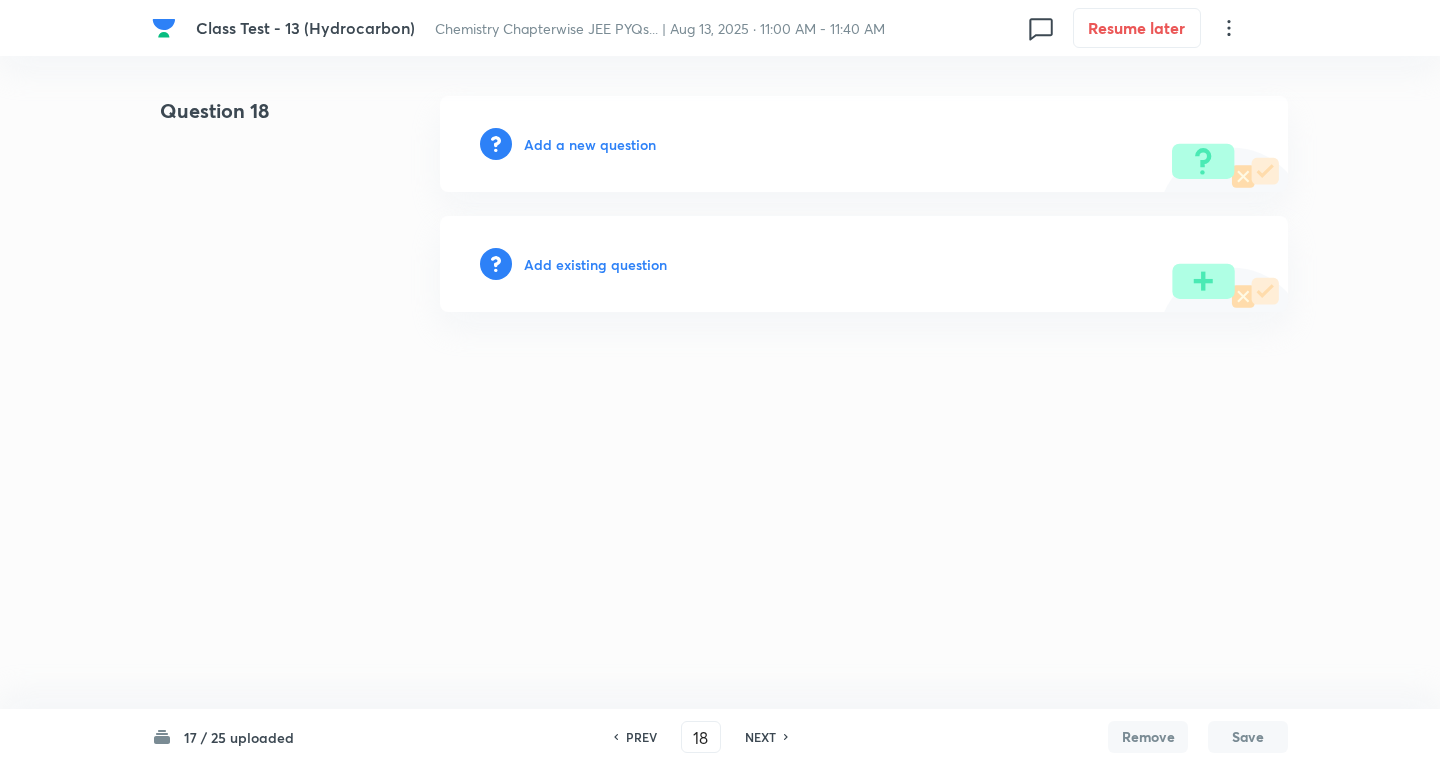 click on "Add a new question" at bounding box center [590, 144] 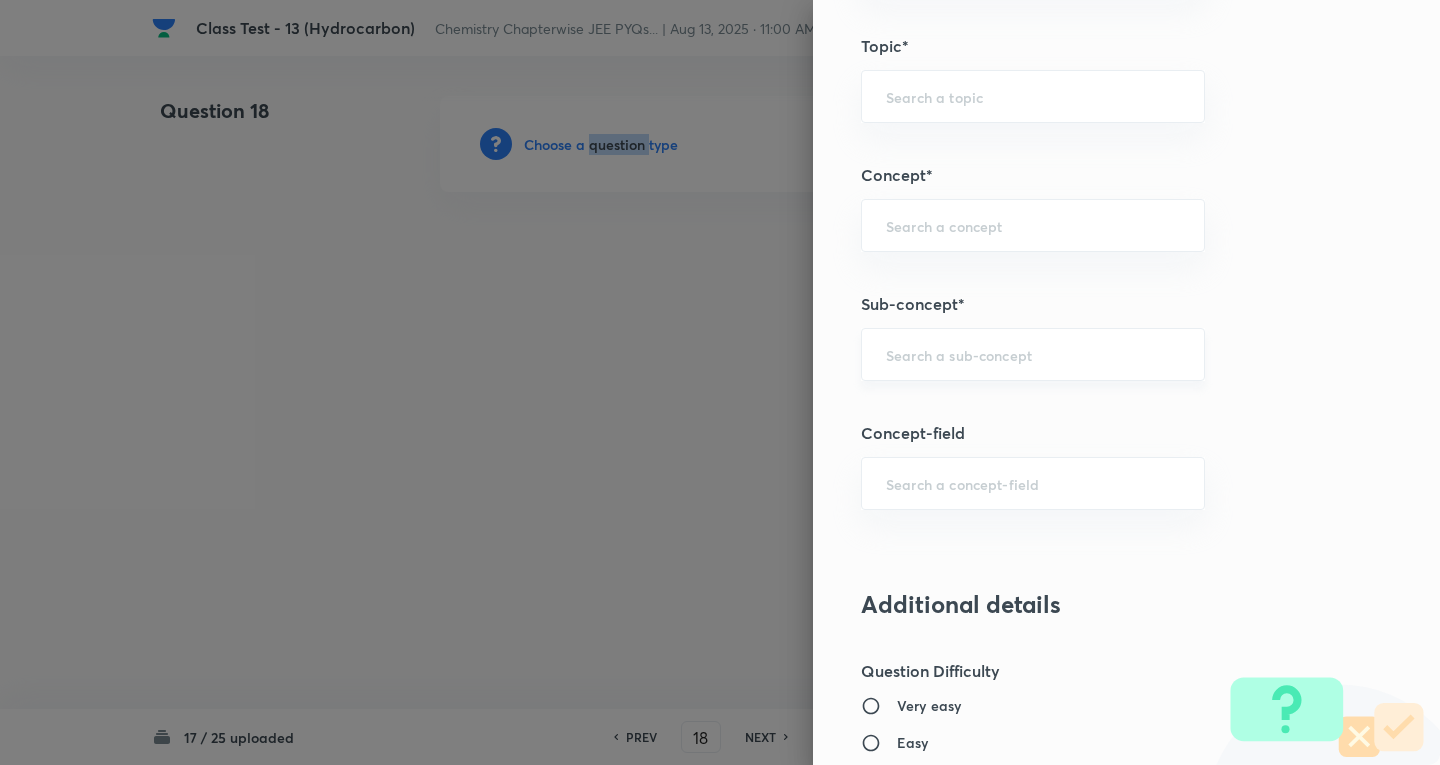 scroll, scrollTop: 1000, scrollLeft: 0, axis: vertical 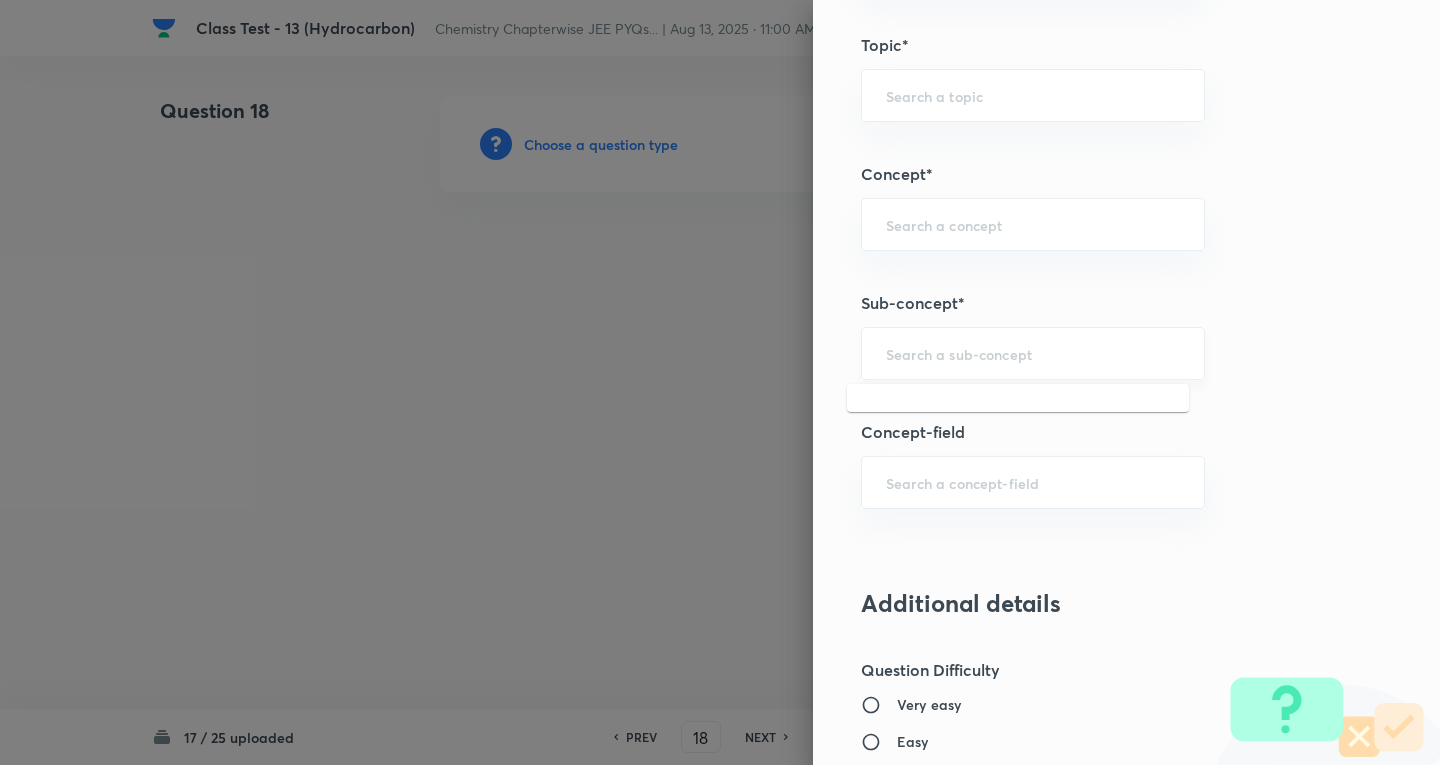 click at bounding box center [1033, 353] 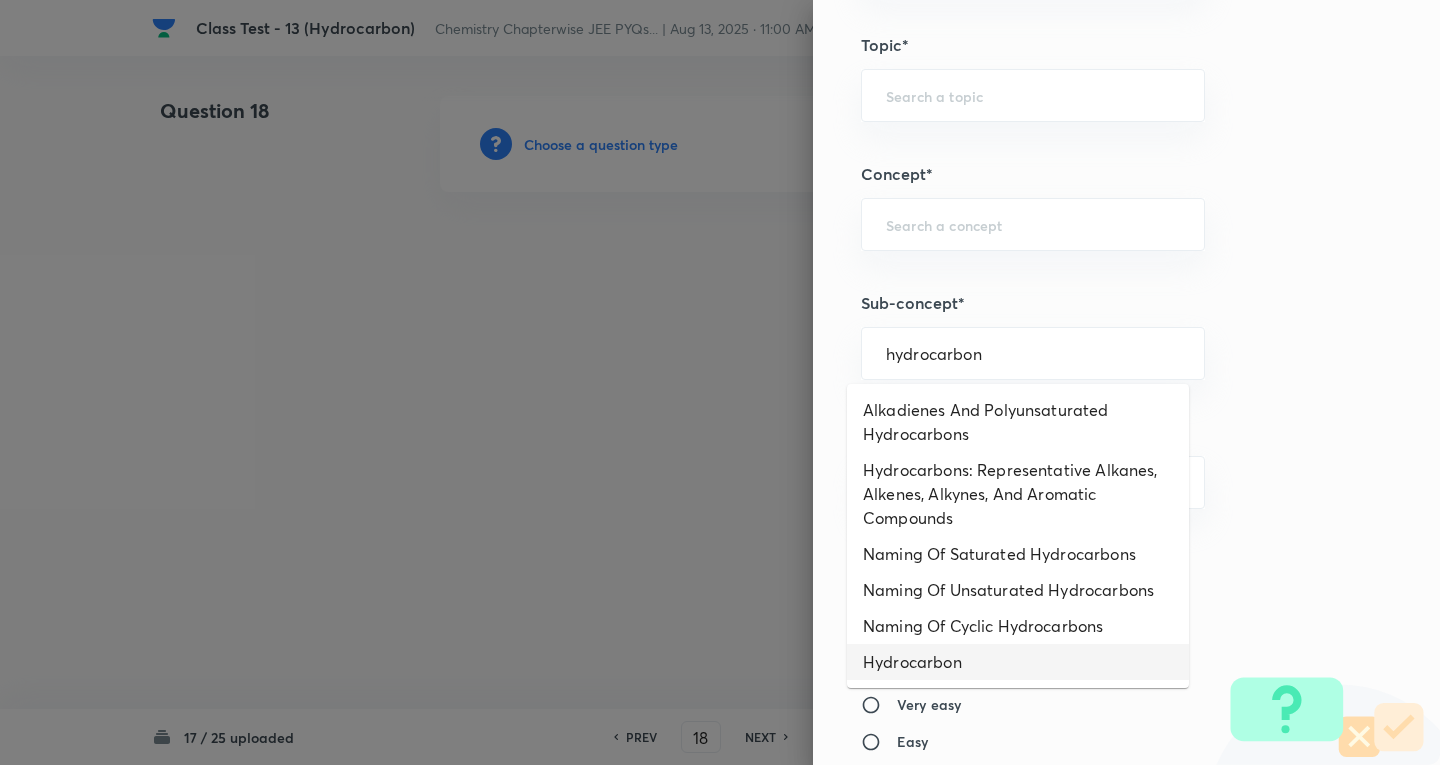click on "Hydrocarbon" at bounding box center (1018, 662) 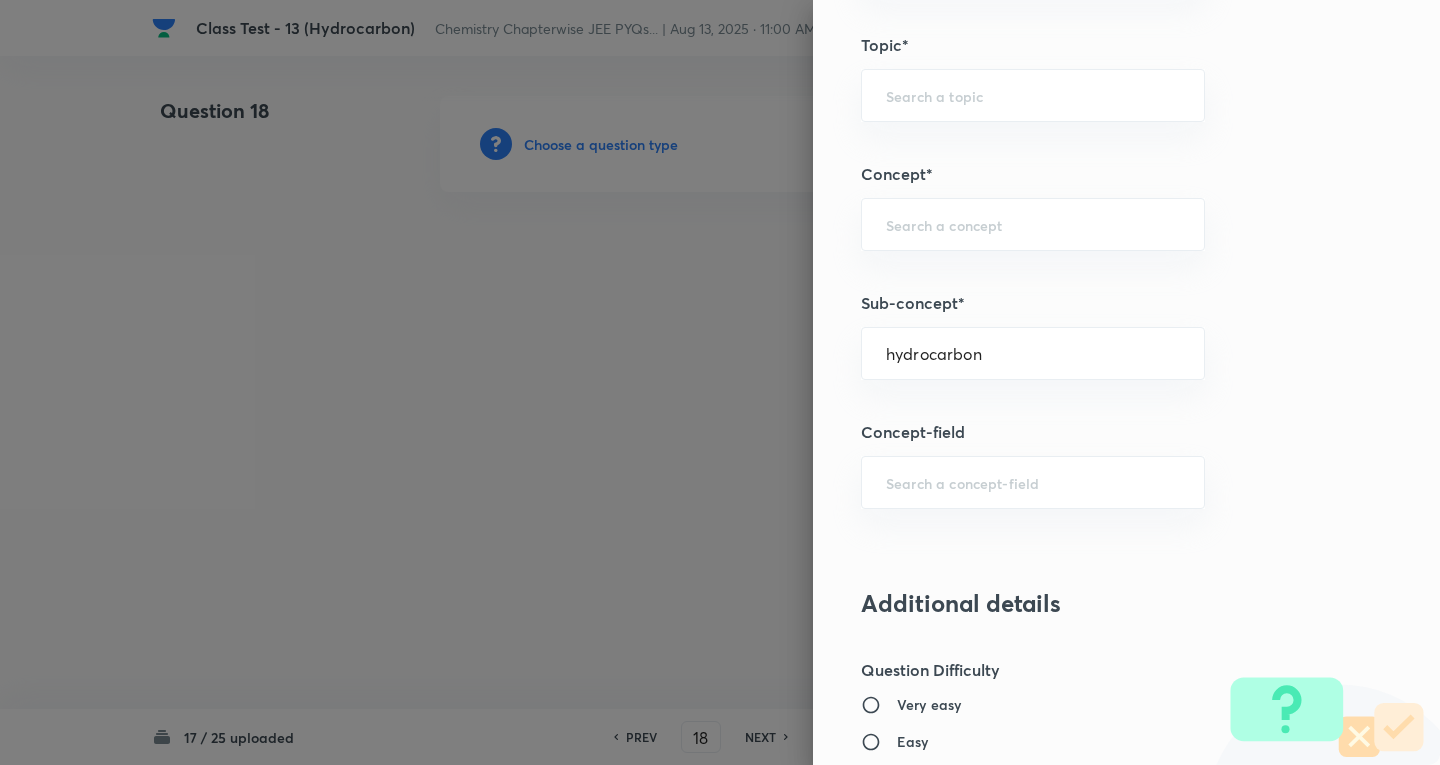 type on "Hydrocarbon" 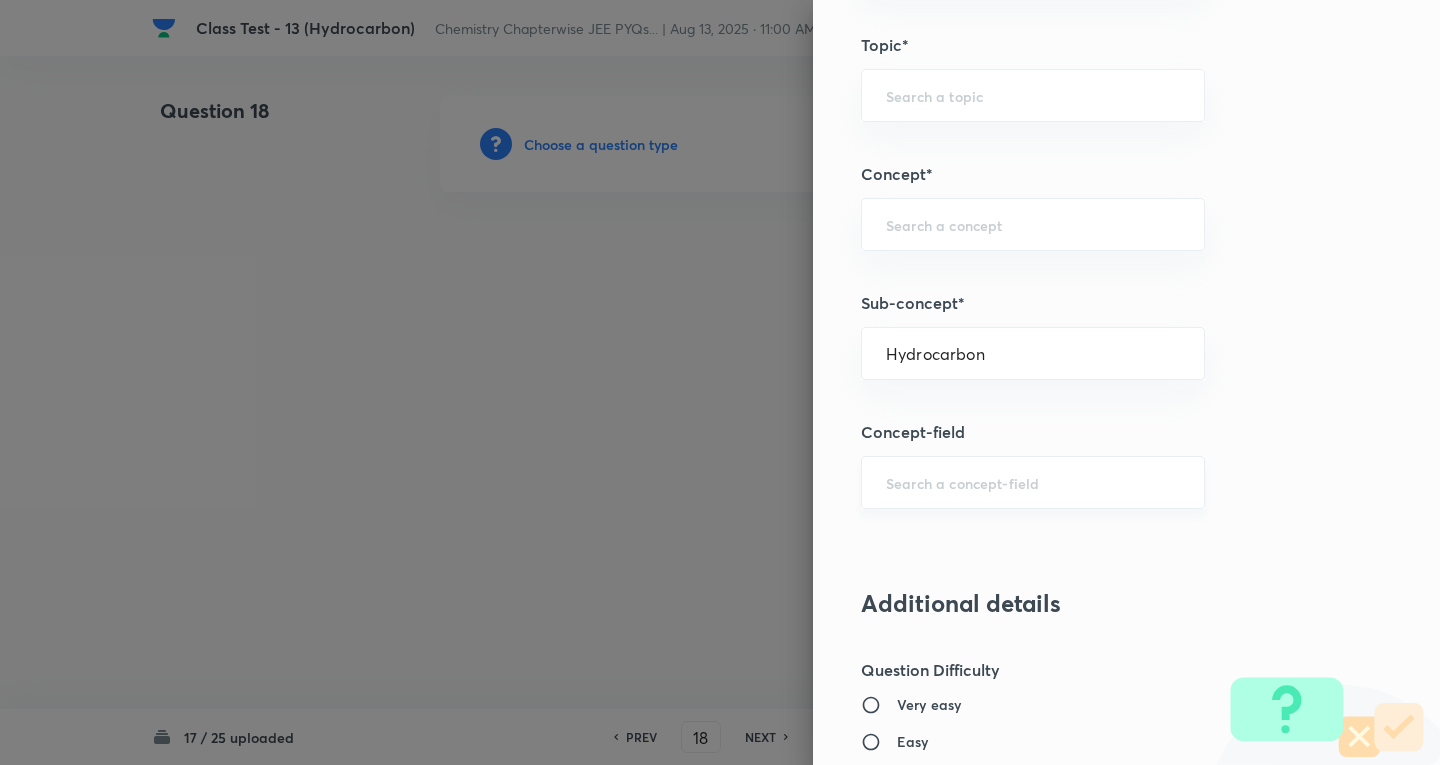 type on "Chemistry" 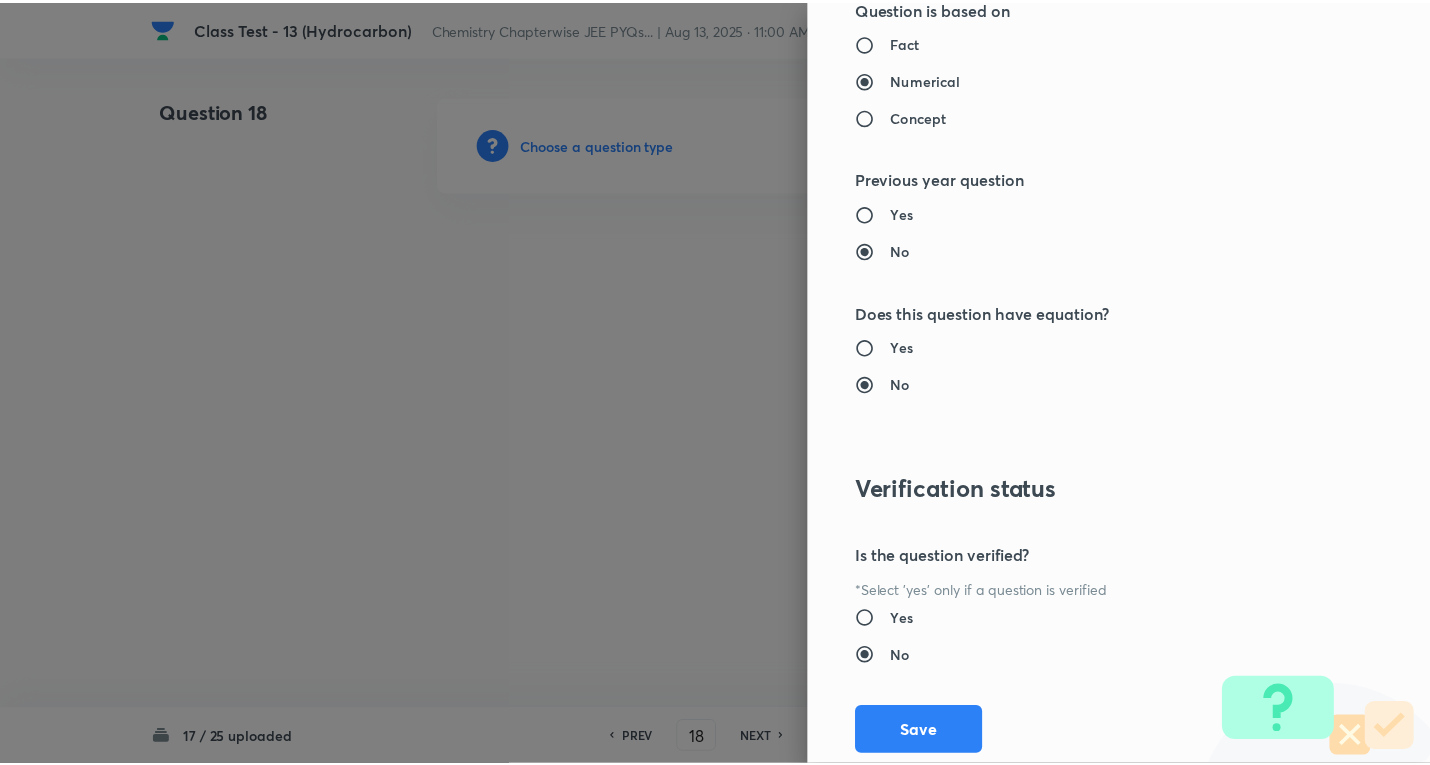 scroll, scrollTop: 1961, scrollLeft: 0, axis: vertical 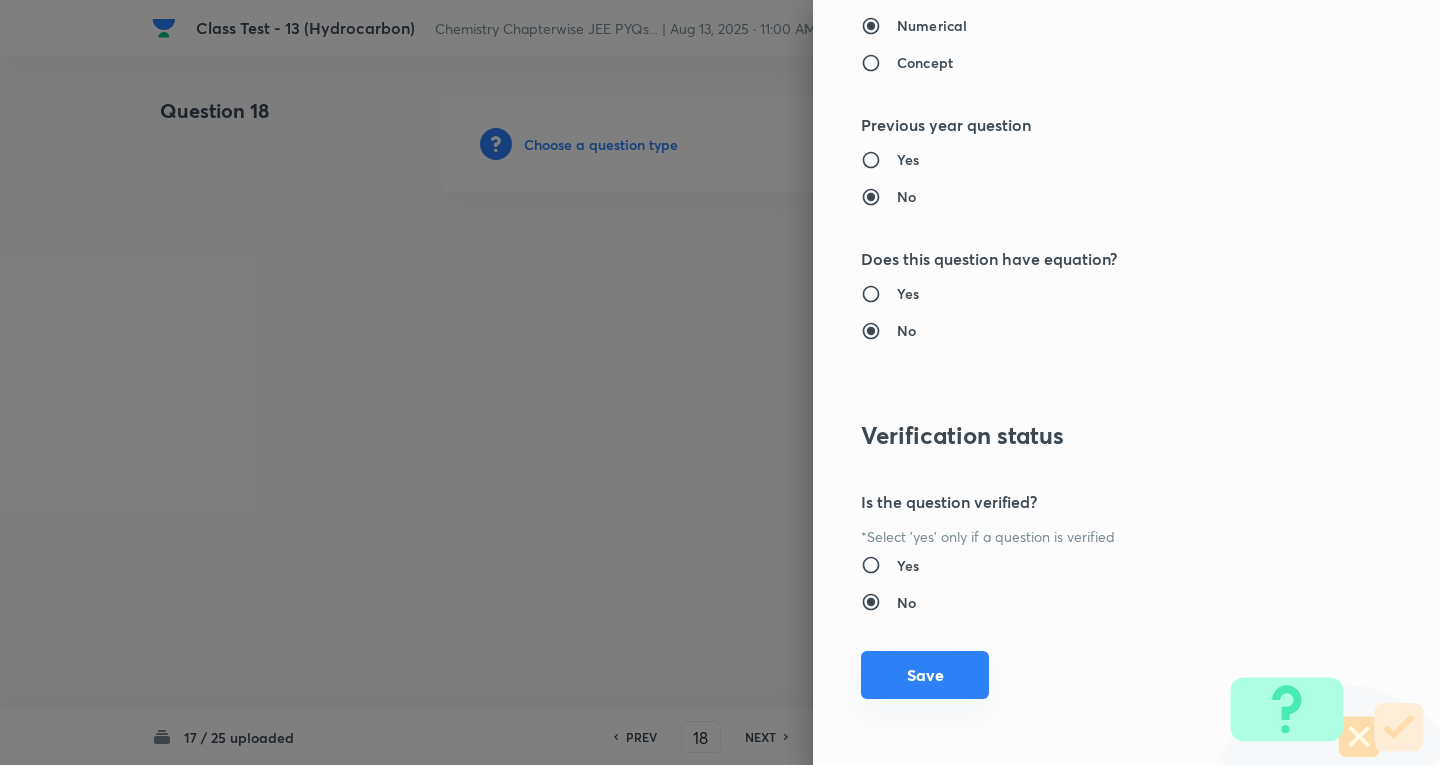 drag, startPoint x: 921, startPoint y: 673, endPoint x: 694, endPoint y: 479, distance: 298.6051 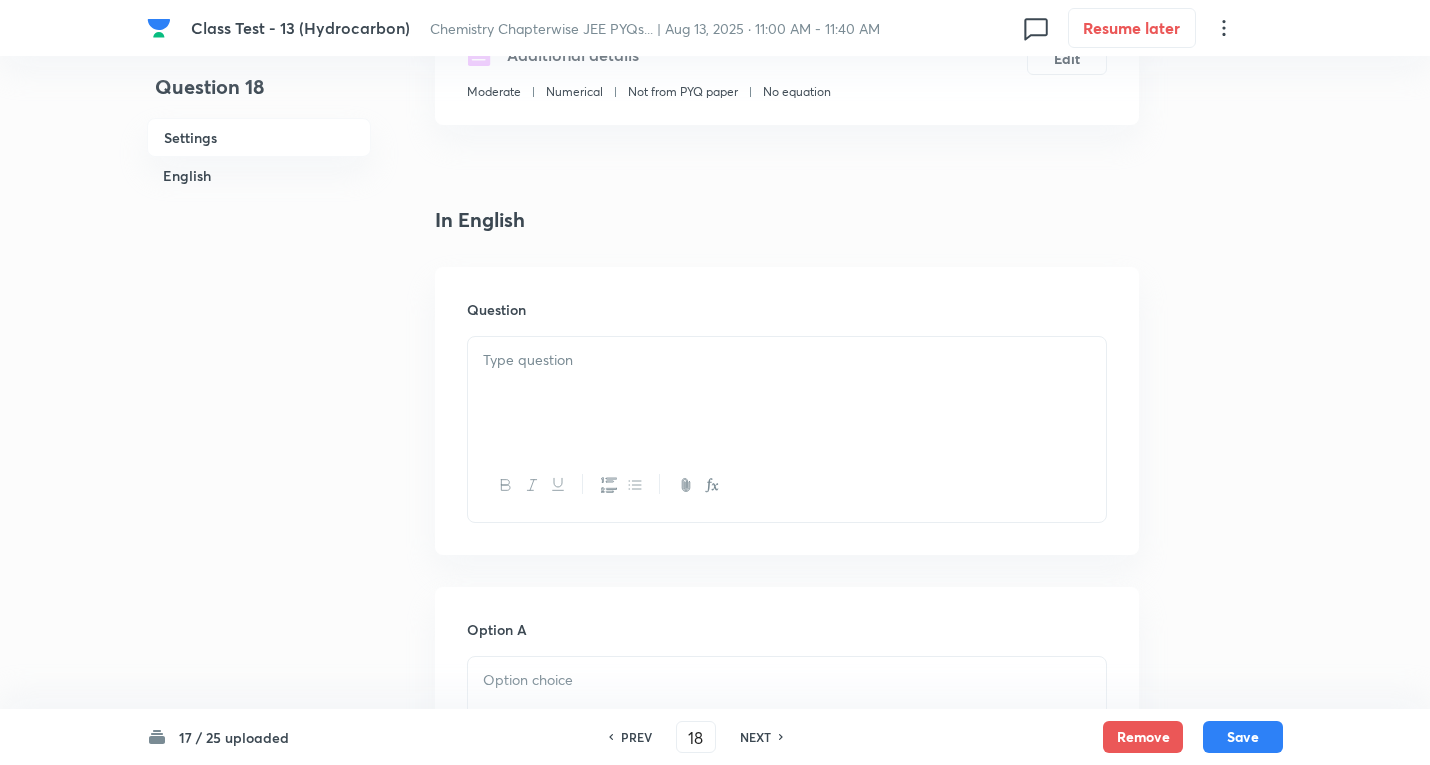 scroll, scrollTop: 400, scrollLeft: 0, axis: vertical 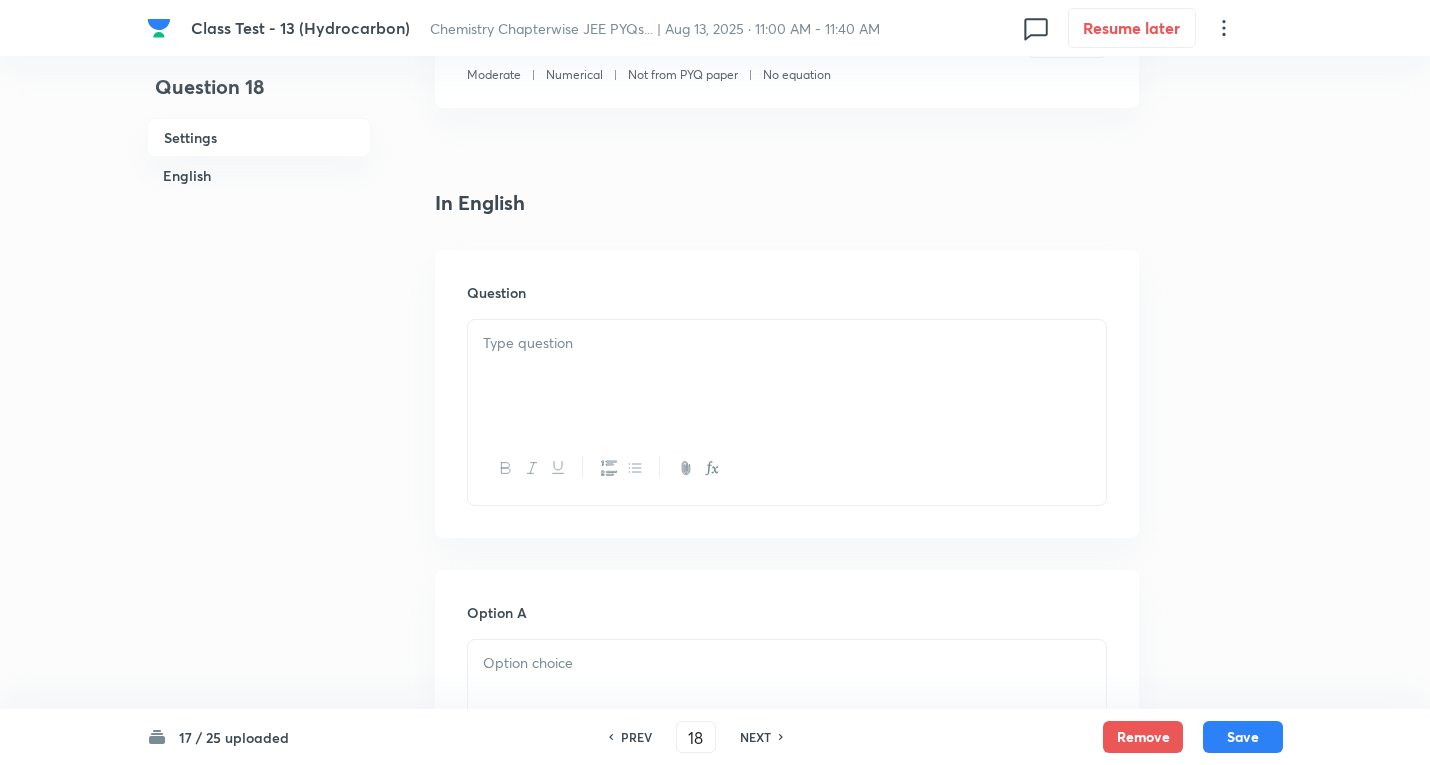 click at bounding box center [787, 343] 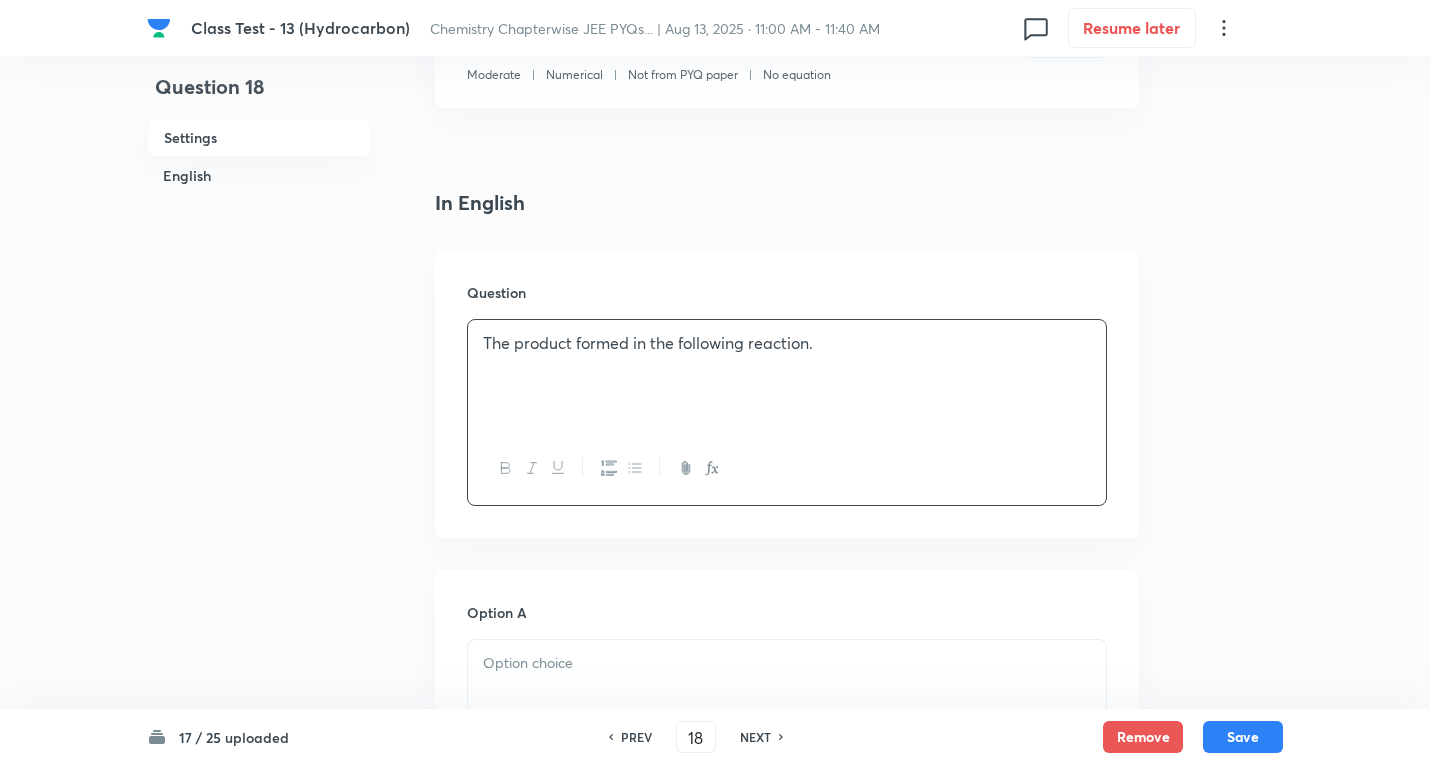 click on "The product formed in the following reaction." at bounding box center [787, 343] 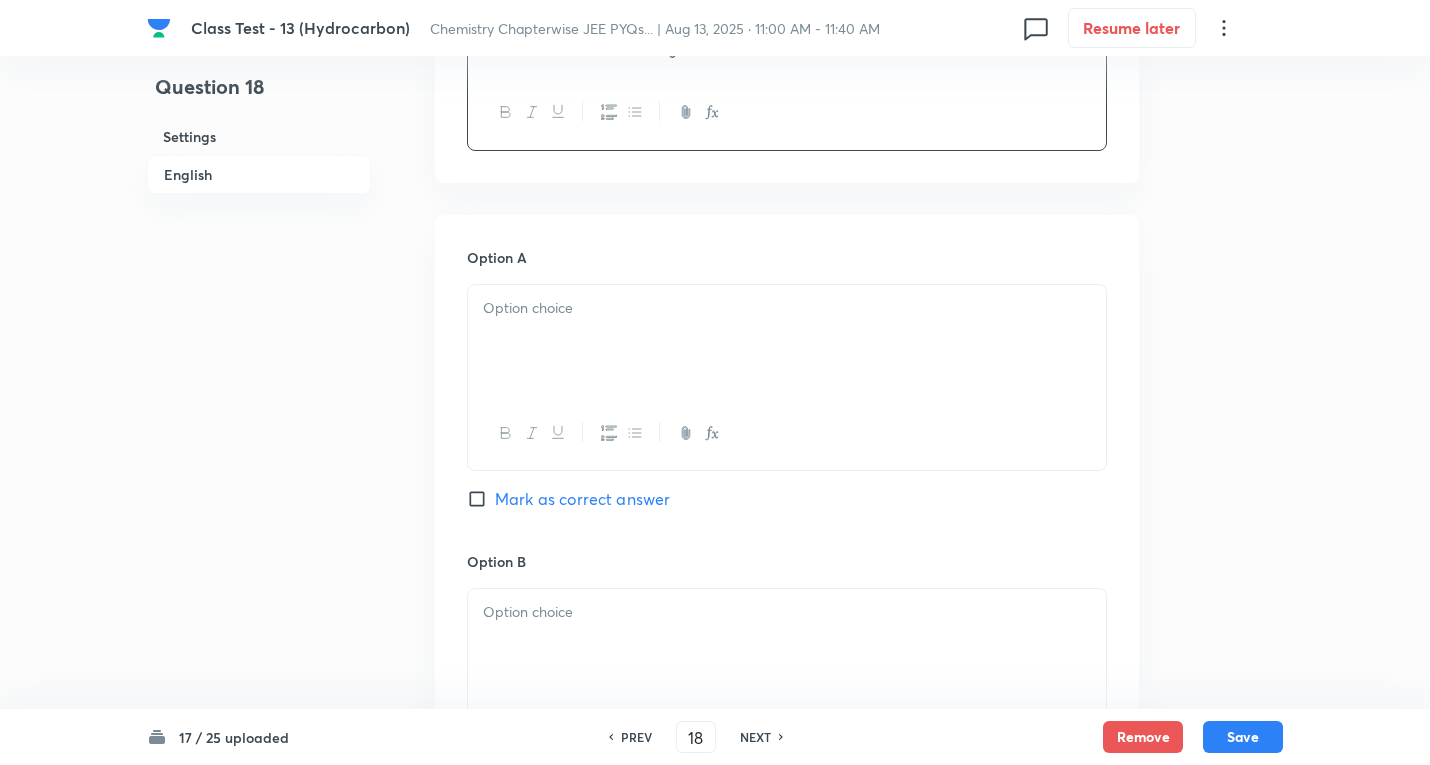 scroll, scrollTop: 800, scrollLeft: 0, axis: vertical 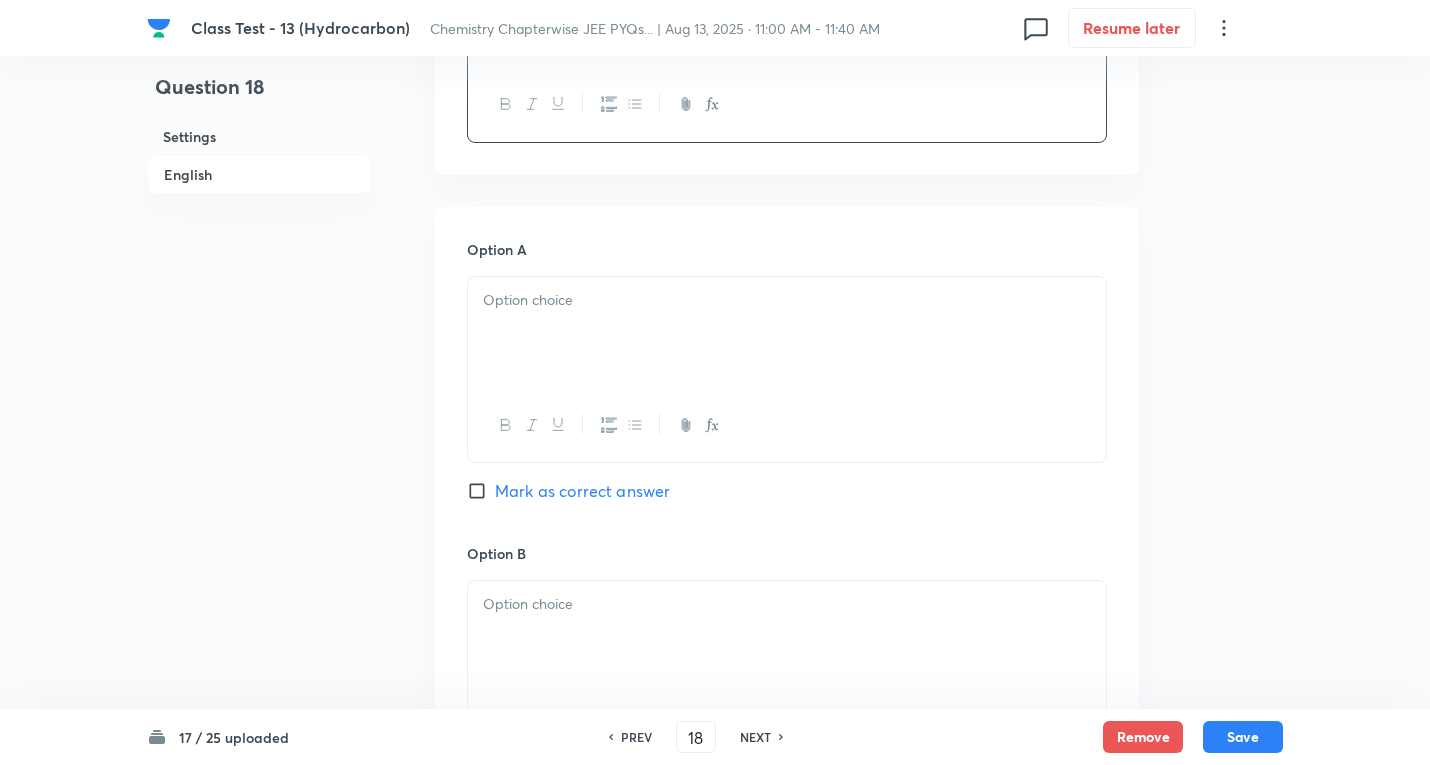 click at bounding box center [787, 300] 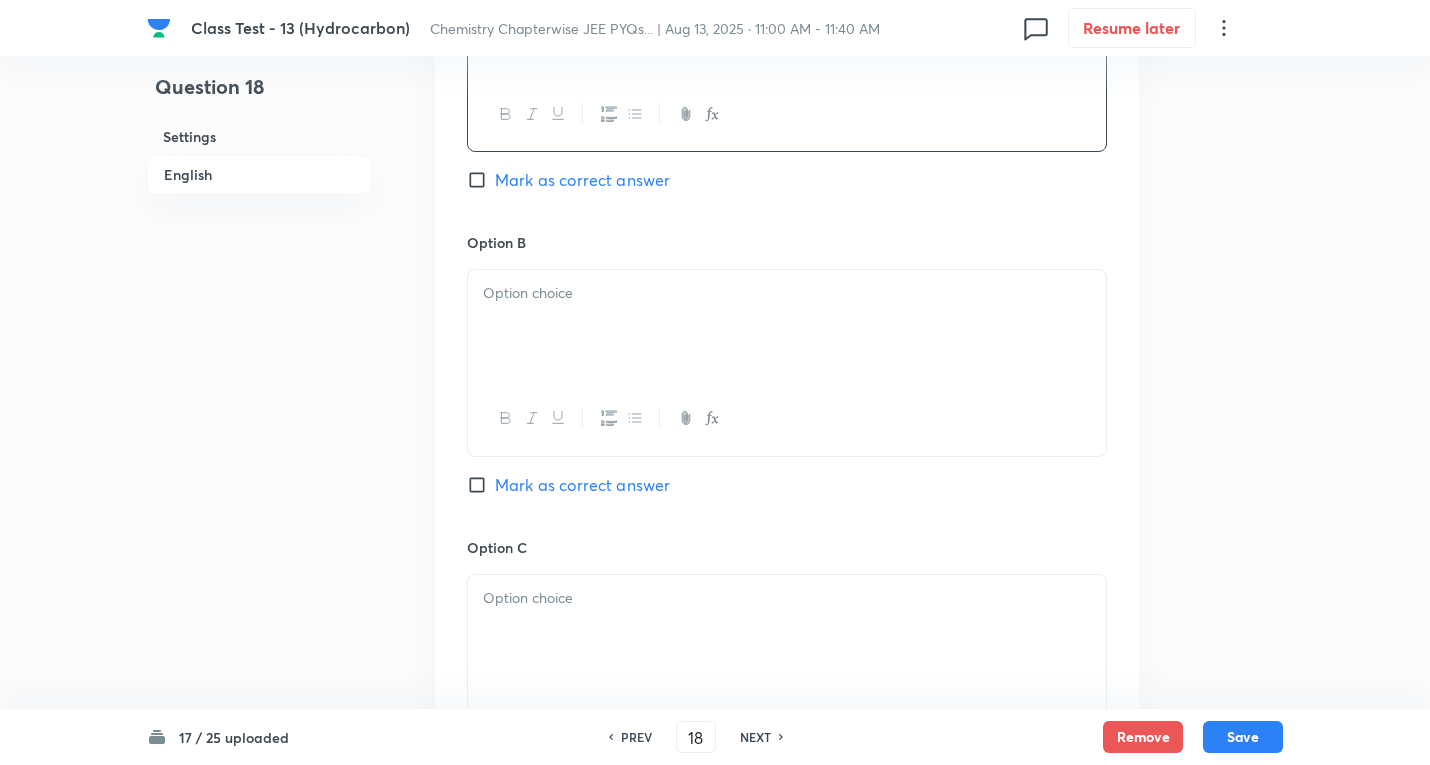 scroll, scrollTop: 1200, scrollLeft: 0, axis: vertical 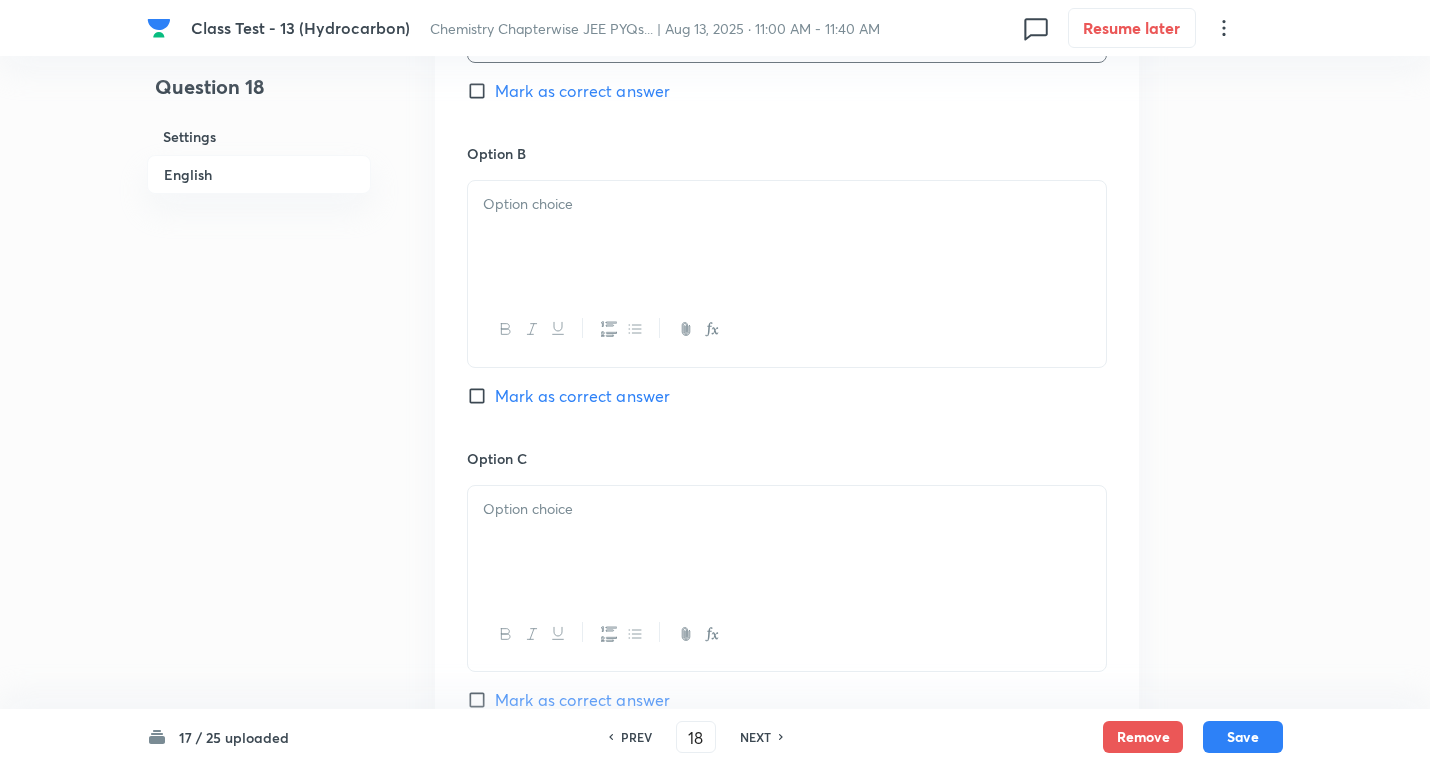 click at bounding box center (787, 237) 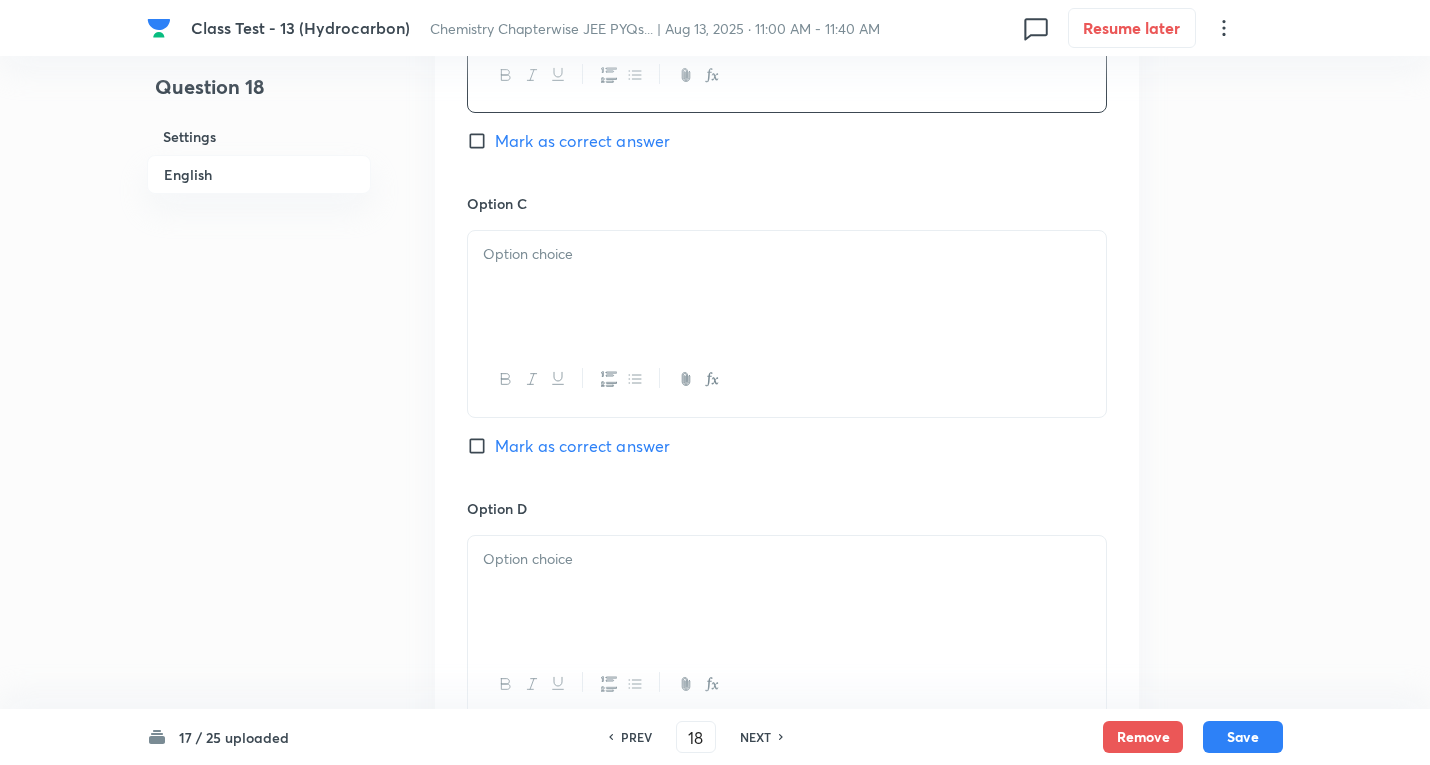 scroll, scrollTop: 1500, scrollLeft: 0, axis: vertical 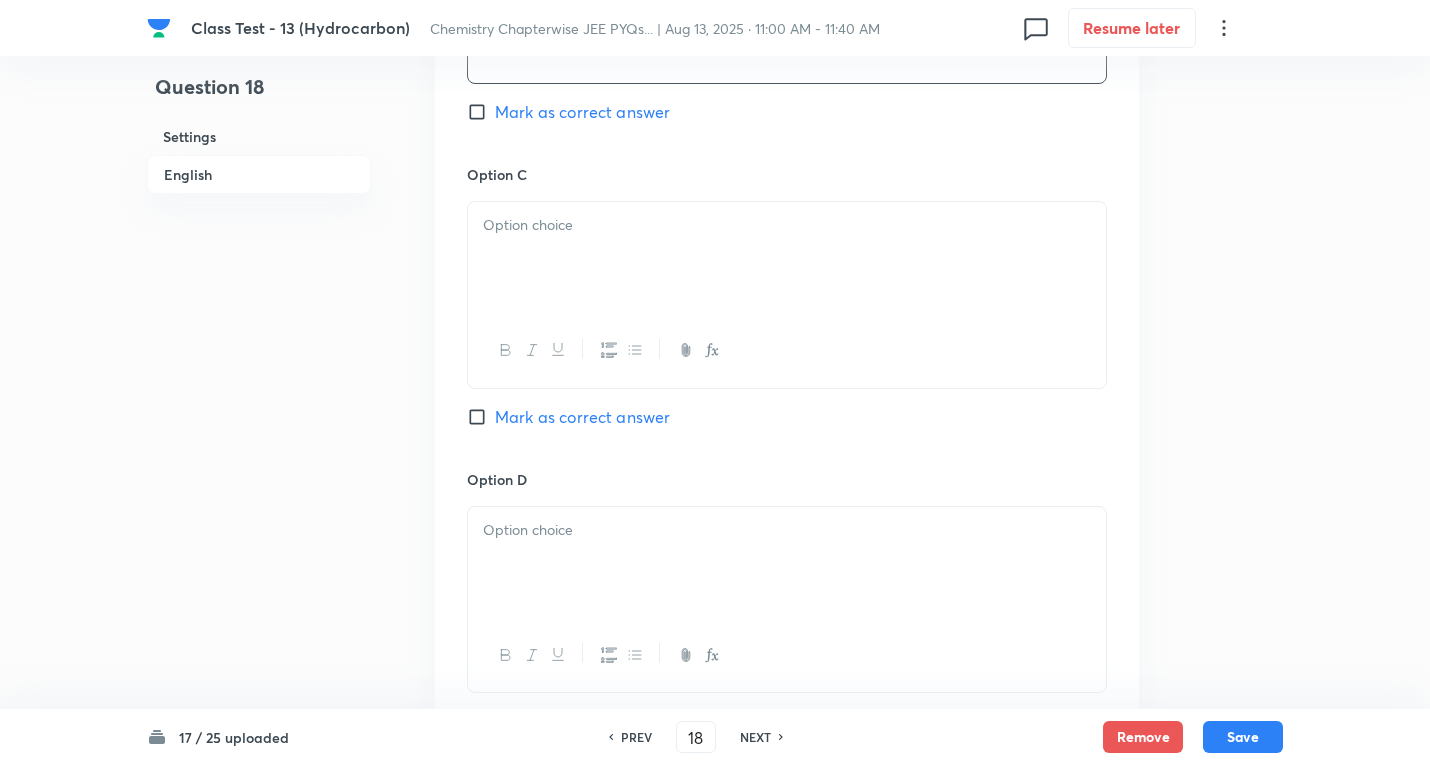 click at bounding box center [787, 225] 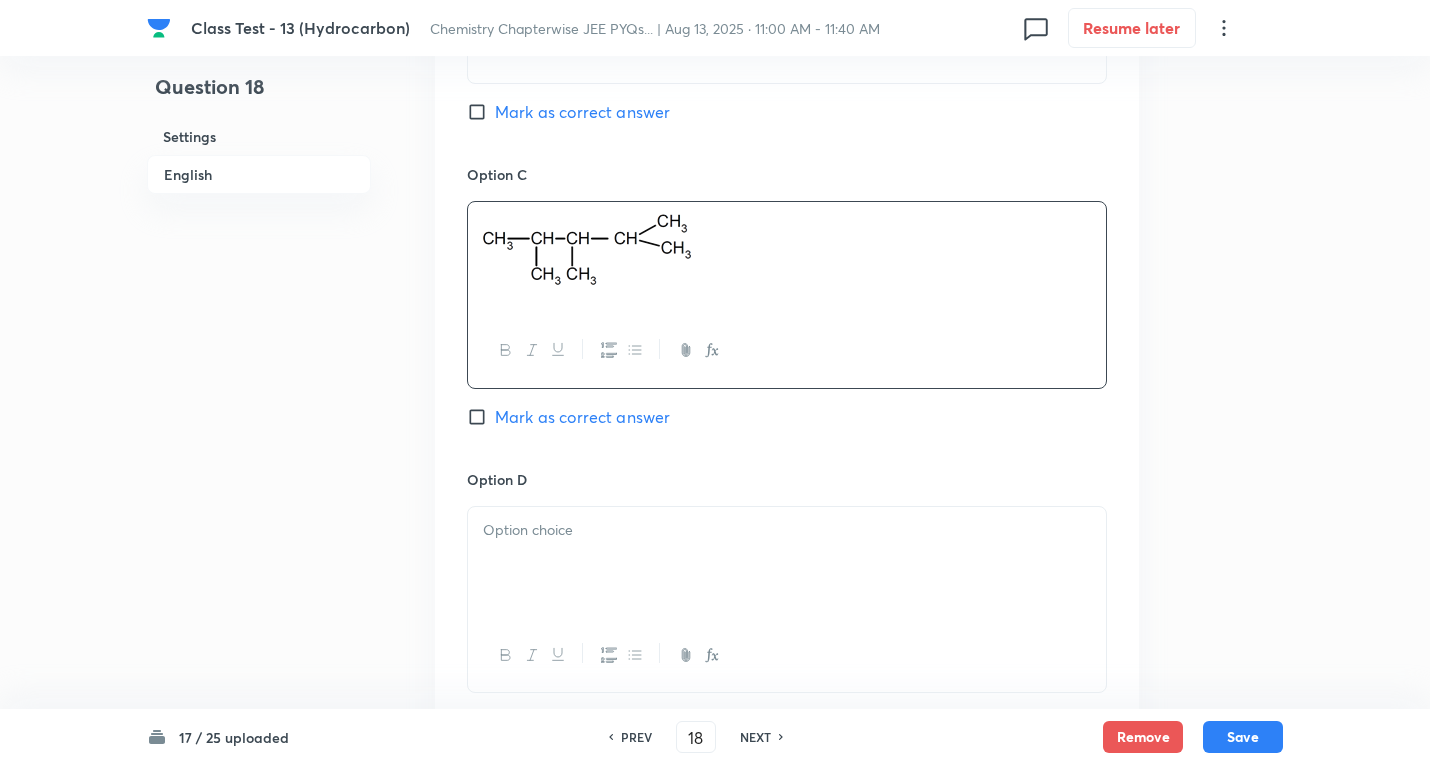 click on "Mark as correct answer" at bounding box center (582, 112) 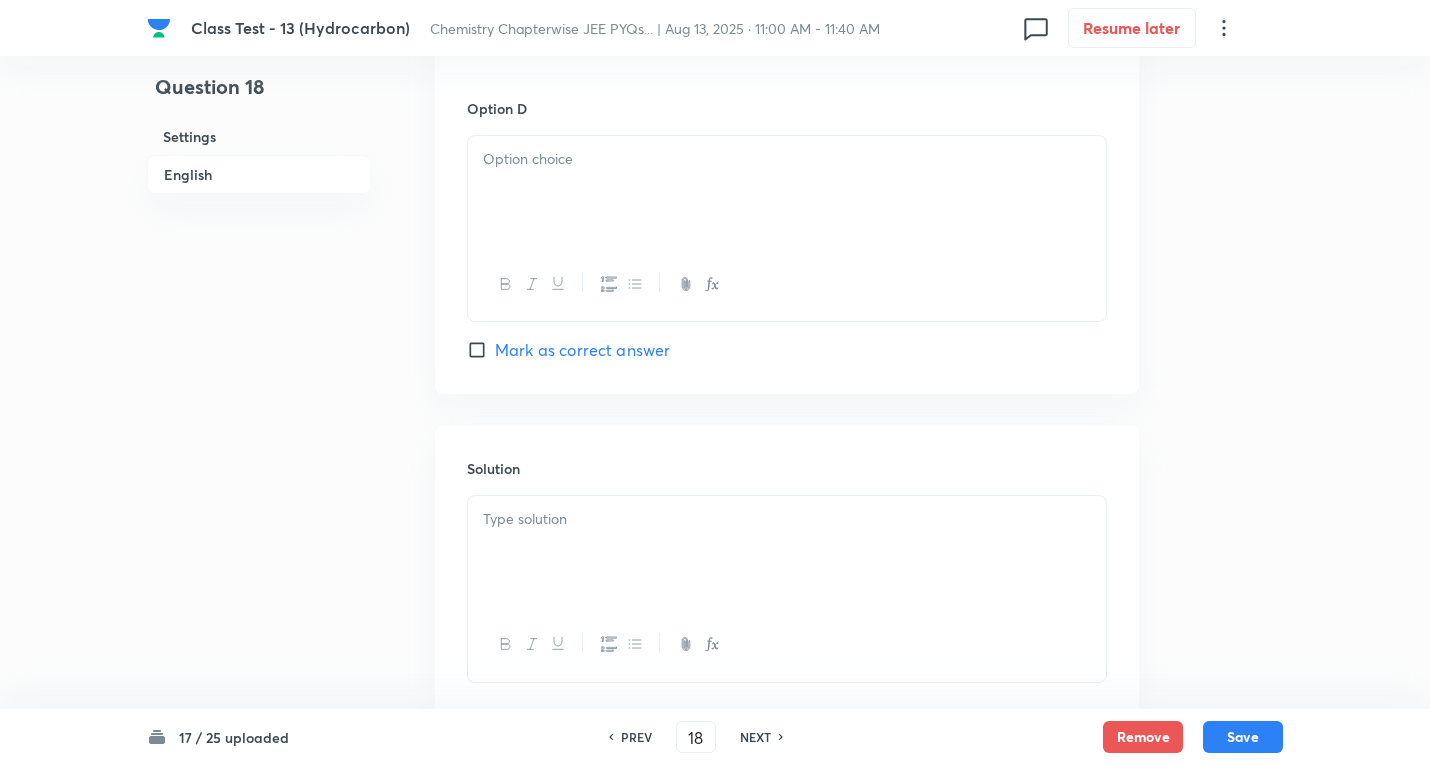 scroll, scrollTop: 1900, scrollLeft: 0, axis: vertical 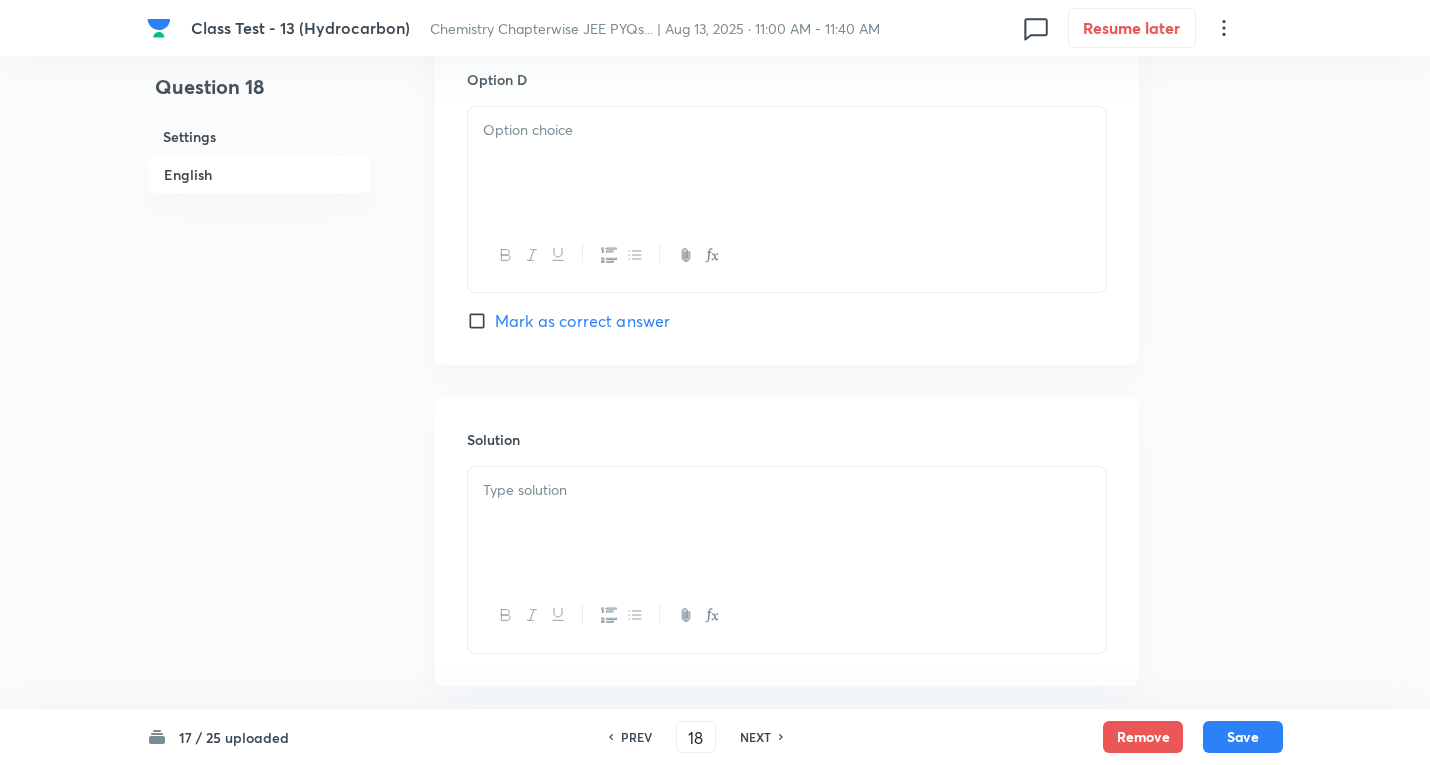 click at bounding box center [787, 163] 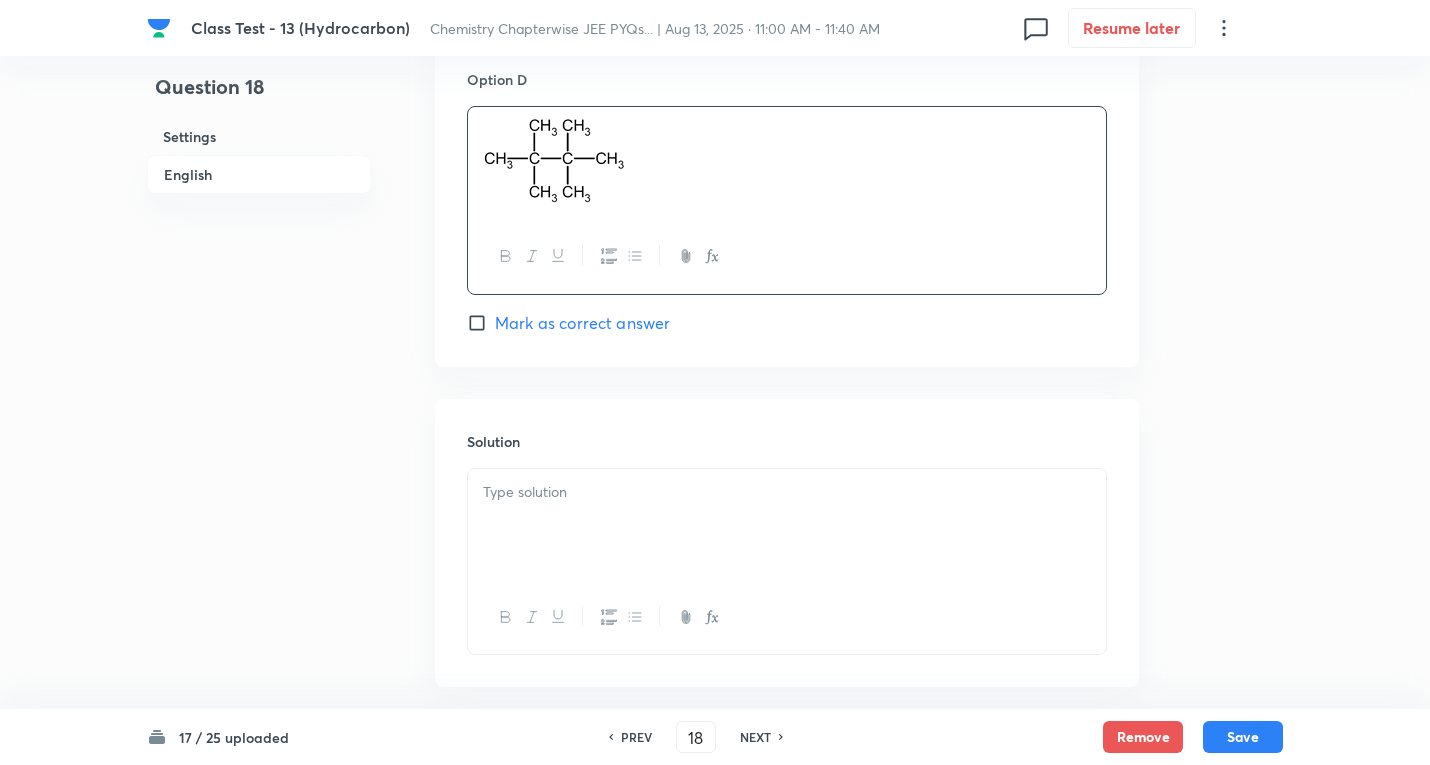 drag, startPoint x: 520, startPoint y: 506, endPoint x: 553, endPoint y: 503, distance: 33.13608 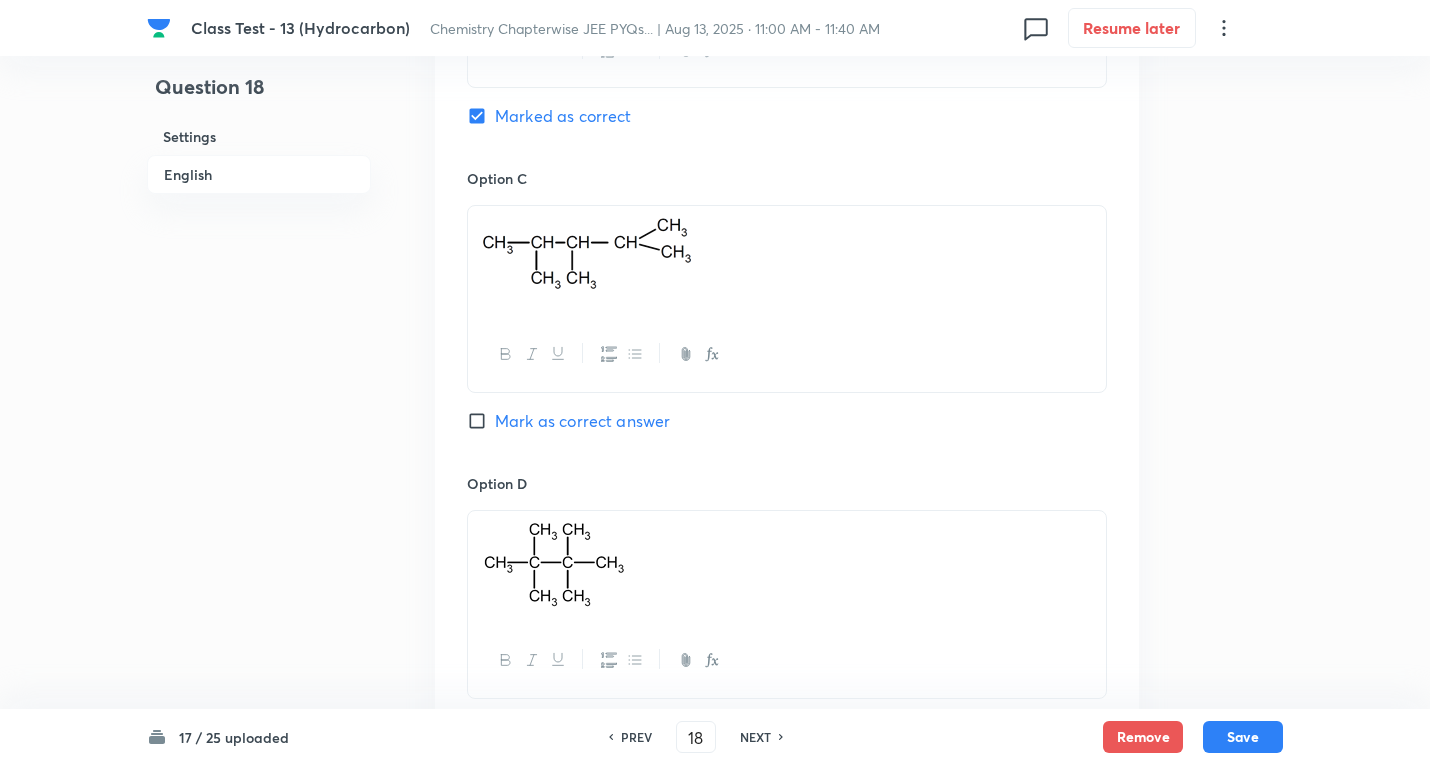 scroll, scrollTop: 1500, scrollLeft: 0, axis: vertical 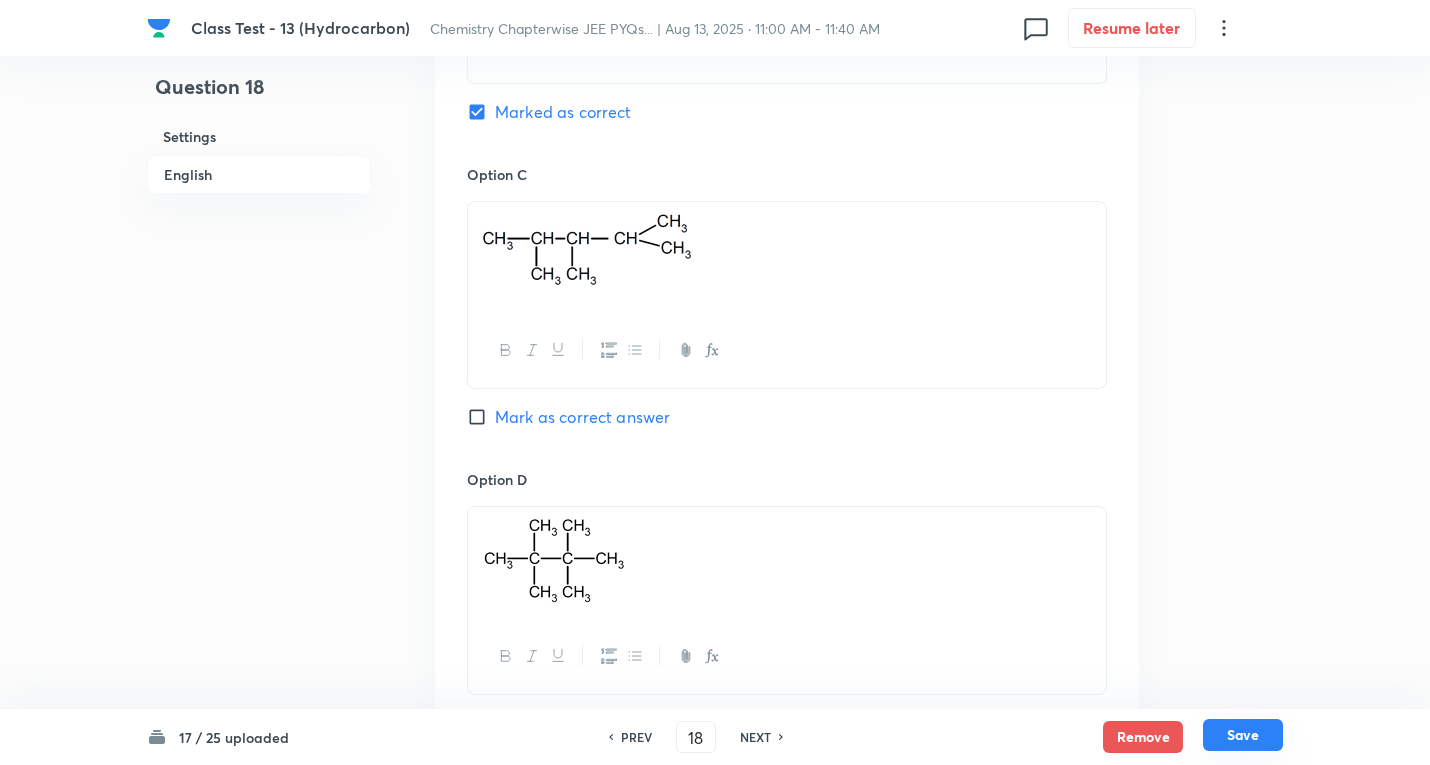 click on "Save" at bounding box center (1243, 735) 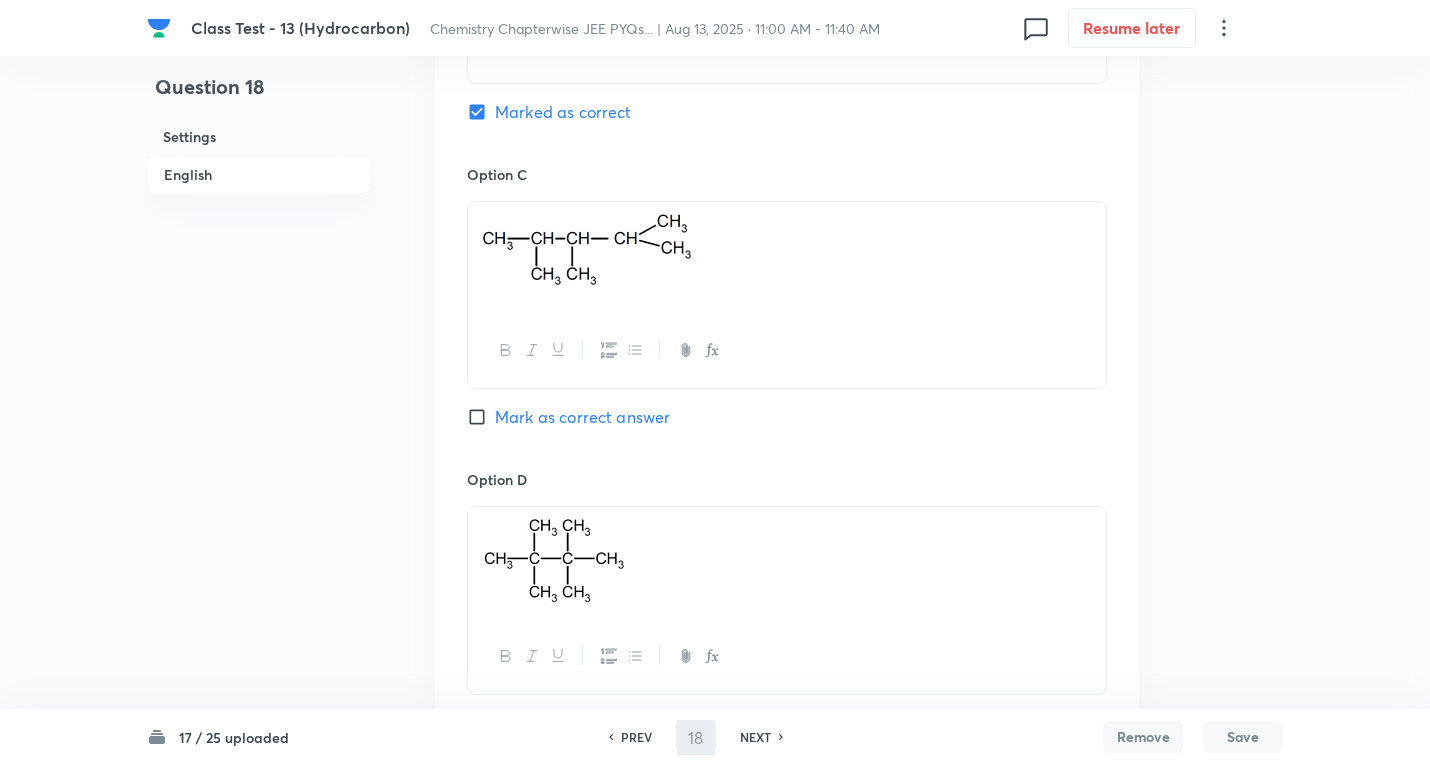 type on "19" 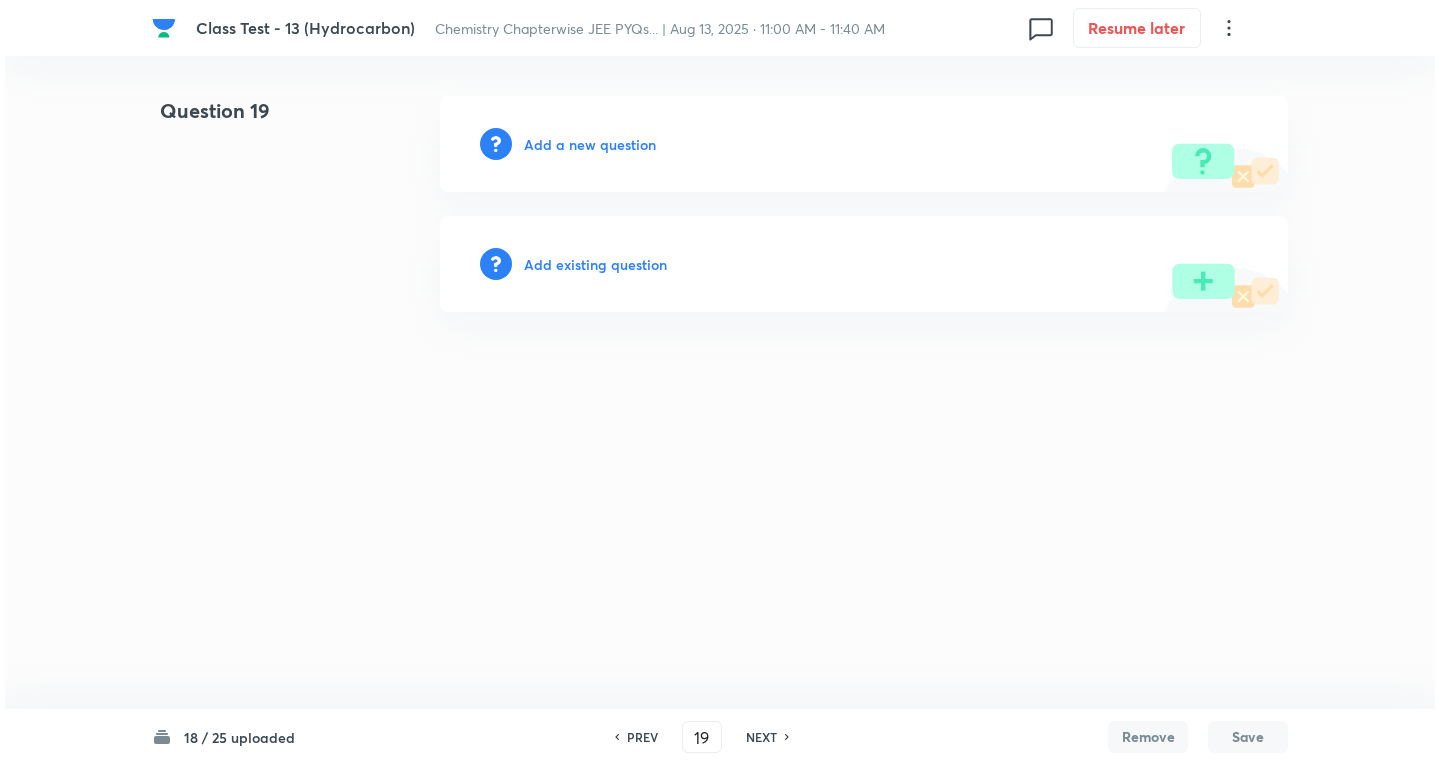 scroll, scrollTop: 0, scrollLeft: 0, axis: both 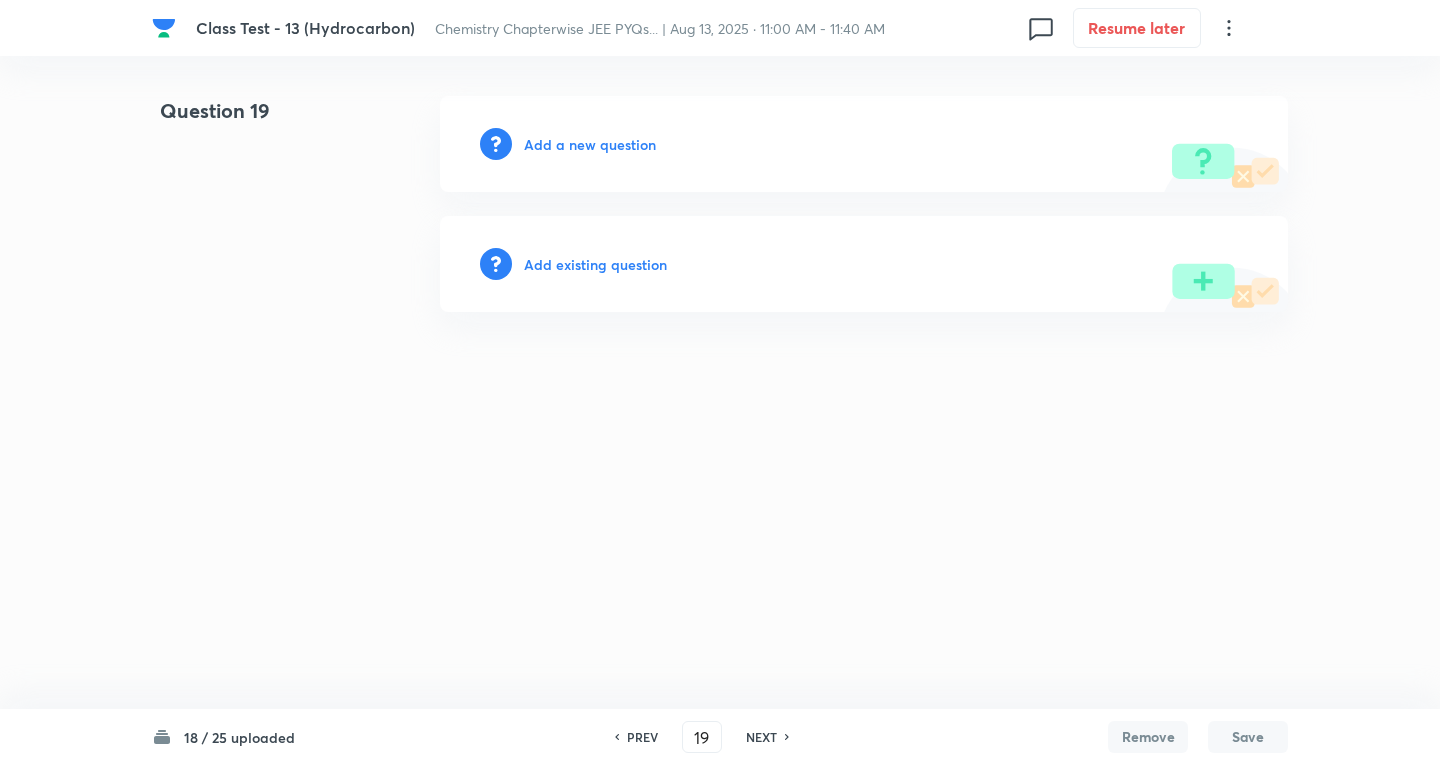 click on "Add a new question" at bounding box center [590, 144] 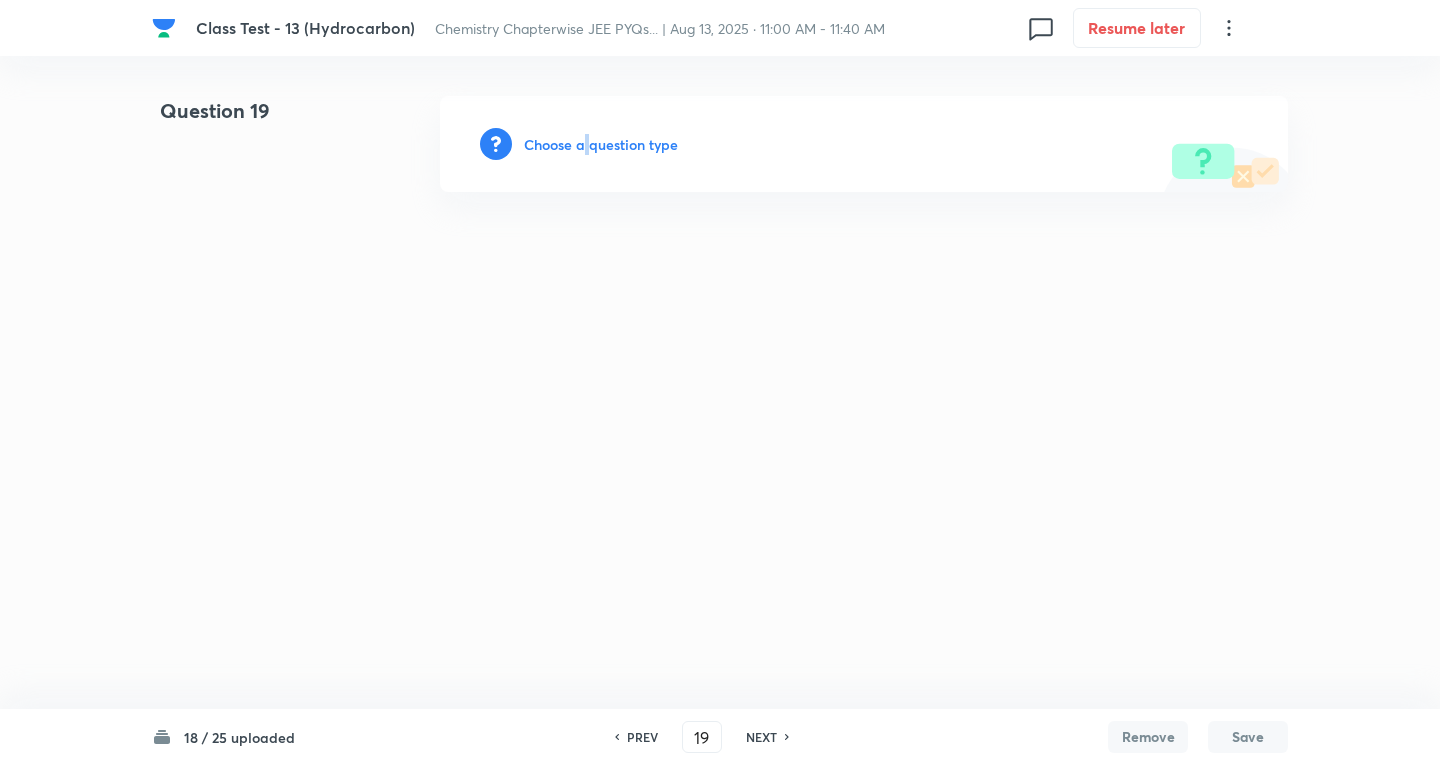 click on "Choose a question type" at bounding box center (601, 144) 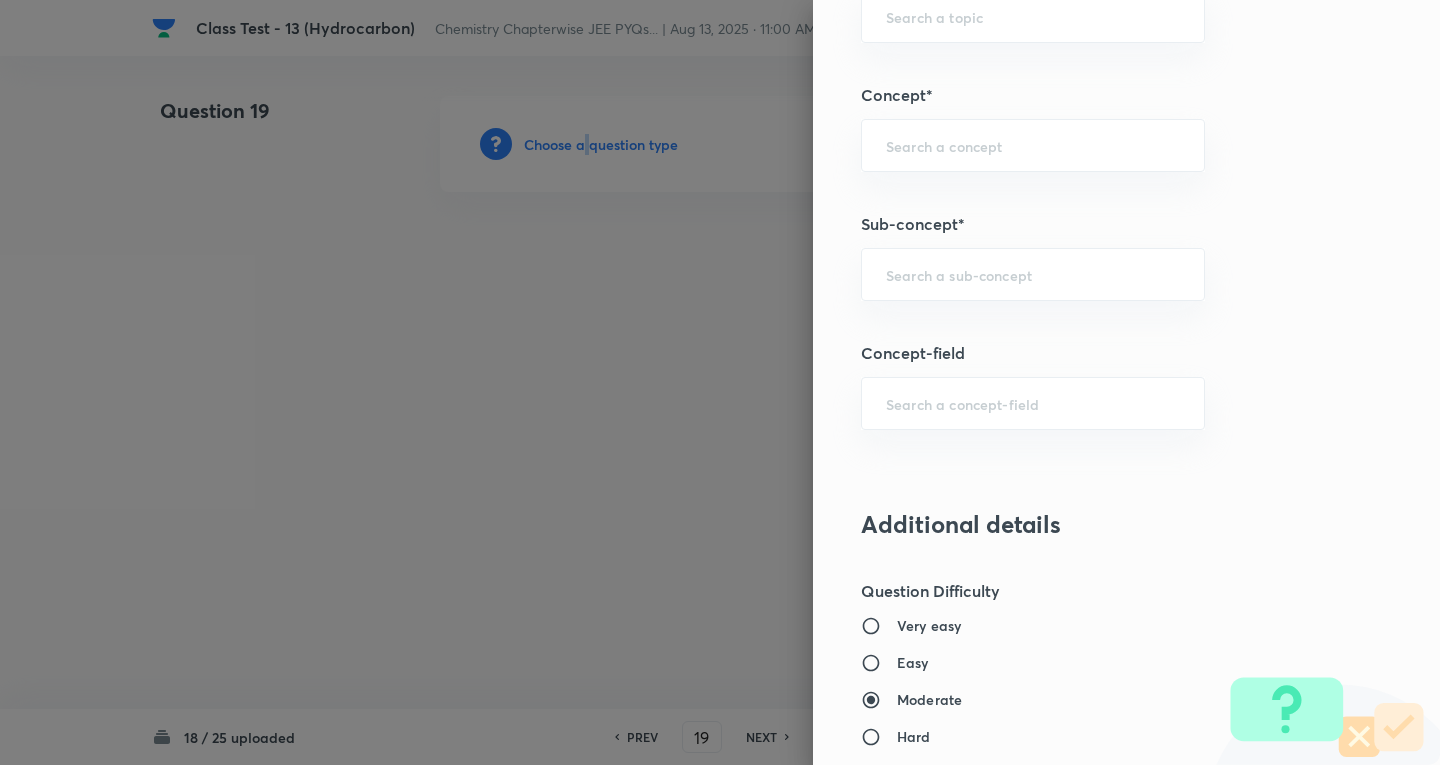 scroll, scrollTop: 1100, scrollLeft: 0, axis: vertical 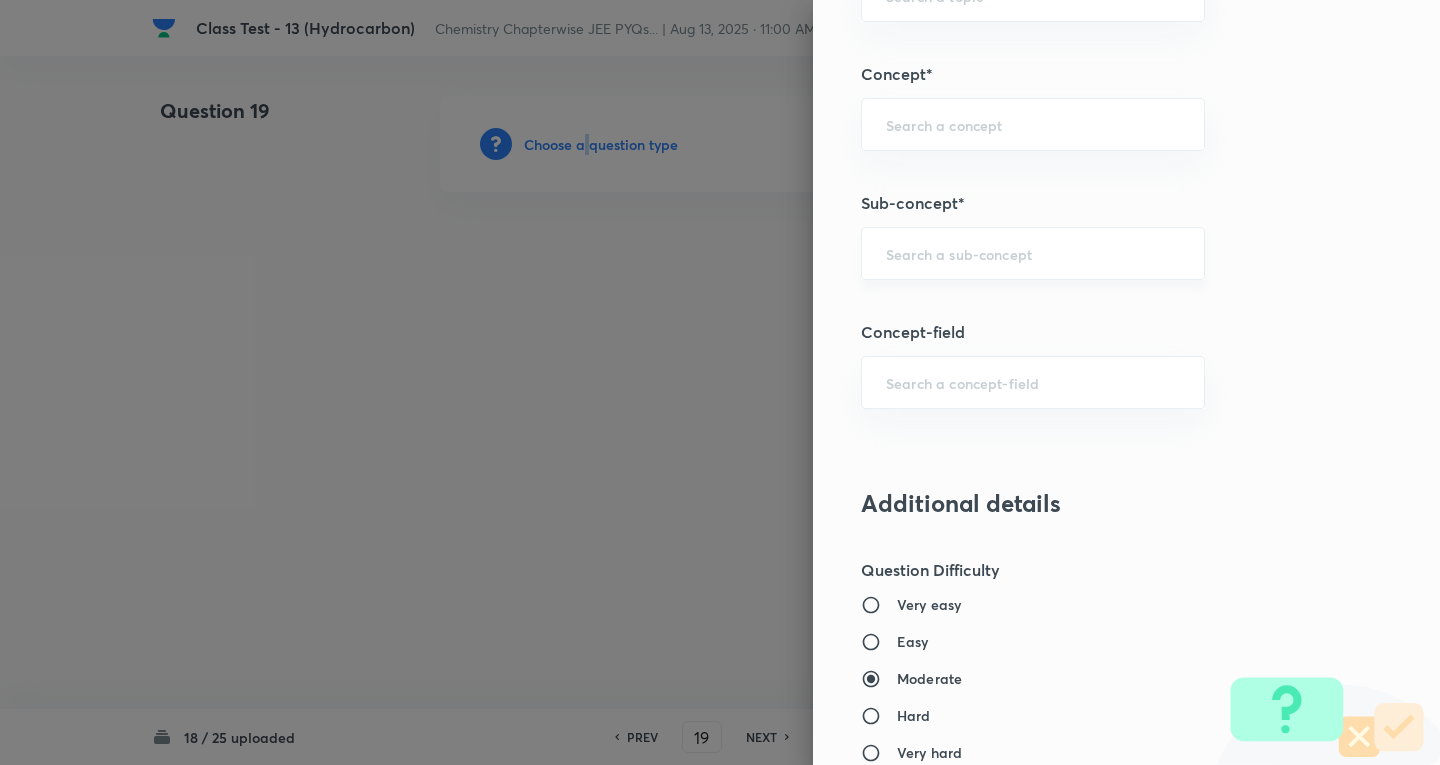 click on "​" at bounding box center (1033, 253) 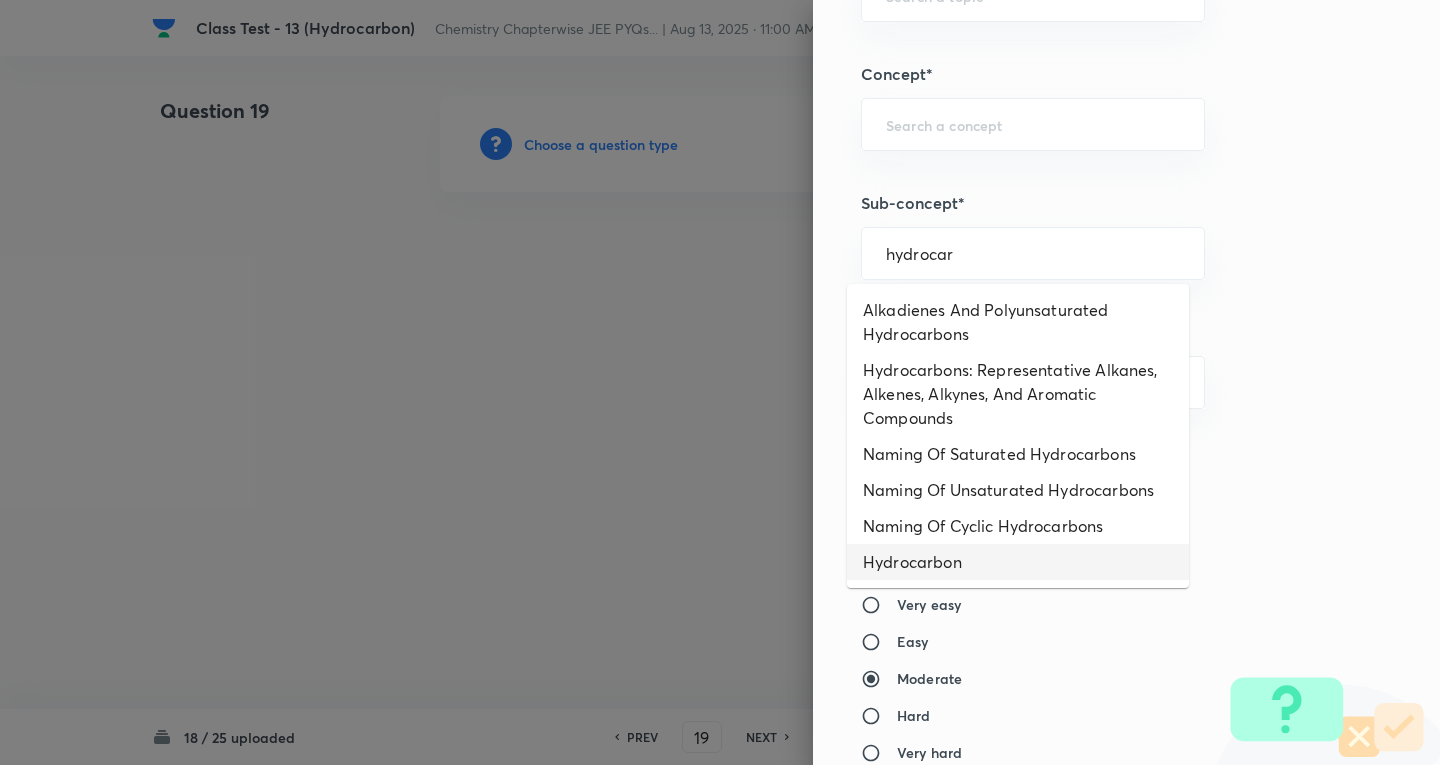 click on "Hydrocarbon" at bounding box center (1018, 562) 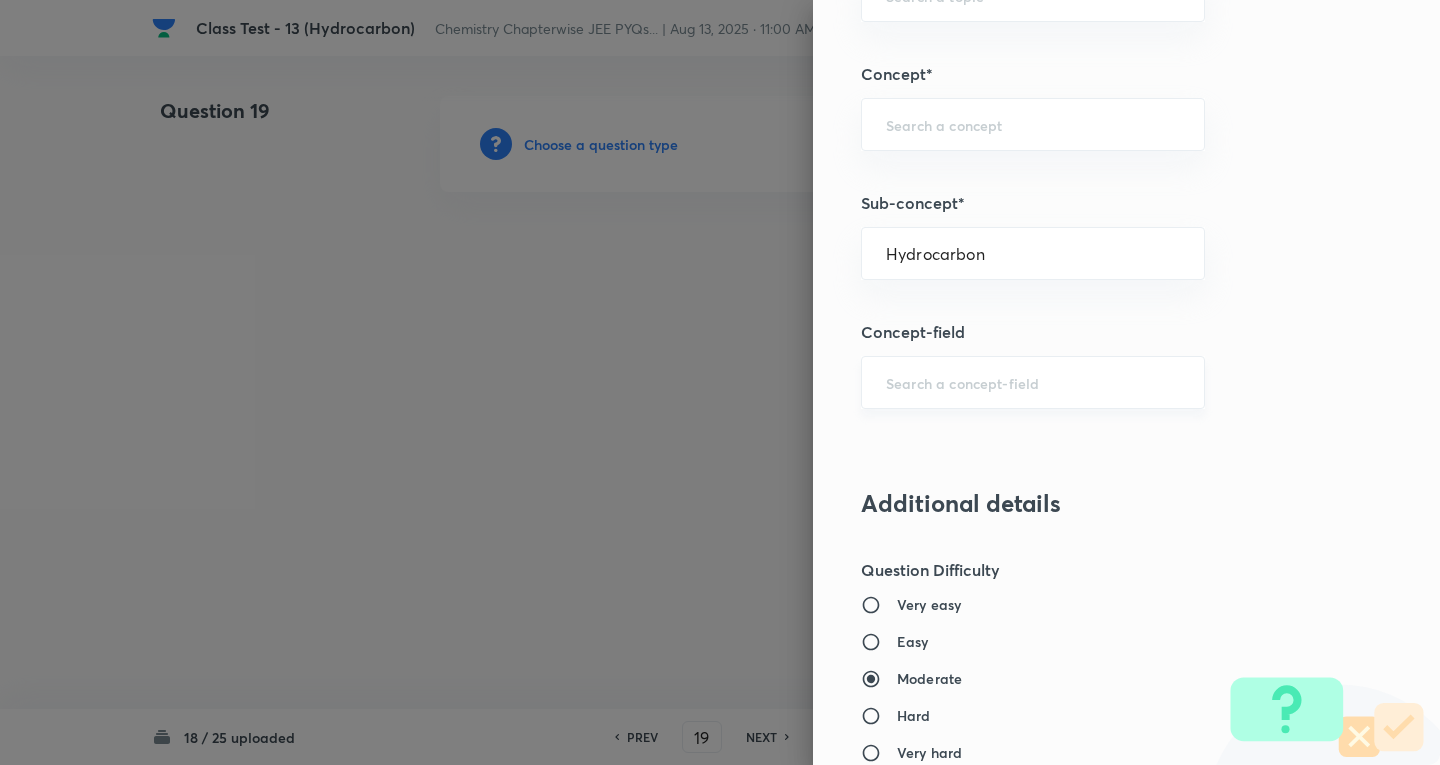 type on "Chemistry" 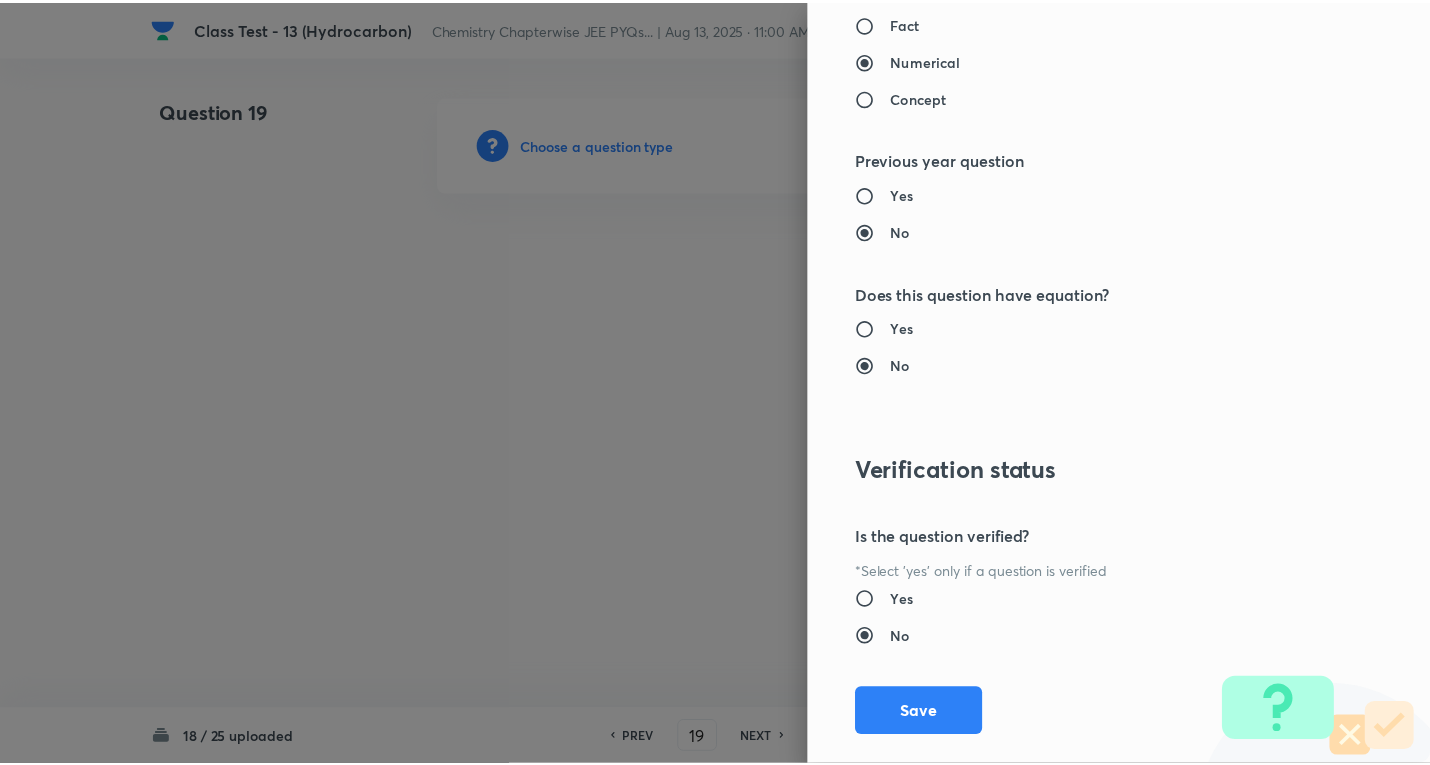 scroll, scrollTop: 1961, scrollLeft: 0, axis: vertical 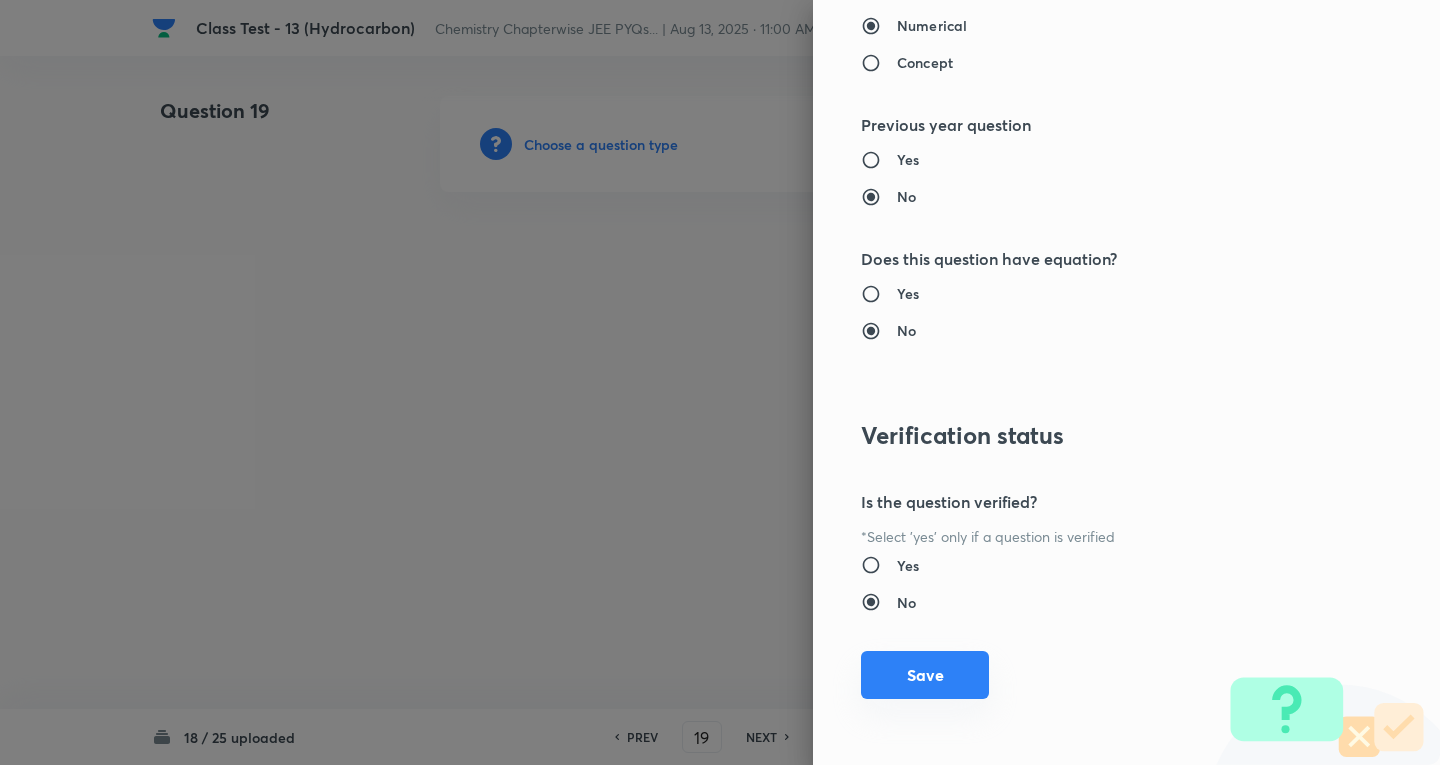 click on "Save" at bounding box center (925, 675) 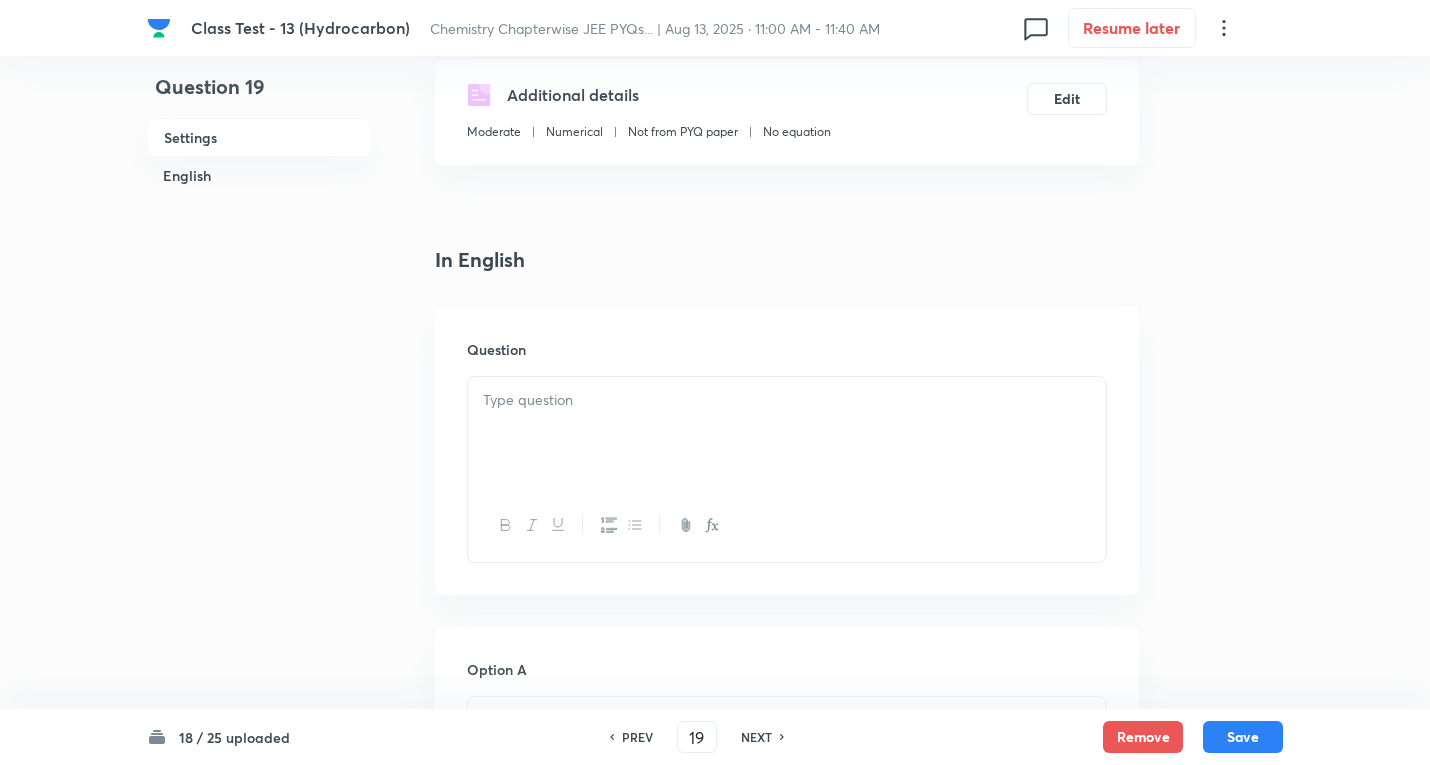 scroll, scrollTop: 400, scrollLeft: 0, axis: vertical 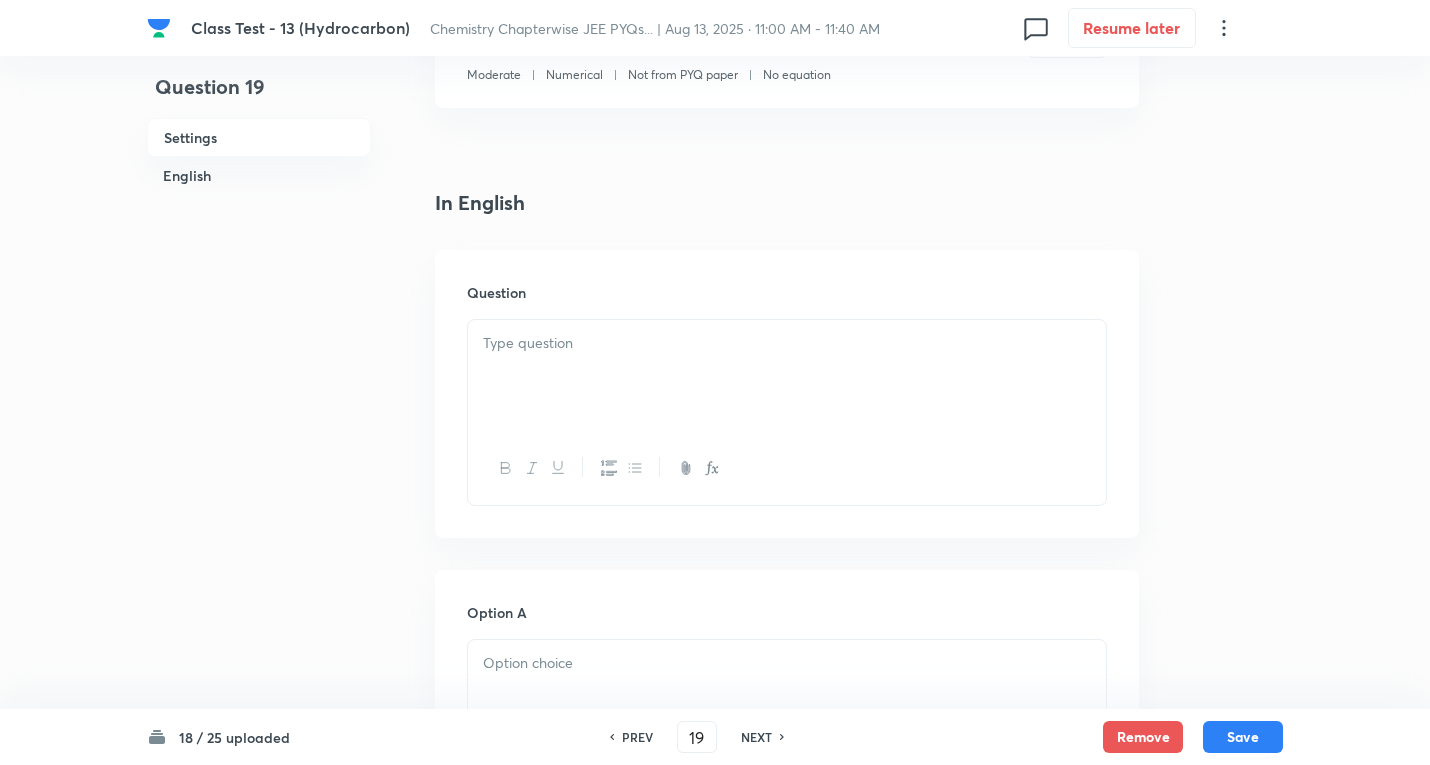 click at bounding box center (787, 376) 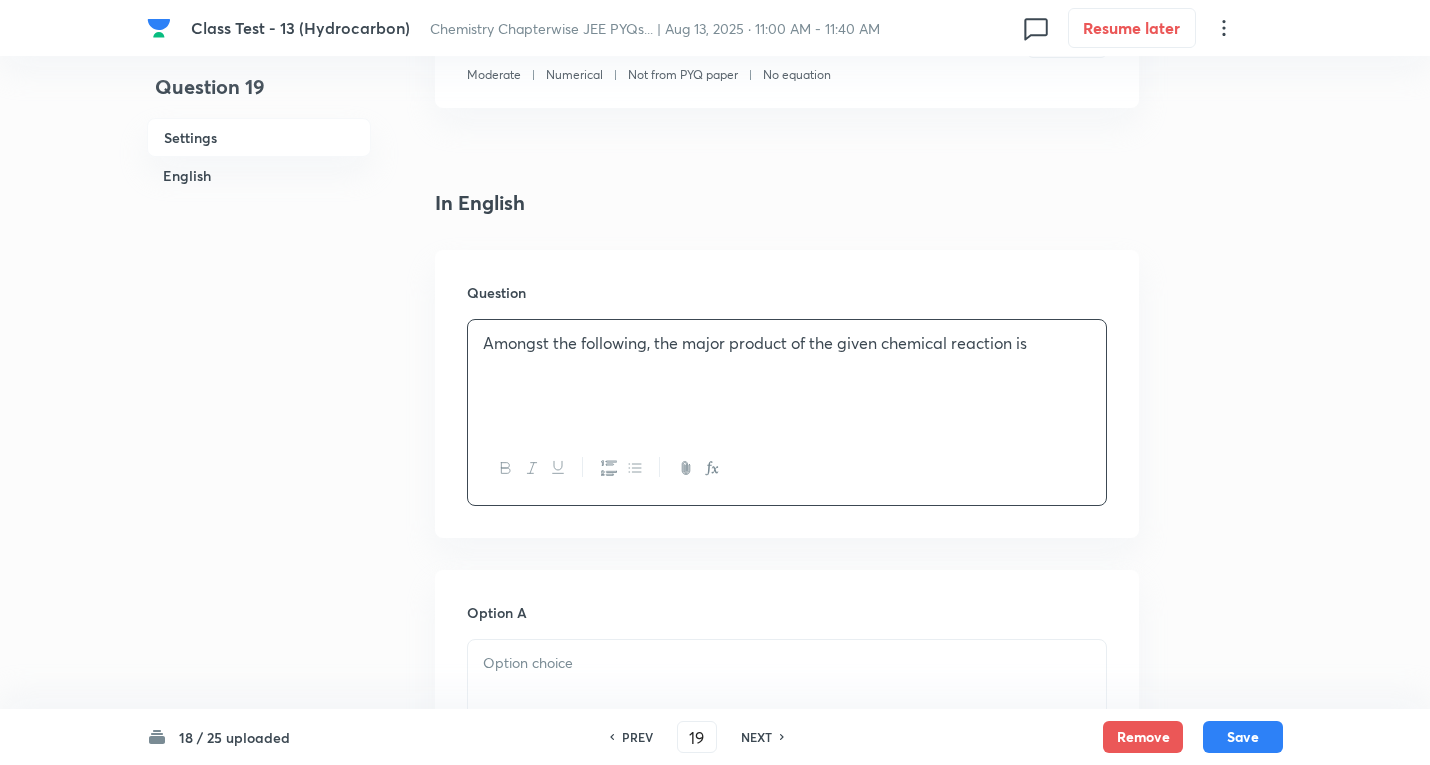 type 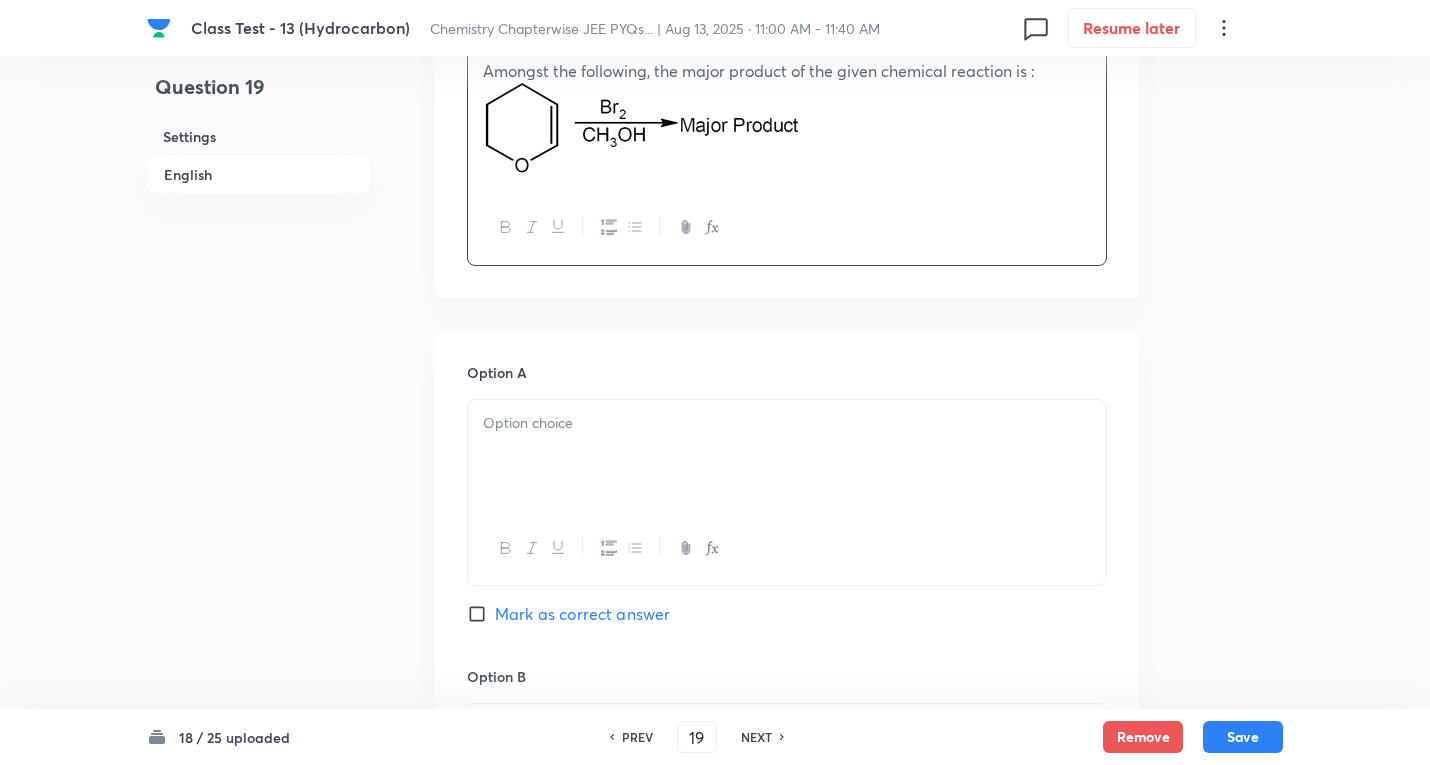 scroll, scrollTop: 700, scrollLeft: 0, axis: vertical 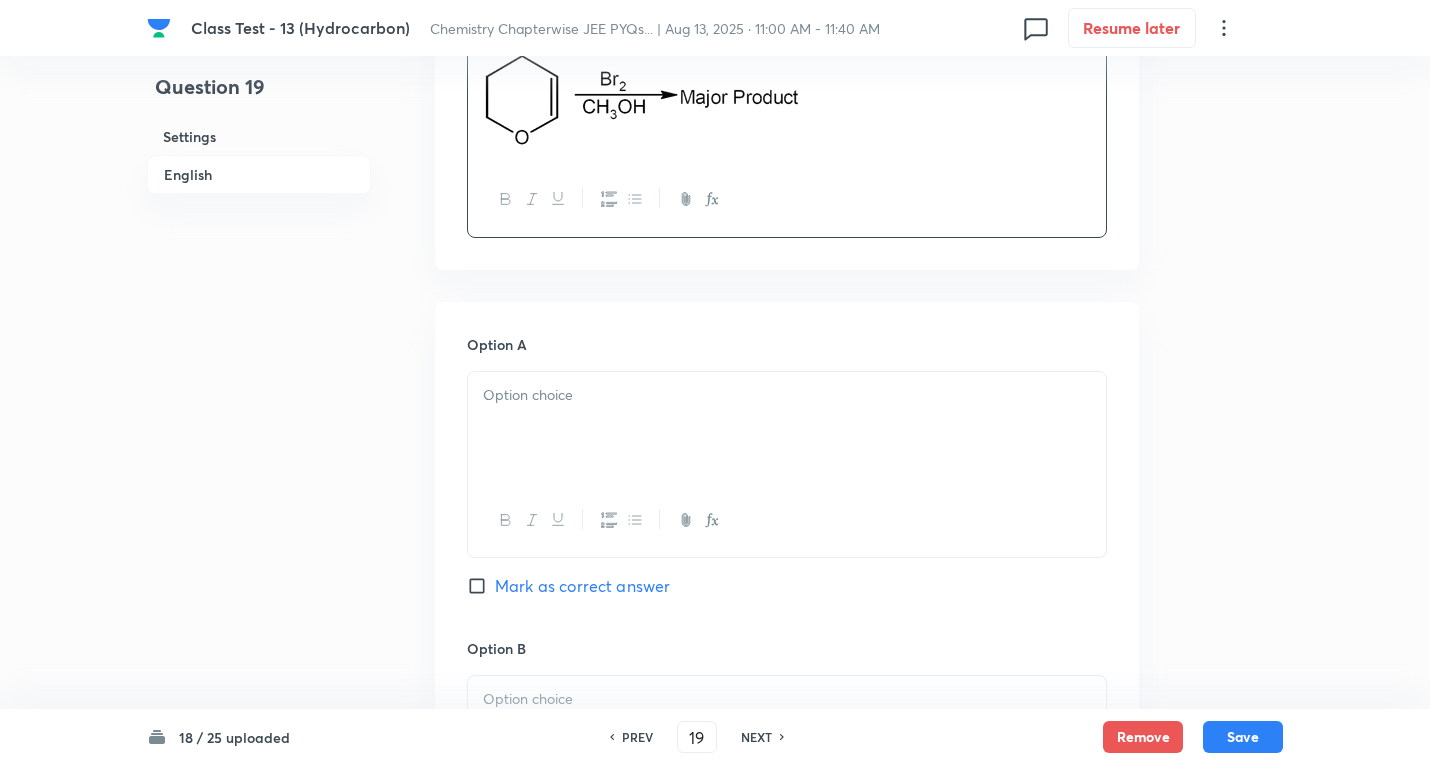 click at bounding box center (787, 428) 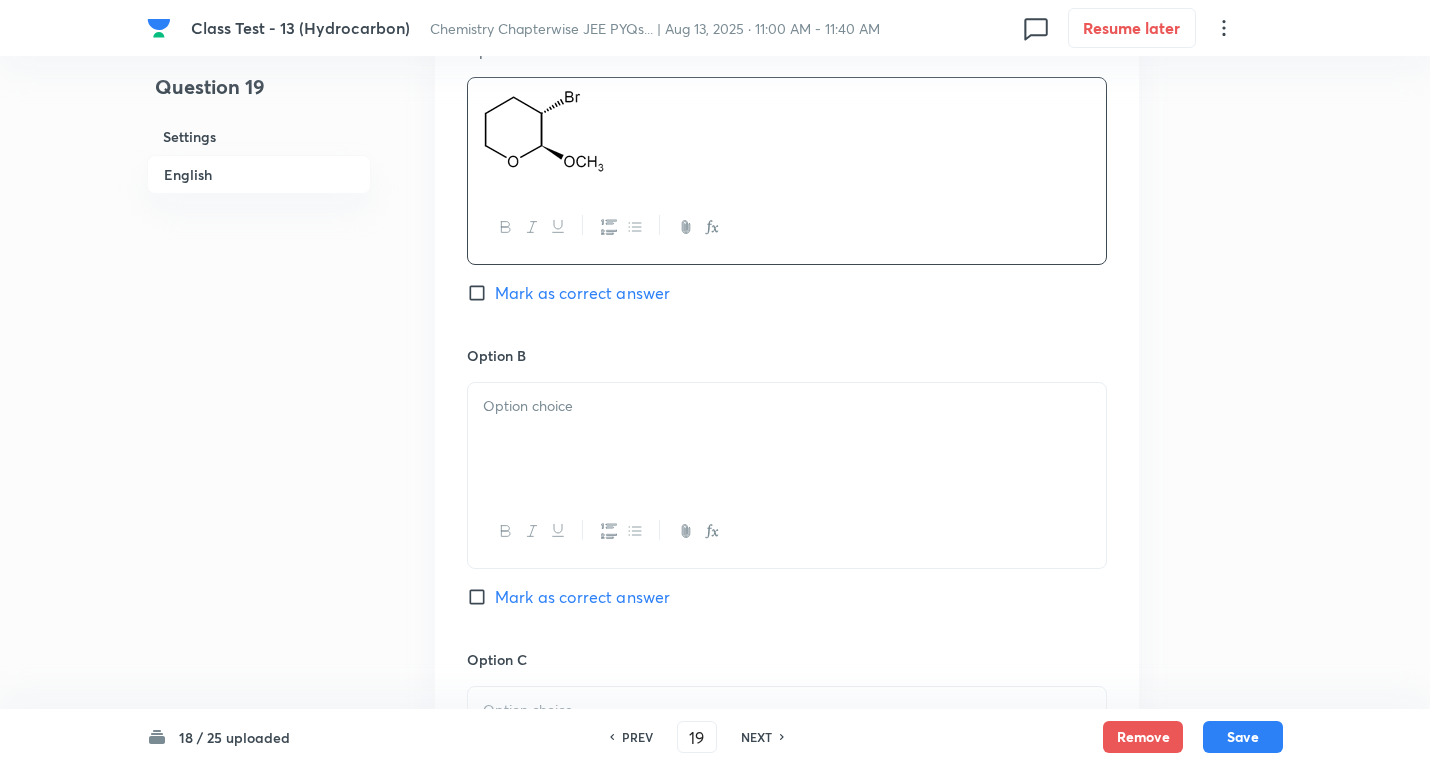 scroll, scrollTop: 1000, scrollLeft: 0, axis: vertical 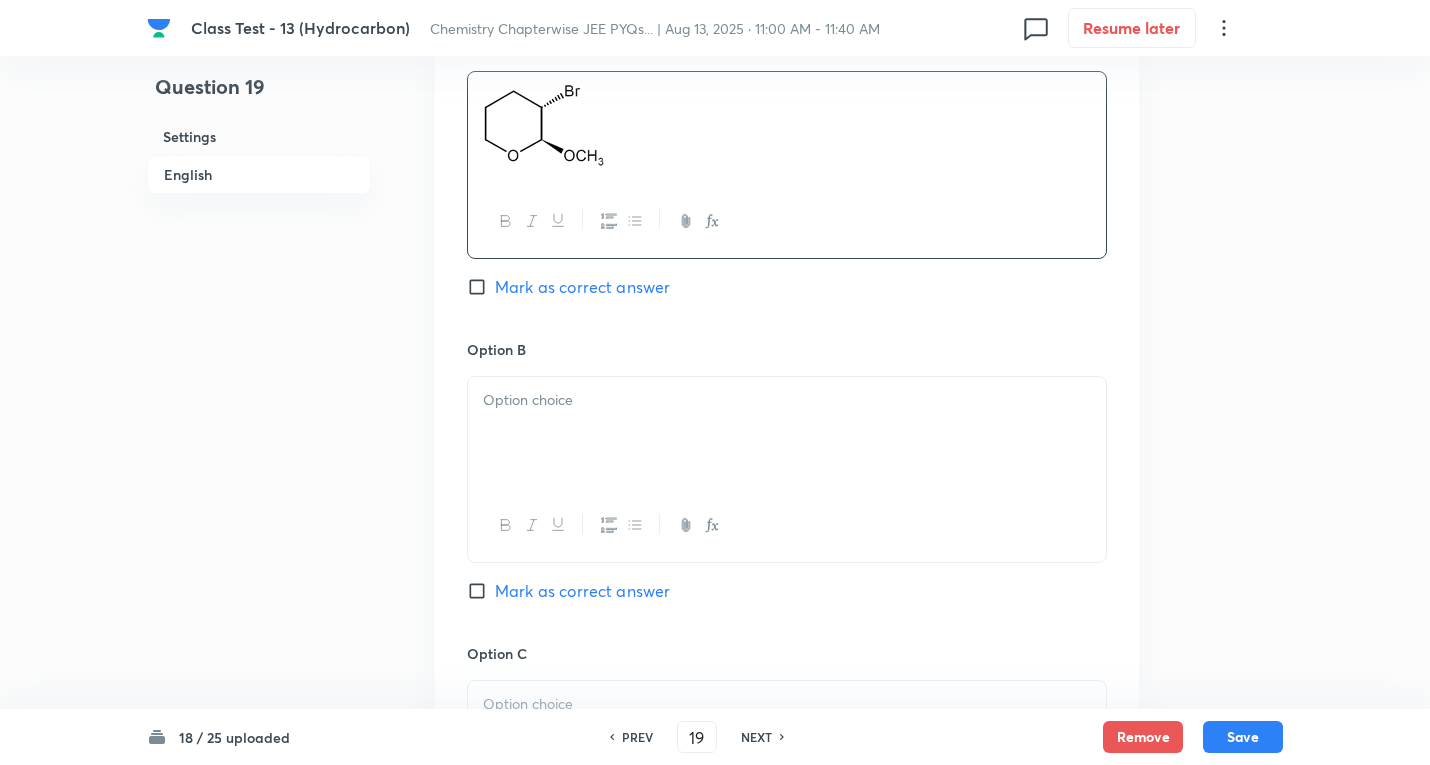 click on "Mark as correct answer" at bounding box center [582, 287] 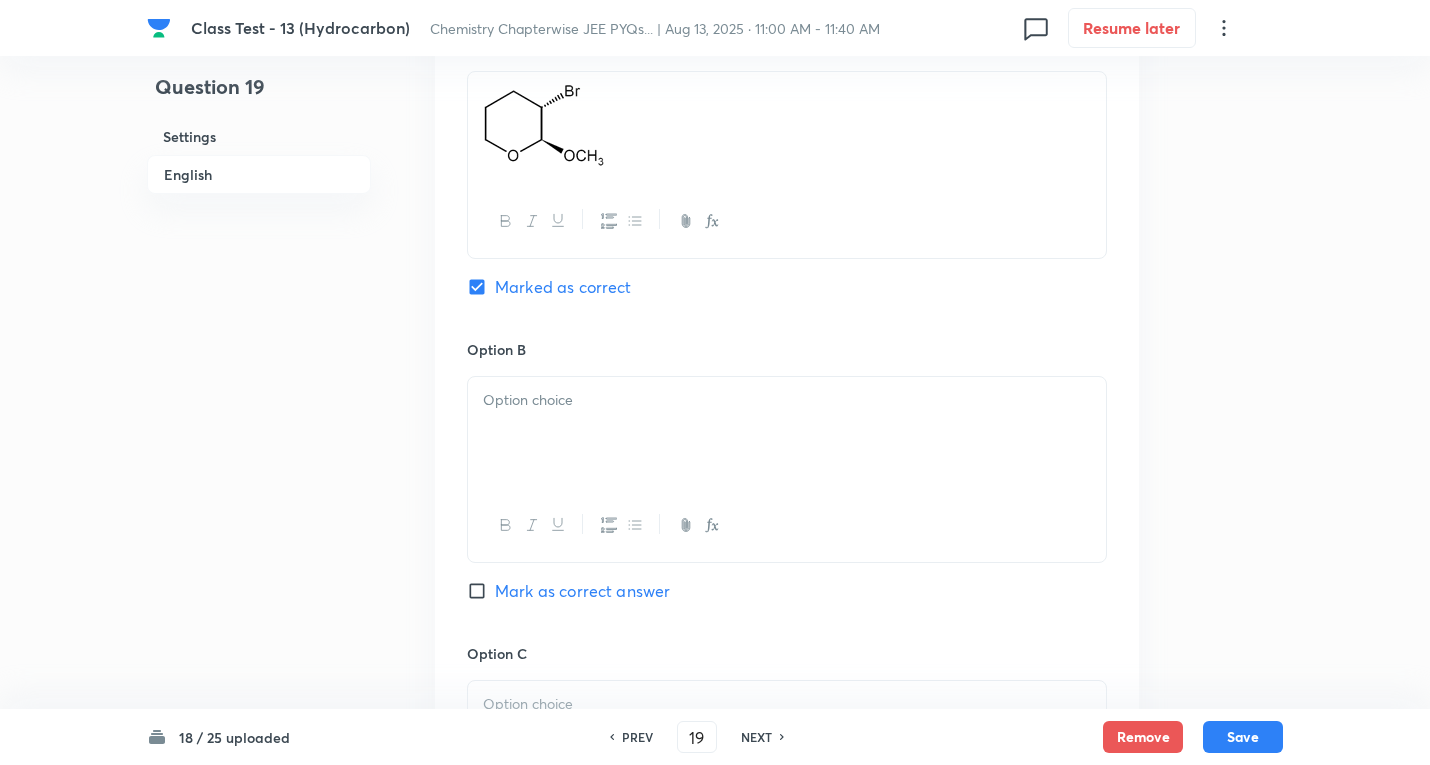 click at bounding box center (787, 433) 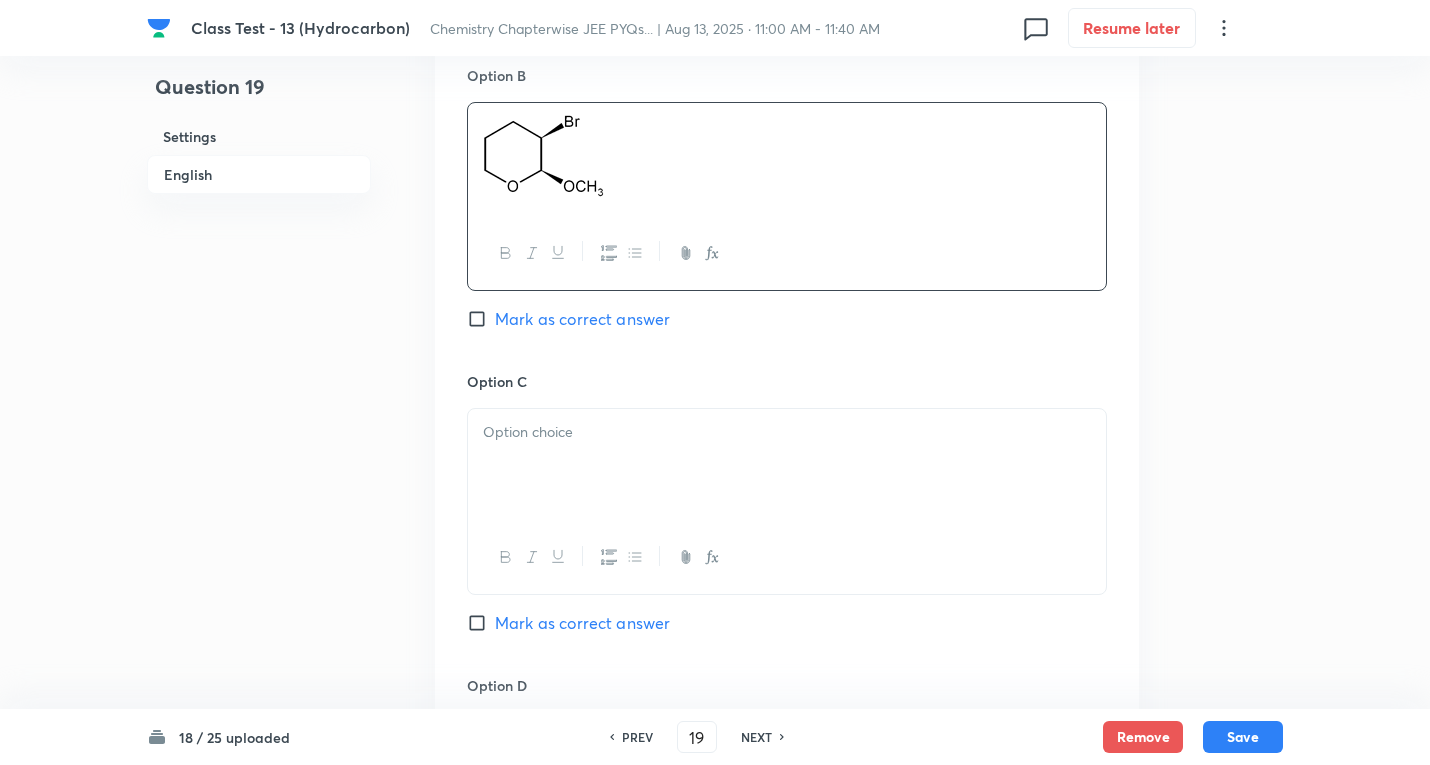 scroll, scrollTop: 1300, scrollLeft: 0, axis: vertical 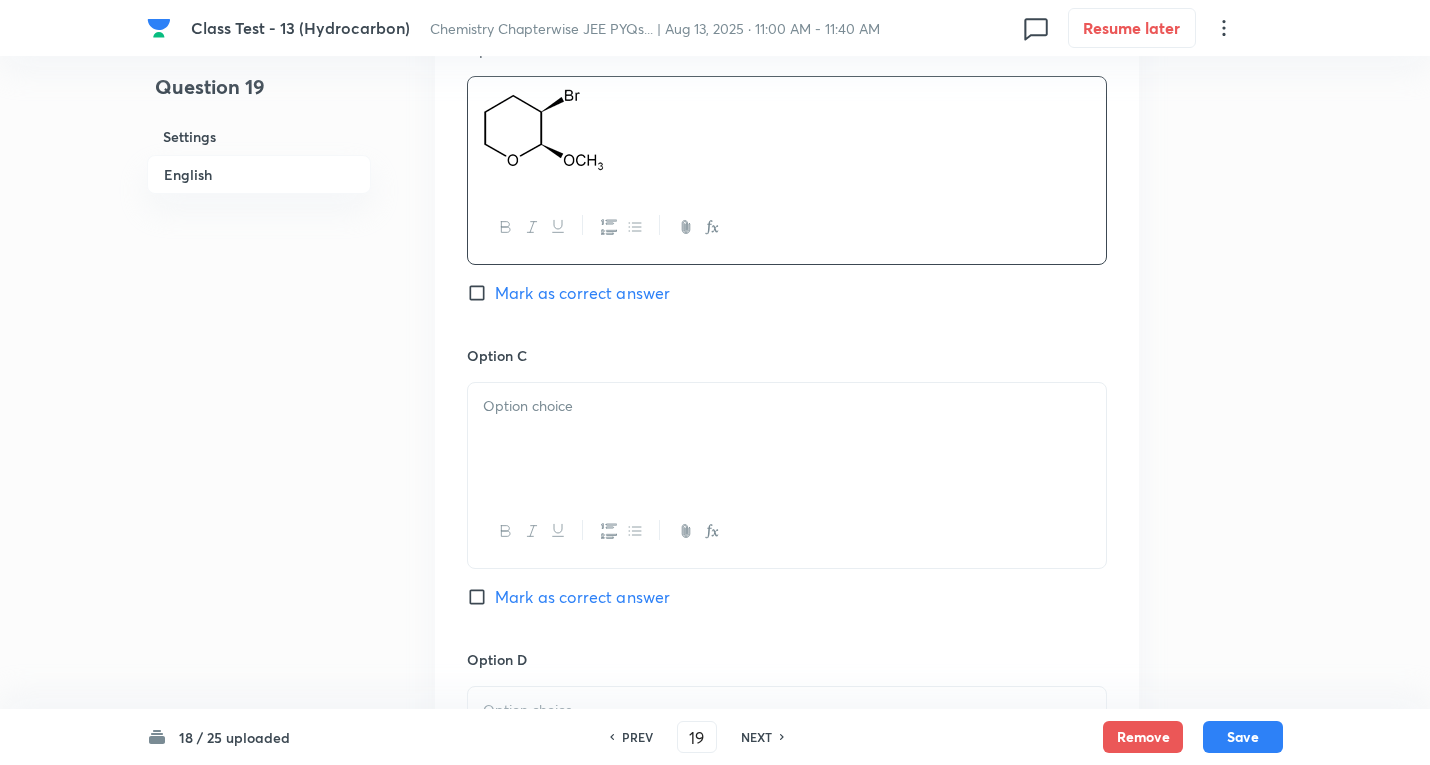 click at bounding box center [787, 439] 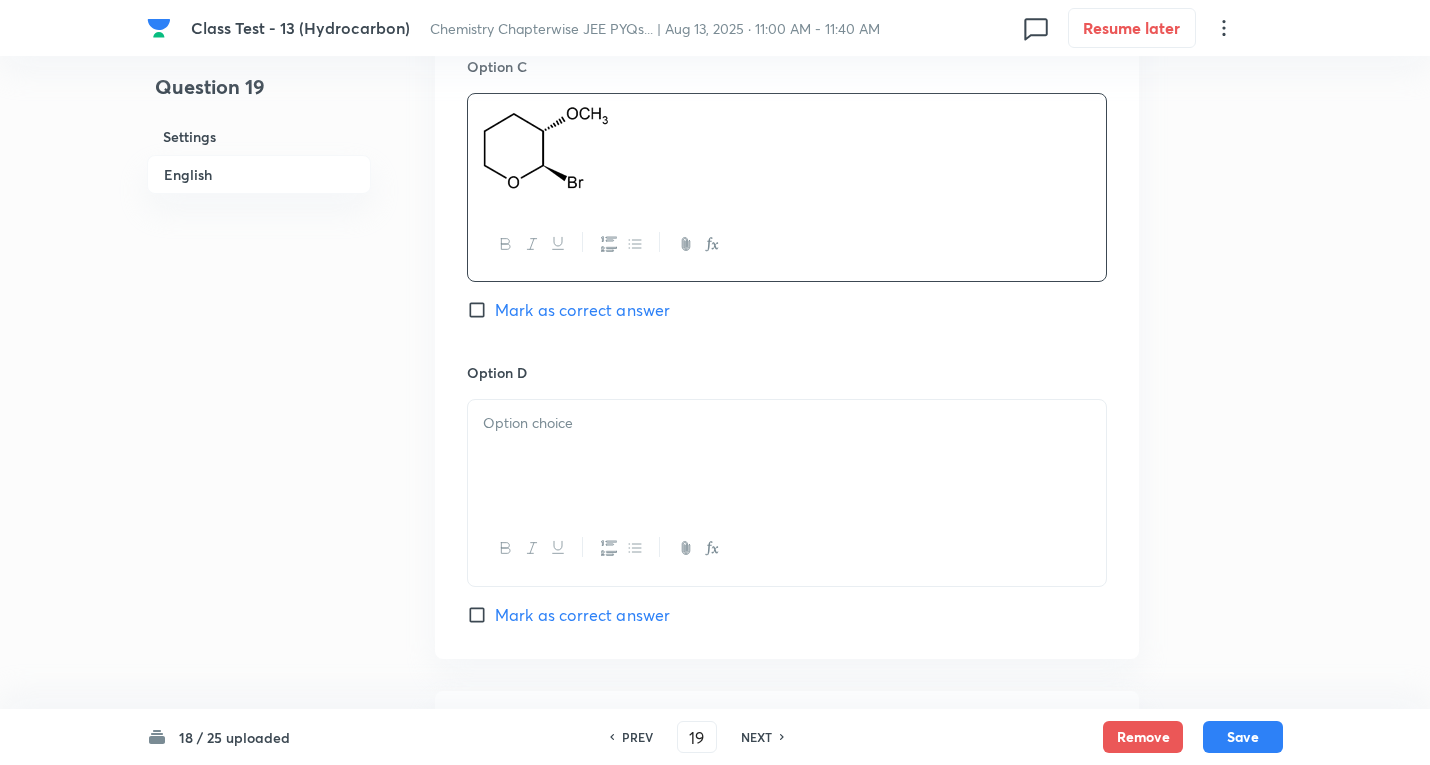 scroll, scrollTop: 1600, scrollLeft: 0, axis: vertical 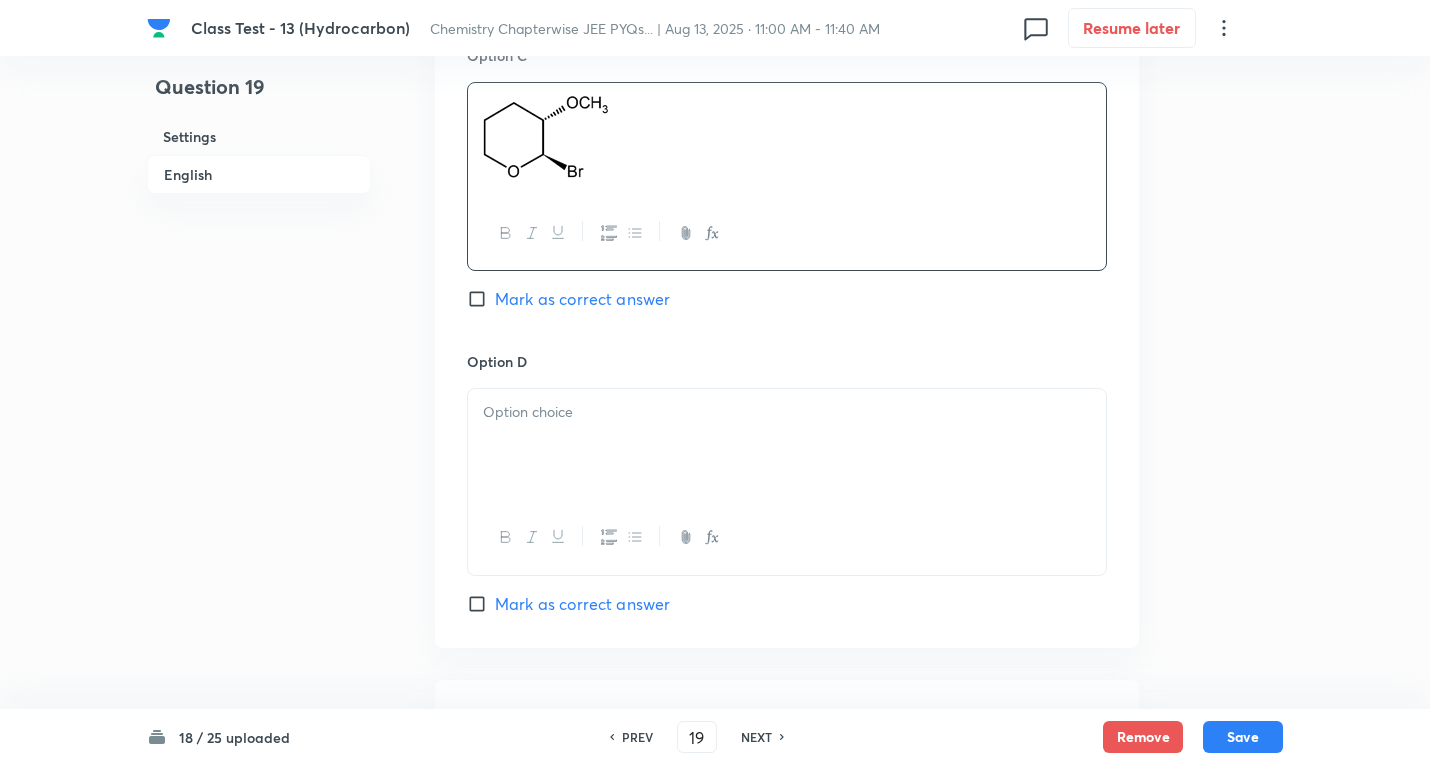 click at bounding box center [787, 445] 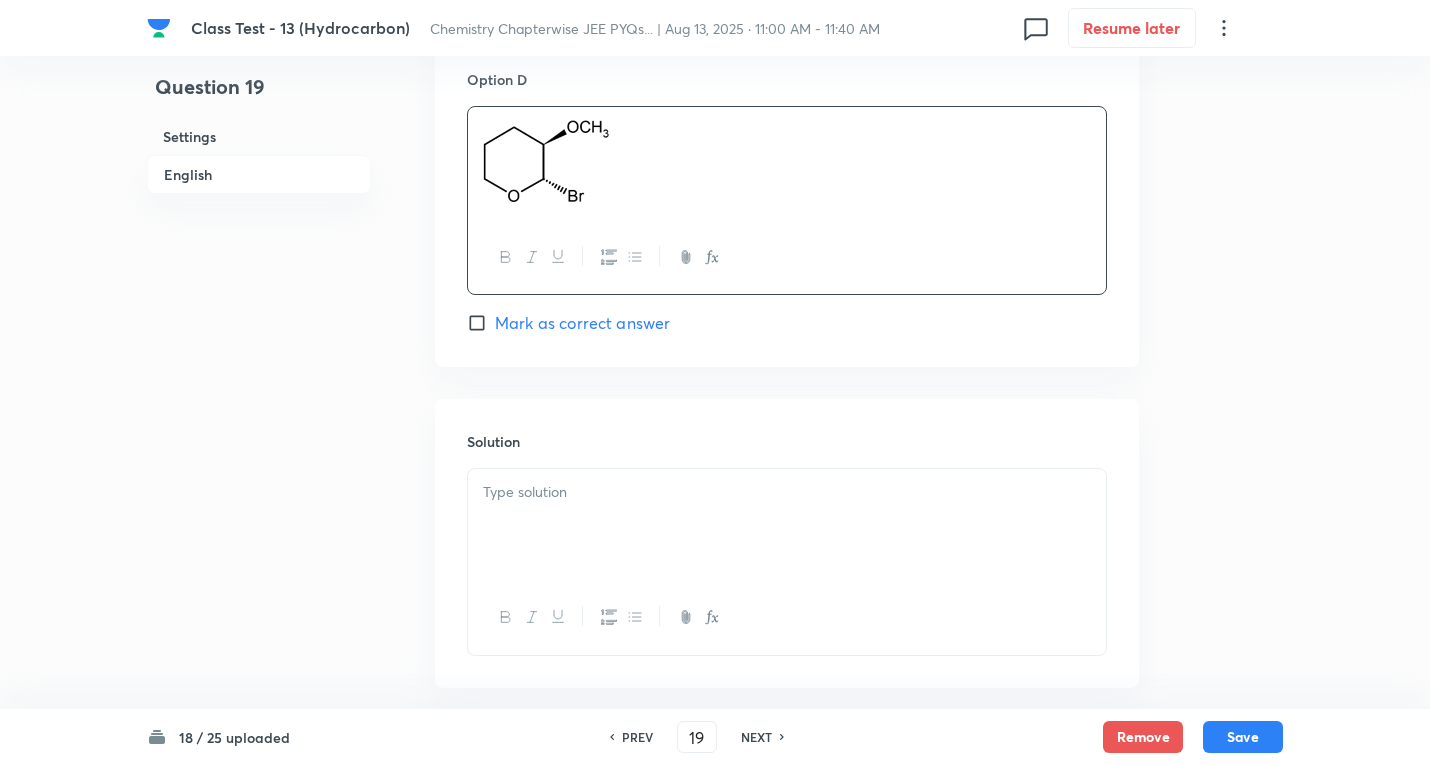 scroll, scrollTop: 1981, scrollLeft: 0, axis: vertical 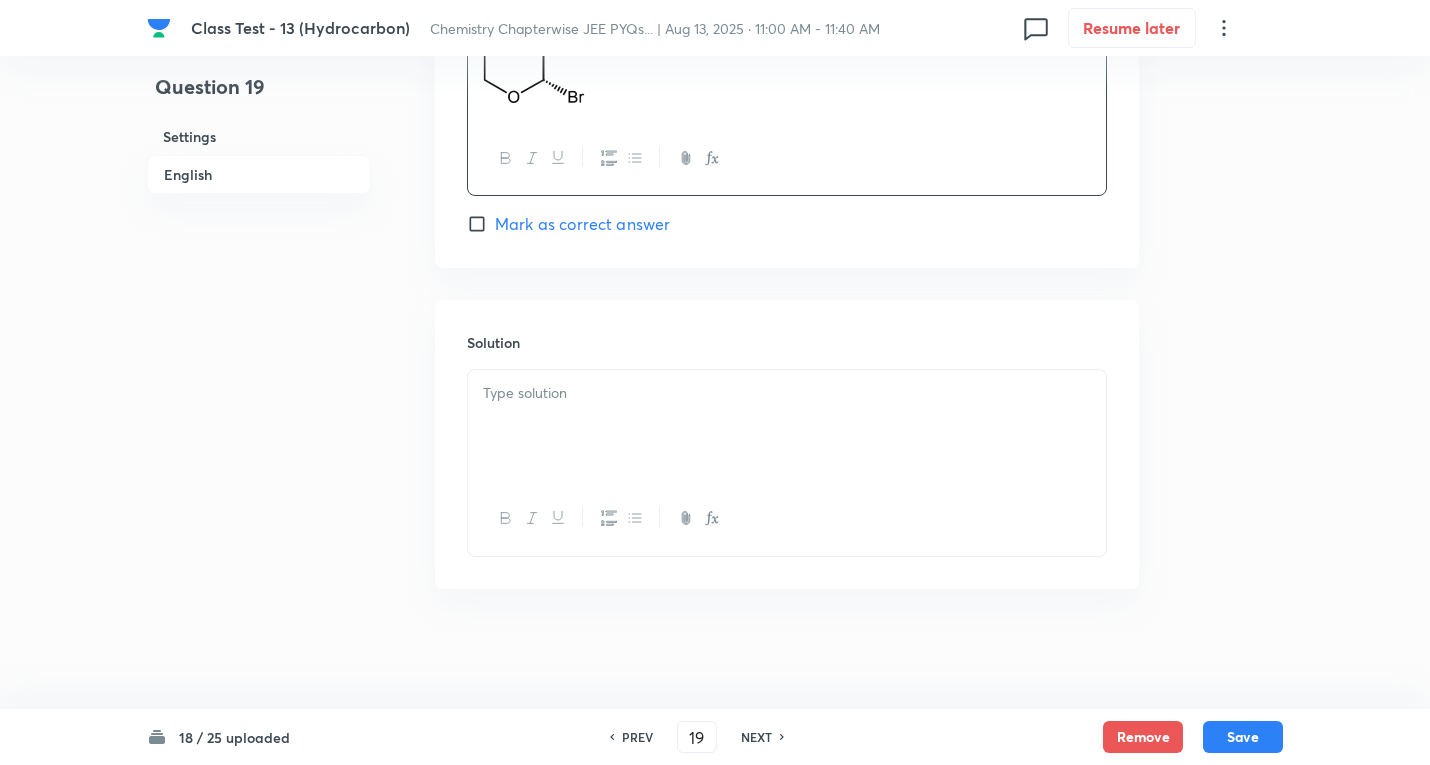 click at bounding box center (787, 426) 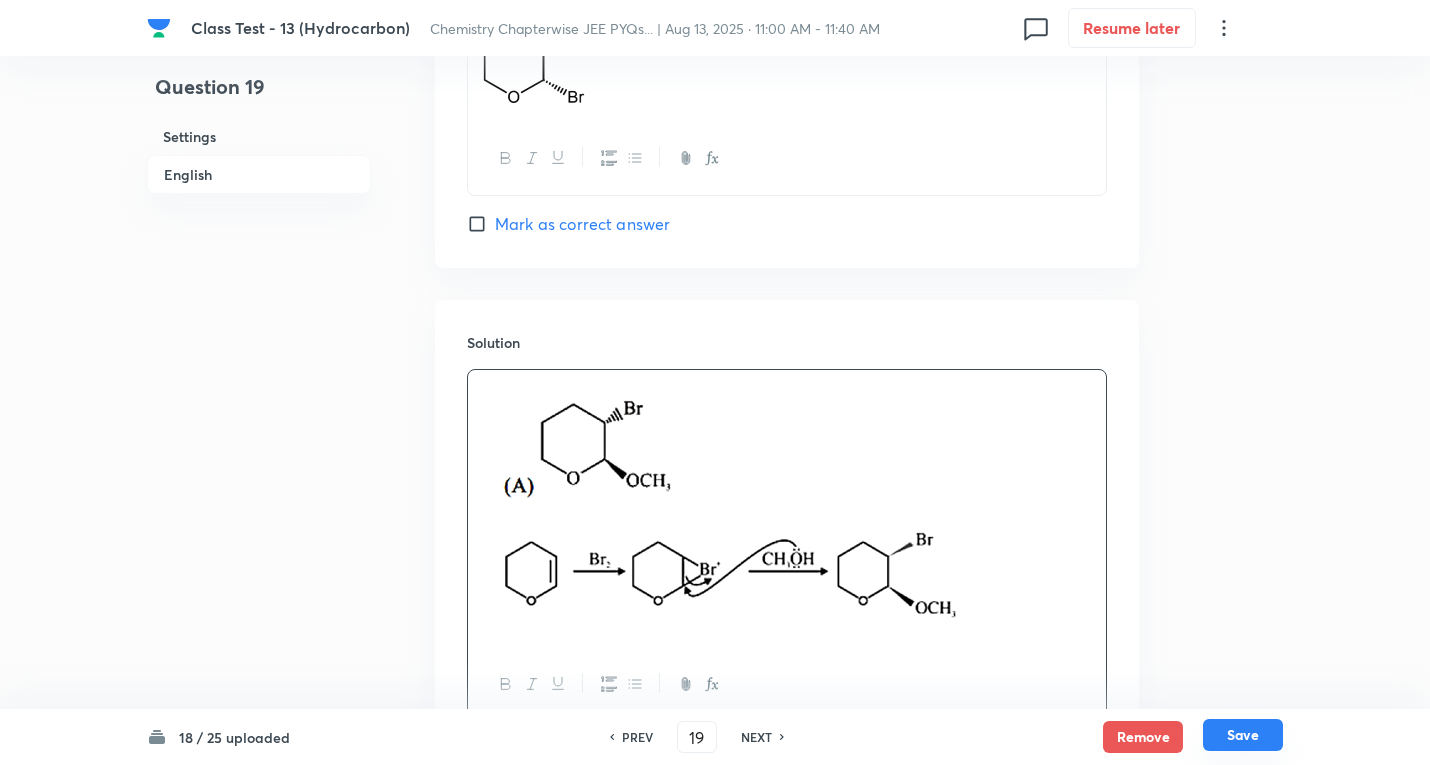 click on "Save" at bounding box center (1243, 735) 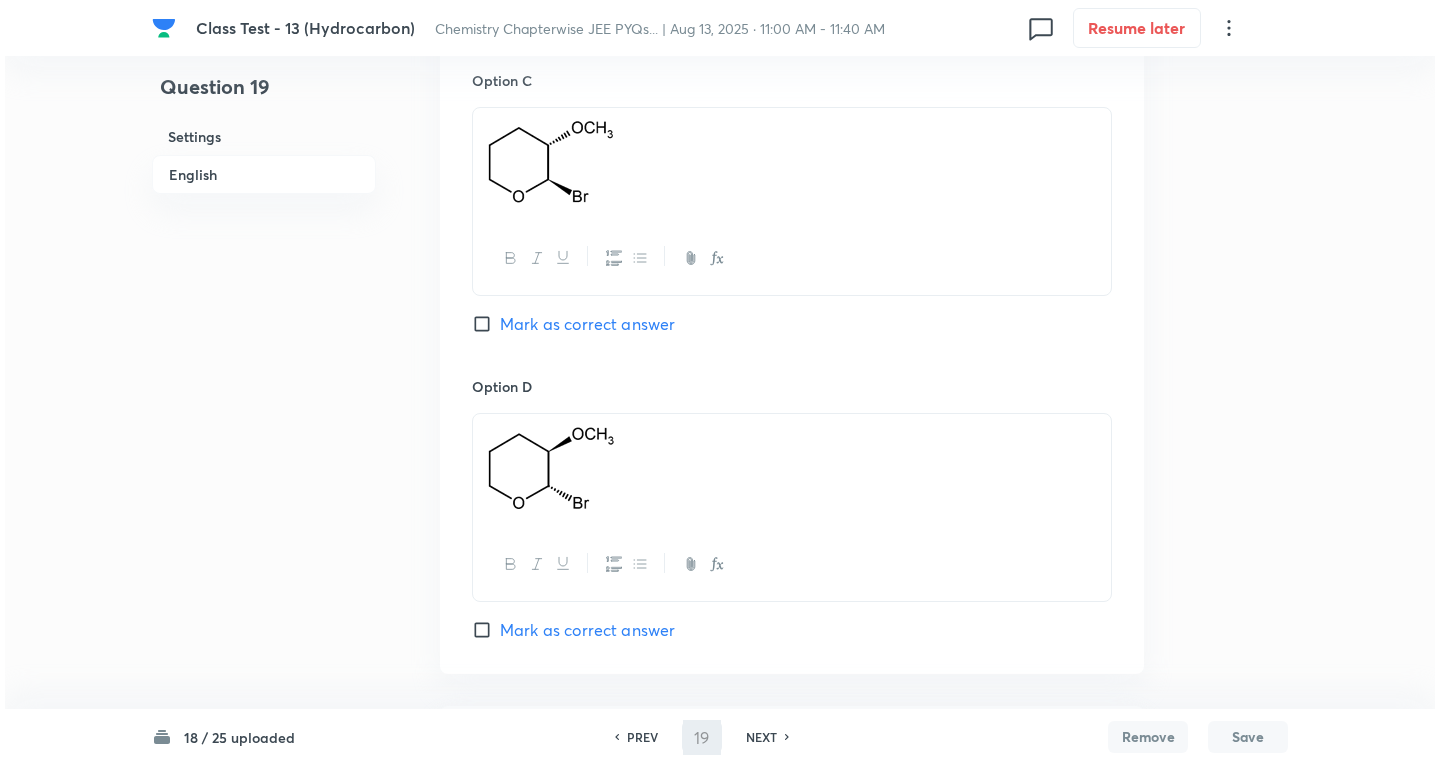 scroll, scrollTop: 0, scrollLeft: 0, axis: both 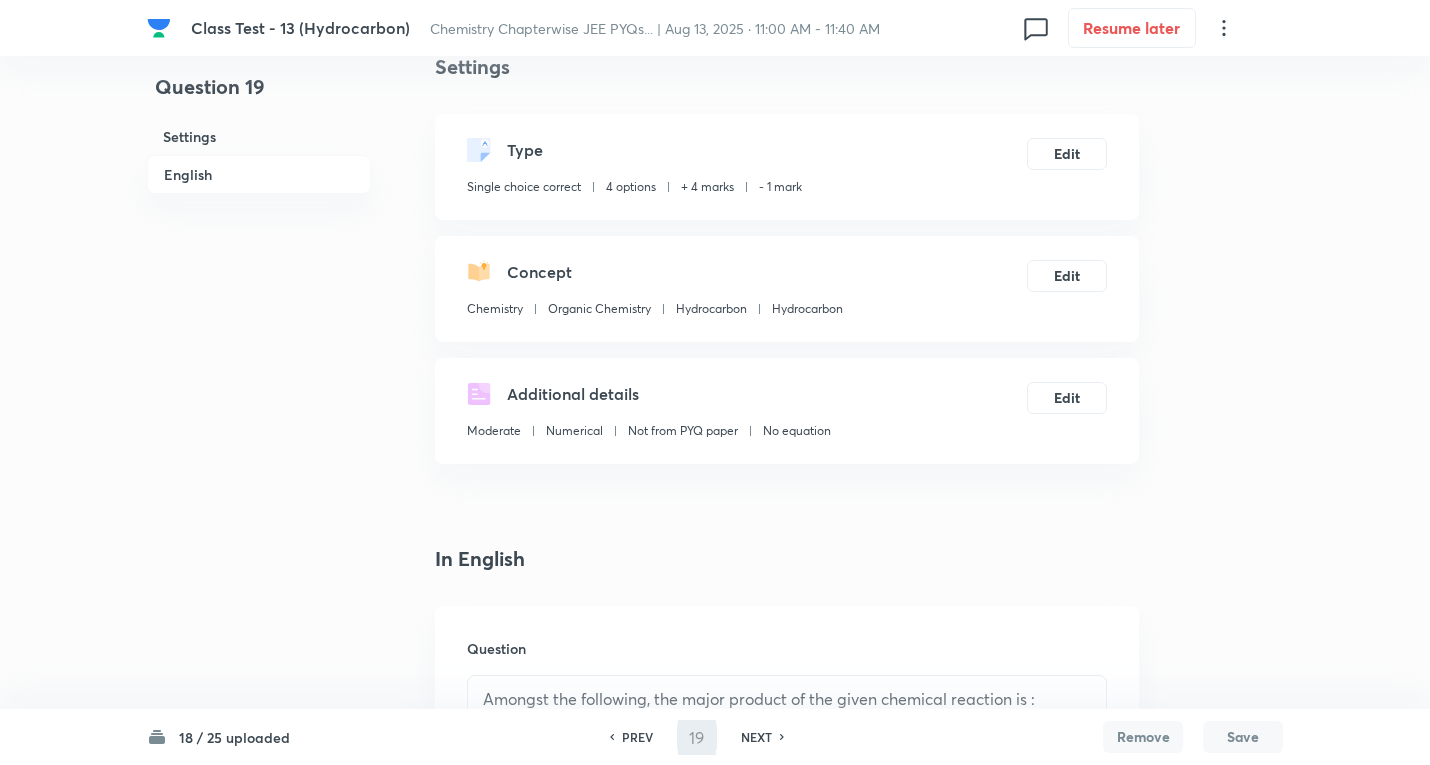 type on "20" 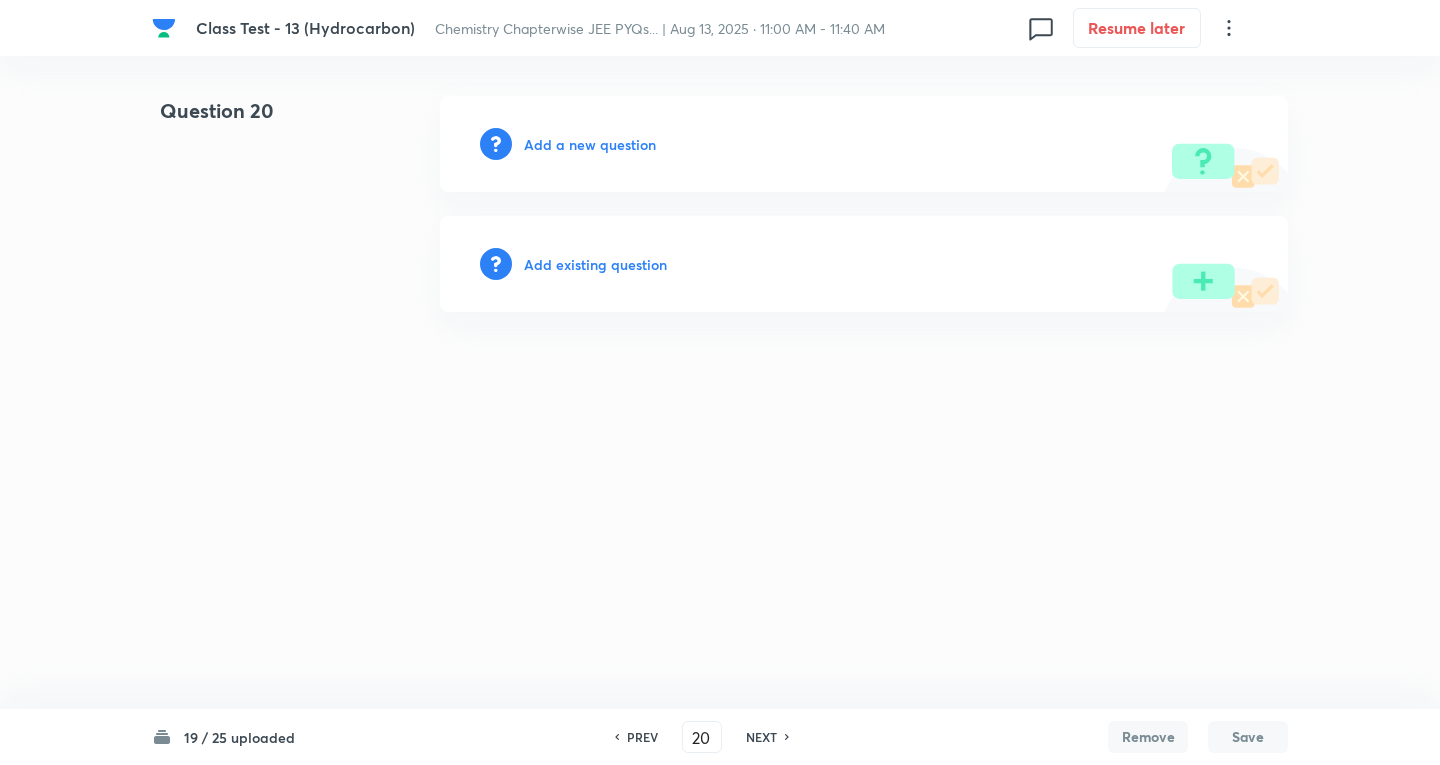 click on "Add a new question" at bounding box center (590, 144) 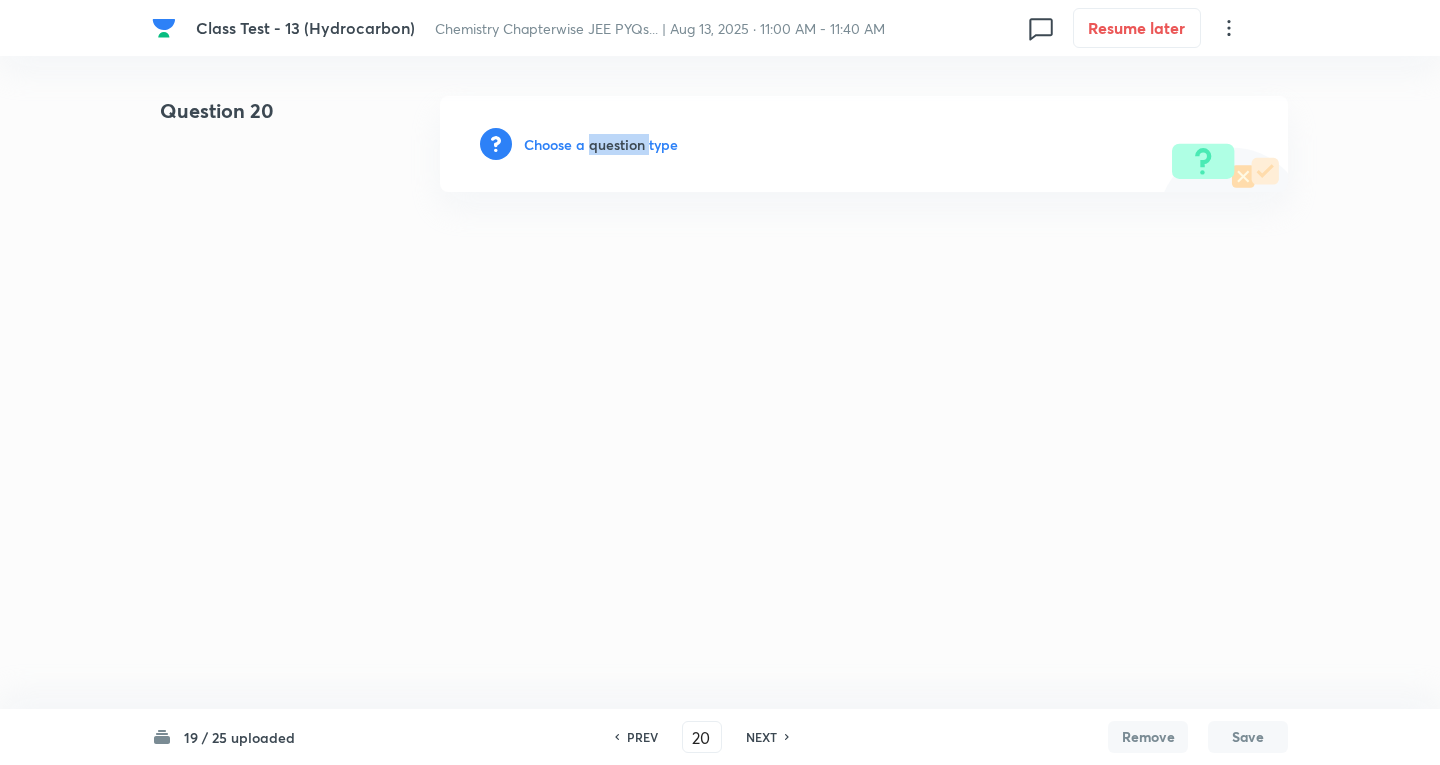 click on "Choose a question type" at bounding box center (601, 144) 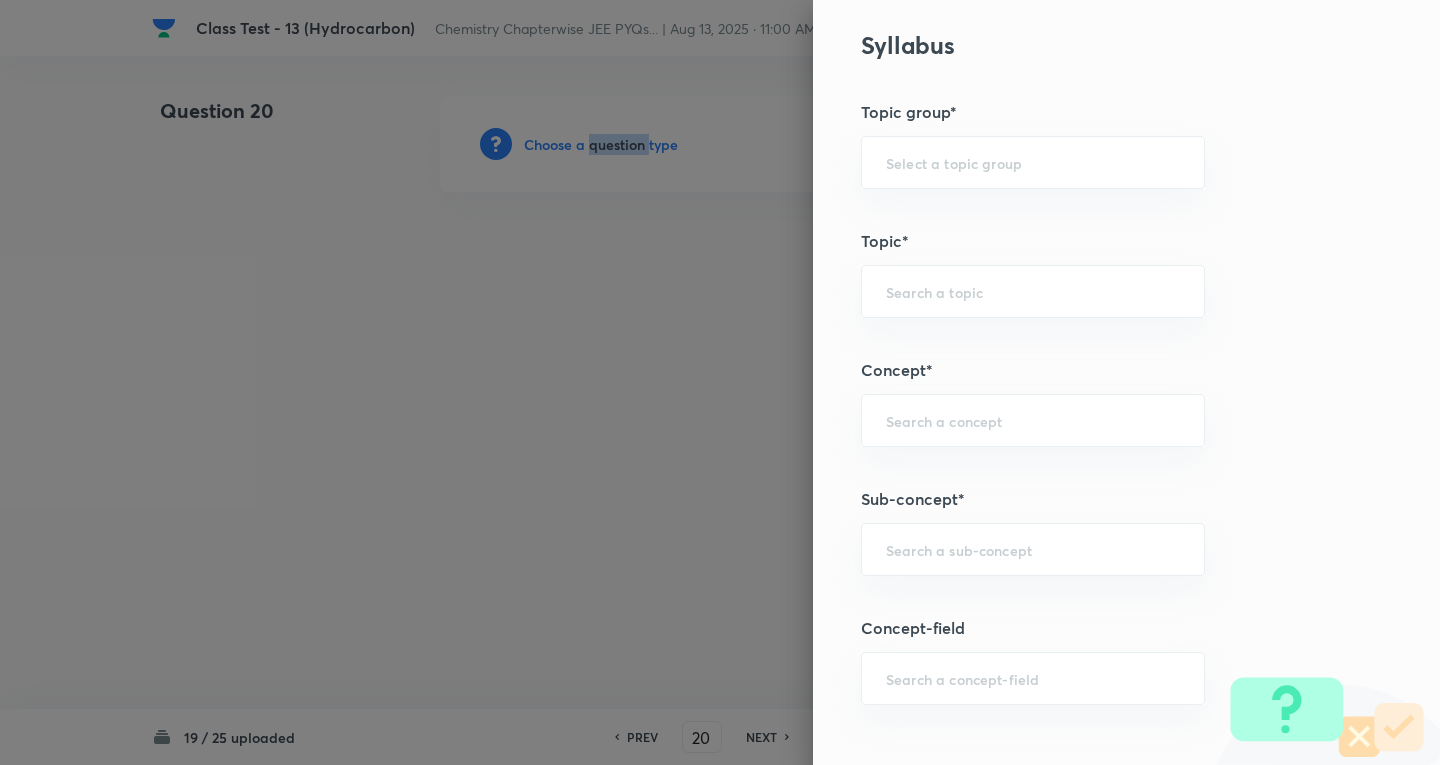 scroll, scrollTop: 1100, scrollLeft: 0, axis: vertical 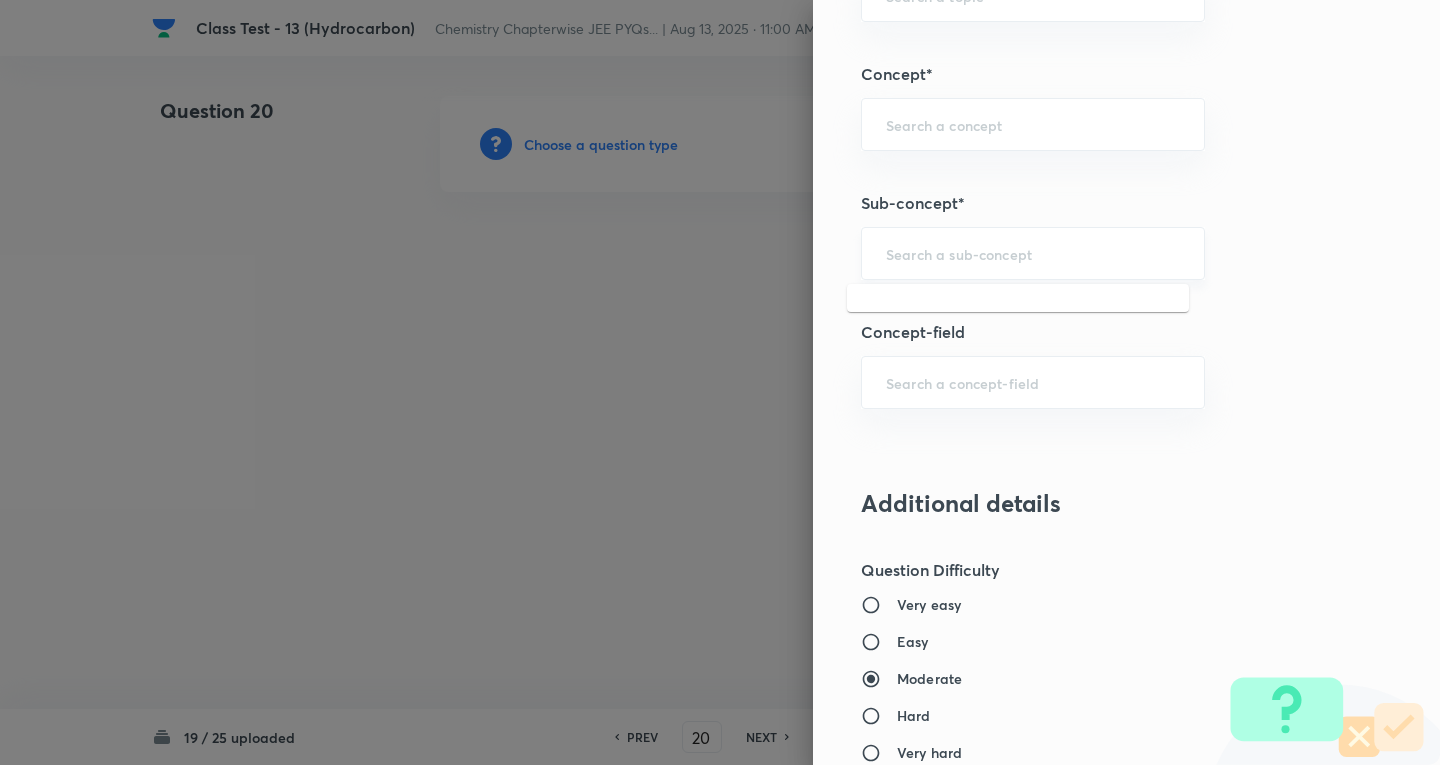 click at bounding box center (1033, 253) 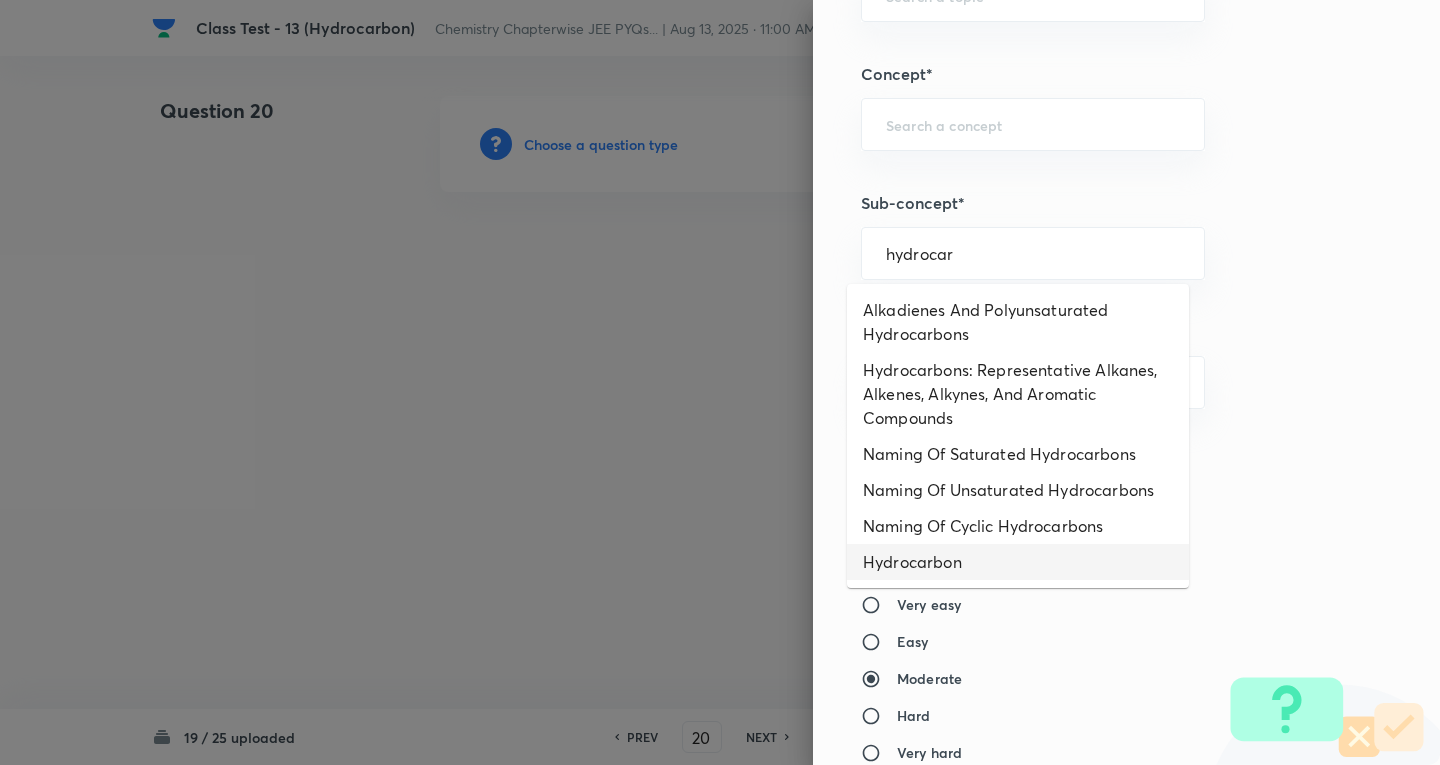 click on "Hydrocarbon" at bounding box center (1018, 562) 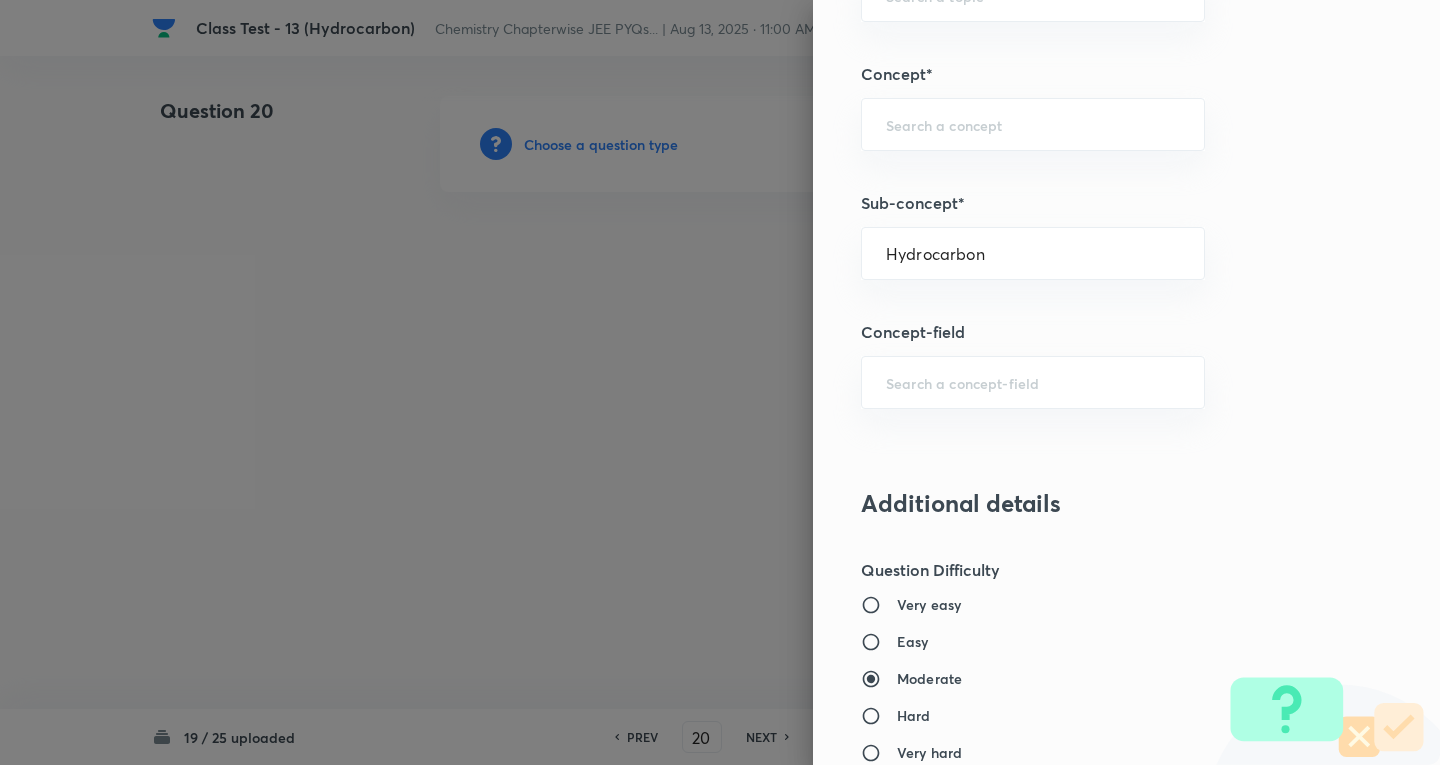 type on "Chemistry" 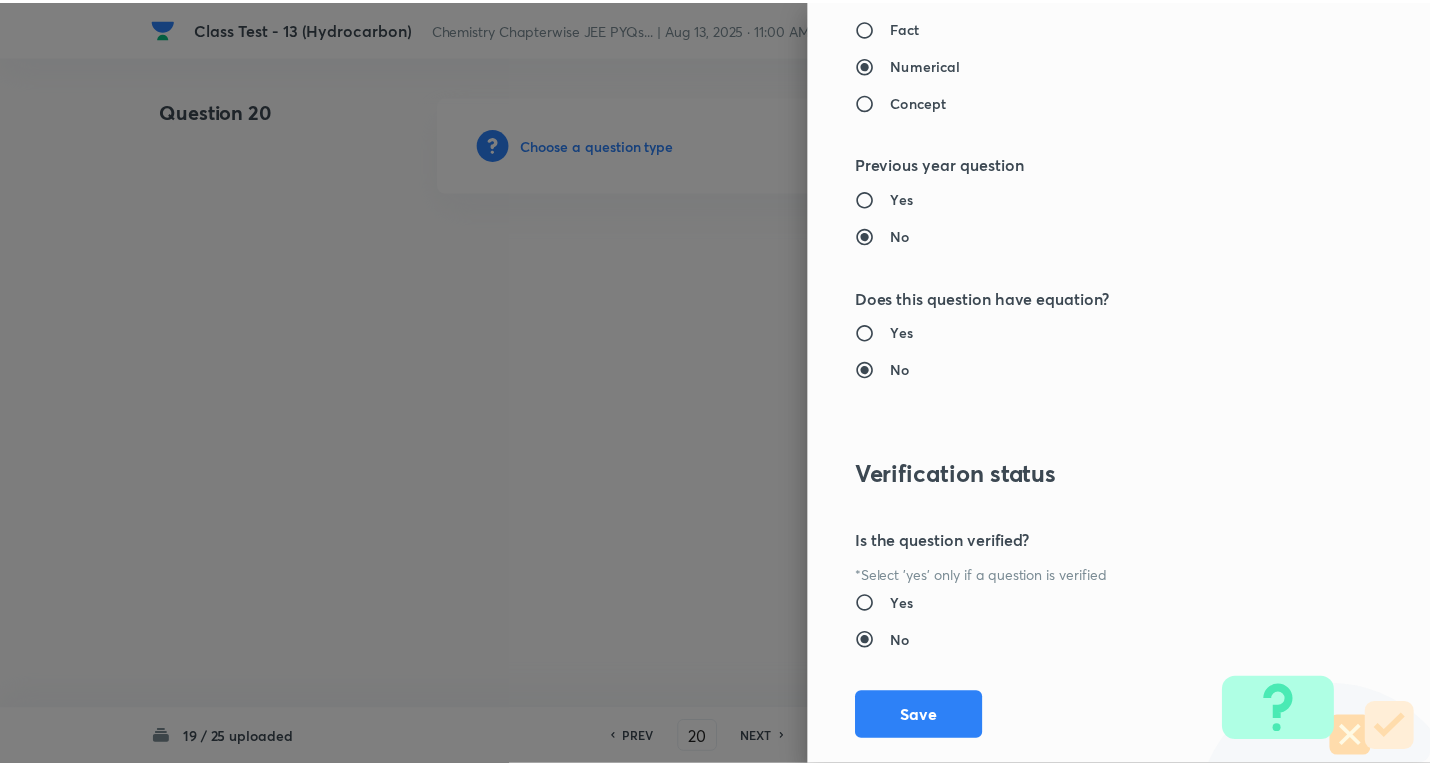 scroll, scrollTop: 1961, scrollLeft: 0, axis: vertical 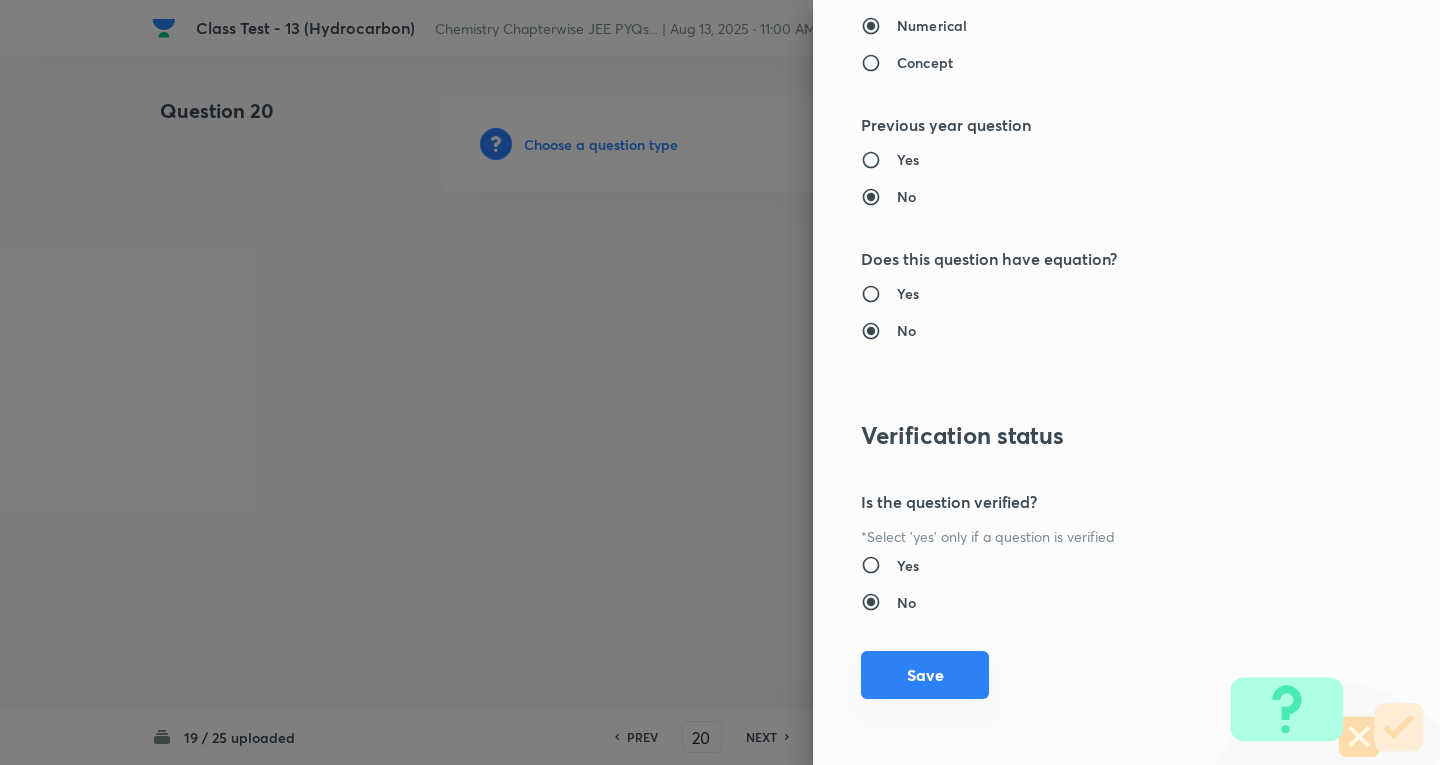 click on "Save" at bounding box center [925, 675] 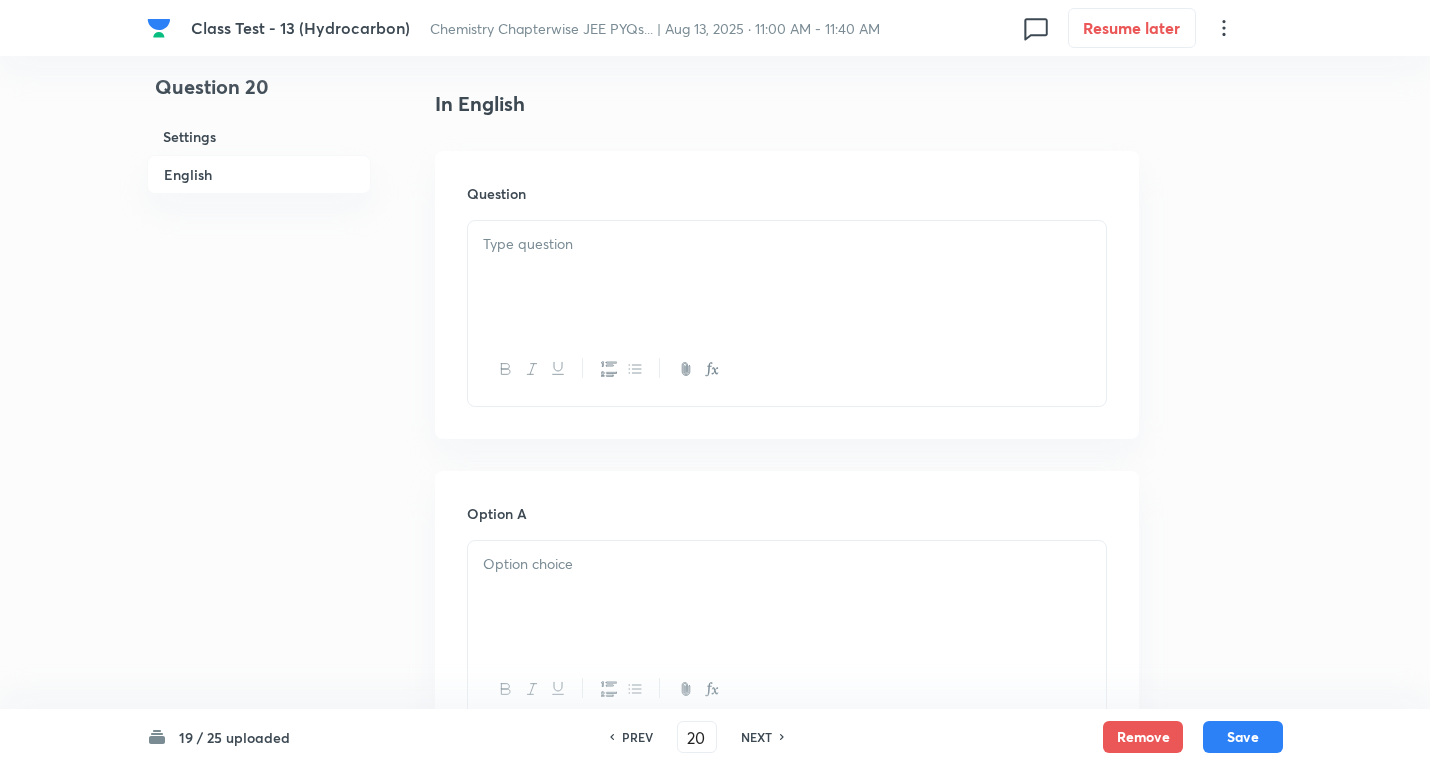 scroll, scrollTop: 500, scrollLeft: 0, axis: vertical 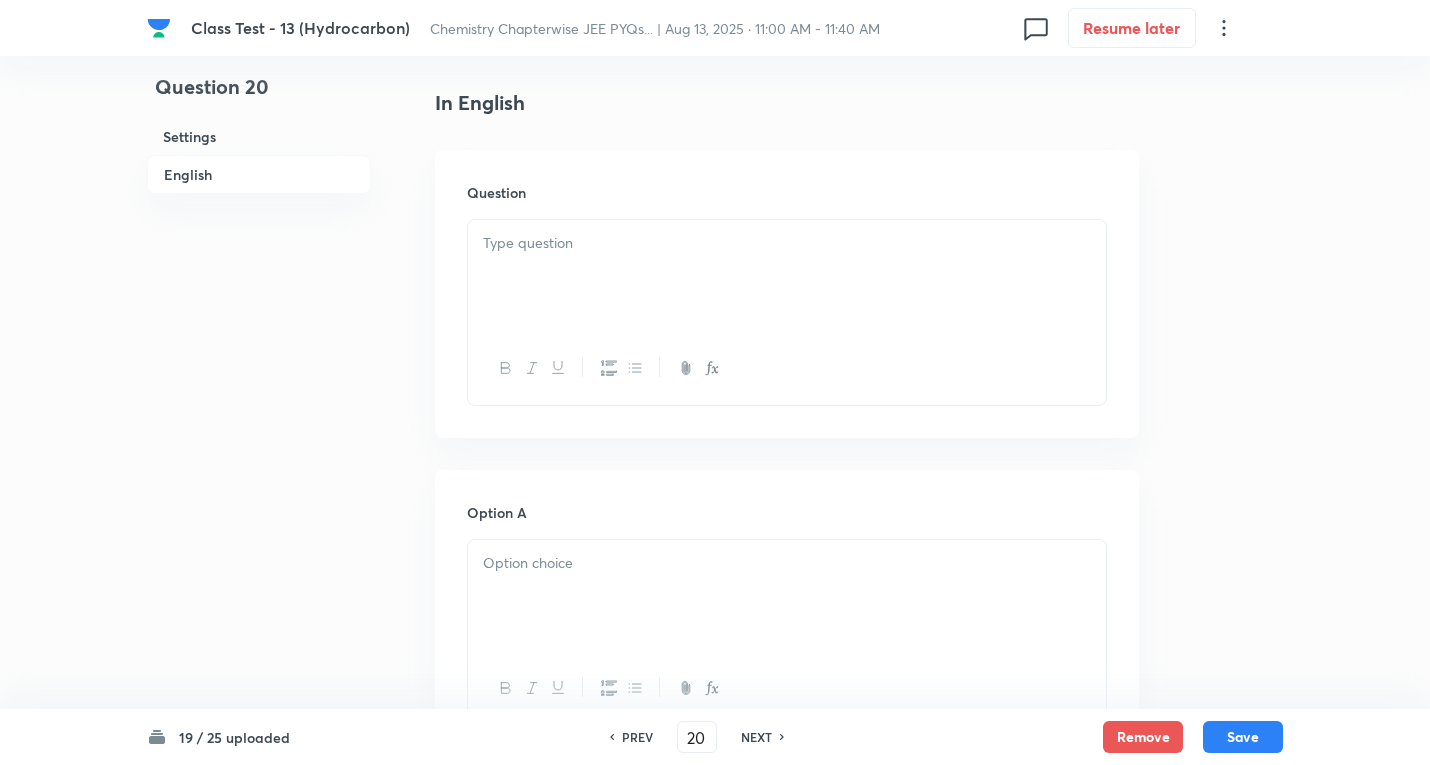 click at bounding box center [787, 276] 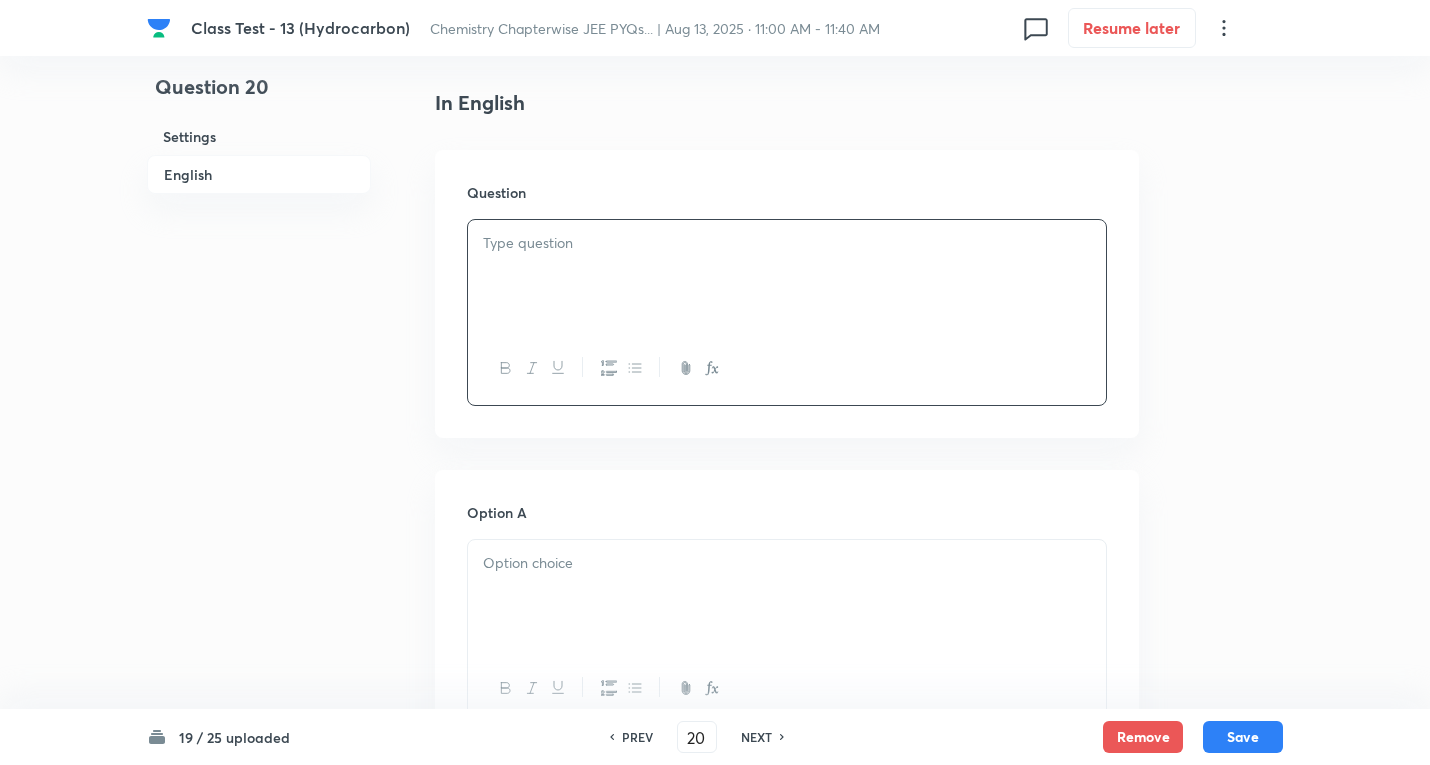 click at bounding box center [787, 243] 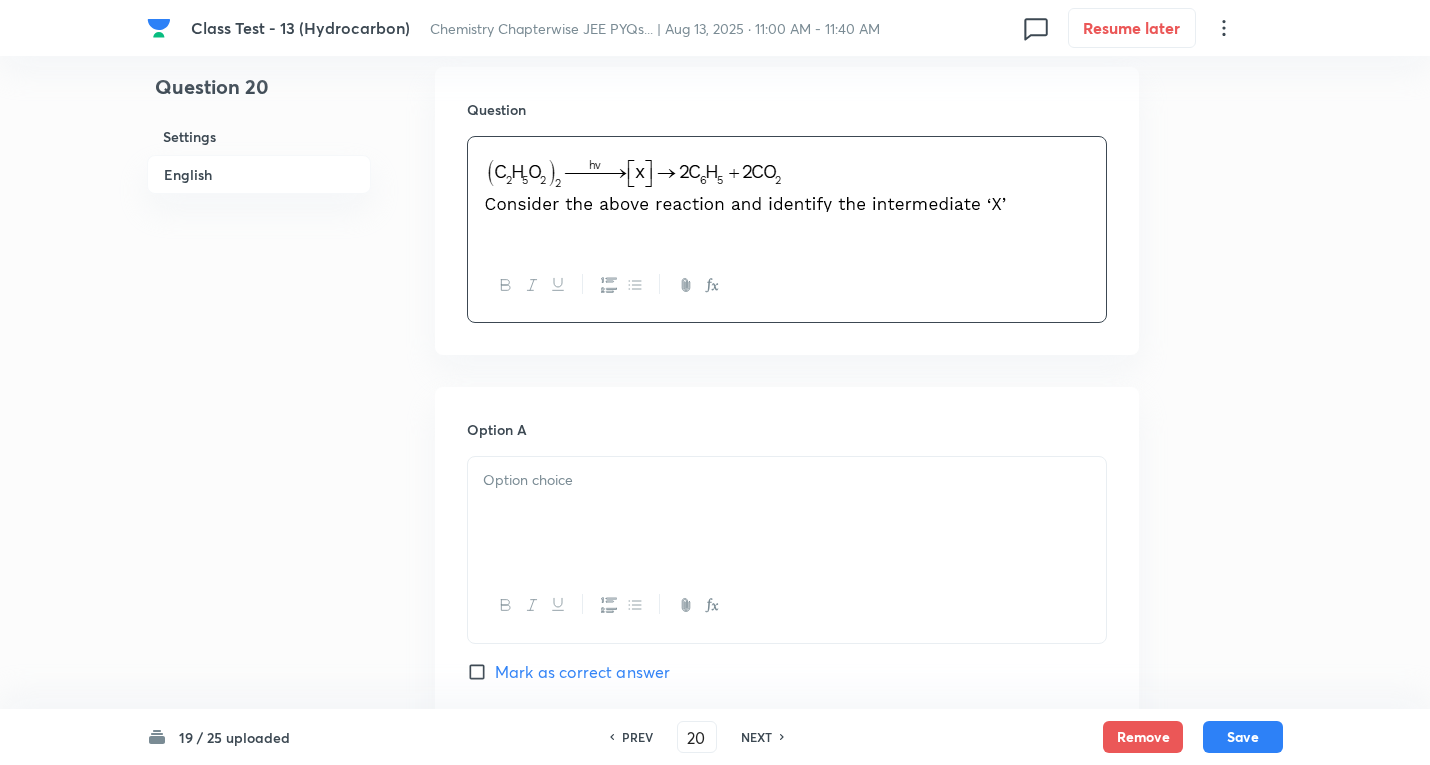 scroll, scrollTop: 900, scrollLeft: 0, axis: vertical 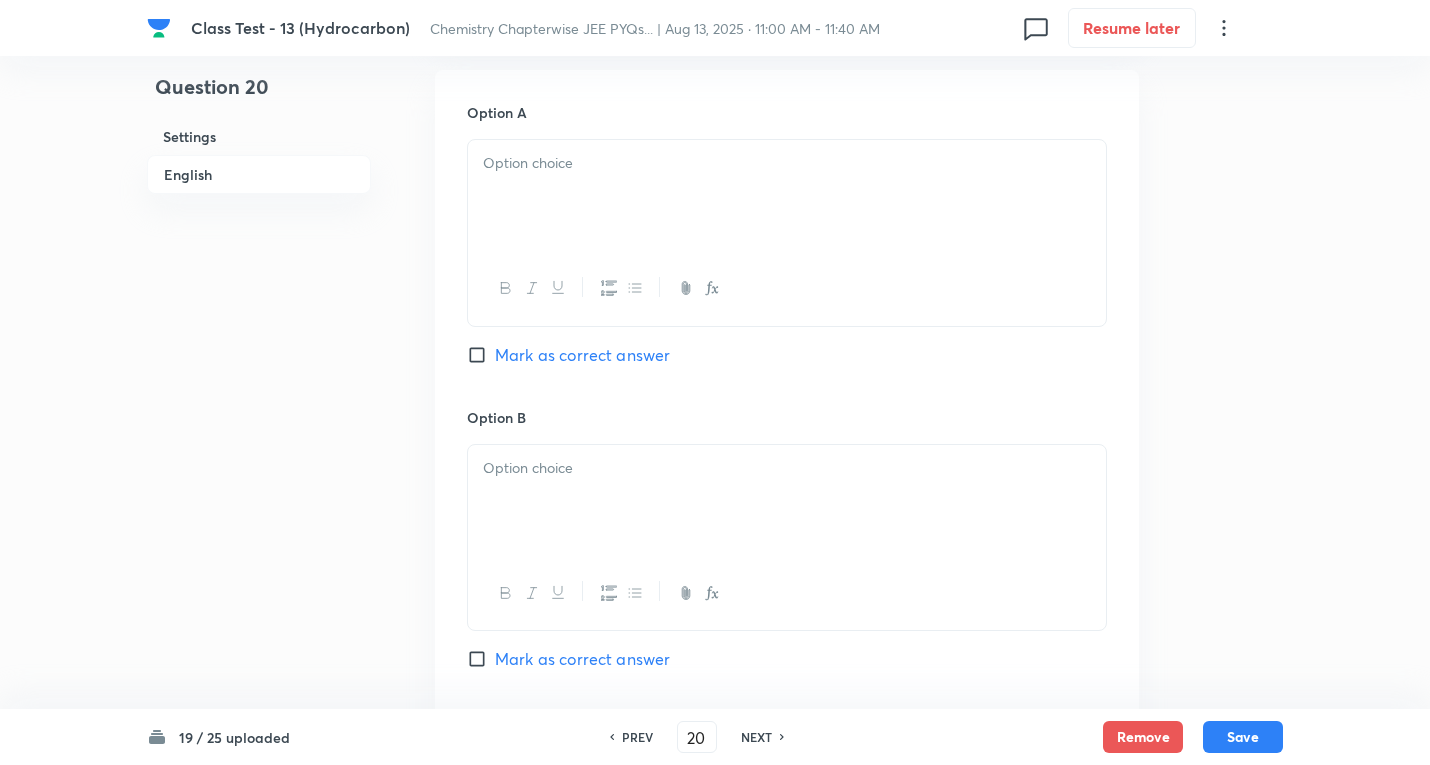 click at bounding box center (787, 196) 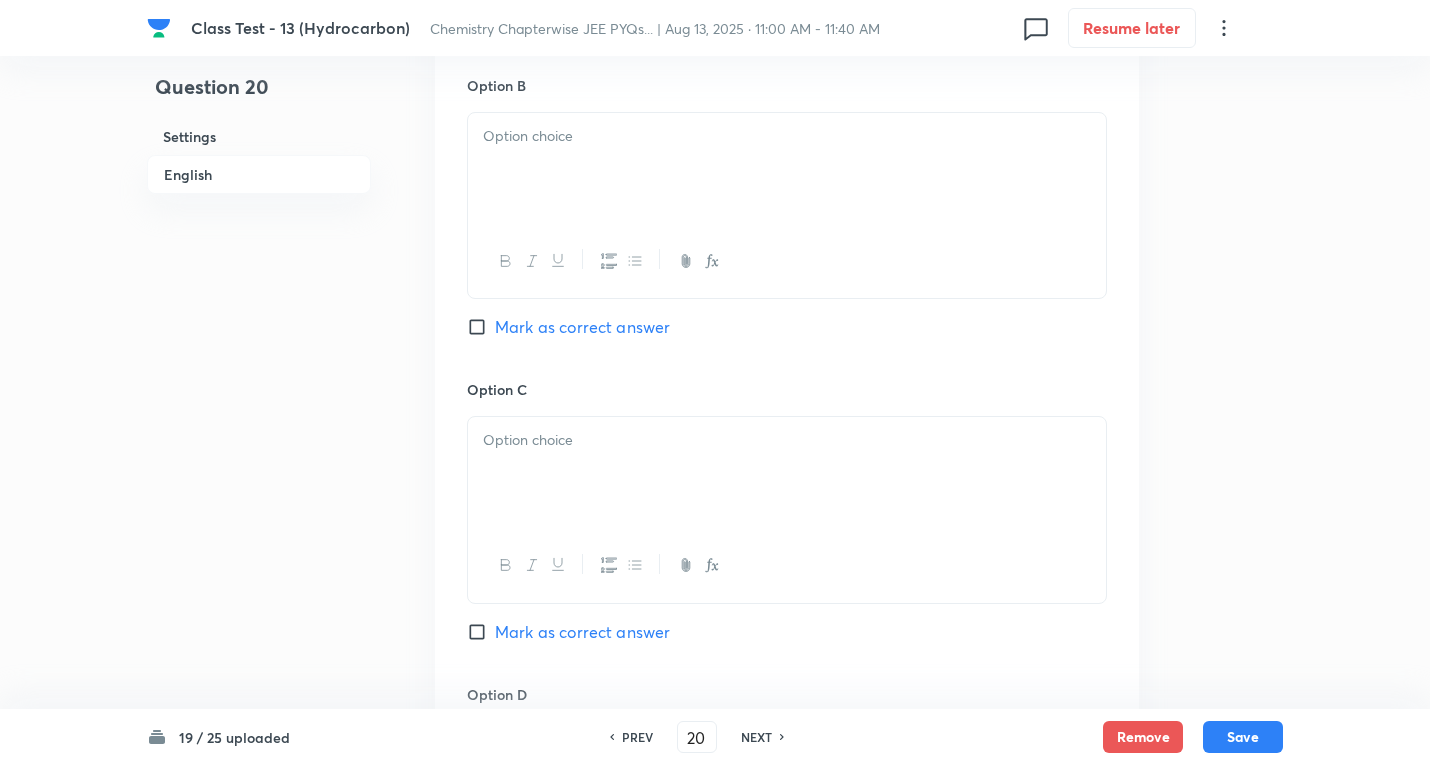 scroll, scrollTop: 1300, scrollLeft: 0, axis: vertical 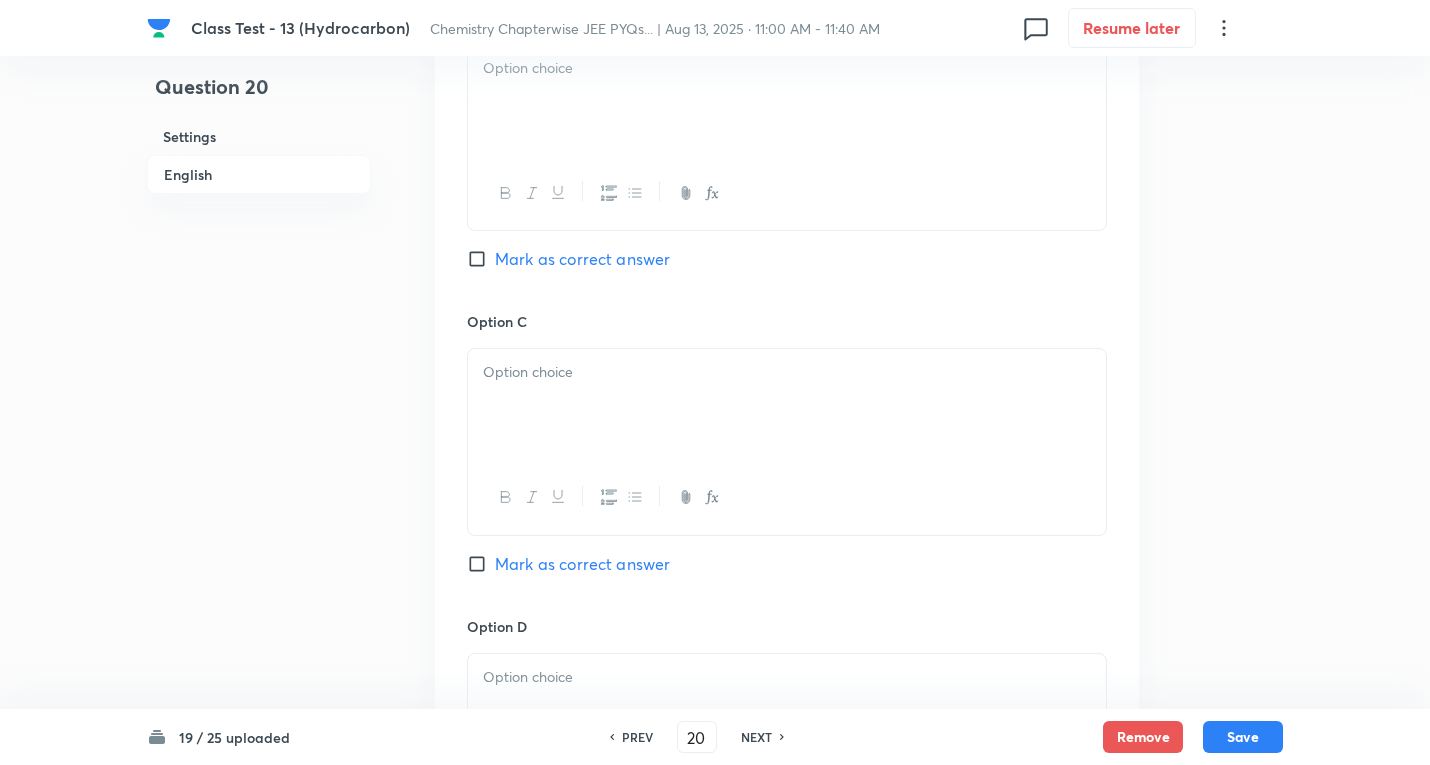 click at bounding box center [787, 101] 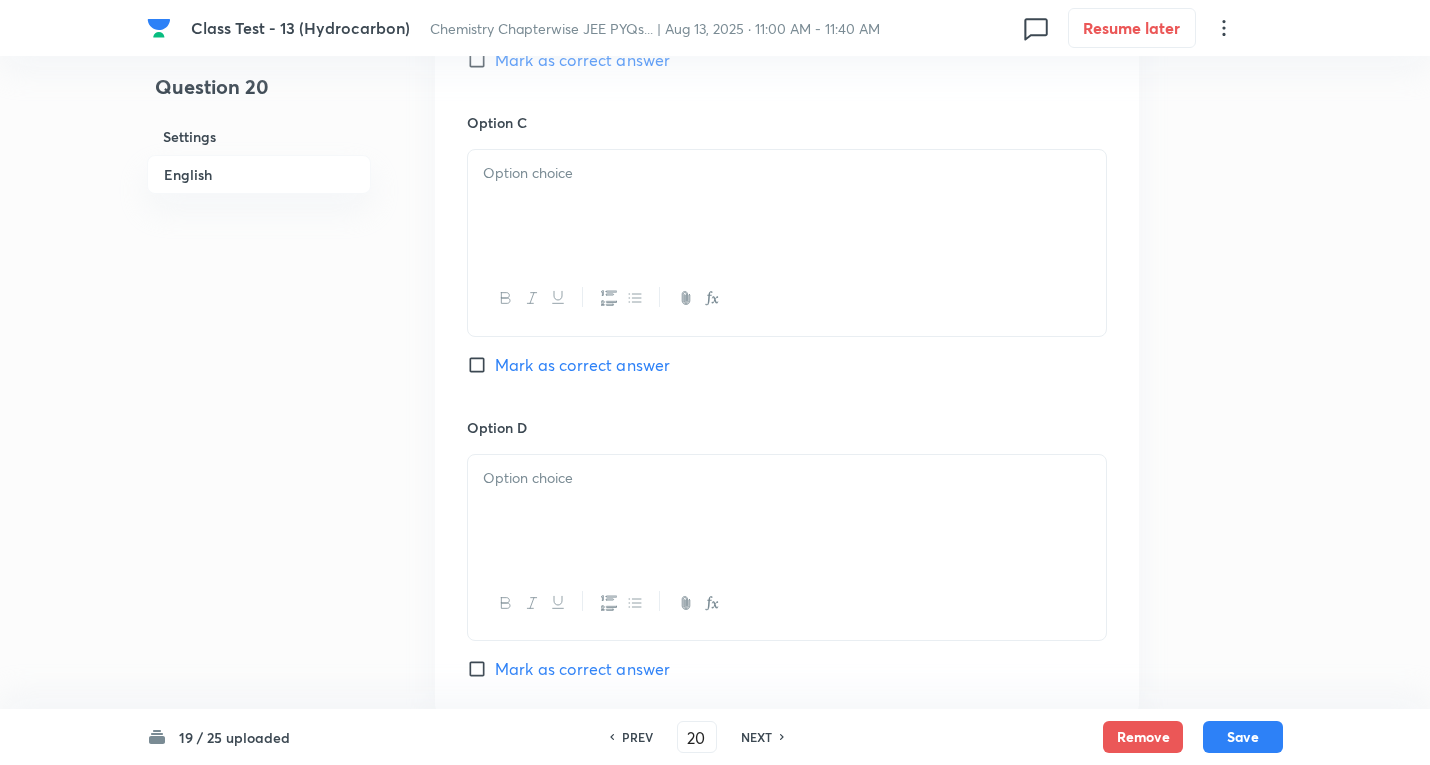 scroll, scrollTop: 1500, scrollLeft: 0, axis: vertical 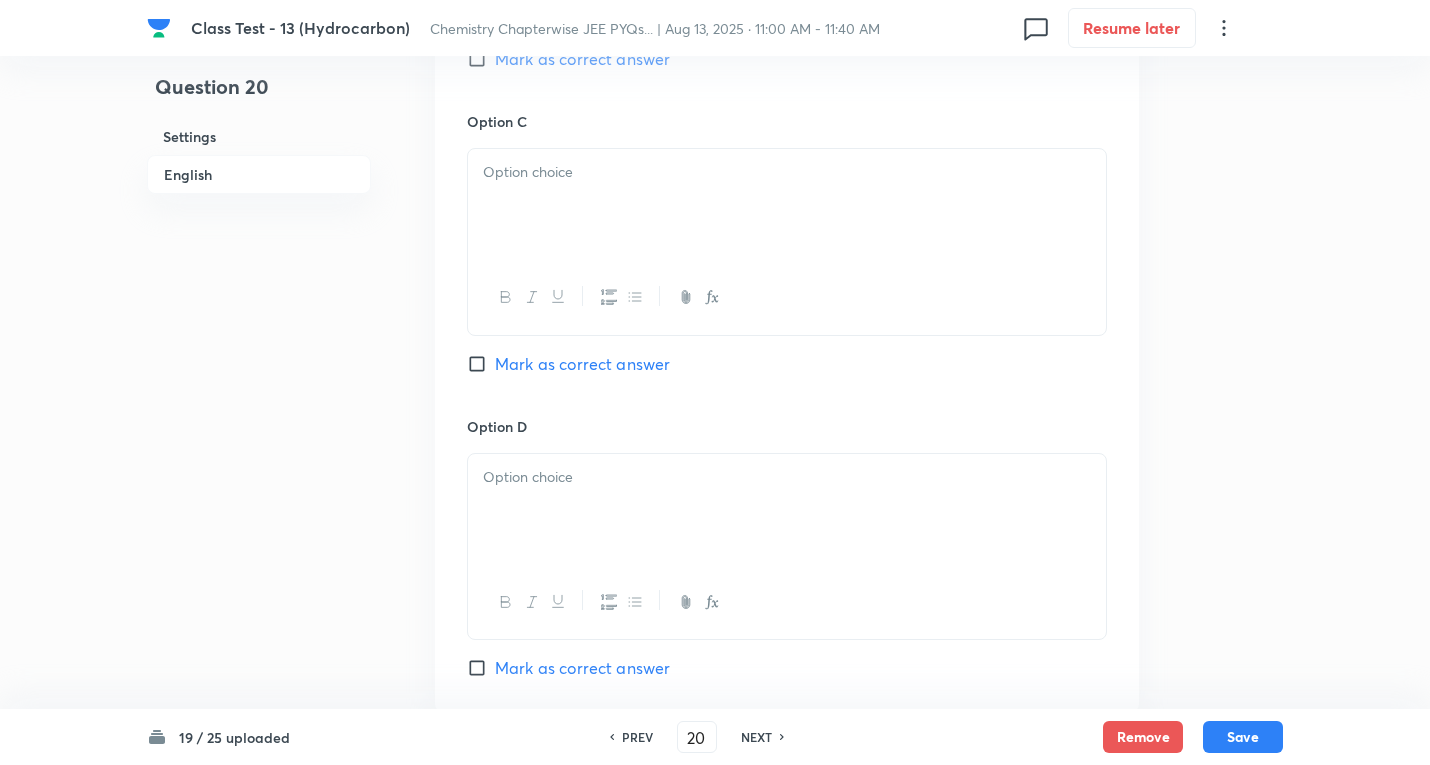 click at bounding box center (787, 205) 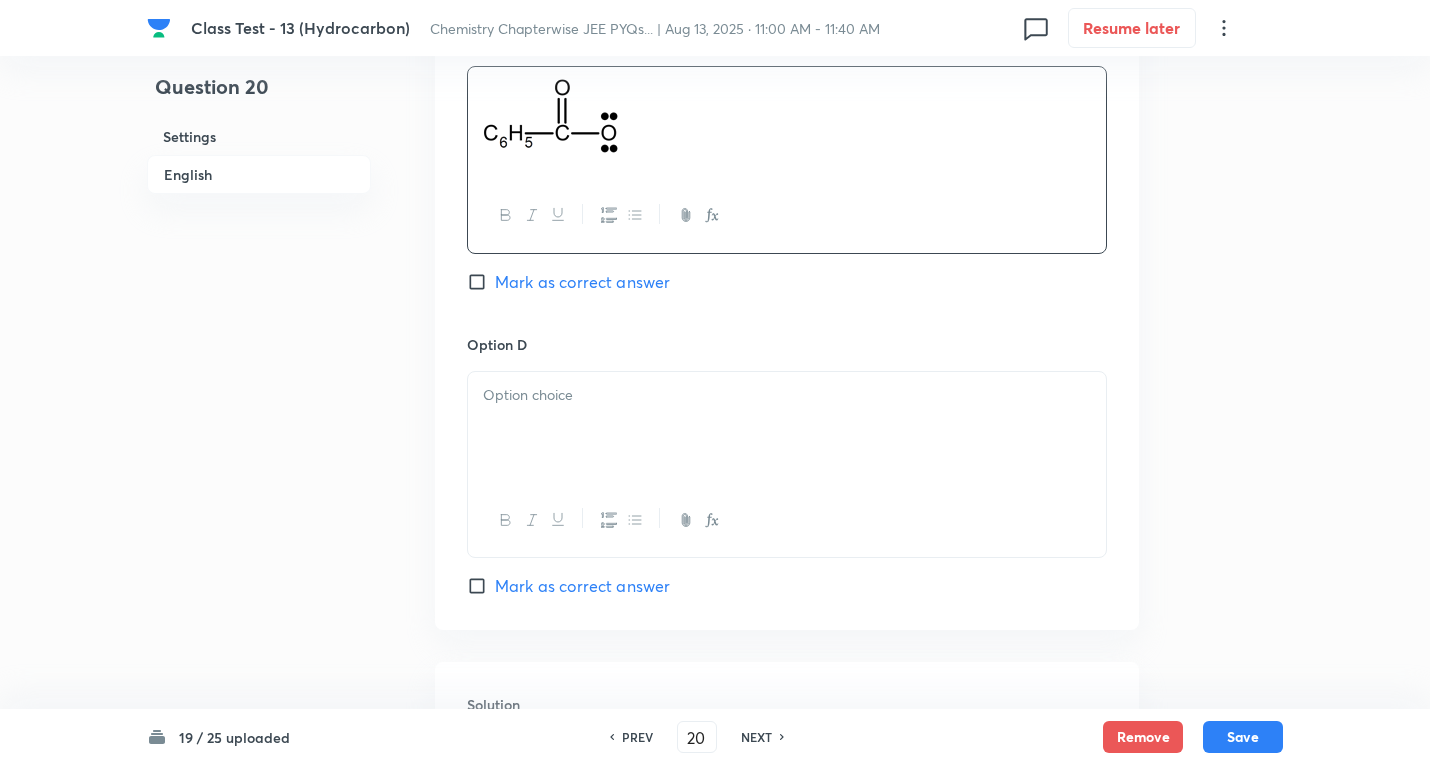 scroll, scrollTop: 1800, scrollLeft: 0, axis: vertical 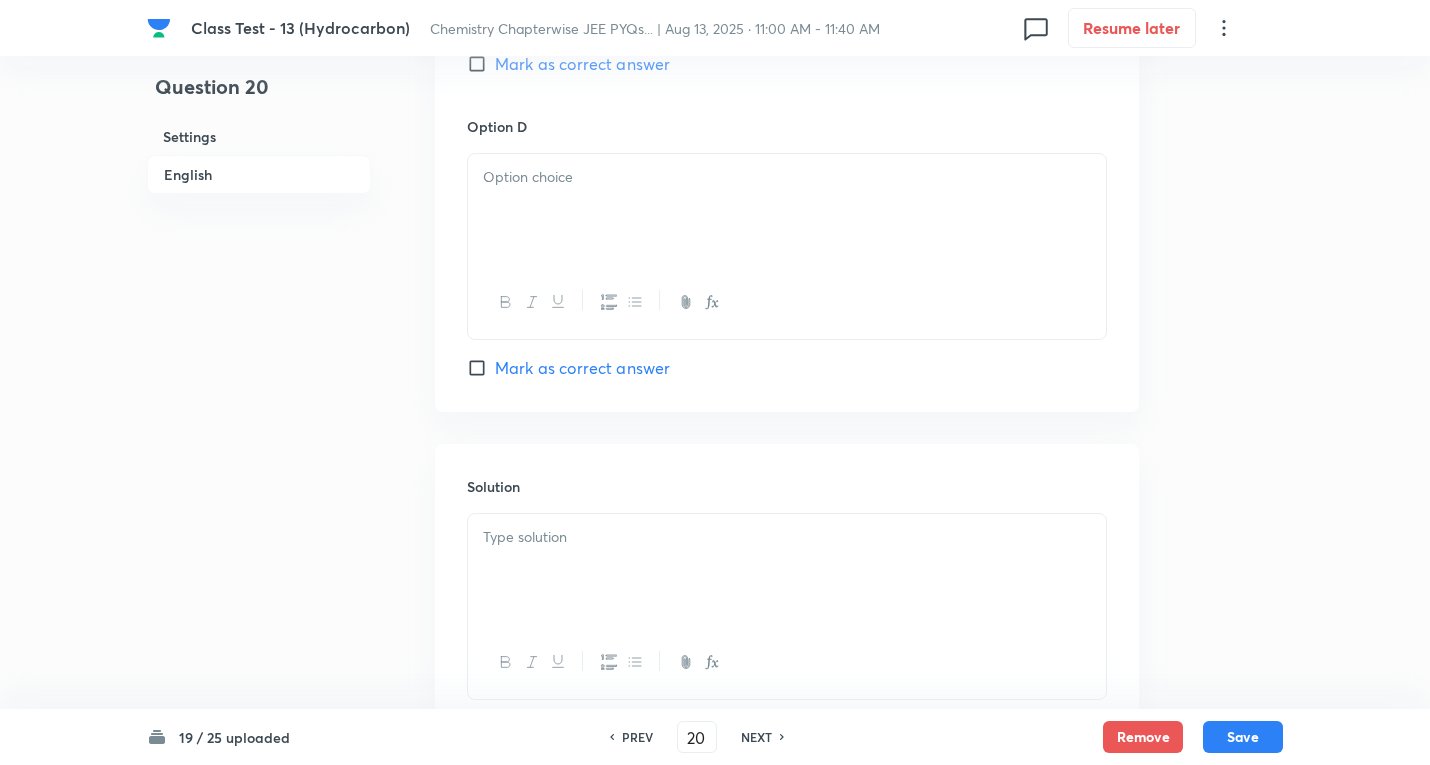 click at bounding box center [787, 177] 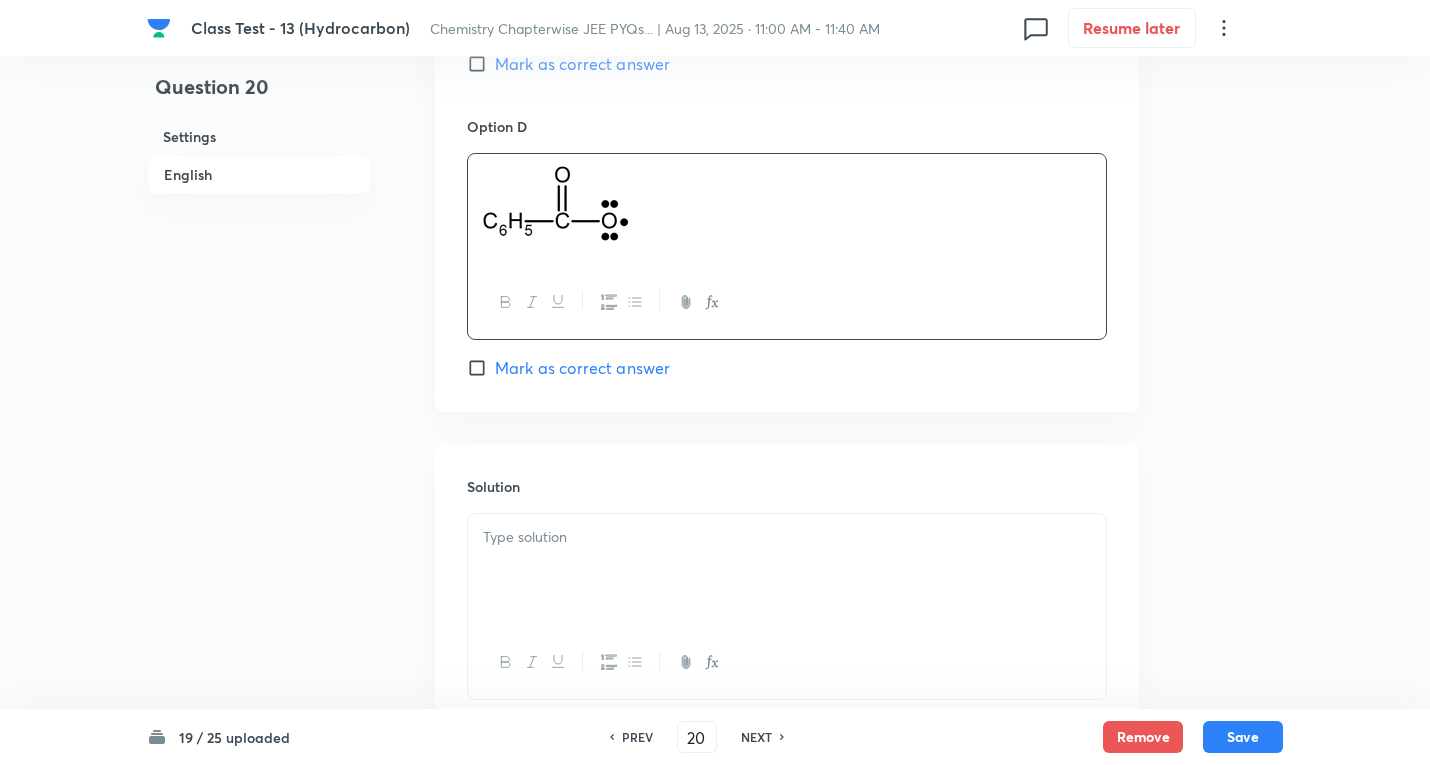 drag, startPoint x: 577, startPoint y: 373, endPoint x: 587, endPoint y: 361, distance: 15.6205 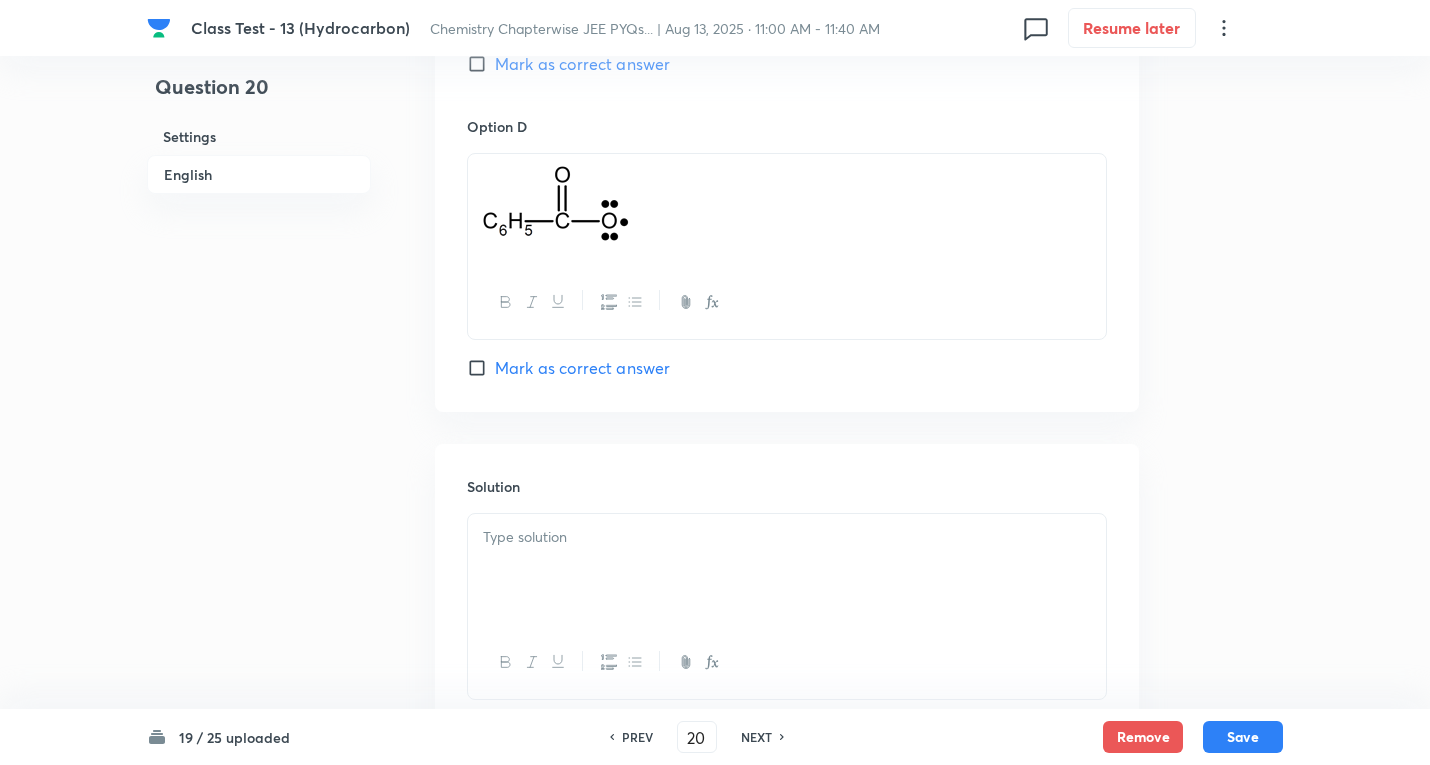click on "Mark as correct answer" at bounding box center [582, 368] 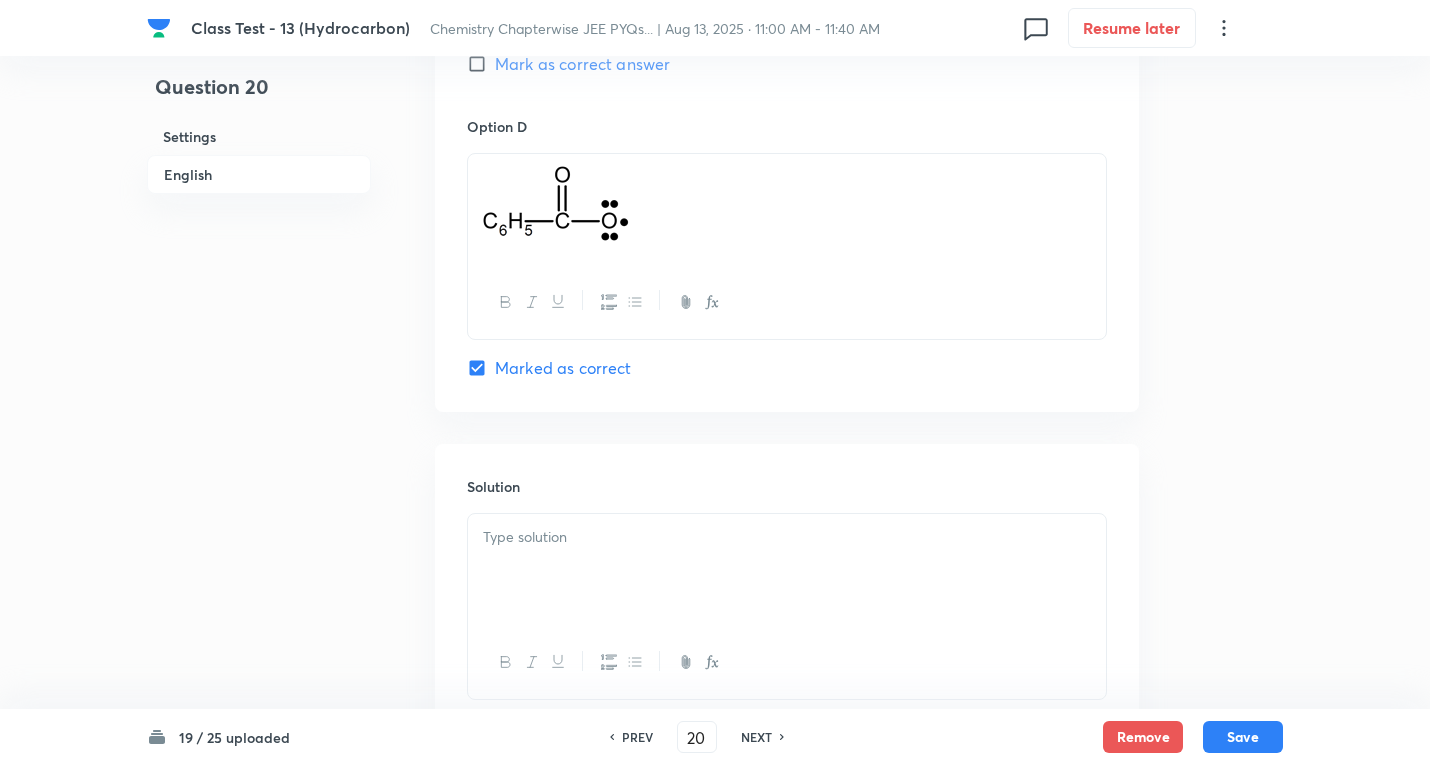 click at bounding box center (787, 570) 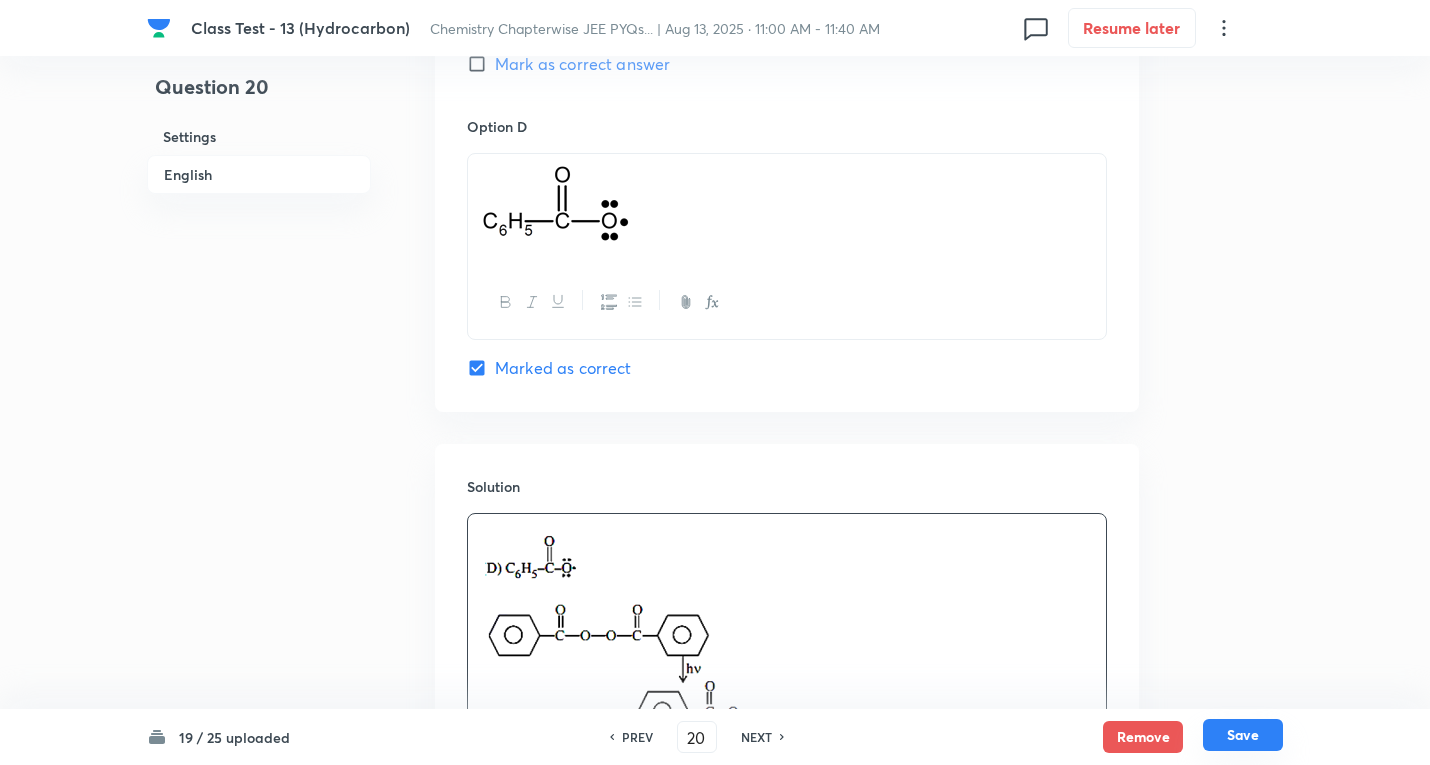 click on "Save" at bounding box center [1243, 735] 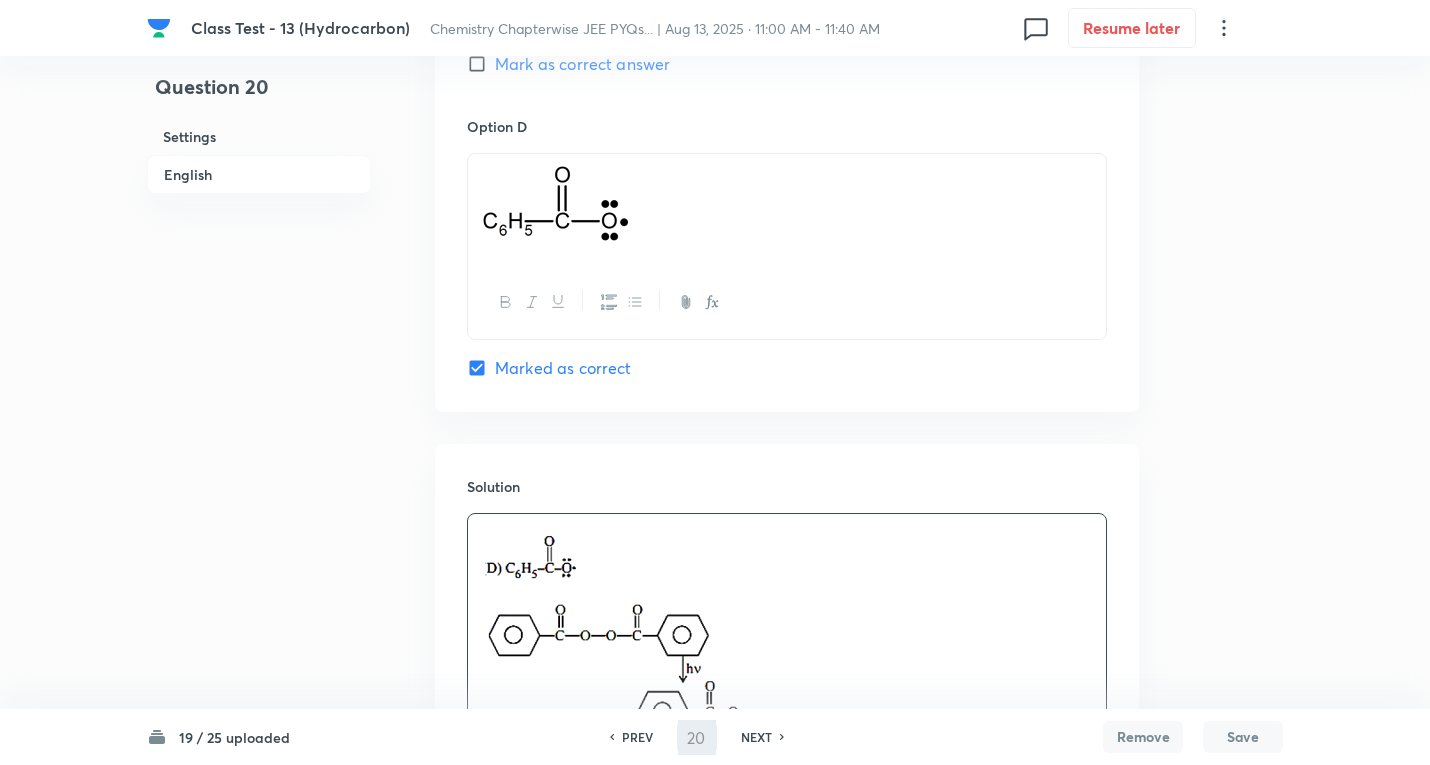type on "21" 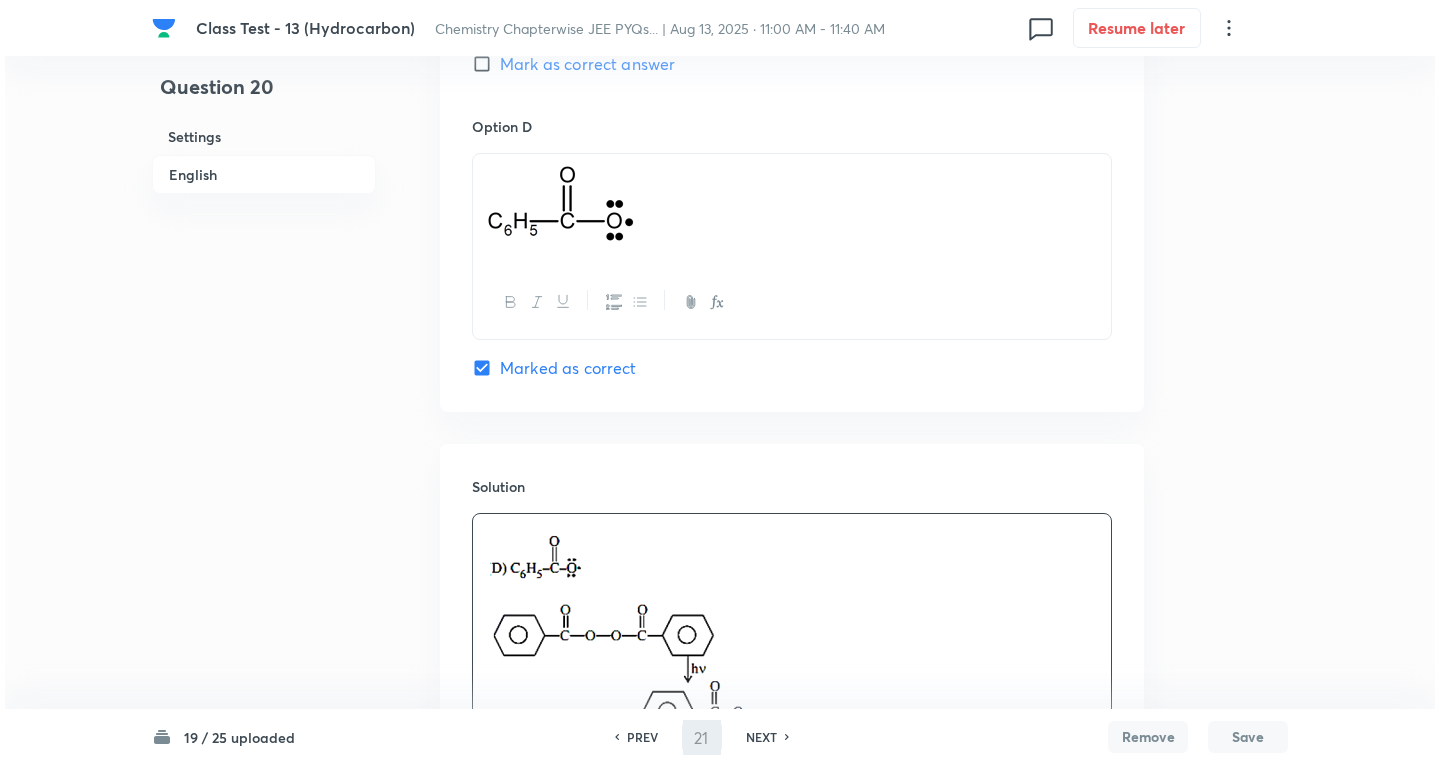 scroll, scrollTop: 0, scrollLeft: 0, axis: both 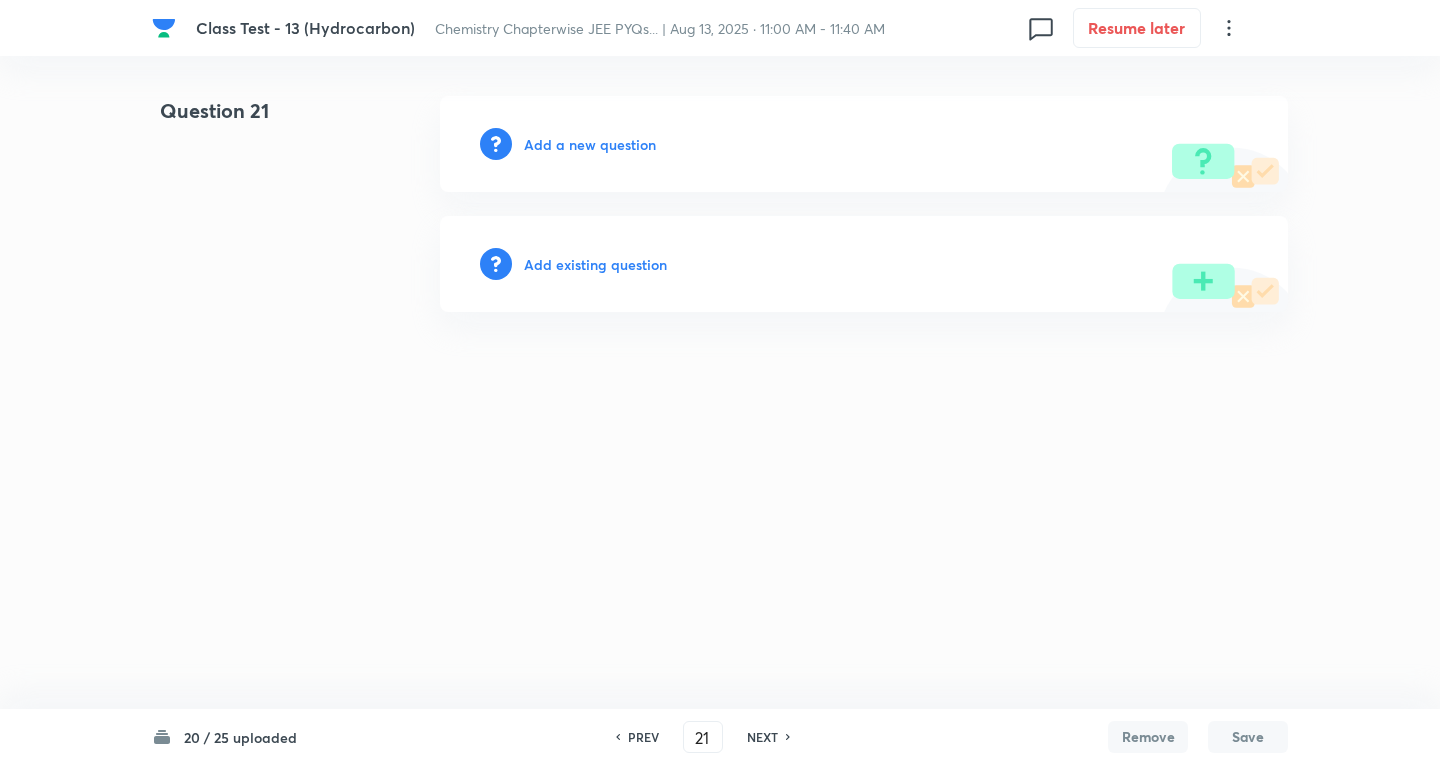 click on "Add a new question" at bounding box center (590, 144) 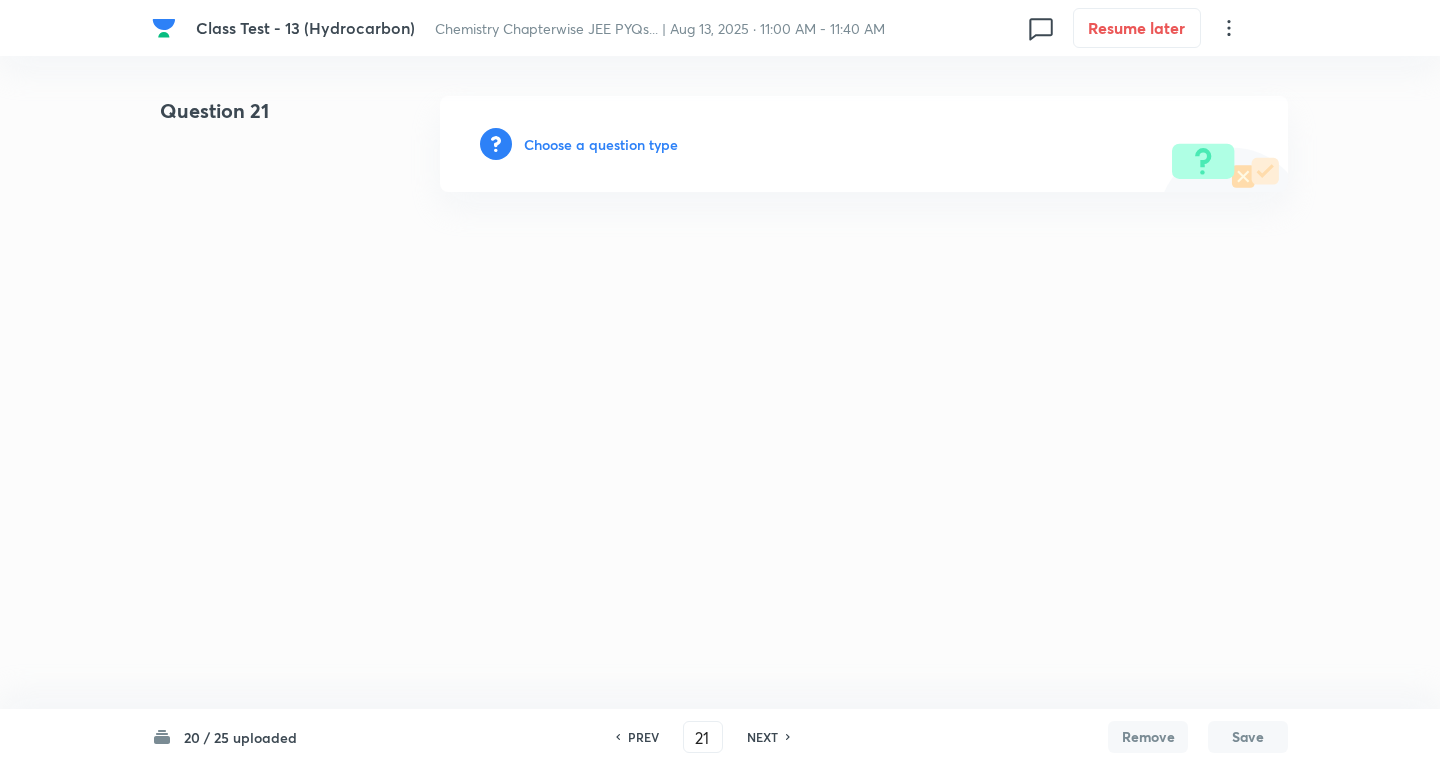 click on "Choose a question type" at bounding box center [601, 144] 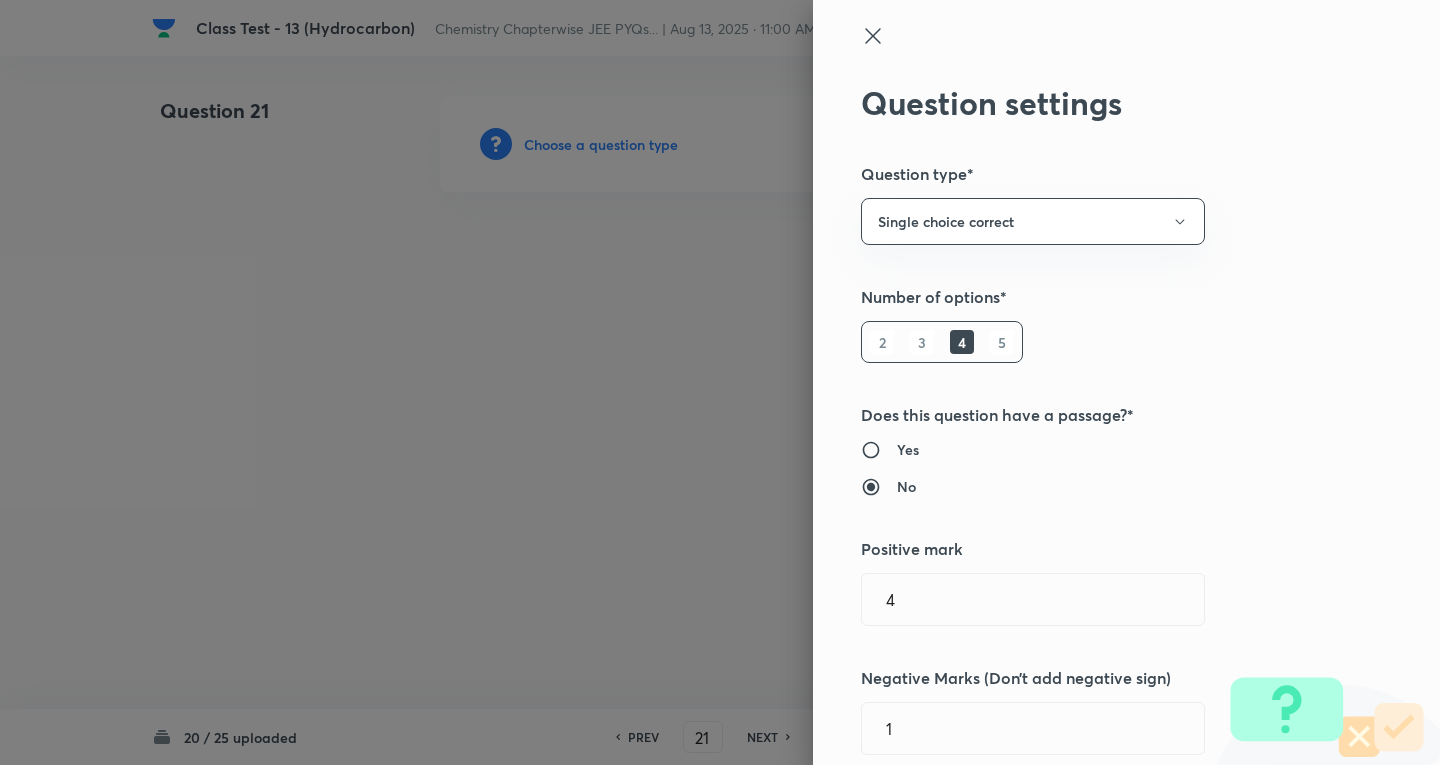 click at bounding box center [720, 382] 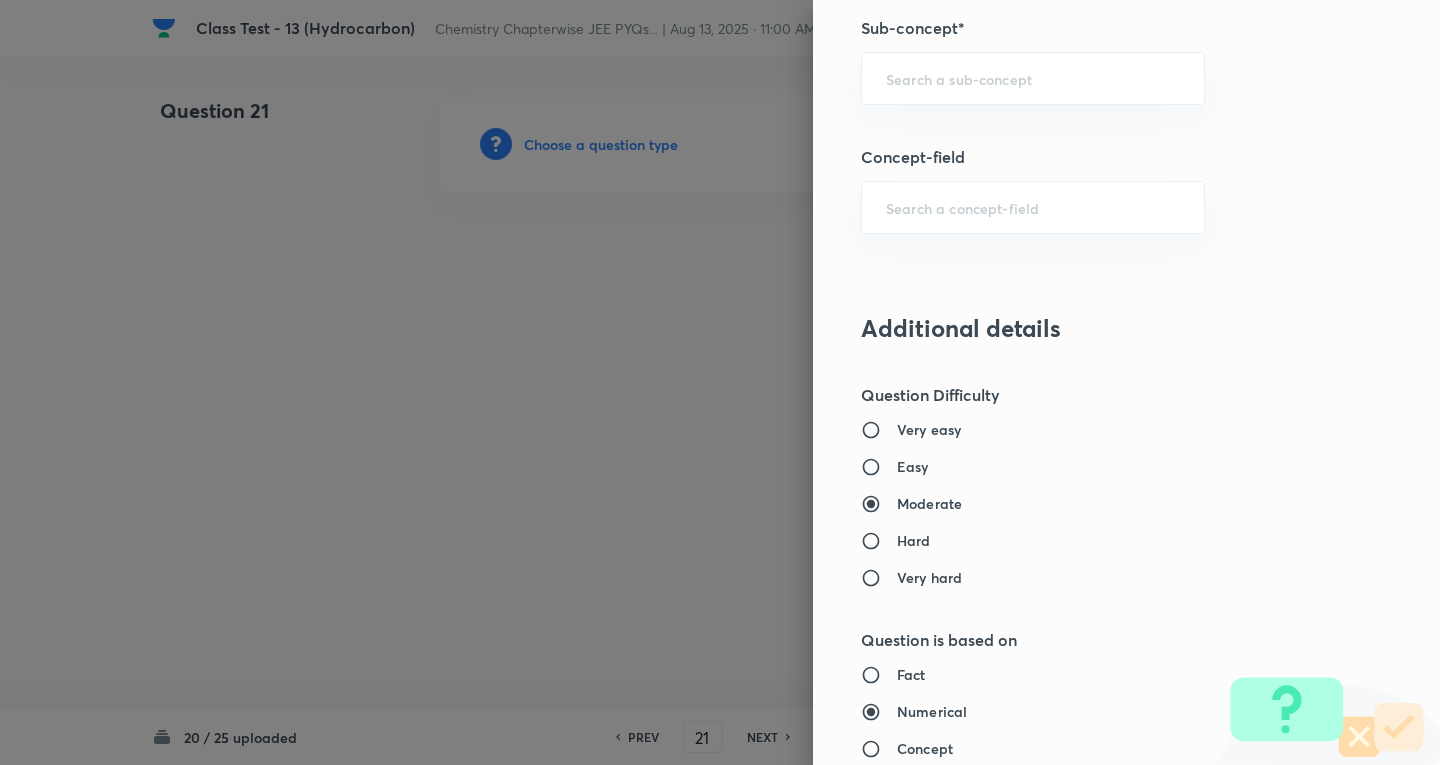 scroll, scrollTop: 1100, scrollLeft: 0, axis: vertical 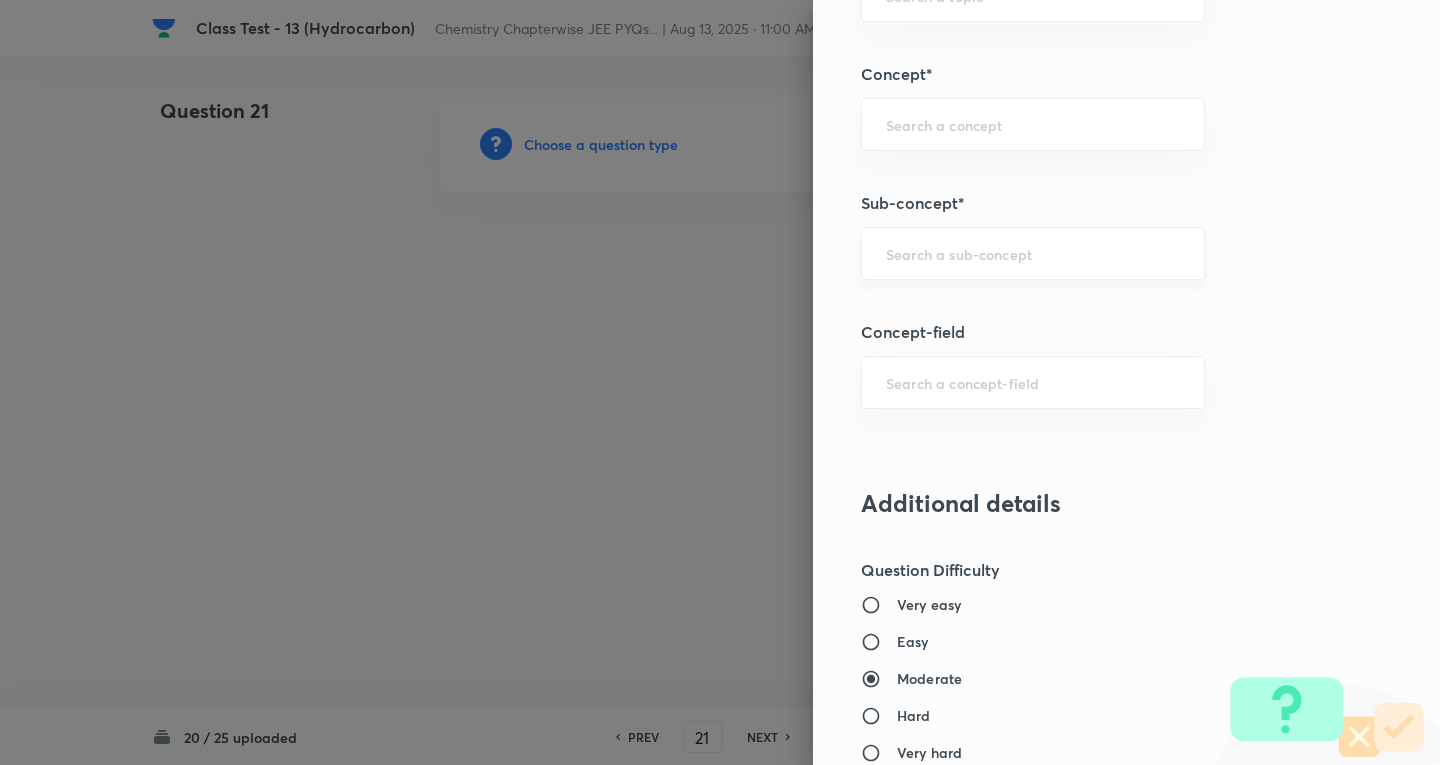 click at bounding box center [1033, 253] 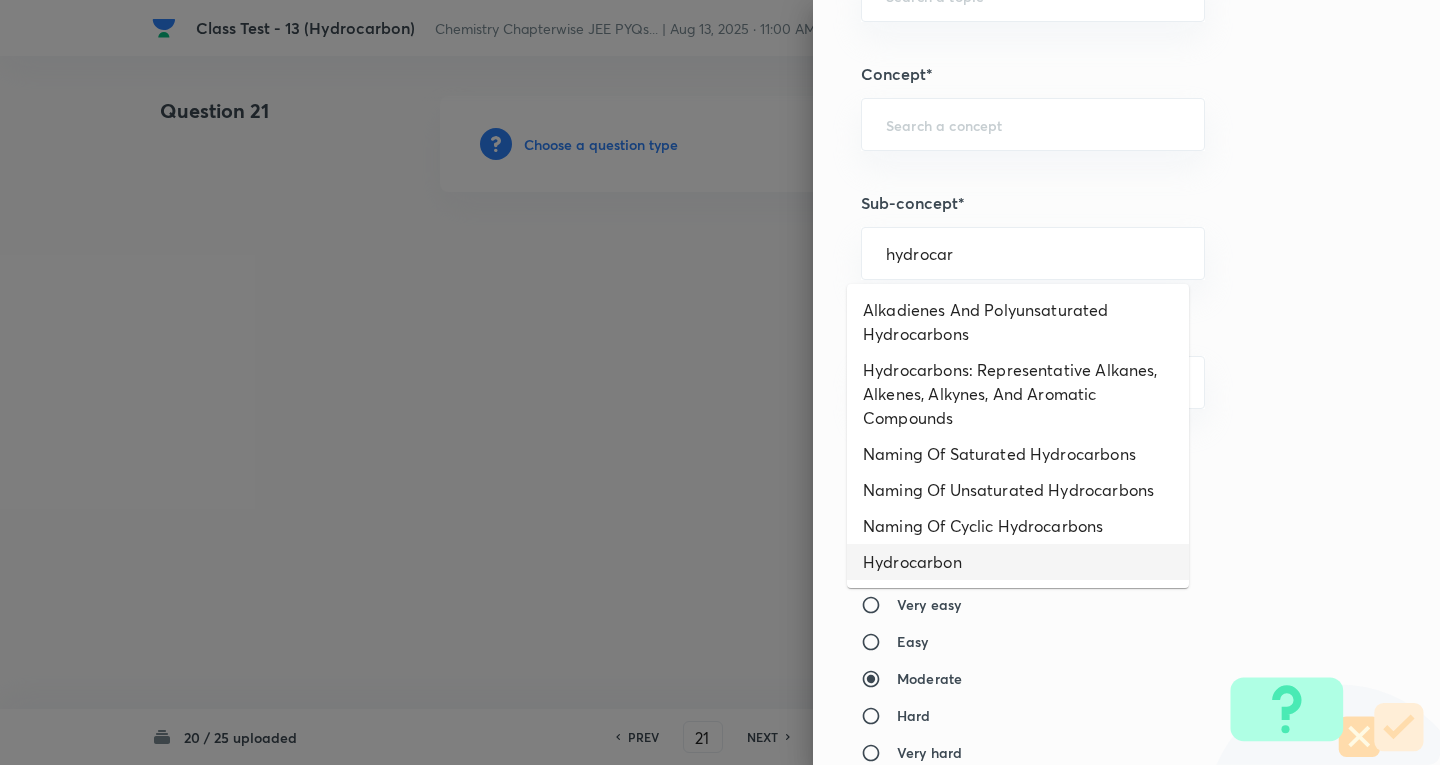 click on "Hydrocarbon" at bounding box center (1018, 562) 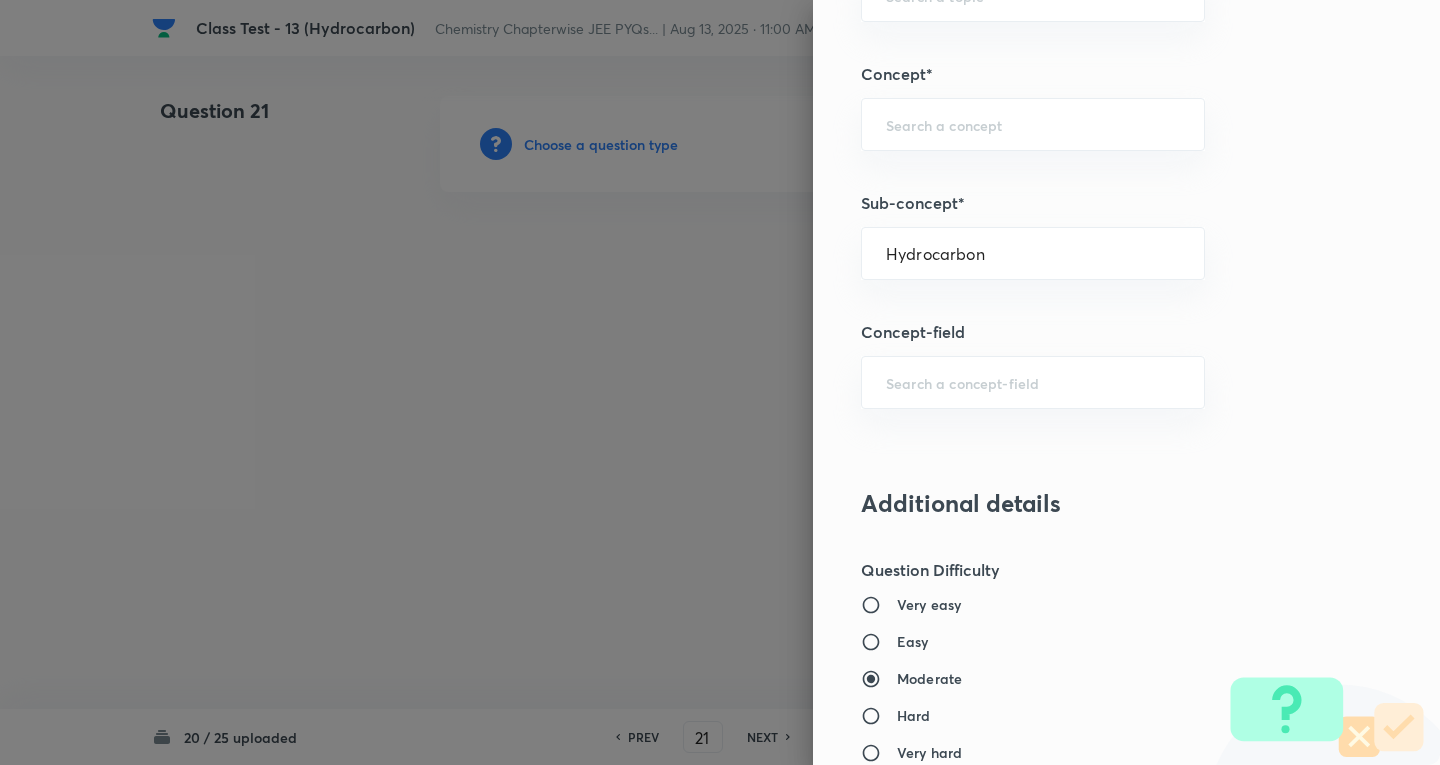 type on "Chemistry" 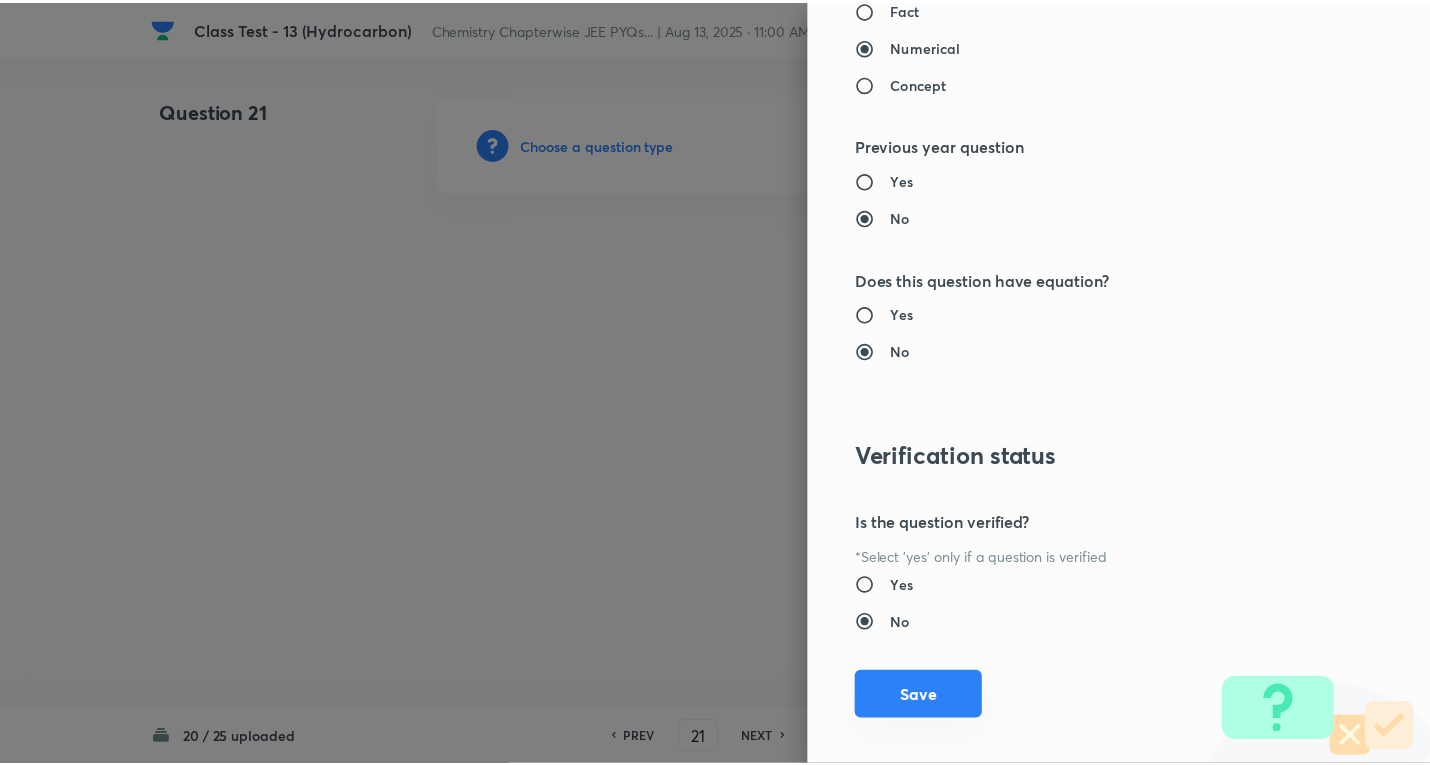 scroll, scrollTop: 1961, scrollLeft: 0, axis: vertical 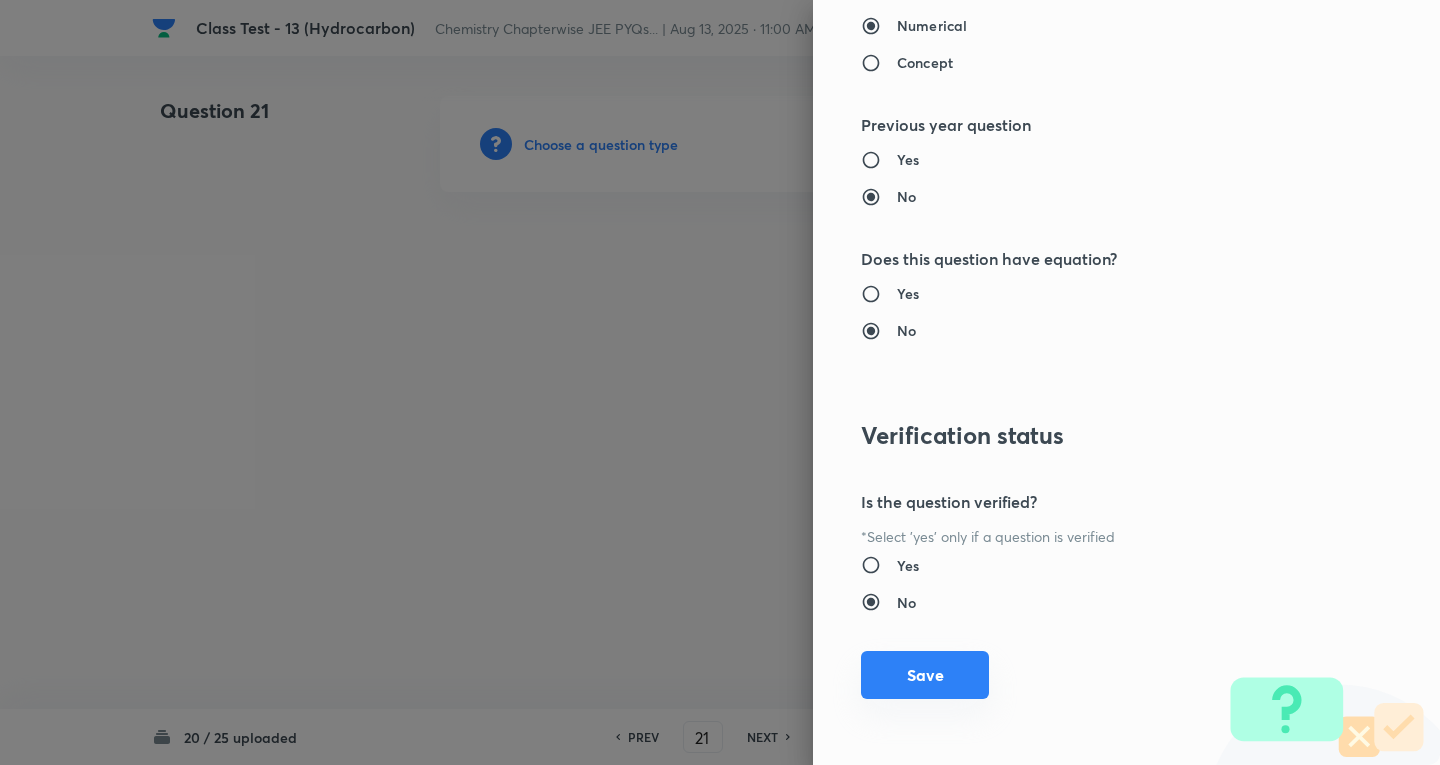 click on "Save" at bounding box center [925, 675] 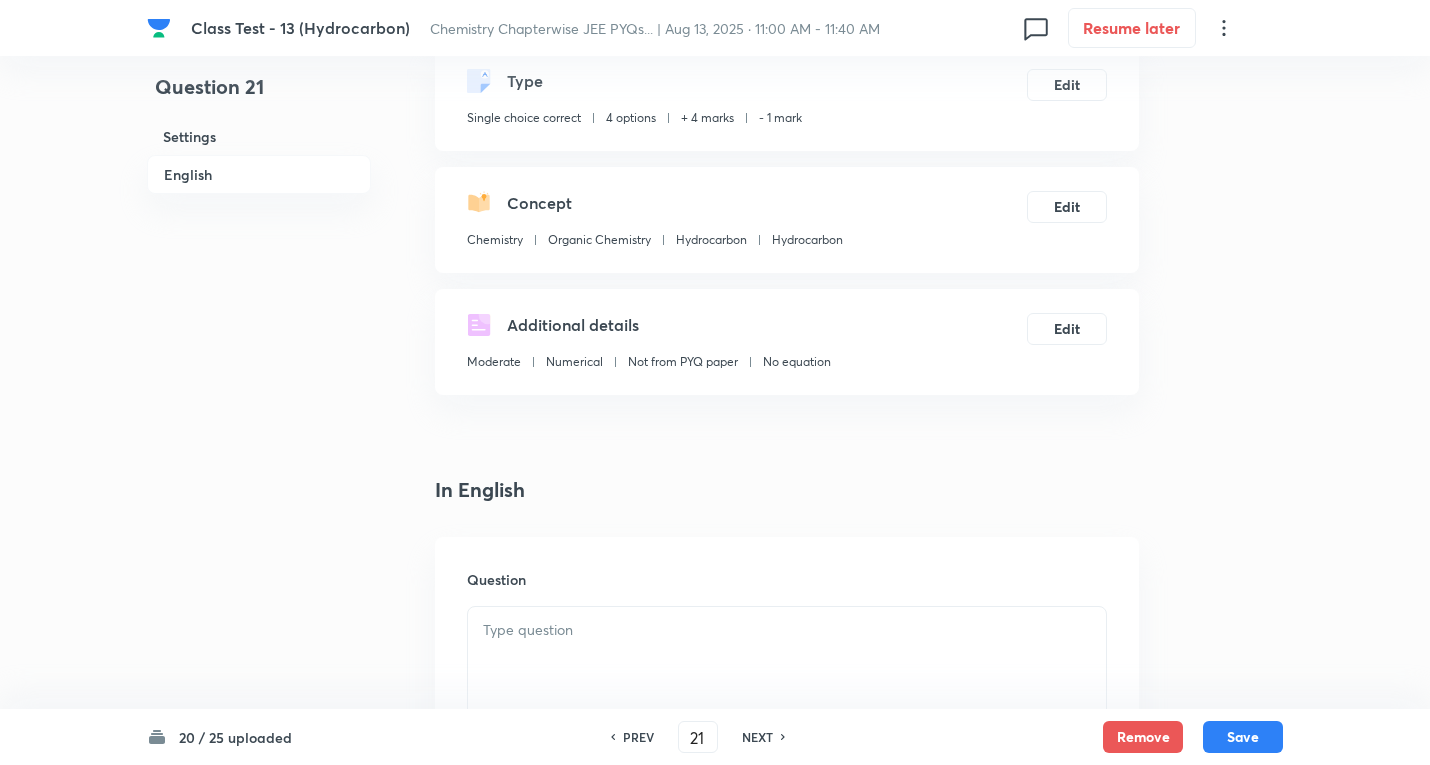 scroll, scrollTop: 300, scrollLeft: 0, axis: vertical 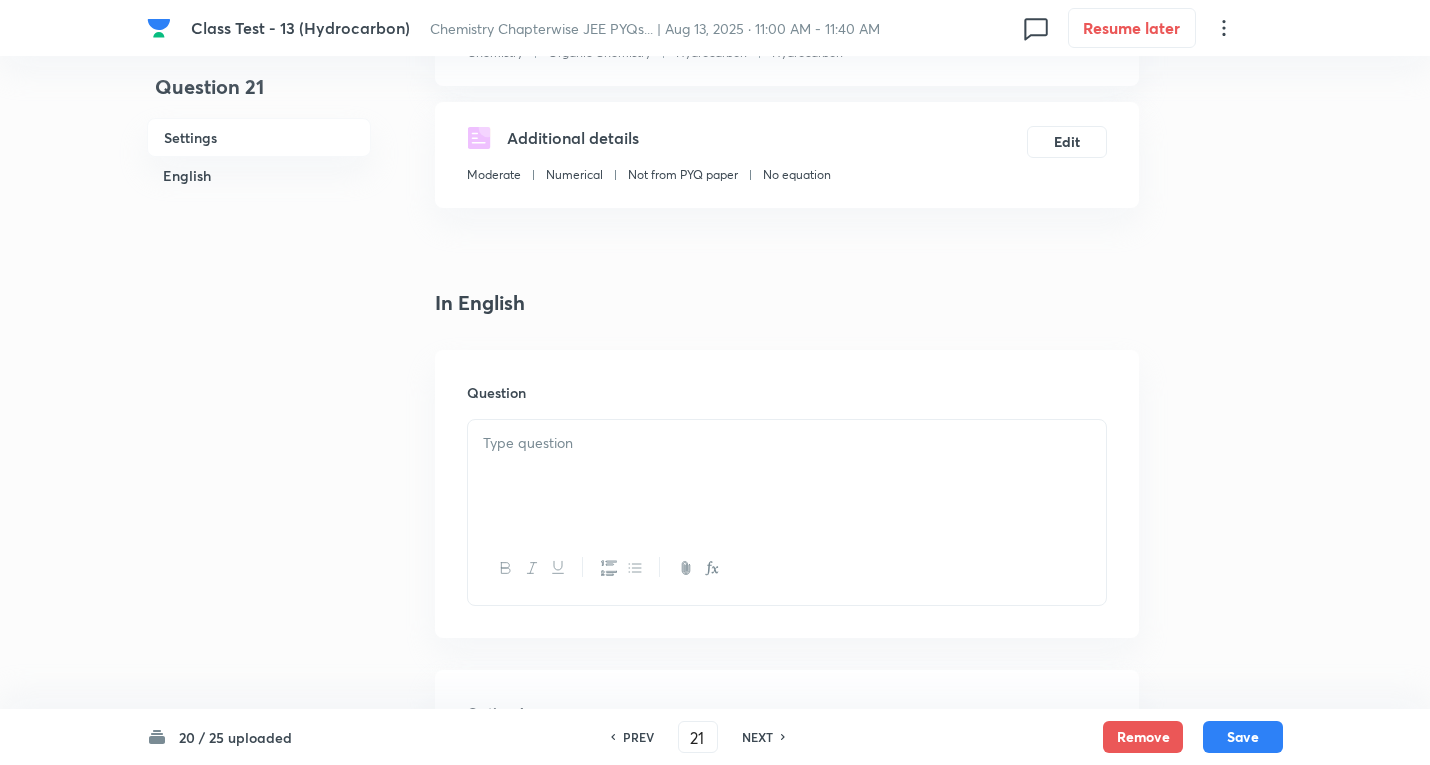 click at bounding box center [787, 443] 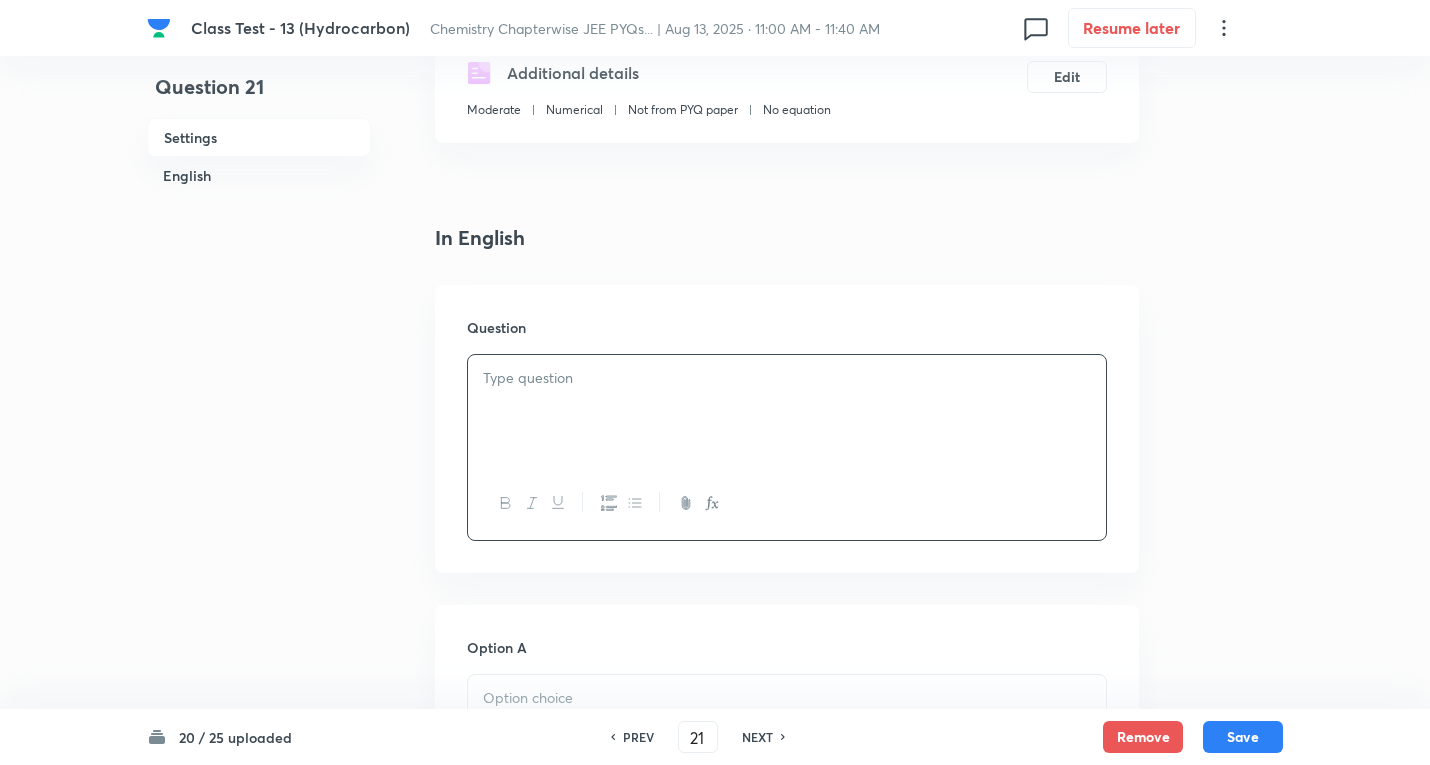 scroll, scrollTop: 600, scrollLeft: 0, axis: vertical 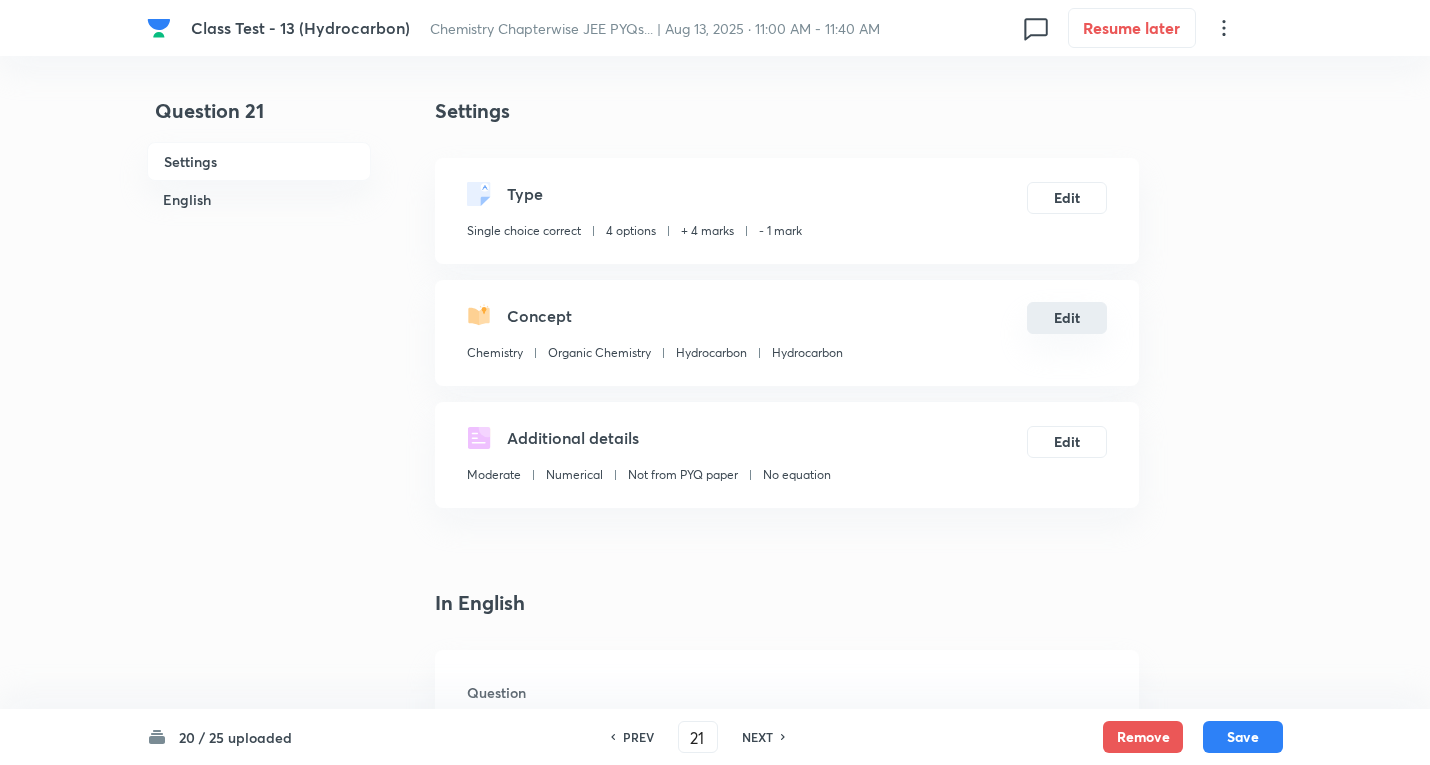 click on "Edit" at bounding box center (1067, 318) 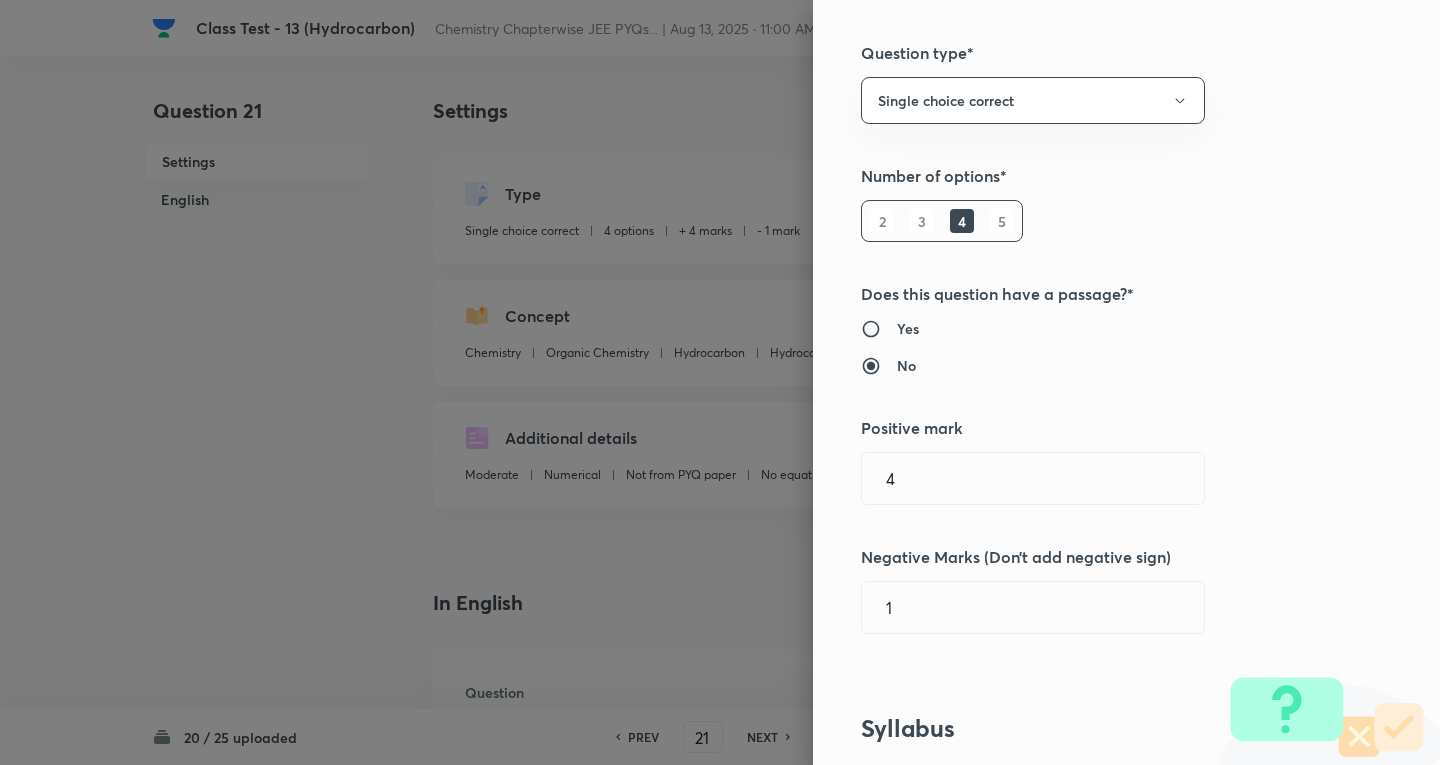 scroll, scrollTop: 0, scrollLeft: 0, axis: both 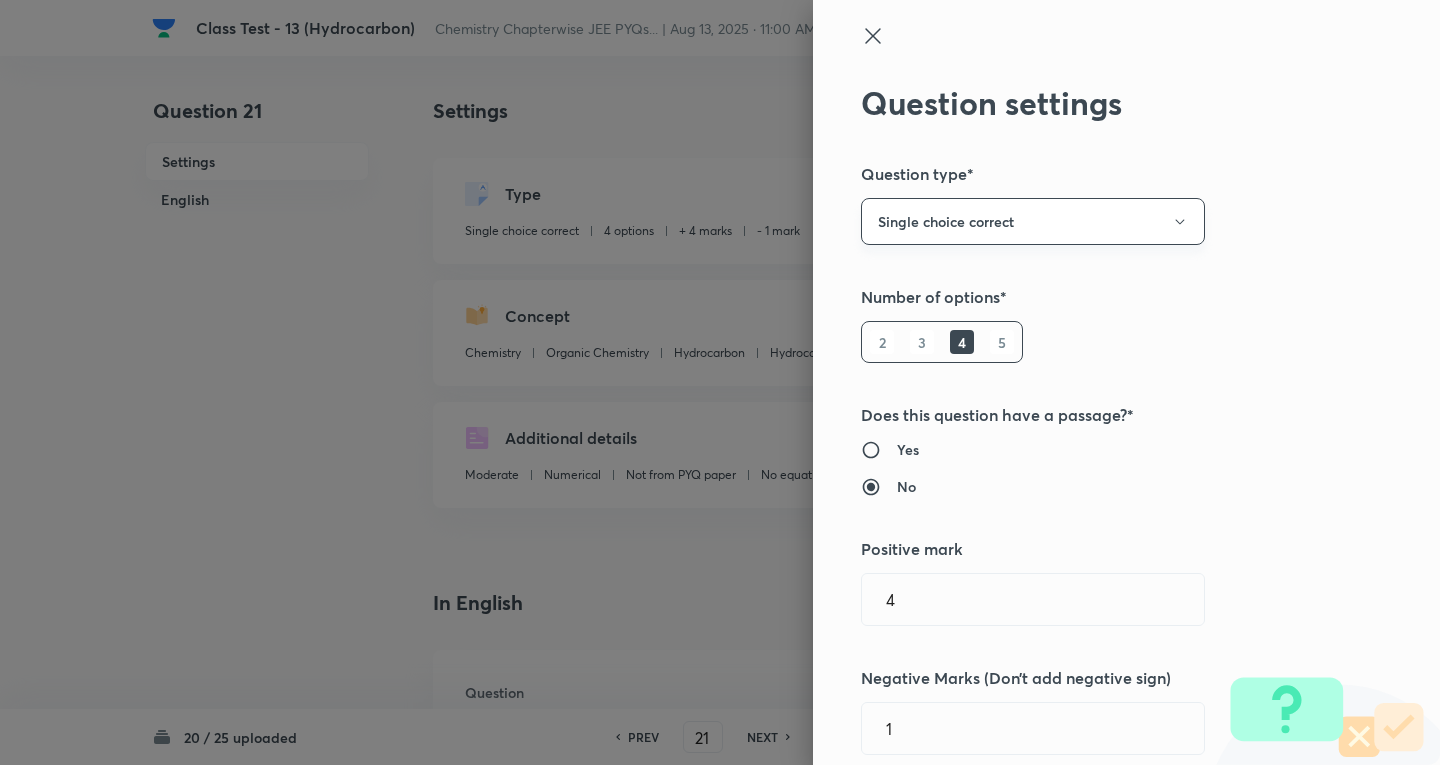 click on "Single choice correct" at bounding box center [1033, 221] 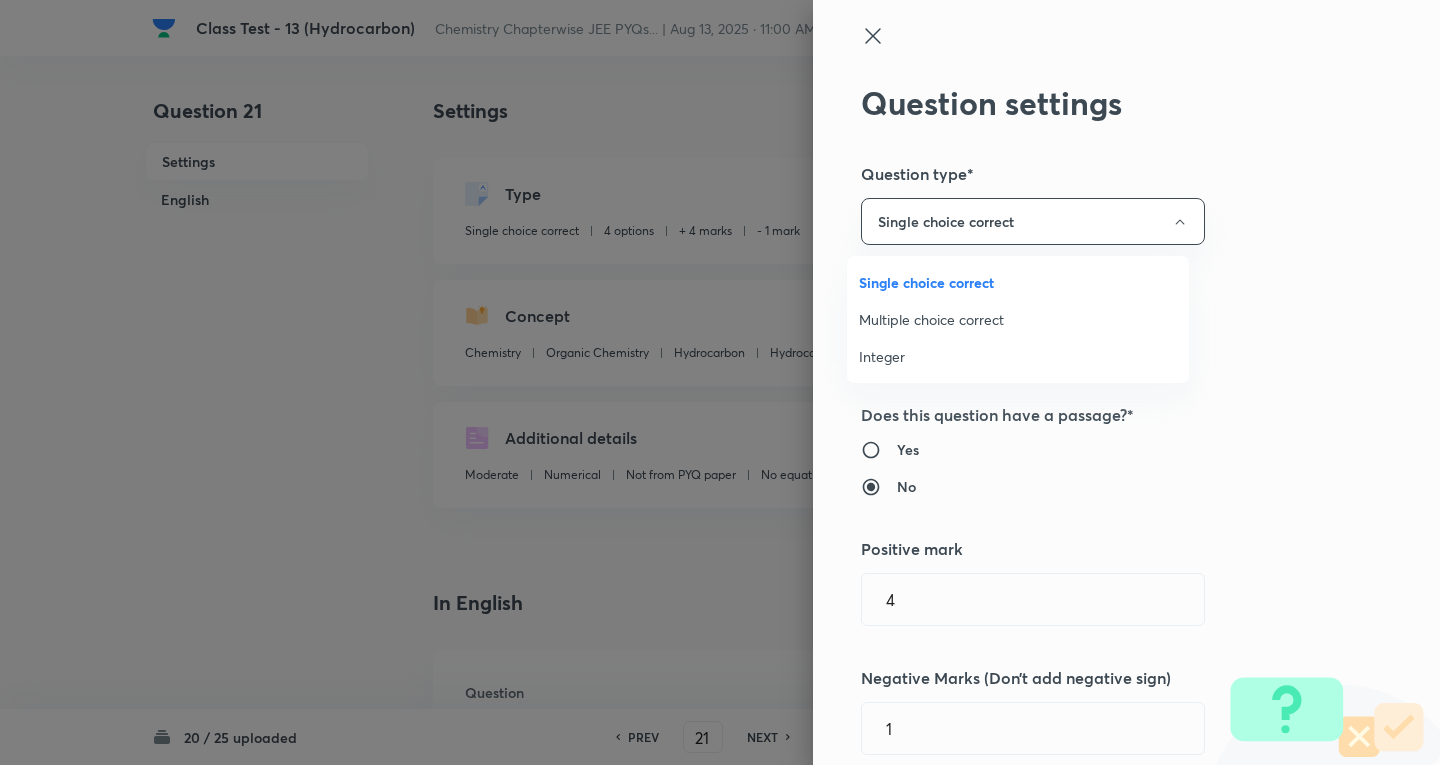 click on "Integer" at bounding box center (1018, 356) 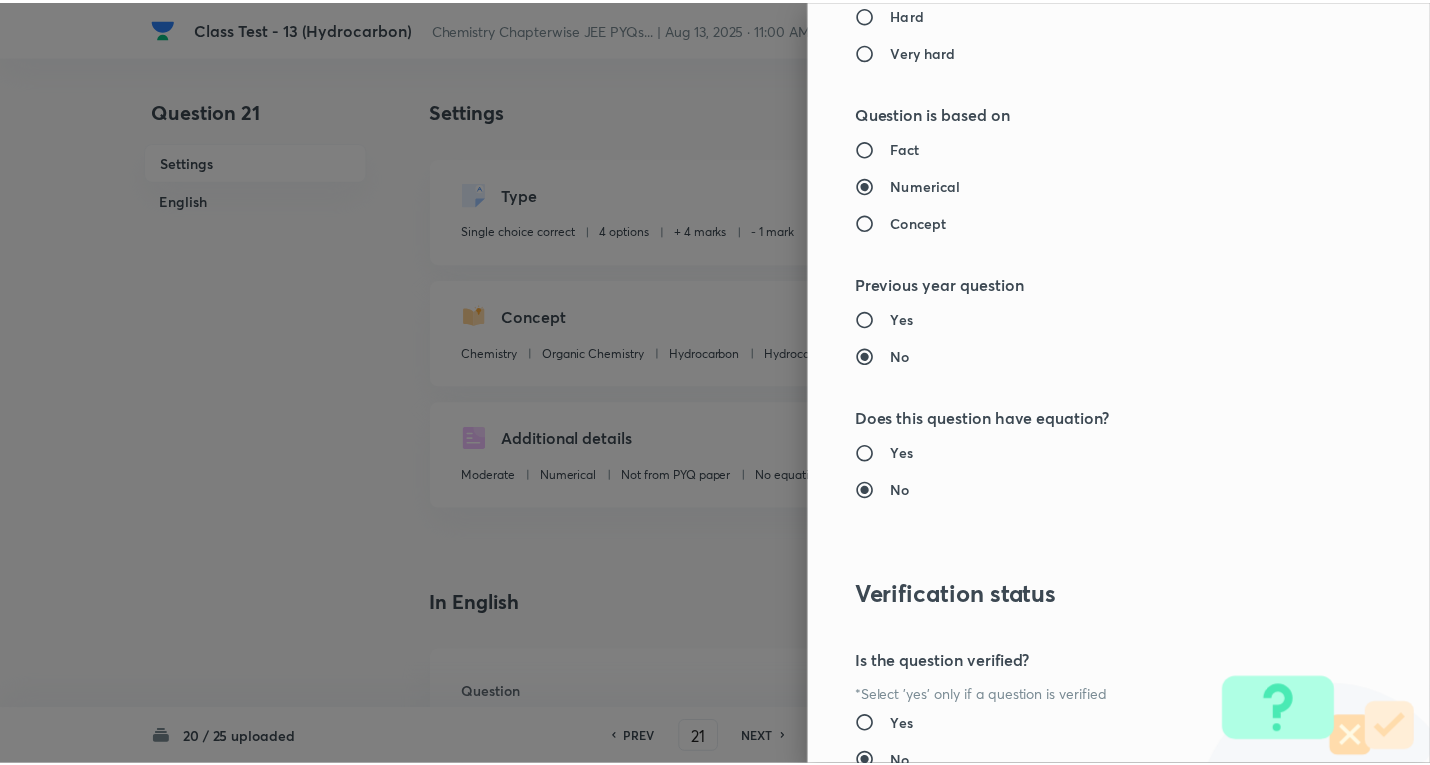 scroll, scrollTop: 1843, scrollLeft: 0, axis: vertical 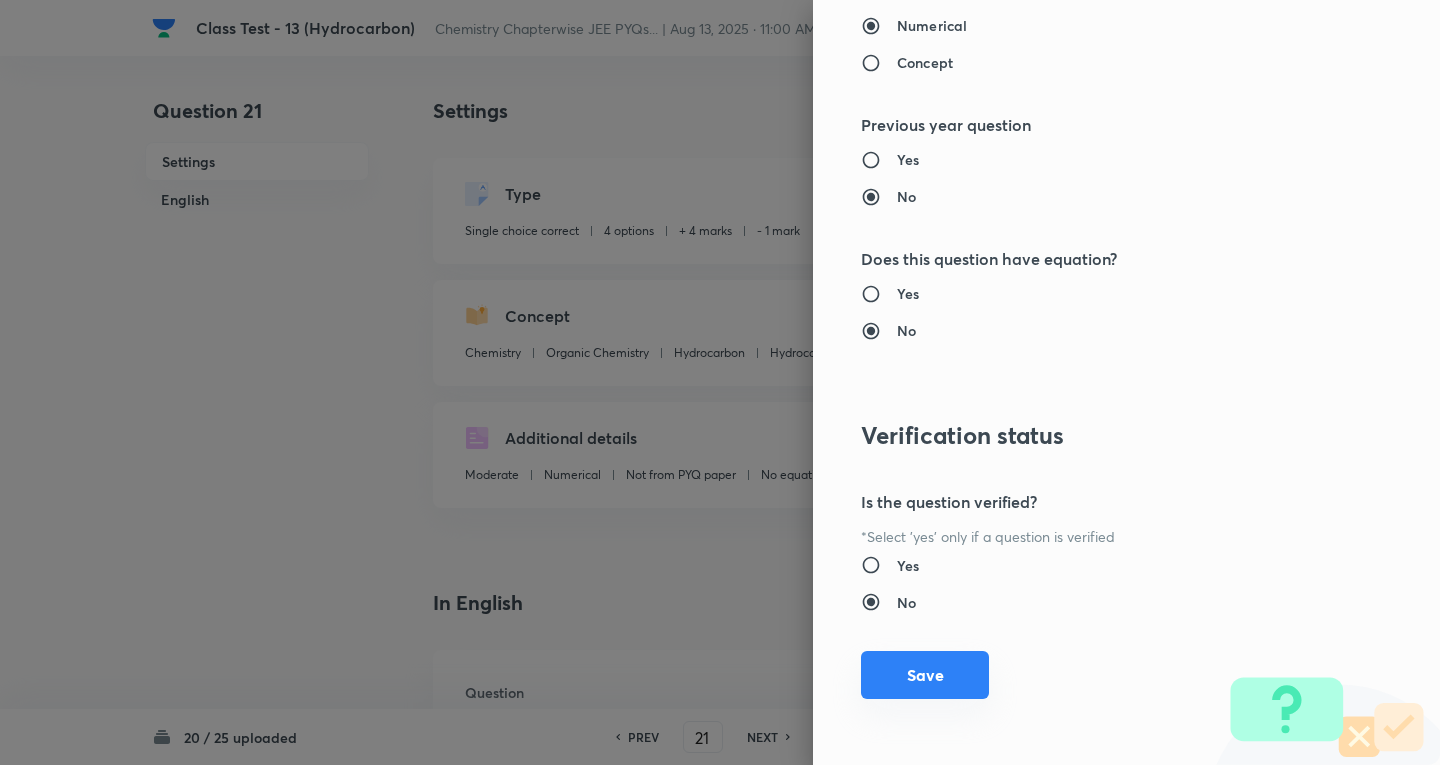 click on "Save" at bounding box center [925, 675] 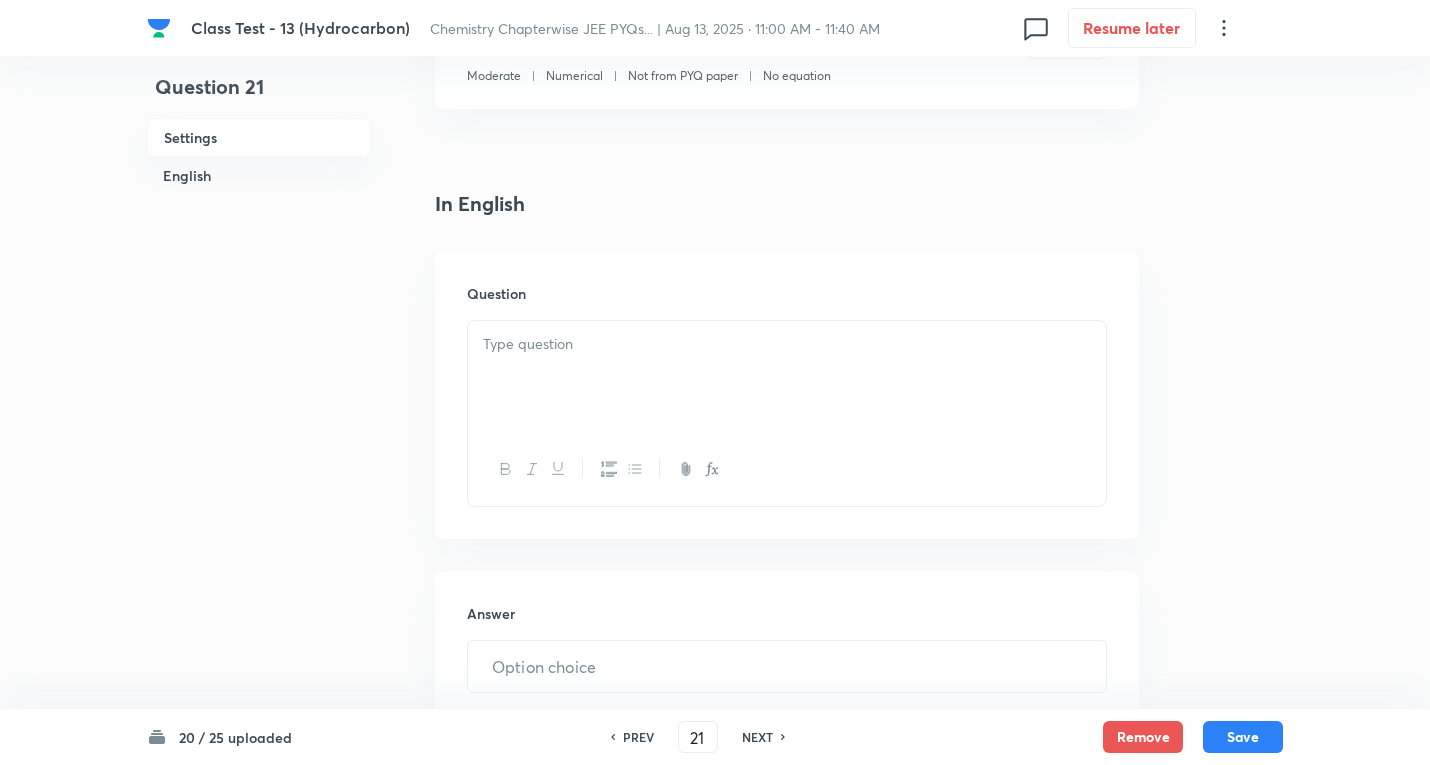 scroll, scrollTop: 400, scrollLeft: 0, axis: vertical 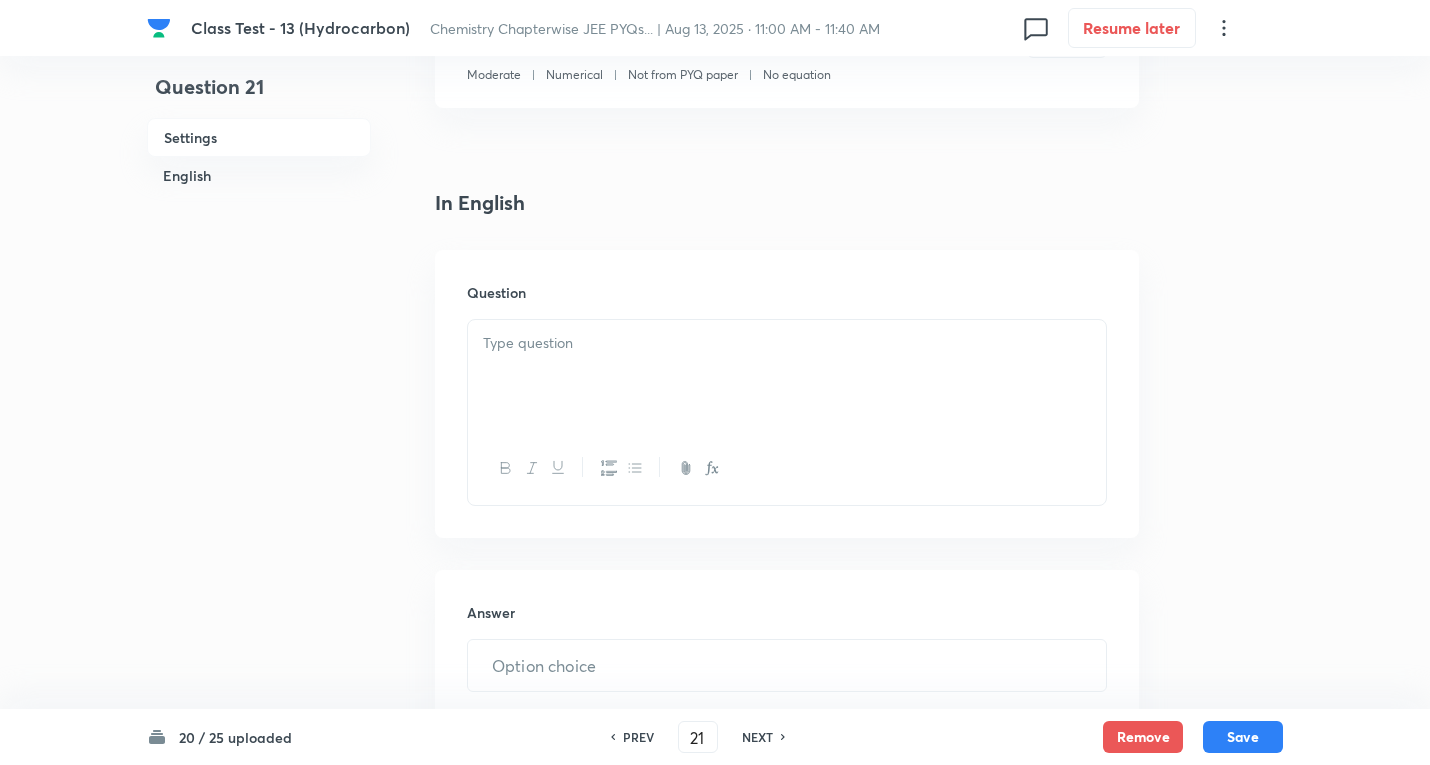 click at bounding box center [787, 376] 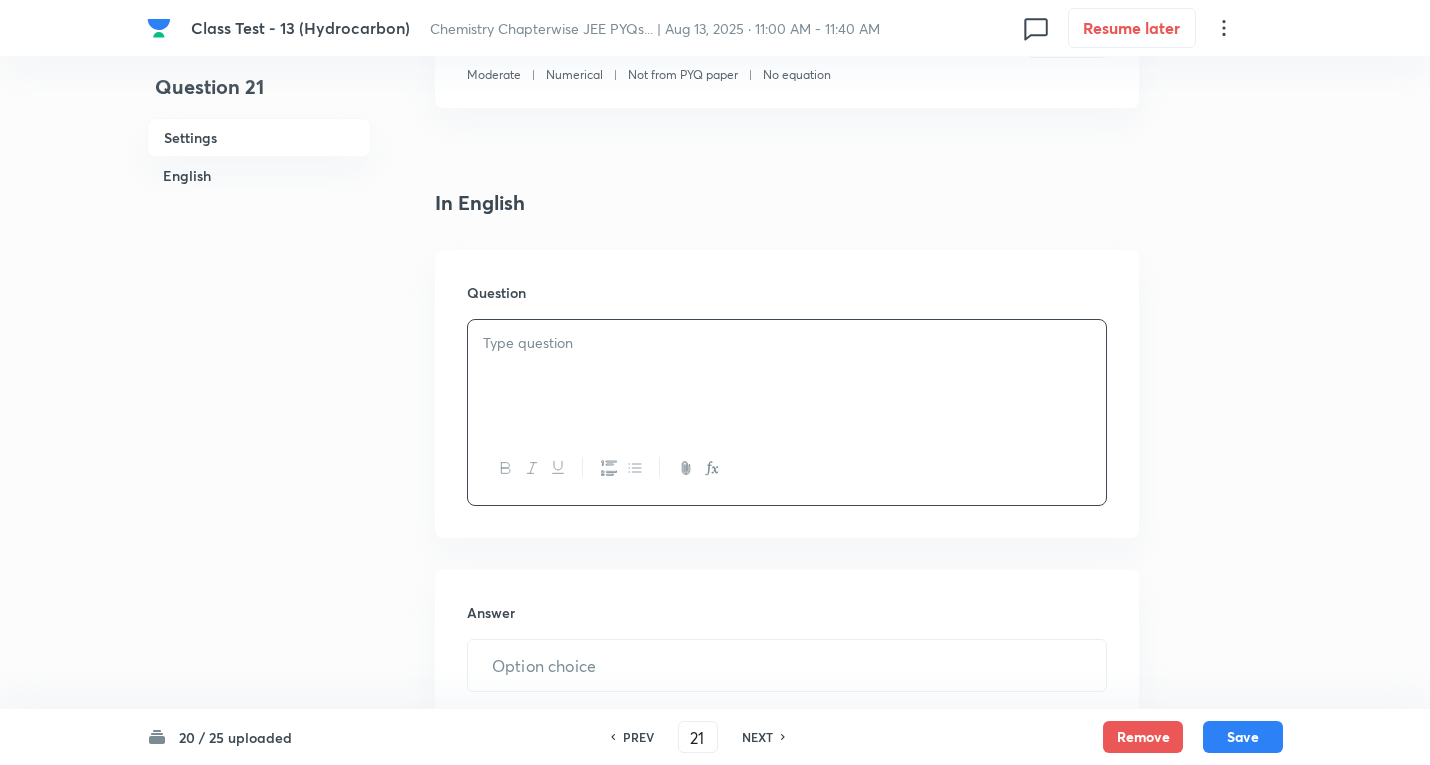 drag, startPoint x: 558, startPoint y: 377, endPoint x: 667, endPoint y: 396, distance: 110.64357 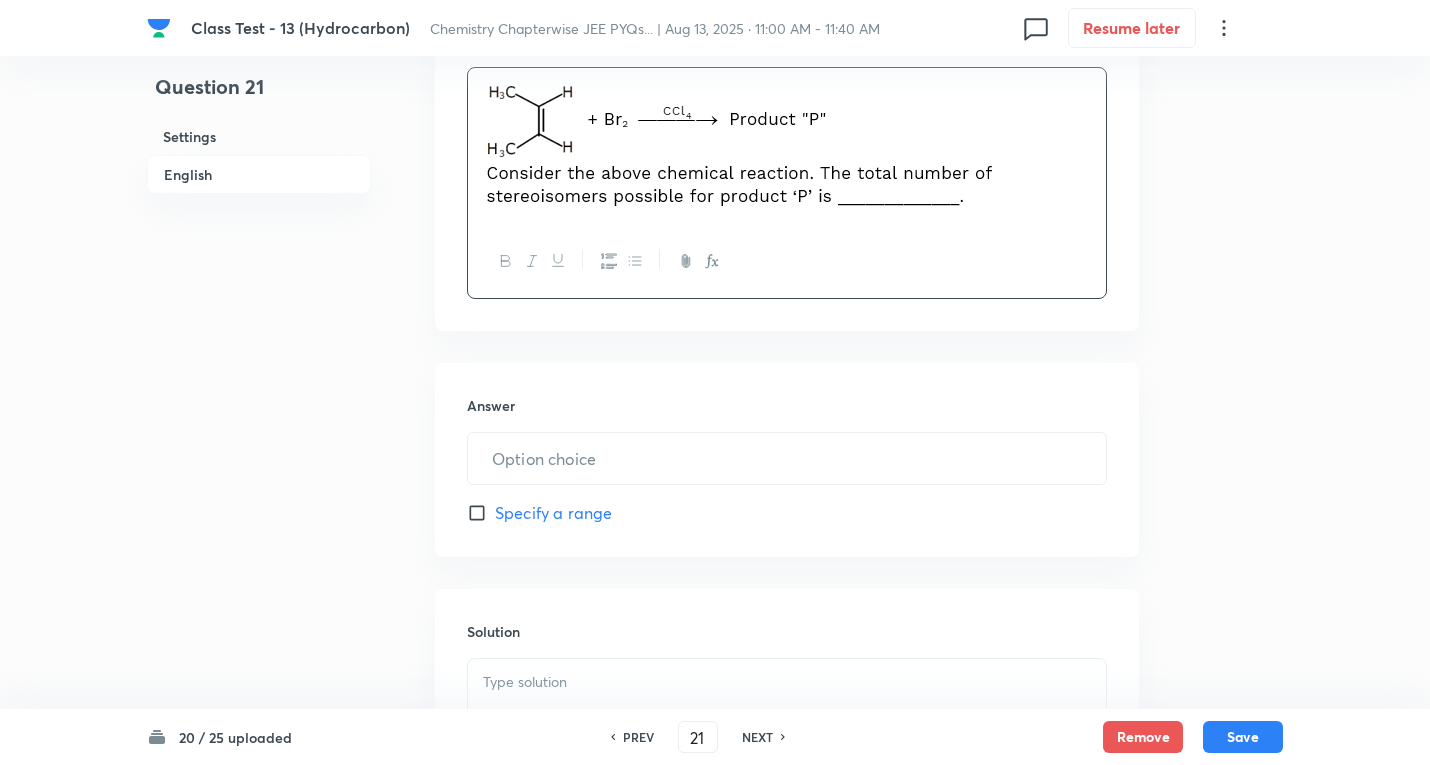 scroll, scrollTop: 800, scrollLeft: 0, axis: vertical 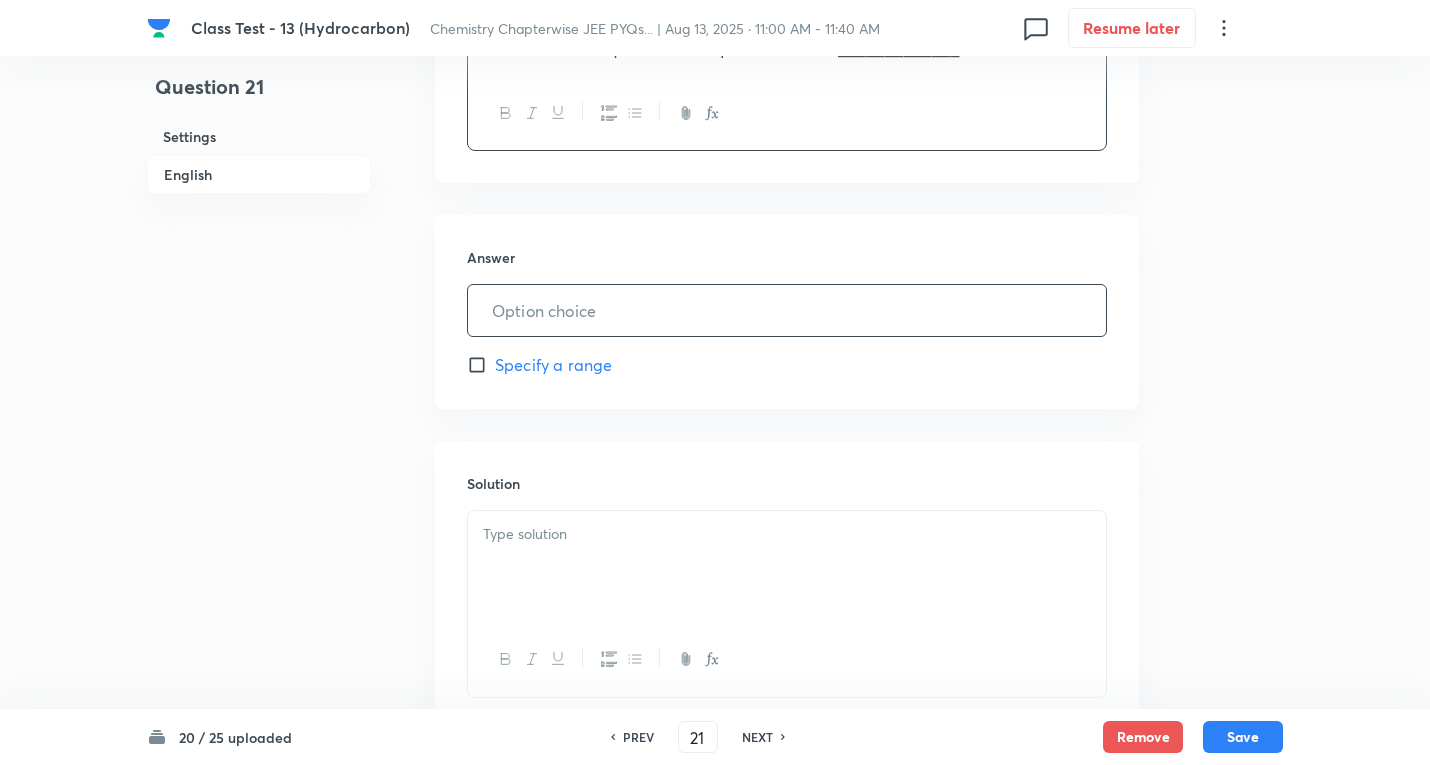 click at bounding box center (787, 310) 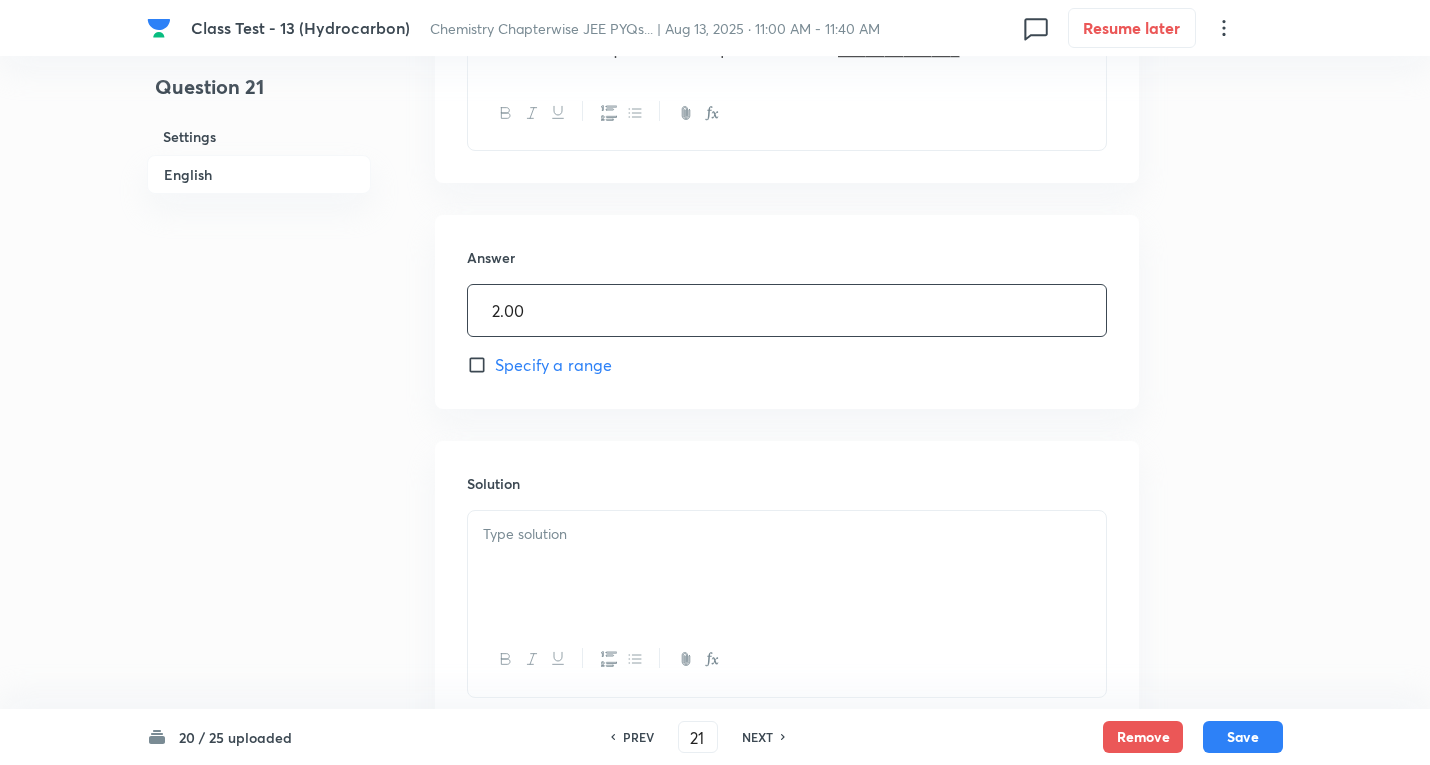 type on "2.00" 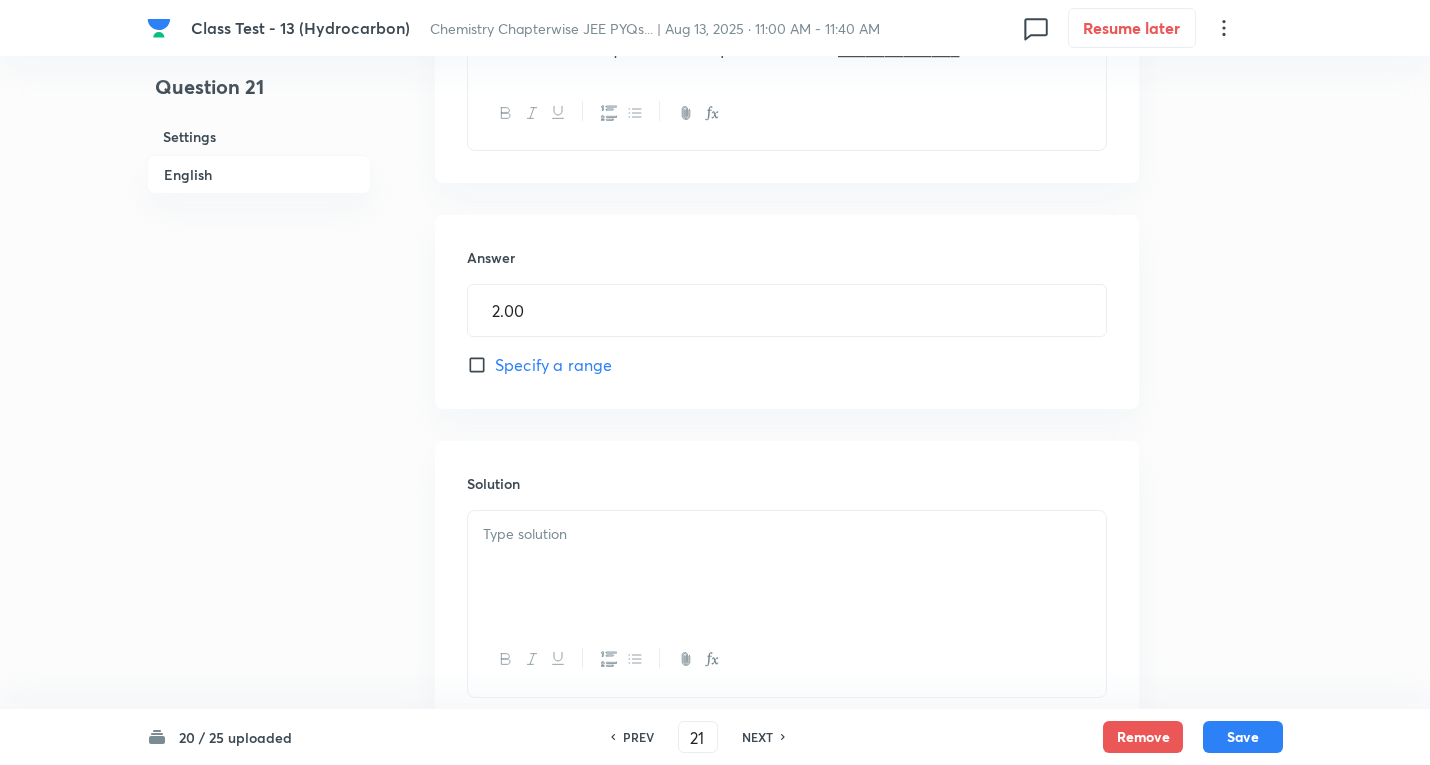 drag, startPoint x: 547, startPoint y: 541, endPoint x: 575, endPoint y: 556, distance: 31.764761 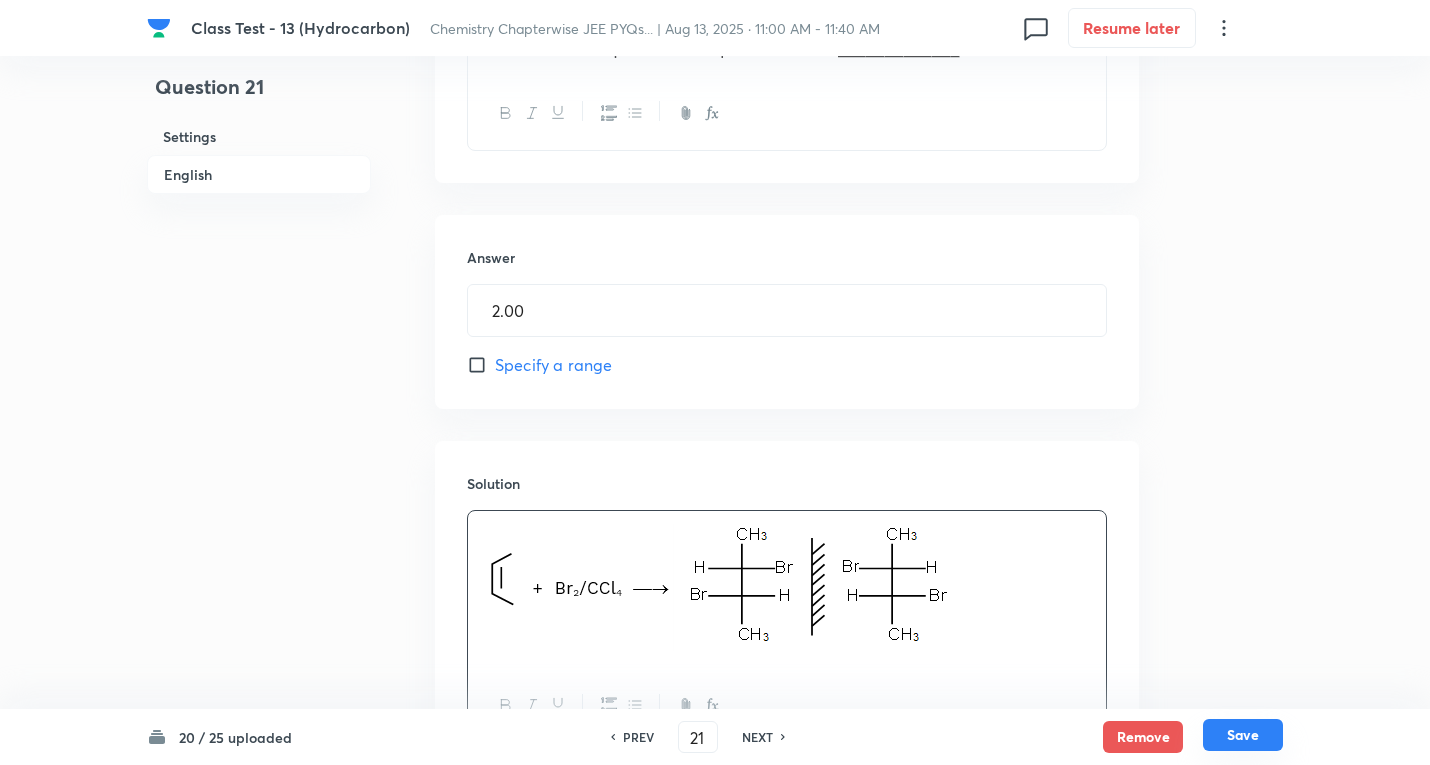 click on "Save" at bounding box center (1243, 735) 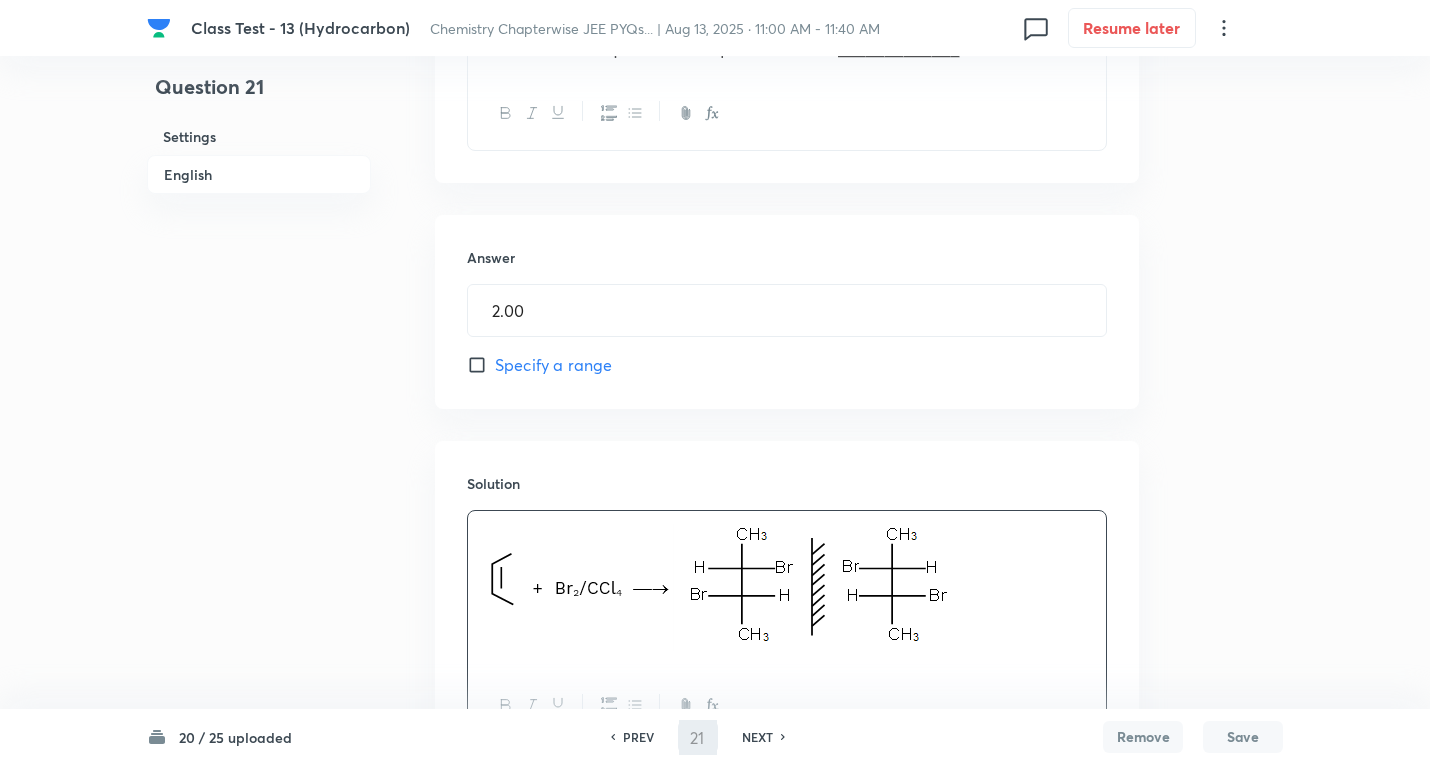 type on "22" 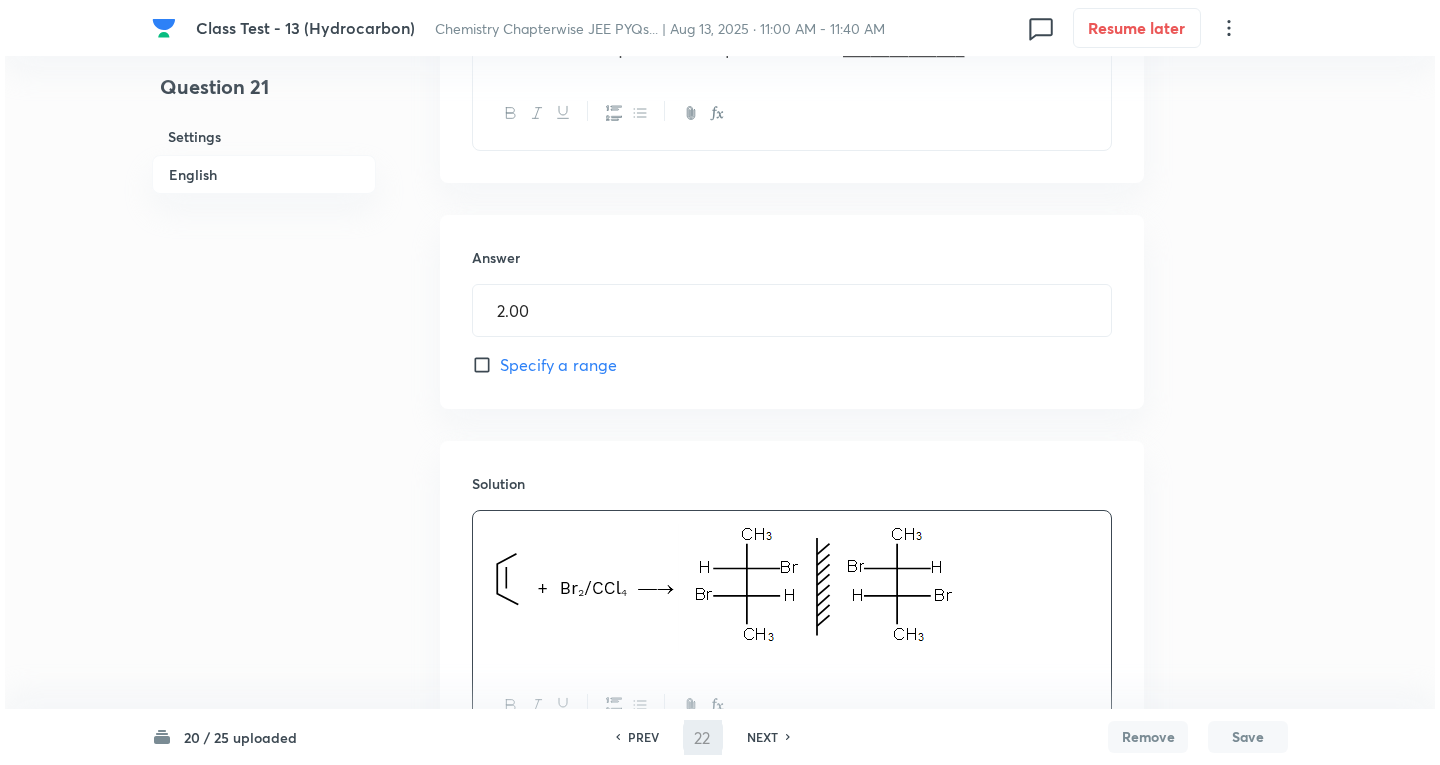 scroll, scrollTop: 0, scrollLeft: 0, axis: both 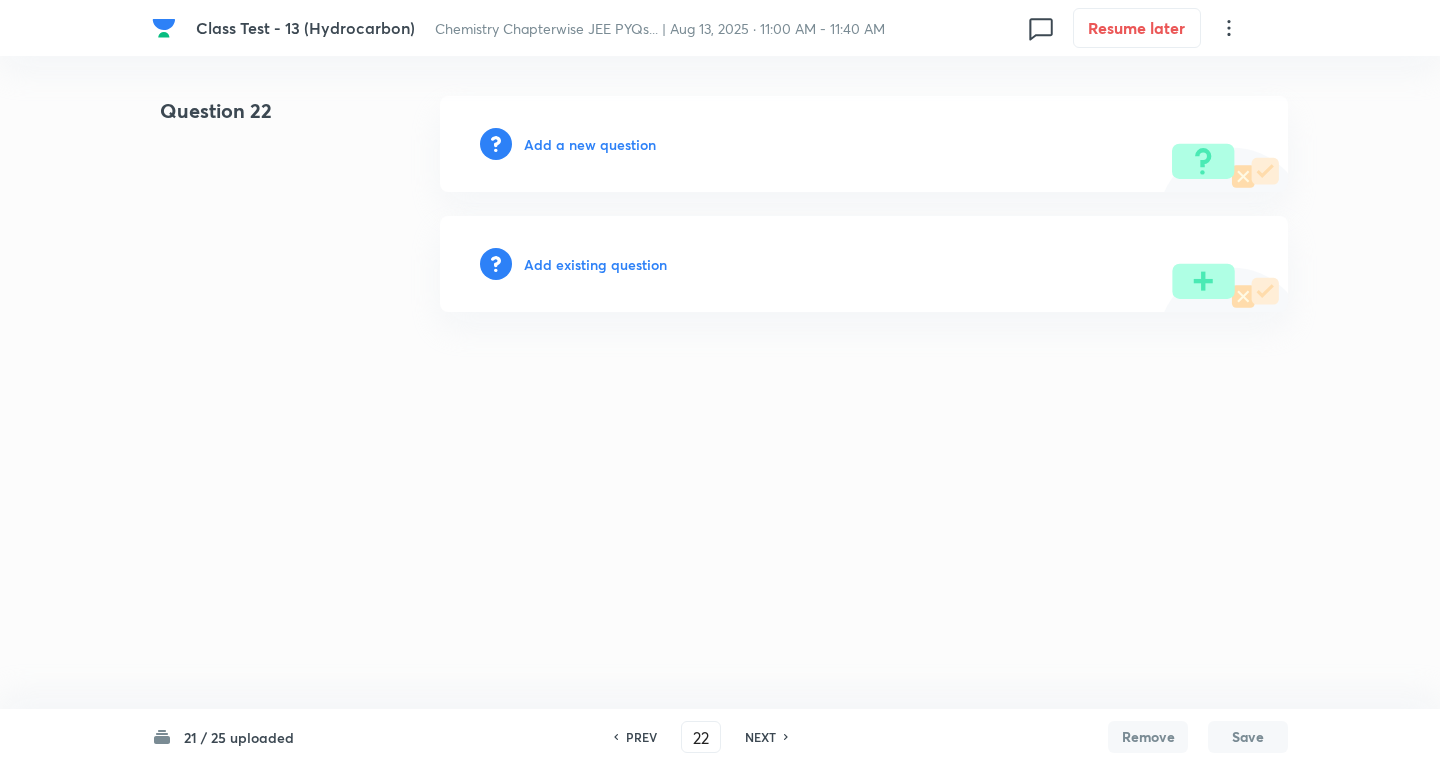 click on "Add a new question" at bounding box center (590, 144) 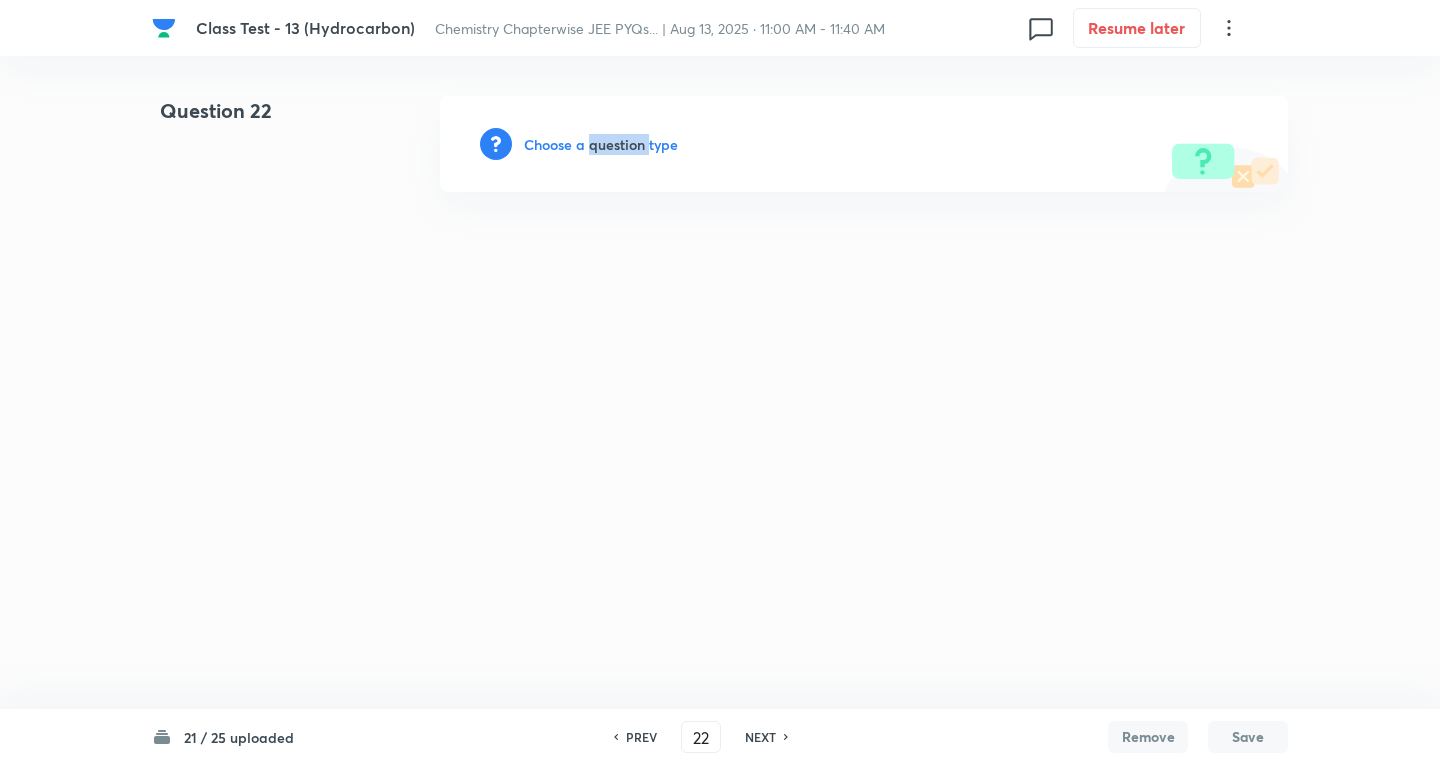 click on "Choose a question type" at bounding box center [601, 144] 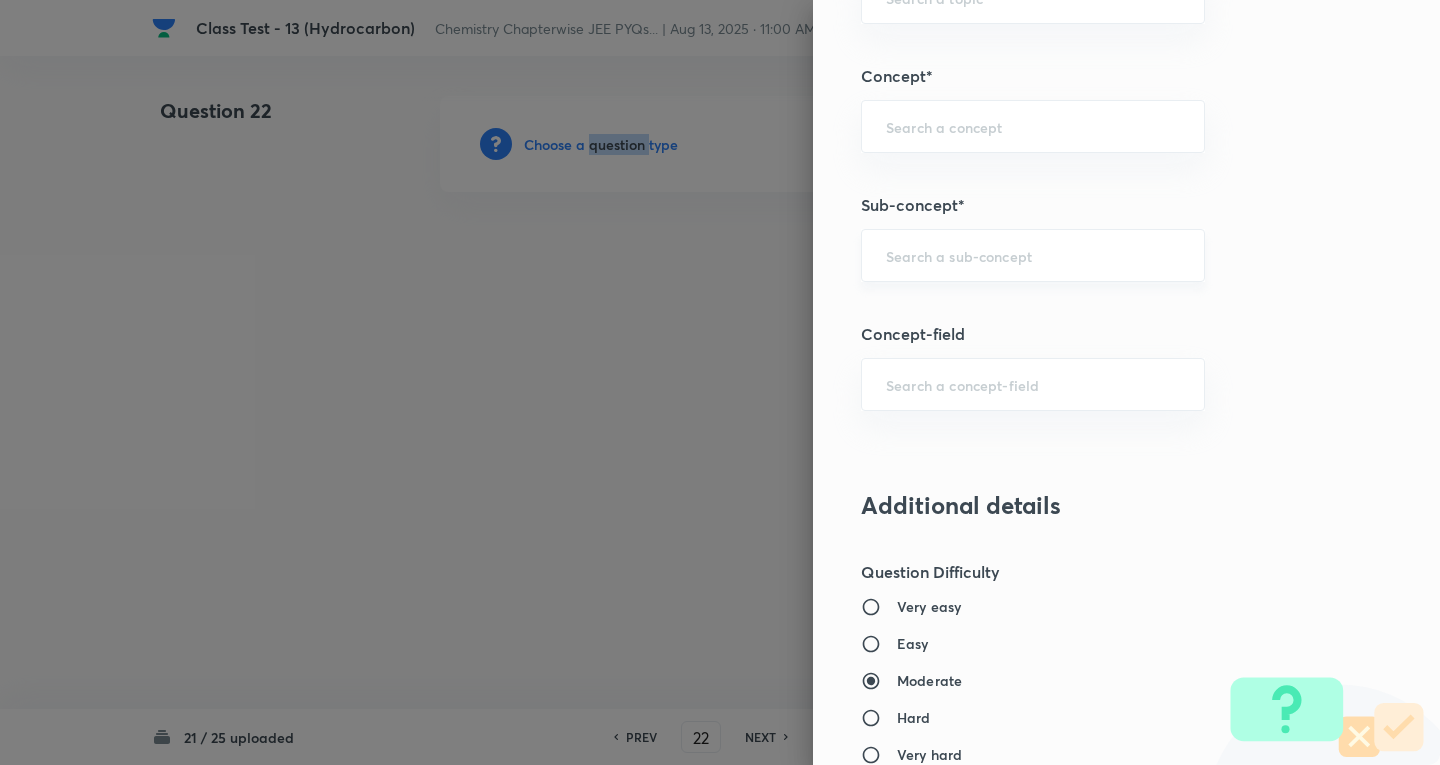 scroll, scrollTop: 1100, scrollLeft: 0, axis: vertical 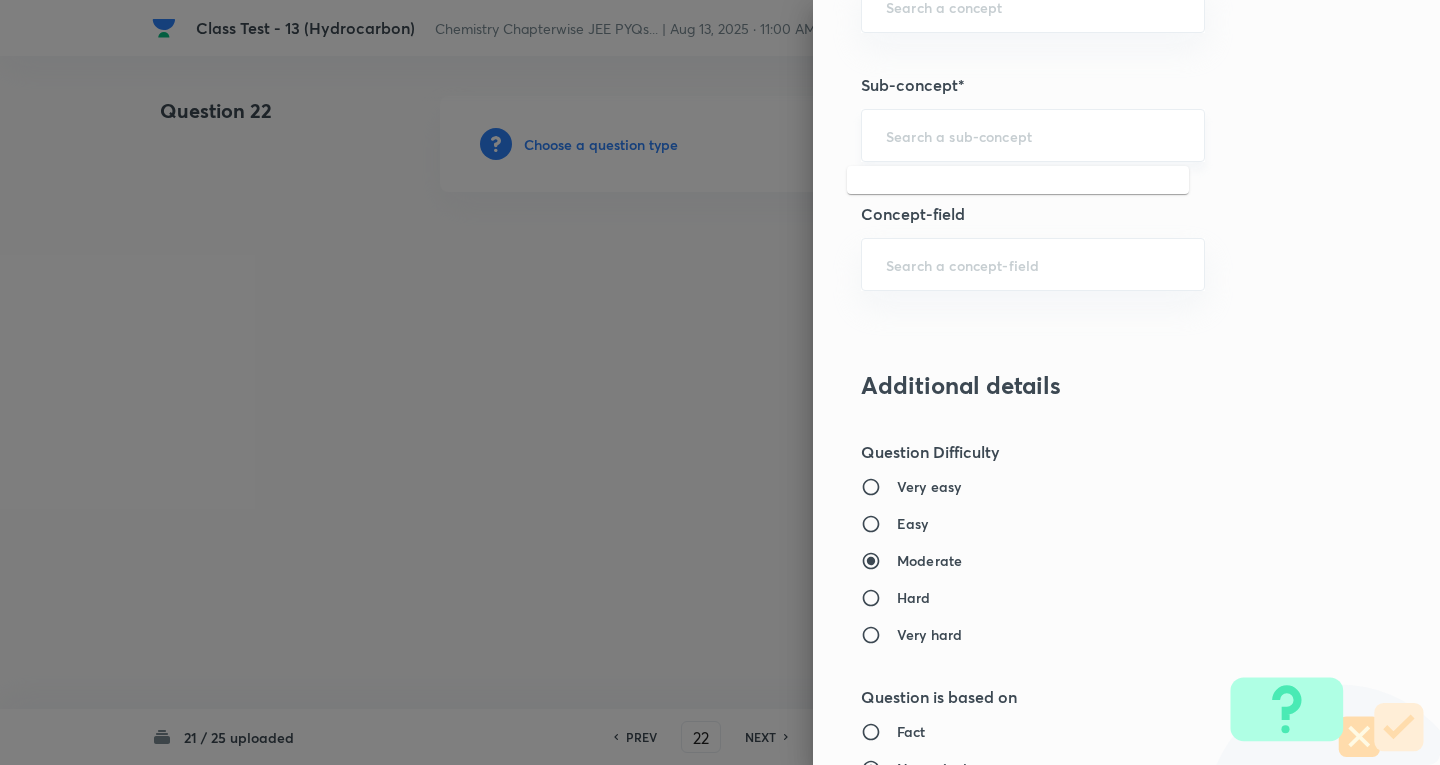 drag, startPoint x: 946, startPoint y: 141, endPoint x: 1014, endPoint y: 117, distance: 72.11102 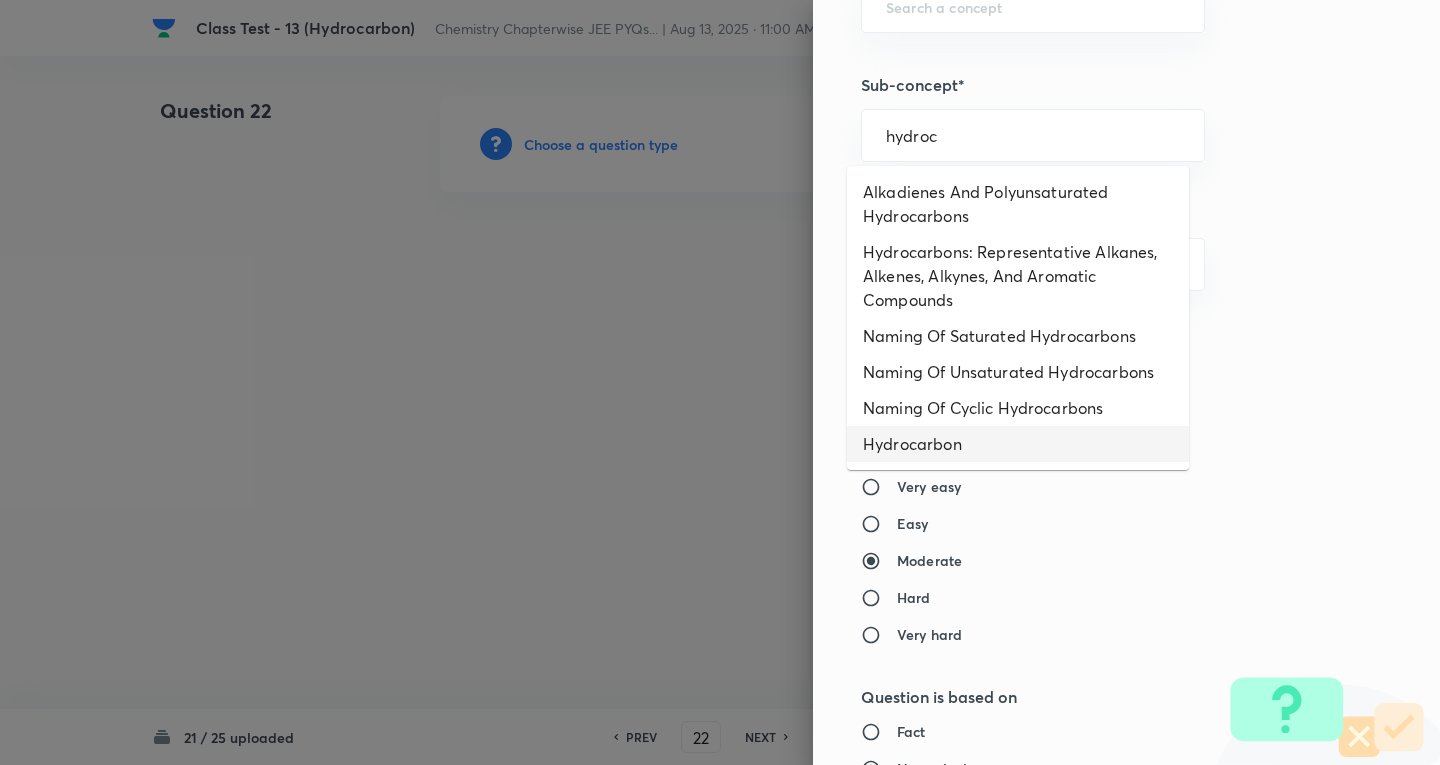 click on "Hydrocarbon" at bounding box center (1018, 444) 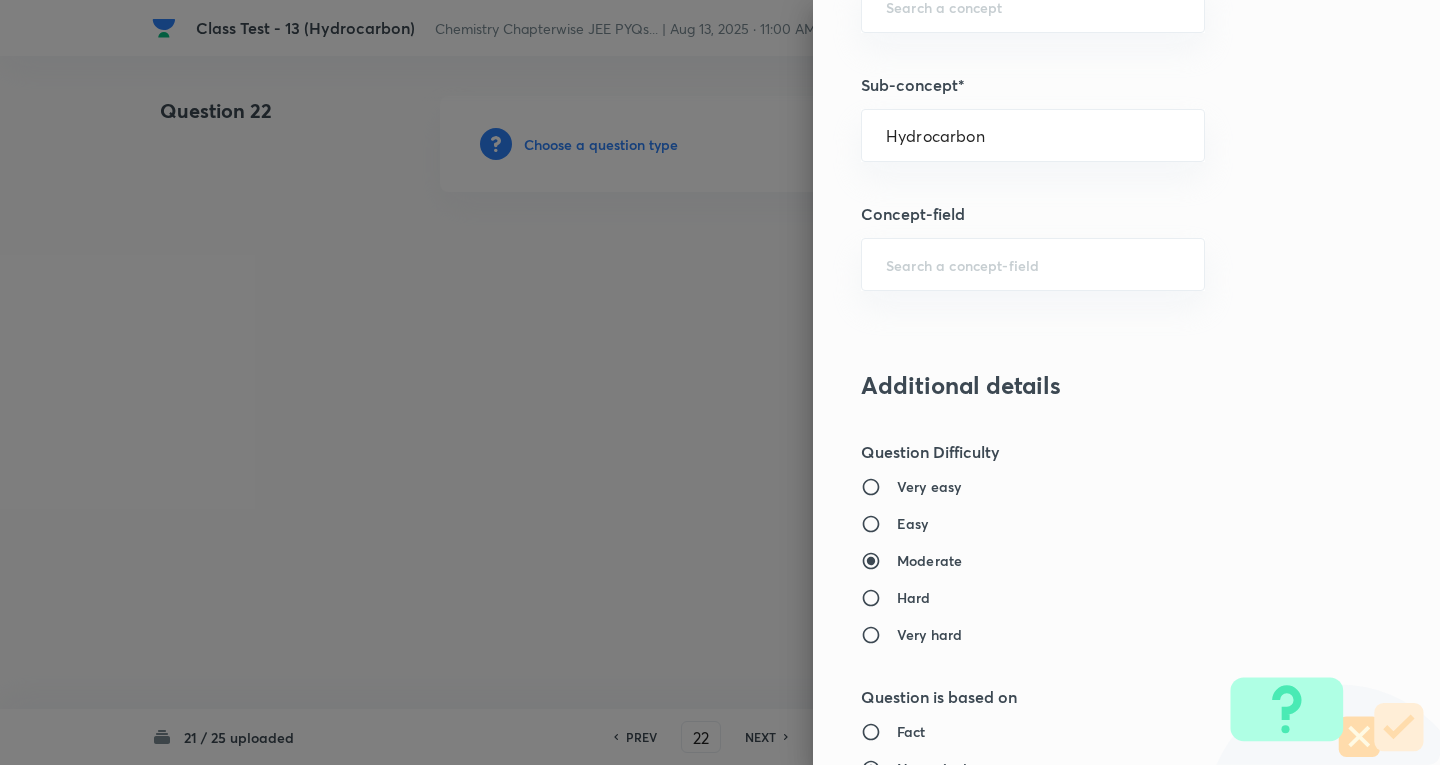 type on "Chemistry" 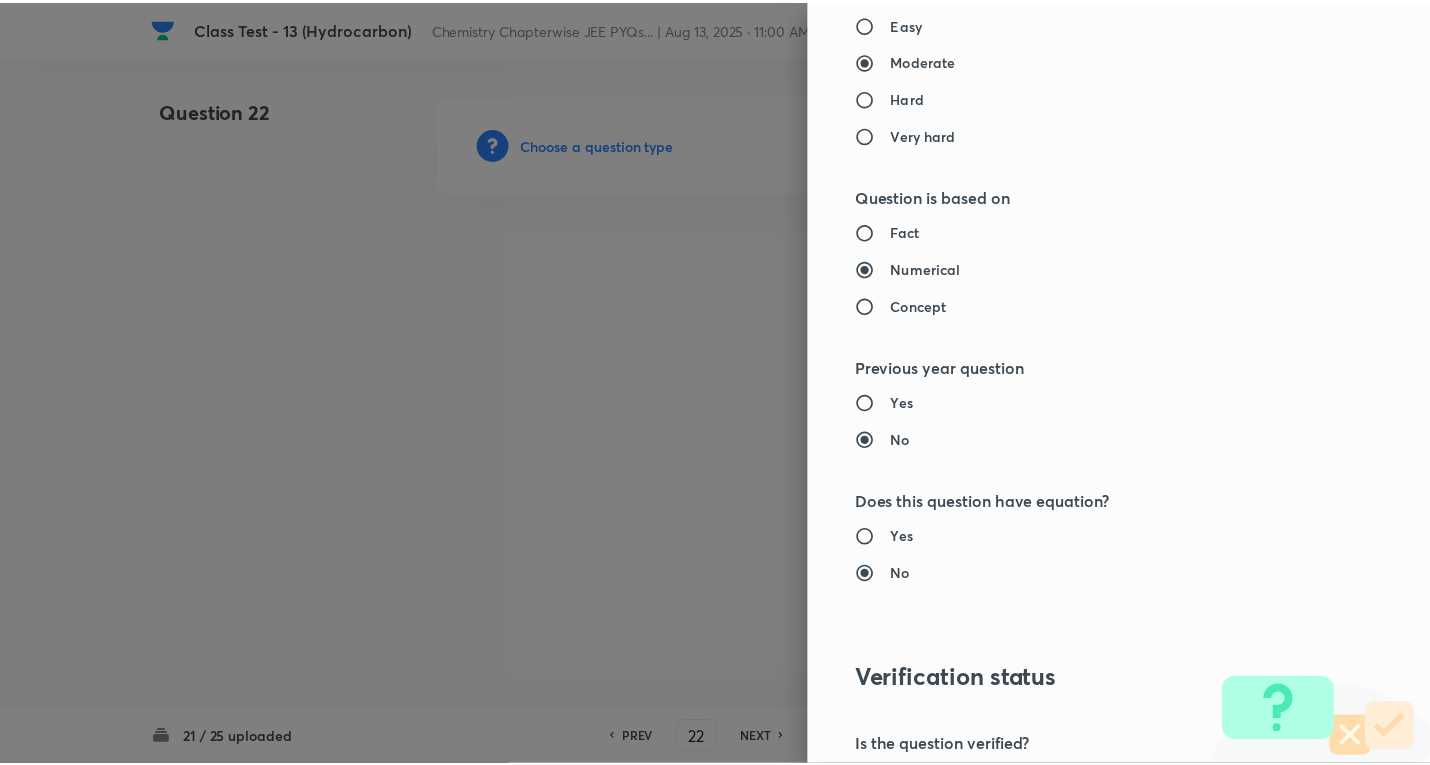 scroll, scrollTop: 1843, scrollLeft: 0, axis: vertical 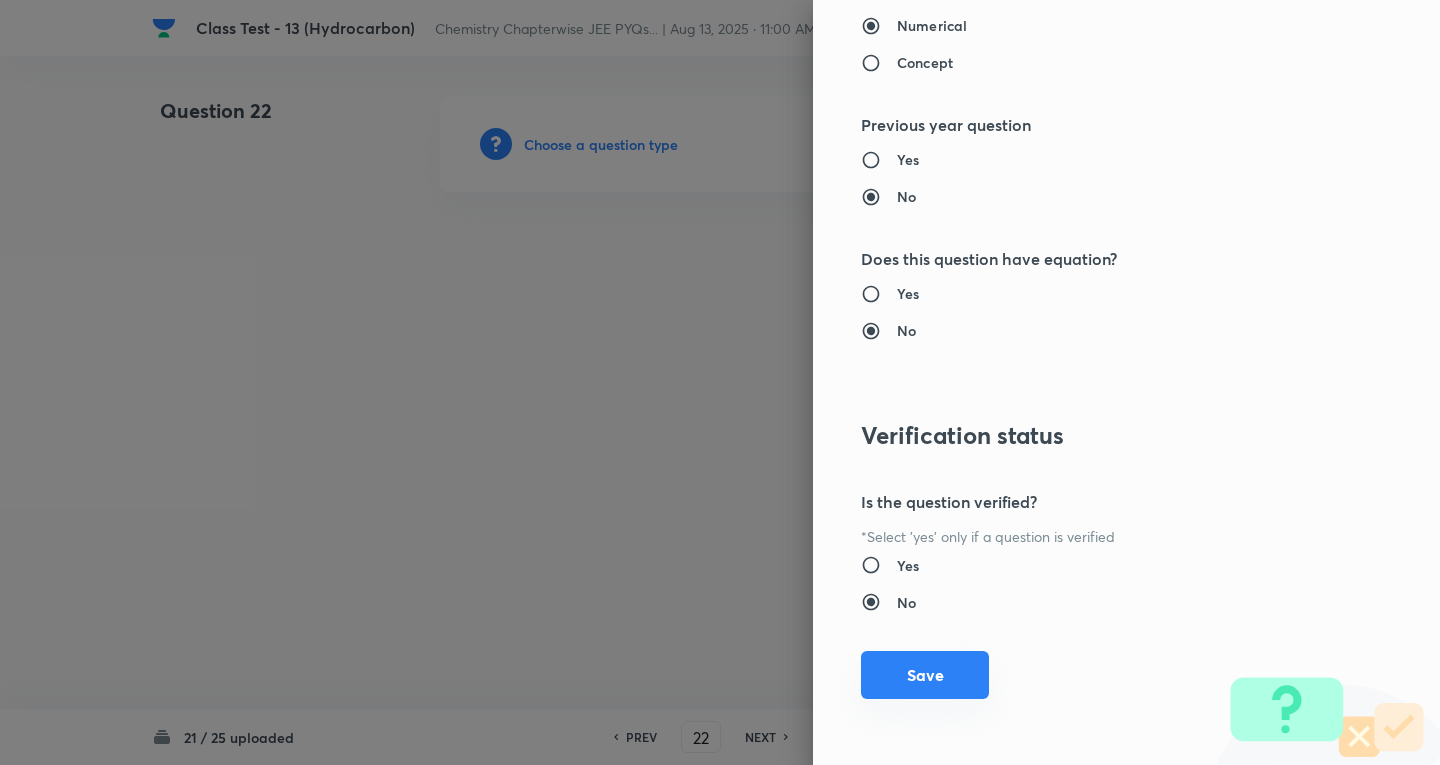 drag, startPoint x: 910, startPoint y: 670, endPoint x: 340, endPoint y: 235, distance: 717.0251 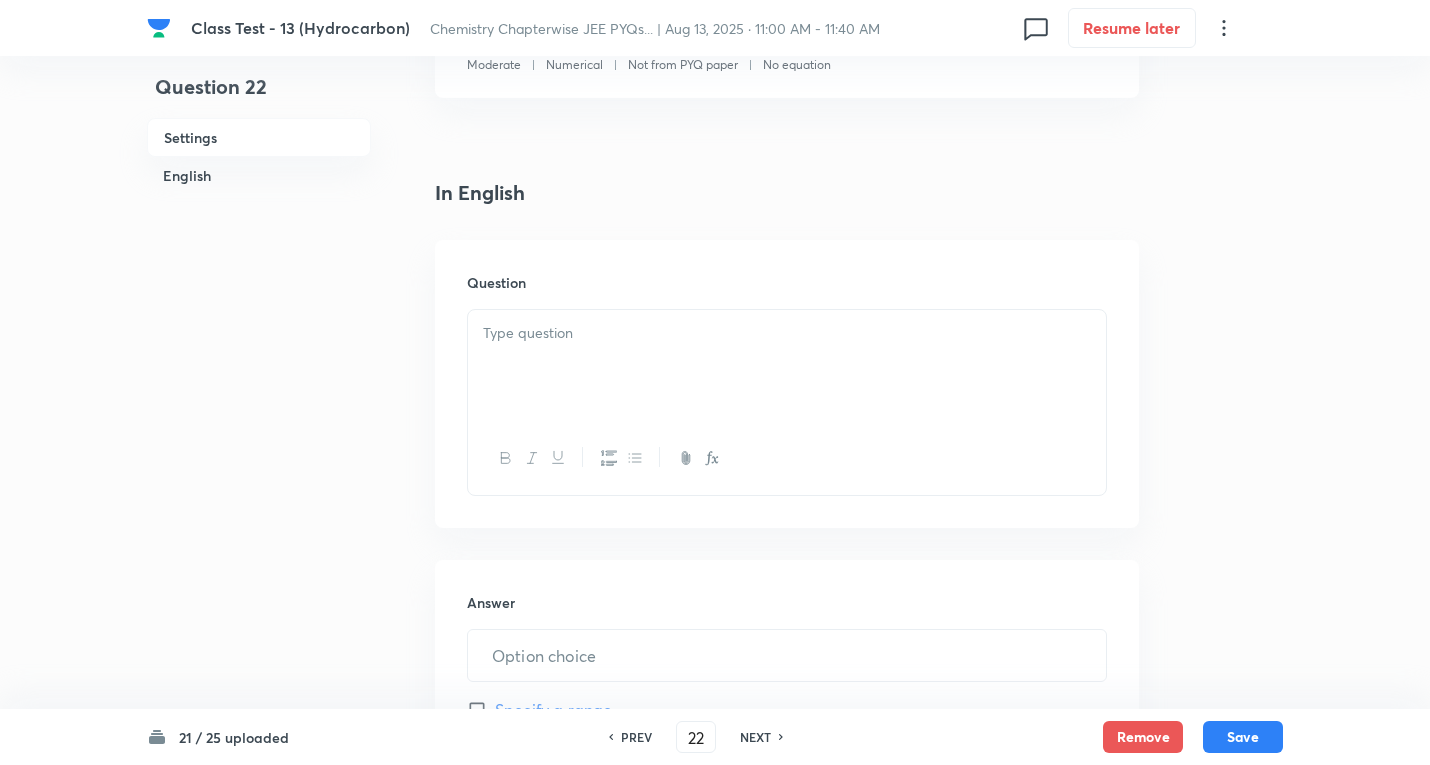 scroll, scrollTop: 500, scrollLeft: 0, axis: vertical 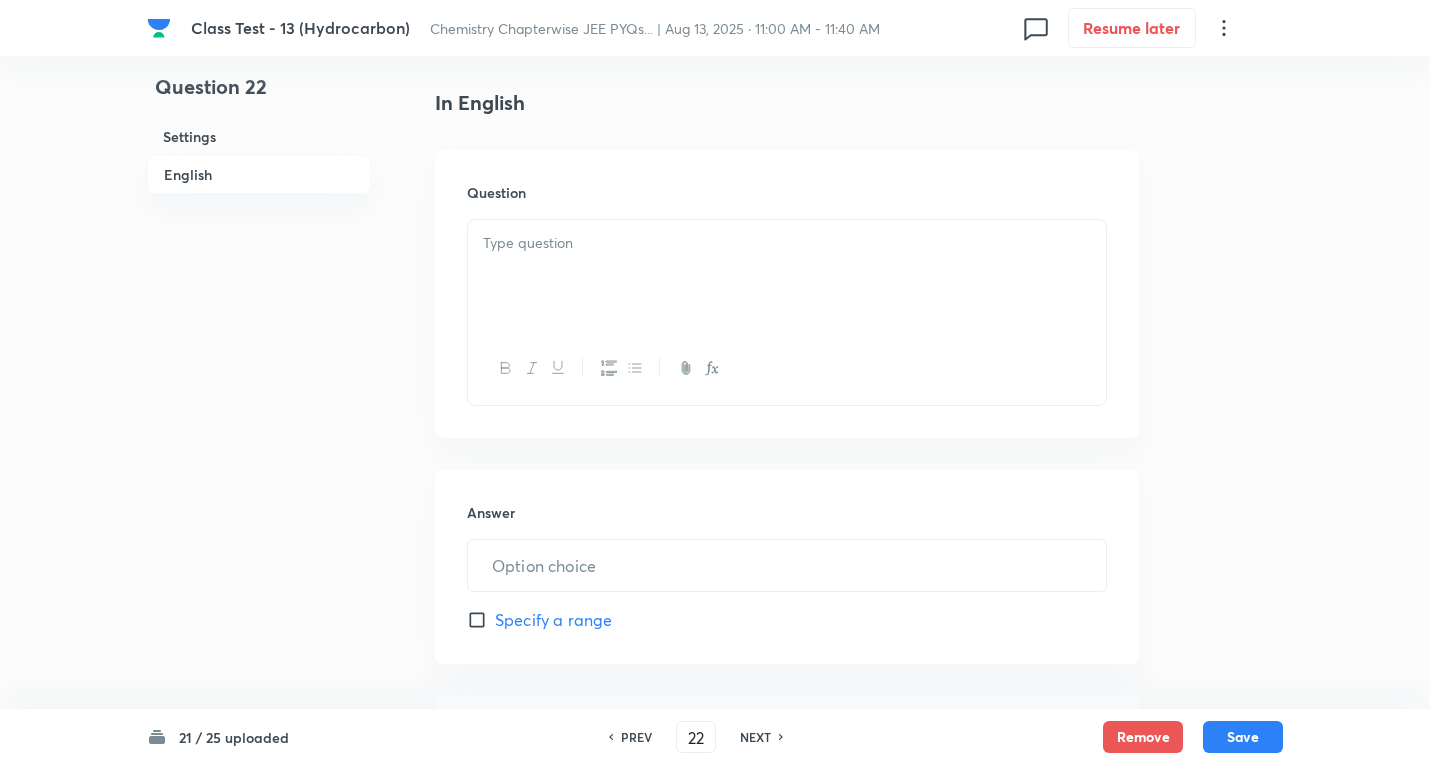 click at bounding box center [787, 276] 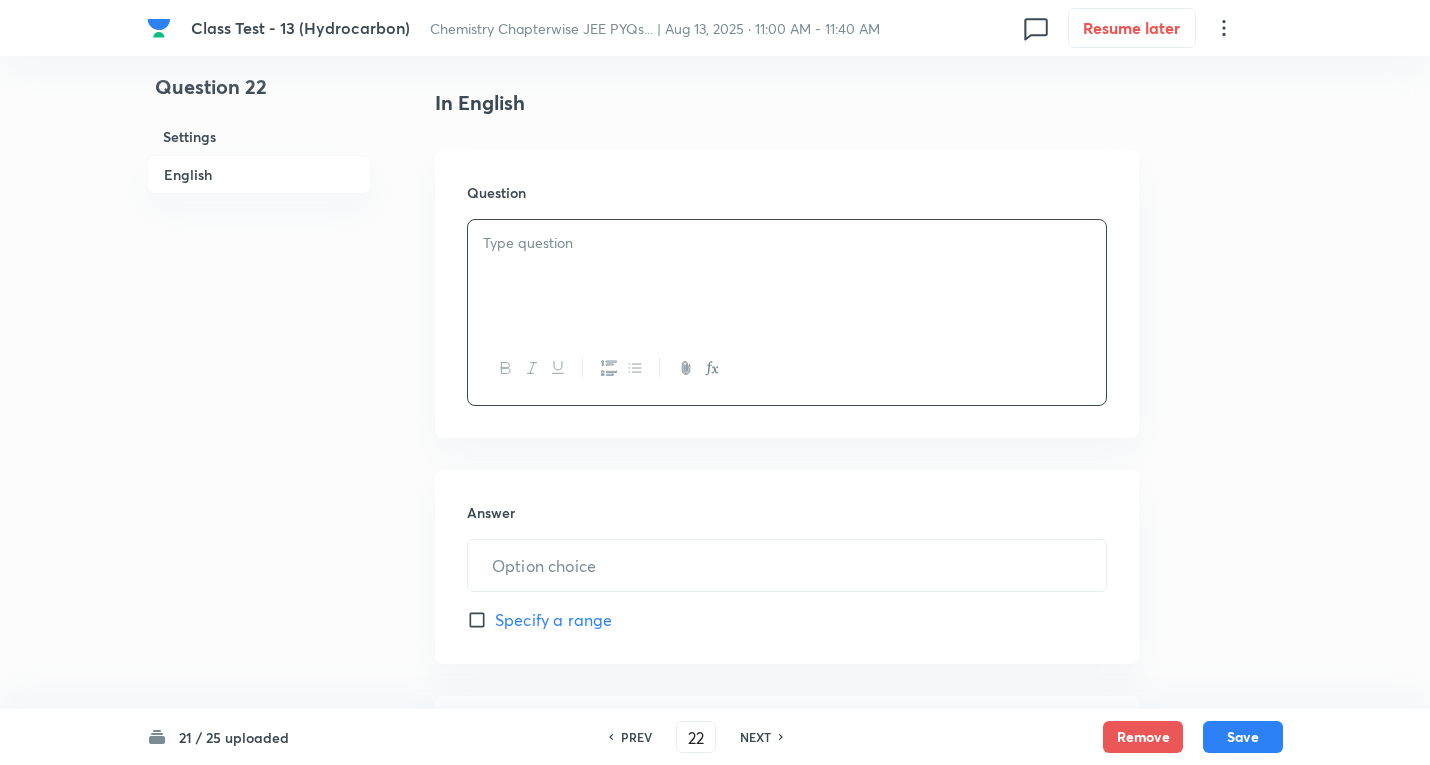 click at bounding box center (787, 243) 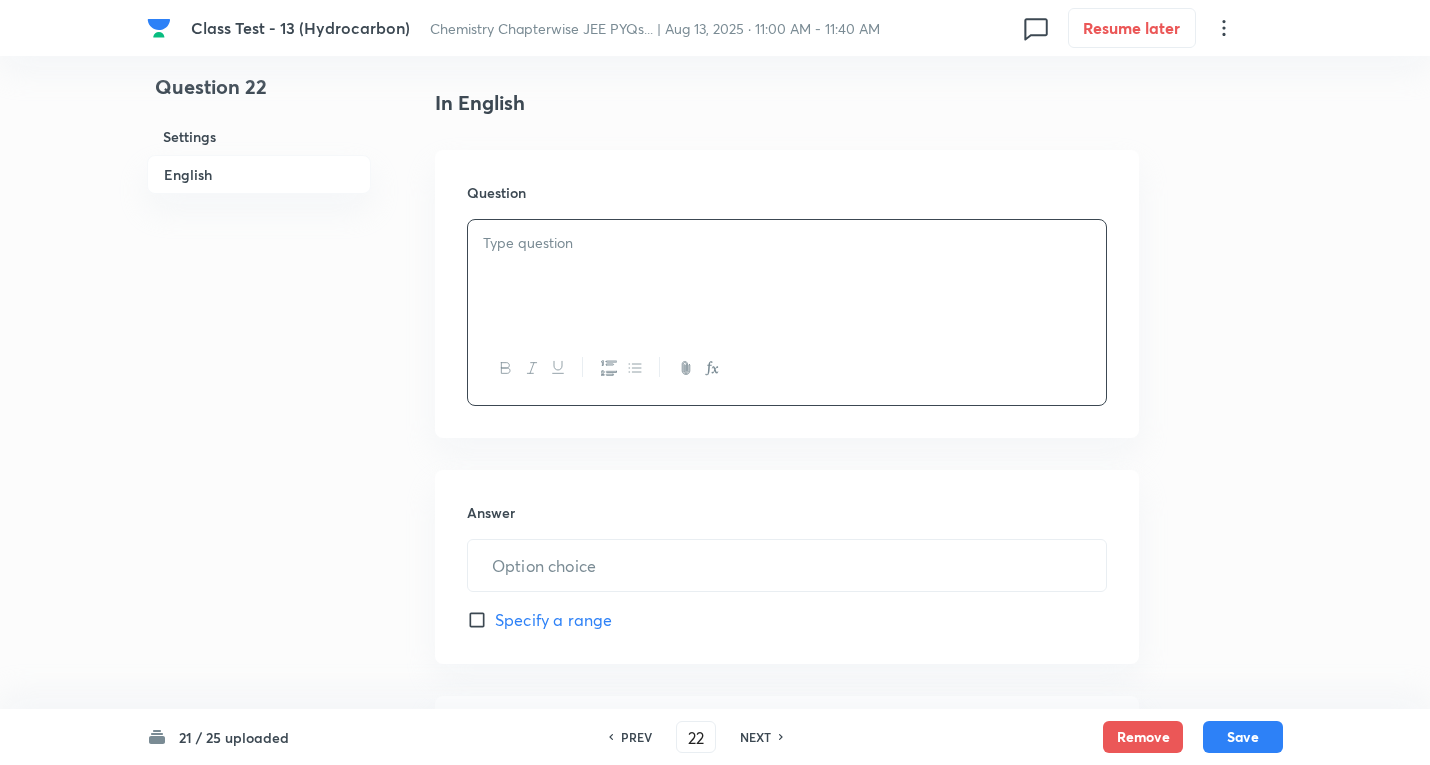 click at bounding box center [787, 276] 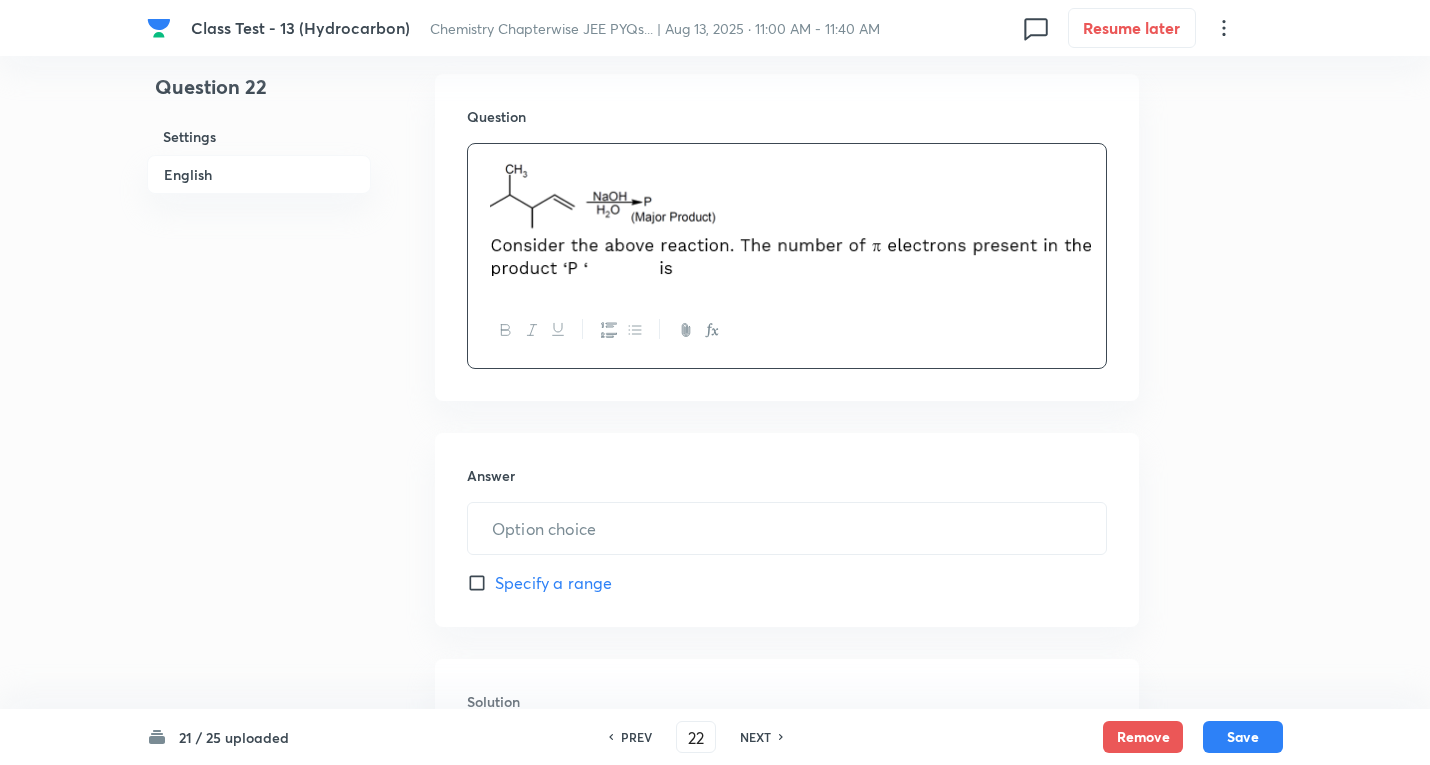 scroll, scrollTop: 700, scrollLeft: 0, axis: vertical 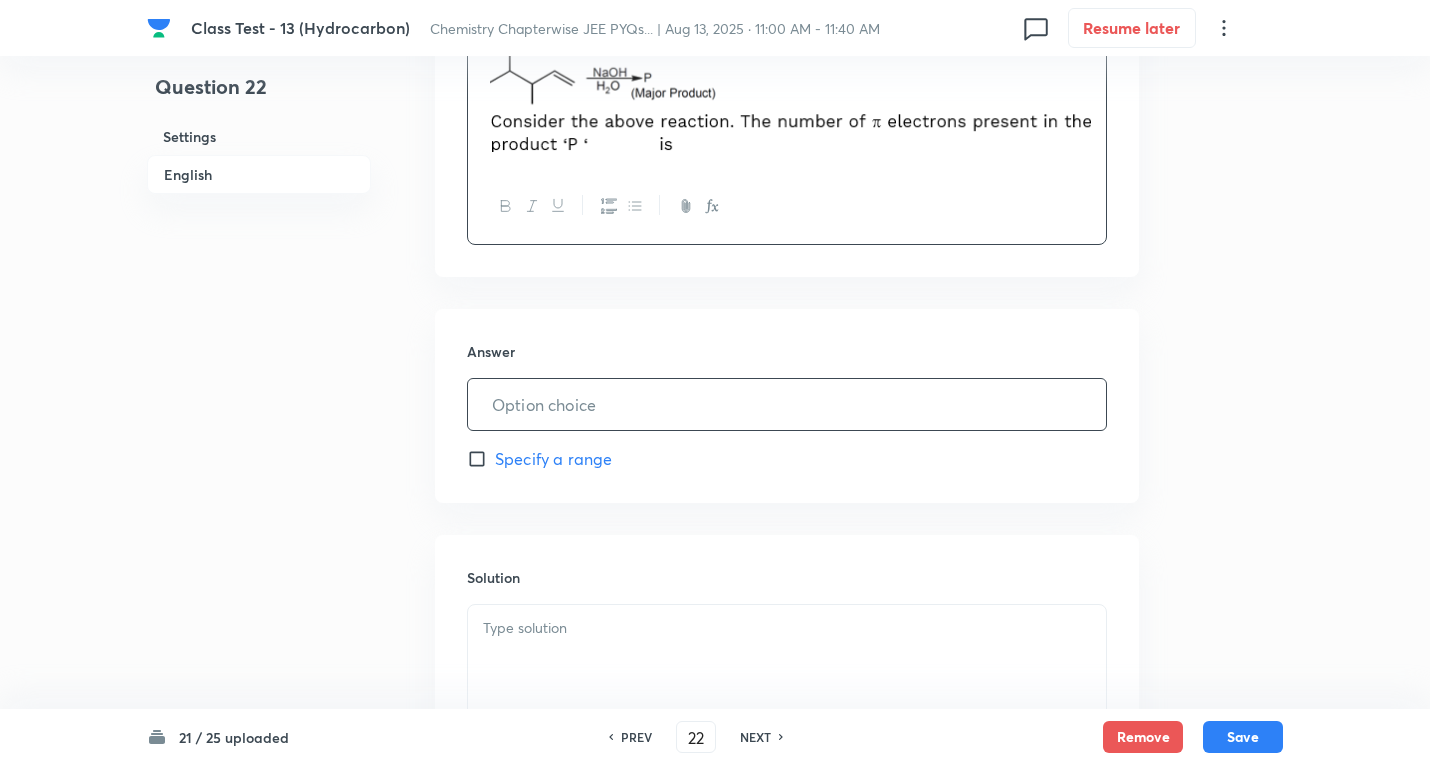 click at bounding box center [787, 404] 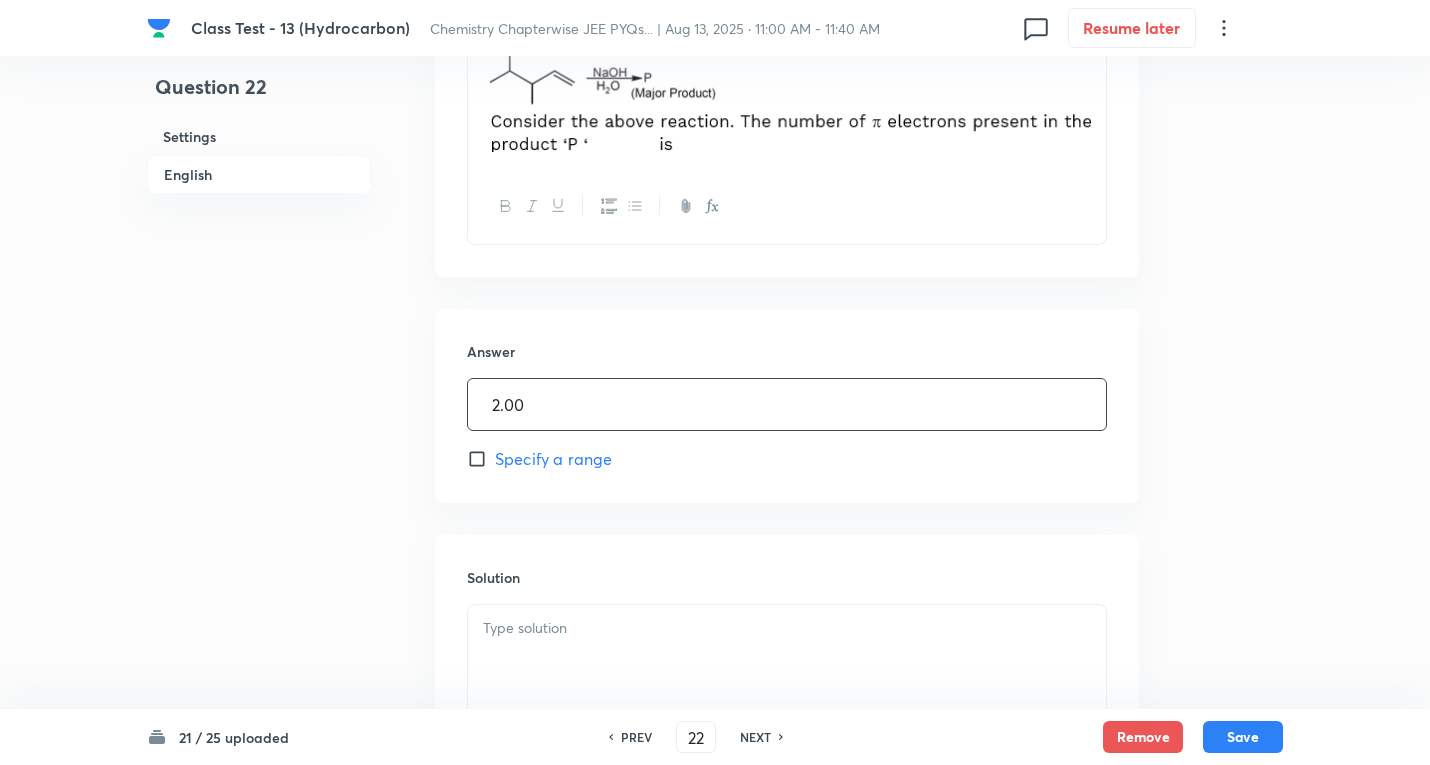 type on "2.00" 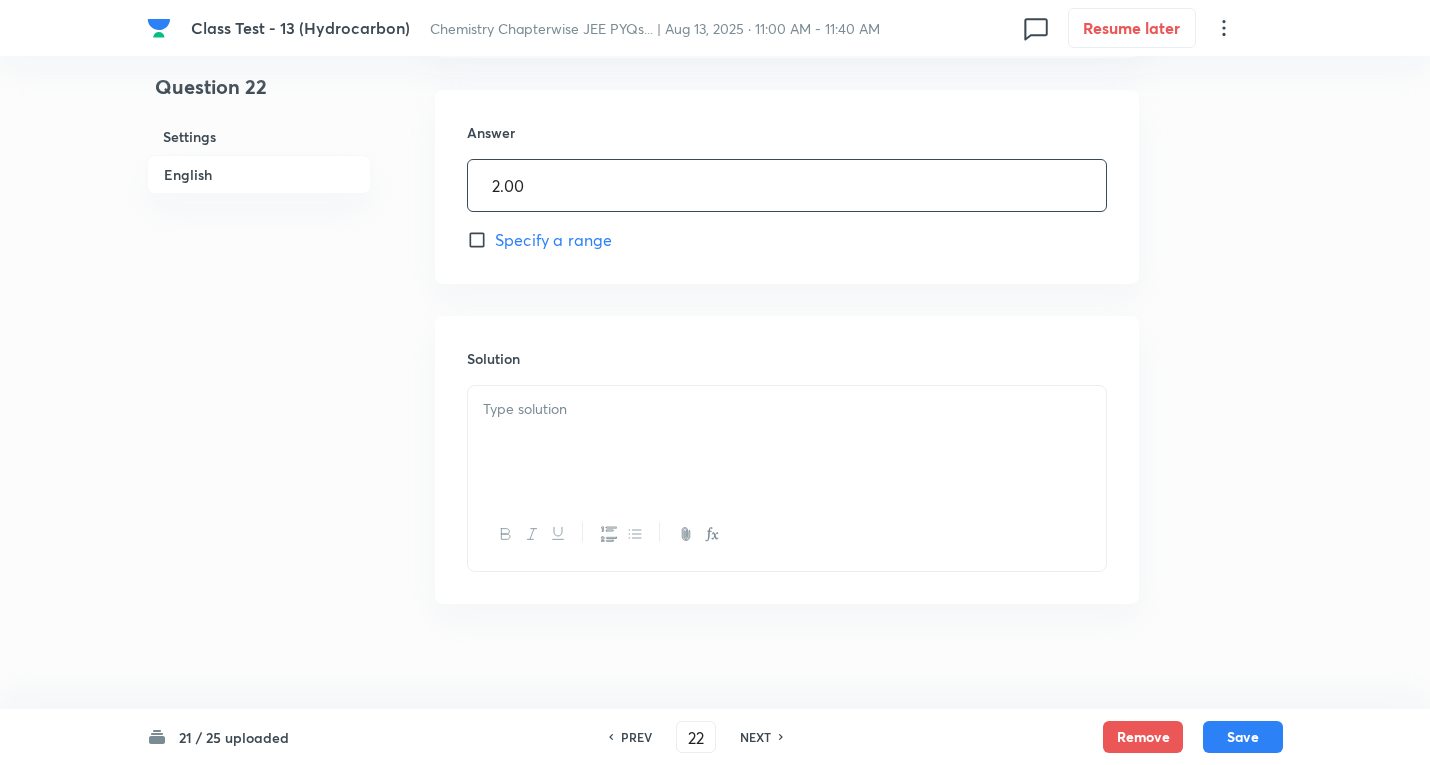 scroll, scrollTop: 934, scrollLeft: 0, axis: vertical 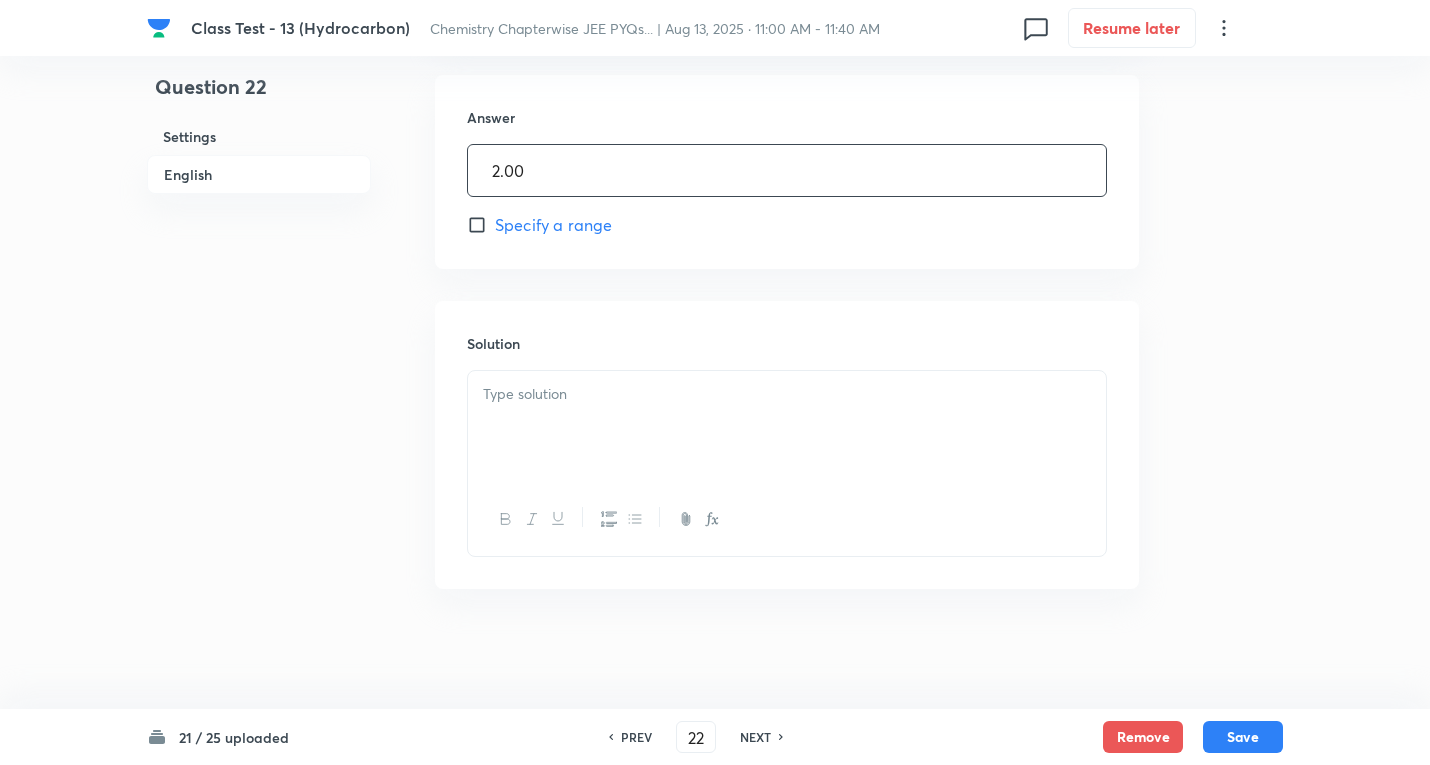 click at bounding box center (787, 394) 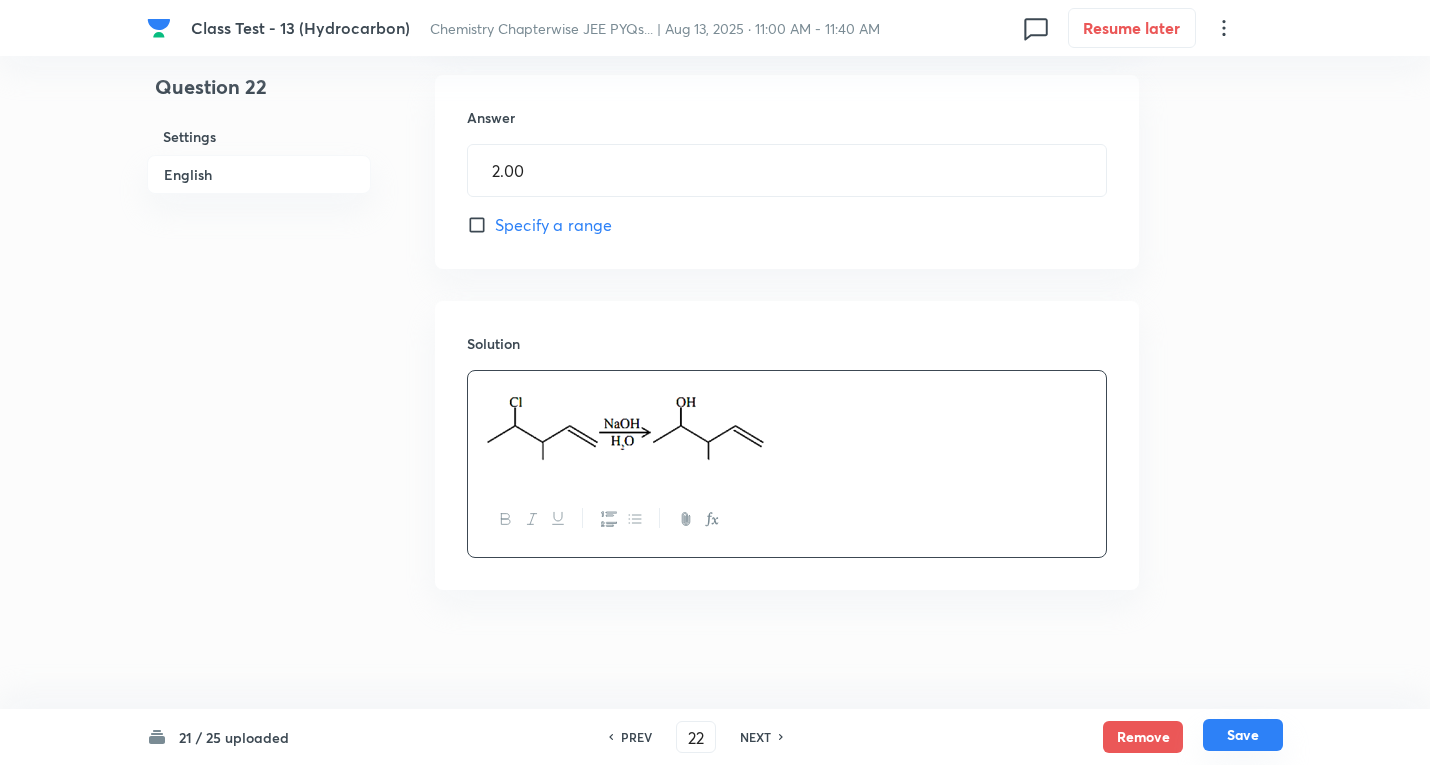 click on "Save" at bounding box center (1243, 735) 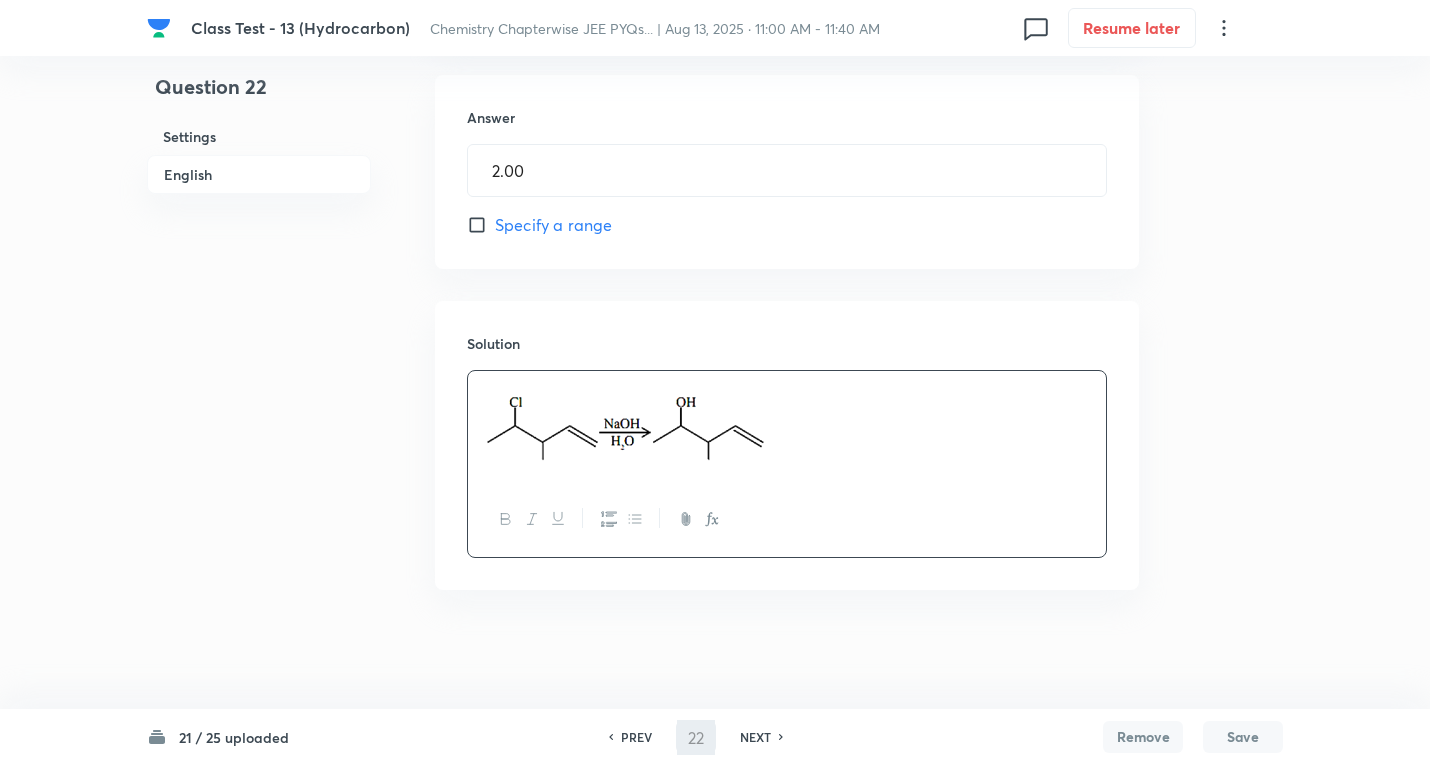 type on "23" 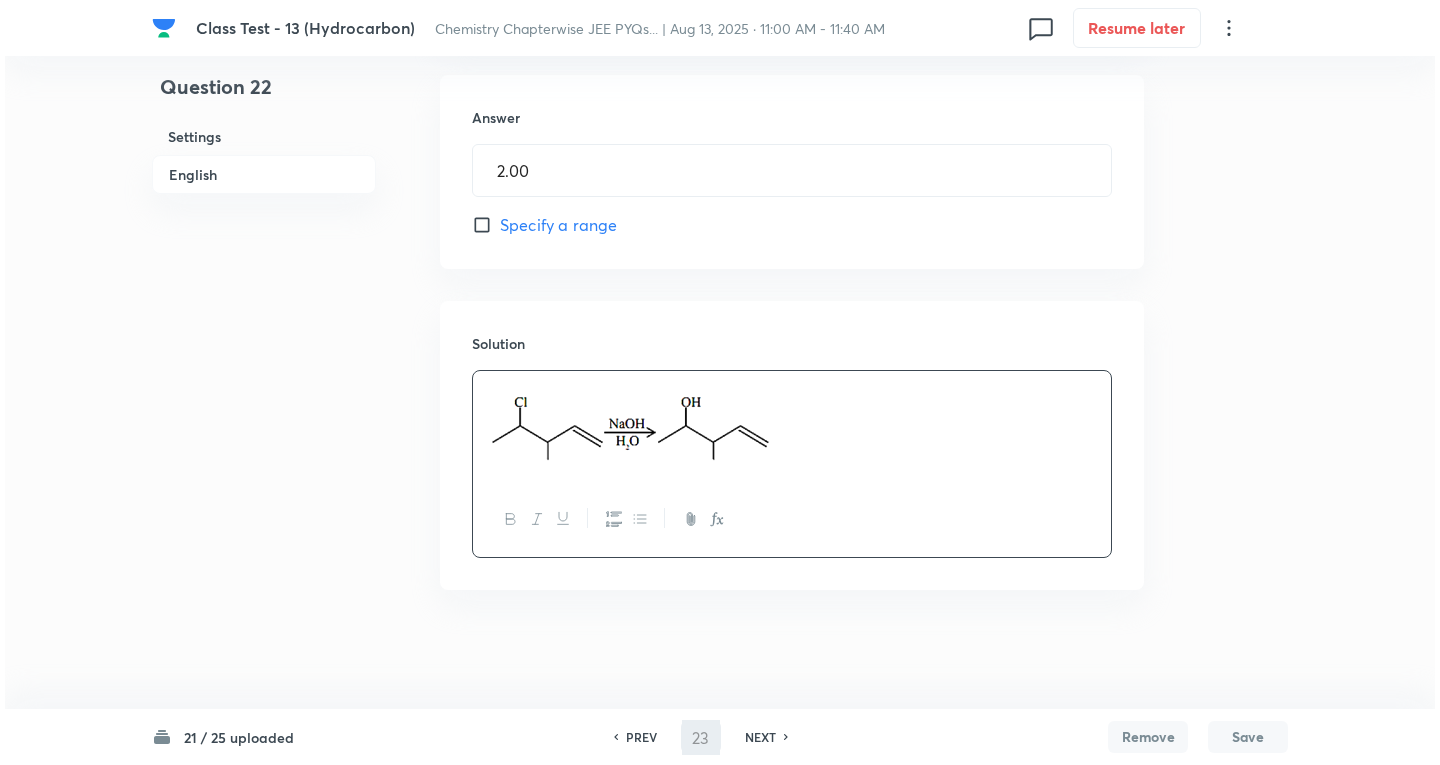 scroll, scrollTop: 0, scrollLeft: 0, axis: both 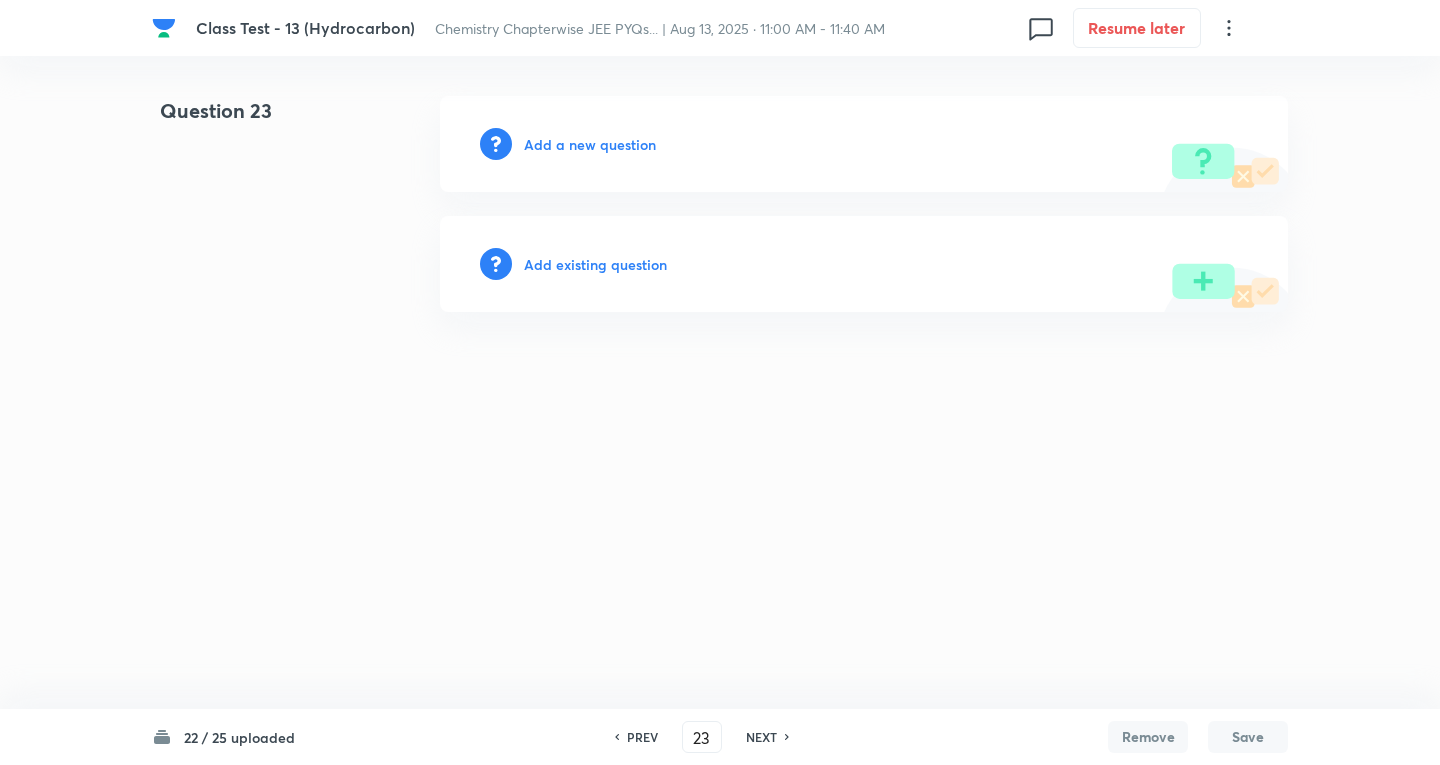 click on "Add a new question" at bounding box center (590, 144) 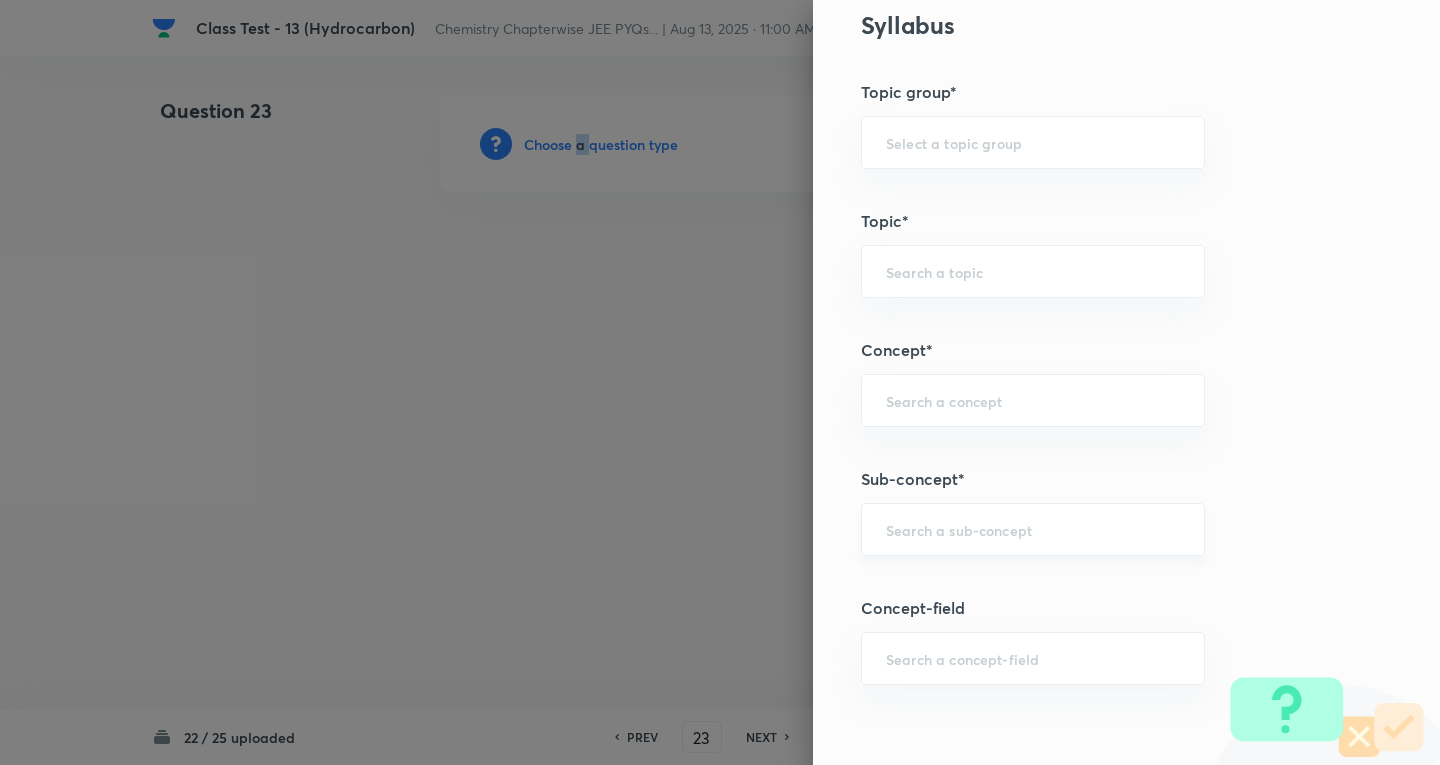 scroll, scrollTop: 900, scrollLeft: 0, axis: vertical 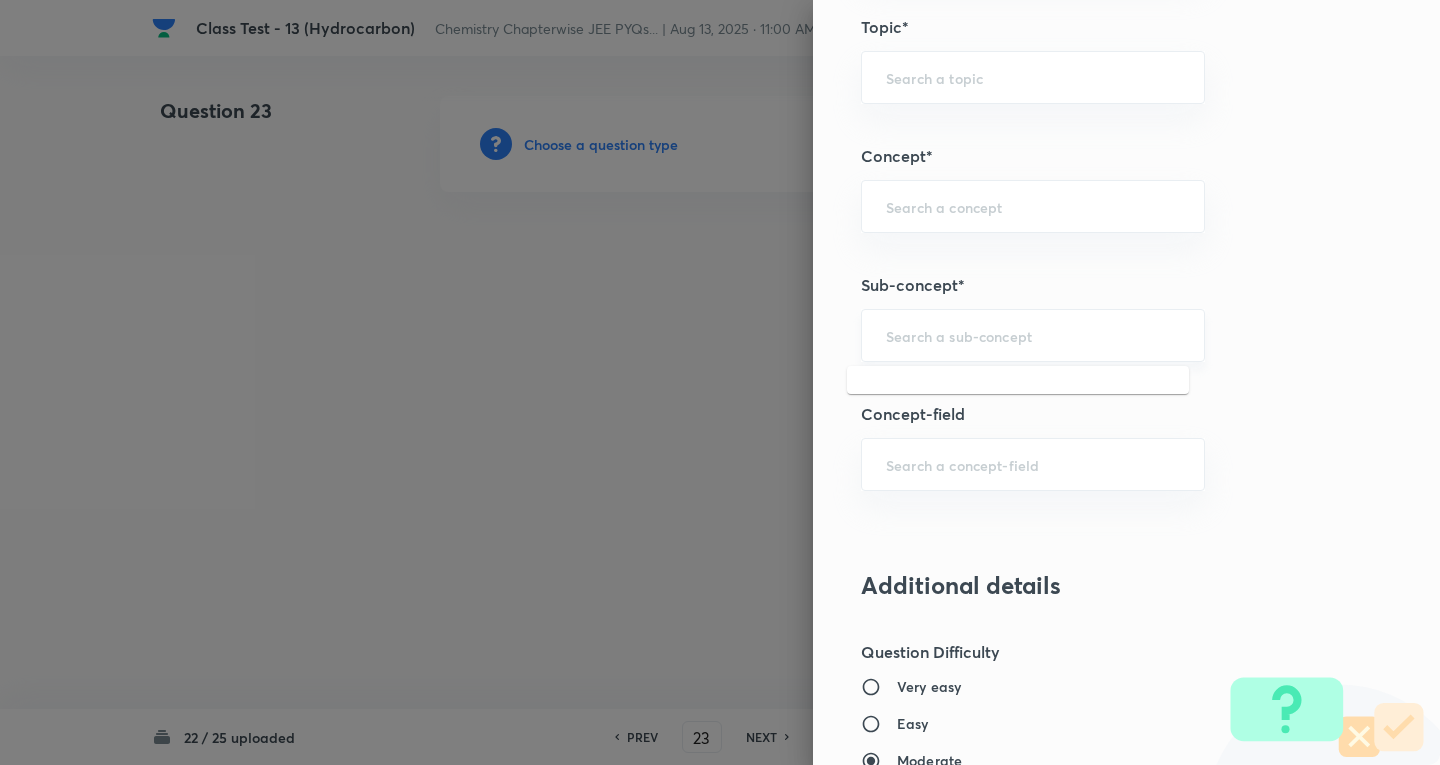 click at bounding box center (1033, 335) 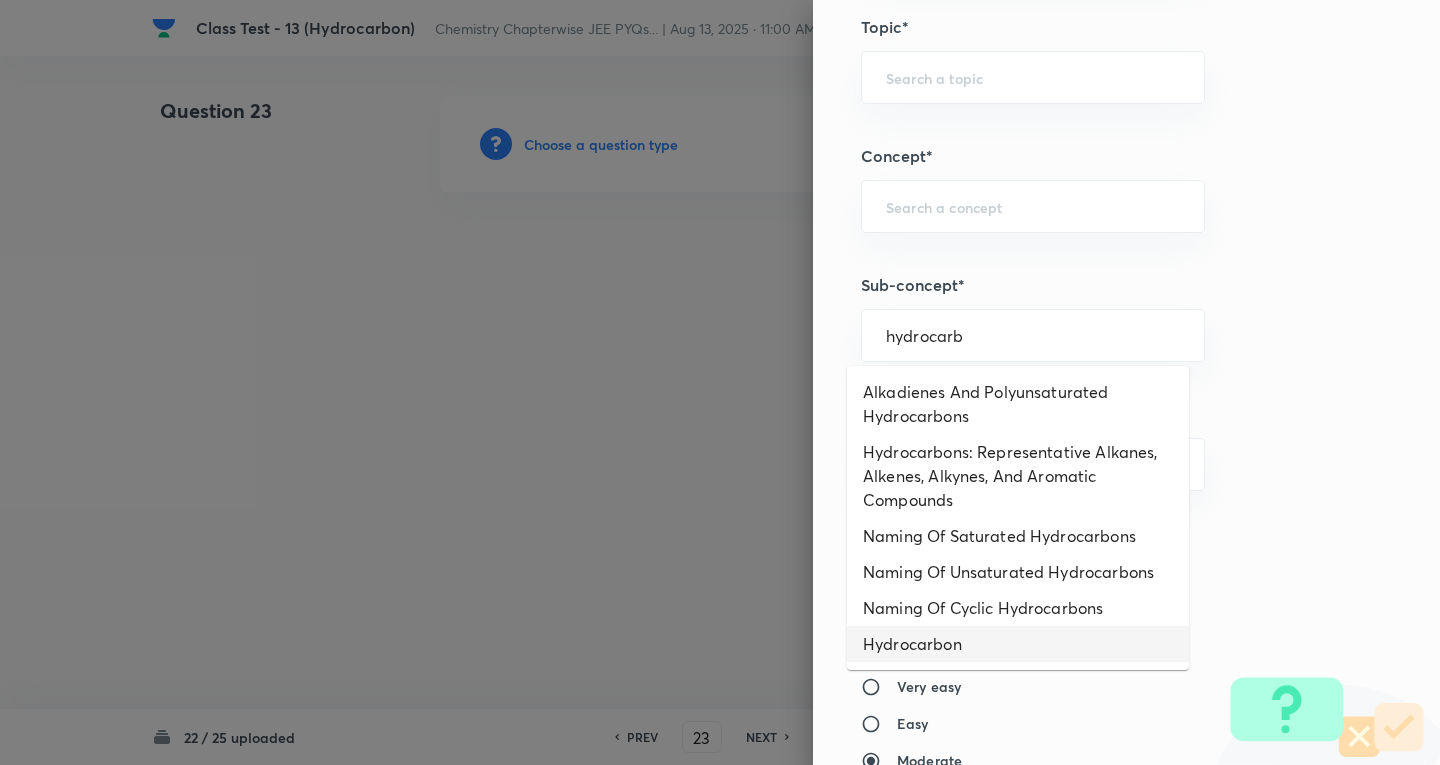 click on "Hydrocarbon" at bounding box center (1018, 644) 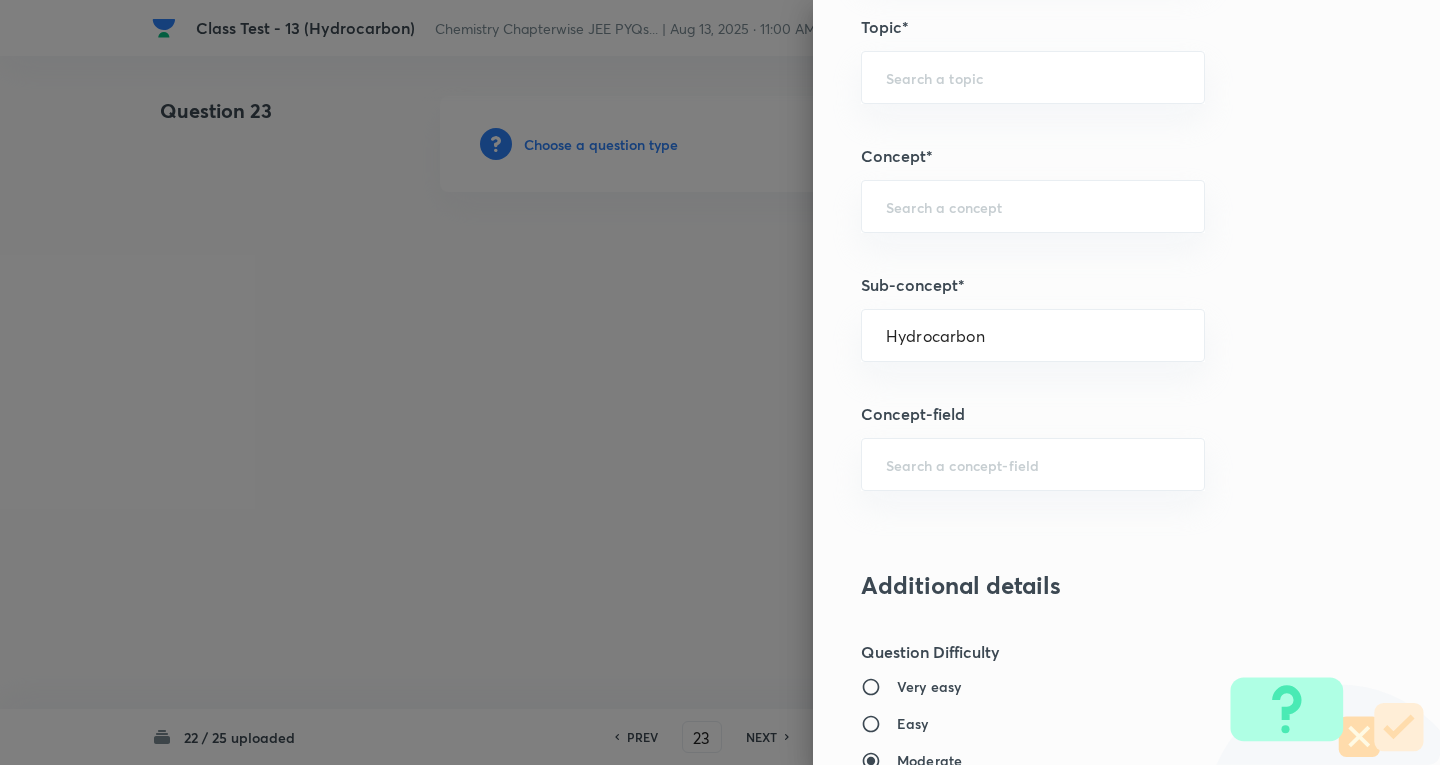 type on "Chemistry" 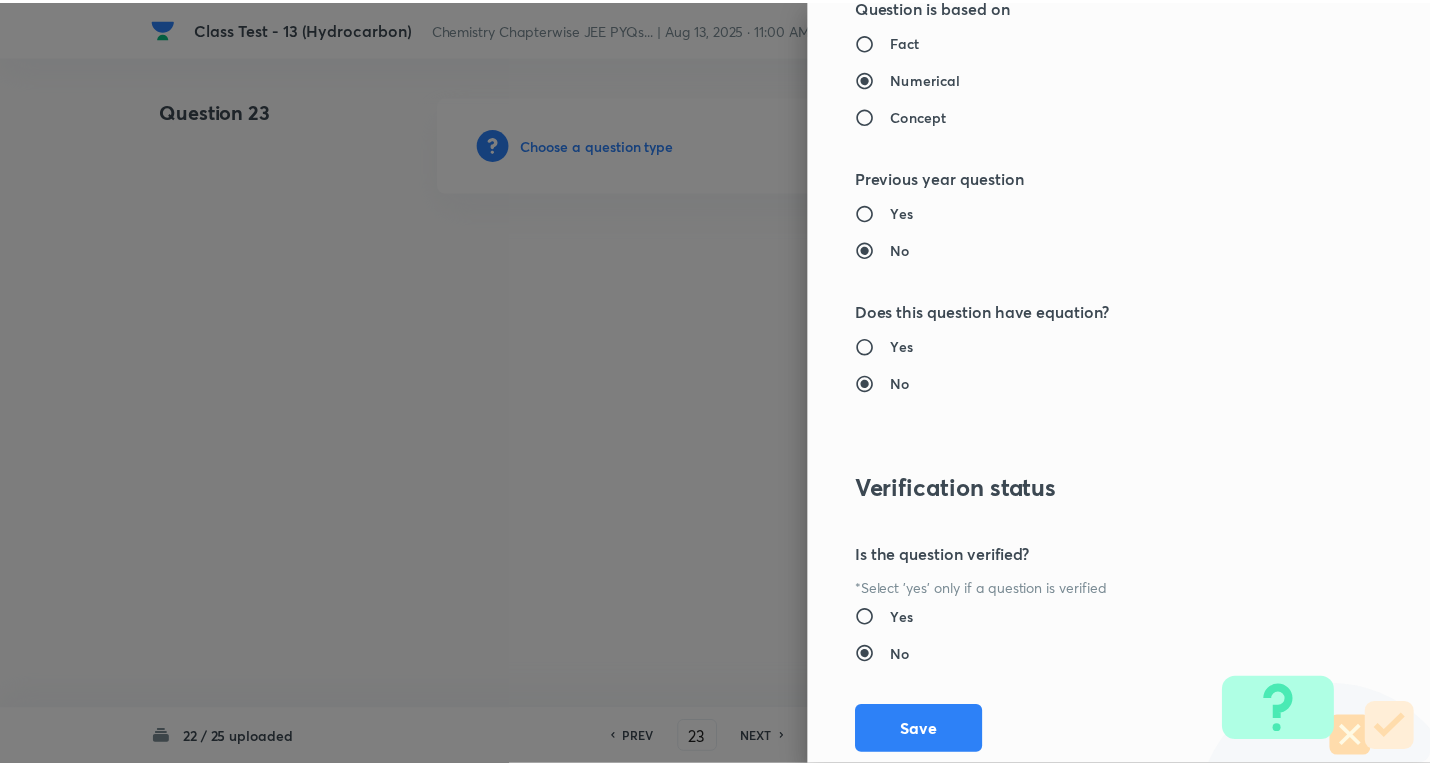 scroll, scrollTop: 1843, scrollLeft: 0, axis: vertical 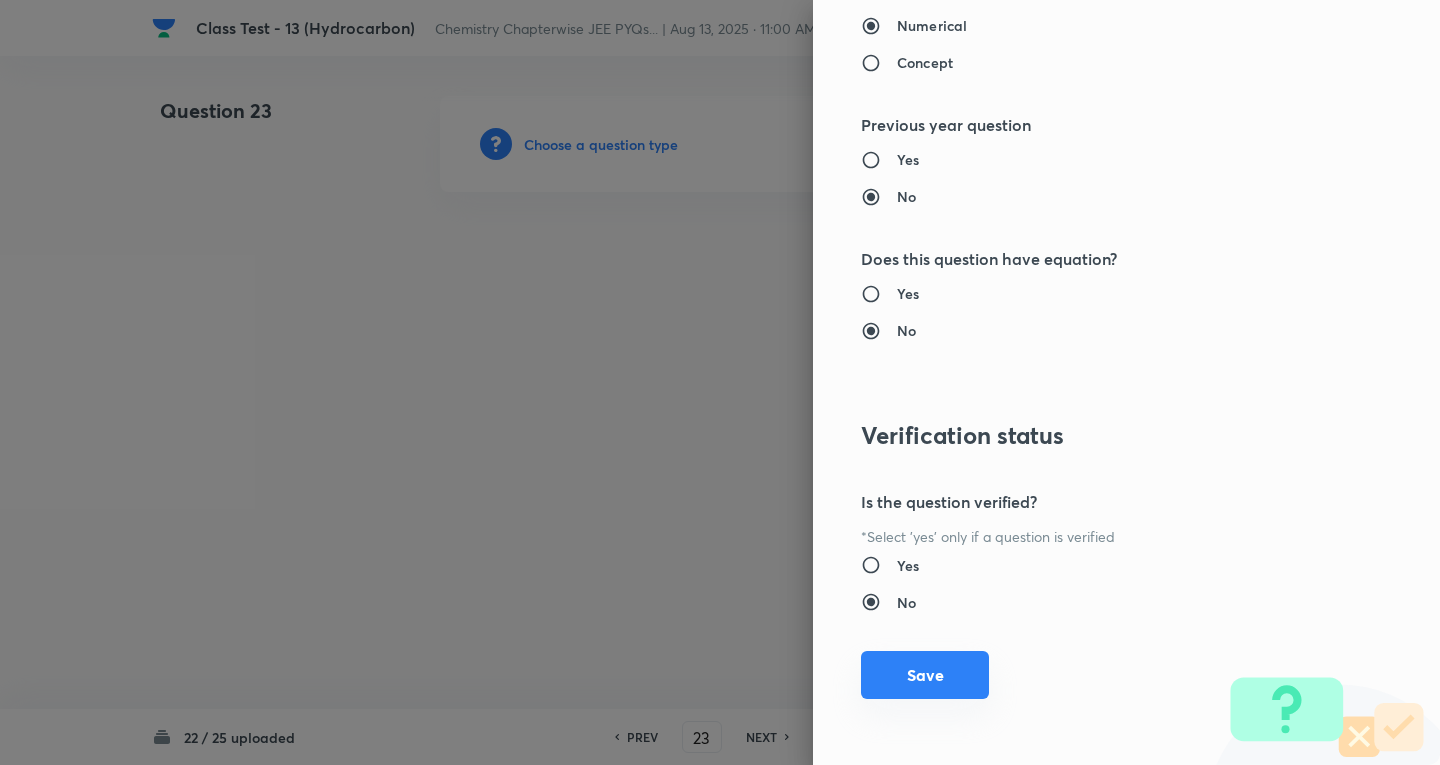 click on "Save" at bounding box center (925, 675) 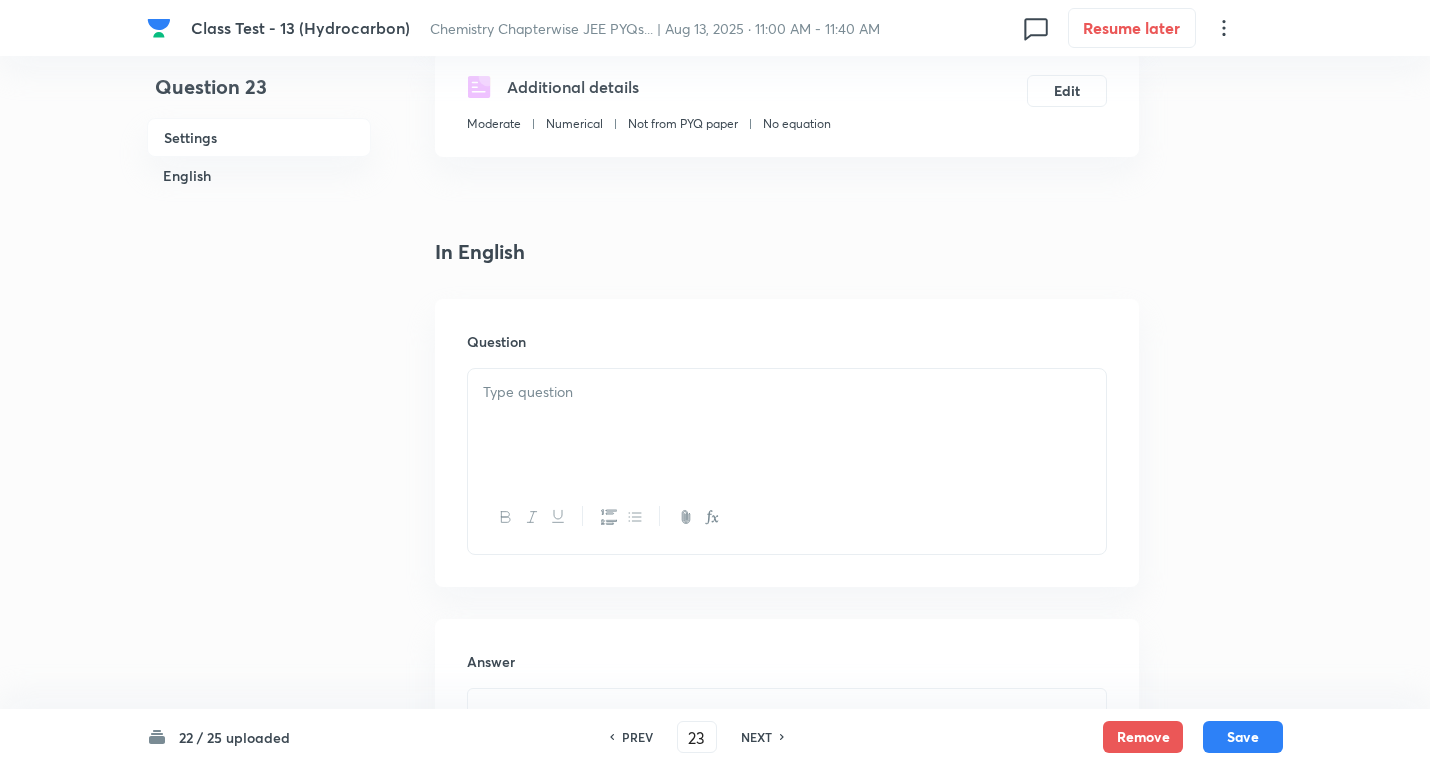 scroll, scrollTop: 400, scrollLeft: 0, axis: vertical 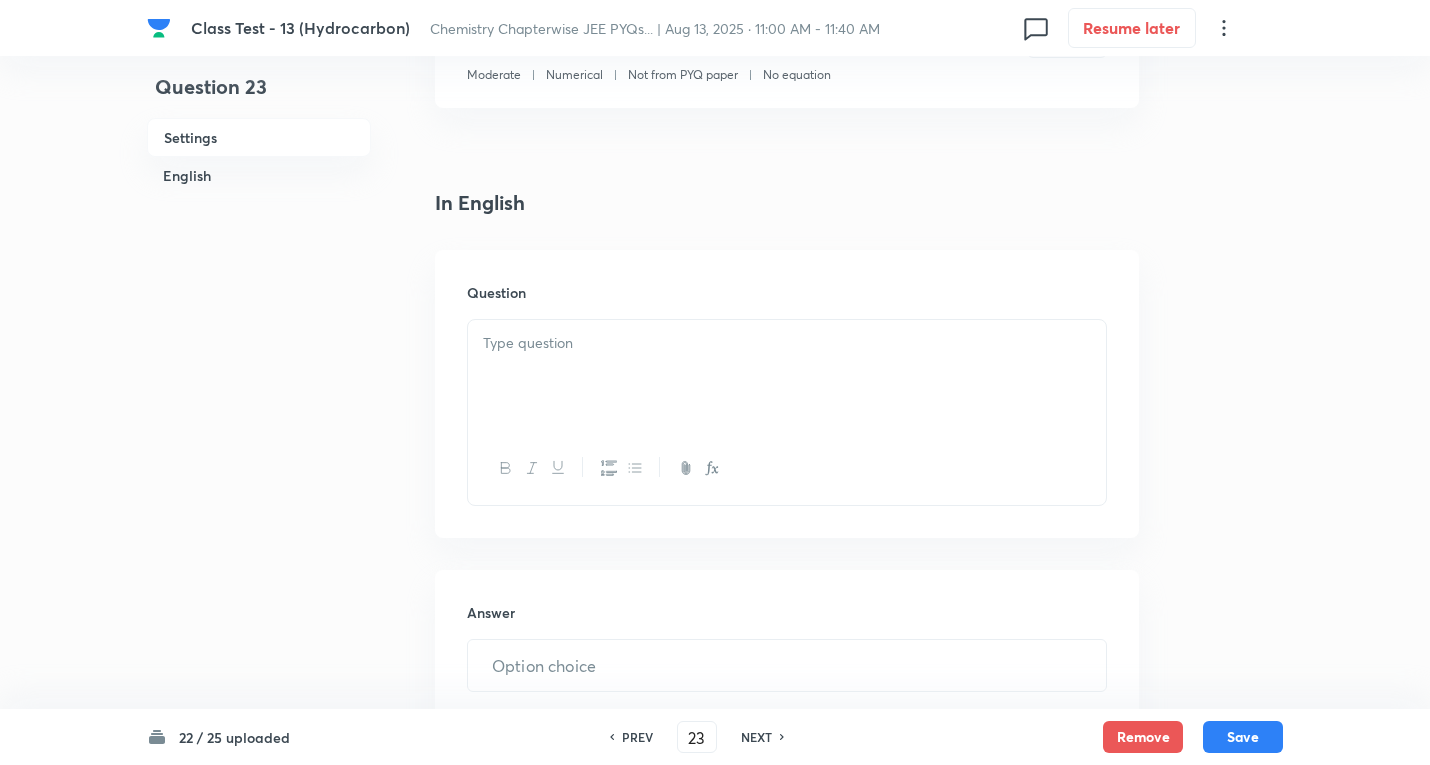 click at bounding box center [787, 343] 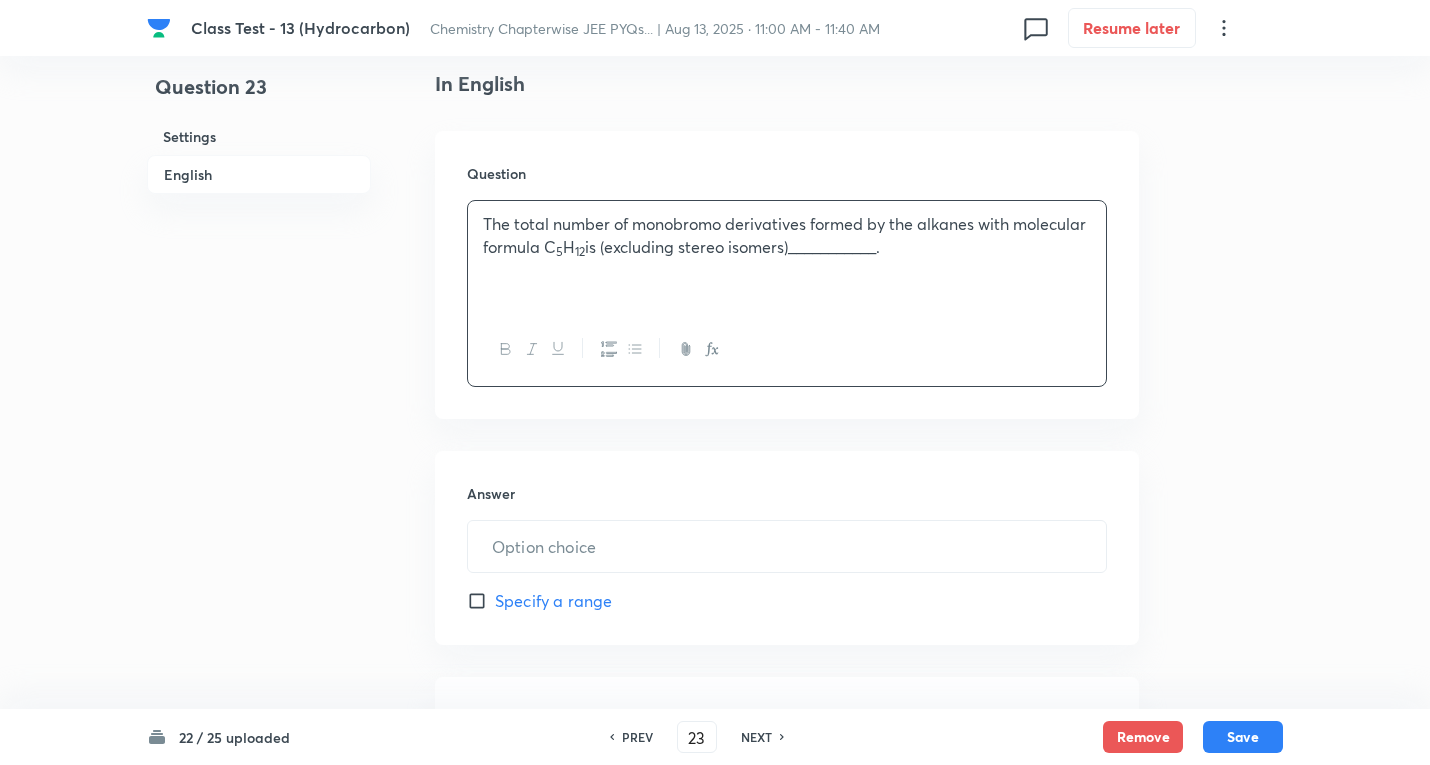 scroll, scrollTop: 800, scrollLeft: 0, axis: vertical 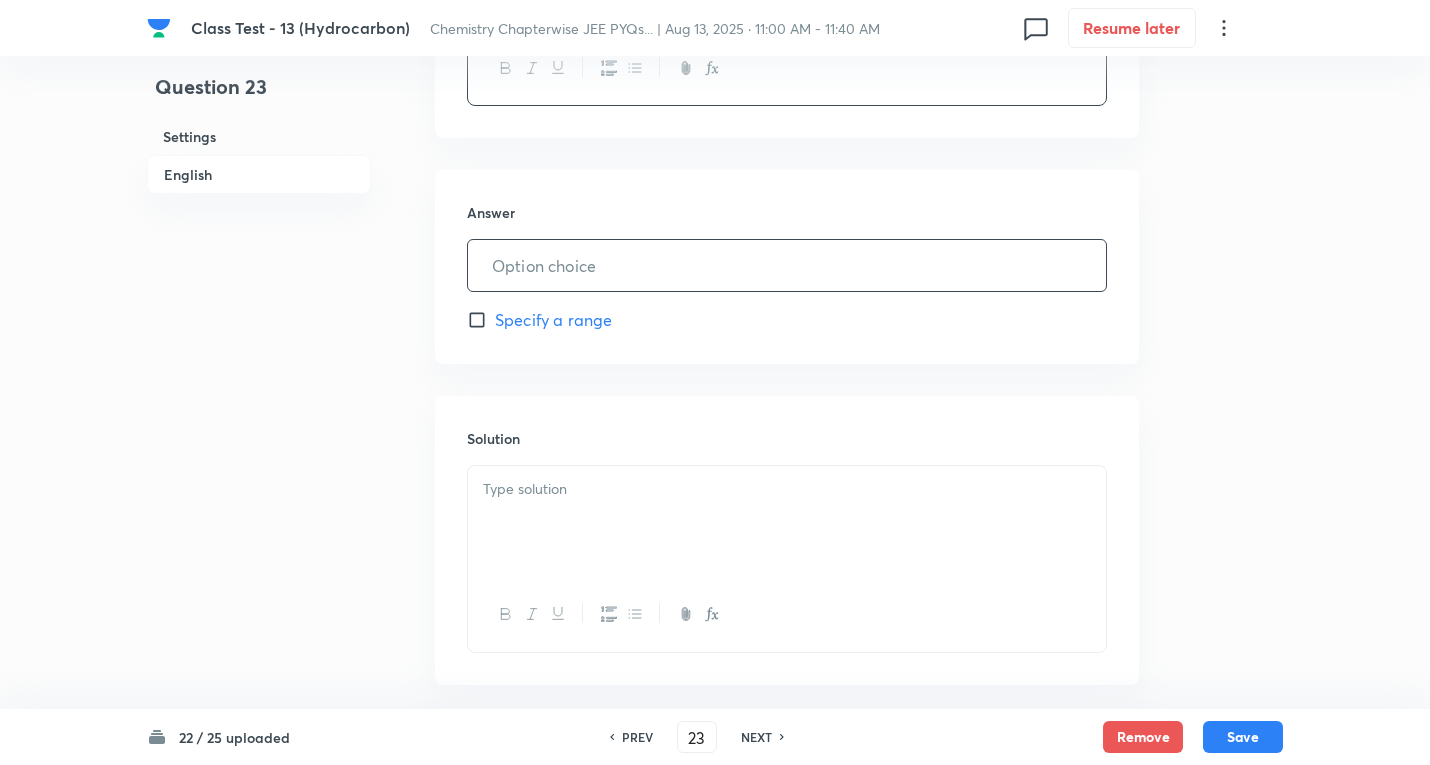 click at bounding box center (787, 265) 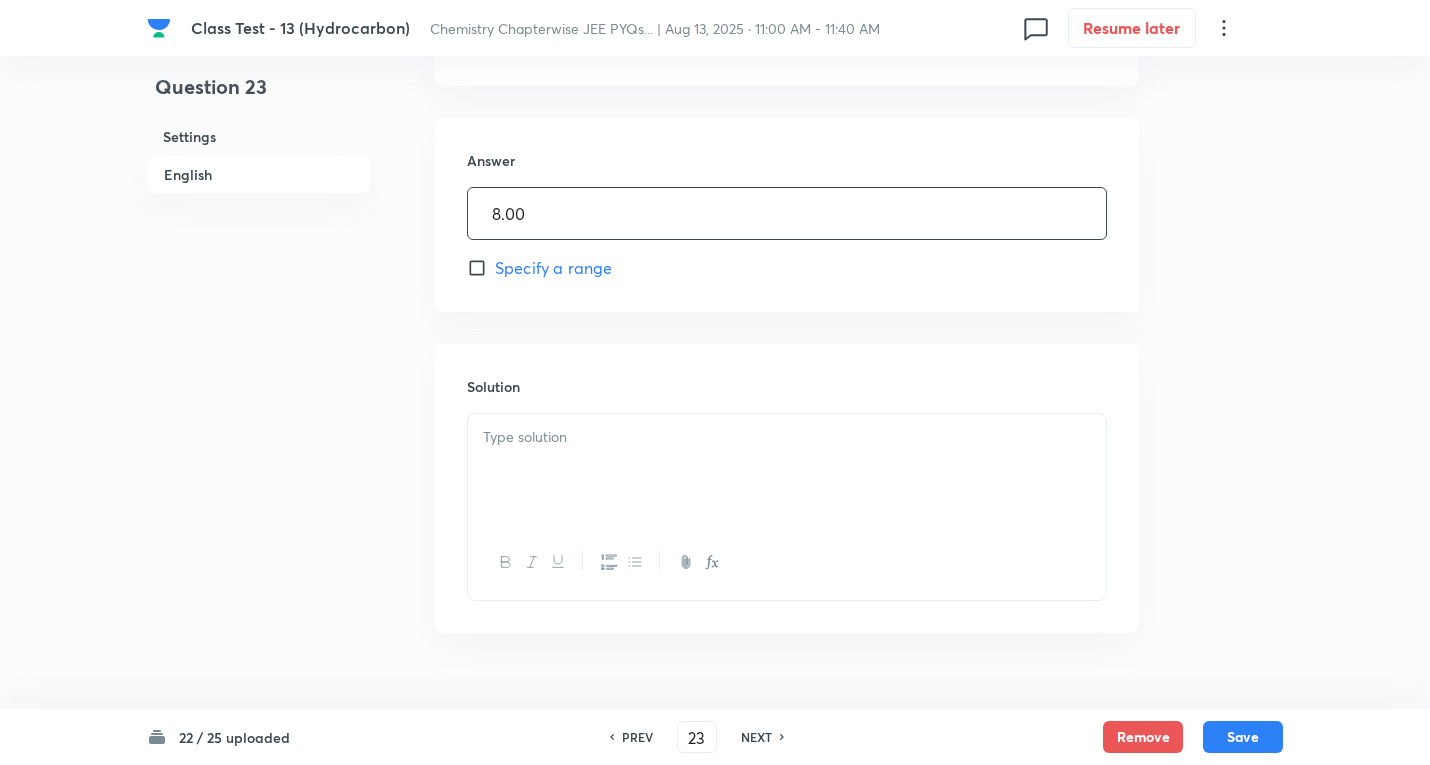 scroll, scrollTop: 896, scrollLeft: 0, axis: vertical 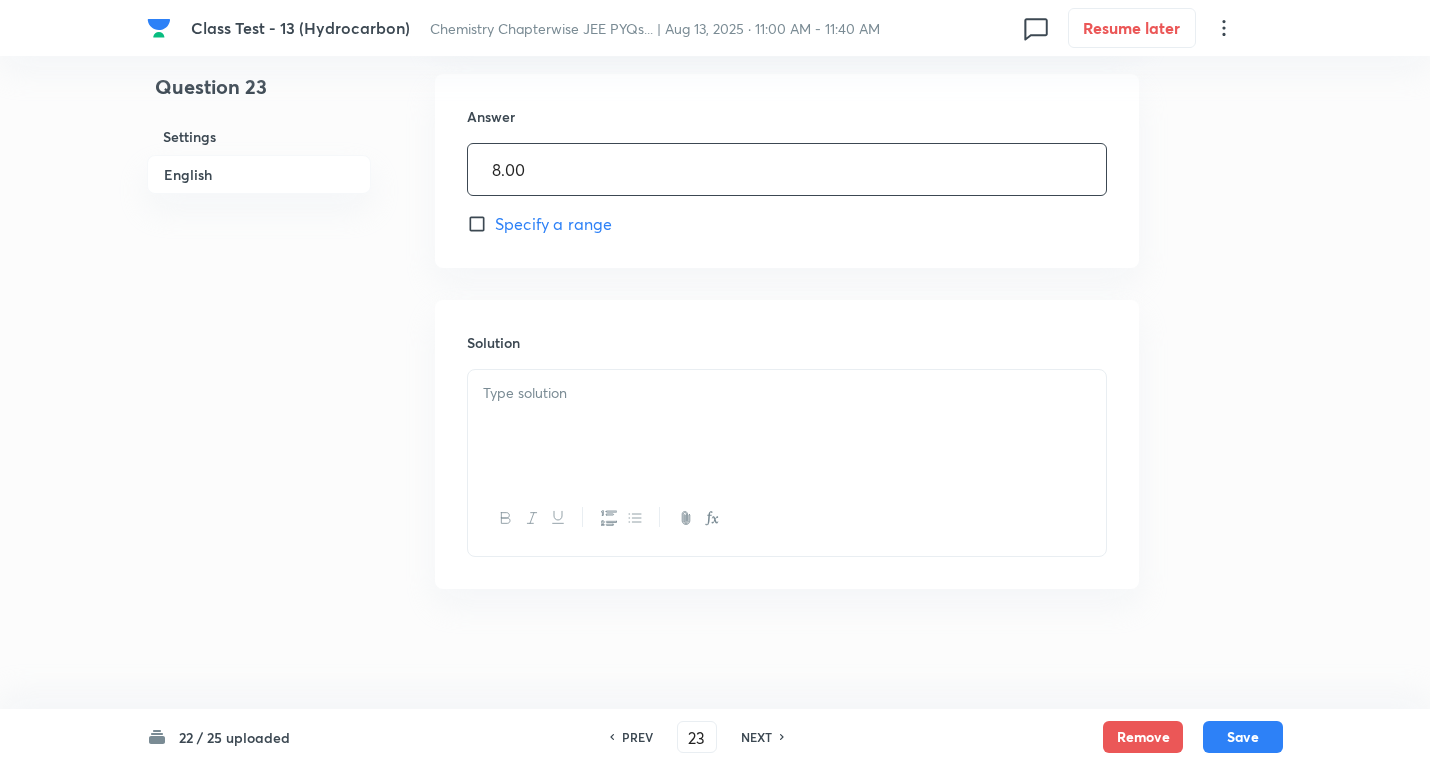 type on "8.00" 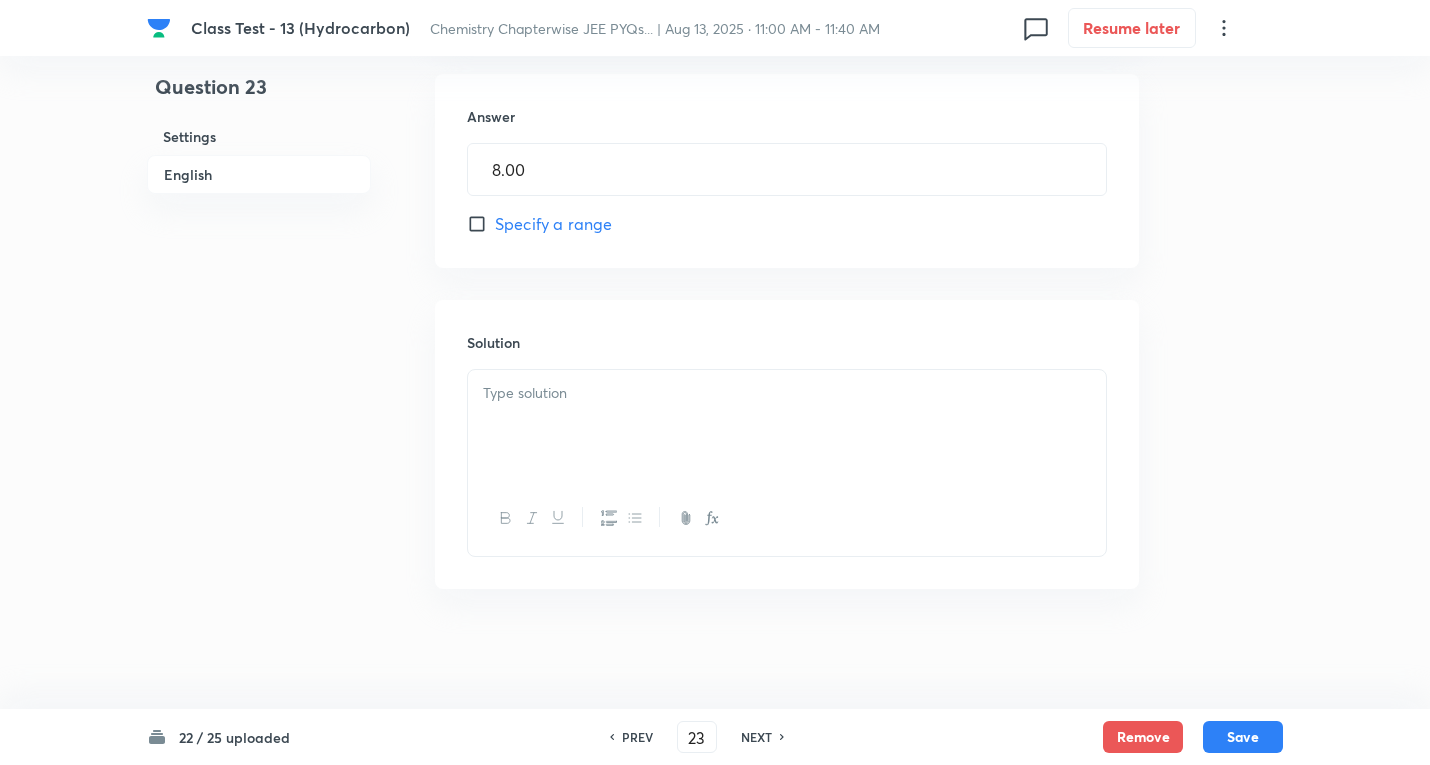 click at bounding box center [787, 393] 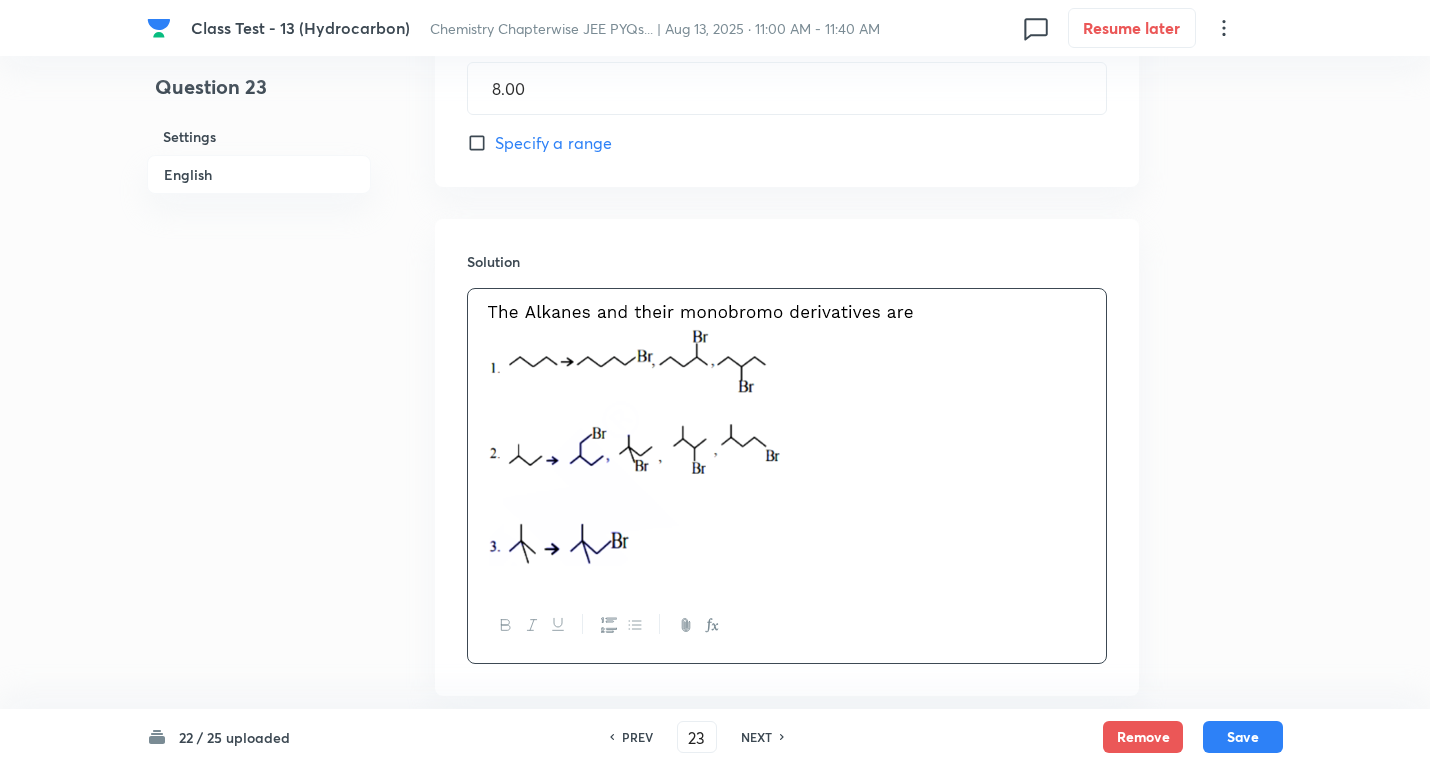 scroll, scrollTop: 1084, scrollLeft: 0, axis: vertical 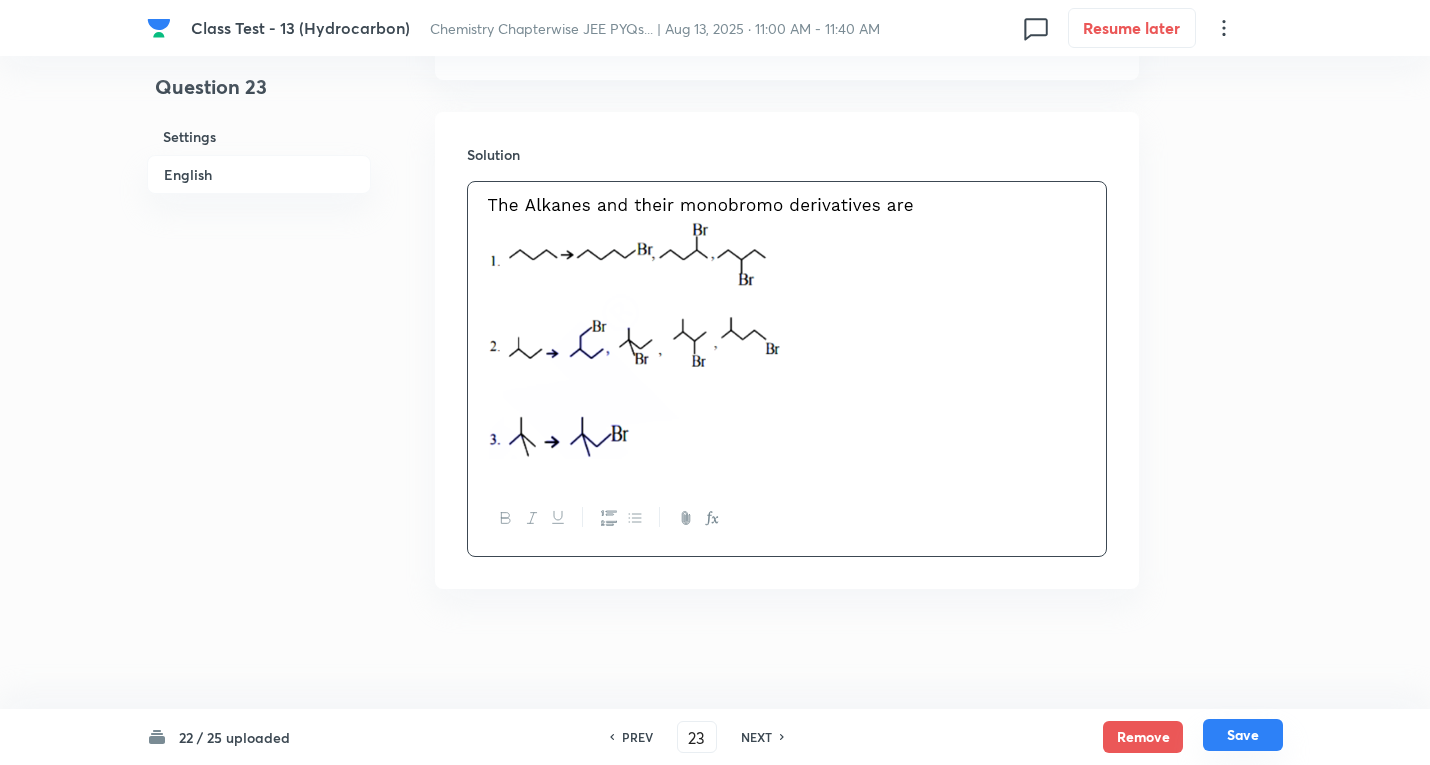 click on "Save" at bounding box center [1243, 735] 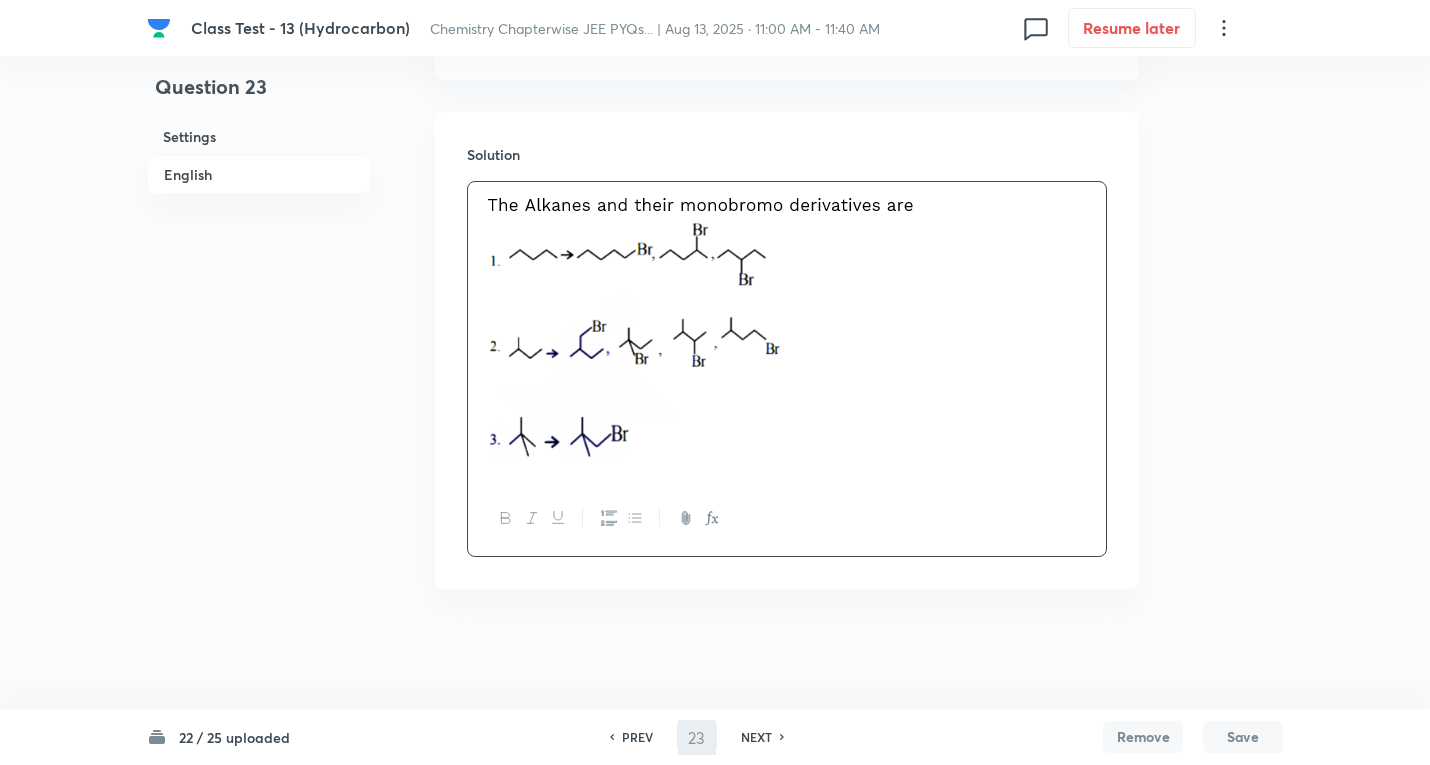 type on "24" 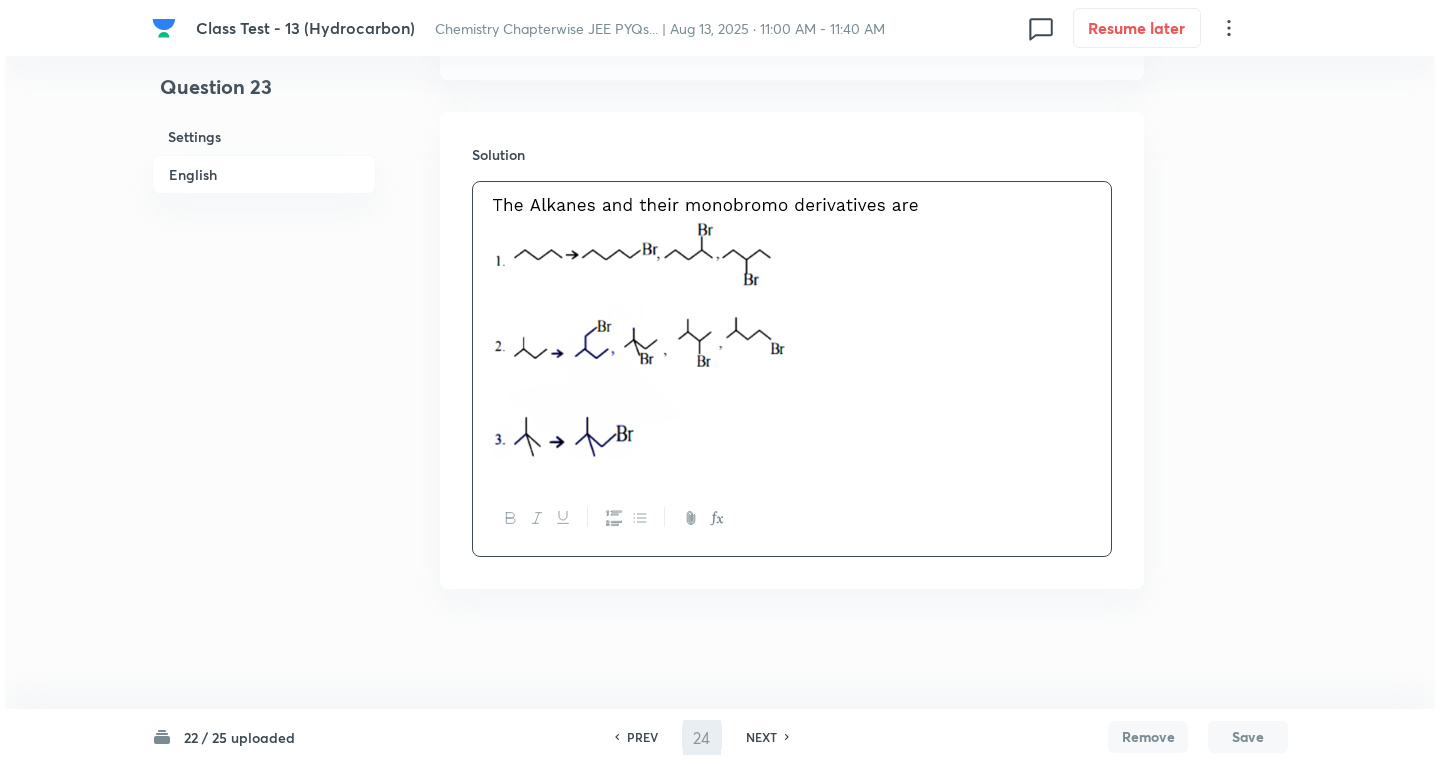 scroll, scrollTop: 0, scrollLeft: 0, axis: both 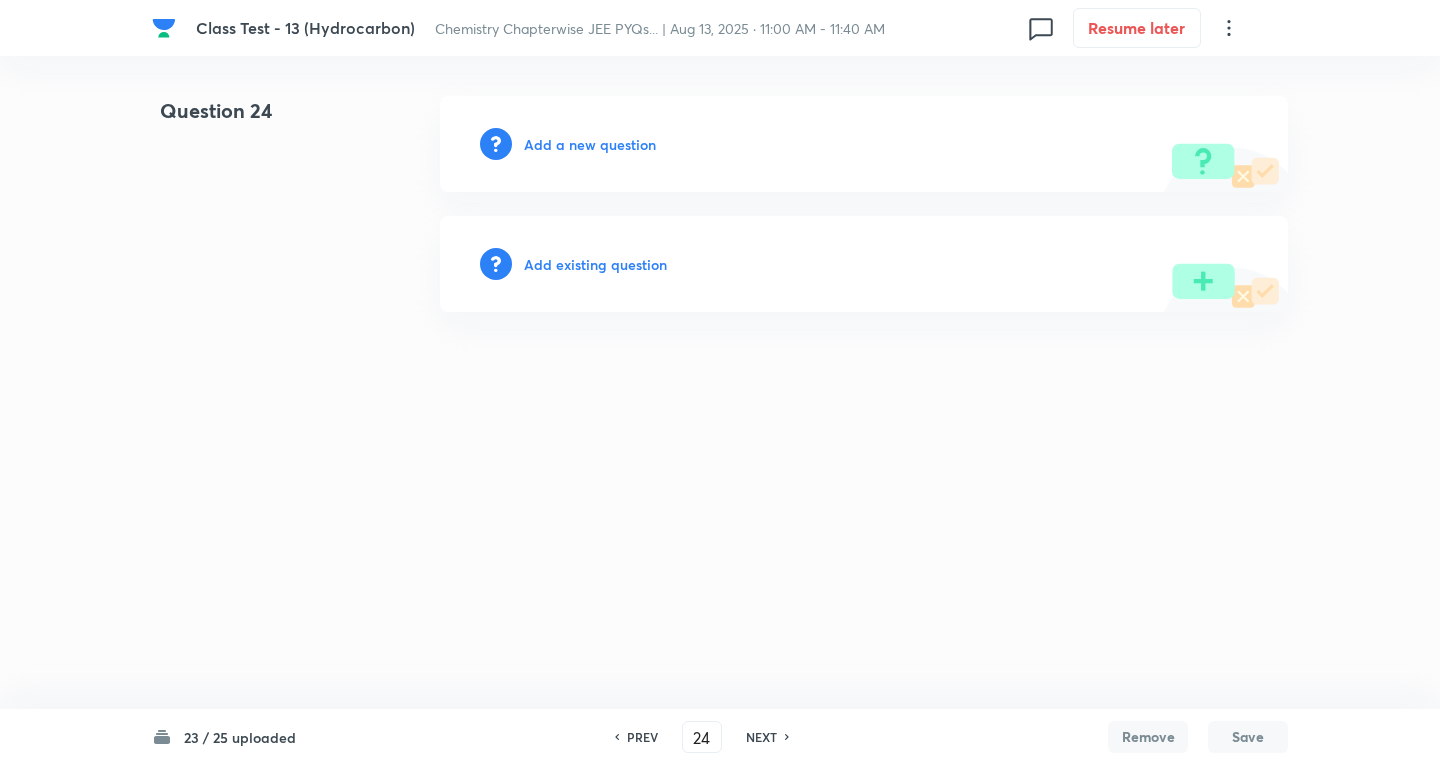 click on "Add a new question" at bounding box center [590, 144] 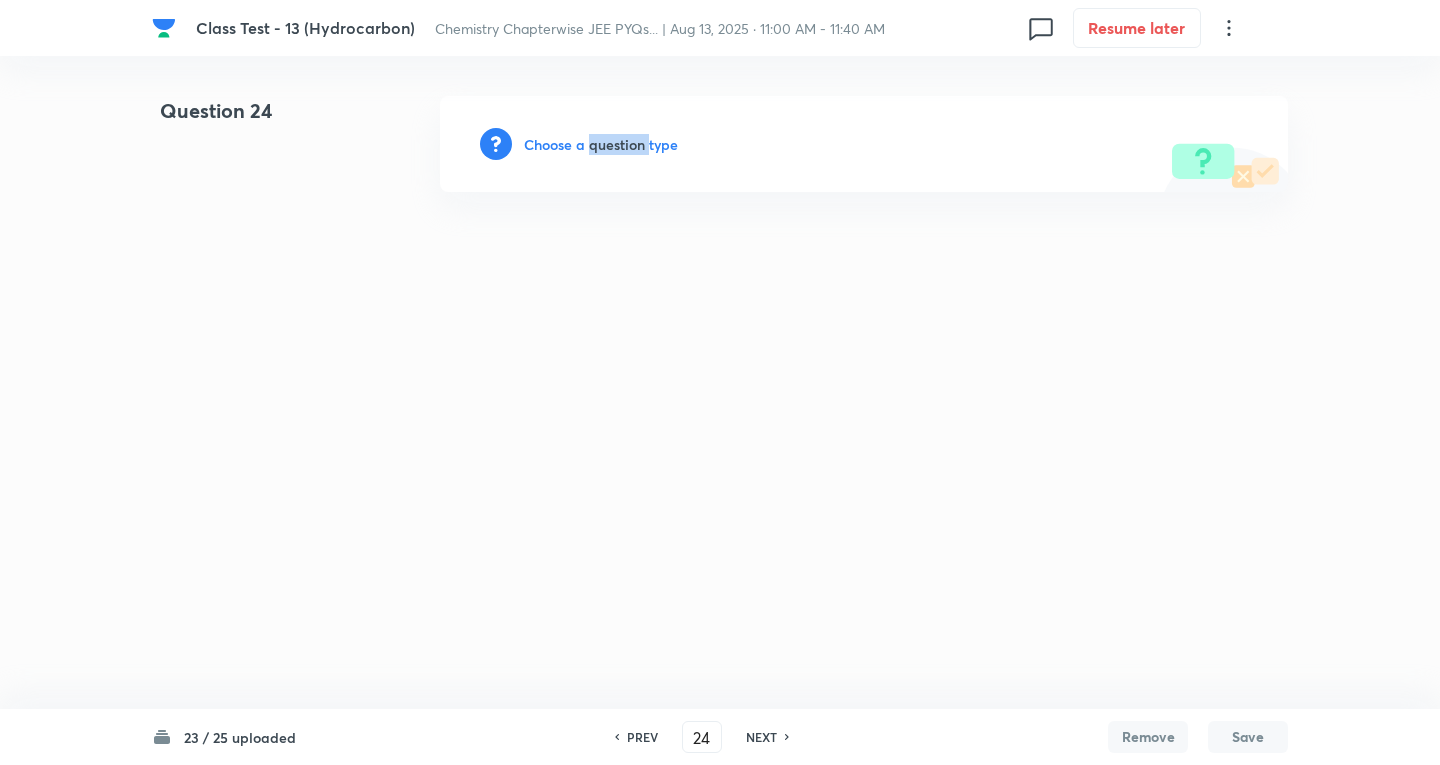 click on "Choose a question type" at bounding box center (601, 144) 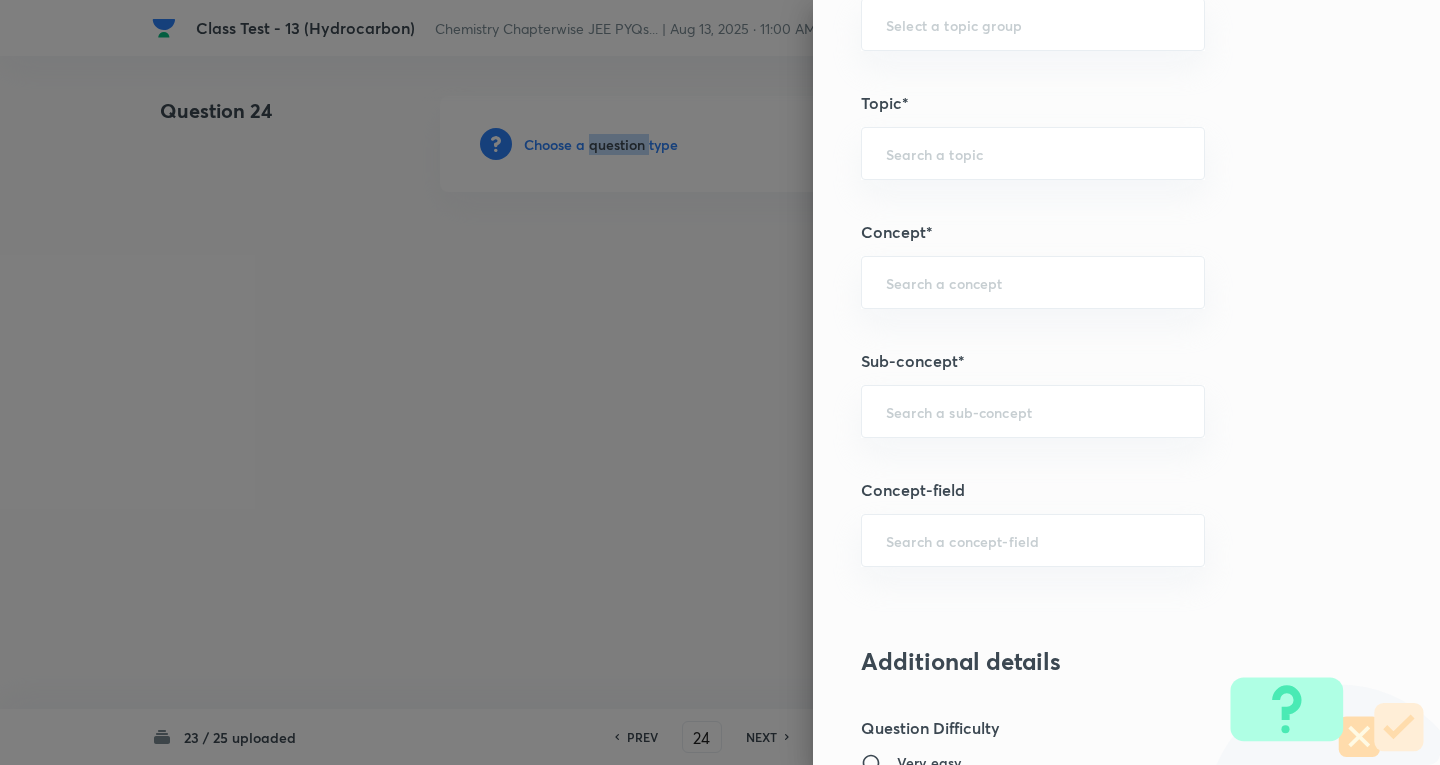scroll, scrollTop: 1100, scrollLeft: 0, axis: vertical 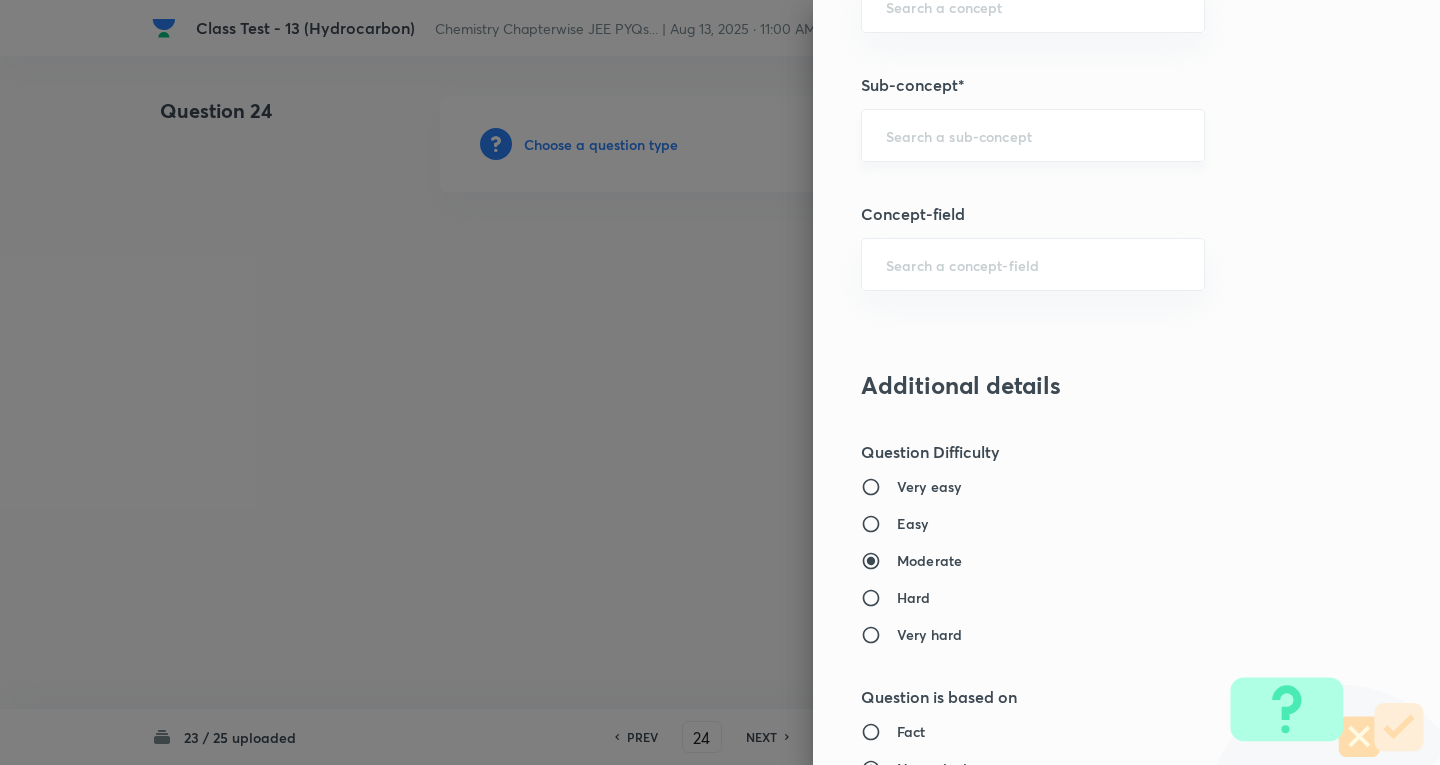 drag, startPoint x: 918, startPoint y: 130, endPoint x: 975, endPoint y: 144, distance: 58.694122 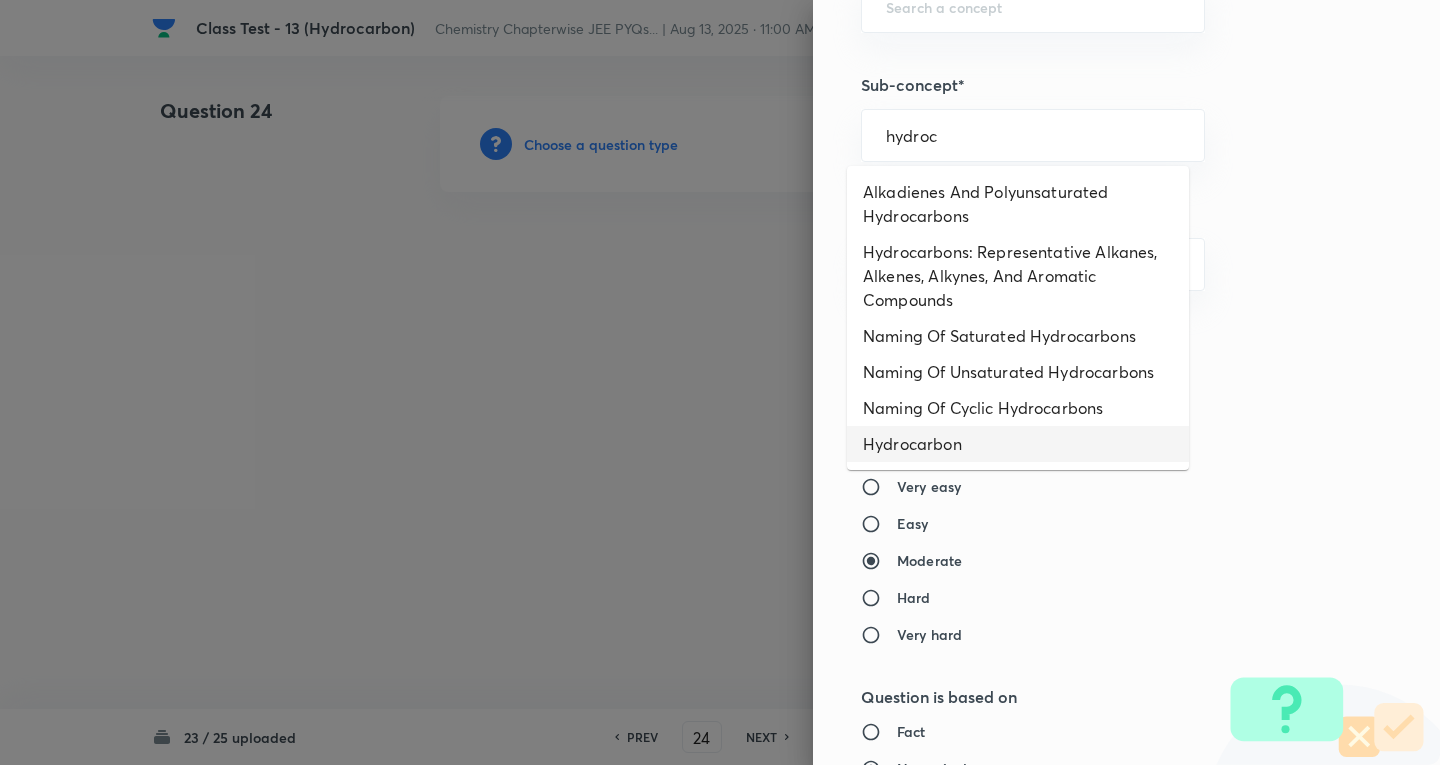 click on "Hydrocarbon" at bounding box center [1018, 444] 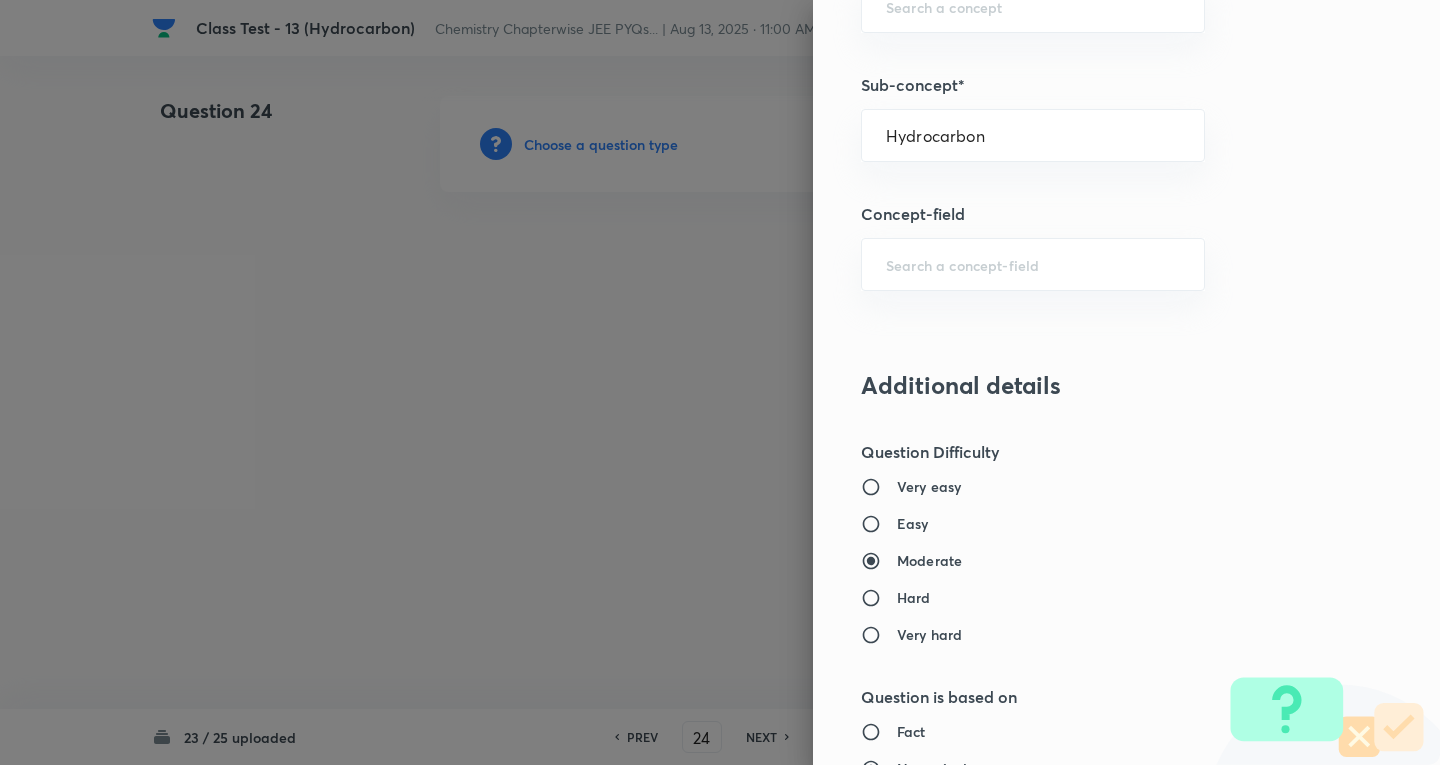 type on "Chemistry" 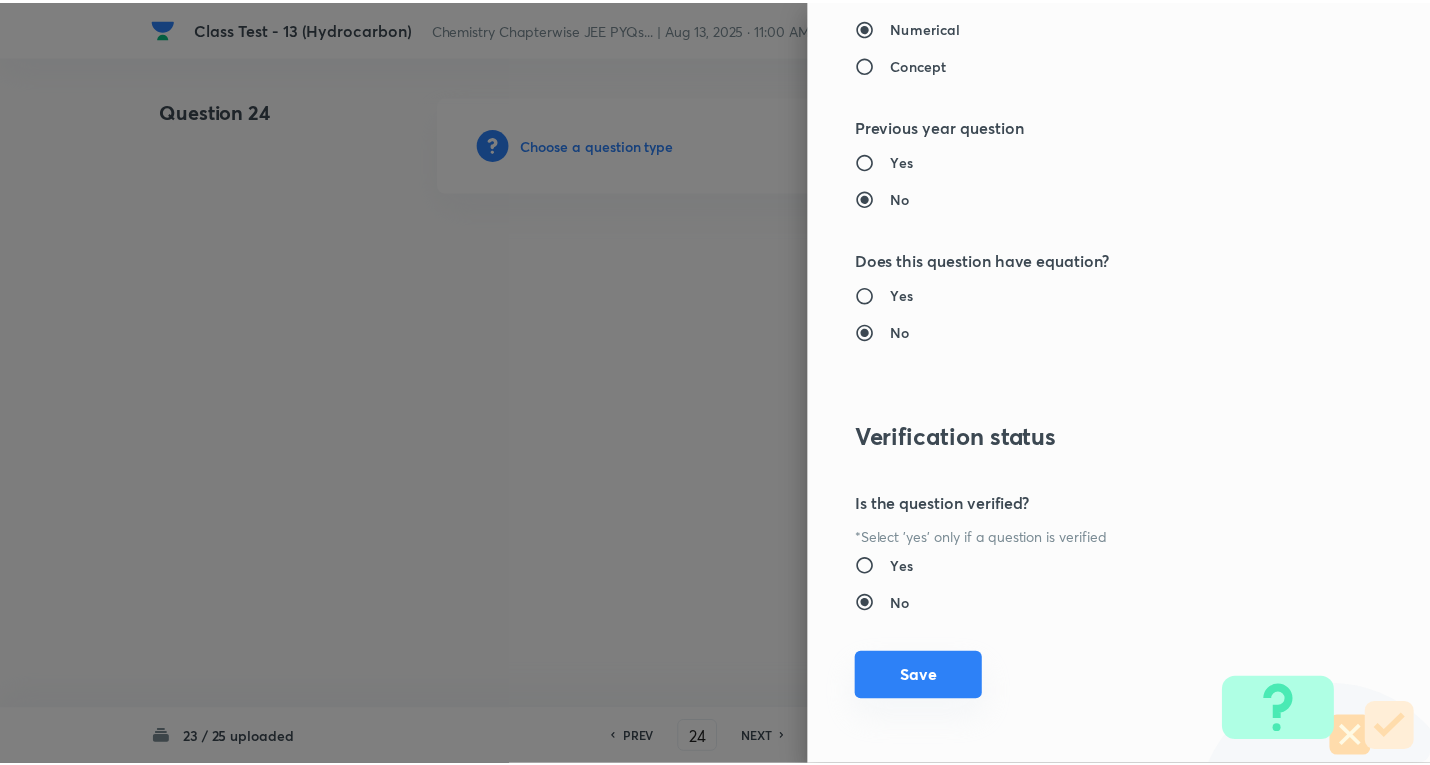 scroll, scrollTop: 1843, scrollLeft: 0, axis: vertical 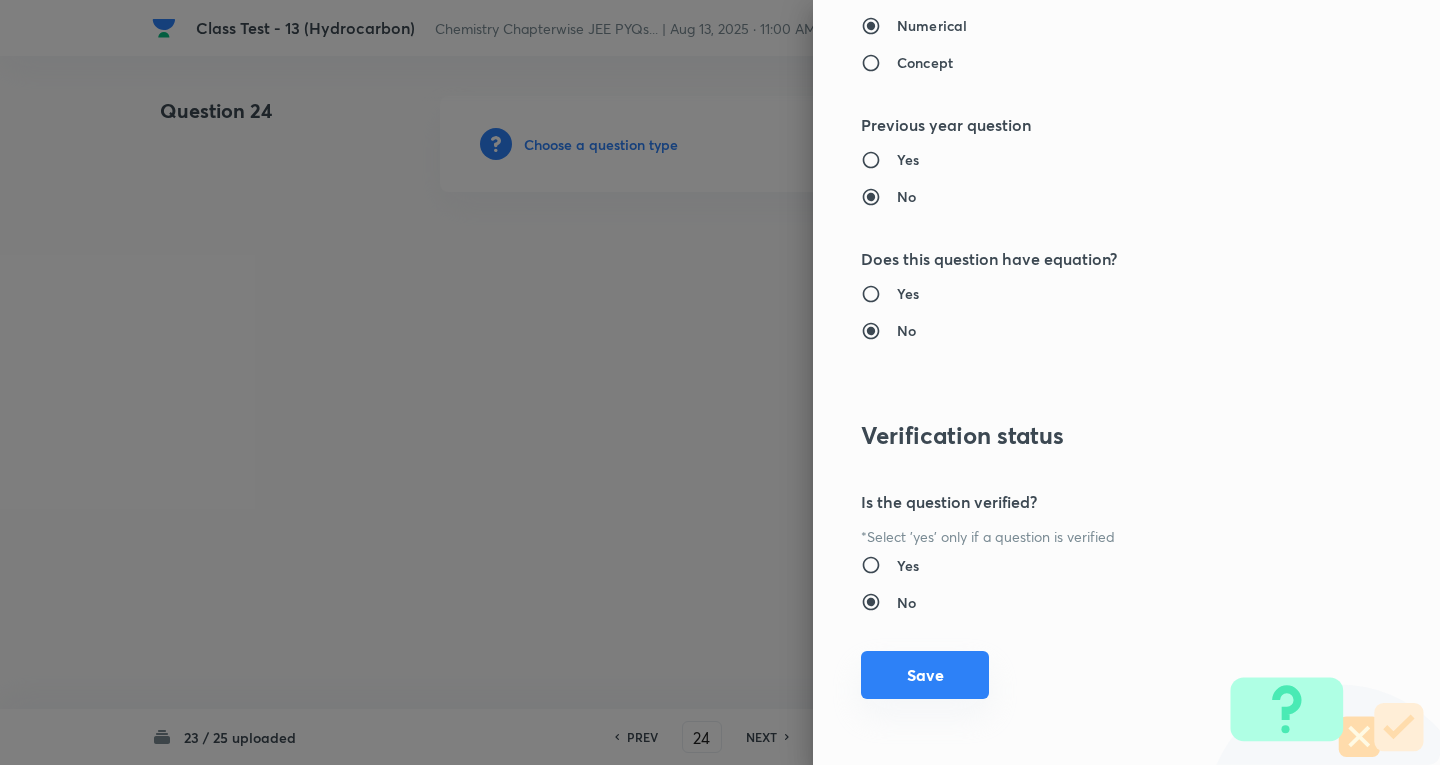 click on "Save" at bounding box center (925, 675) 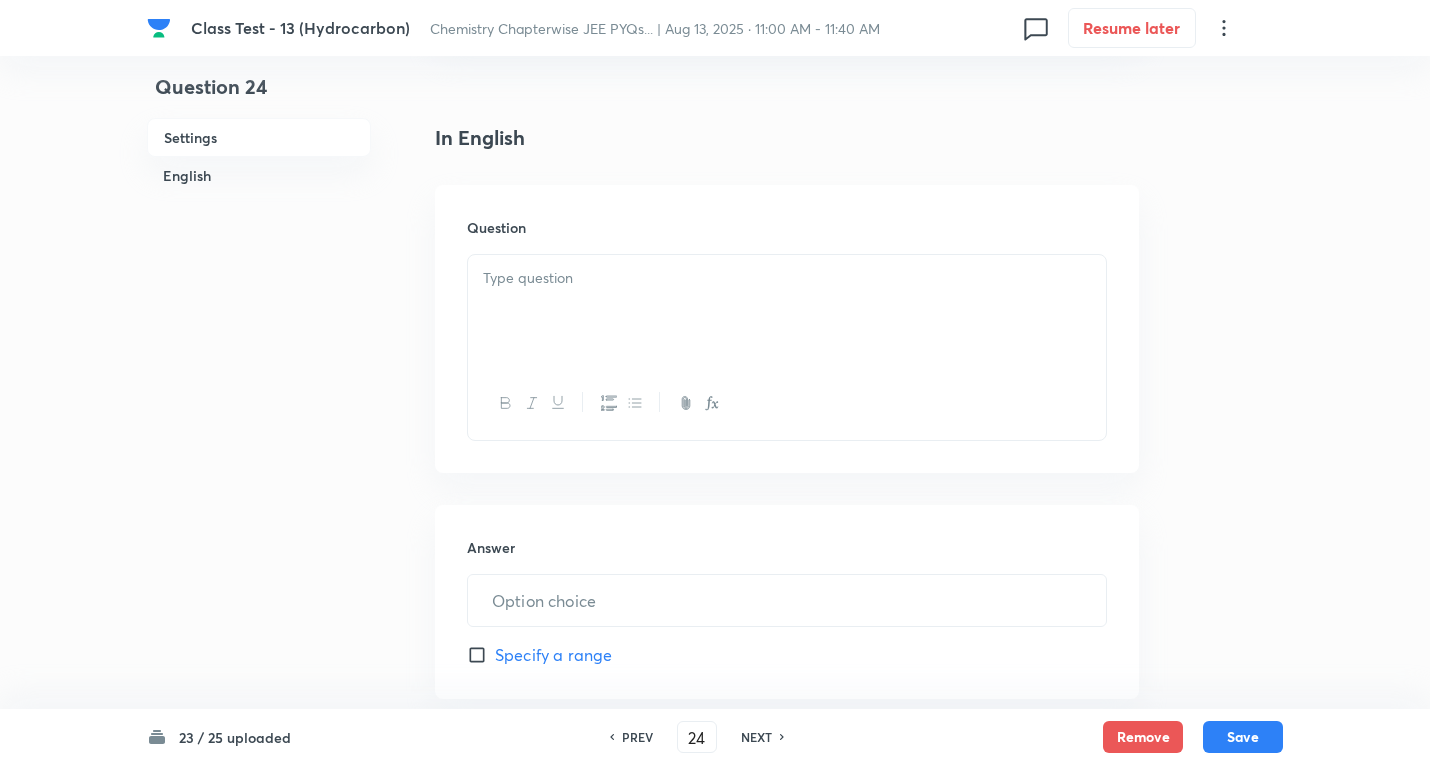 scroll, scrollTop: 500, scrollLeft: 0, axis: vertical 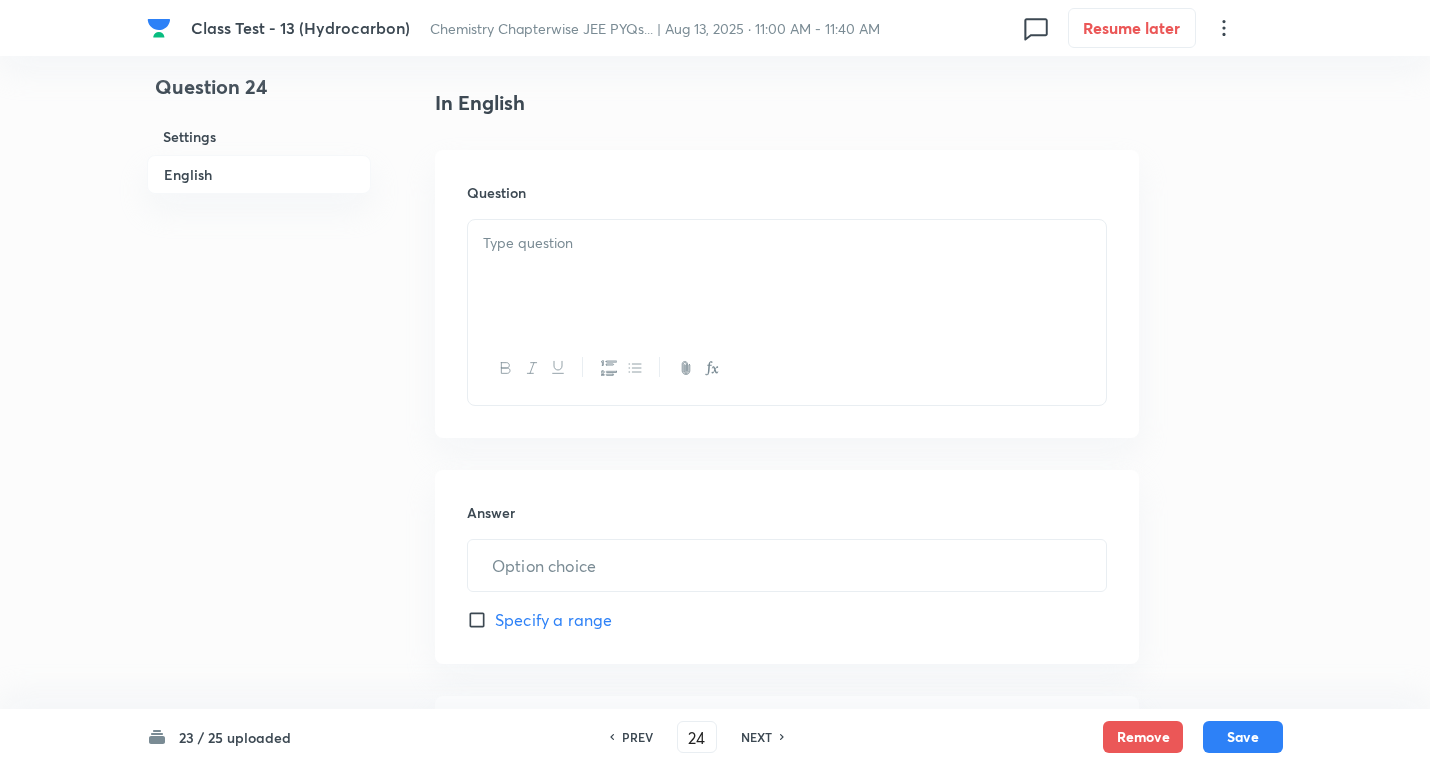 click at bounding box center [787, 276] 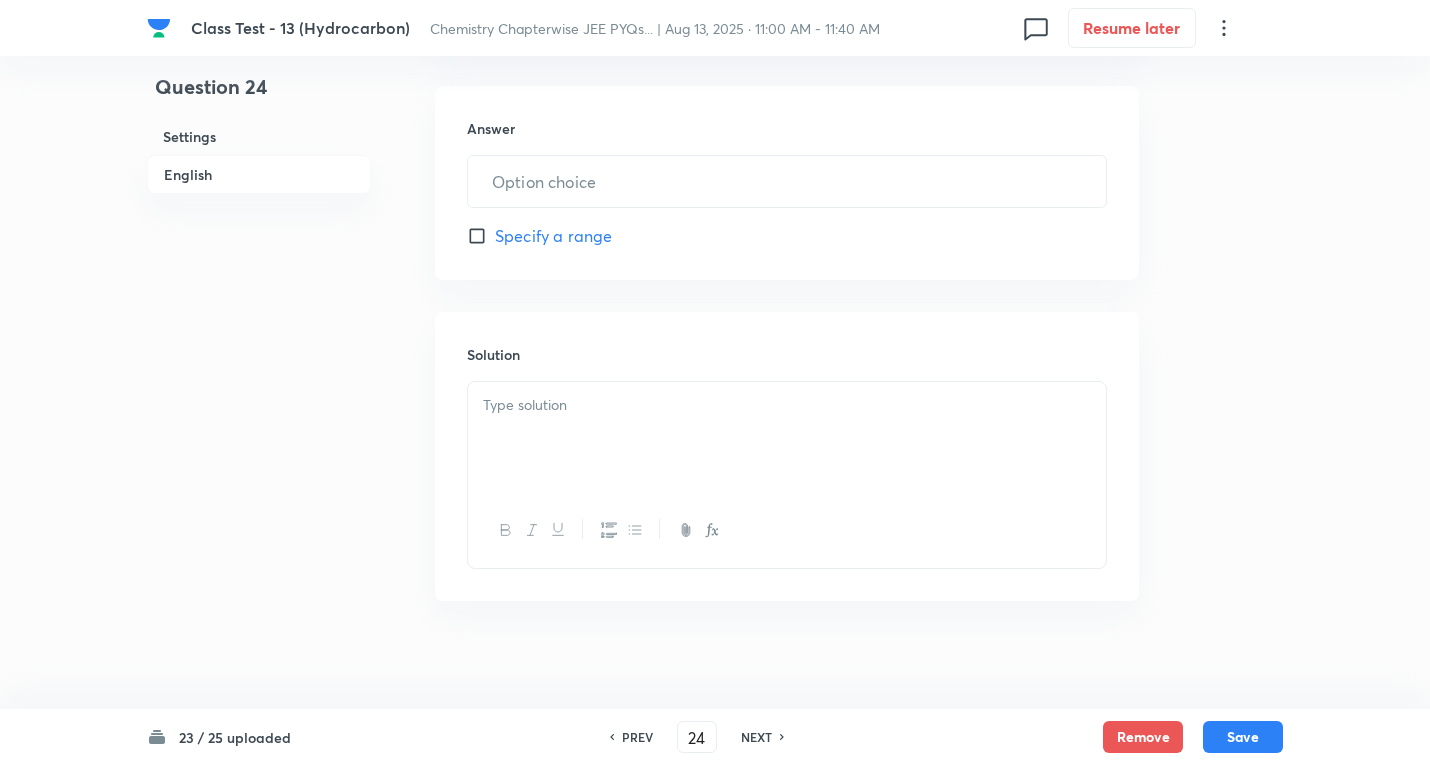 scroll, scrollTop: 896, scrollLeft: 0, axis: vertical 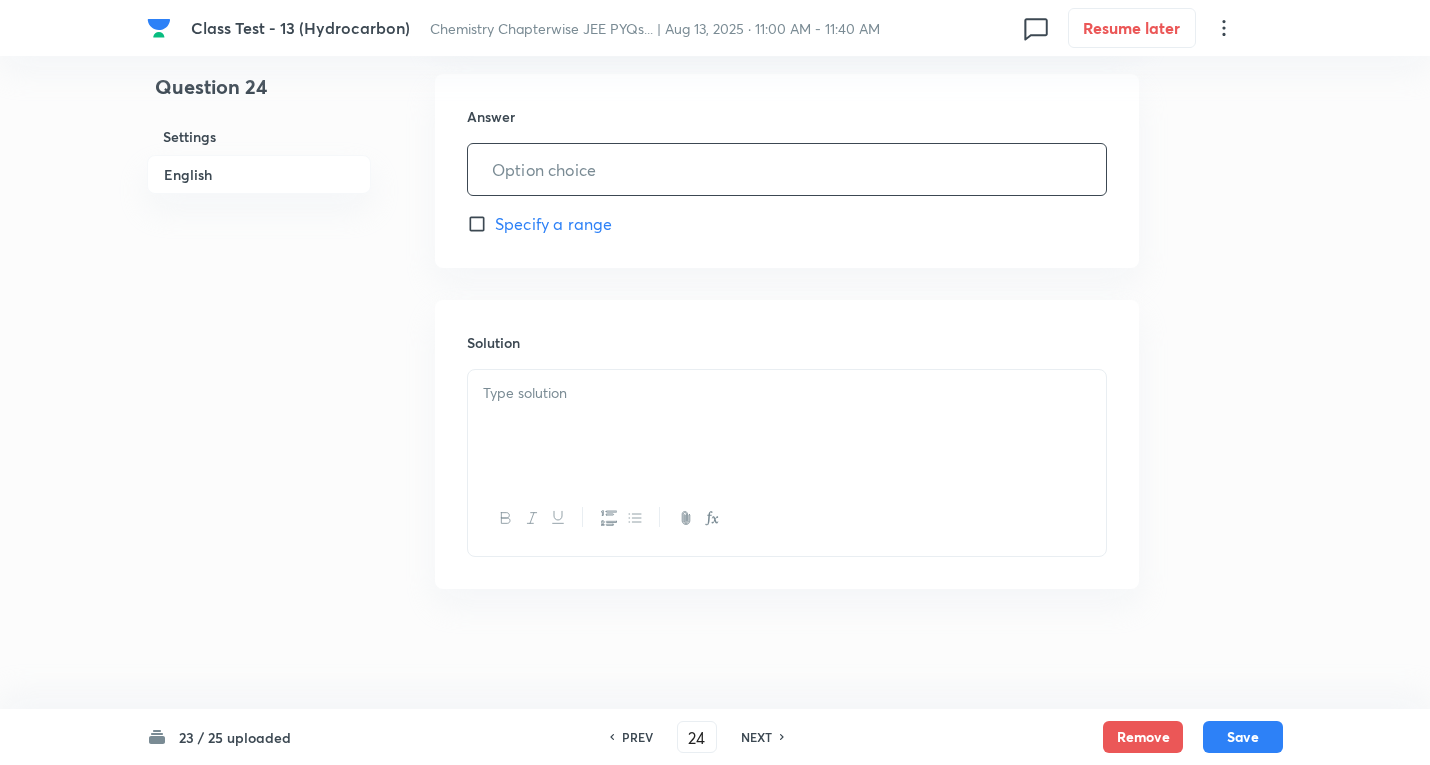 click at bounding box center (787, 169) 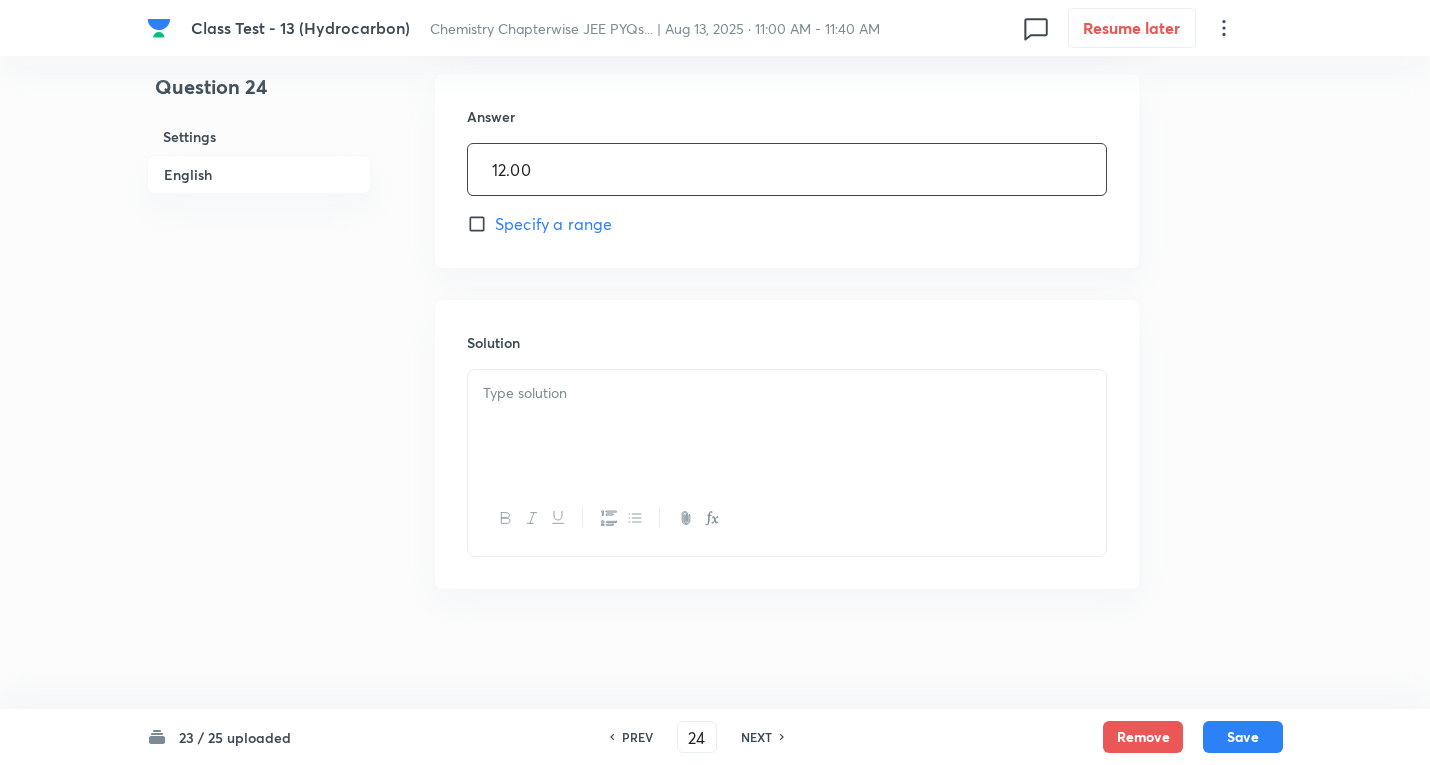 type on "12.00" 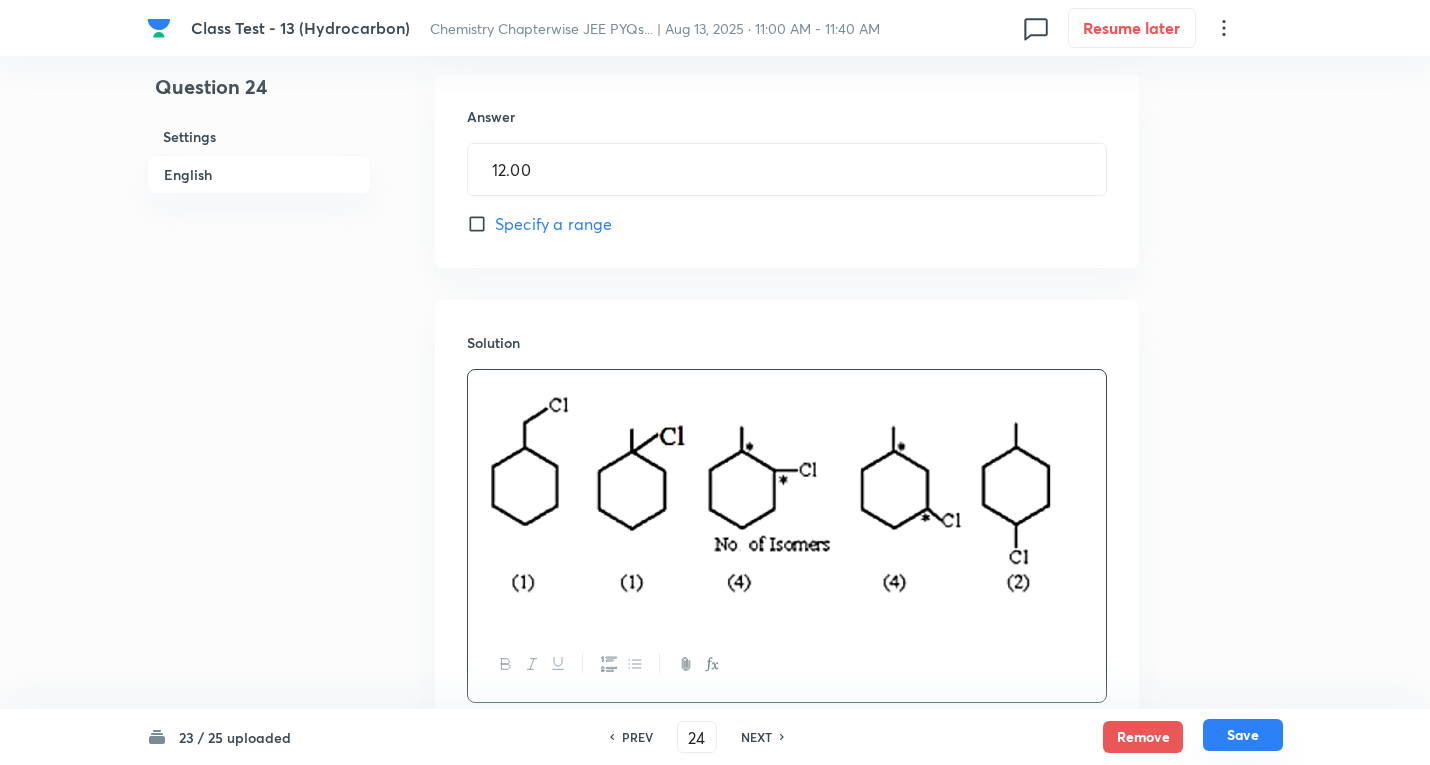 click on "Save" at bounding box center (1243, 735) 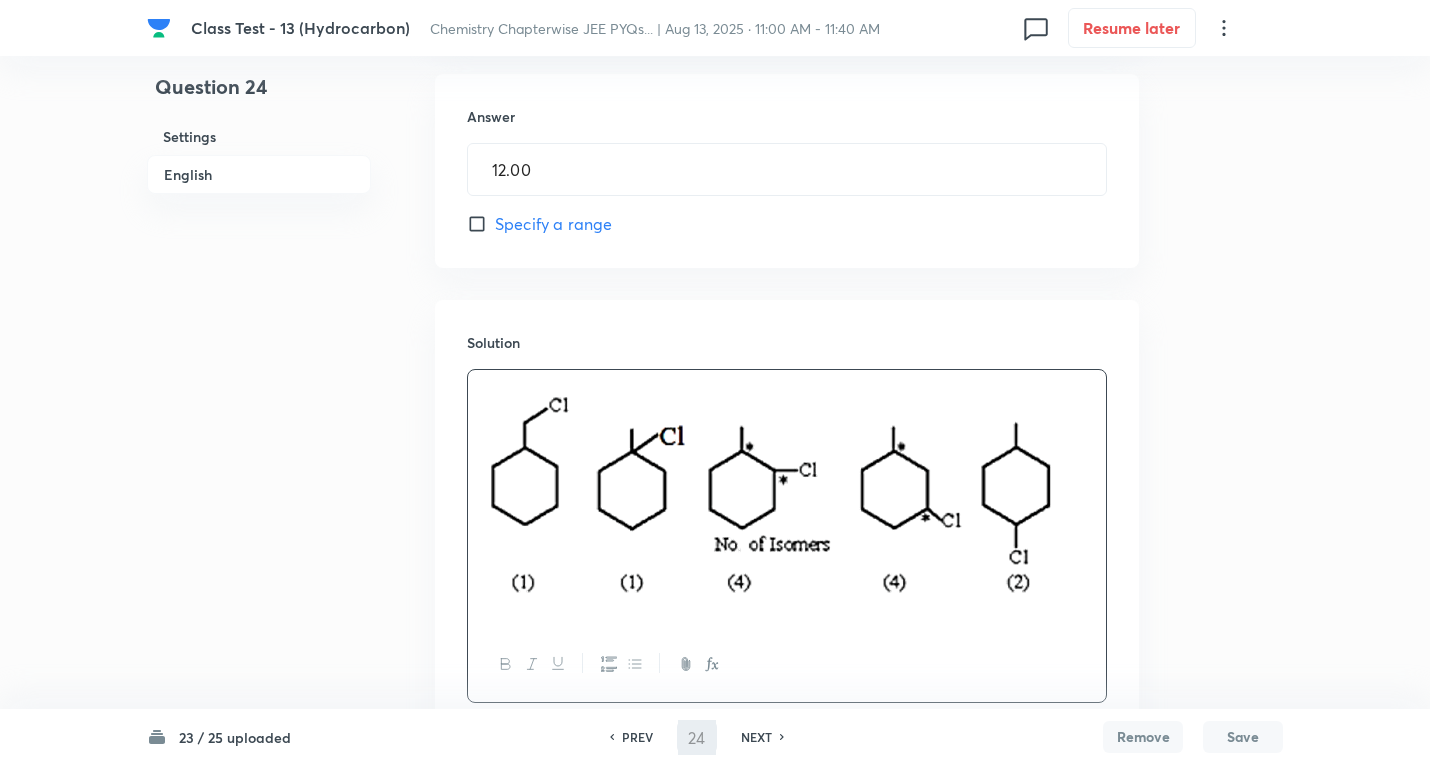 type on "25" 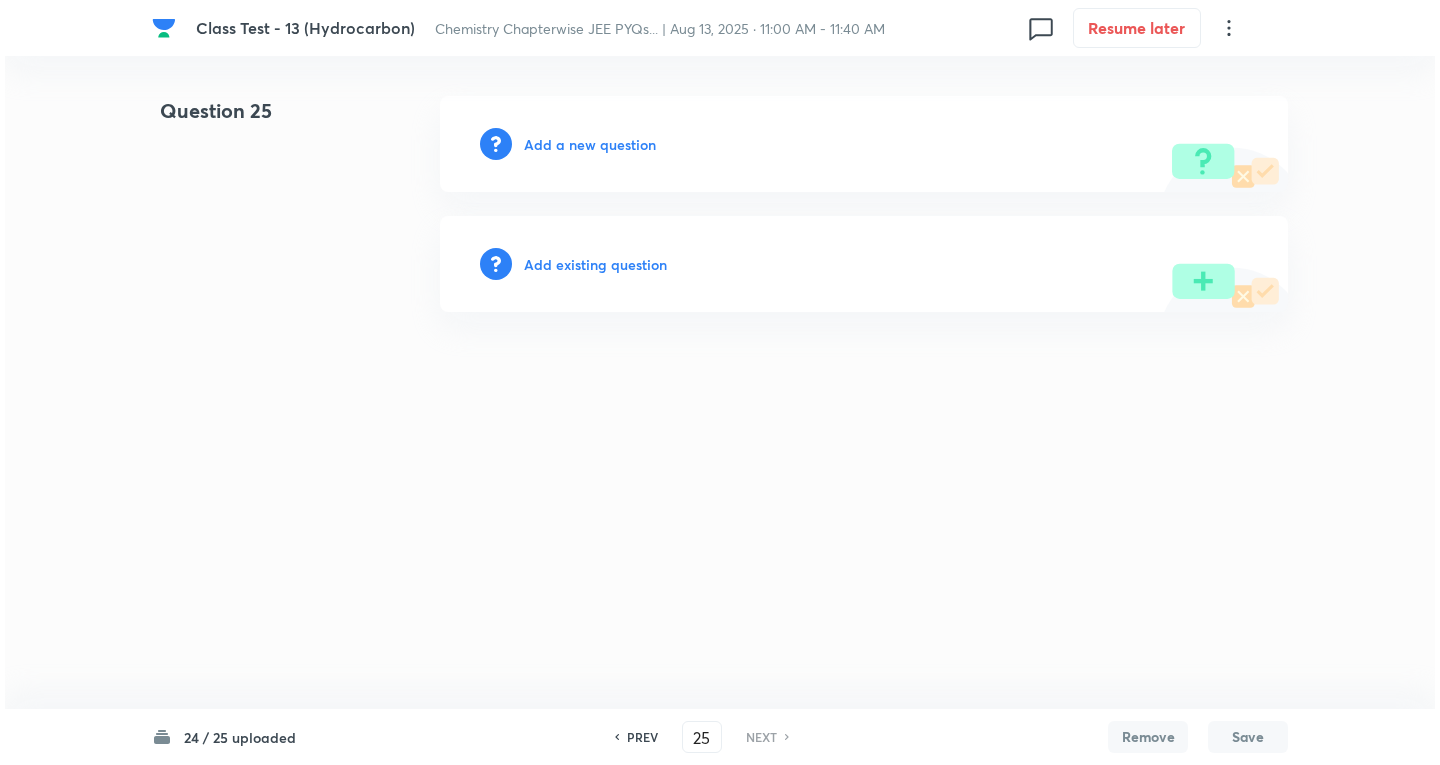 scroll, scrollTop: 0, scrollLeft: 0, axis: both 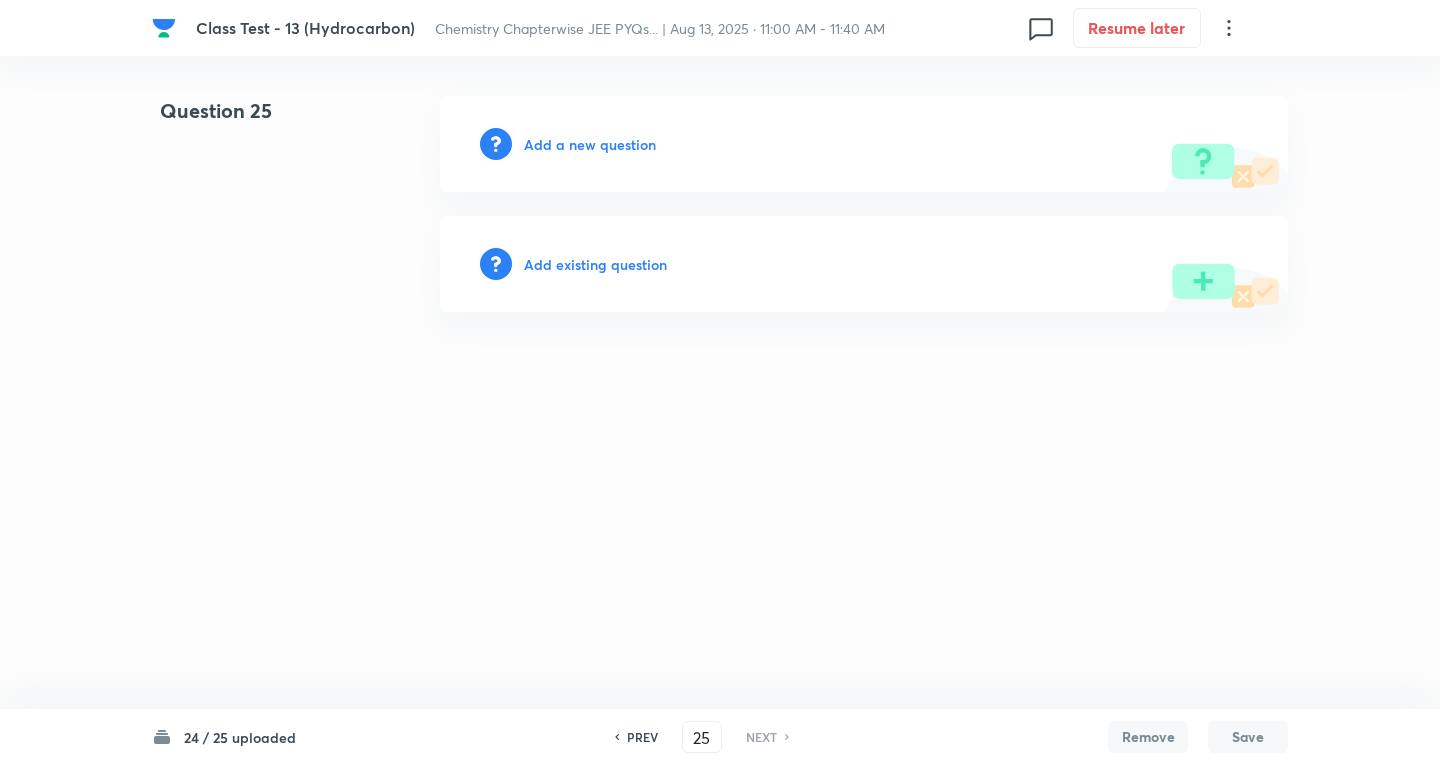 click on "Add a new question" at bounding box center [590, 144] 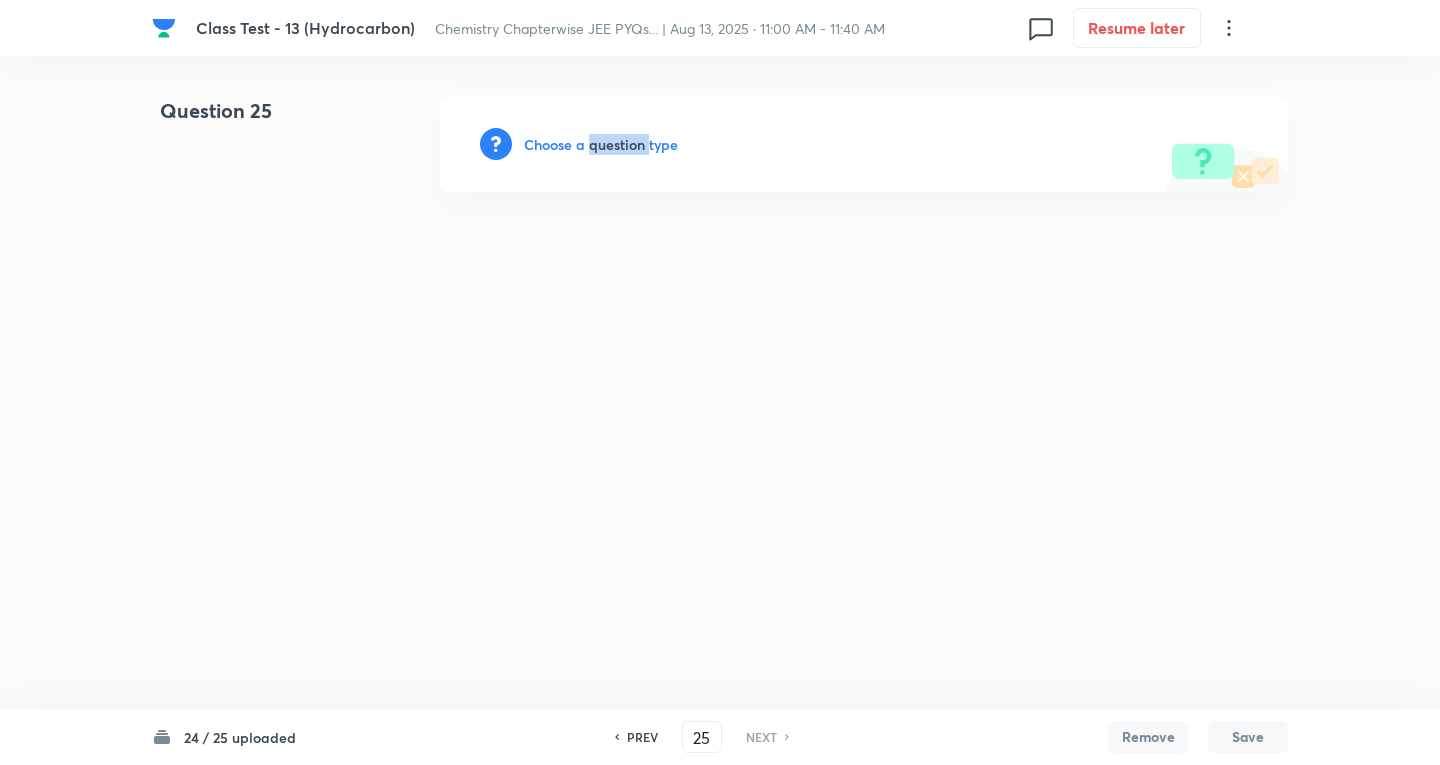 click on "Choose a question type" at bounding box center (601, 144) 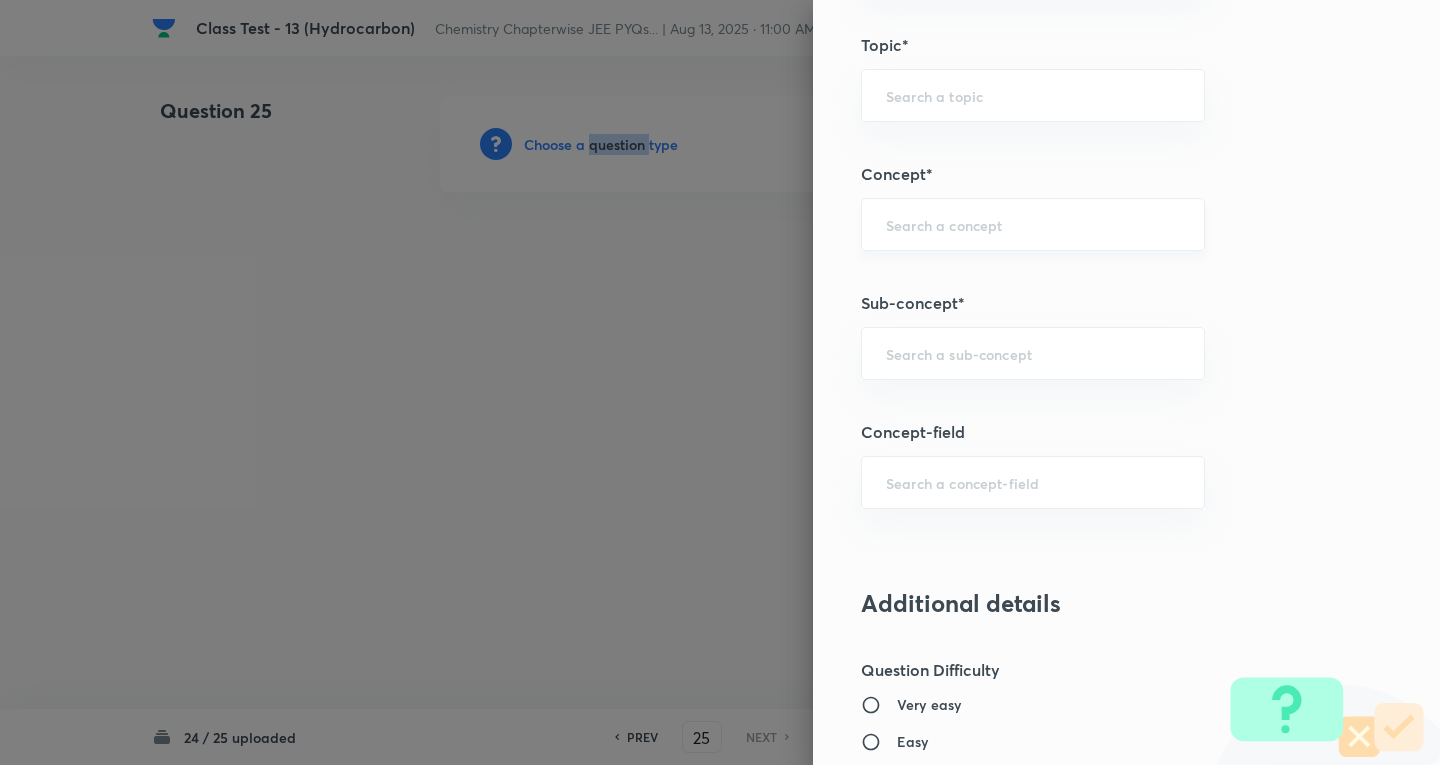 scroll, scrollTop: 900, scrollLeft: 0, axis: vertical 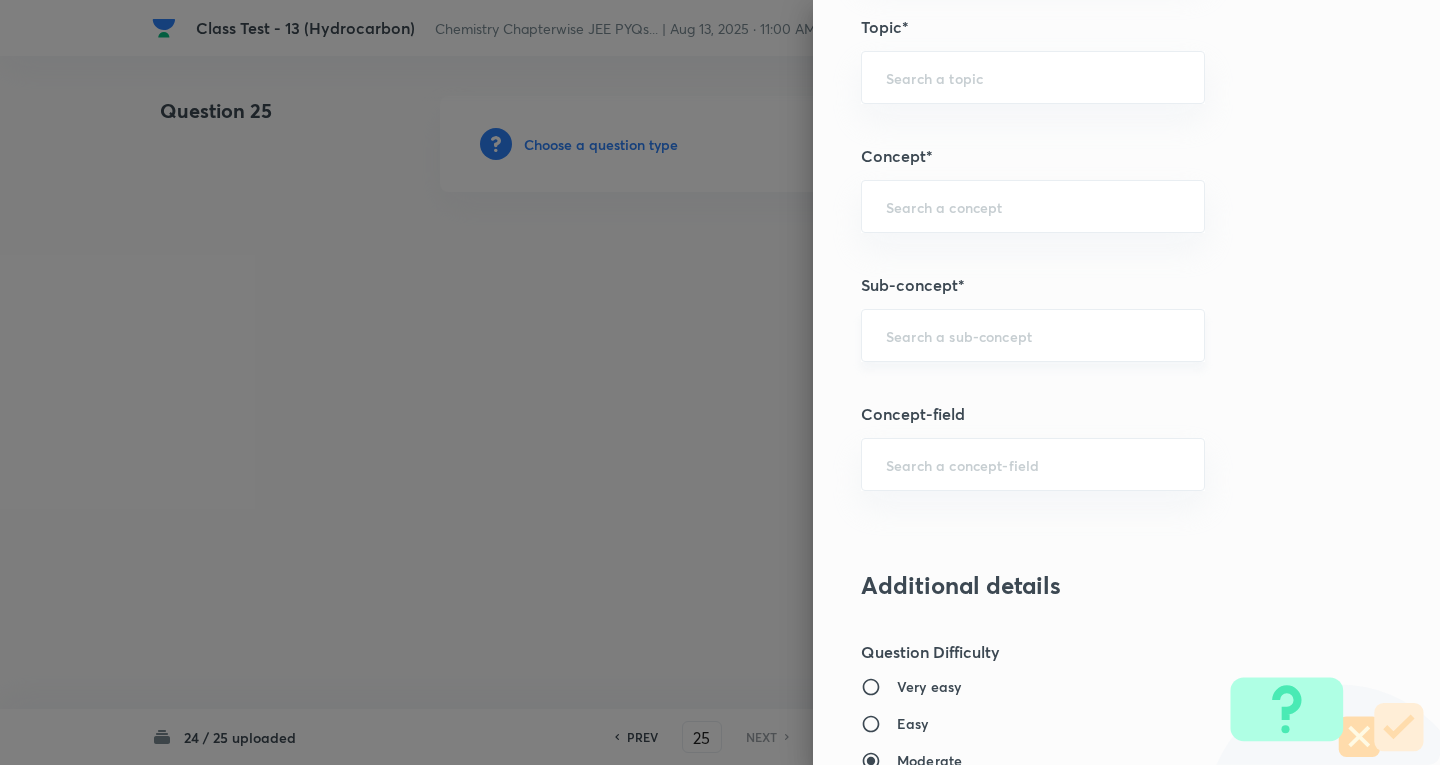 click at bounding box center [1033, 335] 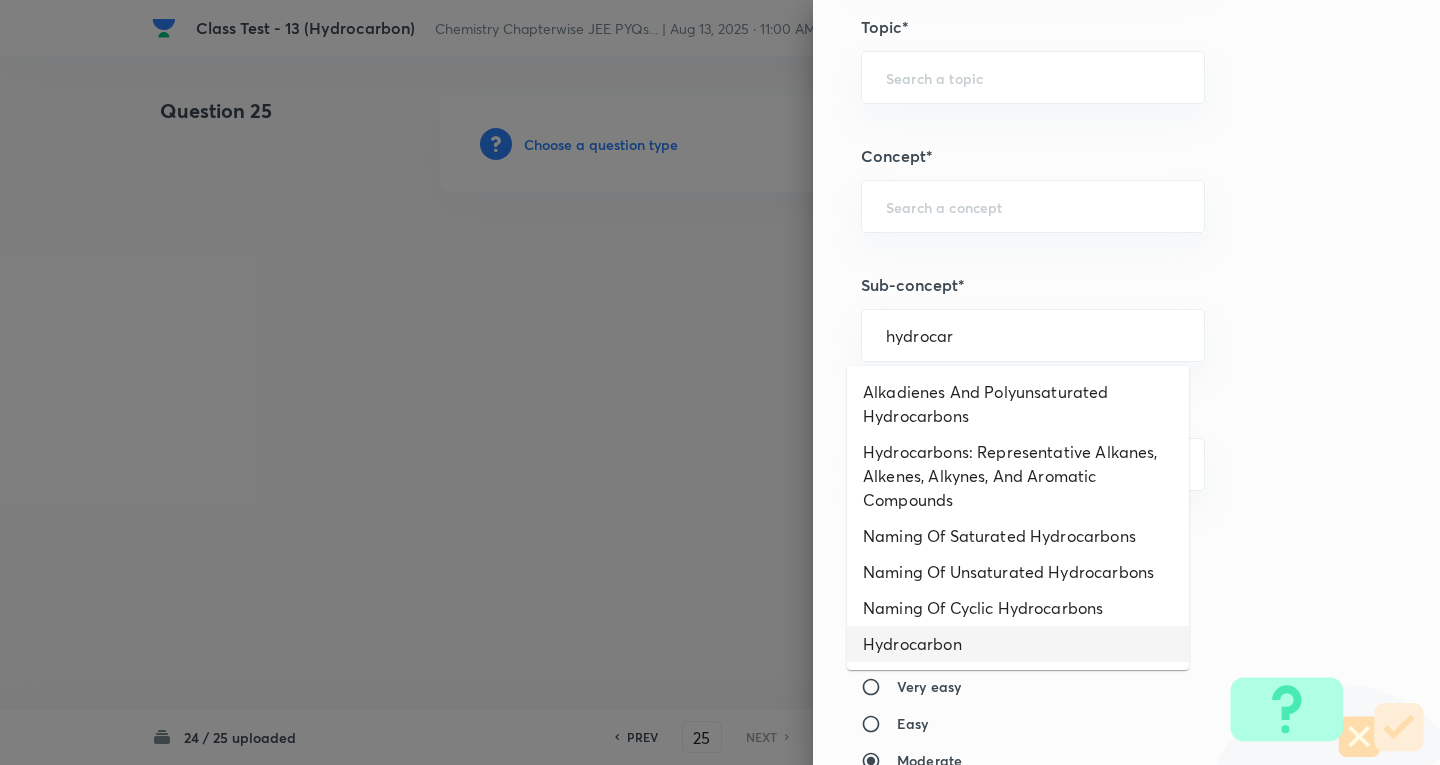 click on "Hydrocarbon" at bounding box center [1018, 644] 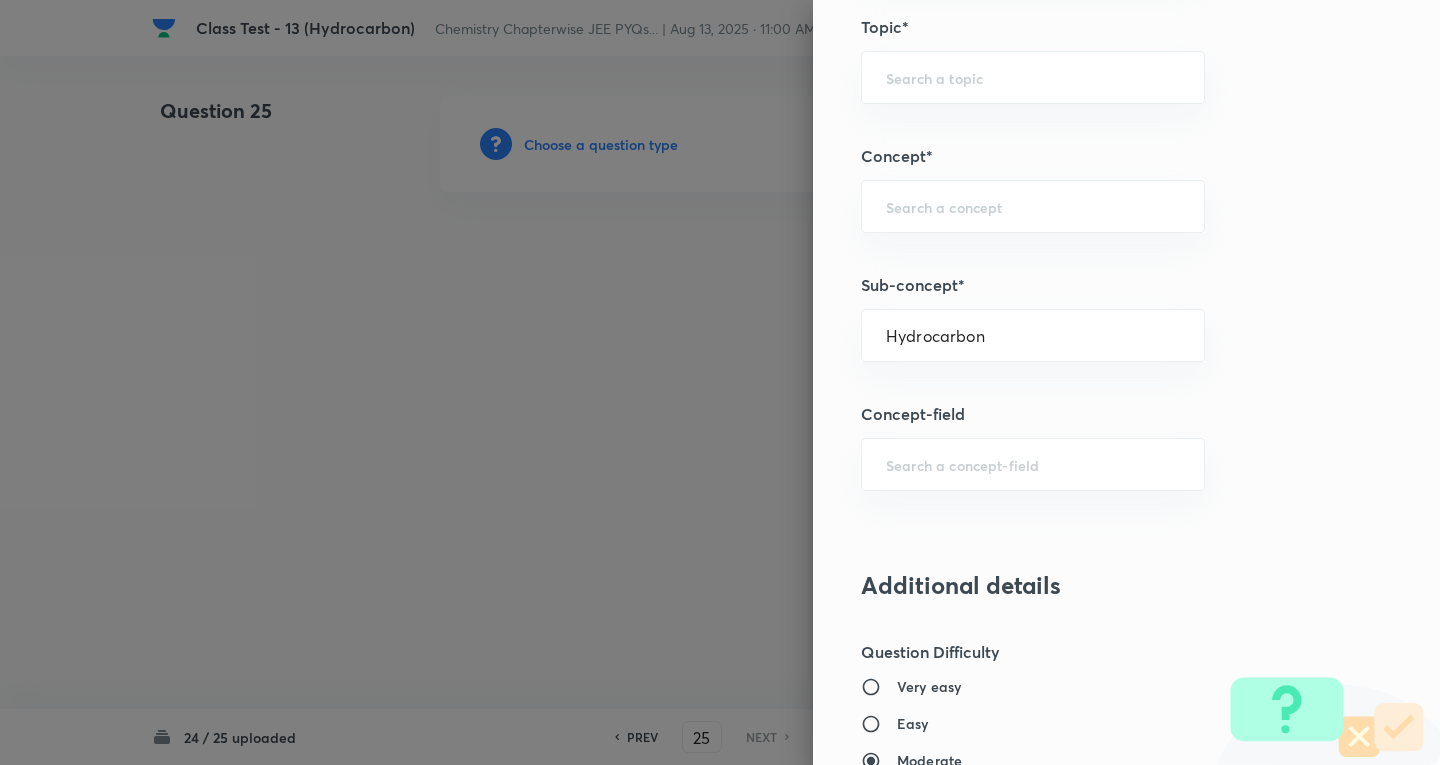 type on "Chemistry" 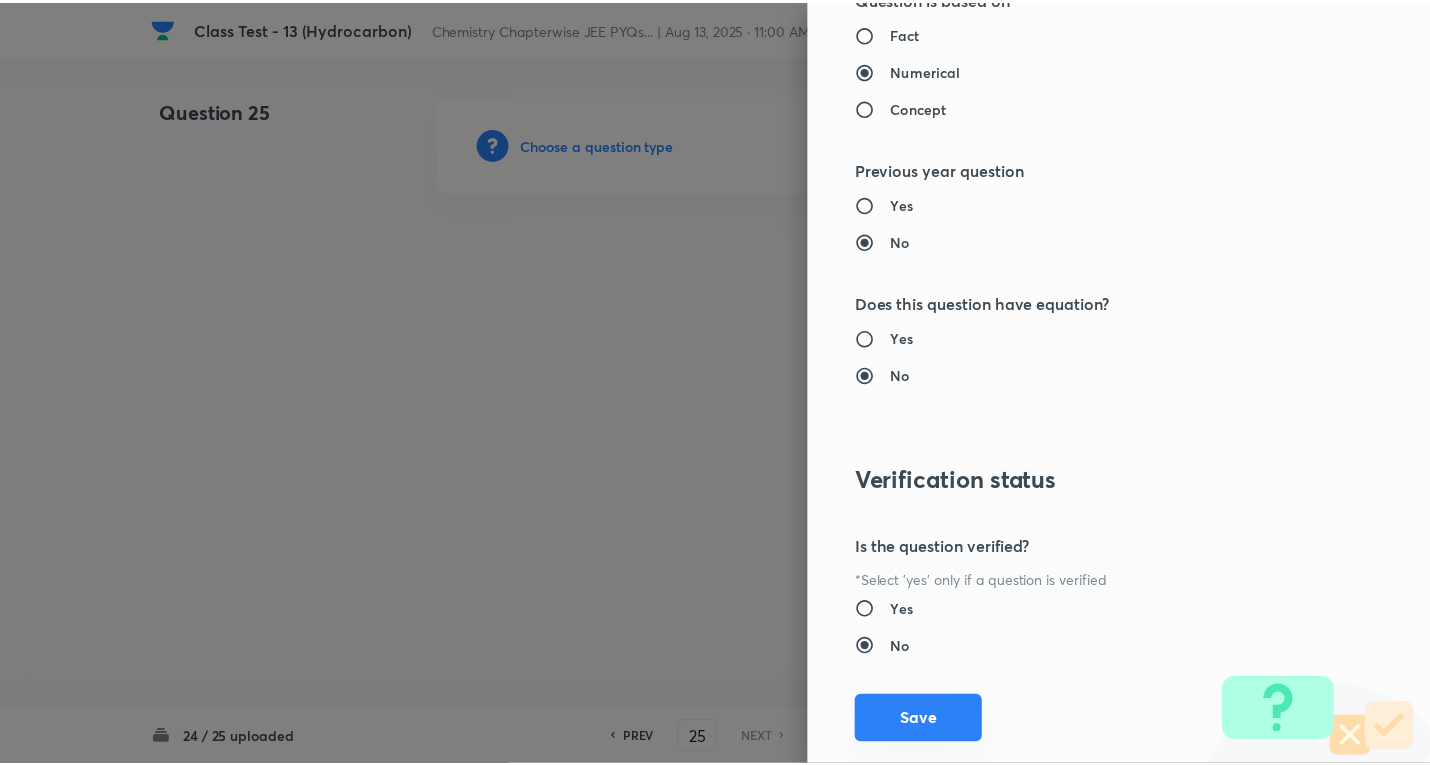scroll, scrollTop: 1843, scrollLeft: 0, axis: vertical 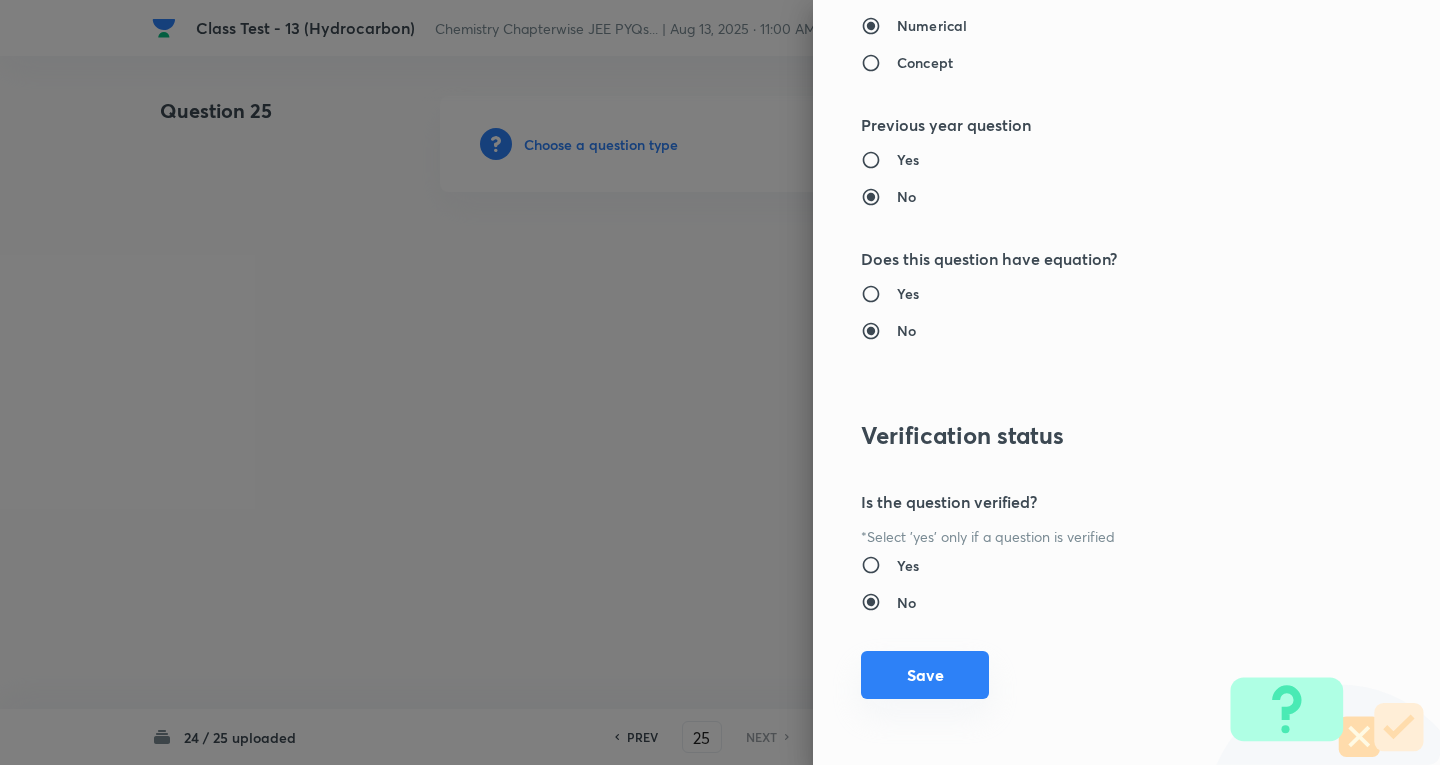 click on "Save" at bounding box center [925, 675] 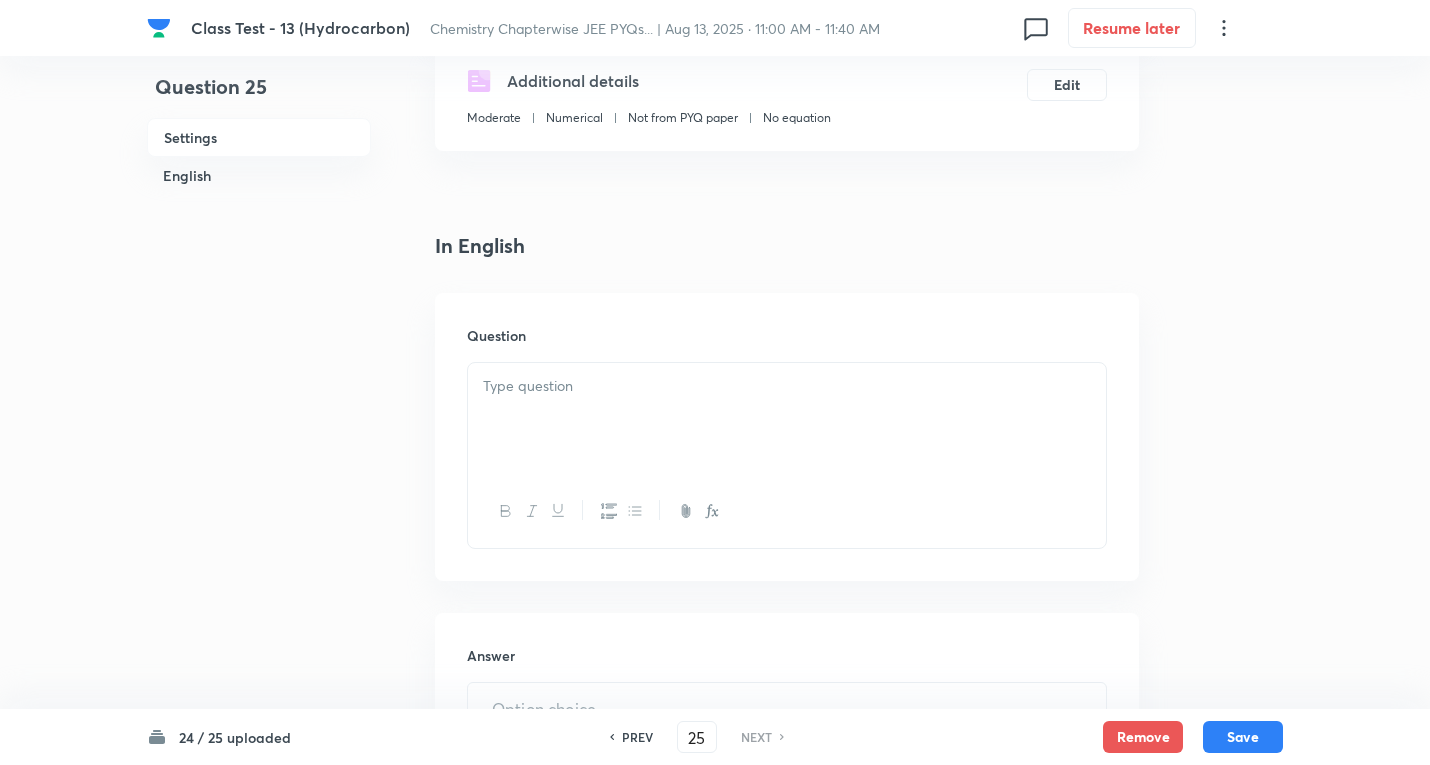 scroll, scrollTop: 400, scrollLeft: 0, axis: vertical 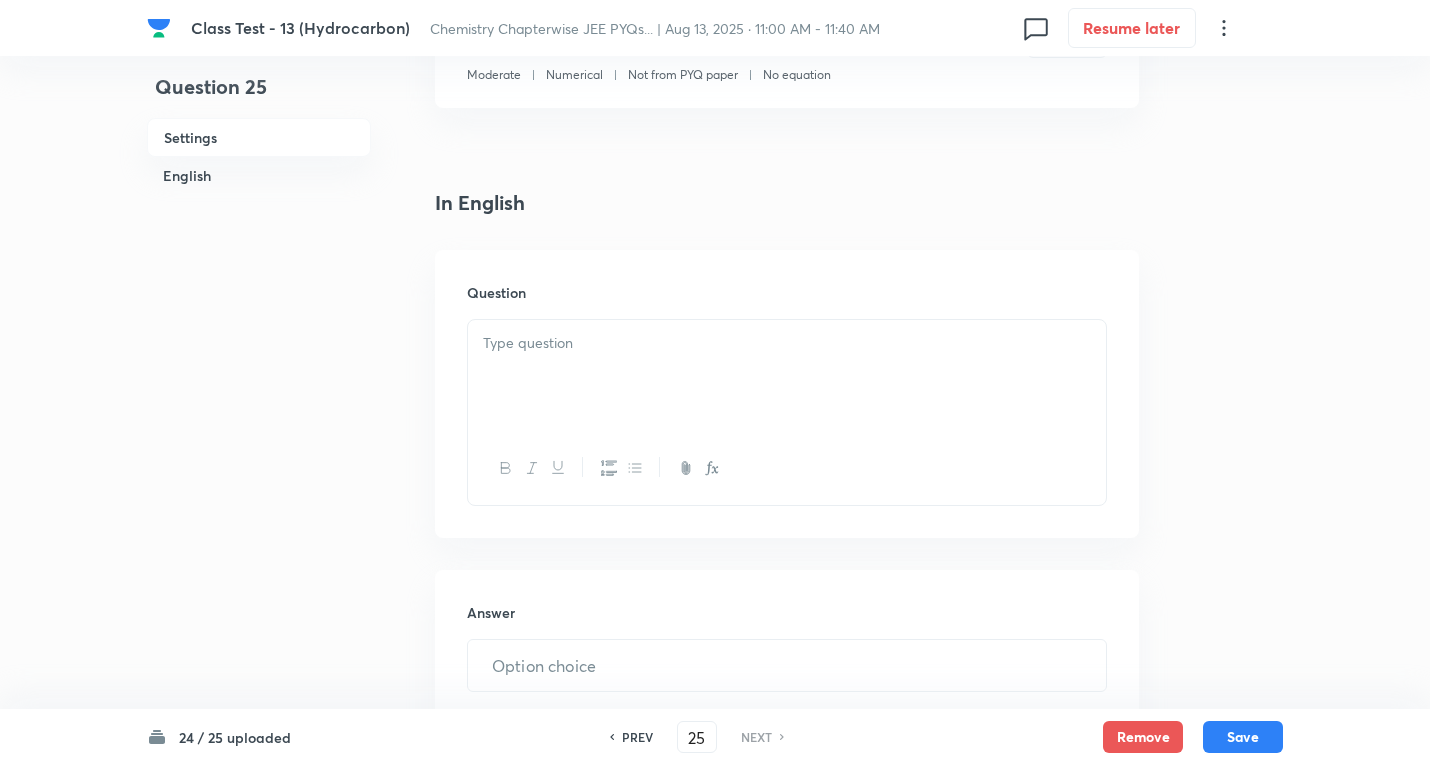 drag, startPoint x: 547, startPoint y: 352, endPoint x: 562, endPoint y: 393, distance: 43.65776 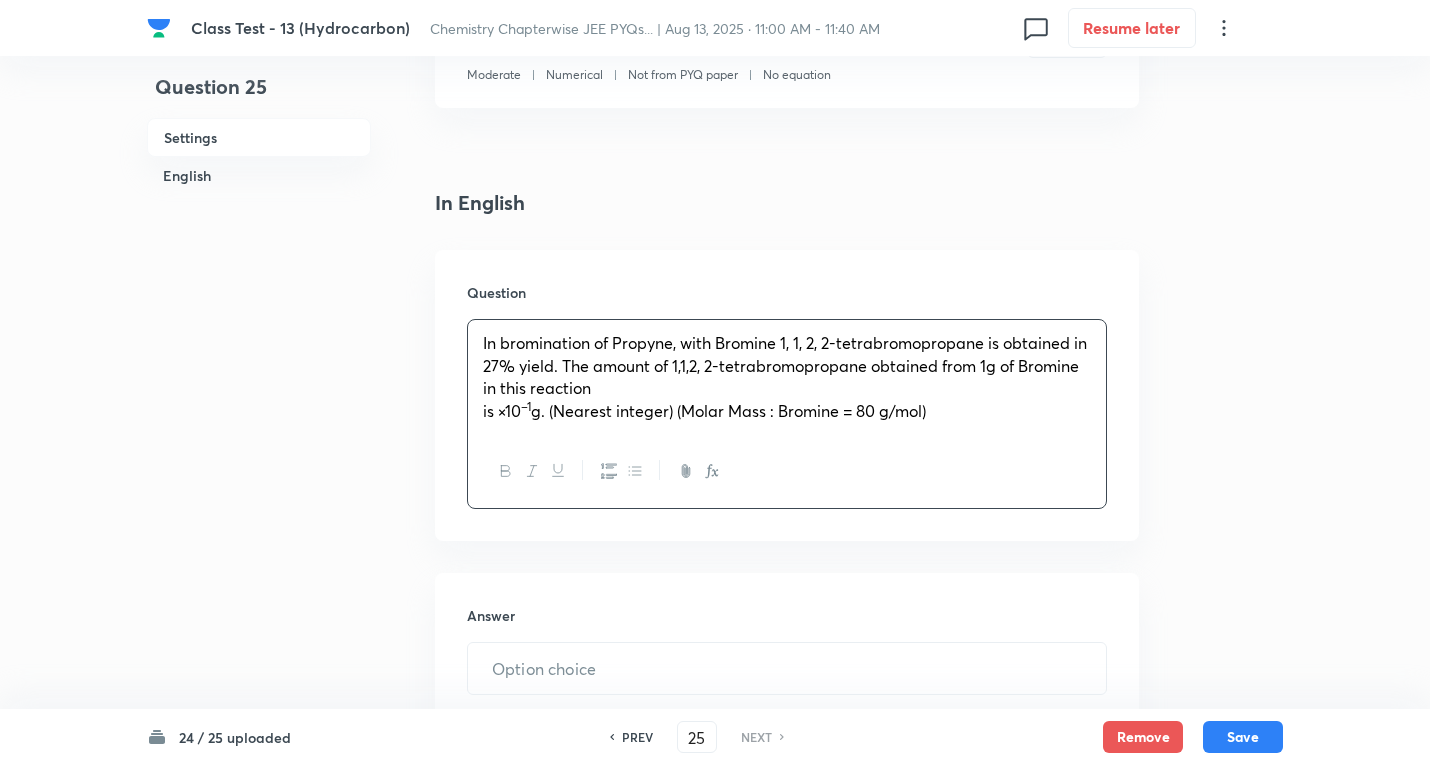 click on "In bromination of Propyne, with Bromine 1, 1, 2, 2-tetrabromopropane is obtained in 27% yield. The amount of 1,1,2, 2-tetrabromopropane obtained from 1g of Bromine in this reaction" at bounding box center [787, 366] 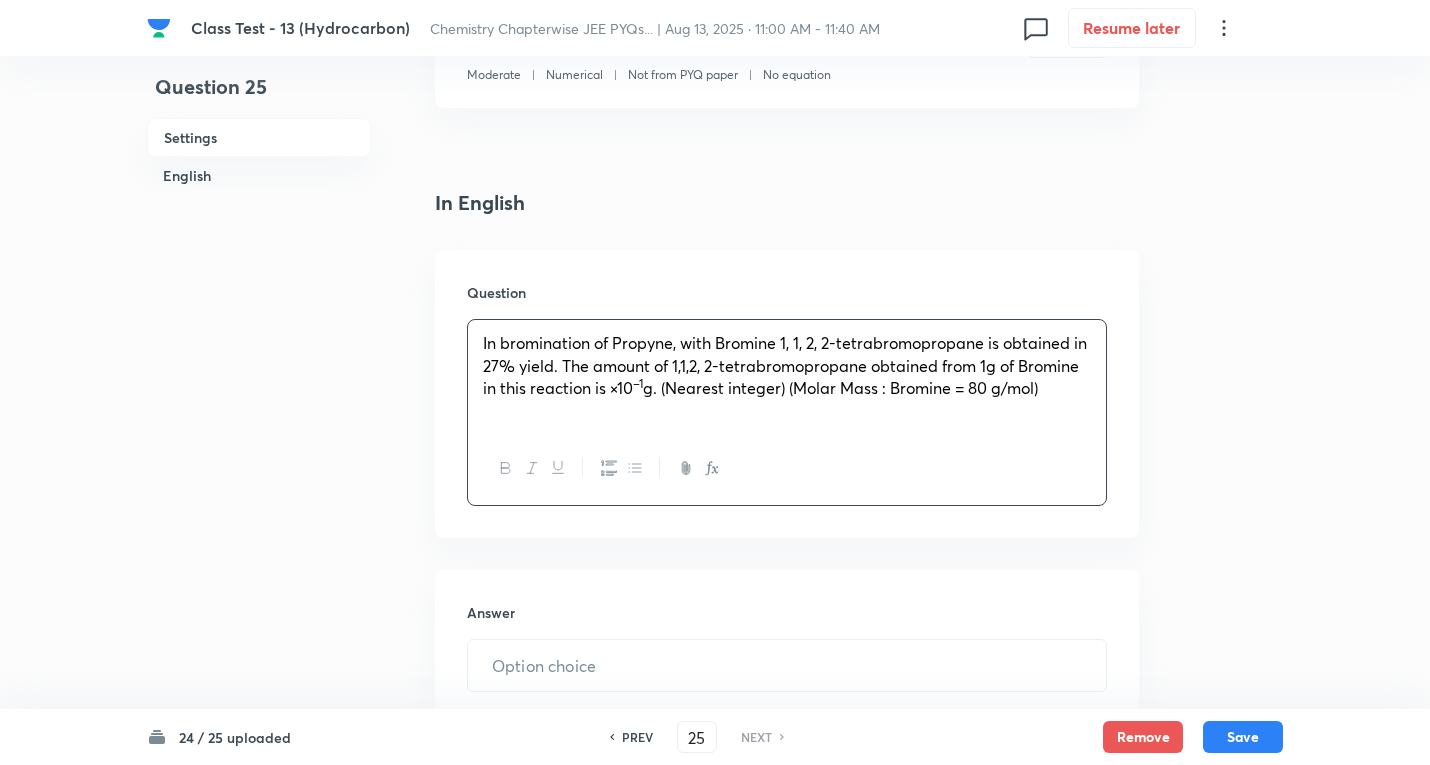 type 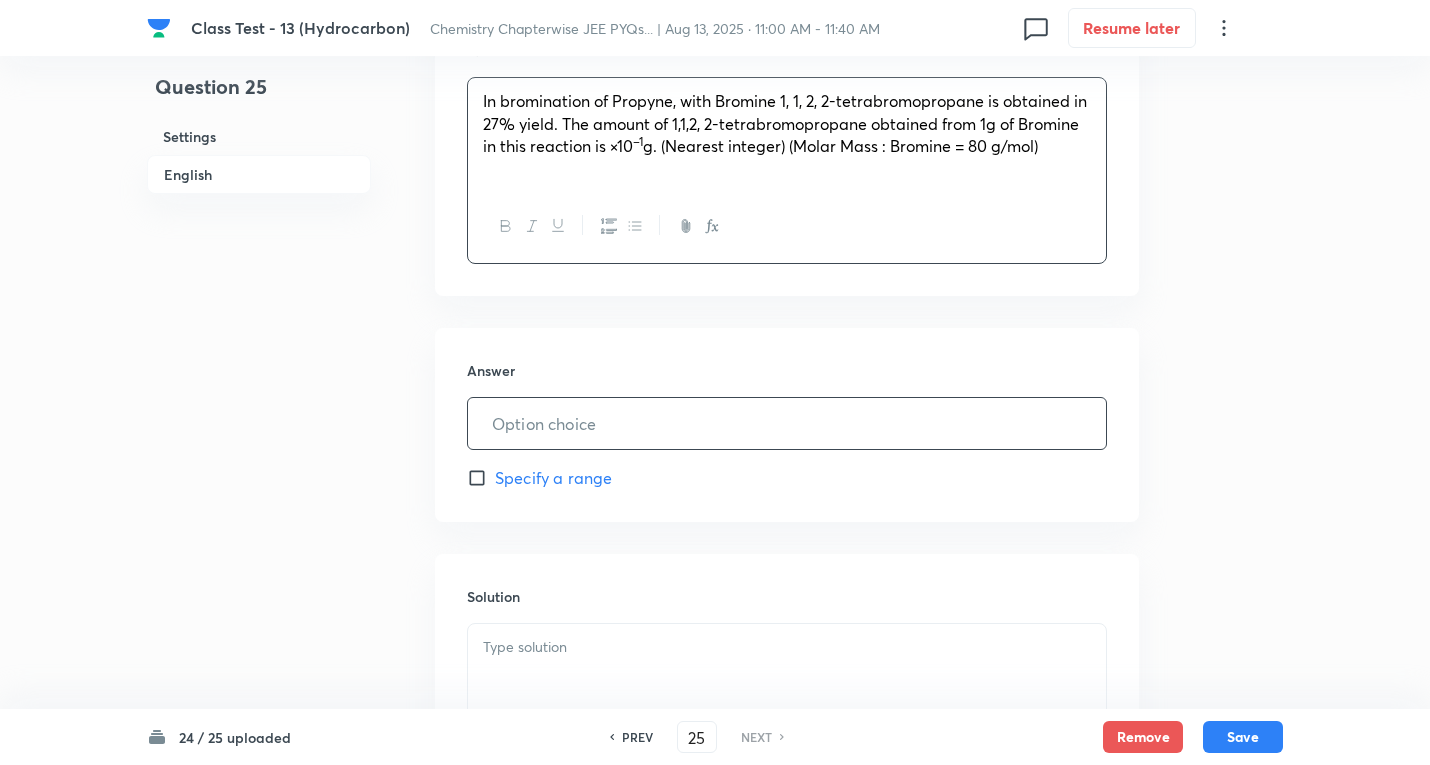 scroll, scrollTop: 700, scrollLeft: 0, axis: vertical 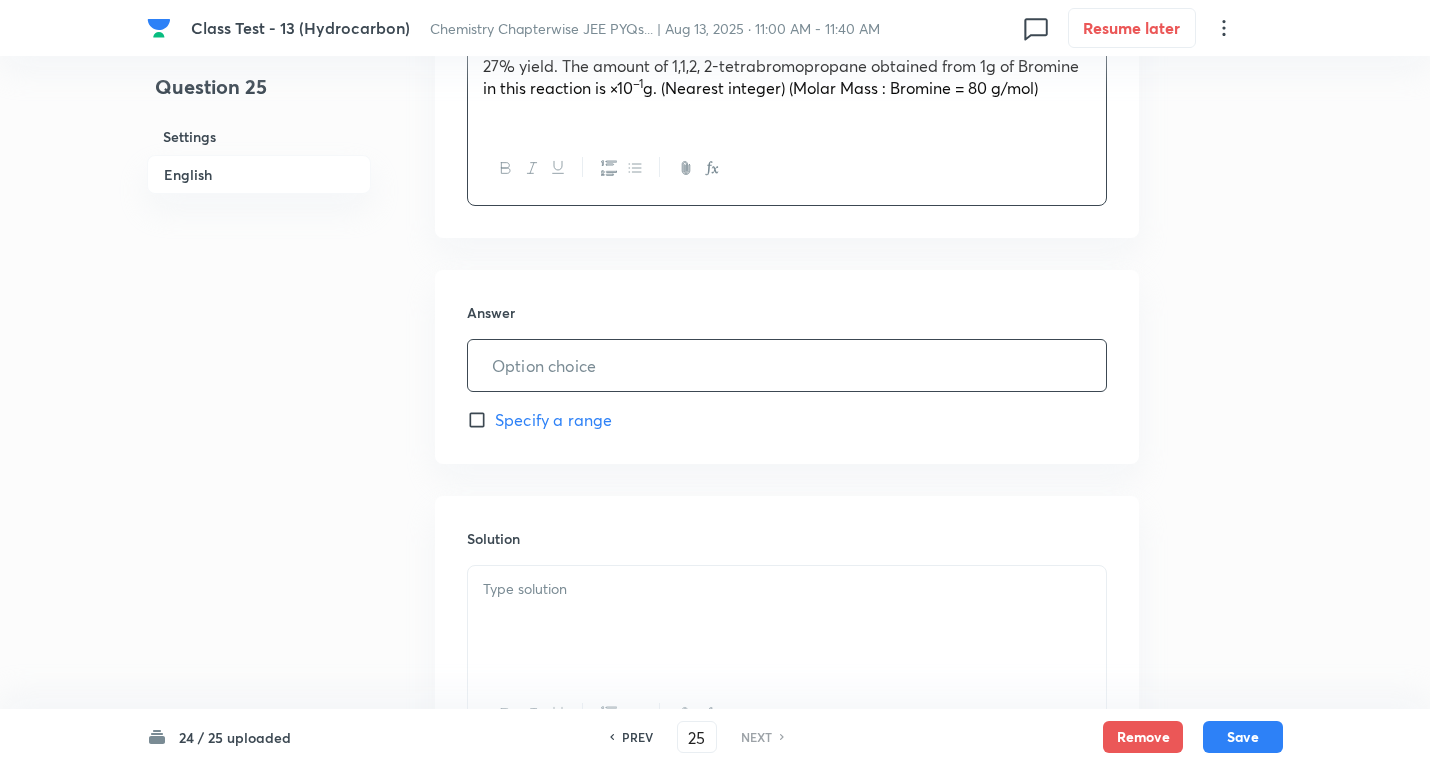 click at bounding box center [787, 365] 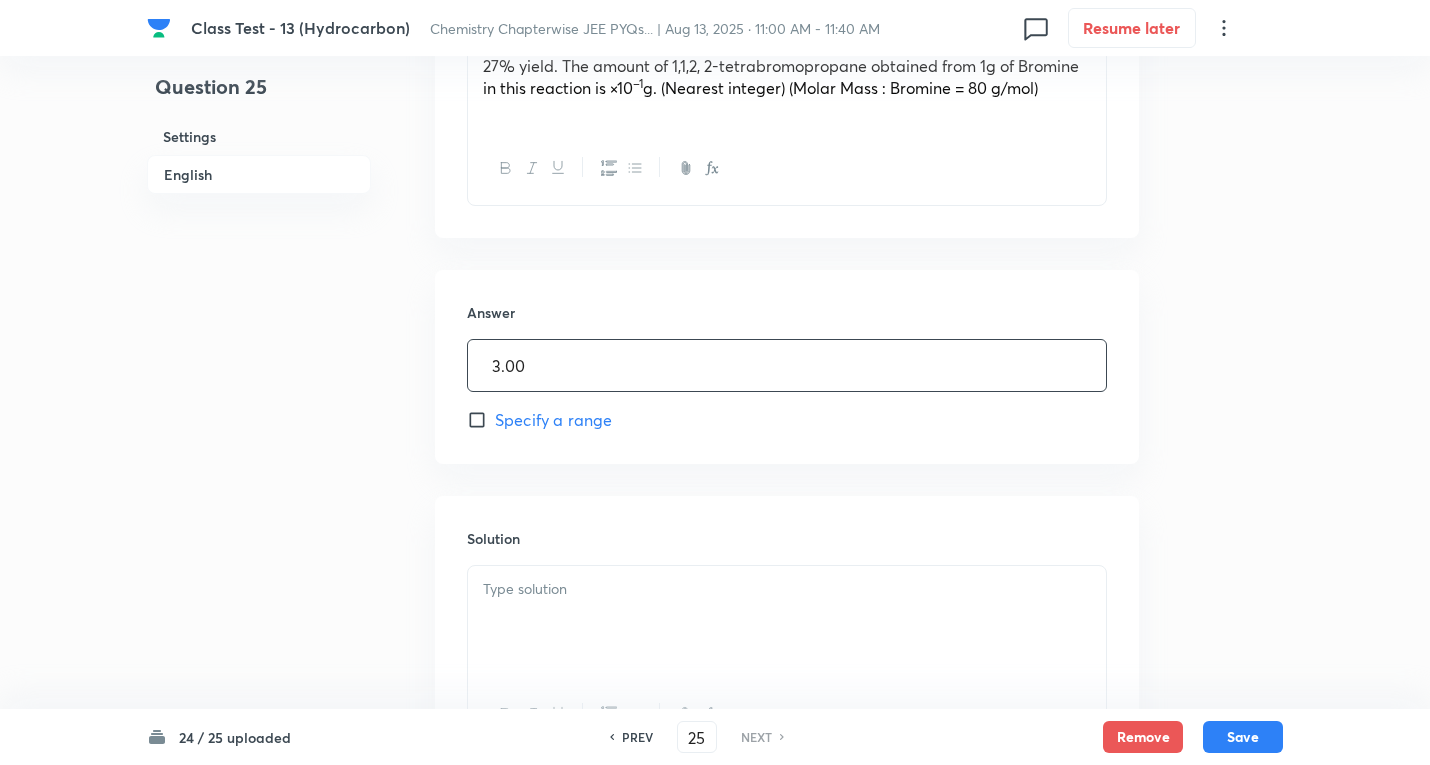 click at bounding box center (787, 622) 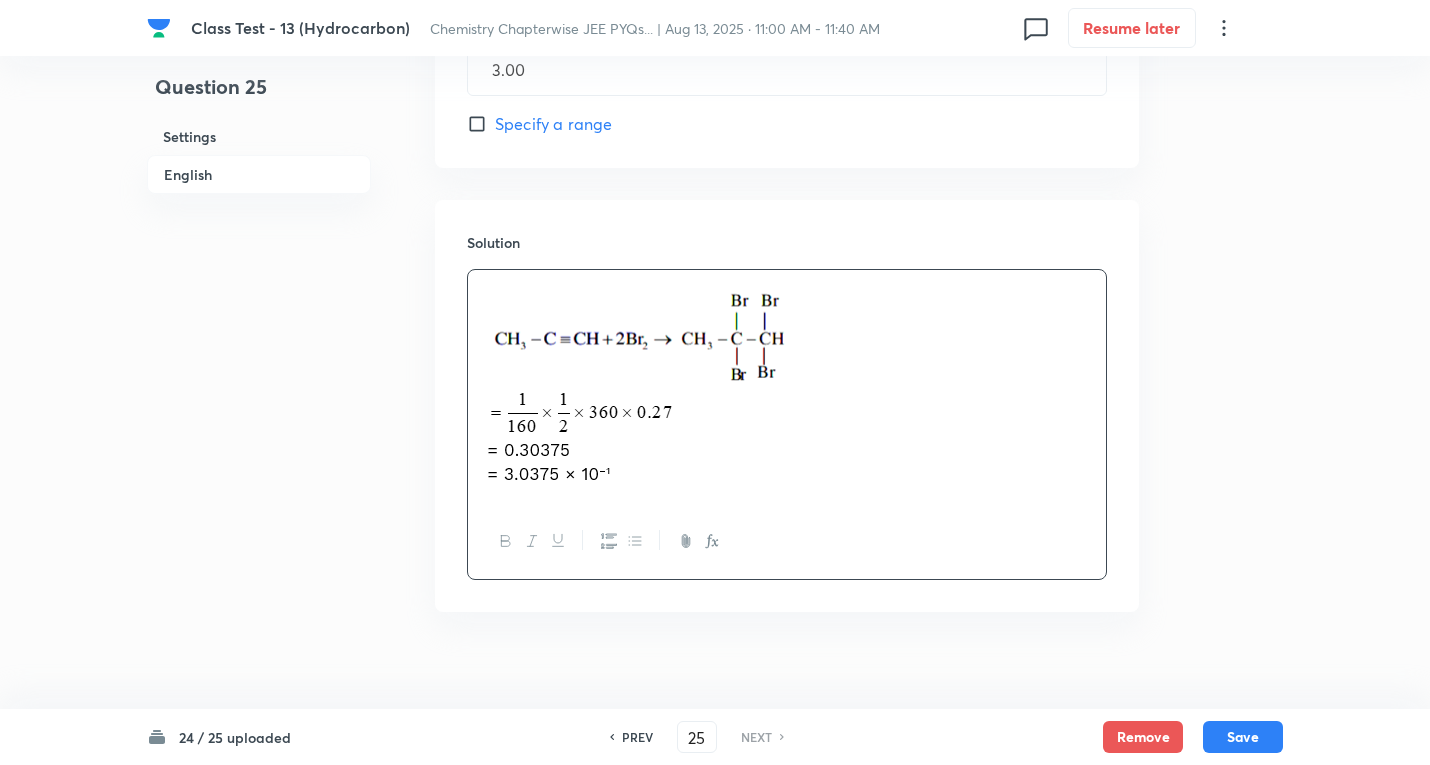 scroll, scrollTop: 1000, scrollLeft: 0, axis: vertical 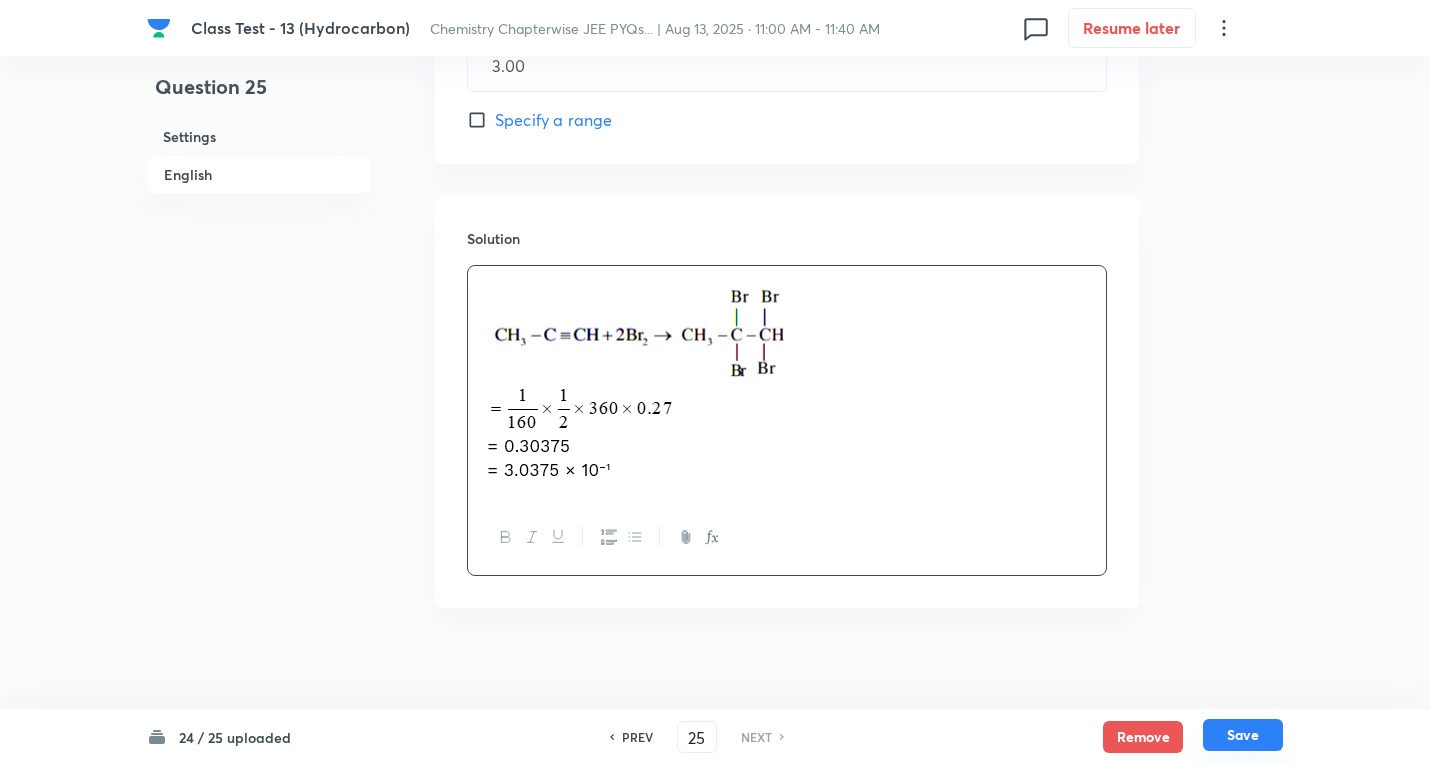 drag, startPoint x: 1252, startPoint y: 734, endPoint x: 497, endPoint y: 388, distance: 830.5065 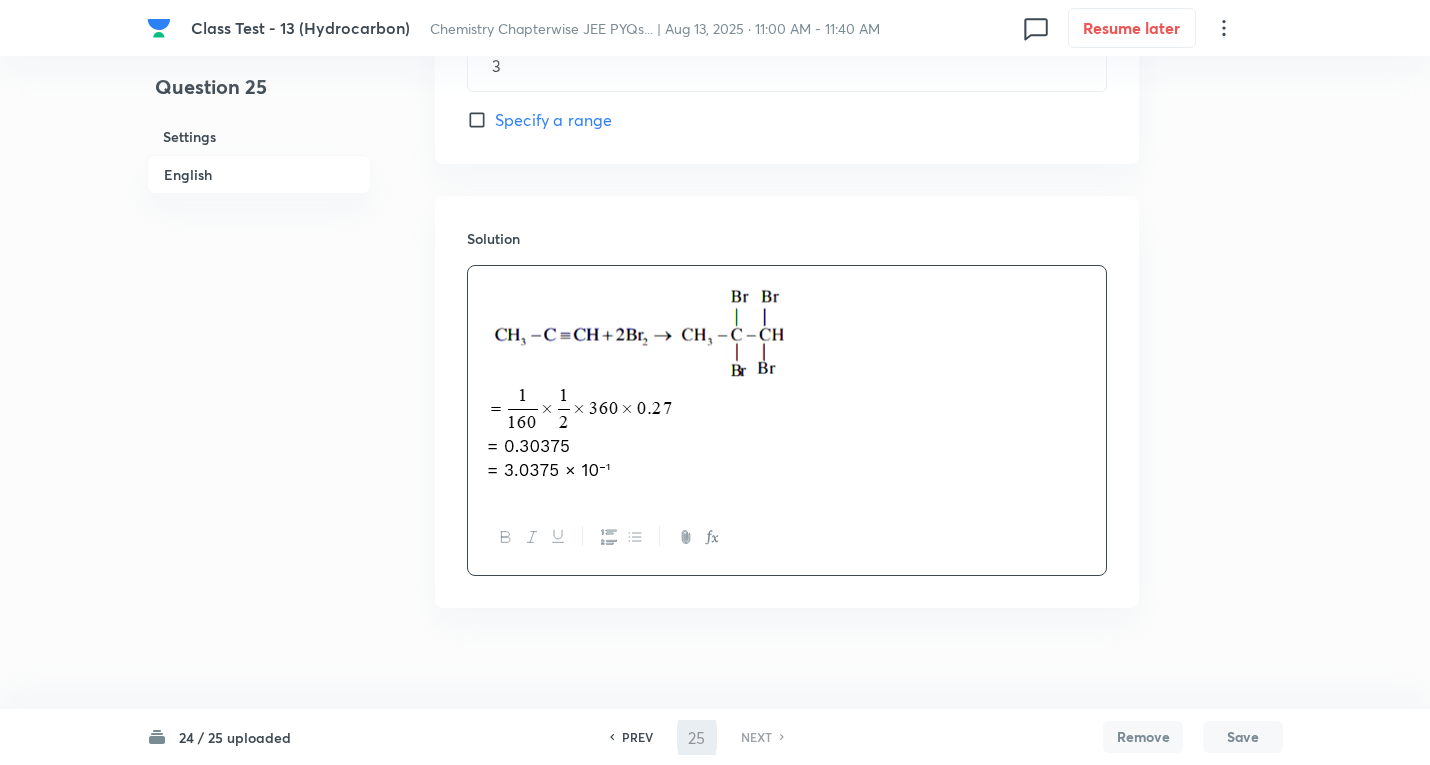 scroll, scrollTop: 896, scrollLeft: 0, axis: vertical 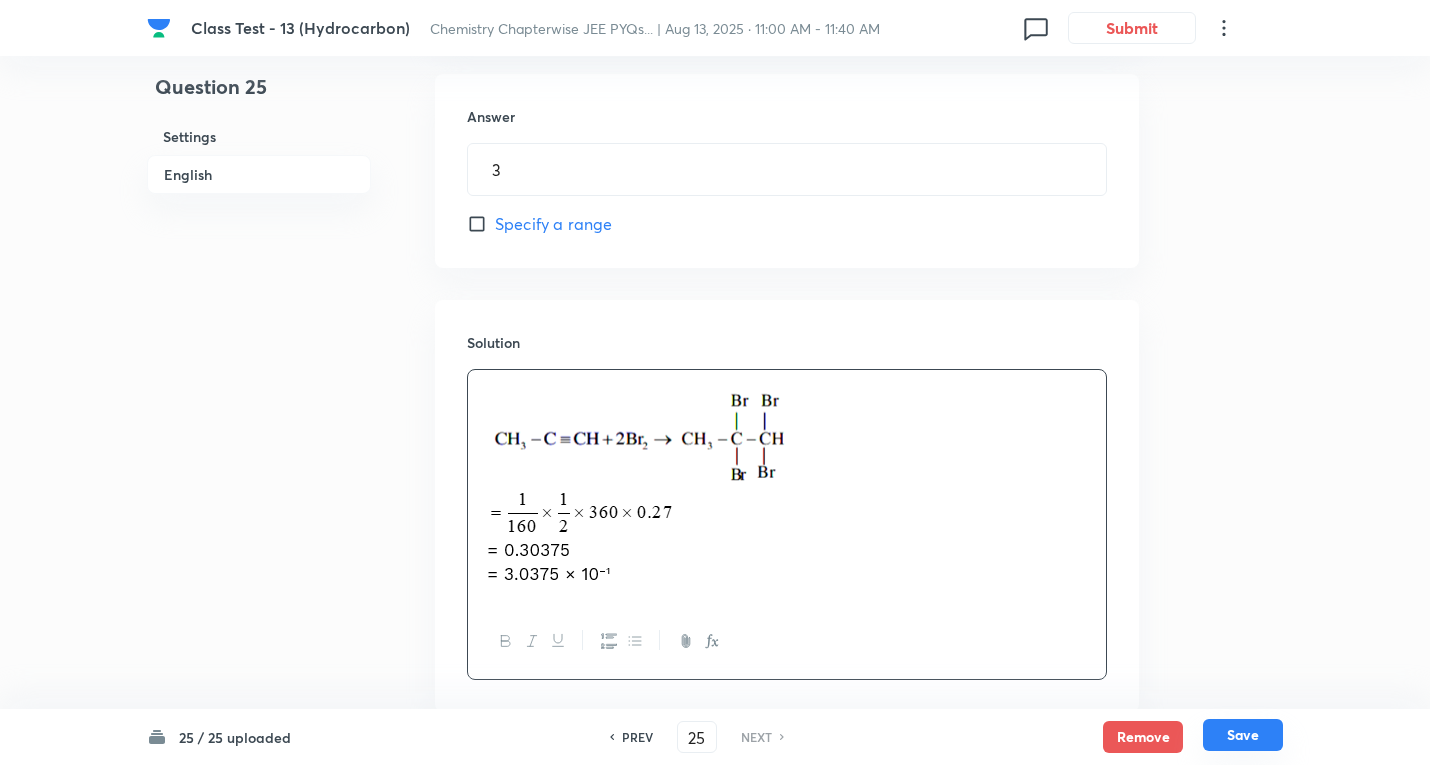click on "Save" at bounding box center [1243, 735] 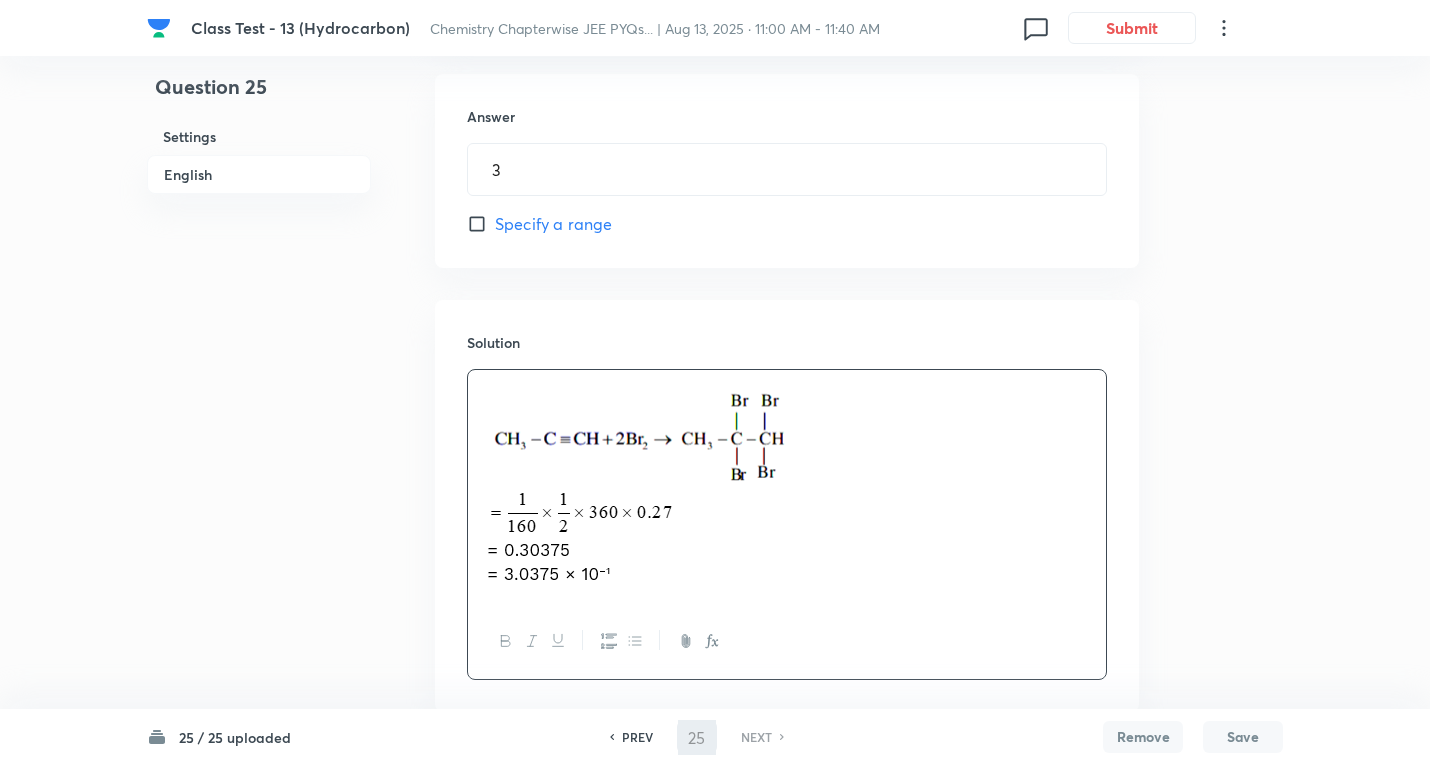 type on "3" 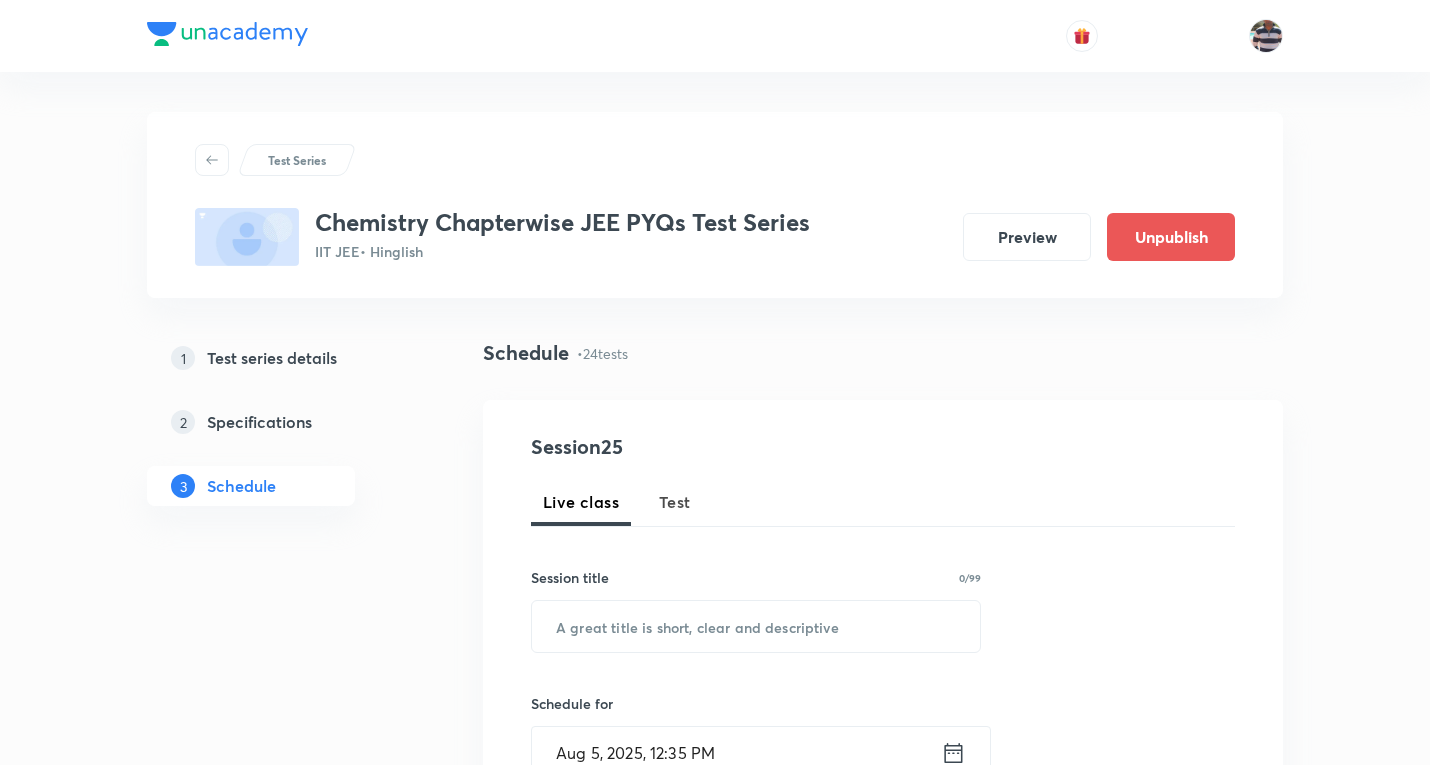scroll, scrollTop: 3310, scrollLeft: 0, axis: vertical 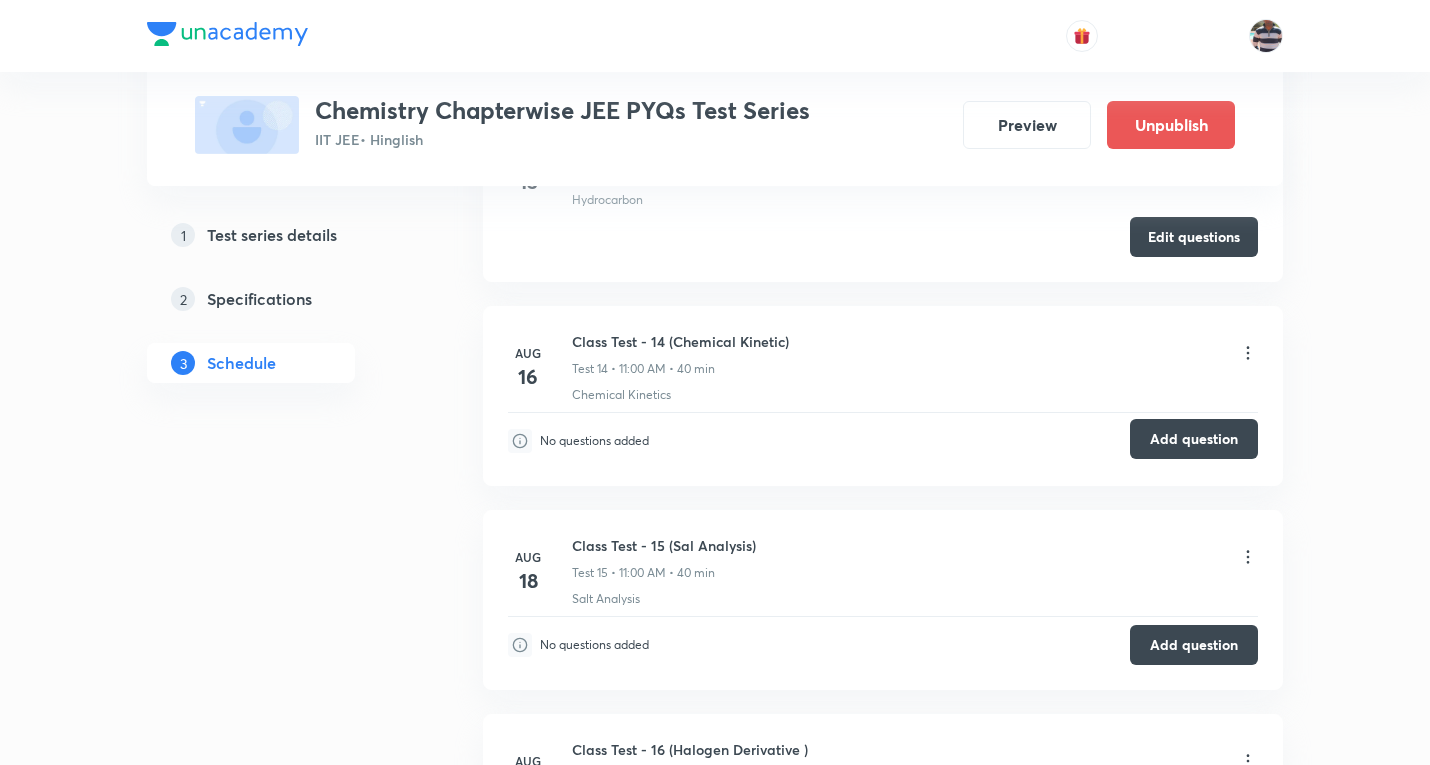 click on "Add question" at bounding box center [1194, 439] 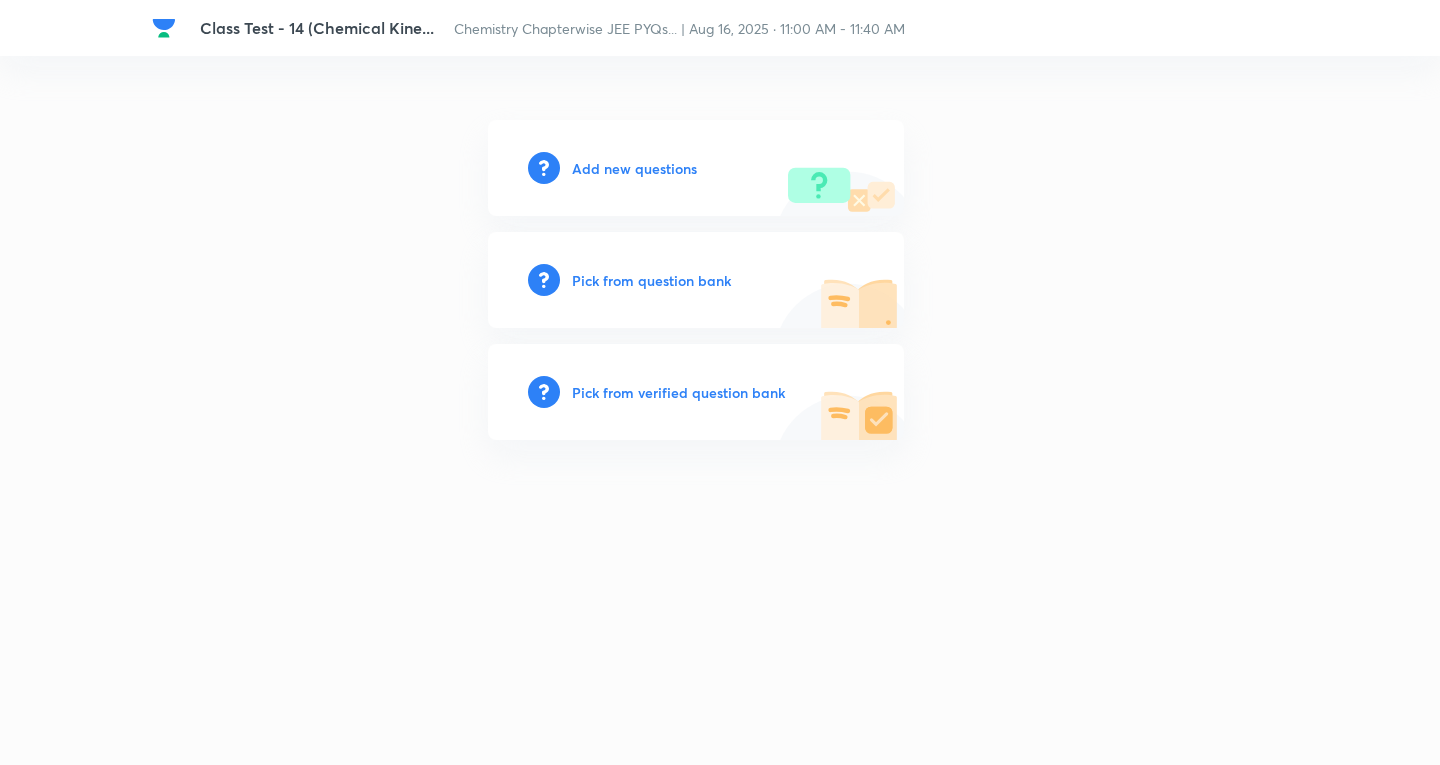 scroll, scrollTop: 0, scrollLeft: 0, axis: both 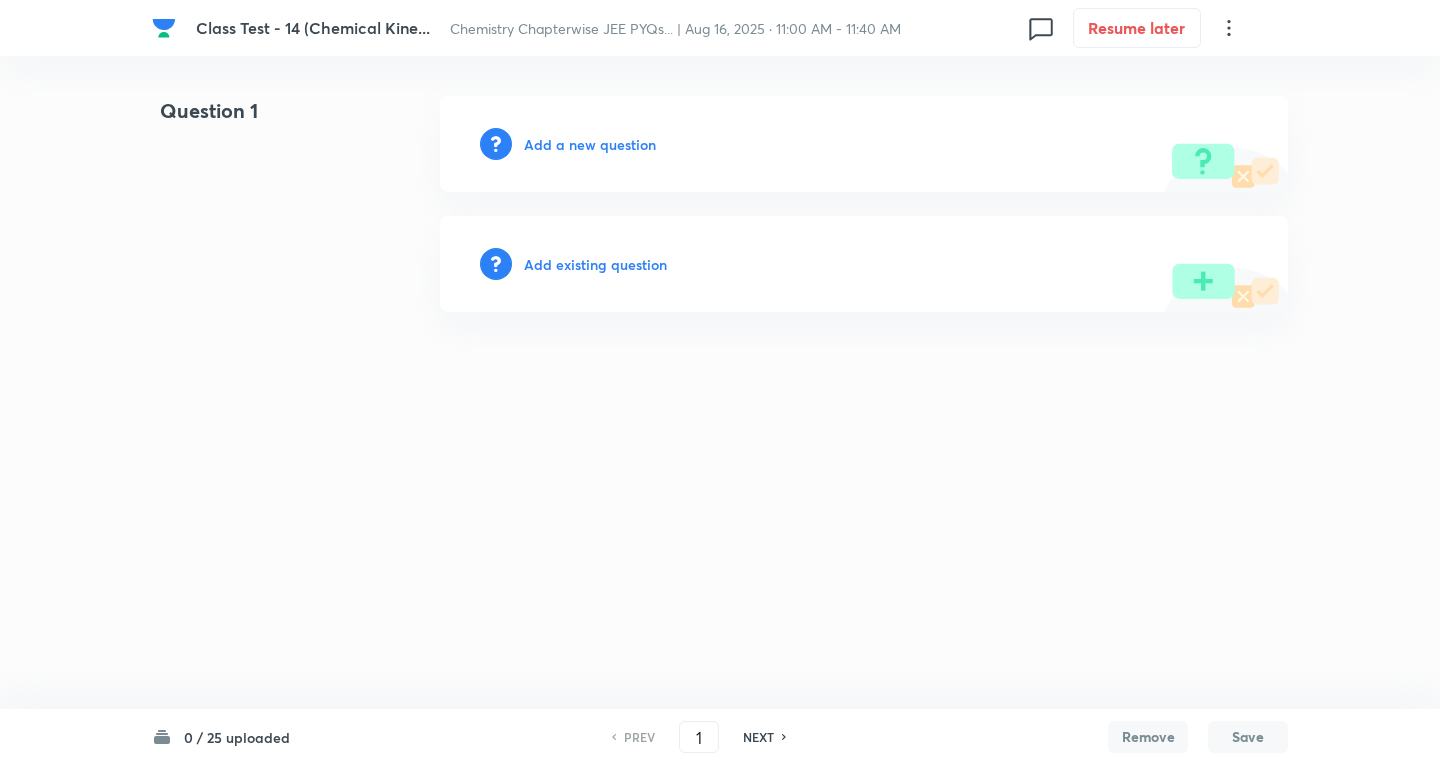 click on "Add a new question" at bounding box center [590, 144] 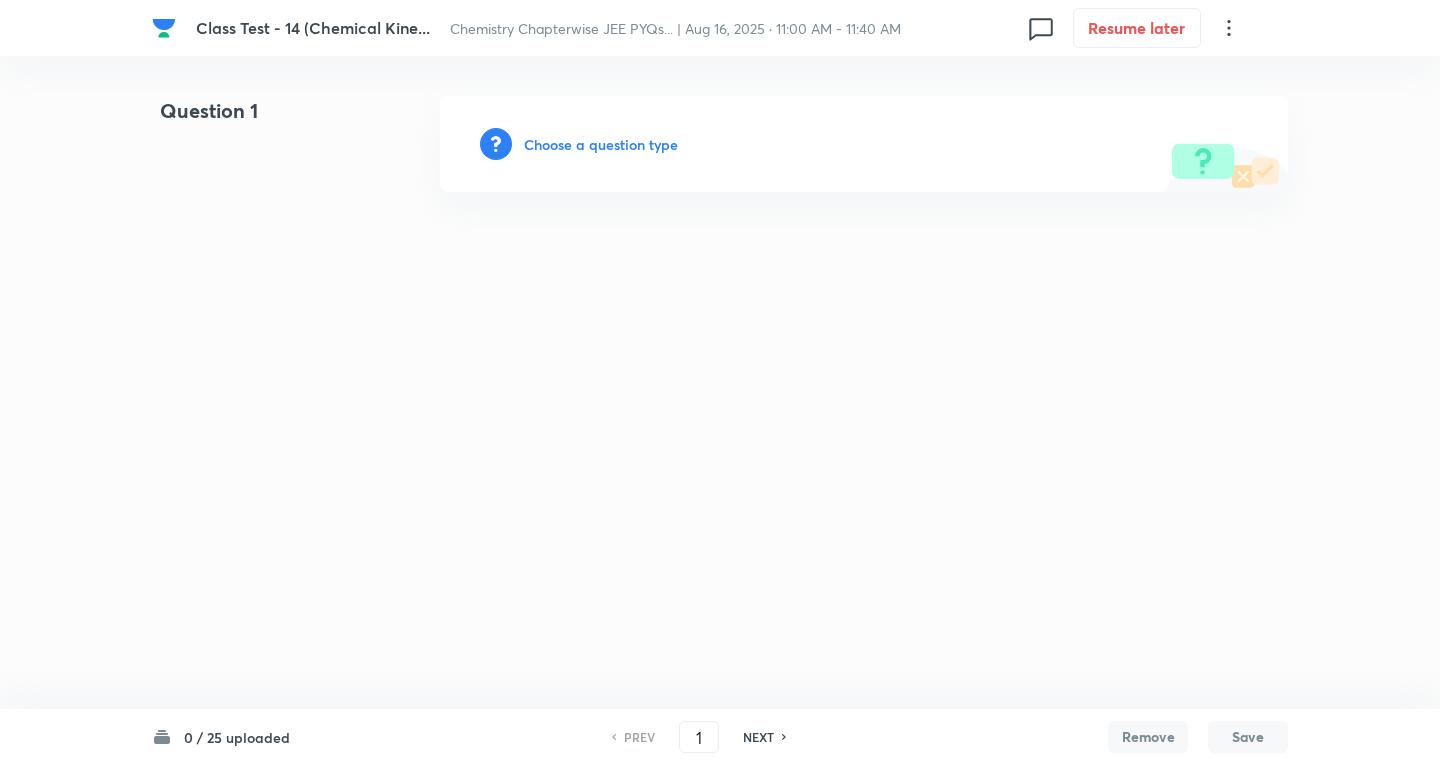 click on "Choose a question type" at bounding box center [601, 144] 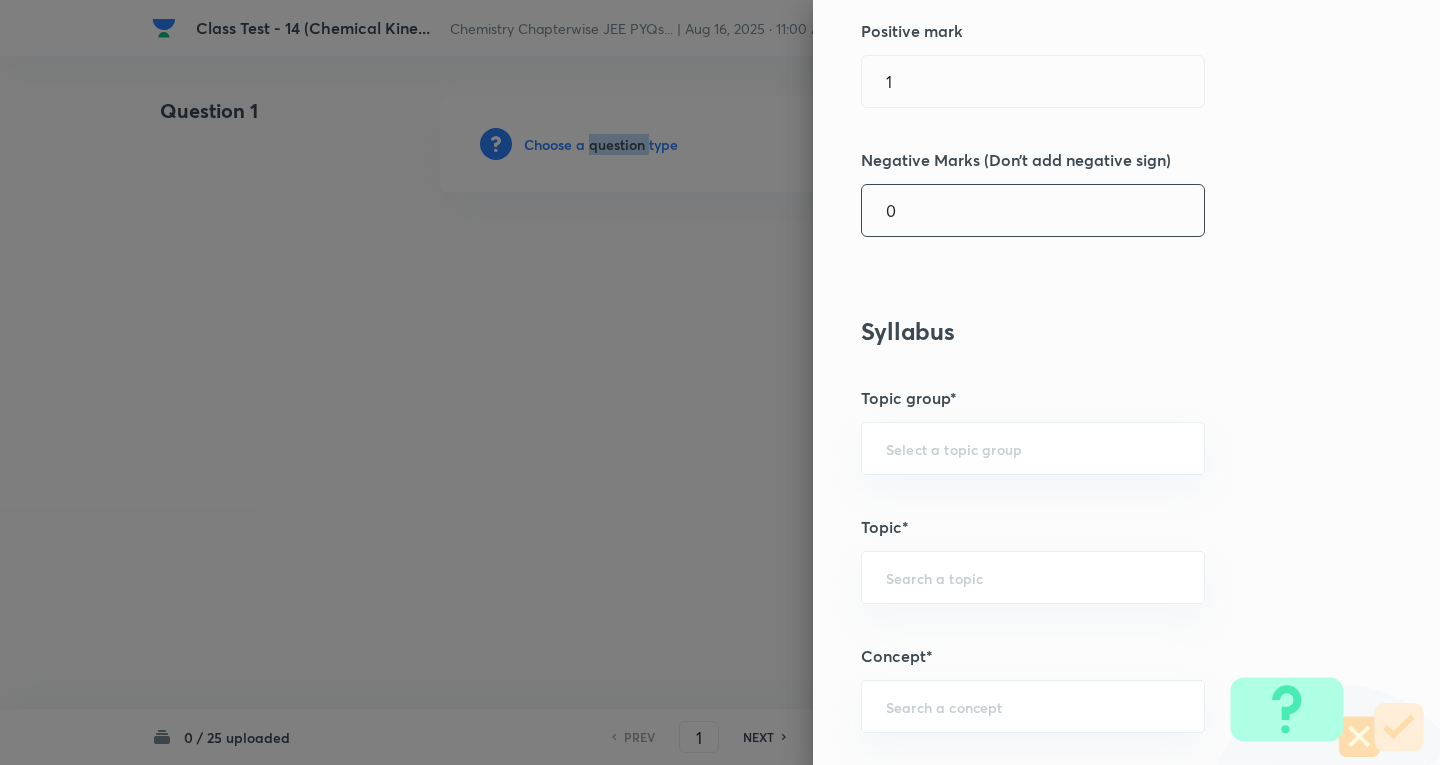 scroll, scrollTop: 500, scrollLeft: 0, axis: vertical 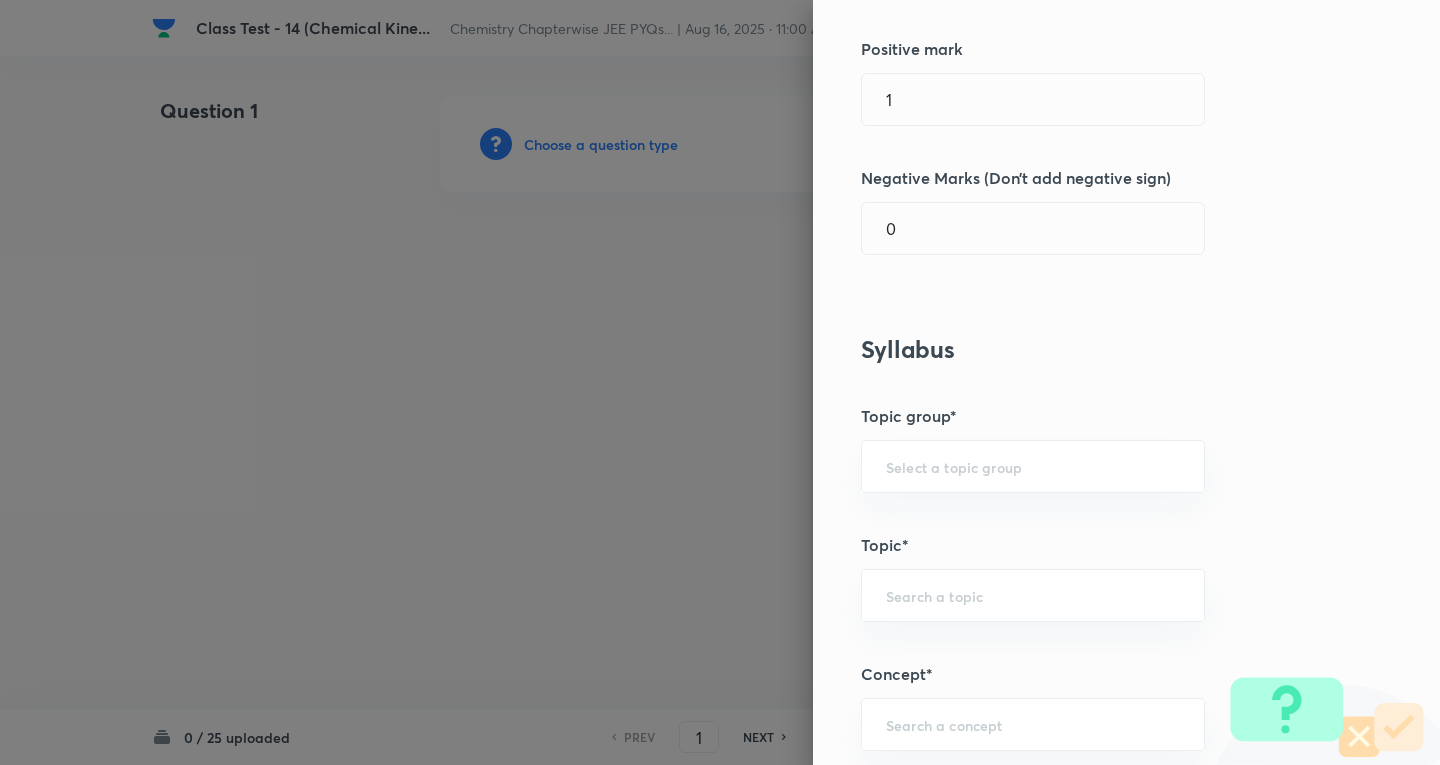 drag, startPoint x: 917, startPoint y: 94, endPoint x: 603, endPoint y: 75, distance: 314.5743 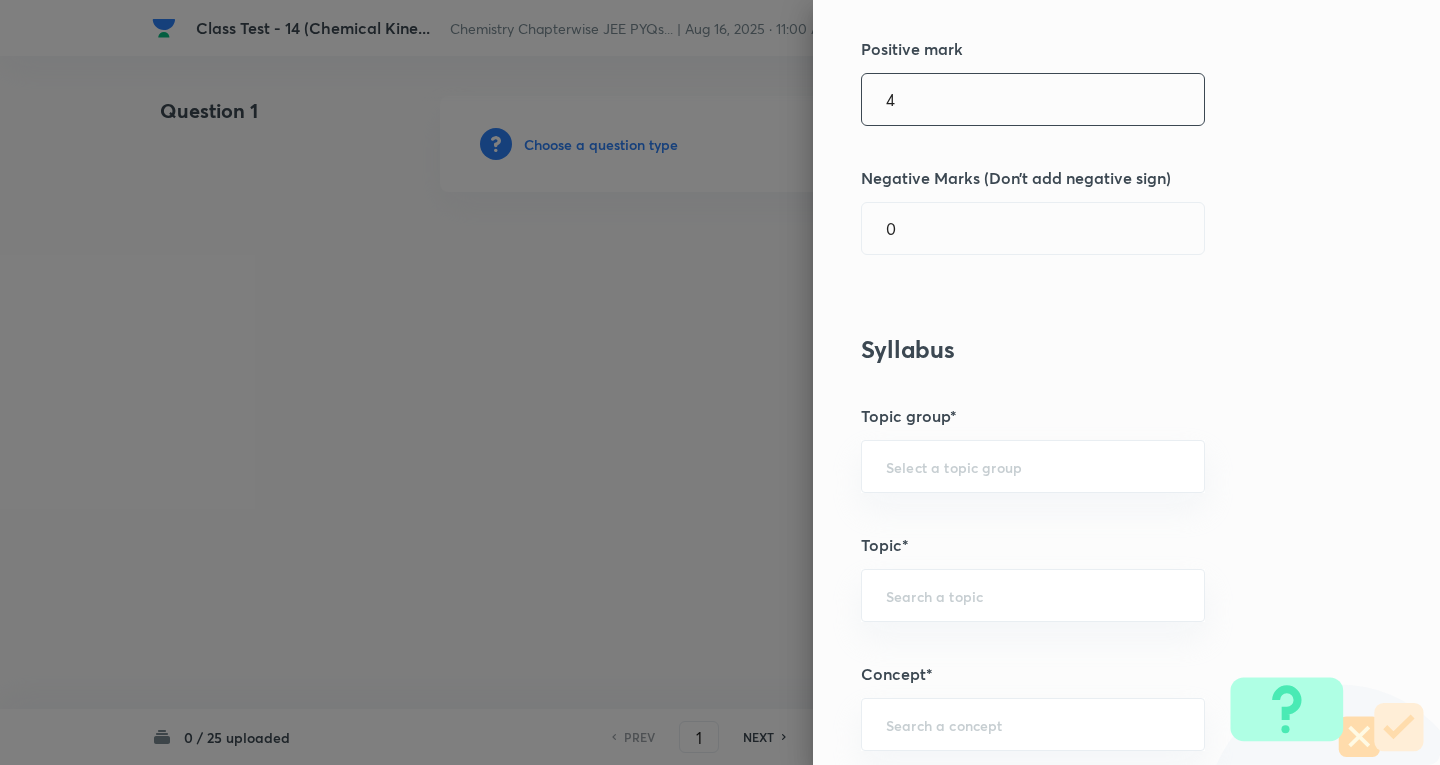 type on "4" 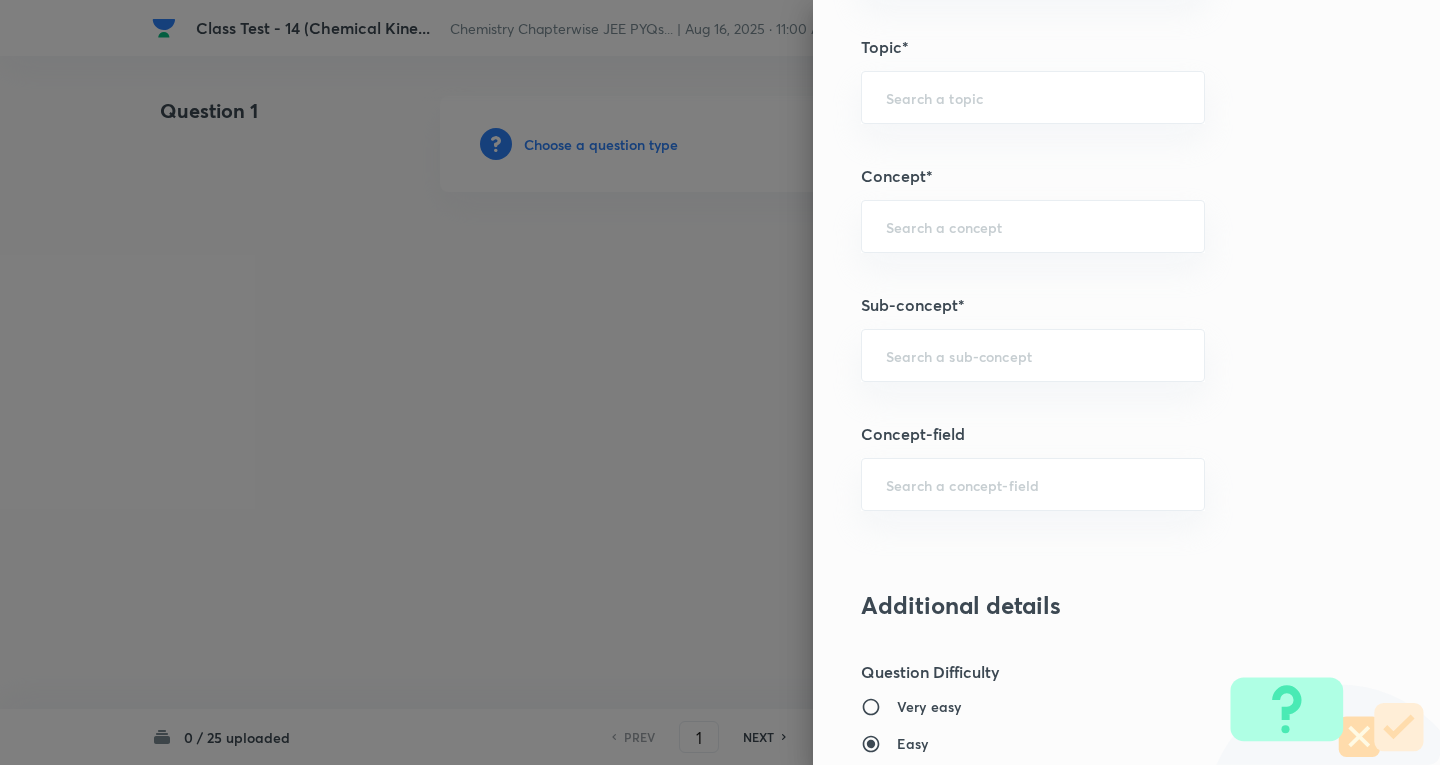 scroll, scrollTop: 1200, scrollLeft: 0, axis: vertical 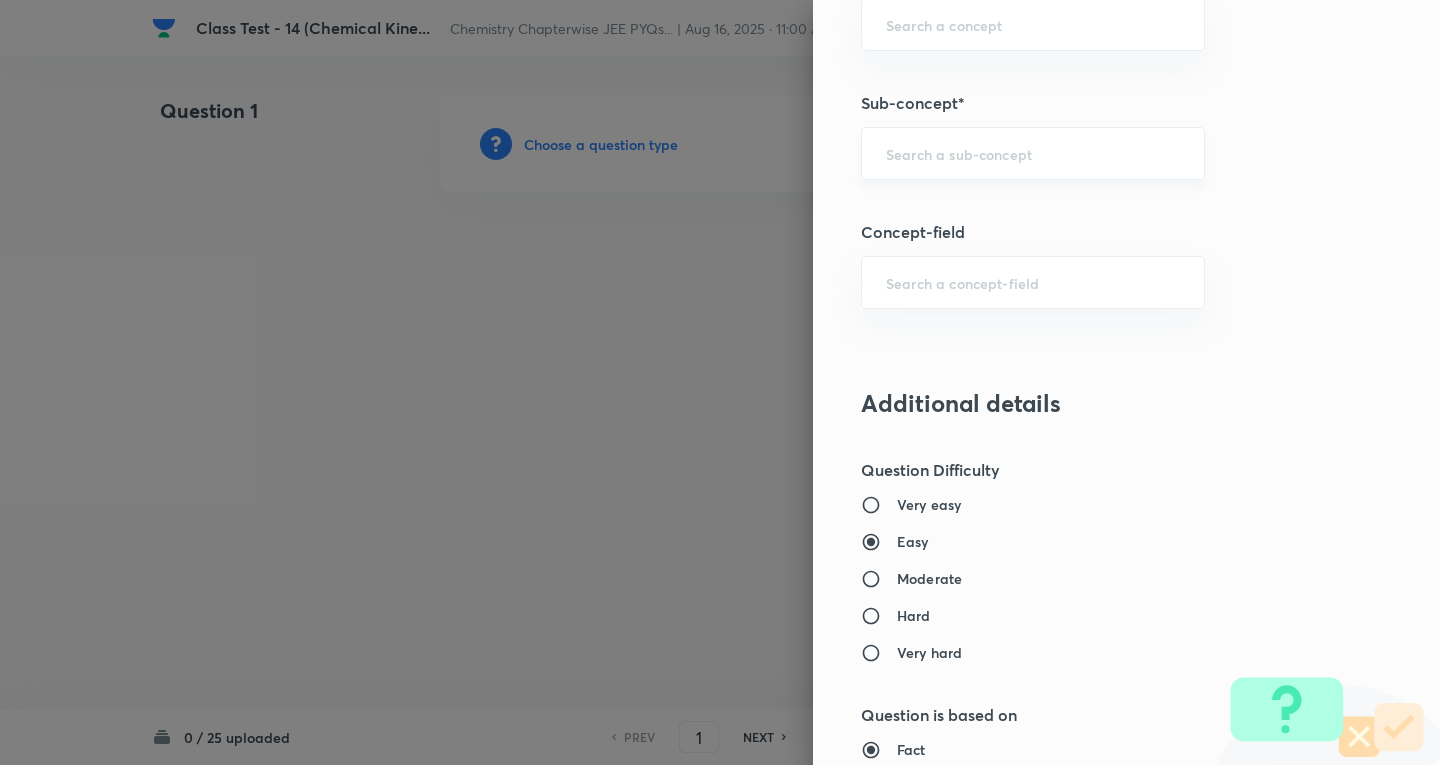 type on "1" 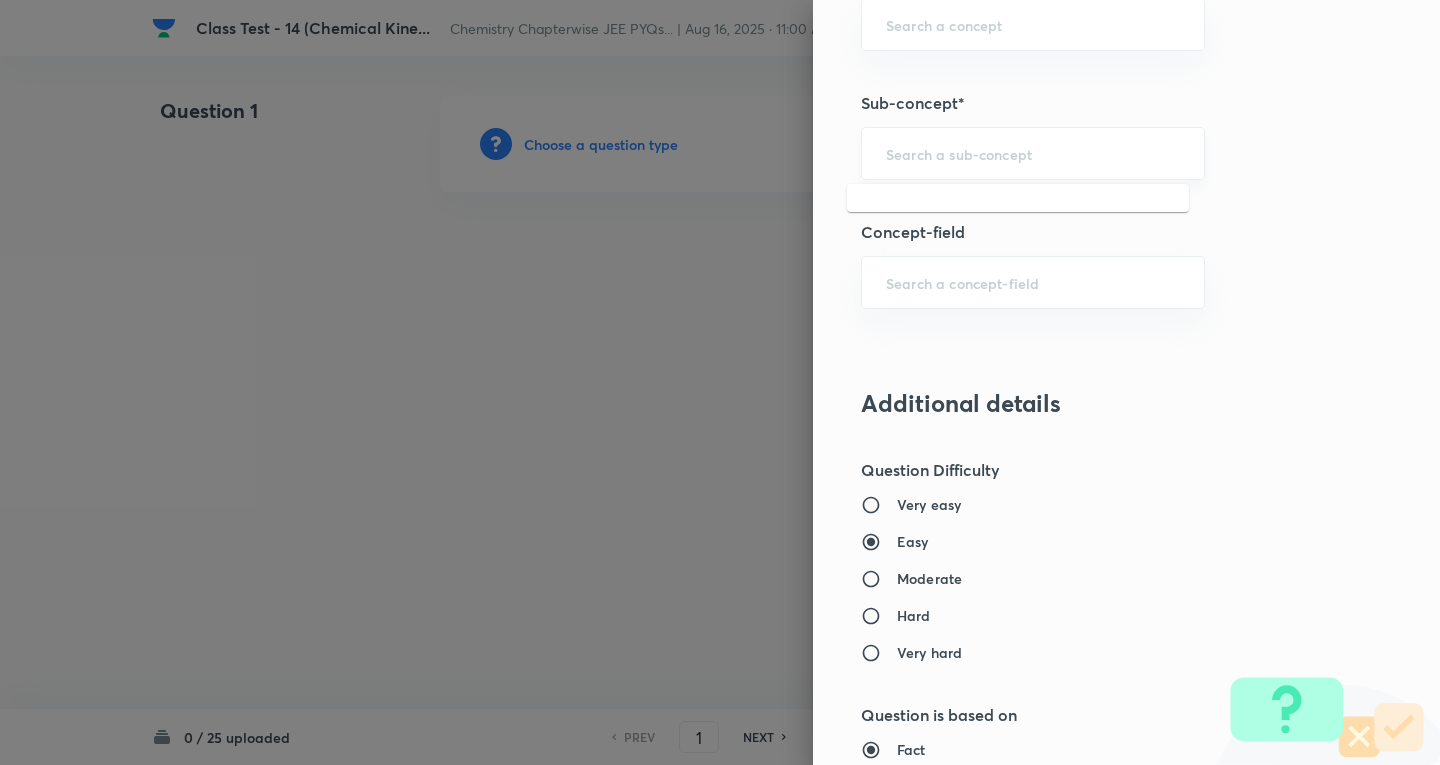 click at bounding box center (1033, 153) 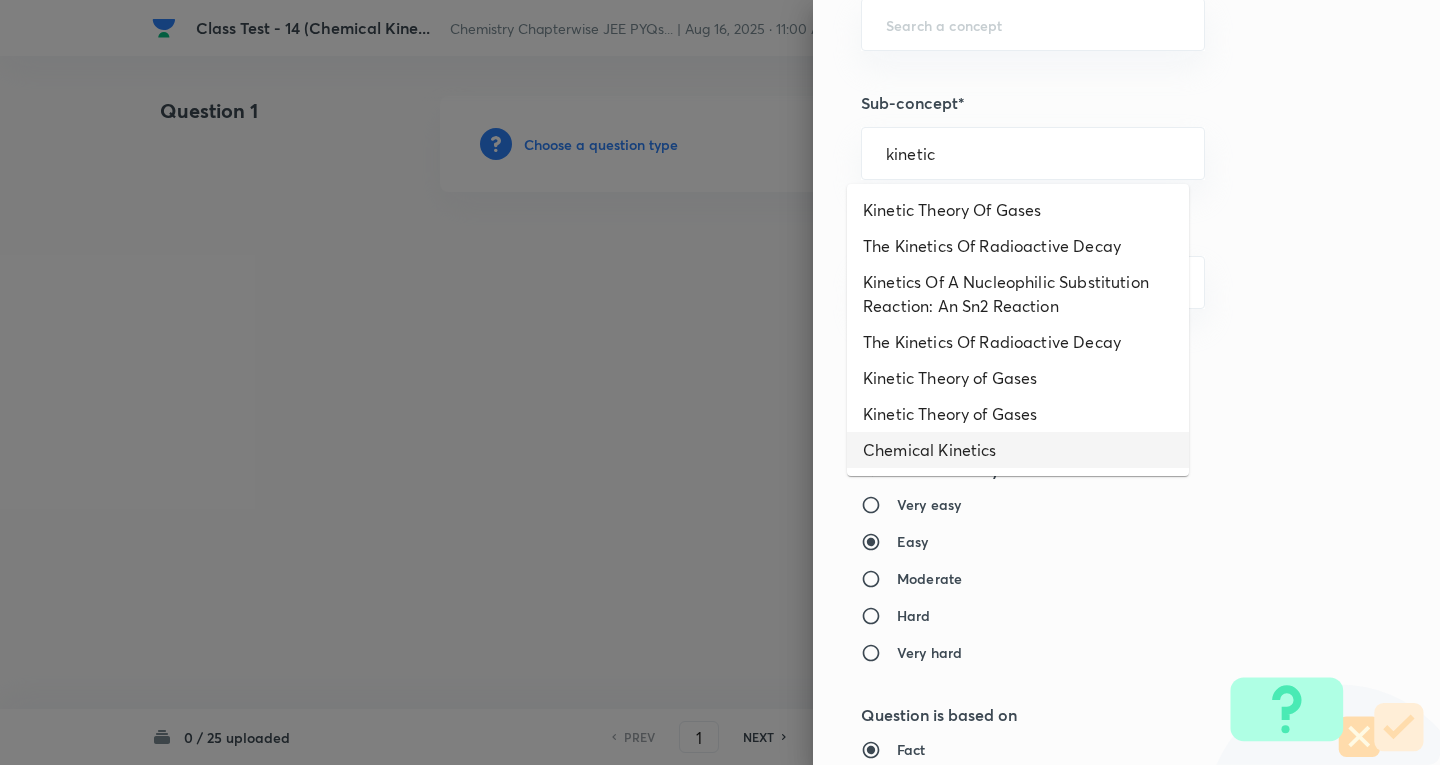 click on "Chemical Kinetics" at bounding box center [1018, 450] 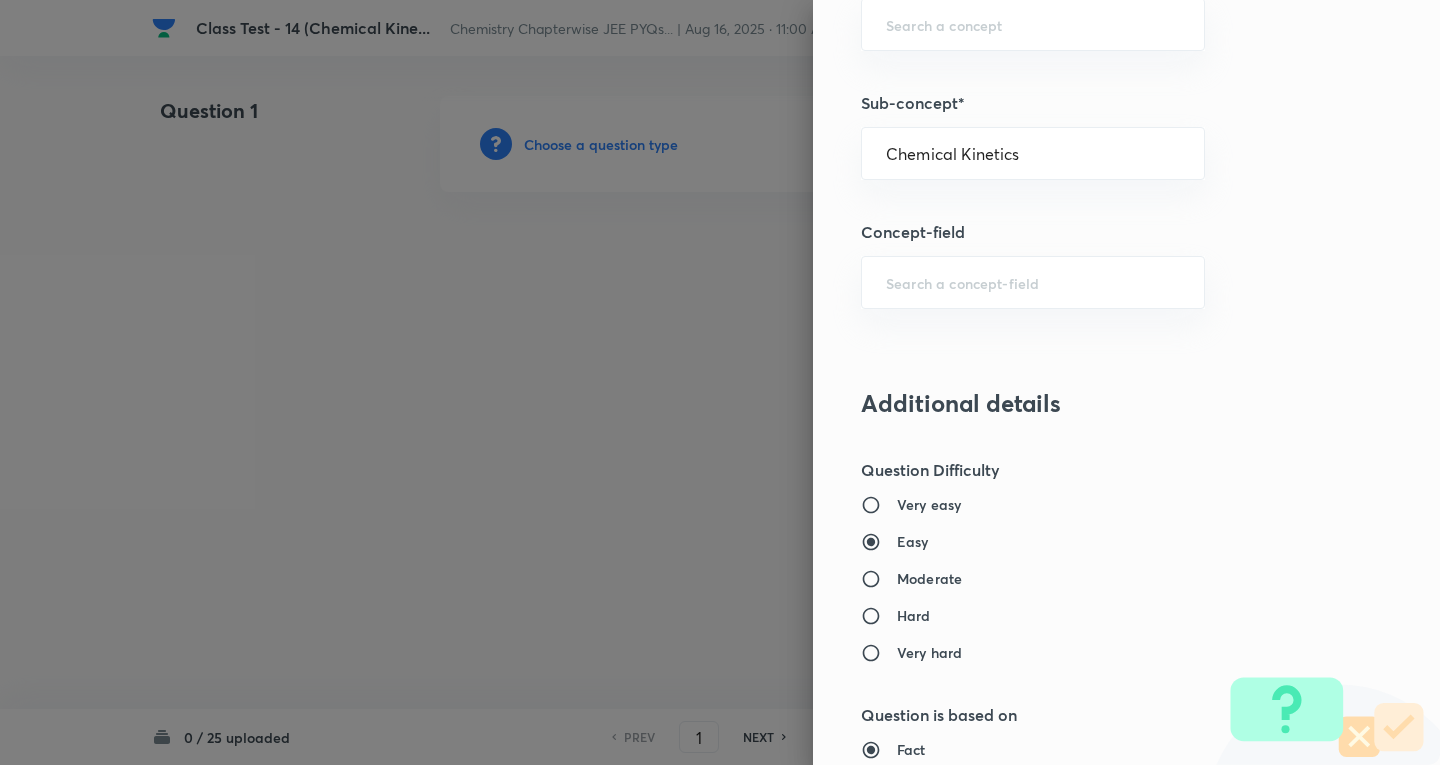 type on "Chemistry" 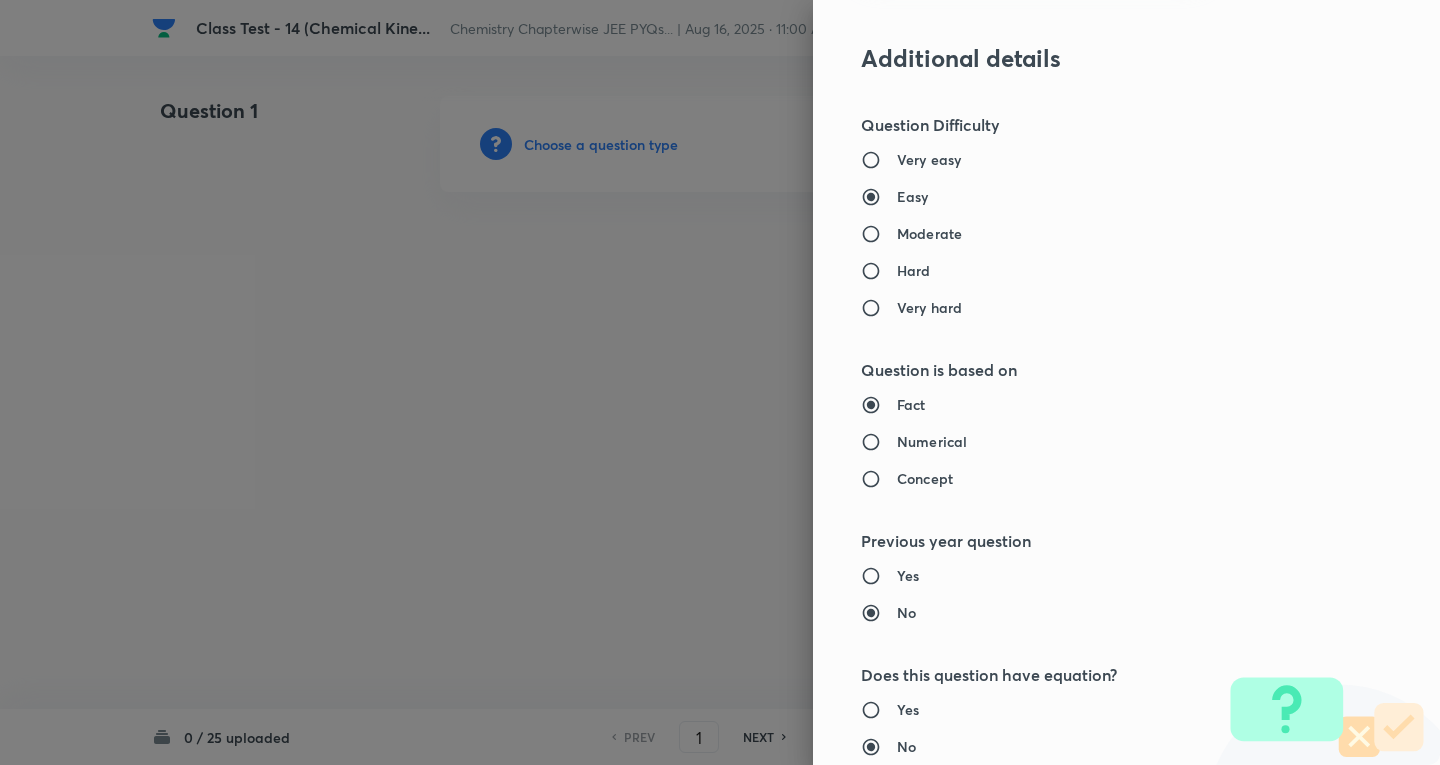 scroll, scrollTop: 1700, scrollLeft: 0, axis: vertical 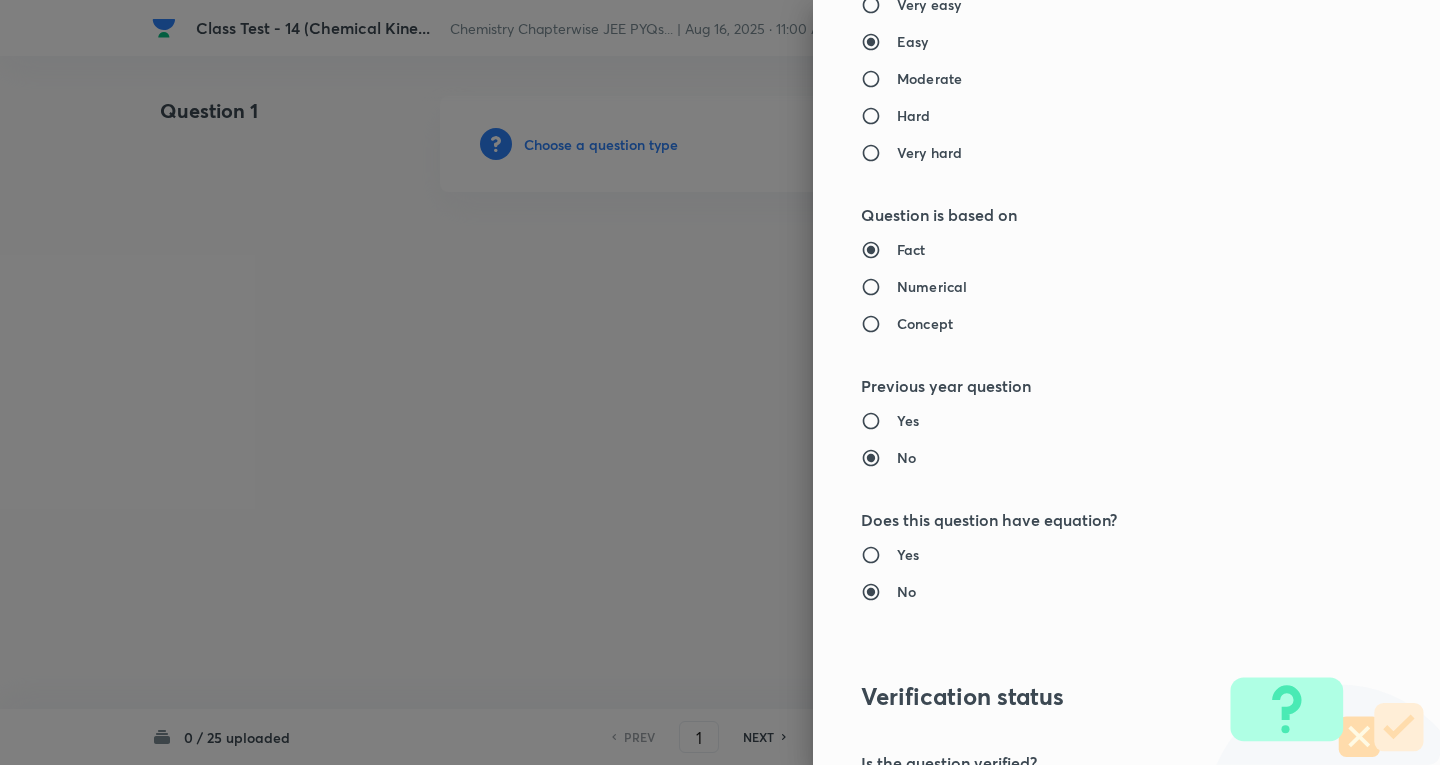 click on "Moderate" at bounding box center [929, 78] 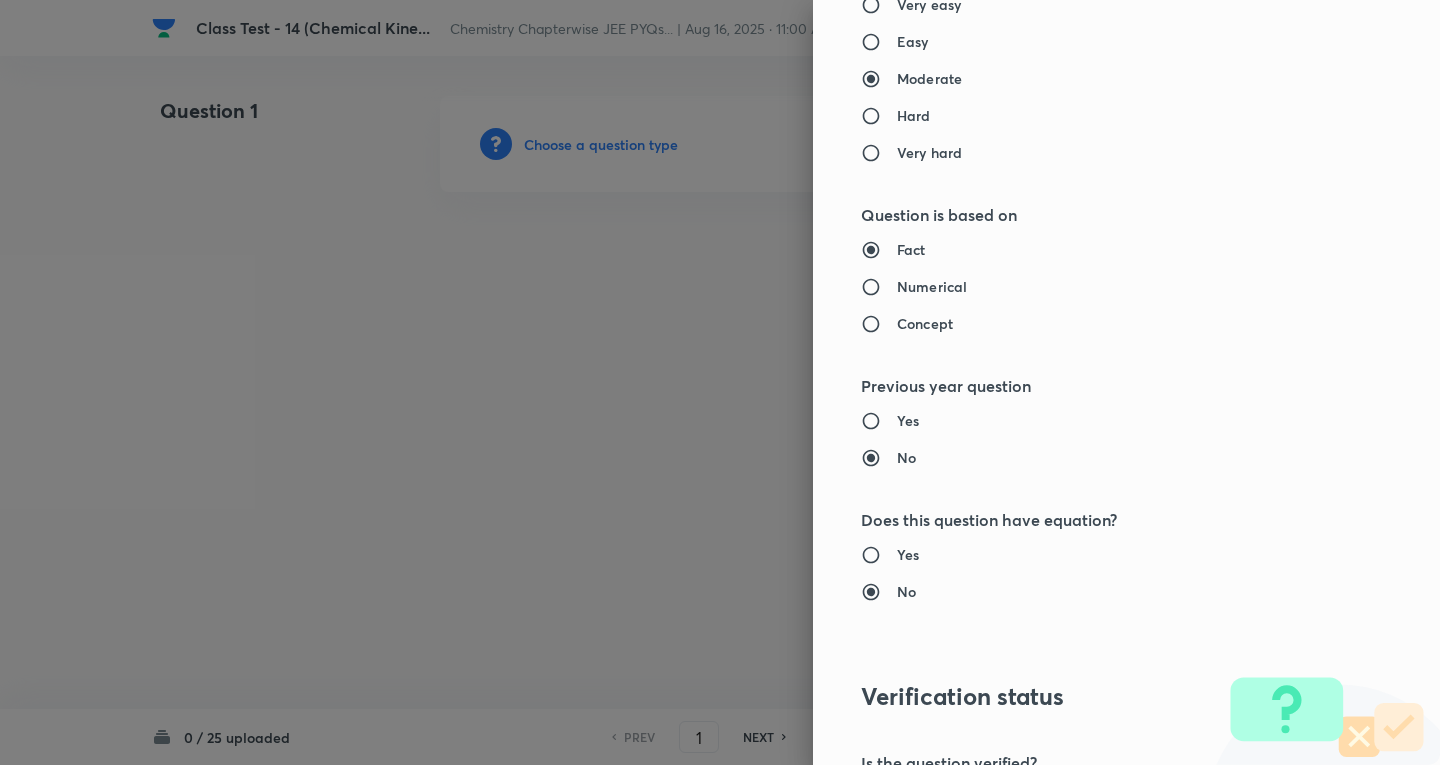 click on "Numerical" at bounding box center [932, 286] 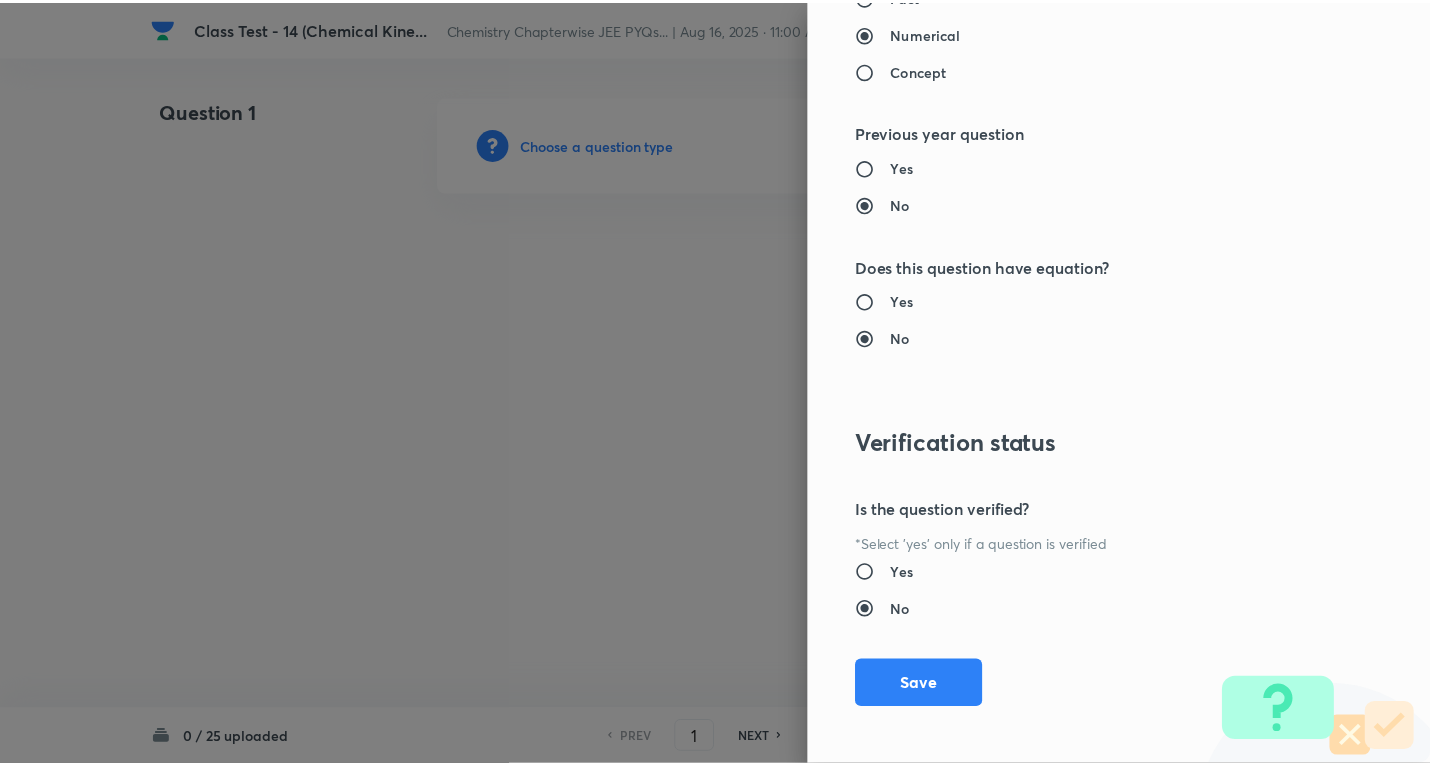 scroll, scrollTop: 1961, scrollLeft: 0, axis: vertical 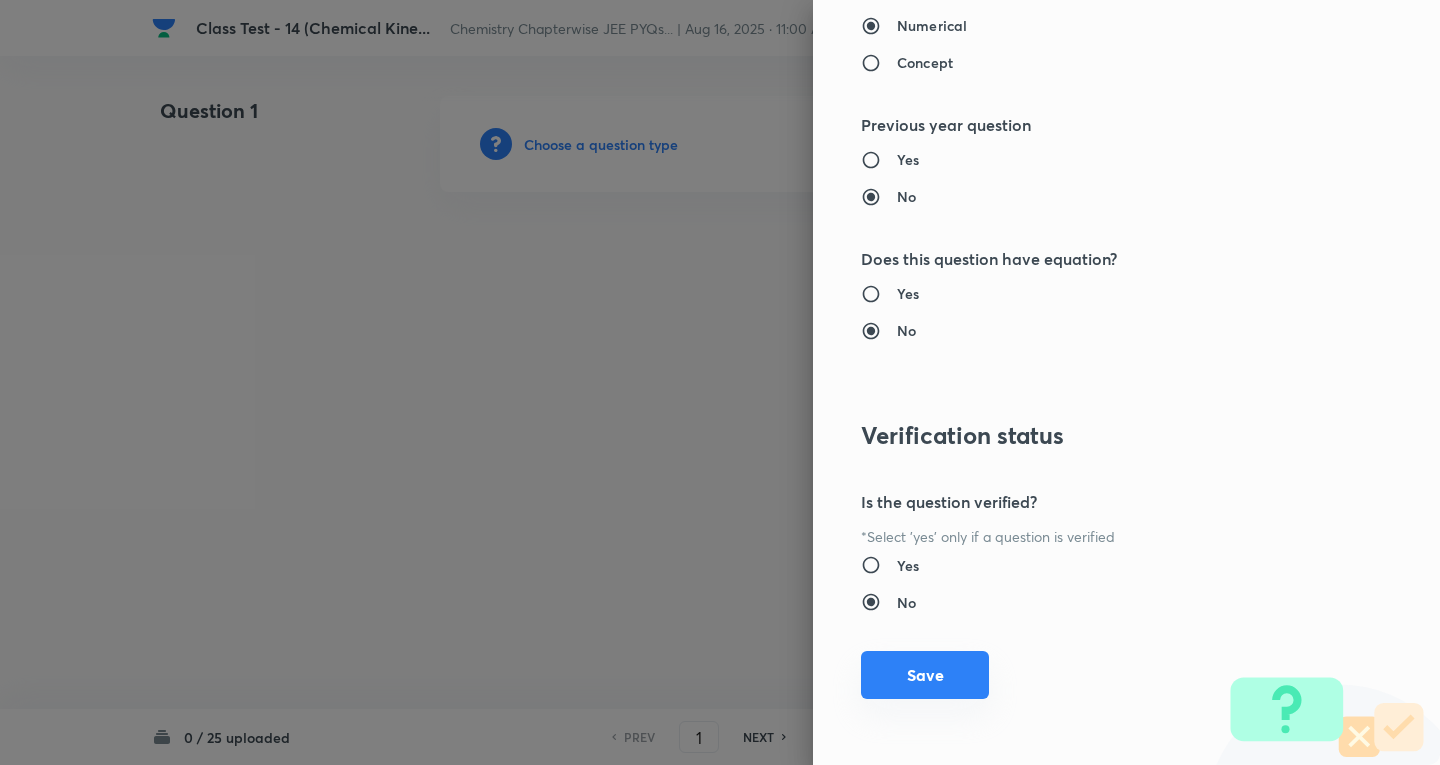 click on "Save" at bounding box center (925, 675) 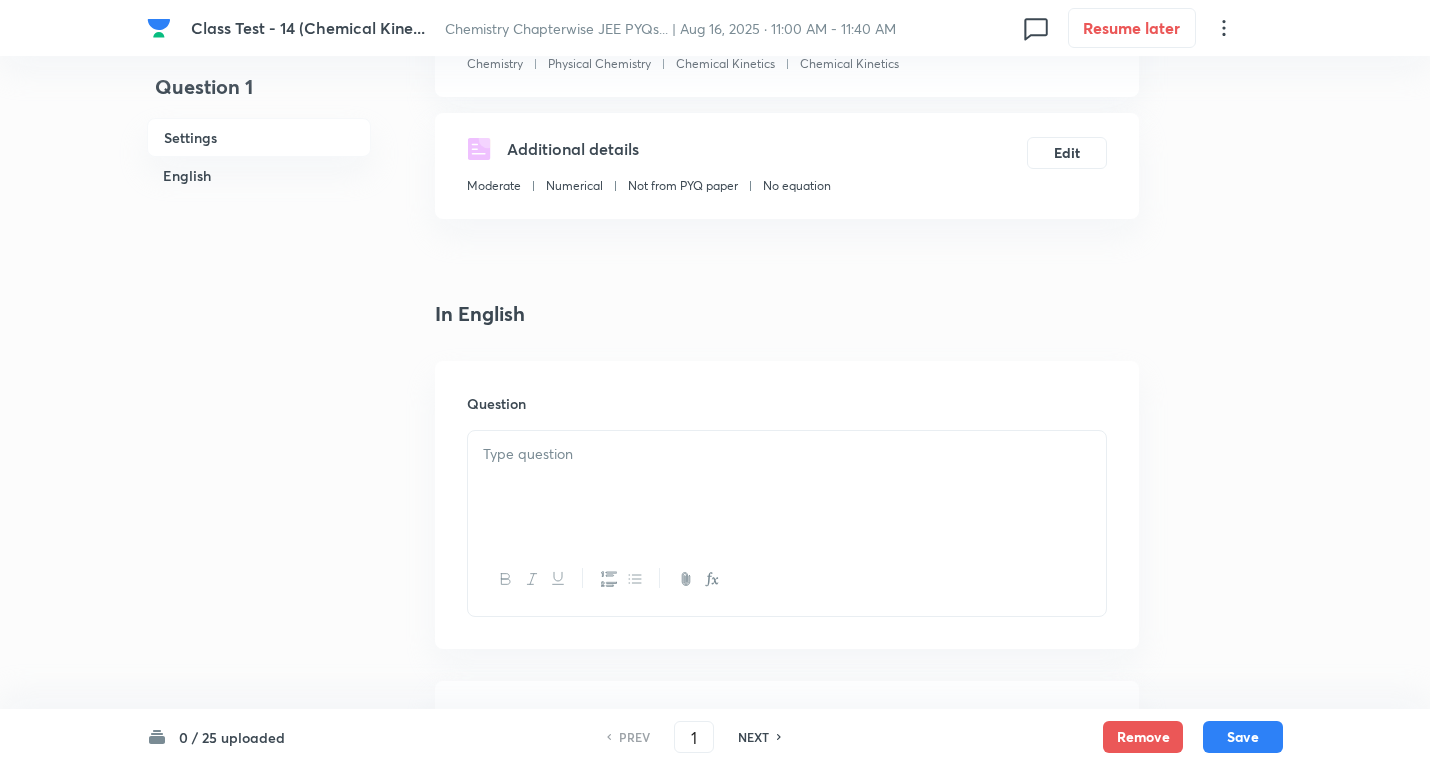 scroll, scrollTop: 300, scrollLeft: 0, axis: vertical 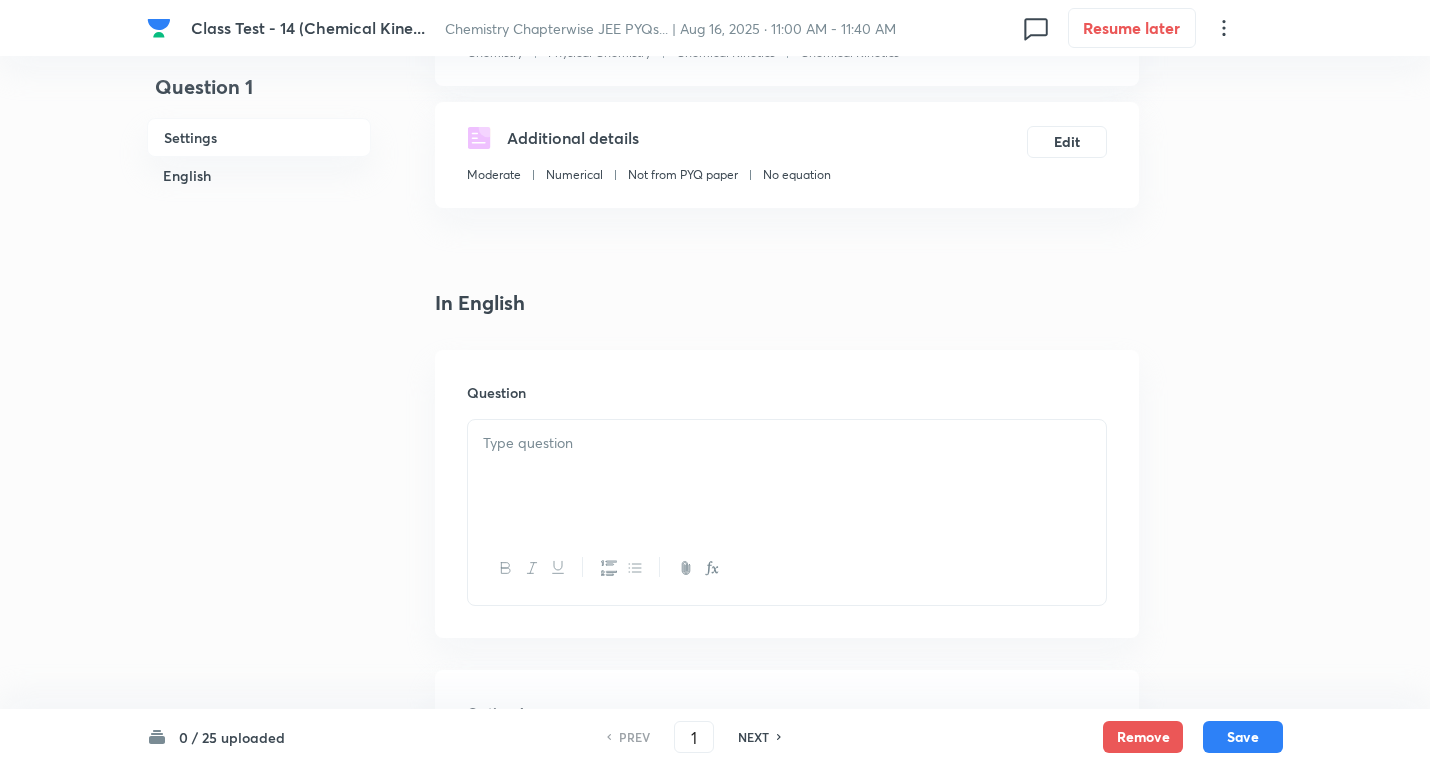 click at bounding box center (787, 476) 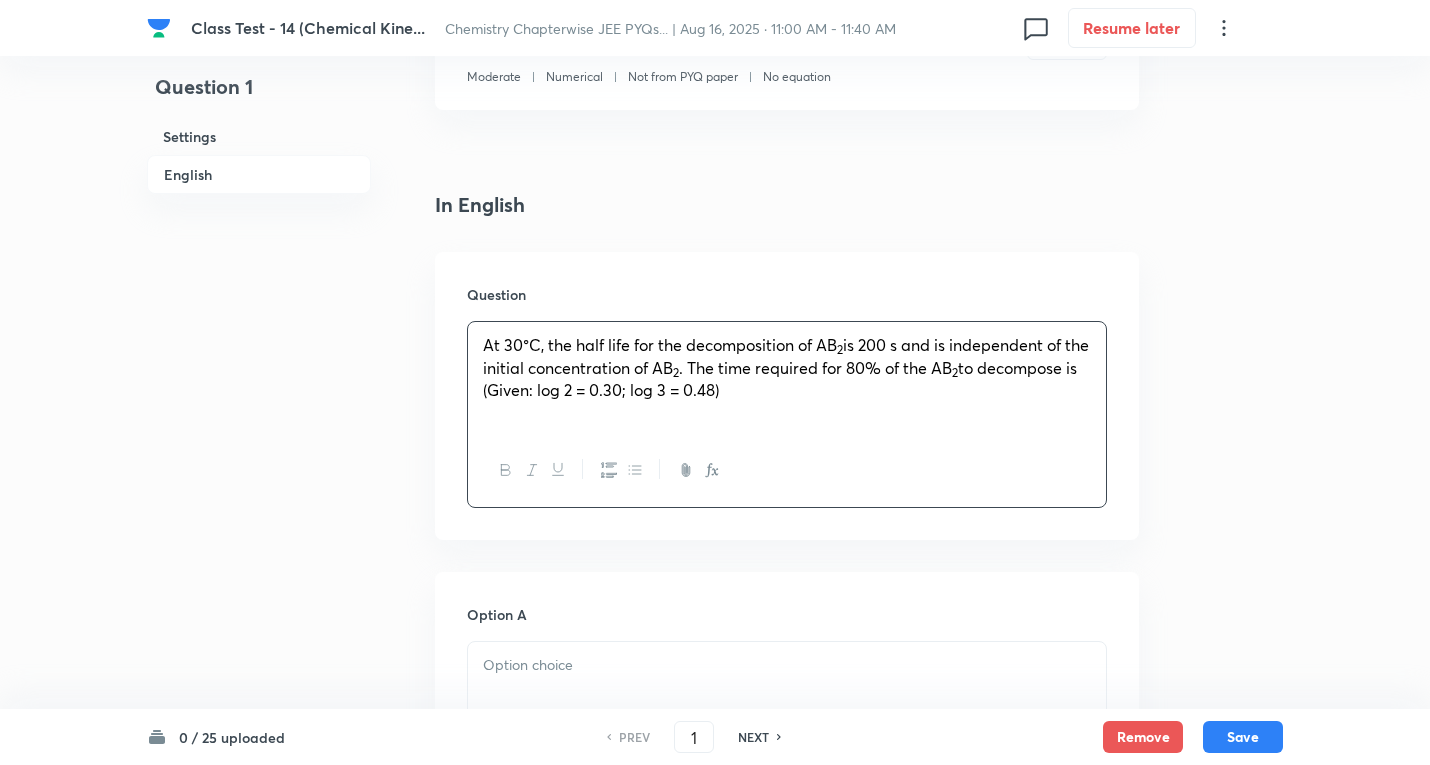 scroll, scrollTop: 200, scrollLeft: 0, axis: vertical 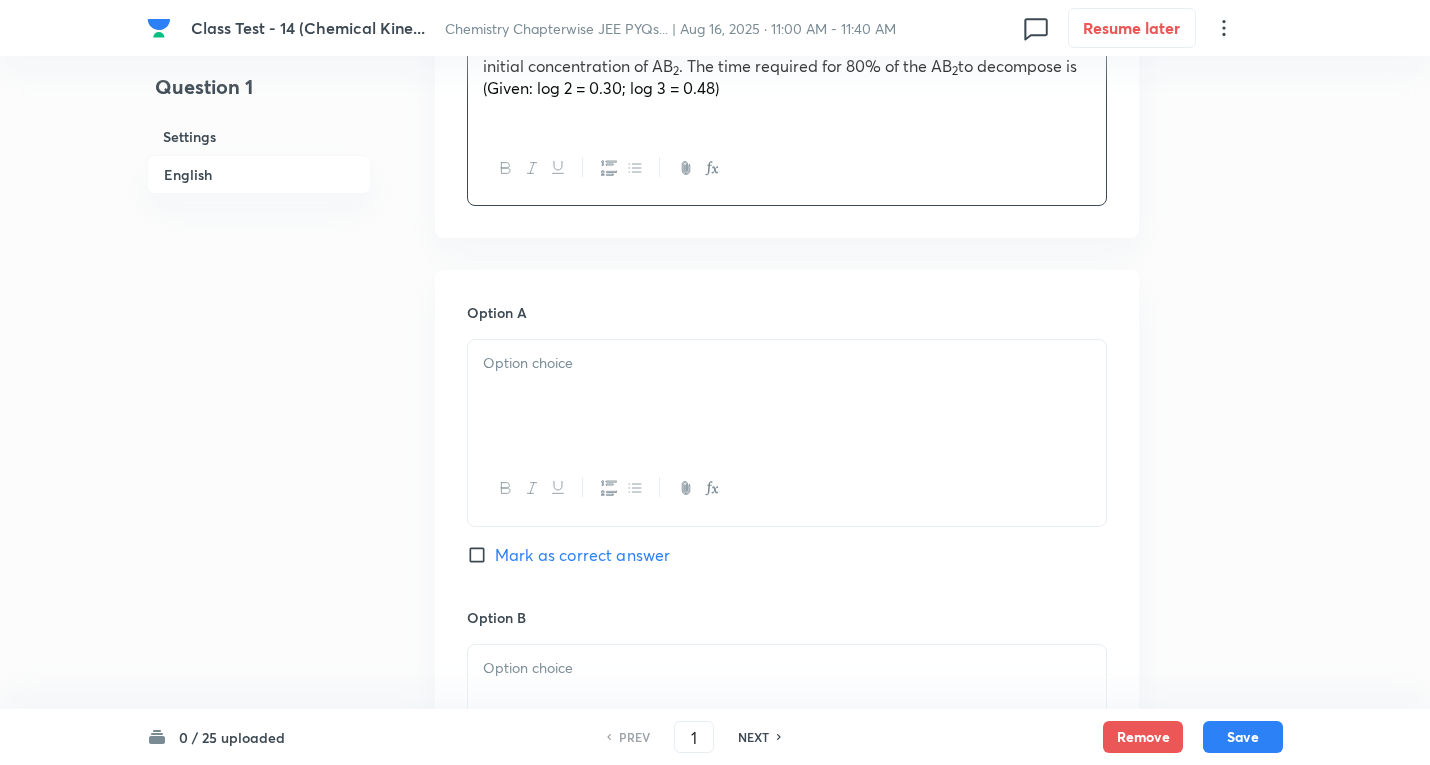 click at bounding box center [787, 363] 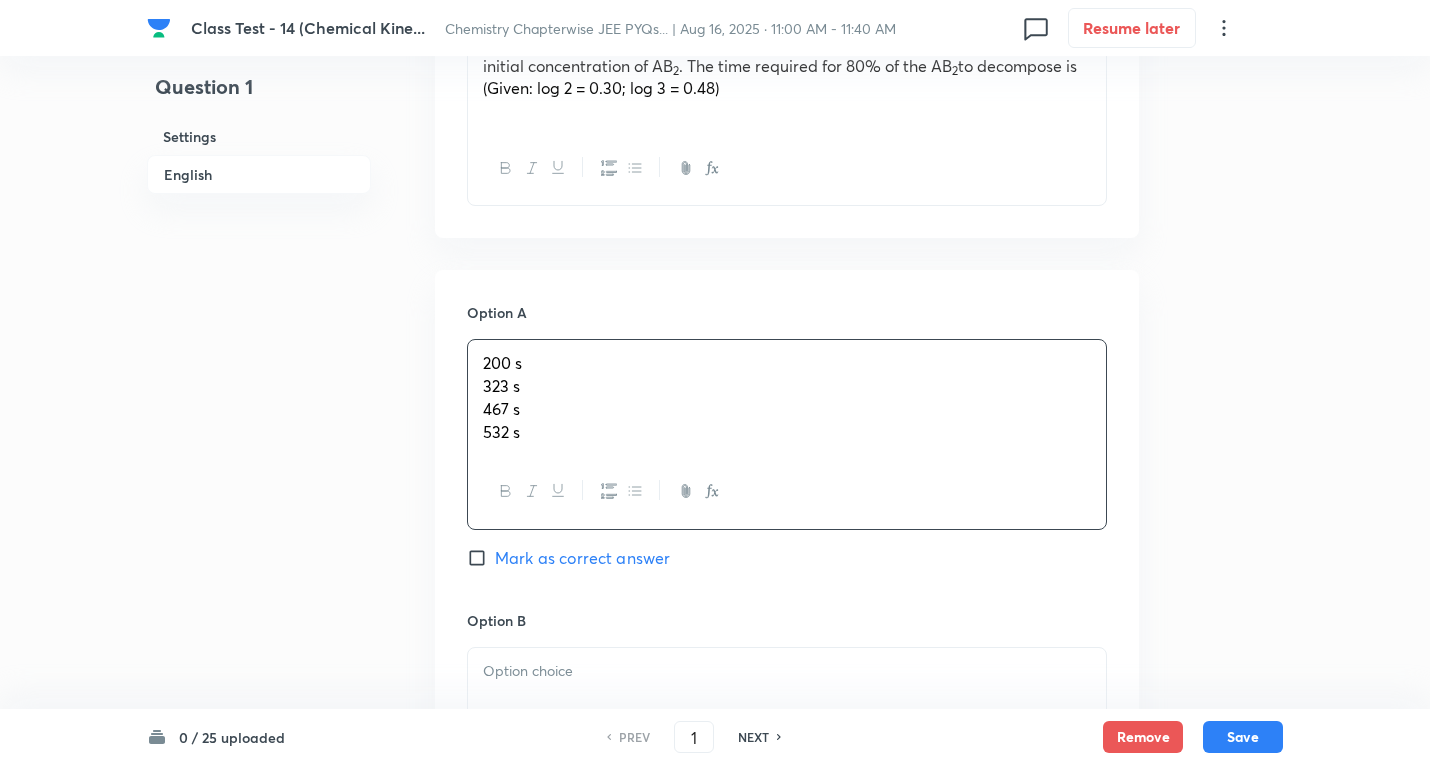 drag, startPoint x: 484, startPoint y: 387, endPoint x: 355, endPoint y: 329, distance: 141.43903 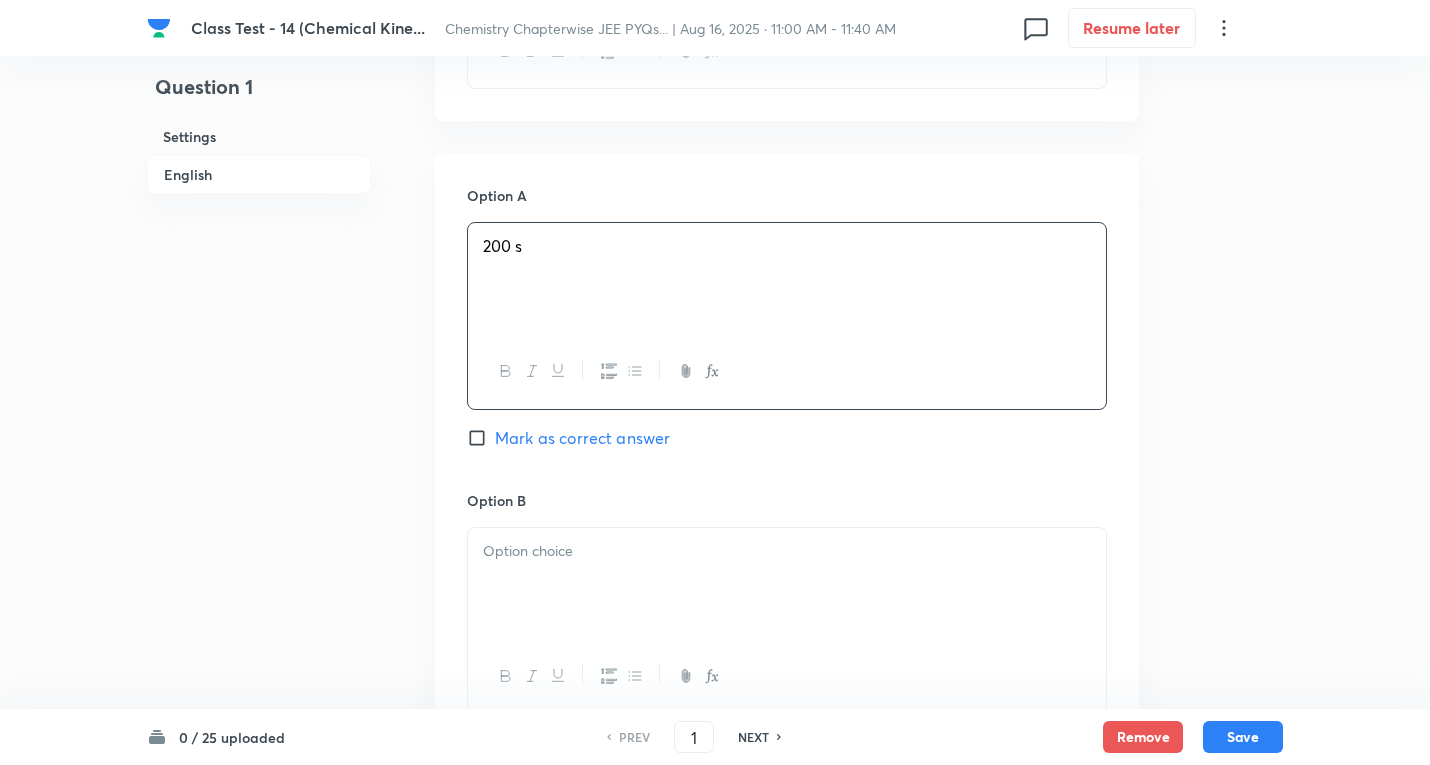 scroll, scrollTop: 1000, scrollLeft: 0, axis: vertical 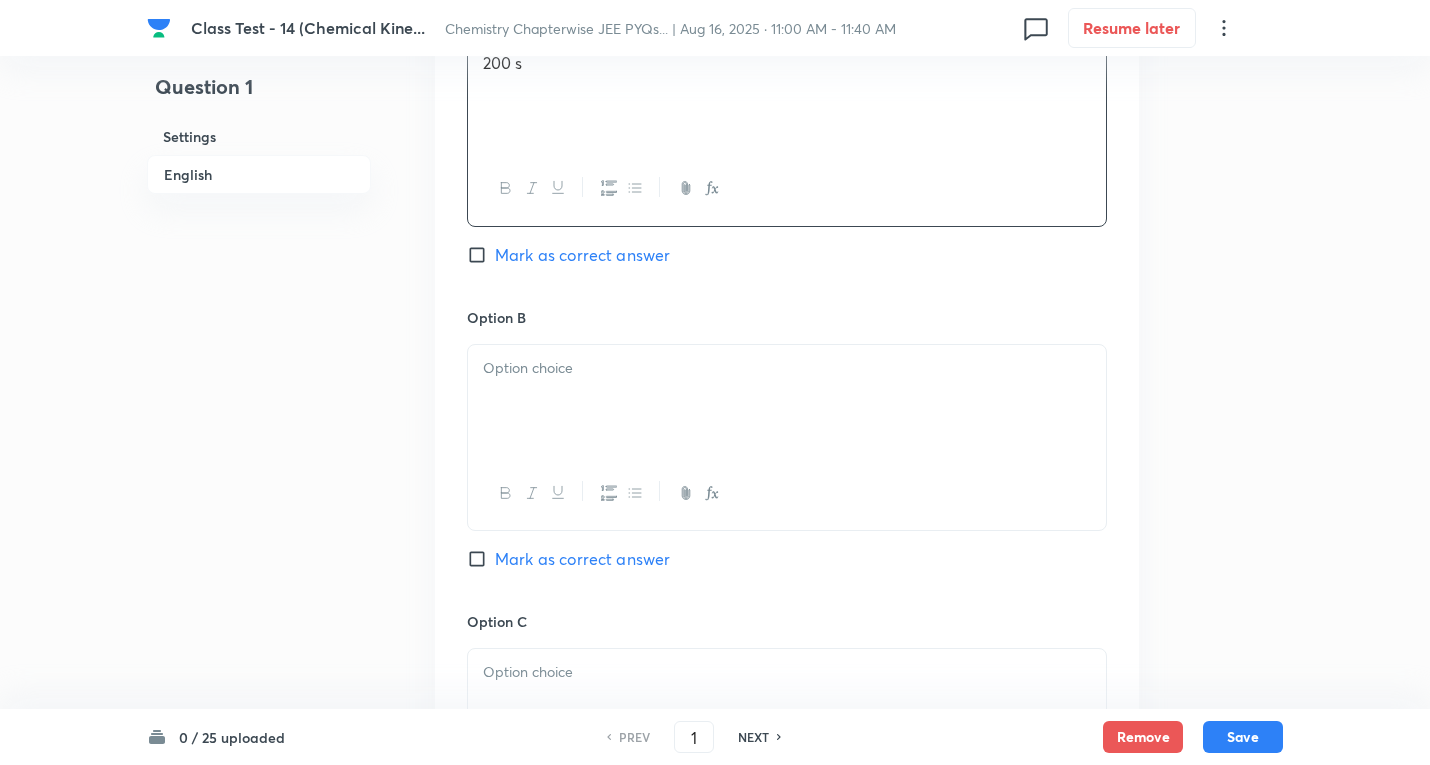 drag, startPoint x: 538, startPoint y: 374, endPoint x: 472, endPoint y: 360, distance: 67.46851 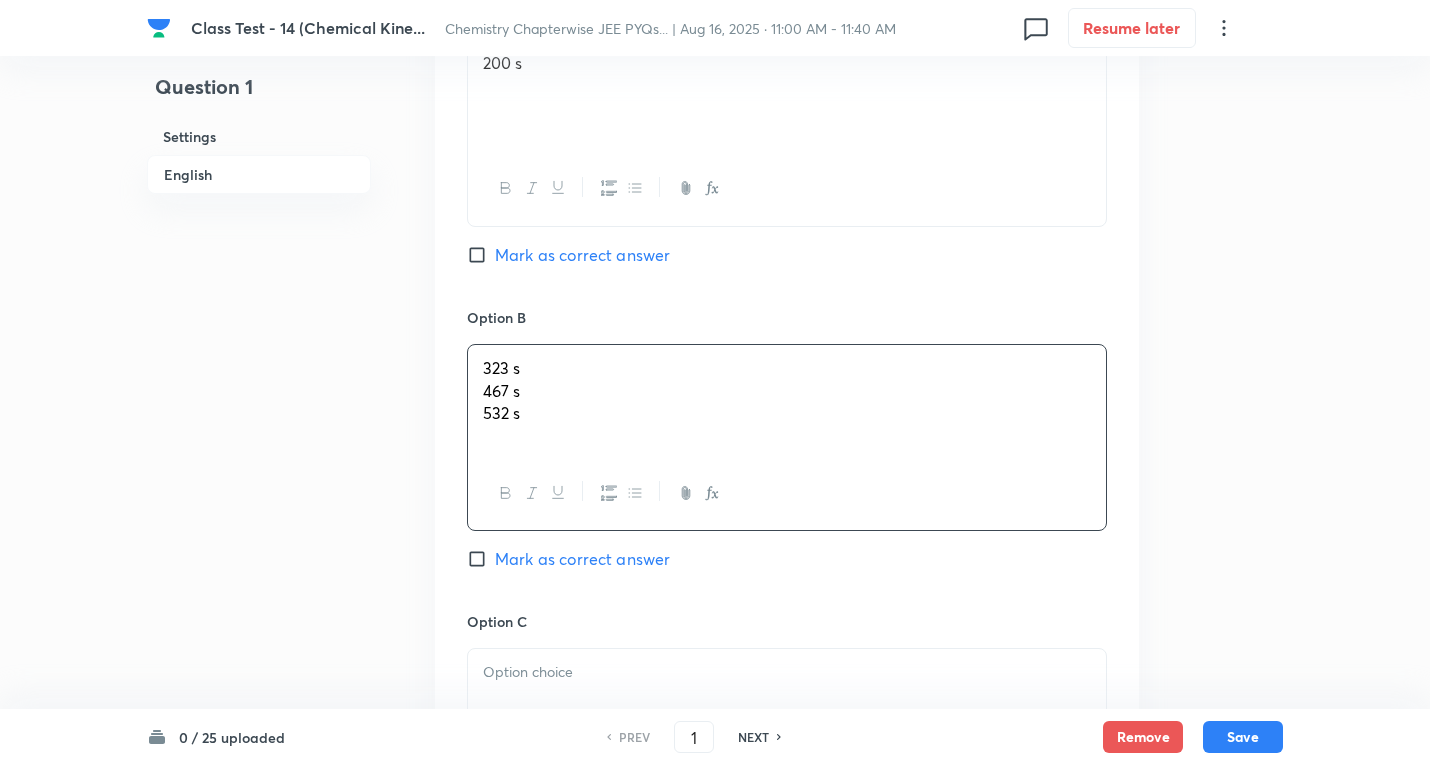 drag, startPoint x: 482, startPoint y: 389, endPoint x: 1024, endPoint y: 485, distance: 550.4362 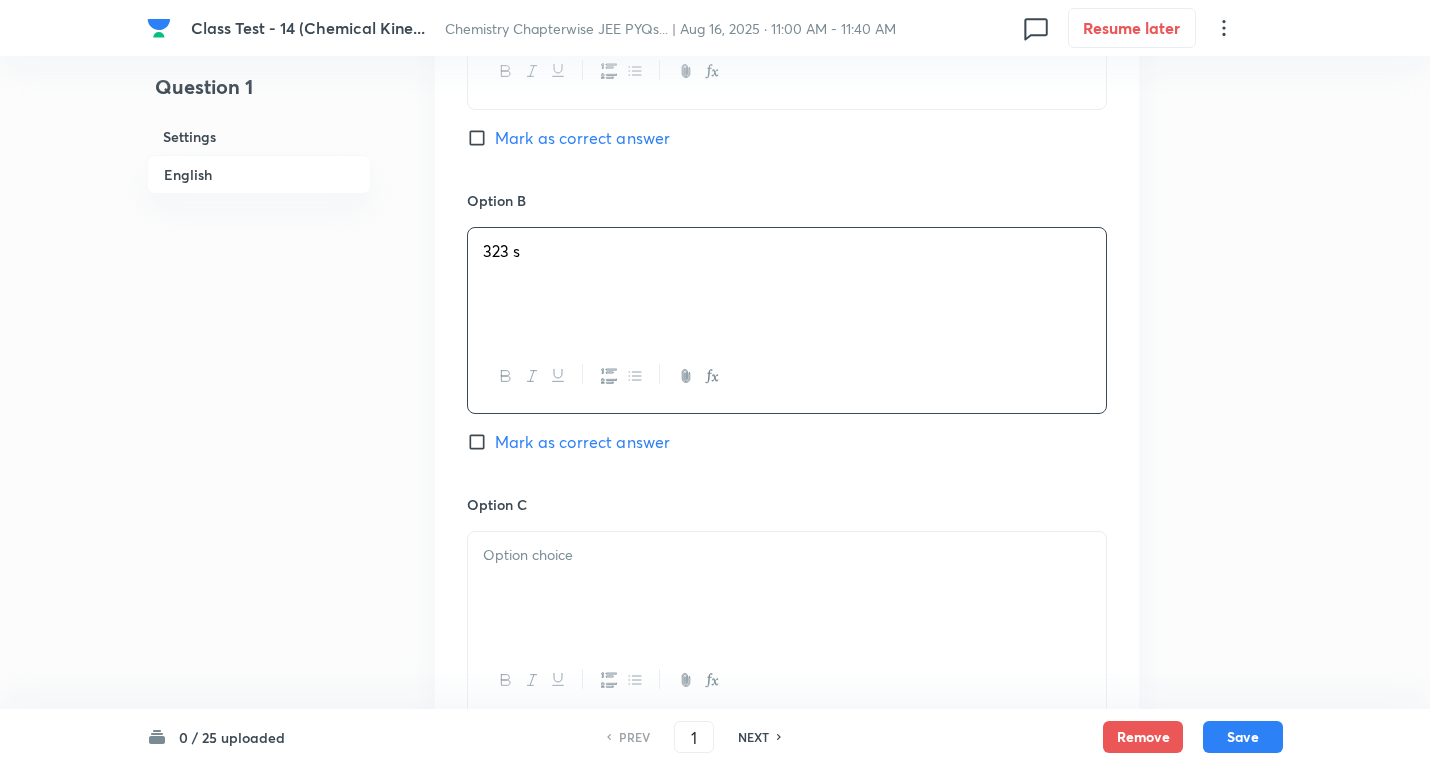 scroll, scrollTop: 1400, scrollLeft: 0, axis: vertical 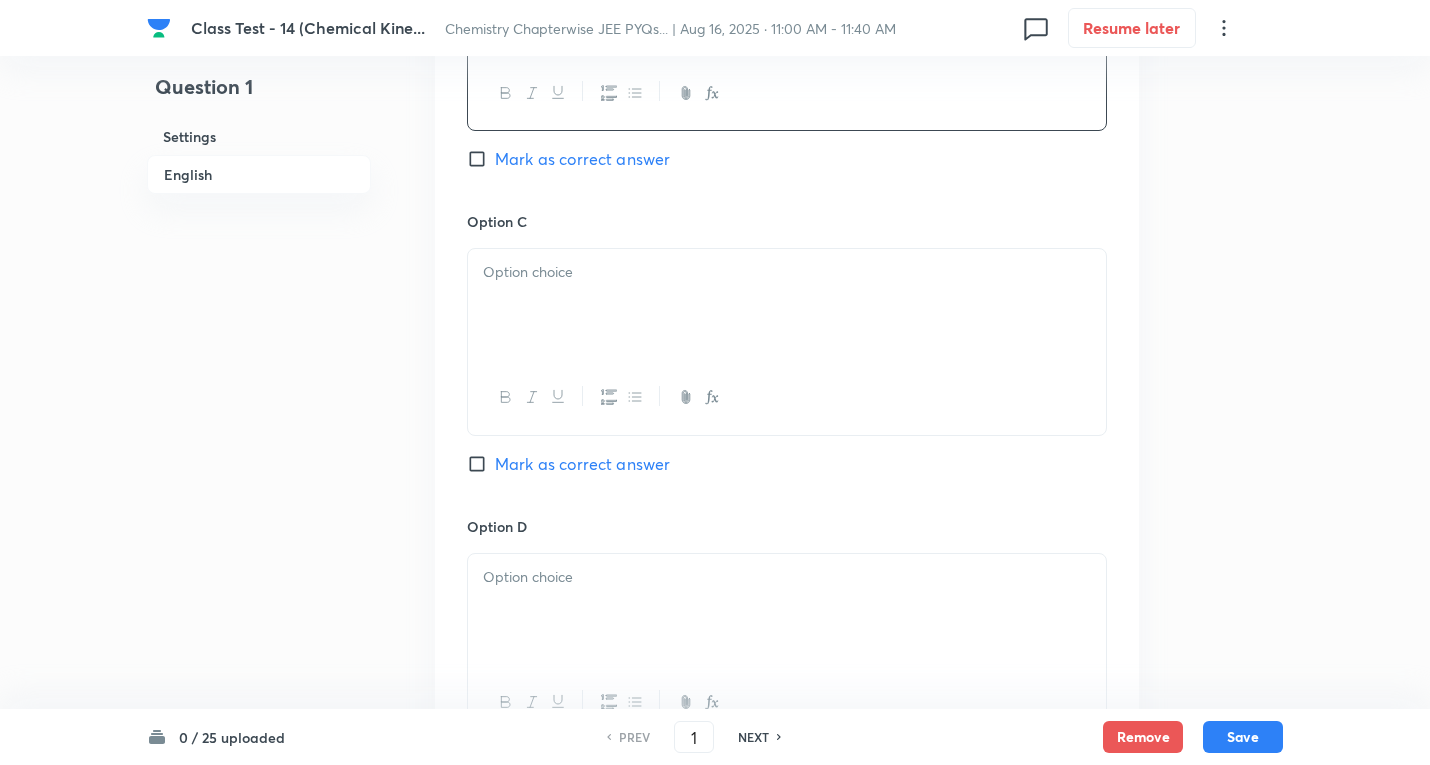 click at bounding box center (787, 305) 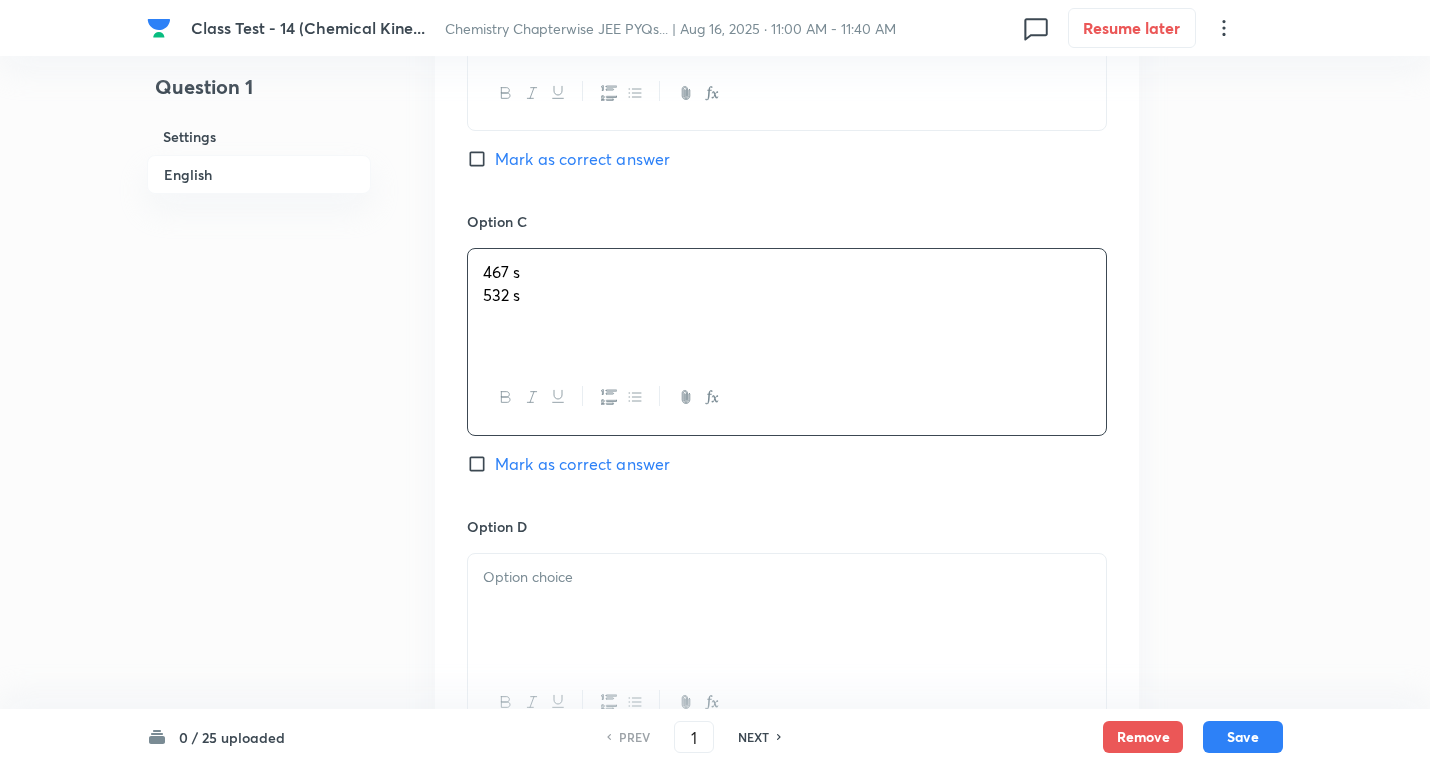drag, startPoint x: 481, startPoint y: 300, endPoint x: 590, endPoint y: 268, distance: 113.600174 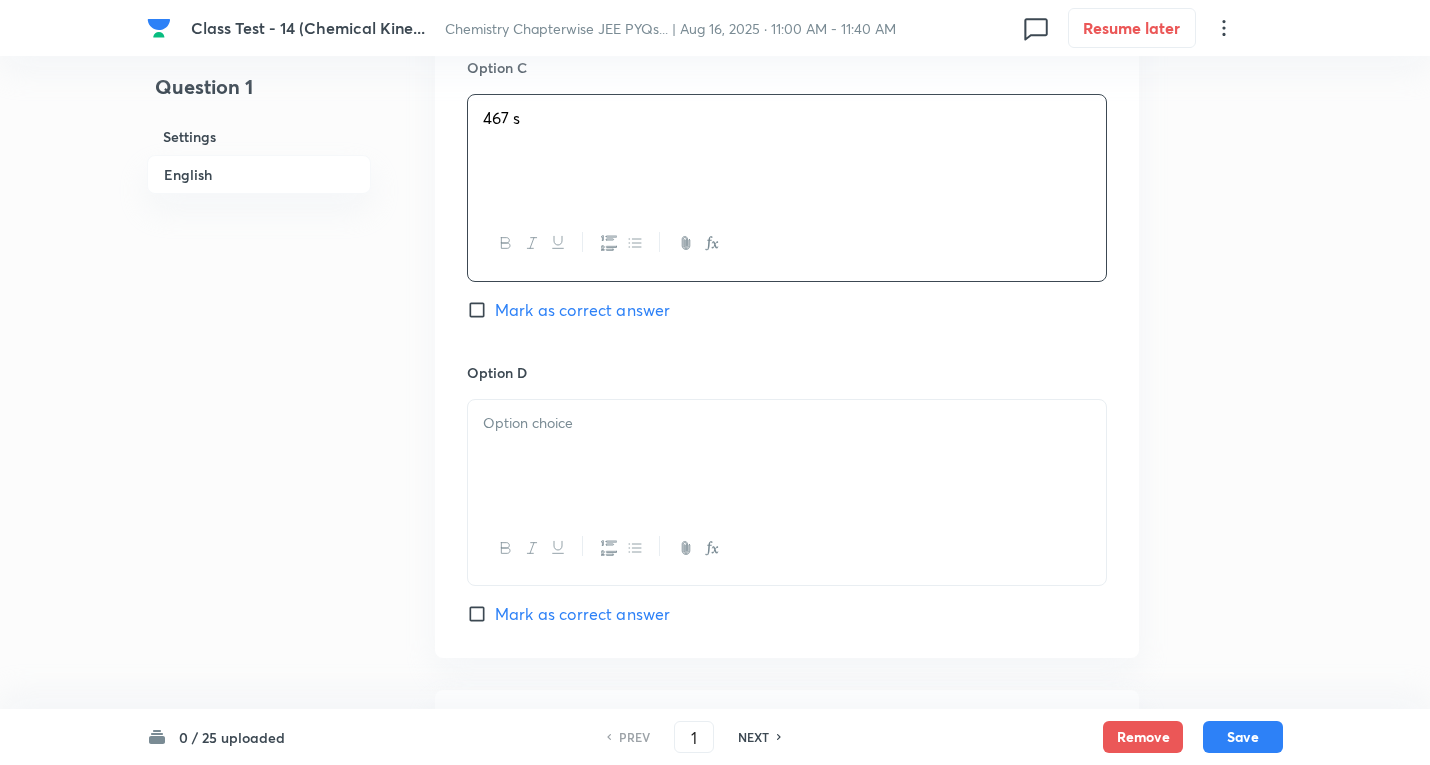 scroll, scrollTop: 1800, scrollLeft: 0, axis: vertical 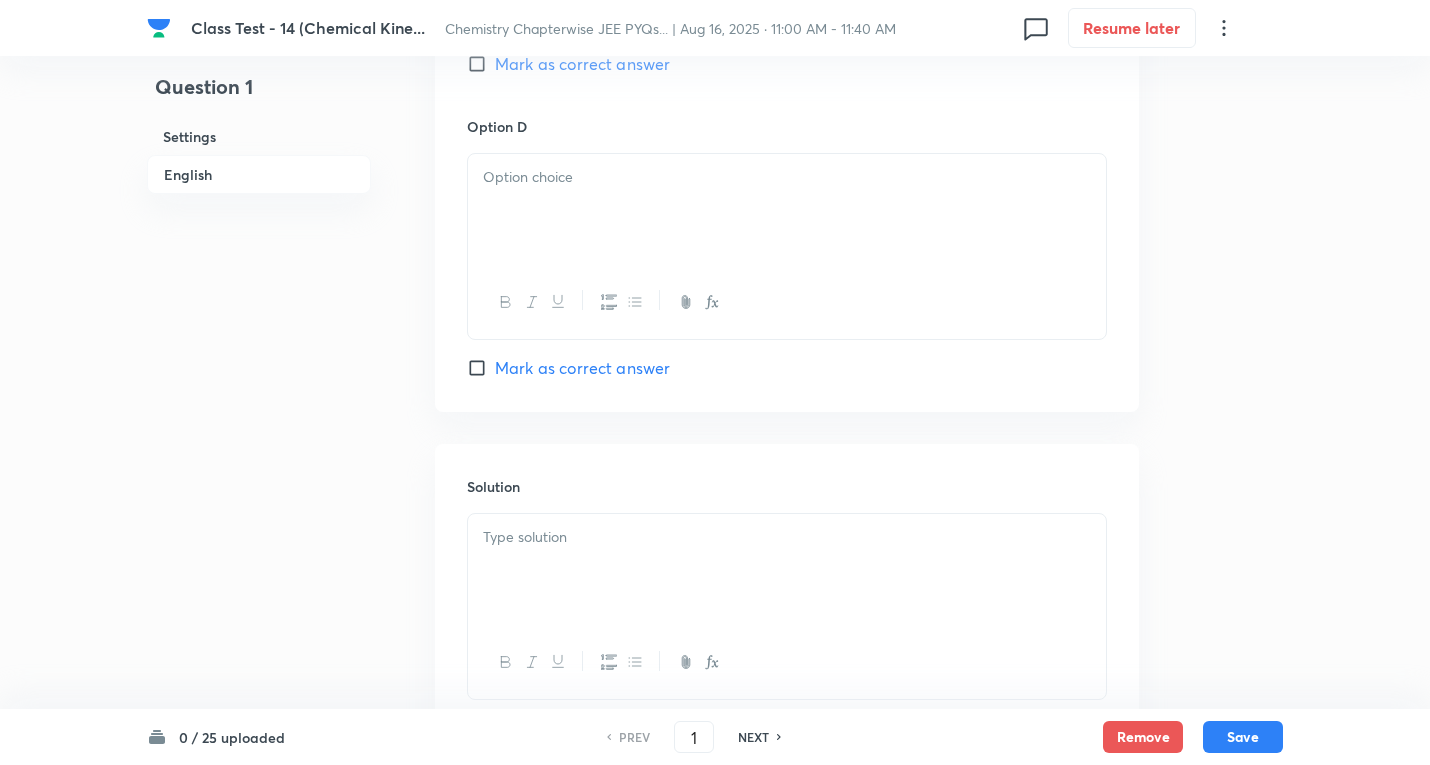 drag, startPoint x: 545, startPoint y: 211, endPoint x: 532, endPoint y: 208, distance: 13.341664 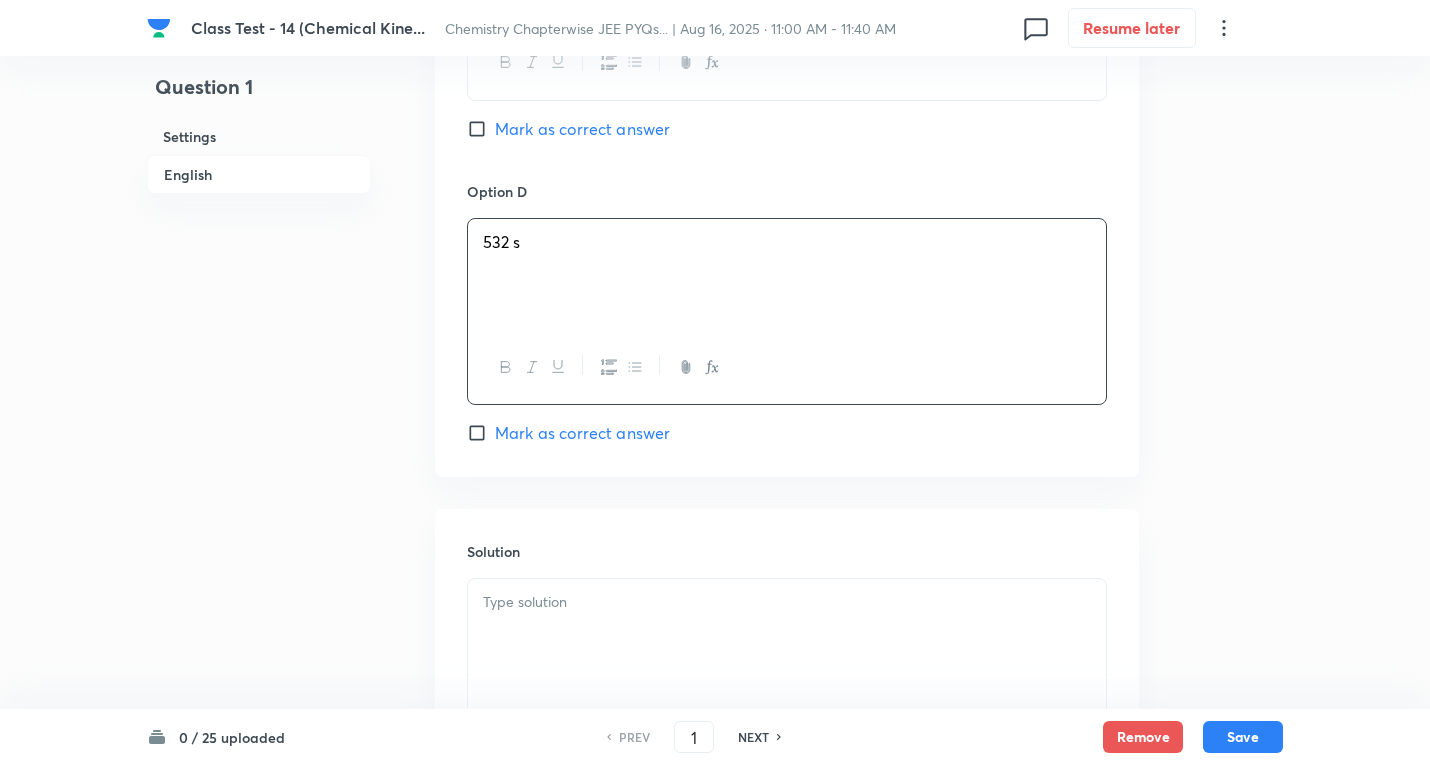 scroll, scrollTop: 1700, scrollLeft: 0, axis: vertical 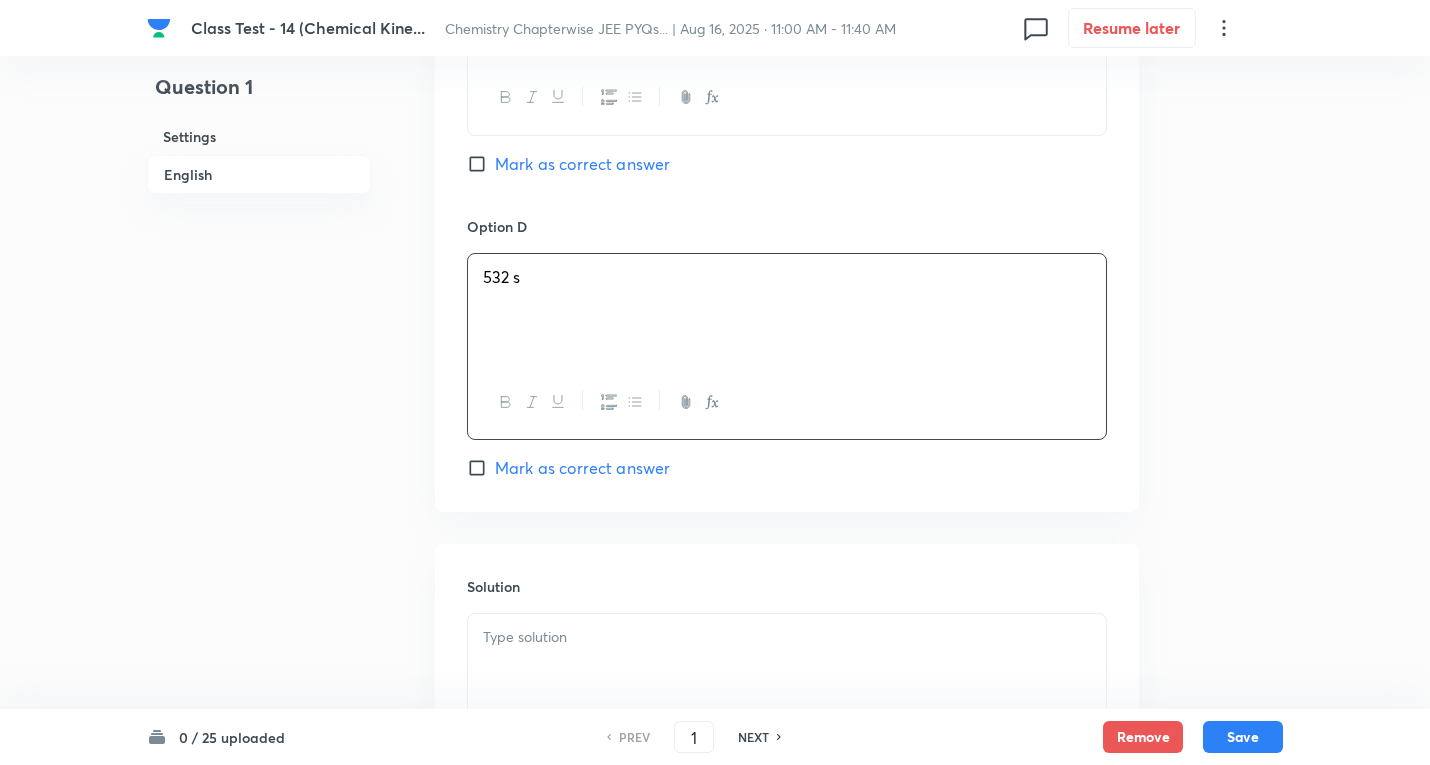 click on "Mark as correct answer" at bounding box center [582, 164] 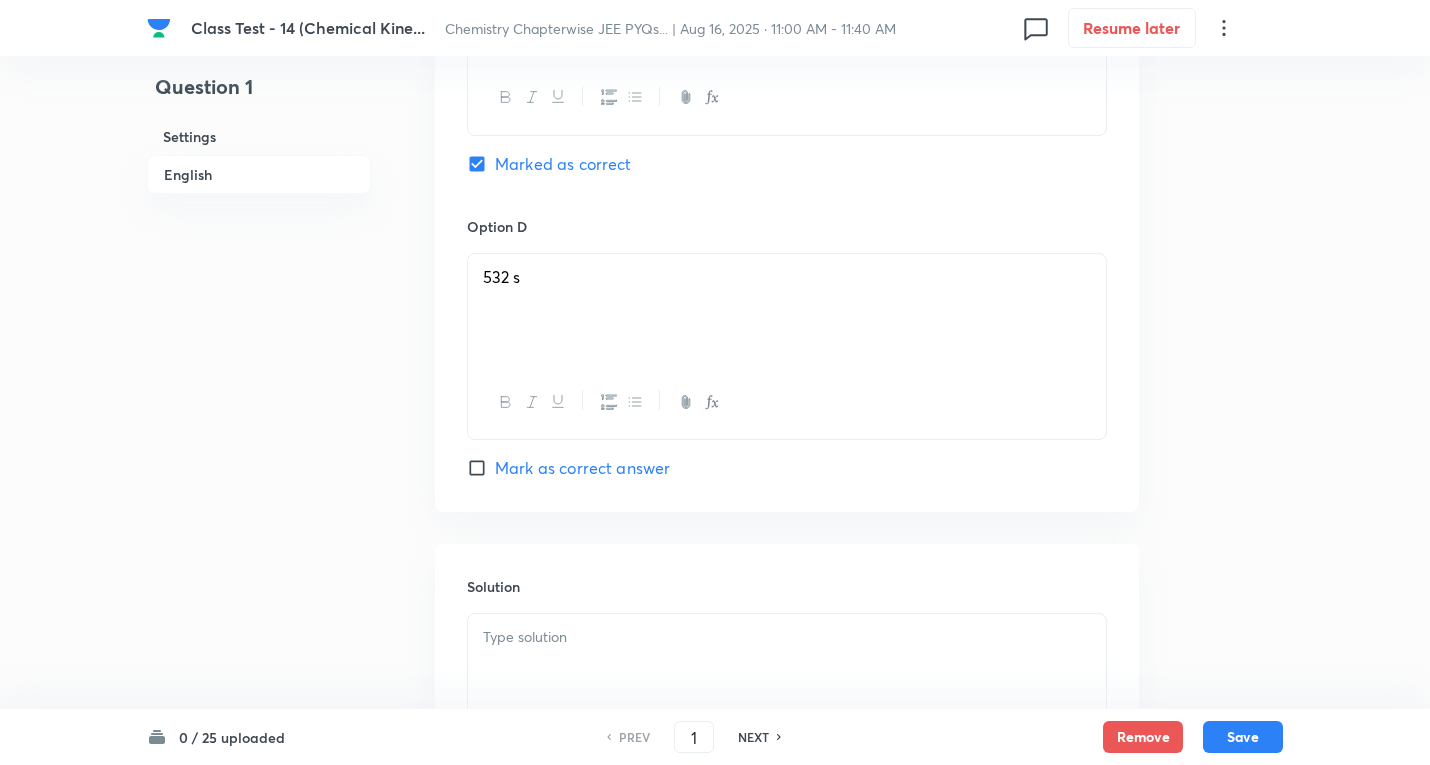 scroll, scrollTop: 1943, scrollLeft: 0, axis: vertical 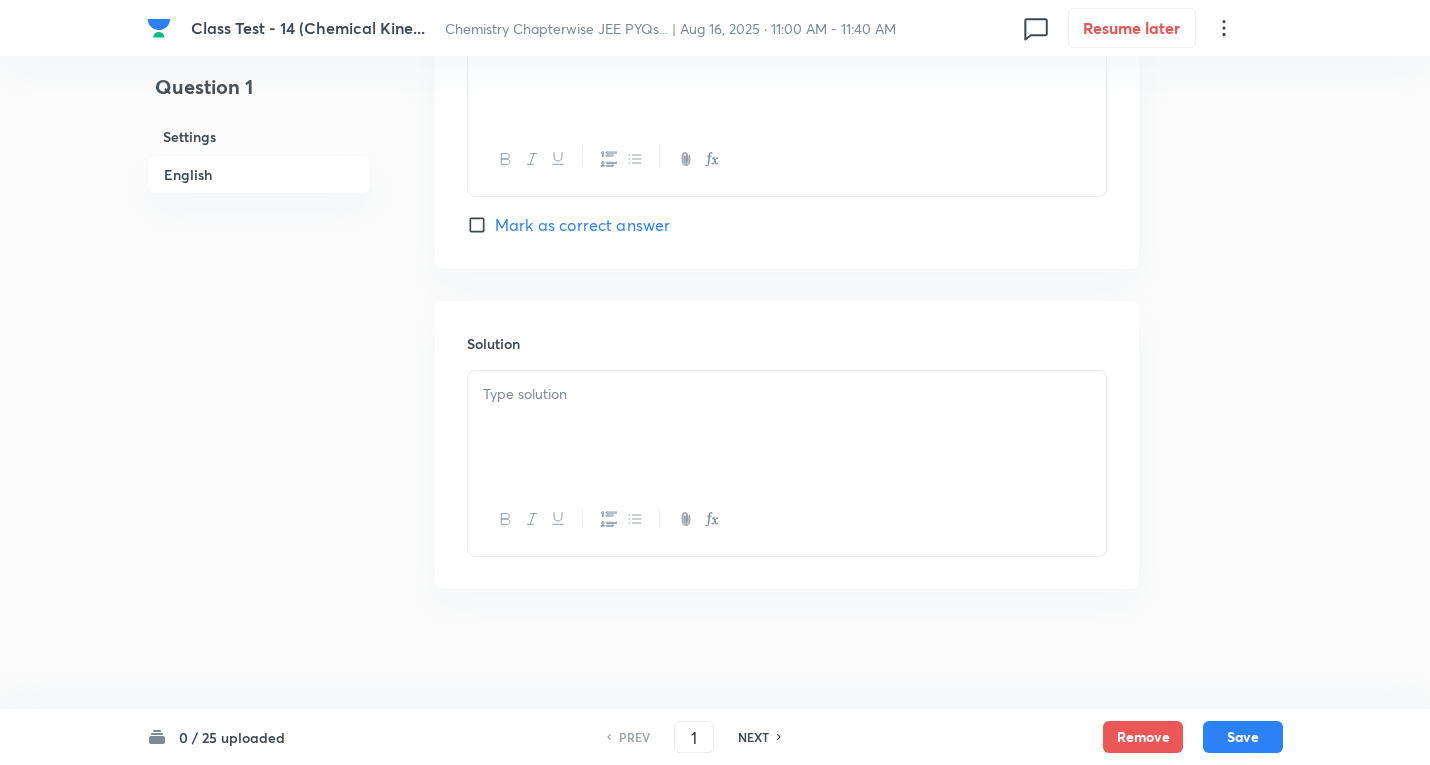 click at bounding box center (787, 427) 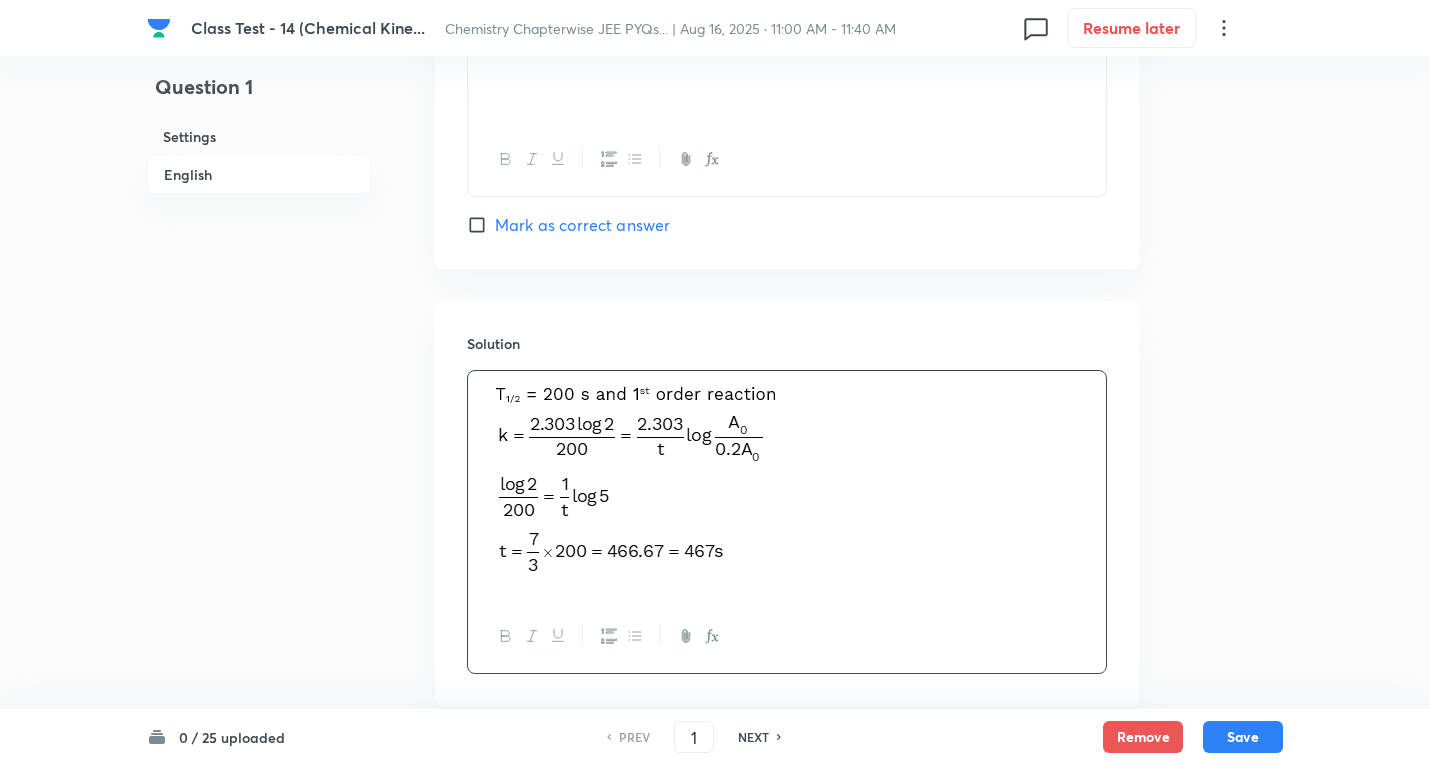 drag, startPoint x: 1244, startPoint y: 732, endPoint x: 725, endPoint y: 365, distance: 635.6493 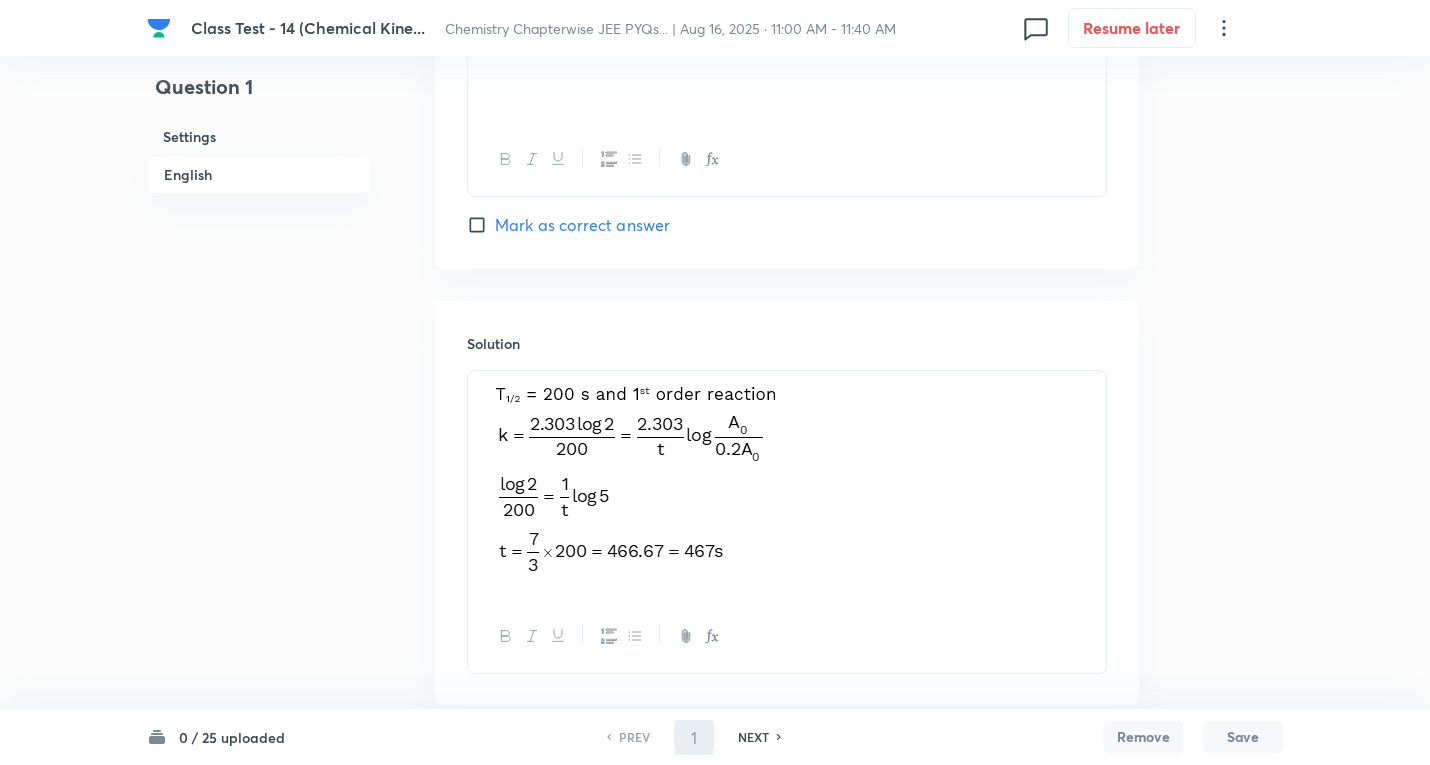 type on "2" 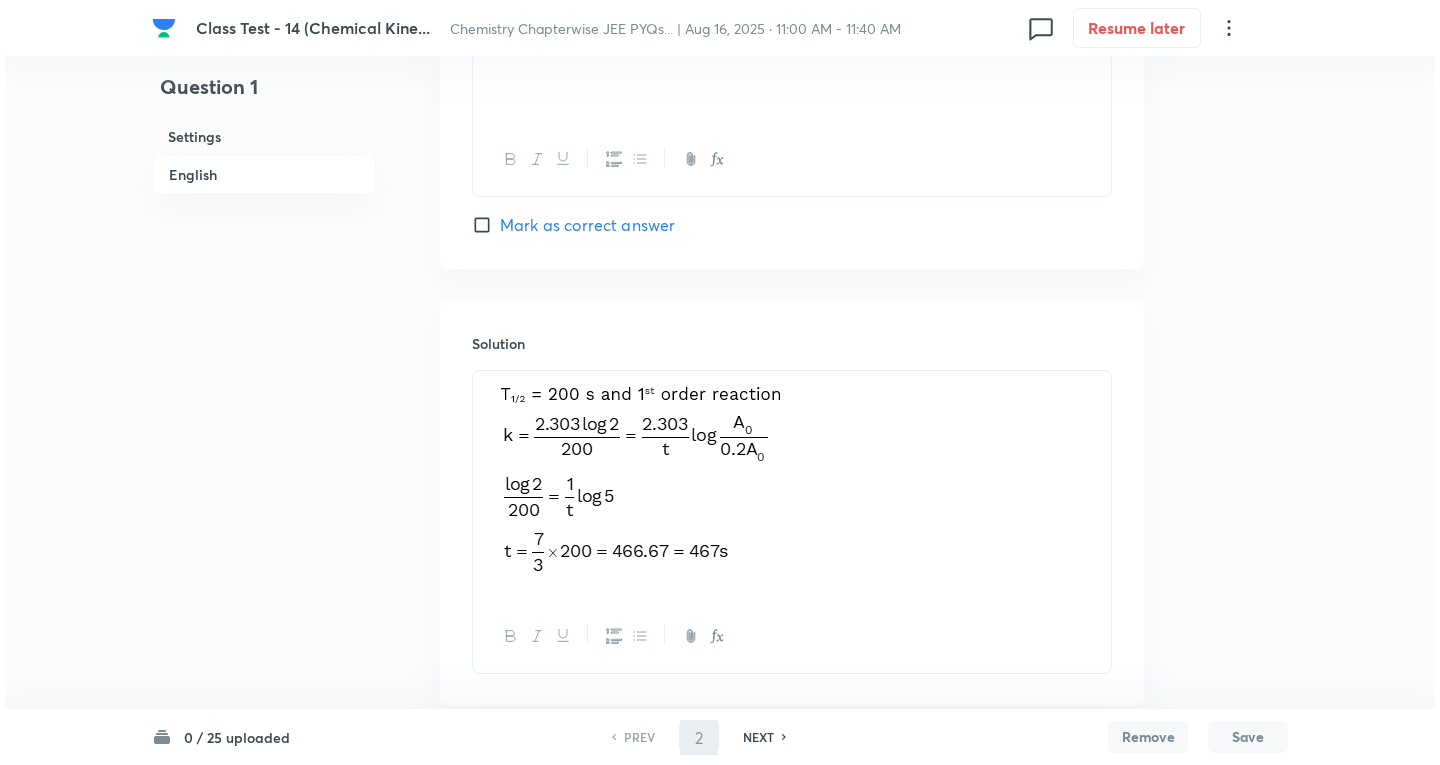 scroll, scrollTop: 0, scrollLeft: 0, axis: both 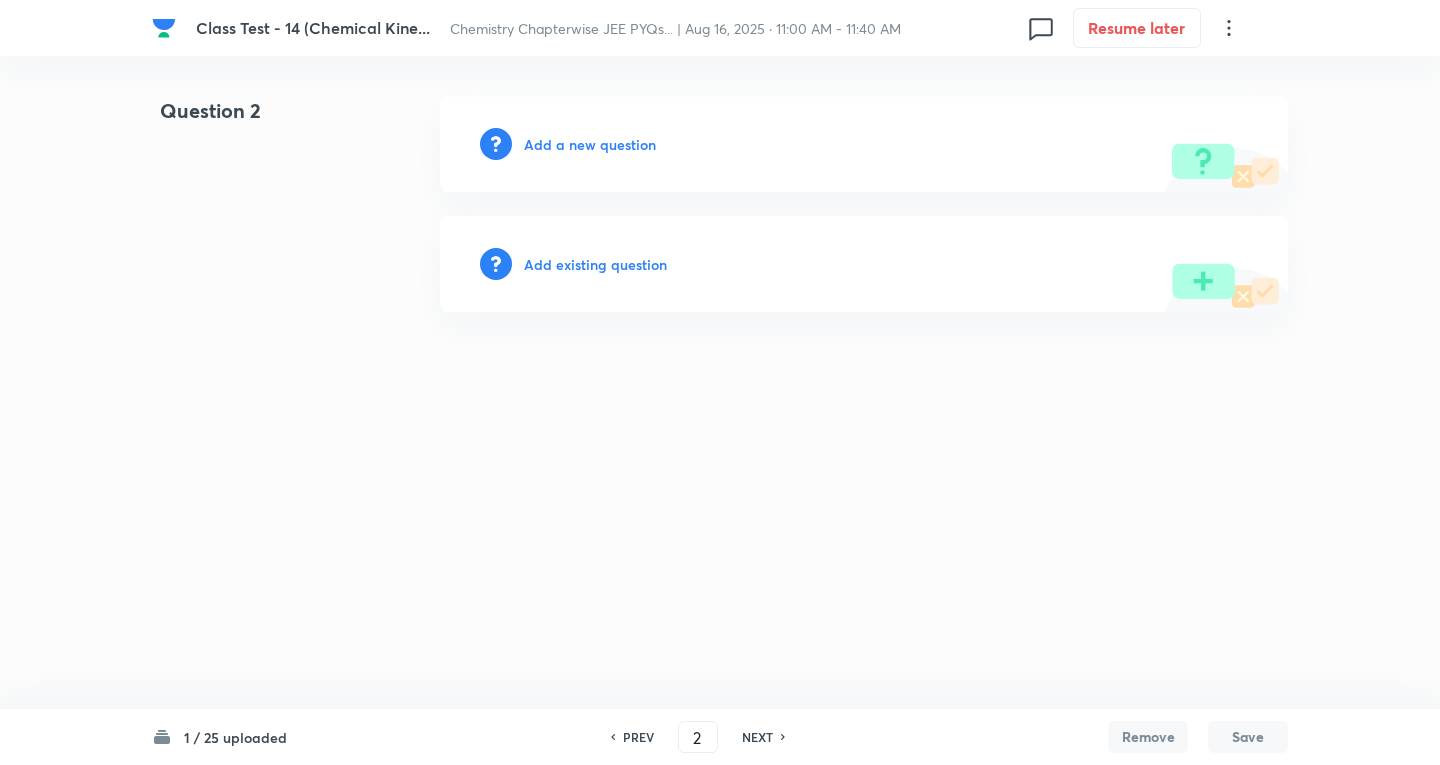 type 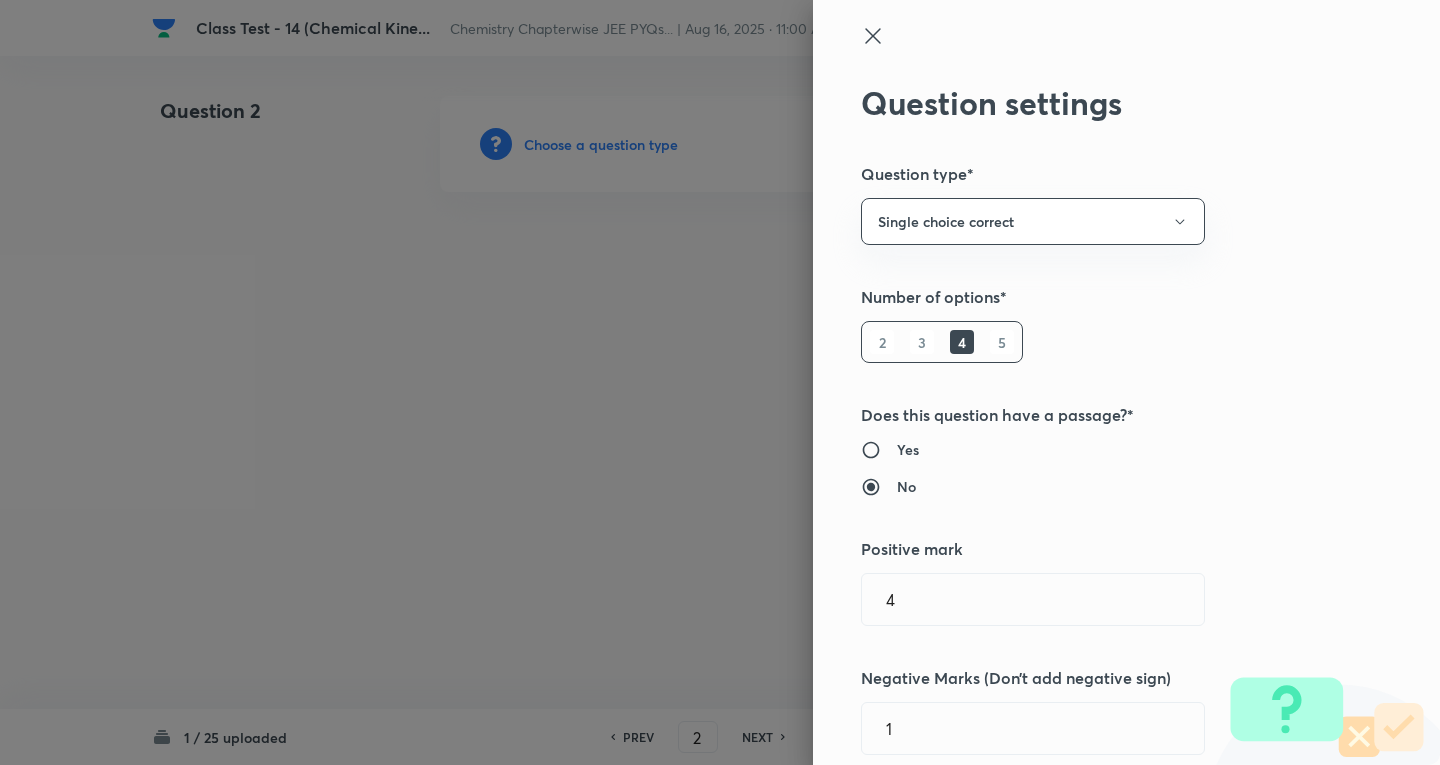 type 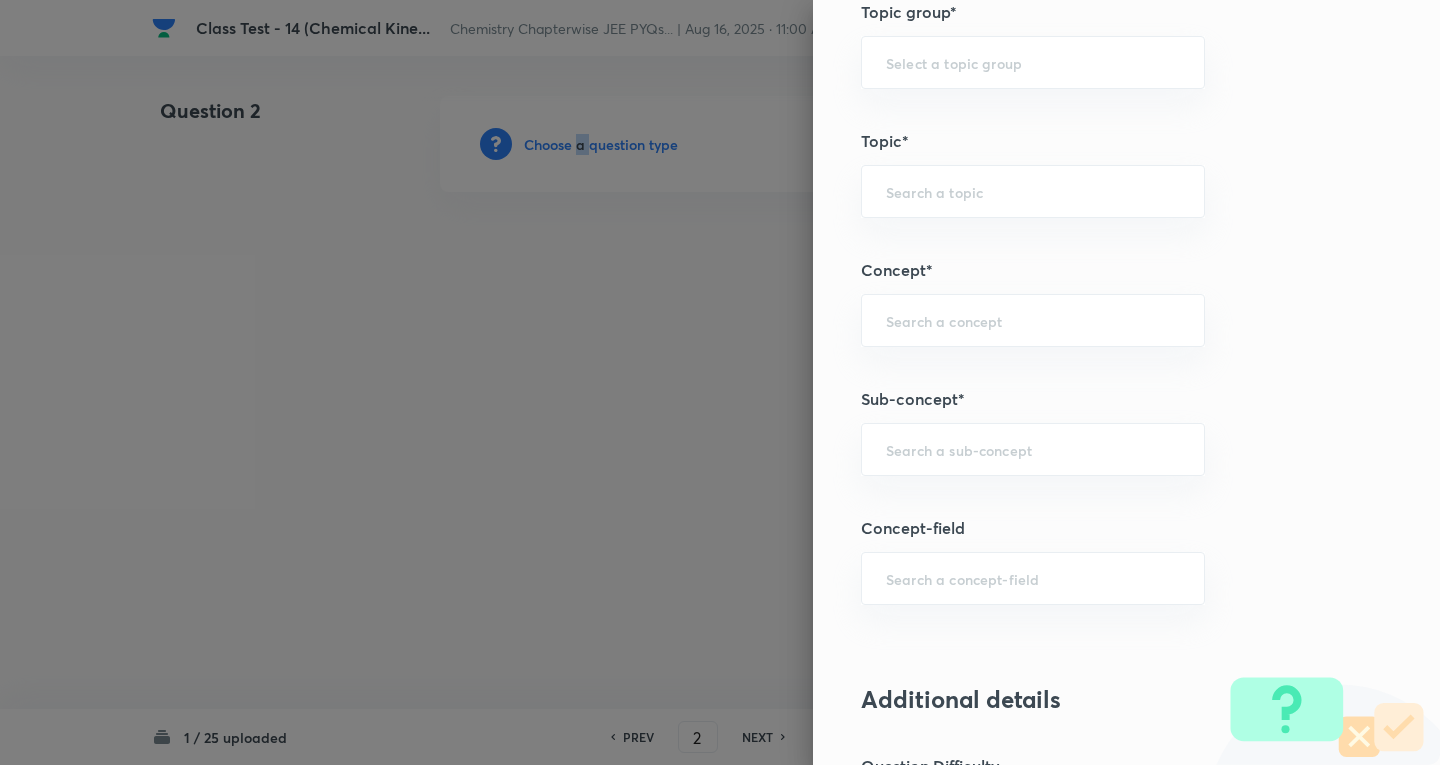 scroll, scrollTop: 1000, scrollLeft: 0, axis: vertical 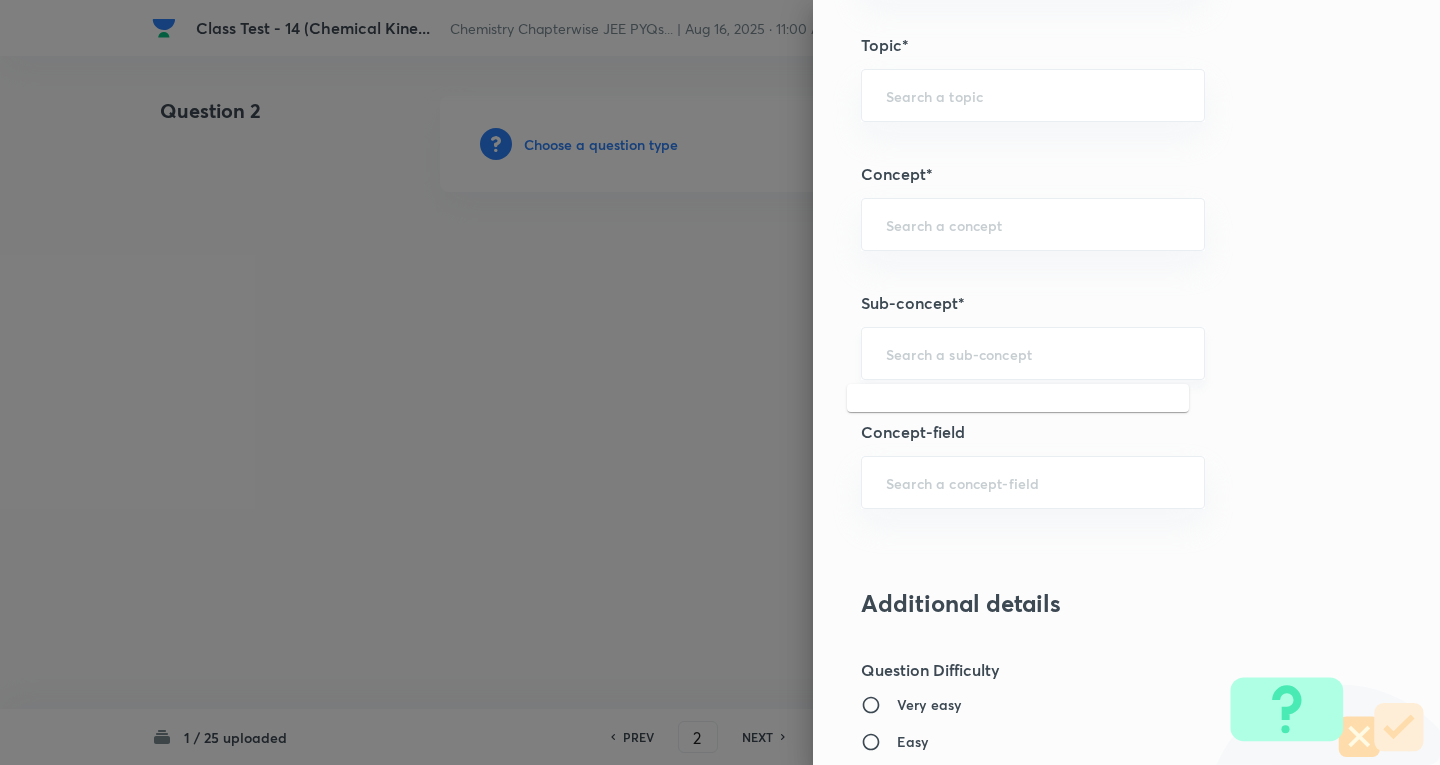 click at bounding box center [1033, 353] 